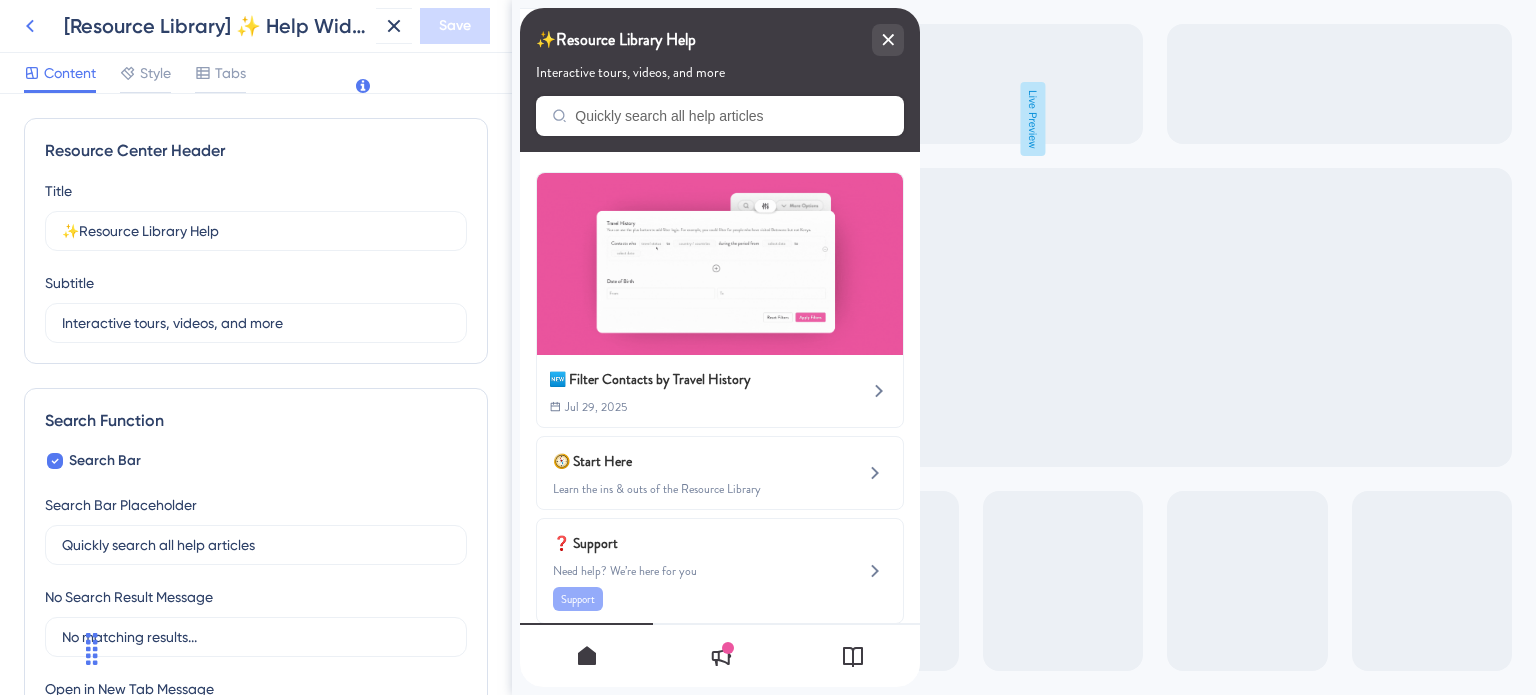 scroll, scrollTop: 0, scrollLeft: 0, axis: both 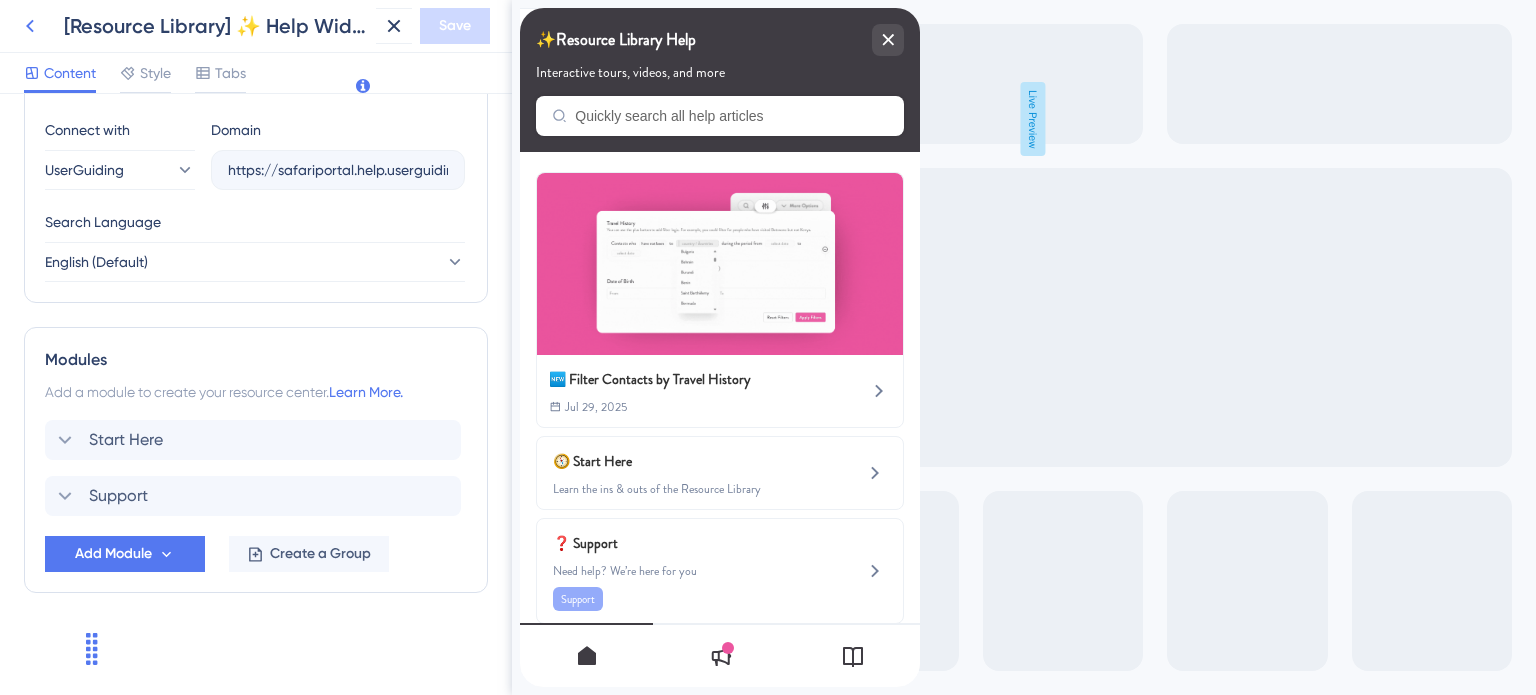click 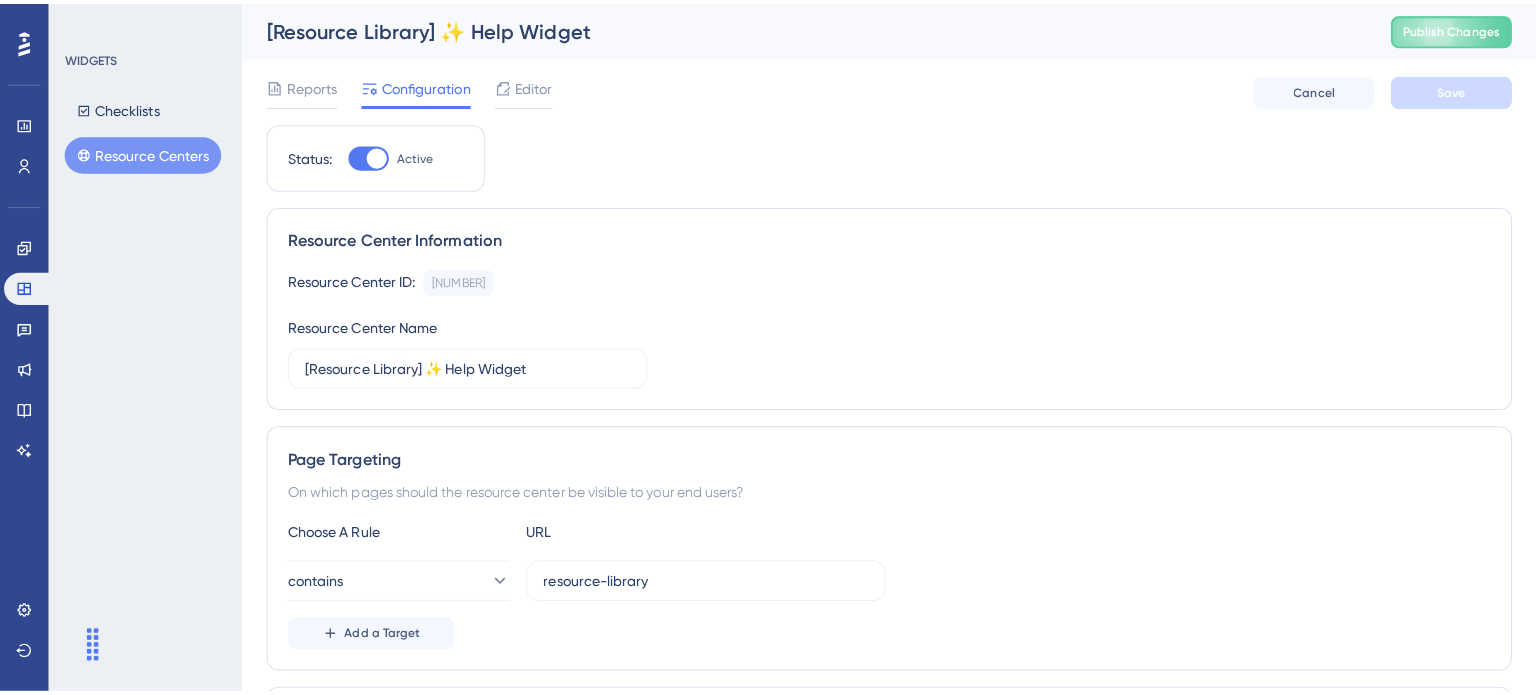 scroll, scrollTop: 0, scrollLeft: 0, axis: both 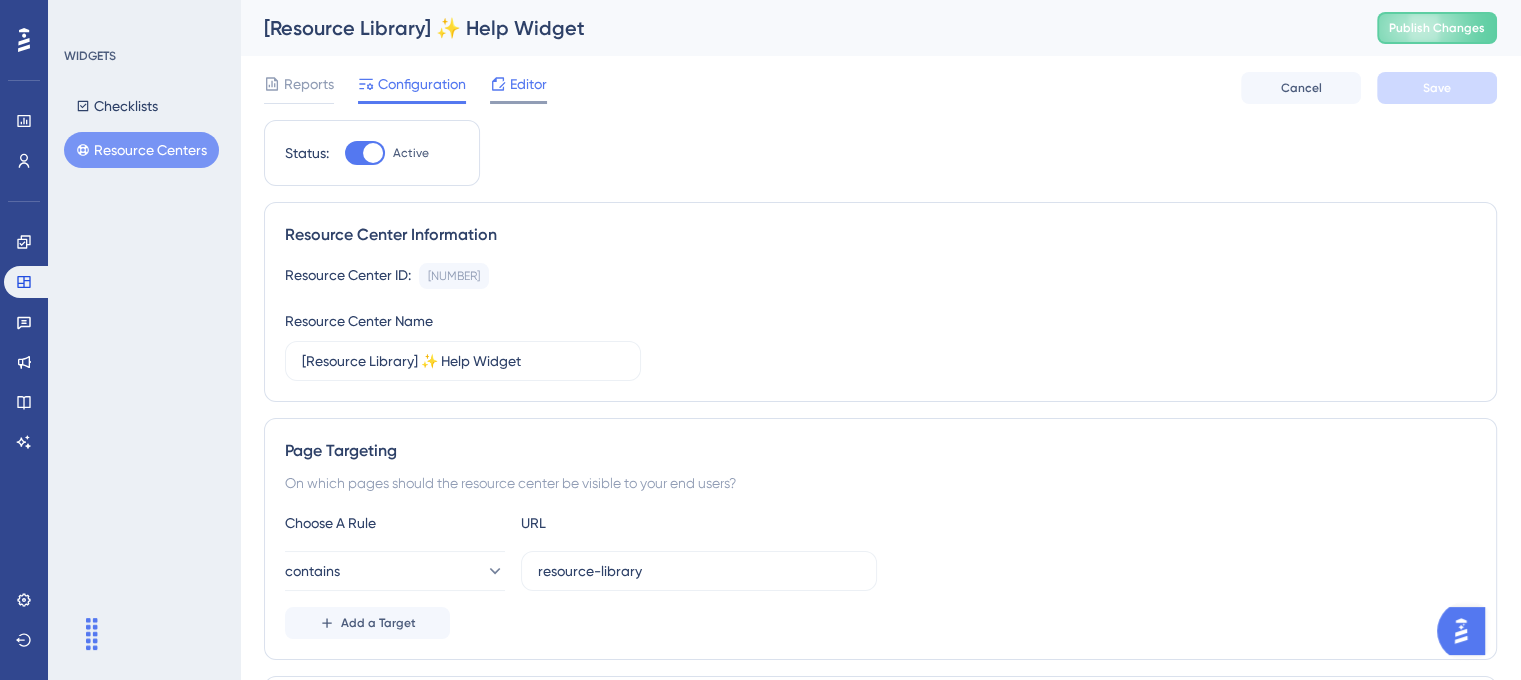 click on "Editor" at bounding box center [528, 84] 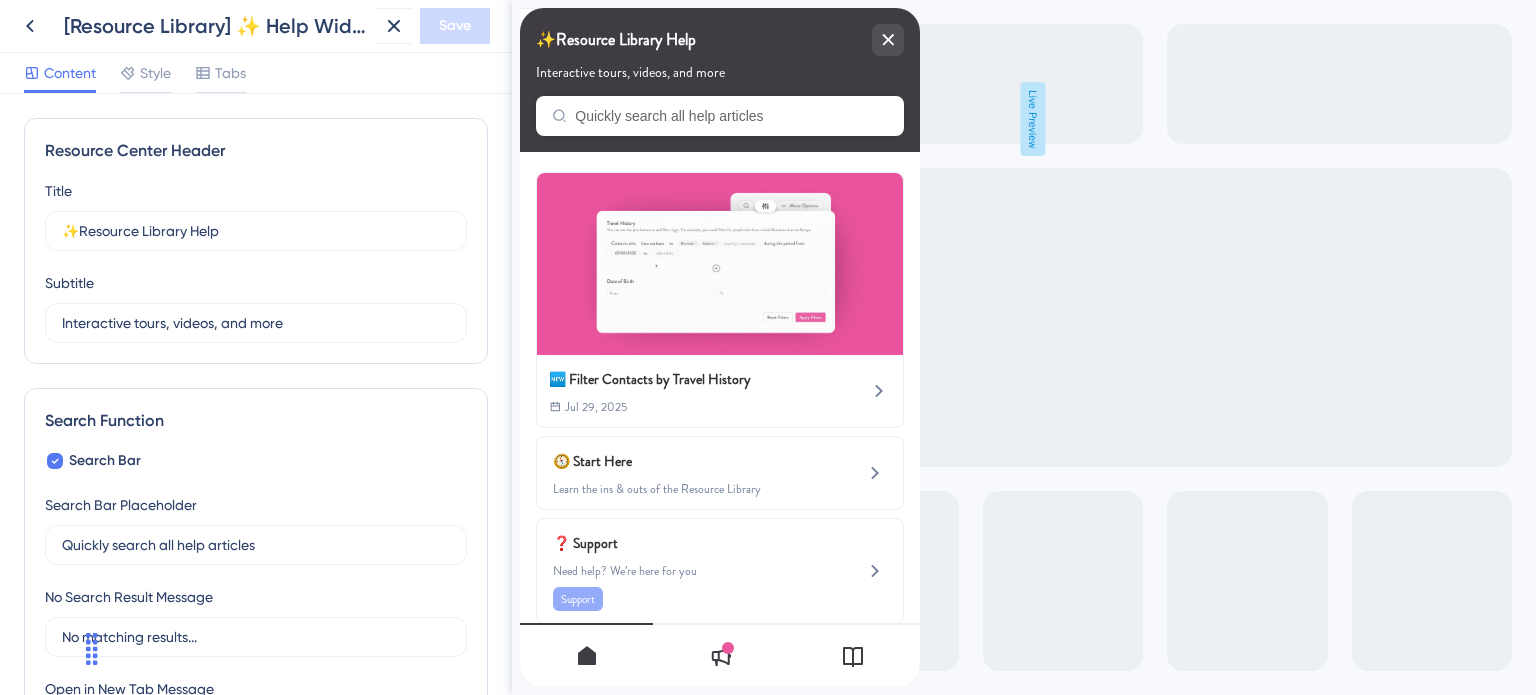 scroll, scrollTop: 0, scrollLeft: 0, axis: both 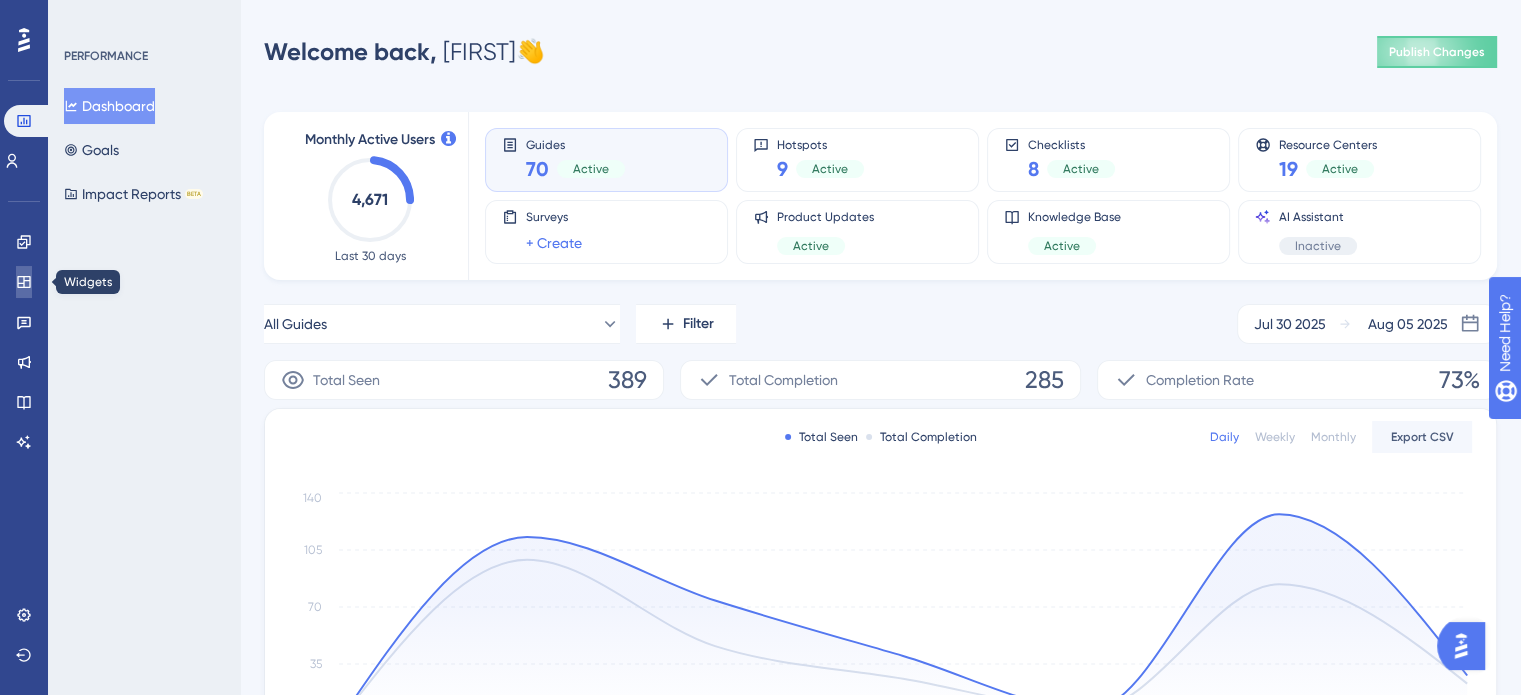 click at bounding box center (24, 282) 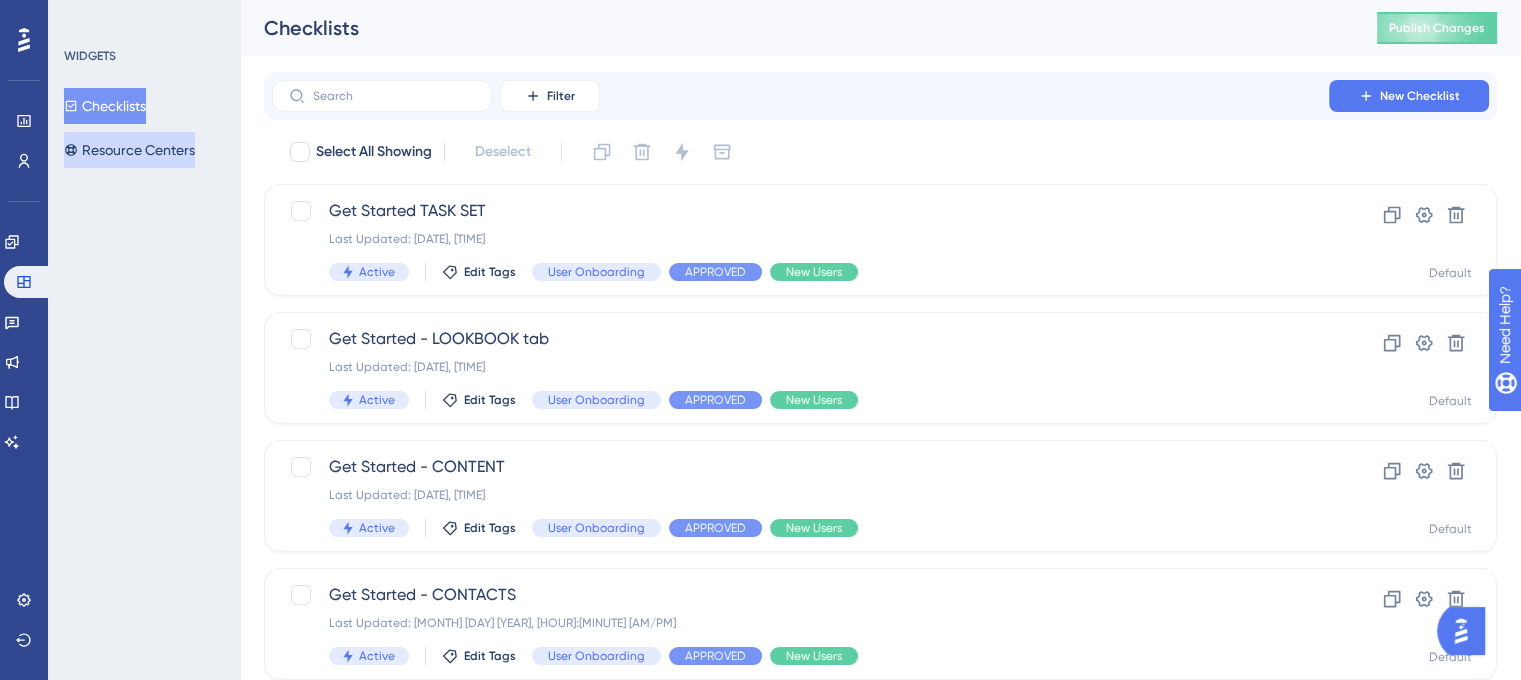 click on "Resource Centers" at bounding box center [129, 150] 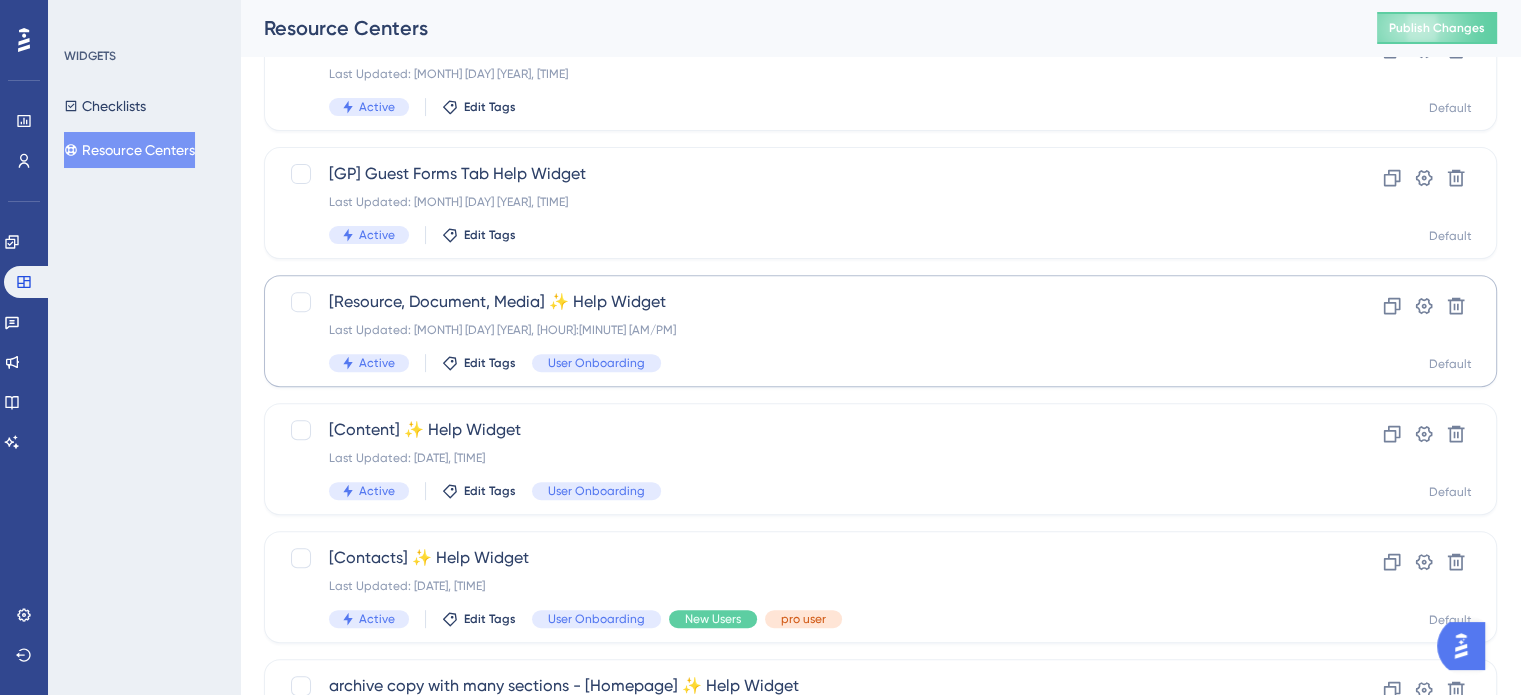 scroll, scrollTop: 700, scrollLeft: 0, axis: vertical 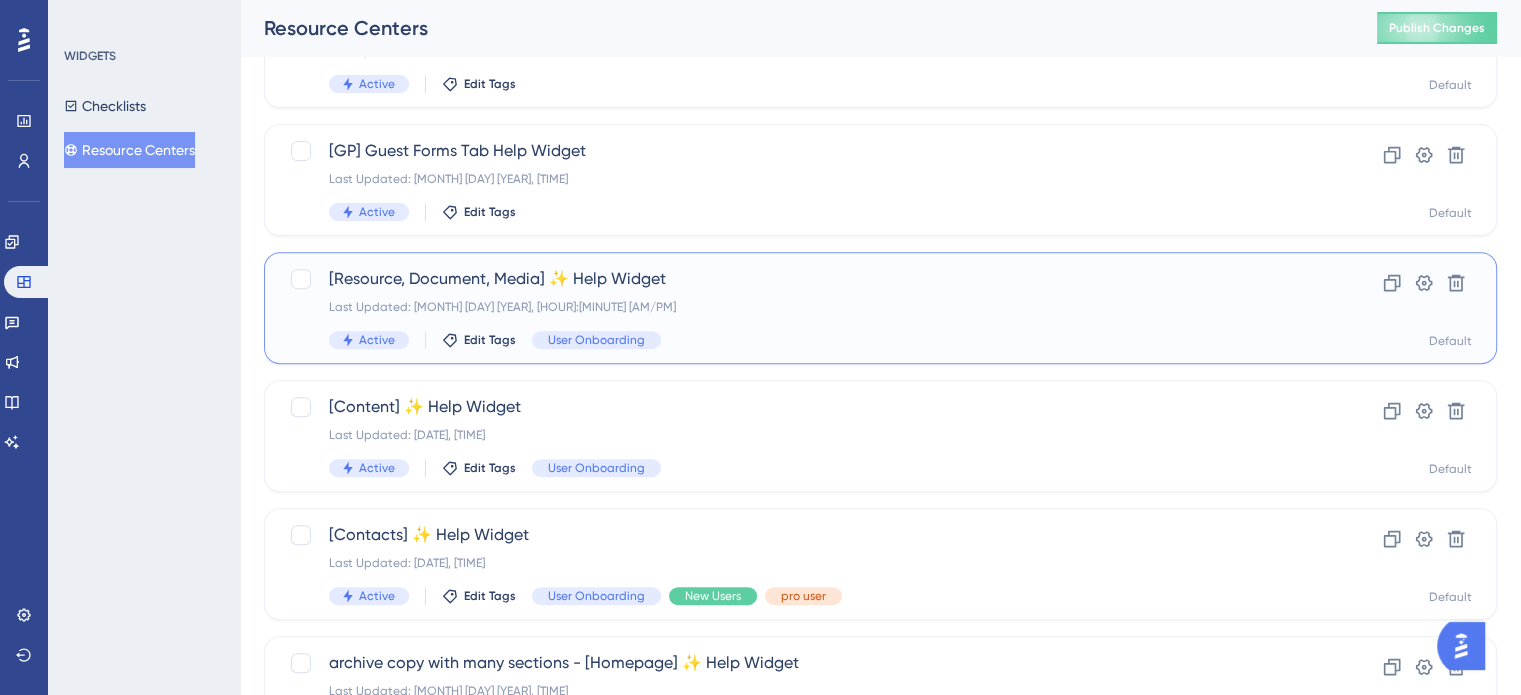 click on "[Resource, Document, Media] ✨ Help Widget" at bounding box center (800, 279) 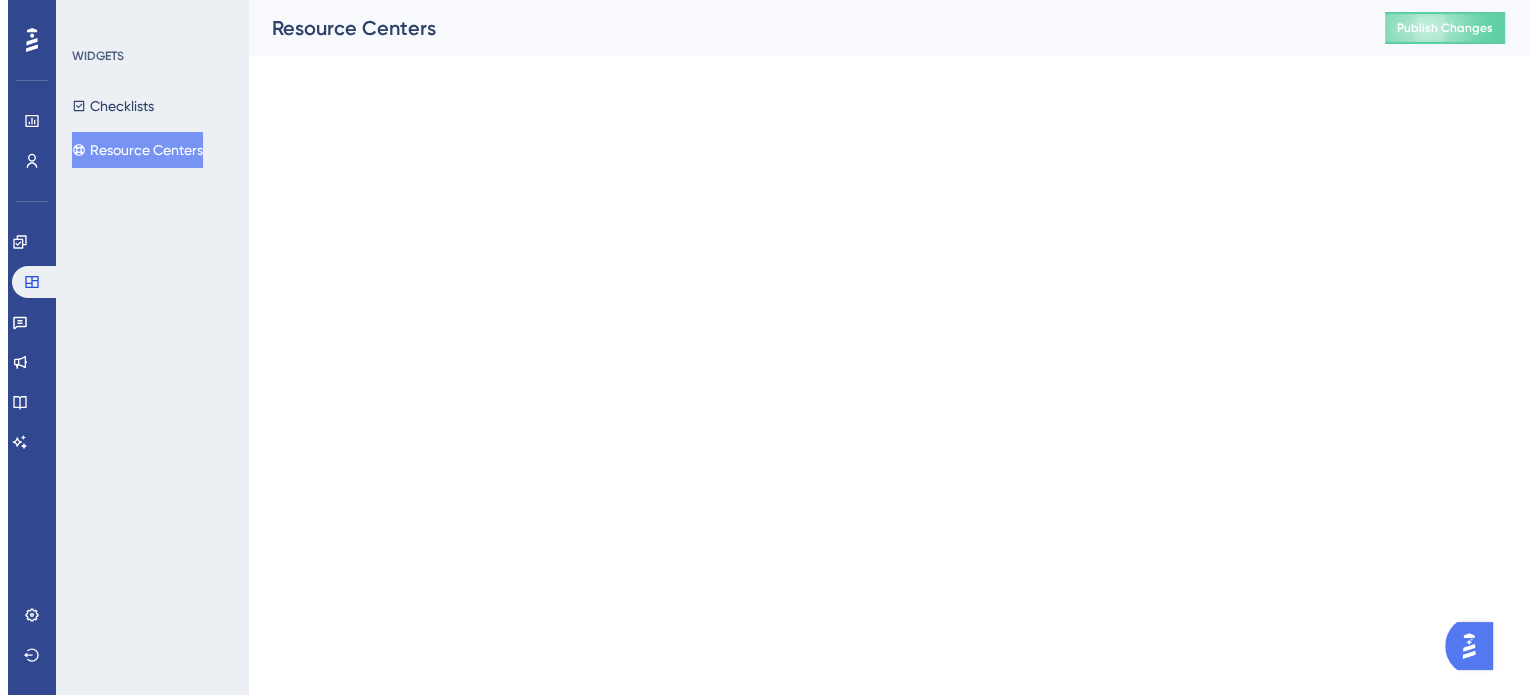 scroll, scrollTop: 0, scrollLeft: 0, axis: both 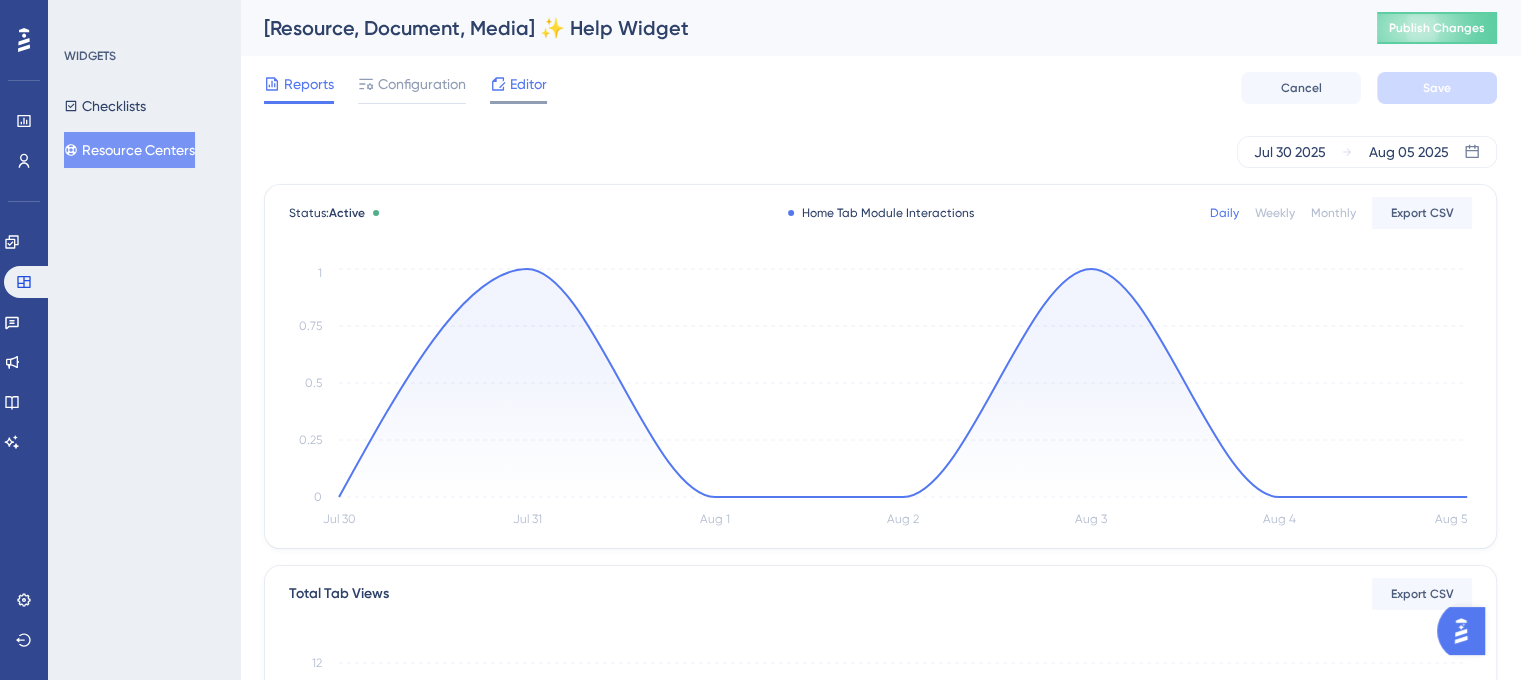 click on "Editor" at bounding box center [528, 84] 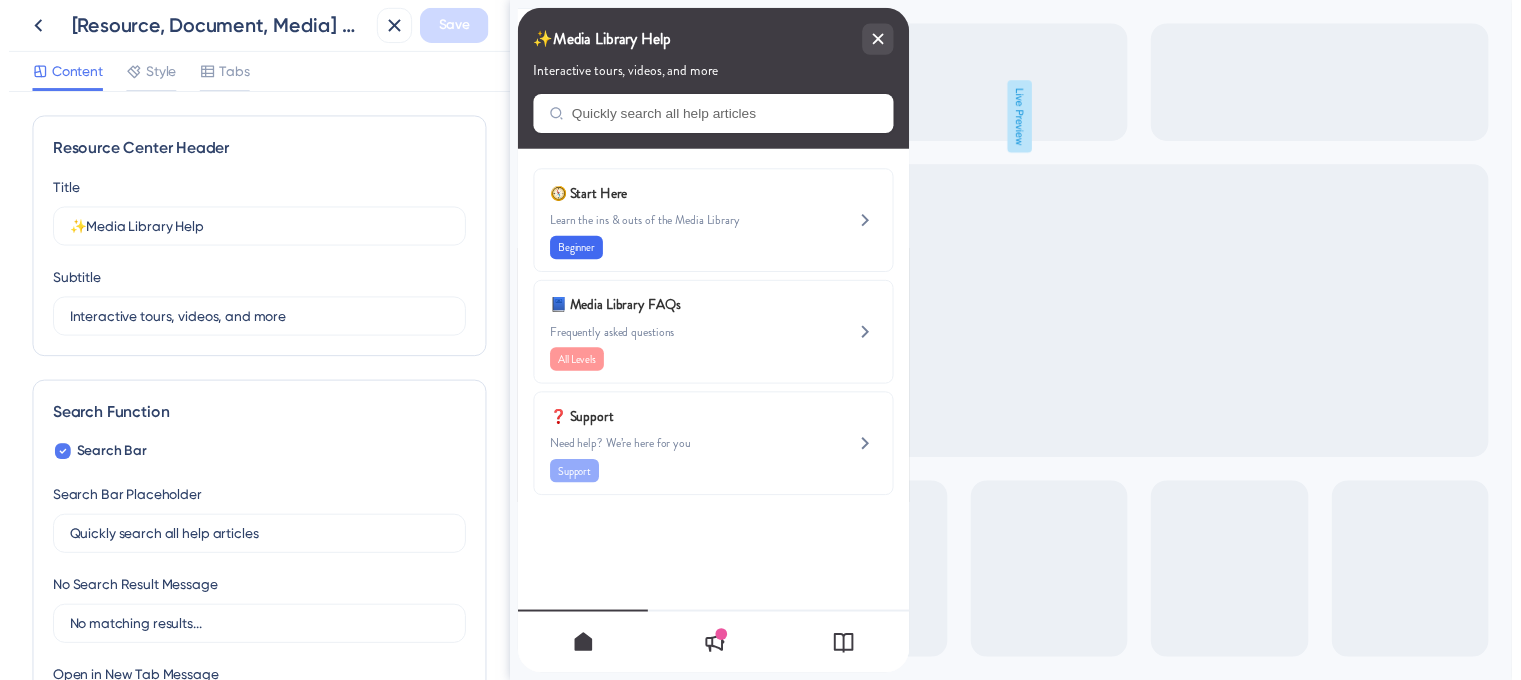 scroll, scrollTop: 0, scrollLeft: 0, axis: both 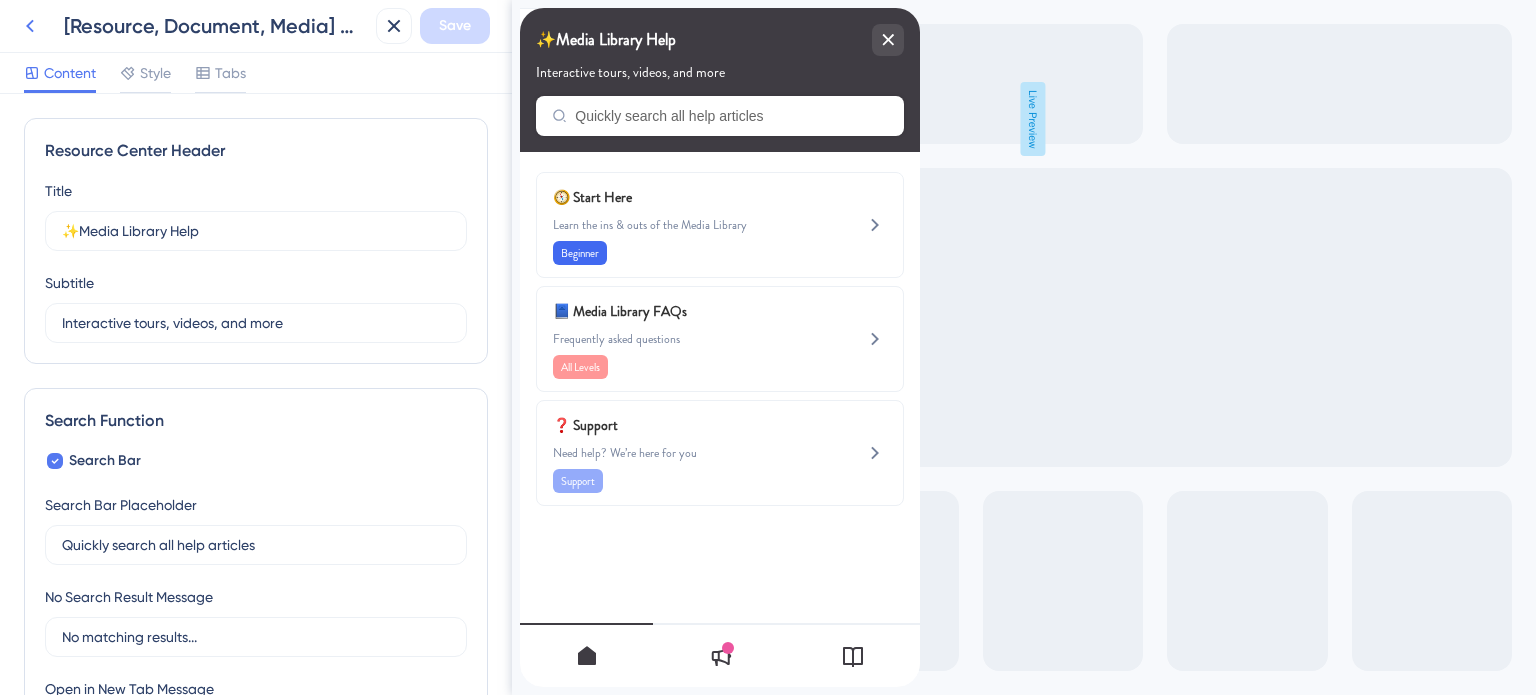 click 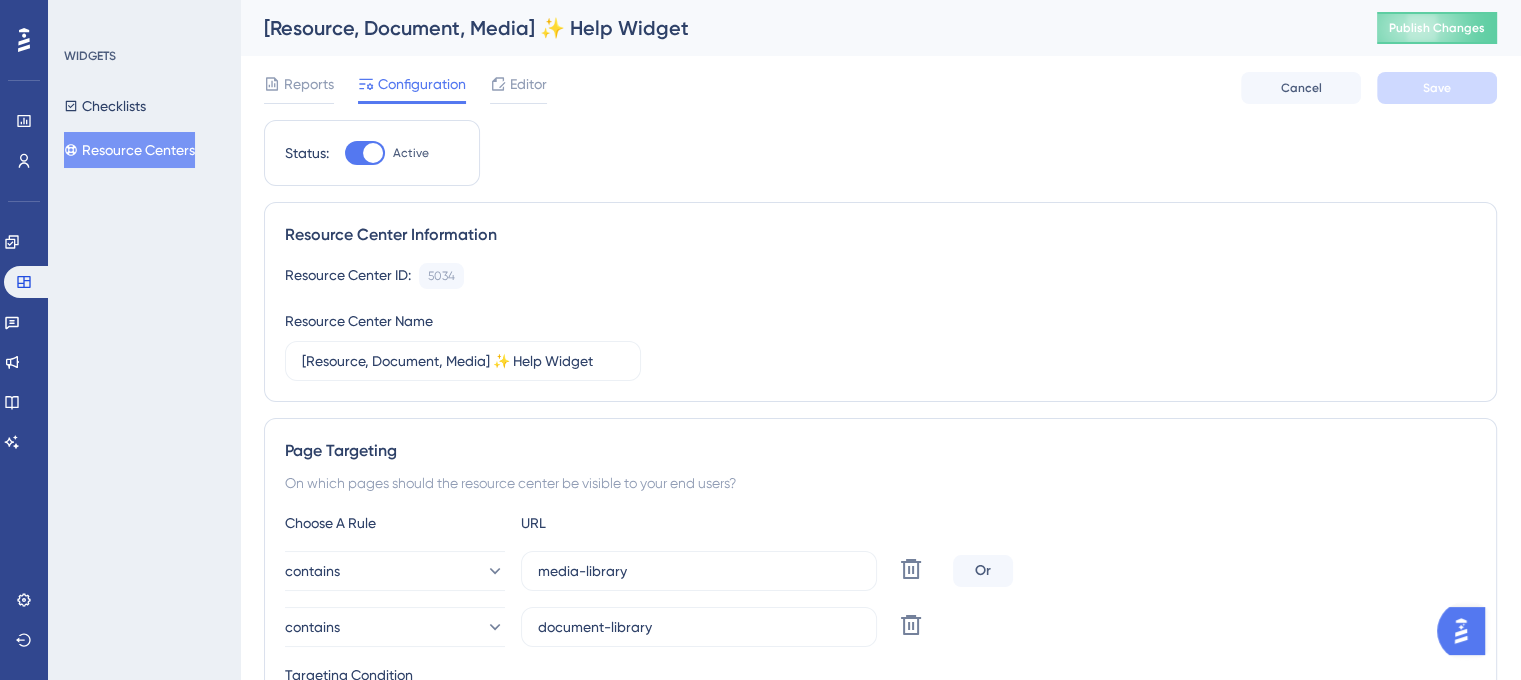 click on "Resource Centers" at bounding box center [129, 150] 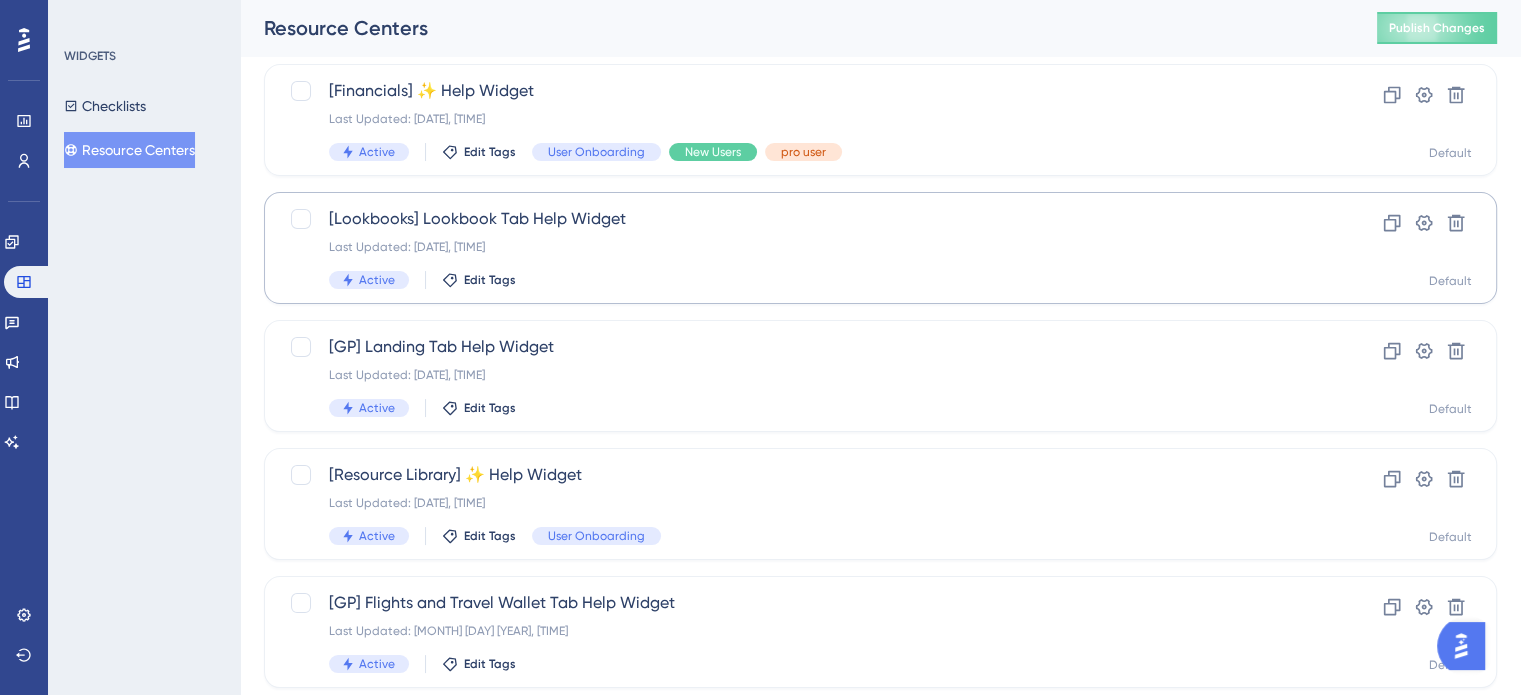 scroll, scrollTop: 200, scrollLeft: 0, axis: vertical 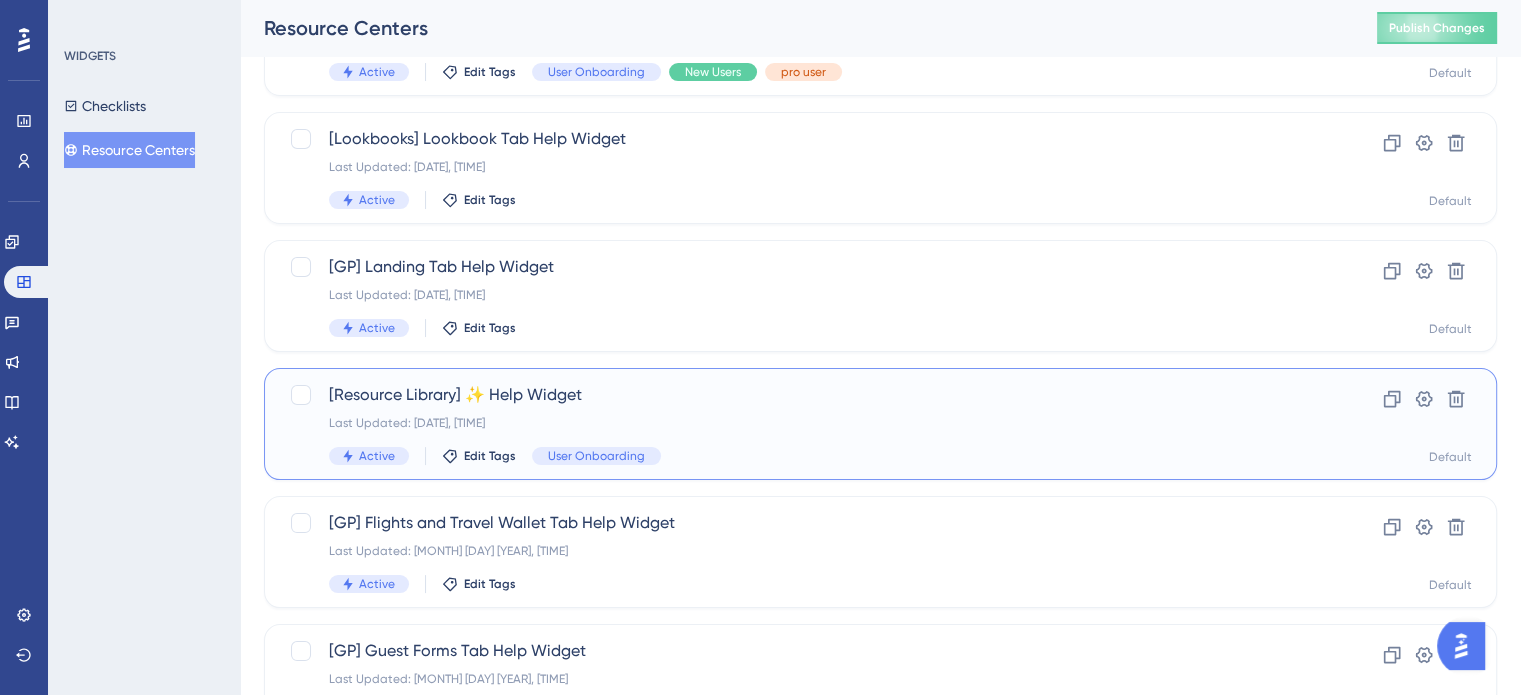 click on "[Resource Library] ✨ Help Widget" at bounding box center [800, 395] 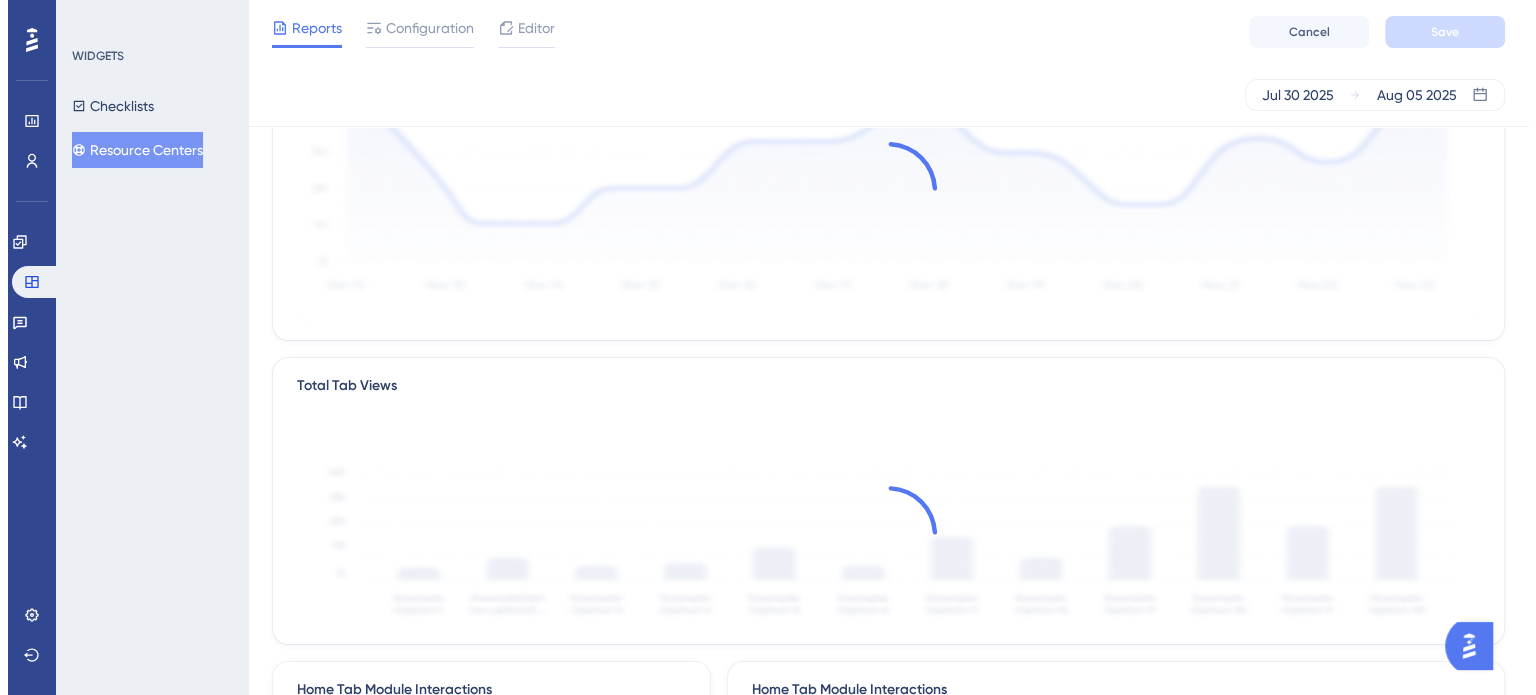 scroll, scrollTop: 0, scrollLeft: 0, axis: both 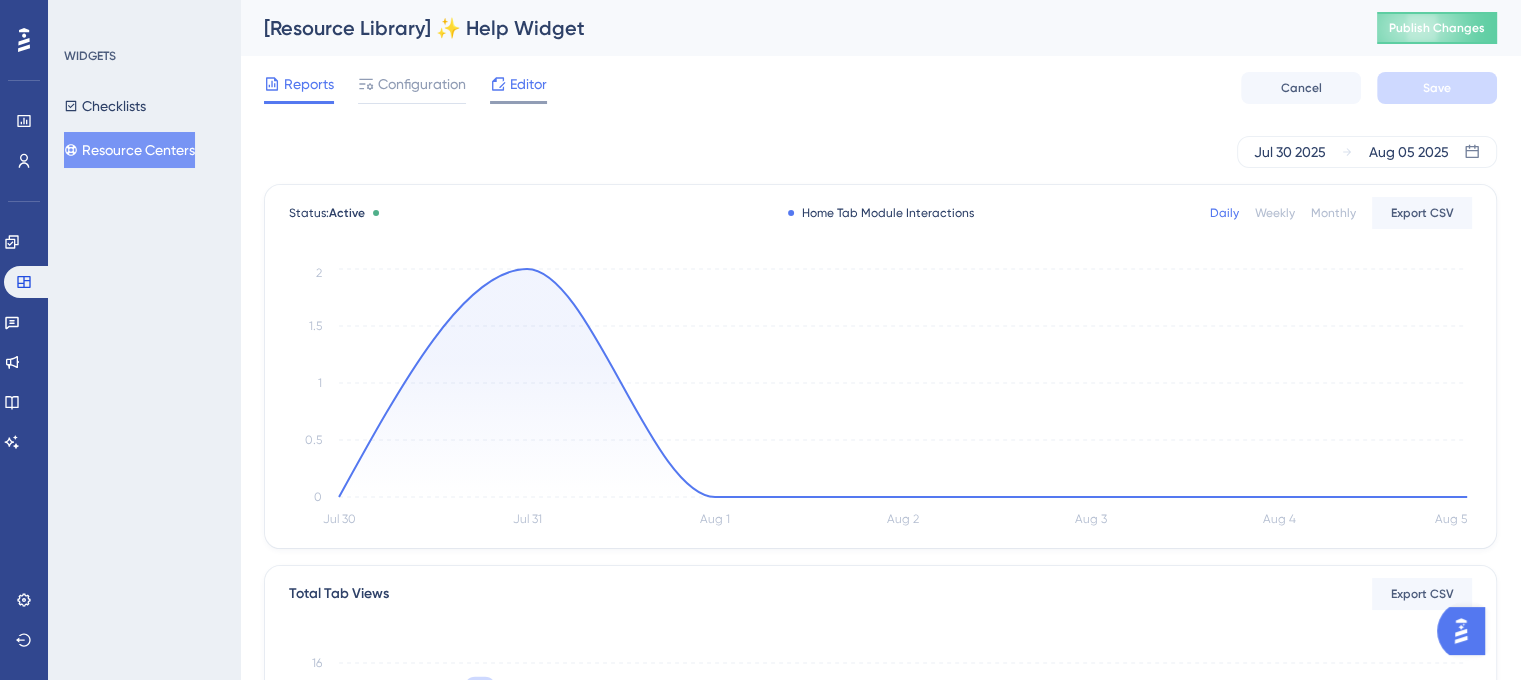 click on "Editor" at bounding box center (528, 84) 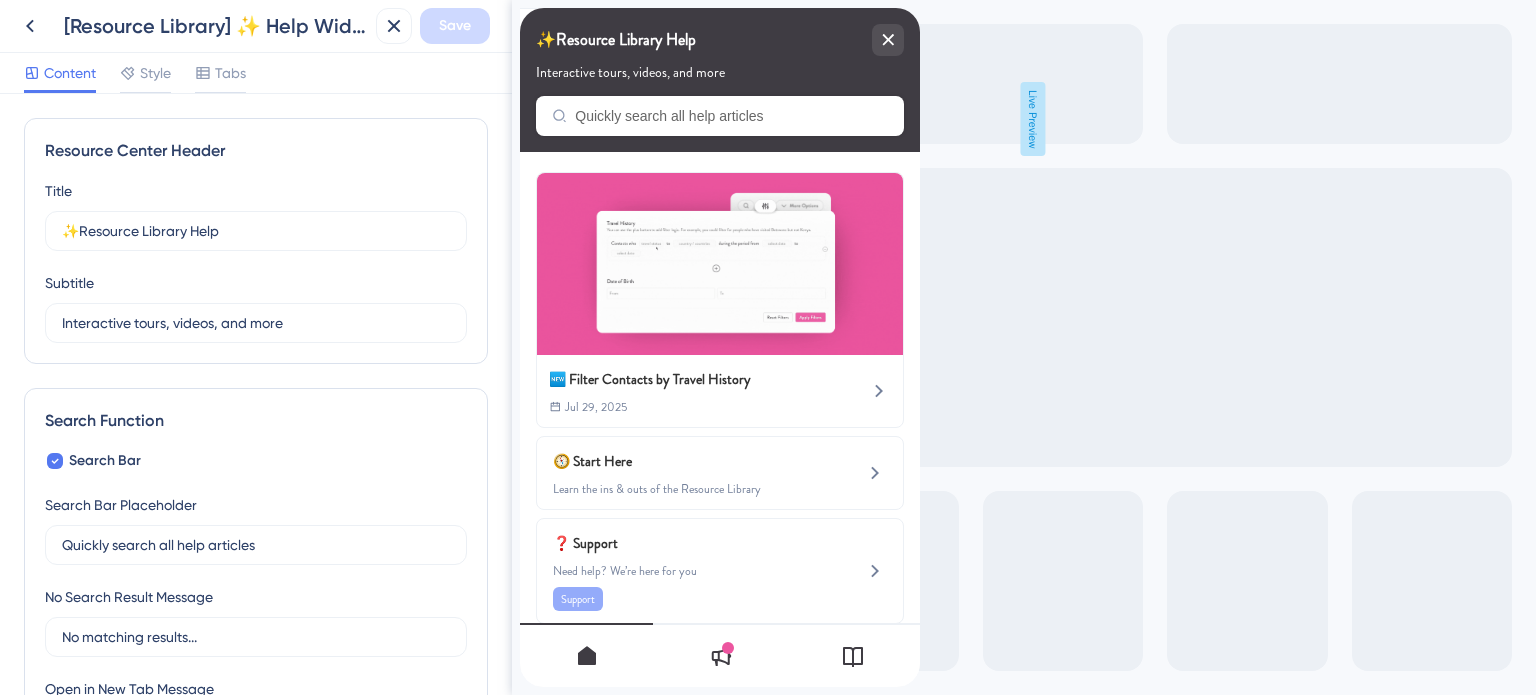 scroll, scrollTop: 0, scrollLeft: 0, axis: both 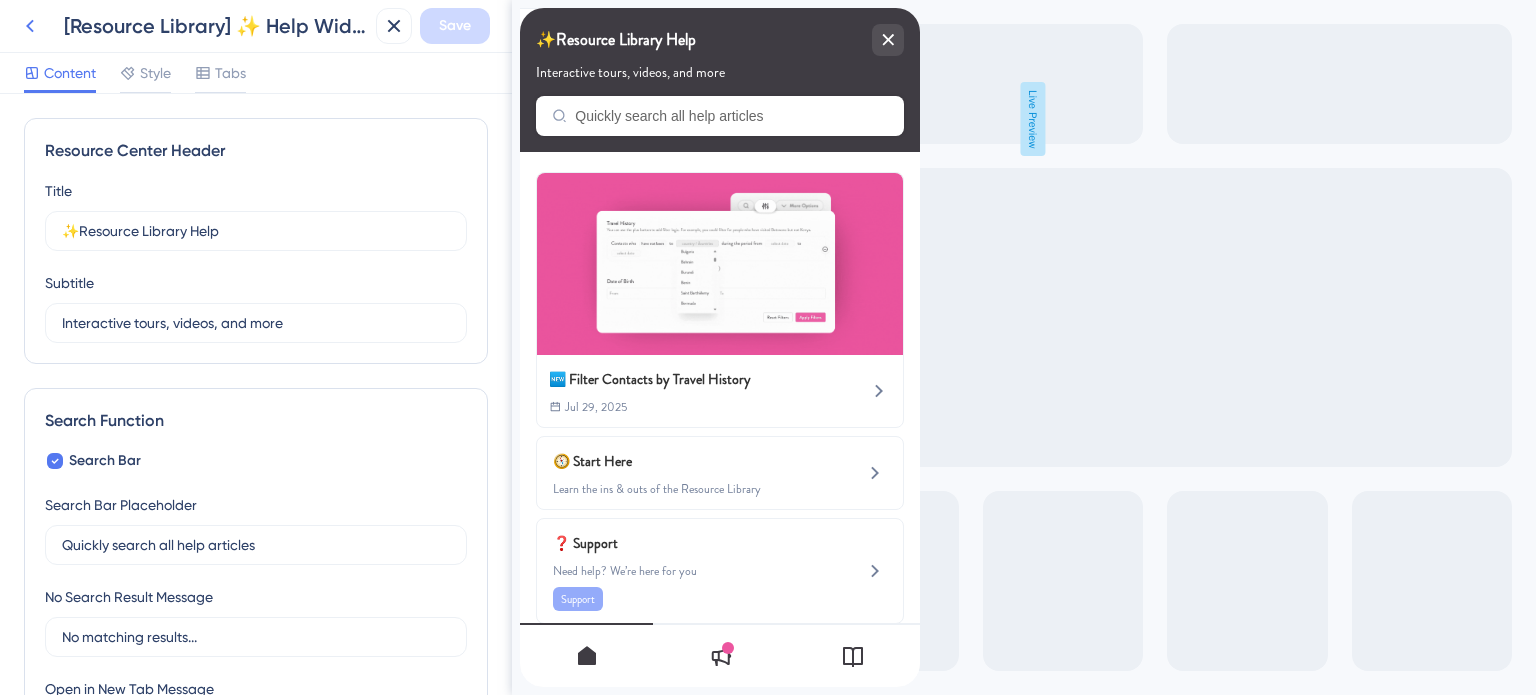 click 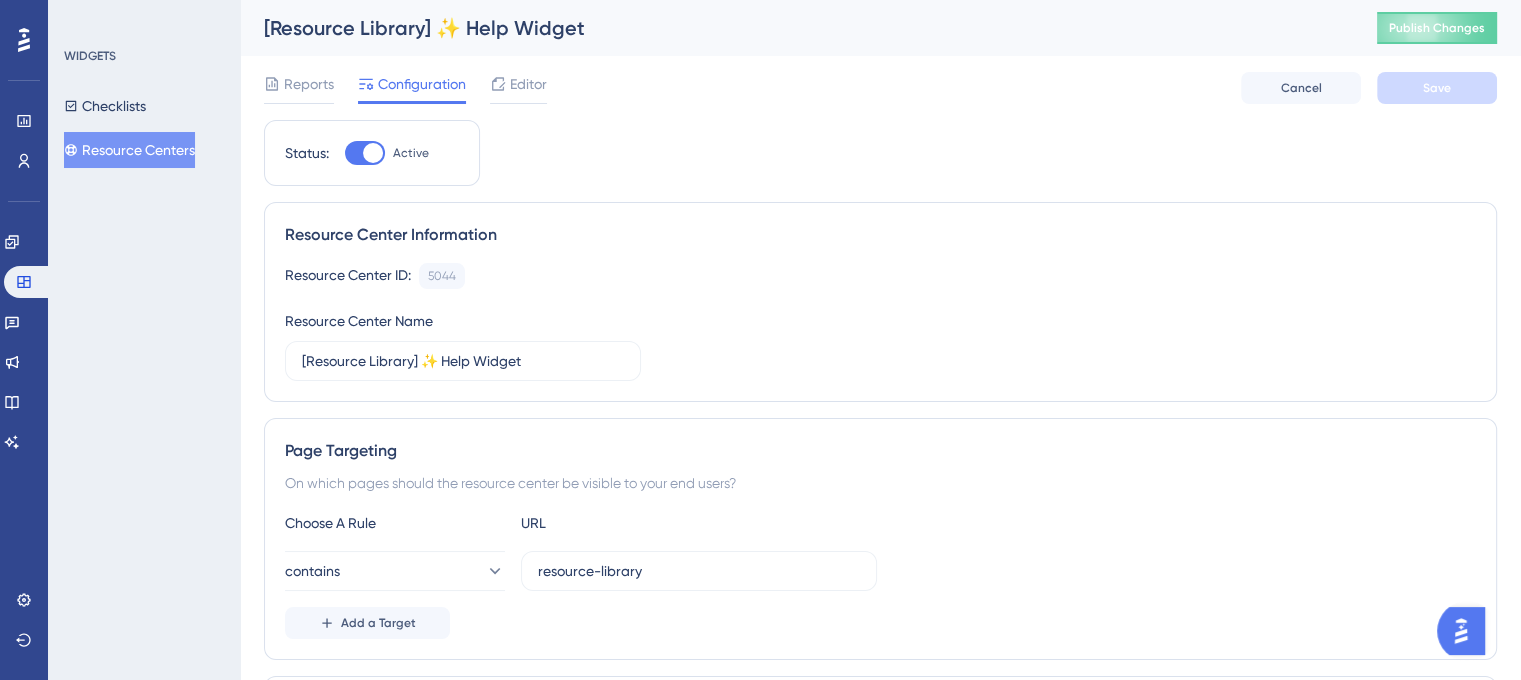 click on "Resource Centers" at bounding box center [129, 150] 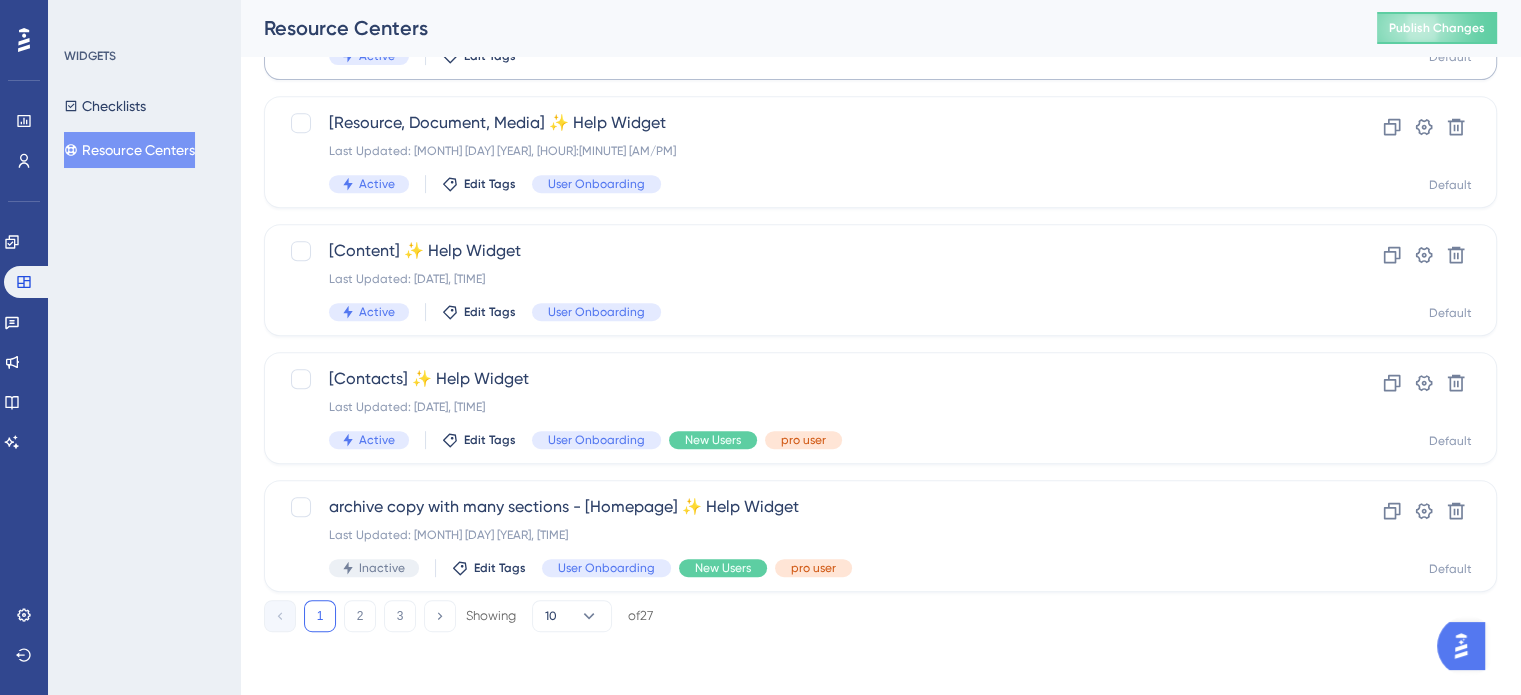scroll, scrollTop: 856, scrollLeft: 0, axis: vertical 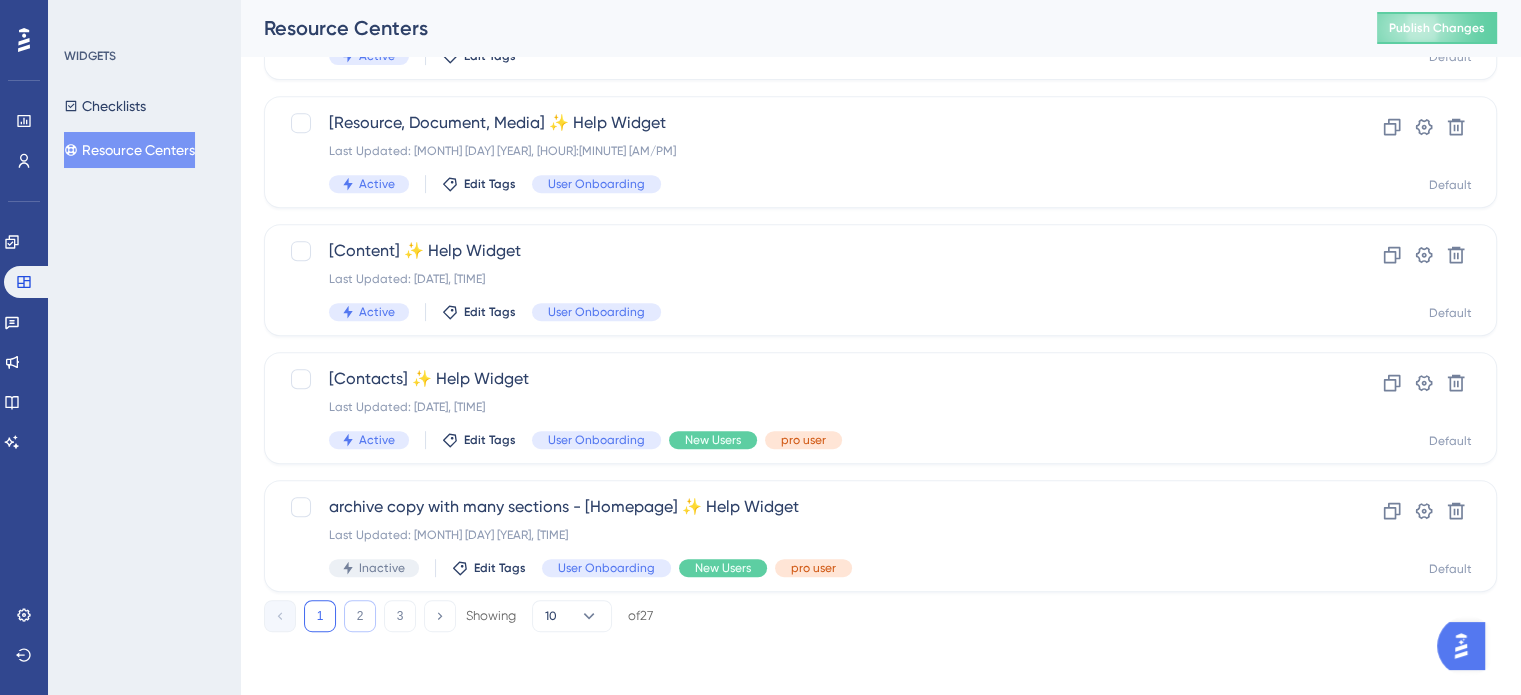 click on "2" at bounding box center [360, 616] 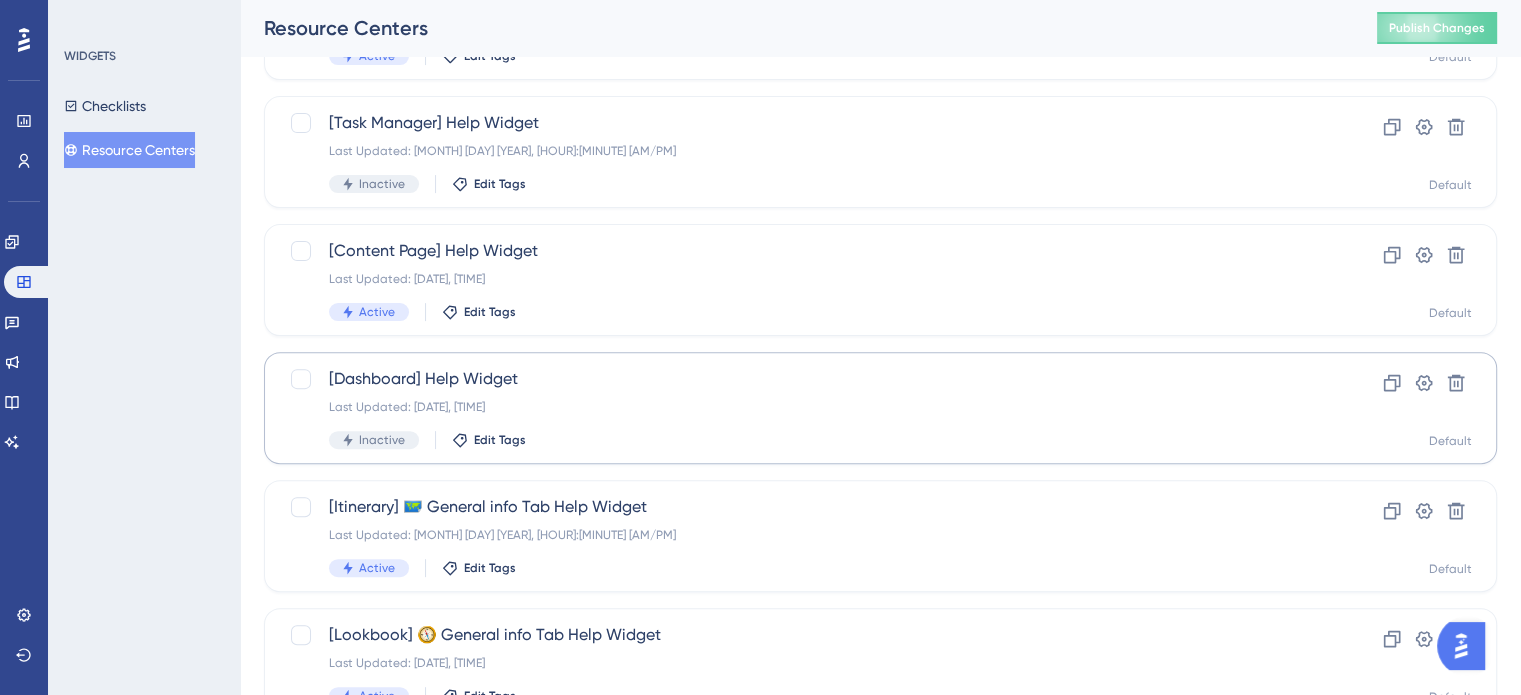 scroll, scrollTop: 856, scrollLeft: 0, axis: vertical 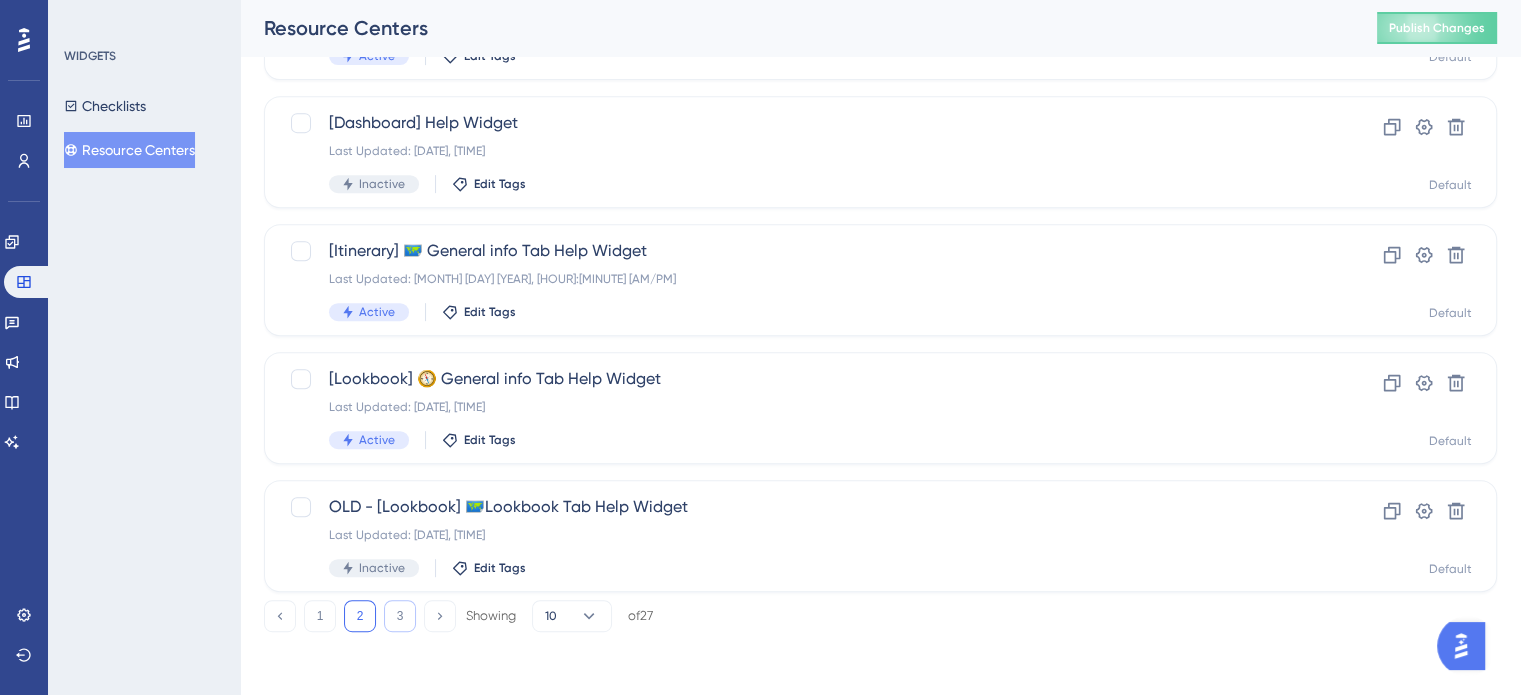 click on "3" at bounding box center (400, 616) 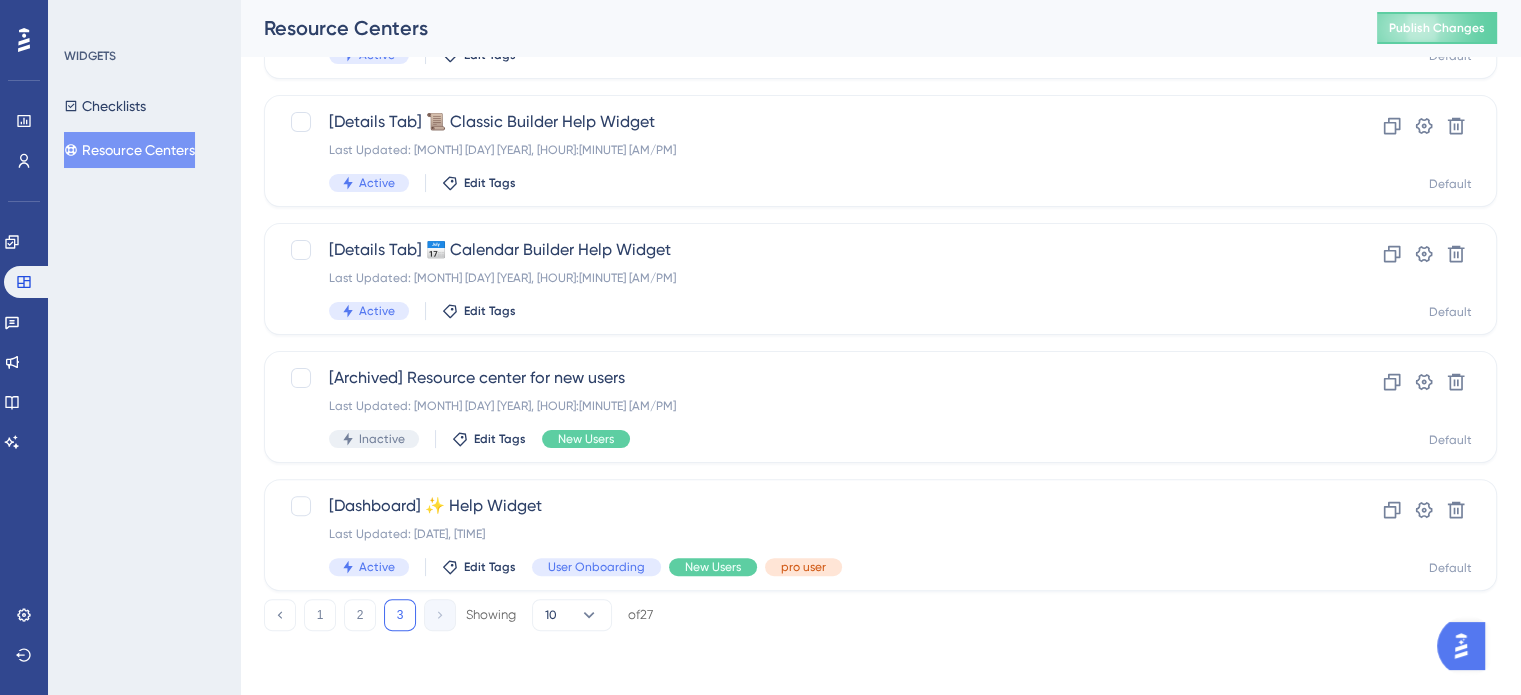 scroll, scrollTop: 472, scrollLeft: 0, axis: vertical 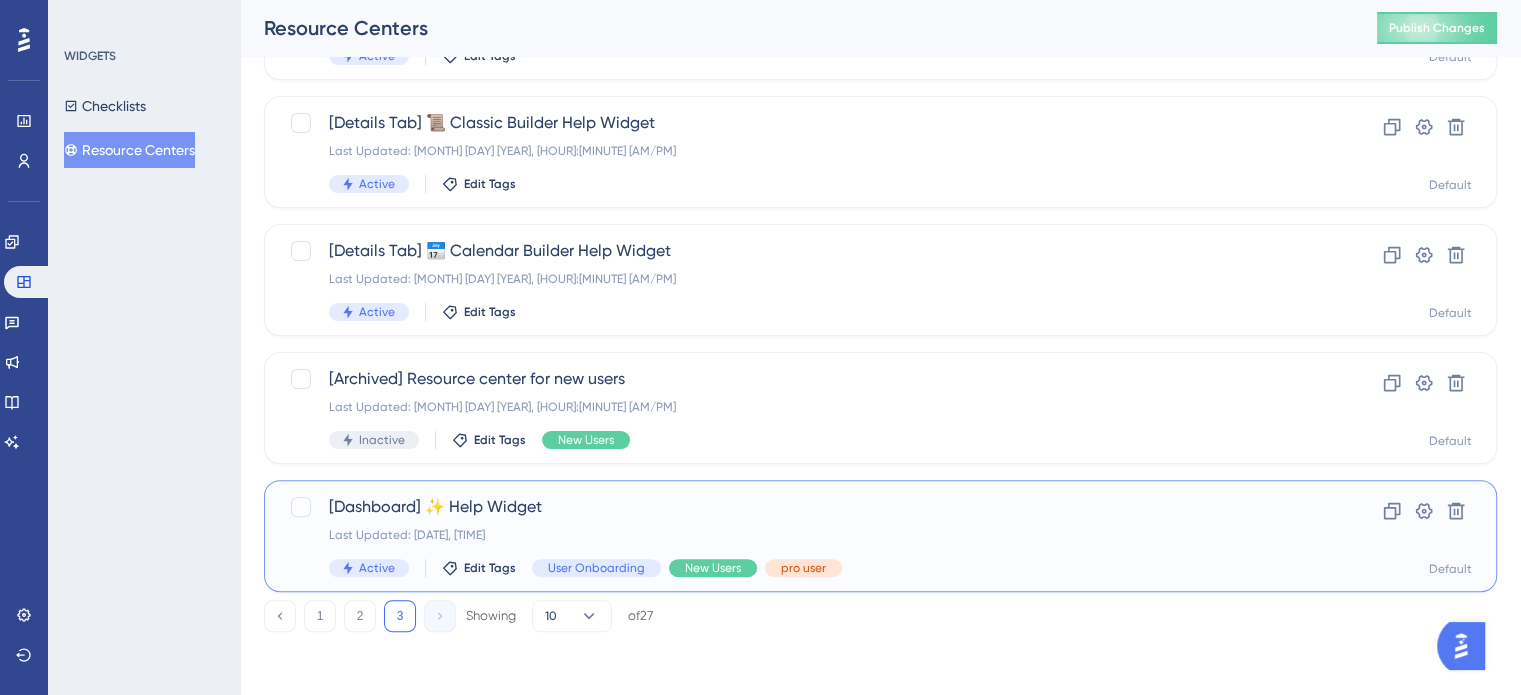 click on "[Dashboard] ✨ Help Widget" at bounding box center (800, 507) 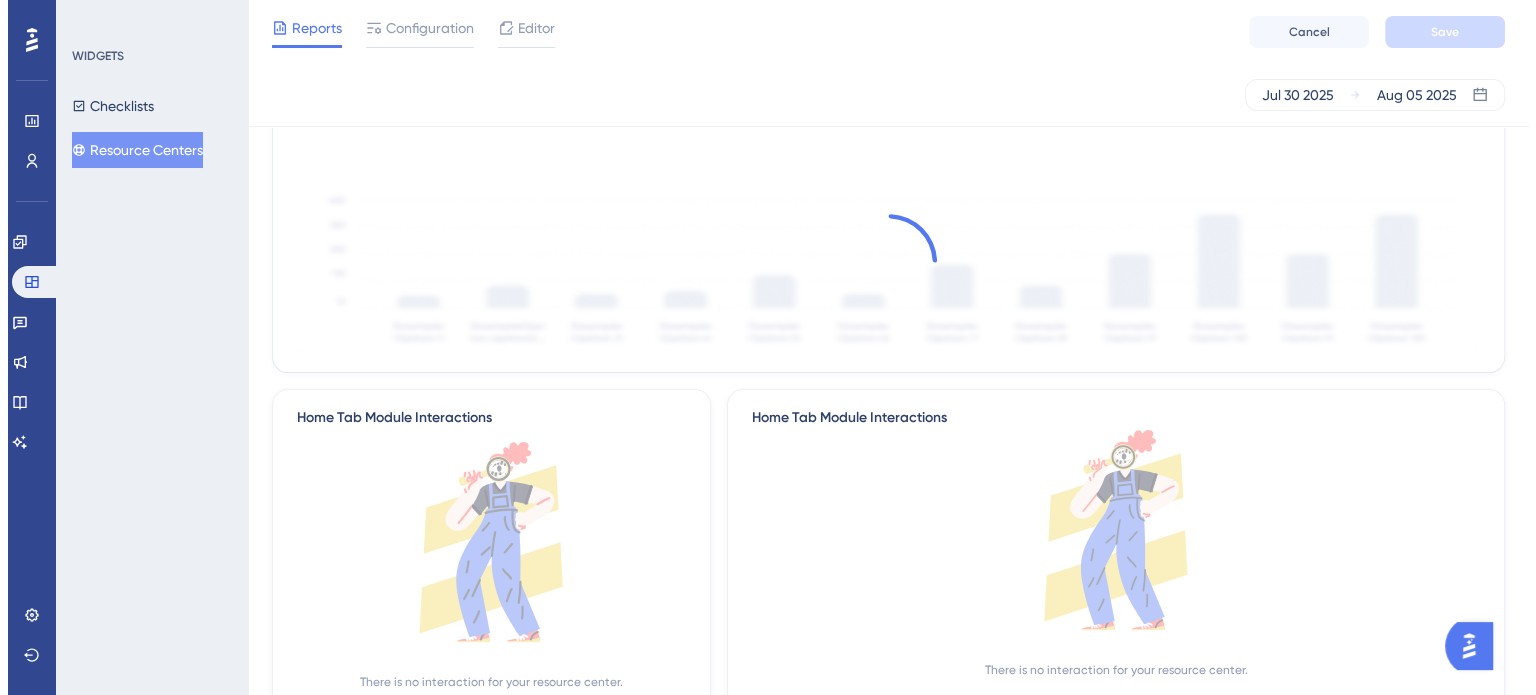 scroll, scrollTop: 0, scrollLeft: 0, axis: both 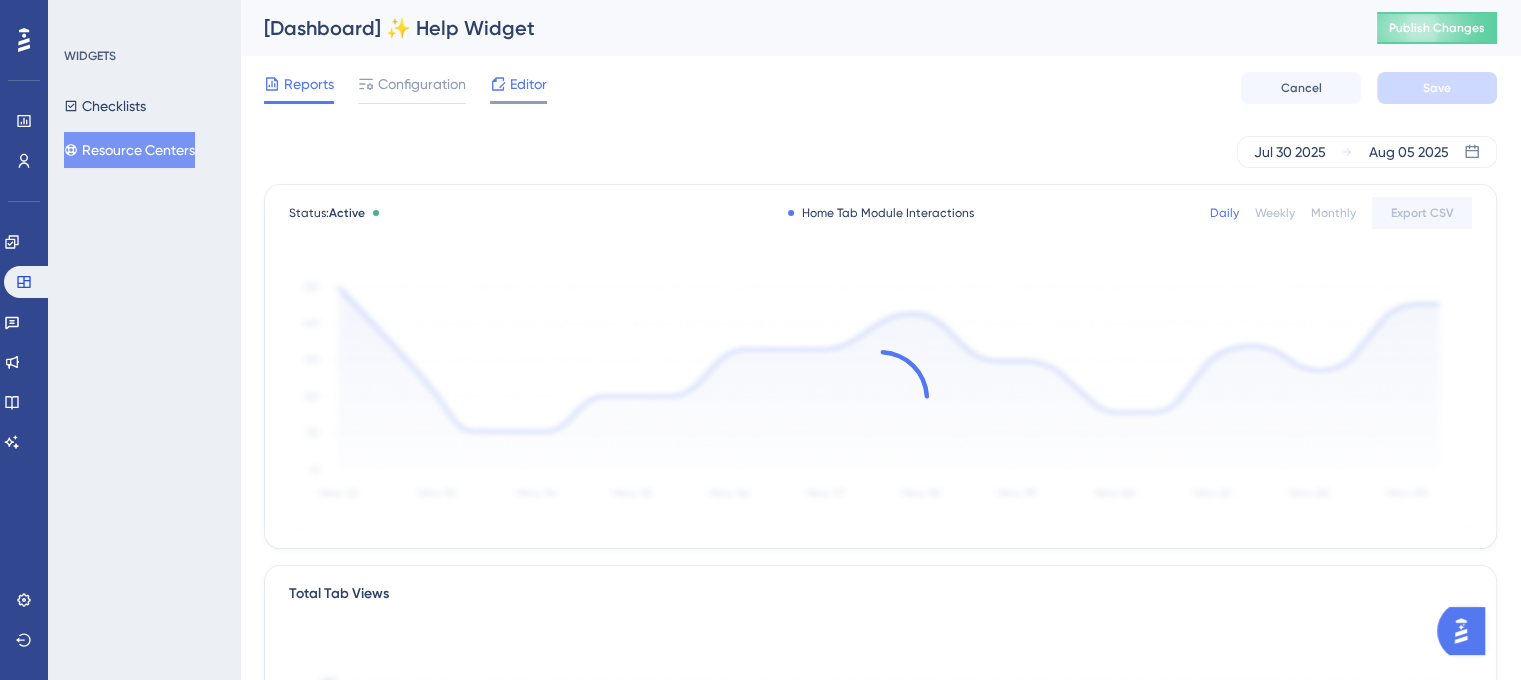 click on "Editor" at bounding box center (528, 84) 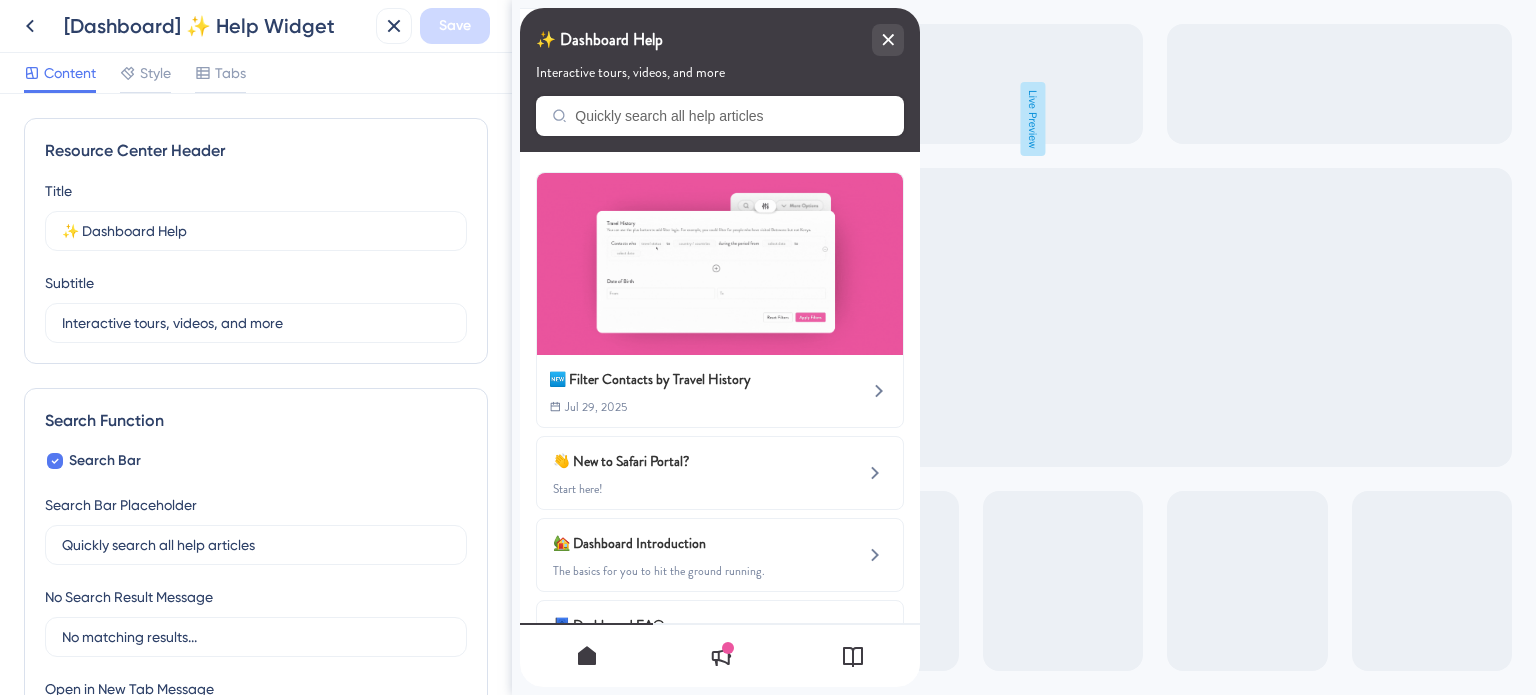 scroll, scrollTop: 0, scrollLeft: 0, axis: both 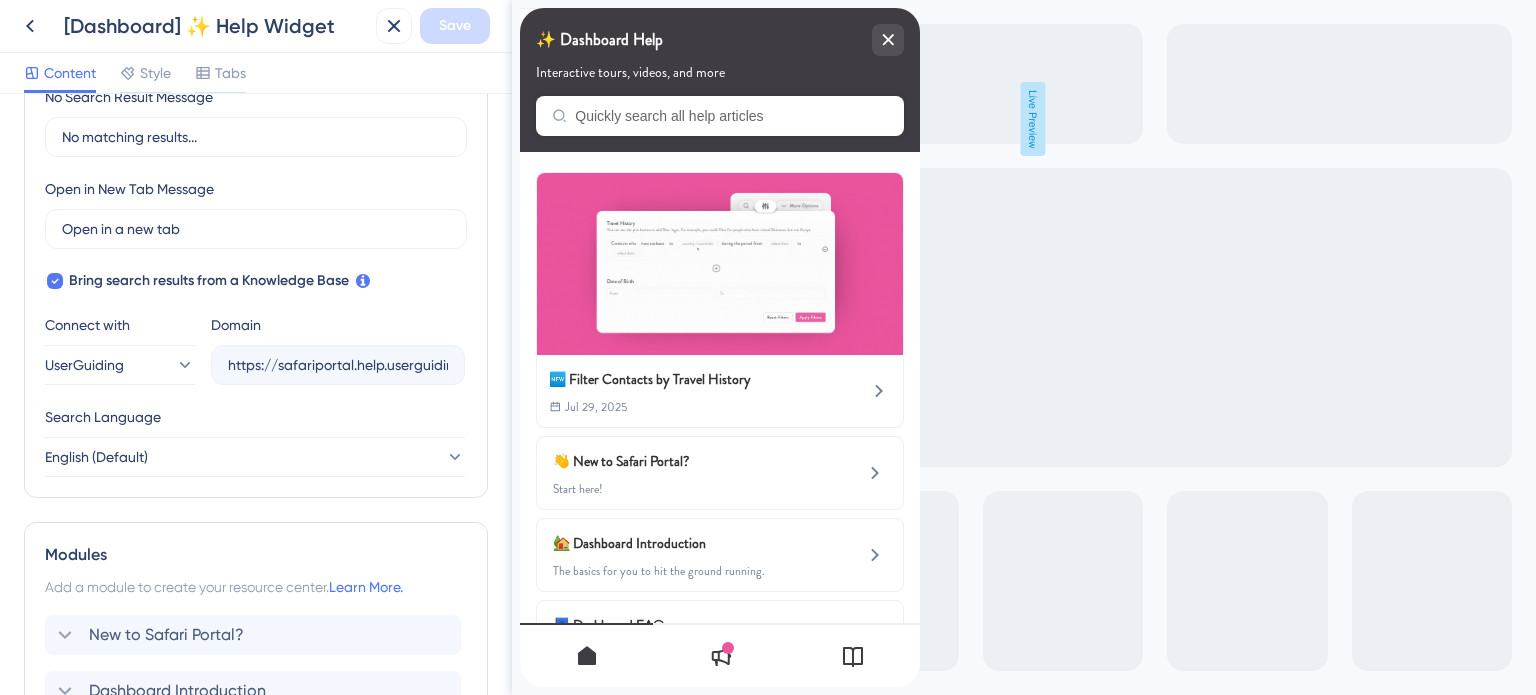click on "✨ Dashboard Help" at bounding box center [720, 40] 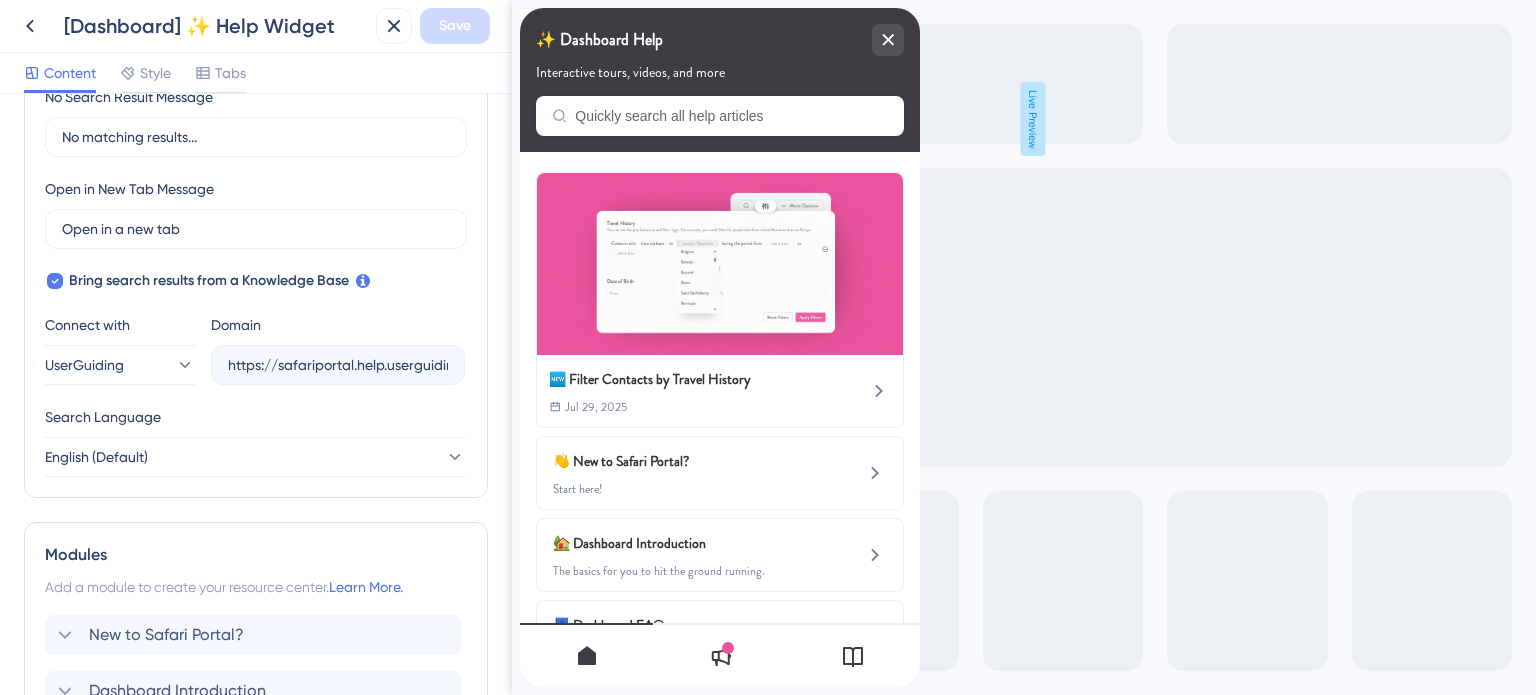 drag, startPoint x: 1223, startPoint y: 229, endPoint x: 556, endPoint y: 435, distance: 698.0867 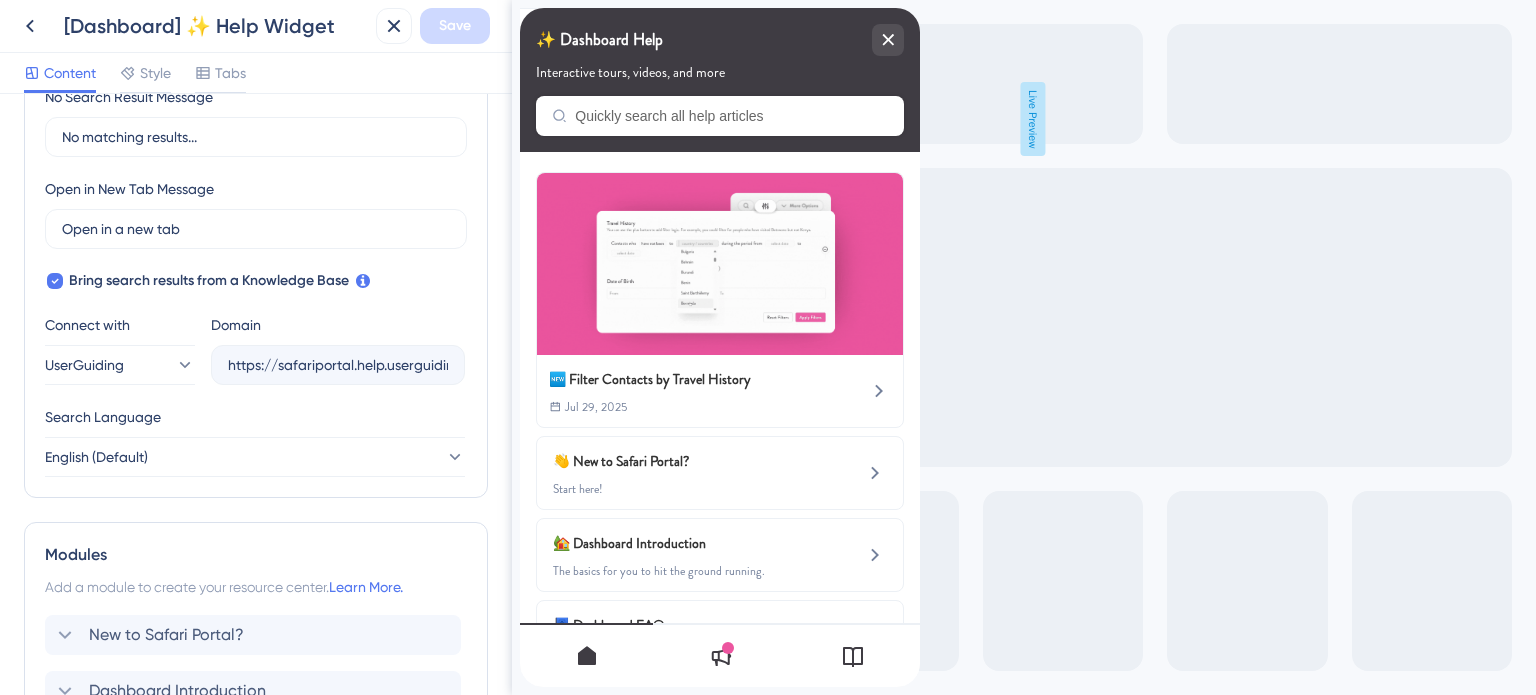 click on "Full Screen Preview Live Preview" at bounding box center (1024, 347) 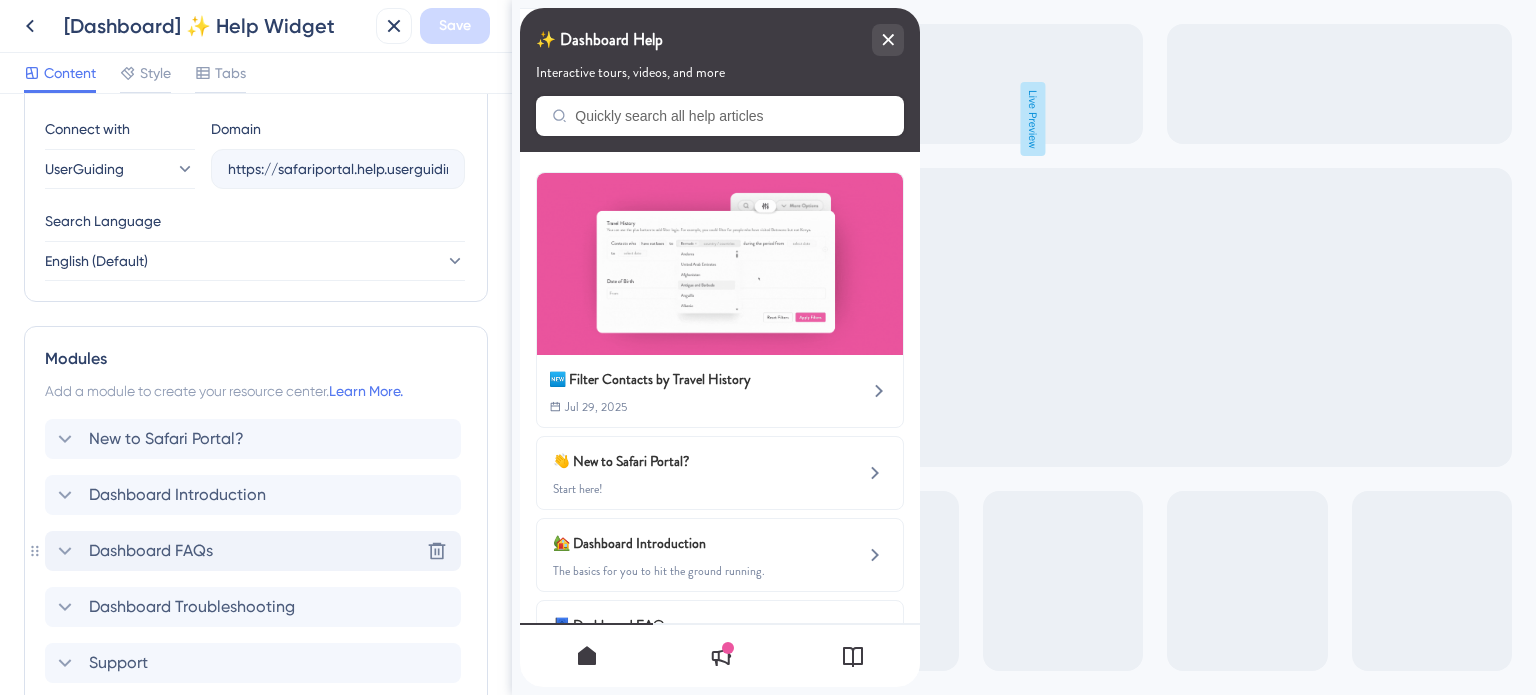 scroll, scrollTop: 863, scrollLeft: 0, axis: vertical 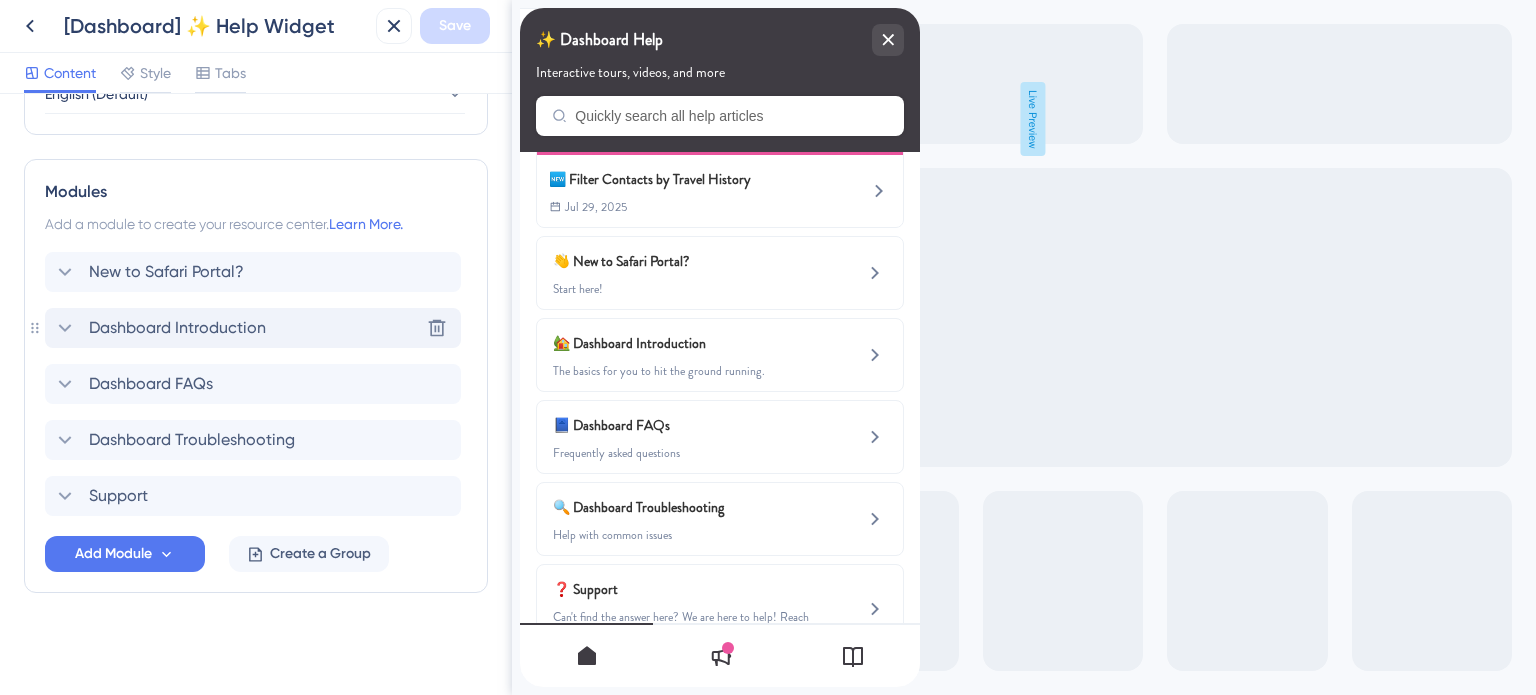 click 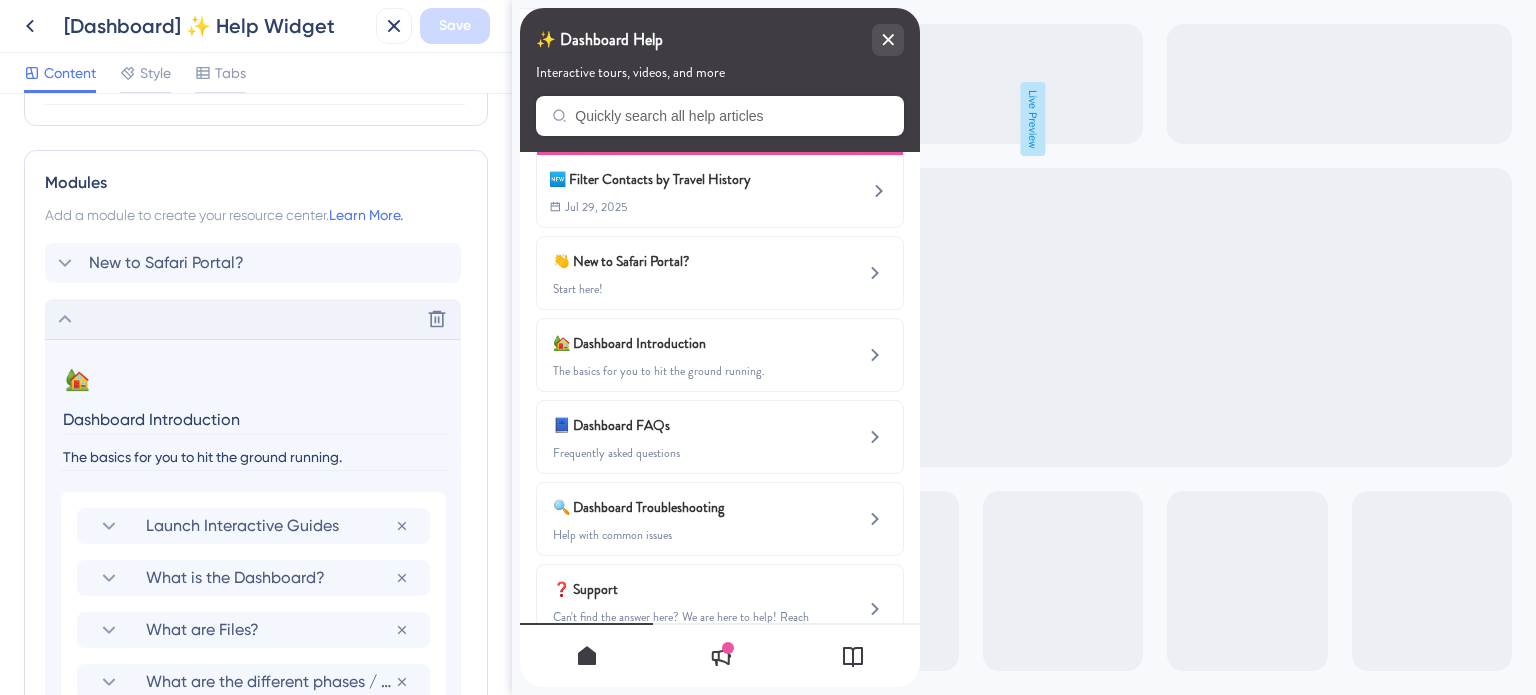 scroll, scrollTop: 863, scrollLeft: 0, axis: vertical 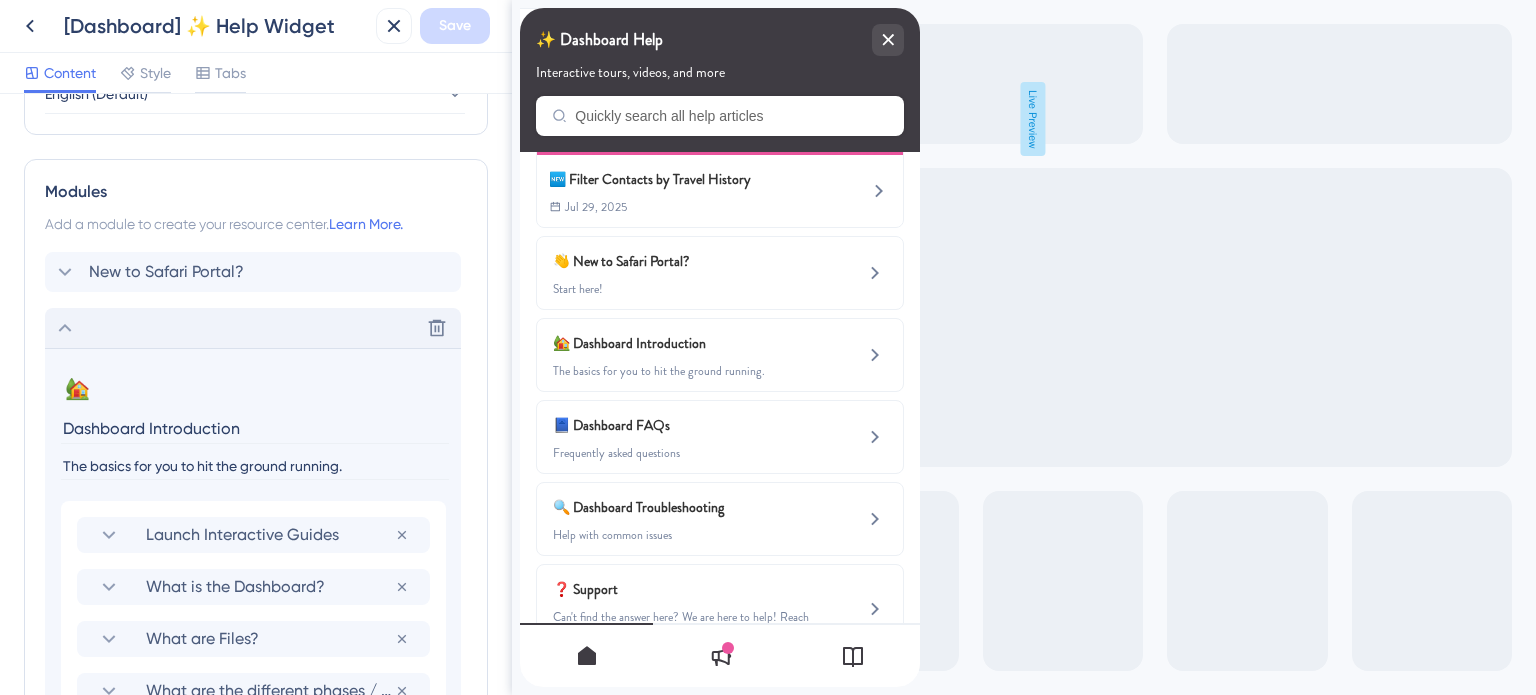 click 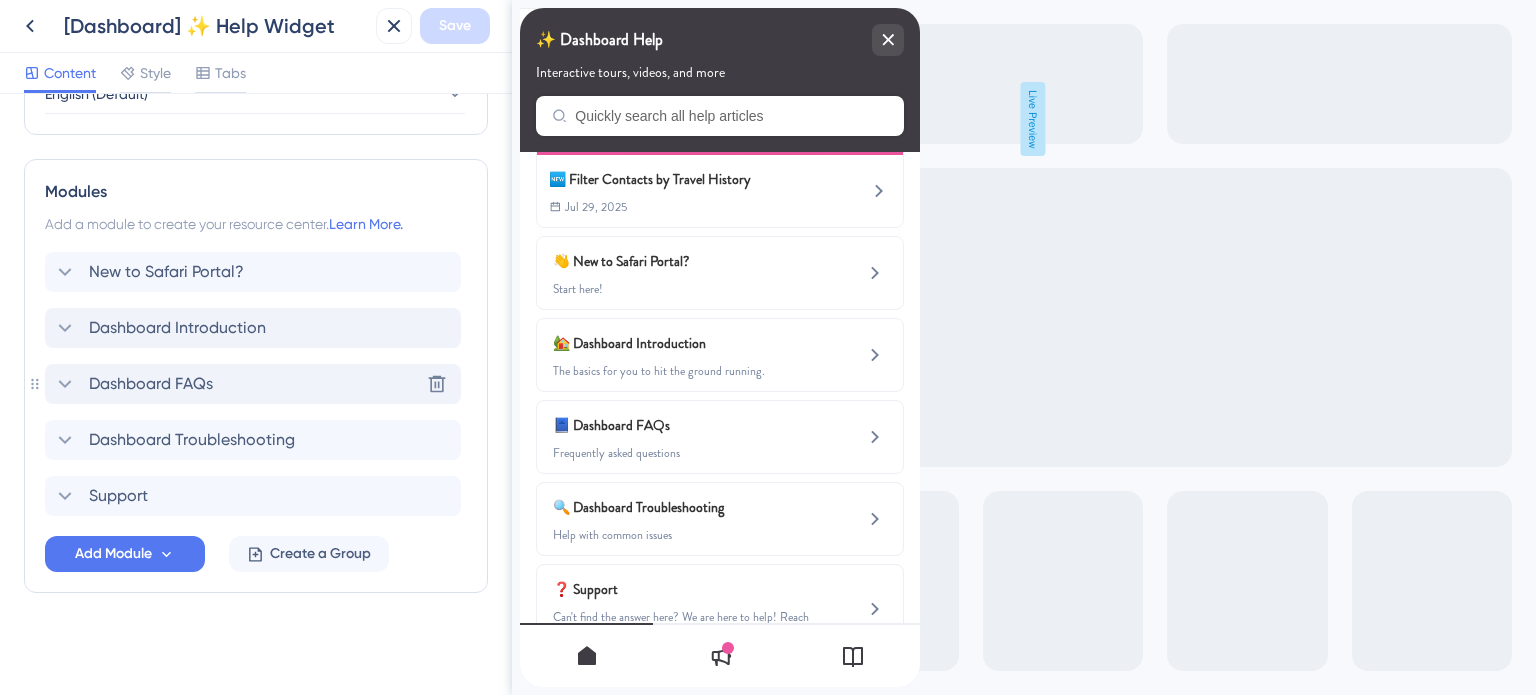 click 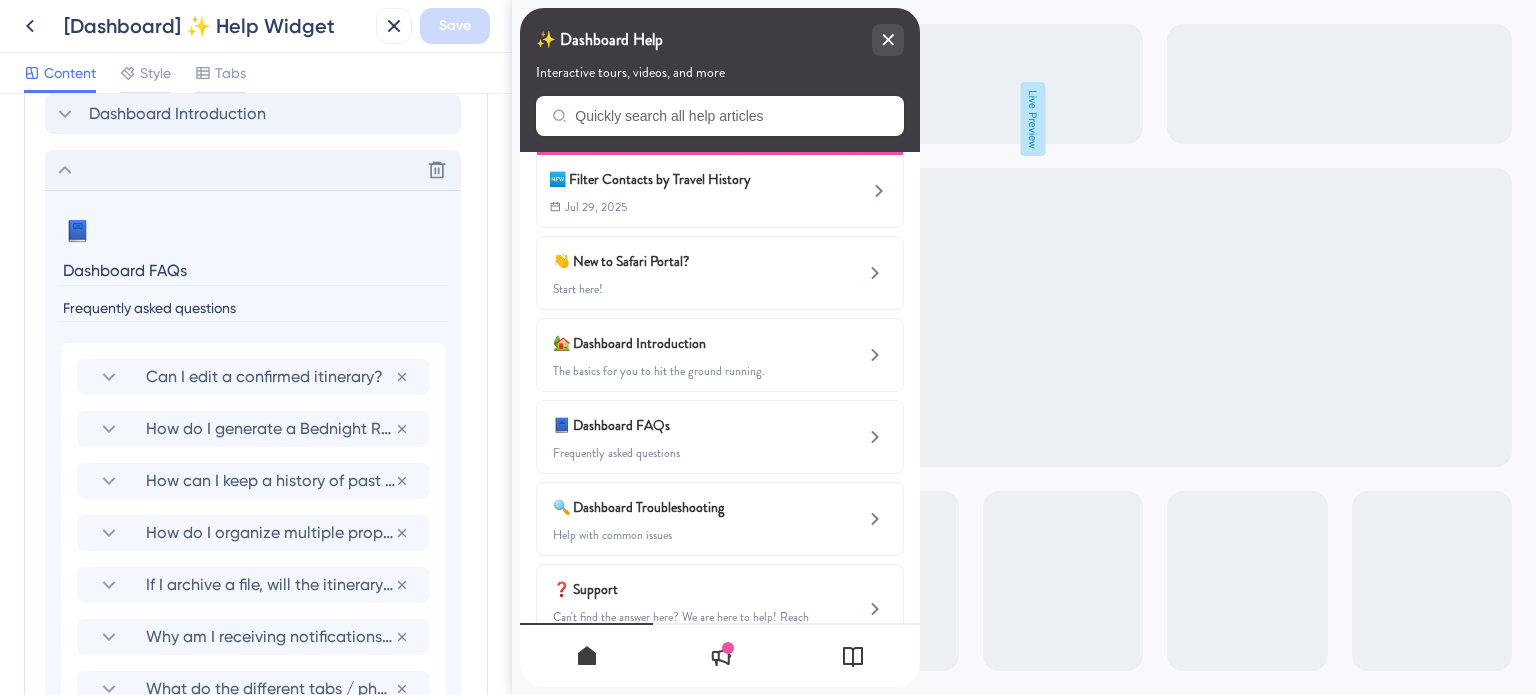 scroll, scrollTop: 863, scrollLeft: 0, axis: vertical 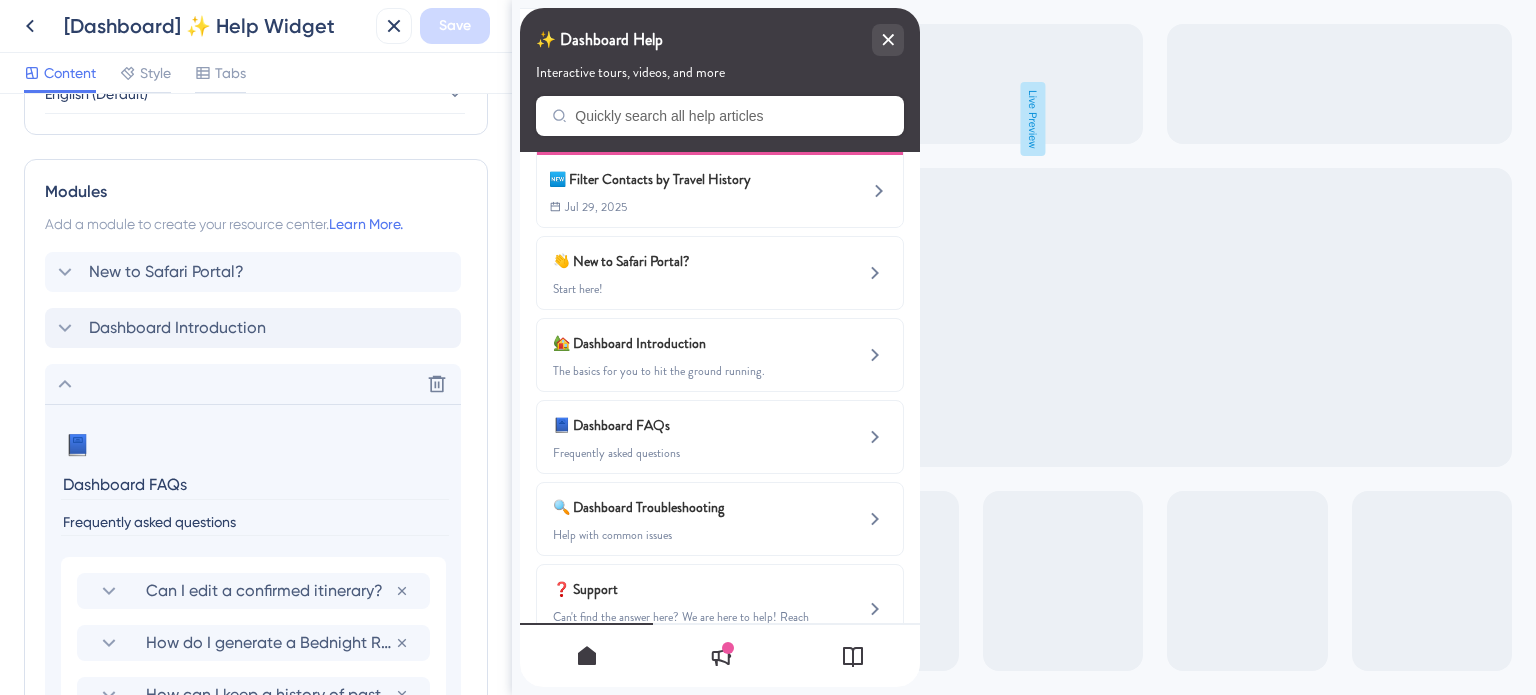 click 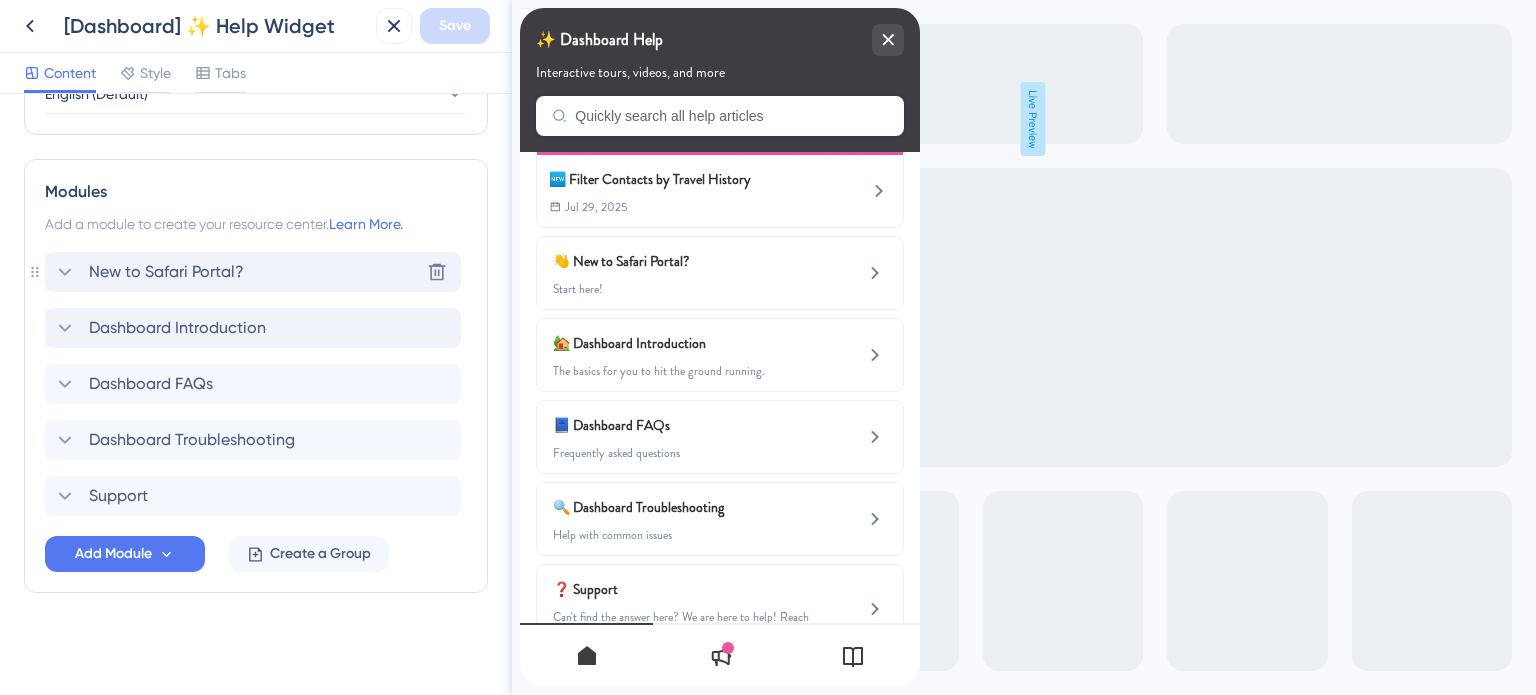 click 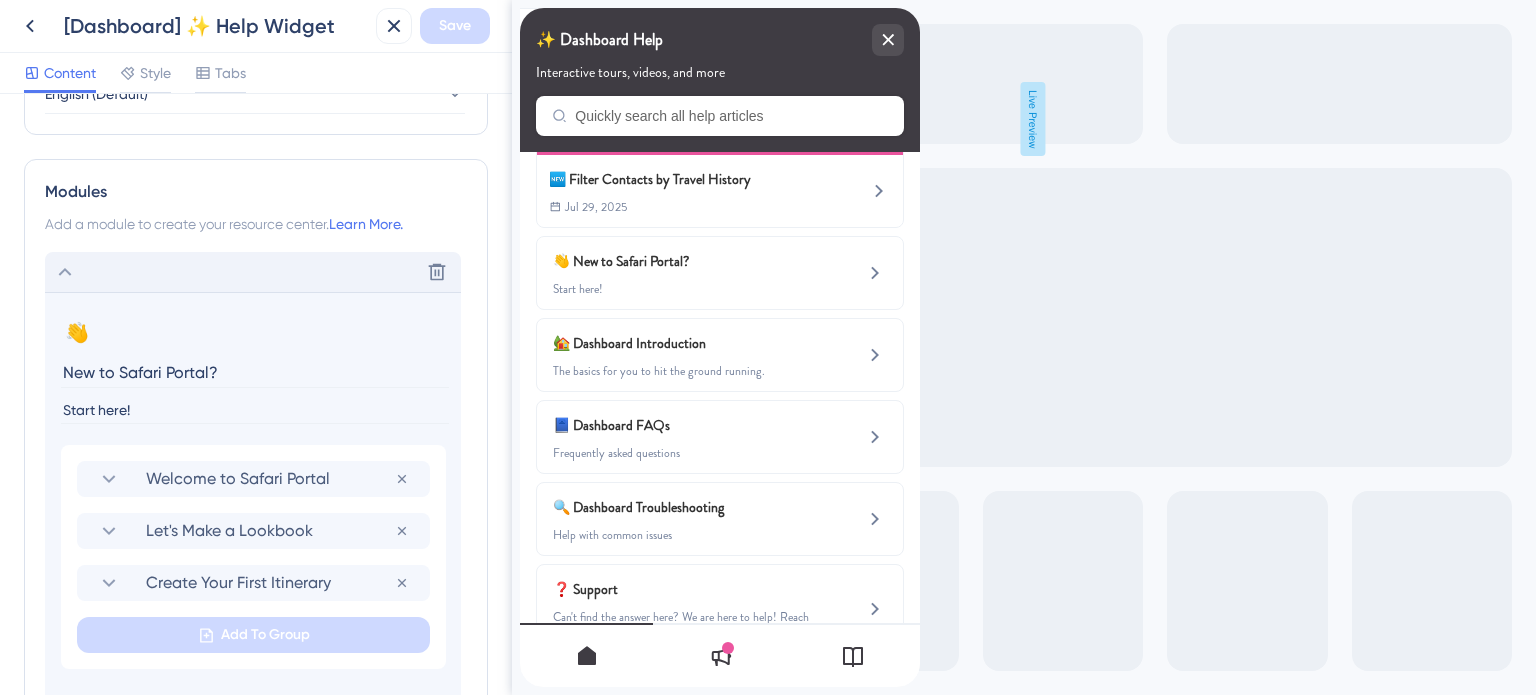 drag, startPoint x: 231, startPoint y: 376, endPoint x: 51, endPoint y: 376, distance: 180 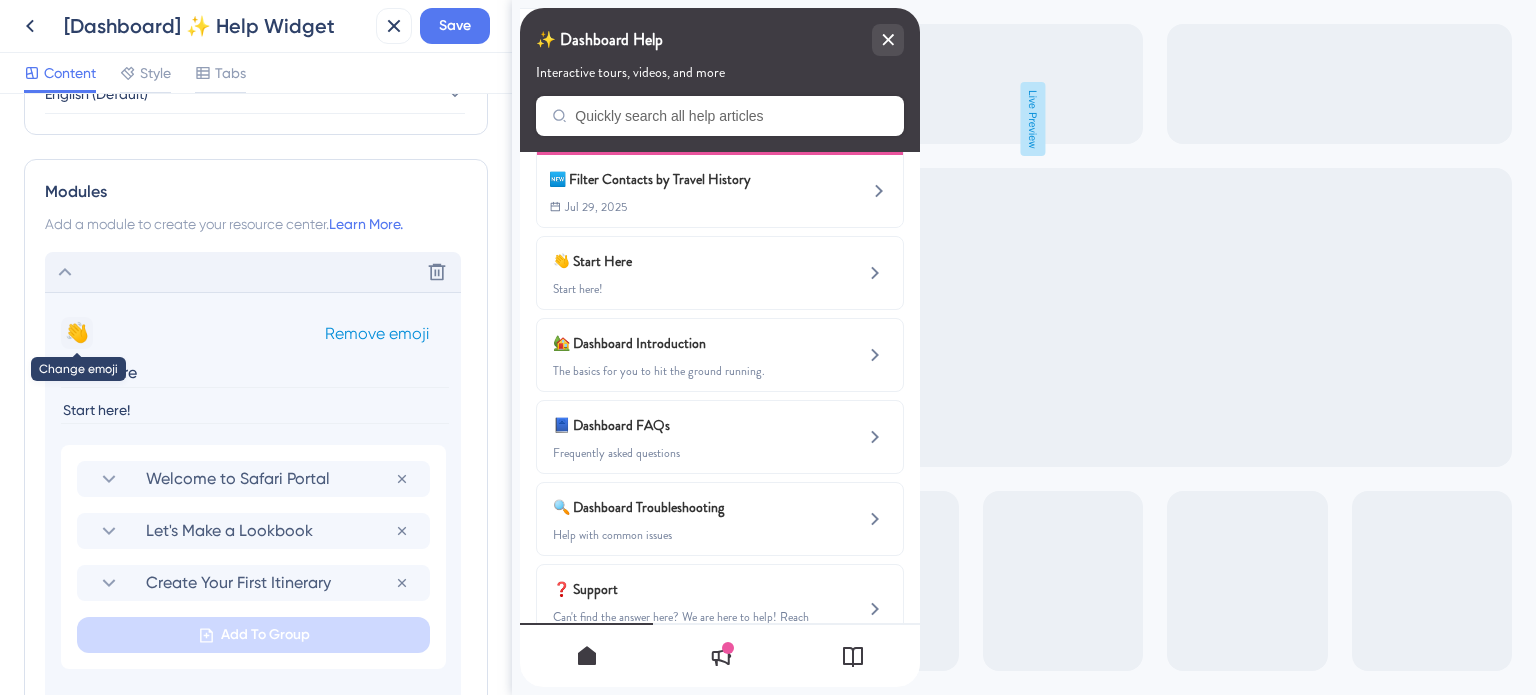 type on "Start Here" 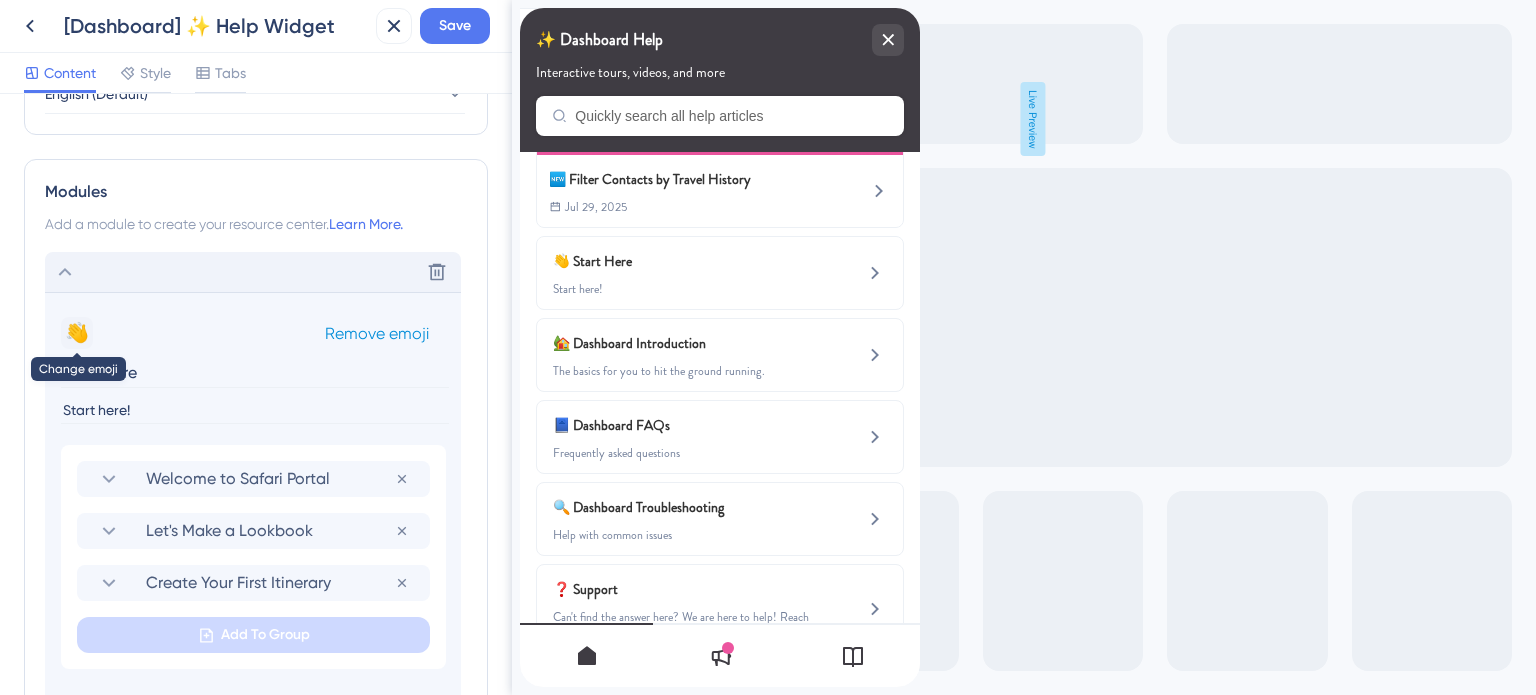 click on "👋" at bounding box center (77, 333) 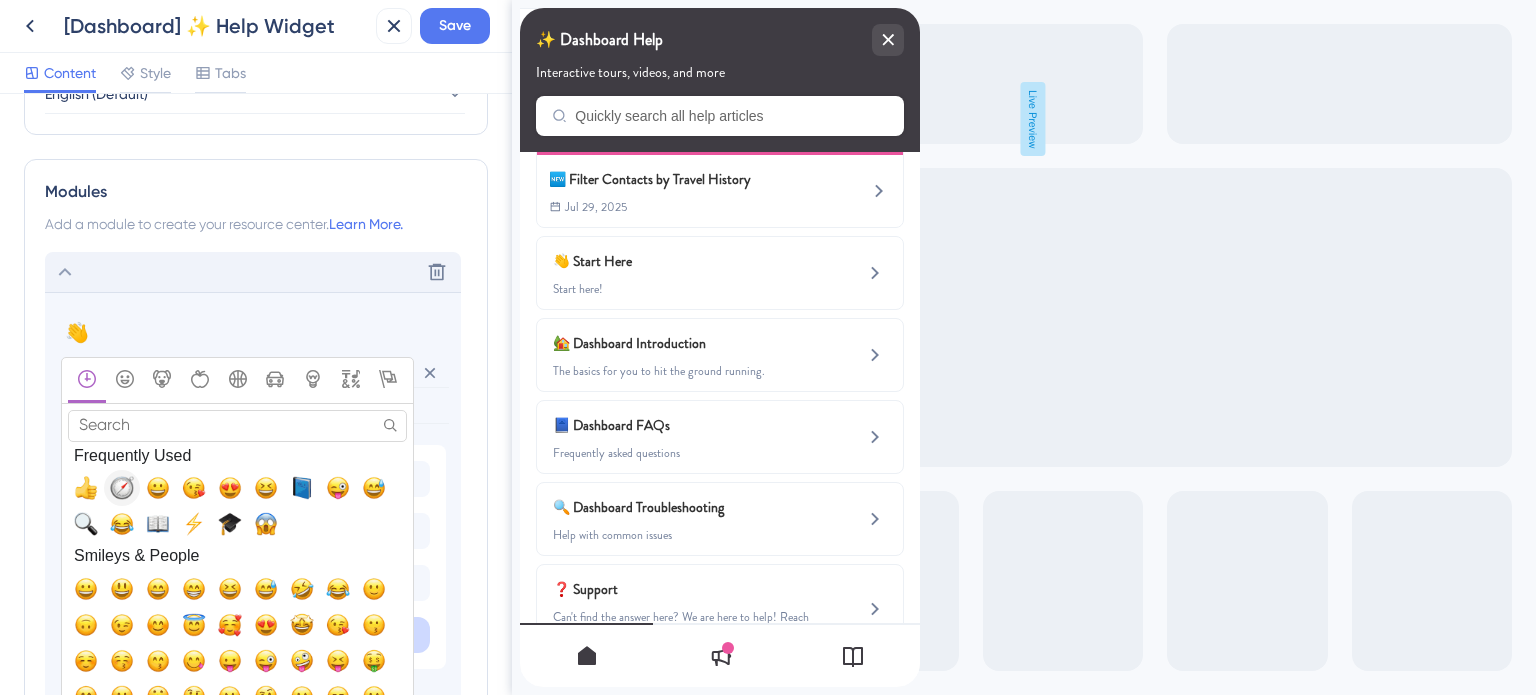 click at bounding box center [122, 488] 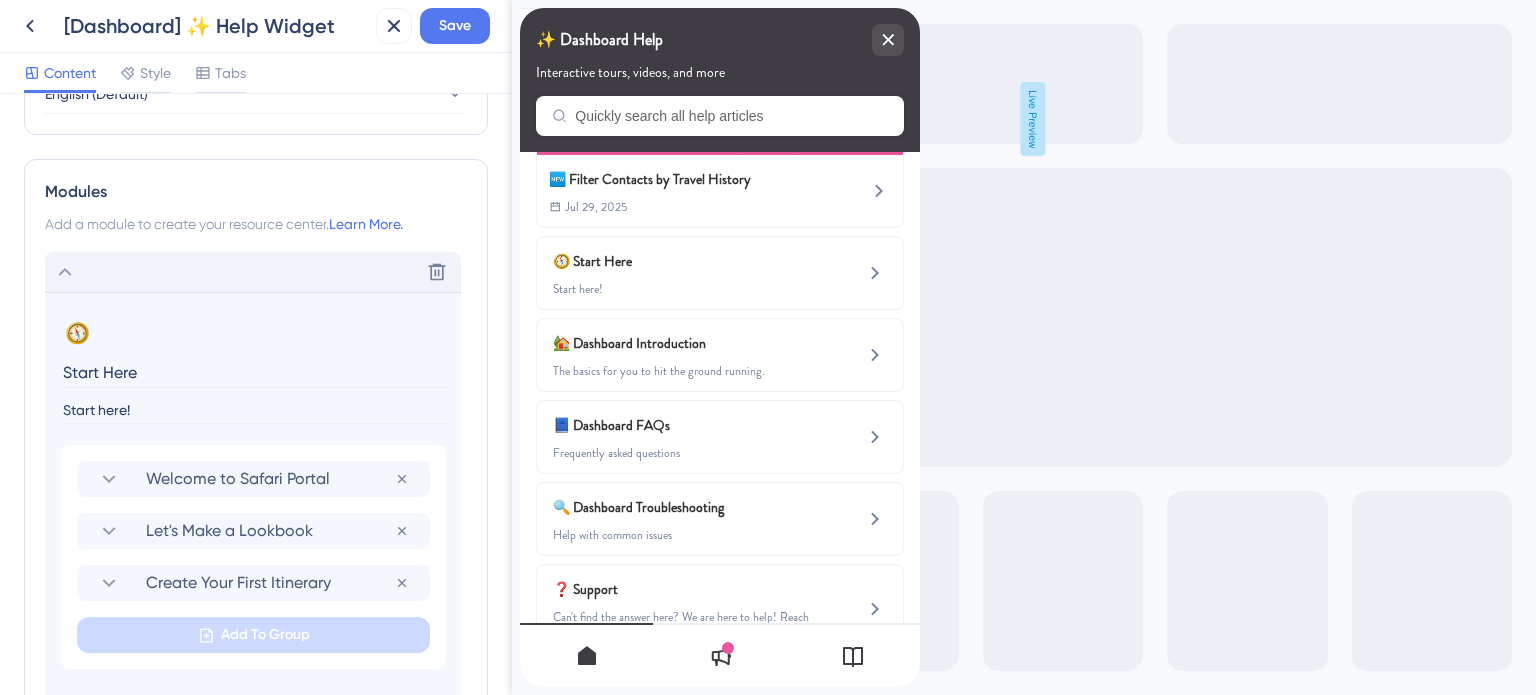 drag, startPoint x: 42, startPoint y: 410, endPoint x: 9, endPoint y: 410, distance: 33 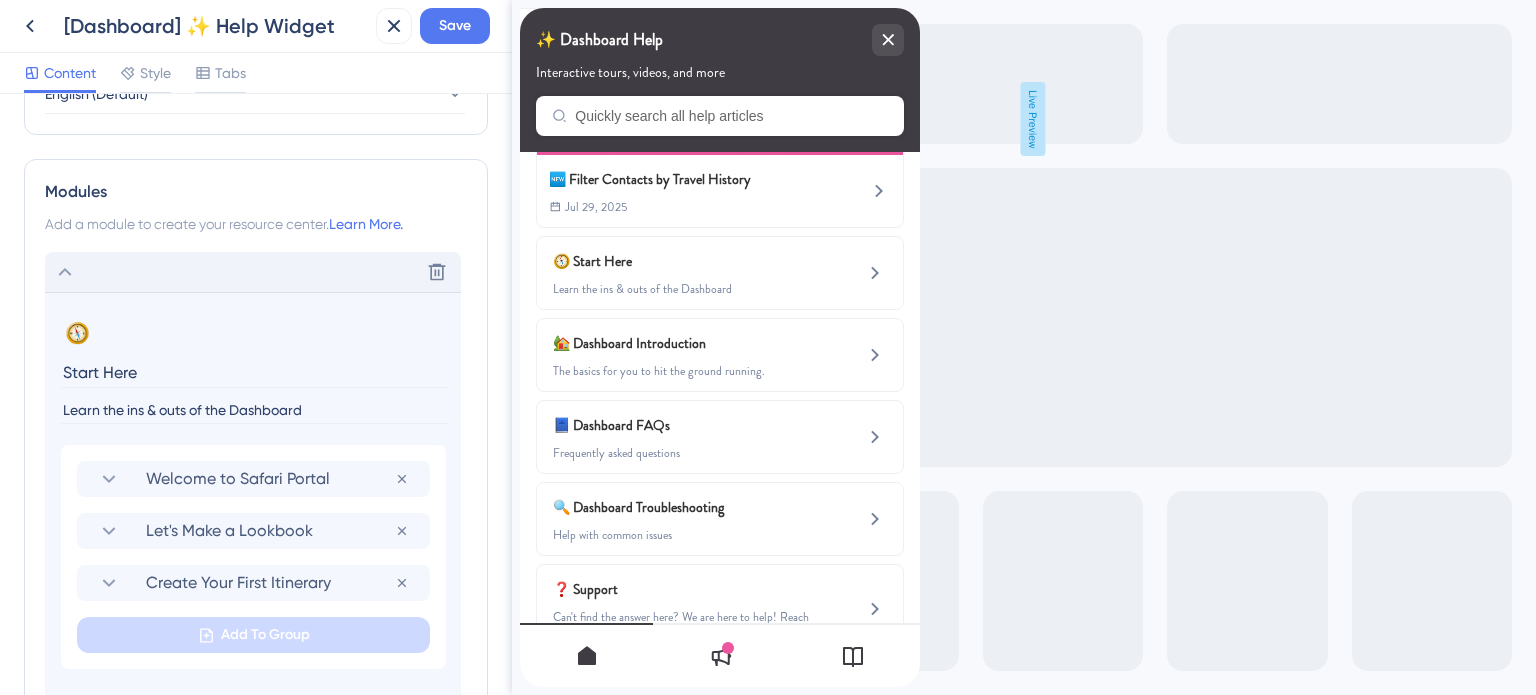 scroll, scrollTop: 963, scrollLeft: 0, axis: vertical 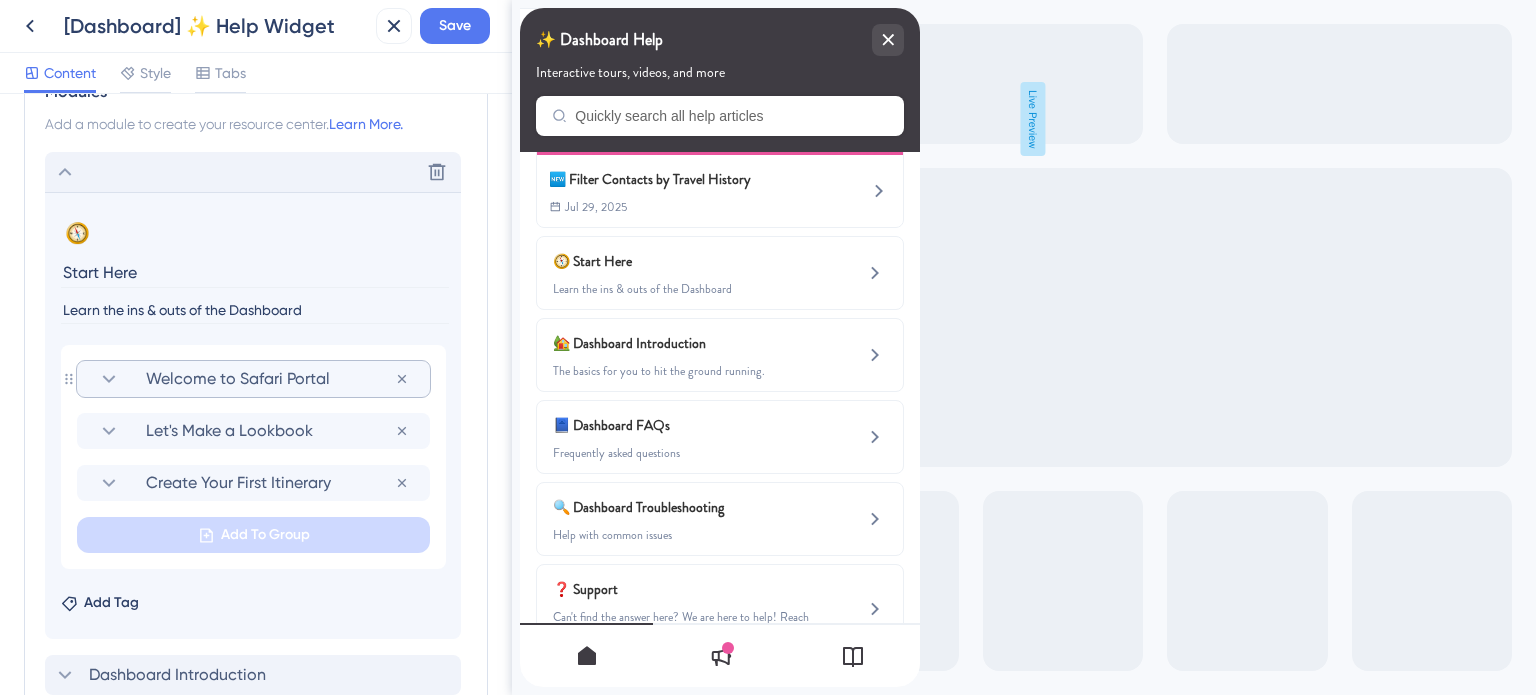 click on "Welcome to Safari Portal" at bounding box center (270, 379) 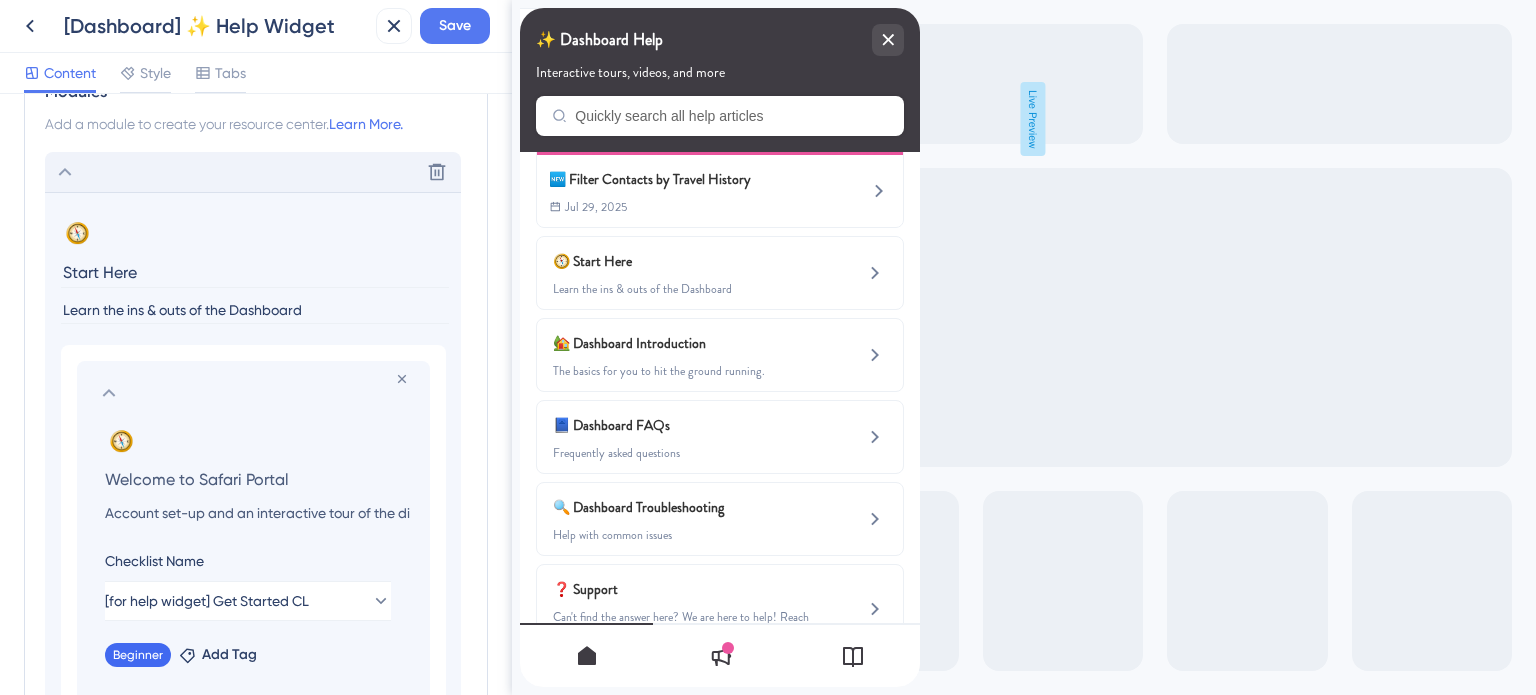 scroll, scrollTop: 0, scrollLeft: 0, axis: both 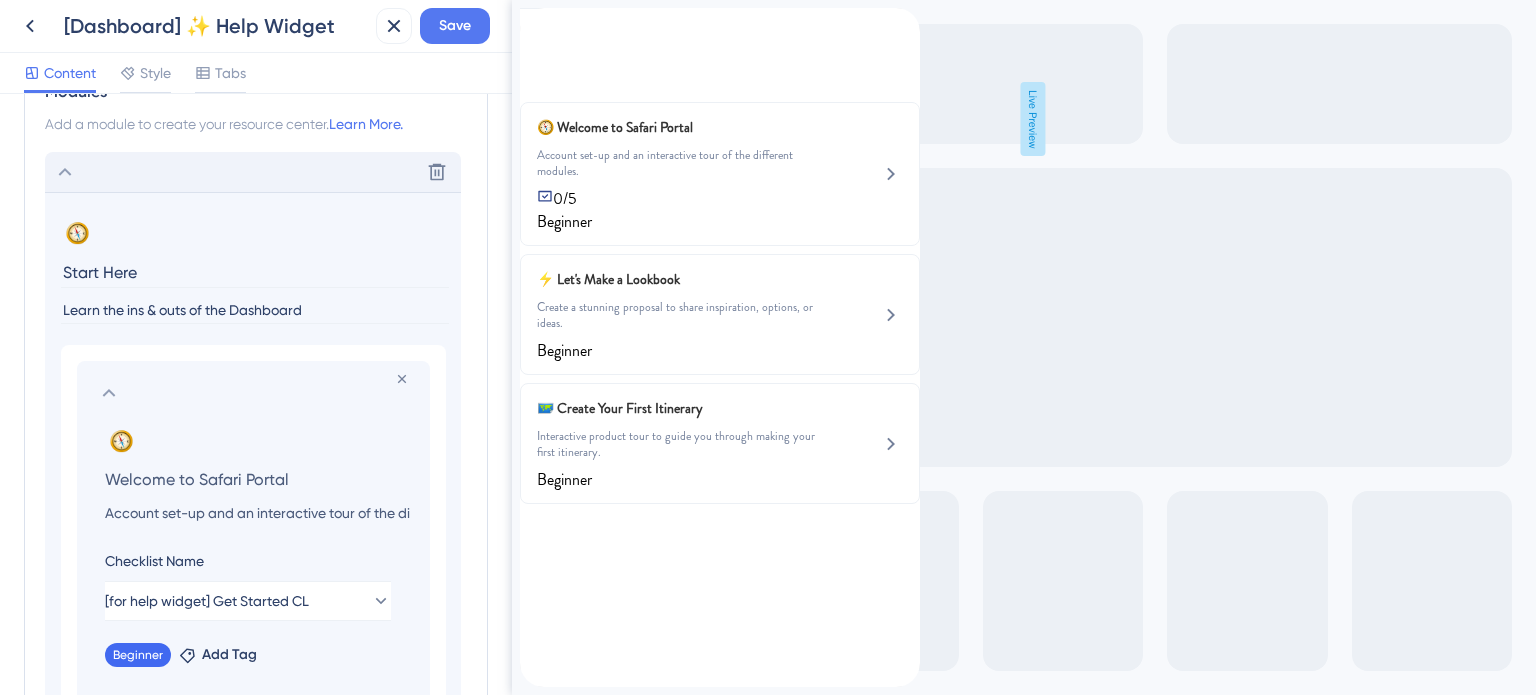 click 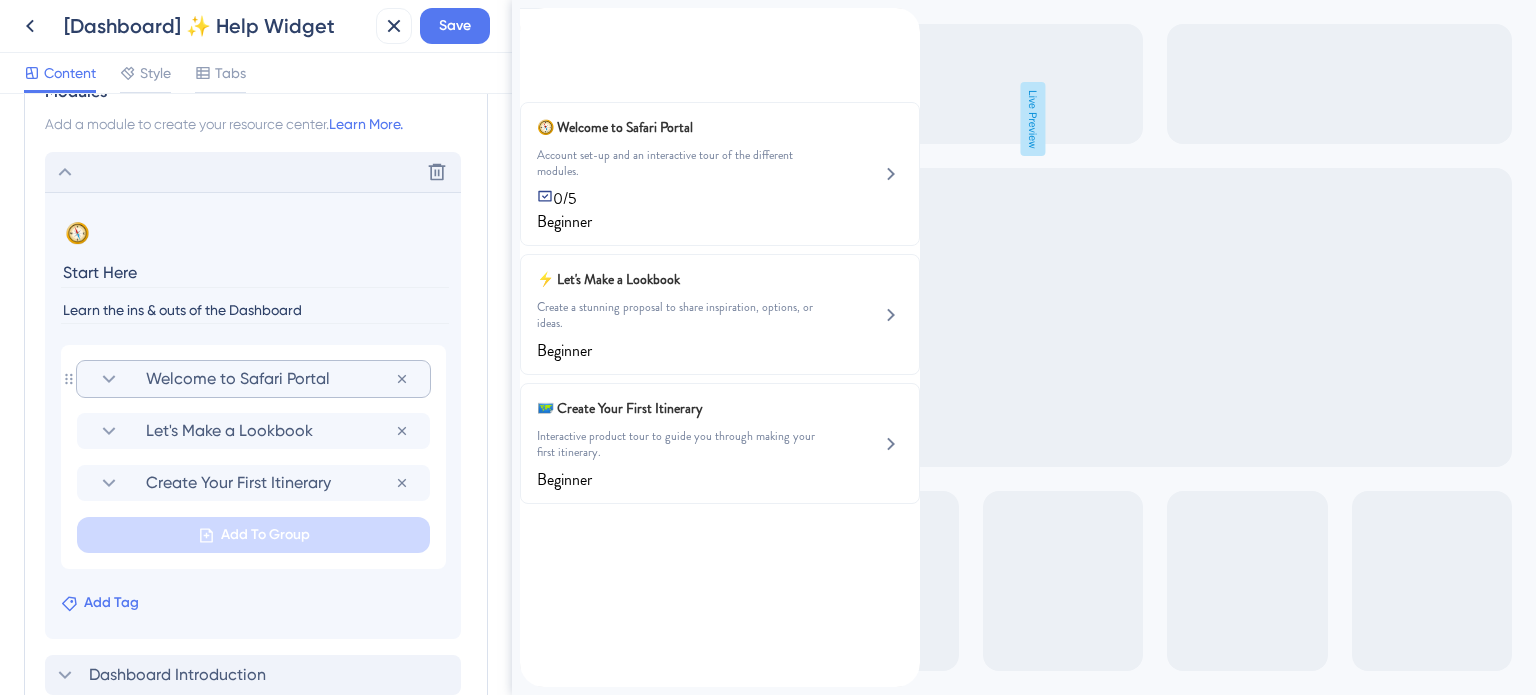 click on "Add Tag" at bounding box center [111, 603] 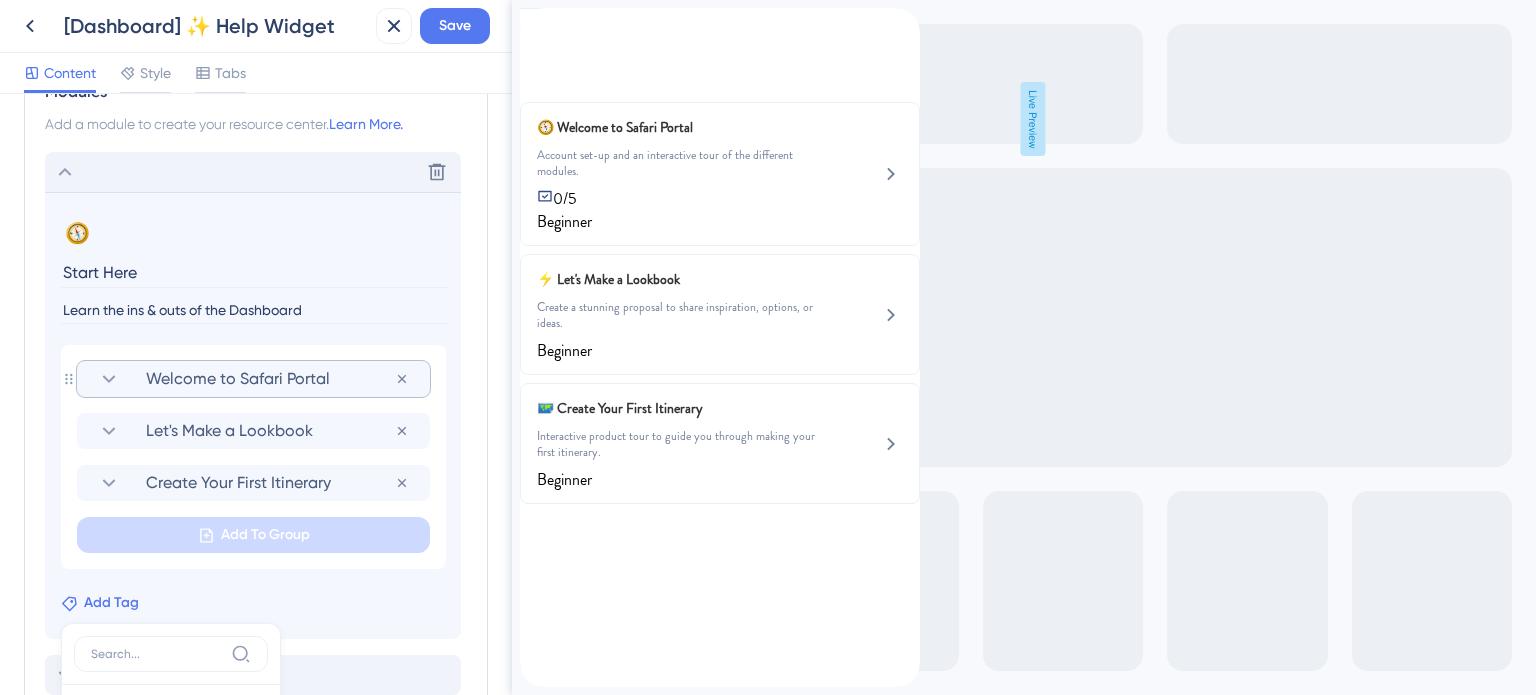 scroll, scrollTop: 1391, scrollLeft: 0, axis: vertical 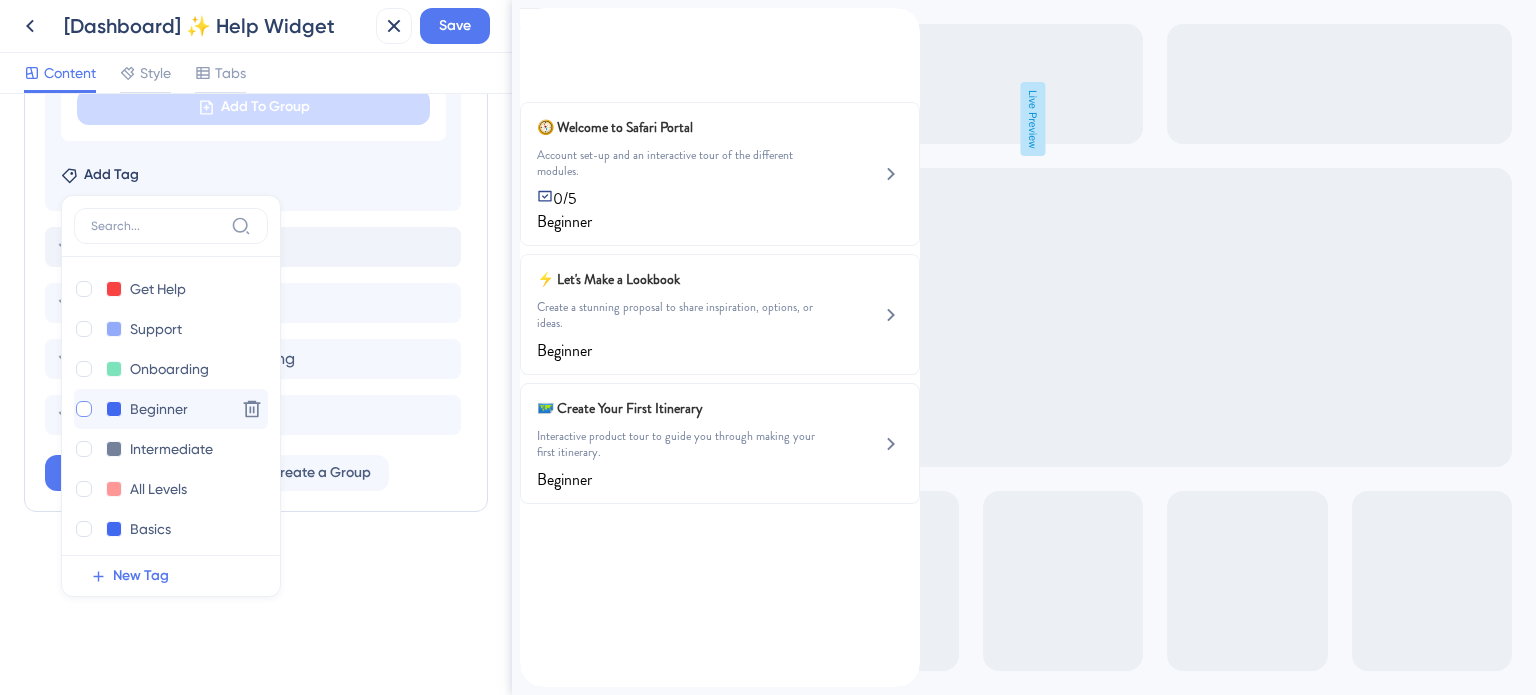 click at bounding box center [84, 409] 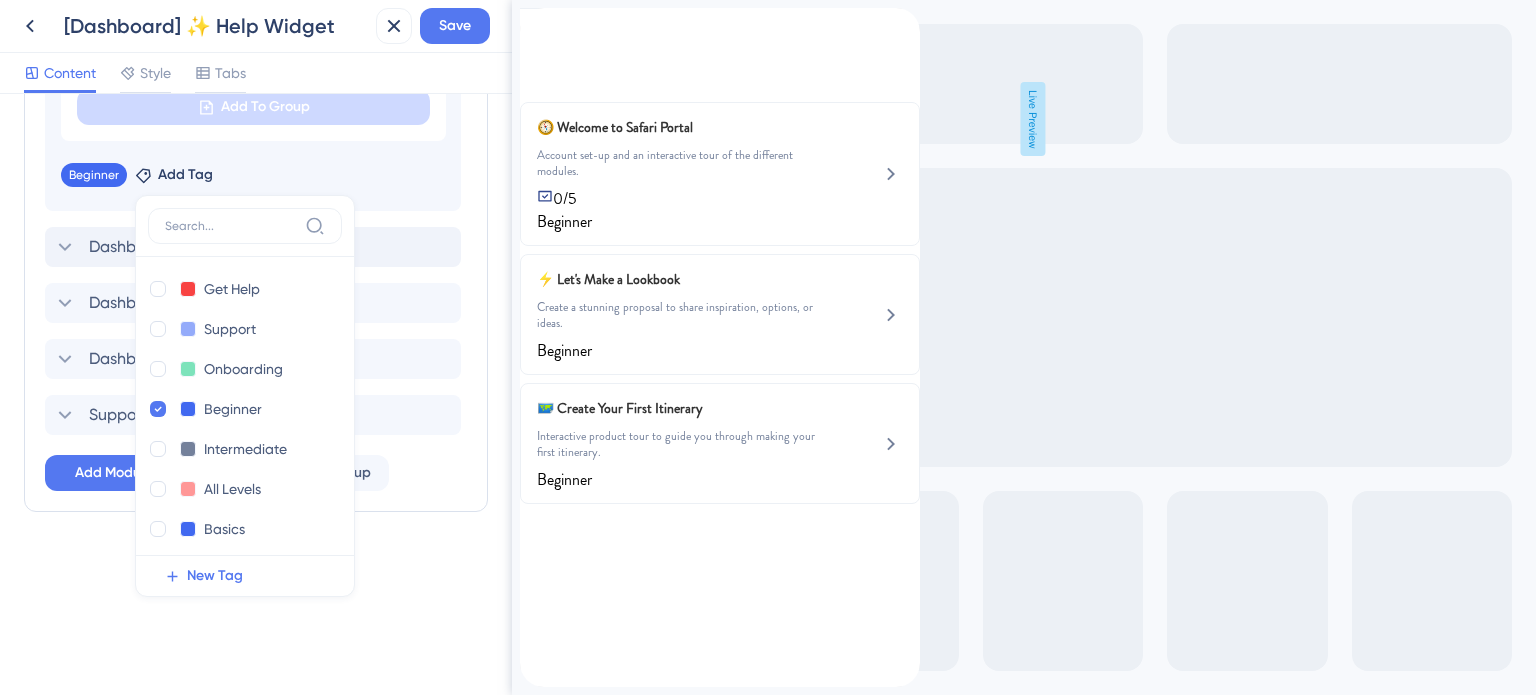 click on "🧭 Change emoji Remove emoji Start Here Learn the ins & outs of the Dashboard Welcome to Safari Portal Remove from group Let's Make a Lookbook Remove from group Create Your First Itinerary Remove from group Add To Group Beginner Remove Add Tag Get Help Get Help Delete Support Support Delete Onboarding Onboarding Delete Beginner Beginner Delete Intermediate Intermediate Delete All Levels All Levels Delete Basics Basics Delete What's New What's New Delete Branding Branding Delete Troubleshoot Troubleshoot Delete Making Changes Making Changes Delete Options Options Delete Settings Settings Delete Traveler App Traveler App Delete Operations Operations Delete Organization Organization Delete Interactive Interactive Delete Recommended Recommended Delete Inspiration Inspiration Delete Sharing Sharing Delete Dates Dates Delete Meals Meals Delete Sales Pipeline Sales Pipeline Delete Reporting Reporting Delete Productivity Productivity Delete New Tag" at bounding box center (253, -13) 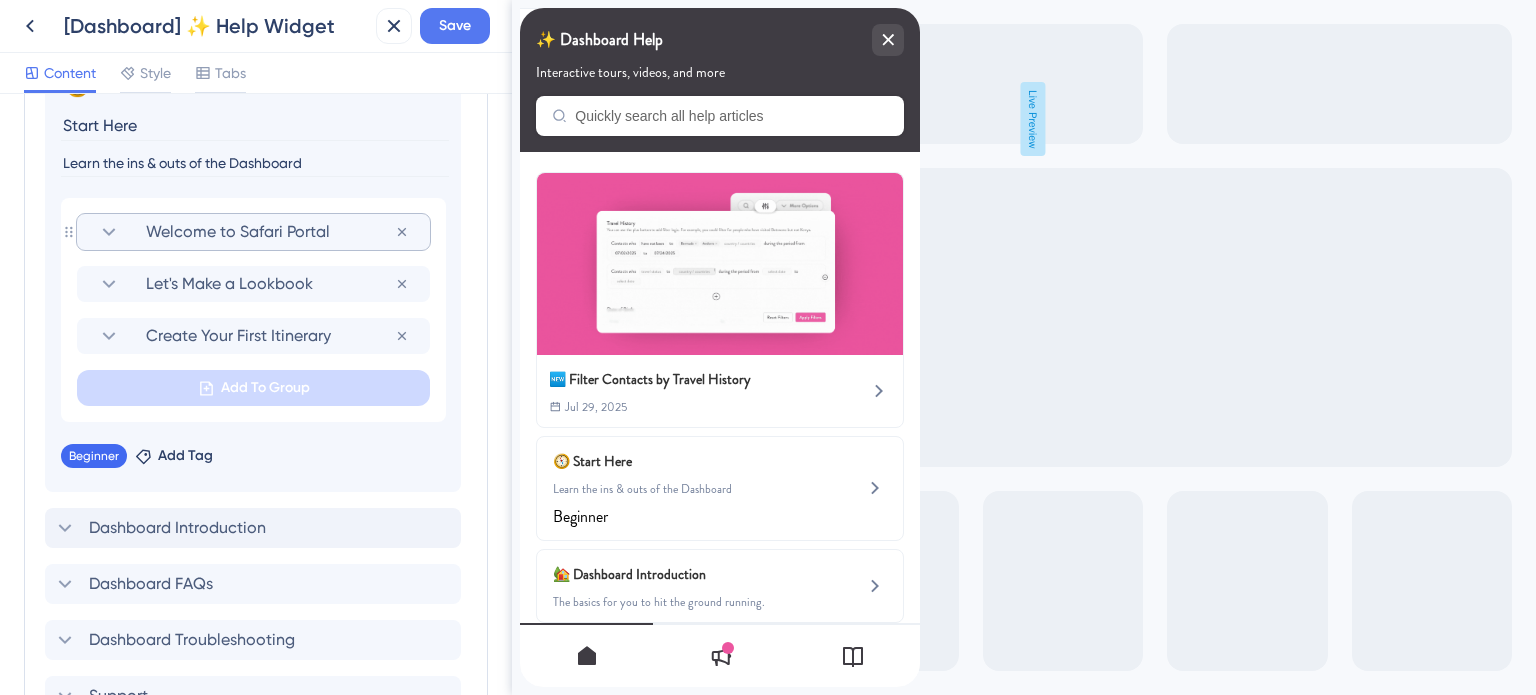 scroll, scrollTop: 1010, scrollLeft: 0, axis: vertical 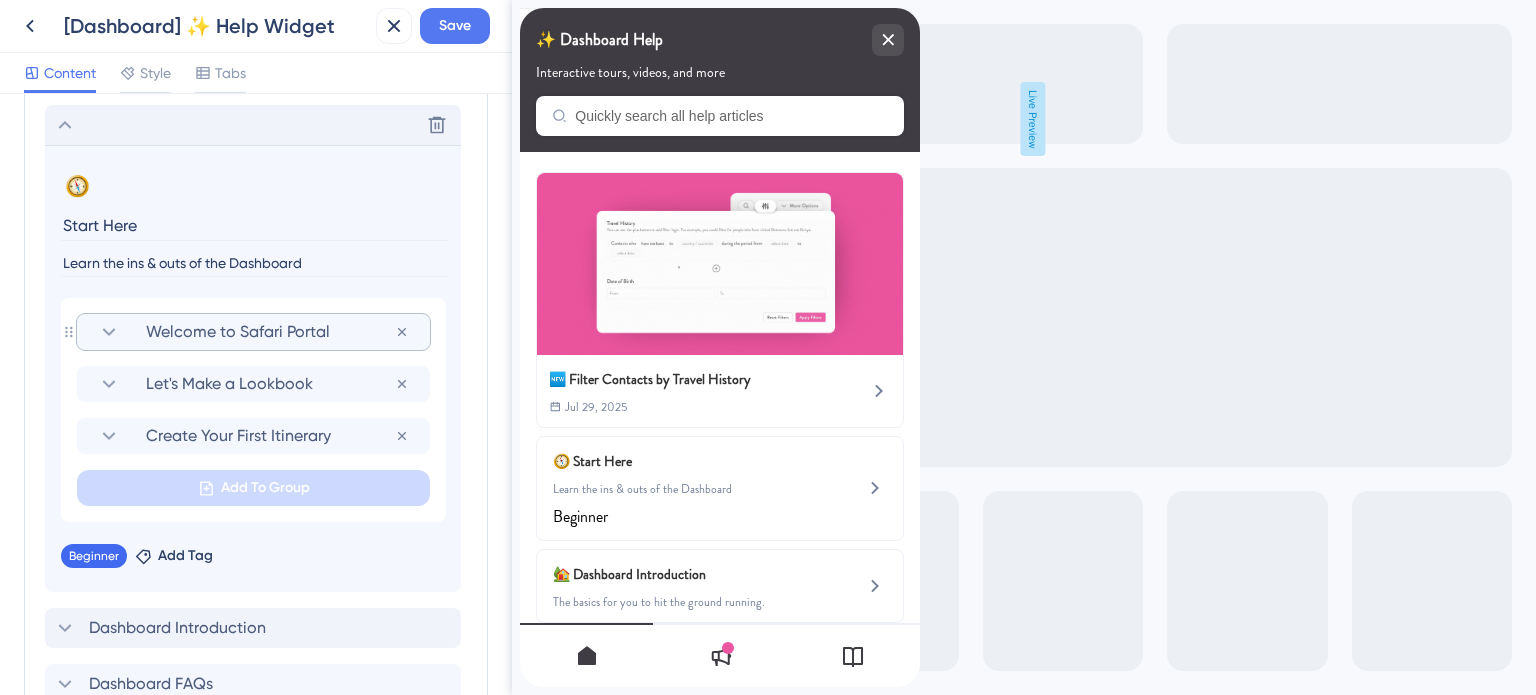 click on "Welcome to Safari Portal" at bounding box center [270, 332] 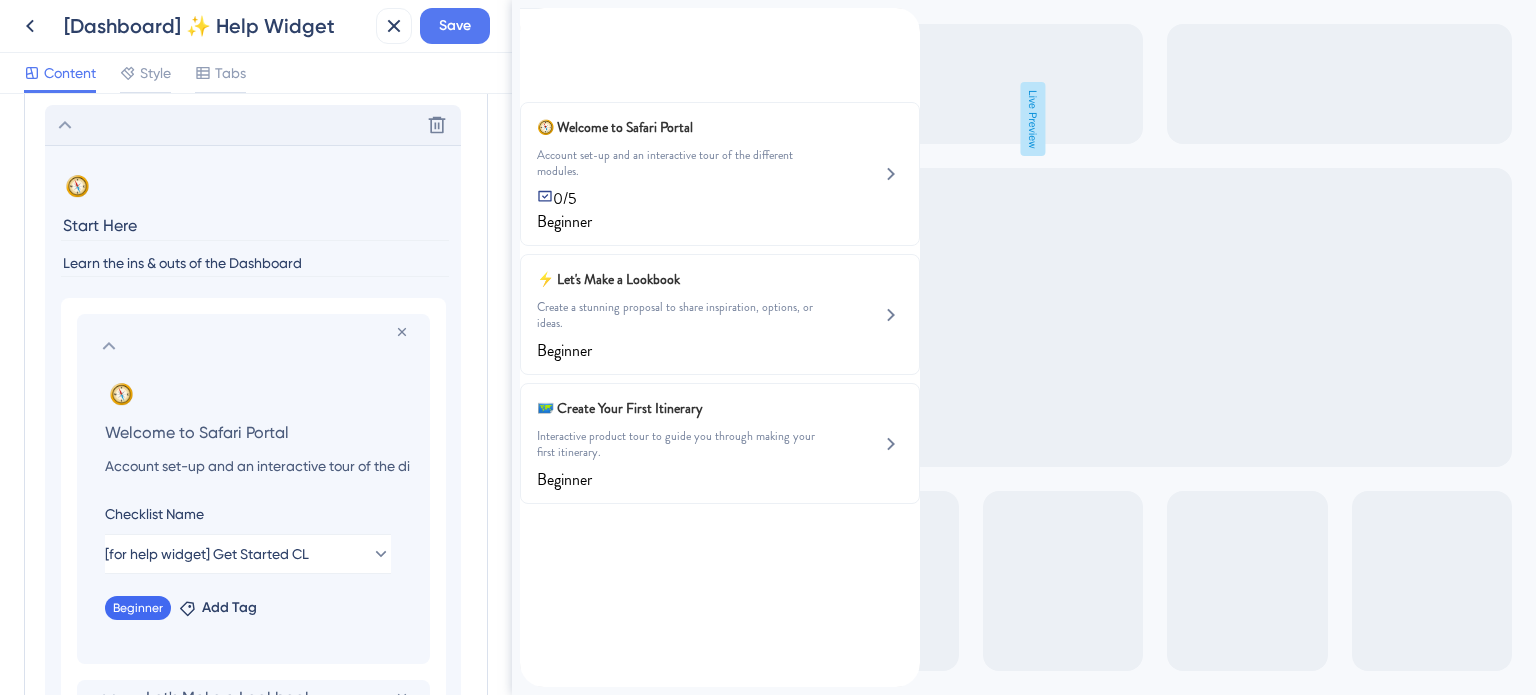 click 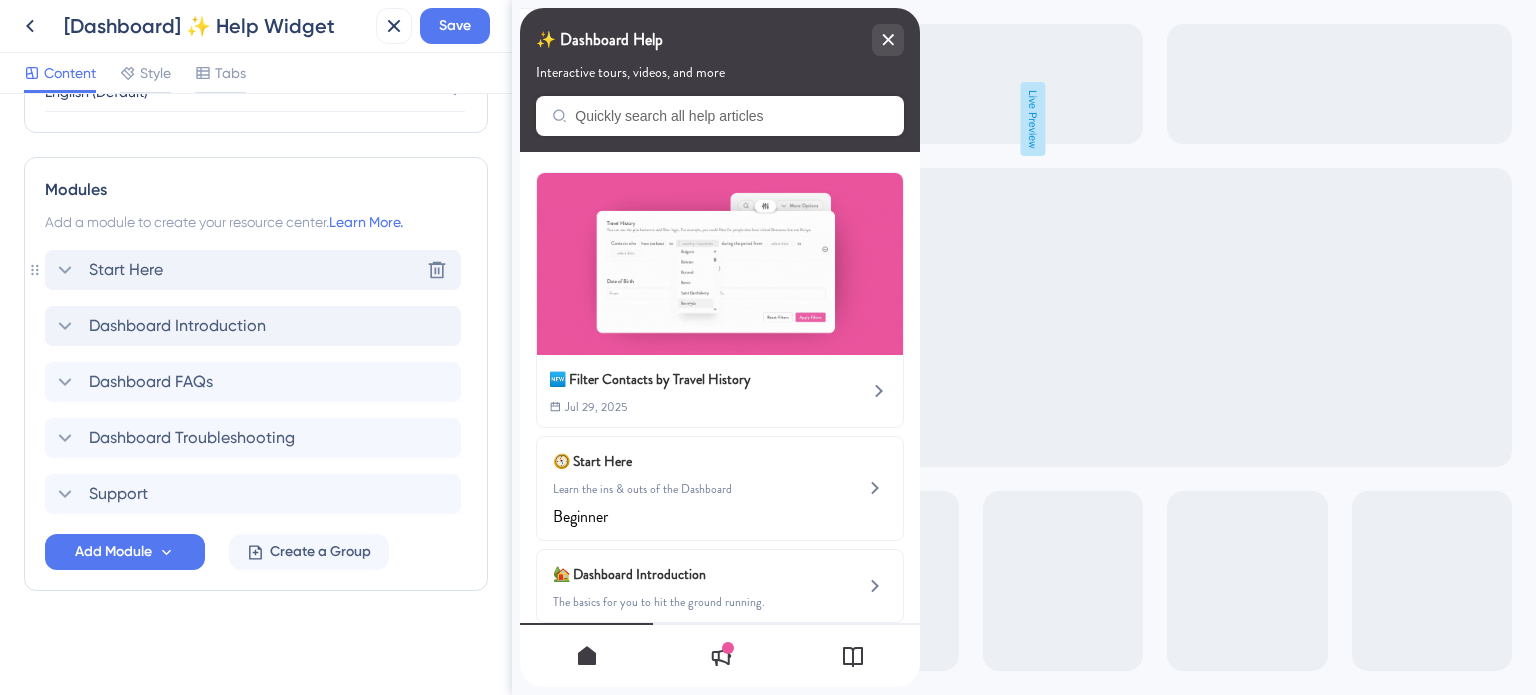 scroll, scrollTop: 863, scrollLeft: 0, axis: vertical 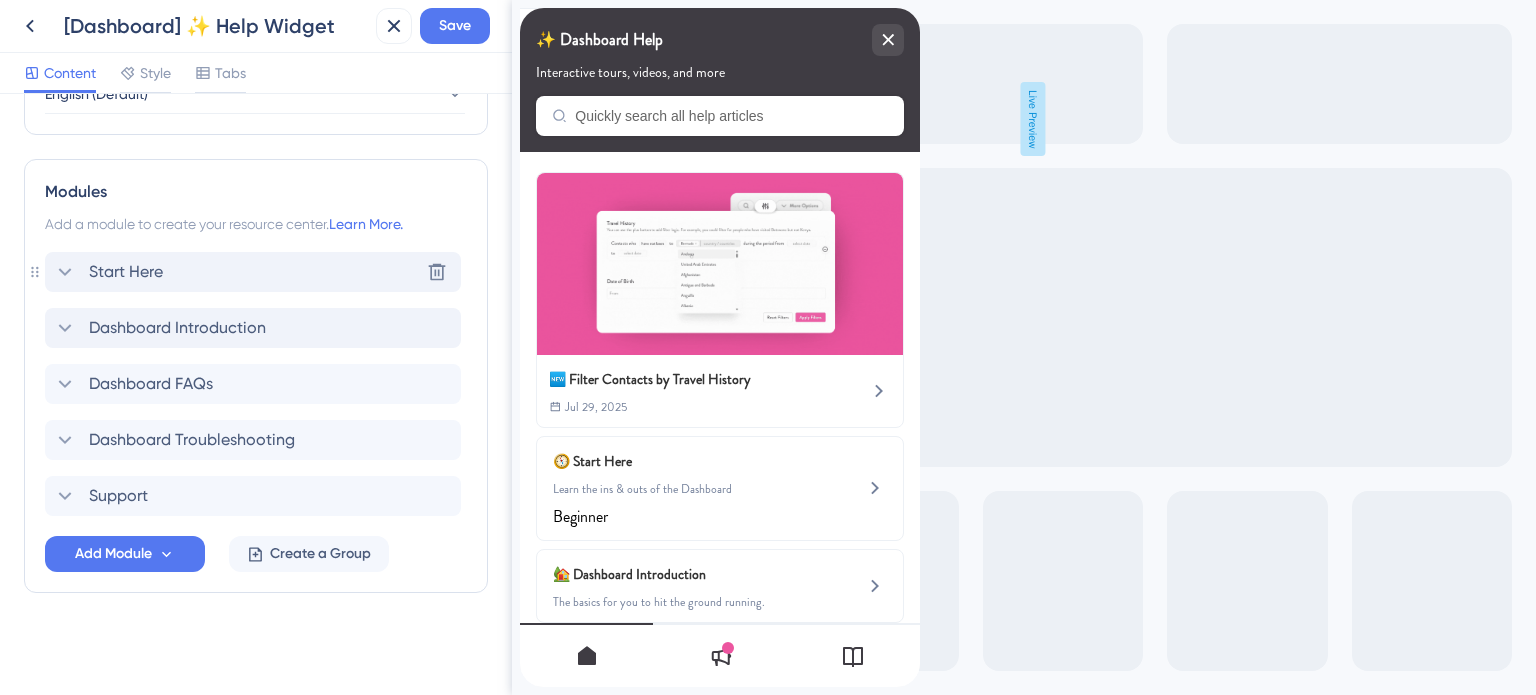 click on "Start Here" at bounding box center (126, 272) 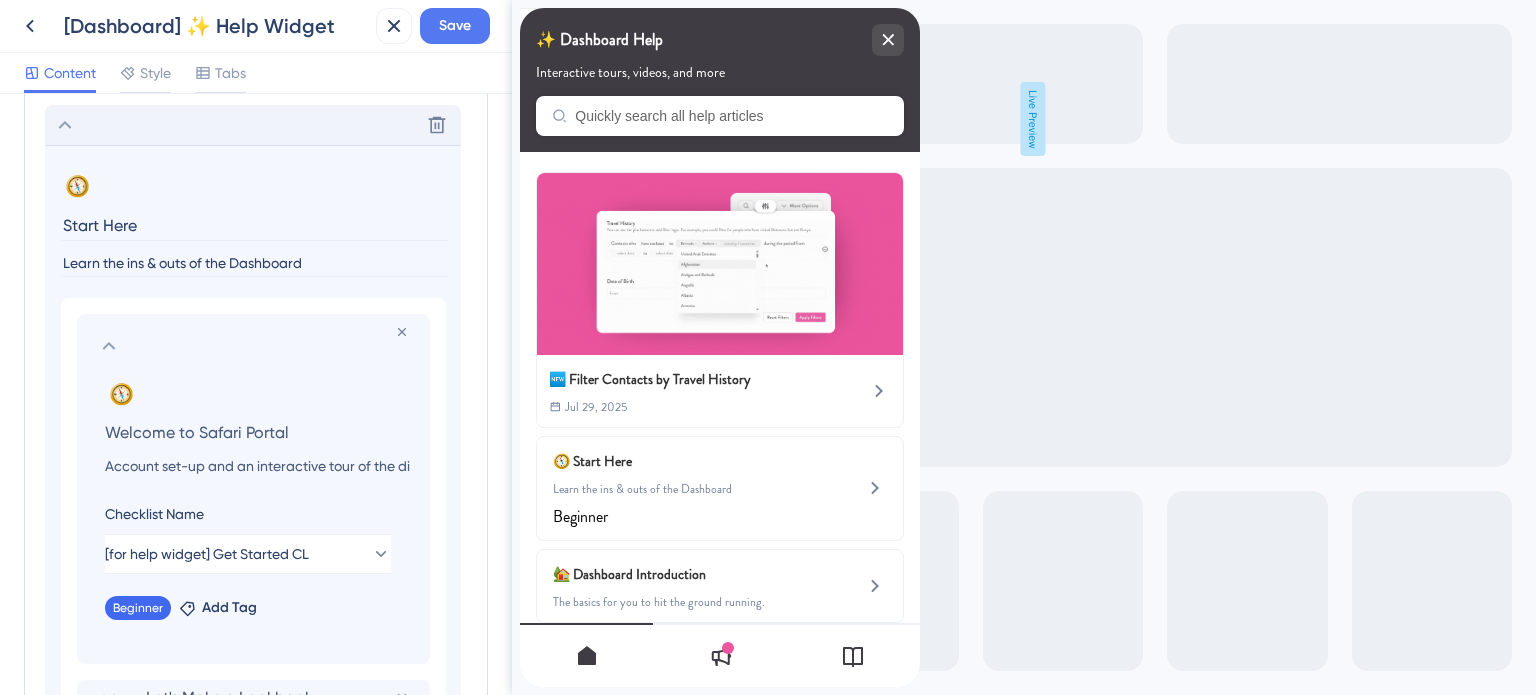 scroll, scrollTop: 1210, scrollLeft: 0, axis: vertical 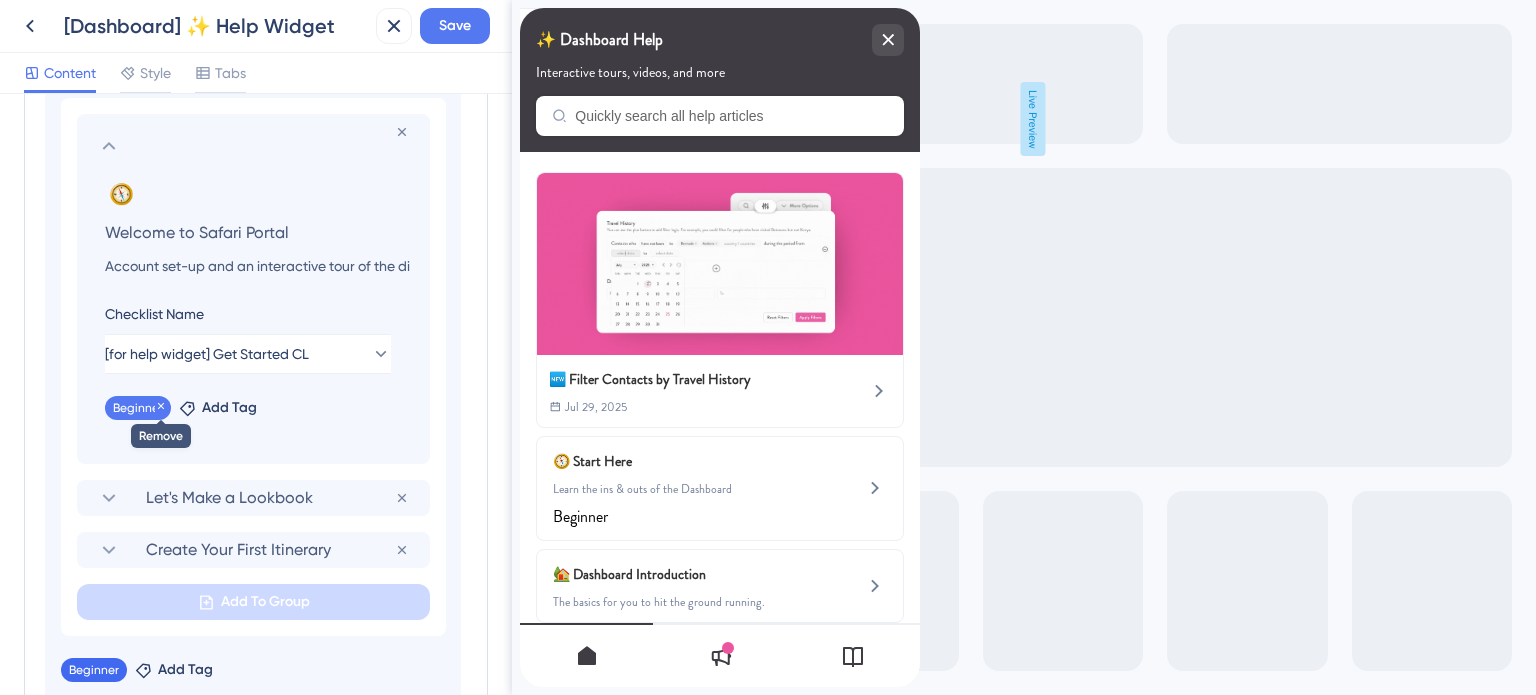 click 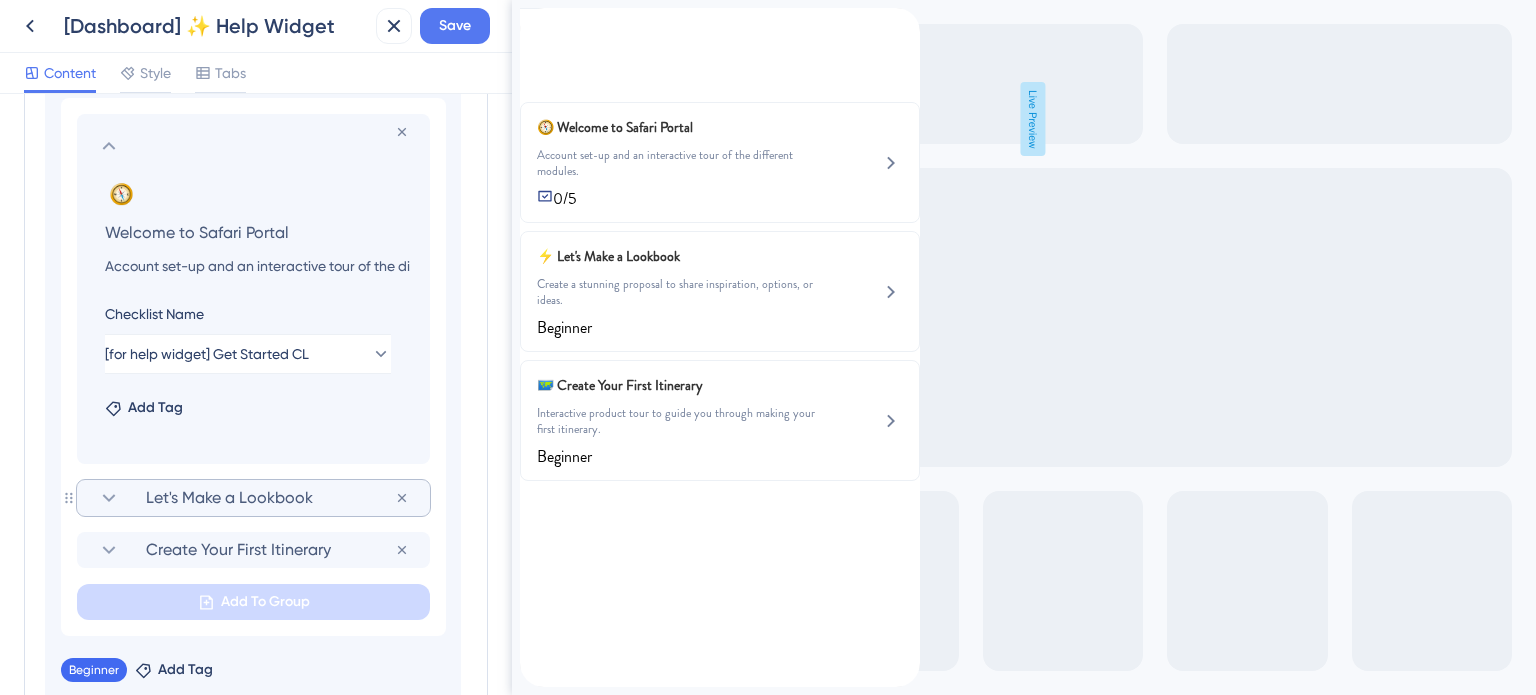 click 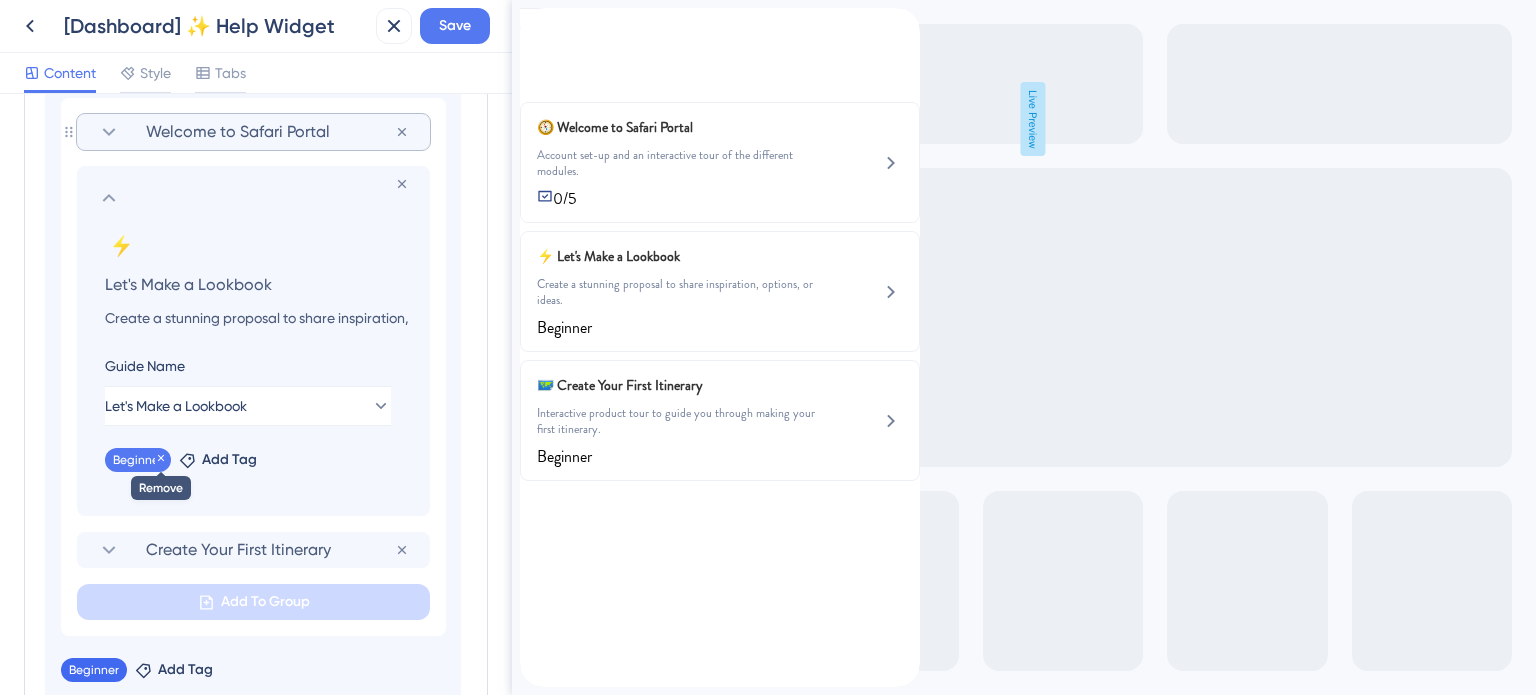 click 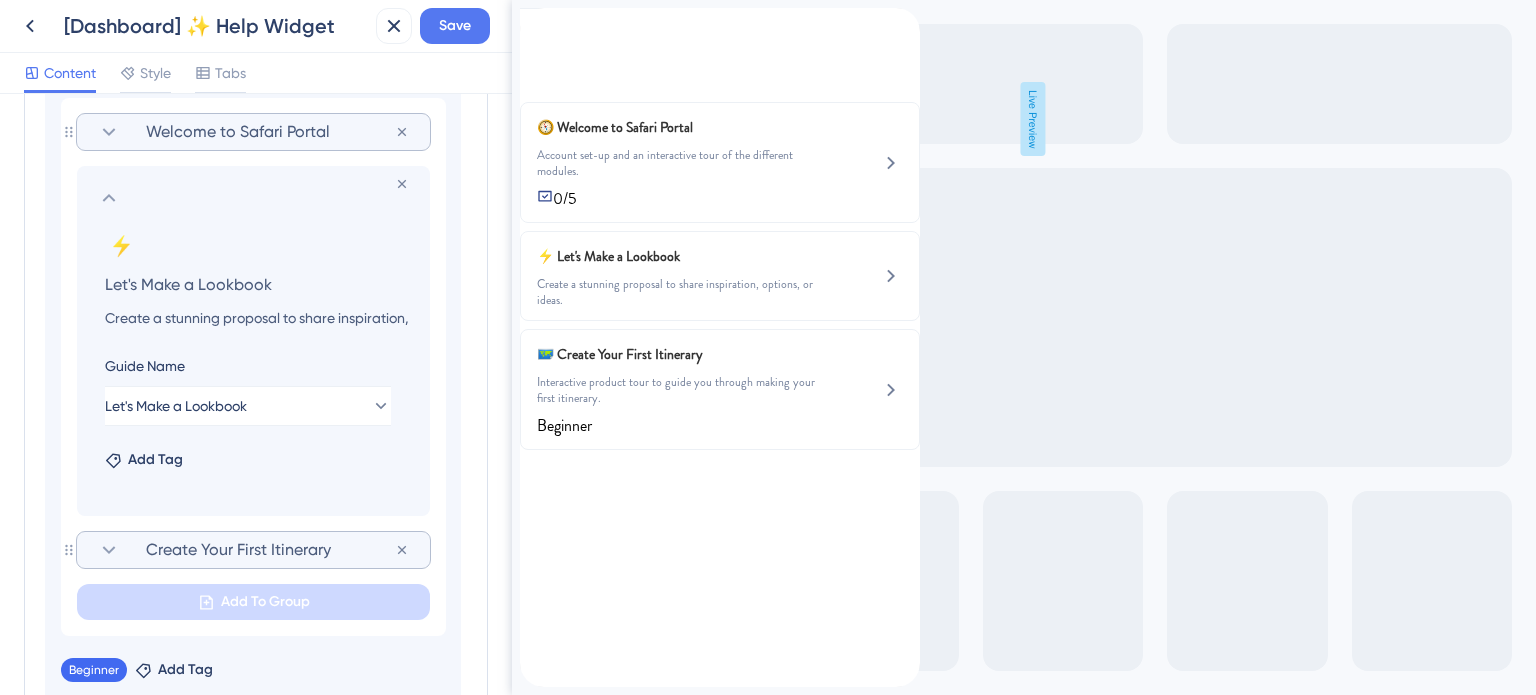 click 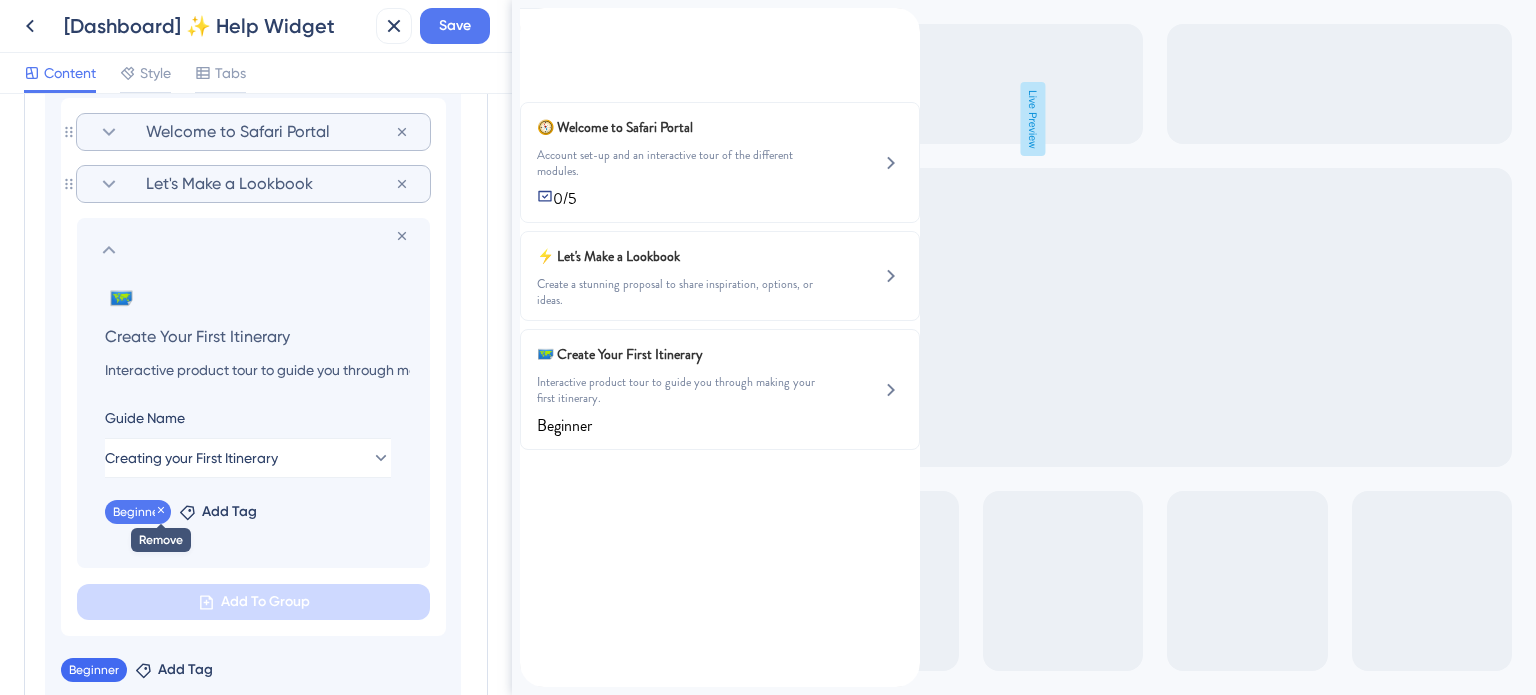 click 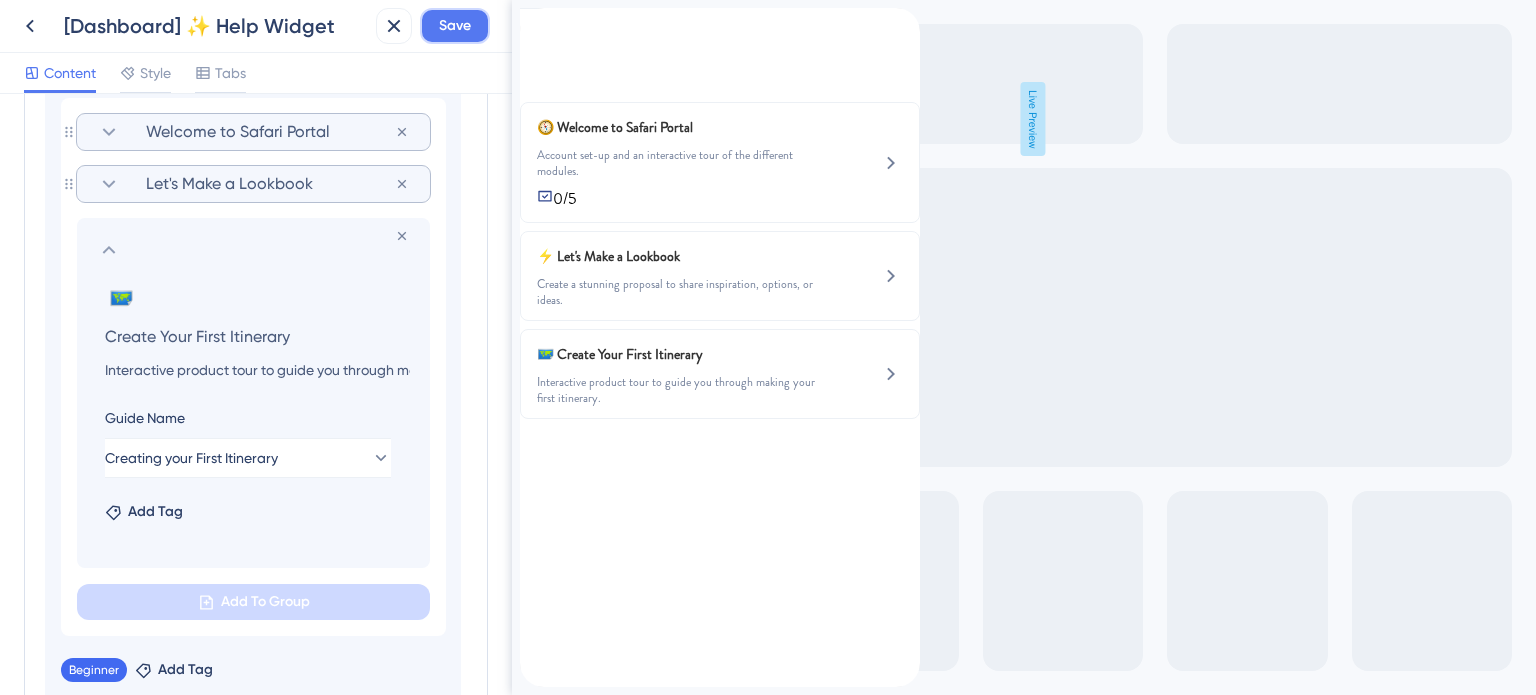 click on "Save" at bounding box center (455, 26) 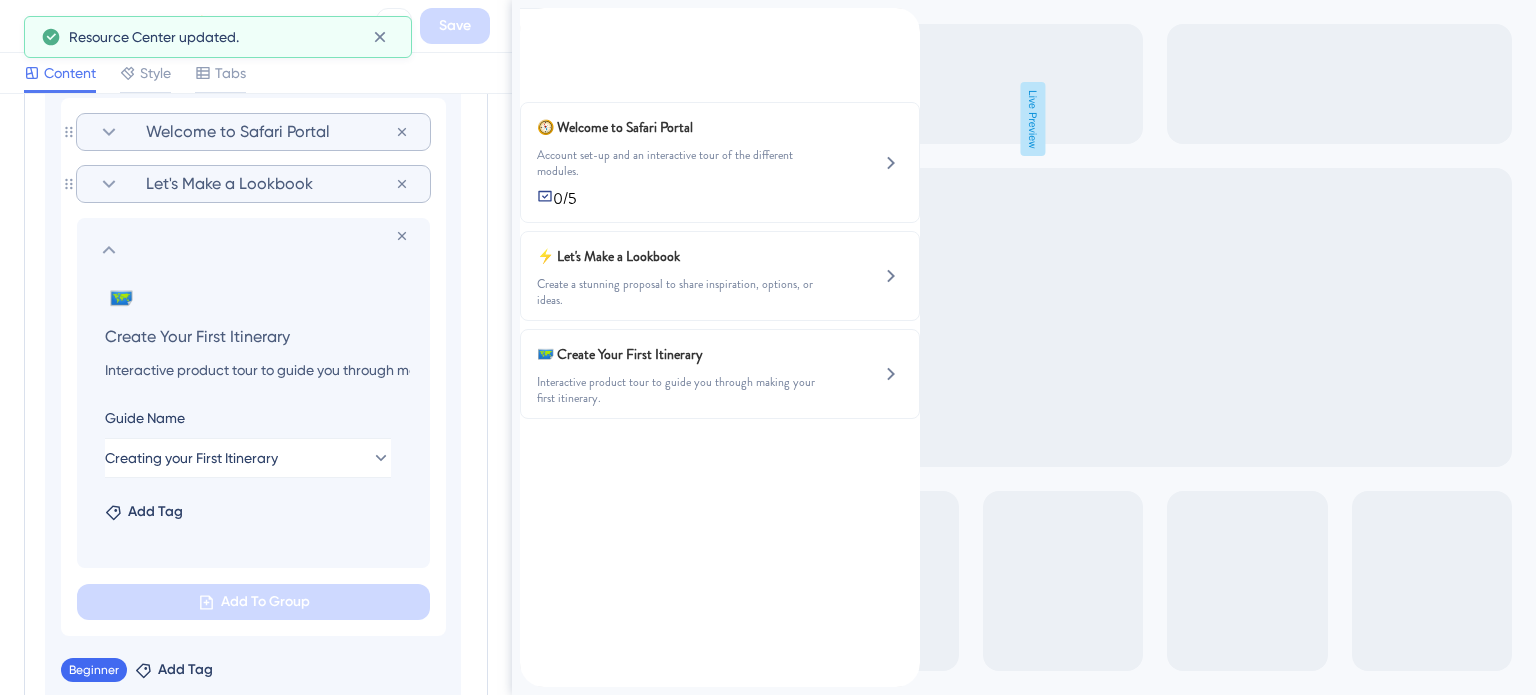 scroll, scrollTop: 0, scrollLeft: 0, axis: both 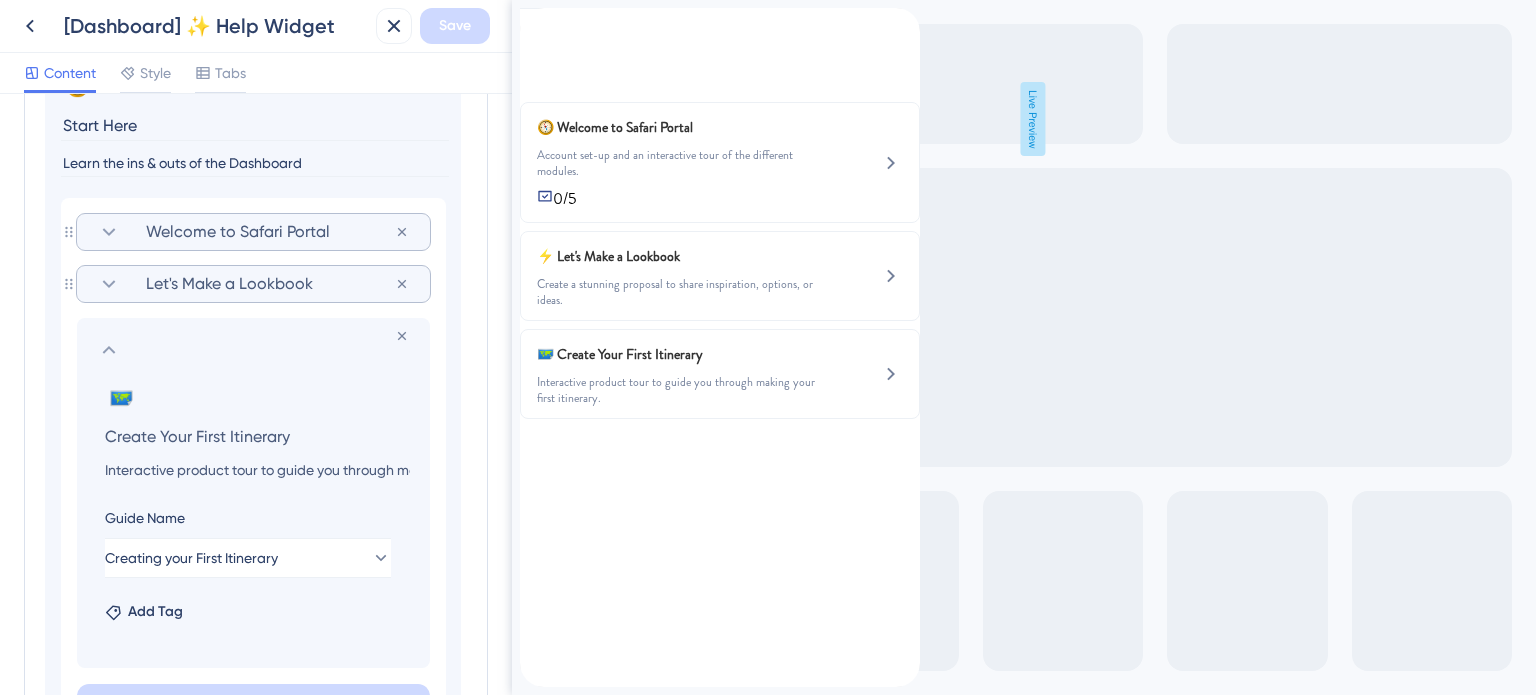 click 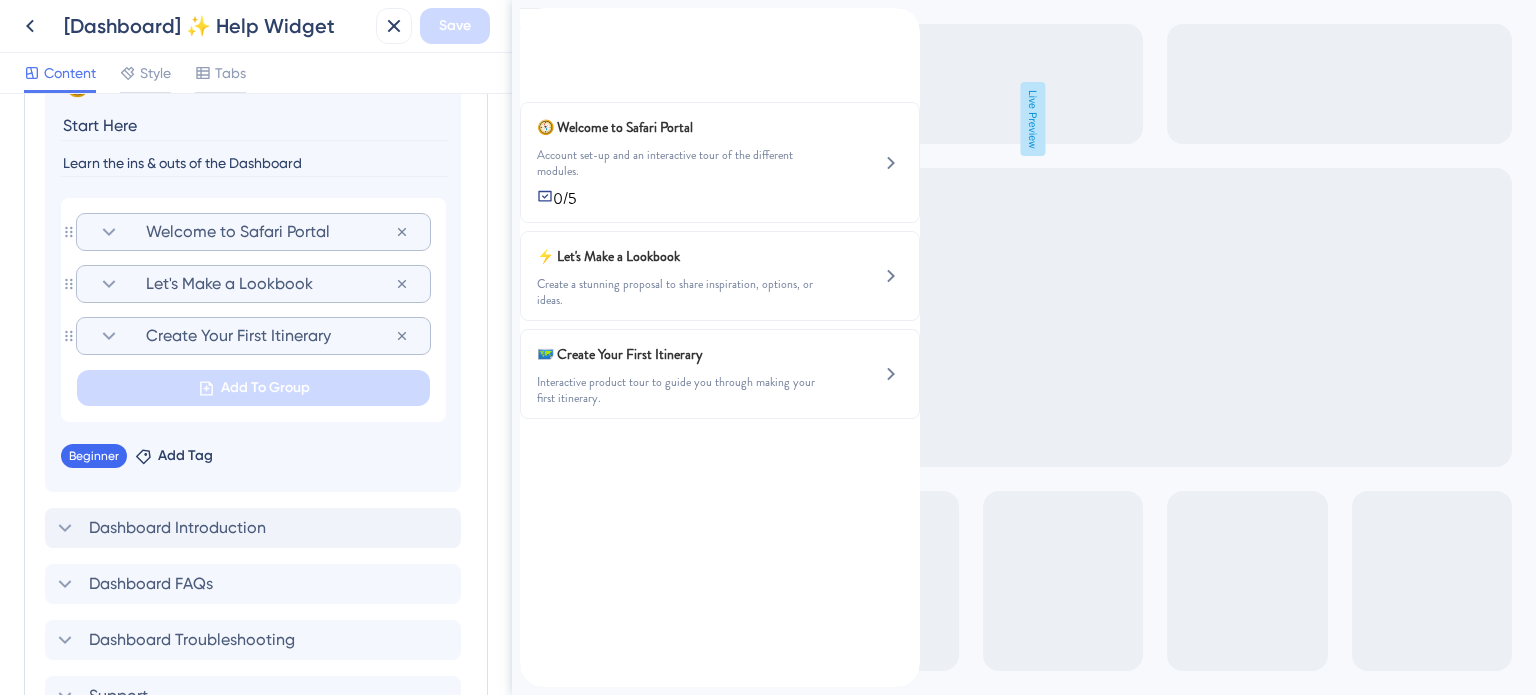 scroll, scrollTop: 910, scrollLeft: 0, axis: vertical 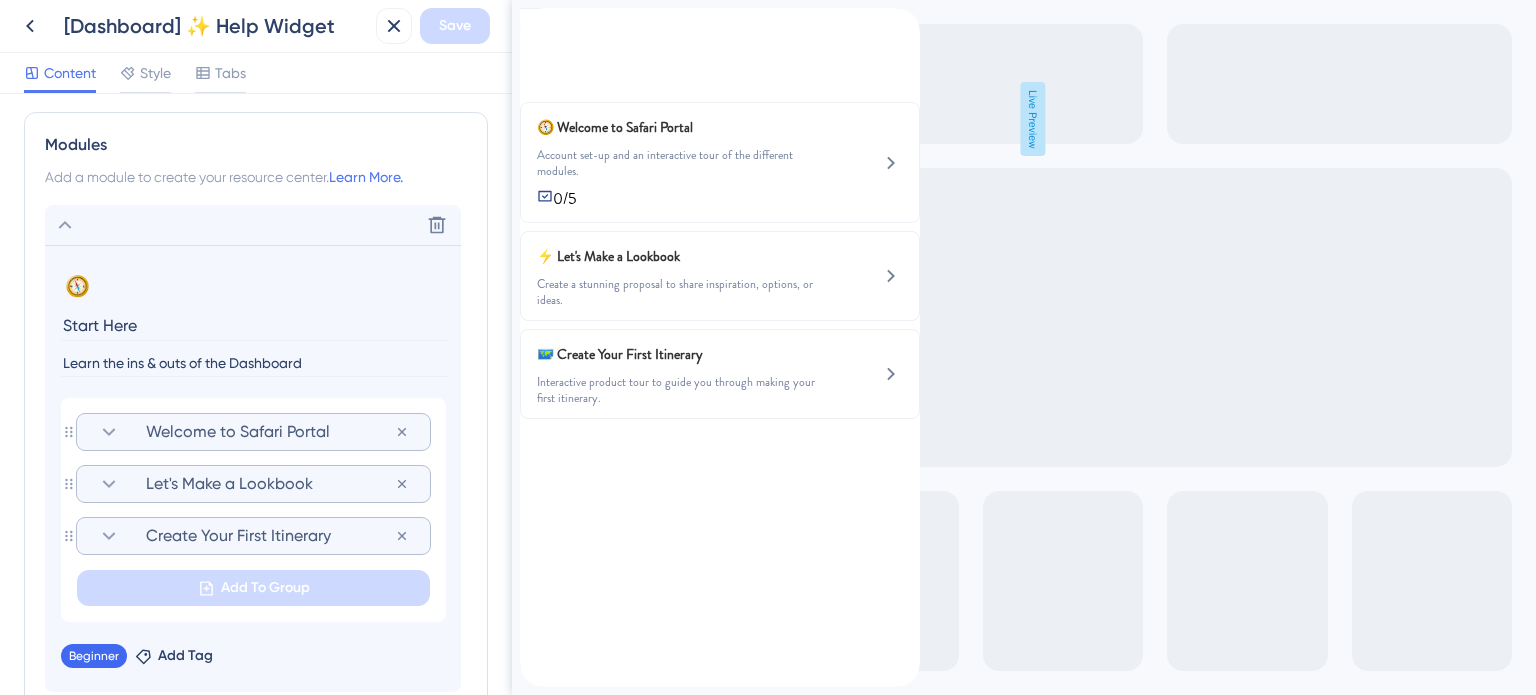click 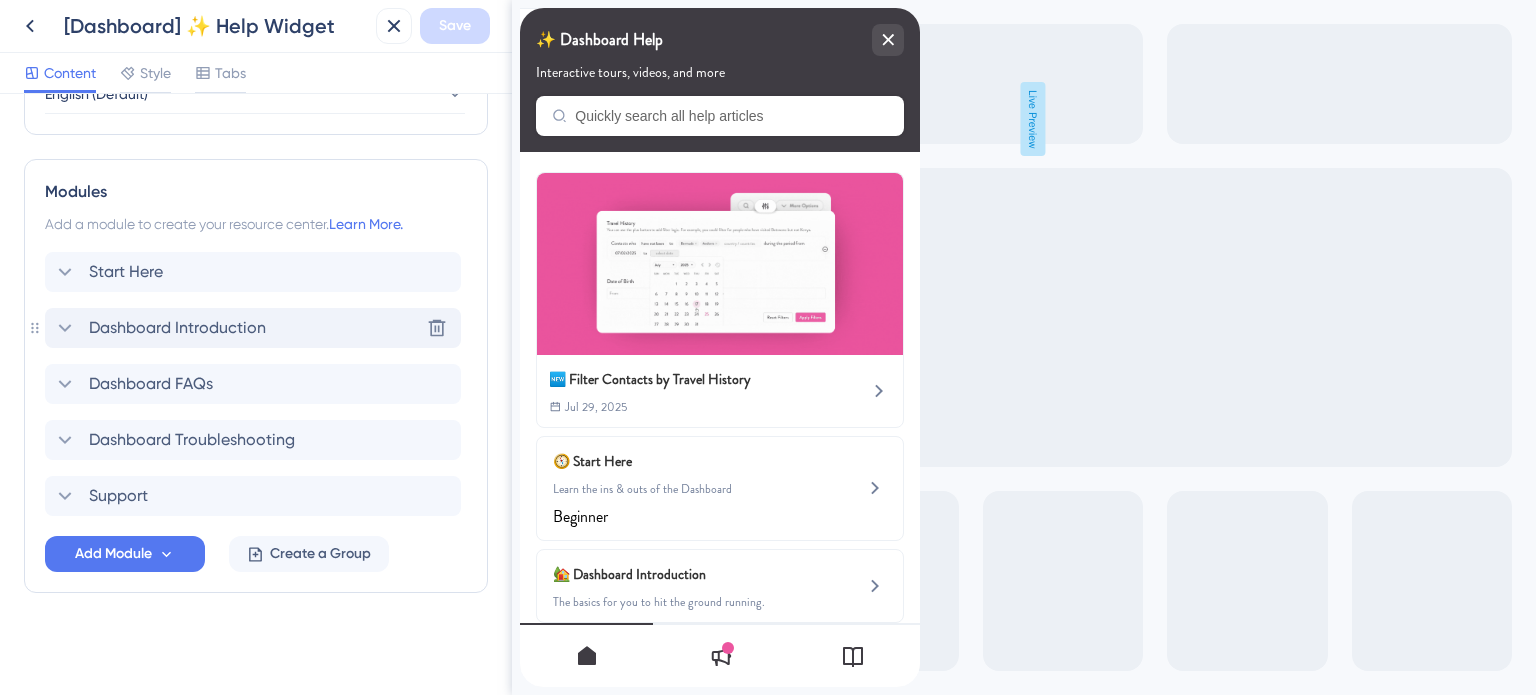 click 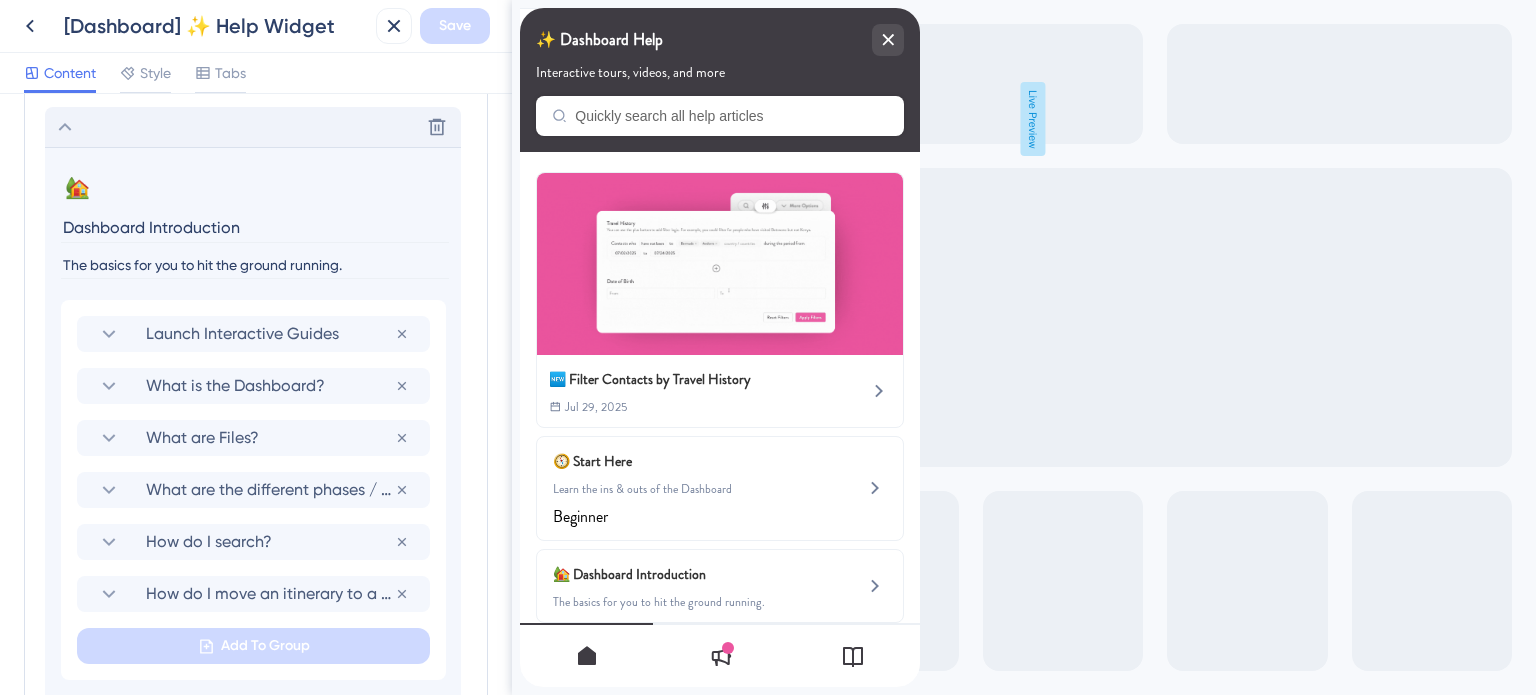 scroll, scrollTop: 1010, scrollLeft: 0, axis: vertical 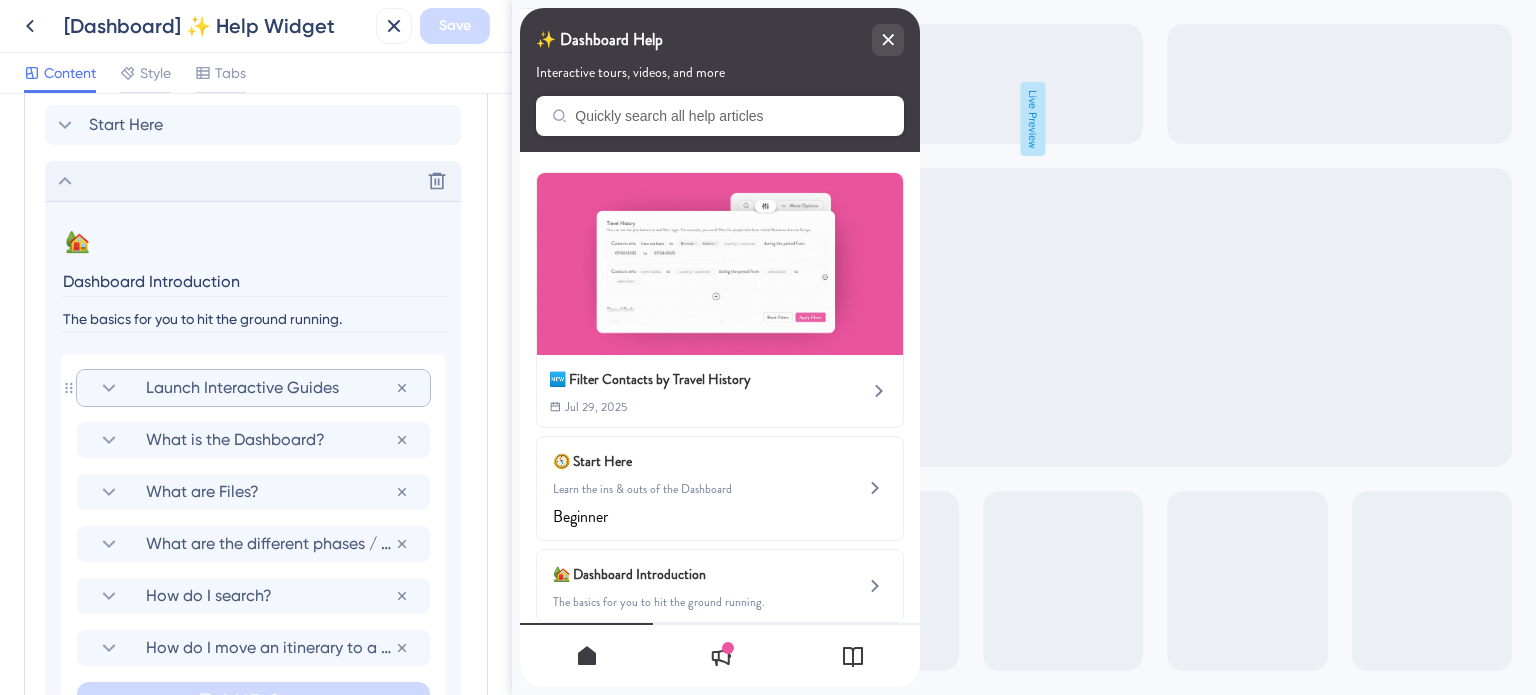 click 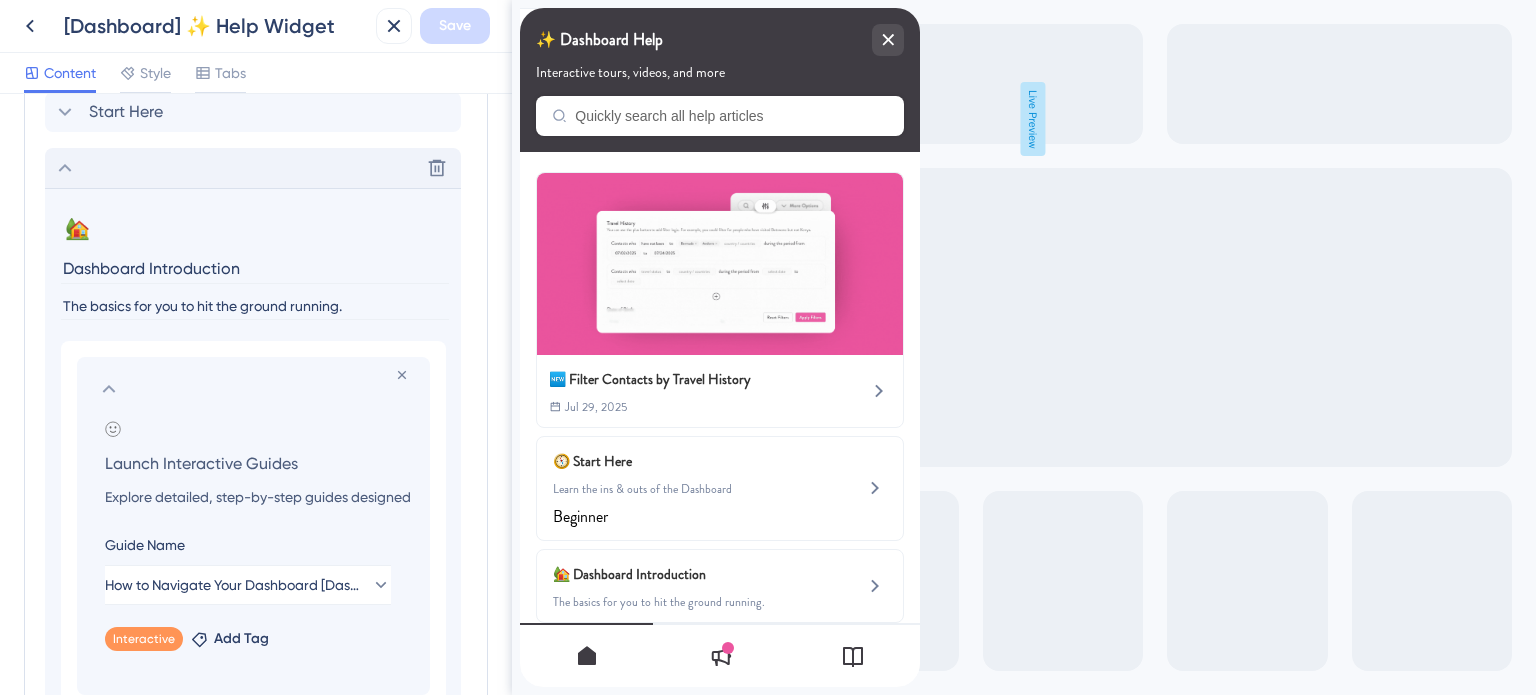 scroll, scrollTop: 1010, scrollLeft: 0, axis: vertical 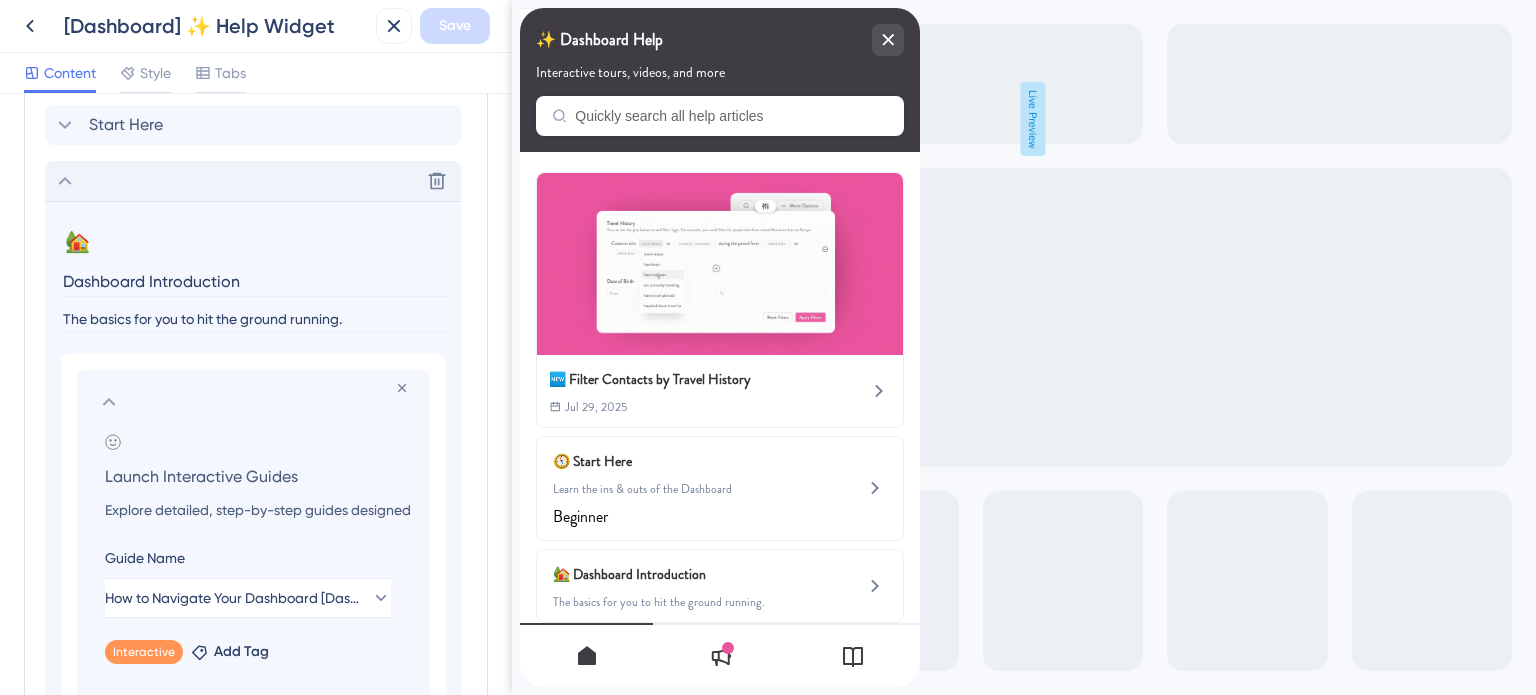 click 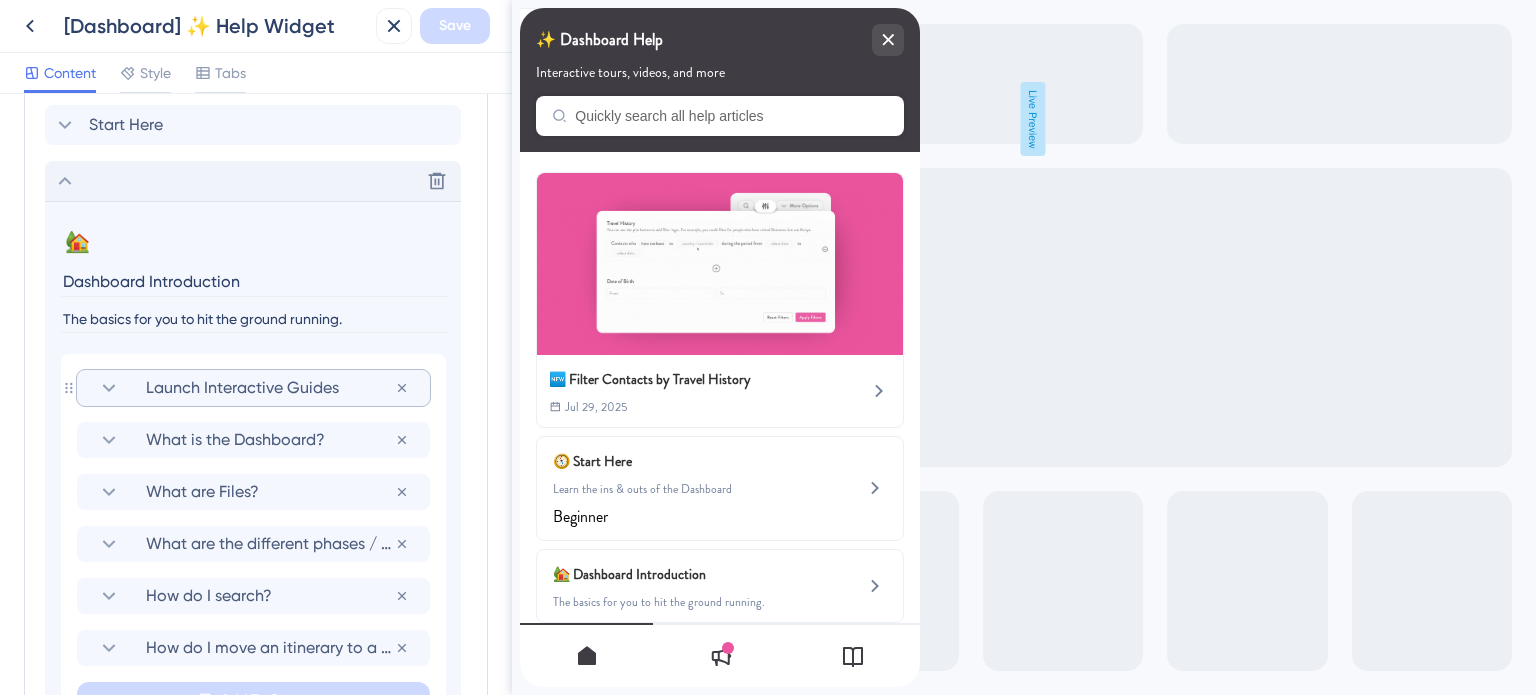 scroll, scrollTop: 910, scrollLeft: 0, axis: vertical 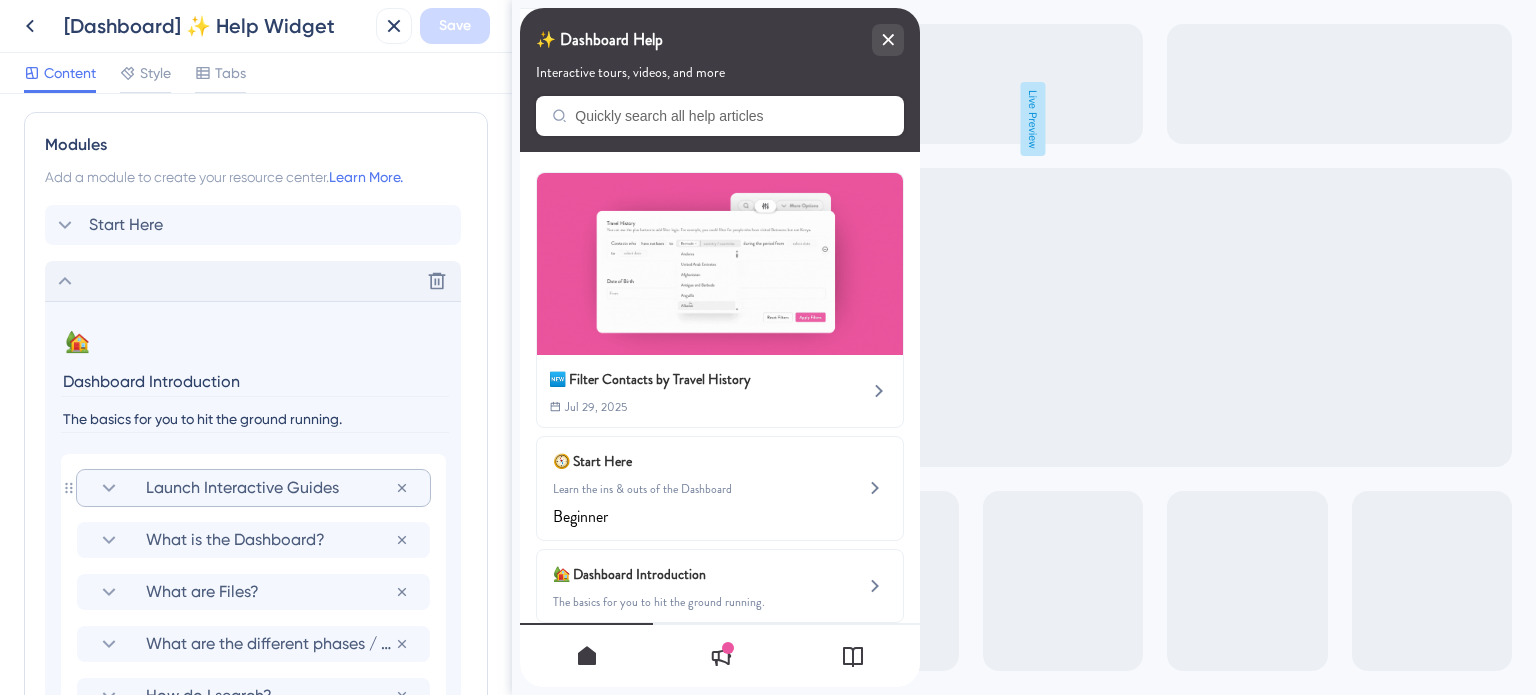 click 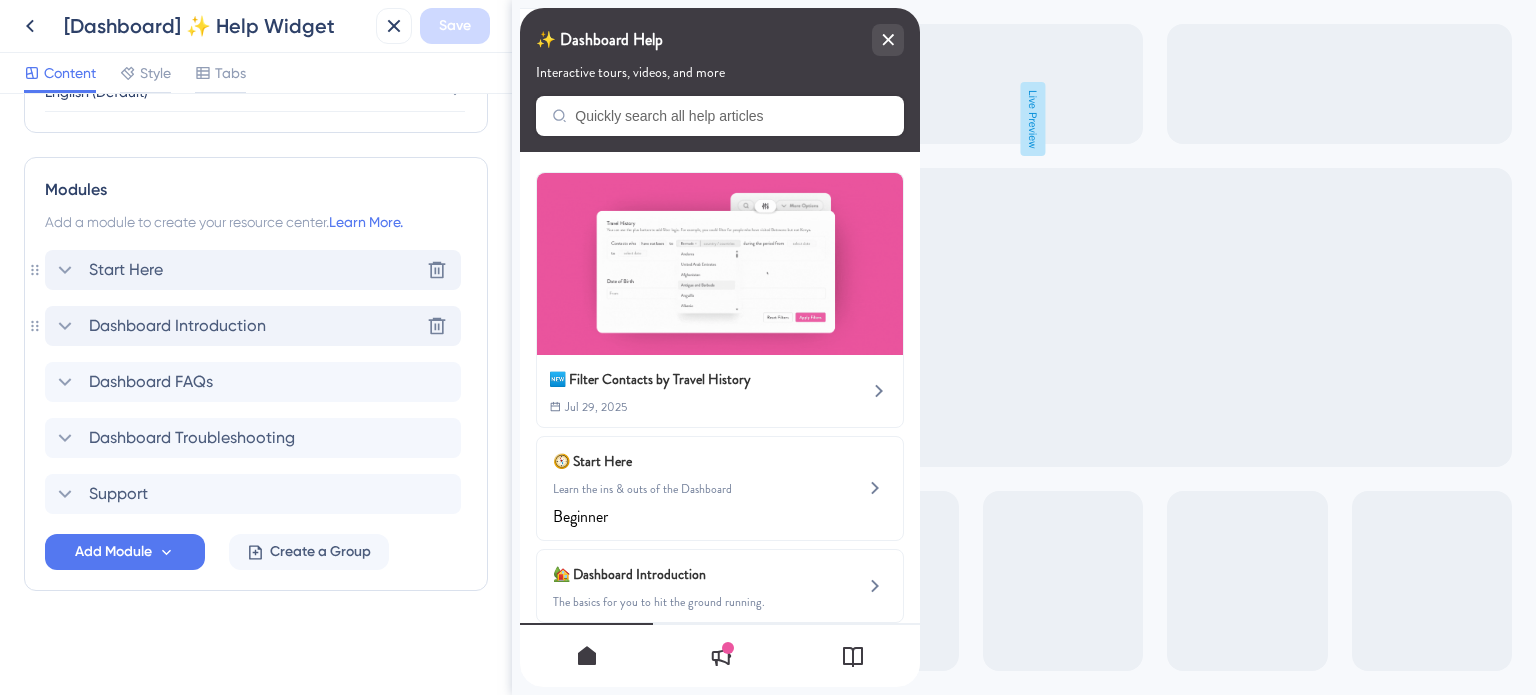 scroll, scrollTop: 863, scrollLeft: 0, axis: vertical 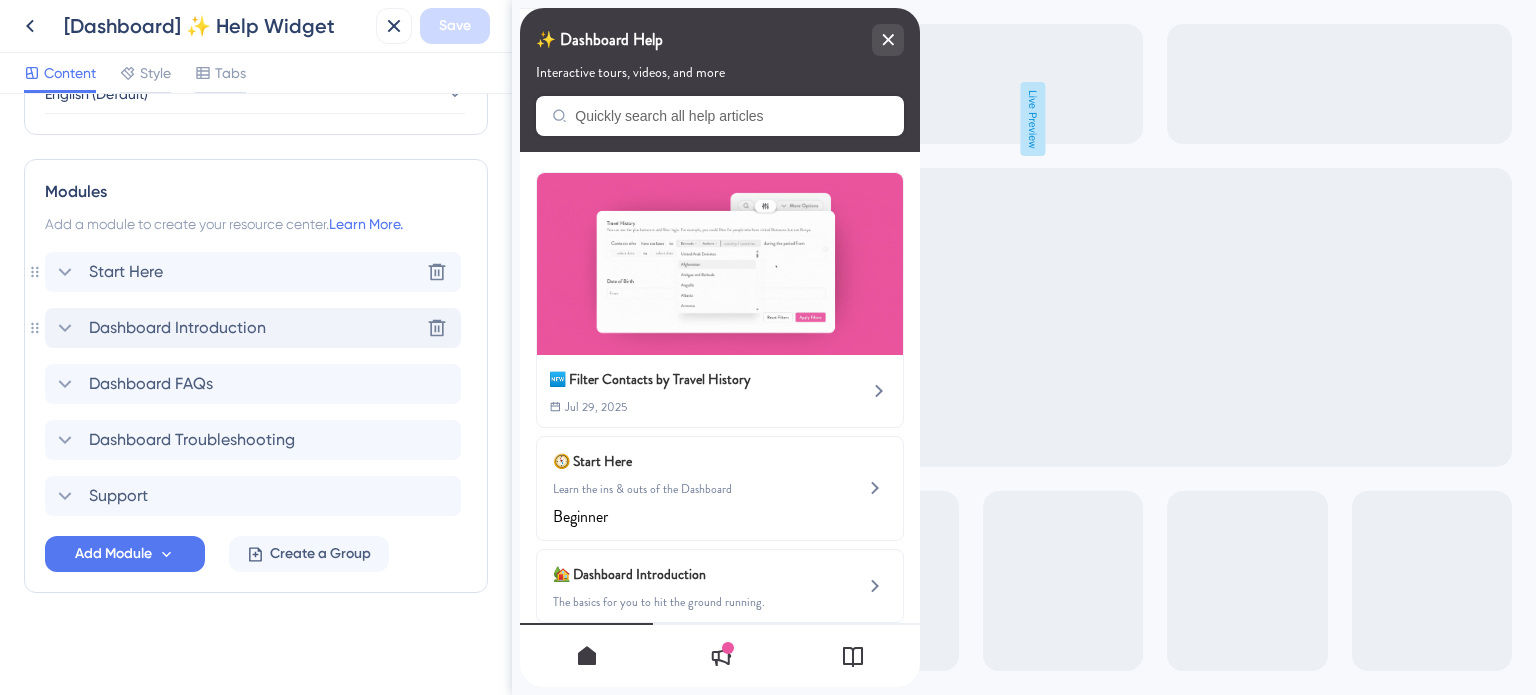 click 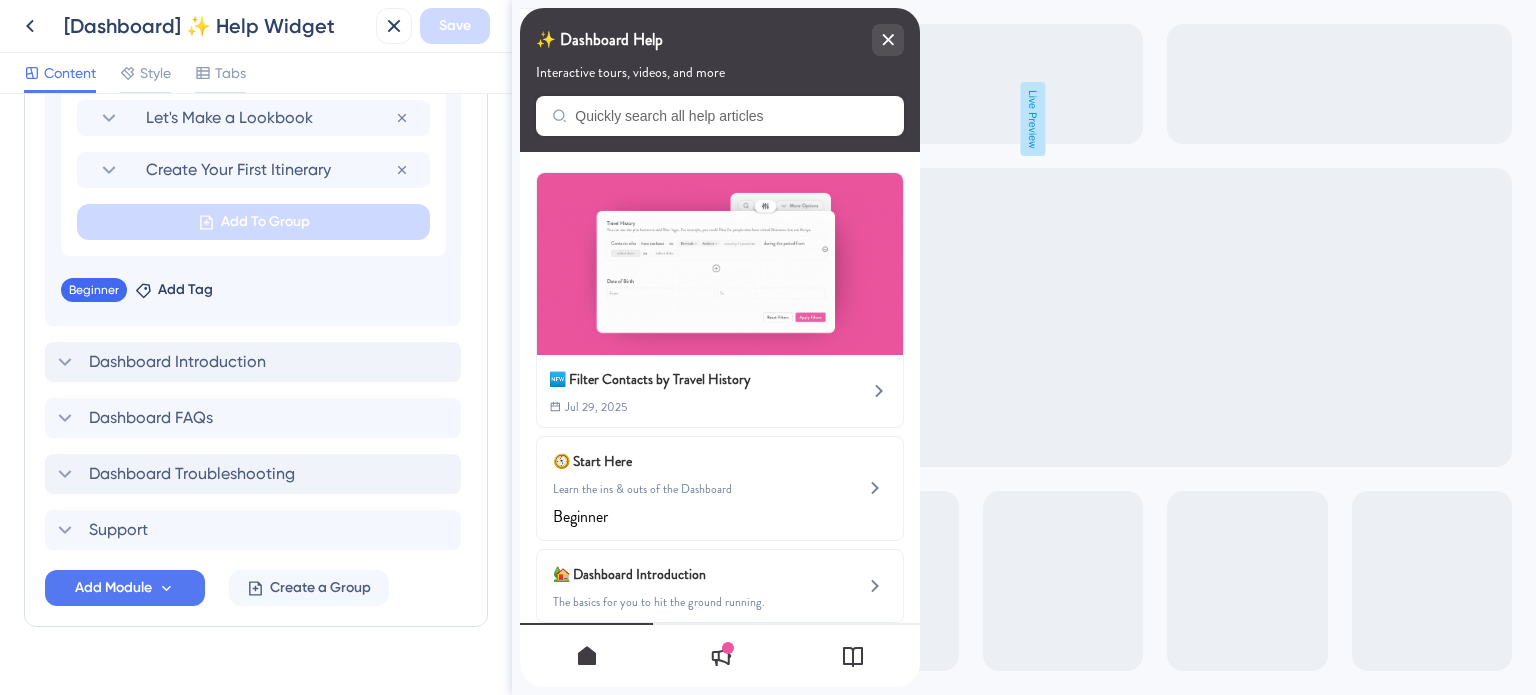 scroll, scrollTop: 1310, scrollLeft: 0, axis: vertical 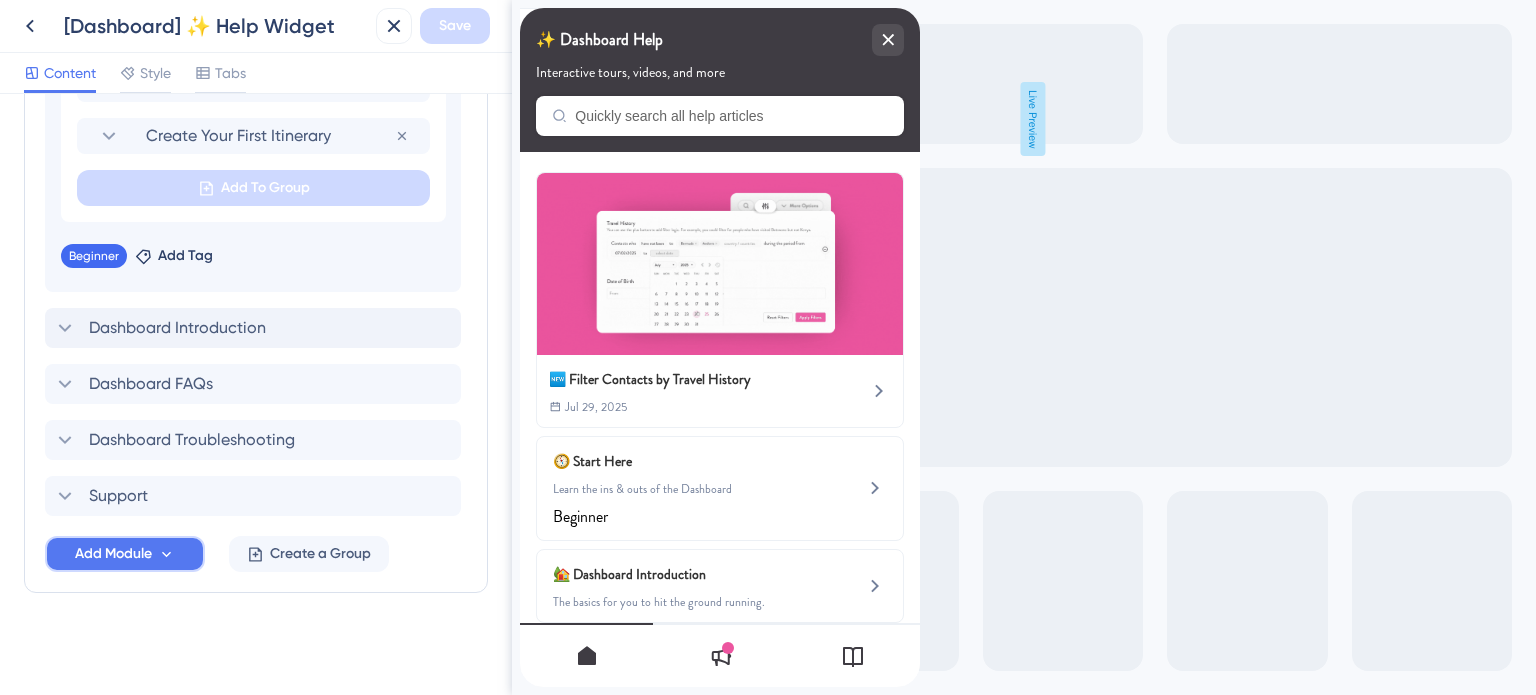 click on "Add Module" at bounding box center (125, 554) 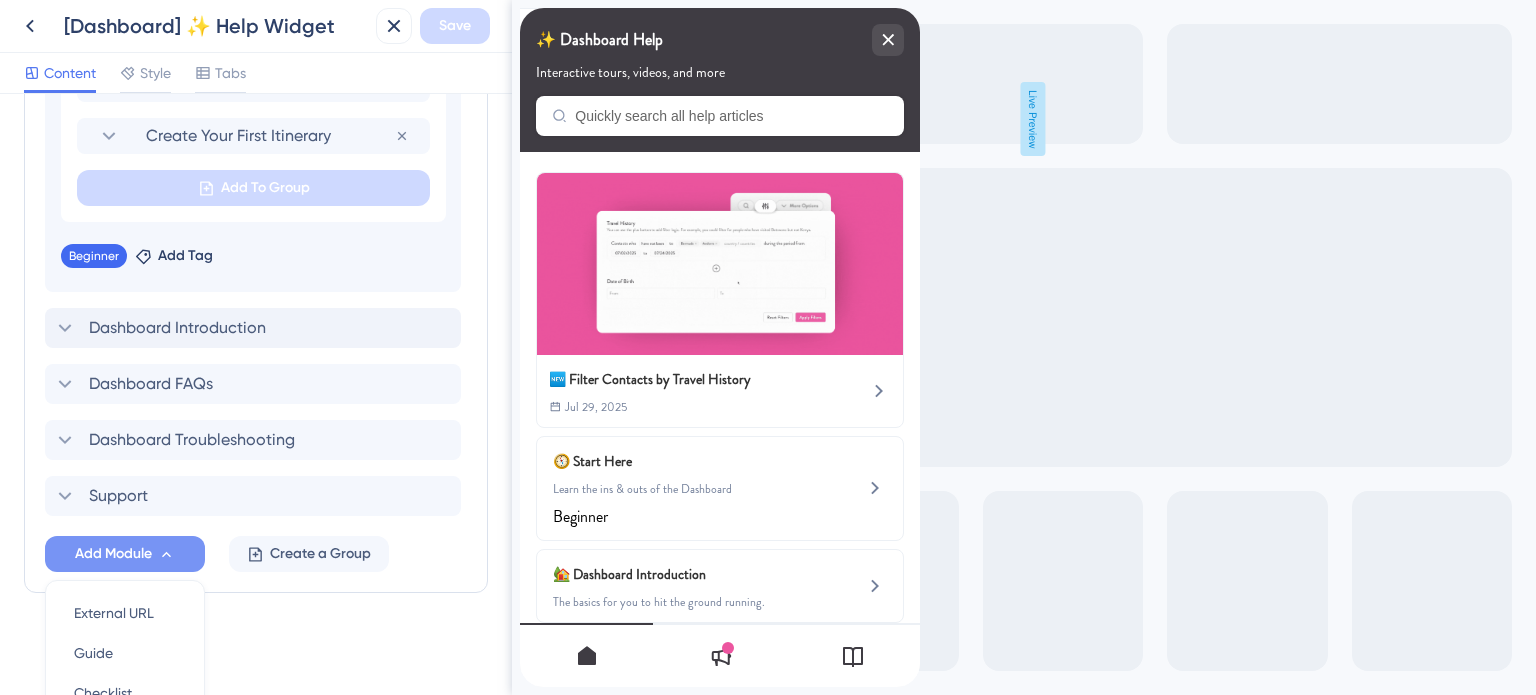 scroll, scrollTop: 1499, scrollLeft: 0, axis: vertical 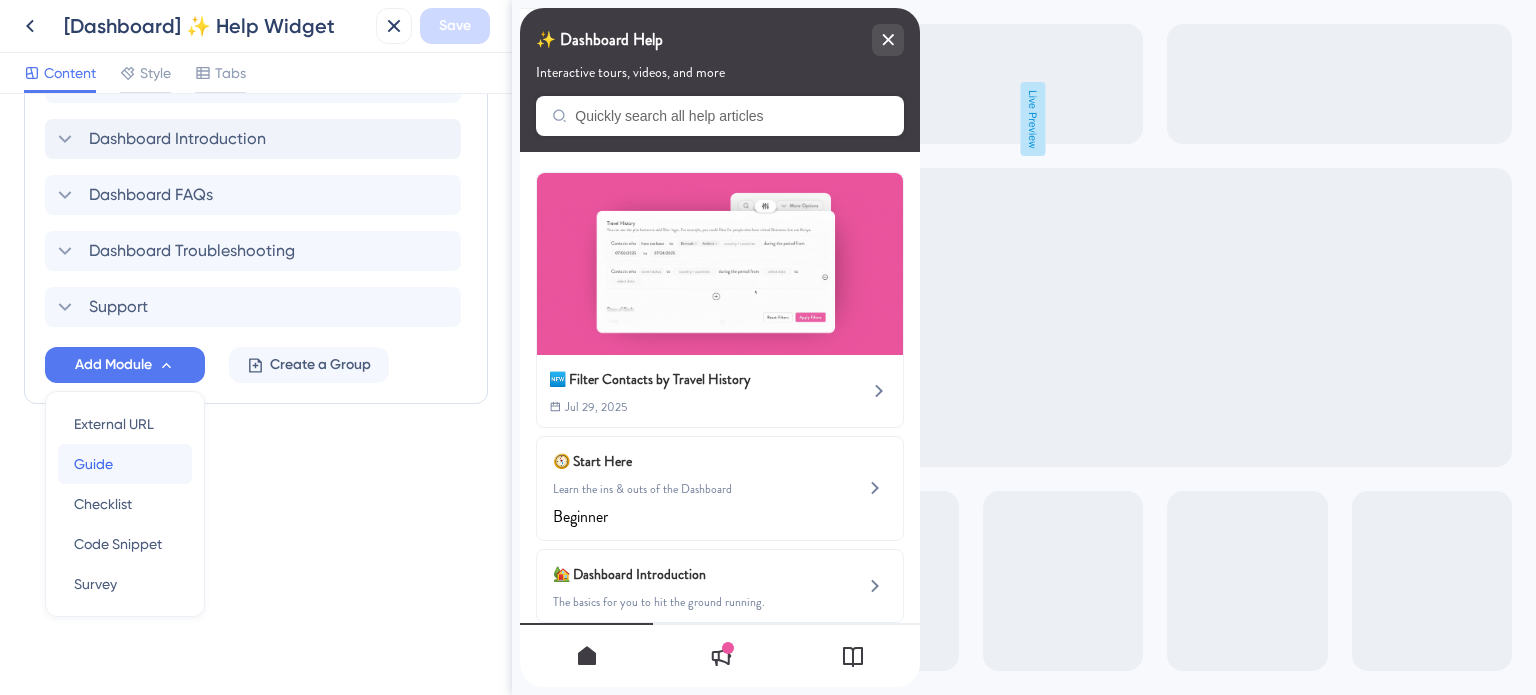 click on "Guide Guide" at bounding box center (125, 464) 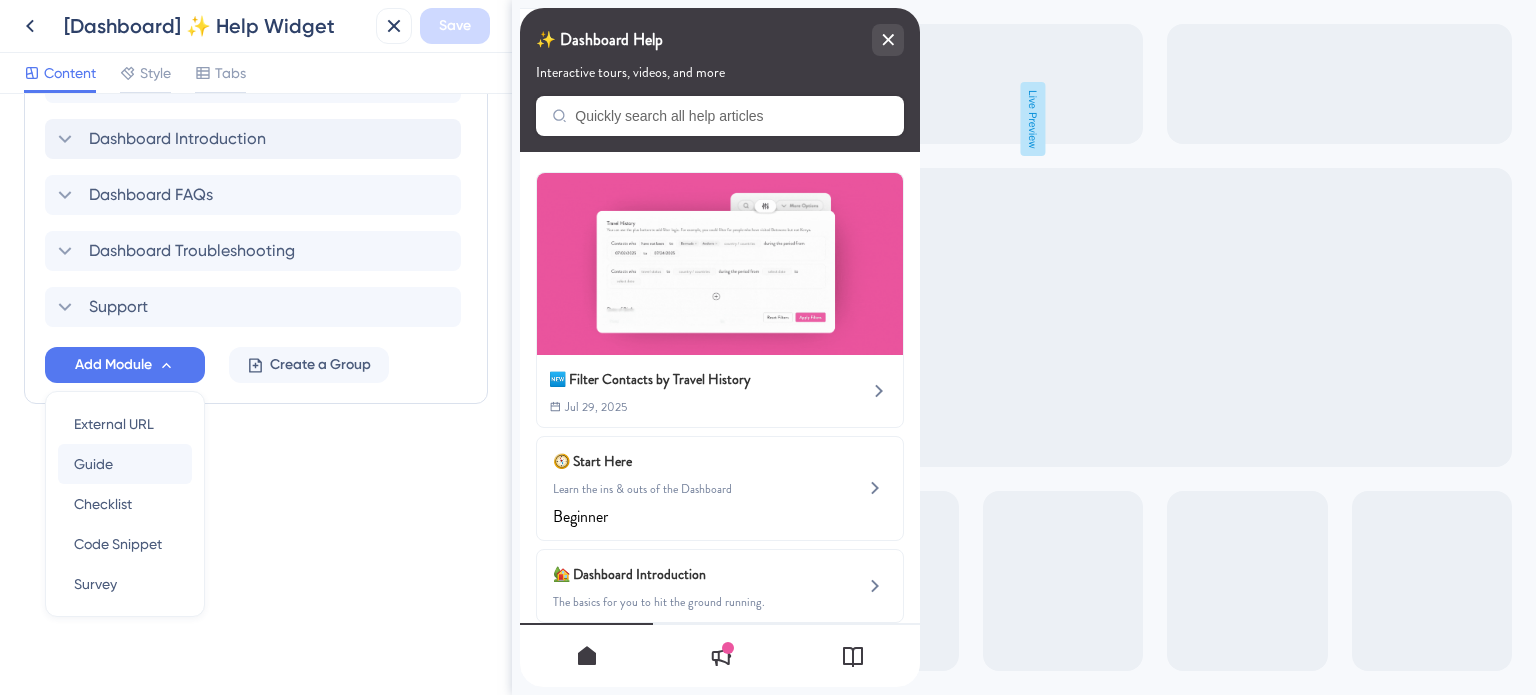 scroll, scrollTop: 1216, scrollLeft: 0, axis: vertical 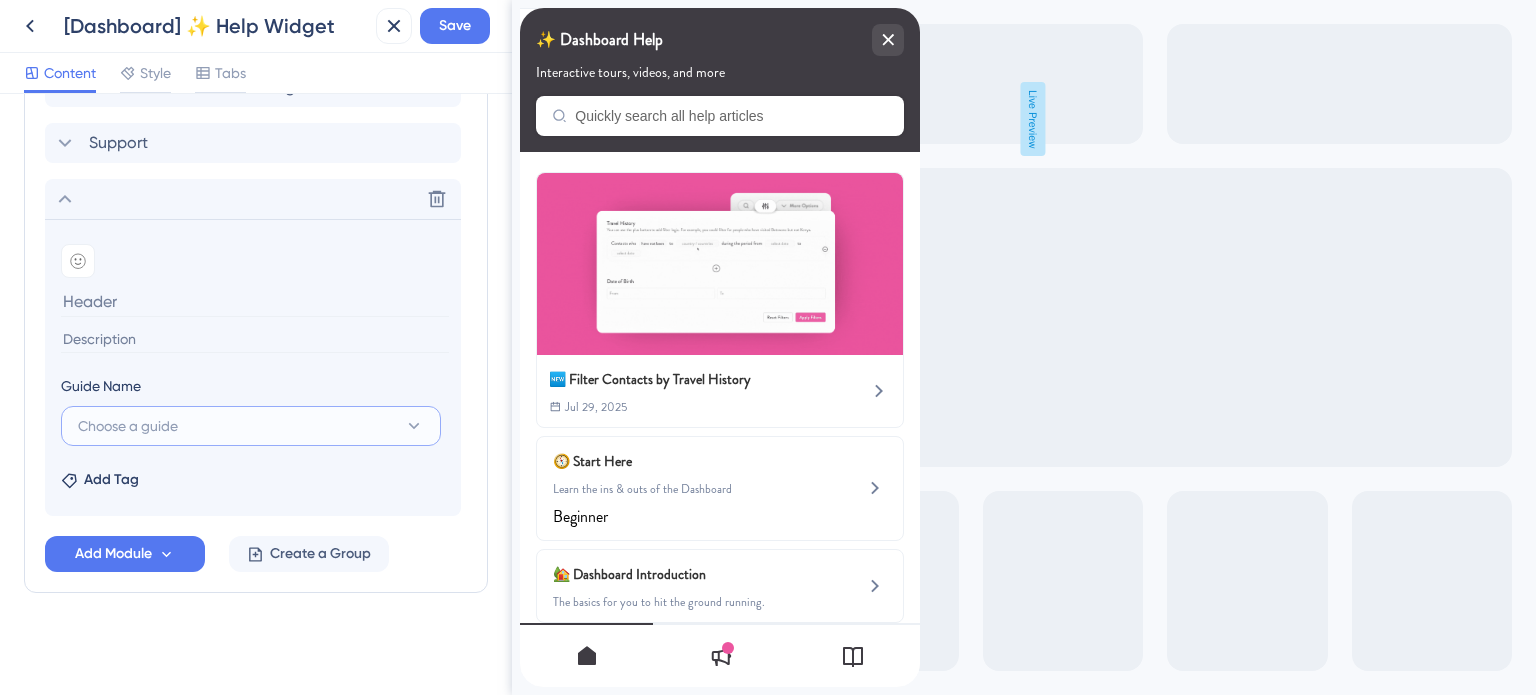click on "Choose a guide" at bounding box center (128, 426) 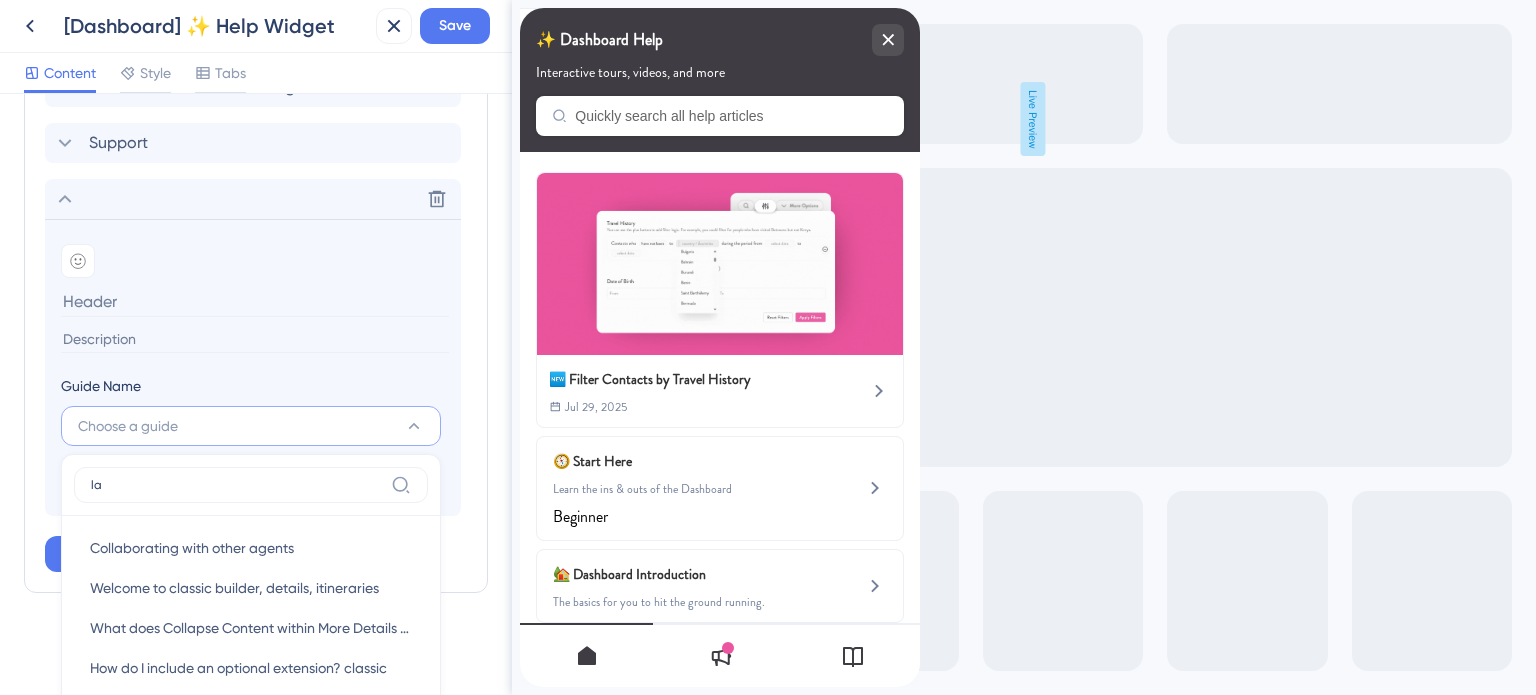 type on "l" 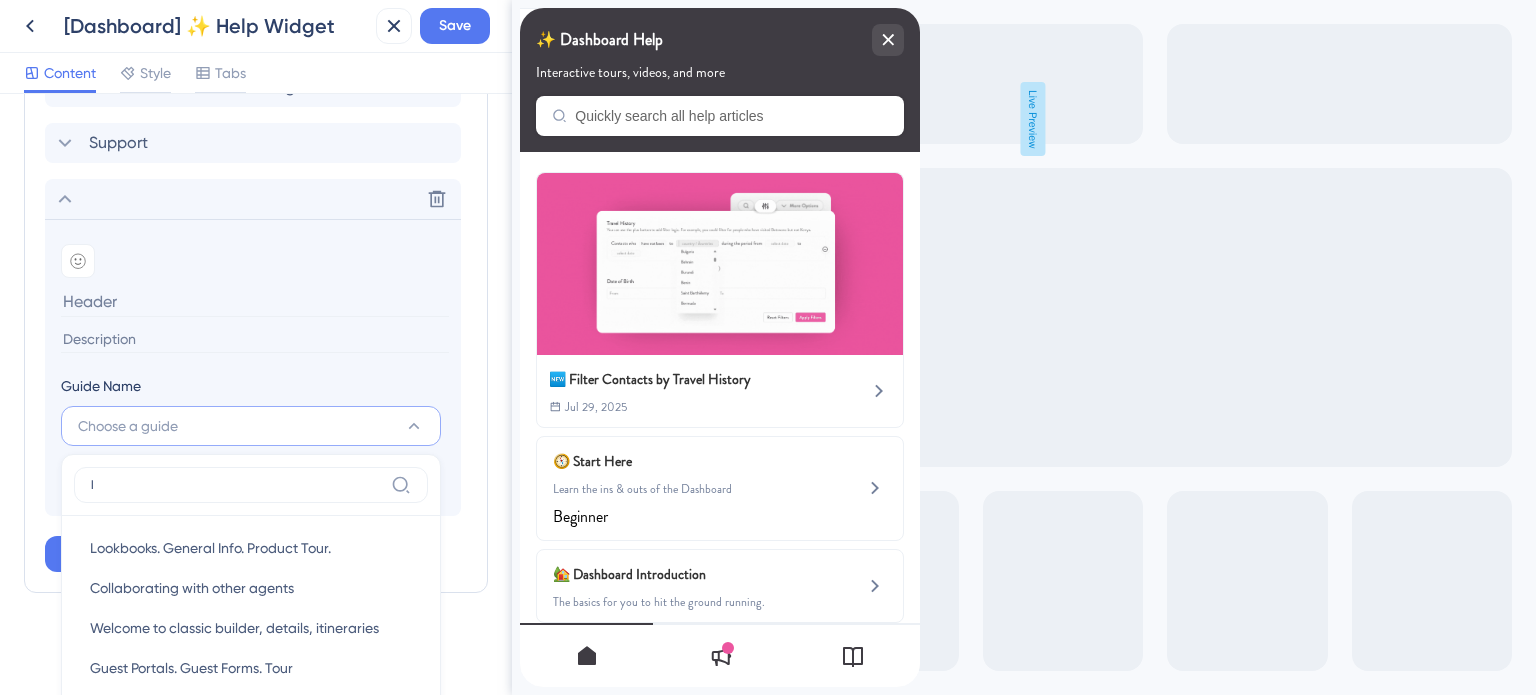 type 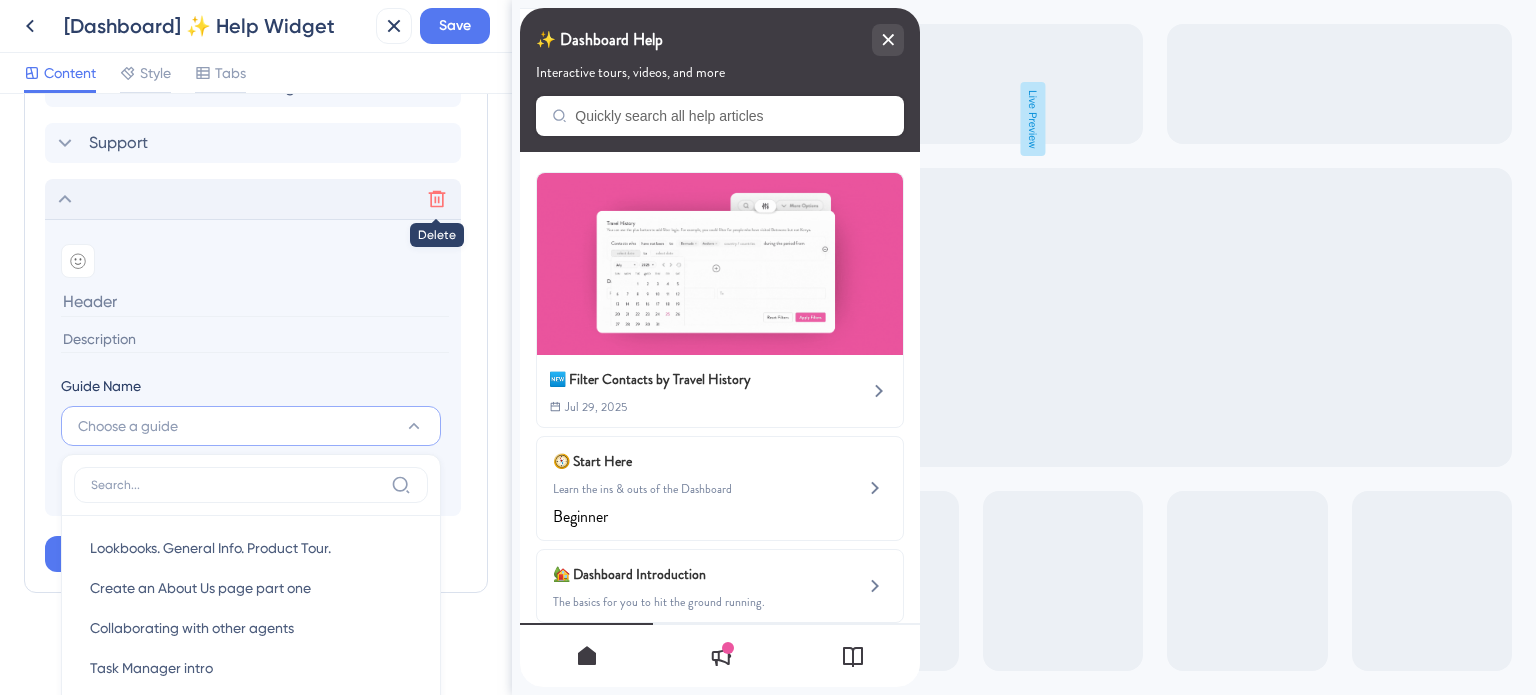 click 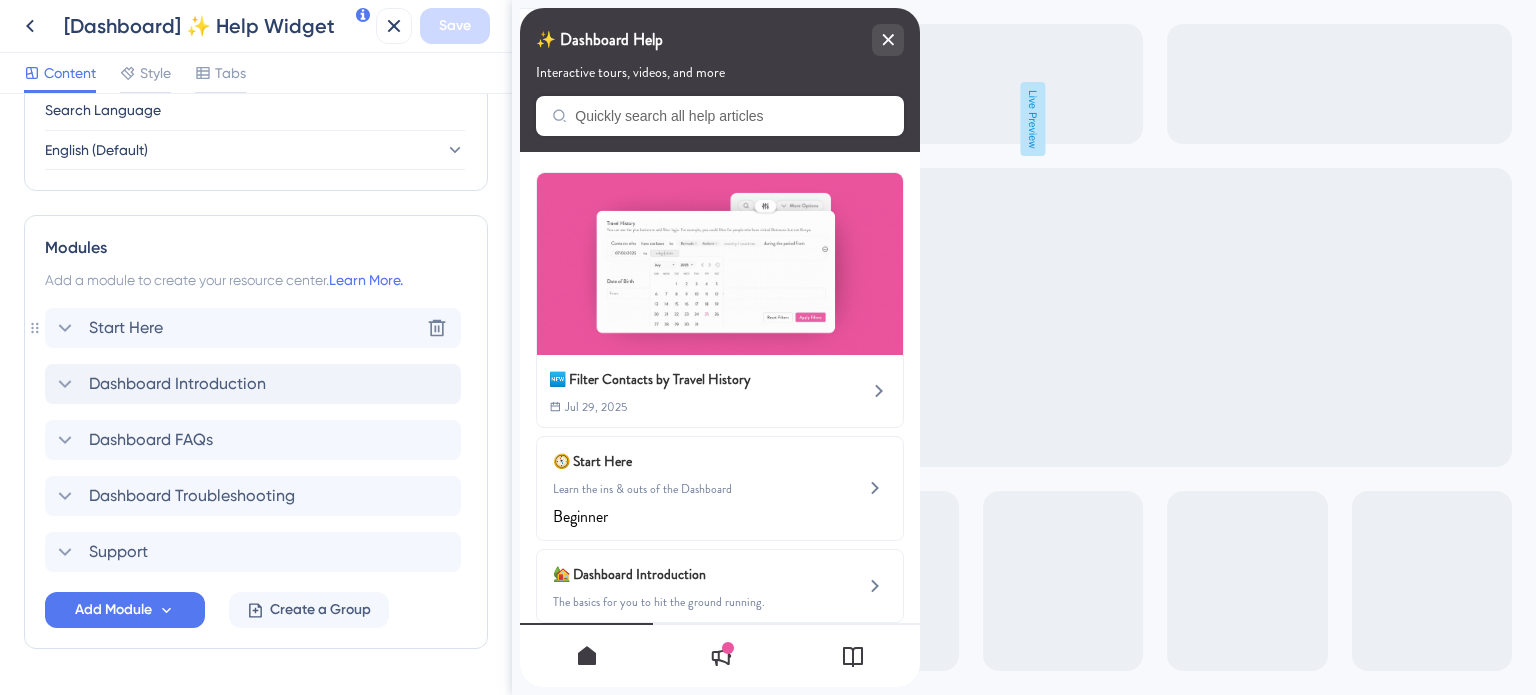 scroll, scrollTop: 763, scrollLeft: 0, axis: vertical 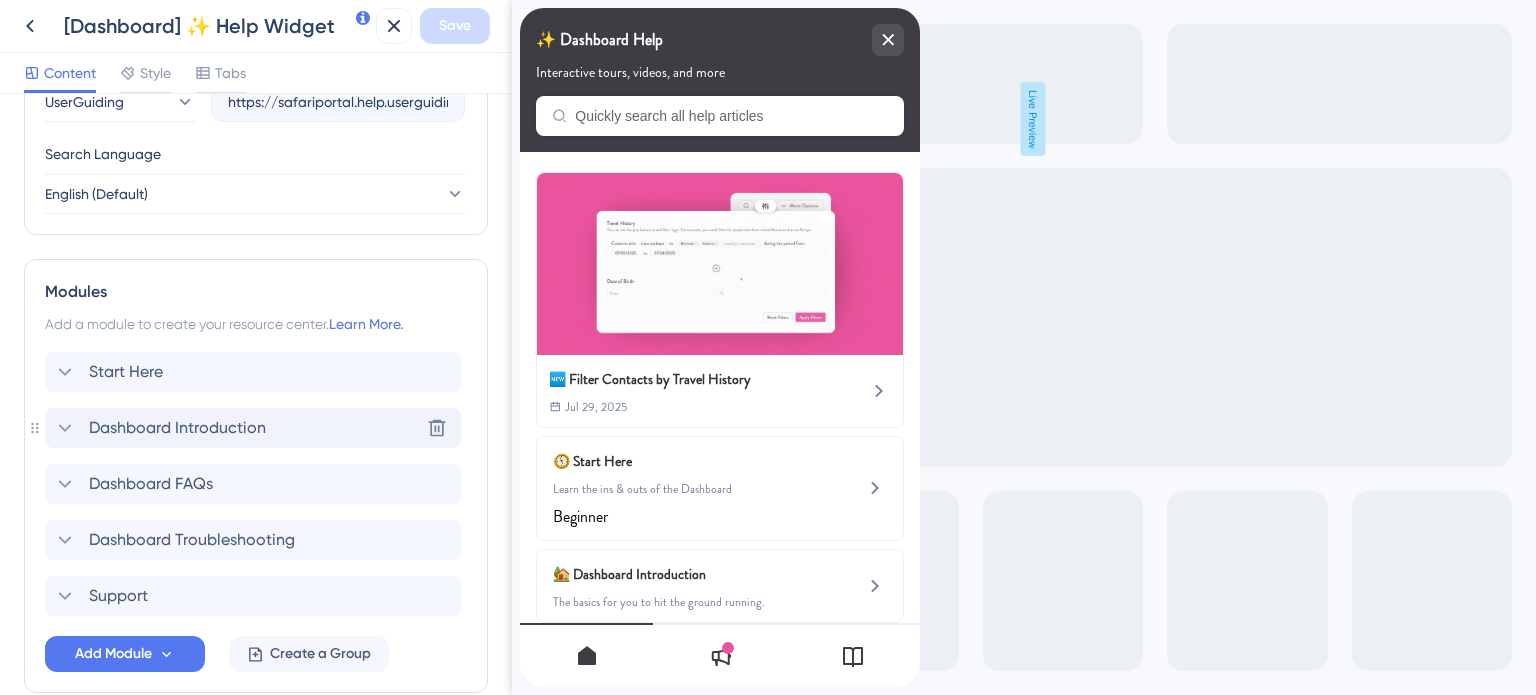 click 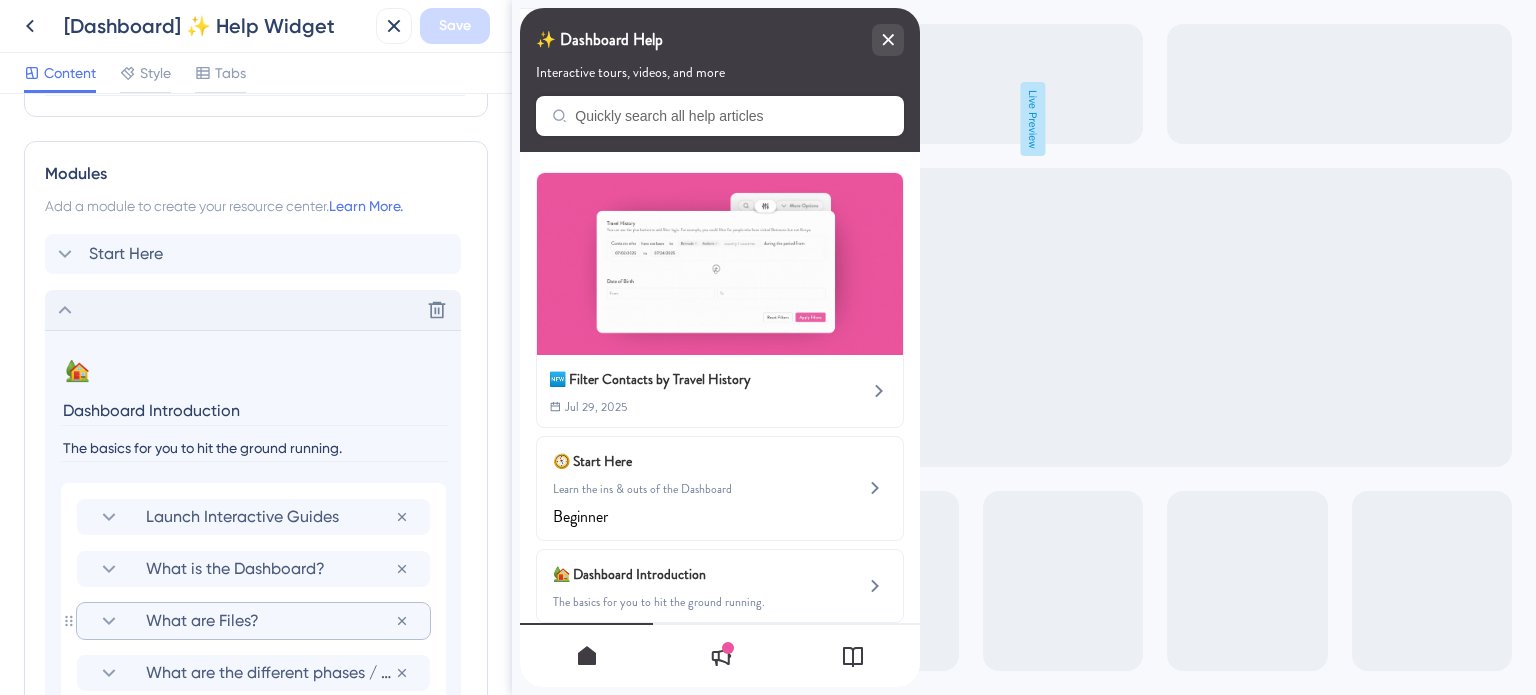 scroll, scrollTop: 1063, scrollLeft: 0, axis: vertical 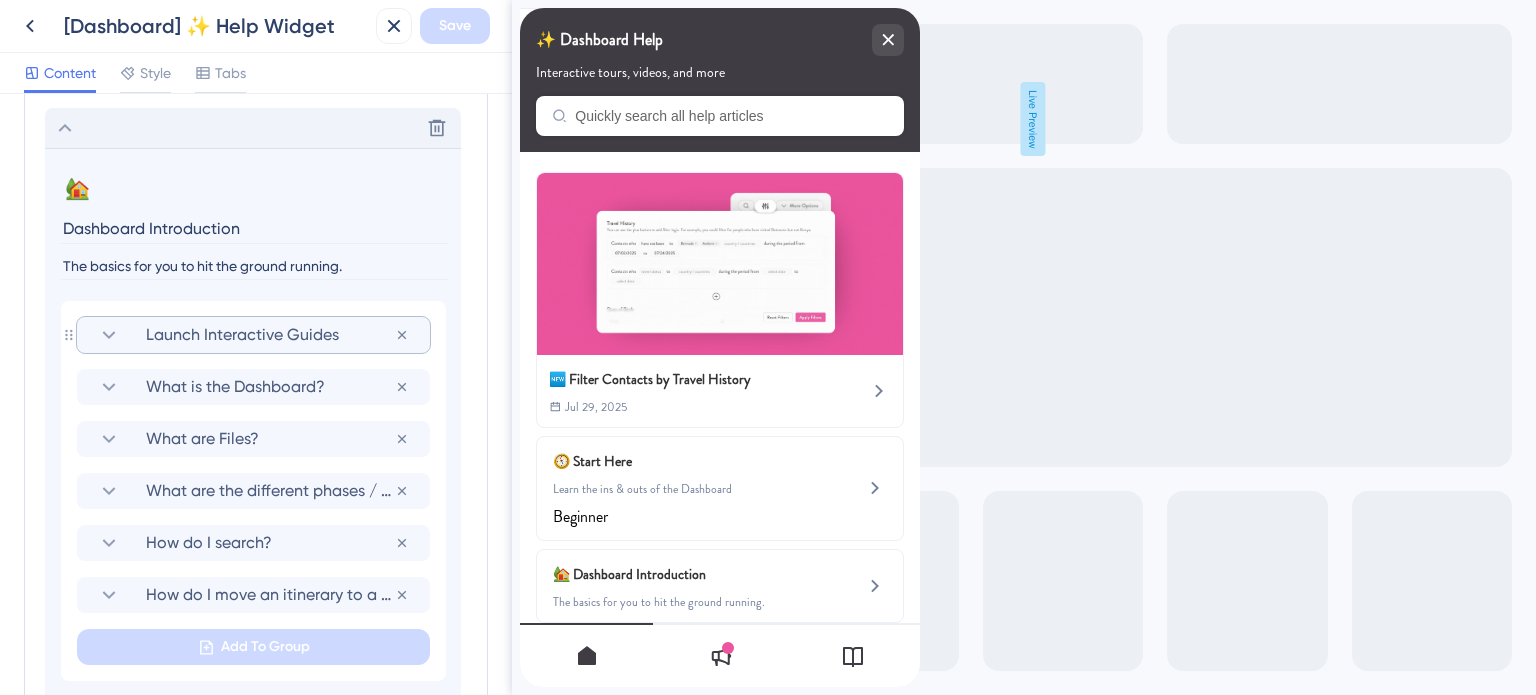 click 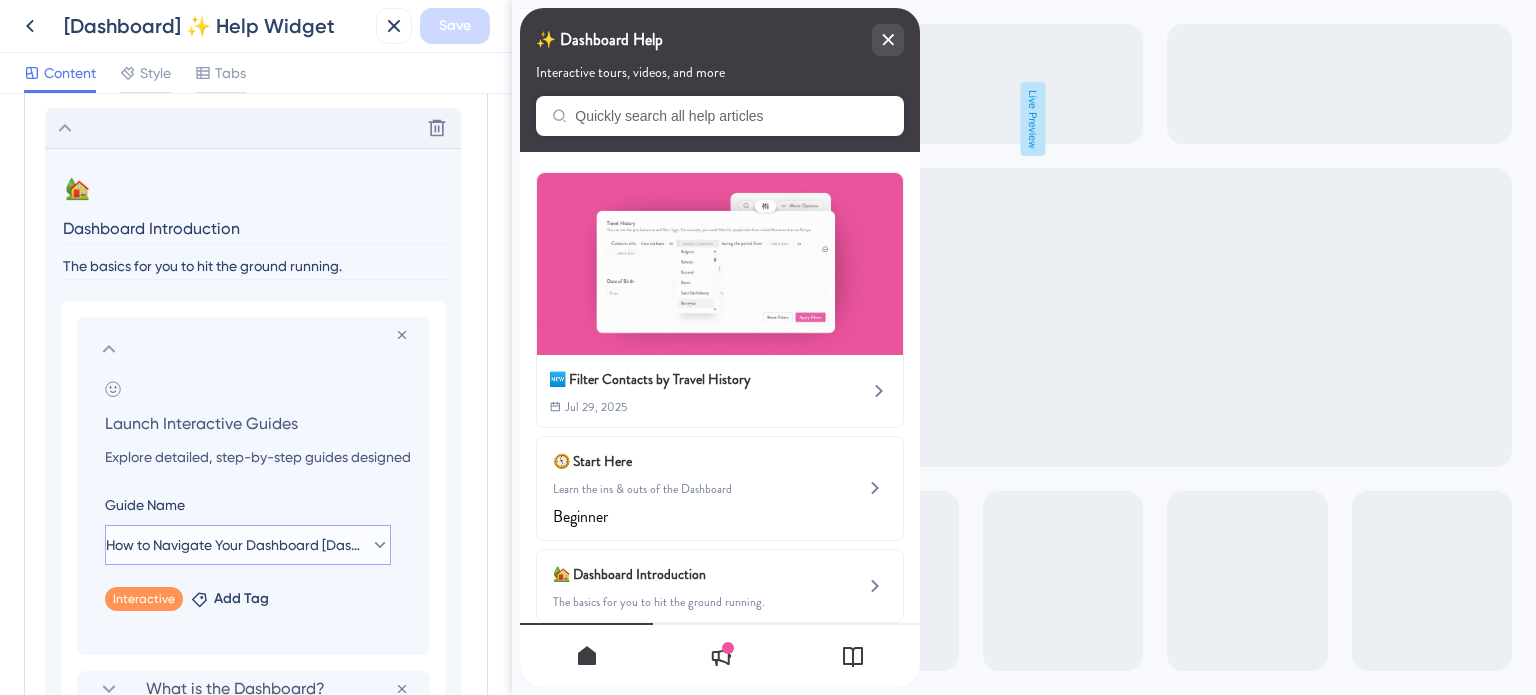 click on "How to Navigate Your Dashboard [Dashboard RC]" at bounding box center (234, 545) 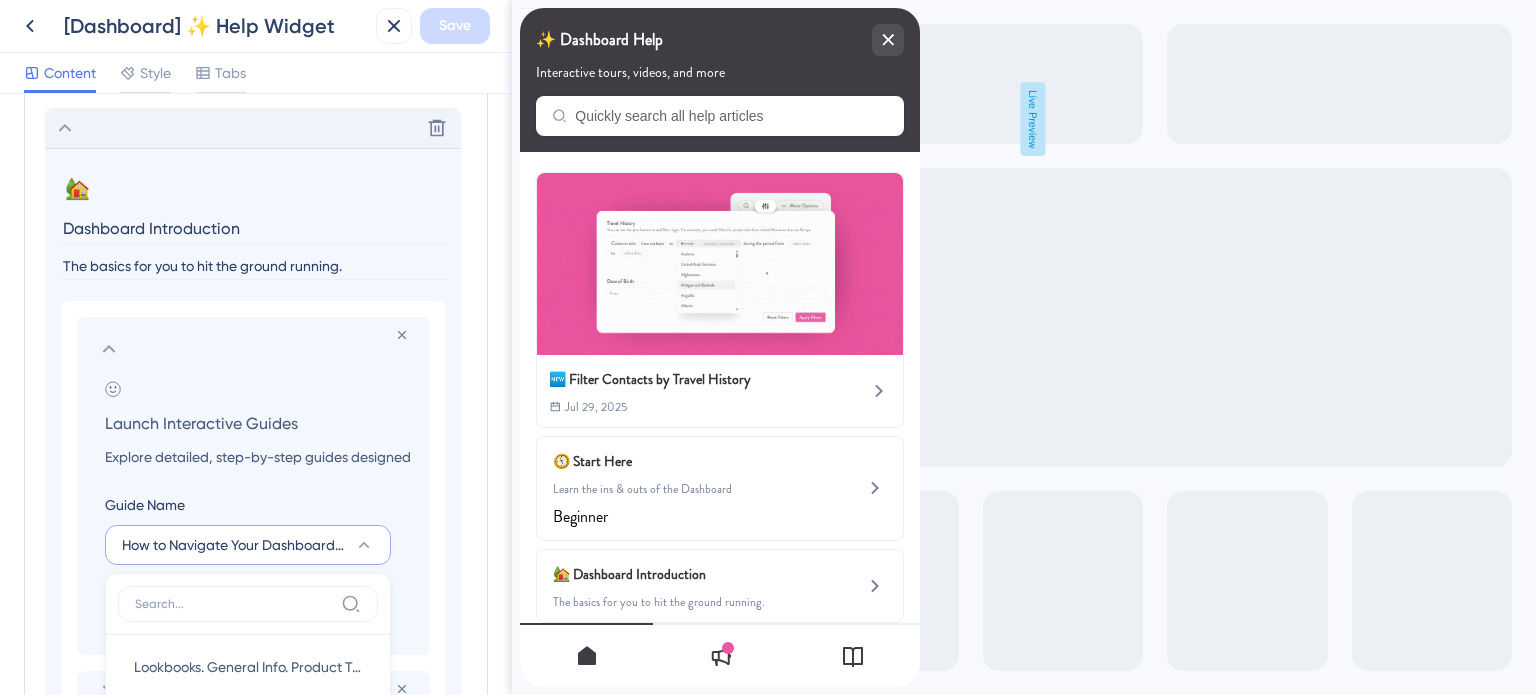 scroll, scrollTop: 1356, scrollLeft: 0, axis: vertical 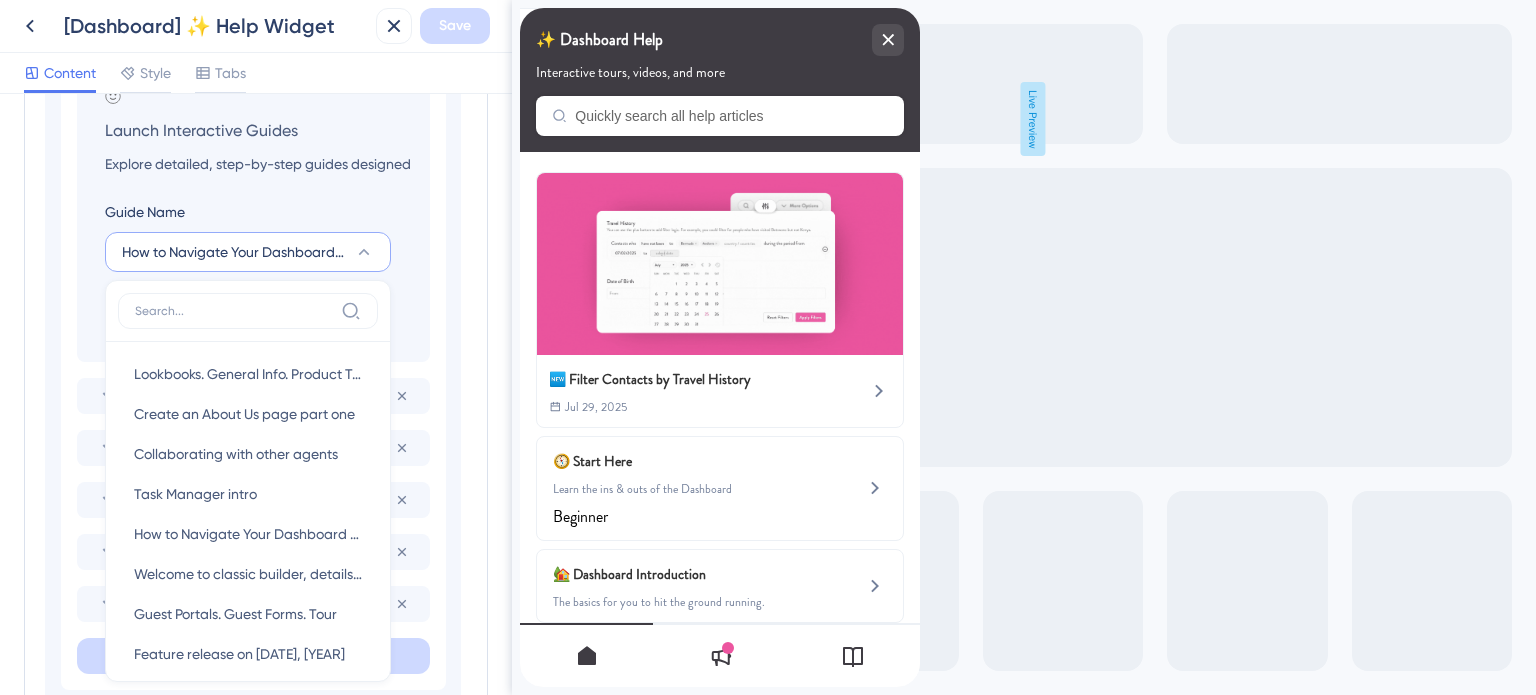 click on "🏡 Change emoji Remove emoji Dashboard Introduction The basics for you to hit the ground running. Remove from group Add emoji Launch Interactive Guides Explore detailed, step-by-step guides designed to help you effectively use and navigate your Dashboard. Guide Name How to Navigate Your Dashboard [Dashboard RC] Lookbooks. General Info. Product Tour. Lookbooks. General Info. Product Tour. Create an About Us page part one Create an About Us page part one Collaborating with other agents Collaborating with other agents Task Manager intro Task Manager intro How to Navigate Your Dashboard [Dashboard RC] How to Navigate Your Dashboard [Dashboard RC] Welcome to classic builder, details, itineraries Welcome to classic builder, details, itineraries Guest Portals. Guest Forms. Tour Guest Portals. Guest Forms. Tour Feature release on JUNE 18, 2024 Feature release on JUNE 18, 2024 Using Content Blocks Using Content Blocks Feature release on MAY 1, 2024 Feature release on MAY 1, 2024 Rank features Rank features Guide 2" at bounding box center (253, 307) 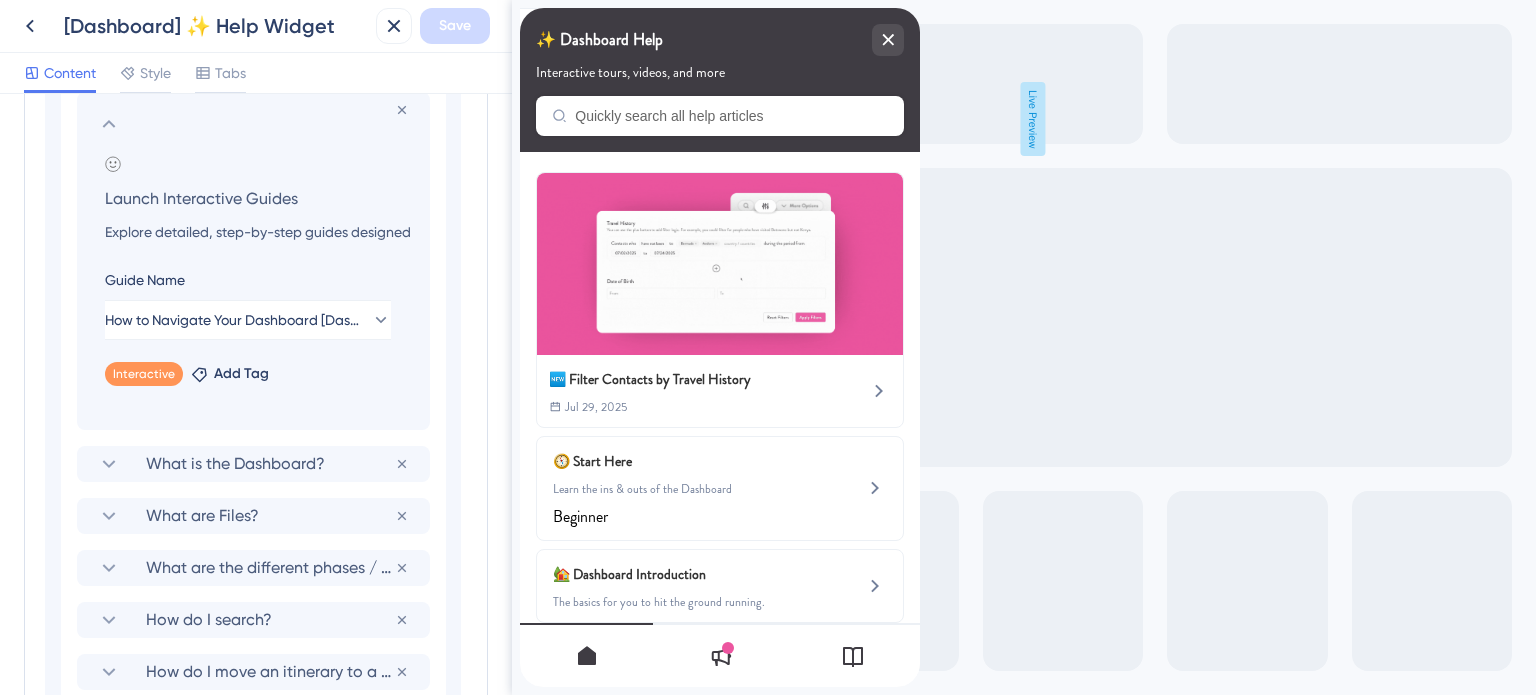 scroll, scrollTop: 1156, scrollLeft: 0, axis: vertical 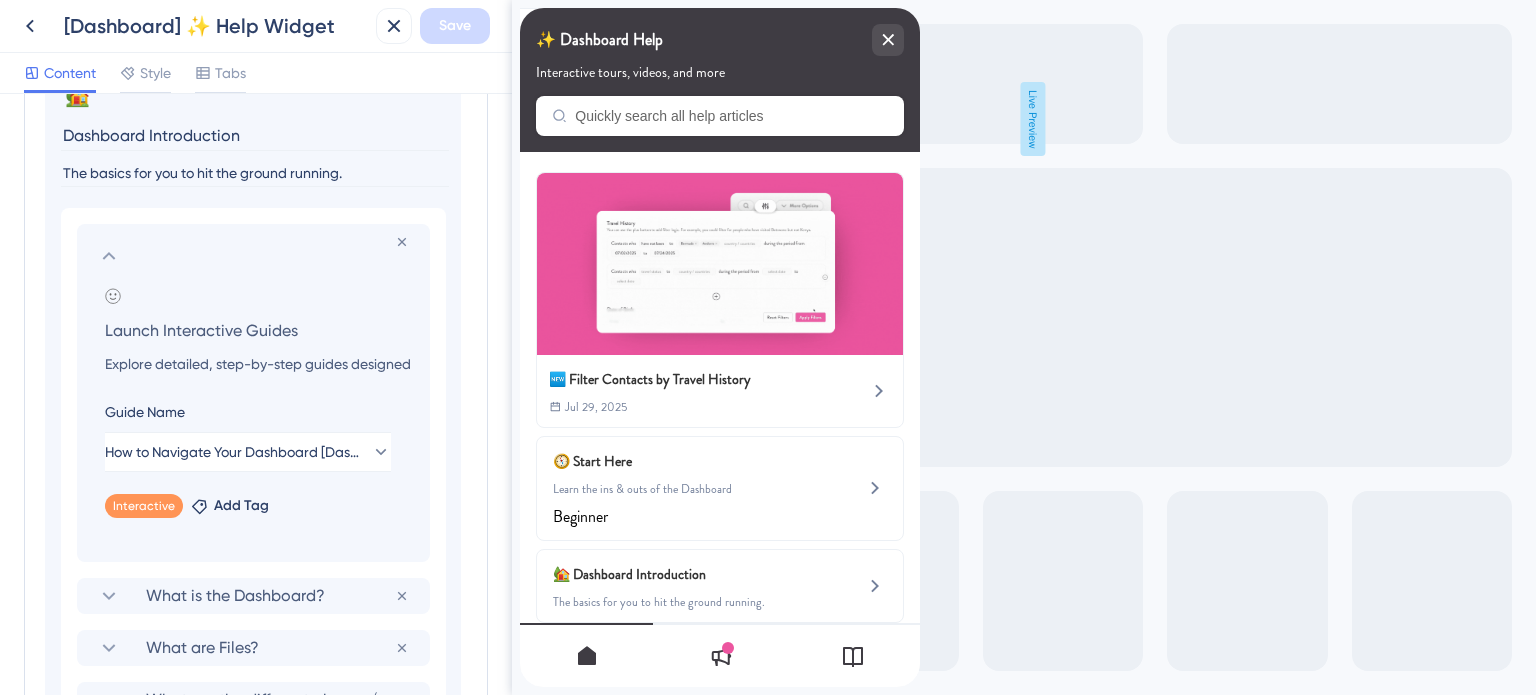click 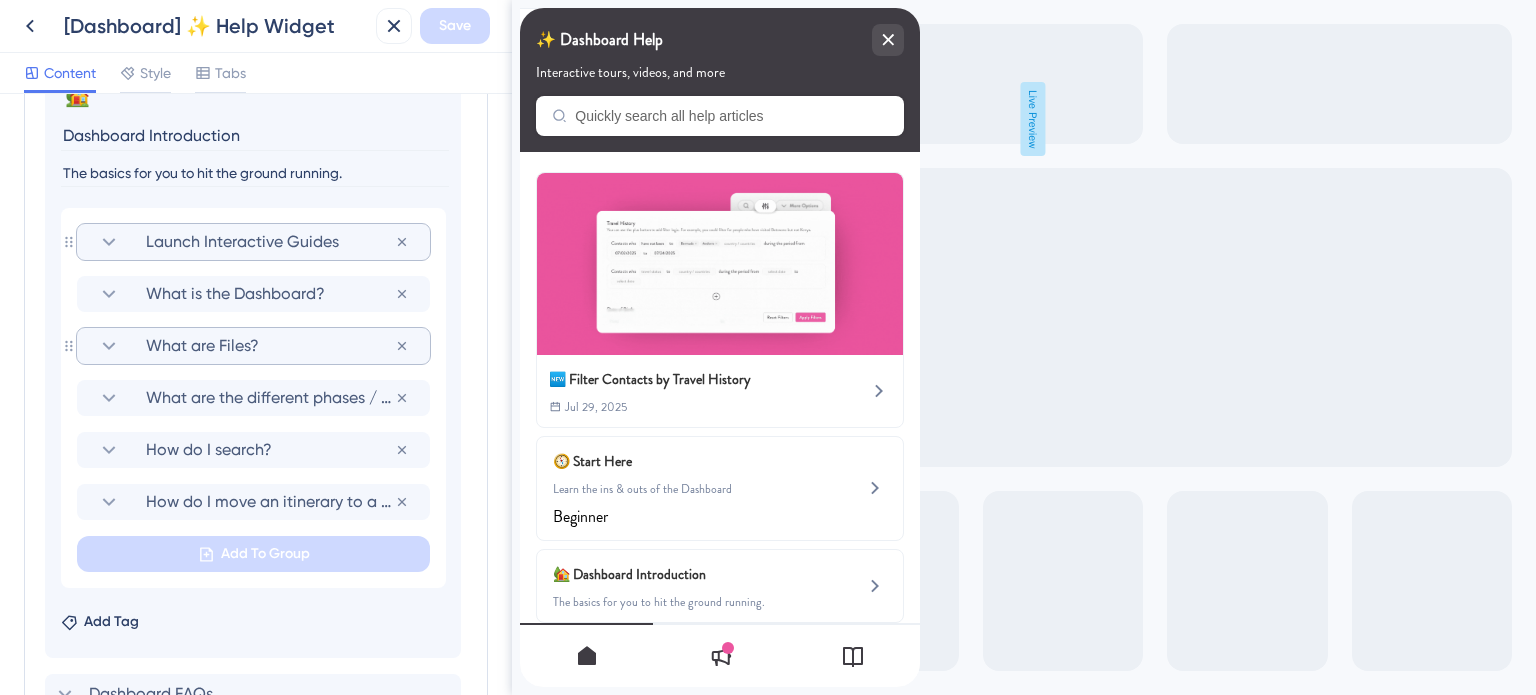 click 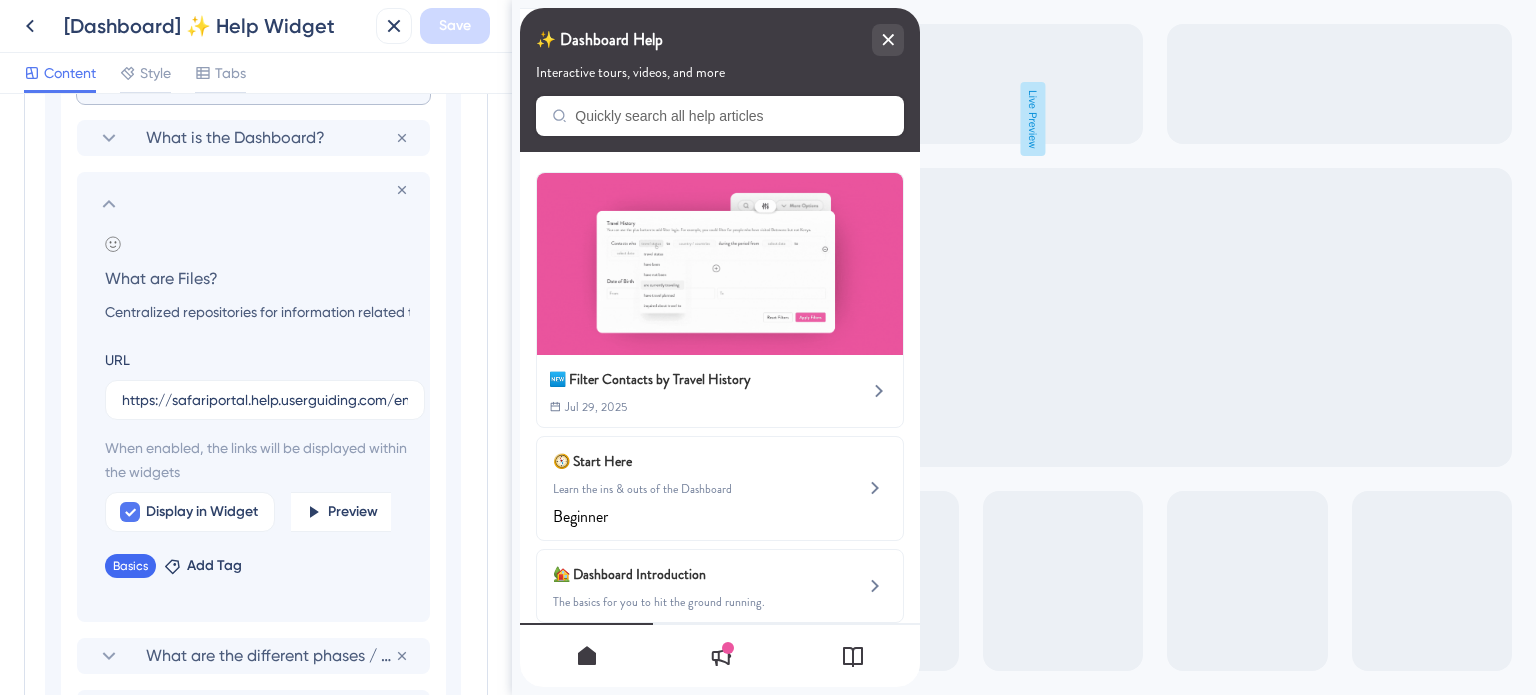 scroll, scrollTop: 1356, scrollLeft: 0, axis: vertical 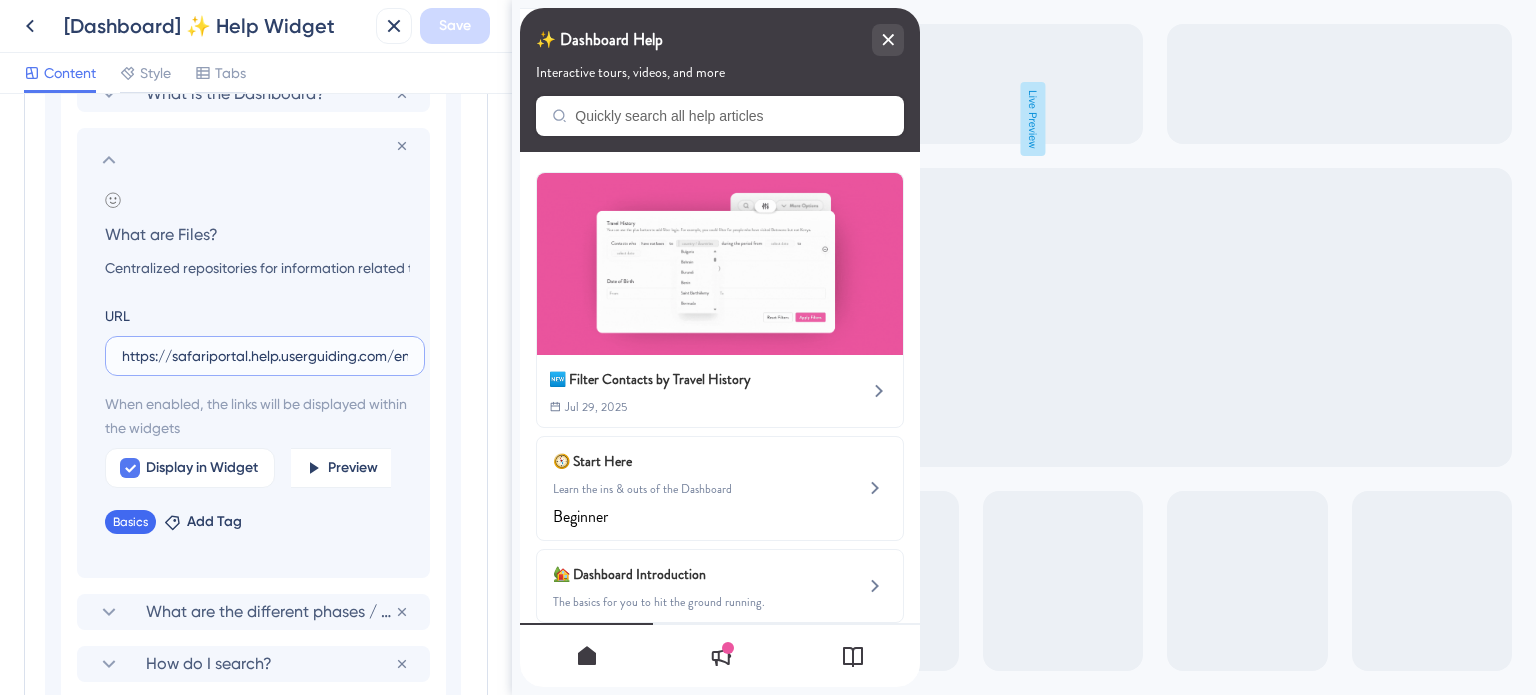 click on "https://safariportal.help.userguiding.com/en/articles/6058-what-is-a-file" at bounding box center [265, 356] 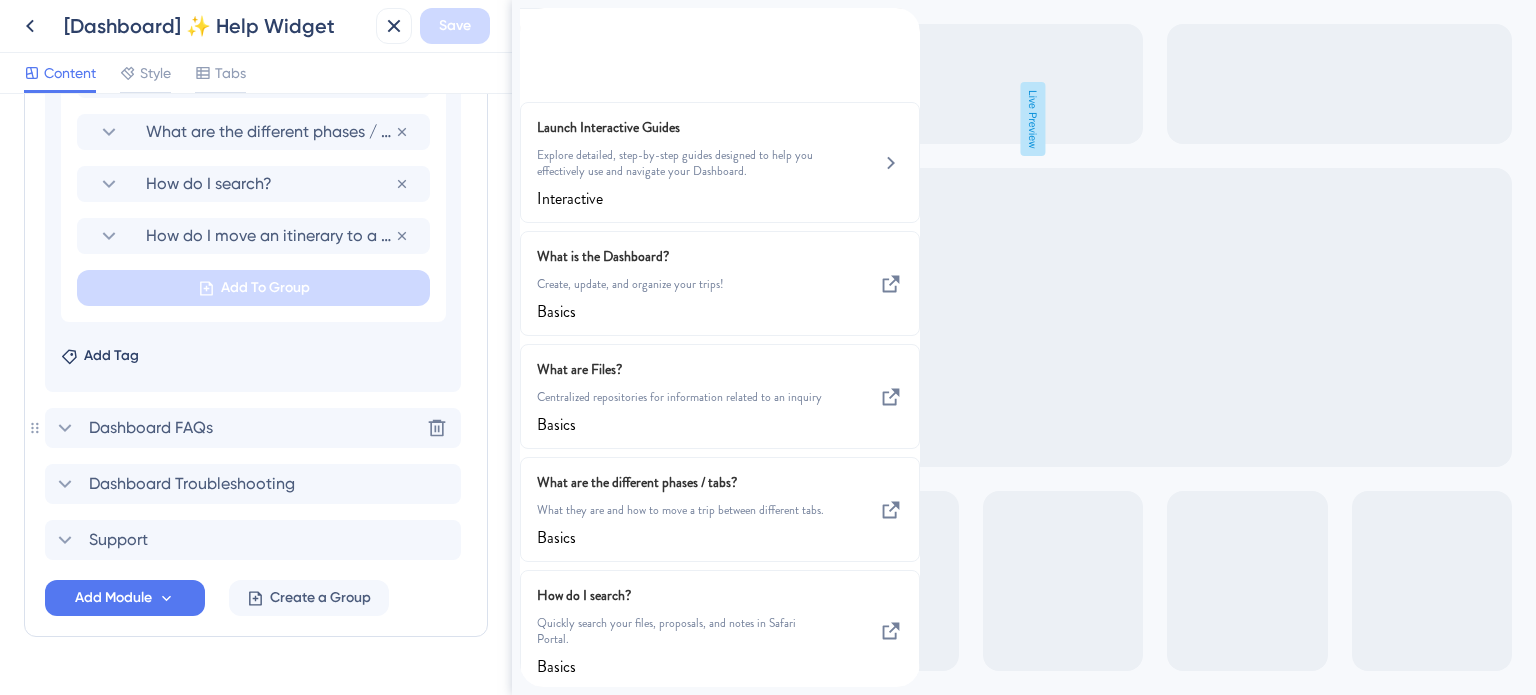 scroll, scrollTop: 1880, scrollLeft: 0, axis: vertical 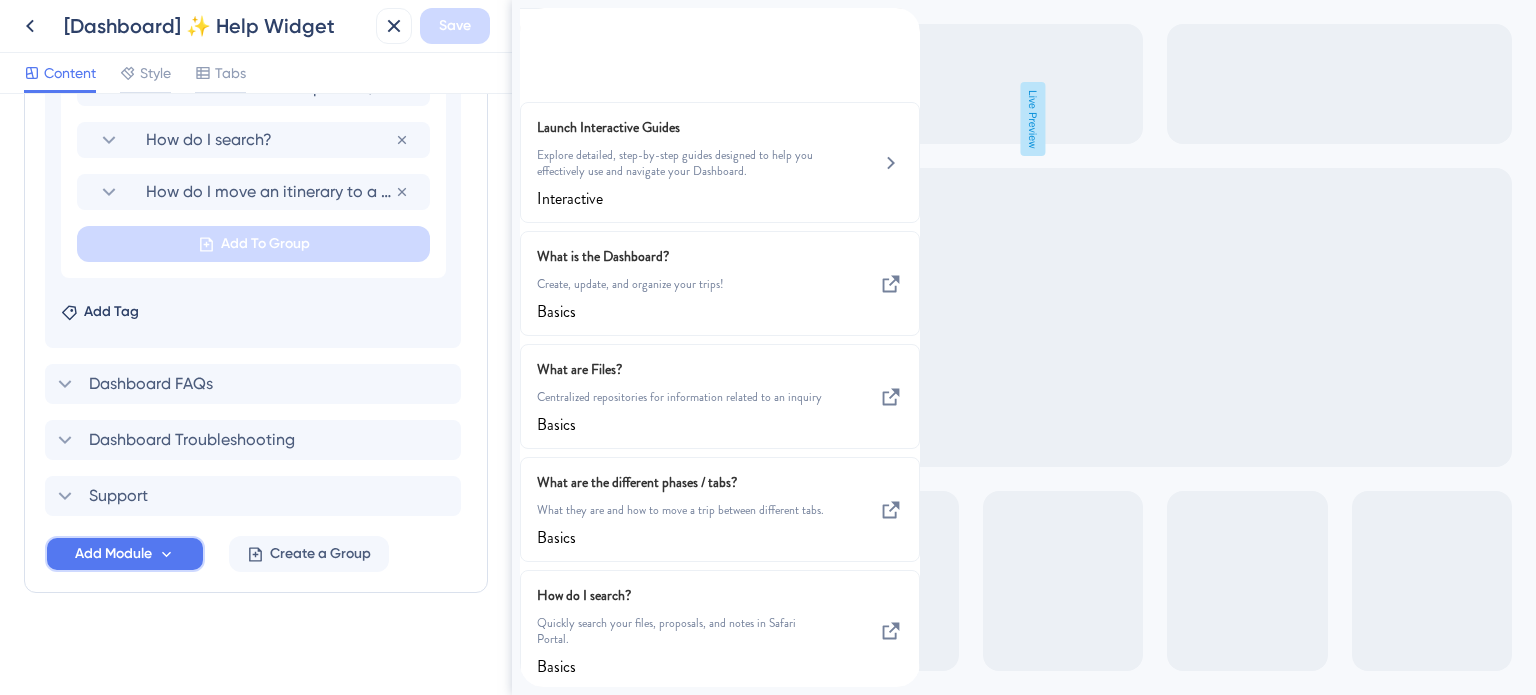 click on "Add Module" at bounding box center (113, 554) 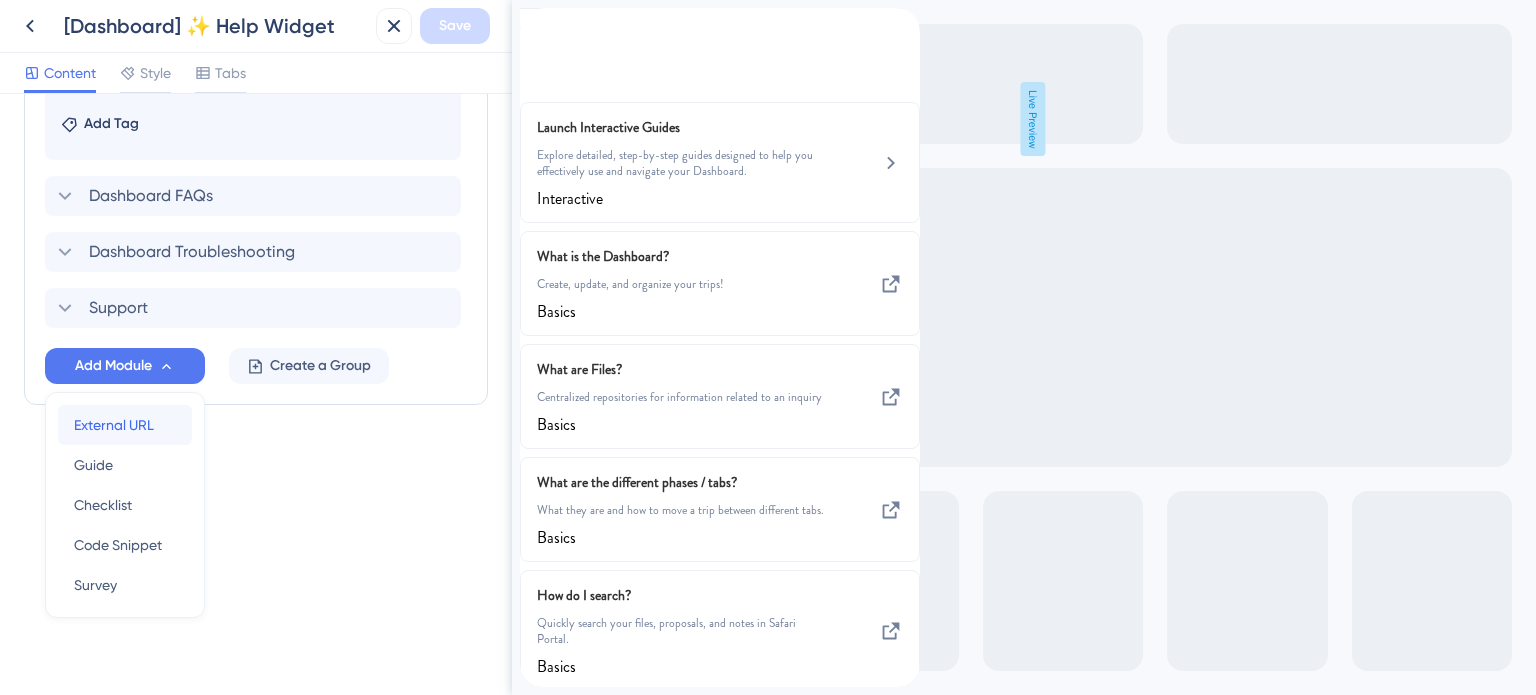 click on "External URL" at bounding box center [114, 425] 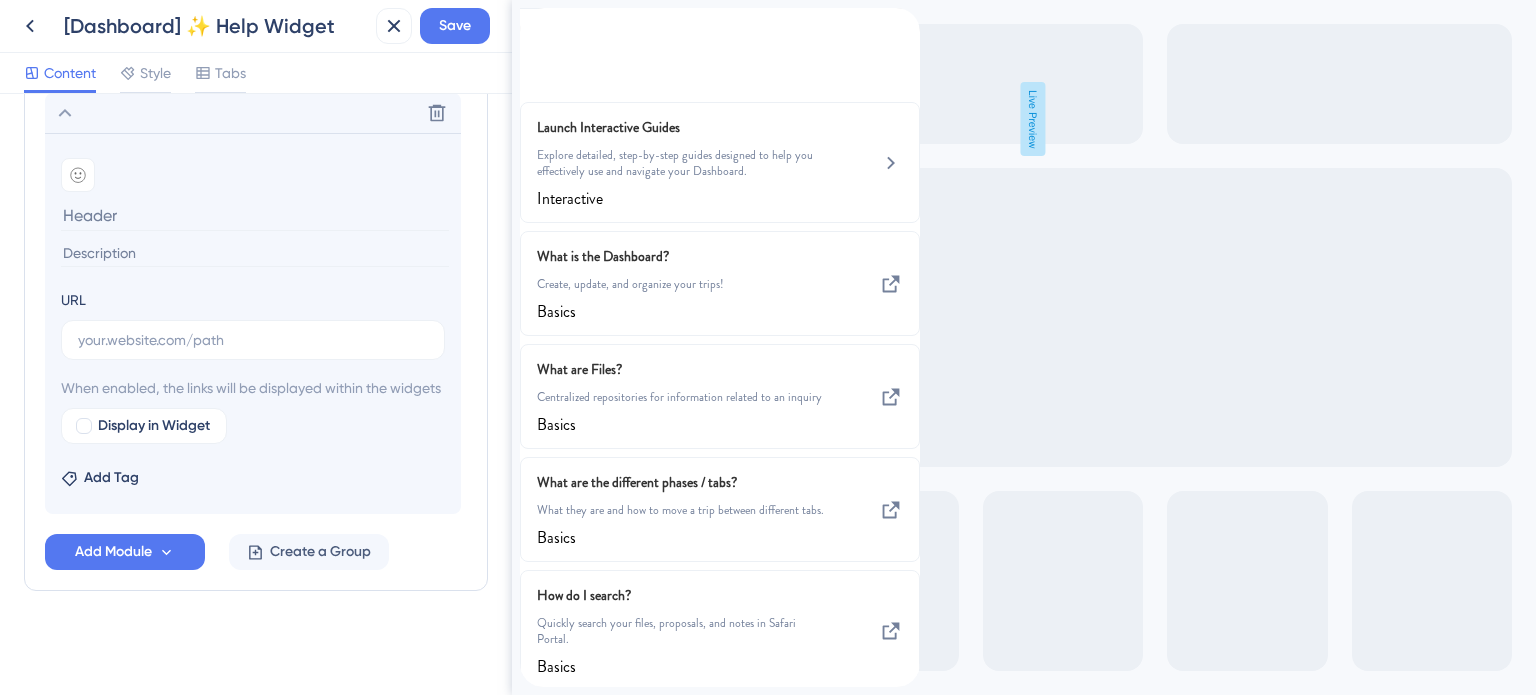 scroll, scrollTop: 1324, scrollLeft: 0, axis: vertical 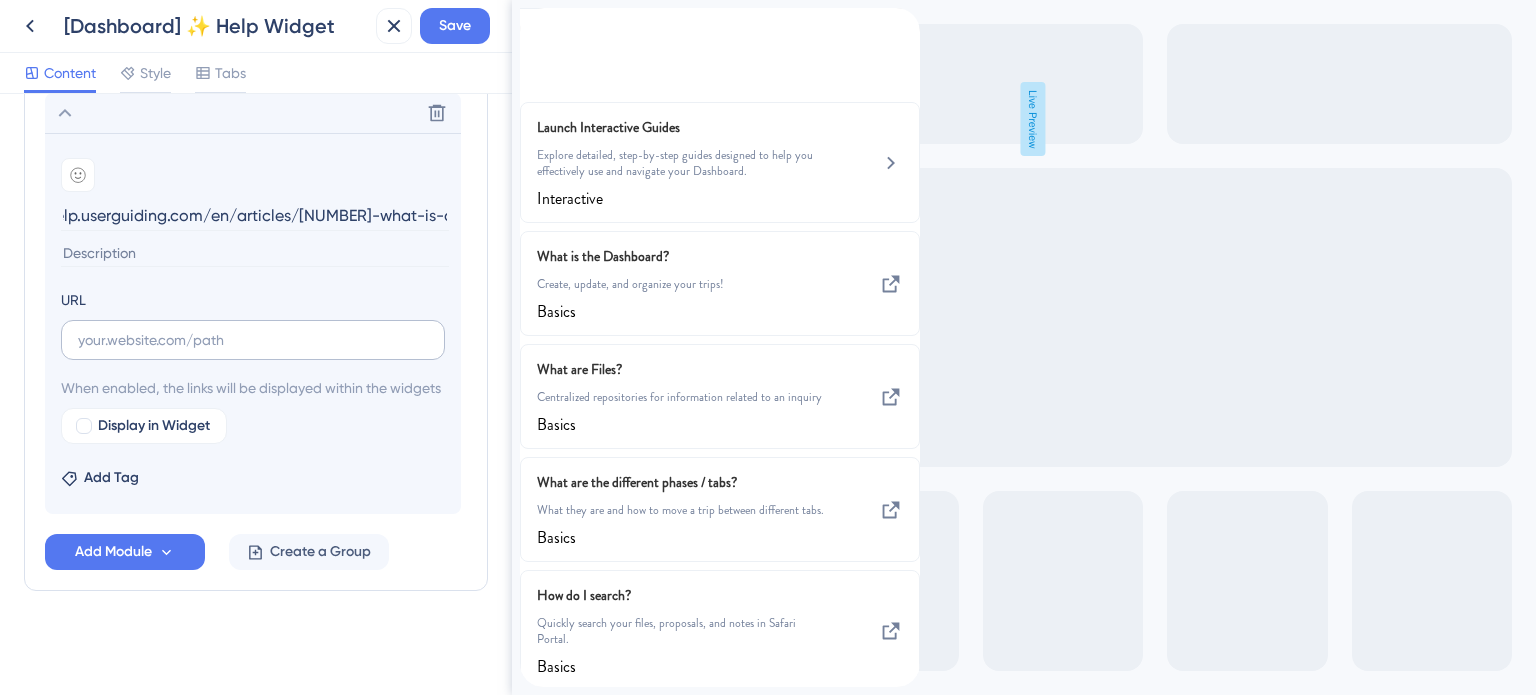 type 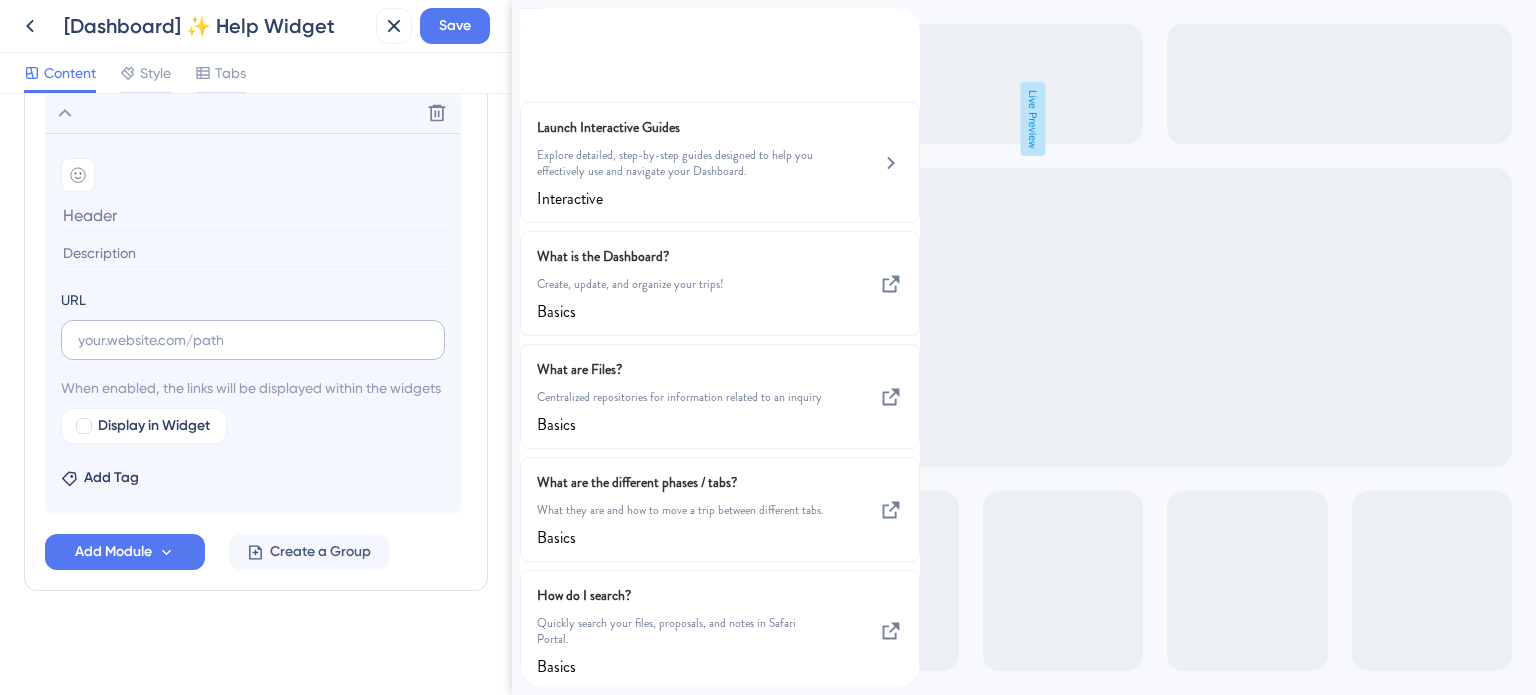 scroll, scrollTop: 0, scrollLeft: 0, axis: both 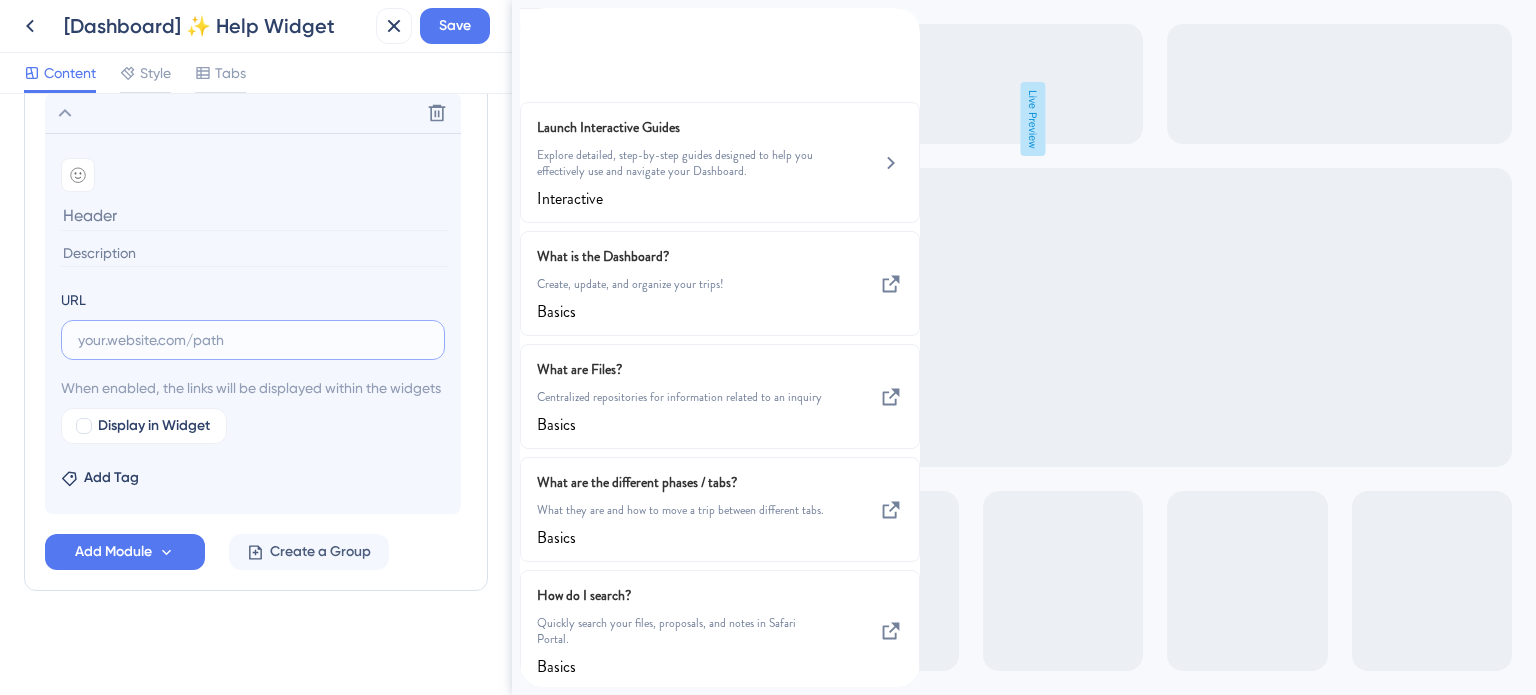 click at bounding box center [253, 340] 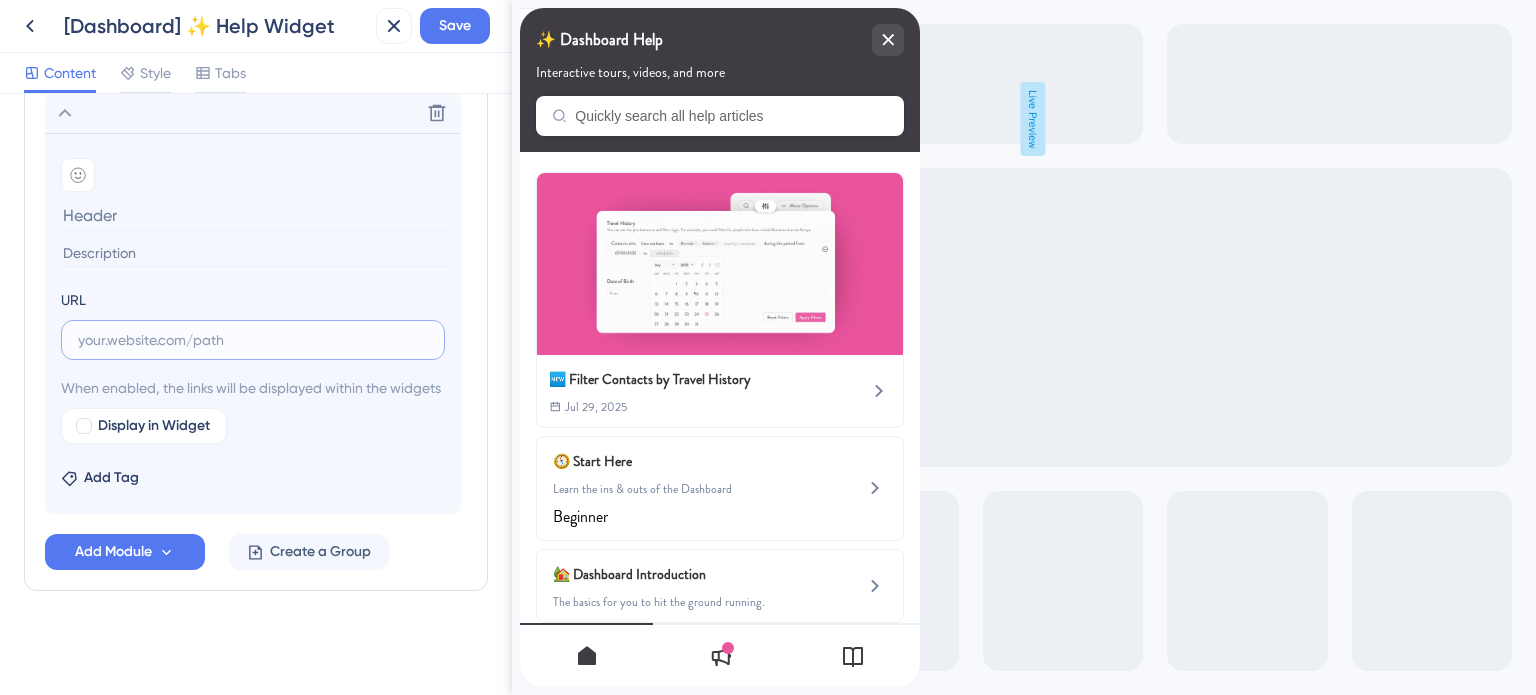 paste on "https://safariportal.help.userguiding.com/en/articles/6058-what-is-a-file" 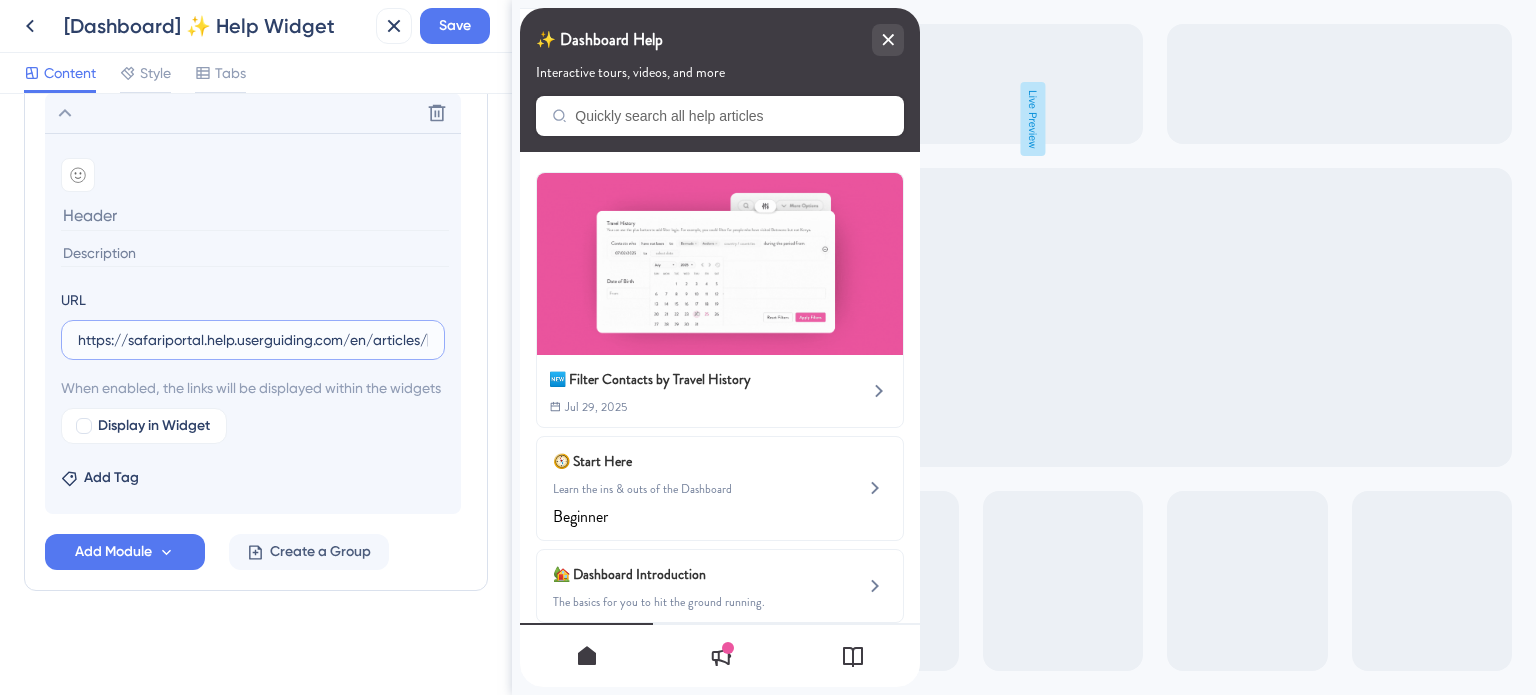 scroll, scrollTop: 0, scrollLeft: 130, axis: horizontal 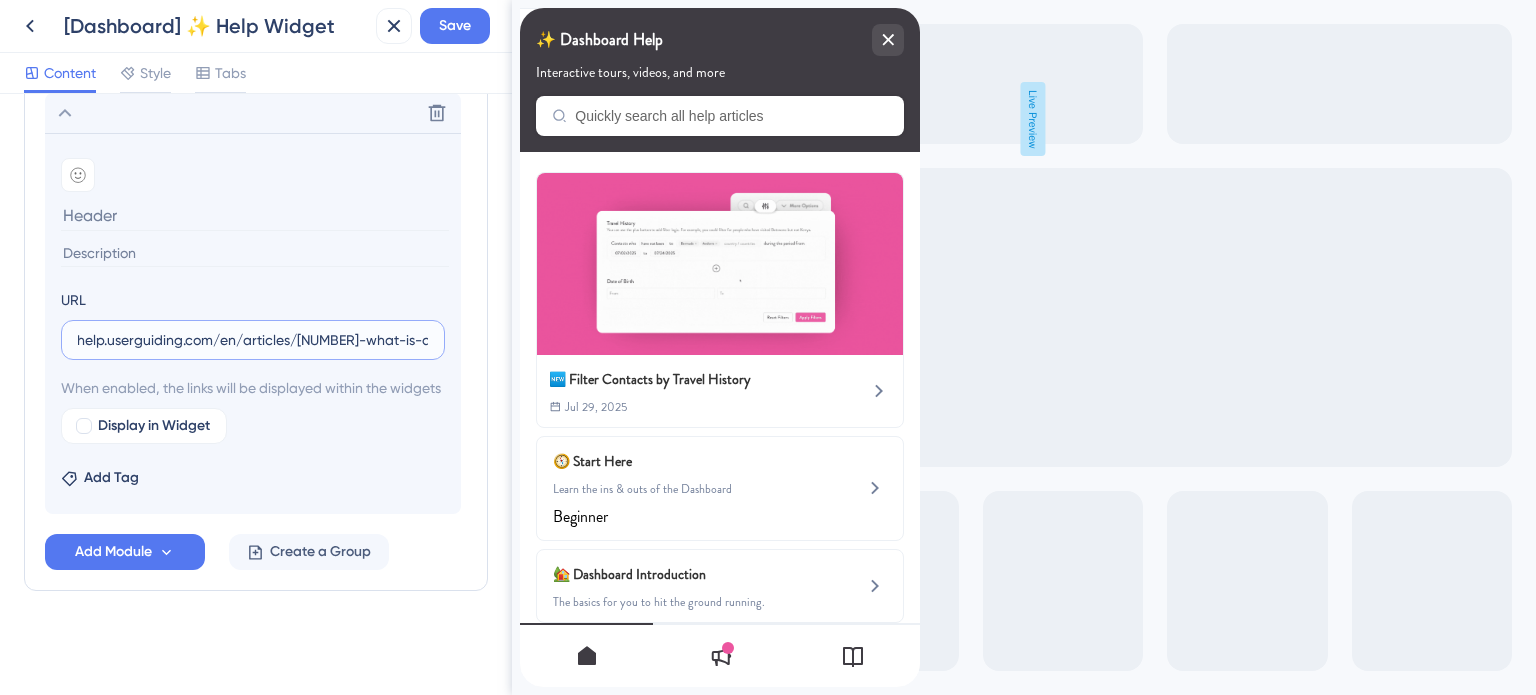 type on "https://safariportal.help.userguiding.com/en/articles/6058-what-is-a-file" 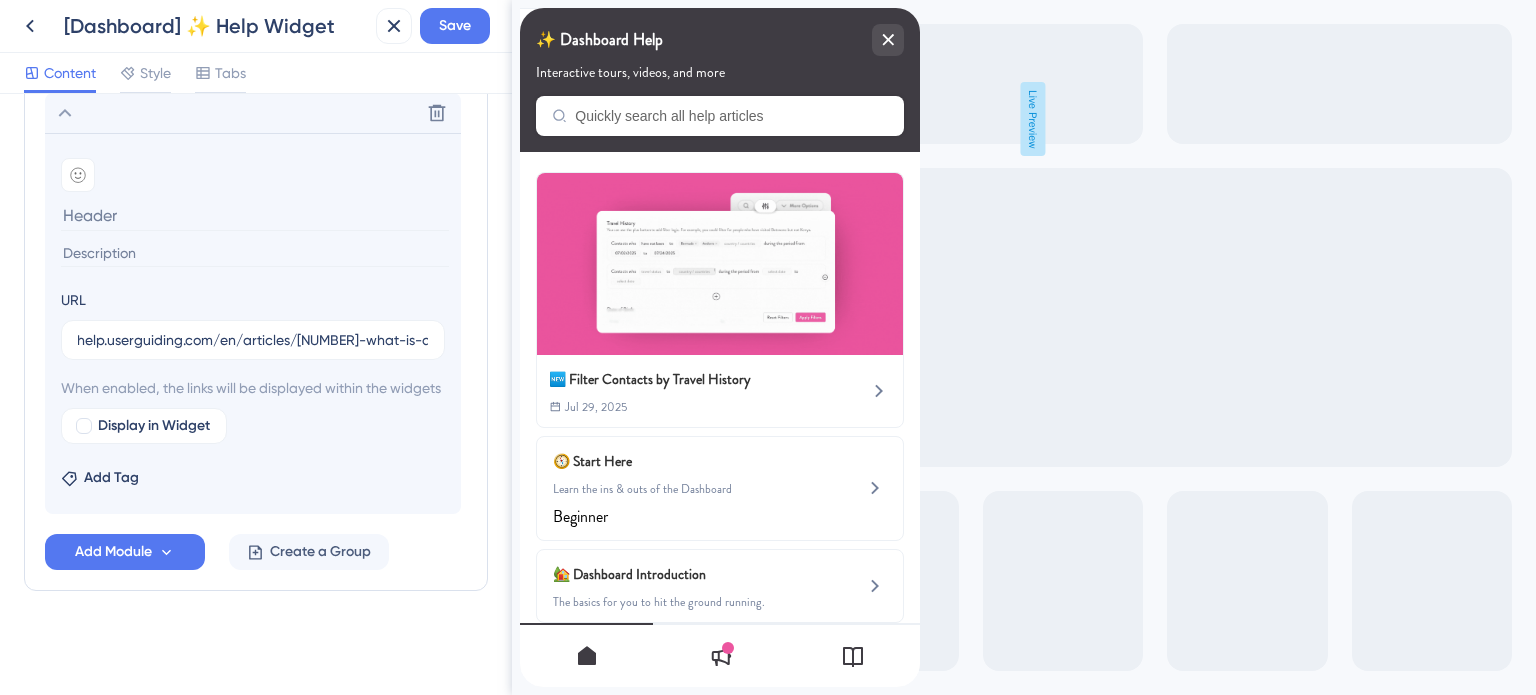 scroll, scrollTop: 0, scrollLeft: 0, axis: both 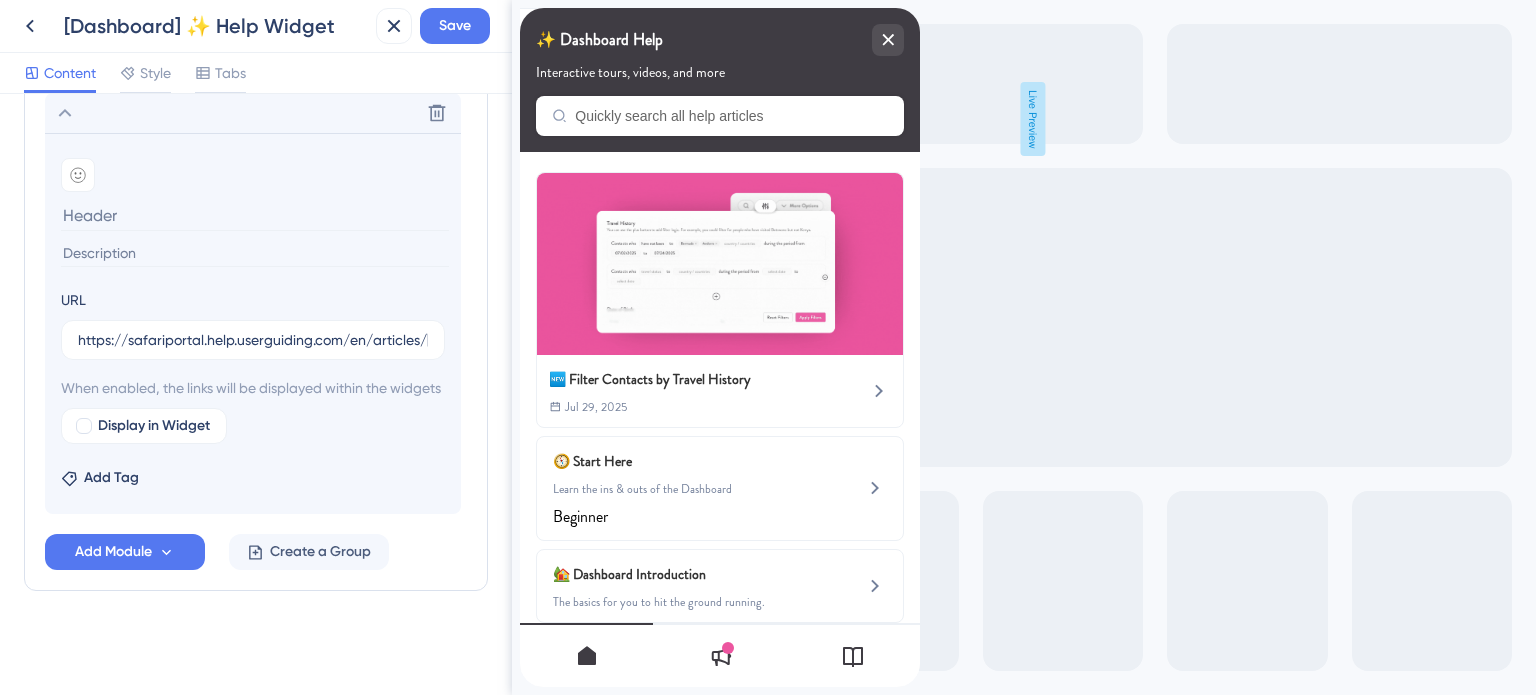click at bounding box center [255, 215] 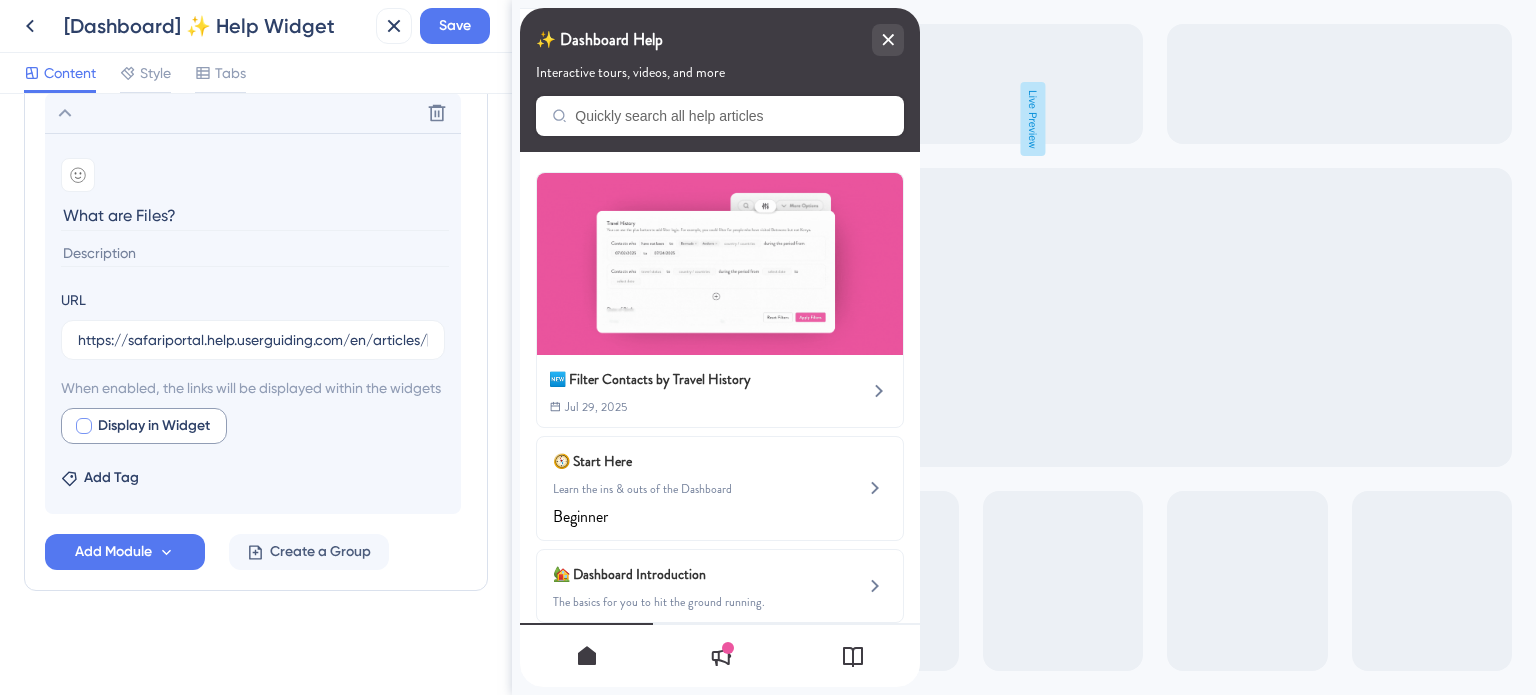 type on "What are Files?" 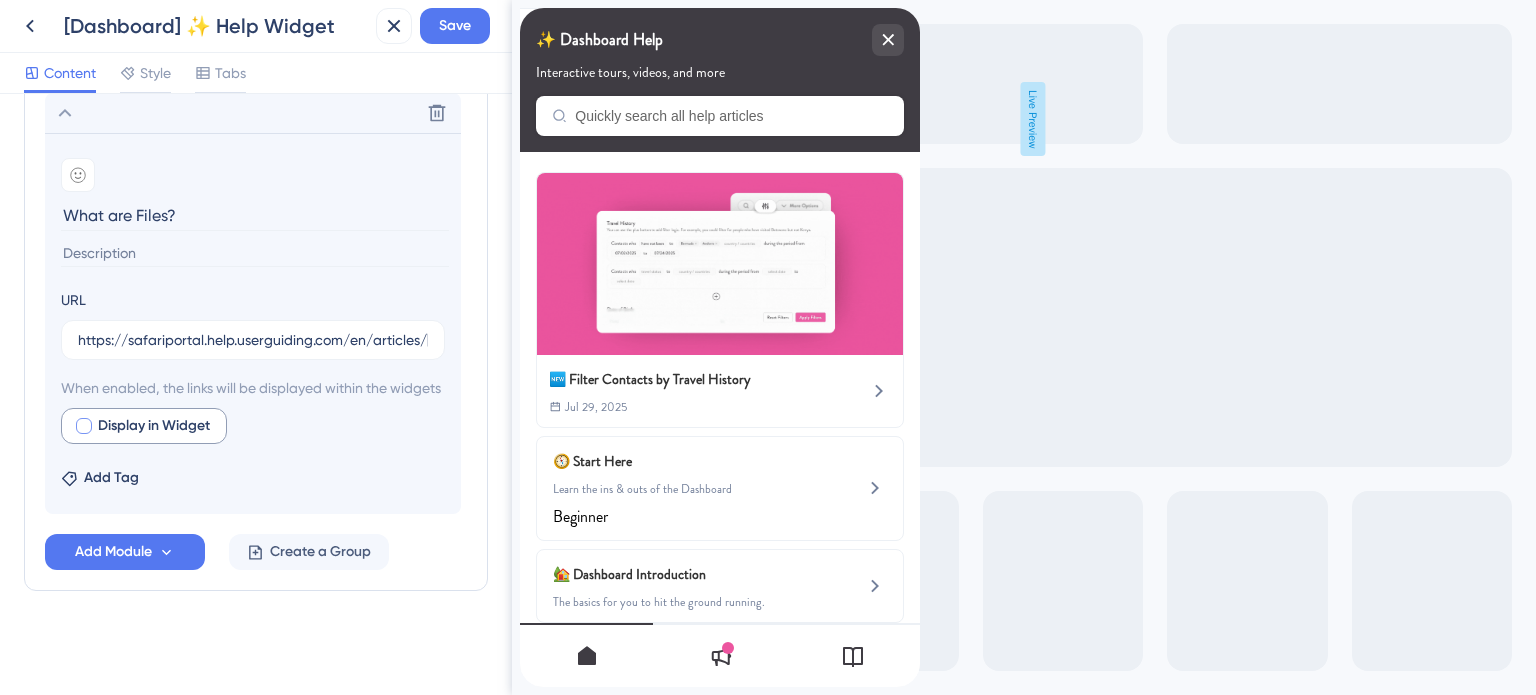 click at bounding box center [84, 426] 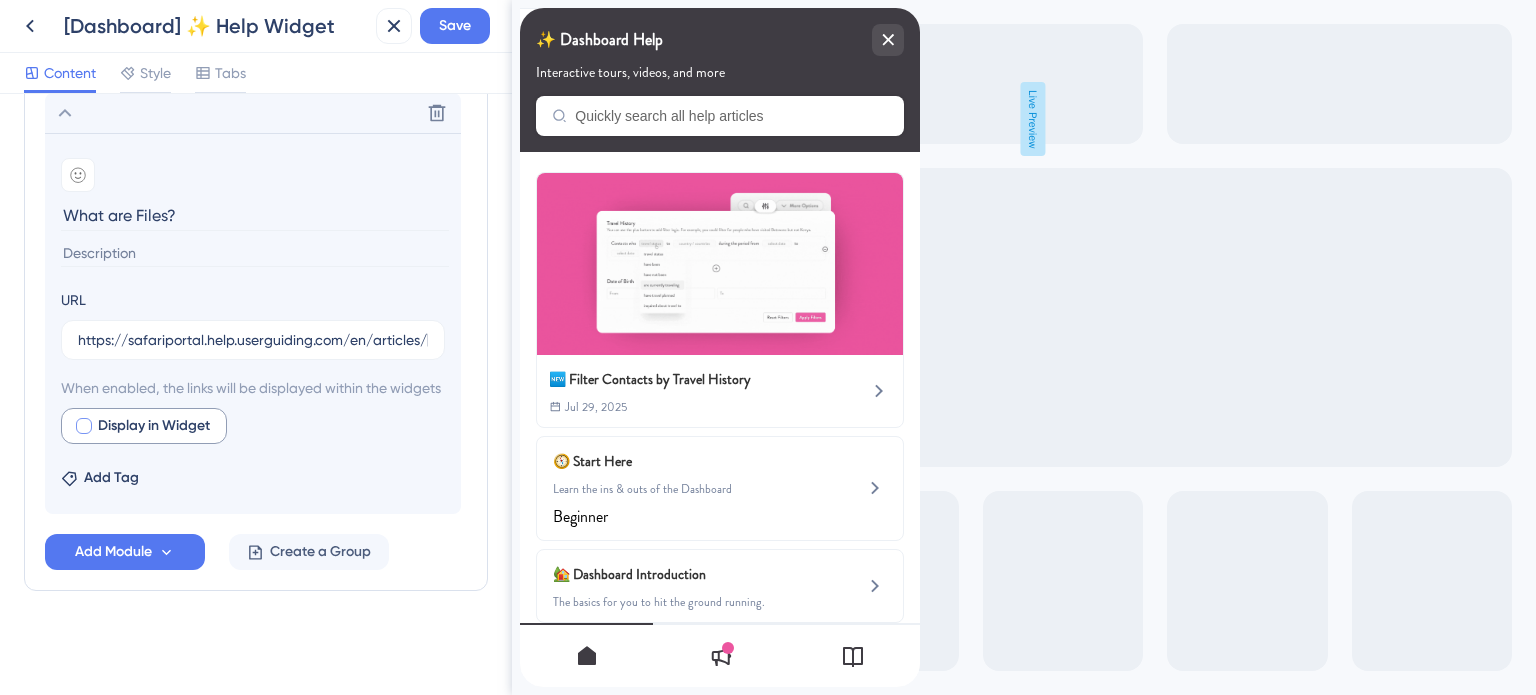 checkbox on "true" 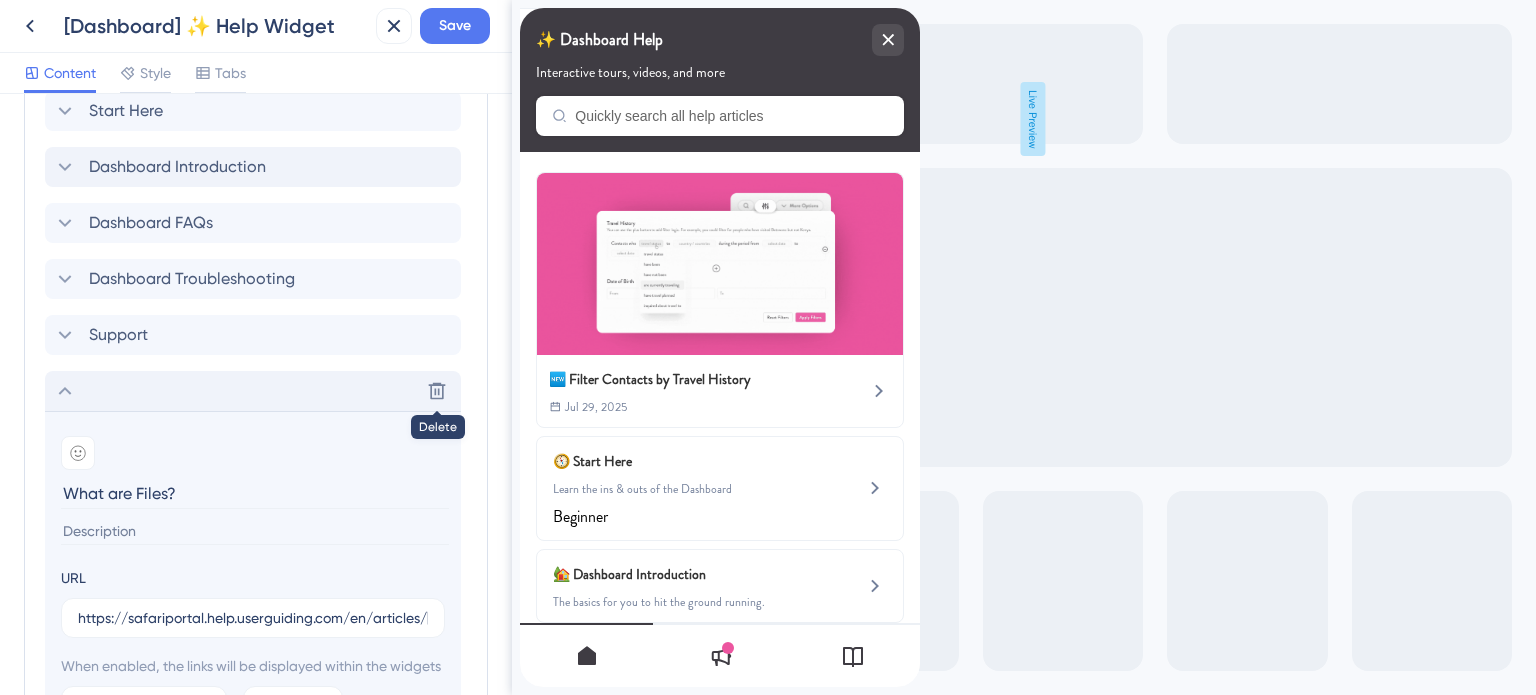 click 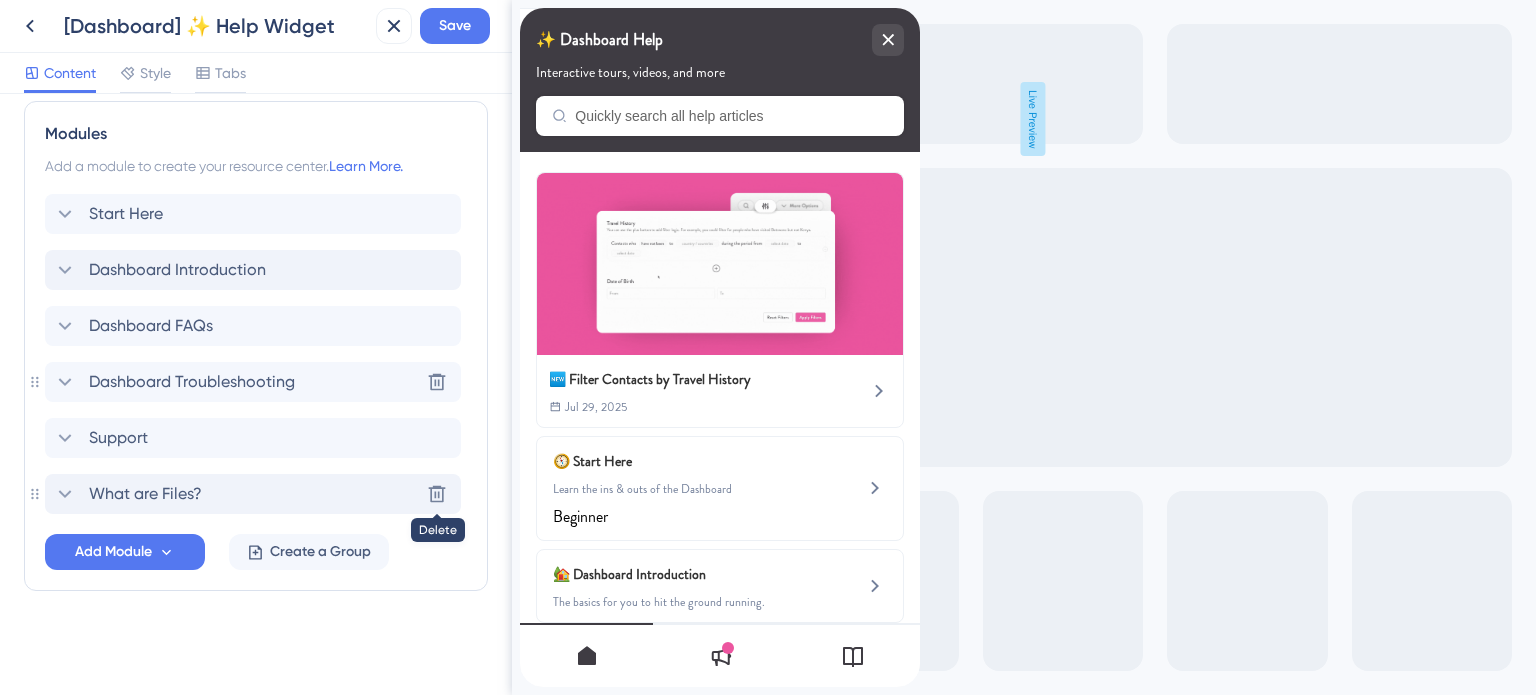 scroll, scrollTop: 919, scrollLeft: 0, axis: vertical 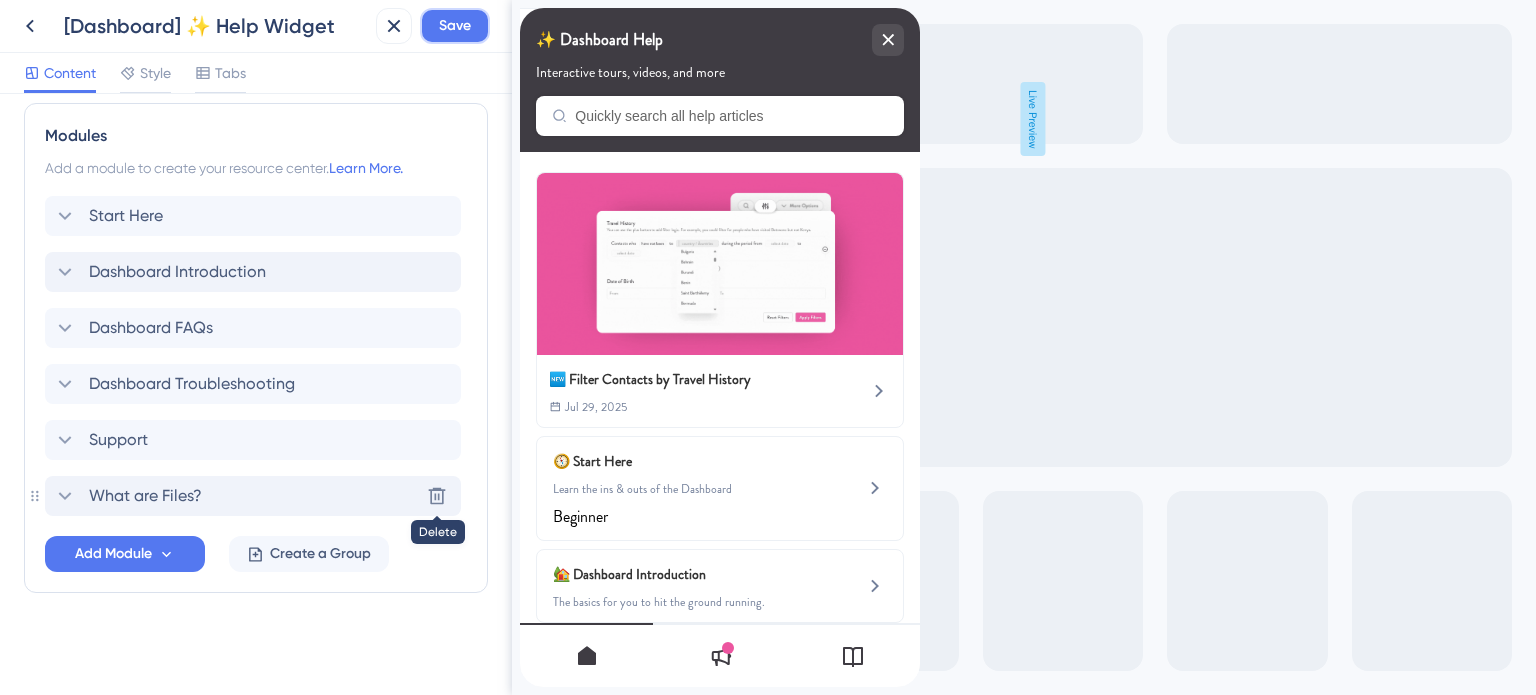 click on "Save" at bounding box center (455, 26) 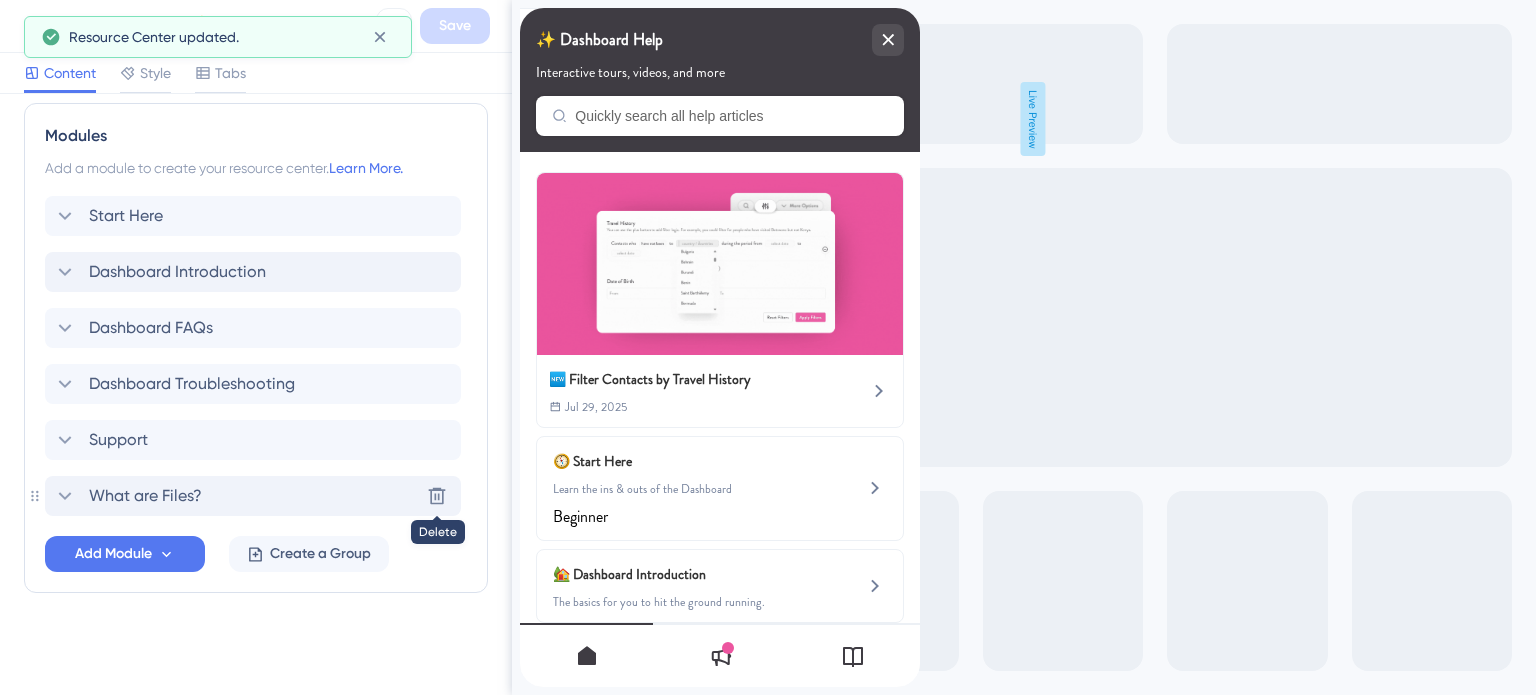 click 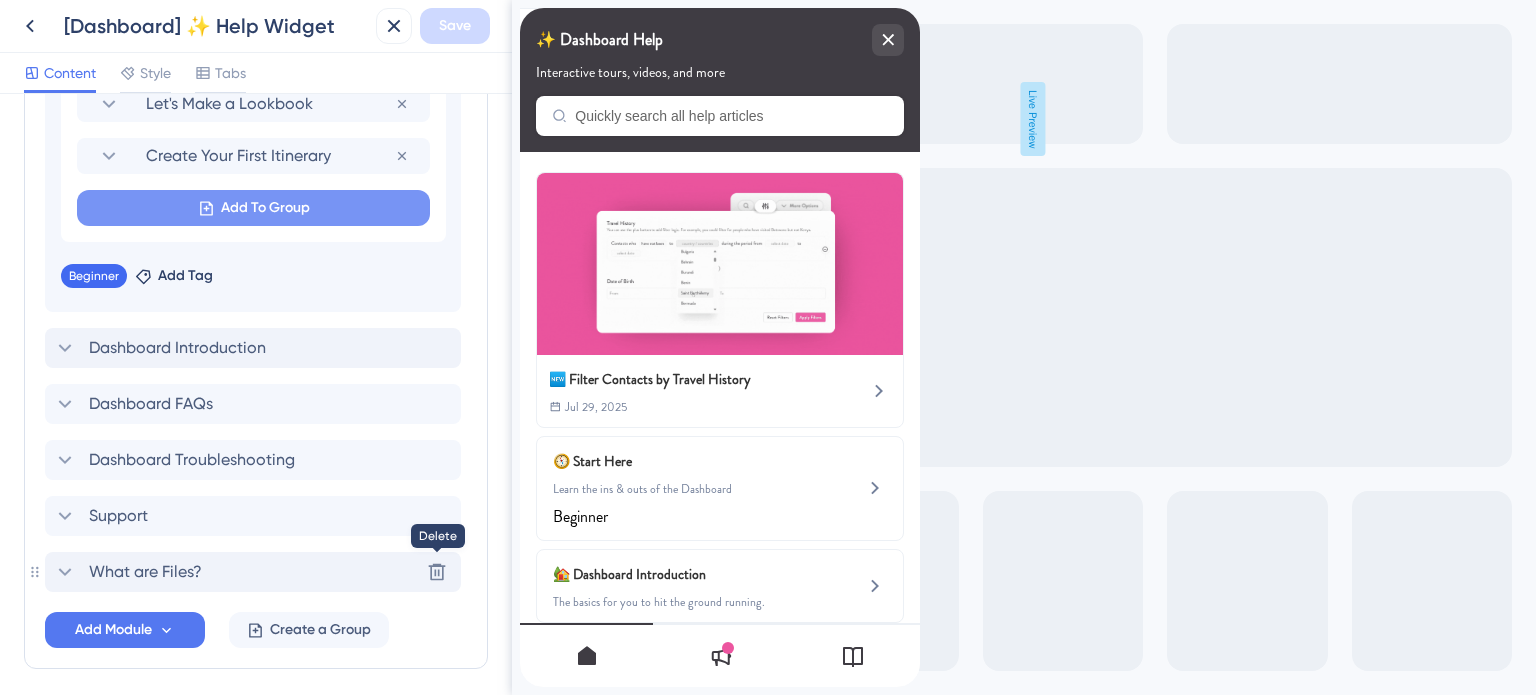 scroll, scrollTop: 1324, scrollLeft: 0, axis: vertical 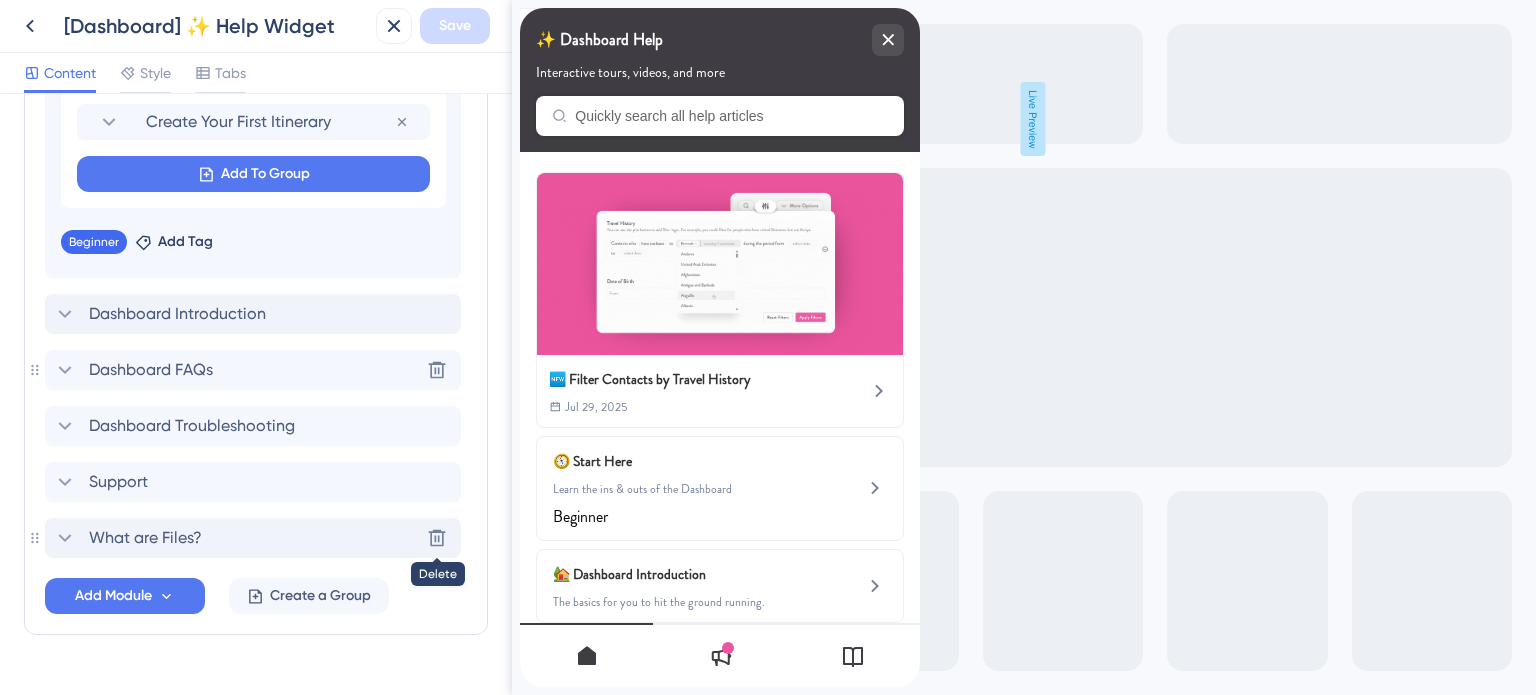 click 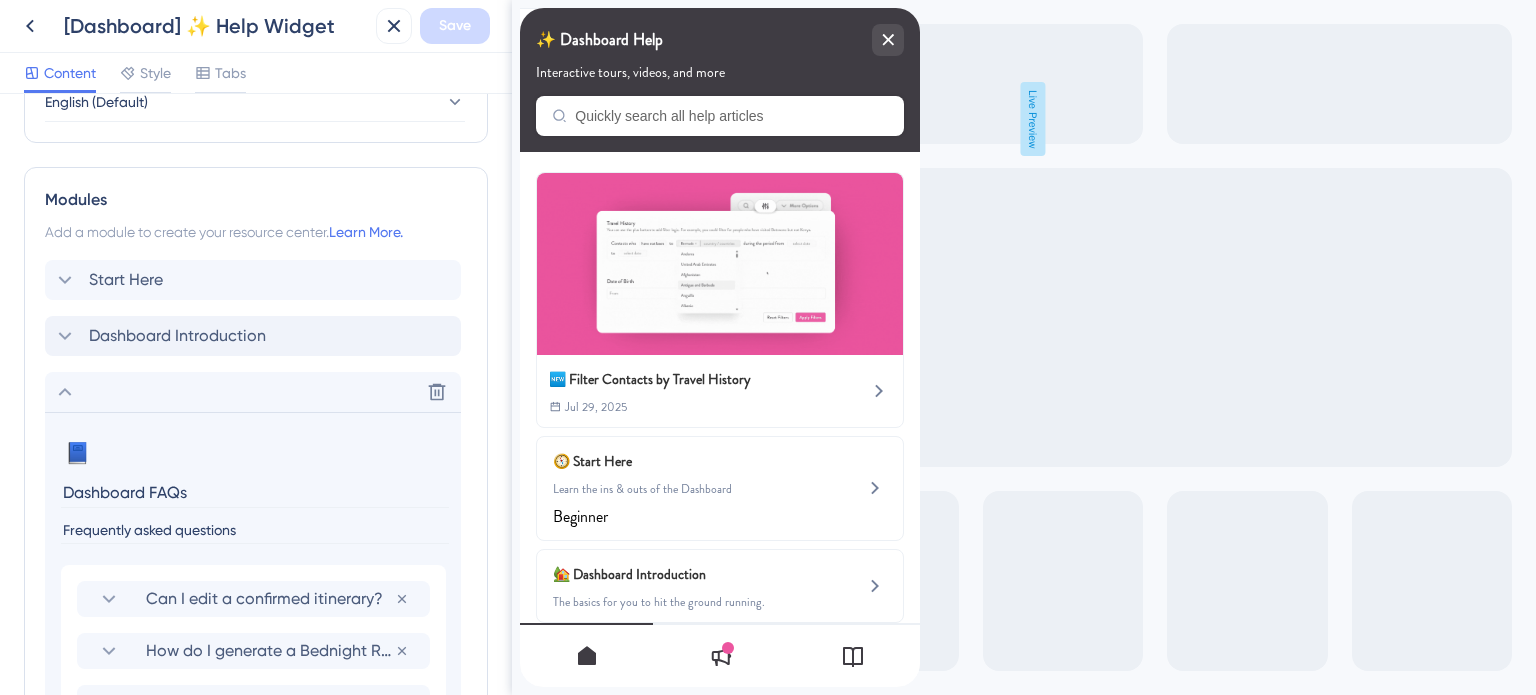 scroll, scrollTop: 852, scrollLeft: 0, axis: vertical 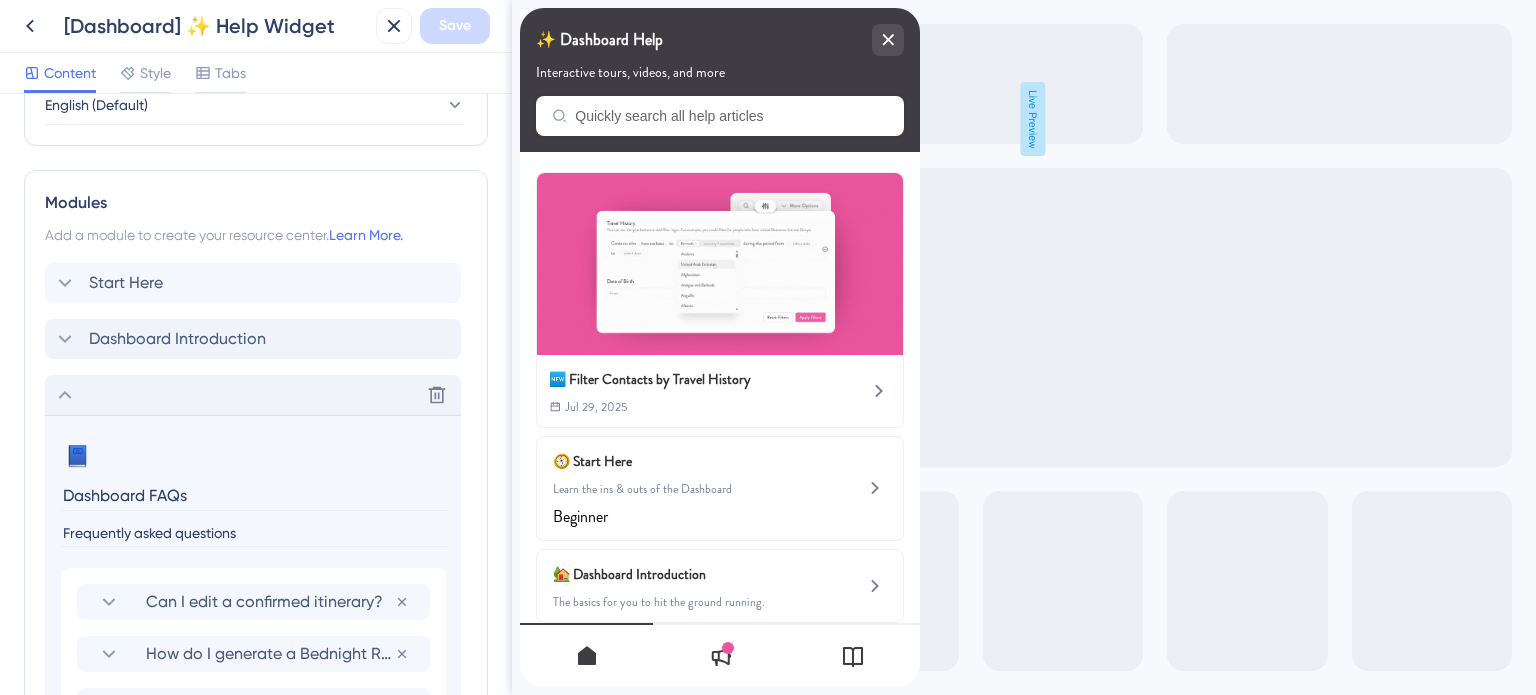 click on "Delete" at bounding box center (253, 395) 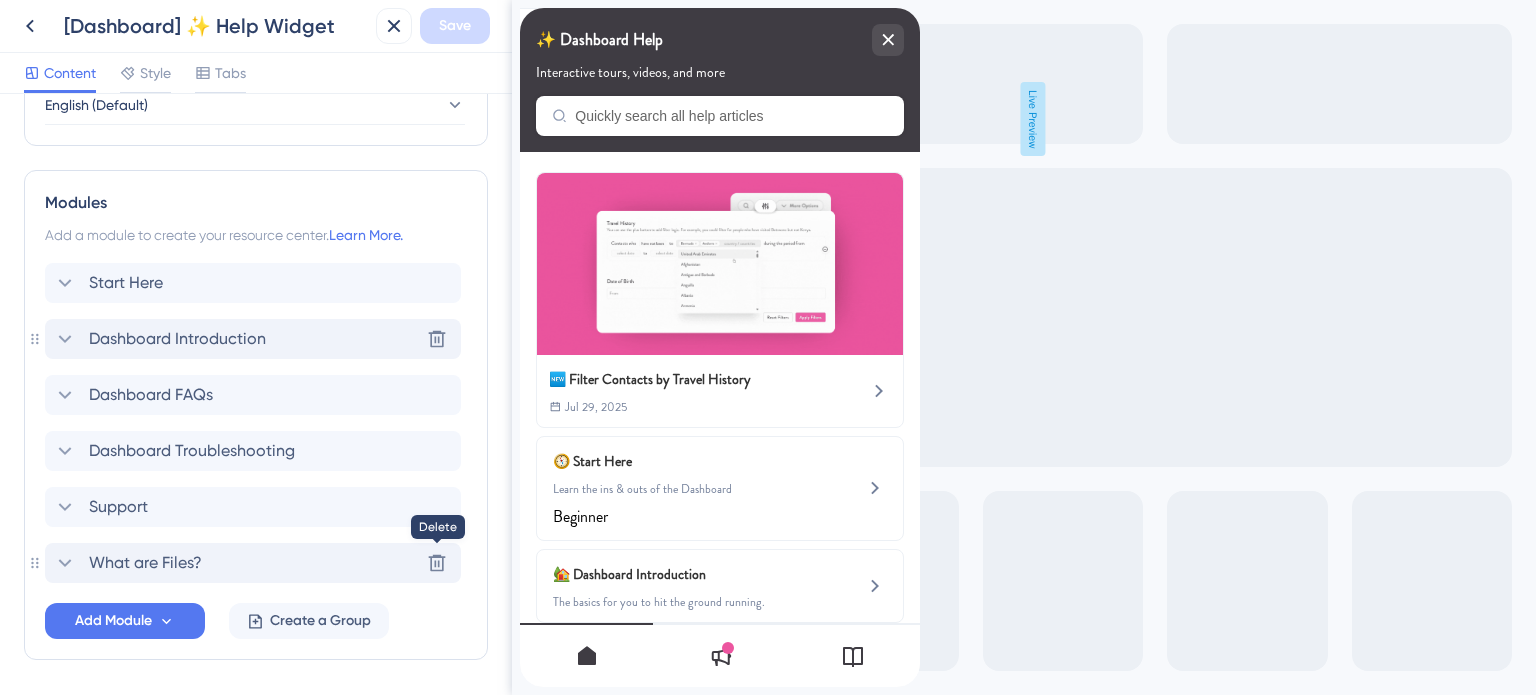 click 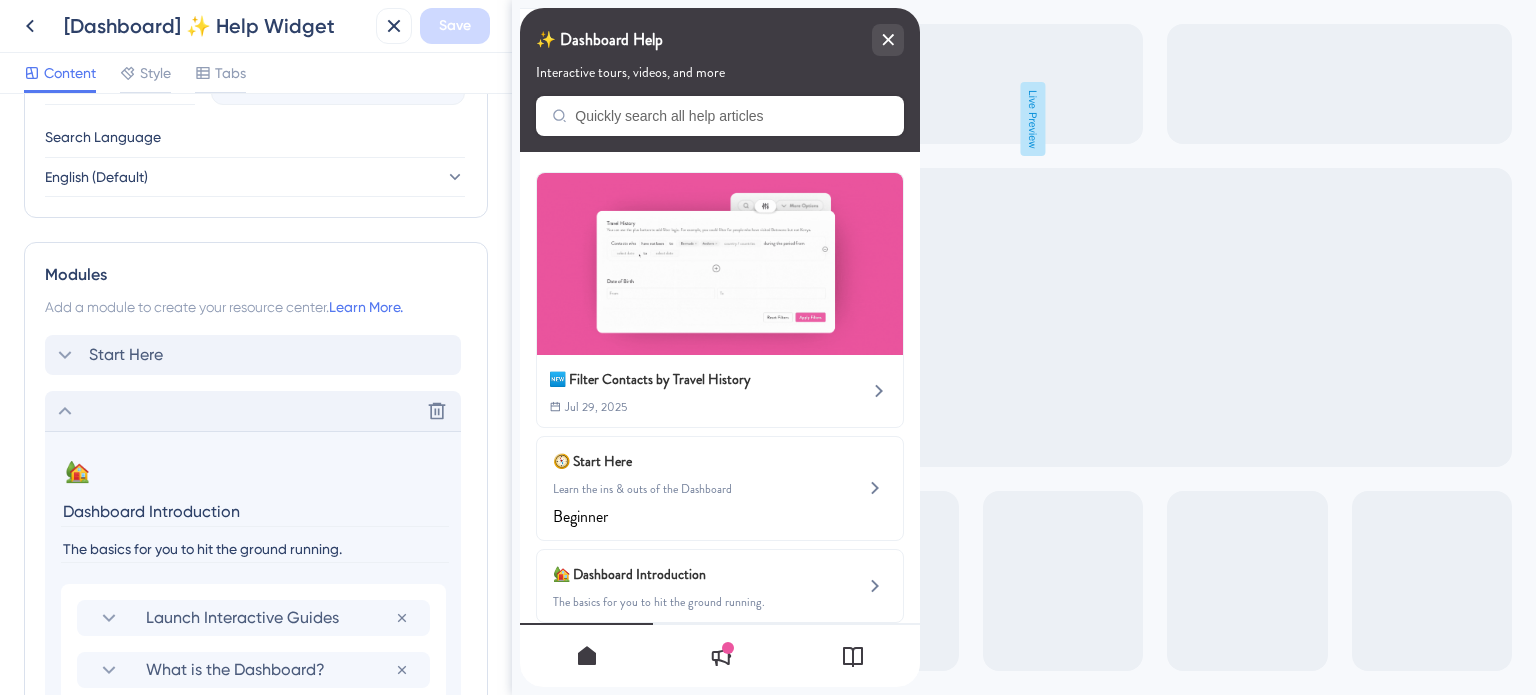 scroll, scrollTop: 752, scrollLeft: 0, axis: vertical 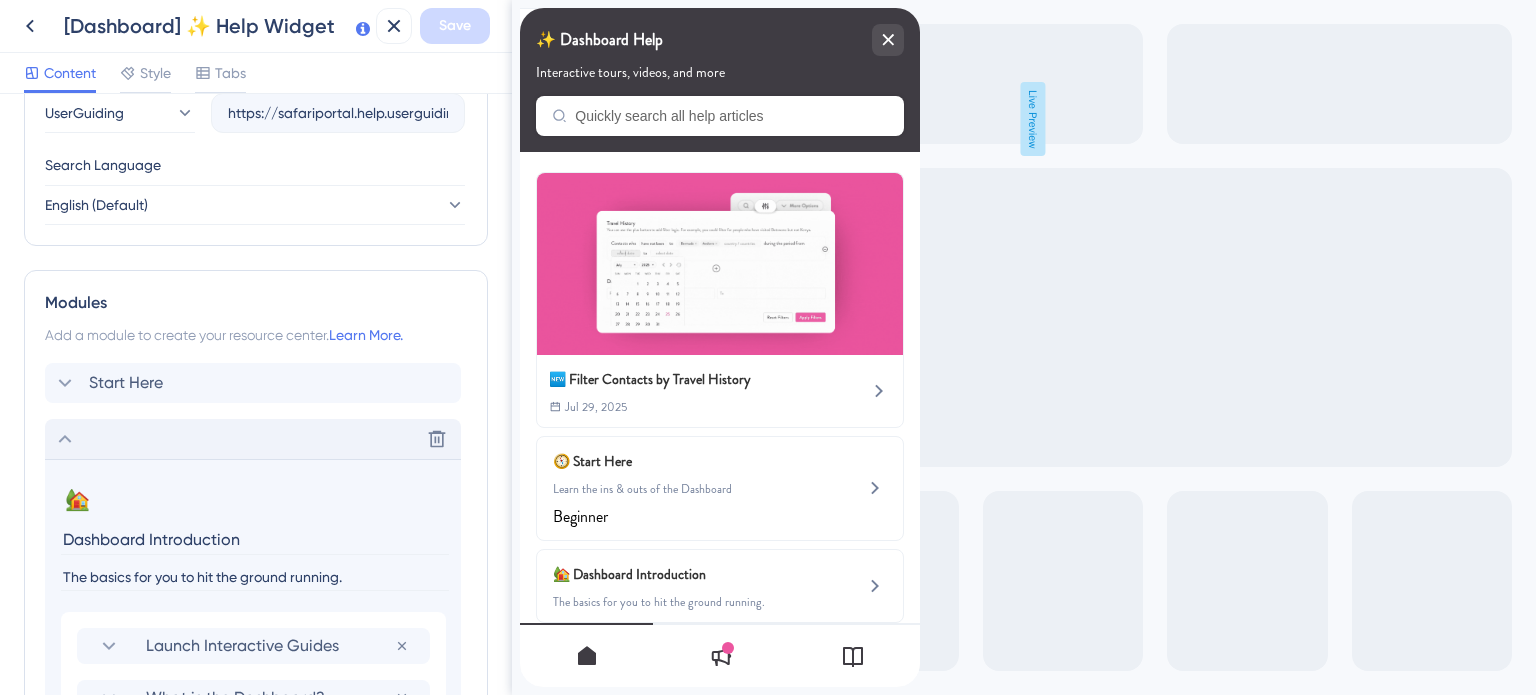 click 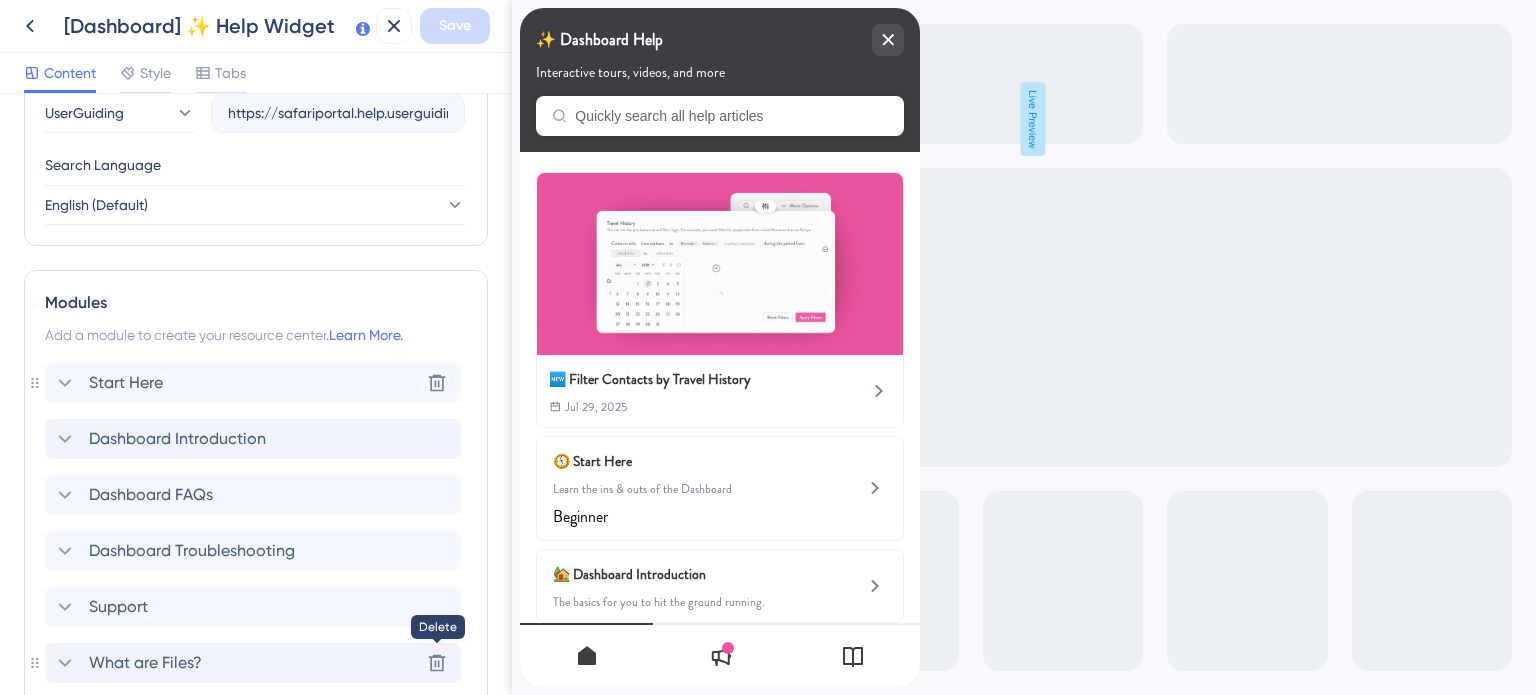 click 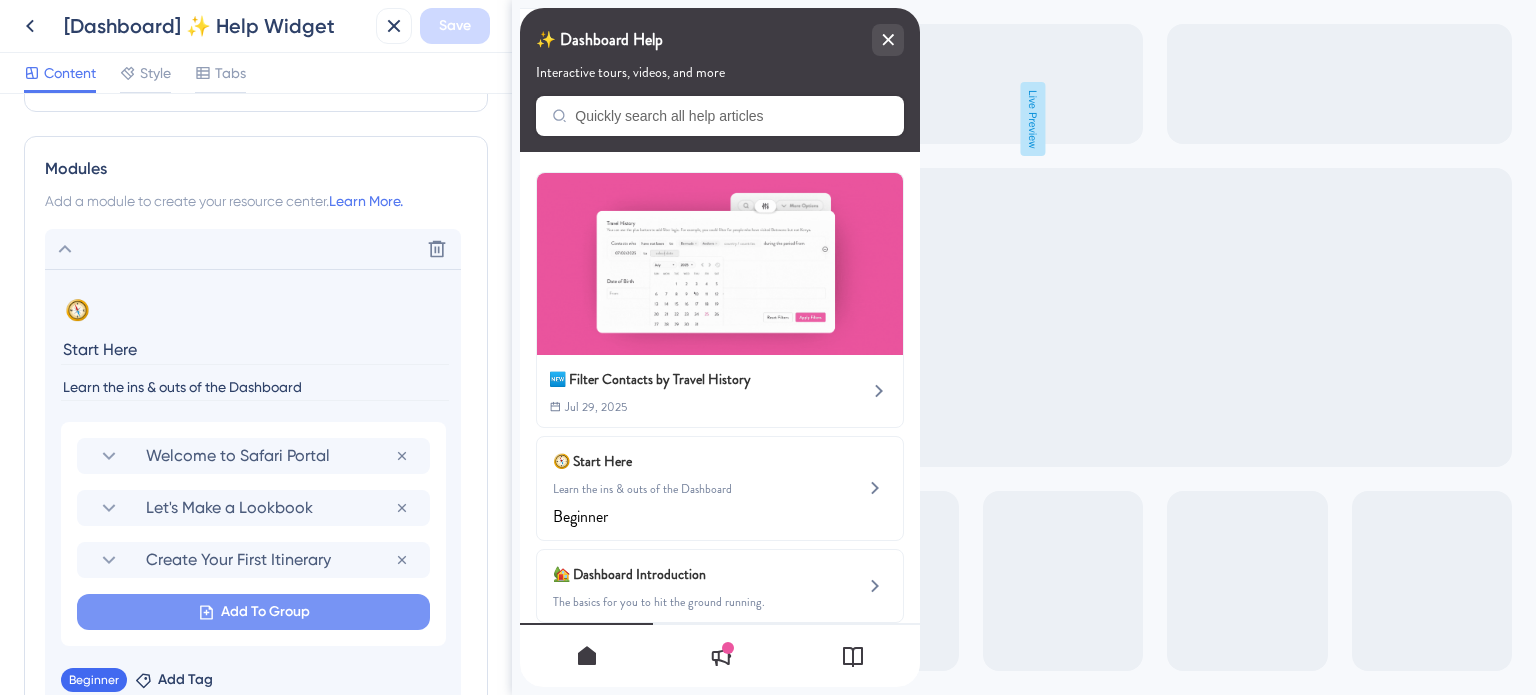 click on "Add To Group" at bounding box center [253, 612] 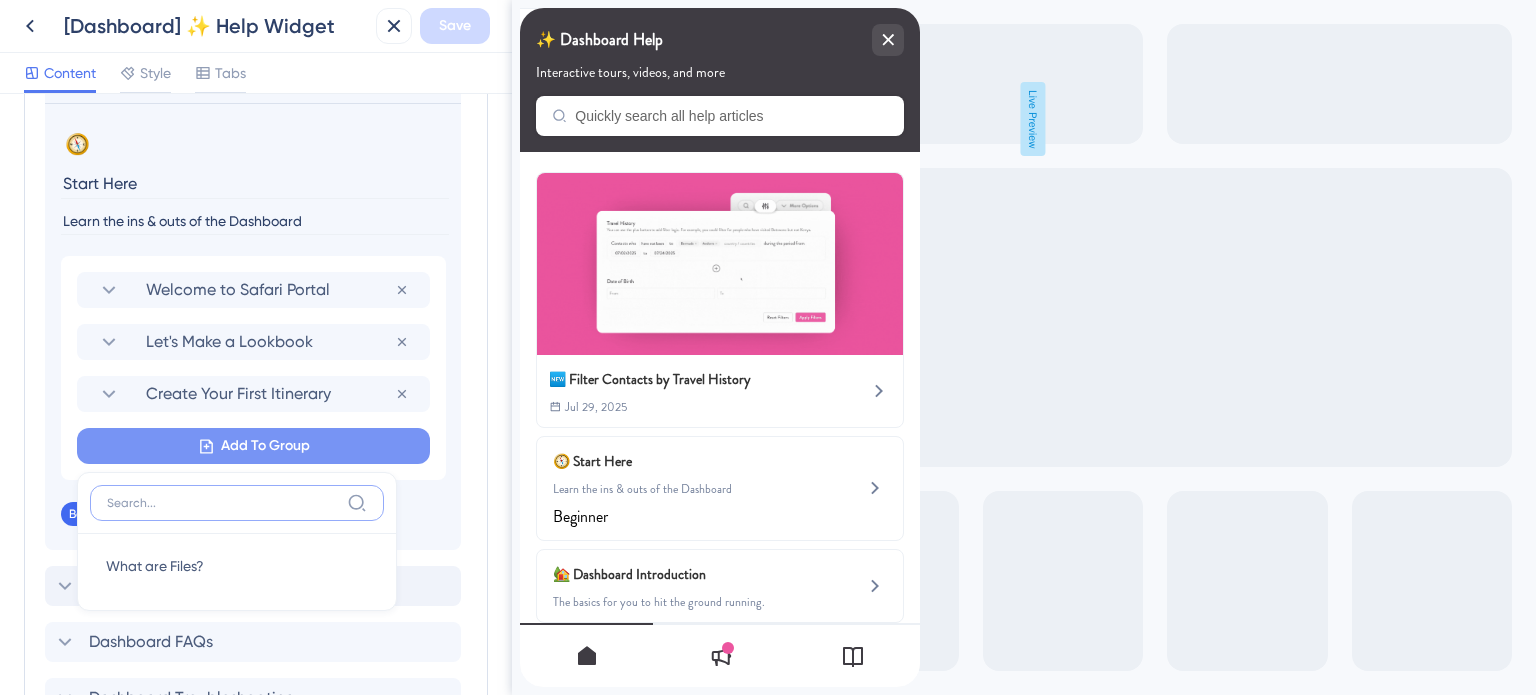 scroll, scrollTop: 1197, scrollLeft: 0, axis: vertical 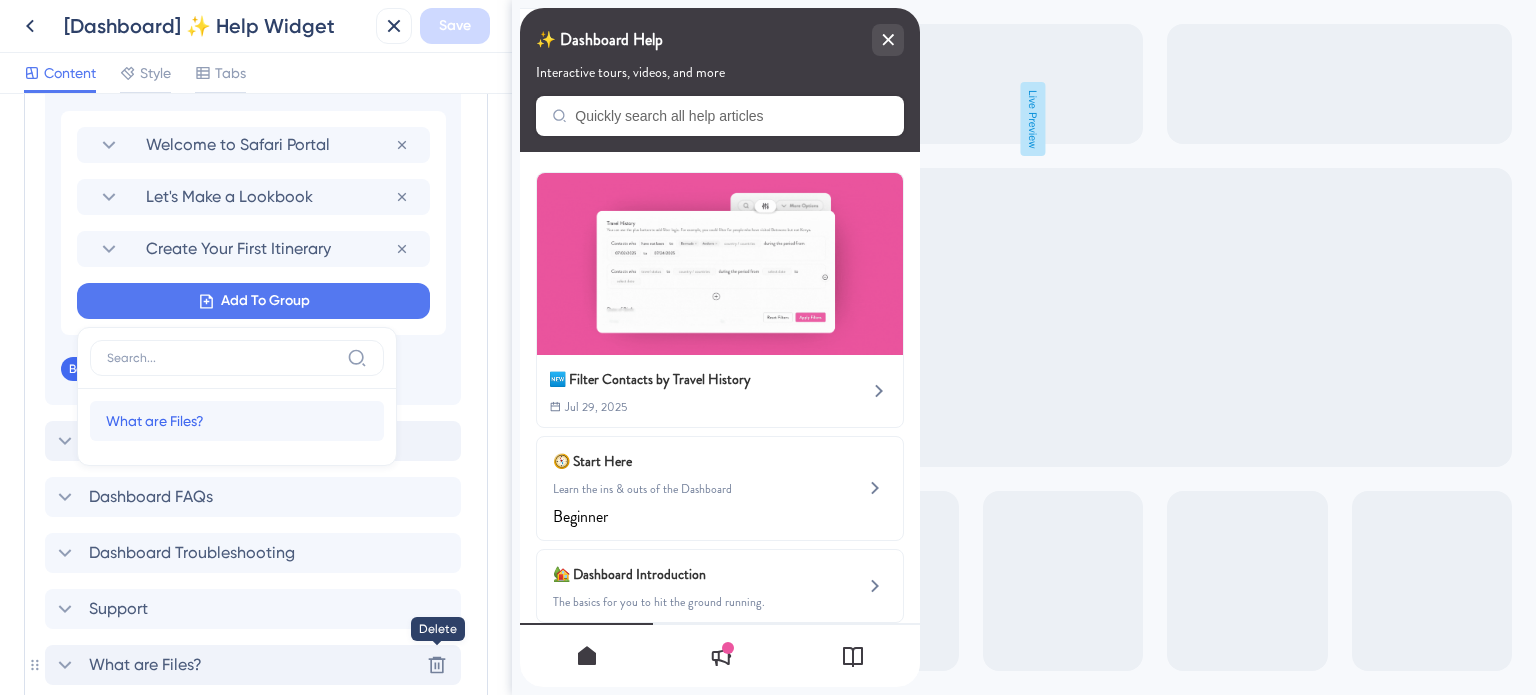 click on "What are Files?" at bounding box center [155, 421] 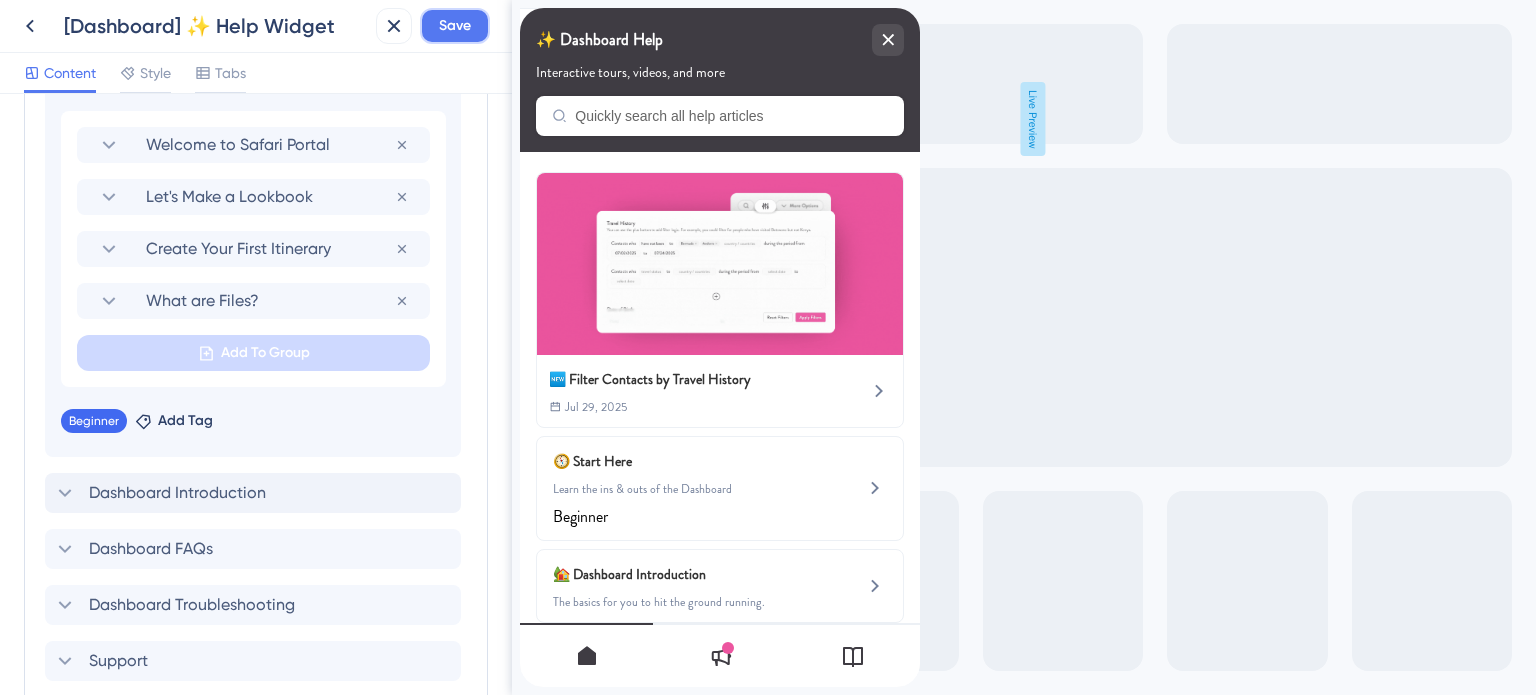 click on "Save" at bounding box center [455, 26] 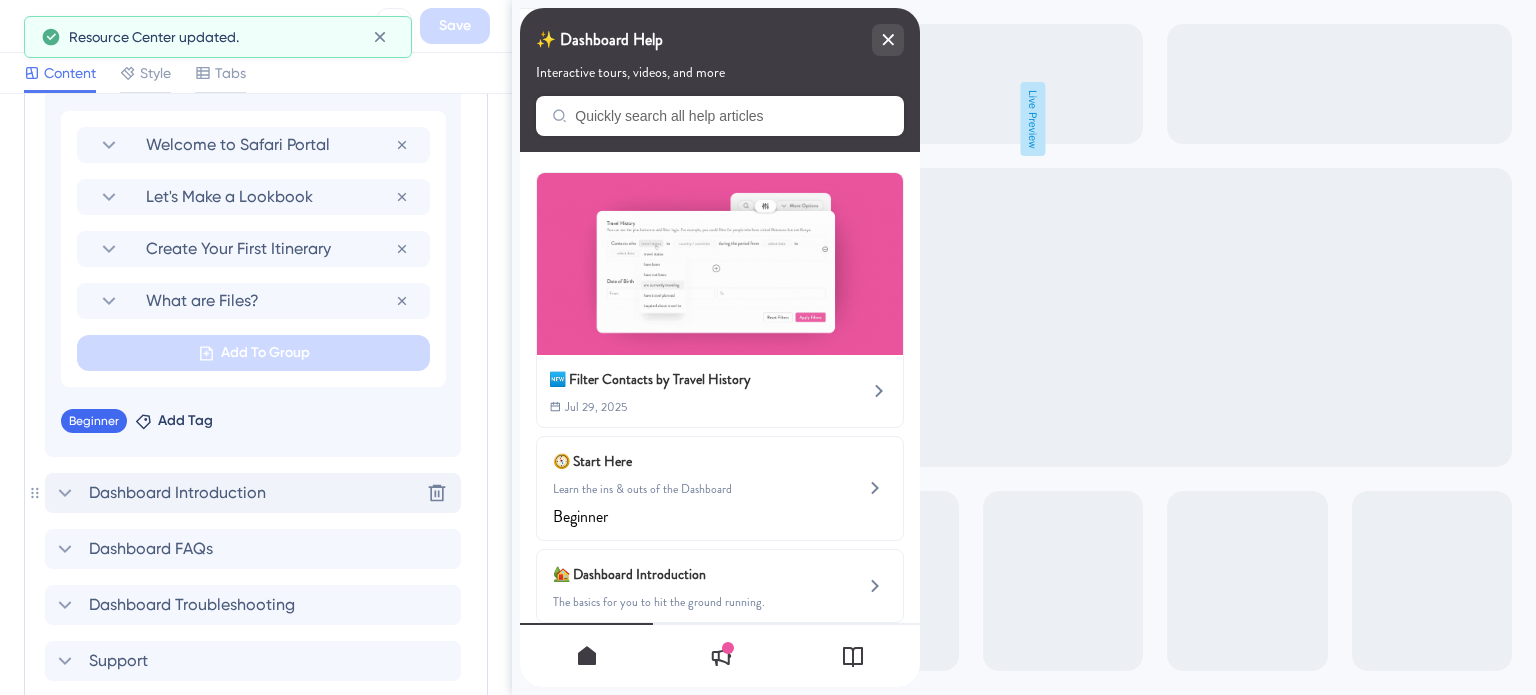 click on "Dashboard Introduction" at bounding box center (177, 493) 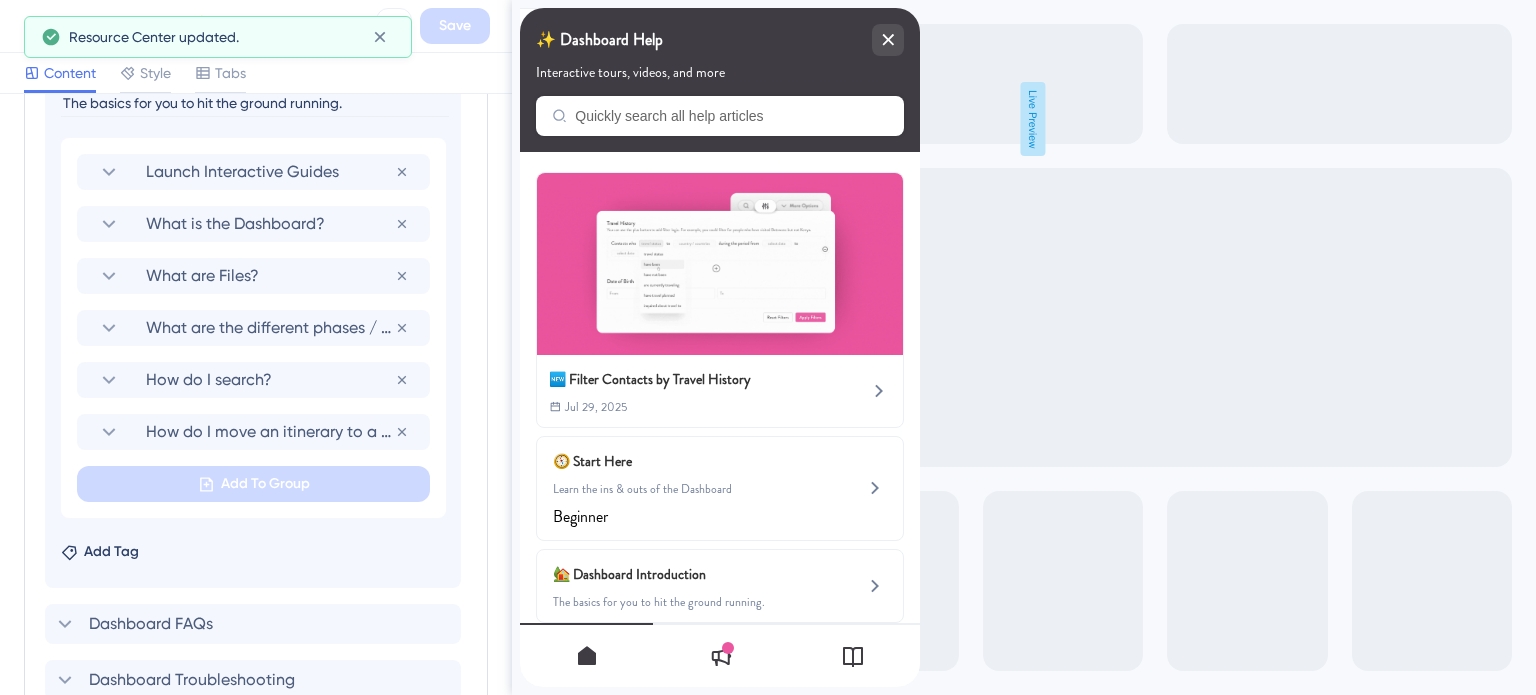 scroll, scrollTop: 1180, scrollLeft: 0, axis: vertical 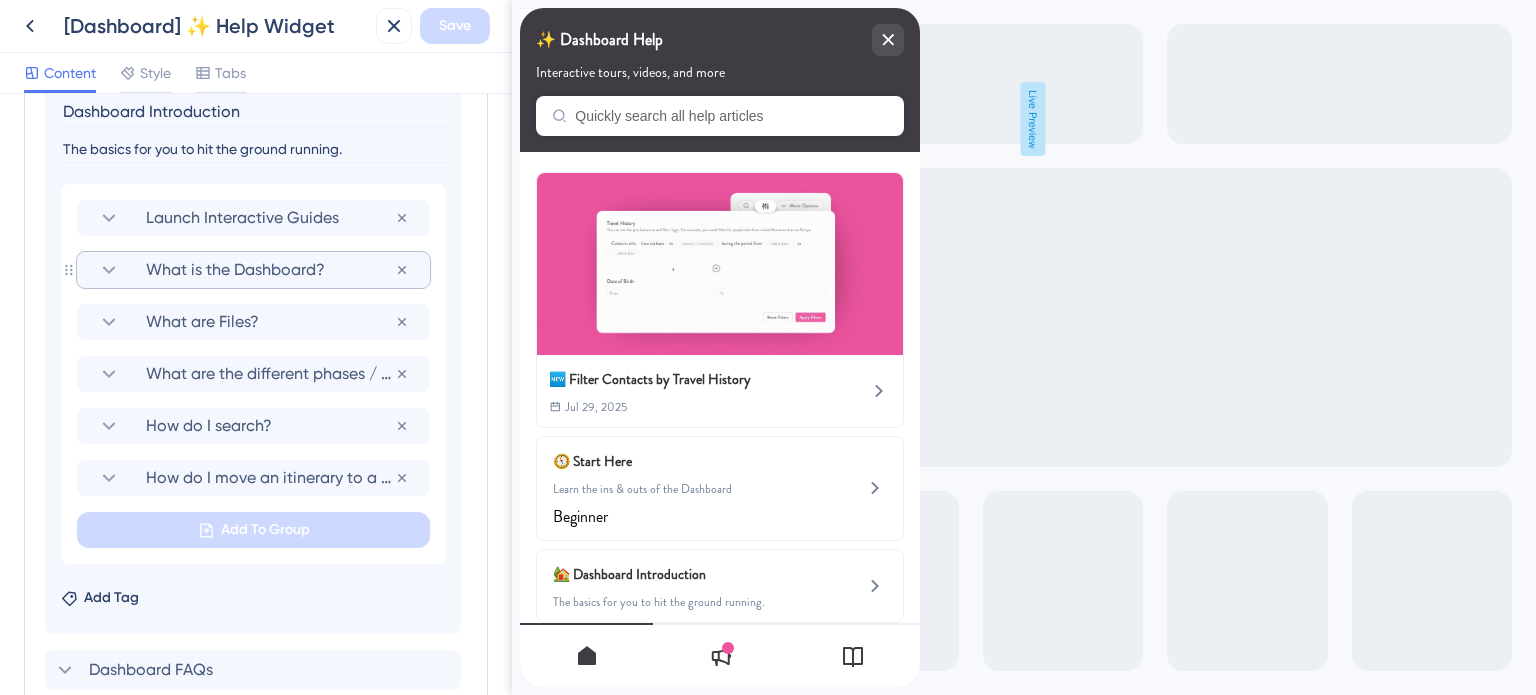 click on "What is the Dashboard?" at bounding box center (270, 270) 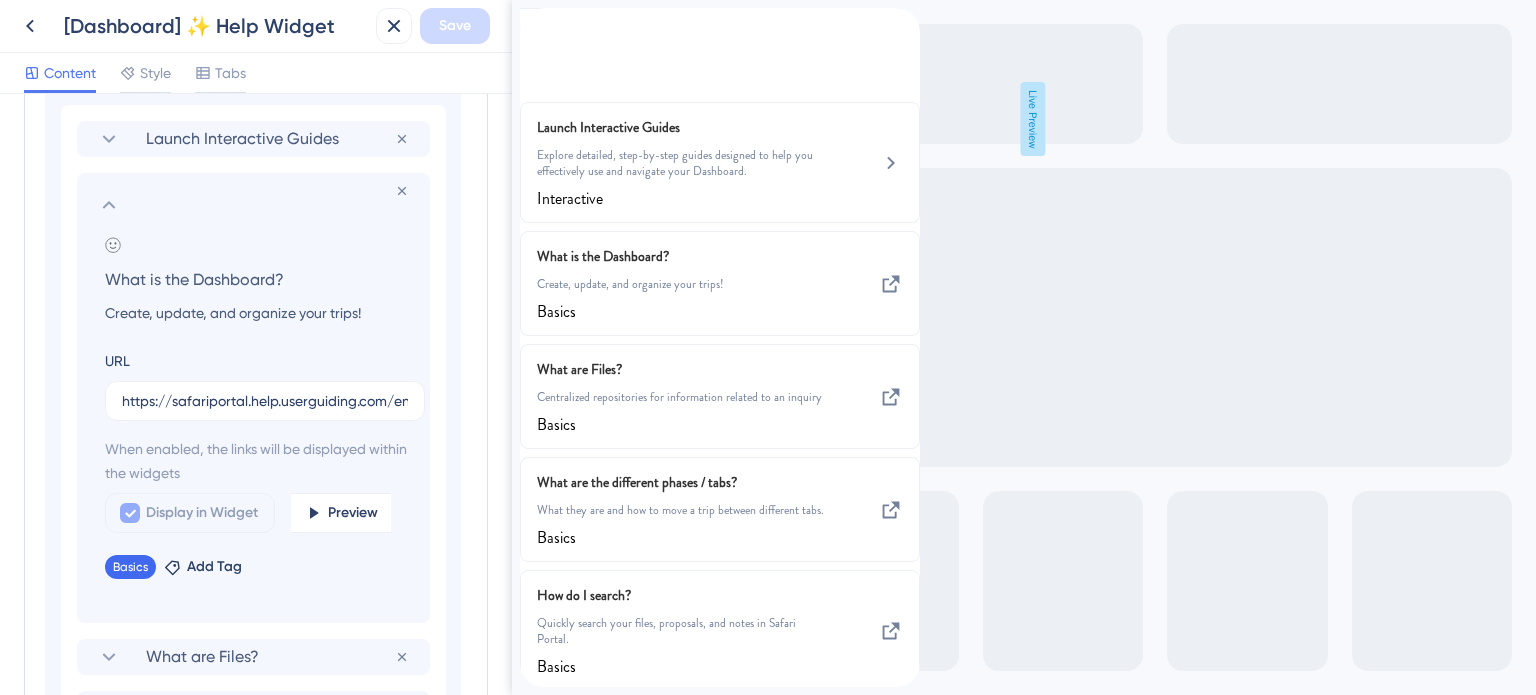 scroll, scrollTop: 1380, scrollLeft: 0, axis: vertical 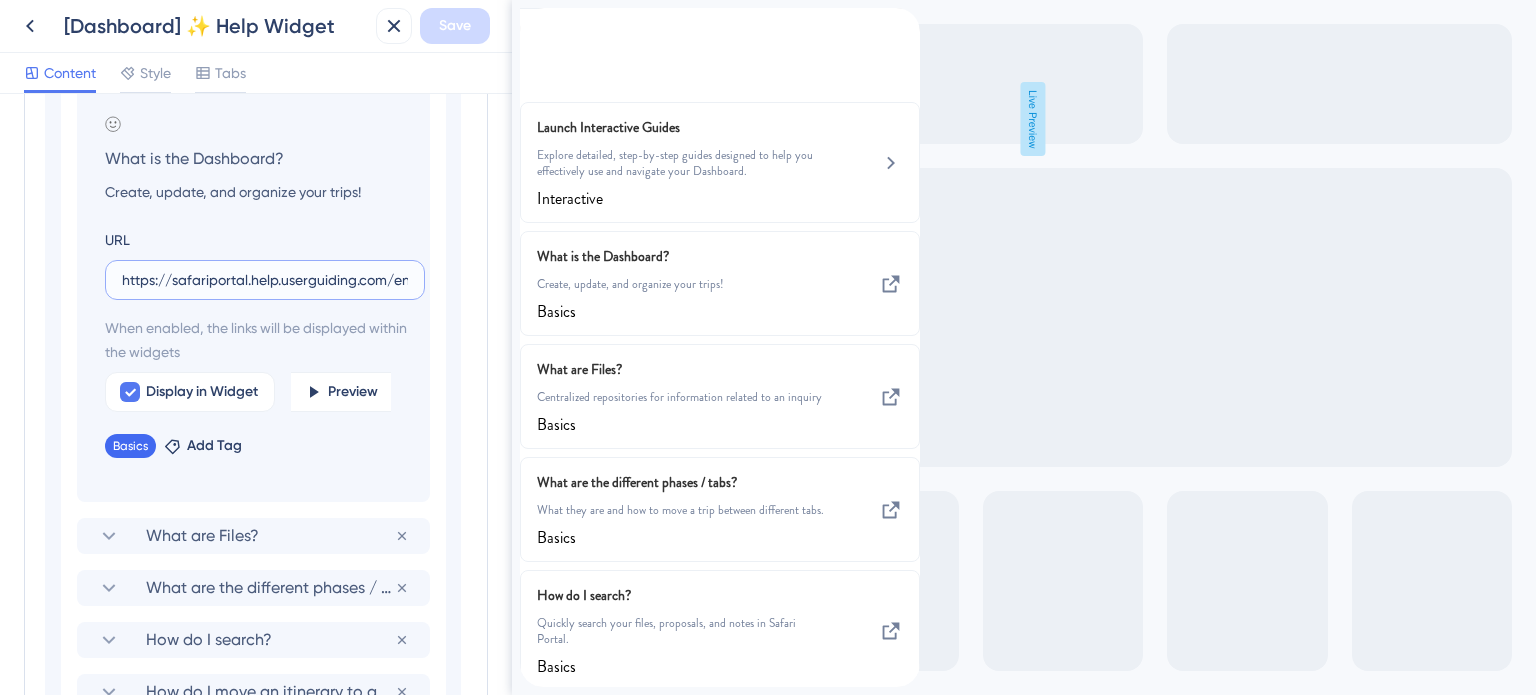 click on "https://safariportal.help.userguiding.com/en/articles/6052-what-is-the-dashboard" at bounding box center (265, 280) 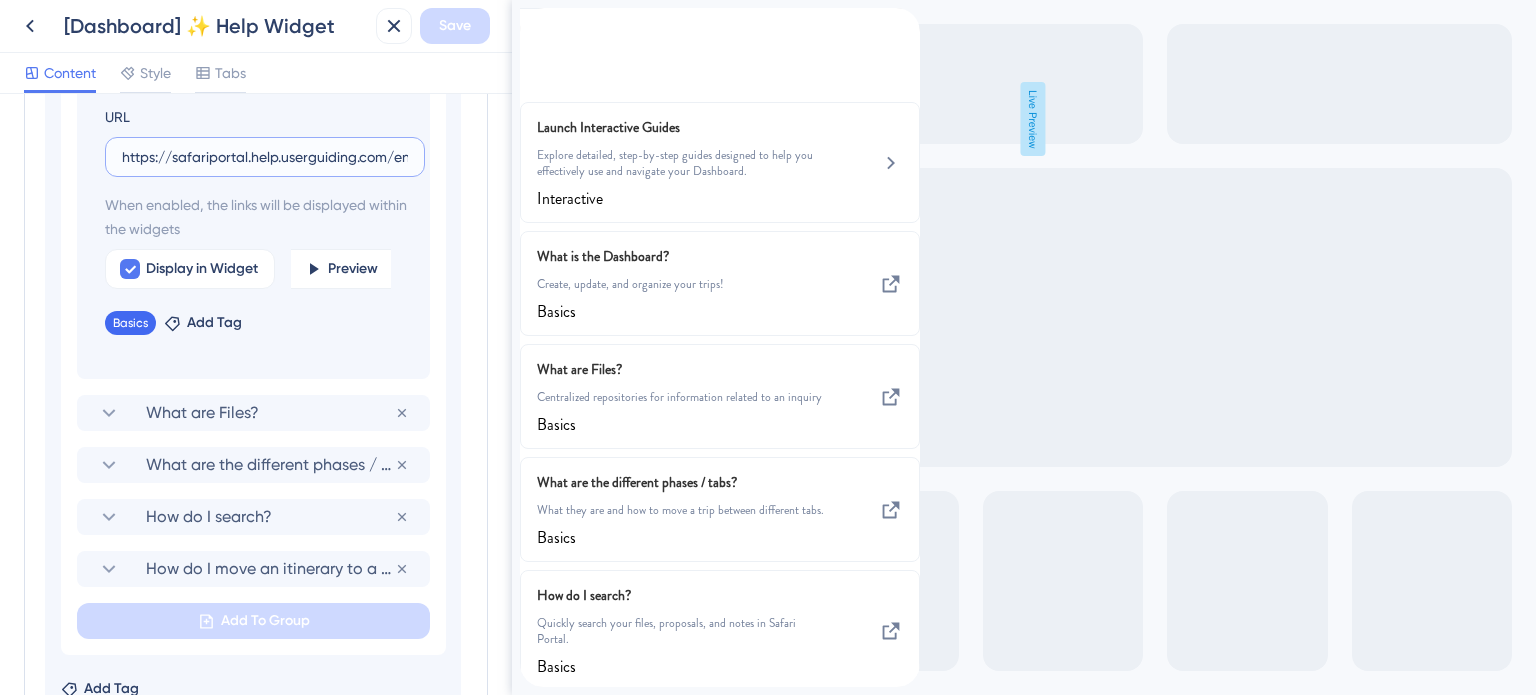 scroll, scrollTop: 1880, scrollLeft: 0, axis: vertical 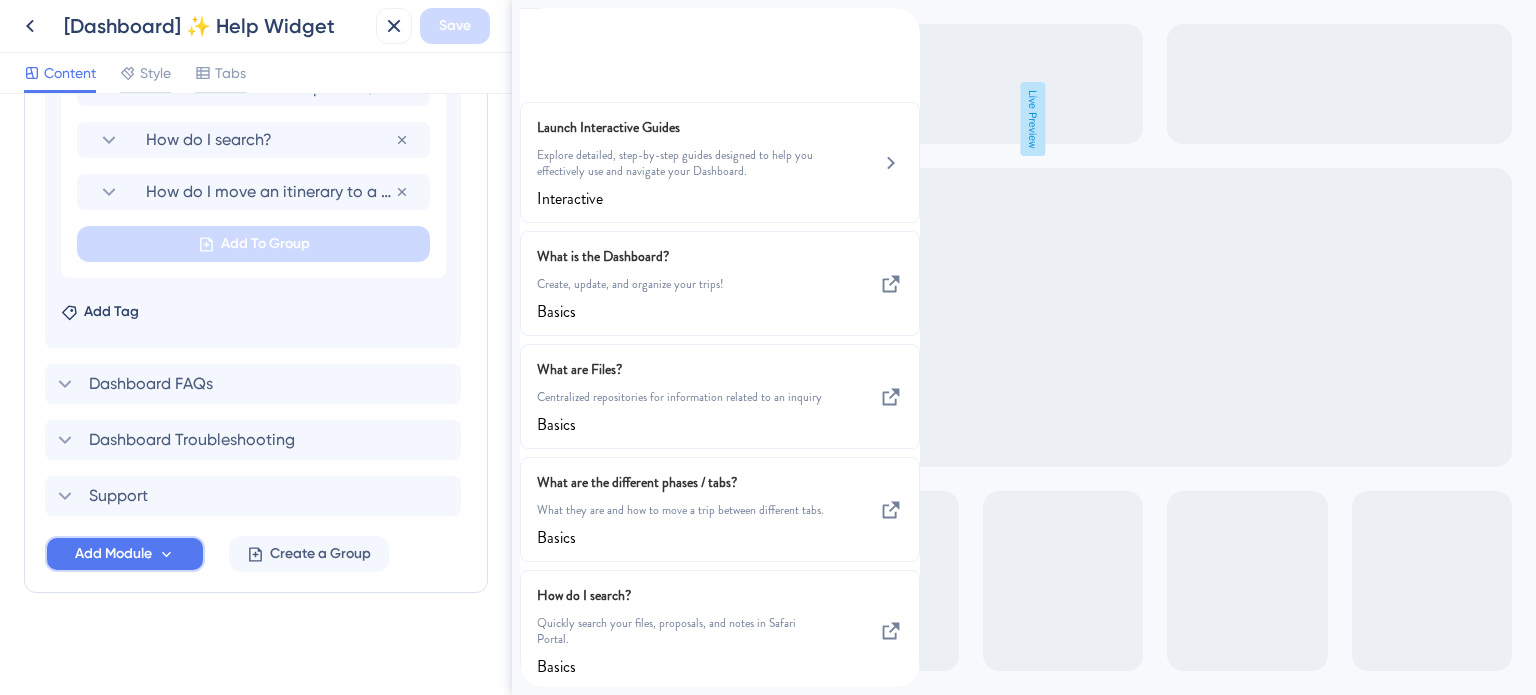 click on "Add Module" at bounding box center (113, 554) 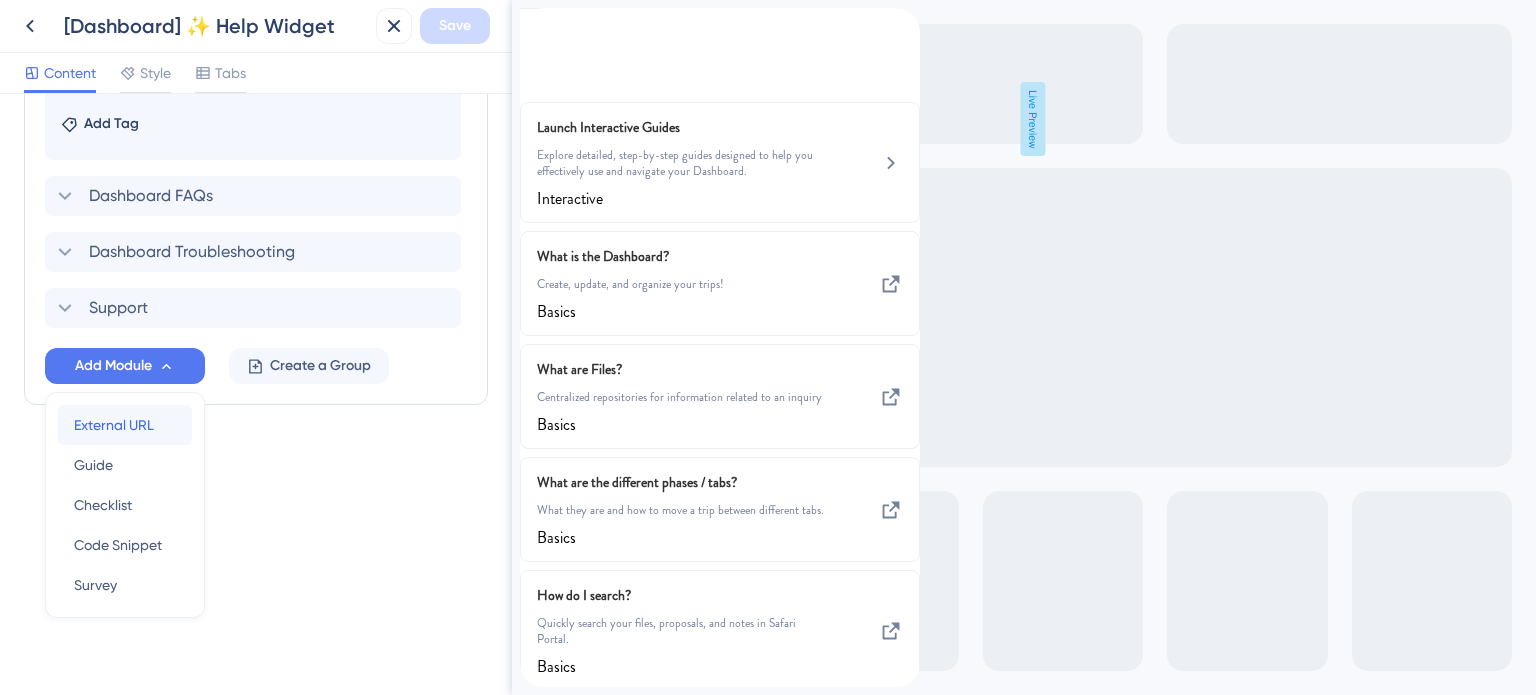 click on "External URL External URL" at bounding box center [125, 425] 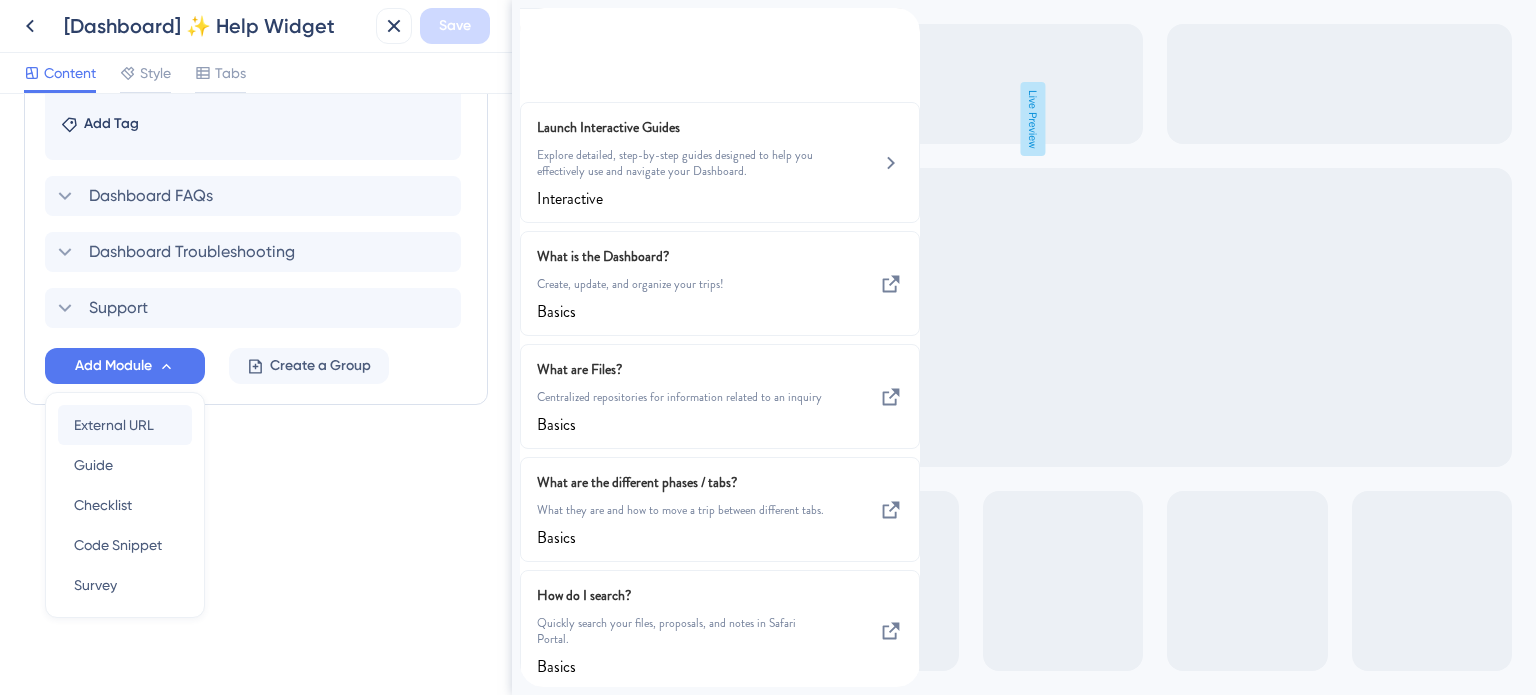 scroll, scrollTop: 1324, scrollLeft: 0, axis: vertical 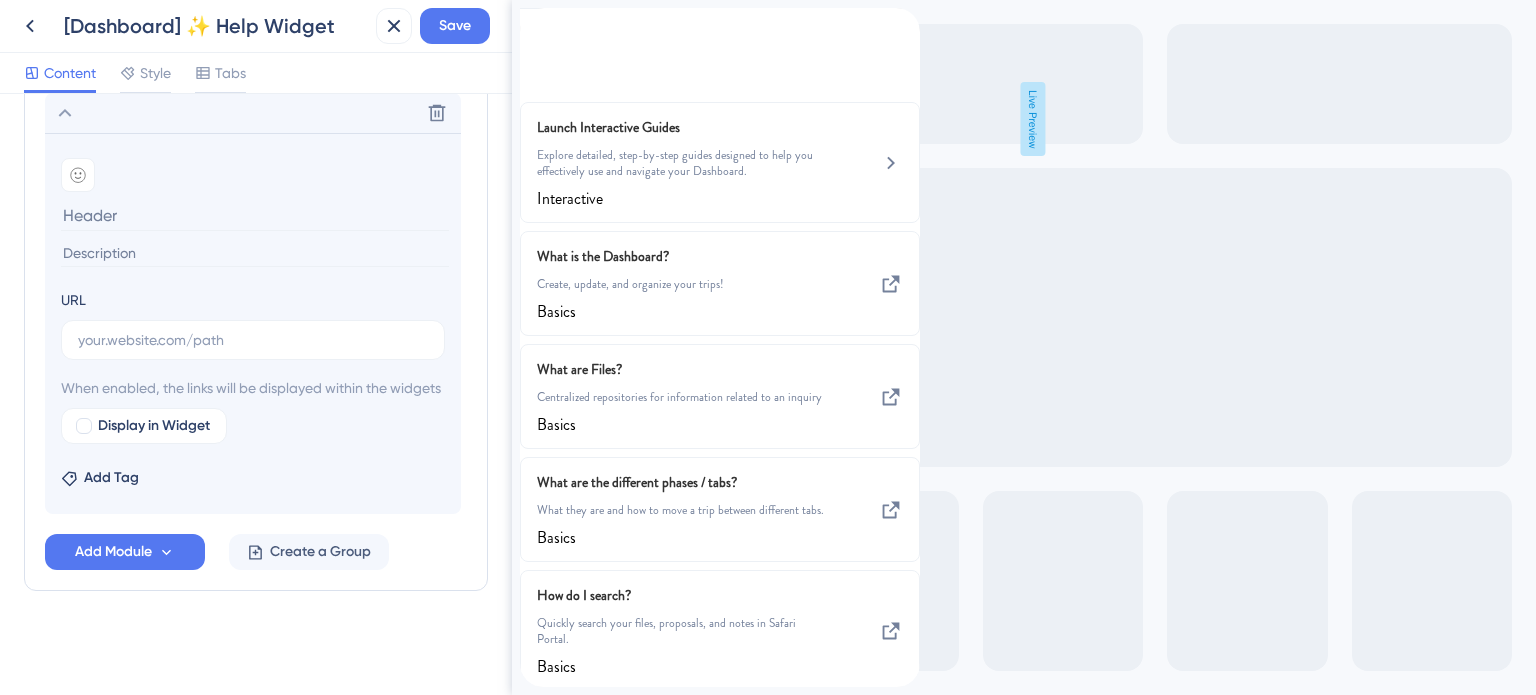 type on "https://safariportal.help.userguiding.com/en/articles/6052-what-is-the-dashboard" 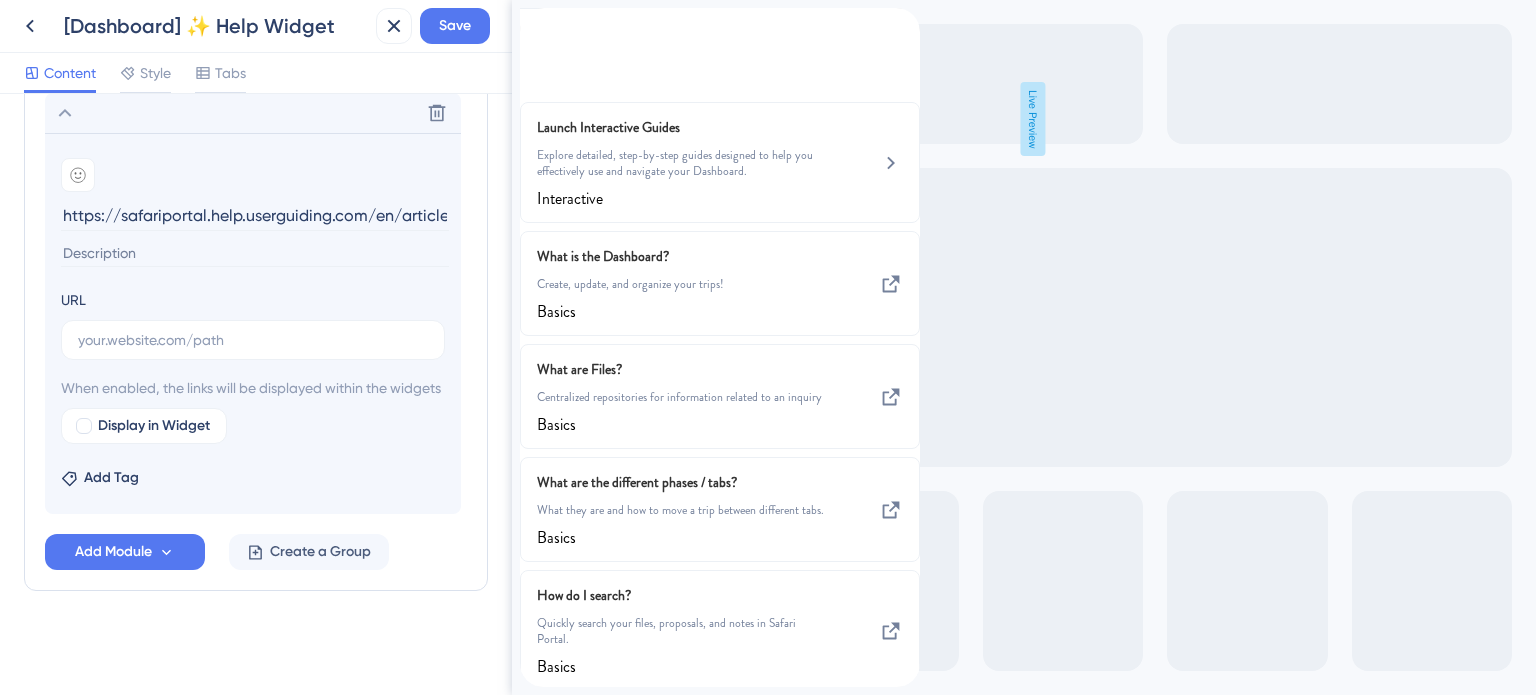 scroll, scrollTop: 0, scrollLeft: 239, axis: horizontal 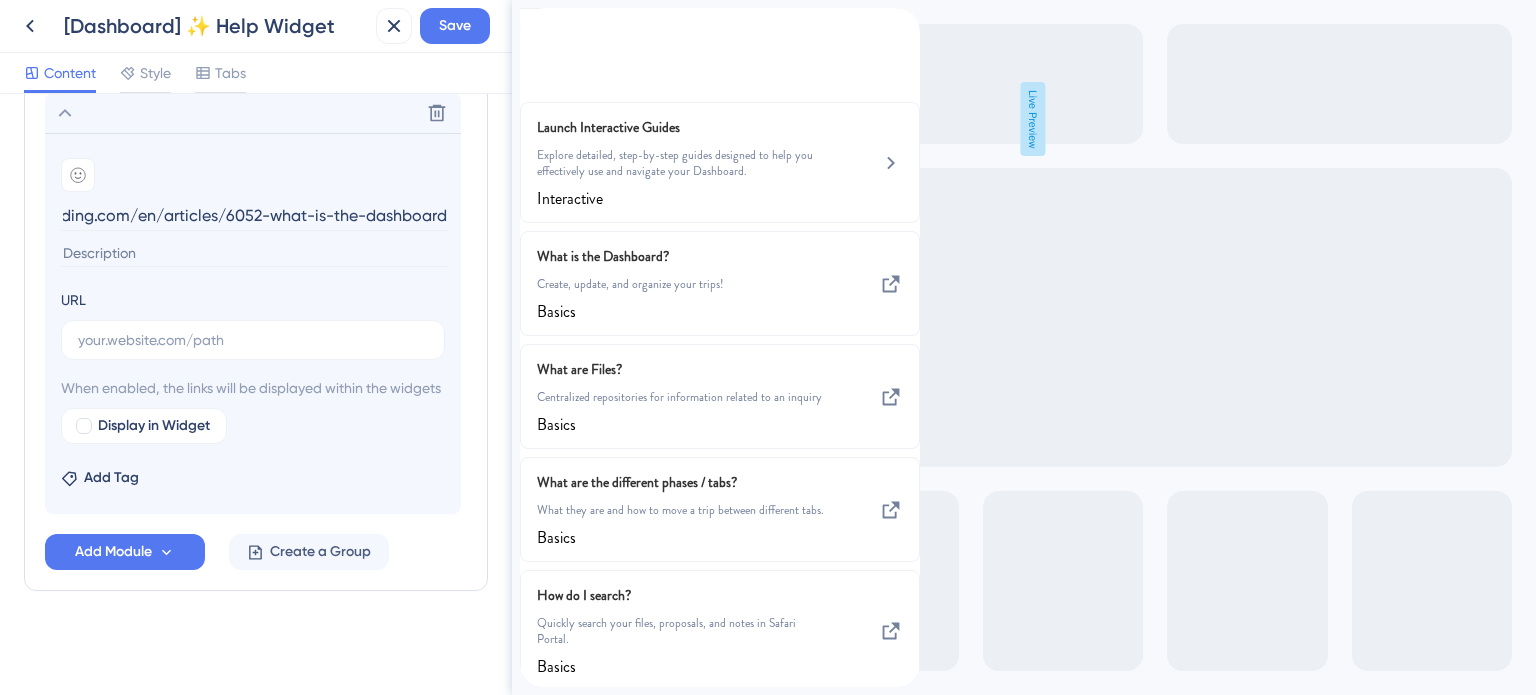 type 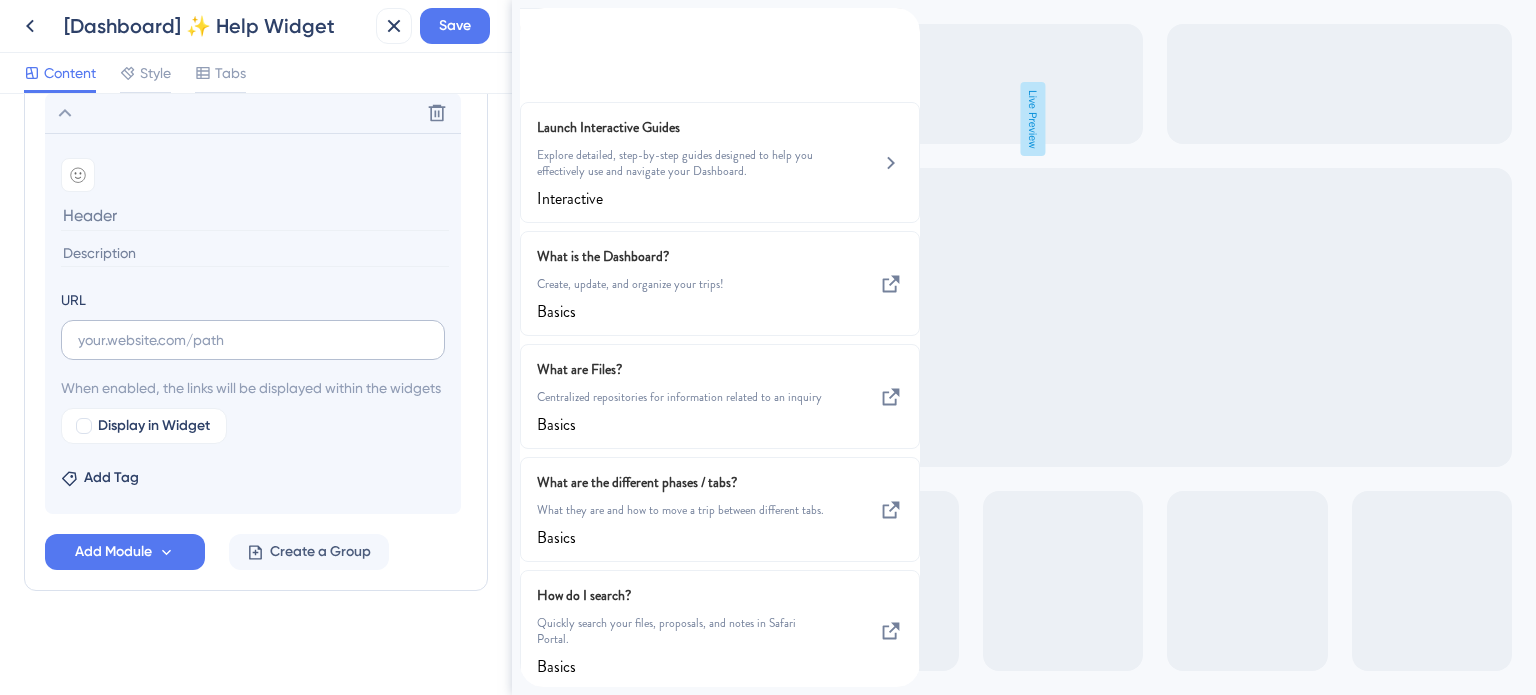scroll, scrollTop: 0, scrollLeft: 0, axis: both 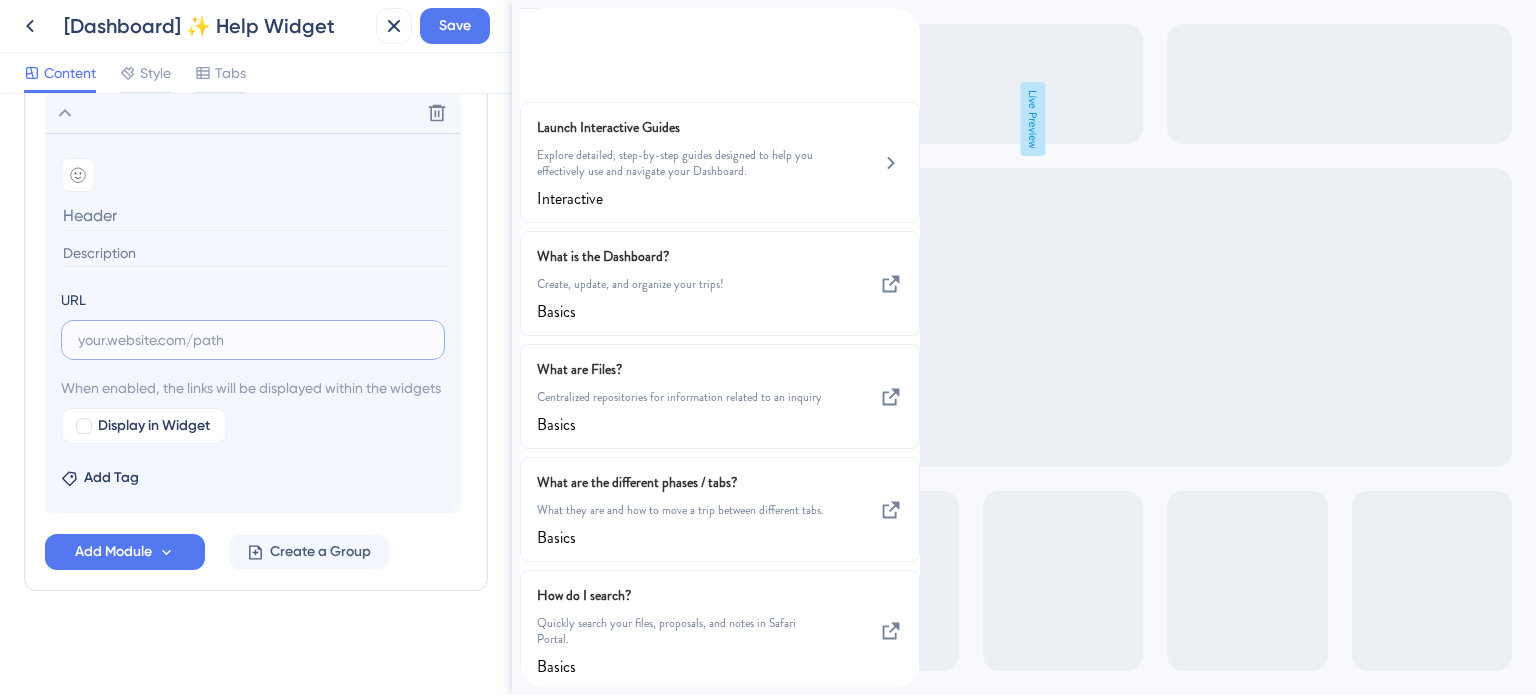 click at bounding box center (253, 340) 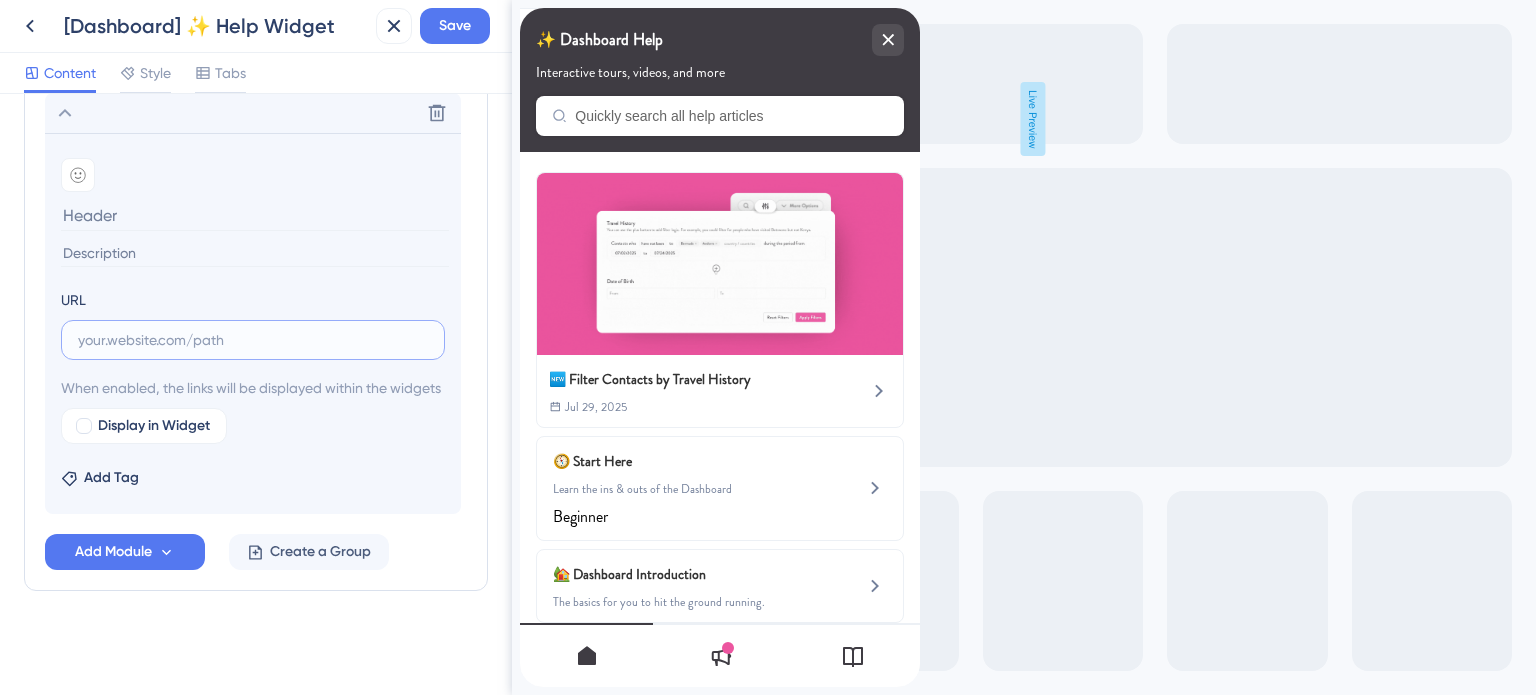 paste on "https://safariportal.help.userguiding.com/en/articles/6052-what-is-the-dashboard" 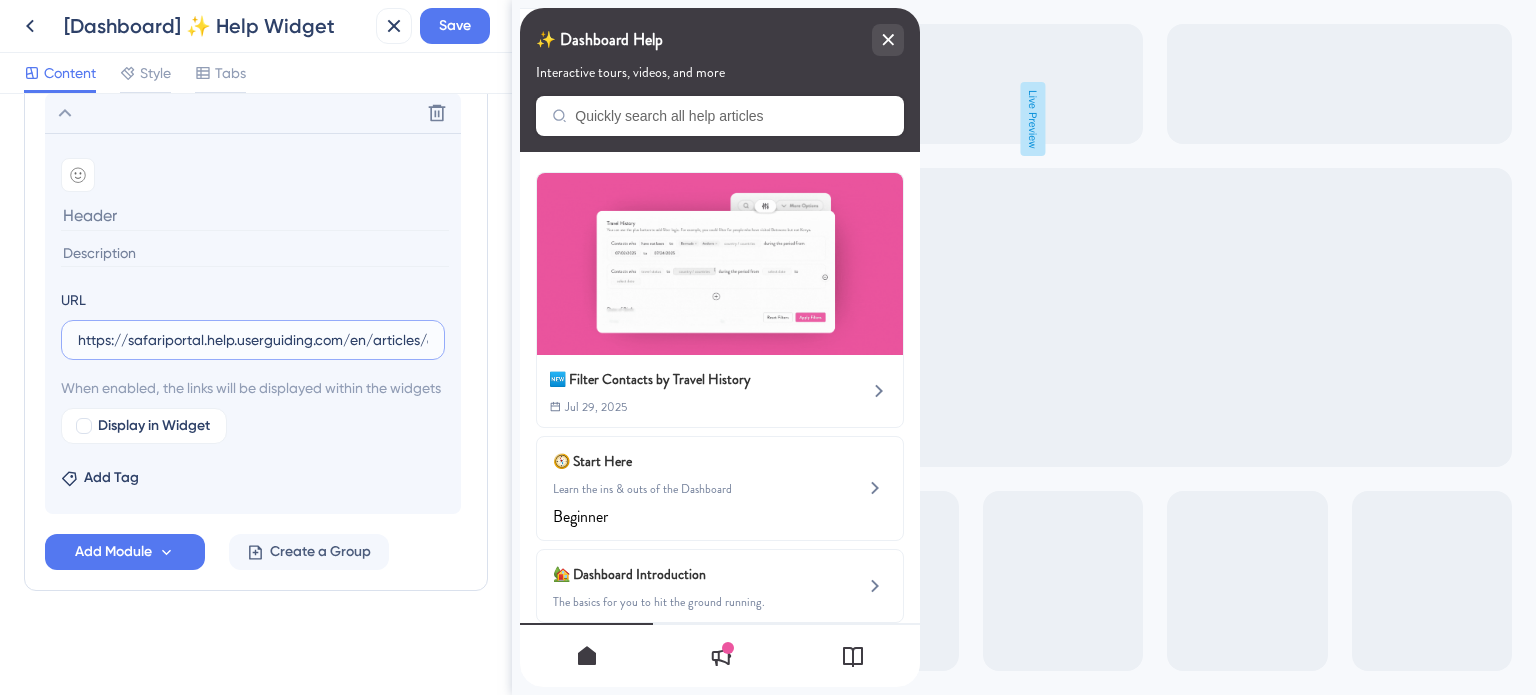 scroll, scrollTop: 0, scrollLeft: 194, axis: horizontal 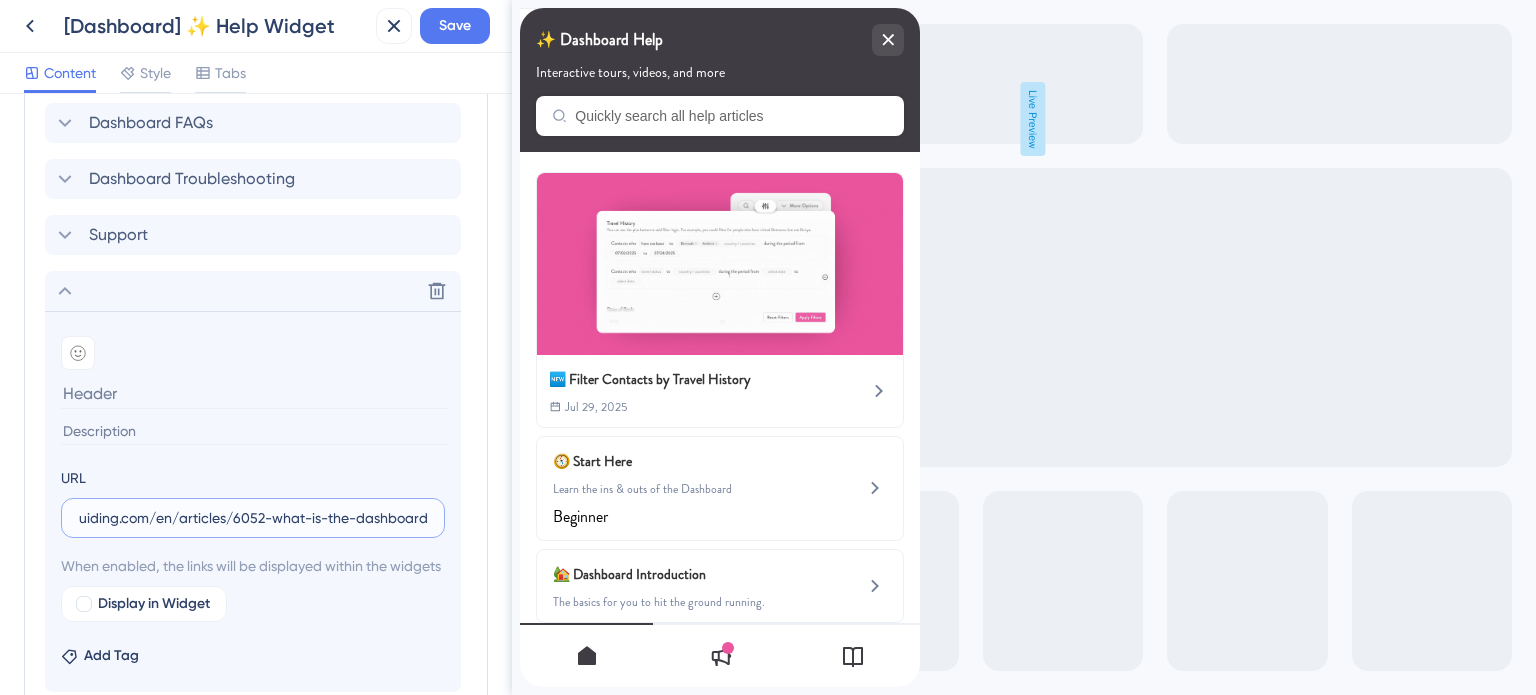 type on "https://safariportal.help.userguiding.com/en/articles/6052-what-is-the-dashboard" 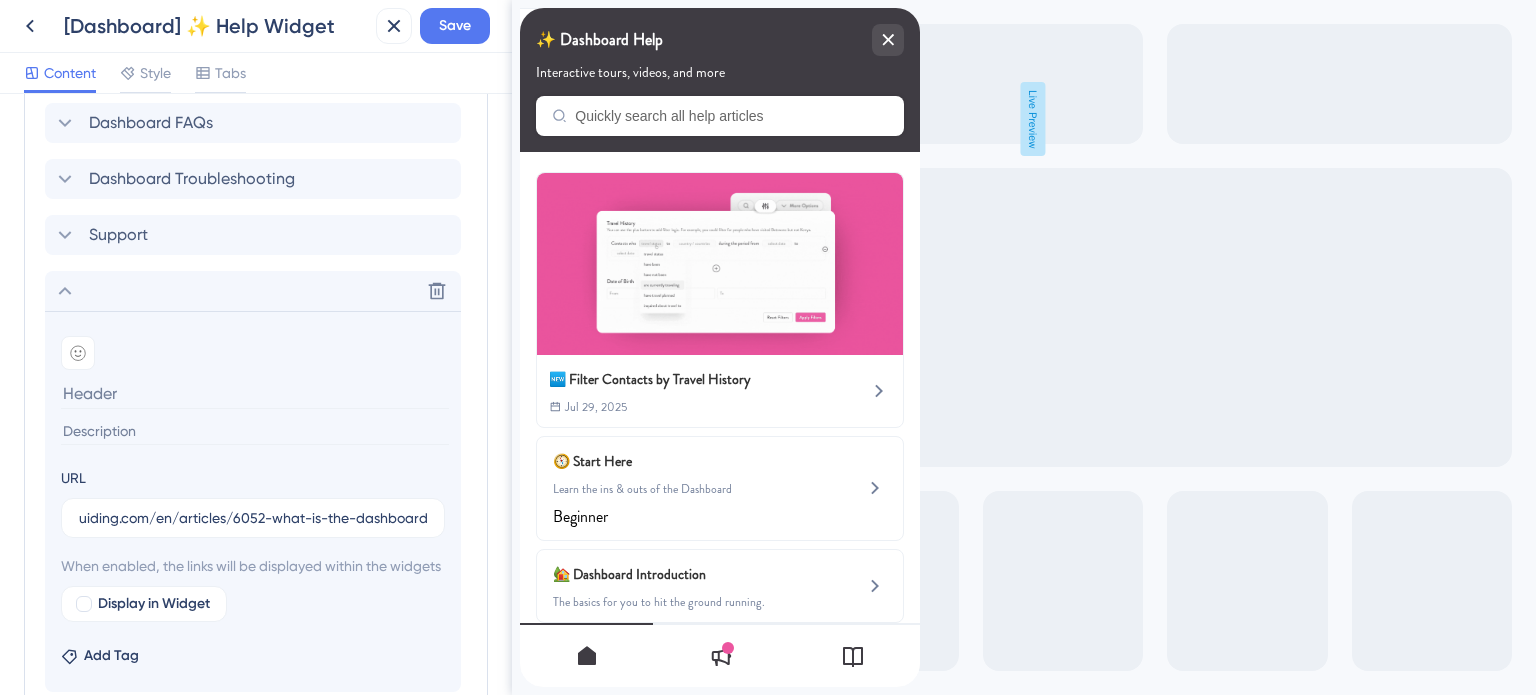 click at bounding box center [255, 393] 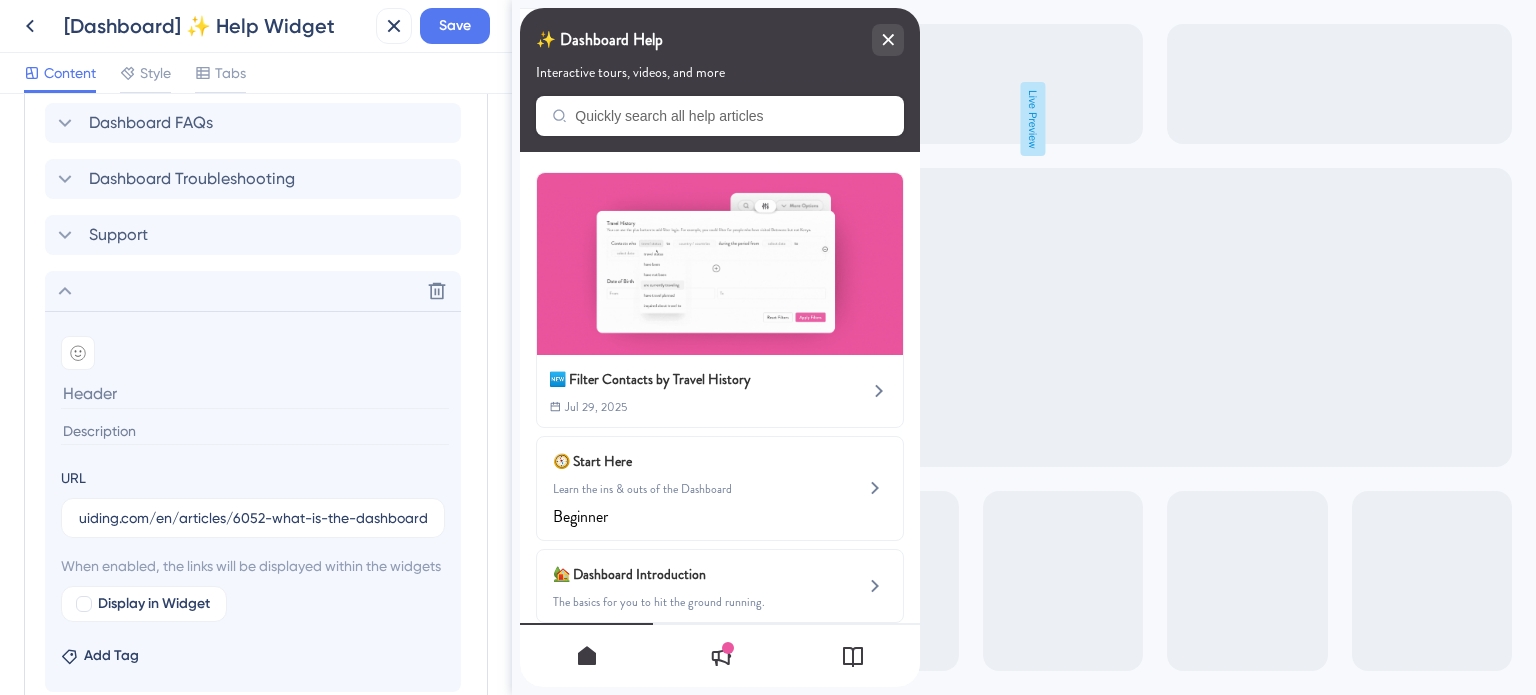 scroll, scrollTop: 0, scrollLeft: 0, axis: both 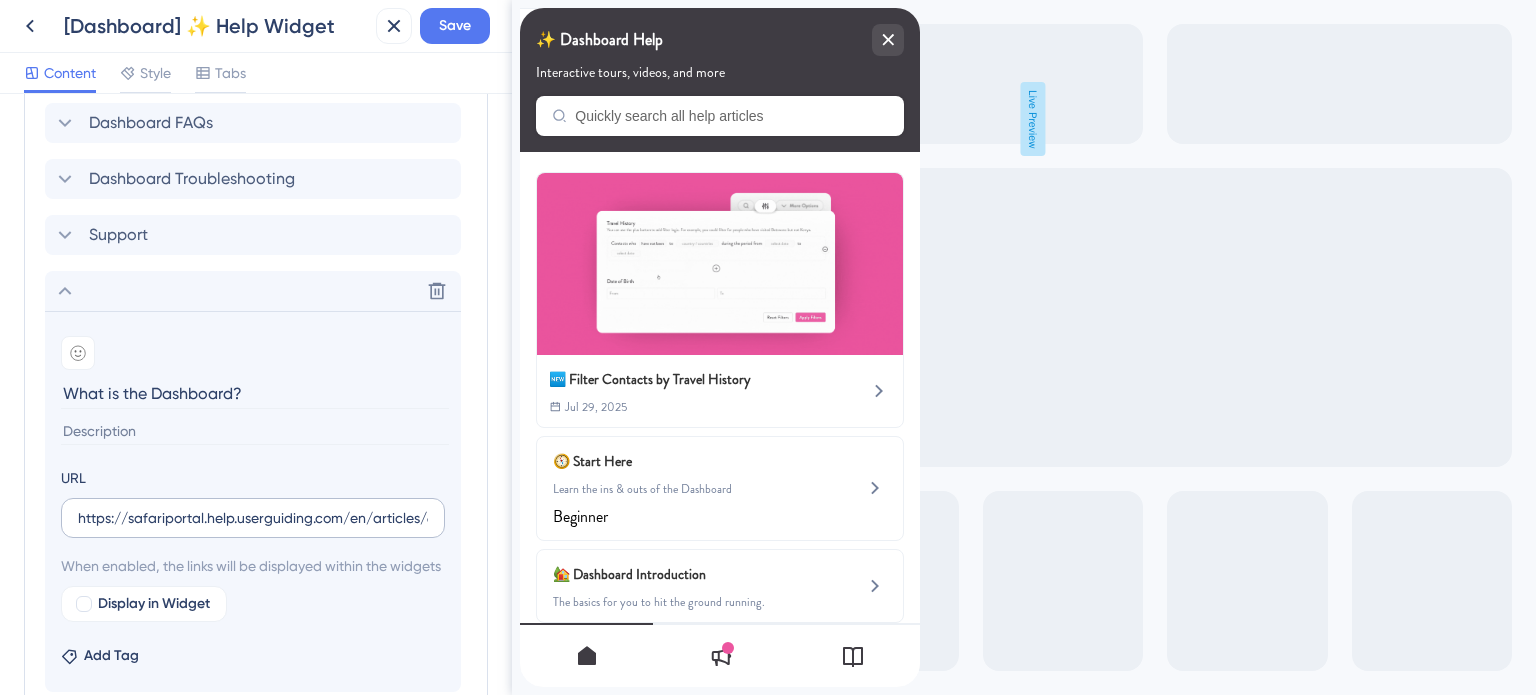 type on "What is the Dashboard?" 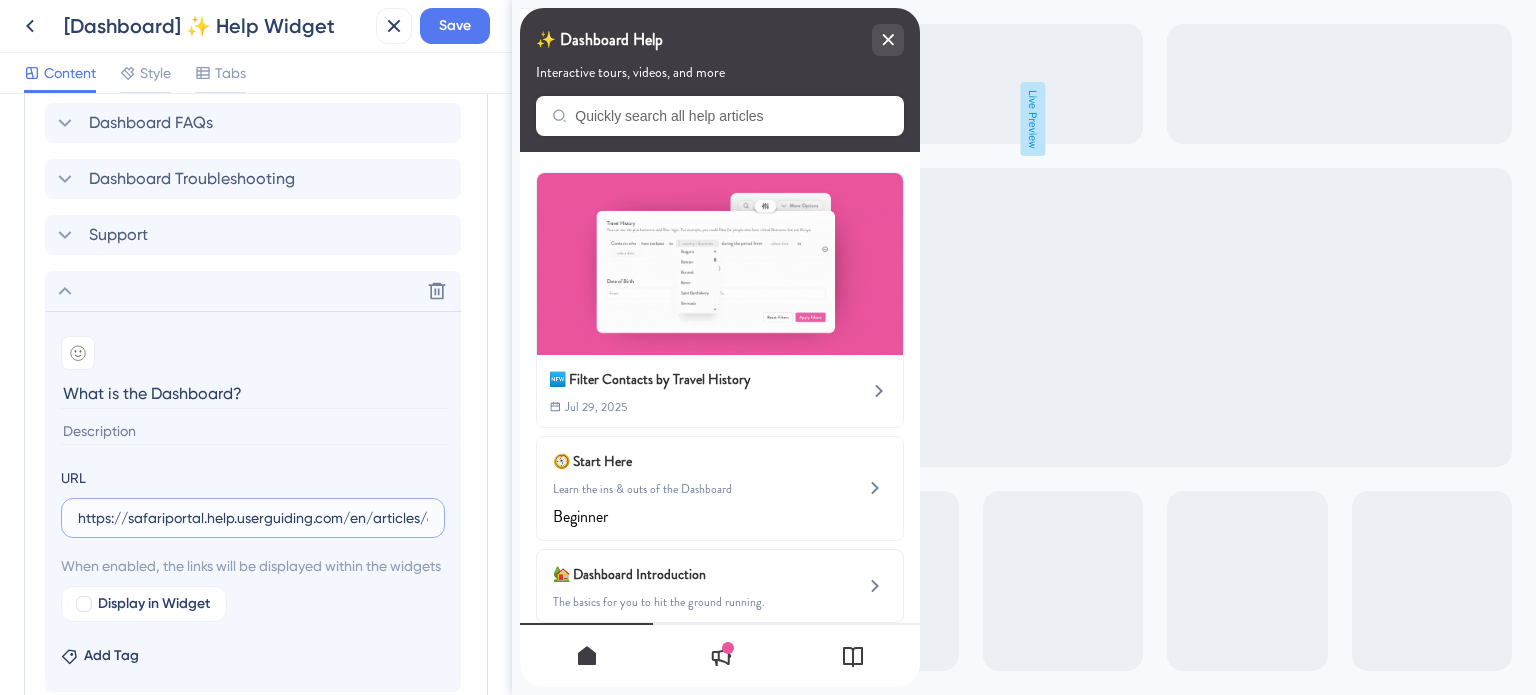 click on "https://safariportal.help.userguiding.com/en/articles/6052-what-is-the-dashboard" at bounding box center (253, 518) 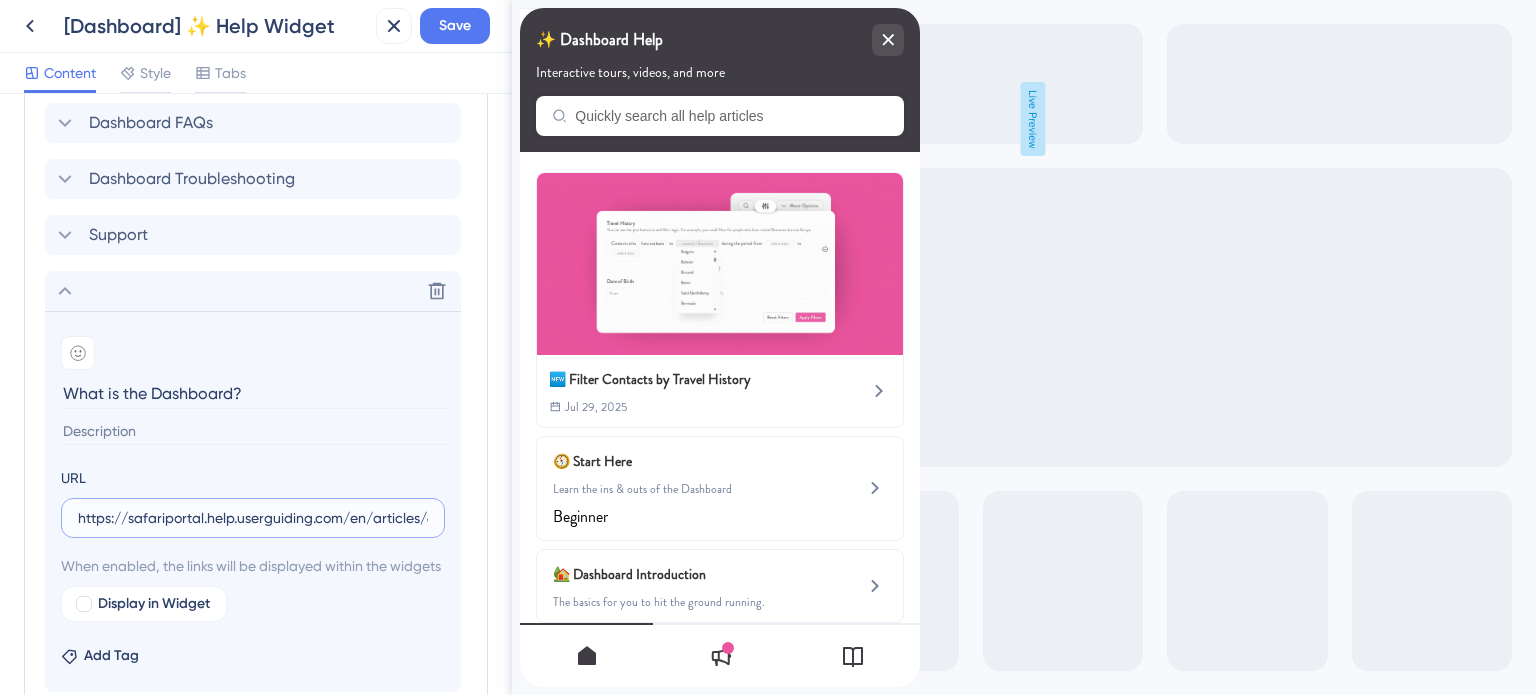 click on "https://safariportal.help.userguiding.com/en/articles/6052-what-is-the-dashboard" at bounding box center [253, 518] 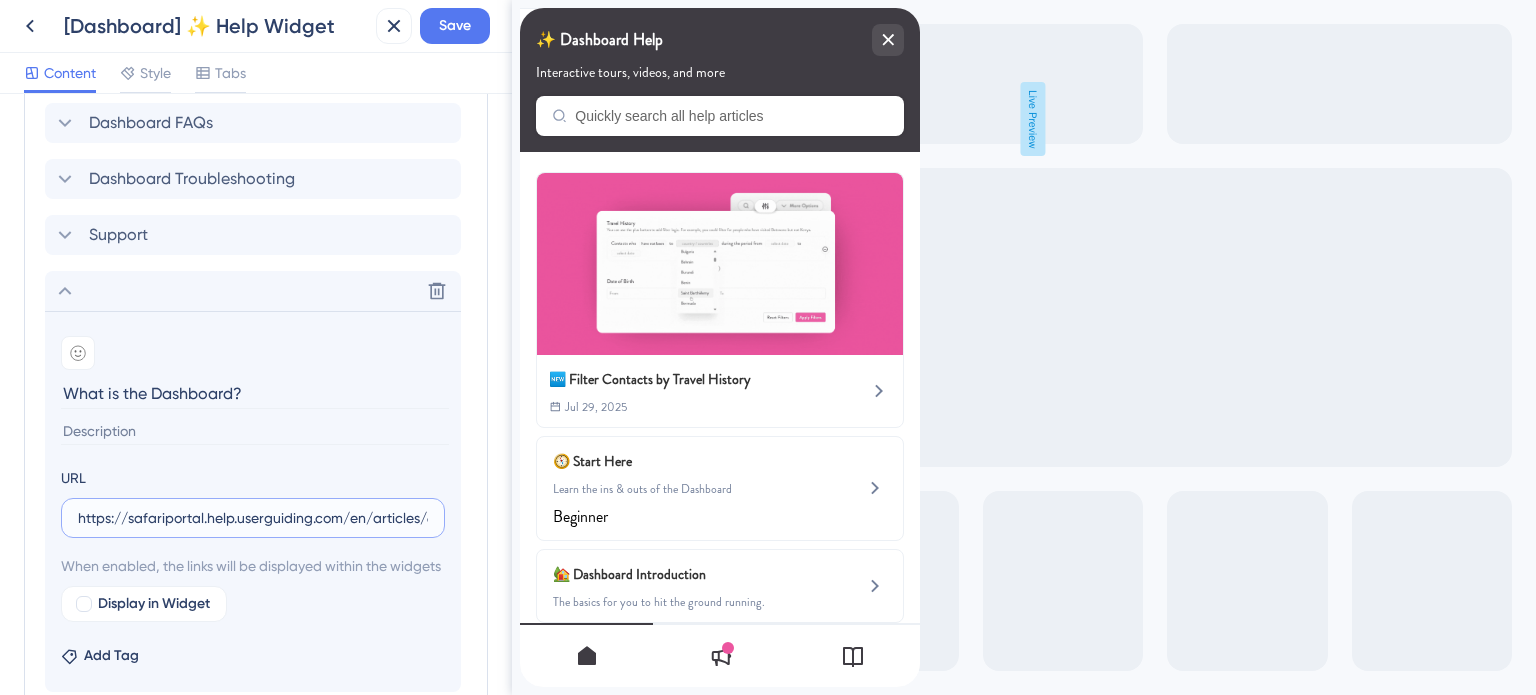 scroll, scrollTop: 0, scrollLeft: 194, axis: horizontal 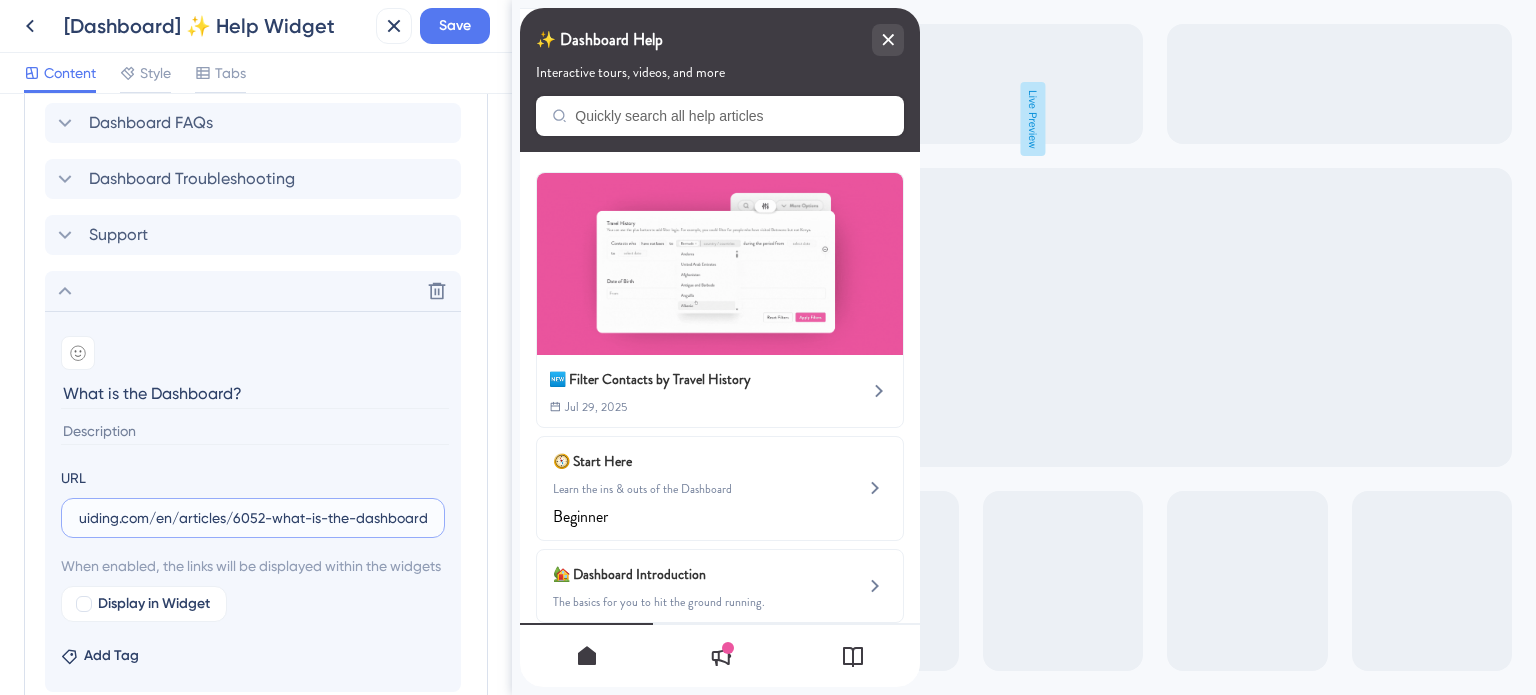 drag, startPoint x: 334, startPoint y: 516, endPoint x: 494, endPoint y: 516, distance: 160 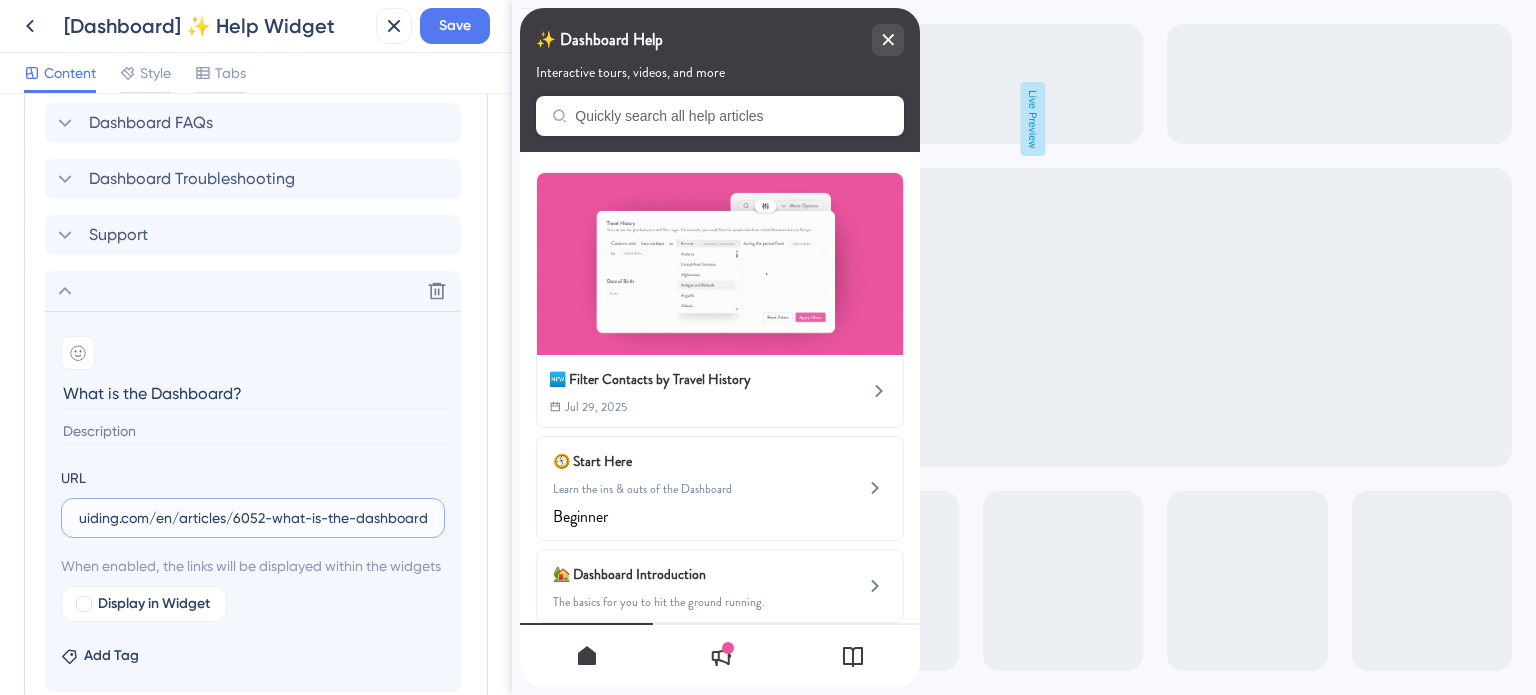 click on "Resource Center Header Title ✨ Dashboard Help 11 ✨ Dashboard Help  Subtitle Interactive tours, videos, and more 1 Search Function Search Bar Search Bar Placeholder Quickly search all help articles No Search Result Message No matching results... Open in New Tab Message Open in a new tab 3 Bring search results from a Knowledge Base Connect with UserGuiding Domain https://safariportal.help.userguiding.com/api/search?kb_id=10302&lang_code=en Search Language English (Default) Modules Add a module to create your resource center.  Learn More. Start Here Dashboard Introduction Delete Dashboard FAQs Dashboard Troubleshooting Support Delete Add emoji What is the Dashboard? URL https://safariportal.help.userguiding.com/en/articles/6052-what-is-the-dashboard When enabled, the links will be displayed within the widgets Display in Widget Add Tag Add Module Create a Group" at bounding box center [256, 394] 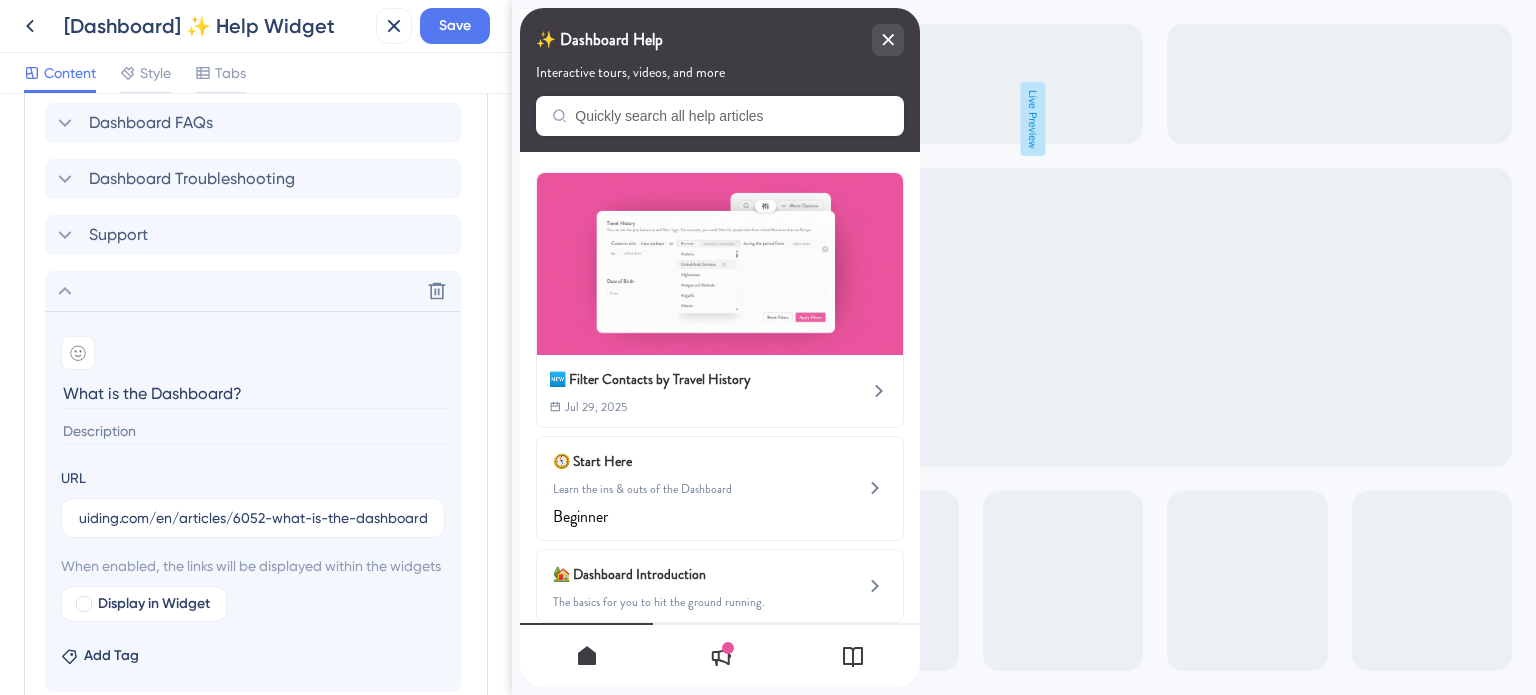 click on "Add emoji What is the Dashboard? URL https://safariportal.help.userguiding.com/en/articles/6052-what-is-the-dashboard When enabled, the links will be displayed within the widgets Display in Widget Add Tag" at bounding box center (253, 501) 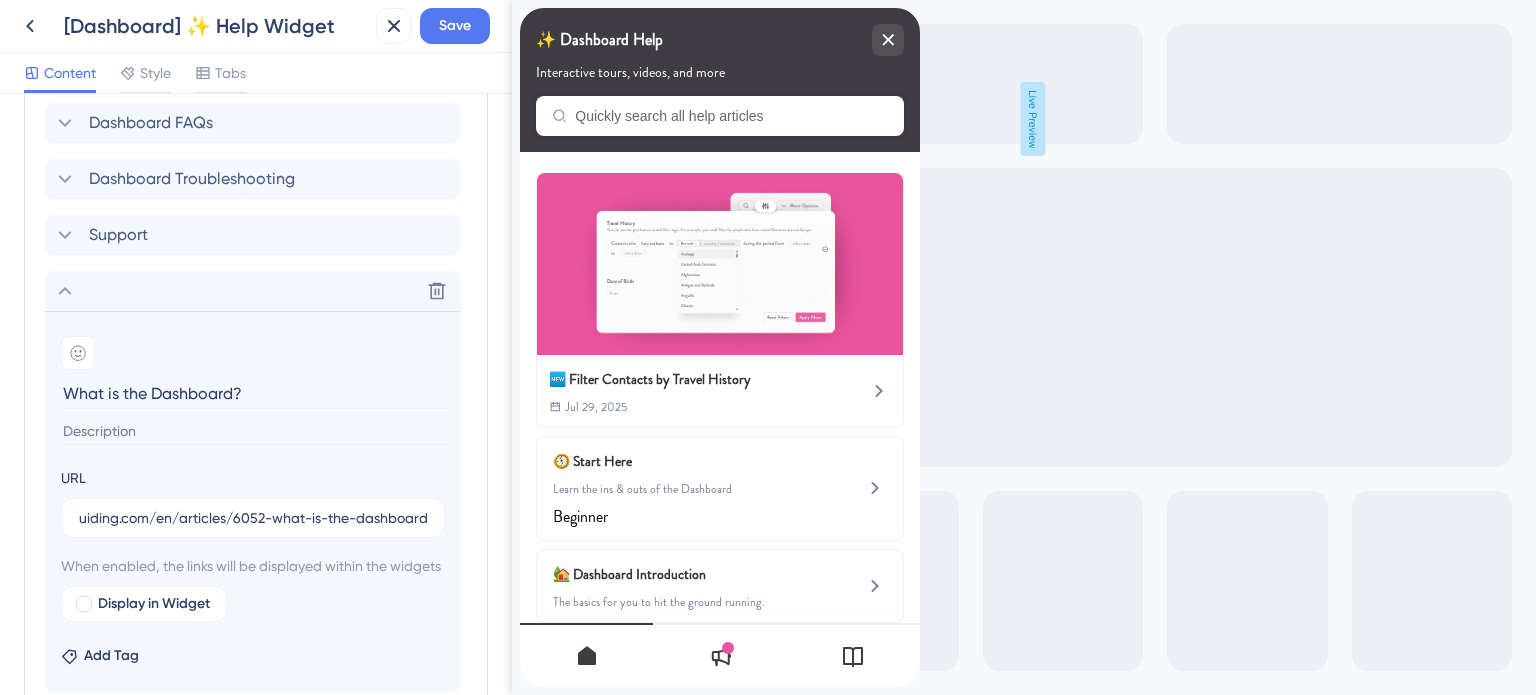 scroll, scrollTop: 0, scrollLeft: 0, axis: both 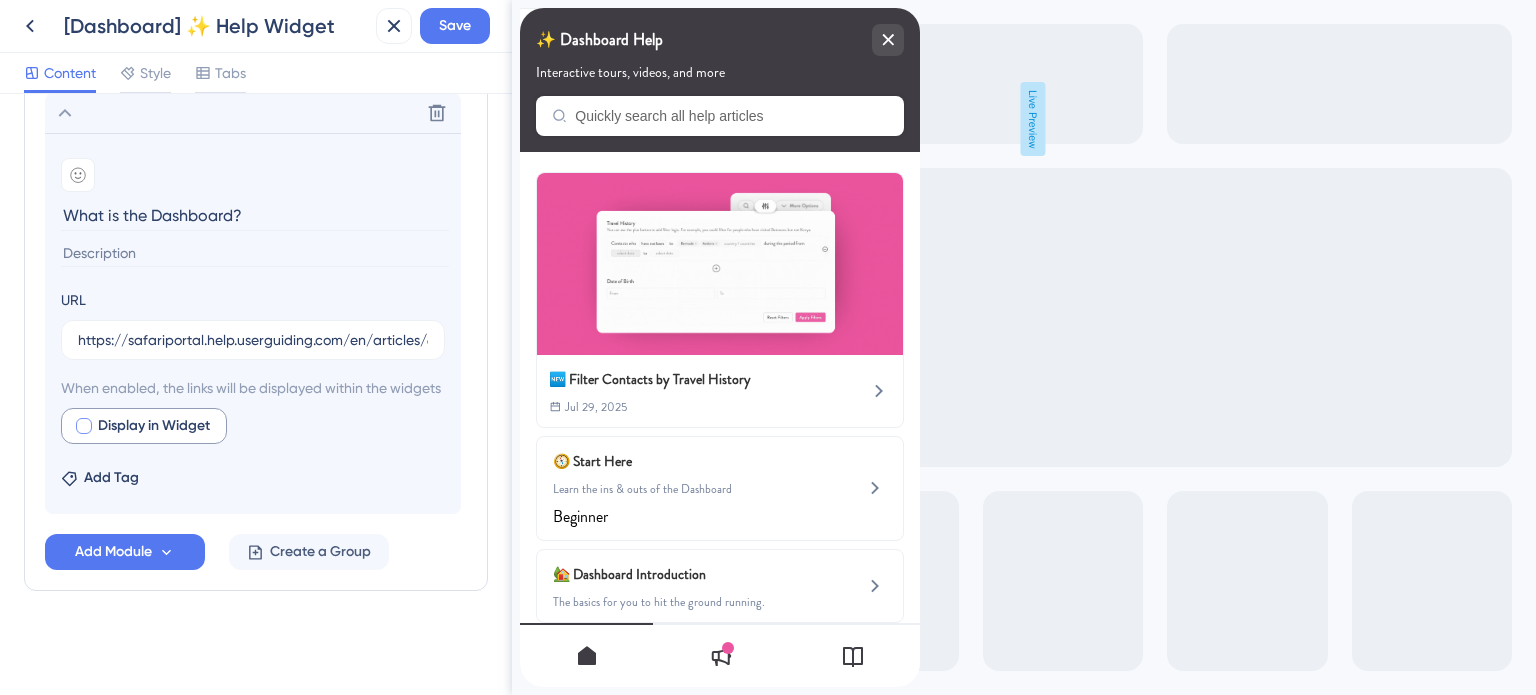 click at bounding box center (84, 426) 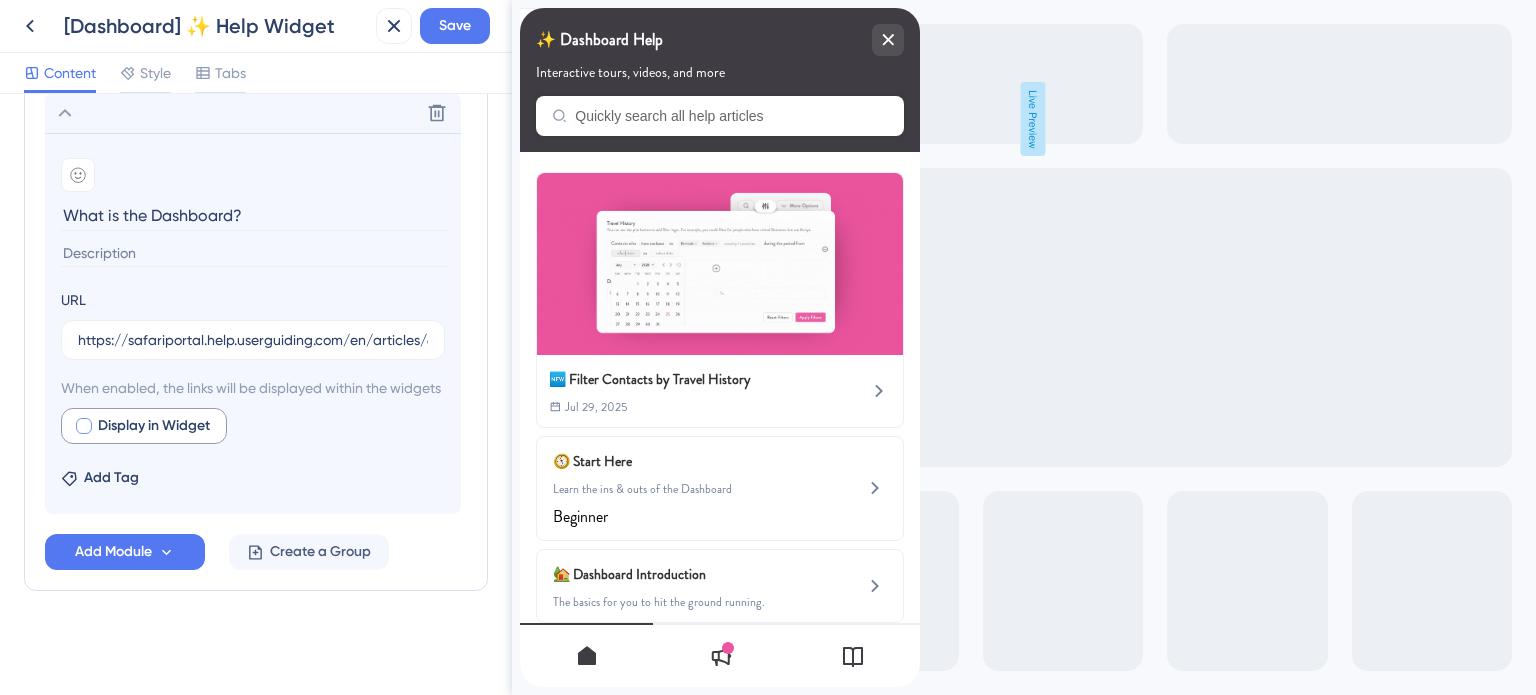 checkbox on "true" 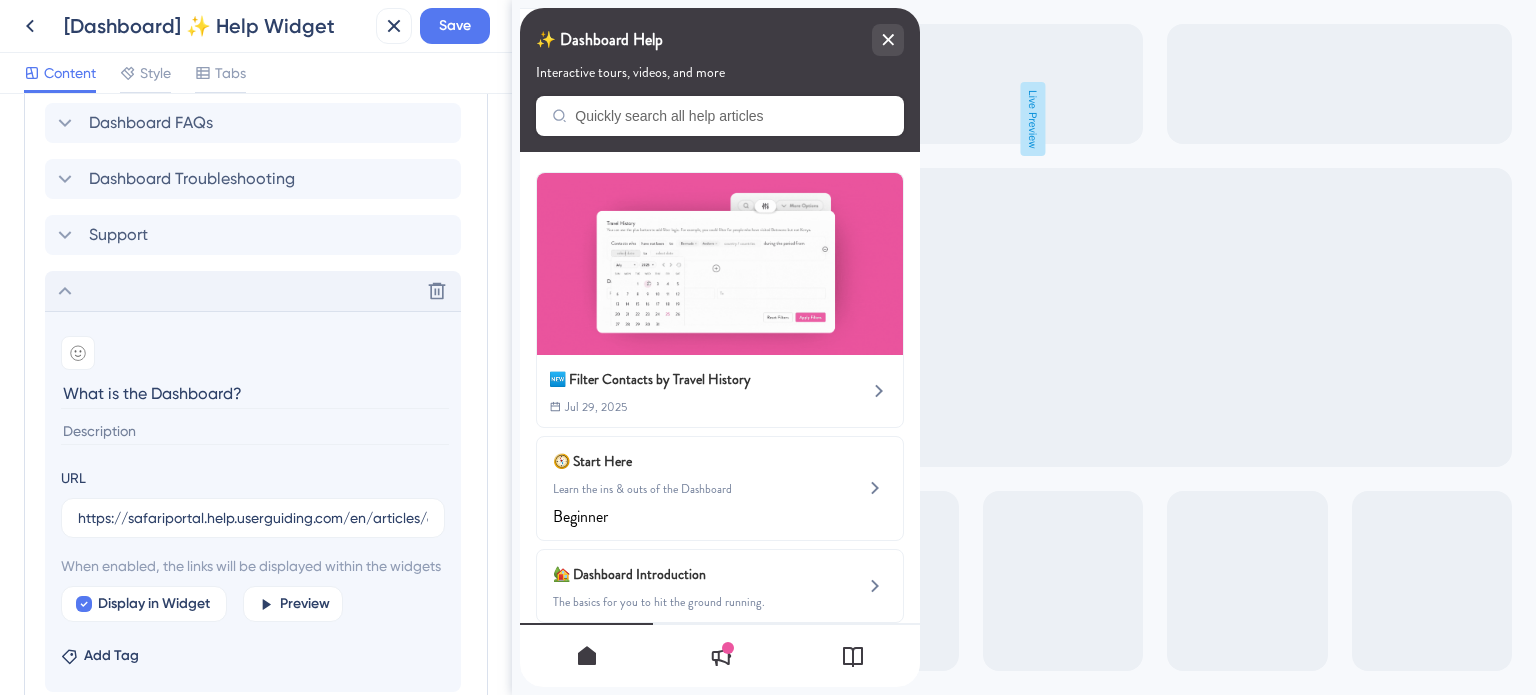 click 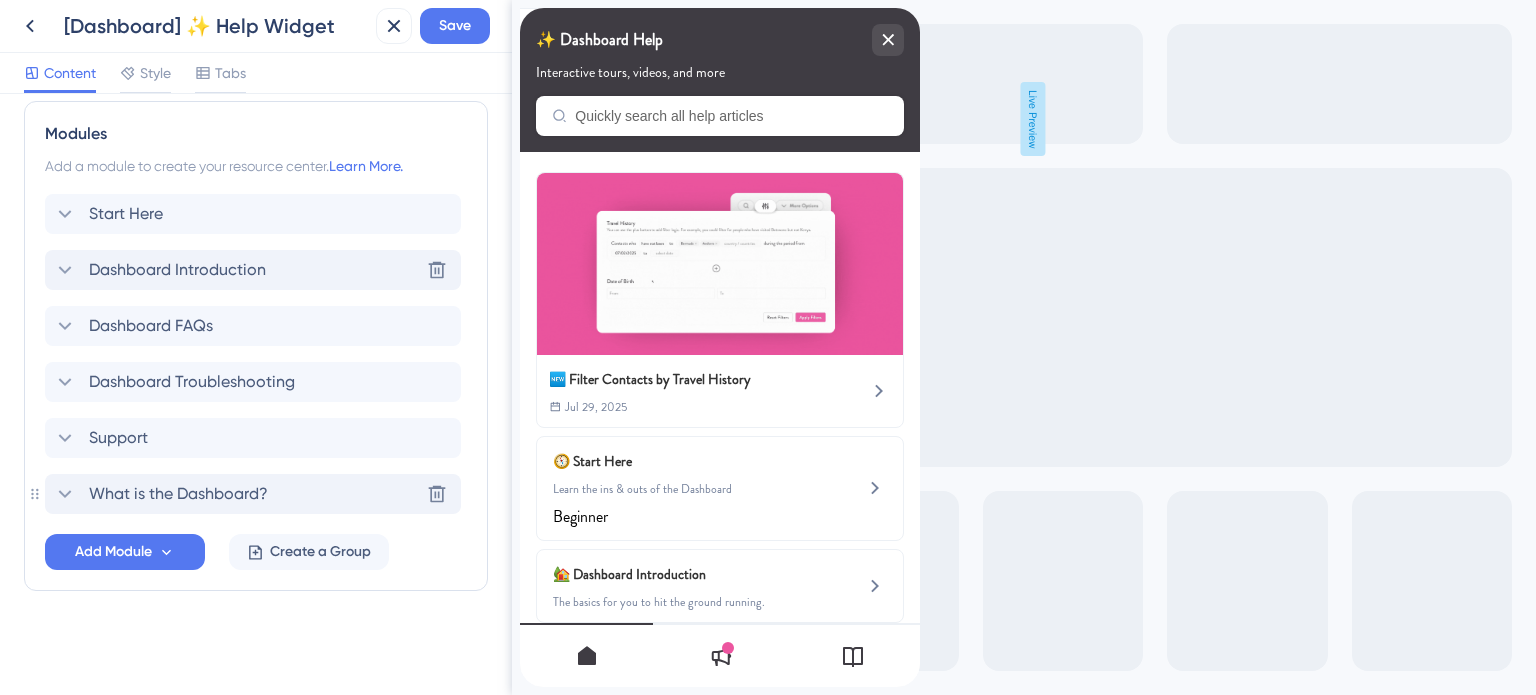 scroll, scrollTop: 919, scrollLeft: 0, axis: vertical 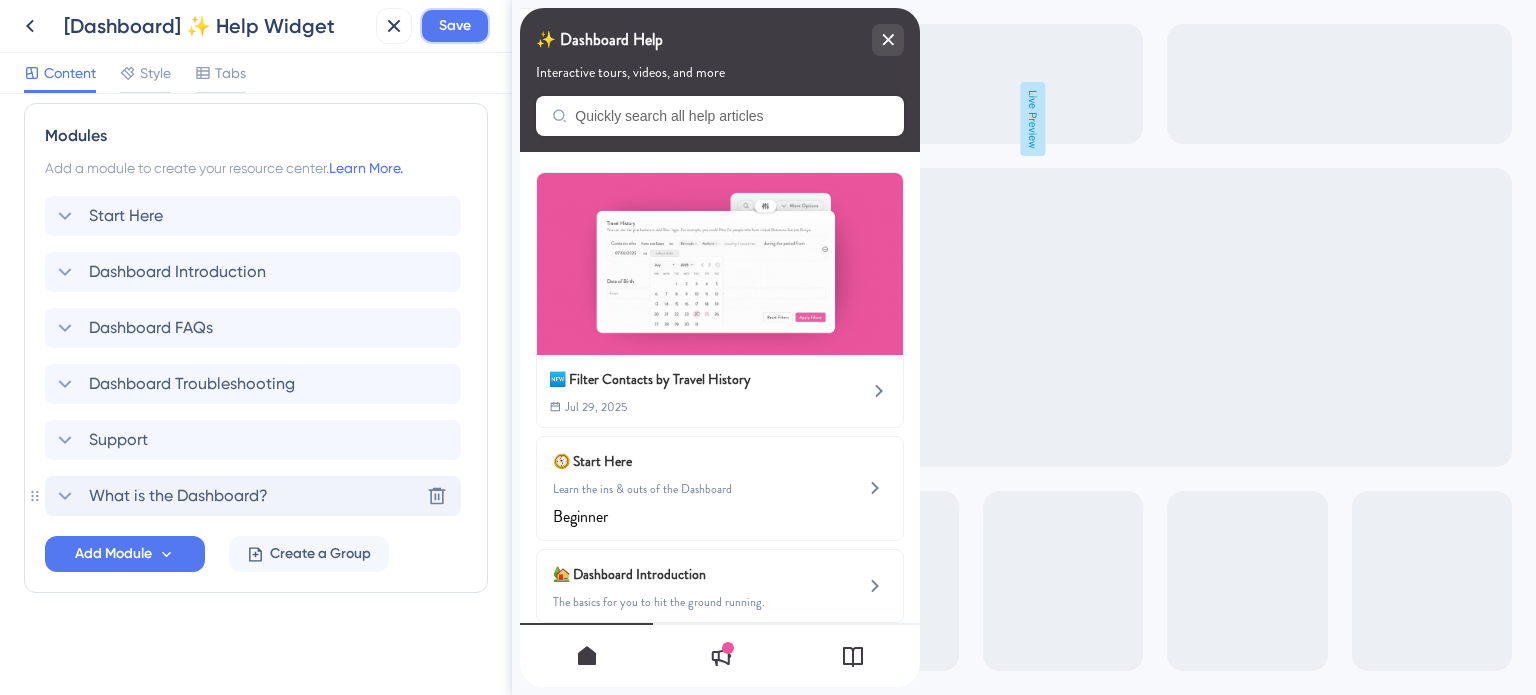 click on "Save" at bounding box center [455, 26] 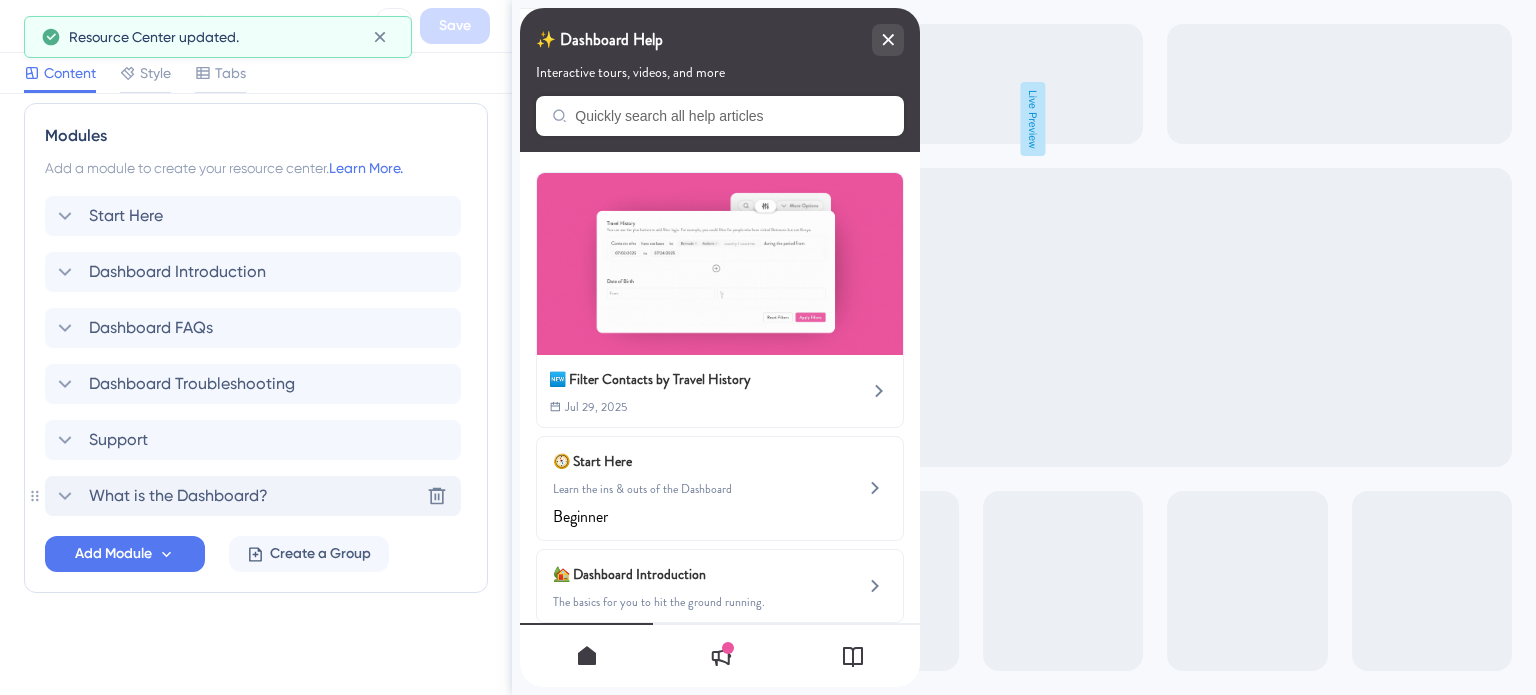 click 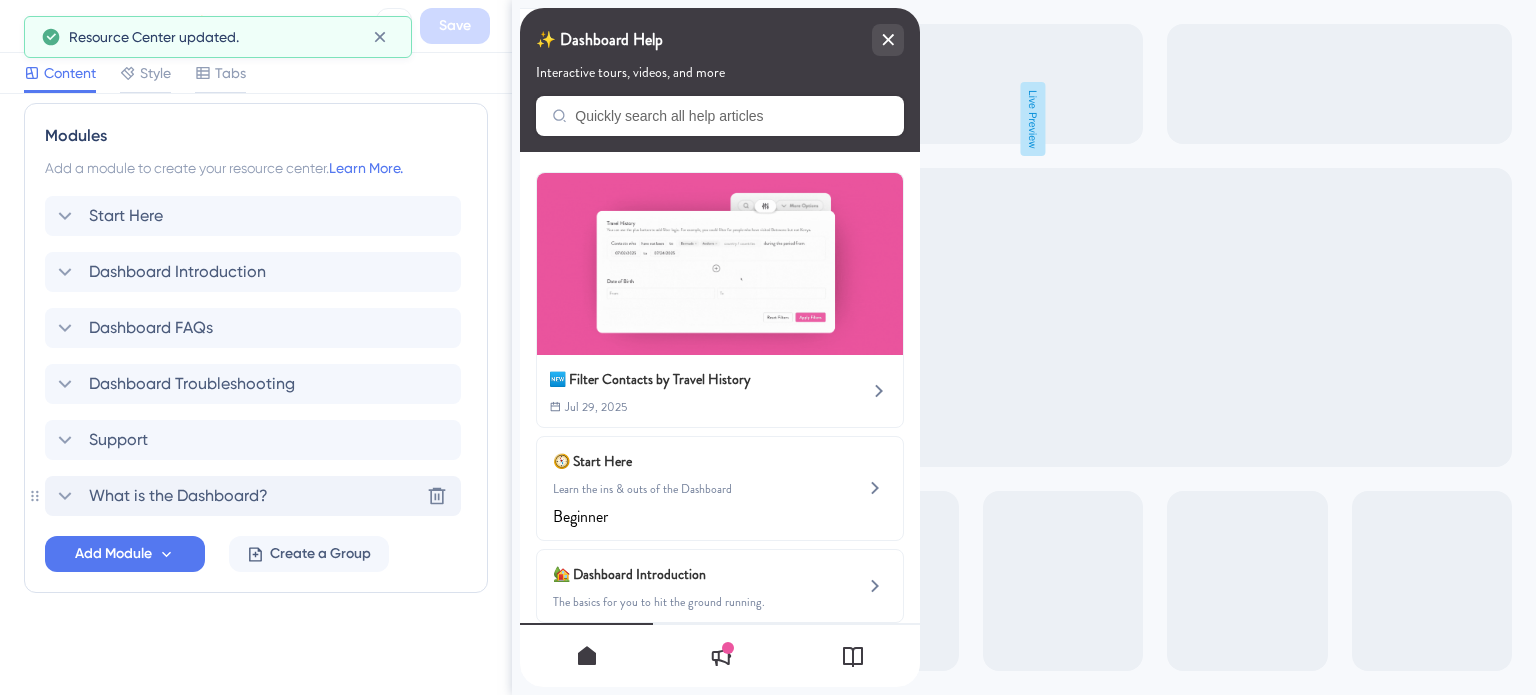 scroll, scrollTop: 1124, scrollLeft: 0, axis: vertical 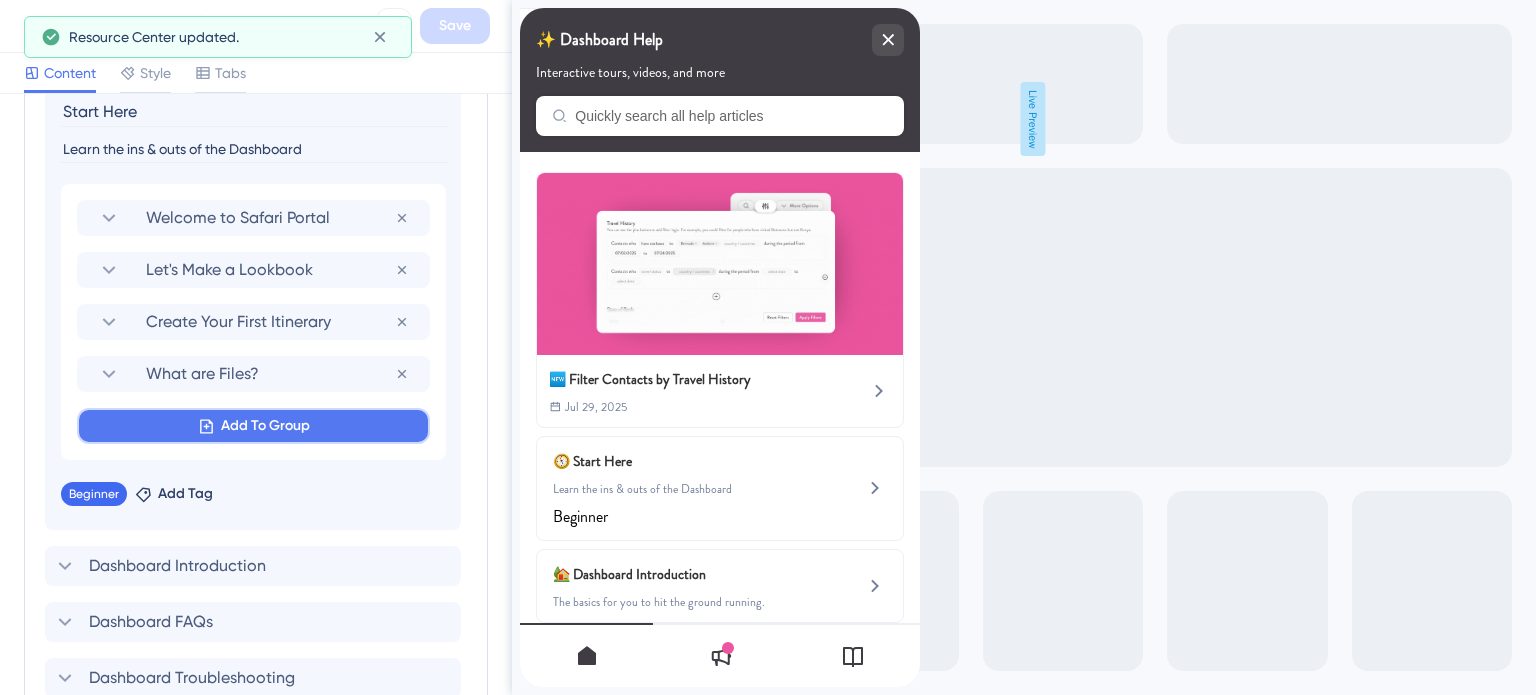 click on "Add To Group" at bounding box center [253, 426] 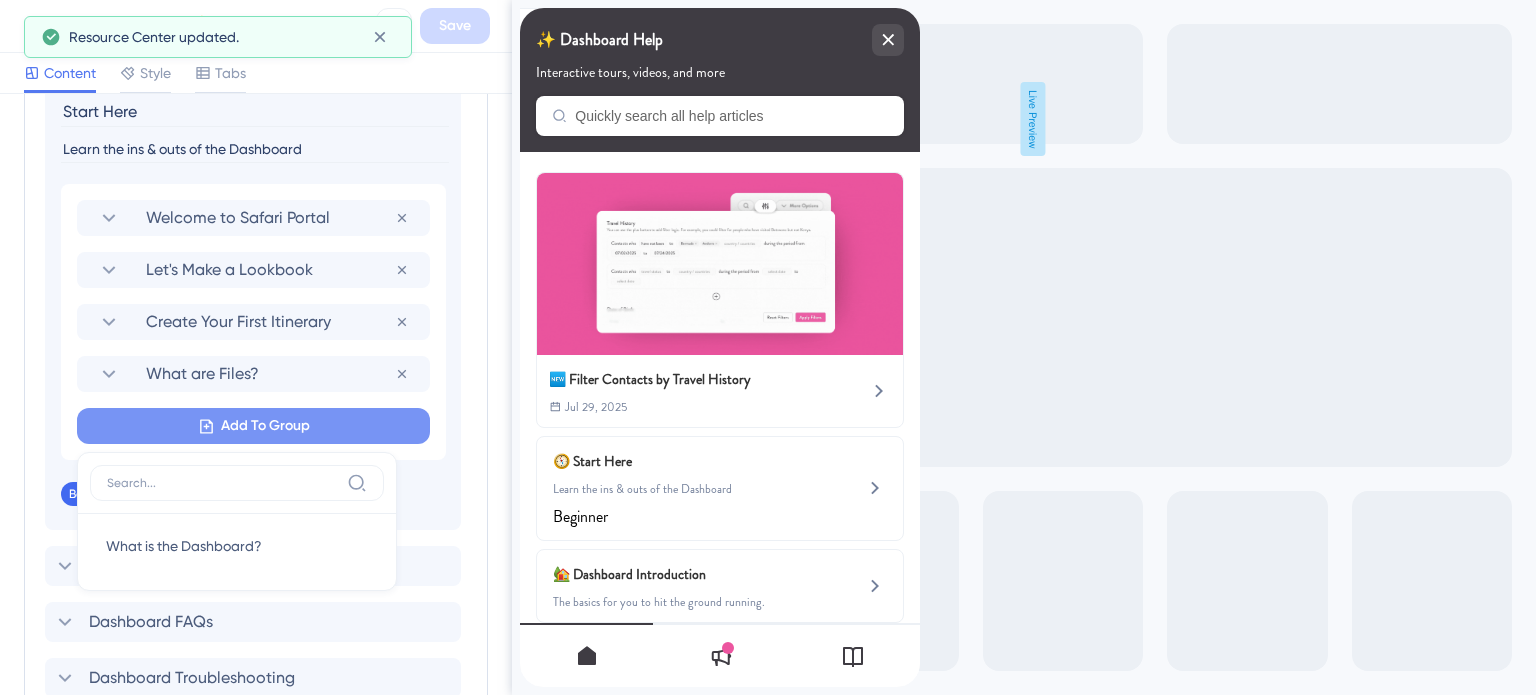 scroll, scrollTop: 1249, scrollLeft: 0, axis: vertical 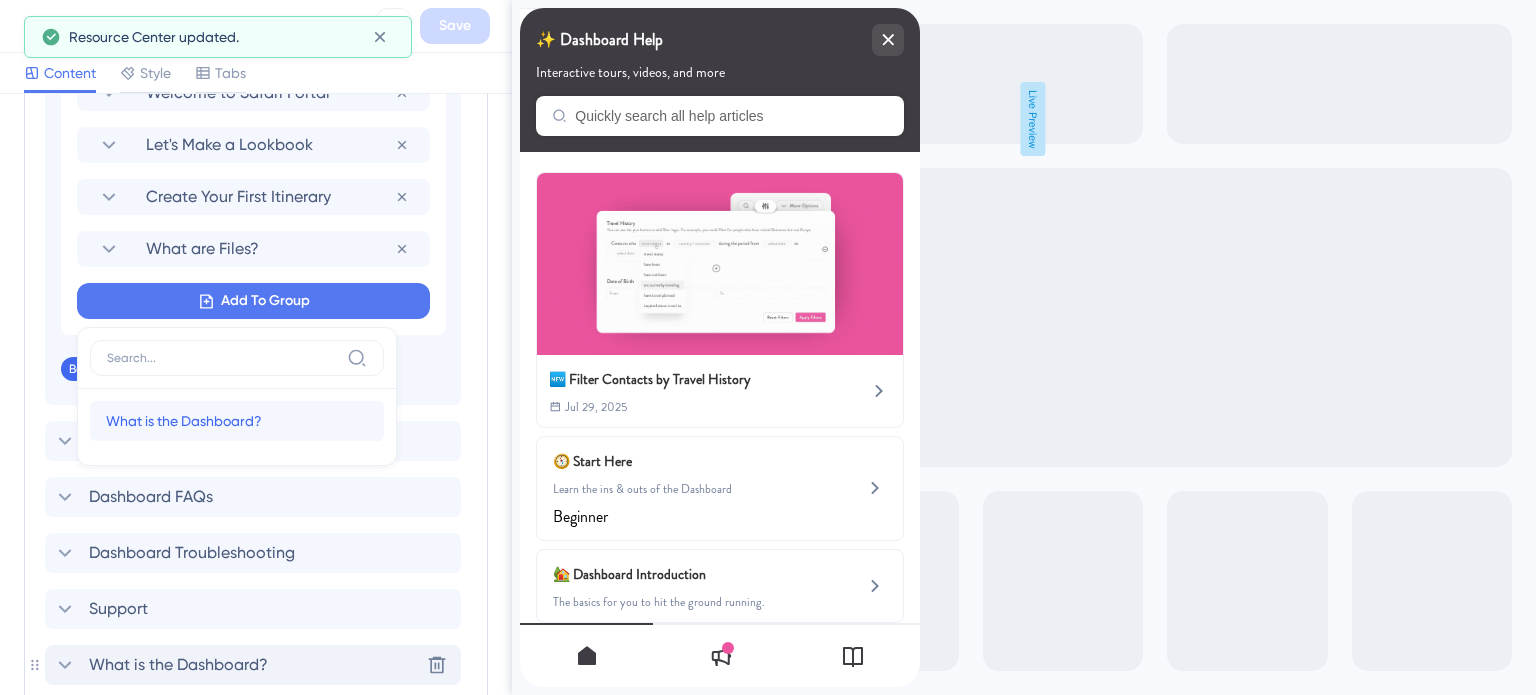 click on "What is the Dashboard?" at bounding box center [184, 421] 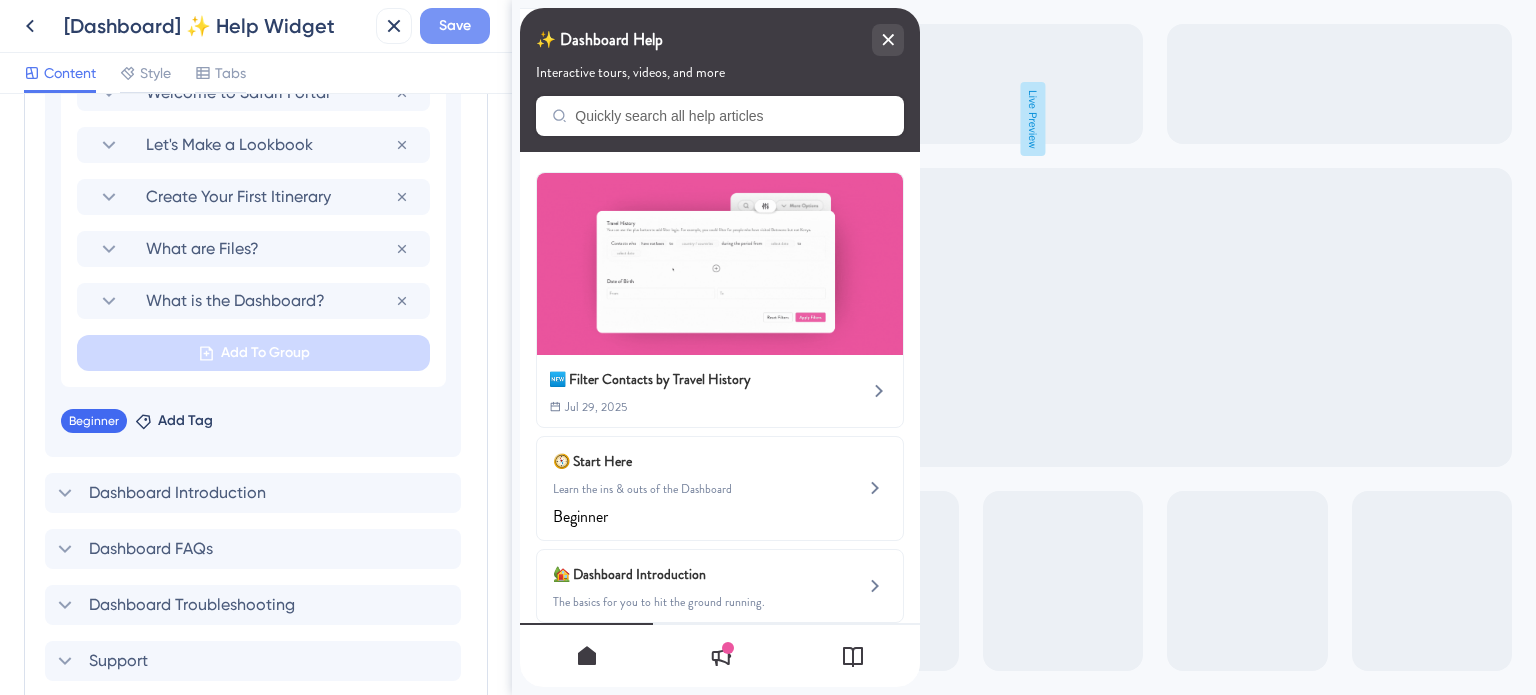 click on "Save" at bounding box center [455, 26] 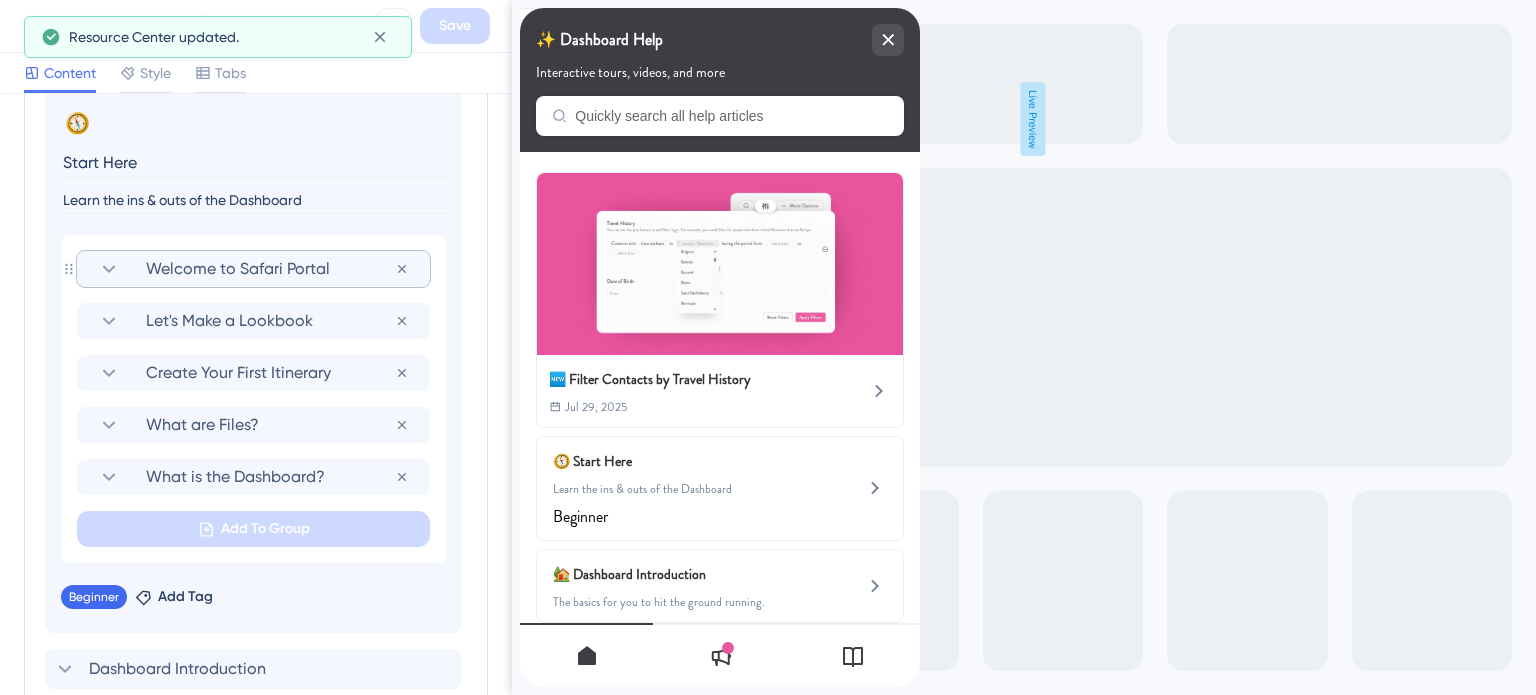scroll, scrollTop: 1049, scrollLeft: 0, axis: vertical 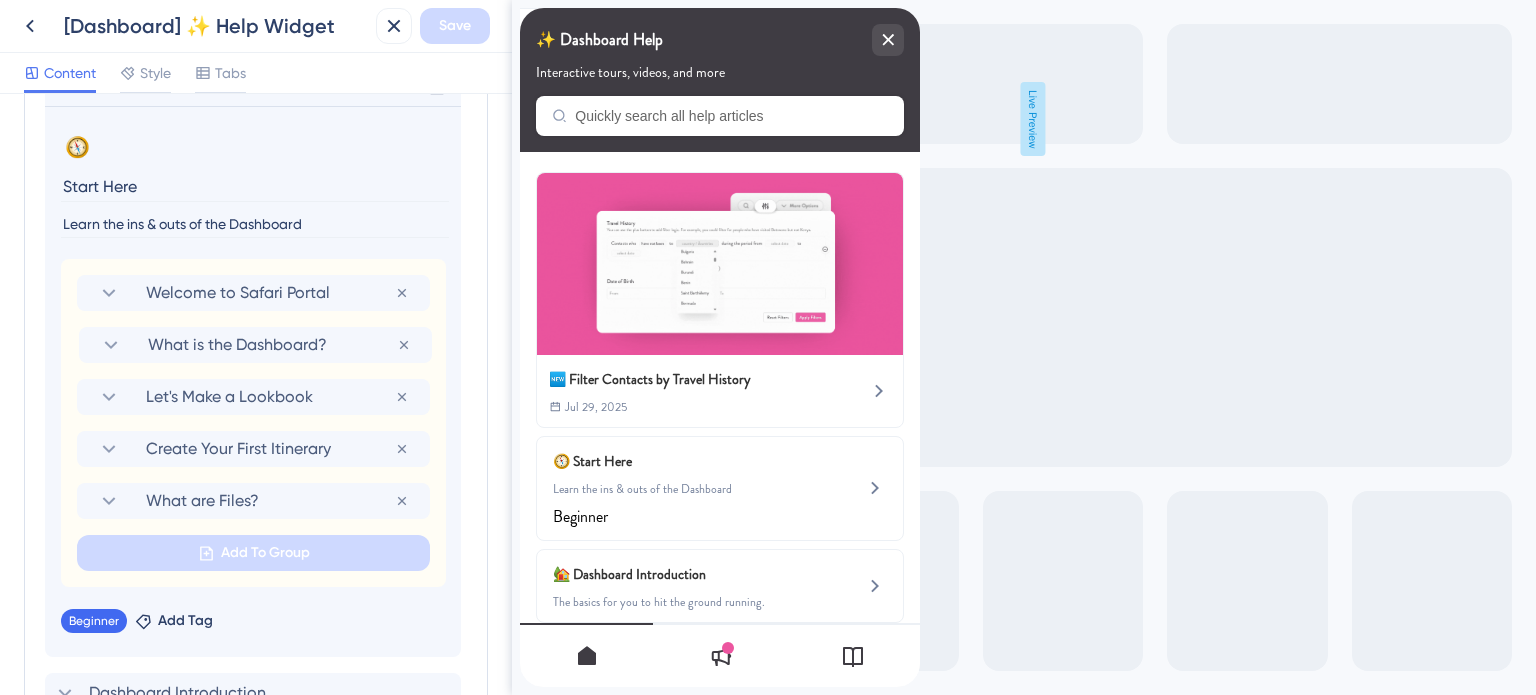 drag, startPoint x: 68, startPoint y: 500, endPoint x: 70, endPoint y: 341, distance: 159.01257 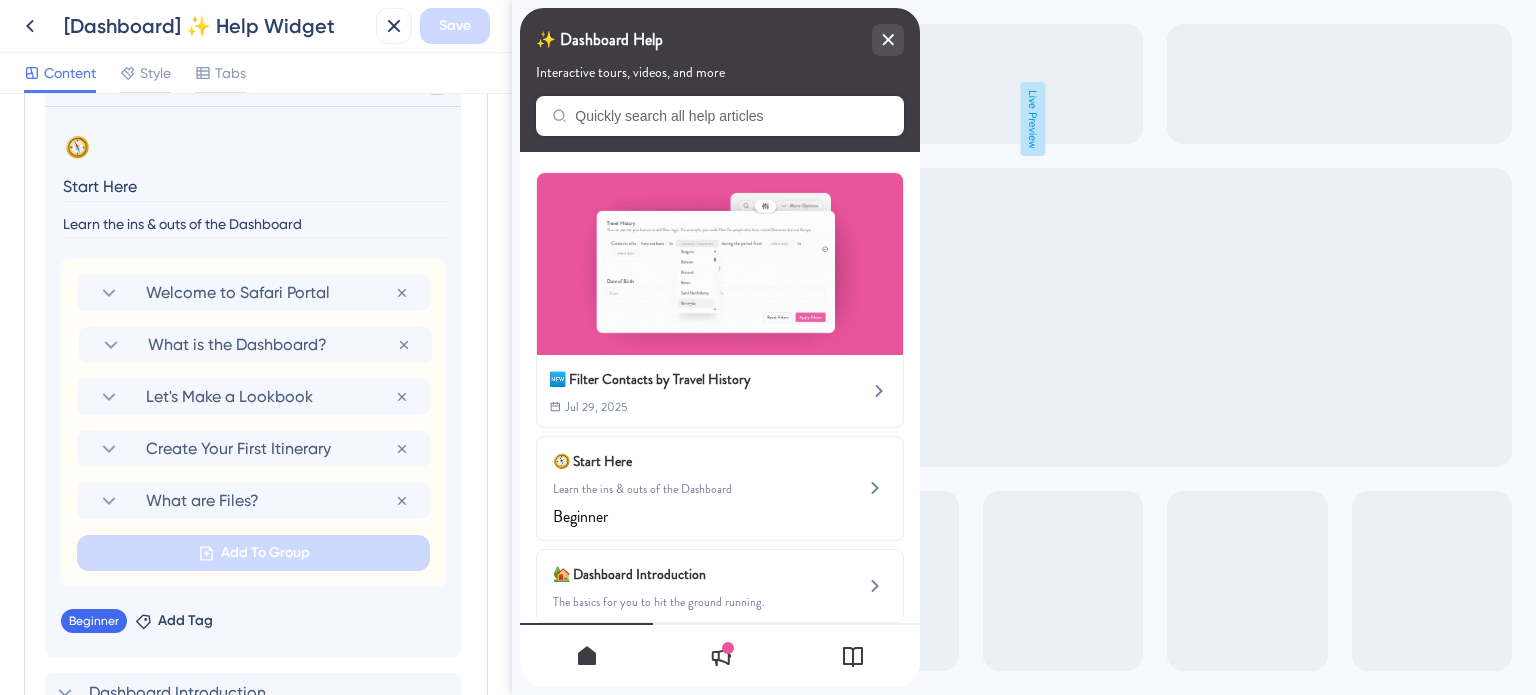 click on "Welcome to Safari Portal Remove from group Let's Make a Lookbook Remove from group Create Your First Itinerary Remove from group What are Files? Remove from group What is the Dashboard? Remove from group Add To Group" at bounding box center (253, 423) 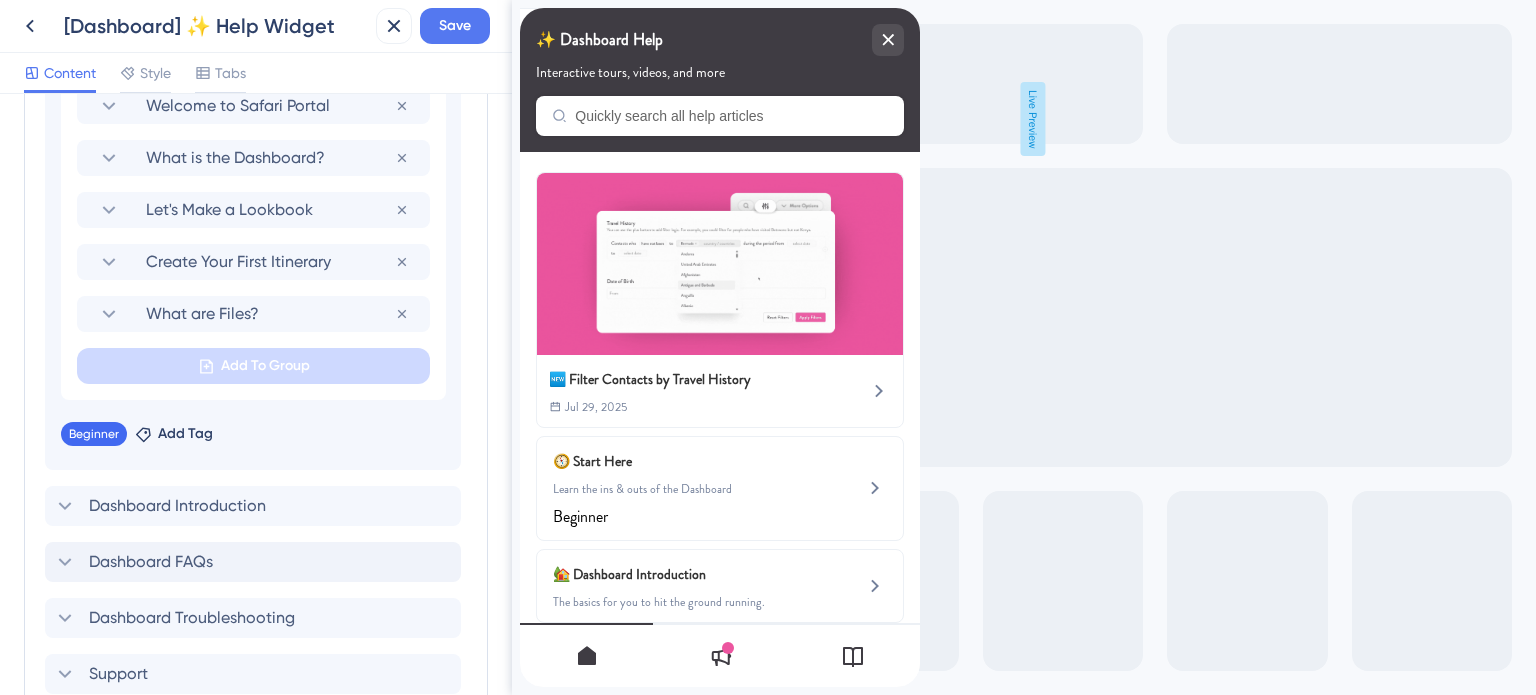 scroll, scrollTop: 1249, scrollLeft: 0, axis: vertical 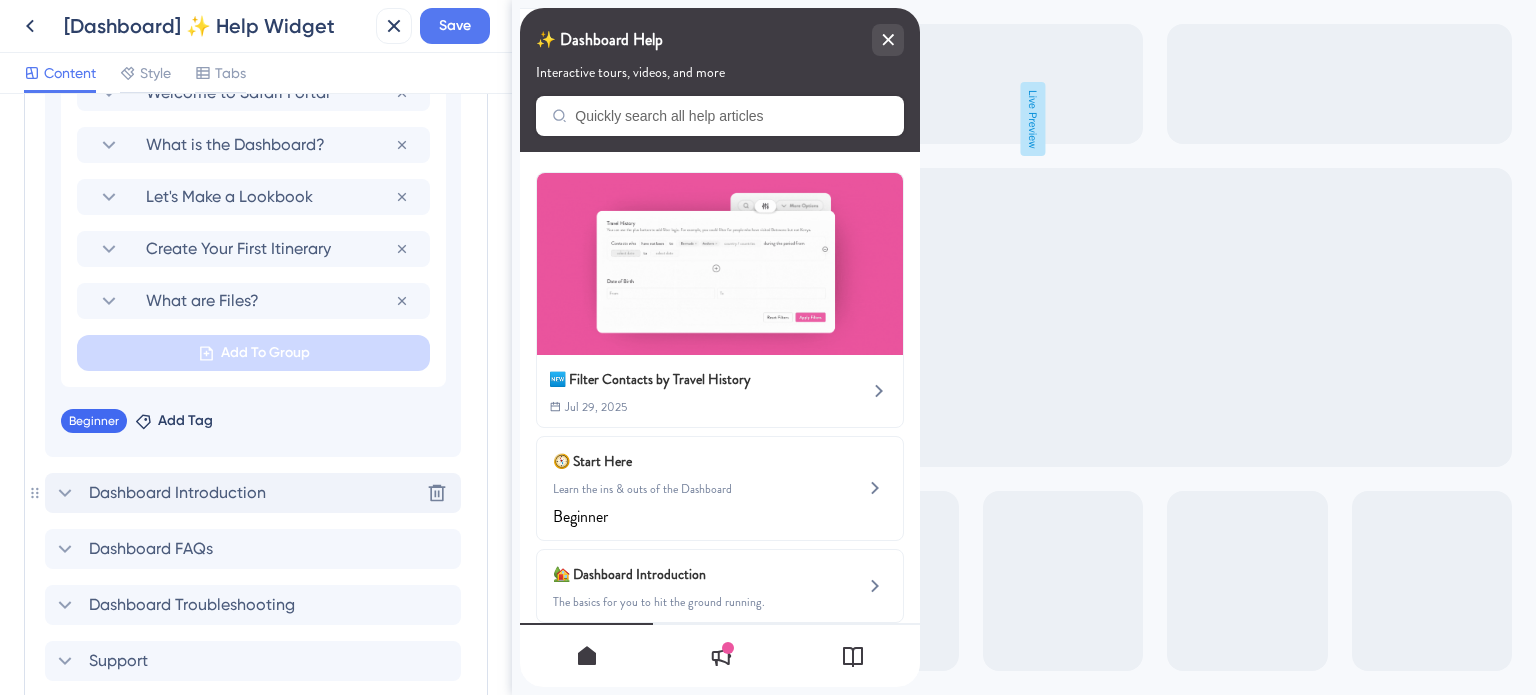 click on "Dashboard Introduction" at bounding box center (177, 493) 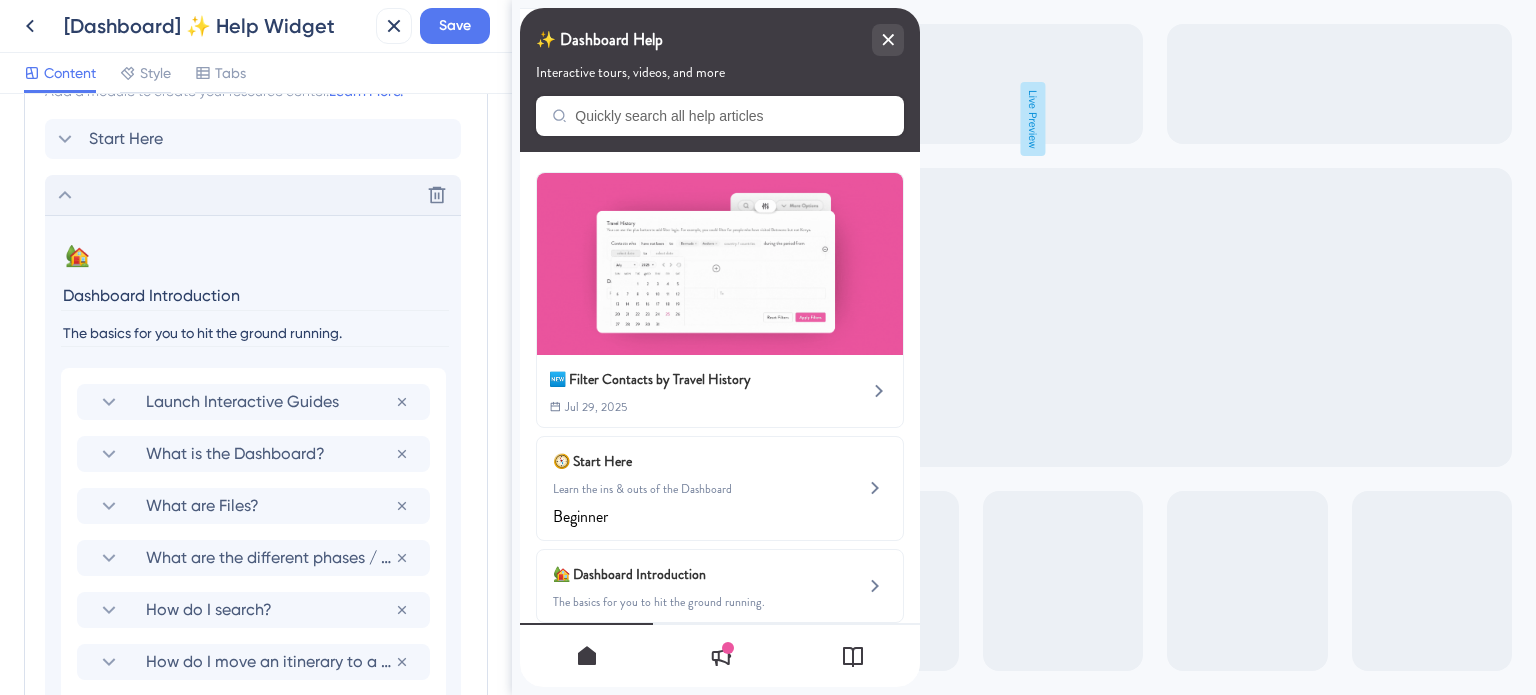scroll, scrollTop: 1096, scrollLeft: 0, axis: vertical 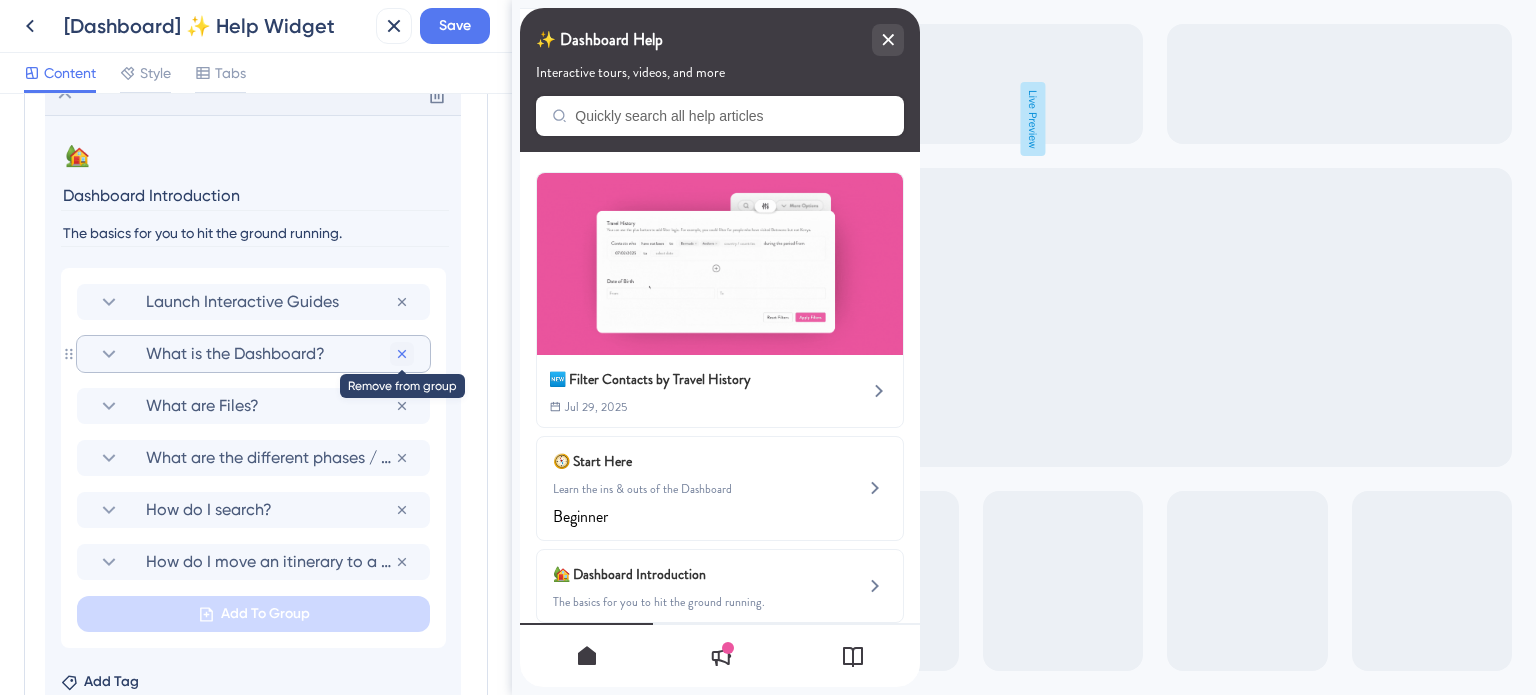 click 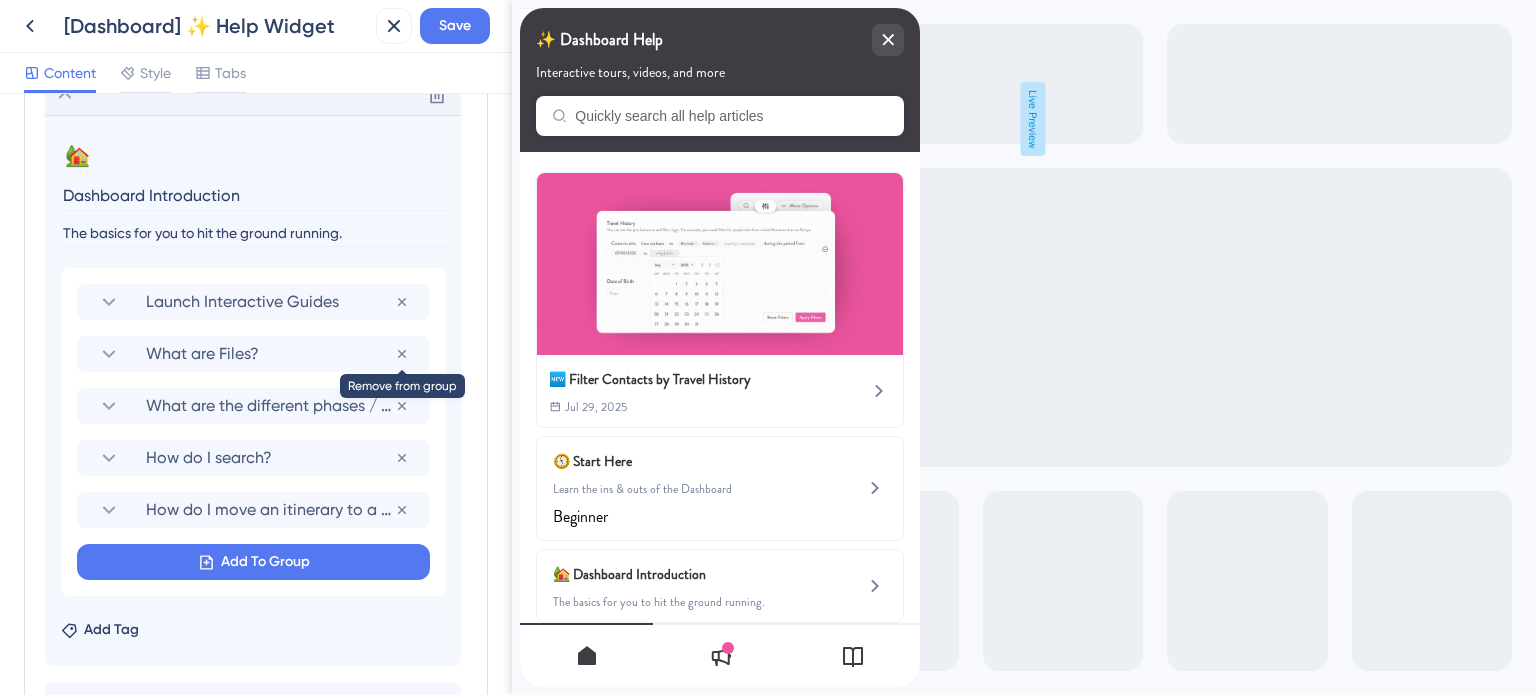 click 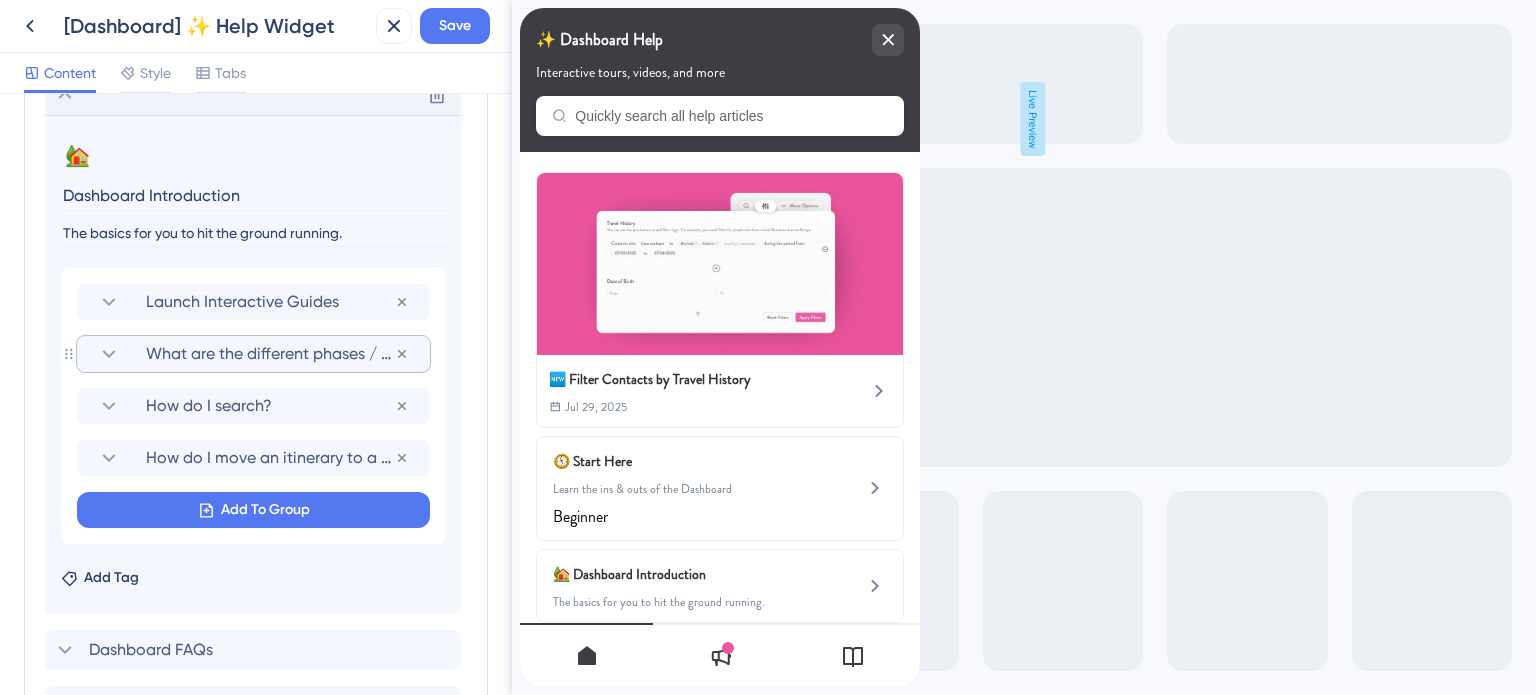 click on "What are the different phases / tabs?" at bounding box center (270, 354) 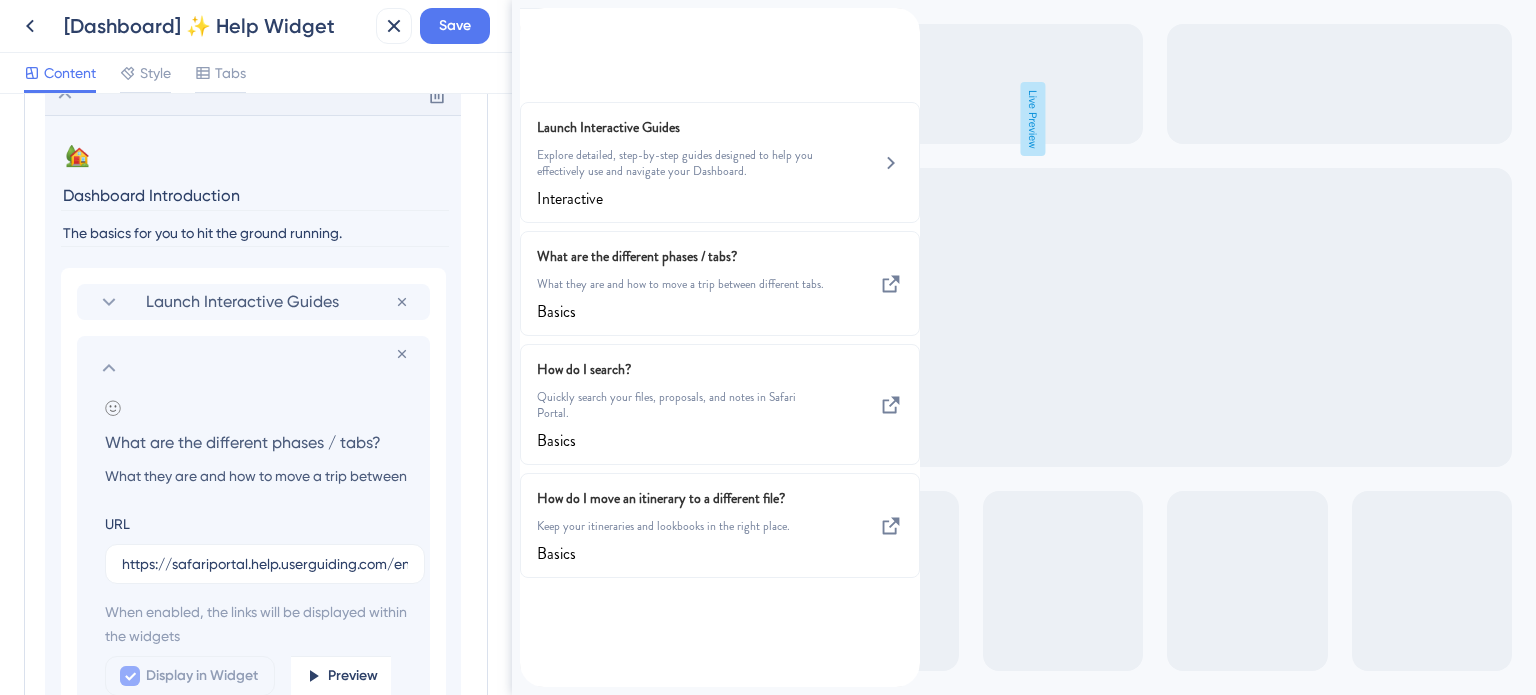 click on "What are the different phases / tabs?" at bounding box center [257, 442] 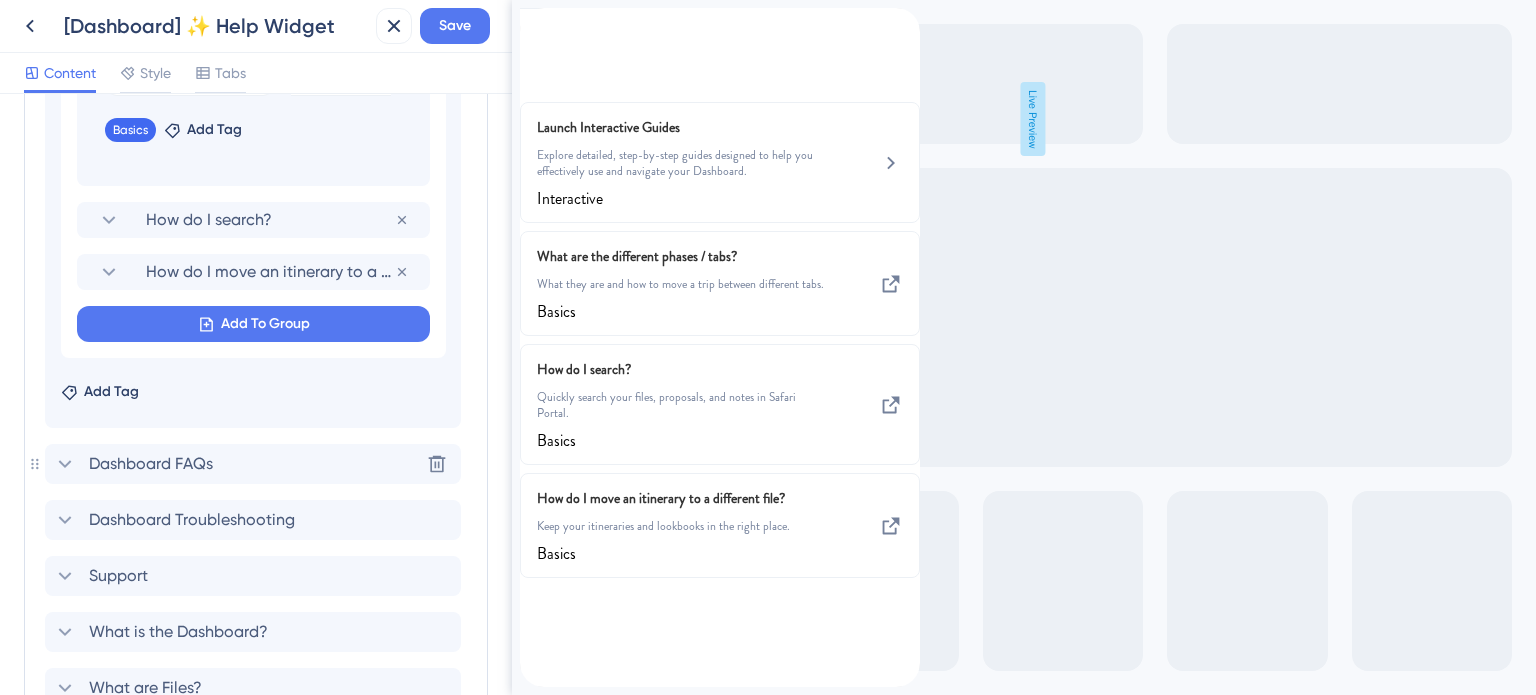 scroll, scrollTop: 1888, scrollLeft: 0, axis: vertical 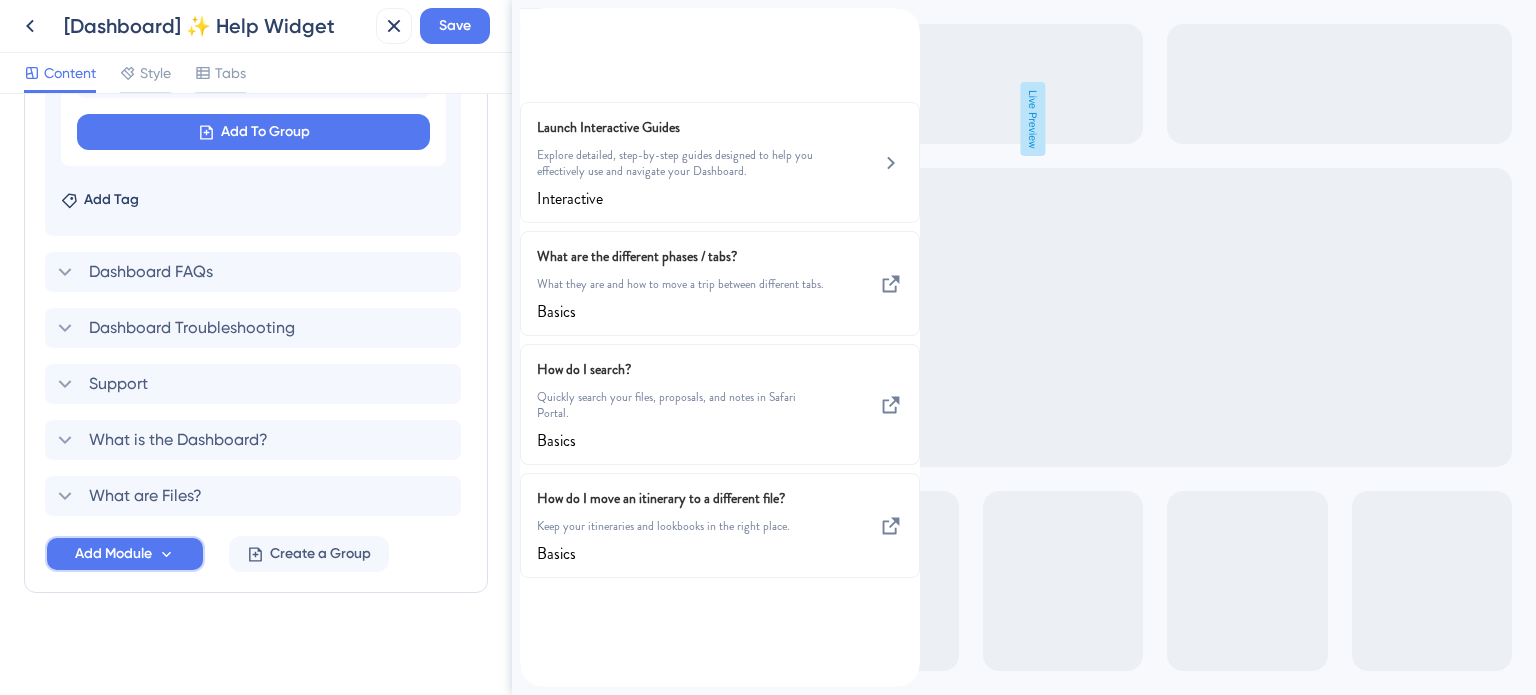 click on "Add Module" at bounding box center [125, 554] 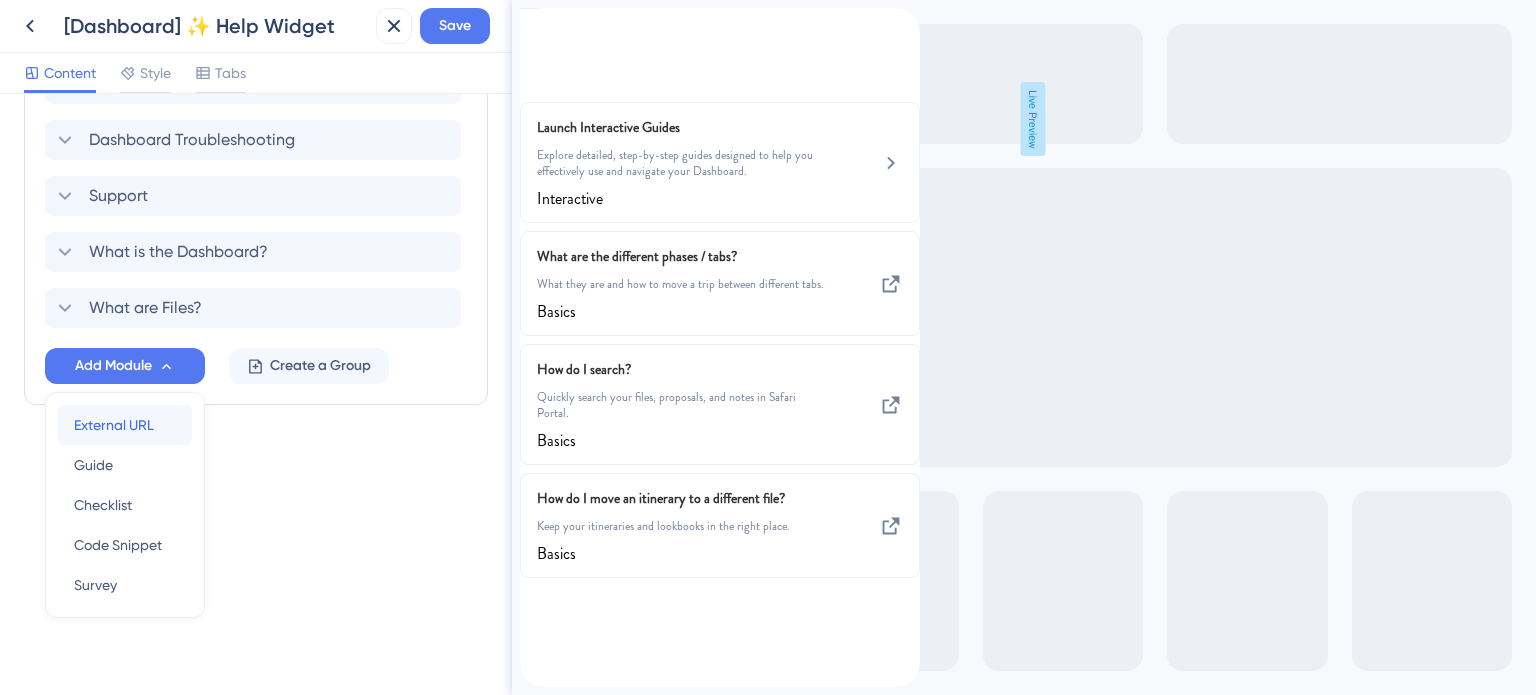 click on "External URL" at bounding box center [114, 425] 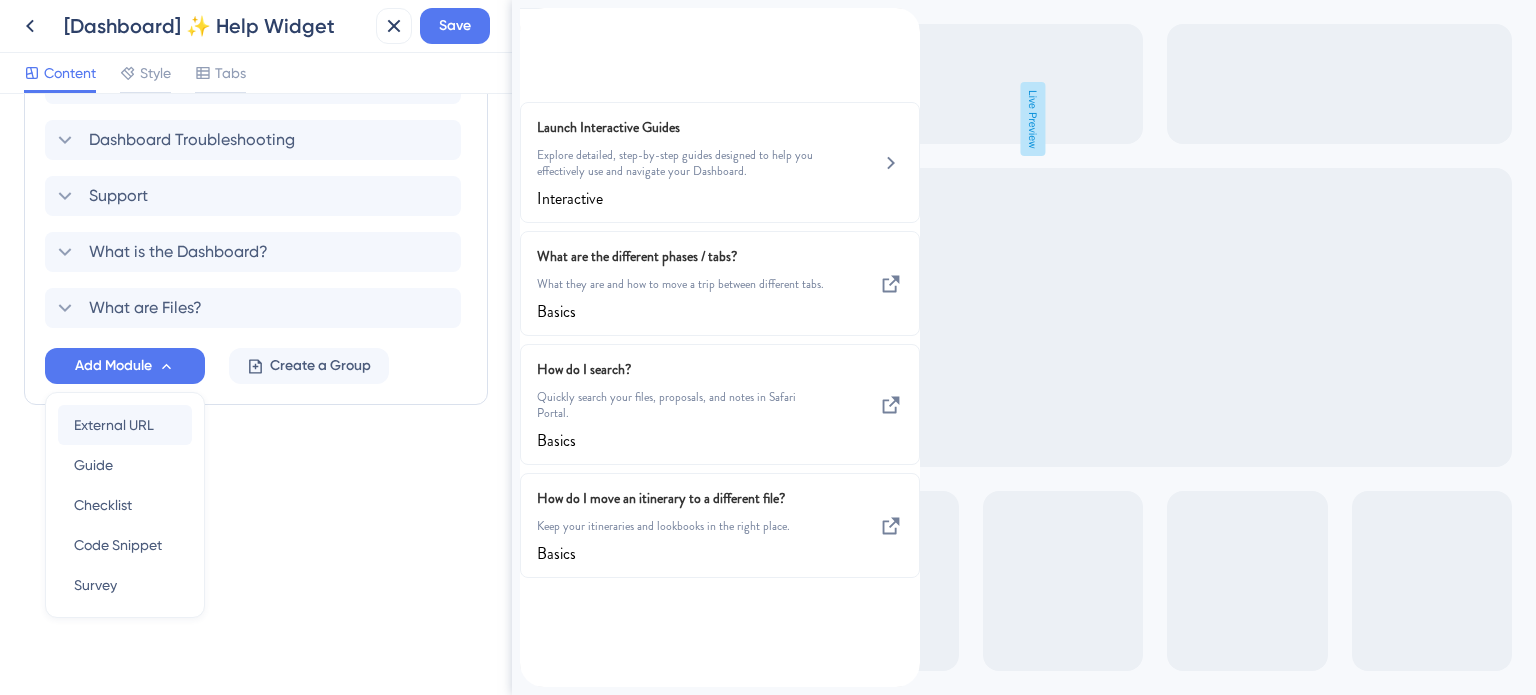 scroll, scrollTop: 1436, scrollLeft: 0, axis: vertical 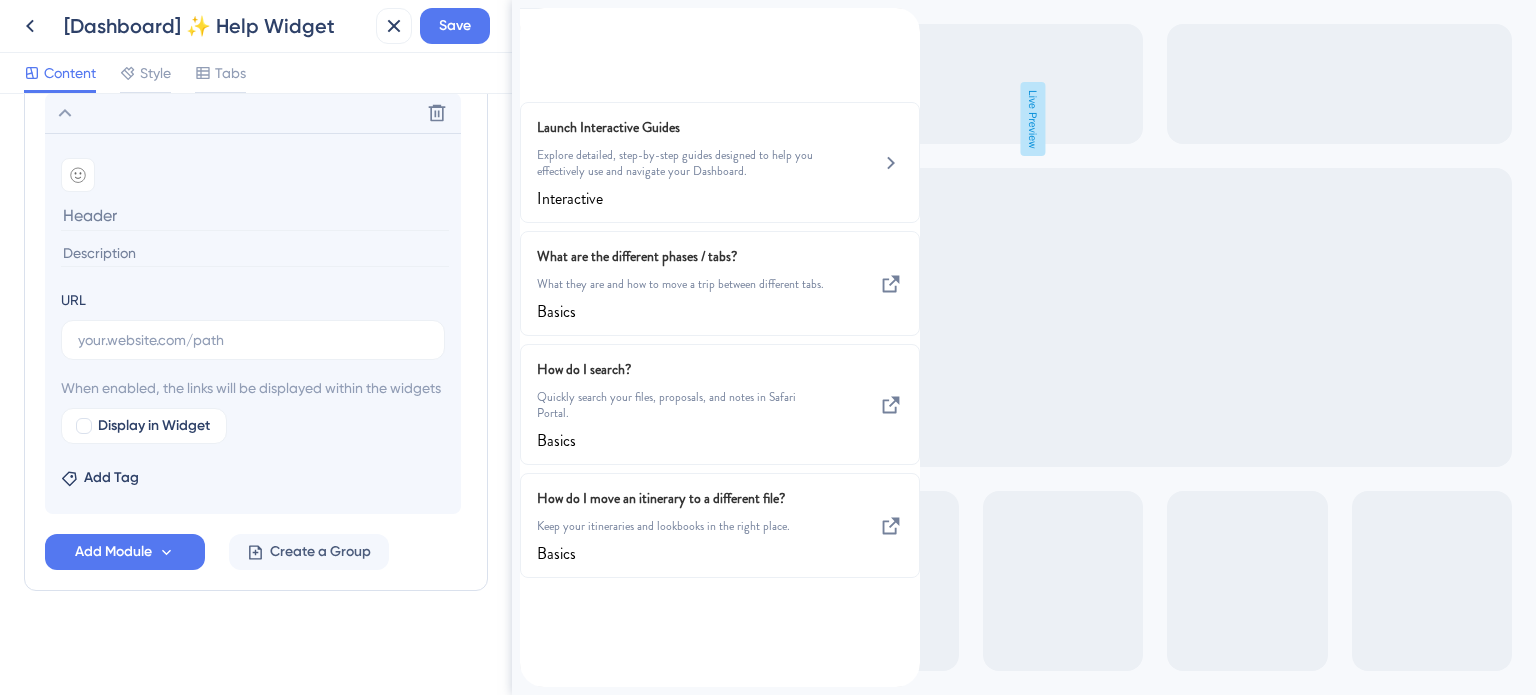 type on "What are the different phases / tabs?" 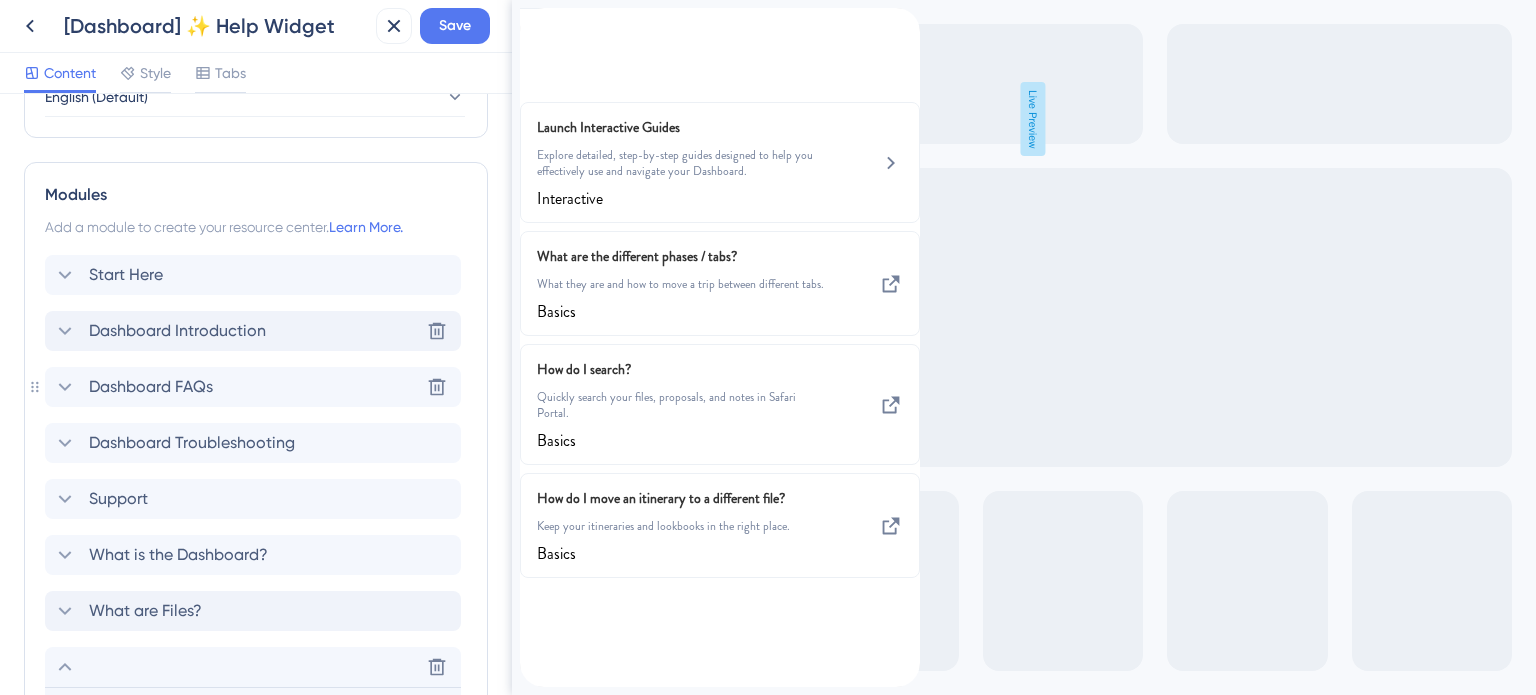 scroll, scrollTop: 836, scrollLeft: 0, axis: vertical 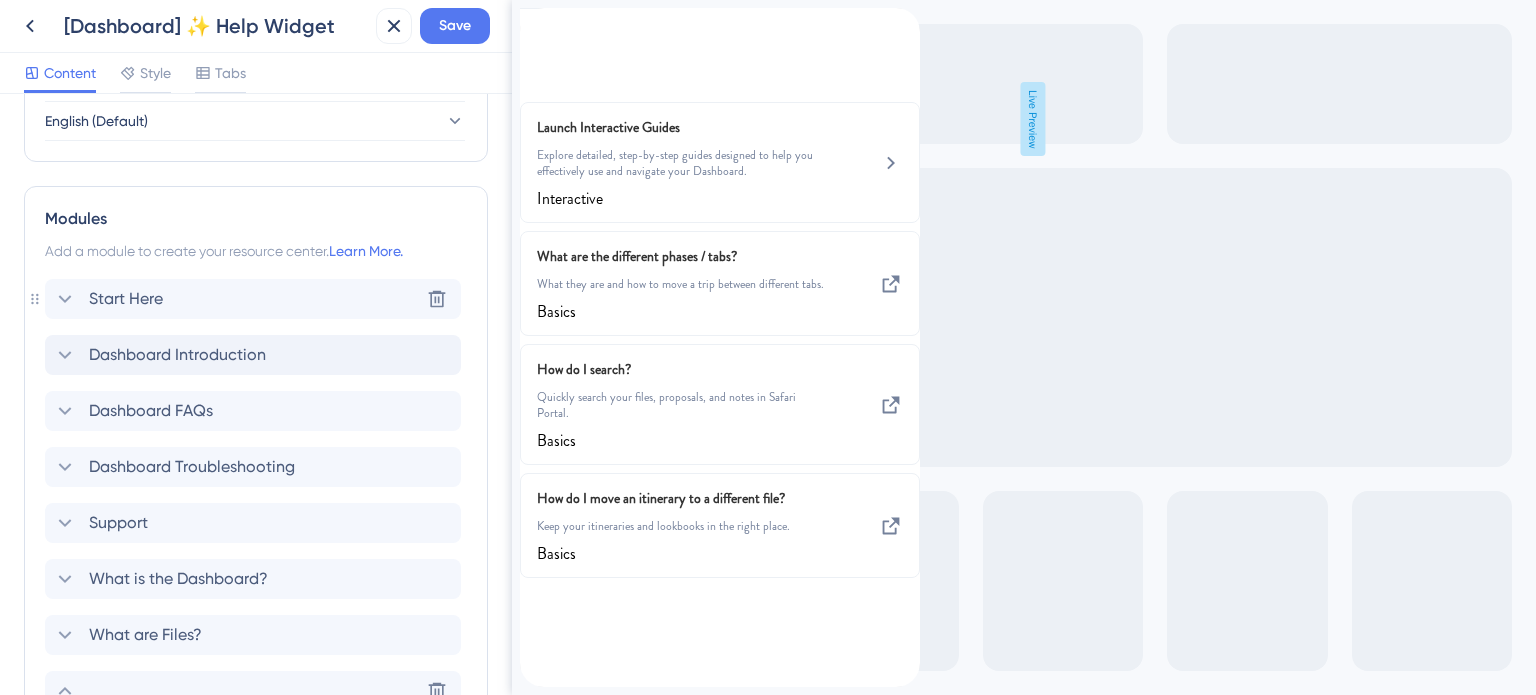 click 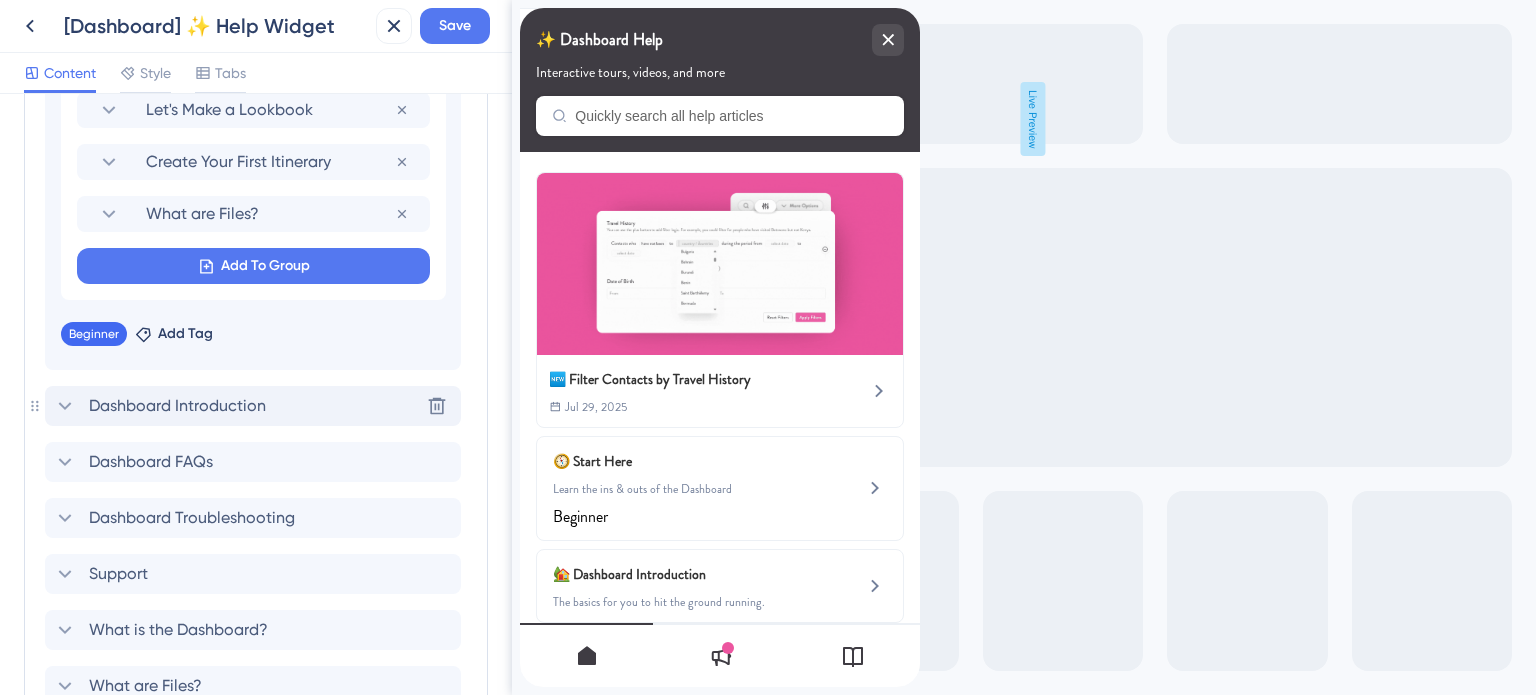 click on "Dashboard Introduction" at bounding box center (159, 406) 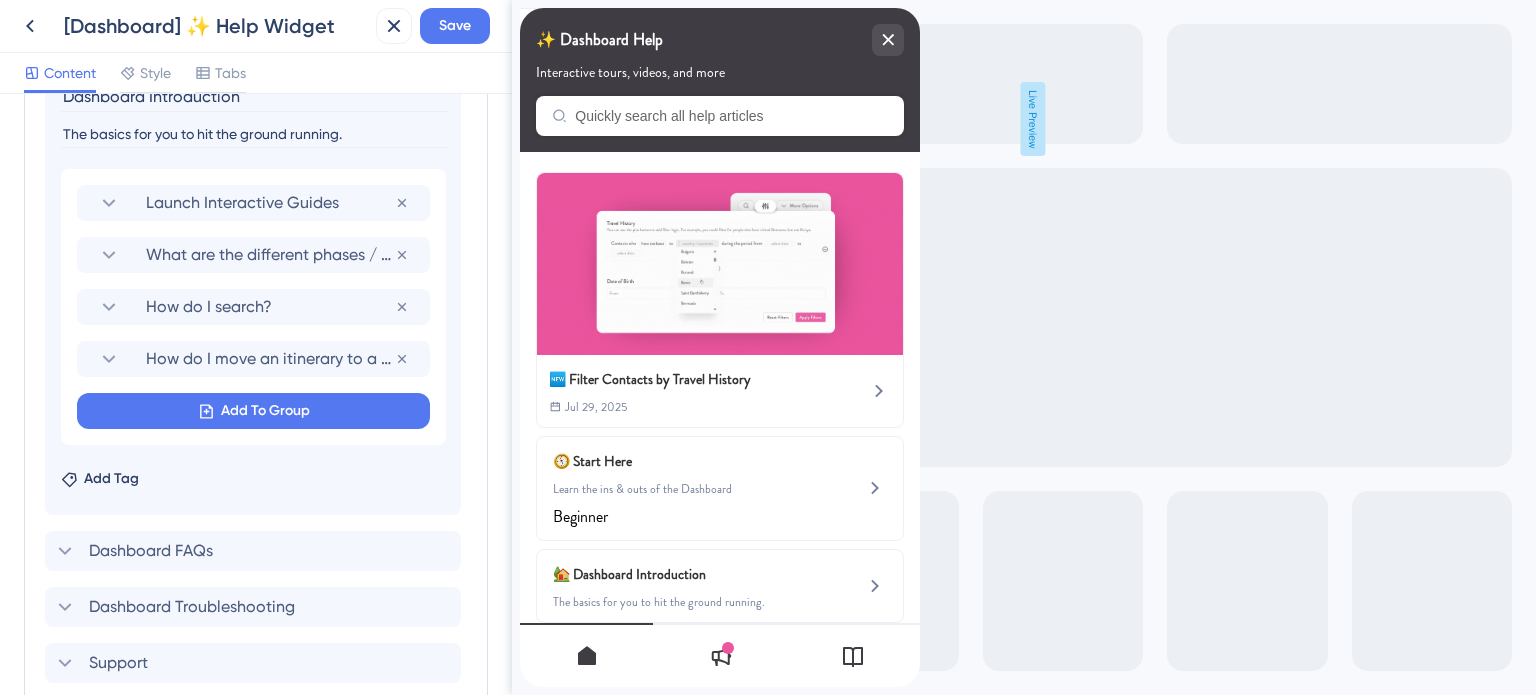 scroll, scrollTop: 1196, scrollLeft: 0, axis: vertical 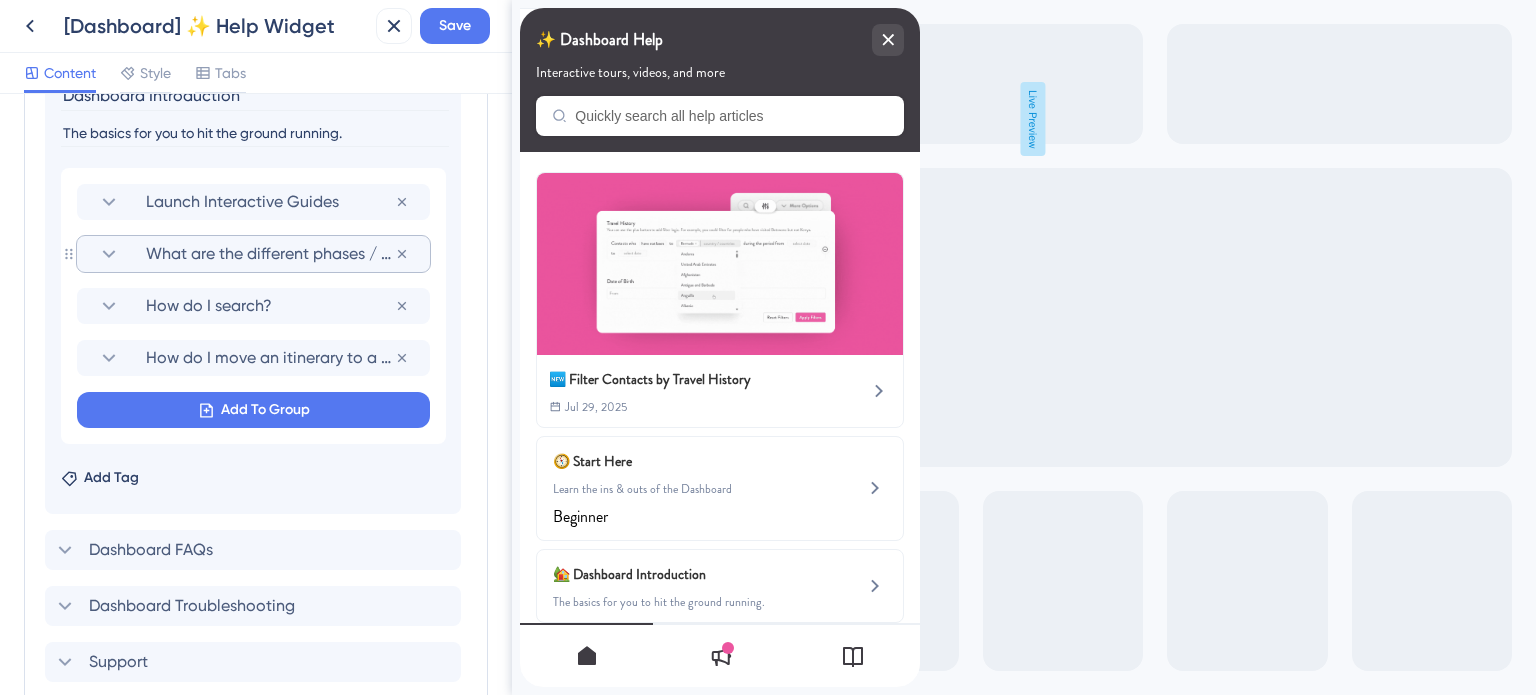 click 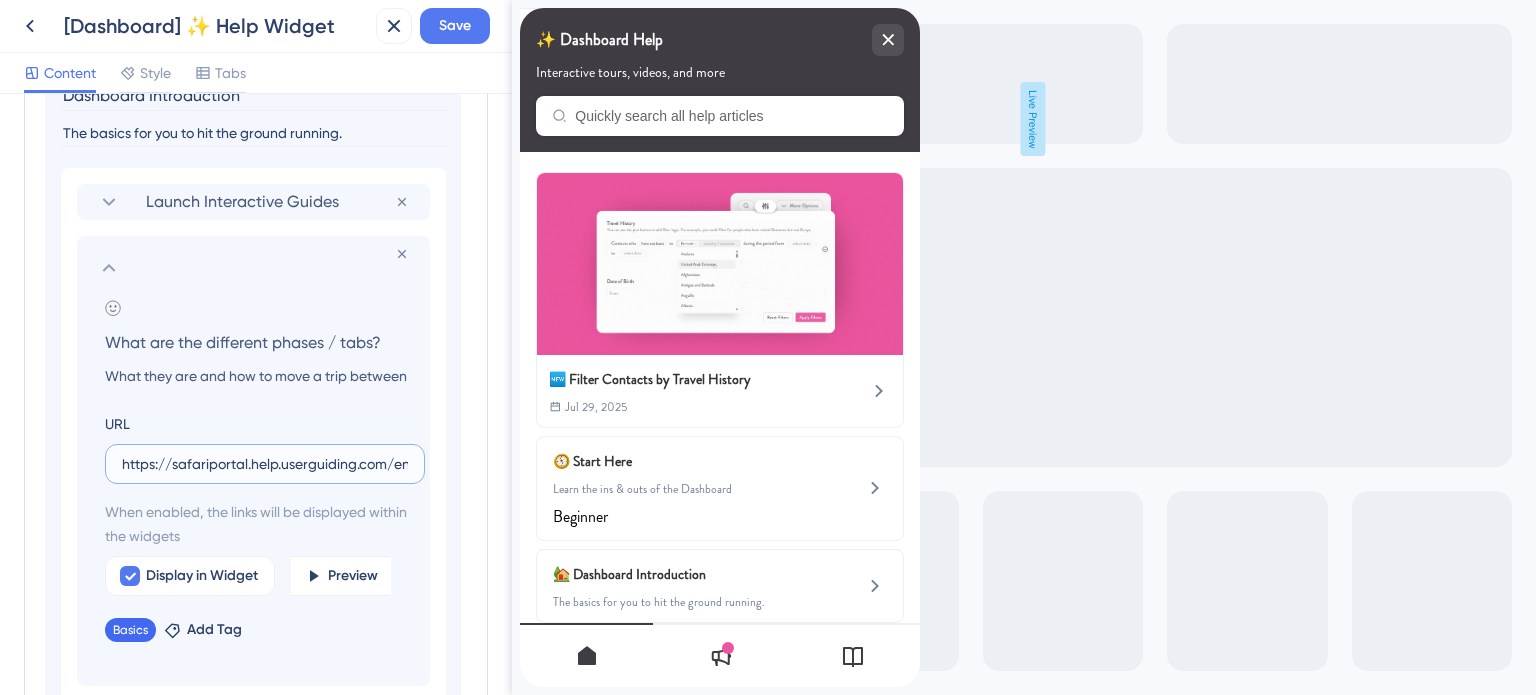 click on "https://safariportal.help.userguiding.com/en/articles/6056-what-are-the-different-phases-tabs-on-the" at bounding box center (265, 464) 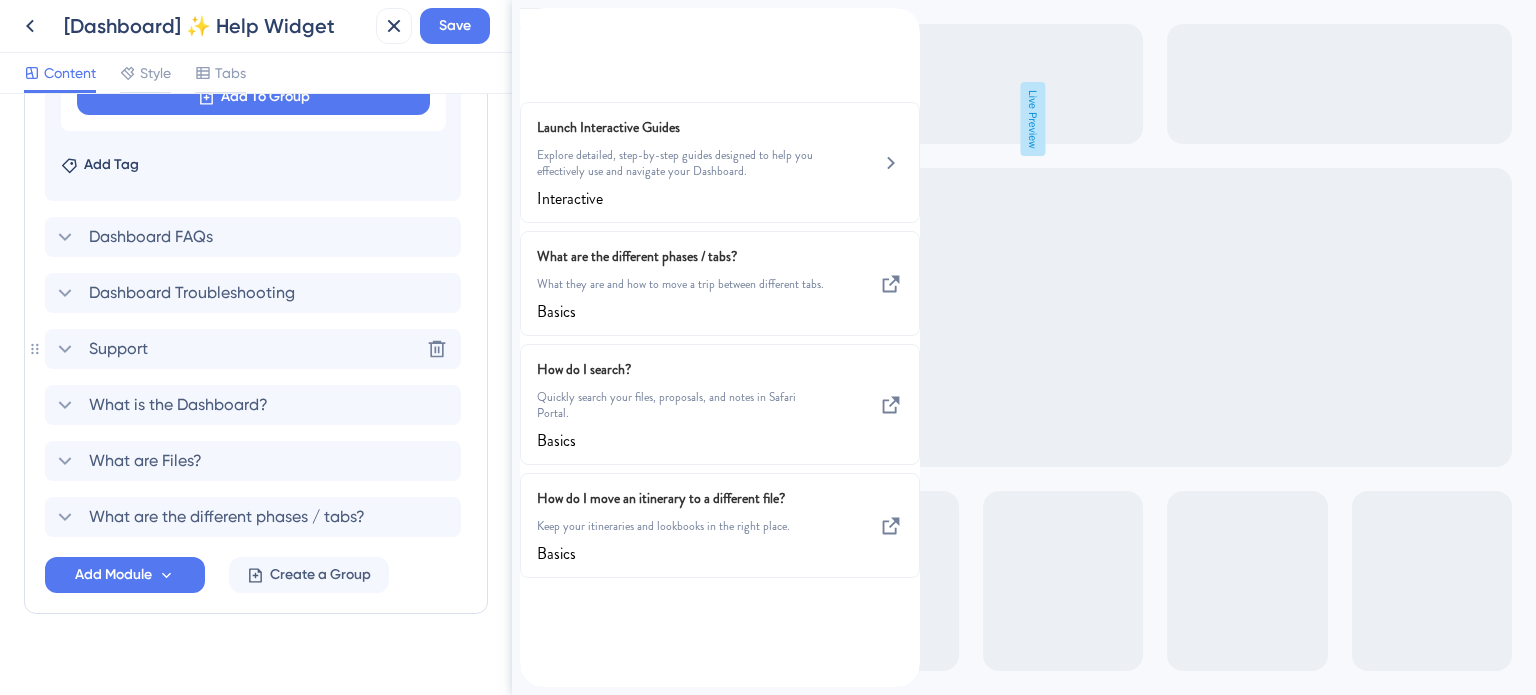 scroll, scrollTop: 1944, scrollLeft: 0, axis: vertical 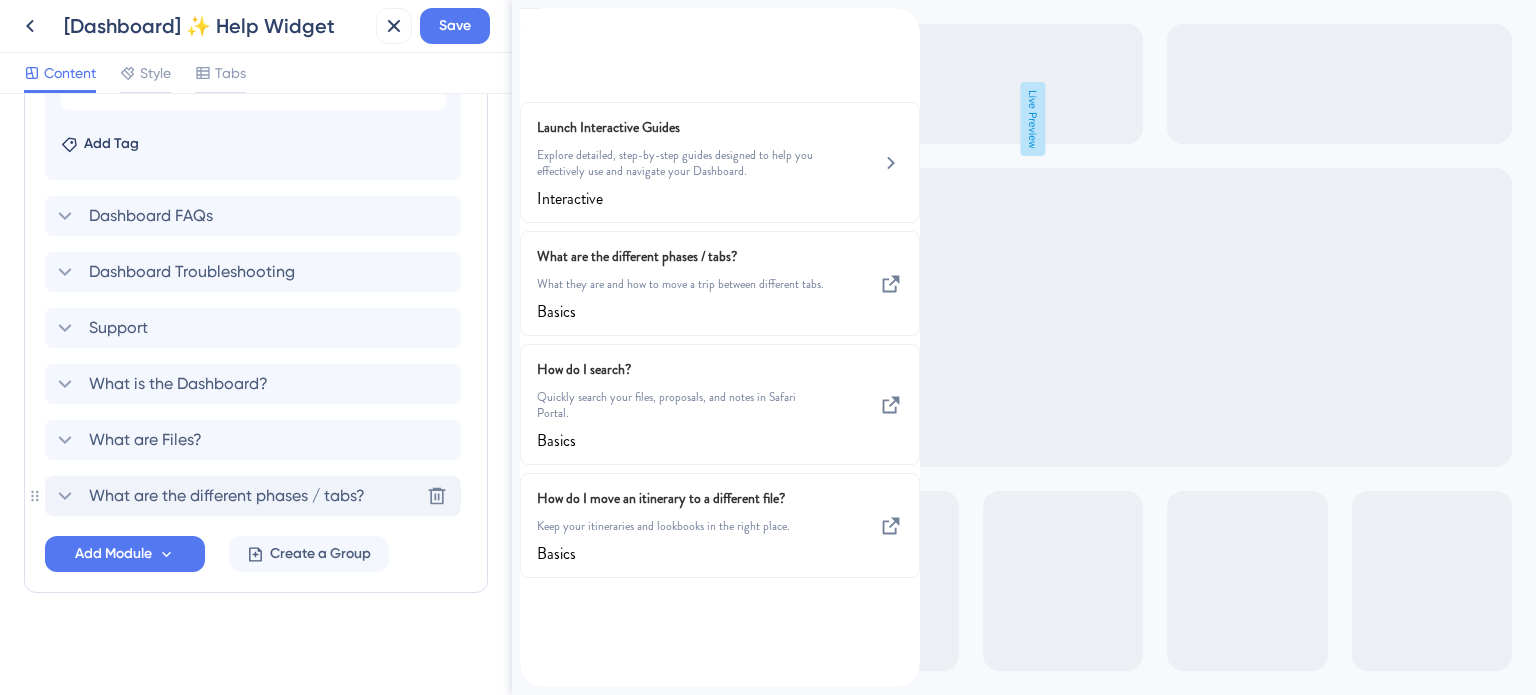 click on "What are the different phases / tabs?" at bounding box center (227, 496) 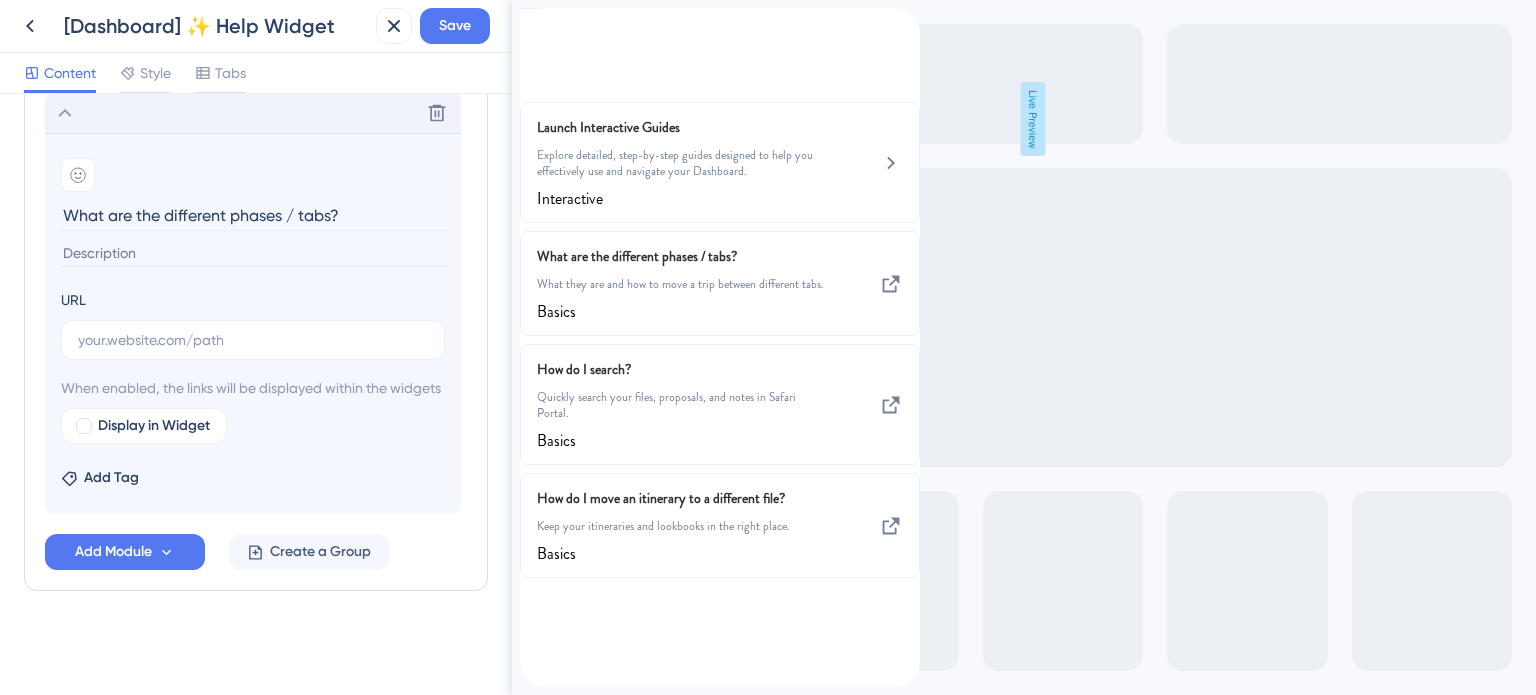 scroll, scrollTop: 1436, scrollLeft: 0, axis: vertical 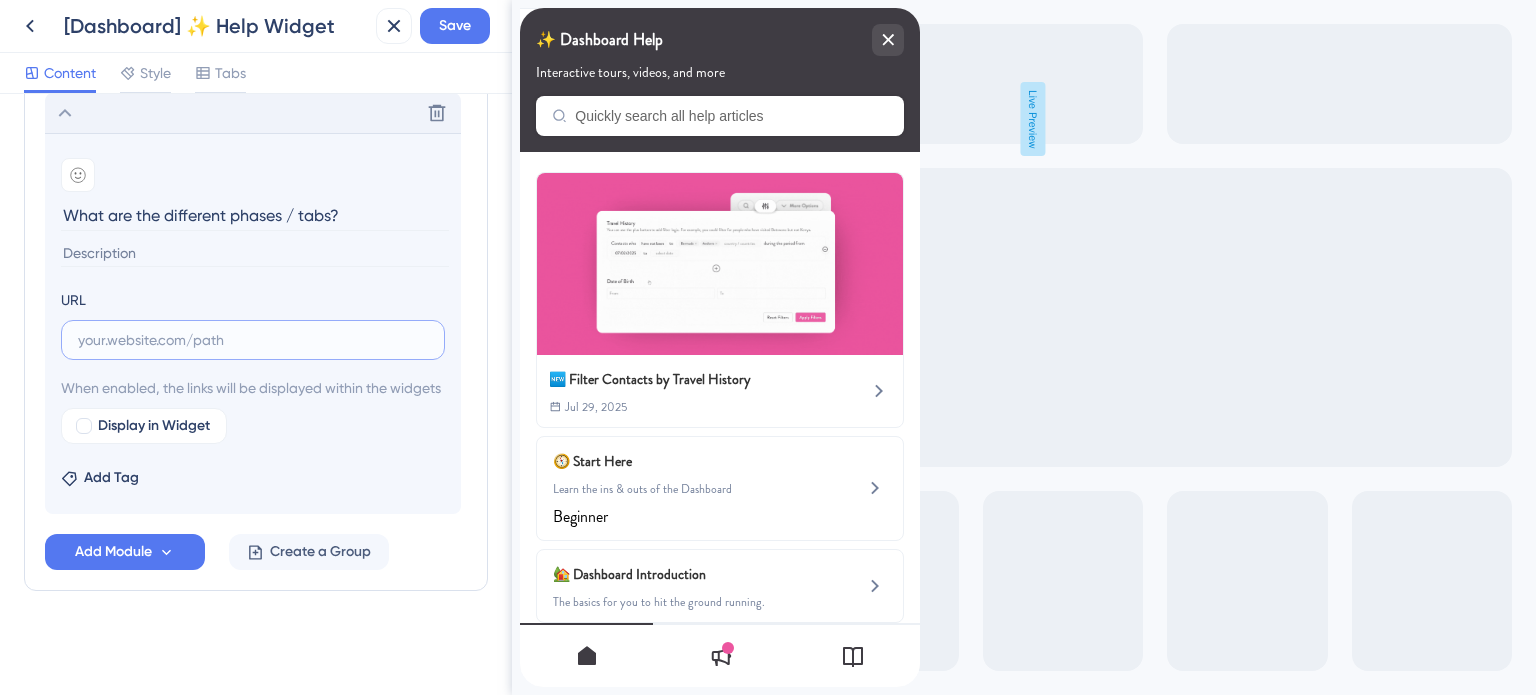 click at bounding box center (253, 340) 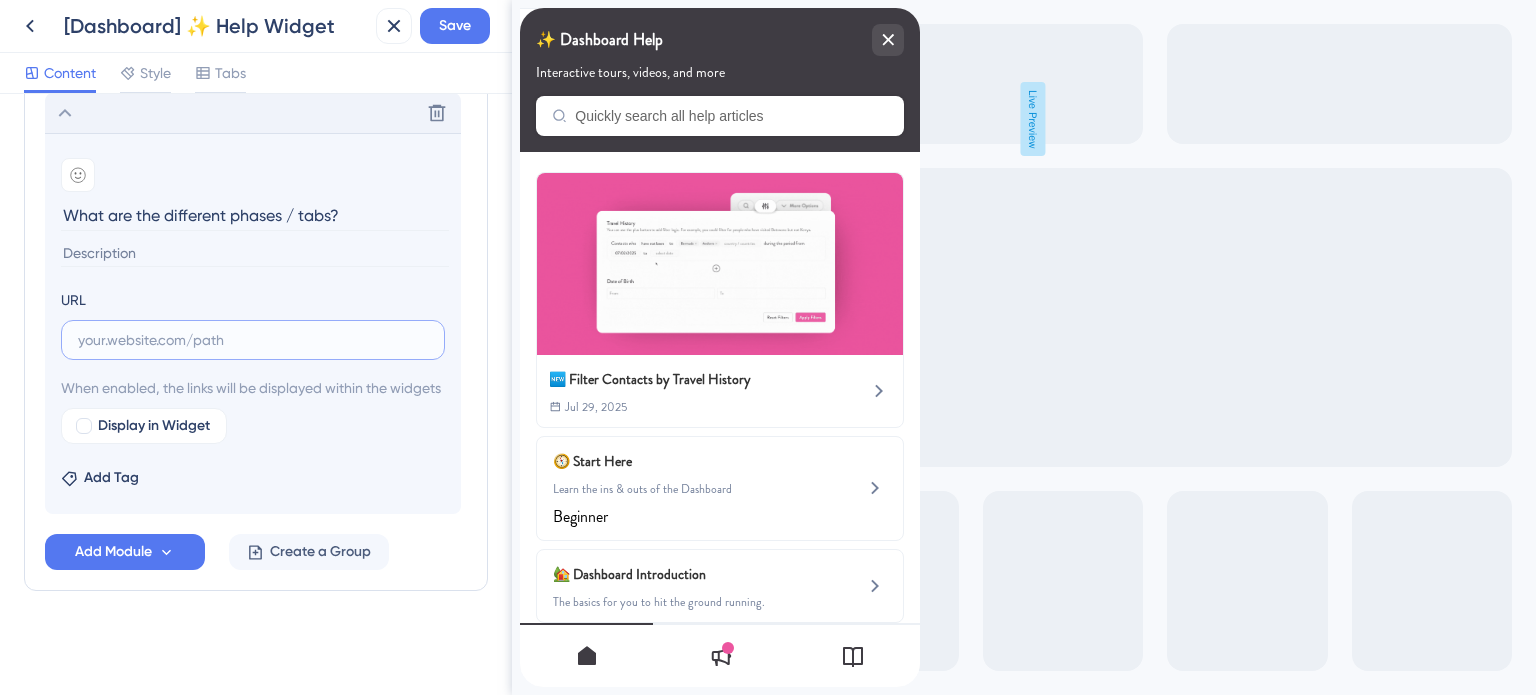 paste on "https://safariportal.help.userguiding.com/en/articles/6056-what-are-the-different-phases-tabs-on-the" 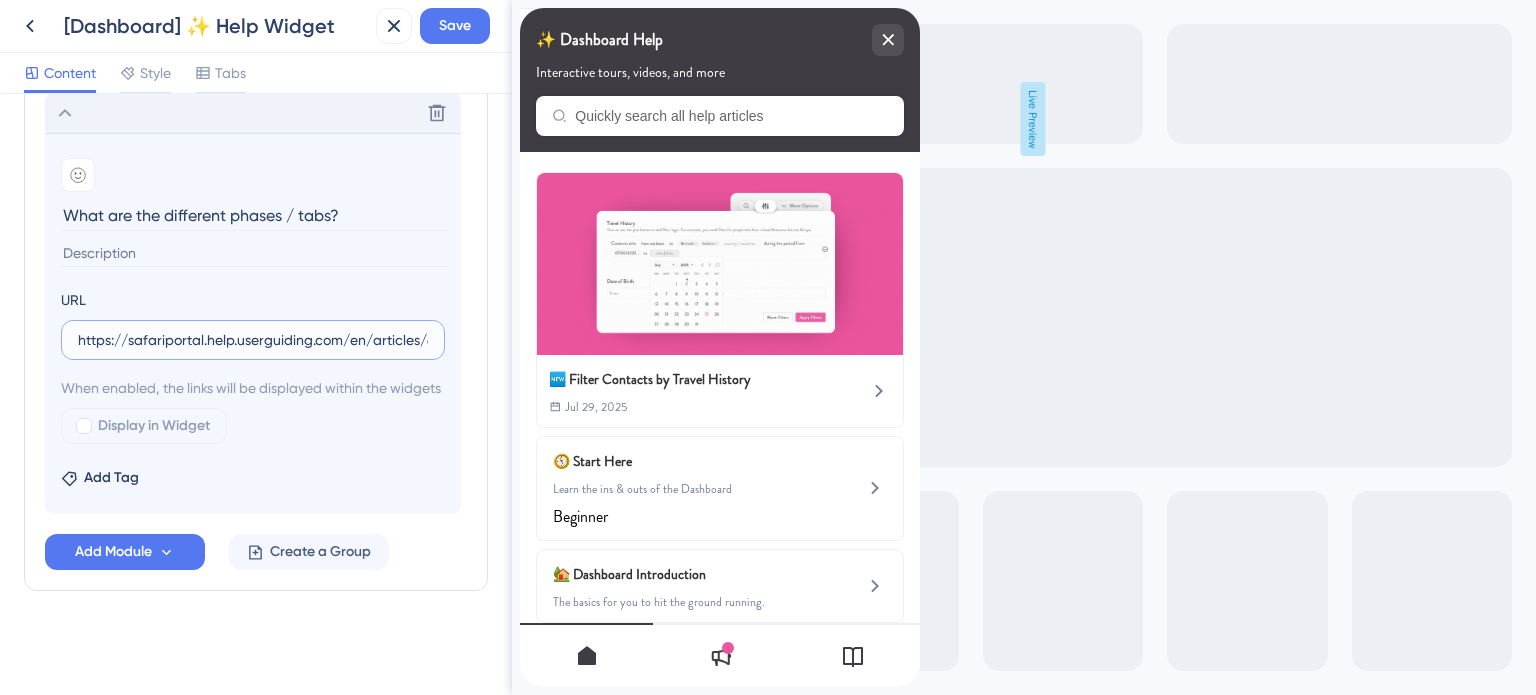 scroll, scrollTop: 0, scrollLeft: 329, axis: horizontal 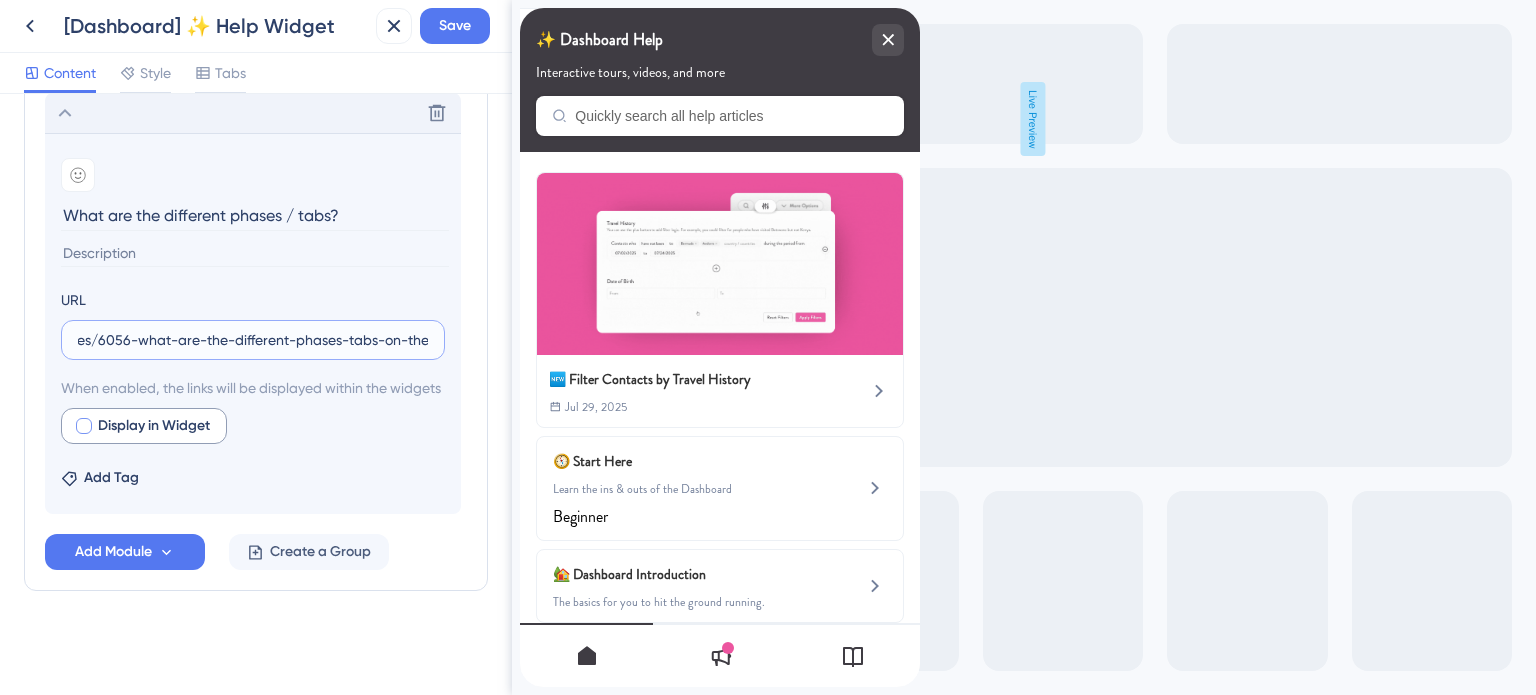type on "https://safariportal.help.userguiding.com/en/articles/6056-what-are-the-different-phases-tabs-on-the" 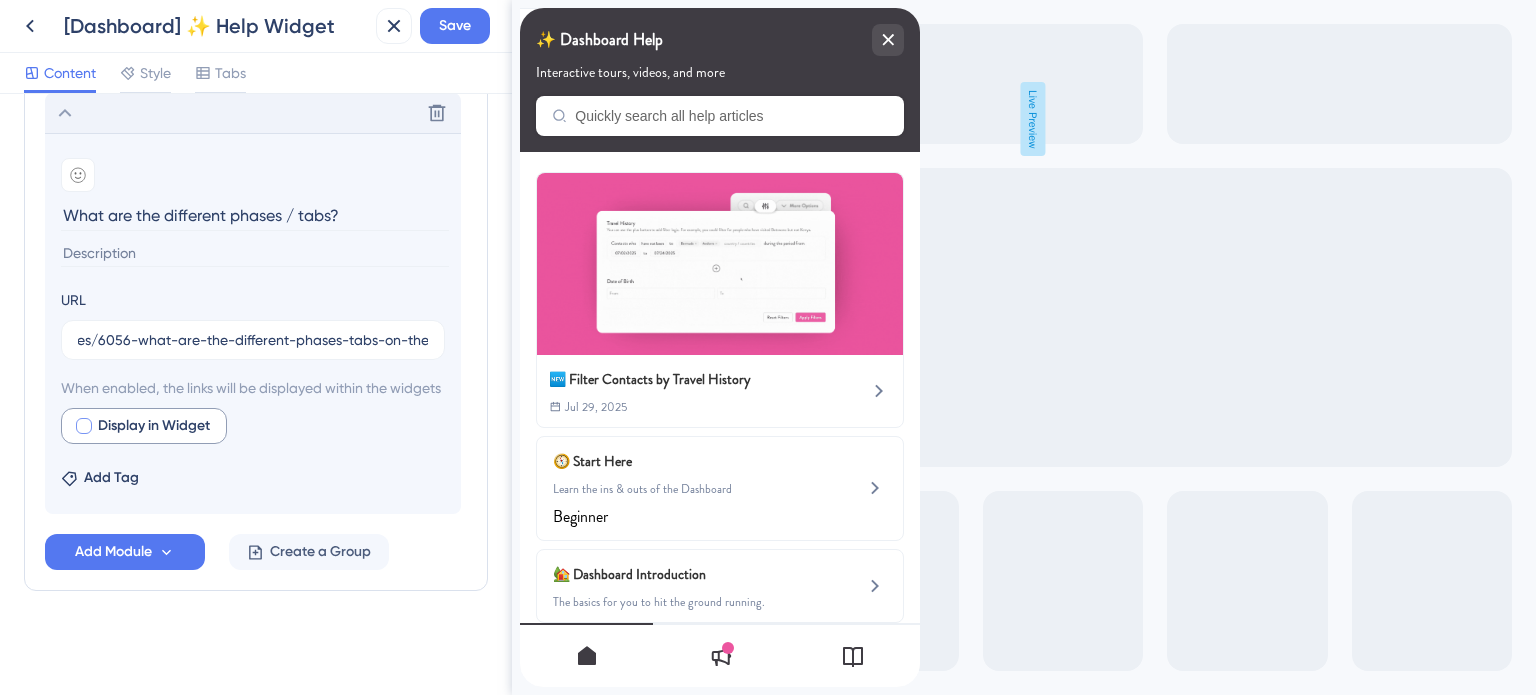 click at bounding box center (84, 426) 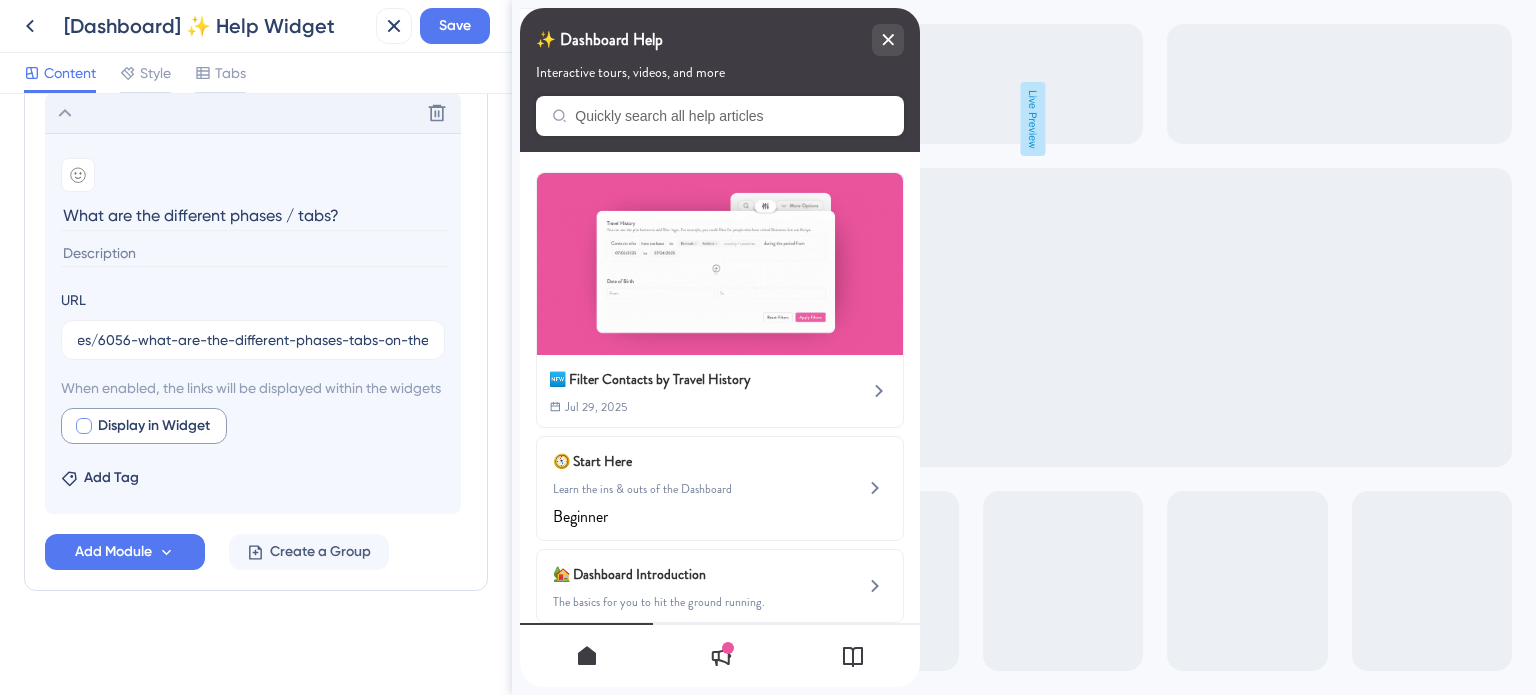 checkbox on "true" 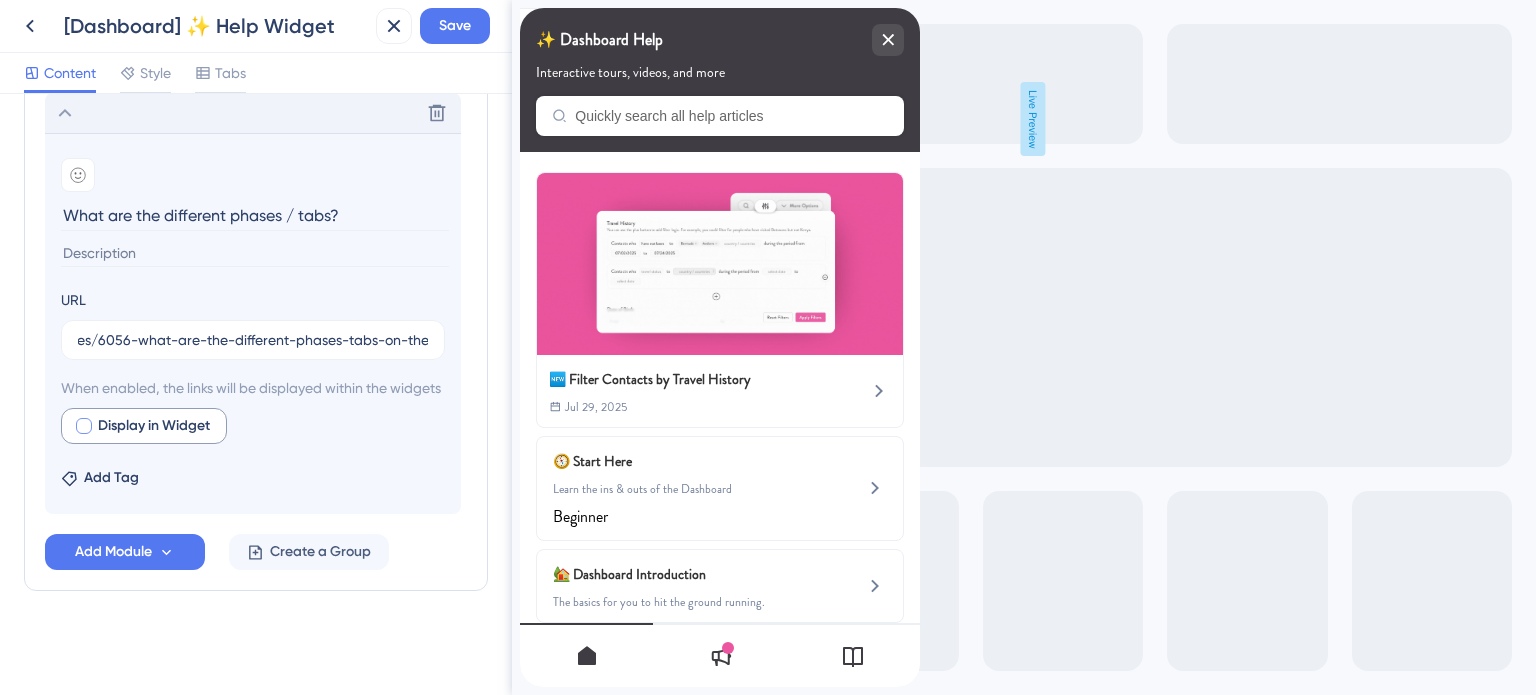 scroll, scrollTop: 0, scrollLeft: 0, axis: both 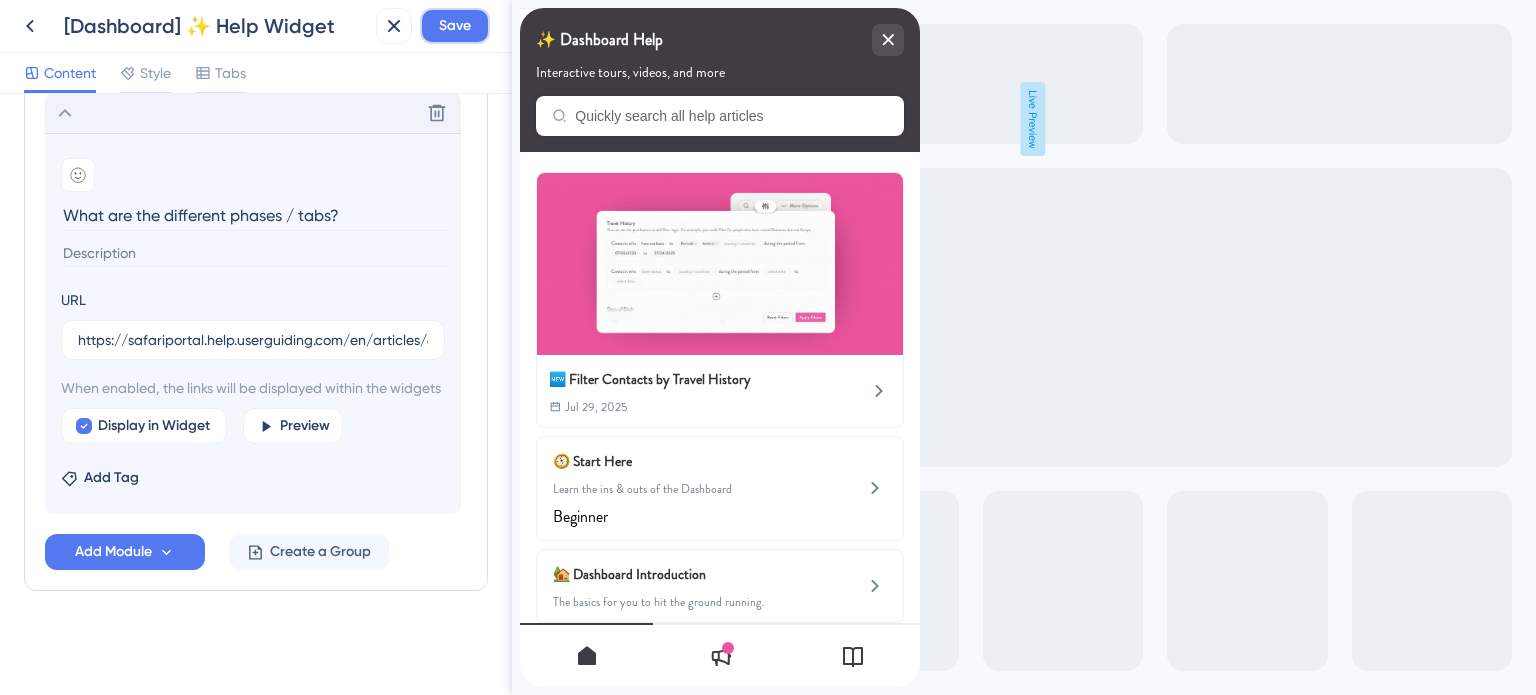 click on "Save" at bounding box center (455, 26) 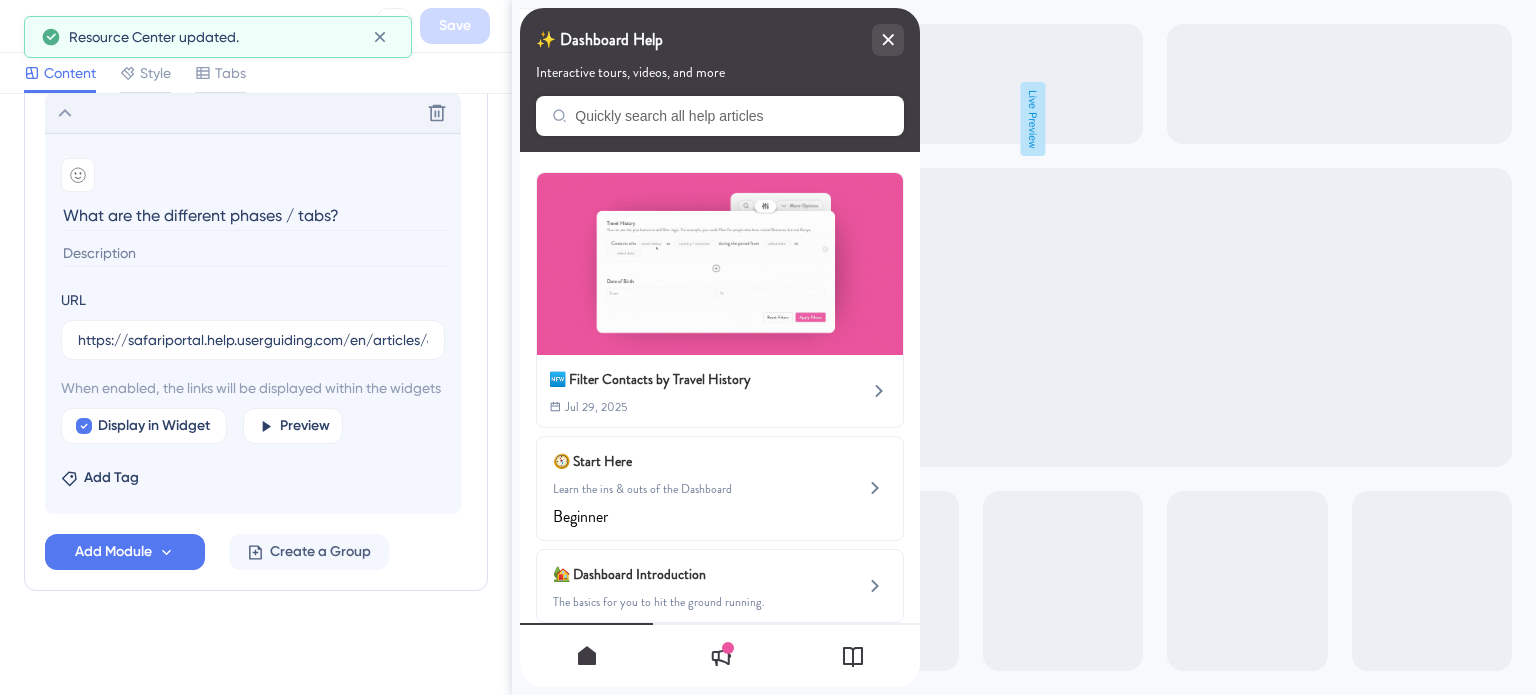 scroll, scrollTop: 1336, scrollLeft: 0, axis: vertical 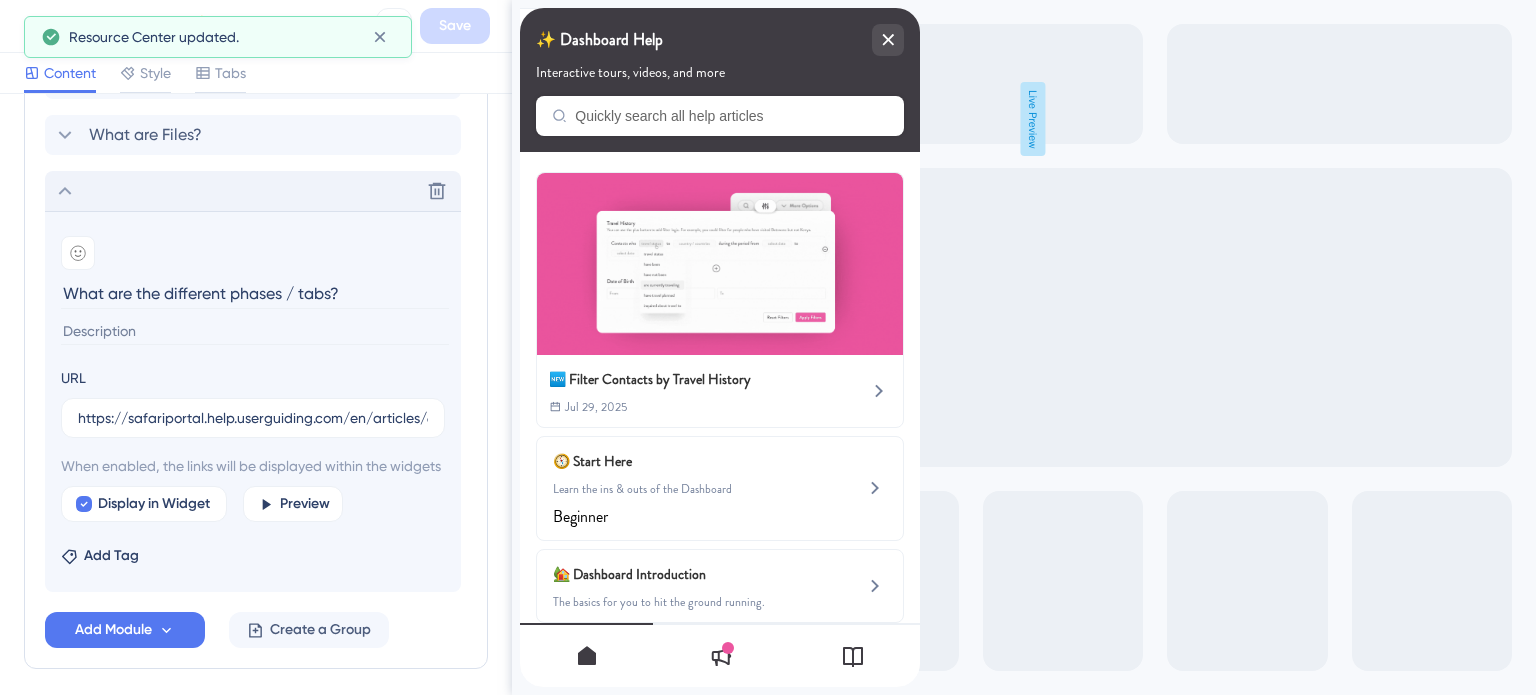 click 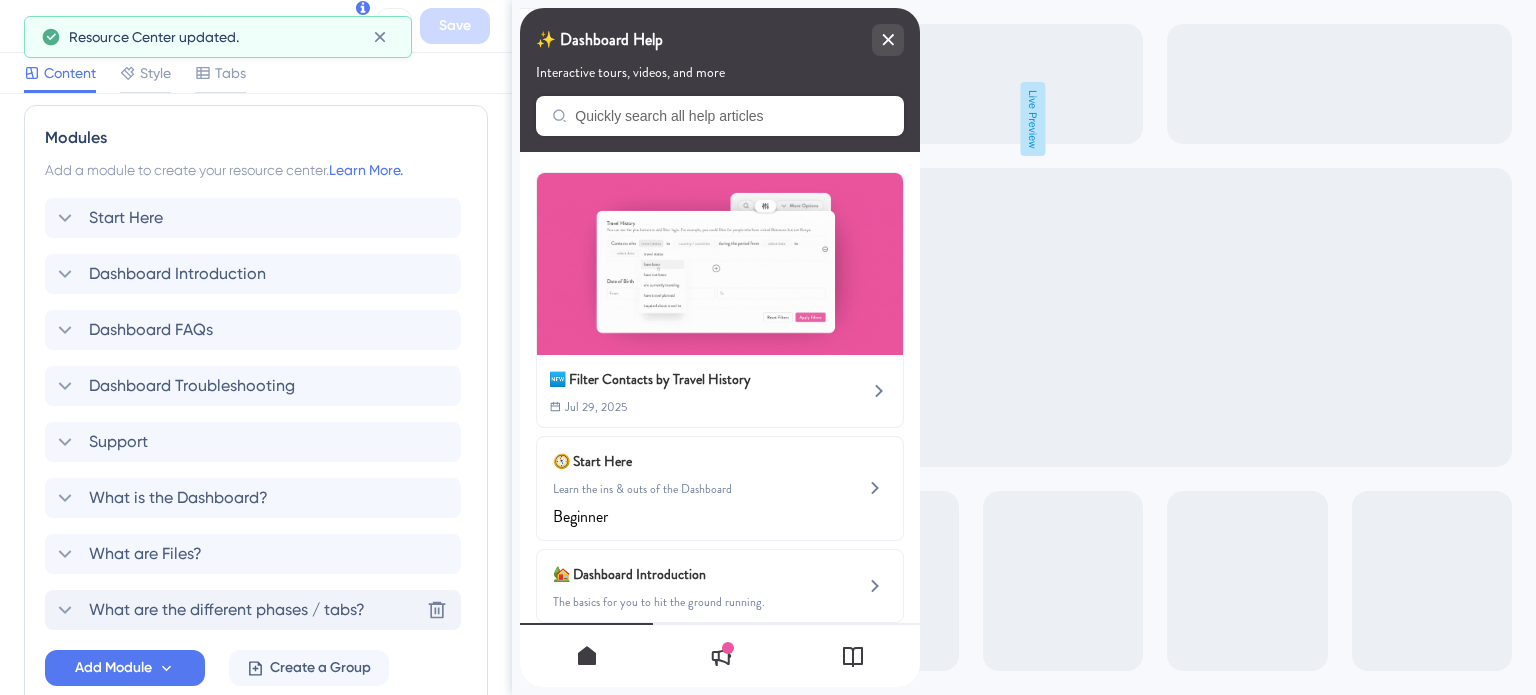 scroll, scrollTop: 731, scrollLeft: 0, axis: vertical 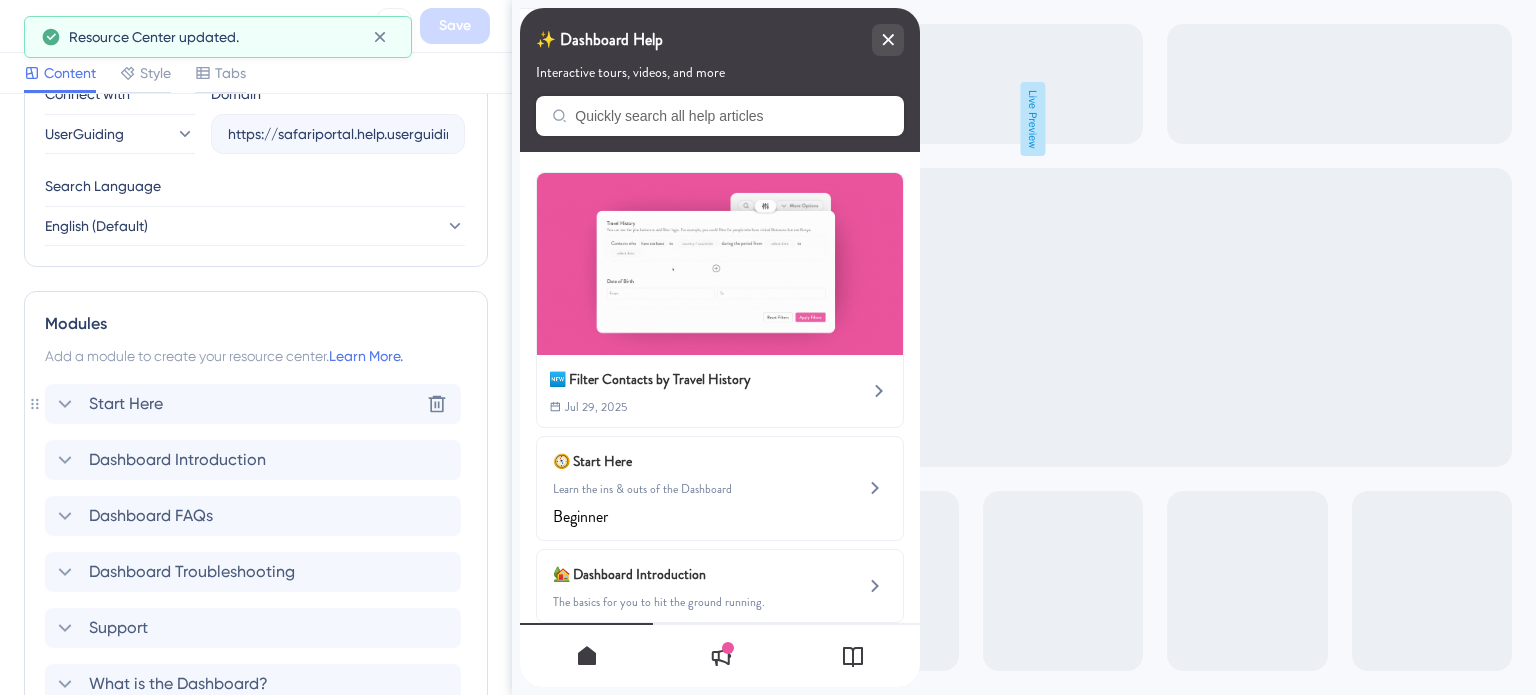 click 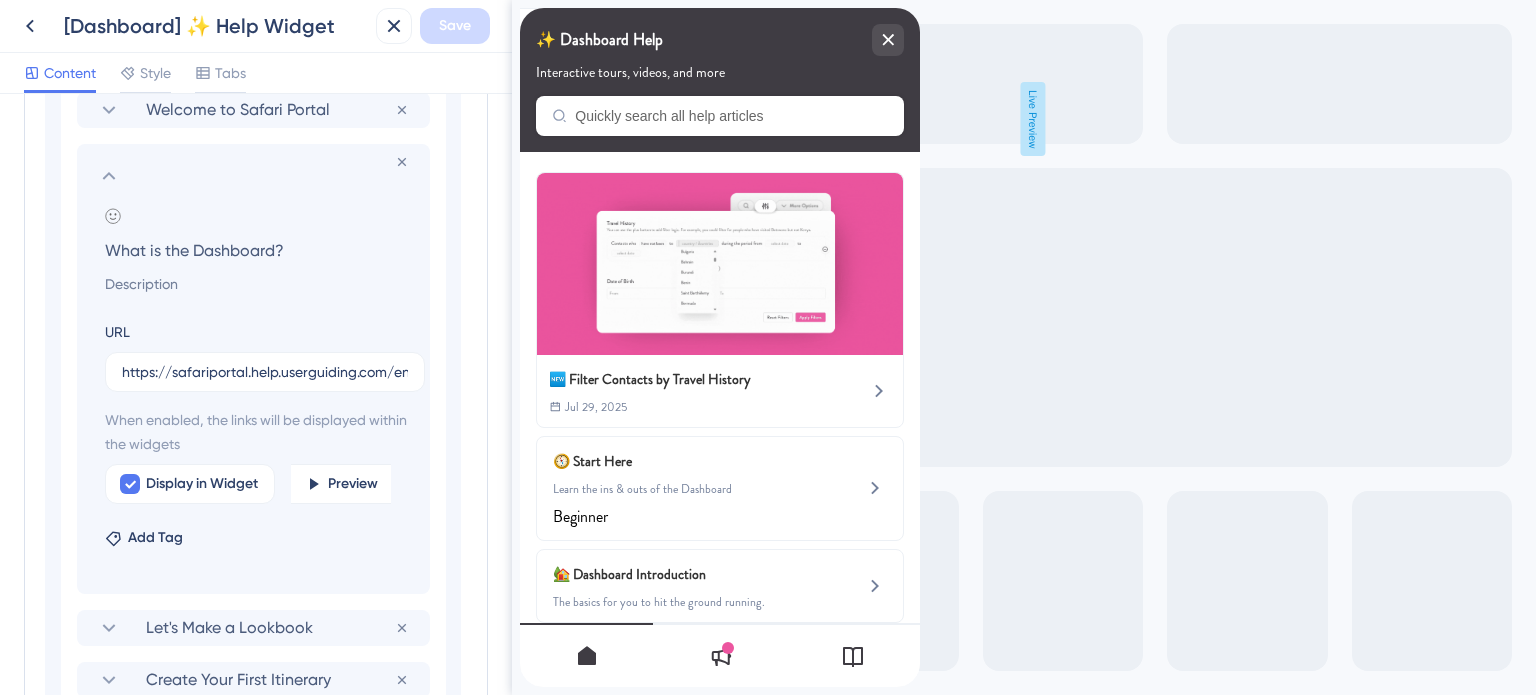 scroll, scrollTop: 1186, scrollLeft: 0, axis: vertical 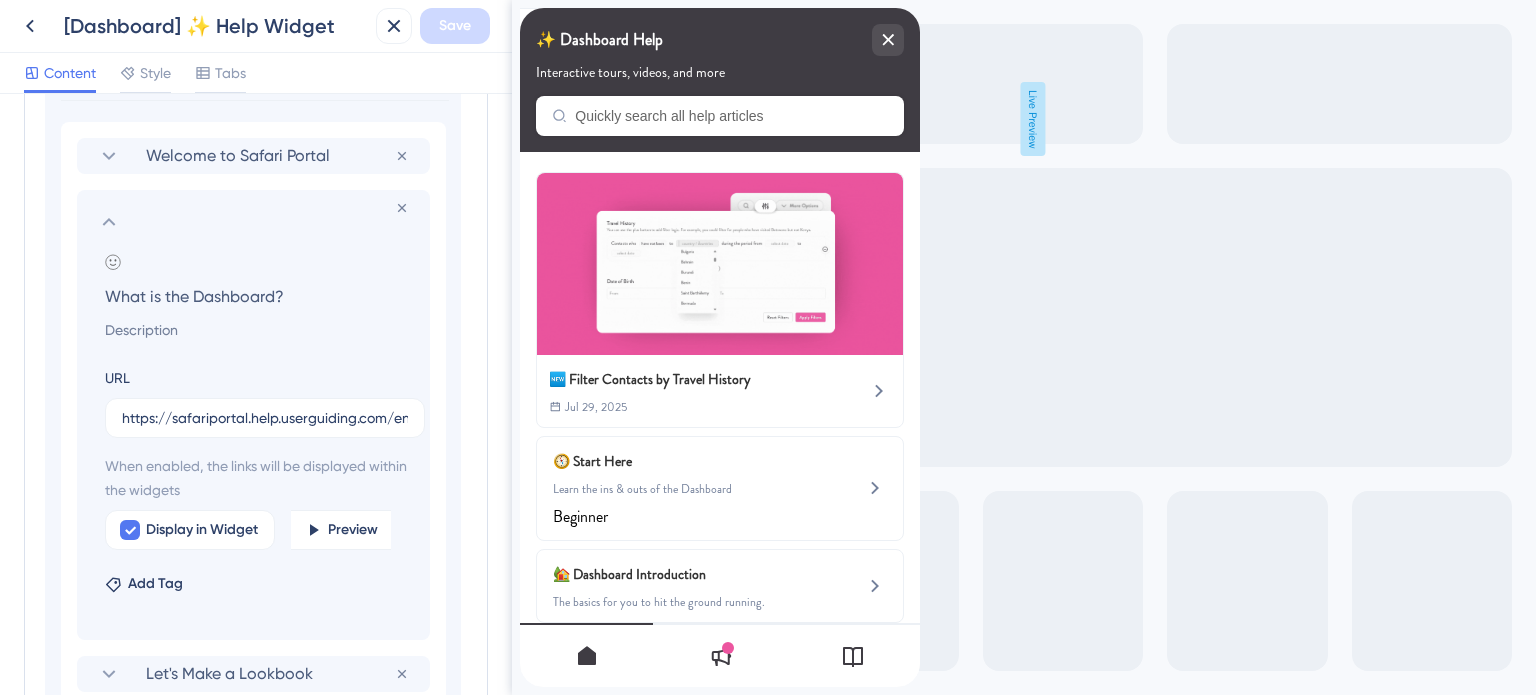 click 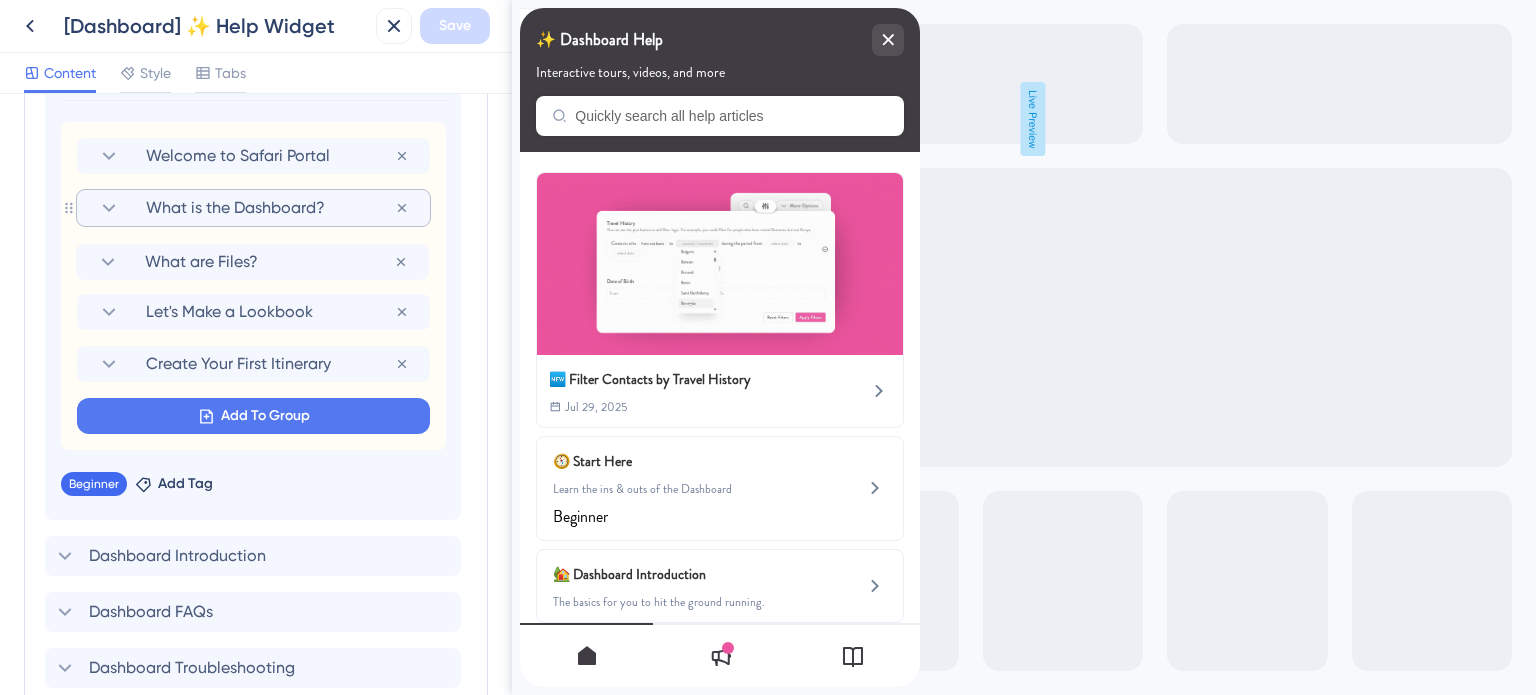 drag, startPoint x: 70, startPoint y: 363, endPoint x: 69, endPoint y: 257, distance: 106.004715 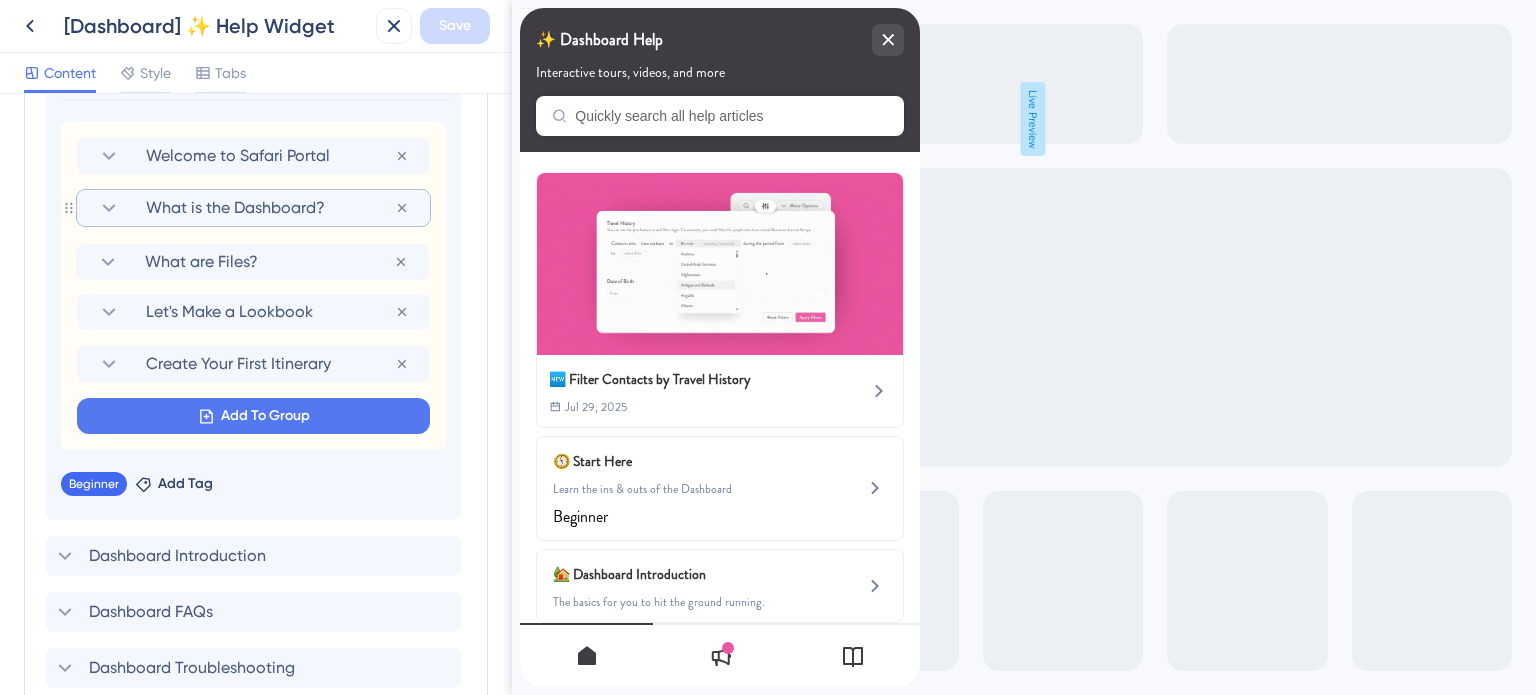 click on "Welcome to Safari Portal Remove from group What is the Dashboard? Remove from group Let's Make a Lookbook Remove from group Create Your First Itinerary Remove from group What are Files? Remove from group Add To Group" at bounding box center (253, 286) 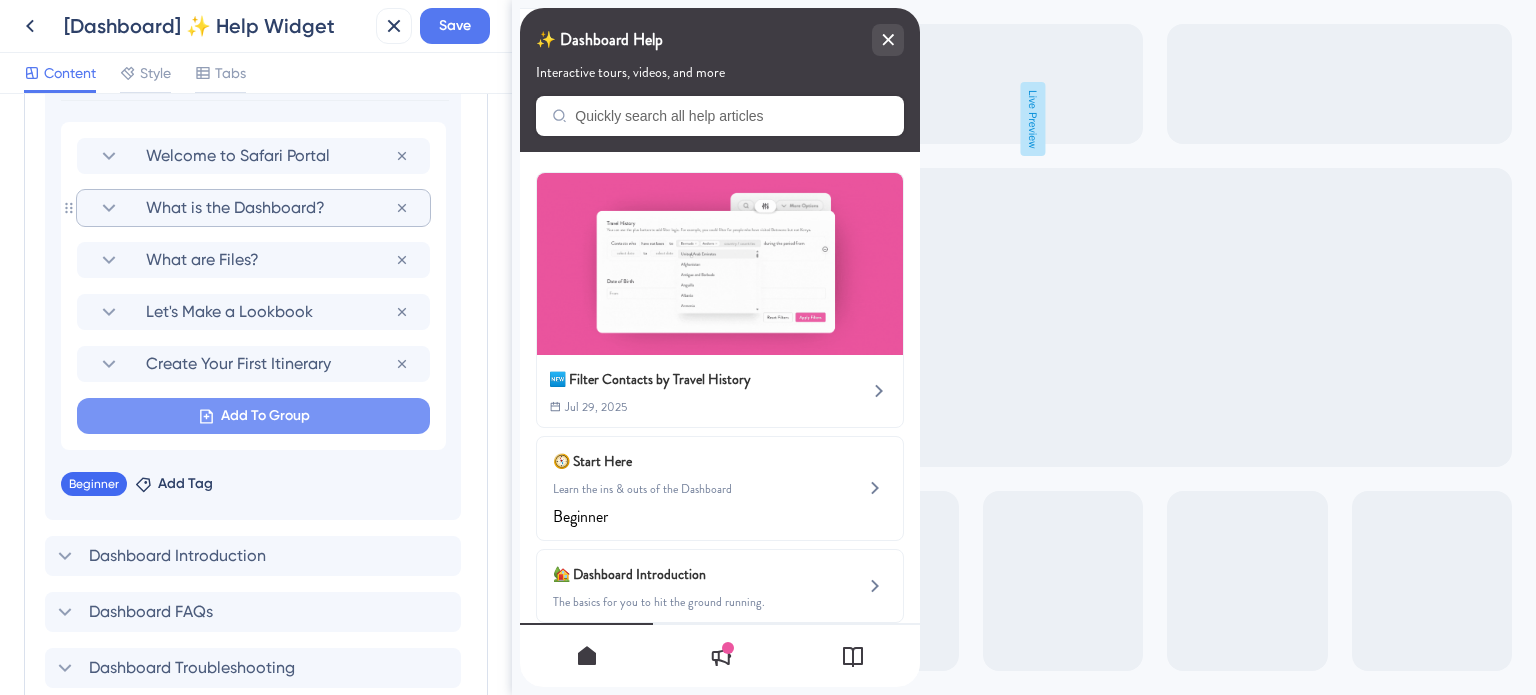 click on "Add To Group" at bounding box center (253, 416) 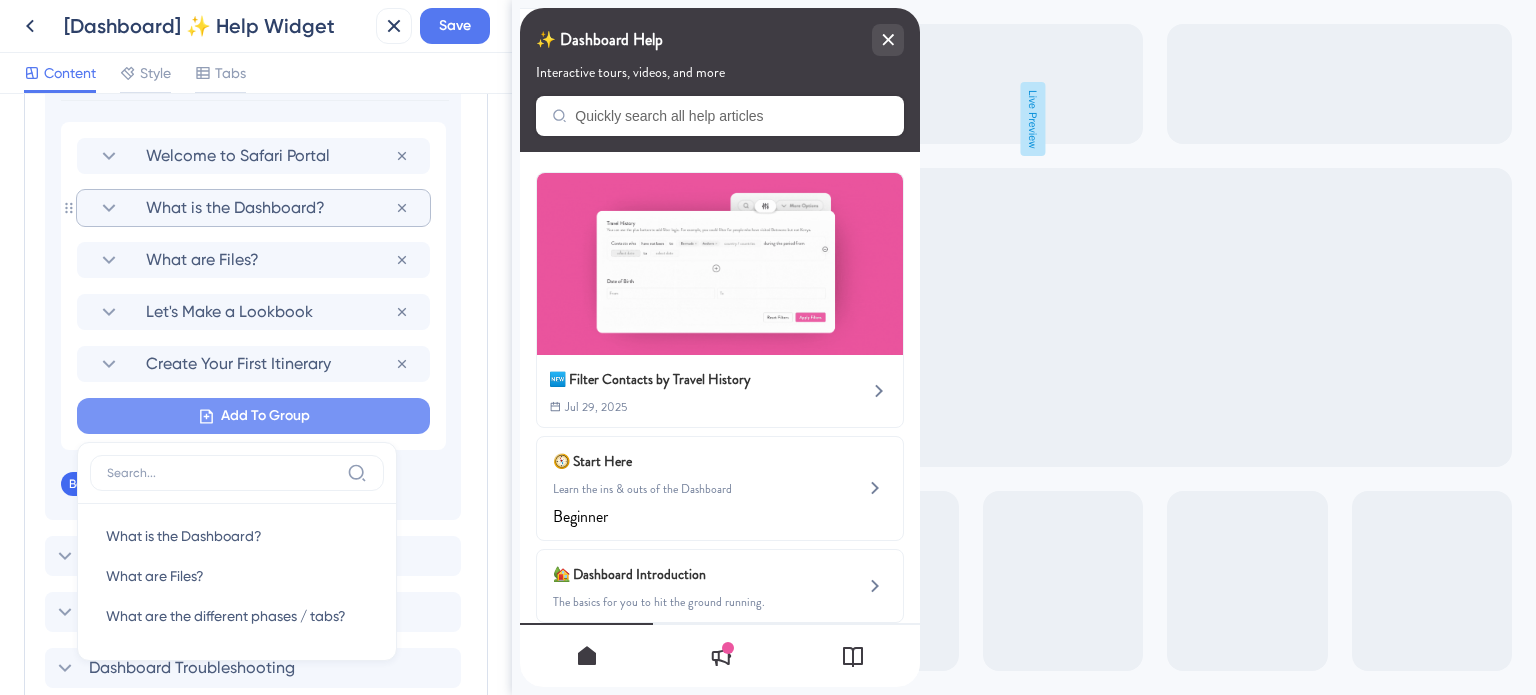 scroll, scrollTop: 1341, scrollLeft: 0, axis: vertical 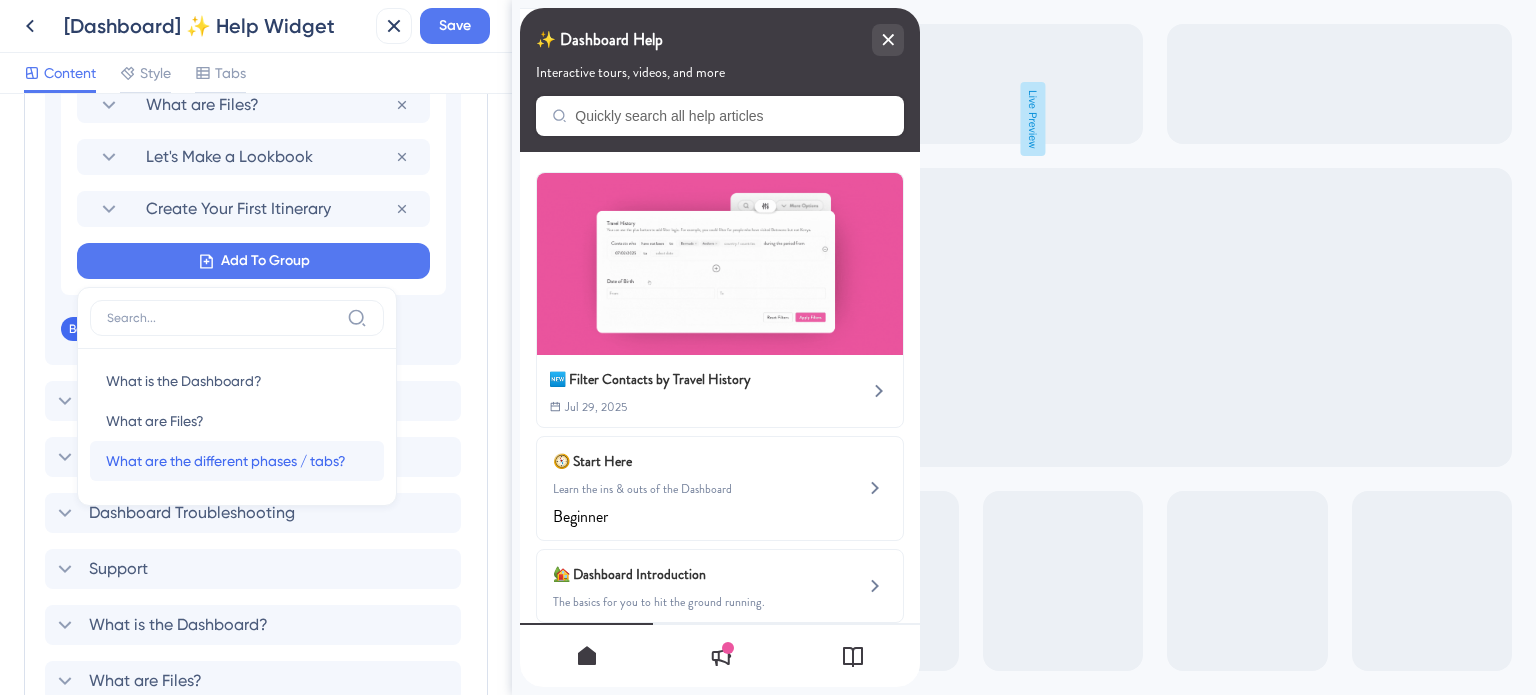 click on "What are the different phases / tabs?" at bounding box center (226, 461) 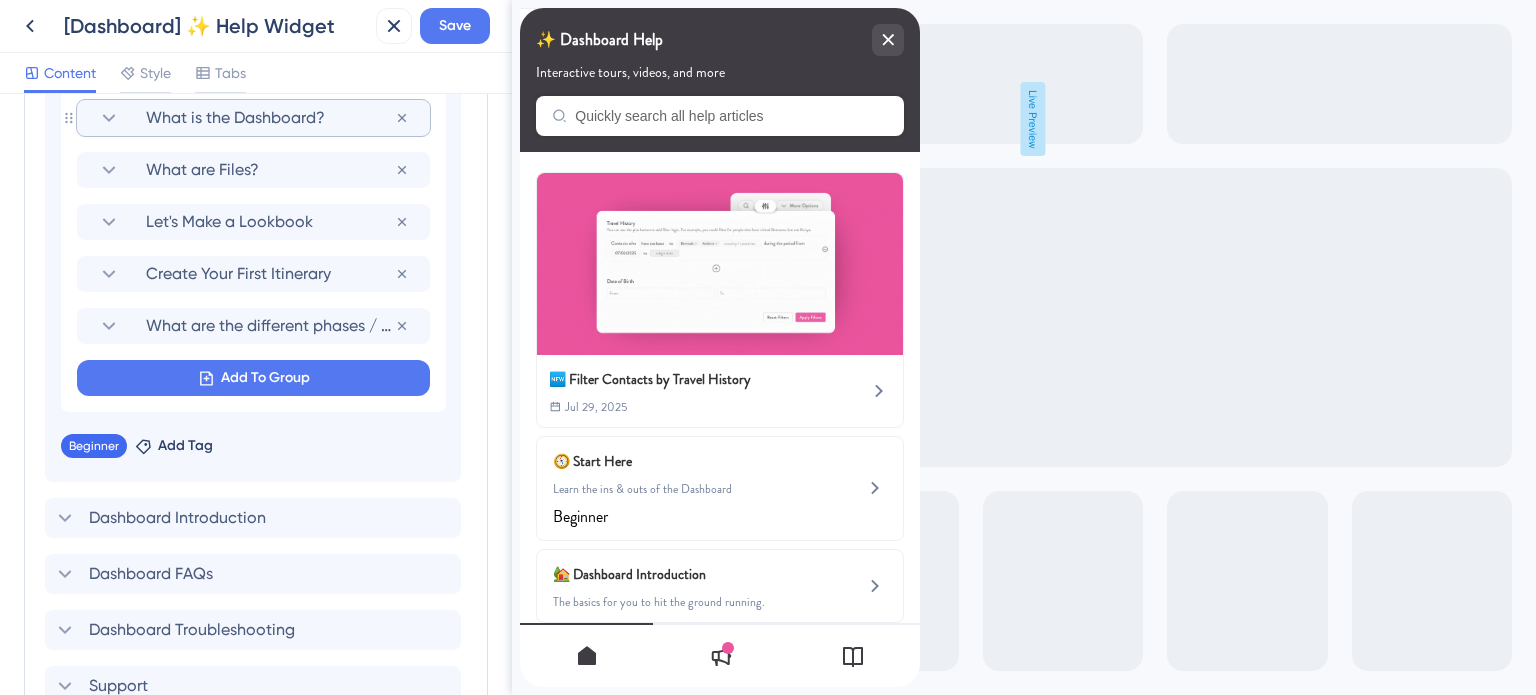 scroll, scrollTop: 1241, scrollLeft: 0, axis: vertical 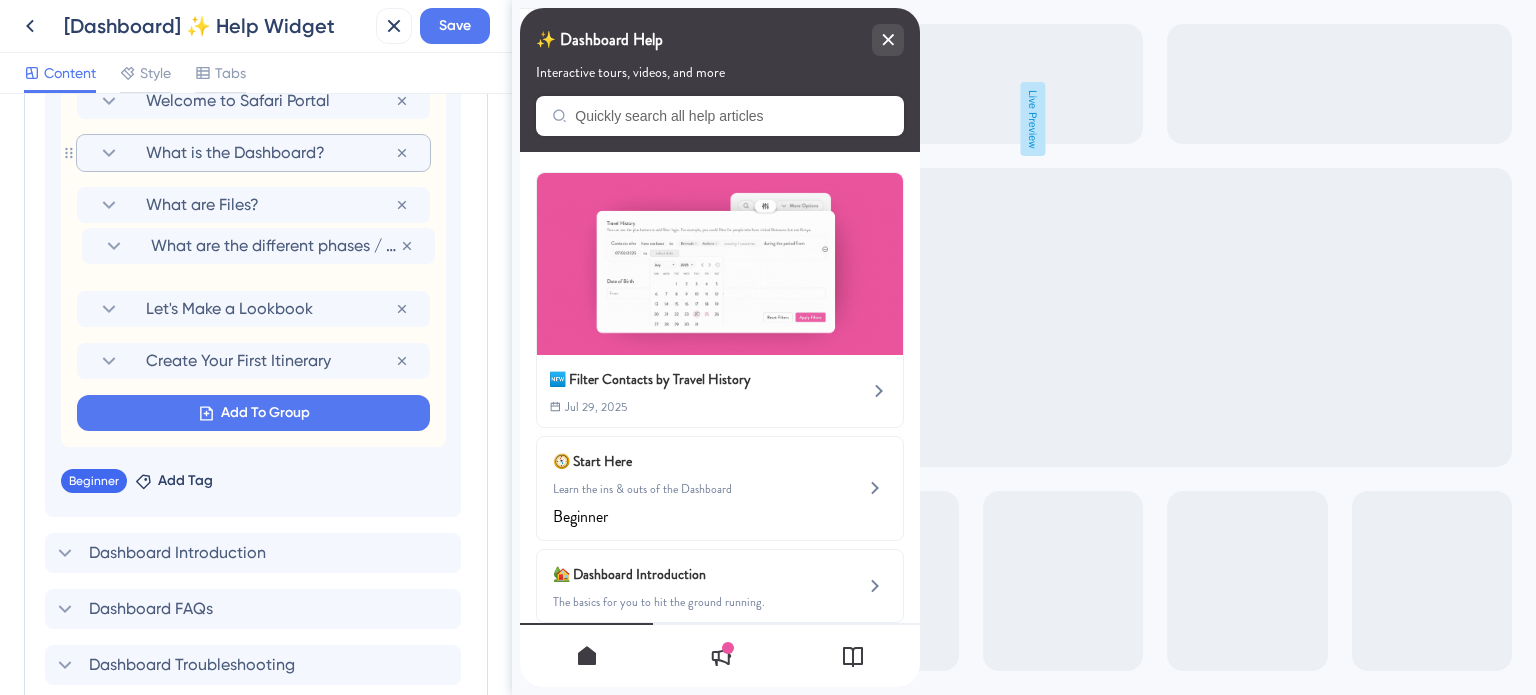 drag, startPoint x: 72, startPoint y: 362, endPoint x: 77, endPoint y: 242, distance: 120.10412 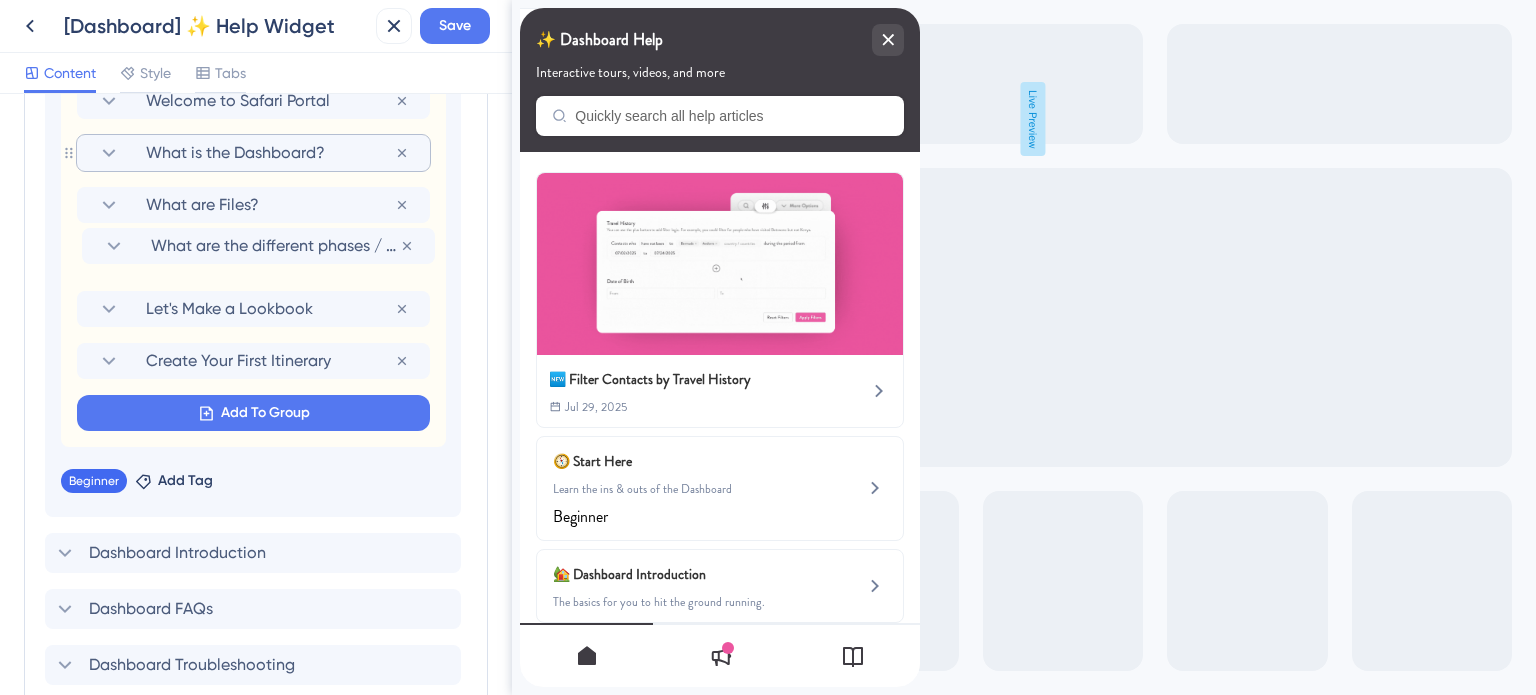 click on "Welcome to Safari Portal Remove from group What is the Dashboard? Remove from group What are Files? Remove from group Let's Make a Lookbook Remove from group Create Your First Itinerary Remove from group What are the different phases / tabs? Remove from group Add To Group" at bounding box center (253, 257) 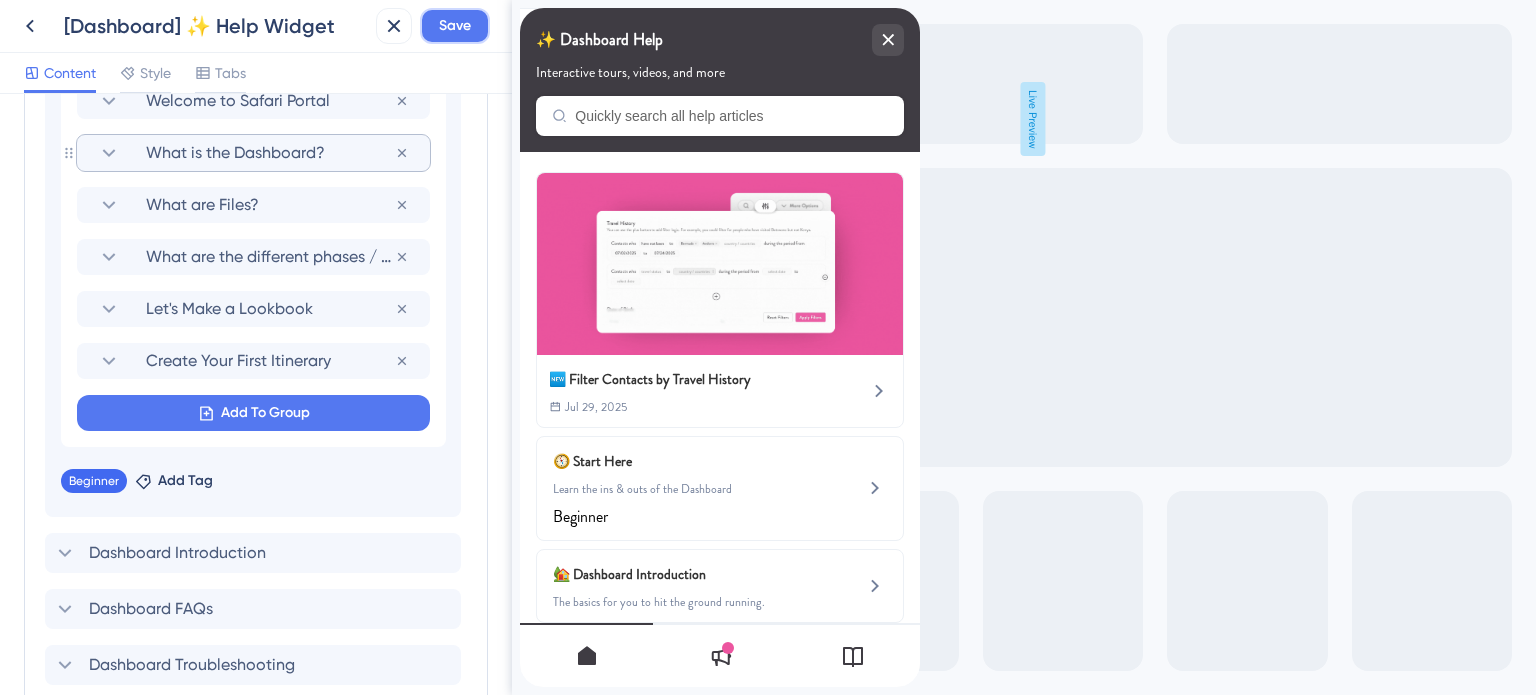 click on "Save" at bounding box center [455, 26] 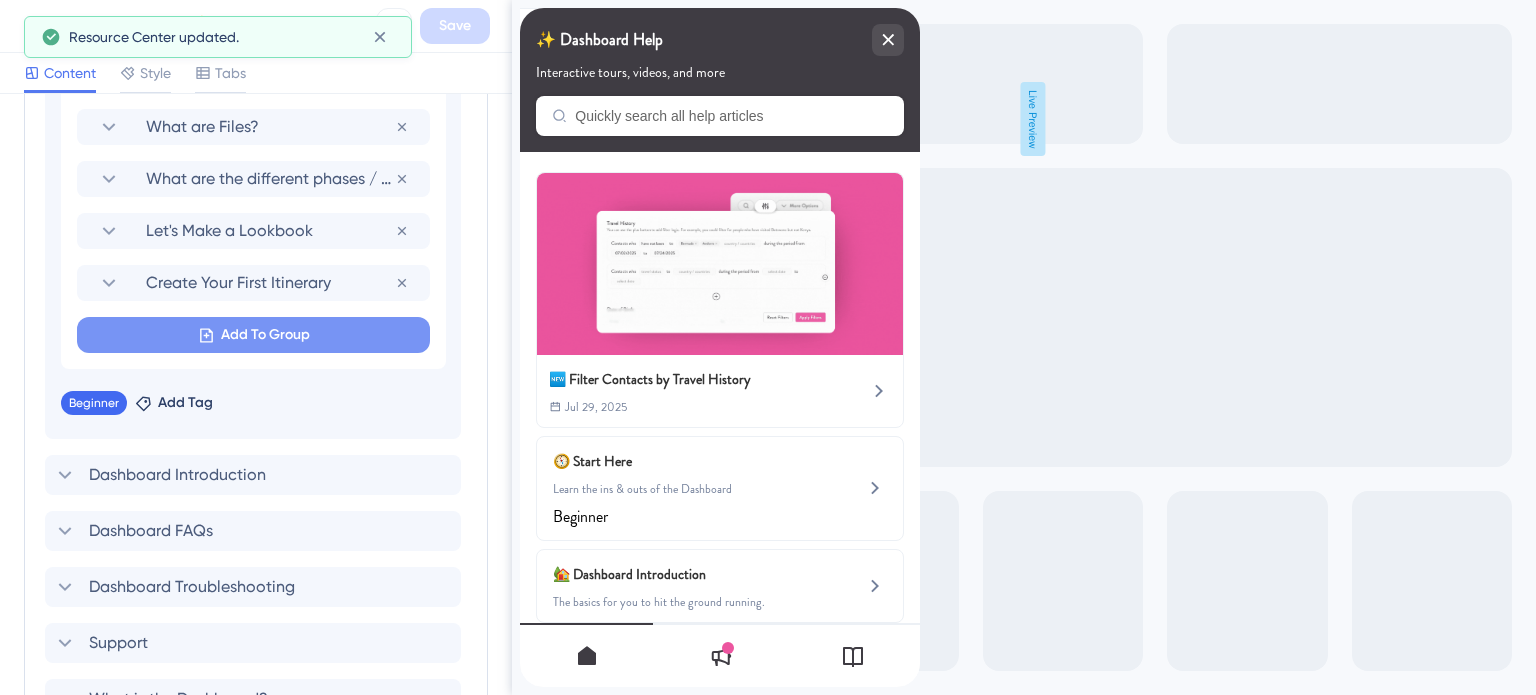 scroll, scrollTop: 1441, scrollLeft: 0, axis: vertical 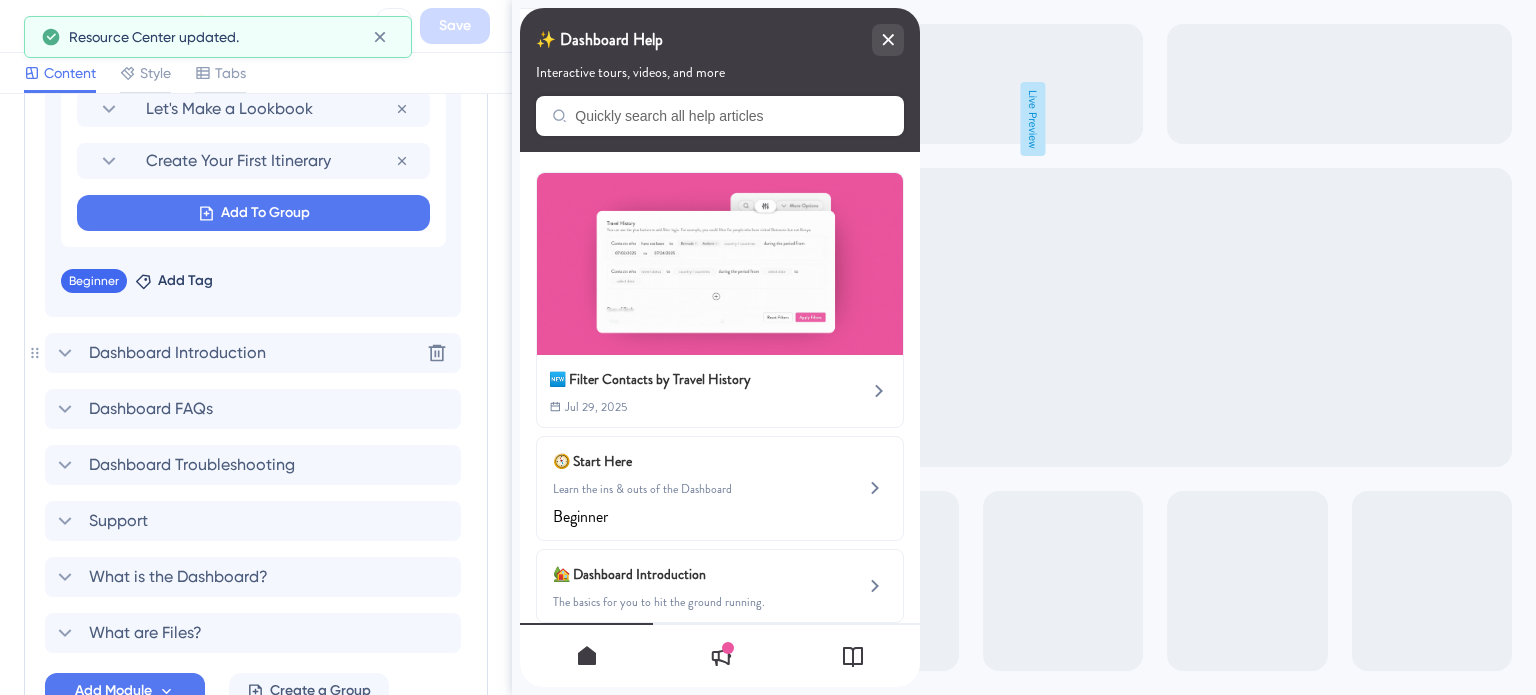 click 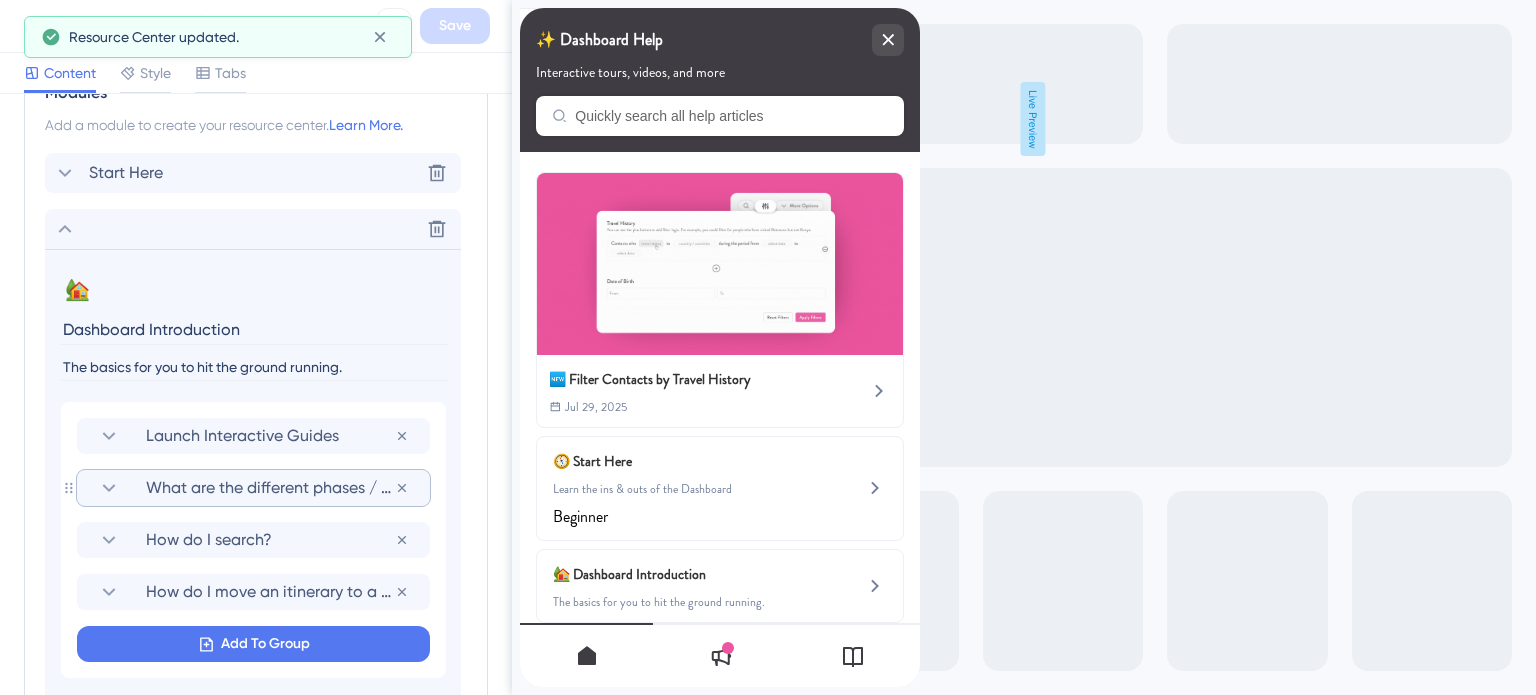 scroll, scrollTop: 996, scrollLeft: 0, axis: vertical 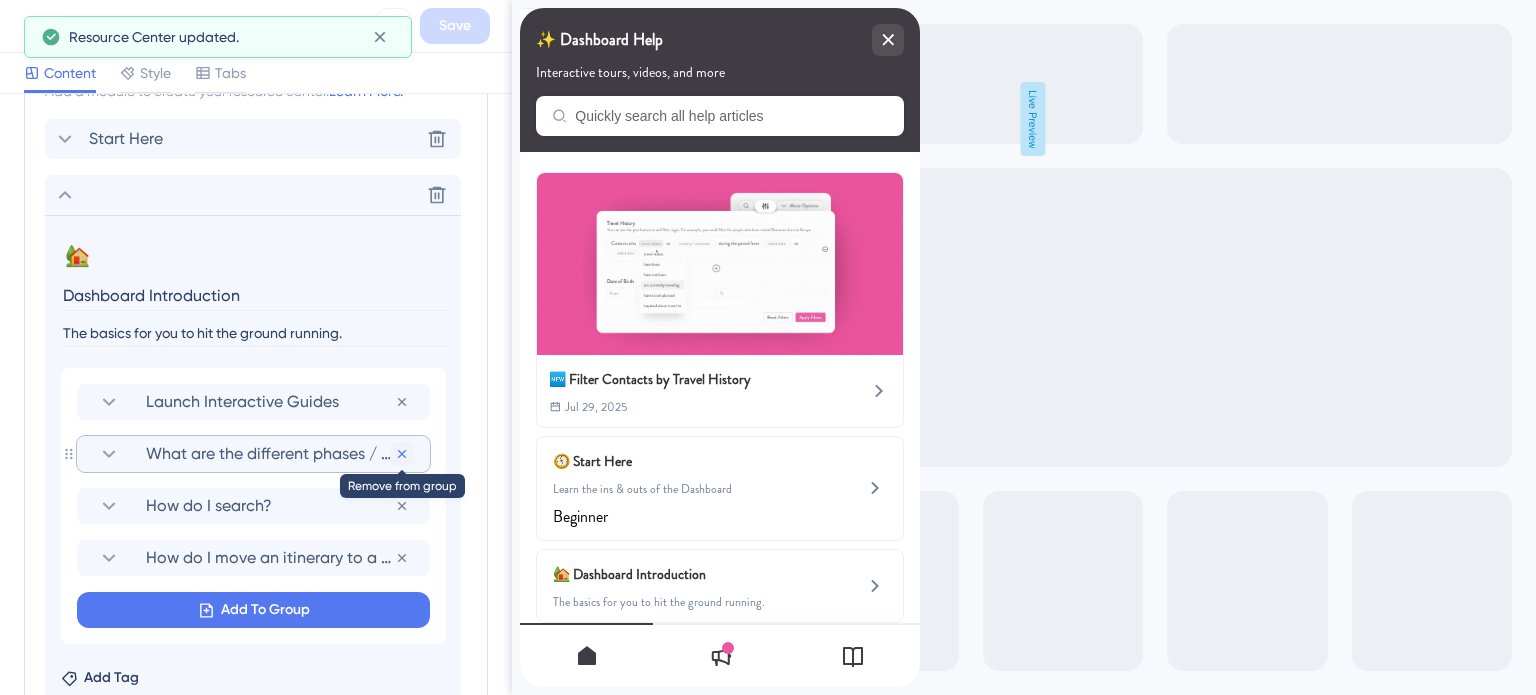 click 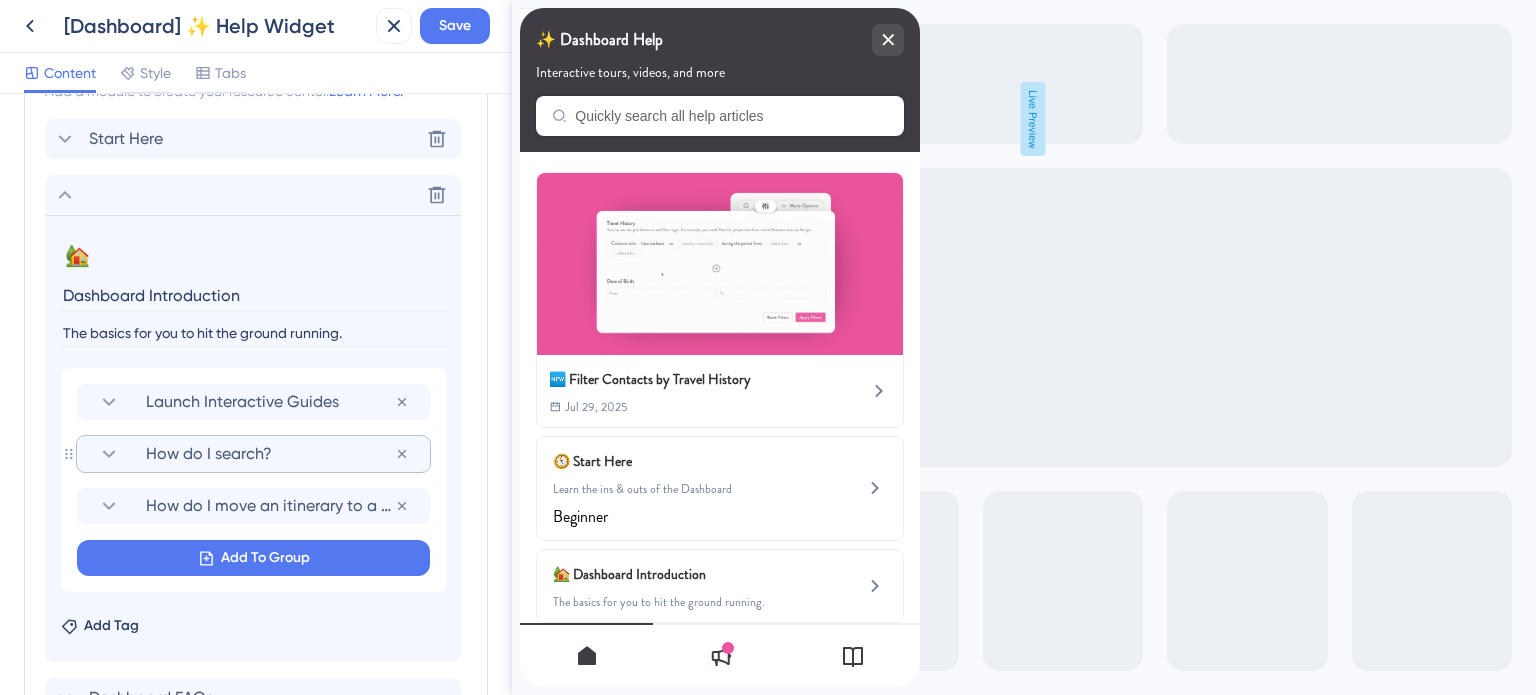click 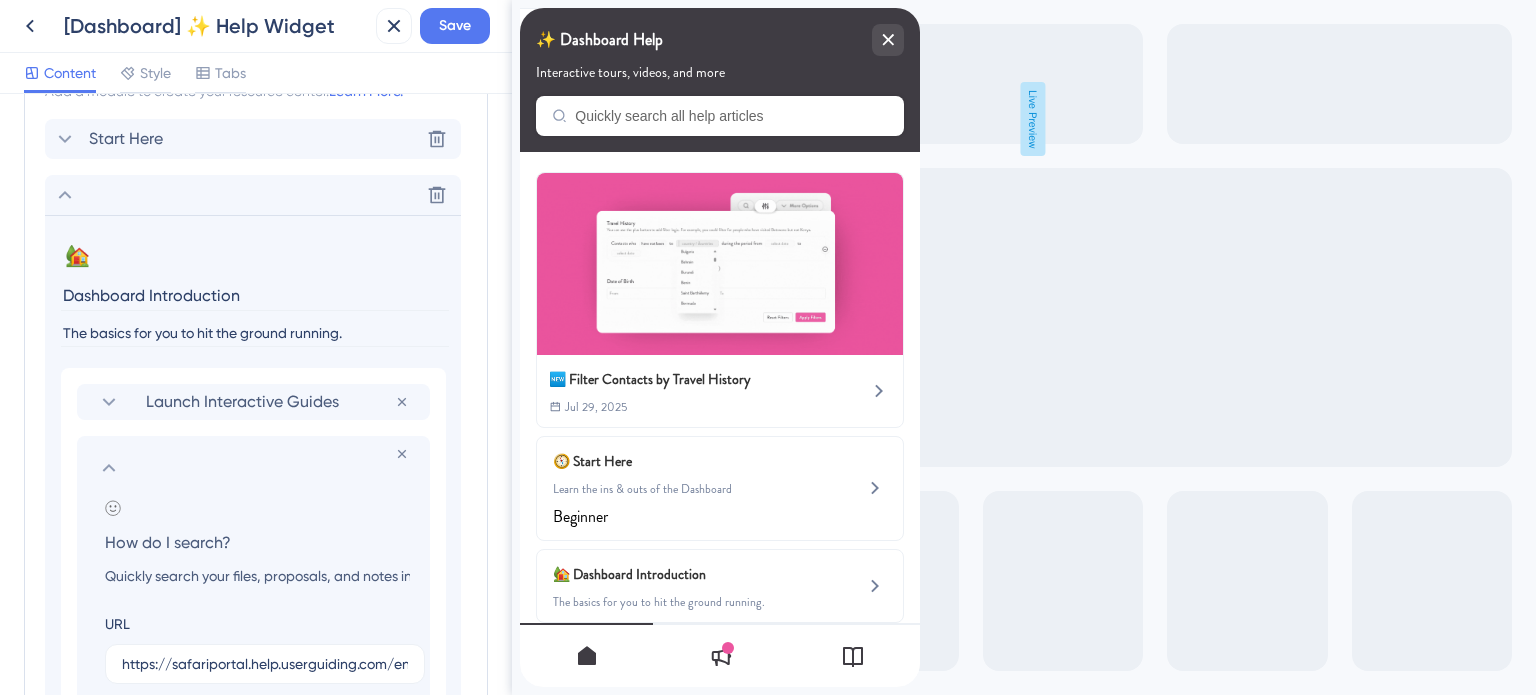 click on "How do I search?" at bounding box center [257, 542] 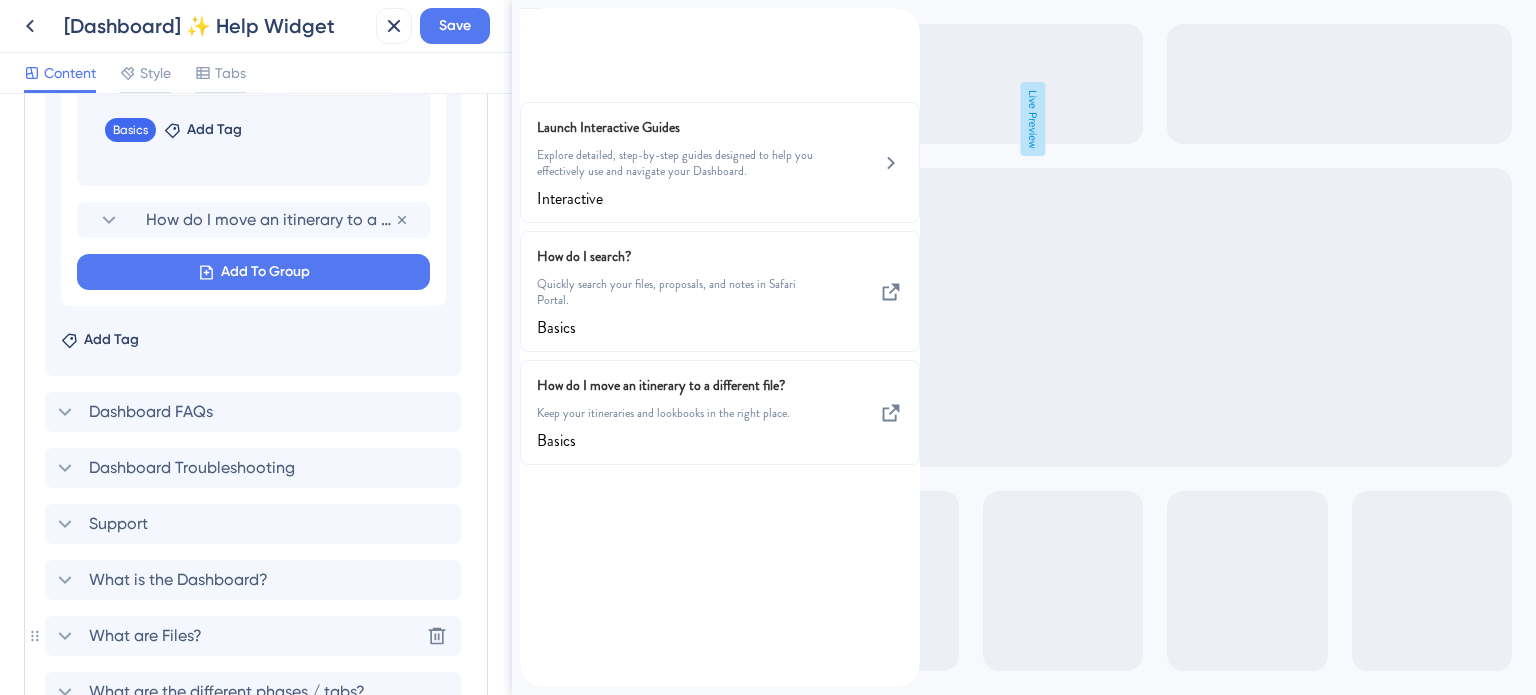 scroll, scrollTop: 1892, scrollLeft: 0, axis: vertical 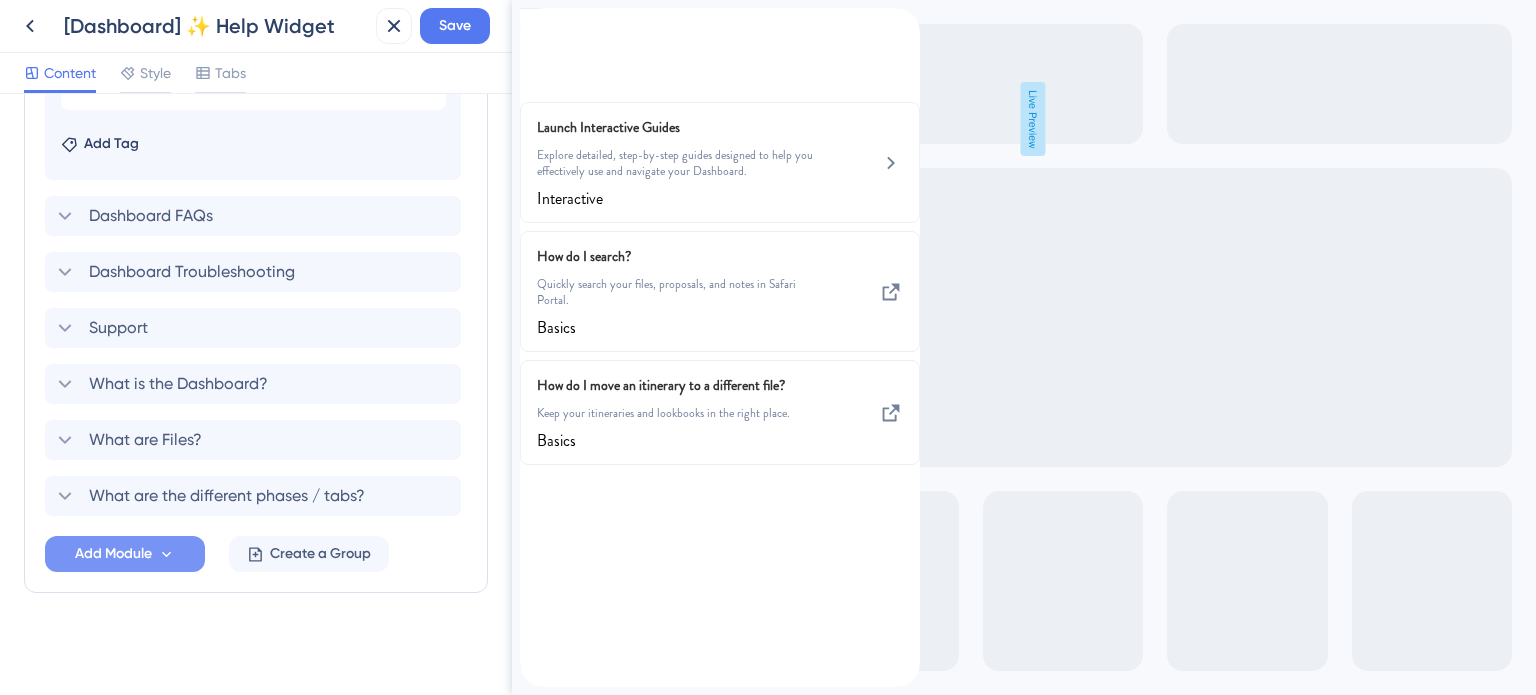 click on "Add Module" at bounding box center [113, 554] 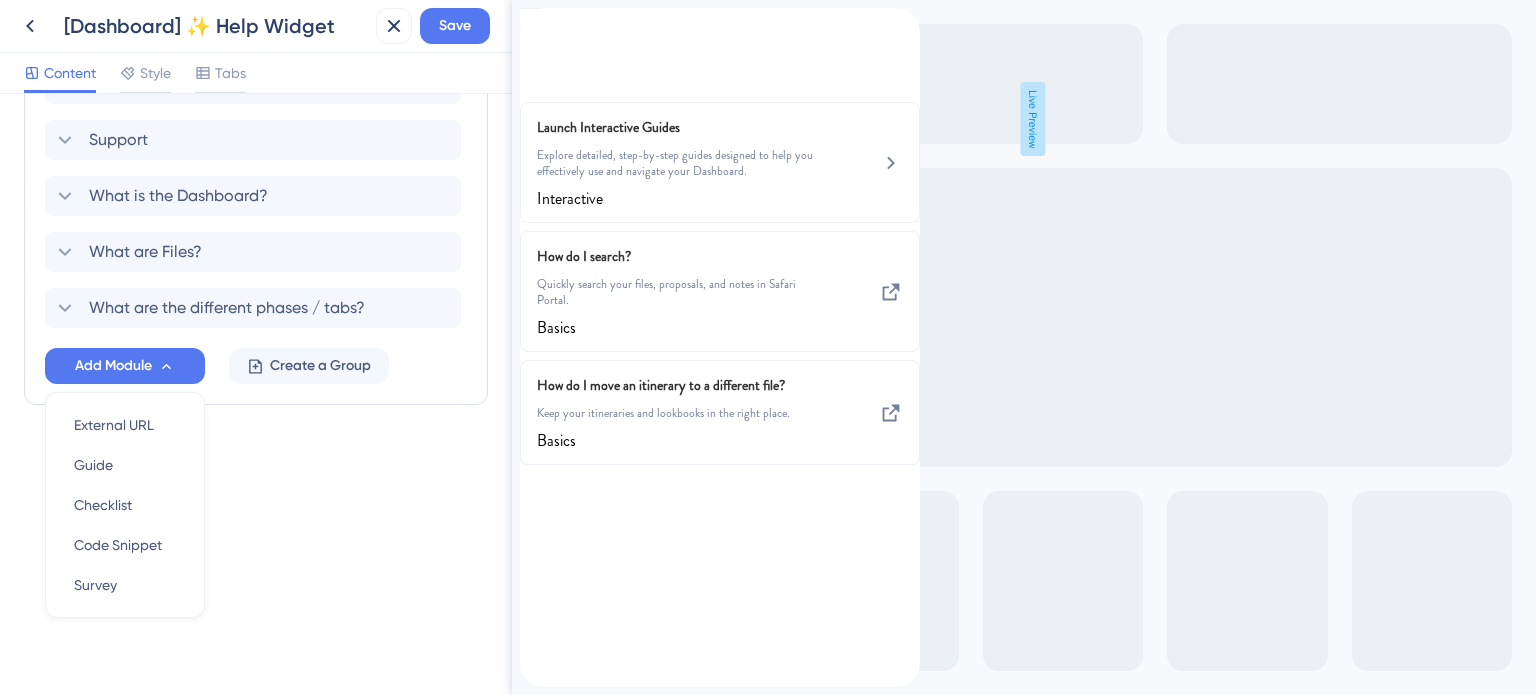 click on "External URL External URL Guide Guide Checklist Checklist Code Snippet Code Snippet Survey Survey" at bounding box center [125, 505] 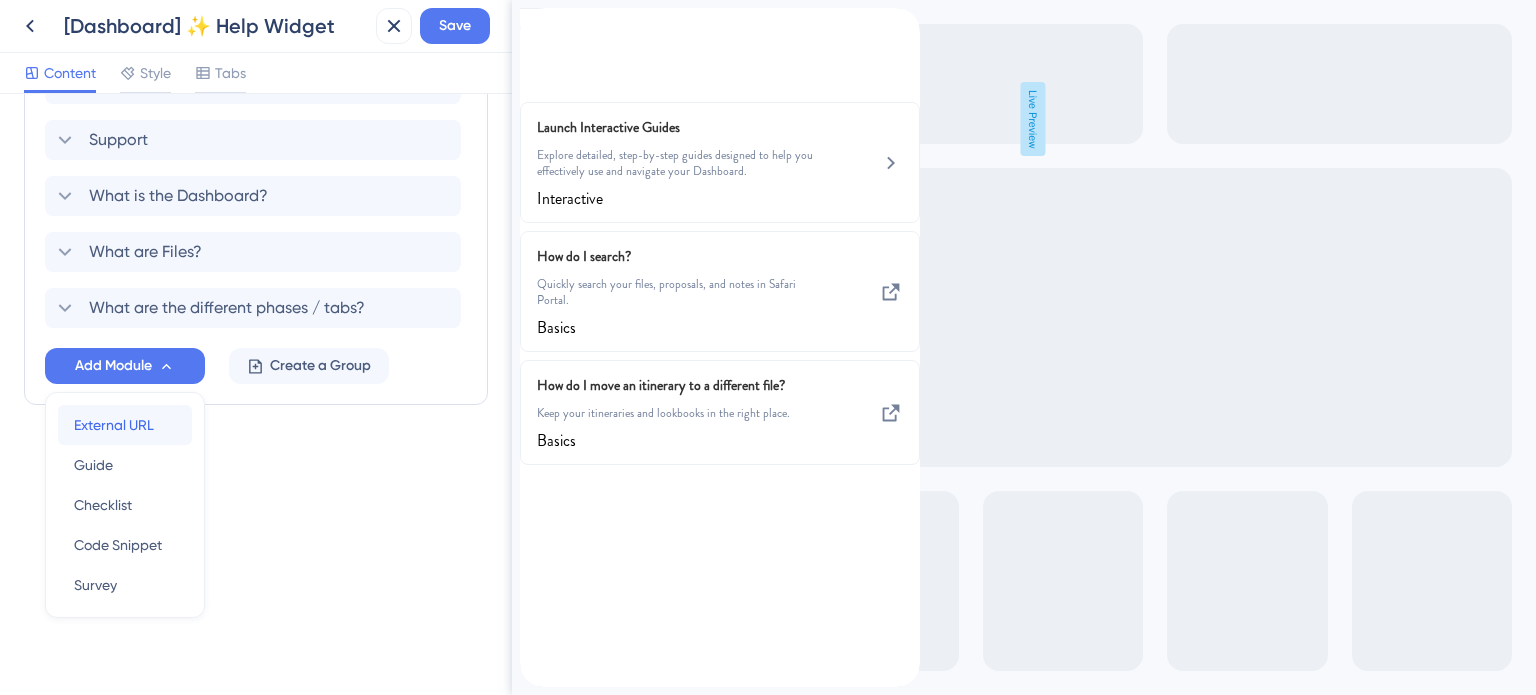 click on "External URL" at bounding box center [114, 425] 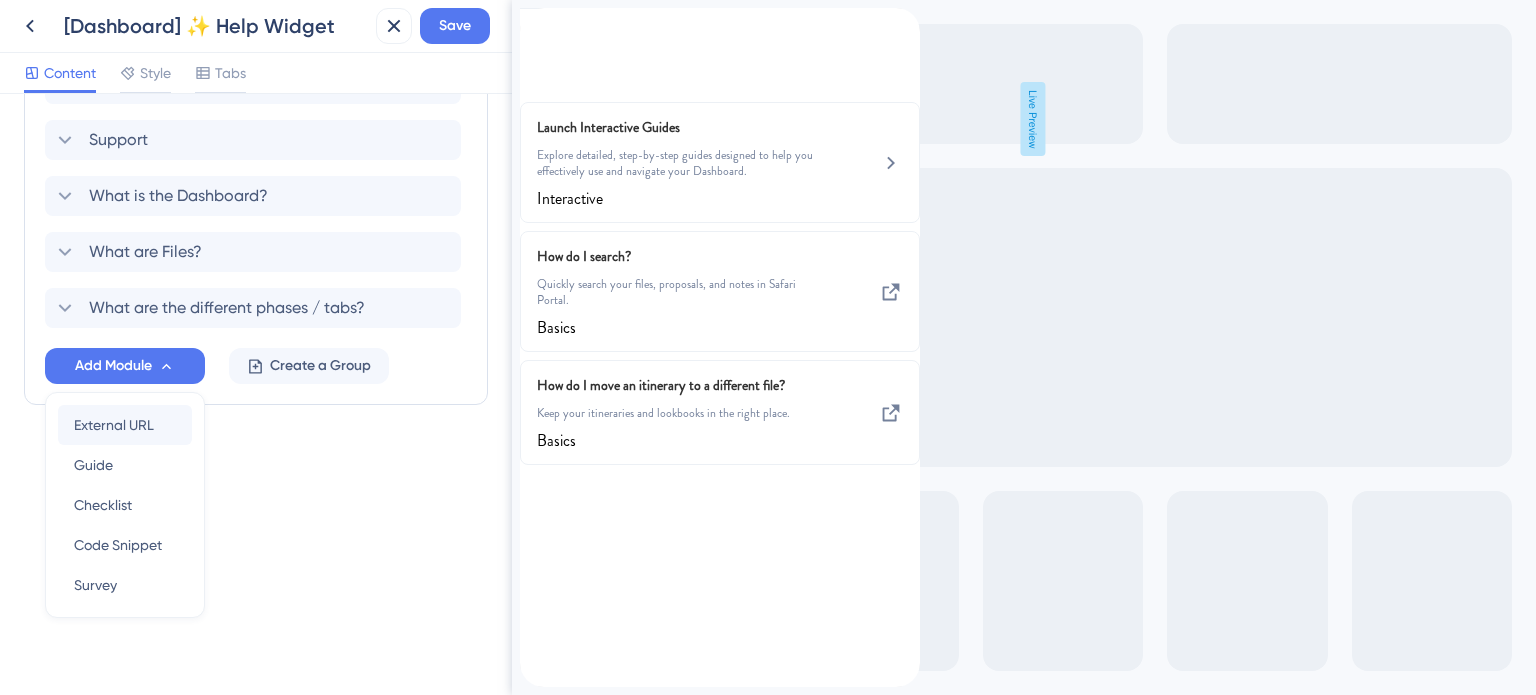 scroll, scrollTop: 1492, scrollLeft: 0, axis: vertical 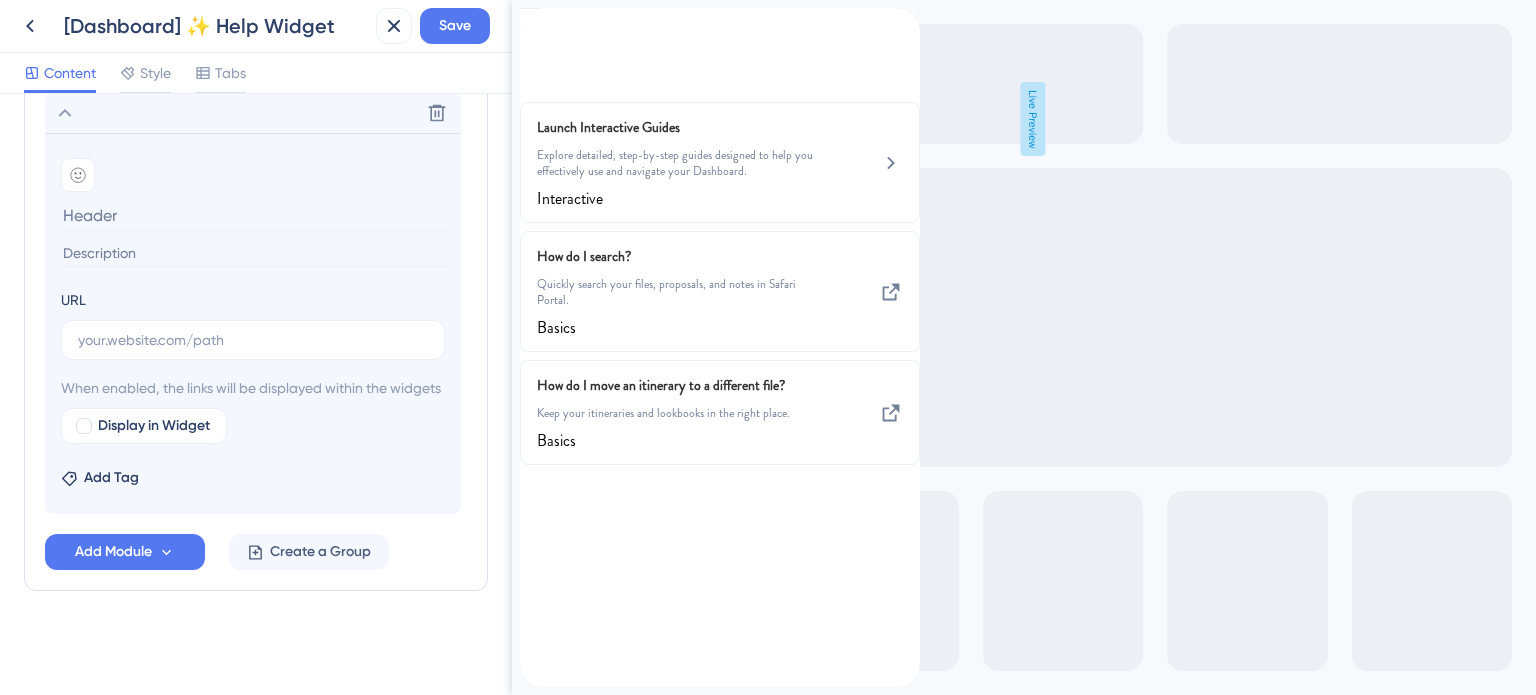 type on "How do I search?" 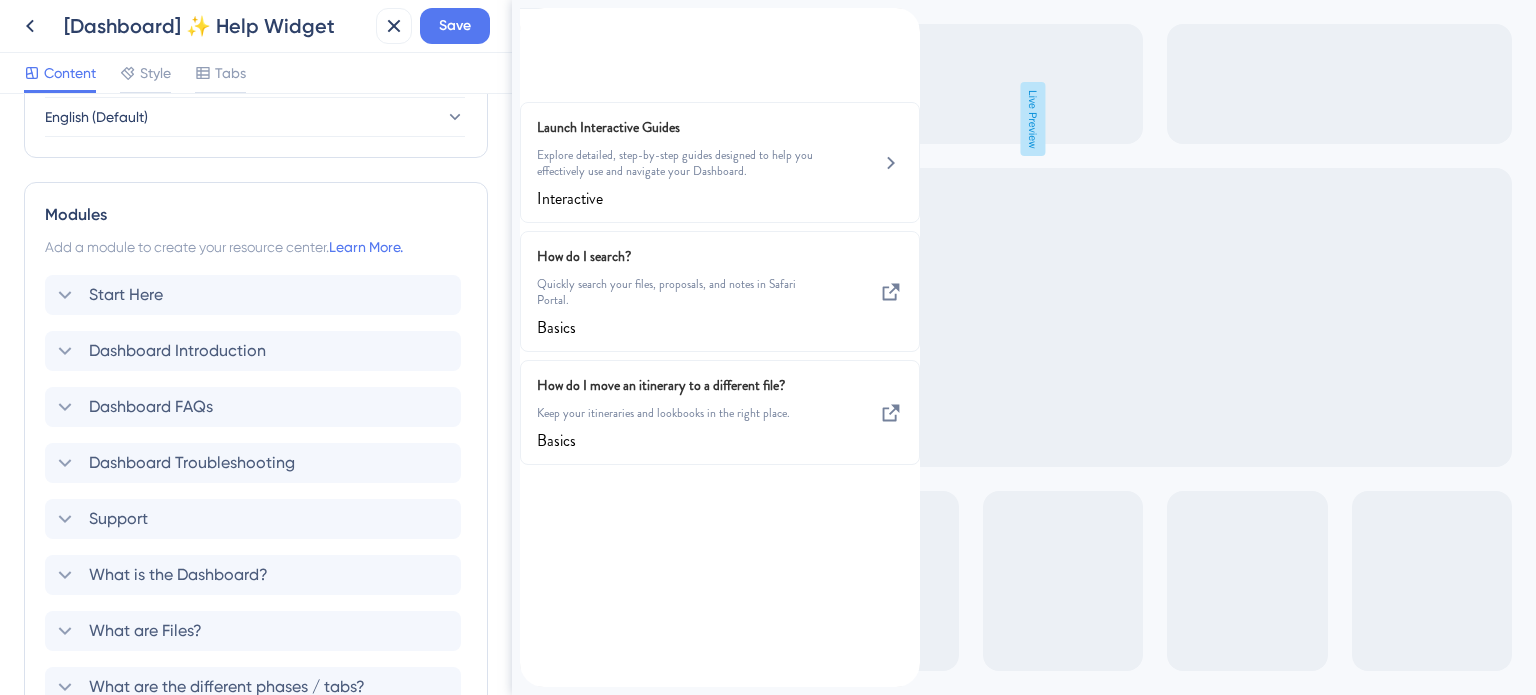 scroll, scrollTop: 792, scrollLeft: 0, axis: vertical 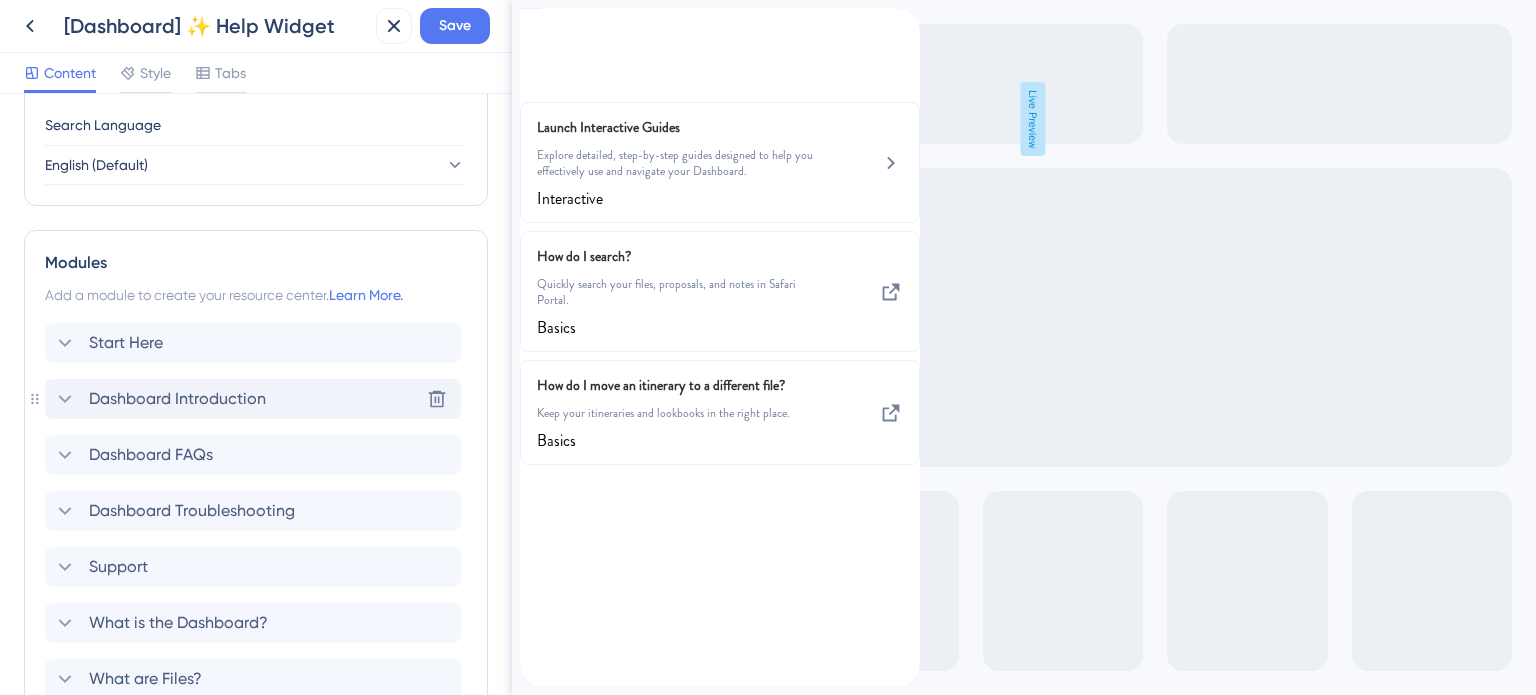 click on "Dashboard Introduction" at bounding box center (177, 399) 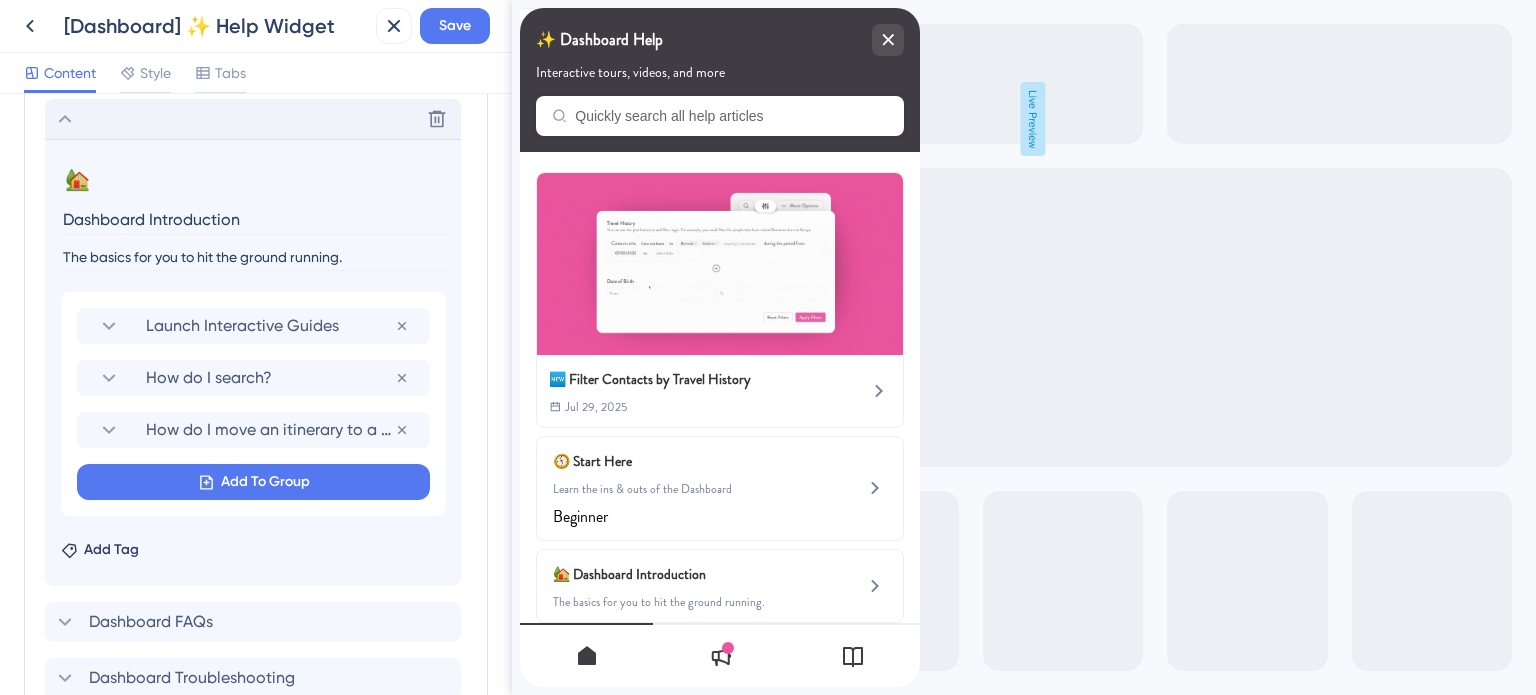 scroll, scrollTop: 1192, scrollLeft: 0, axis: vertical 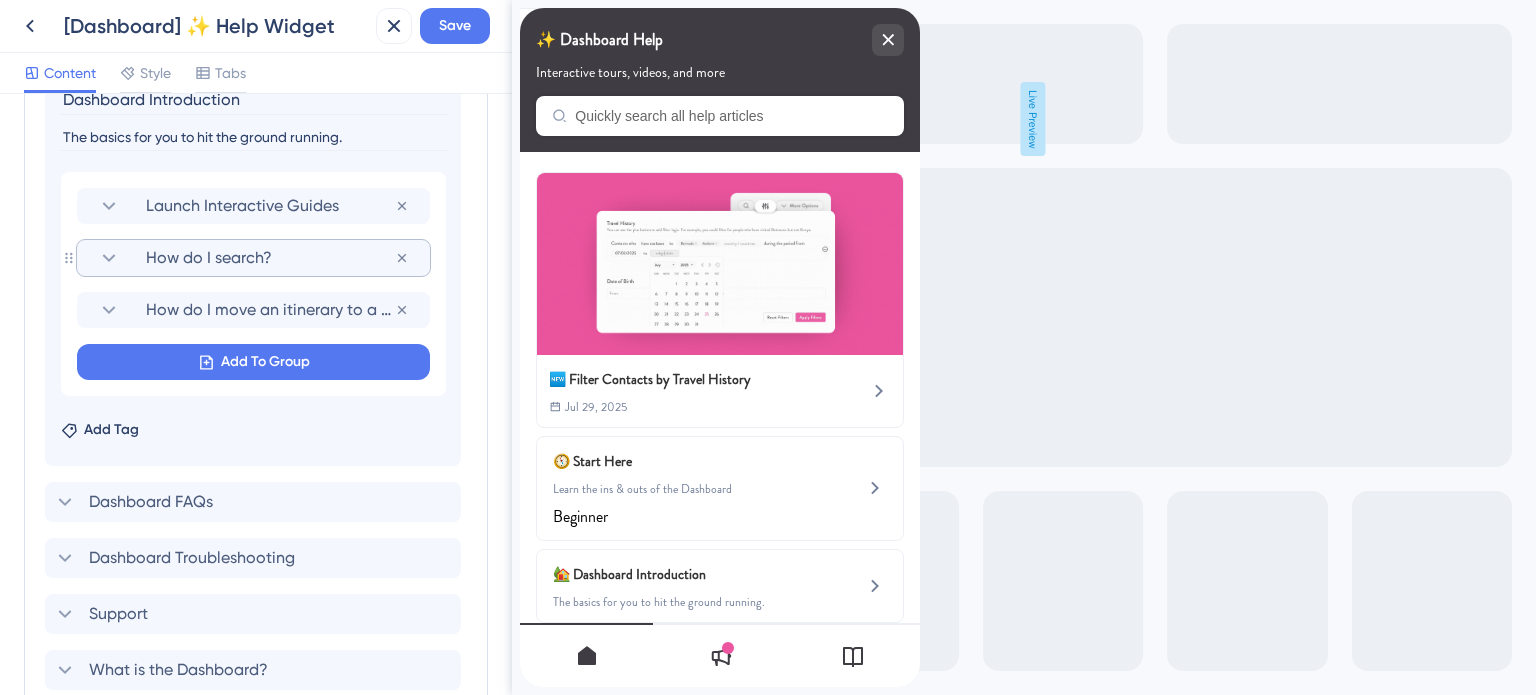 click 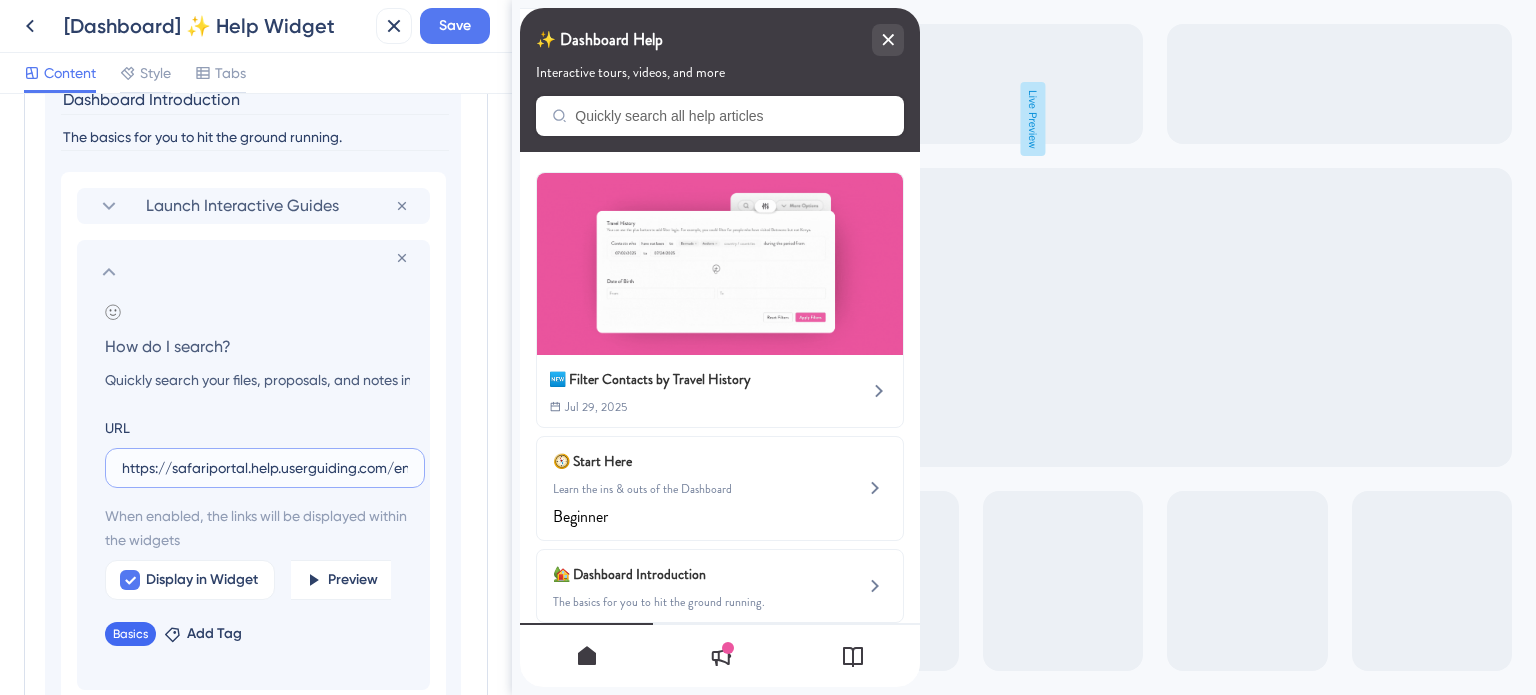 click on "https://safariportal.help.userguiding.com/en/articles/6060-how-do-i-search-my-dashboard" at bounding box center (265, 468) 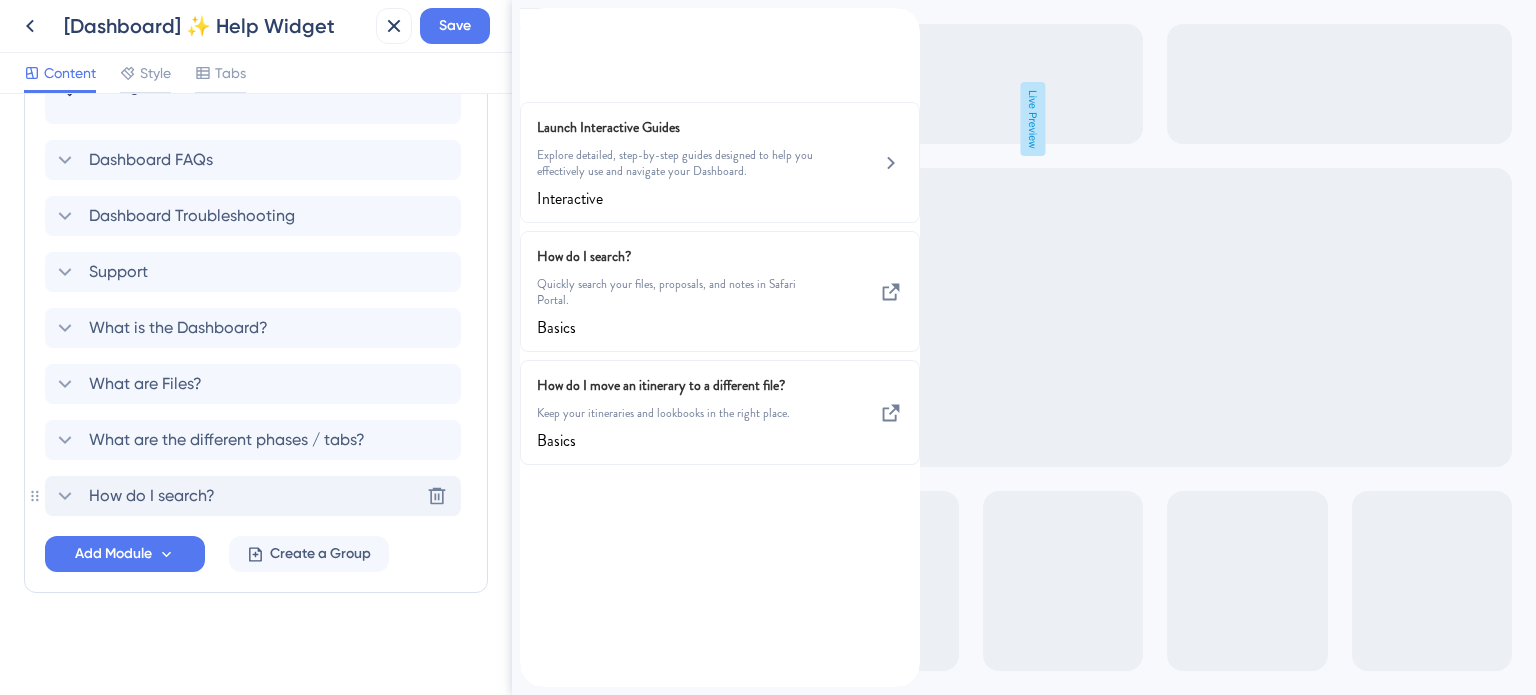 click on "How do I search?" at bounding box center [152, 496] 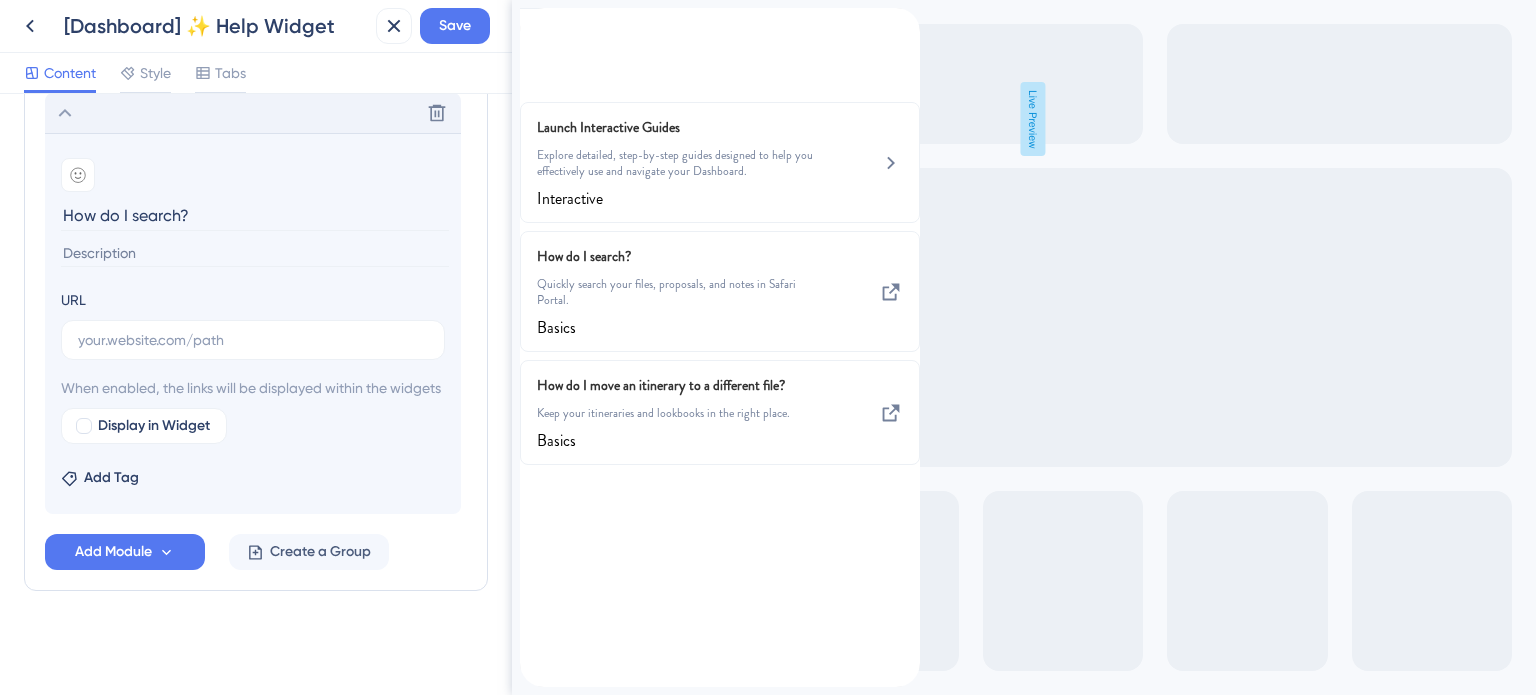 scroll, scrollTop: 1492, scrollLeft: 0, axis: vertical 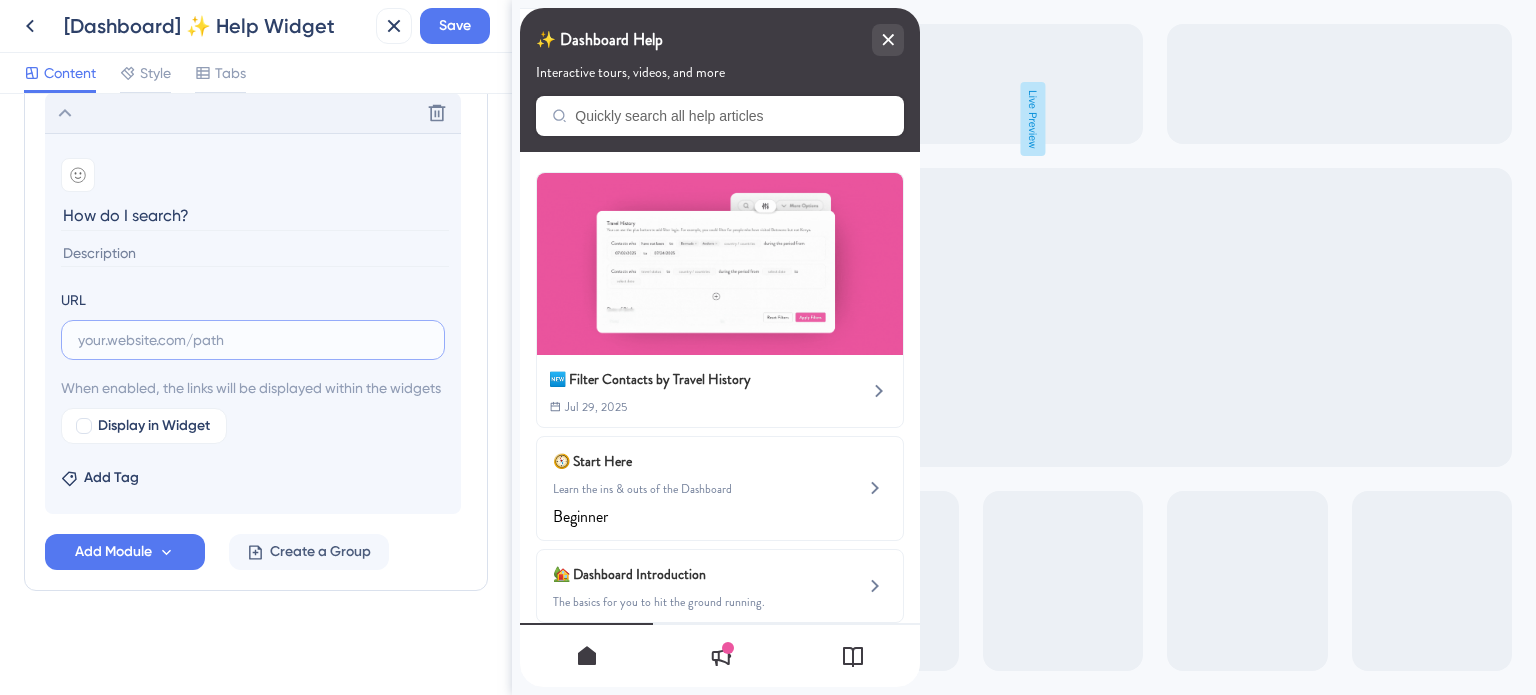 click at bounding box center (253, 340) 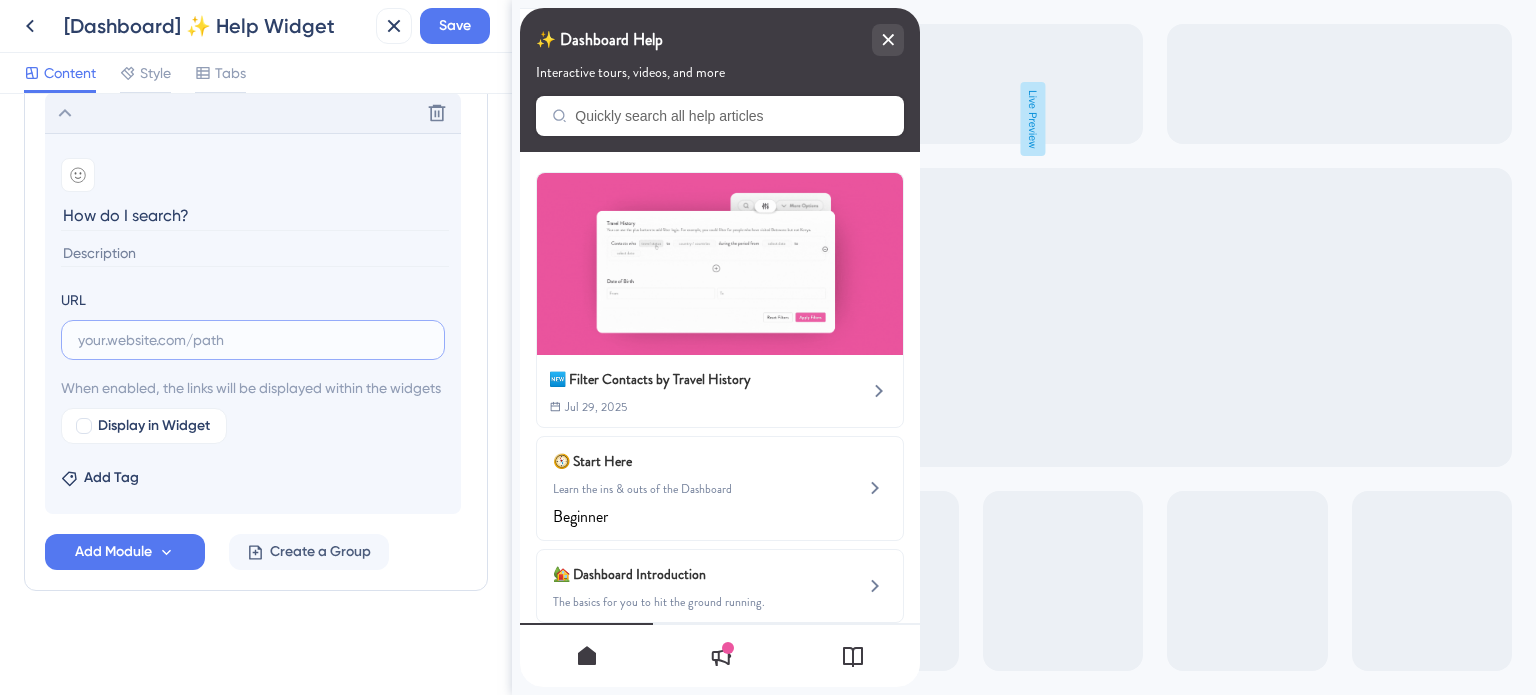 paste on "https://safariportal.help.userguiding.com/en/articles/6060-how-do-i-search-my-dashboard" 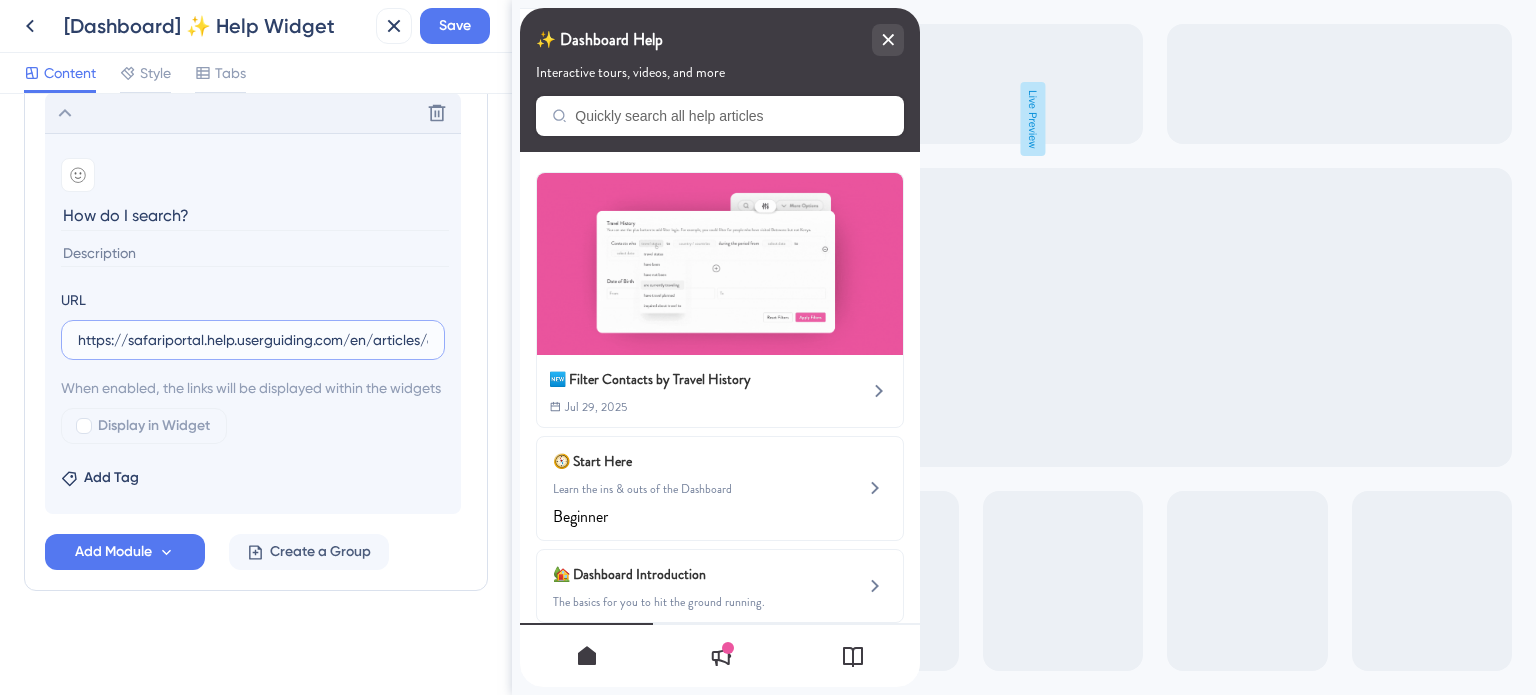 scroll, scrollTop: 0, scrollLeft: 256, axis: horizontal 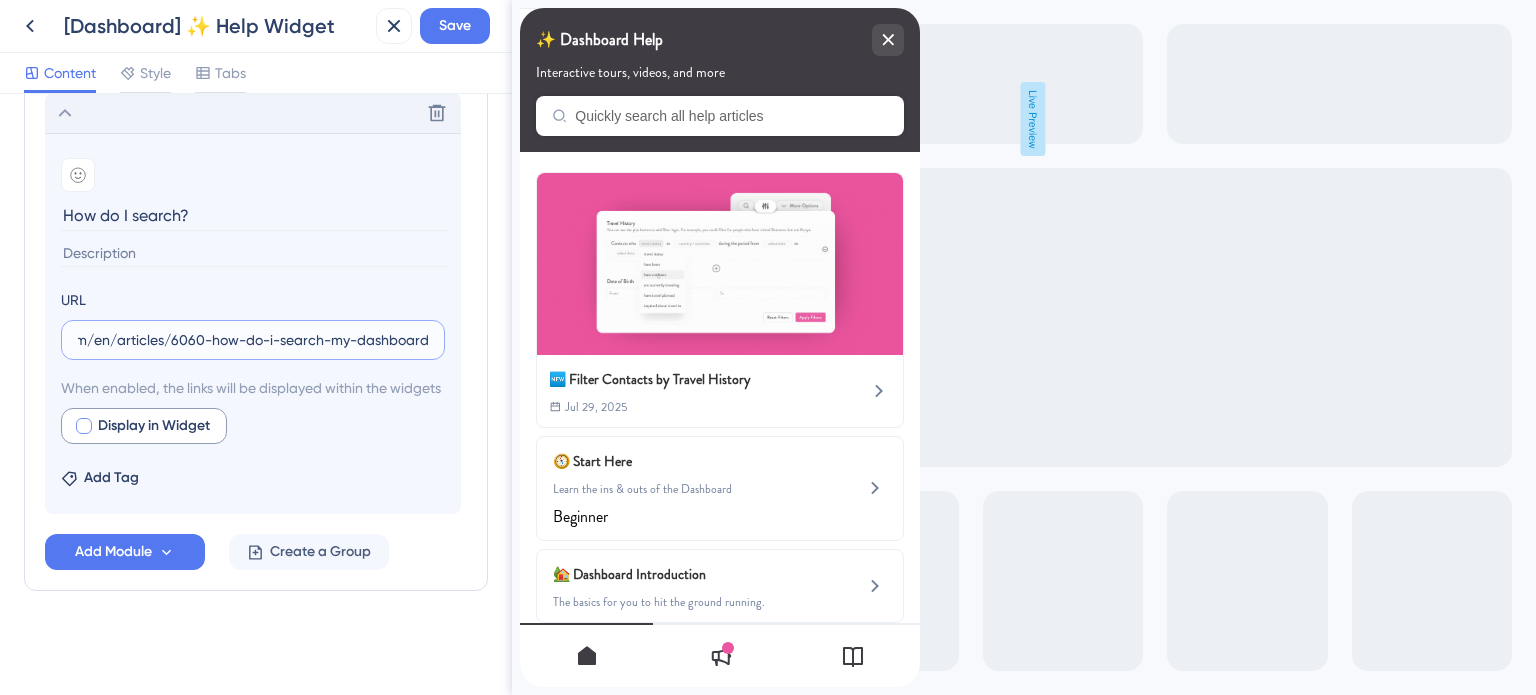 type on "https://safariportal.help.userguiding.com/en/articles/6060-how-do-i-search-my-dashboard" 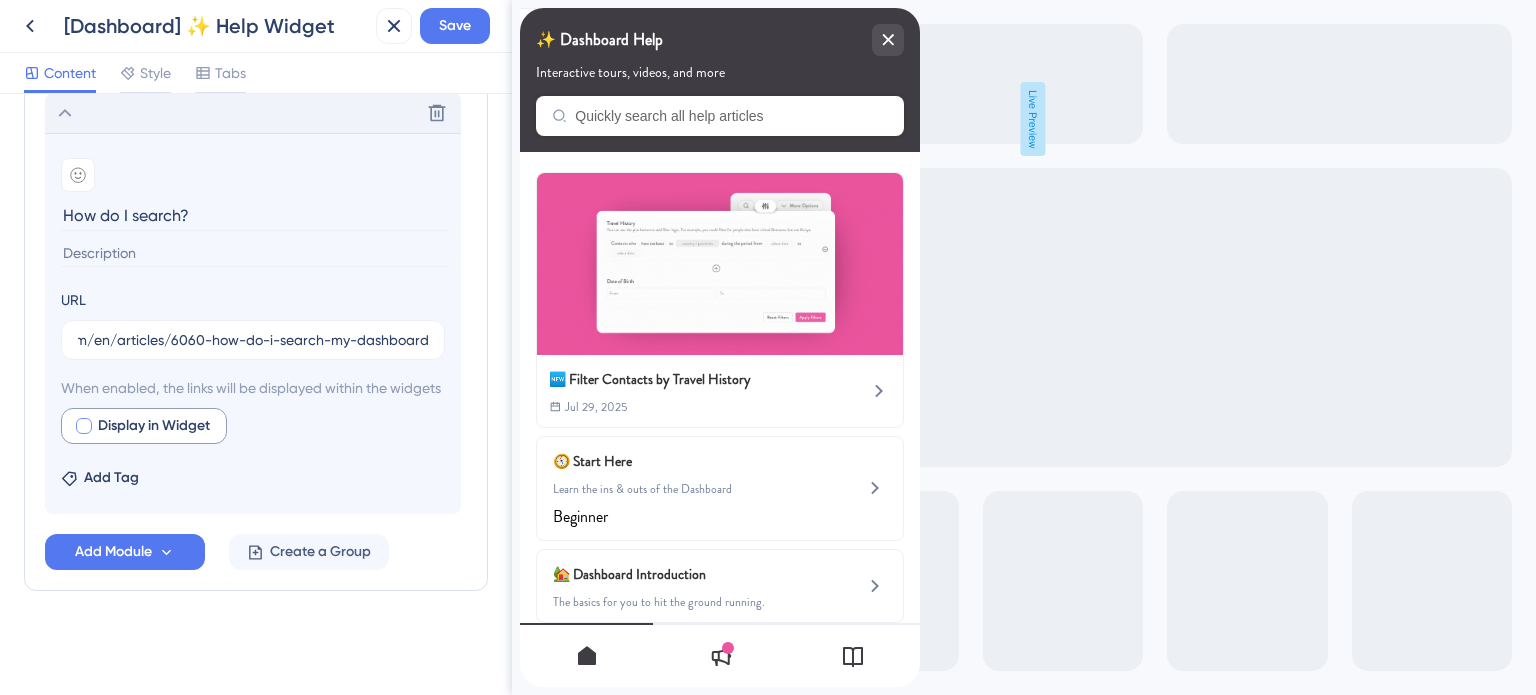 click at bounding box center [84, 426] 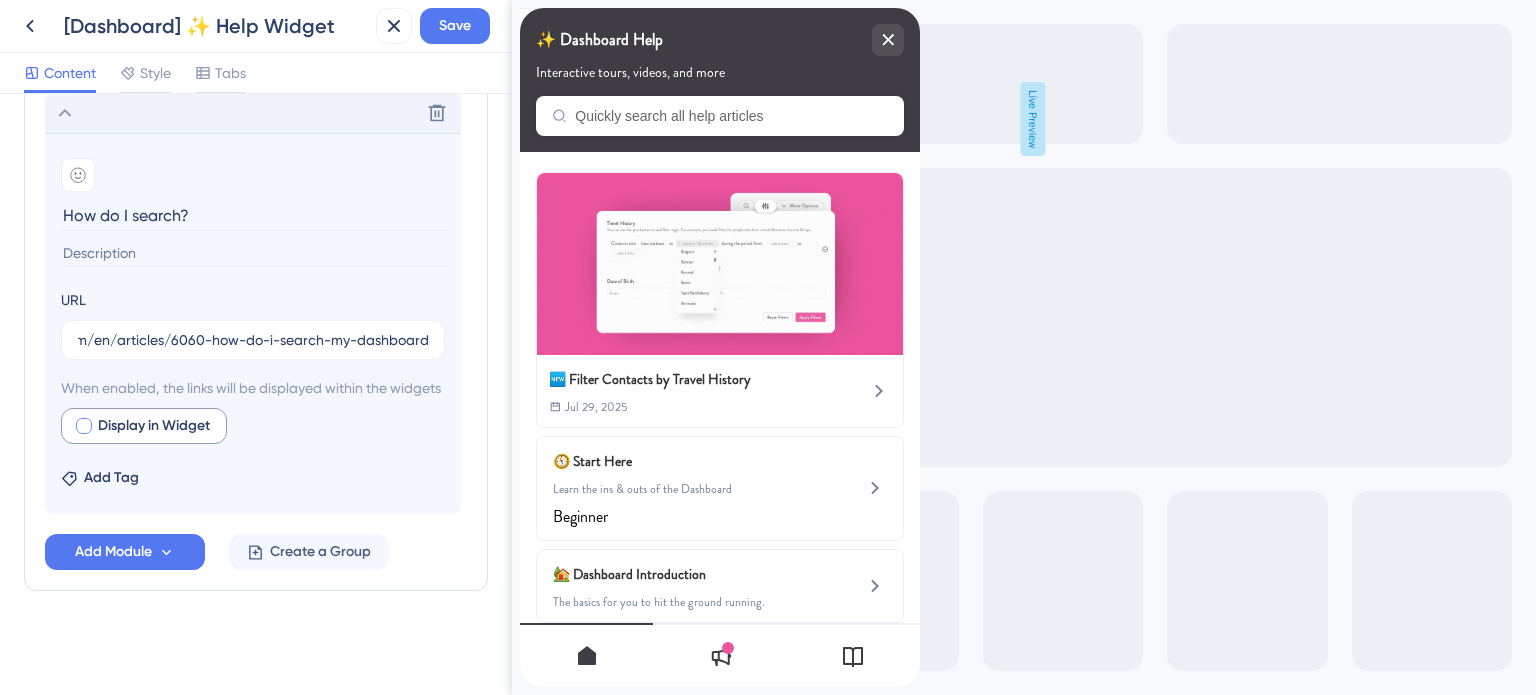 checkbox on "true" 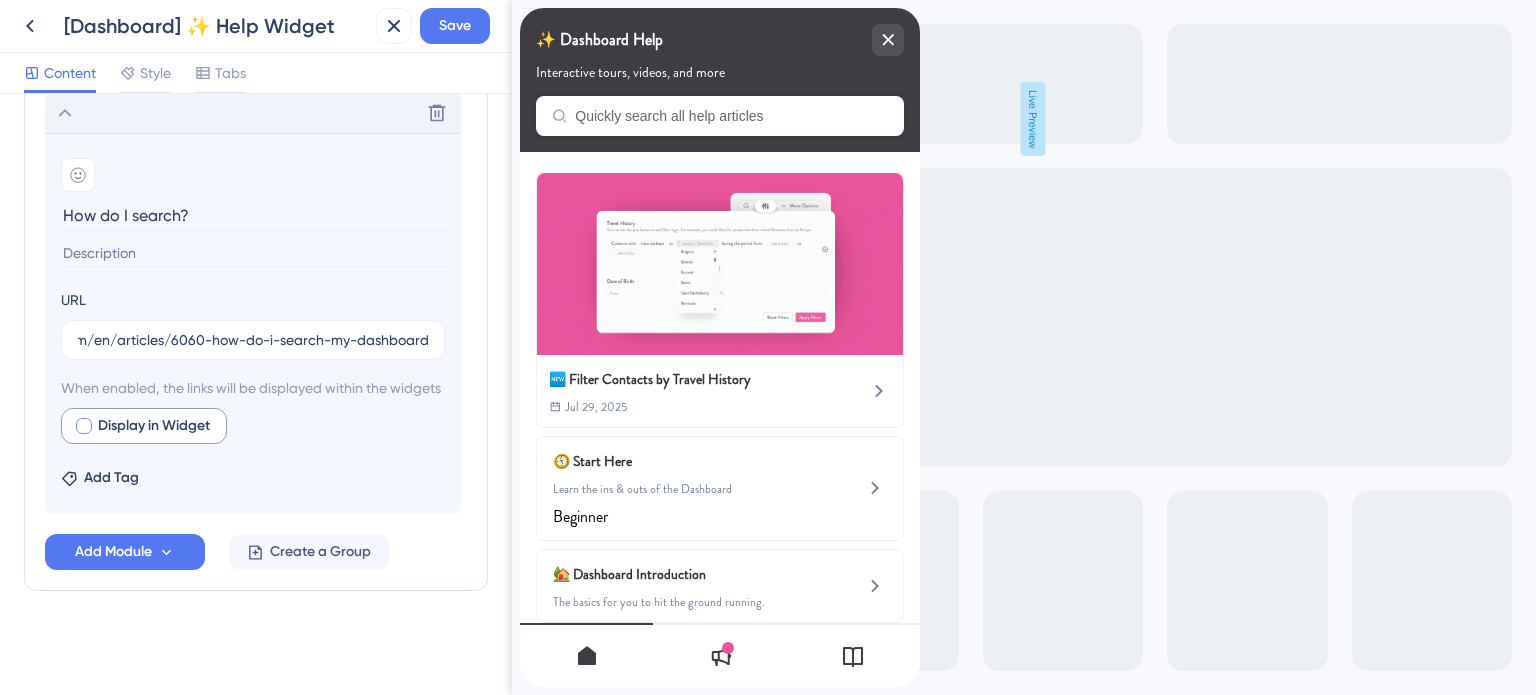 scroll, scrollTop: 0, scrollLeft: 0, axis: both 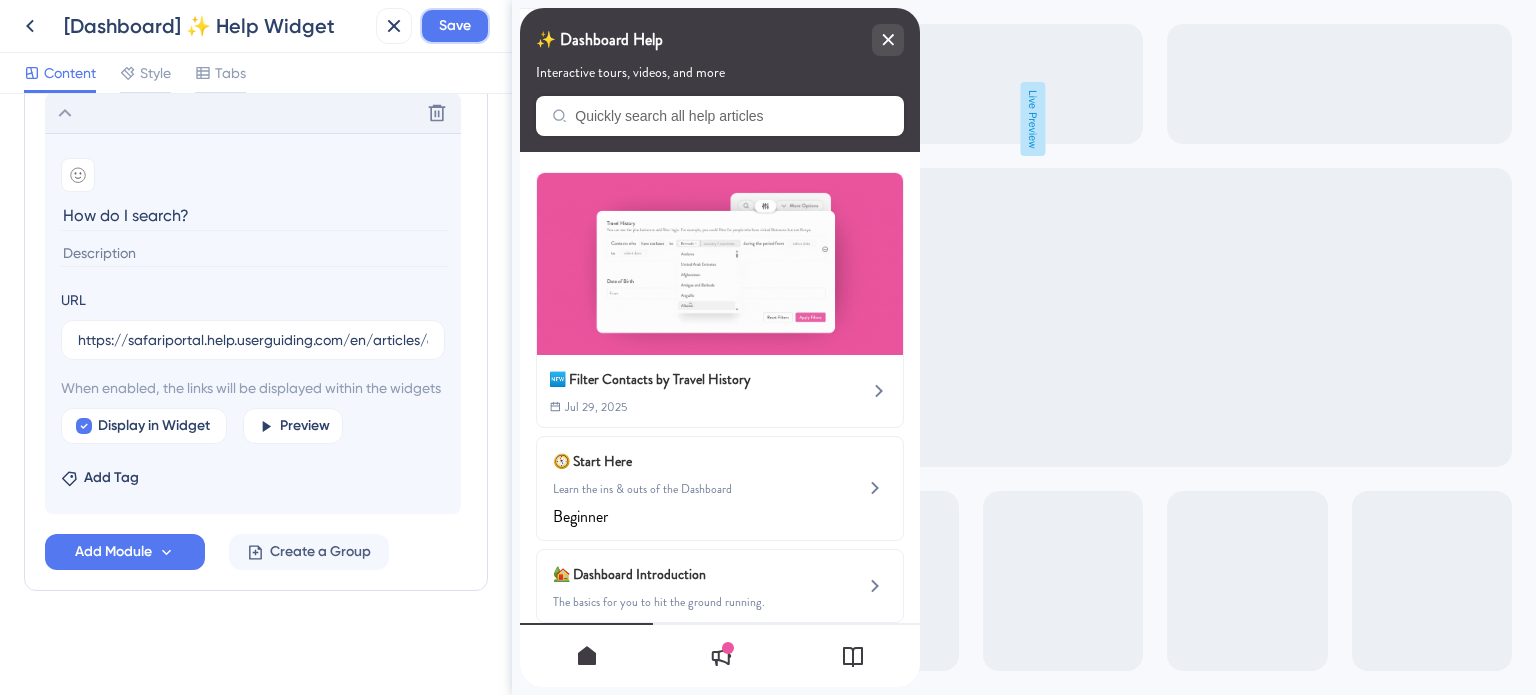 click on "Save" at bounding box center [455, 26] 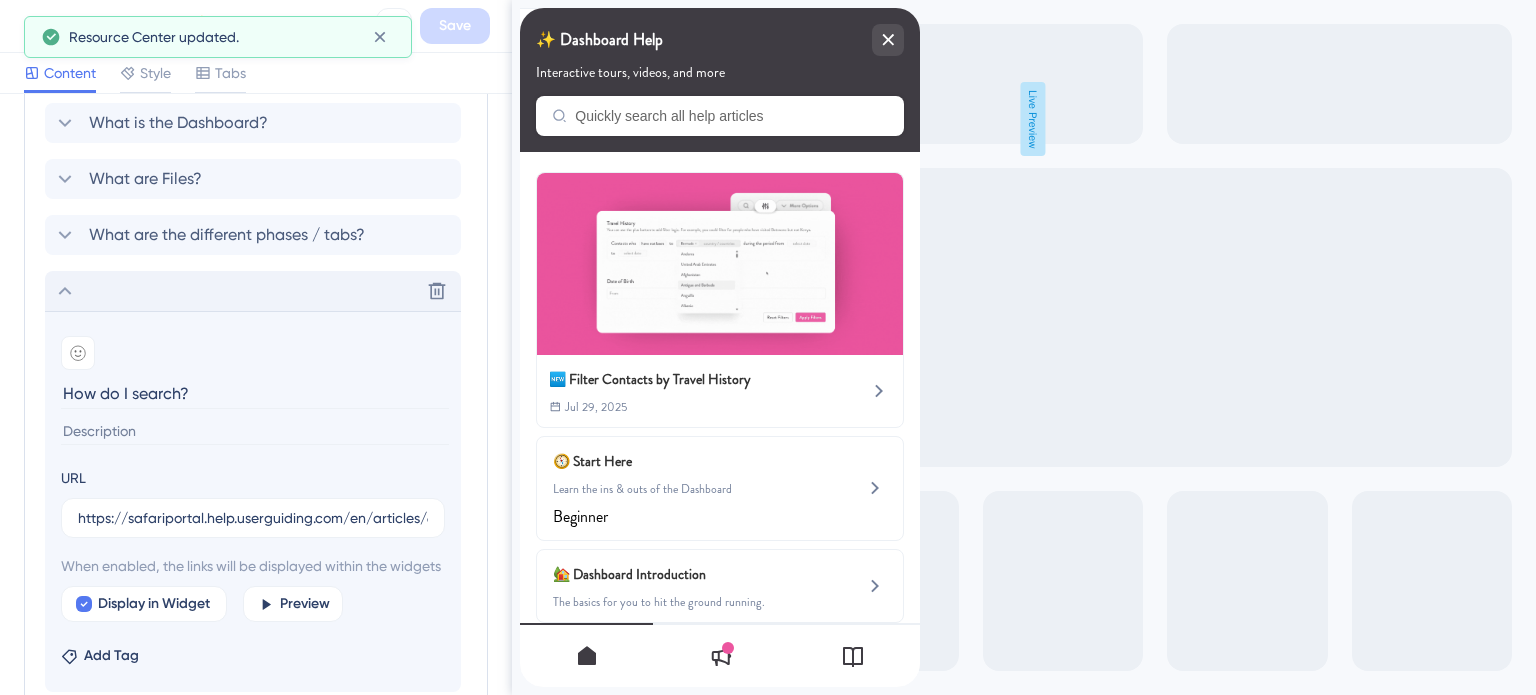 click 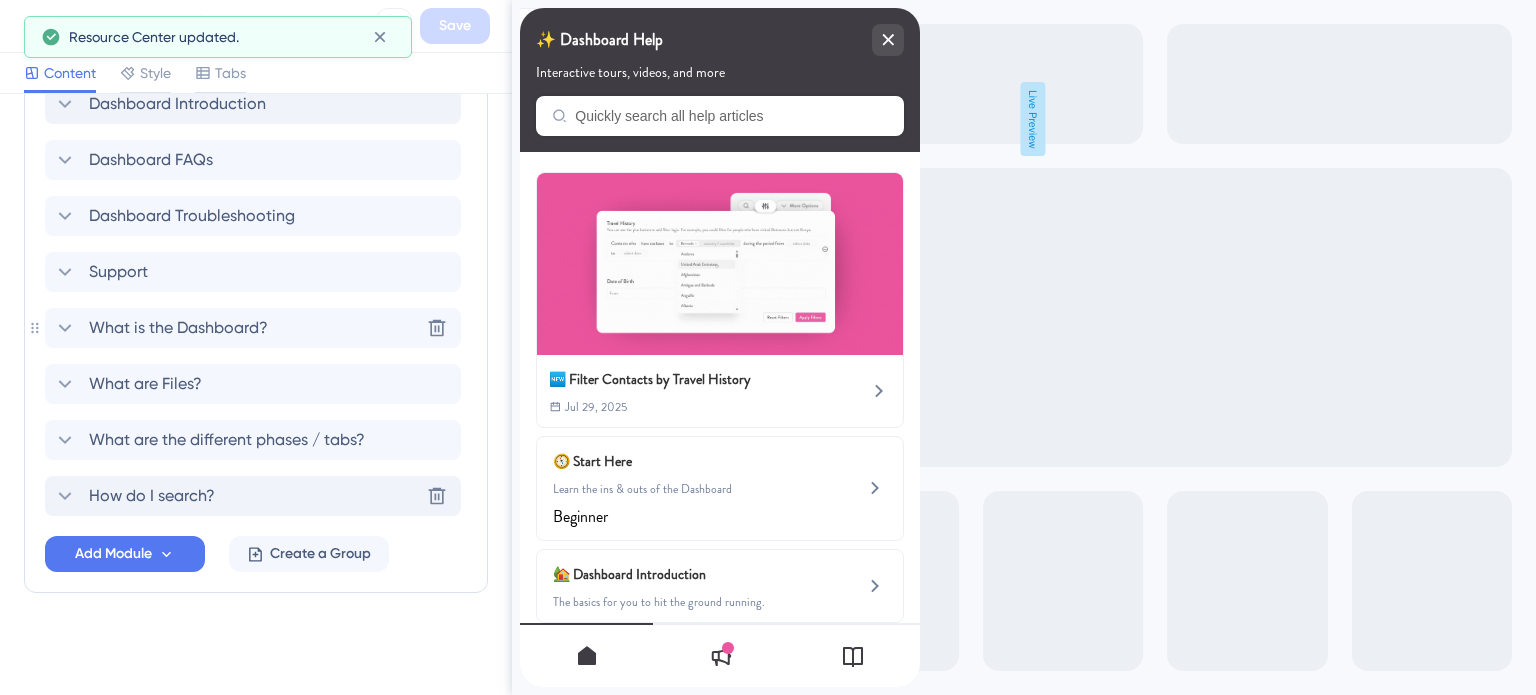 scroll, scrollTop: 787, scrollLeft: 0, axis: vertical 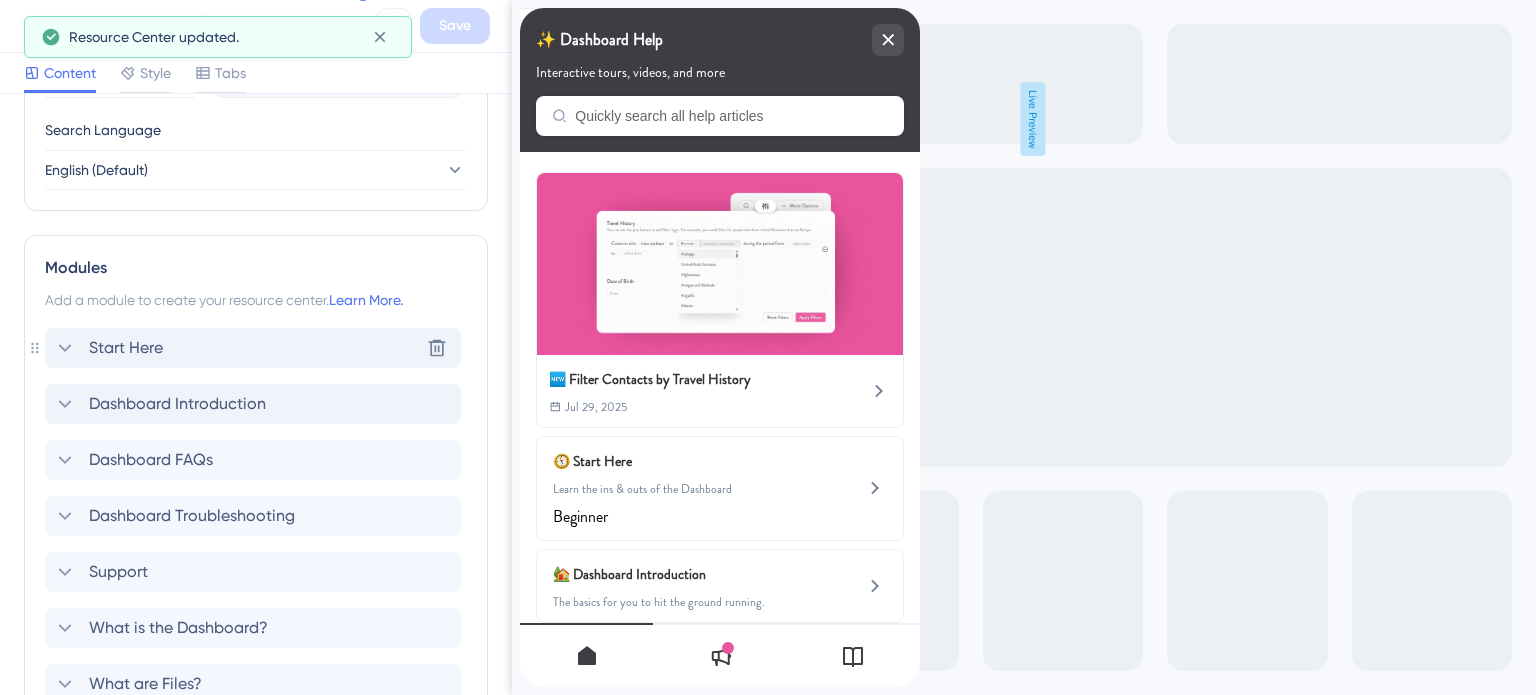 click on "Start Here" at bounding box center (126, 348) 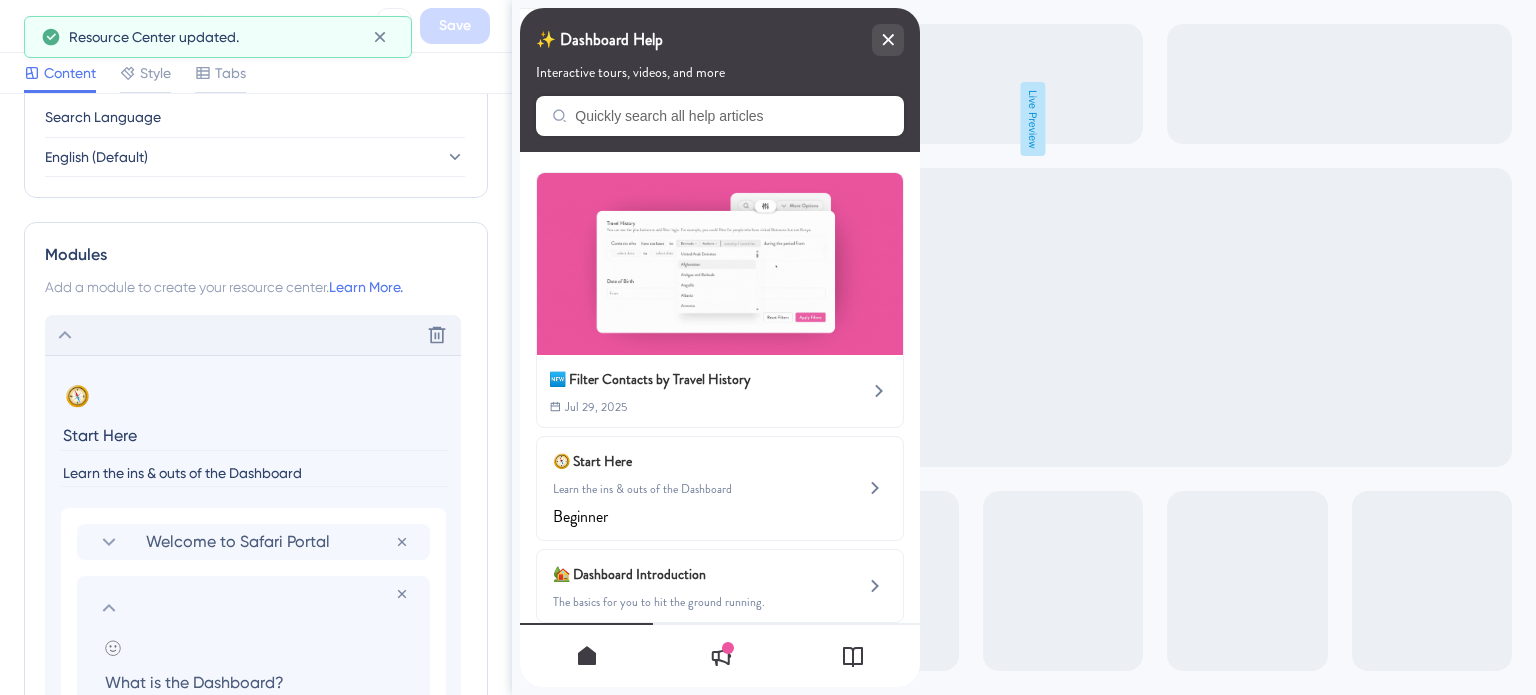 scroll, scrollTop: 1100, scrollLeft: 0, axis: vertical 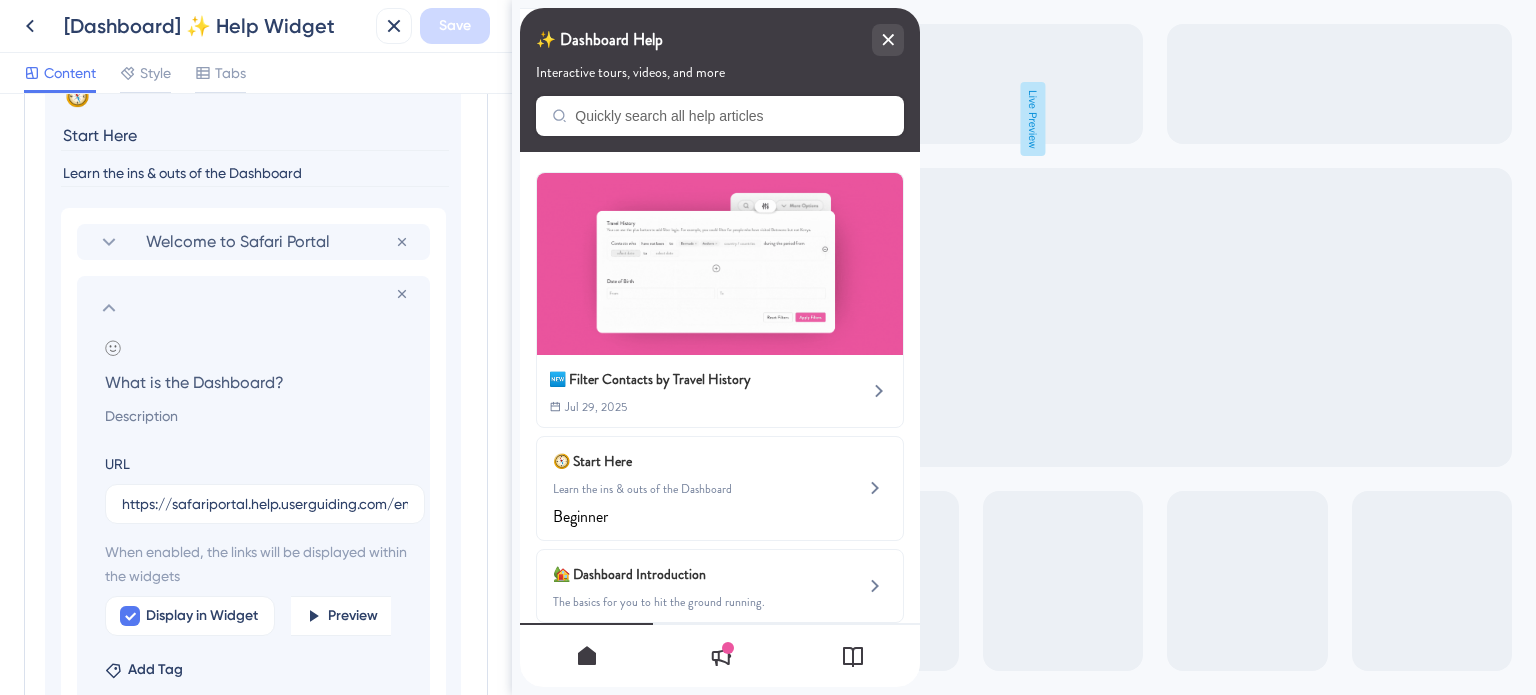 click 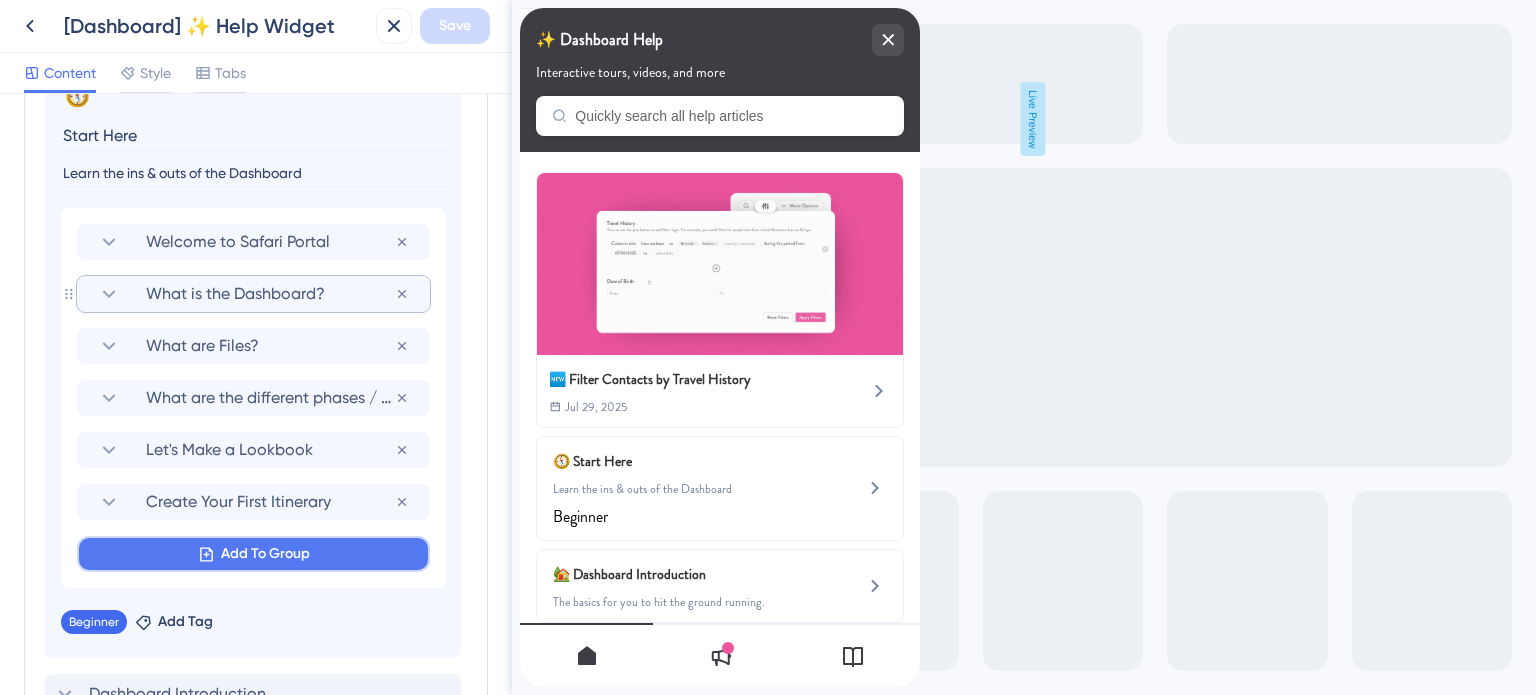 click on "Add To Group" at bounding box center [265, 554] 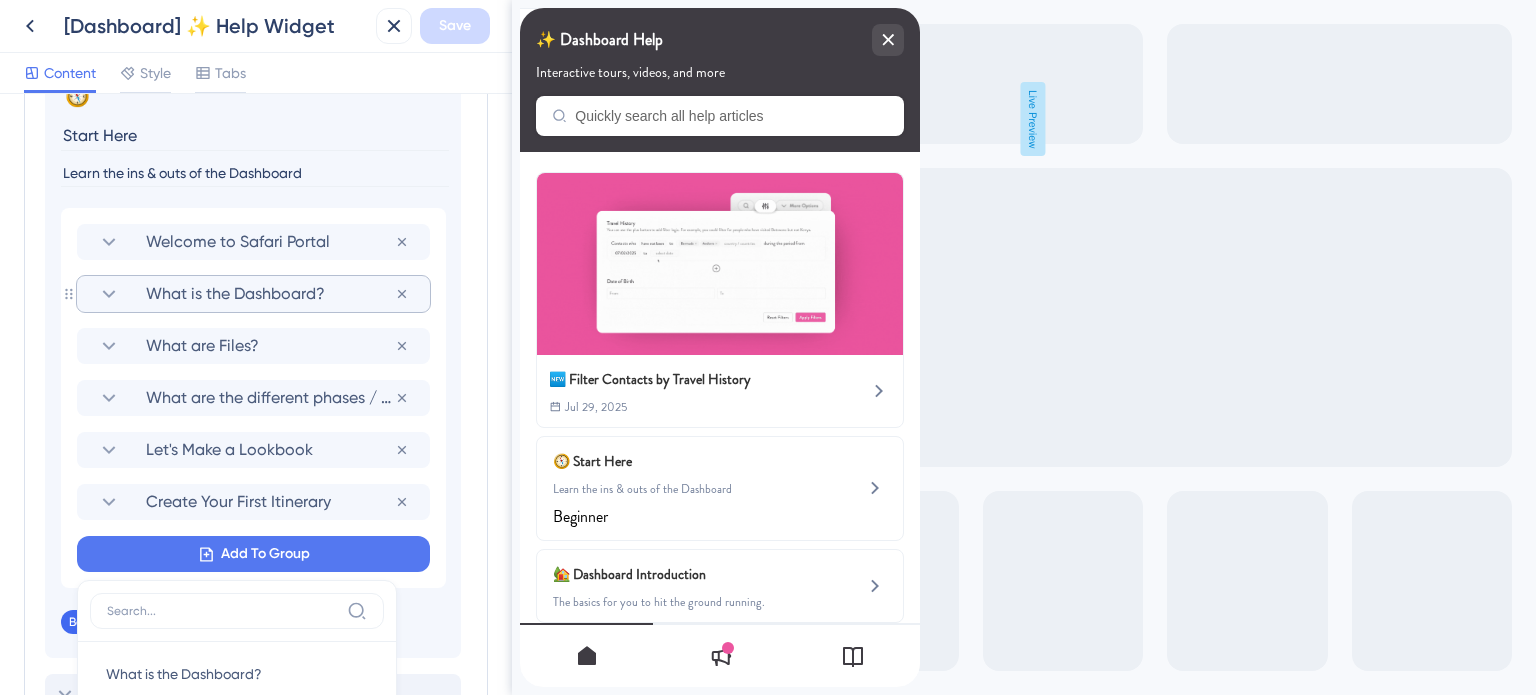scroll, scrollTop: 1377, scrollLeft: 0, axis: vertical 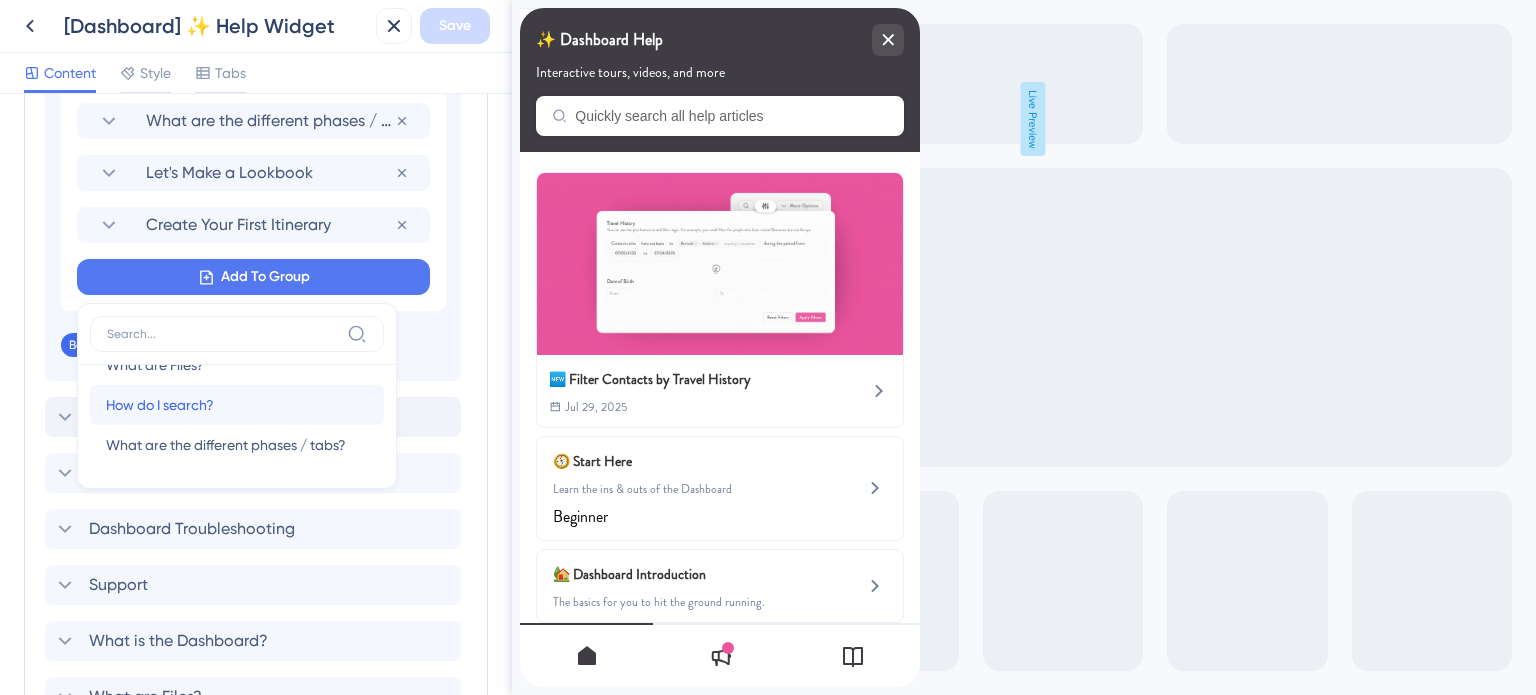 click on "How do I search?" at bounding box center (160, 405) 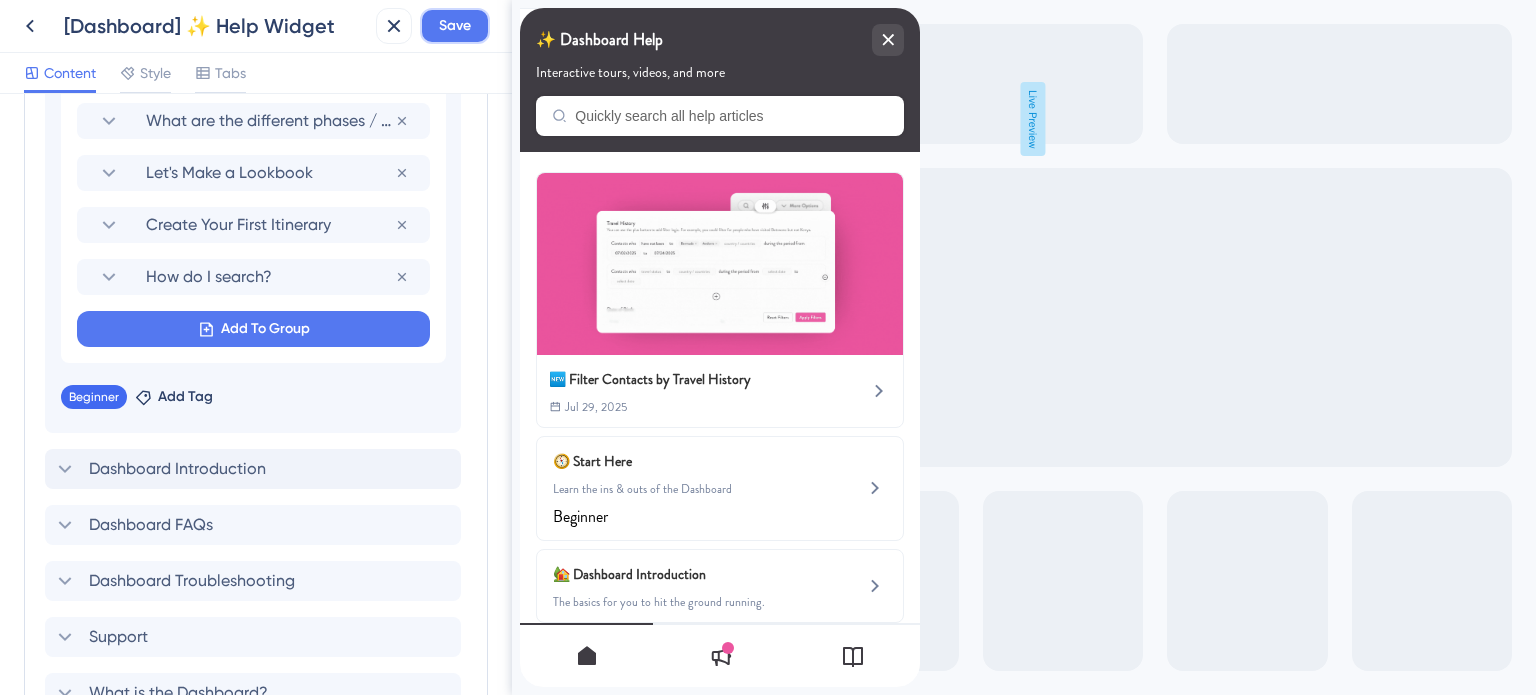 click on "Save" at bounding box center (455, 26) 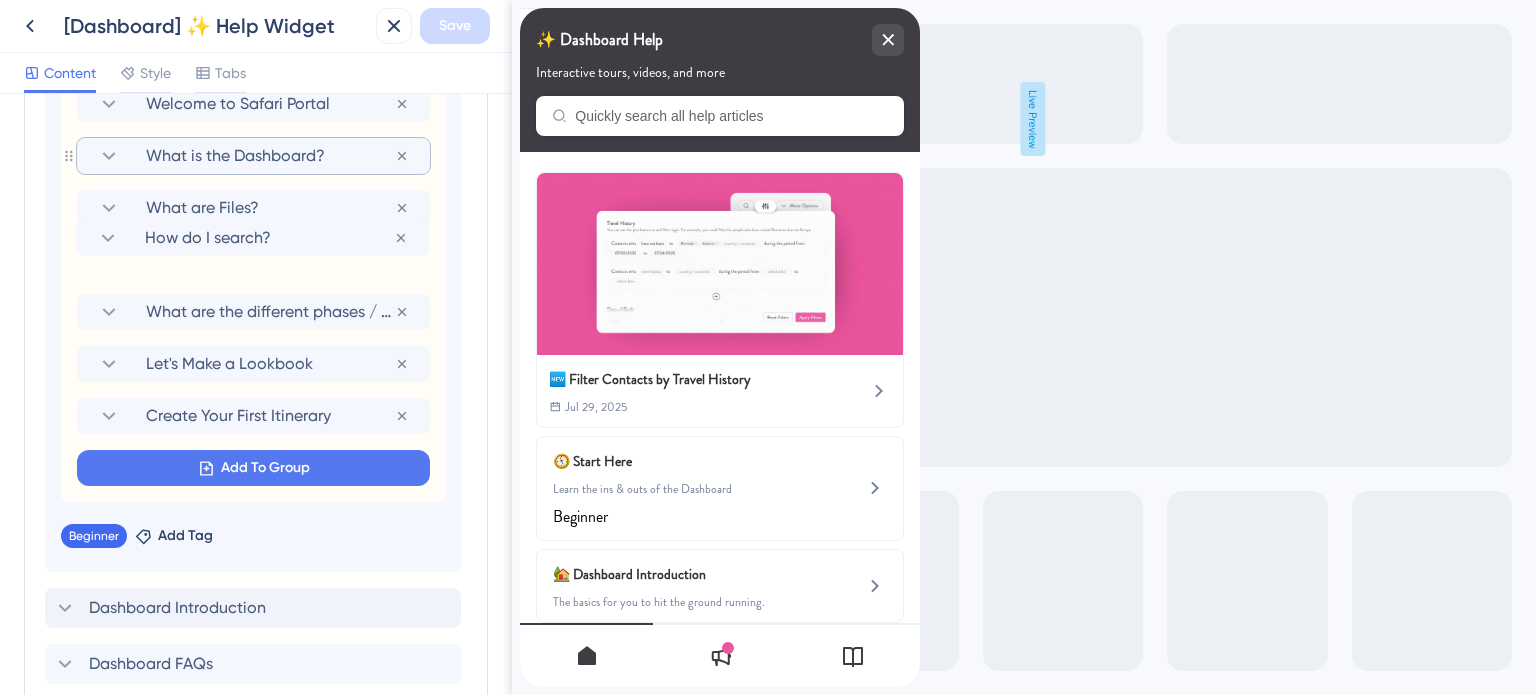 scroll, scrollTop: 1236, scrollLeft: 0, axis: vertical 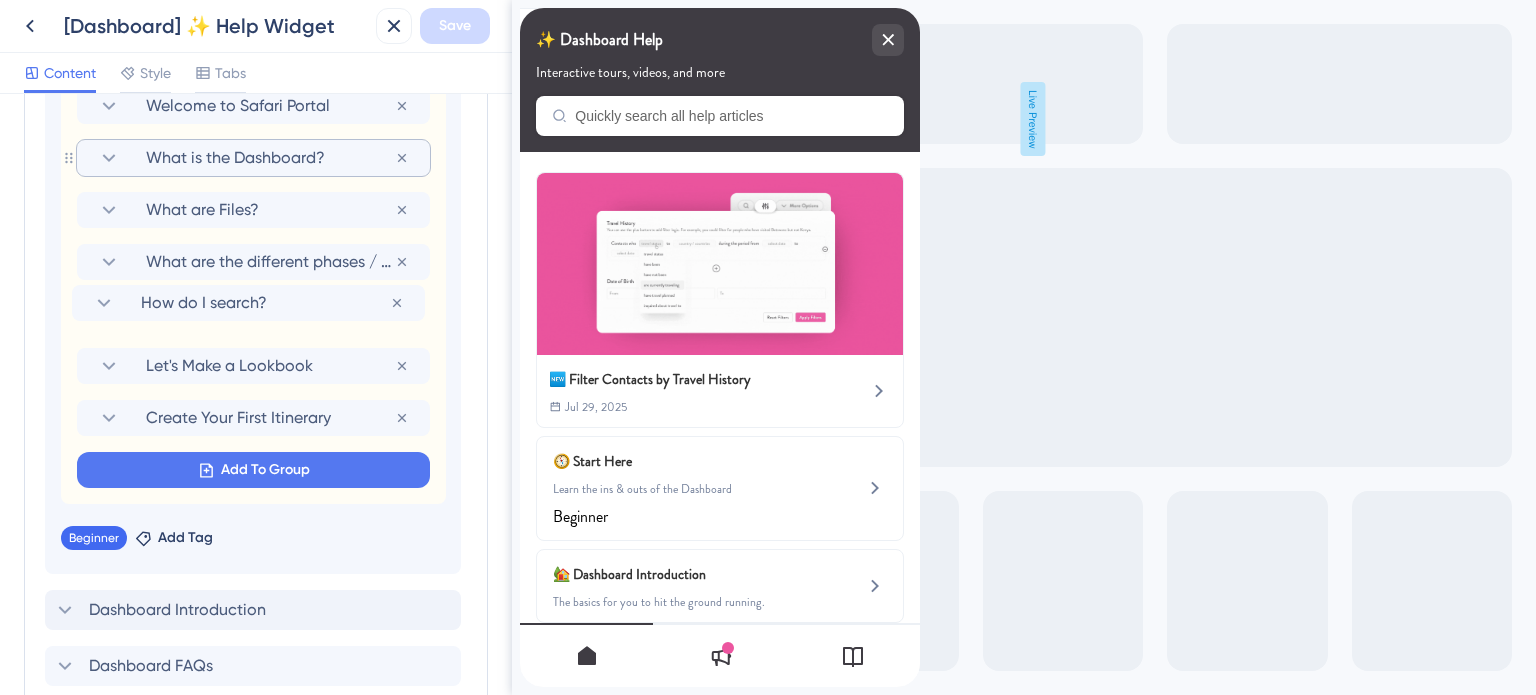 drag, startPoint x: 69, startPoint y: 375, endPoint x: 64, endPoint y: 295, distance: 80.1561 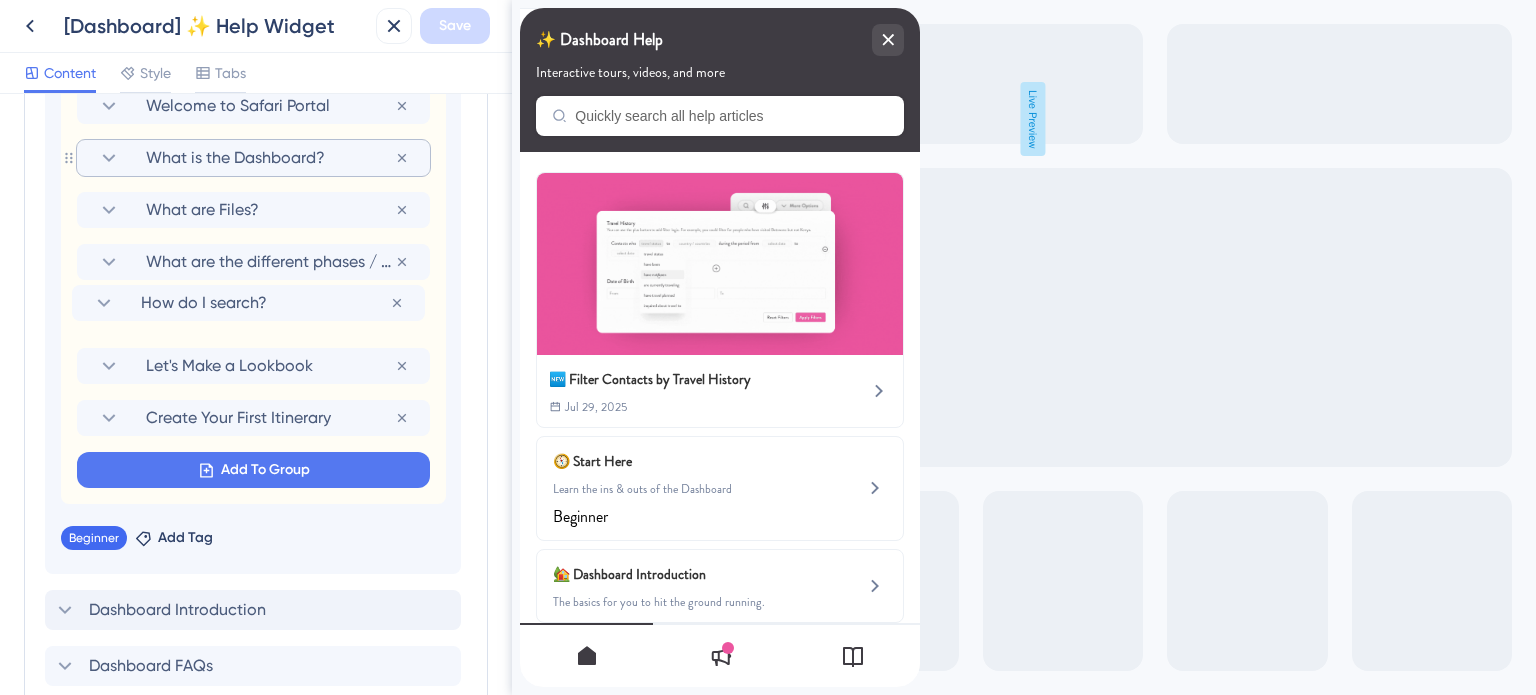 click on "Welcome to Safari Portal Remove from group What is the Dashboard? Remove from group What are Files? Remove from group What are the different phases / tabs? Remove from group Let's Make a Lookbook Remove from group Create Your First Itinerary Remove from group How do I search? Remove from group Add To Group" at bounding box center (253, 288) 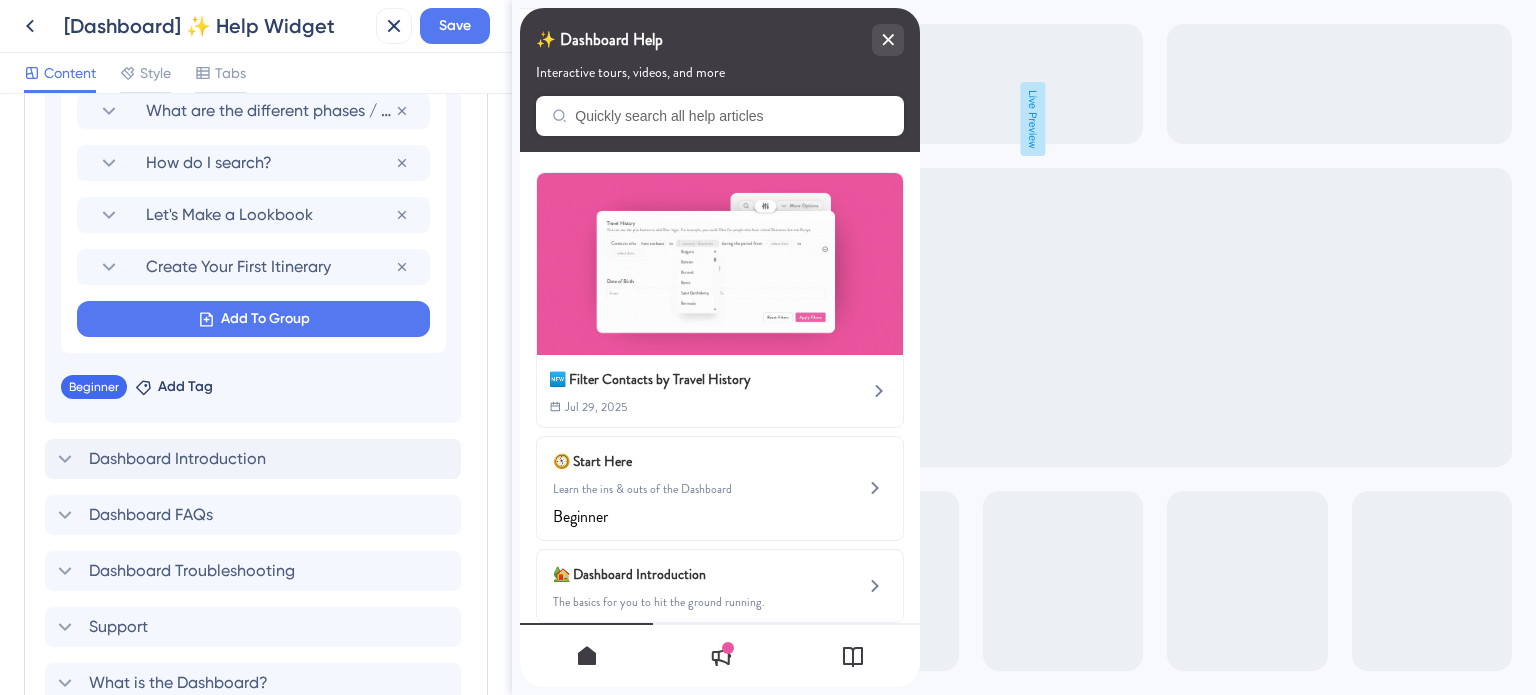 scroll, scrollTop: 1536, scrollLeft: 0, axis: vertical 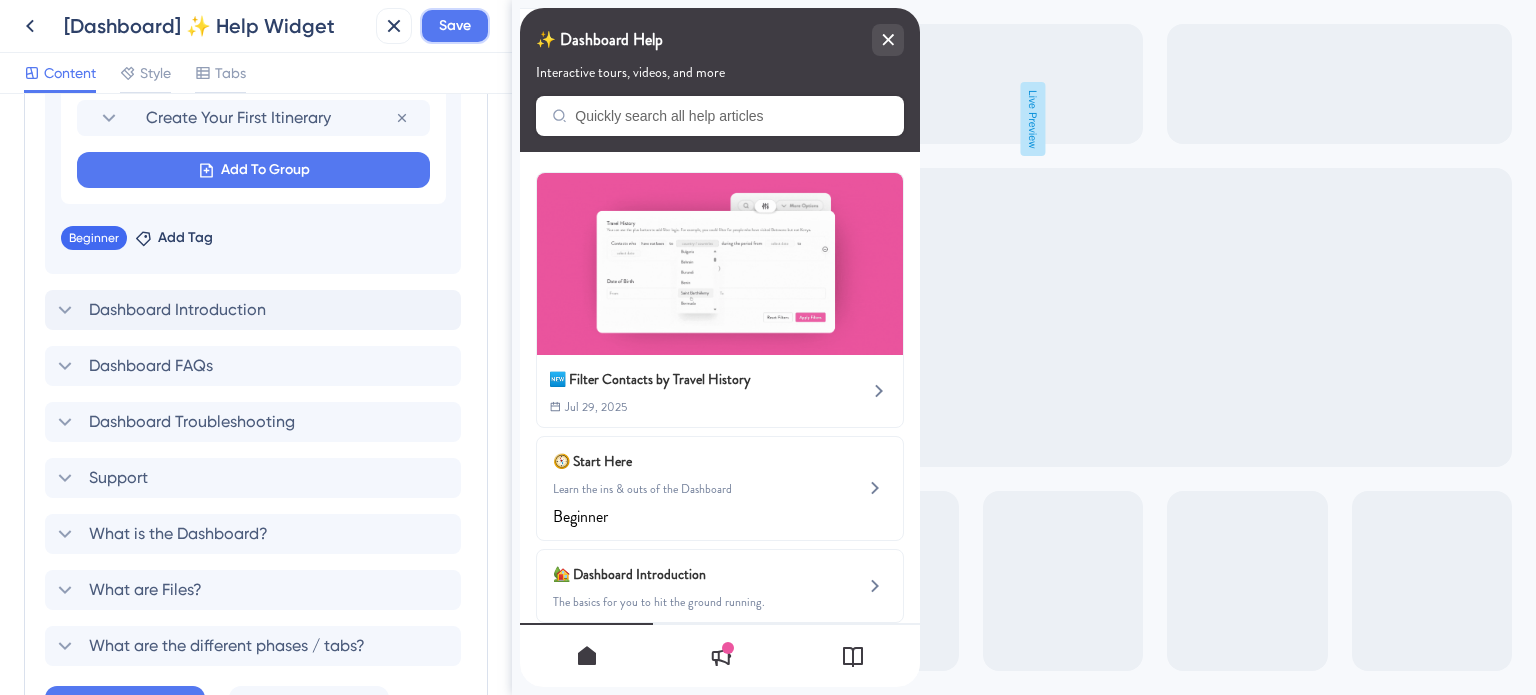 click on "Save" at bounding box center [455, 26] 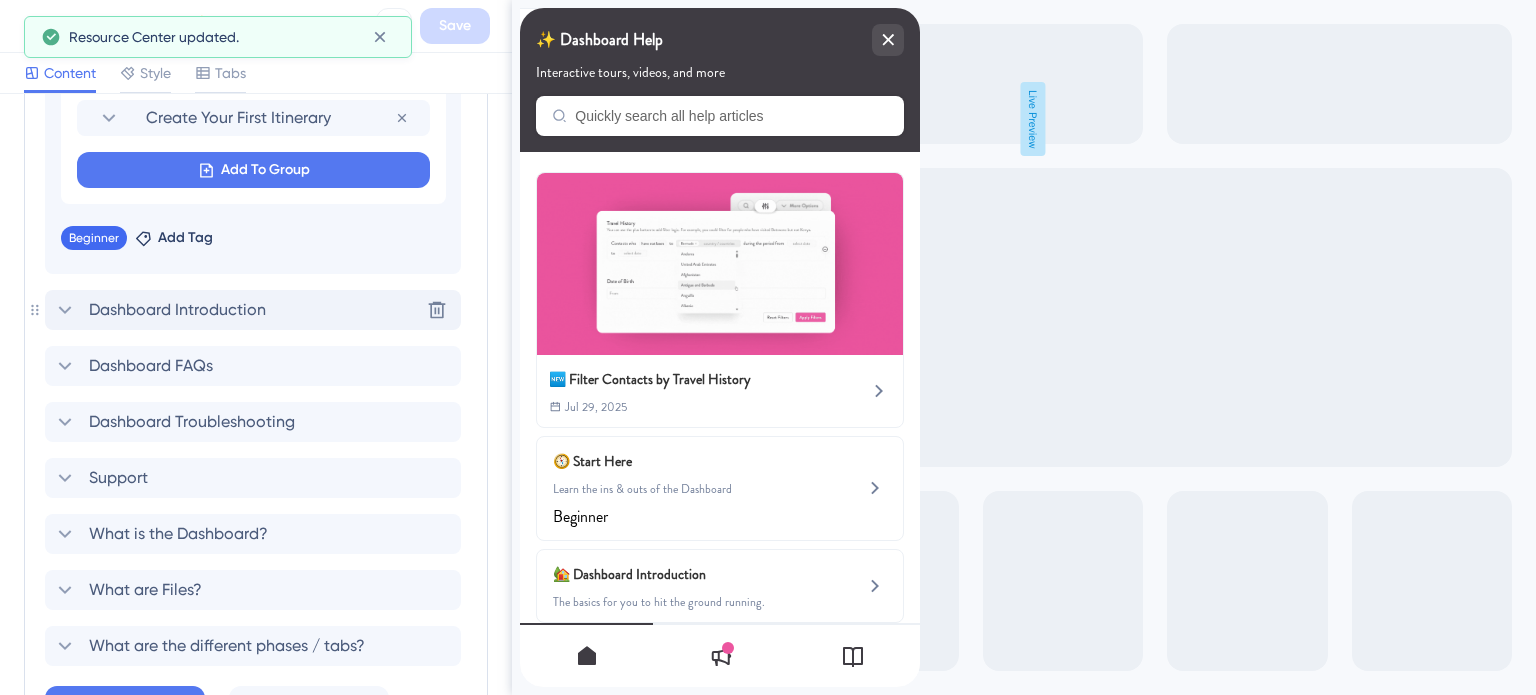 click 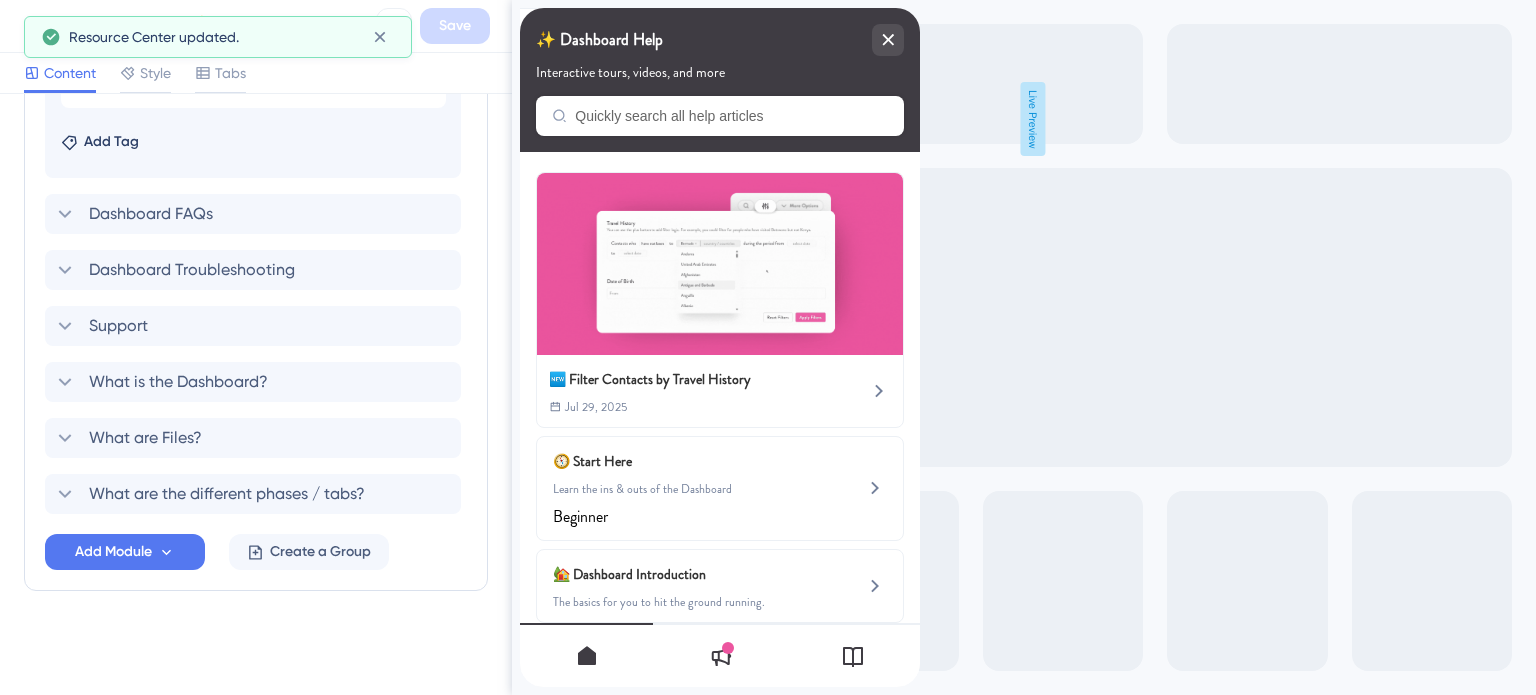scroll, scrollTop: 896, scrollLeft: 0, axis: vertical 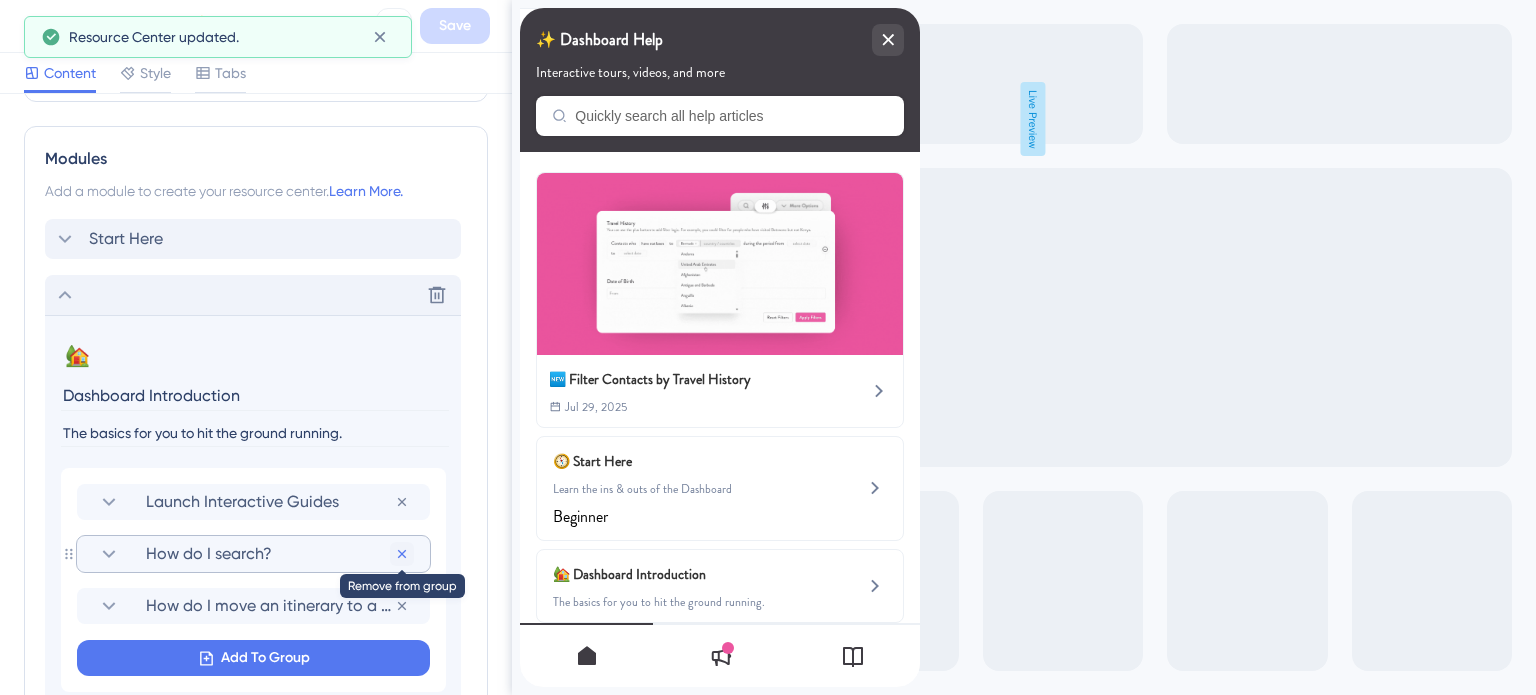 click 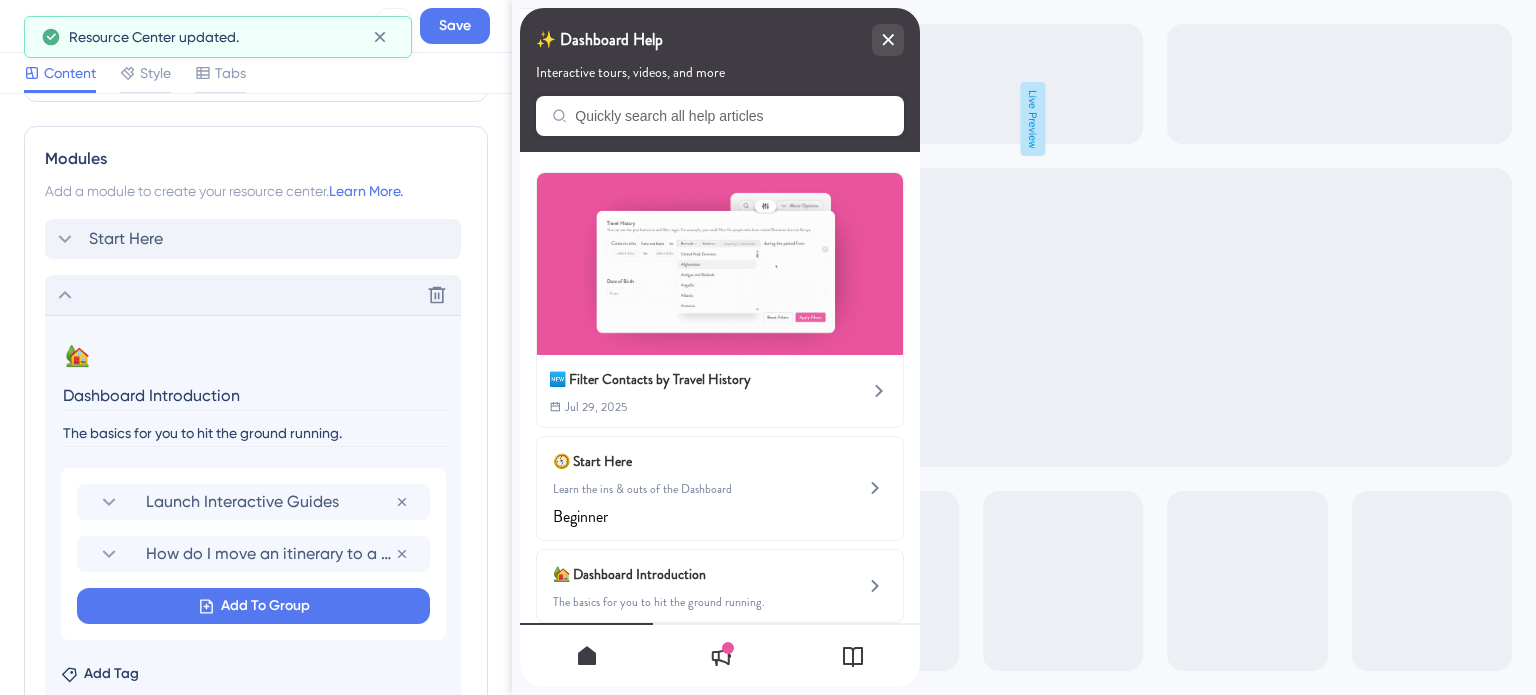 click on "How do I move an itinerary to a different file?" at bounding box center (270, 554) 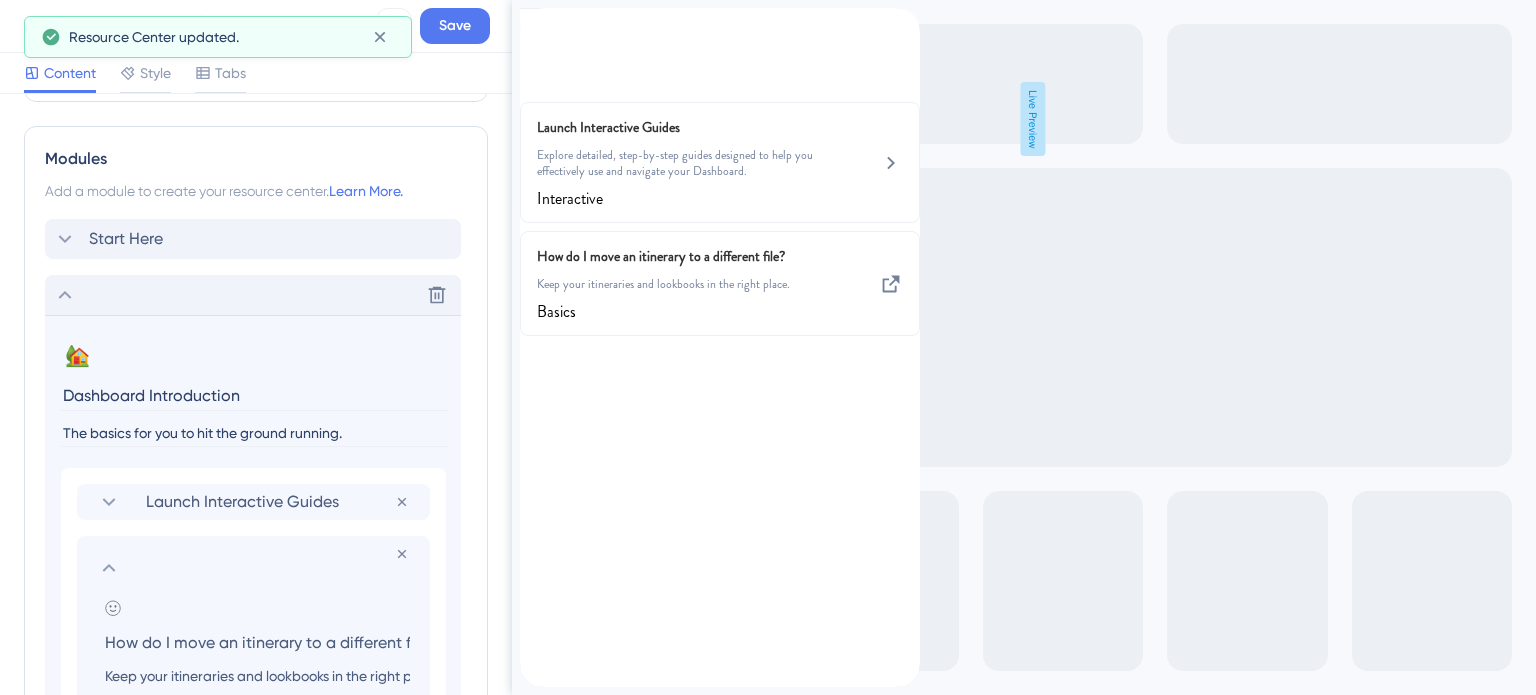 scroll, scrollTop: 0, scrollLeft: 22, axis: horizontal 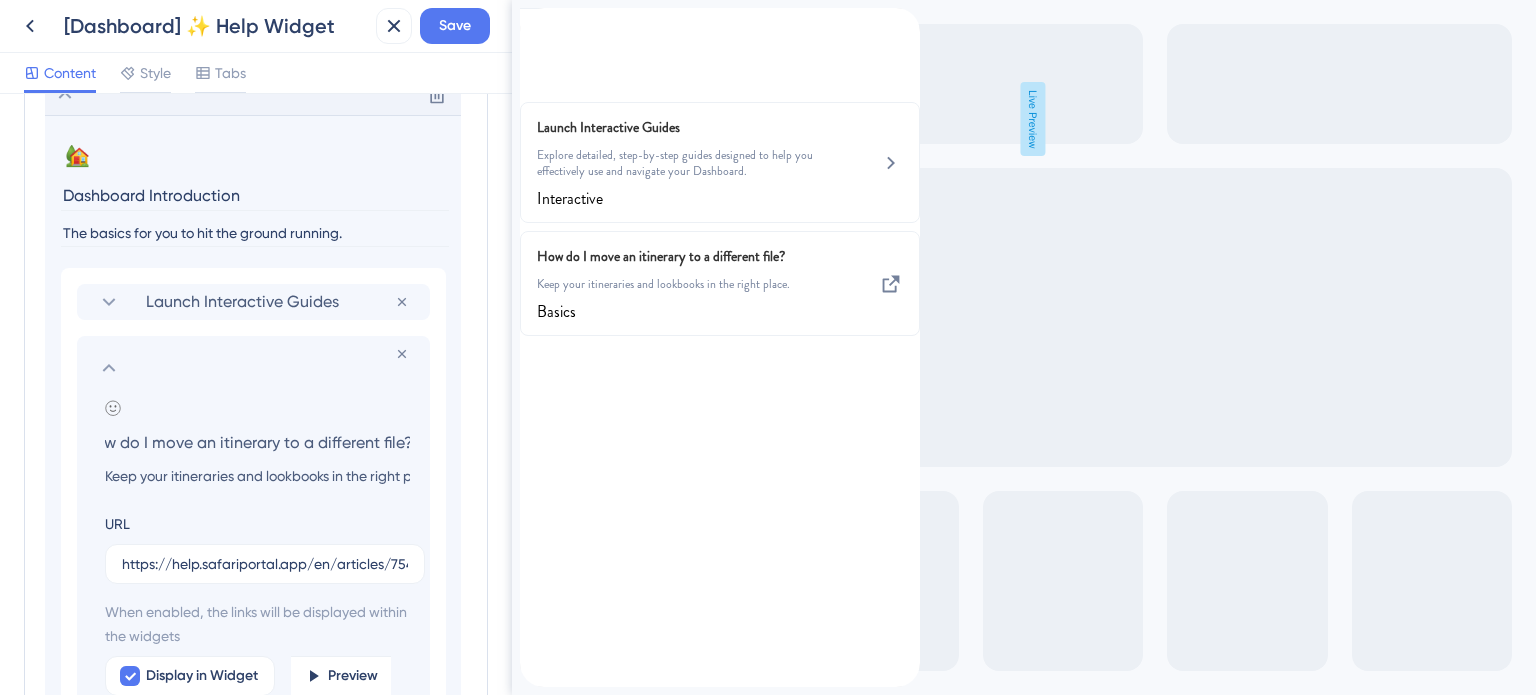 click on "How do I move an itinerary to a different file?" at bounding box center (257, 442) 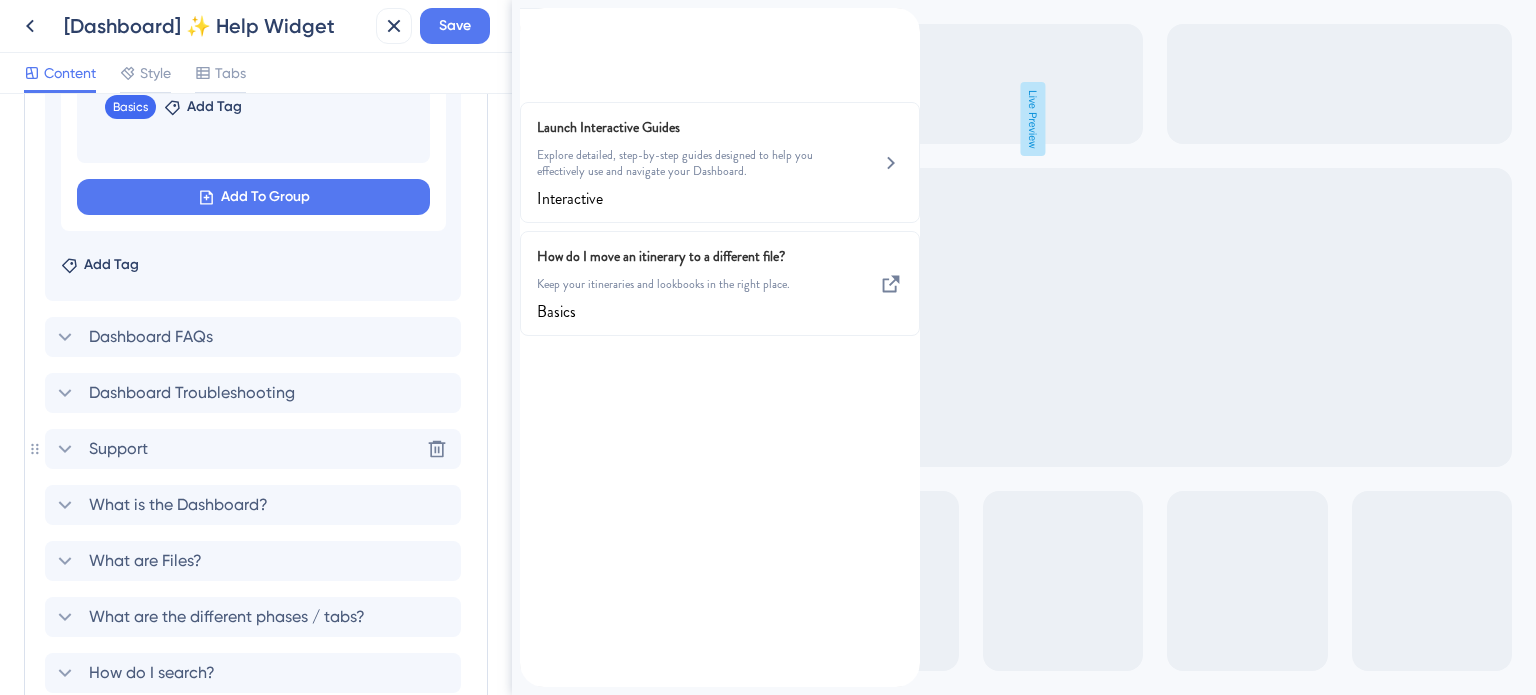 scroll, scrollTop: 1896, scrollLeft: 0, axis: vertical 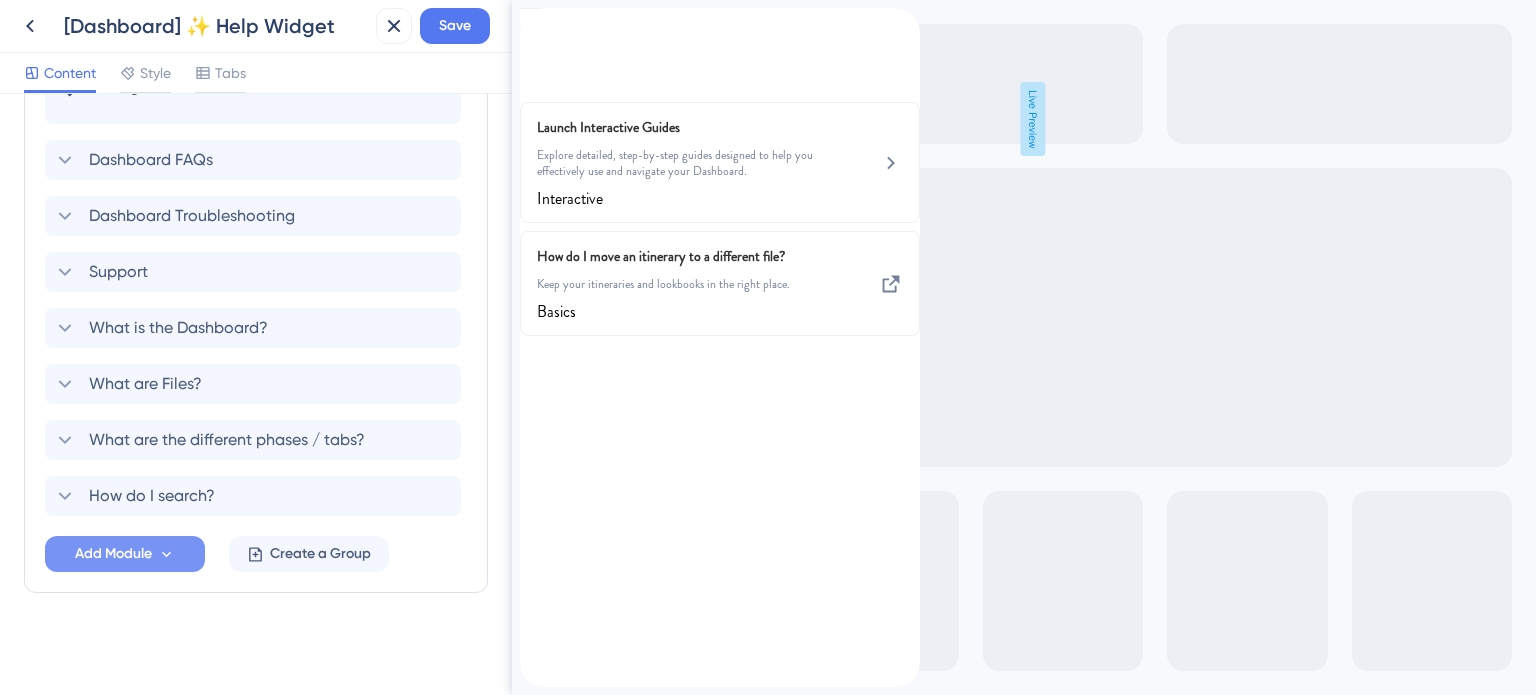 click on "Add Module" at bounding box center (113, 554) 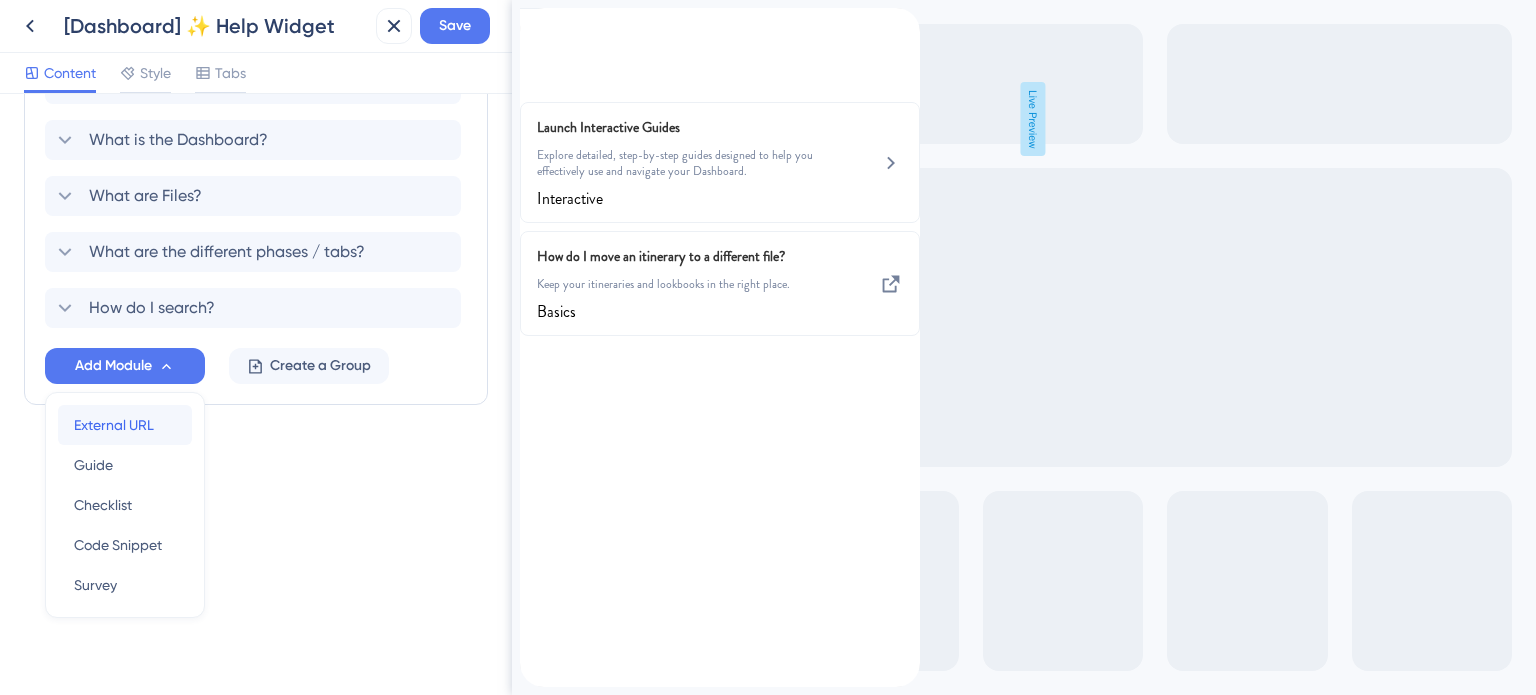 click on "External URL" at bounding box center (114, 425) 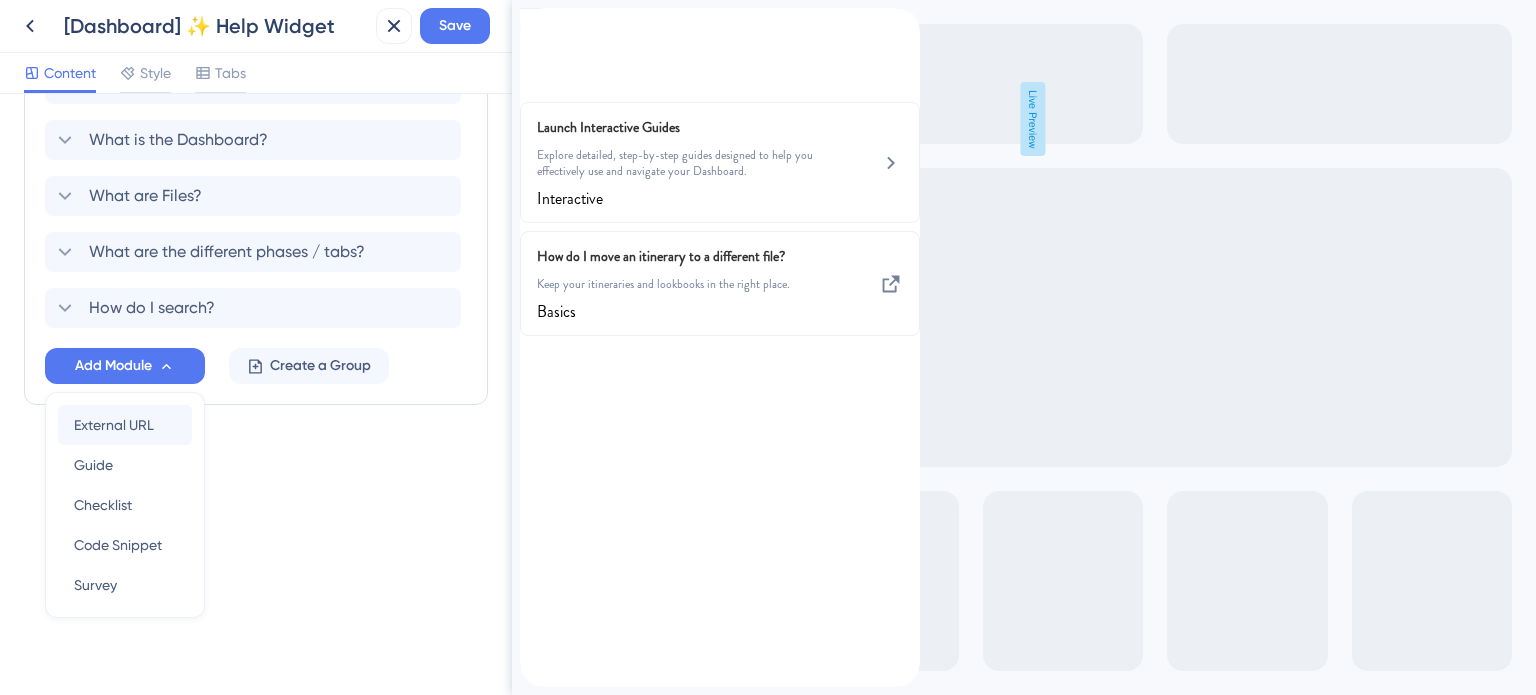 scroll, scrollTop: 1548, scrollLeft: 0, axis: vertical 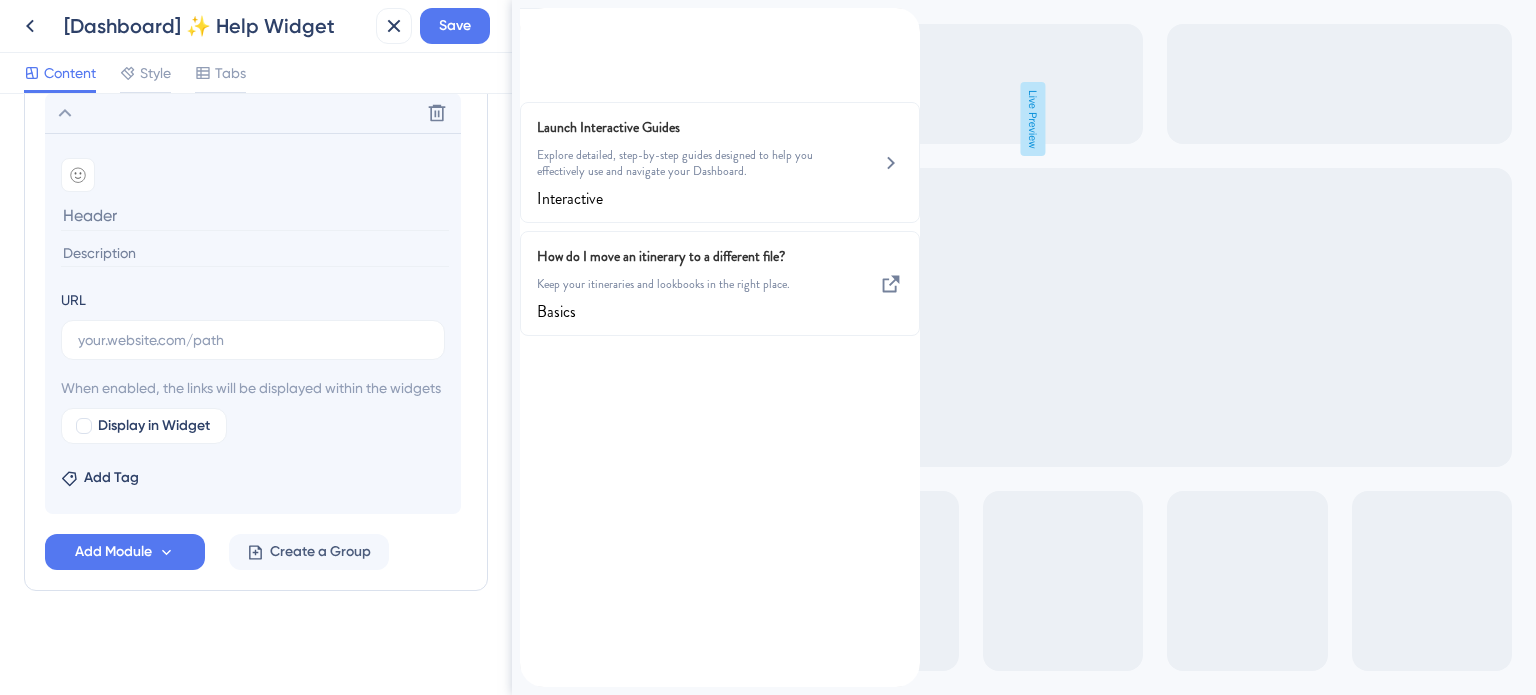 type on "How do I move an itinerary to a different file?" 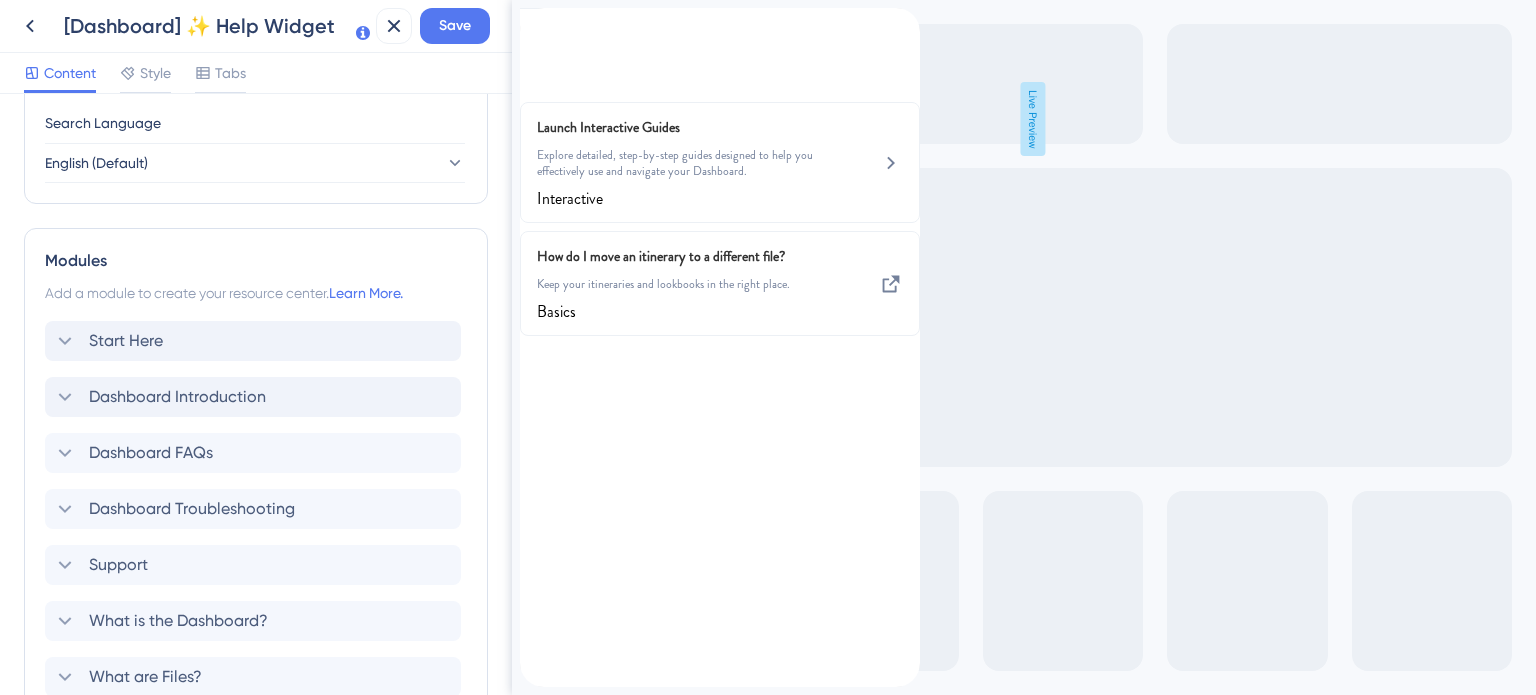 scroll, scrollTop: 748, scrollLeft: 0, axis: vertical 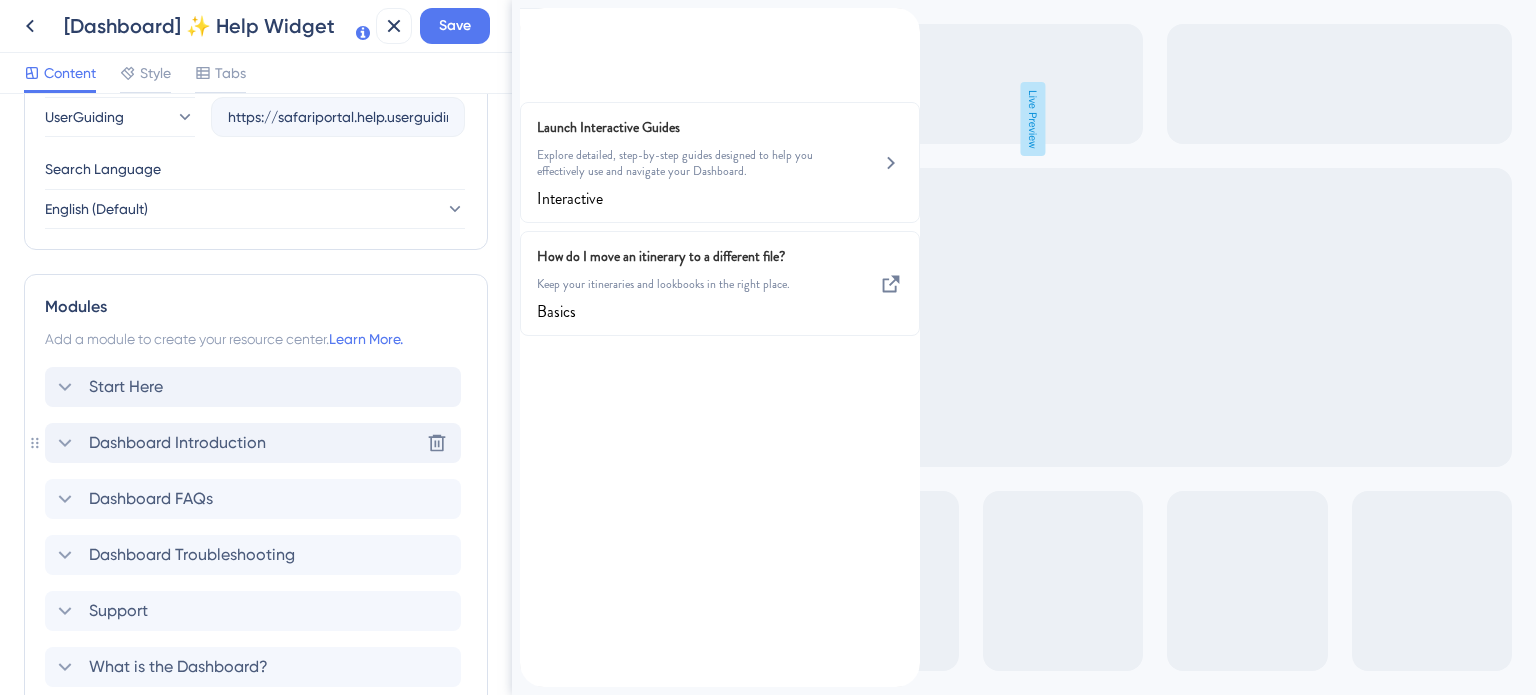 click on "Dashboard Introduction" at bounding box center [177, 443] 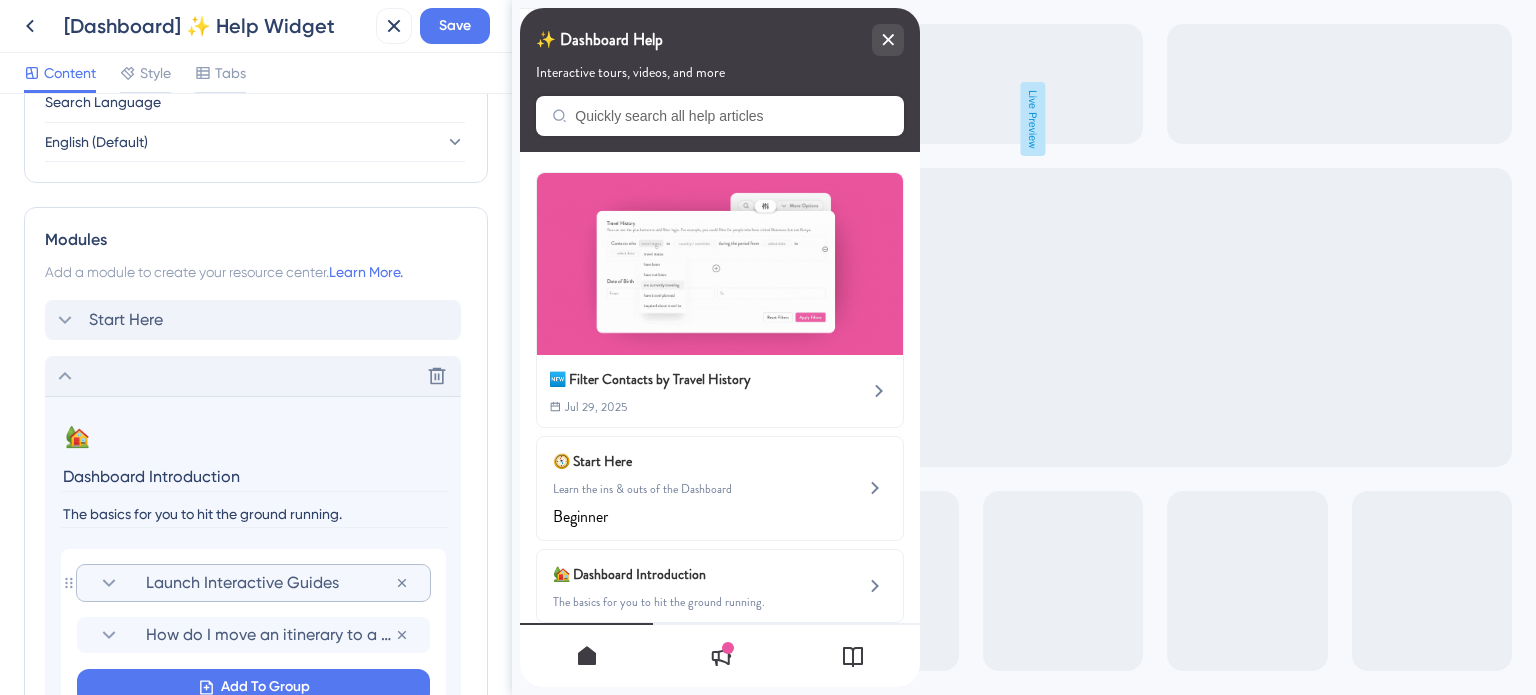 scroll, scrollTop: 948, scrollLeft: 0, axis: vertical 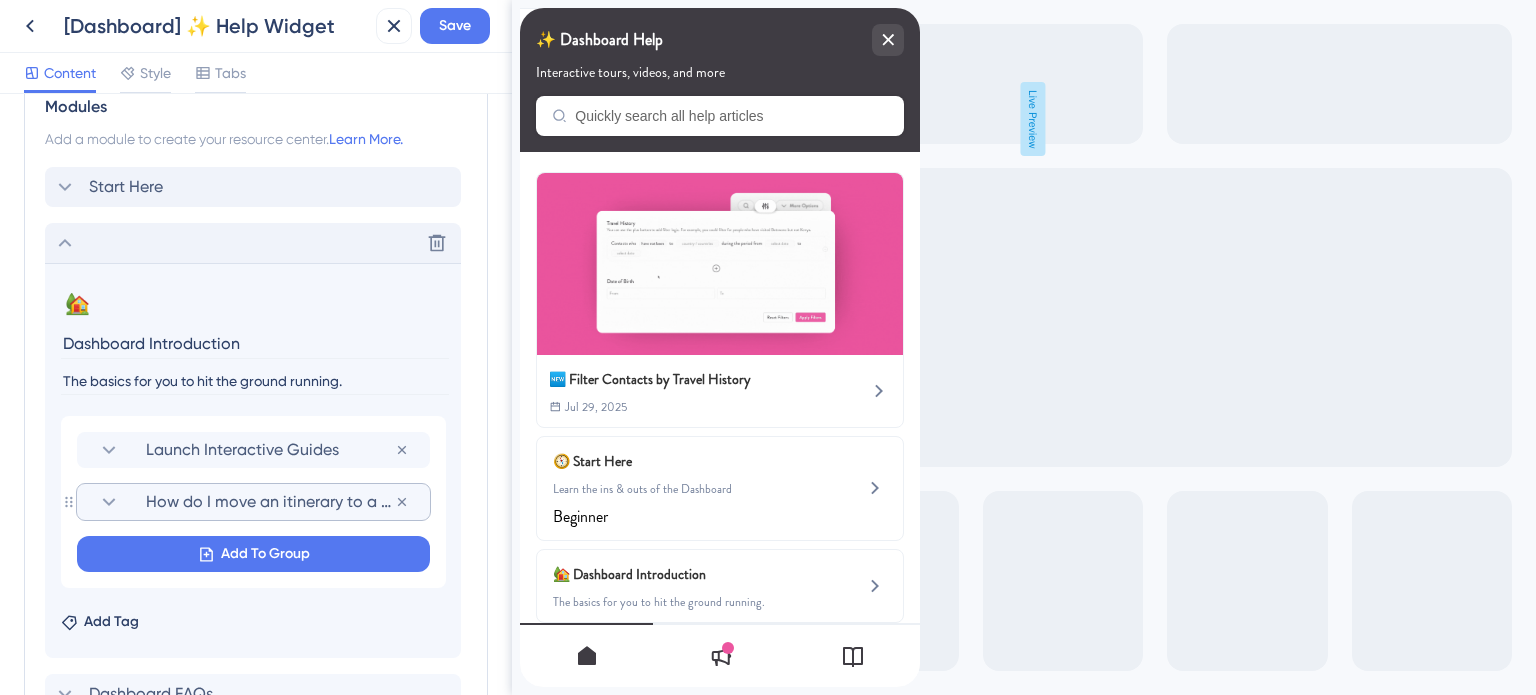 click on "How do I move an itinerary to a different file?" at bounding box center (270, 502) 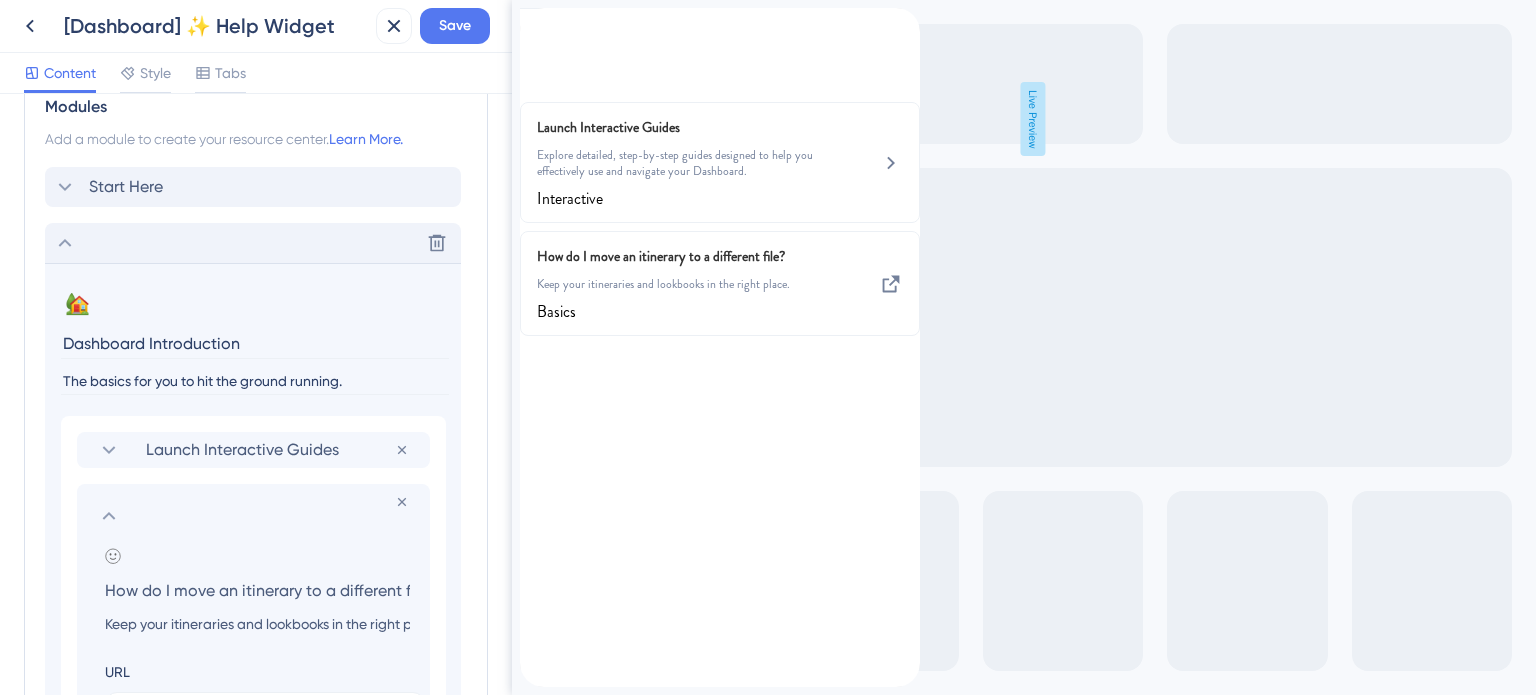 scroll, scrollTop: 0, scrollLeft: 22, axis: horizontal 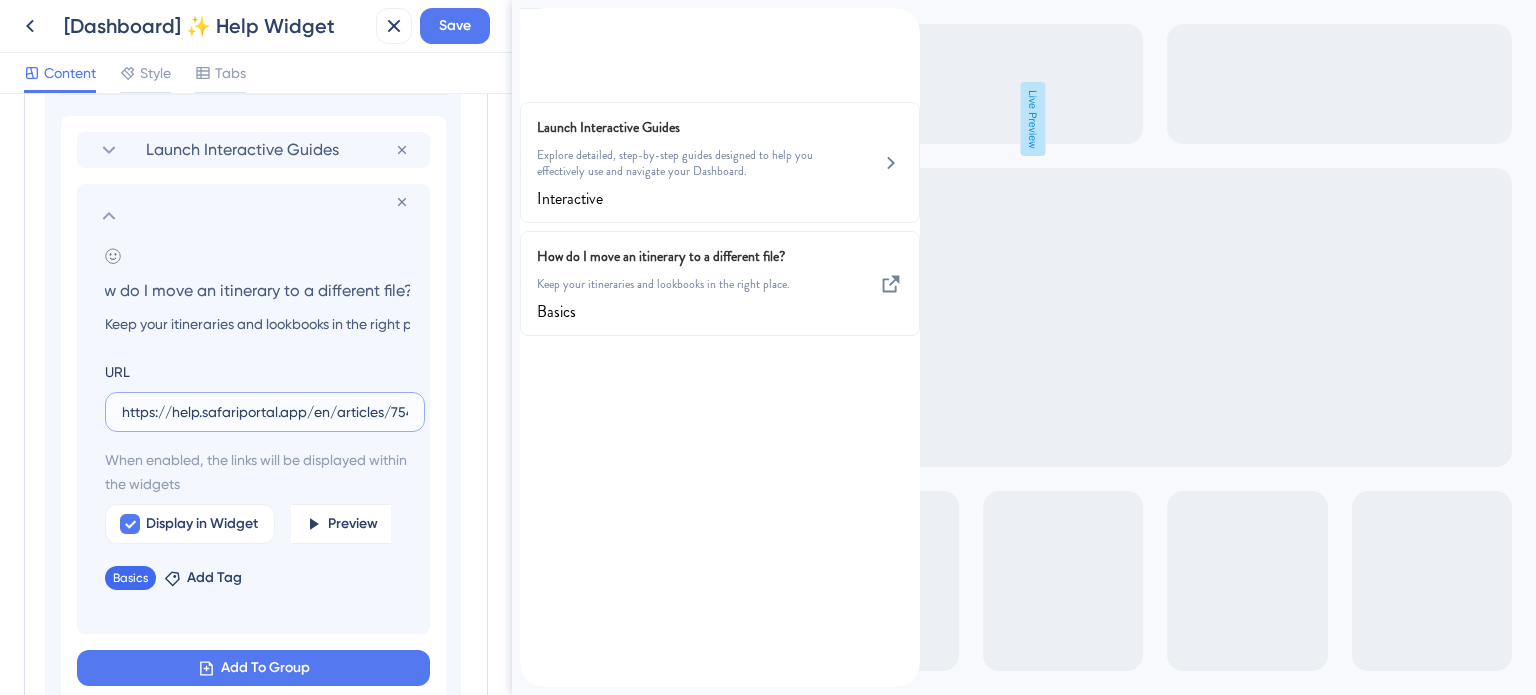 click on "https://help.safariportal.app/en/articles/7548-how-to-move-an-itinerary-to-a-different-file" at bounding box center (265, 412) 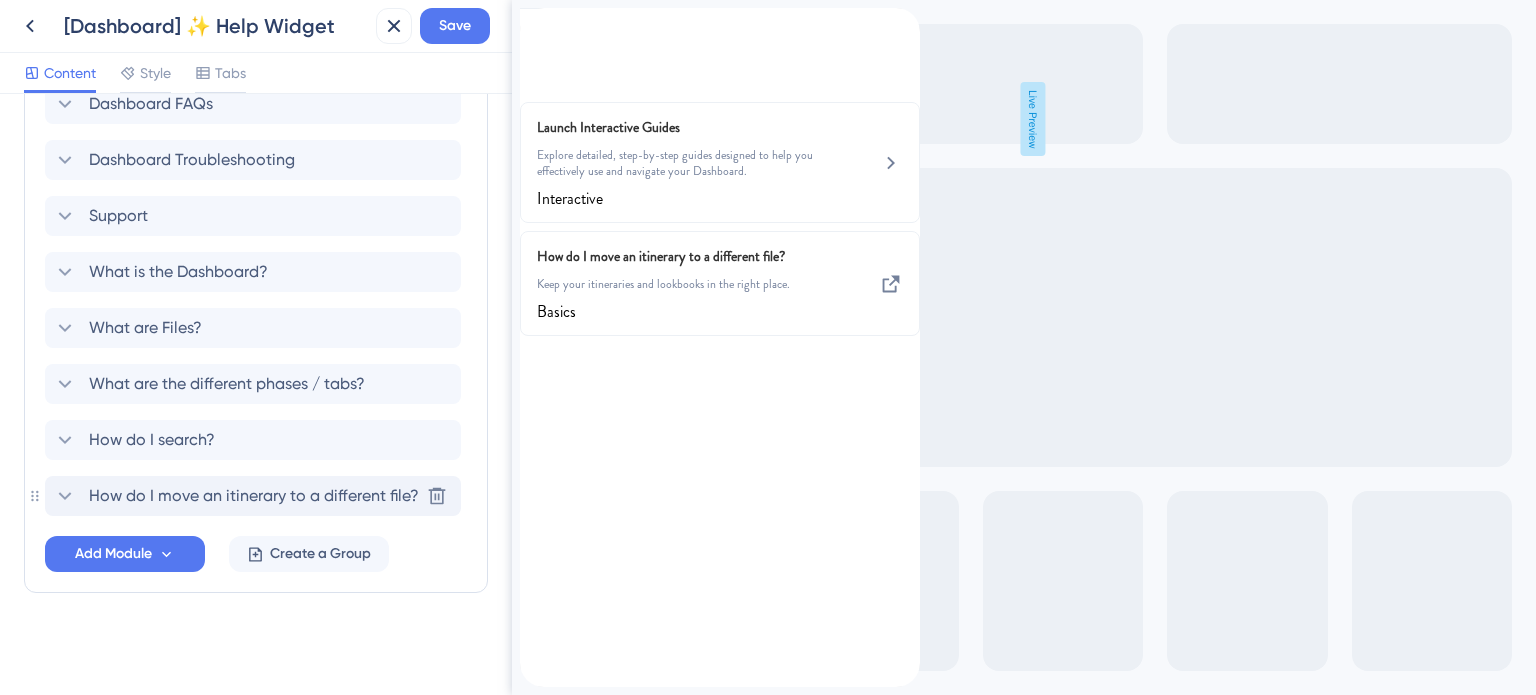 click on "How do I move an itinerary to a different file?" at bounding box center [254, 496] 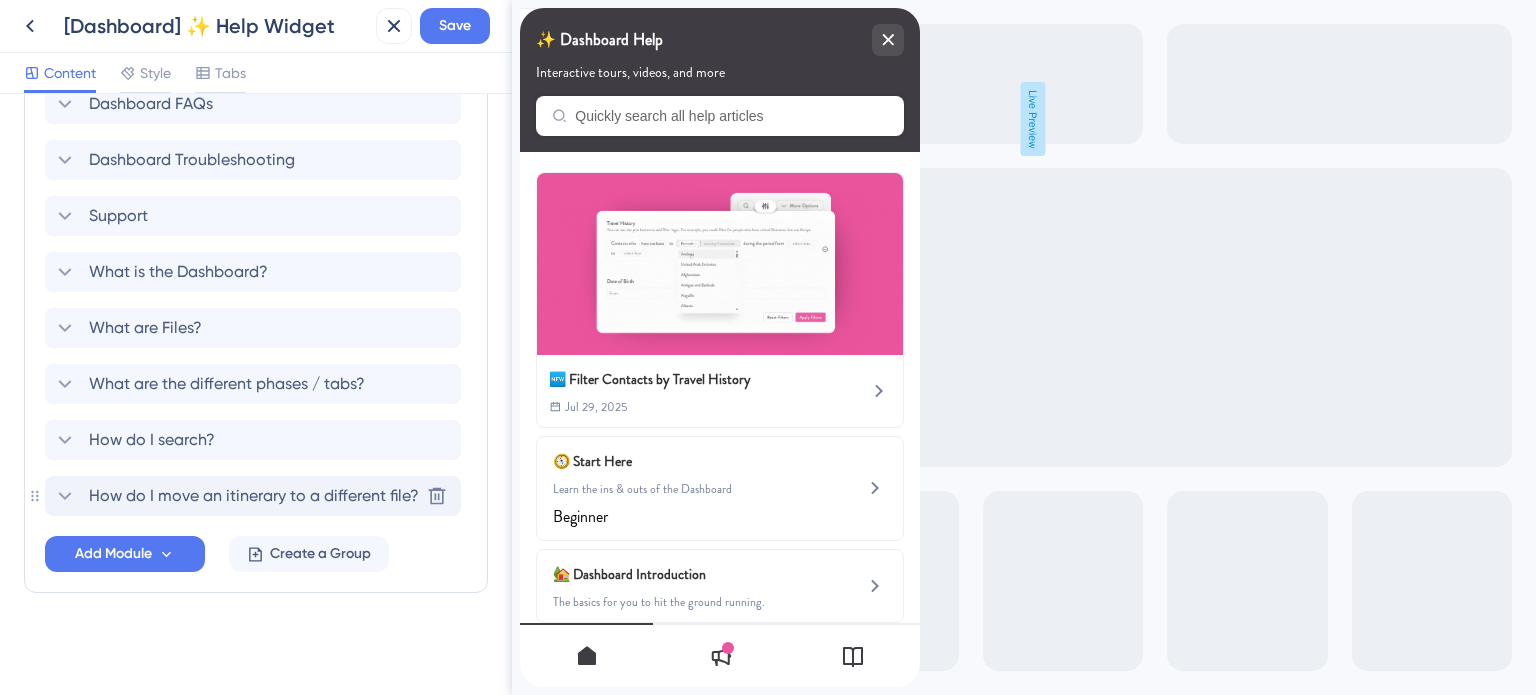 scroll, scrollTop: 1548, scrollLeft: 0, axis: vertical 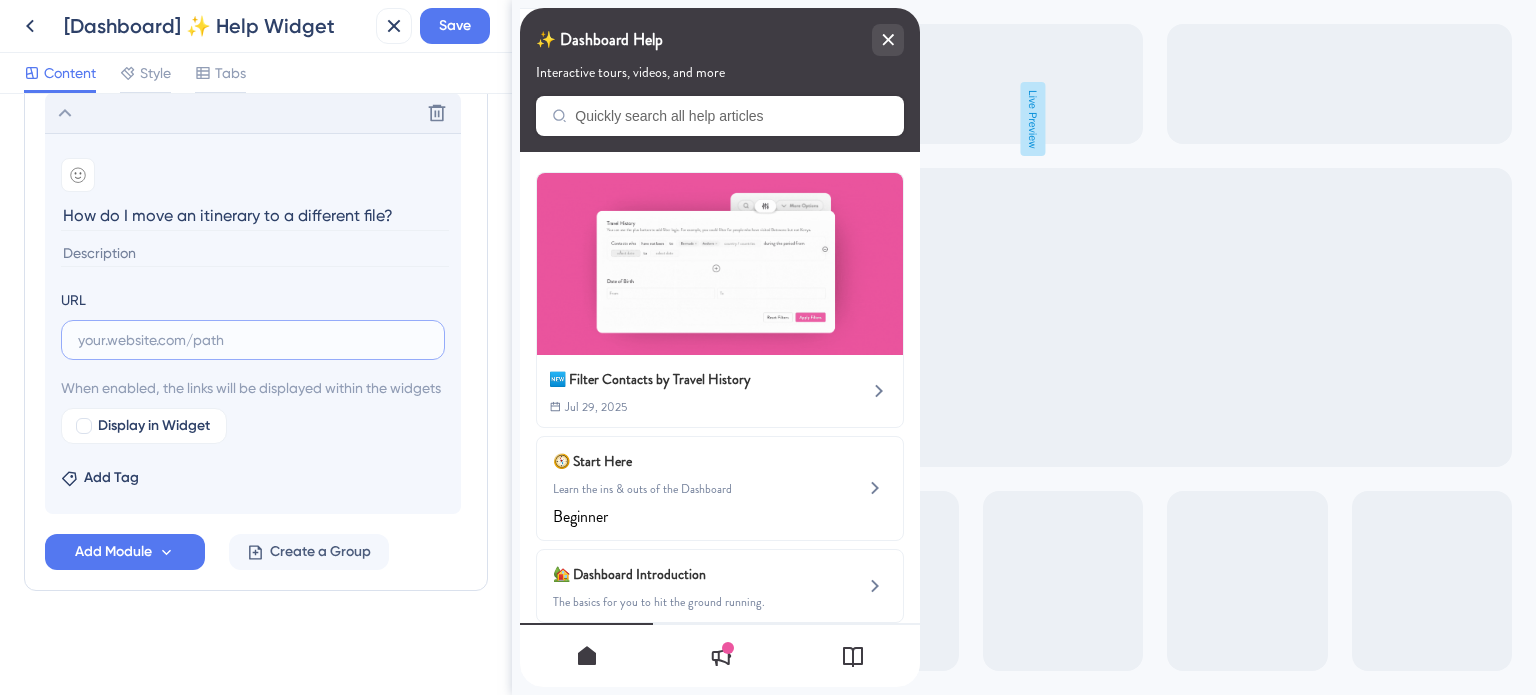 click at bounding box center (253, 340) 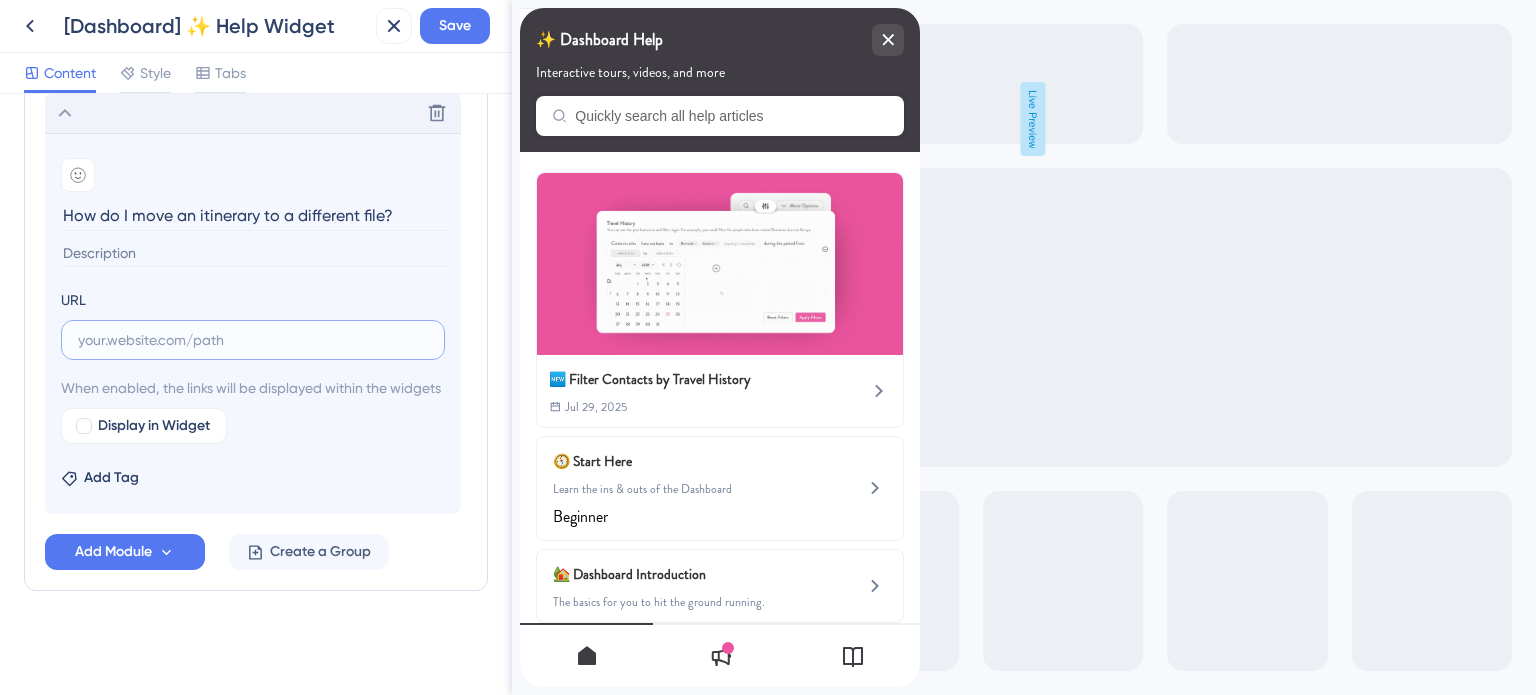 paste on "https://help.safariportal.app/en/articles/7548-how-to-move-an-itinerary-to-a-different-file" 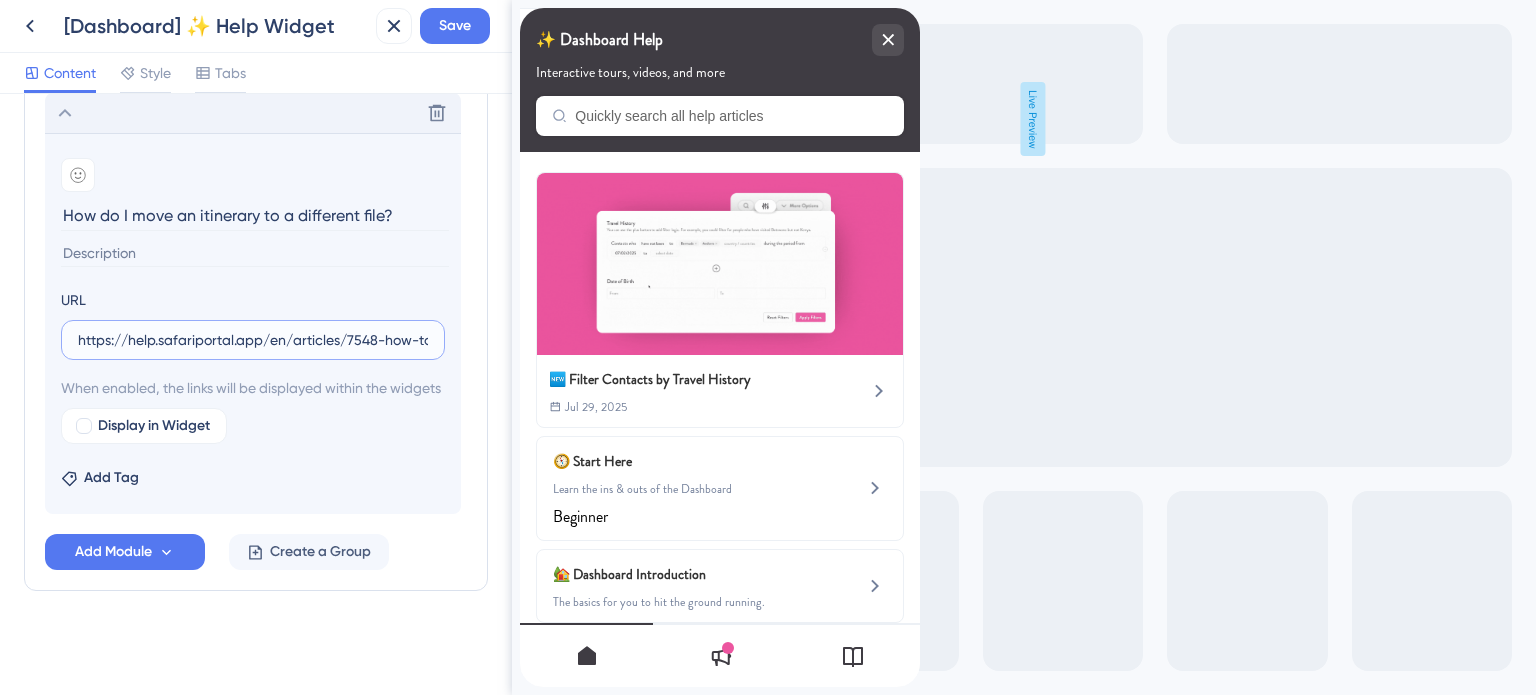 scroll, scrollTop: 0, scrollLeft: 253, axis: horizontal 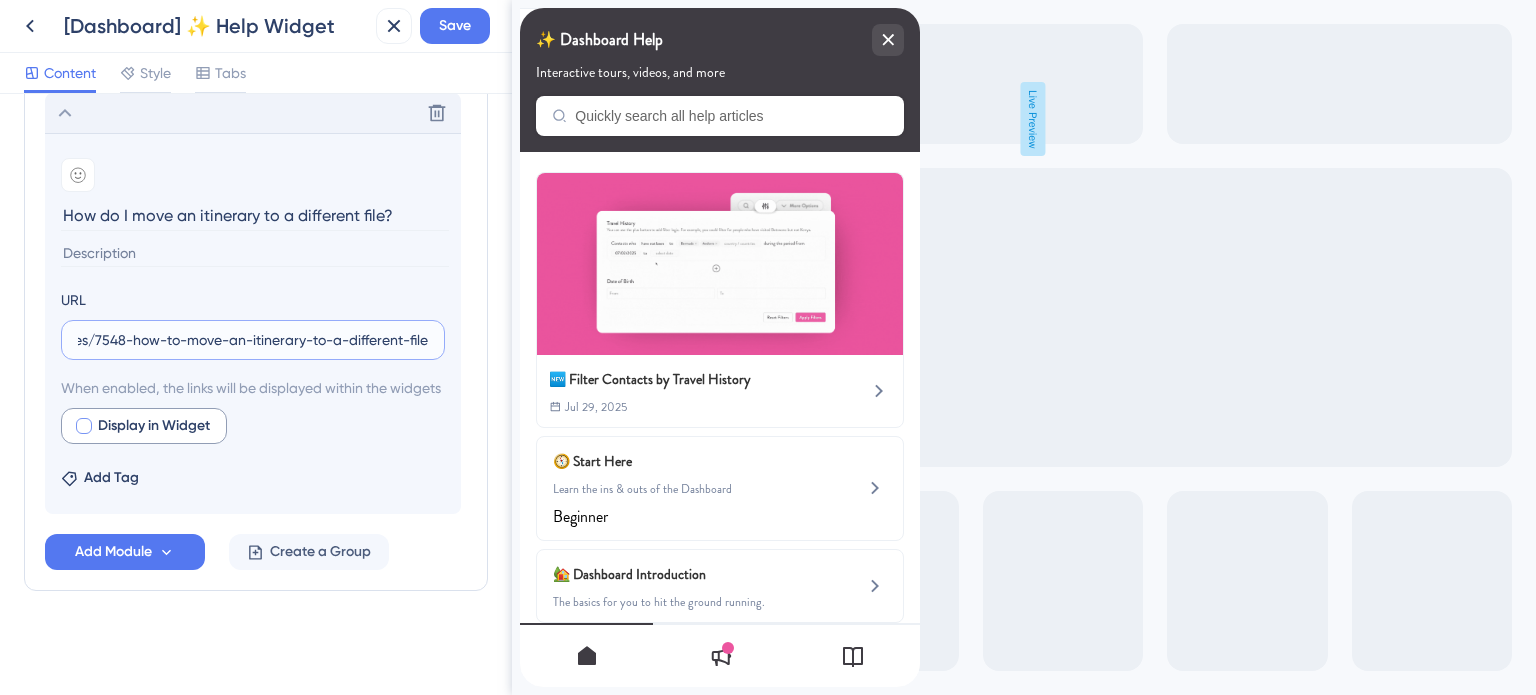 type on "https://help.safariportal.app/en/articles/7548-how-to-move-an-itinerary-to-a-different-file" 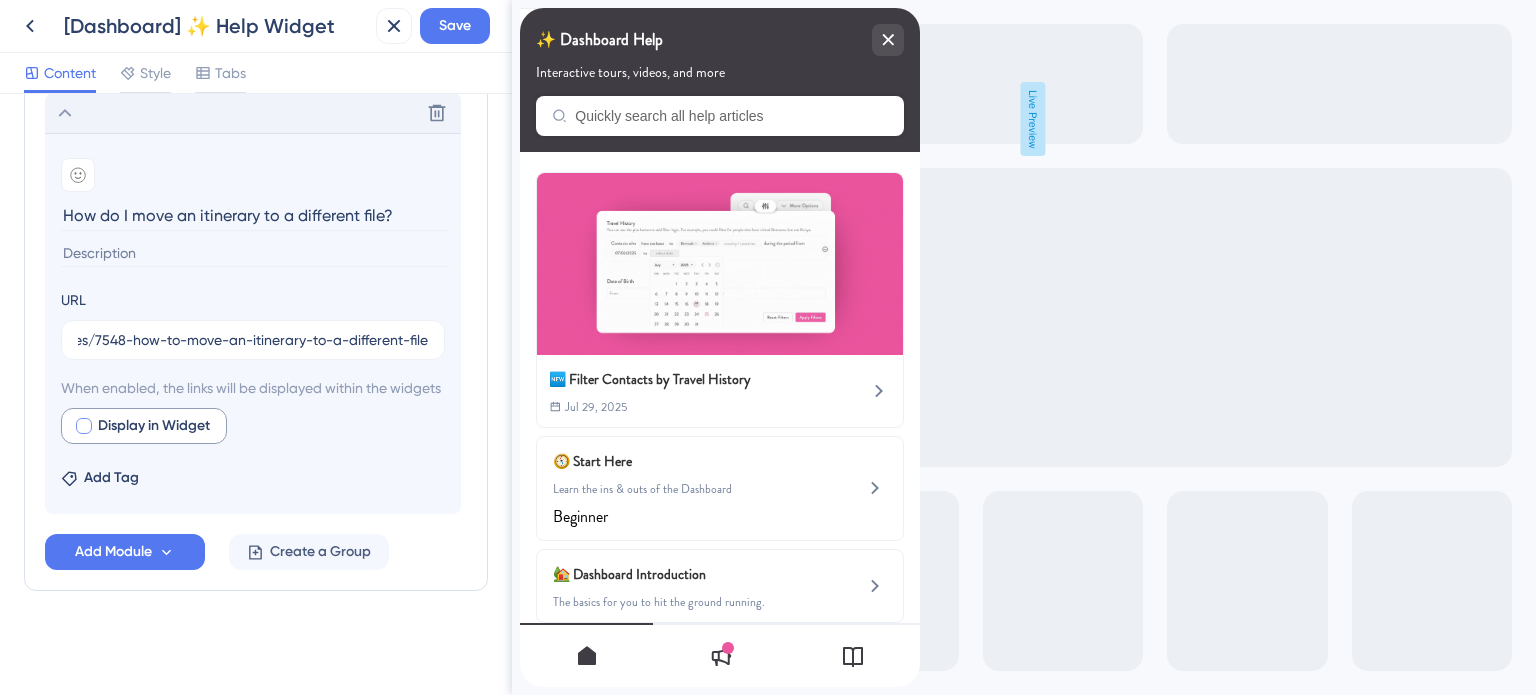scroll, scrollTop: 0, scrollLeft: 0, axis: both 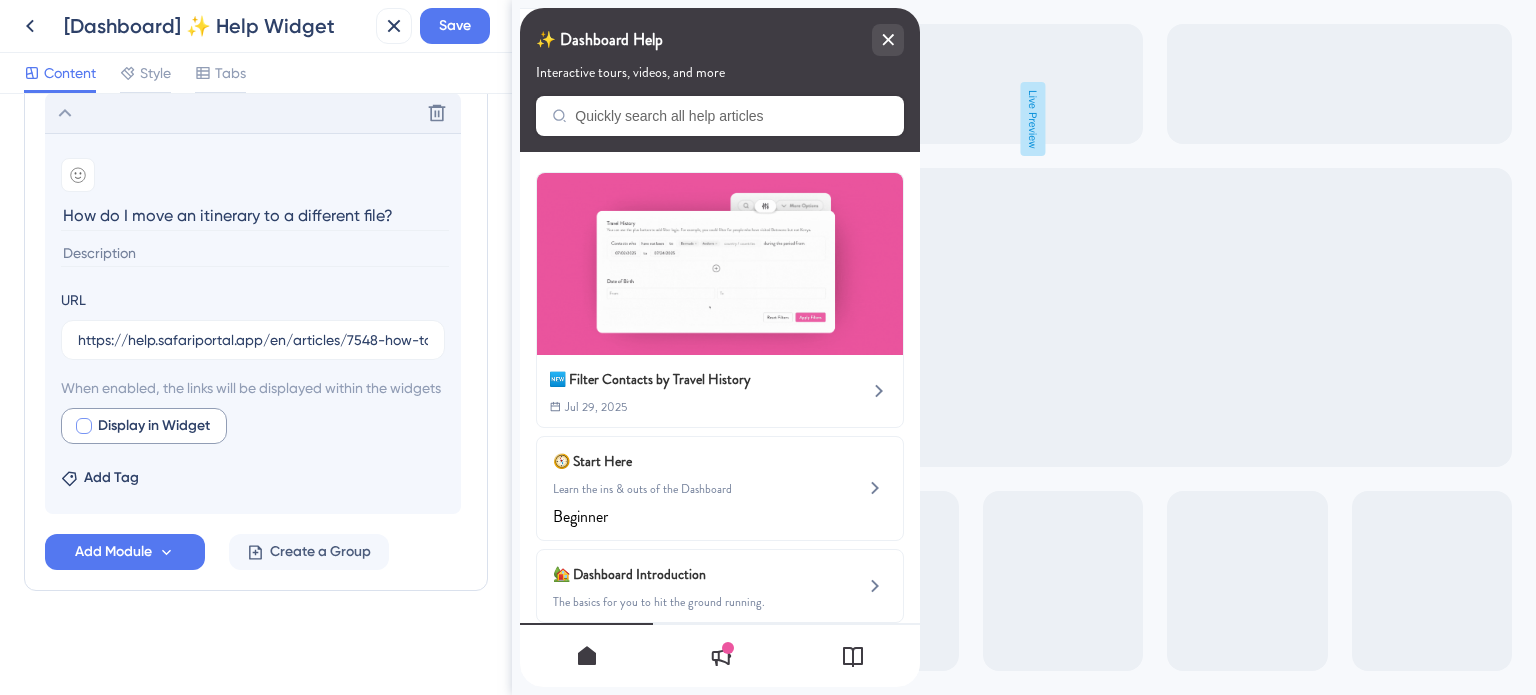 click at bounding box center [84, 426] 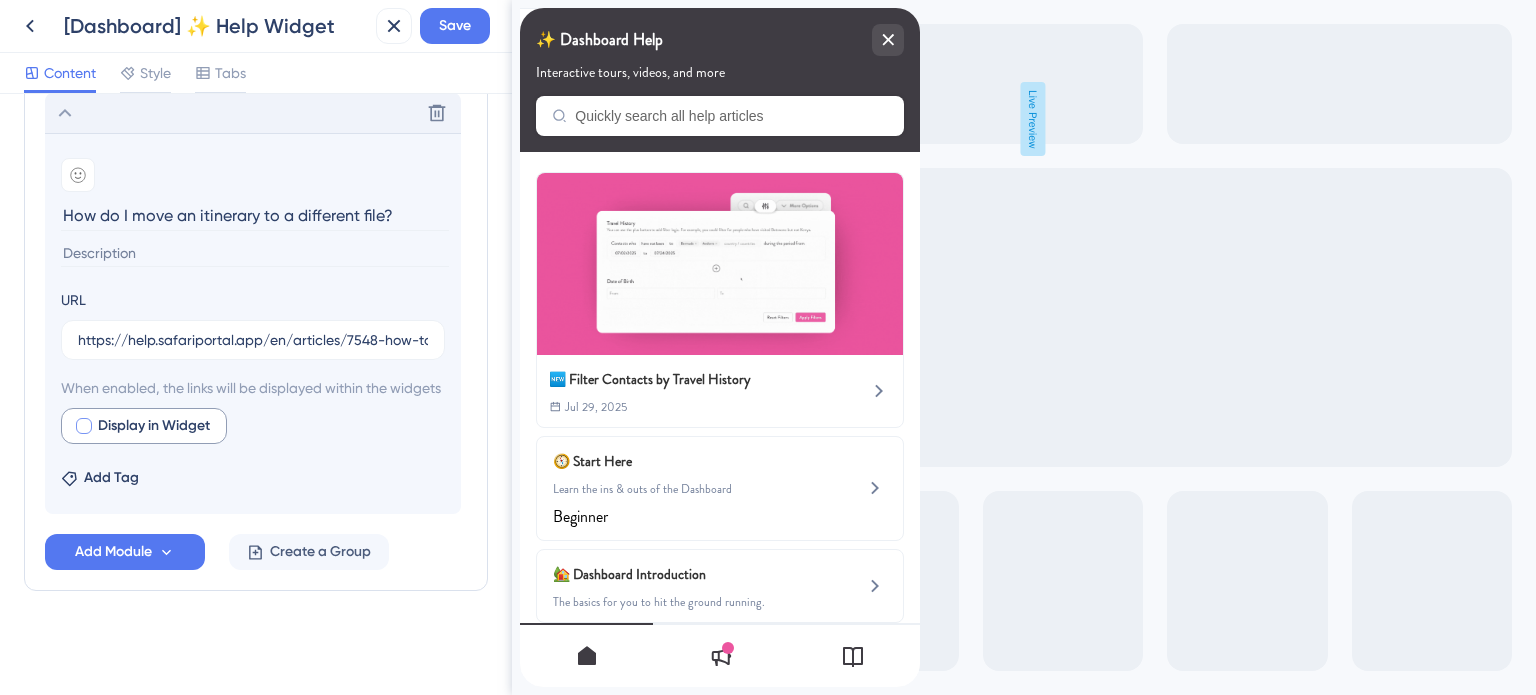 checkbox on "true" 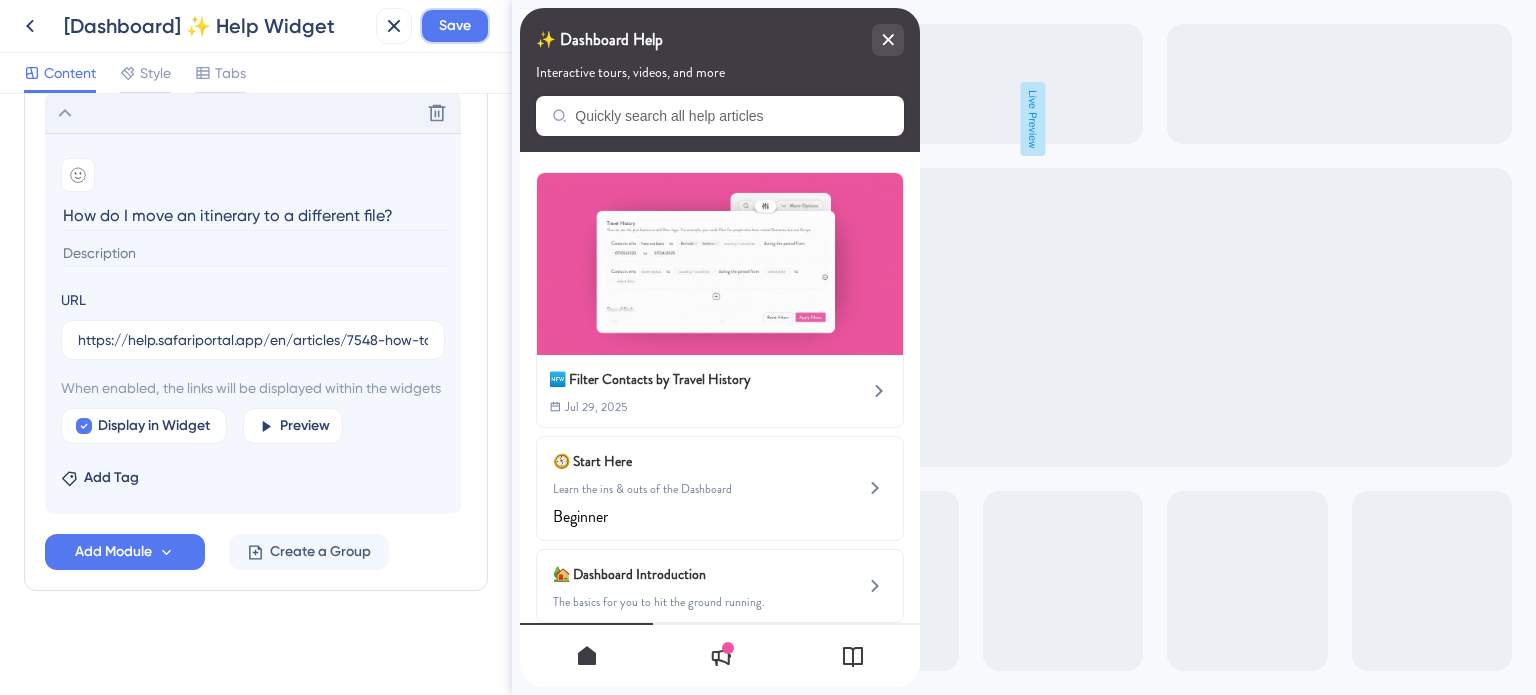 click on "Save" at bounding box center [455, 26] 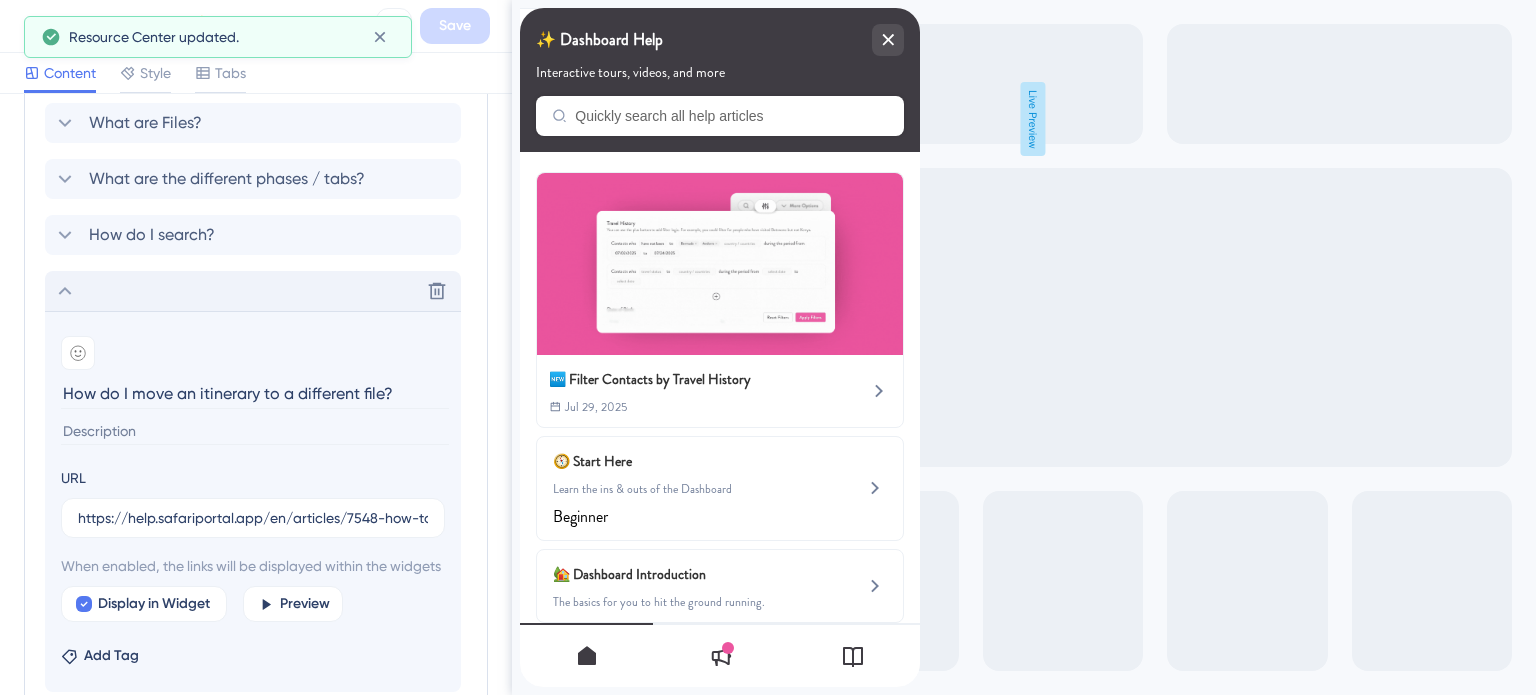 click 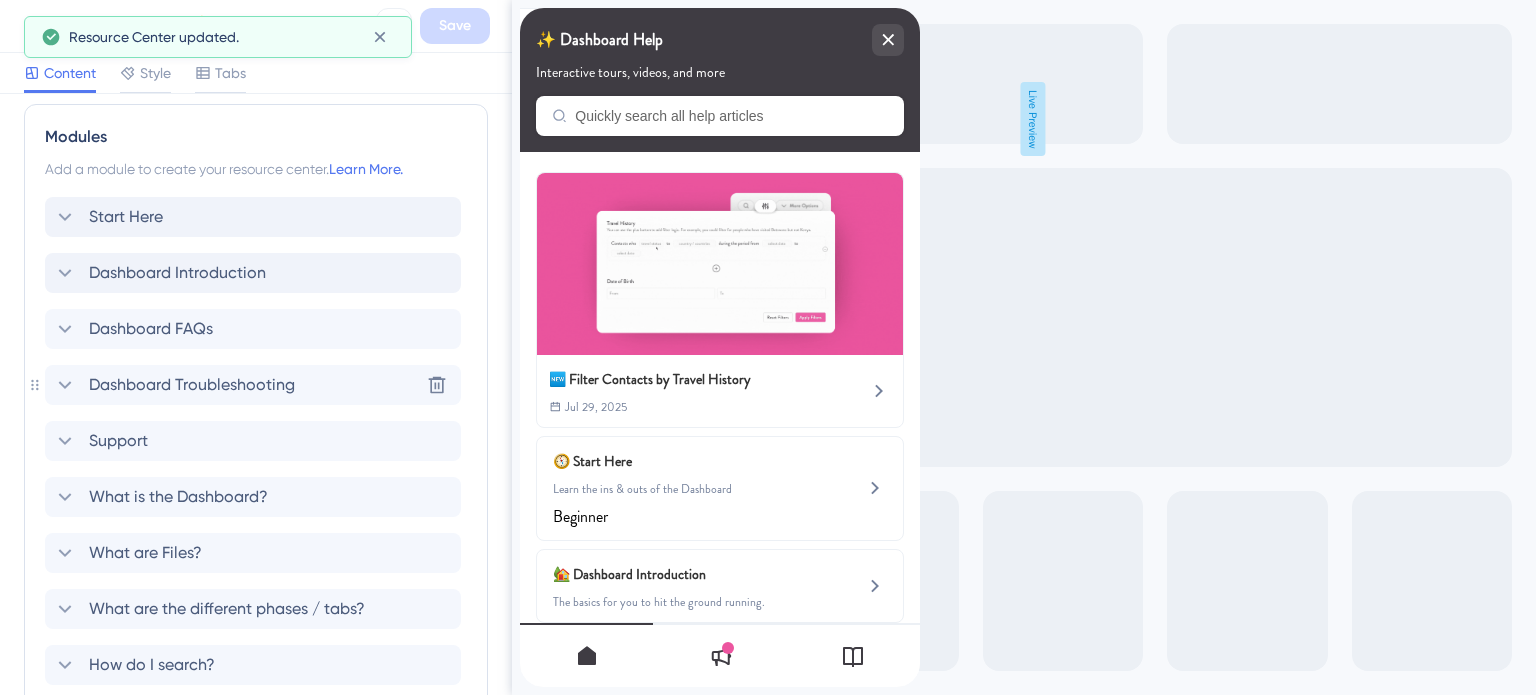 scroll, scrollTop: 843, scrollLeft: 0, axis: vertical 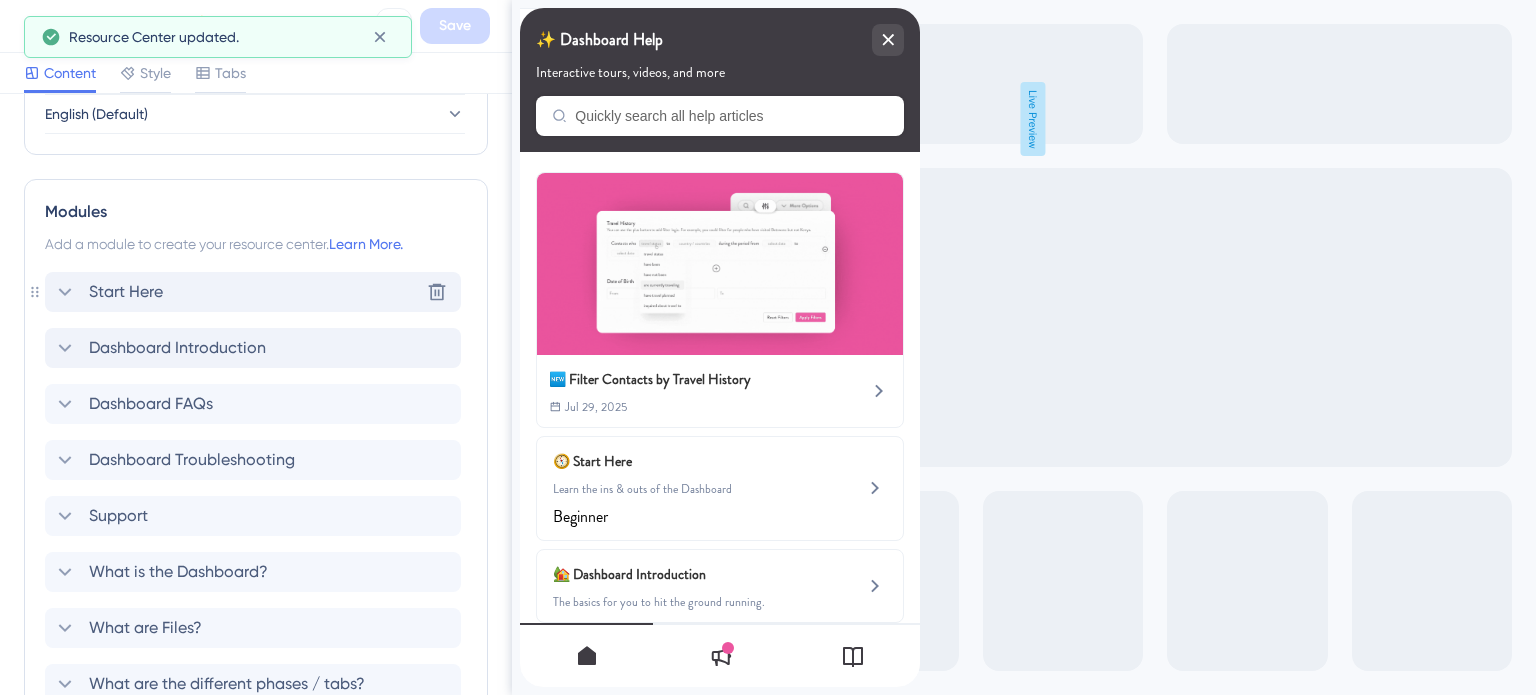 click on "Start Here" at bounding box center [126, 292] 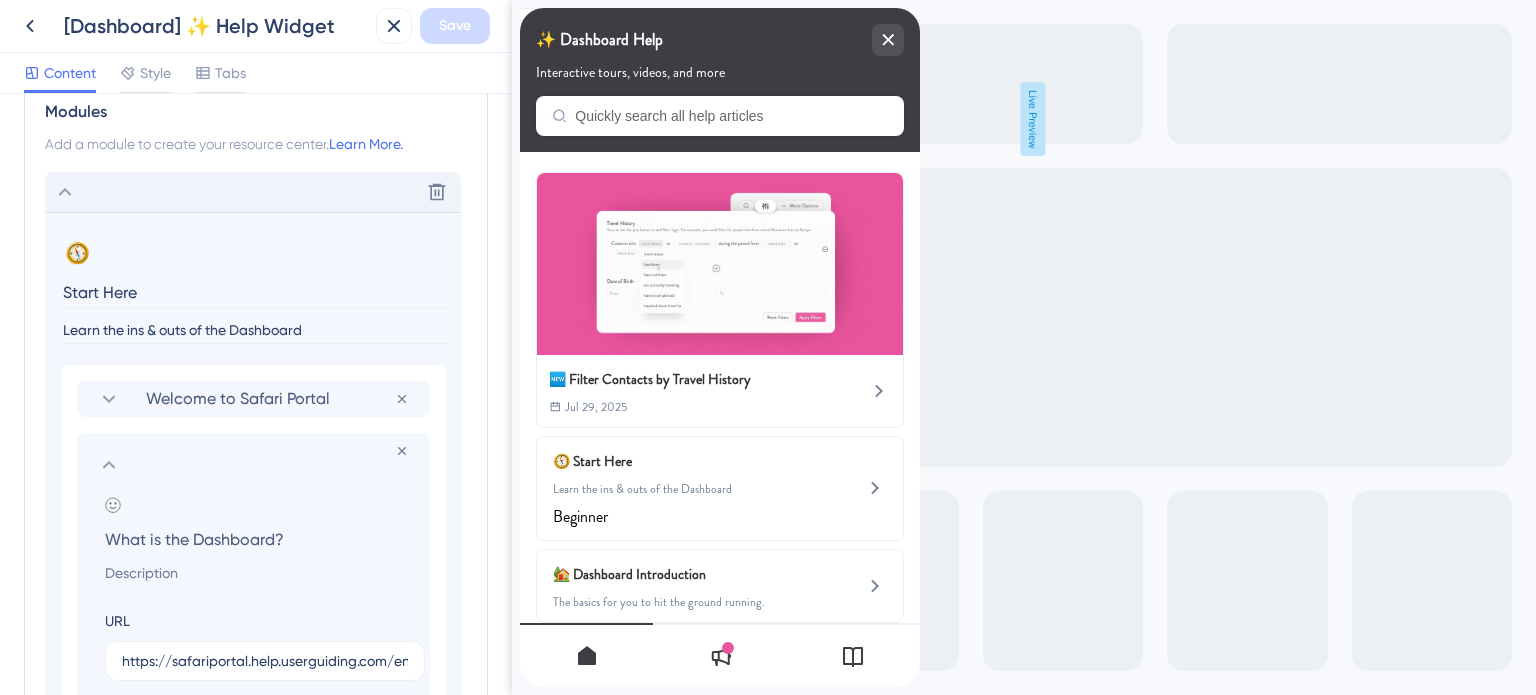 scroll, scrollTop: 1043, scrollLeft: 0, axis: vertical 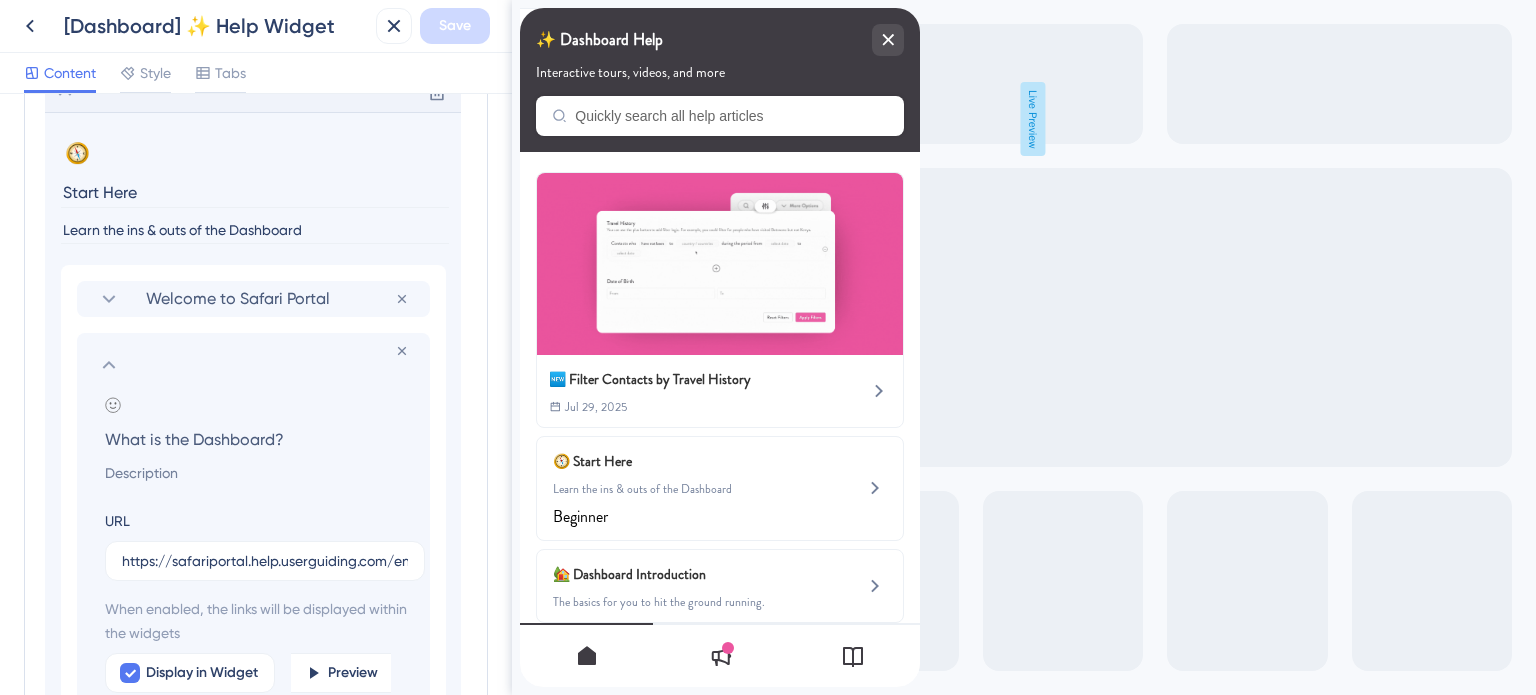 click 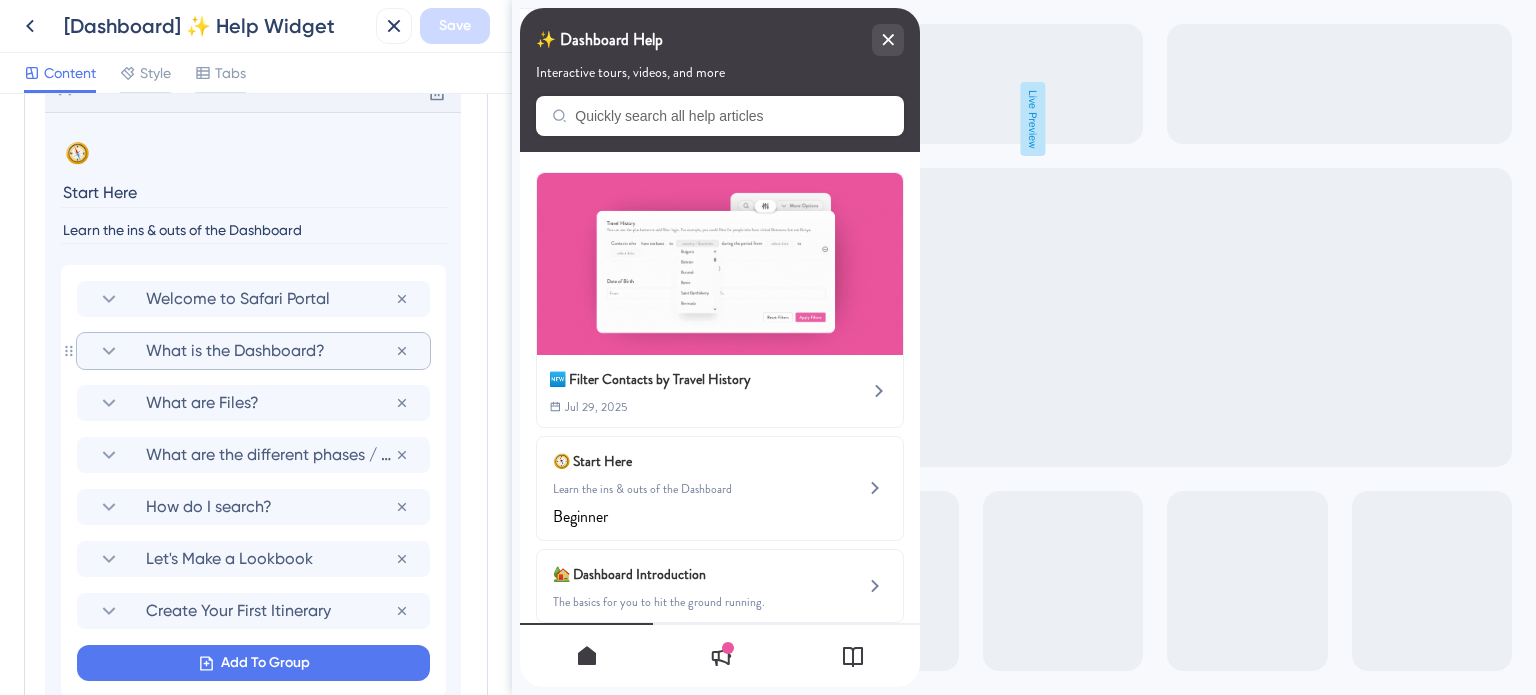 click on "What is the Dashboard?" at bounding box center (253, 351) 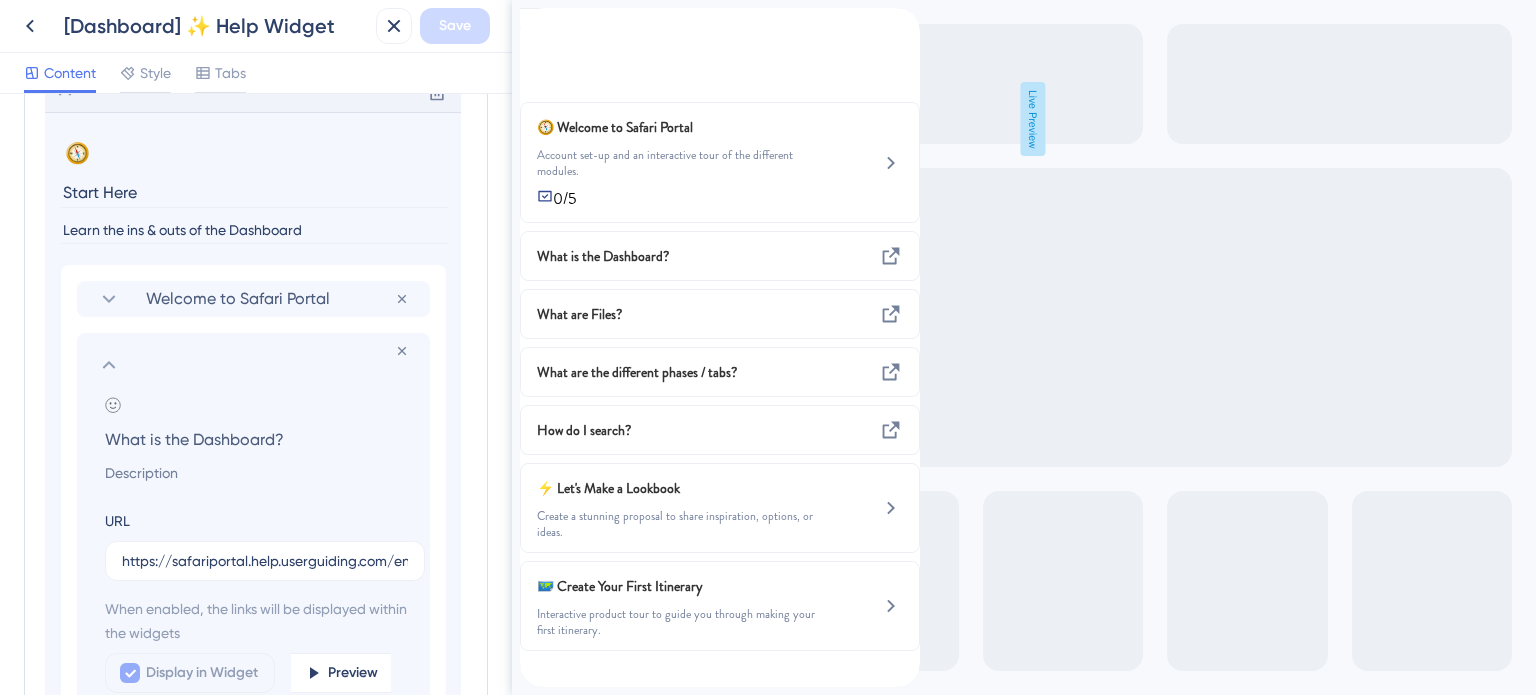 click 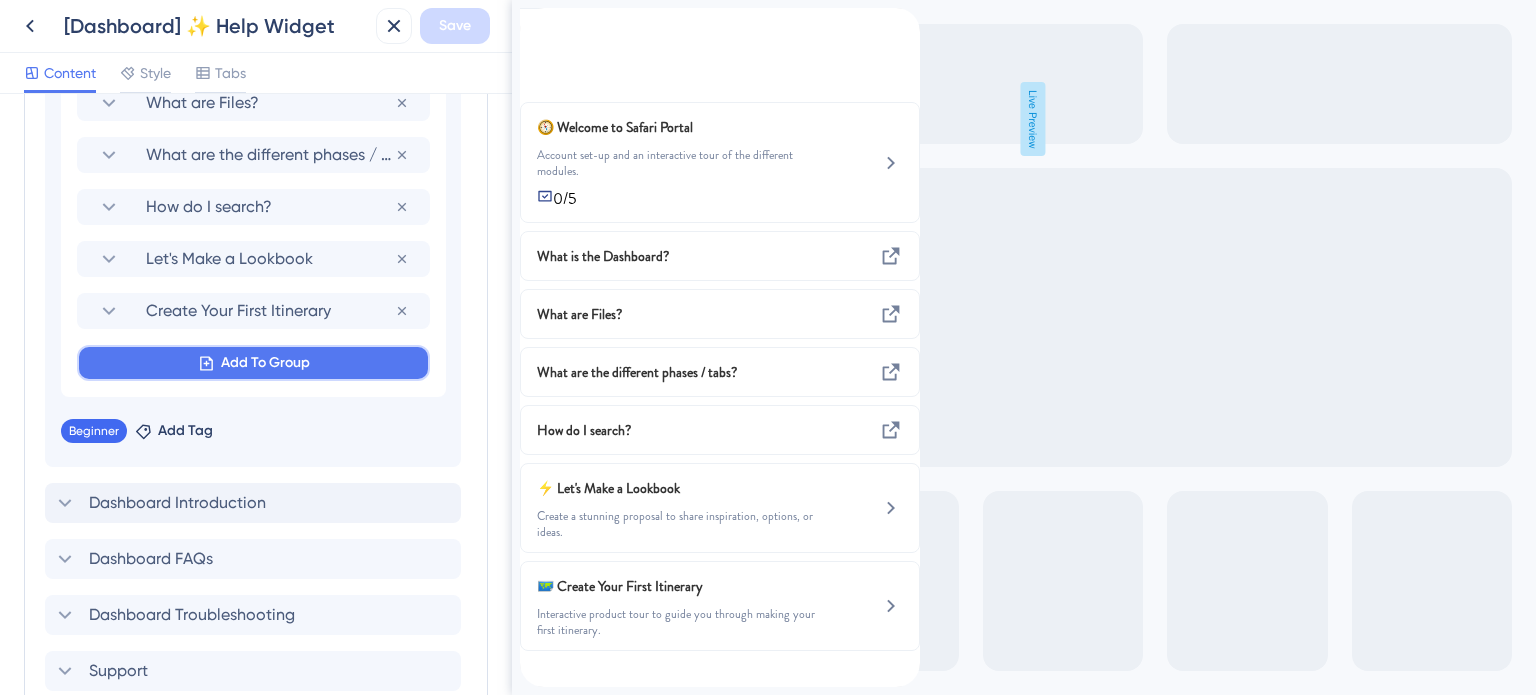click on "Add To Group" at bounding box center (253, 363) 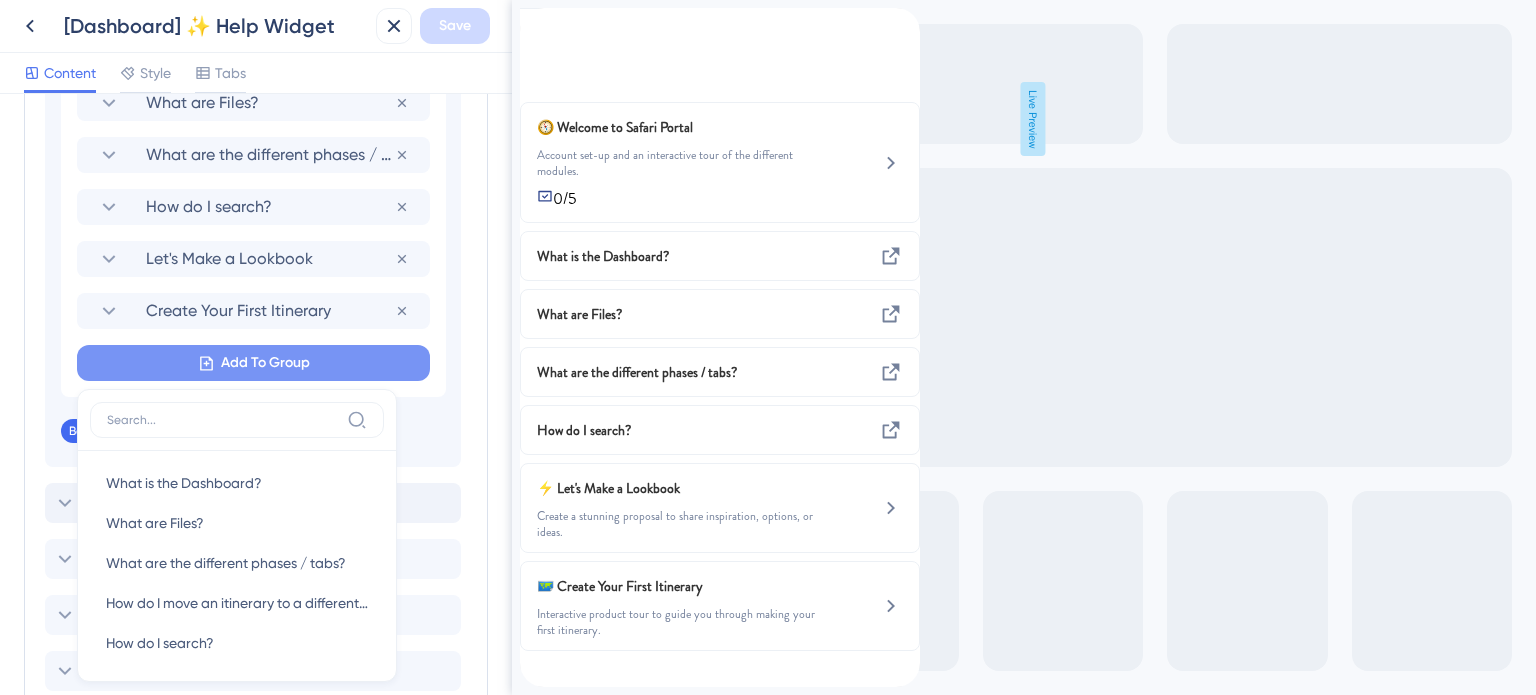 scroll, scrollTop: 1483, scrollLeft: 0, axis: vertical 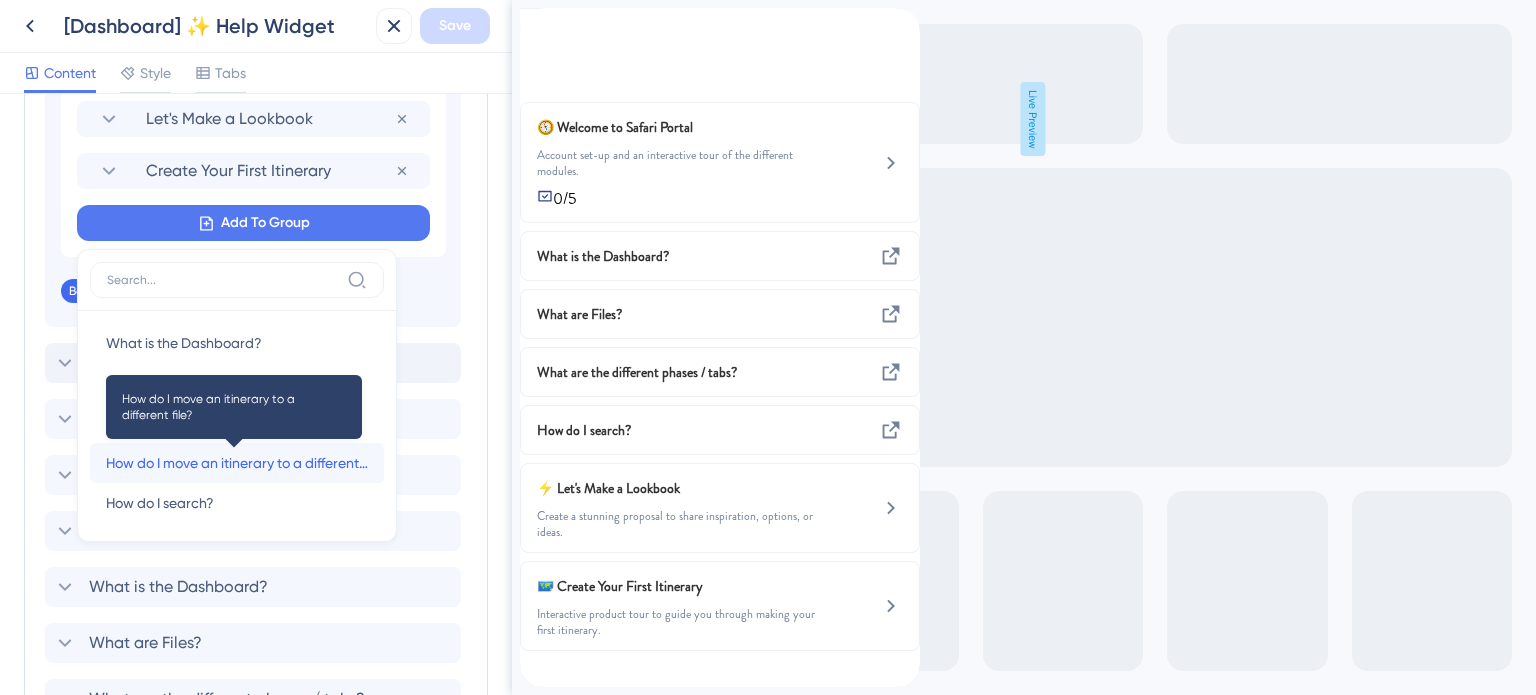 click on "How do I move an itinerary to a different file?" at bounding box center [237, 463] 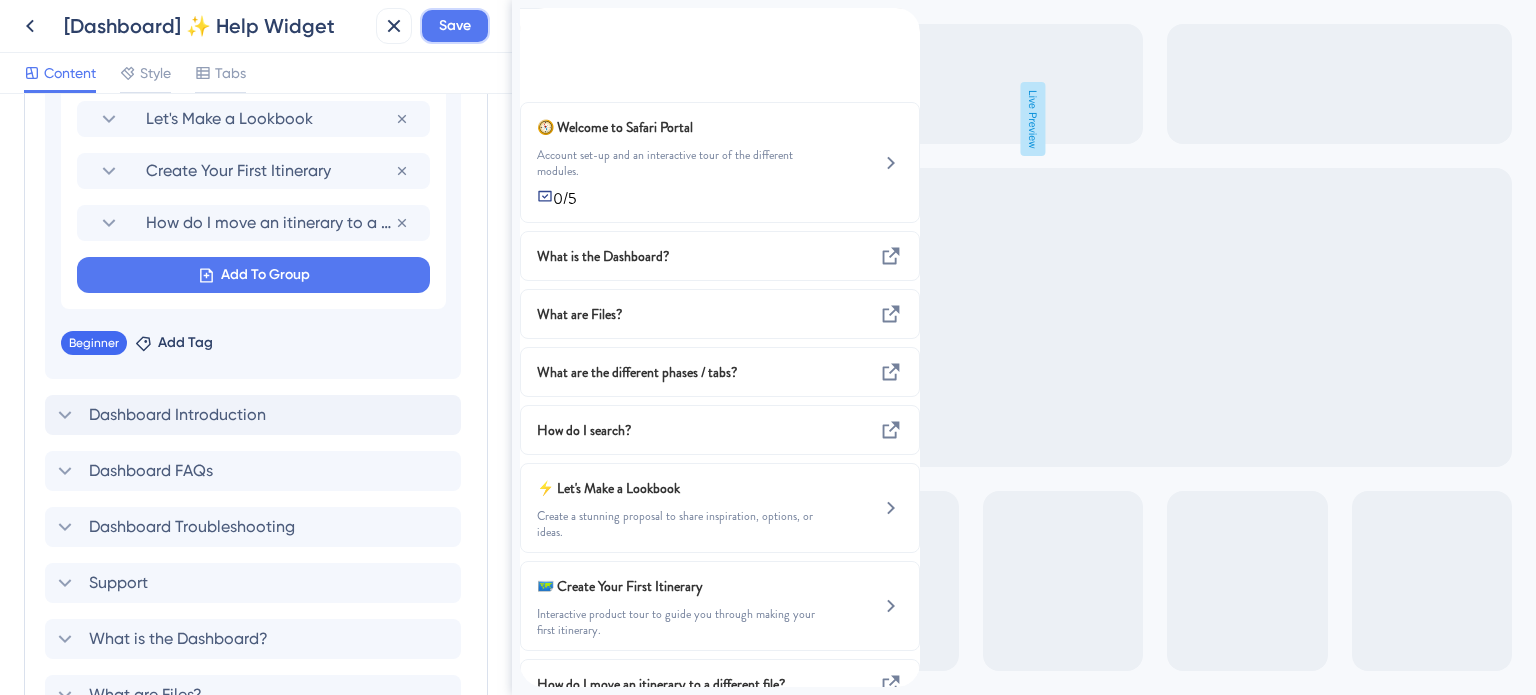 click on "Save" at bounding box center (455, 26) 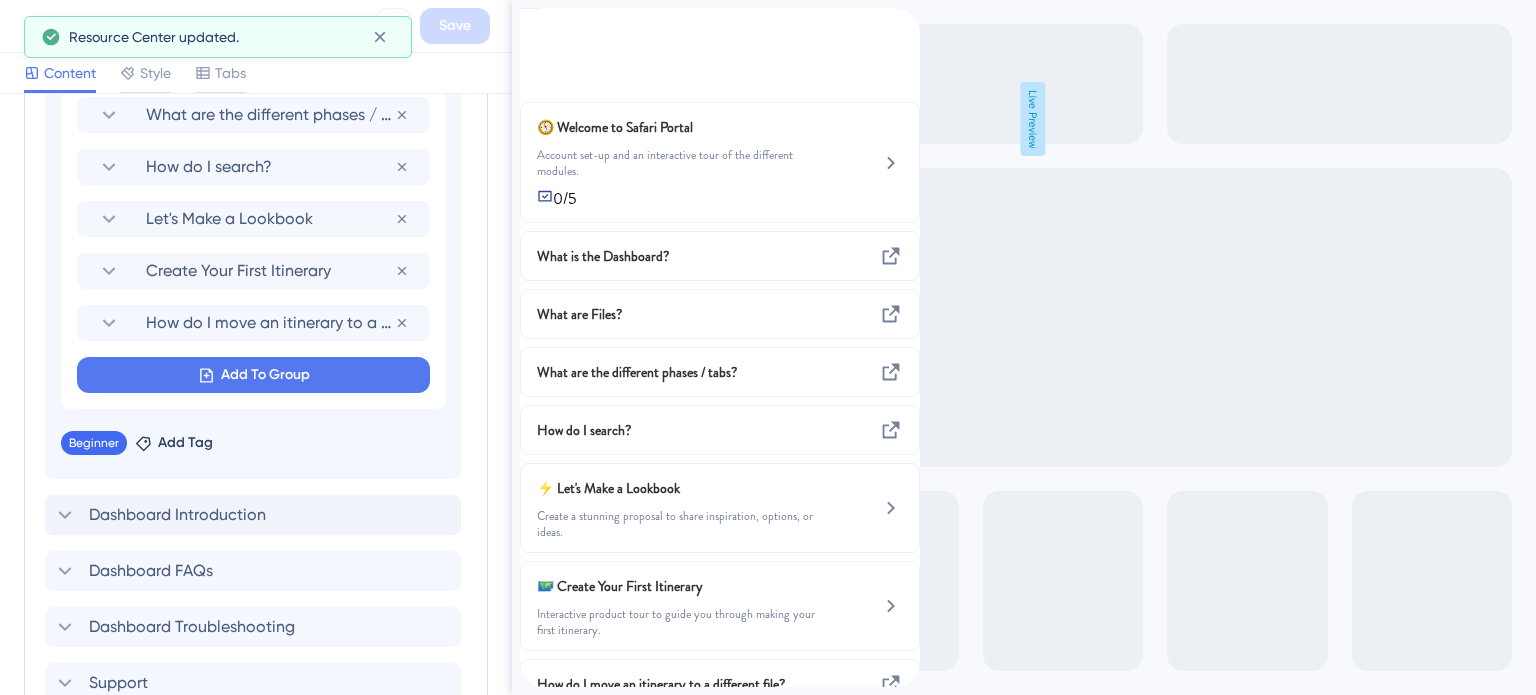 scroll, scrollTop: 1283, scrollLeft: 0, axis: vertical 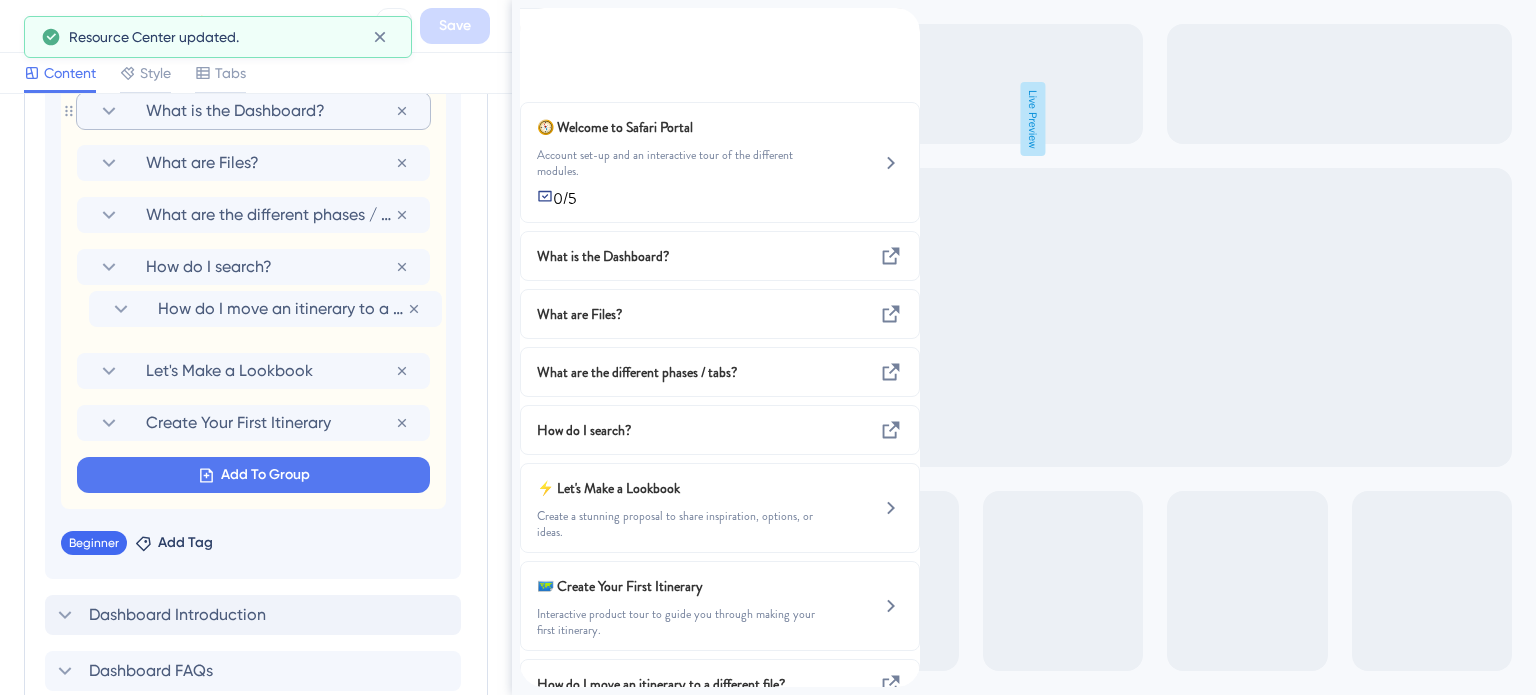 drag, startPoint x: 69, startPoint y: 424, endPoint x: 80, endPoint y: 304, distance: 120.50311 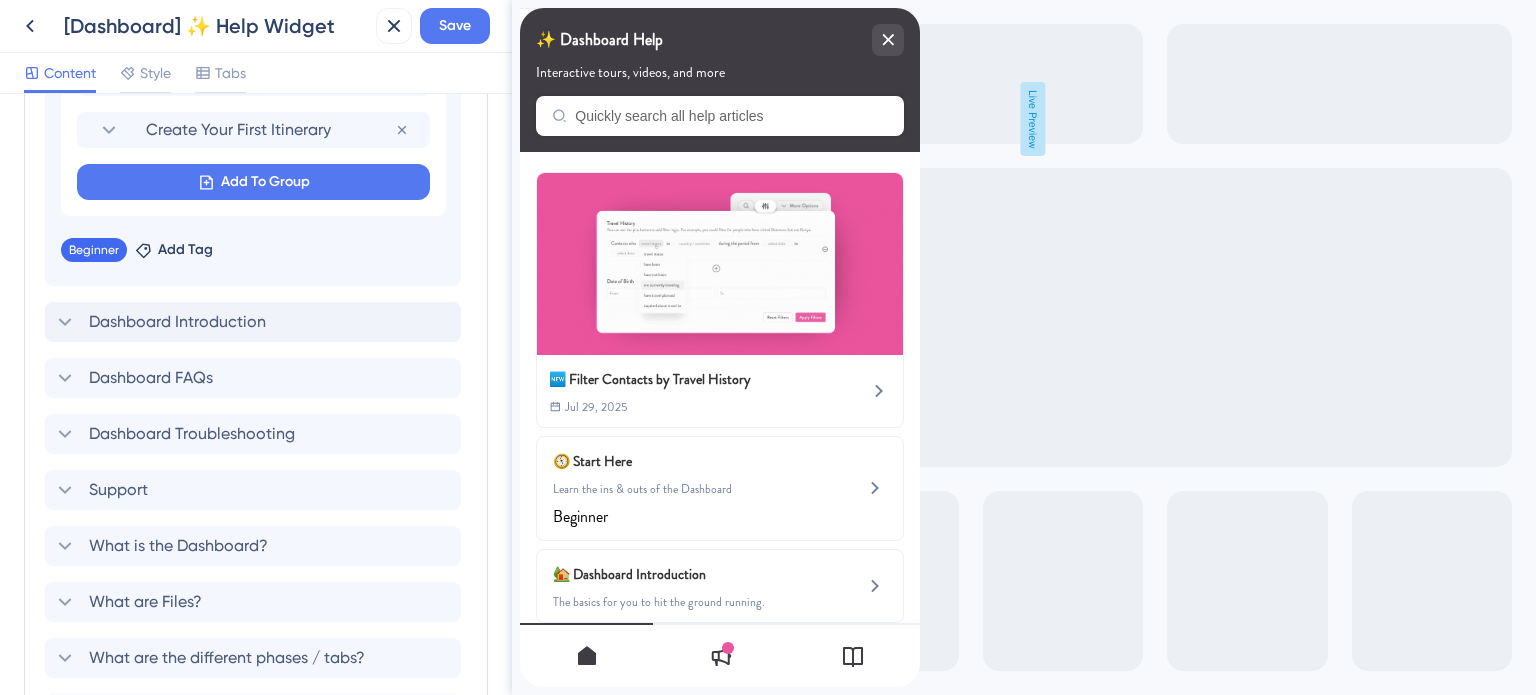 scroll, scrollTop: 1583, scrollLeft: 0, axis: vertical 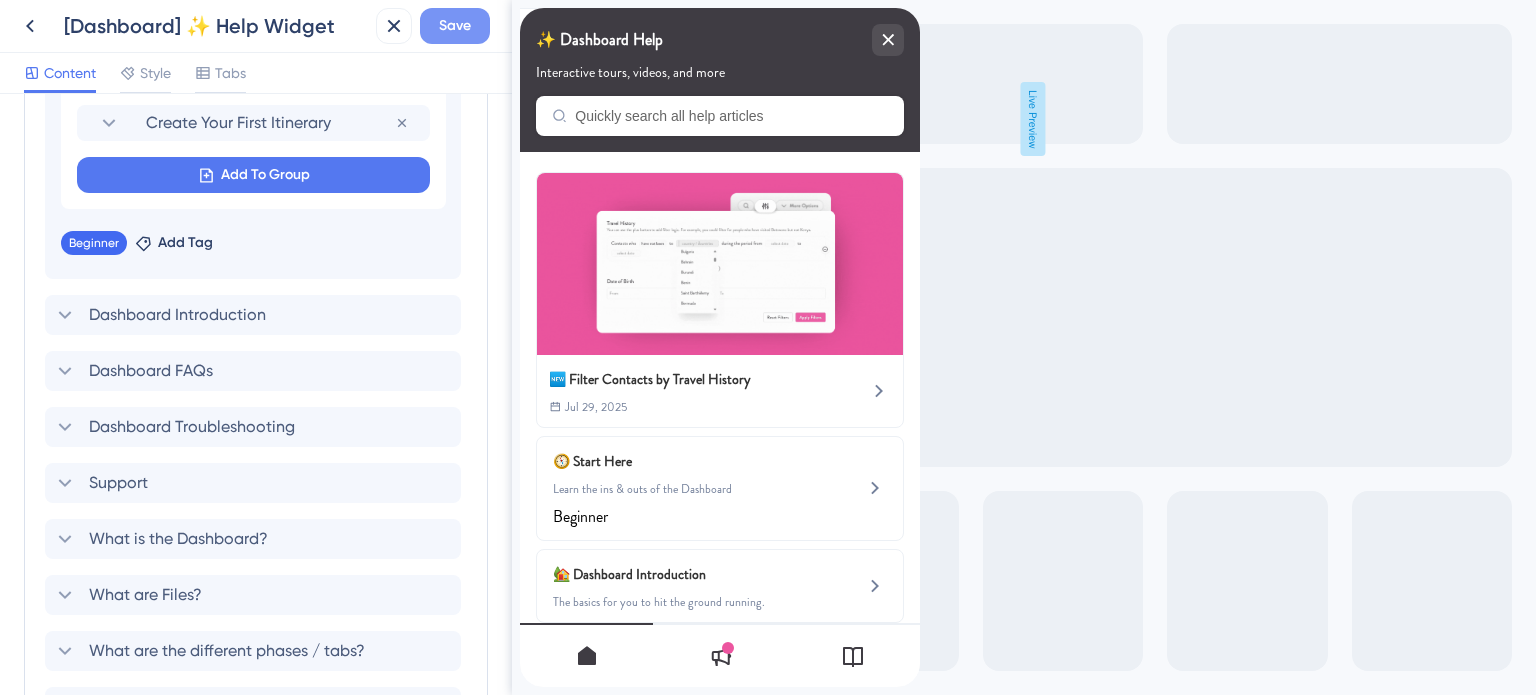 click on "Save" at bounding box center (455, 26) 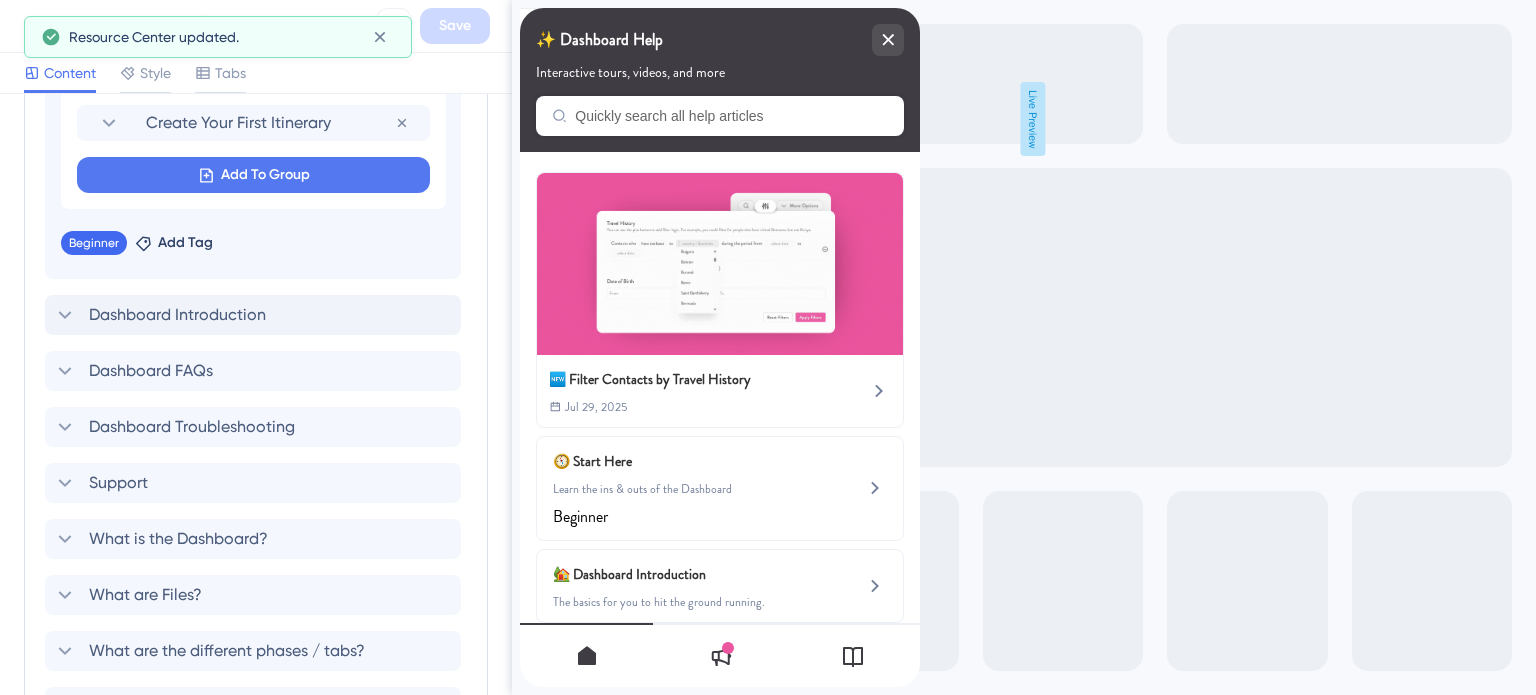 click on "Dashboard Introduction" at bounding box center [159, 315] 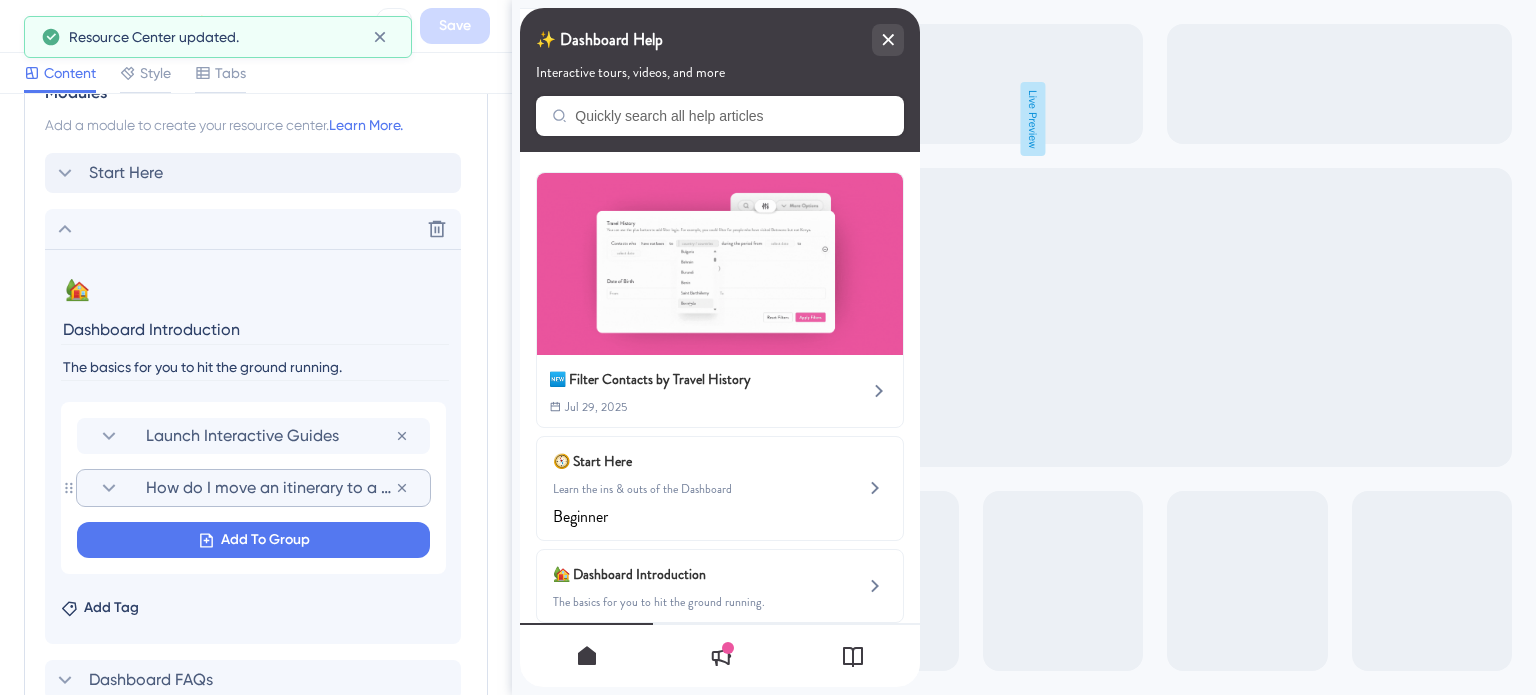 scroll, scrollTop: 996, scrollLeft: 0, axis: vertical 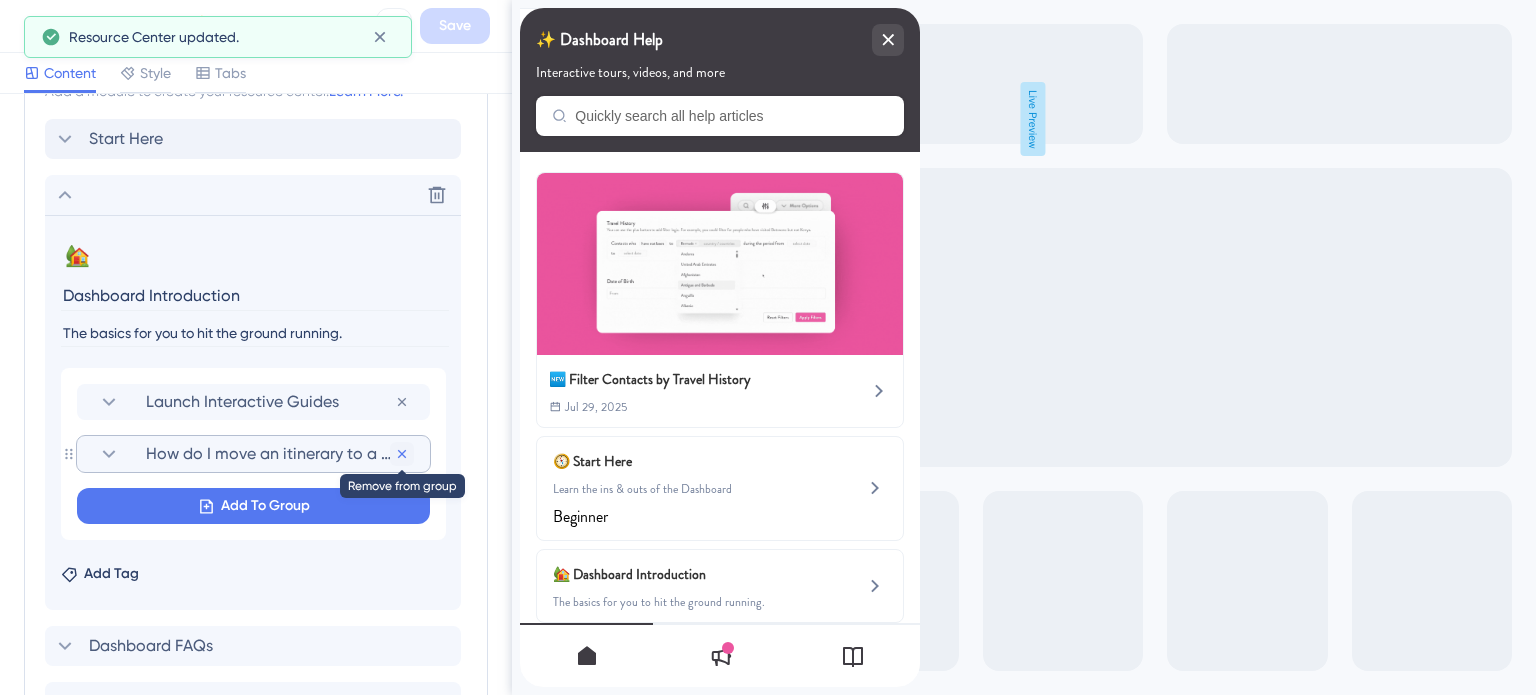 click 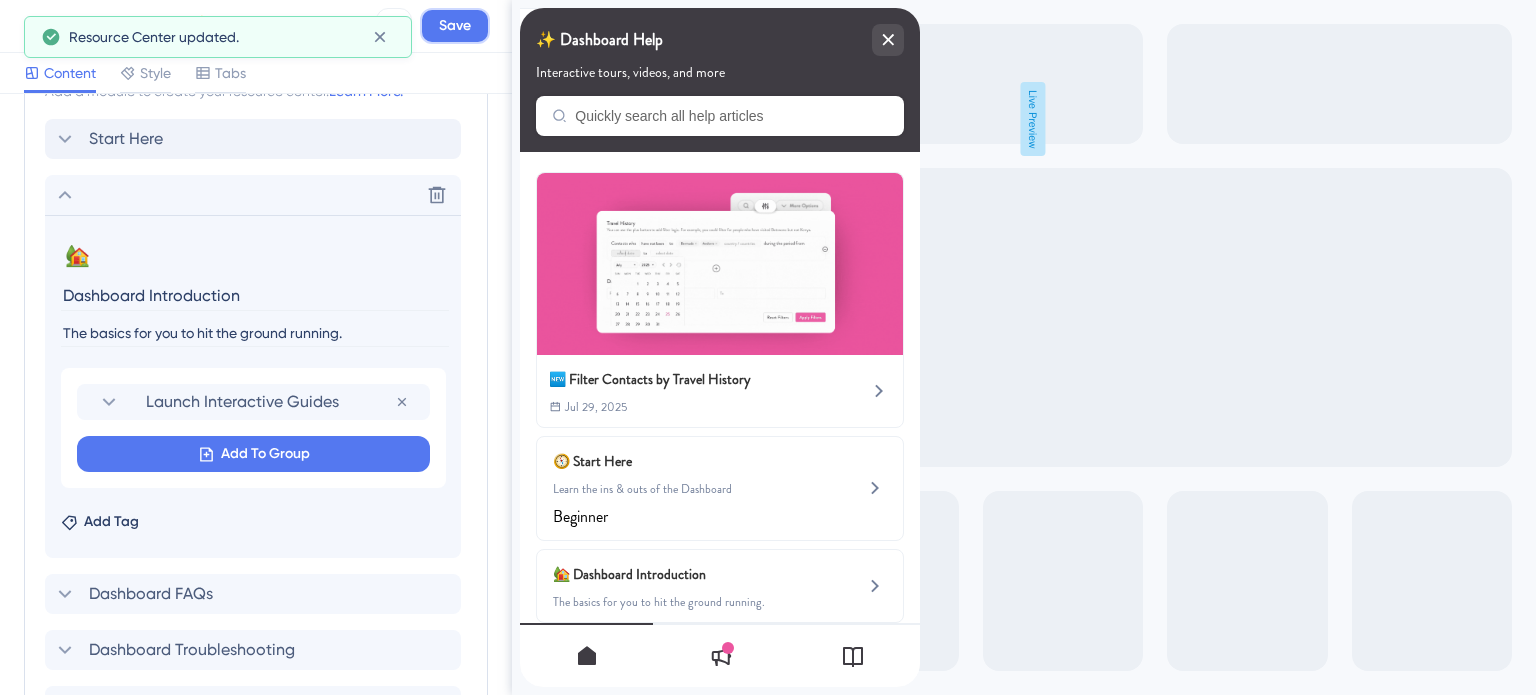 click on "Save" at bounding box center (455, 26) 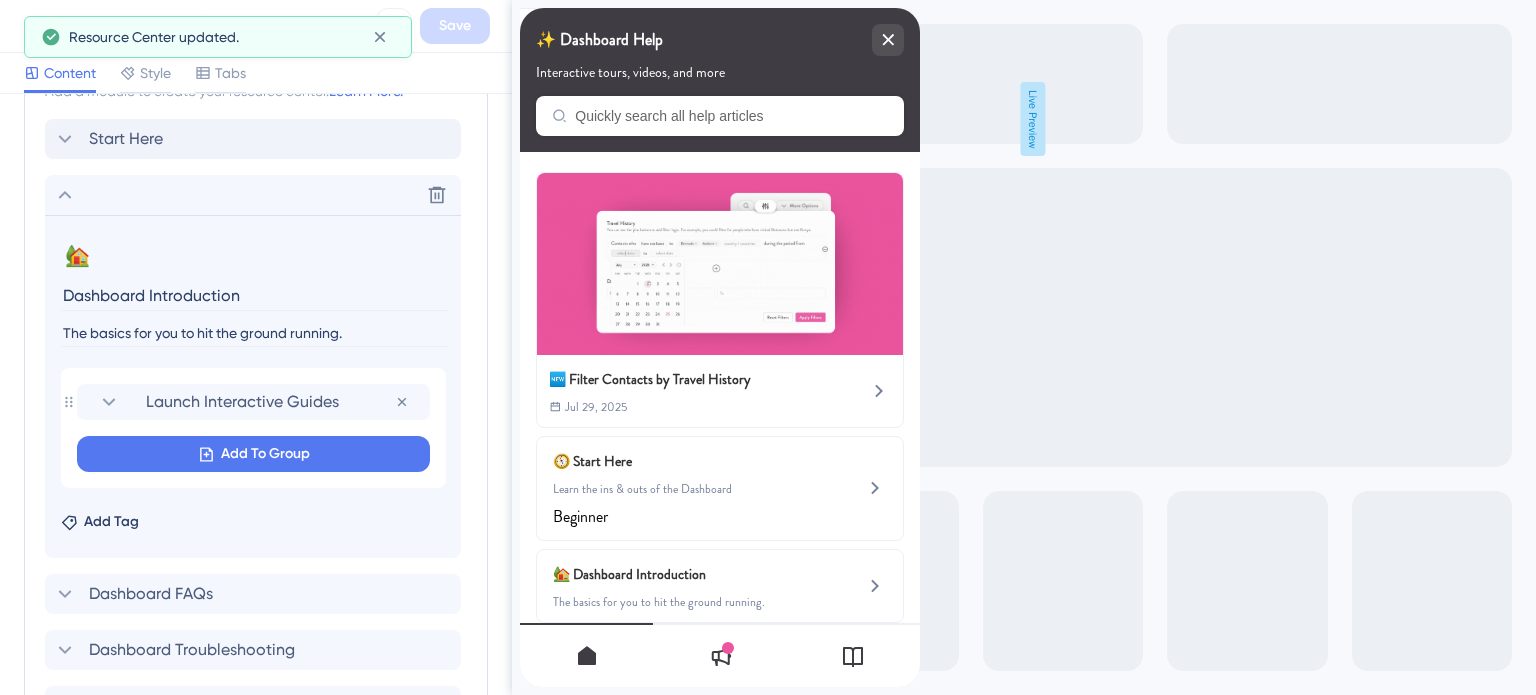 click 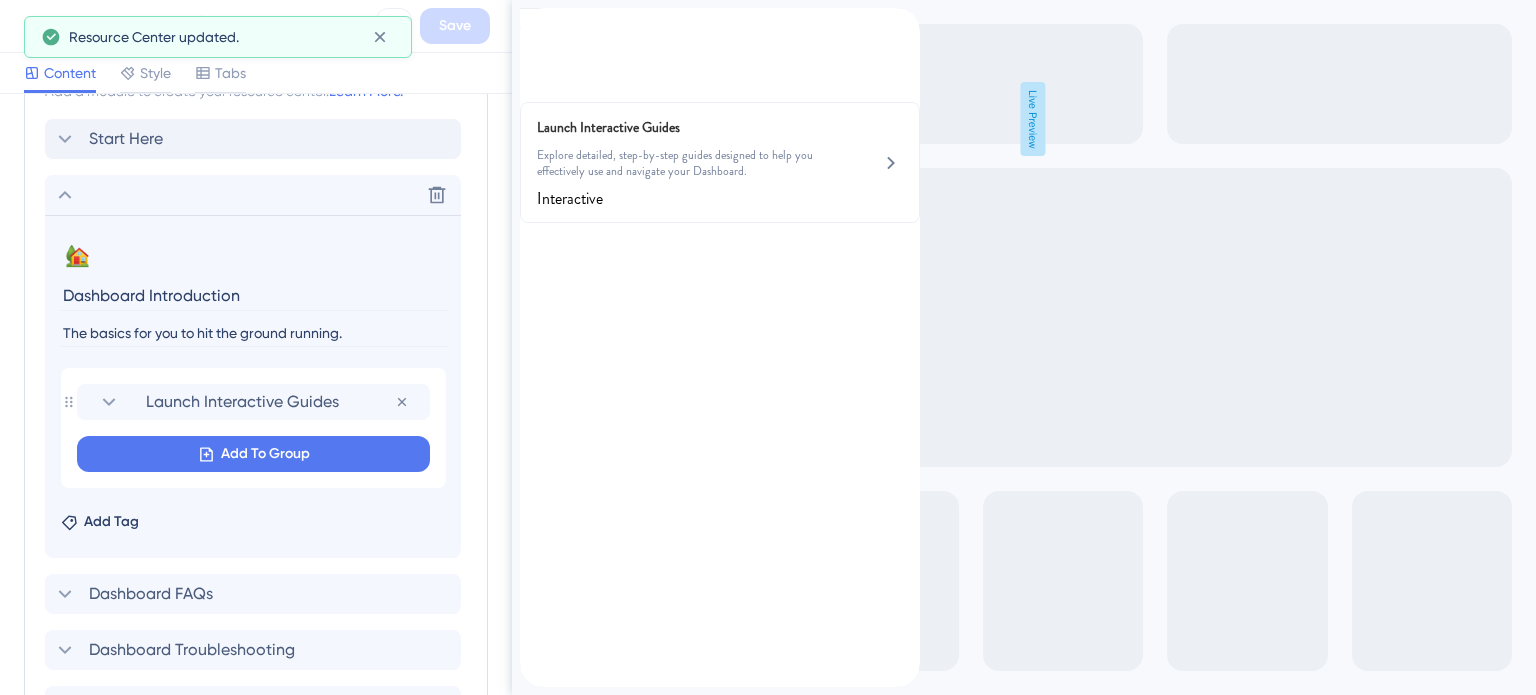 scroll, scrollTop: 896, scrollLeft: 0, axis: vertical 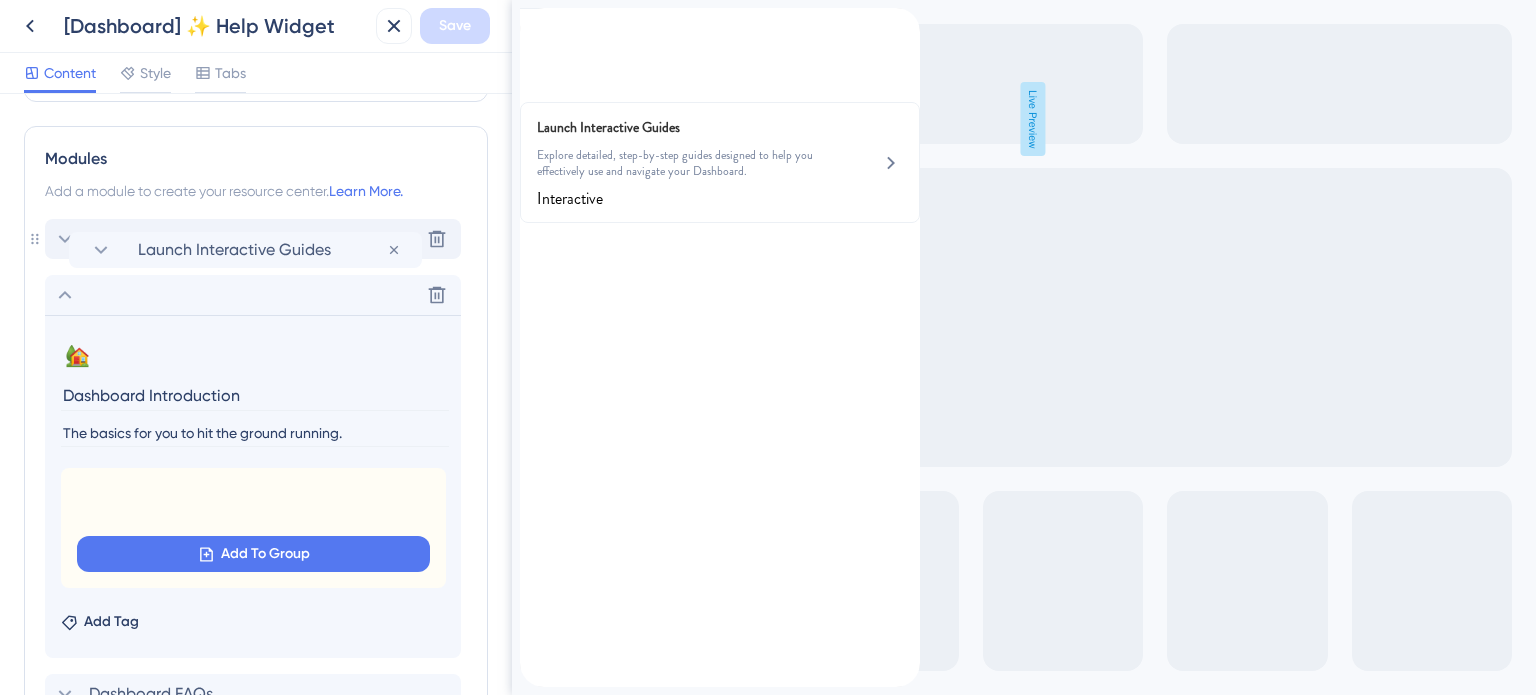 drag, startPoint x: 71, startPoint y: 503, endPoint x: 63, endPoint y: 247, distance: 256.12497 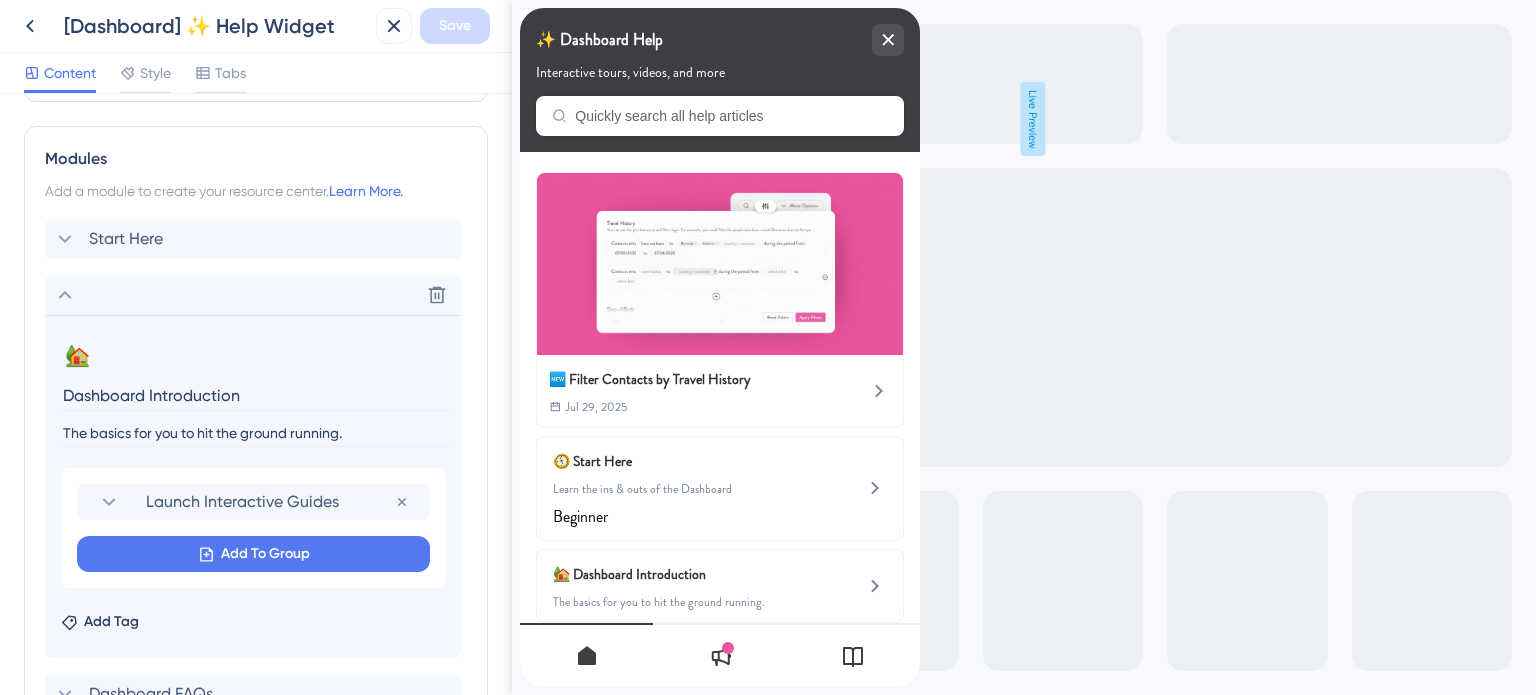 click 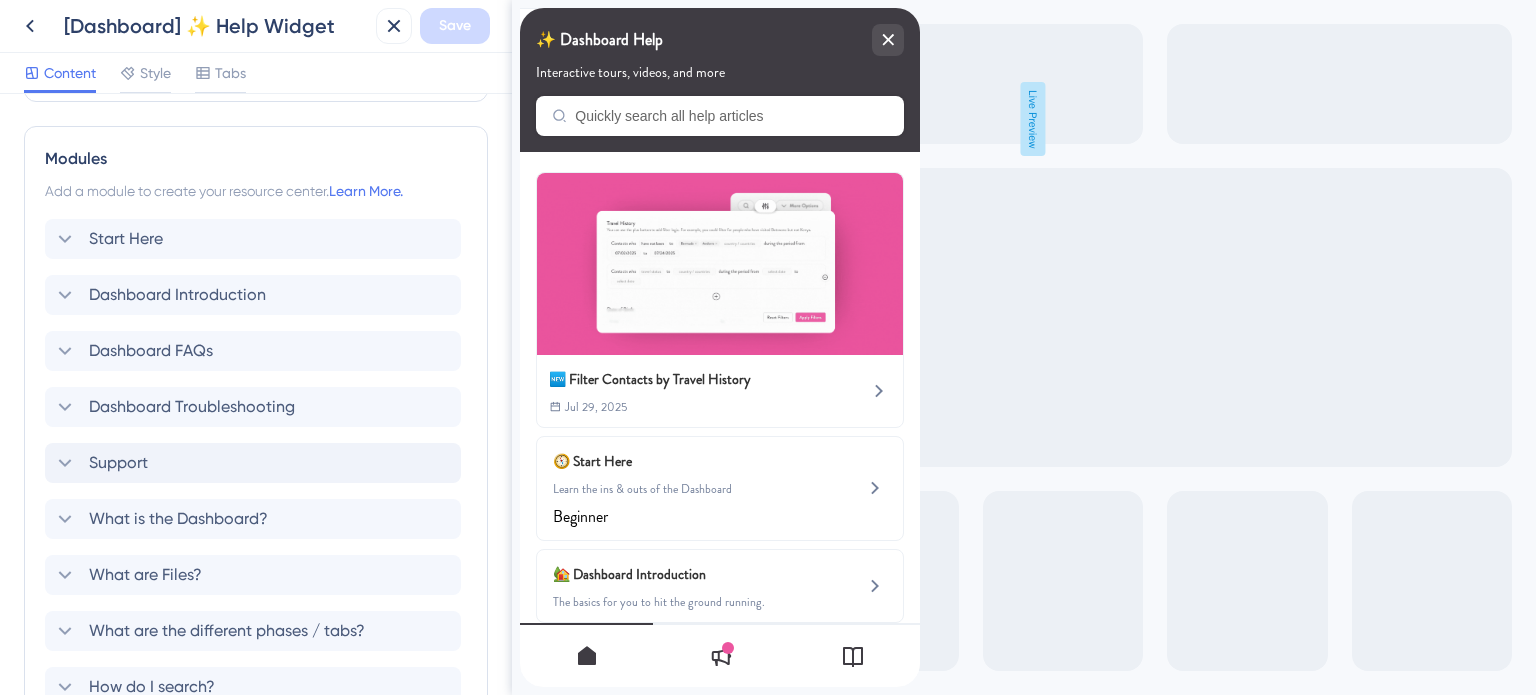 scroll, scrollTop: 996, scrollLeft: 0, axis: vertical 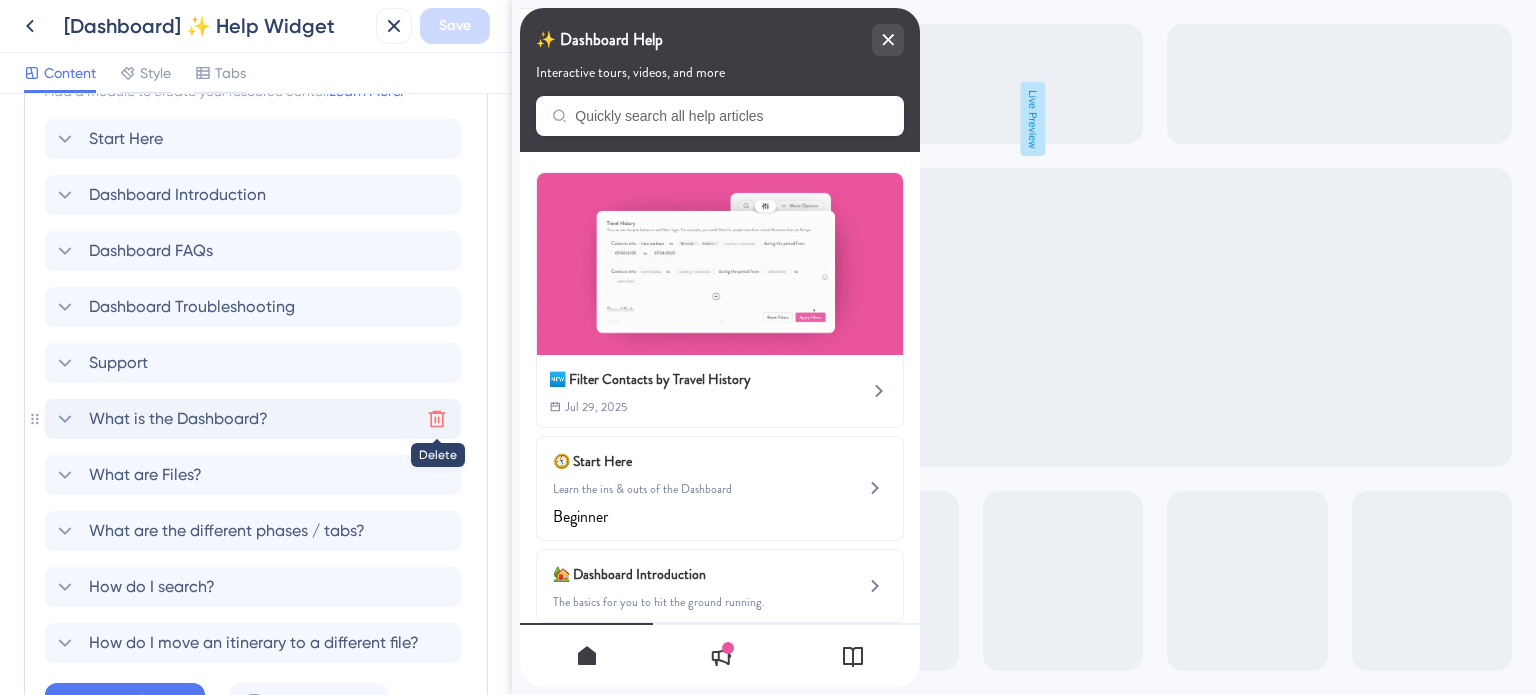 click 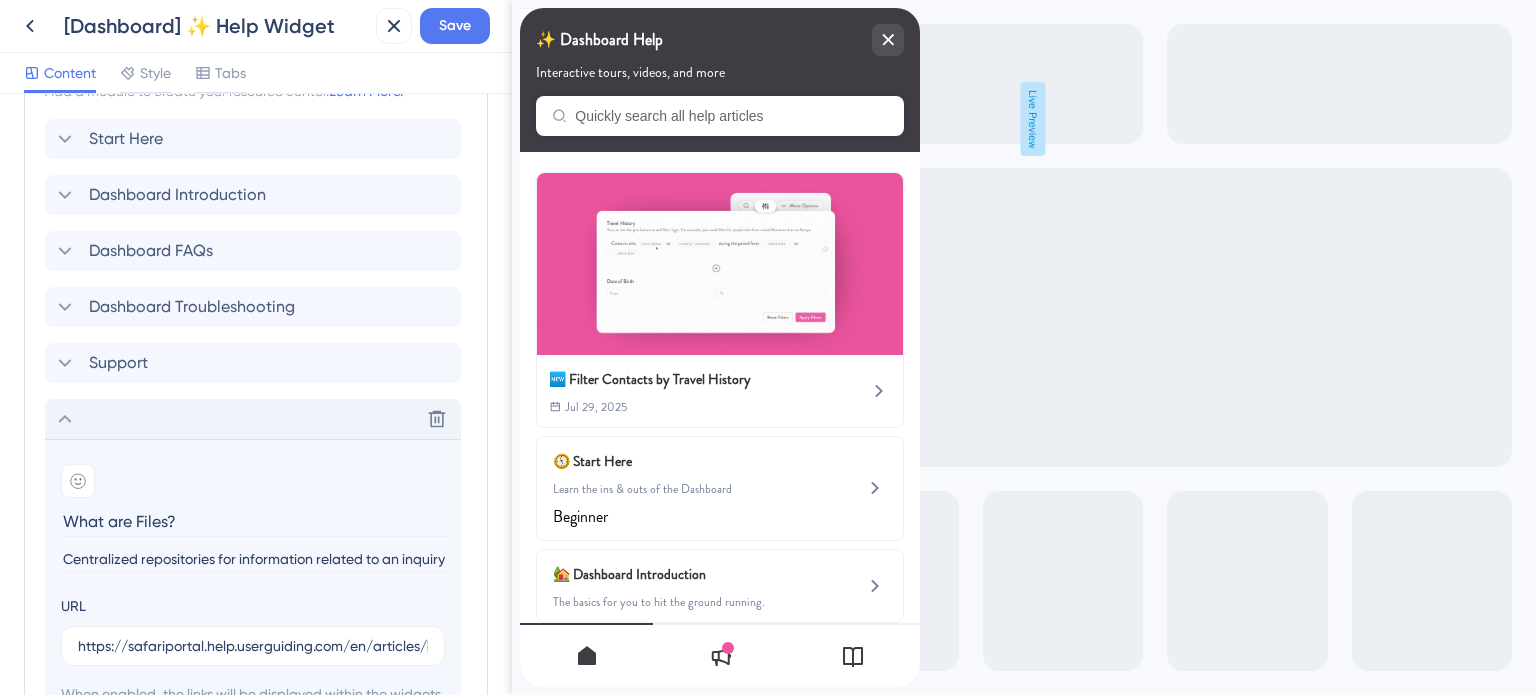 click 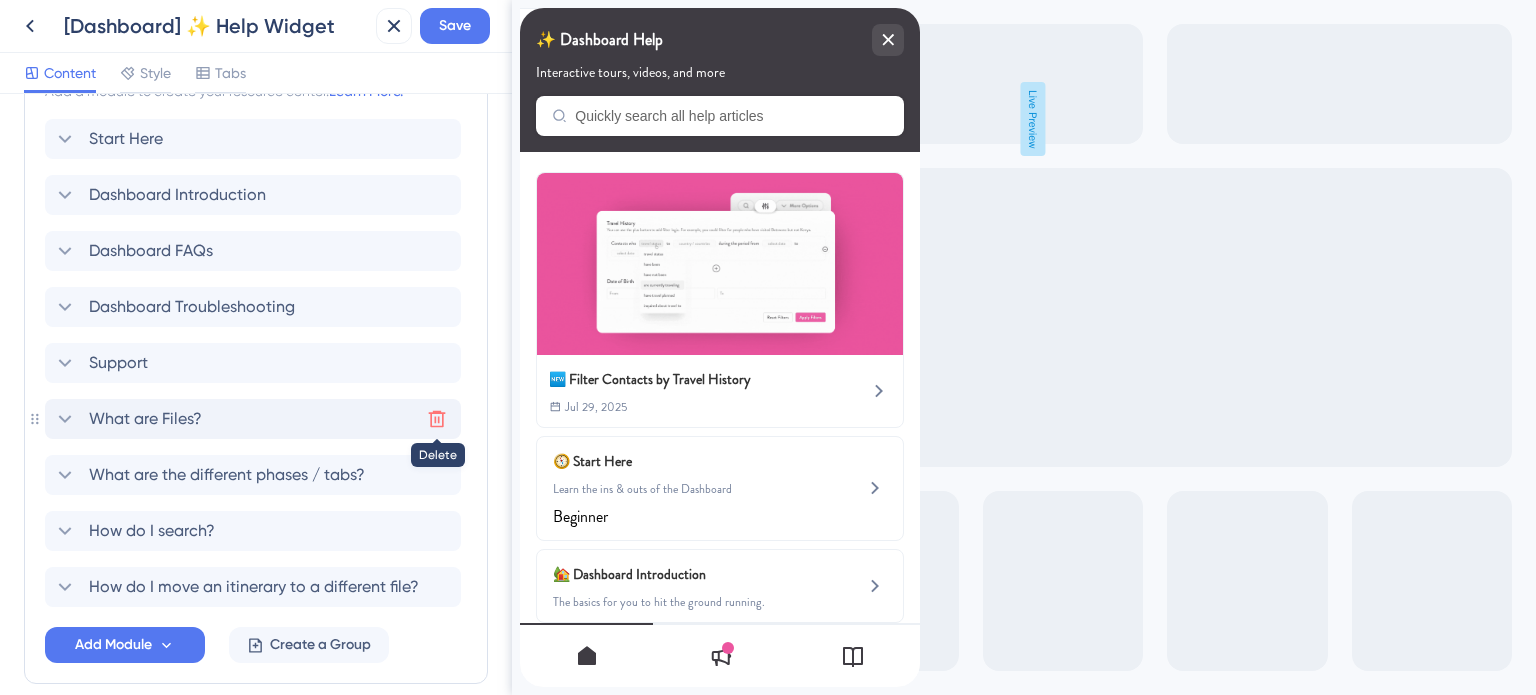 click 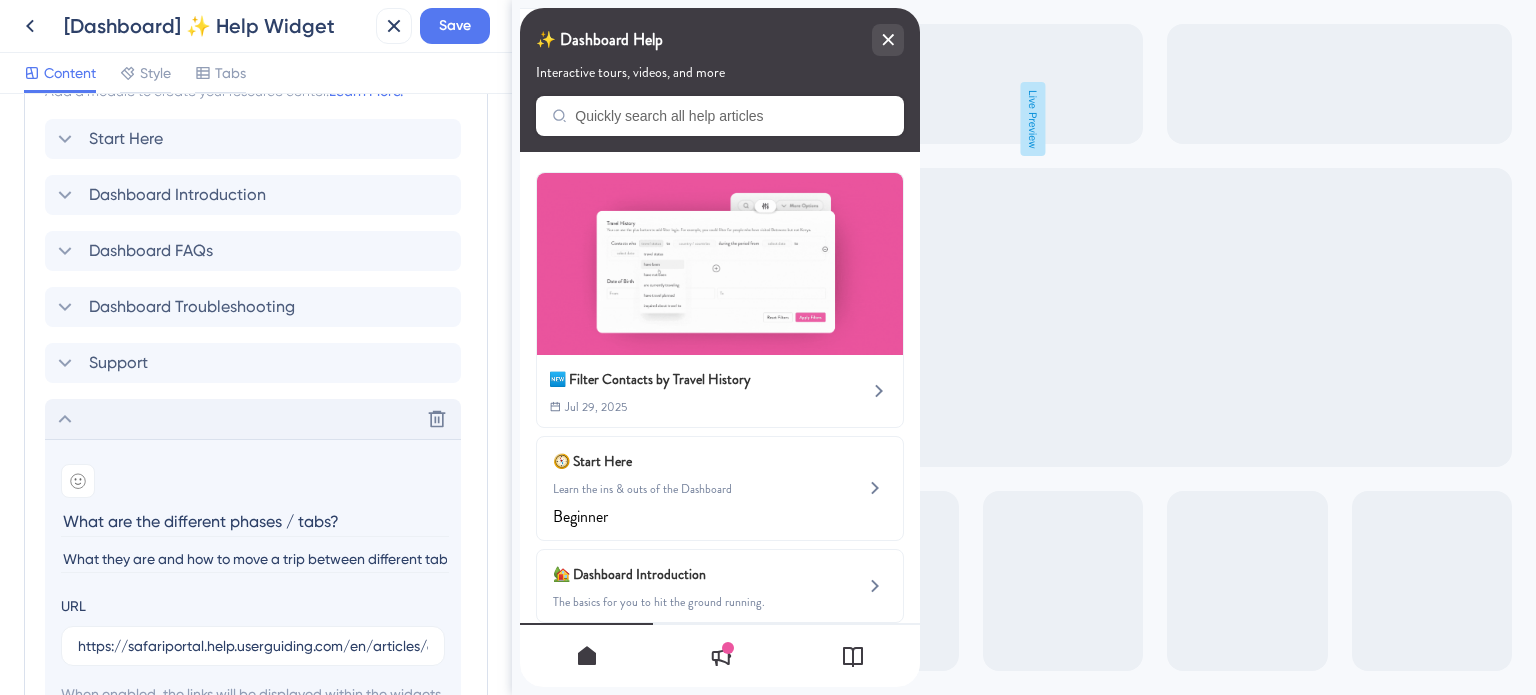 click 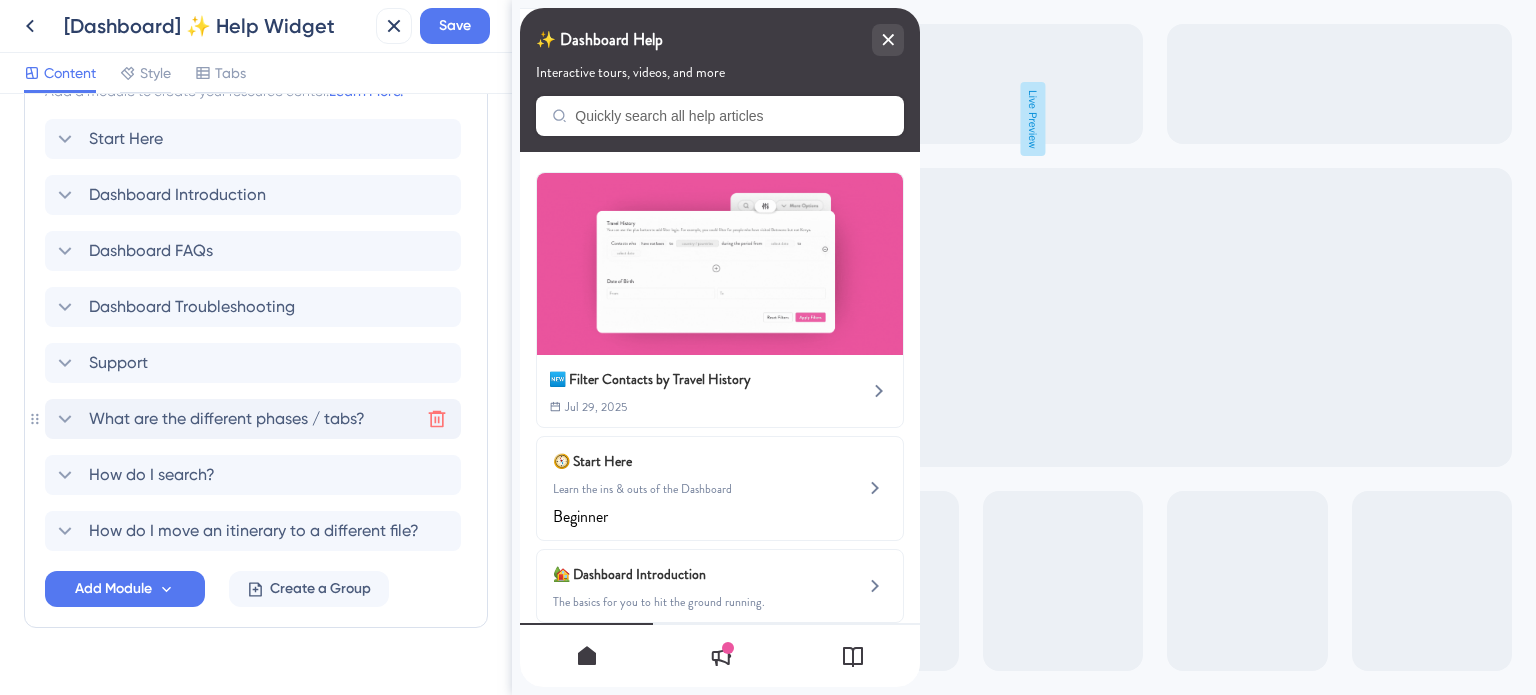 click 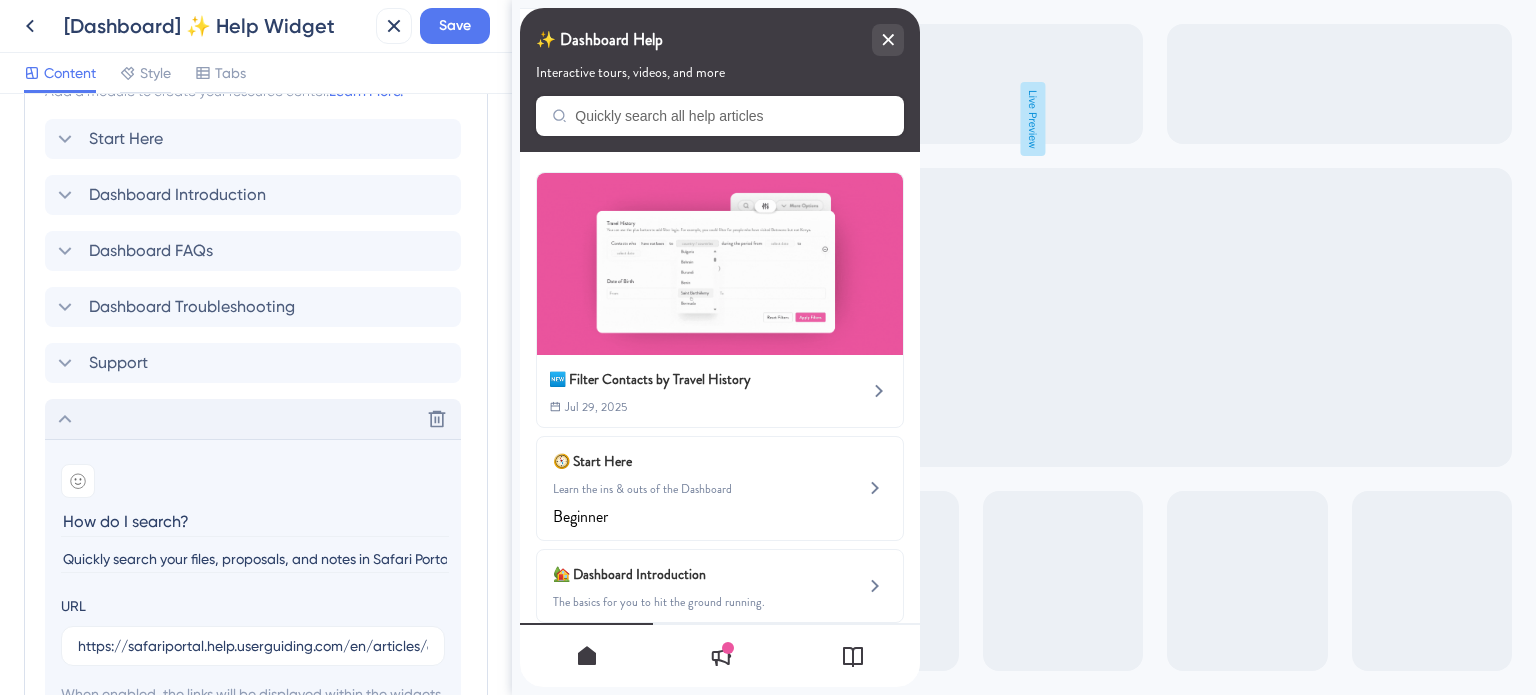 click 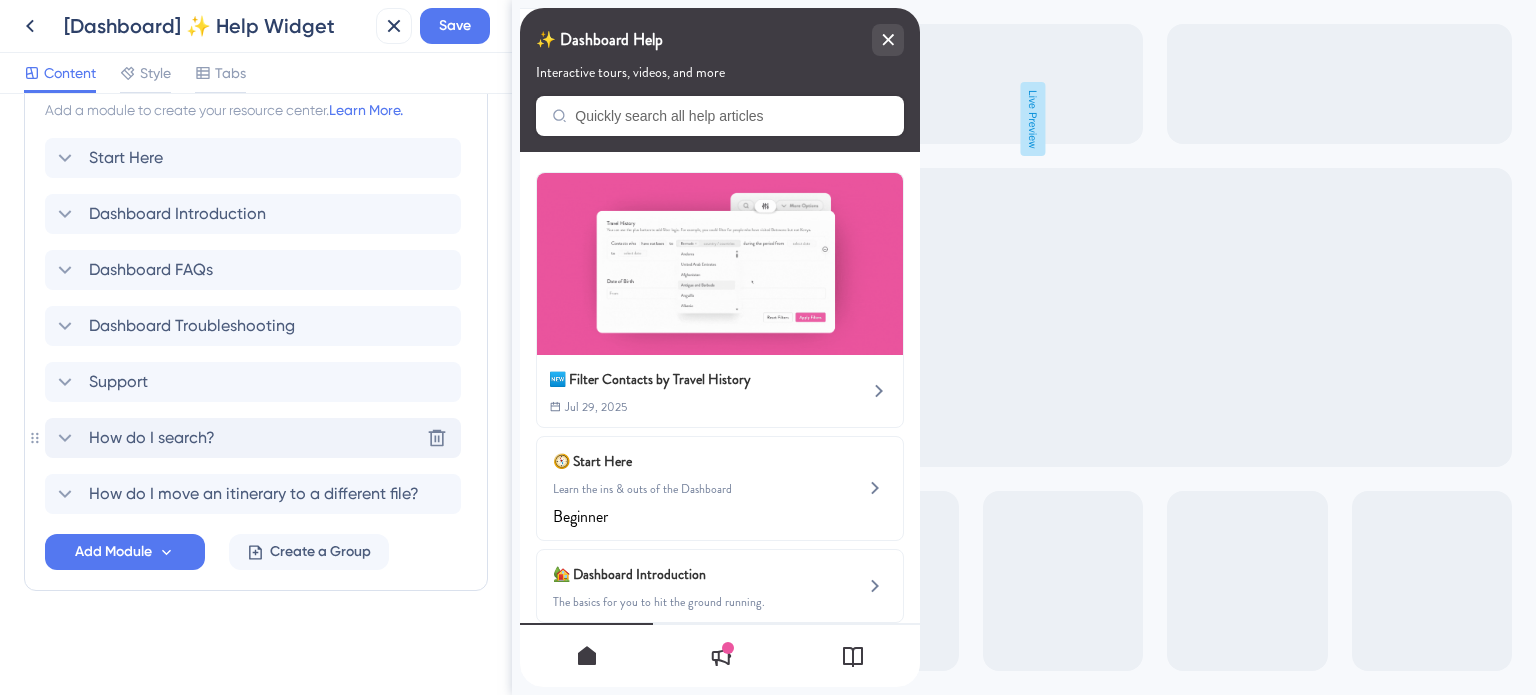 scroll, scrollTop: 975, scrollLeft: 0, axis: vertical 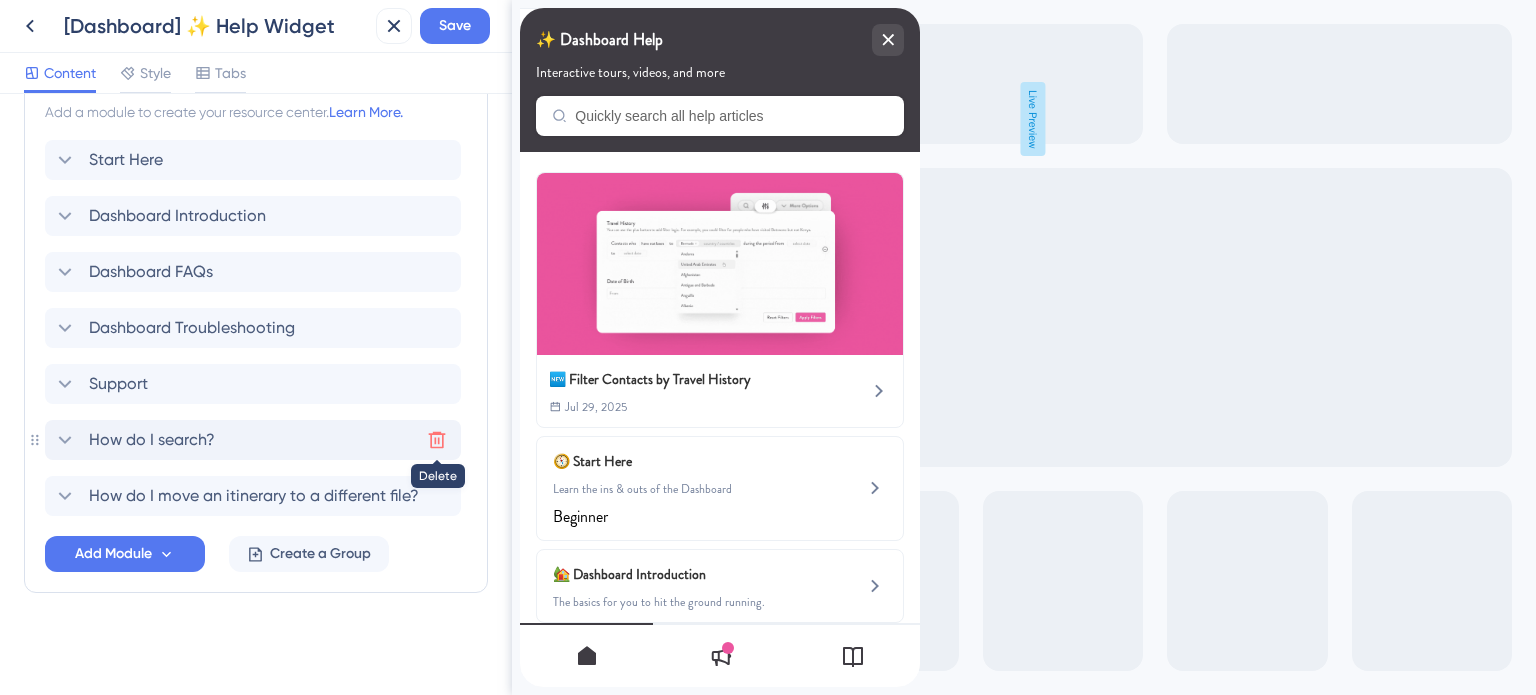 click 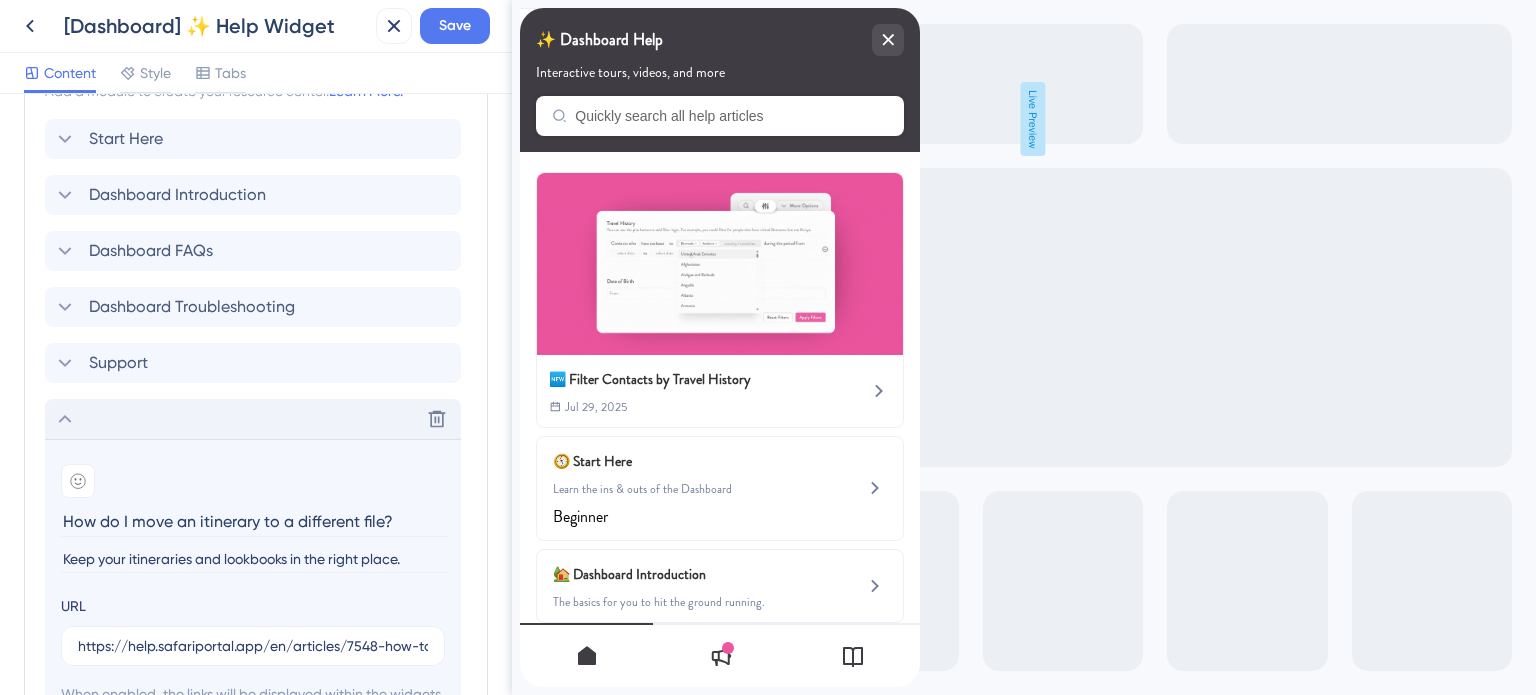 click 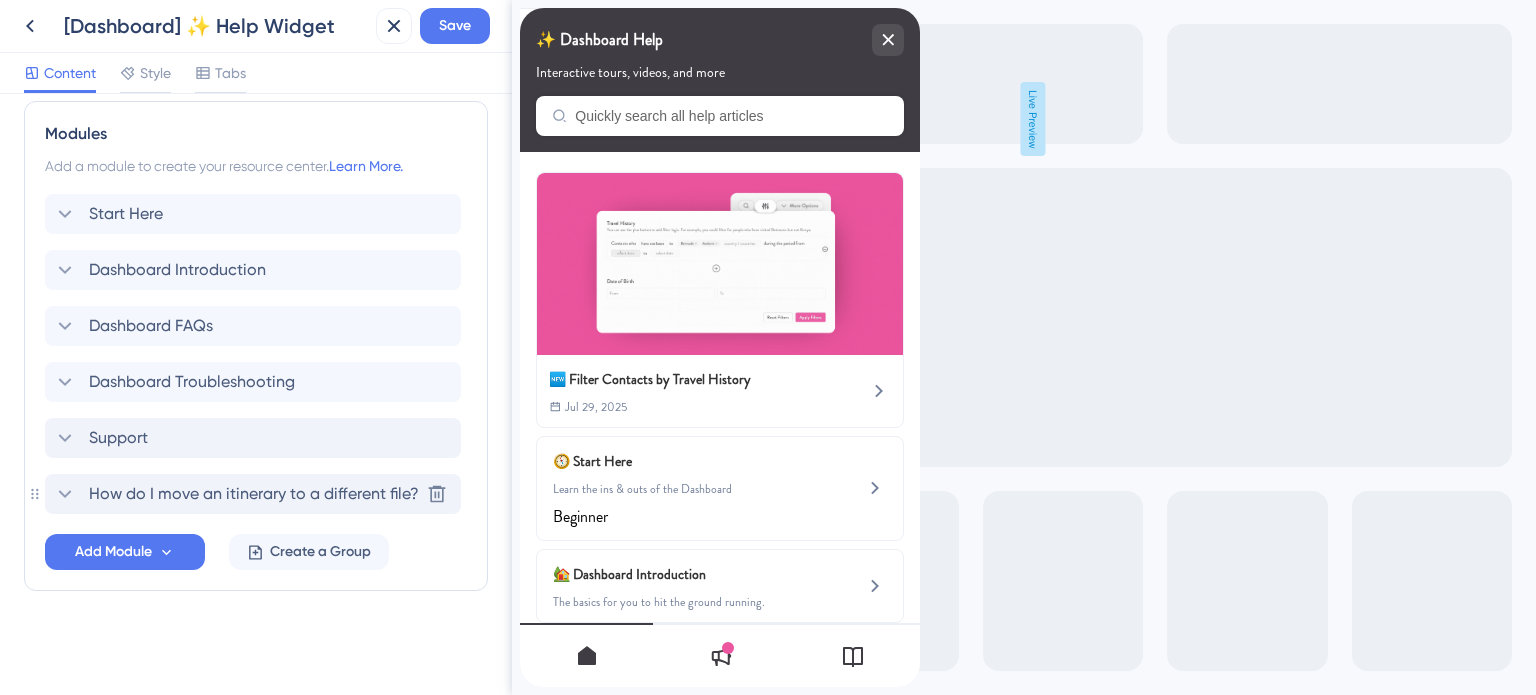 scroll, scrollTop: 919, scrollLeft: 0, axis: vertical 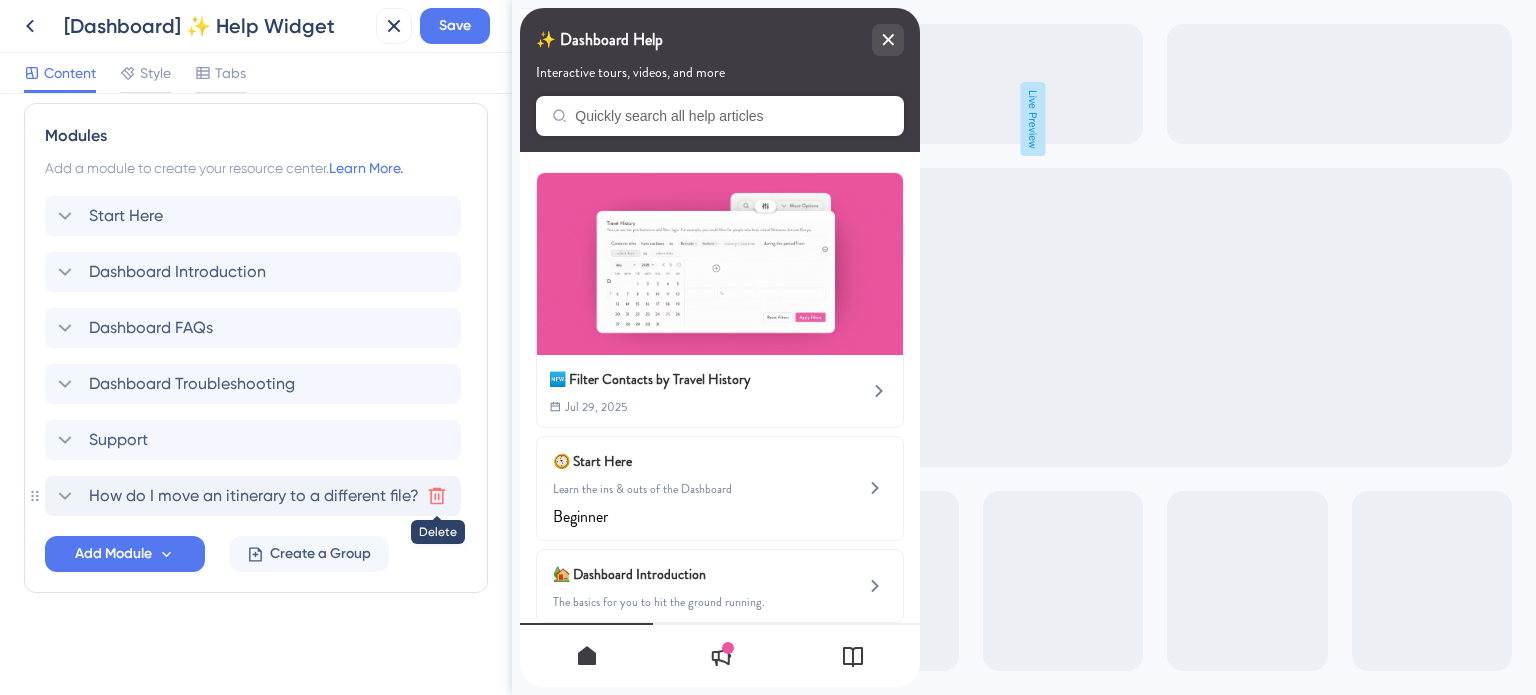 click 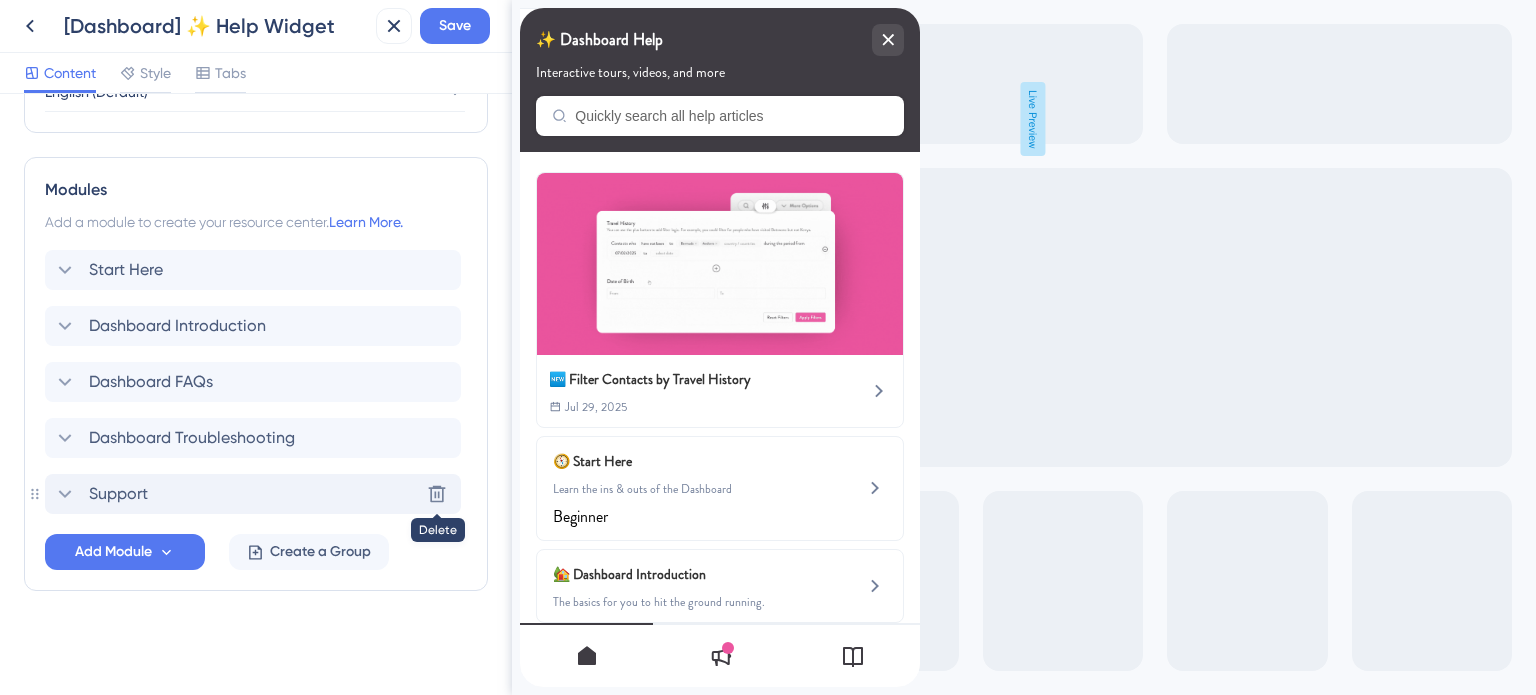 scroll, scrollTop: 863, scrollLeft: 0, axis: vertical 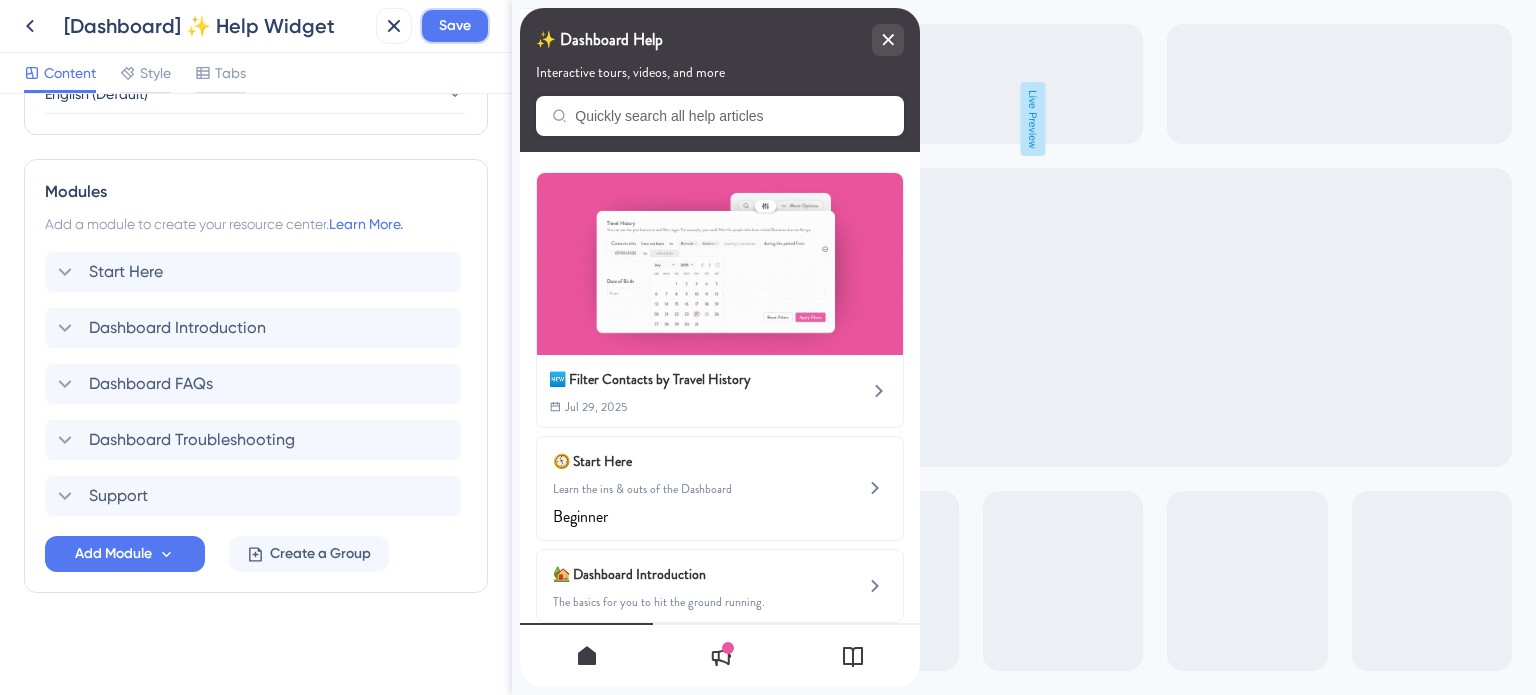 click on "Save" at bounding box center [455, 26] 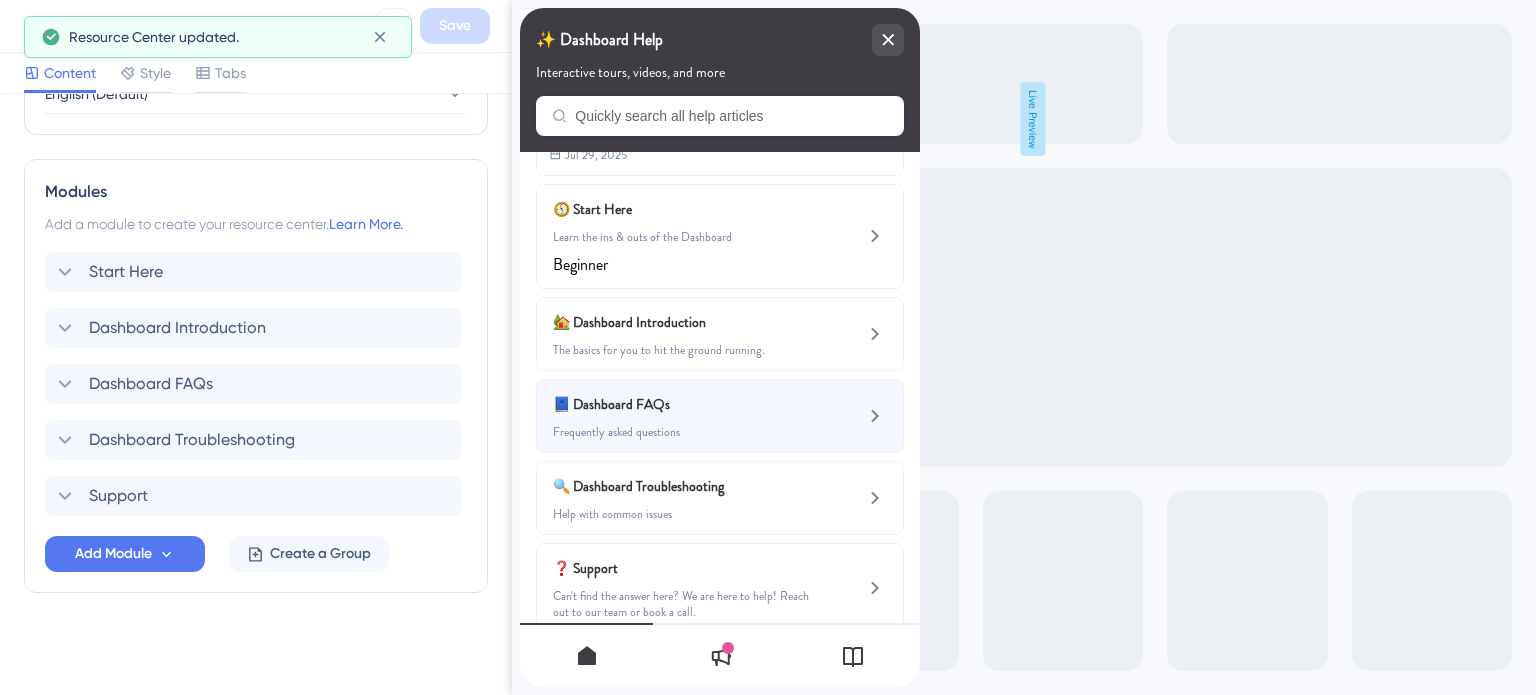 scroll, scrollTop: 276, scrollLeft: 0, axis: vertical 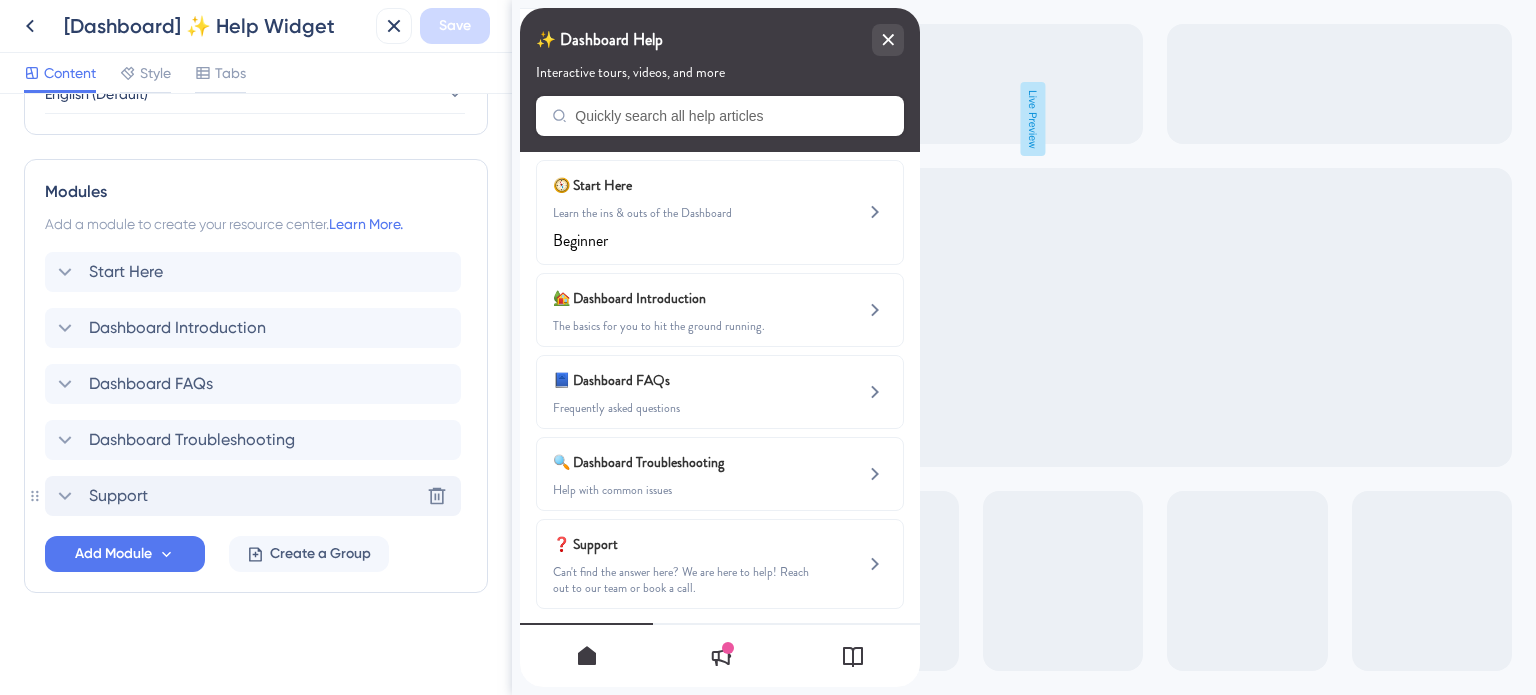 click on "Support" at bounding box center (118, 496) 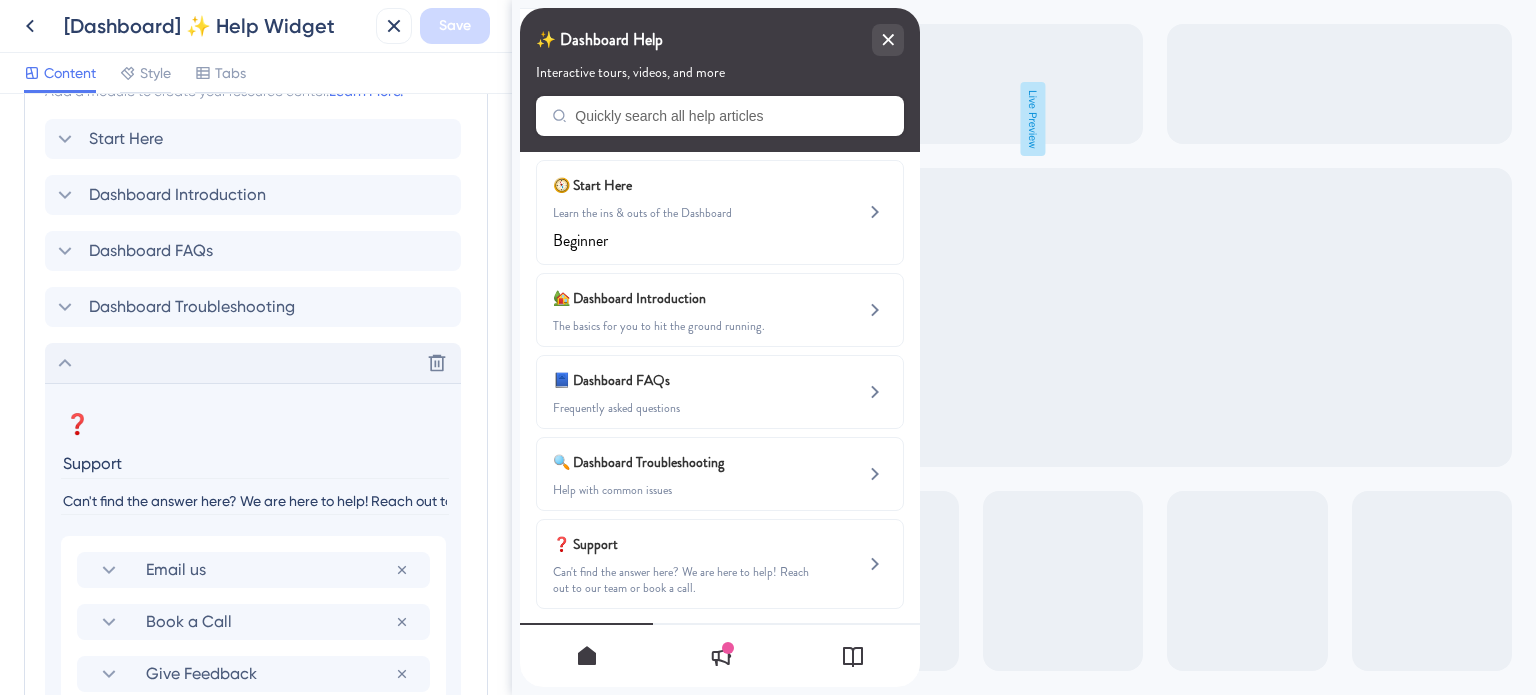 click on "Can't find the answer here? We are here to help! Reach out to our team or book a call." at bounding box center (255, 501) 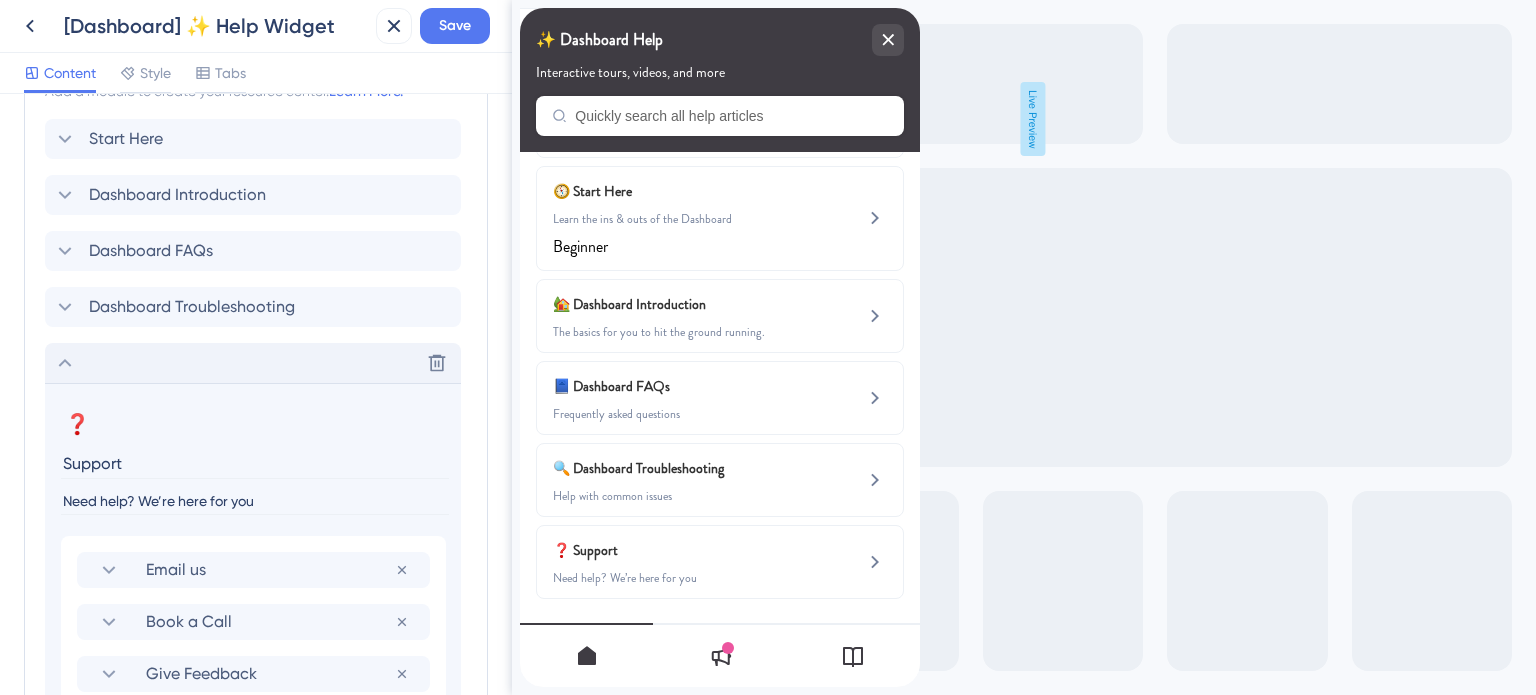 scroll, scrollTop: 260, scrollLeft: 0, axis: vertical 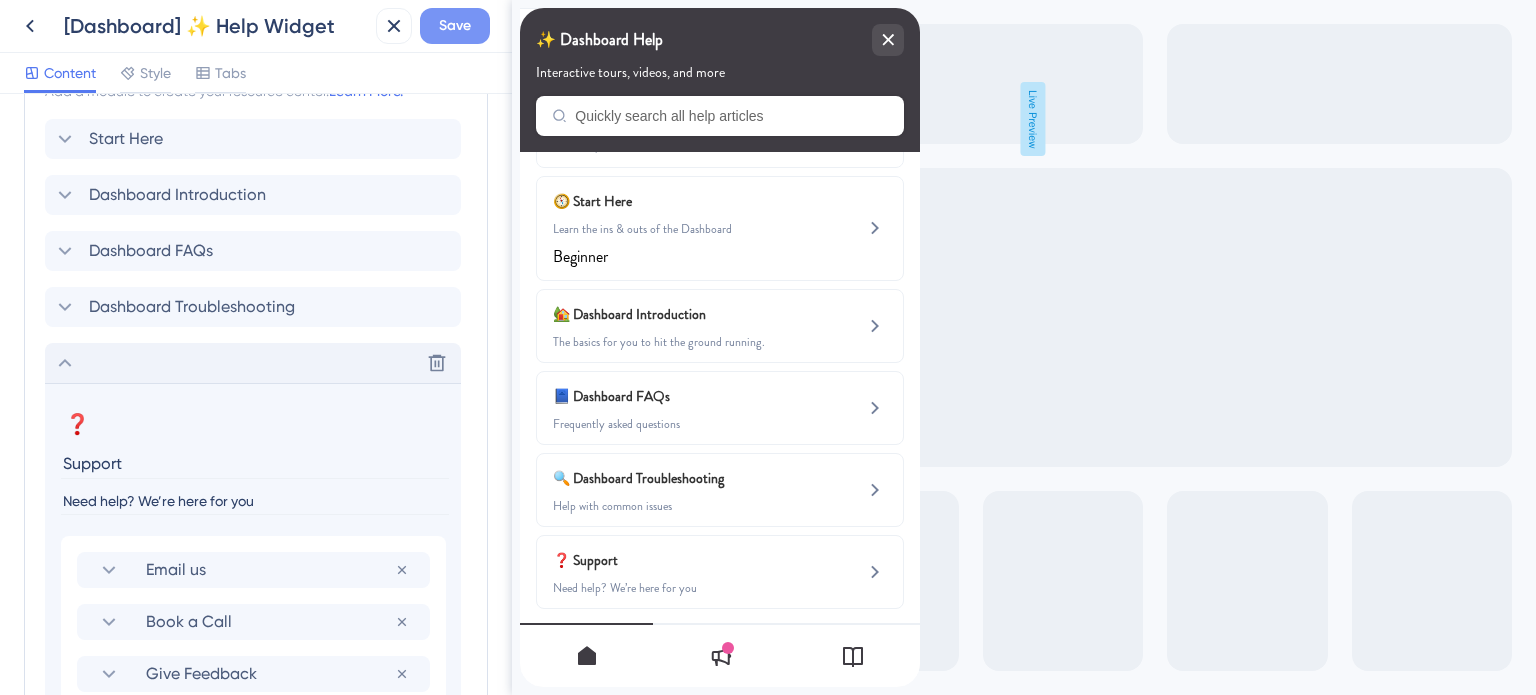 type on "Need help? We’re here for you" 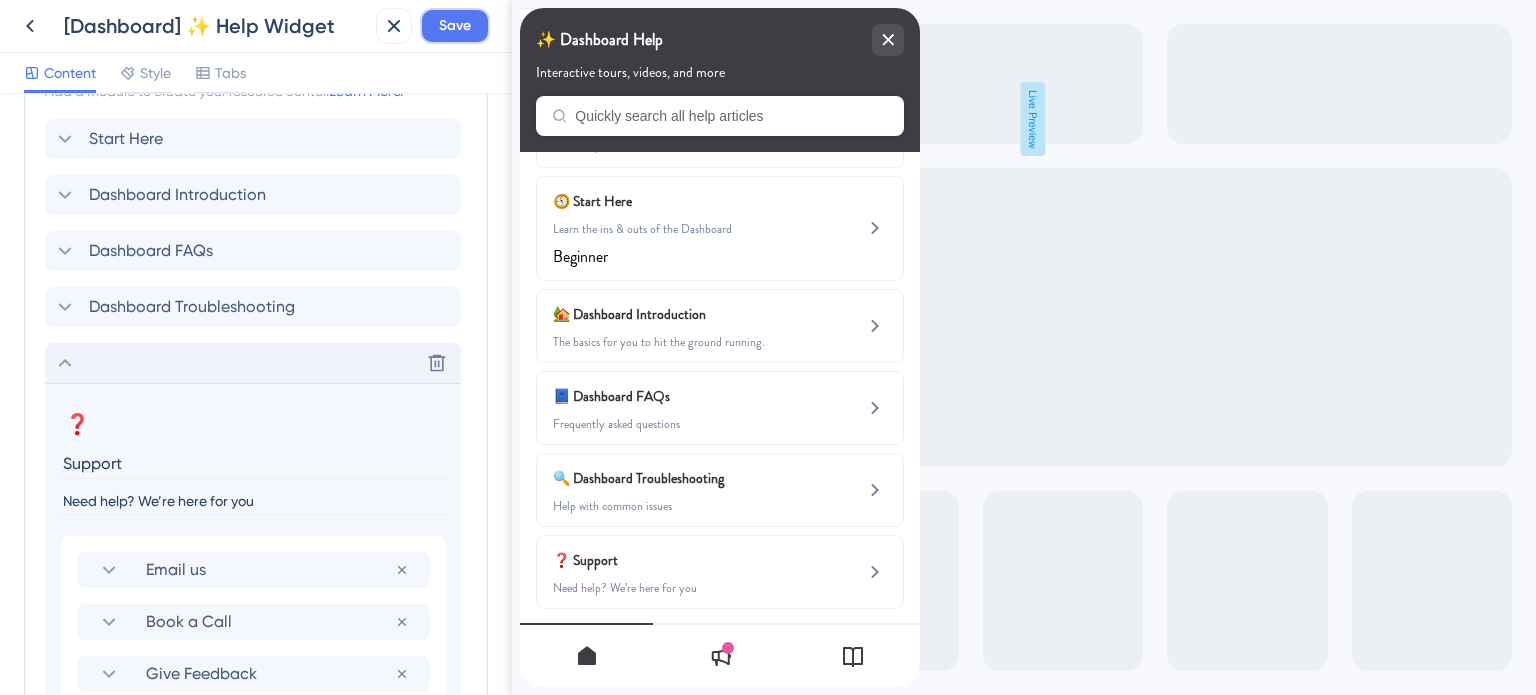 click on "Save" at bounding box center (455, 26) 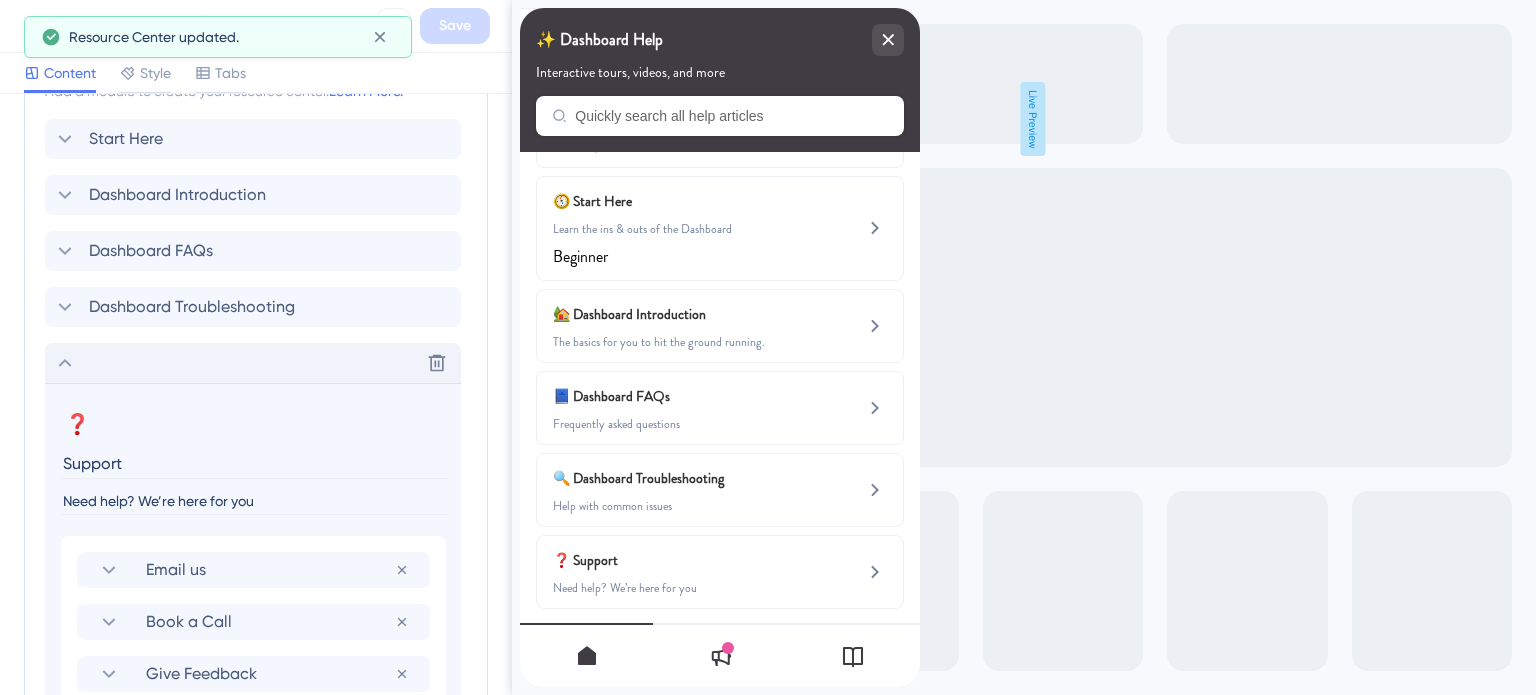 click 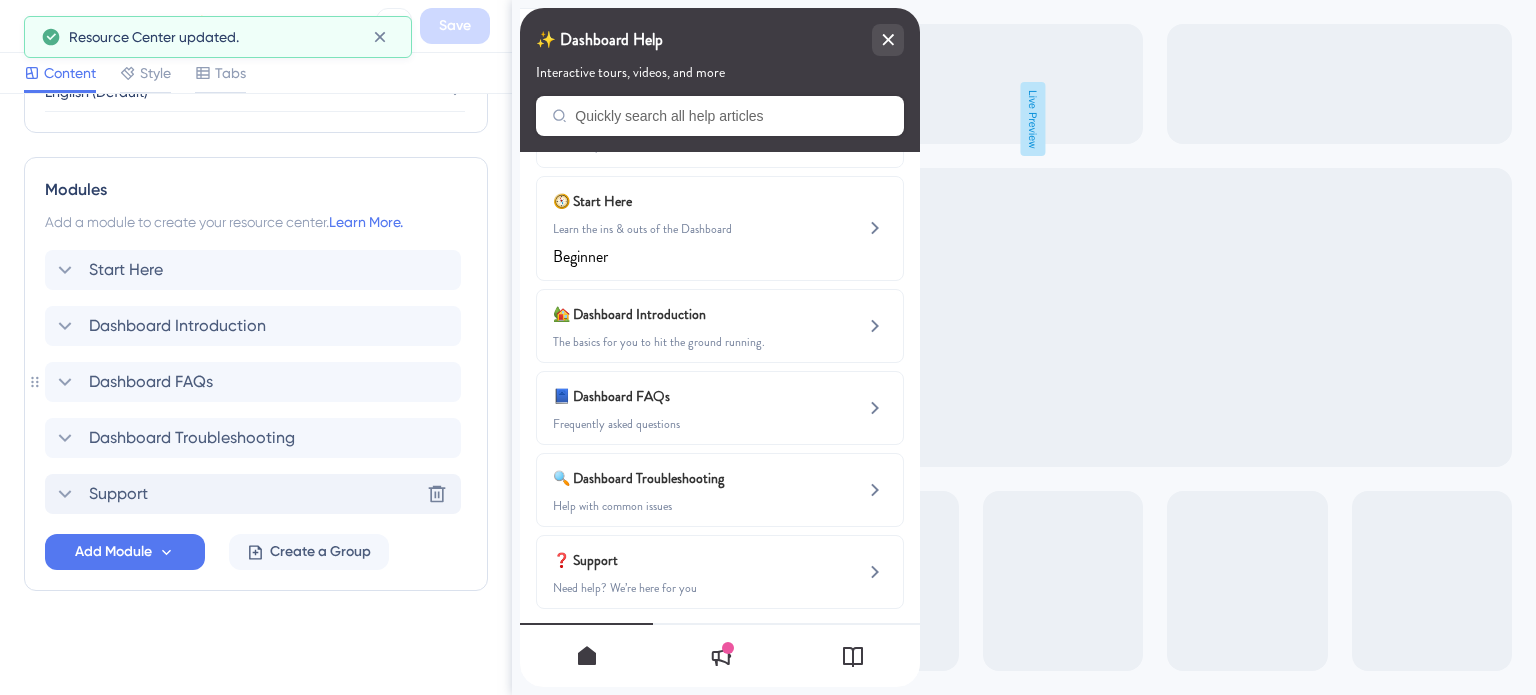 scroll, scrollTop: 863, scrollLeft: 0, axis: vertical 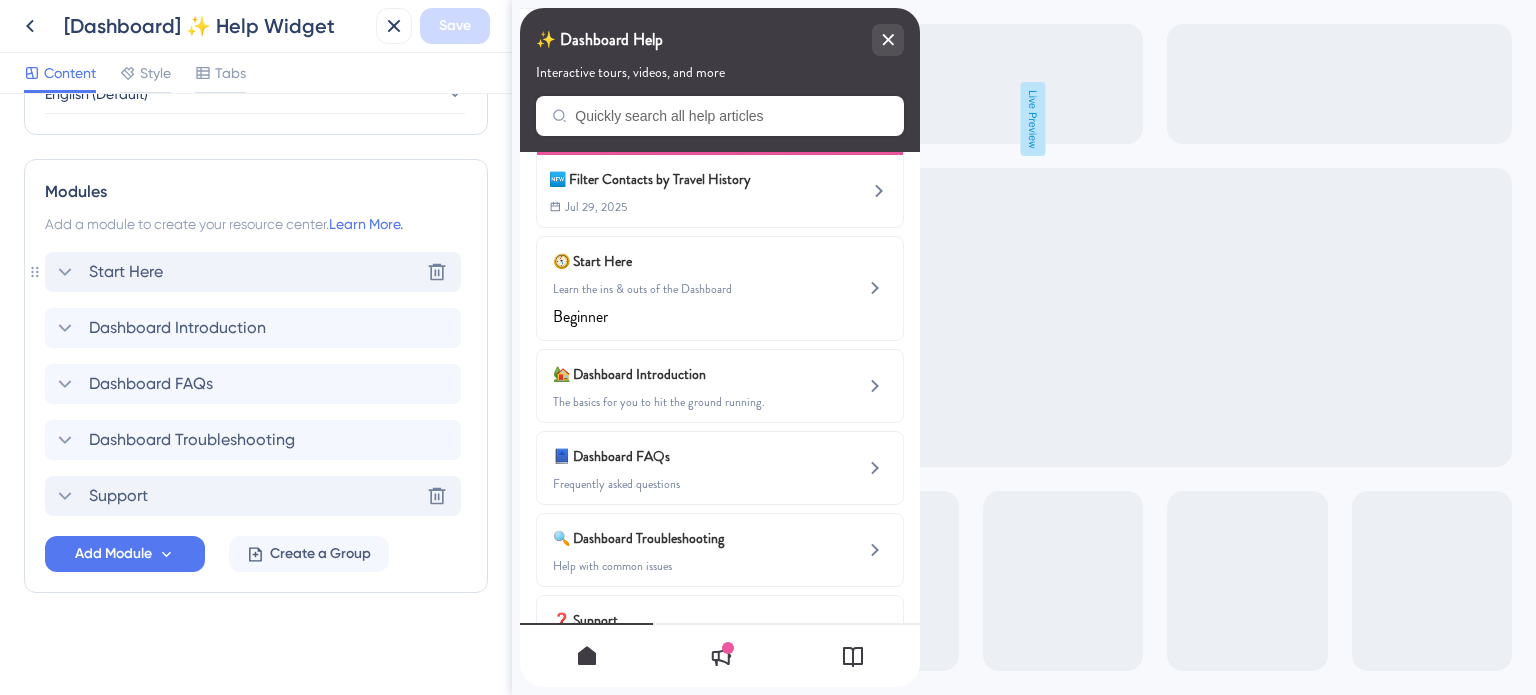 click 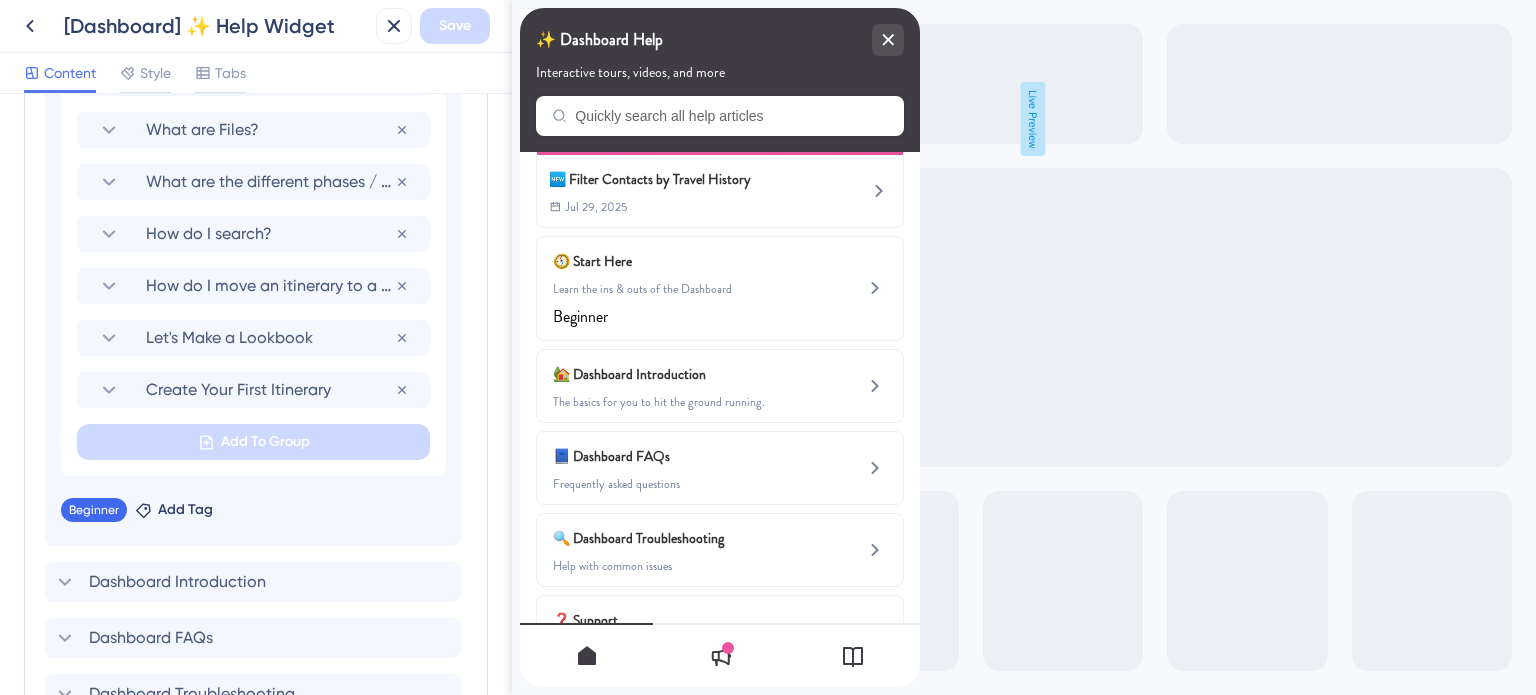 scroll, scrollTop: 1496, scrollLeft: 0, axis: vertical 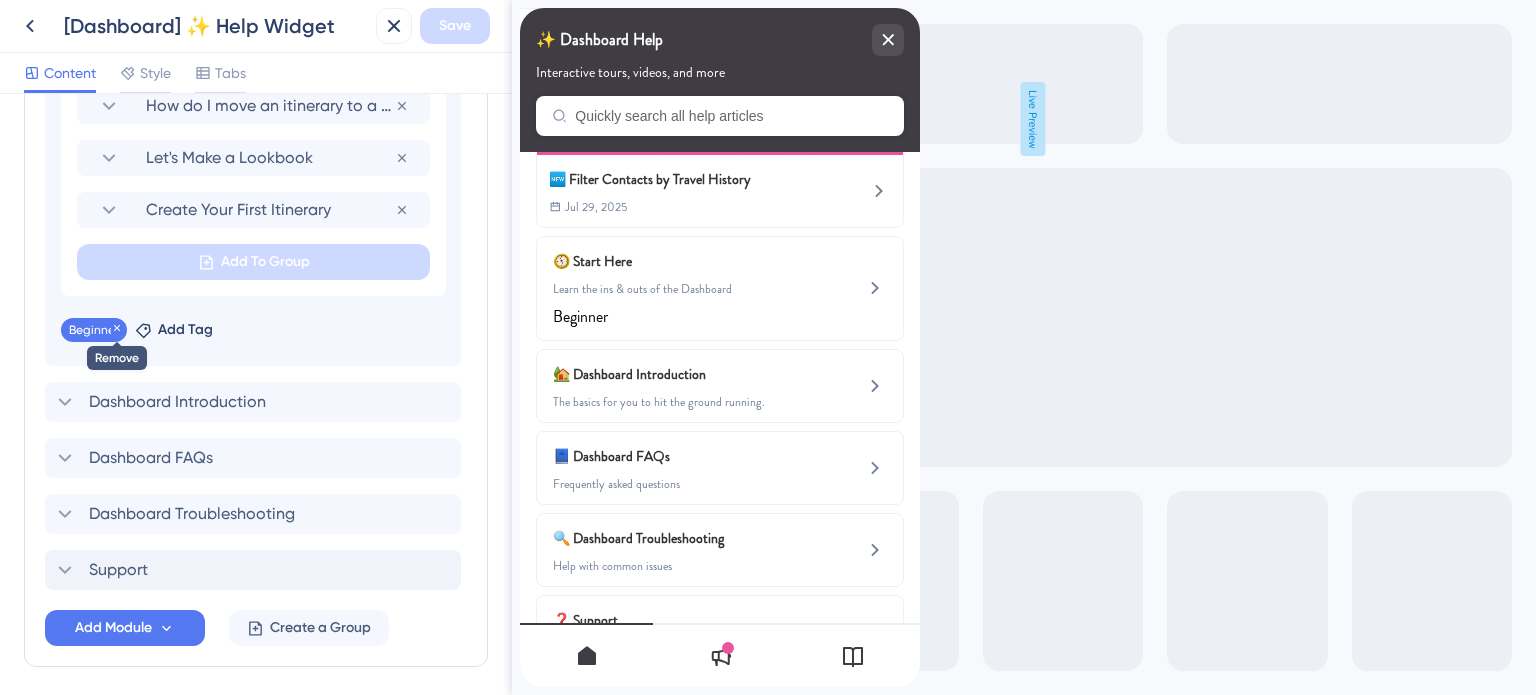 click 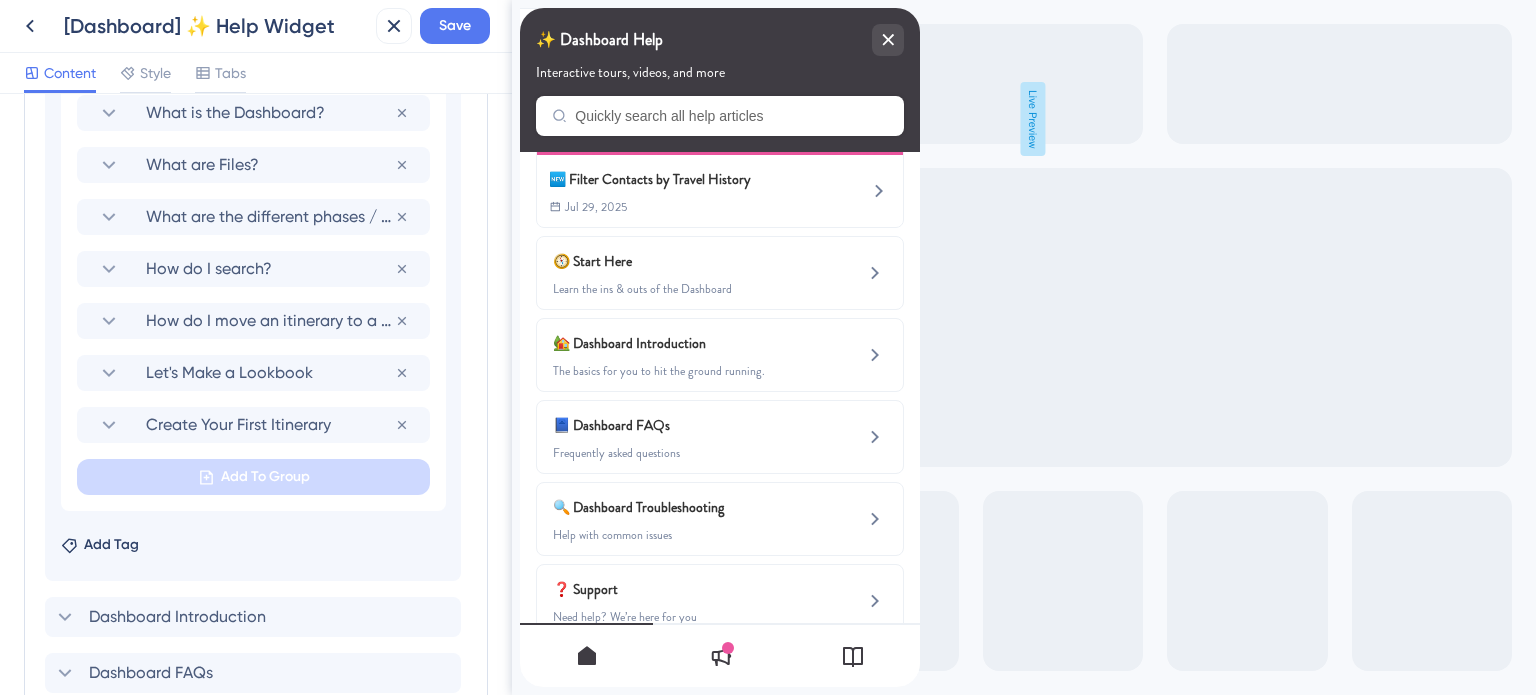 scroll, scrollTop: 1296, scrollLeft: 0, axis: vertical 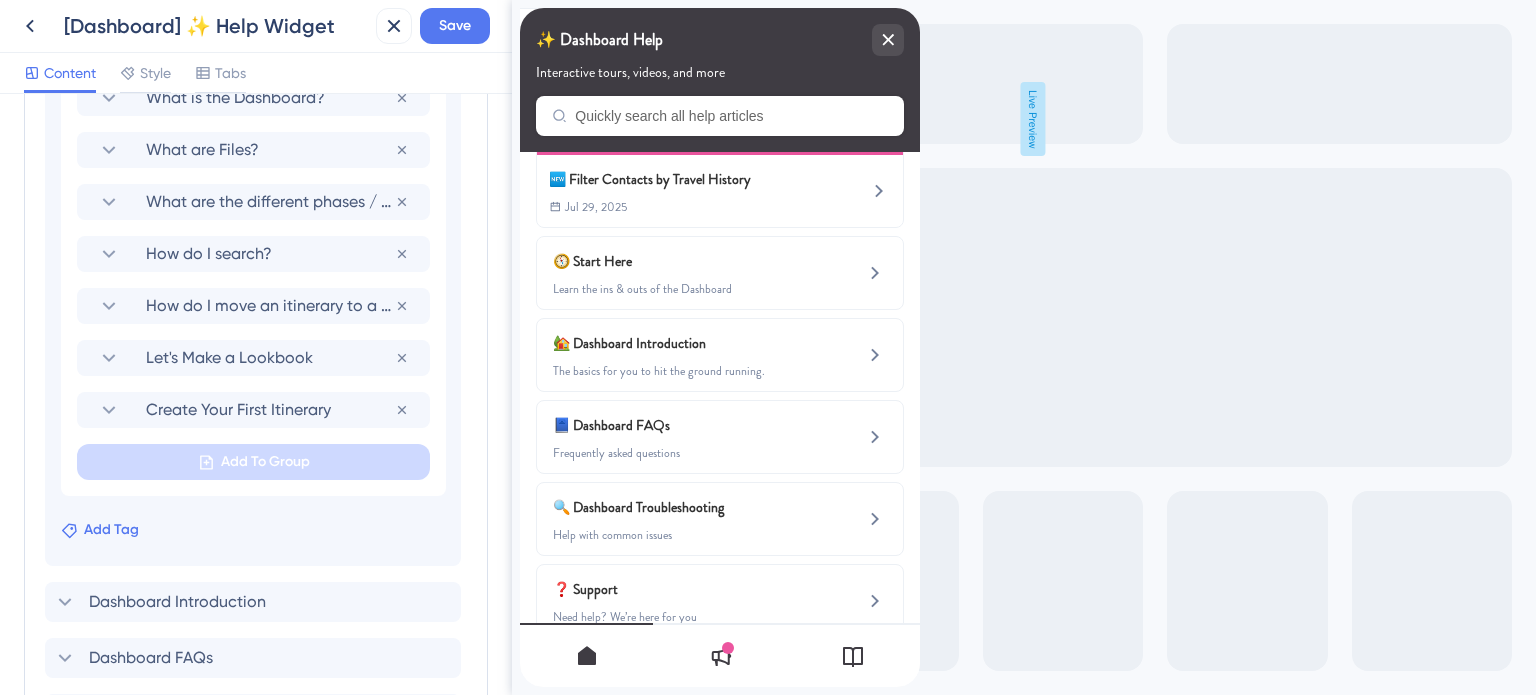 click on "Add Tag" at bounding box center (111, 530) 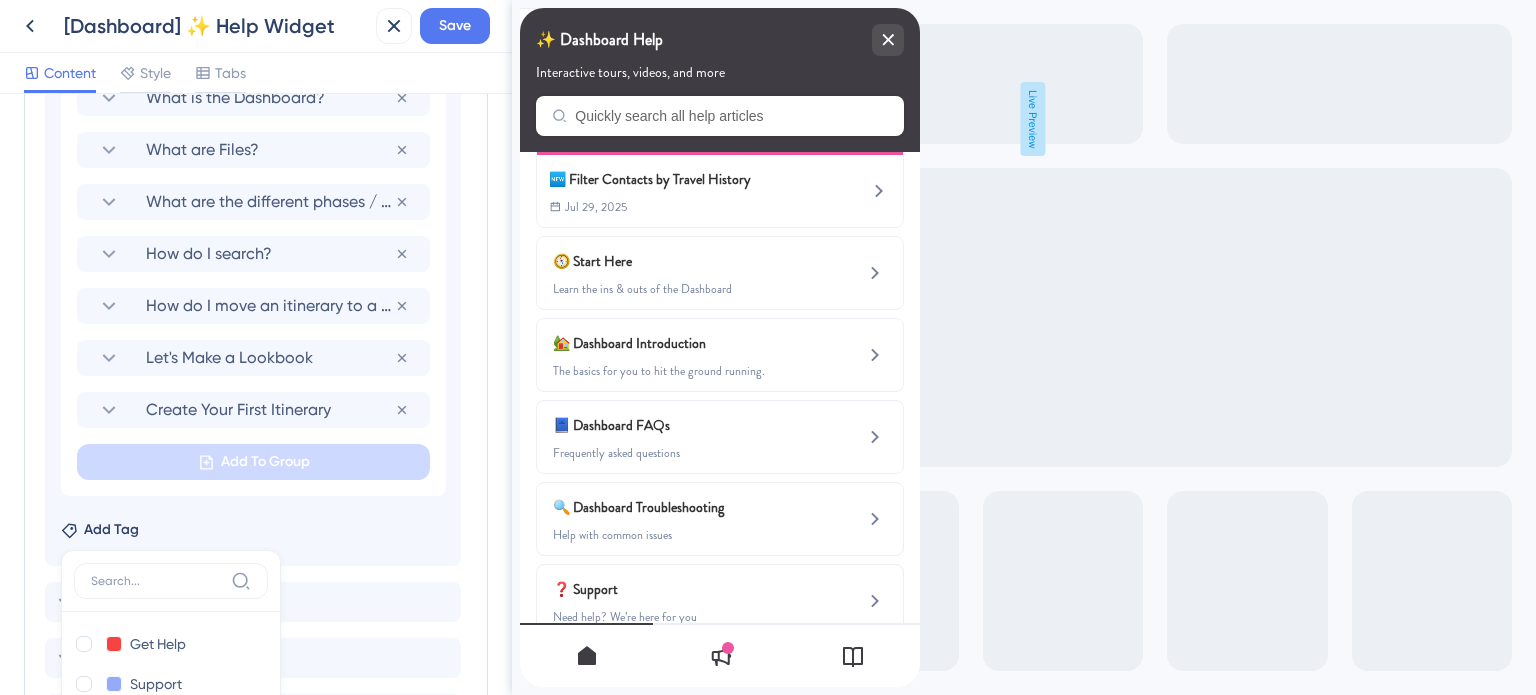scroll, scrollTop: 1651, scrollLeft: 0, axis: vertical 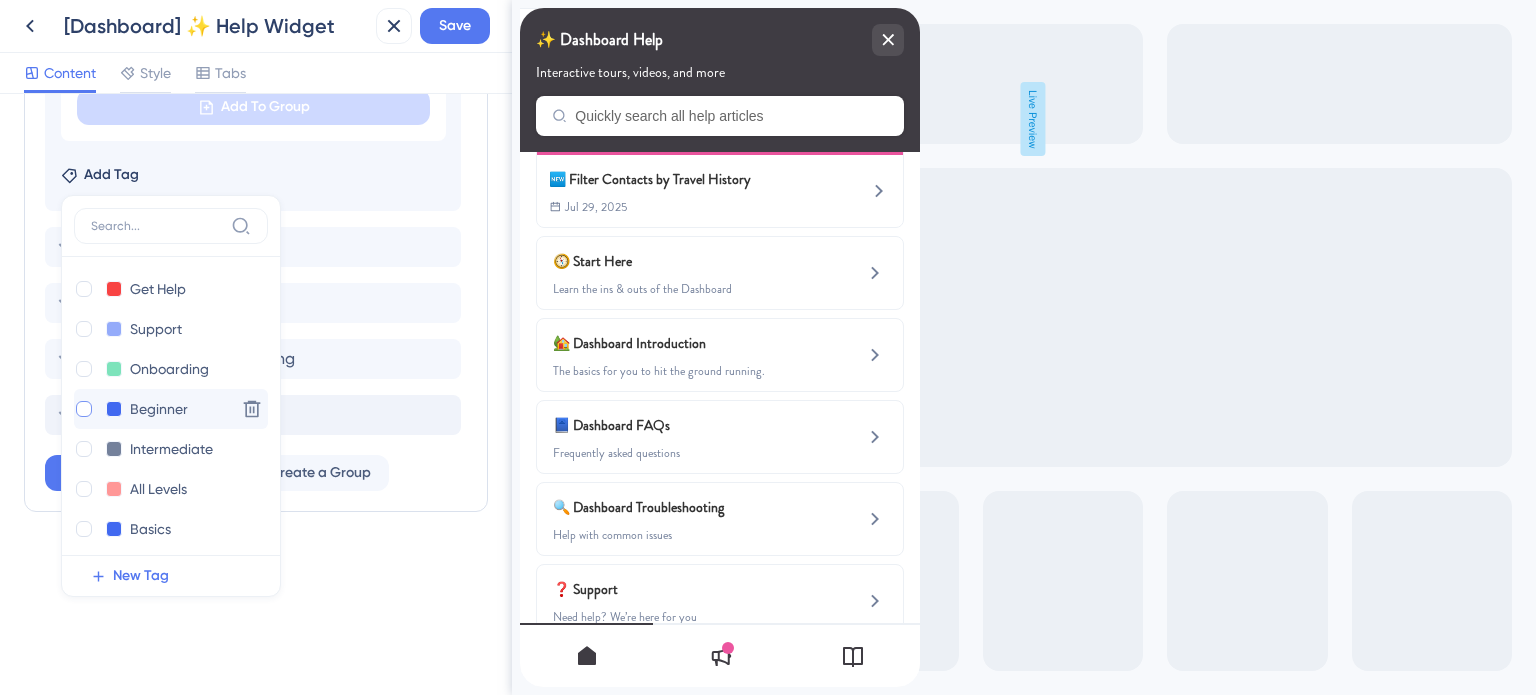 click at bounding box center [84, 409] 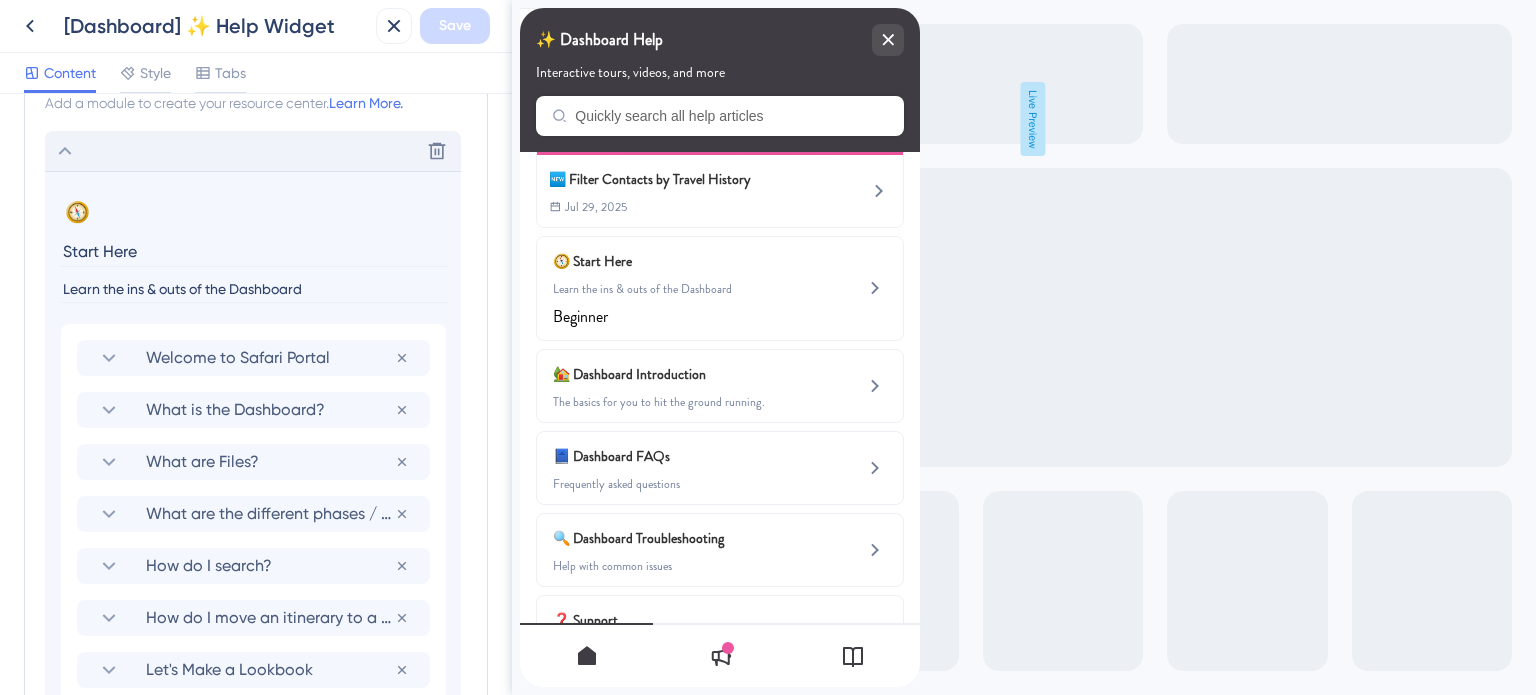 scroll, scrollTop: 951, scrollLeft: 0, axis: vertical 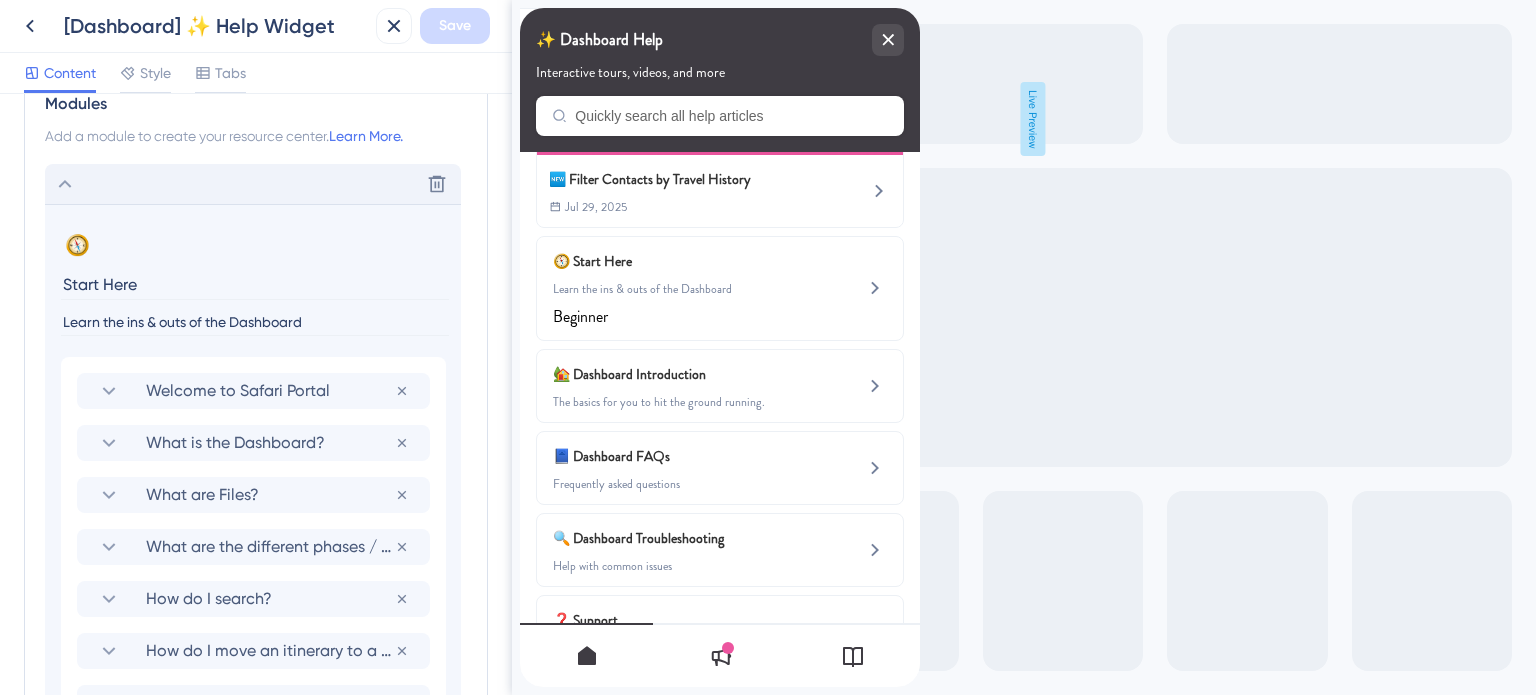 click 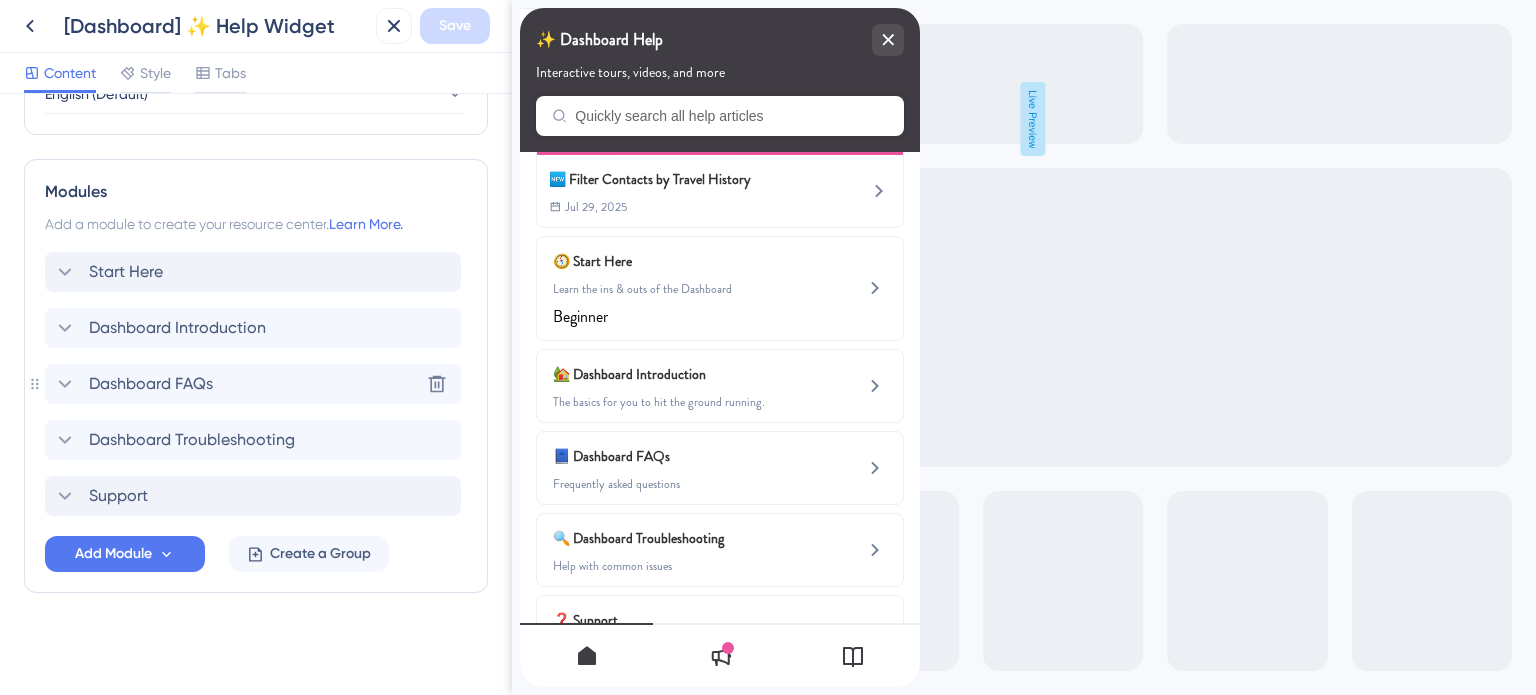 click 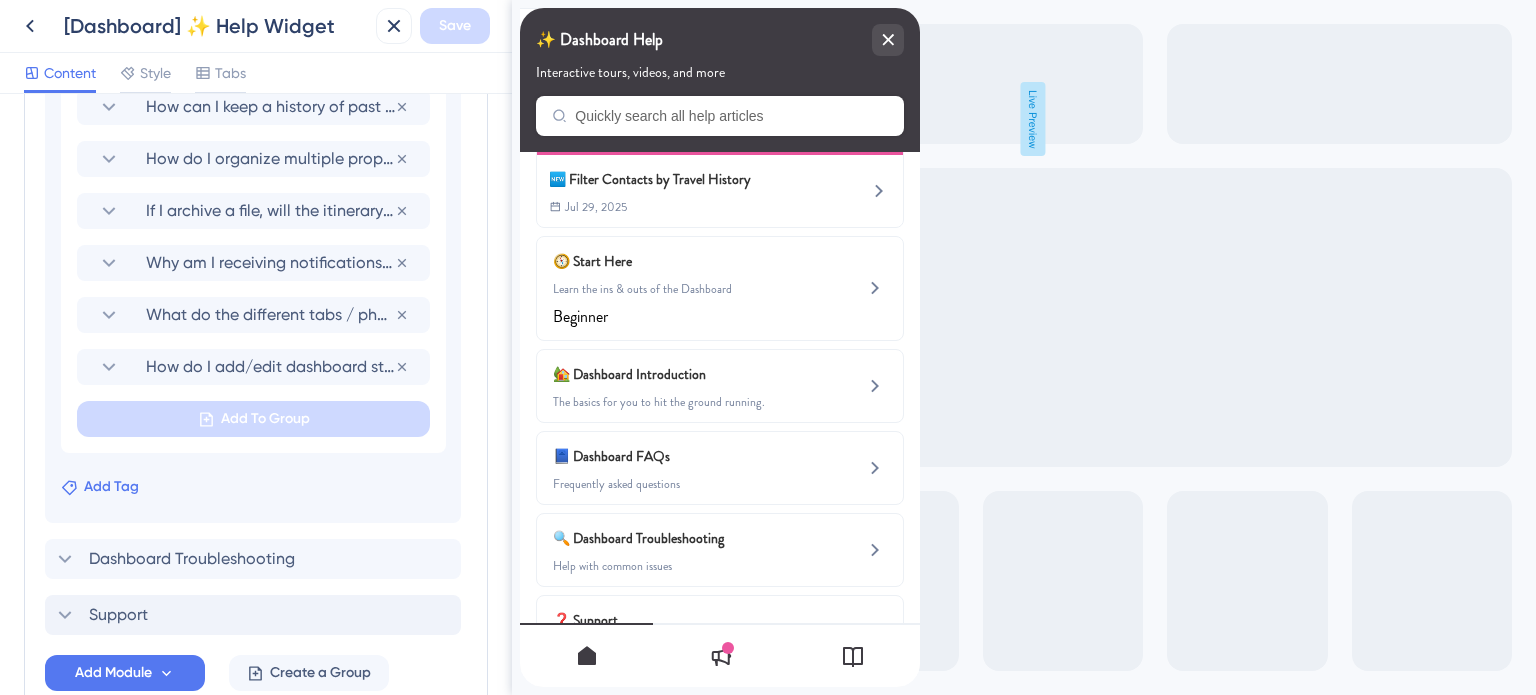 click on "Add Tag" at bounding box center [111, 487] 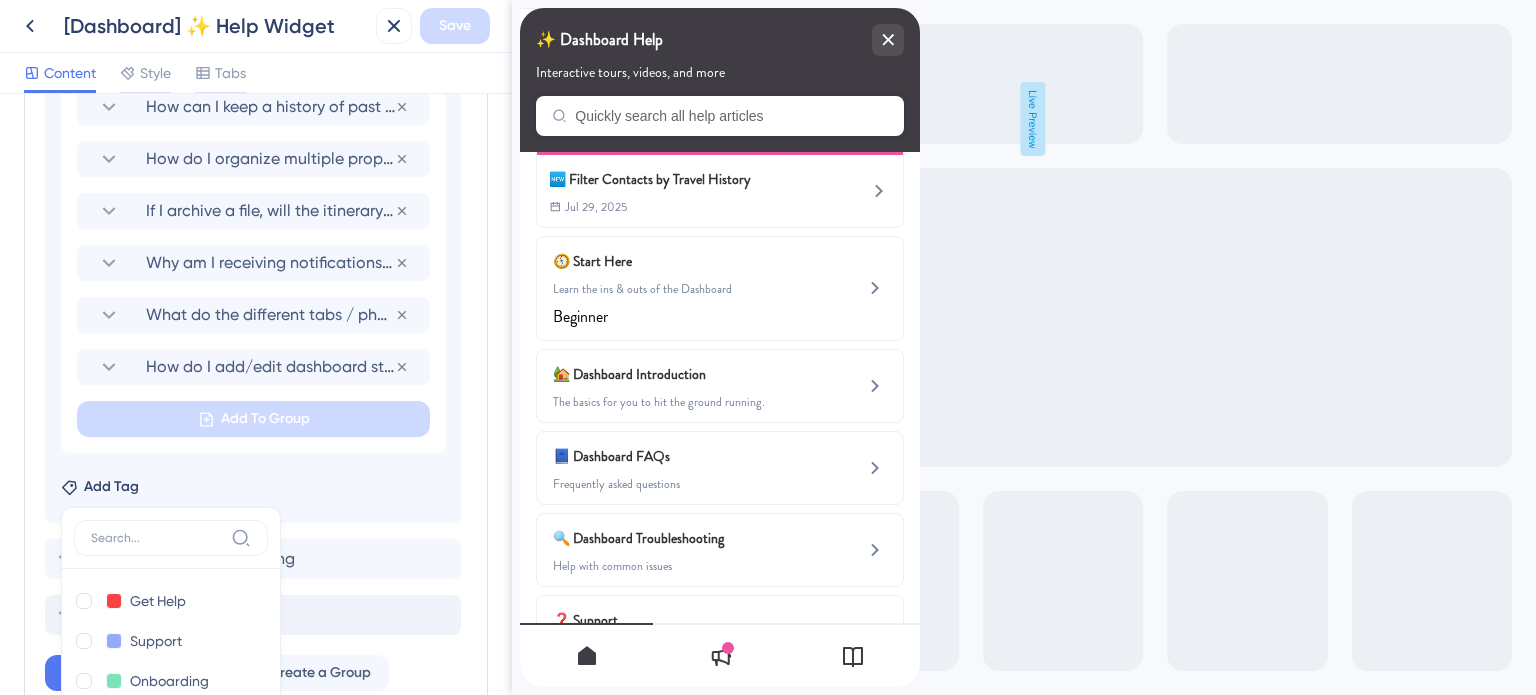 scroll, scrollTop: 1763, scrollLeft: 0, axis: vertical 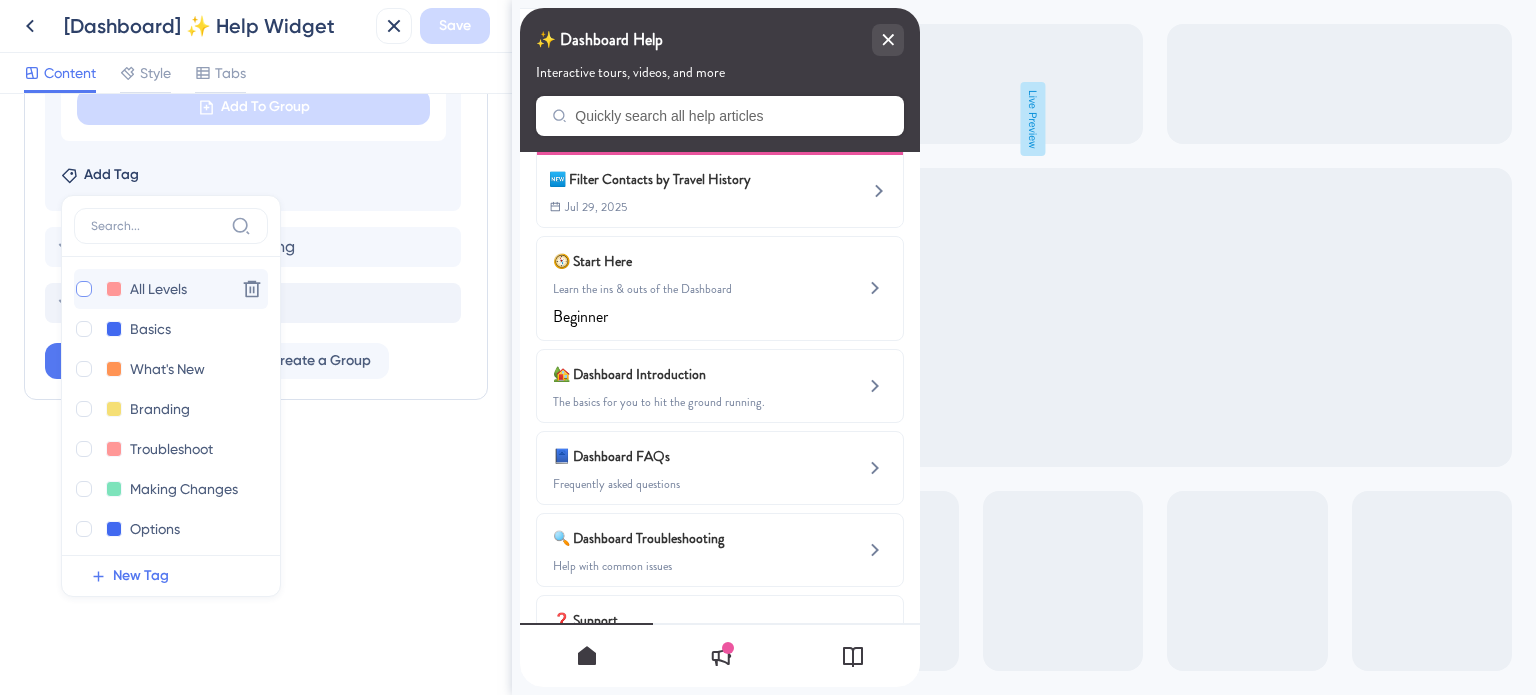 click at bounding box center [84, 289] 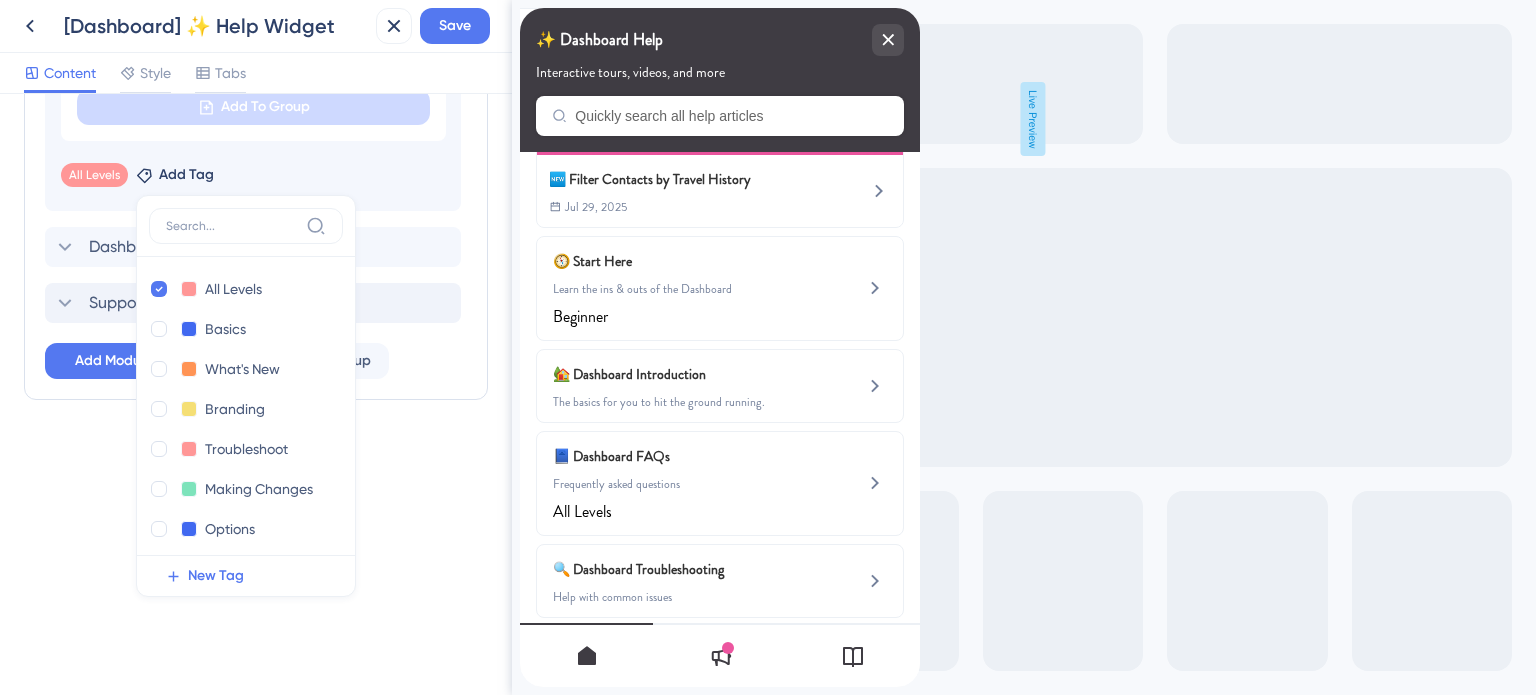 click on "Resource Center Header Title ✨ Dashboard Help 11 ✨ Dashboard Help  Subtitle Interactive tours, videos, and more 1 Search Function Search Bar Search Bar Placeholder Quickly search all help articles No Search Result Message No matching results... Open in New Tab Message Open in a new tab 3 Bring search results from a Knowledge Base Connect with UserGuiding Domain https://safariportal.help.userguiding.com/api/search?kb_id=10302&lang_code=en Search Language English (Default) Modules Add a module to create your resource center.  Learn More. Start Here Dashboard Introduction Delete 📘 Change emoji Remove emoji Dashboard FAQs Frequently asked questions Can I edit a confirmed itinerary? Remove from group How do I generate a Bednight Report? Remove from group How can I keep a history of past versions of proposals? Remove from group How do I organize multiple proposals within one file? Remove from group If I archive a file, will the itinerary links still be active? Remove from group Remove from group Add To Group" at bounding box center (256, -583) 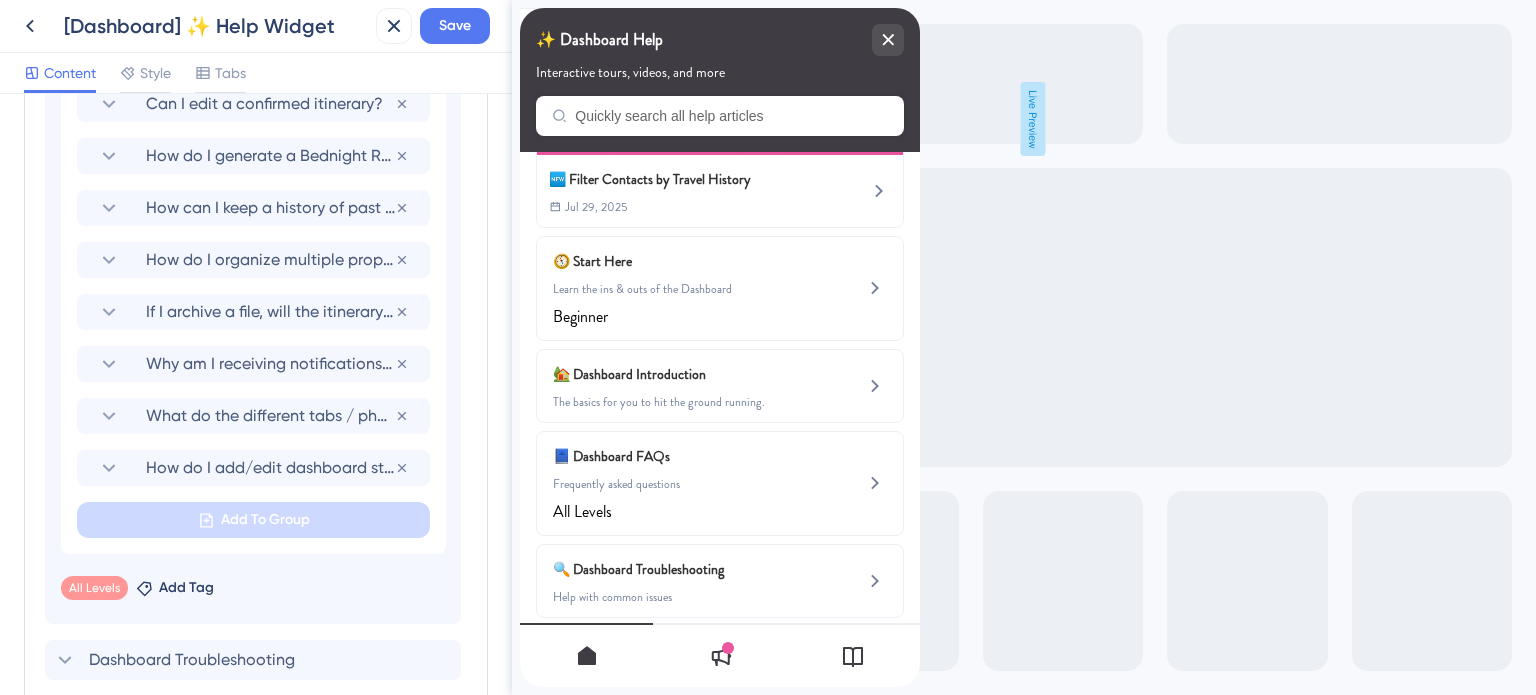 scroll, scrollTop: 1094, scrollLeft: 0, axis: vertical 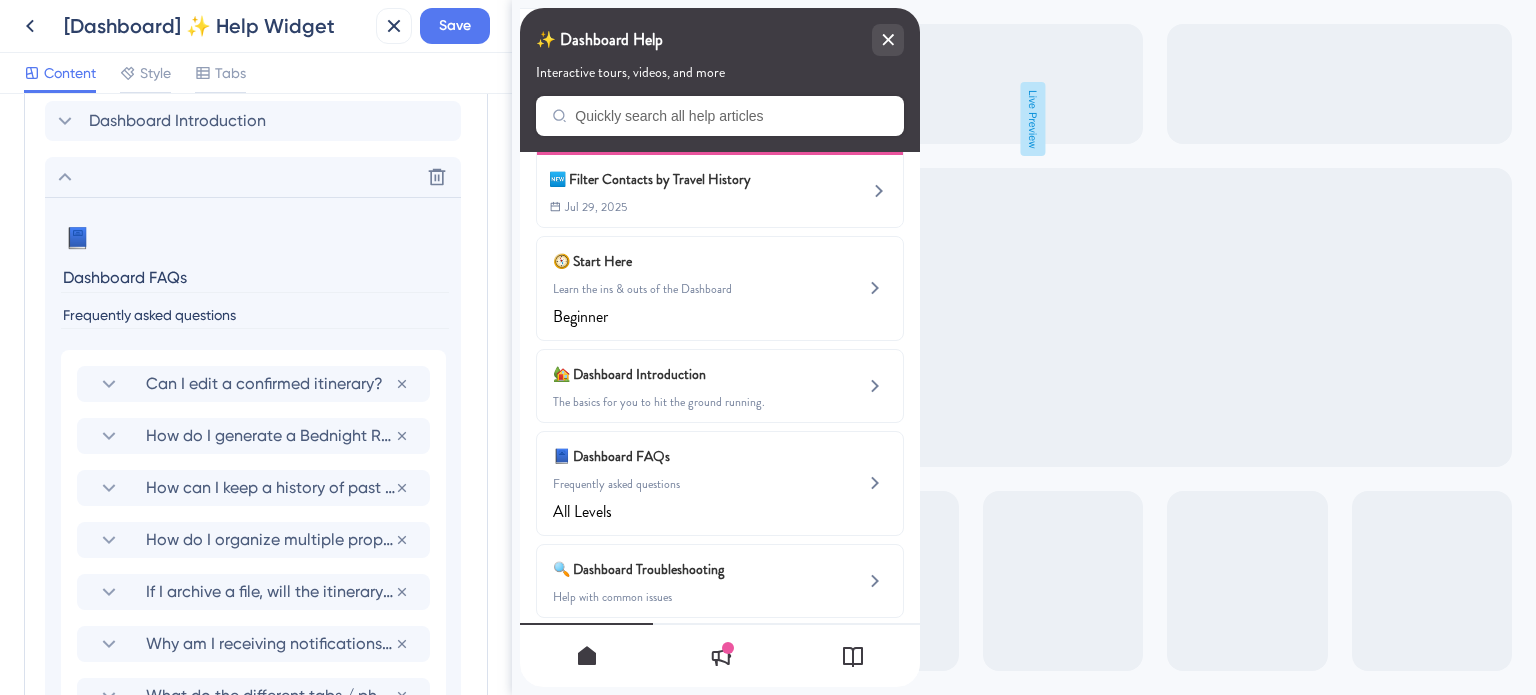 click 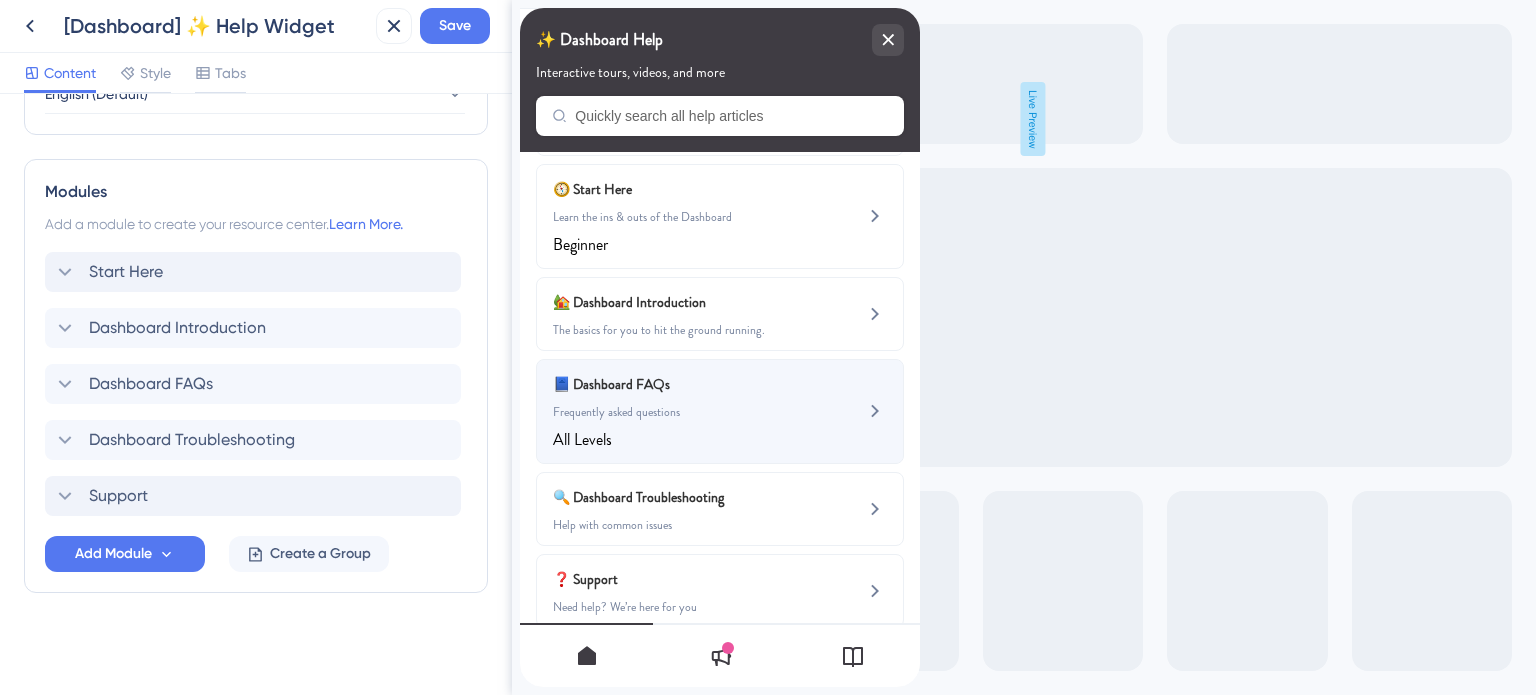scroll, scrollTop: 292, scrollLeft: 0, axis: vertical 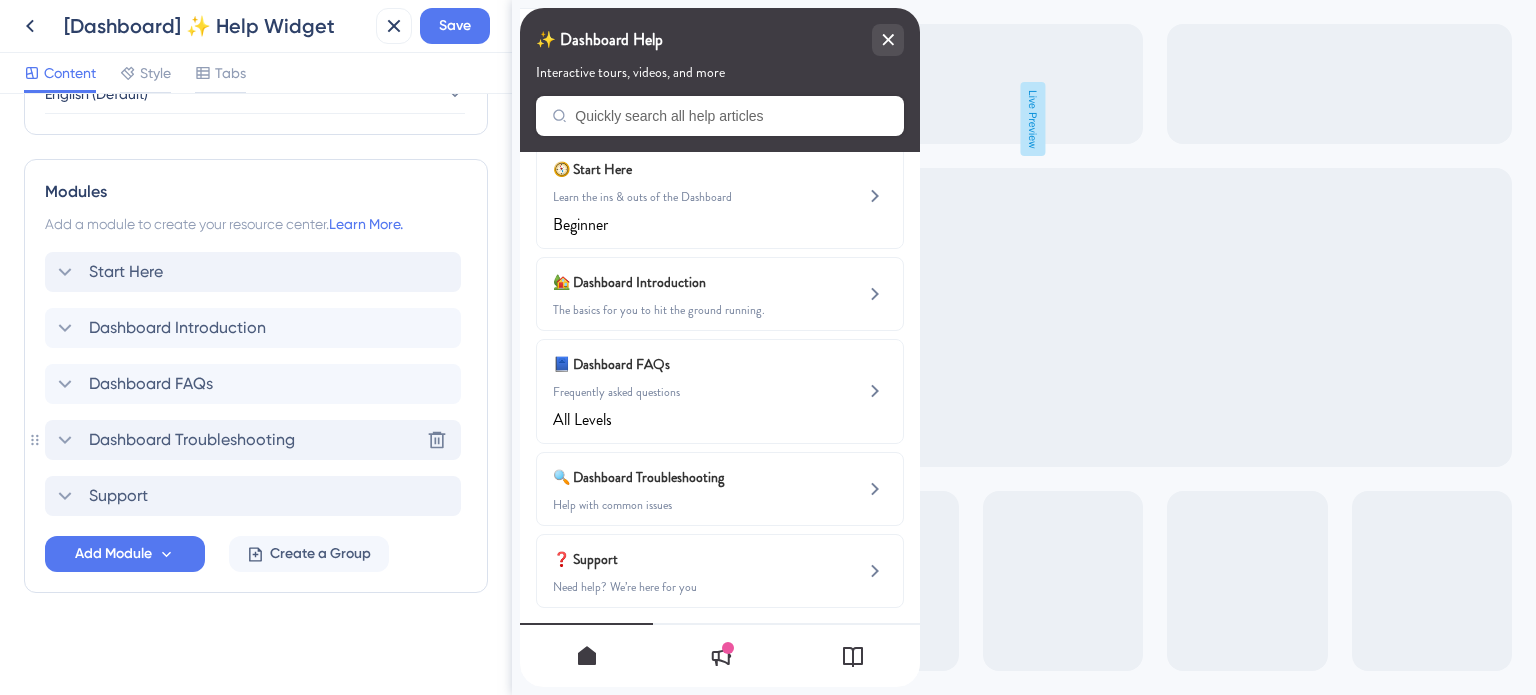 click 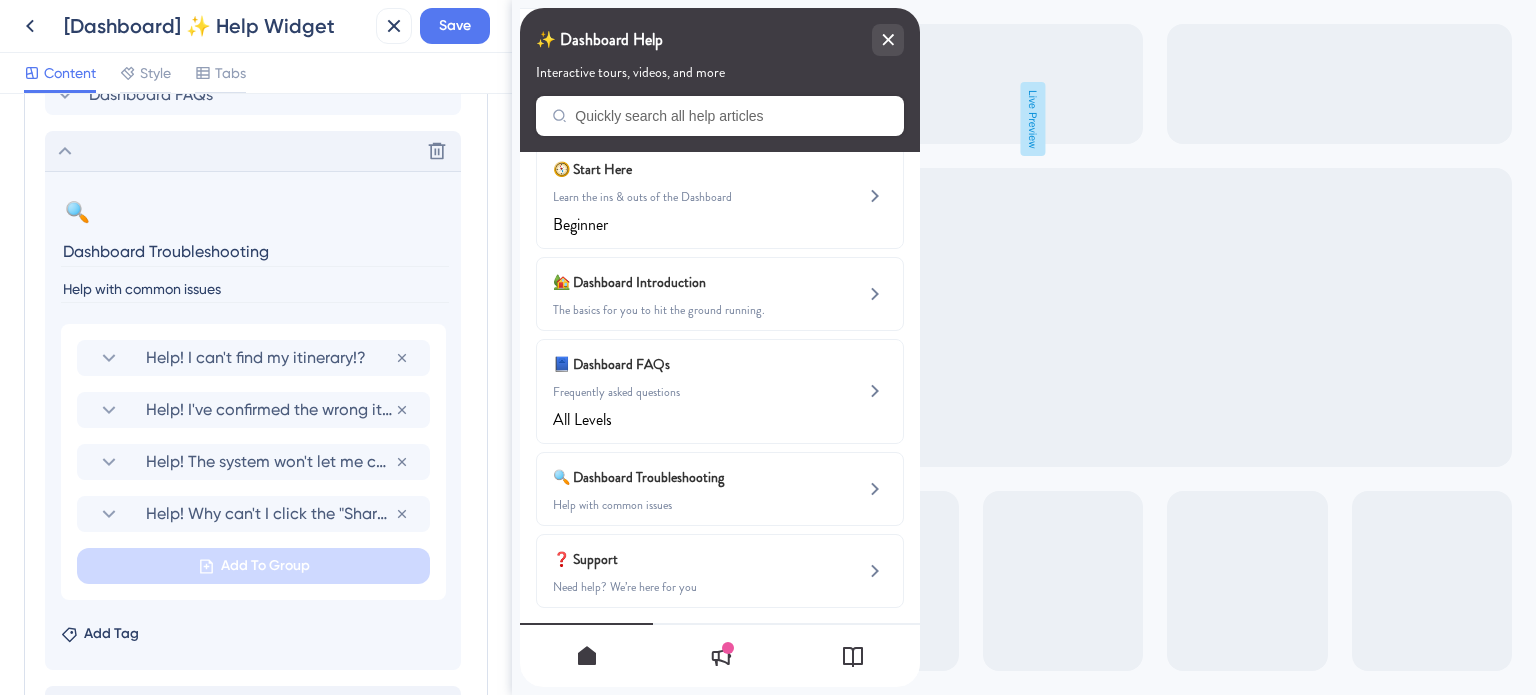scroll, scrollTop: 1270, scrollLeft: 0, axis: vertical 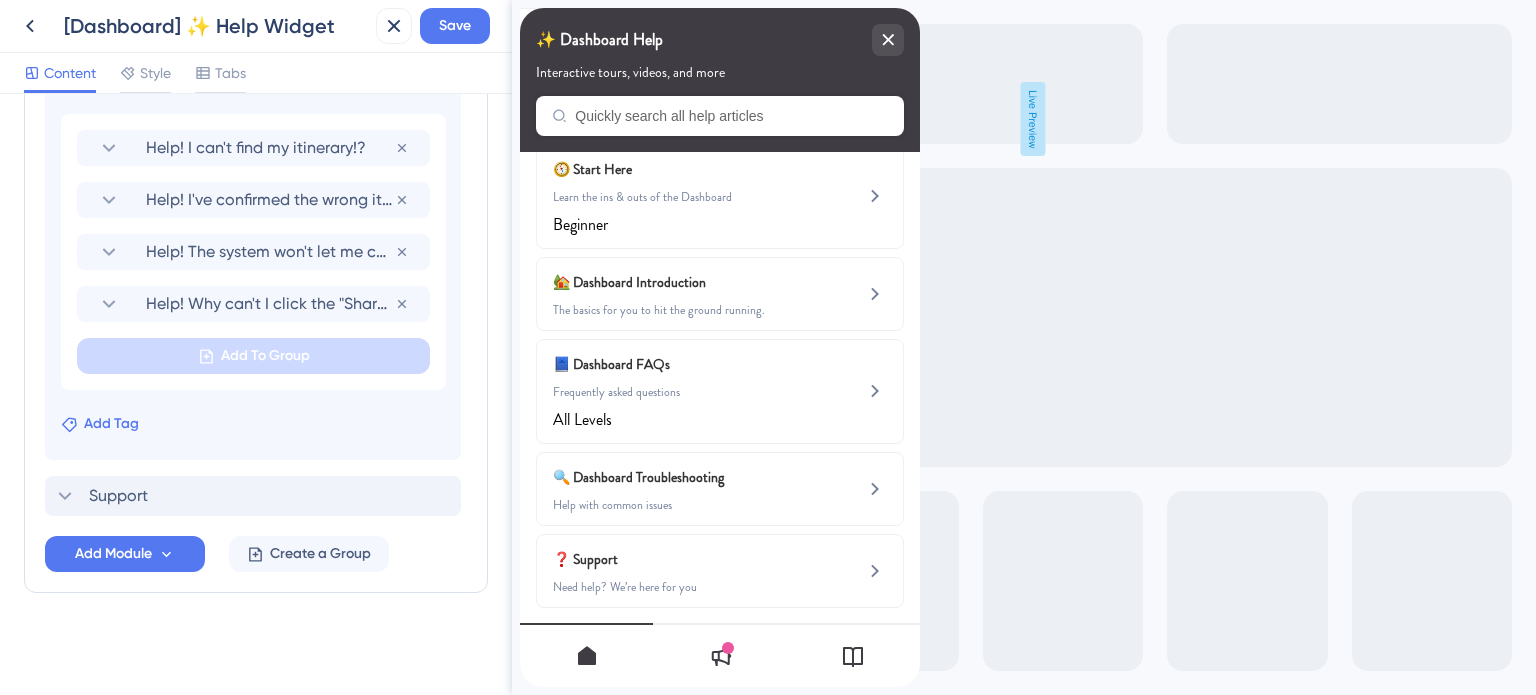 click on "Add Tag" at bounding box center [111, 424] 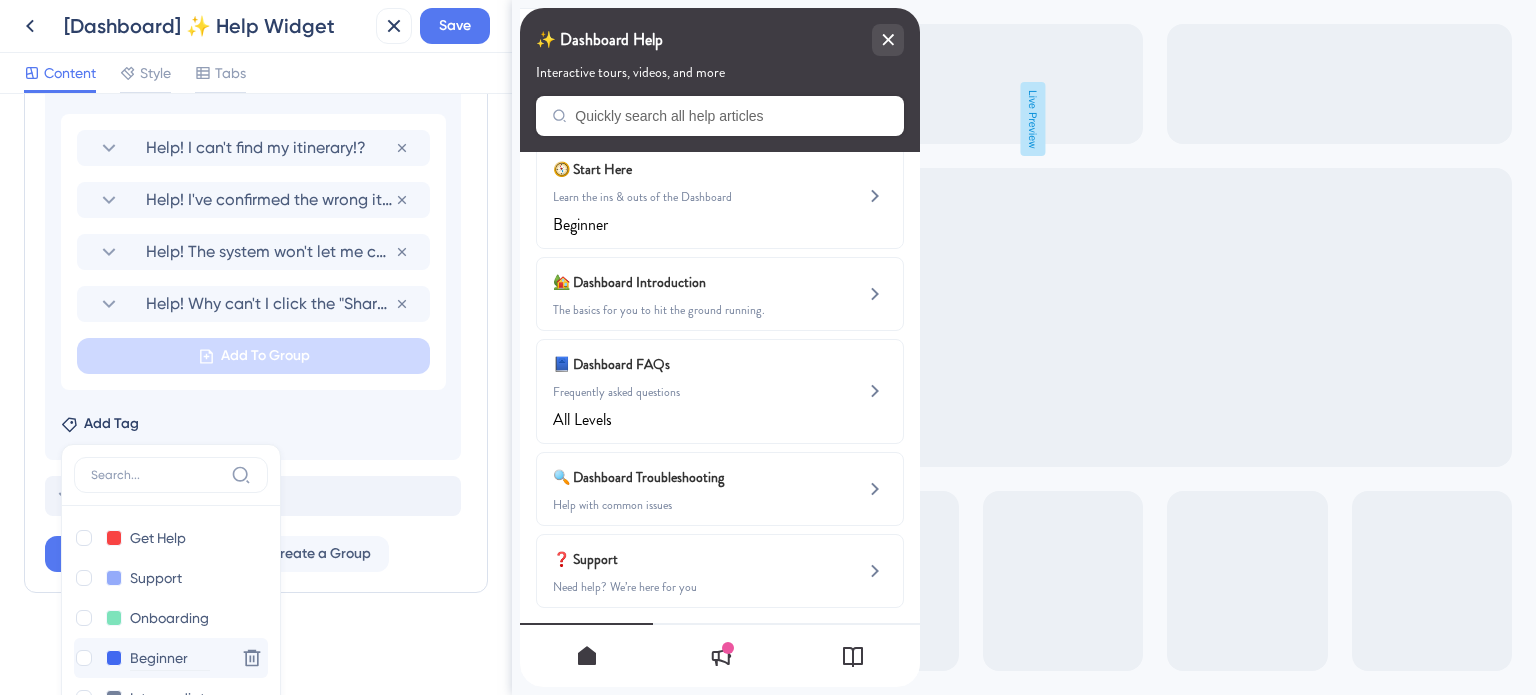 scroll, scrollTop: 1611, scrollLeft: 0, axis: vertical 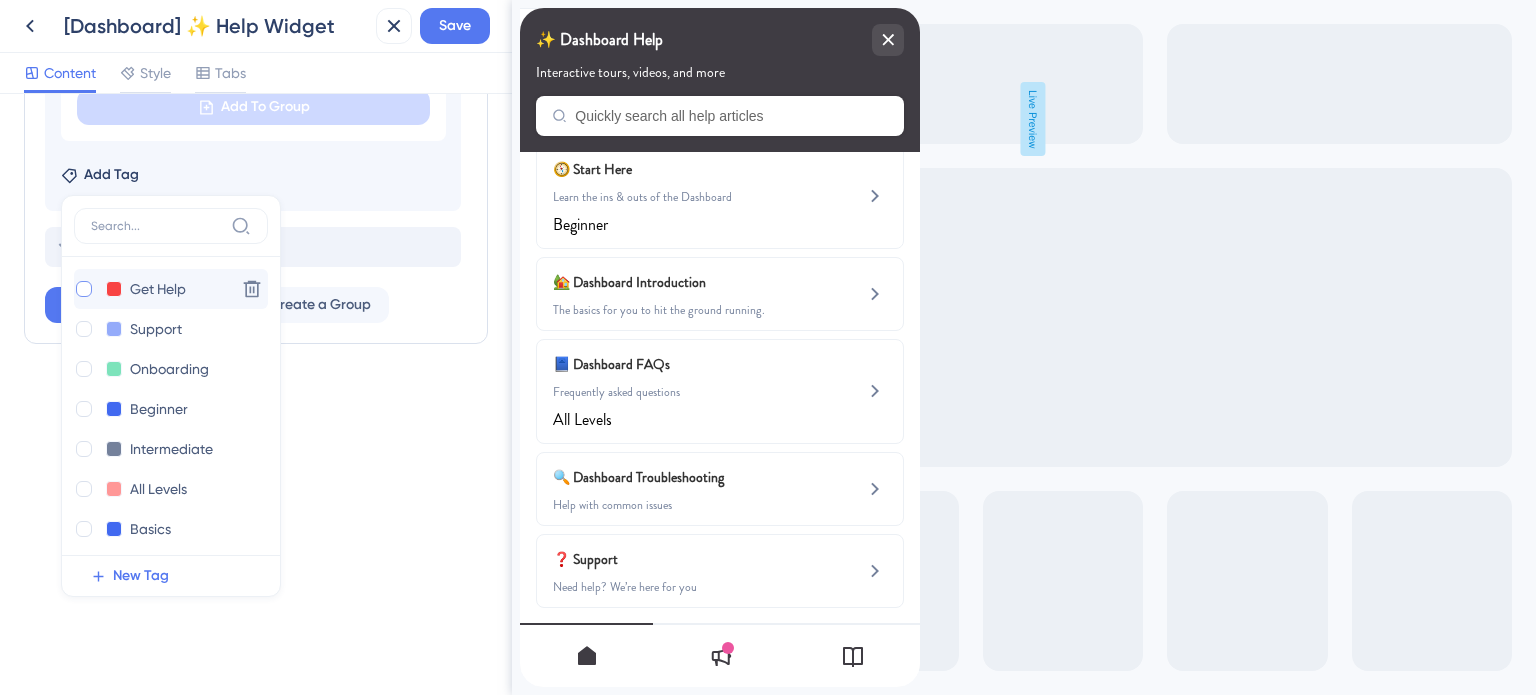 click at bounding box center [84, 289] 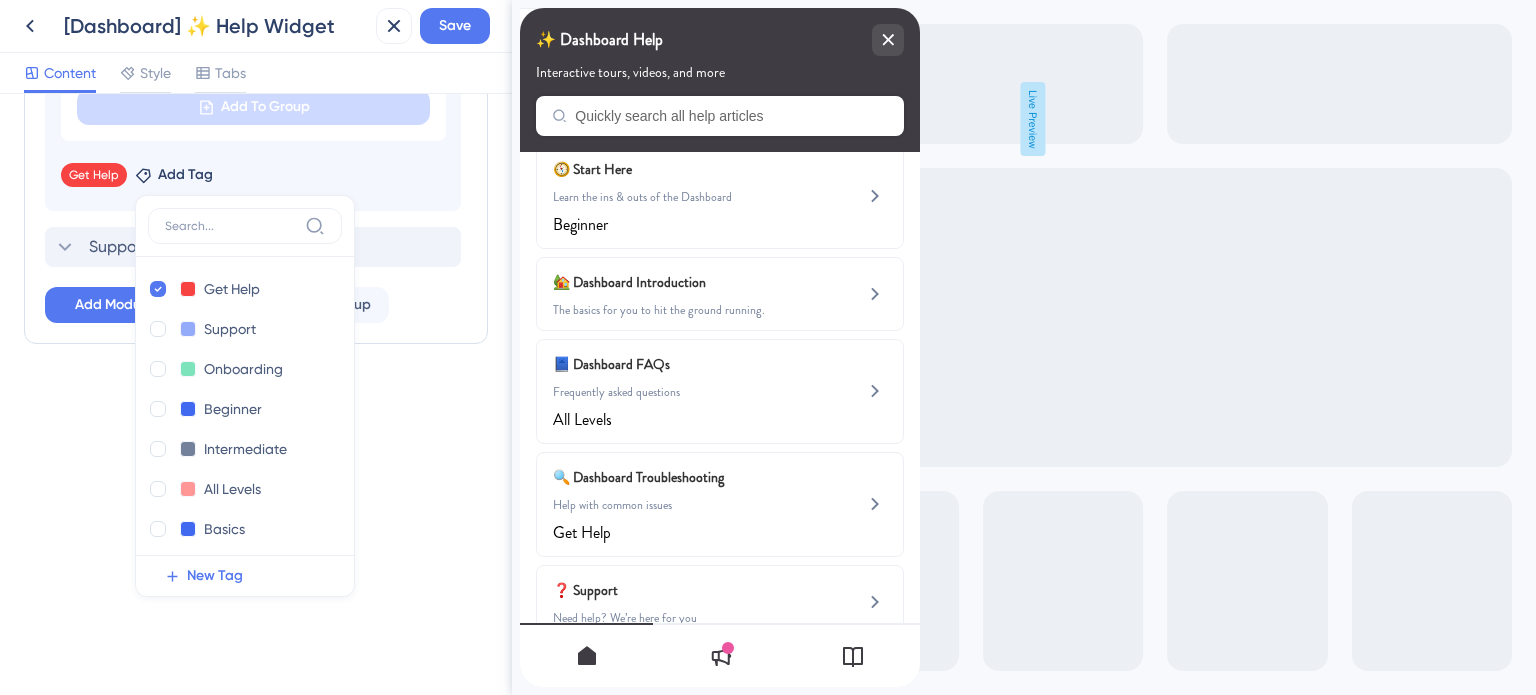 click on "Resource Center Header Title ✨ Dashboard Help 11 ✨ Dashboard Help  Subtitle Interactive tours, videos, and more 1 Search Function Search Bar Search Bar Placeholder Quickly search all help articles No Search Result Message No matching results... Open in New Tab Message Open in a new tab 3 Bring search results from a Knowledge Base Connect with UserGuiding Domain https://safariportal.help.userguiding.com/api/search?kb_id=10302&lang_code=en Search Language English (Default) Modules Add a module to create your resource center.  Learn More. Start Here Dashboard Introduction Dashboard FAQs Delete 🔍 Change emoji Remove emoji Dashboard Troubleshooting Help with common issues Help! I can't find my itinerary!? Remove from group Help! I've confirmed the wrong itinerary - how do I confirm the right one? Remove from group Help! The system won't let me confirm my itinerary. Remove from group Help! Why can't I click the "Share" button? Remove from group Add To Group Get Help Remove Add Tag Get Help Get Help Delete" at bounding box center [256, 394] 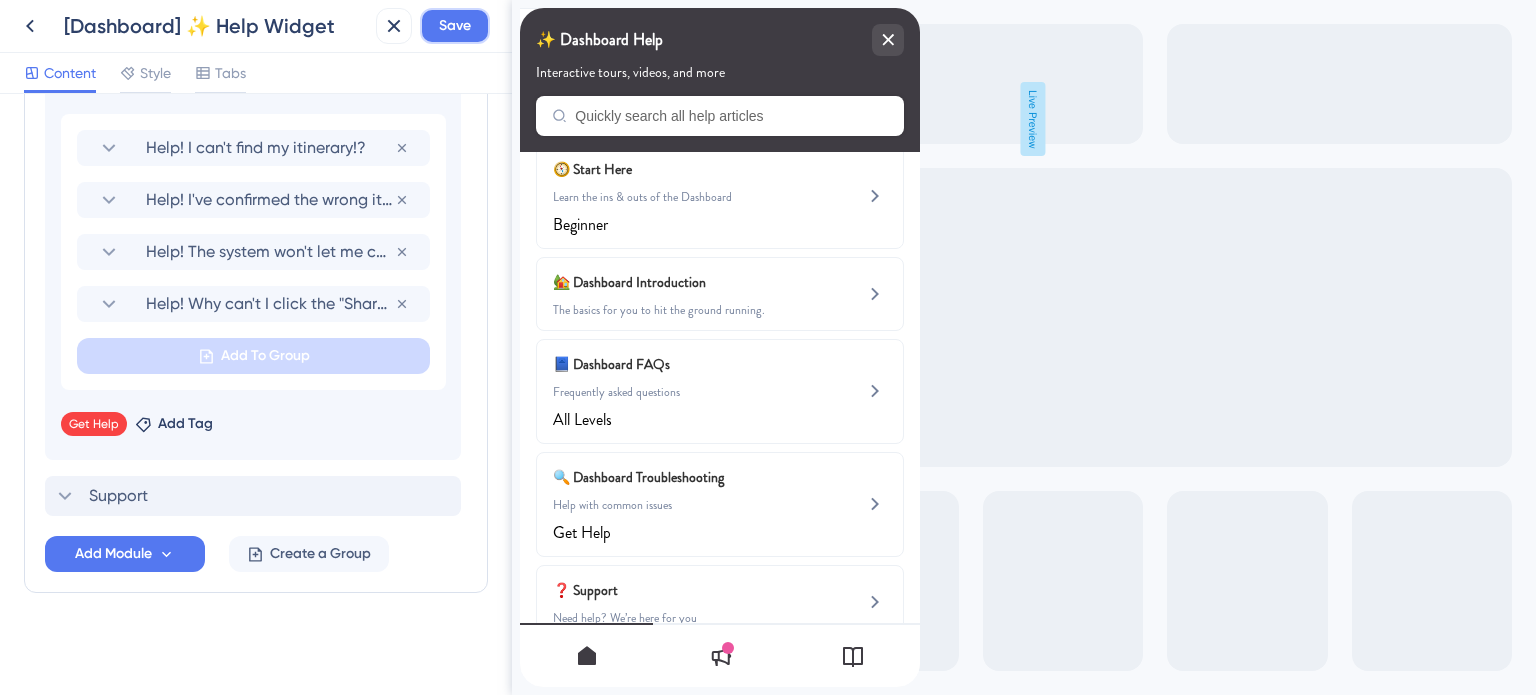click on "Save" at bounding box center [455, 26] 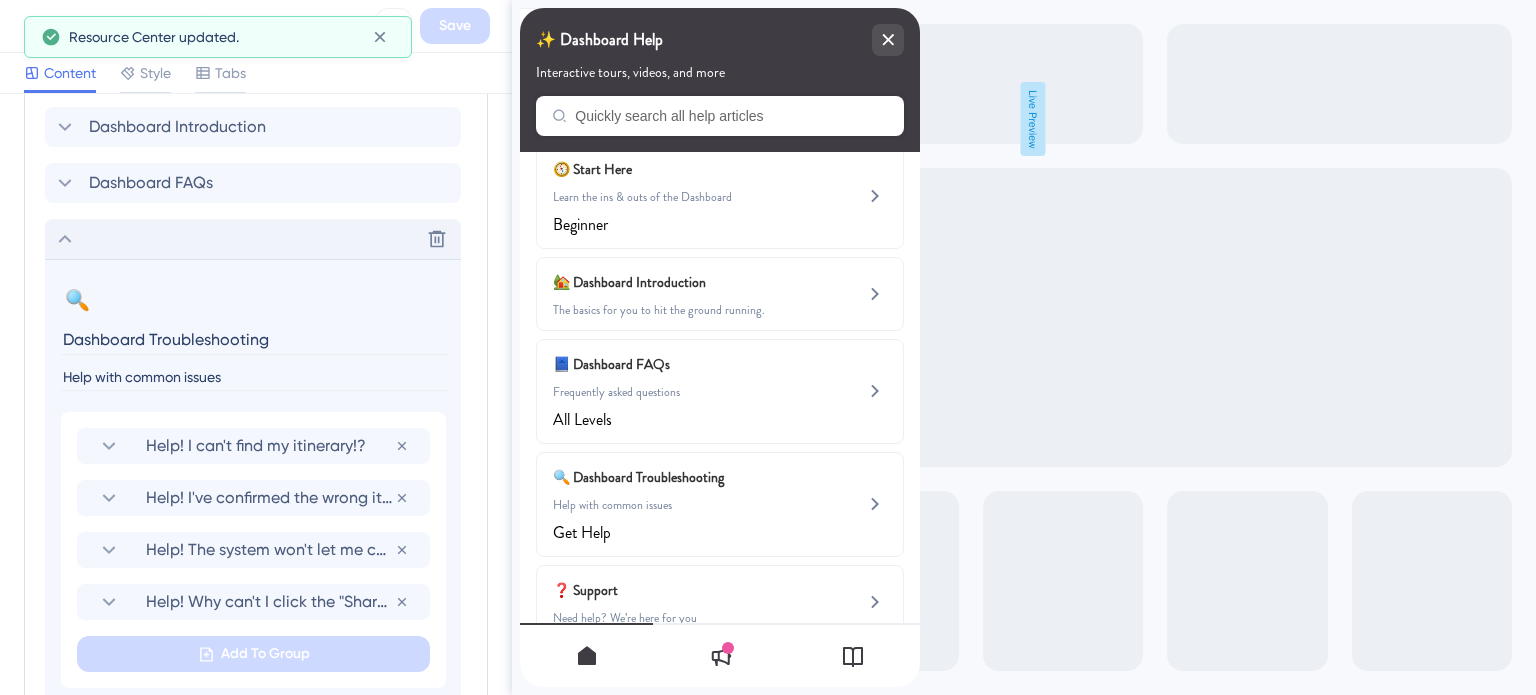 scroll, scrollTop: 1062, scrollLeft: 0, axis: vertical 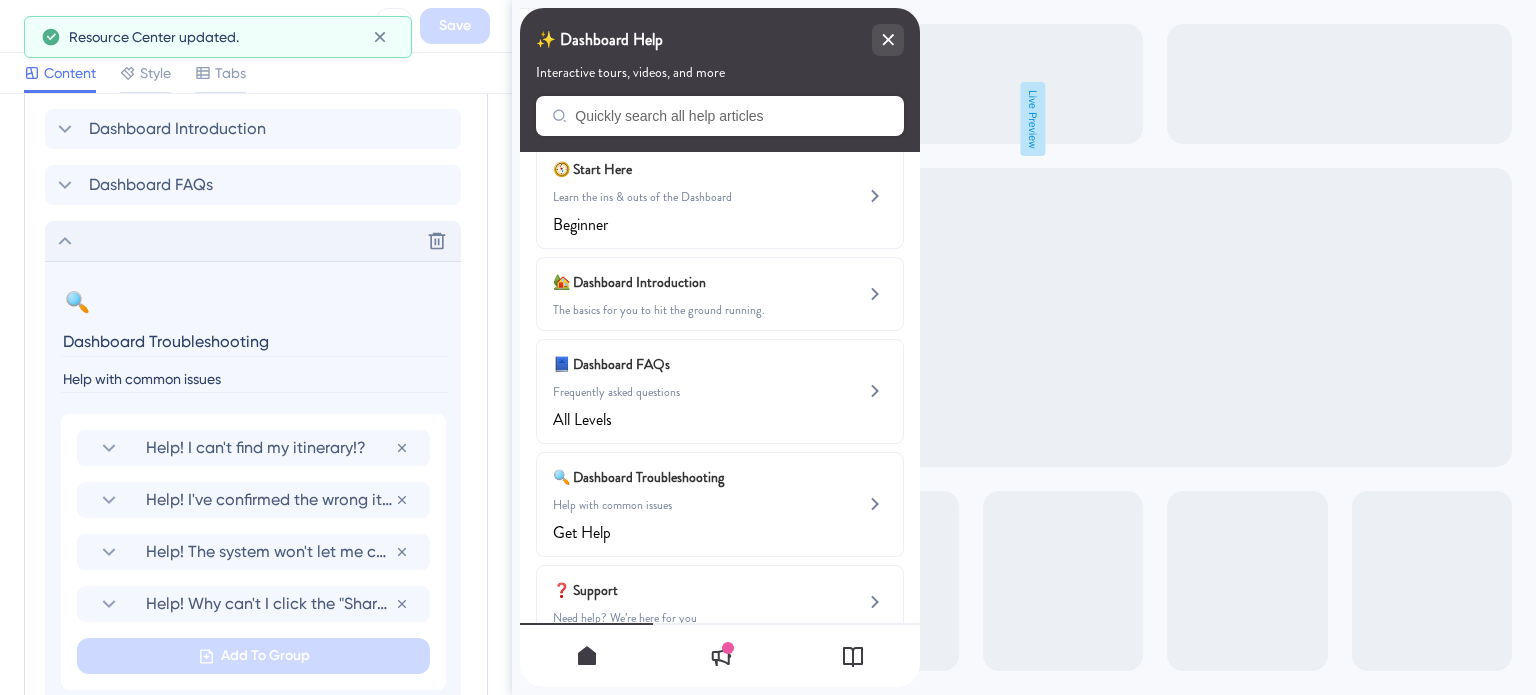 click 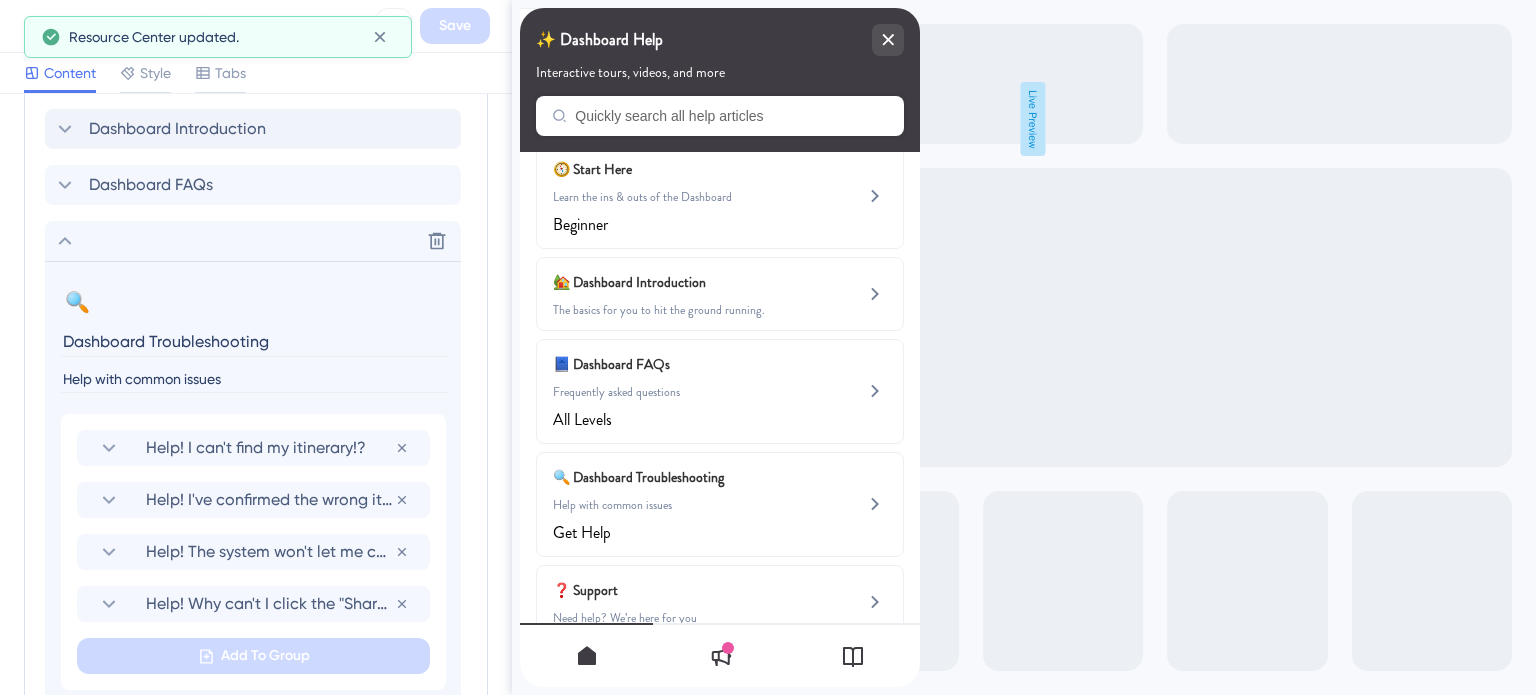 scroll, scrollTop: 863, scrollLeft: 0, axis: vertical 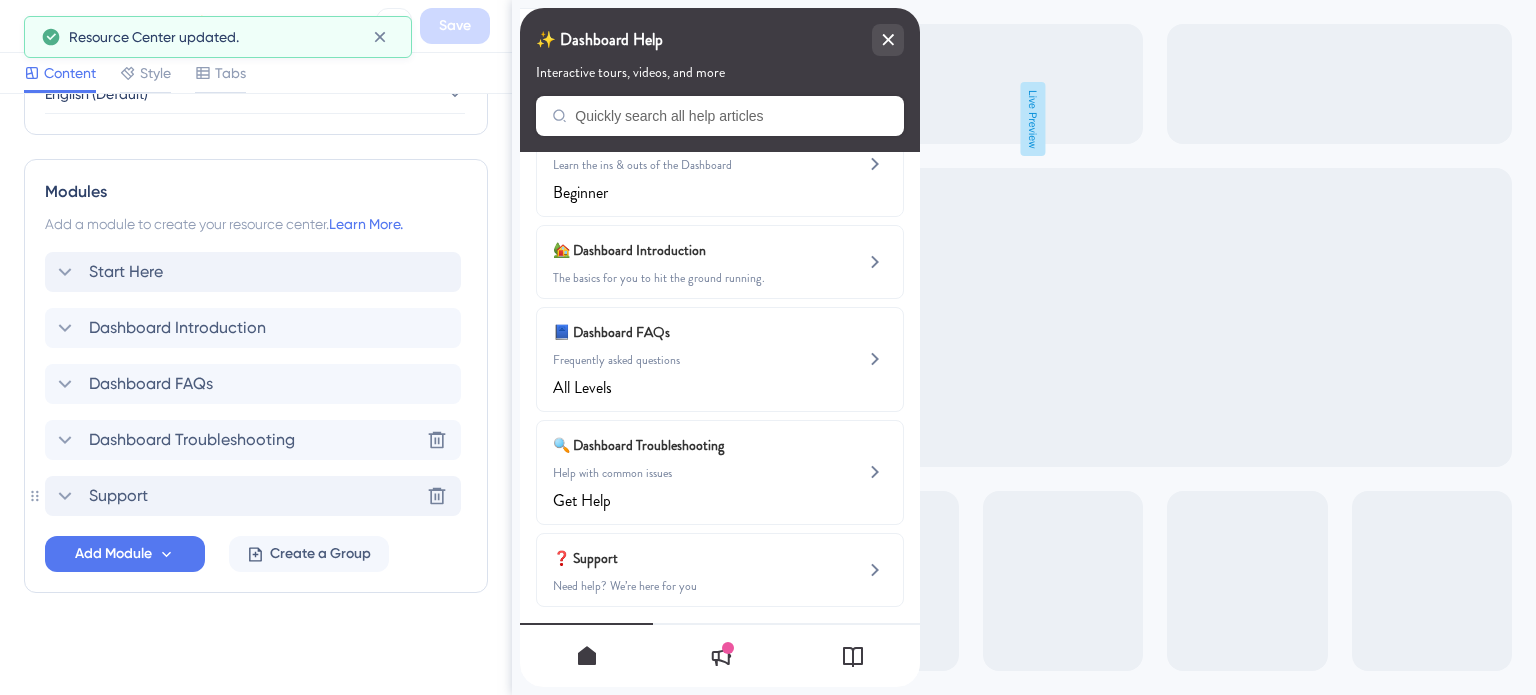 click 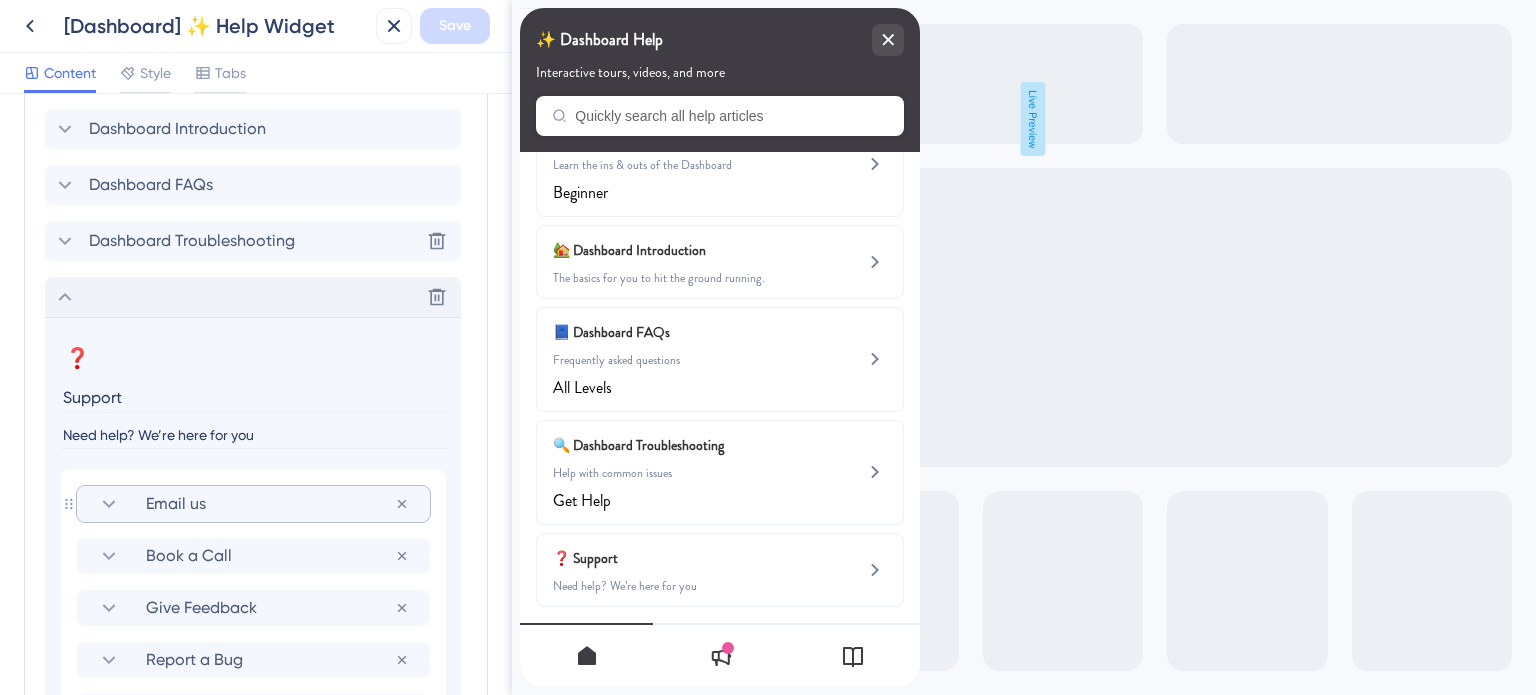 click 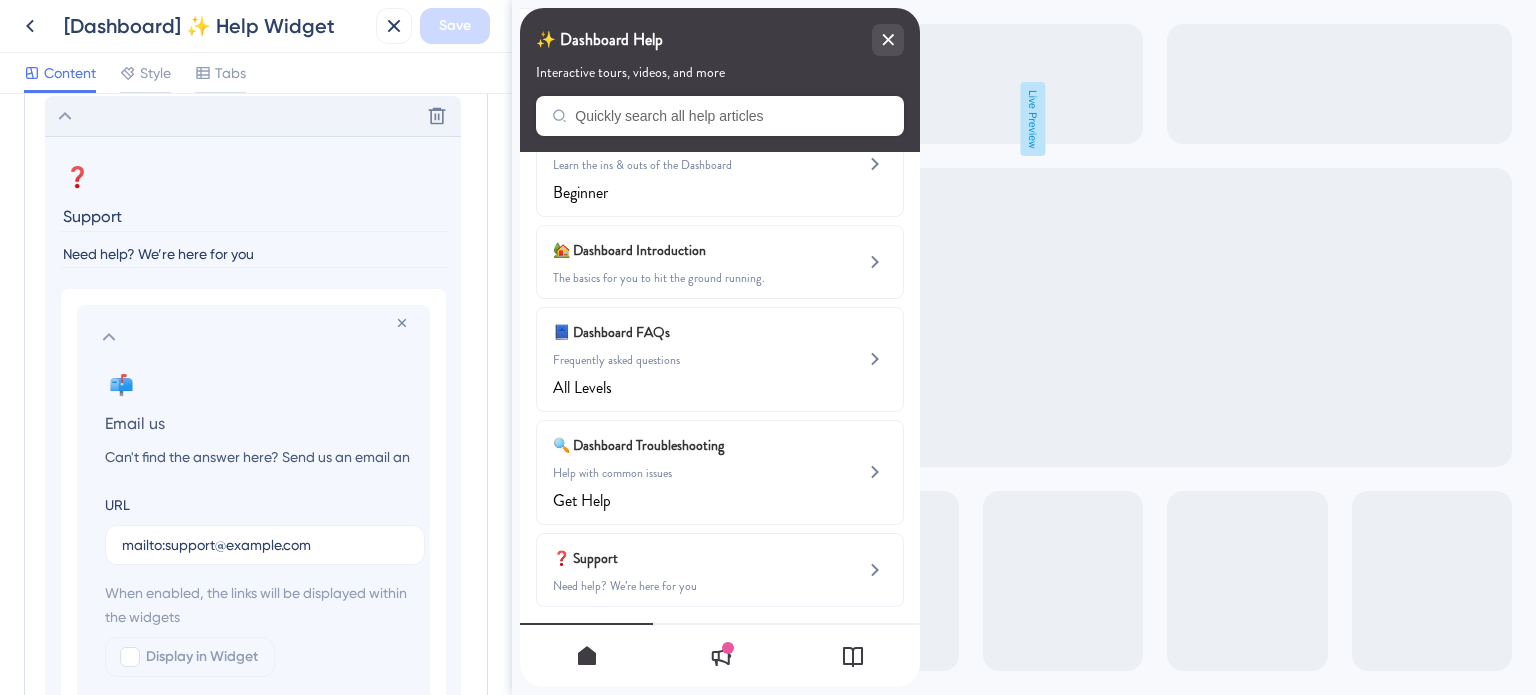scroll, scrollTop: 1362, scrollLeft: 0, axis: vertical 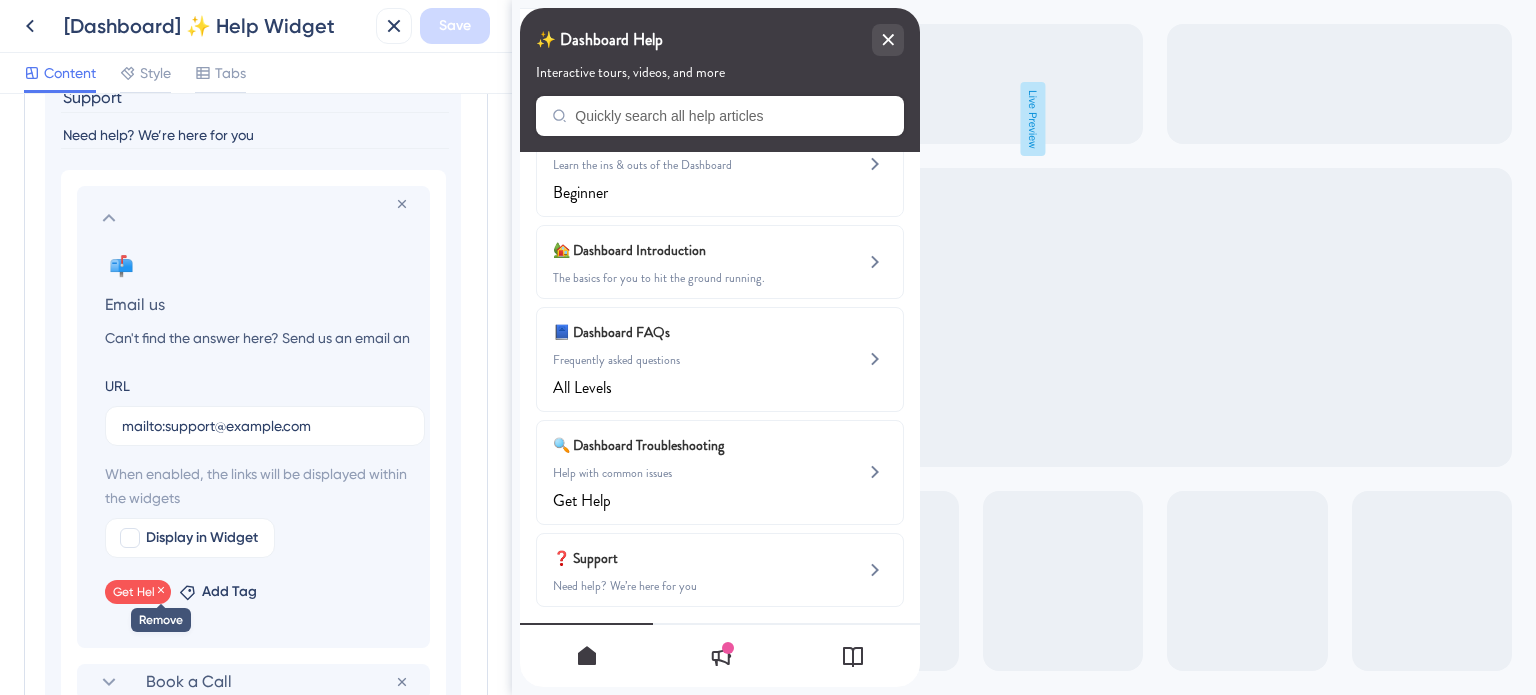 click 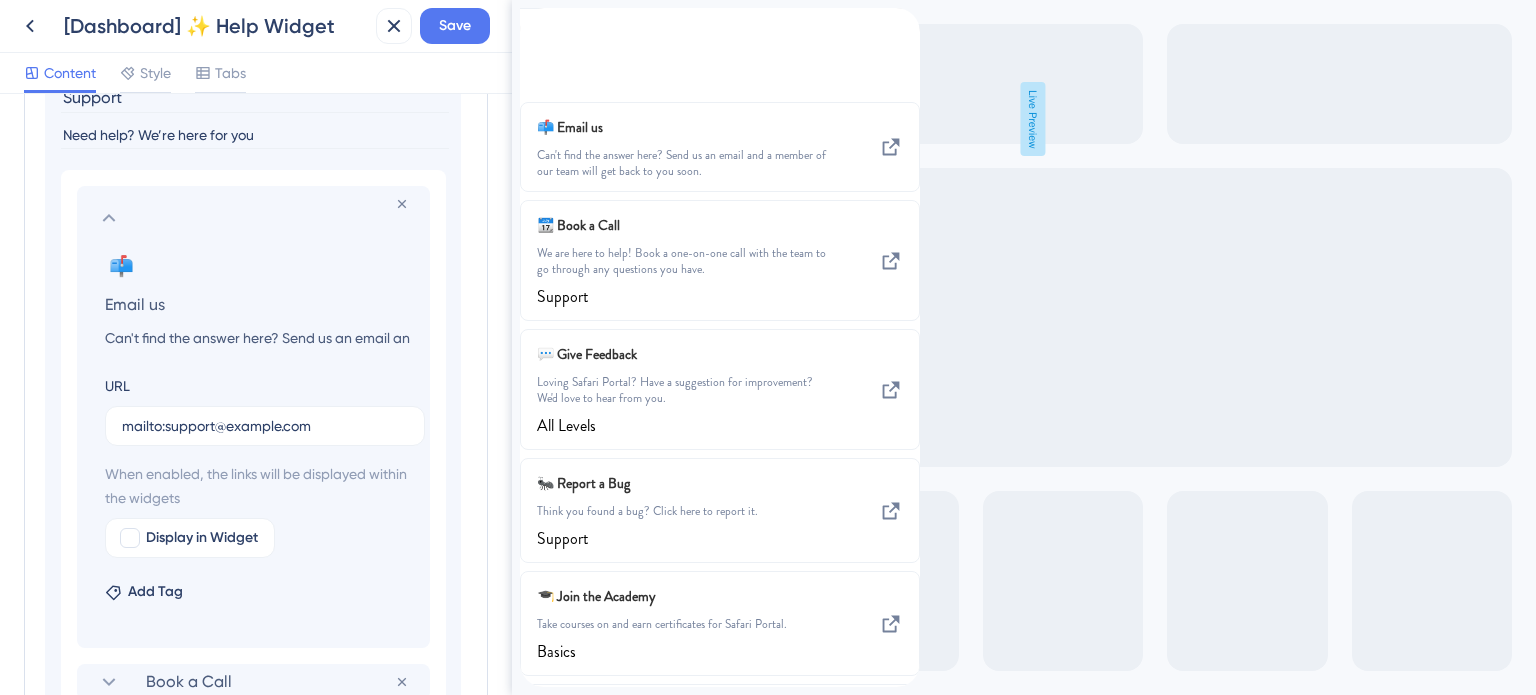 scroll, scrollTop: 317, scrollLeft: 0, axis: vertical 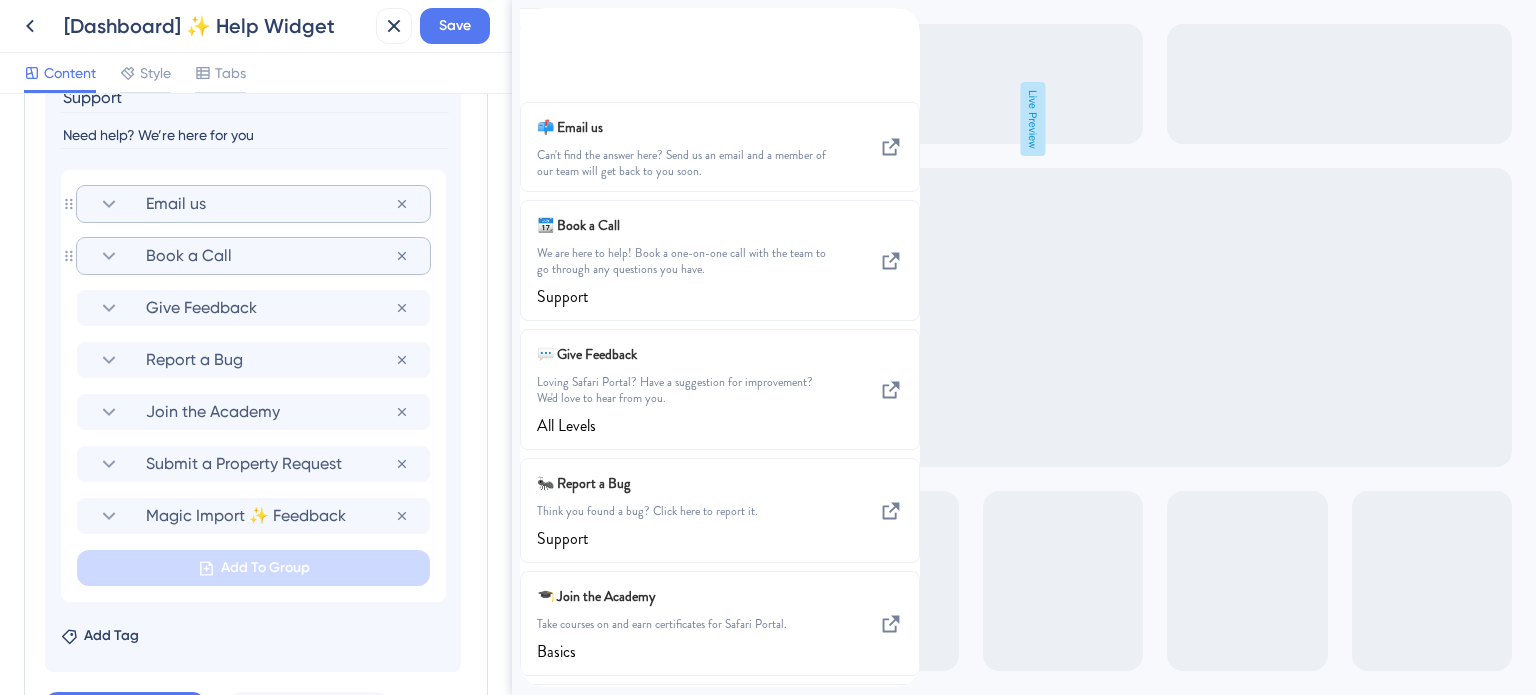 click 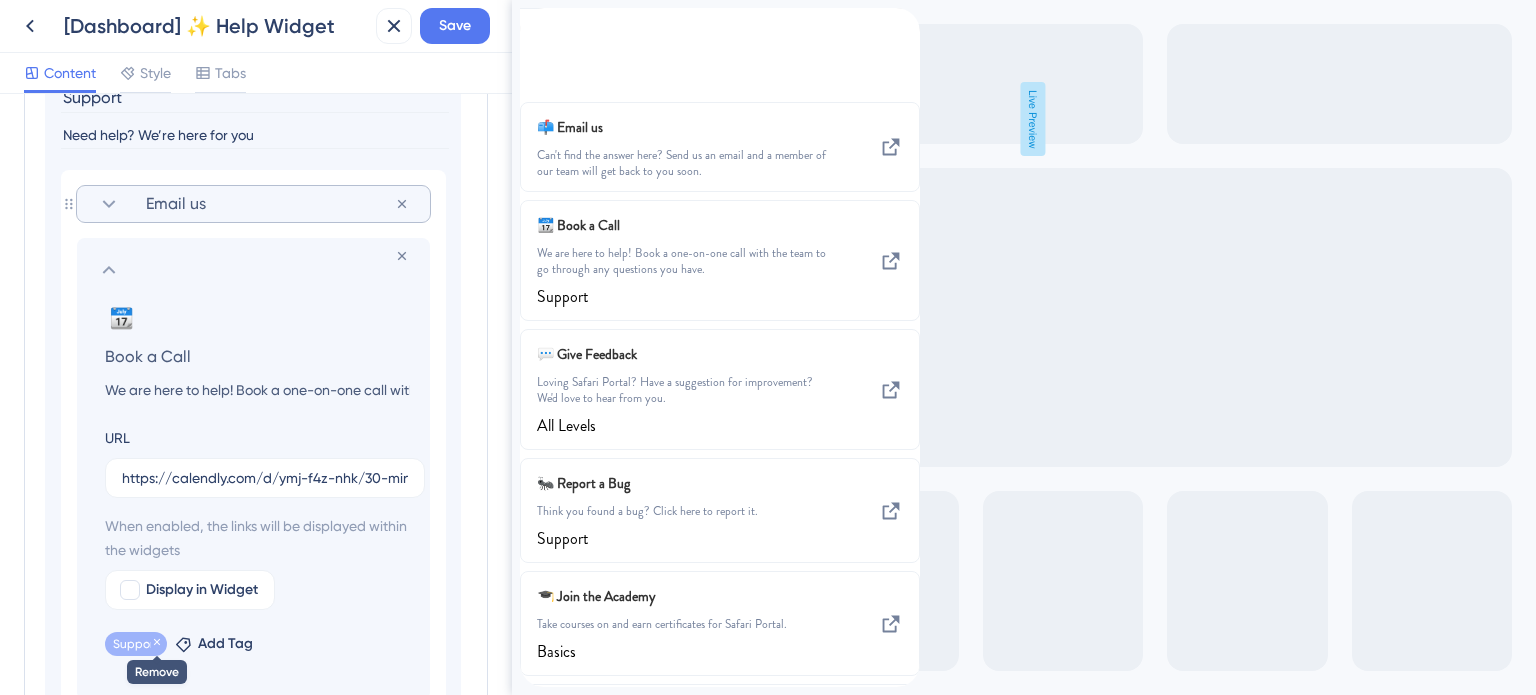 click 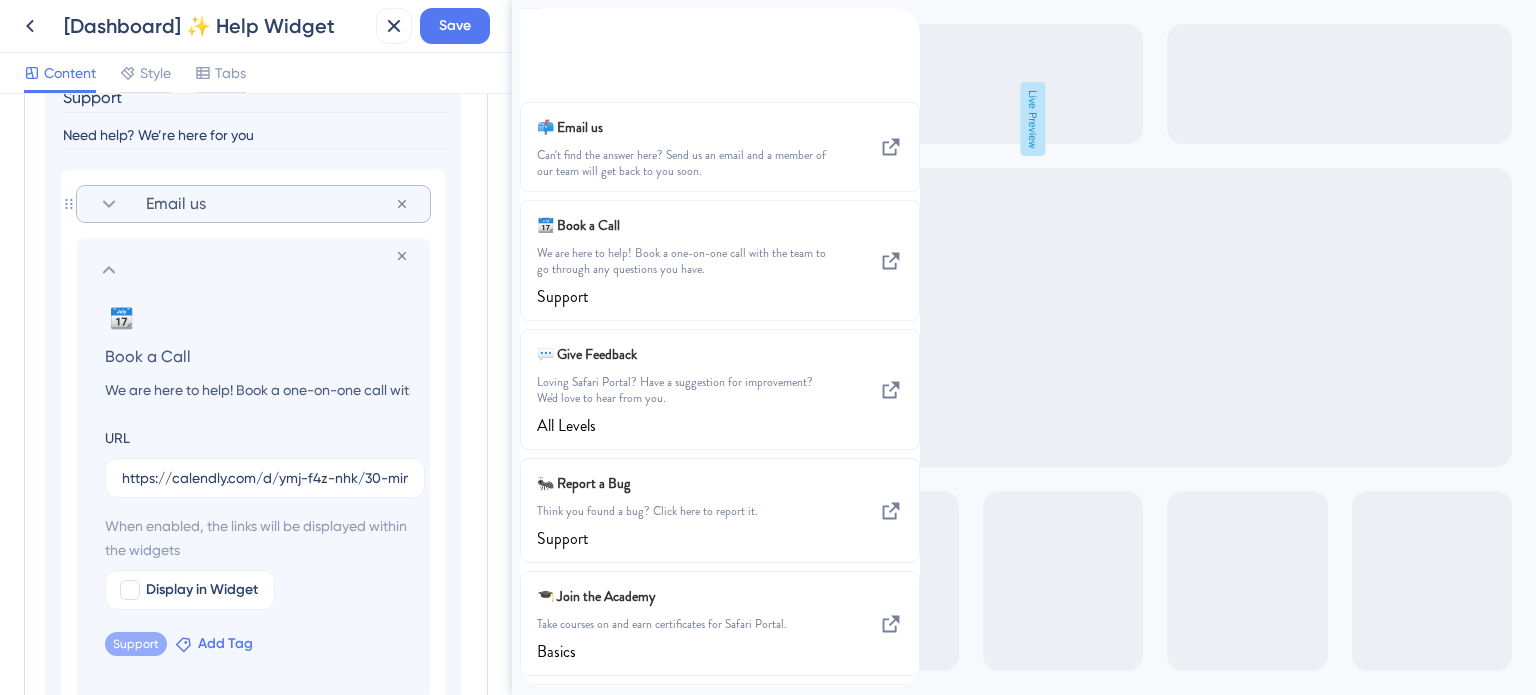 scroll, scrollTop: 285, scrollLeft: 0, axis: vertical 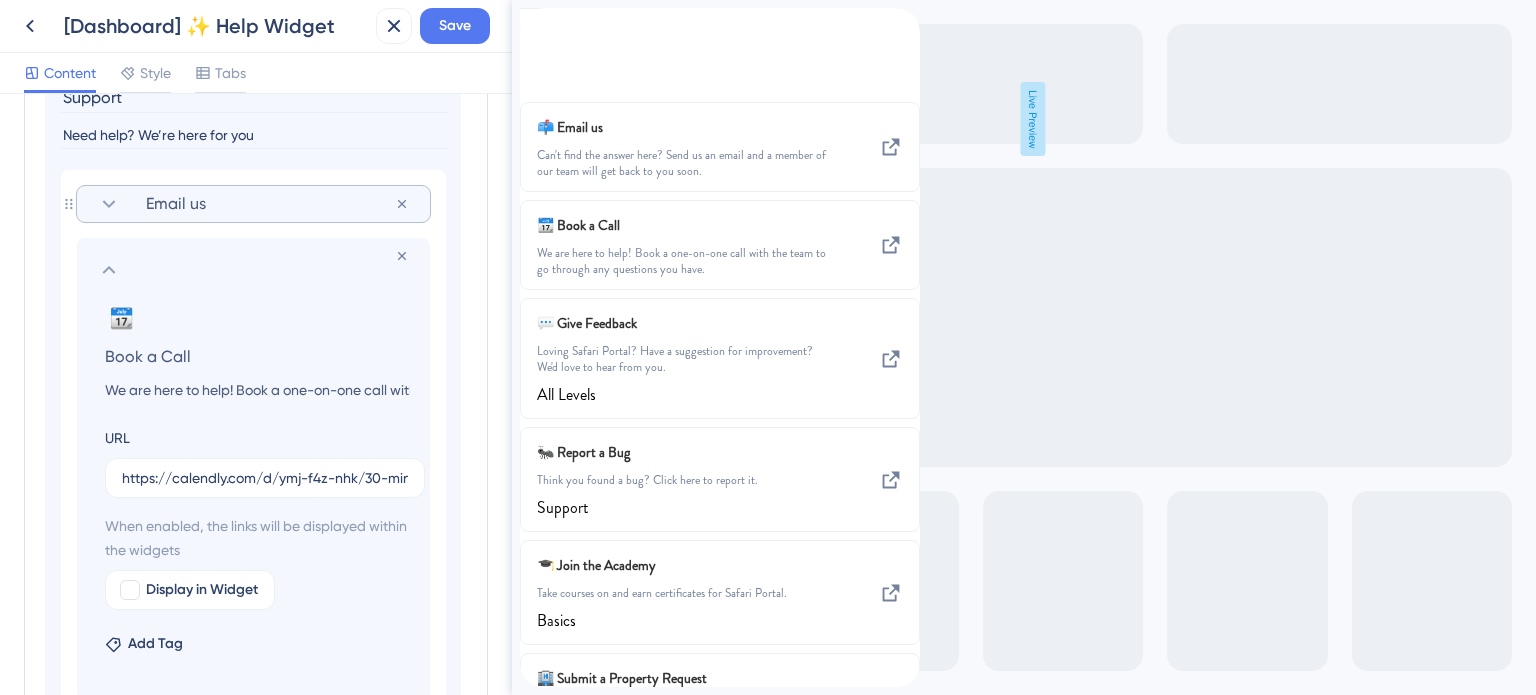 click 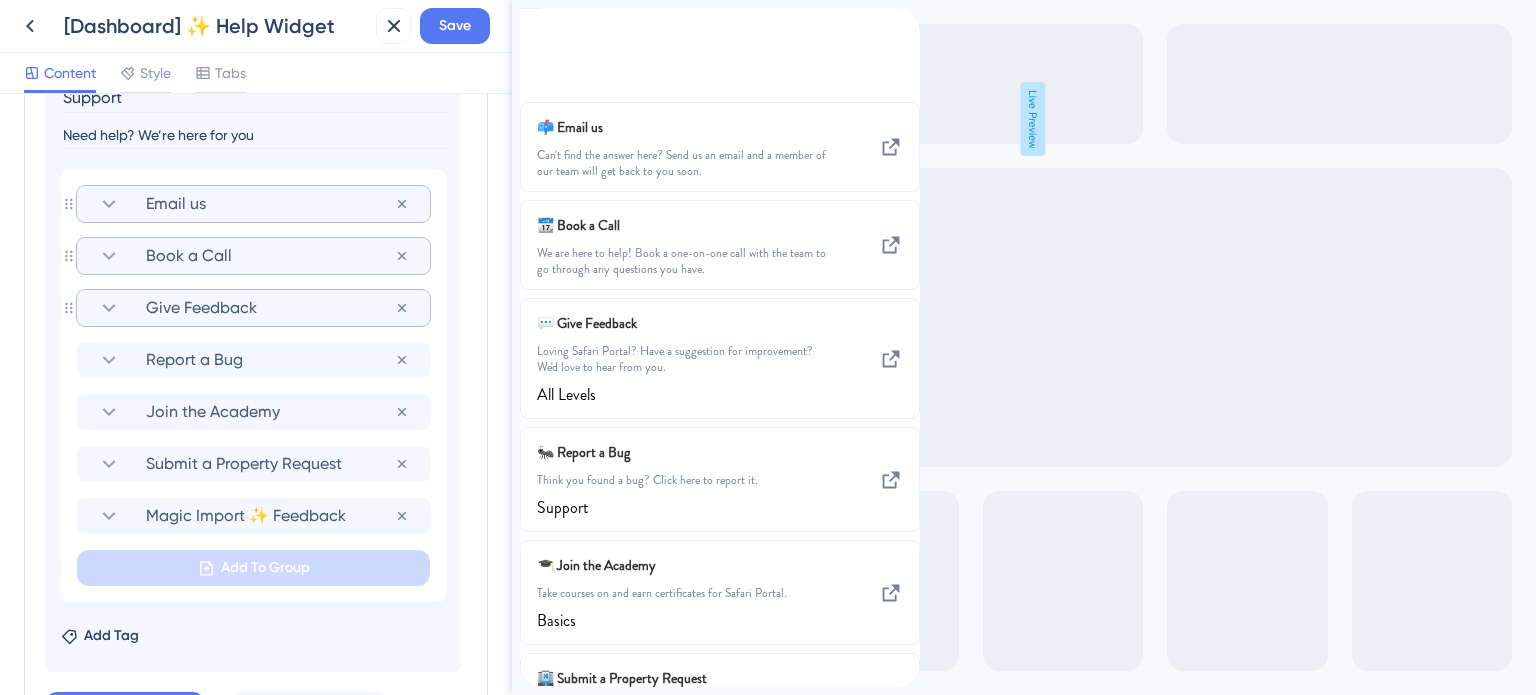 click 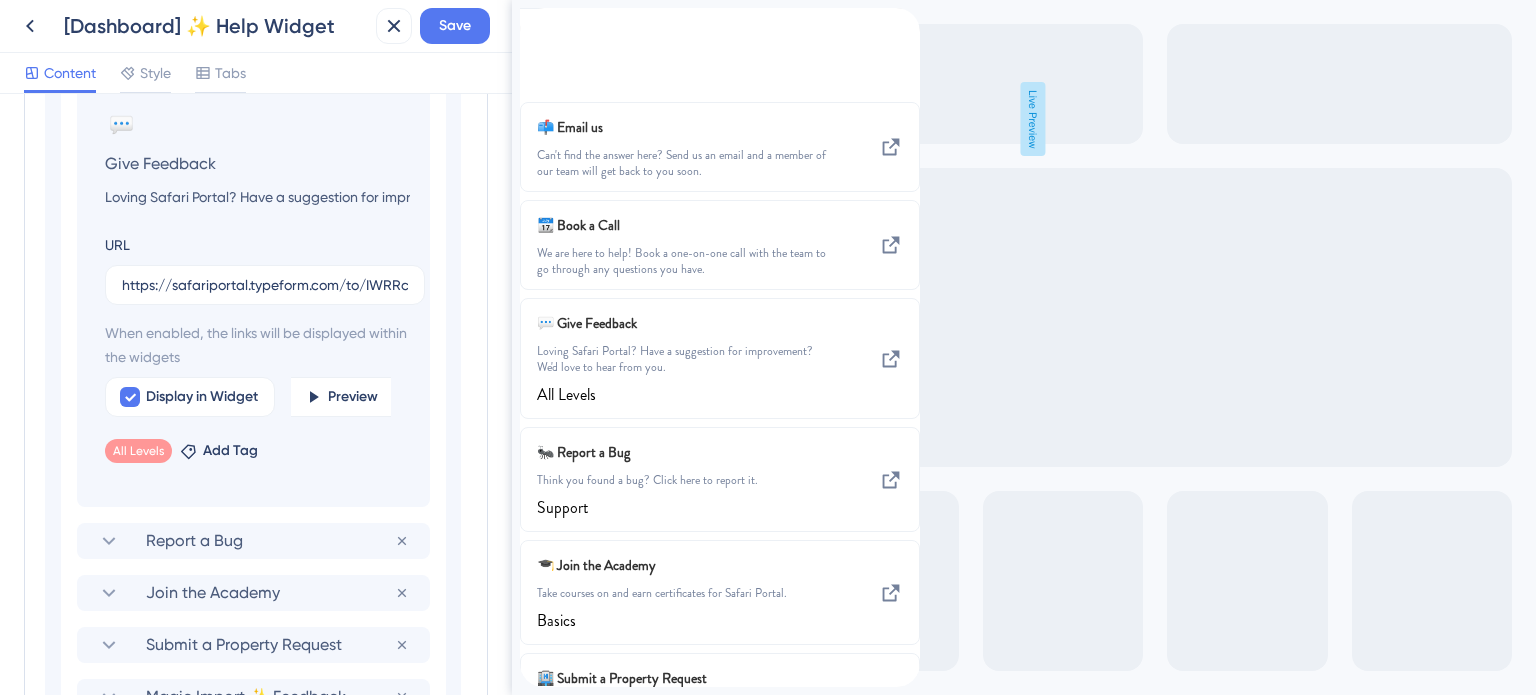 scroll, scrollTop: 1662, scrollLeft: 0, axis: vertical 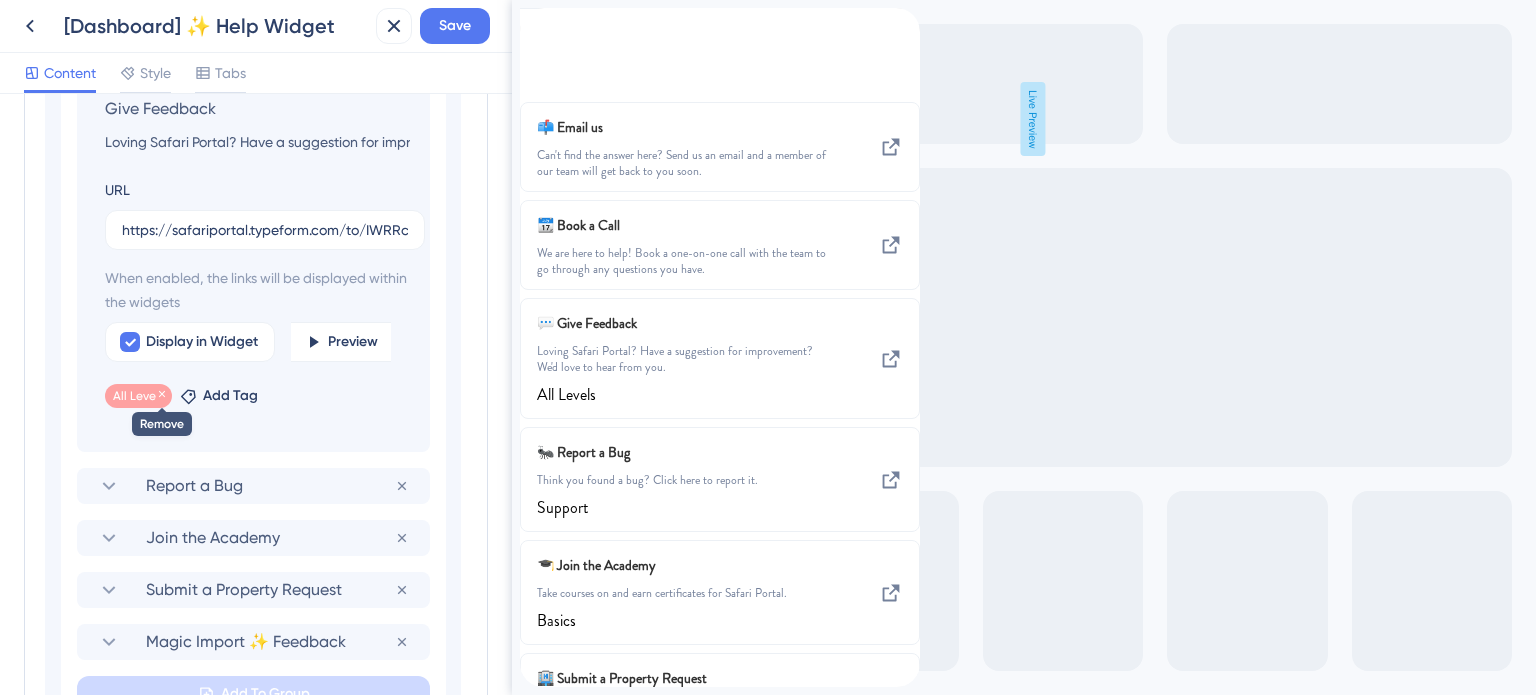 click 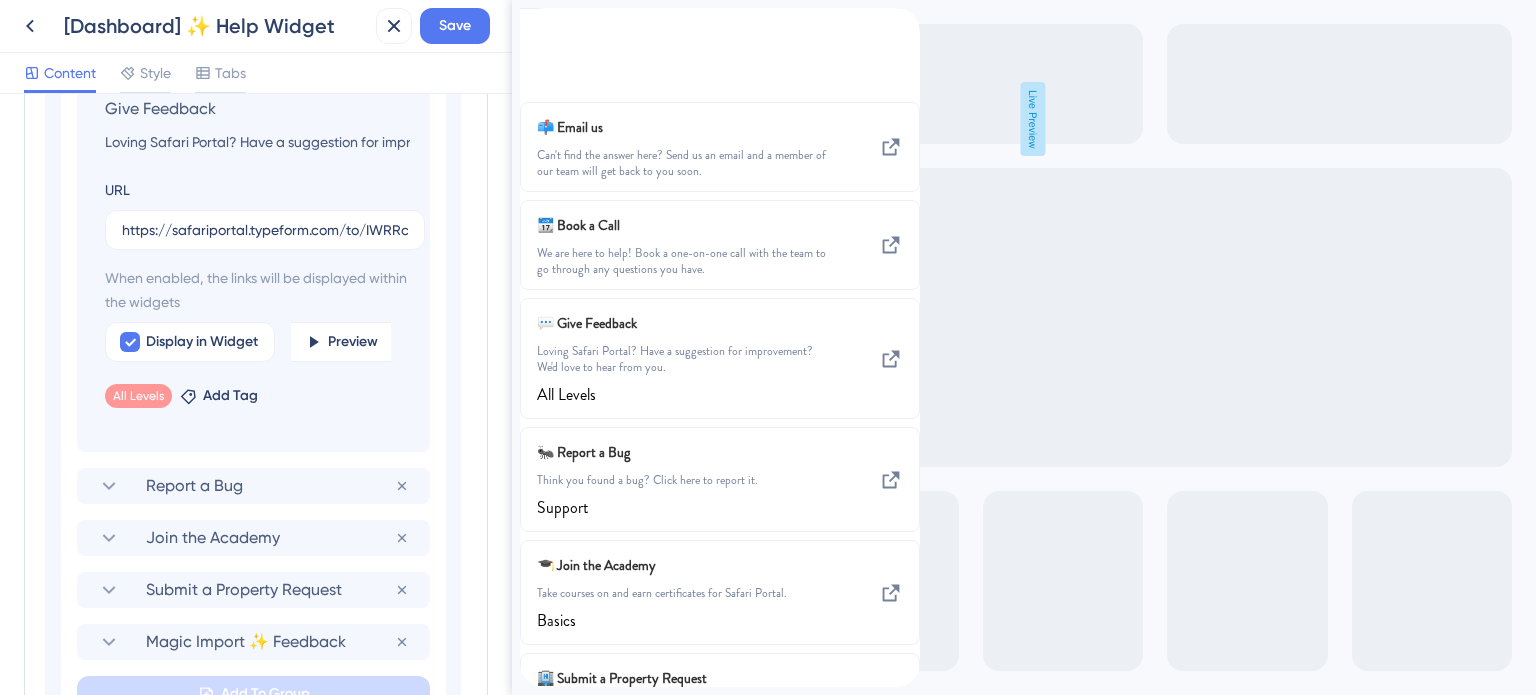 scroll, scrollTop: 253, scrollLeft: 0, axis: vertical 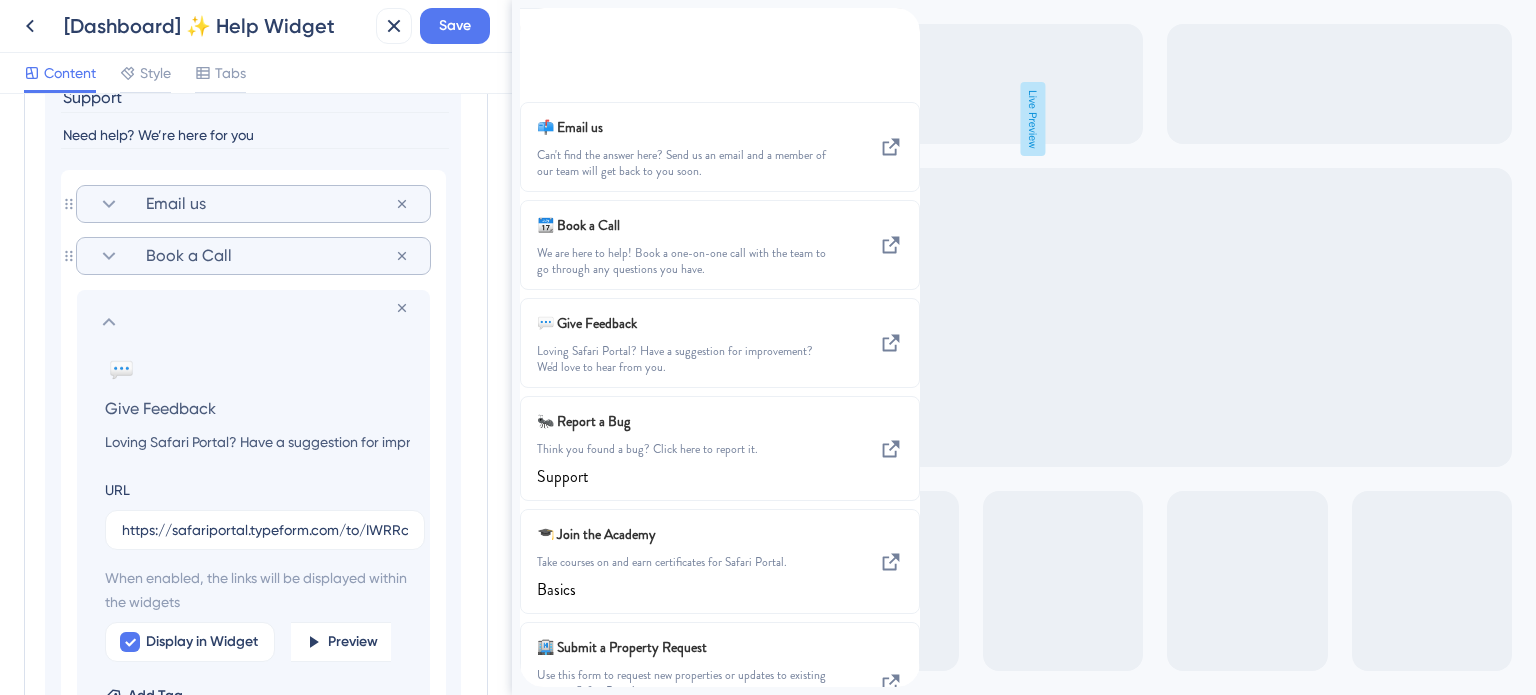click 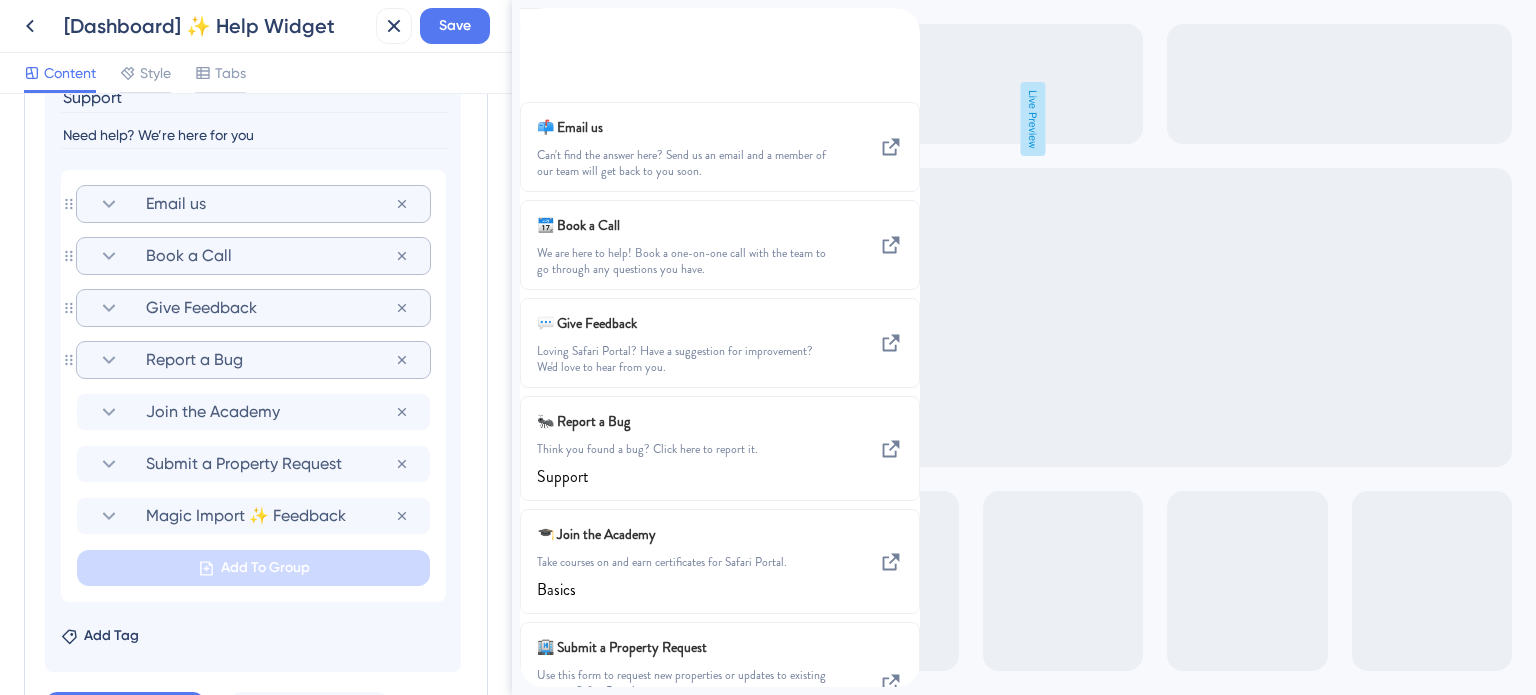 click 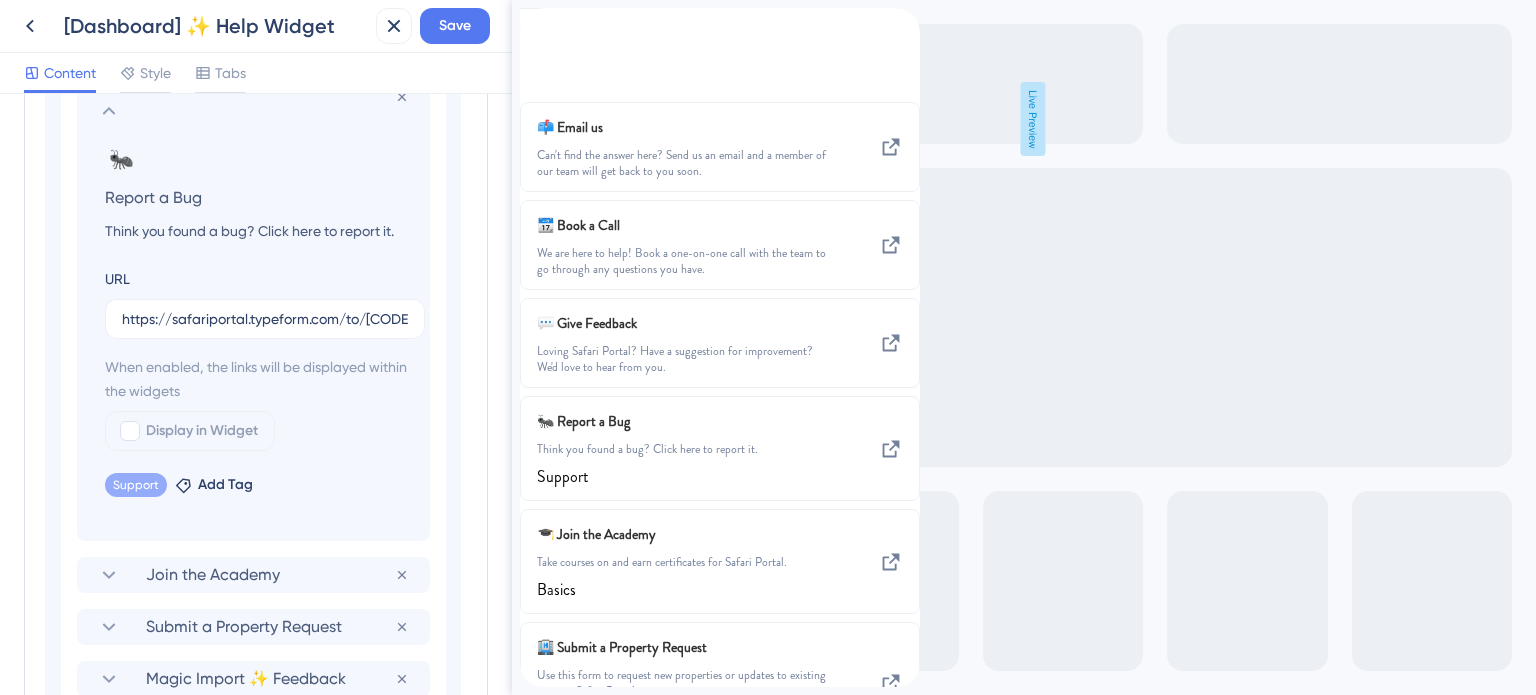 scroll, scrollTop: 1662, scrollLeft: 0, axis: vertical 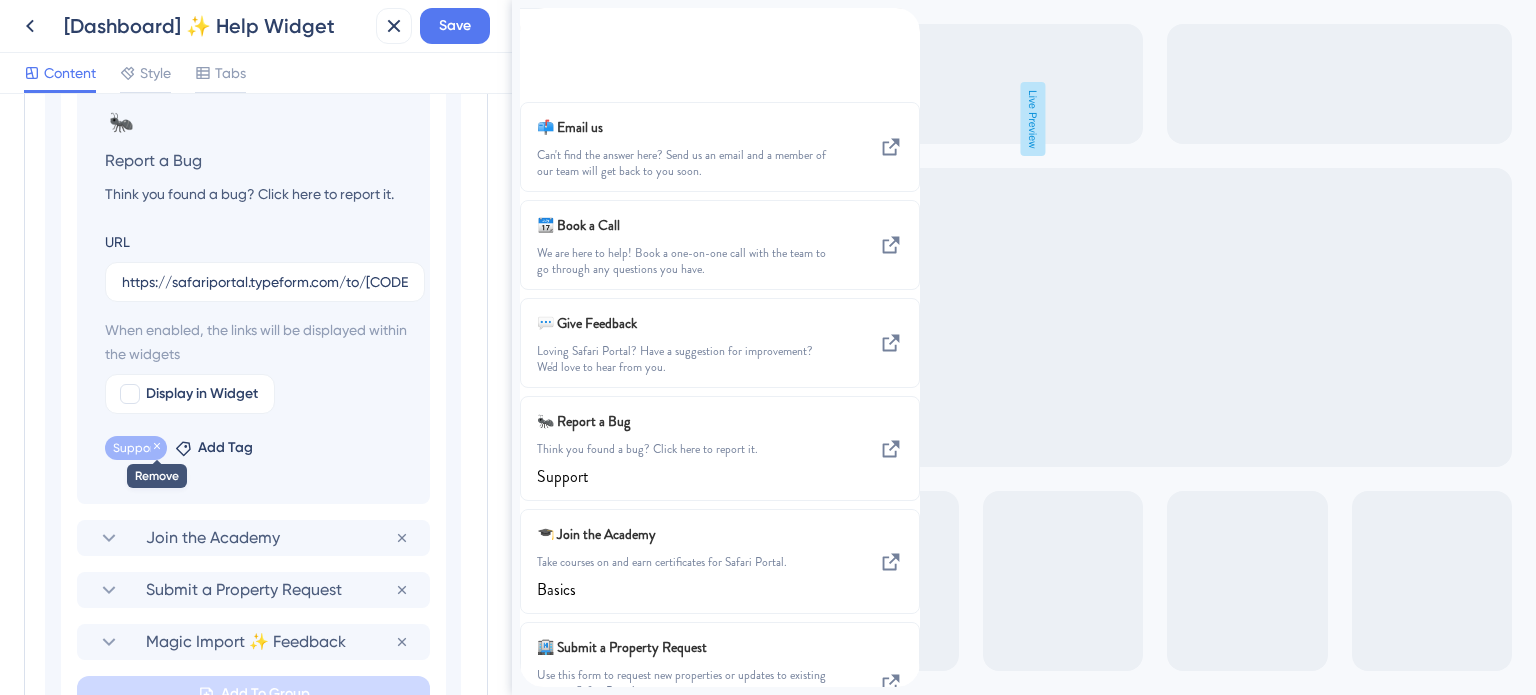 click 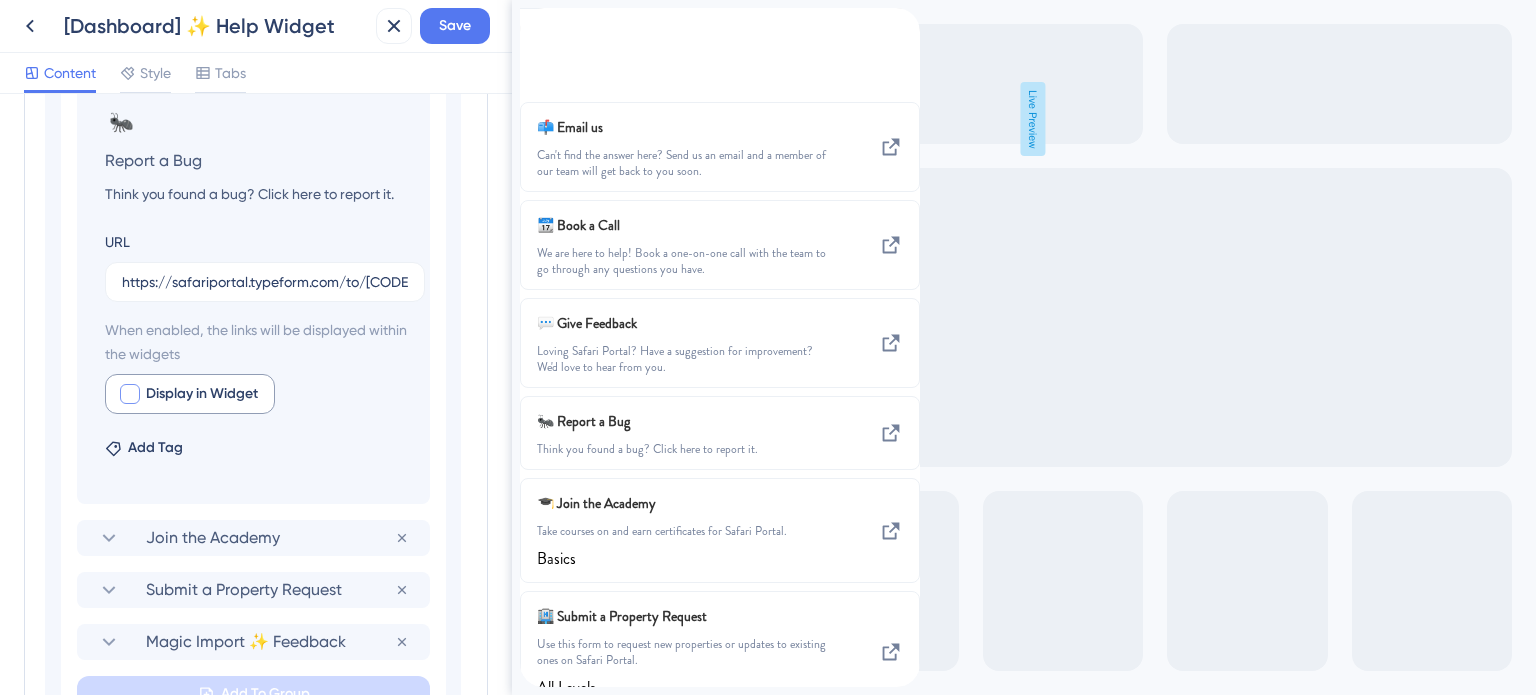 scroll, scrollTop: 221, scrollLeft: 0, axis: vertical 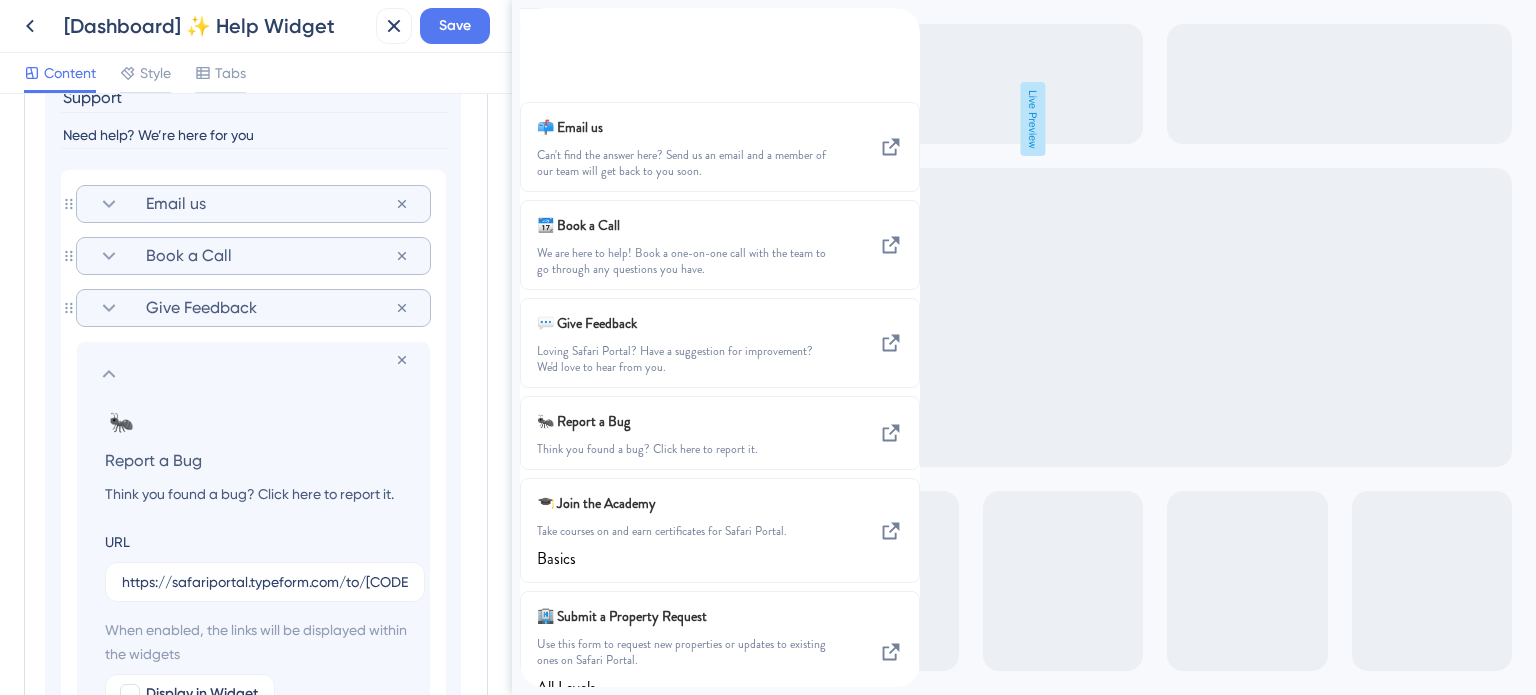 click 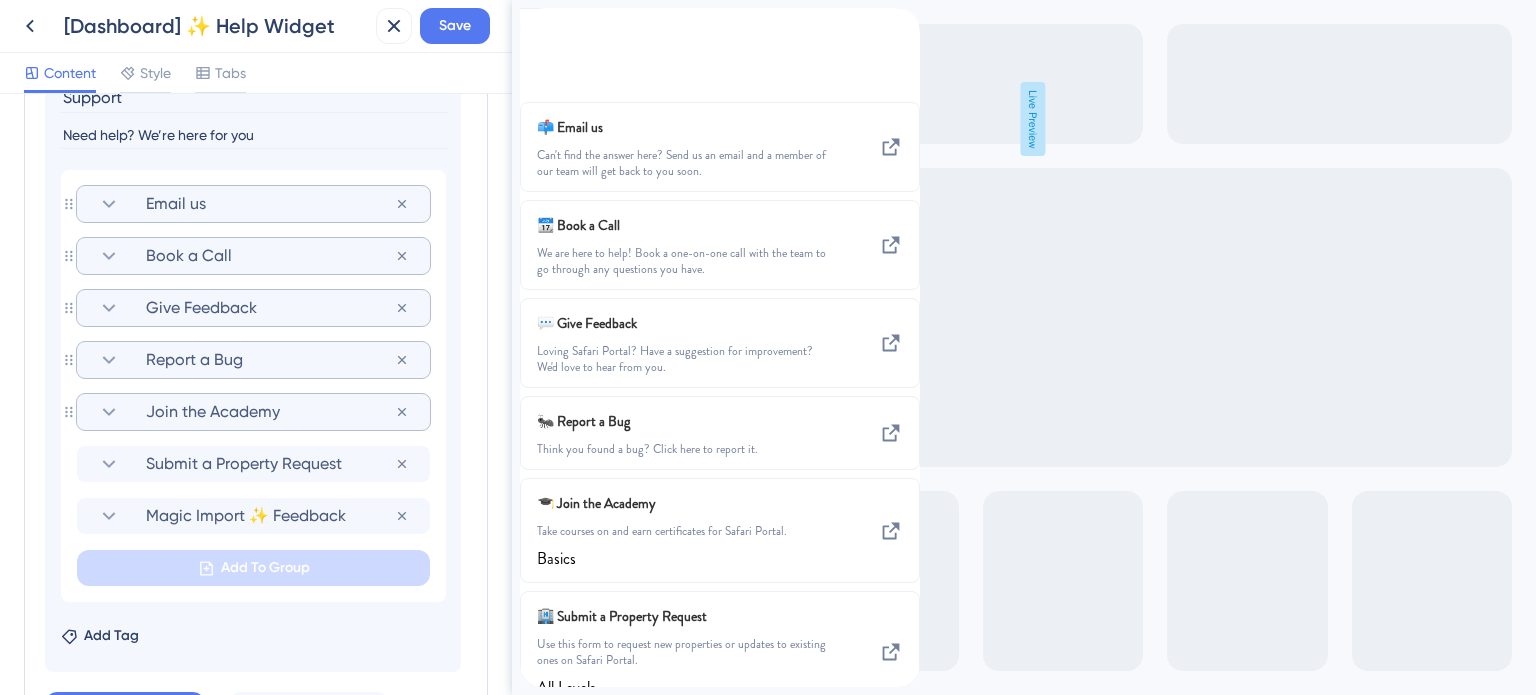 click 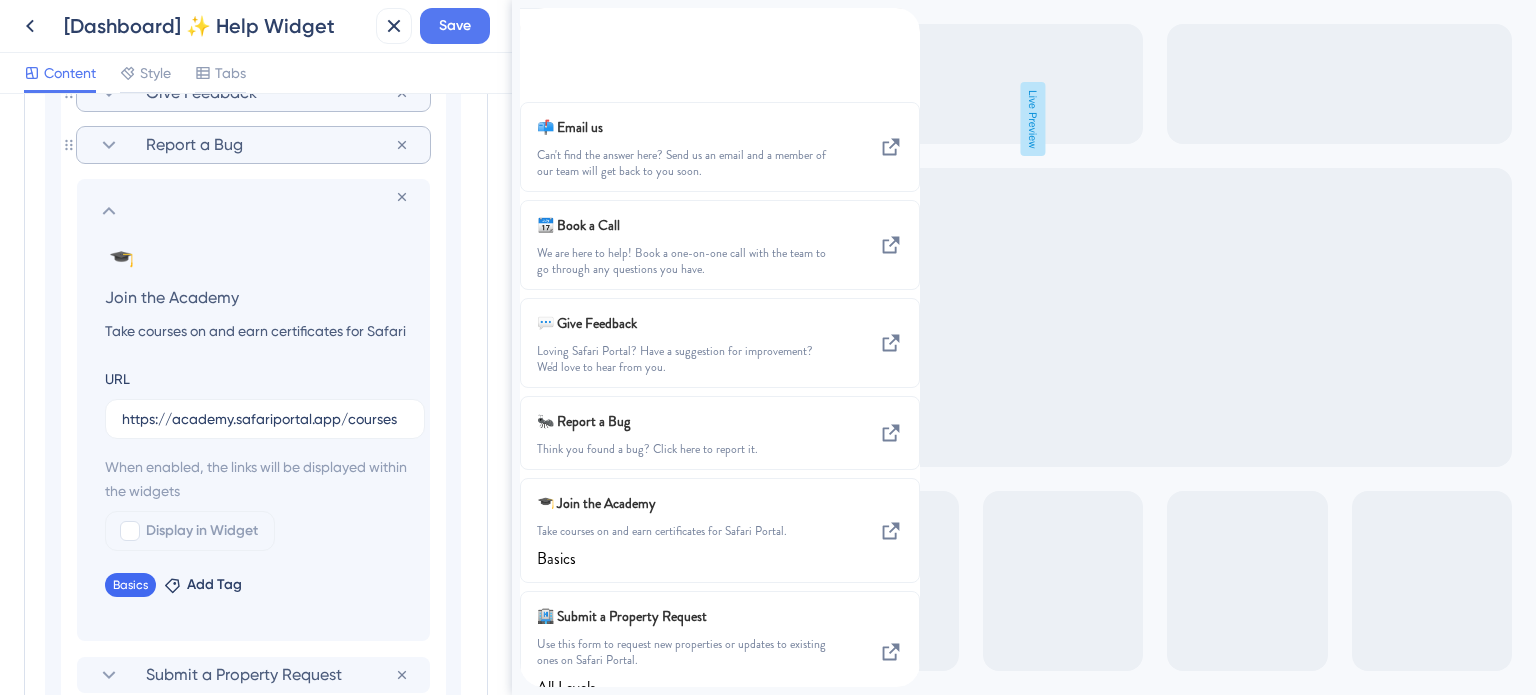 scroll, scrollTop: 1662, scrollLeft: 0, axis: vertical 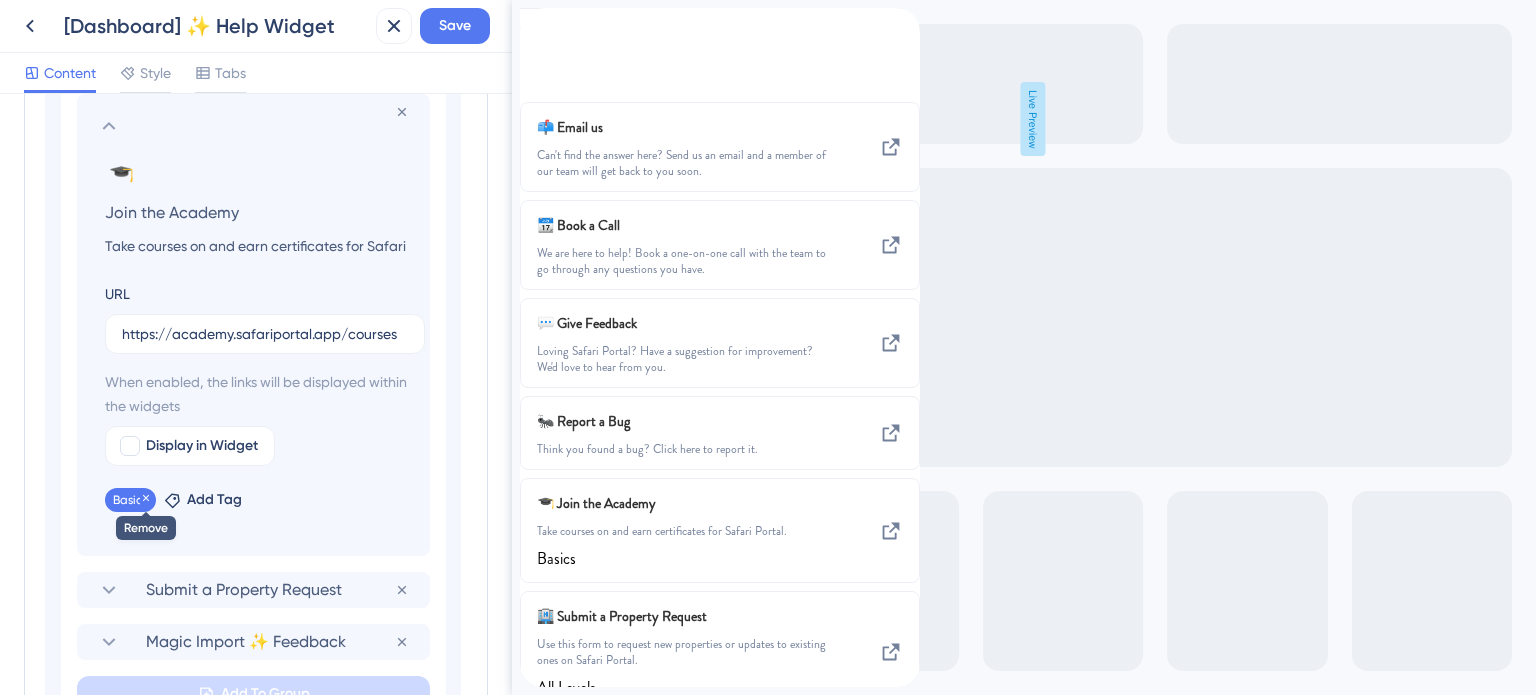 click 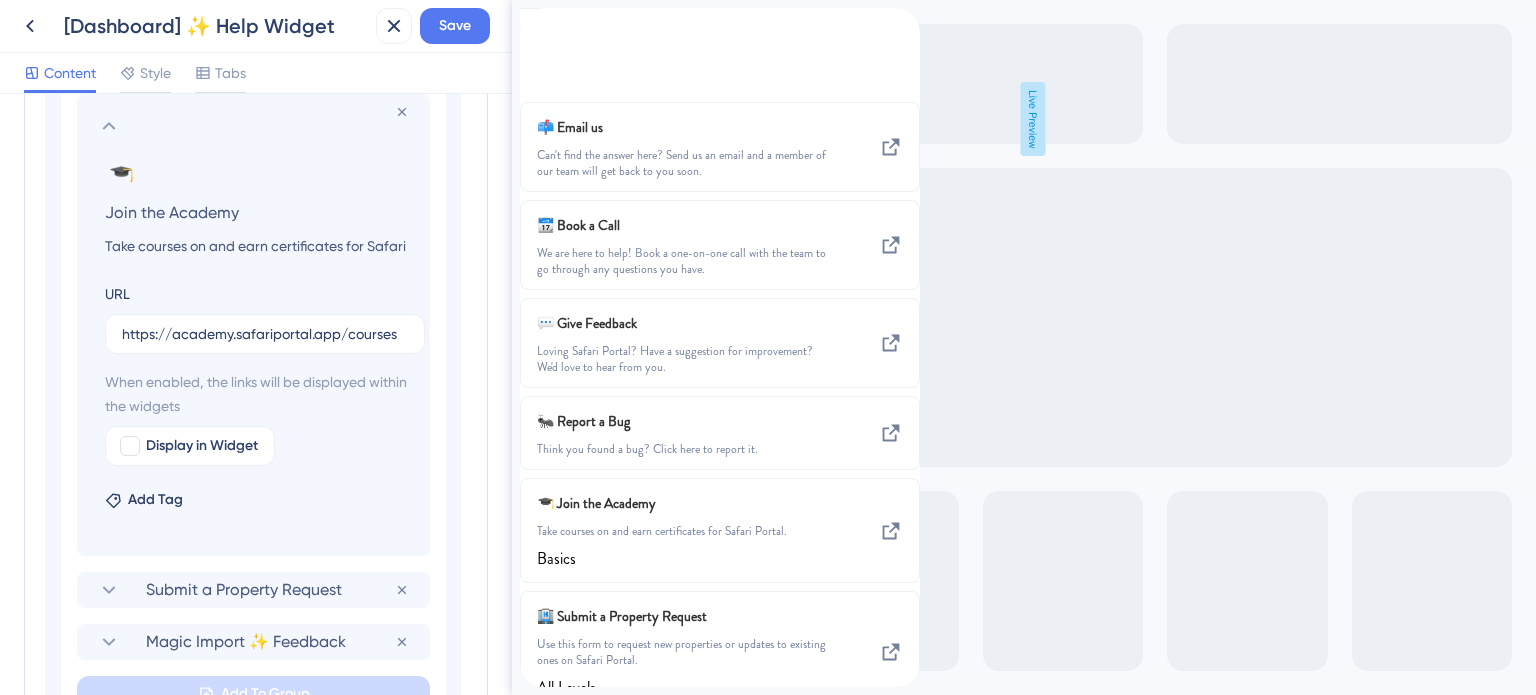 scroll, scrollTop: 189, scrollLeft: 0, axis: vertical 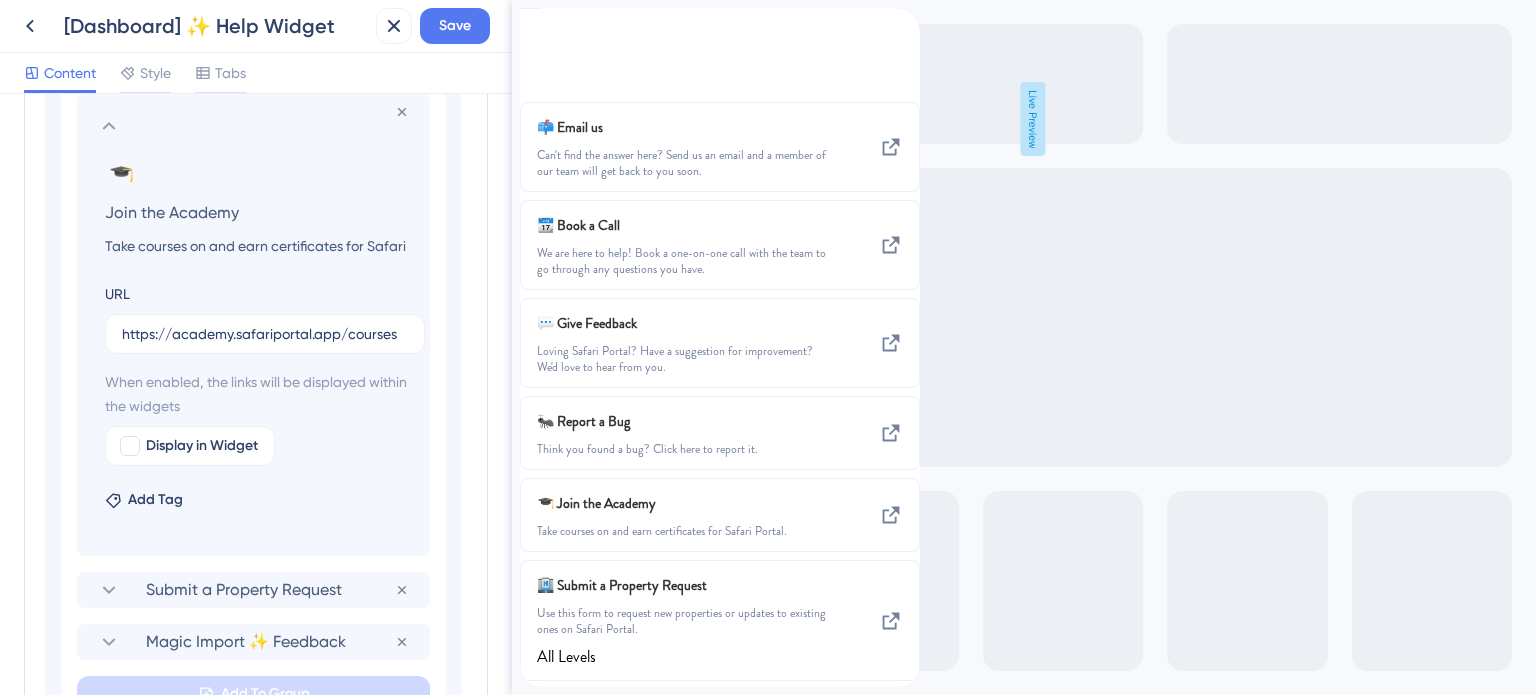 click 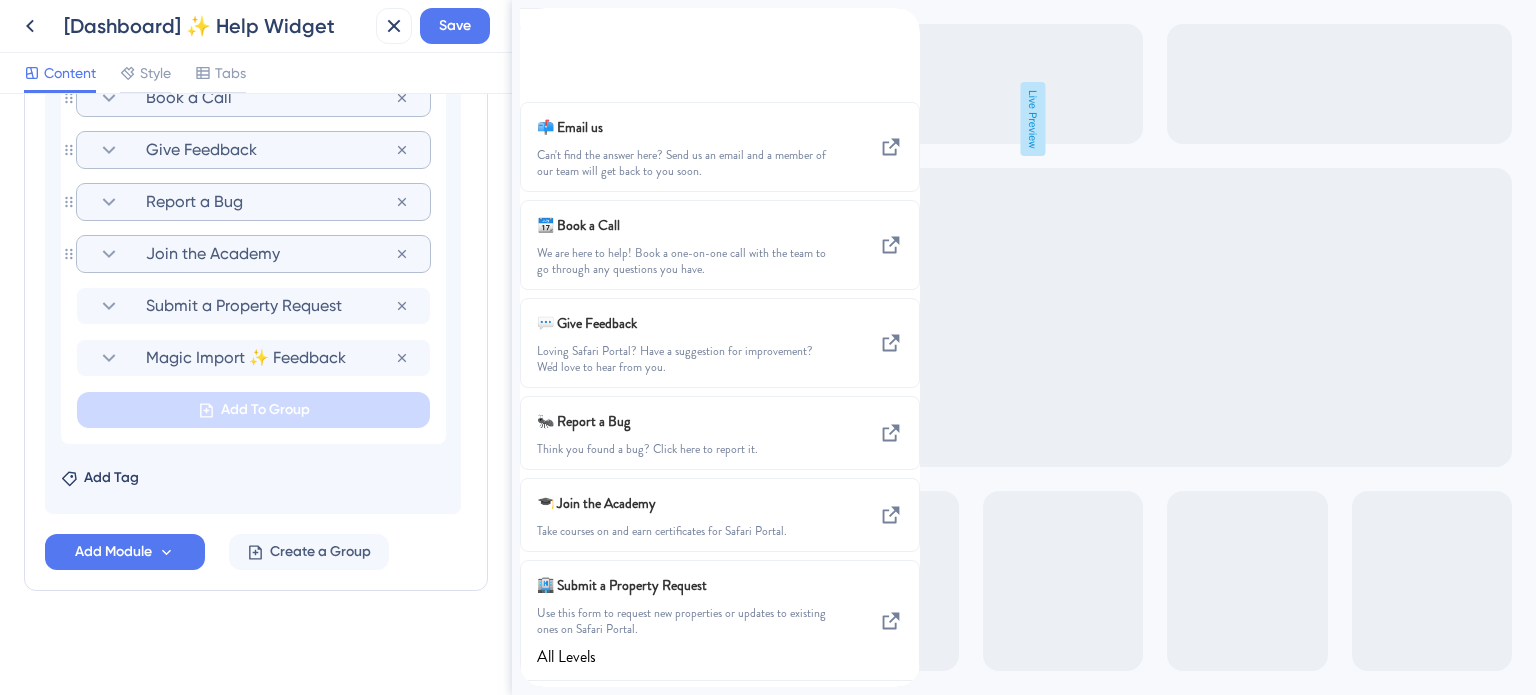 scroll, scrollTop: 1518, scrollLeft: 0, axis: vertical 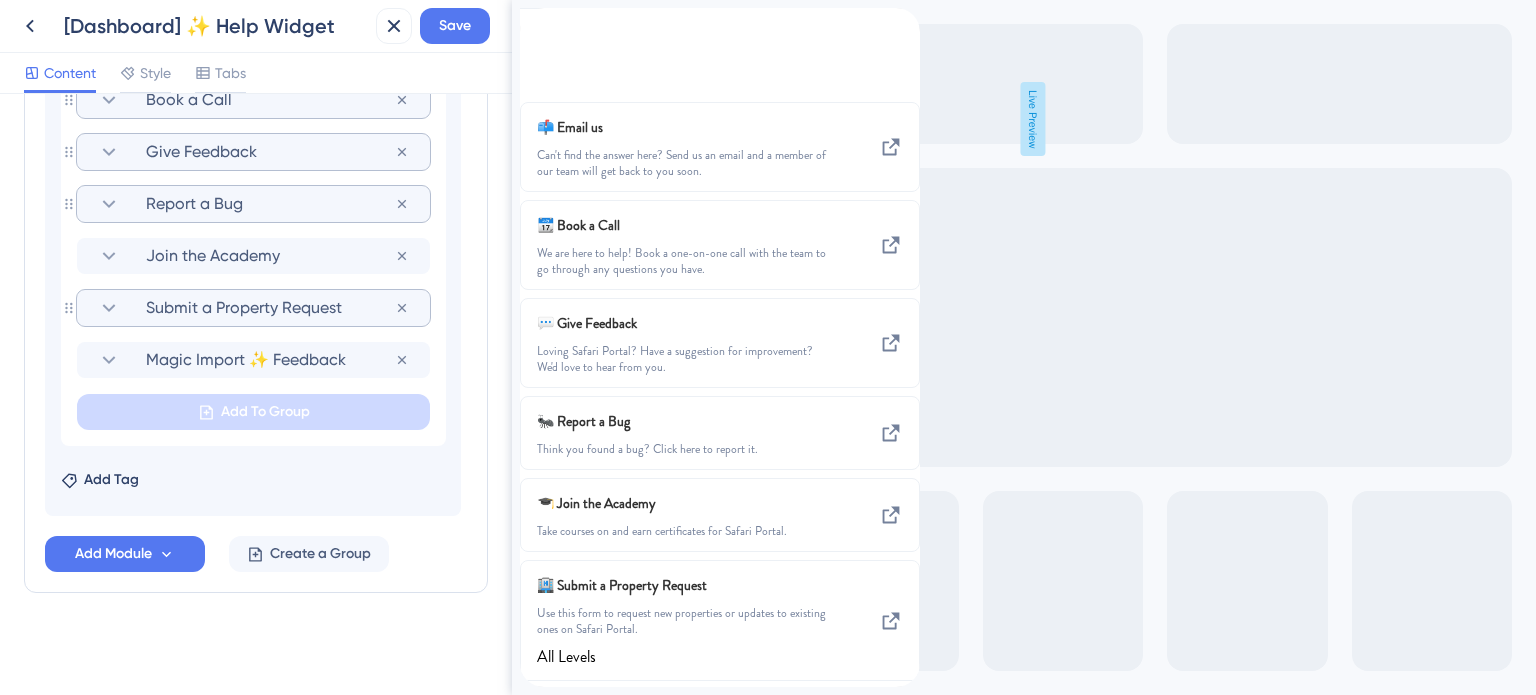 click 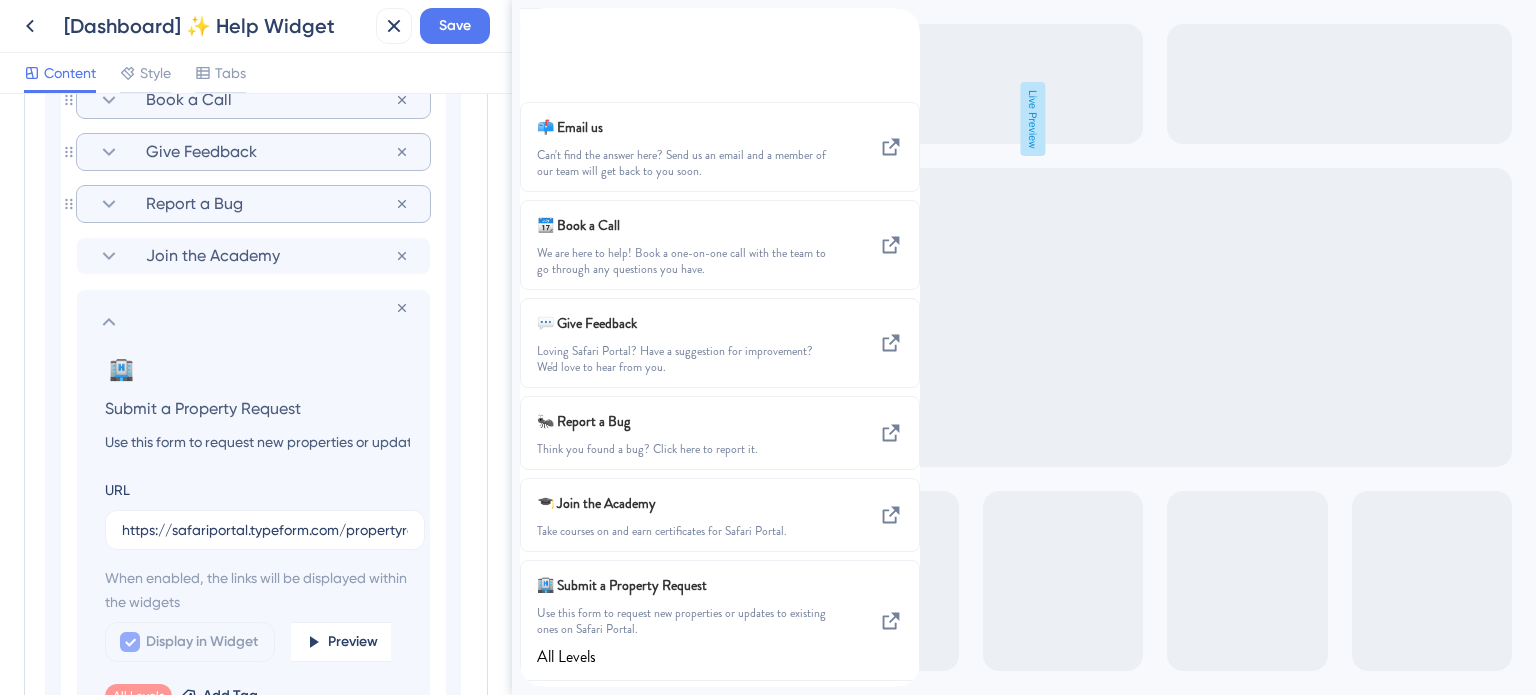 scroll, scrollTop: 1662, scrollLeft: 0, axis: vertical 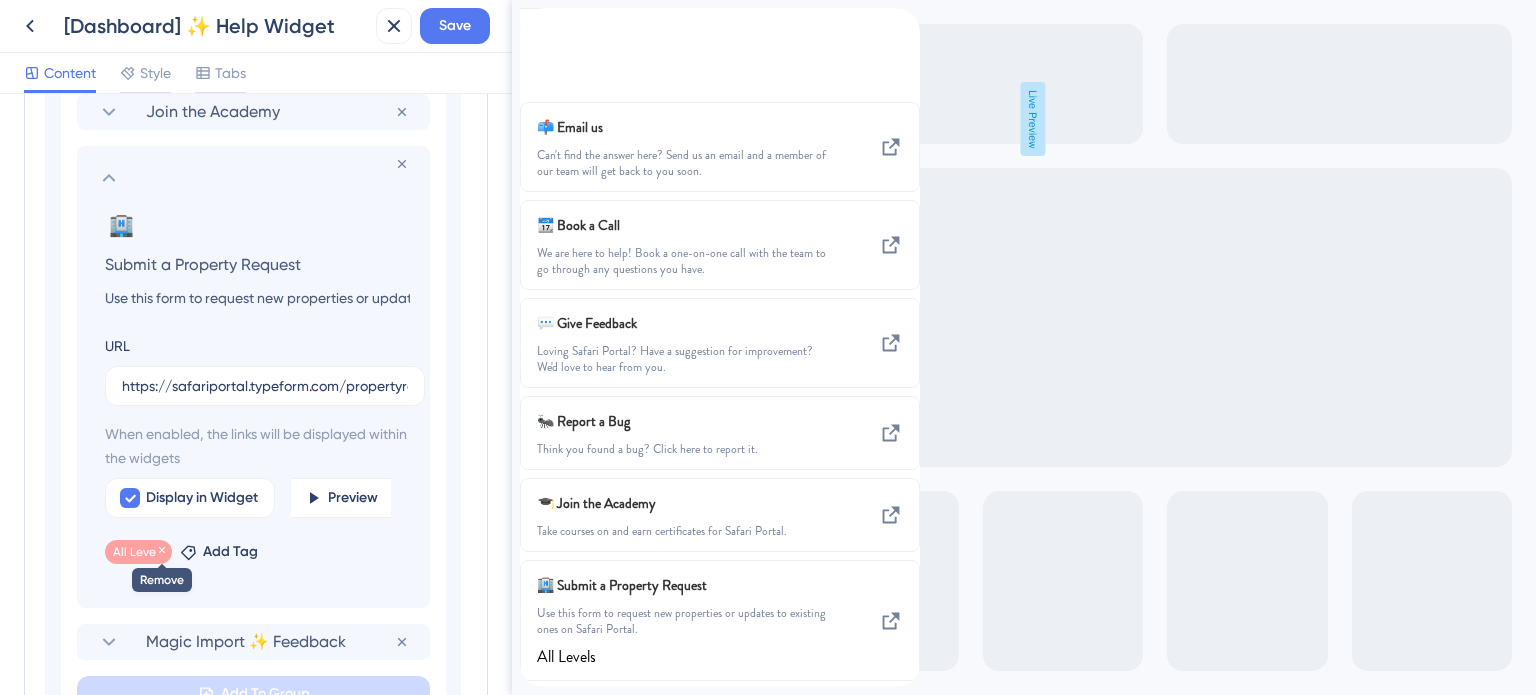 click 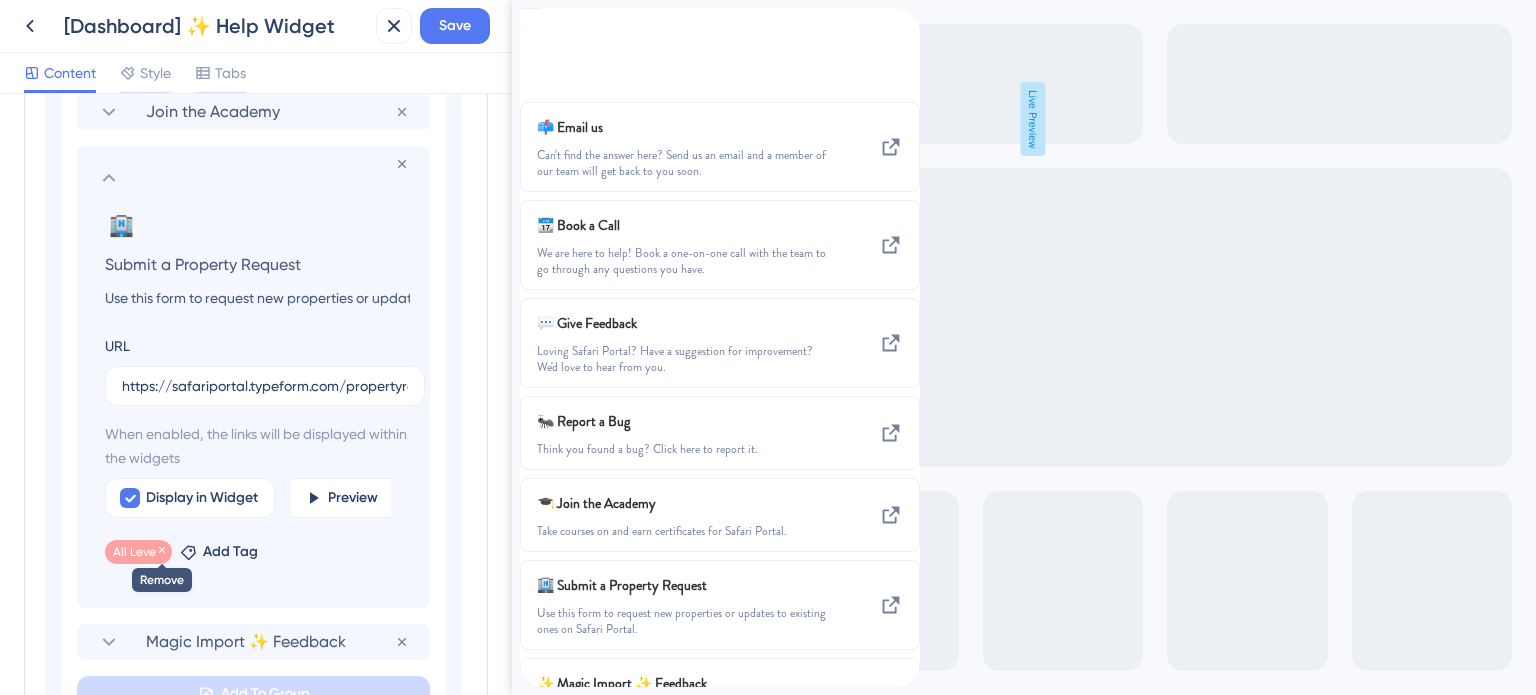 scroll, scrollTop: 157, scrollLeft: 0, axis: vertical 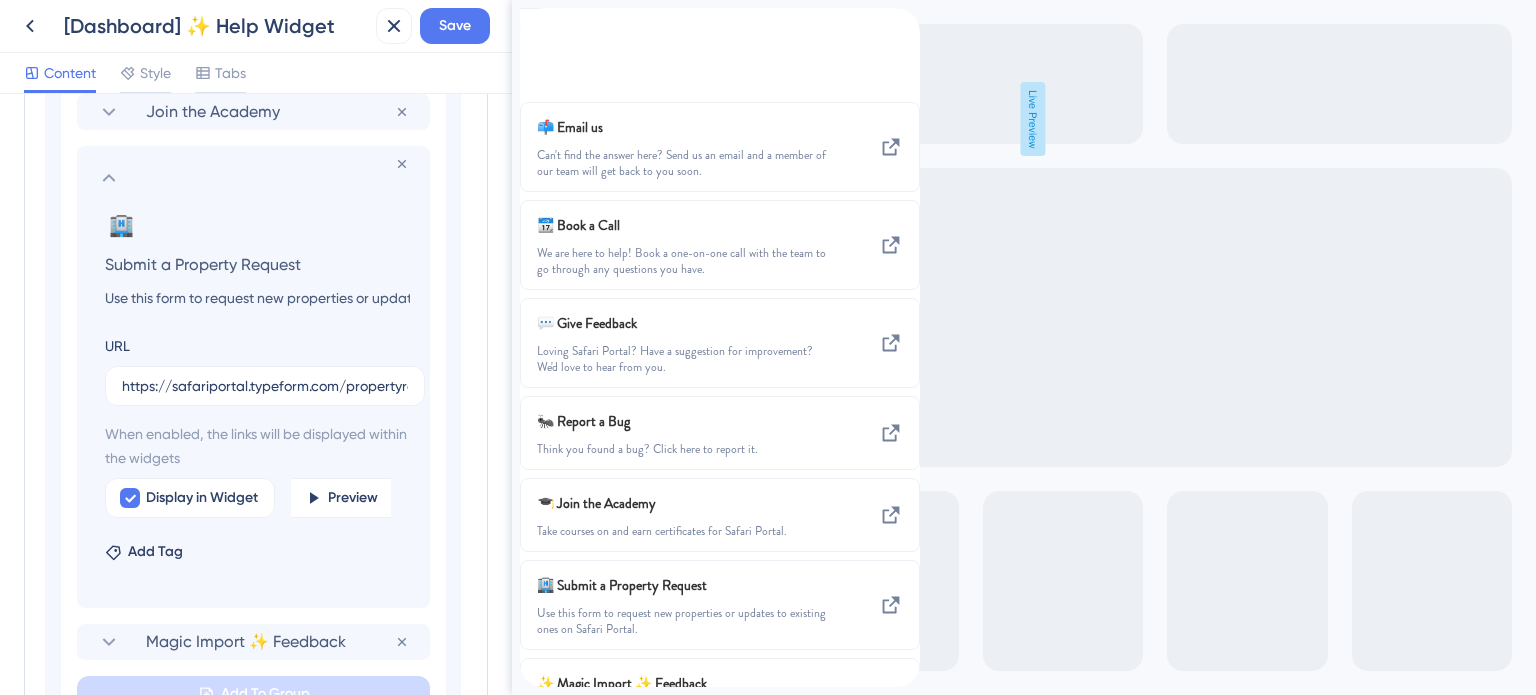 click 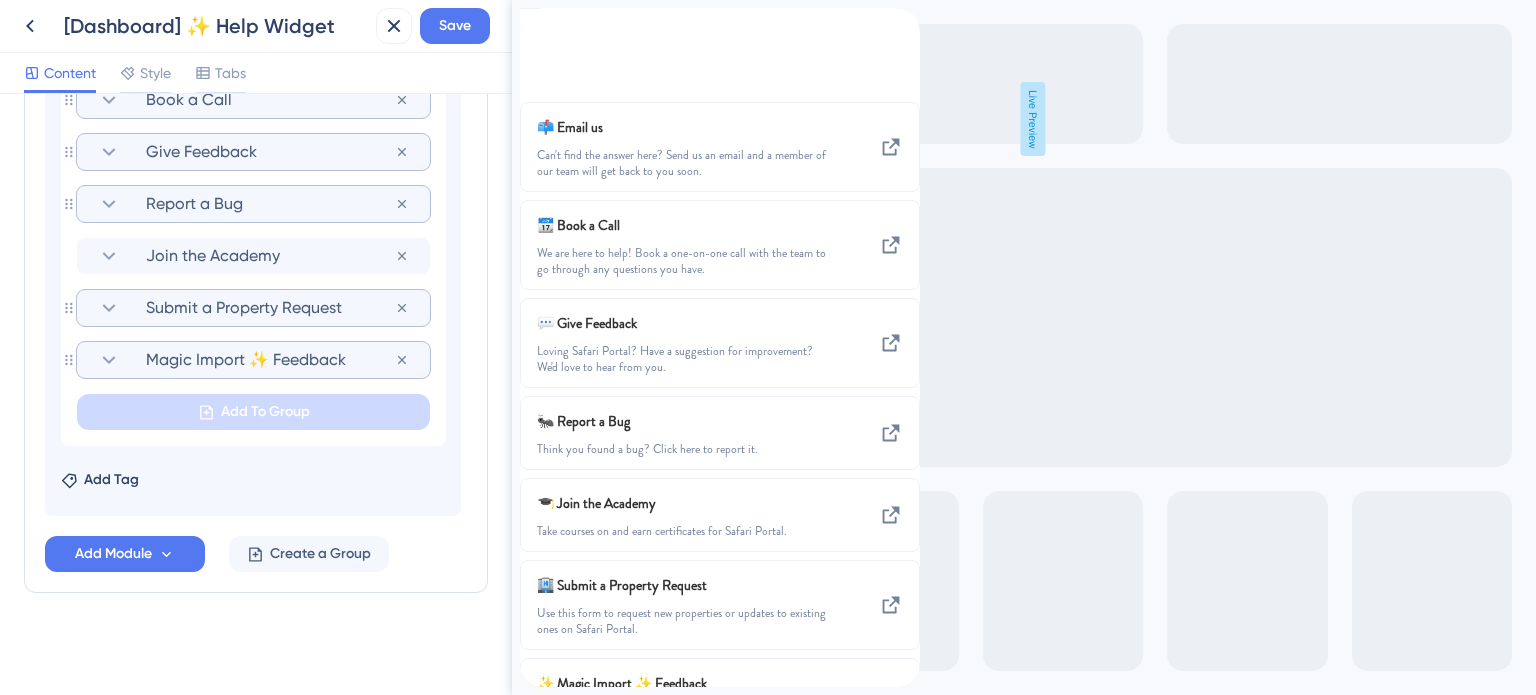 click 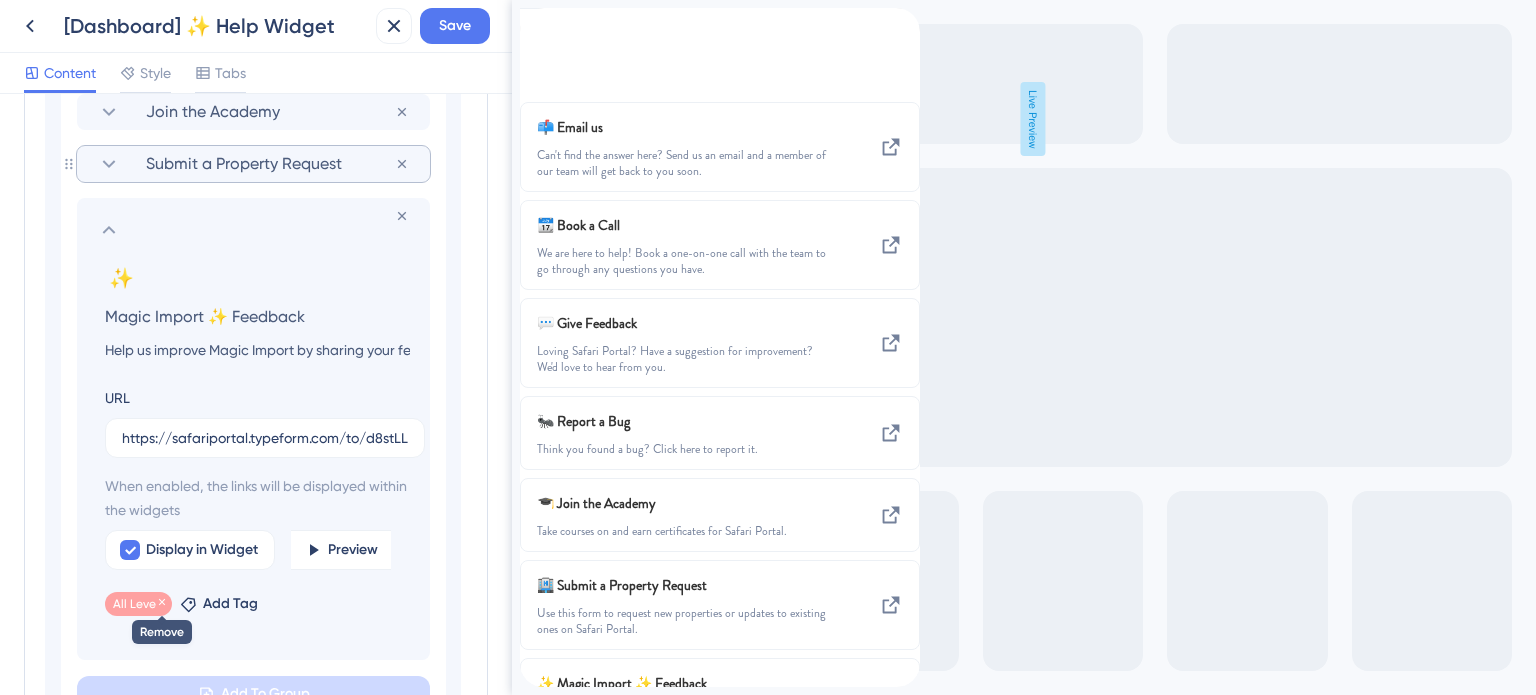 click 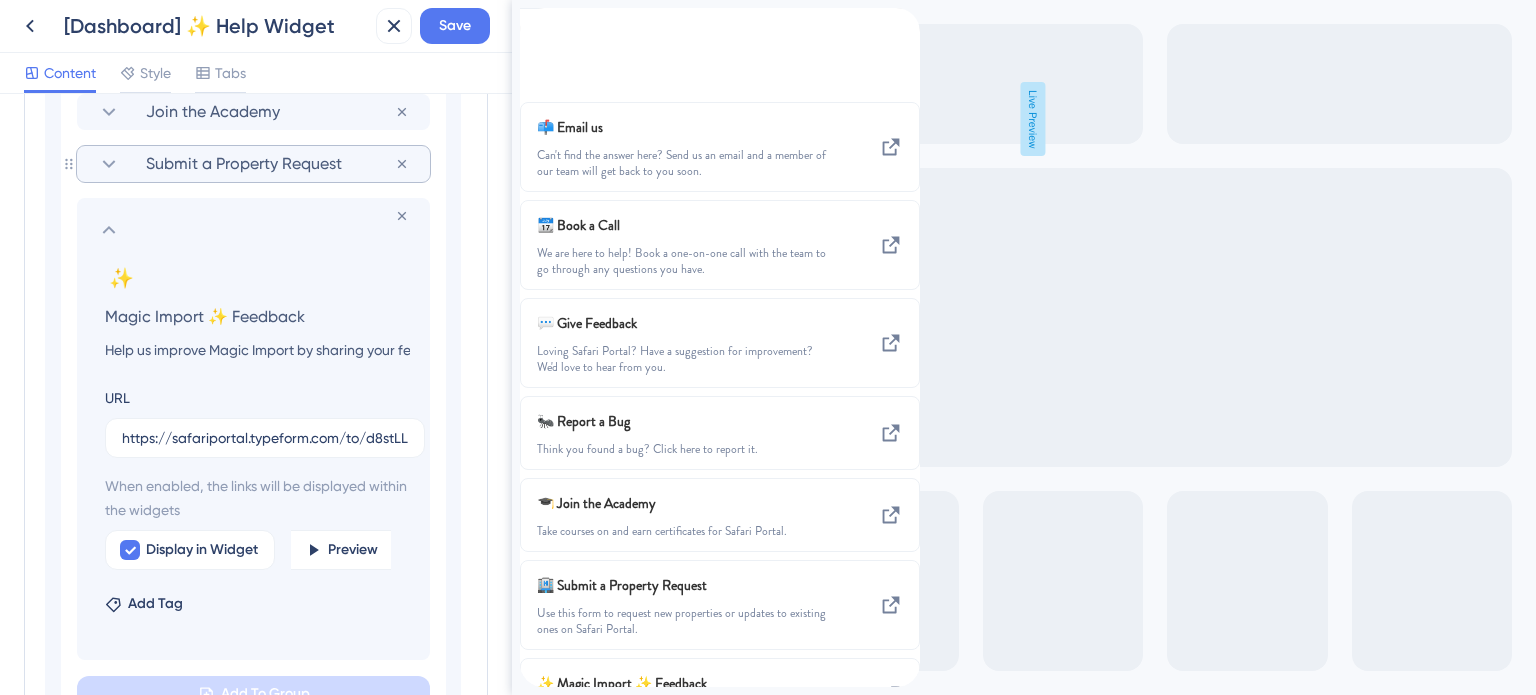 scroll 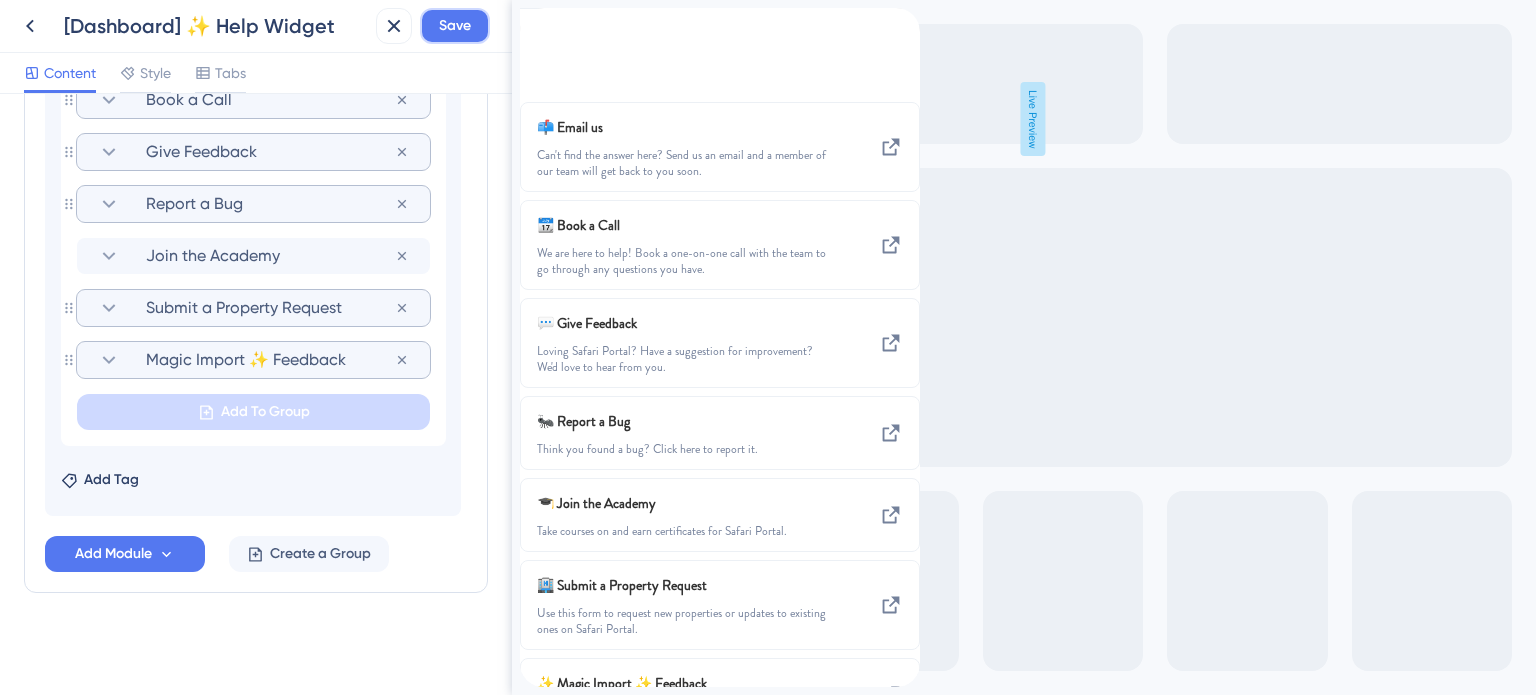 click on "Save" at bounding box center [455, 26] 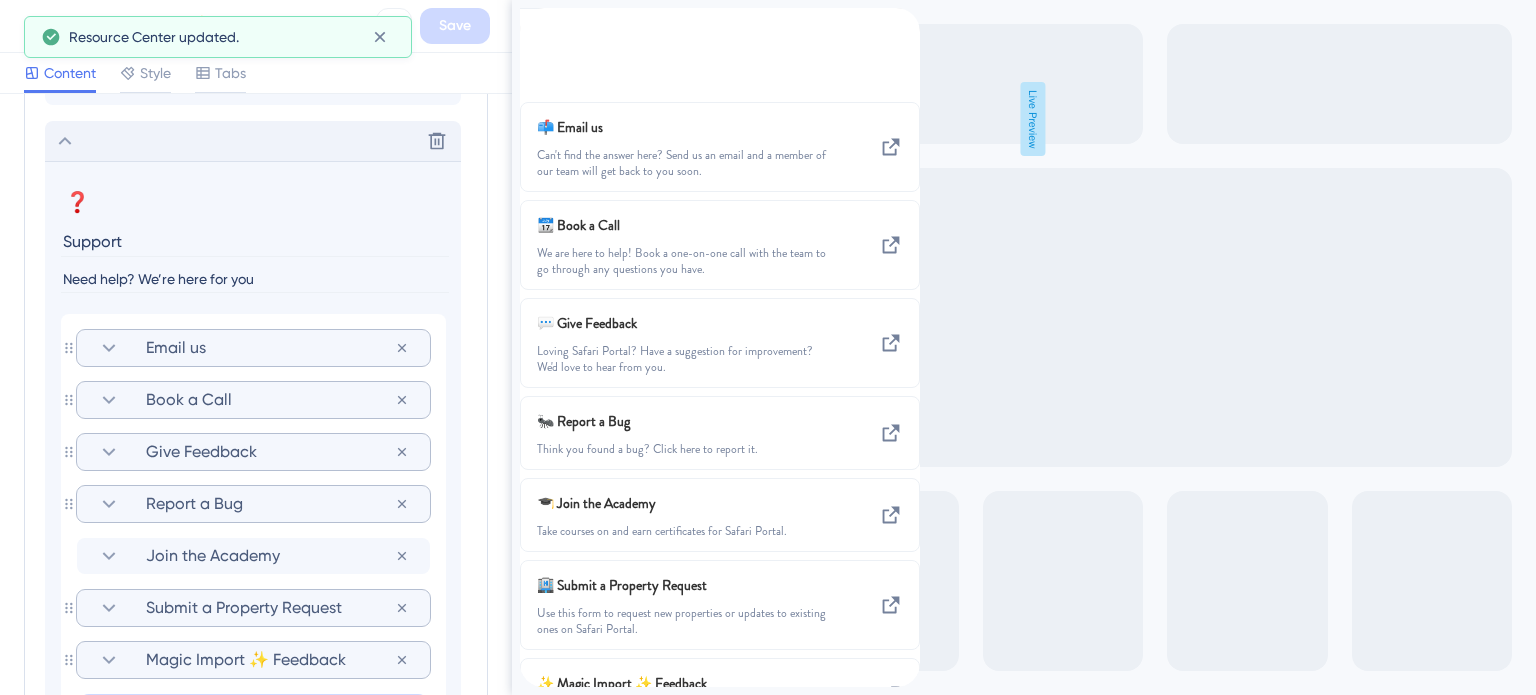 click 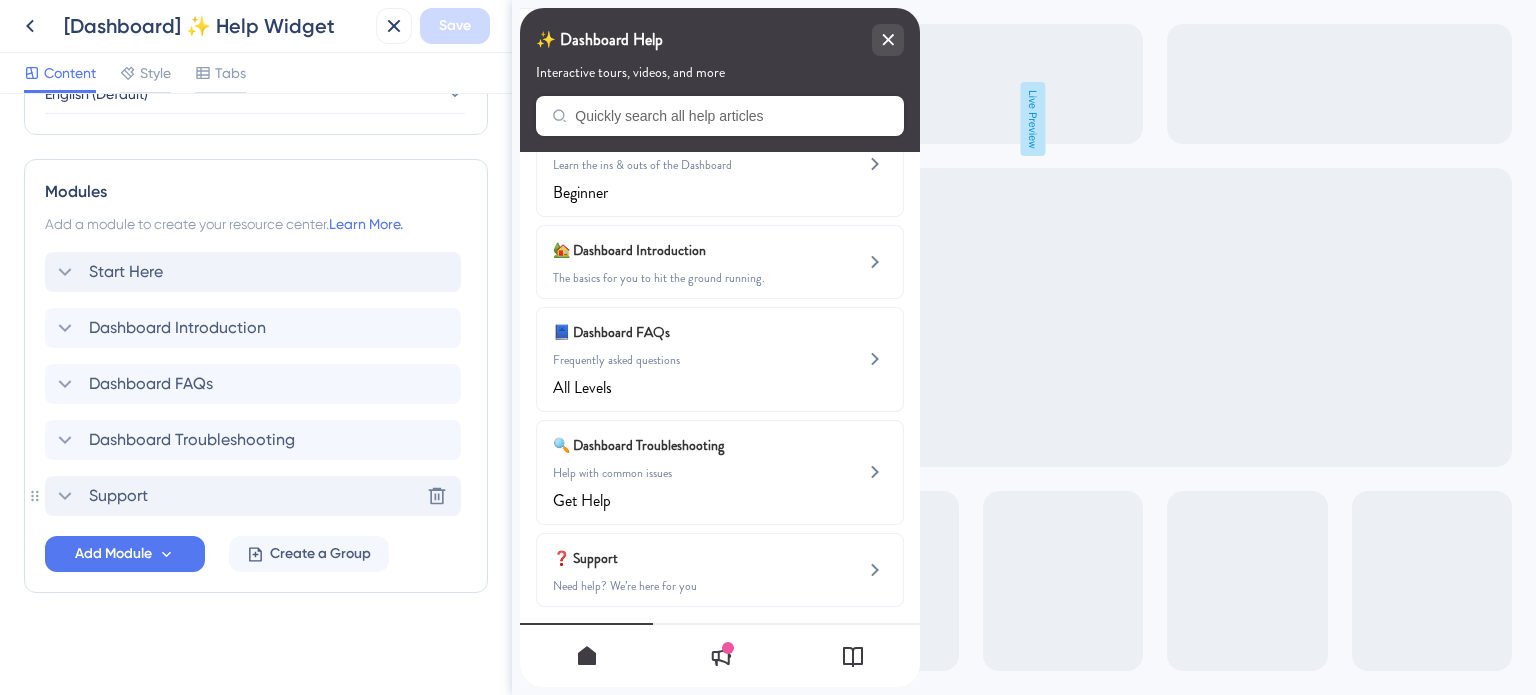 click 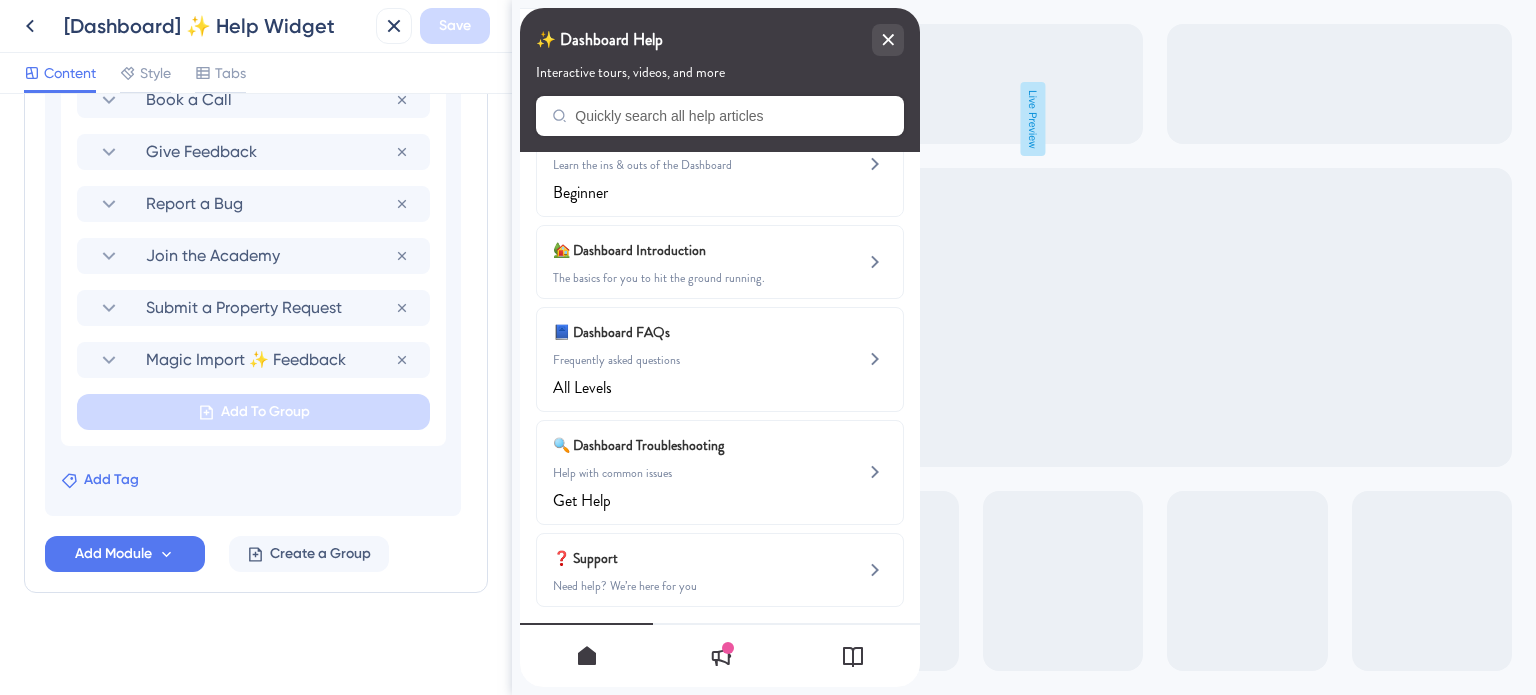 click on "Add Tag" at bounding box center (111, 480) 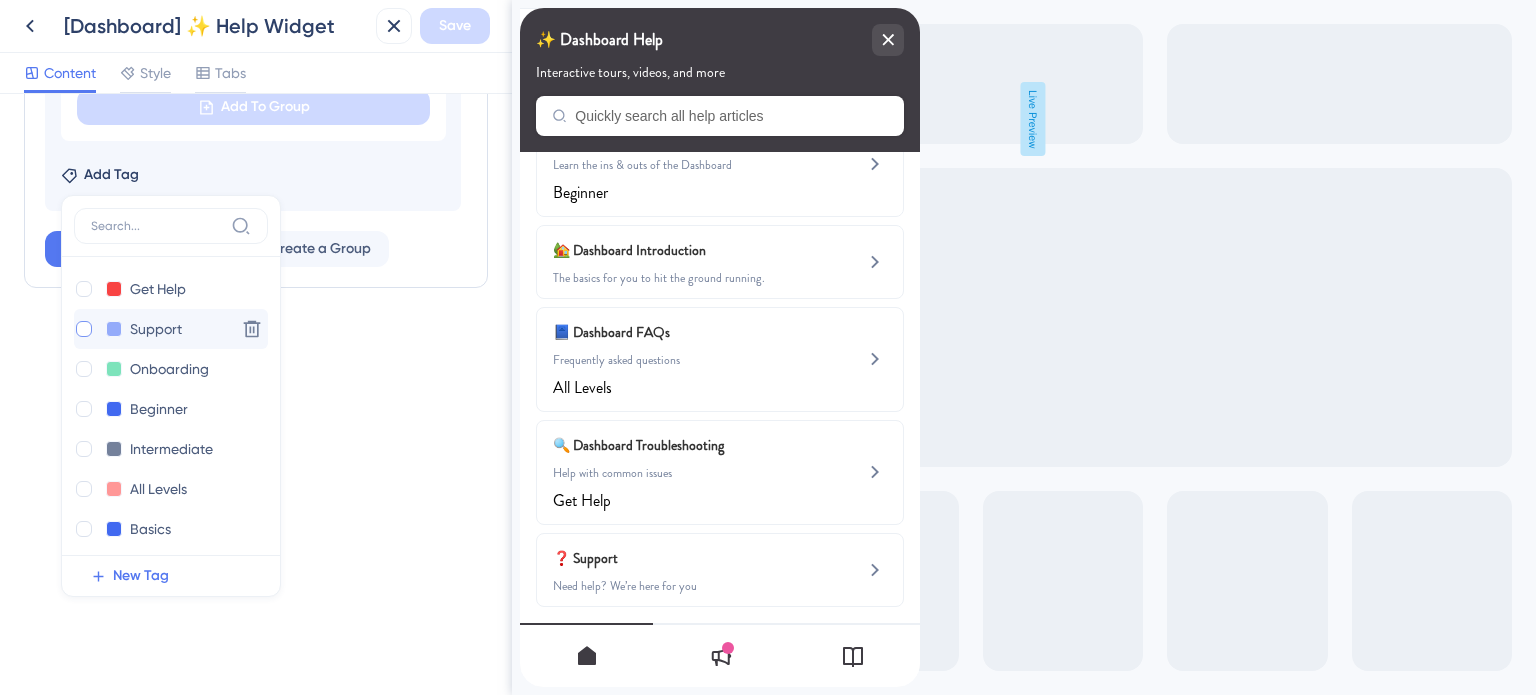 click at bounding box center (84, 329) 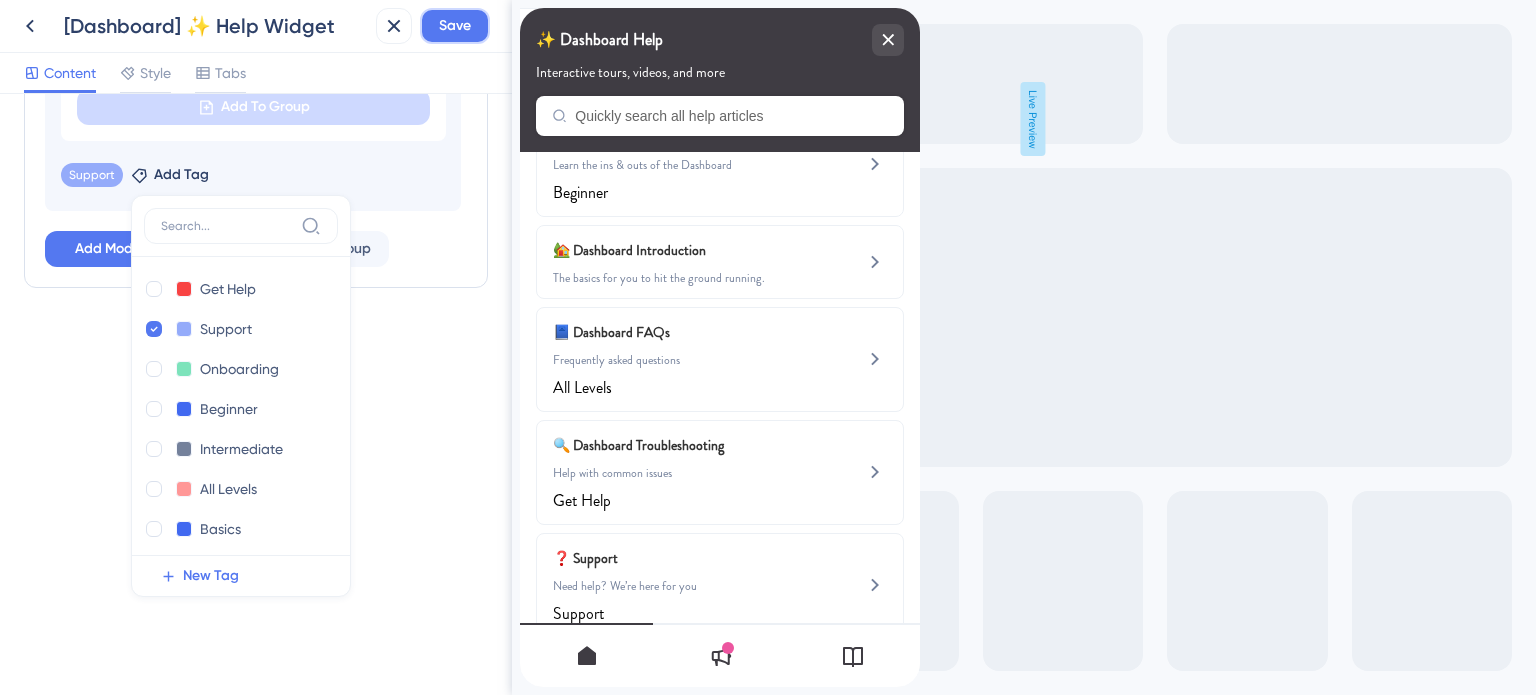 click on "Save" at bounding box center [455, 26] 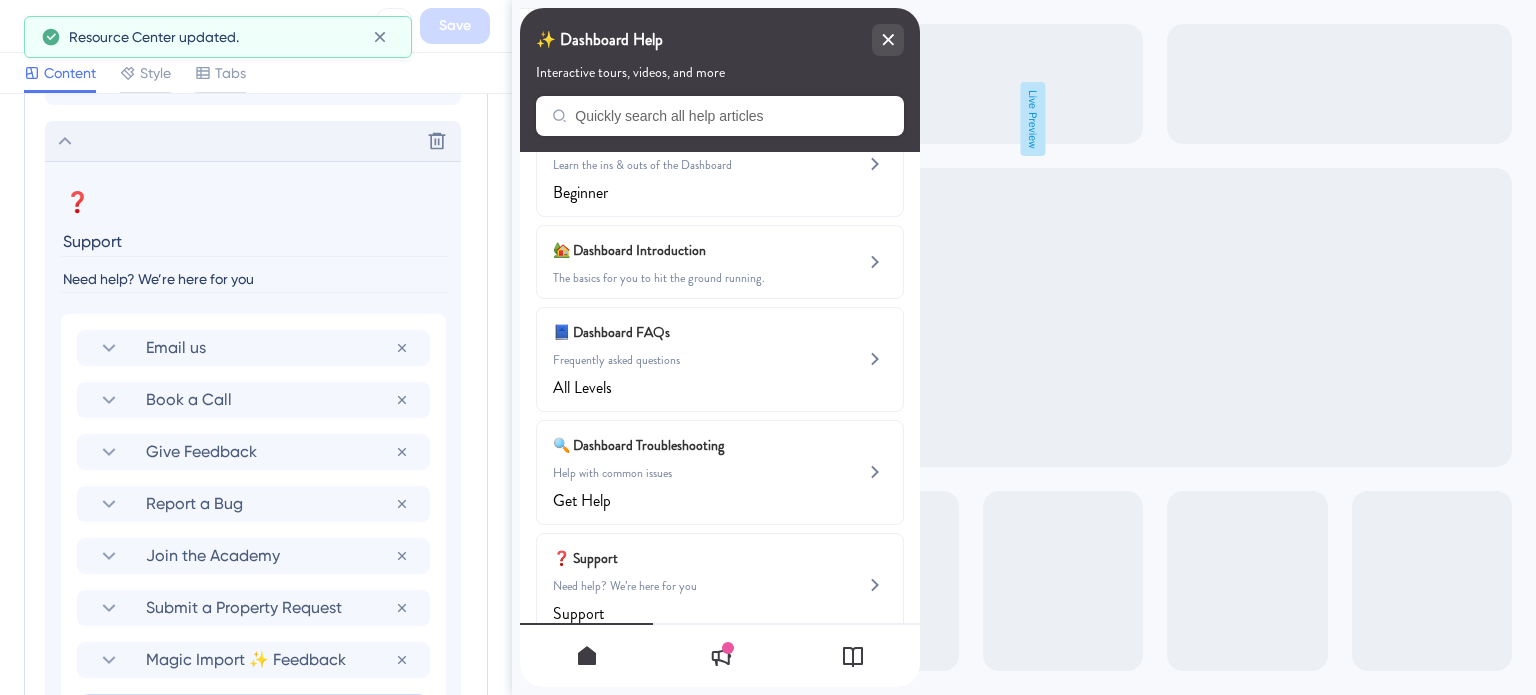 click 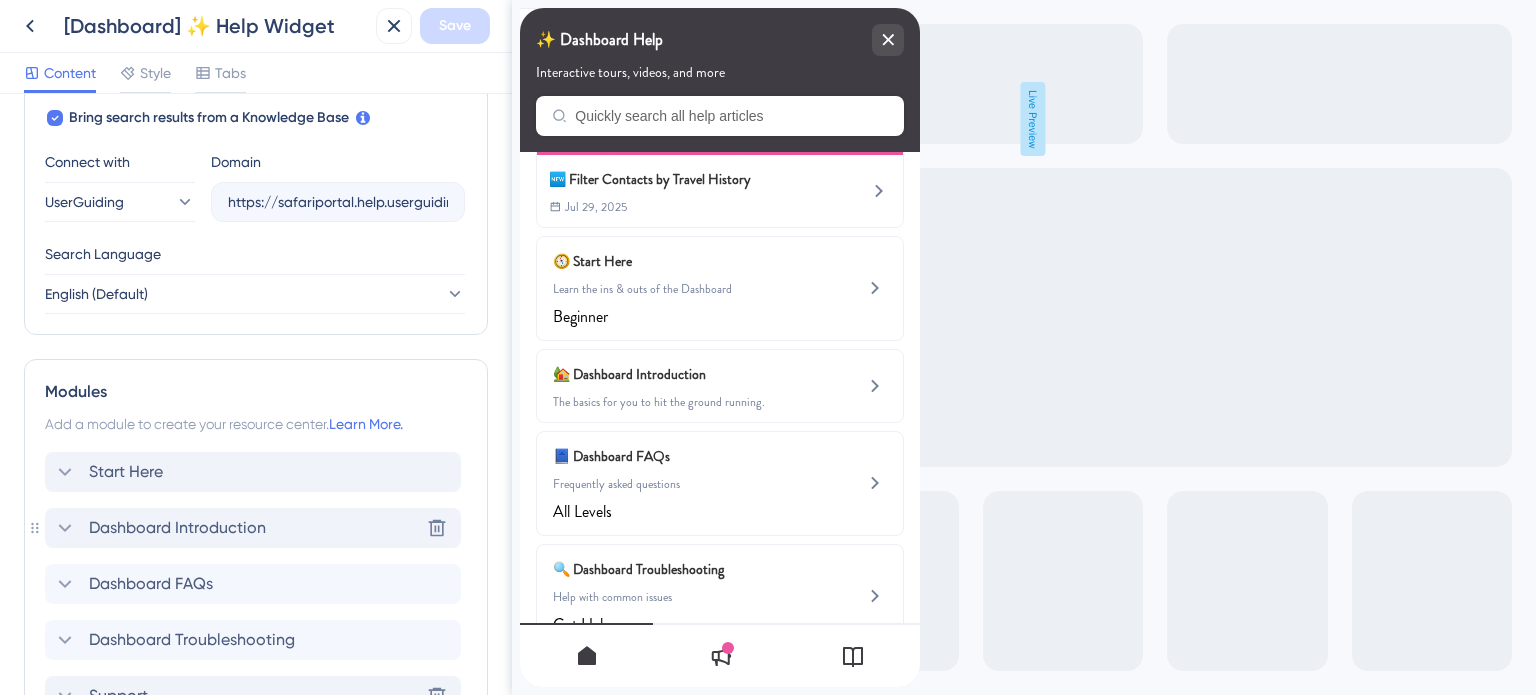 click on "Dashboard Introduction" at bounding box center [177, 528] 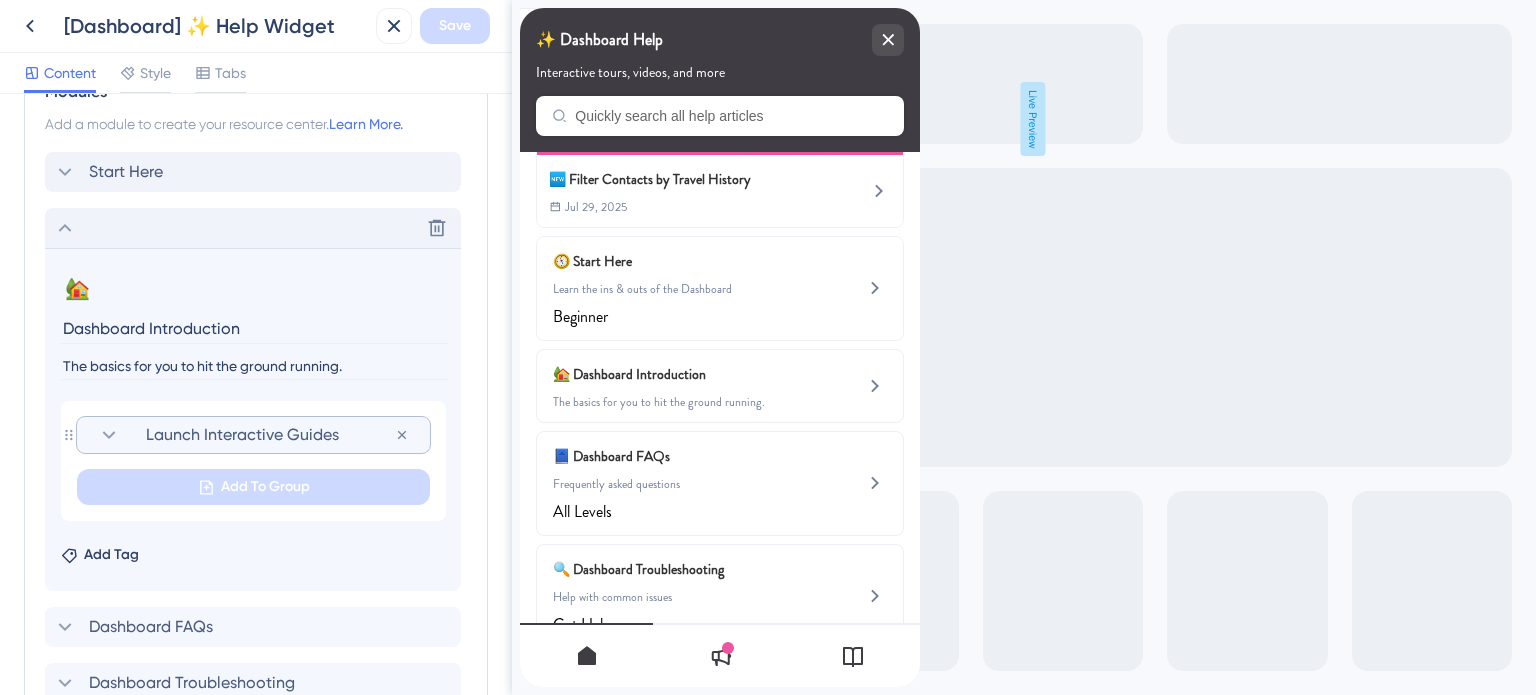click on "Launch Interactive Guides" at bounding box center [270, 435] 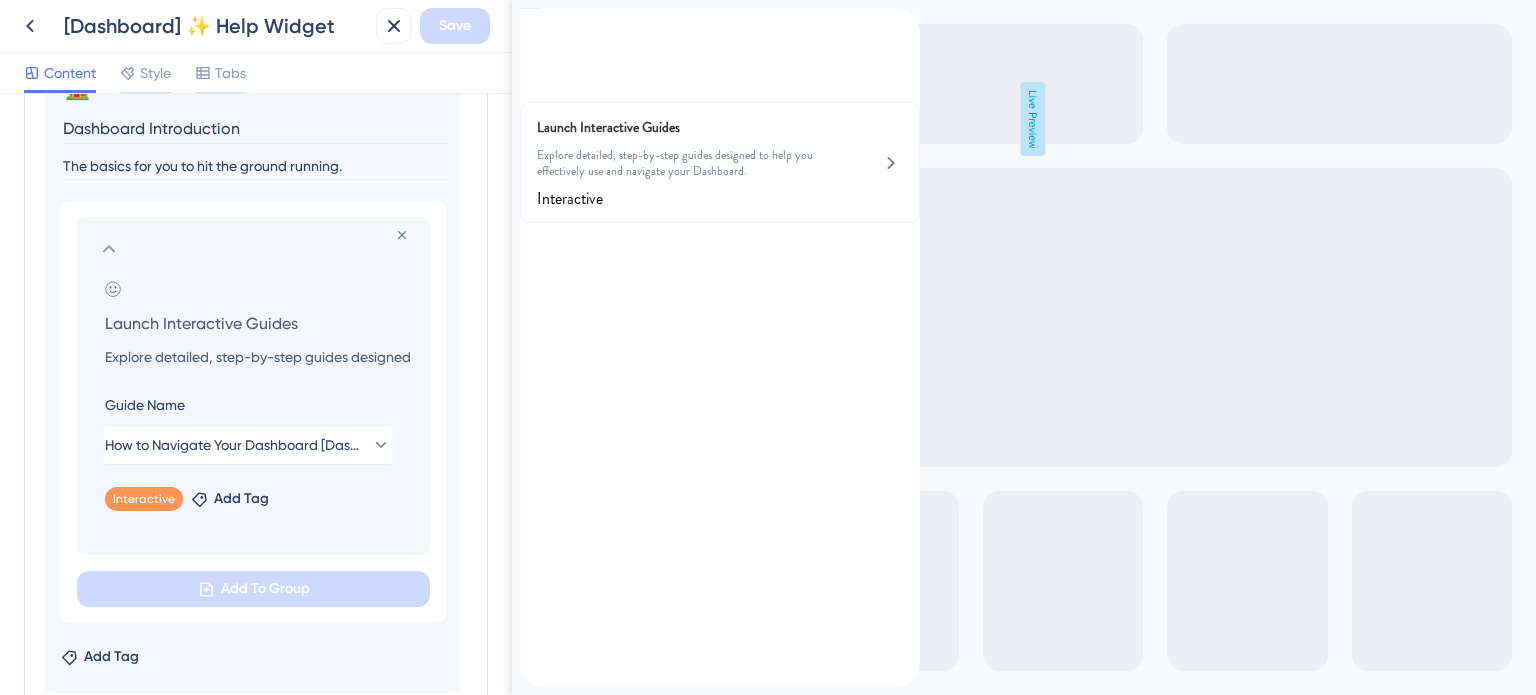 click 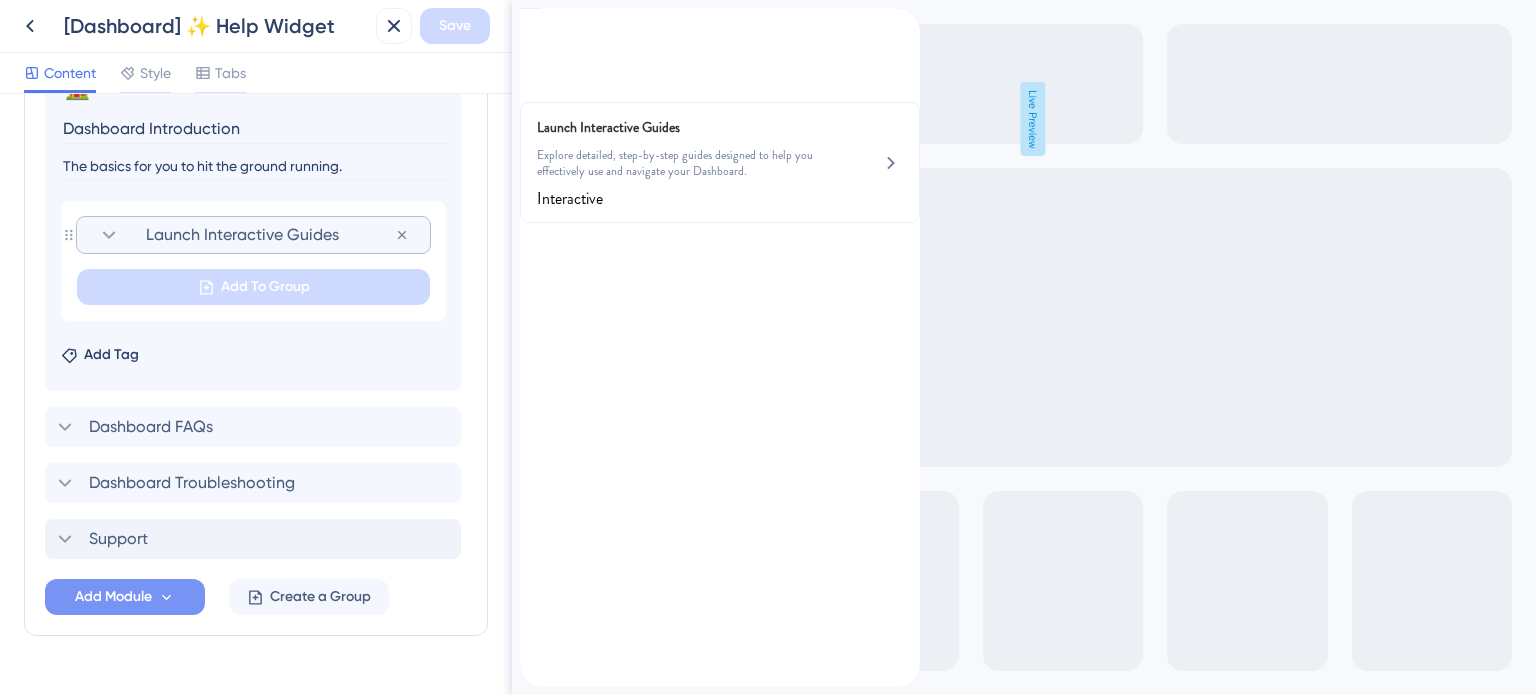 click on "Add Module" at bounding box center (113, 597) 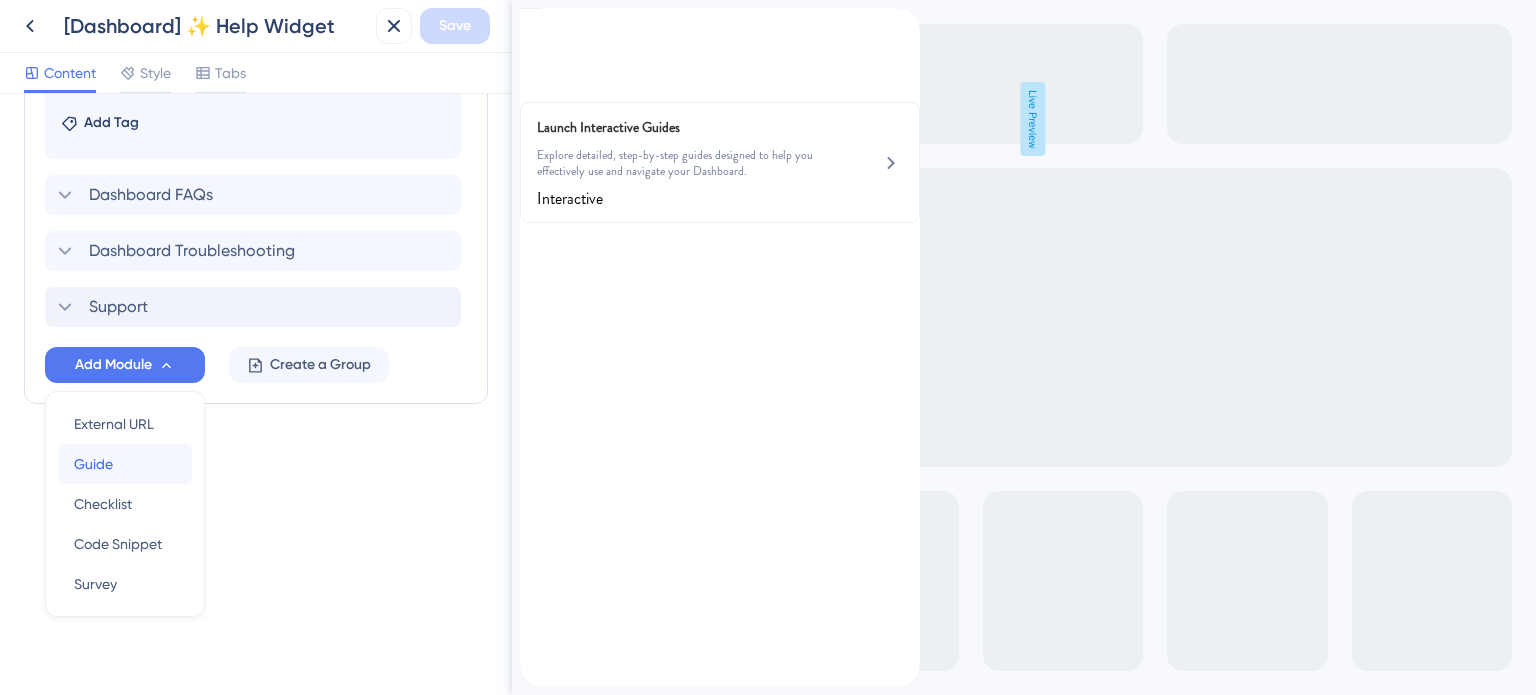 click on "Guide" at bounding box center [93, 464] 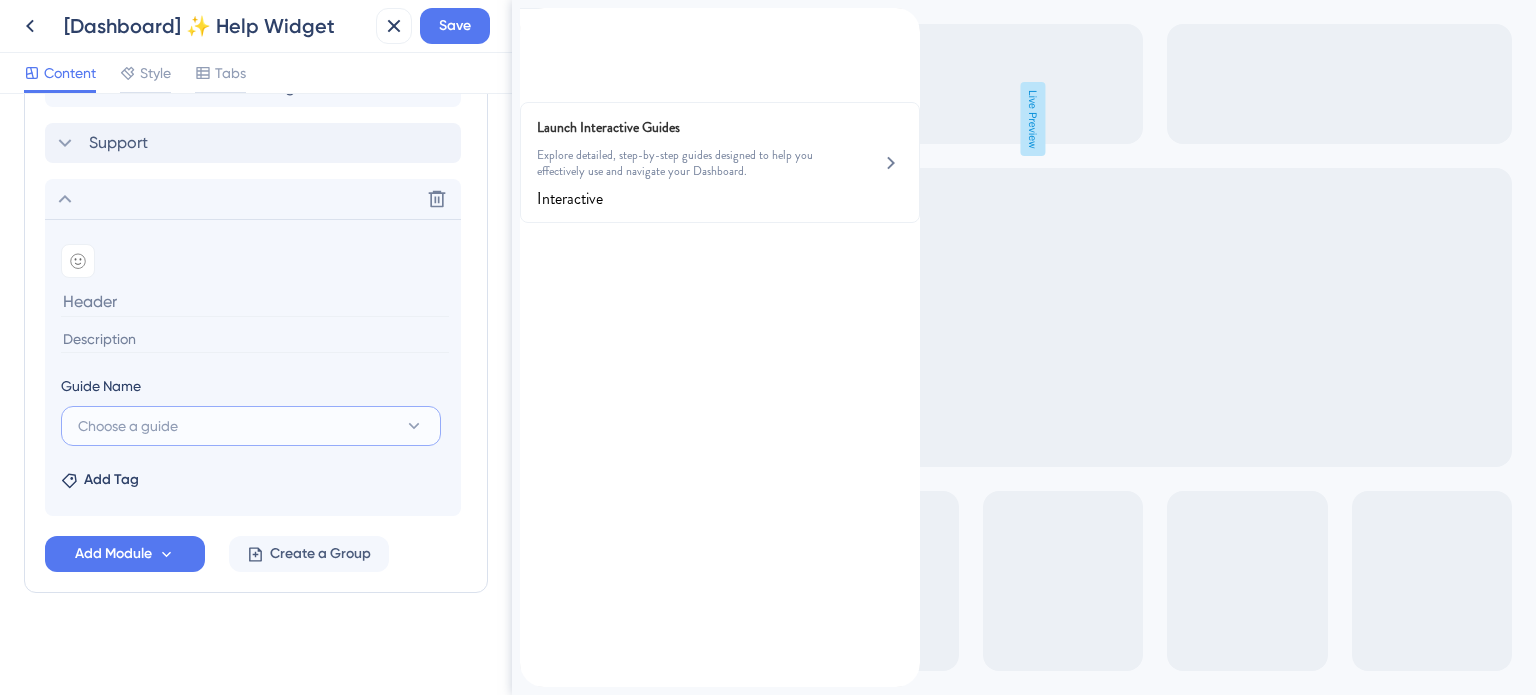 click on "Choose a guide" at bounding box center (128, 426) 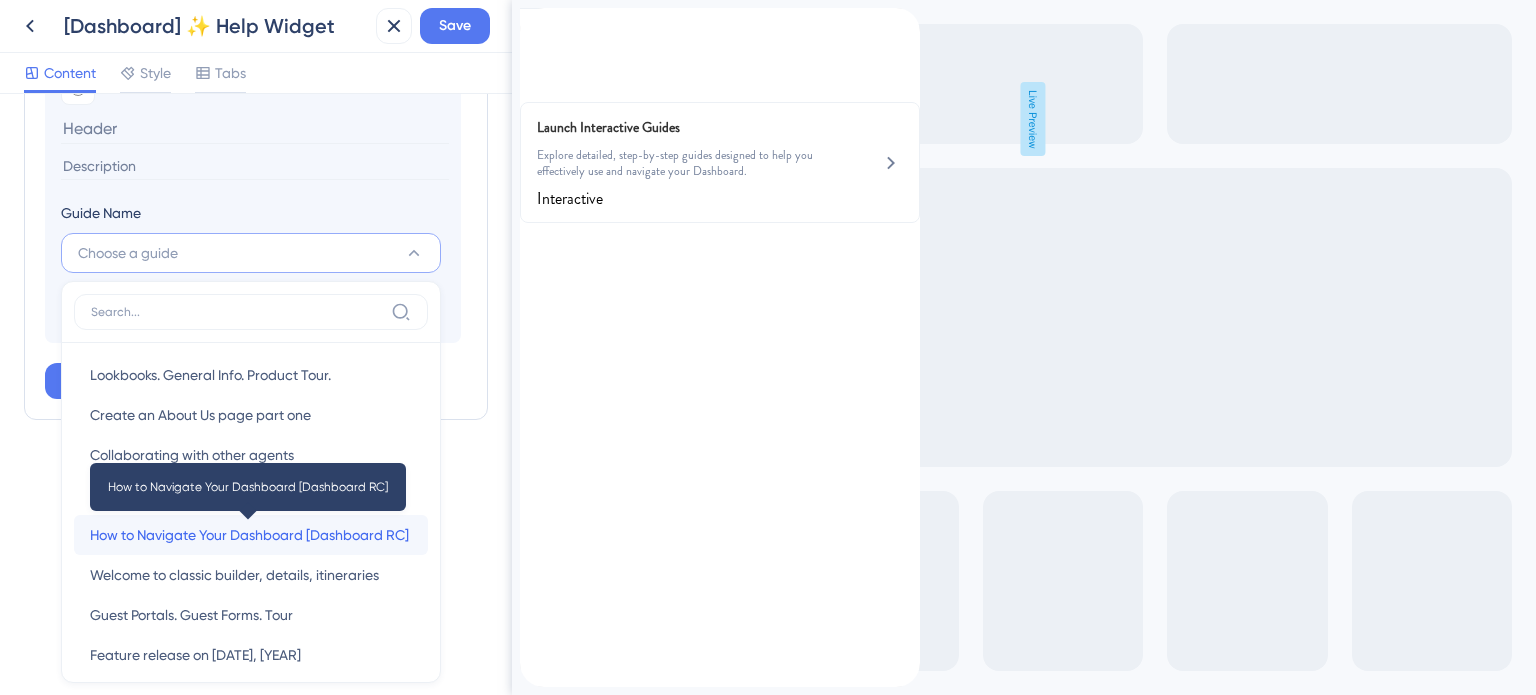 click on "How to Navigate Your Dashboard [Dashboard RC]" at bounding box center [249, 535] 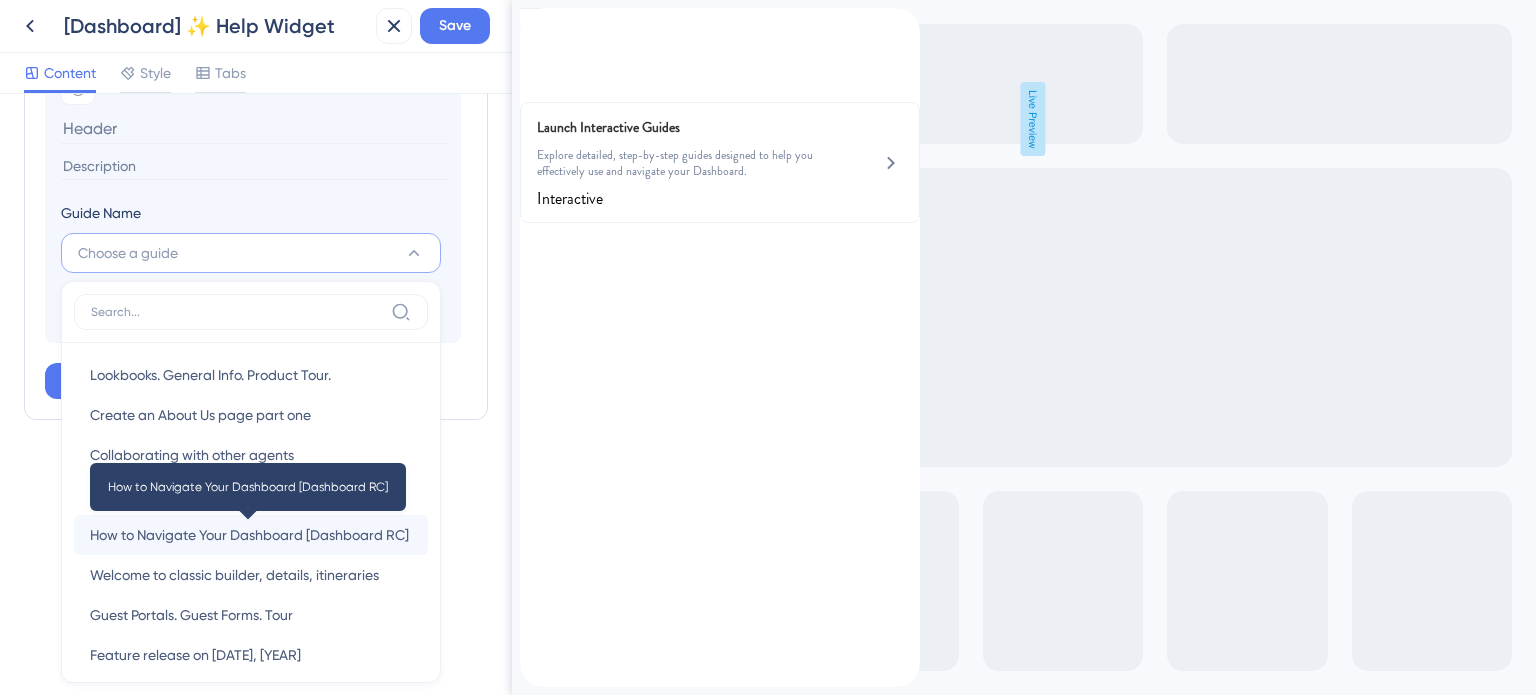 type on "How to Navigate Your Dashboard [Dashboard RC]" 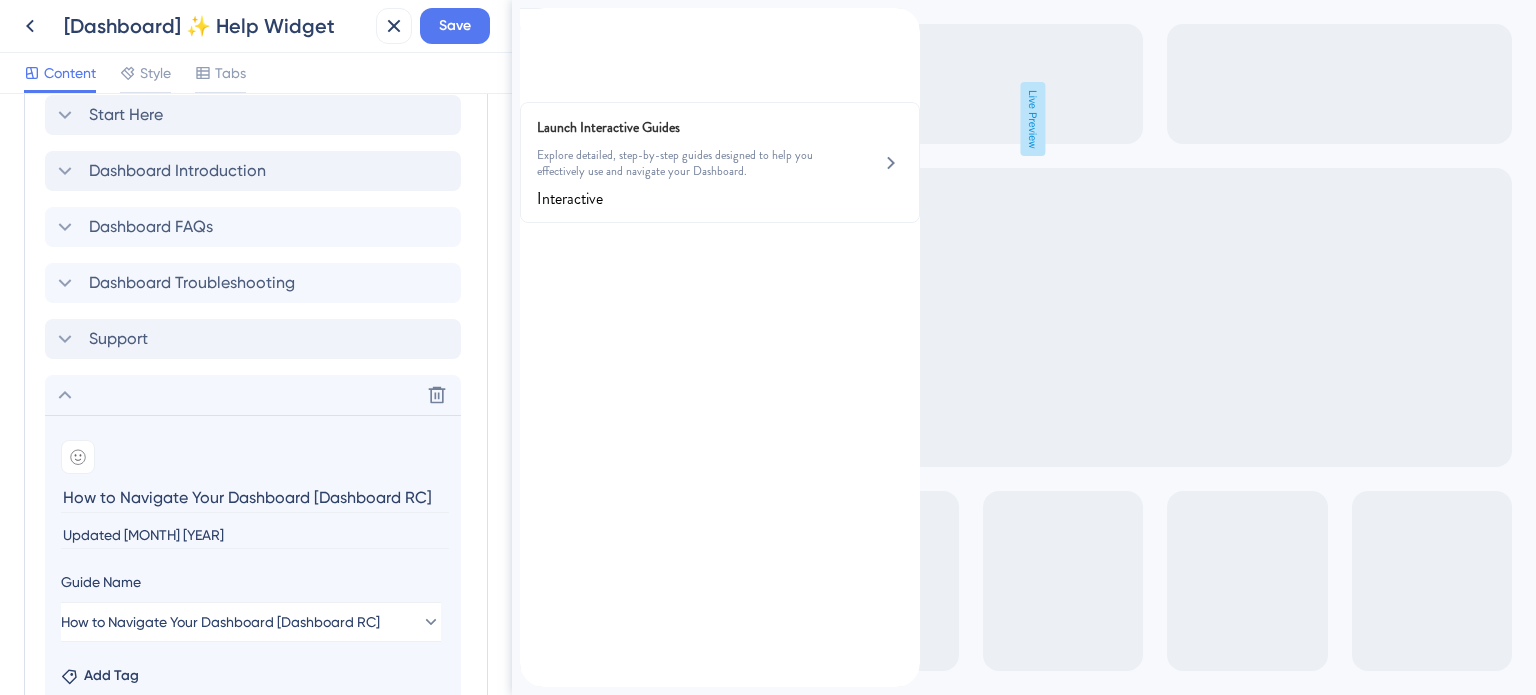 scroll, scrollTop: 764, scrollLeft: 0, axis: vertical 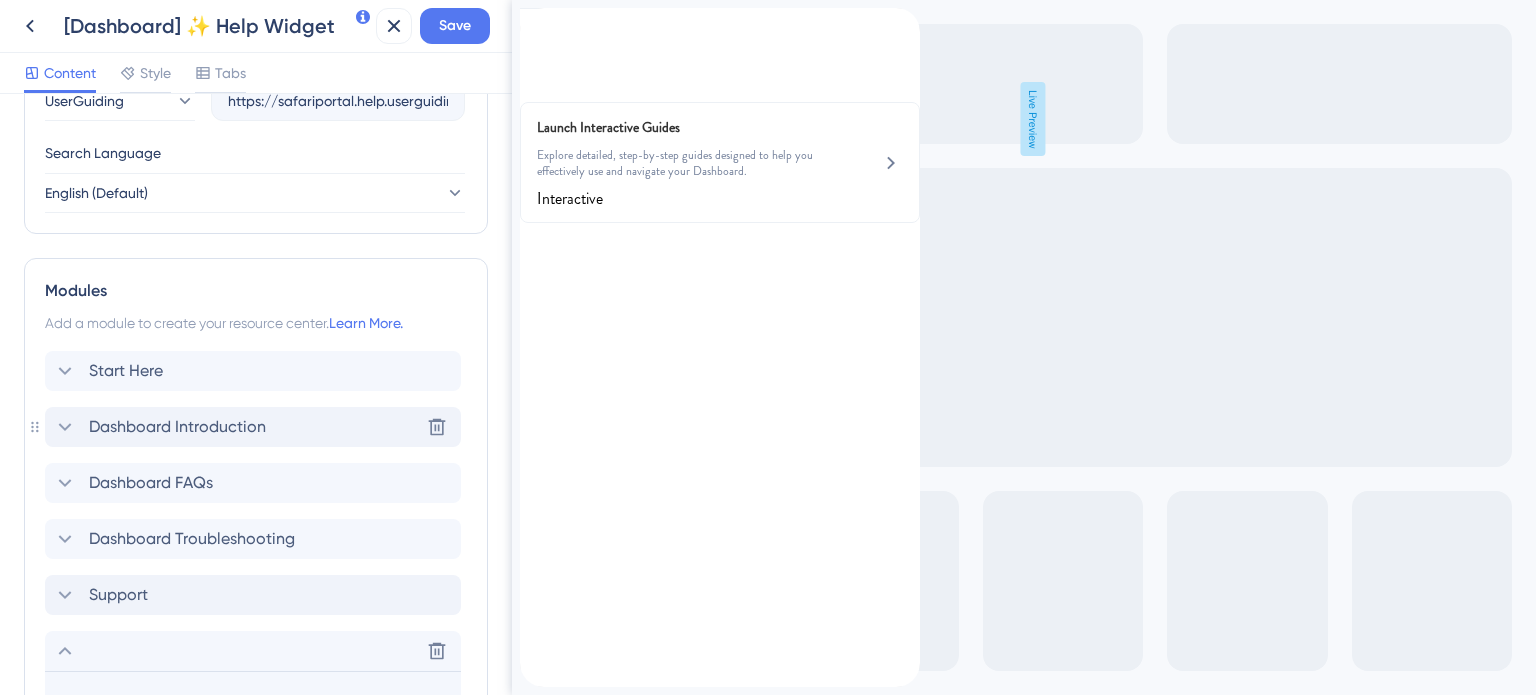 click 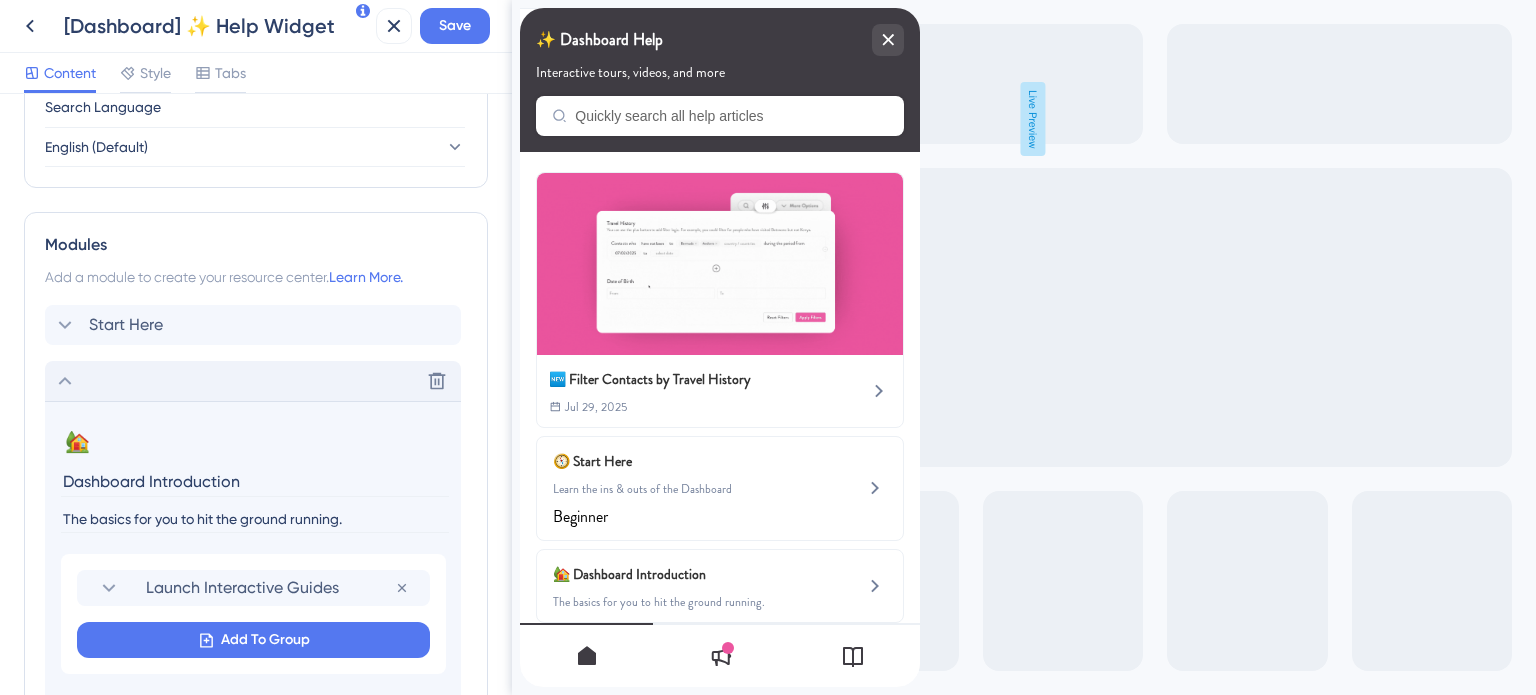 scroll, scrollTop: 964, scrollLeft: 0, axis: vertical 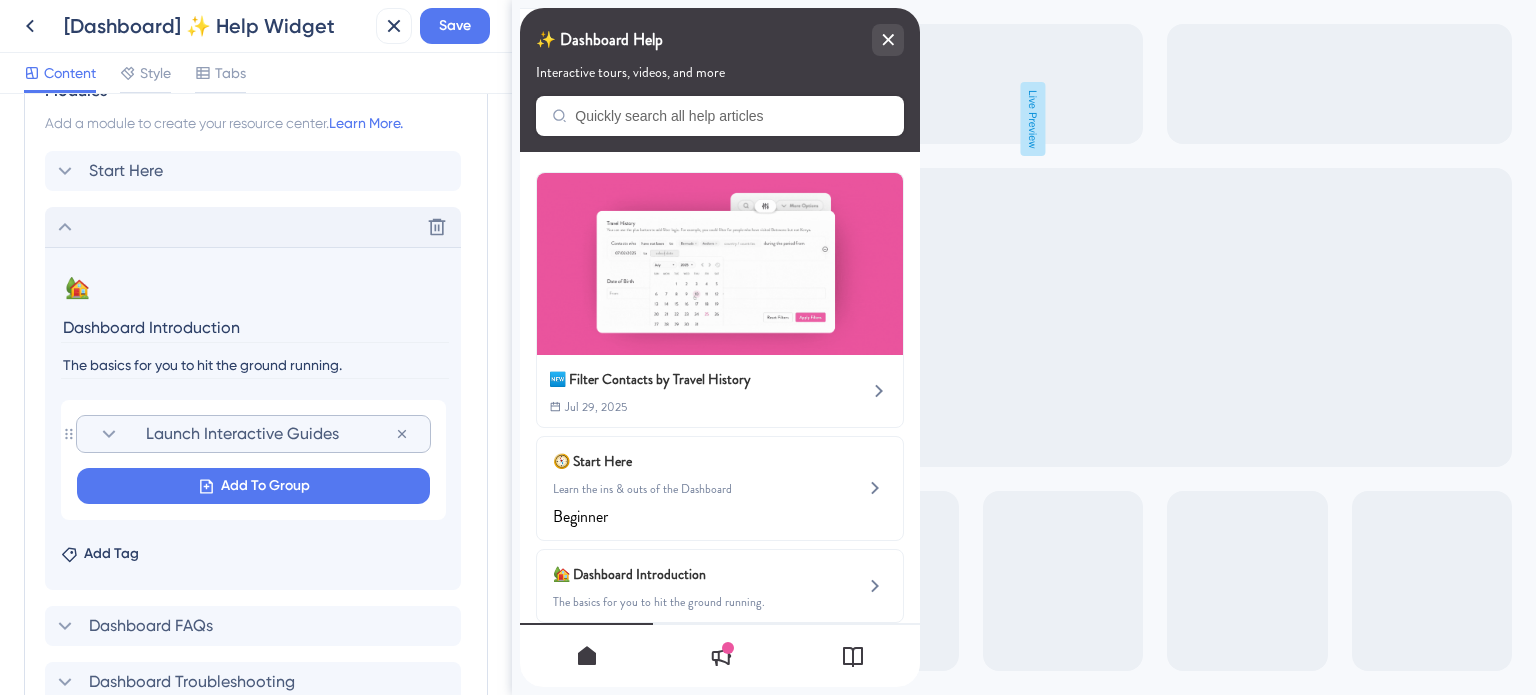 click on "Launch Interactive Guides" at bounding box center [270, 434] 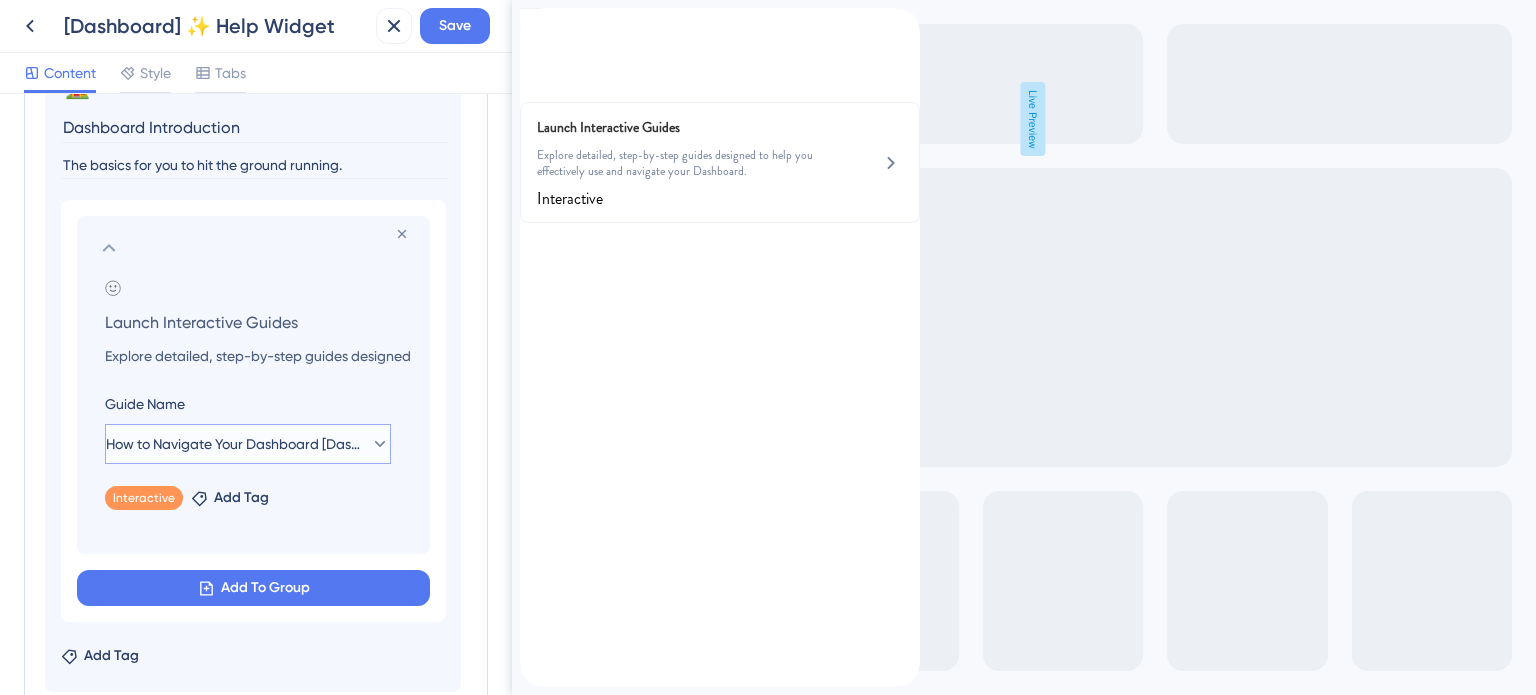 click on "How to Navigate Your Dashboard [Dashboard RC]" at bounding box center [234, 444] 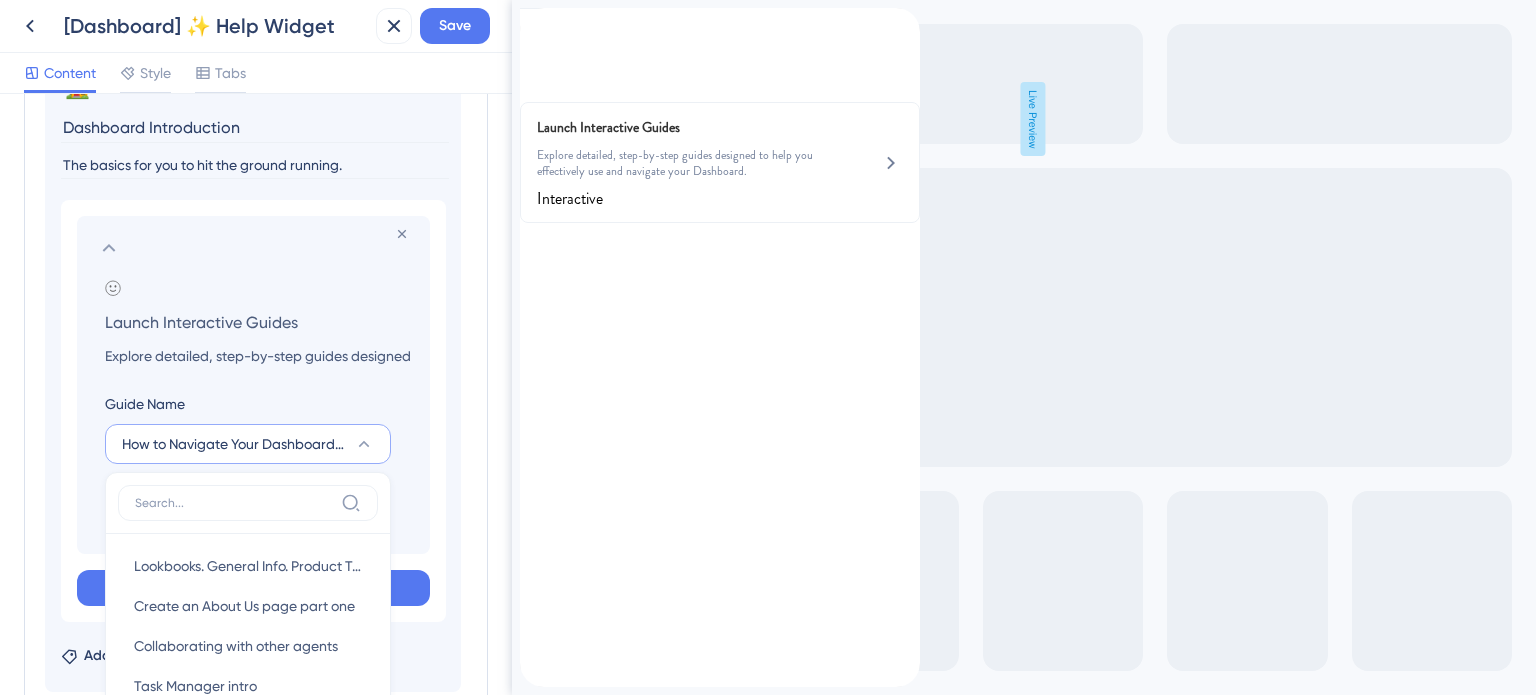 scroll, scrollTop: 1426, scrollLeft: 0, axis: vertical 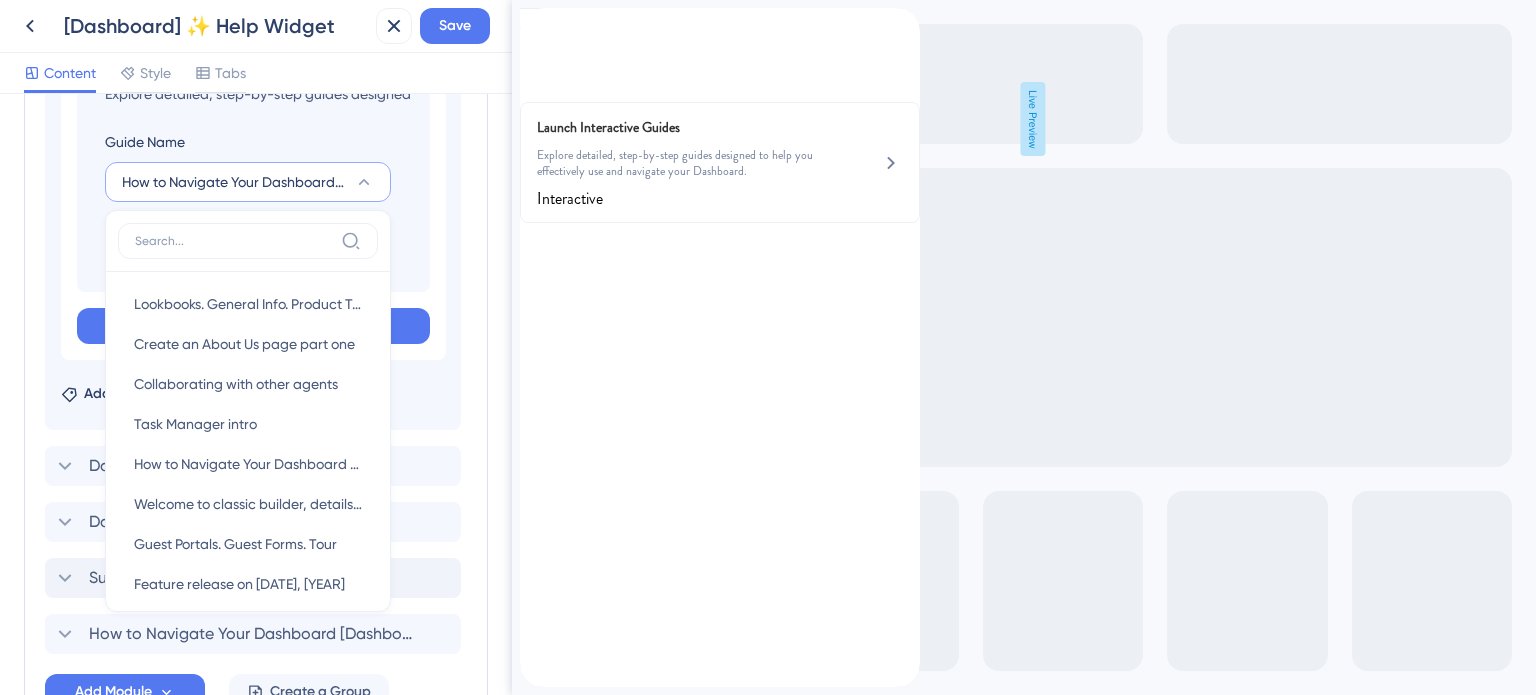 drag, startPoint x: 132, startPoint y: 173, endPoint x: 308, endPoint y: 175, distance: 176.01137 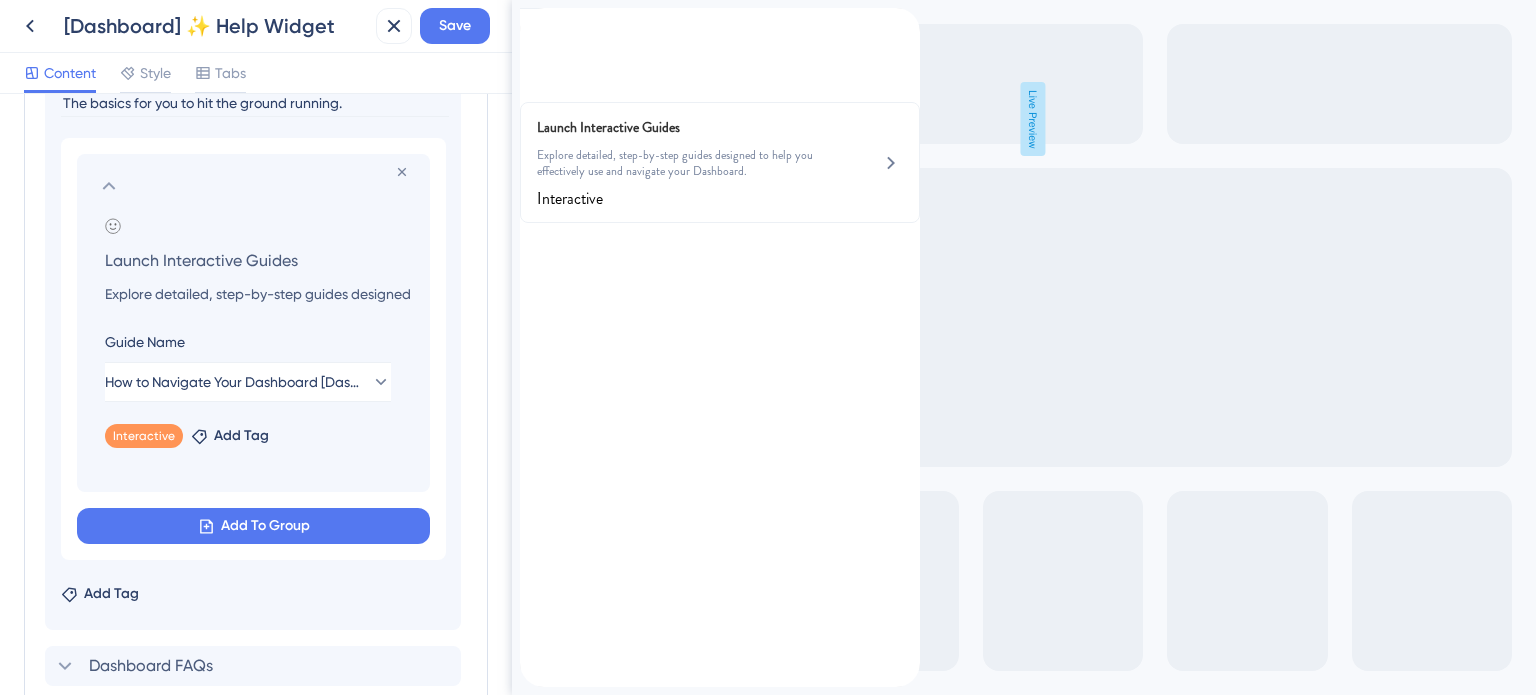 scroll, scrollTop: 1126, scrollLeft: 0, axis: vertical 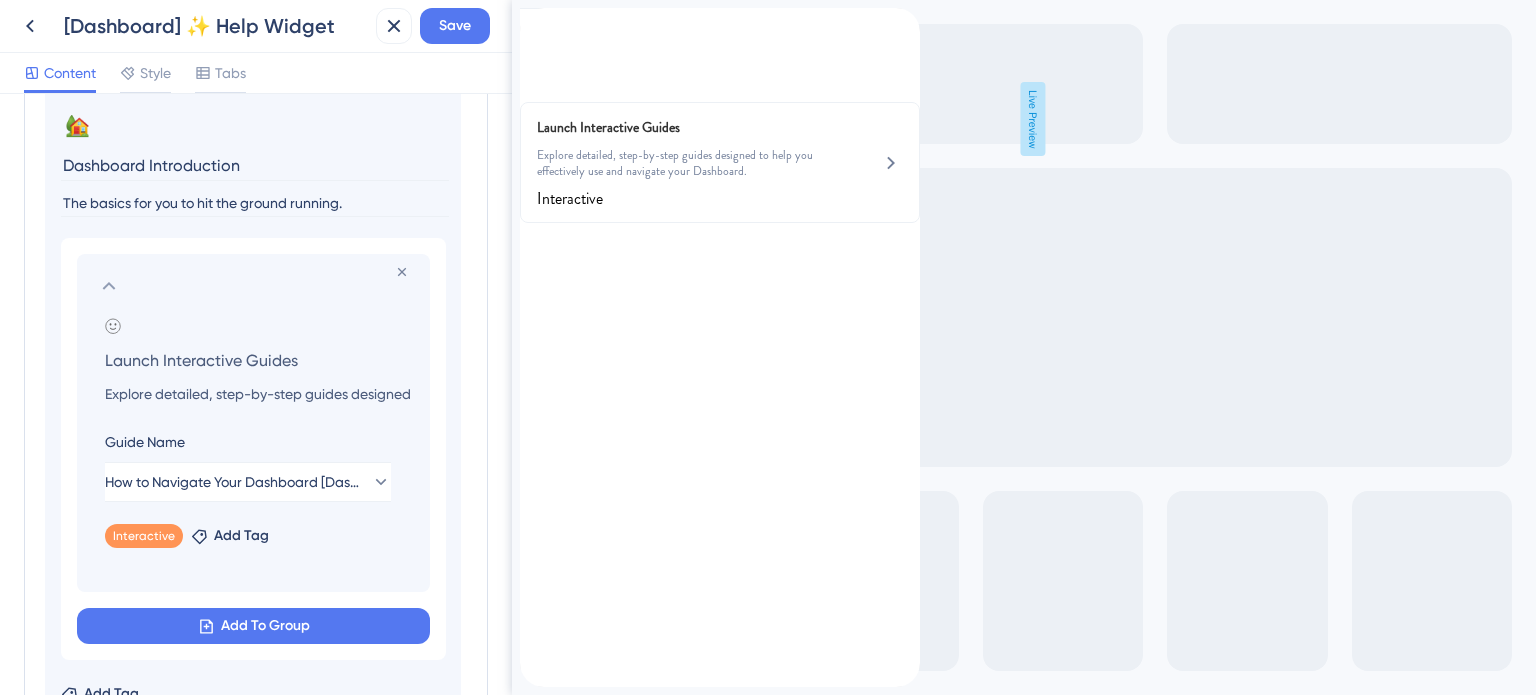 click 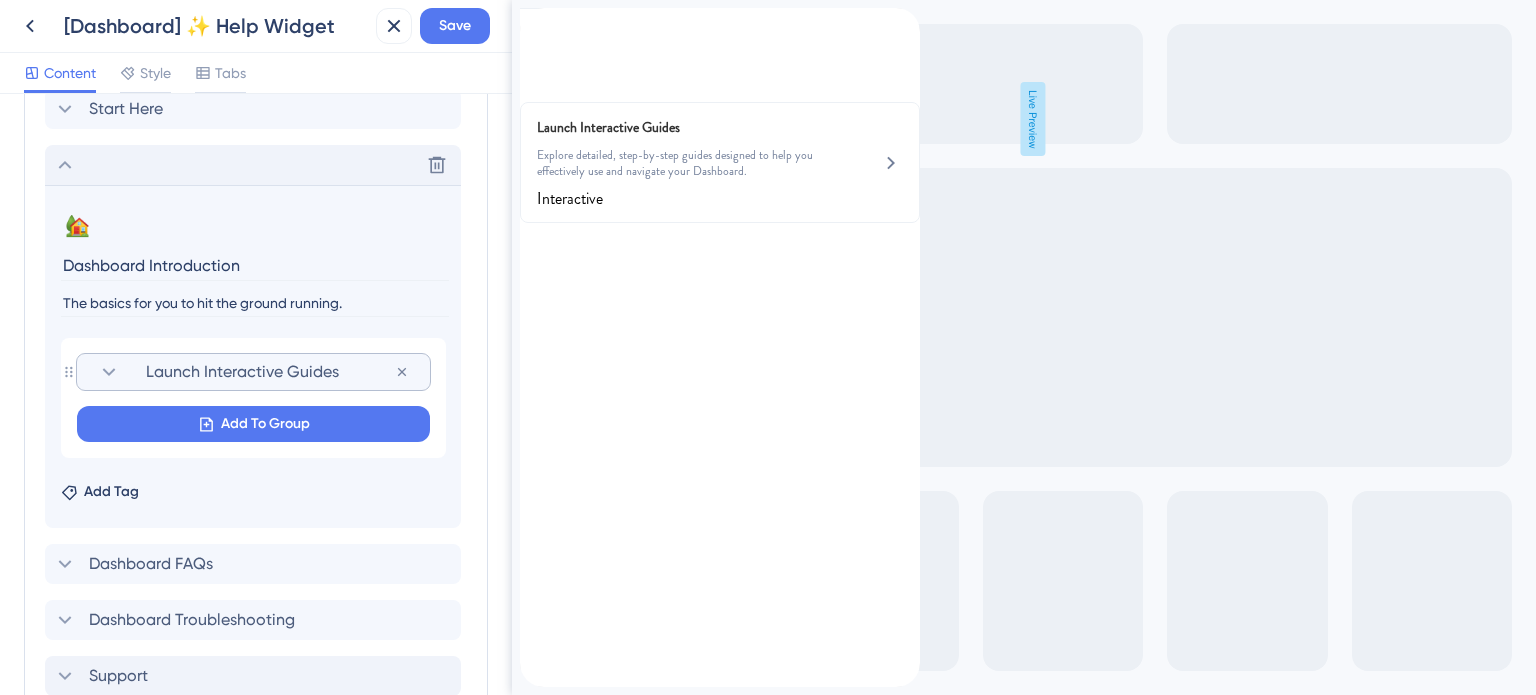click 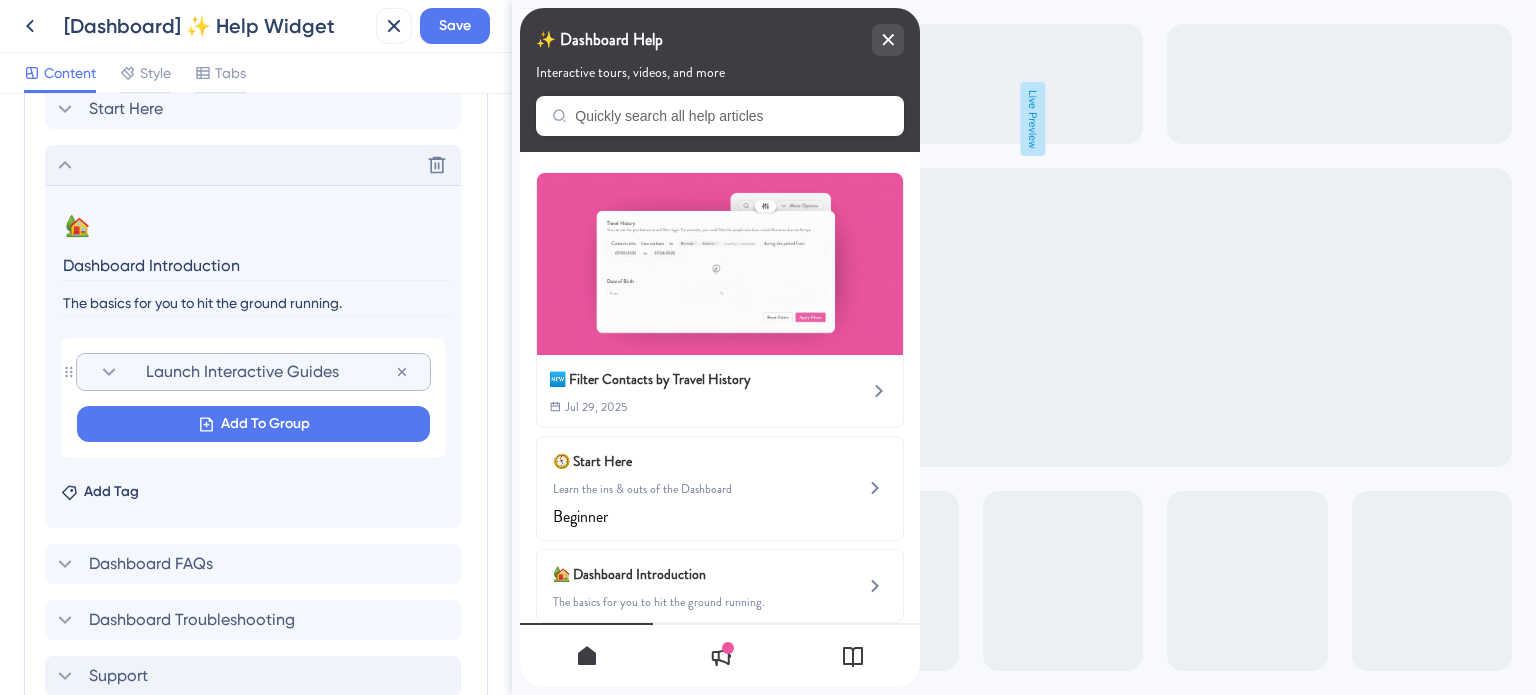 scroll, scrollTop: 919, scrollLeft: 0, axis: vertical 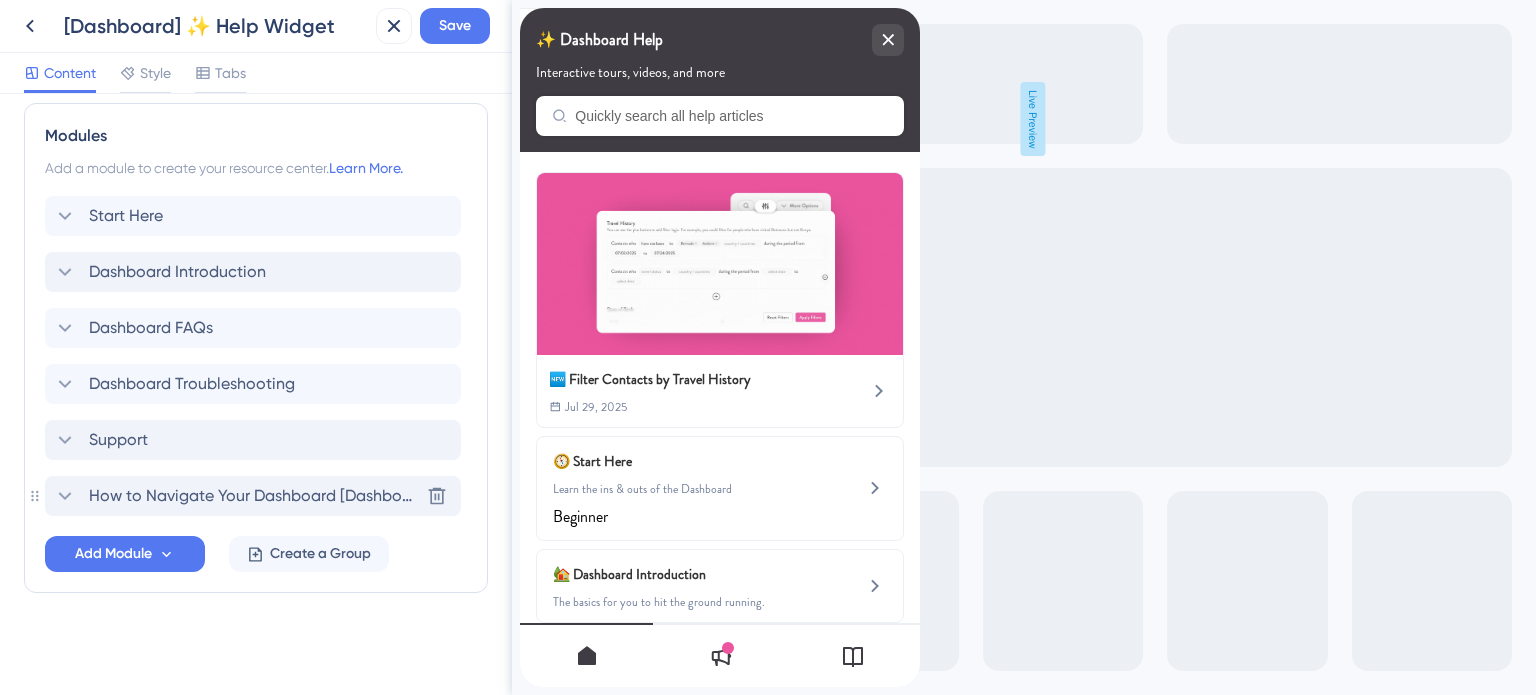 click 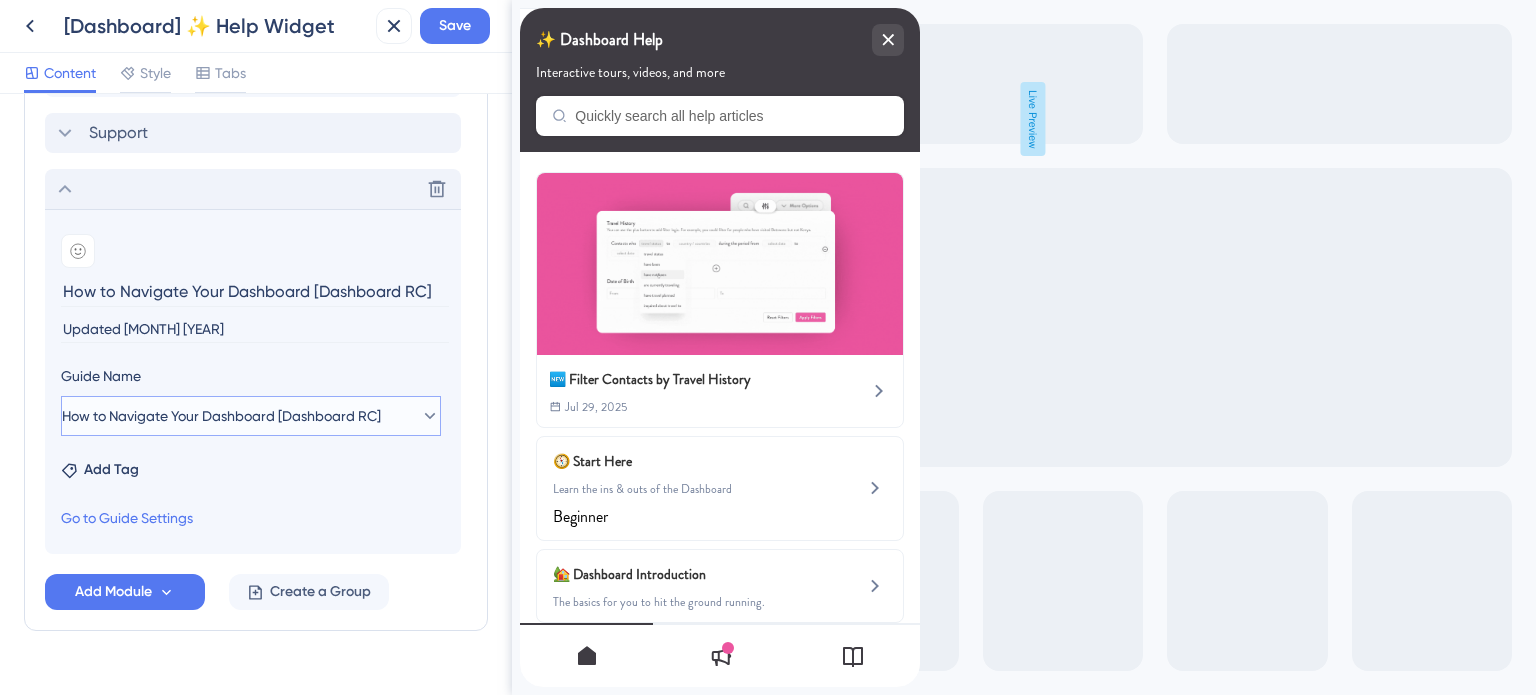 click on "How to Navigate Your Dashboard [Dashboard RC]" at bounding box center (221, 416) 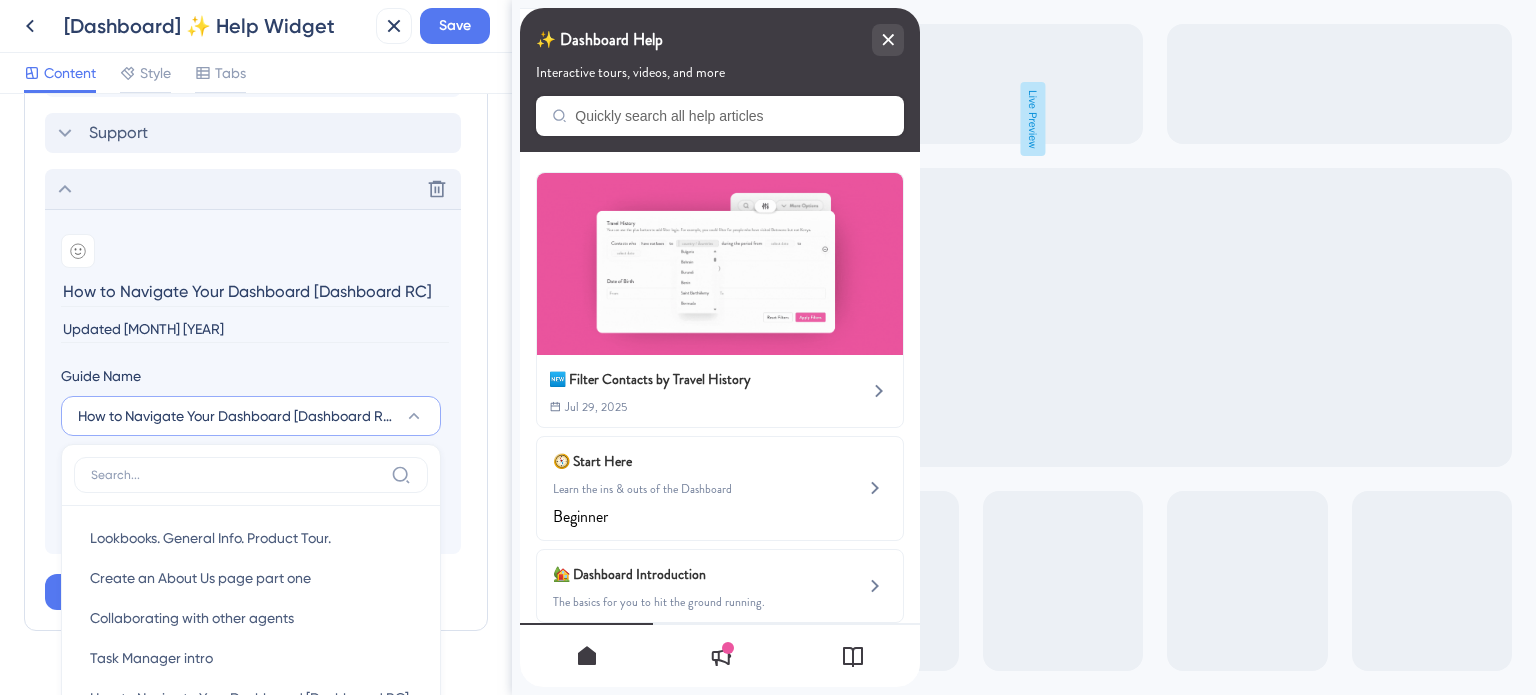 scroll, scrollTop: 1435, scrollLeft: 0, axis: vertical 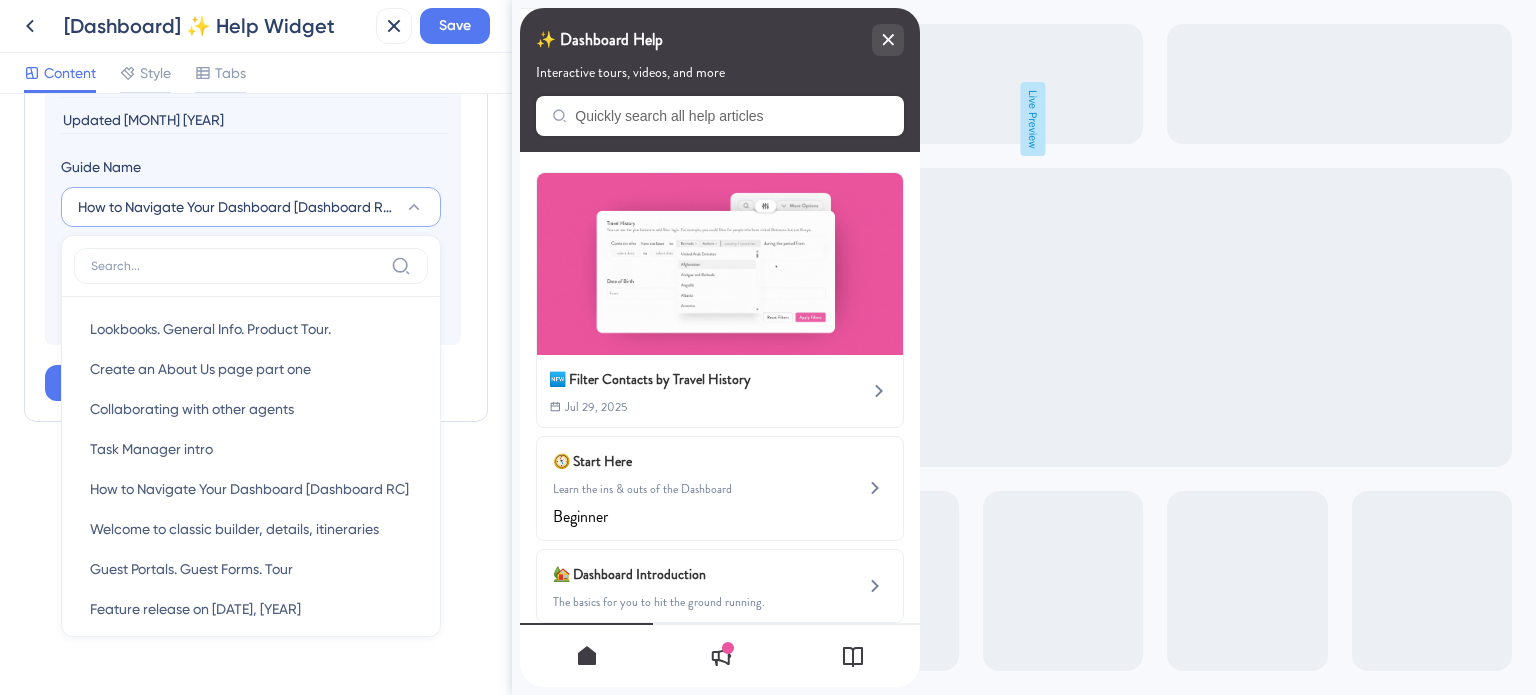 click at bounding box center [237, 266] 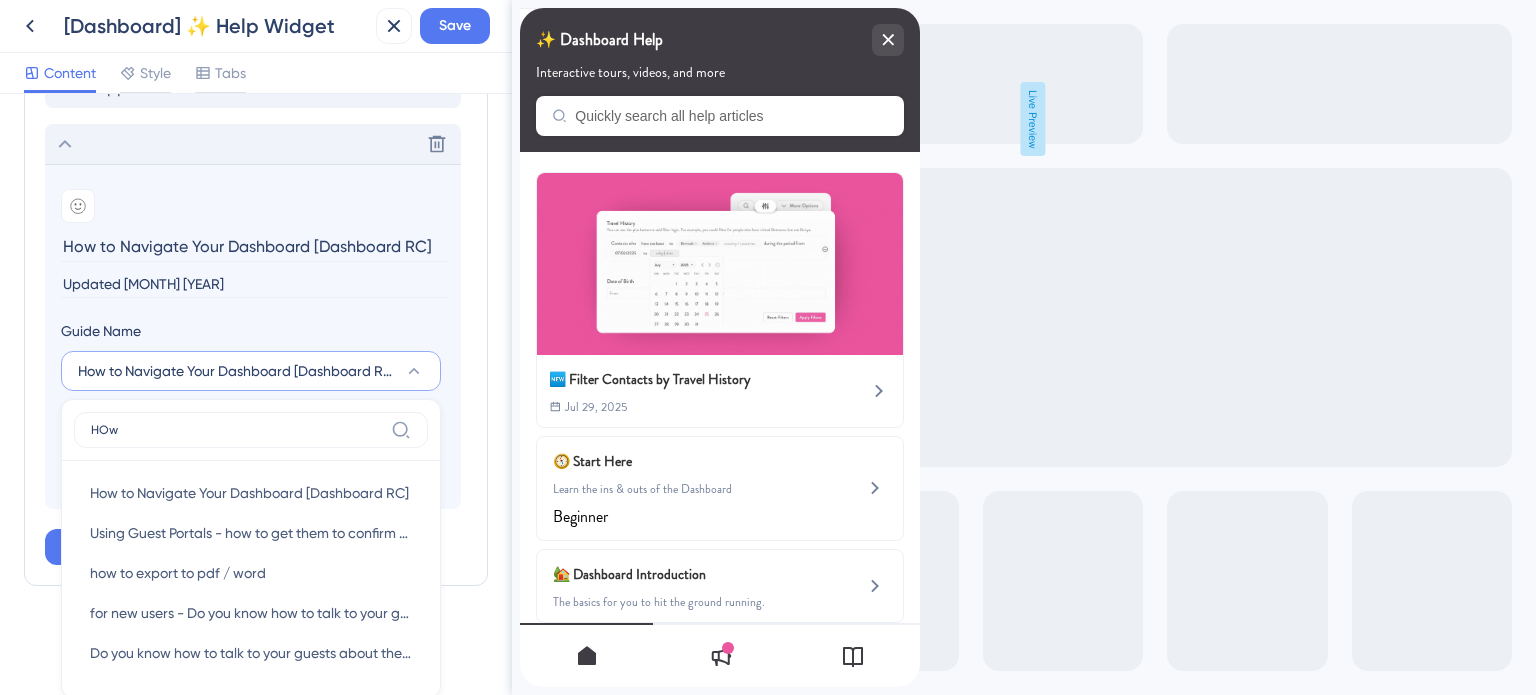 scroll, scrollTop: 1435, scrollLeft: 0, axis: vertical 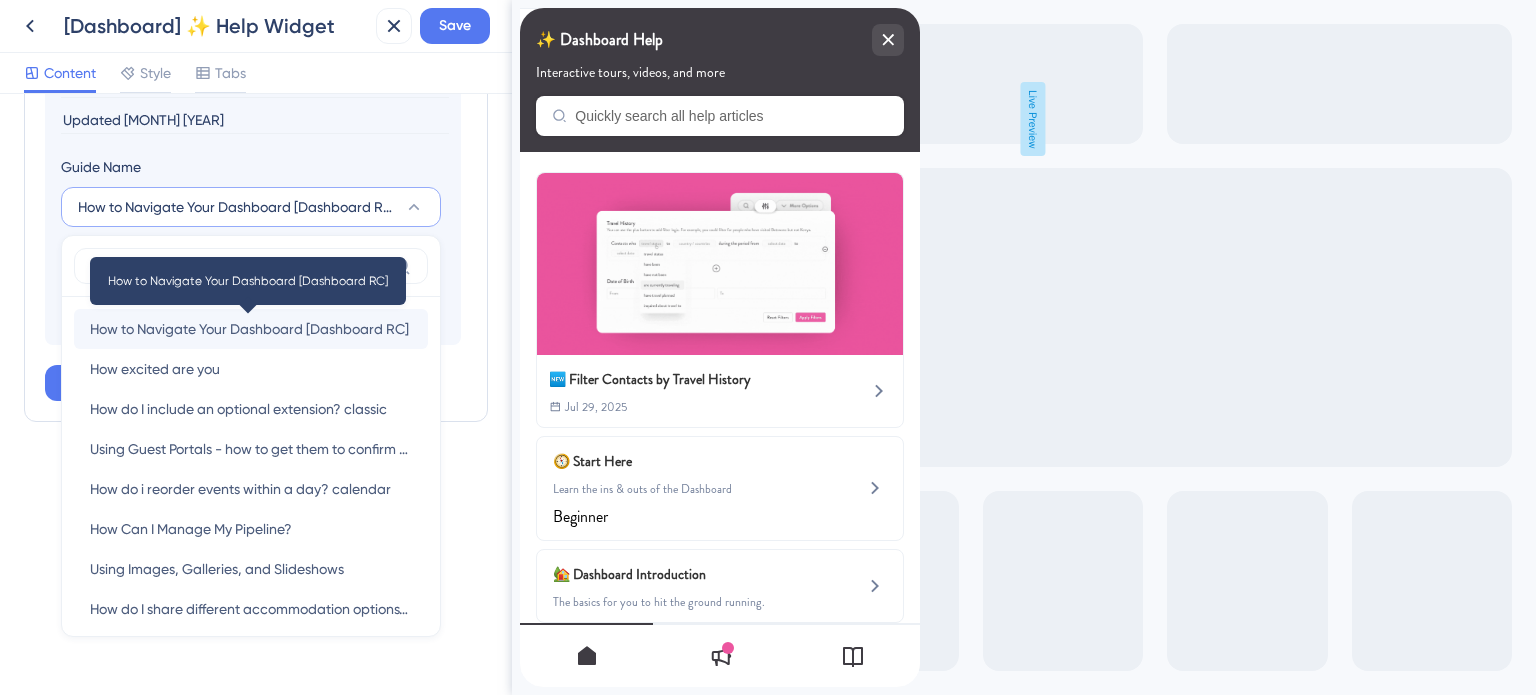 type on "HOw" 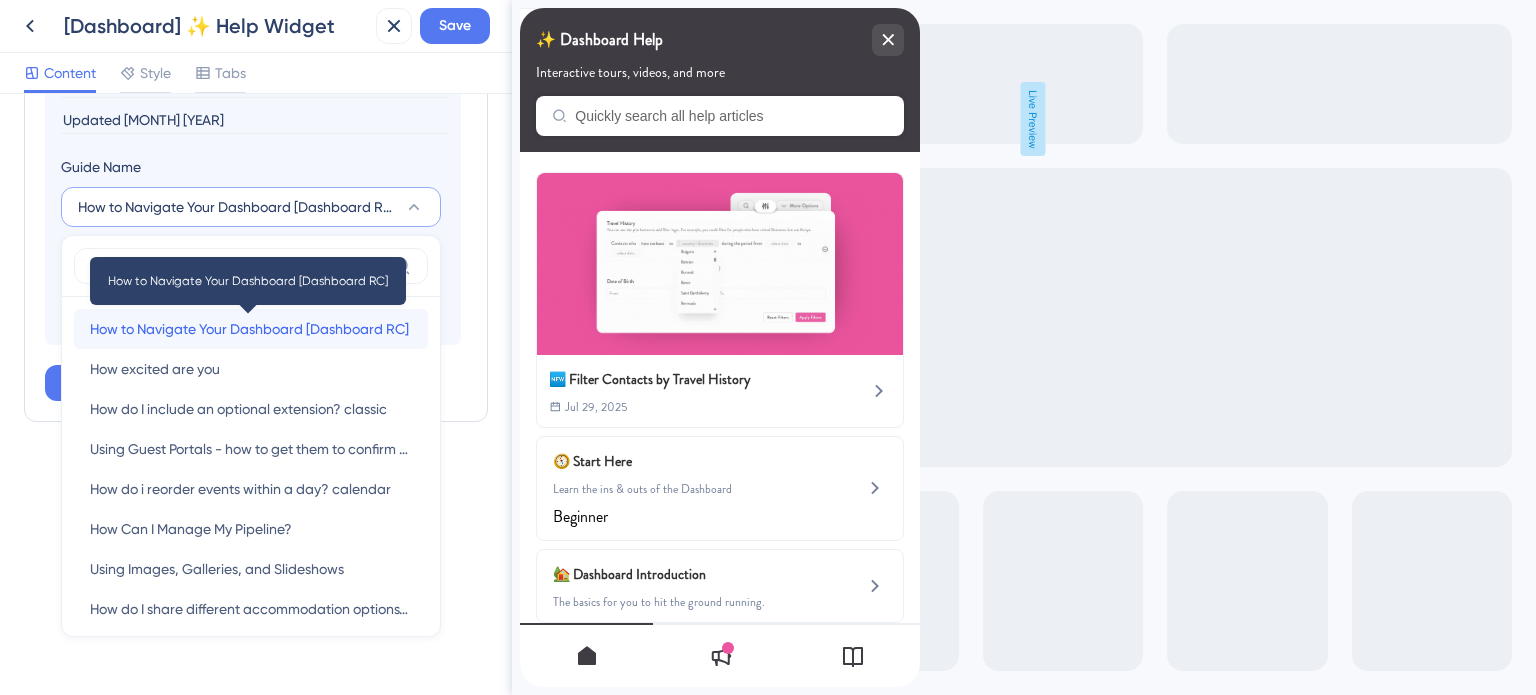 click on "How to Navigate Your Dashboard [Dashboard RC]" at bounding box center (249, 329) 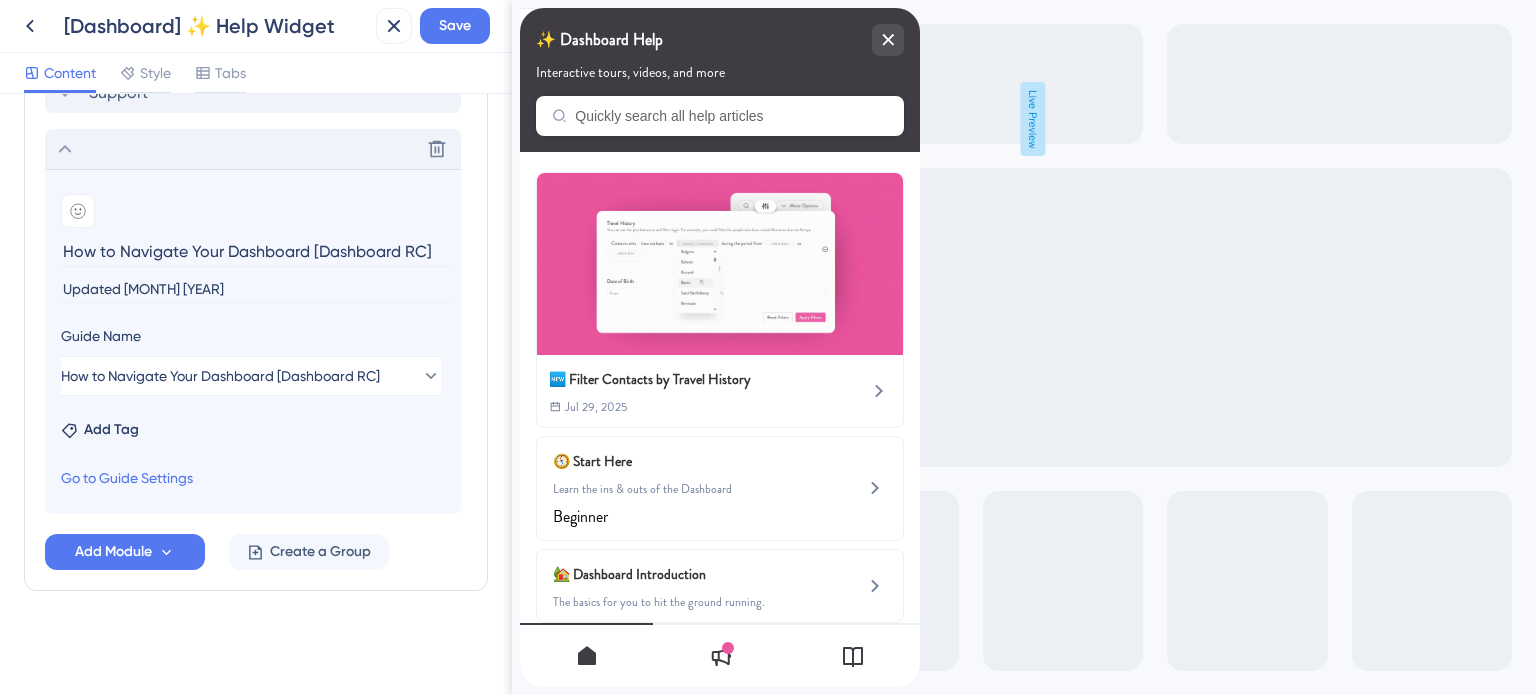 scroll, scrollTop: 1264, scrollLeft: 0, axis: vertical 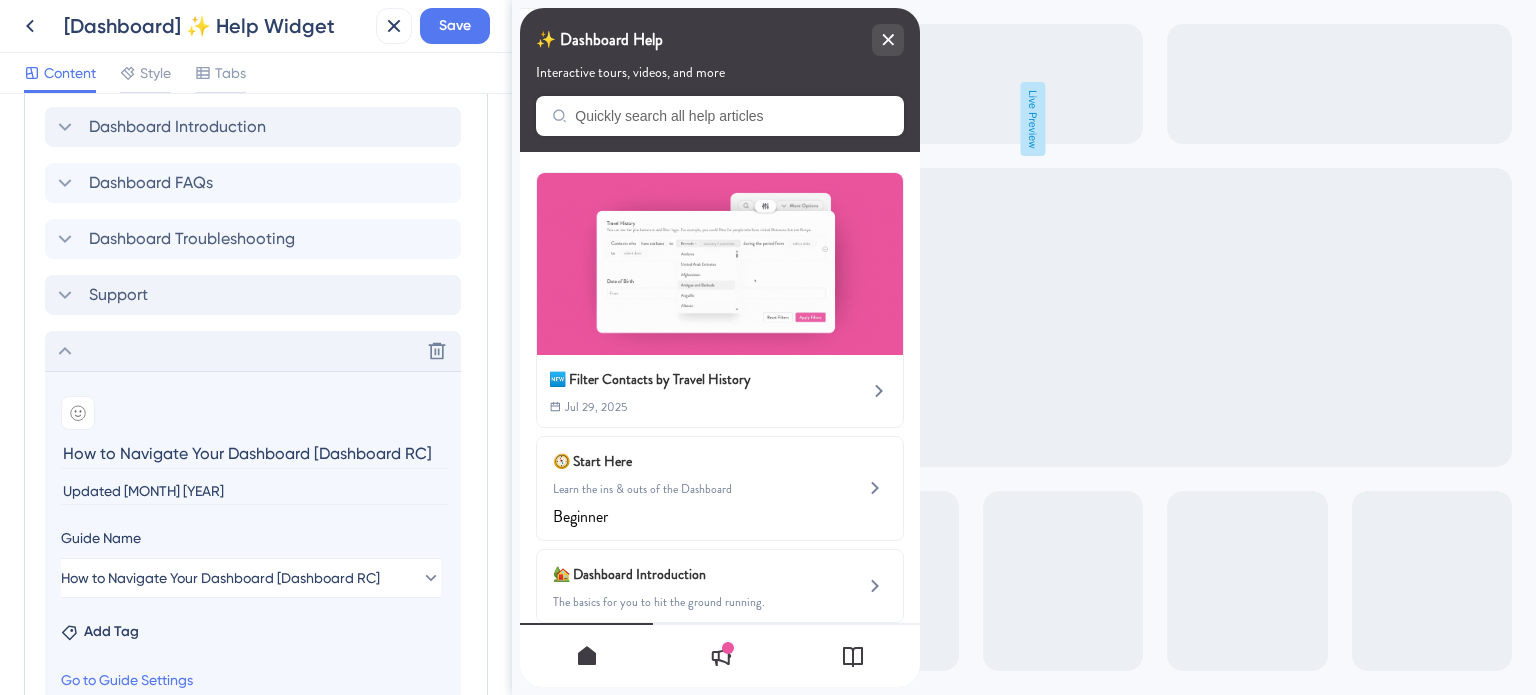 click 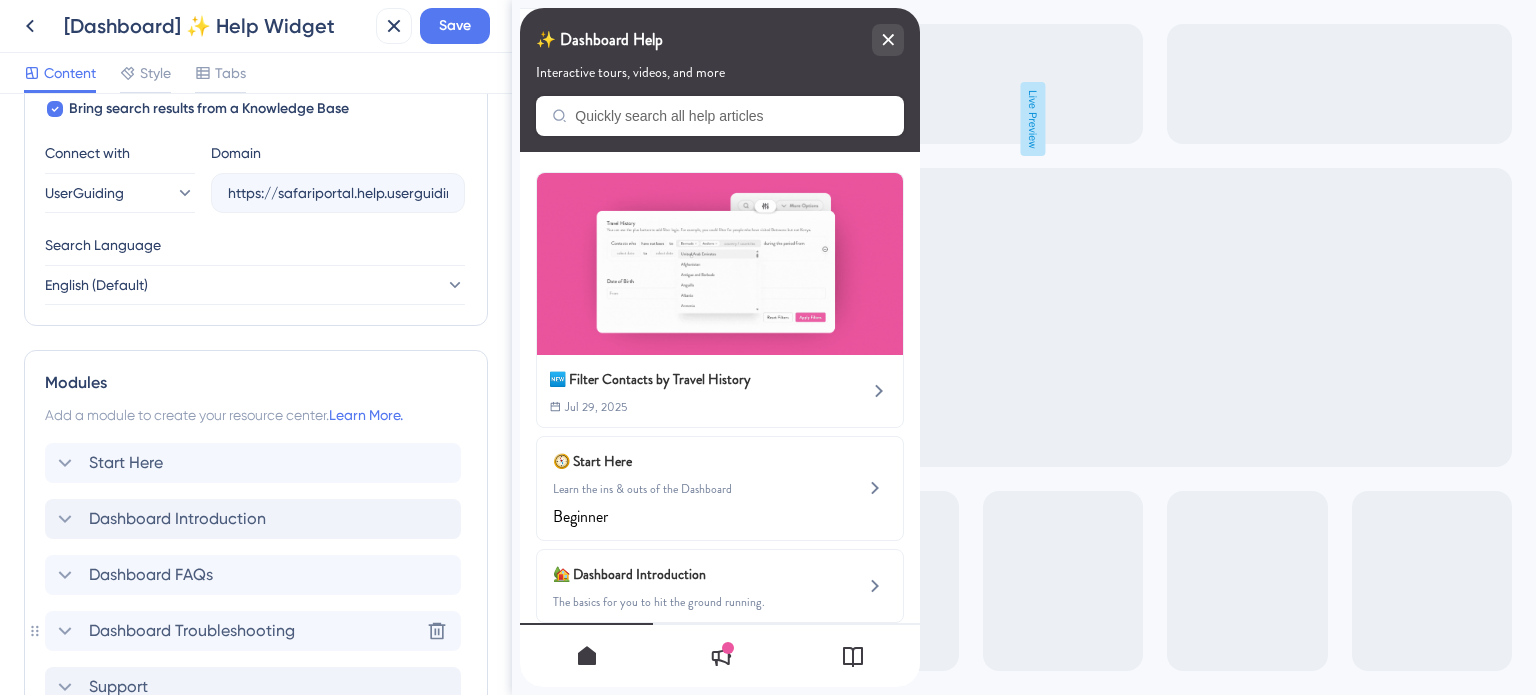 scroll, scrollTop: 619, scrollLeft: 0, axis: vertical 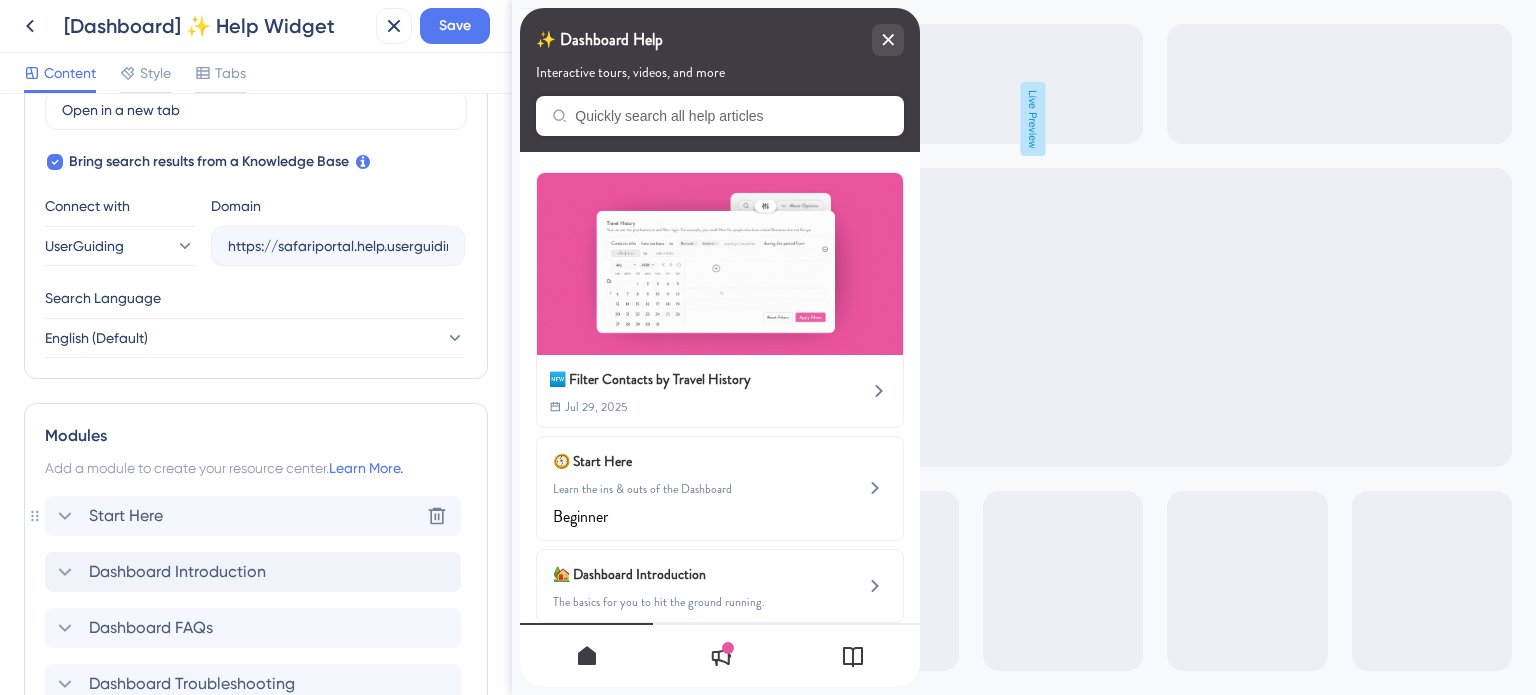click 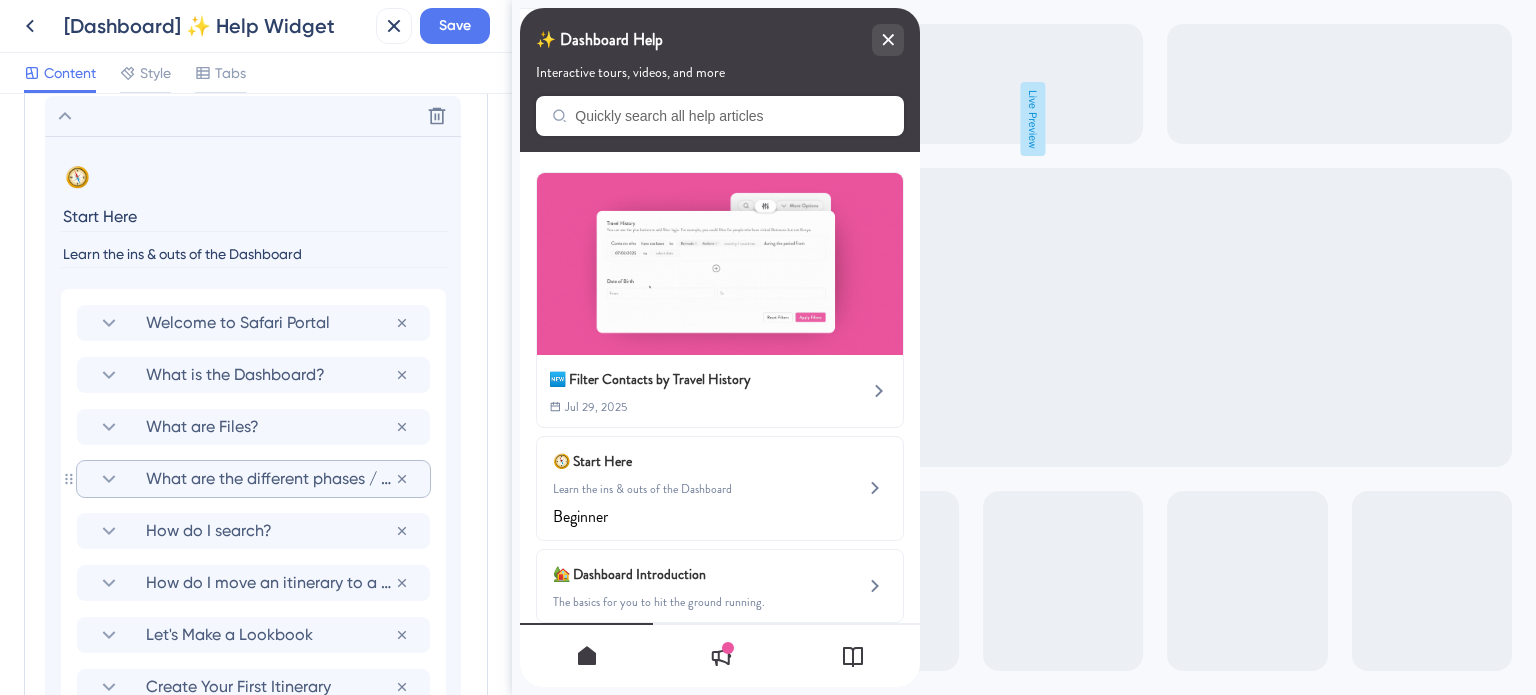 scroll, scrollTop: 1419, scrollLeft: 0, axis: vertical 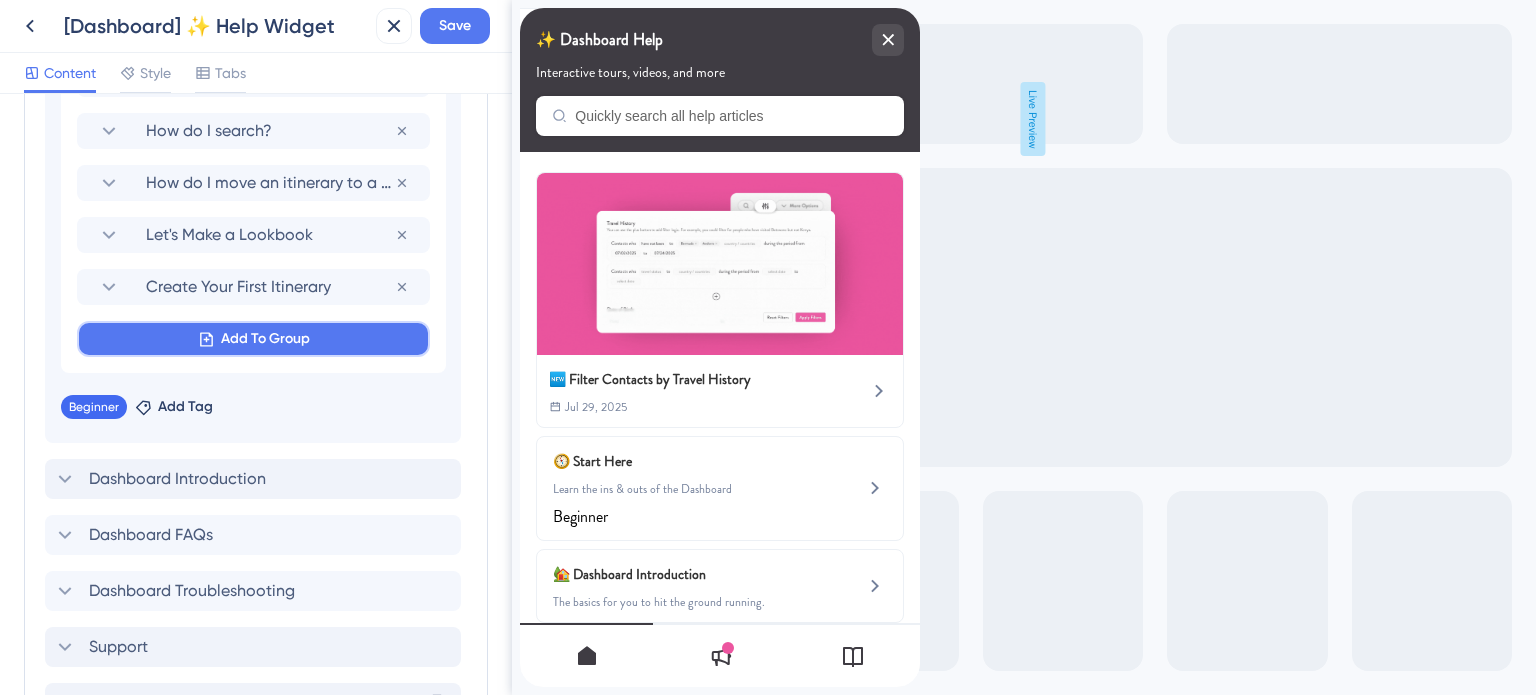 click on "Add To Group" at bounding box center [265, 339] 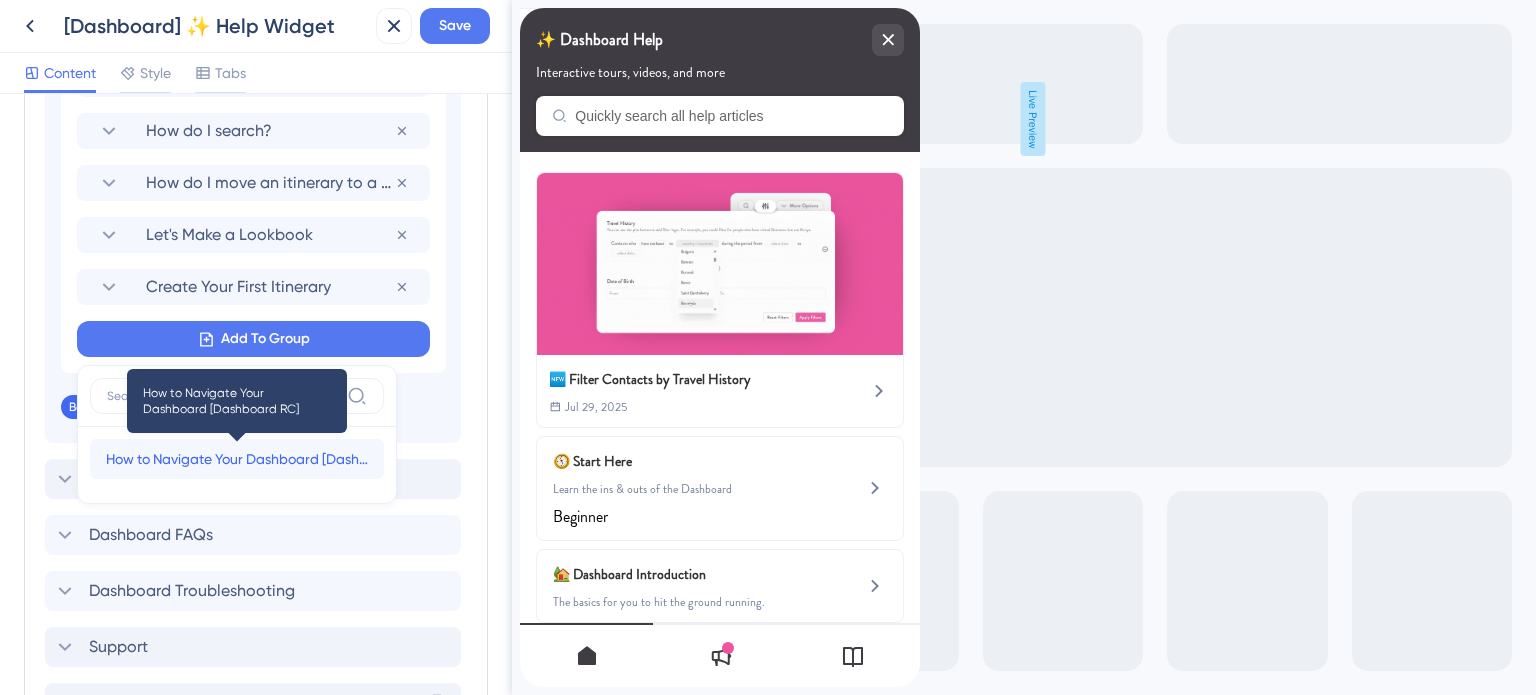 click on "How to Navigate Your Dashboard [Dashboard RC]" at bounding box center [237, 459] 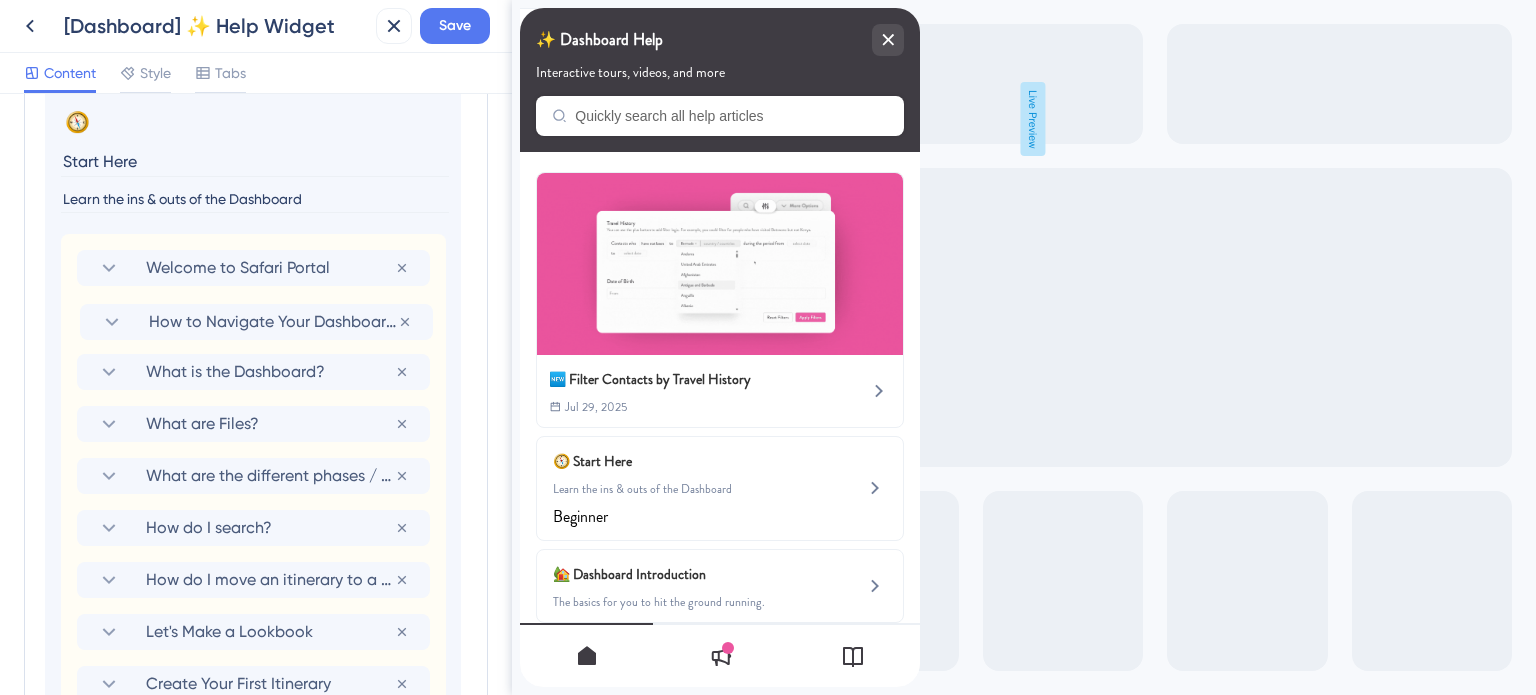 scroll, scrollTop: 1074, scrollLeft: 0, axis: vertical 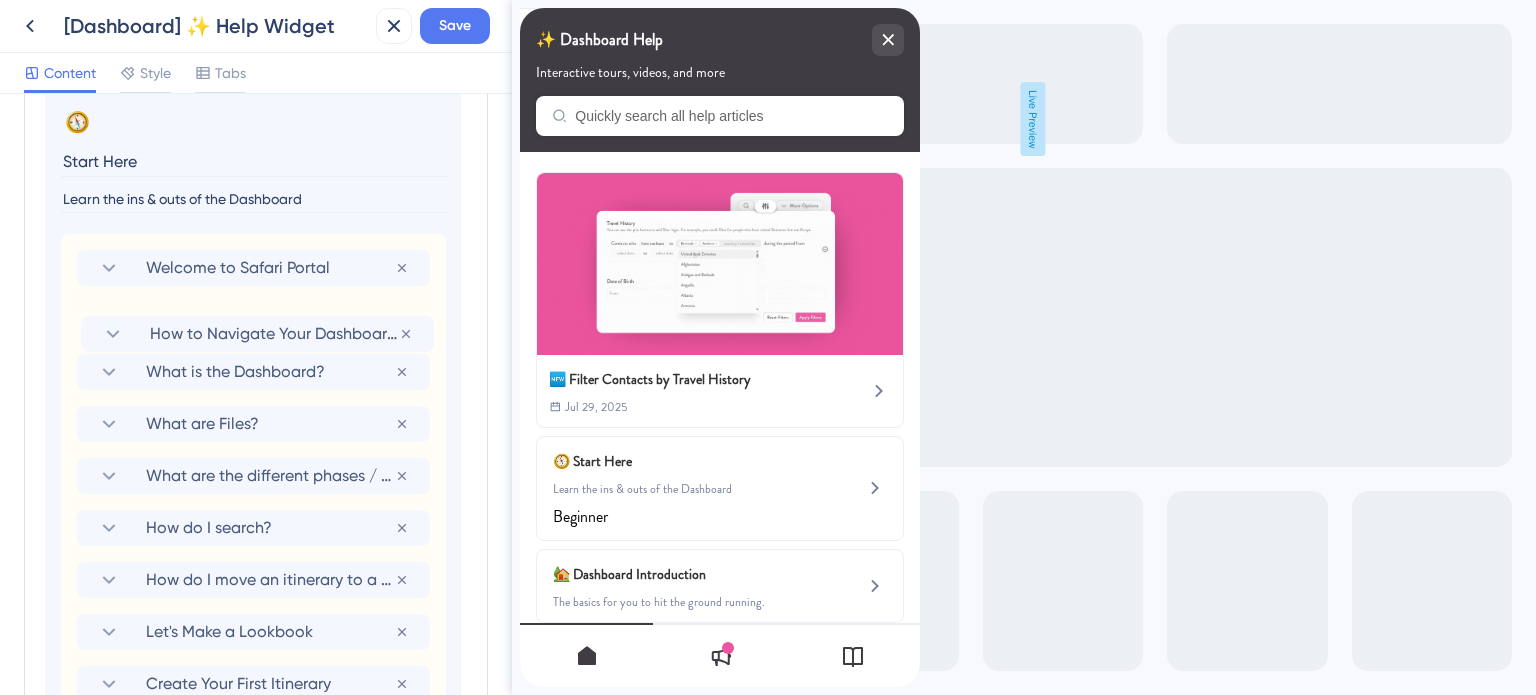 drag, startPoint x: 70, startPoint y: 540, endPoint x: 74, endPoint y: 327, distance: 213.03755 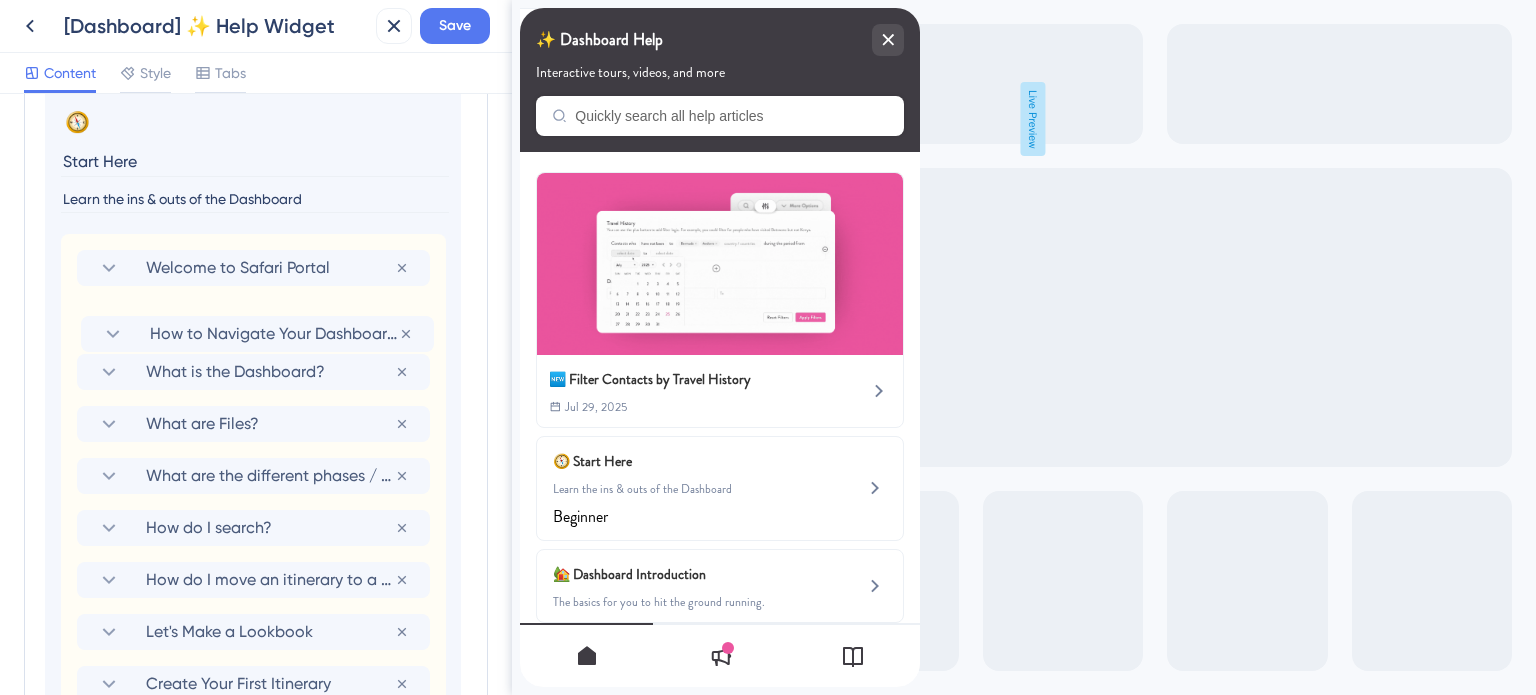 click on "Welcome to Safari Portal Remove from group What is the Dashboard? Remove from group What are Files? Remove from group What are the different phases / tabs? Remove from group How do I search? Remove from group How do I move an itinerary to a different file? Remove from group Let's Make a Lookbook Remove from group Create Your First Itinerary Remove from group How to Navigate Your Dashboard [Dashboard RC] Remove from group Add To Group" at bounding box center (253, 502) 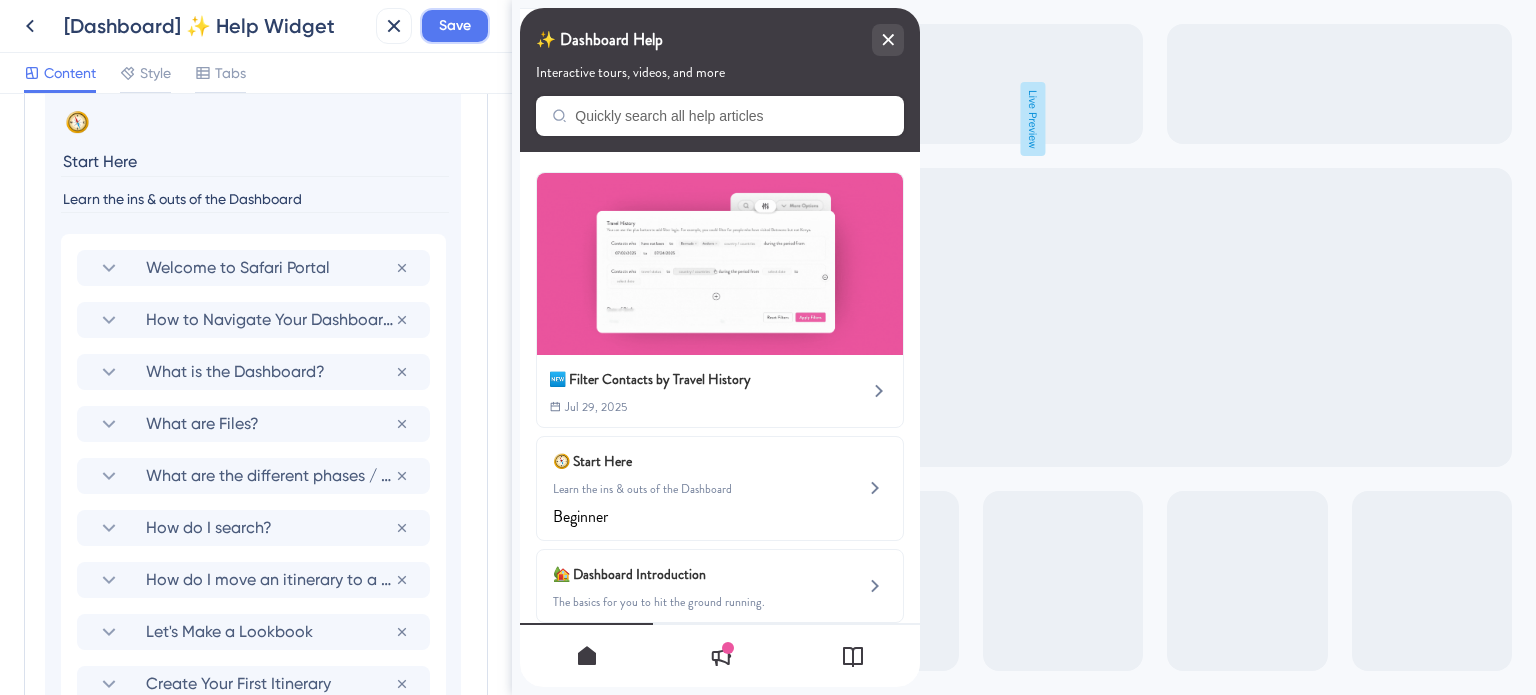 click on "Save" at bounding box center (455, 26) 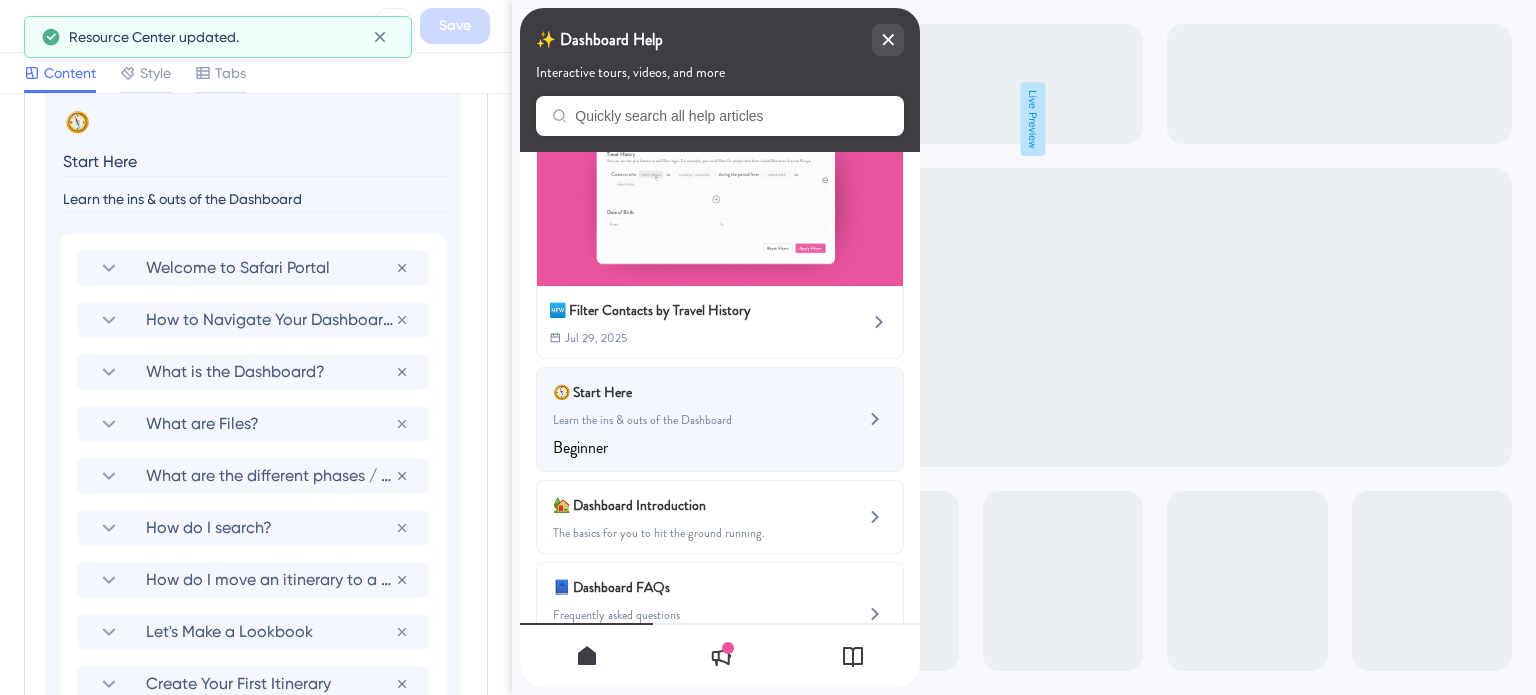 scroll, scrollTop: 100, scrollLeft: 0, axis: vertical 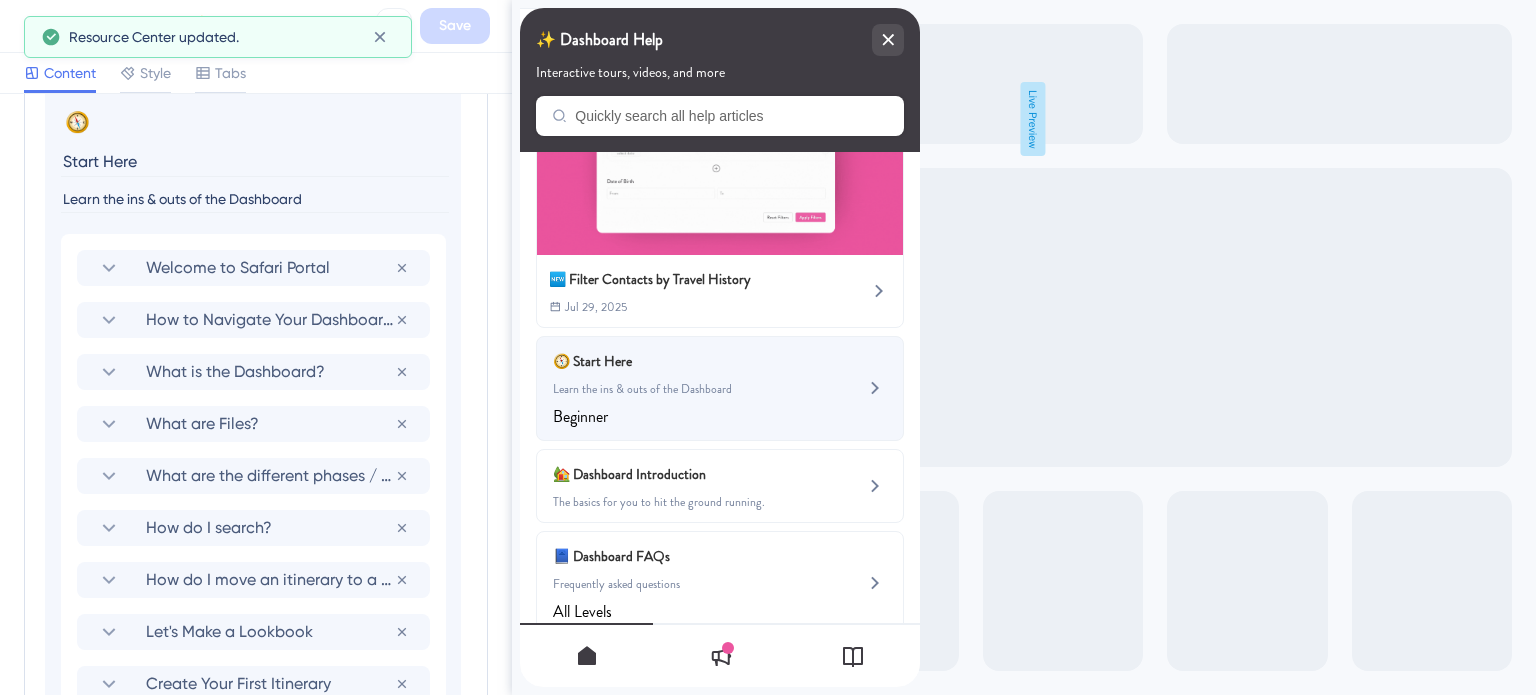 click on "Learn the ins & outs of the Dashboard" at bounding box center (686, 389) 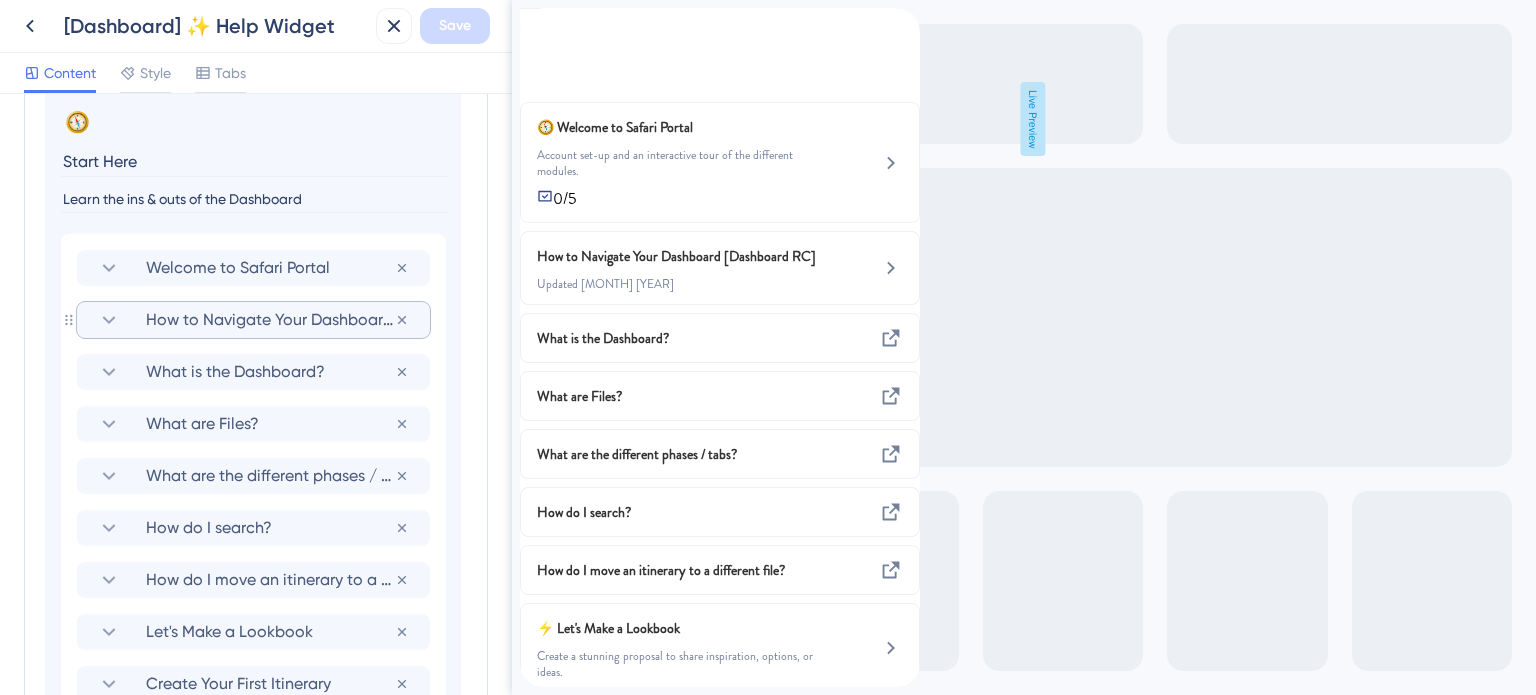 click 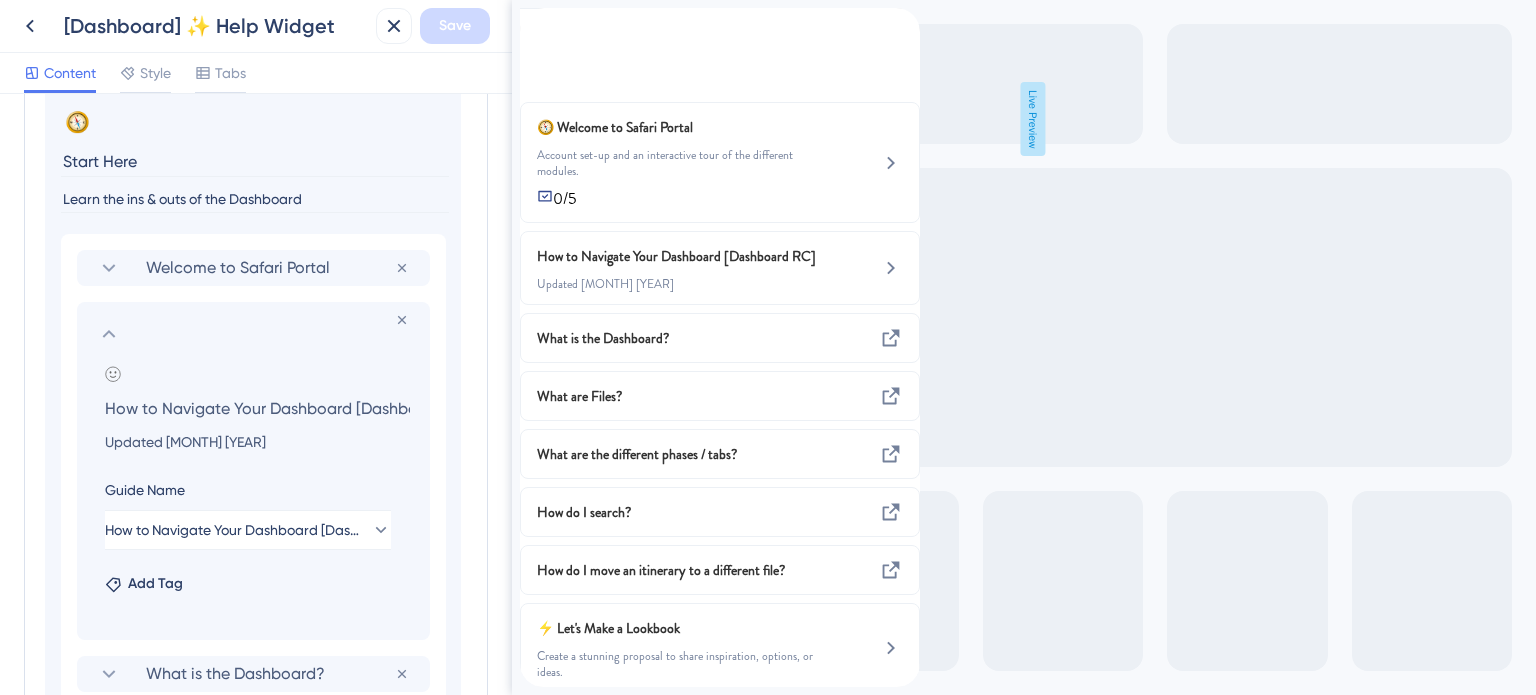 scroll, scrollTop: 0, scrollLeft: 63, axis: horizontal 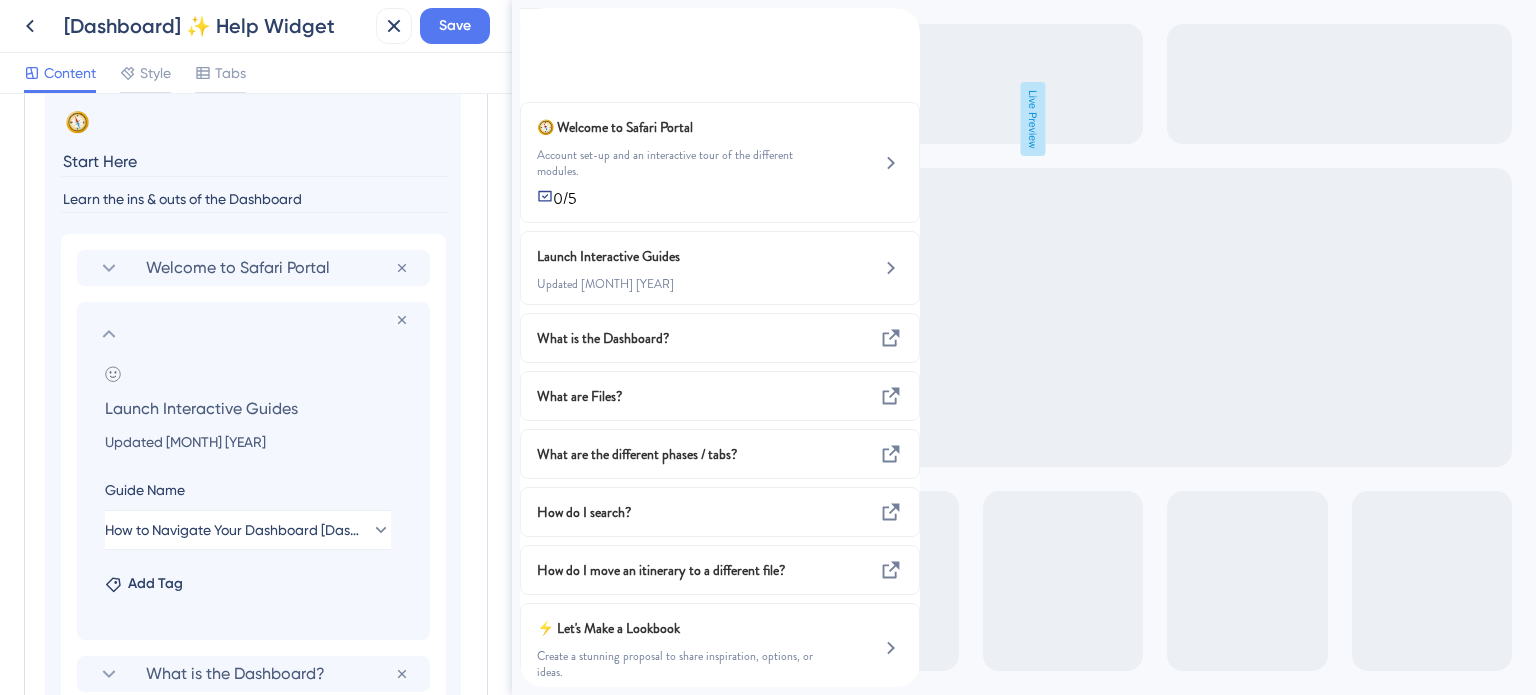type on "Launch Interactive Guides" 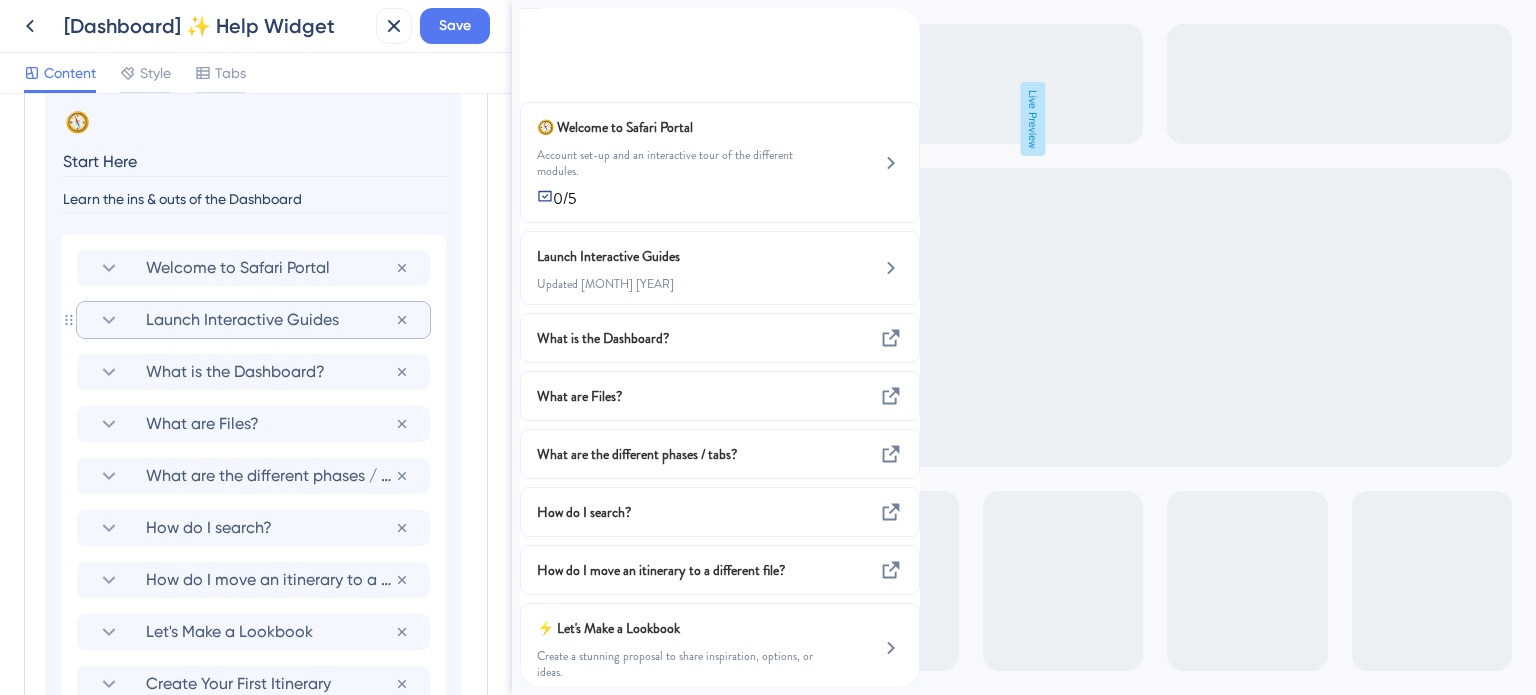 click 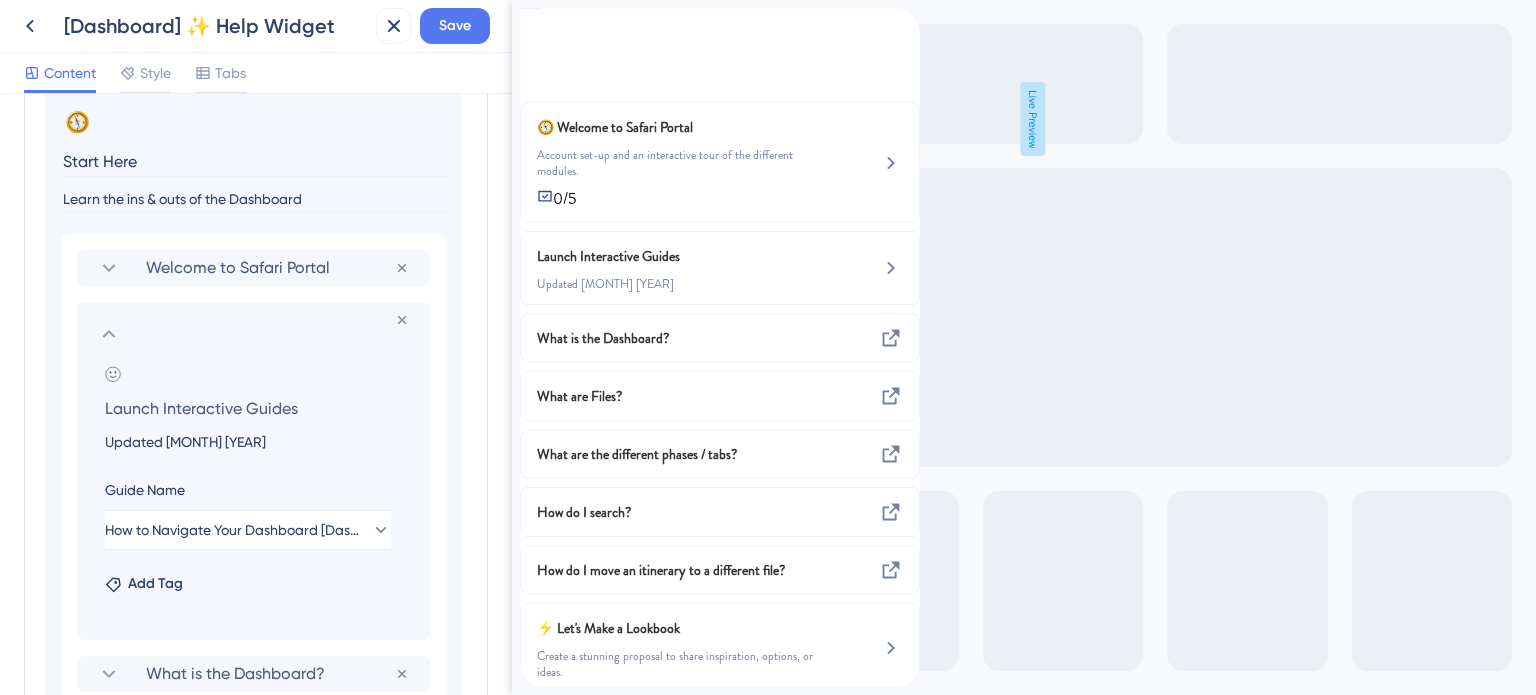 drag, startPoint x: 227, startPoint y: 443, endPoint x: 88, endPoint y: 443, distance: 139 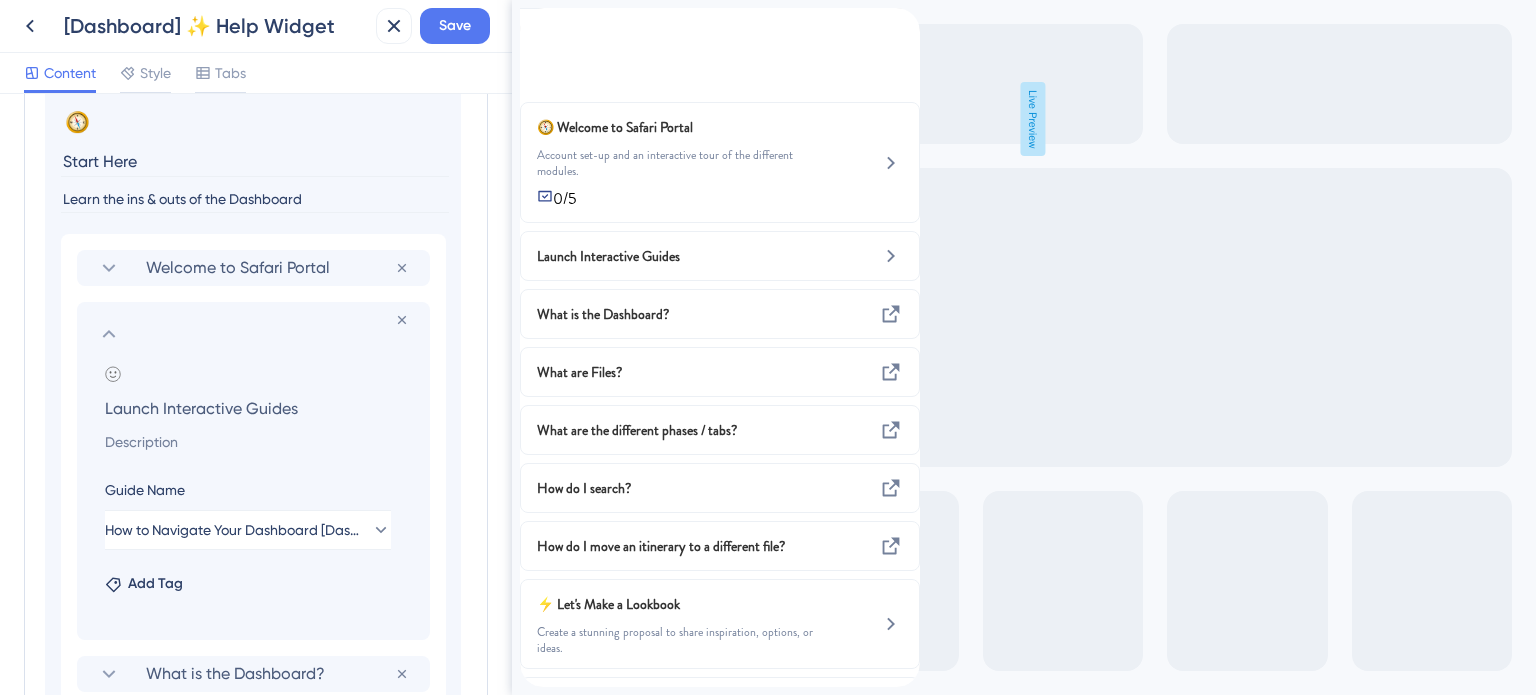 type 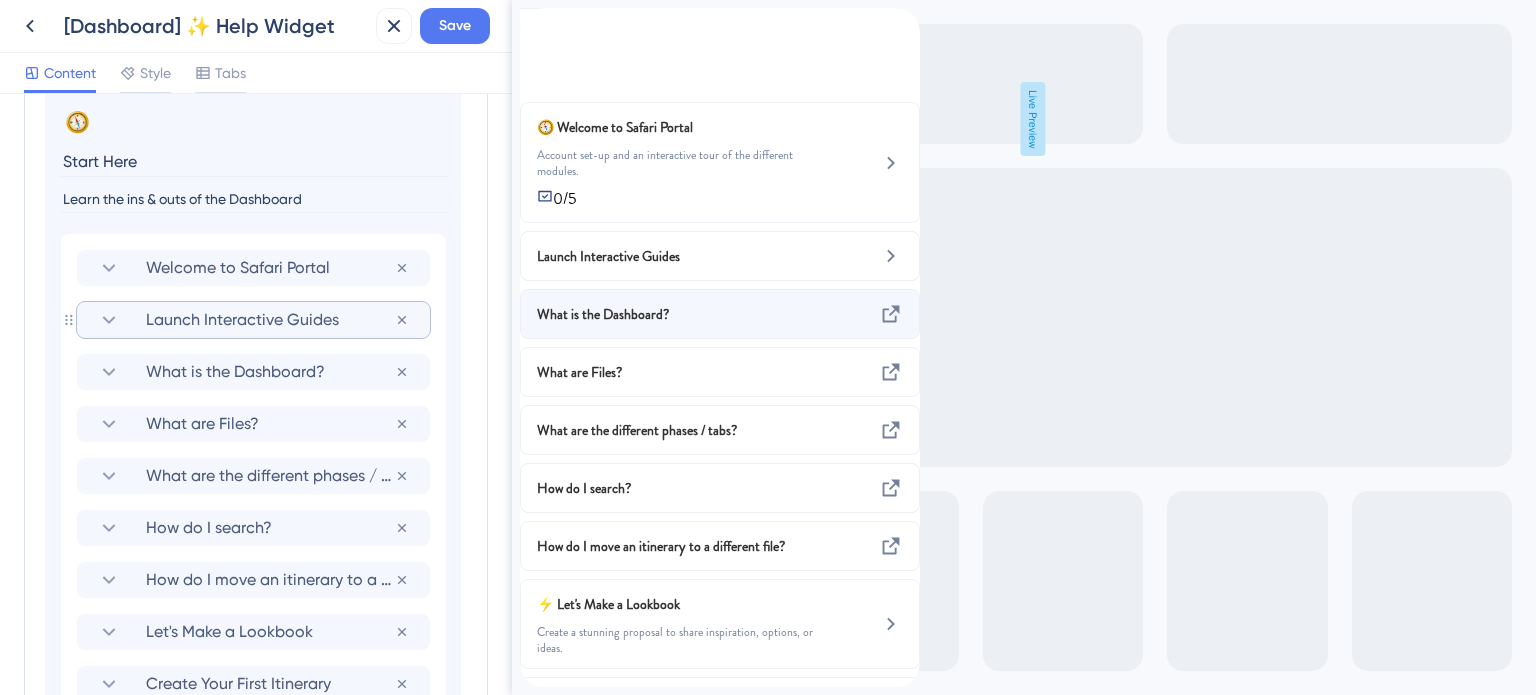 scroll, scrollTop: 0, scrollLeft: 0, axis: both 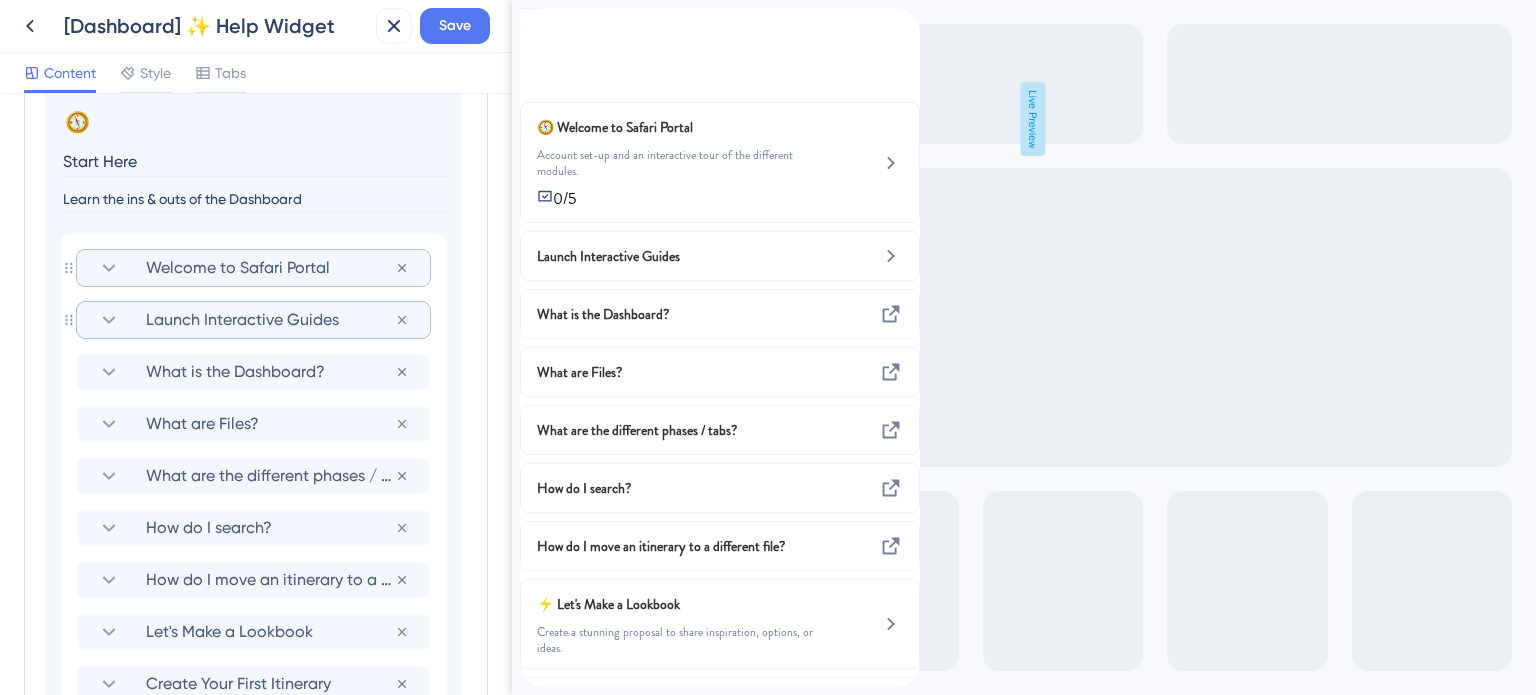 click 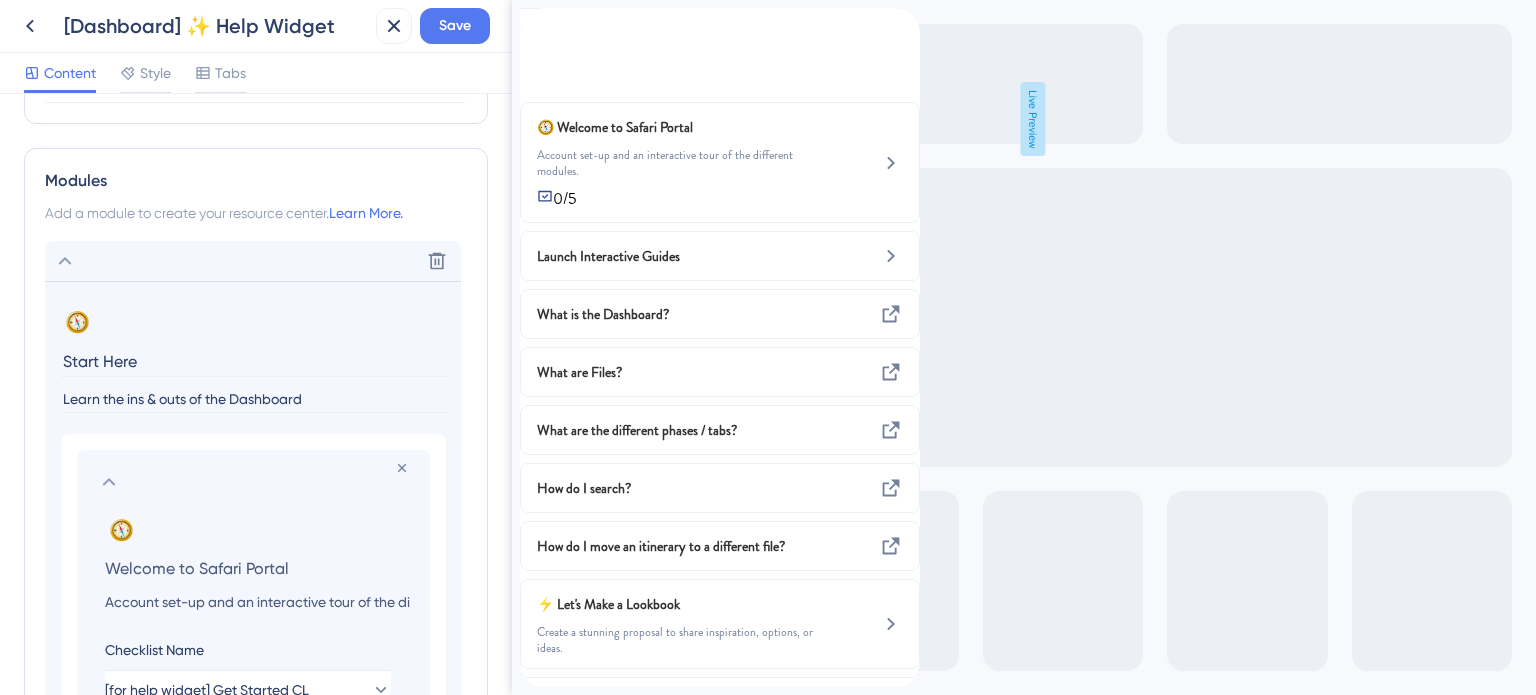 click 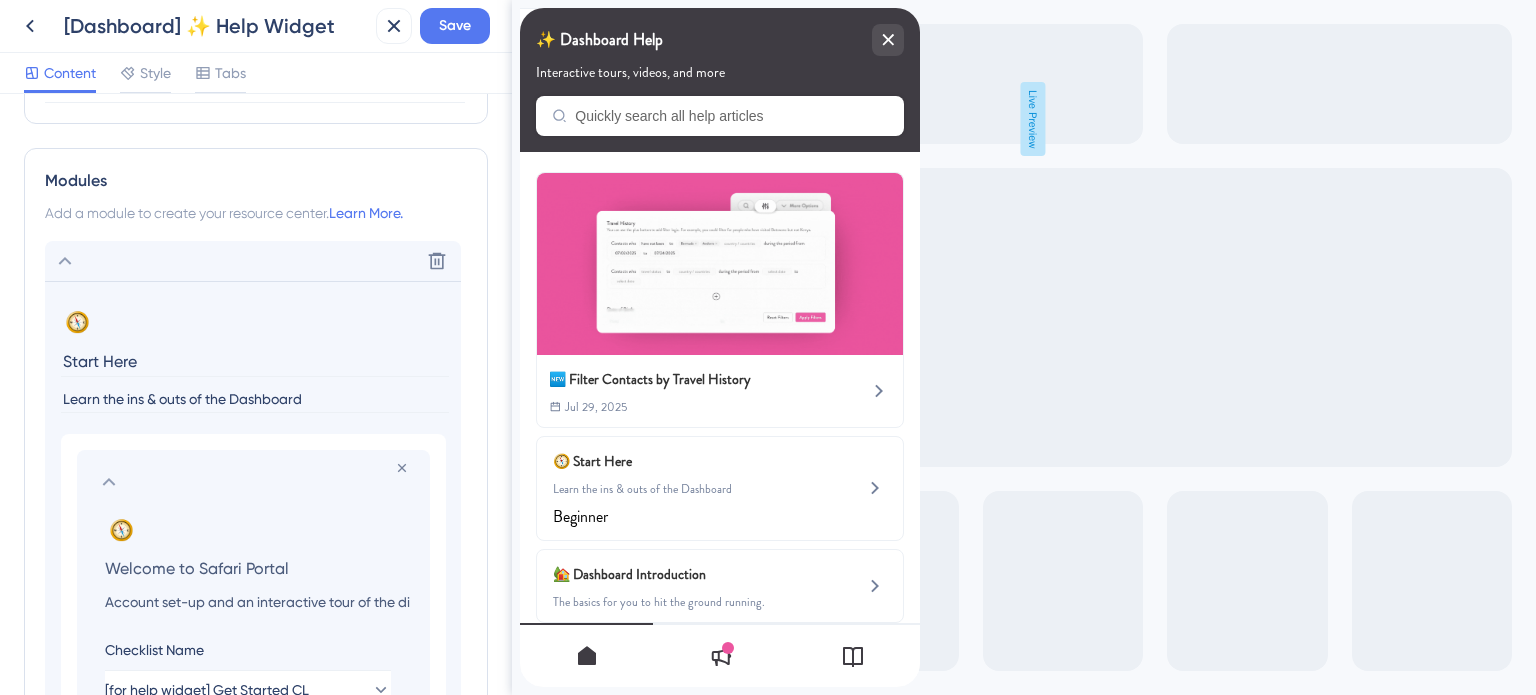 scroll, scrollTop: 863, scrollLeft: 0, axis: vertical 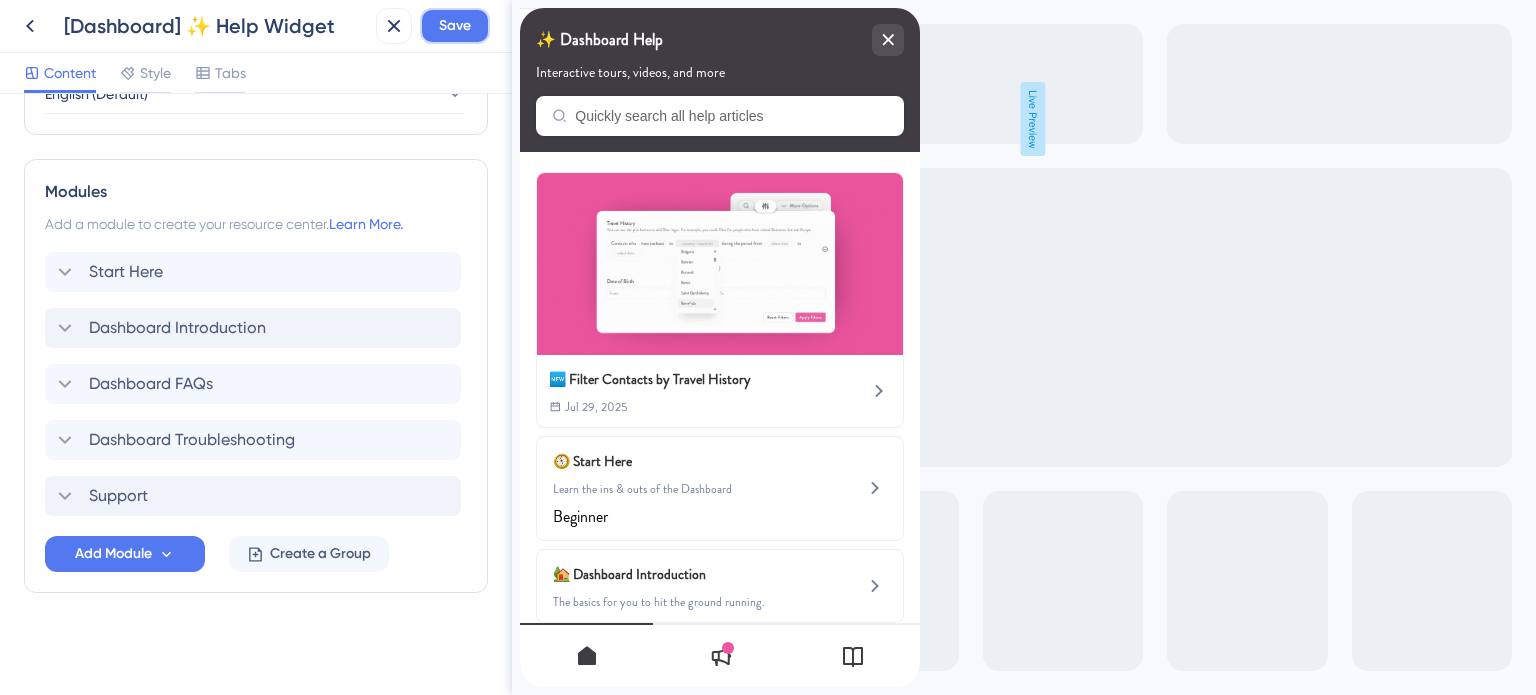 click on "Save" at bounding box center (455, 26) 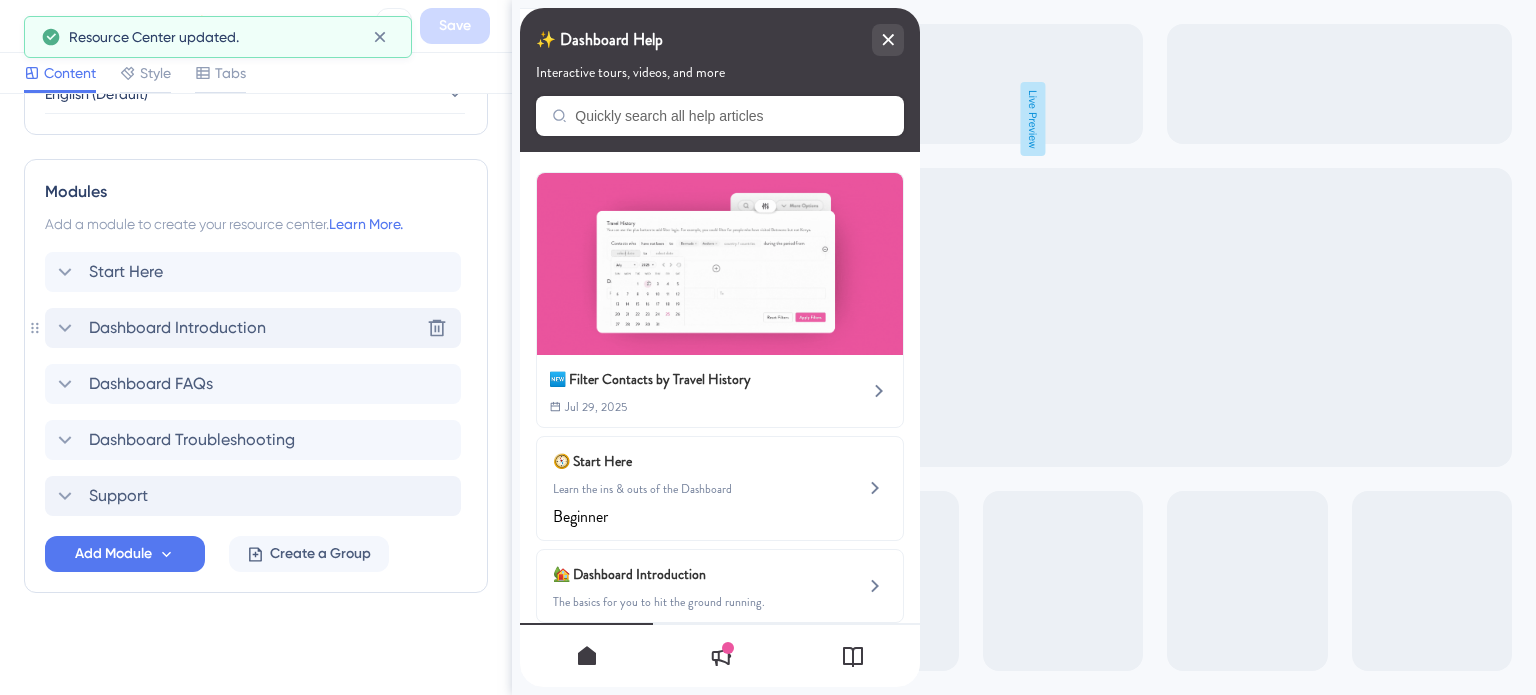 click 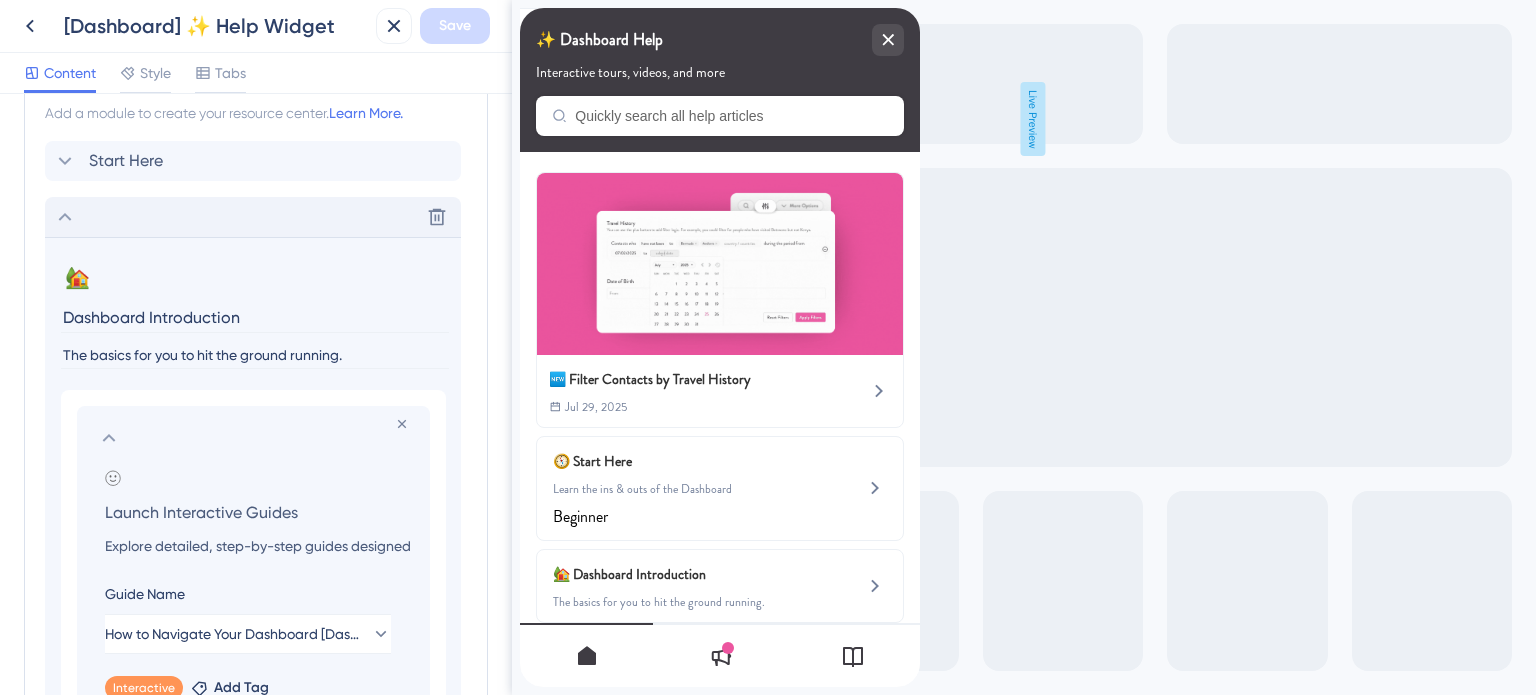 scroll, scrollTop: 874, scrollLeft: 0, axis: vertical 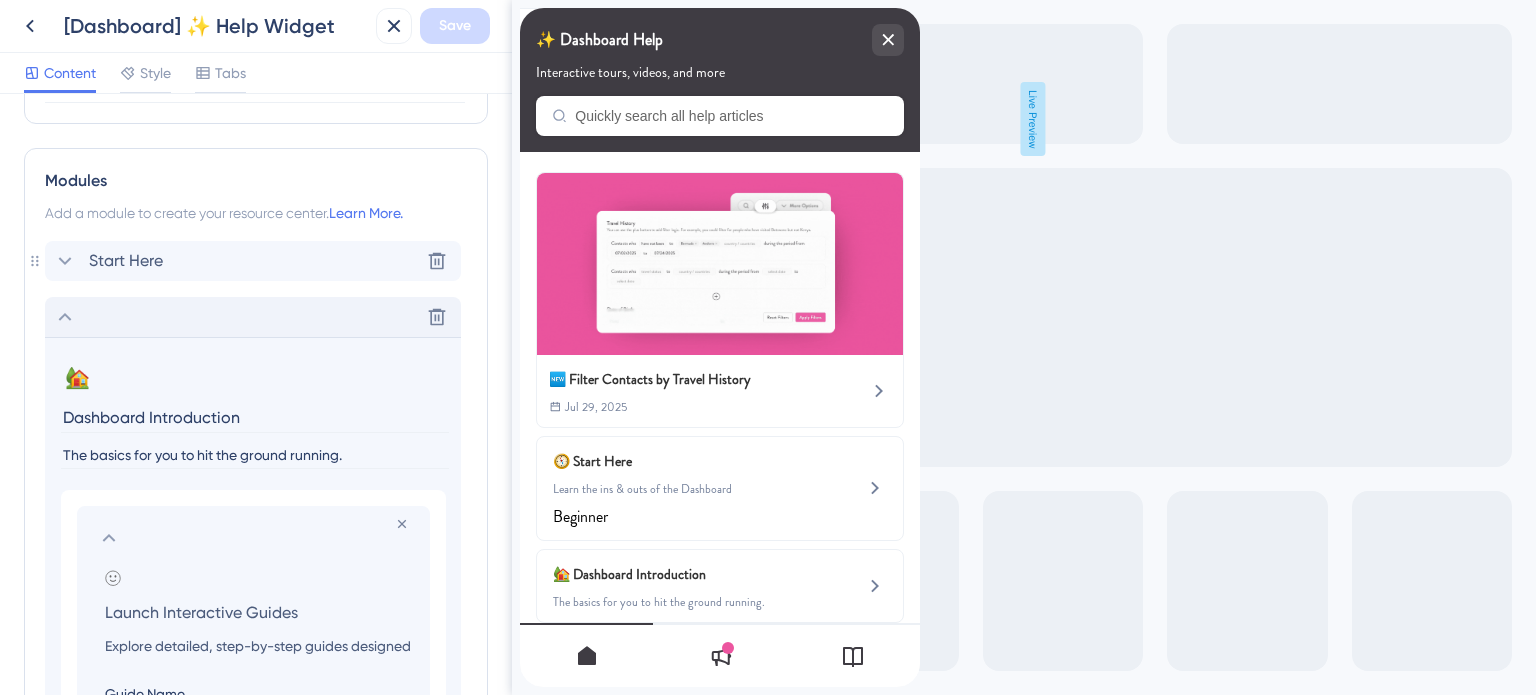 click 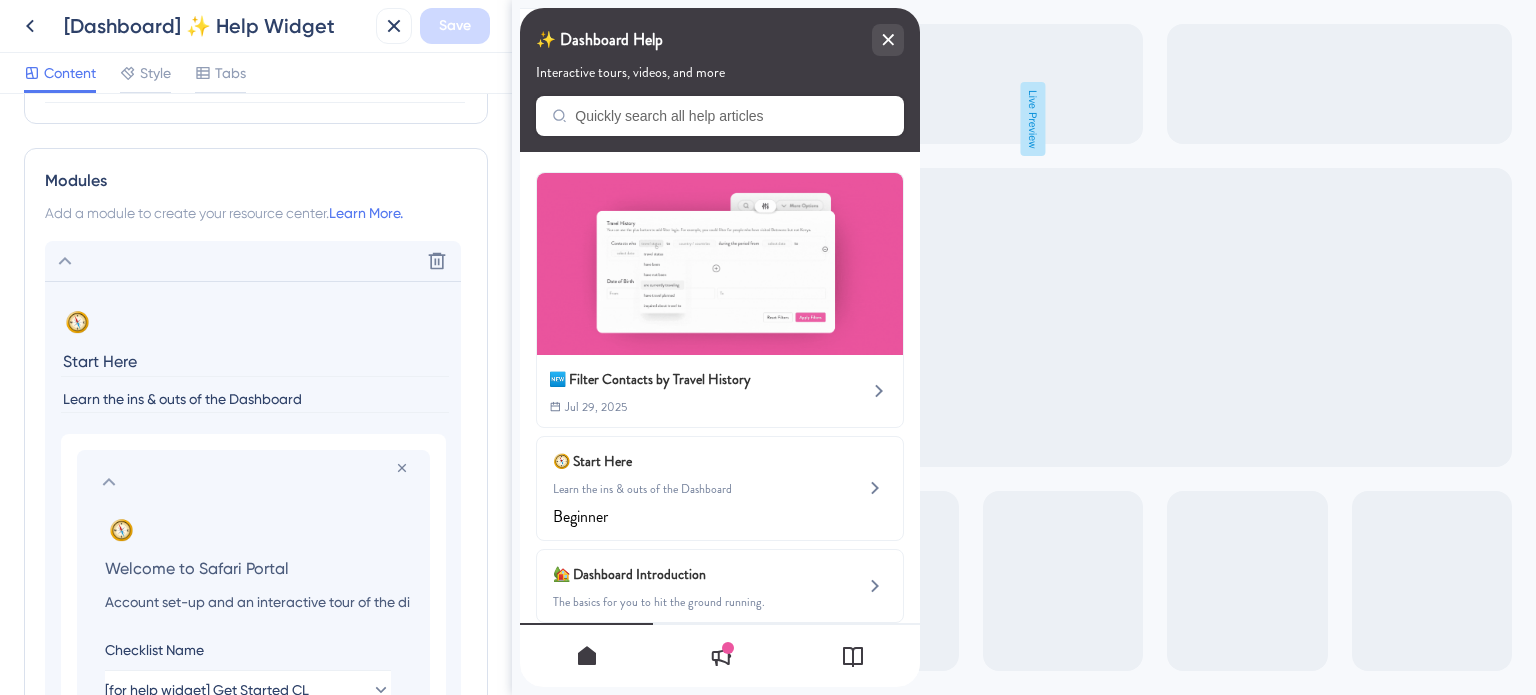 scroll, scrollTop: 974, scrollLeft: 0, axis: vertical 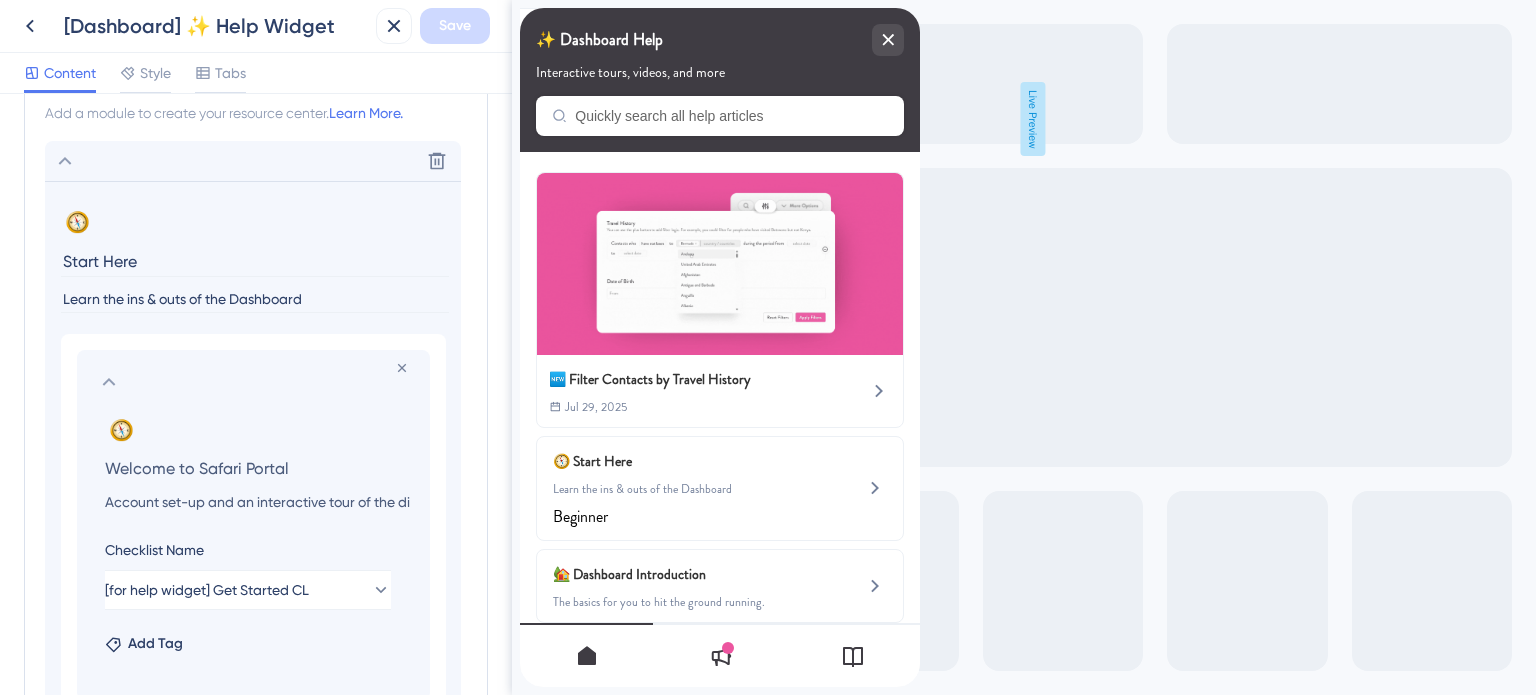 click 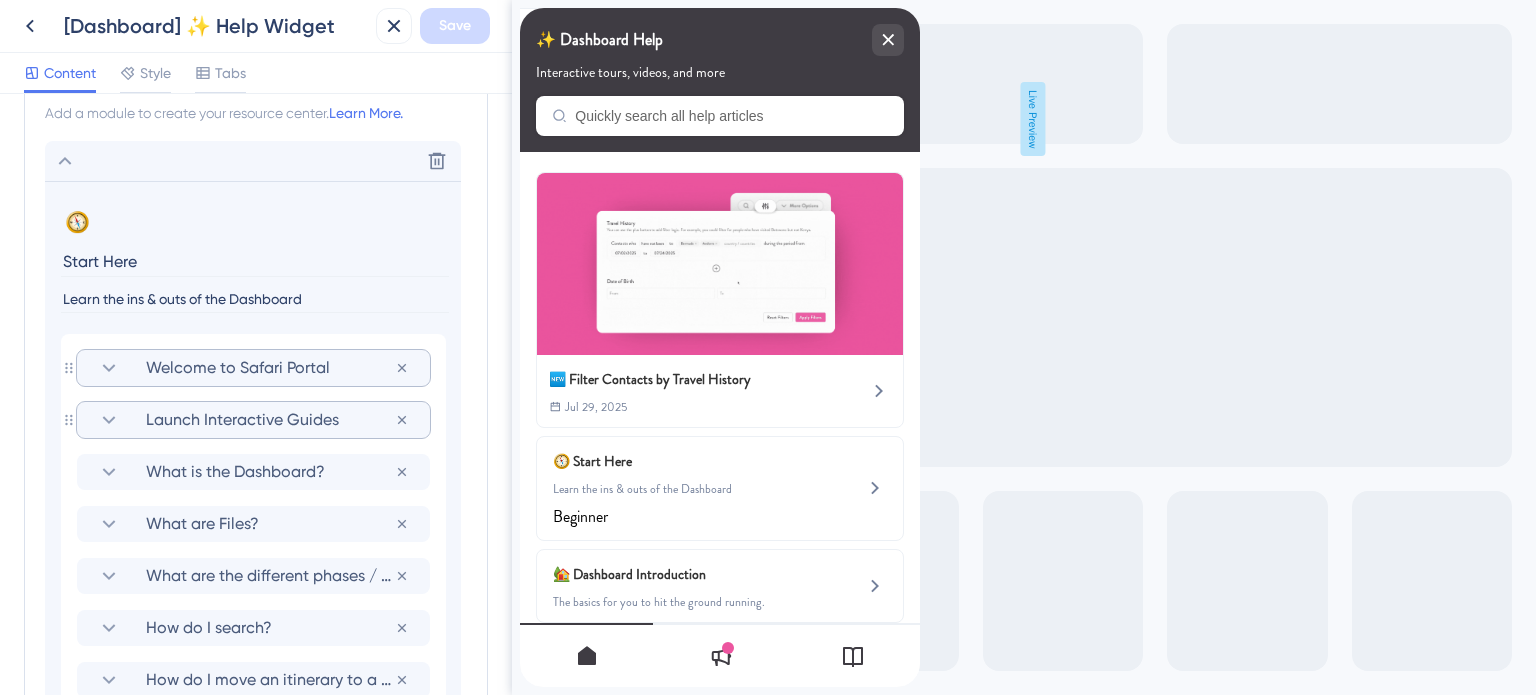 click 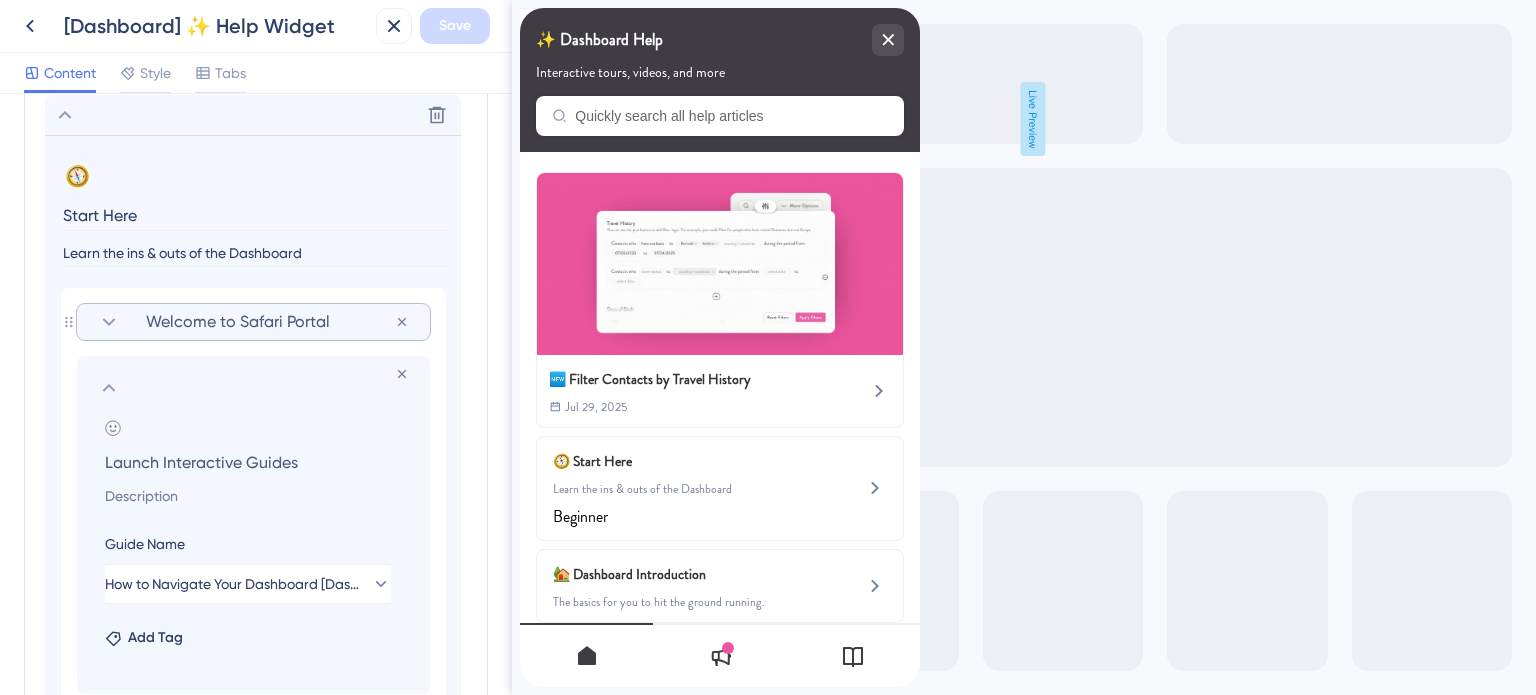 scroll, scrollTop: 974, scrollLeft: 0, axis: vertical 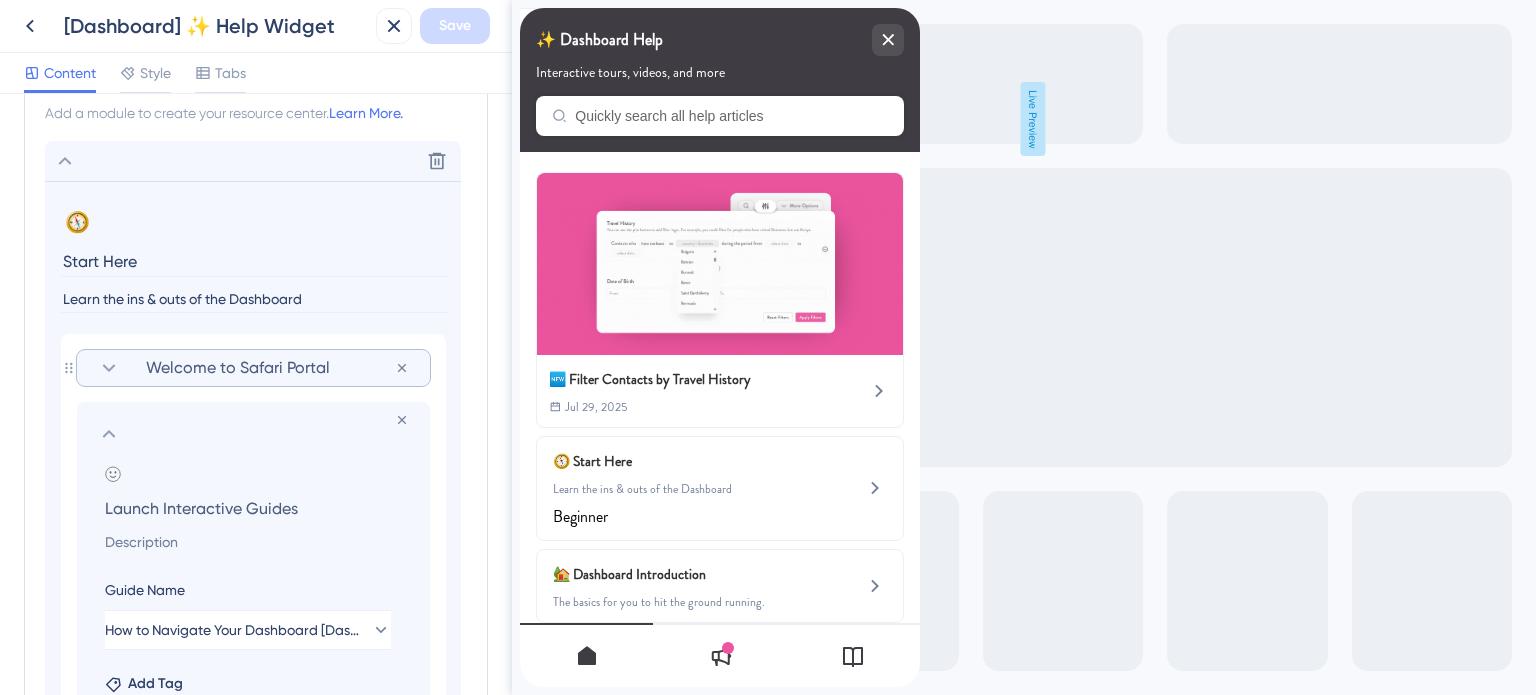 click 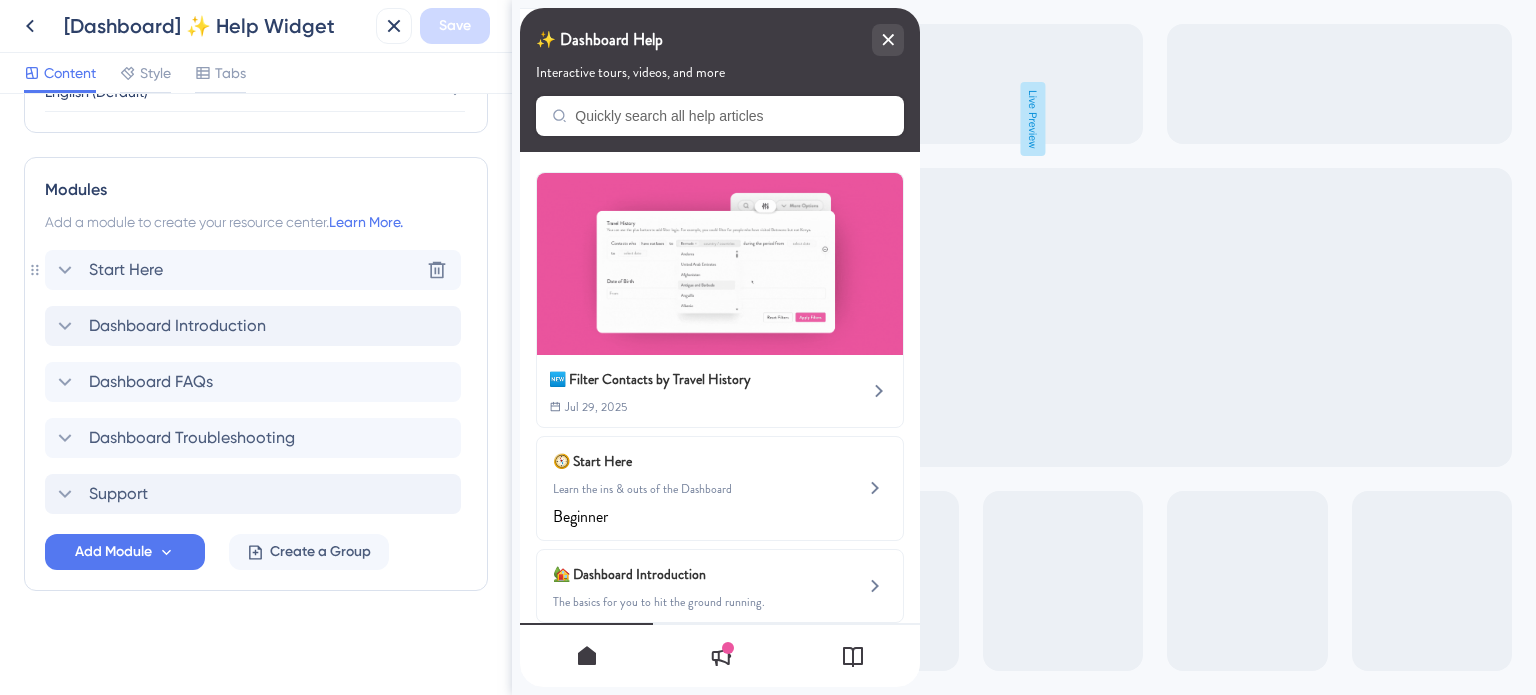 scroll, scrollTop: 863, scrollLeft: 0, axis: vertical 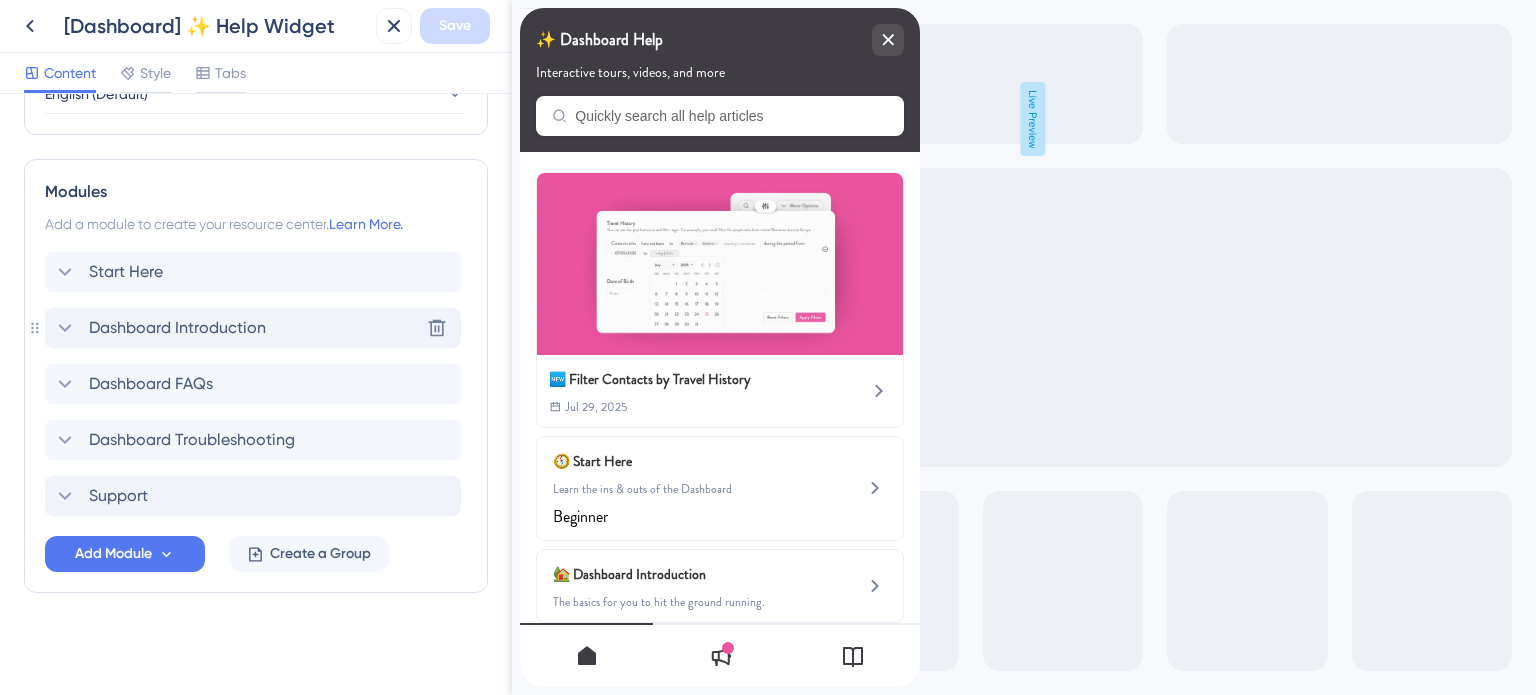 click on "Dashboard Introduction" at bounding box center [177, 328] 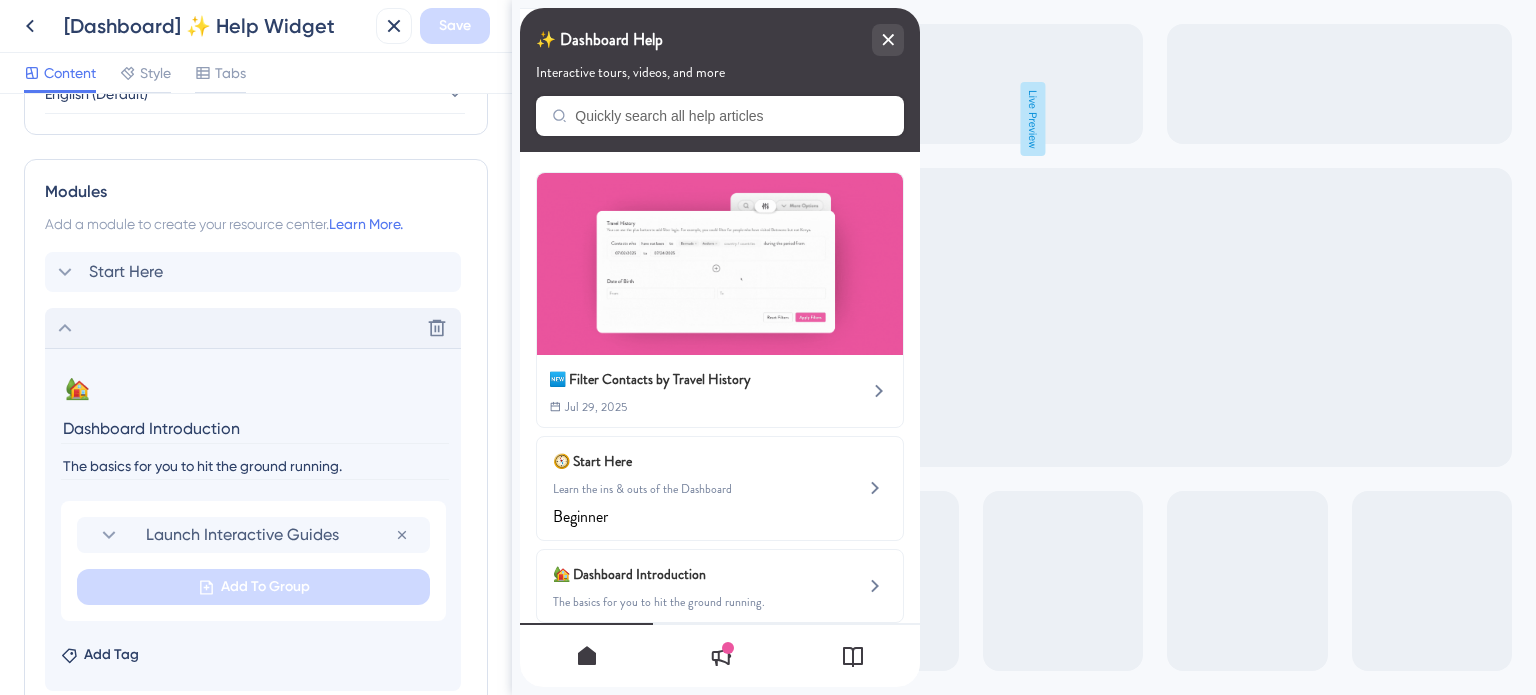 scroll, scrollTop: 974, scrollLeft: 0, axis: vertical 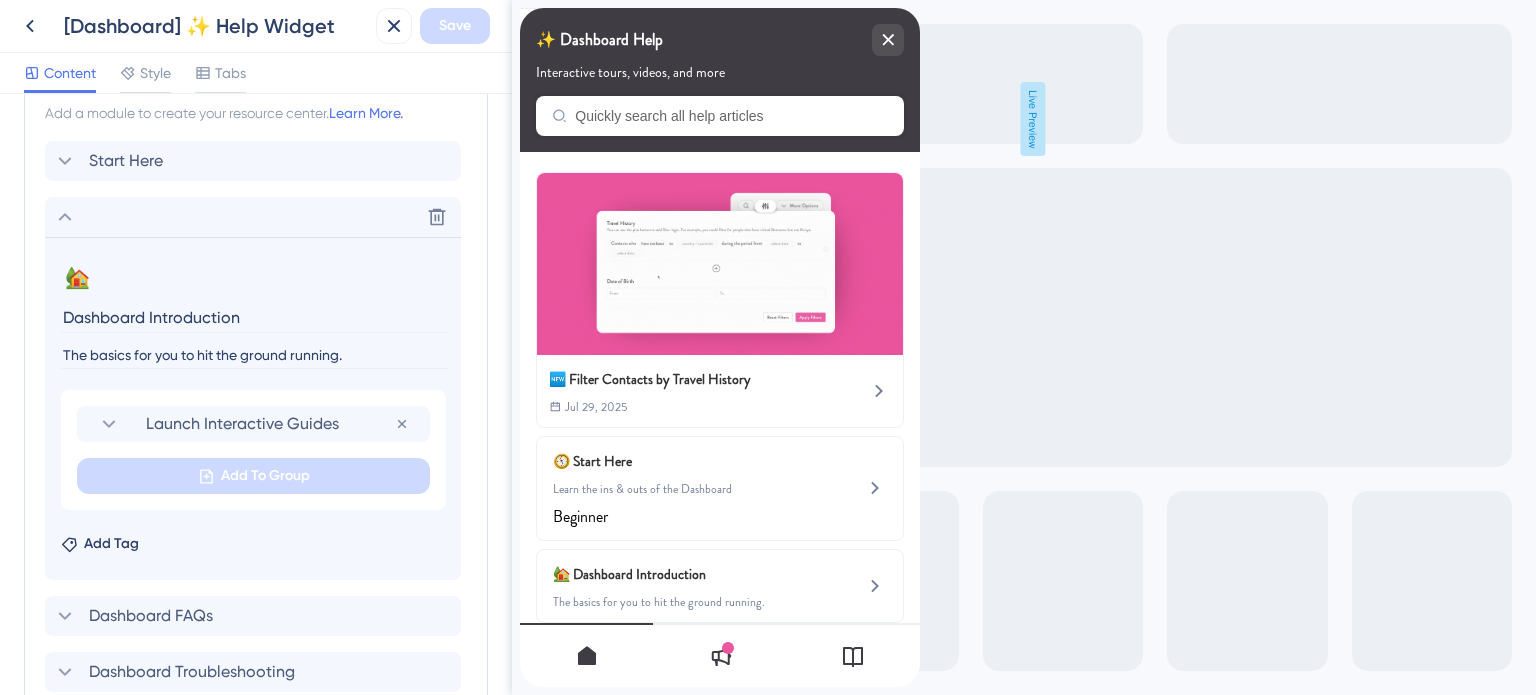 click 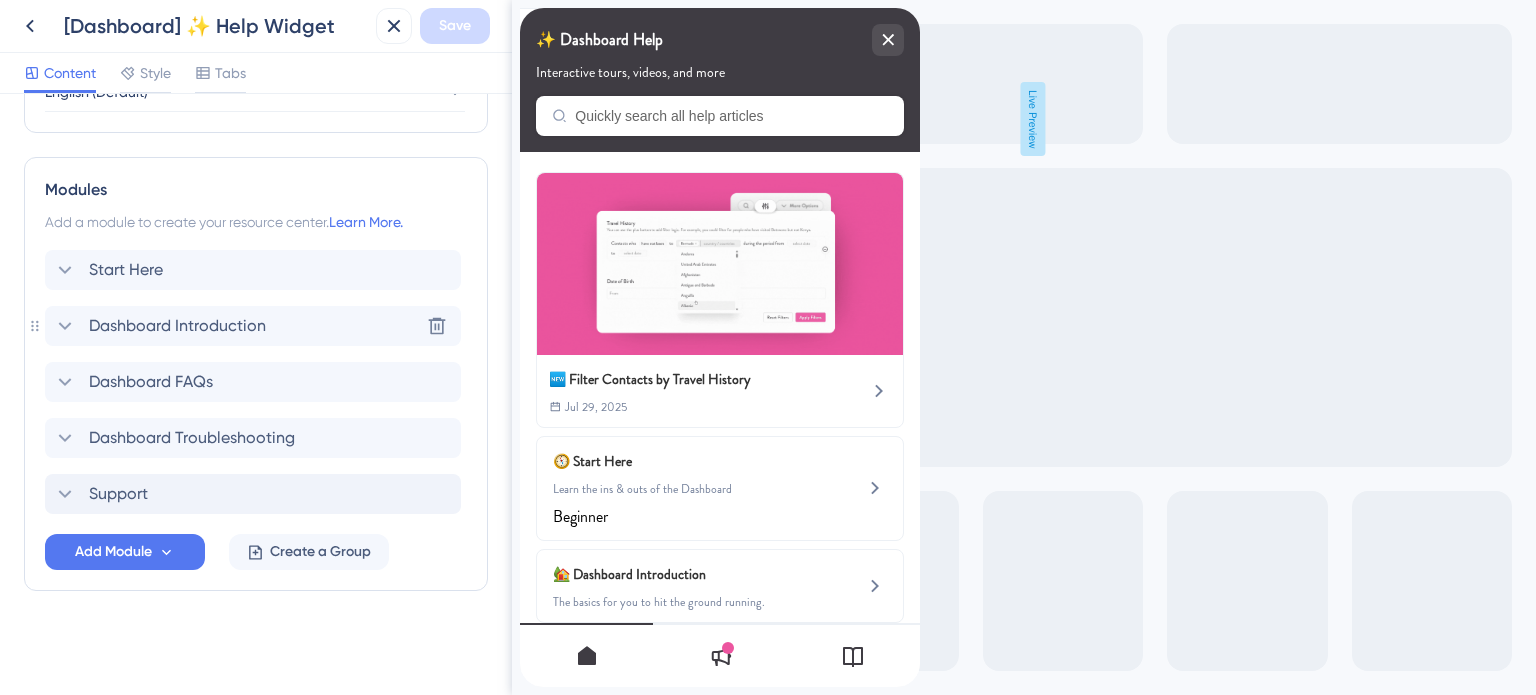 scroll, scrollTop: 863, scrollLeft: 0, axis: vertical 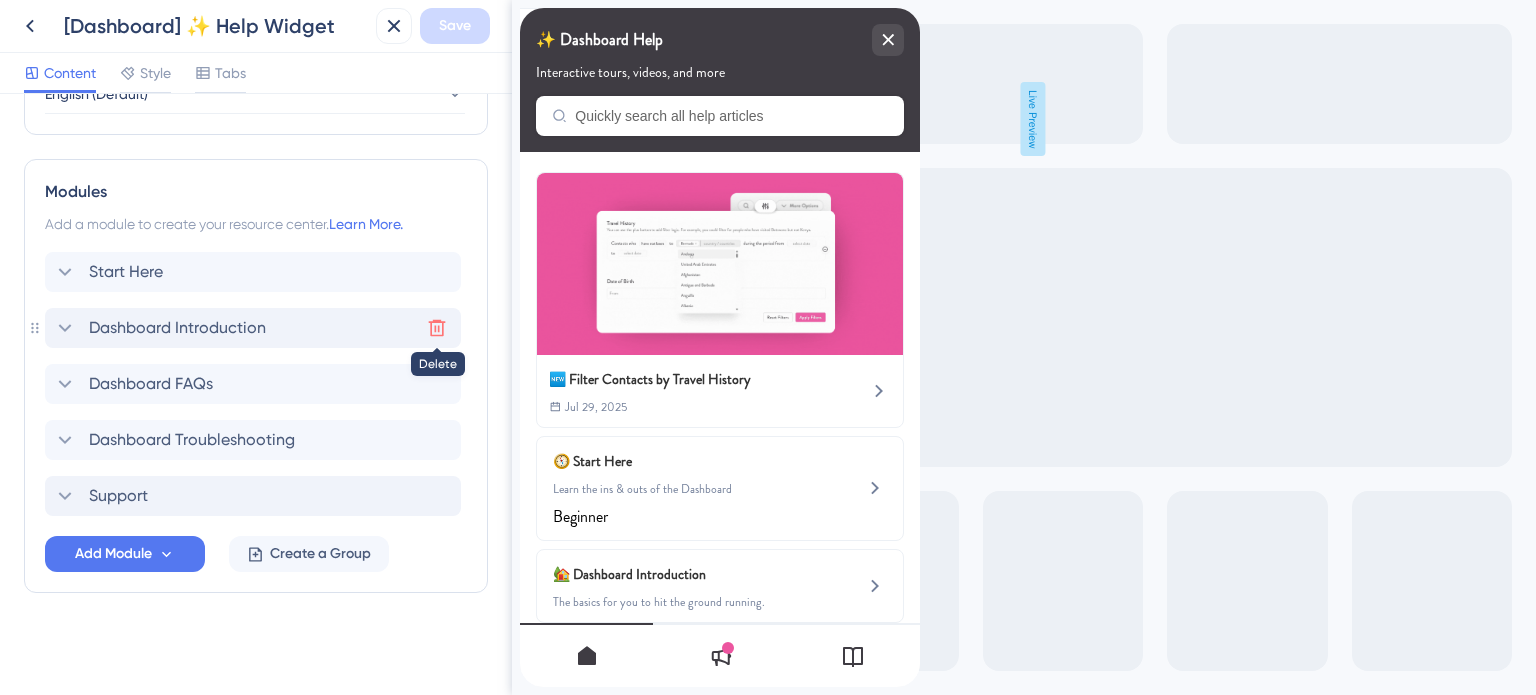 click 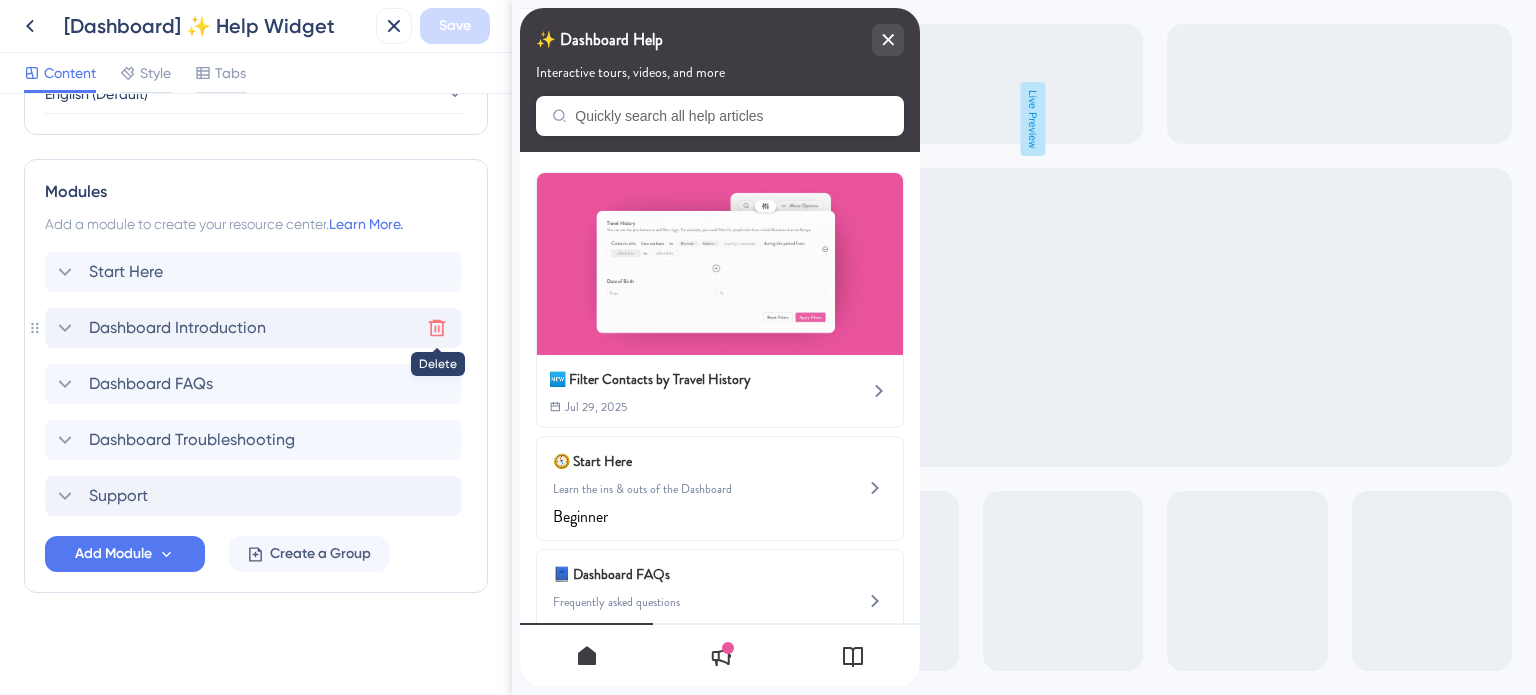 scroll, scrollTop: 974, scrollLeft: 0, axis: vertical 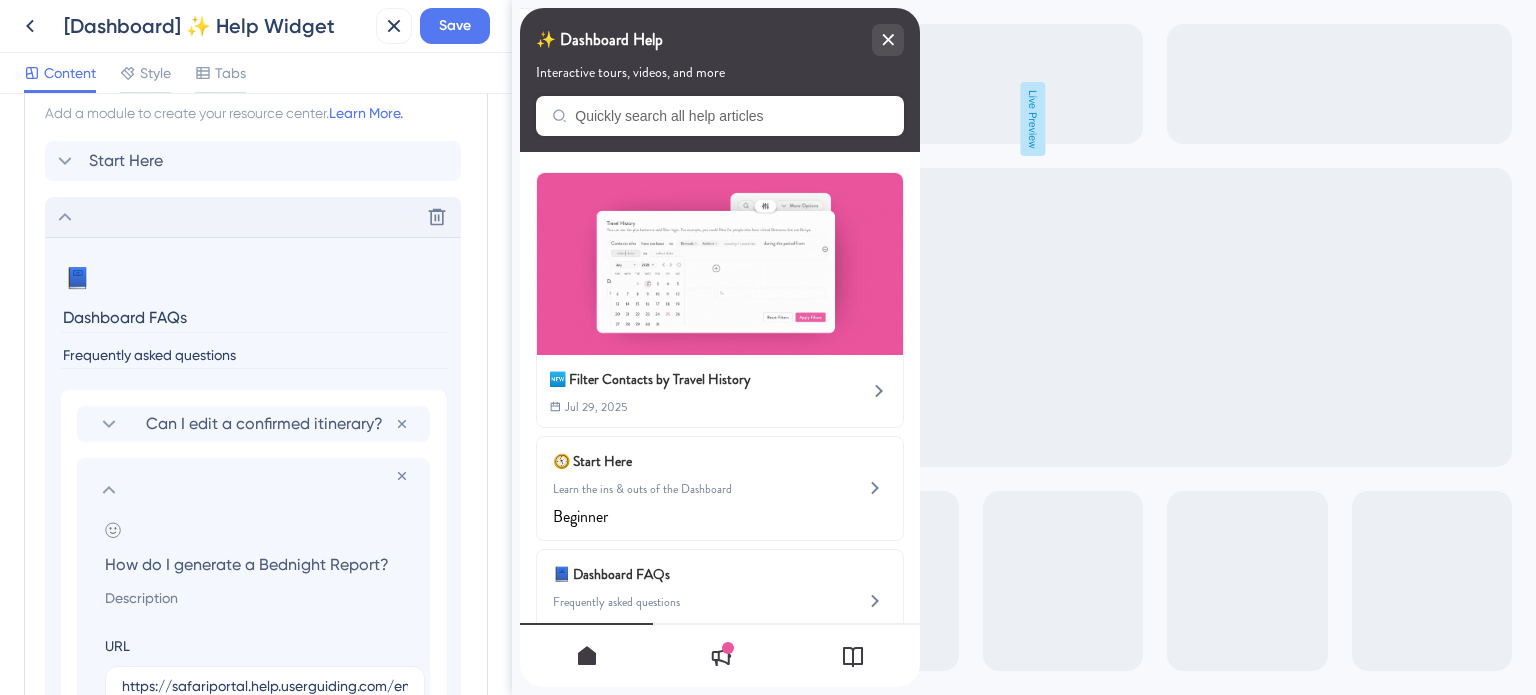 click 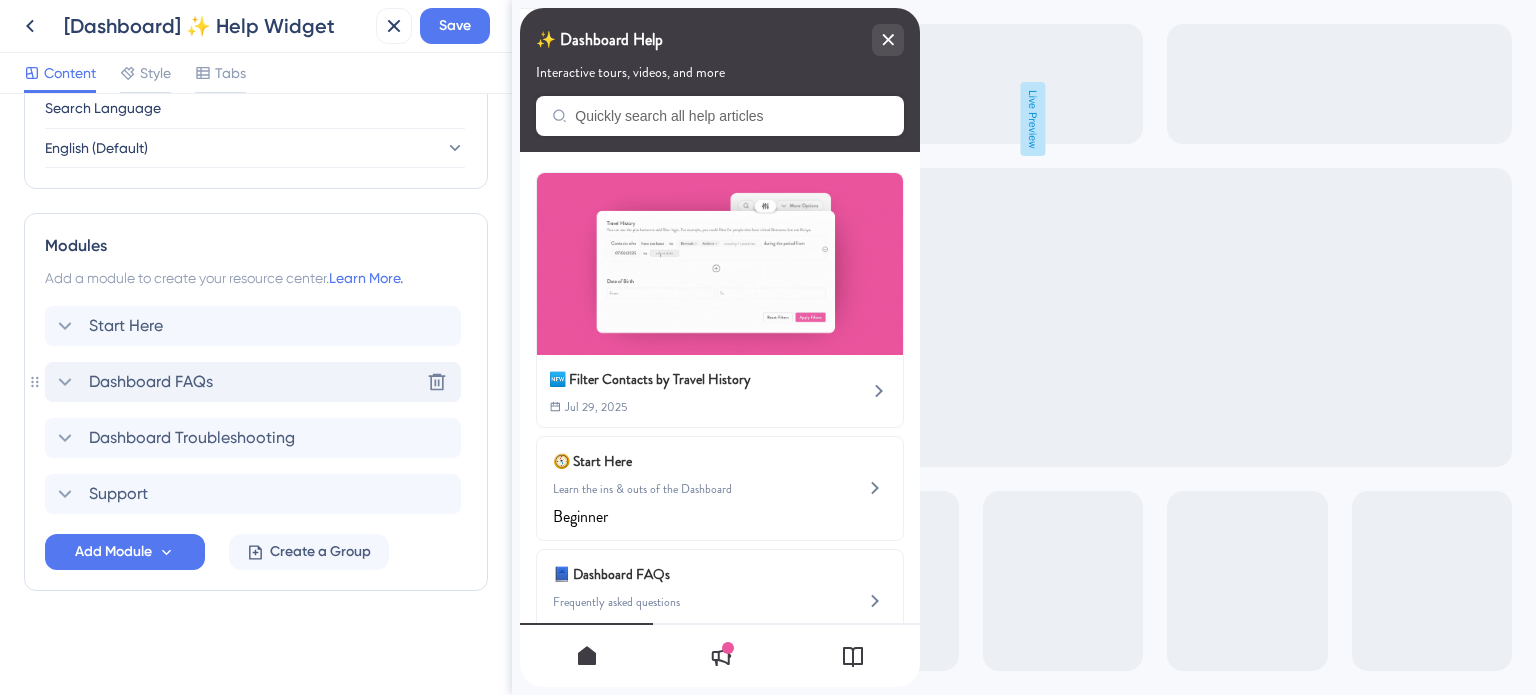 scroll, scrollTop: 807, scrollLeft: 0, axis: vertical 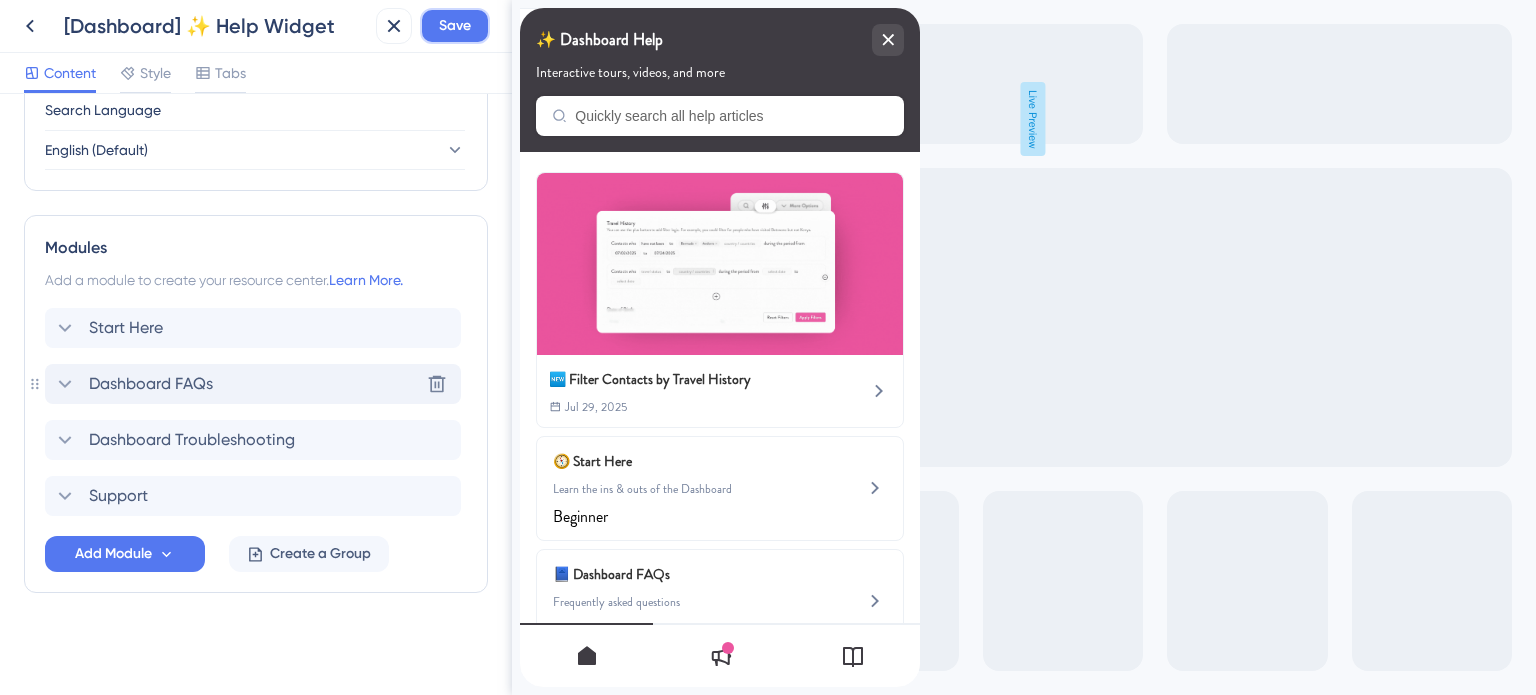 click on "Save" at bounding box center [455, 26] 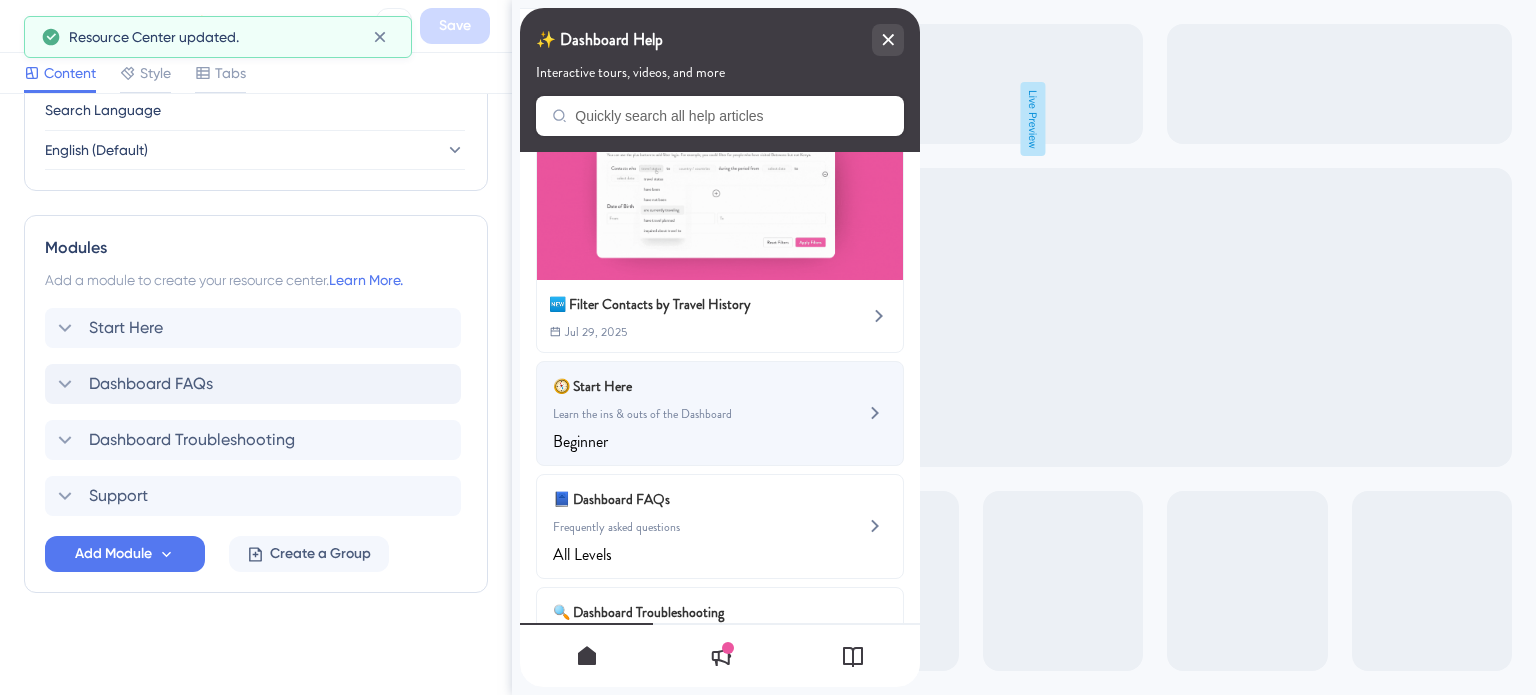 scroll, scrollTop: 0, scrollLeft: 0, axis: both 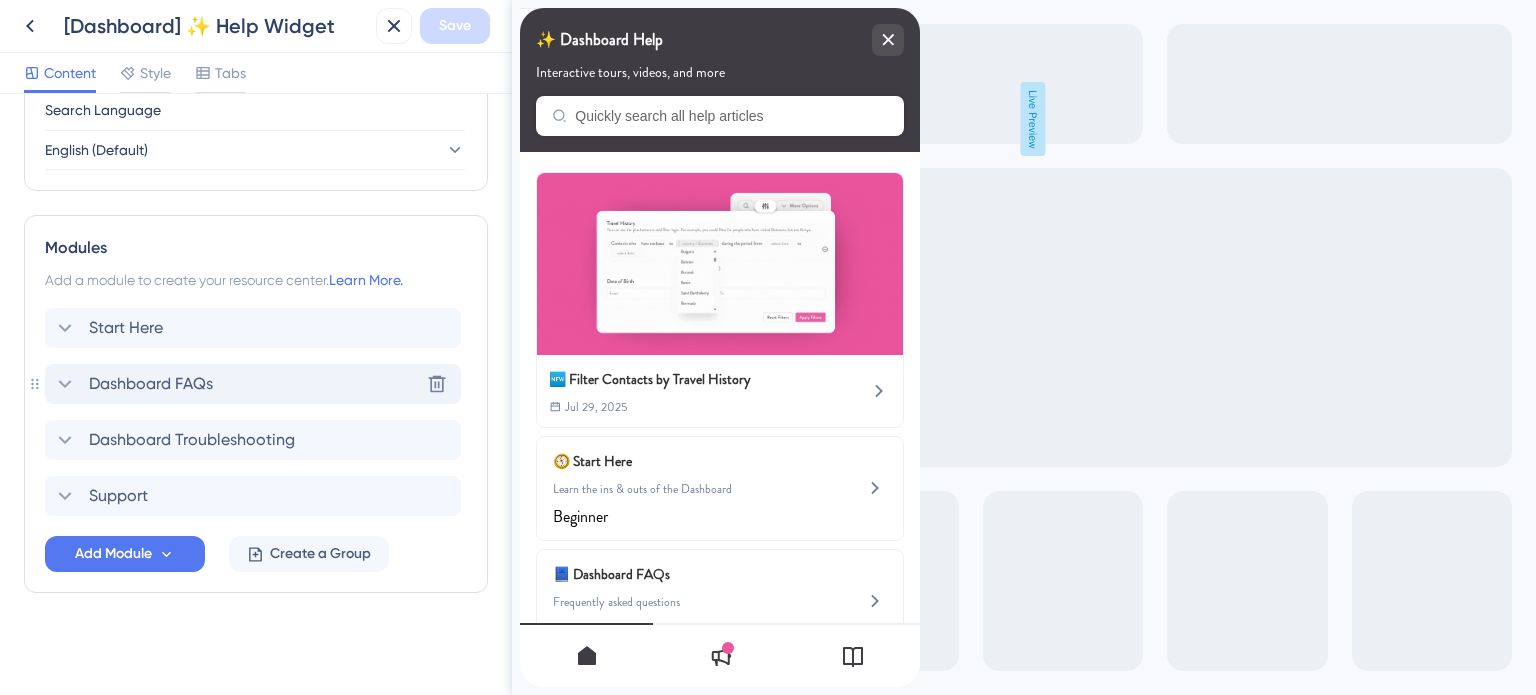 click 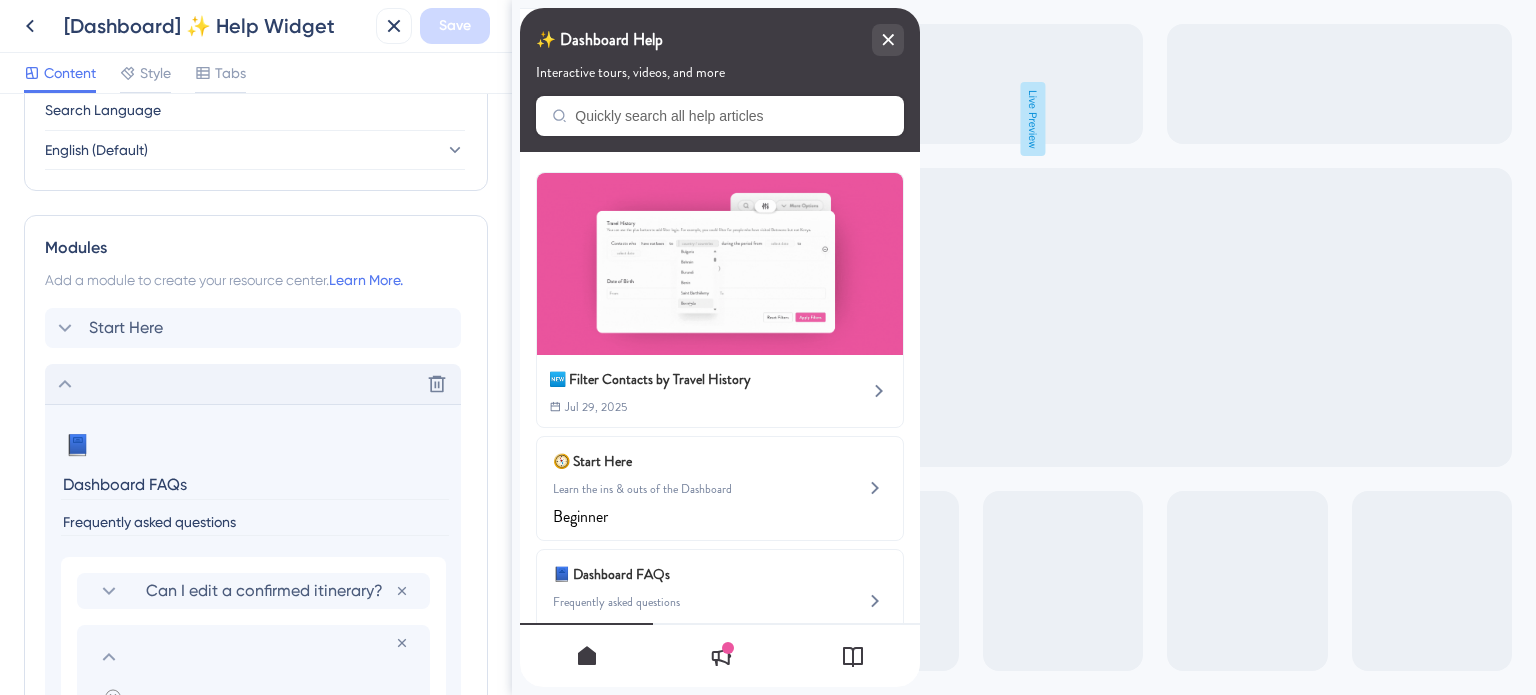 scroll, scrollTop: 974, scrollLeft: 0, axis: vertical 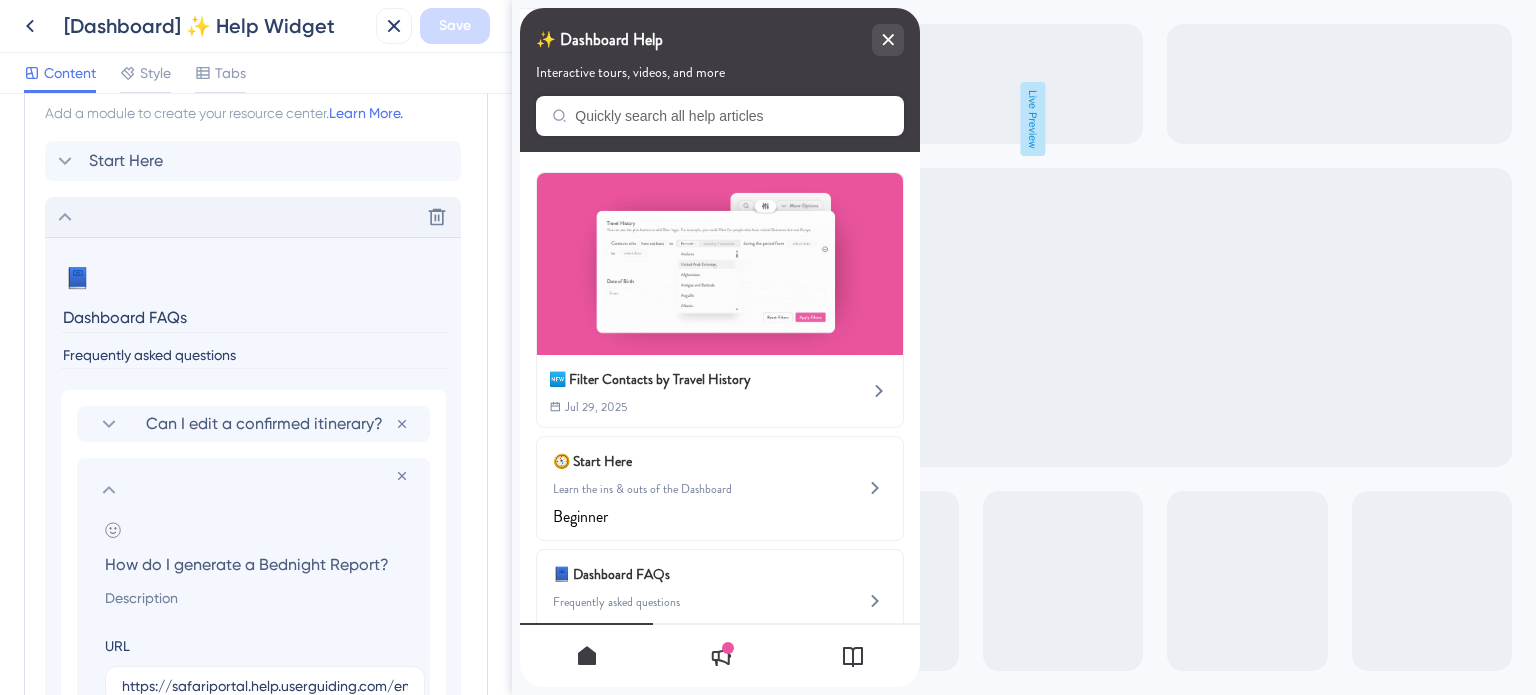 click 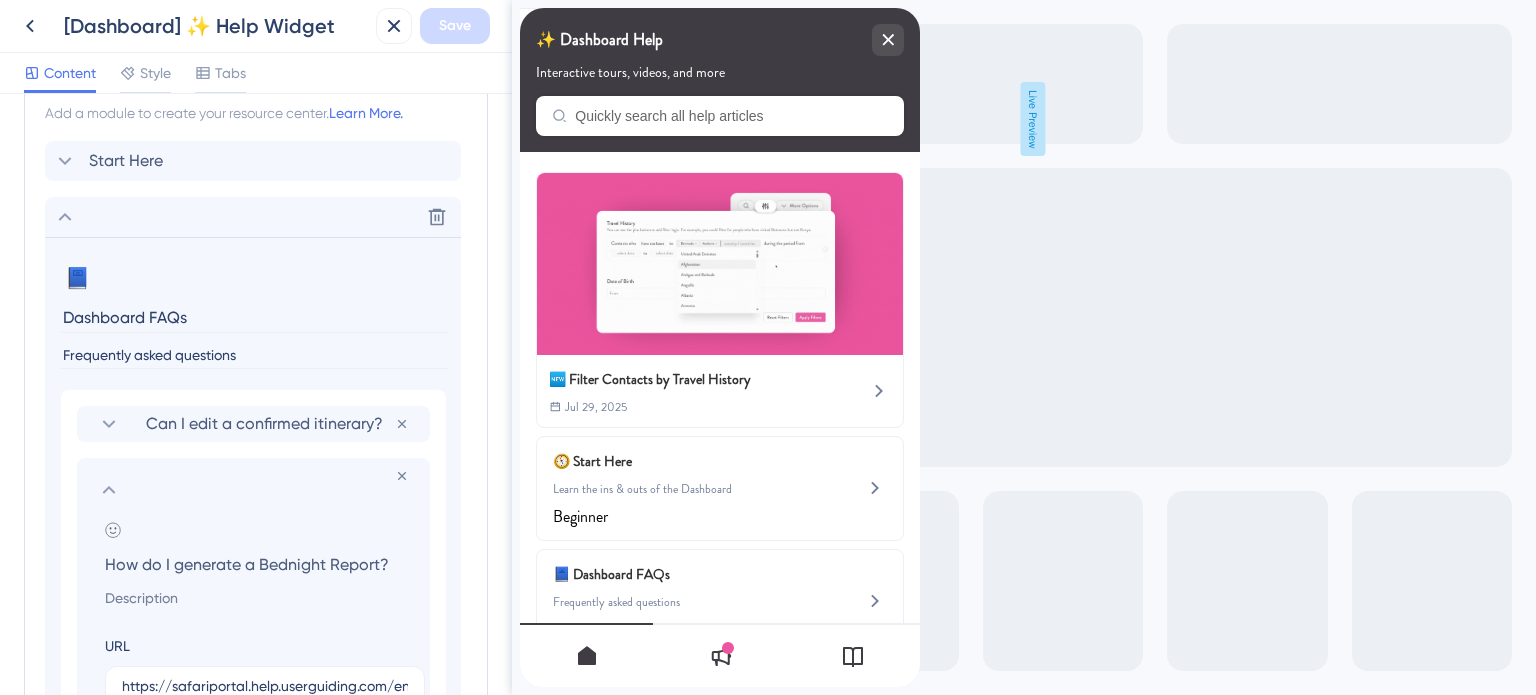 scroll, scrollTop: 807, scrollLeft: 0, axis: vertical 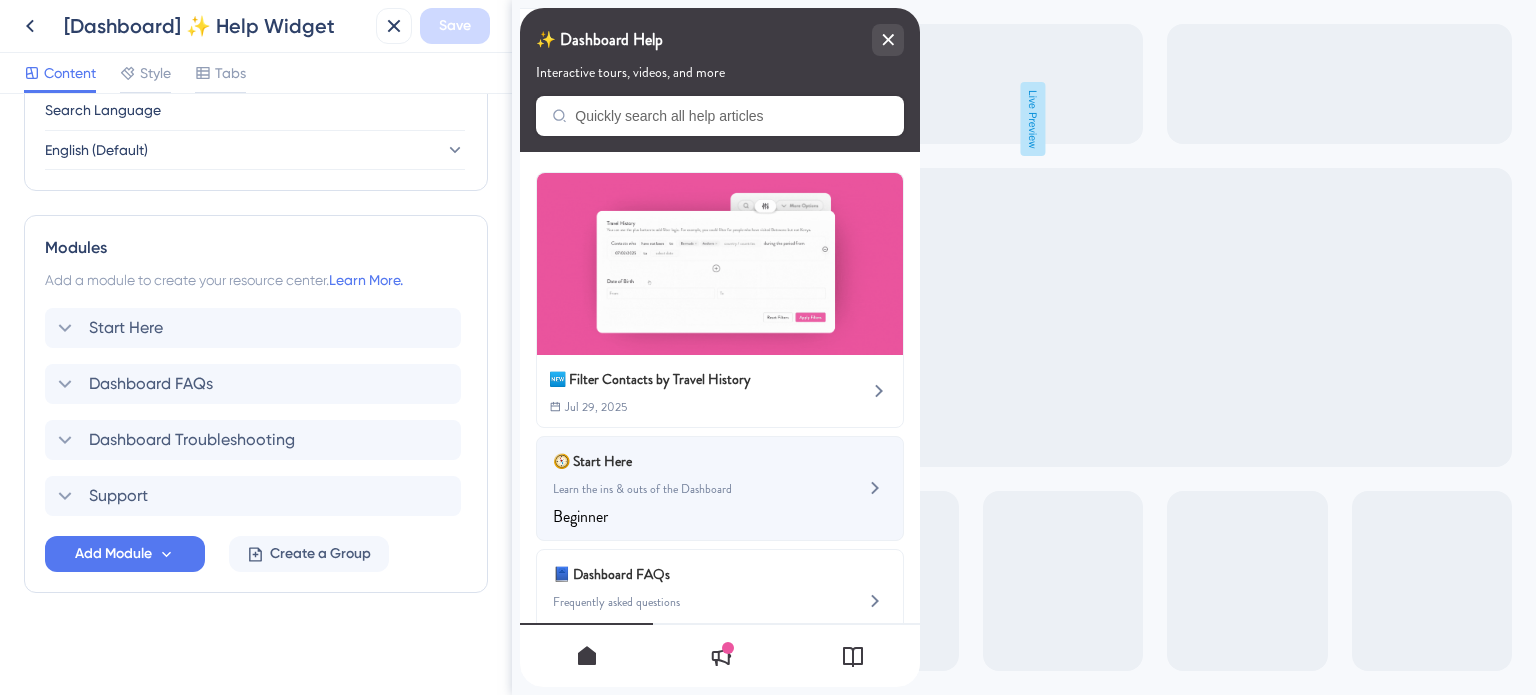click on "🧭   Start Here" at bounding box center (670, 461) 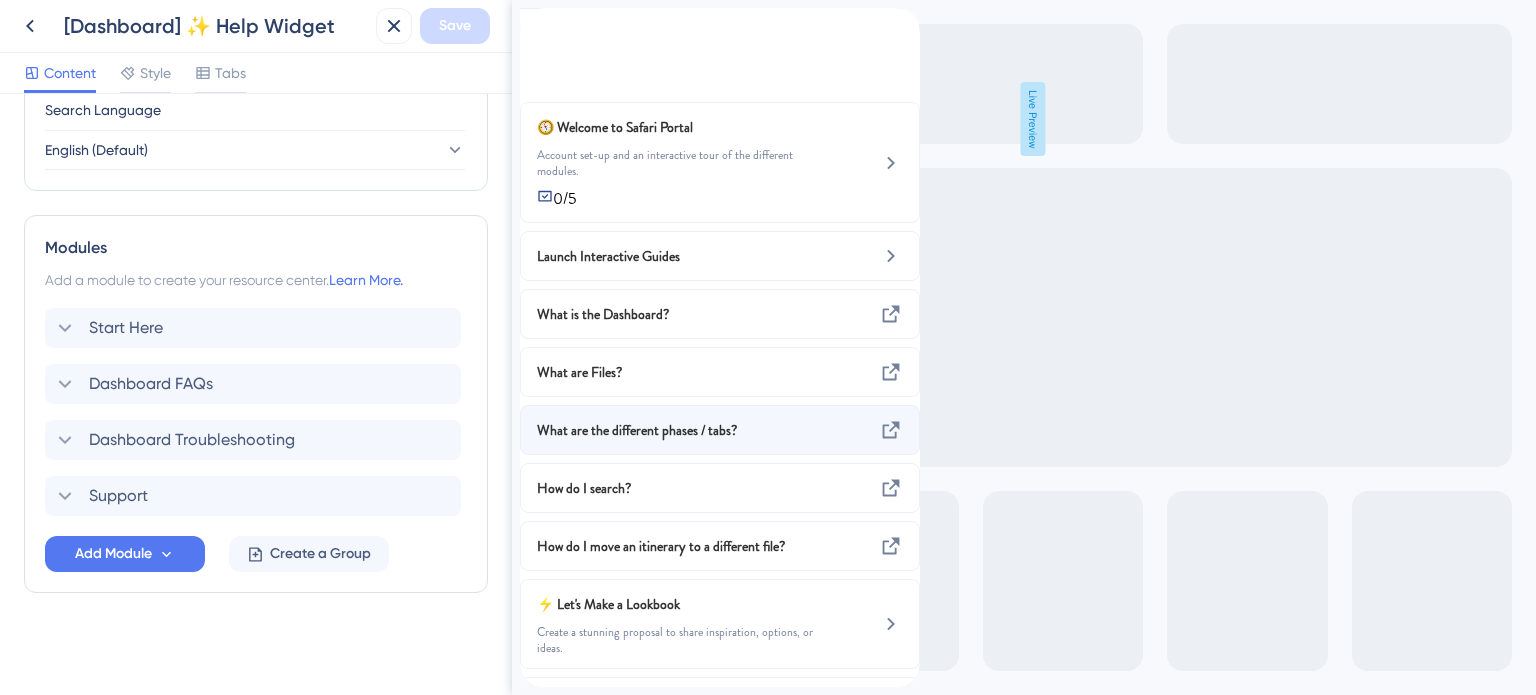 scroll, scrollTop: 144, scrollLeft: 0, axis: vertical 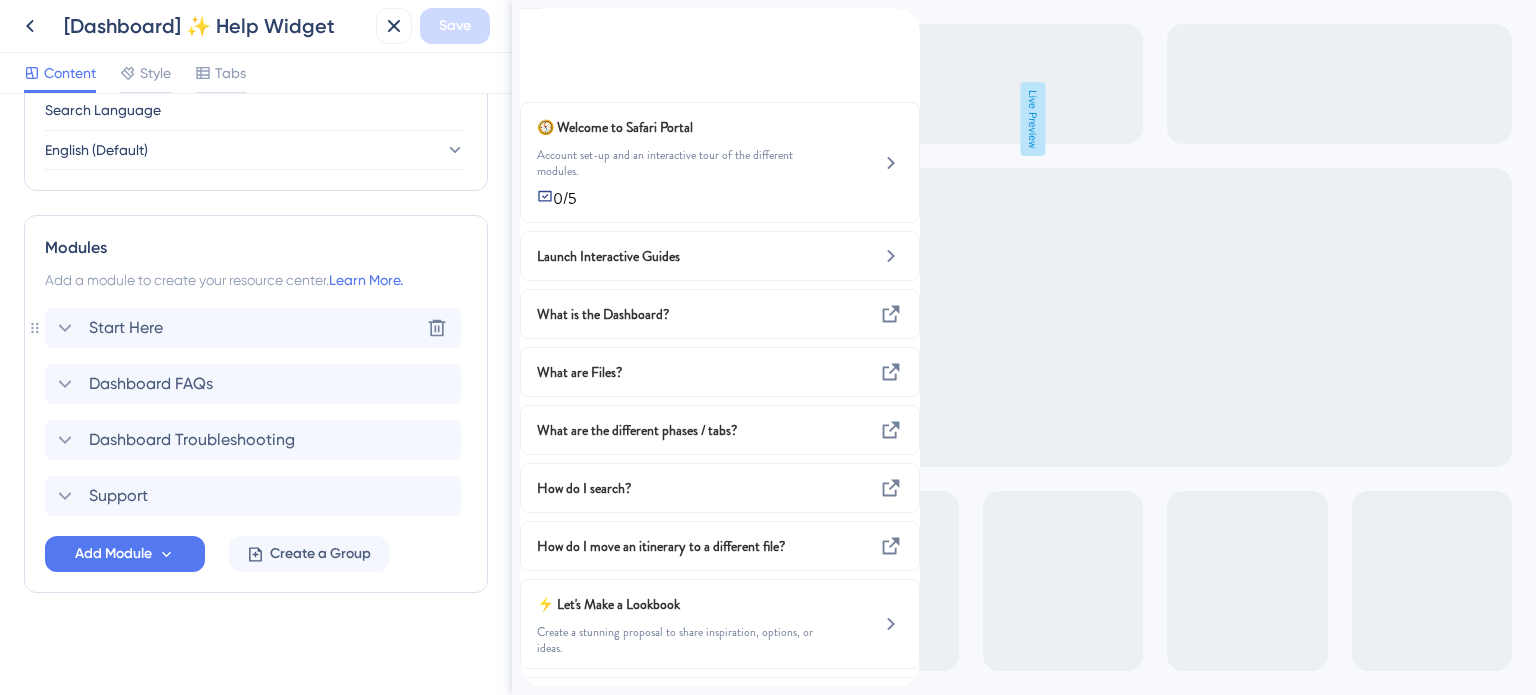 click 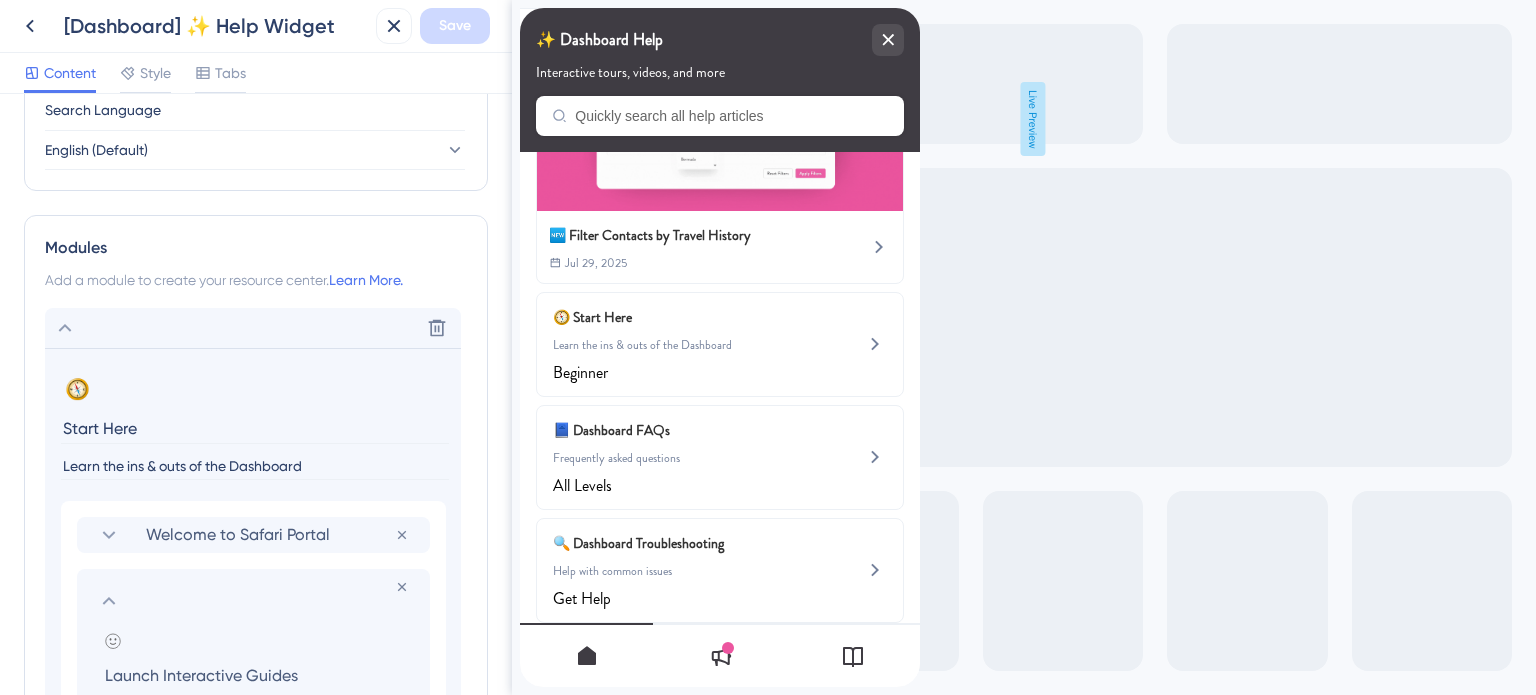 scroll, scrollTop: 275, scrollLeft: 0, axis: vertical 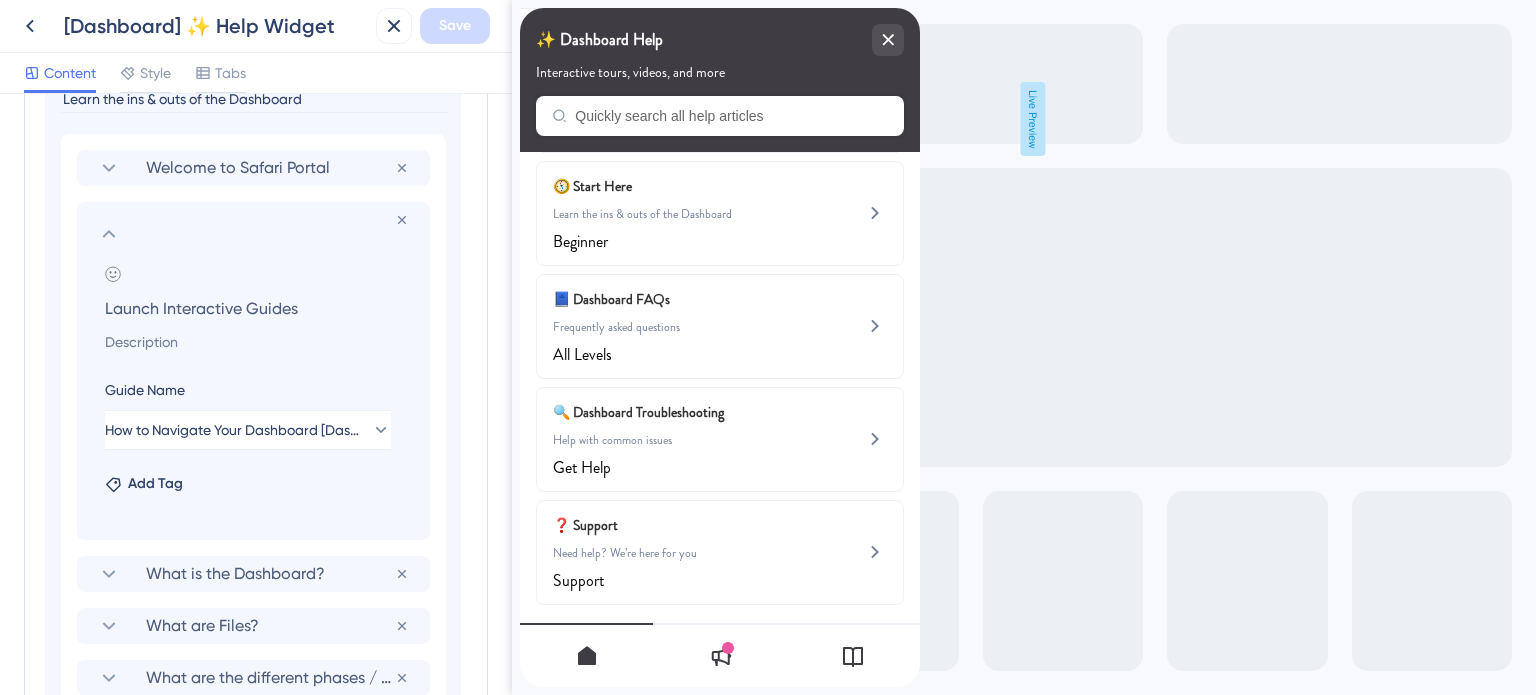 click 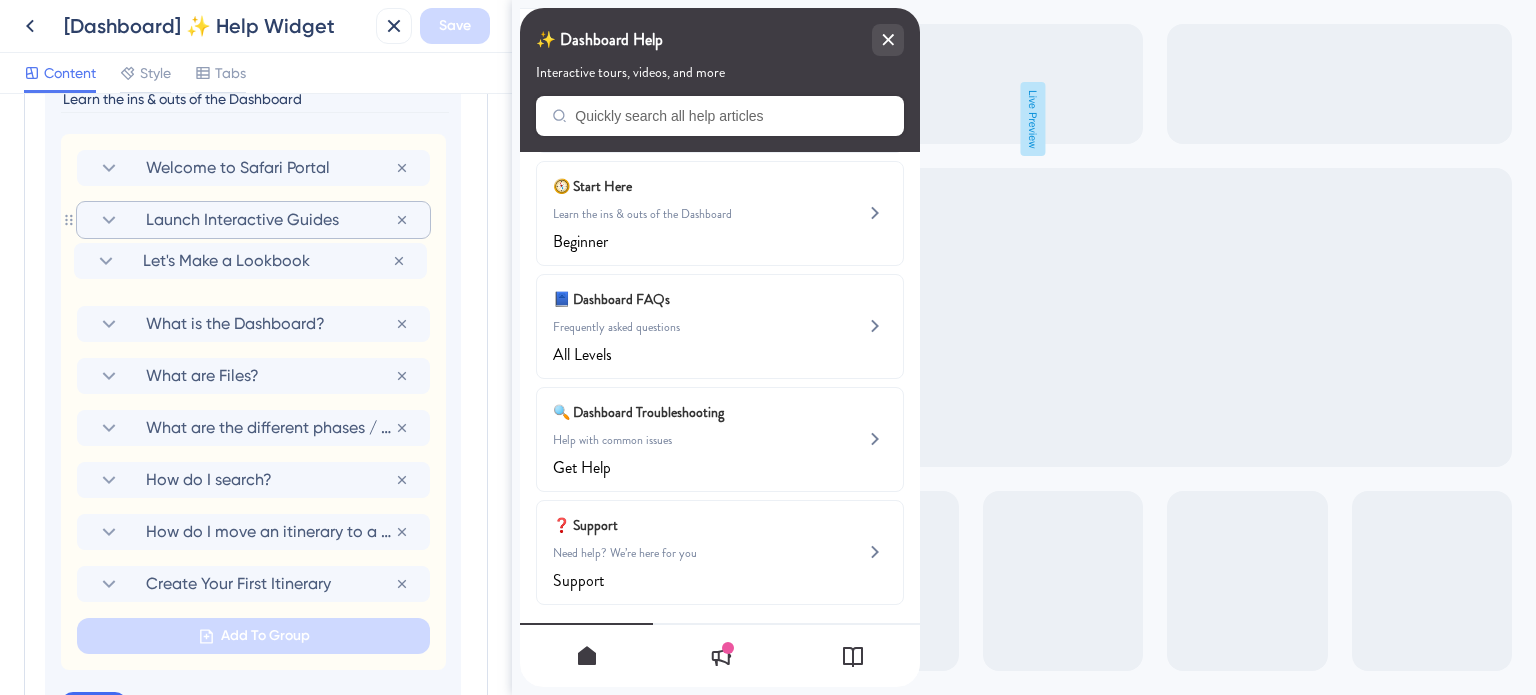 drag, startPoint x: 65, startPoint y: 532, endPoint x: 65, endPoint y: 257, distance: 275 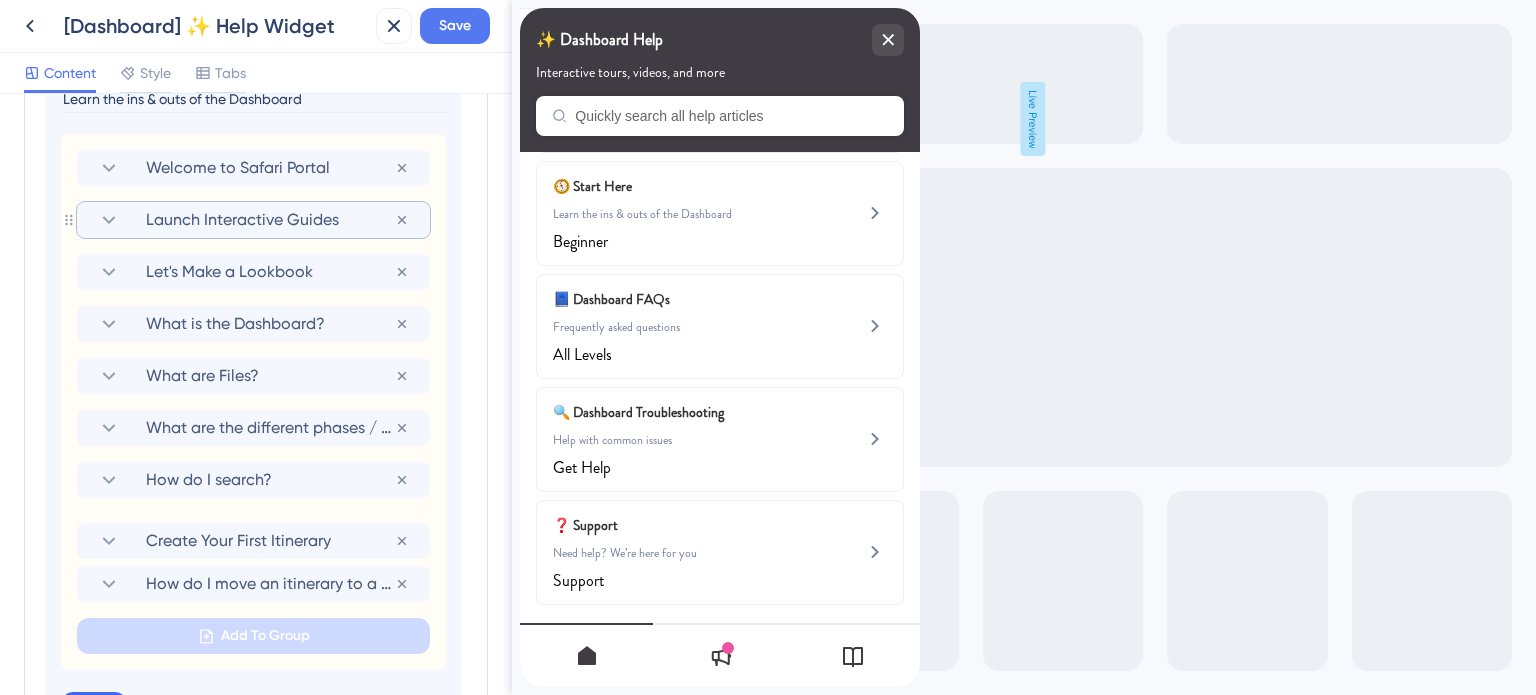 scroll, scrollTop: 1176, scrollLeft: 0, axis: vertical 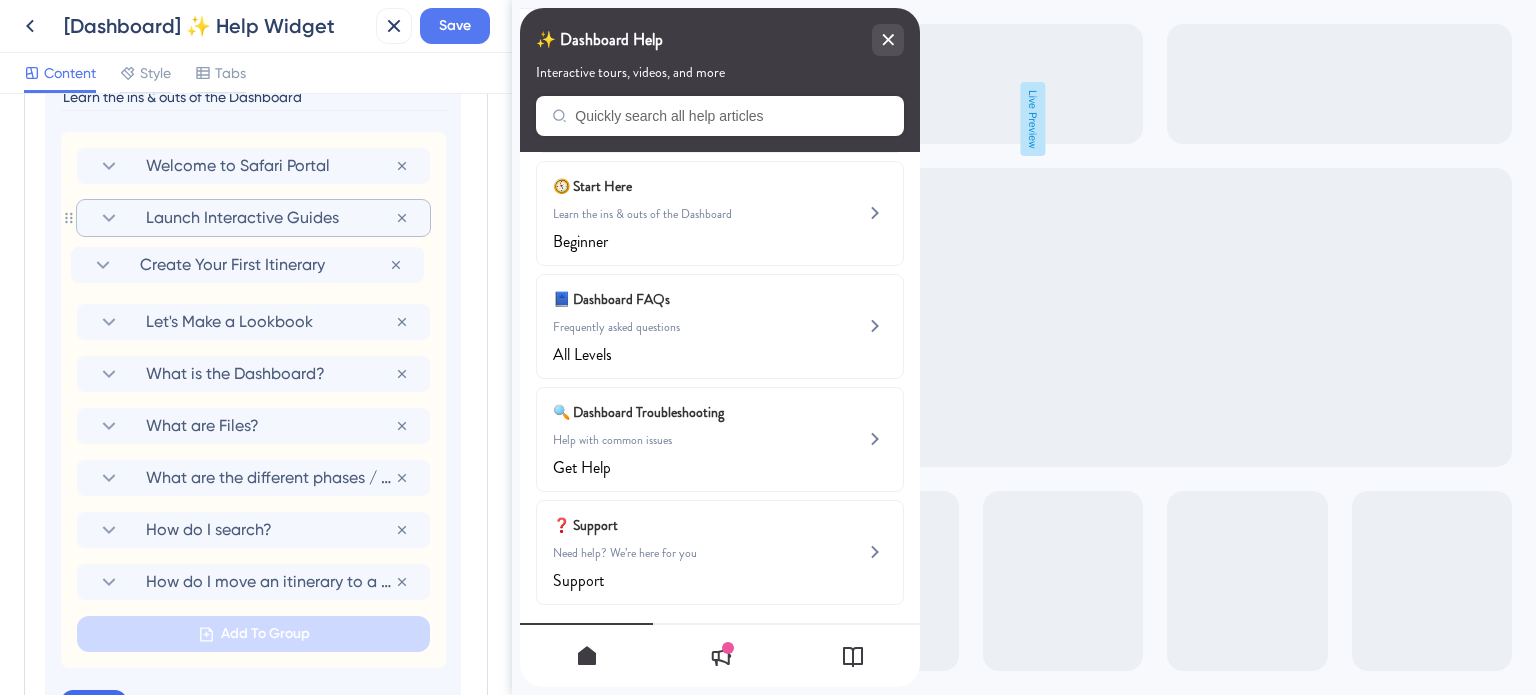 drag, startPoint x: 66, startPoint y: 583, endPoint x: 60, endPoint y: 260, distance: 323.05573 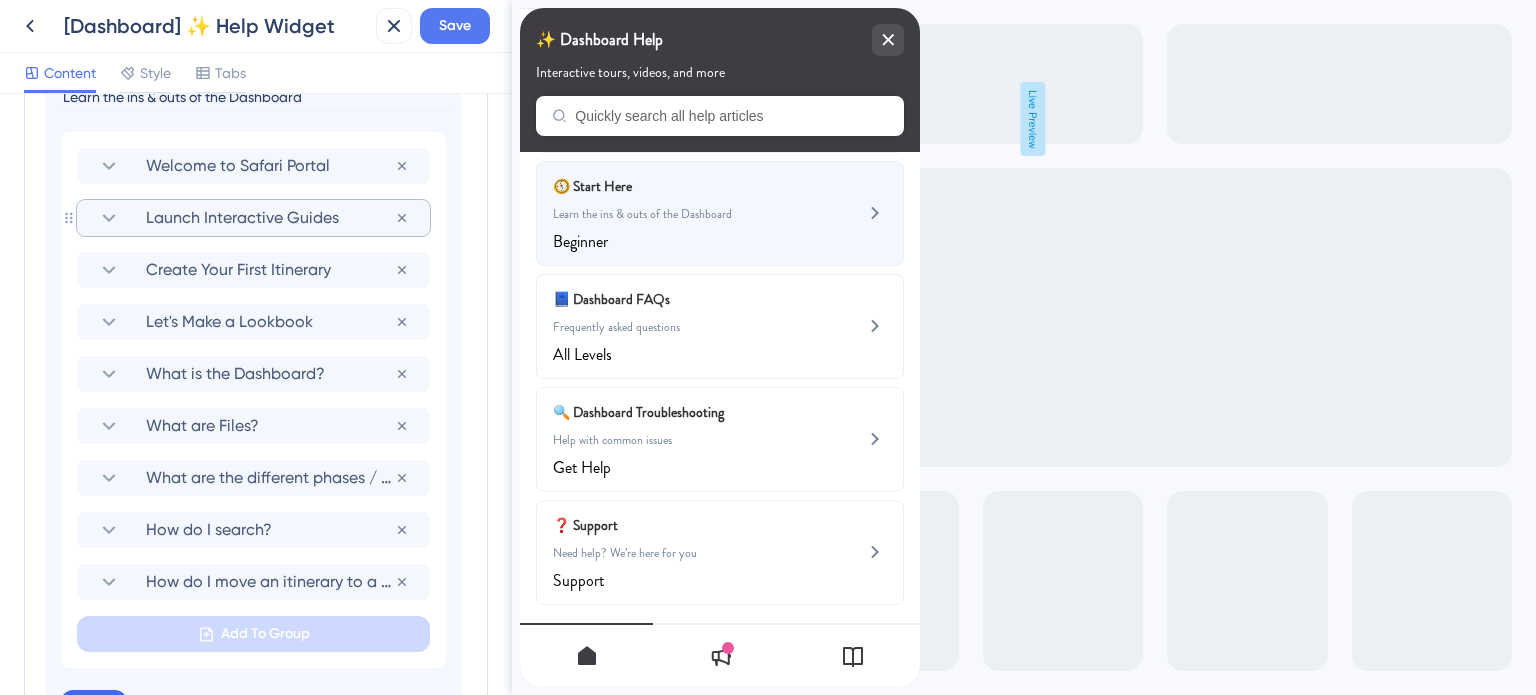 click on "🧭   Start Here Learn the ins & outs of the Dashboard Beginner" at bounding box center (686, 213) 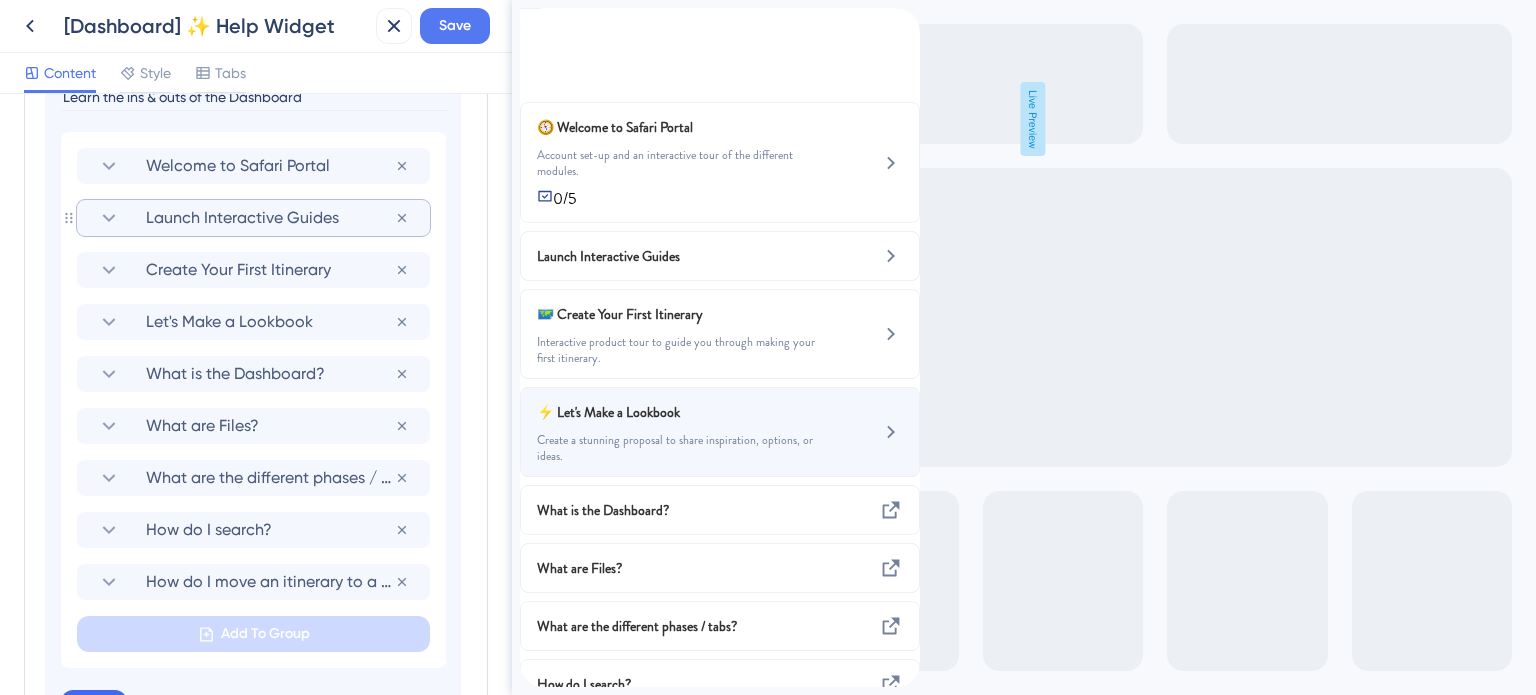 scroll, scrollTop: 0, scrollLeft: 0, axis: both 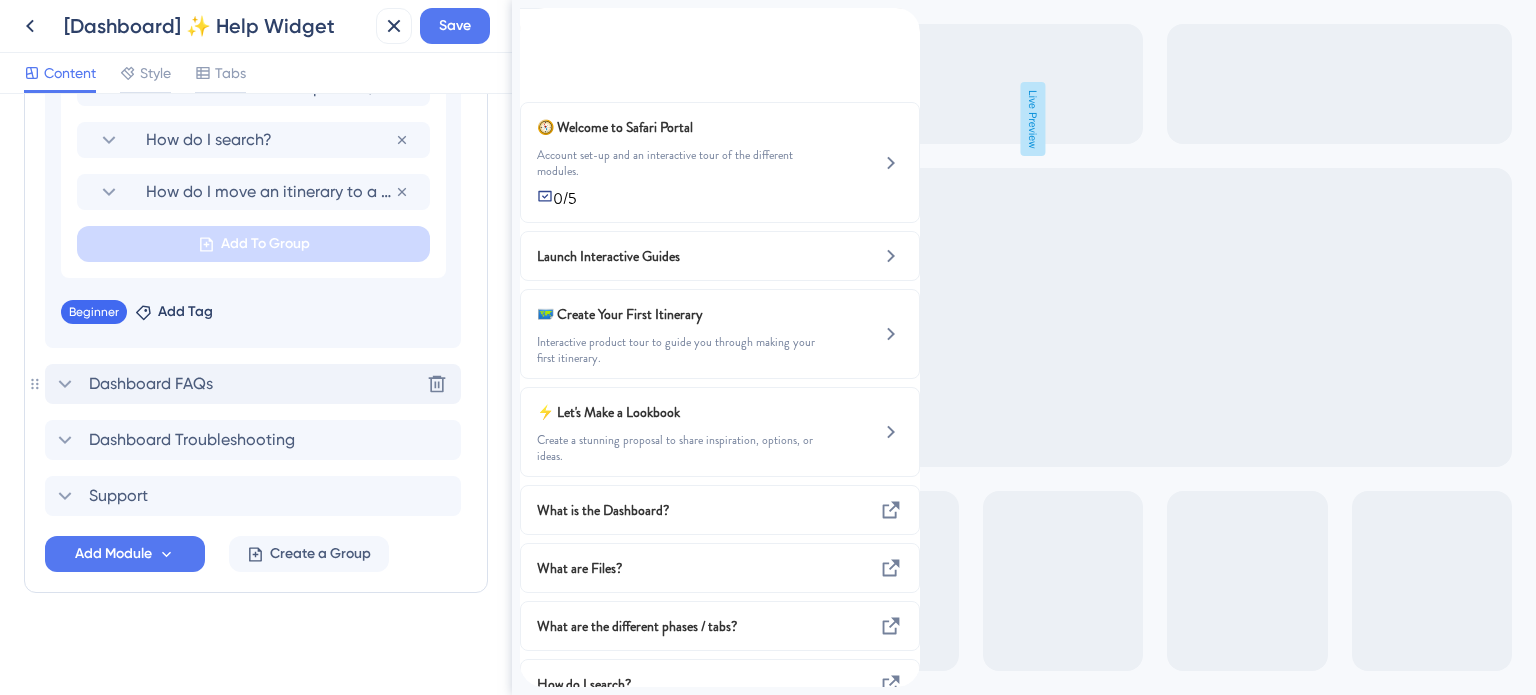 click 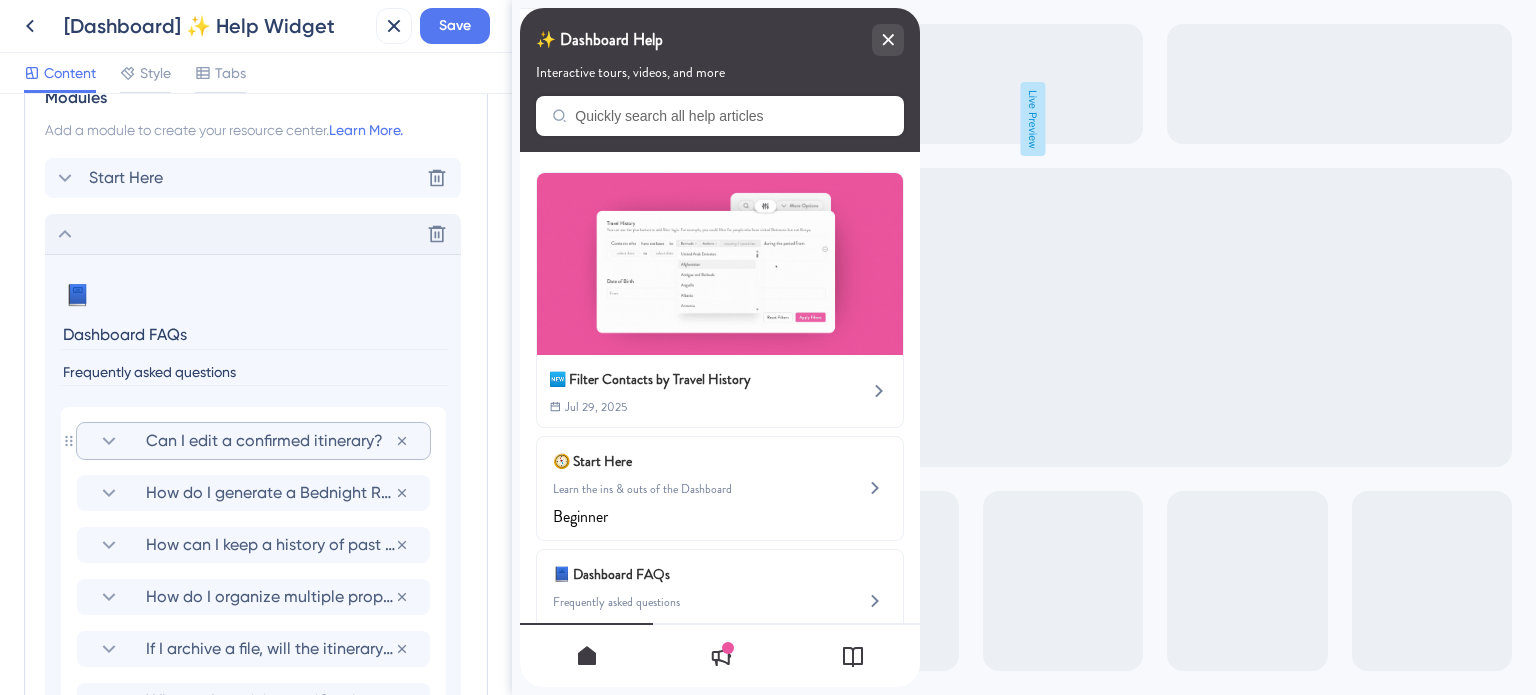 scroll, scrollTop: 896, scrollLeft: 0, axis: vertical 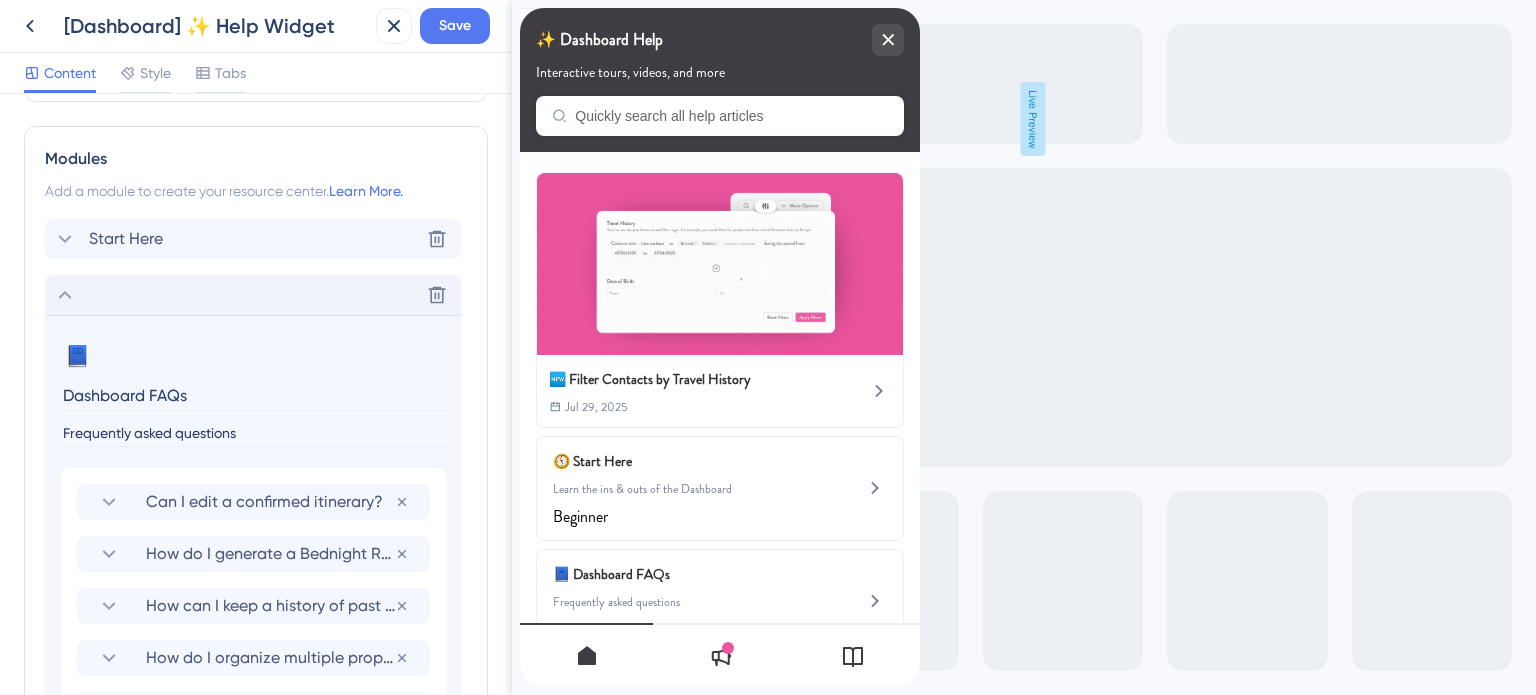 click 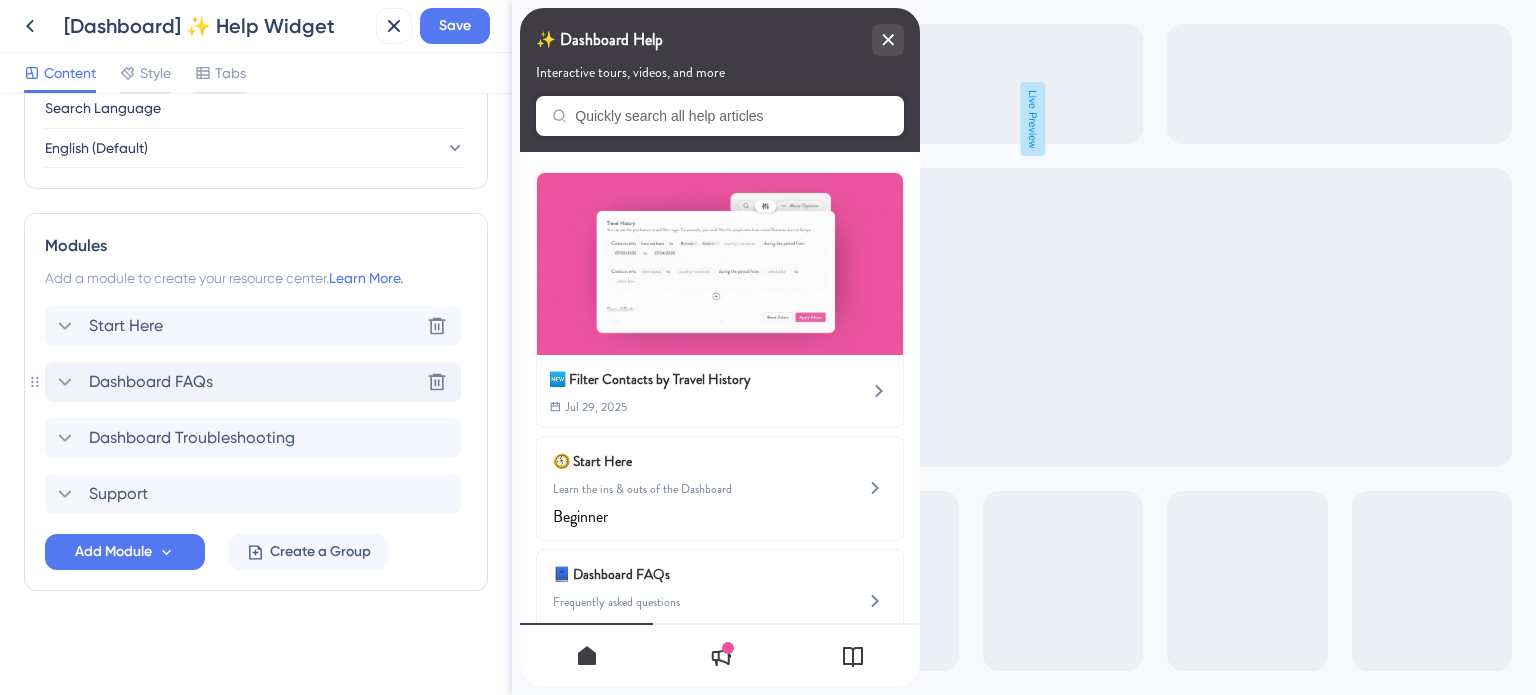 scroll, scrollTop: 807, scrollLeft: 0, axis: vertical 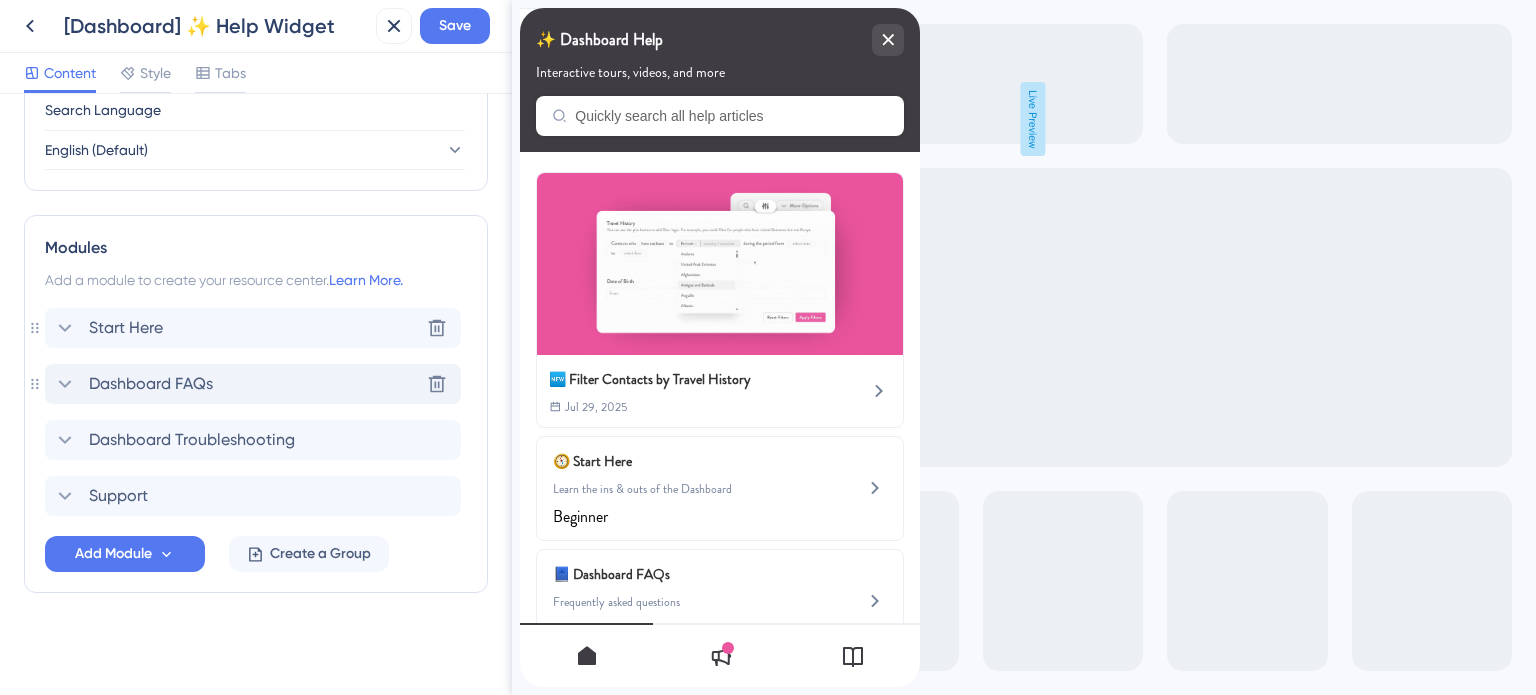 click 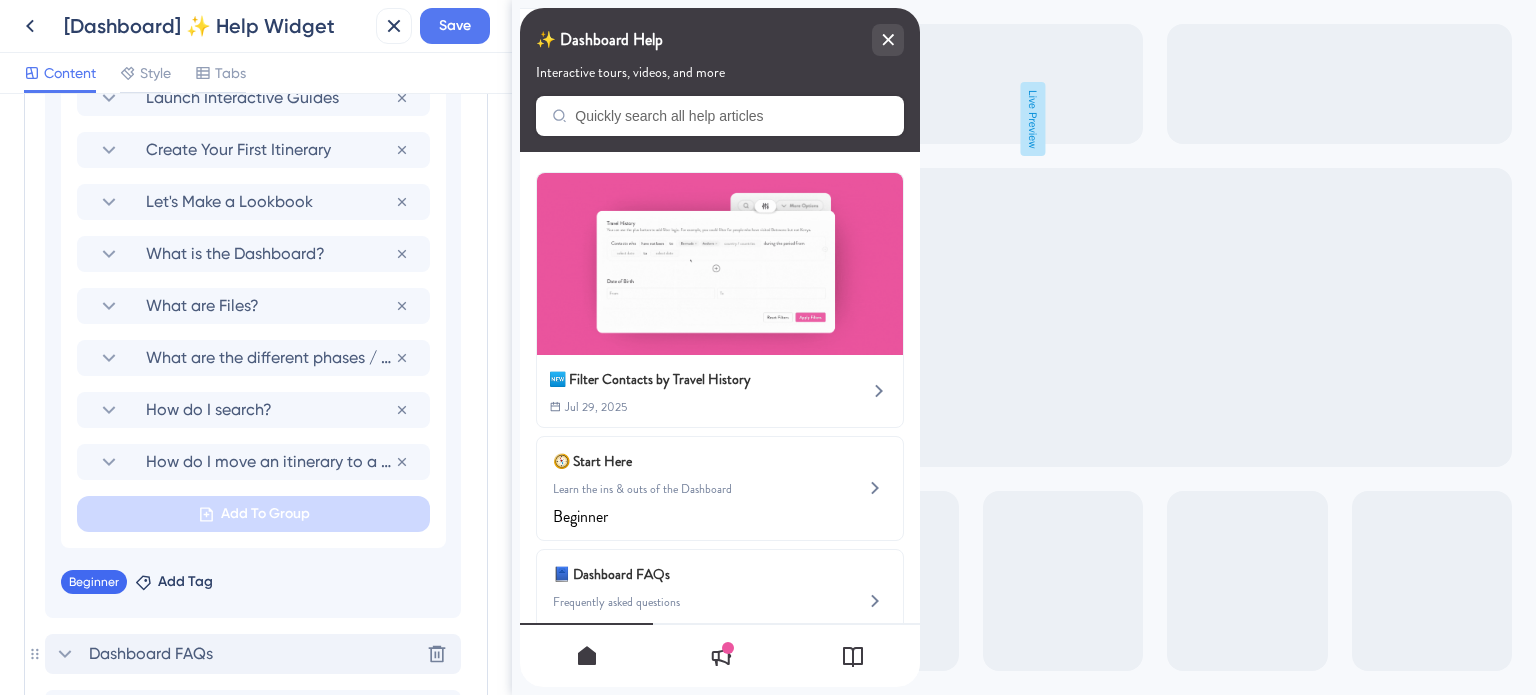 scroll, scrollTop: 1096, scrollLeft: 0, axis: vertical 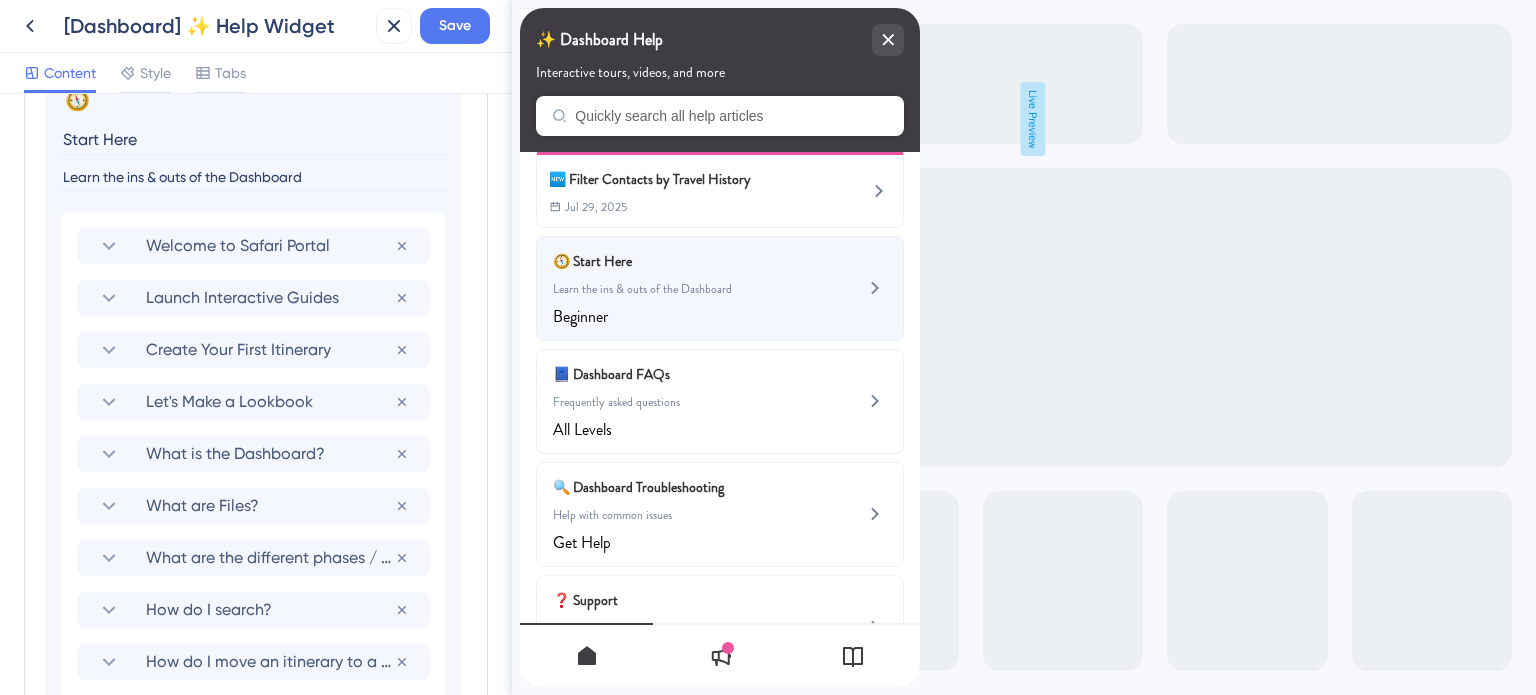 click on "Learn the ins & outs of the Dashboard" at bounding box center (686, 289) 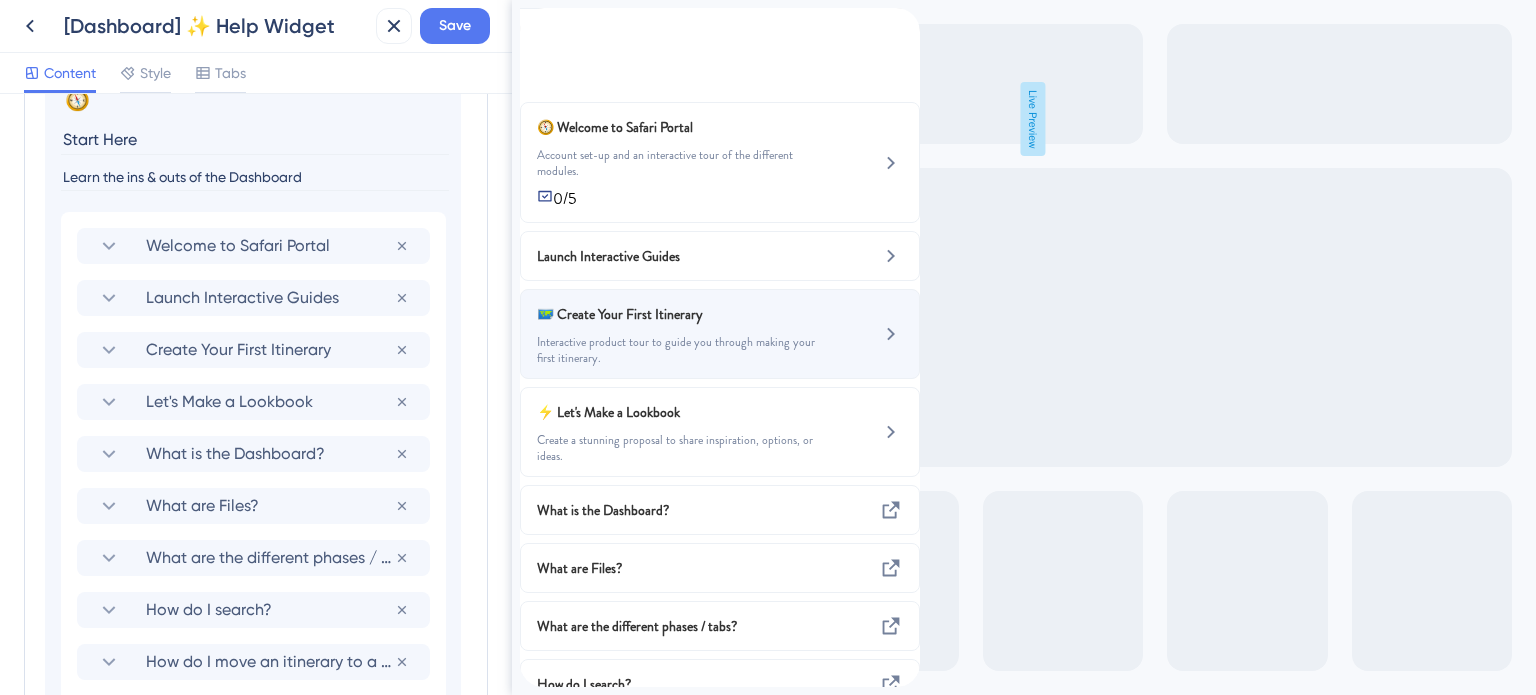 scroll, scrollTop: 144, scrollLeft: 0, axis: vertical 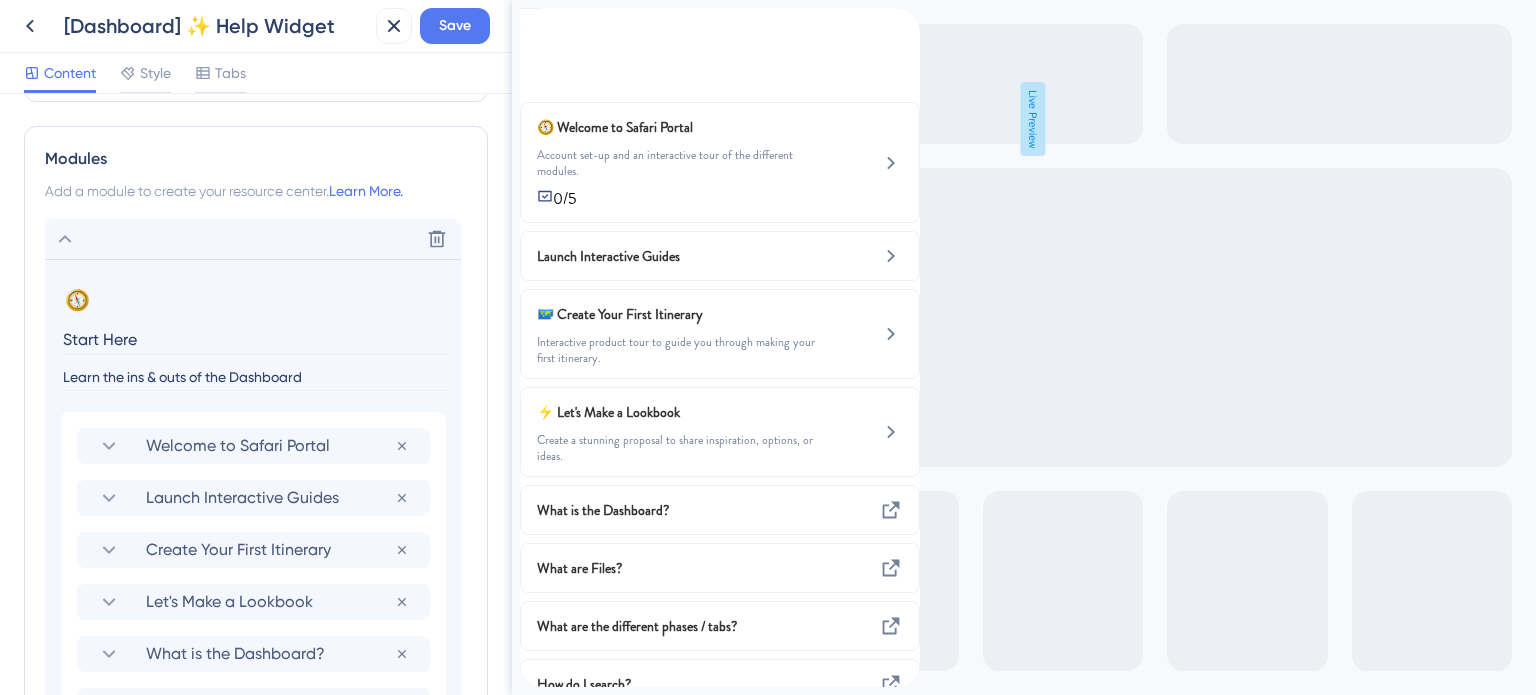 click 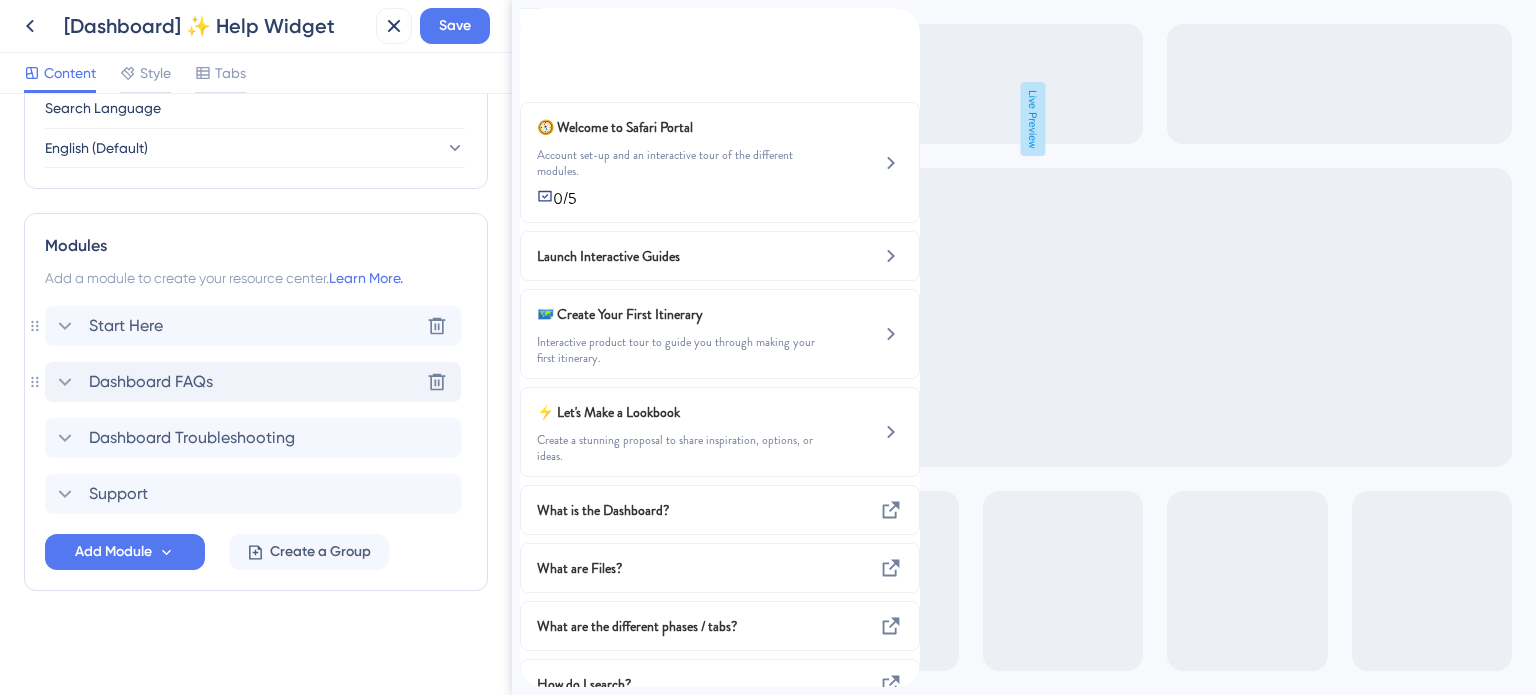 scroll, scrollTop: 807, scrollLeft: 0, axis: vertical 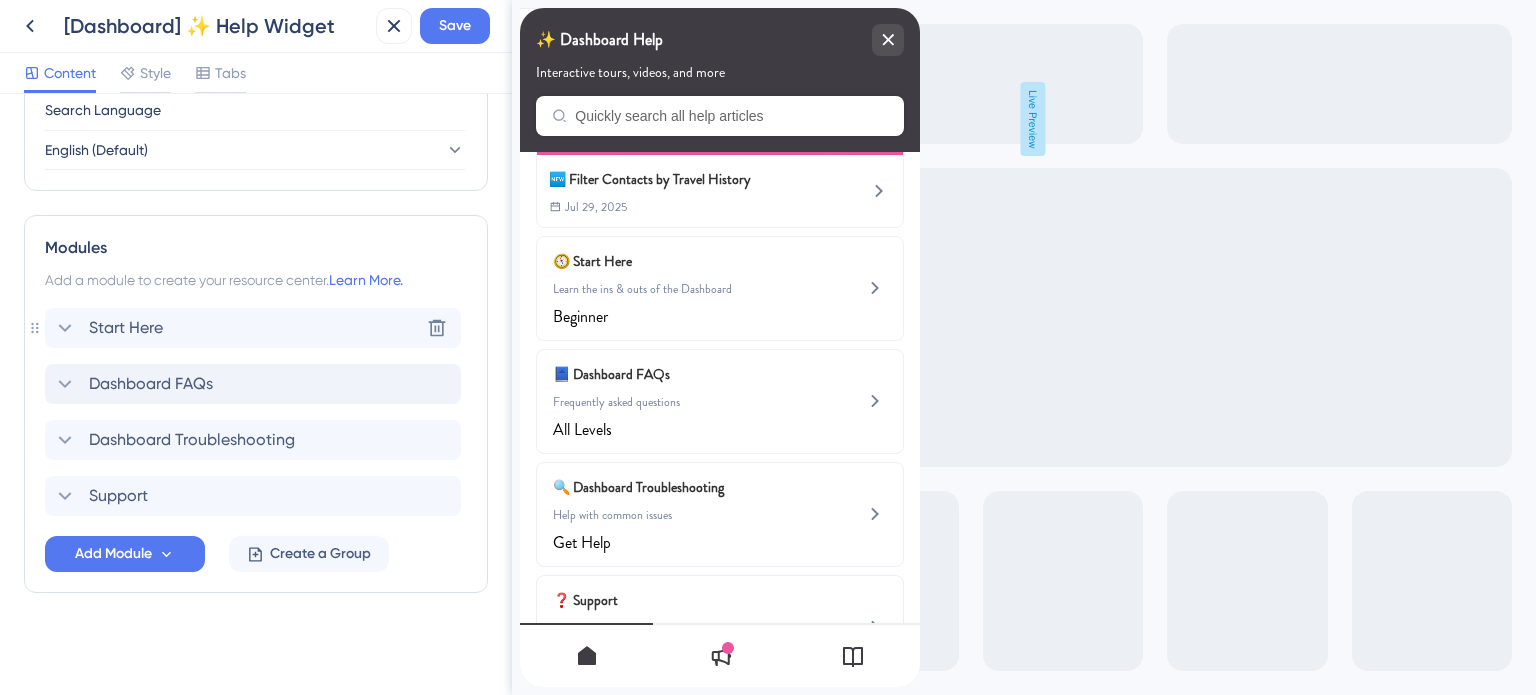 click 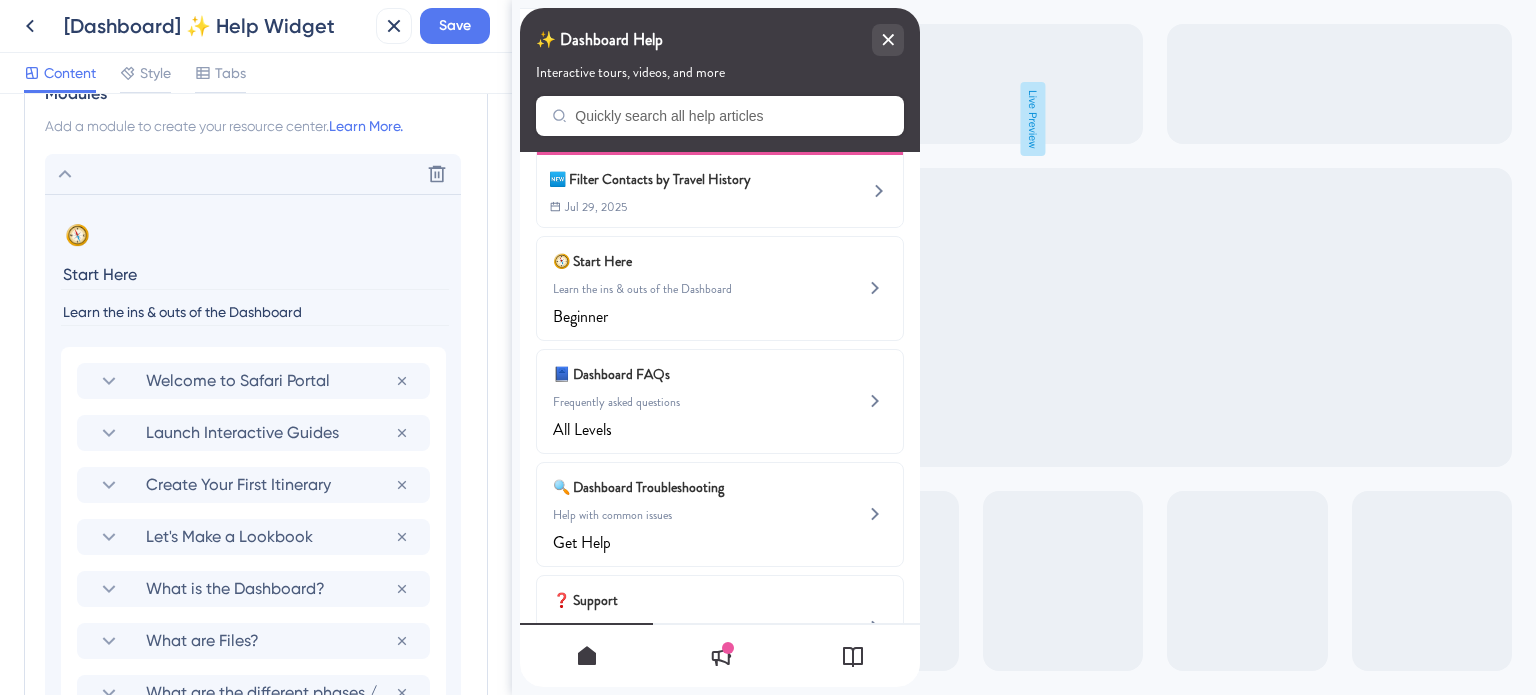 scroll, scrollTop: 996, scrollLeft: 0, axis: vertical 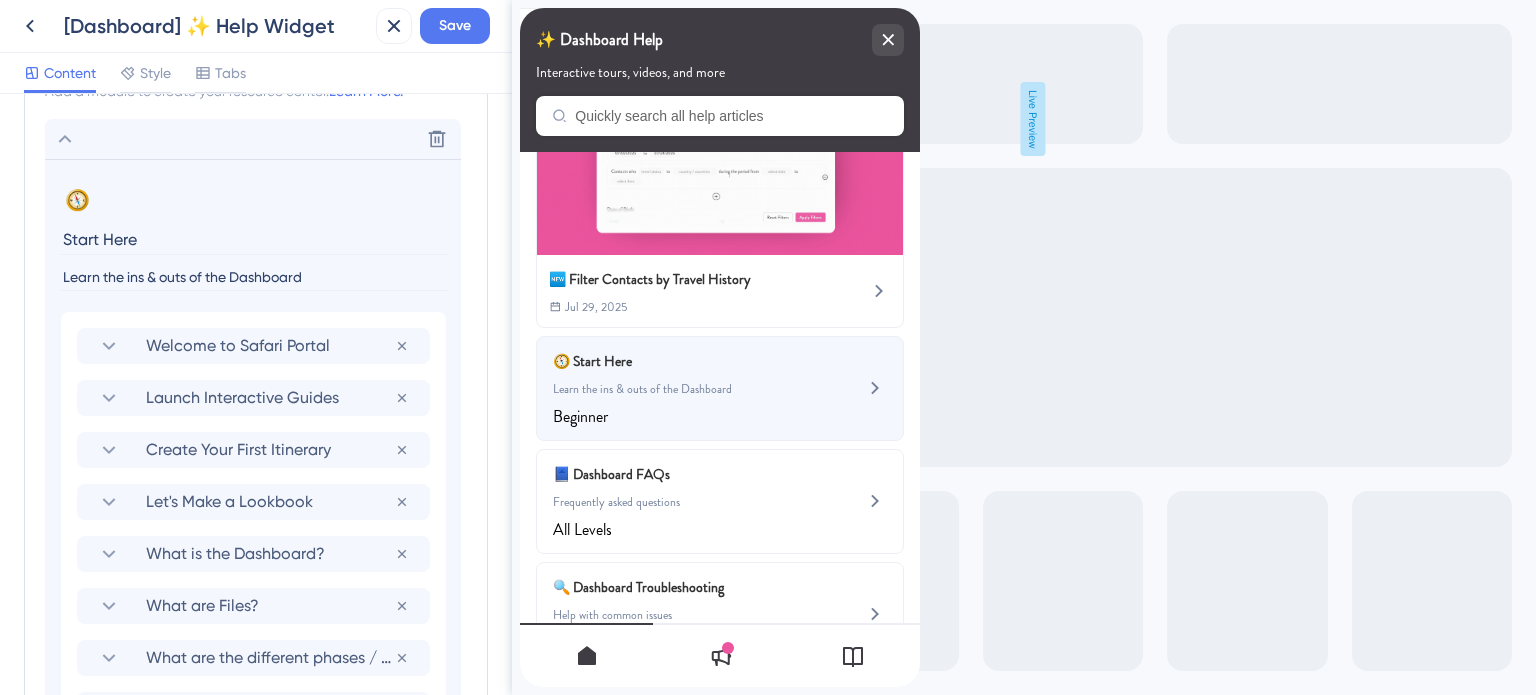 click on "🧭   Start Here Learn the ins & outs of the Dashboard Beginner" at bounding box center [720, 388] 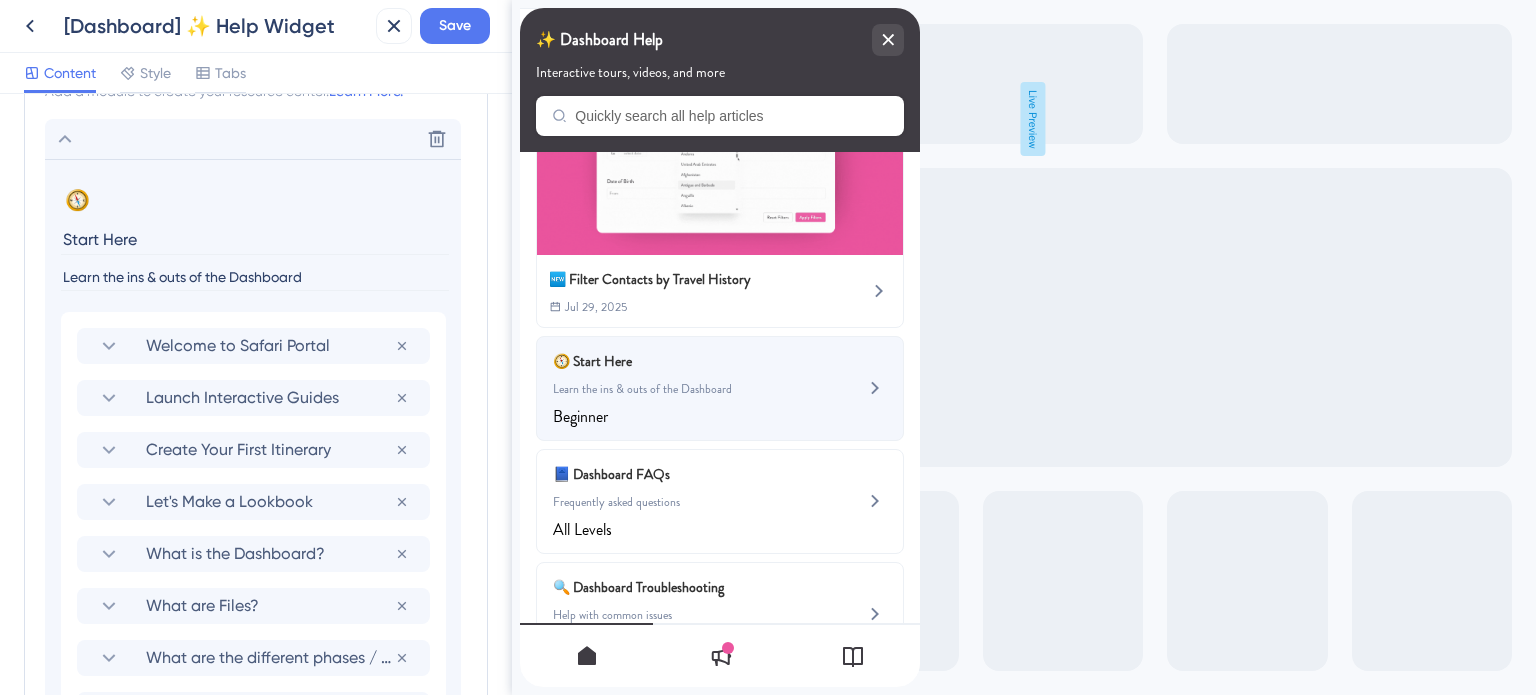 click 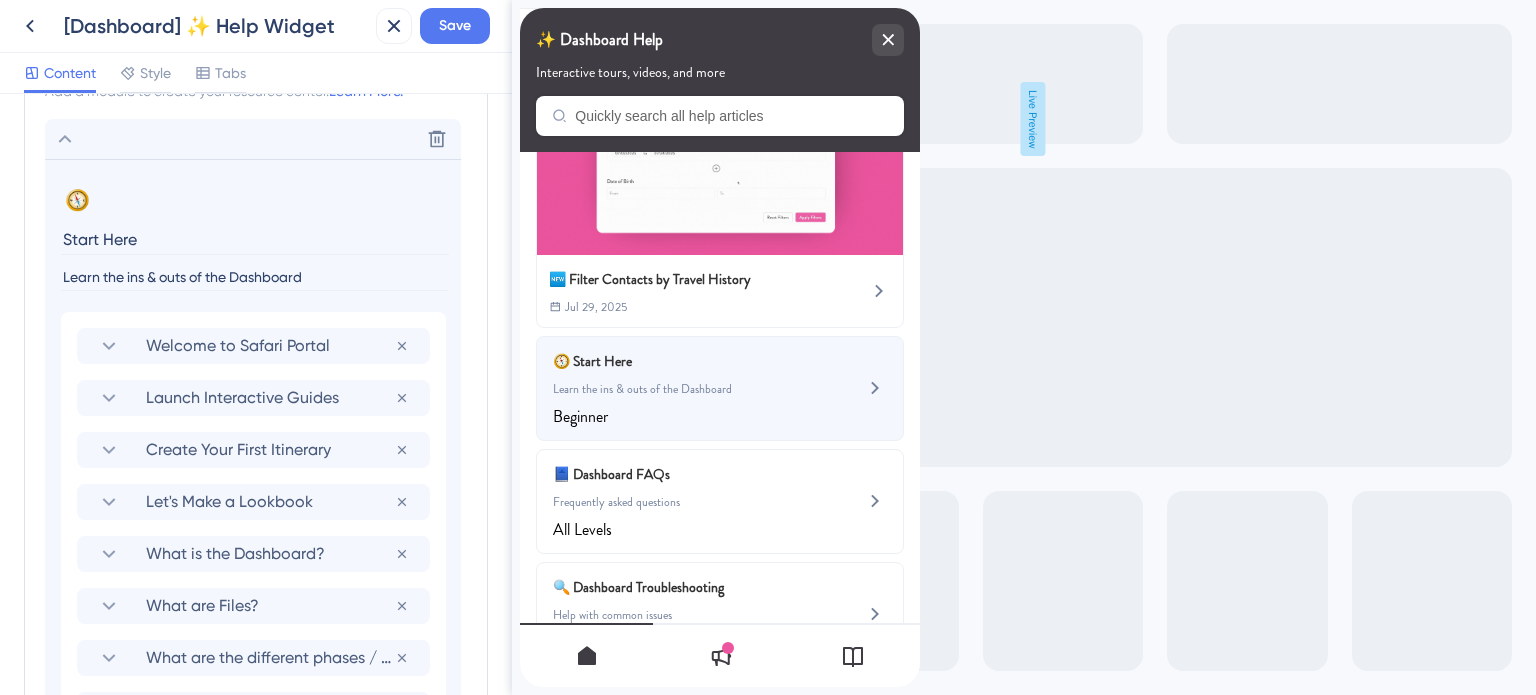 click on "Learn the ins & outs of the Dashboard" at bounding box center [686, 389] 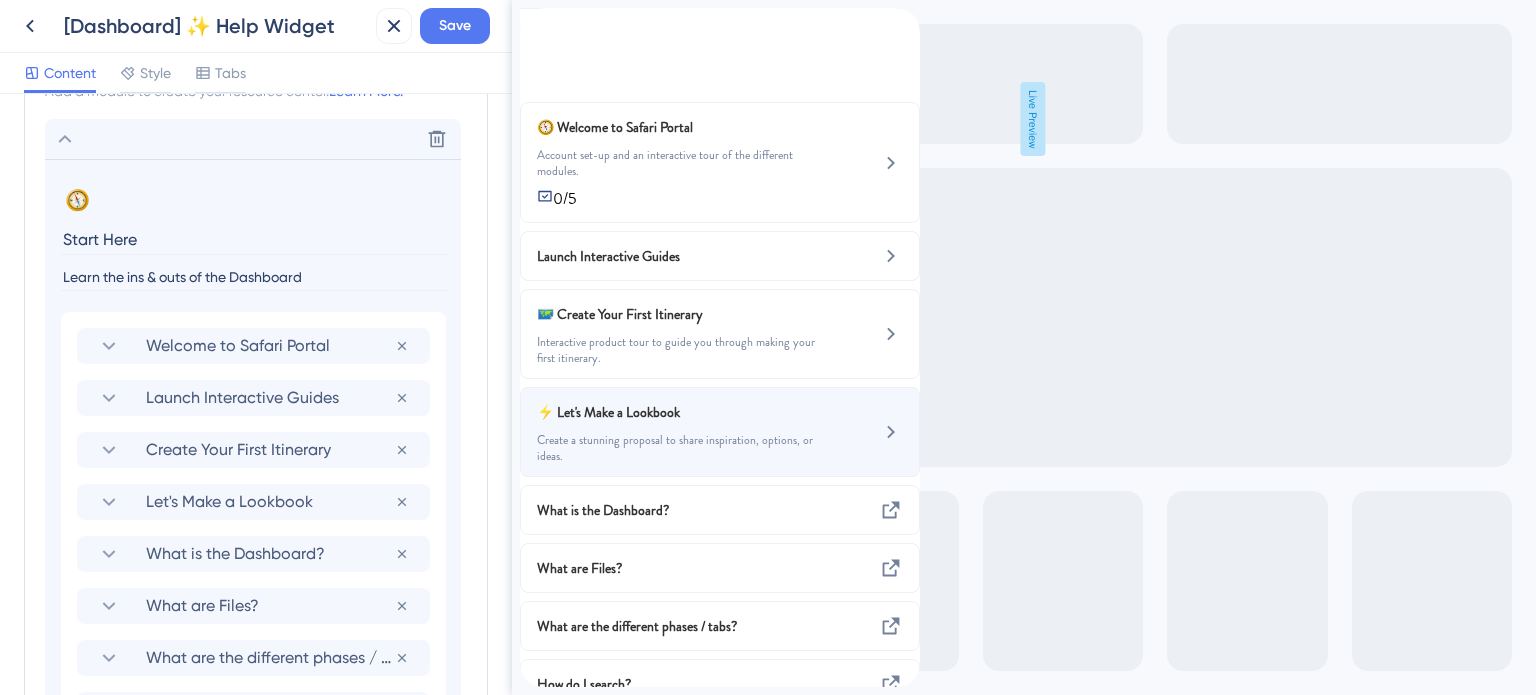 scroll, scrollTop: 0, scrollLeft: 0, axis: both 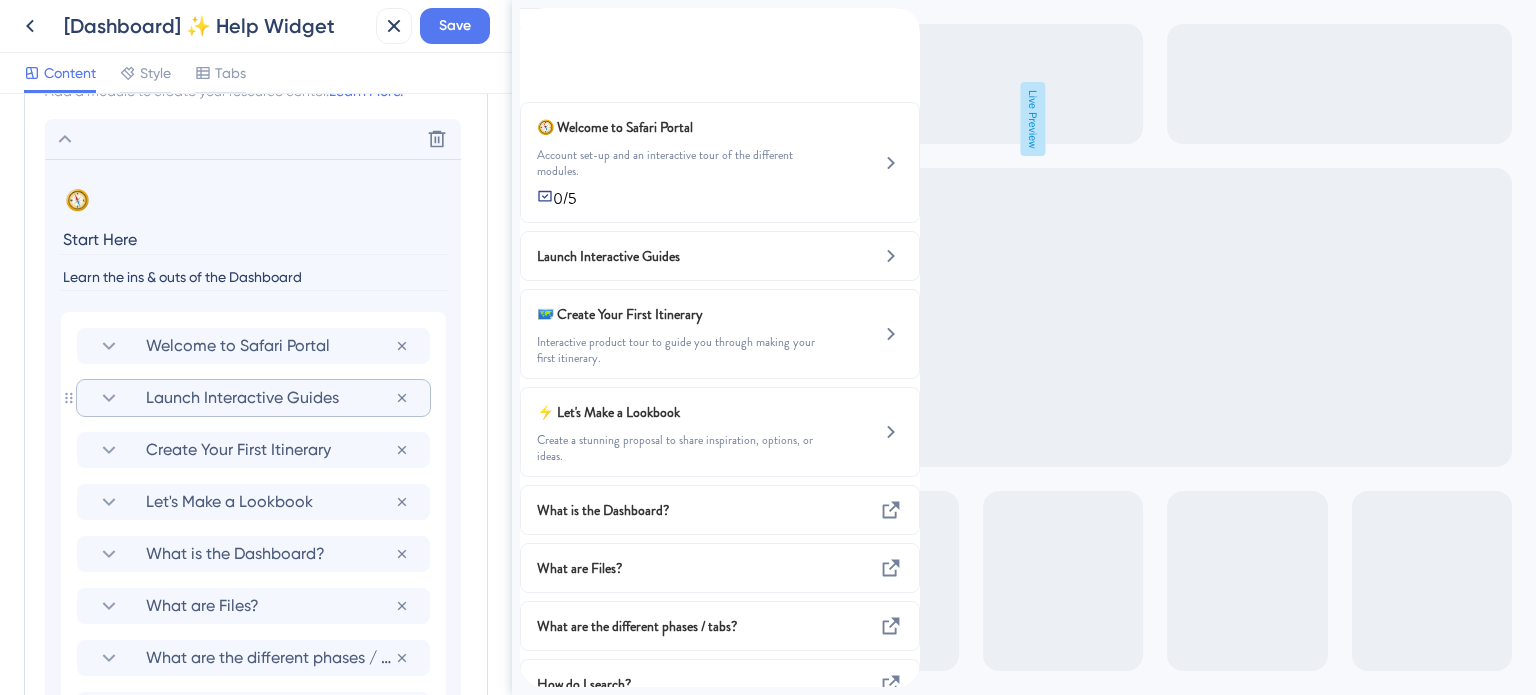 click 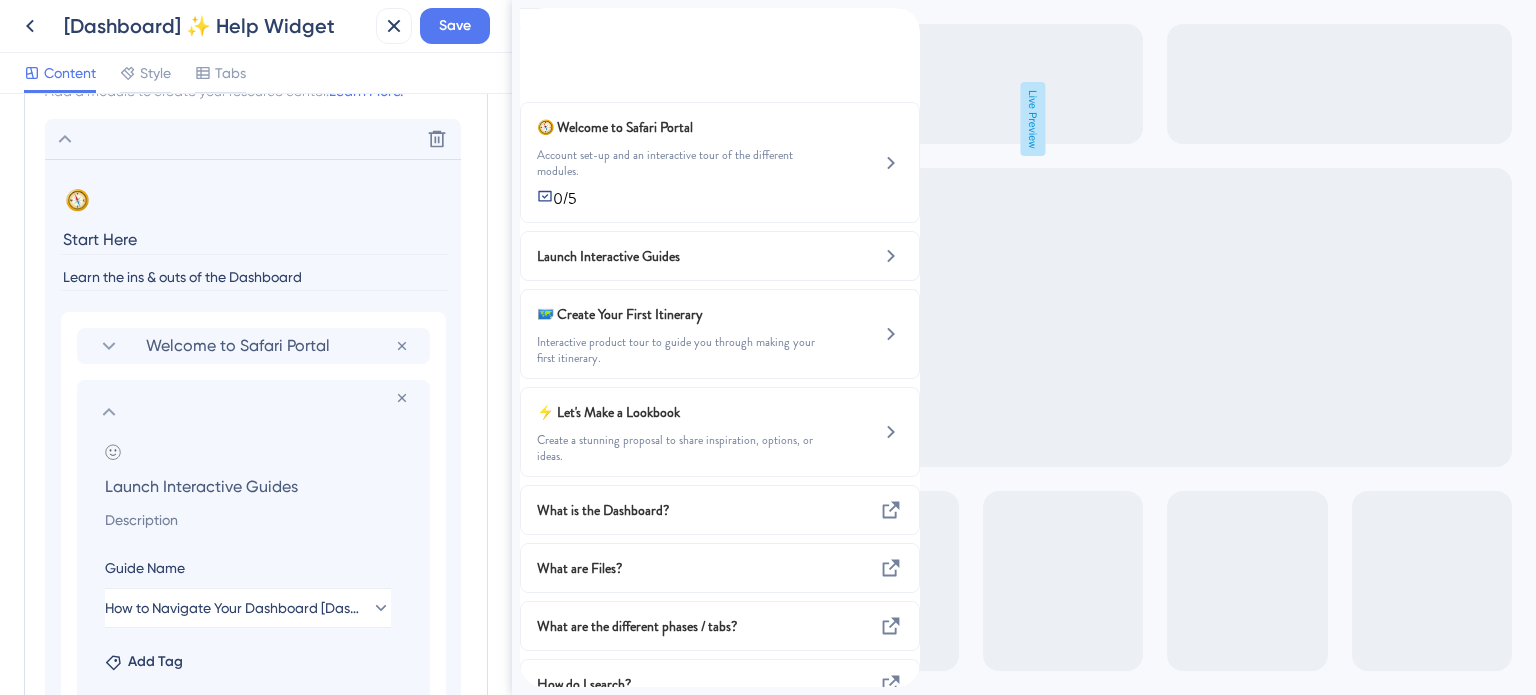click at bounding box center (257, 520) 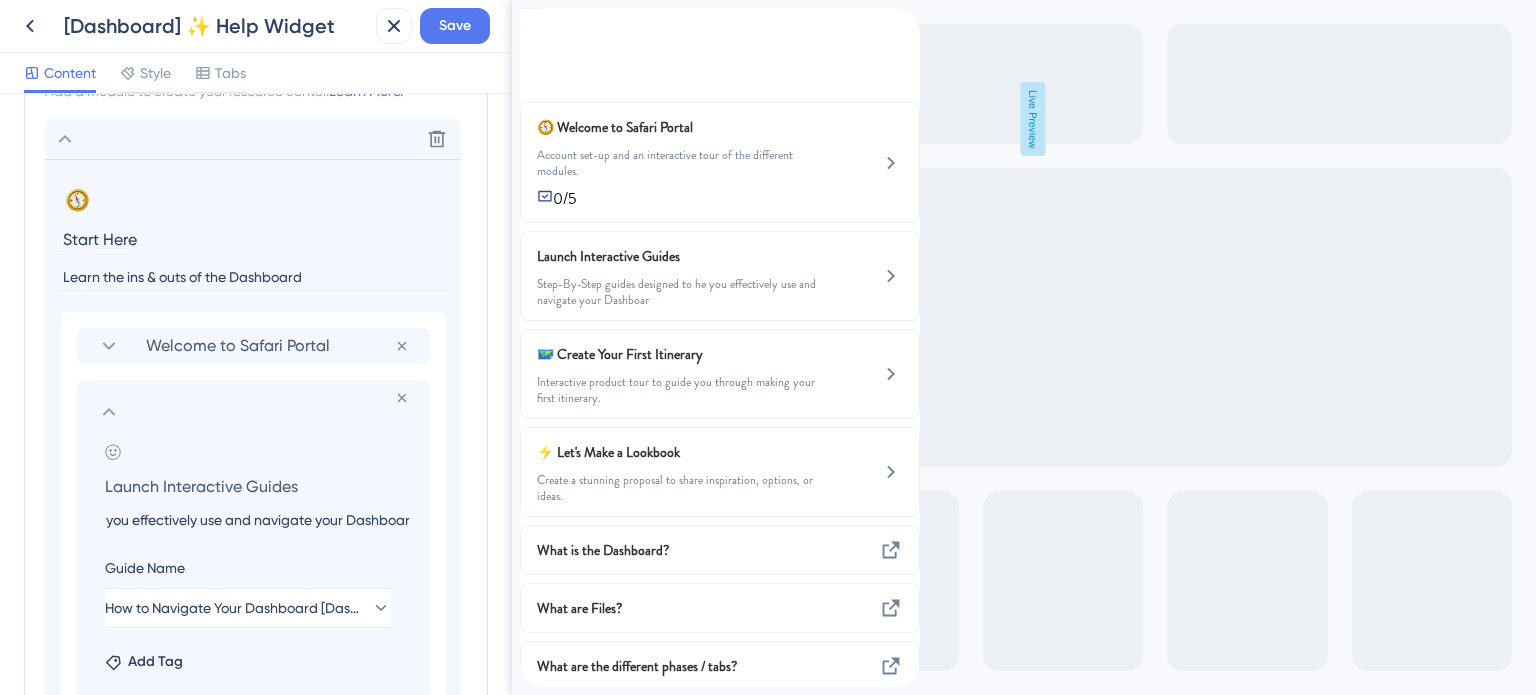 scroll, scrollTop: 0, scrollLeft: 249, axis: horizontal 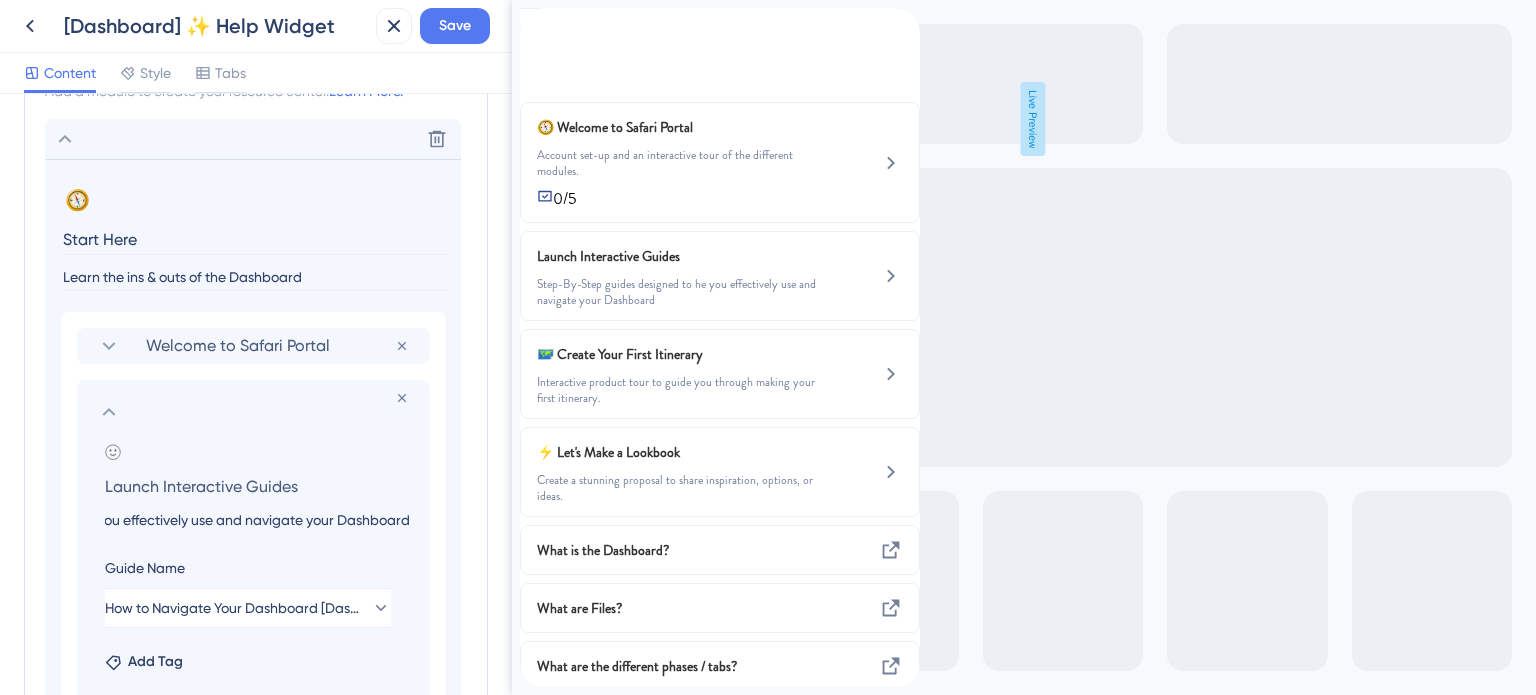 click on "Step-By-Step guides designed to he you effectively use and navigate your Dashboard" at bounding box center [257, 520] 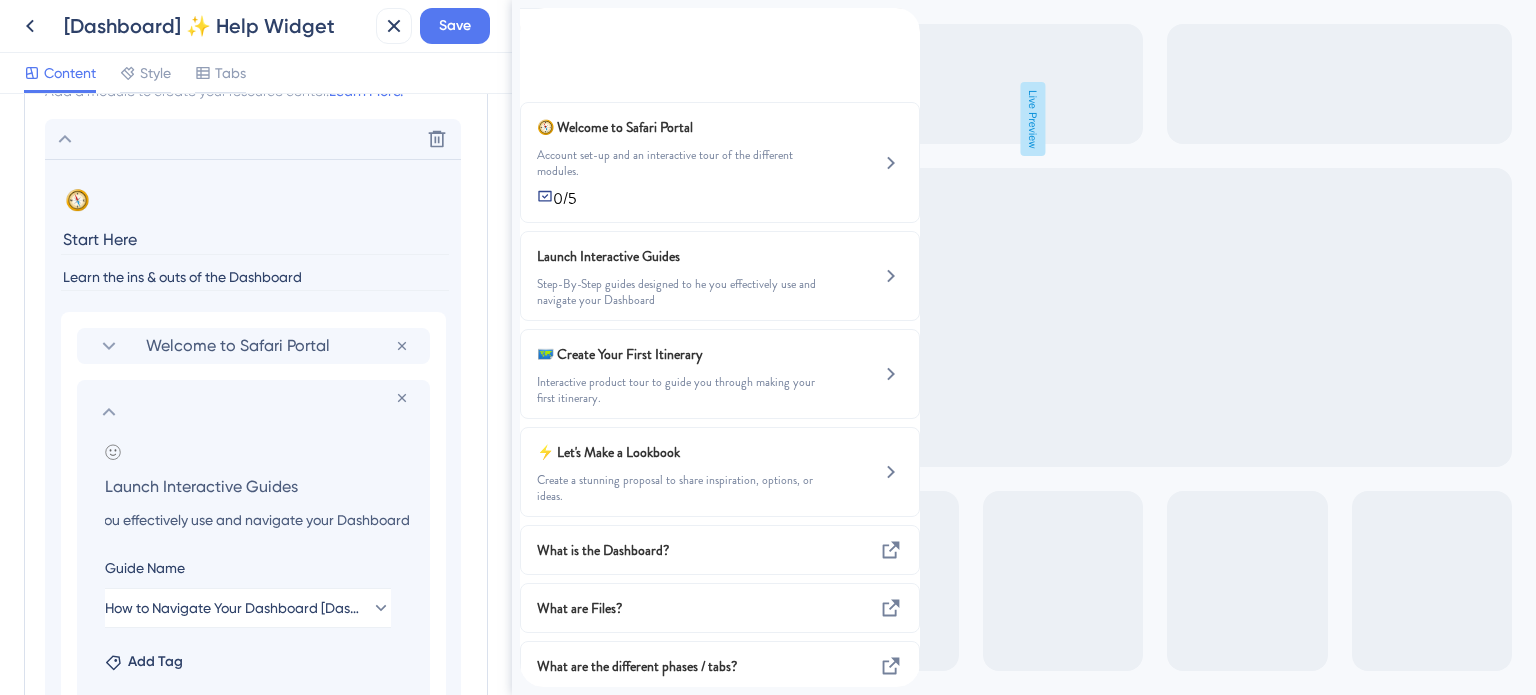 scroll, scrollTop: 0, scrollLeft: 0, axis: both 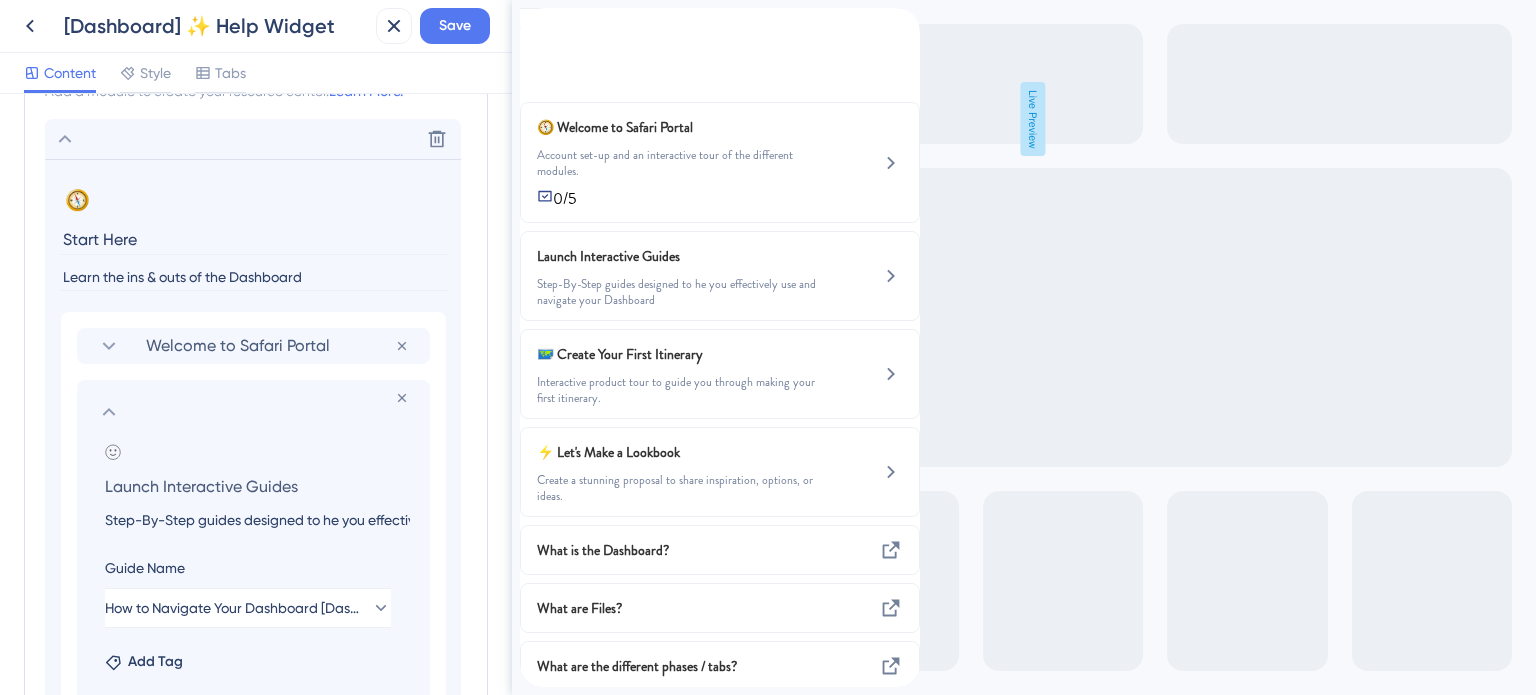 paste on "by-step guides to navigate and use your dashboard." 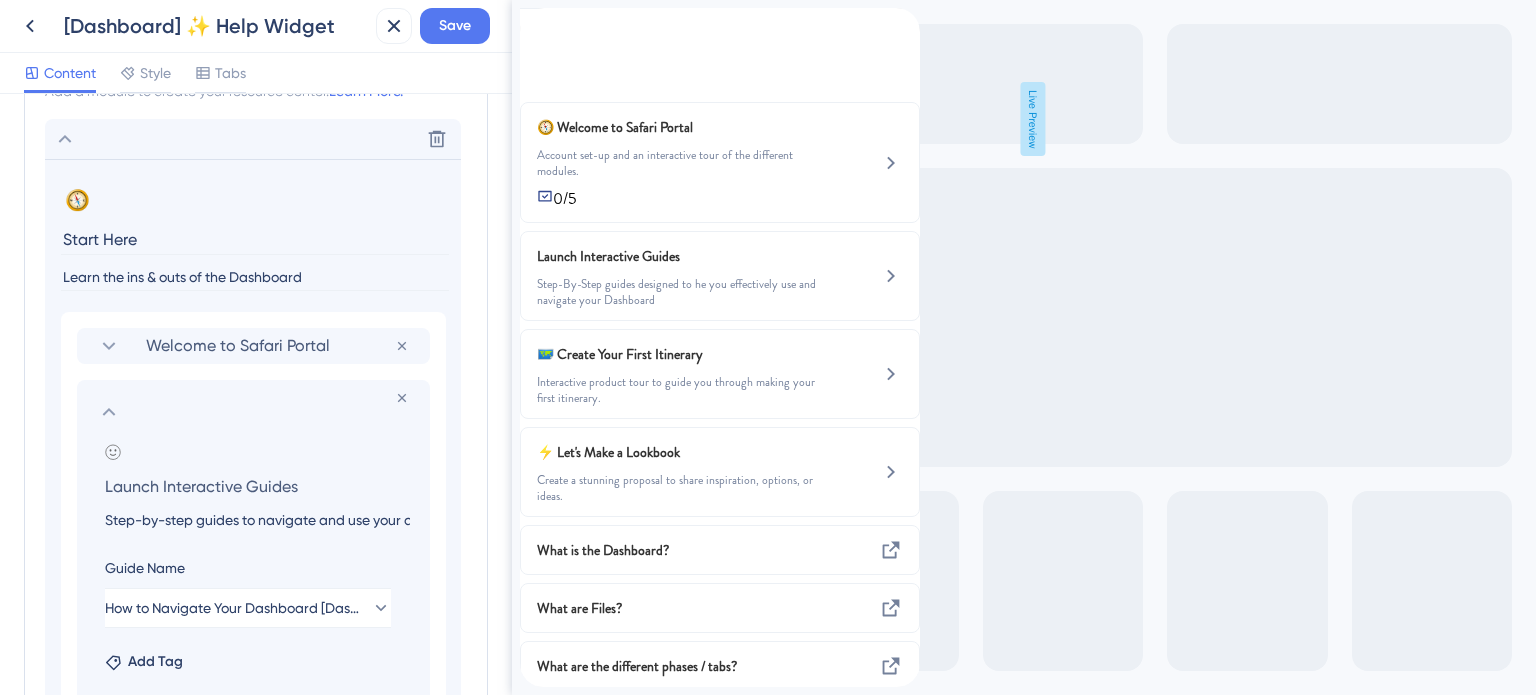 scroll, scrollTop: 0, scrollLeft: 72, axis: horizontal 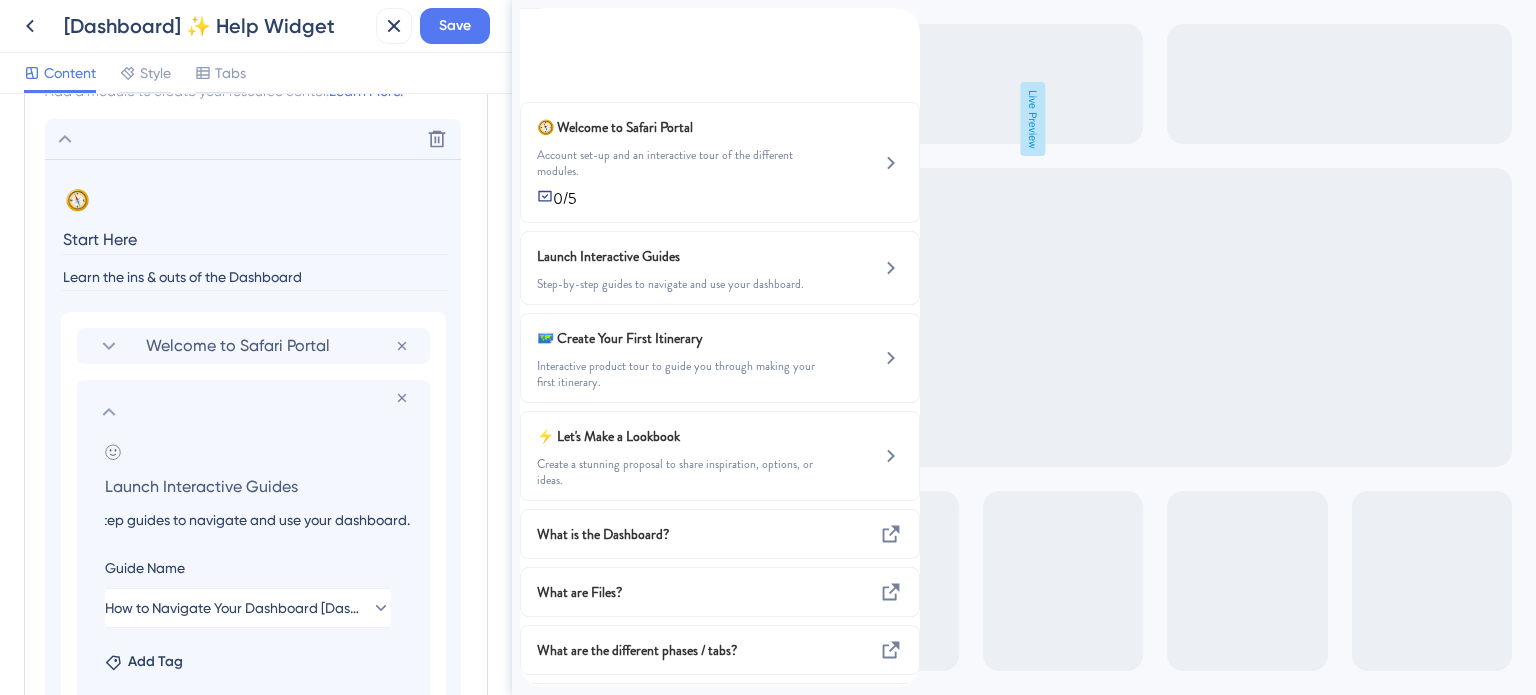 click on "Step-by-step guides to navigate and use your dashboard." at bounding box center (257, 520) 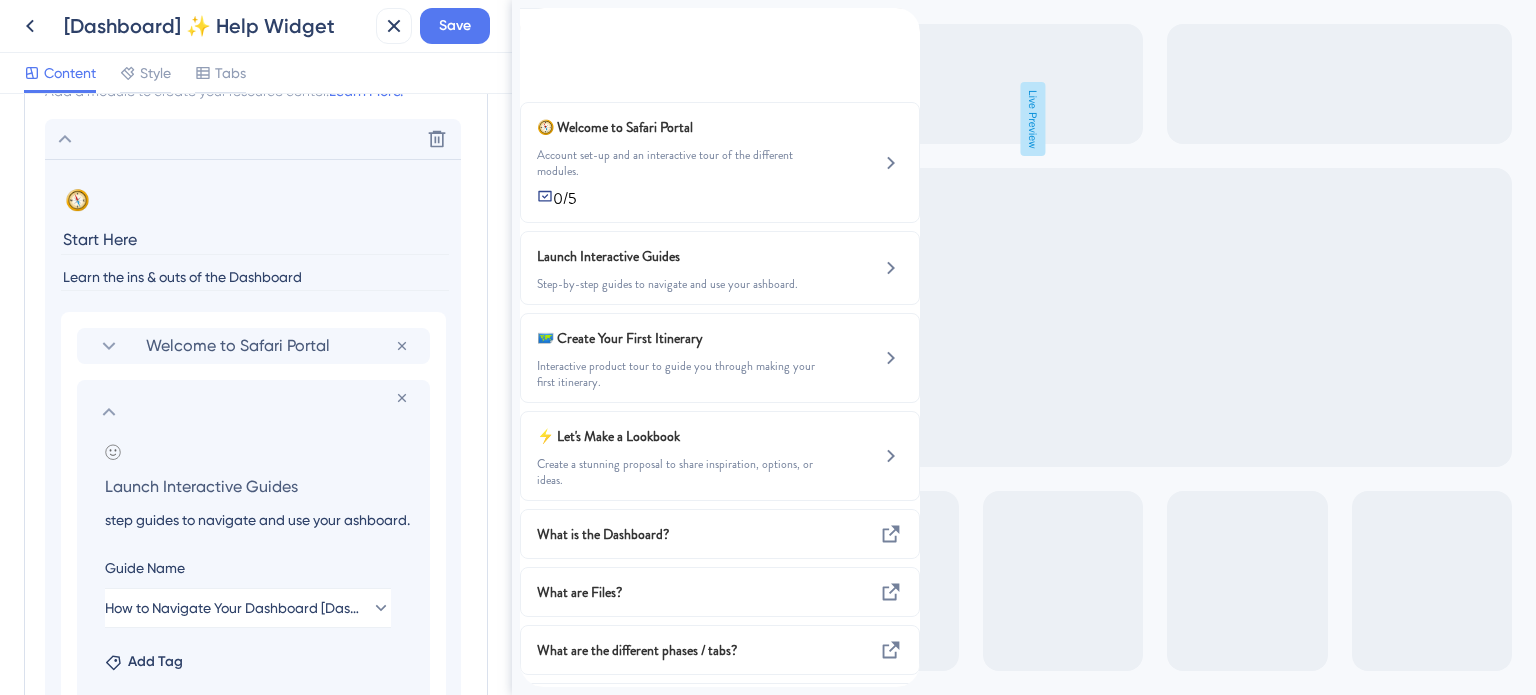 scroll, scrollTop: 0, scrollLeft: 63, axis: horizontal 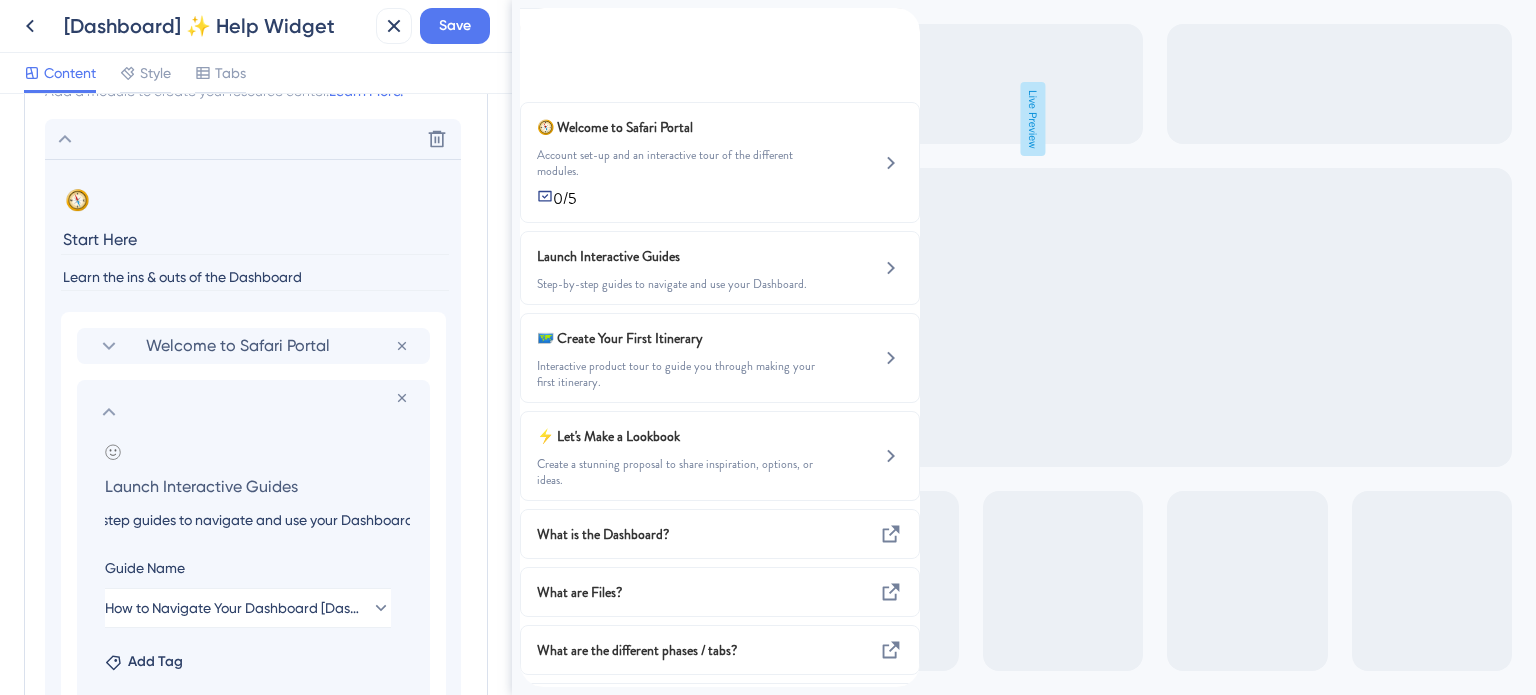 type on "Step-by-step guides to navigate and use your Dashboard." 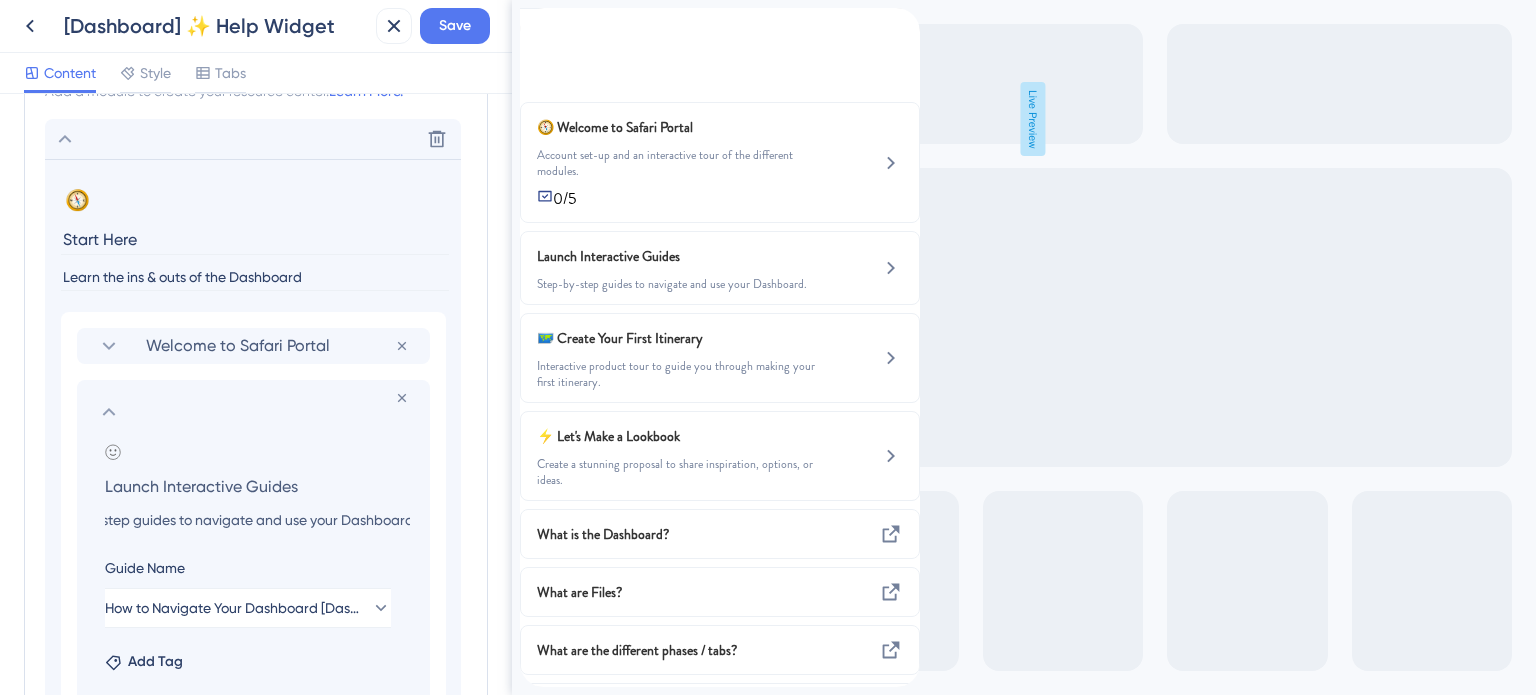 click 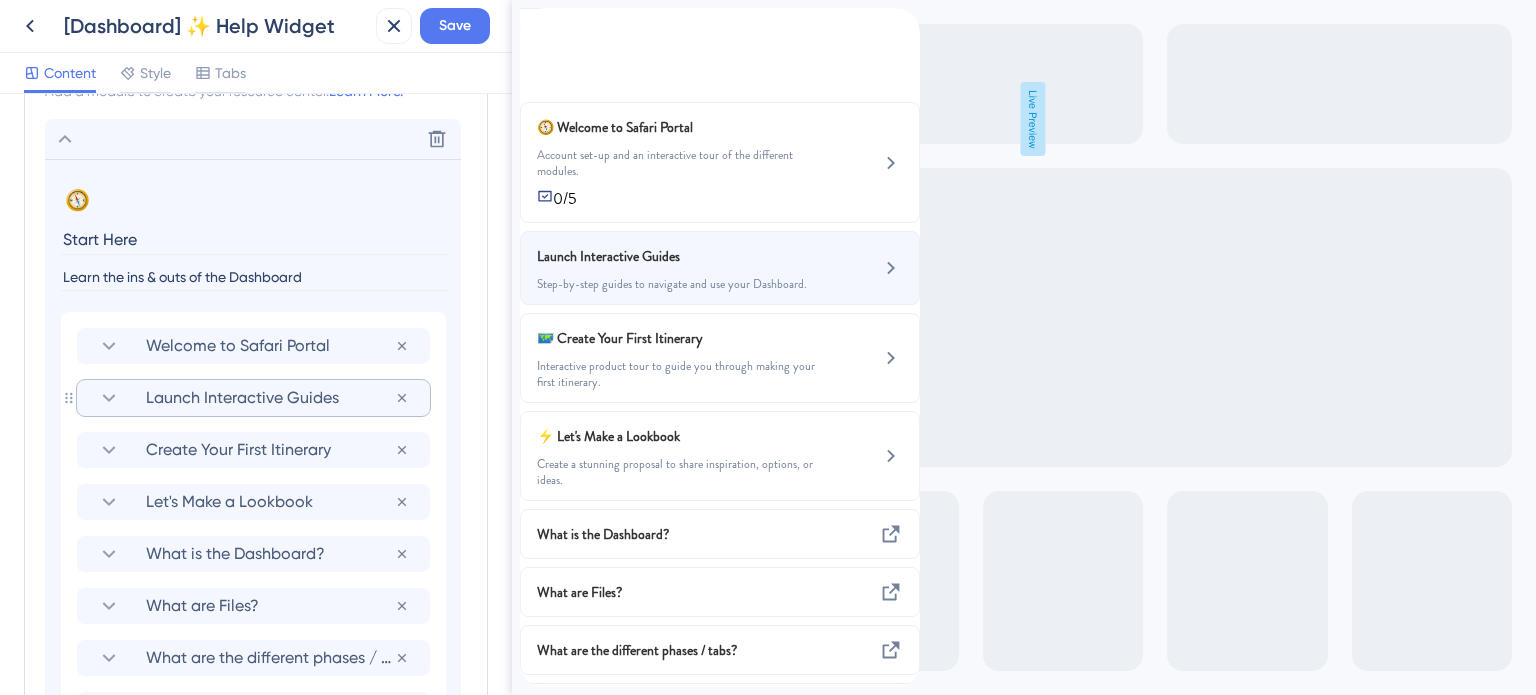 scroll, scrollTop: 100, scrollLeft: 0, axis: vertical 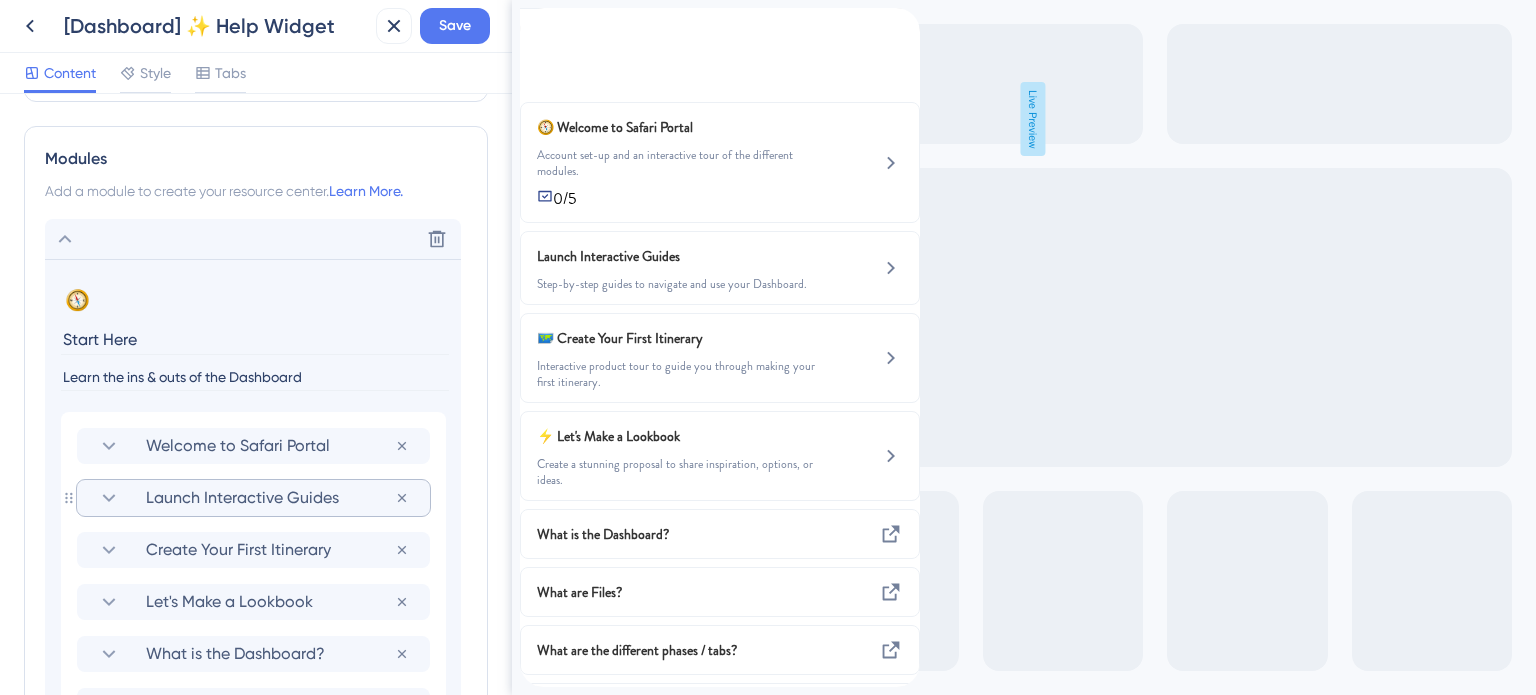 click 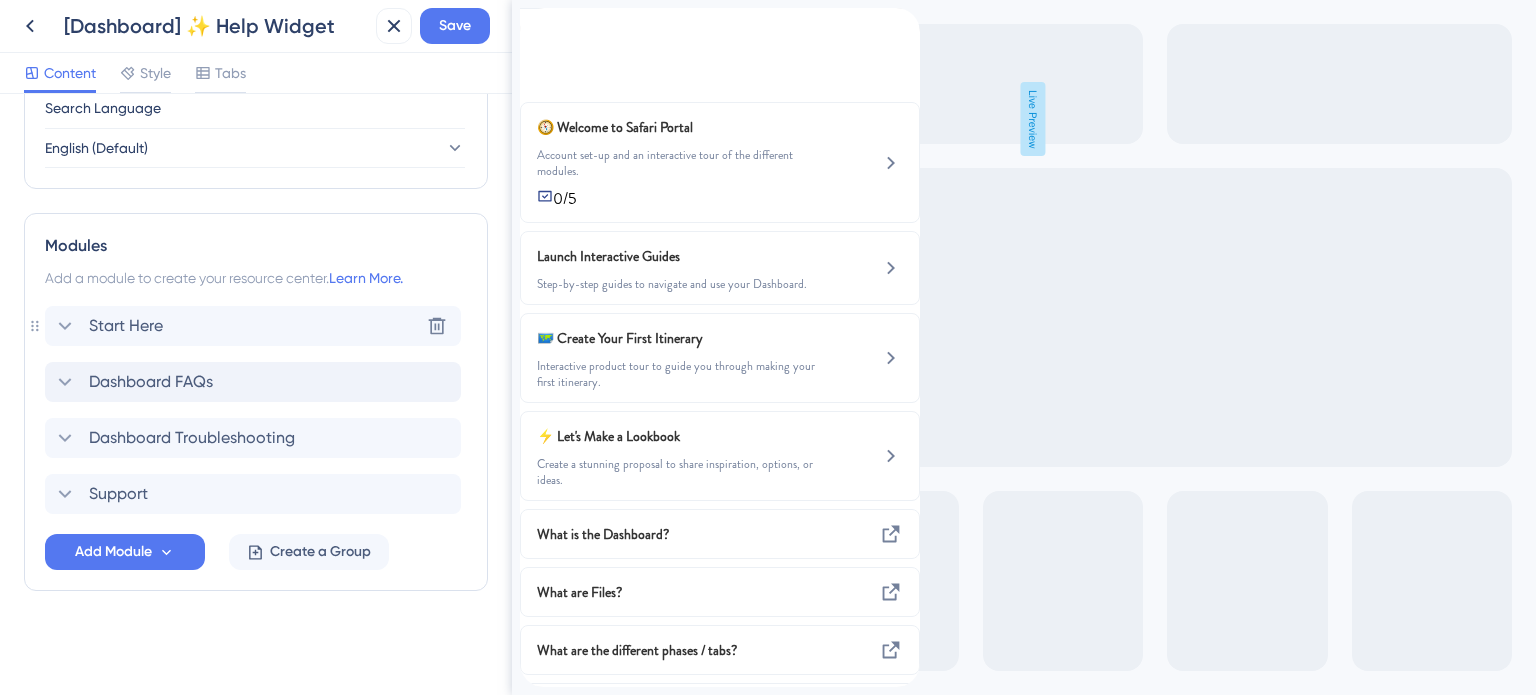 scroll, scrollTop: 807, scrollLeft: 0, axis: vertical 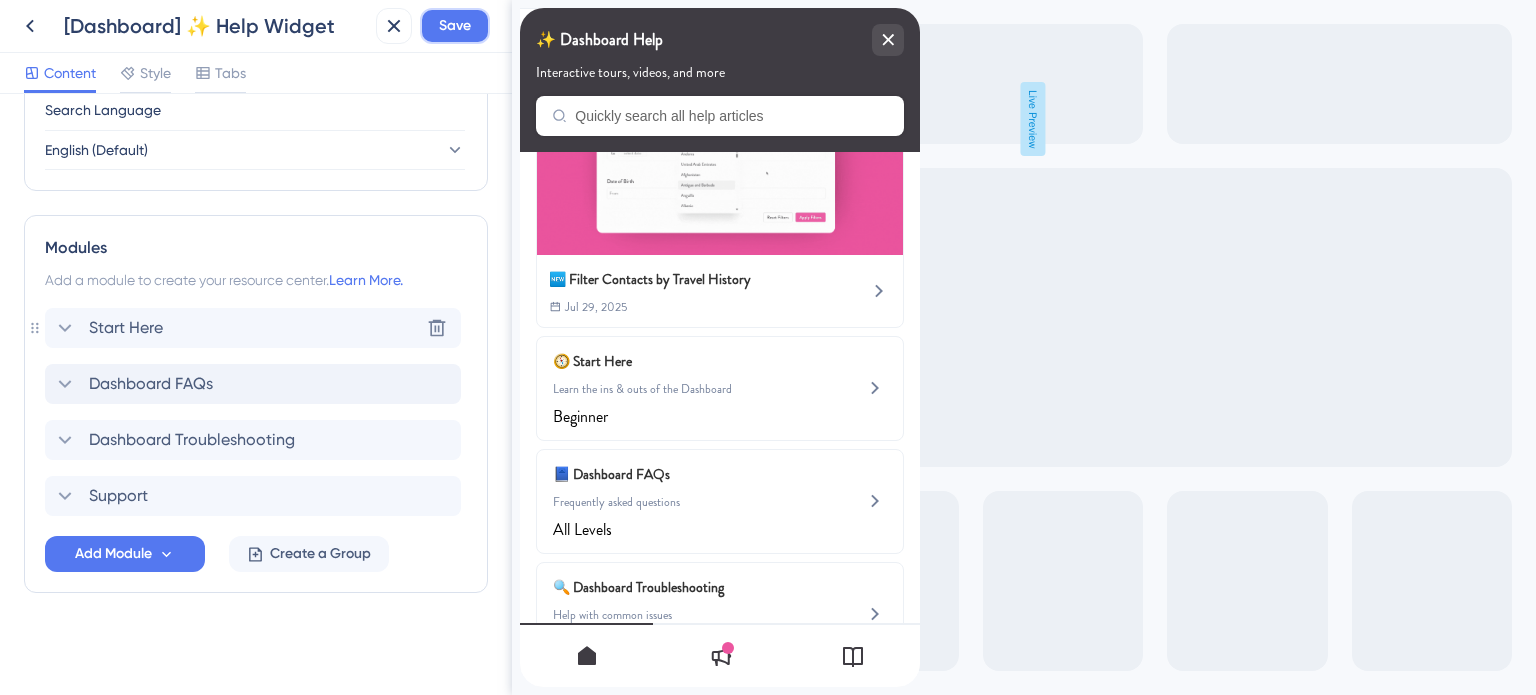 click on "Save" at bounding box center (455, 26) 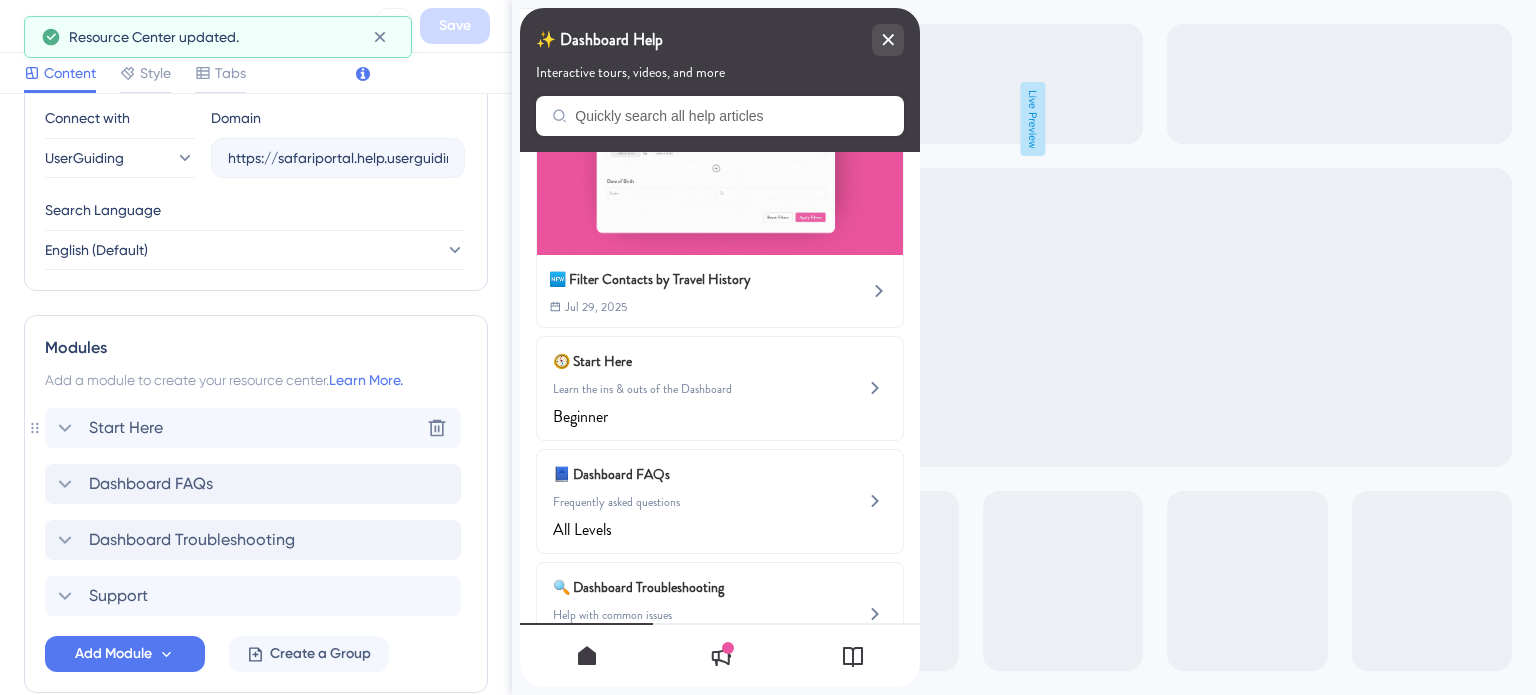scroll, scrollTop: 807, scrollLeft: 0, axis: vertical 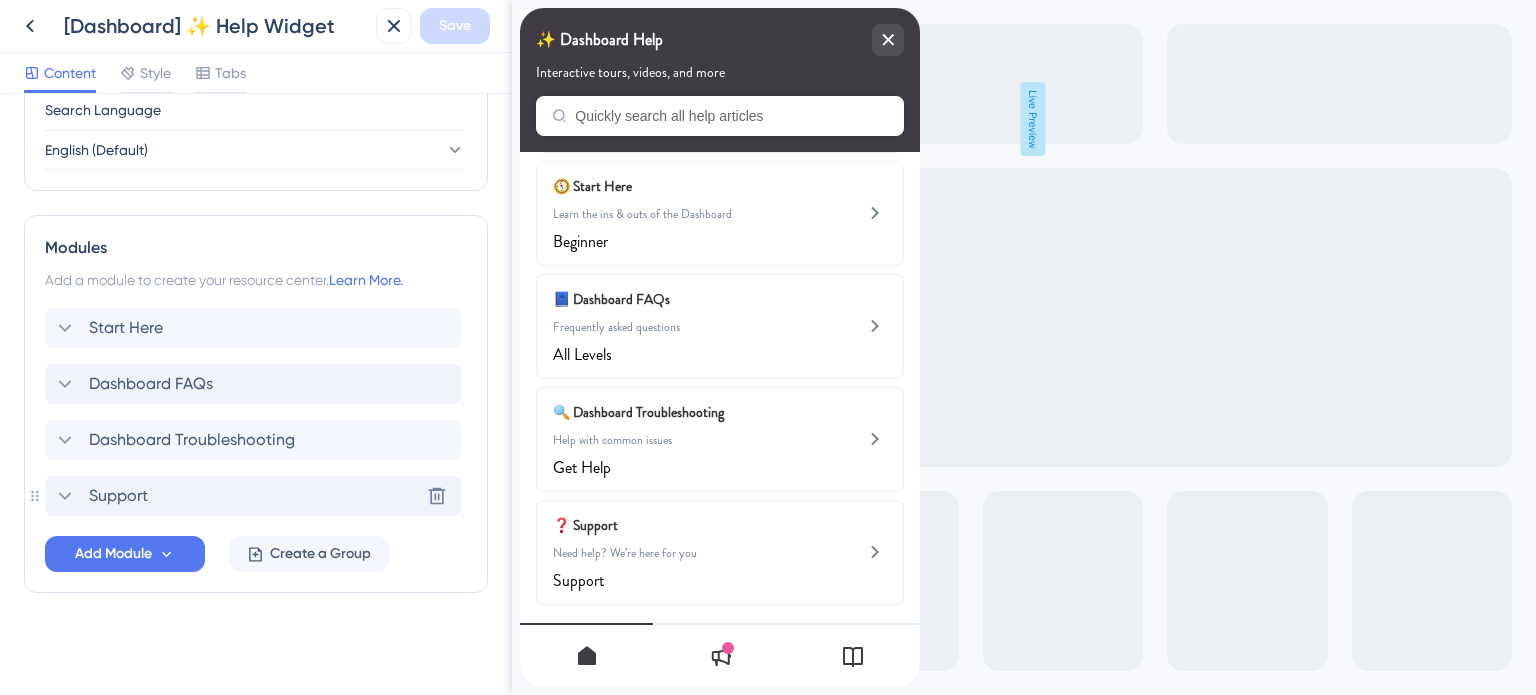 click 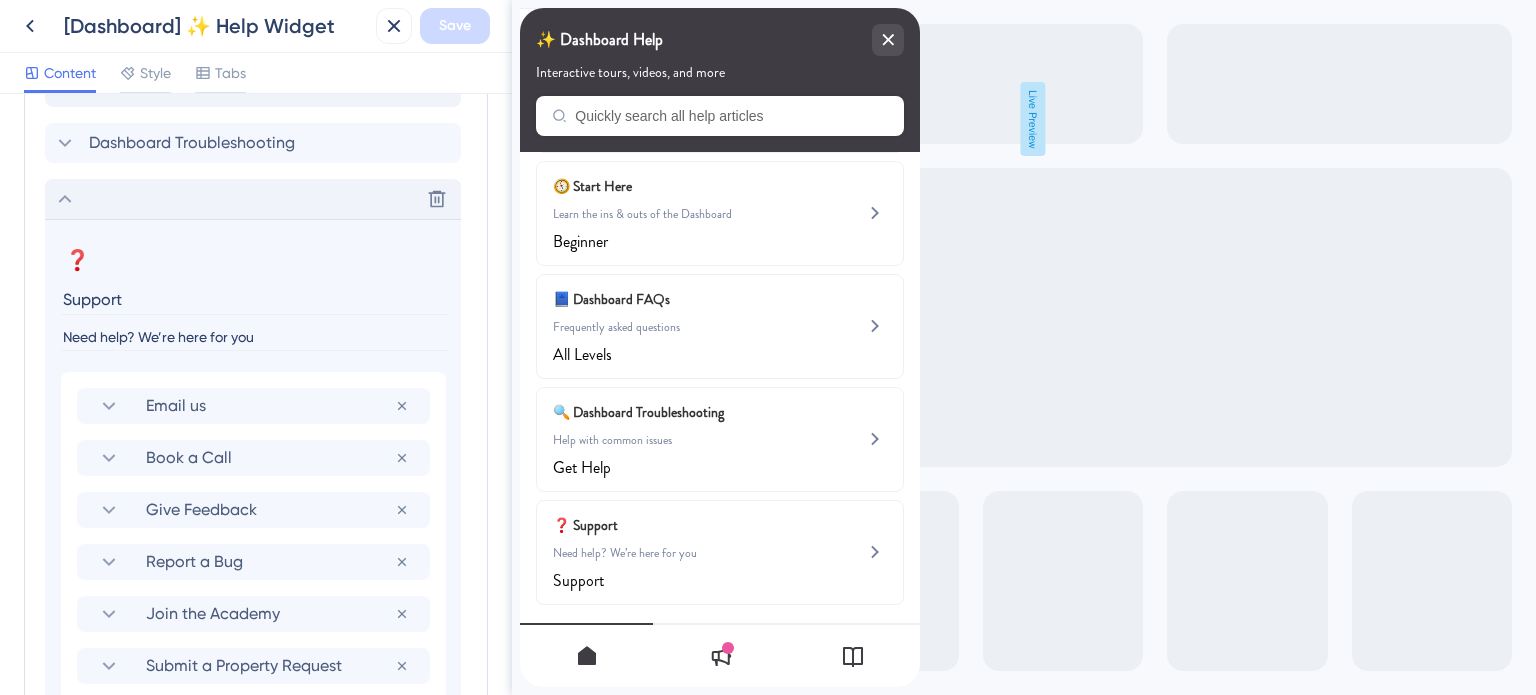 scroll, scrollTop: 1107, scrollLeft: 0, axis: vertical 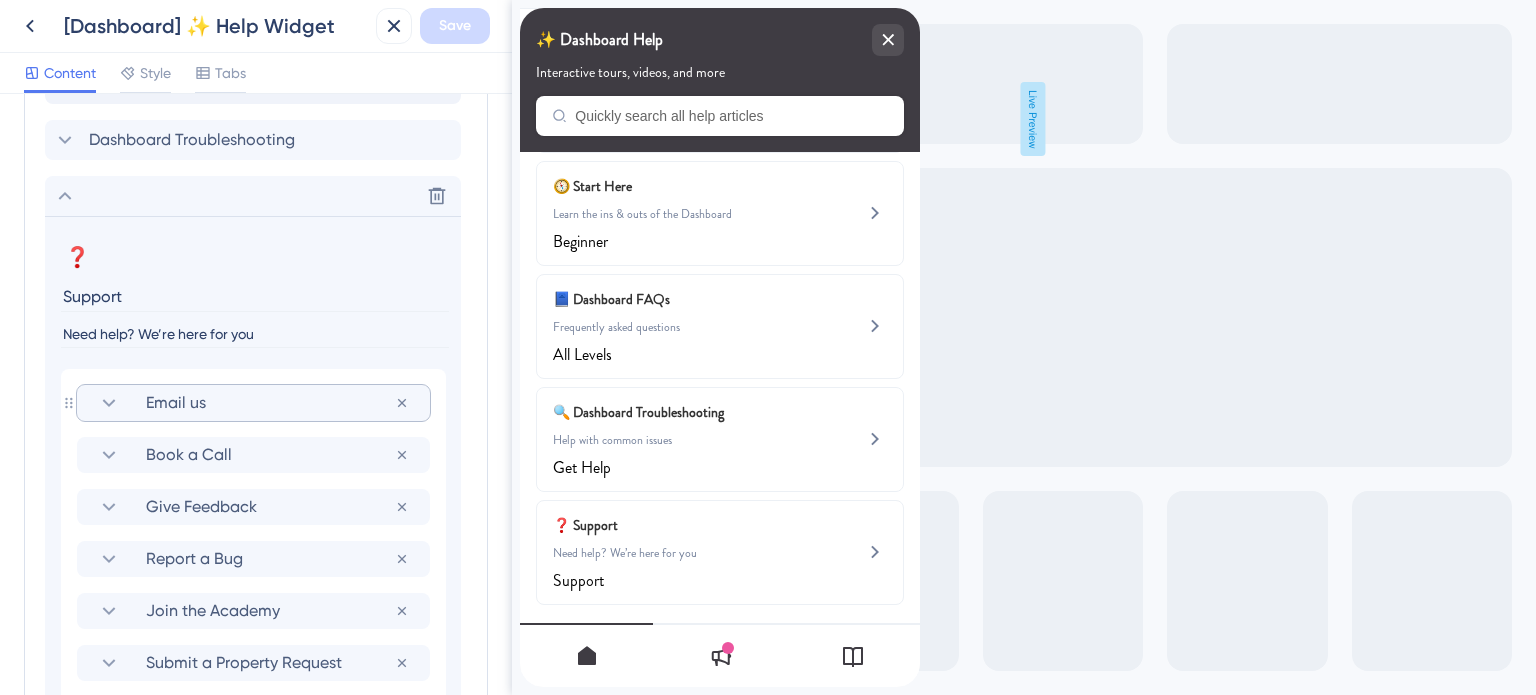 click 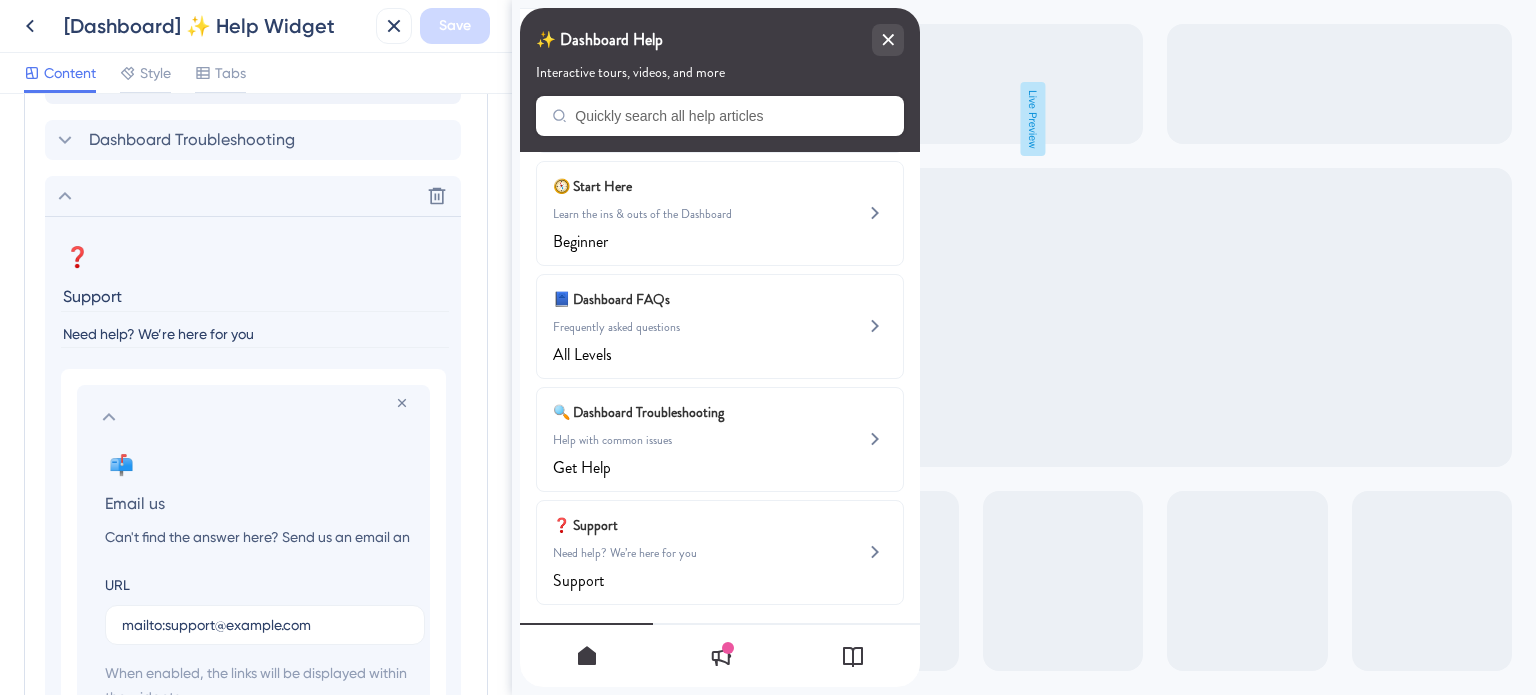 click 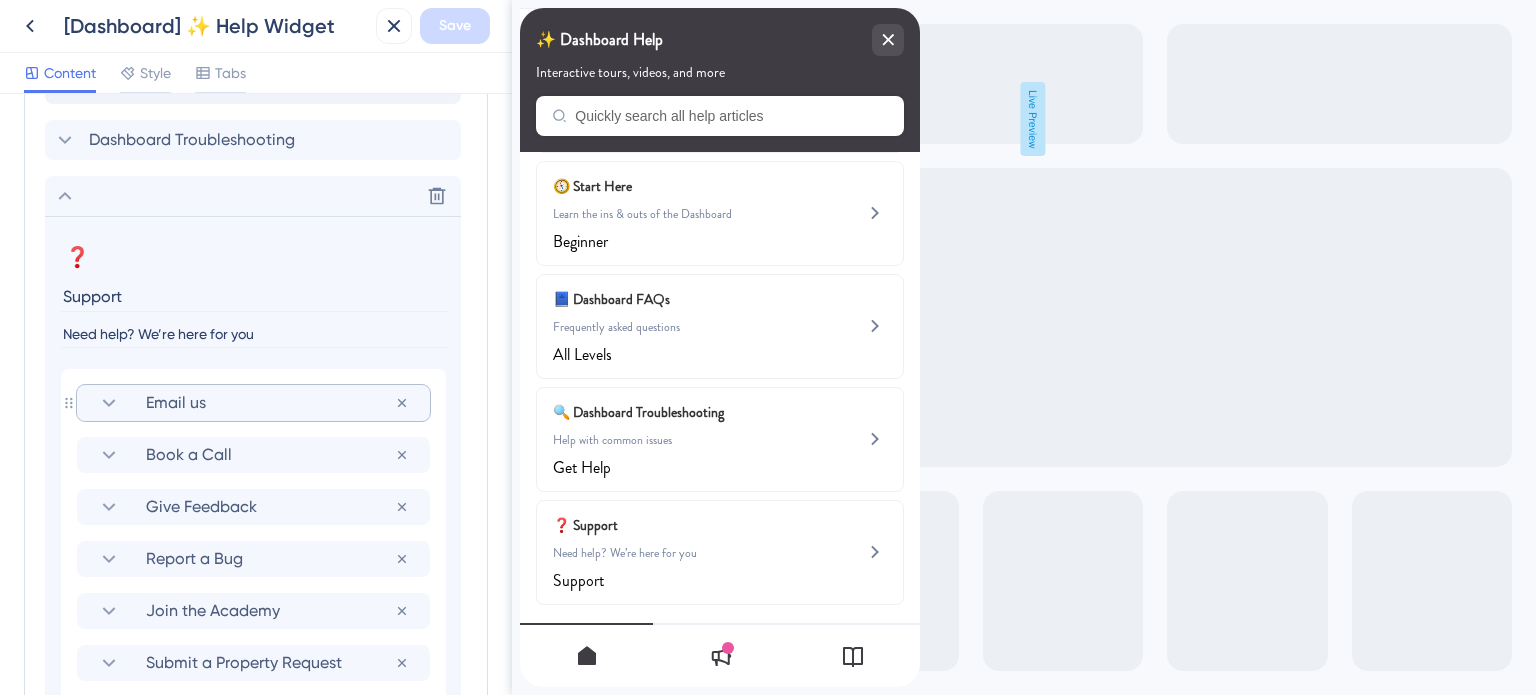 click 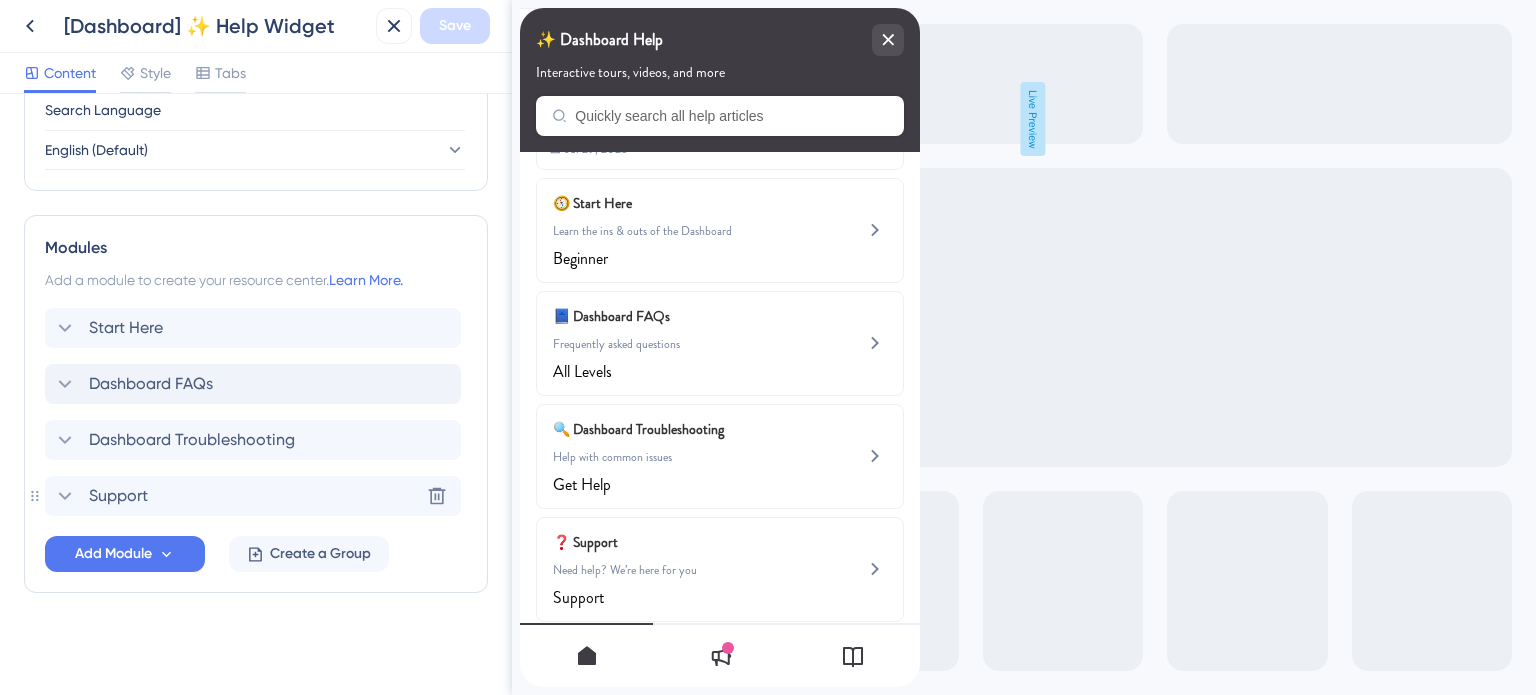 scroll, scrollTop: 275, scrollLeft: 0, axis: vertical 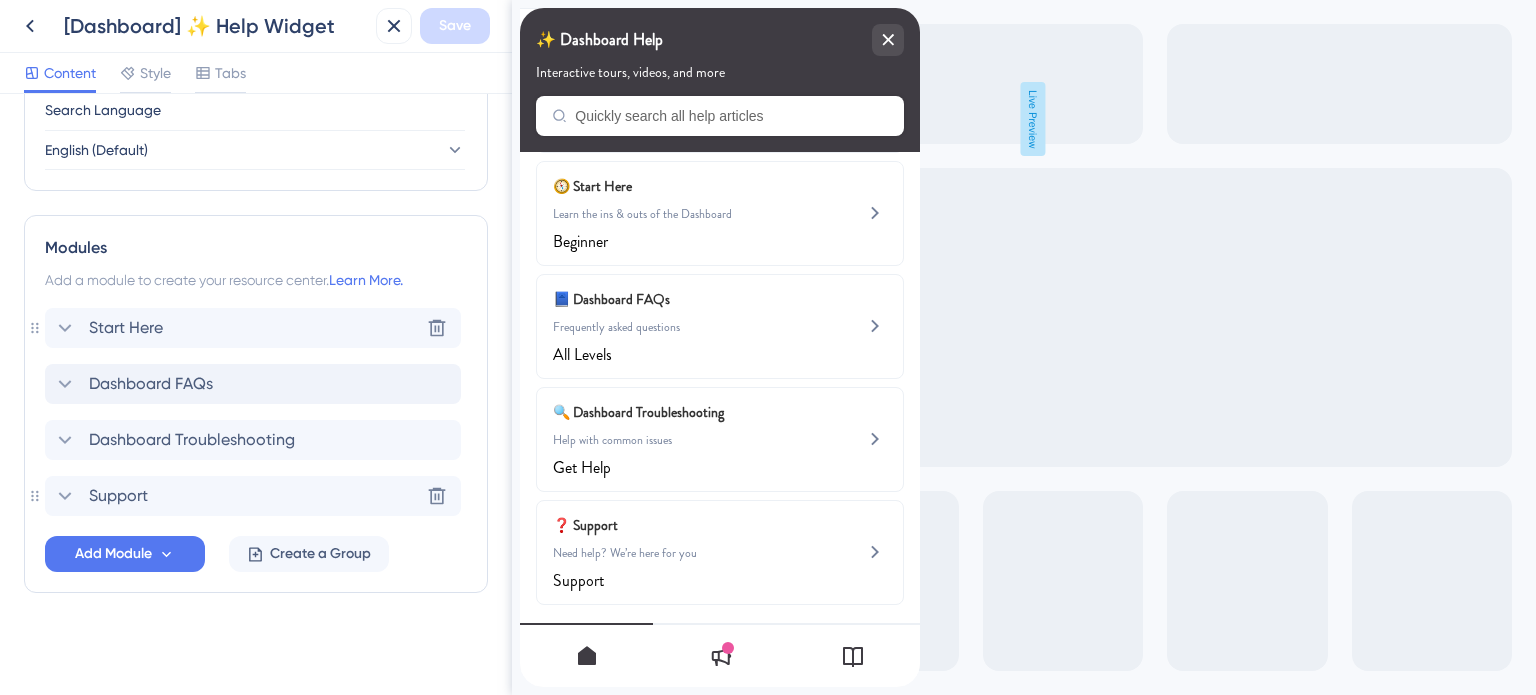 click 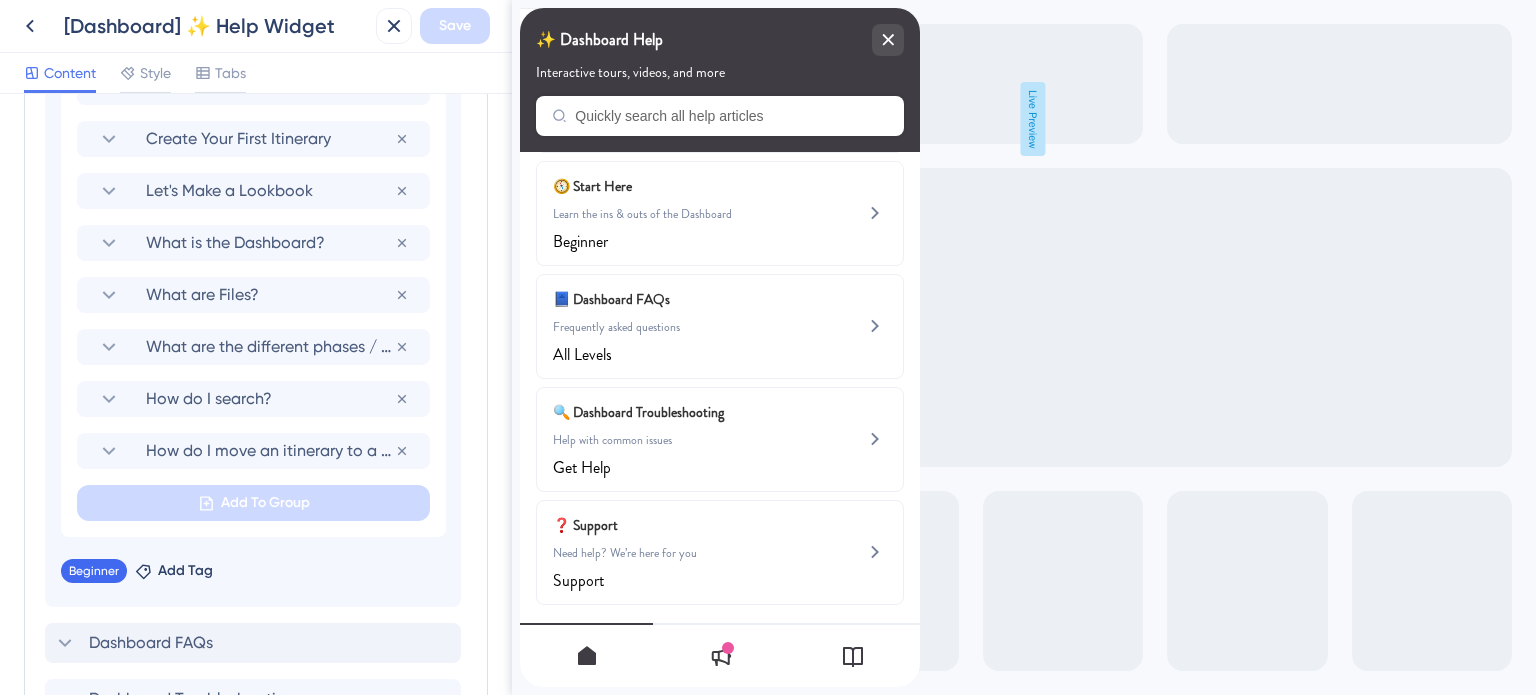 scroll, scrollTop: 1207, scrollLeft: 0, axis: vertical 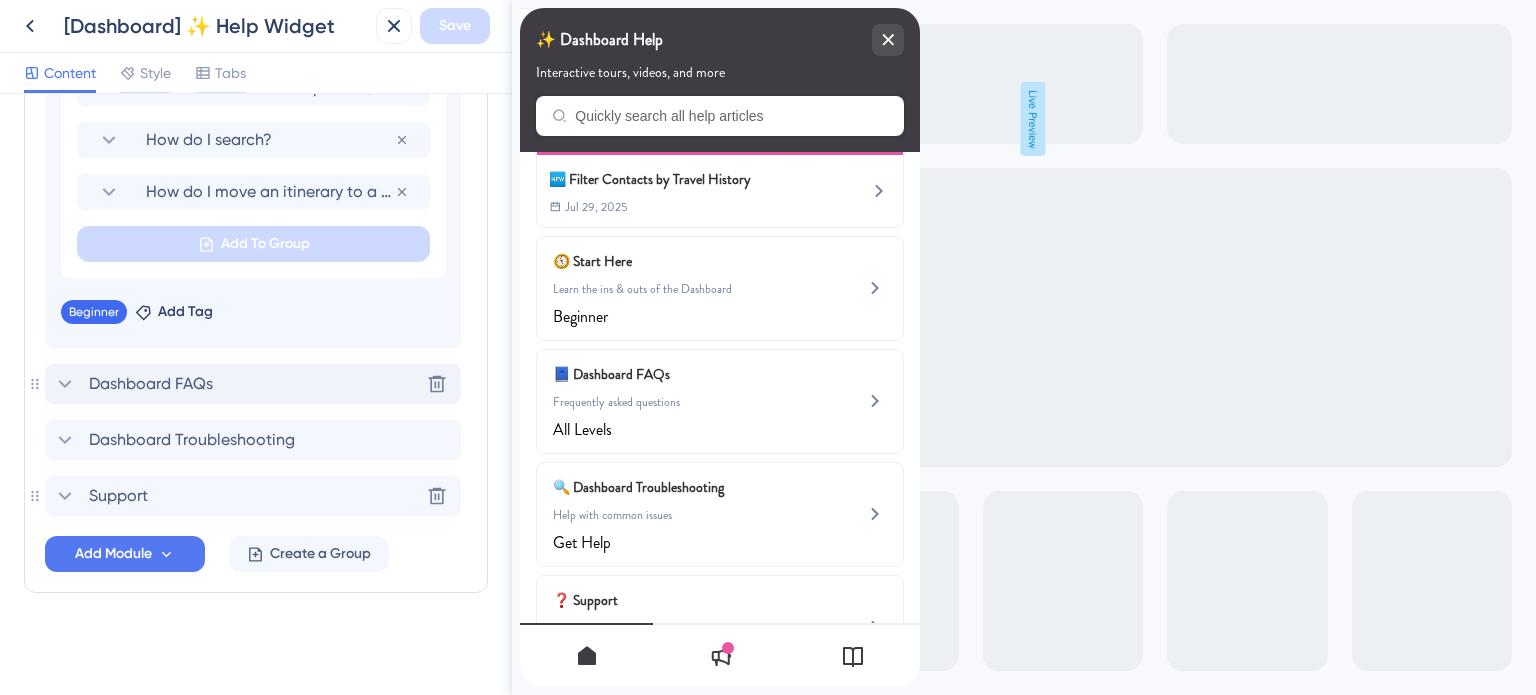 click 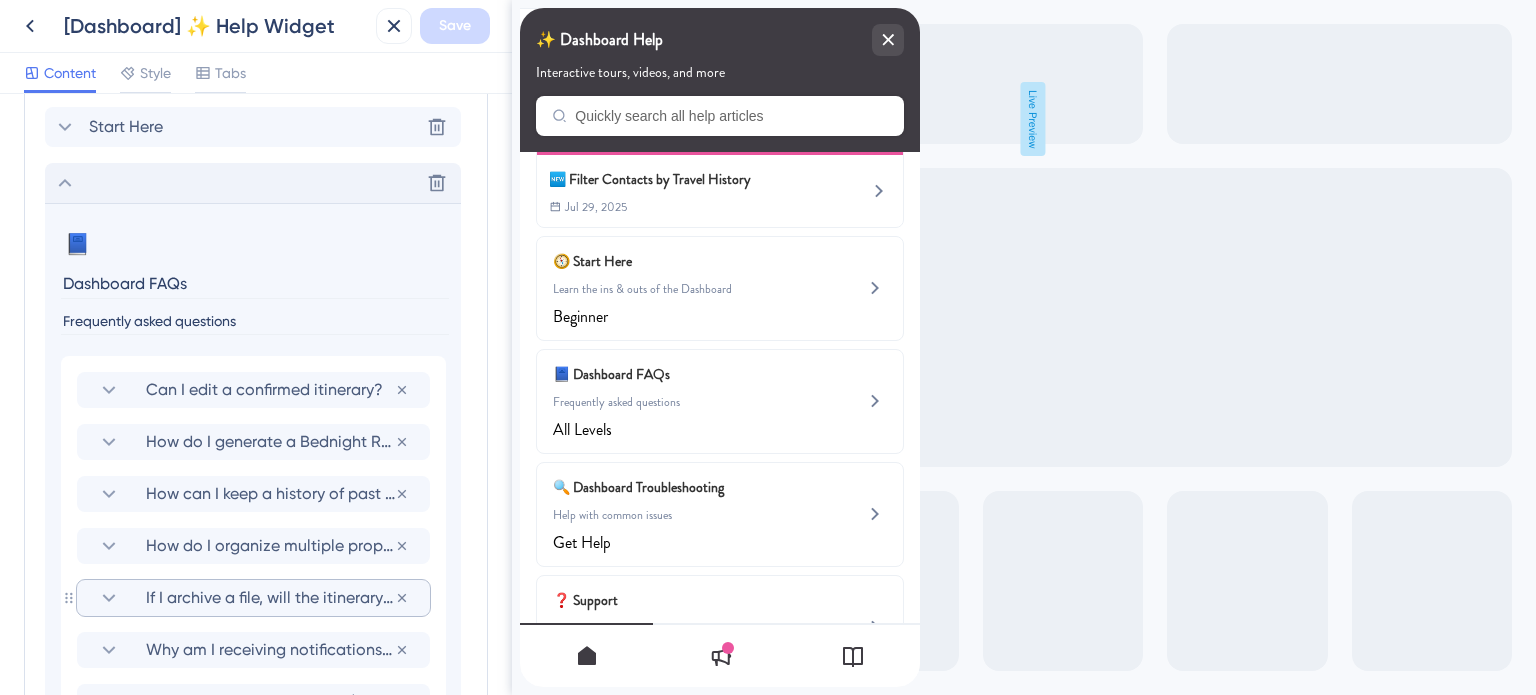 scroll, scrollTop: 996, scrollLeft: 0, axis: vertical 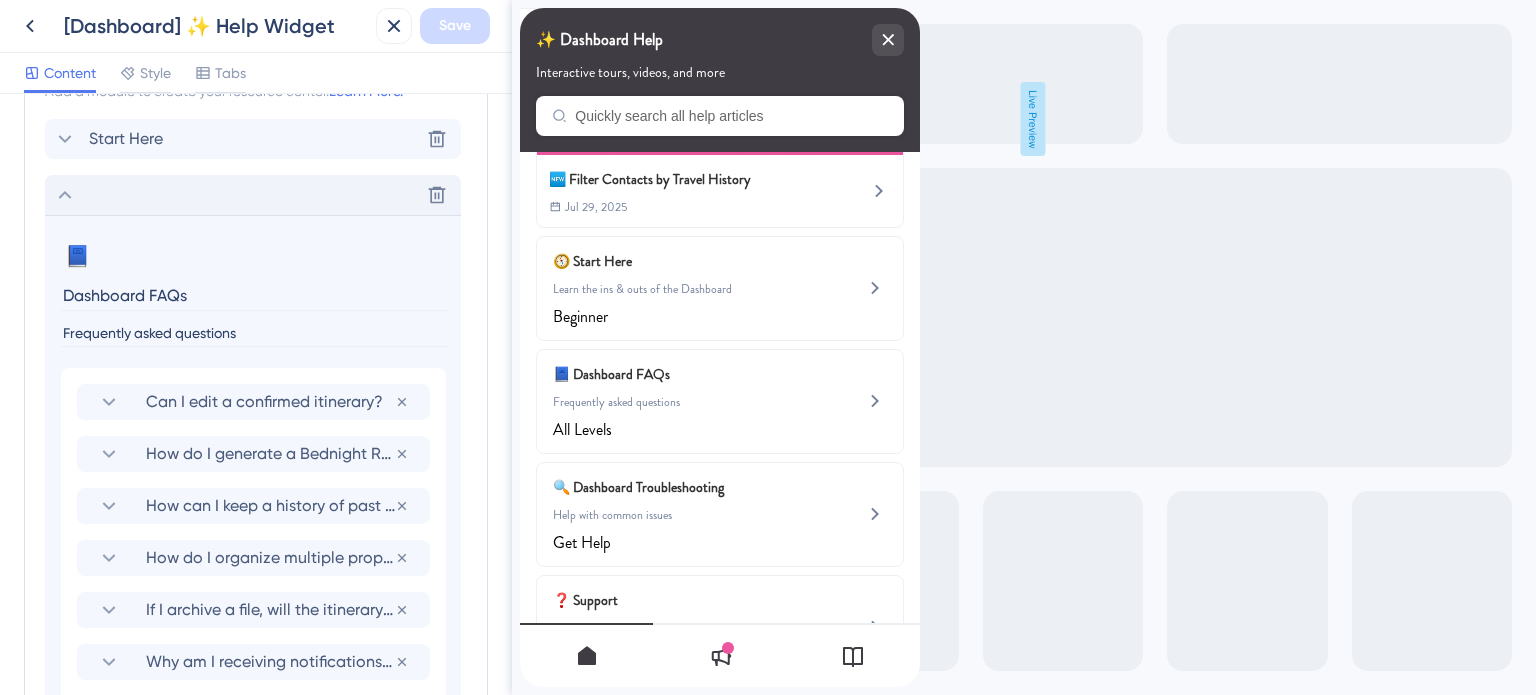 click 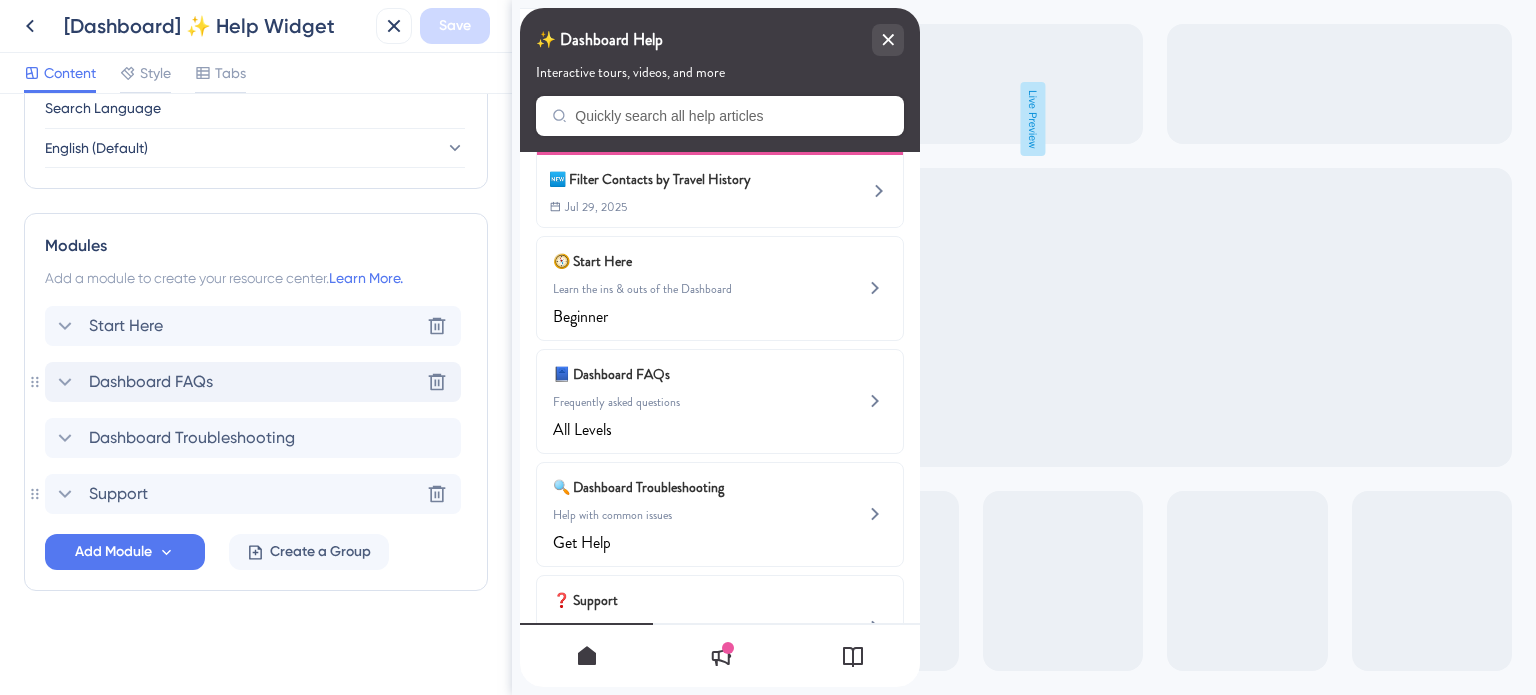 scroll, scrollTop: 807, scrollLeft: 0, axis: vertical 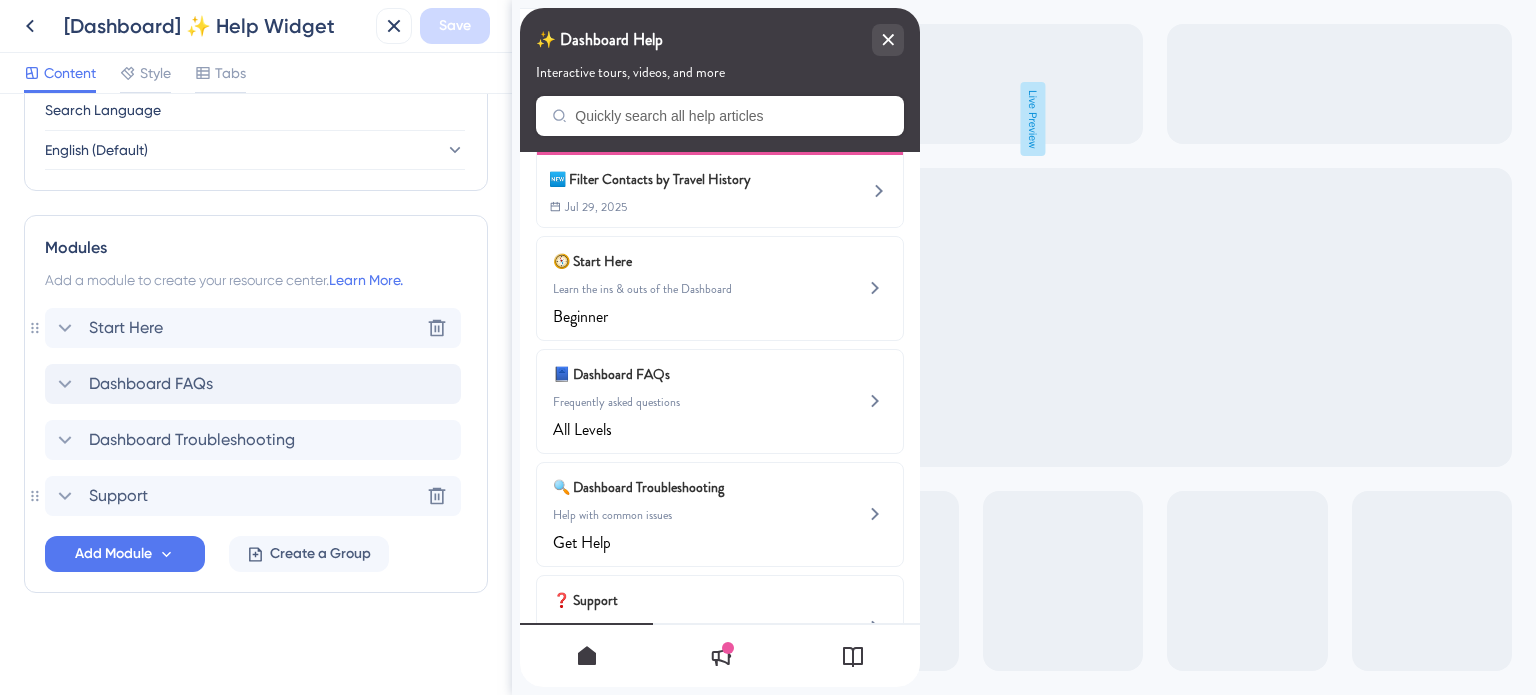 click 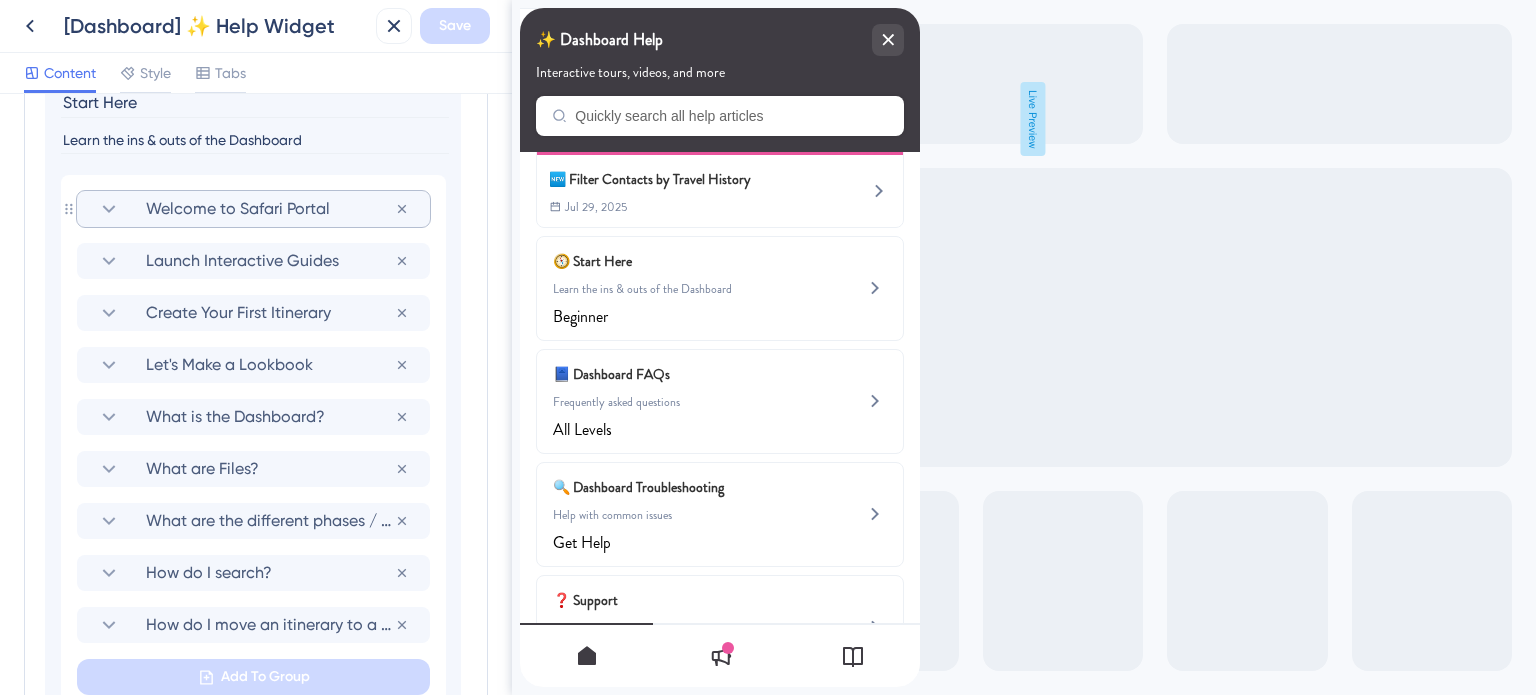 scroll, scrollTop: 1196, scrollLeft: 0, axis: vertical 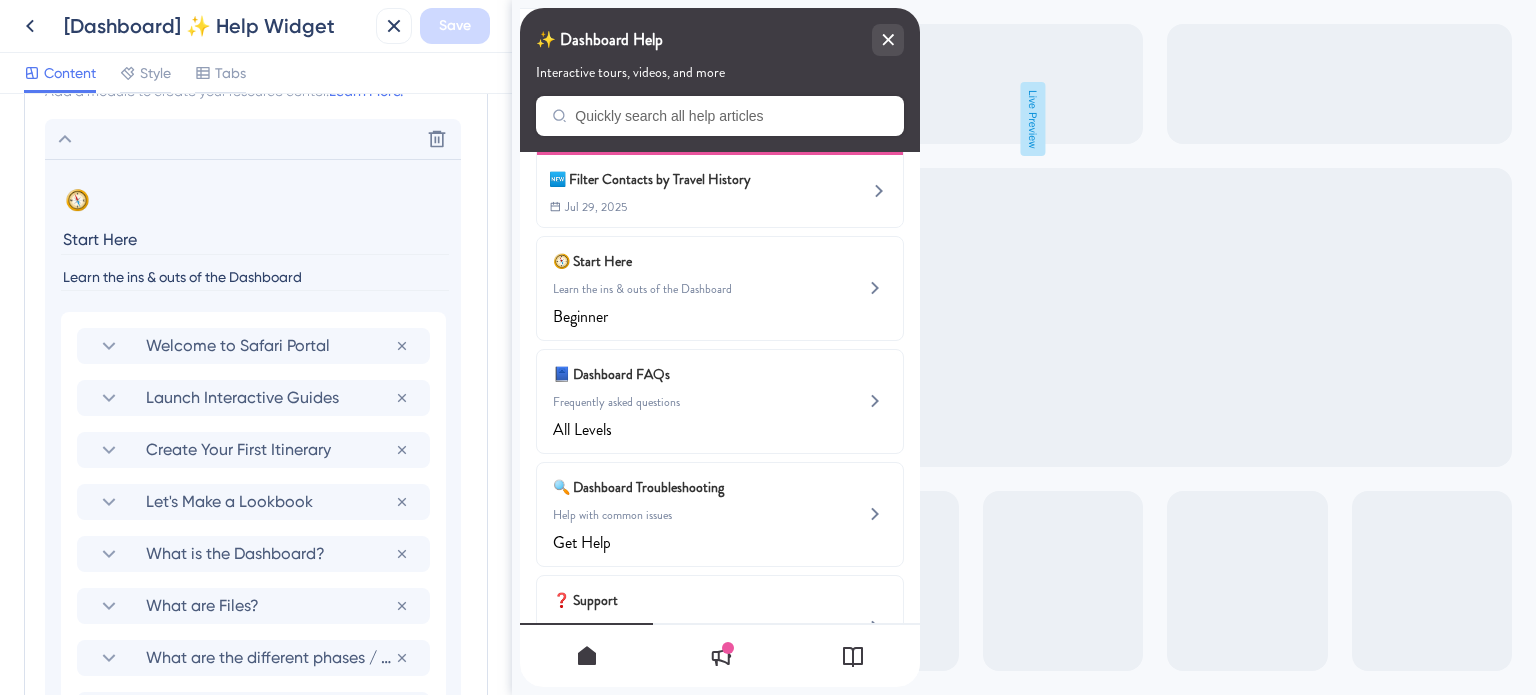 click 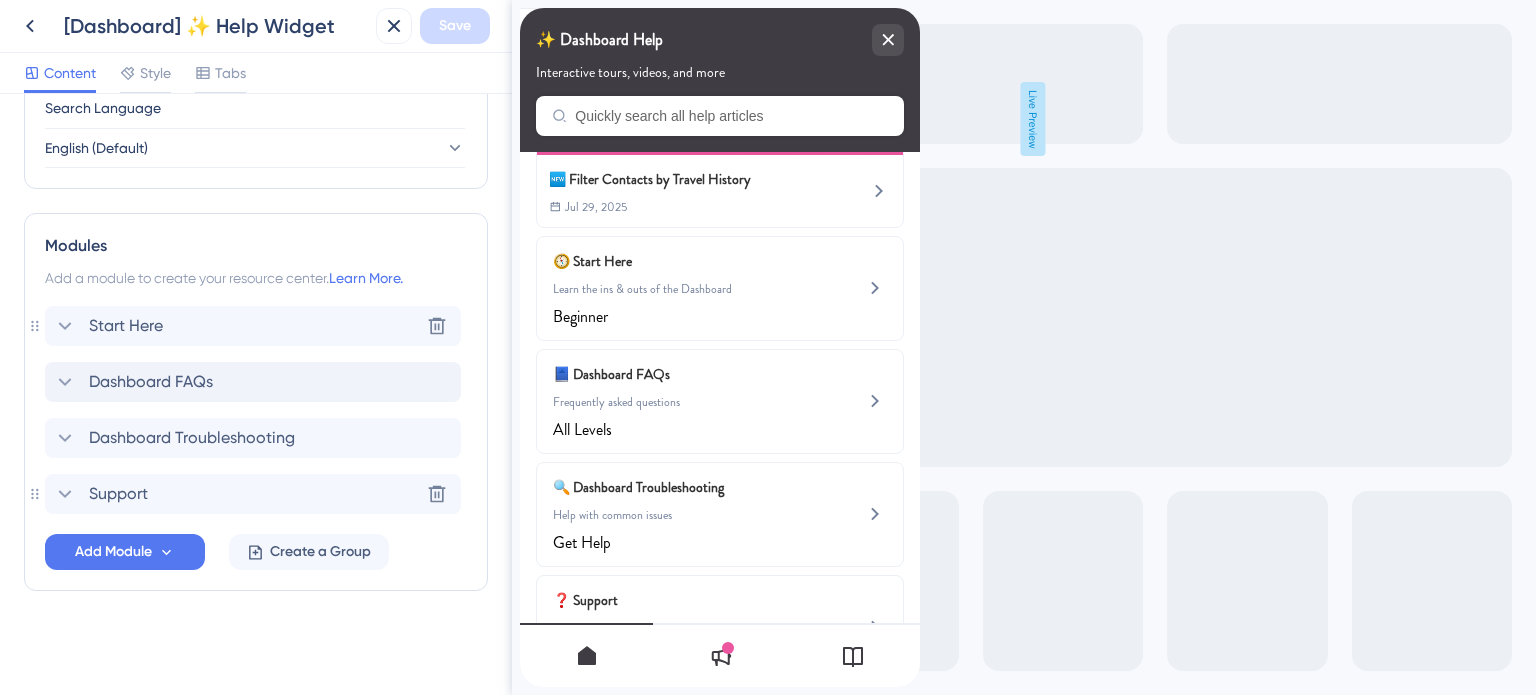 scroll, scrollTop: 807, scrollLeft: 0, axis: vertical 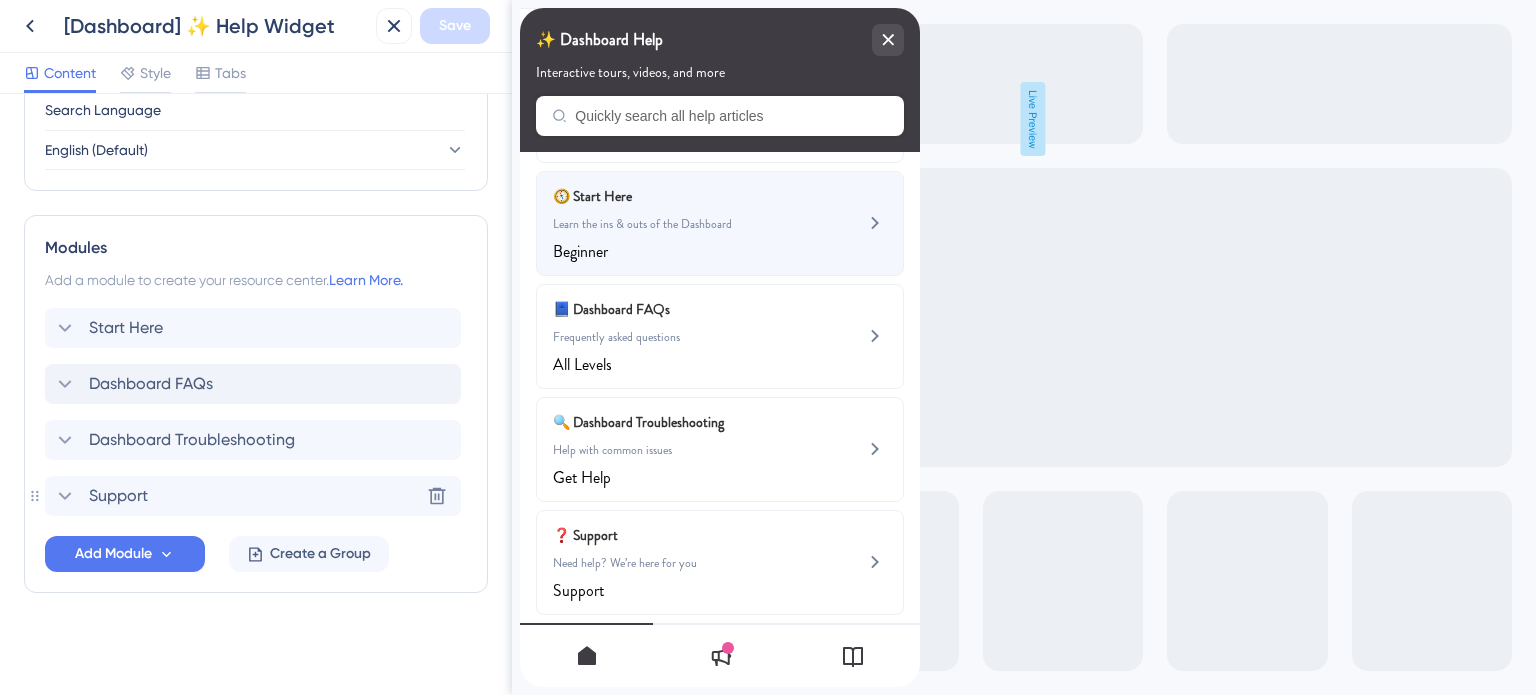 click 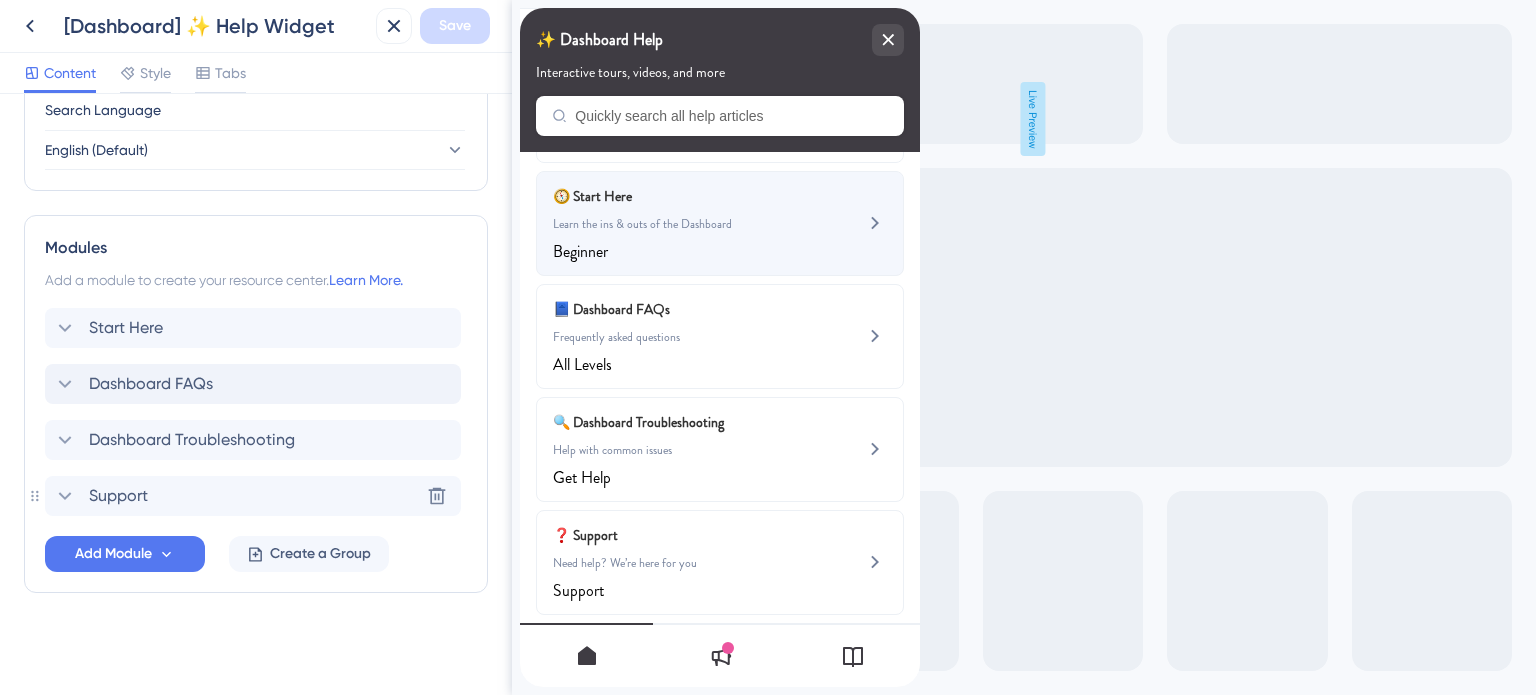 click on "Learn the ins & outs of the Dashboard" at bounding box center (686, 224) 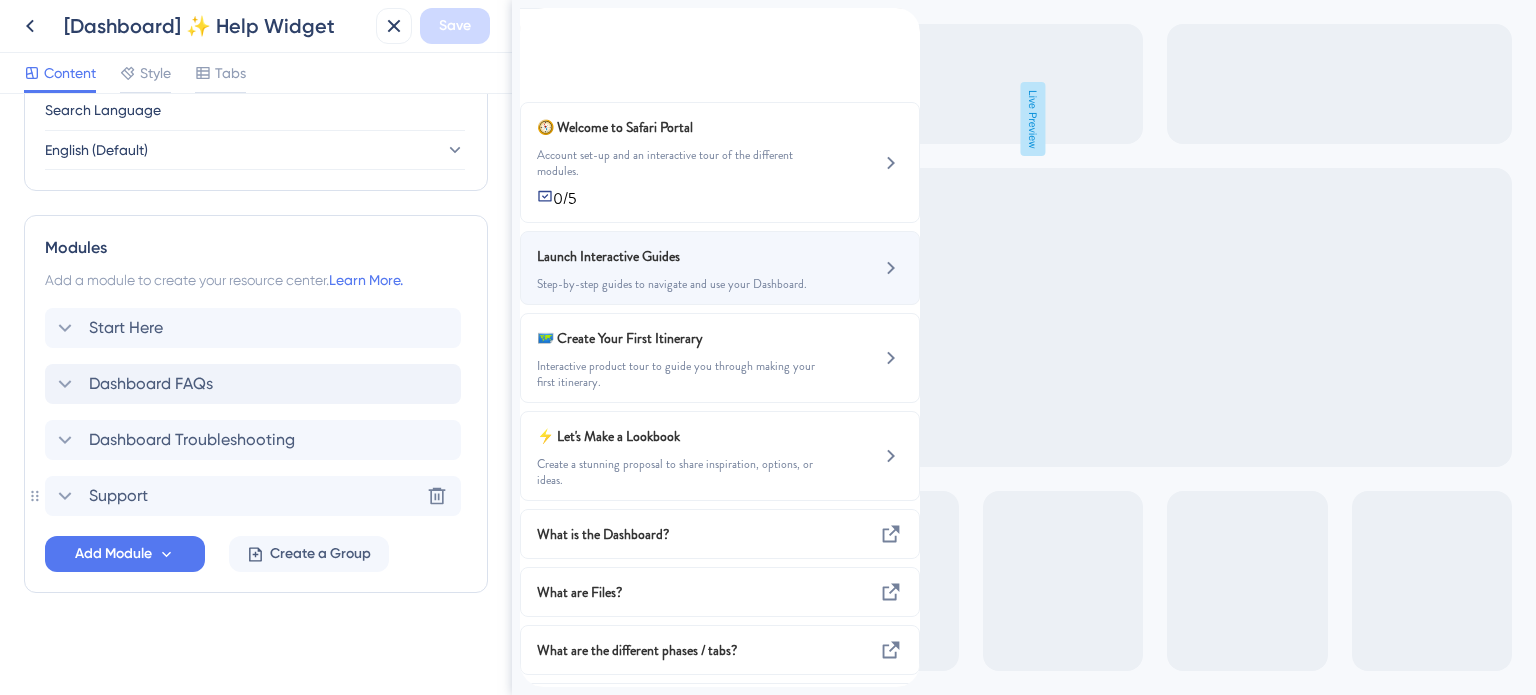 scroll, scrollTop: 184, scrollLeft: 0, axis: vertical 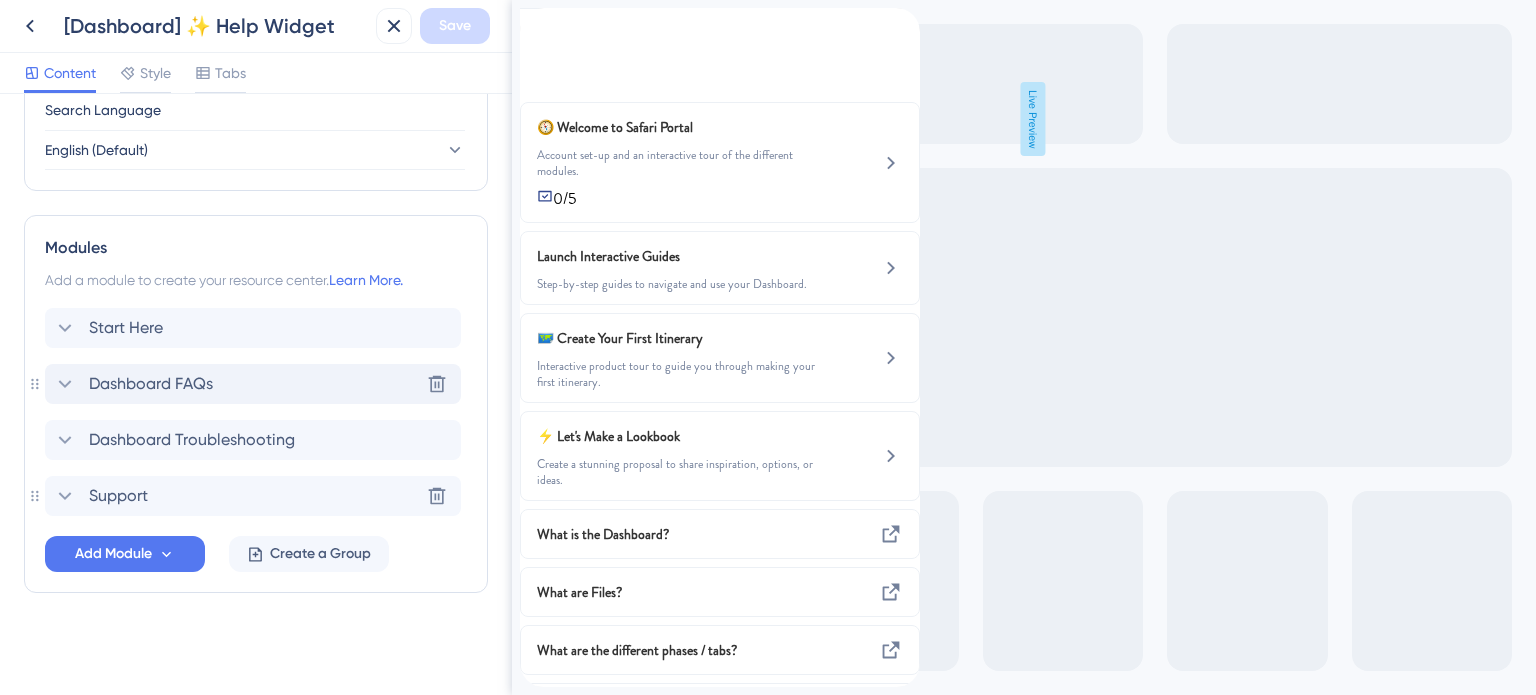 click 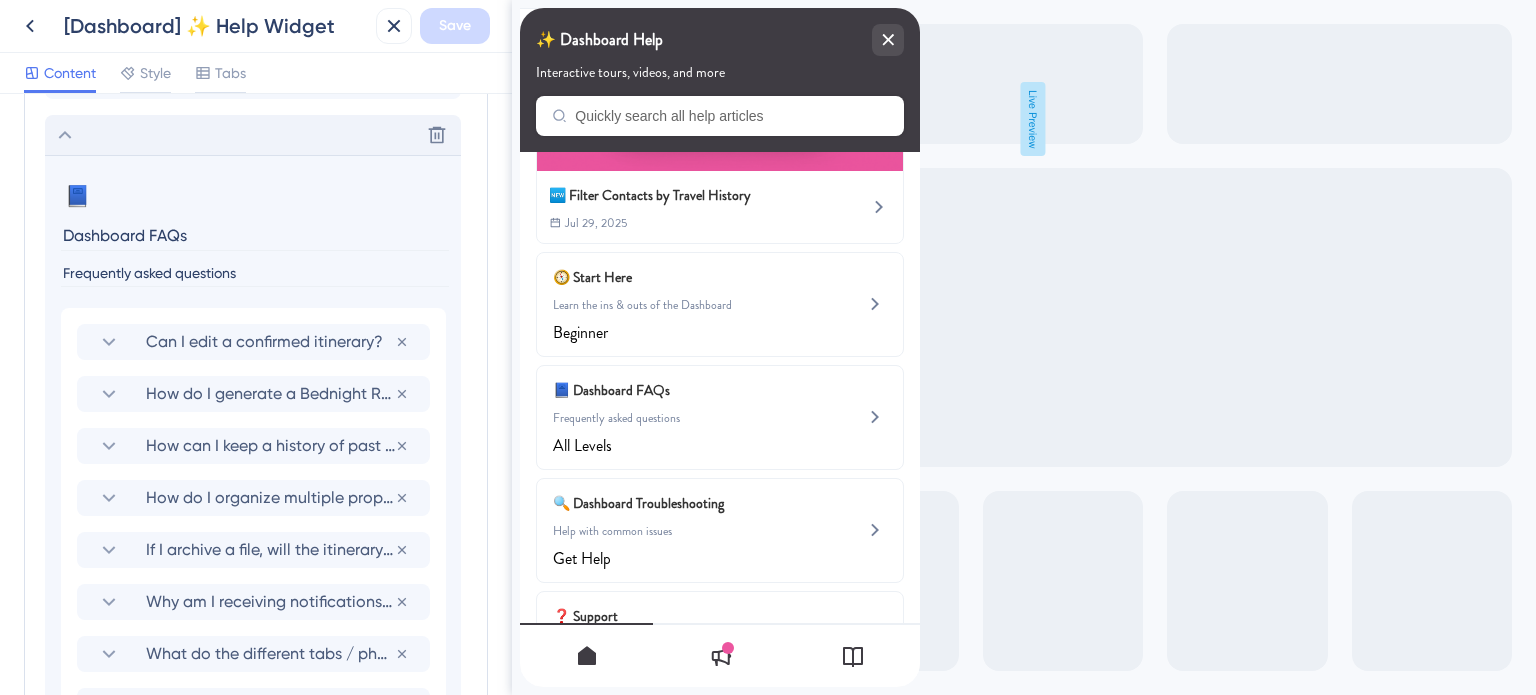 scroll, scrollTop: 996, scrollLeft: 0, axis: vertical 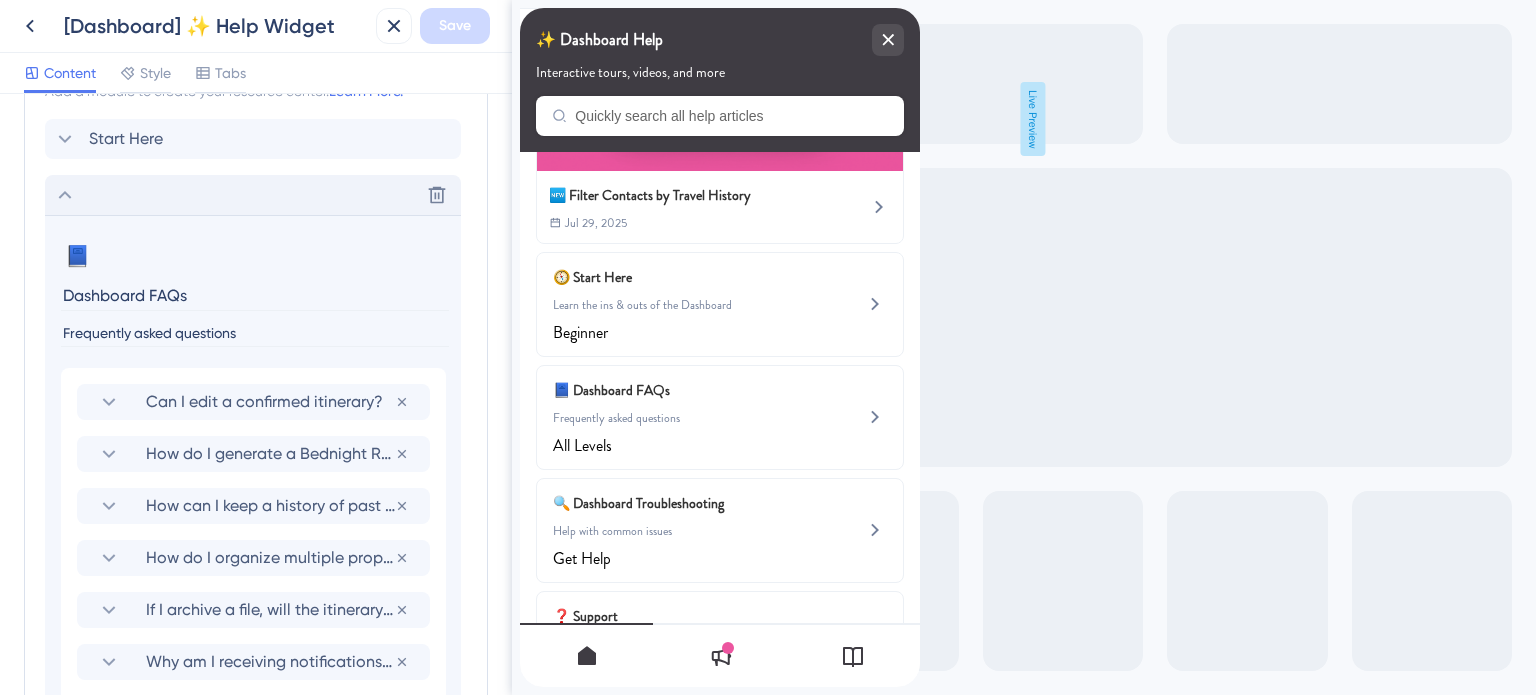click 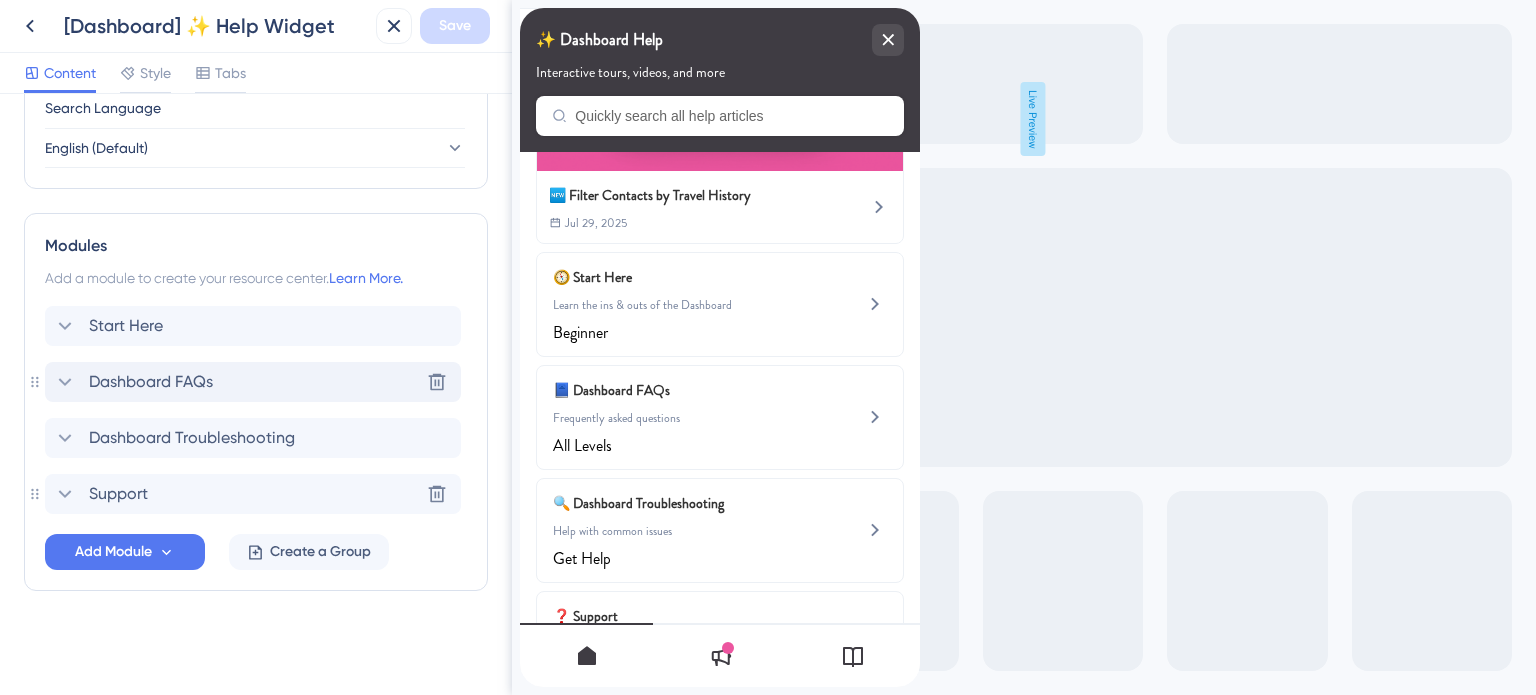 scroll, scrollTop: 807, scrollLeft: 0, axis: vertical 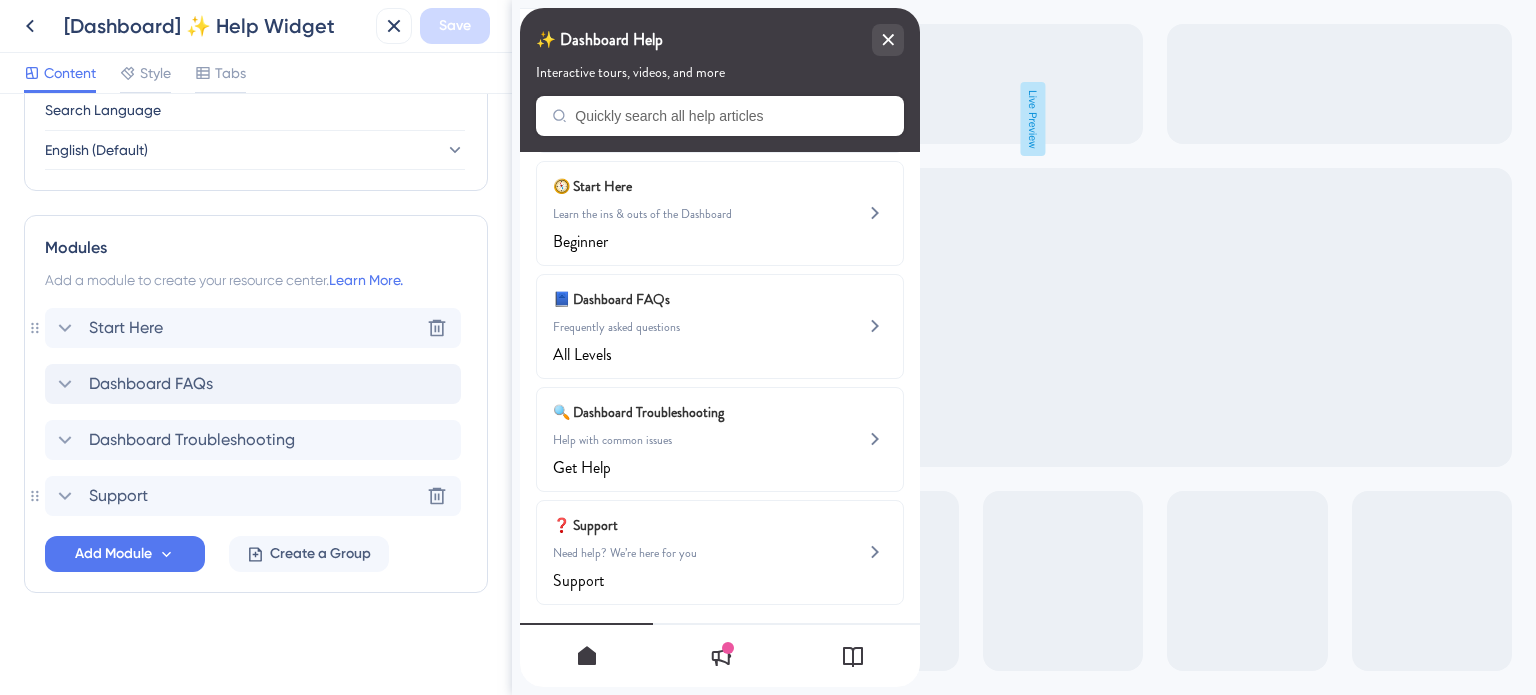 click 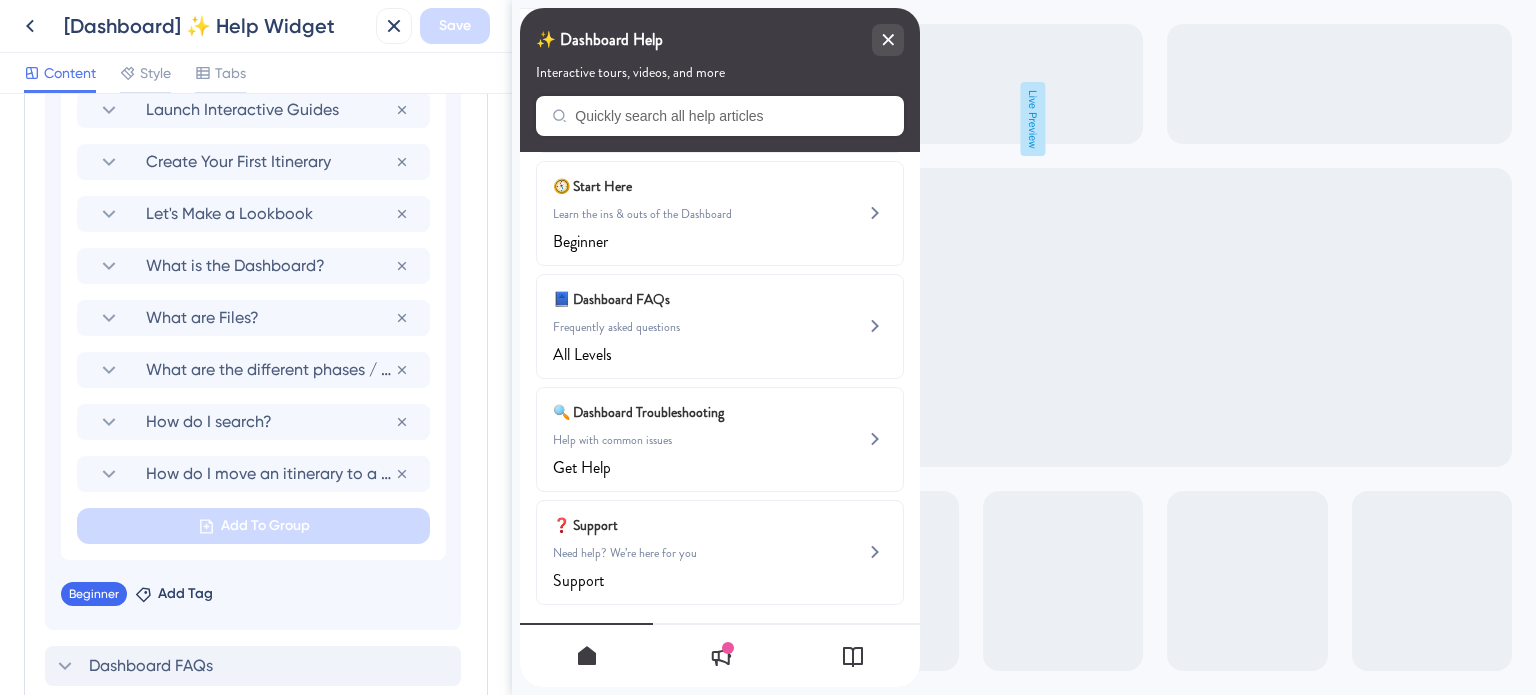 scroll, scrollTop: 1296, scrollLeft: 0, axis: vertical 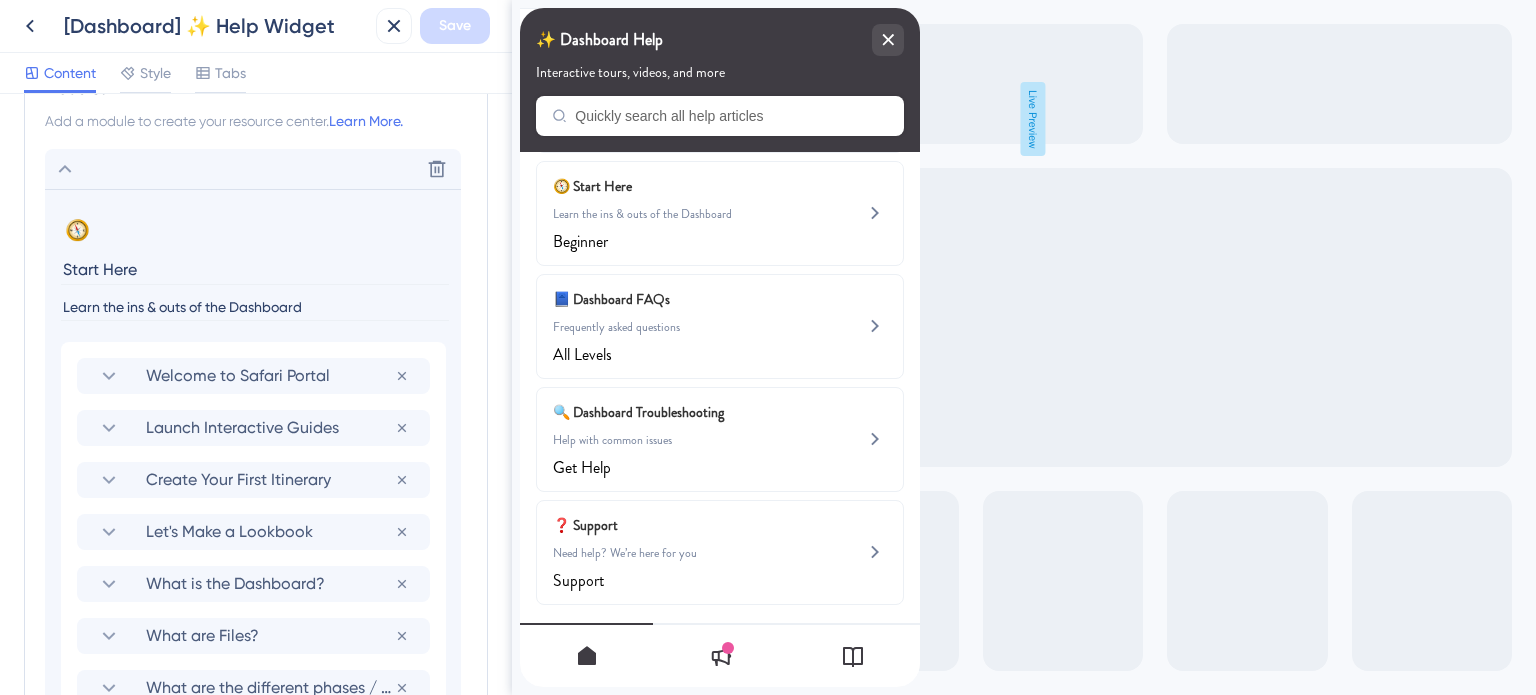 click 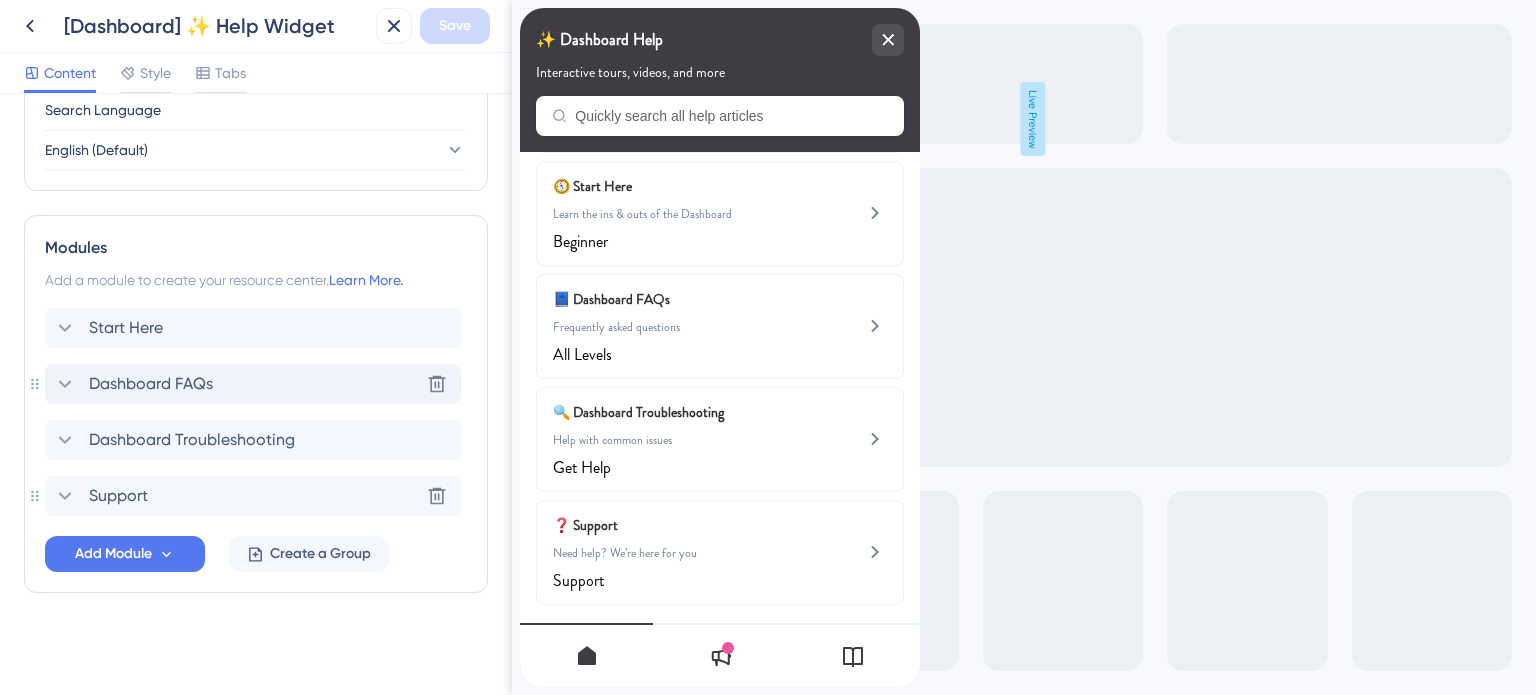 click 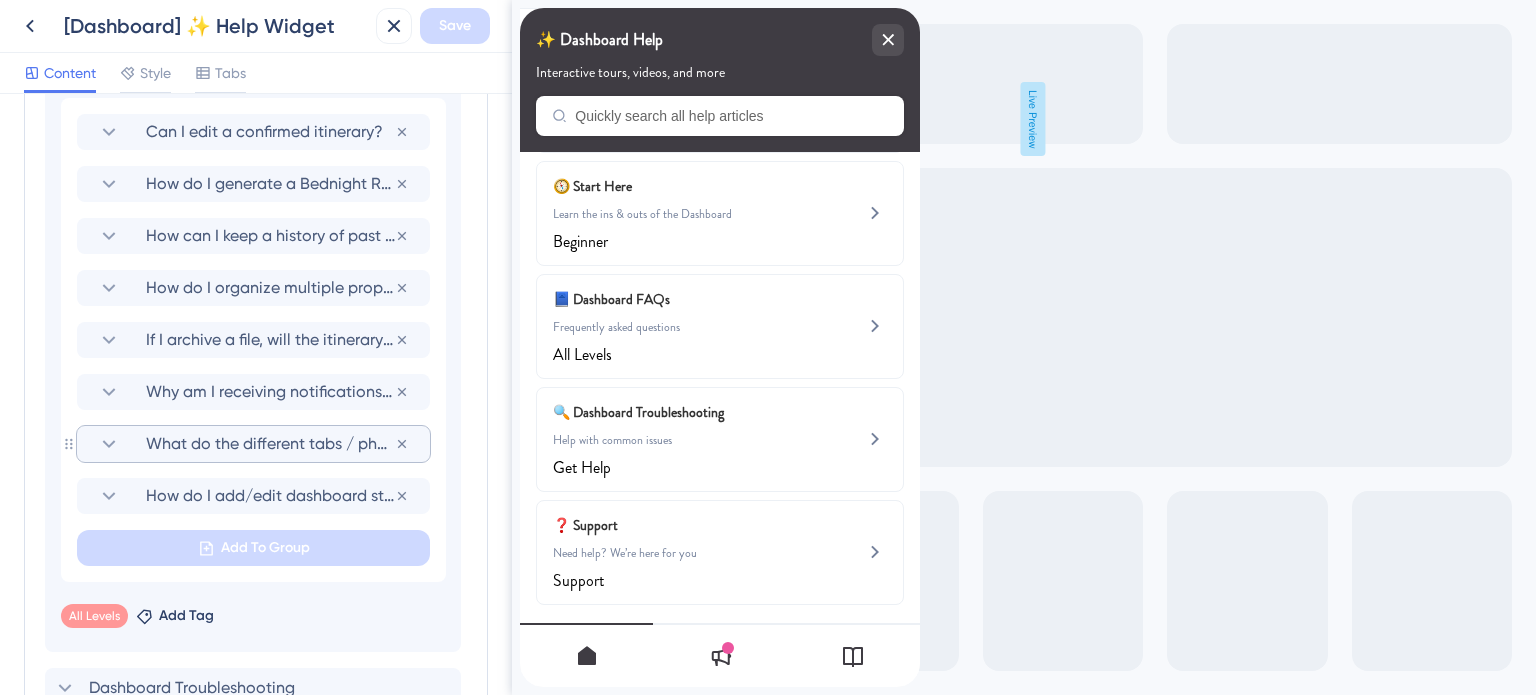 scroll, scrollTop: 1366, scrollLeft: 0, axis: vertical 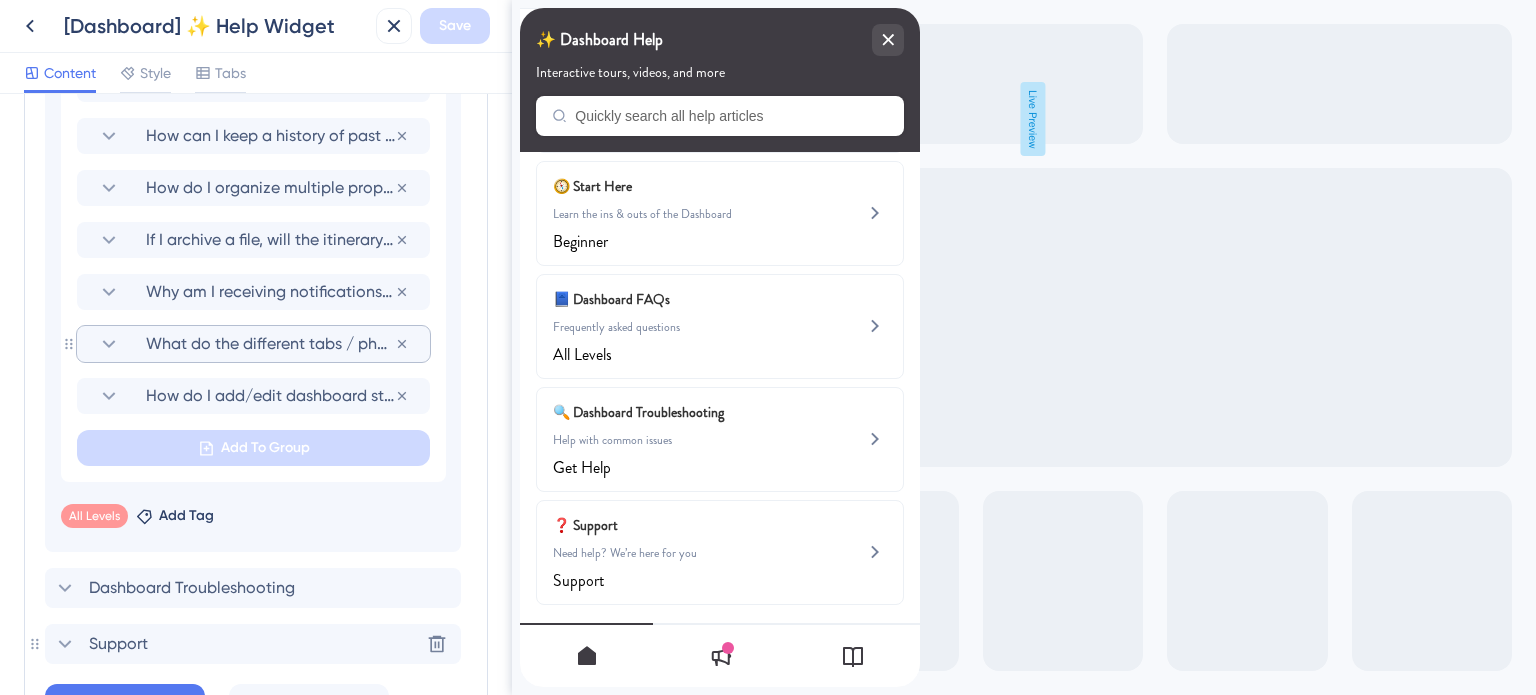 click on "What do the different tabs / phases on the Dashboard mean?" at bounding box center (270, 344) 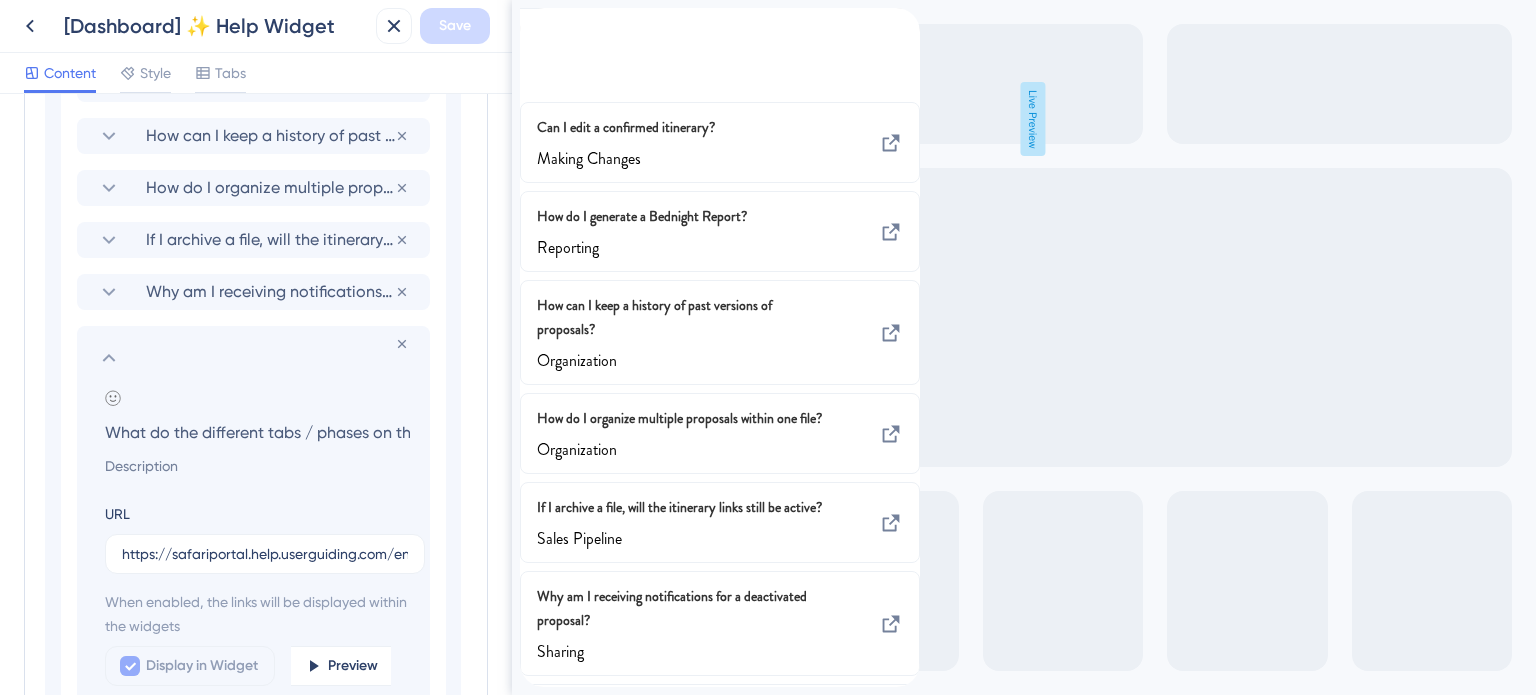 scroll, scrollTop: 0, scrollLeft: 151, axis: horizontal 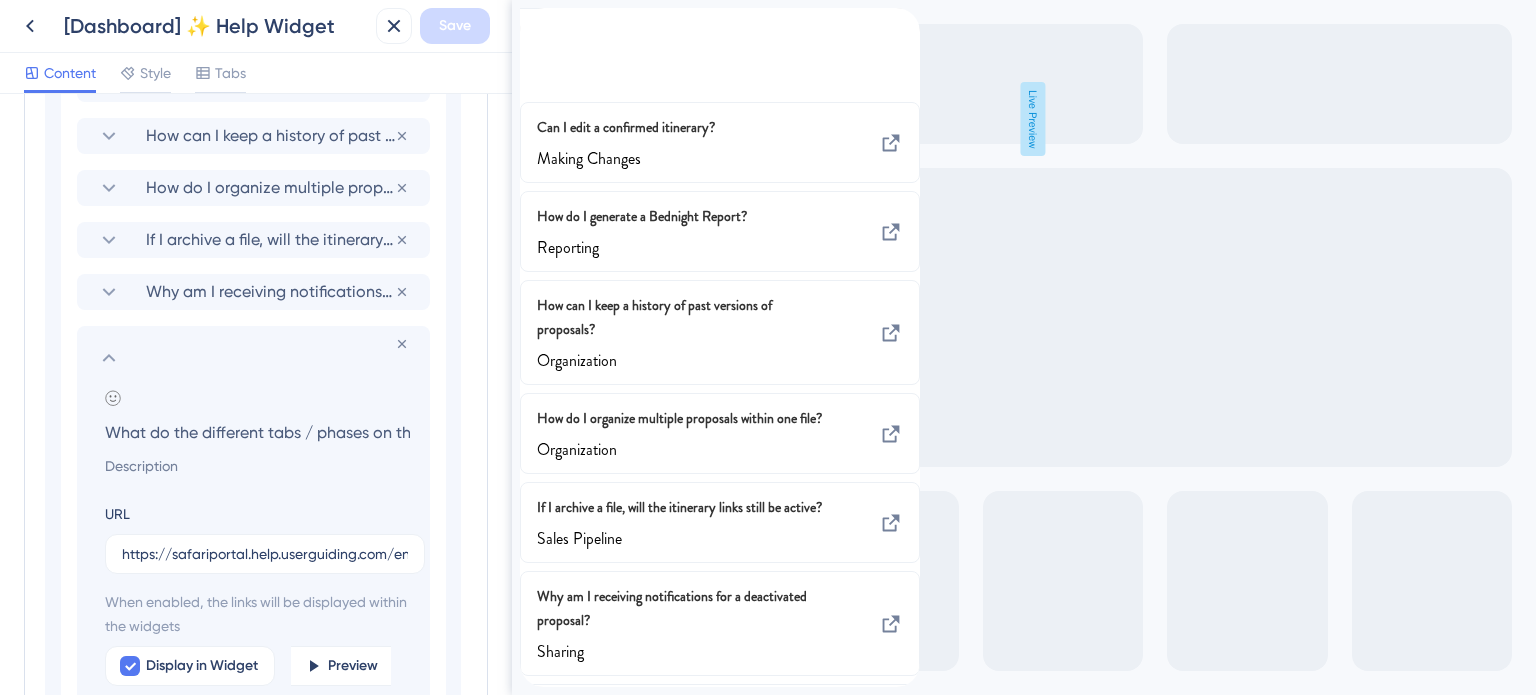 click 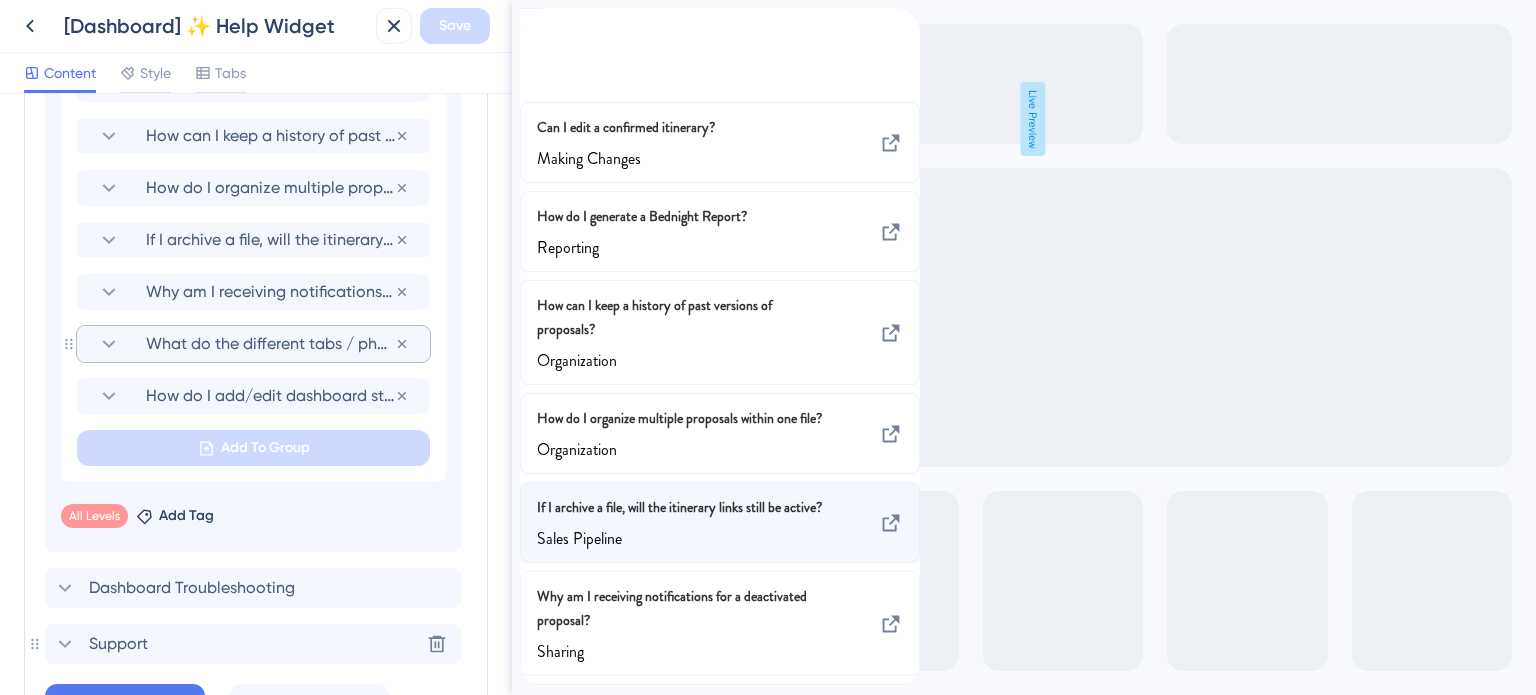 scroll, scrollTop: 0, scrollLeft: 0, axis: both 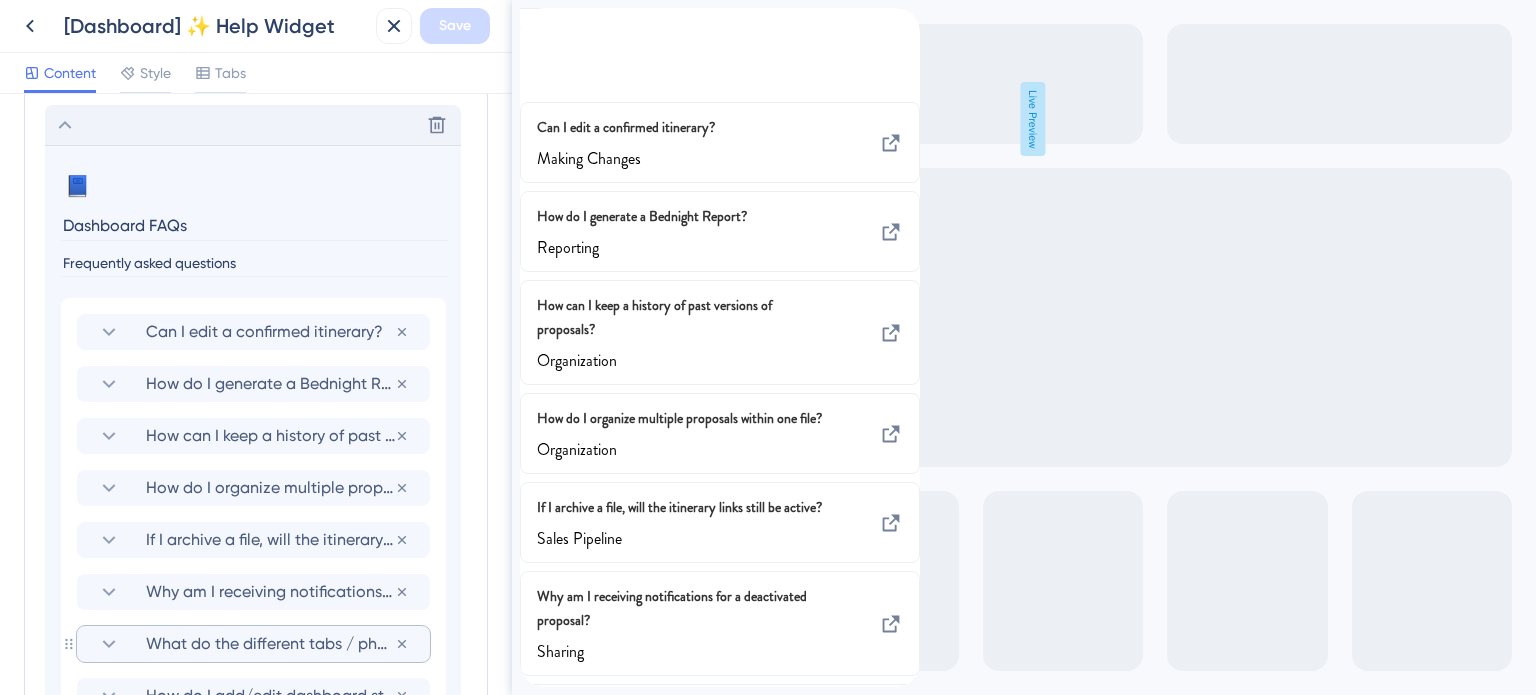 click 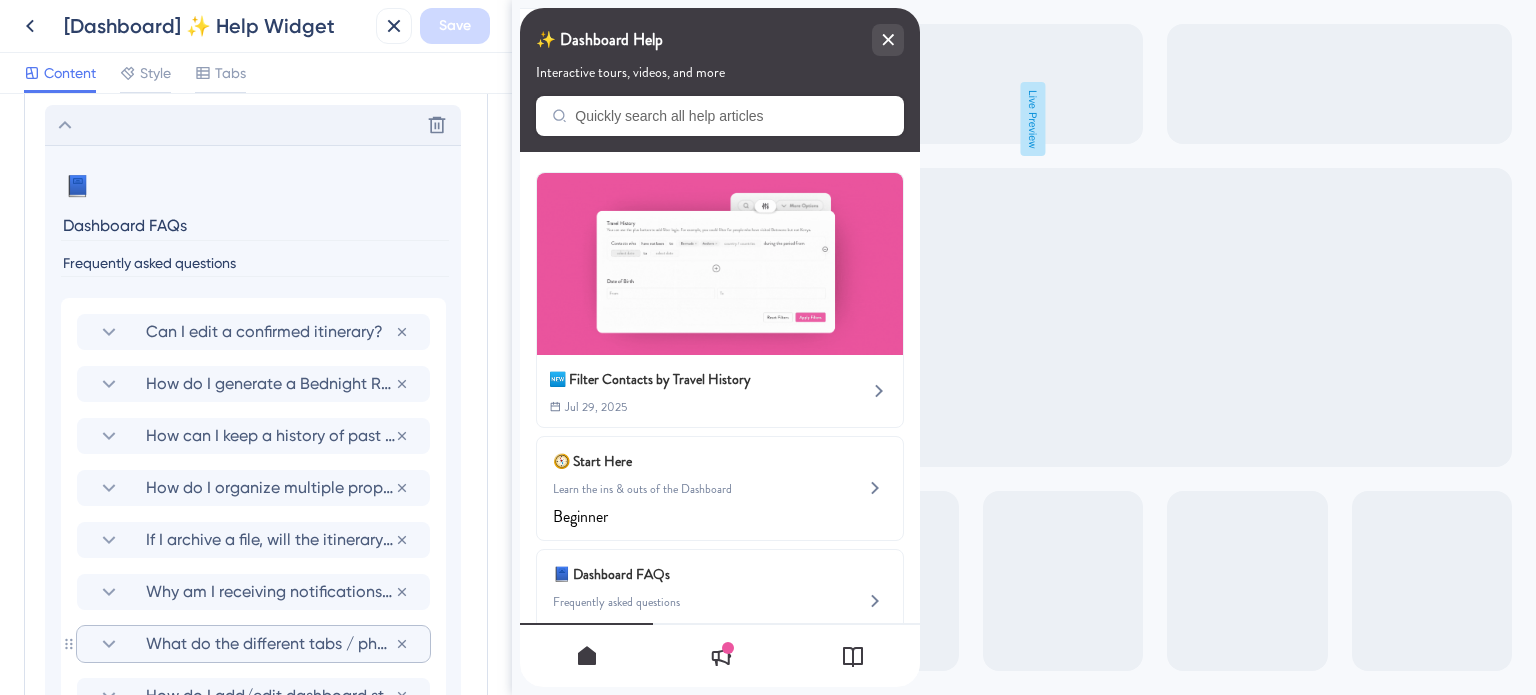 scroll, scrollTop: 807, scrollLeft: 0, axis: vertical 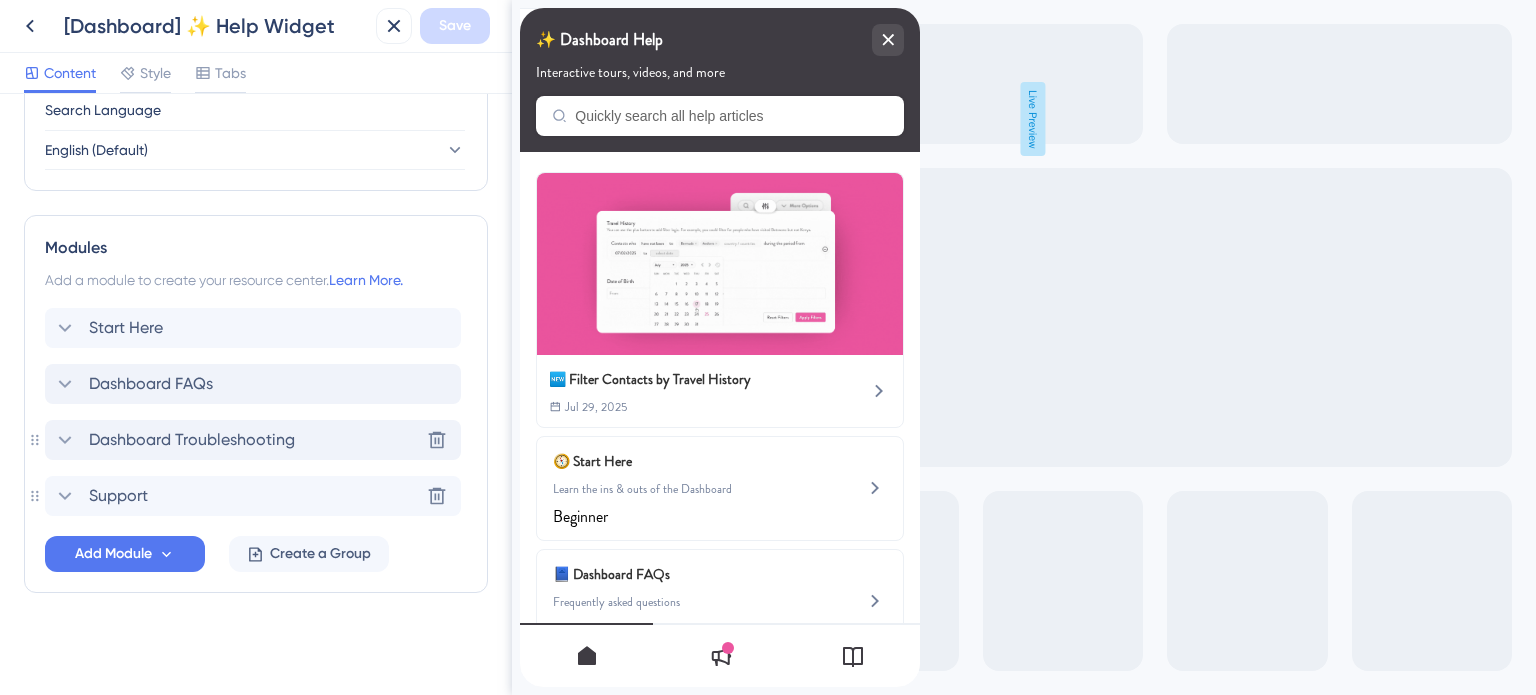 click 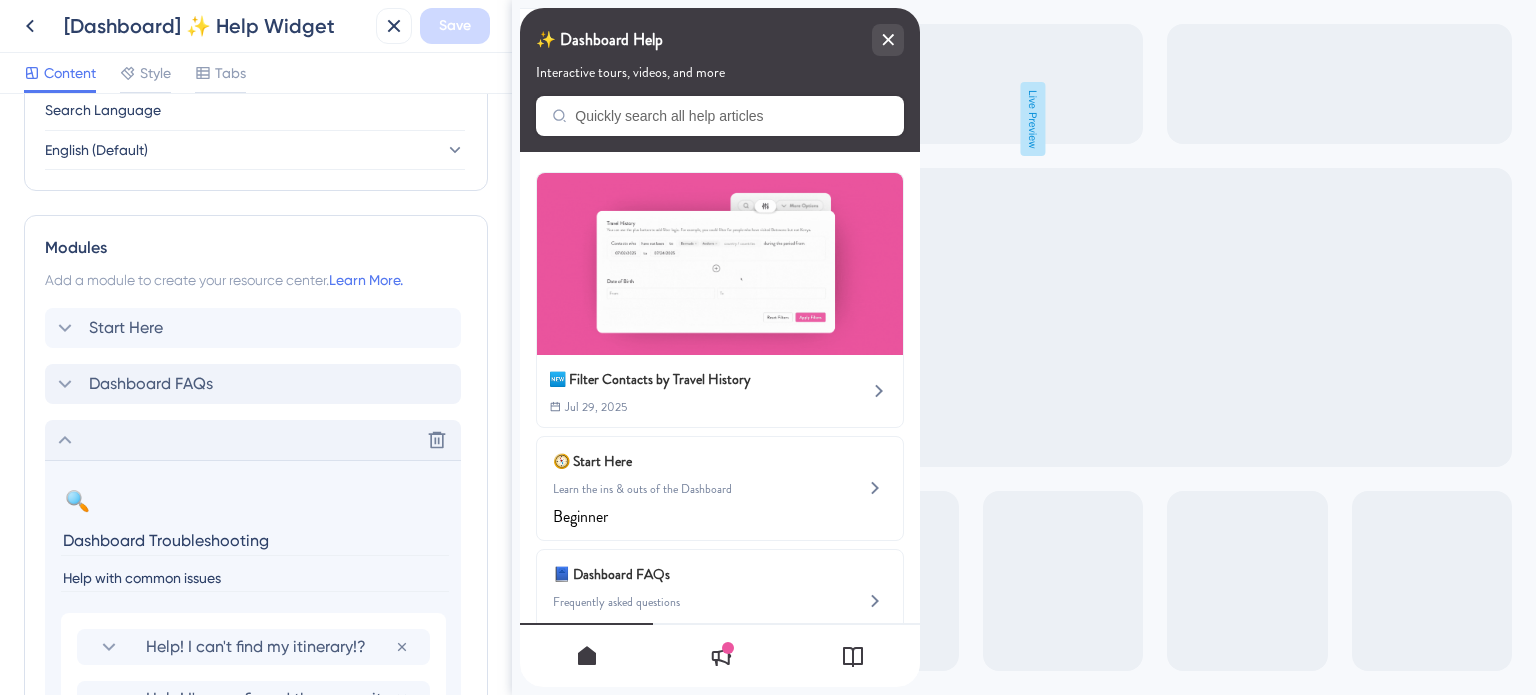 scroll, scrollTop: 1066, scrollLeft: 0, axis: vertical 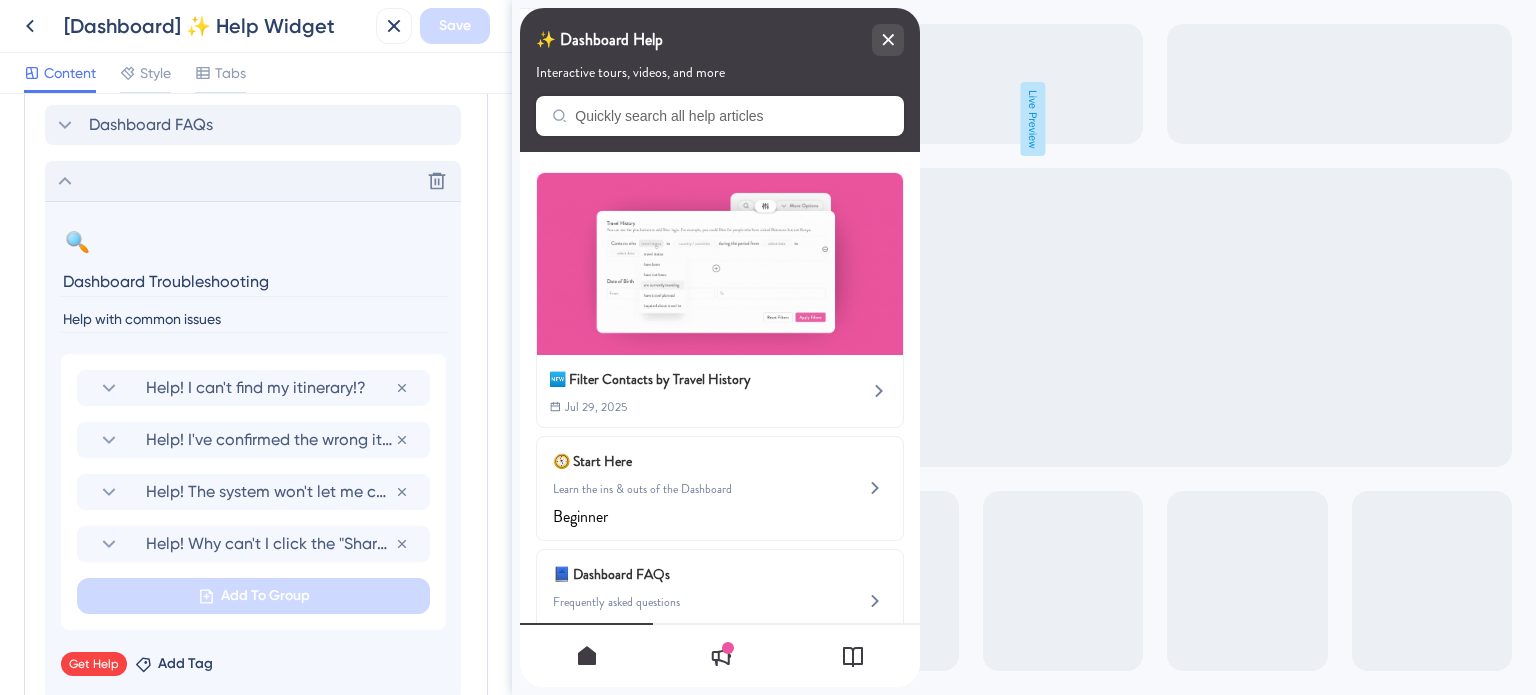 drag, startPoint x: 260, startPoint y: 311, endPoint x: 50, endPoint y: 328, distance: 210.68697 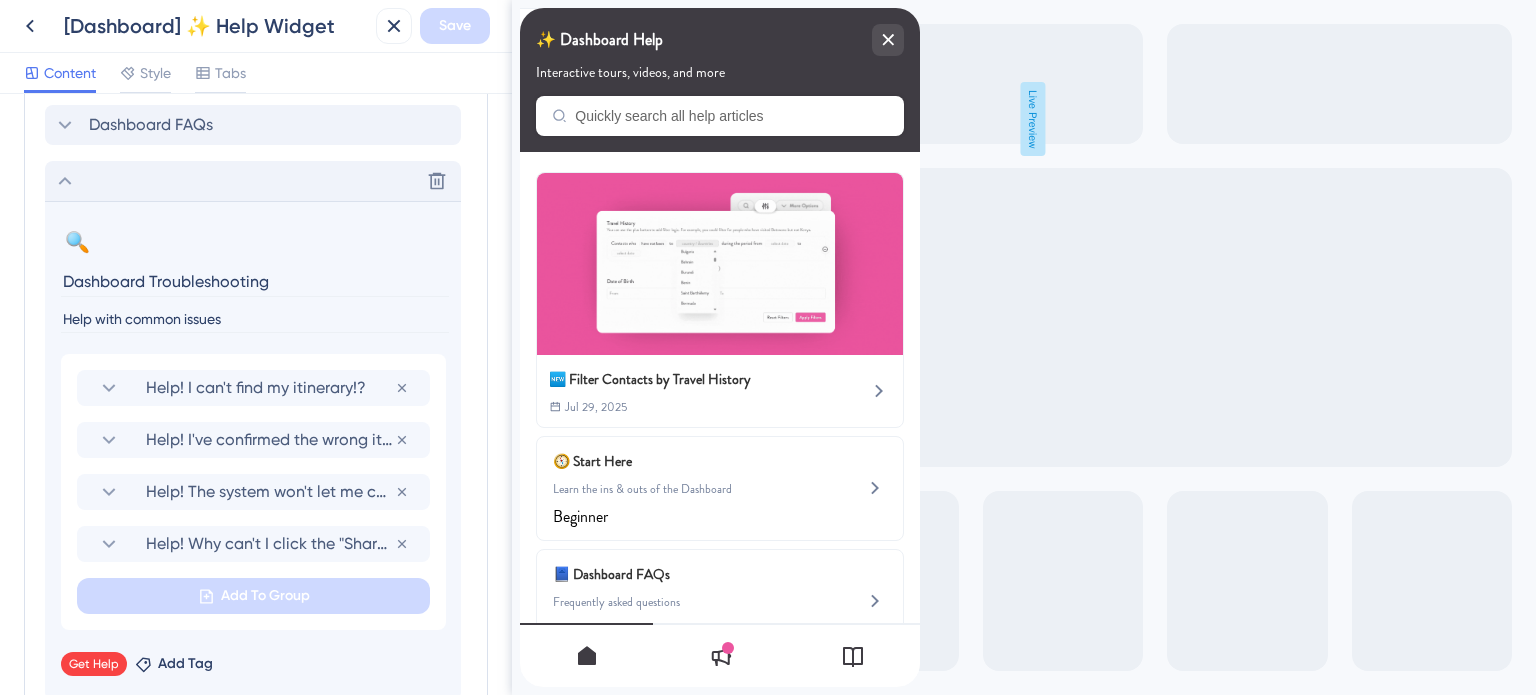 click on "🔍 Change emoji Remove emoji Dashboard Troubleshooting Help with common issues Help! I can't find my itinerary!? Remove from group Help! I've confirmed the wrong itinerary - how do I confirm the right one? Remove from group Help! The system won't let me confirm my itinerary. Remove from group Help! Why can't I click the "Share" button? Remove from group Add To Group Get Help Remove Add Tag" at bounding box center [253, 450] 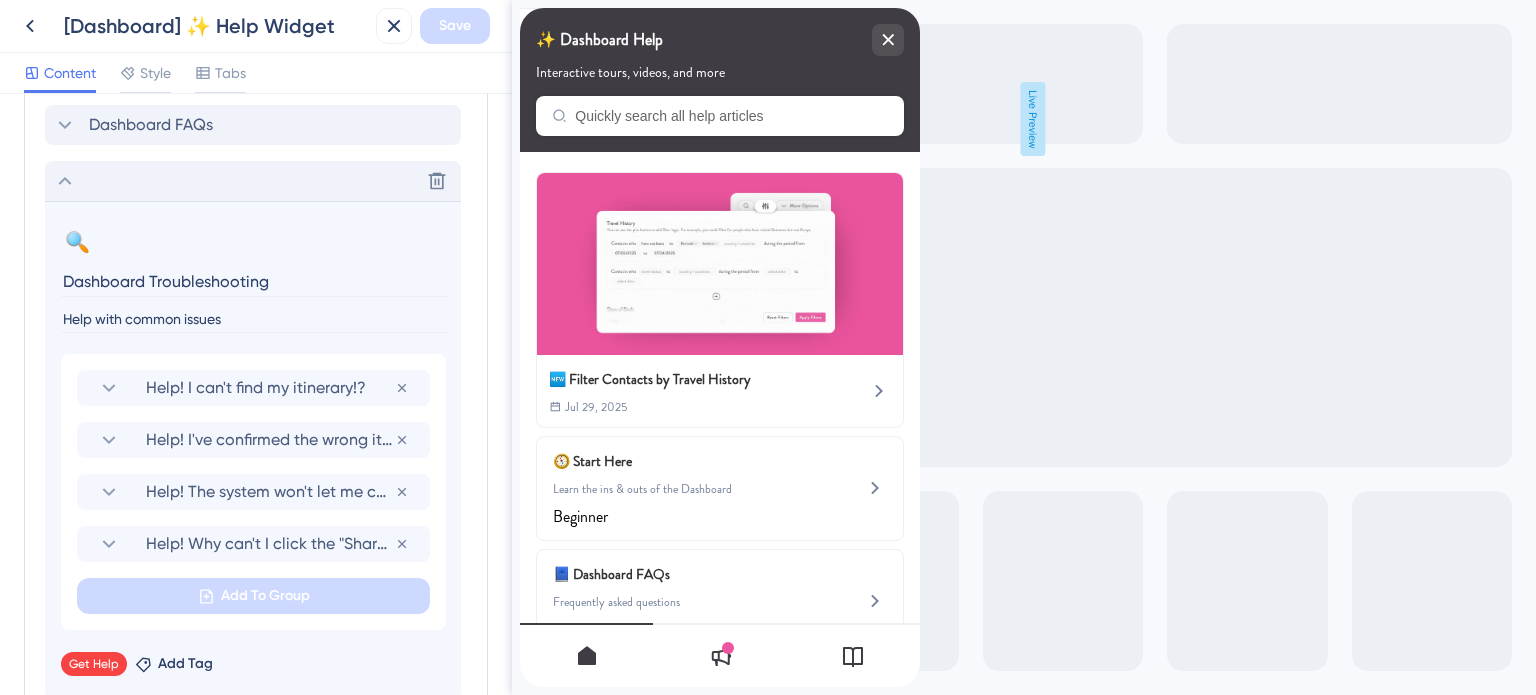 click 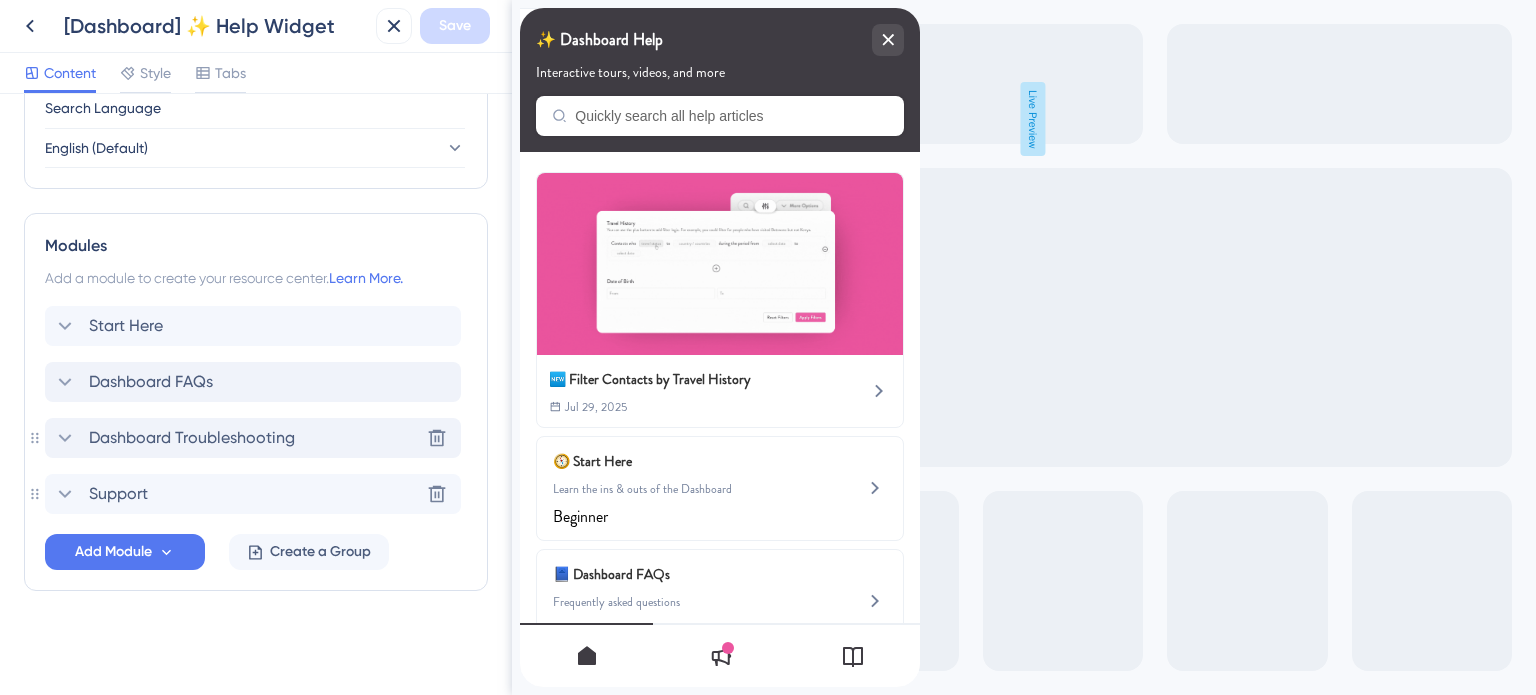 scroll, scrollTop: 807, scrollLeft: 0, axis: vertical 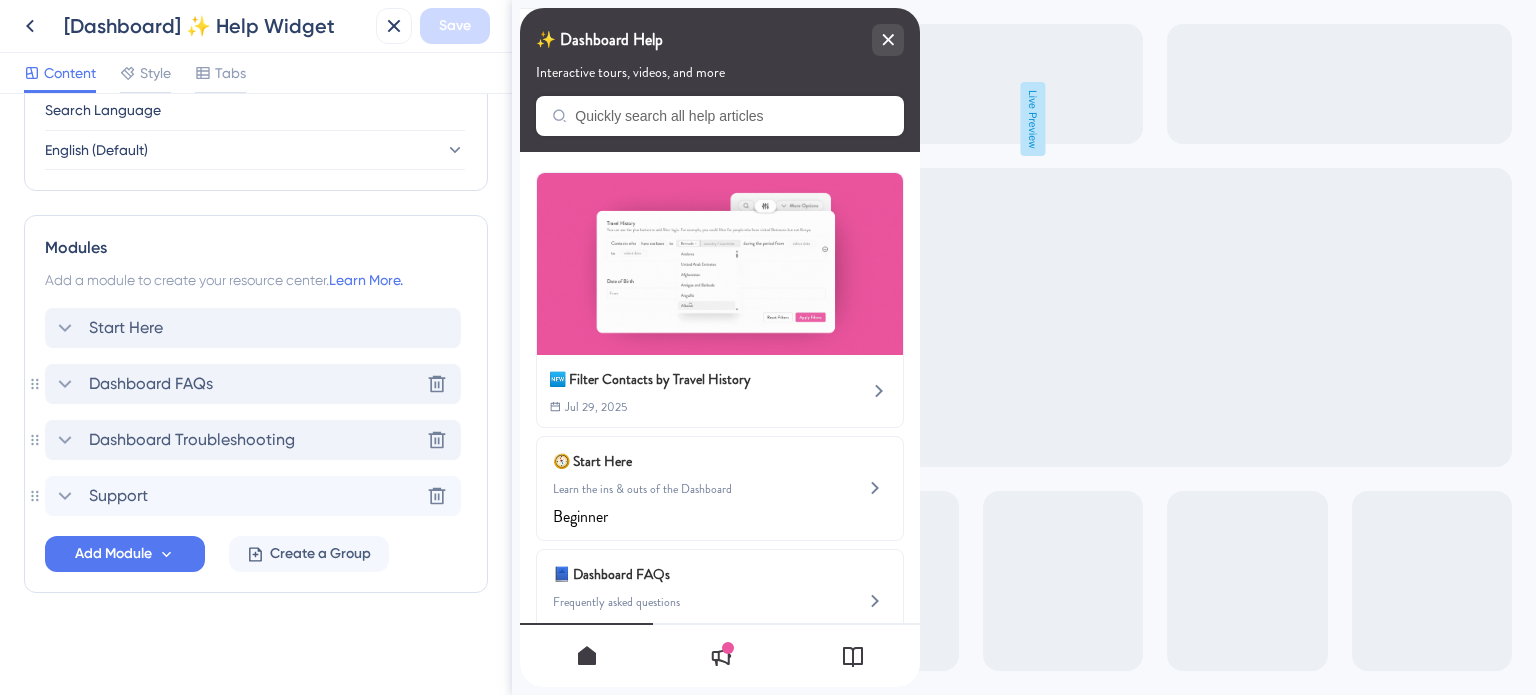 click on "Start Here" at bounding box center (126, 328) 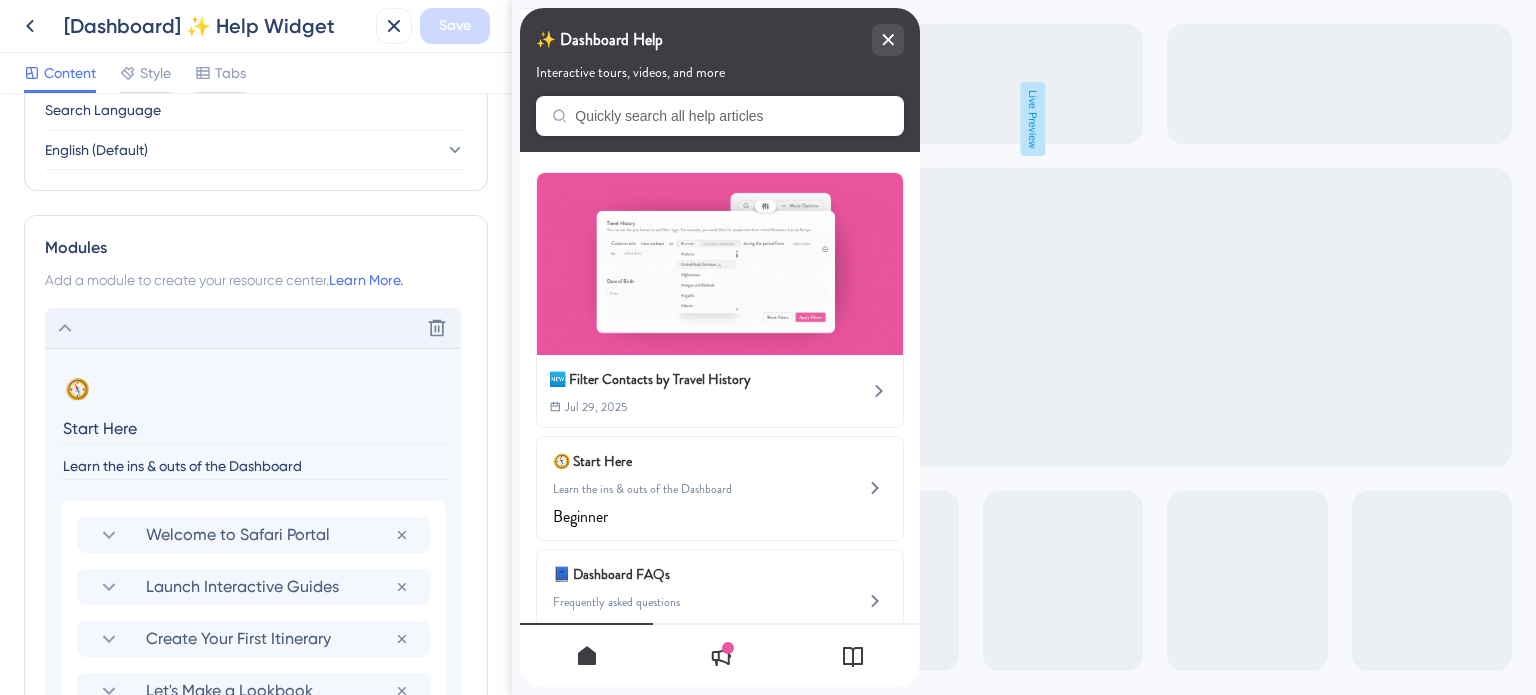 scroll, scrollTop: 1066, scrollLeft: 0, axis: vertical 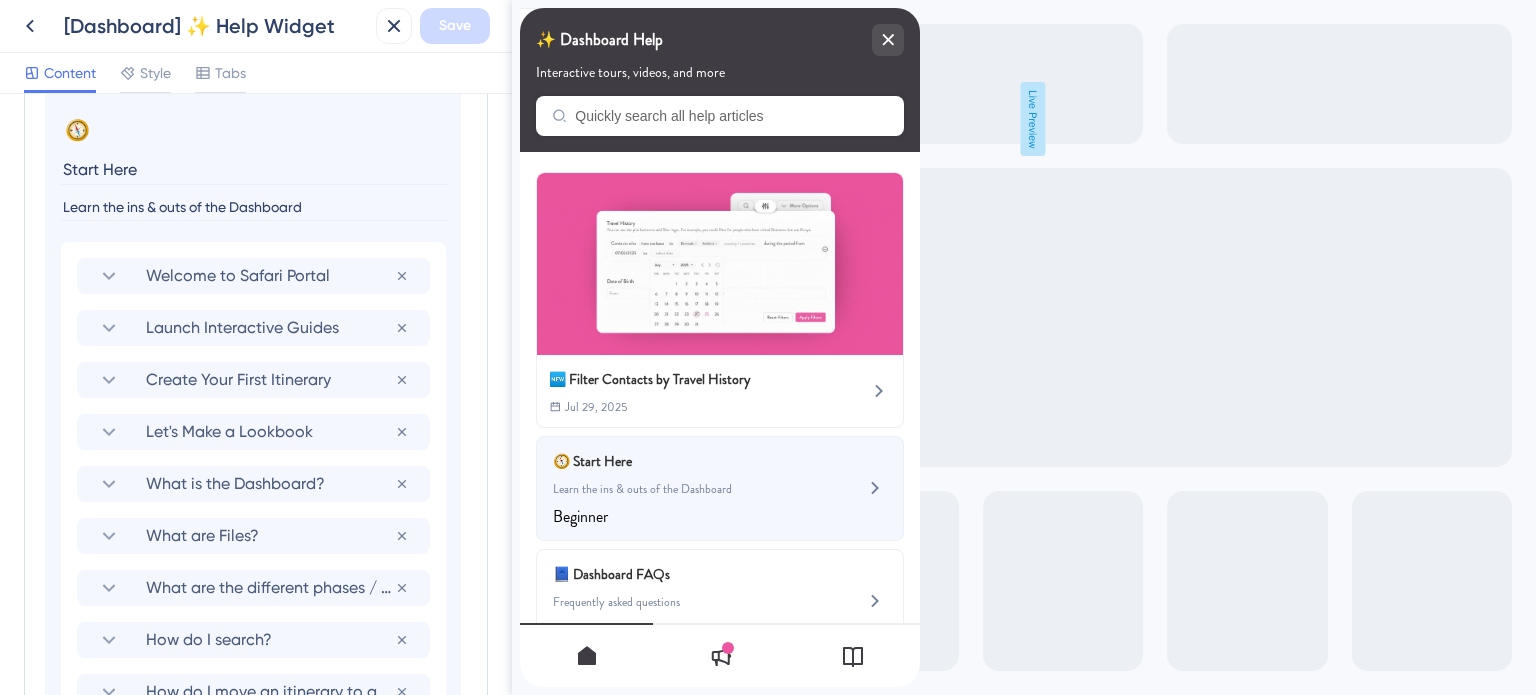click on "🧭   Start Here Learn the ins & outs of the Dashboard Beginner" at bounding box center (686, 488) 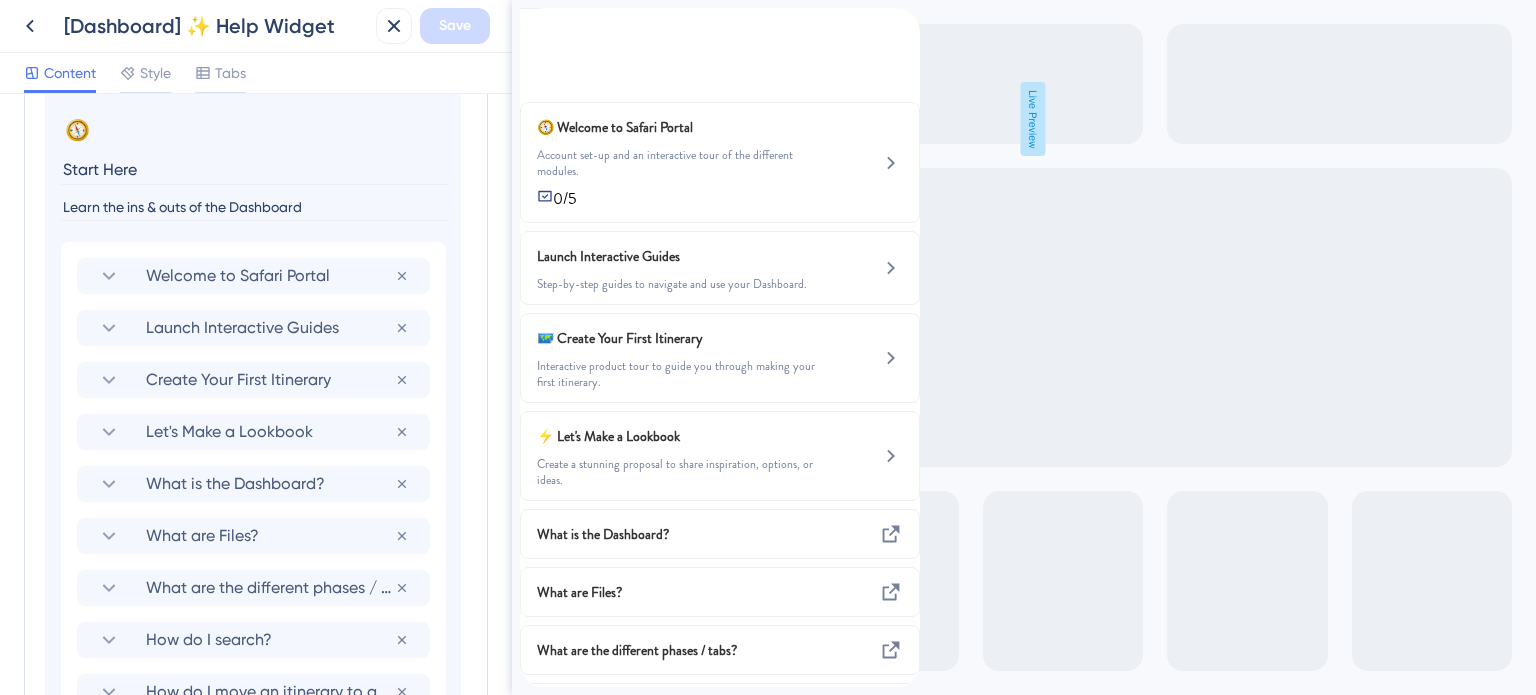 scroll, scrollTop: 0, scrollLeft: 0, axis: both 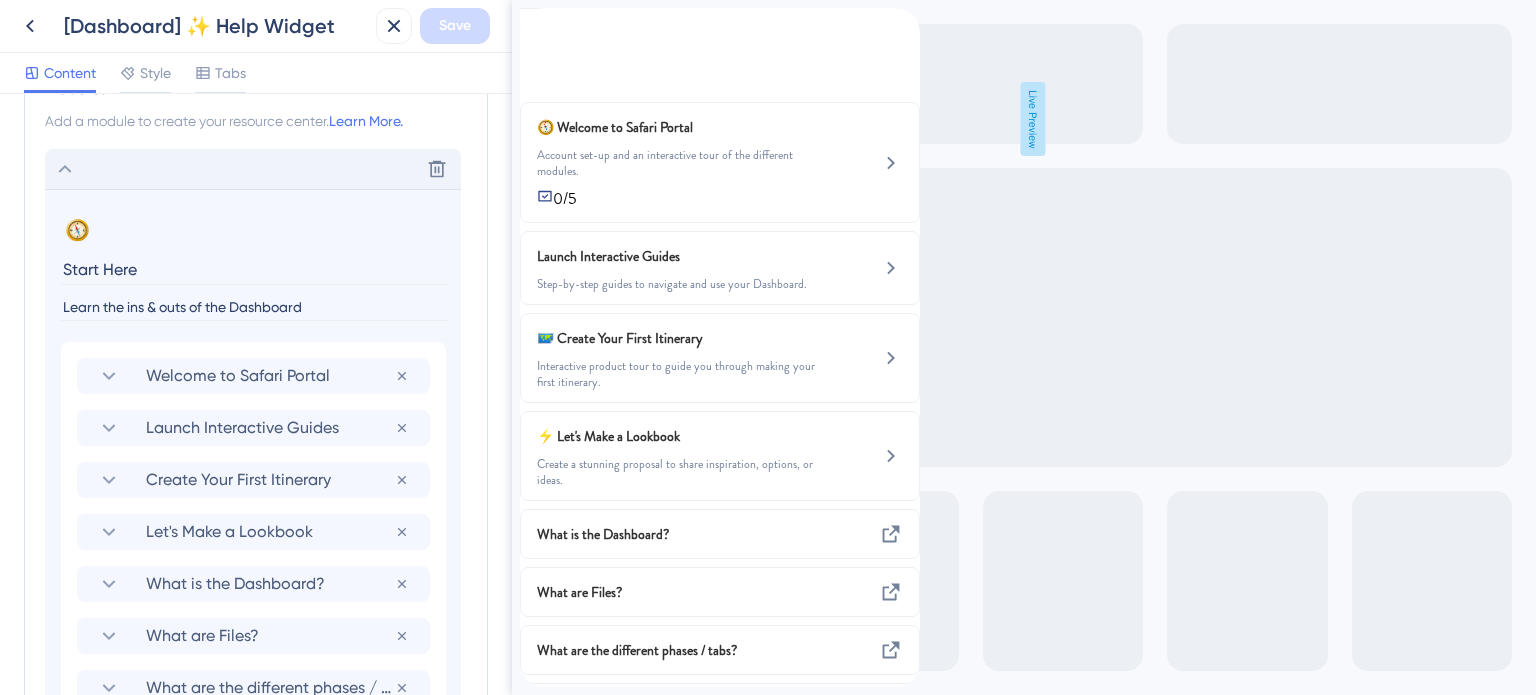 click 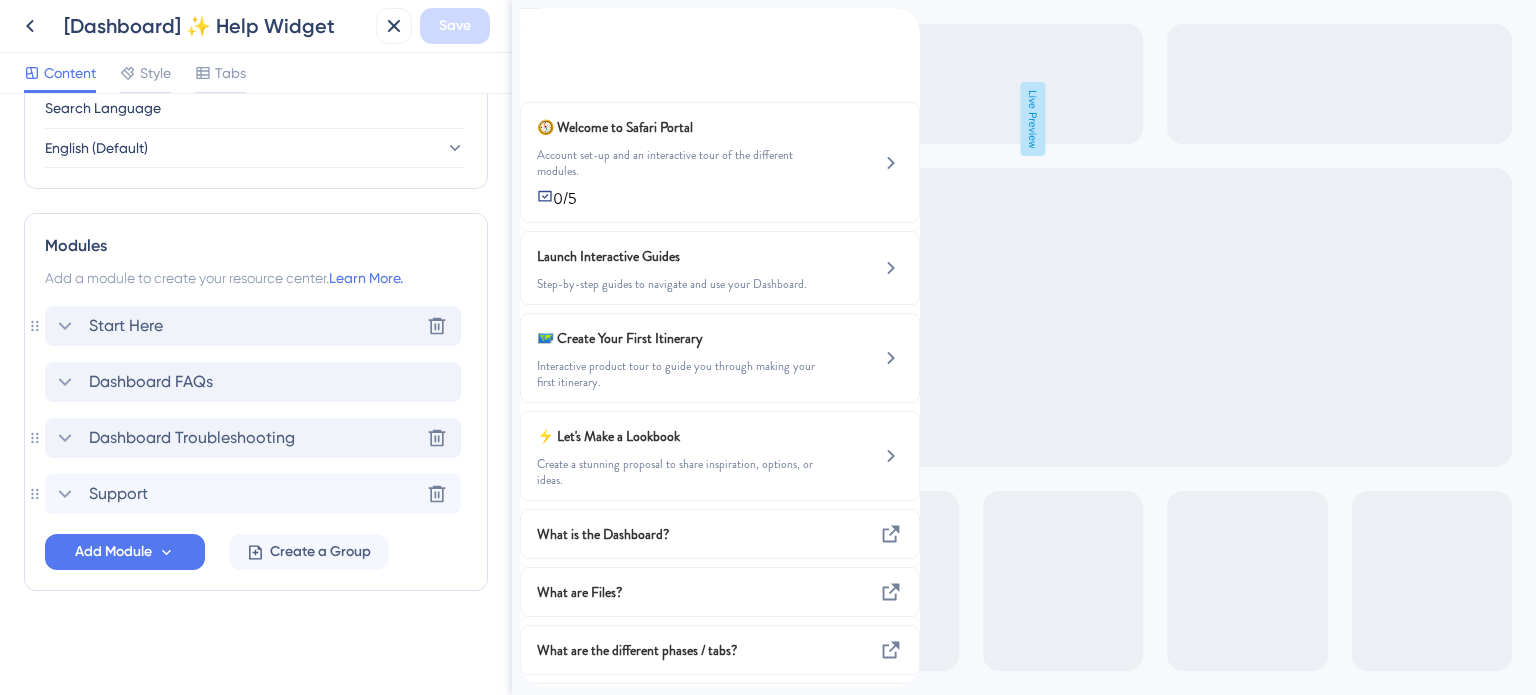 scroll, scrollTop: 807, scrollLeft: 0, axis: vertical 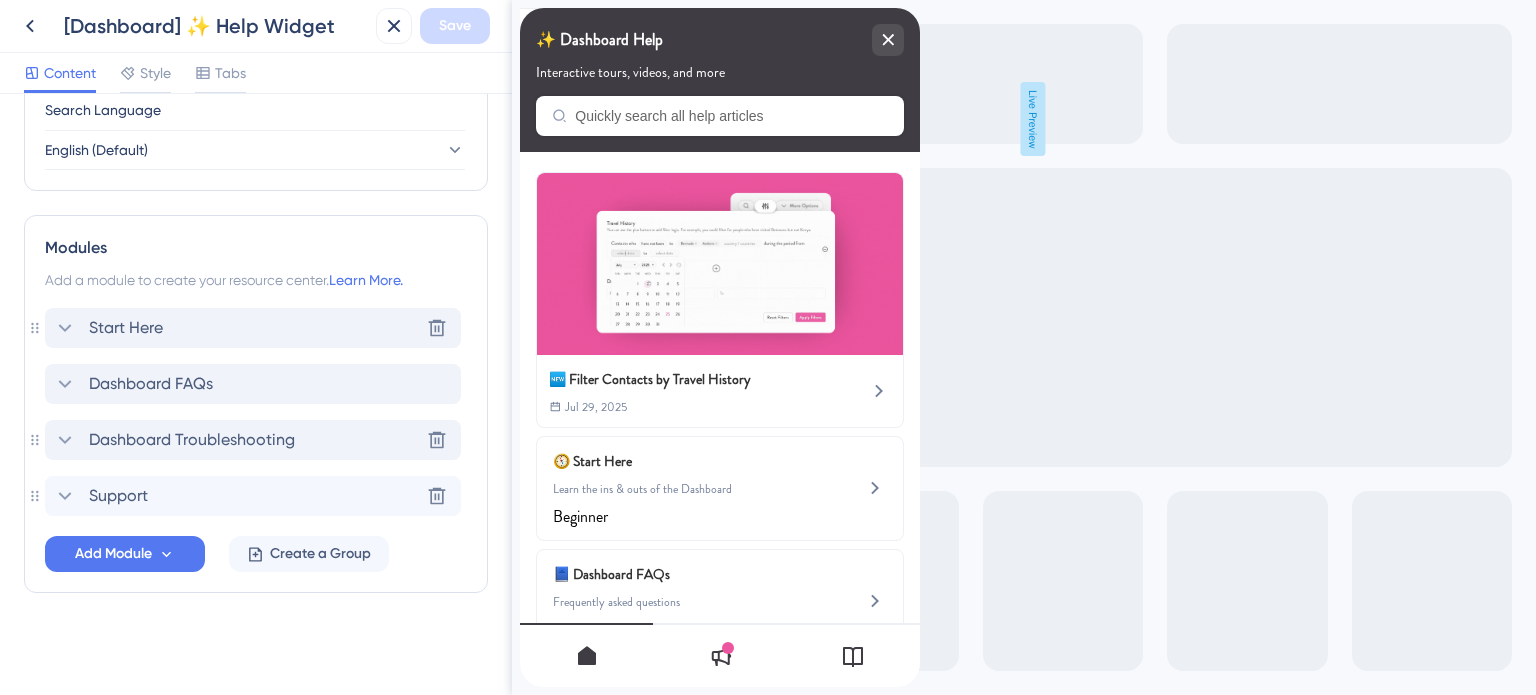 click 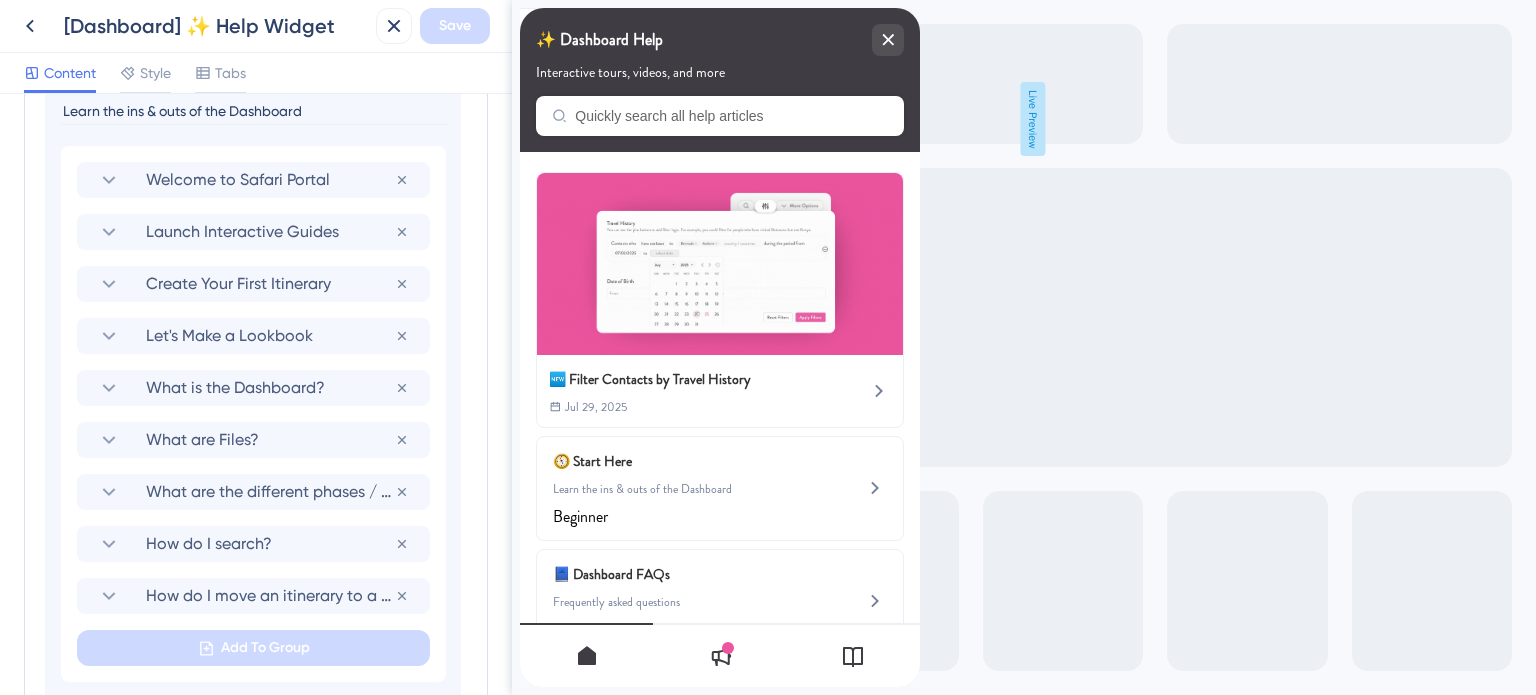 scroll, scrollTop: 1166, scrollLeft: 0, axis: vertical 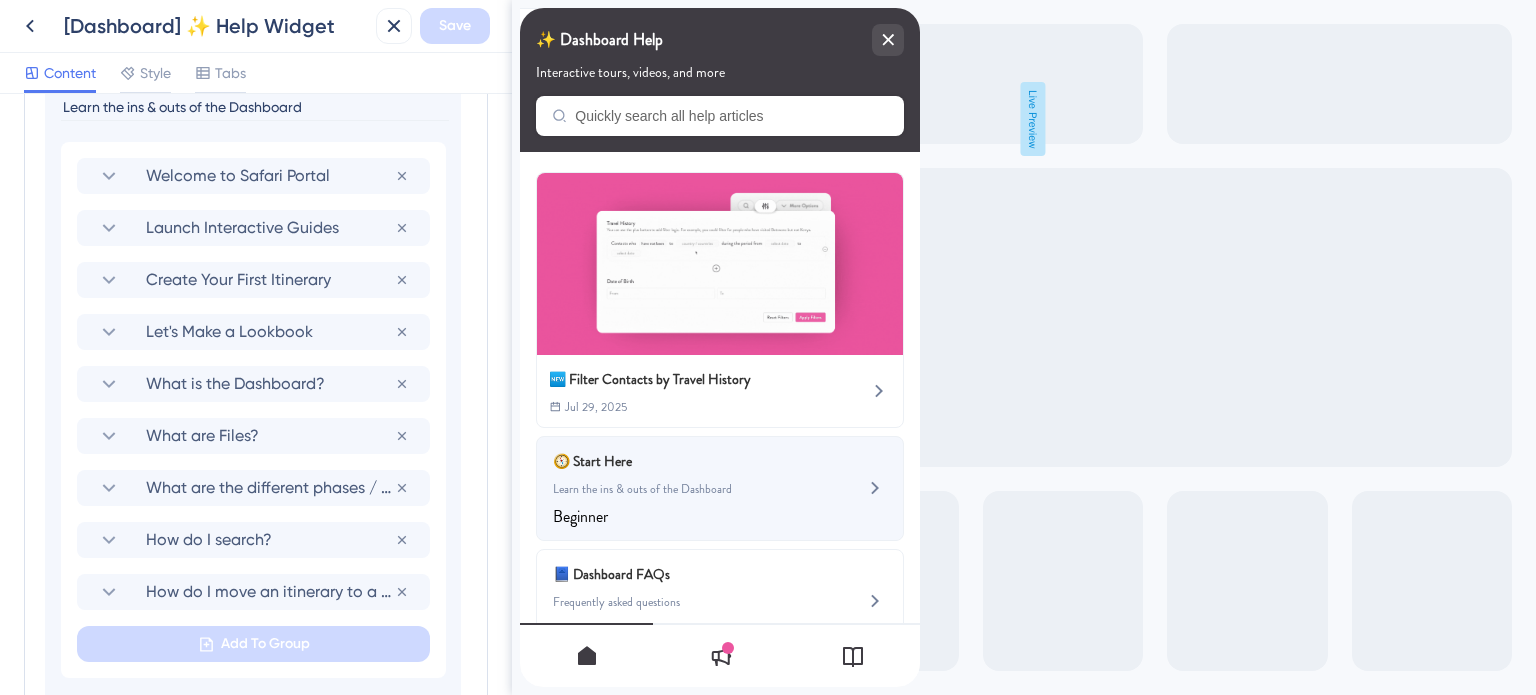 click on "🧭   Start Here" at bounding box center (670, 461) 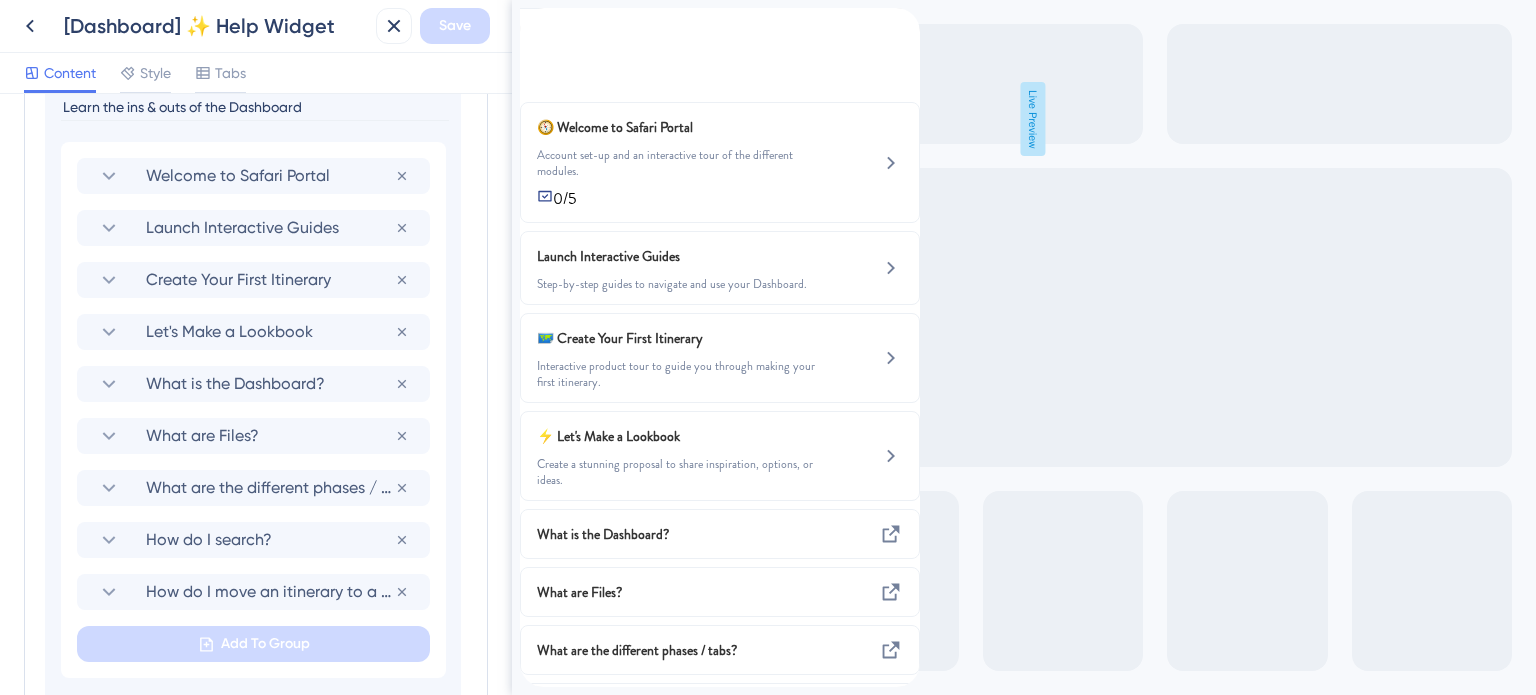 click 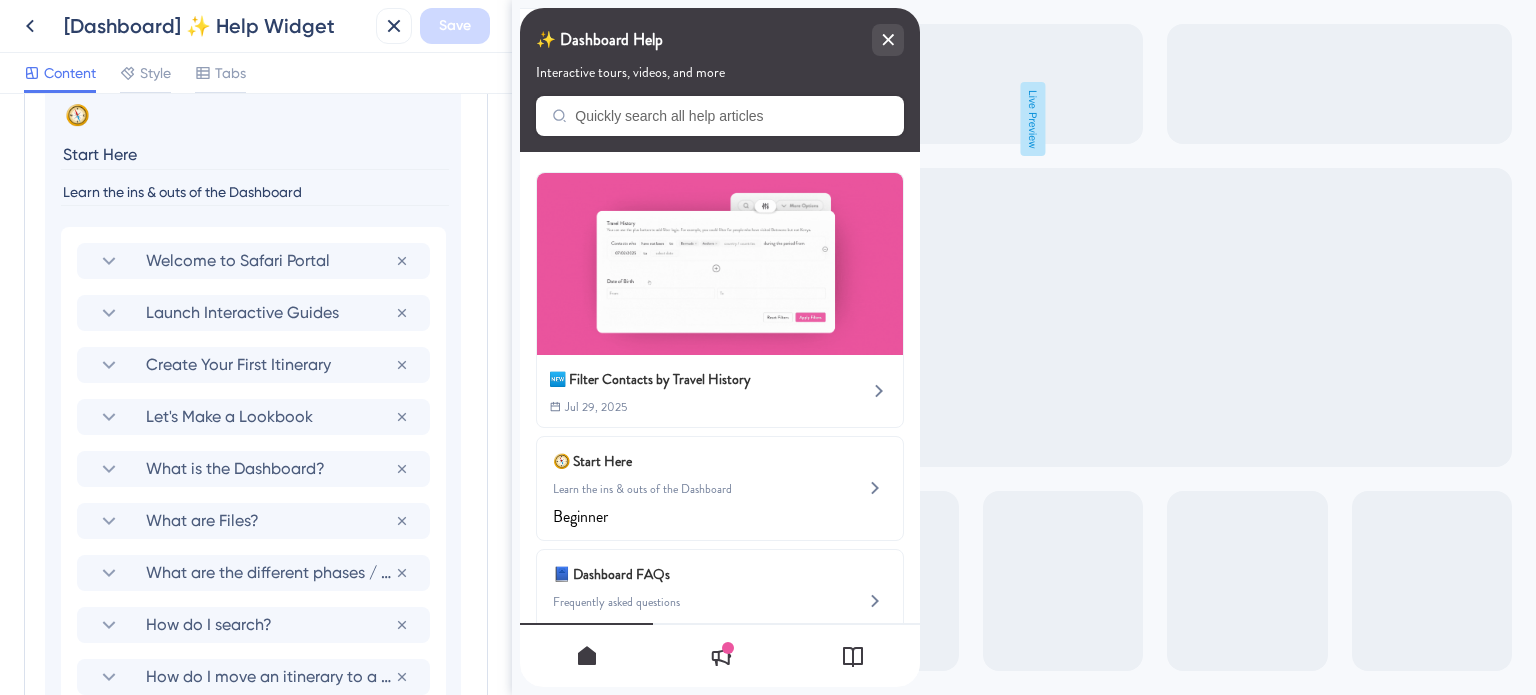 scroll, scrollTop: 866, scrollLeft: 0, axis: vertical 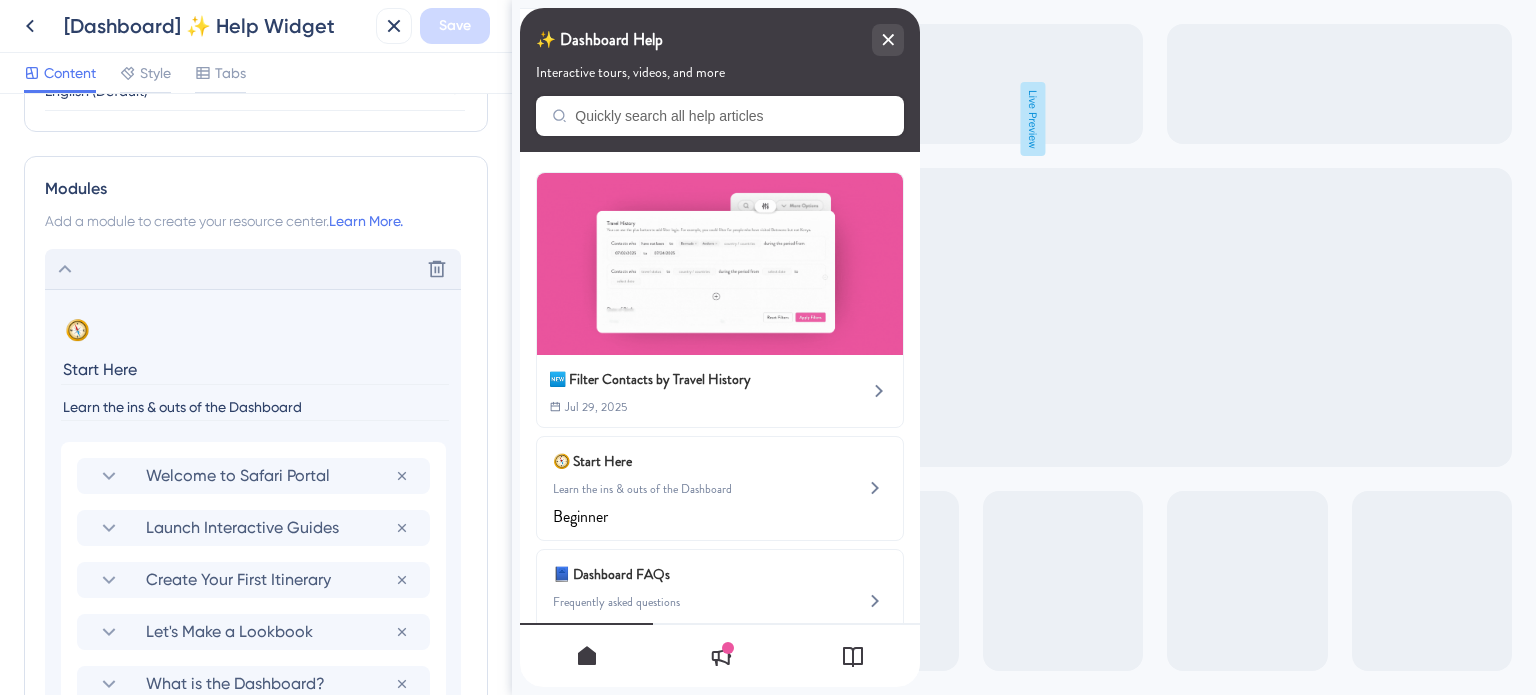 click 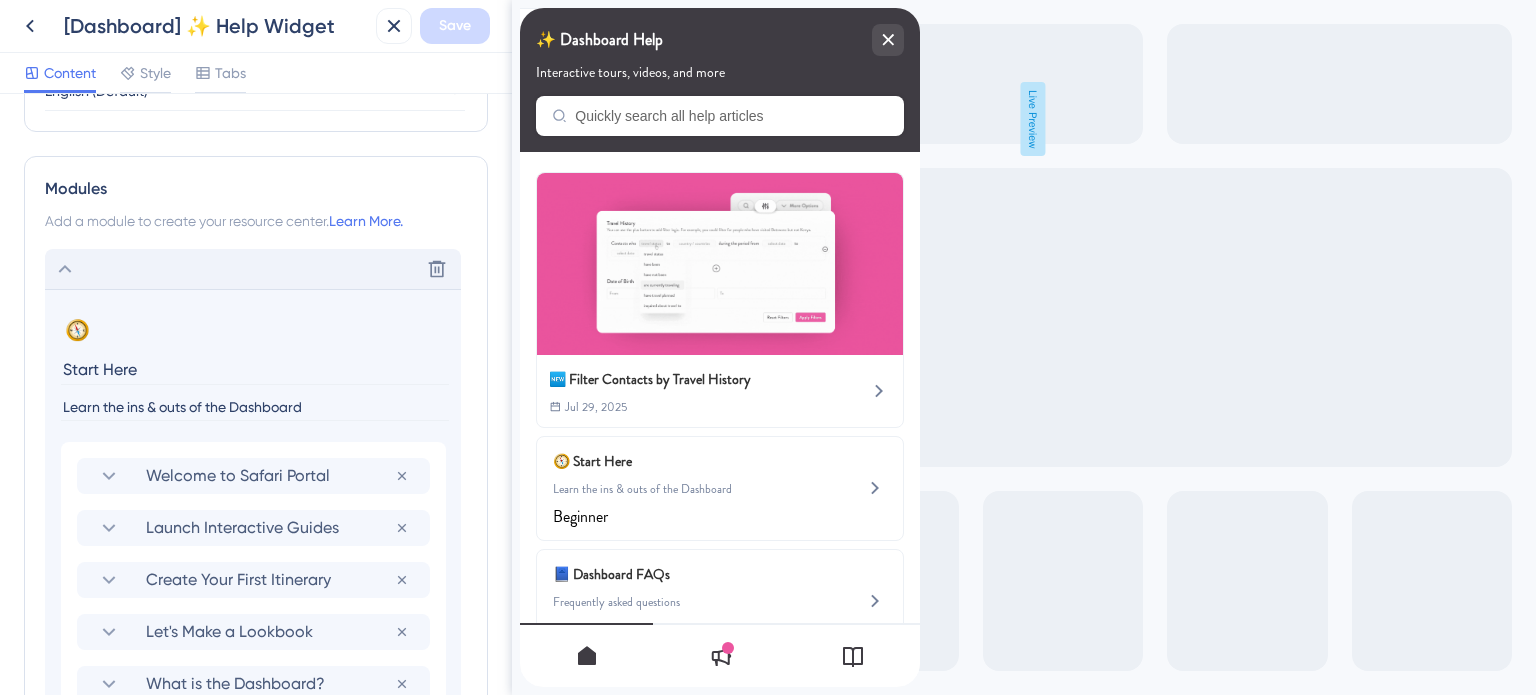 scroll, scrollTop: 807, scrollLeft: 0, axis: vertical 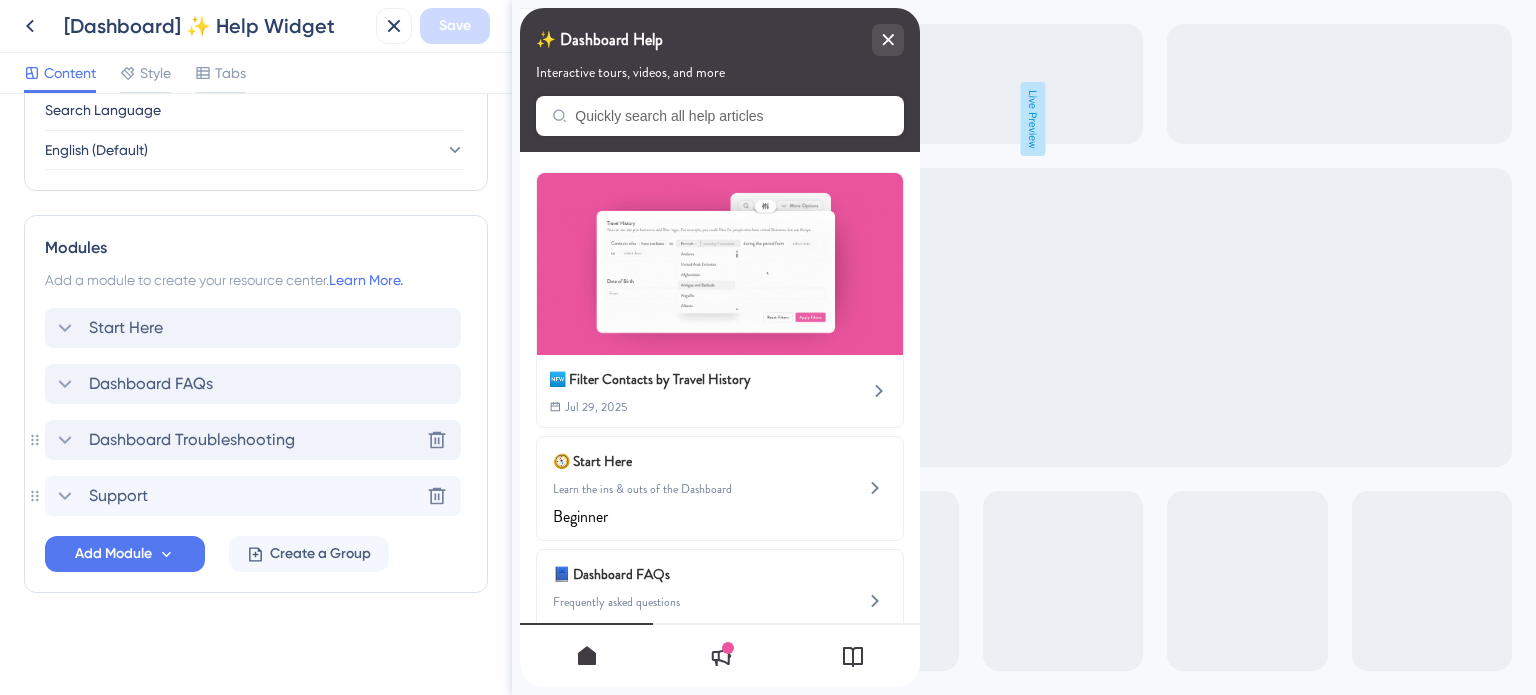 click on "Dashboard Troubleshooting" at bounding box center [192, 440] 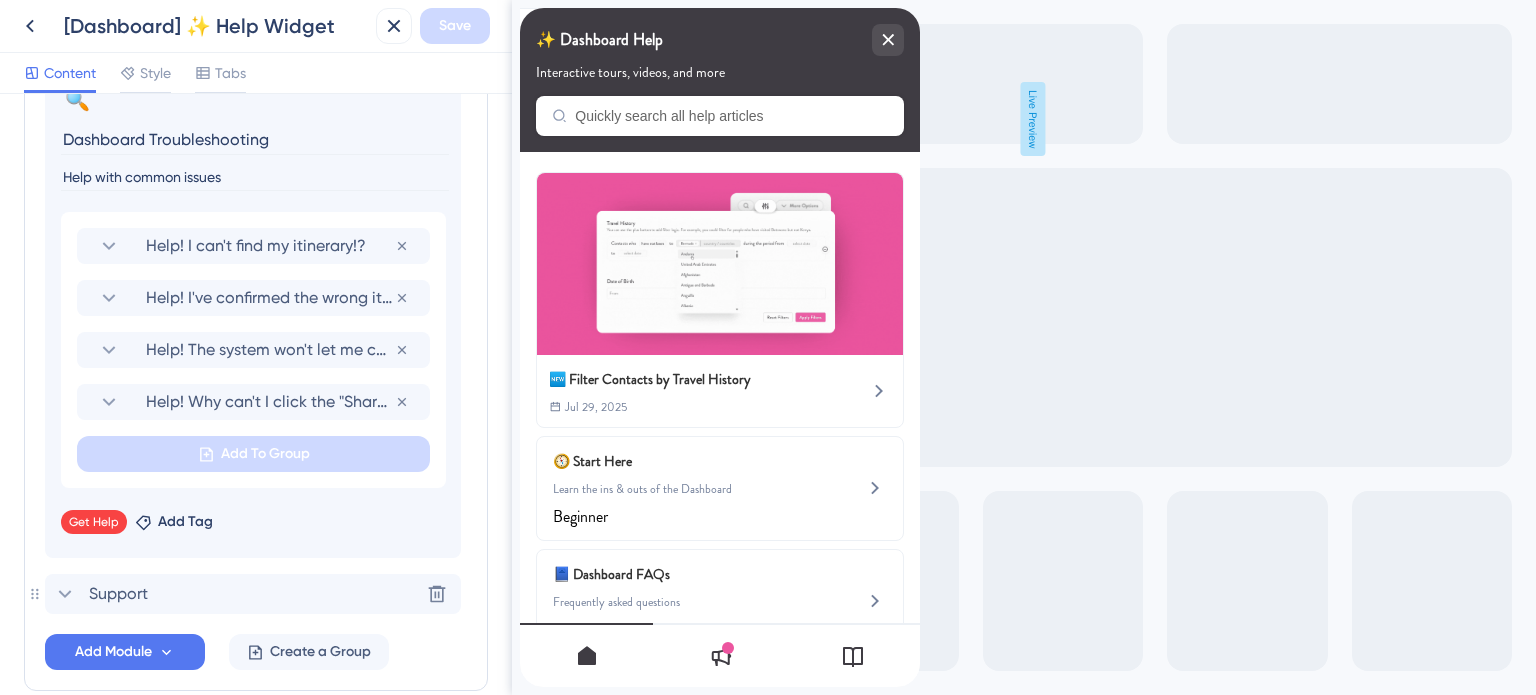 scroll, scrollTop: 1306, scrollLeft: 0, axis: vertical 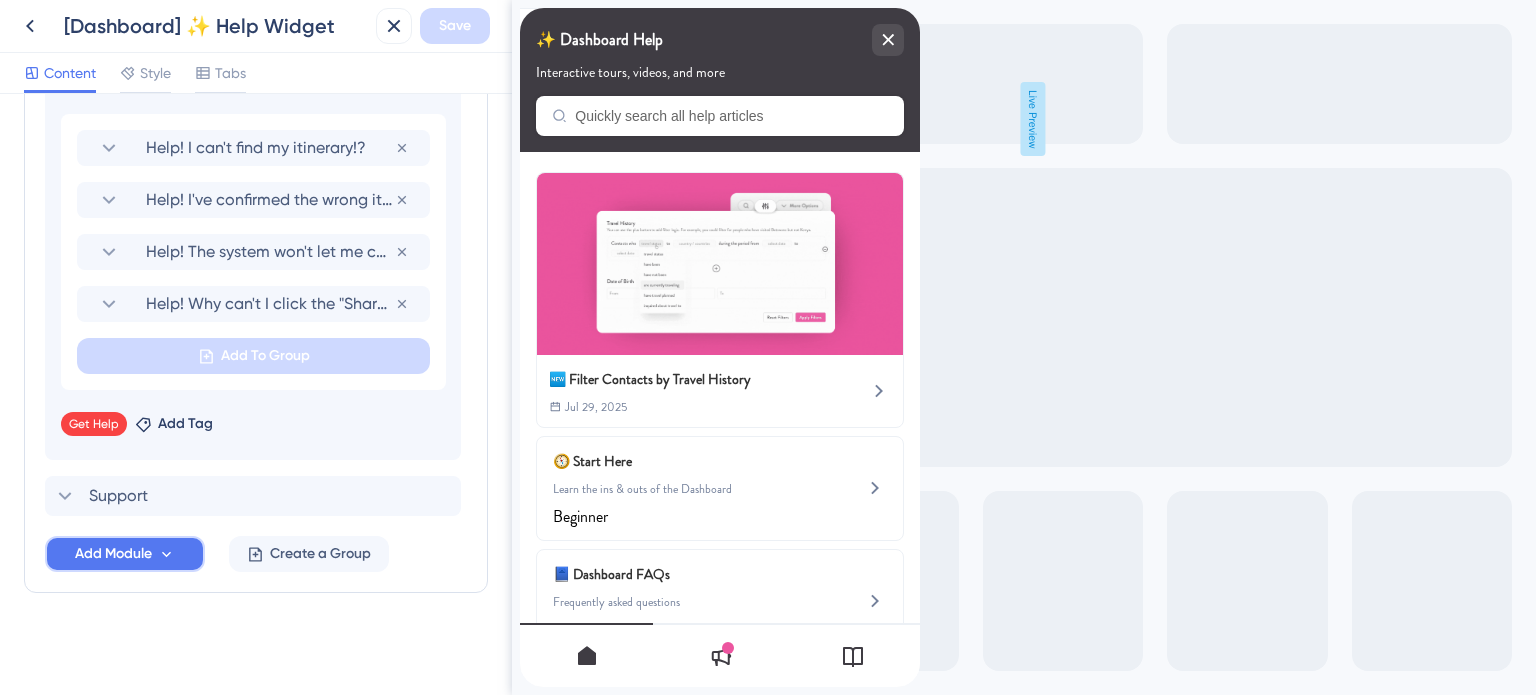 click on "Add Module" at bounding box center [113, 554] 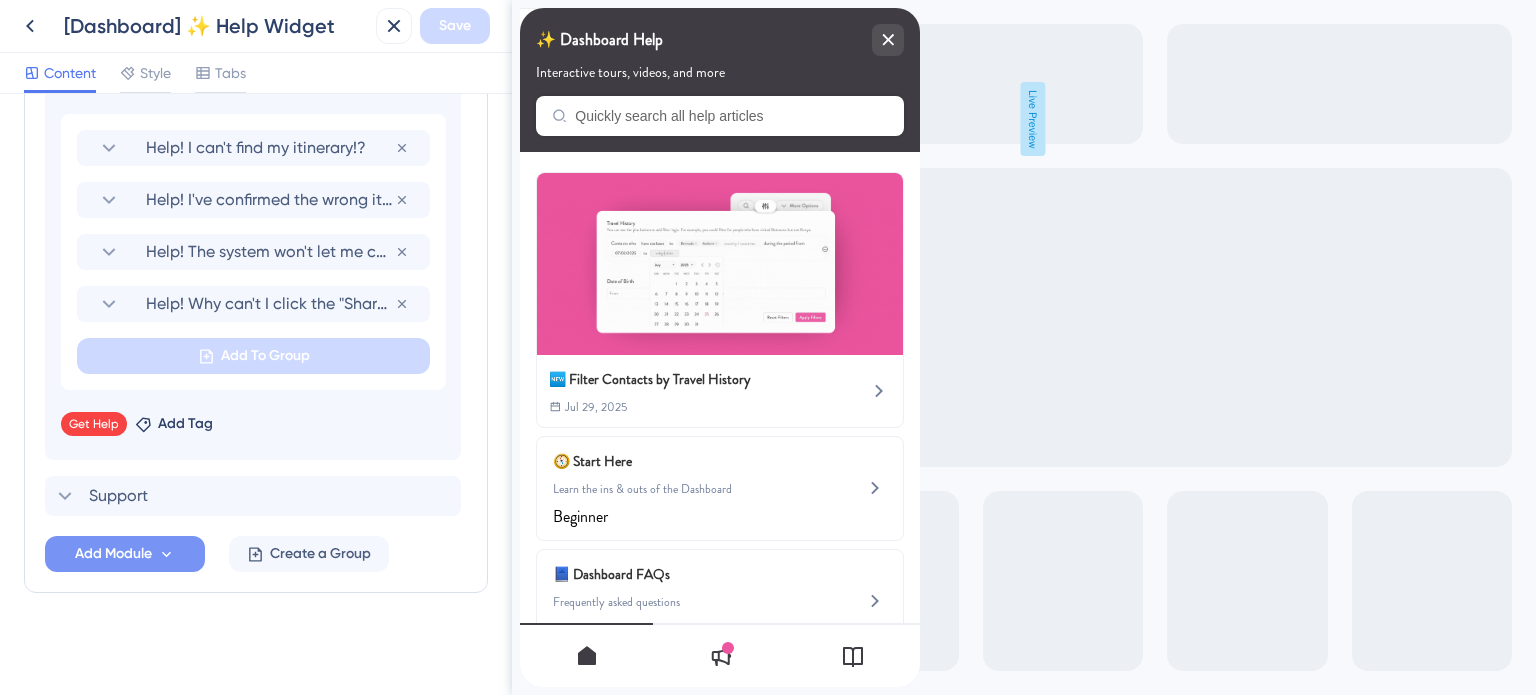 click on "Add Module" at bounding box center [113, 554] 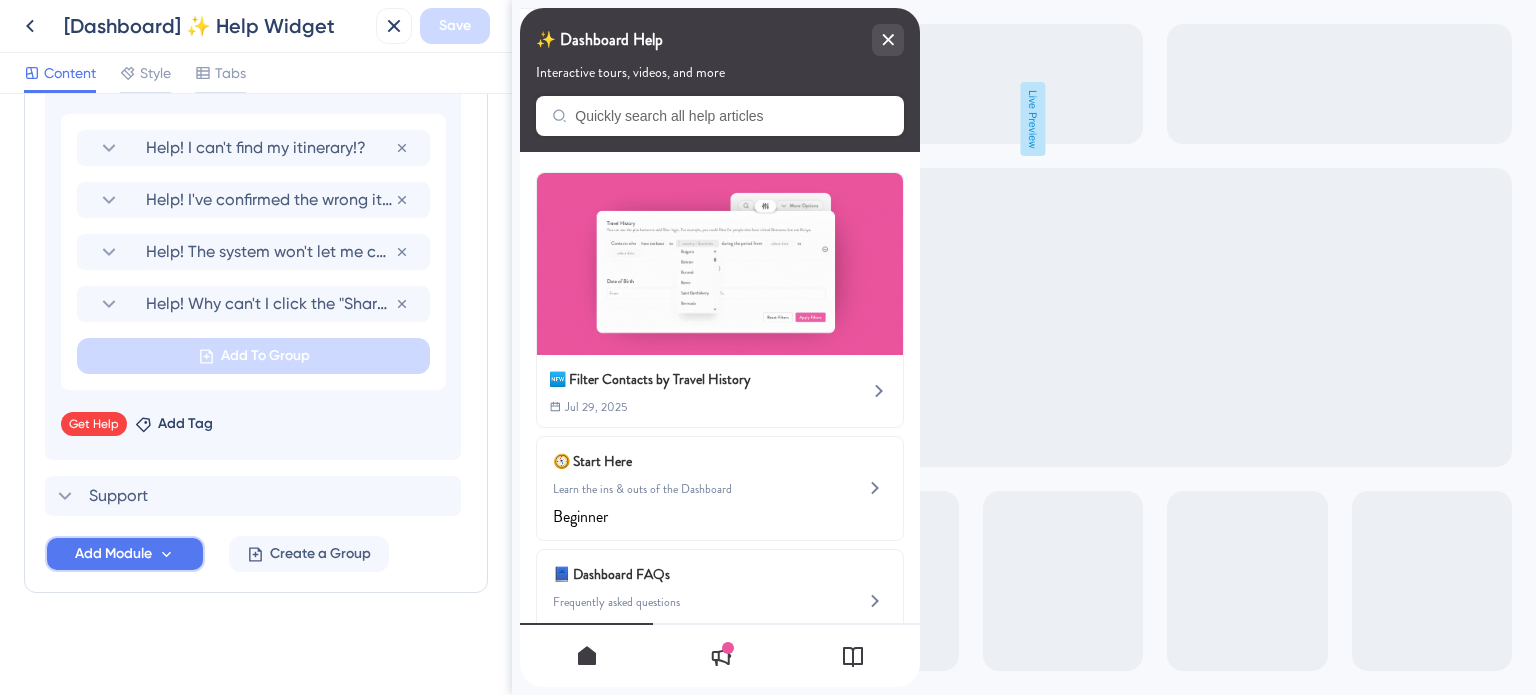 click on "Add Module" at bounding box center [125, 554] 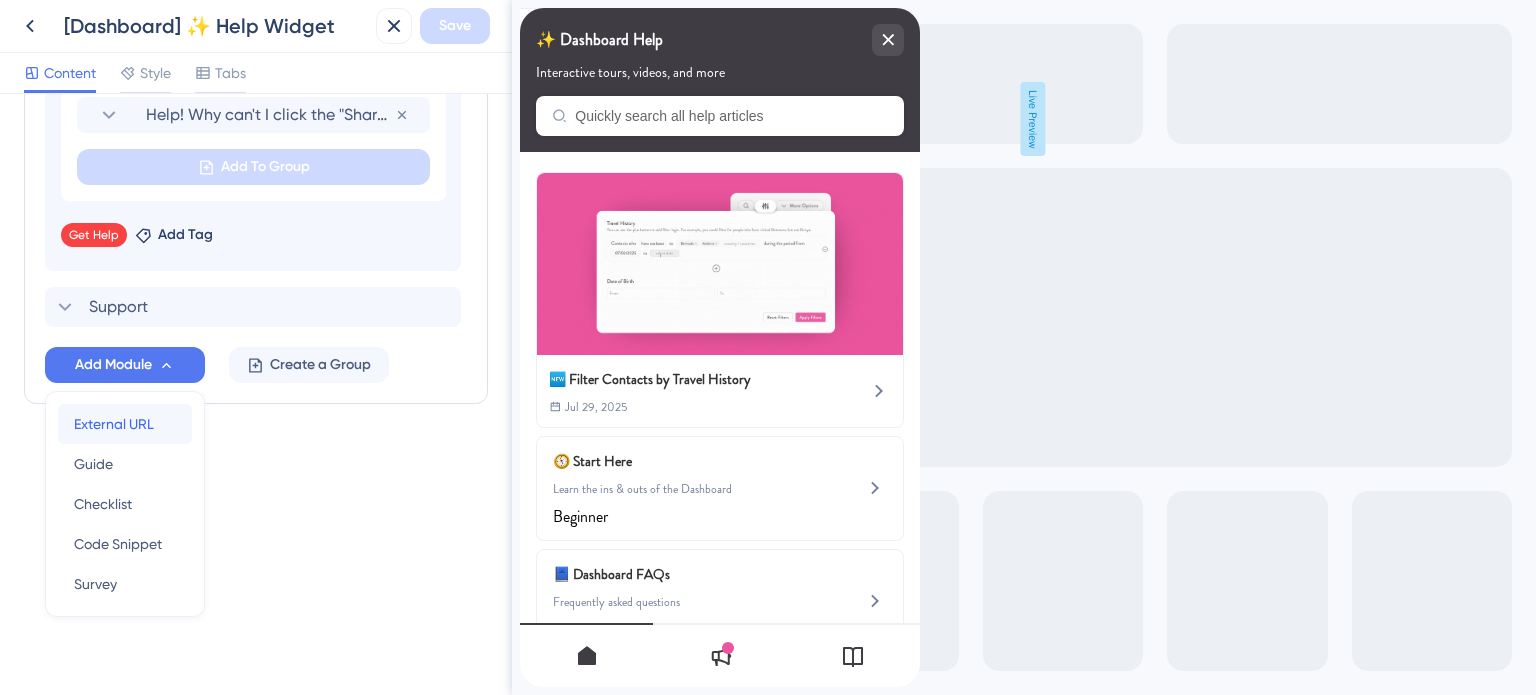 click on "External URL" at bounding box center (114, 424) 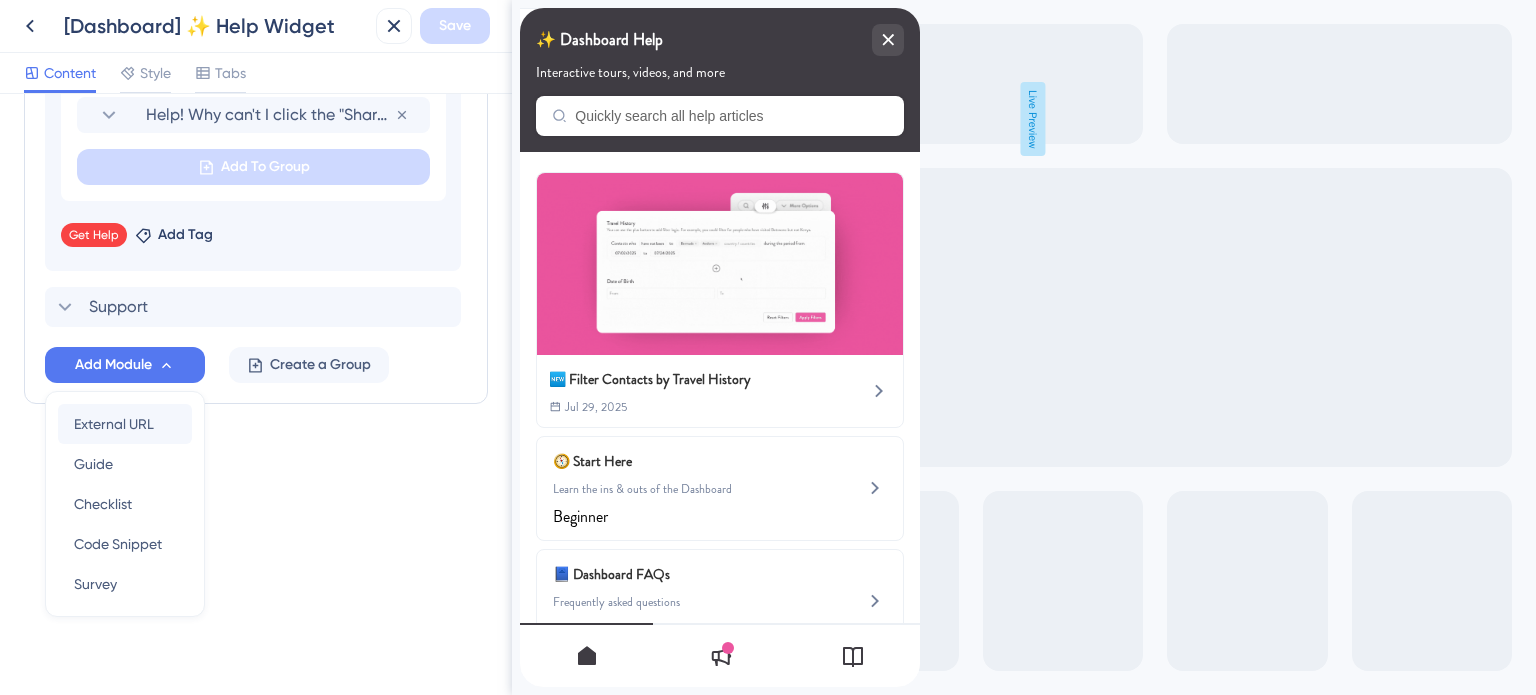 scroll, scrollTop: 1268, scrollLeft: 0, axis: vertical 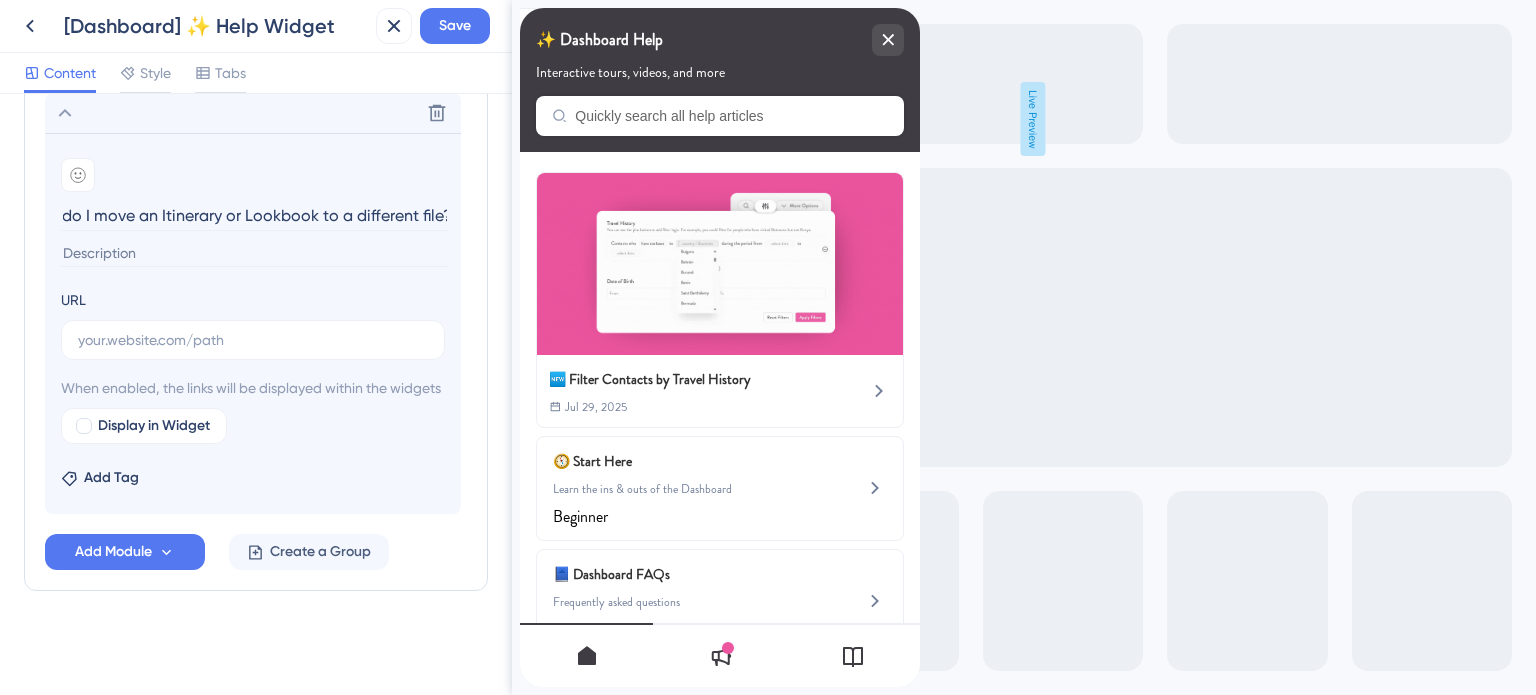 type on "How do I move an Itinerary or Lookbook to a different file?" 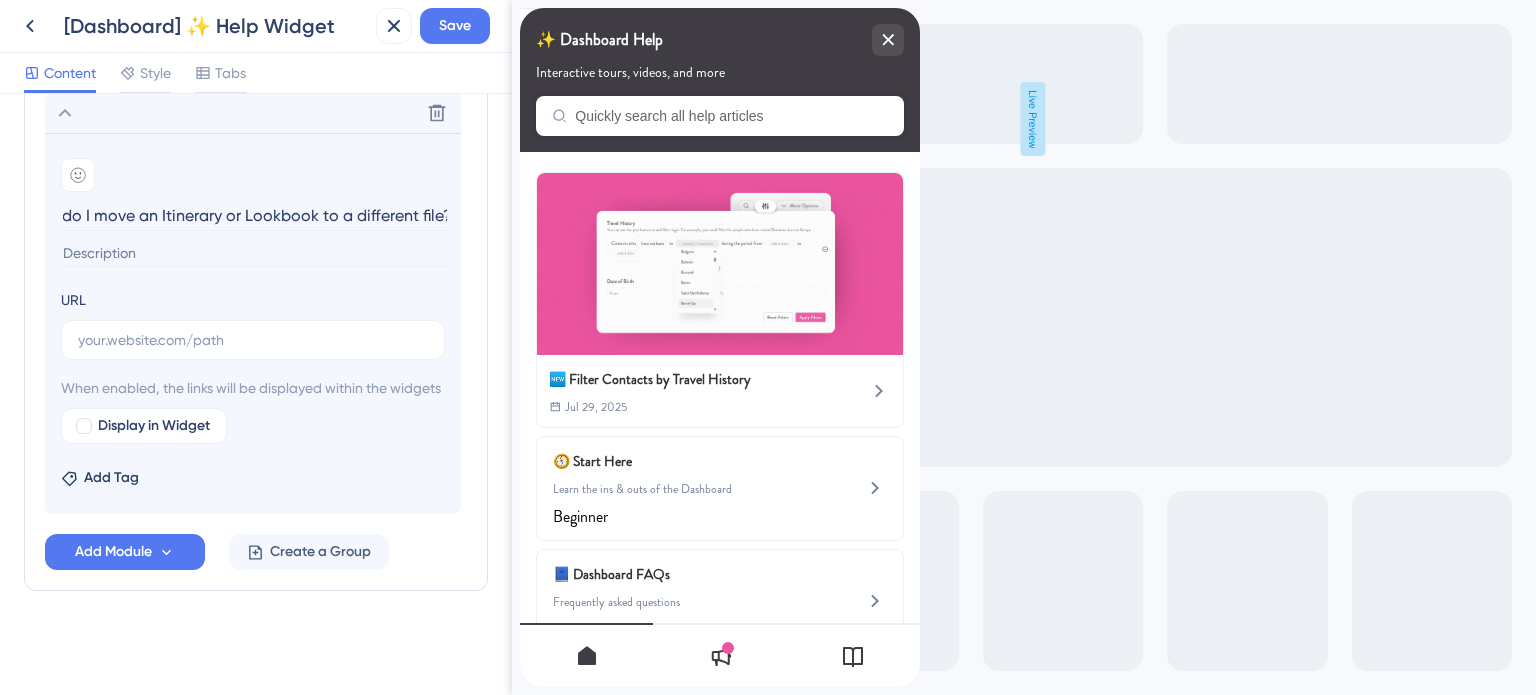 scroll, scrollTop: 0, scrollLeft: 0, axis: both 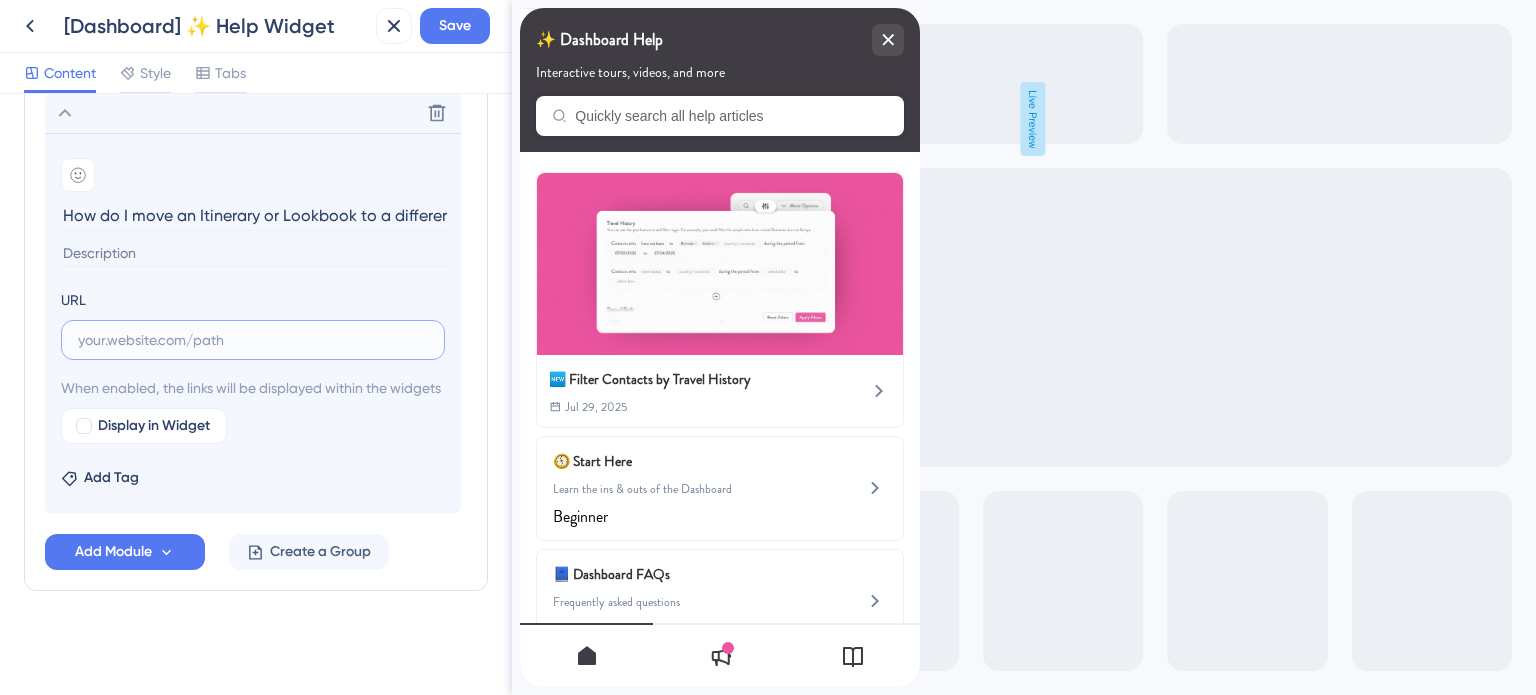 click at bounding box center (253, 340) 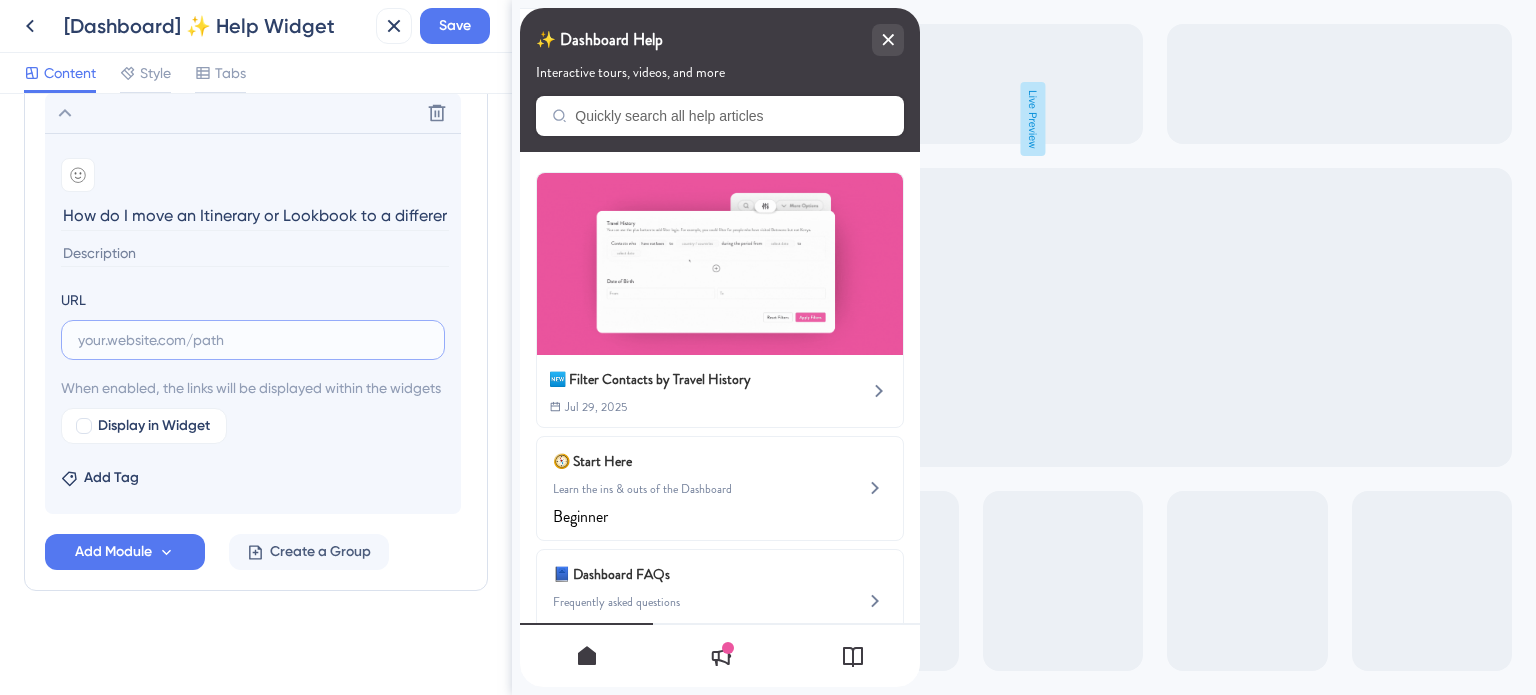 paste on "https://safariportal.help.userguiding.com/en/articles/7548-how-do-i-move-an-itinerary-or-lookbook-to-a" 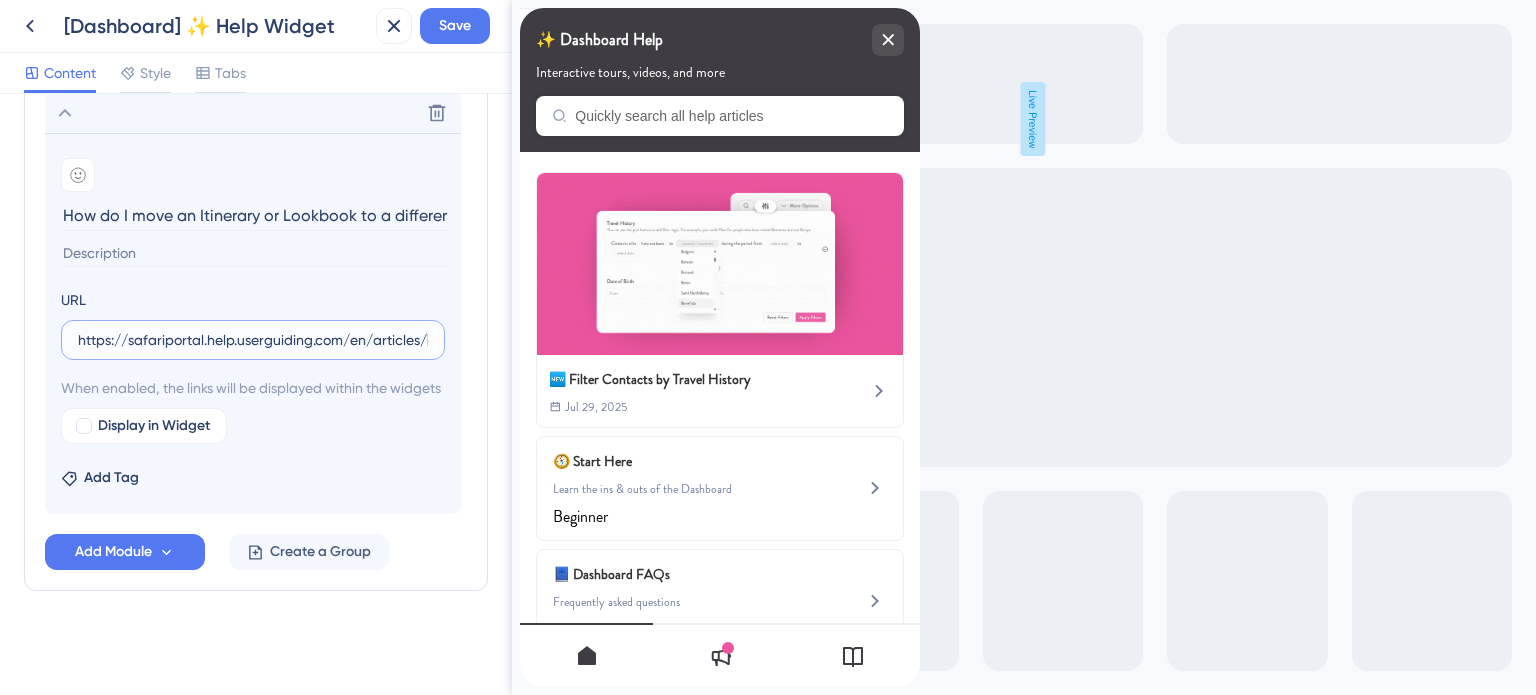 scroll, scrollTop: 0, scrollLeft: 348, axis: horizontal 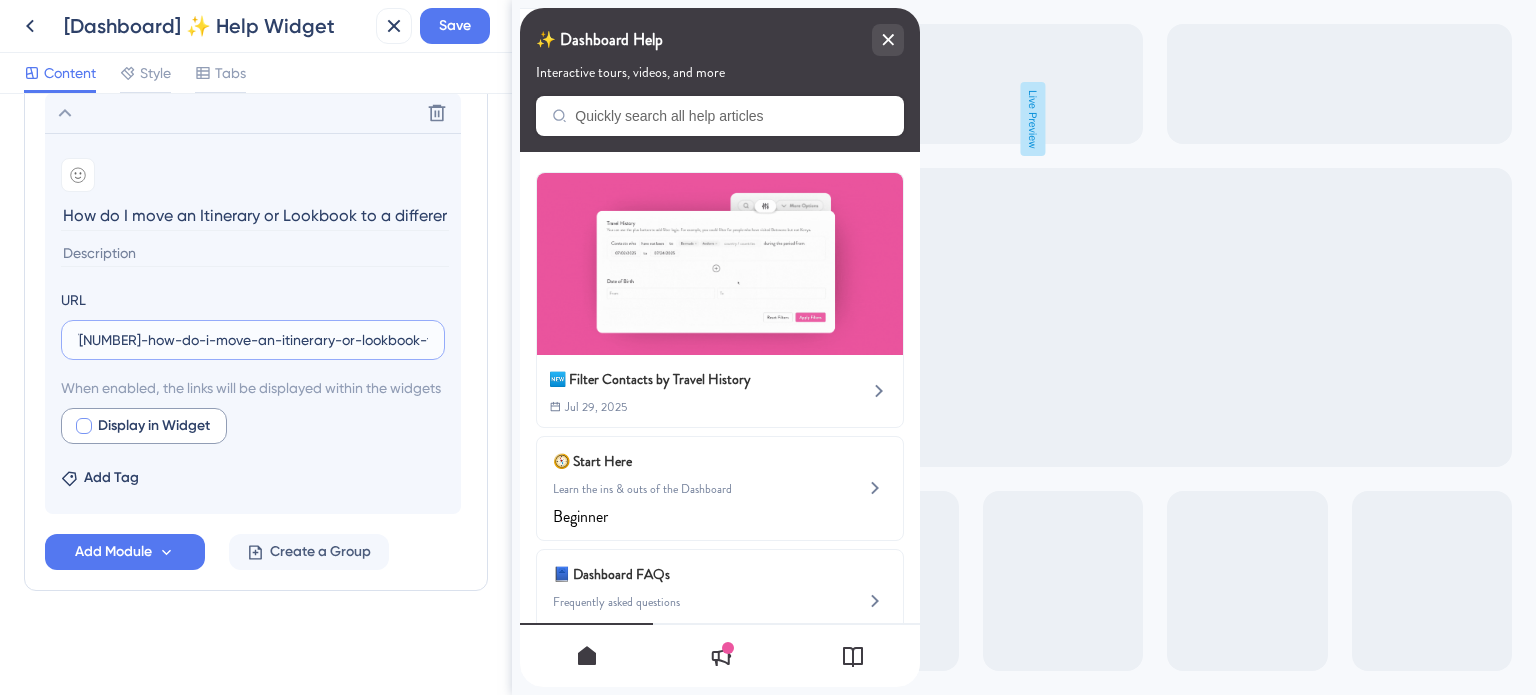 type on "https://safariportal.help.userguiding.com/en/articles/7548-how-do-i-move-an-itinerary-or-lookbook-to-a" 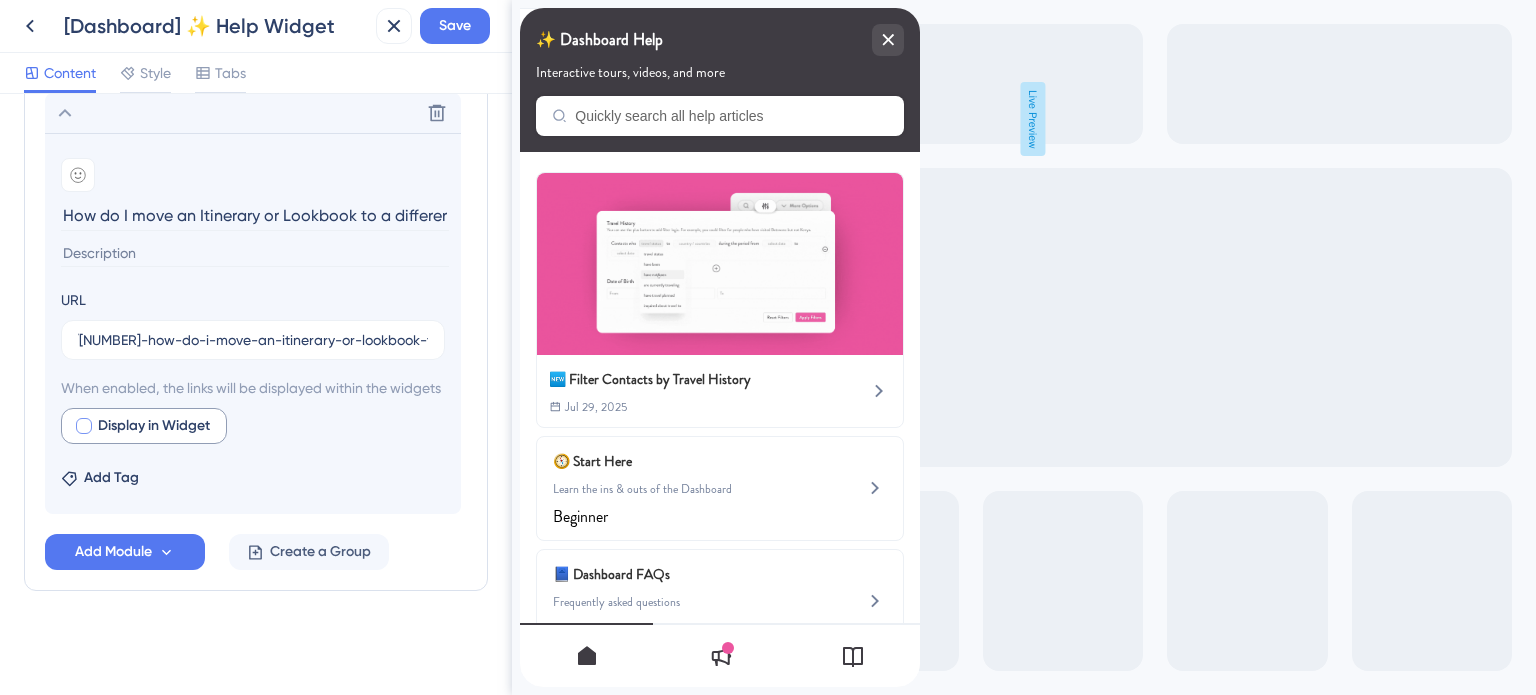 click at bounding box center [84, 426] 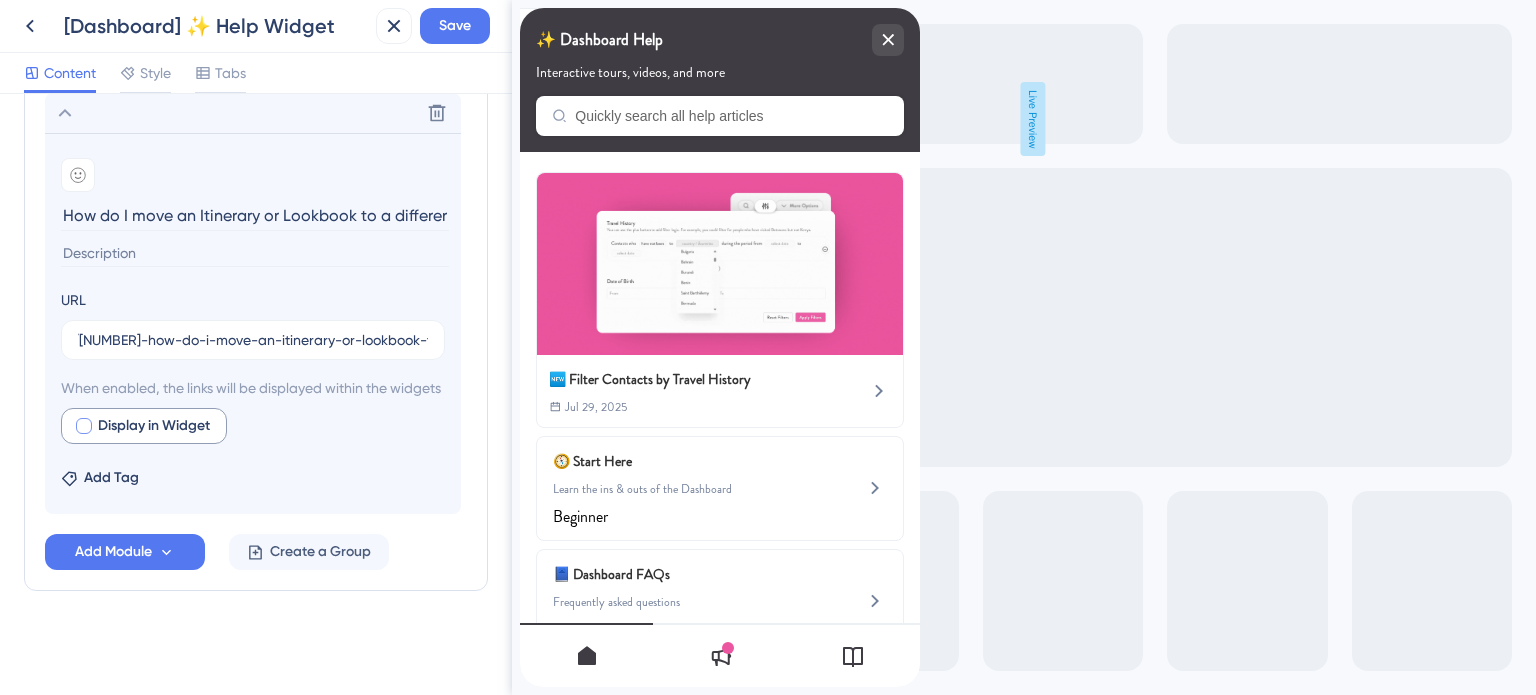 checkbox on "true" 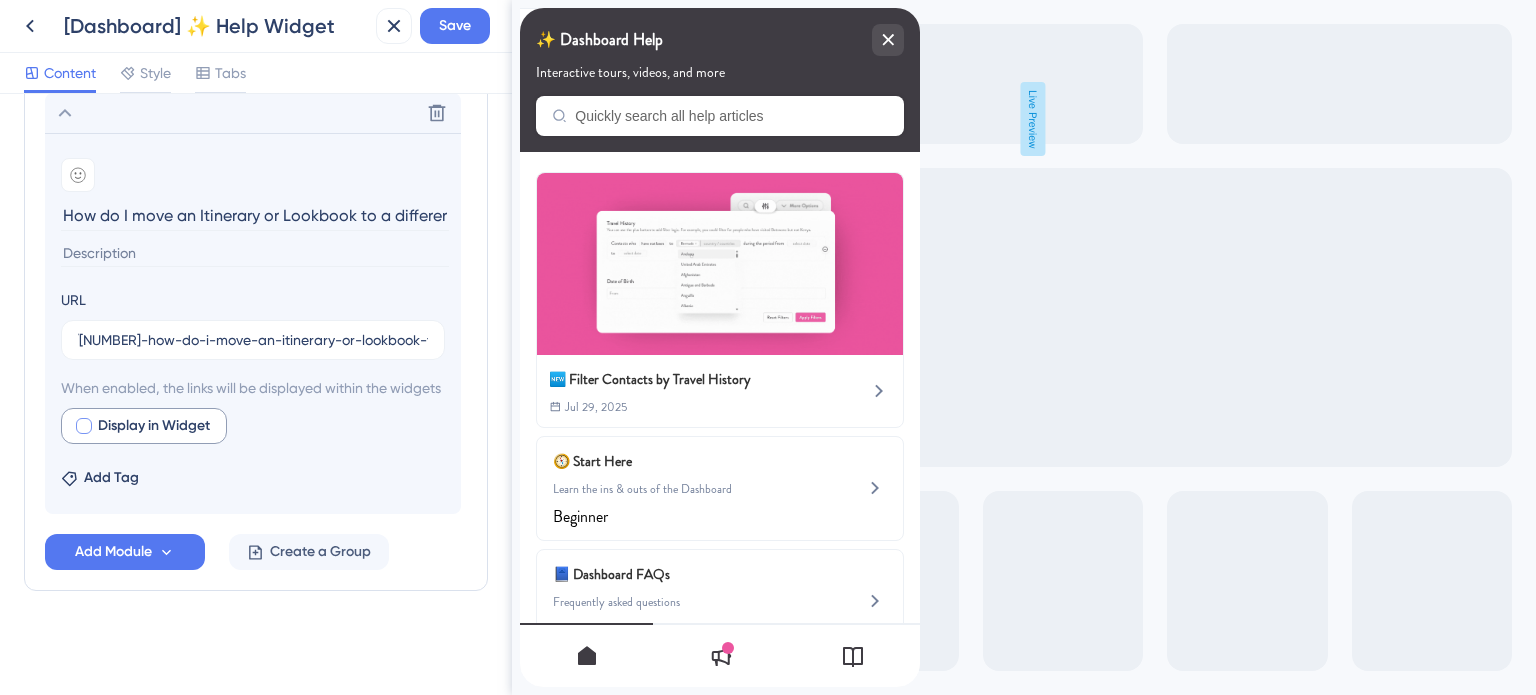 scroll, scrollTop: 0, scrollLeft: 0, axis: both 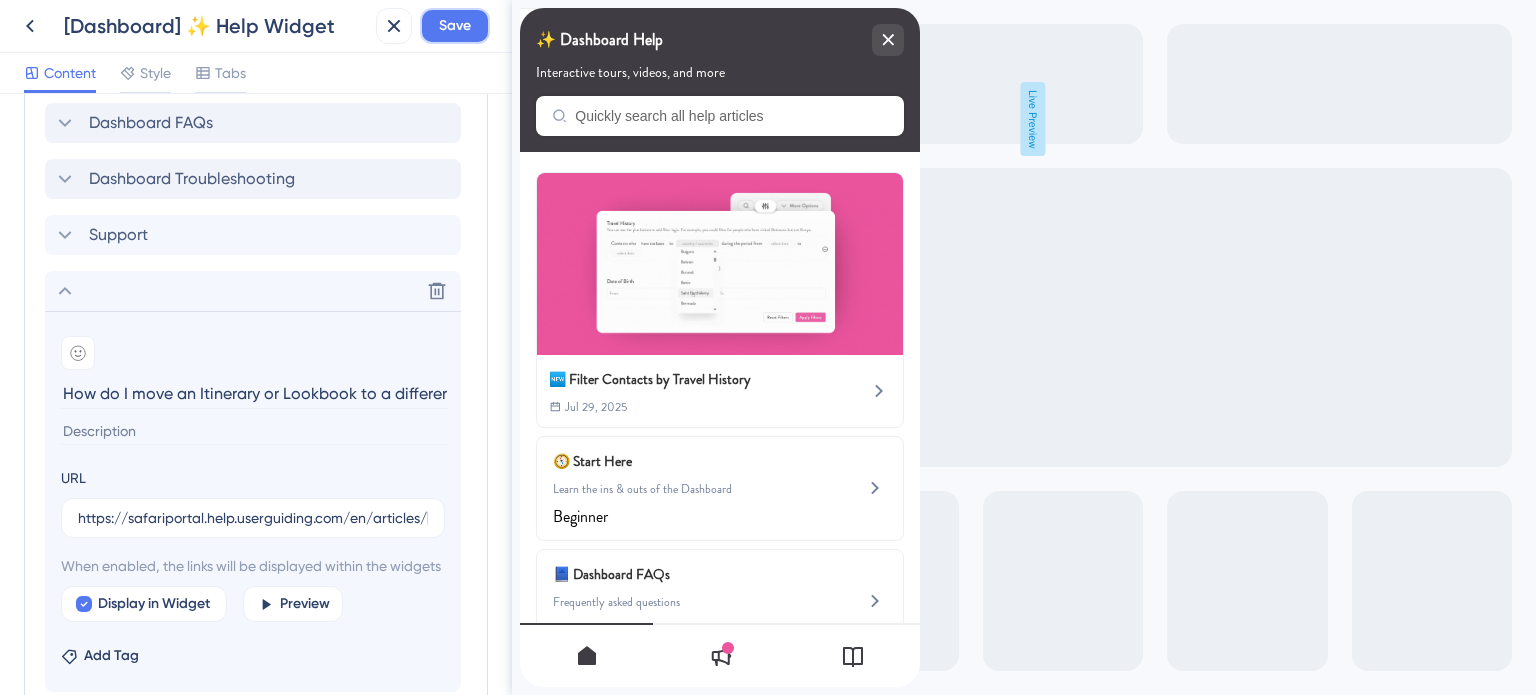click on "Save" at bounding box center (455, 26) 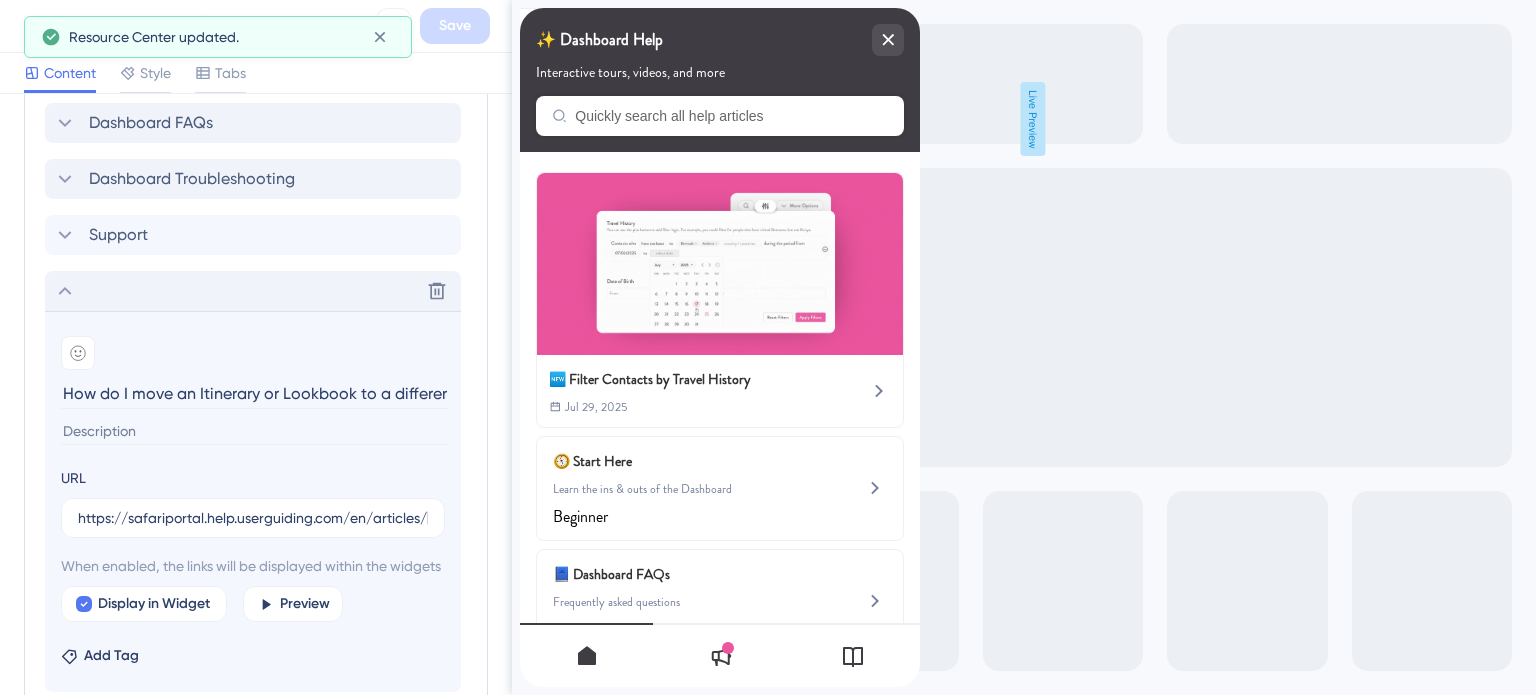 click 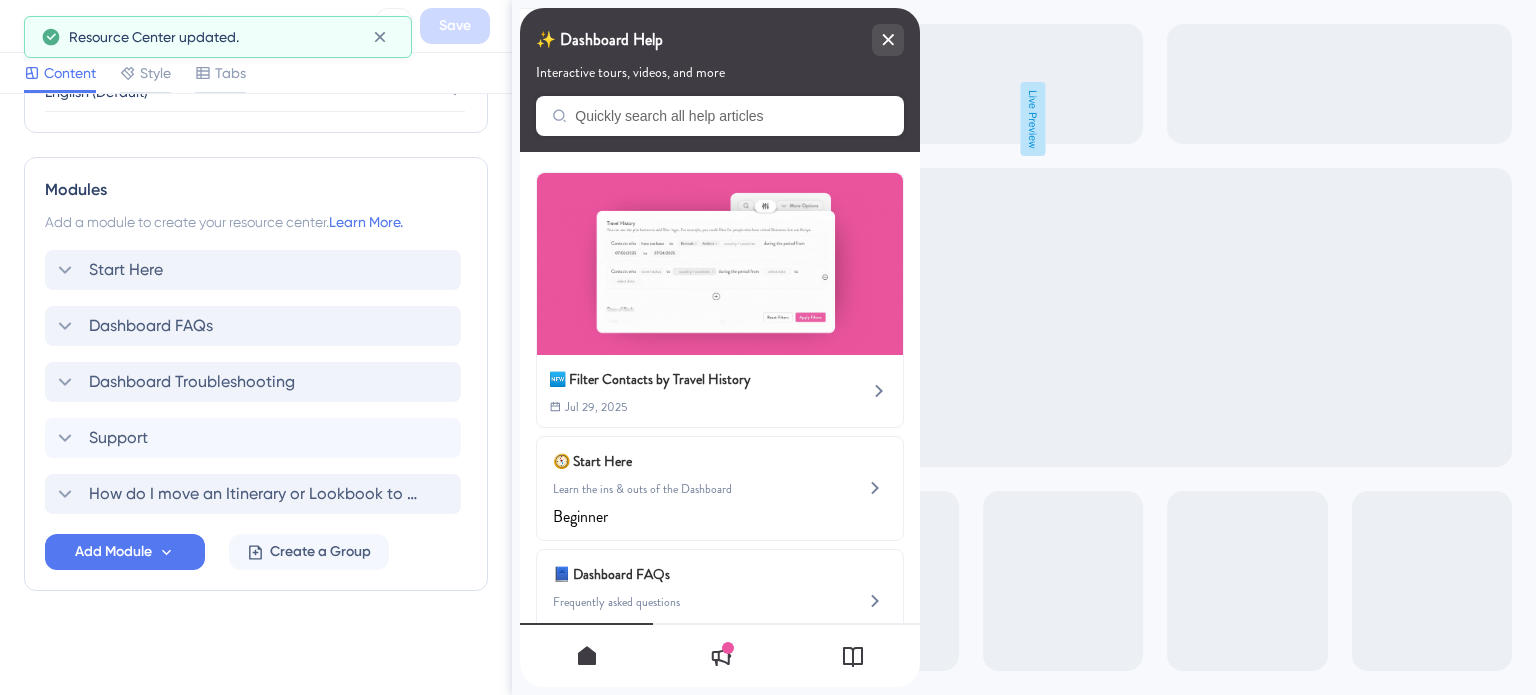 scroll, scrollTop: 863, scrollLeft: 0, axis: vertical 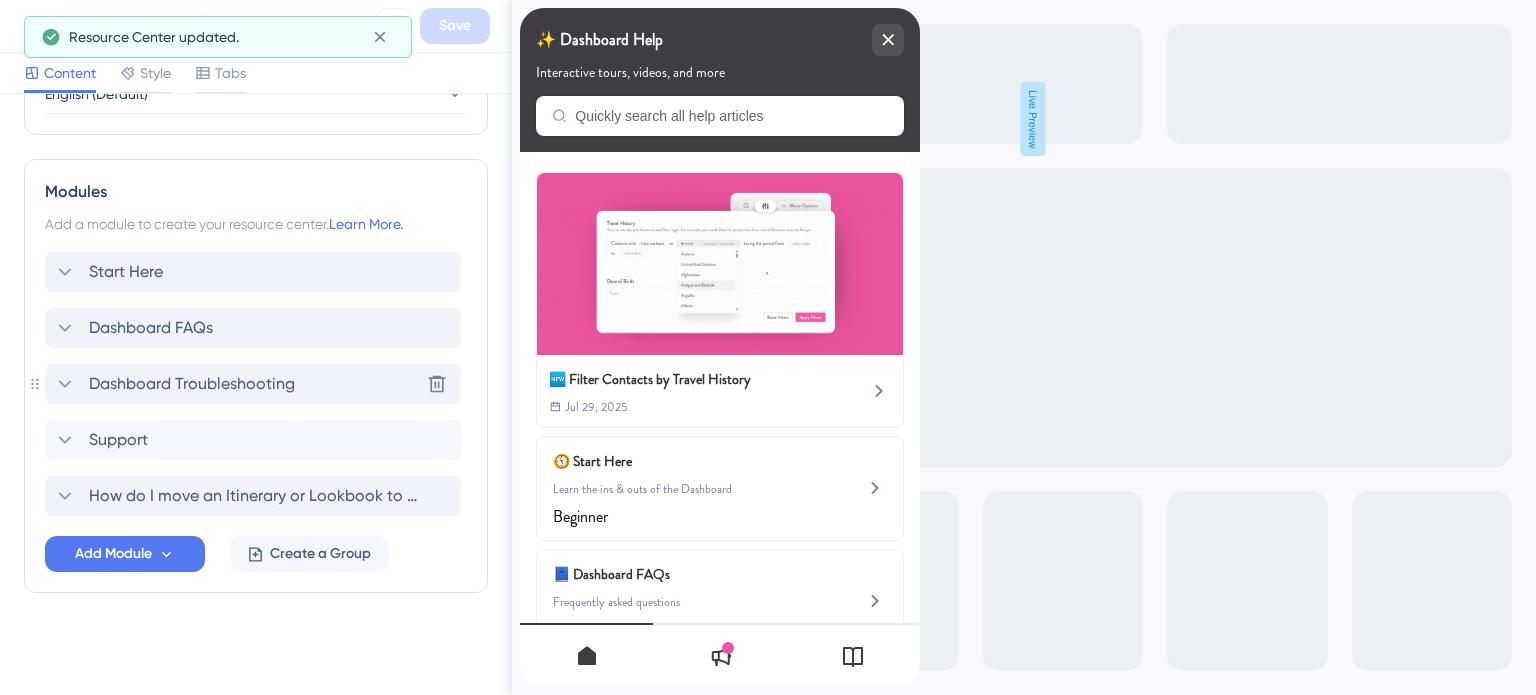 click 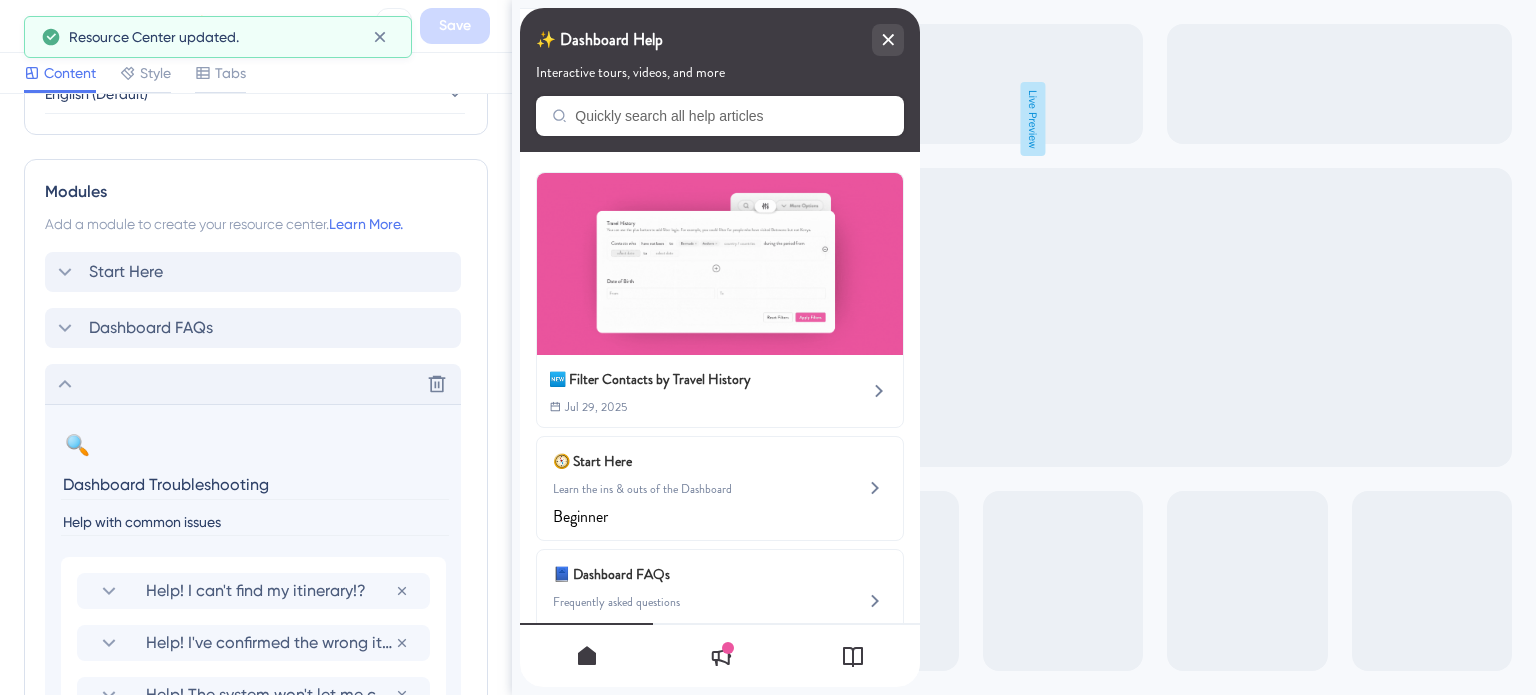 scroll, scrollTop: 1068, scrollLeft: 0, axis: vertical 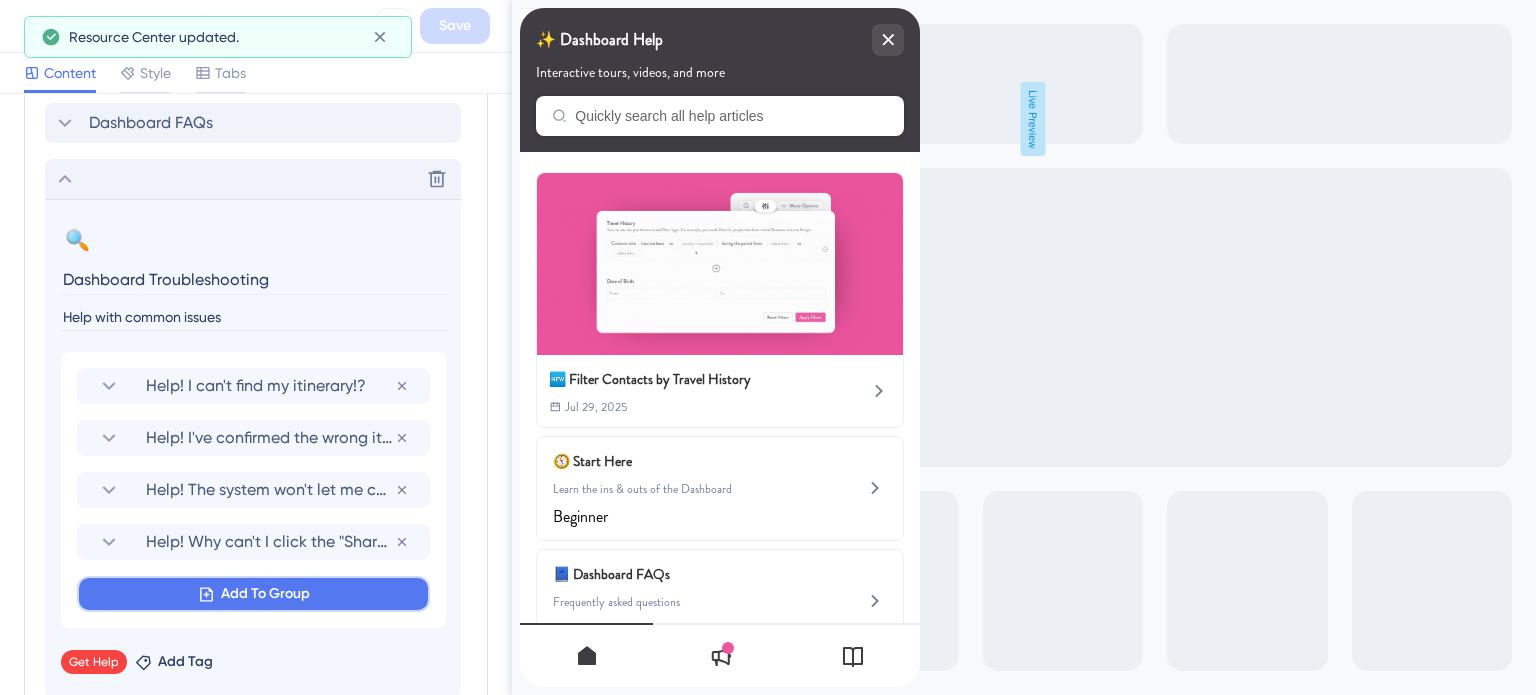 click on "Add To Group" at bounding box center [265, 594] 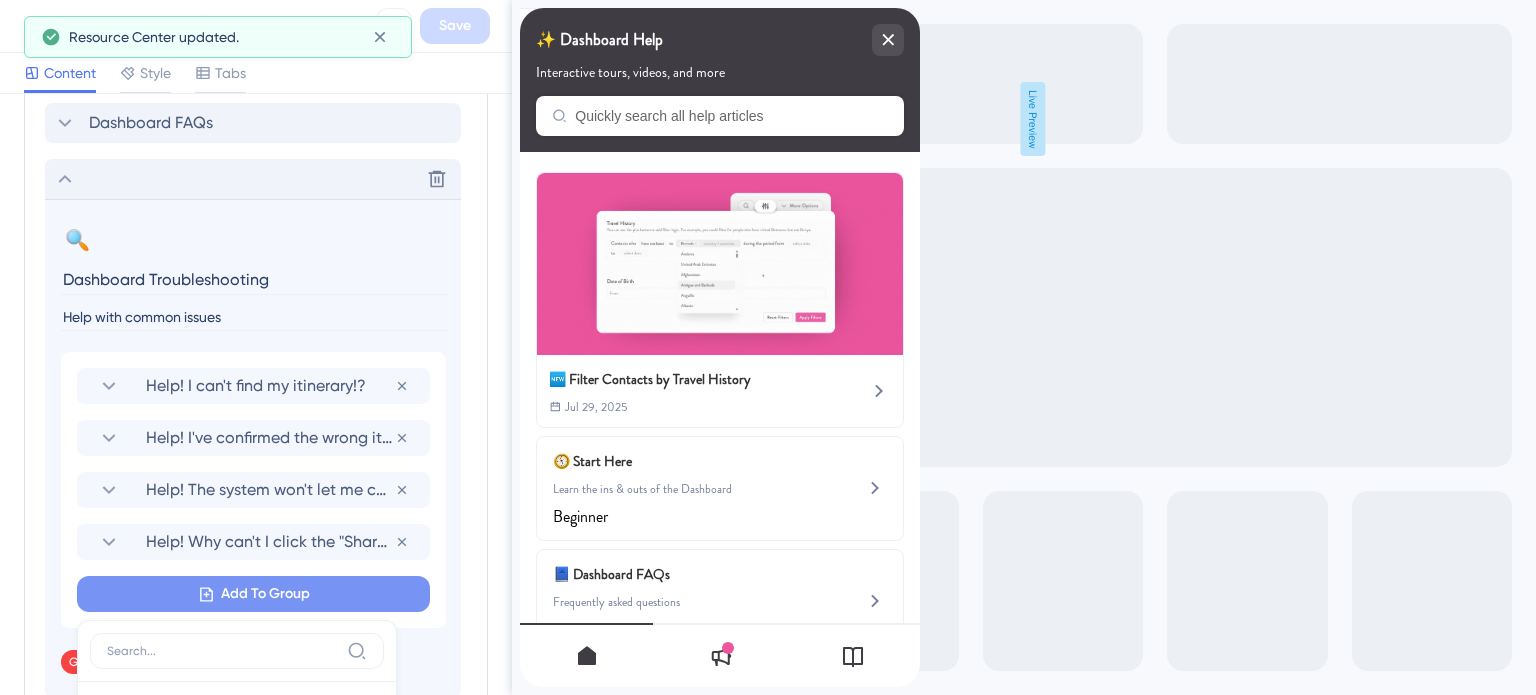 scroll, scrollTop: 1361, scrollLeft: 0, axis: vertical 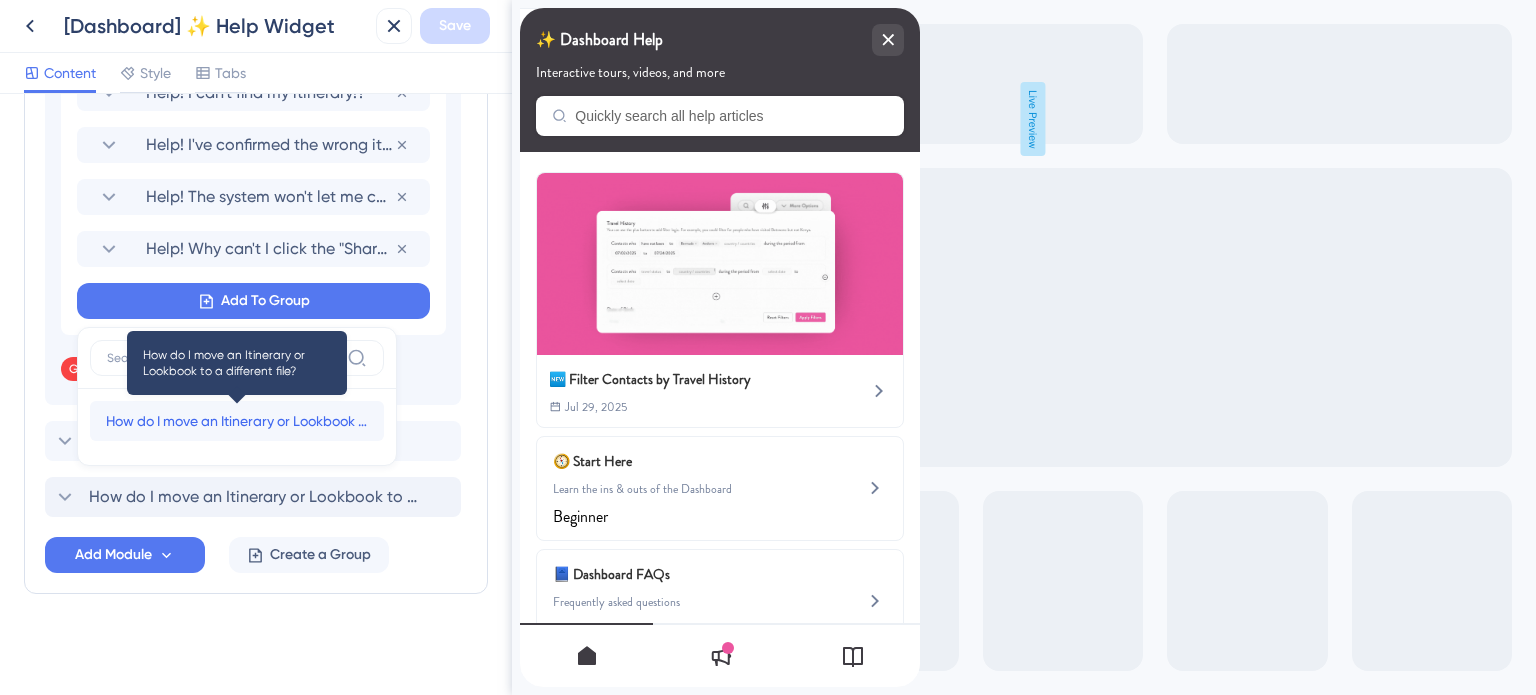 click on "How do I move an Itinerary or Lookbook to a different file?" at bounding box center (237, 421) 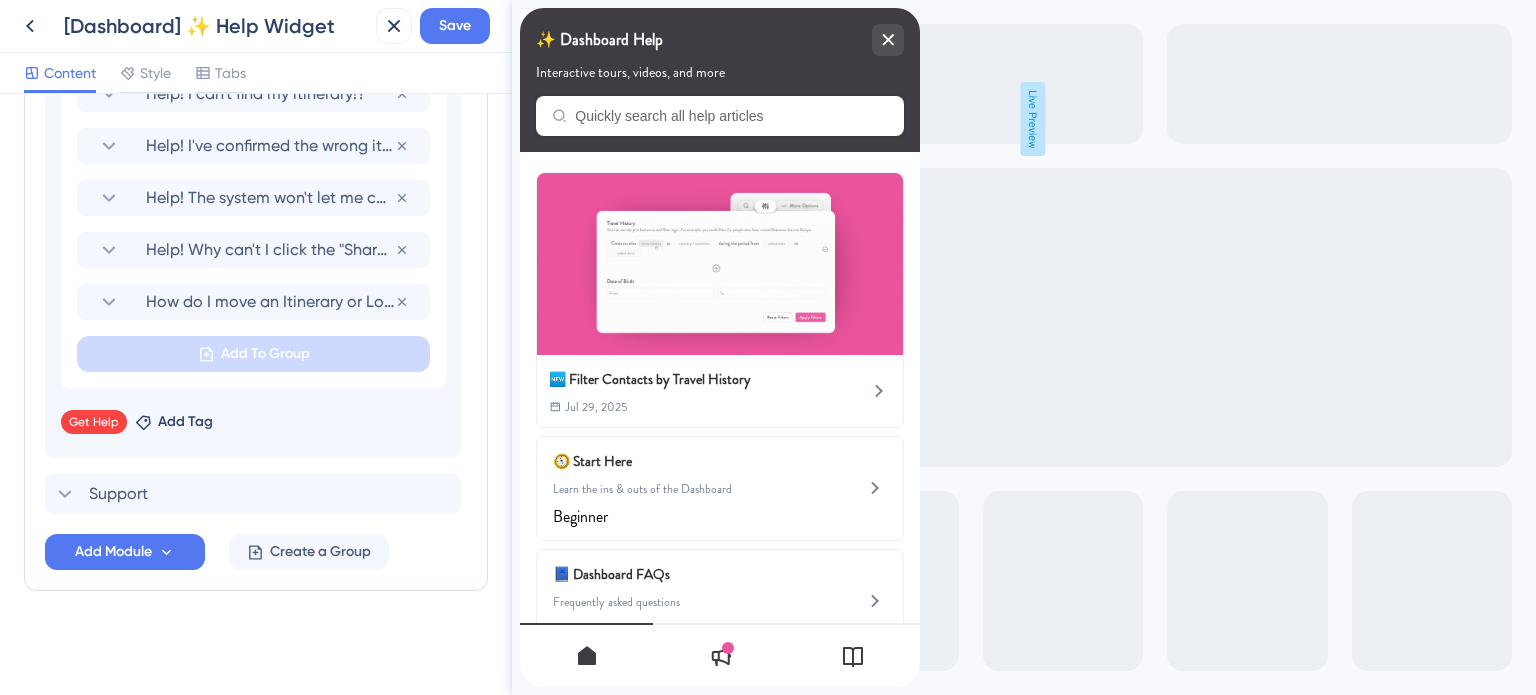 scroll, scrollTop: 1358, scrollLeft: 0, axis: vertical 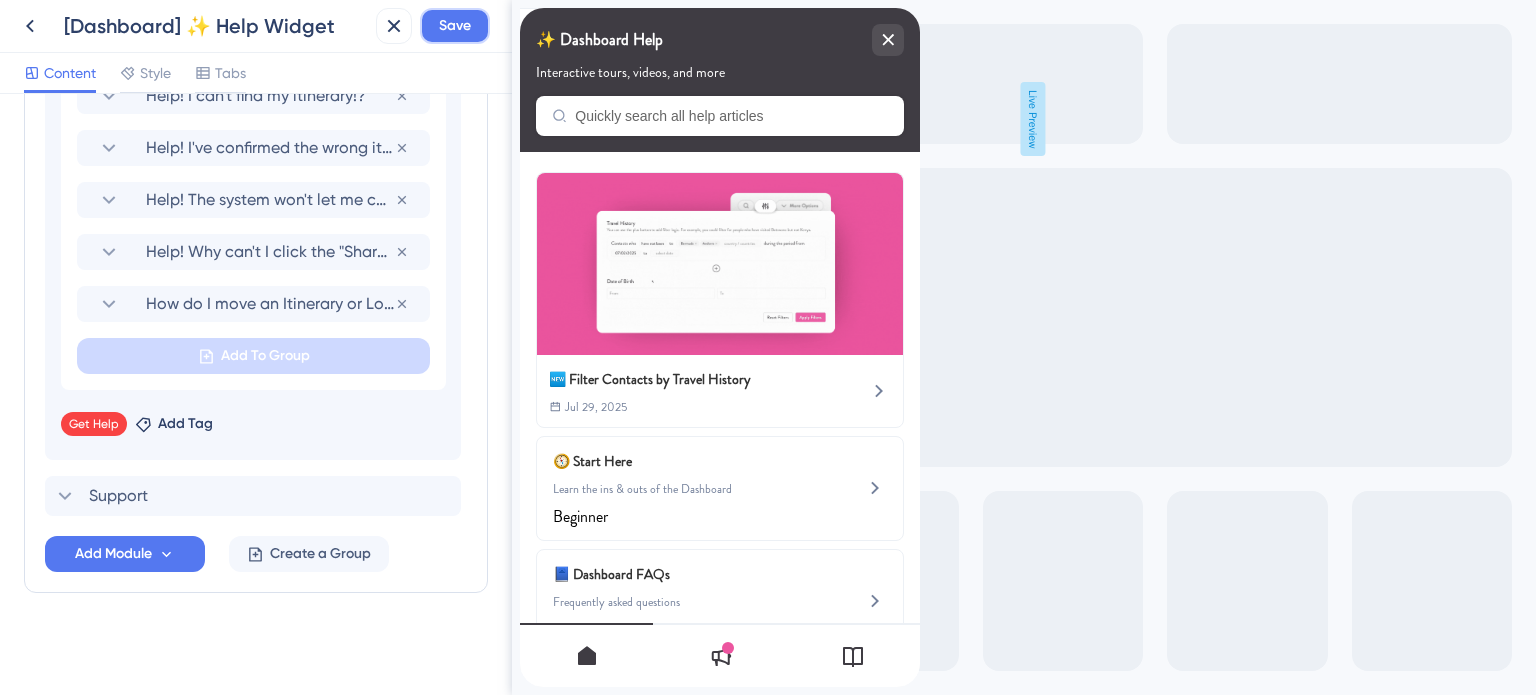 click on "Save" at bounding box center (455, 26) 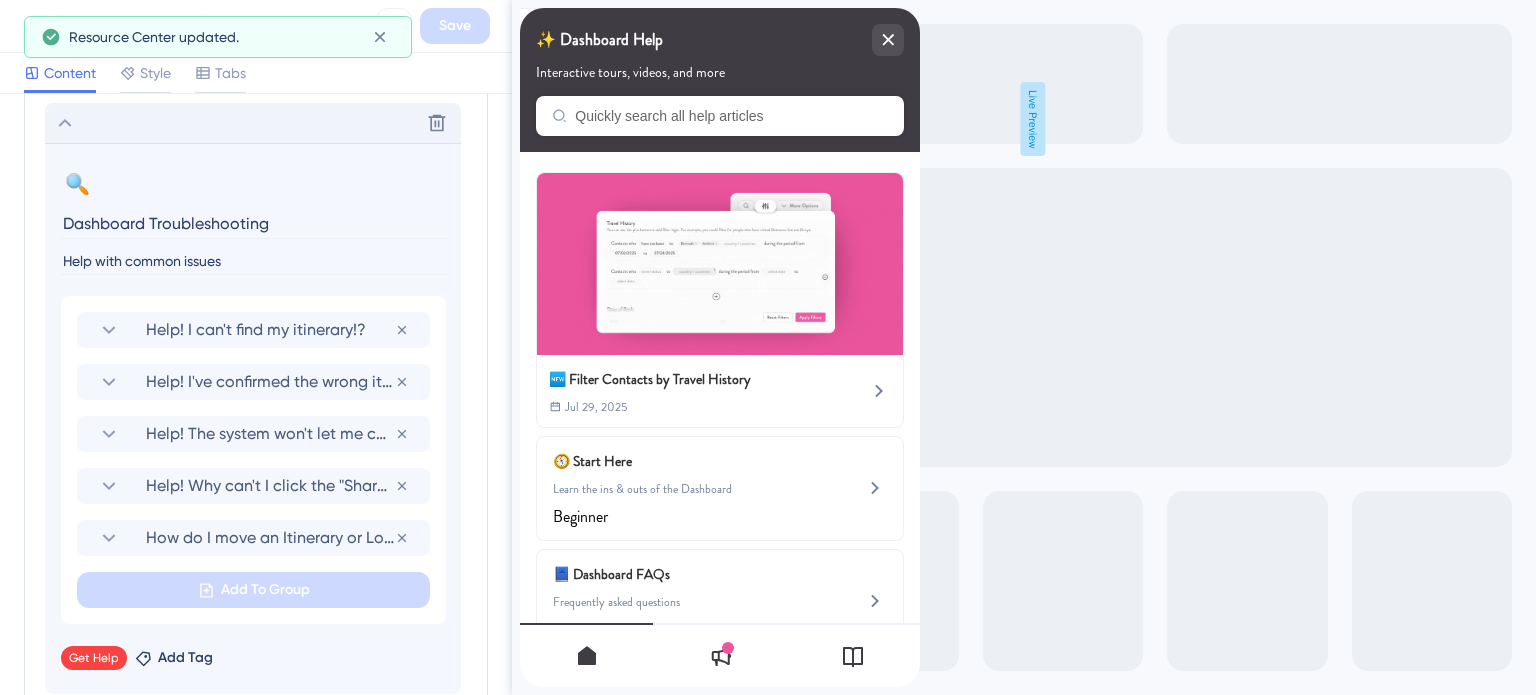 scroll, scrollTop: 1058, scrollLeft: 0, axis: vertical 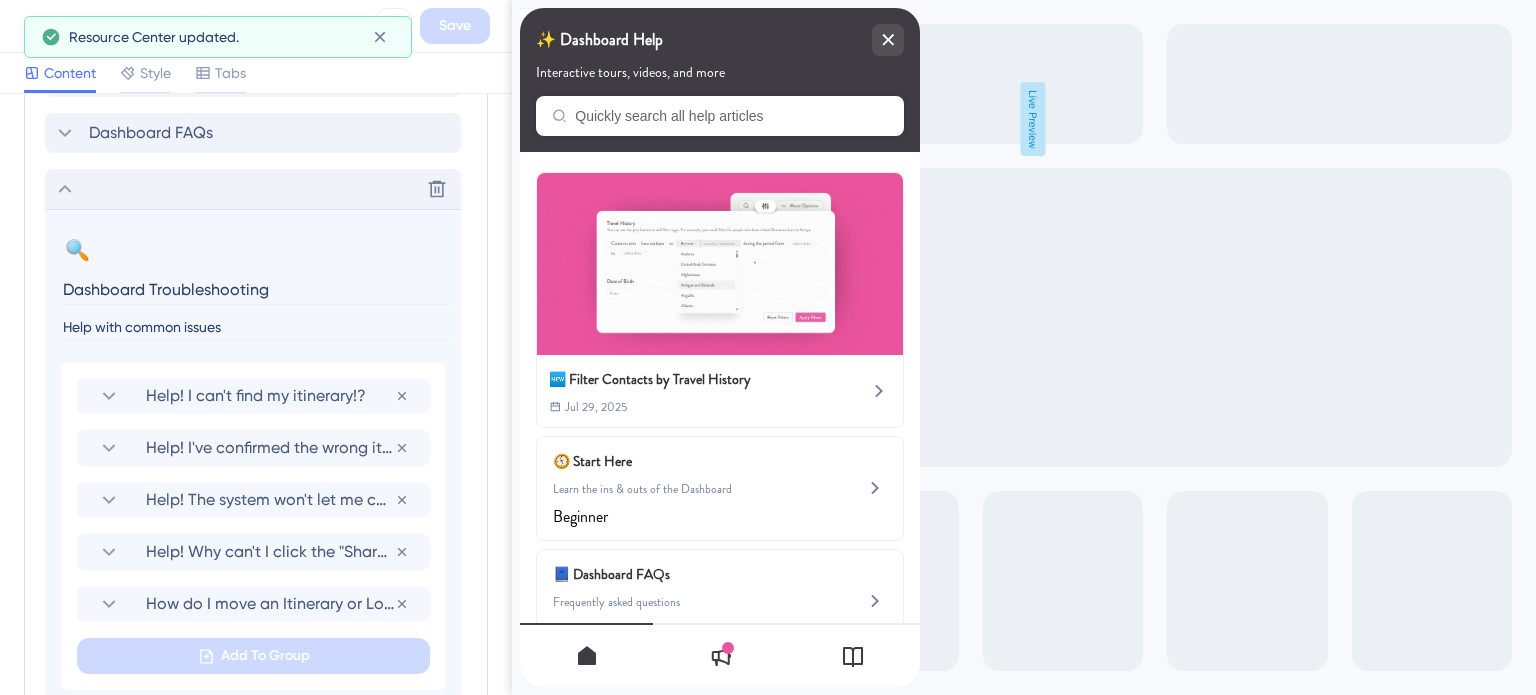 click 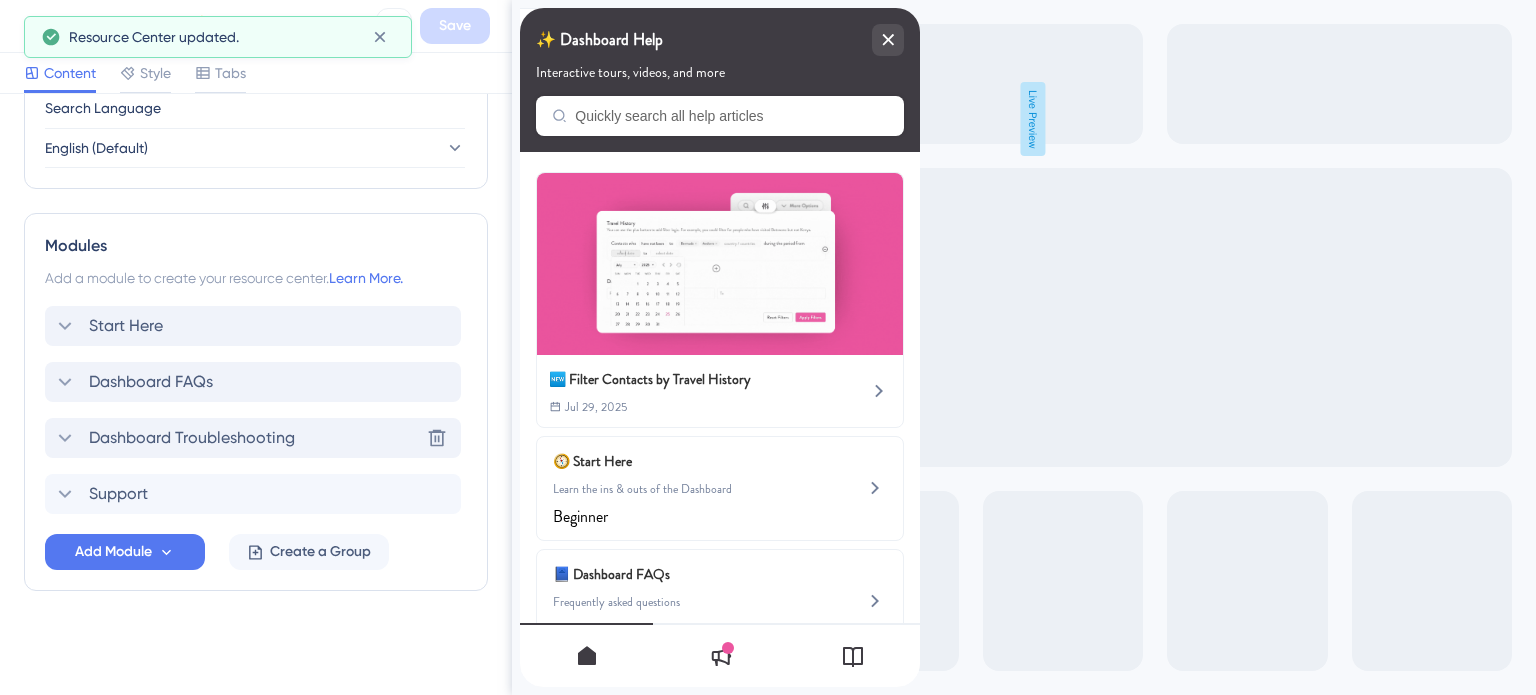 scroll, scrollTop: 807, scrollLeft: 0, axis: vertical 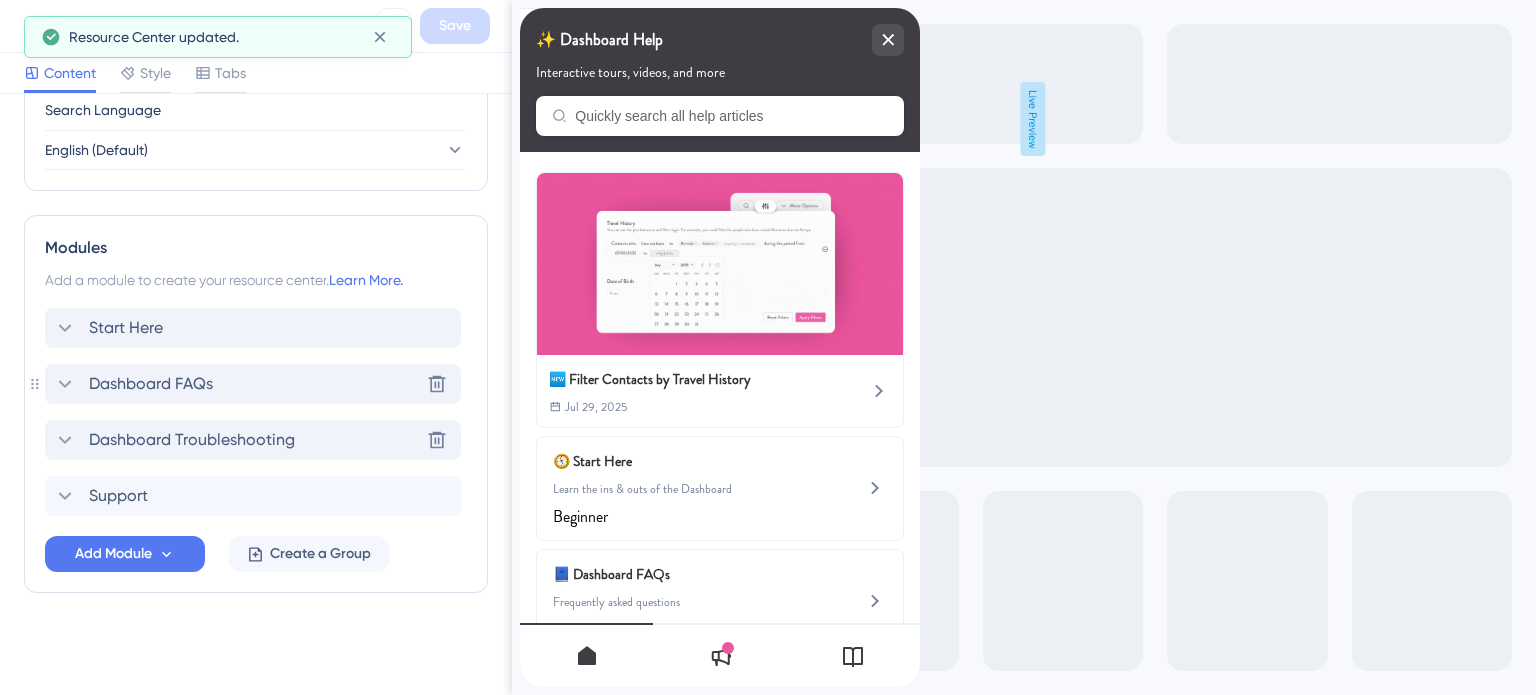 click 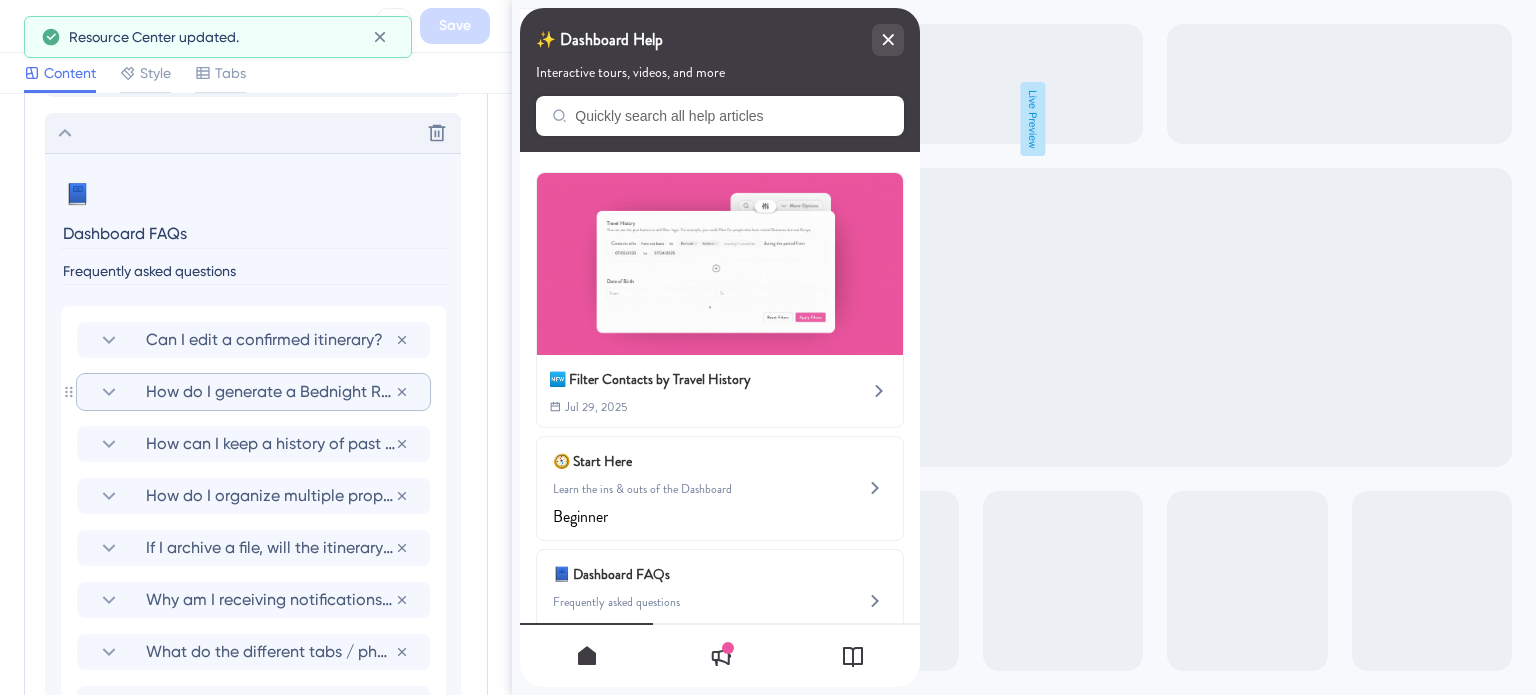 scroll, scrollTop: 1158, scrollLeft: 0, axis: vertical 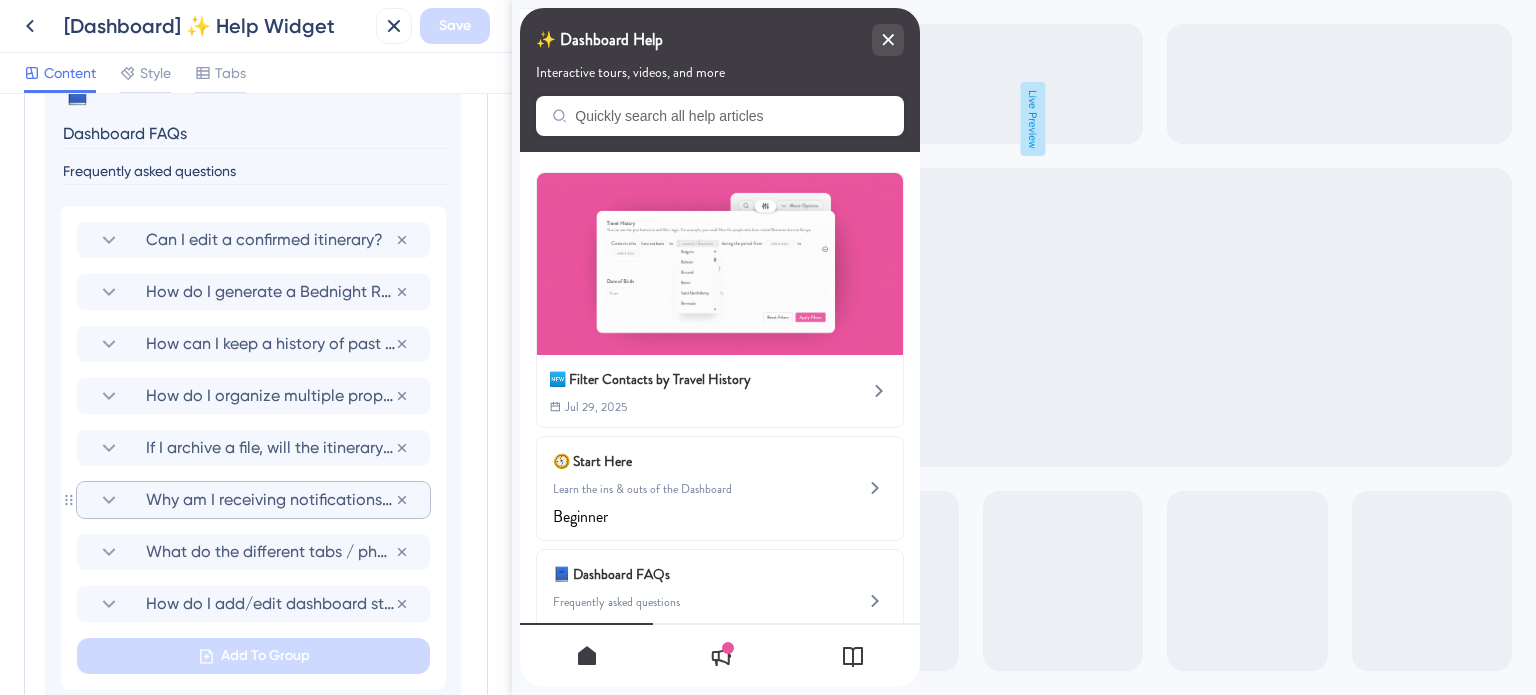 click on "Why am I receiving notifications for a deactivated proposal?" at bounding box center (270, 500) 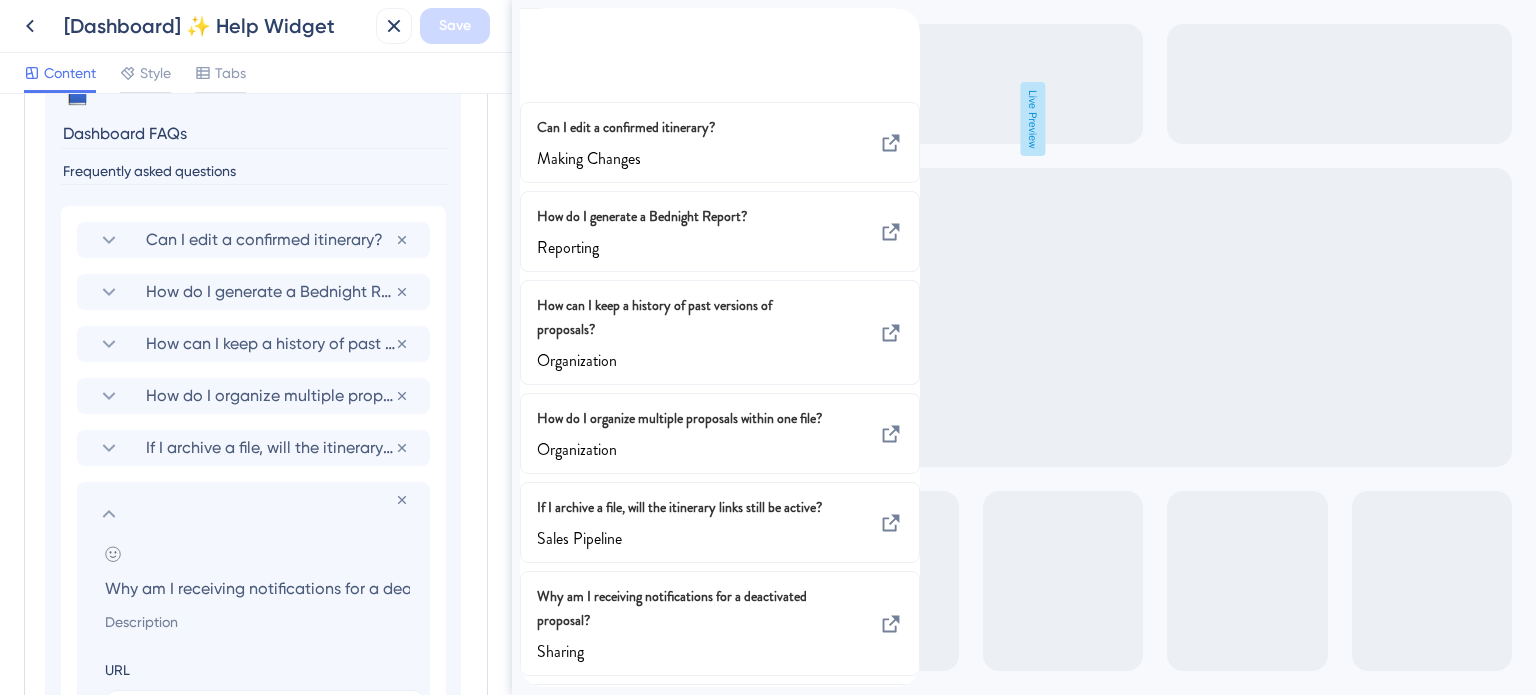scroll, scrollTop: 0, scrollLeft: 139, axis: horizontal 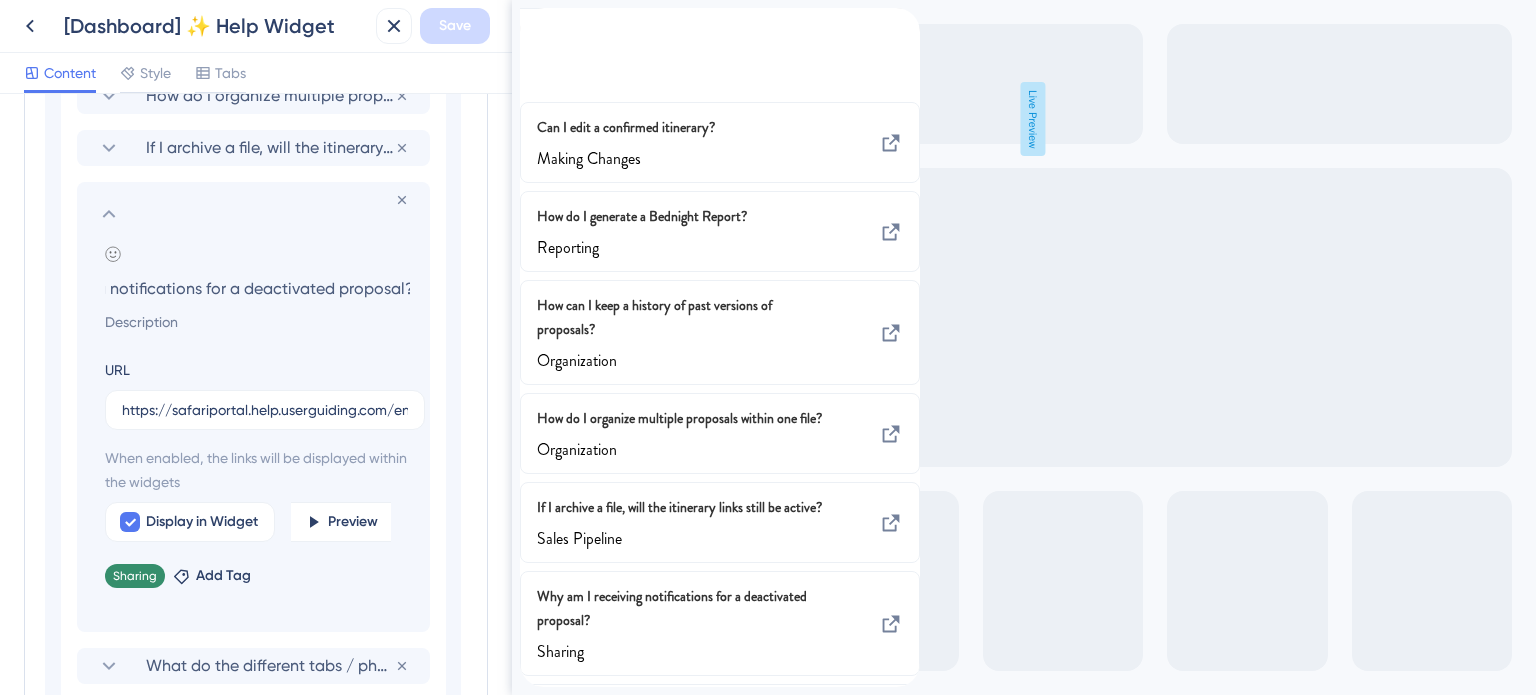 click on "Why am I receiving notifications for a deactivated proposal?" at bounding box center (257, 288) 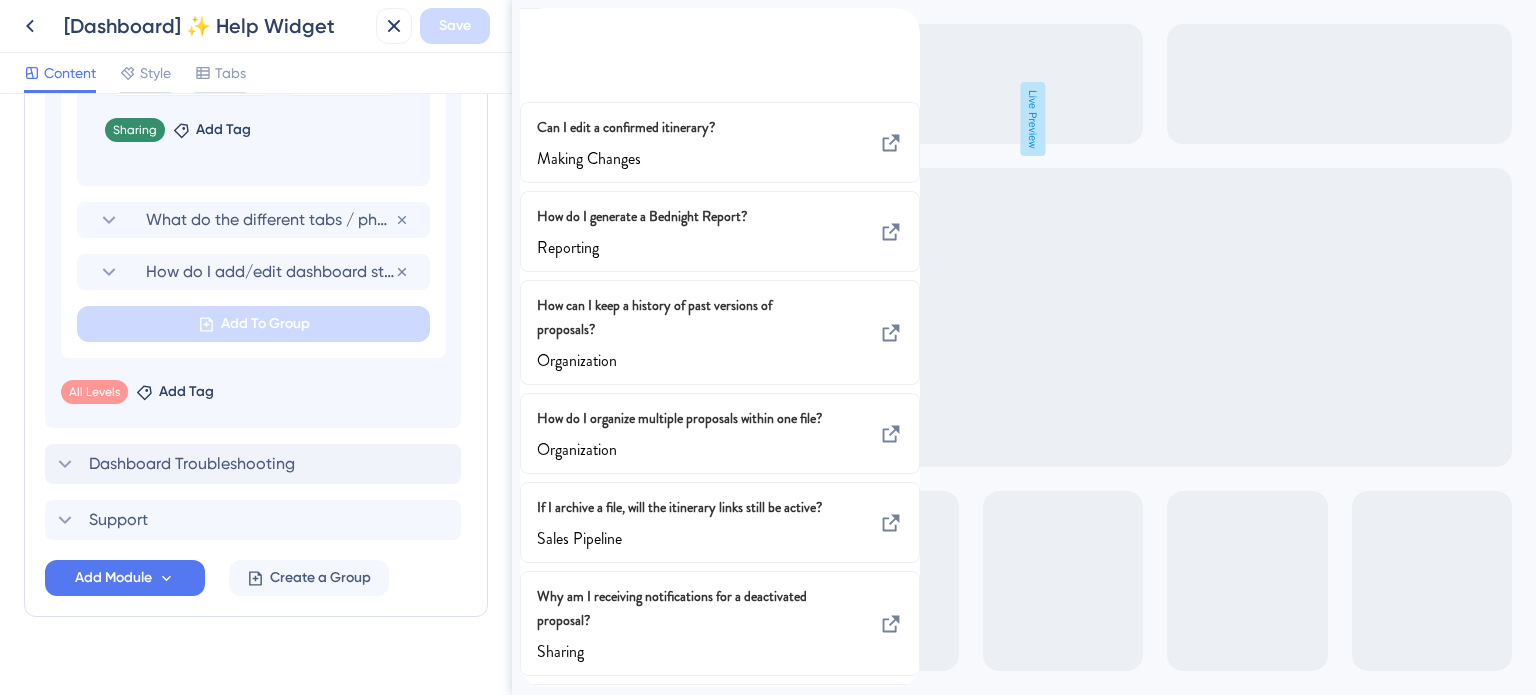 scroll, scrollTop: 1928, scrollLeft: 0, axis: vertical 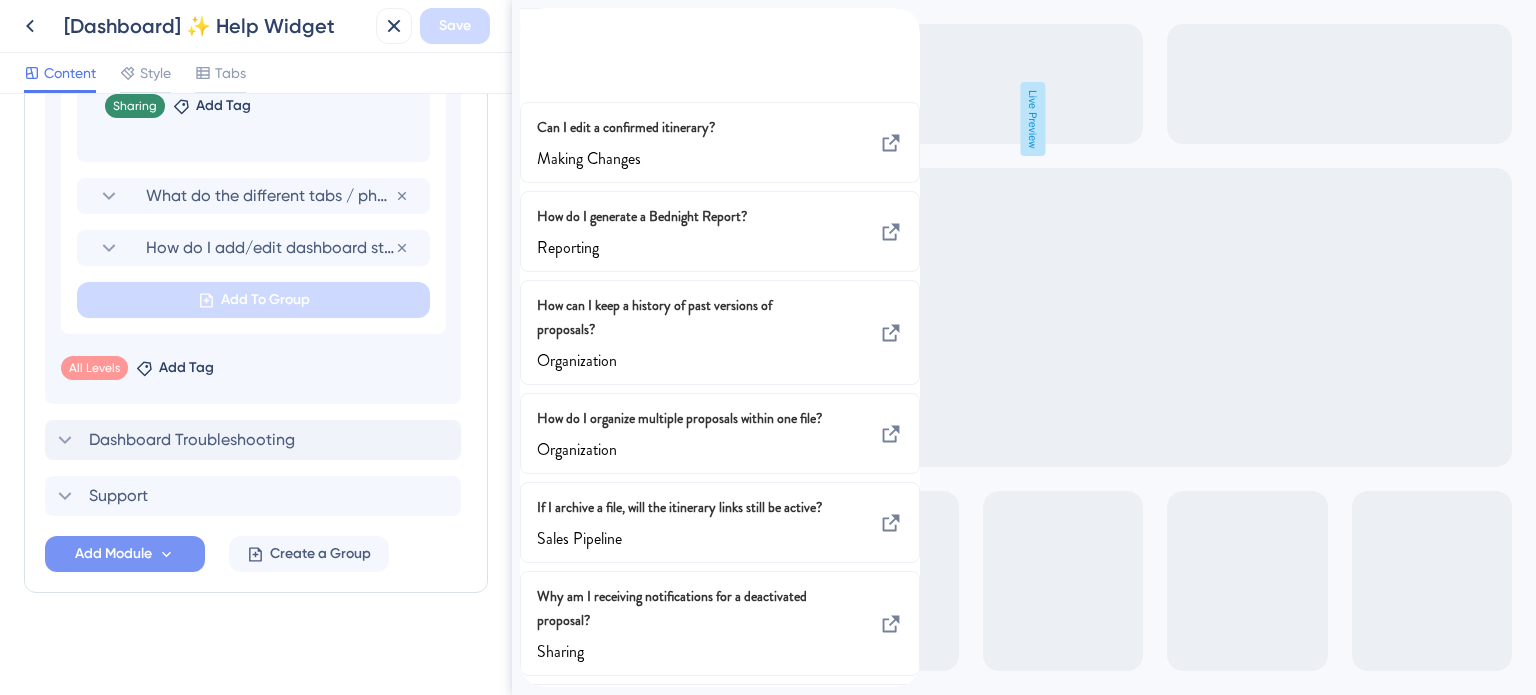 click on "Add Module" at bounding box center [113, 554] 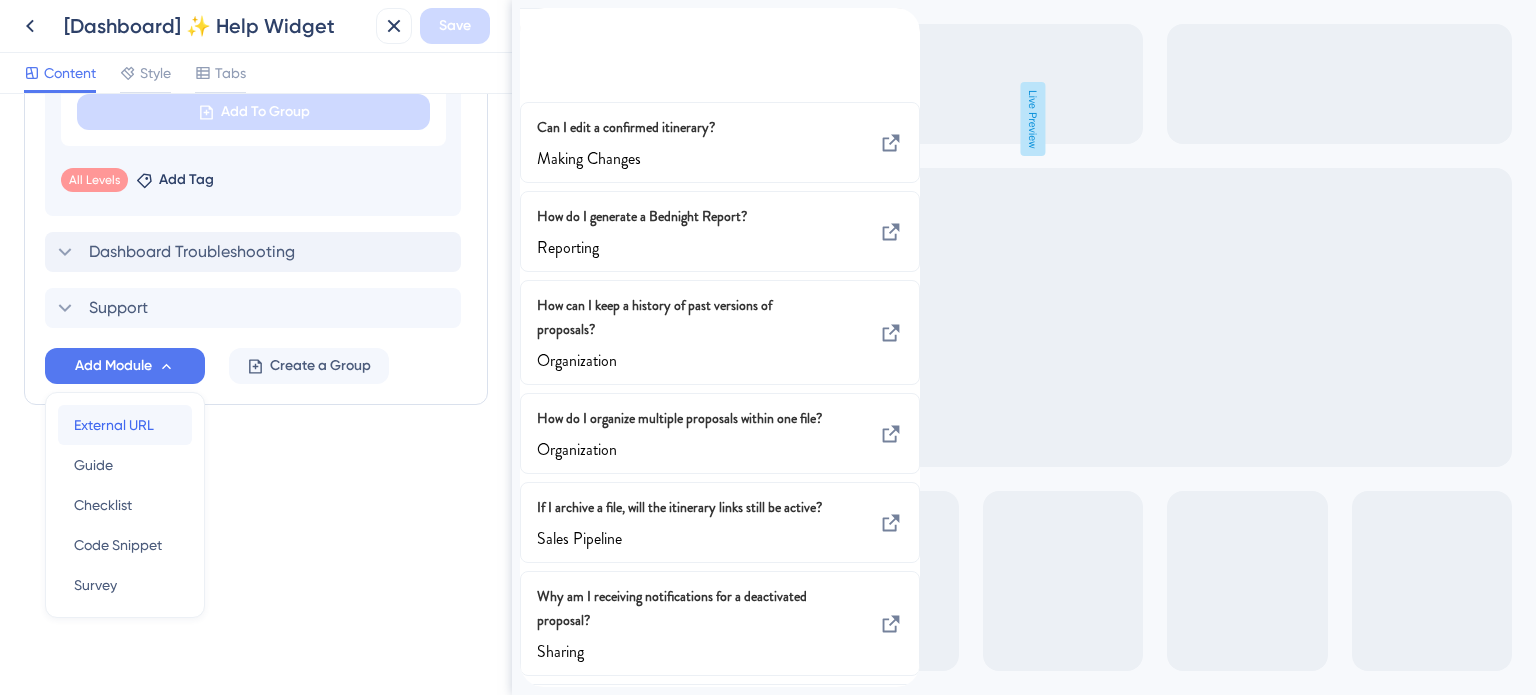 click on "External URL" at bounding box center [114, 425] 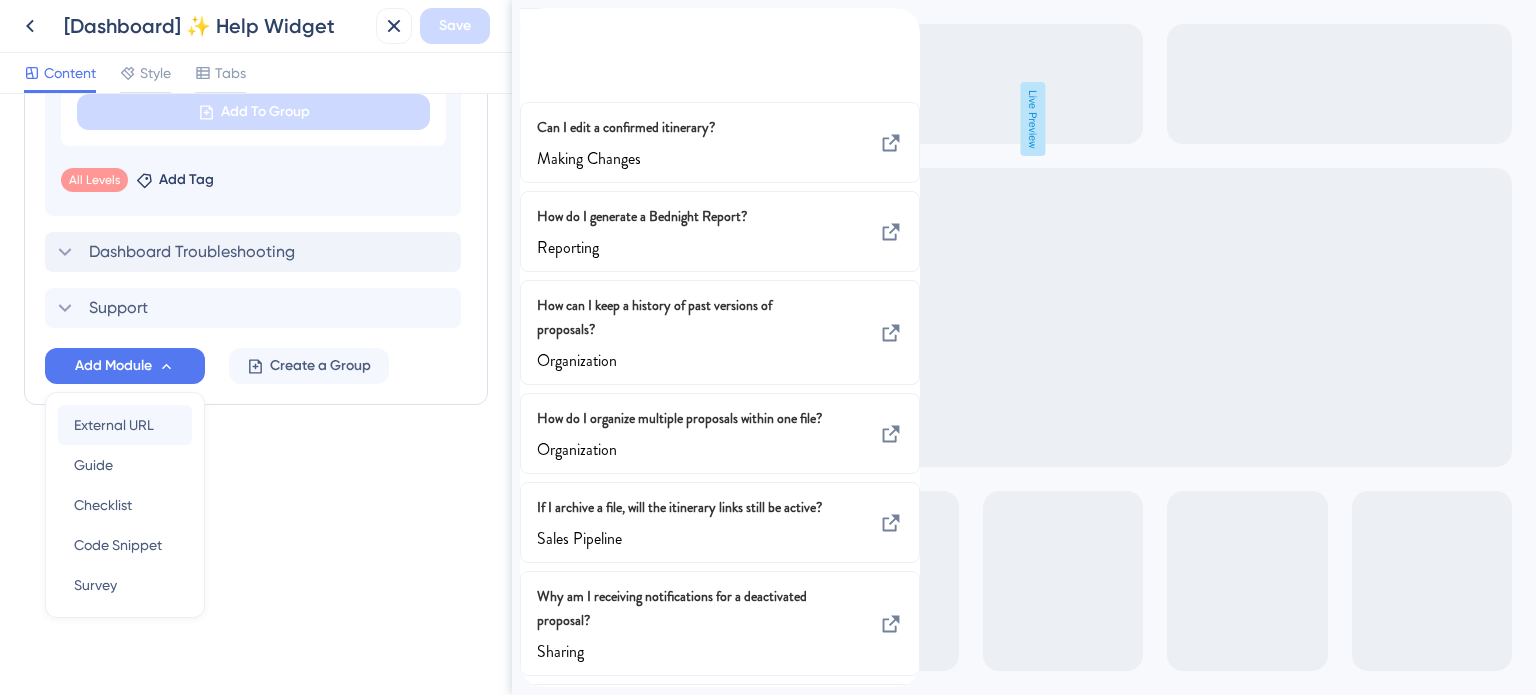 scroll, scrollTop: 1268, scrollLeft: 0, axis: vertical 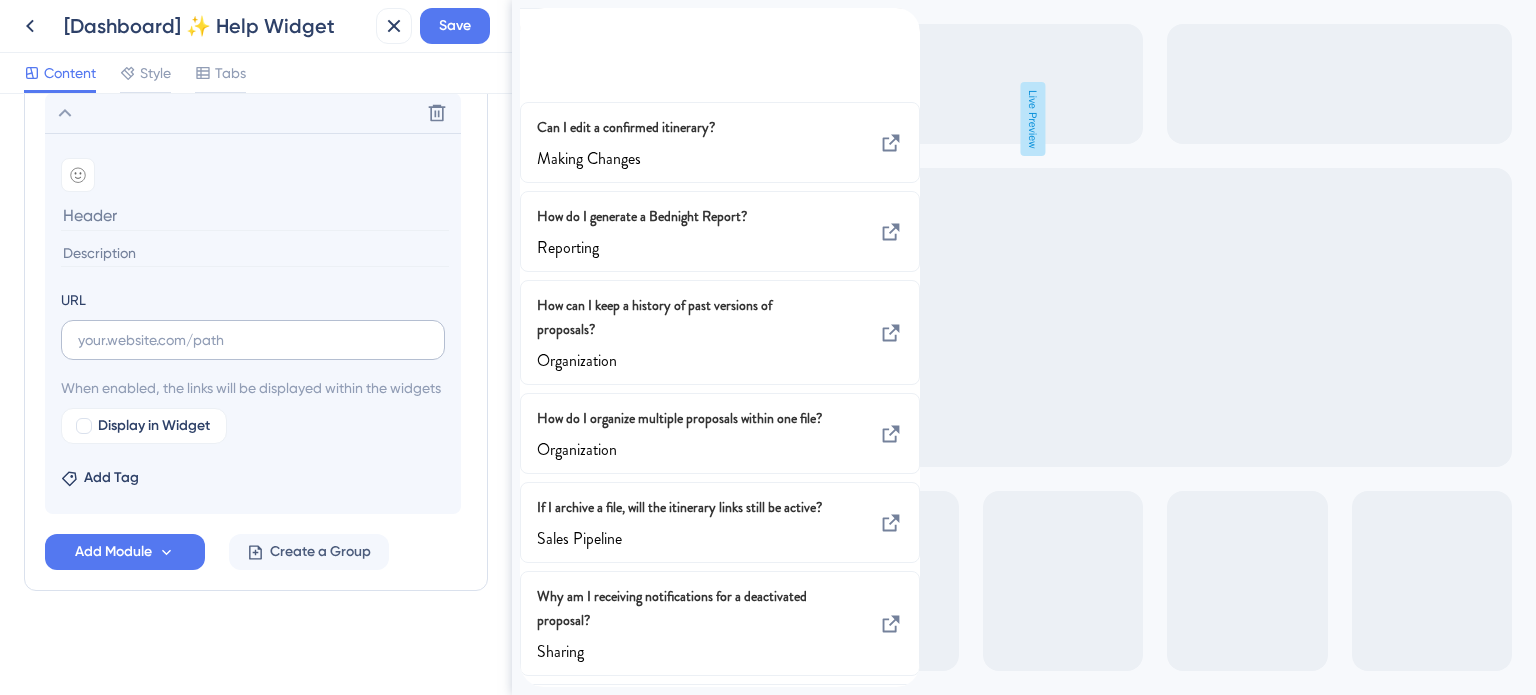 type on "Why am I receiving notifications for a deactivated proposal?" 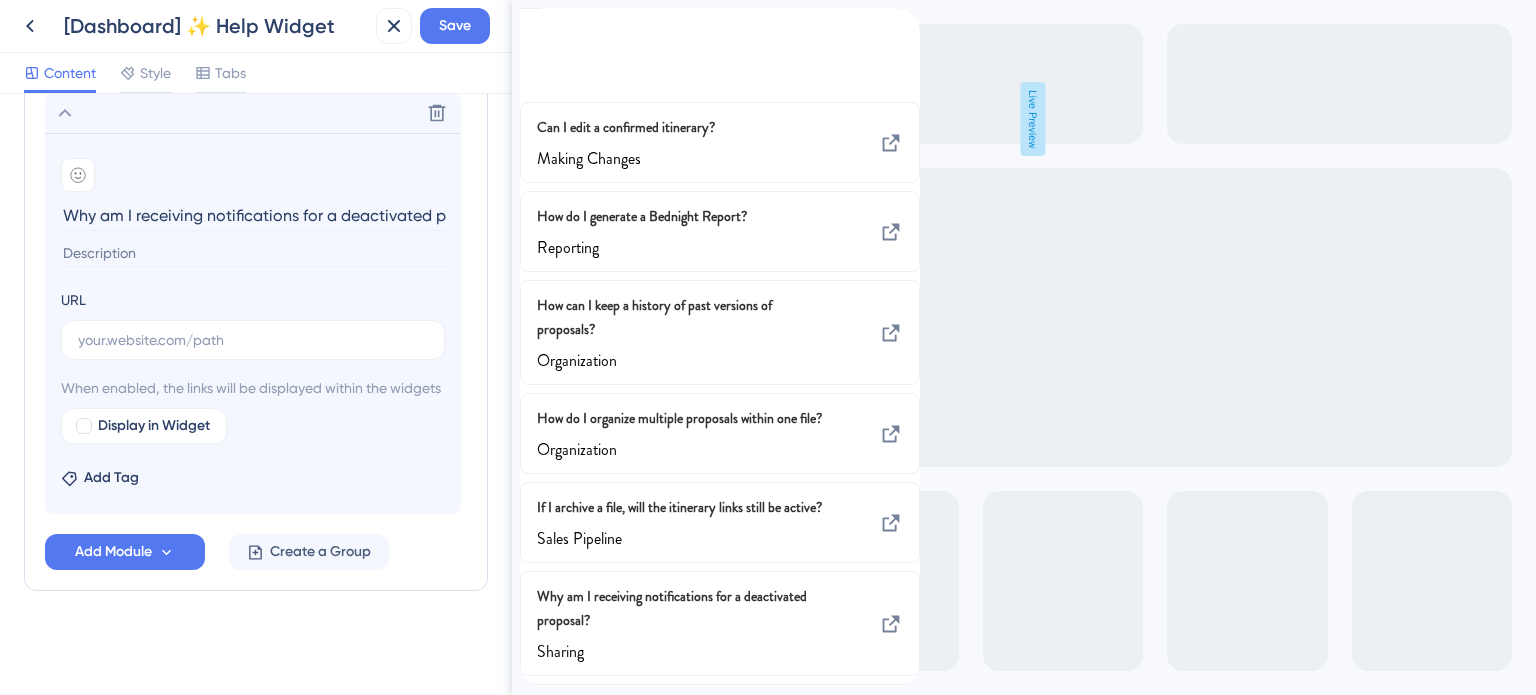 scroll, scrollTop: 0, scrollLeft: 60, axis: horizontal 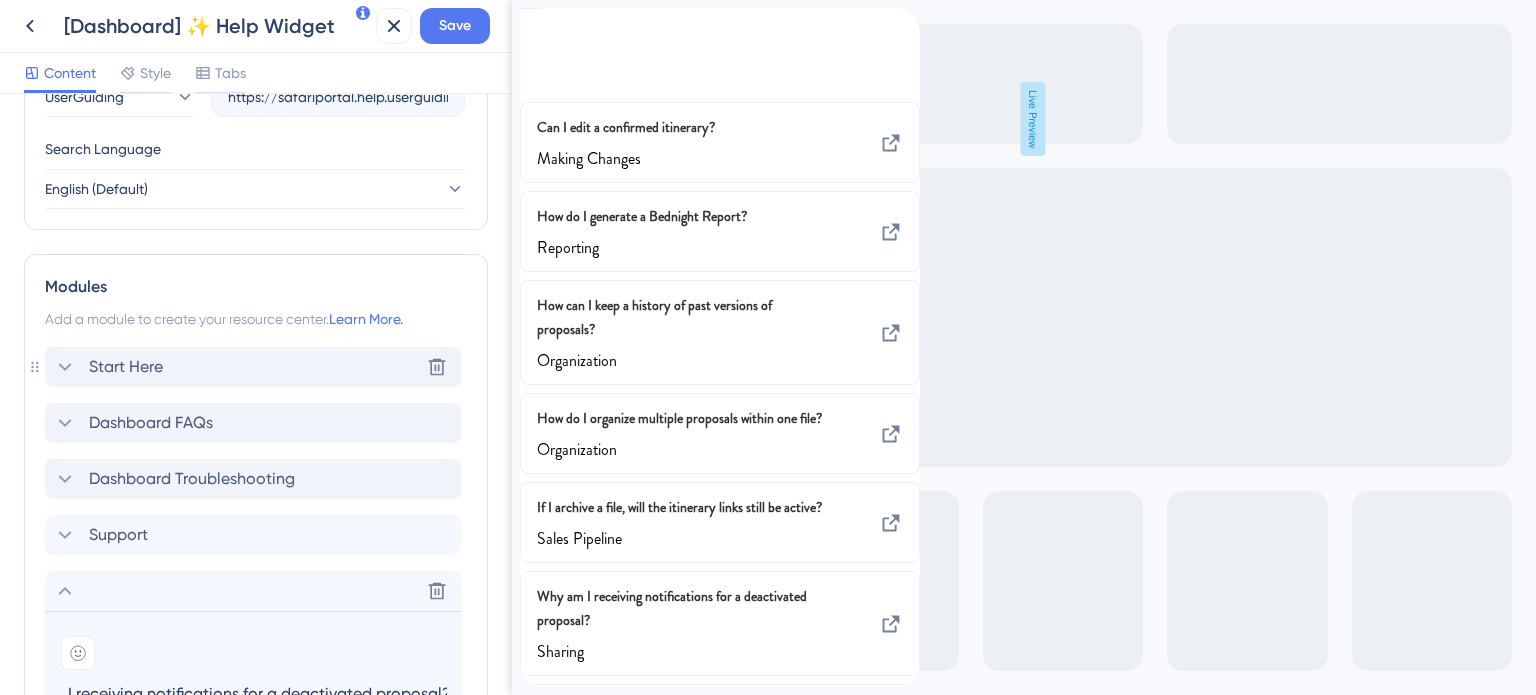 click on "Start Here" at bounding box center [126, 367] 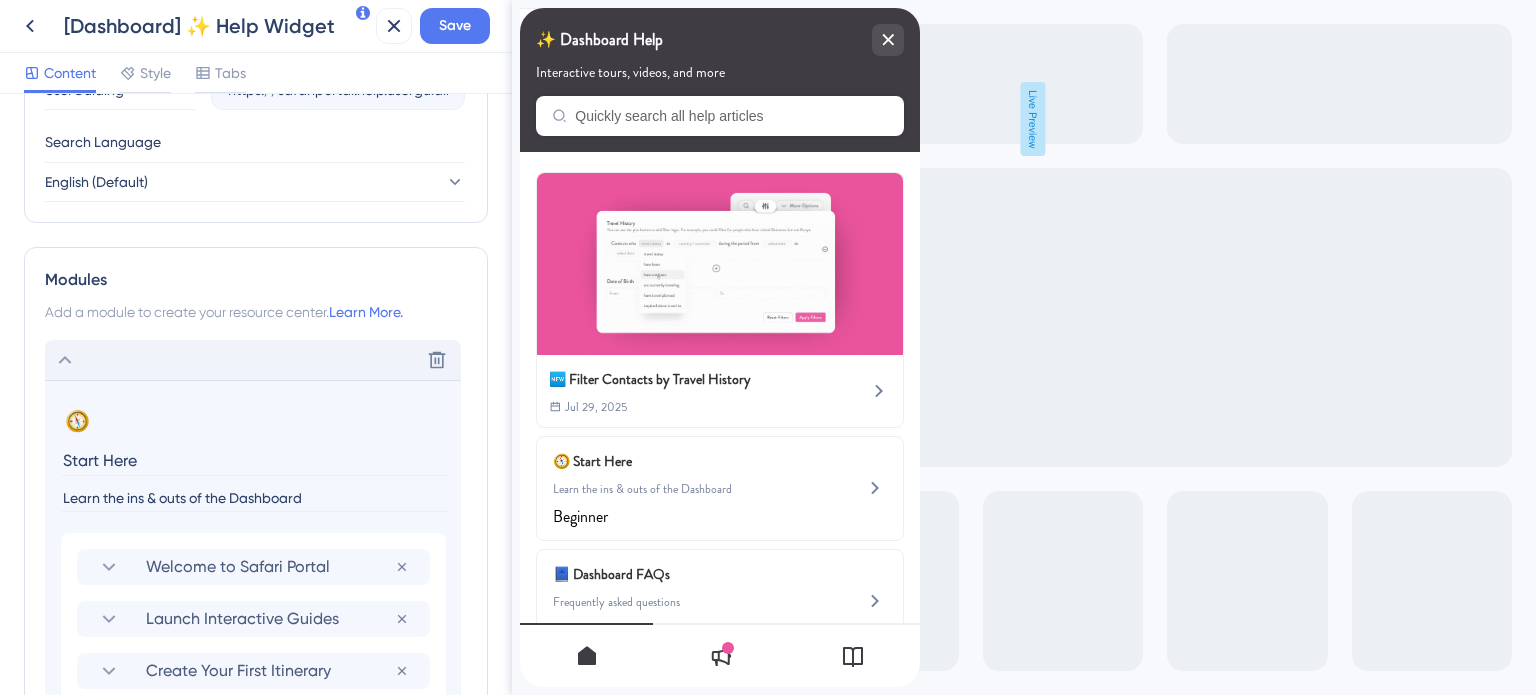 scroll, scrollTop: 768, scrollLeft: 0, axis: vertical 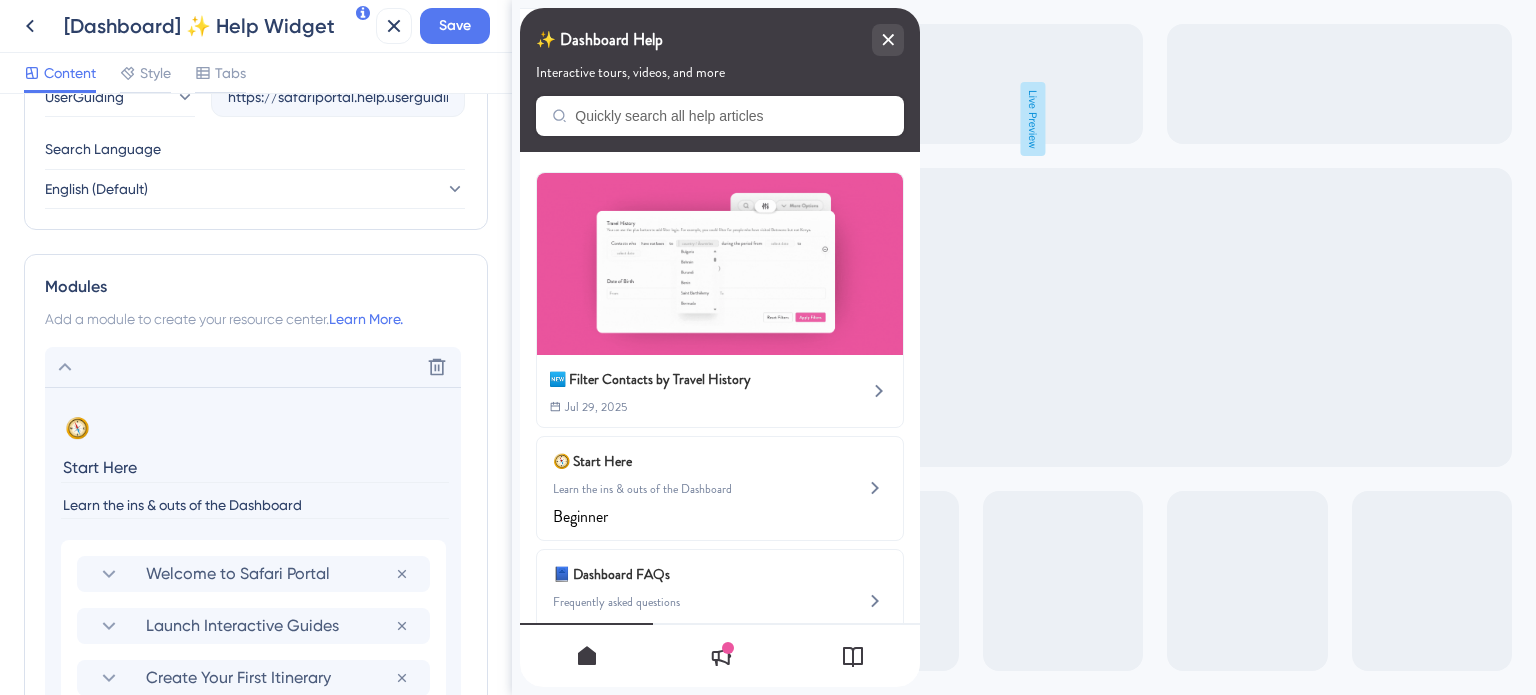 click 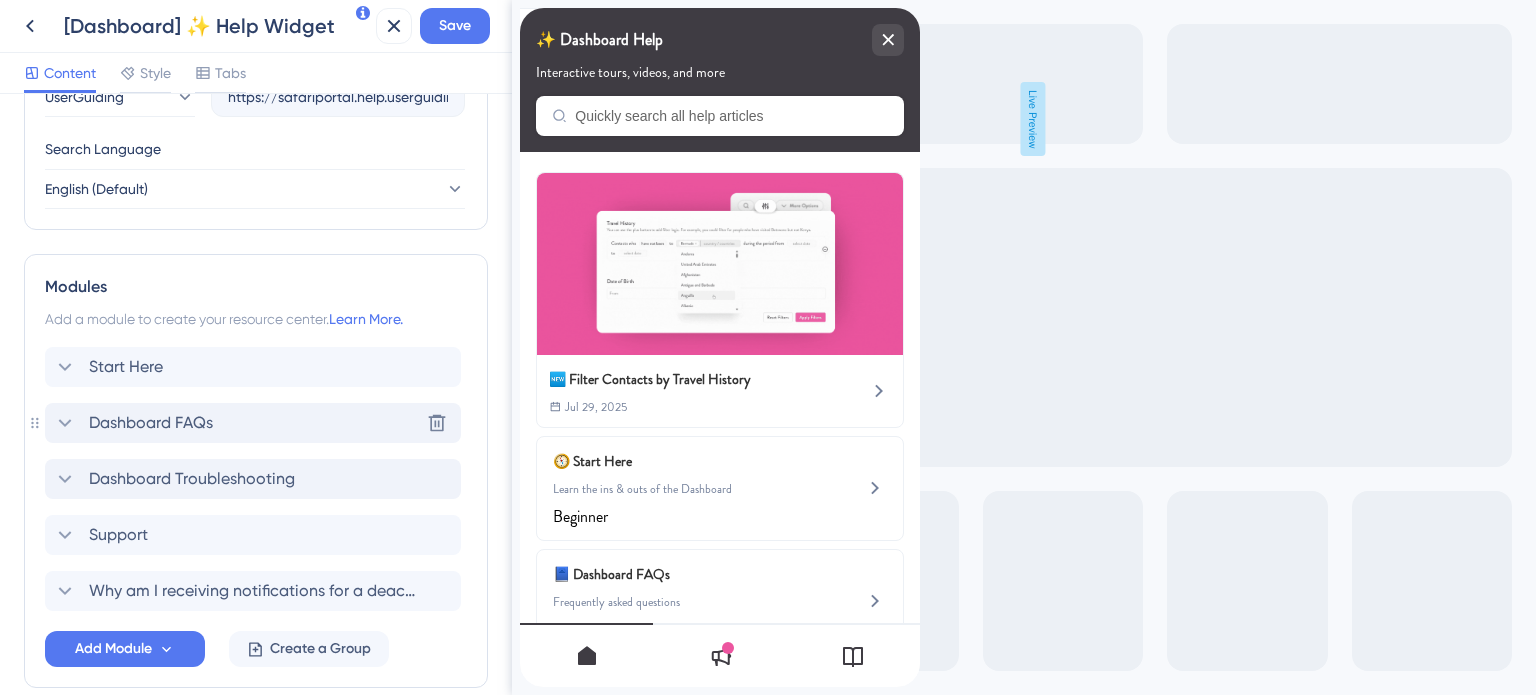 click on "Dashboard FAQs" at bounding box center (151, 423) 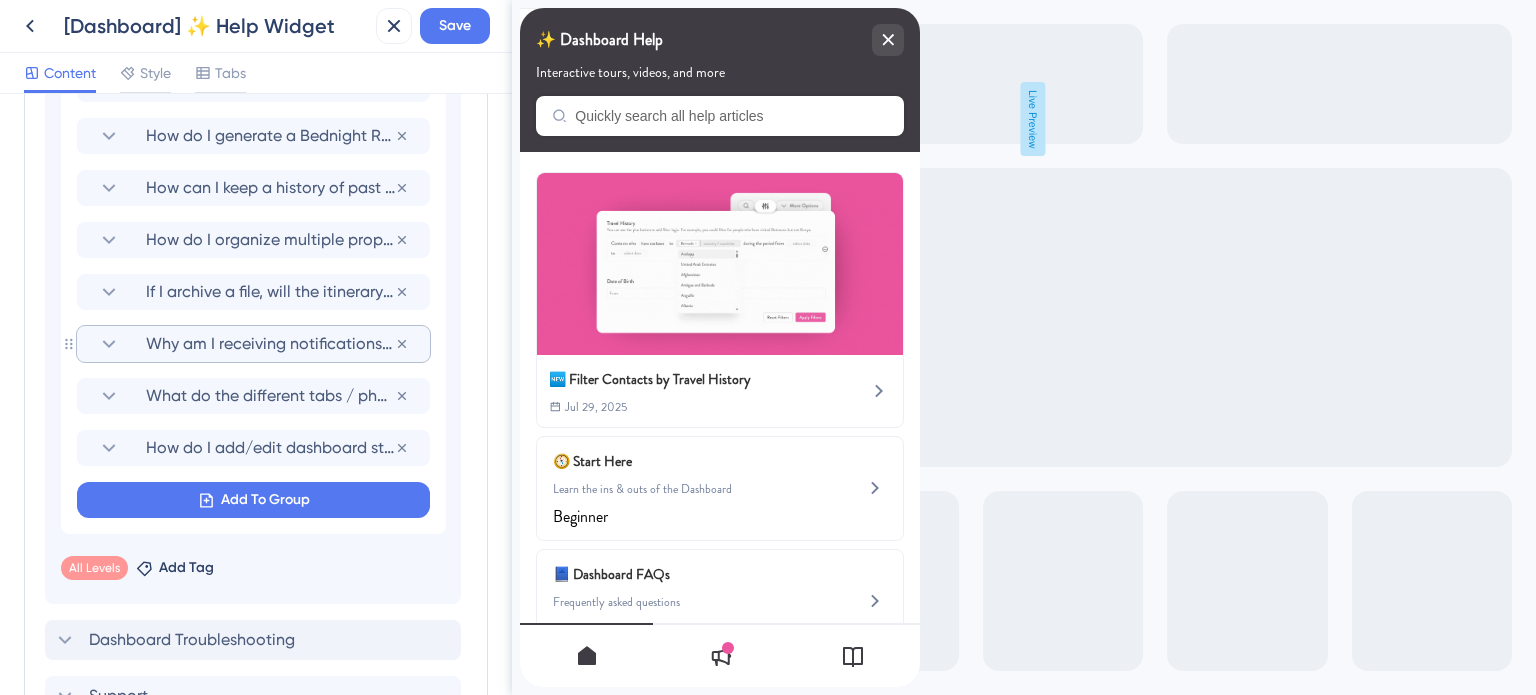 scroll, scrollTop: 1270, scrollLeft: 0, axis: vertical 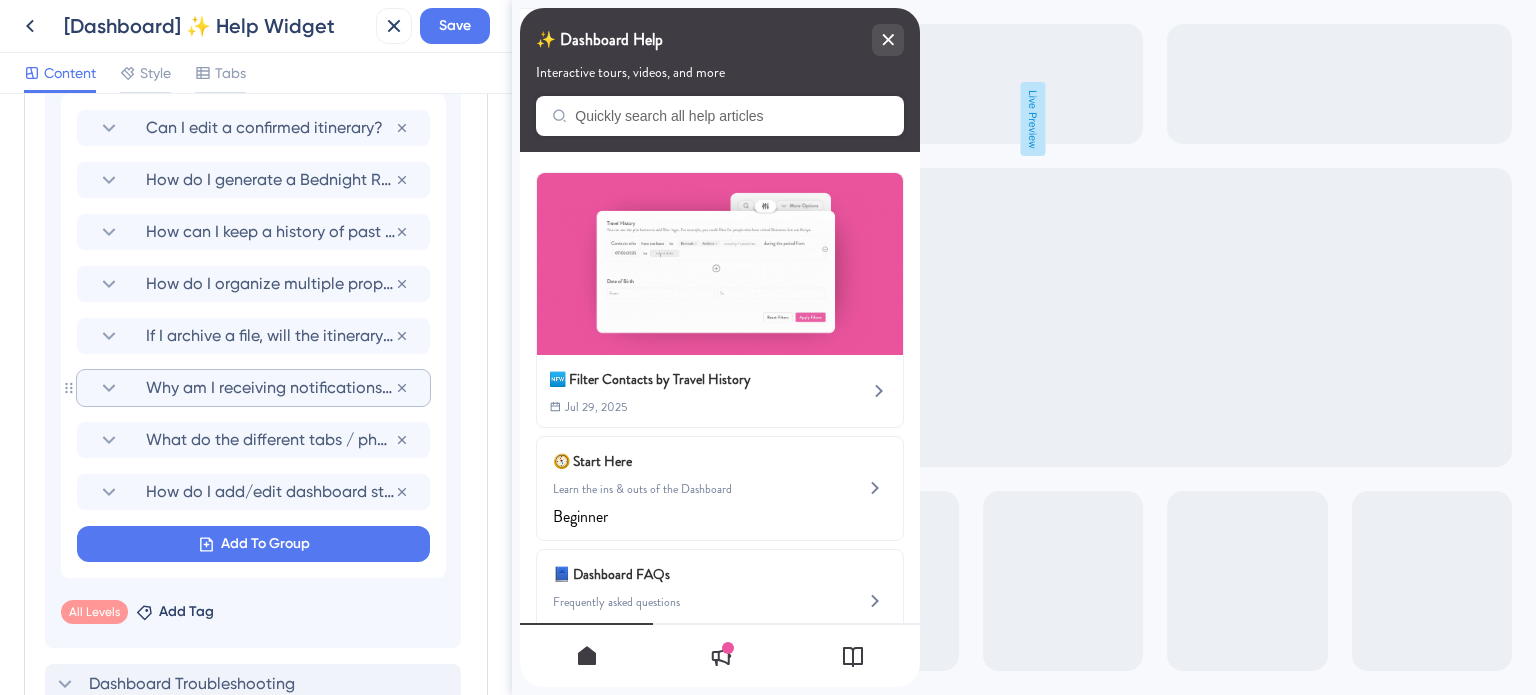 click on "Why am I receiving notifications for a deactivated proposal?" at bounding box center [270, 388] 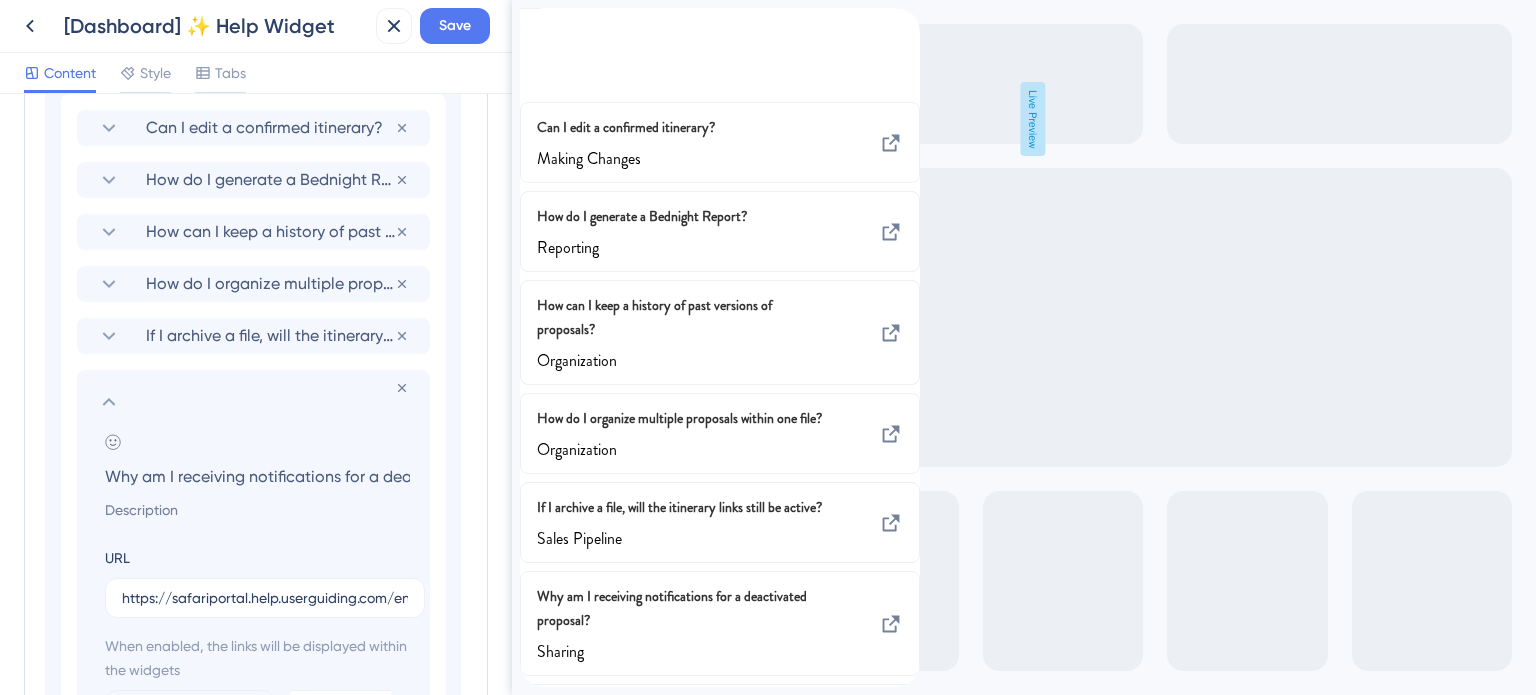 scroll, scrollTop: 0, scrollLeft: 139, axis: horizontal 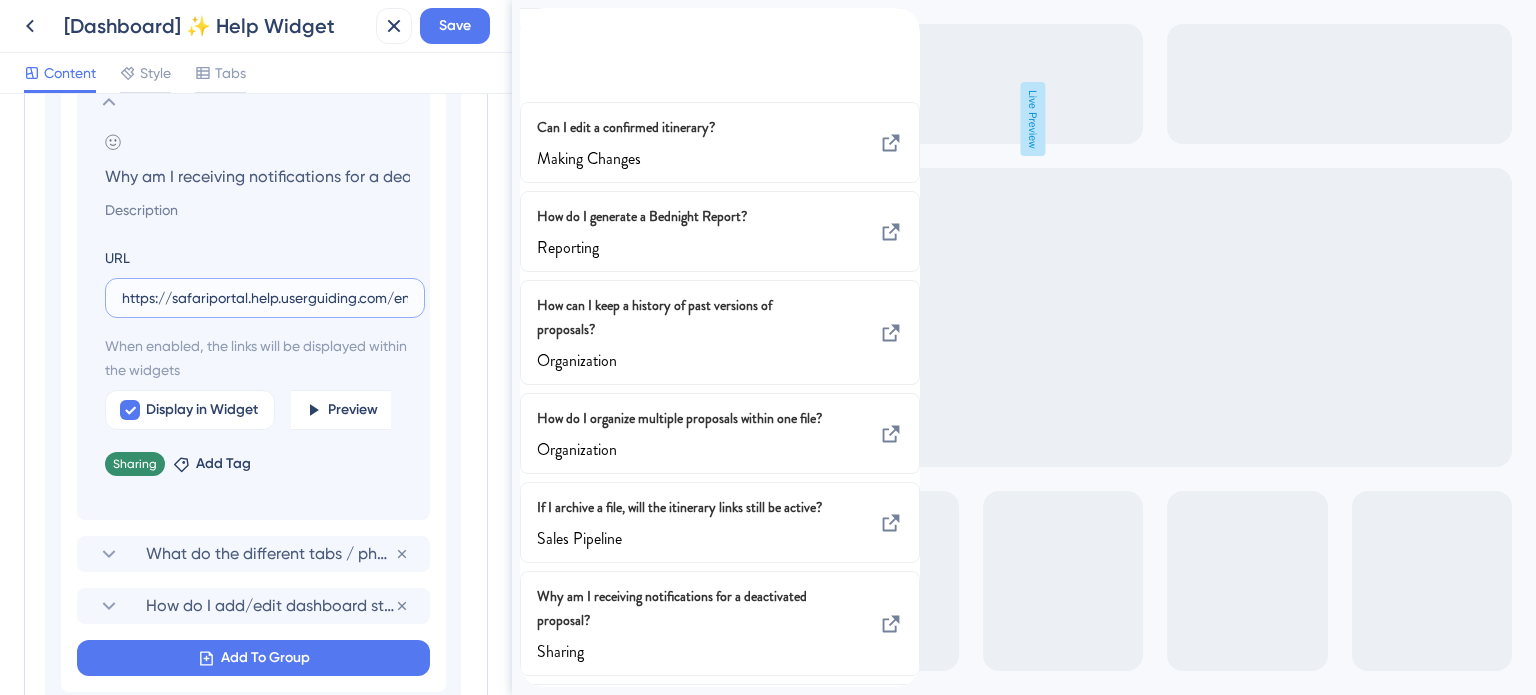 click on "https://safariportal.help.userguiding.com/en/articles/5788-why-am-i-still-getting-notifications-on-a" at bounding box center (265, 298) 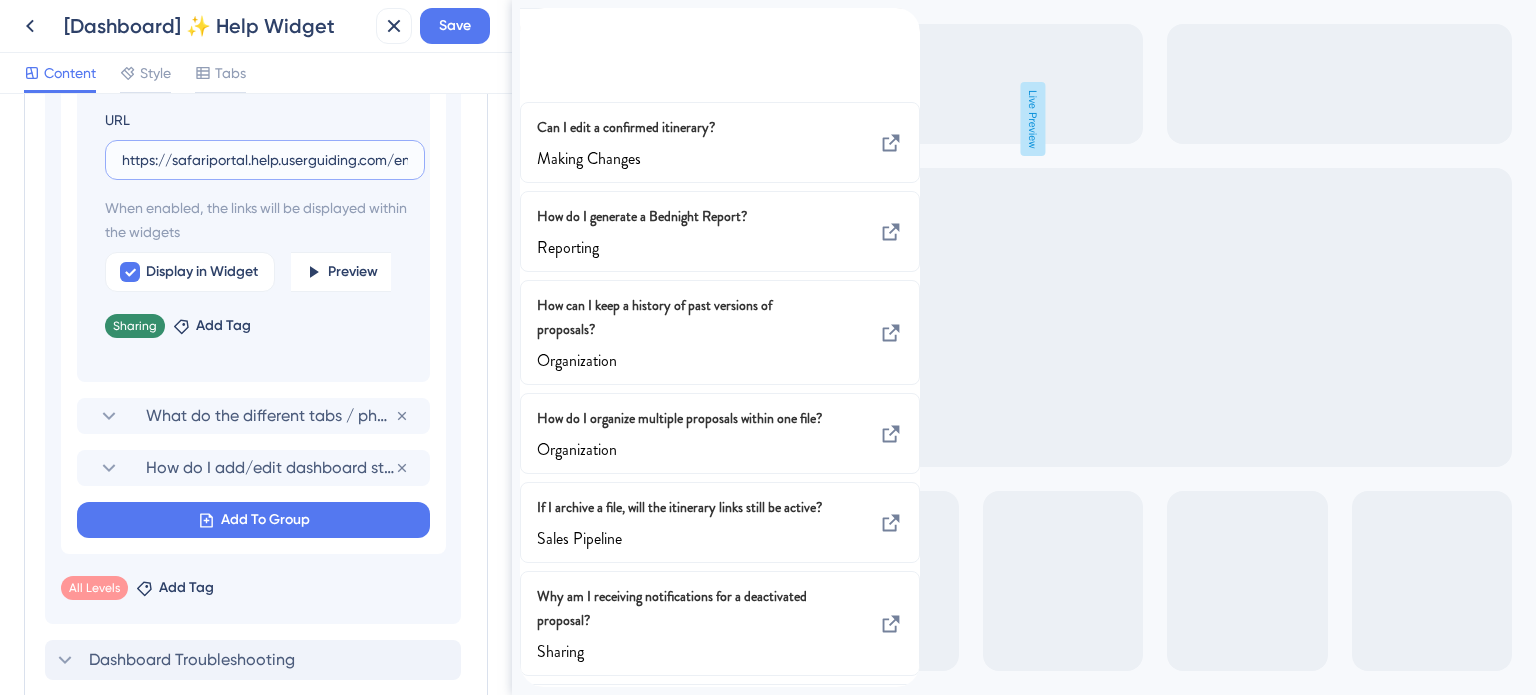 scroll, scrollTop: 1970, scrollLeft: 0, axis: vertical 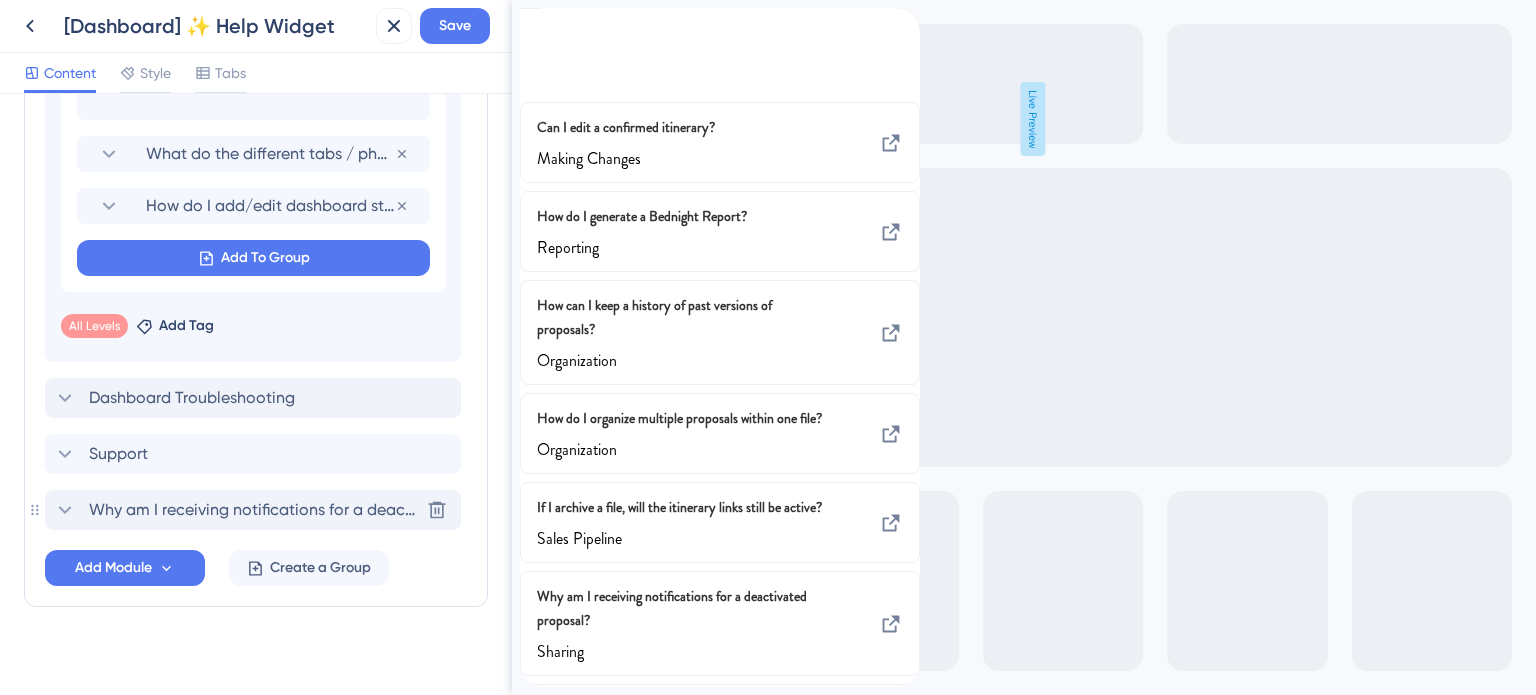 click on "Why am I receiving notifications for a deactivated proposal?" at bounding box center [254, 510] 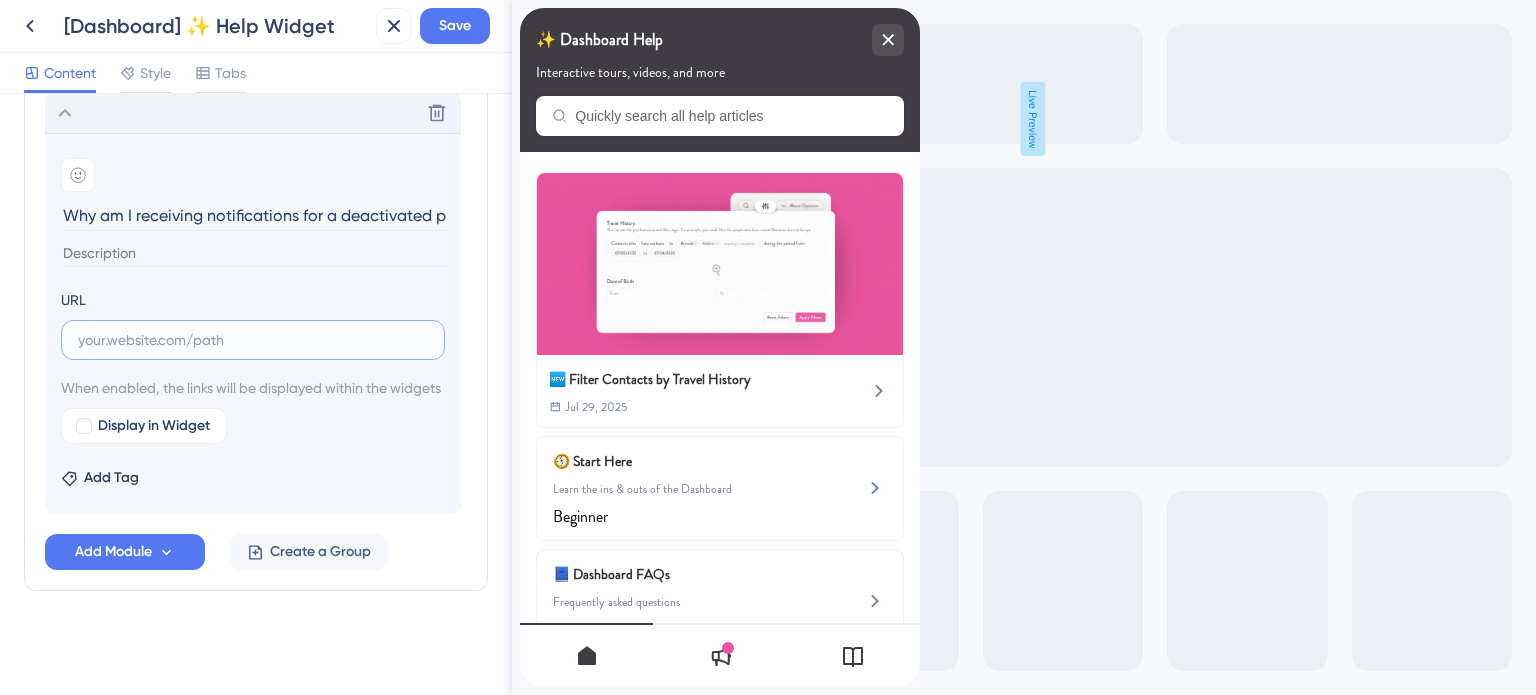 click at bounding box center [253, 340] 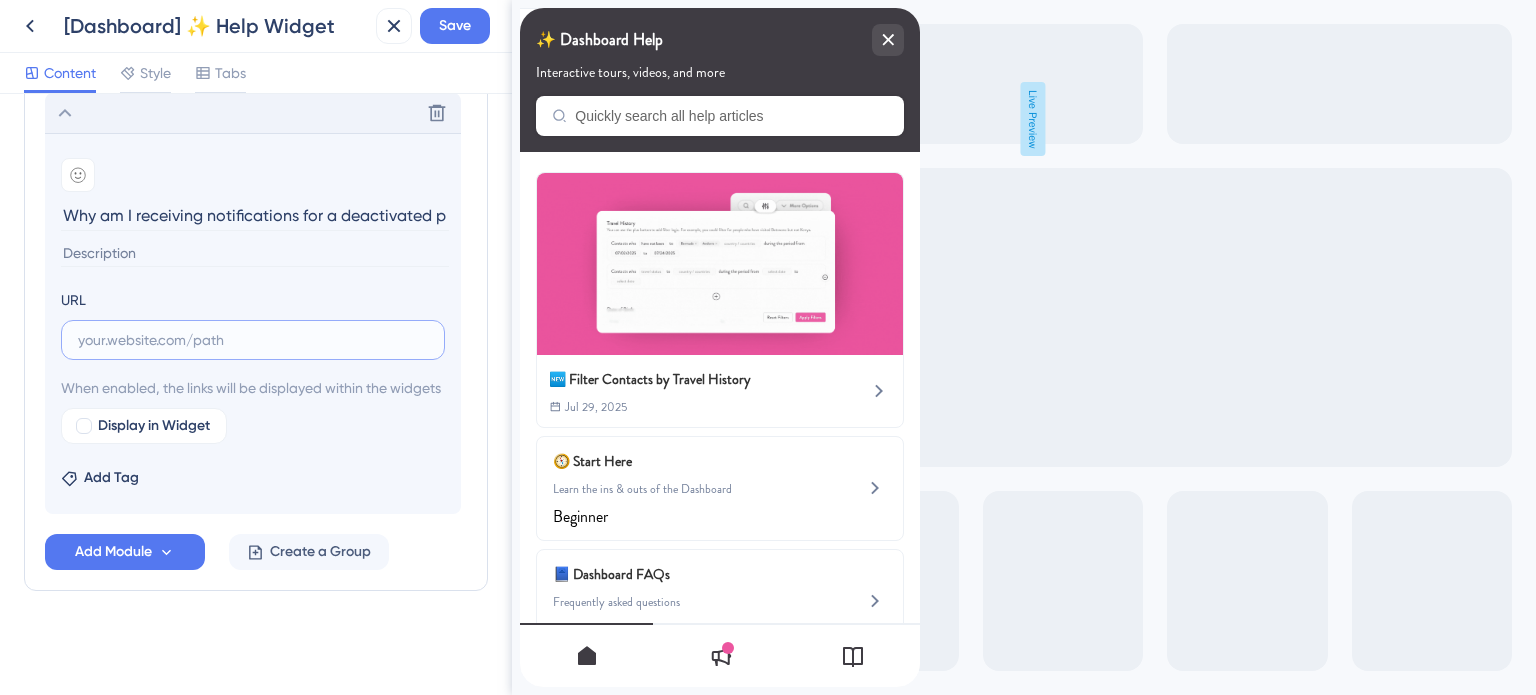 paste on "https://safariportal.help.userguiding.com/en/articles/5788-why-am-i-still-getting-notifications-on-a" 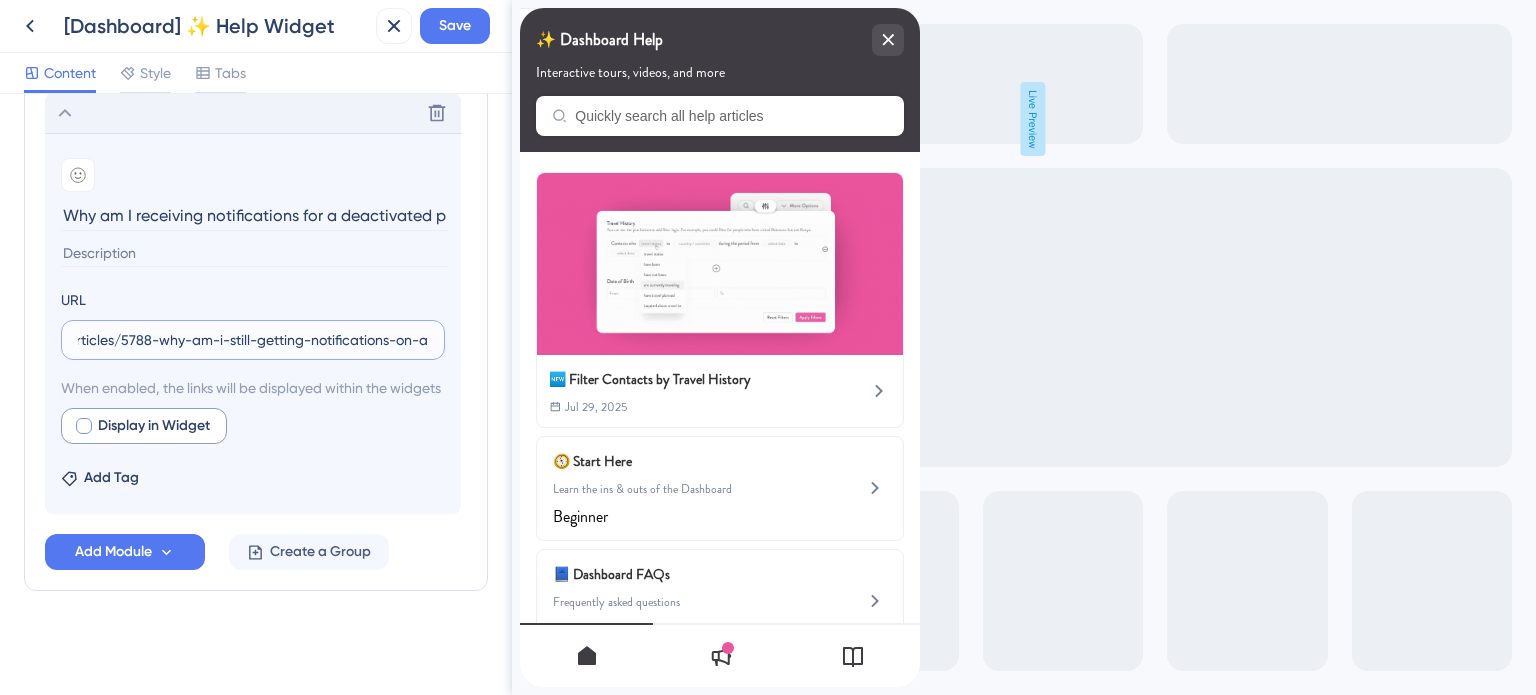 type on "https://safariportal.help.userguiding.com/en/articles/5788-why-am-i-still-getting-notifications-on-a" 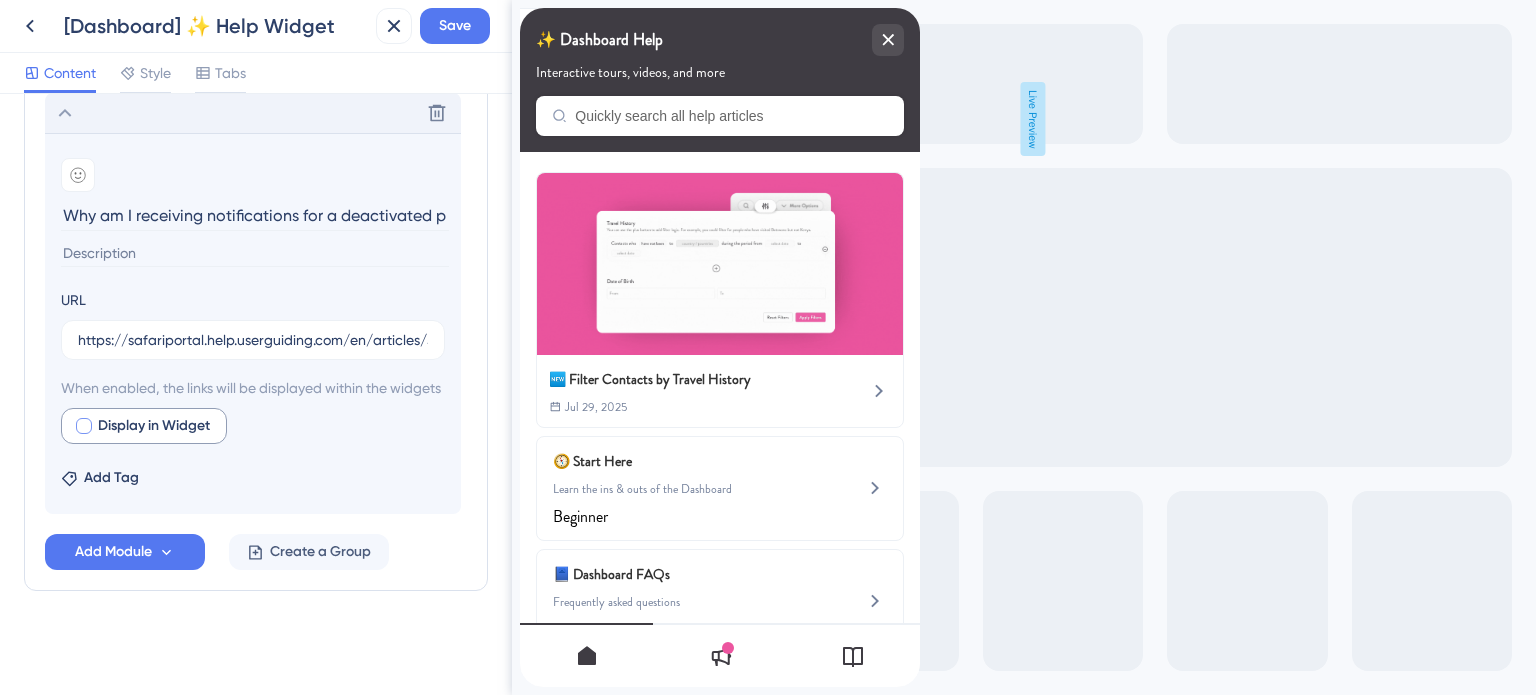click at bounding box center (84, 426) 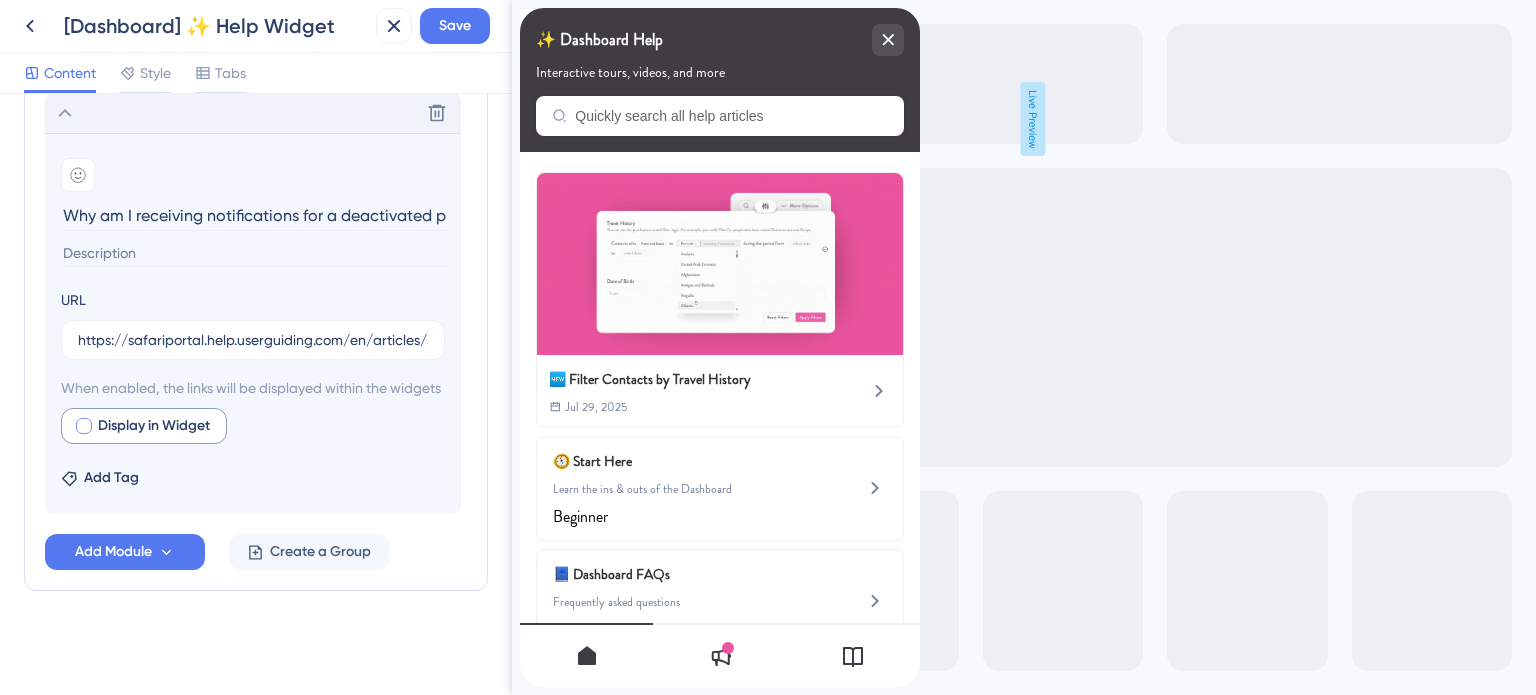 checkbox on "true" 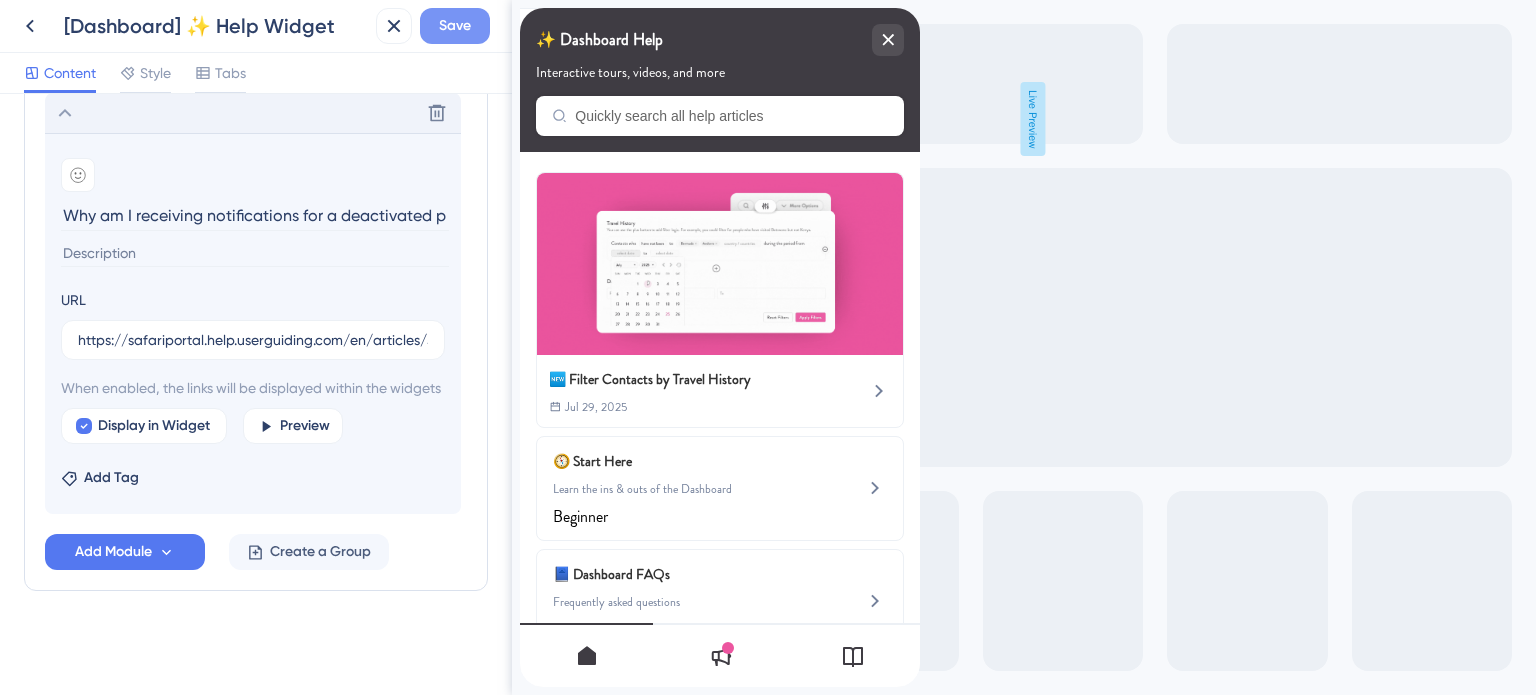 click on "Save" at bounding box center (455, 26) 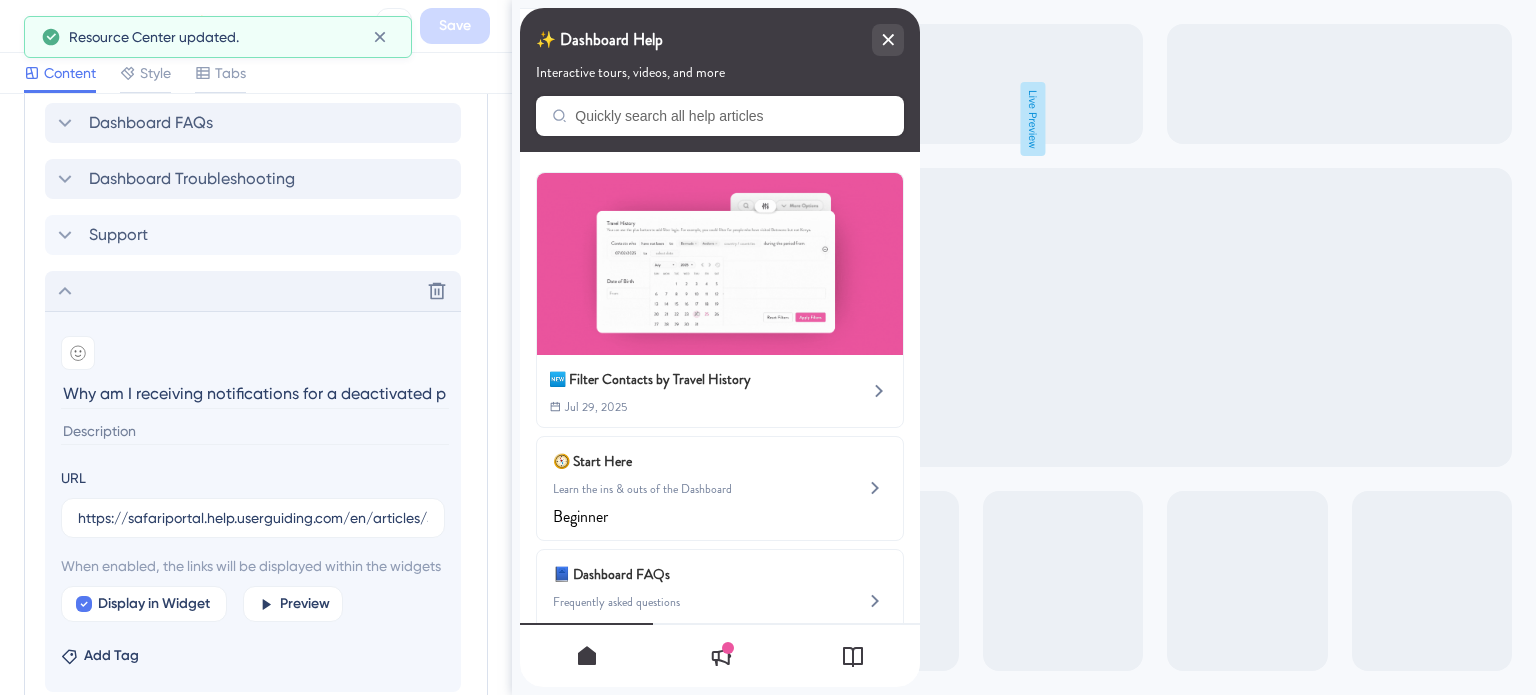 click 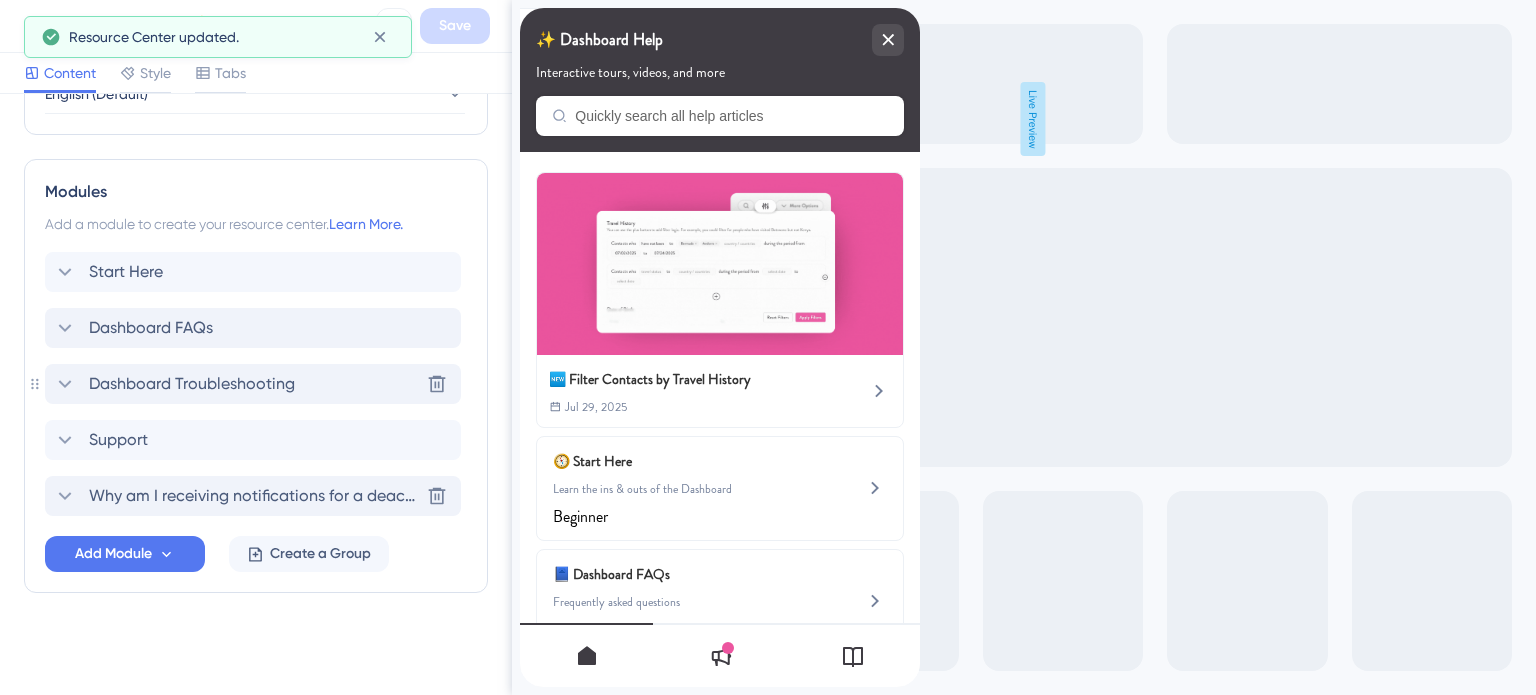 click on "Dashboard Troubleshooting" at bounding box center (192, 384) 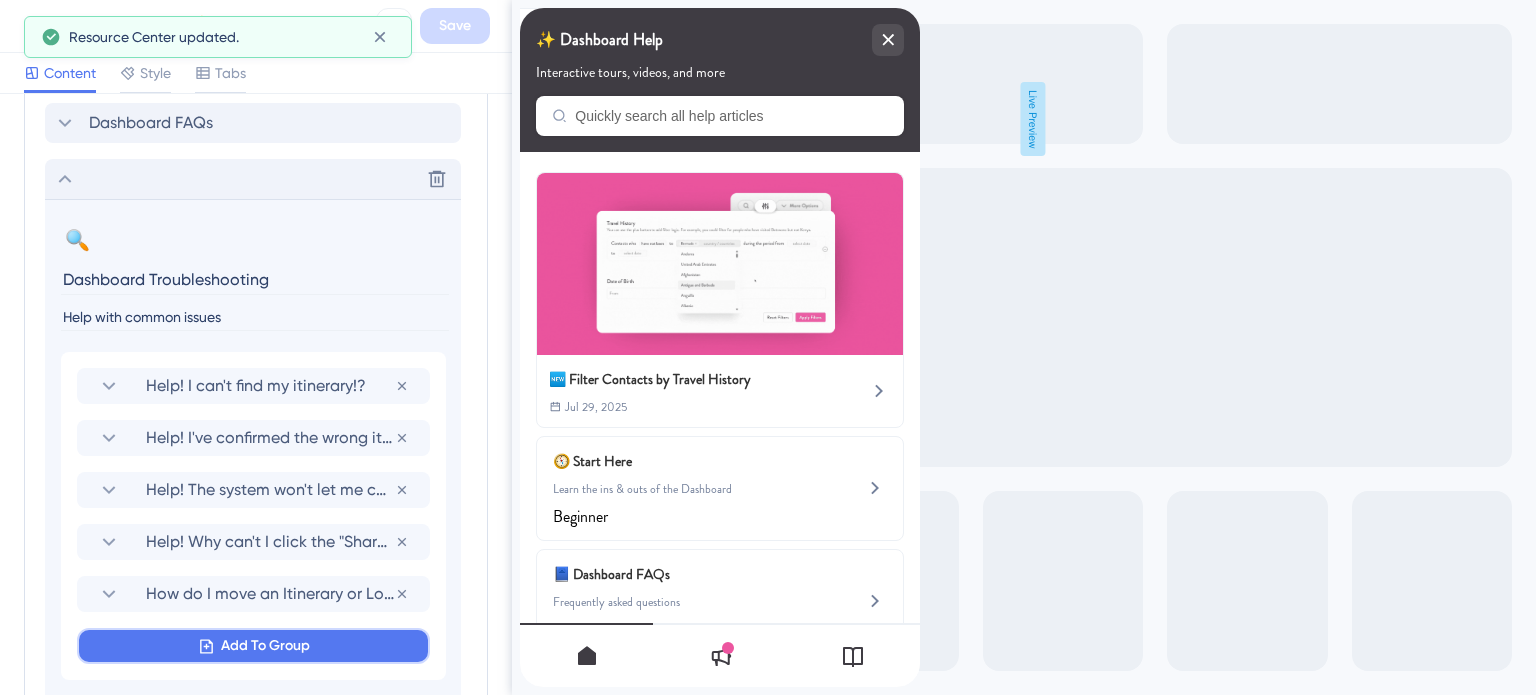 click on "Add To Group" at bounding box center [265, 646] 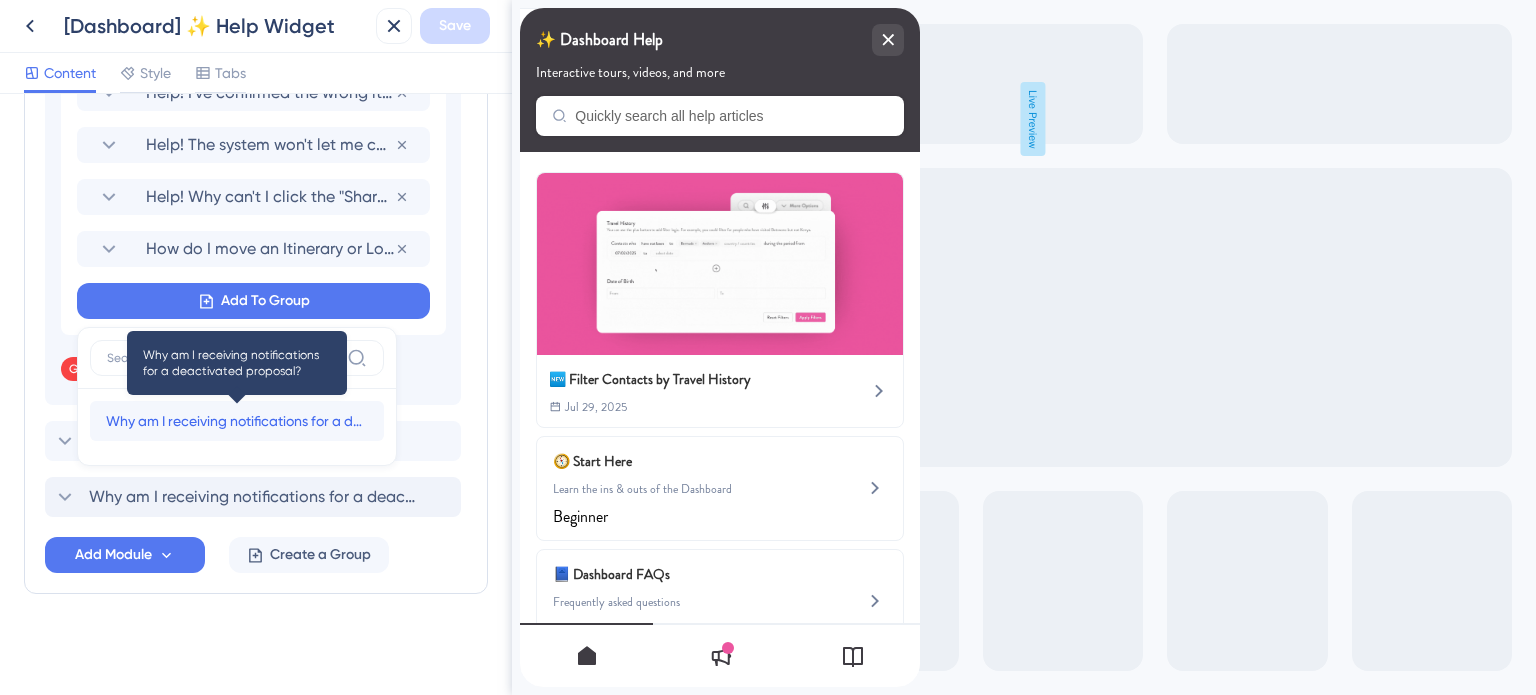 click on "Why am I receiving notifications for a deactivated proposal?" at bounding box center [237, 421] 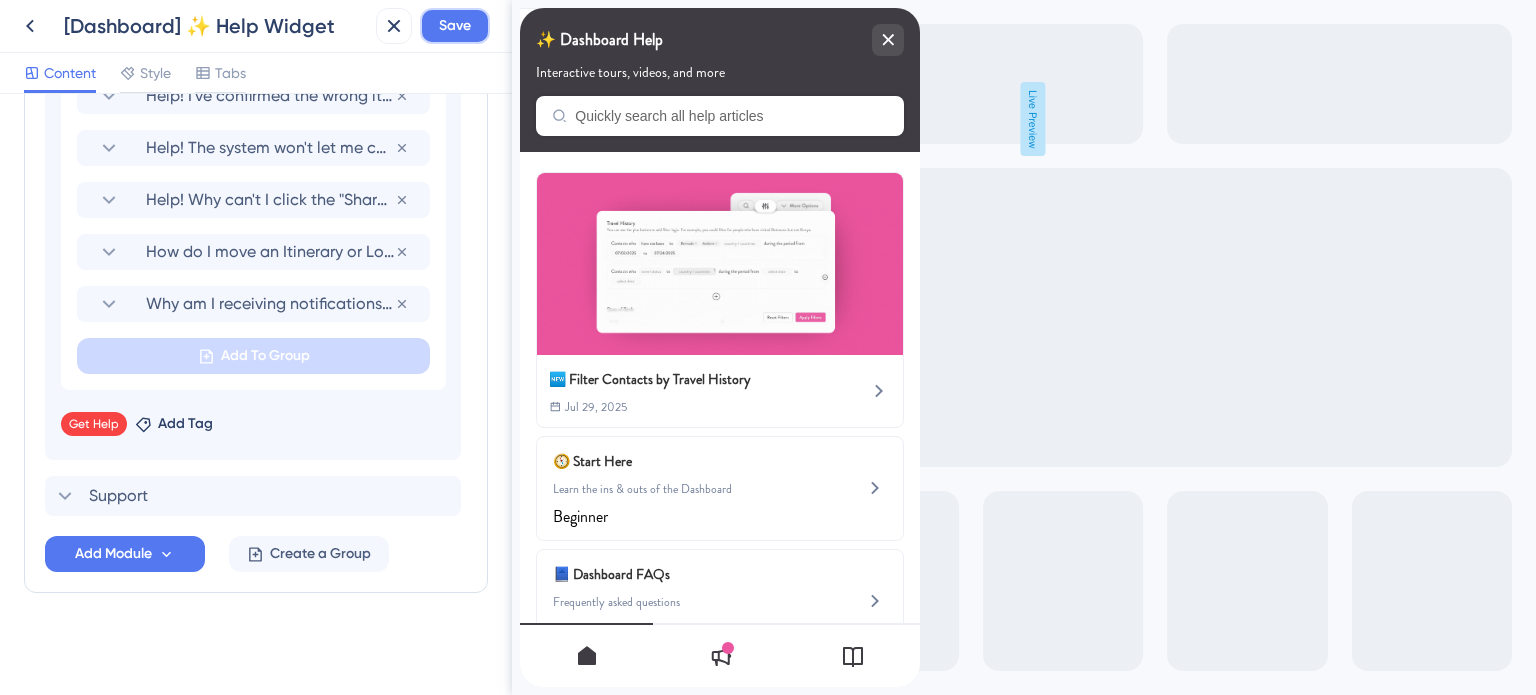 click on "Save" at bounding box center (455, 26) 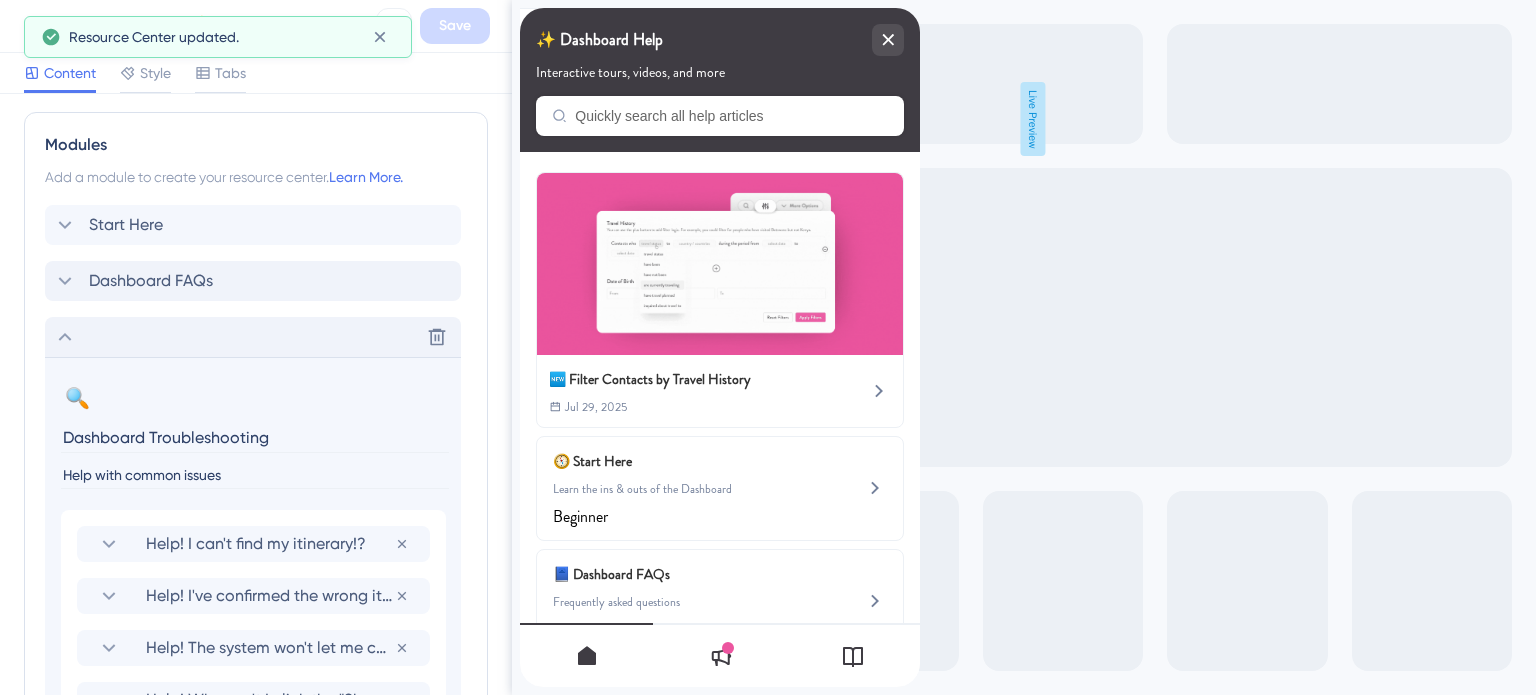 click 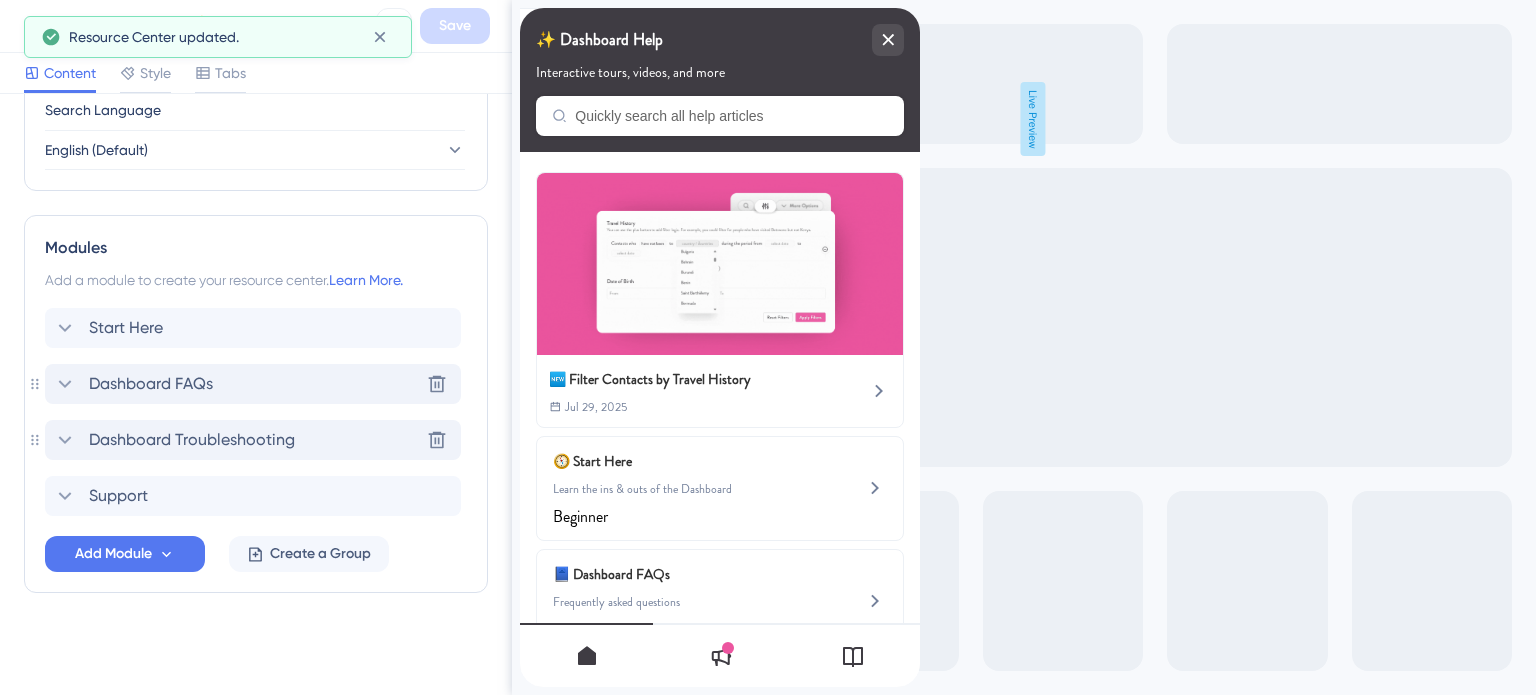 click on "Dashboard FAQs" at bounding box center [151, 384] 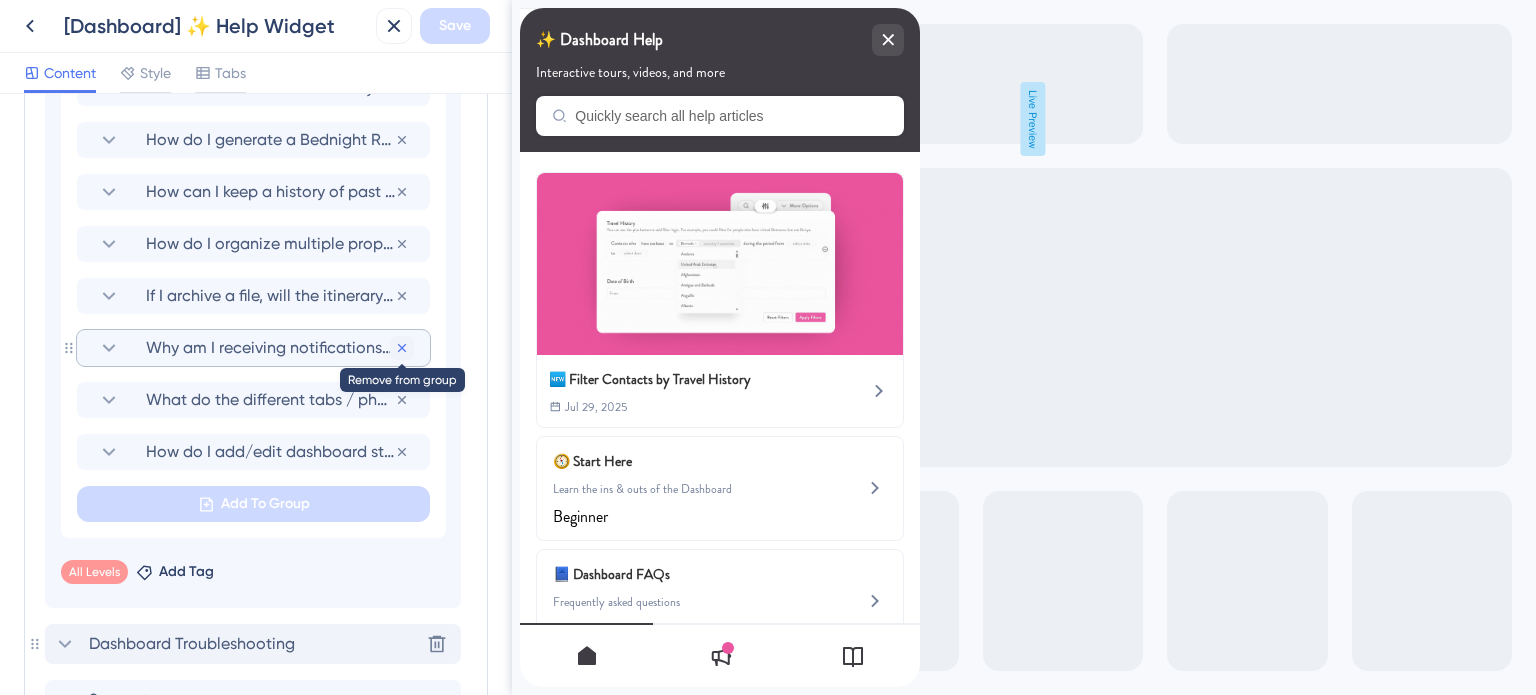 click 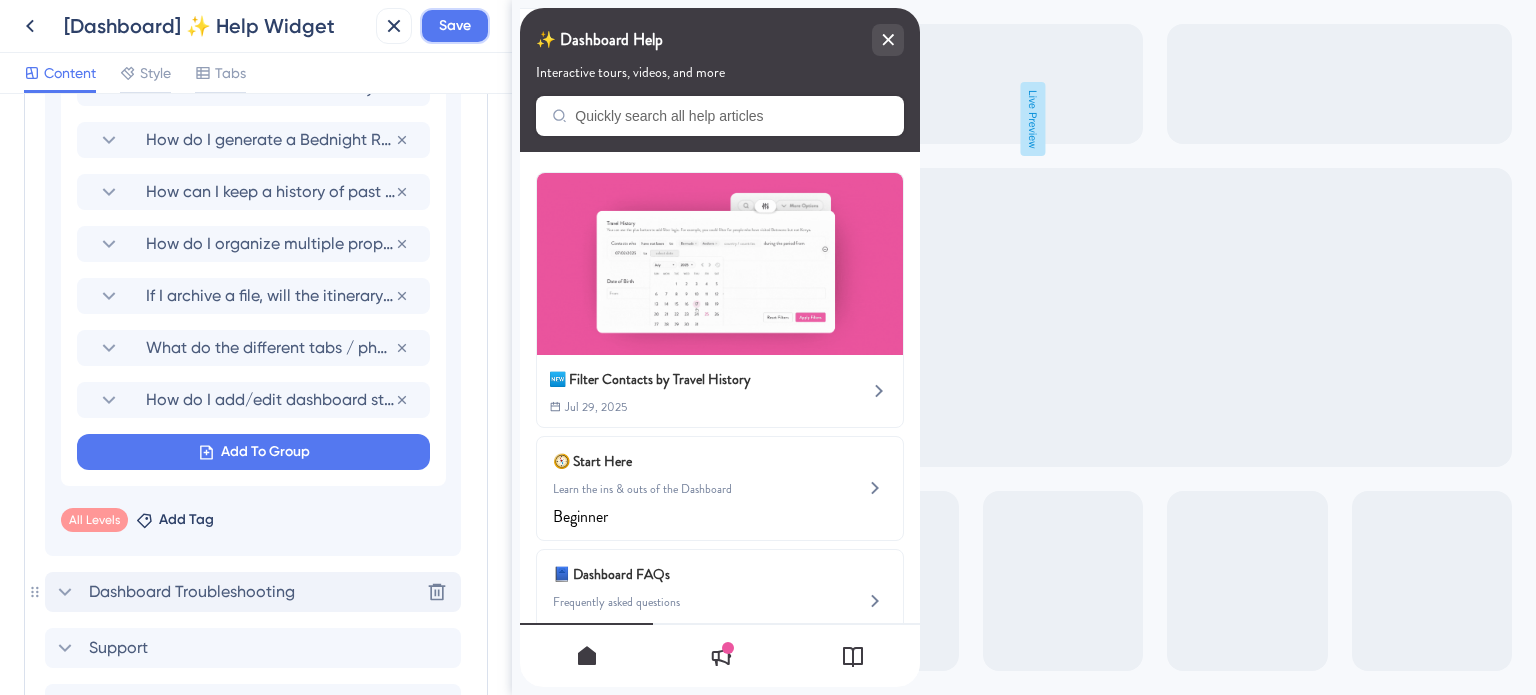 click on "Save" at bounding box center [455, 26] 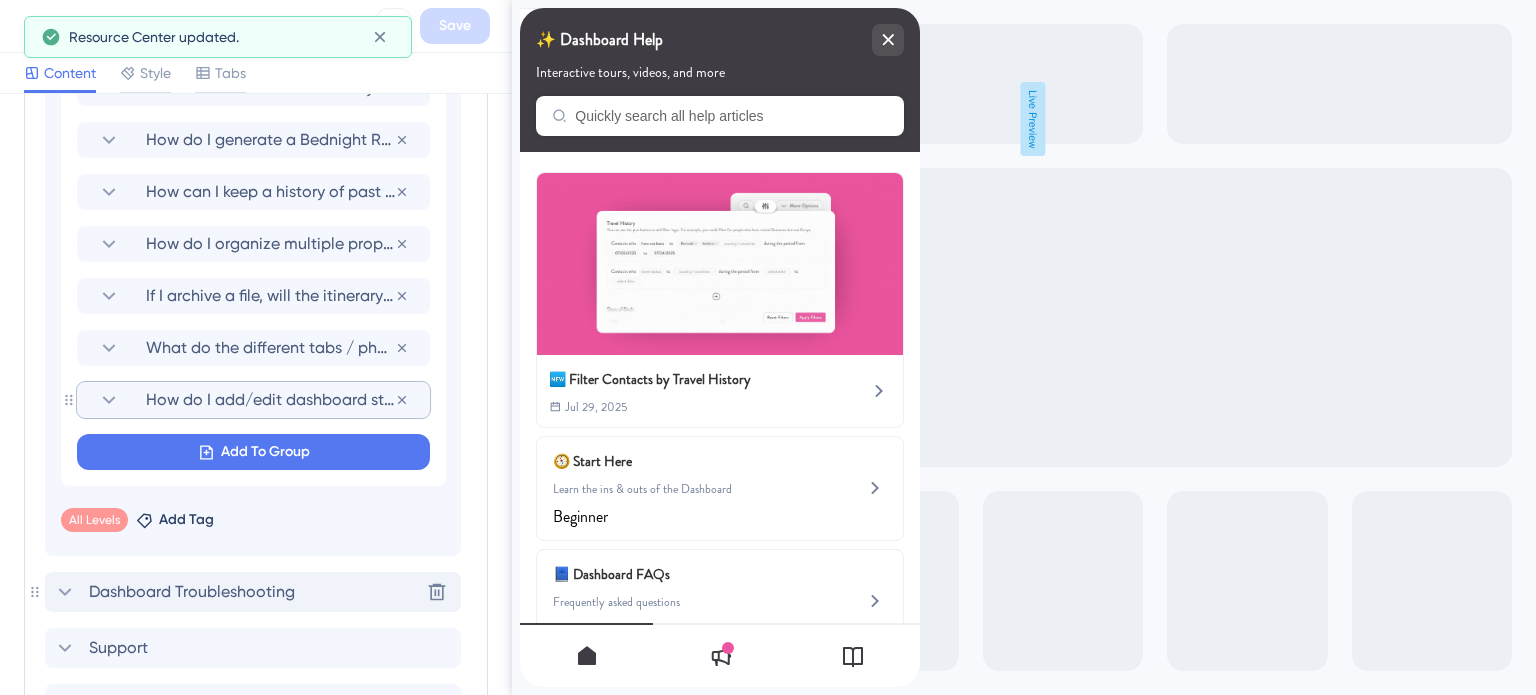 scroll, scrollTop: 1210, scrollLeft: 0, axis: vertical 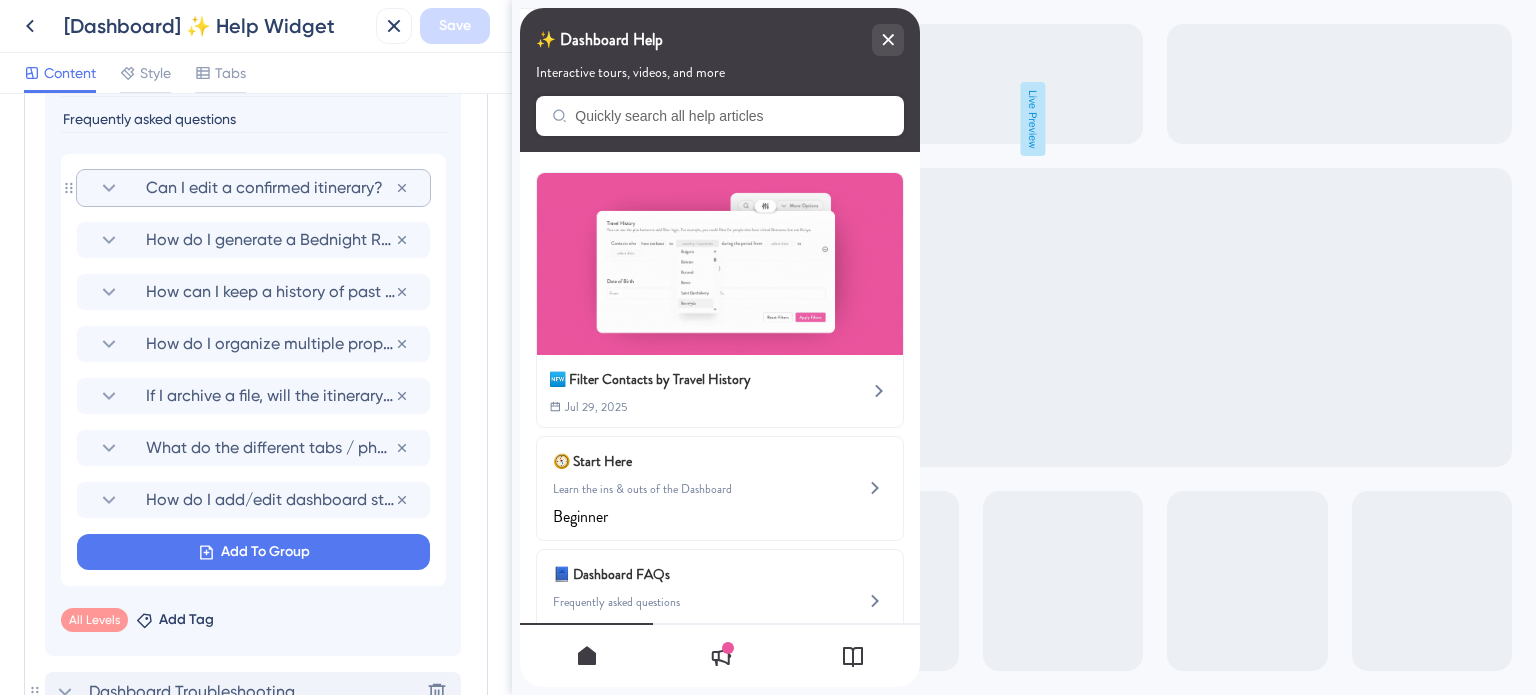 click on "Can I edit a confirmed itinerary?" at bounding box center [253, 188] 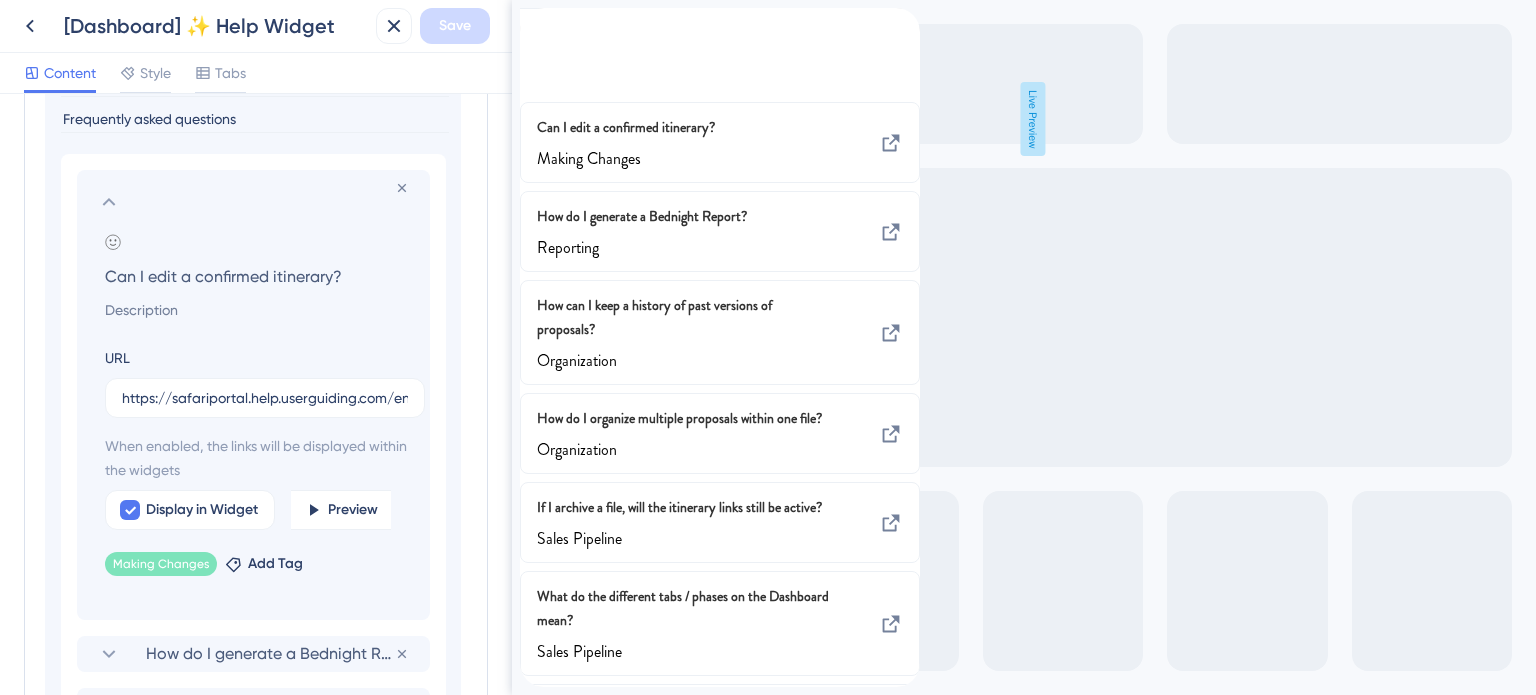 click on "Can I edit a confirmed itinerary?" at bounding box center (257, 276) 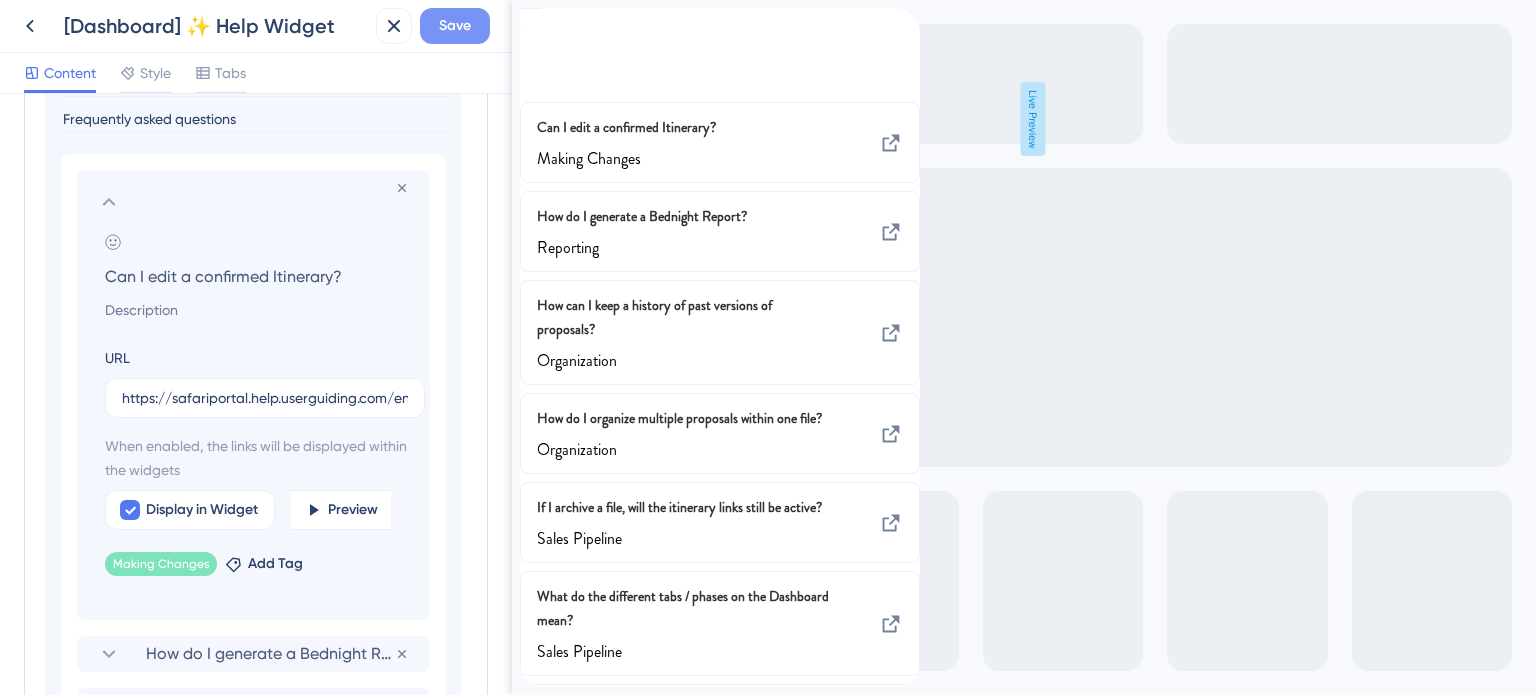 type on "Can I edit a confirmed Itinerary?" 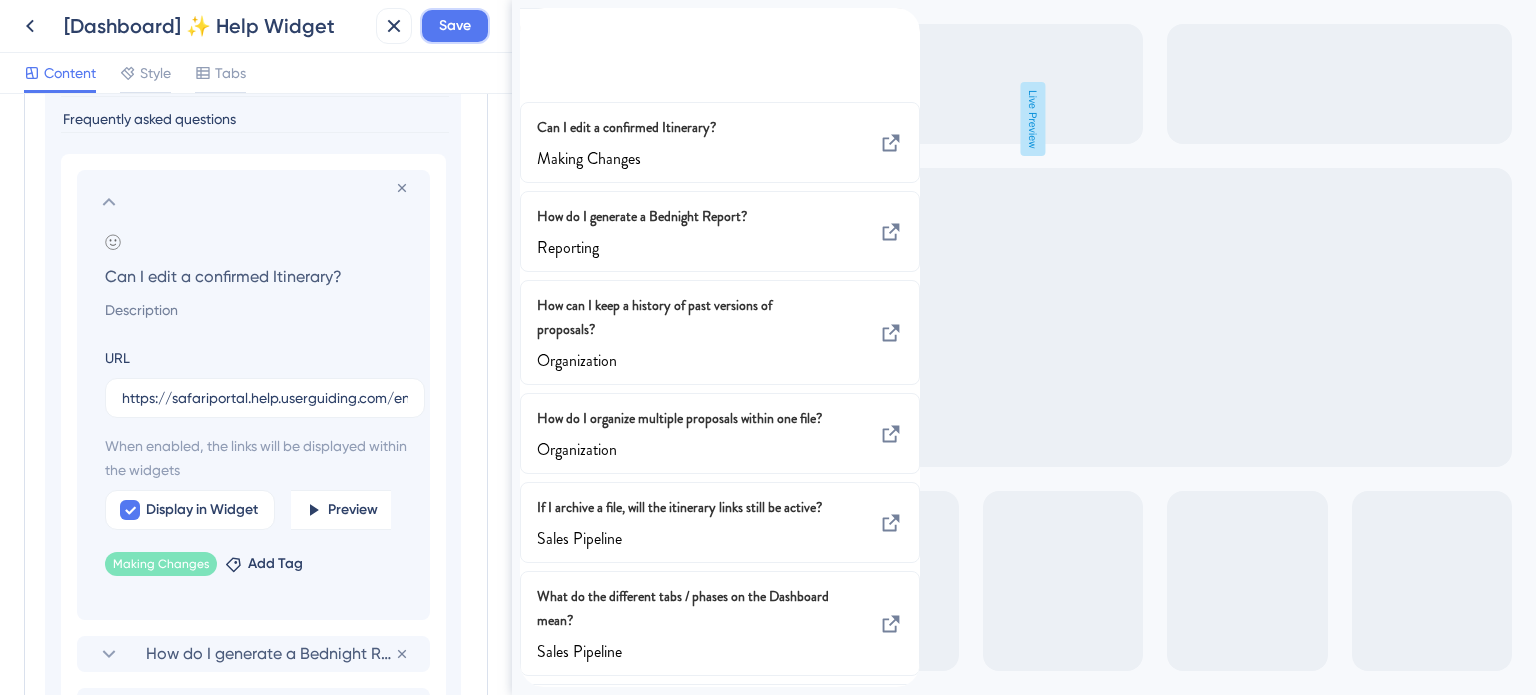 click on "Save" at bounding box center [455, 26] 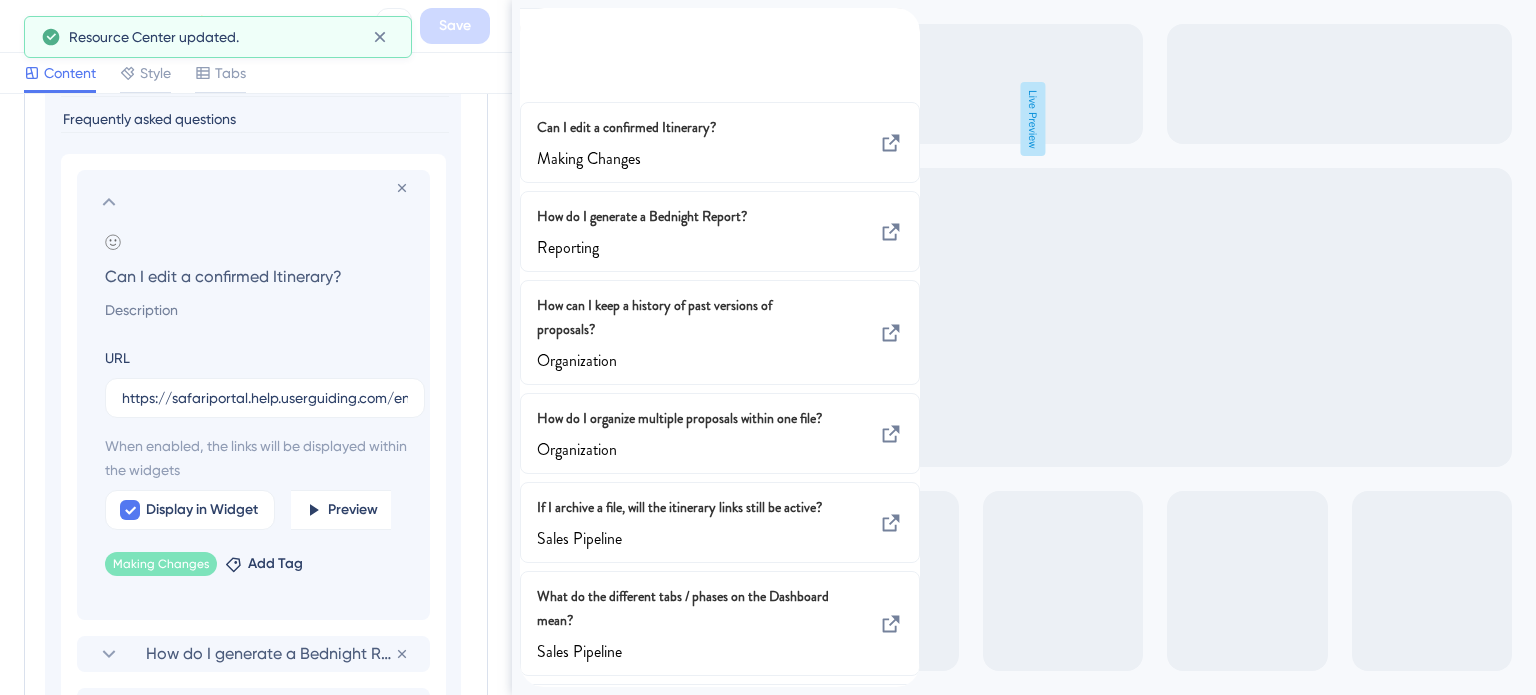 click 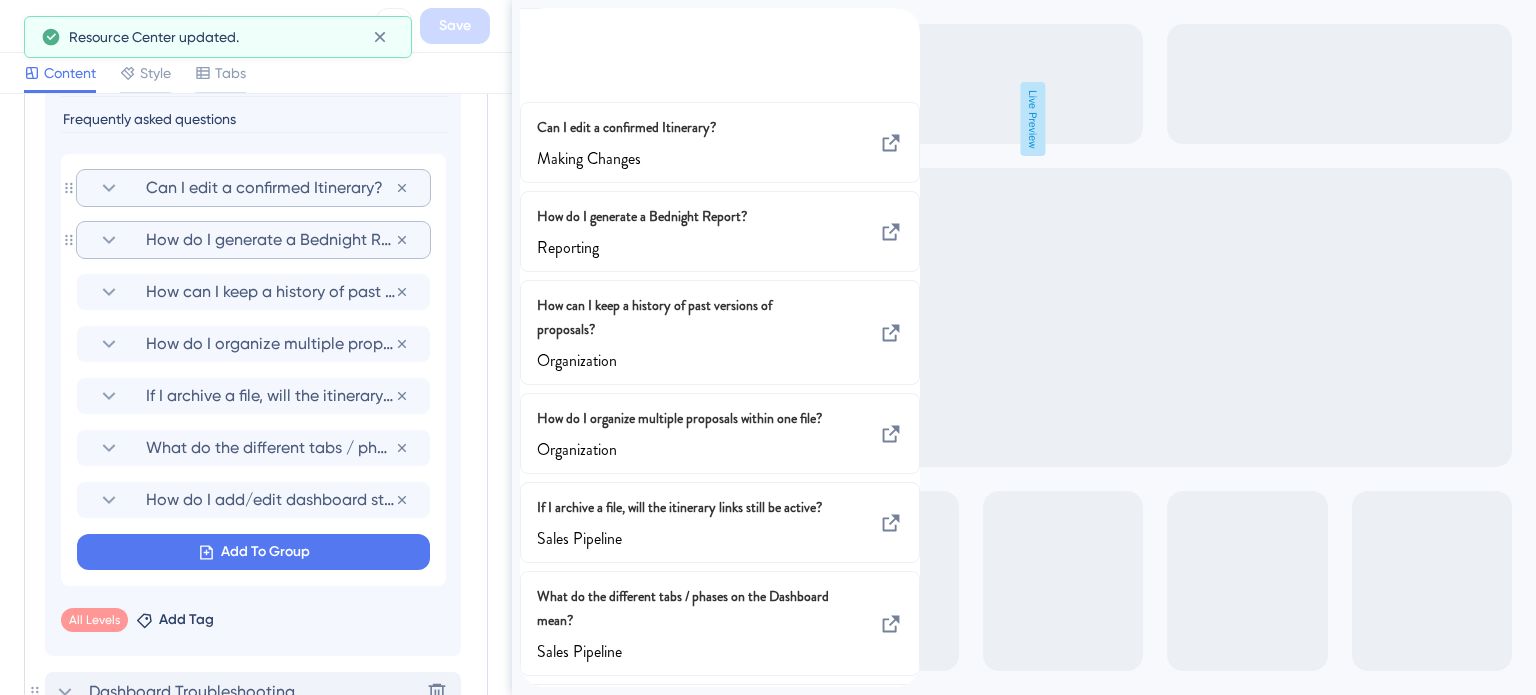 scroll, scrollTop: 1010, scrollLeft: 0, axis: vertical 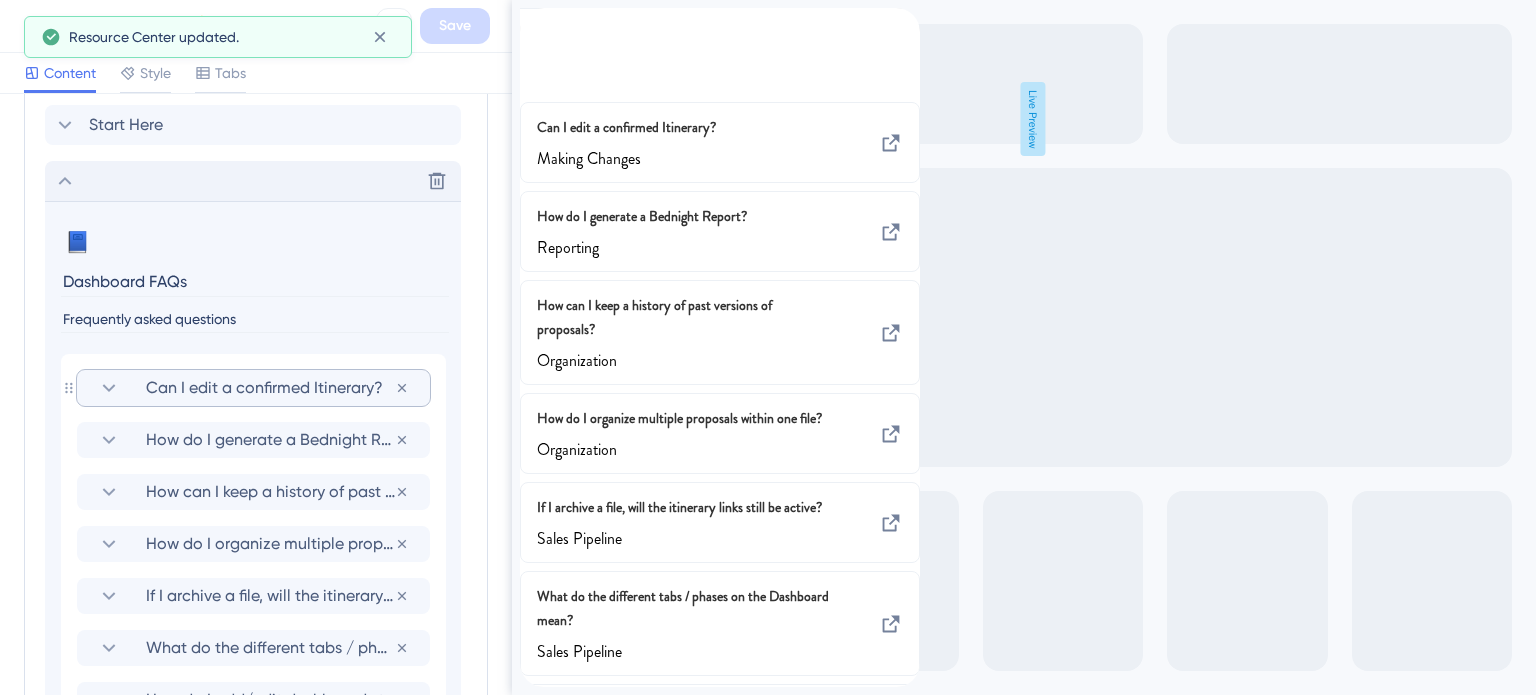 click 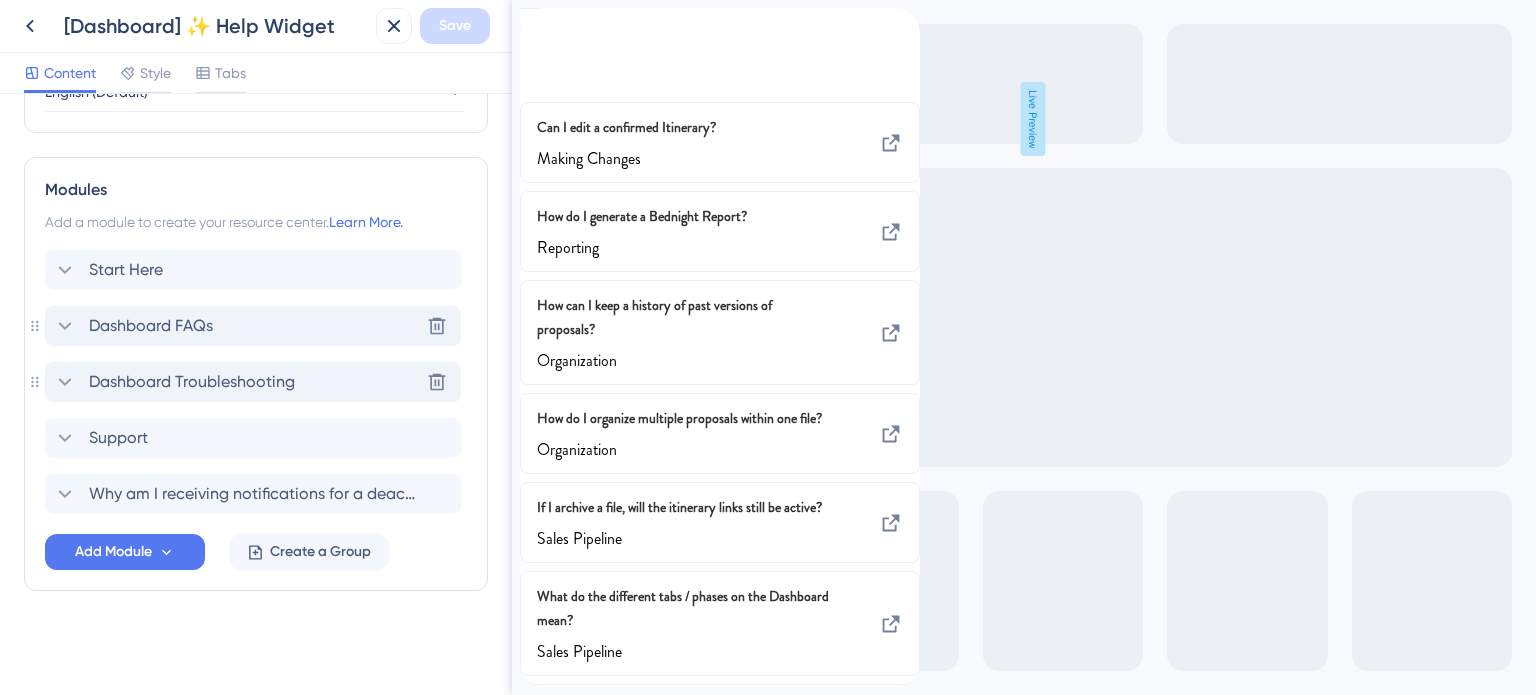 scroll, scrollTop: 863, scrollLeft: 0, axis: vertical 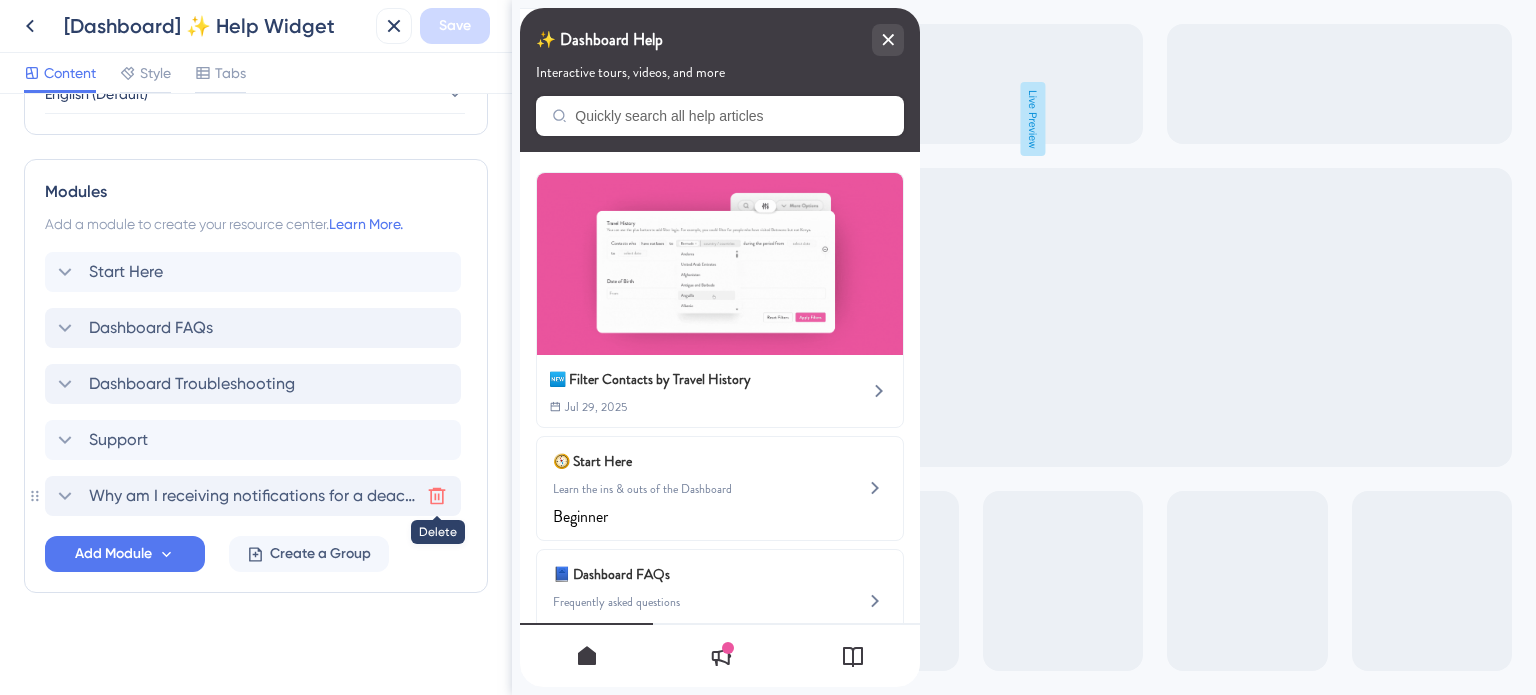 click 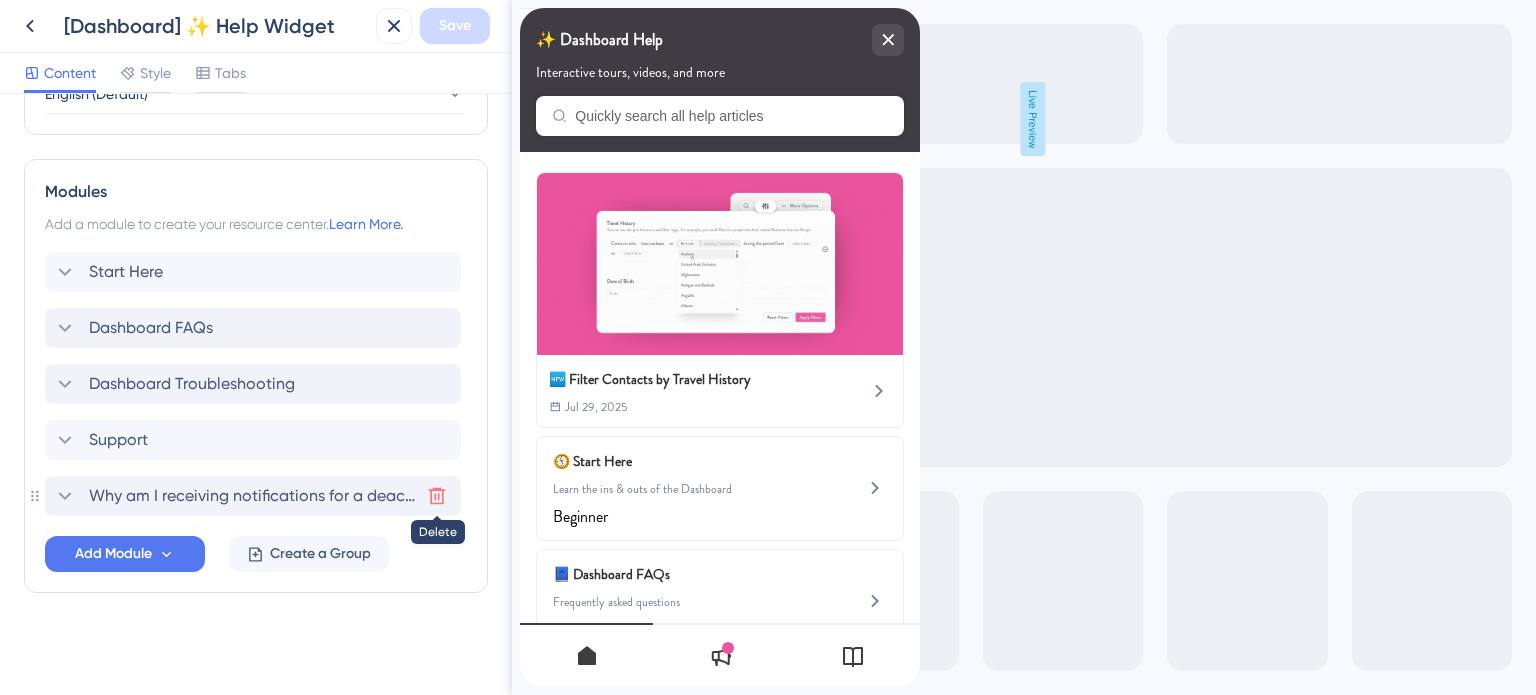 scroll, scrollTop: 807, scrollLeft: 0, axis: vertical 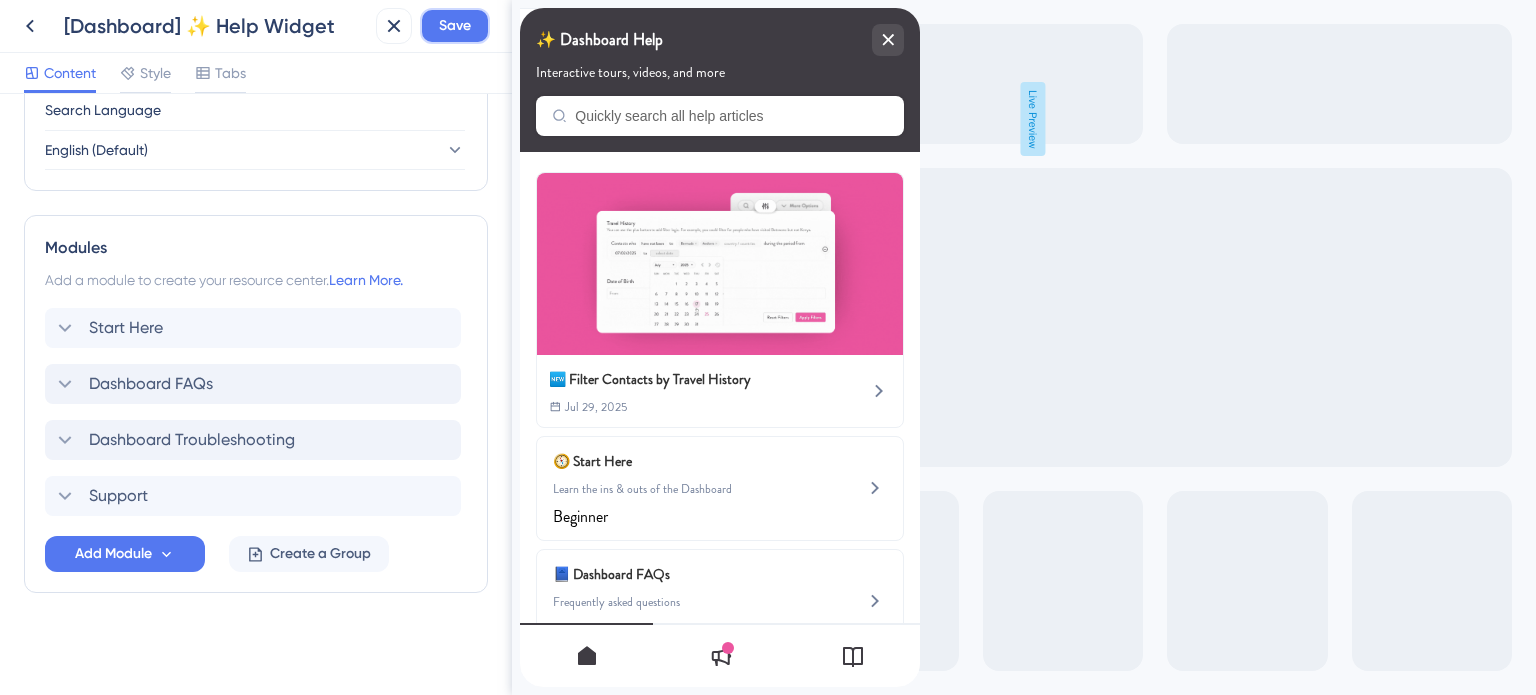 click on "Save" at bounding box center [455, 26] 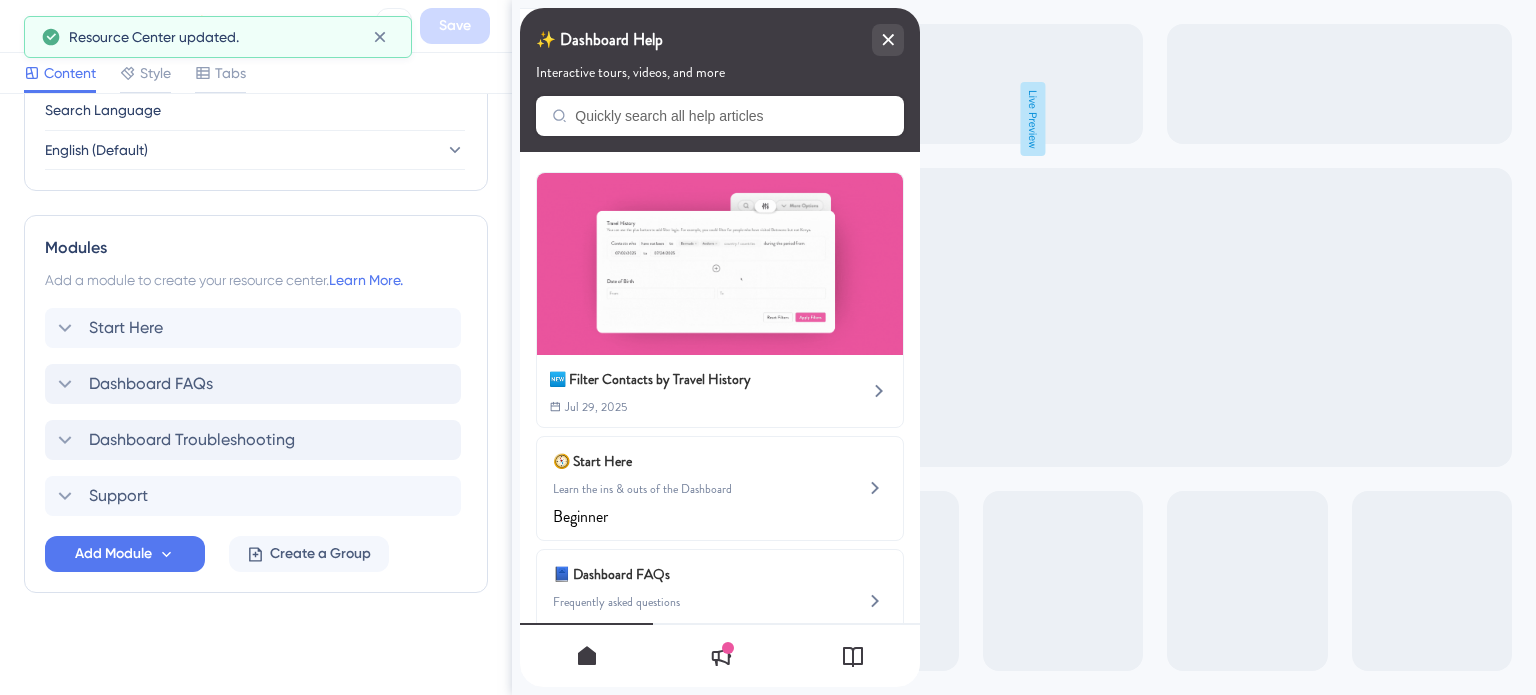 click on "Dashboard Troubleshooting" at bounding box center (192, 440) 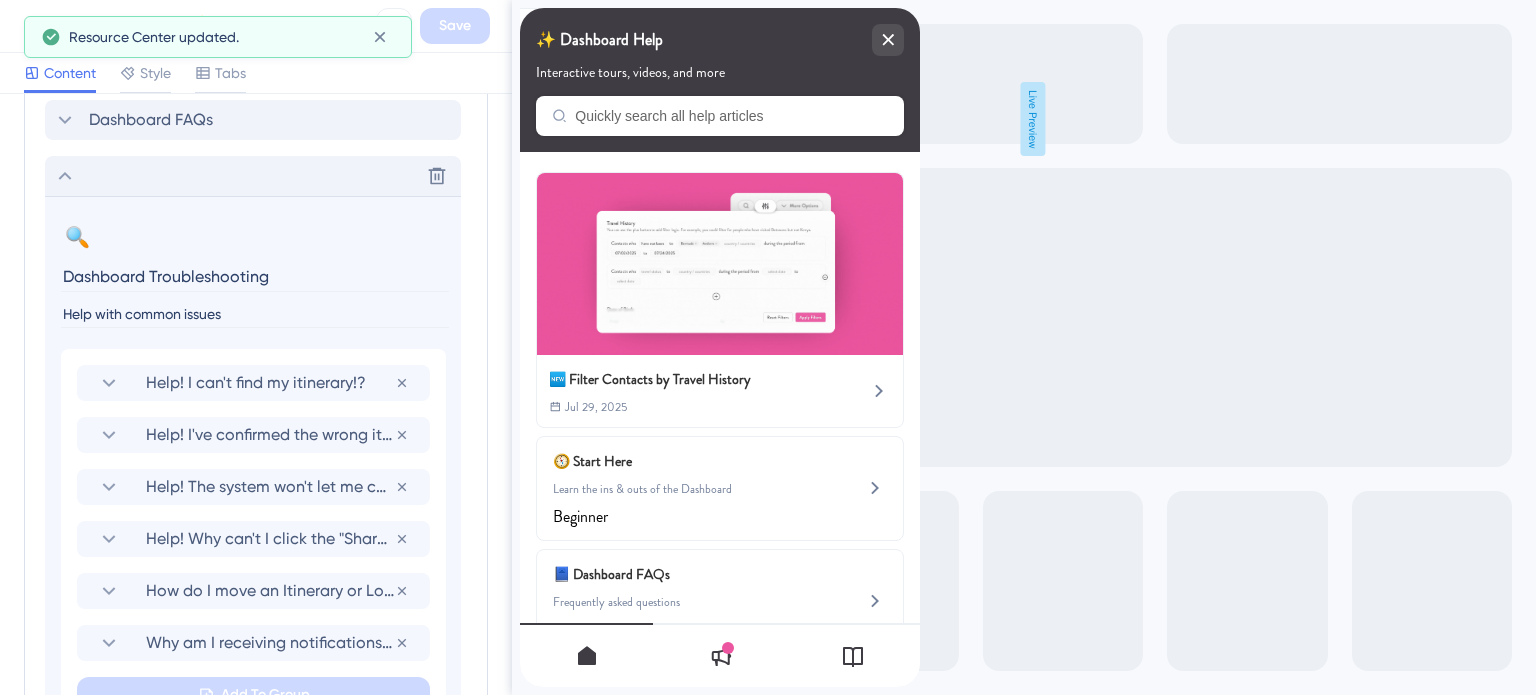 scroll, scrollTop: 910, scrollLeft: 0, axis: vertical 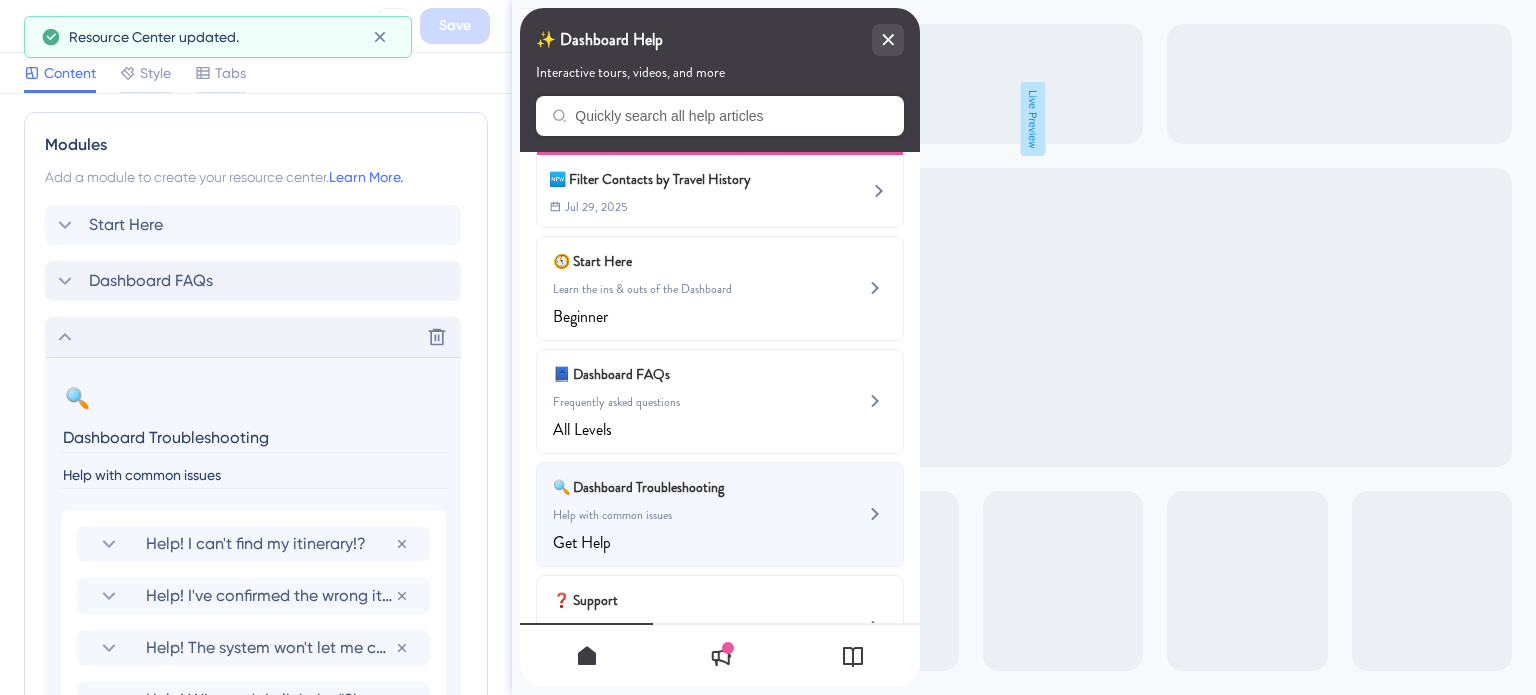 click on "🔍   Dashboard Troubleshooting" at bounding box center (670, 487) 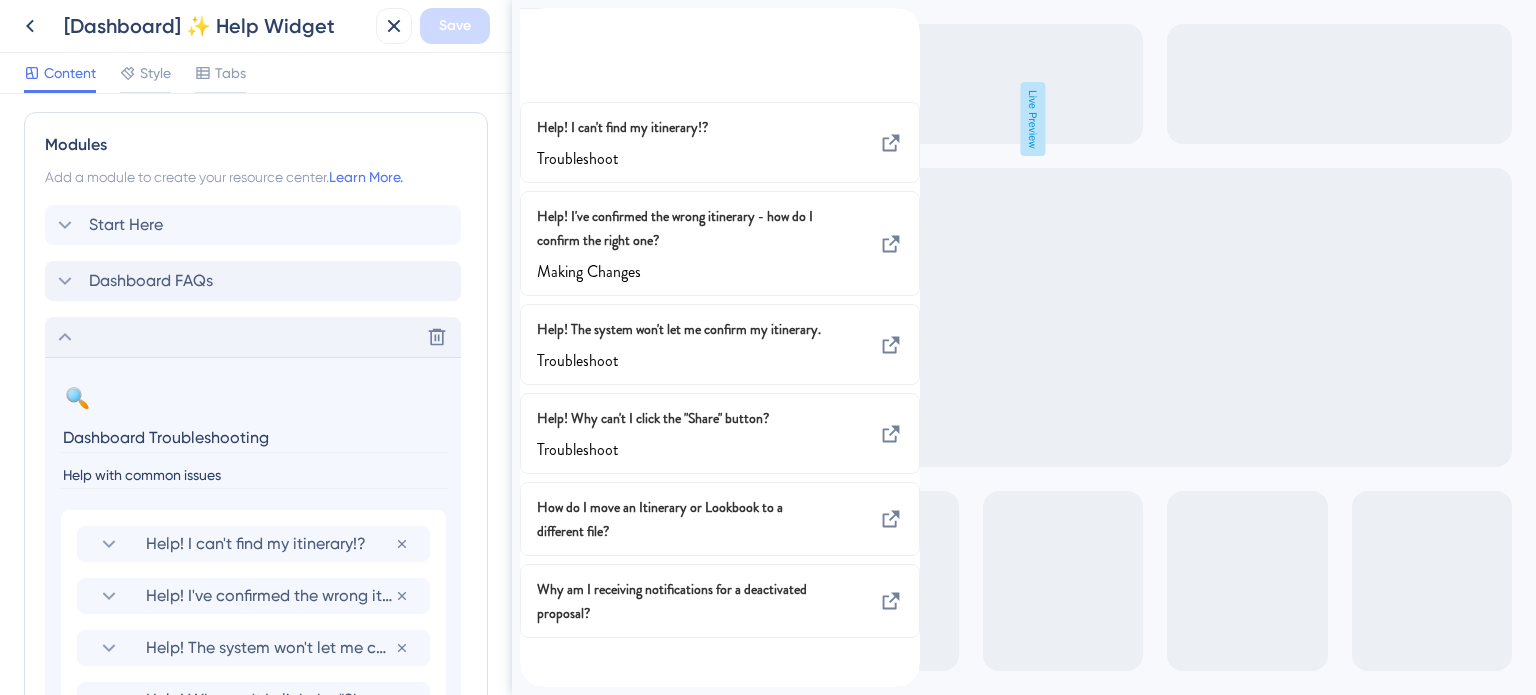 scroll, scrollTop: 0, scrollLeft: 0, axis: both 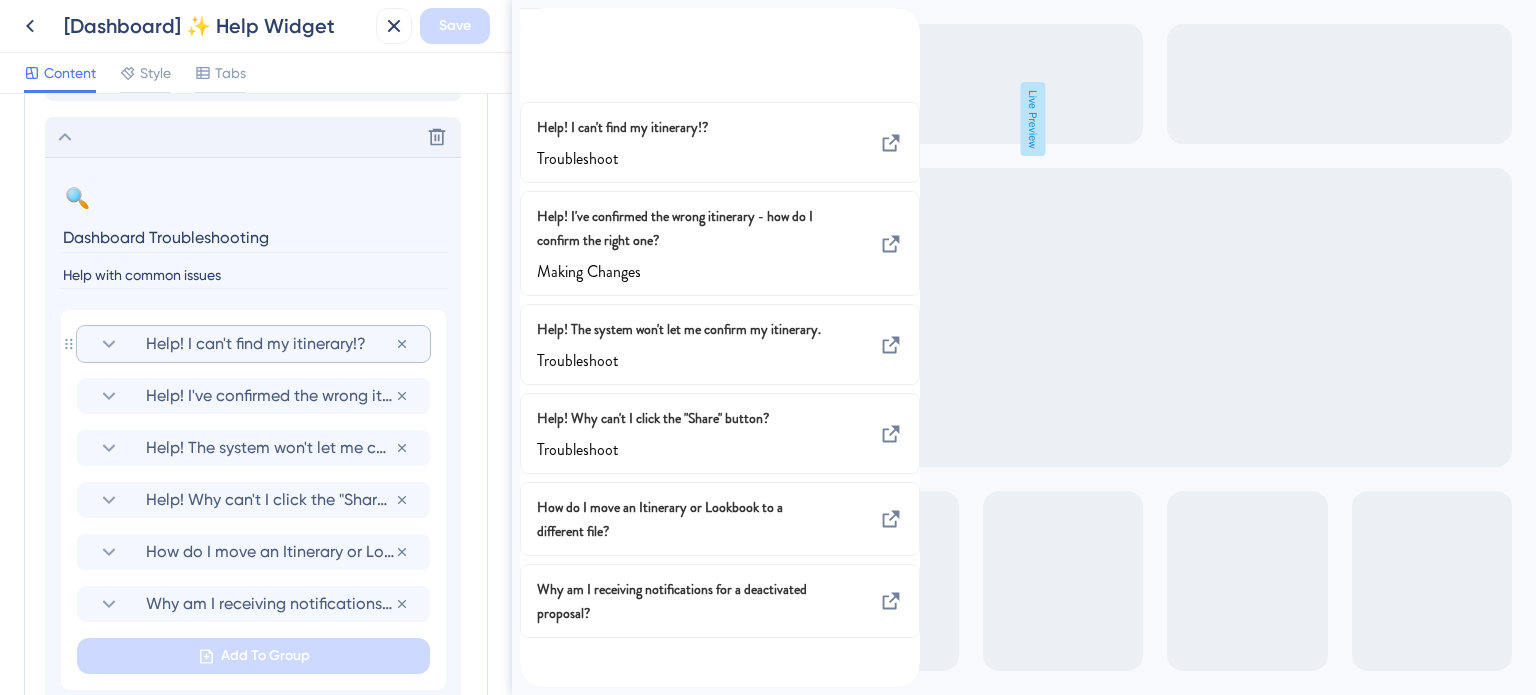 click 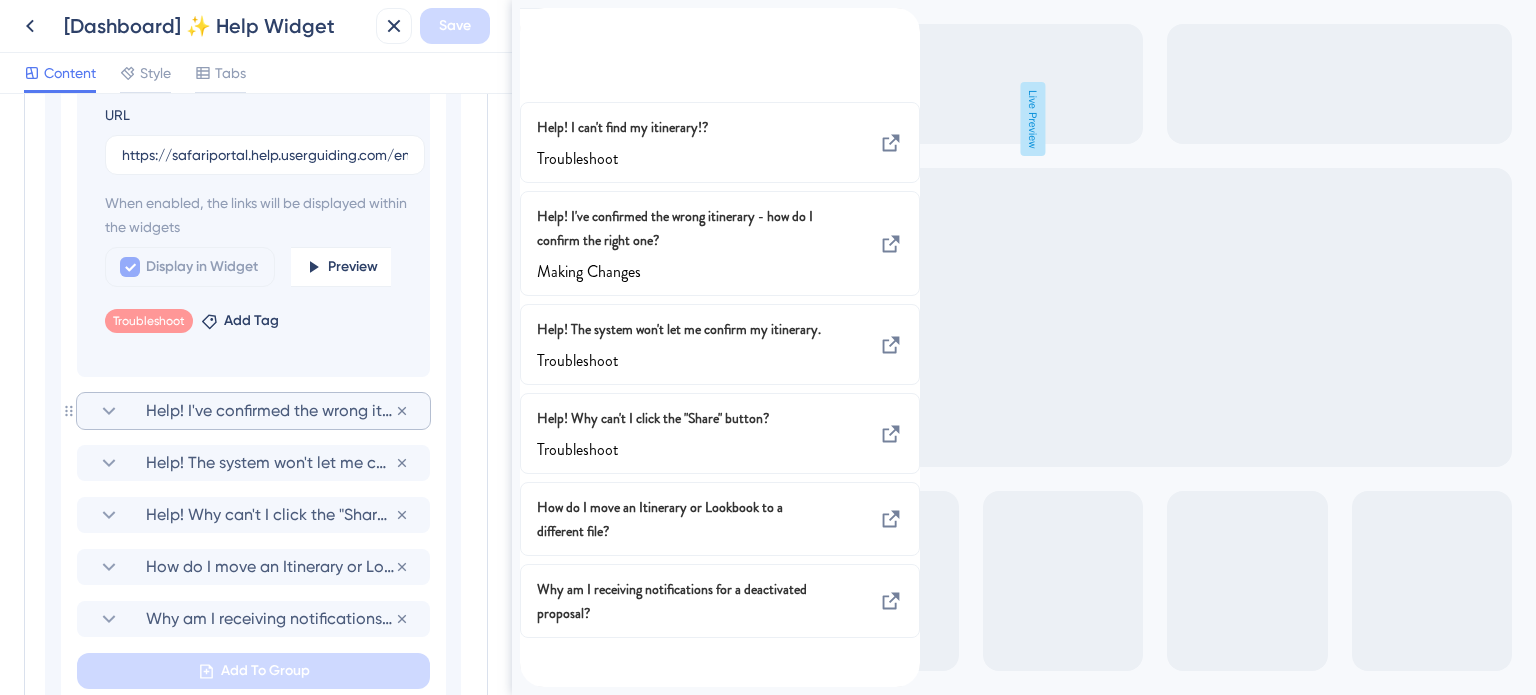 scroll, scrollTop: 1510, scrollLeft: 0, axis: vertical 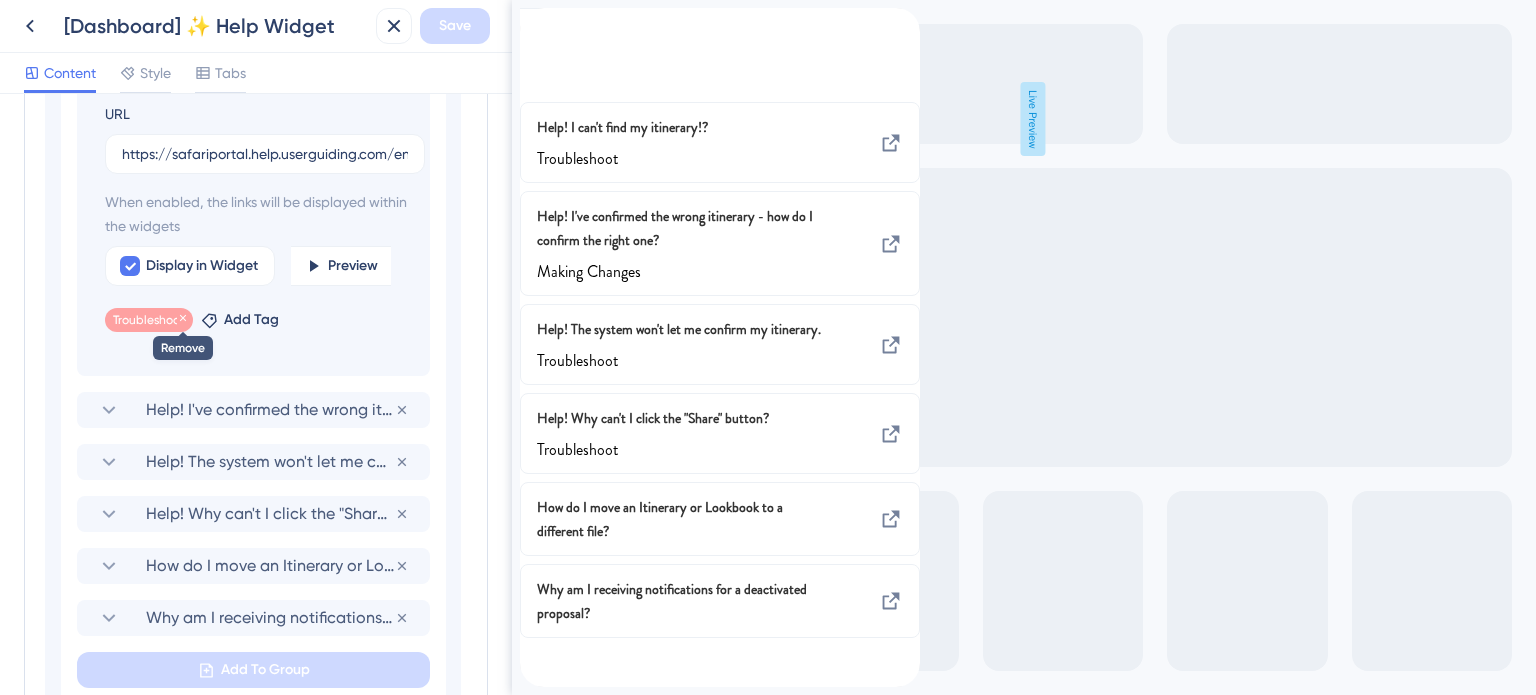 click 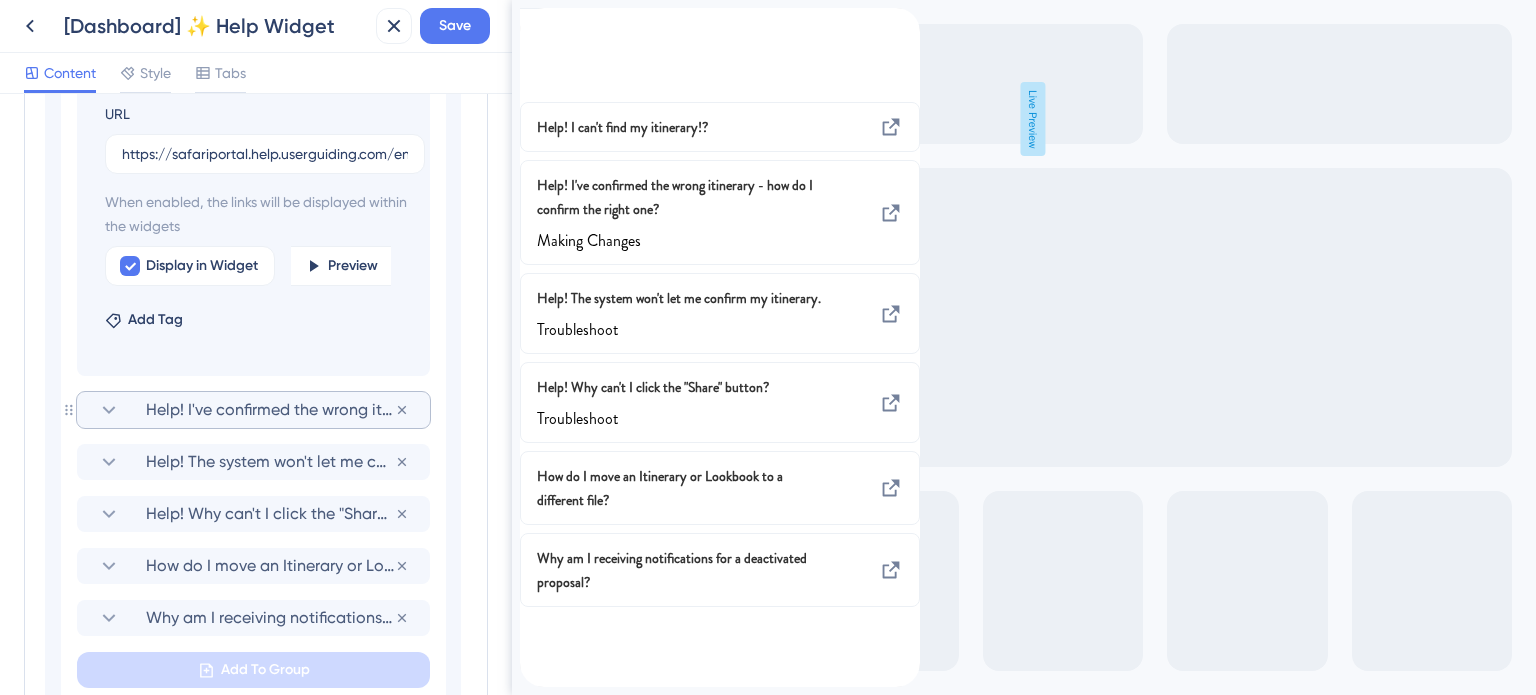 click 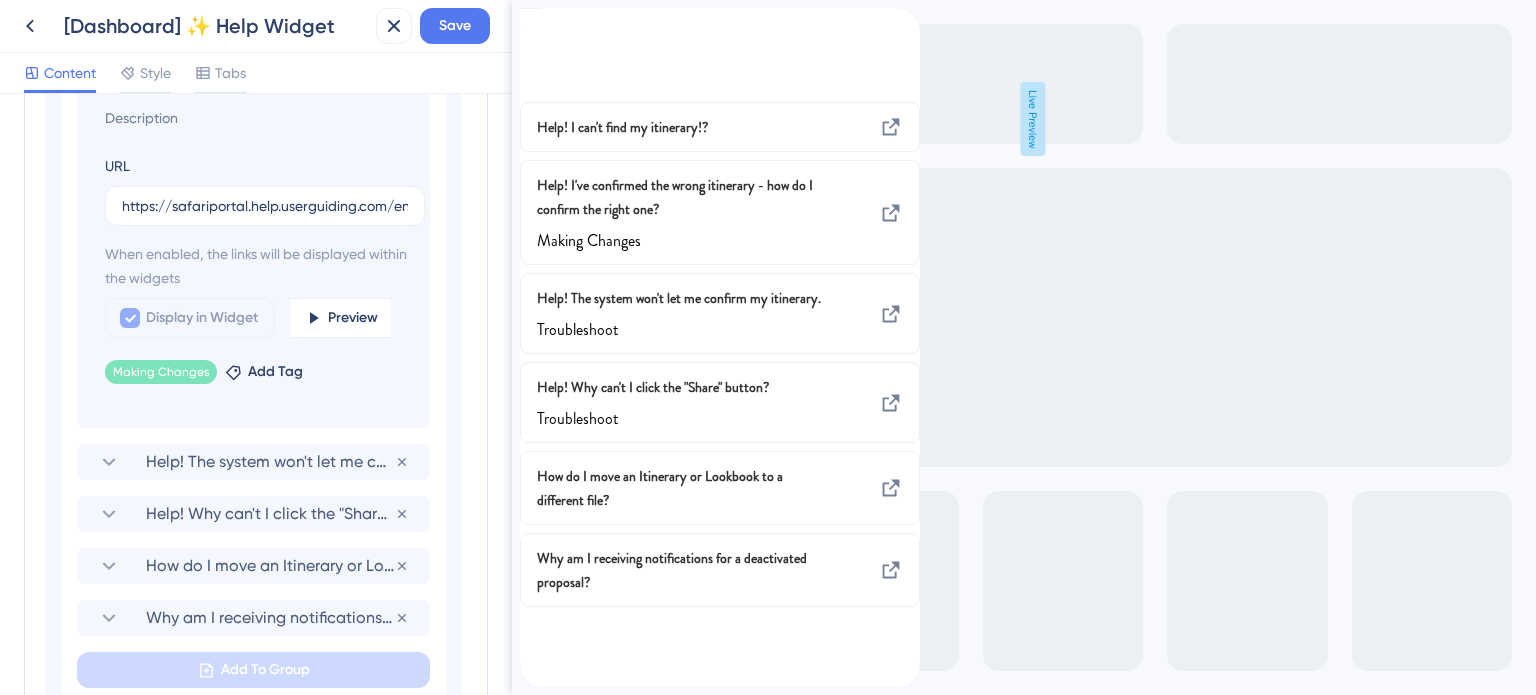 scroll, scrollTop: 1484, scrollLeft: 0, axis: vertical 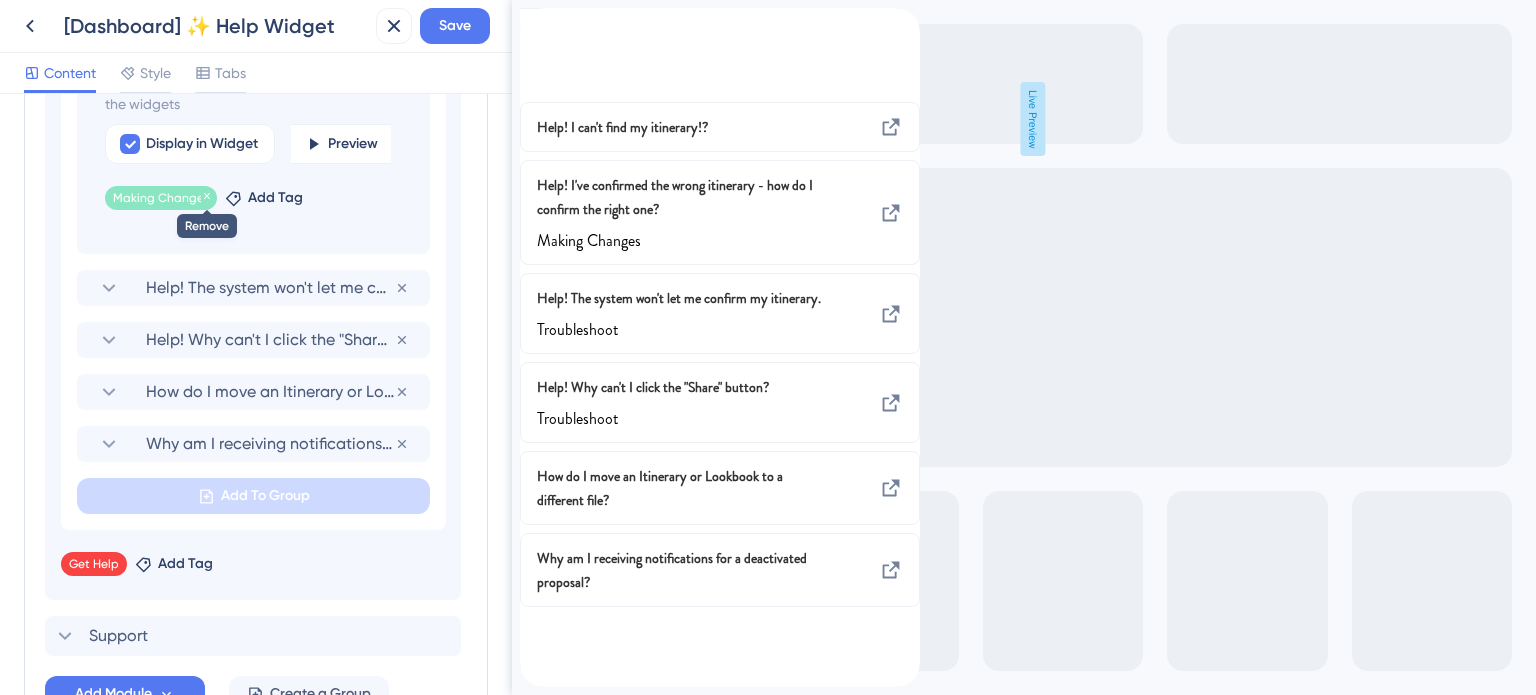 click 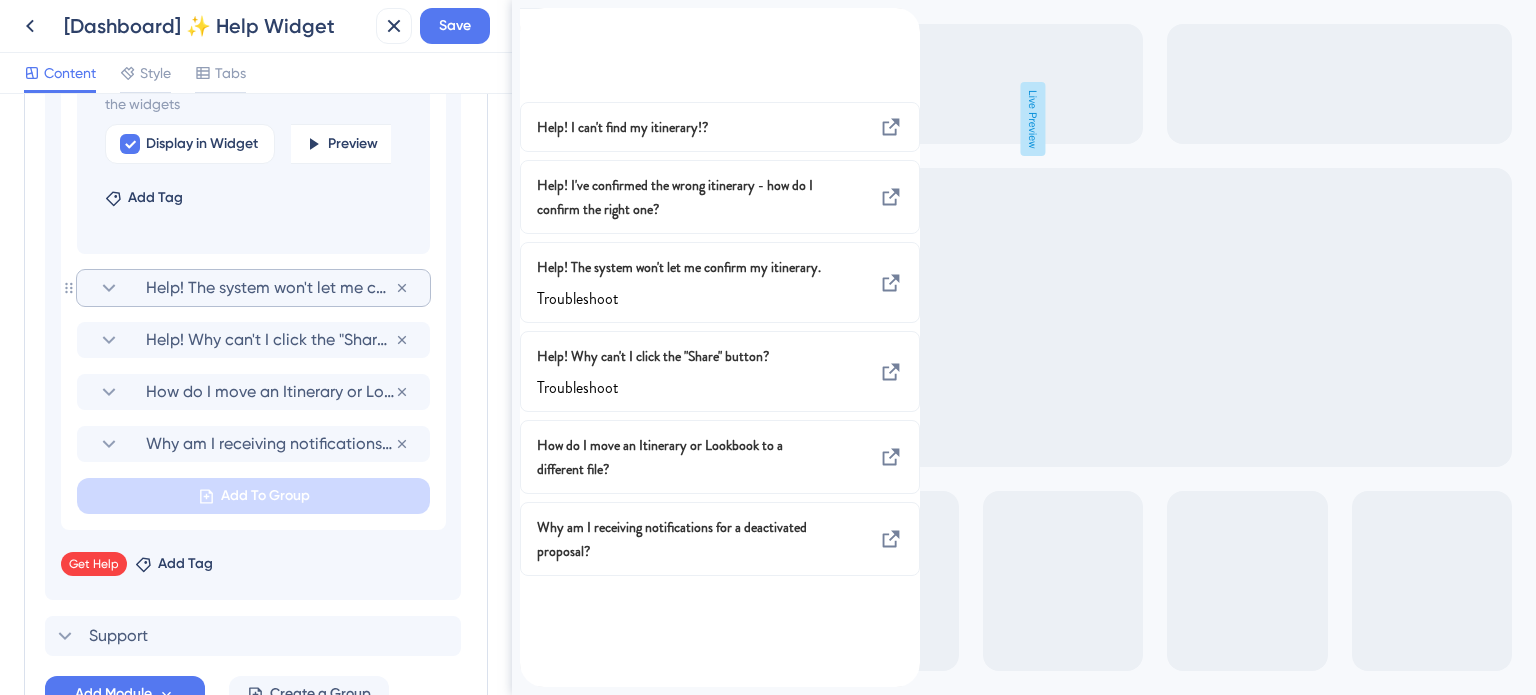 click 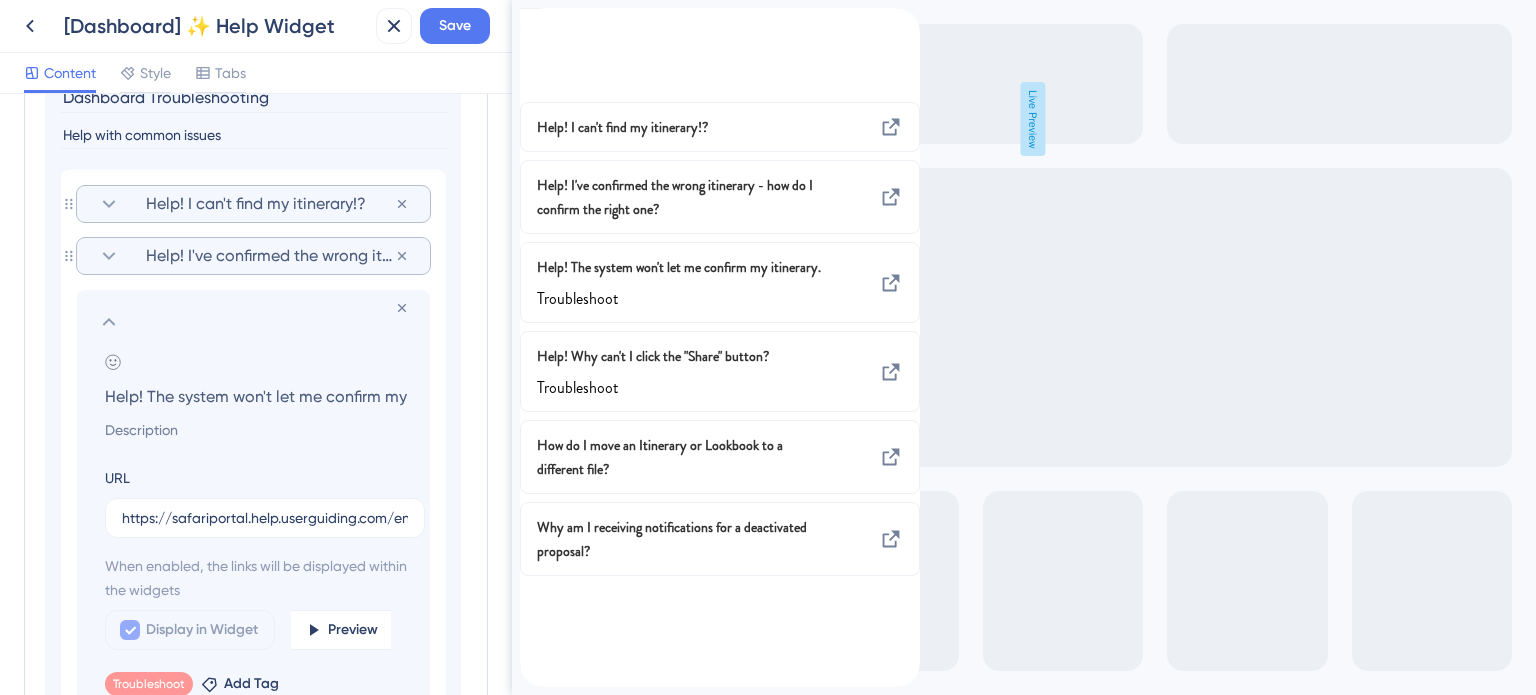 scroll, scrollTop: 0, scrollLeft: 61, axis: horizontal 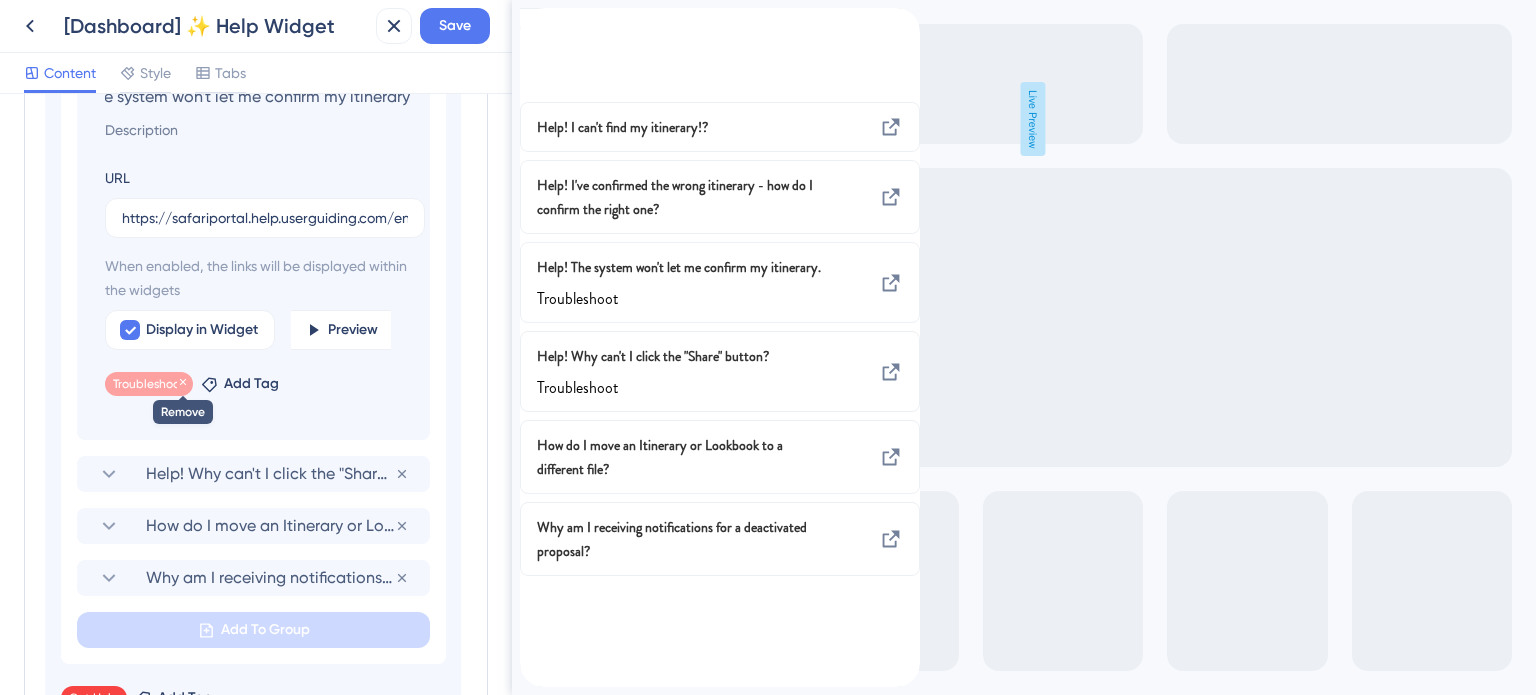 click 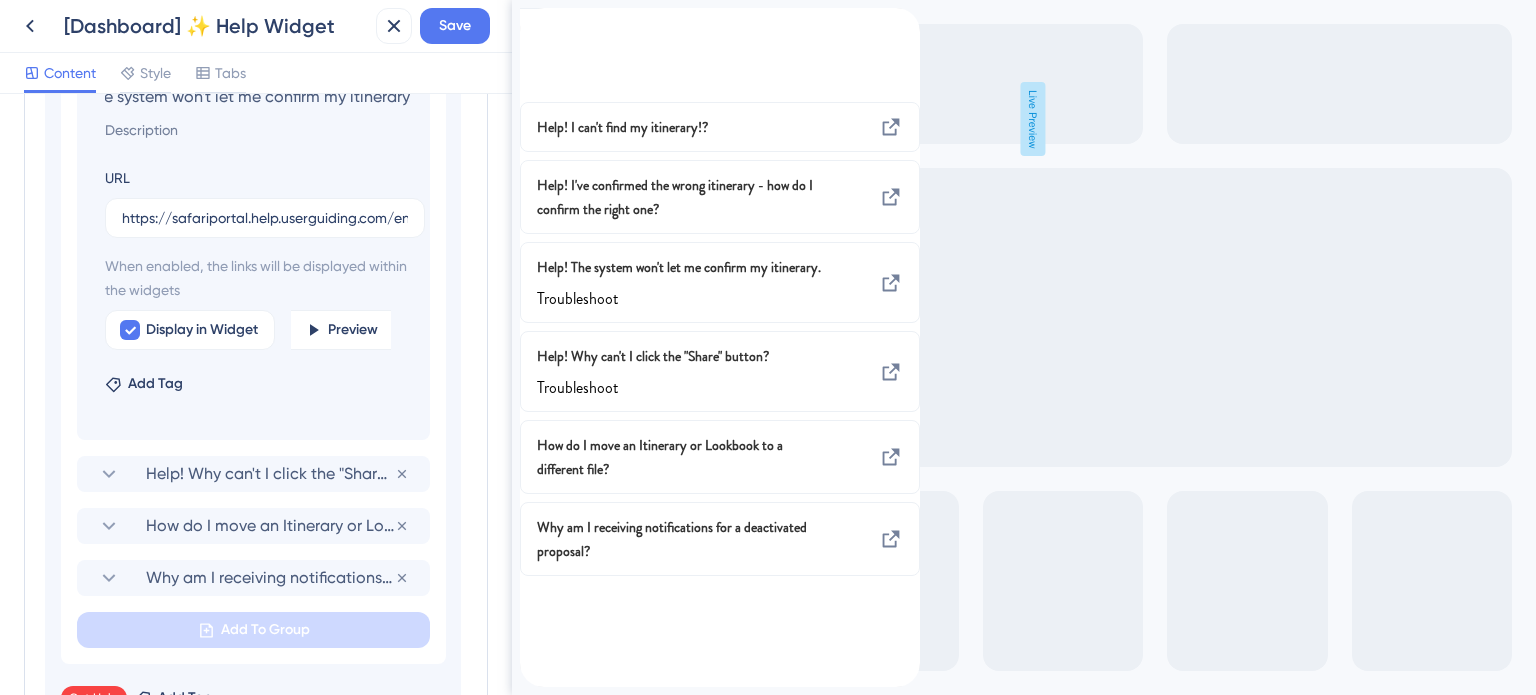 scroll, scrollTop: 0, scrollLeft: 0, axis: both 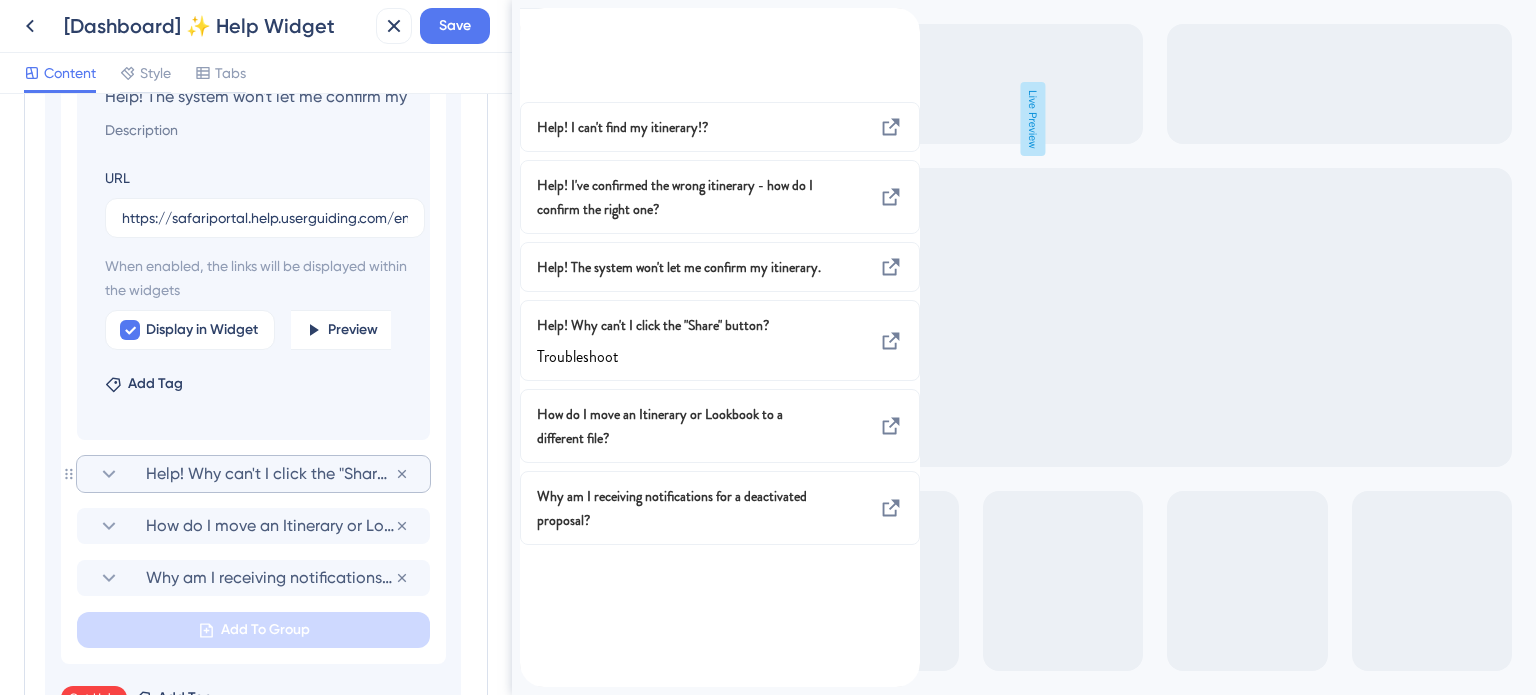 click 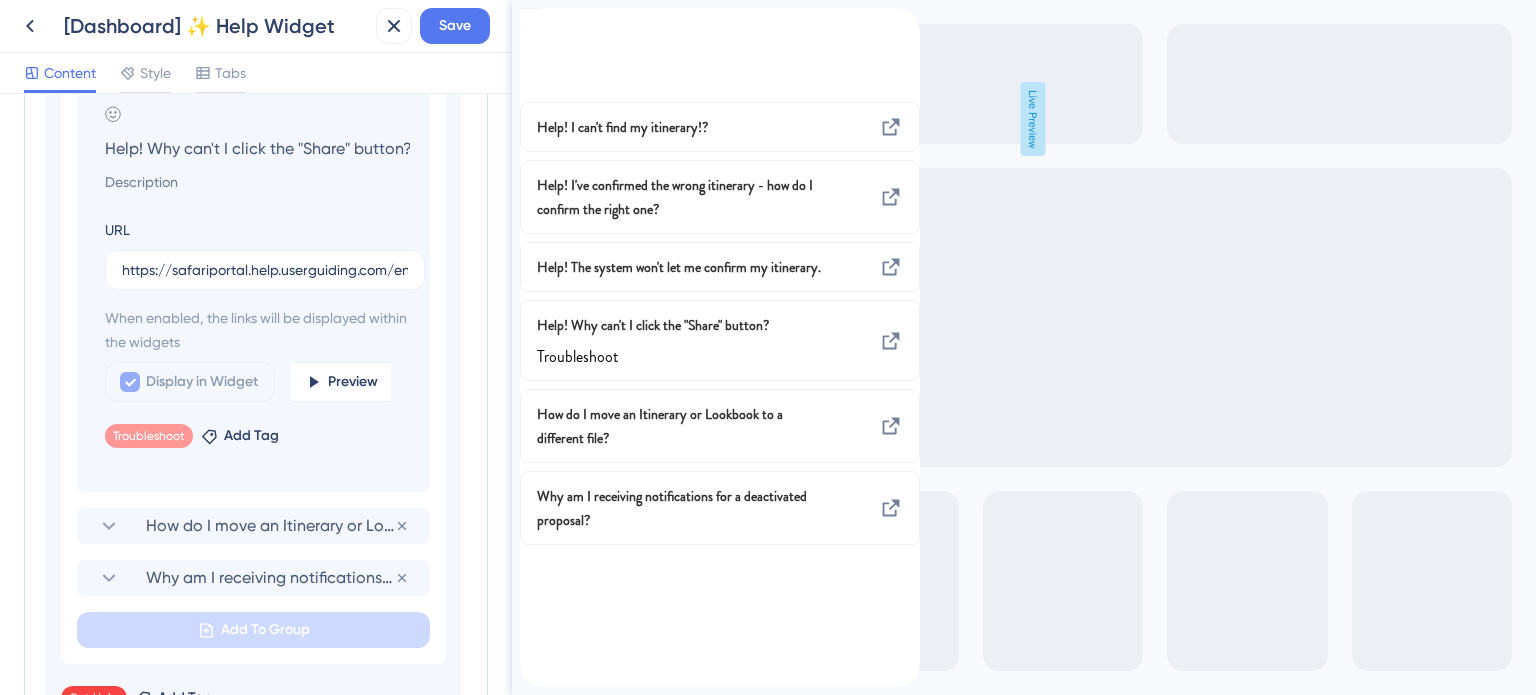 scroll, scrollTop: 1615, scrollLeft: 0, axis: vertical 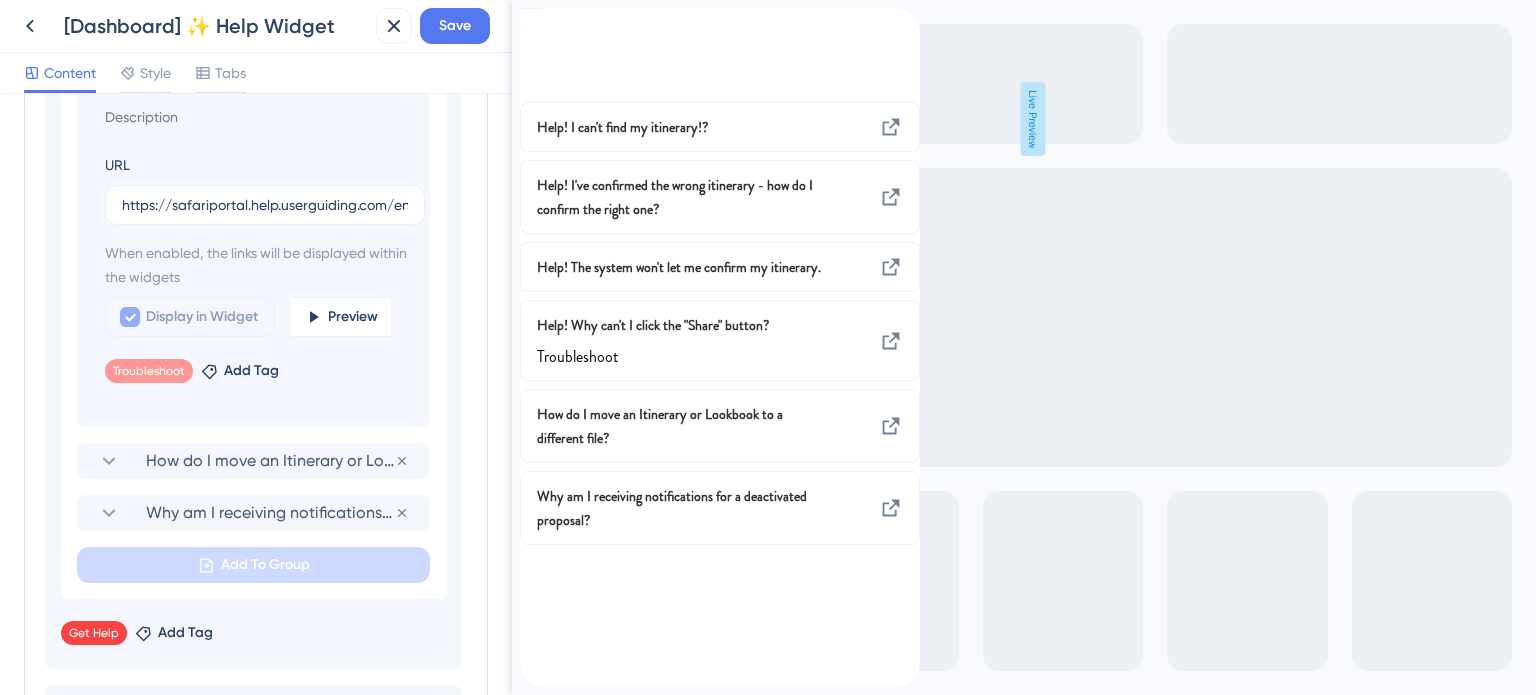 click on "Add emoji Help! Why can't I click the "Share" button? URL https://safariportal.help.userguiding.com/en/articles/5781-help-the-system-wont-let-me-confirm-my-itinerary When enabled, the links will be displayed within the widgets Display in Widget Preview Troubleshoot Remove Add Tag" at bounding box center [253, 234] 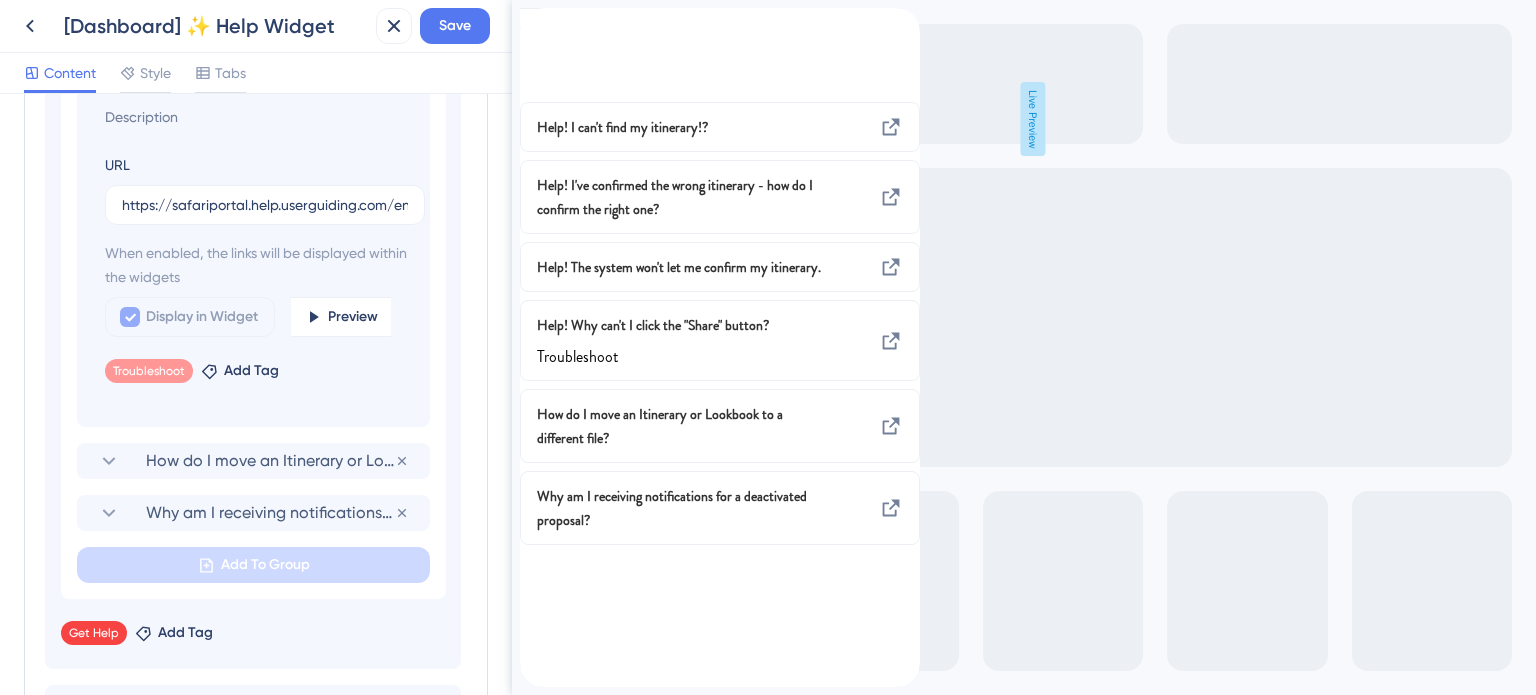 scroll, scrollTop: 1824, scrollLeft: 0, axis: vertical 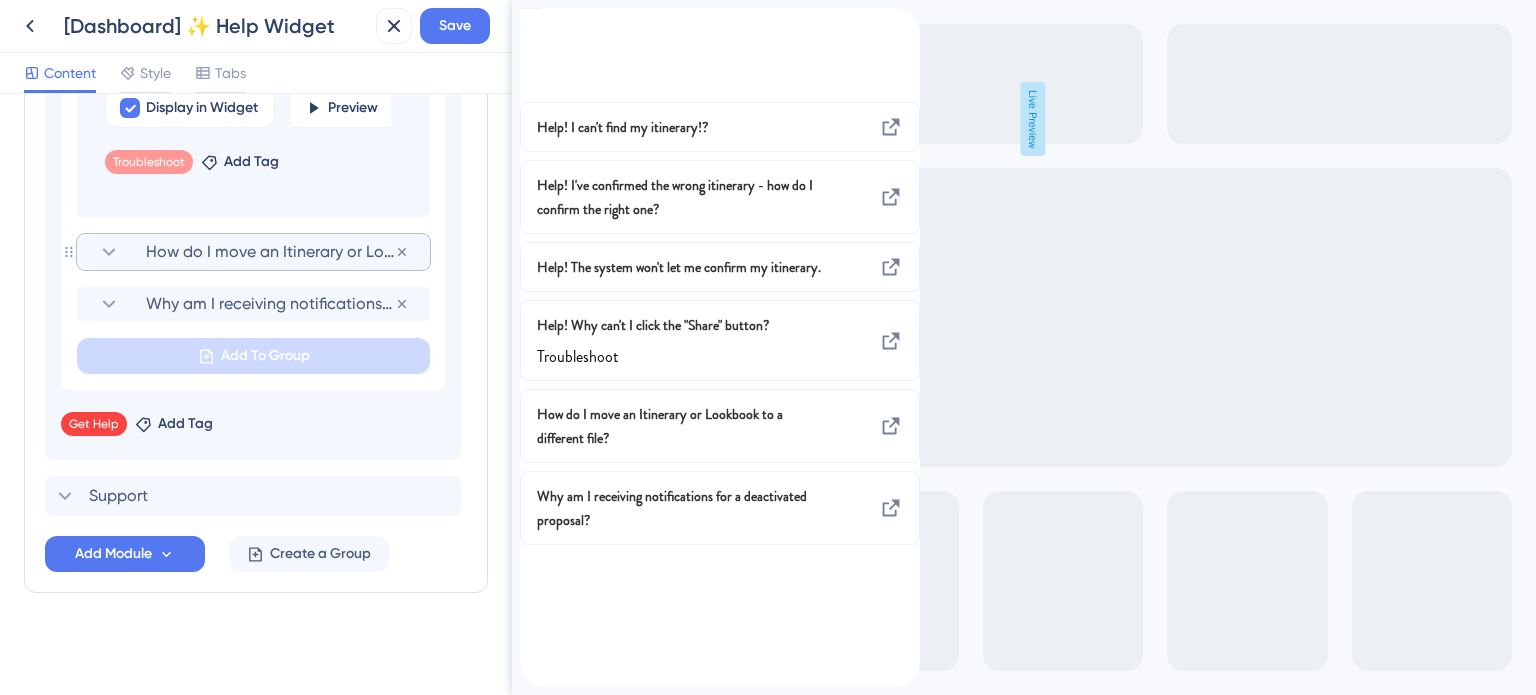 click 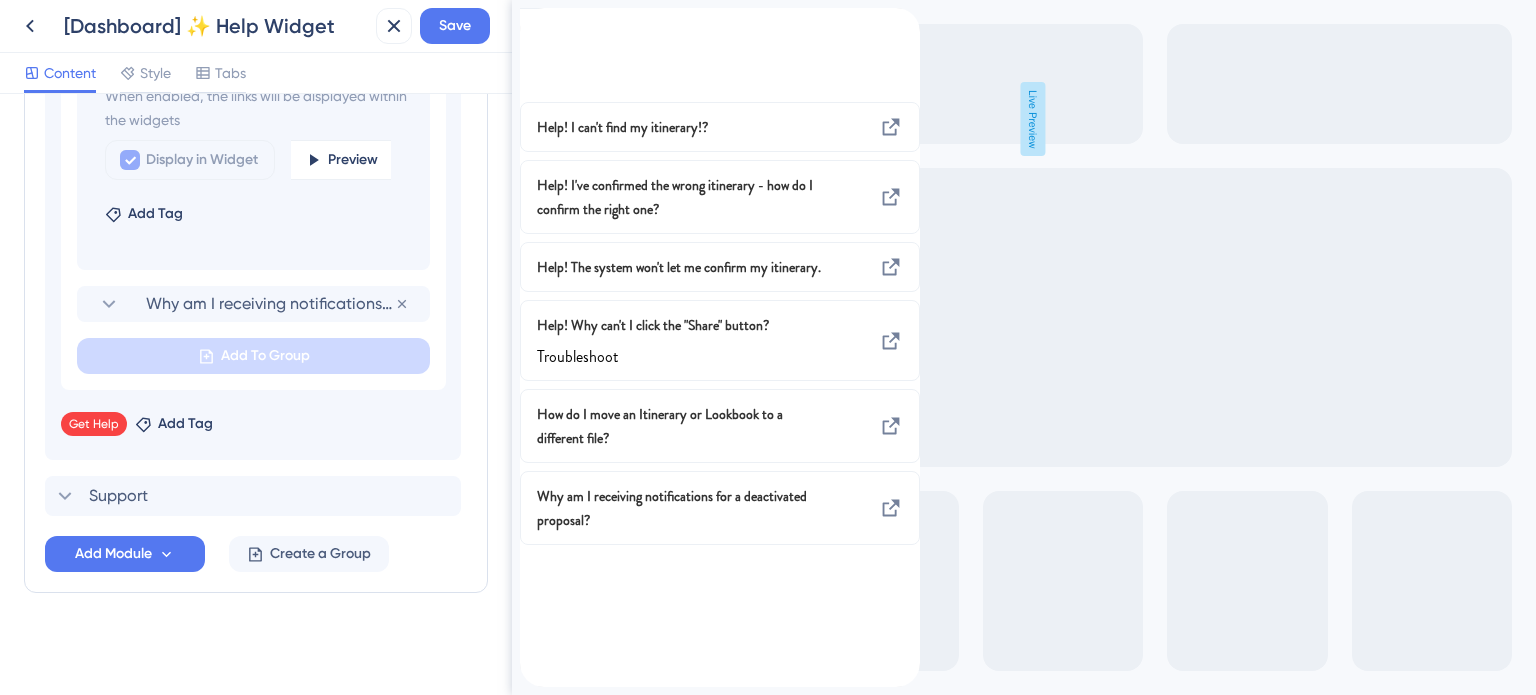 scroll, scrollTop: 1354, scrollLeft: 0, axis: vertical 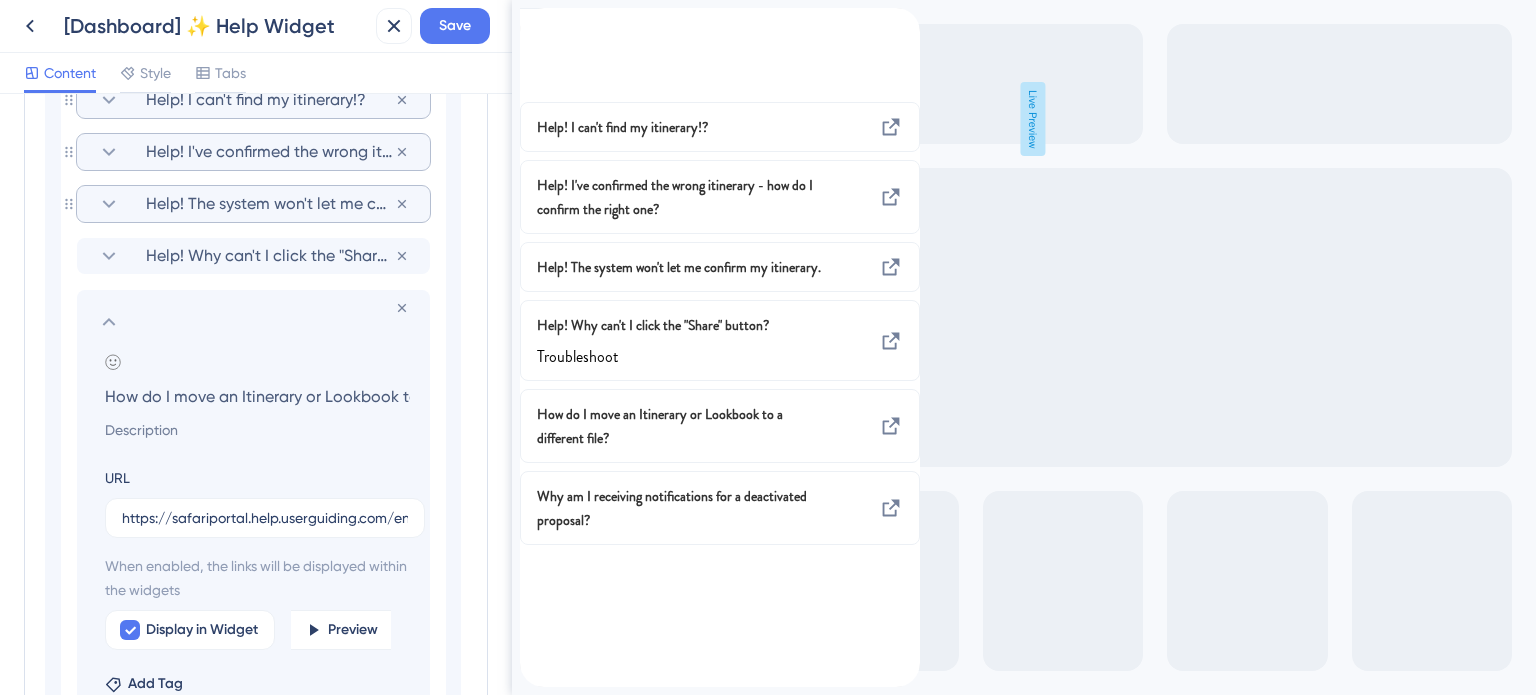 click 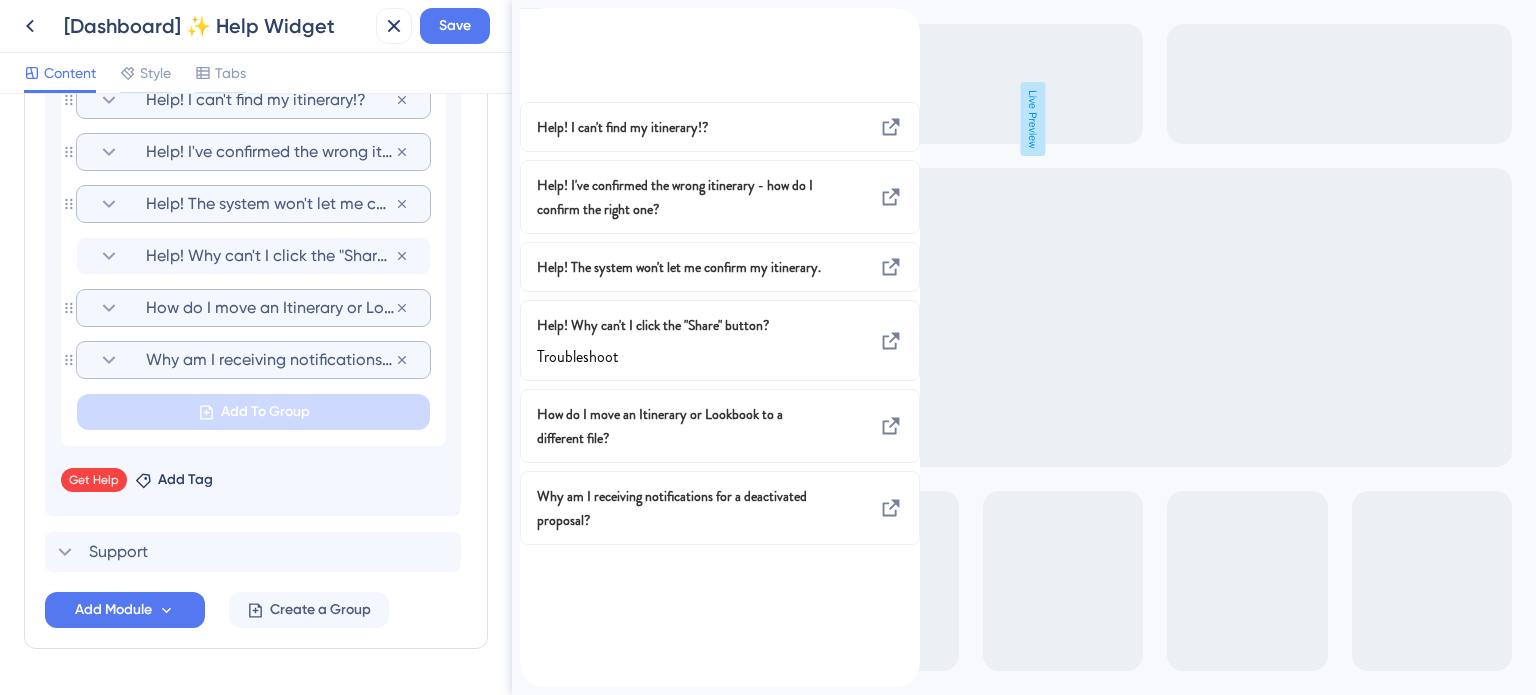 click 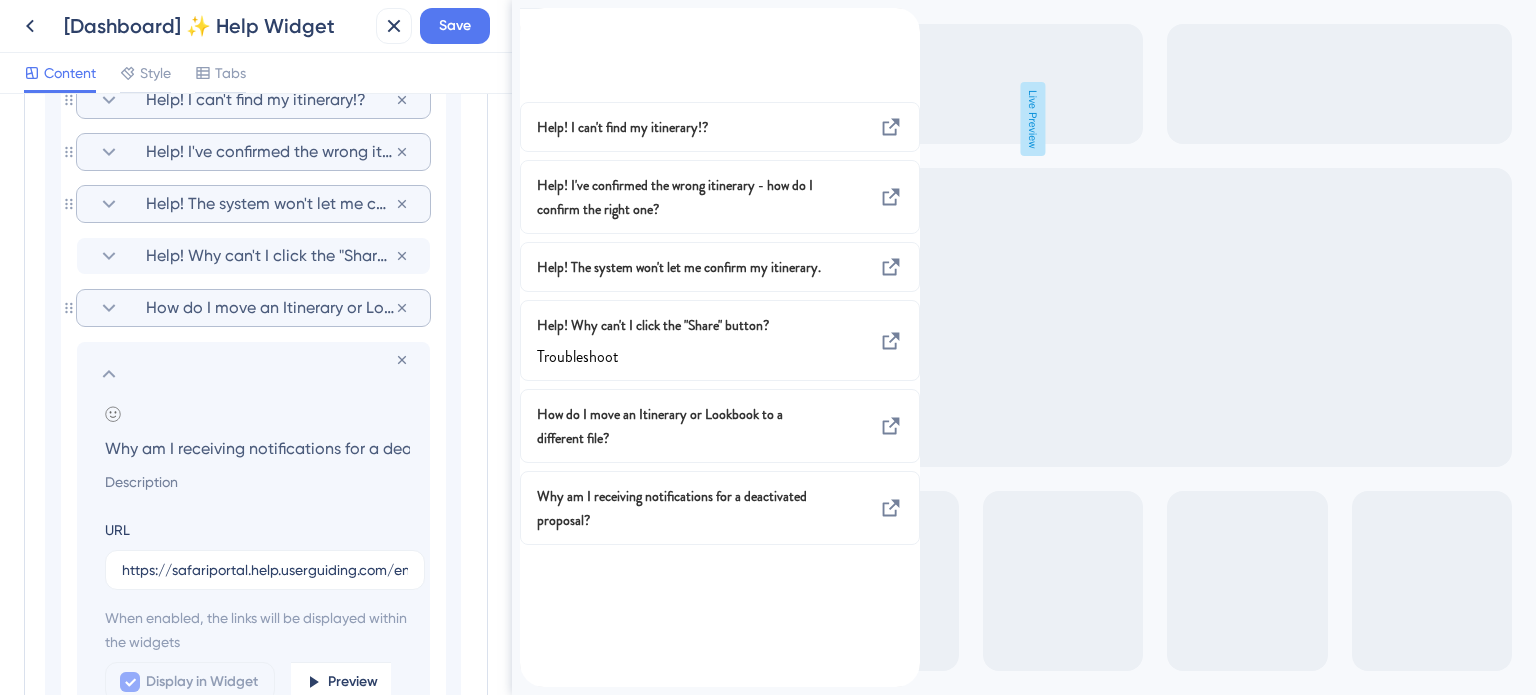 scroll, scrollTop: 0, scrollLeft: 139, axis: horizontal 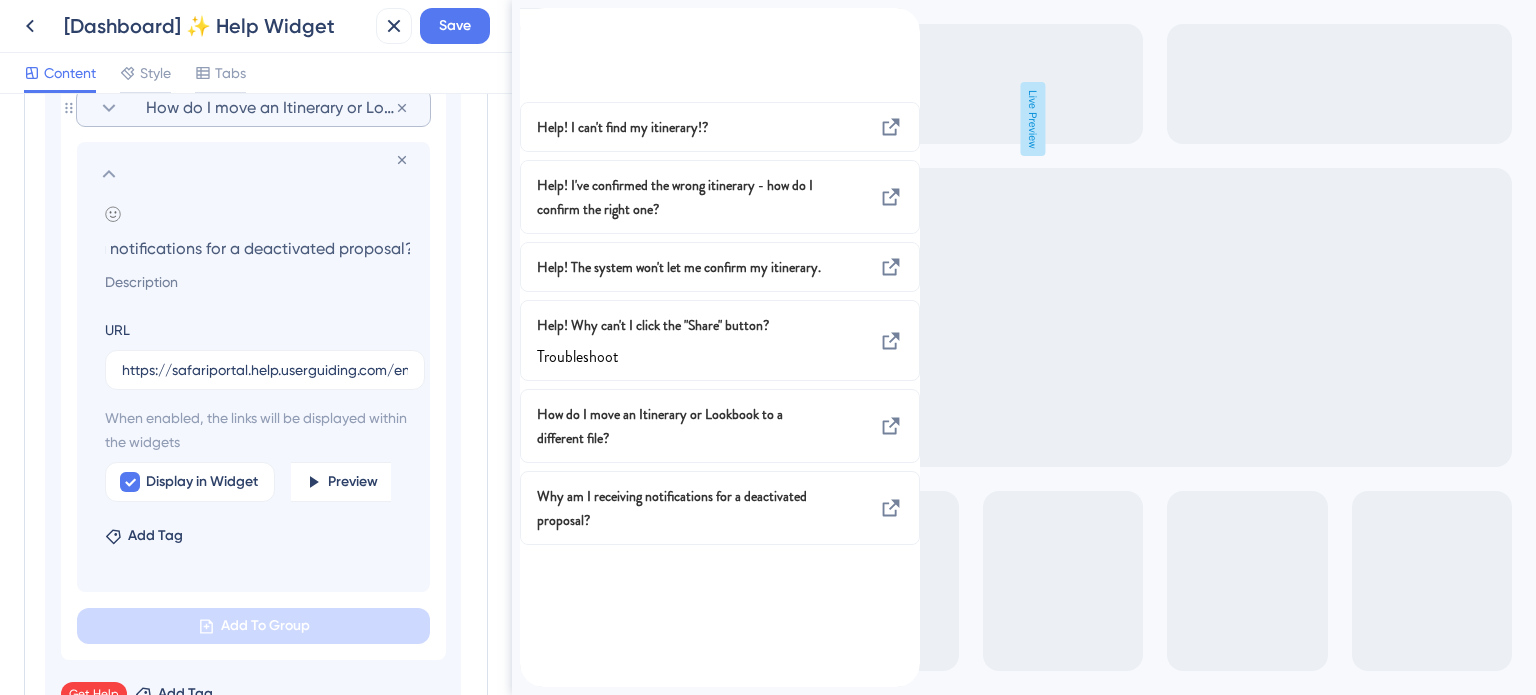 click on "Remove from group Add emoji Why am I receiving notifications for a deactivated proposal? URL https://safariportal.help.userguiding.com/en/articles/5788-why-am-i-still-getting-notifications-on-a When enabled, the links will be displayed within the widgets Display in Widget Preview Add Tag" at bounding box center (253, 367) 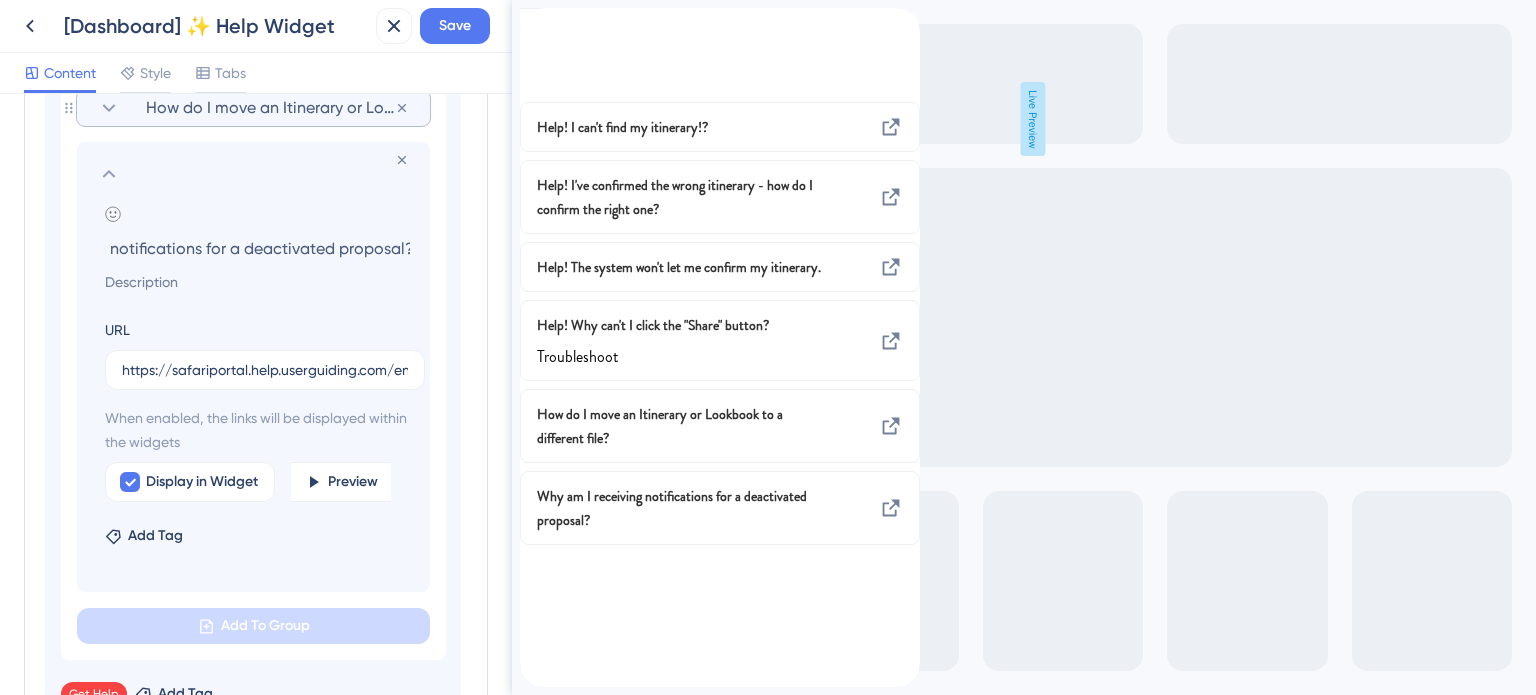 scroll, scrollTop: 0, scrollLeft: 0, axis: both 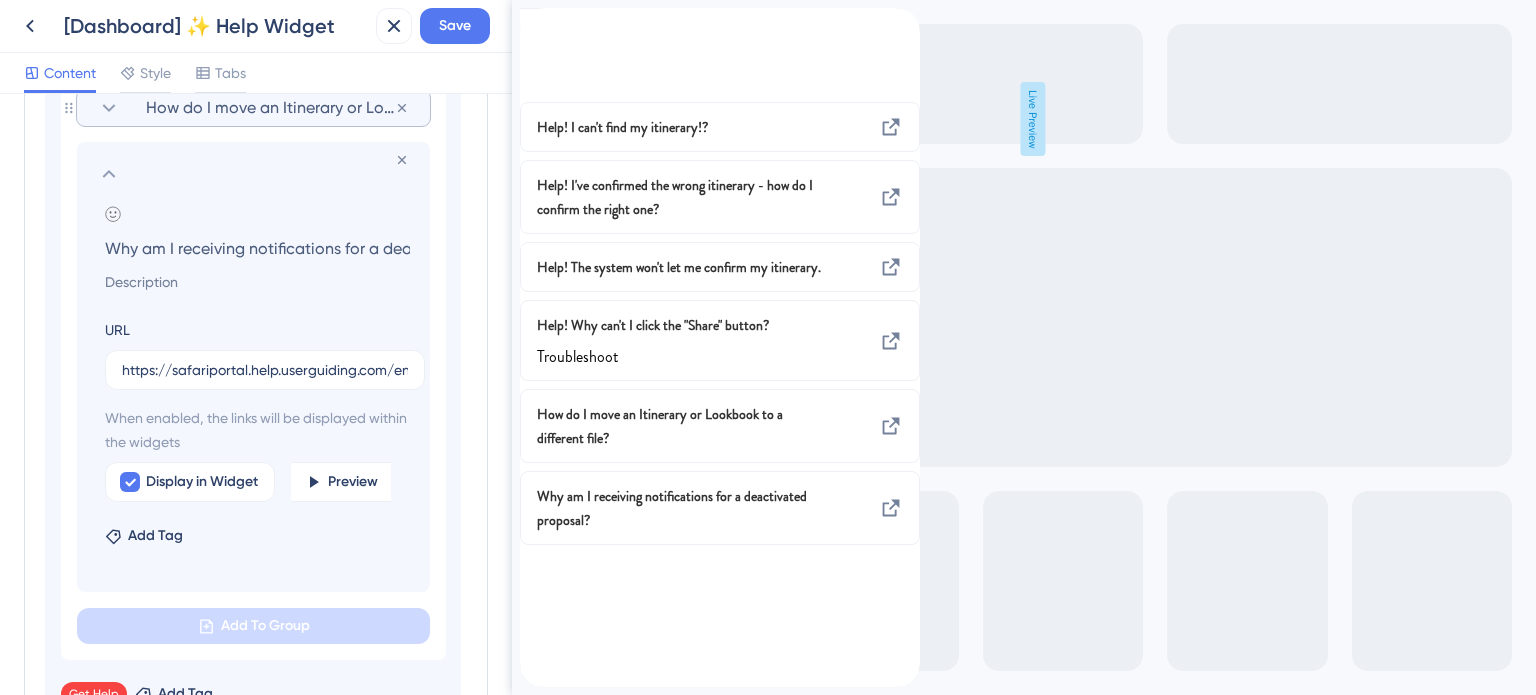 click 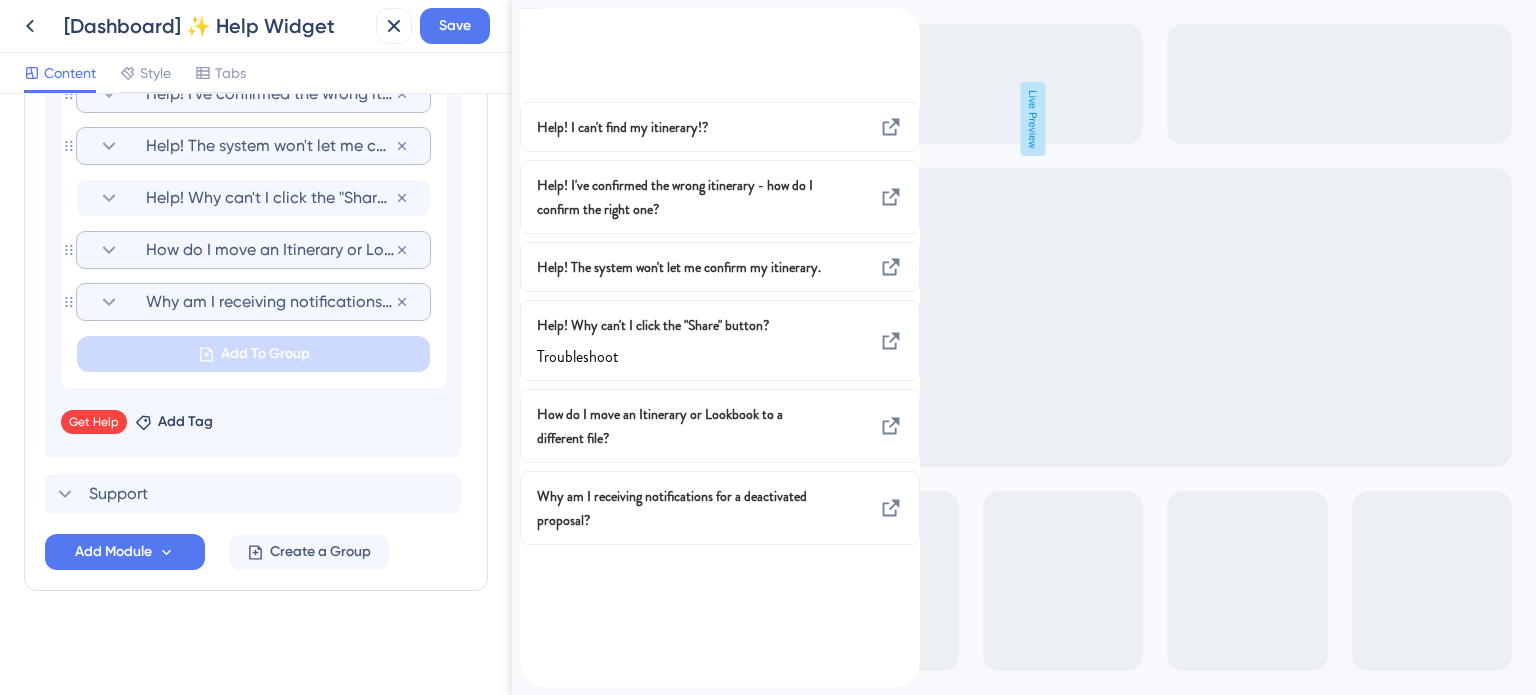 scroll, scrollTop: 1410, scrollLeft: 0, axis: vertical 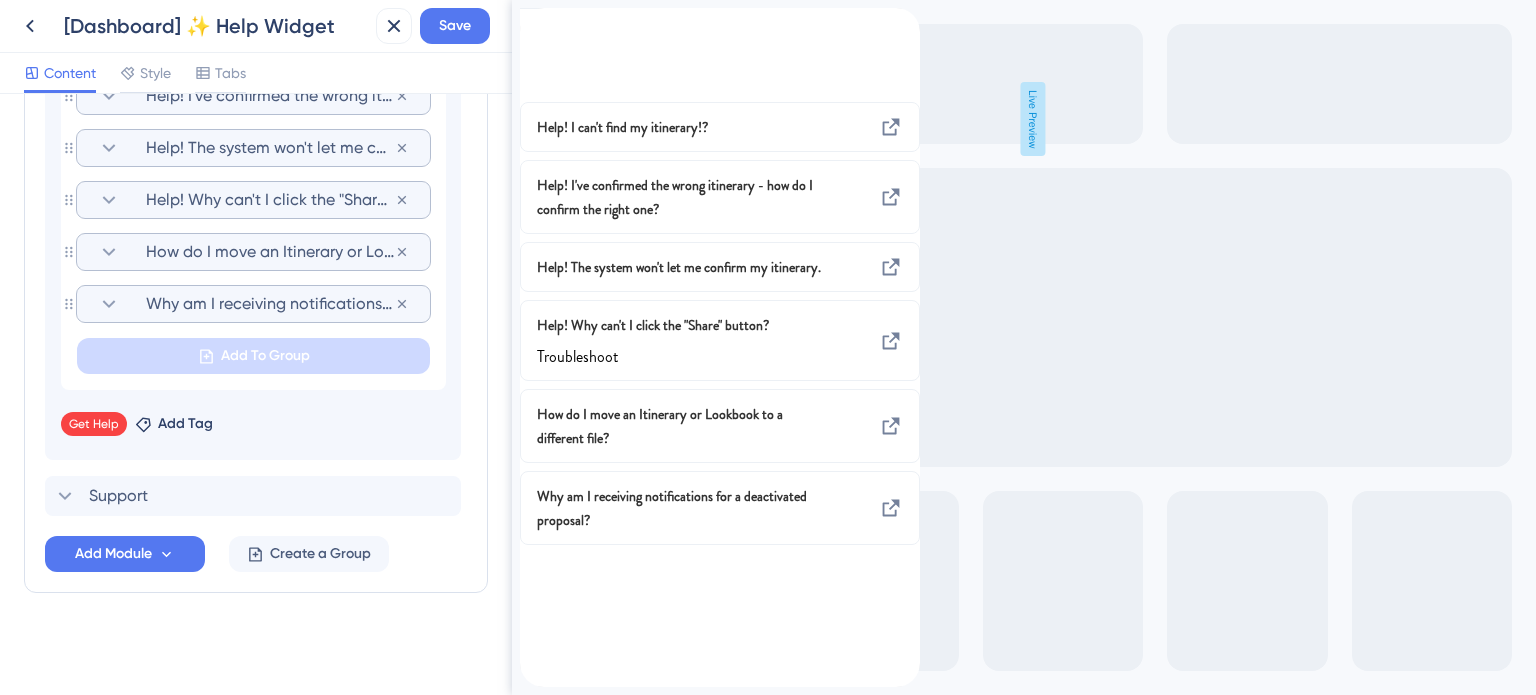 click on "Help! Why can't I click the "Share" button?" at bounding box center [270, 200] 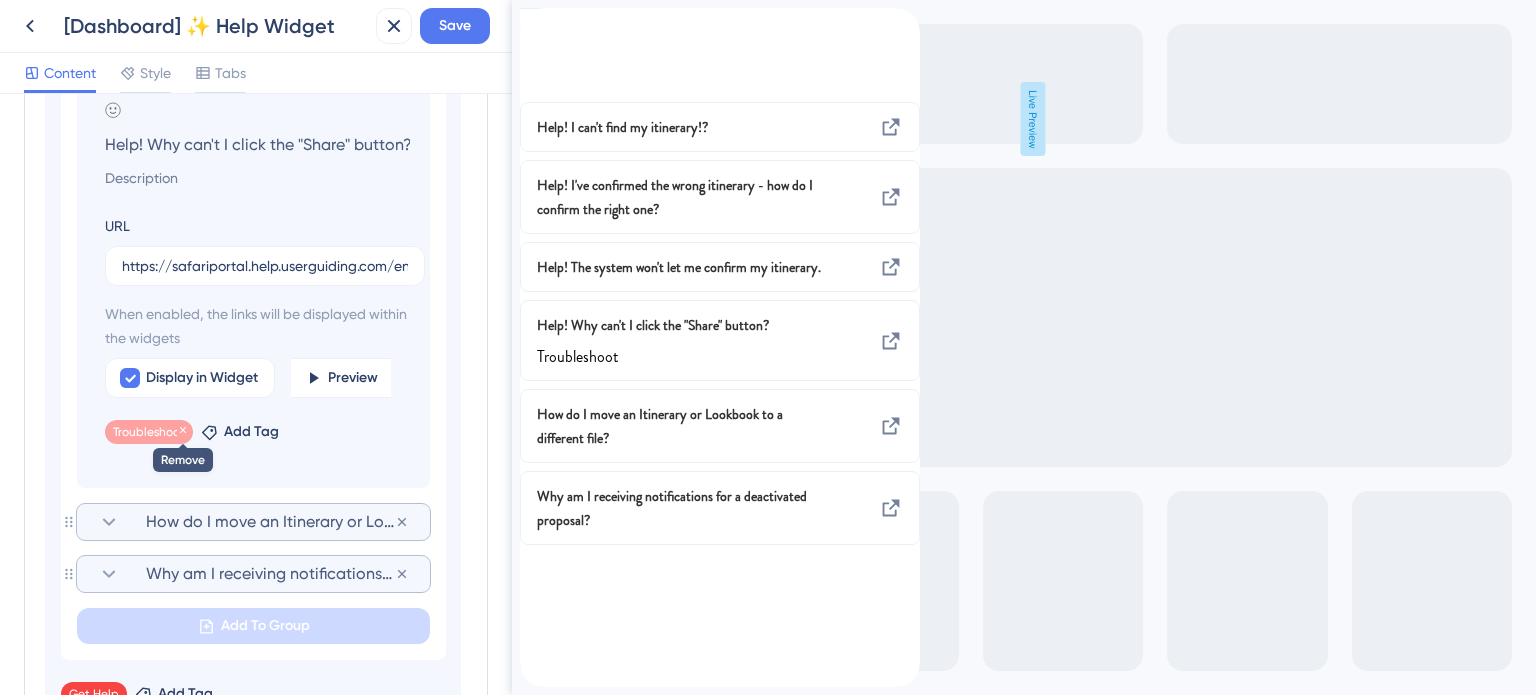 click 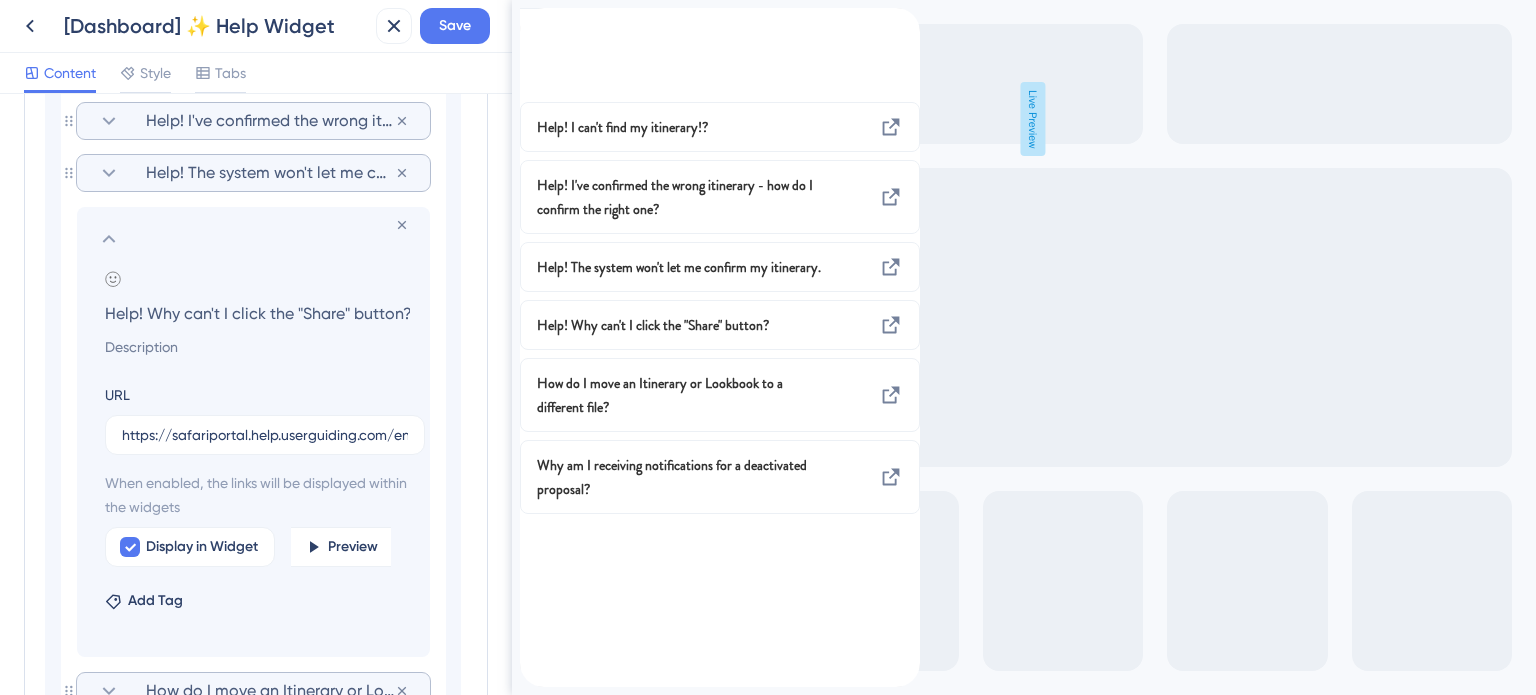 scroll, scrollTop: 1354, scrollLeft: 0, axis: vertical 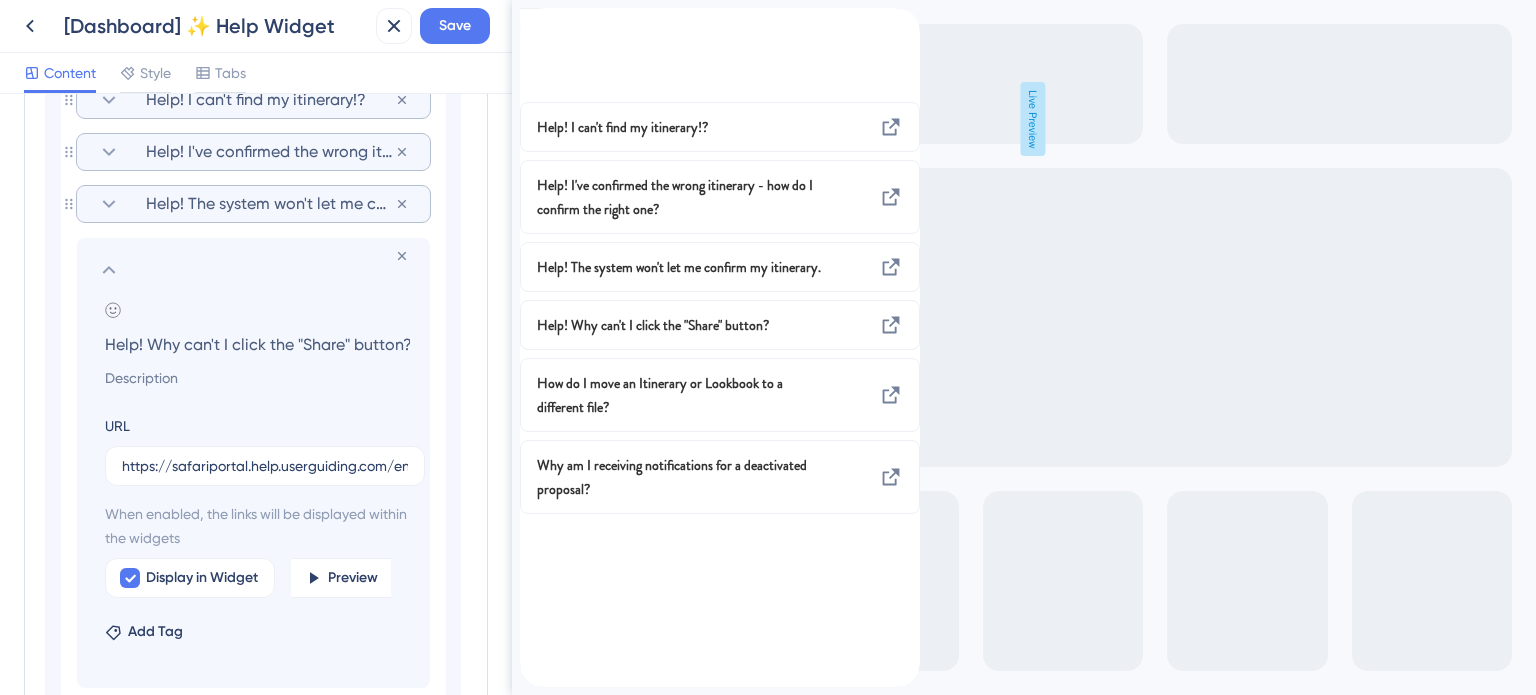click 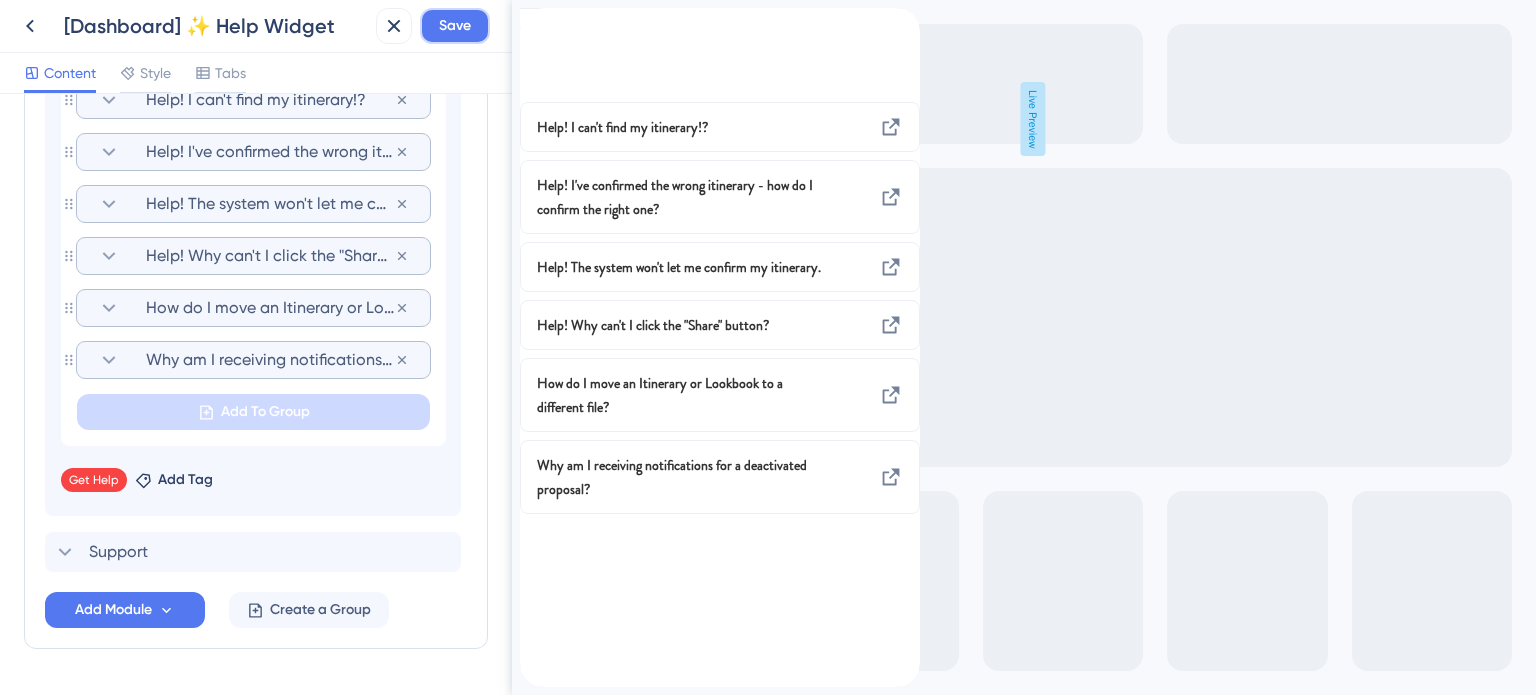 click on "Save" at bounding box center [455, 26] 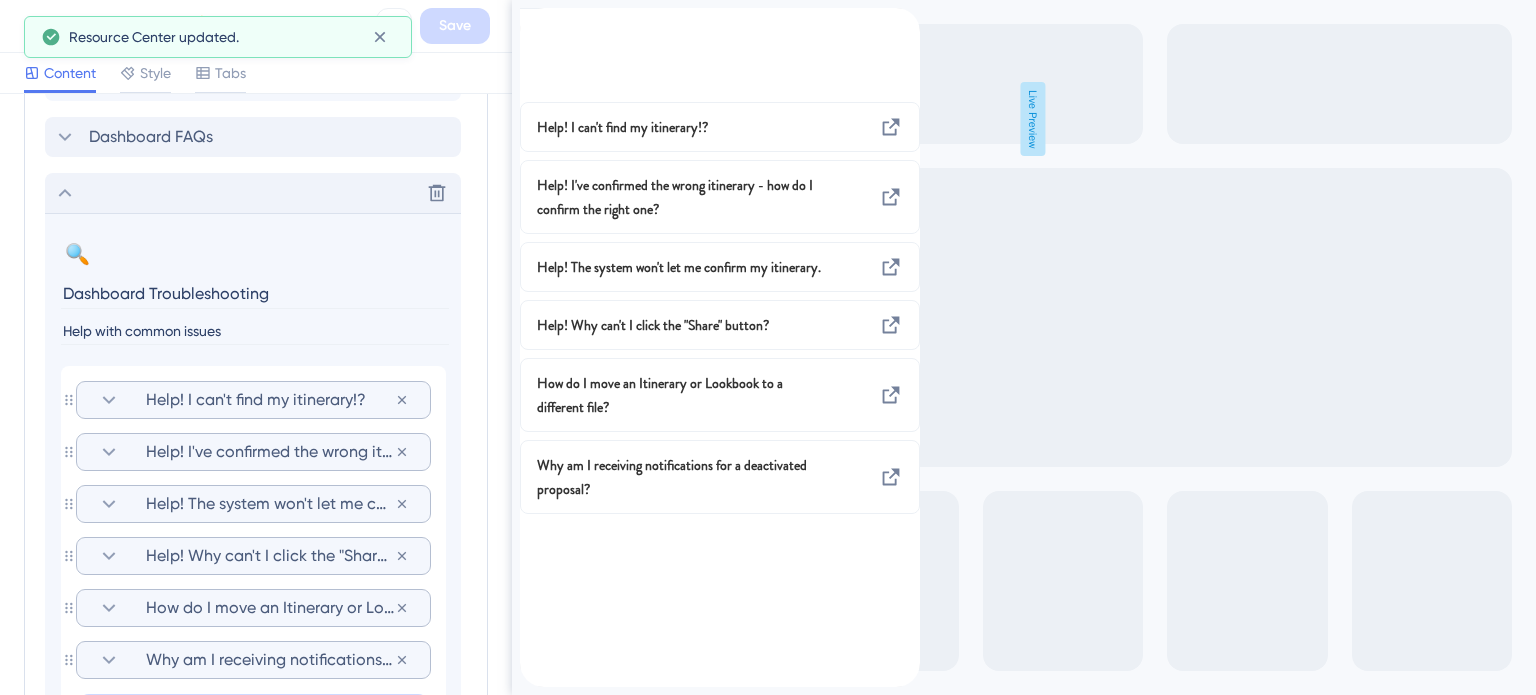 click 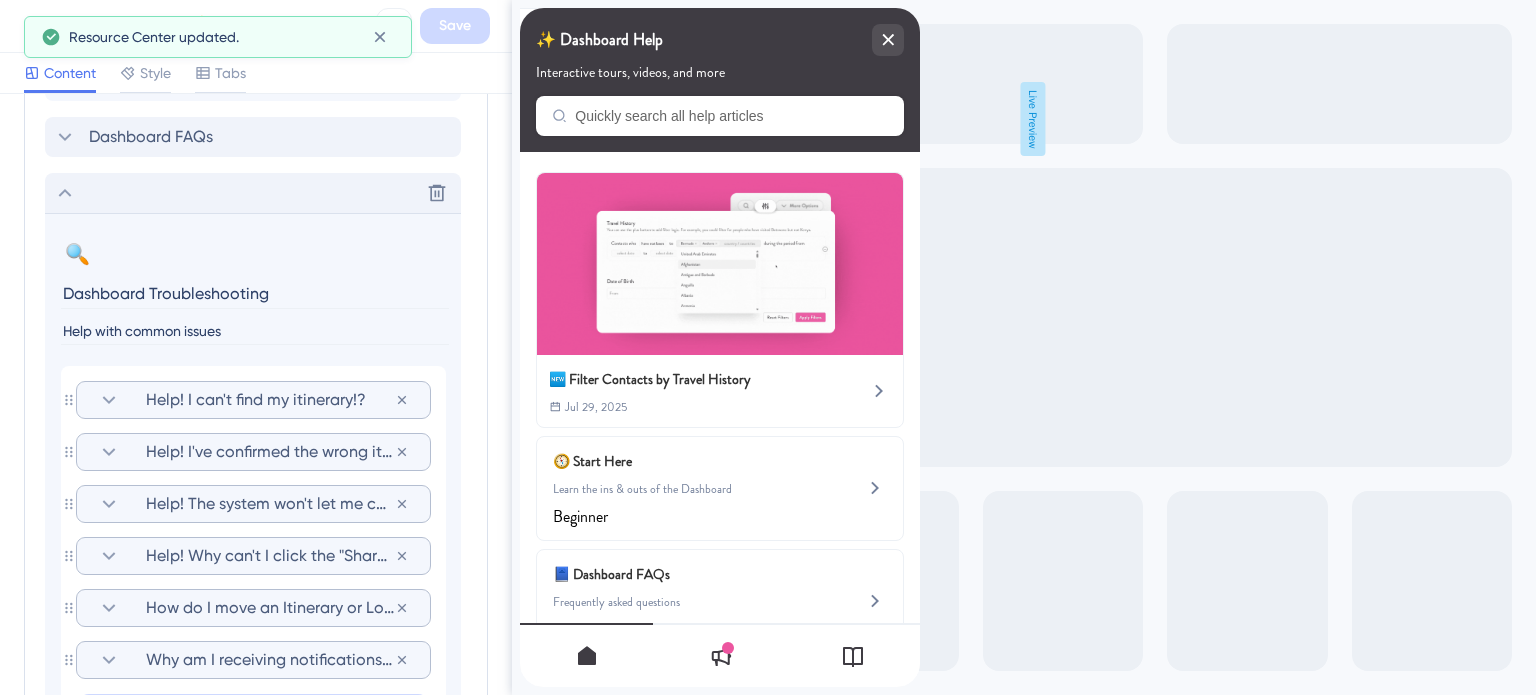 scroll, scrollTop: 807, scrollLeft: 0, axis: vertical 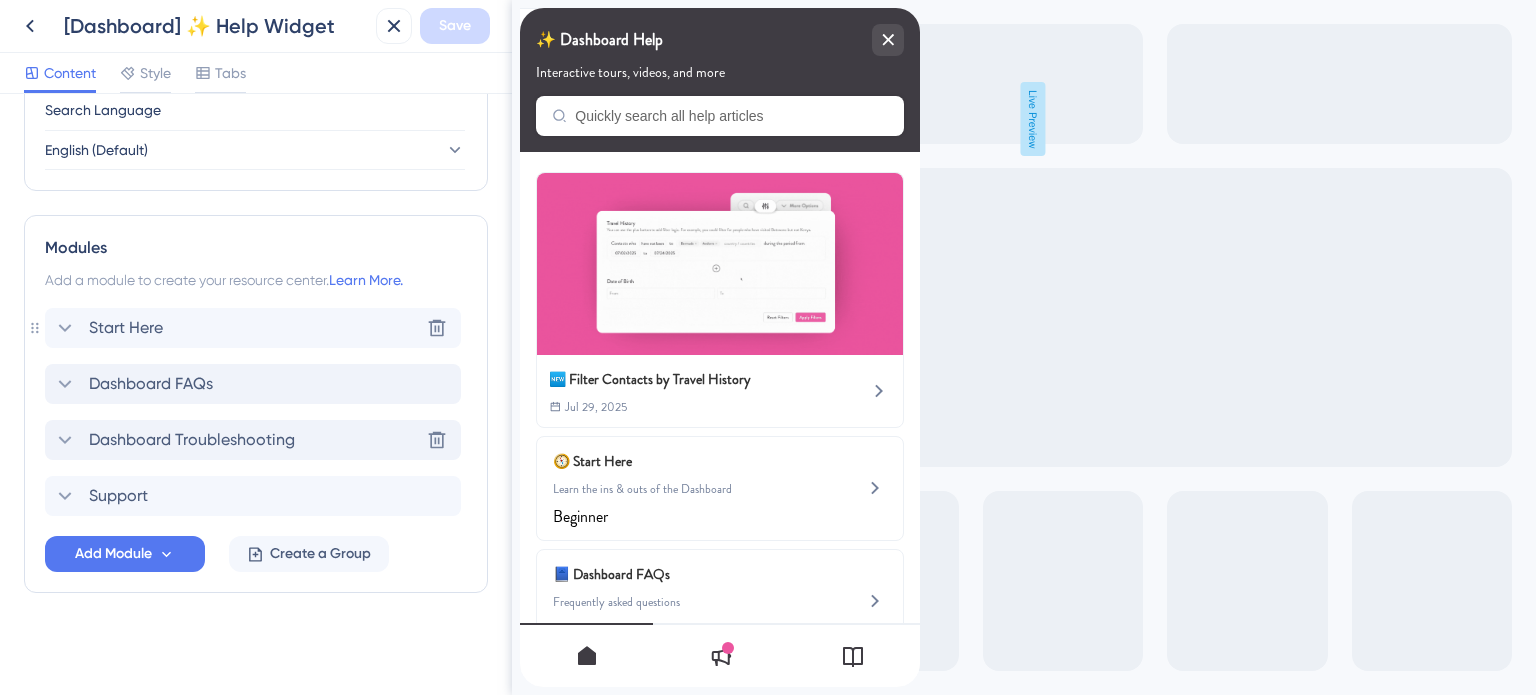 click 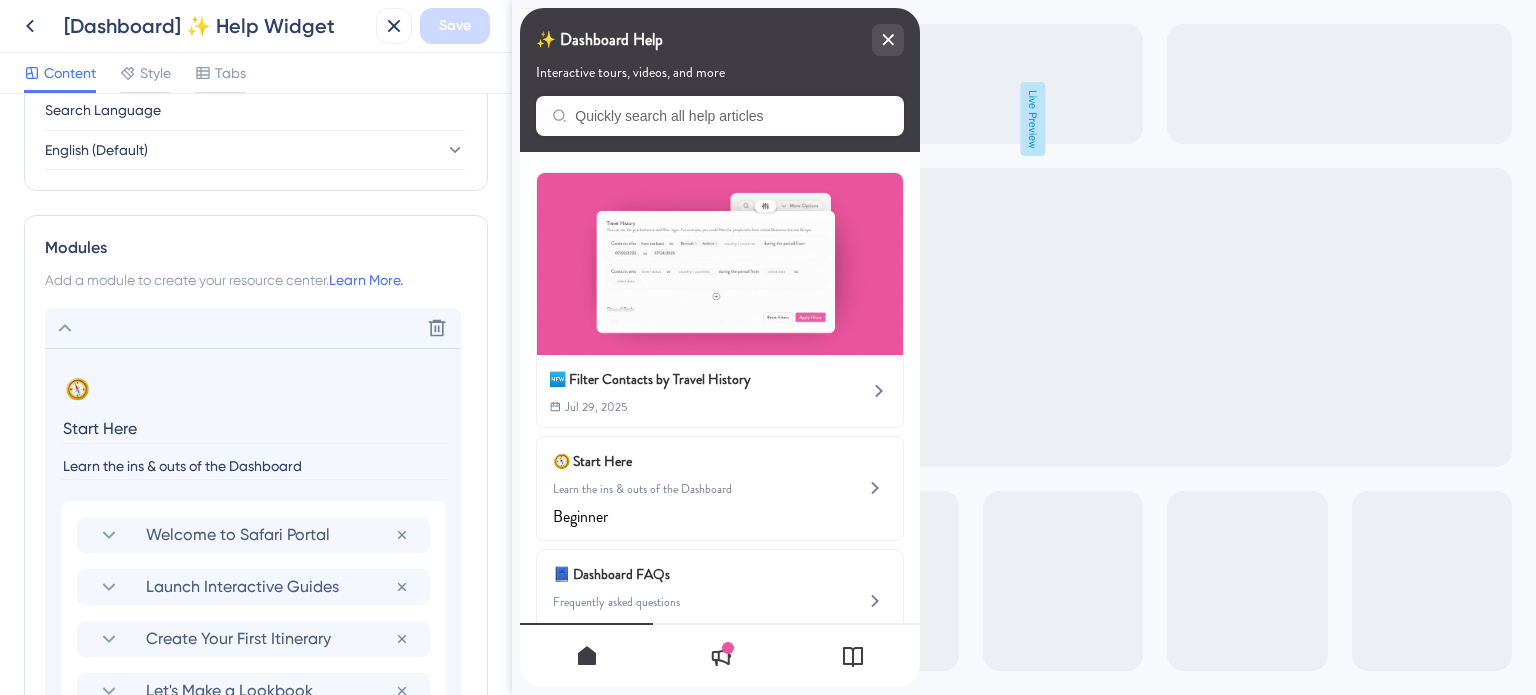 scroll, scrollTop: 1054, scrollLeft: 0, axis: vertical 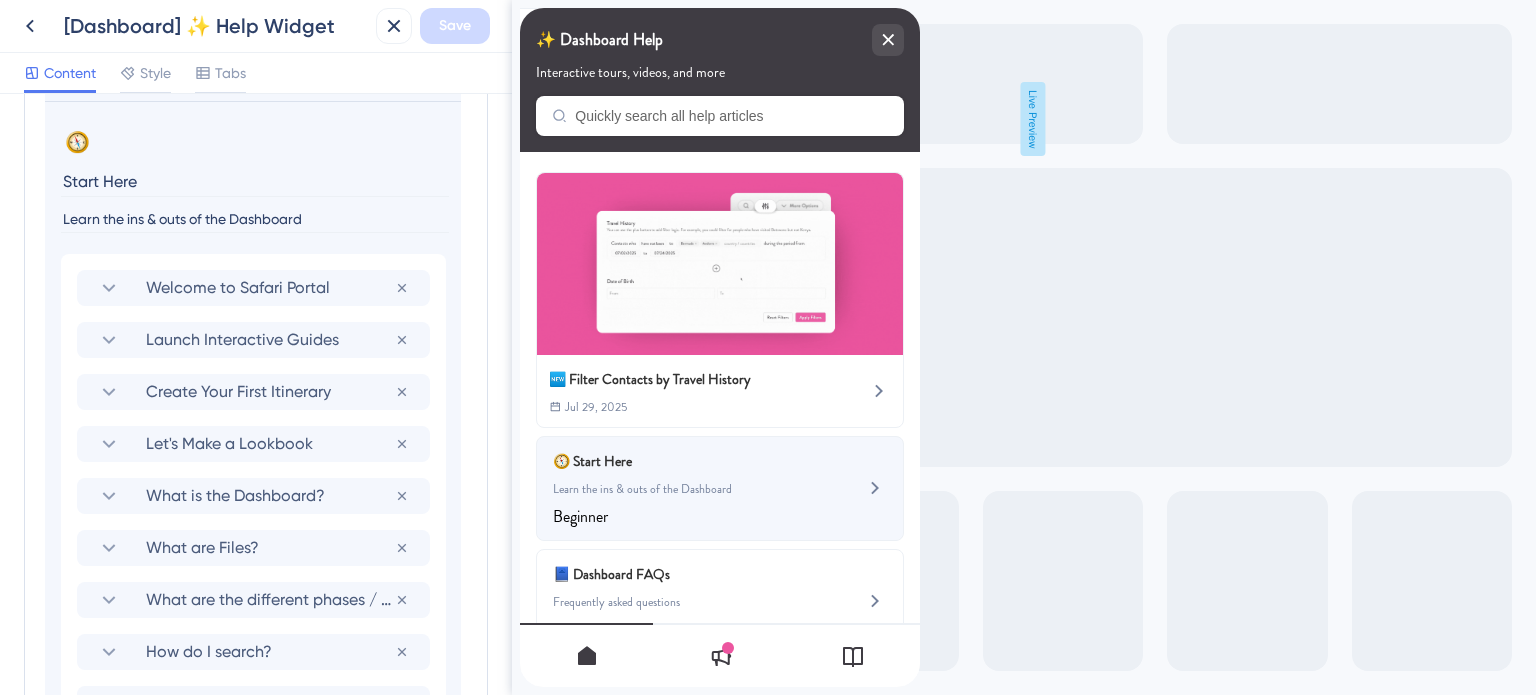 click on "Learn the ins & outs of the Dashboard" at bounding box center [686, 489] 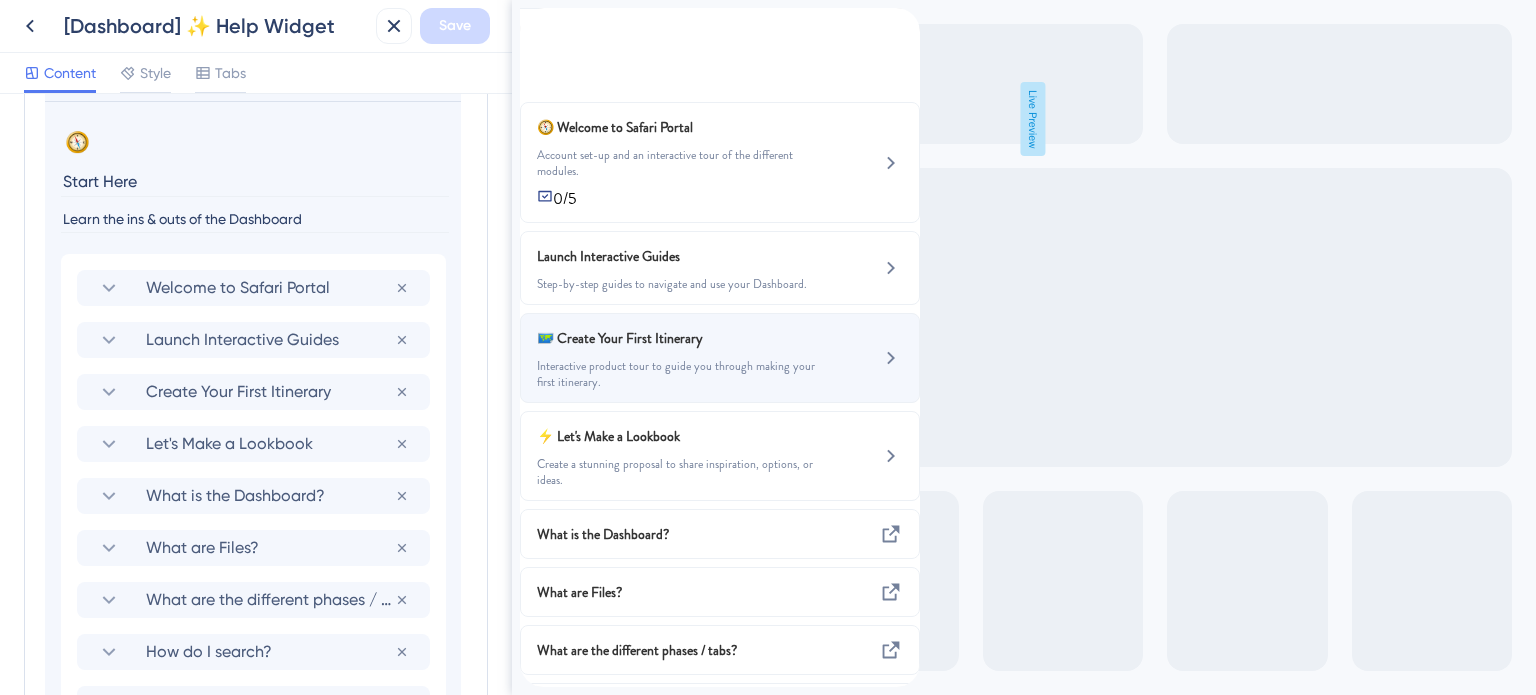 scroll, scrollTop: 184, scrollLeft: 0, axis: vertical 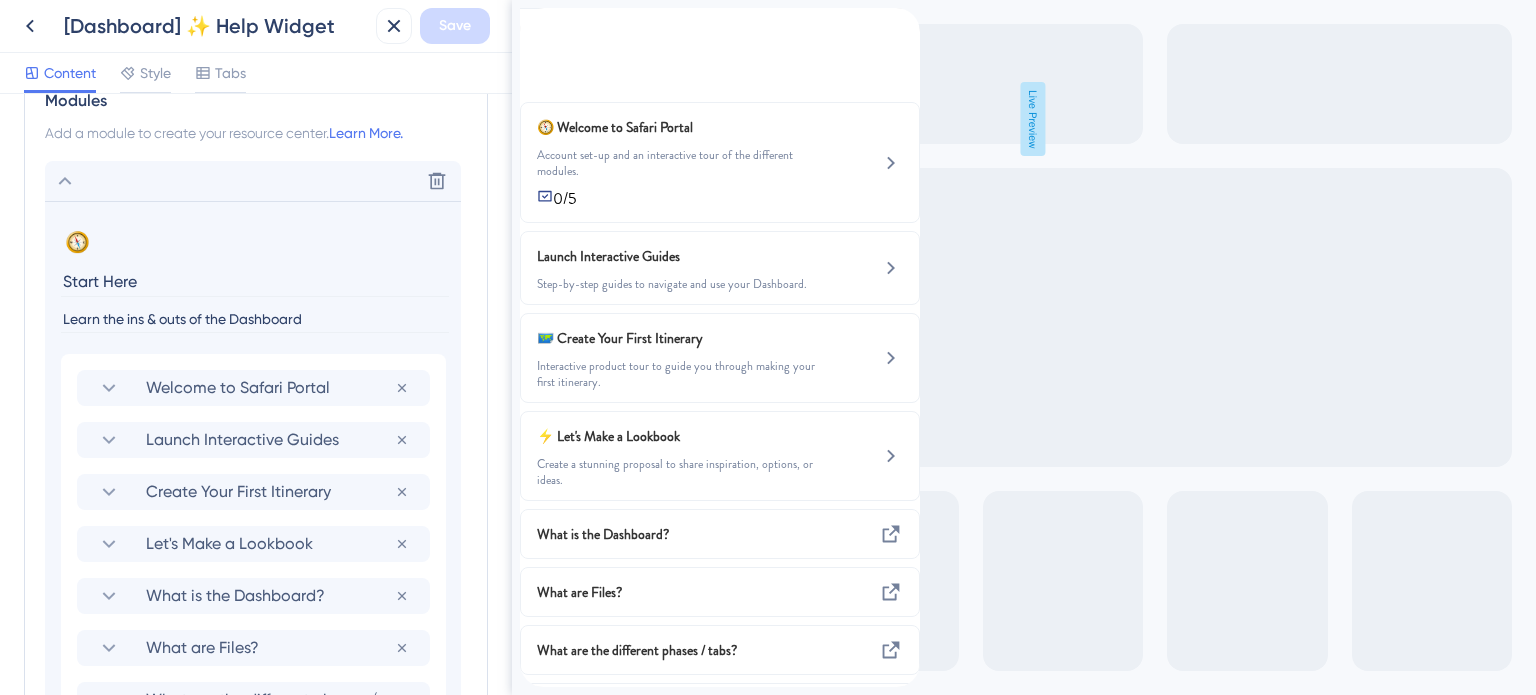 click 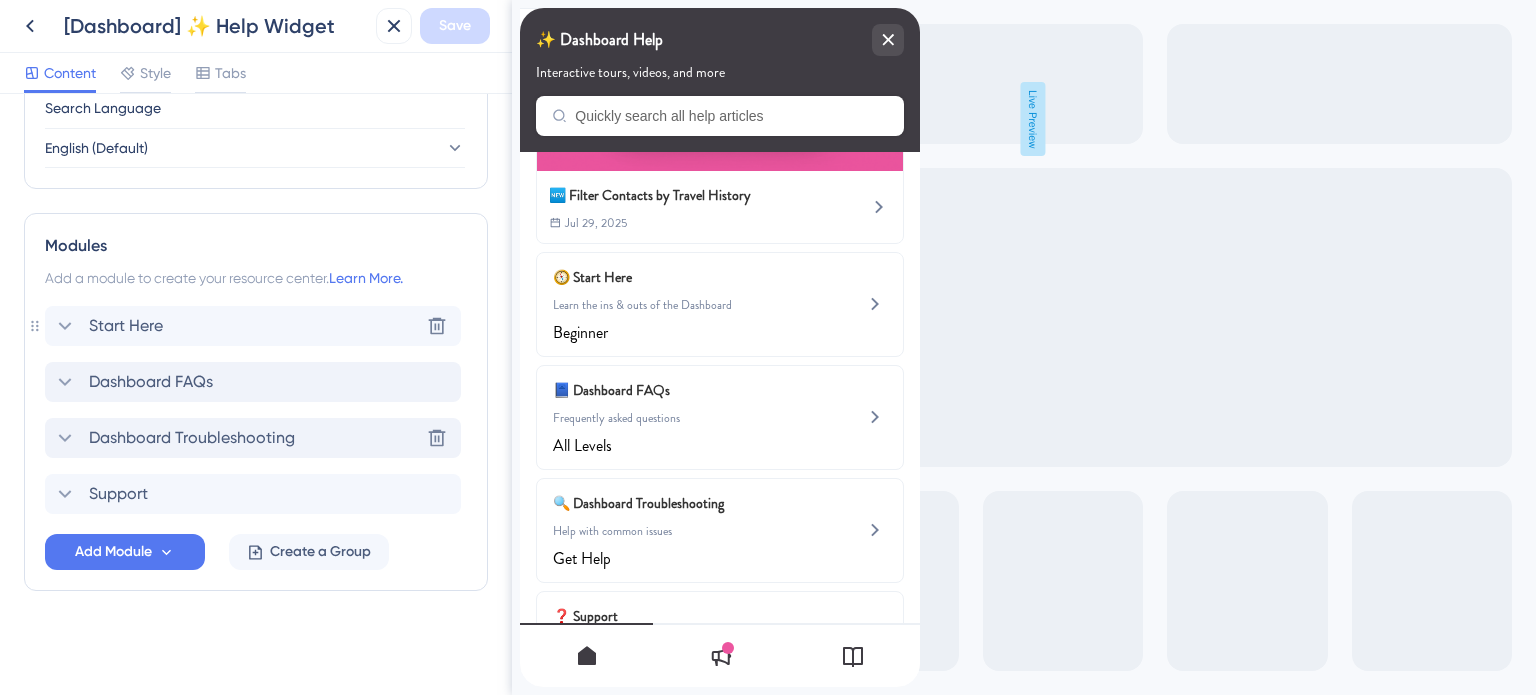 scroll, scrollTop: 807, scrollLeft: 0, axis: vertical 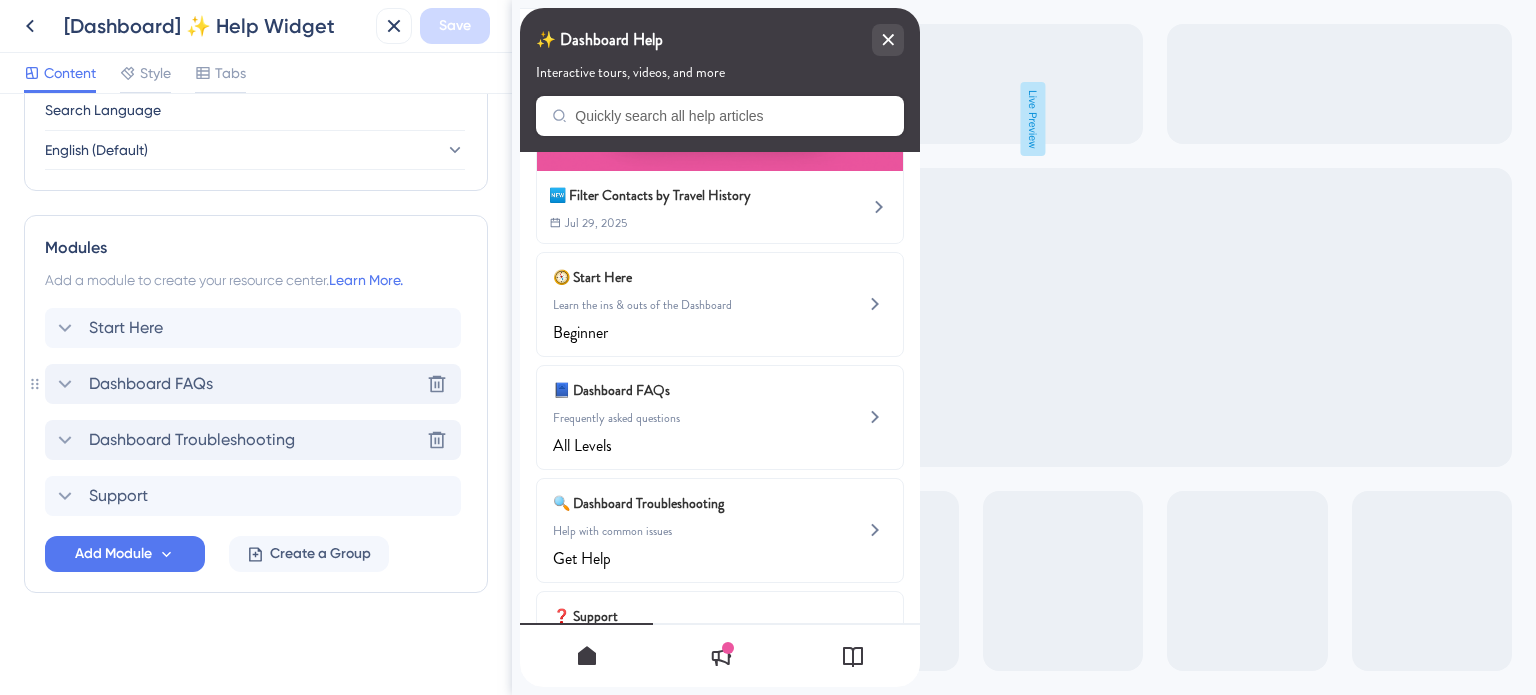 click 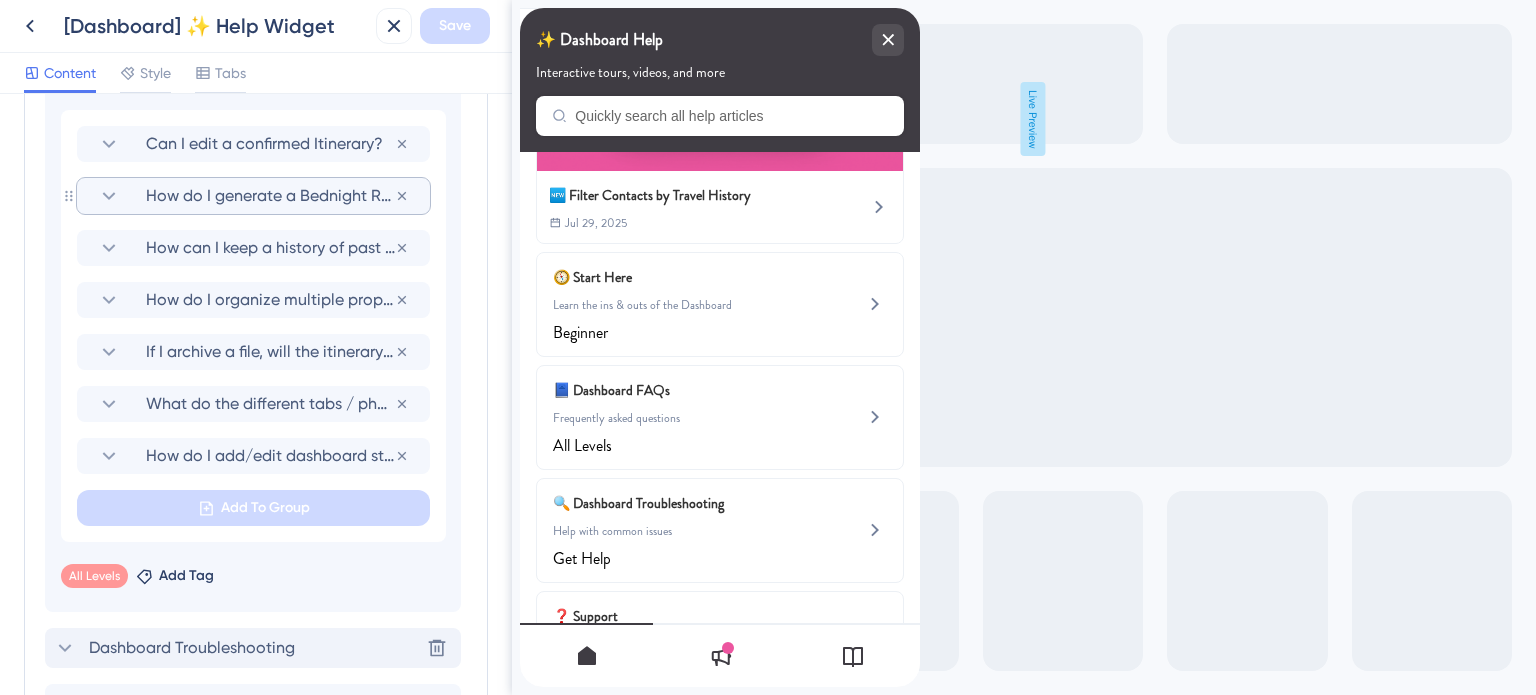 scroll, scrollTop: 954, scrollLeft: 0, axis: vertical 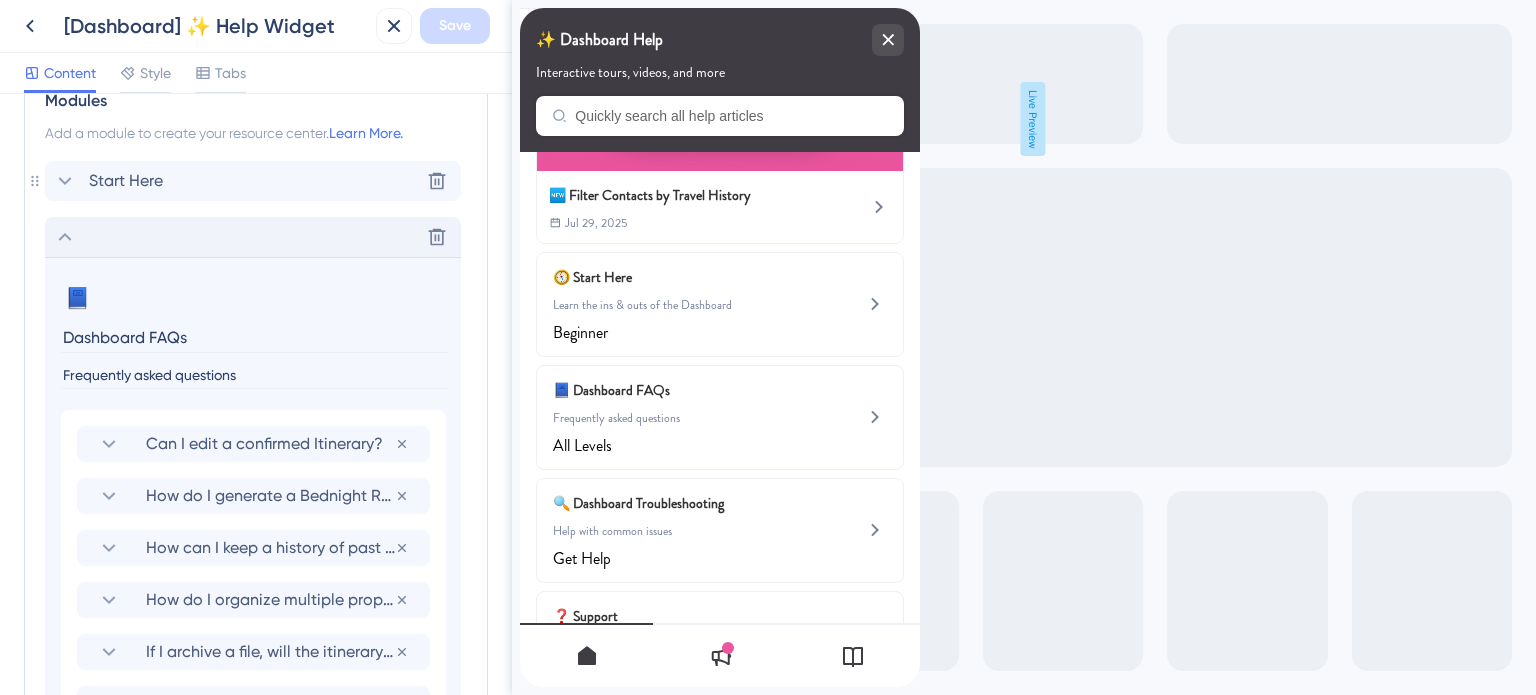 click on "Start Here" at bounding box center (126, 181) 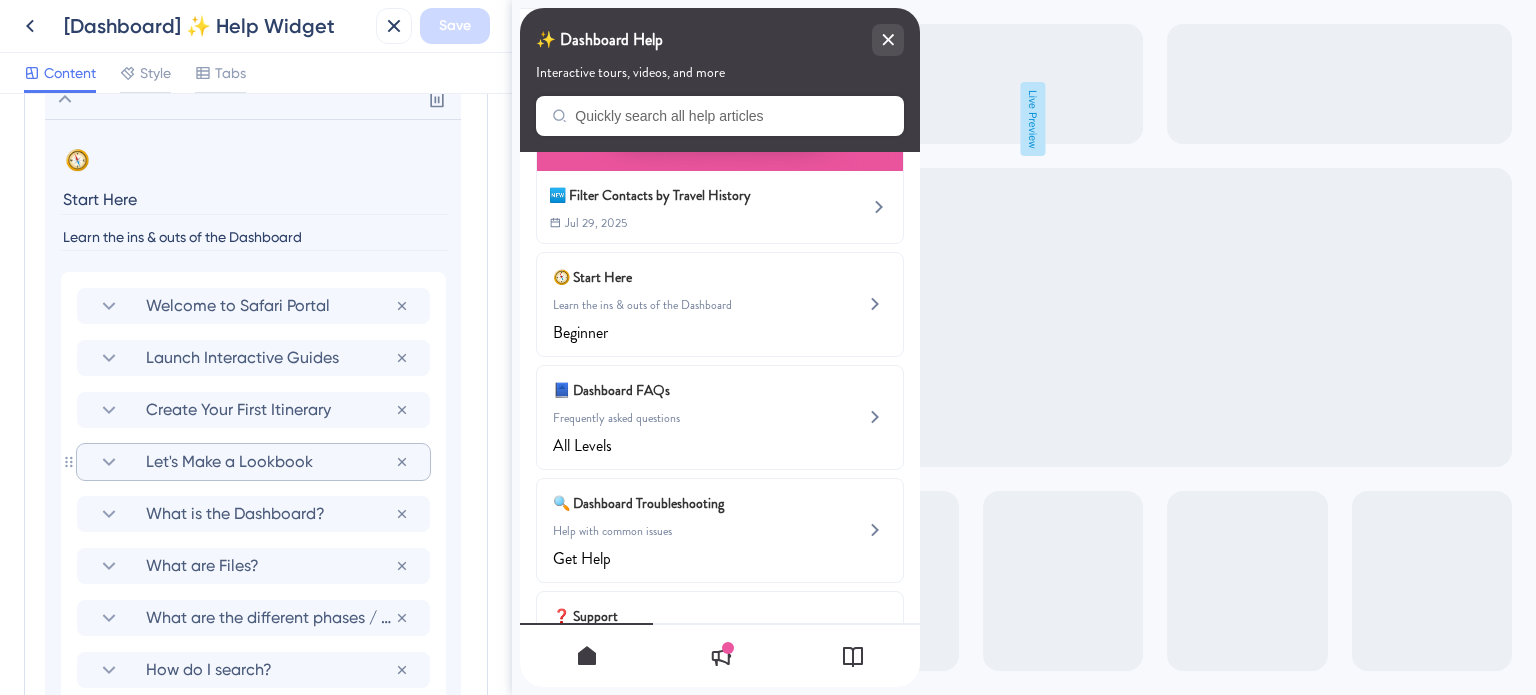 scroll, scrollTop: 1154, scrollLeft: 0, axis: vertical 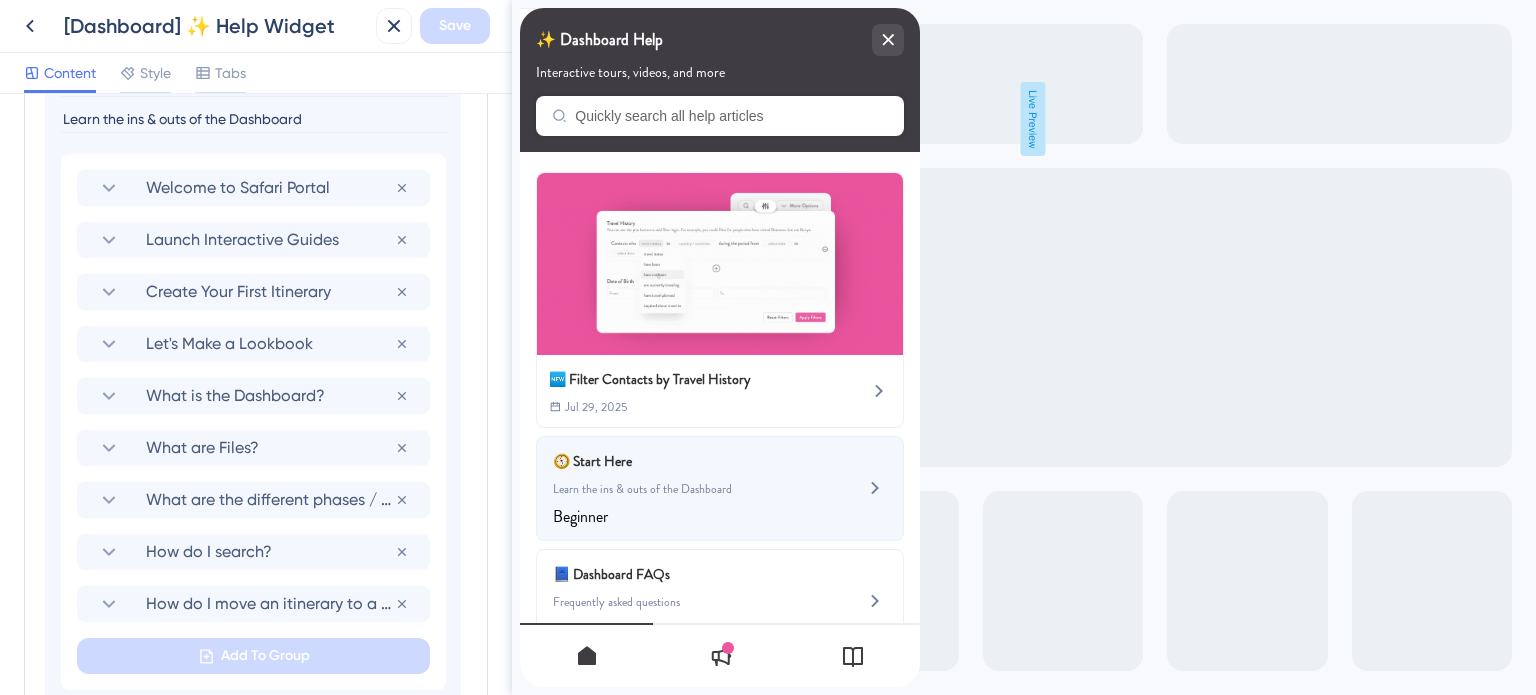 click on "Learn the ins & outs of the Dashboard" at bounding box center (686, 489) 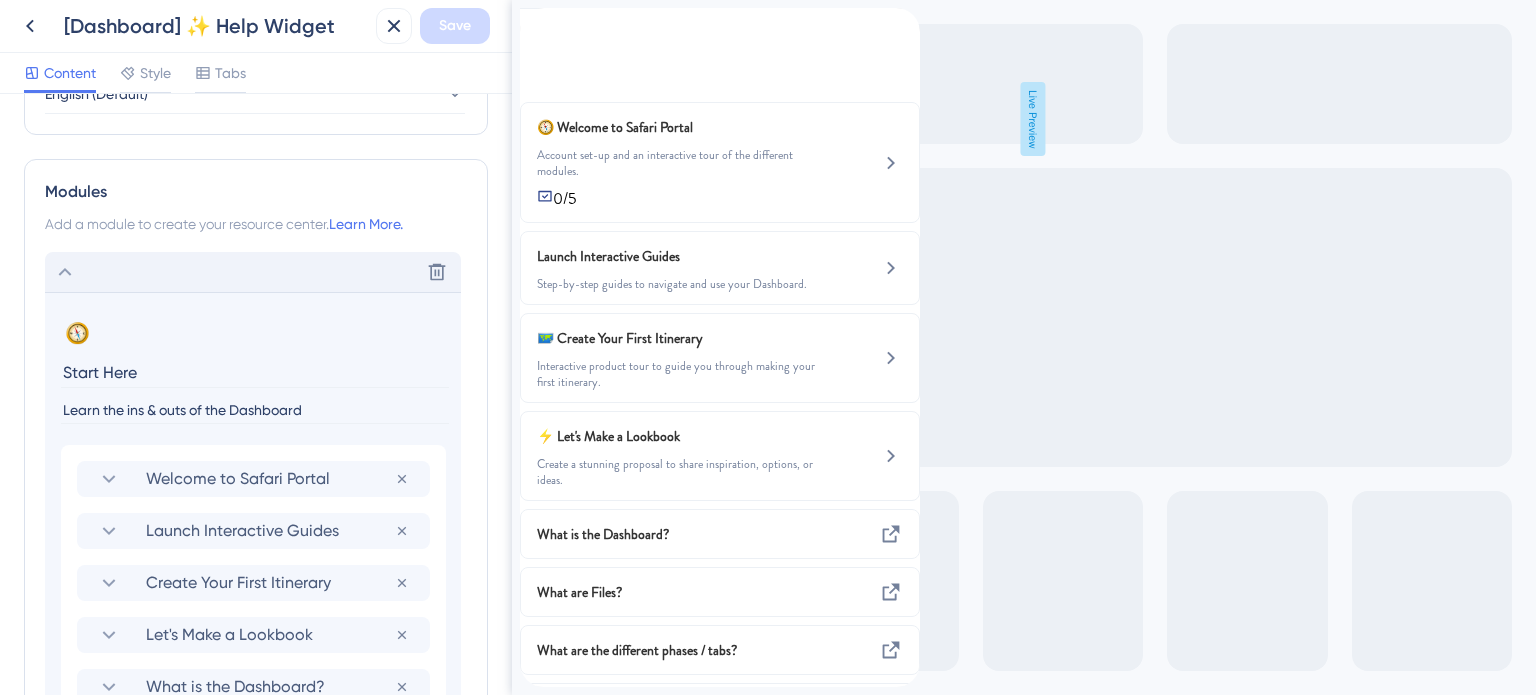 scroll, scrollTop: 854, scrollLeft: 0, axis: vertical 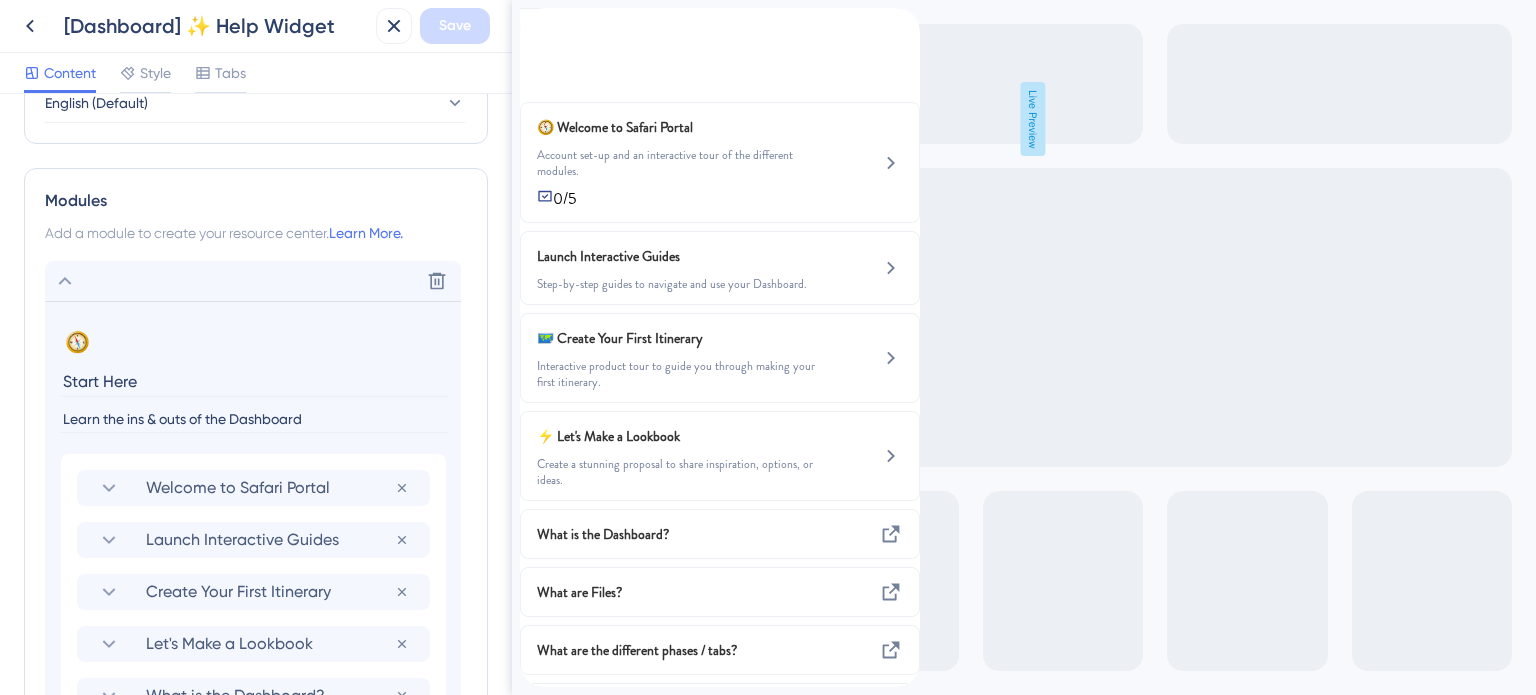 click 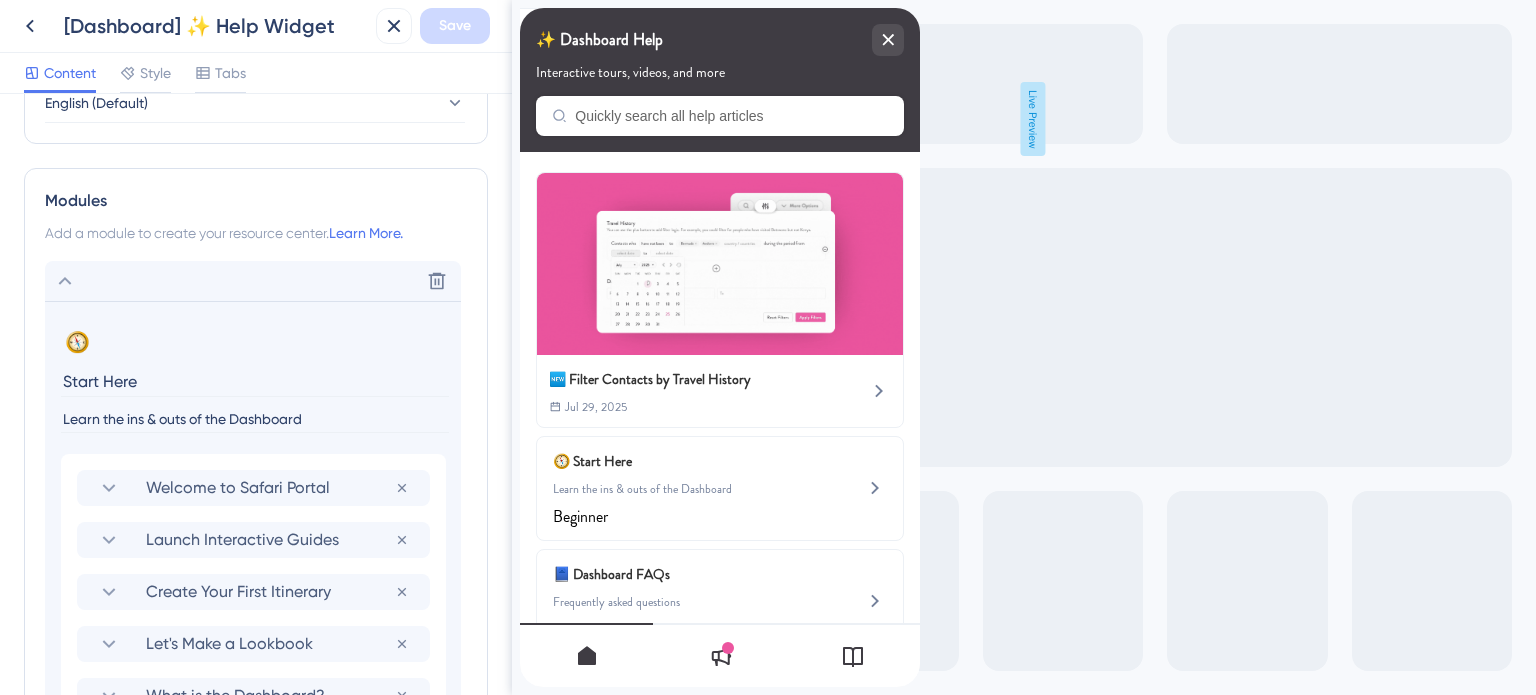 scroll, scrollTop: 807, scrollLeft: 0, axis: vertical 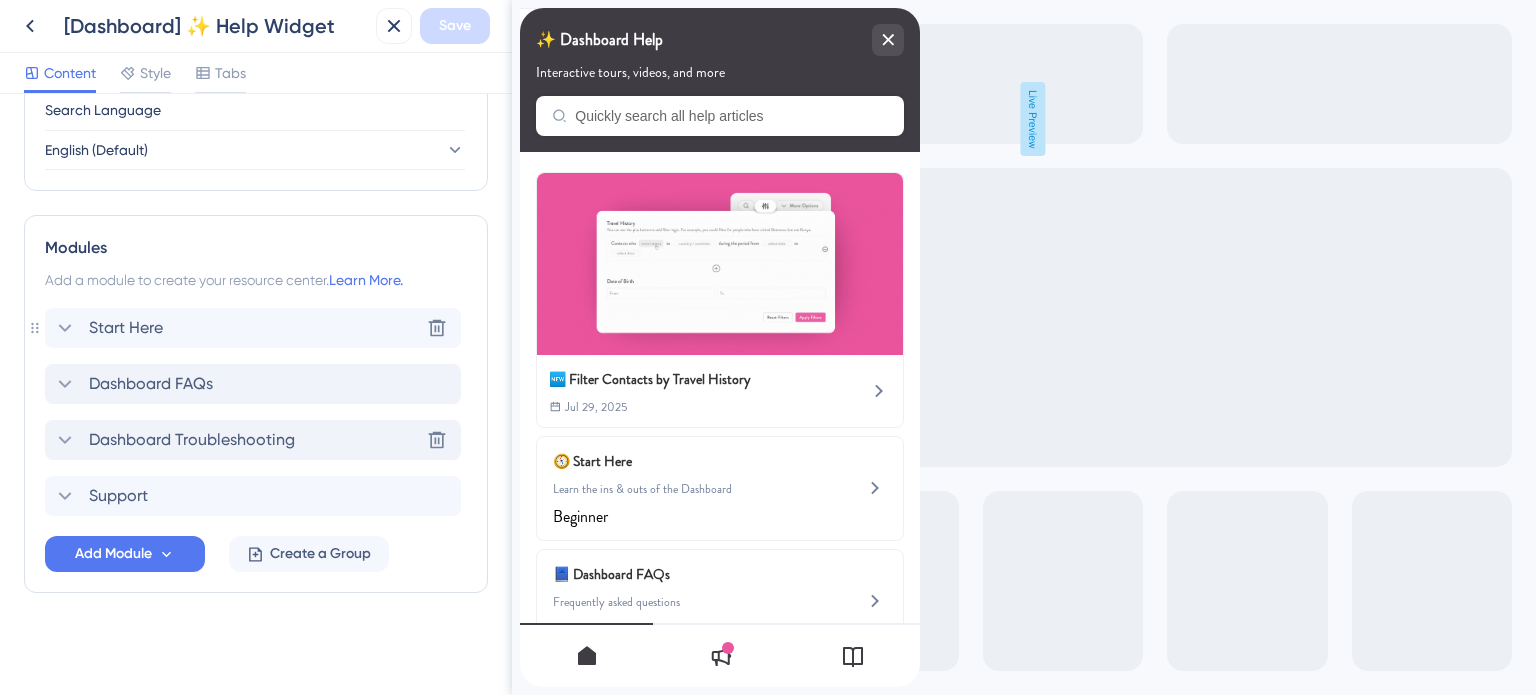 click on "Start Here" at bounding box center (126, 328) 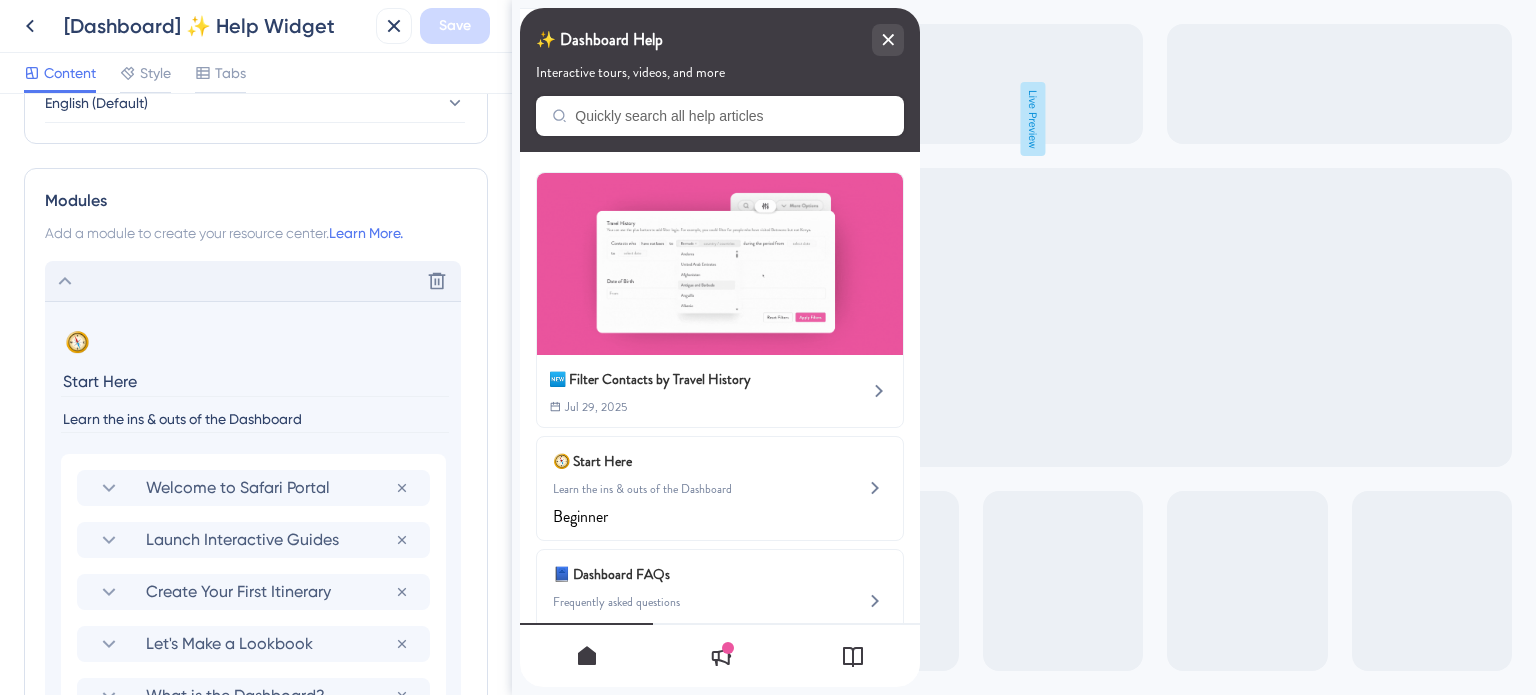 click on "Delete" at bounding box center [253, 281] 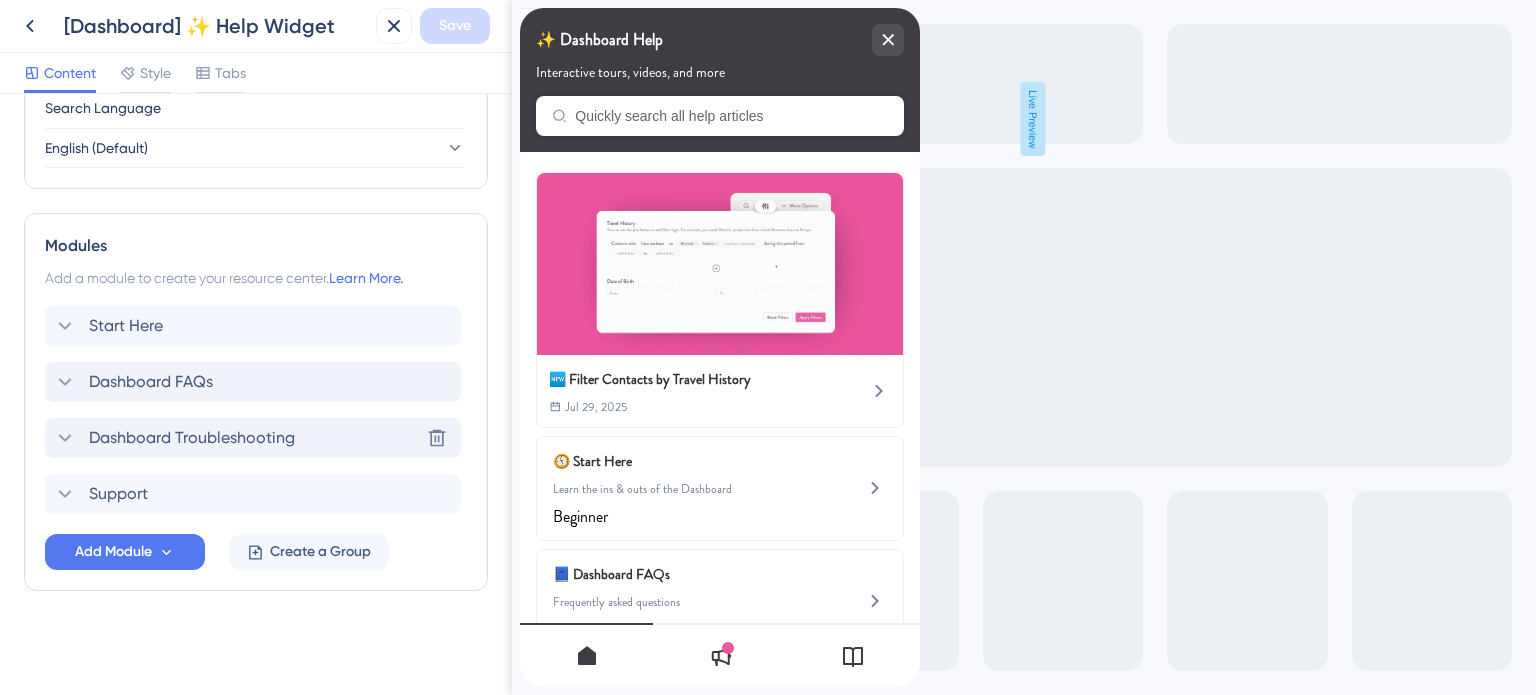 scroll, scrollTop: 807, scrollLeft: 0, axis: vertical 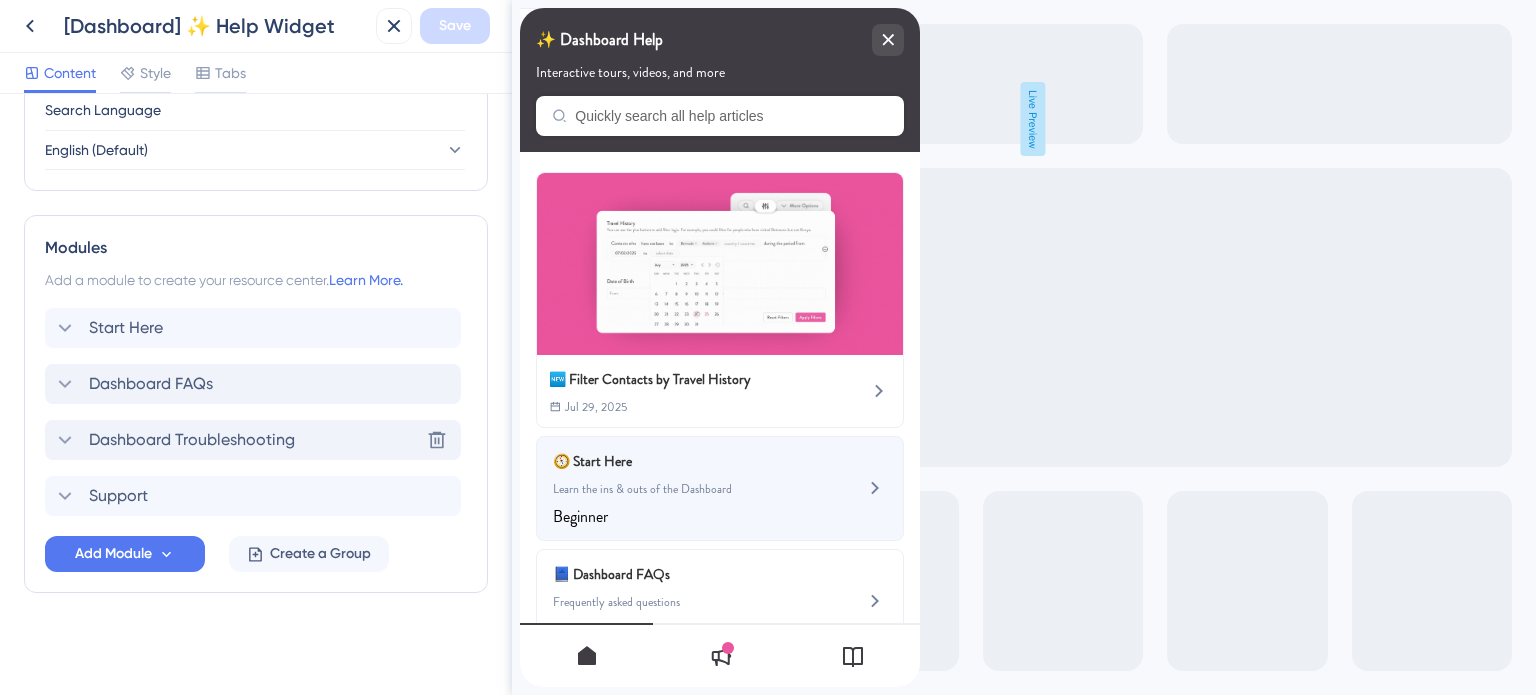 click on "Learn the ins & outs of the Dashboard" at bounding box center [686, 489] 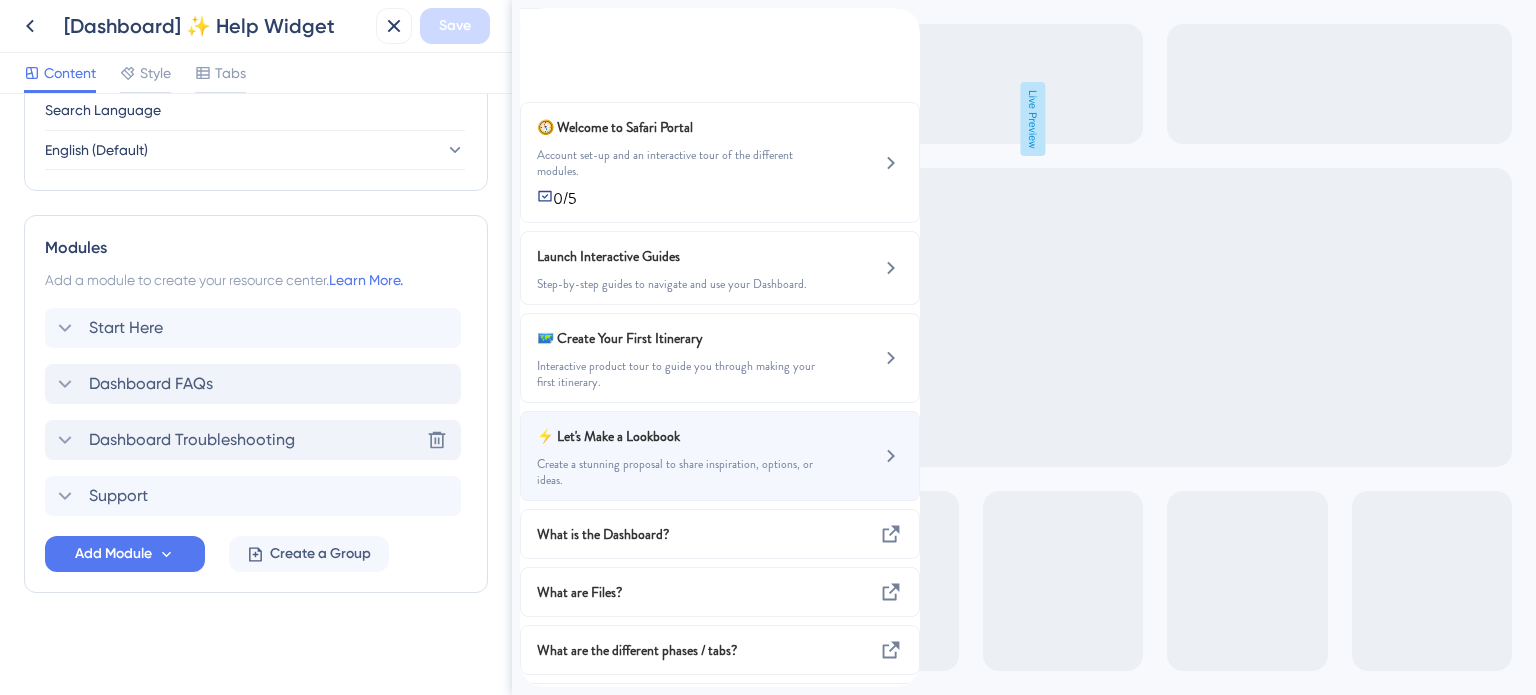 scroll, scrollTop: 184, scrollLeft: 0, axis: vertical 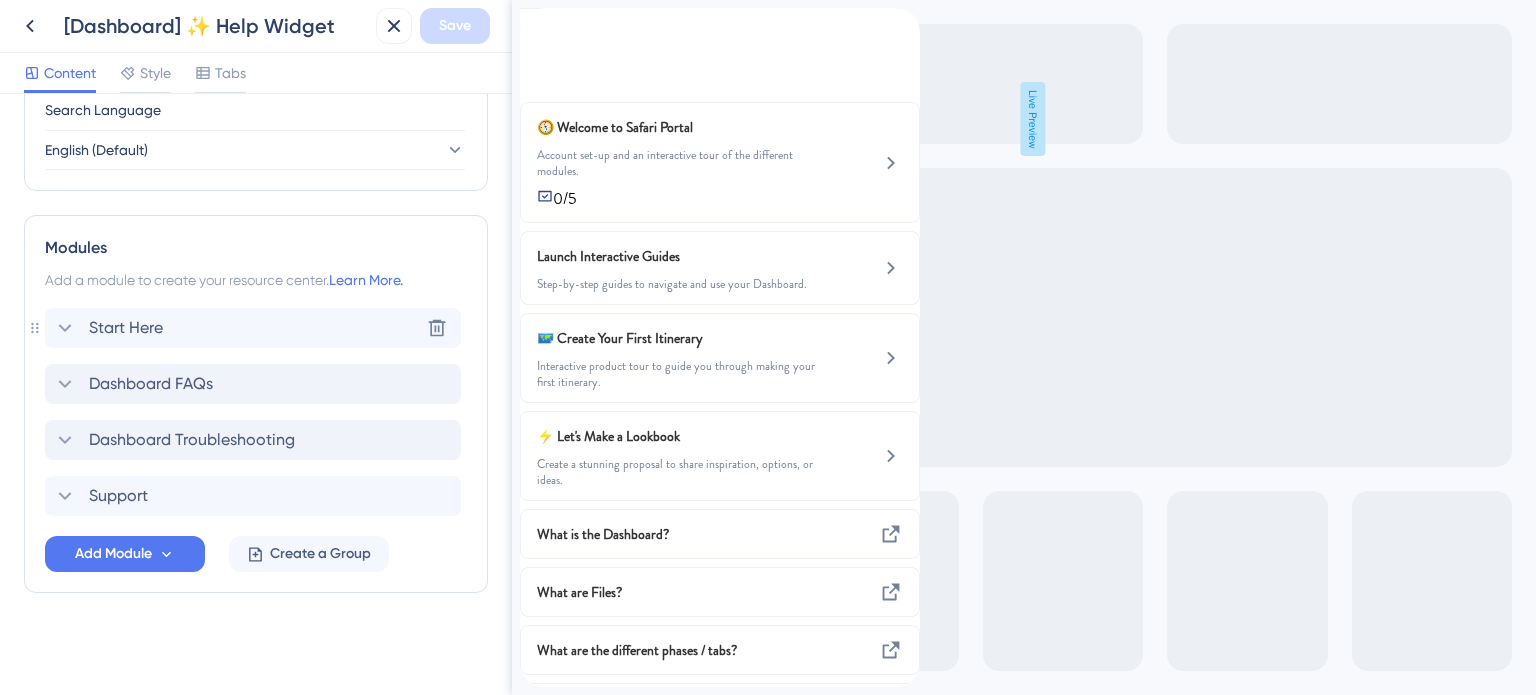 click on "Start Here" at bounding box center (126, 328) 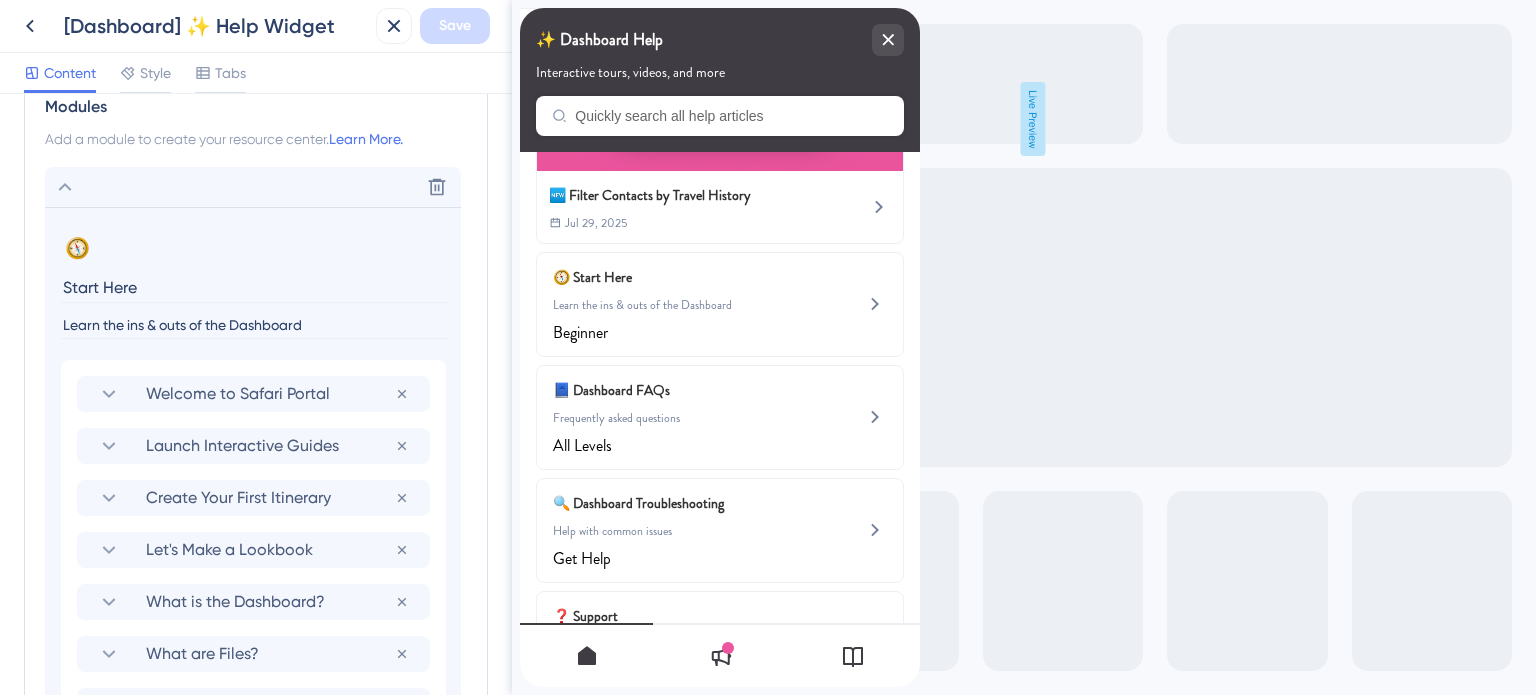 scroll, scrollTop: 1054, scrollLeft: 0, axis: vertical 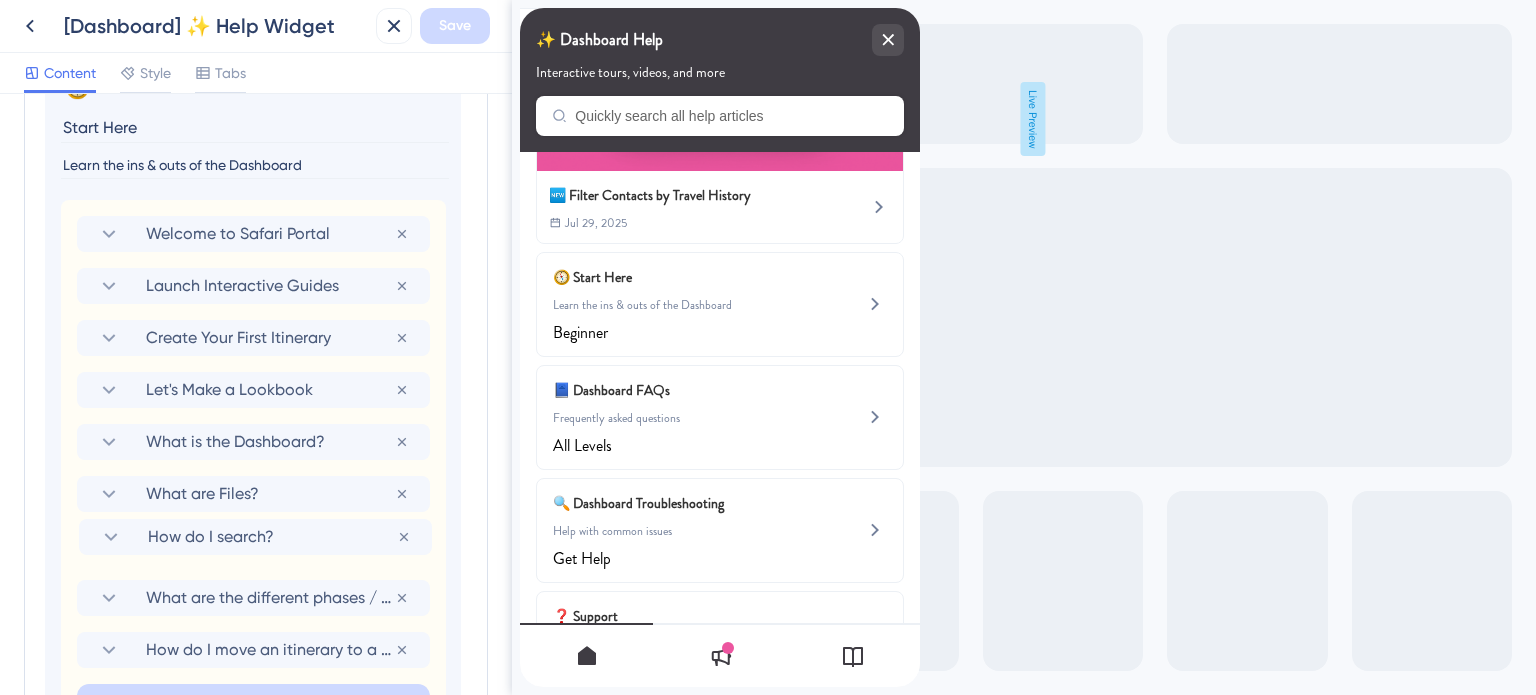 drag, startPoint x: 78, startPoint y: 649, endPoint x: 78, endPoint y: 531, distance: 118 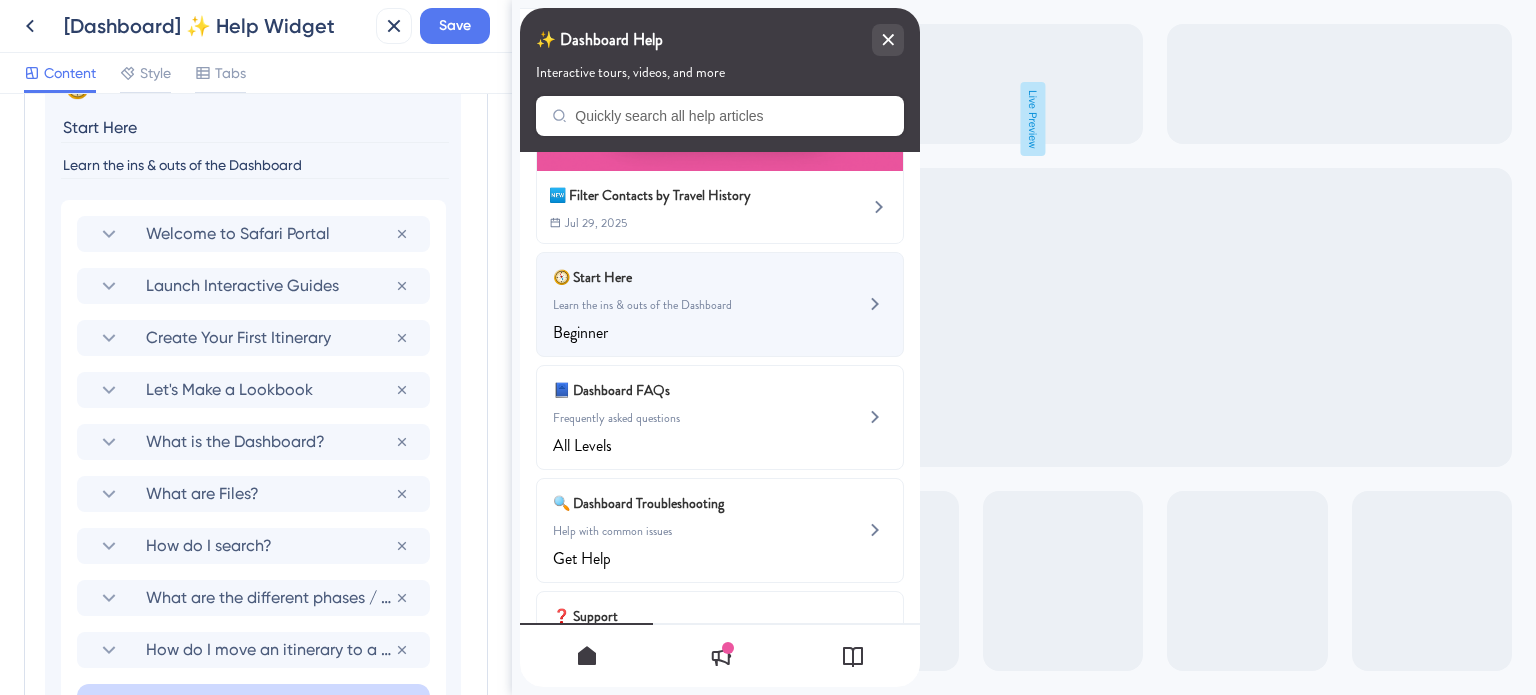 click on "Learn the ins & outs of the Dashboard" at bounding box center (686, 305) 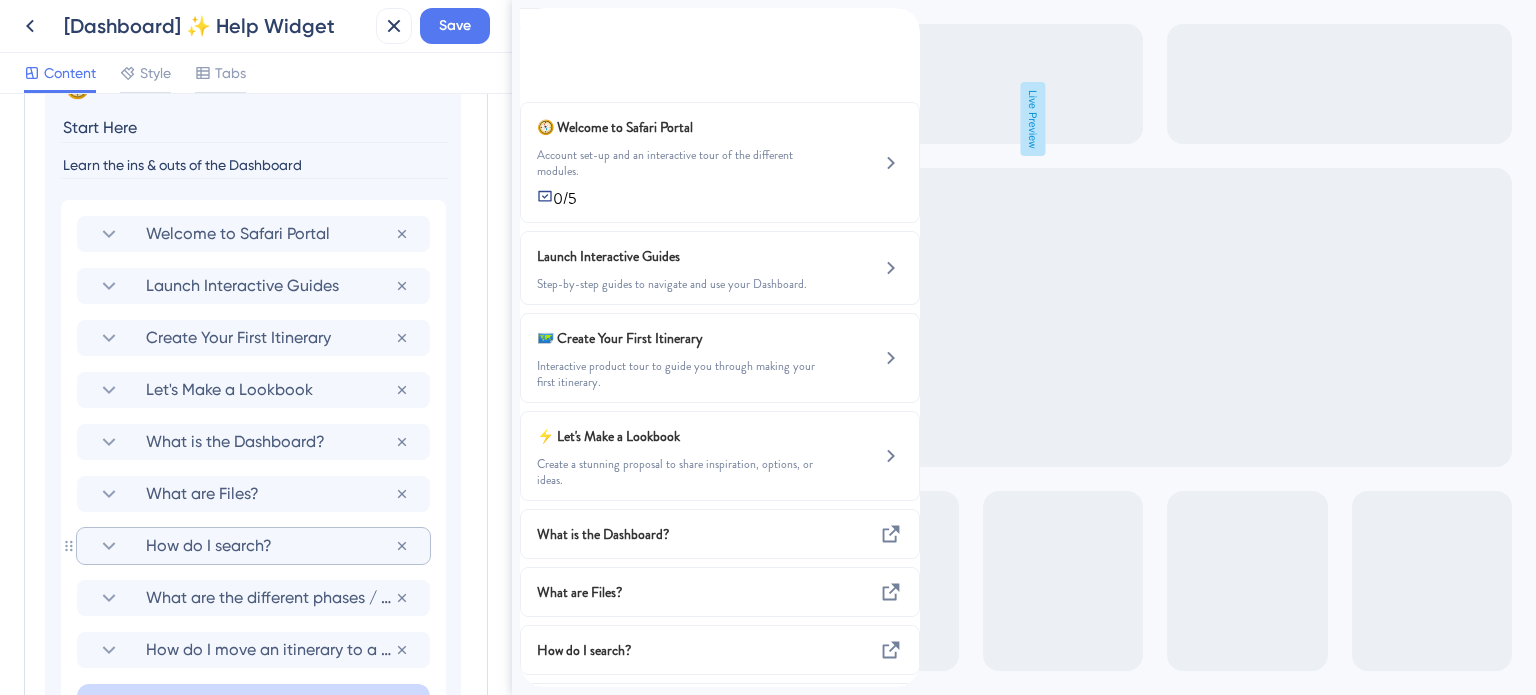 click on "How do I search?" at bounding box center (270, 546) 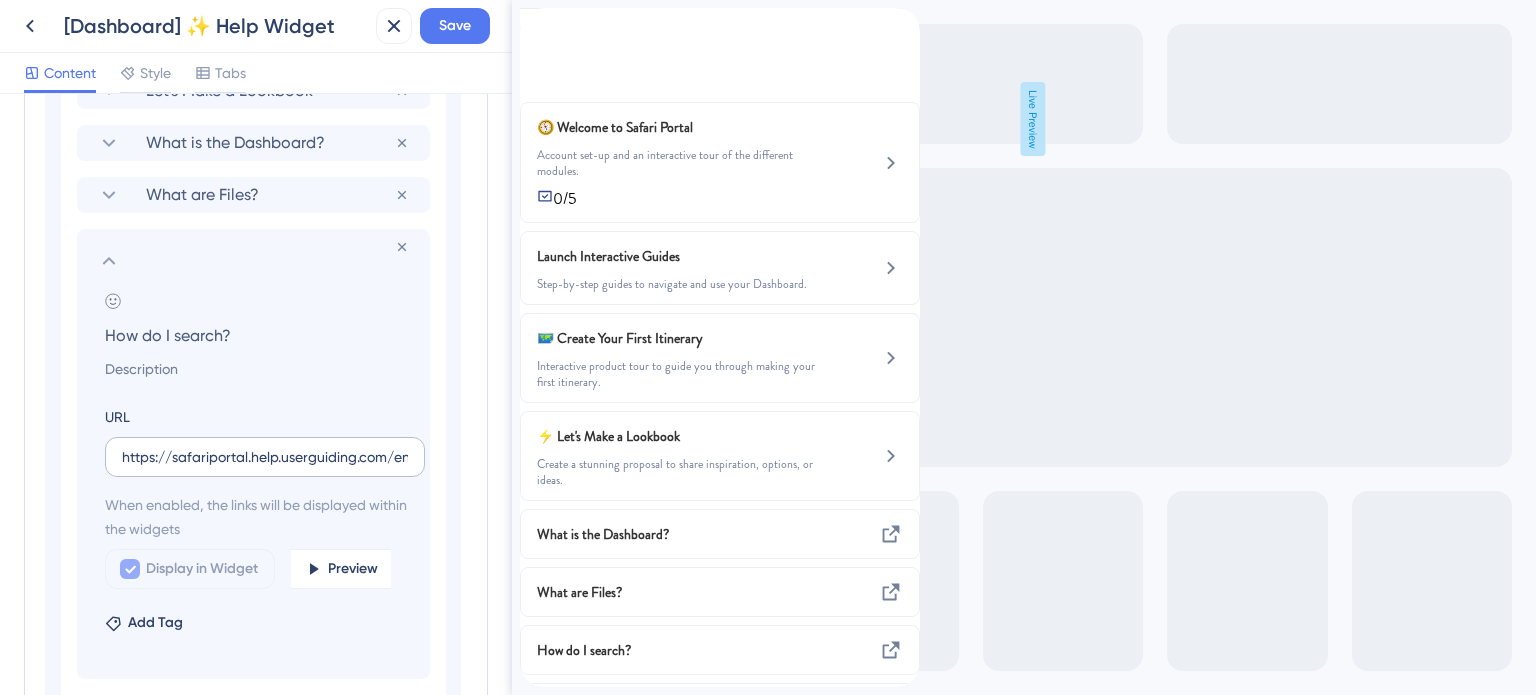scroll, scrollTop: 1408, scrollLeft: 0, axis: vertical 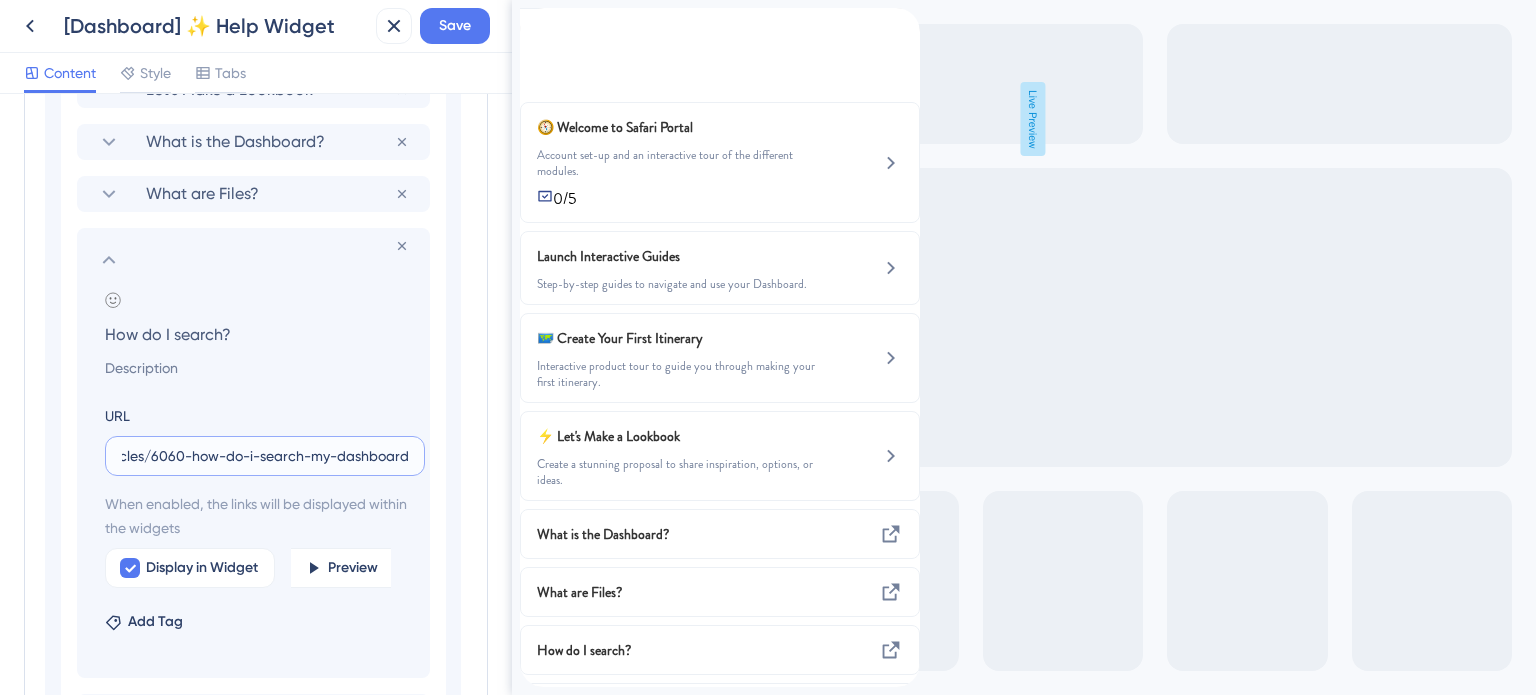 drag, startPoint x: 311, startPoint y: 456, endPoint x: 465, endPoint y: 471, distance: 154.72879 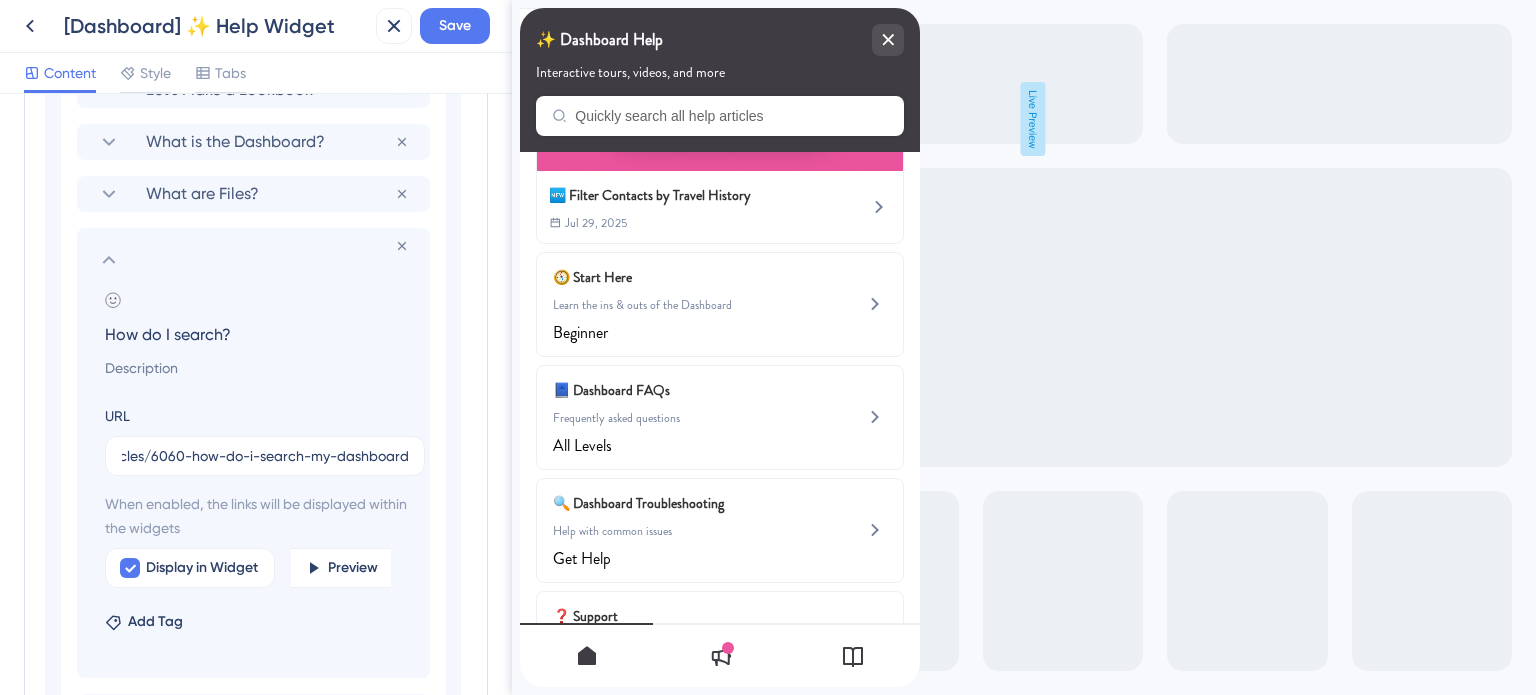 click on "How do I search?" at bounding box center [257, 334] 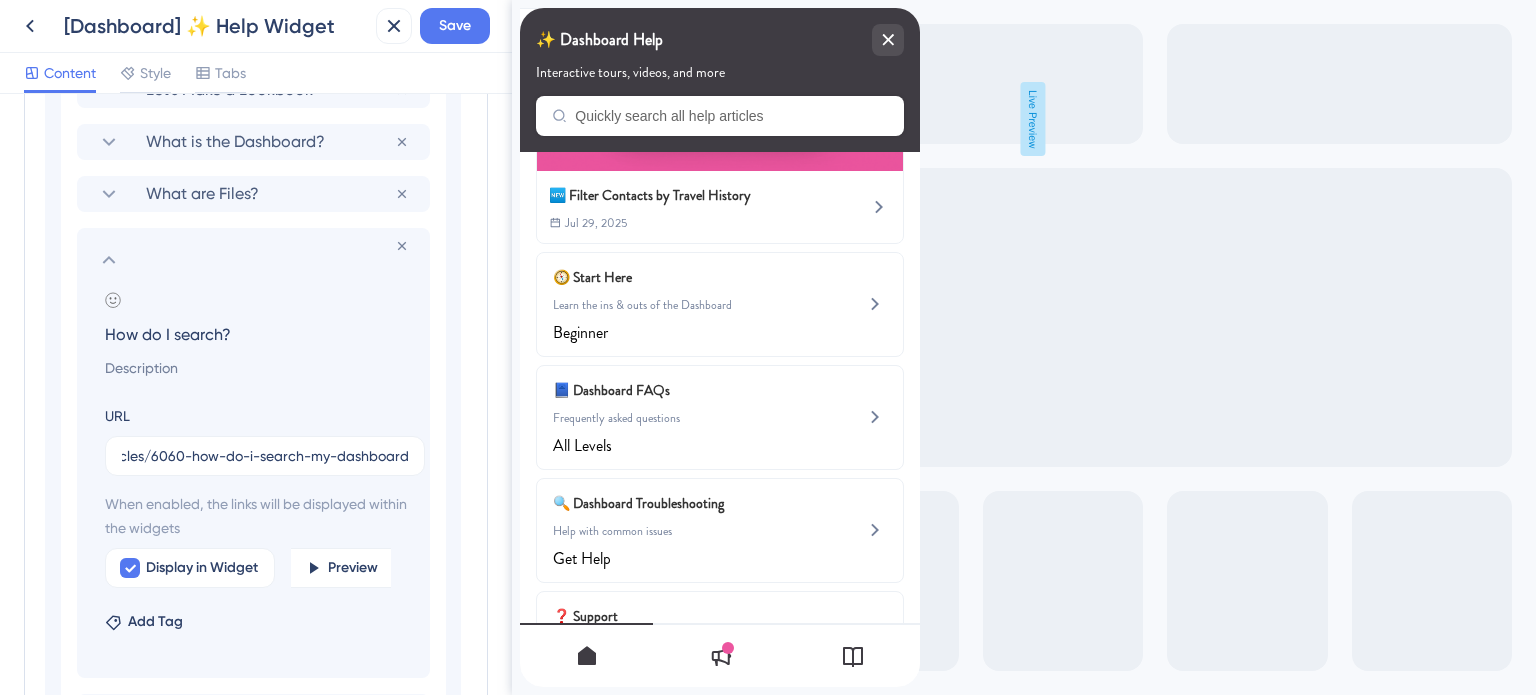 scroll, scrollTop: 0, scrollLeft: 0, axis: both 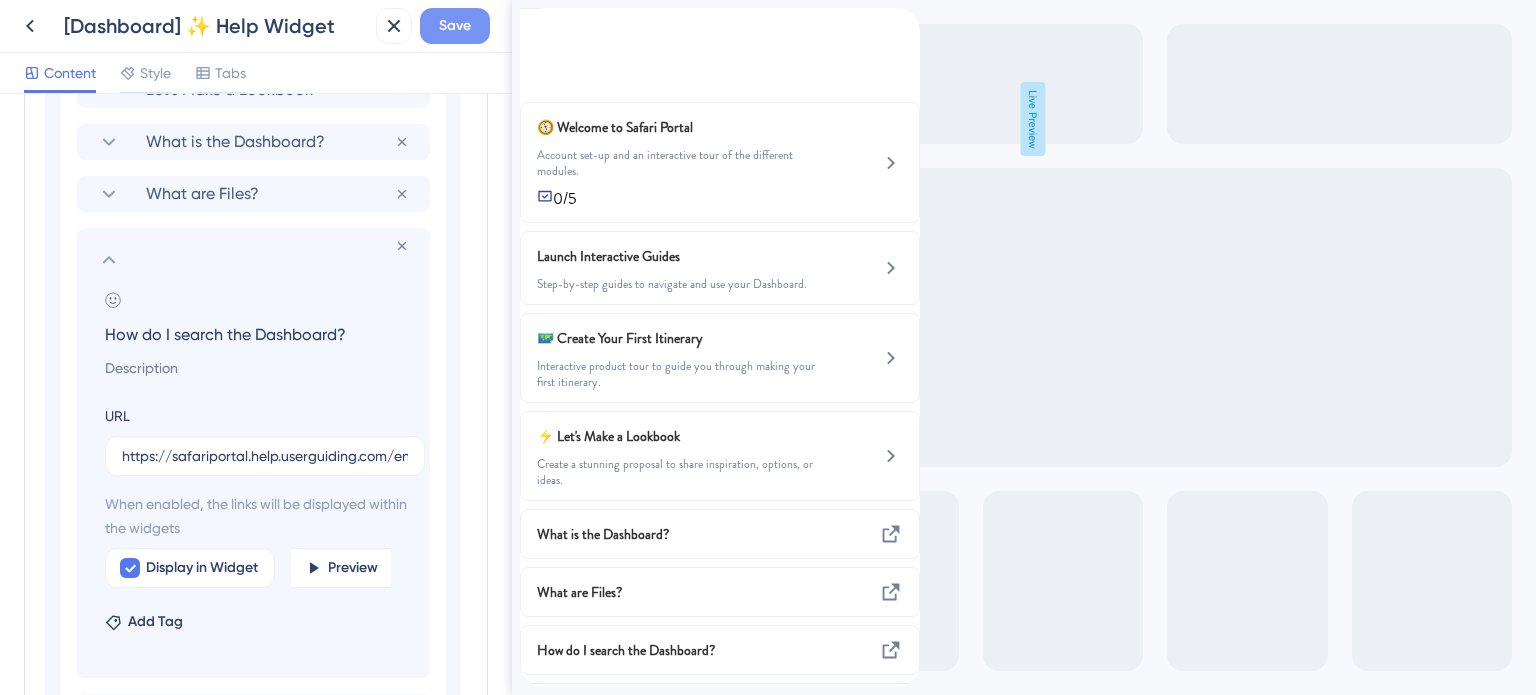 type on "How do I search the Dashboard?" 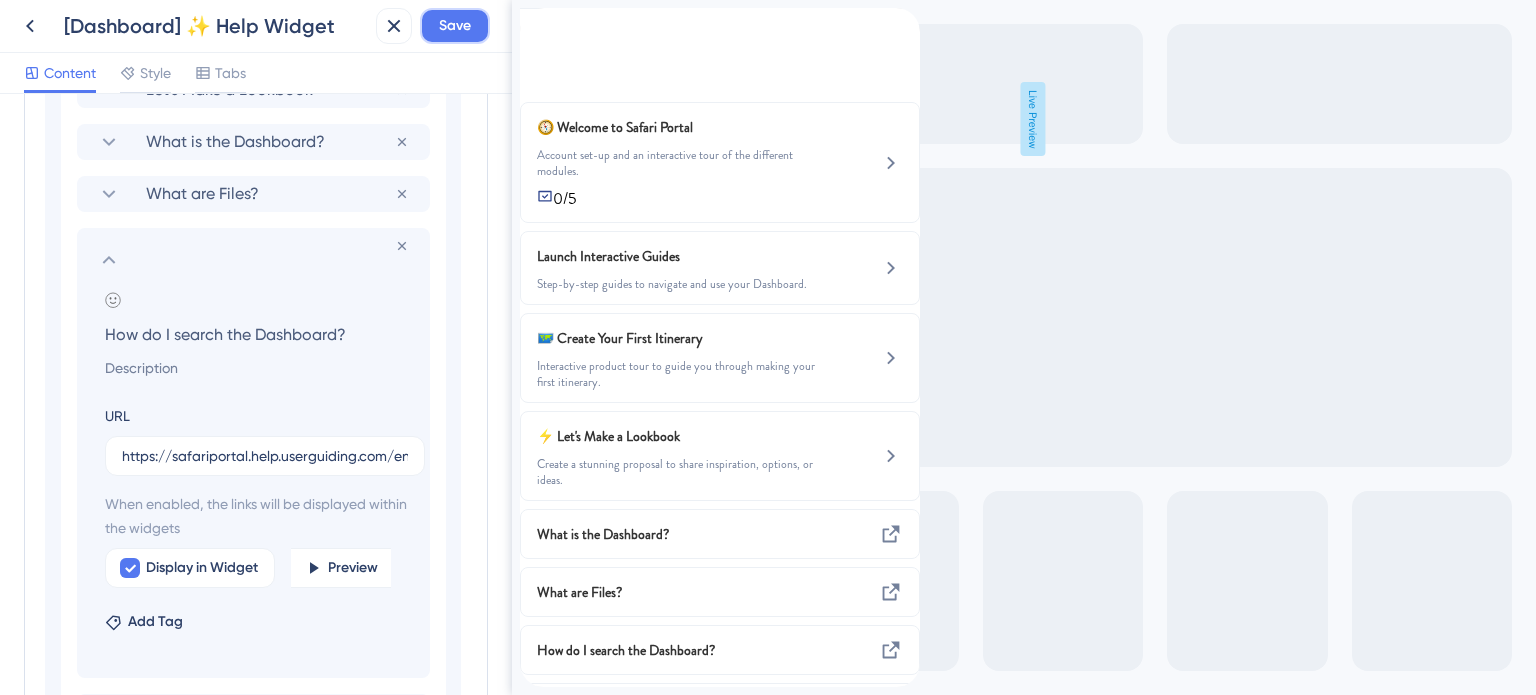 click on "Save" at bounding box center (455, 26) 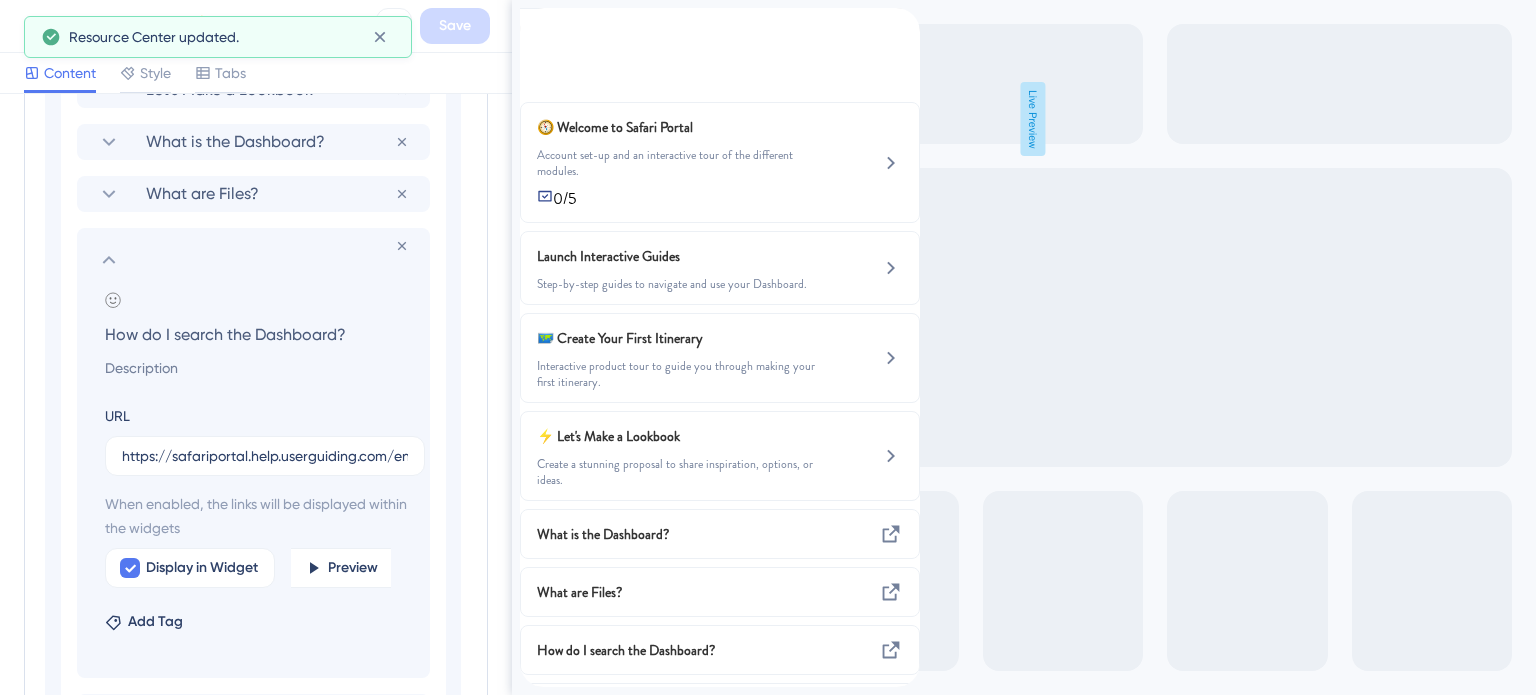 click 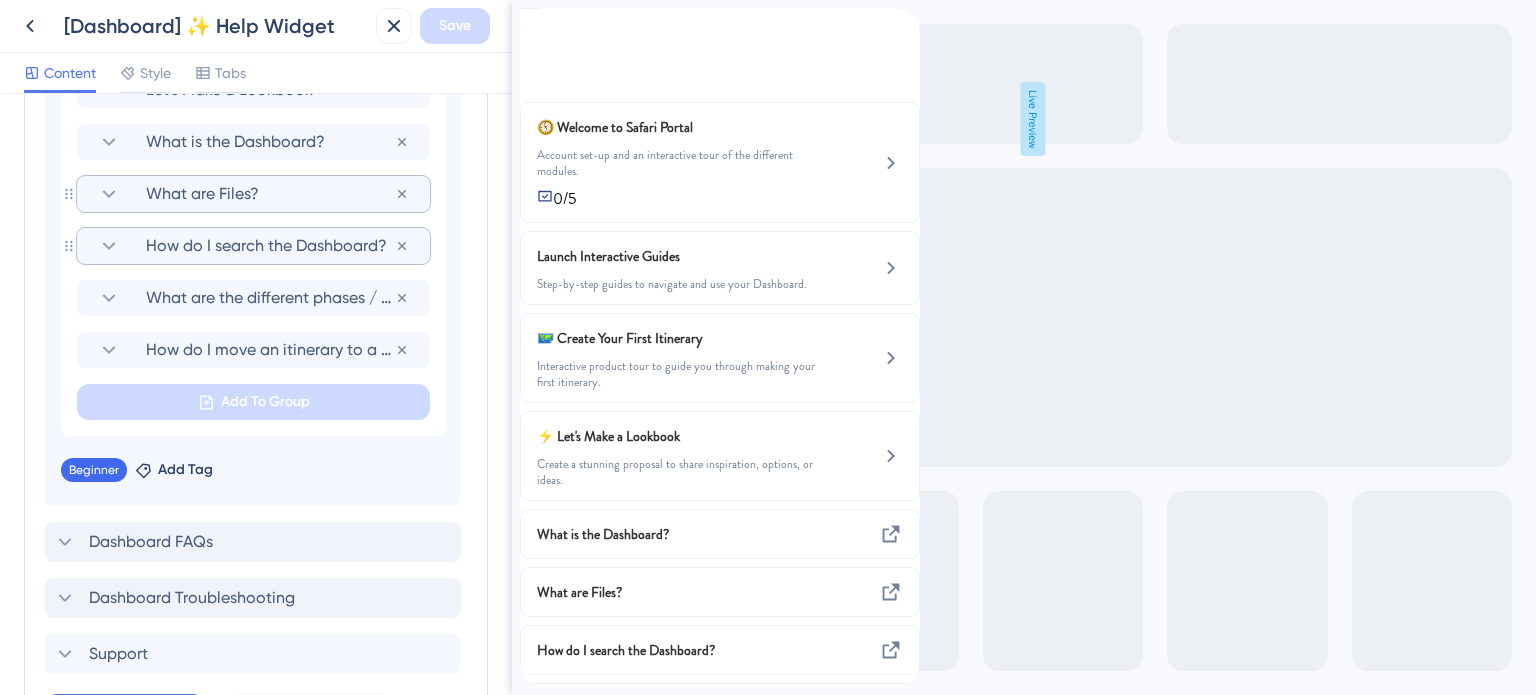 click on "What are Files?" at bounding box center (270, 194) 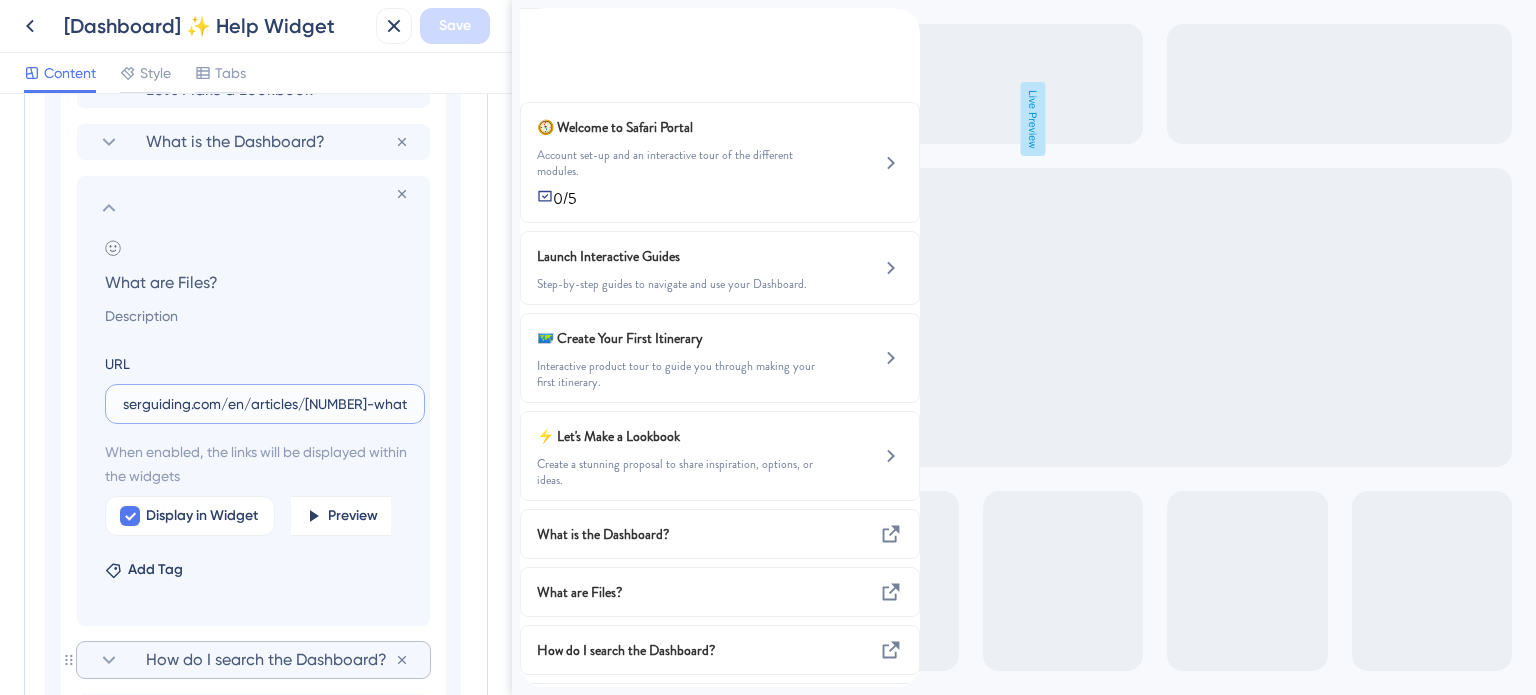 scroll, scrollTop: 0, scrollLeft: 194, axis: horizontal 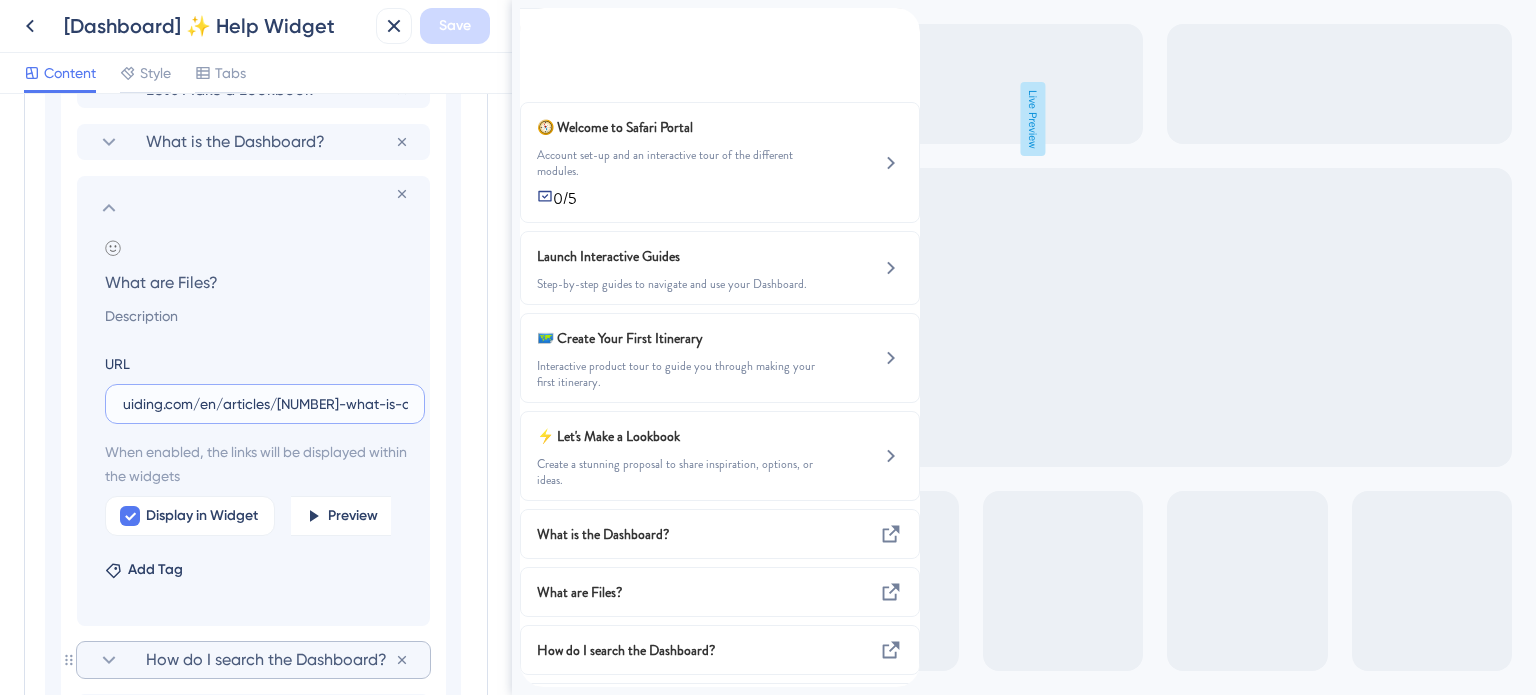 drag, startPoint x: 283, startPoint y: 402, endPoint x: 492, endPoint y: 417, distance: 209.53758 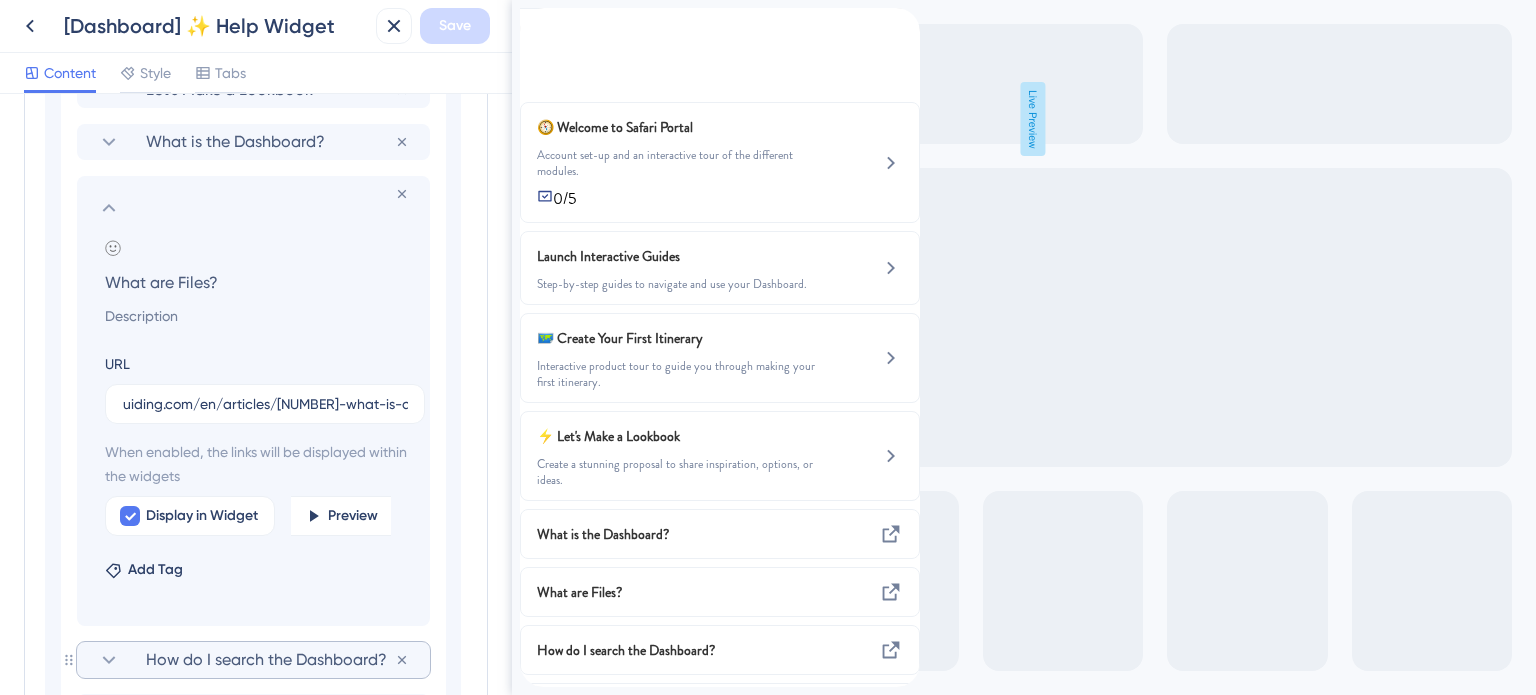 click 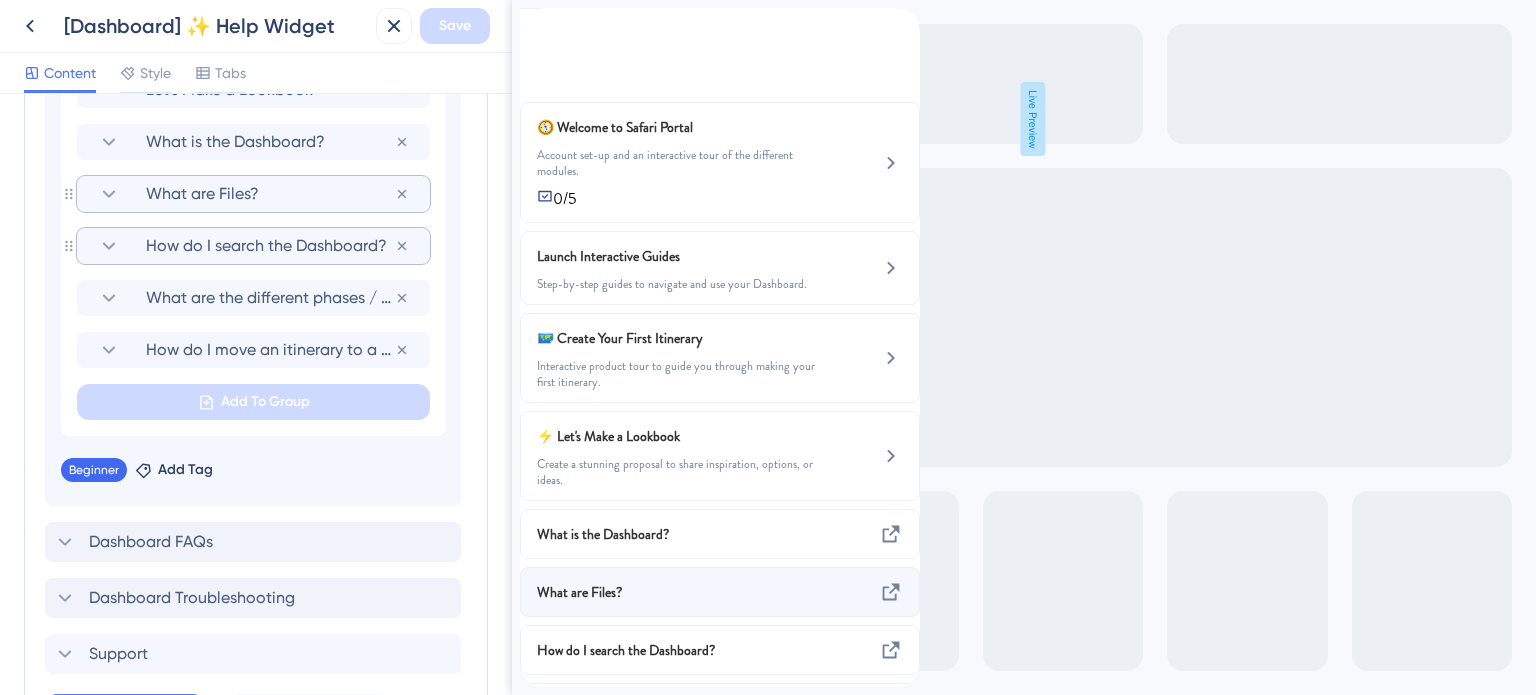 scroll, scrollTop: 0, scrollLeft: 0, axis: both 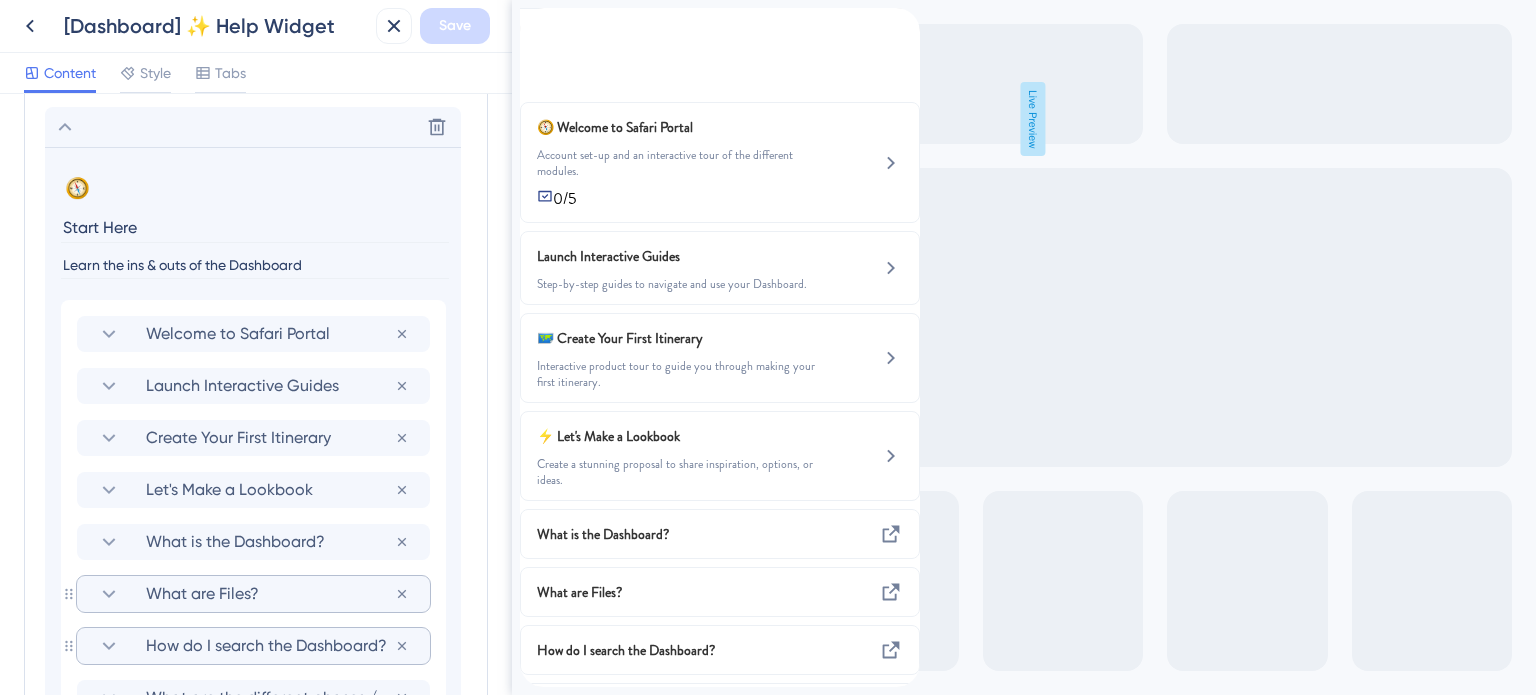 click 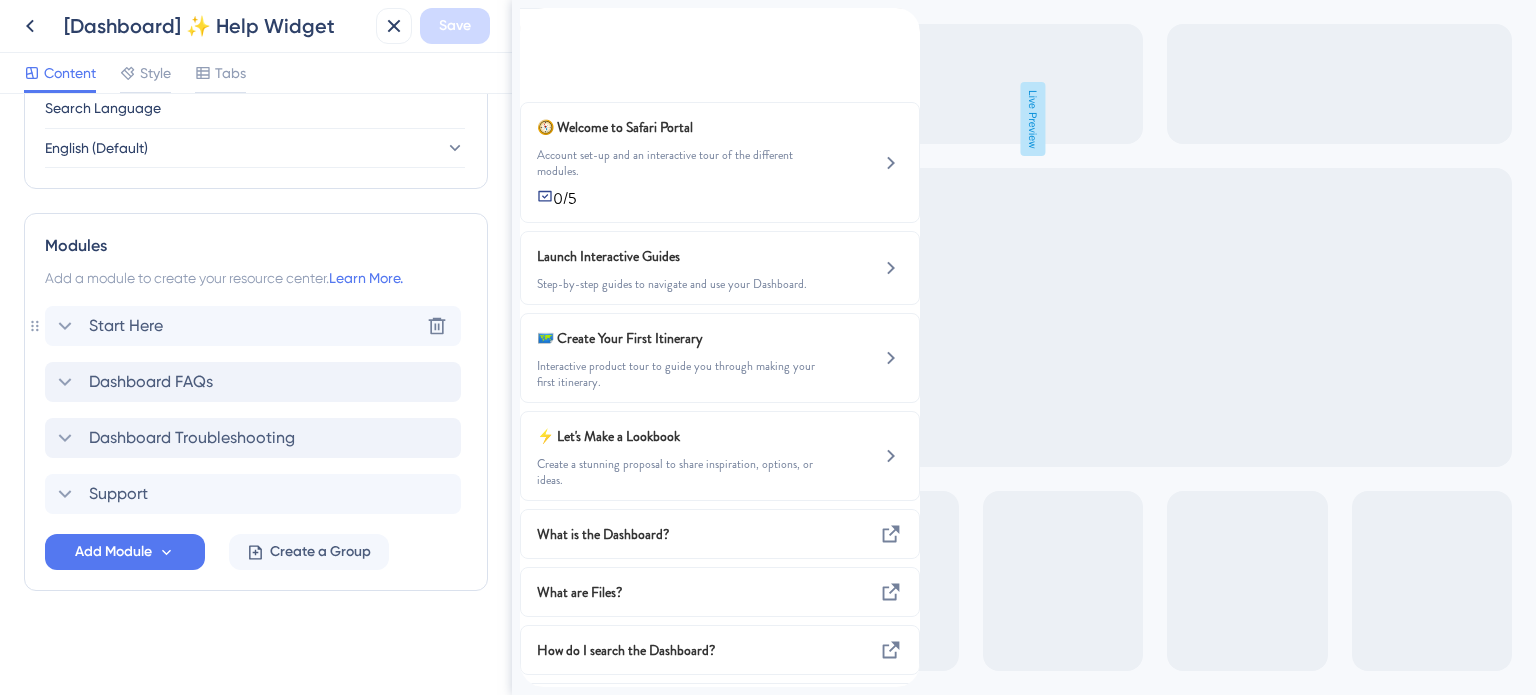 scroll, scrollTop: 807, scrollLeft: 0, axis: vertical 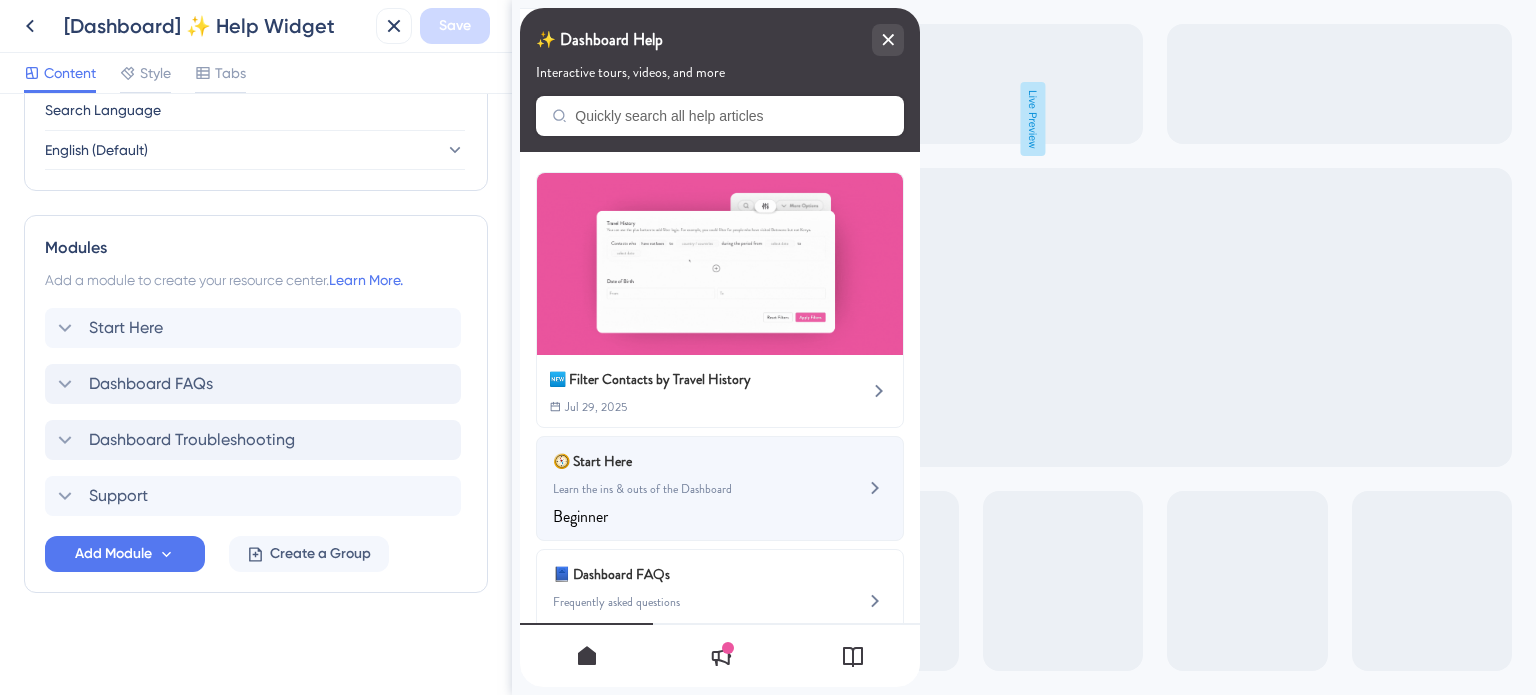 click on "🧭   Start Here" at bounding box center (670, 461) 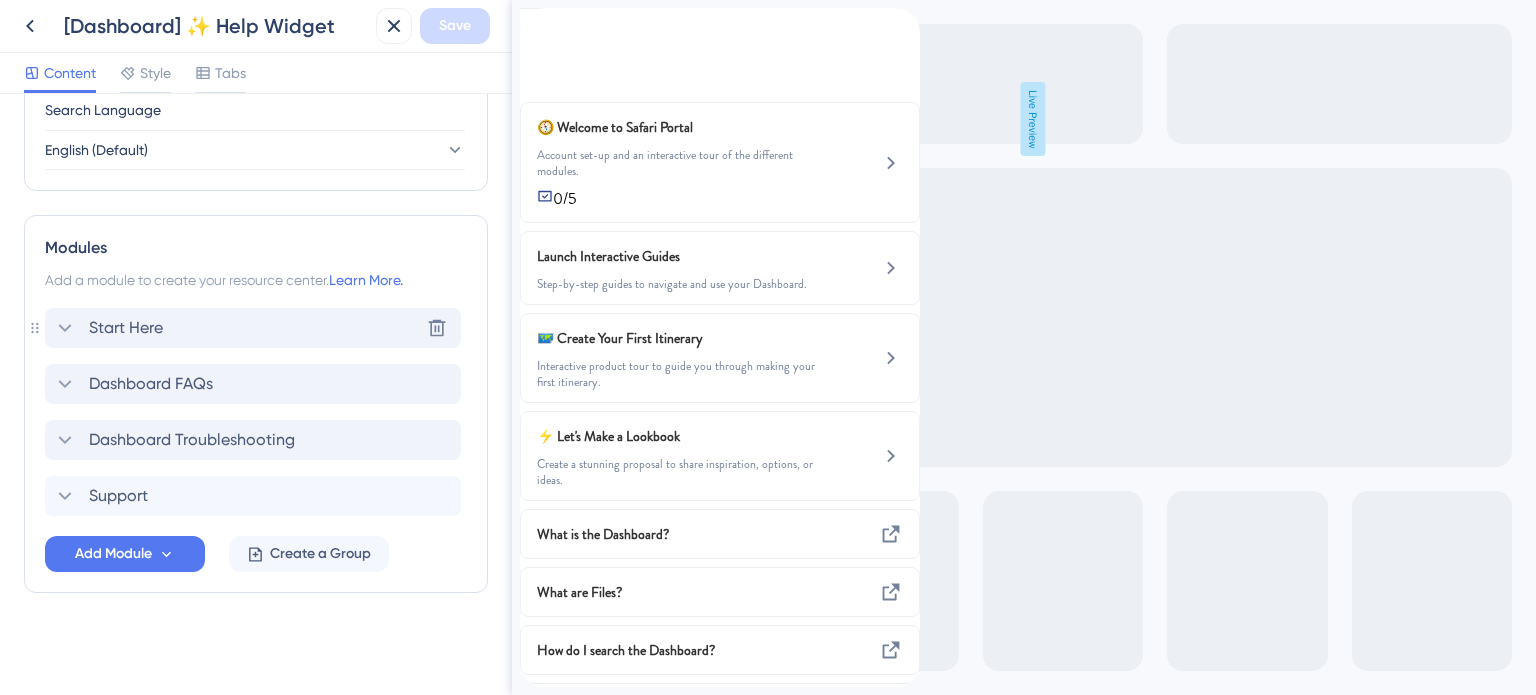 click on "Start Here Delete" at bounding box center [253, 328] 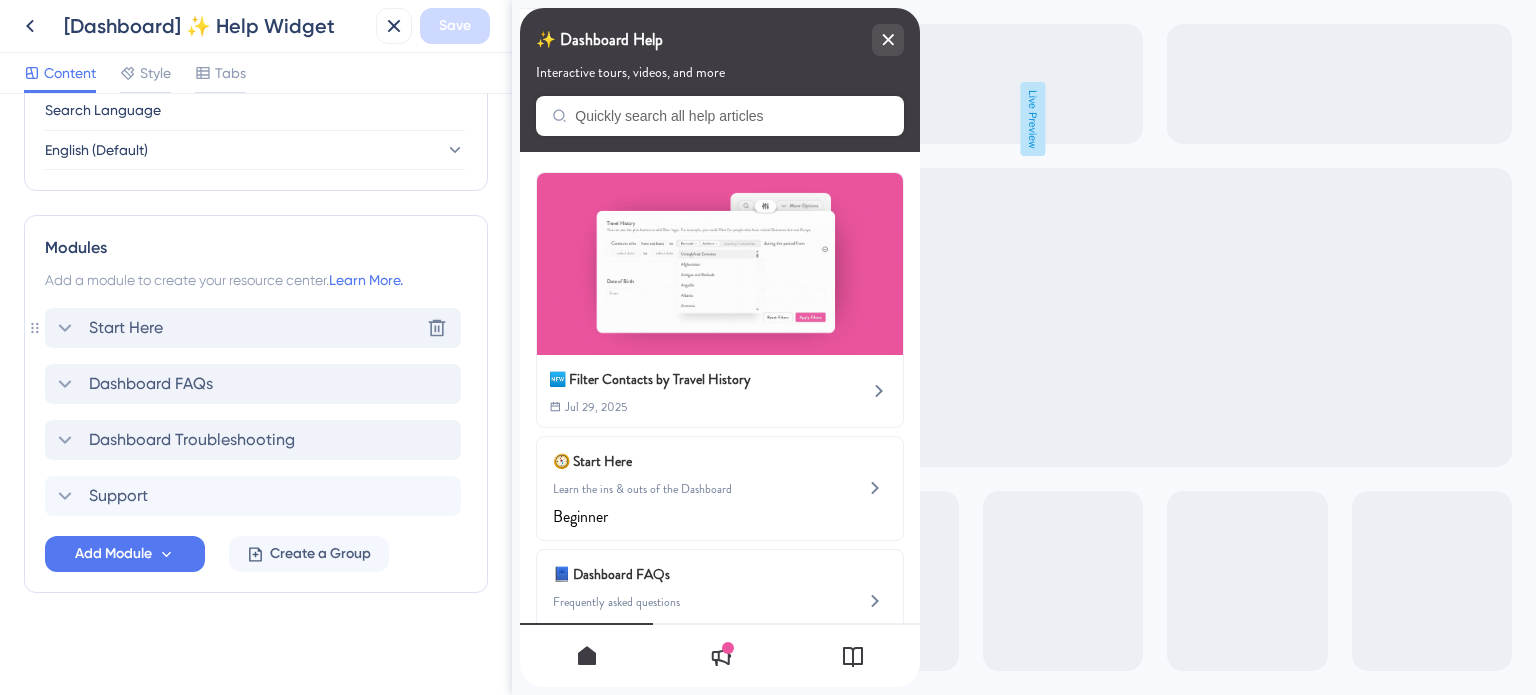 scroll, scrollTop: 1008, scrollLeft: 0, axis: vertical 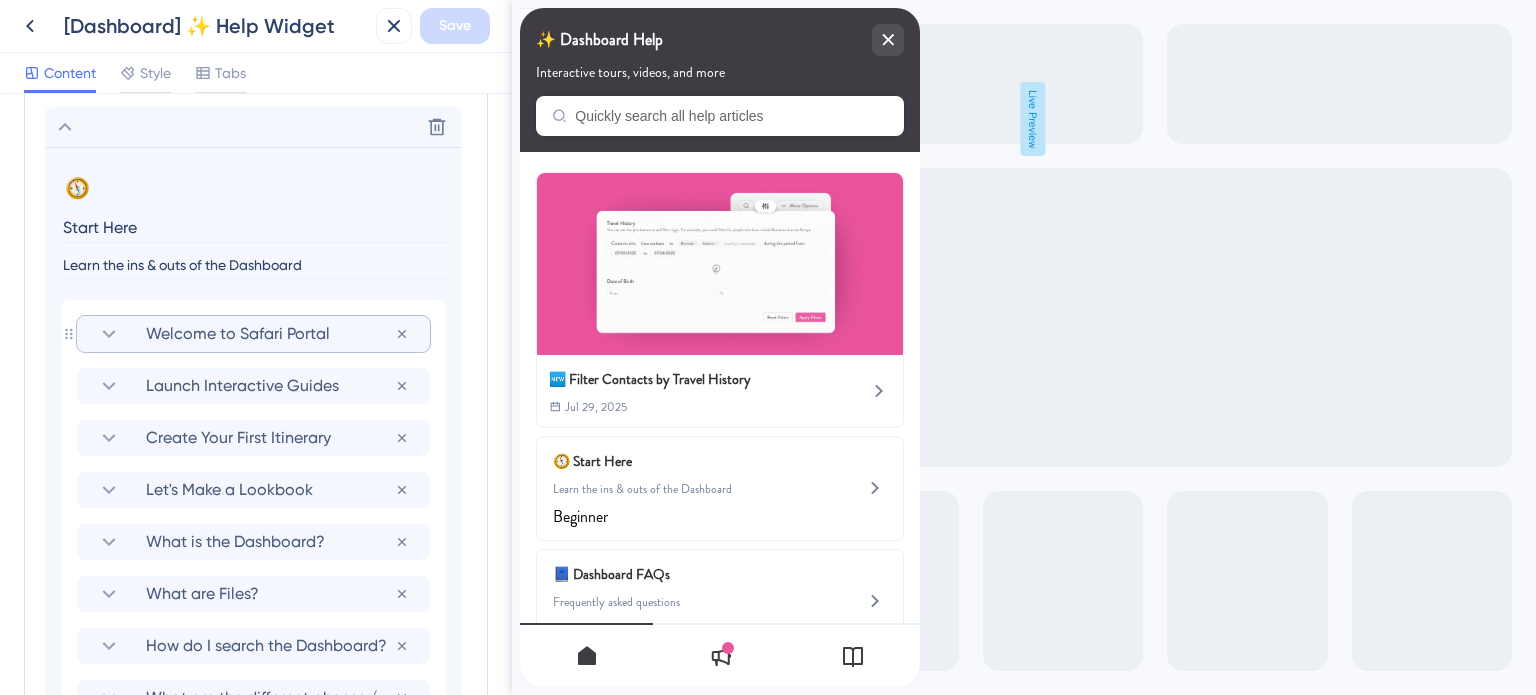click on "Welcome to Safari Portal" at bounding box center (270, 334) 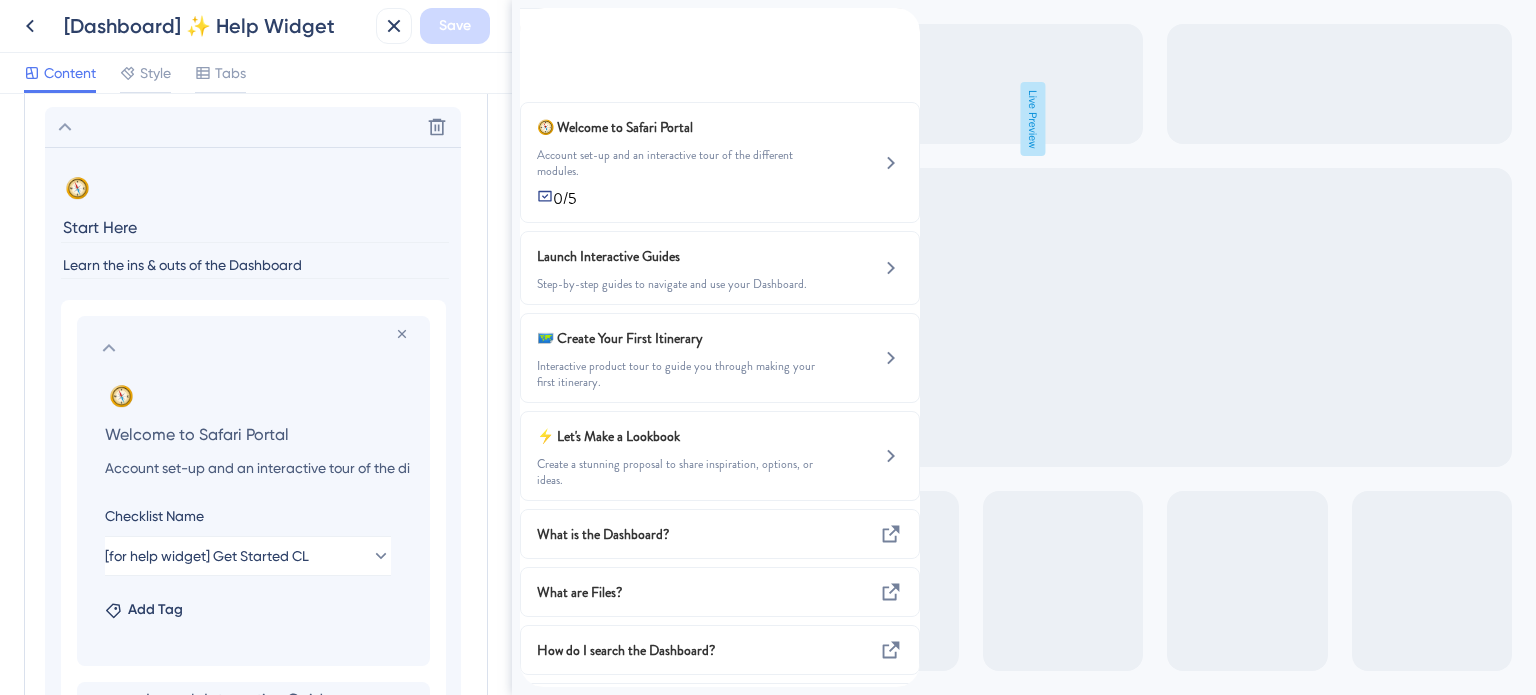 drag, startPoint x: 309, startPoint y: 430, endPoint x: 68, endPoint y: 429, distance: 241.00208 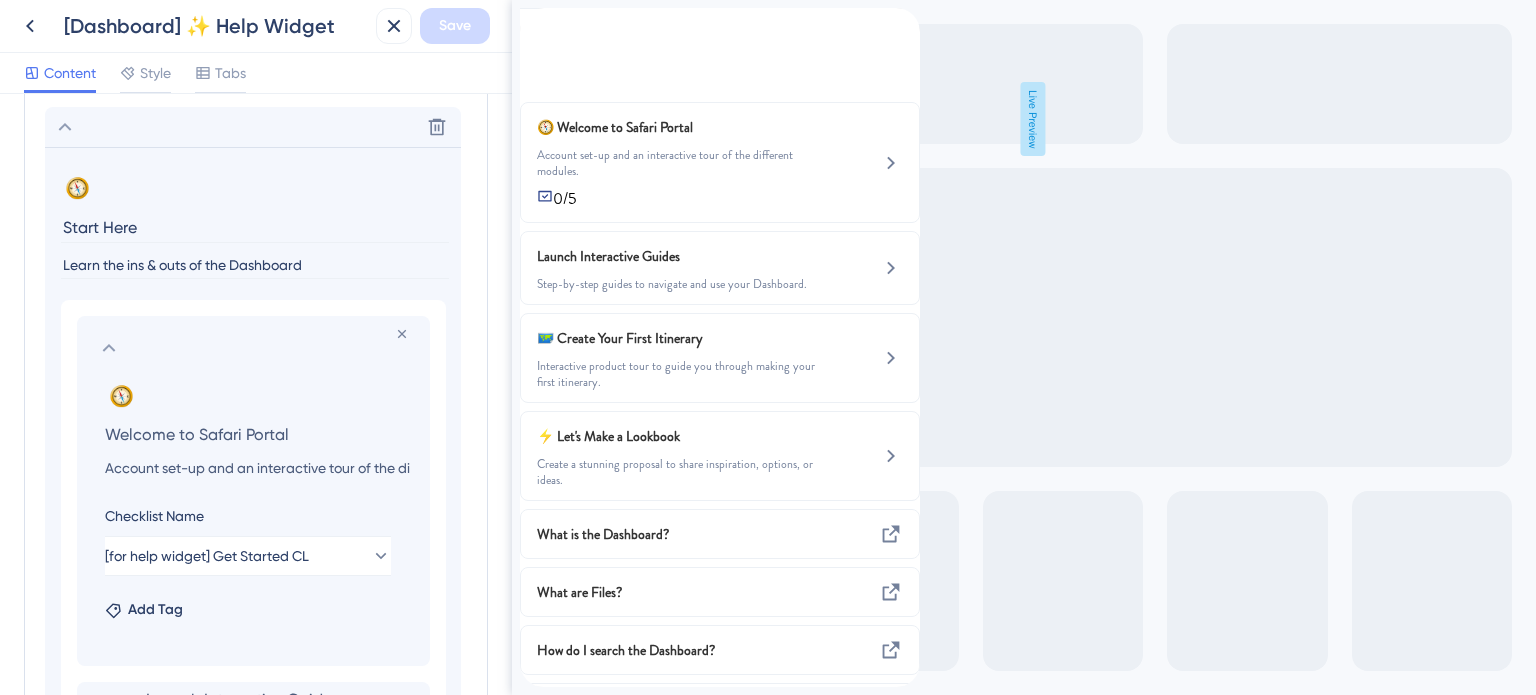 click on "Remove from group 🧭 Change emoji Remove emoji Welcome to Safari Portal Account set-up and an interactive tour of the different modules. Checklist Name [for help widget] Get Started CL Add Tag" at bounding box center (239, 491) 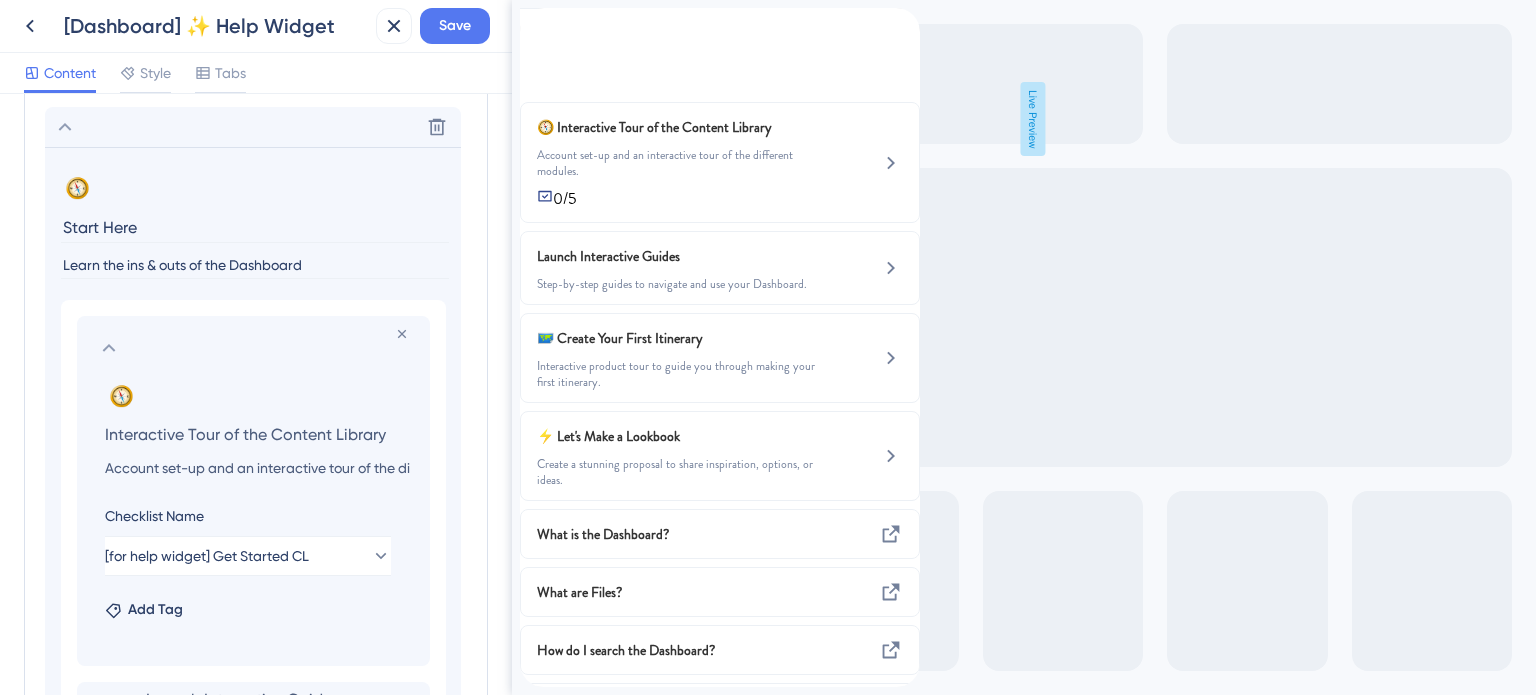 drag, startPoint x: 388, startPoint y: 435, endPoint x: 297, endPoint y: 440, distance: 91.13726 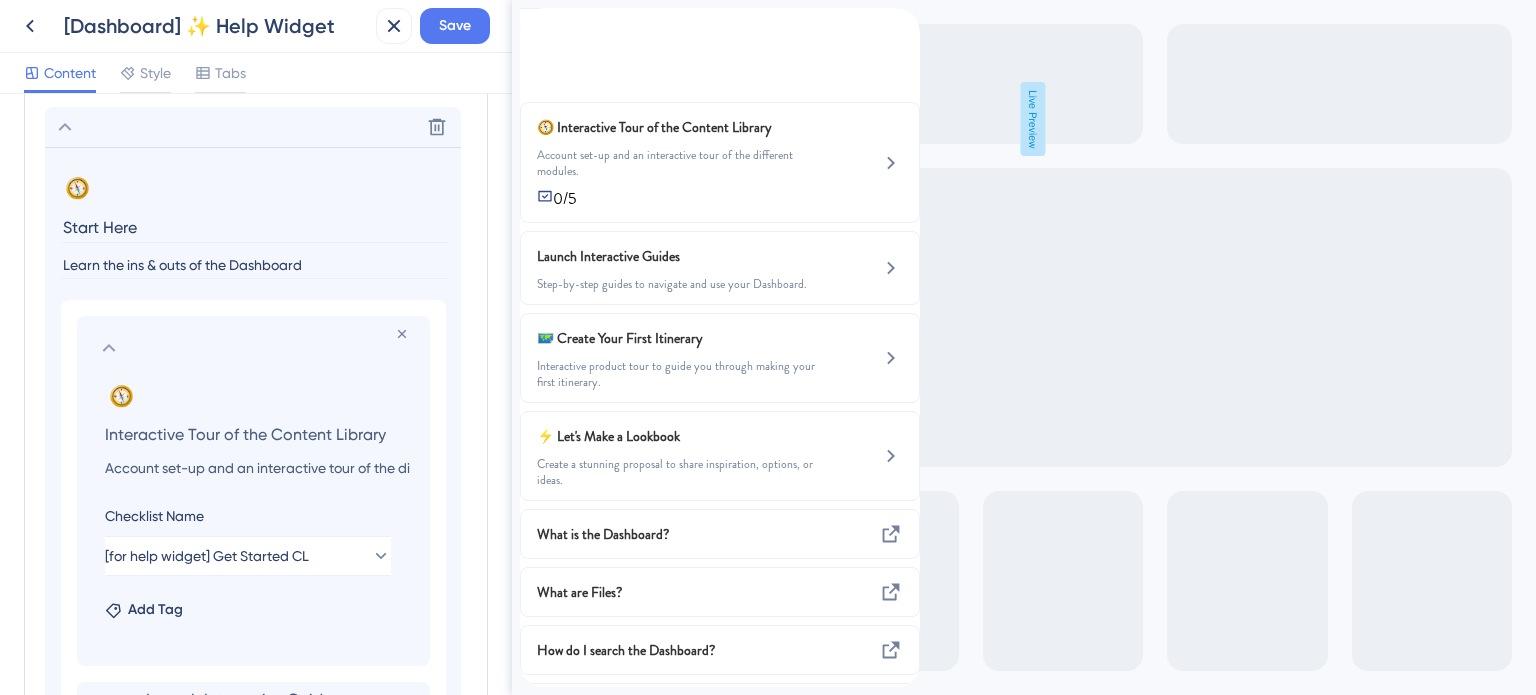 click on "Interactive Tour of the Content Library" at bounding box center (257, 434) 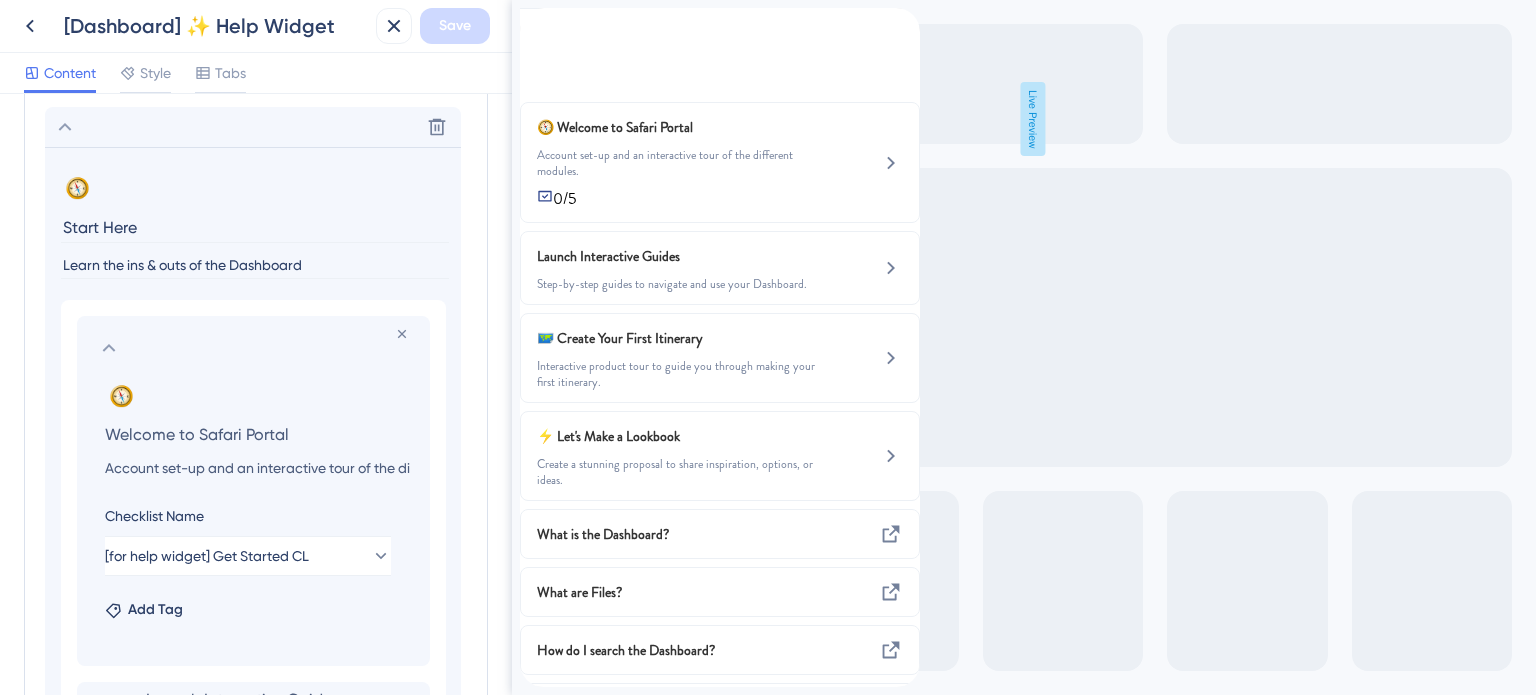 click on "Resource Center Header Title ✨ Dashboard Help 11 ✨ Dashboard Help  Subtitle Interactive tours, videos, and more 1 Search Function Search Bar Search Bar Placeholder Quickly search all help articles No Search Result Message No matching results... Open in New Tab Message Open in a new tab 3 Bring search results from a Knowledge Base Connect with UserGuiding Domain https://safariportal.help.userguiding.com/api/search?kb_id=10302&lang_code=en Search Language English (Default) Modules Add a module to create your resource center.  Learn More. Delete 🧭 Change emoji Remove emoji Start Here Learn the ins & outs of the Dashboard Remove from group 🧭 Change emoji Remove emoji Welcome to Safari Portal Account set-up and an interactive tour of the different modules. Checklist Name [for help widget] Get Started CL Add Tag Launch Interactive Guides Remove from group Create Your First Itinerary Remove from group Let's Make a Lookbook Remove from group What is the Dashboard? Remove from group What are Files? Beginner" at bounding box center [256, 394] 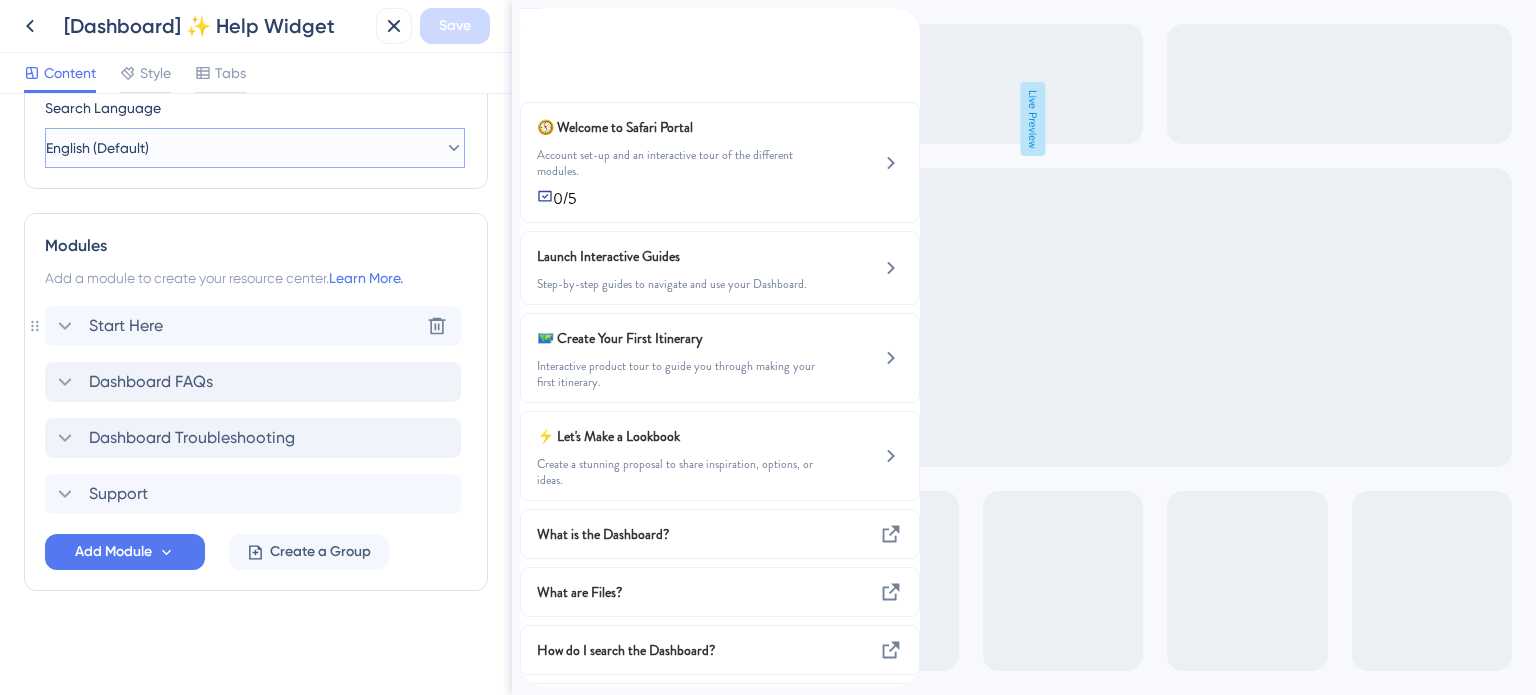 scroll, scrollTop: 807, scrollLeft: 0, axis: vertical 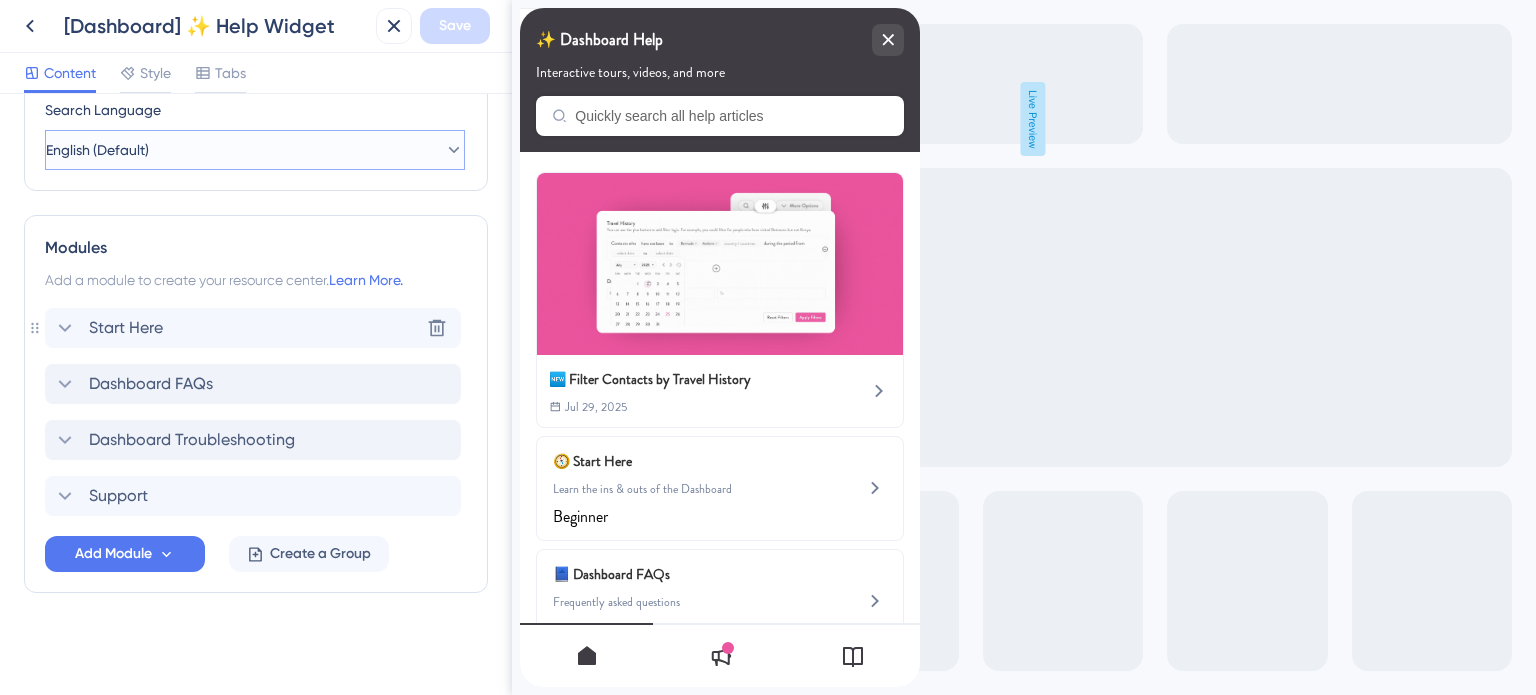 click on "English (Default)" at bounding box center [255, 150] 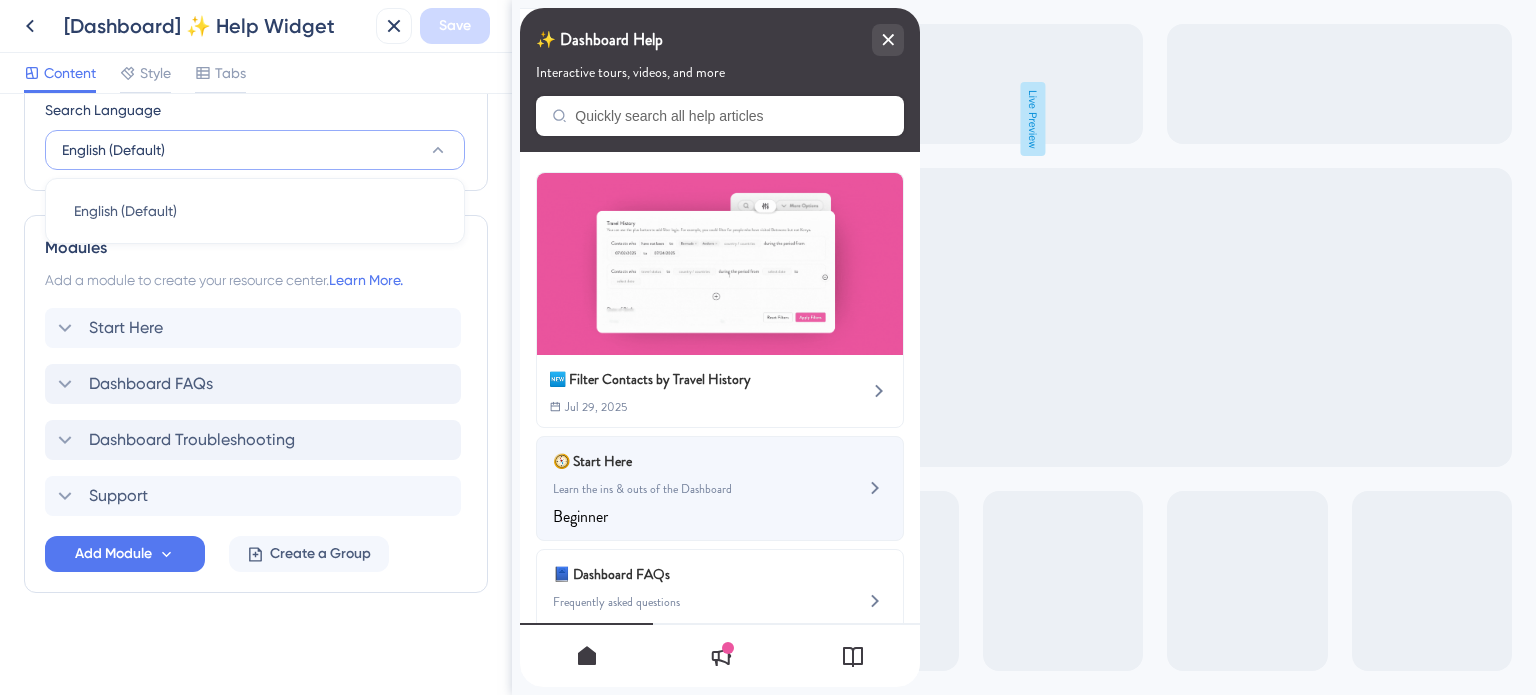 click on "🧭   Start Here" at bounding box center [670, 461] 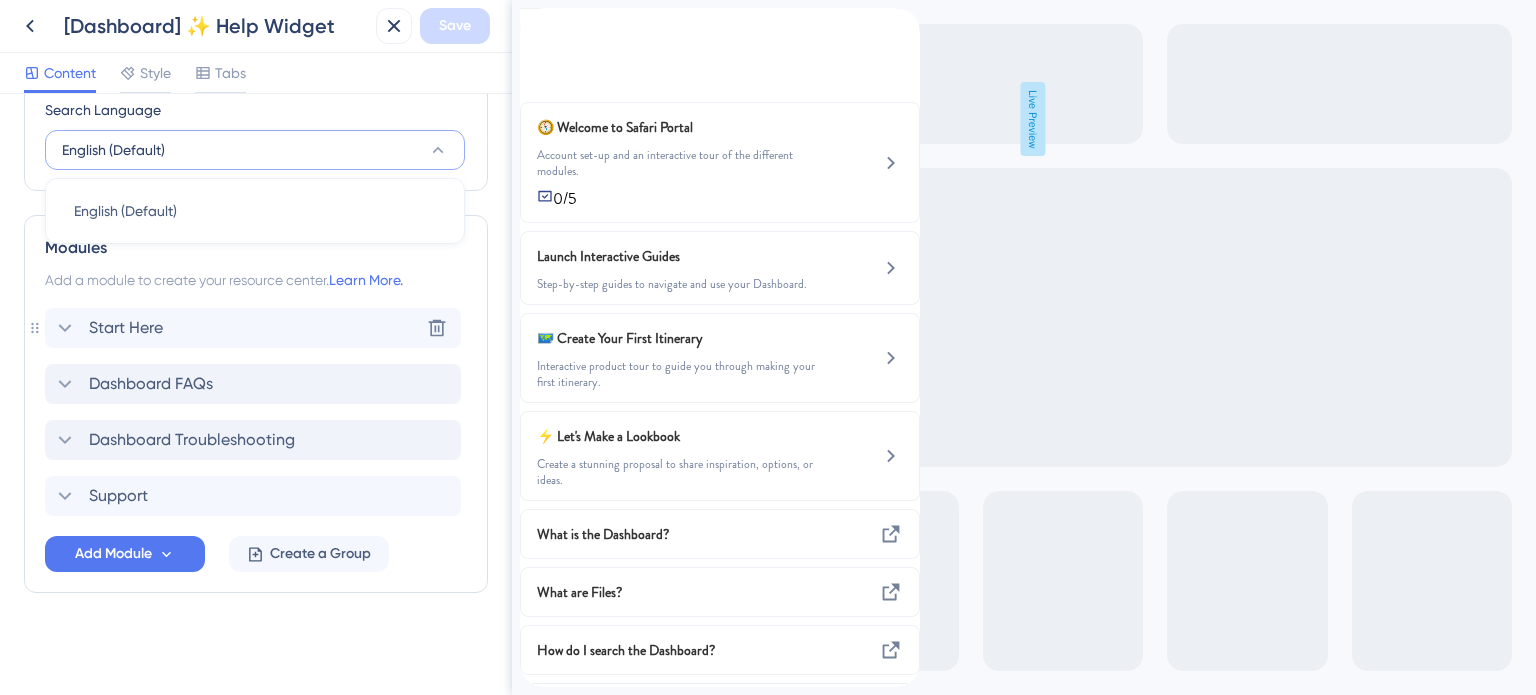 click on "Start Here" at bounding box center [126, 328] 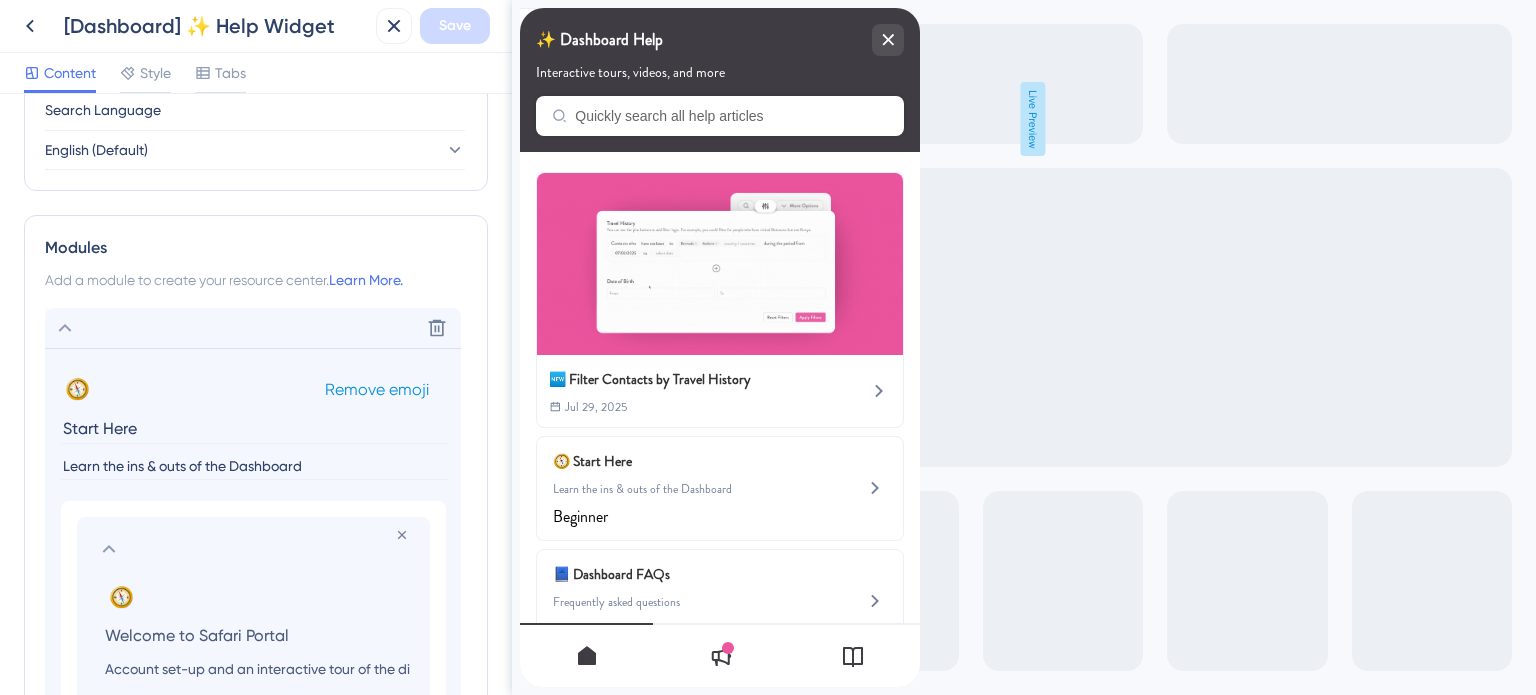 click on "Remove emoji" at bounding box center [377, 389] 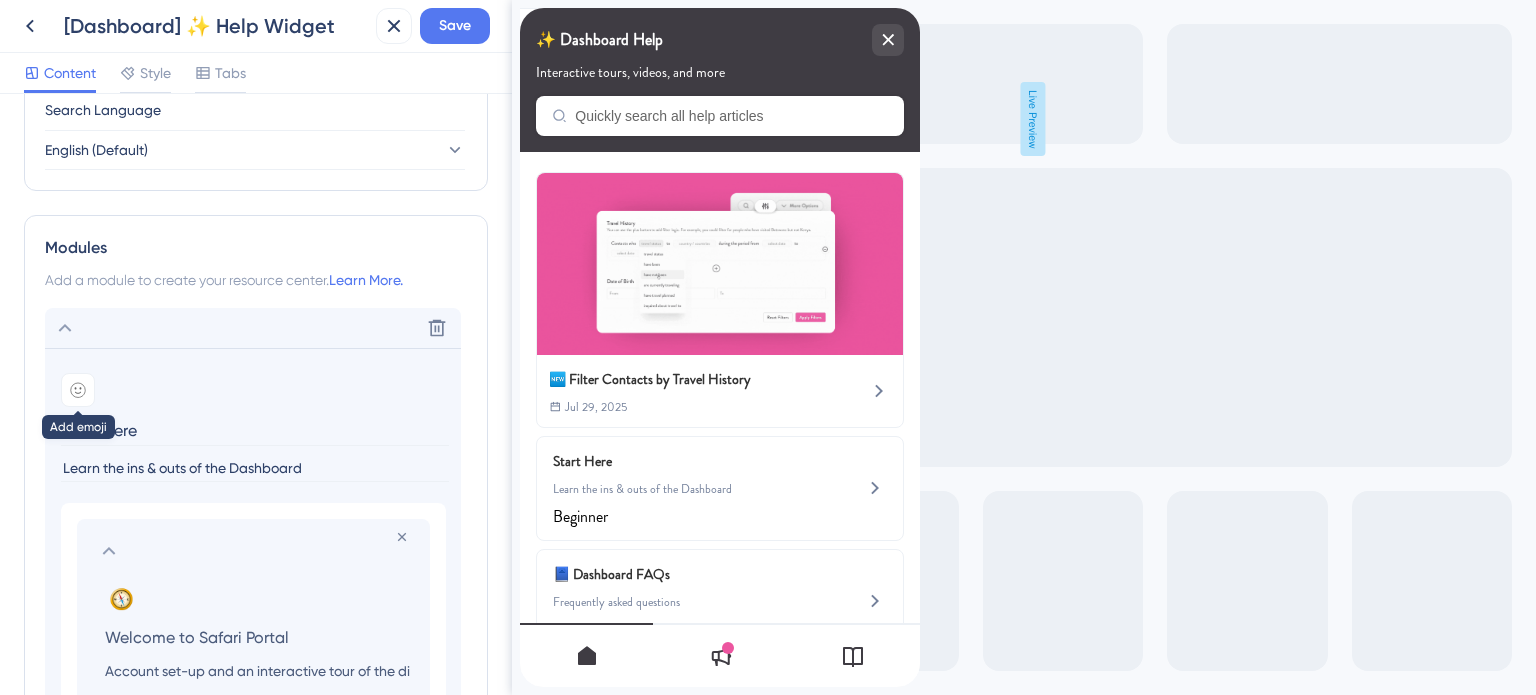 click 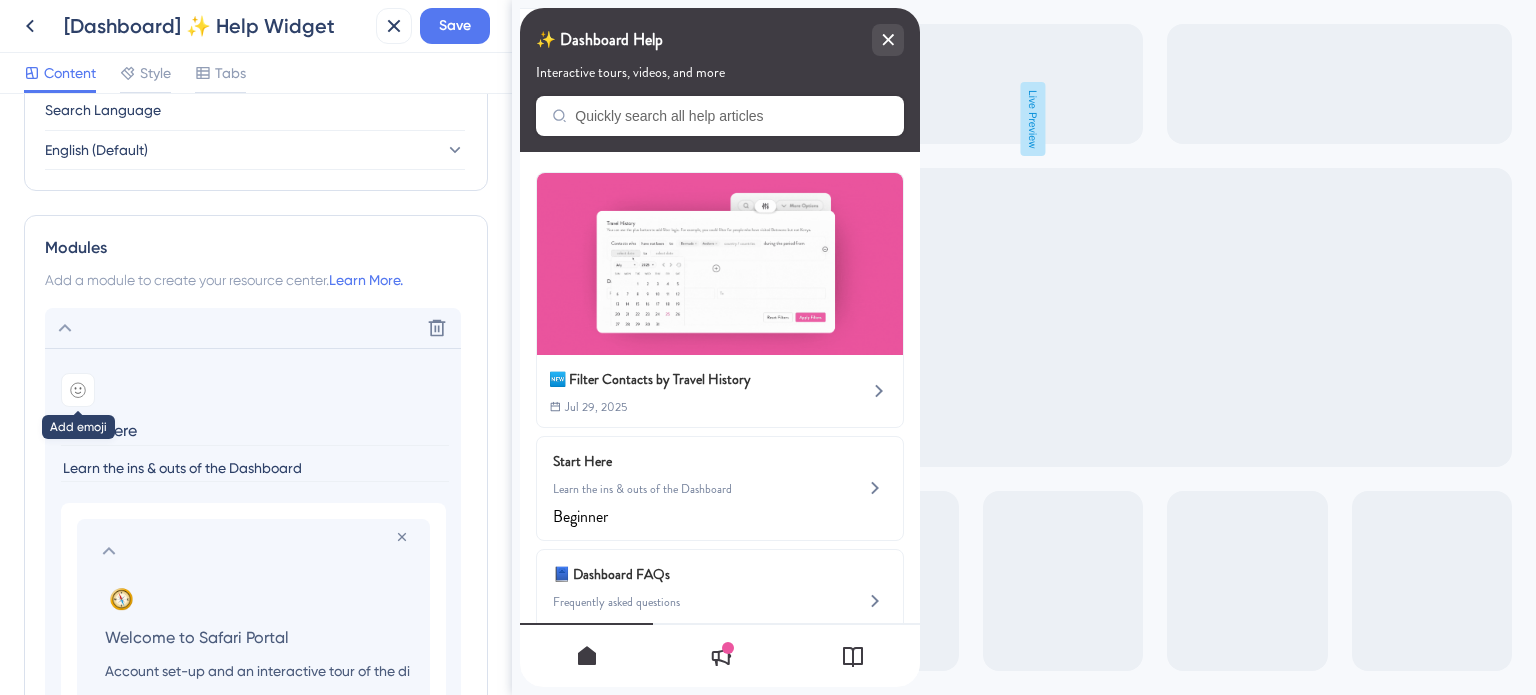 click at bounding box center [78, 390] 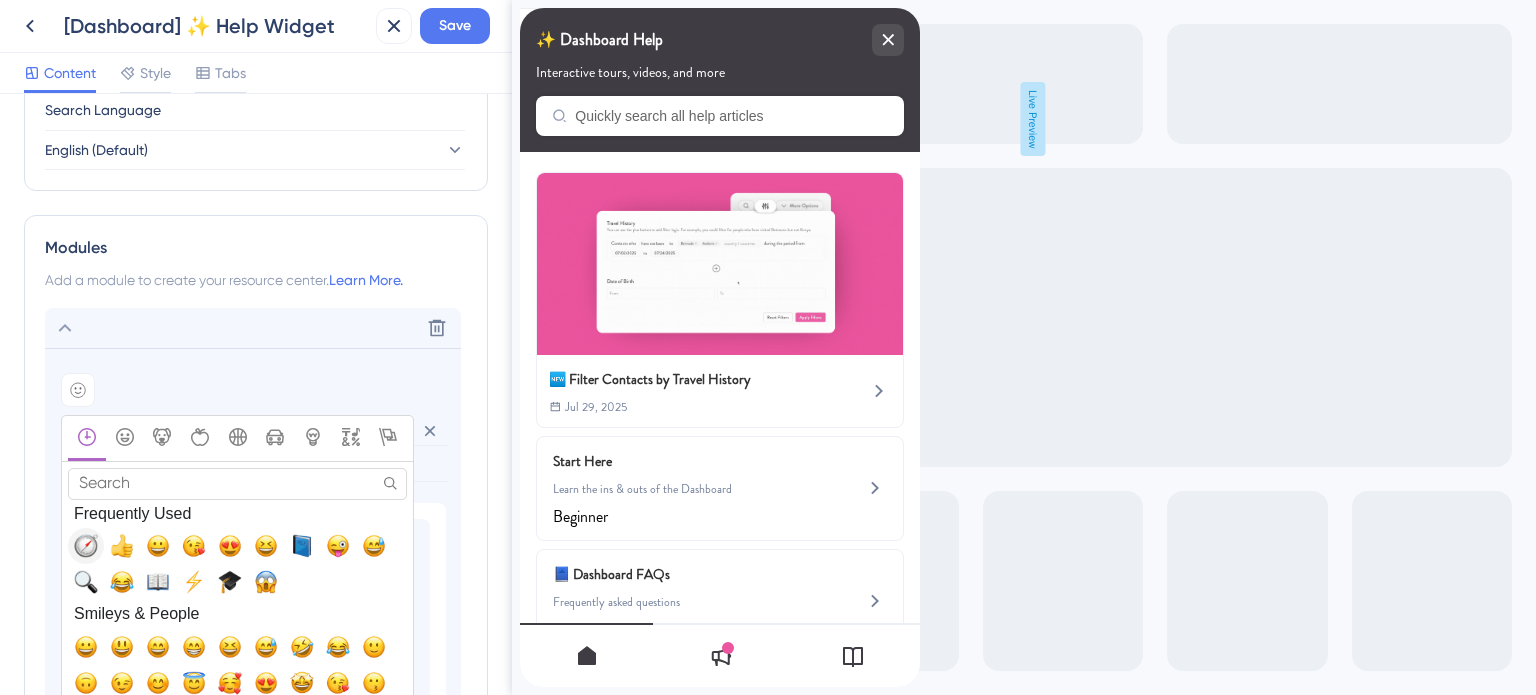 click at bounding box center [86, 546] 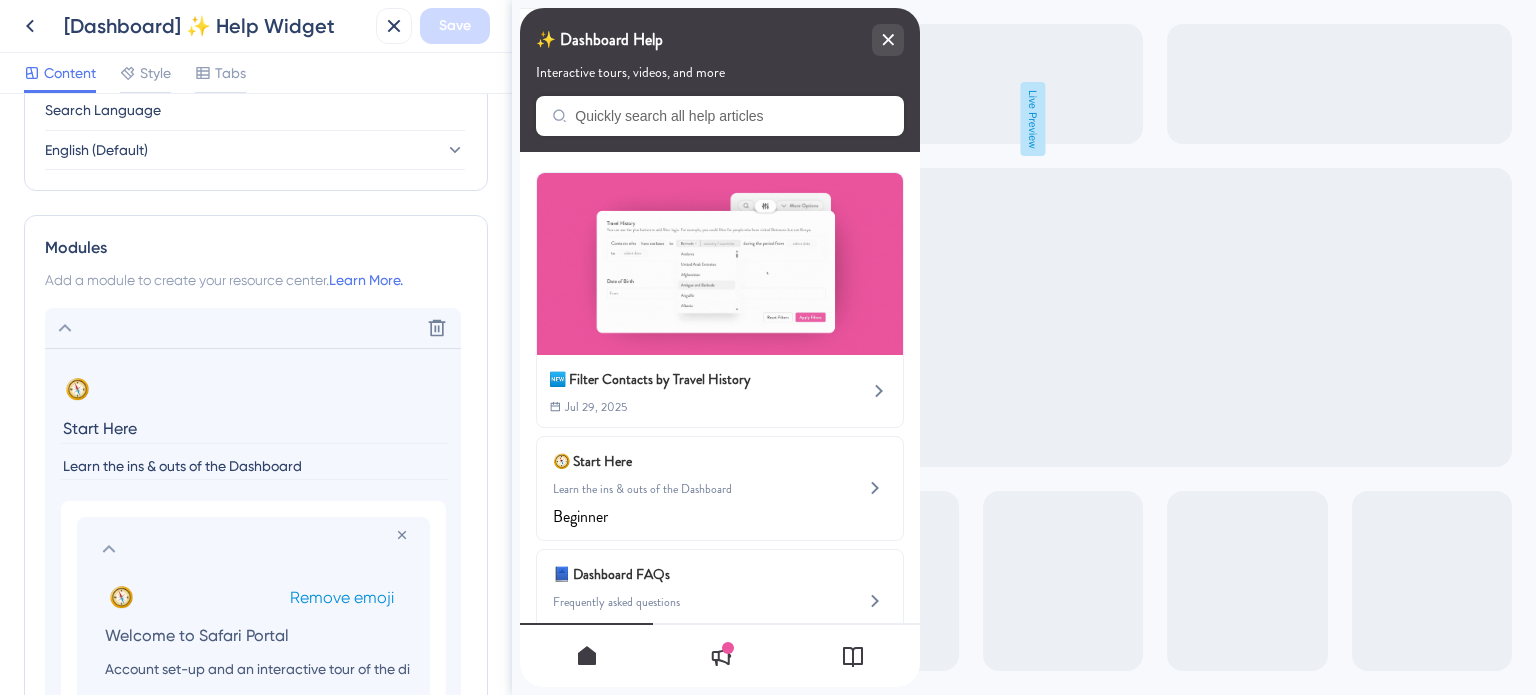 click on "Remove emoji" at bounding box center (342, 597) 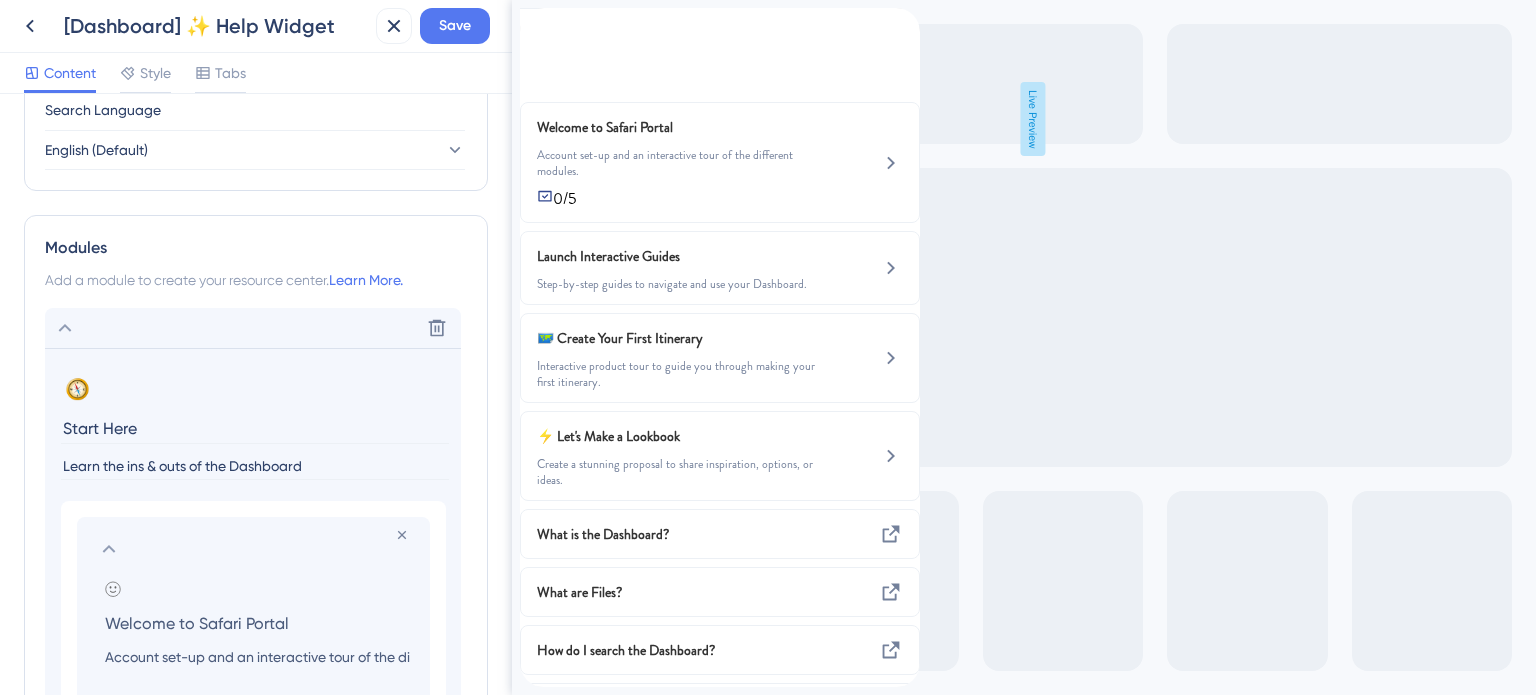 click 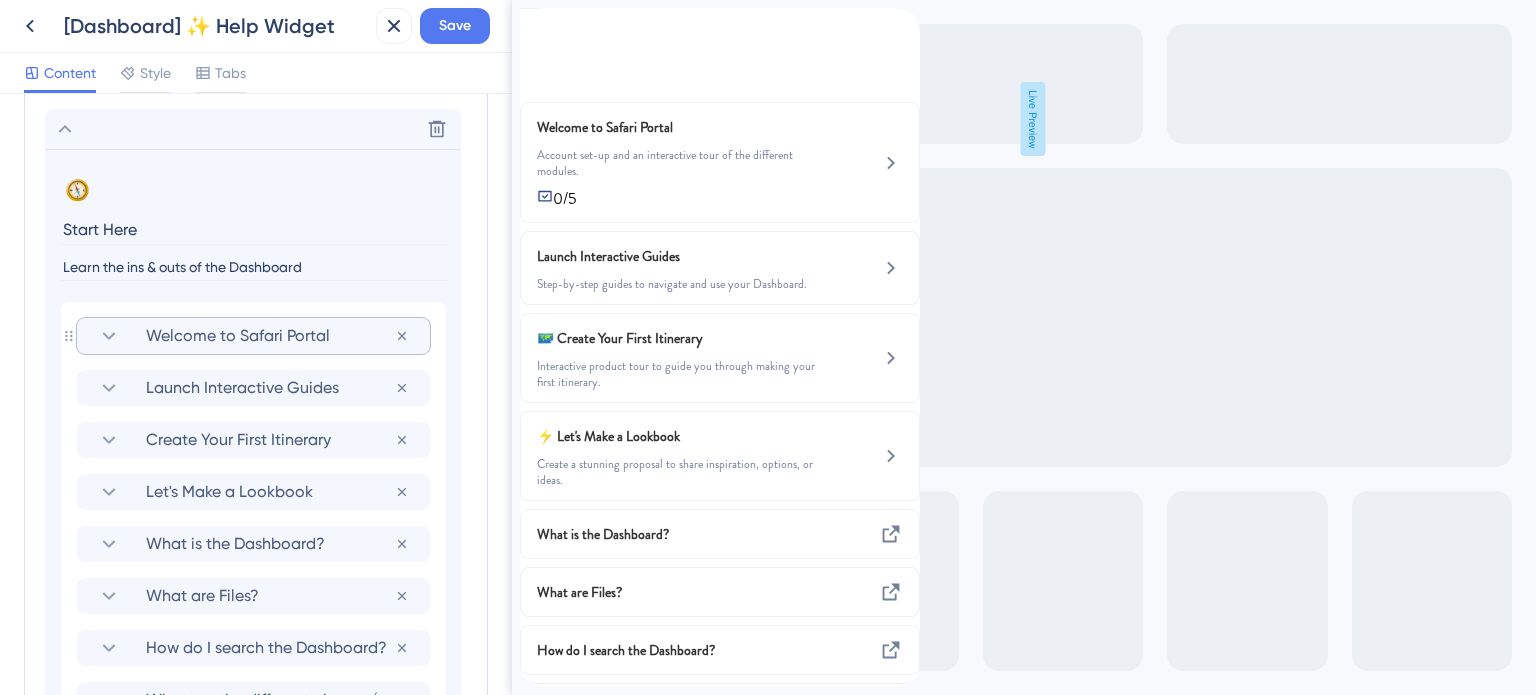 scroll, scrollTop: 1007, scrollLeft: 0, axis: vertical 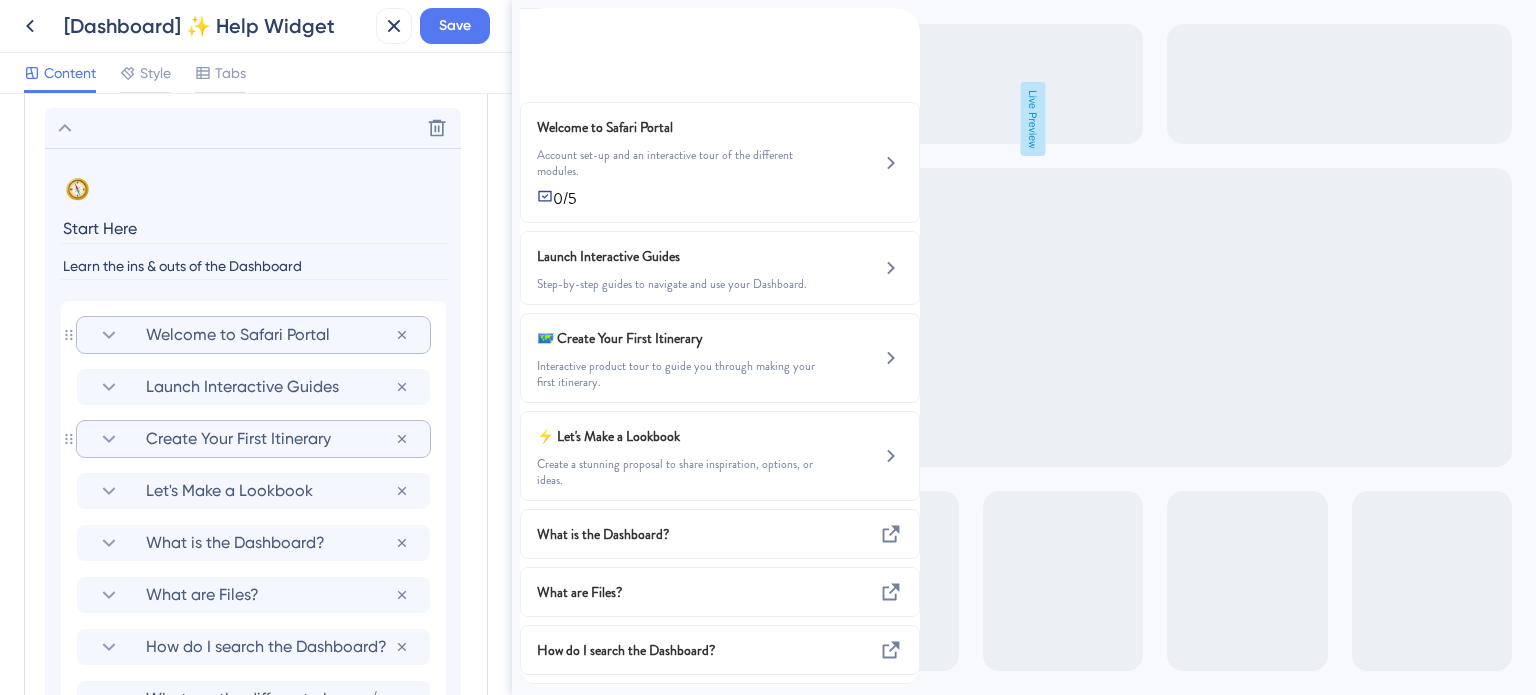 click on "Create Your First Itinerary" at bounding box center [270, 439] 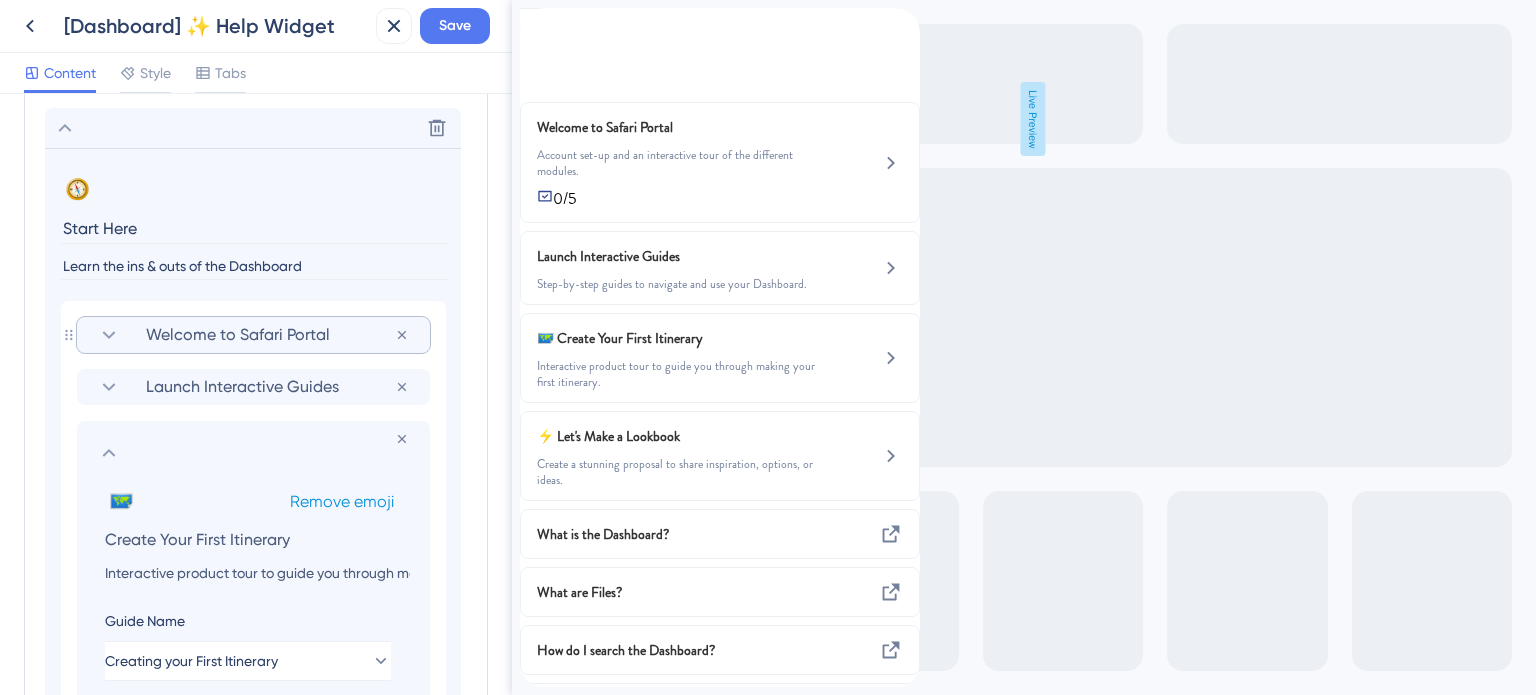 click on "Remove emoji" at bounding box center [342, 501] 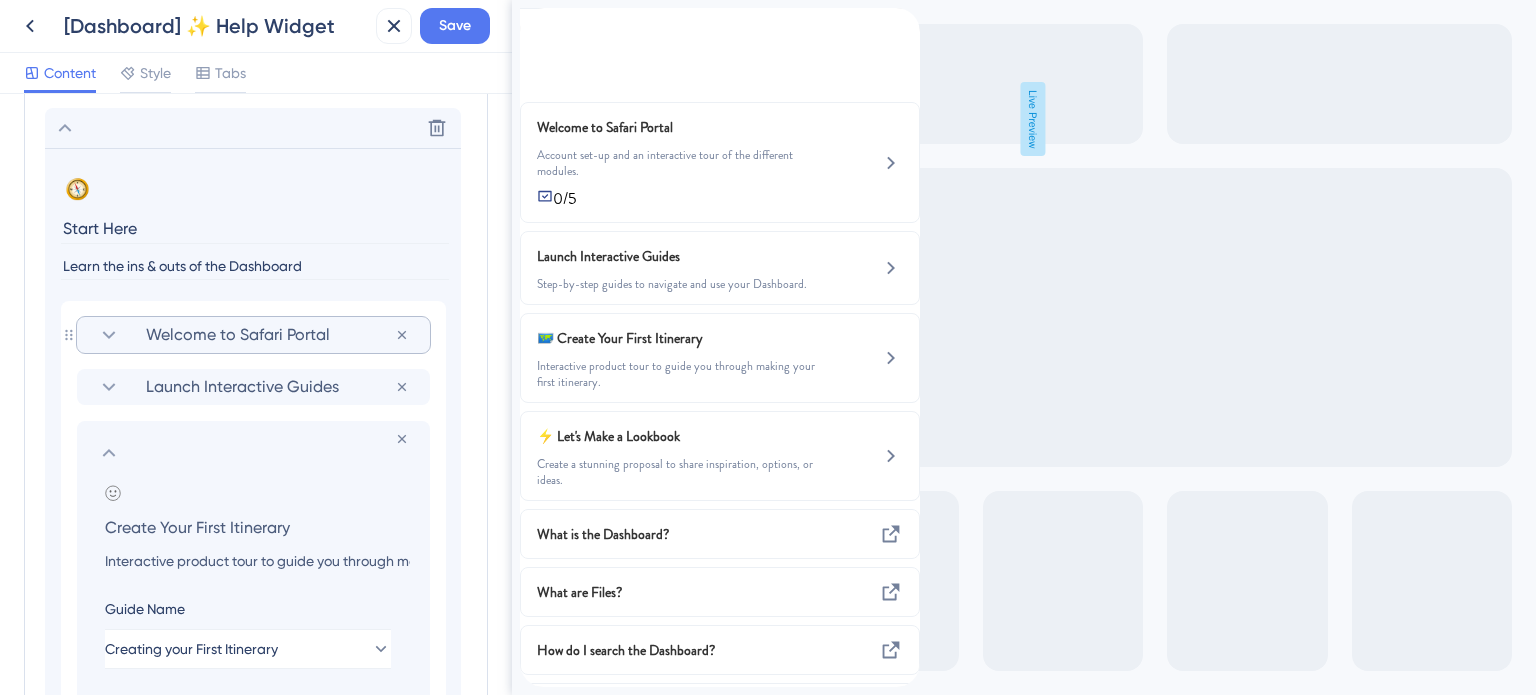 click on "Add emoji" at bounding box center [257, 495] 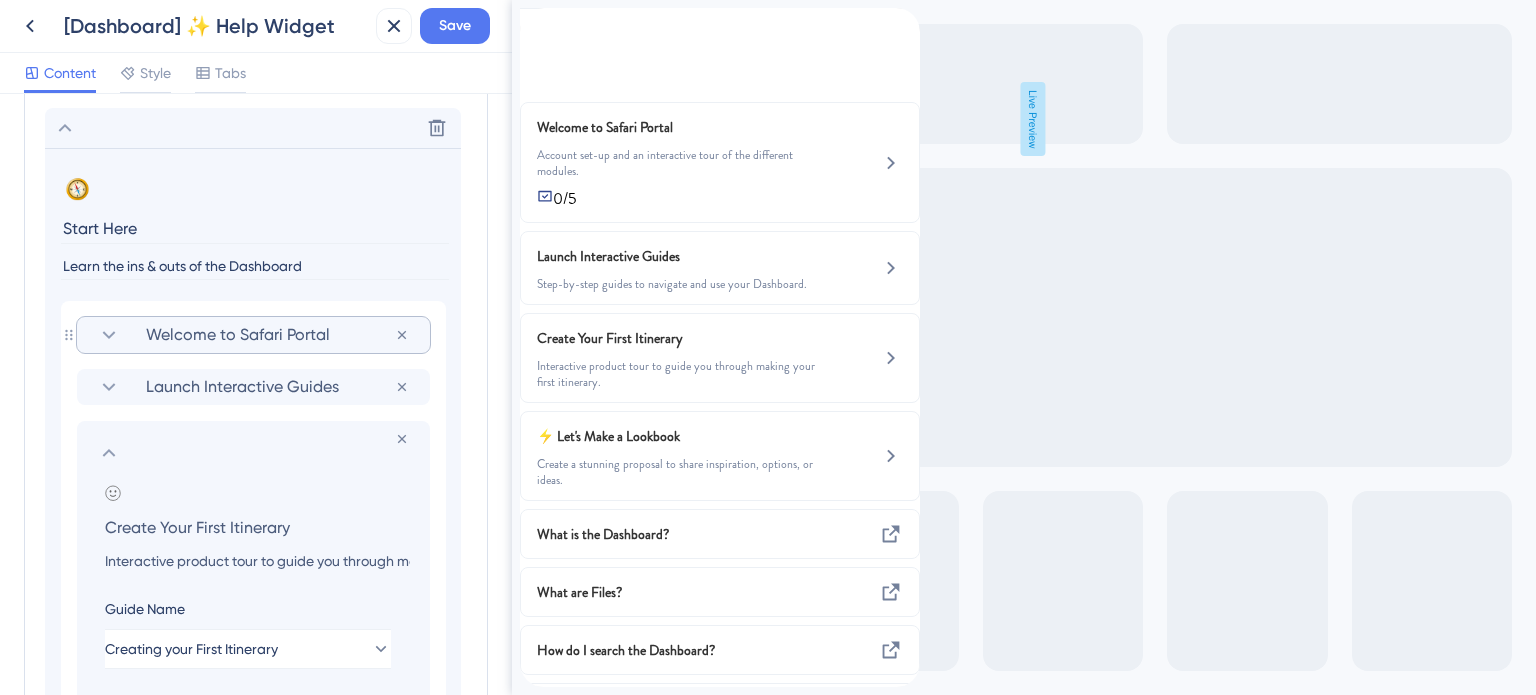 click 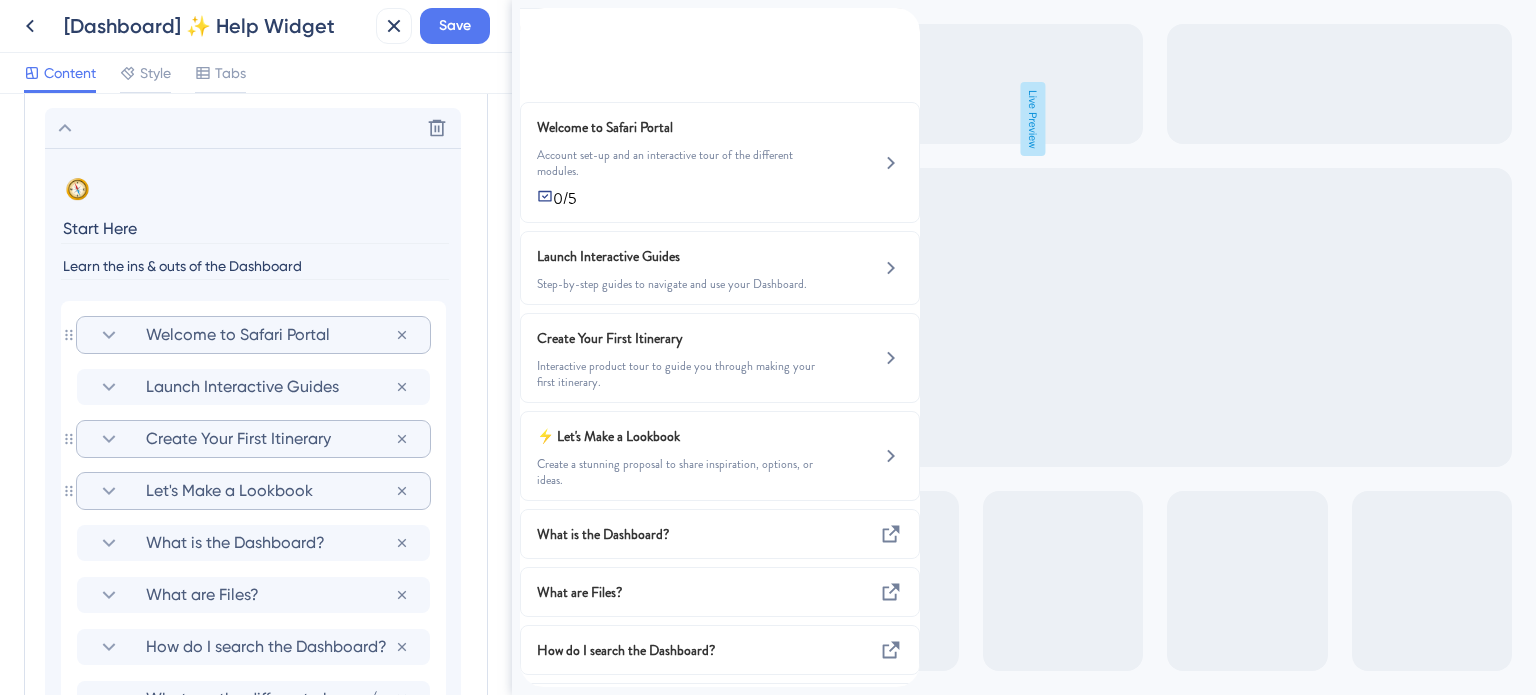 click on "Let's Make a Lookbook" at bounding box center [270, 491] 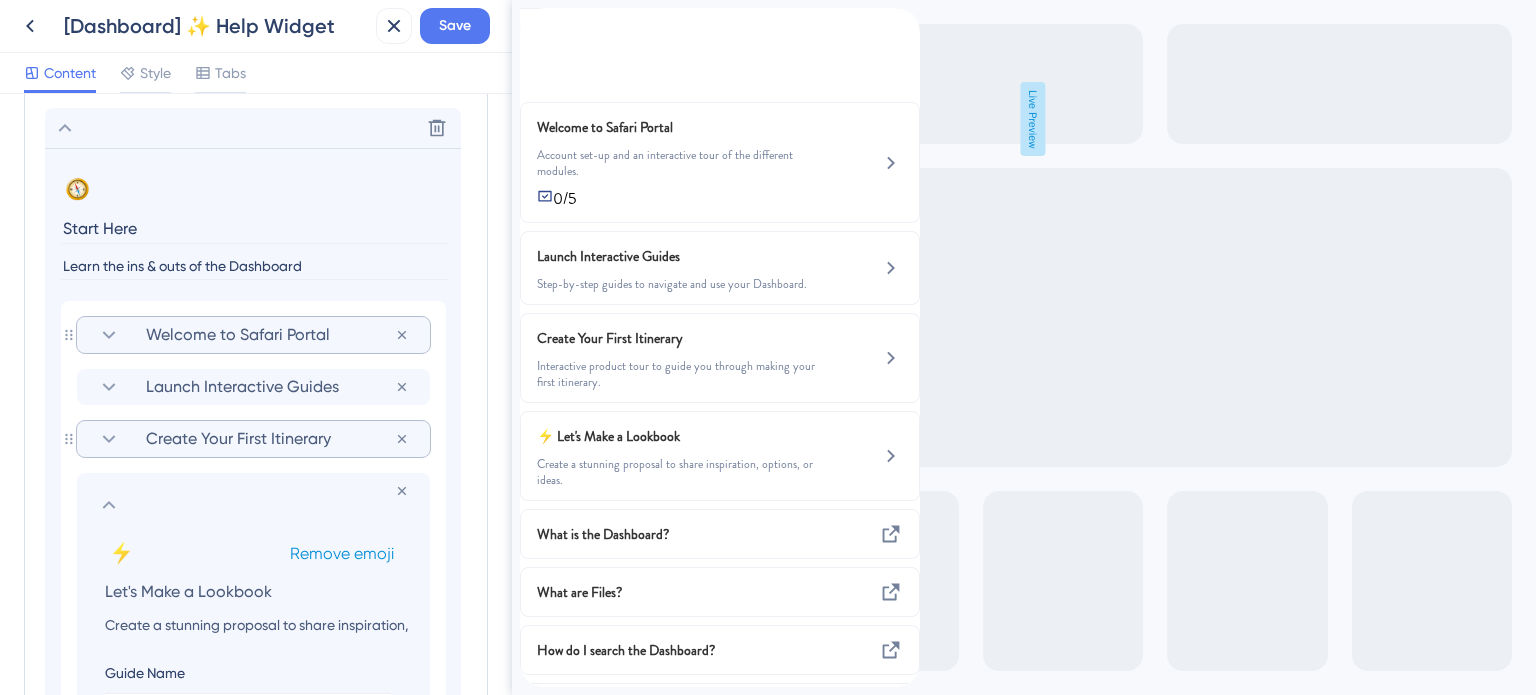 click on "Remove emoji" at bounding box center [342, 553] 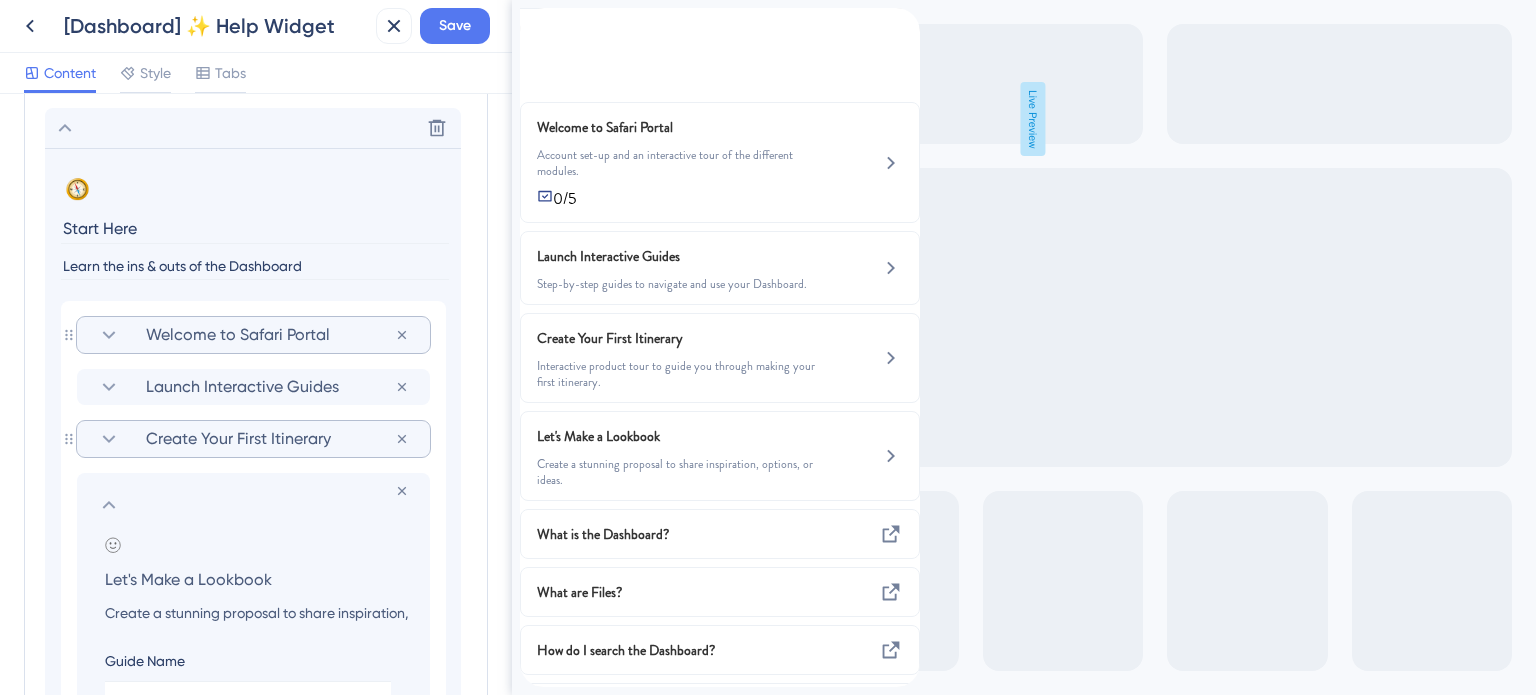 click 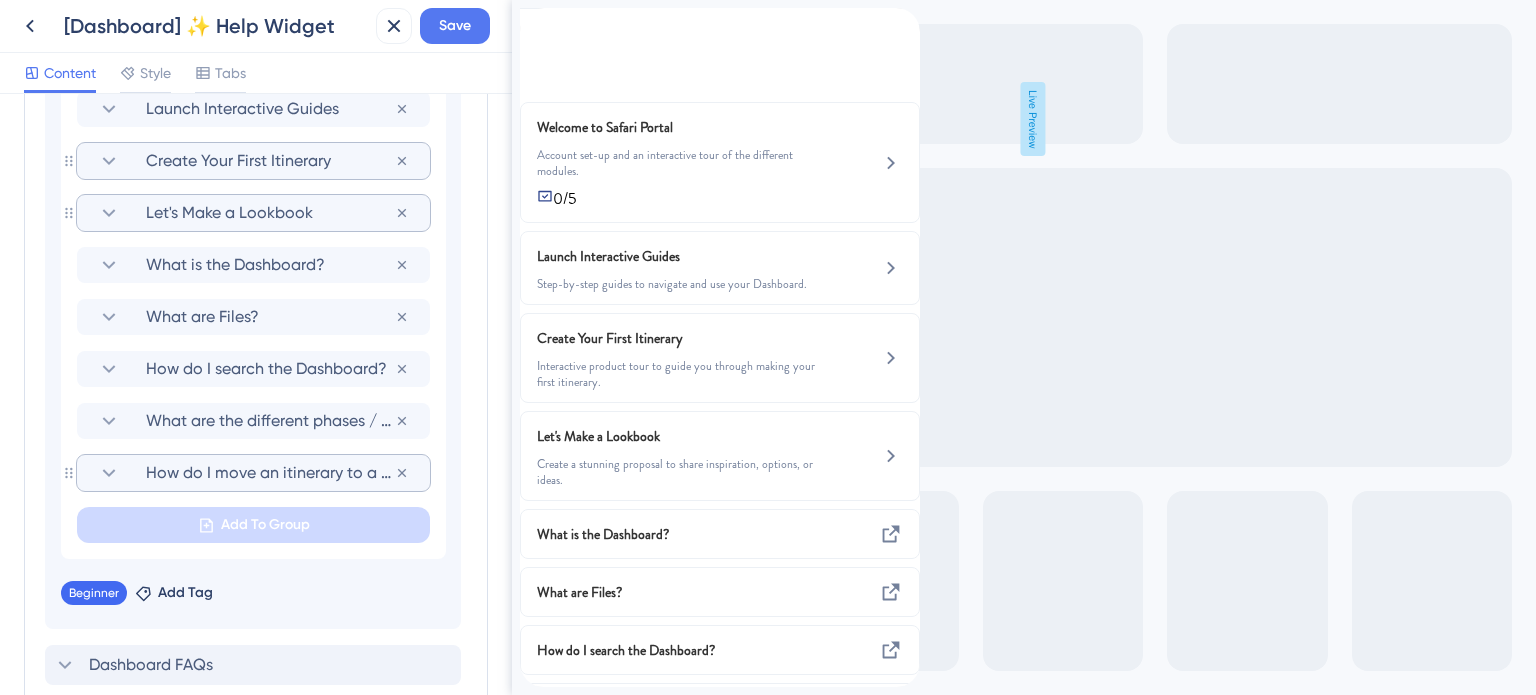 scroll, scrollTop: 1307, scrollLeft: 0, axis: vertical 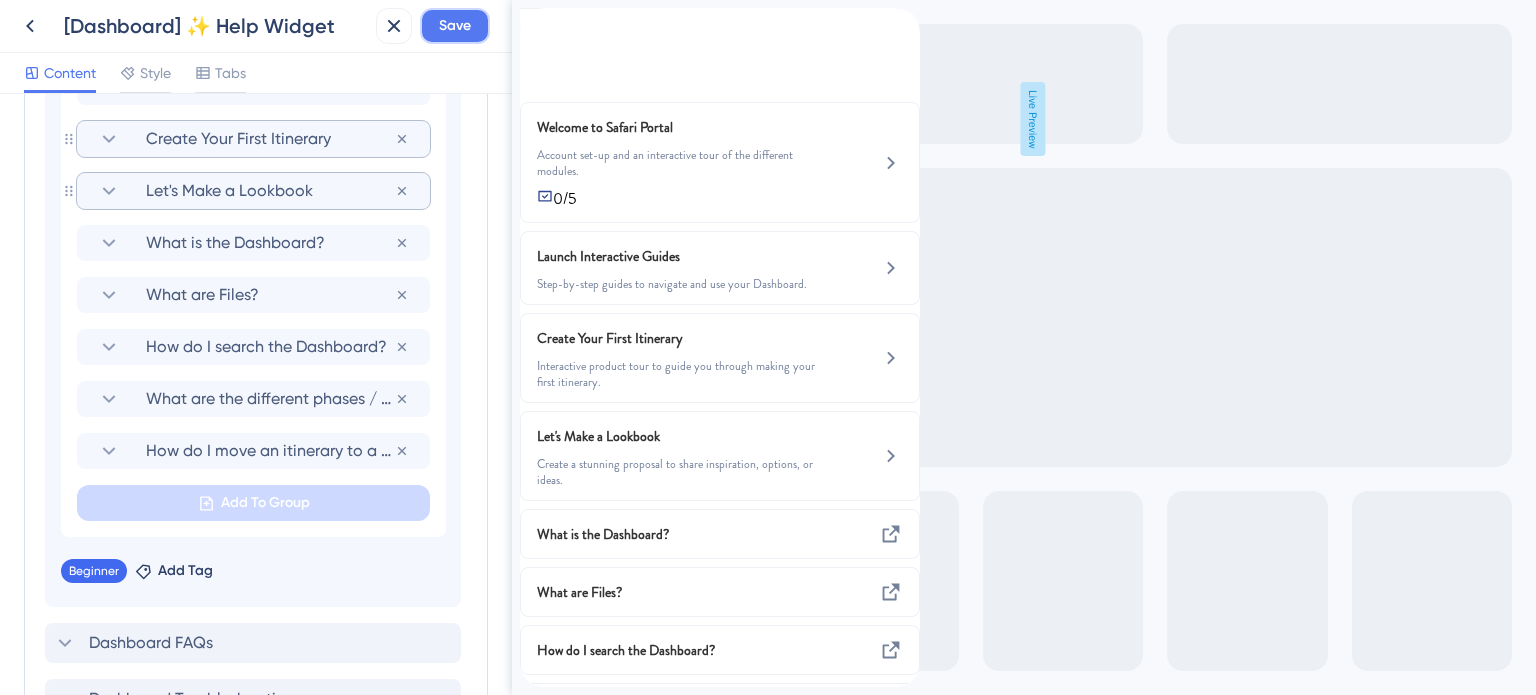 click on "Save" at bounding box center (455, 26) 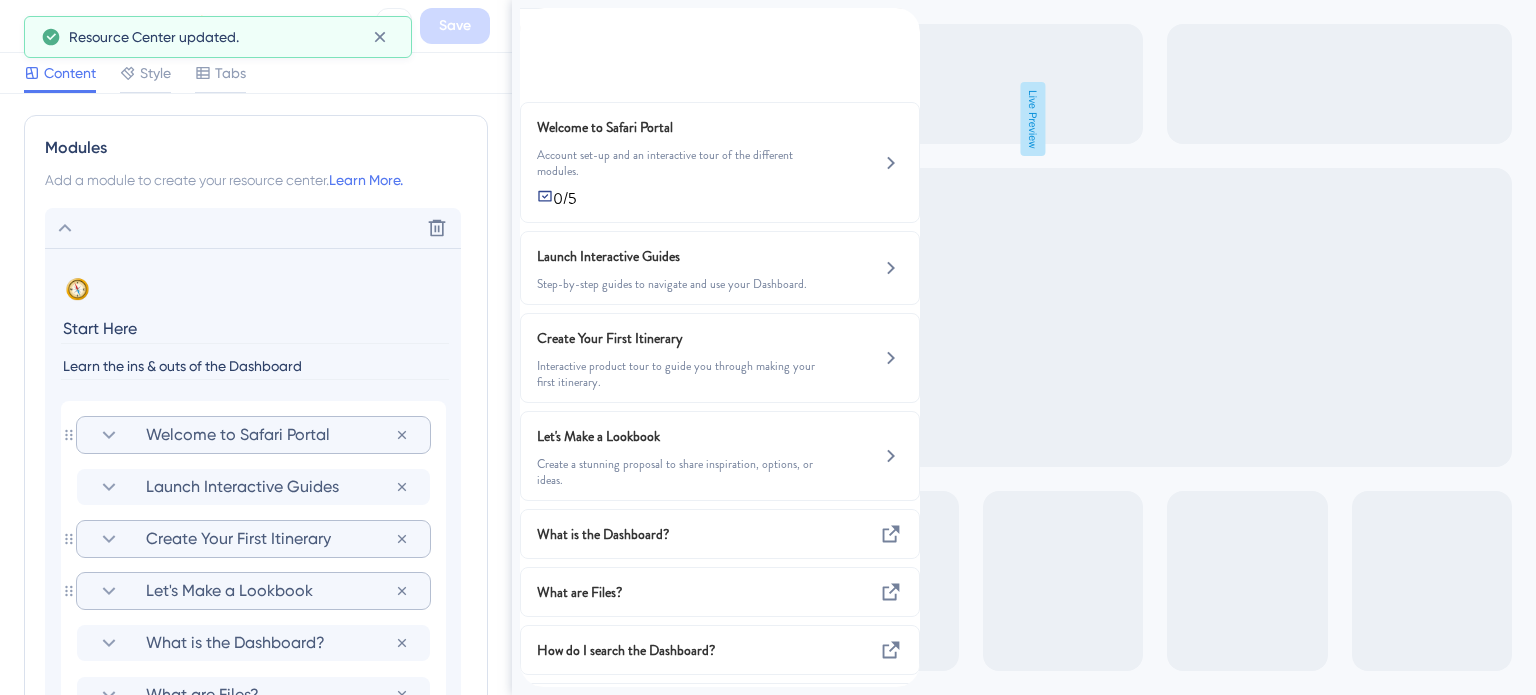 click 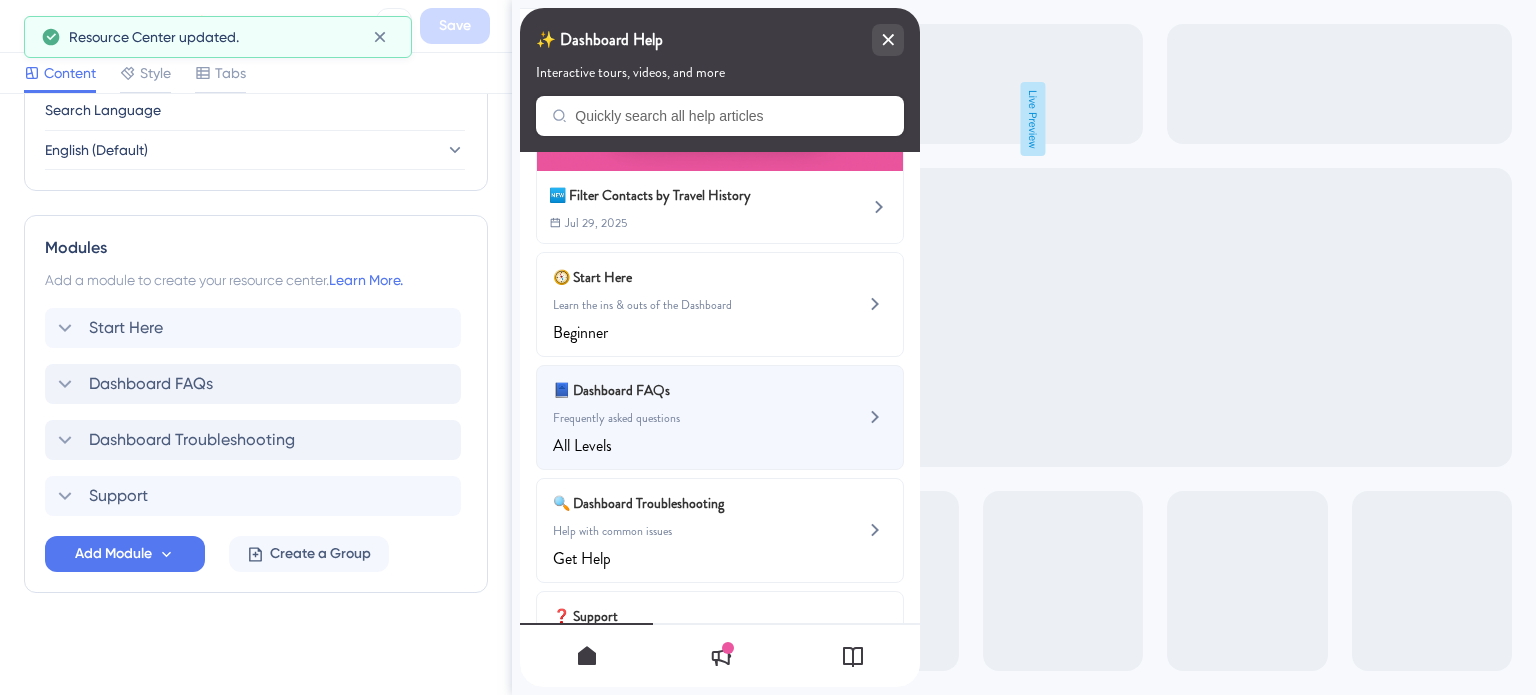 click on "Frequently asked questions" at bounding box center [686, 418] 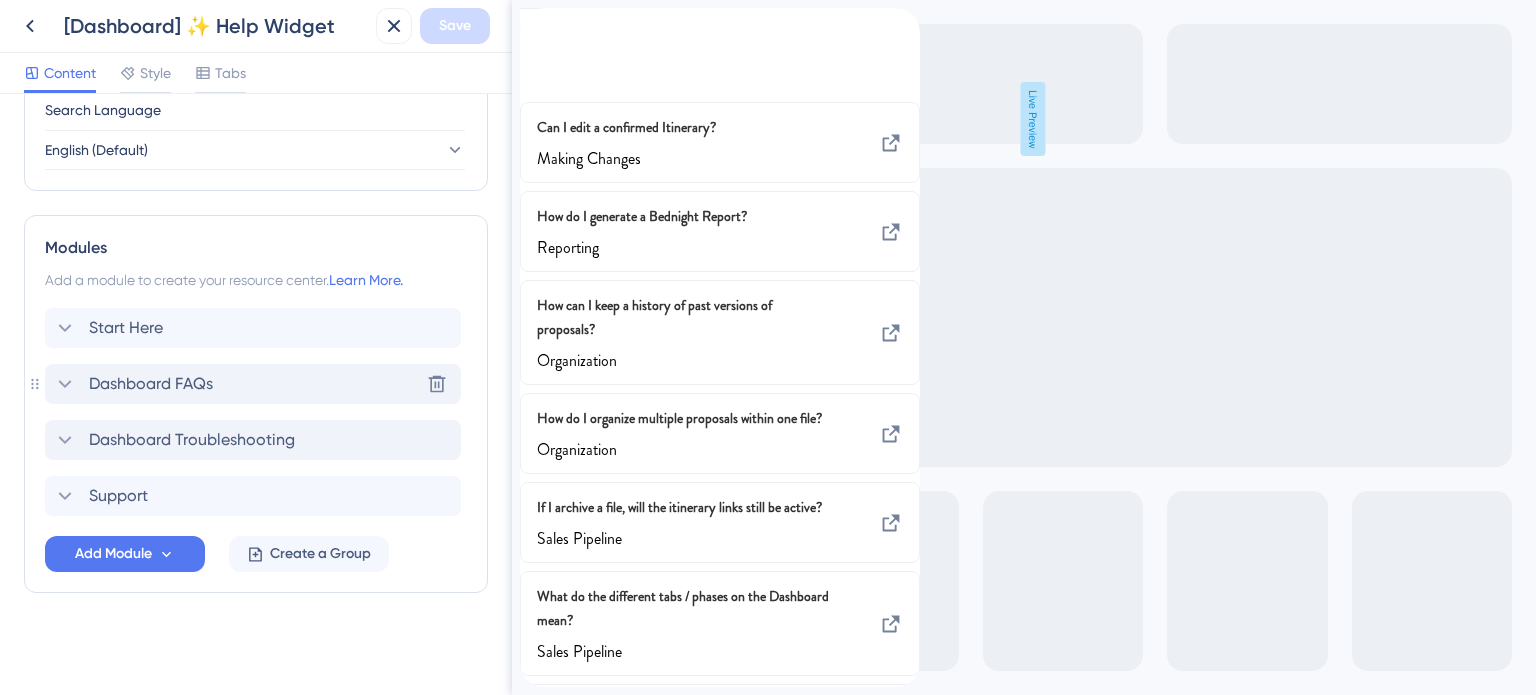 click on "Dashboard FAQs" at bounding box center [151, 384] 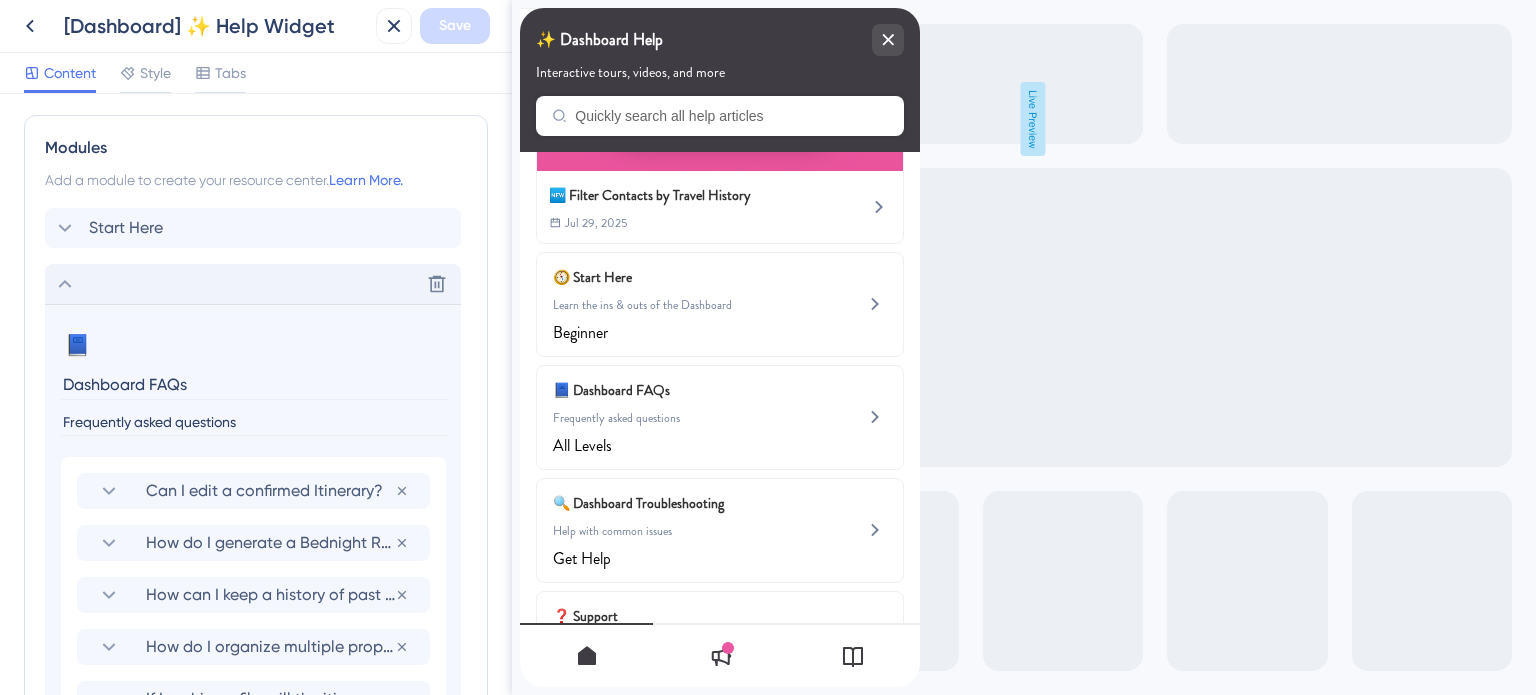 scroll, scrollTop: 1107, scrollLeft: 0, axis: vertical 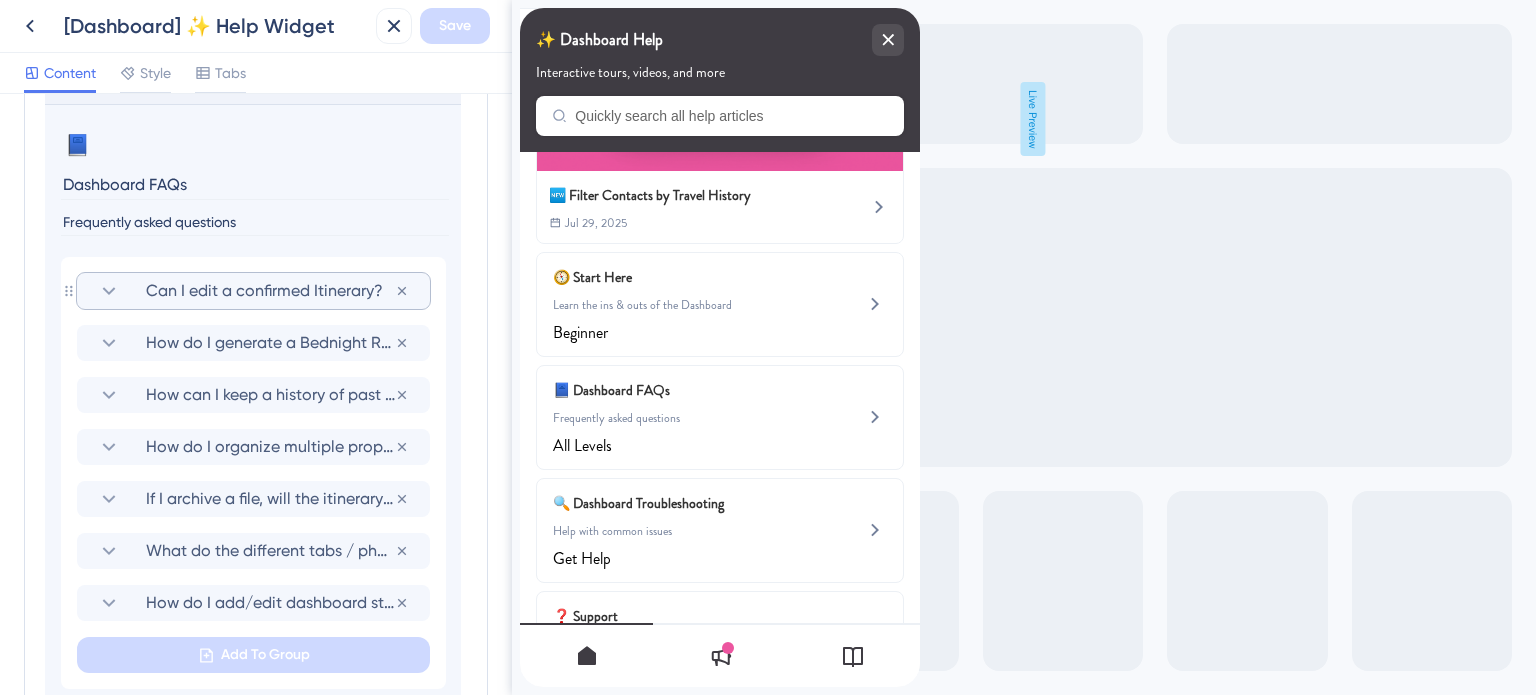 click on "Can I edit a confirmed Itinerary?" at bounding box center (270, 291) 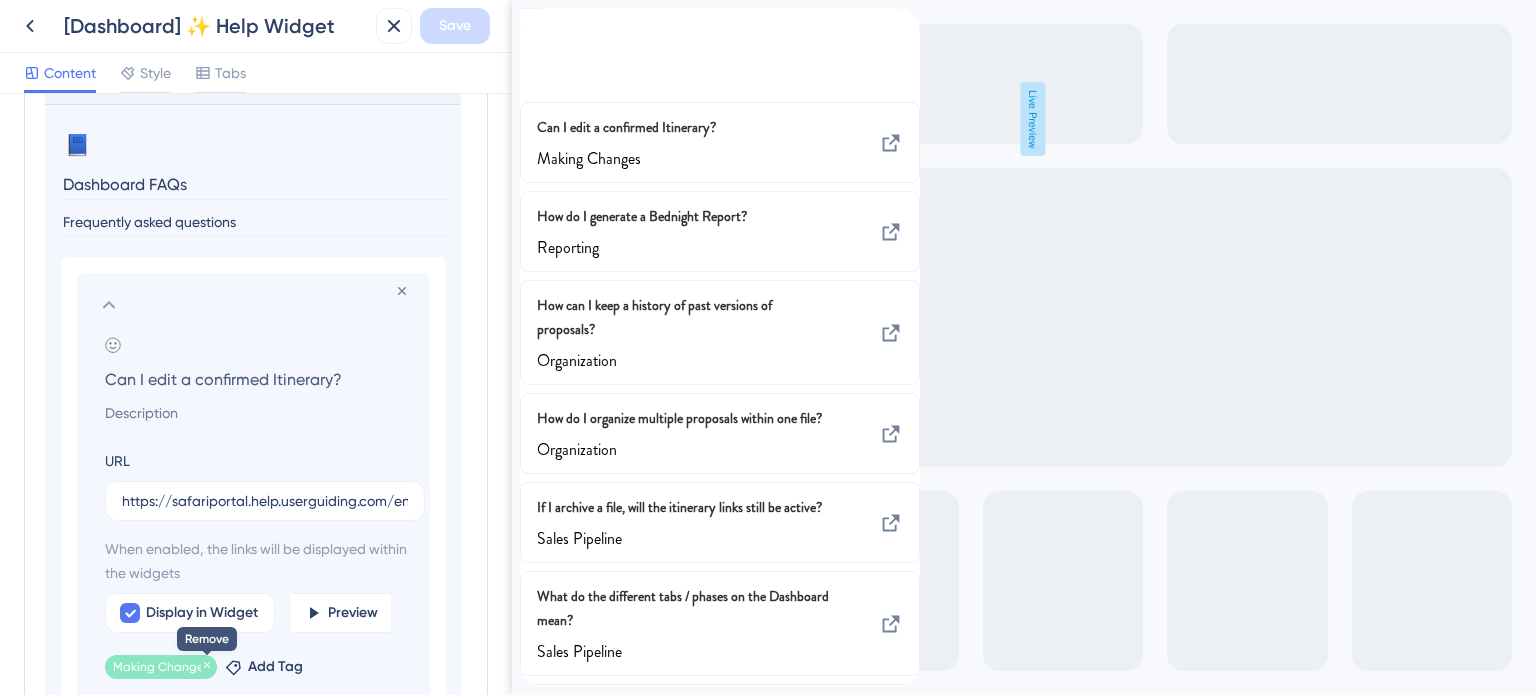 click 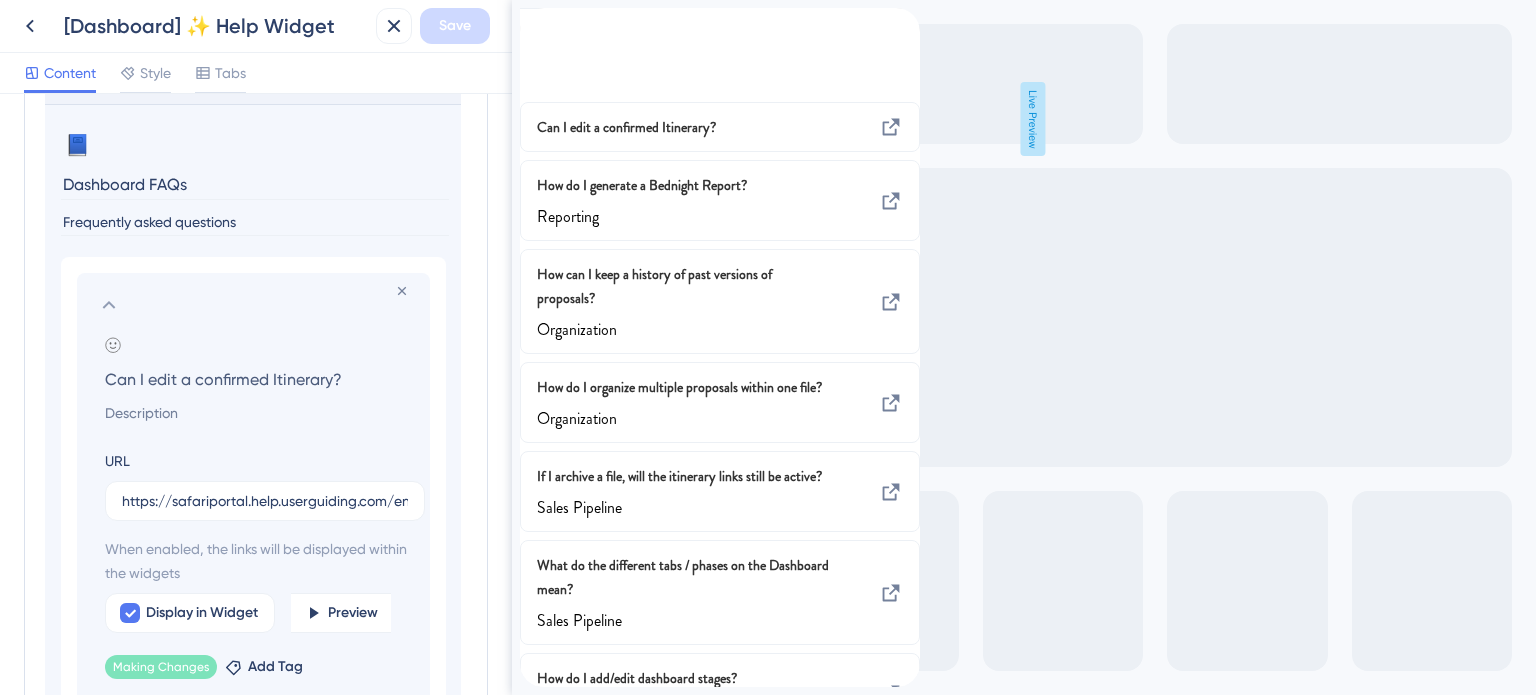 scroll, scrollTop: 165, scrollLeft: 0, axis: vertical 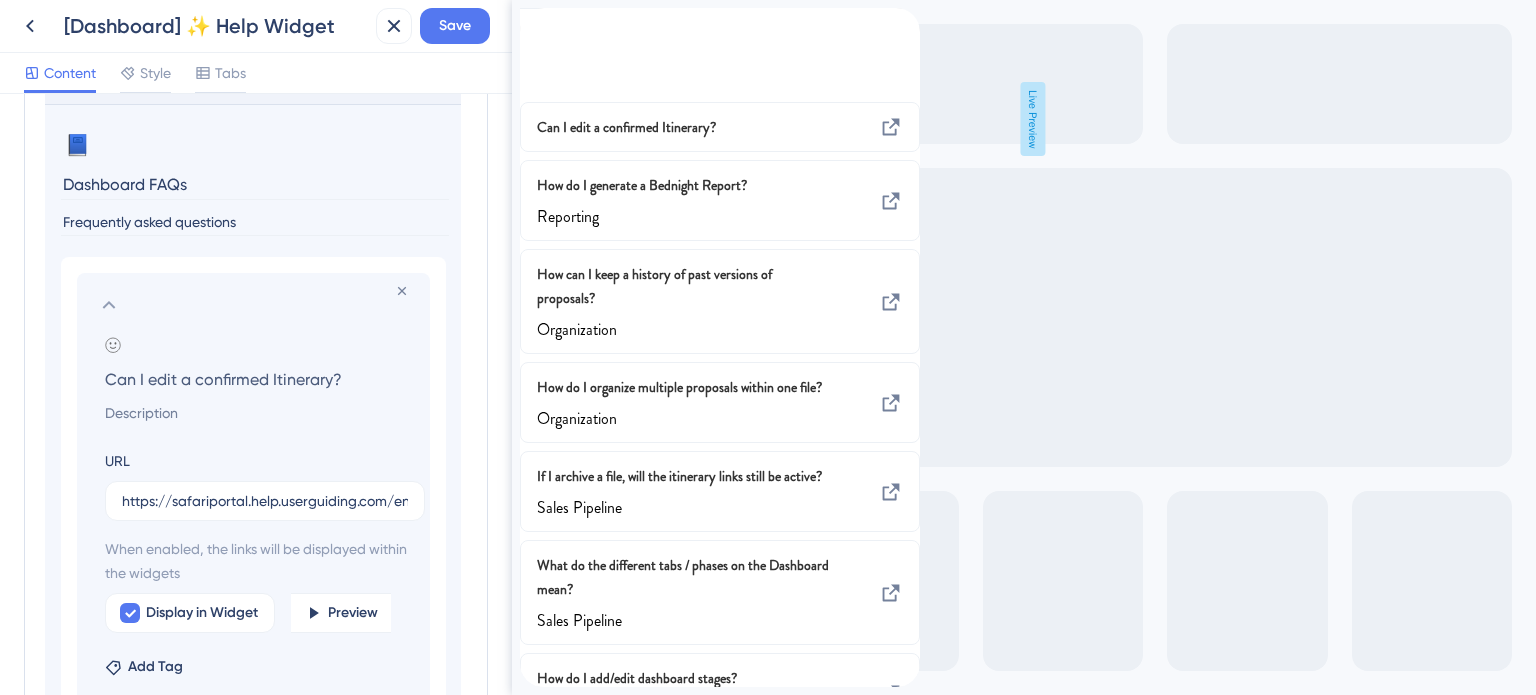 click 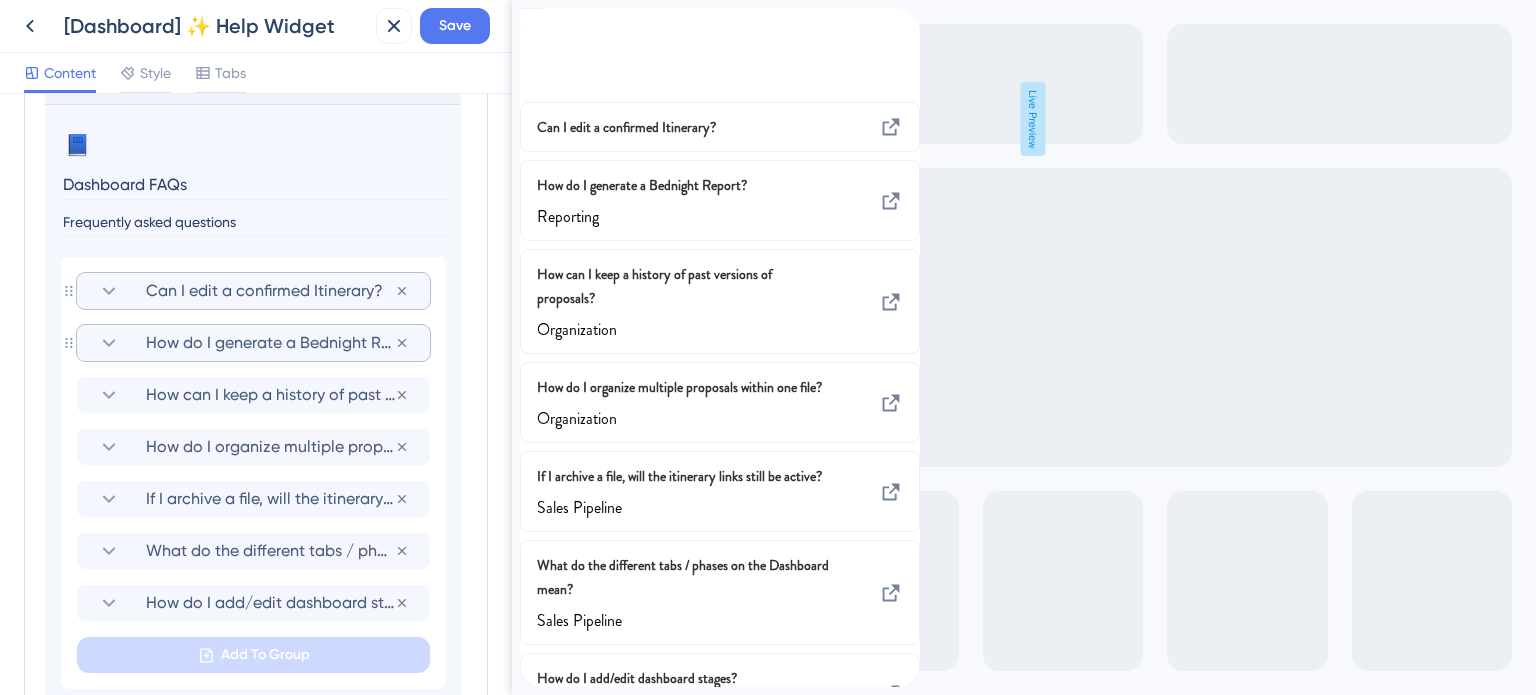 click on "How do I generate a Bednight Report?" at bounding box center (270, 343) 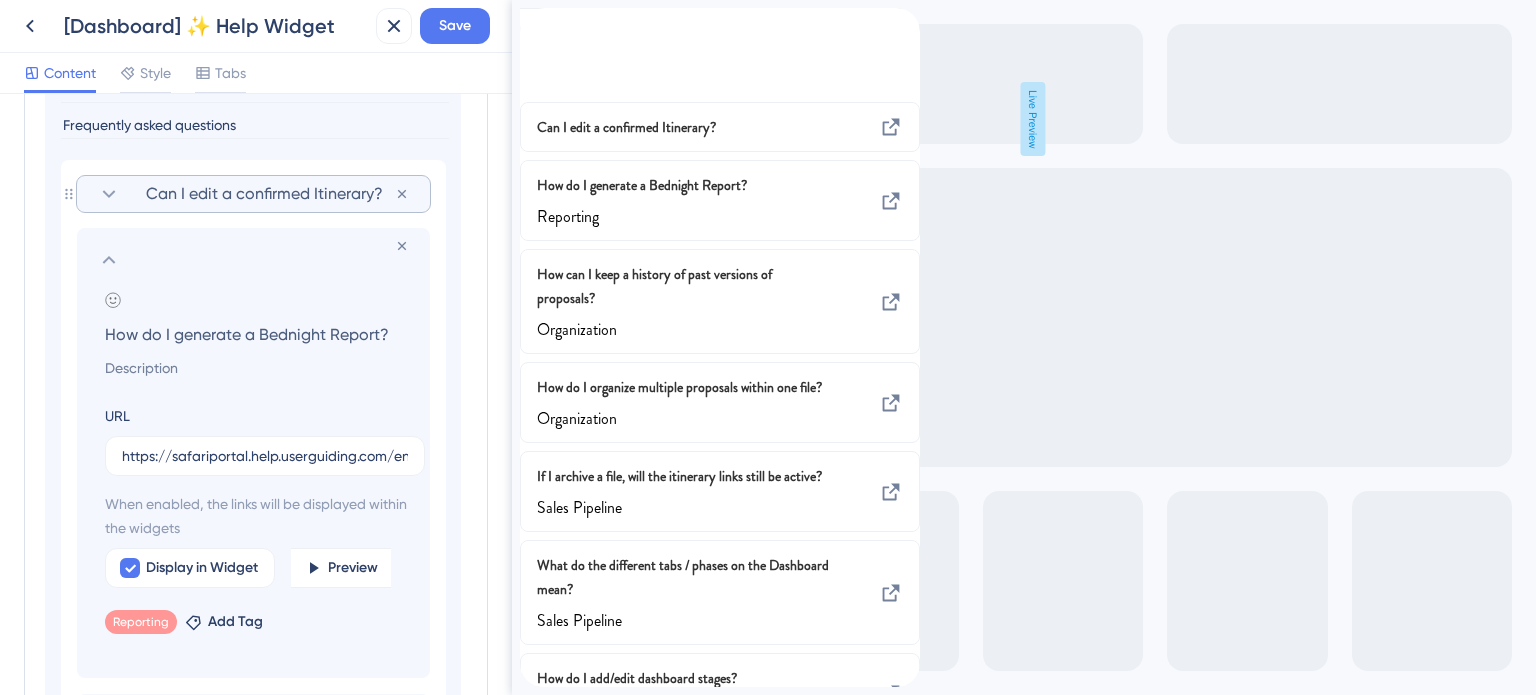 scroll, scrollTop: 1307, scrollLeft: 0, axis: vertical 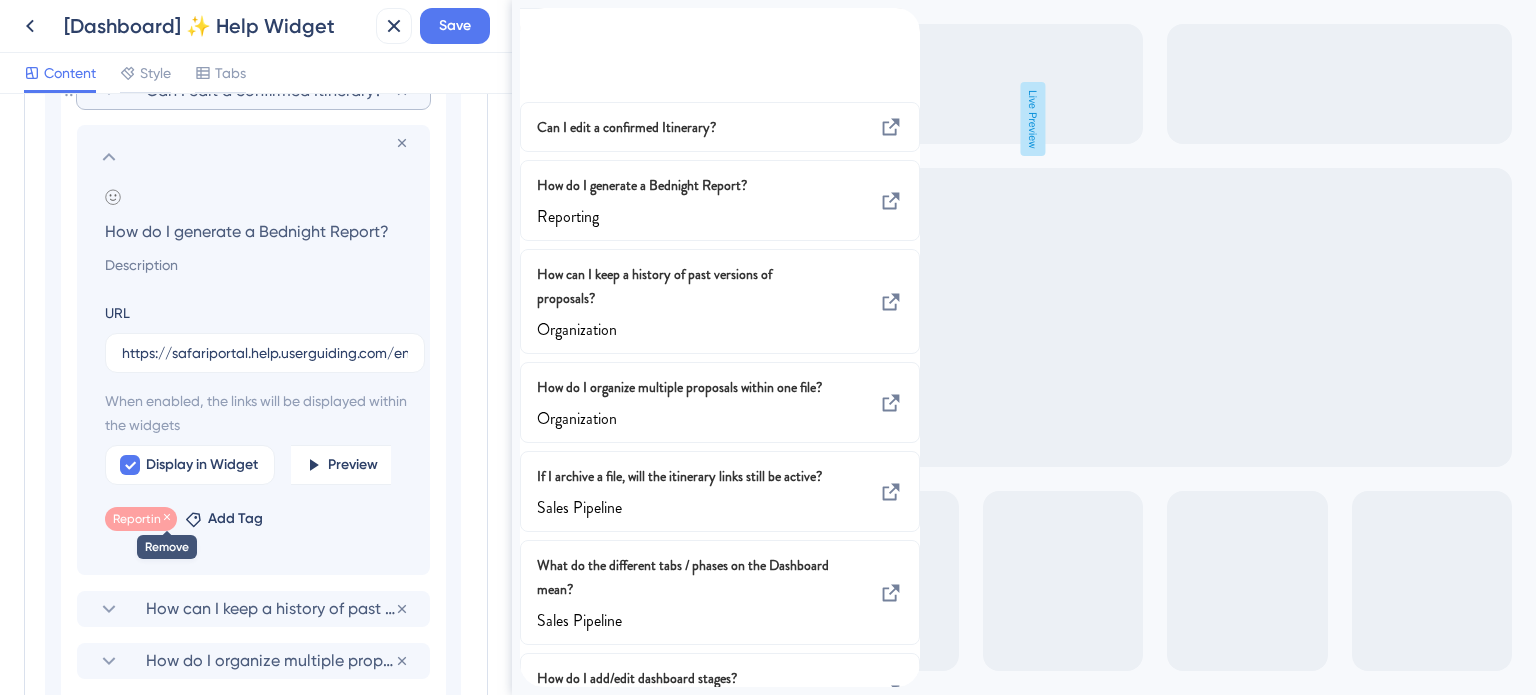 click 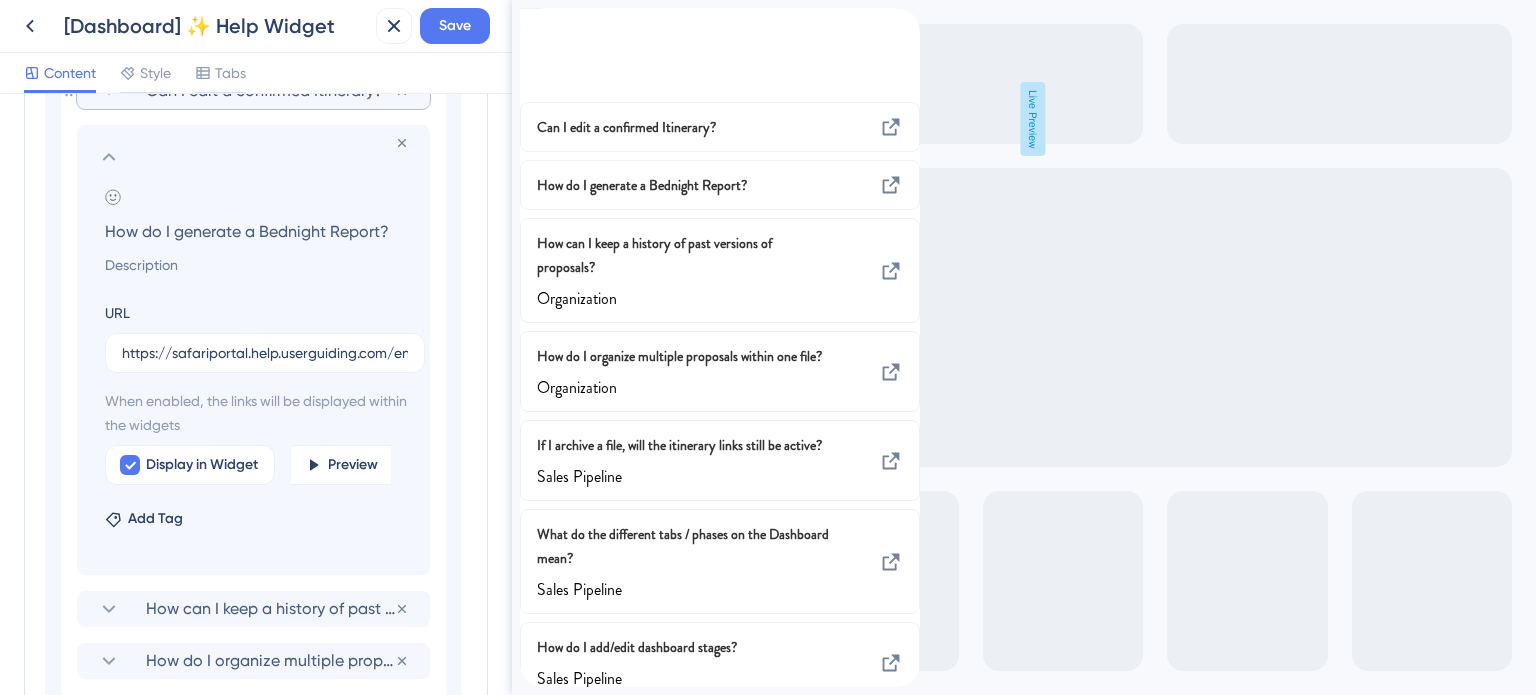 scroll, scrollTop: 133, scrollLeft: 0, axis: vertical 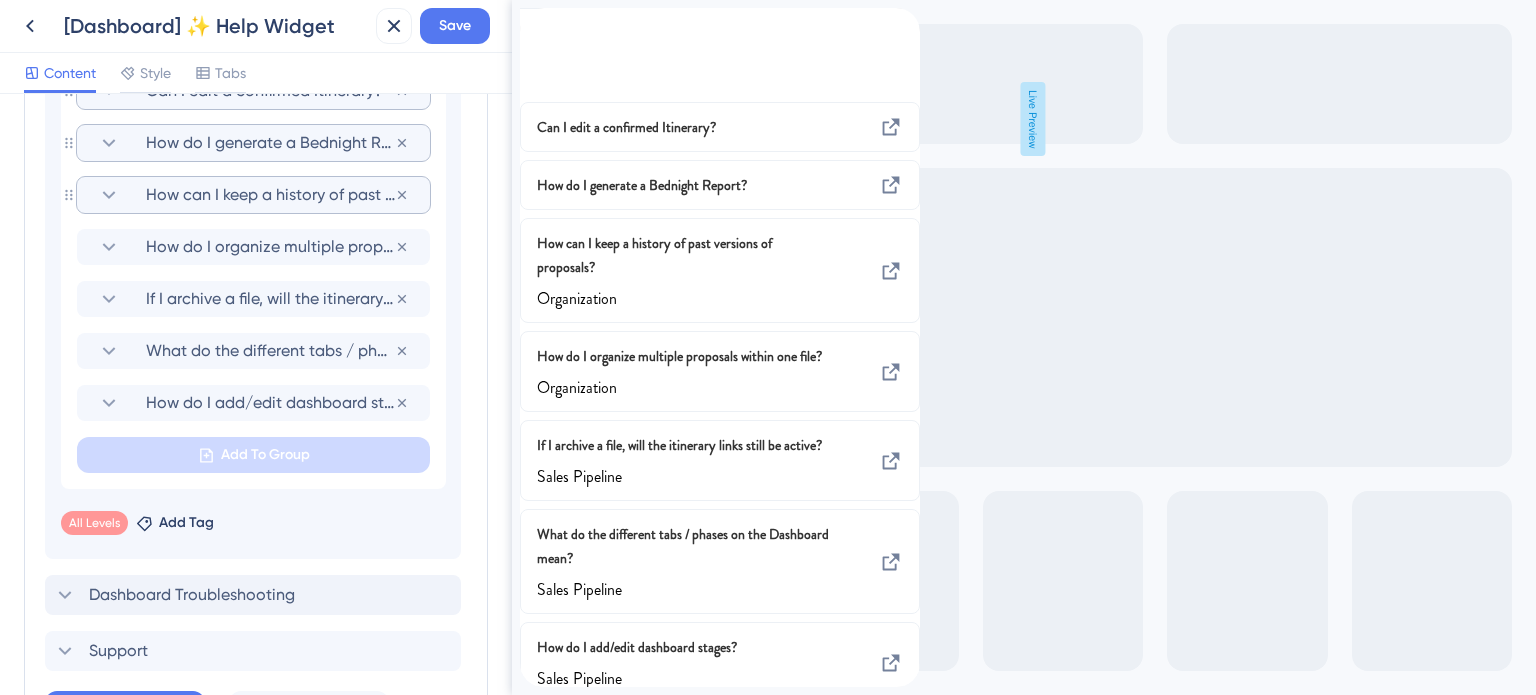 click on "How can I keep a history of past versions of proposals?" at bounding box center (270, 195) 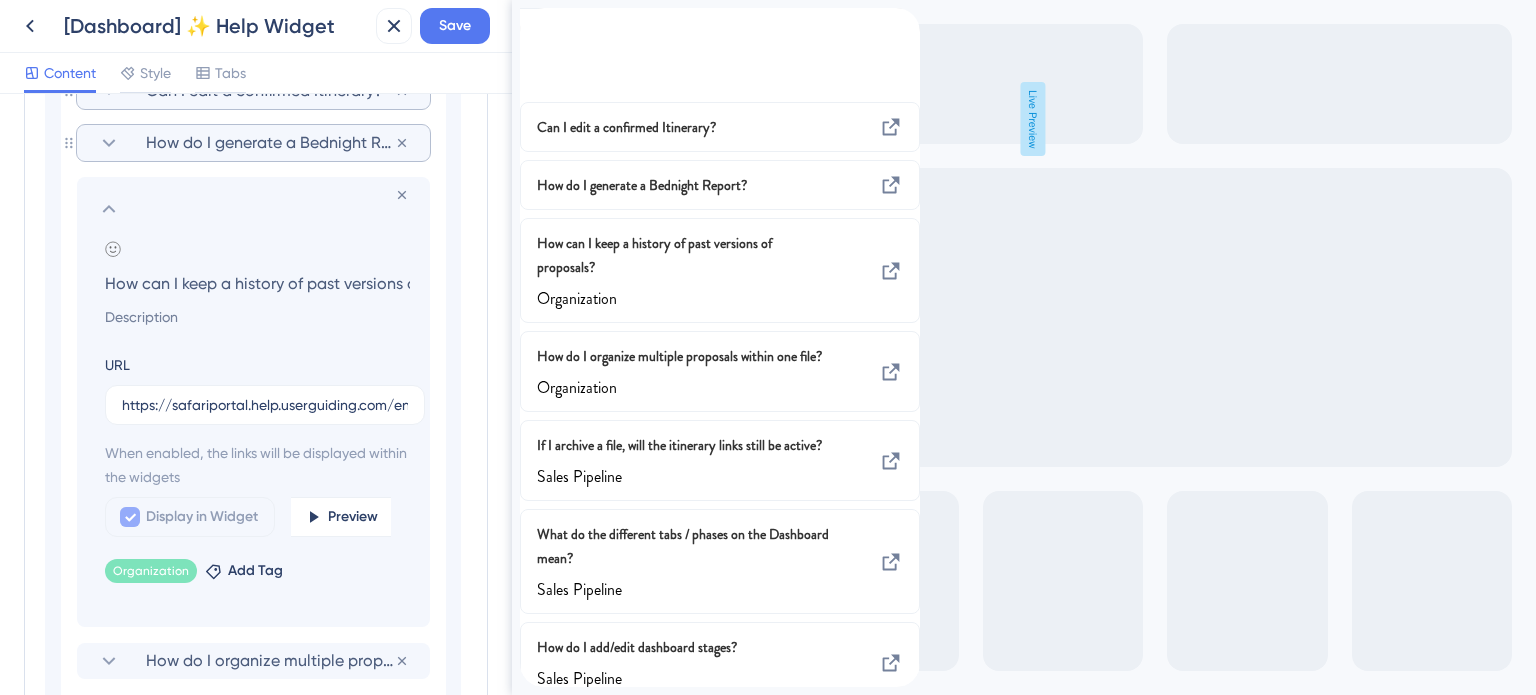 scroll, scrollTop: 0, scrollLeft: 95, axis: horizontal 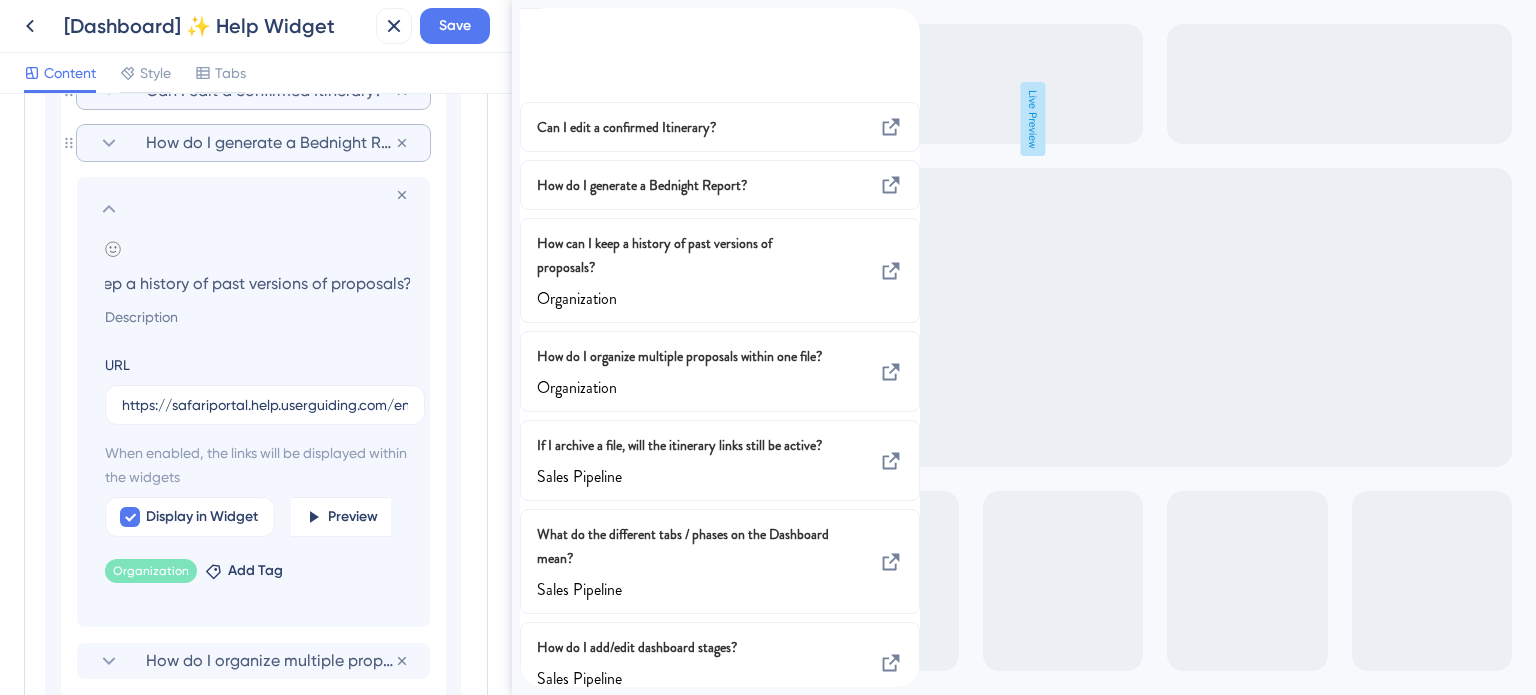 click 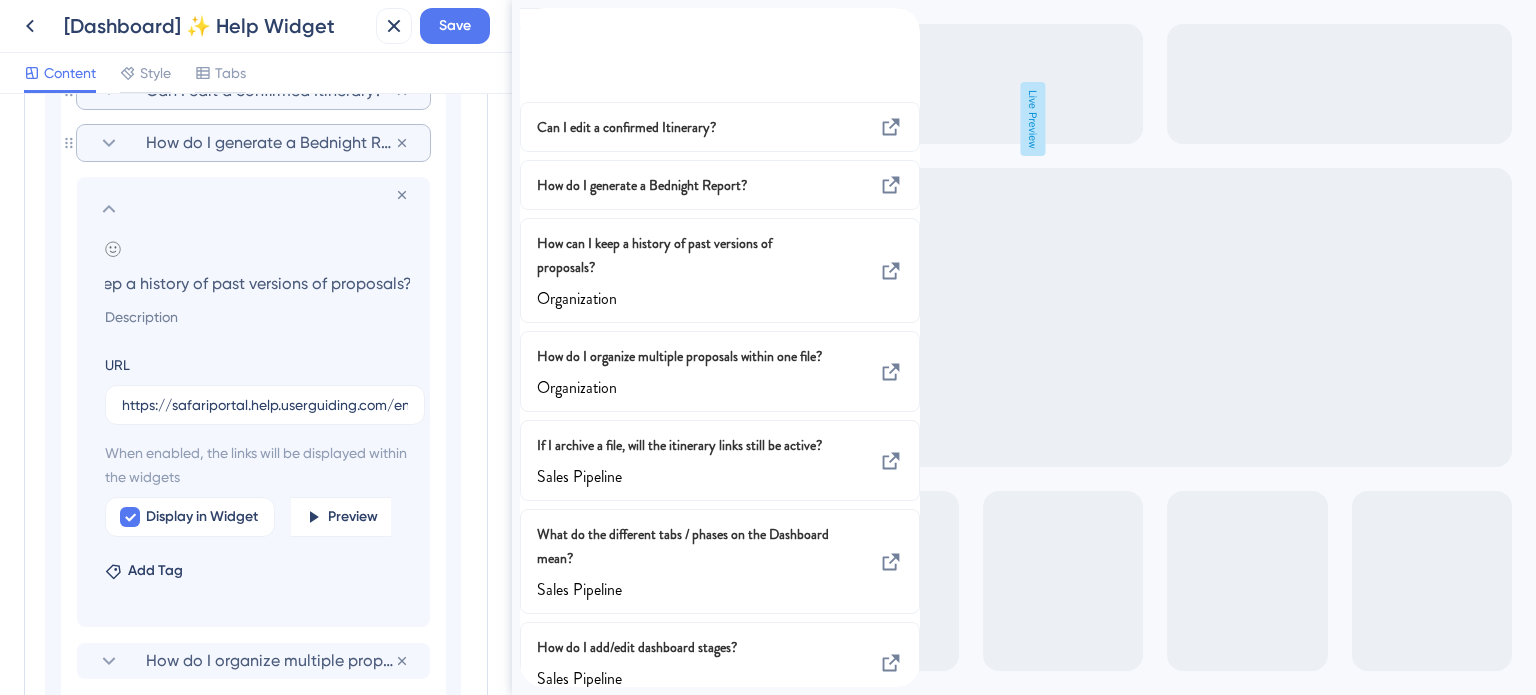 scroll, scrollTop: 0, scrollLeft: 0, axis: both 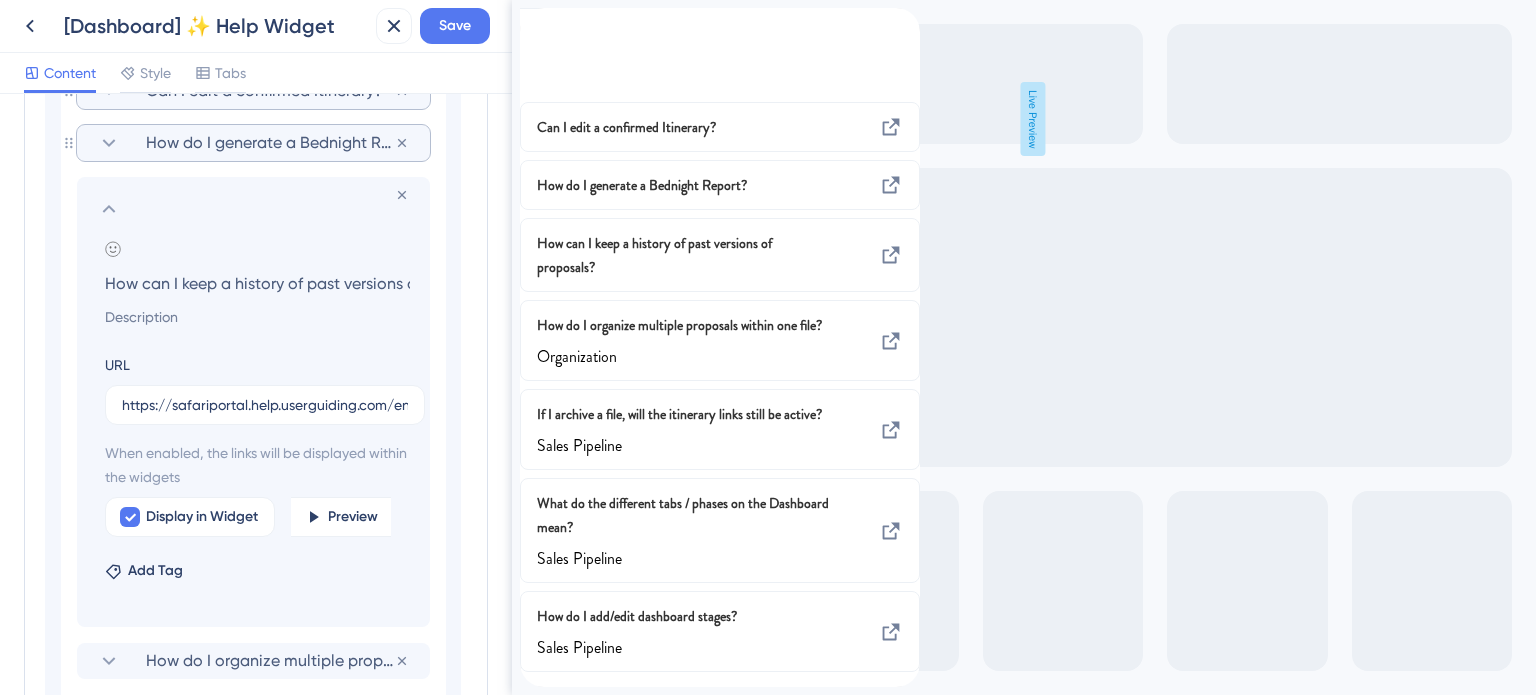 click 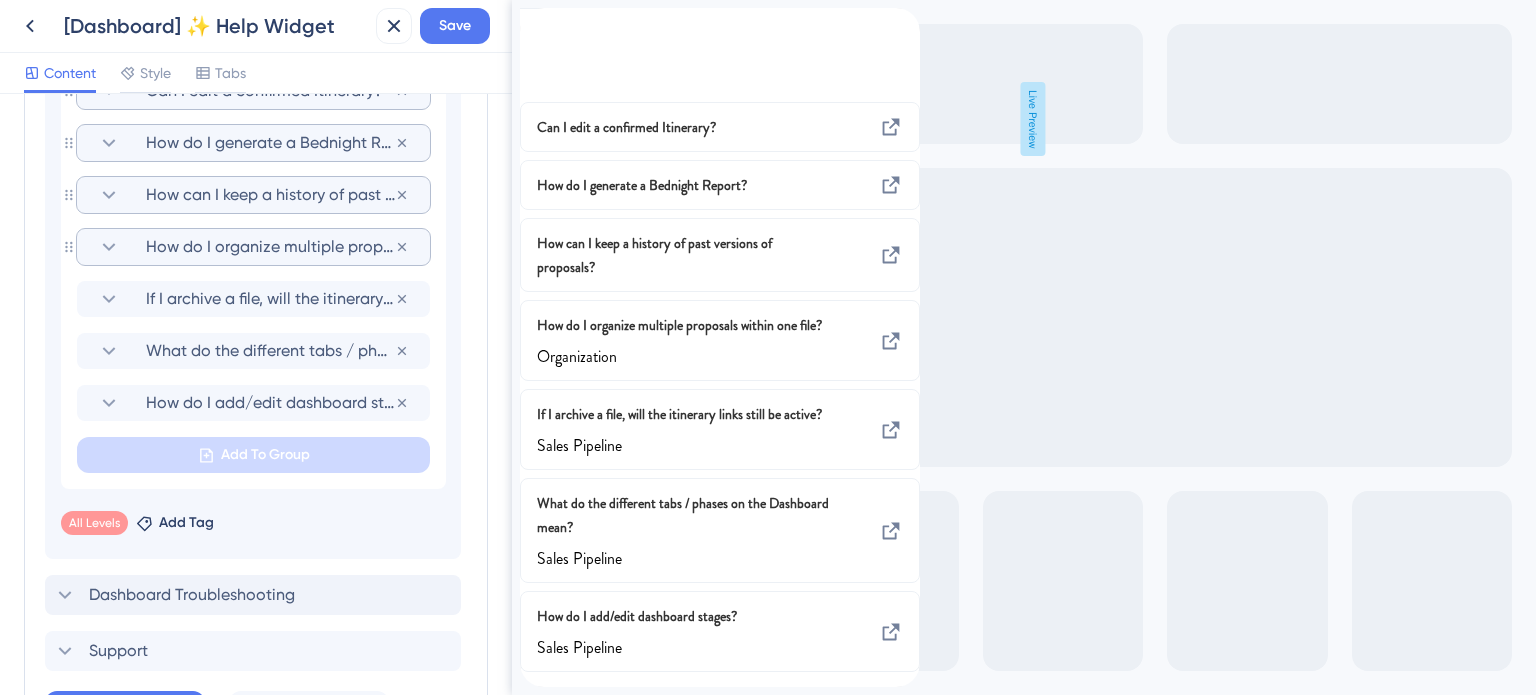 click on "How do I organize multiple proposals within one file?" at bounding box center [270, 247] 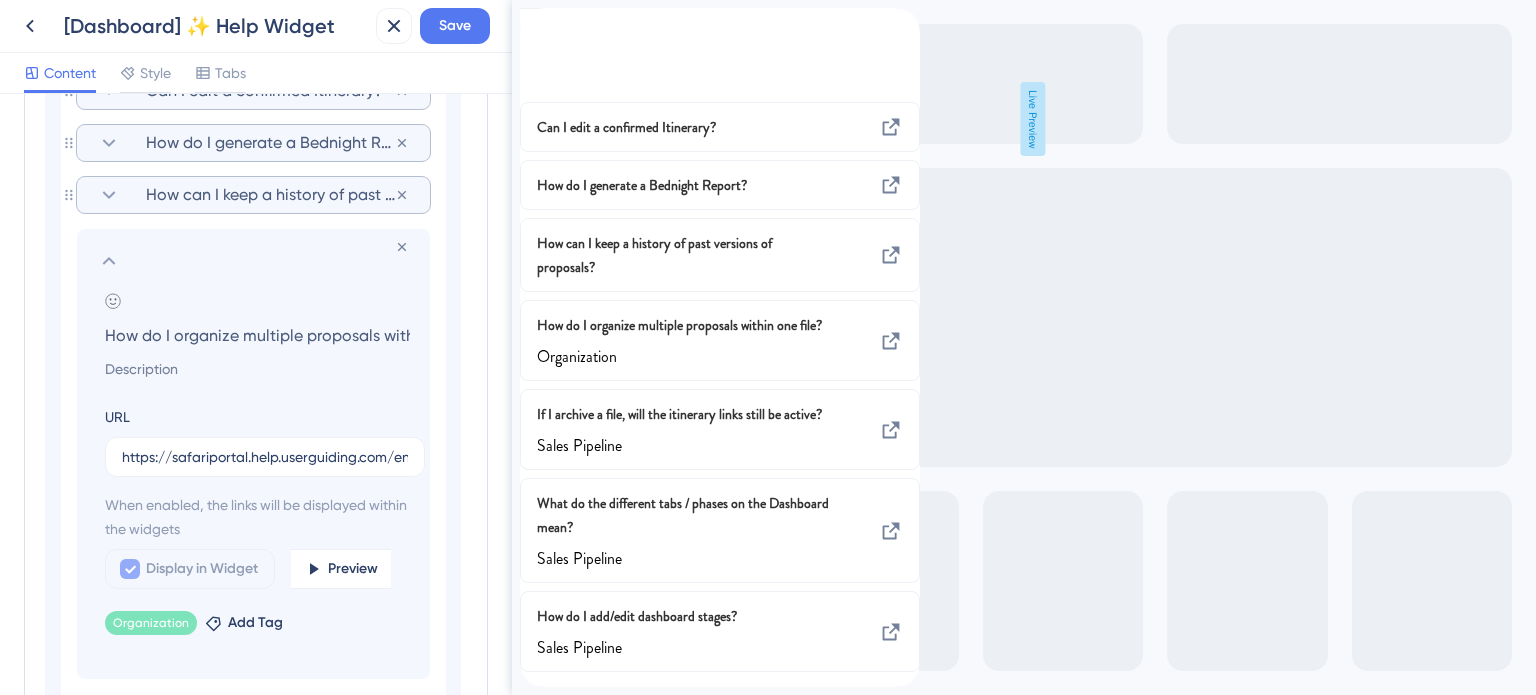 scroll, scrollTop: 0, scrollLeft: 78, axis: horizontal 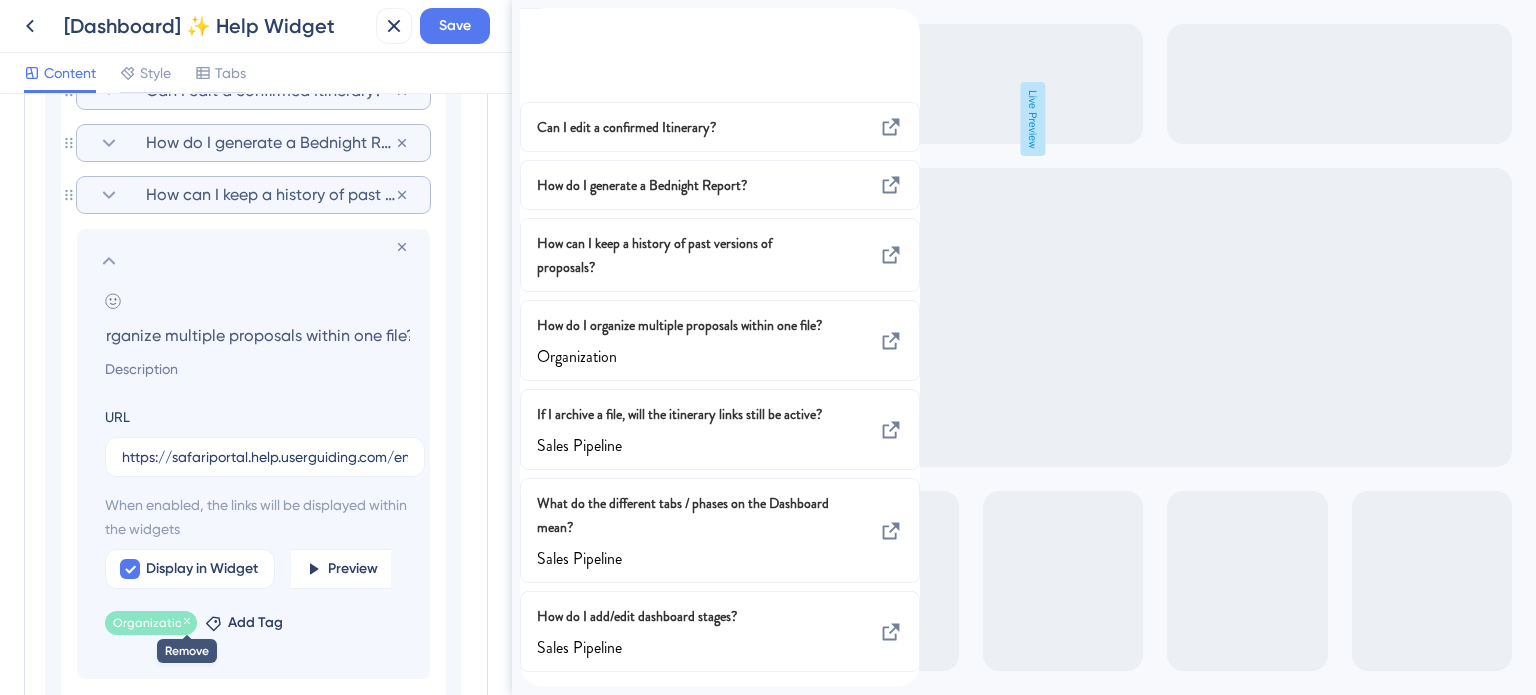 click 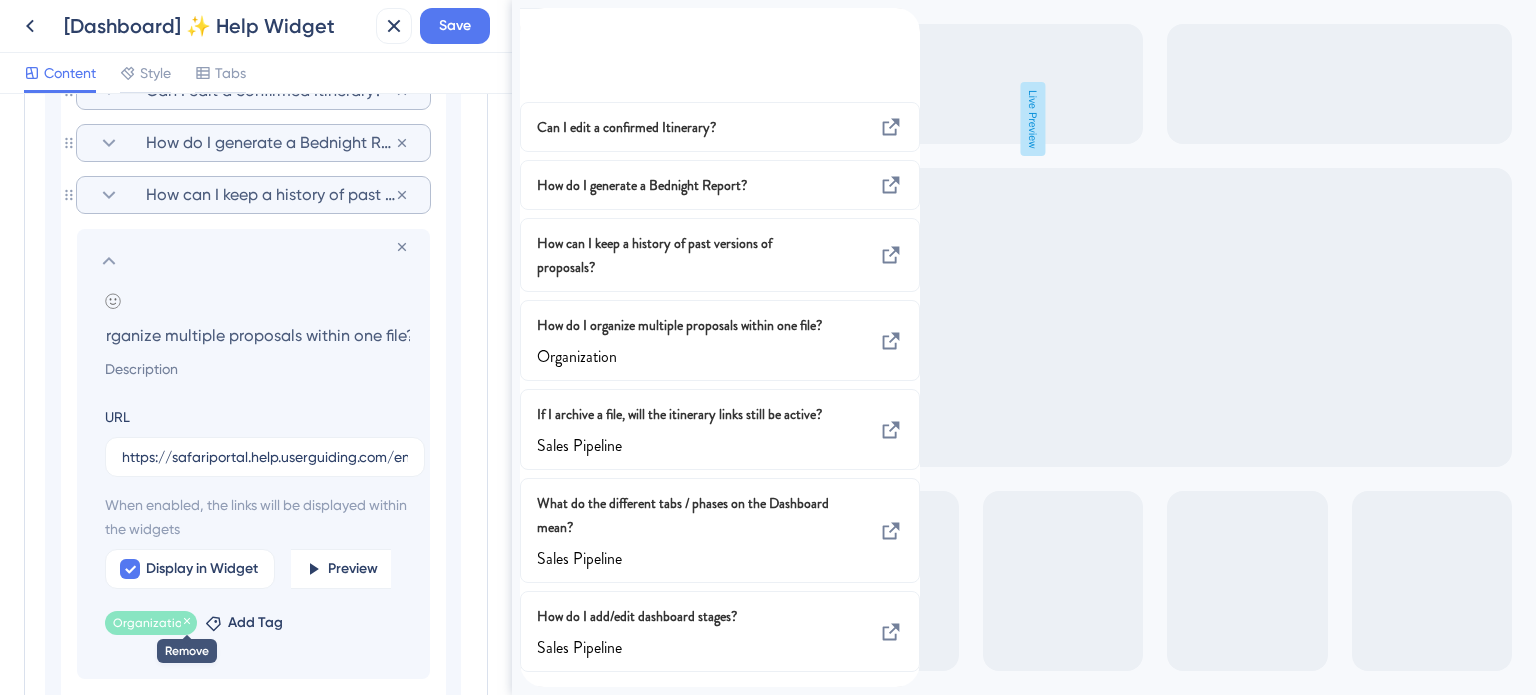 scroll, scrollTop: 0, scrollLeft: 0, axis: both 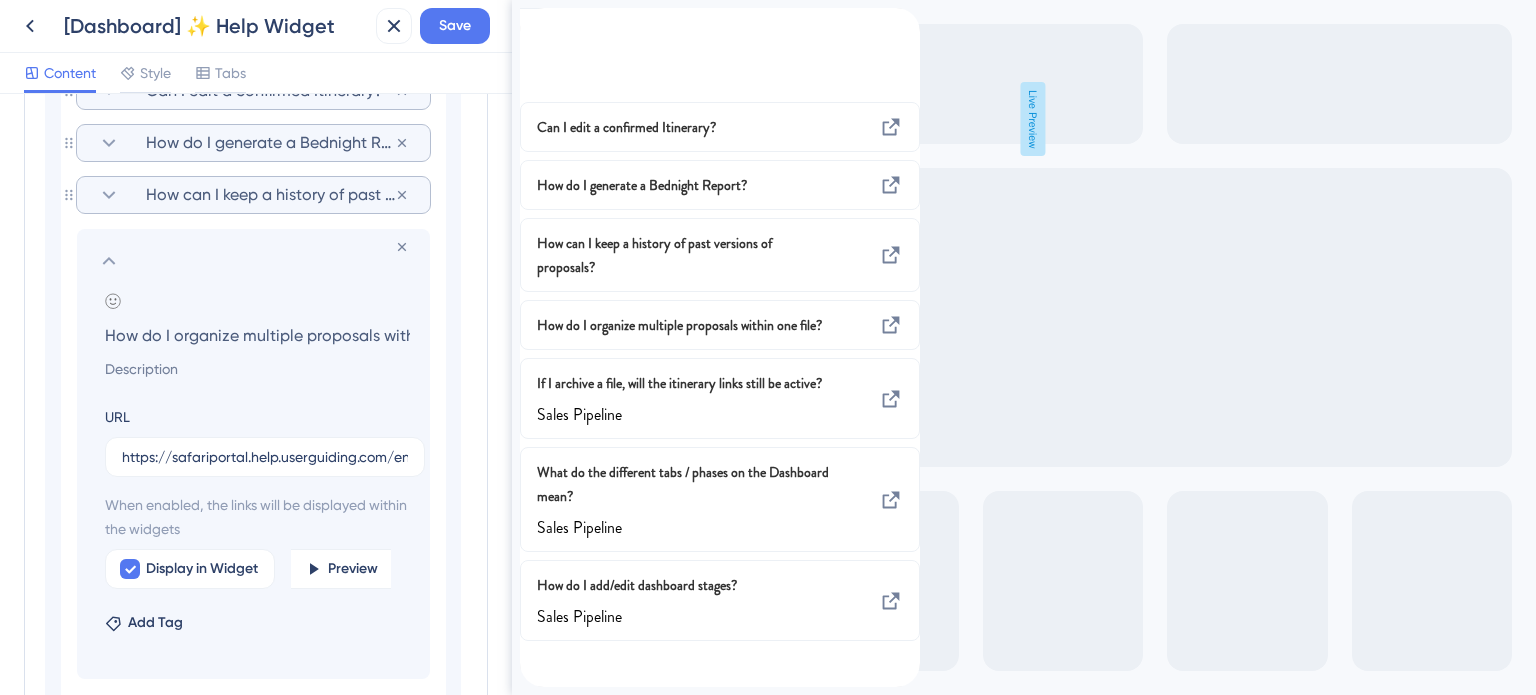 click 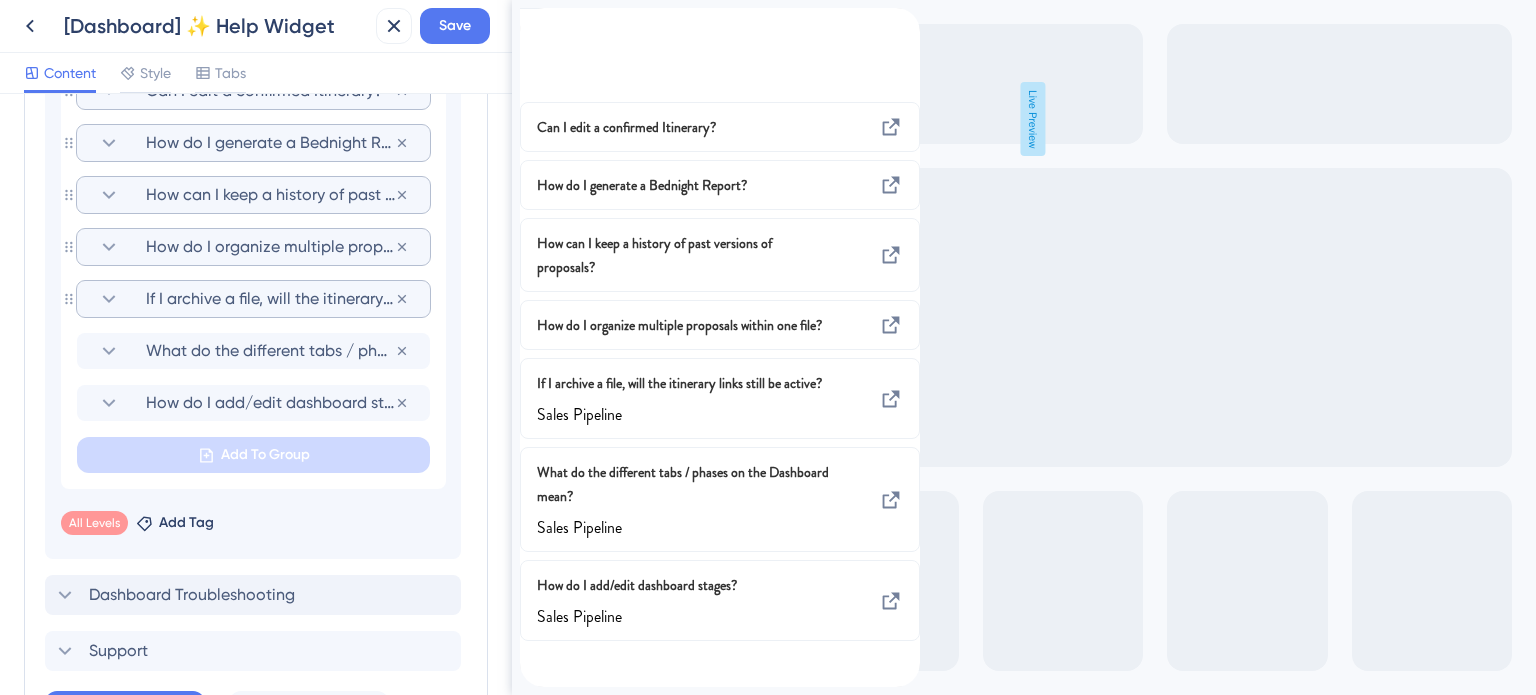 click on "If I archive a file, will the itinerary links still be active?" at bounding box center (270, 299) 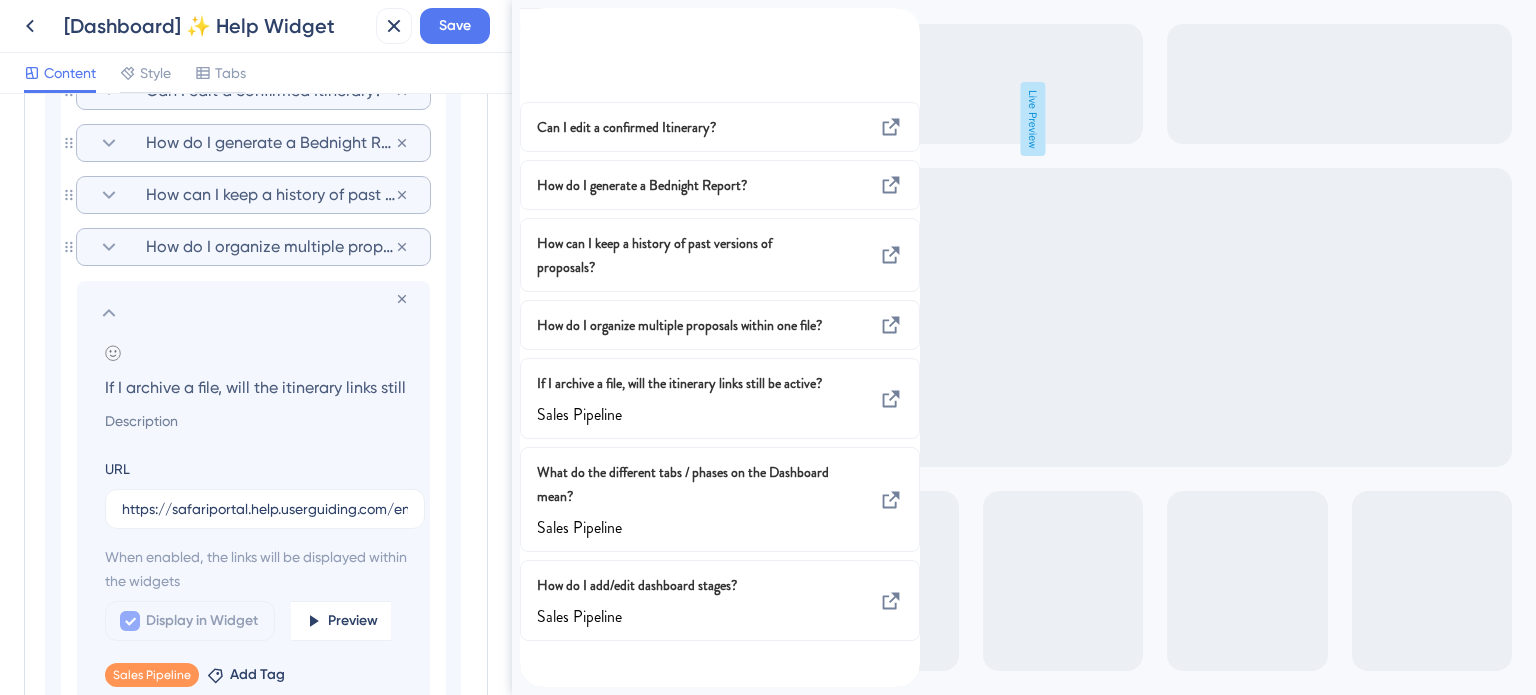 scroll, scrollTop: 0, scrollLeft: 75, axis: horizontal 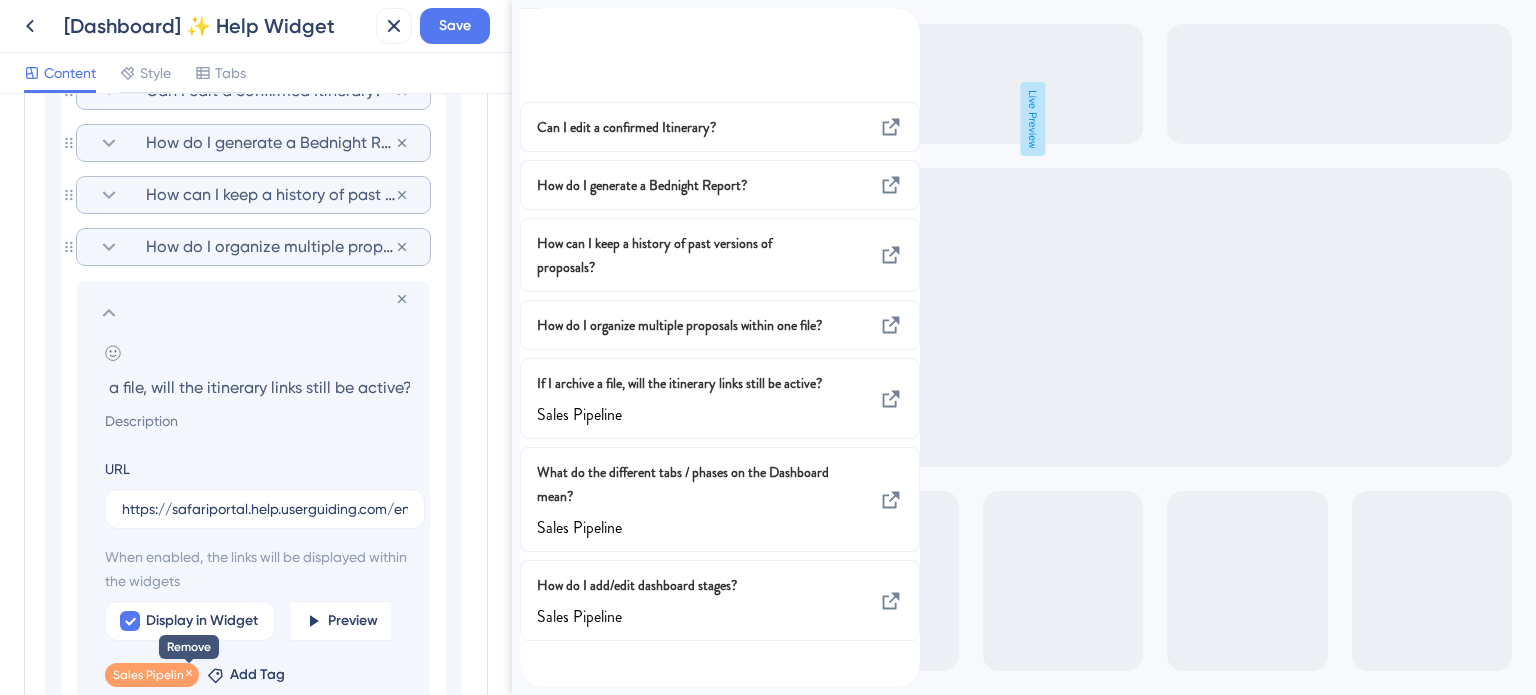 click 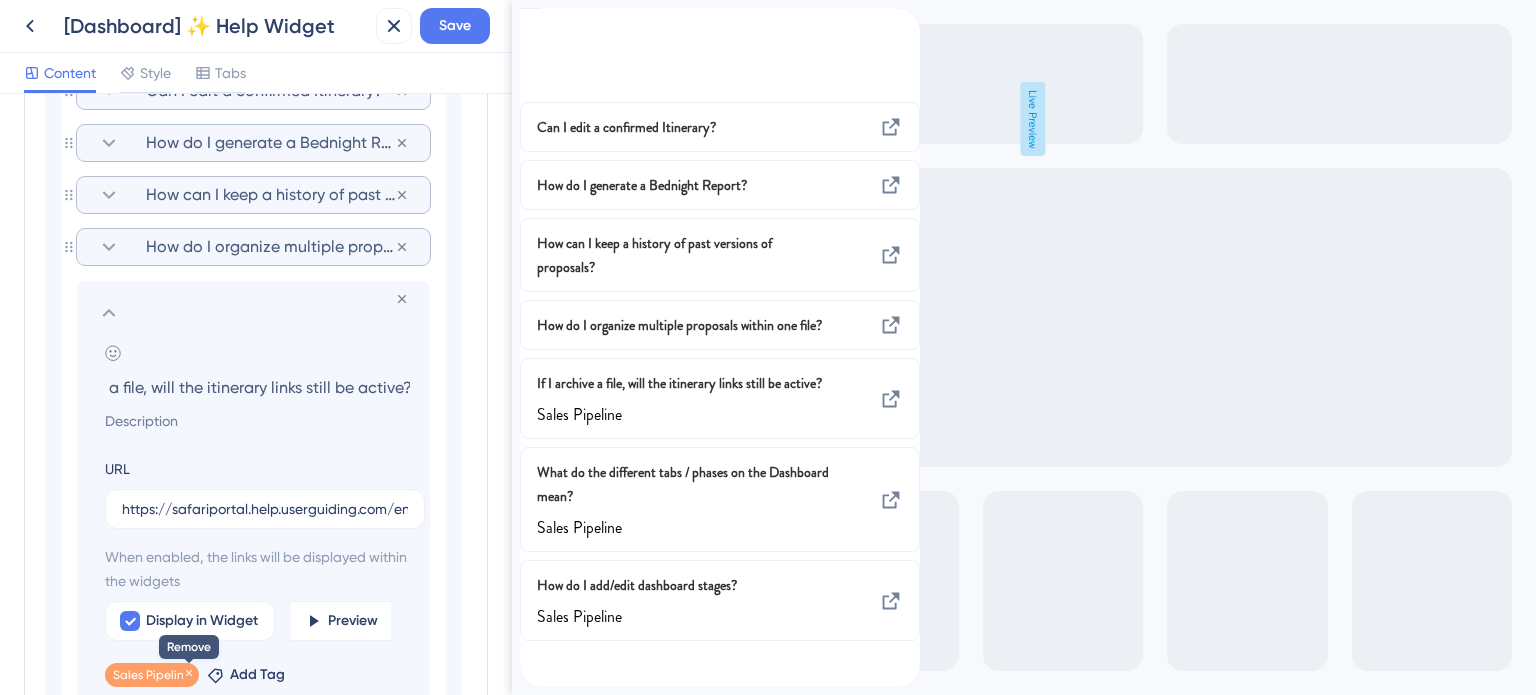scroll, scrollTop: 0, scrollLeft: 0, axis: both 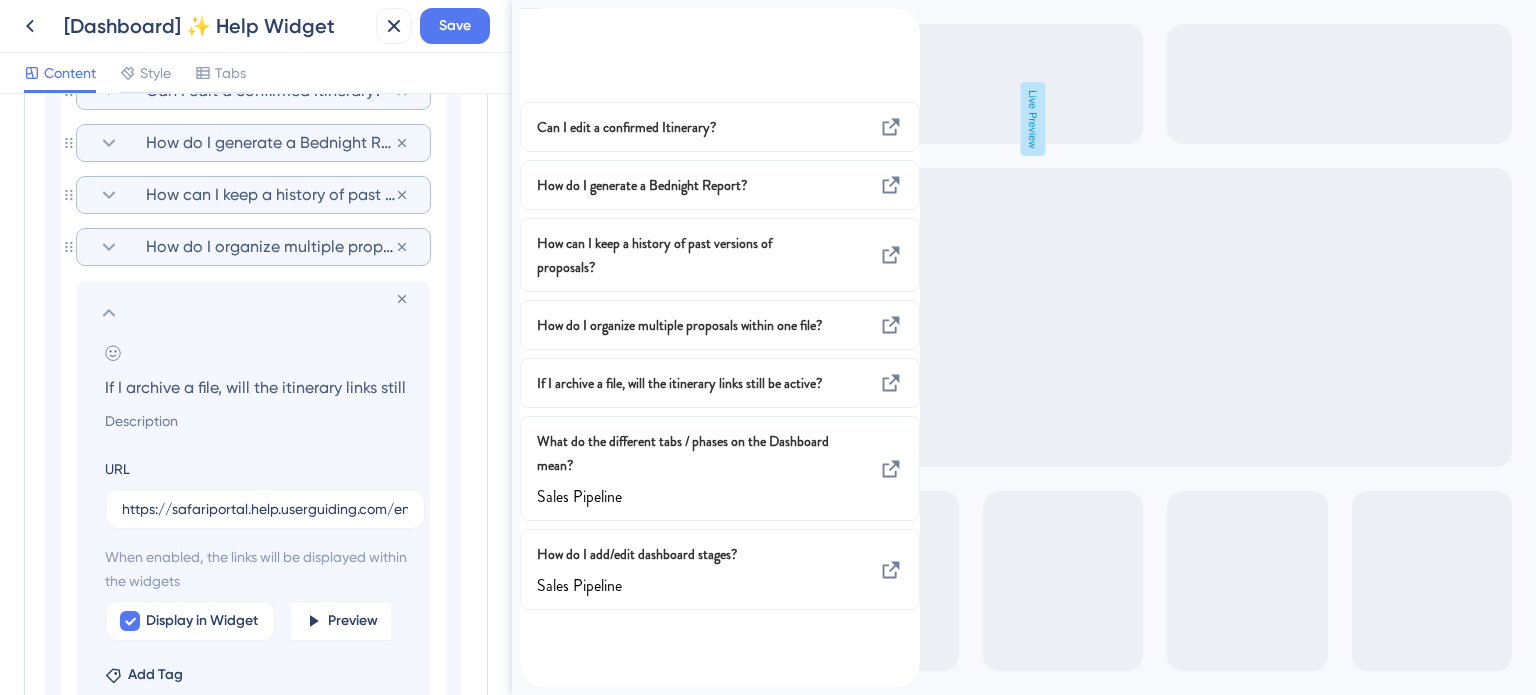 click 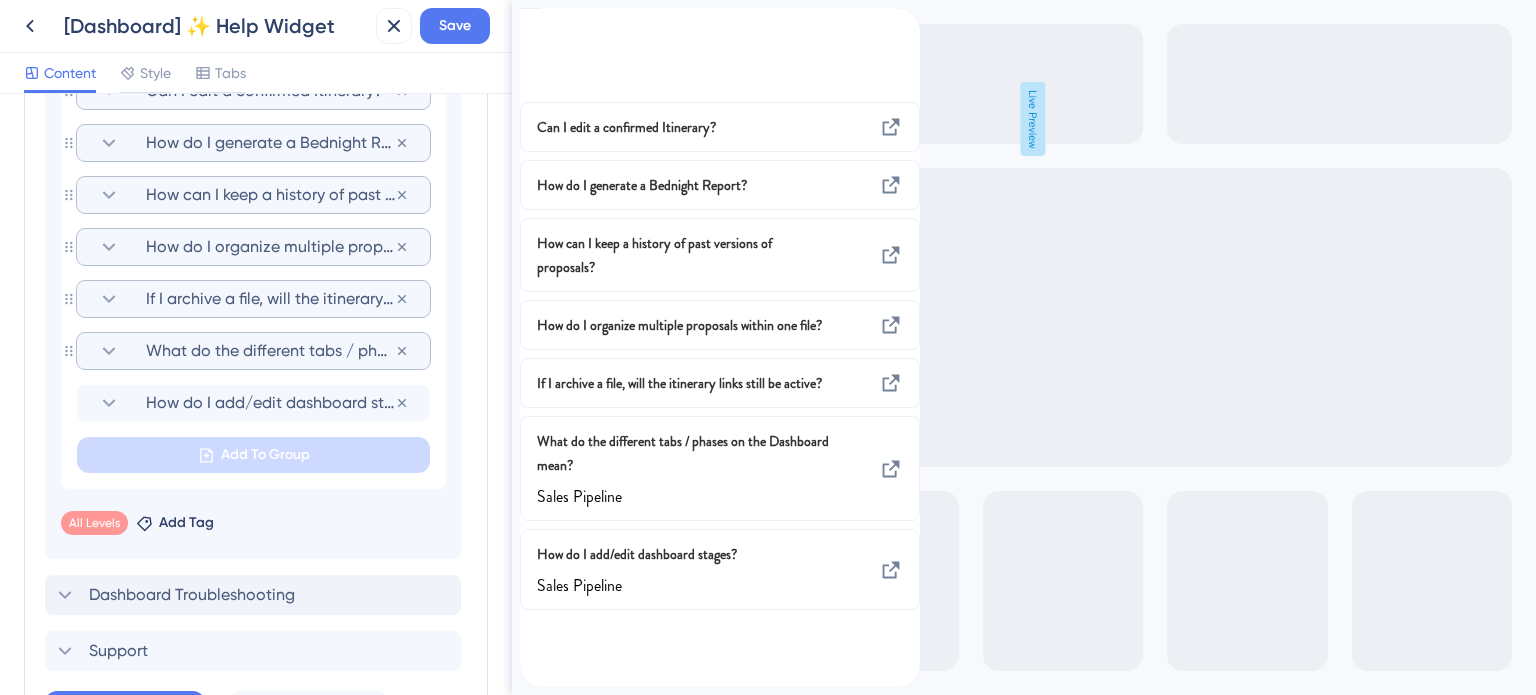 click on "What do the different tabs / phases on the Dashboard mean?" at bounding box center [270, 351] 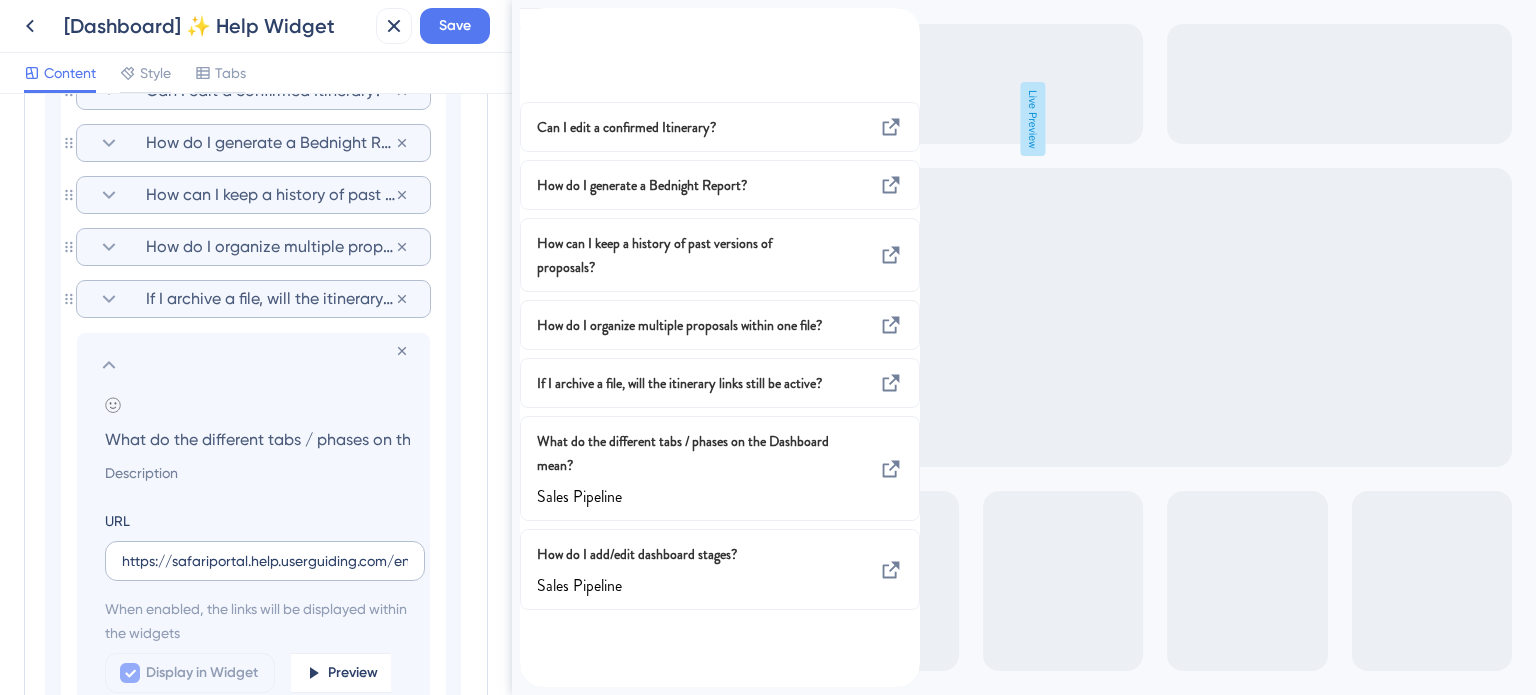 scroll, scrollTop: 0, scrollLeft: 151, axis: horizontal 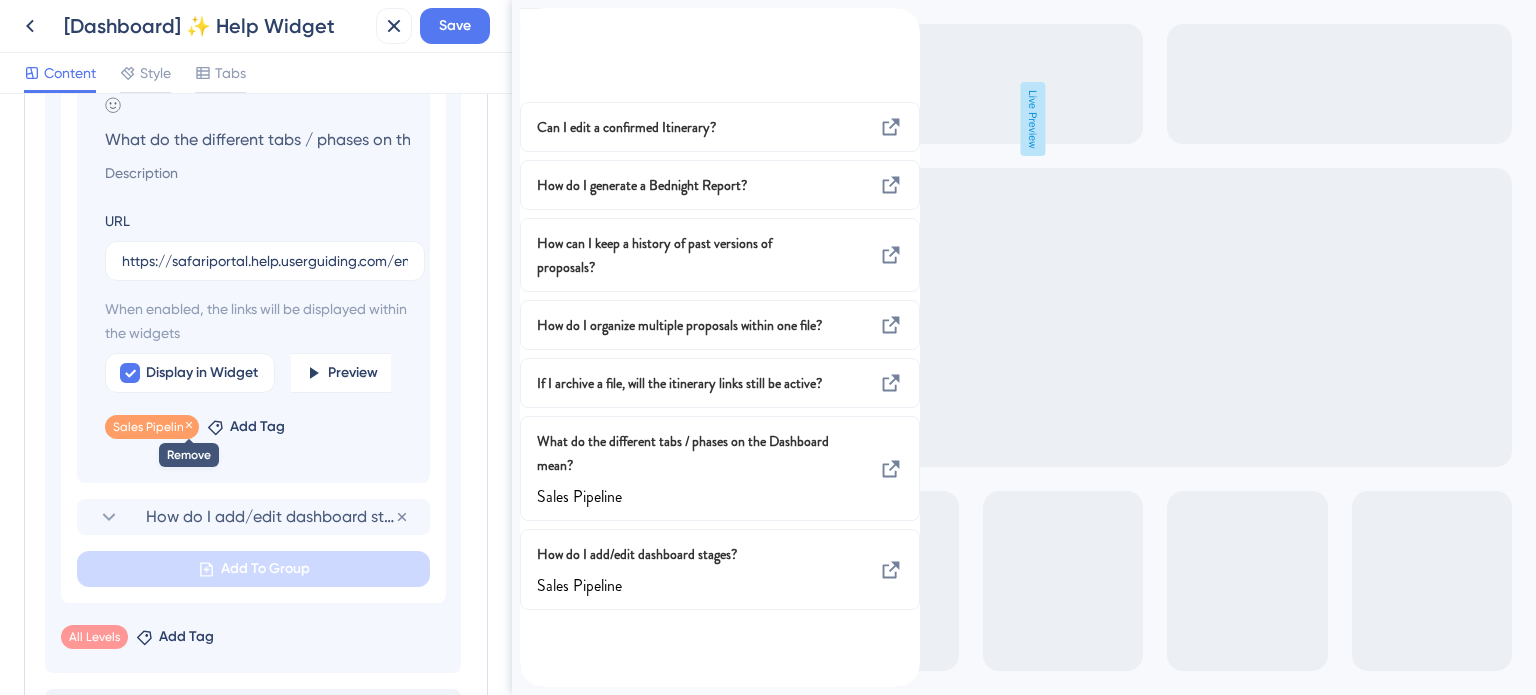click 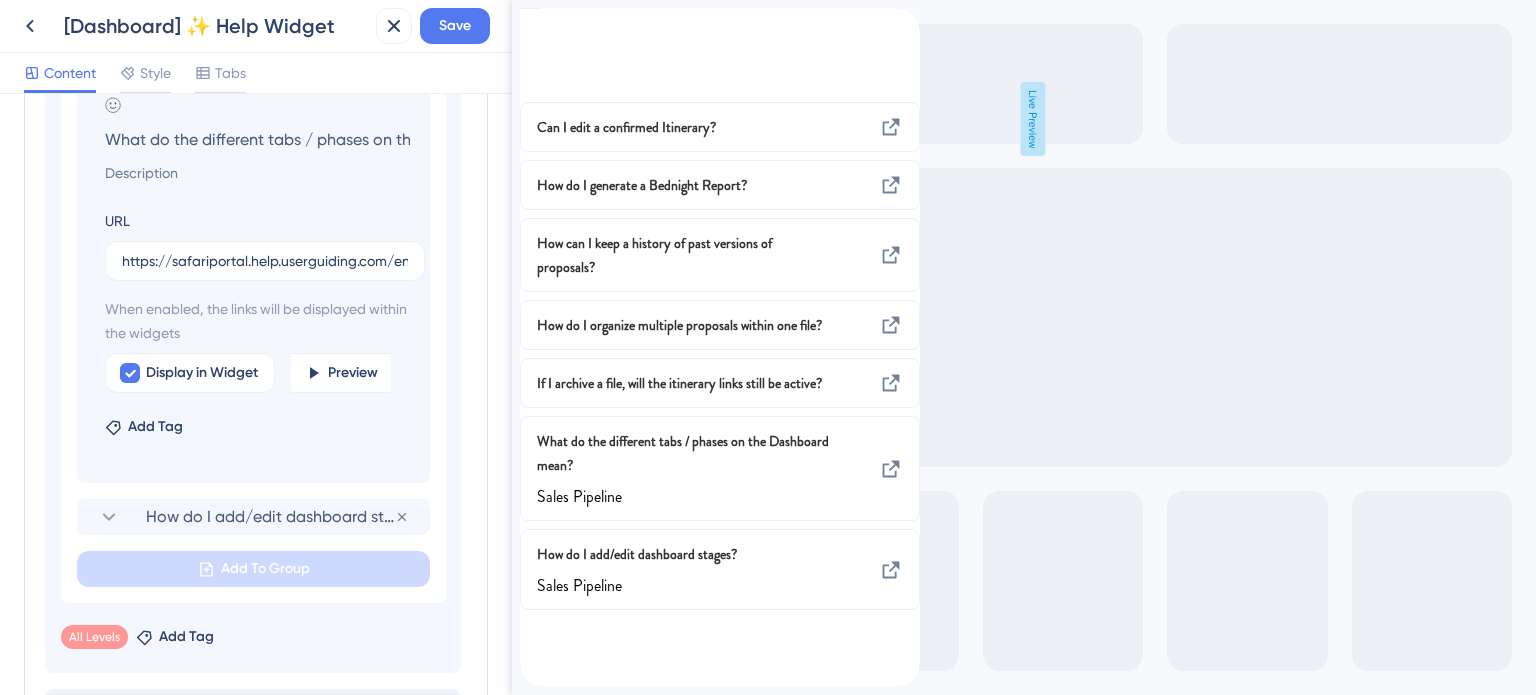 scroll, scrollTop: 5, scrollLeft: 0, axis: vertical 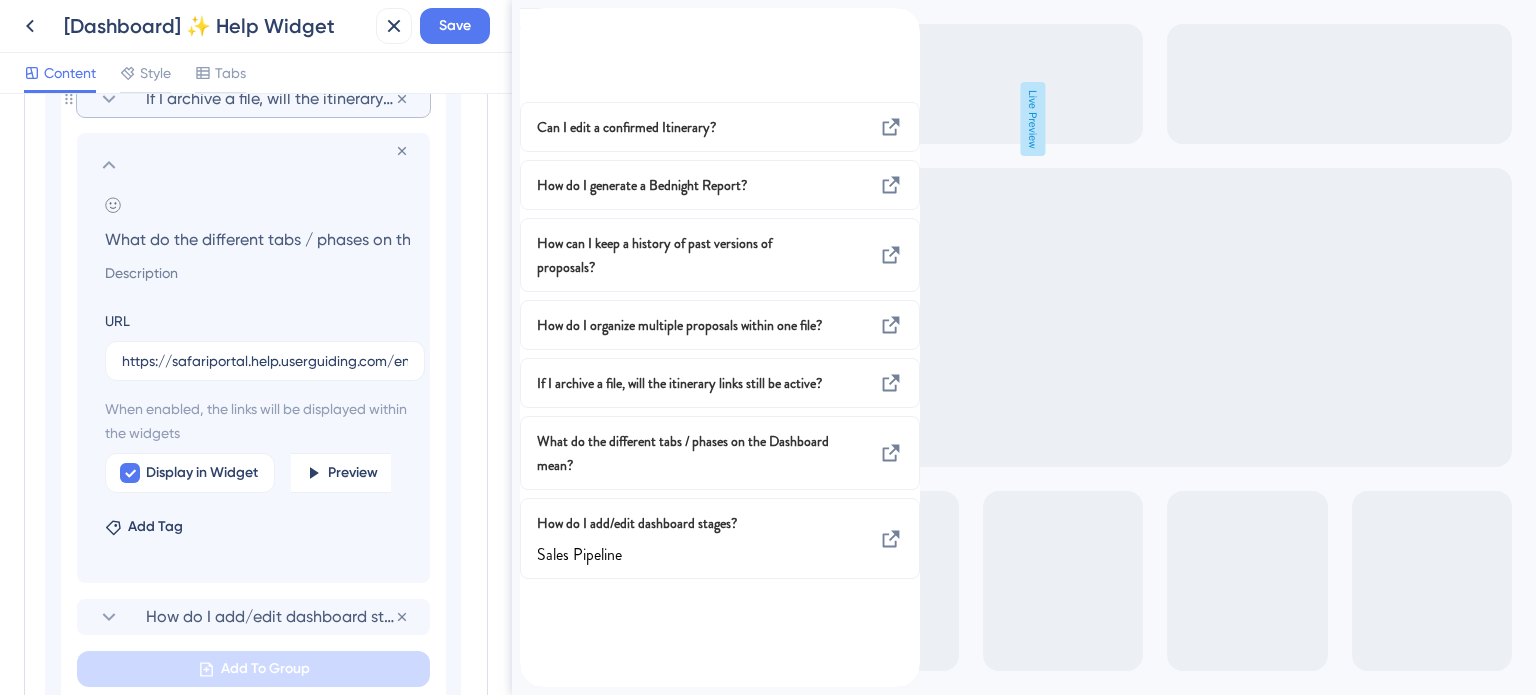 click 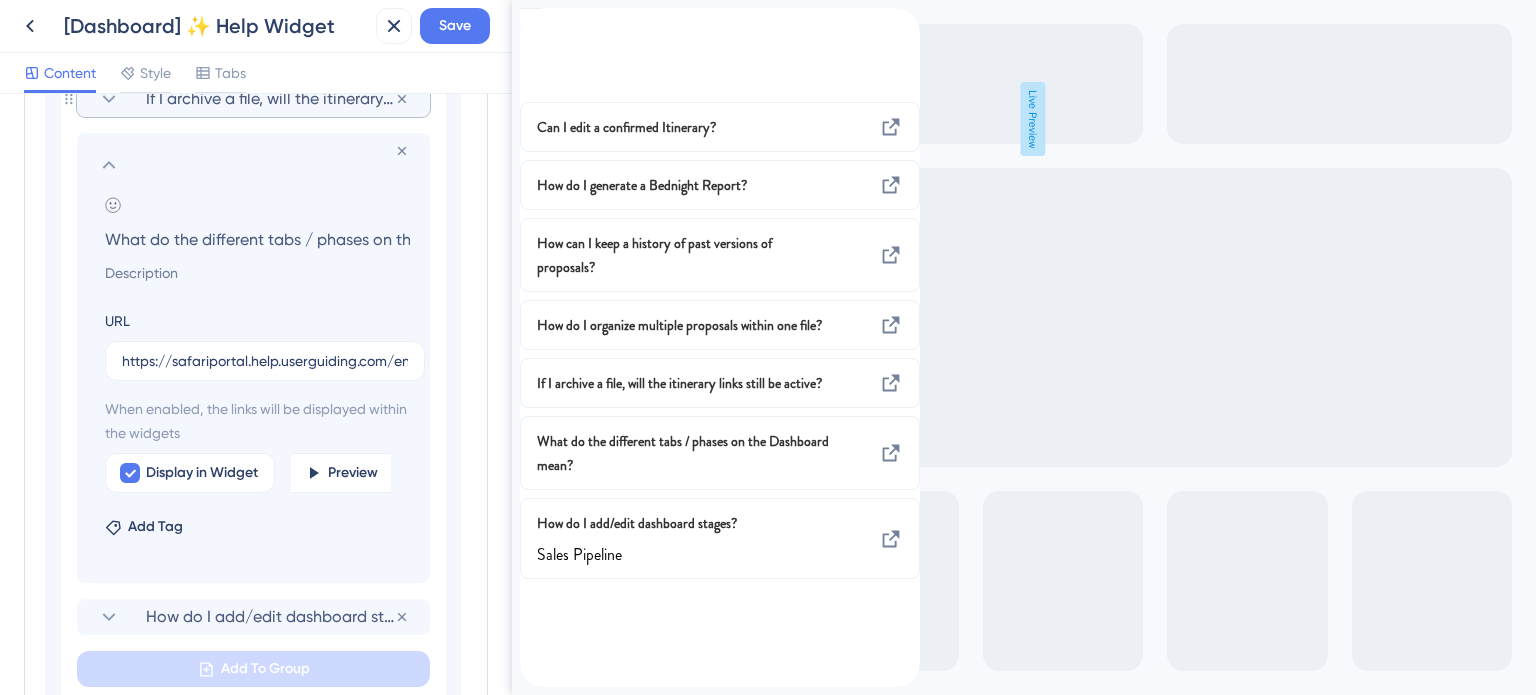 scroll, scrollTop: 1462, scrollLeft: 0, axis: vertical 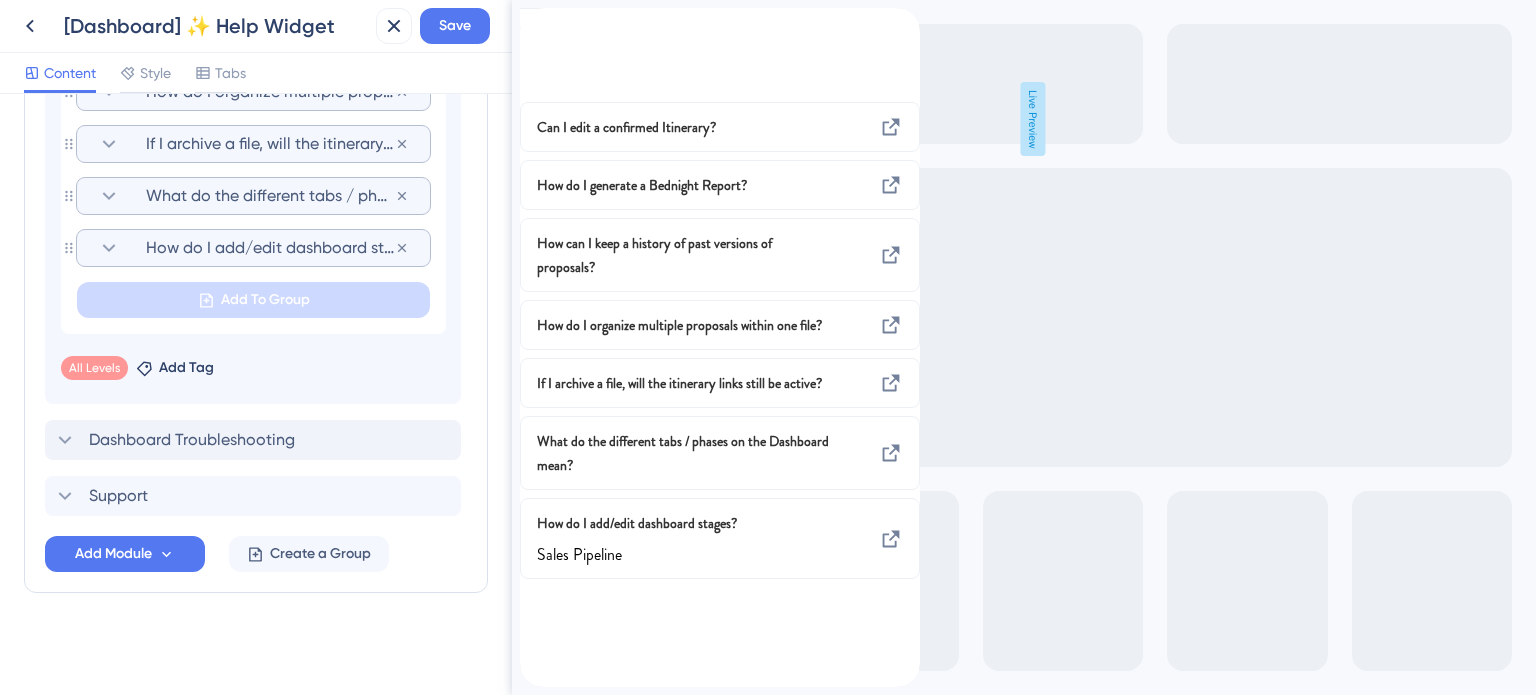 click on "How do I add/edit dashboard stages?" at bounding box center (270, 248) 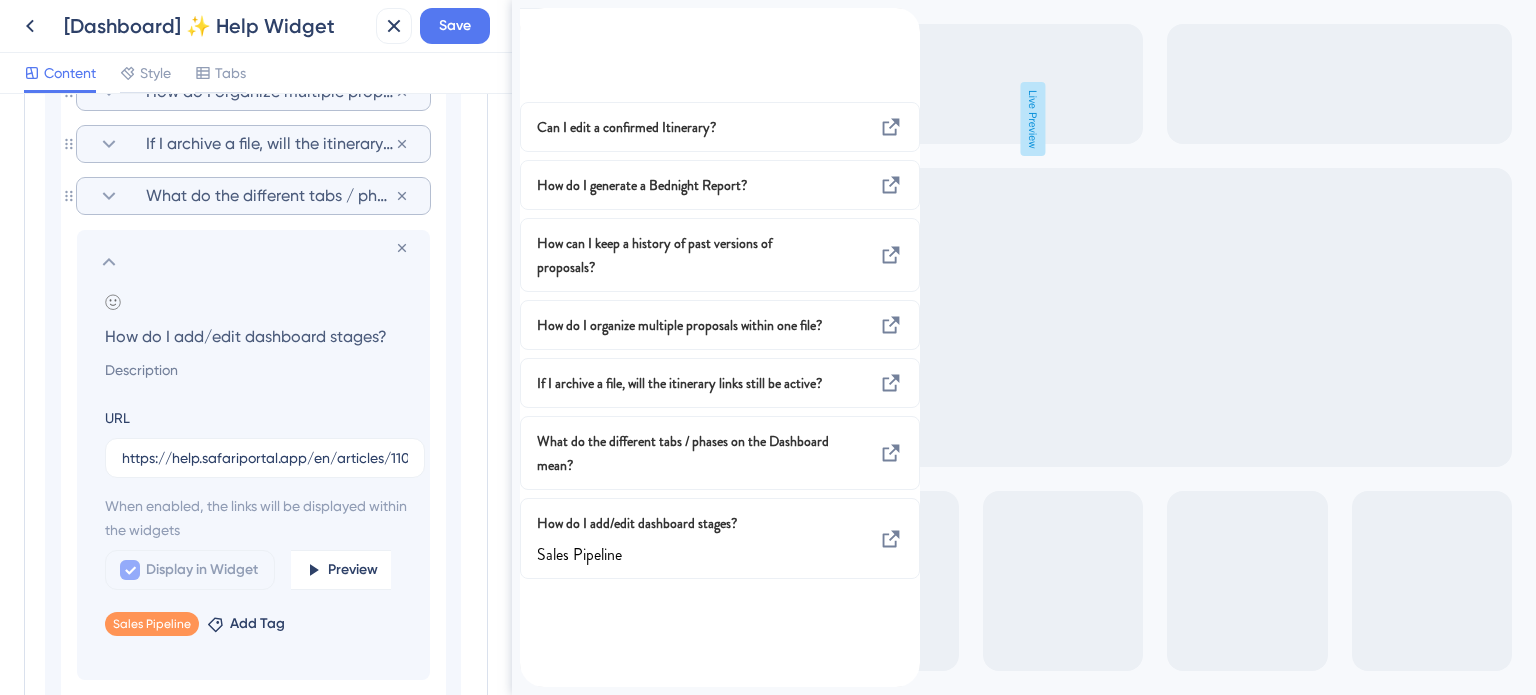 scroll, scrollTop: 1507, scrollLeft: 0, axis: vertical 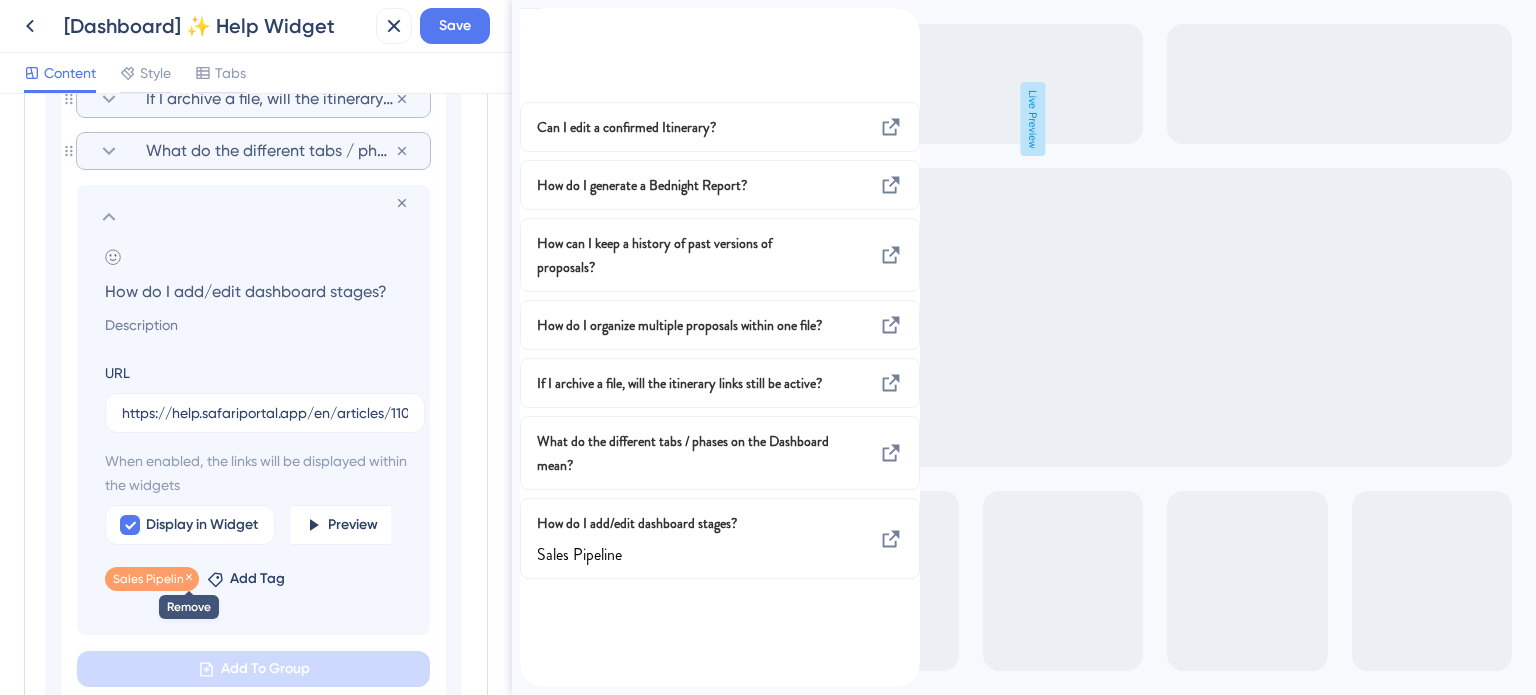 click 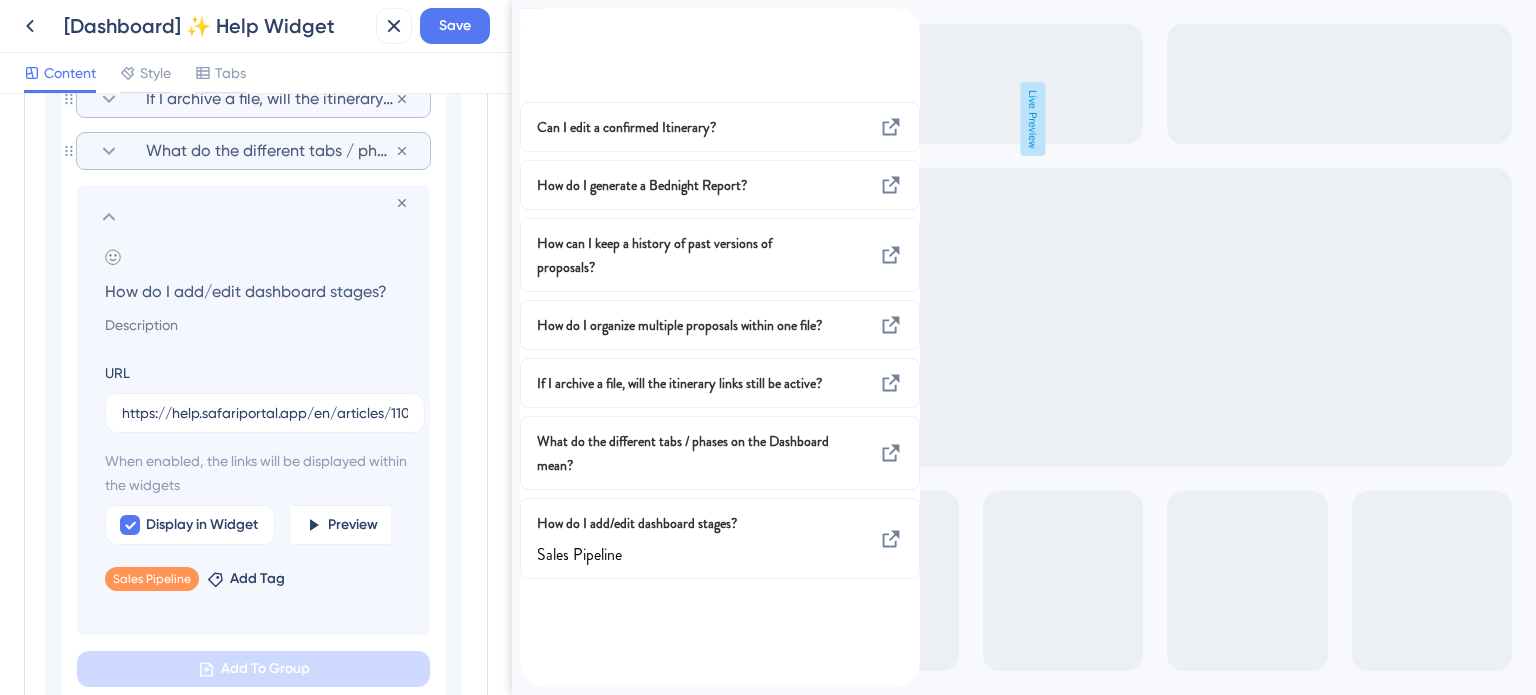 scroll, scrollTop: 0, scrollLeft: 0, axis: both 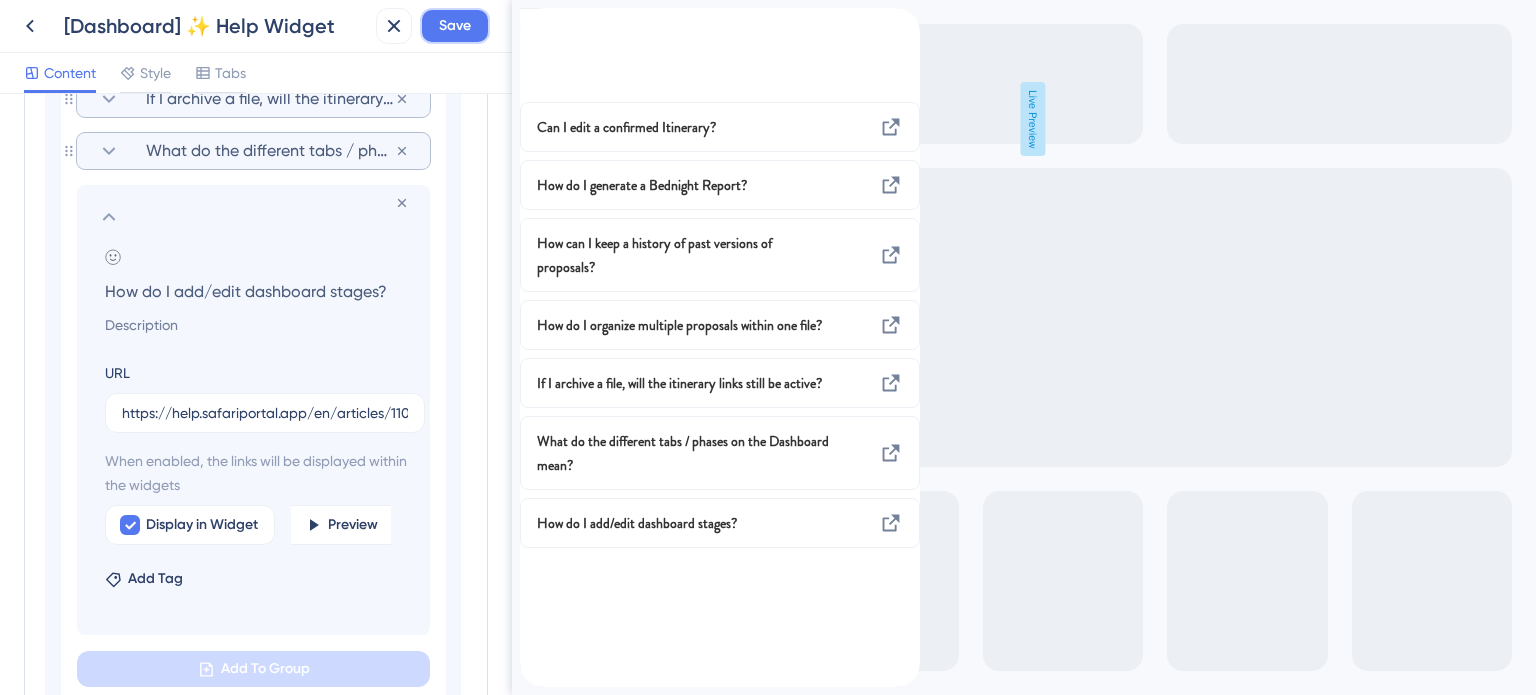 click on "Save" at bounding box center [455, 26] 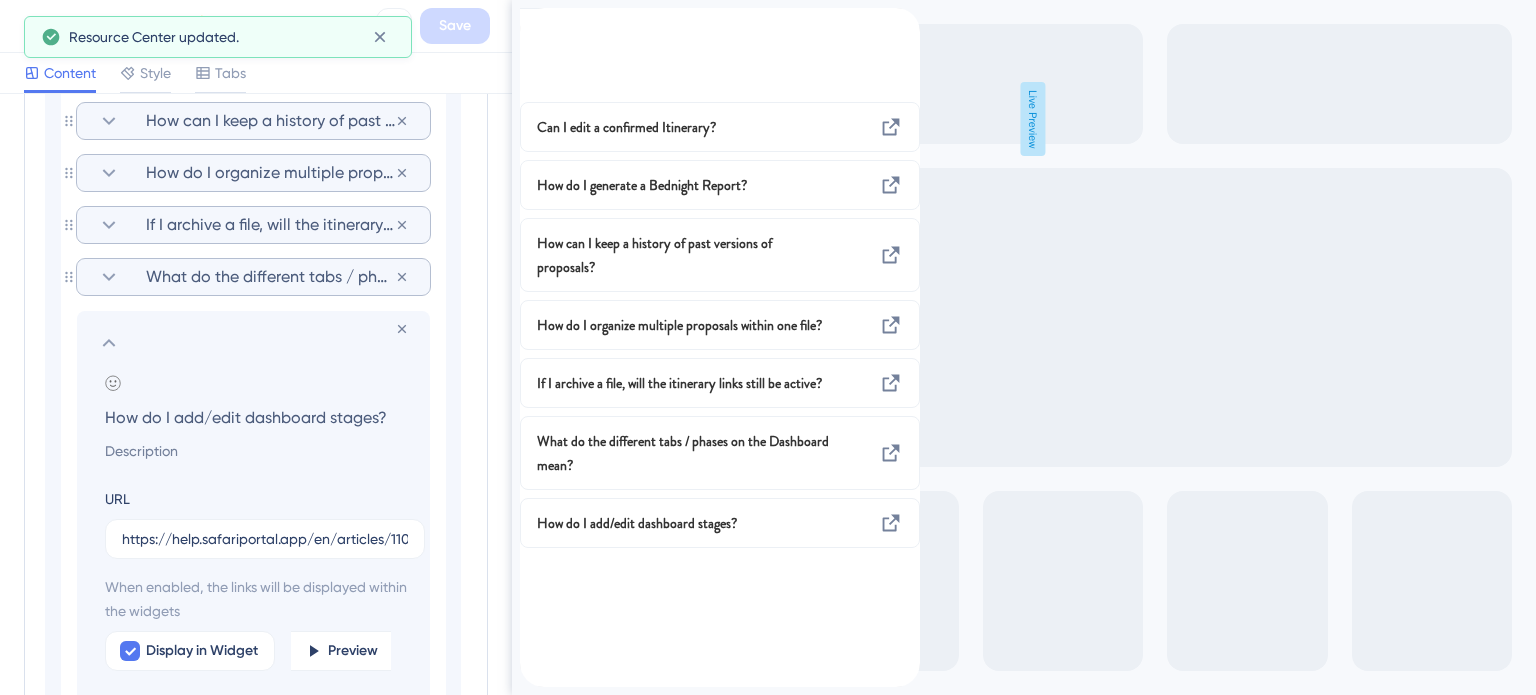 scroll, scrollTop: 1207, scrollLeft: 0, axis: vertical 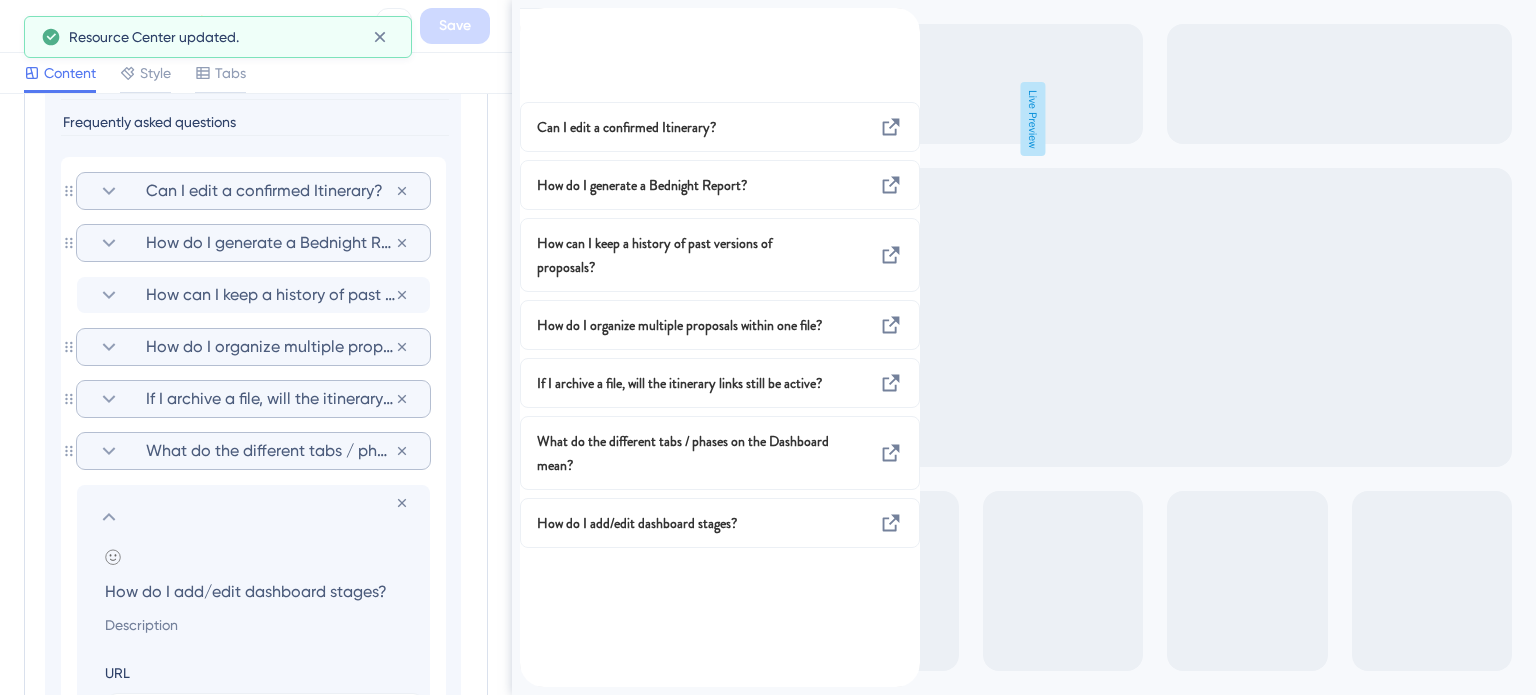 click 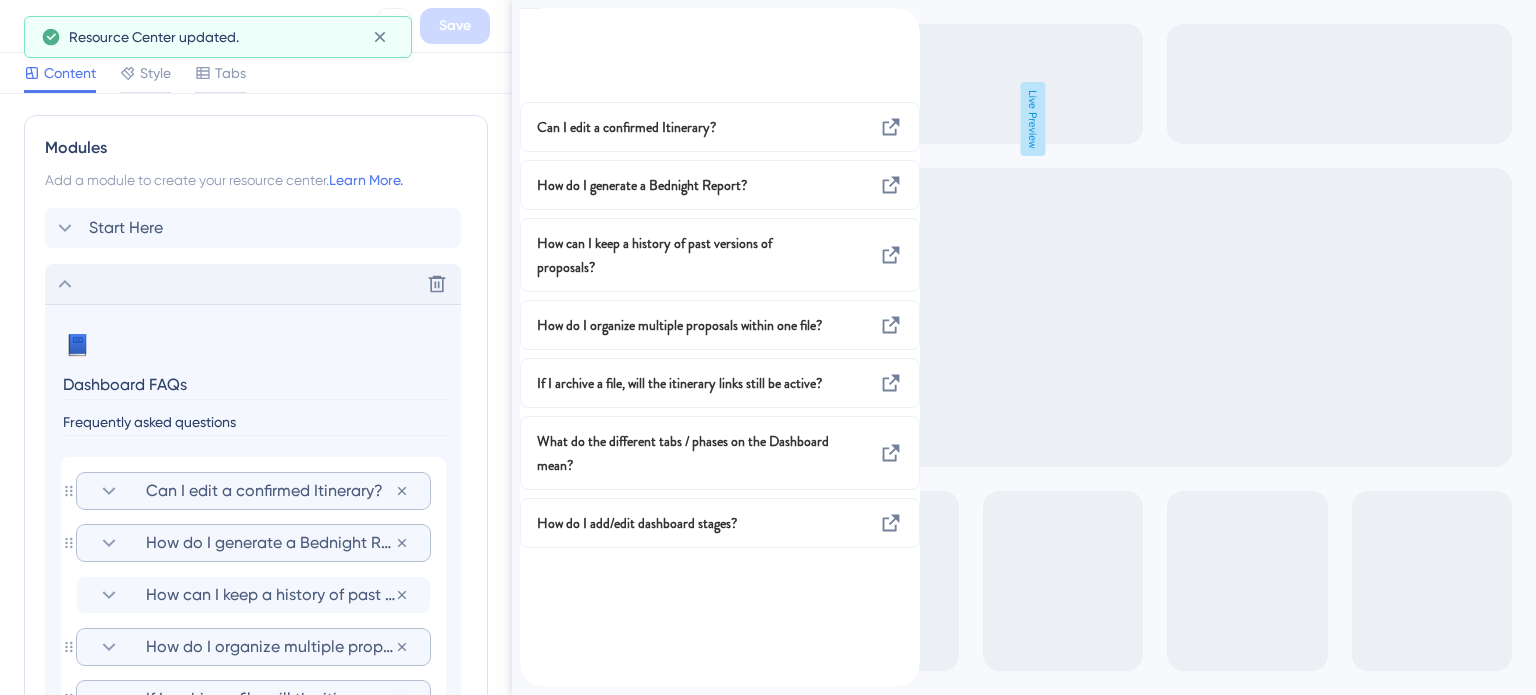 click 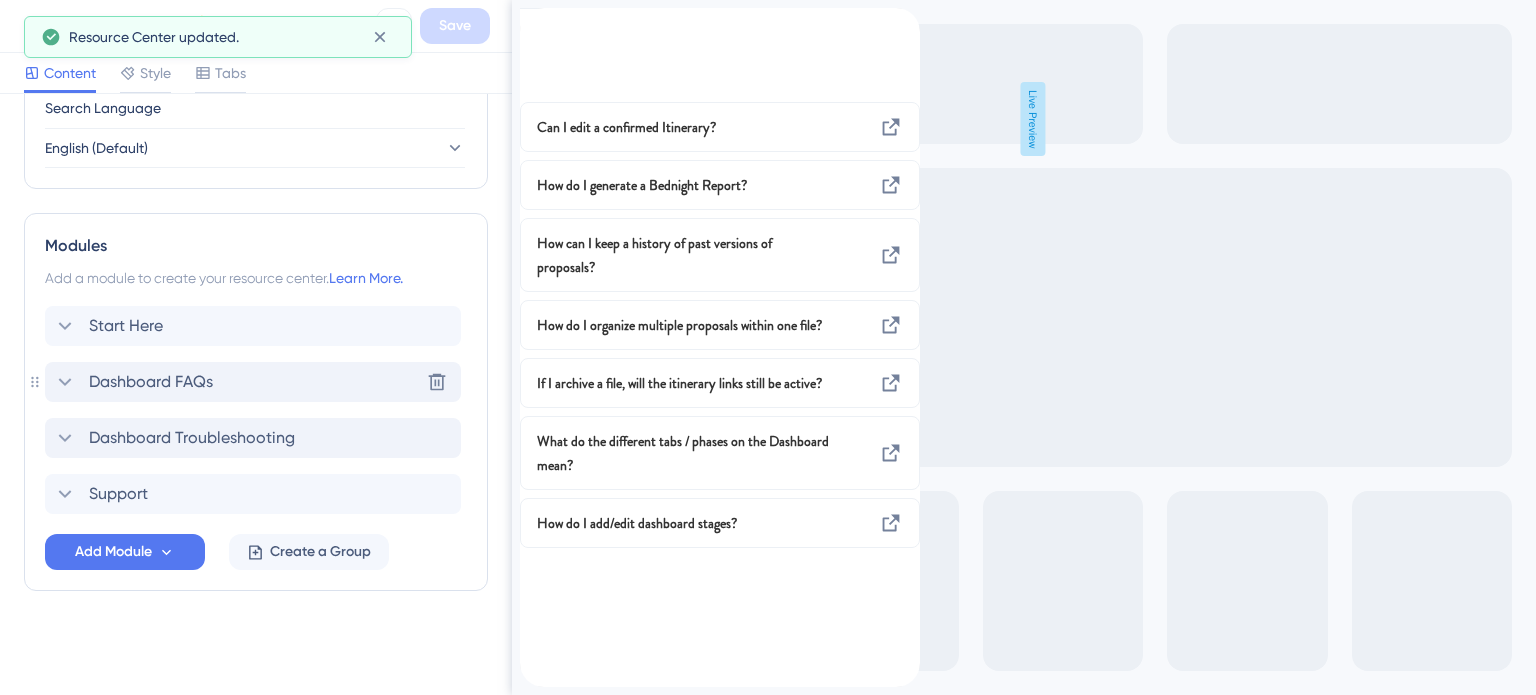 scroll, scrollTop: 807, scrollLeft: 0, axis: vertical 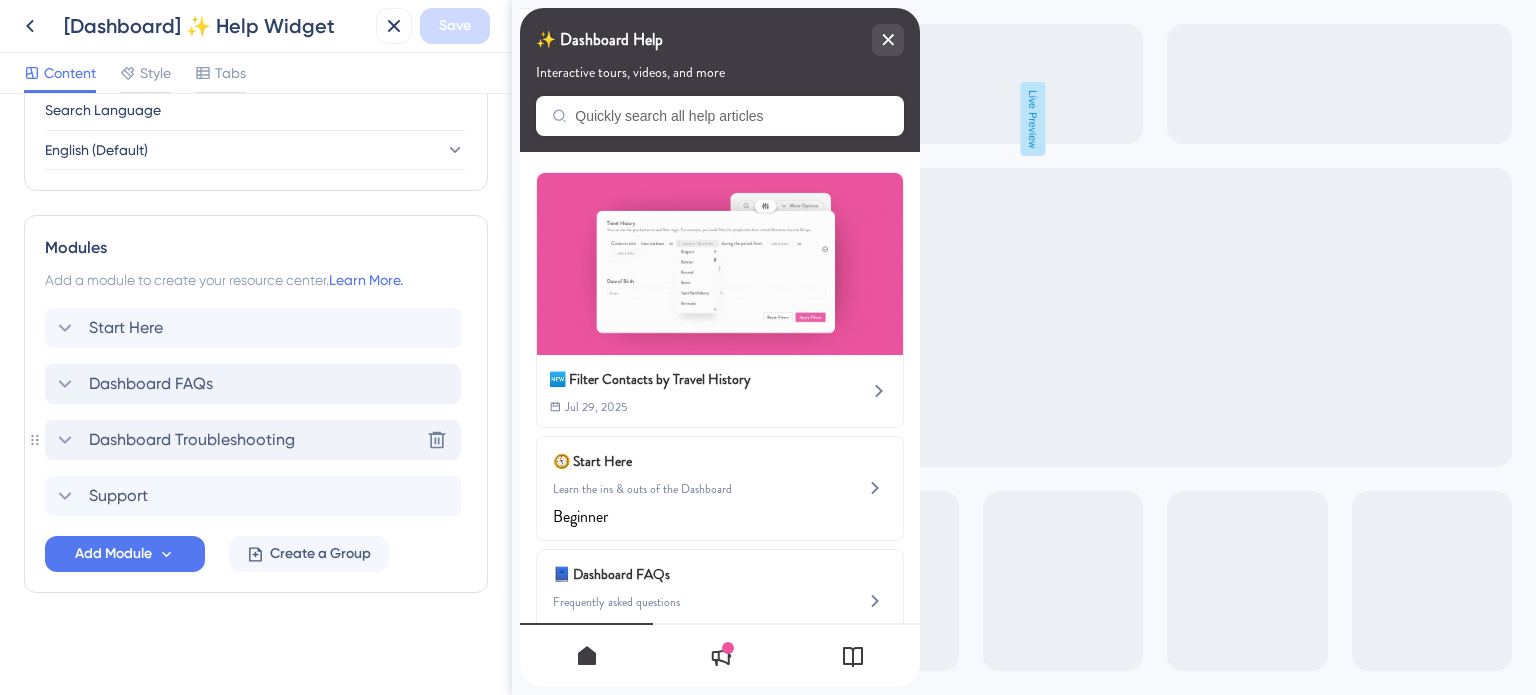 click on "Dashboard Troubleshooting" at bounding box center [192, 440] 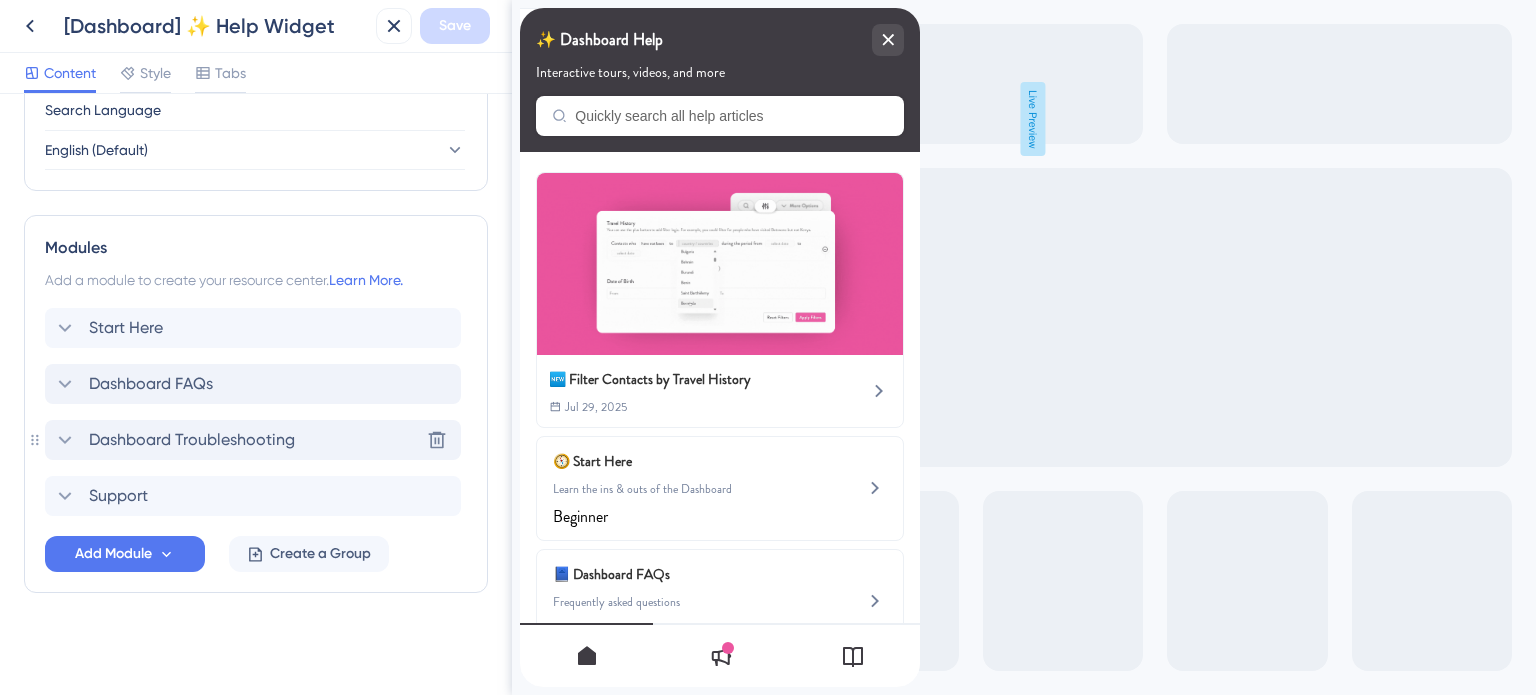 scroll, scrollTop: 907, scrollLeft: 0, axis: vertical 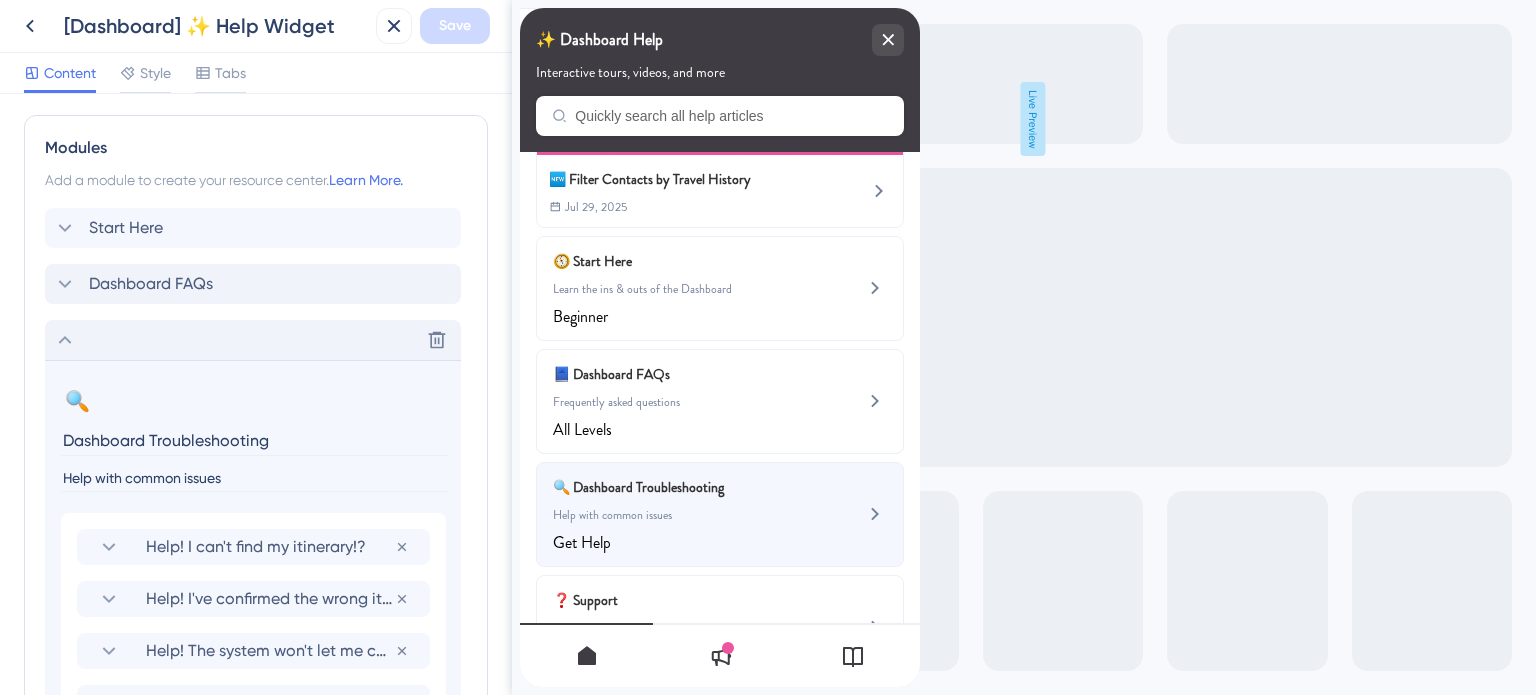 click on "🔍   Dashboard Troubleshooting" at bounding box center (670, 487) 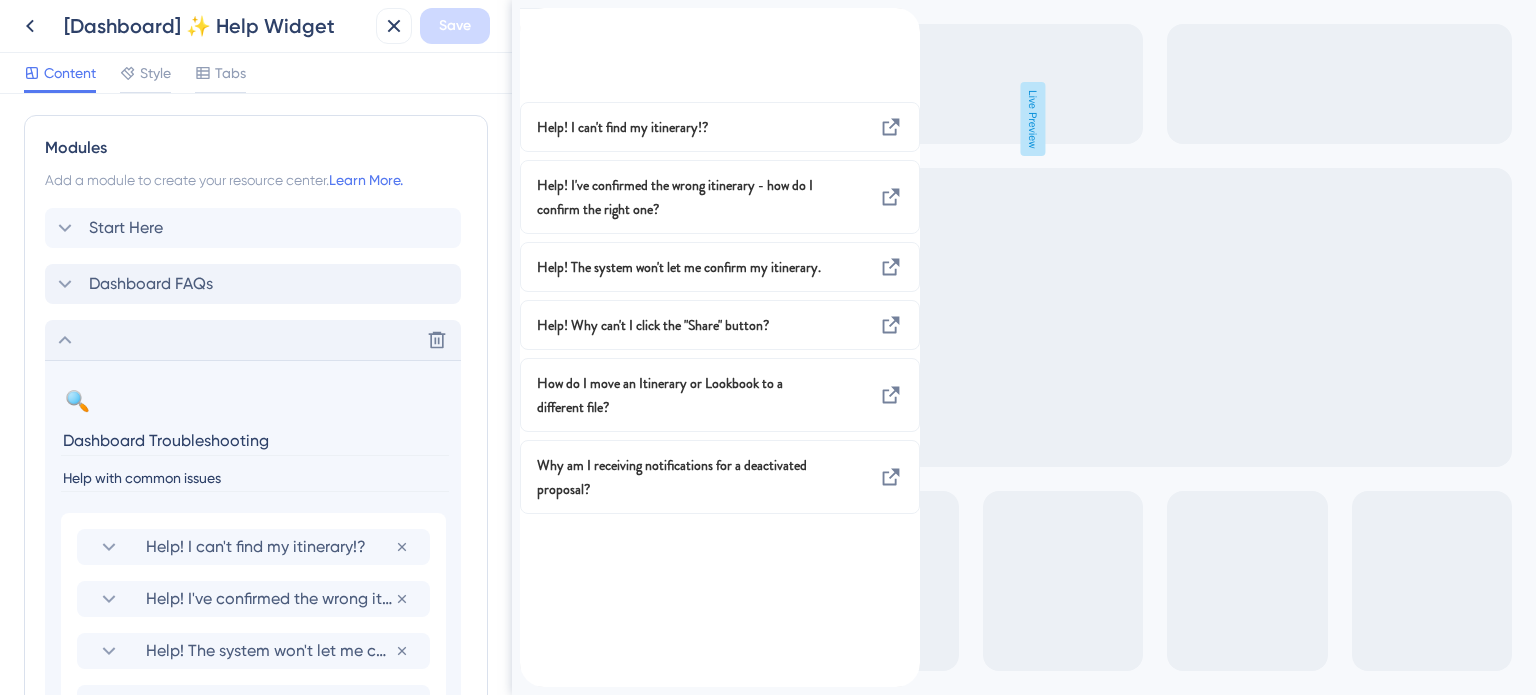 scroll, scrollTop: 0, scrollLeft: 0, axis: both 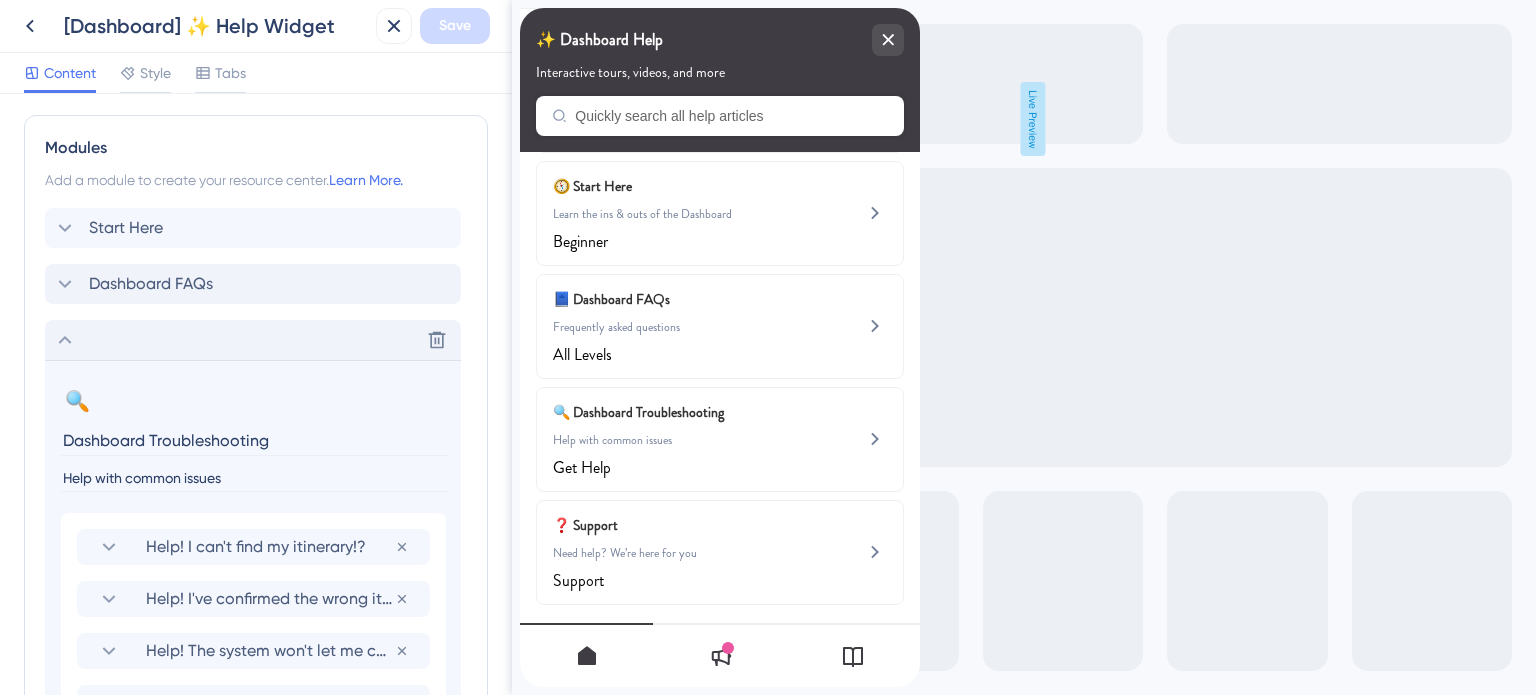 click 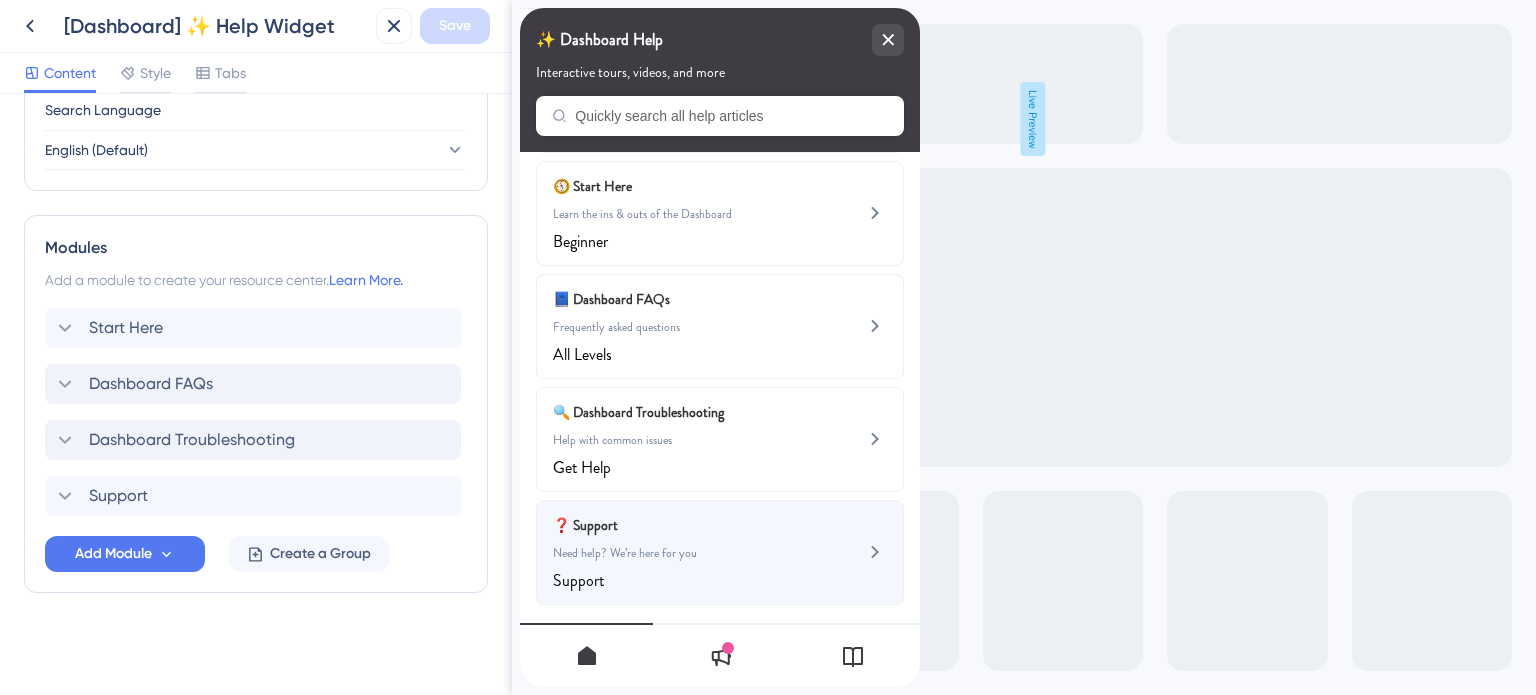 click on "Need help? We’re here for you" at bounding box center [686, 553] 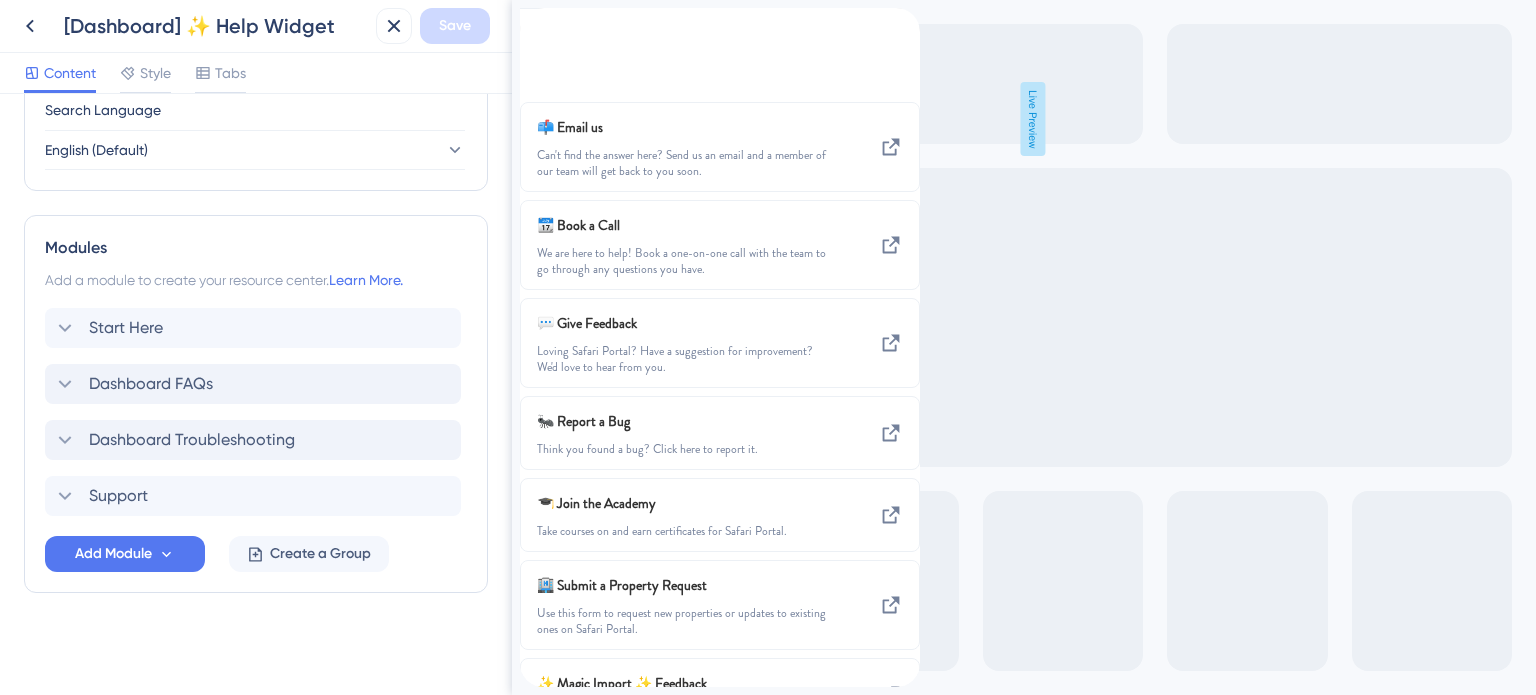 click at bounding box center [536, 19] 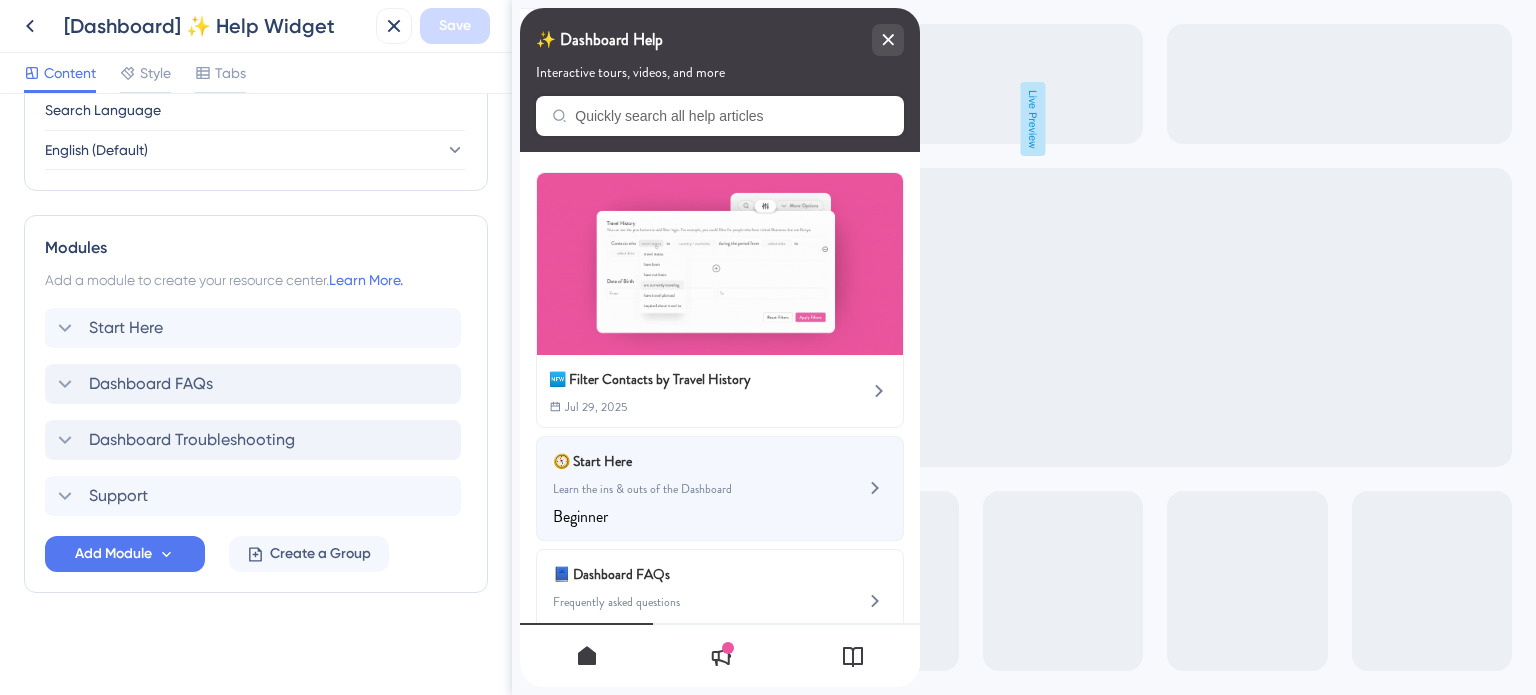 click on "🧭   Start Here" at bounding box center [670, 461] 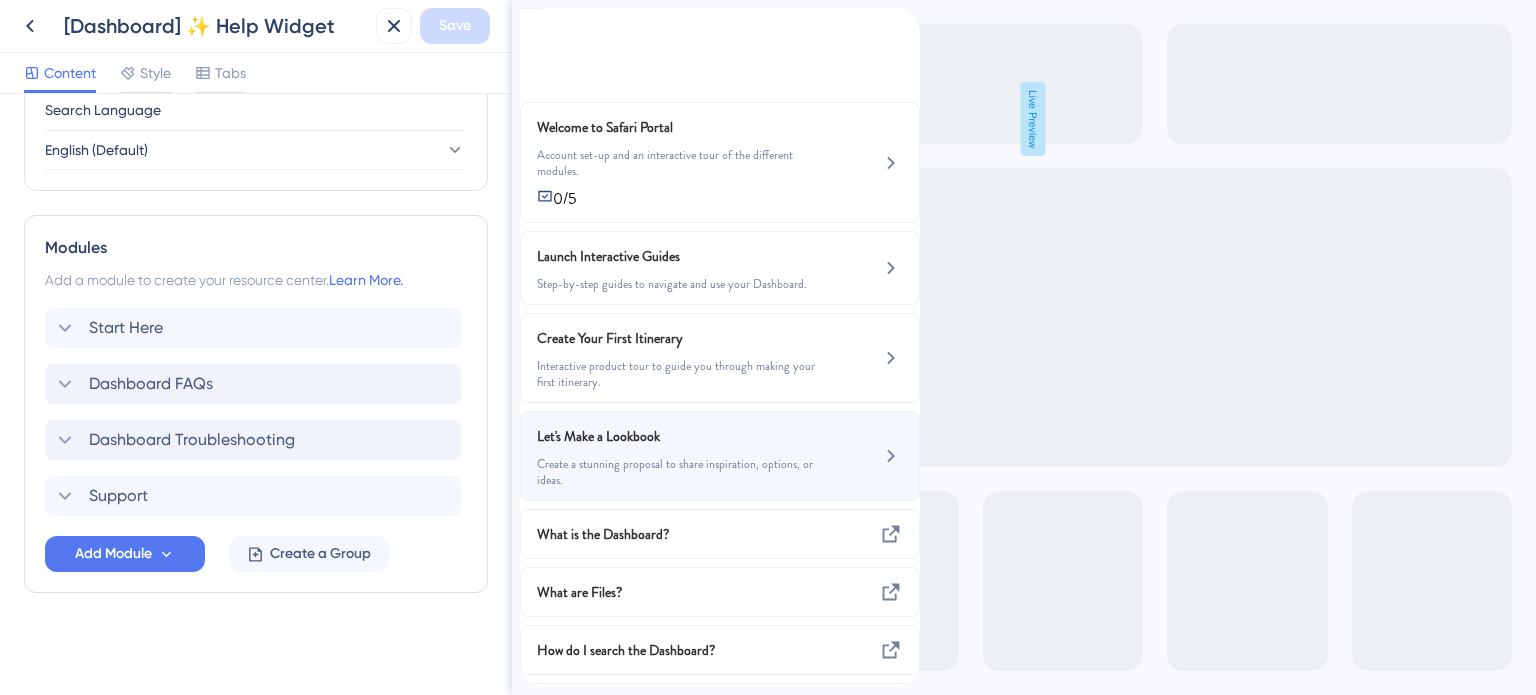 scroll, scrollTop: 74, scrollLeft: 0, axis: vertical 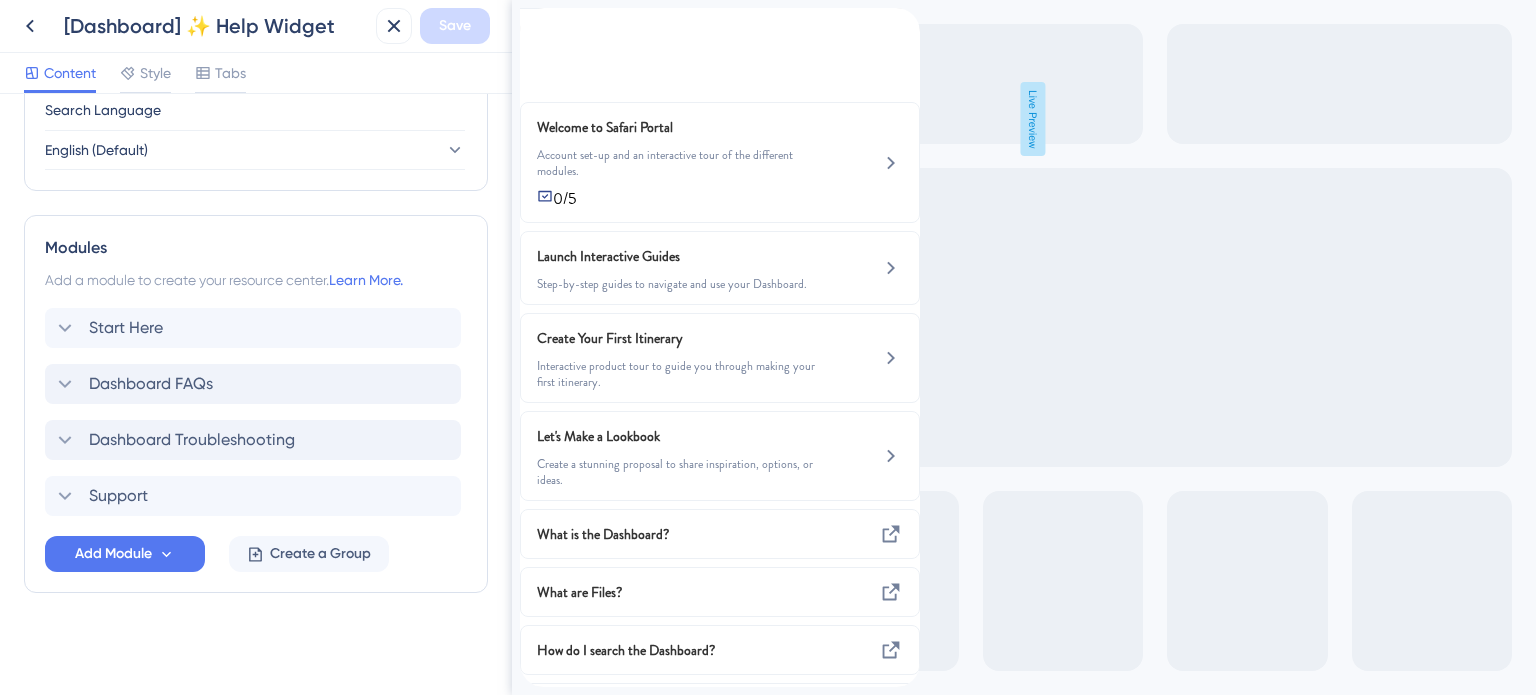 click 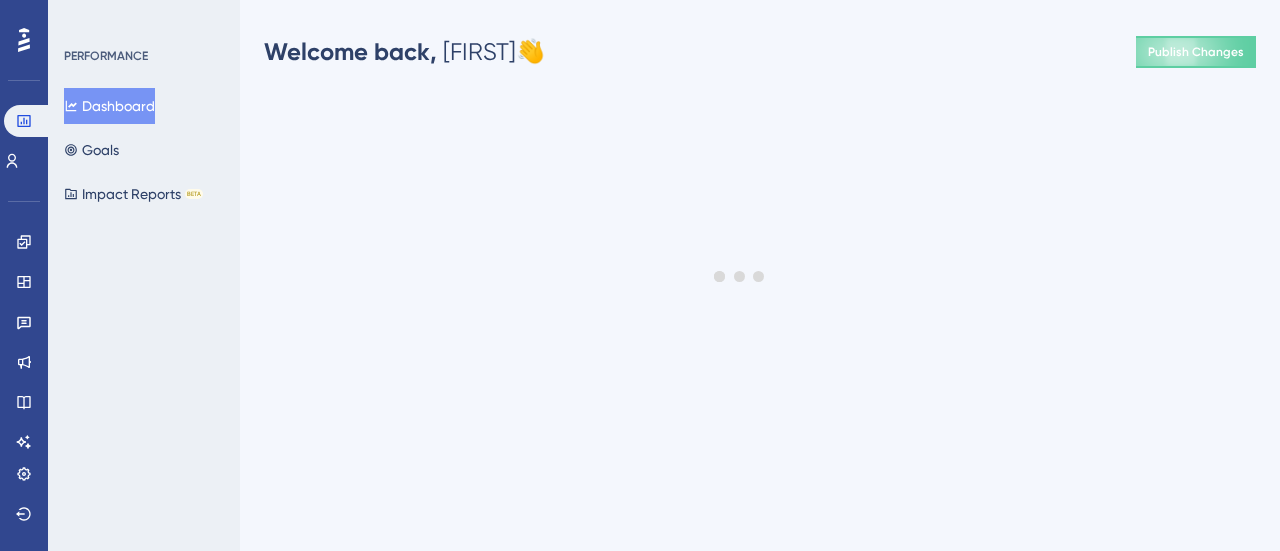 scroll, scrollTop: 0, scrollLeft: 0, axis: both 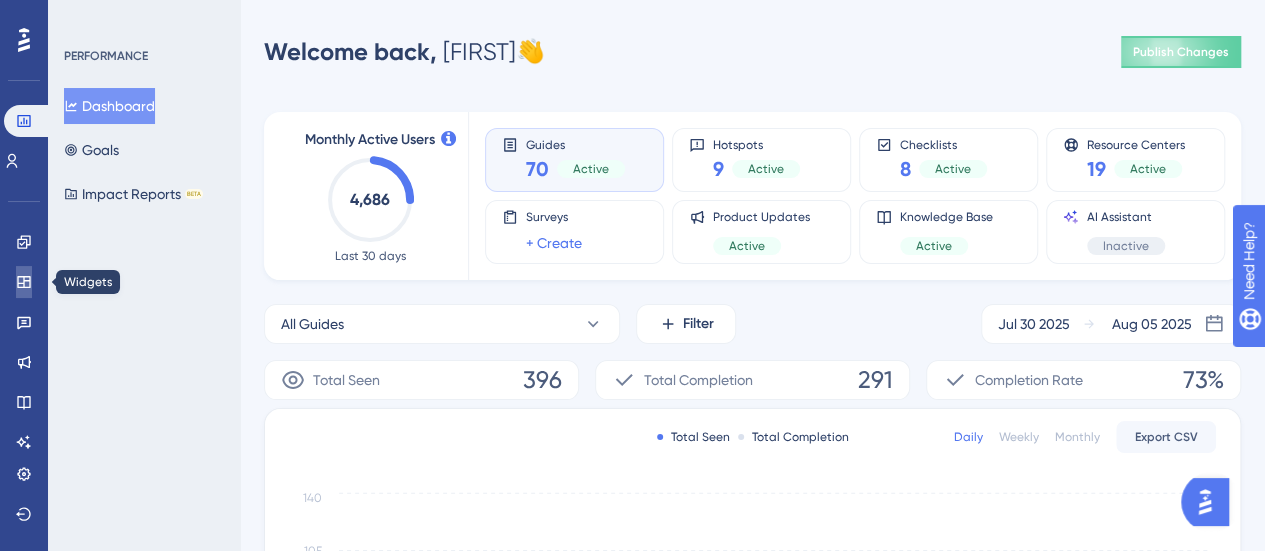 click at bounding box center (24, 282) 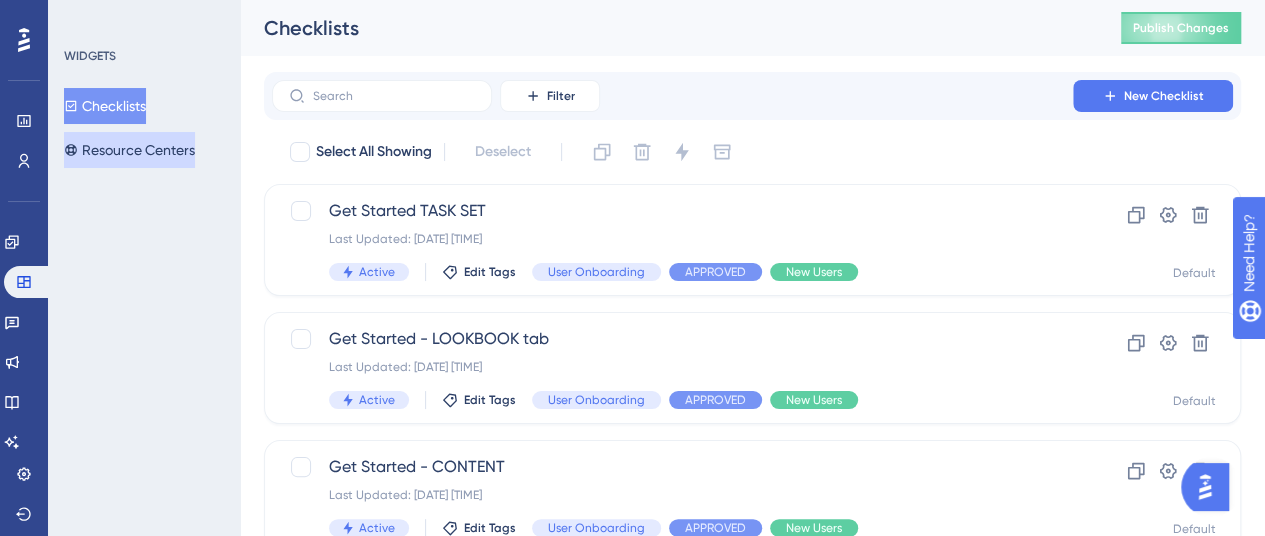 click on "Resource Centers" at bounding box center (129, 150) 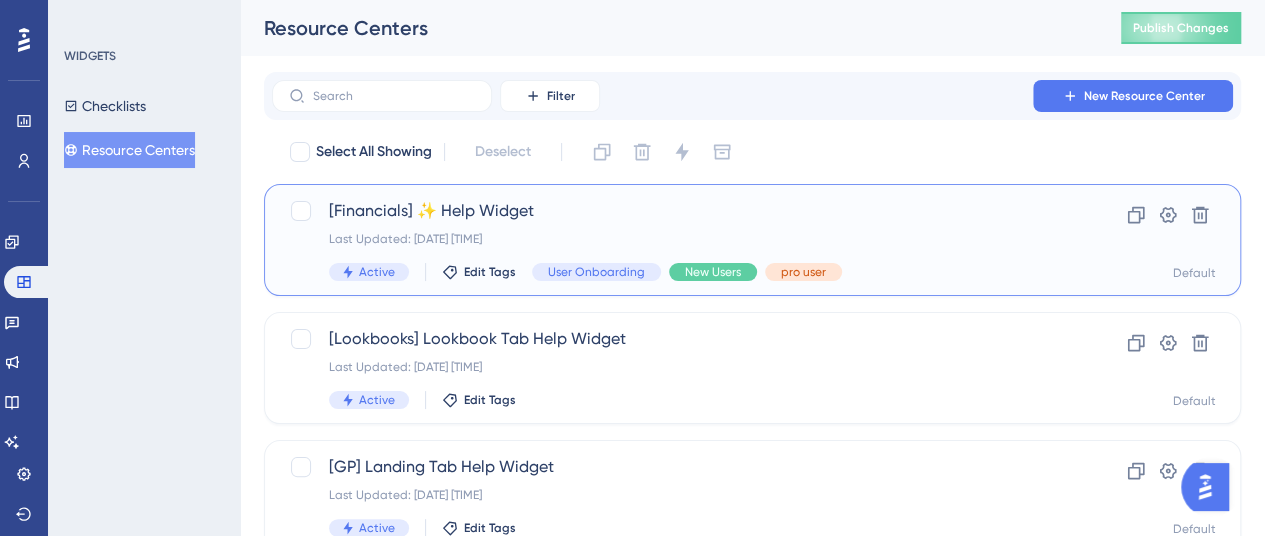 click on "[Financials] ✨ Help Widget" at bounding box center (672, 211) 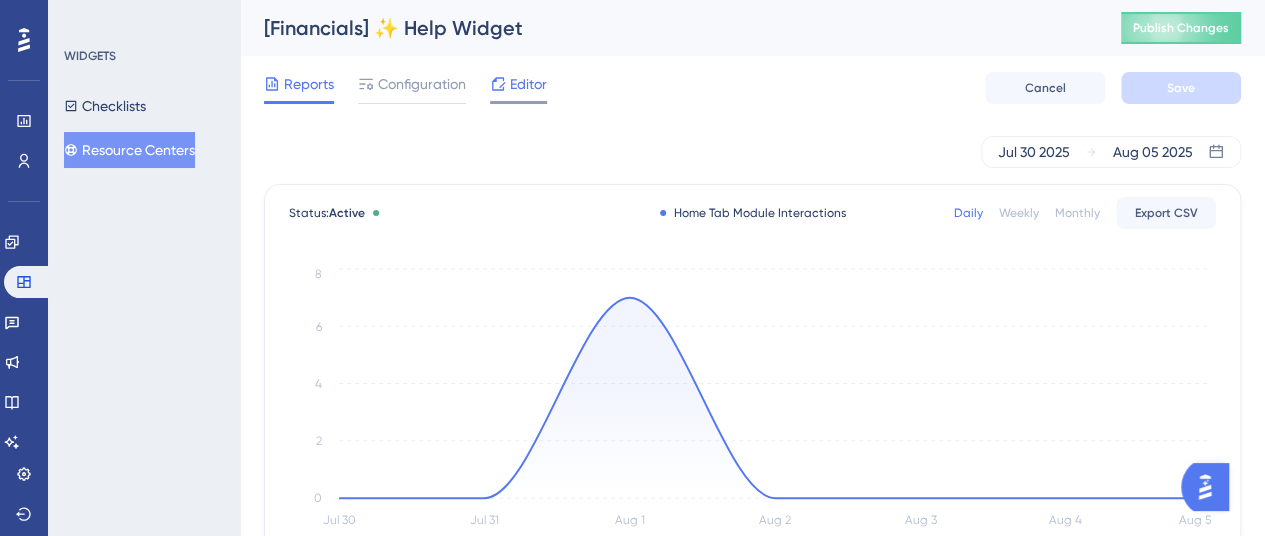 click on "Editor" at bounding box center (518, 84) 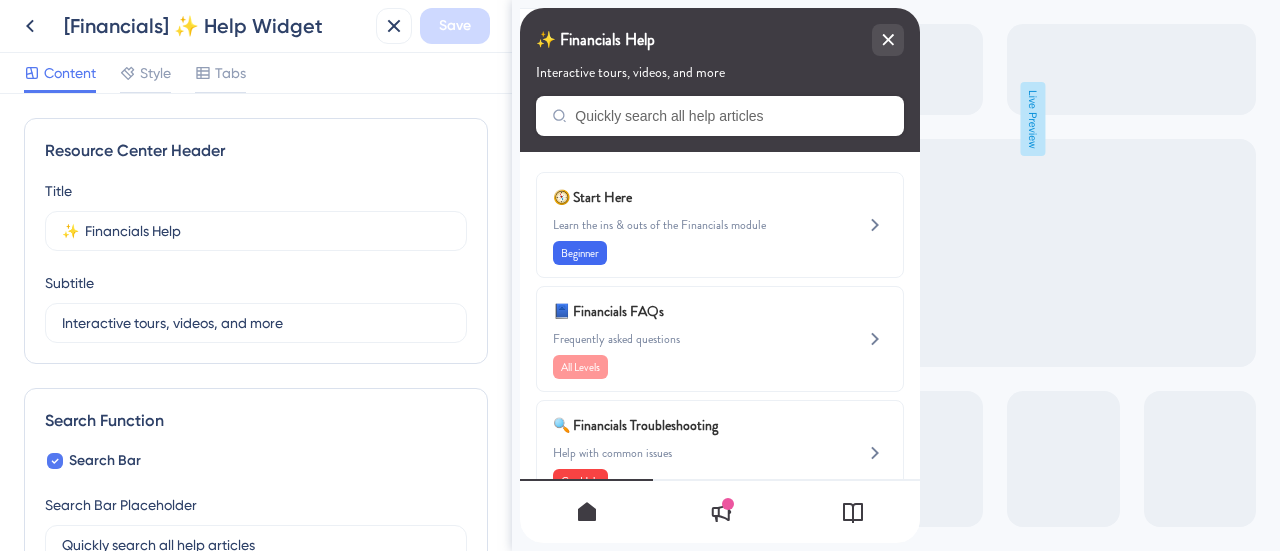 scroll, scrollTop: 0, scrollLeft: 0, axis: both 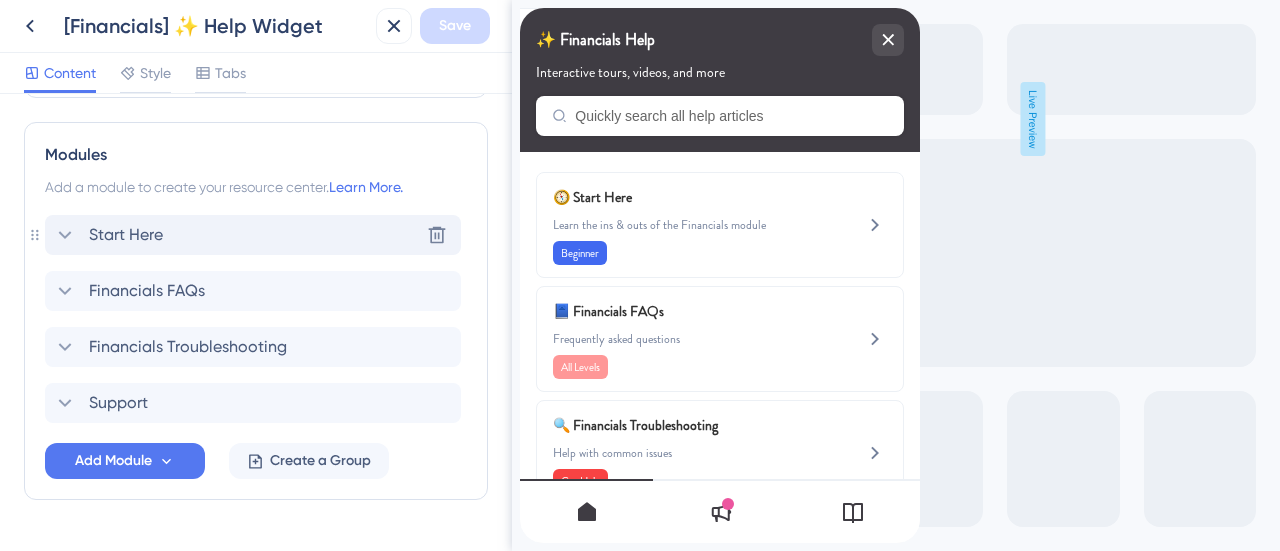click 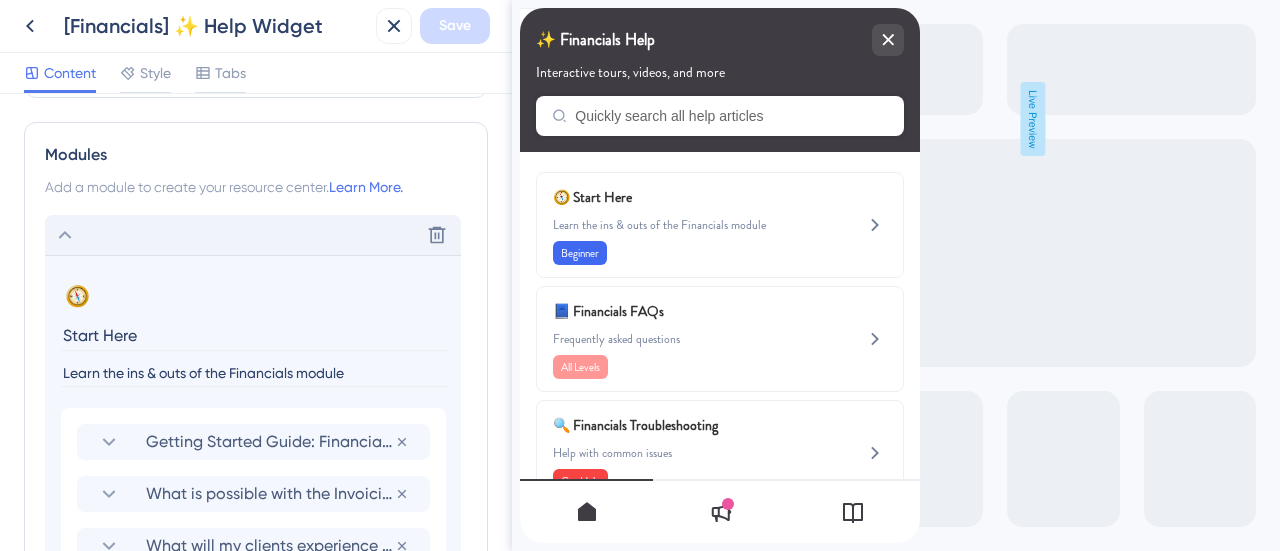 drag, startPoint x: 209, startPoint y: 376, endPoint x: 48, endPoint y: 376, distance: 161 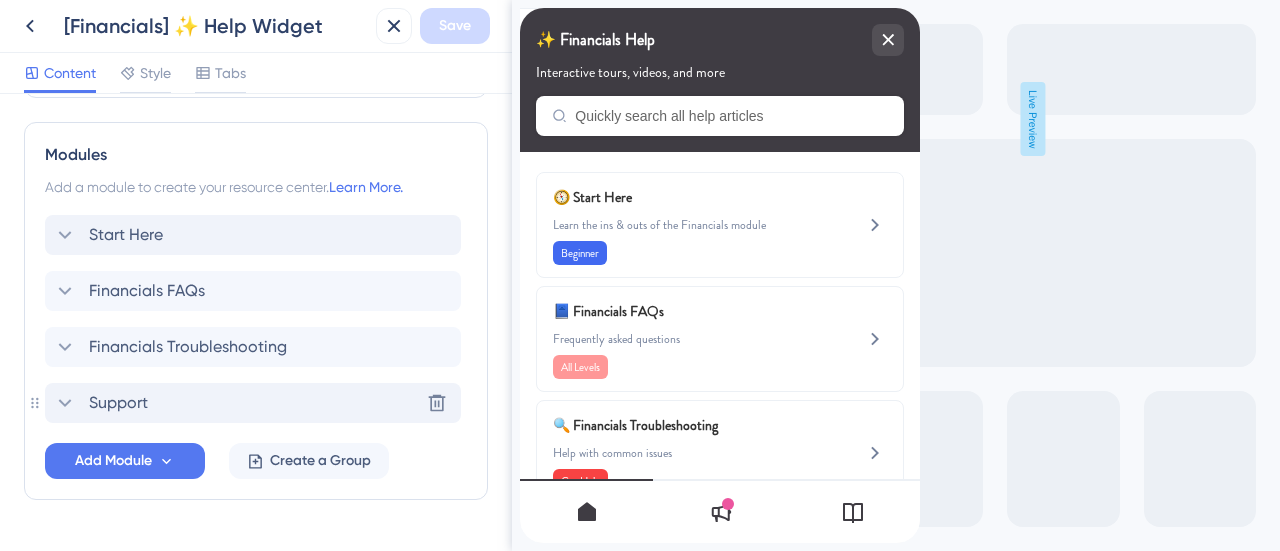 click 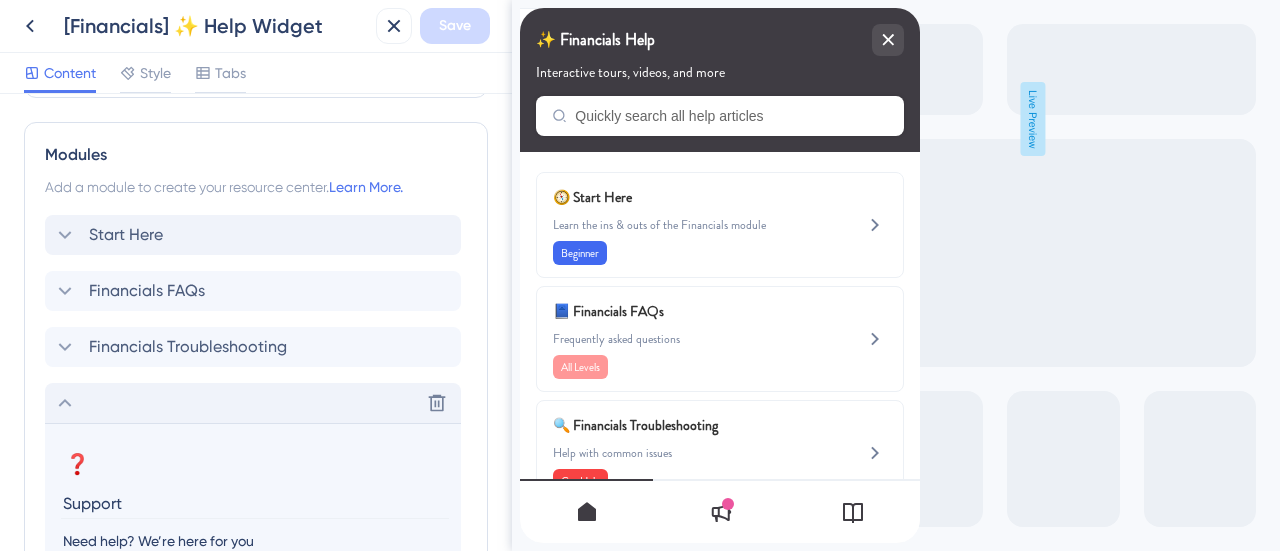 scroll, scrollTop: 1100, scrollLeft: 0, axis: vertical 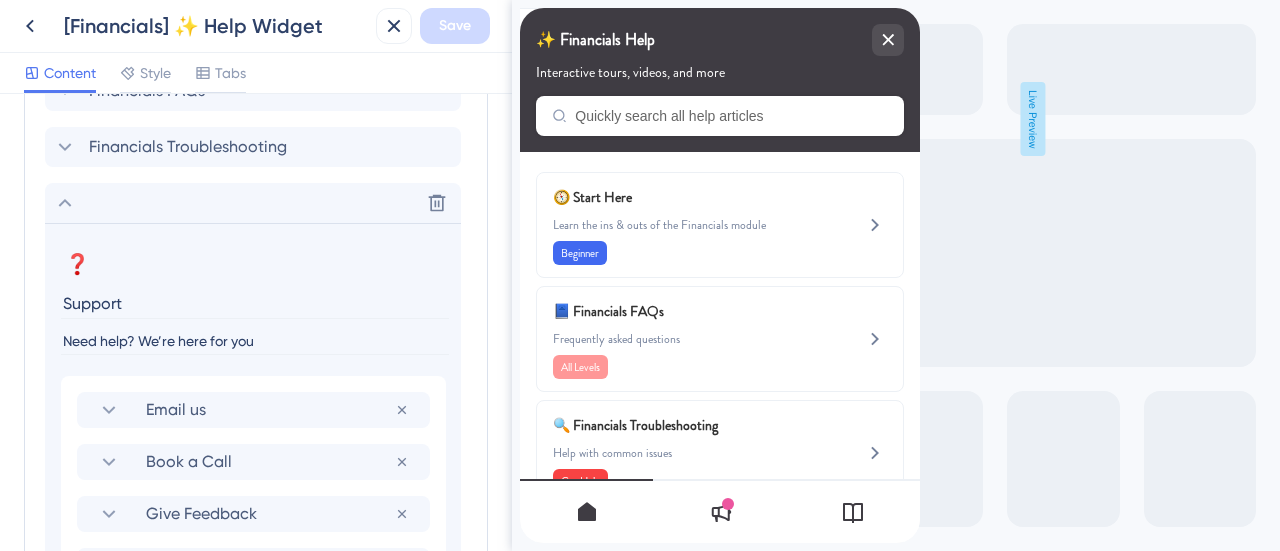 drag, startPoint x: 276, startPoint y: 333, endPoint x: 50, endPoint y: 340, distance: 226.10838 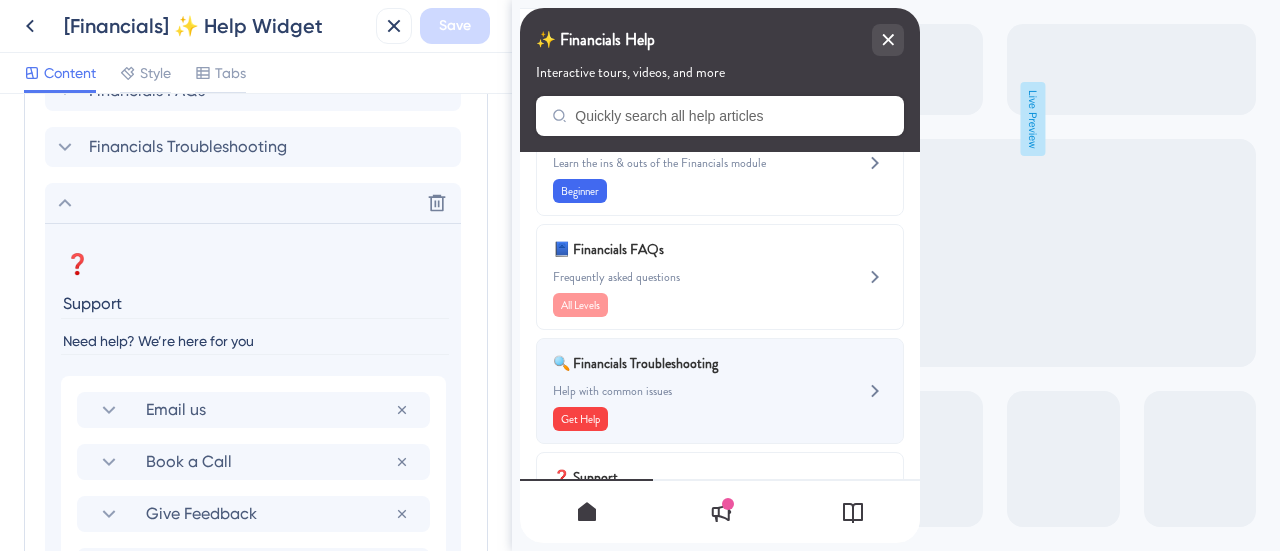 scroll, scrollTop: 0, scrollLeft: 0, axis: both 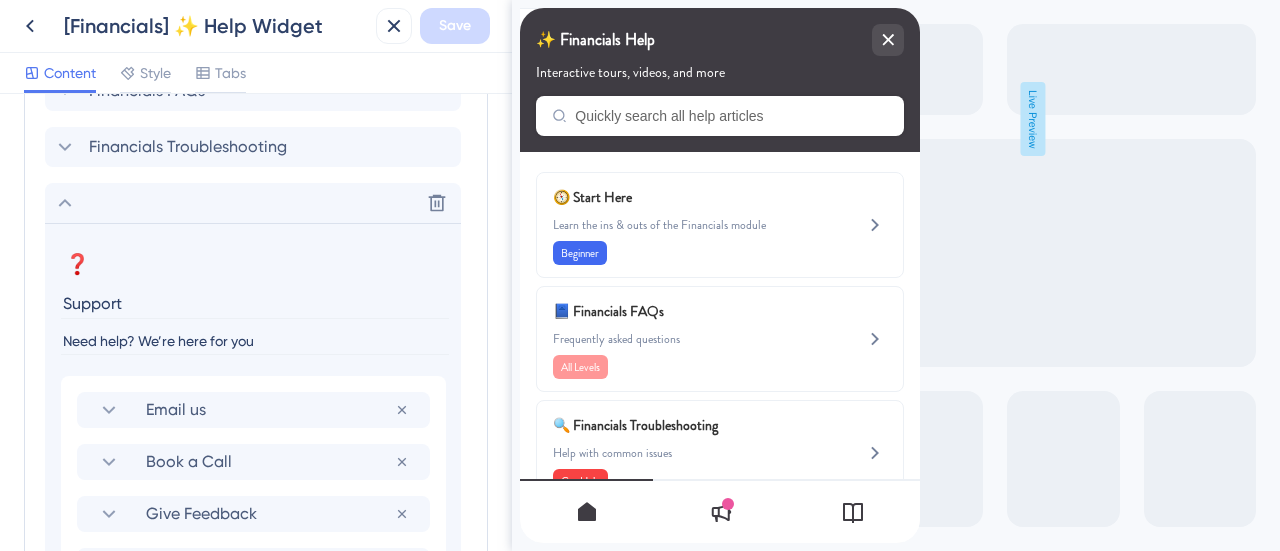 click 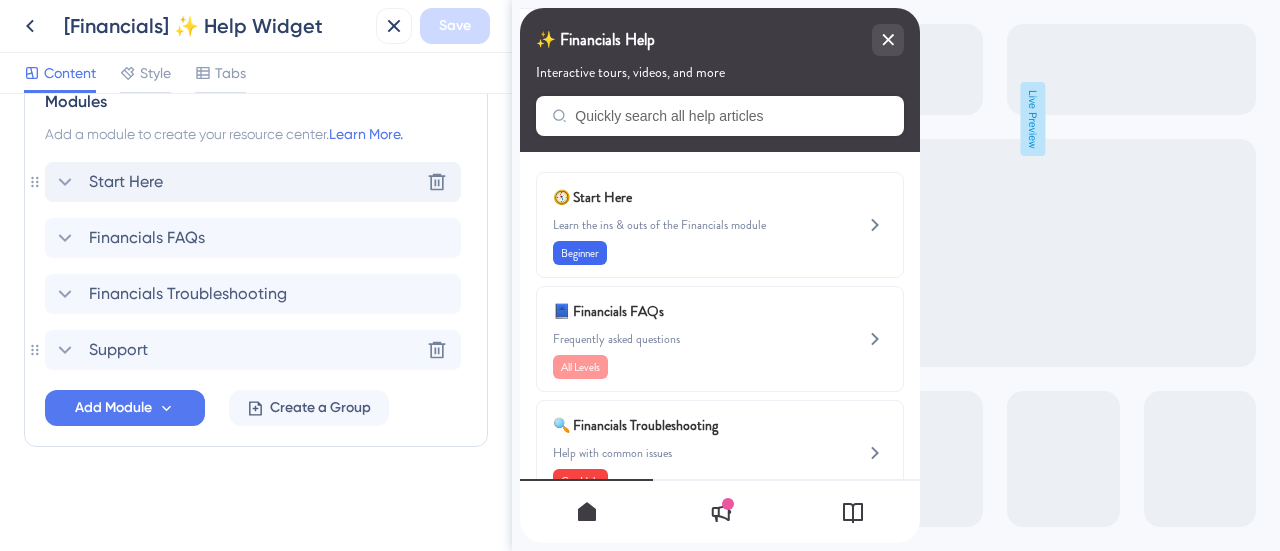 scroll, scrollTop: 950, scrollLeft: 0, axis: vertical 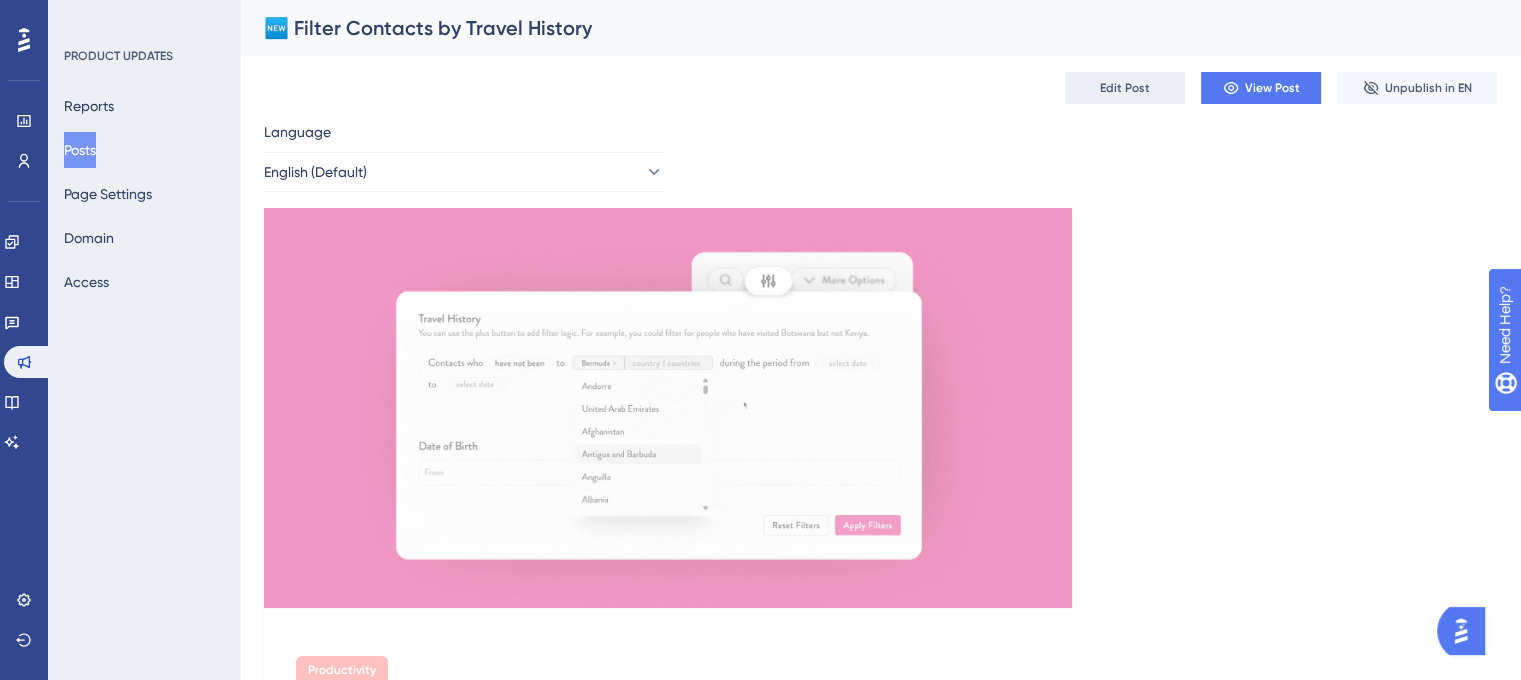 click on "Edit Post" at bounding box center [1125, 88] 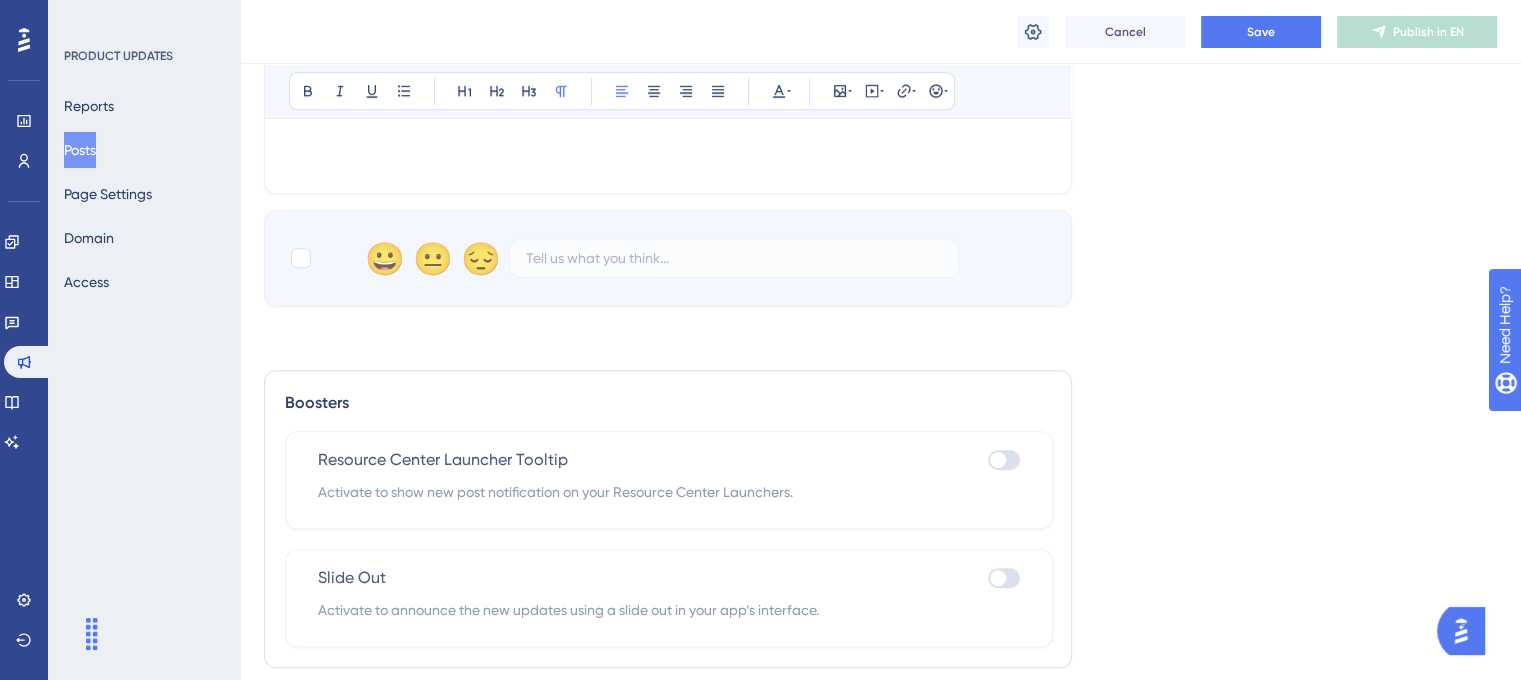 scroll, scrollTop: 1137, scrollLeft: 0, axis: vertical 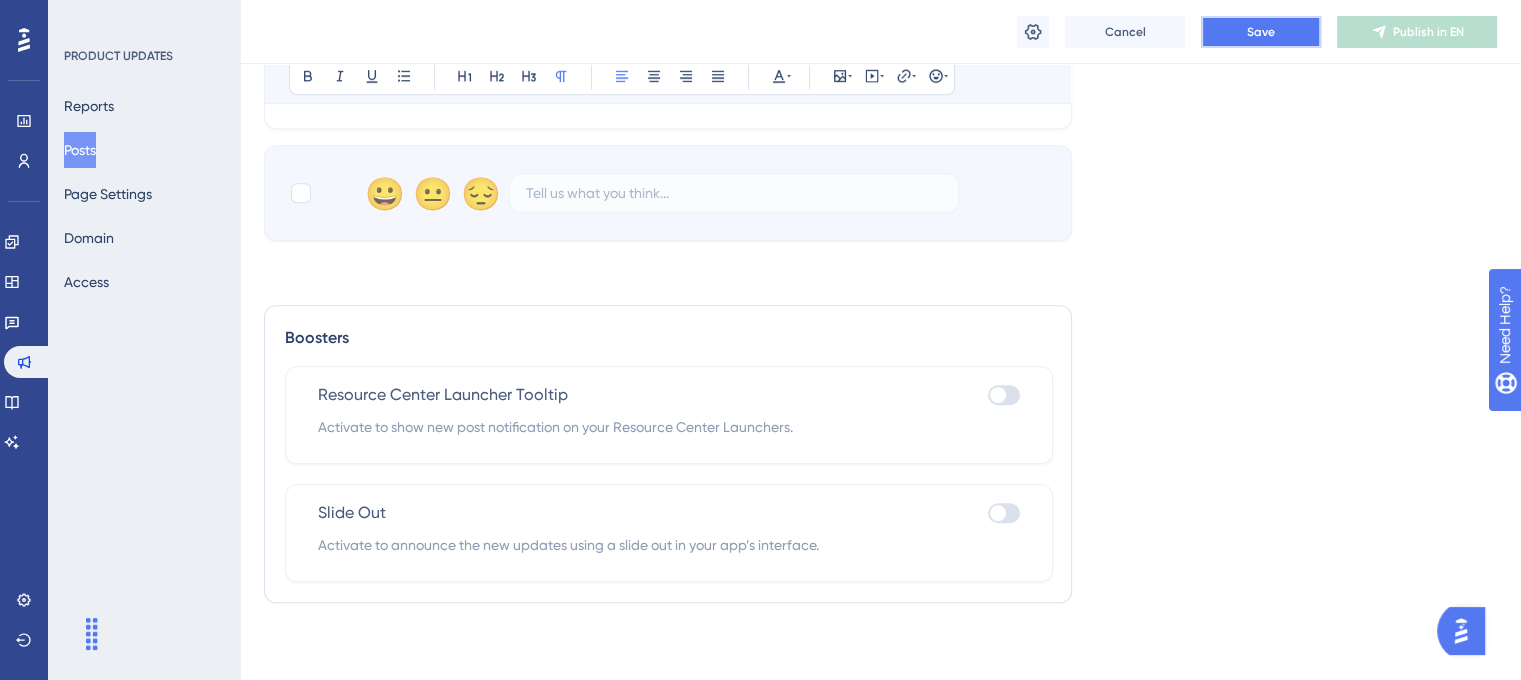 click on "Save" at bounding box center (1261, 32) 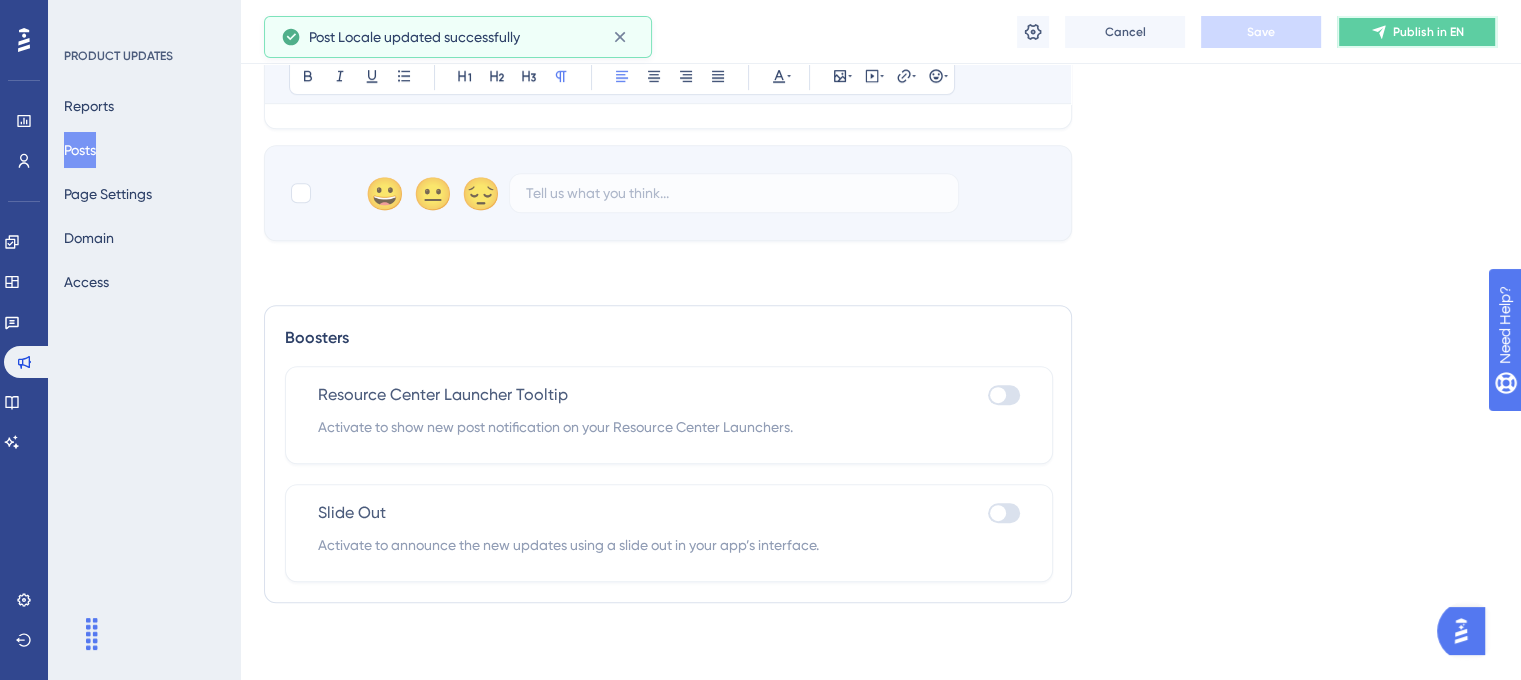 click on "Publish in EN" at bounding box center [1428, 32] 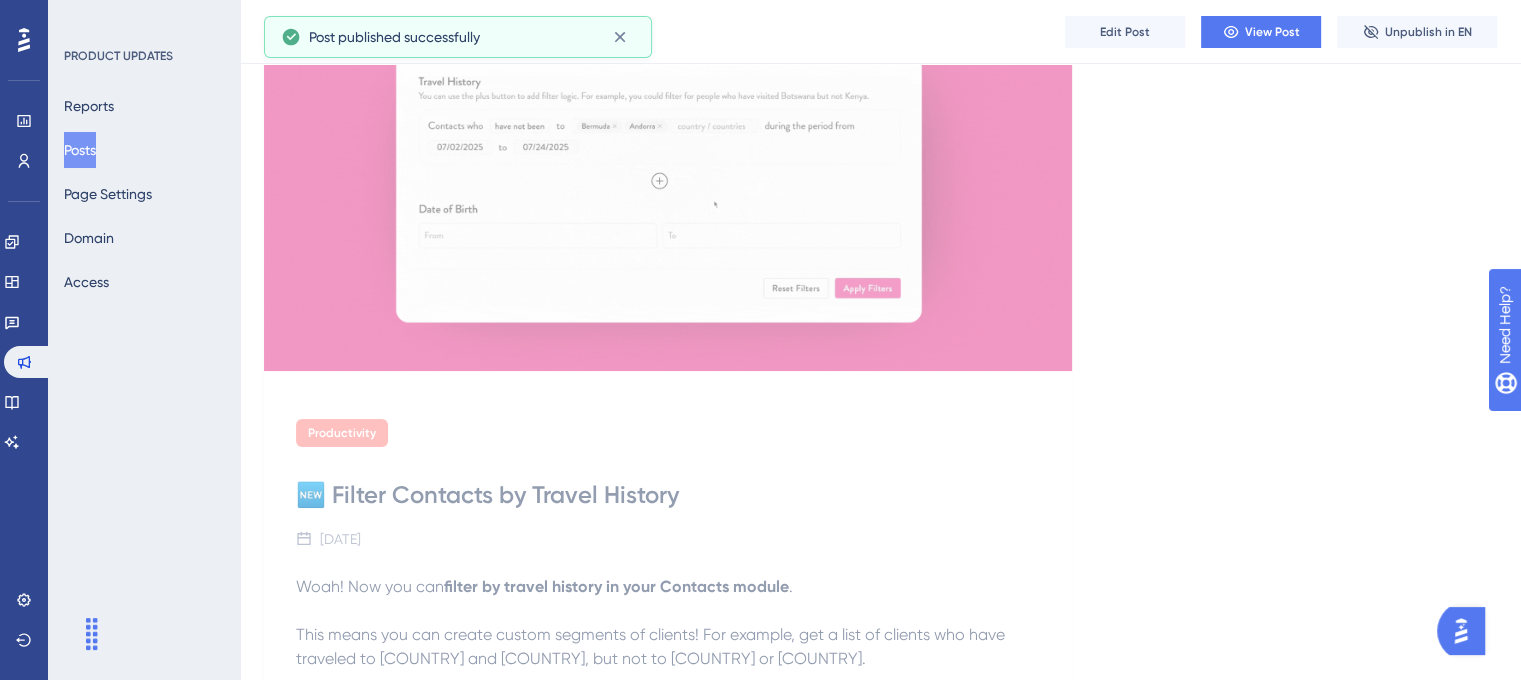 scroll, scrollTop: 0, scrollLeft: 0, axis: both 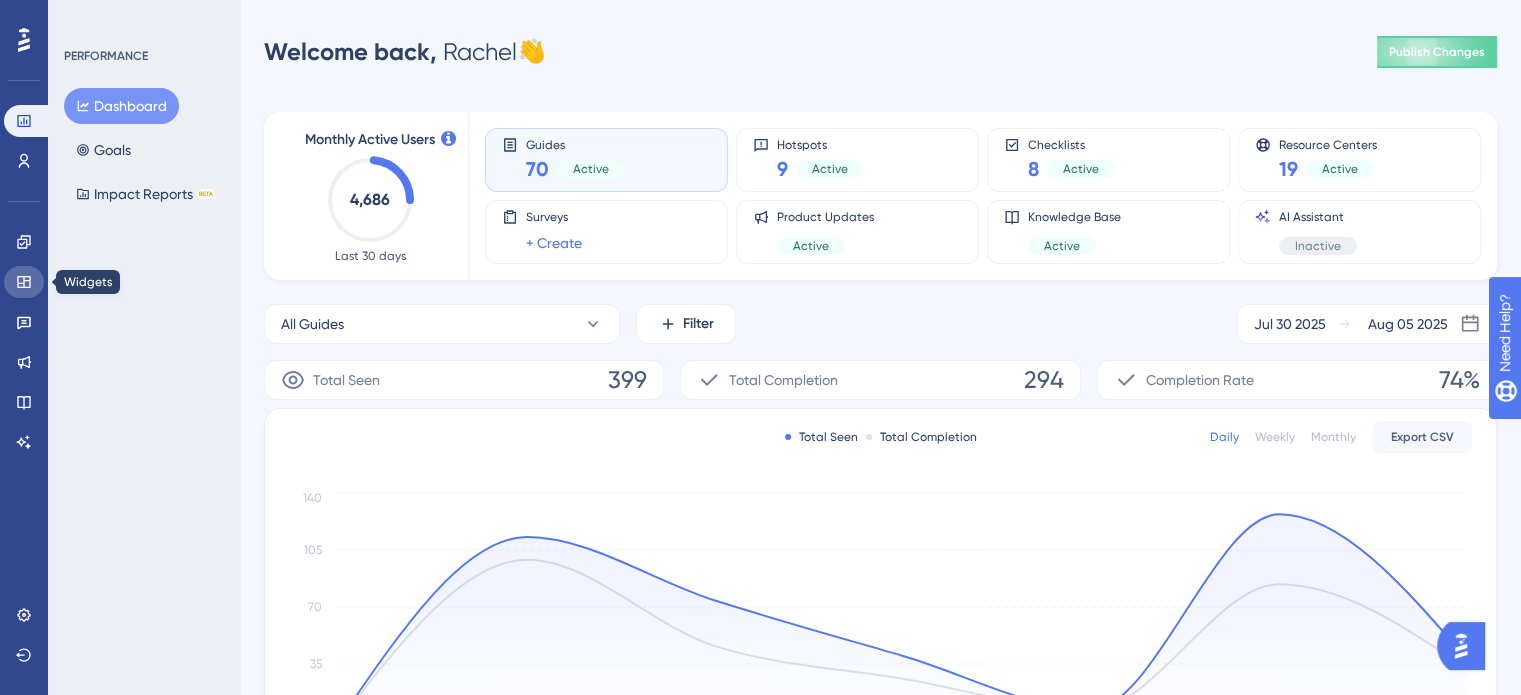 click 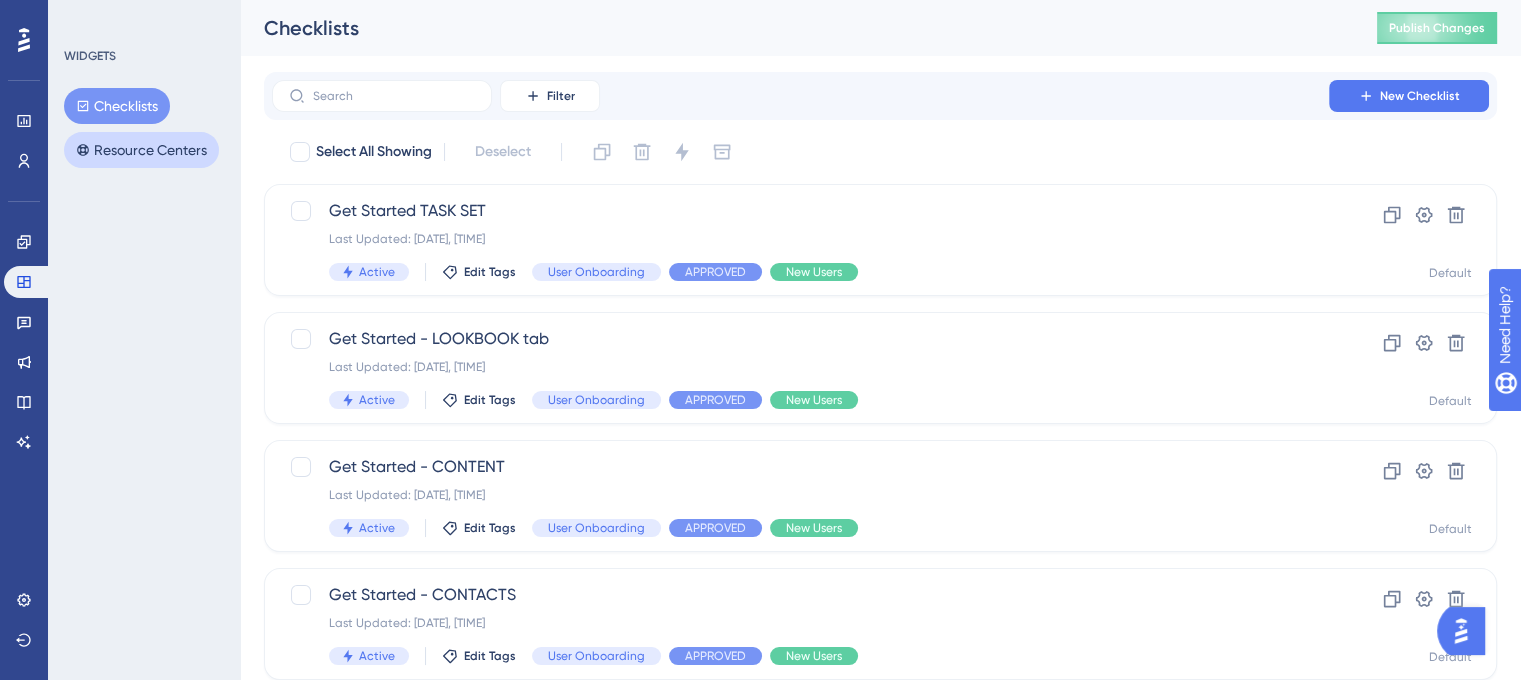 click on "Resource Centers" at bounding box center [141, 150] 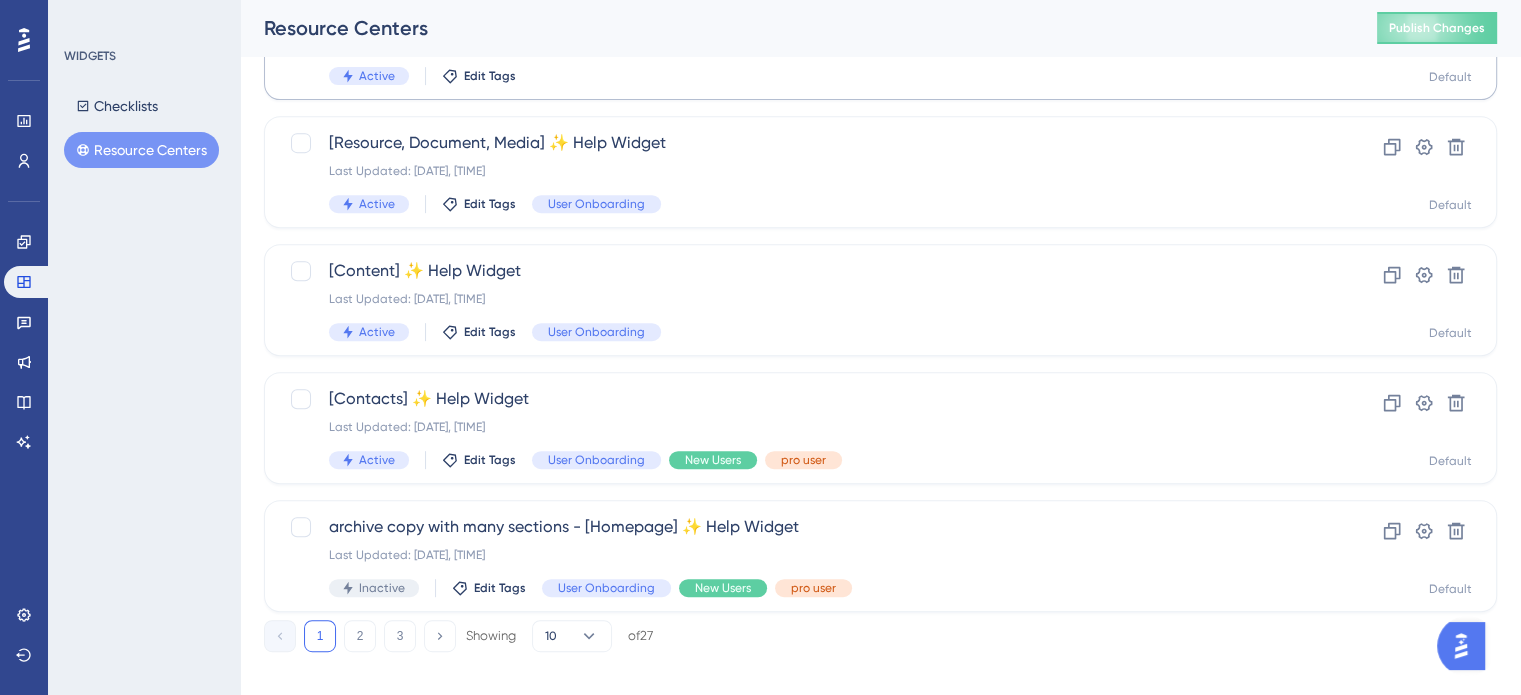 scroll, scrollTop: 856, scrollLeft: 0, axis: vertical 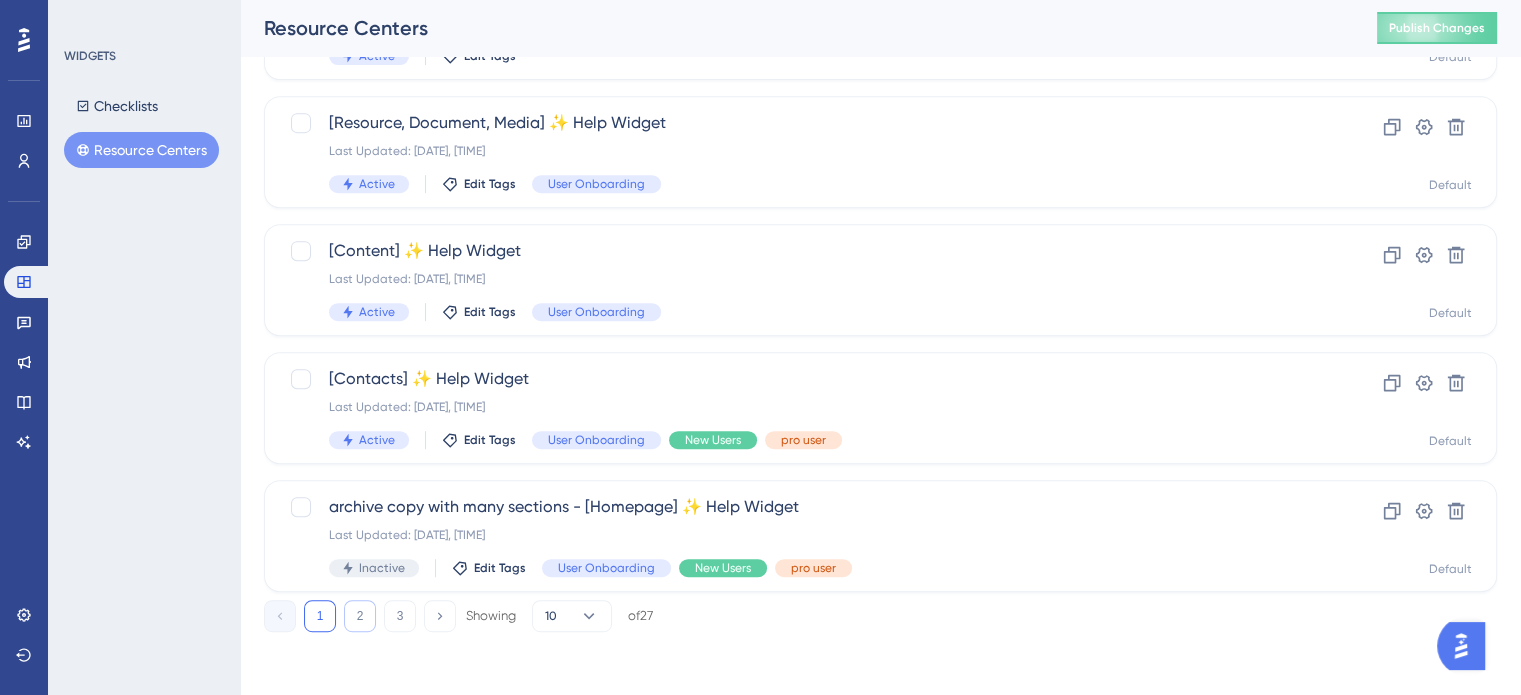 click on "2" at bounding box center [360, 616] 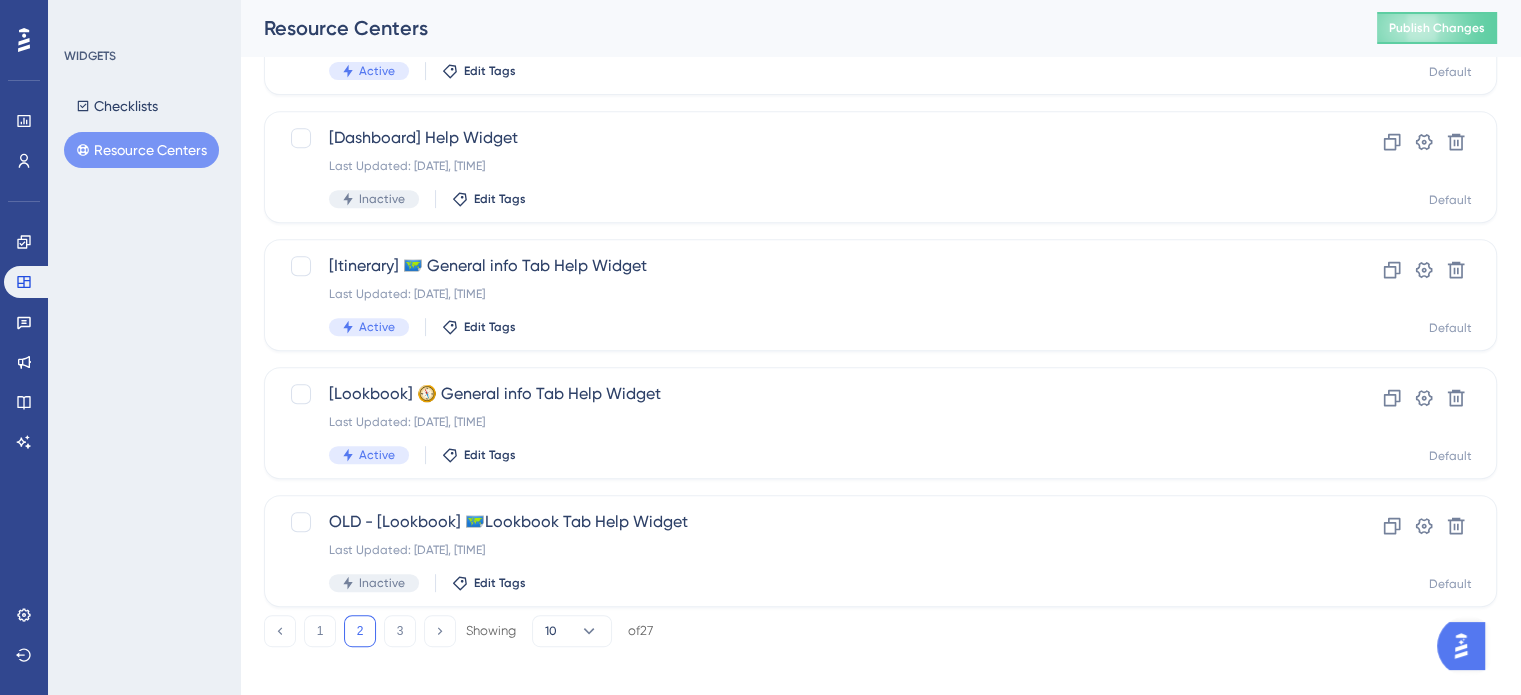 scroll, scrollTop: 856, scrollLeft: 0, axis: vertical 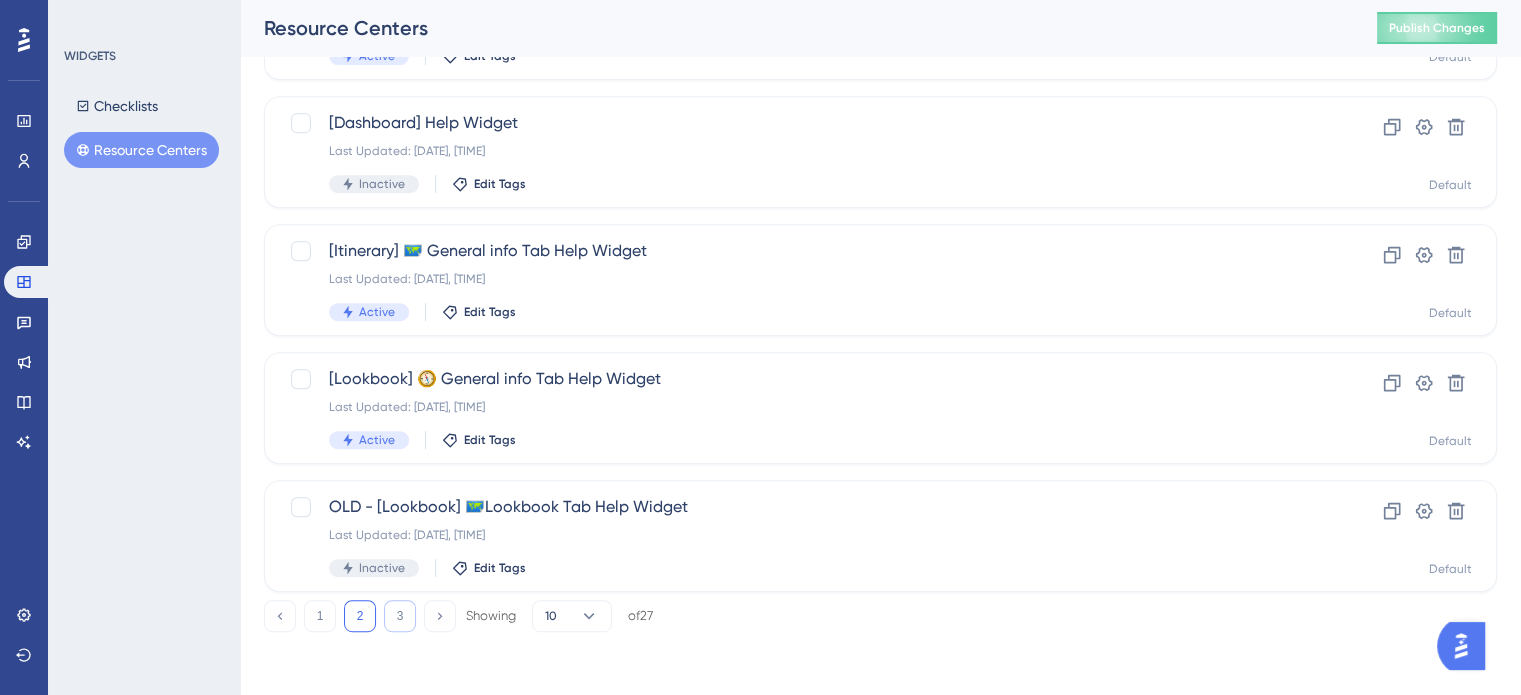 click on "3" at bounding box center (400, 616) 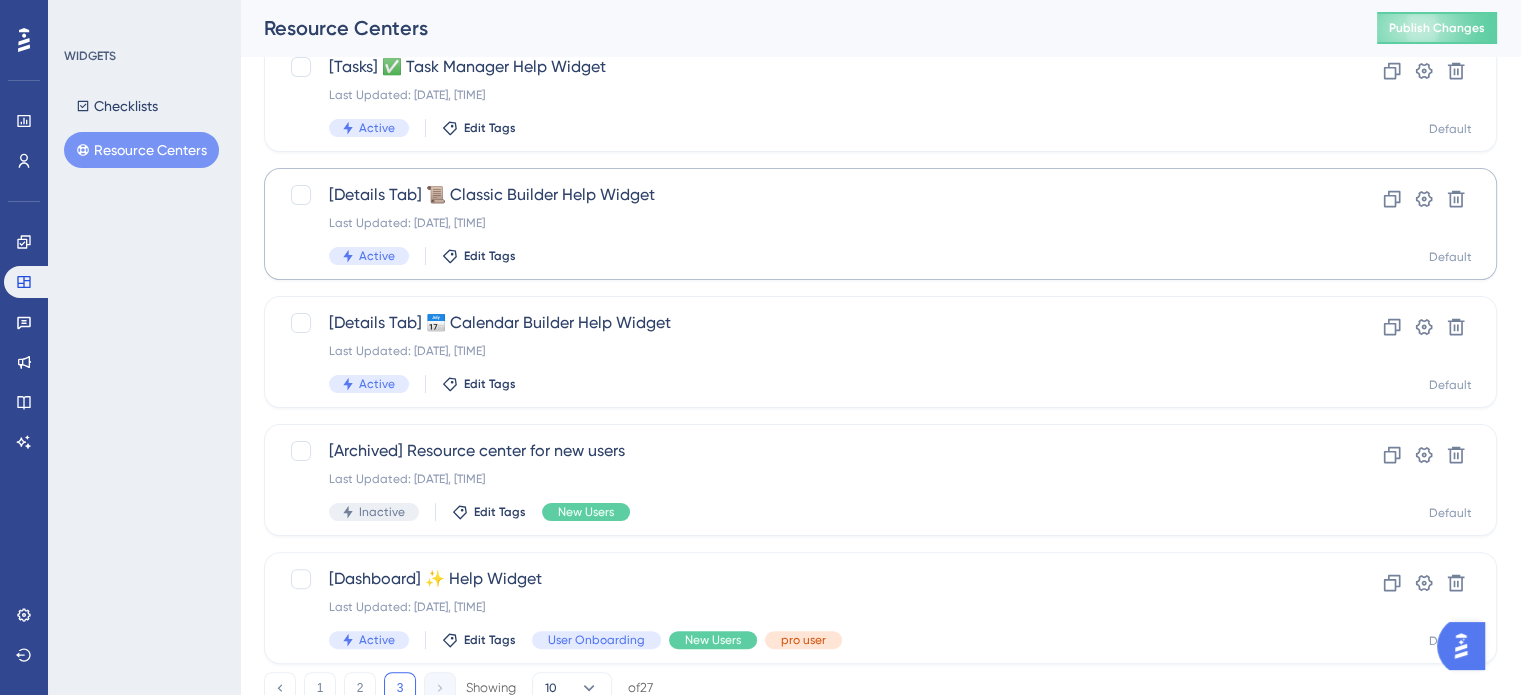 scroll, scrollTop: 472, scrollLeft: 0, axis: vertical 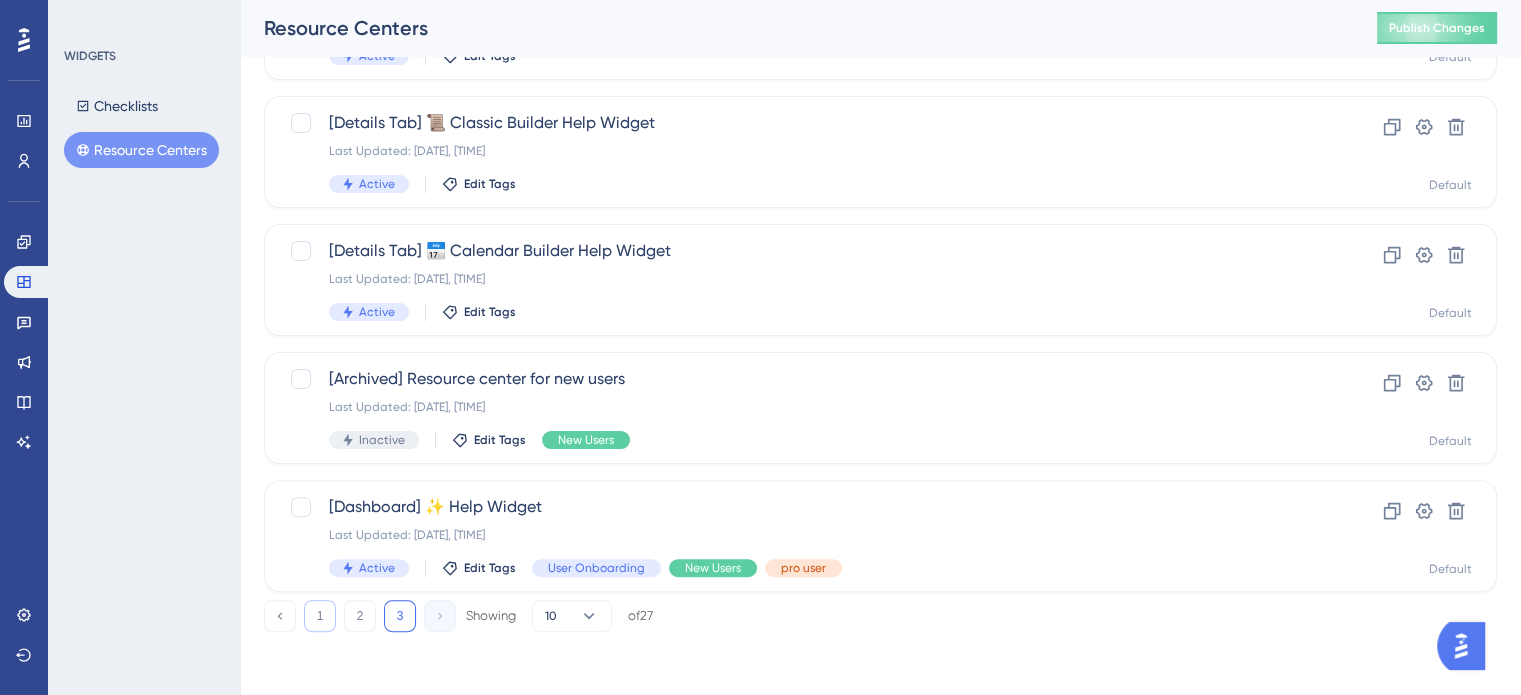 click on "1" at bounding box center [320, 616] 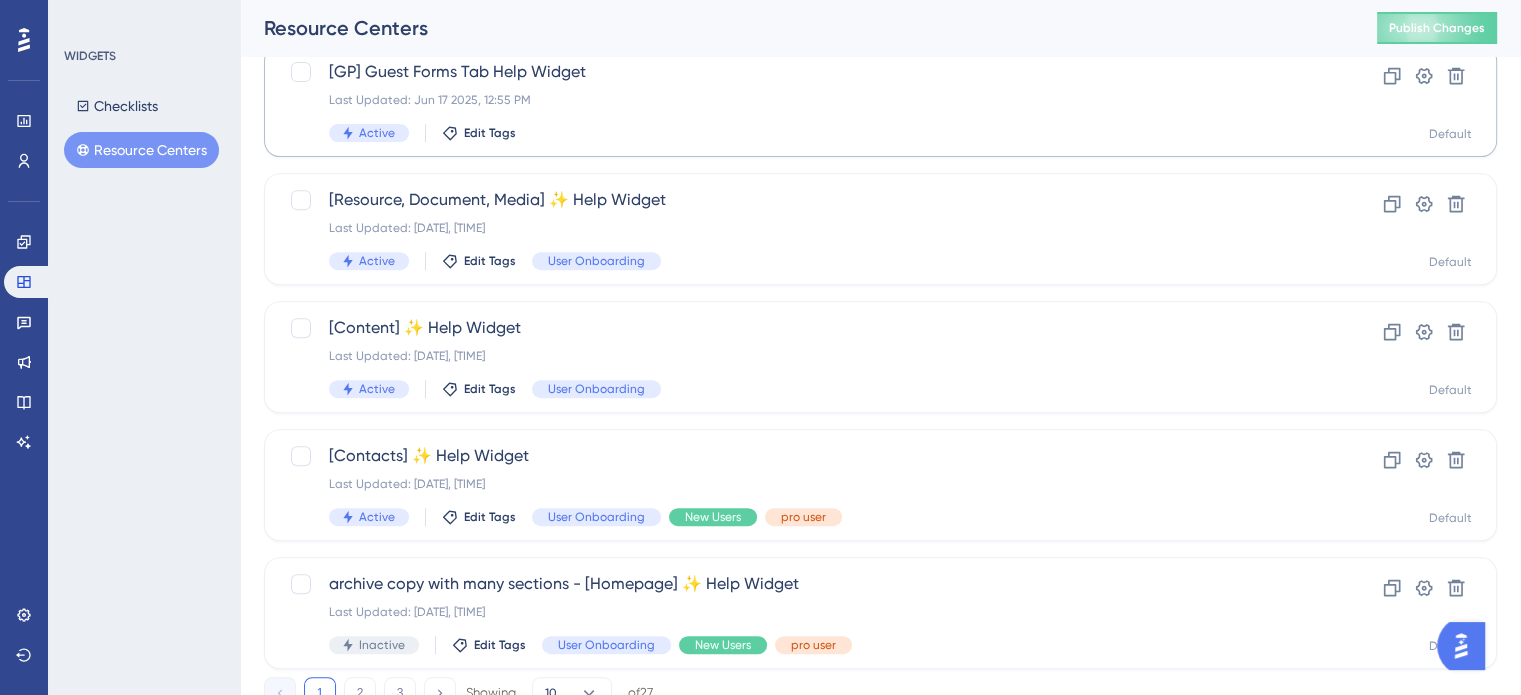 scroll, scrollTop: 756, scrollLeft: 0, axis: vertical 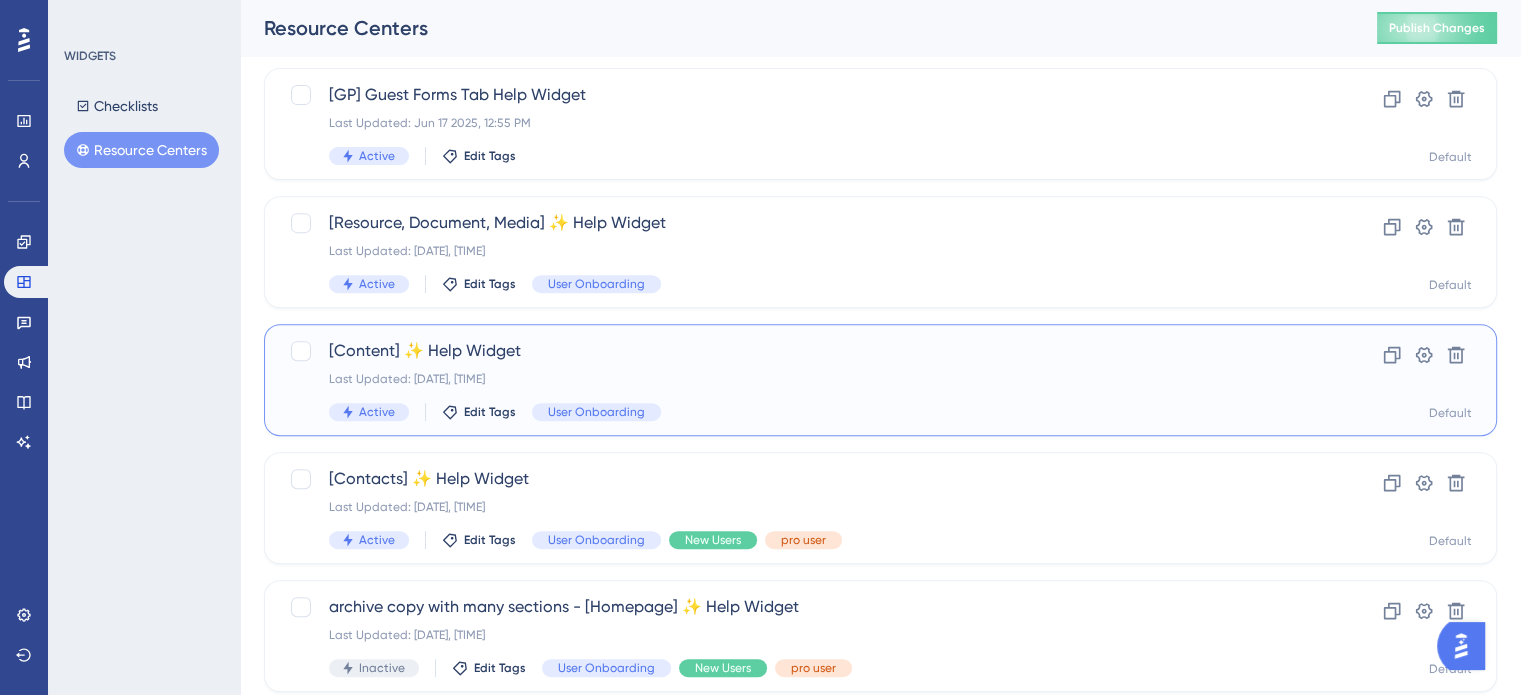 click on "[Content] ✨ Help Widget" at bounding box center [800, 351] 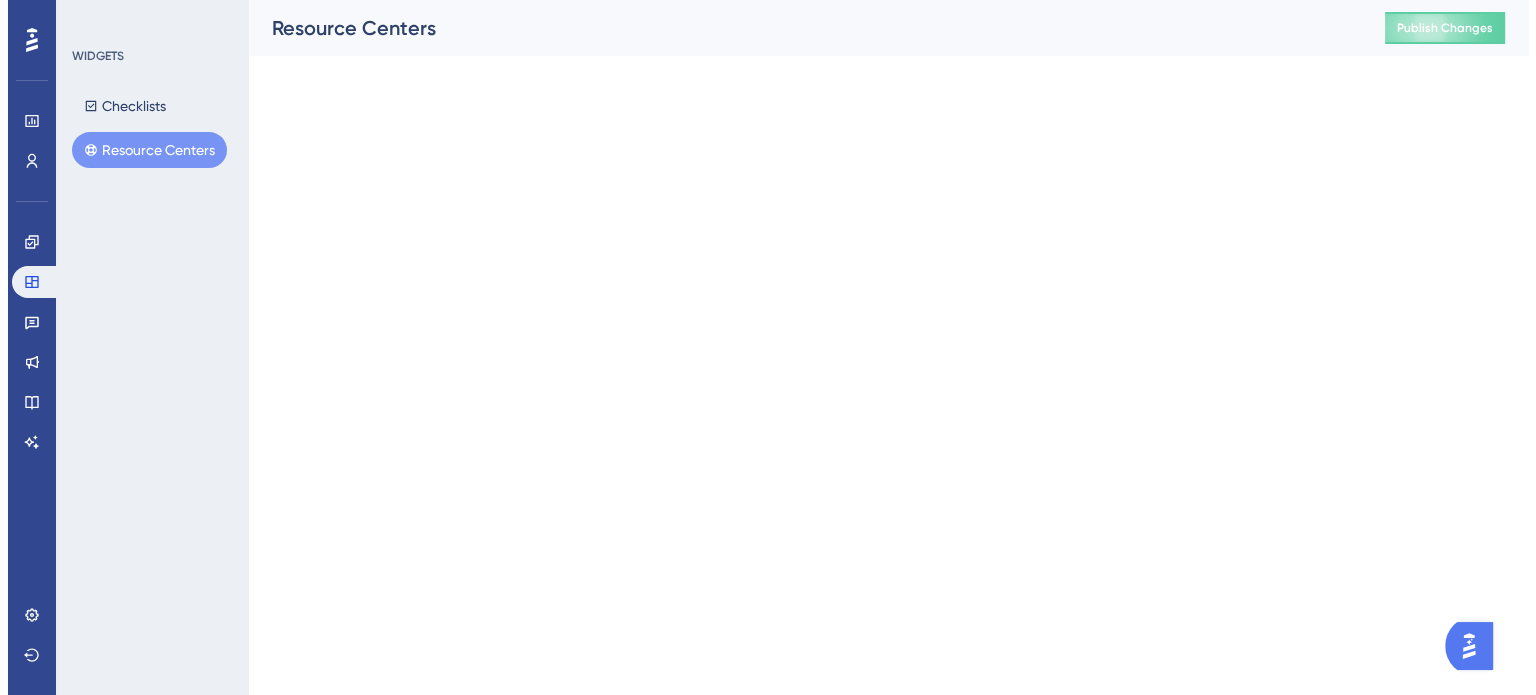 scroll, scrollTop: 0, scrollLeft: 0, axis: both 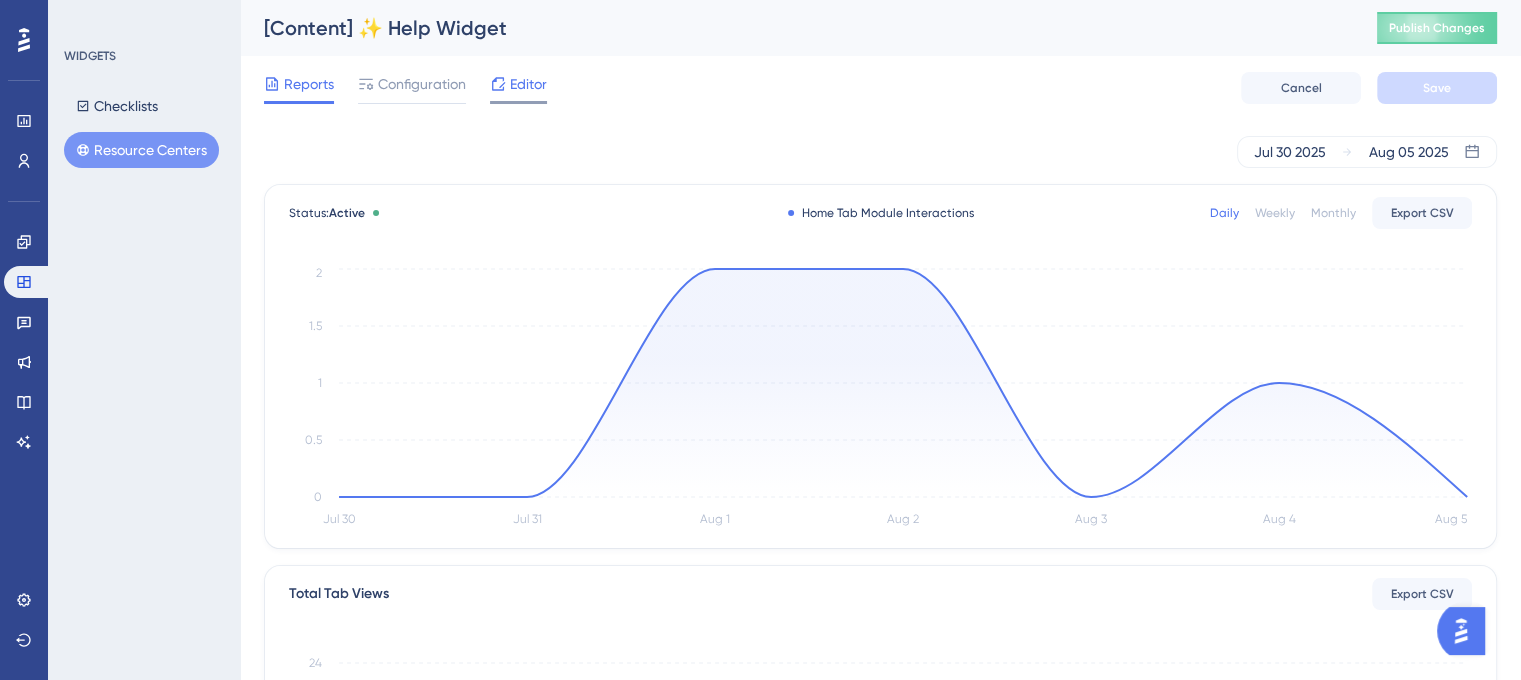 click on "Editor" at bounding box center [528, 84] 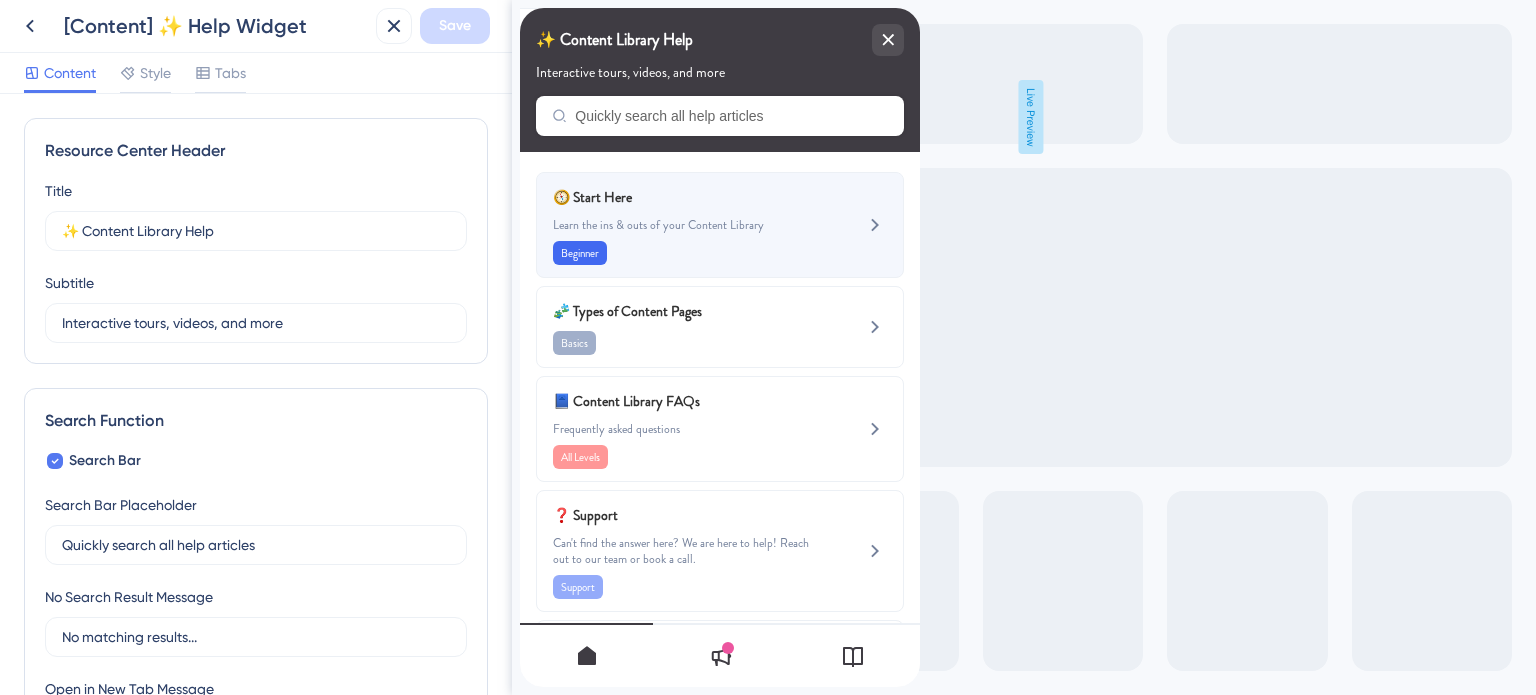 scroll, scrollTop: 0, scrollLeft: 0, axis: both 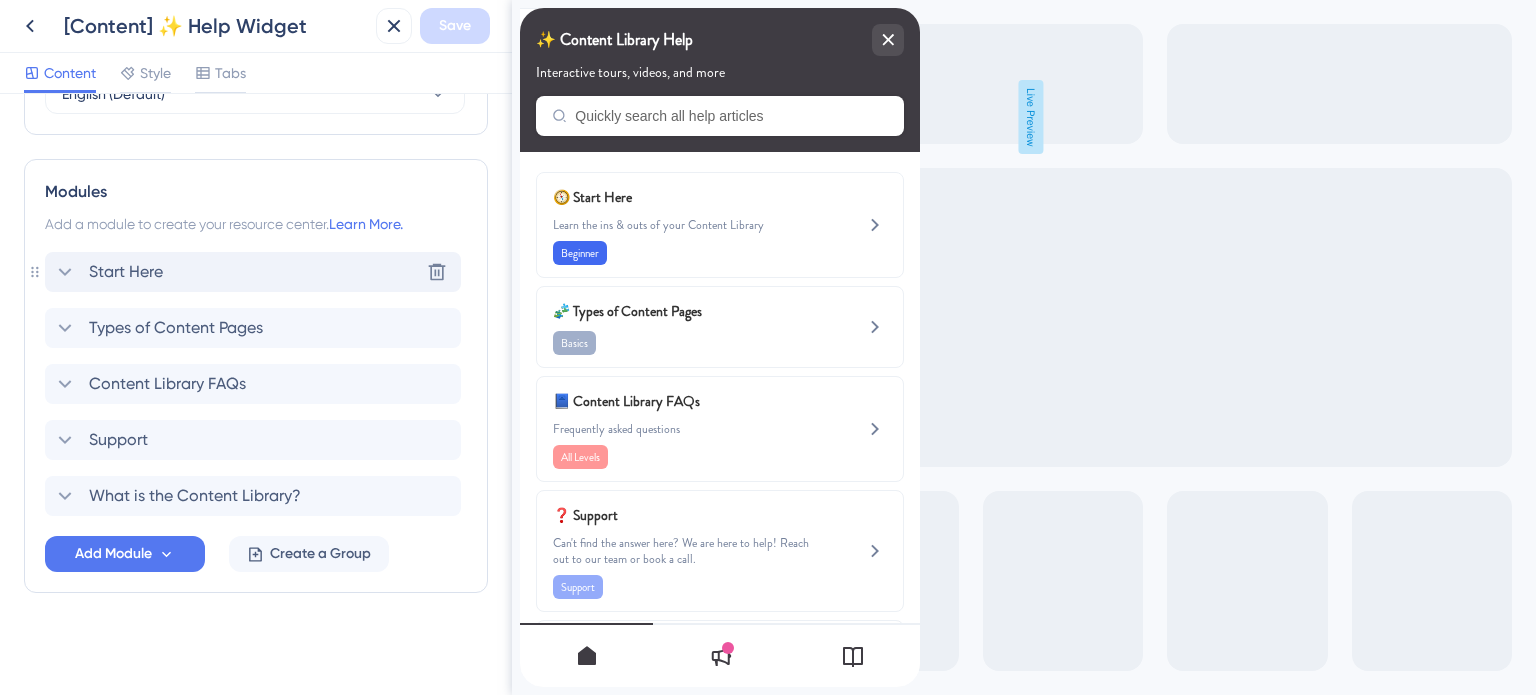 click 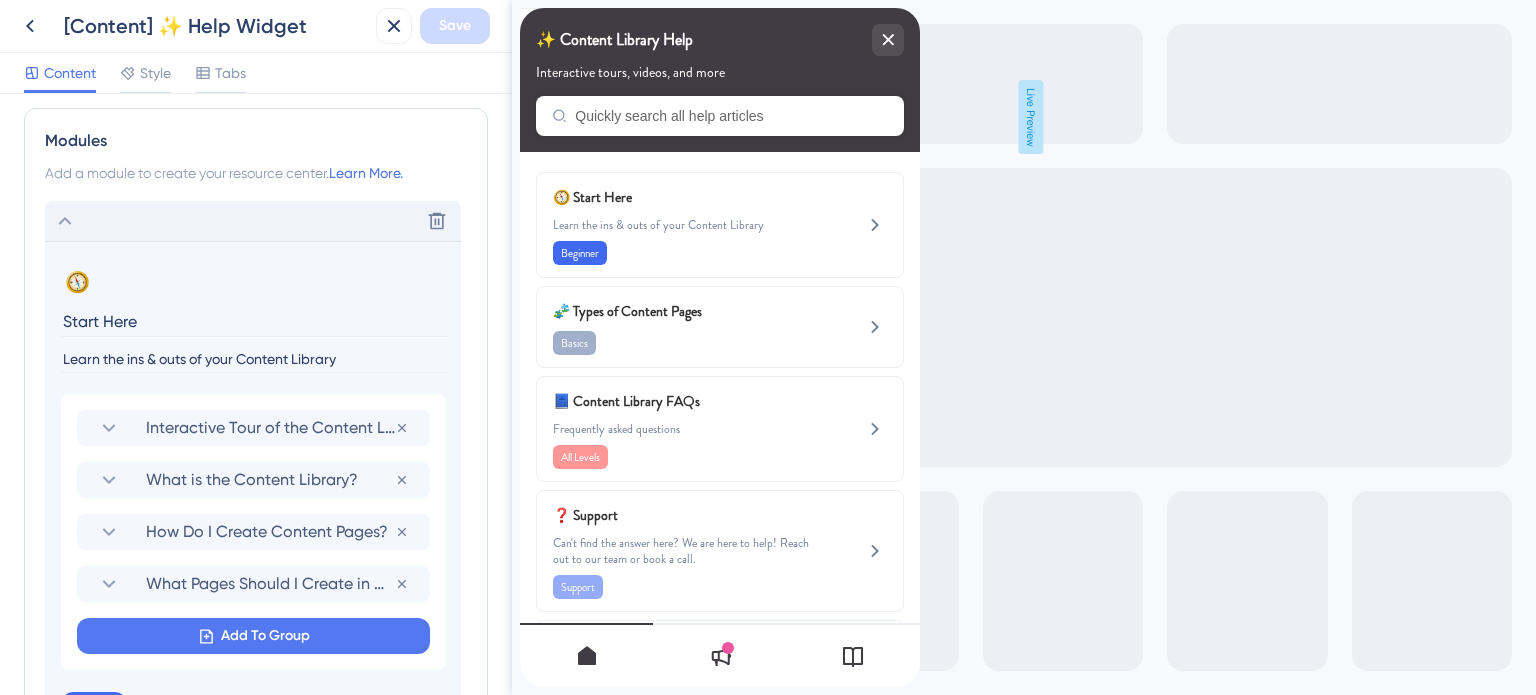 scroll, scrollTop: 963, scrollLeft: 0, axis: vertical 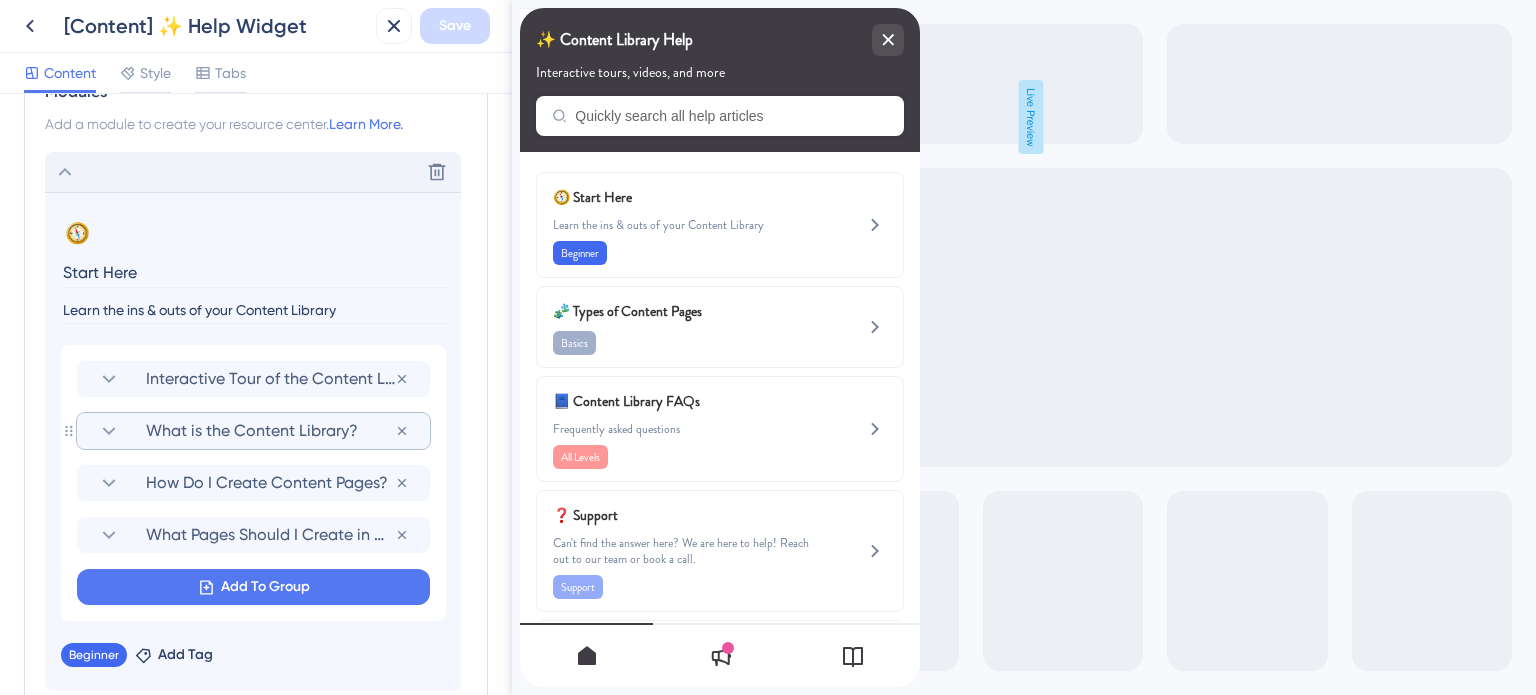 click 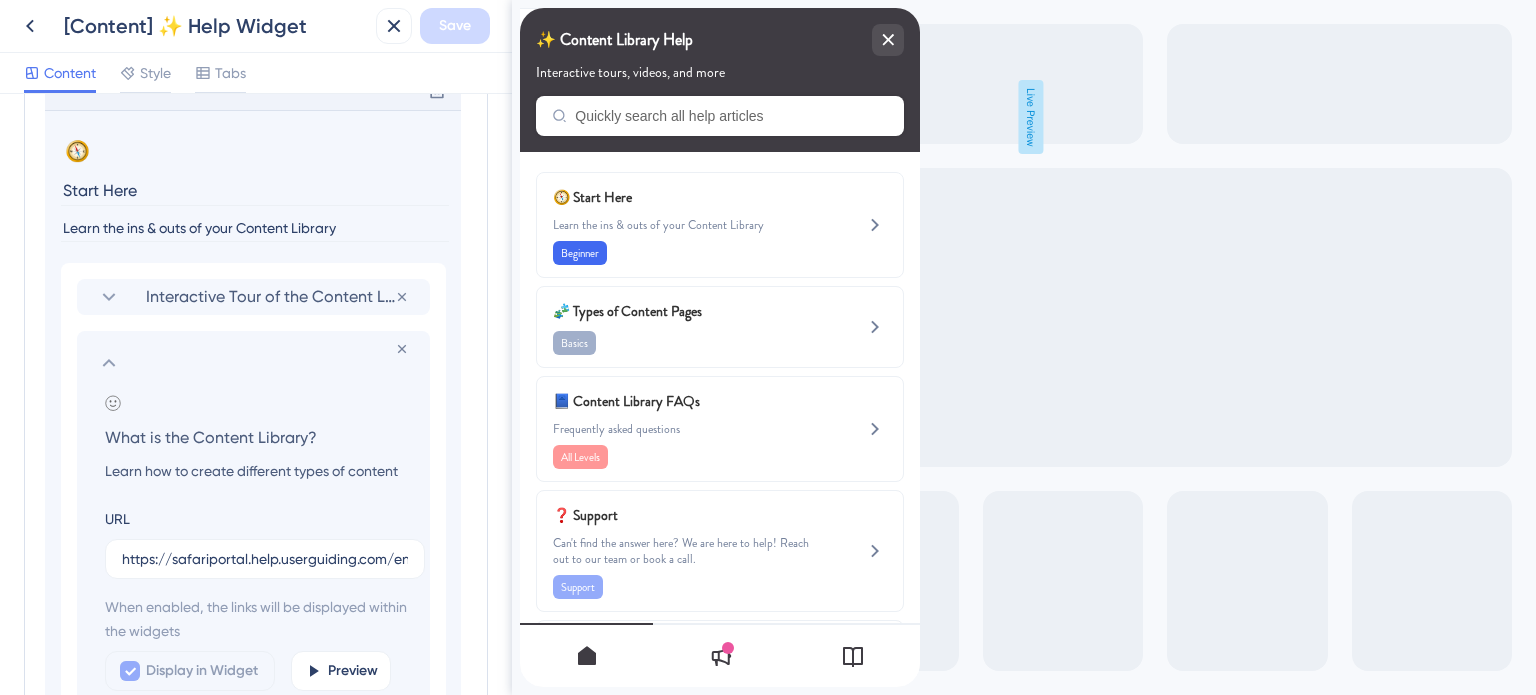 scroll, scrollTop: 1163, scrollLeft: 0, axis: vertical 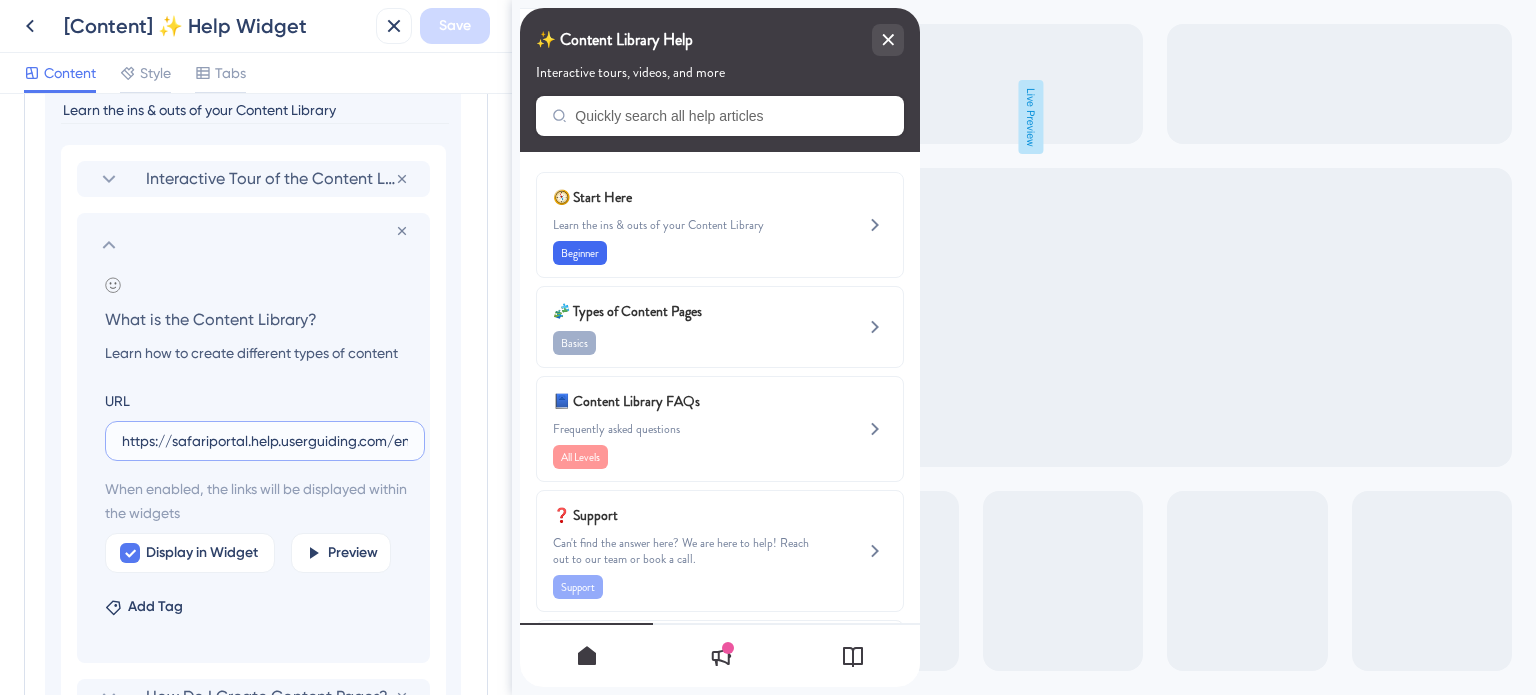 click on "https://safariportal.help.userguiding.com/en/articles/5606-how-do-i-create-content-pages" at bounding box center [265, 441] 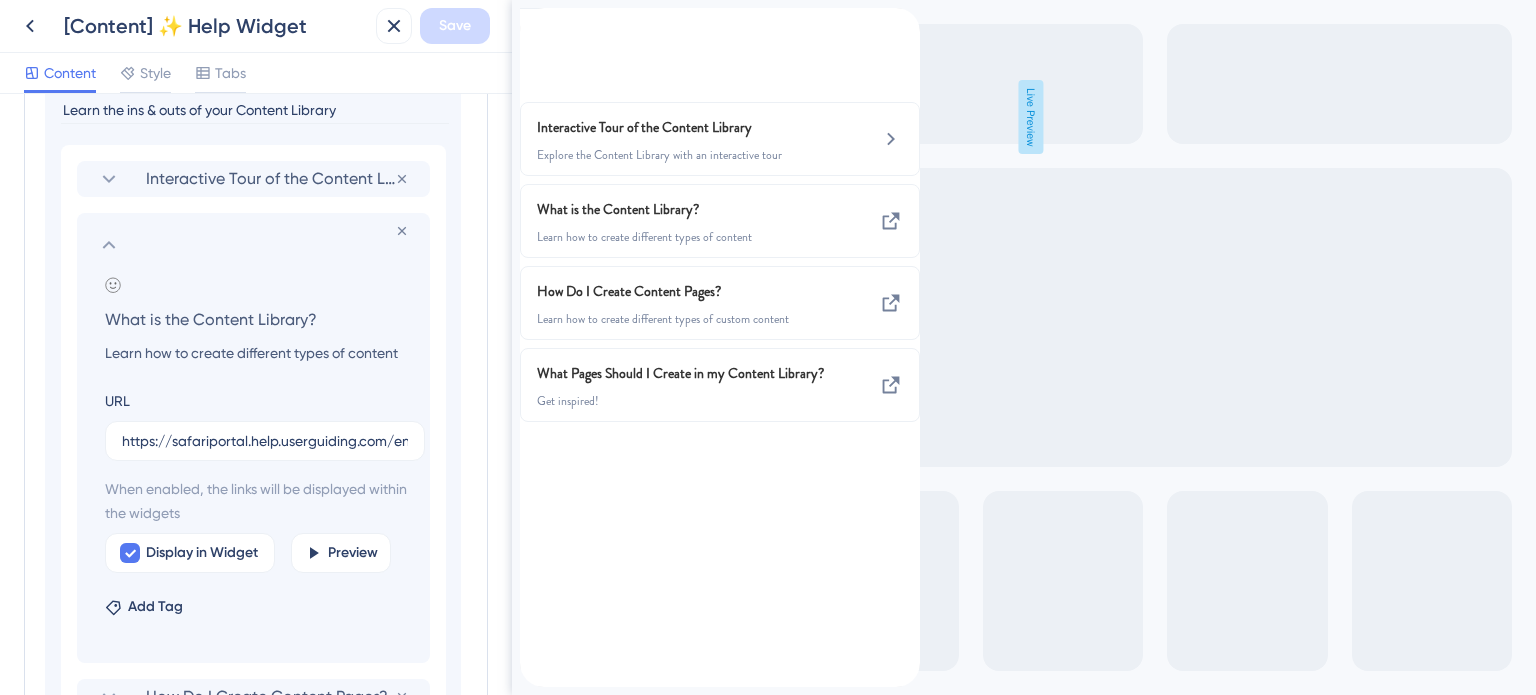 scroll, scrollTop: 963, scrollLeft: 0, axis: vertical 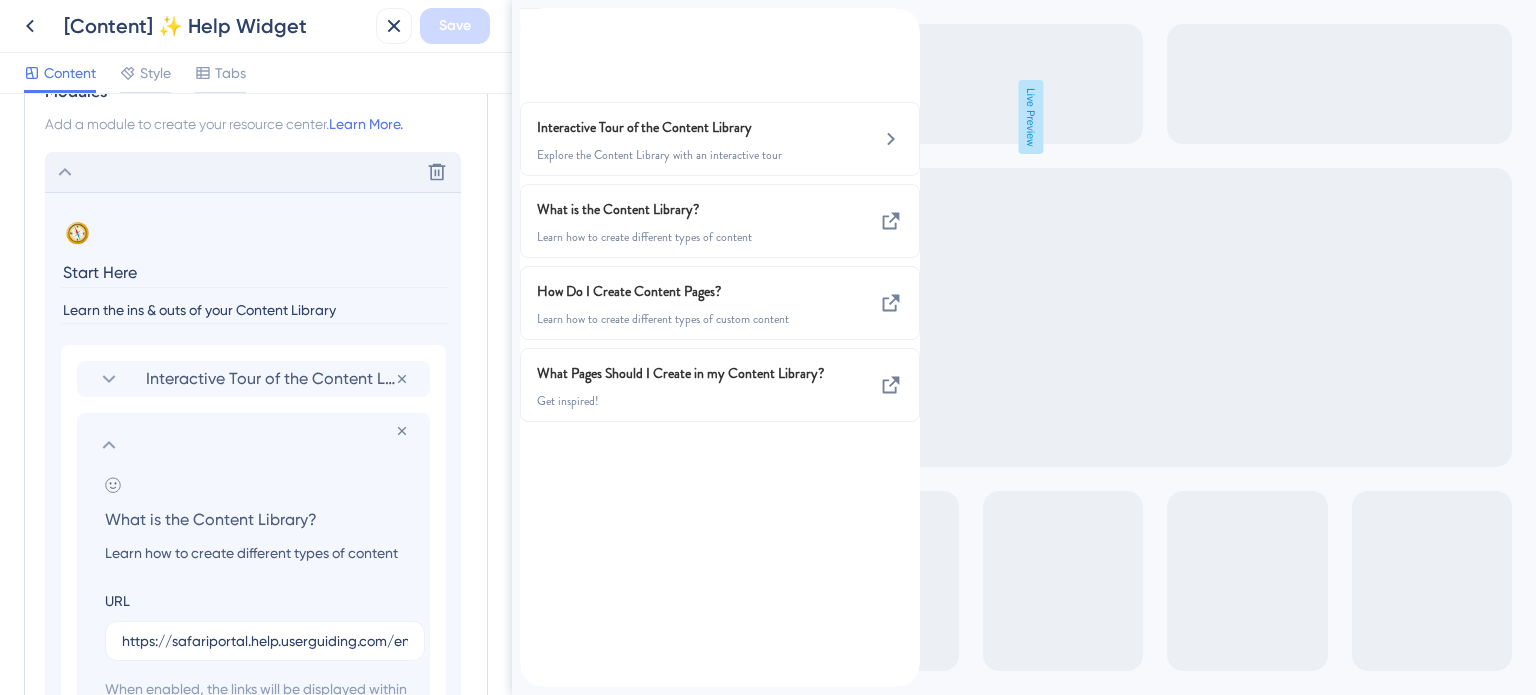 click 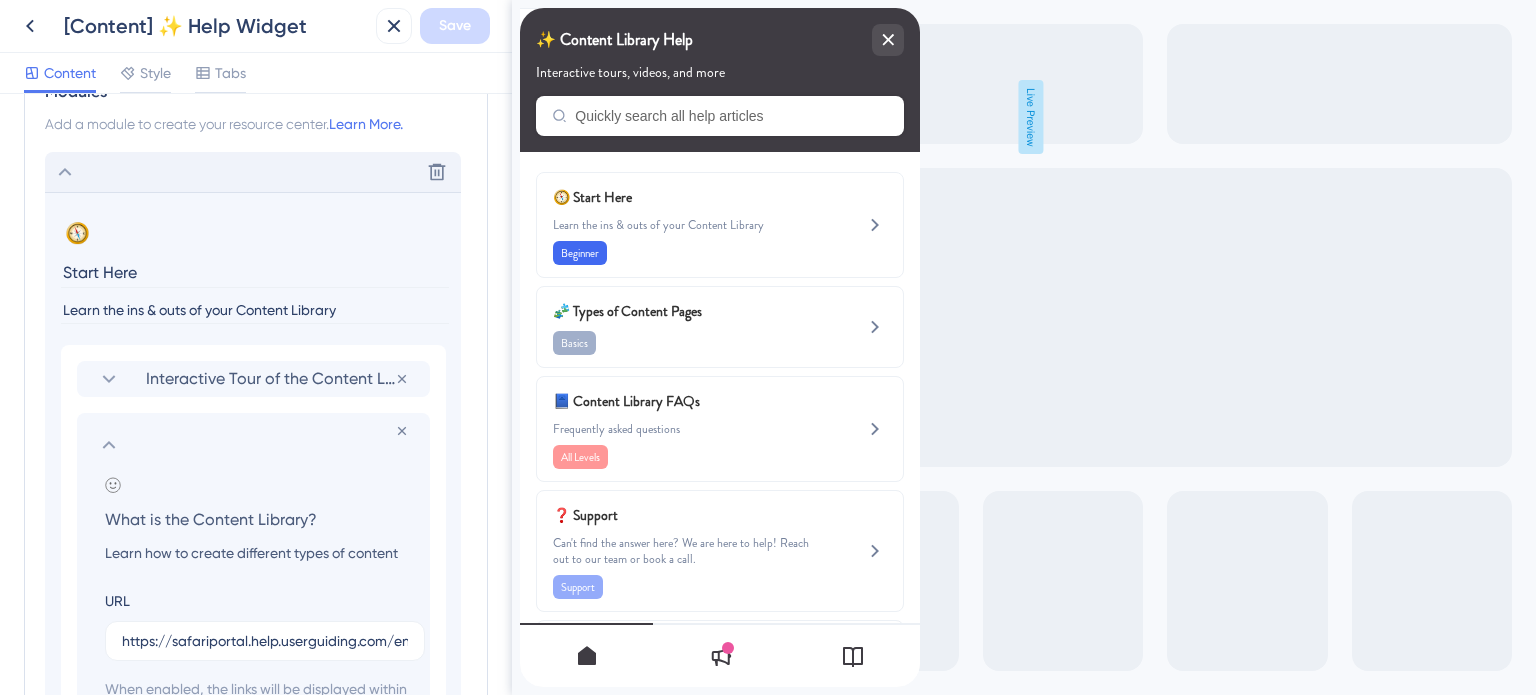 scroll, scrollTop: 863, scrollLeft: 0, axis: vertical 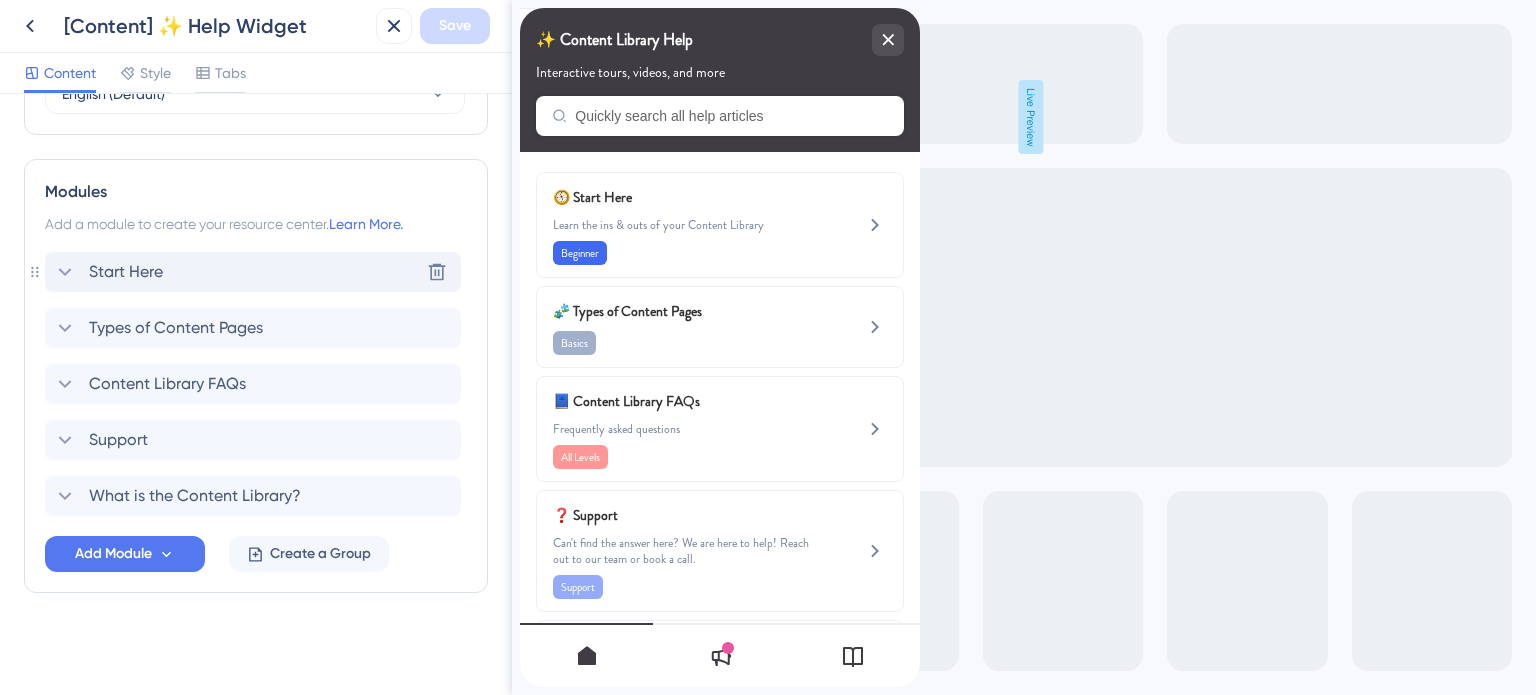 click 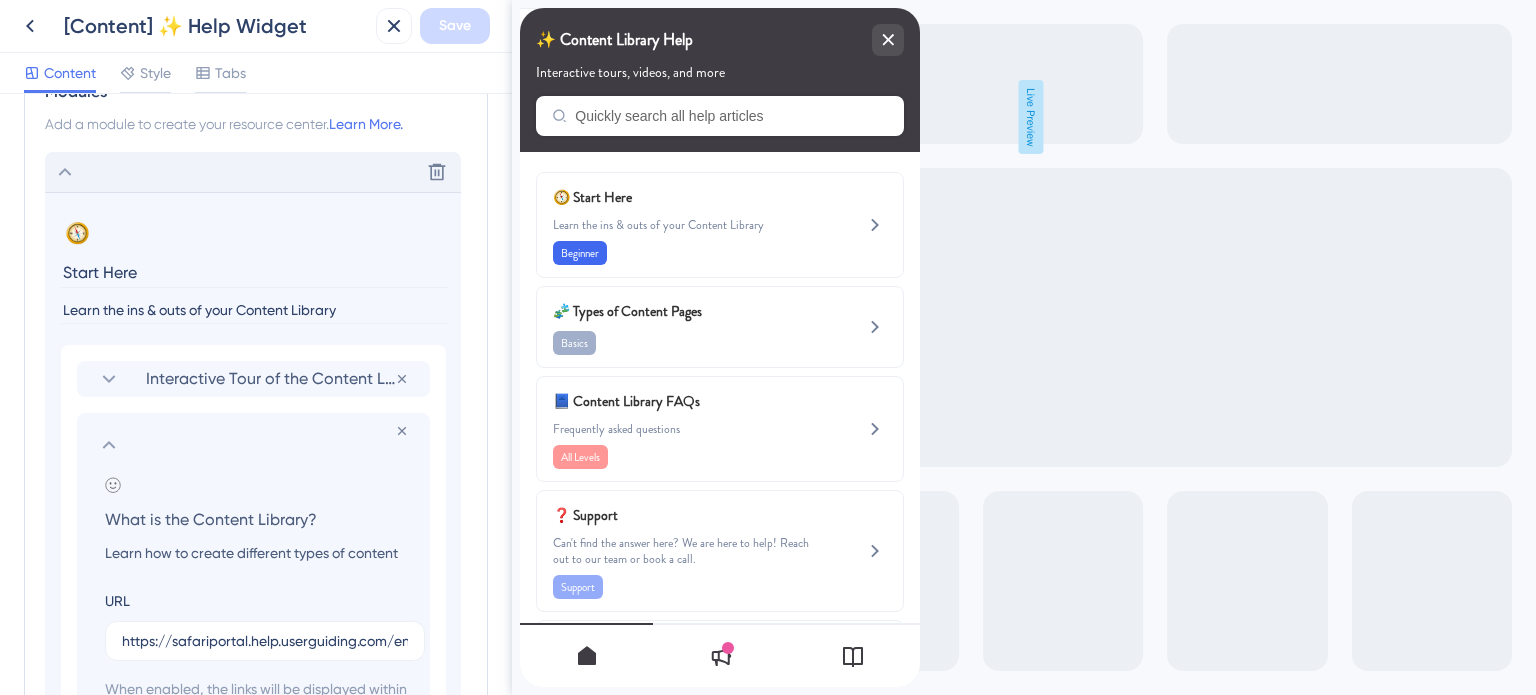 click 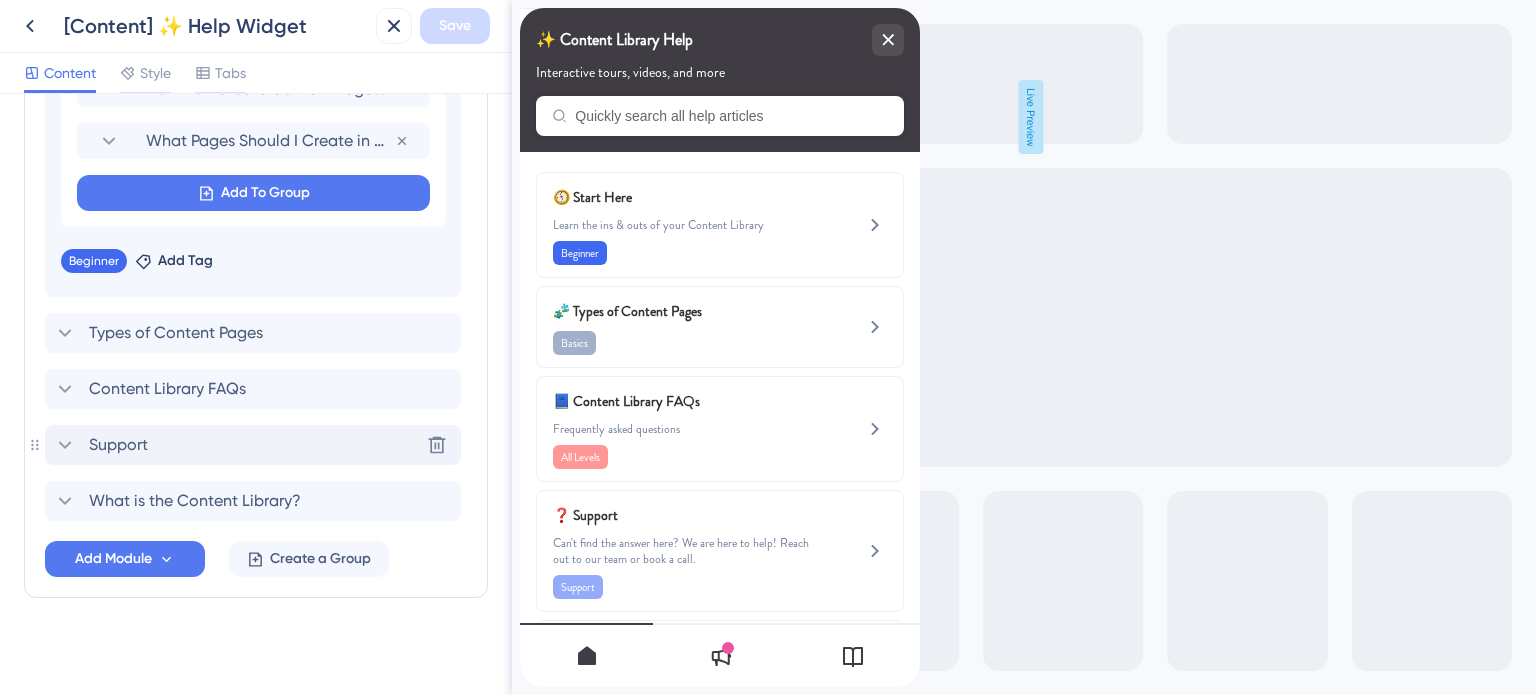scroll, scrollTop: 1362, scrollLeft: 0, axis: vertical 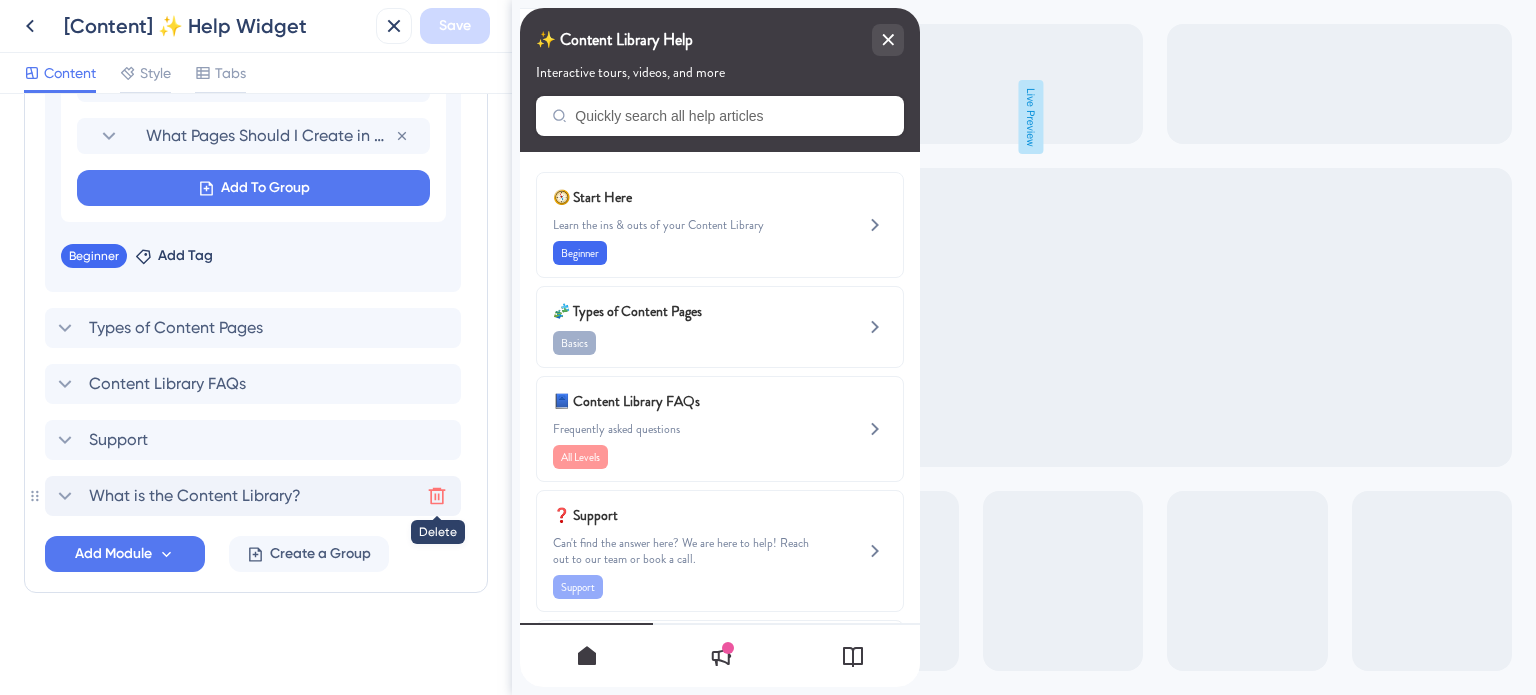 click 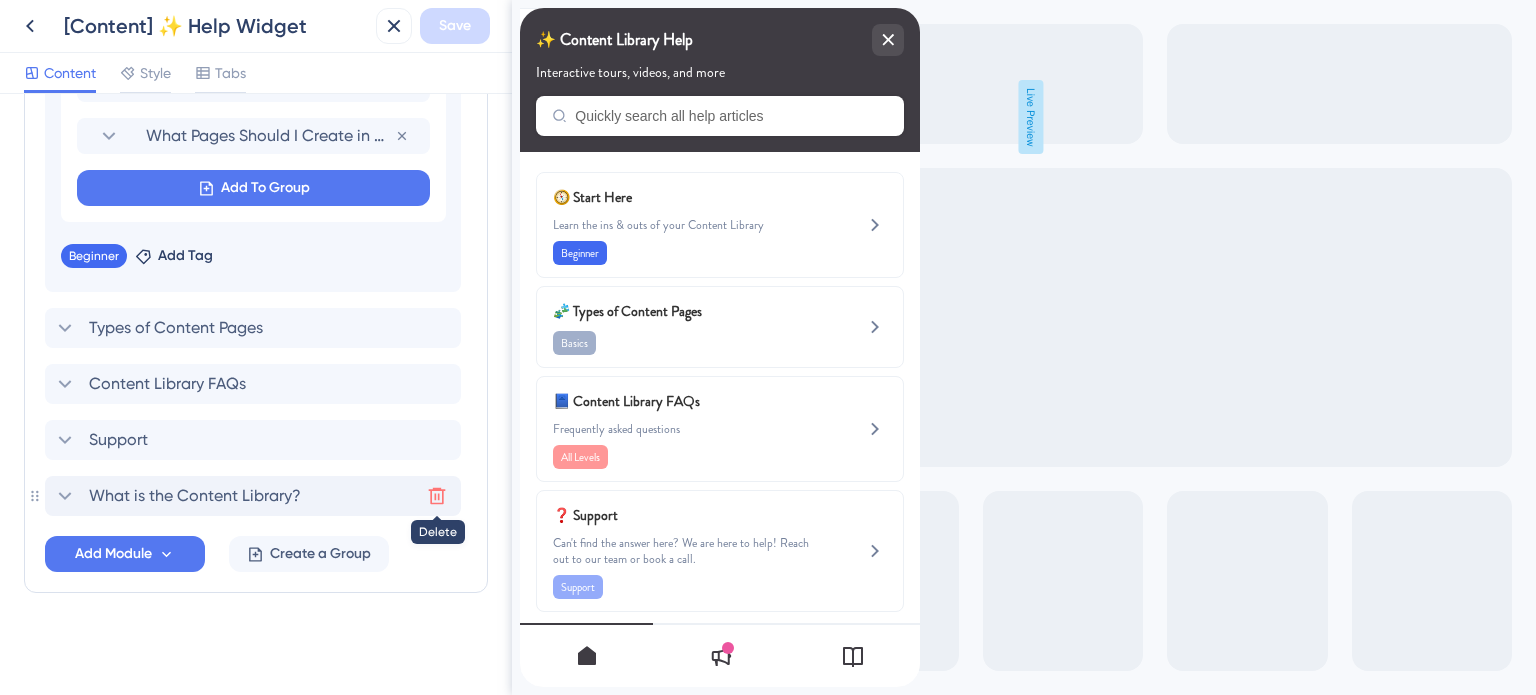 scroll, scrollTop: 807, scrollLeft: 0, axis: vertical 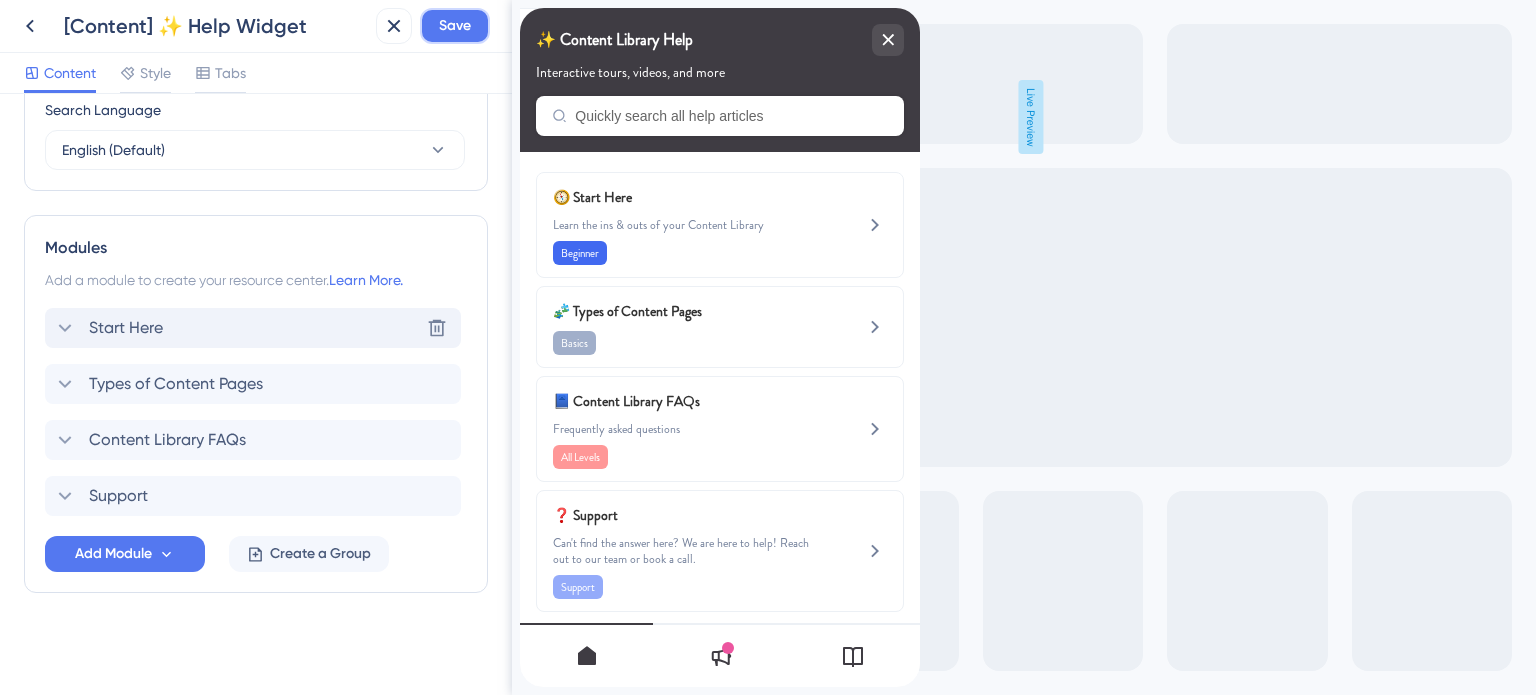 click on "Save" at bounding box center (455, 26) 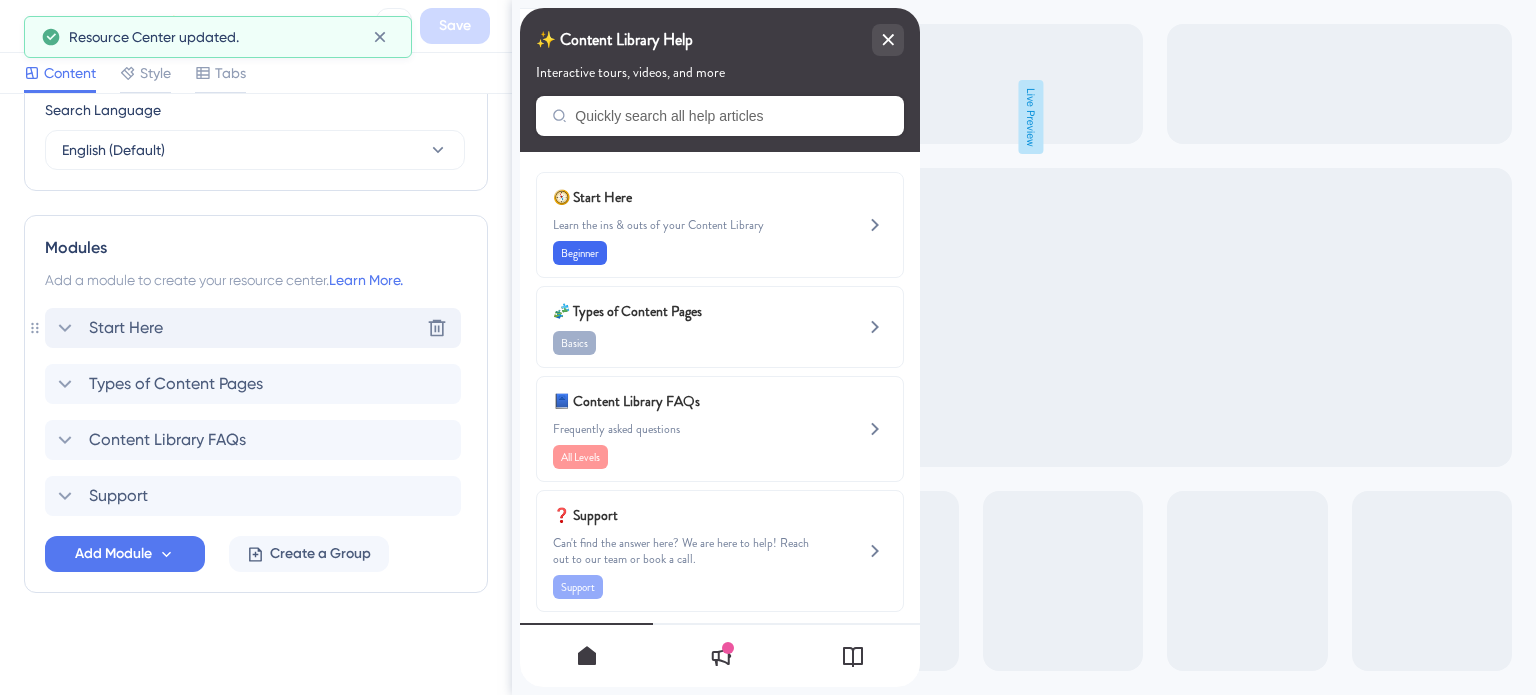click 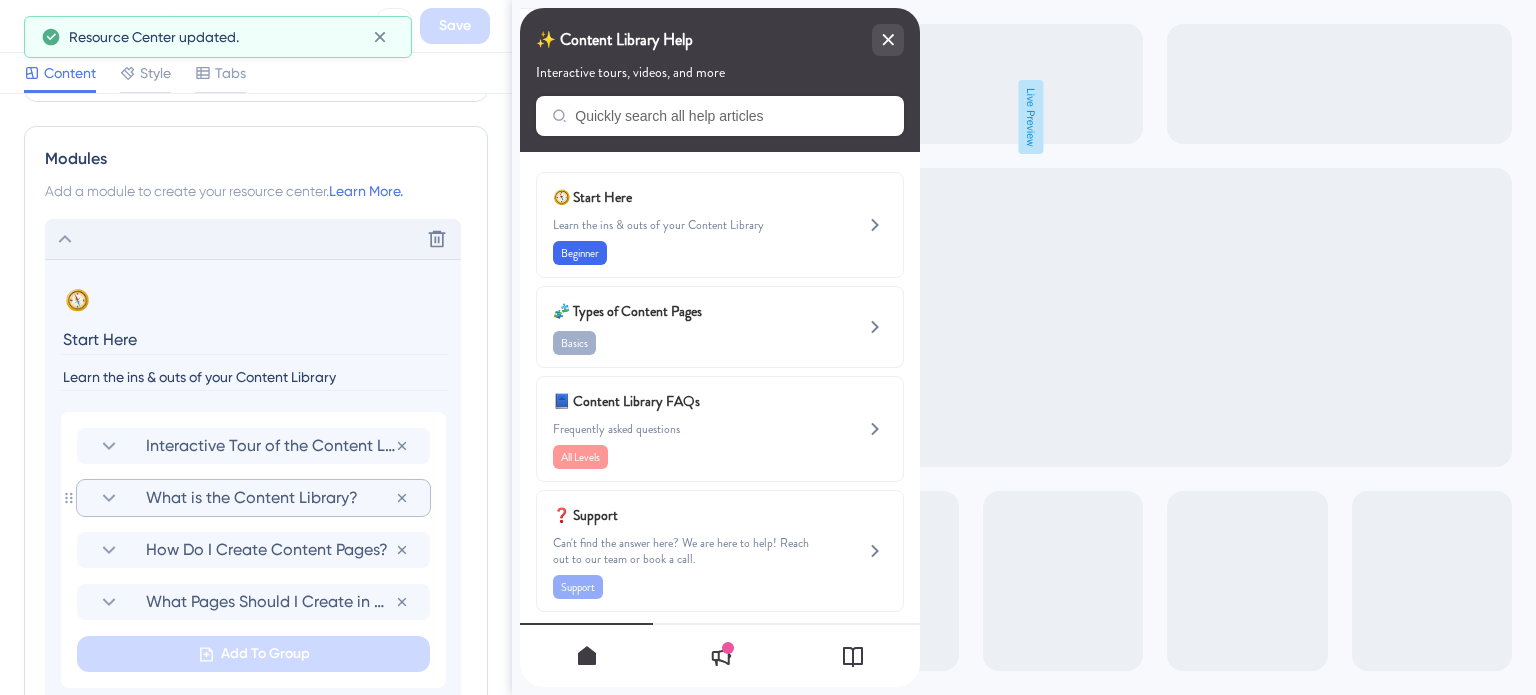 scroll, scrollTop: 940, scrollLeft: 0, axis: vertical 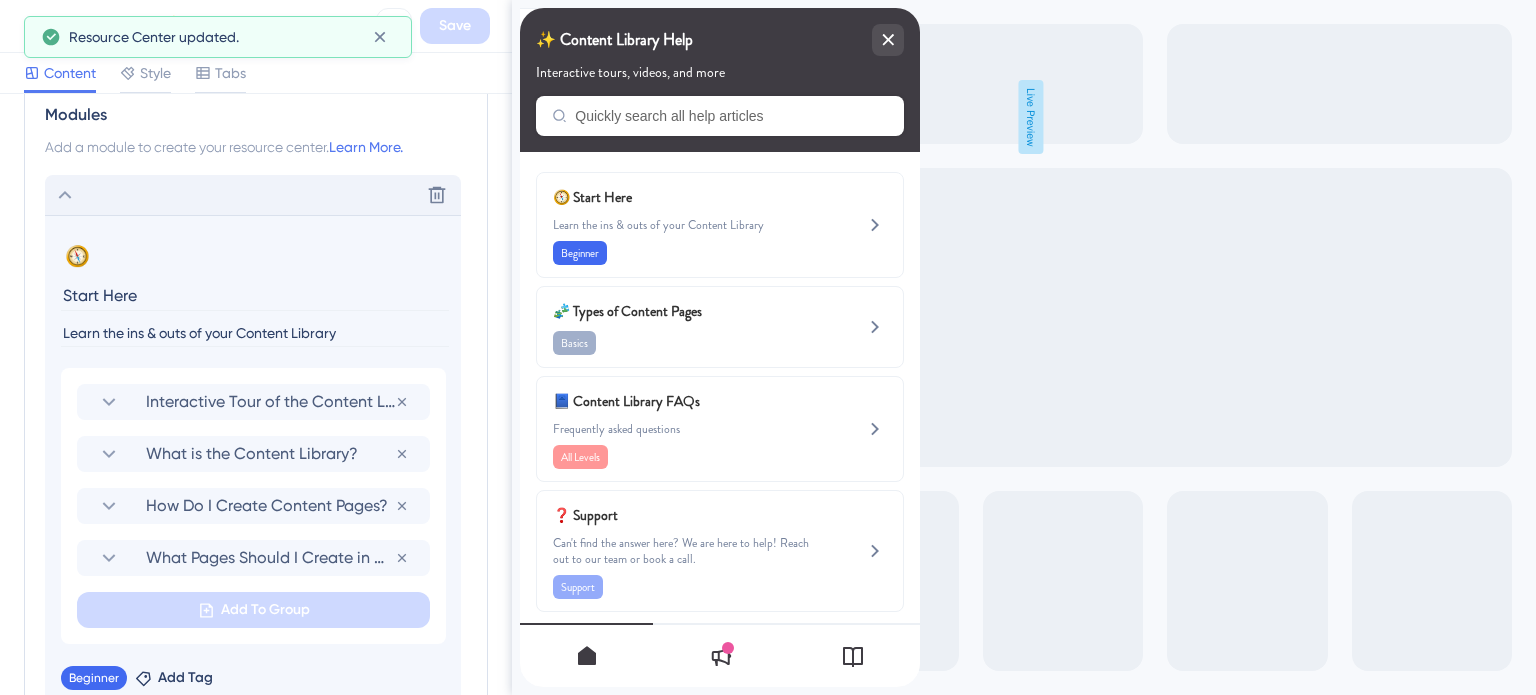 click 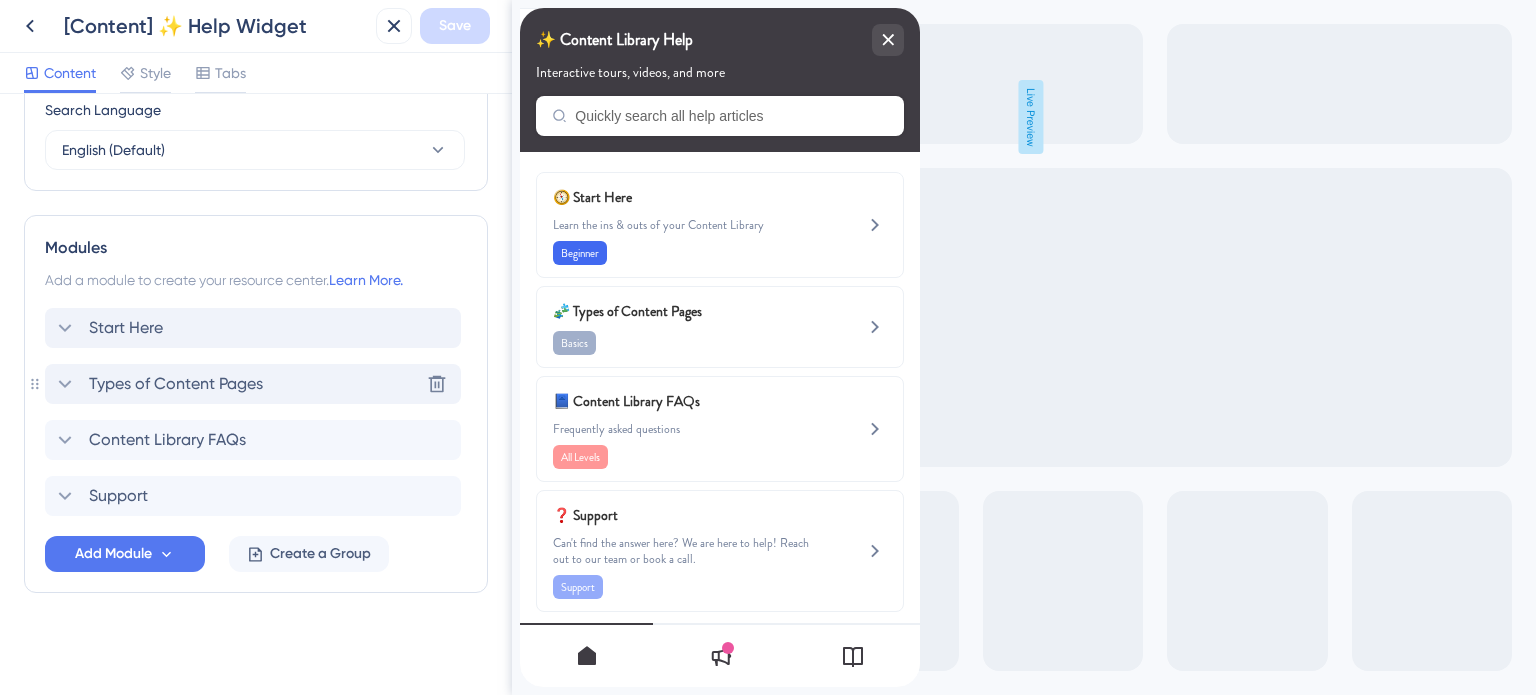 click 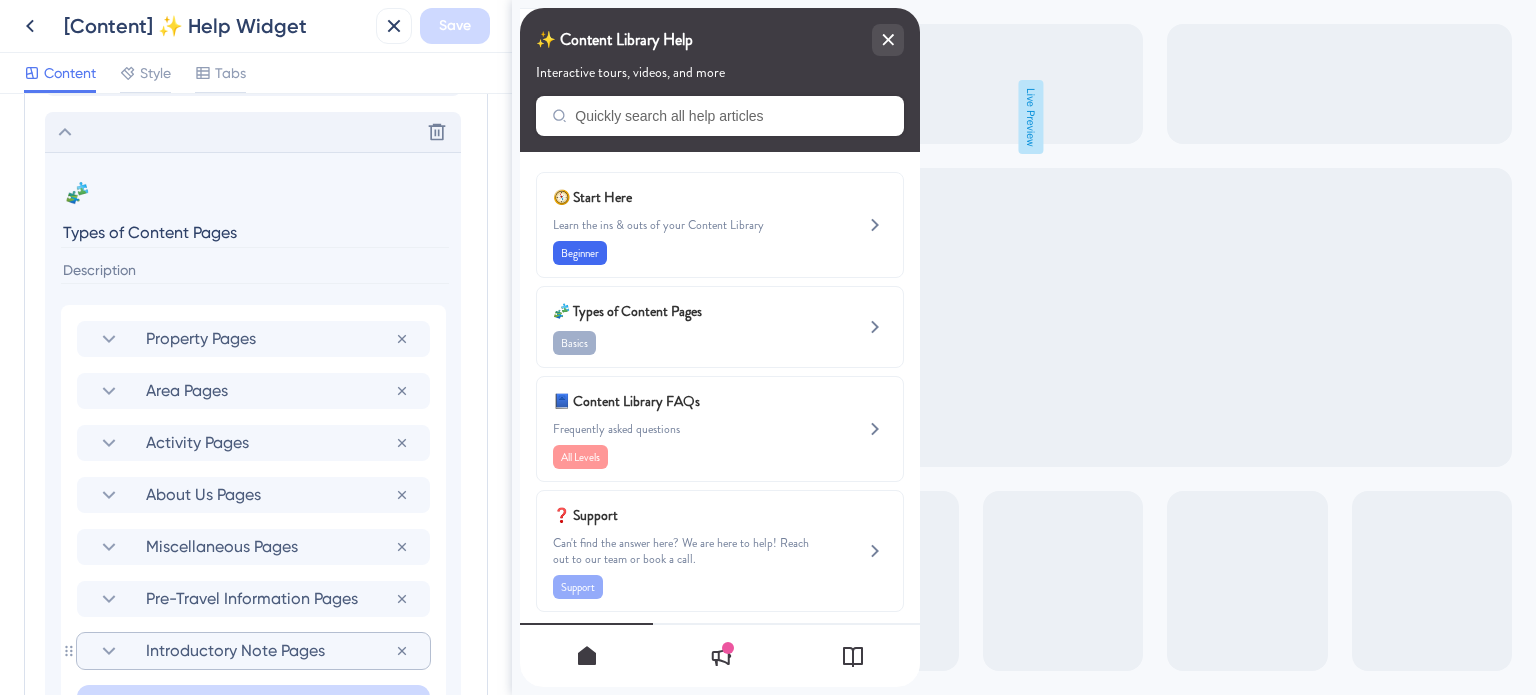 scroll, scrollTop: 940, scrollLeft: 0, axis: vertical 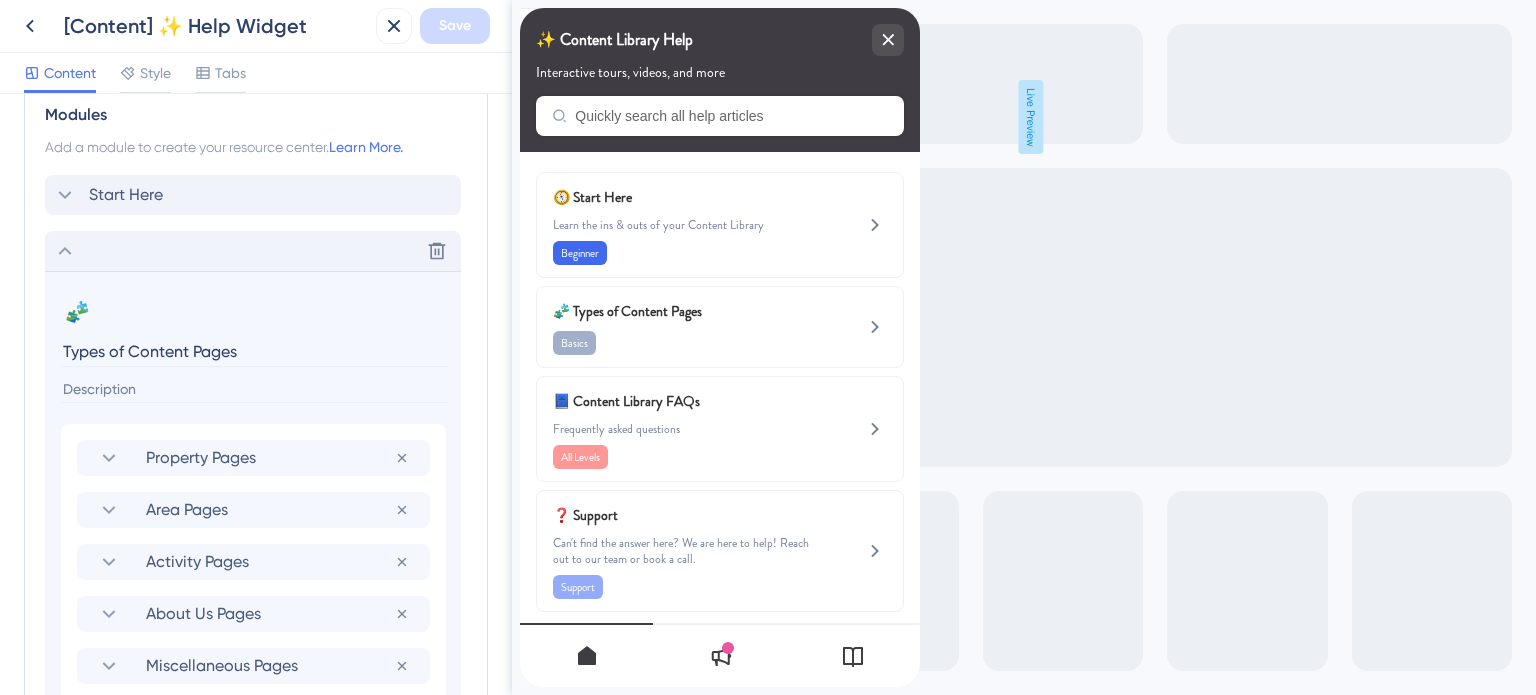 click 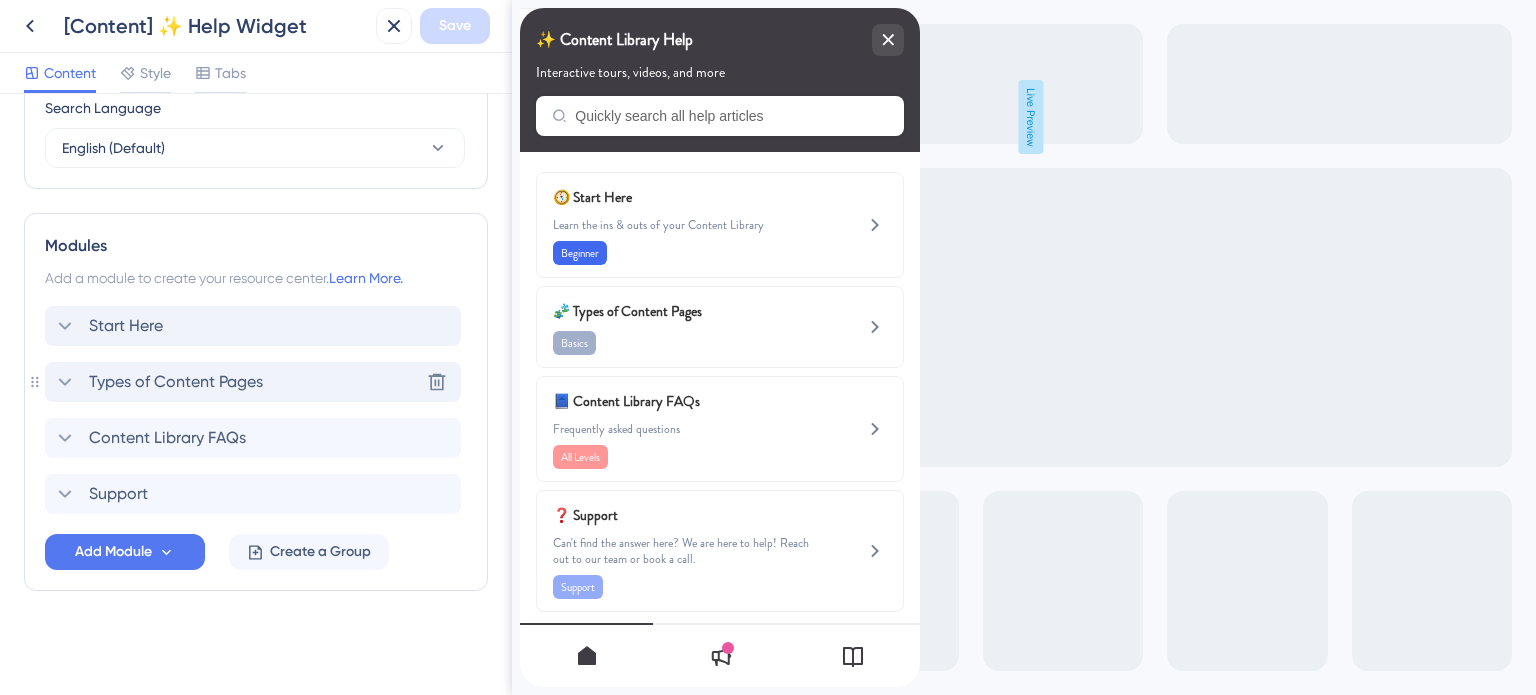 scroll, scrollTop: 807, scrollLeft: 0, axis: vertical 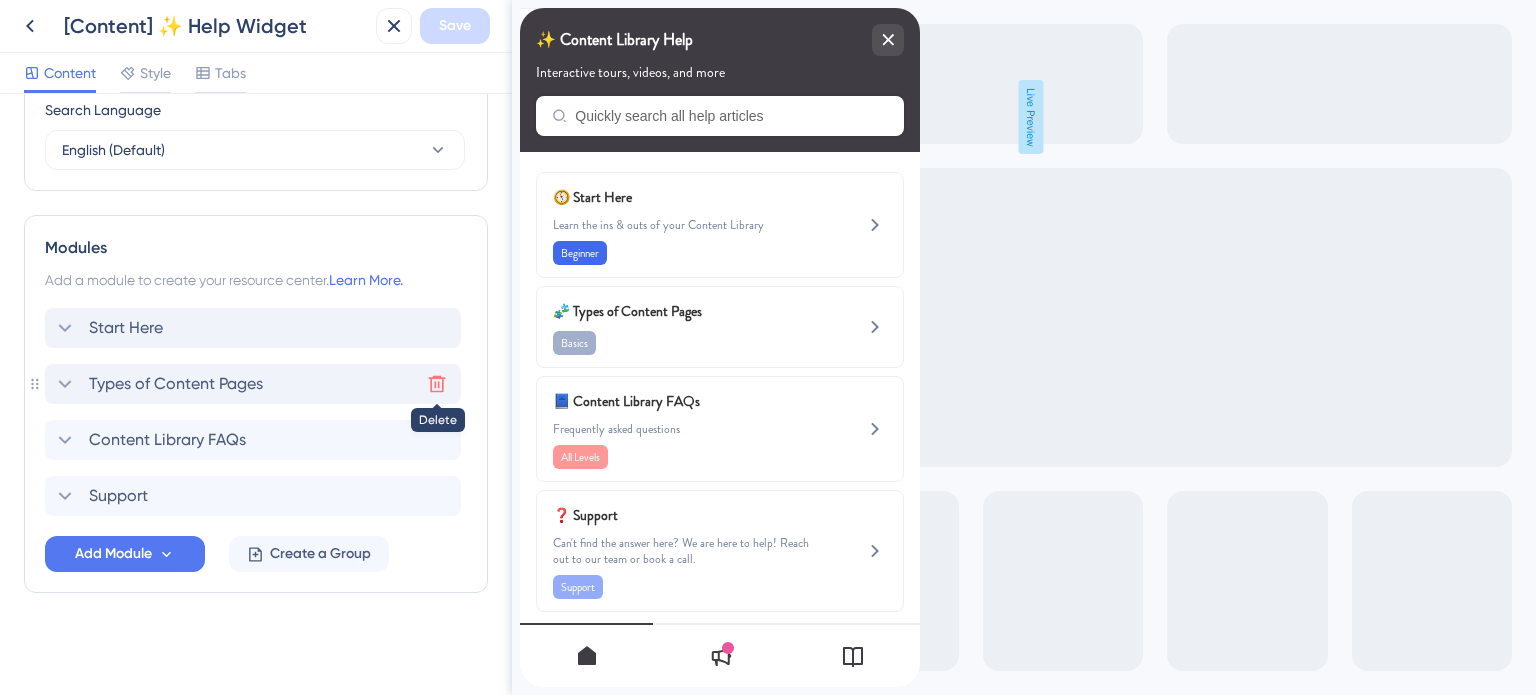 click 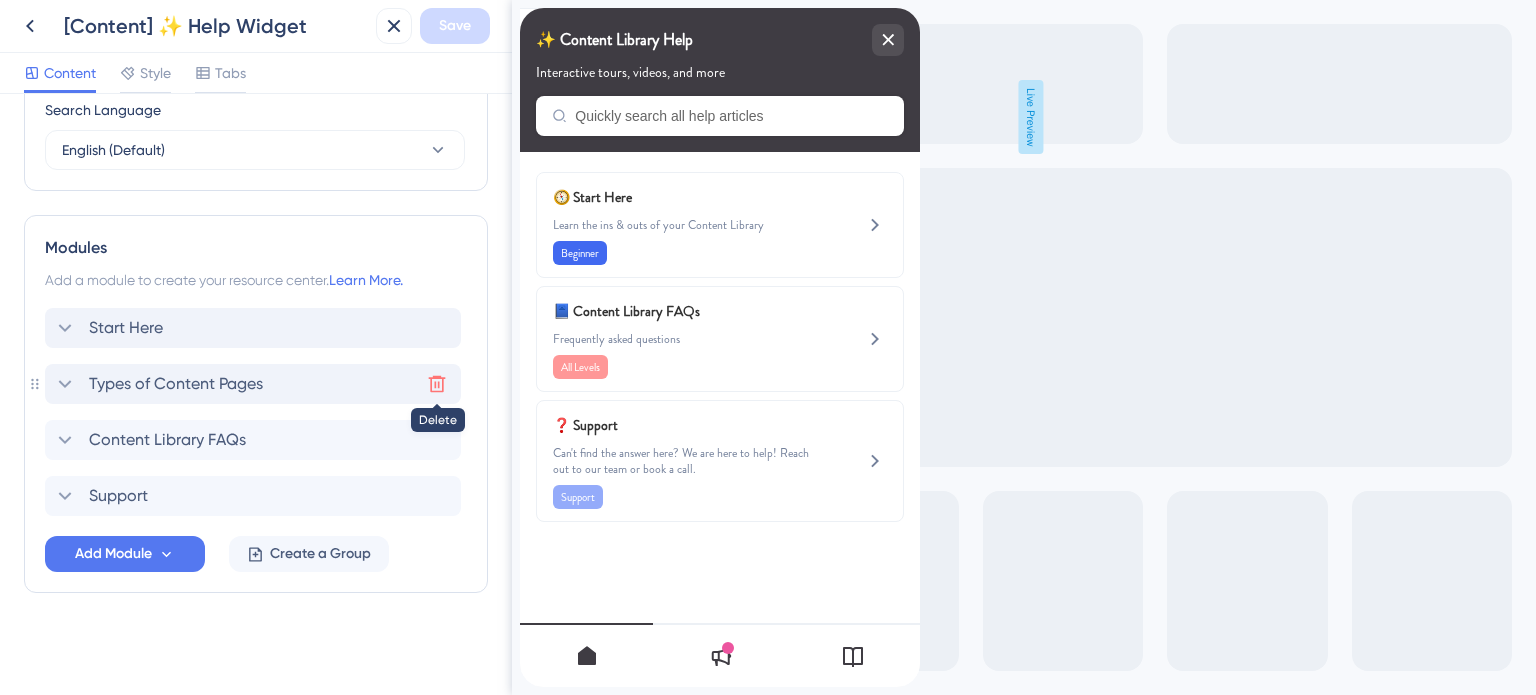 scroll, scrollTop: 940, scrollLeft: 0, axis: vertical 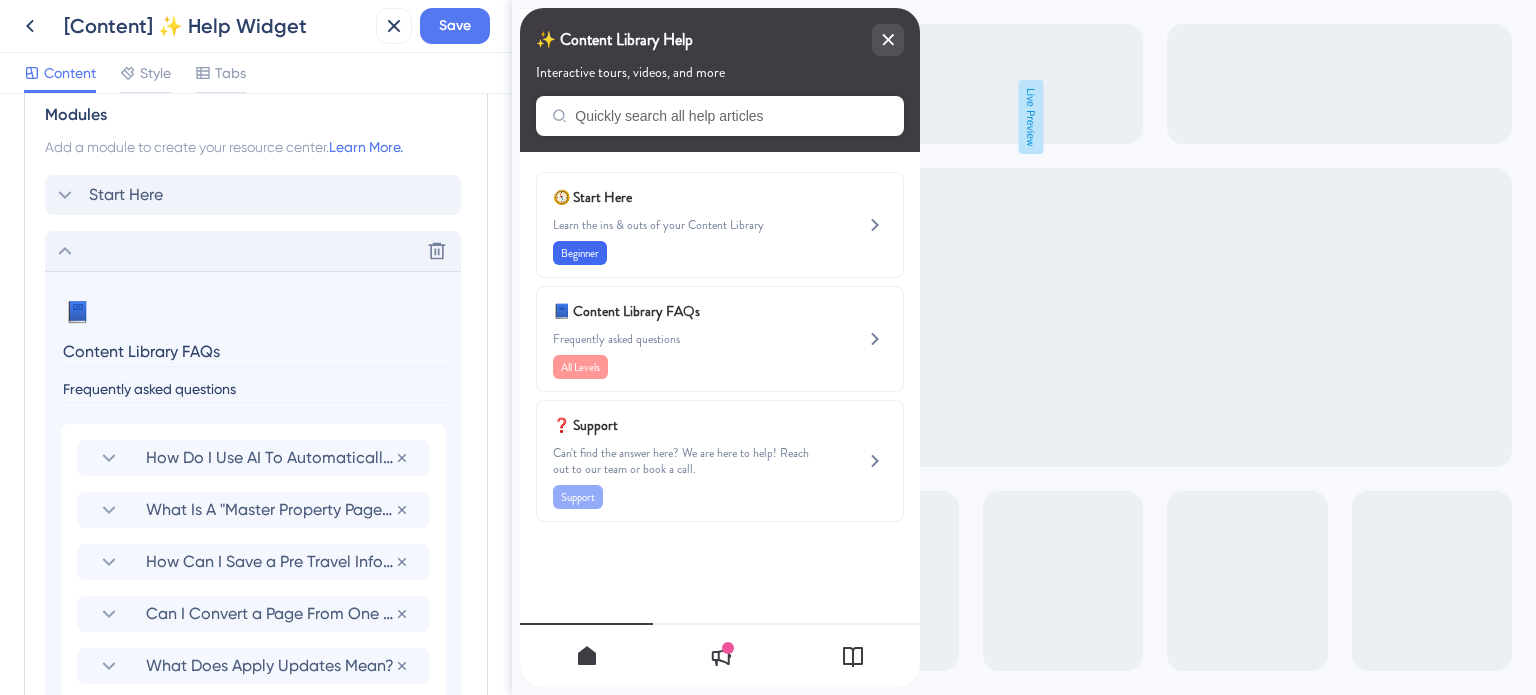 click 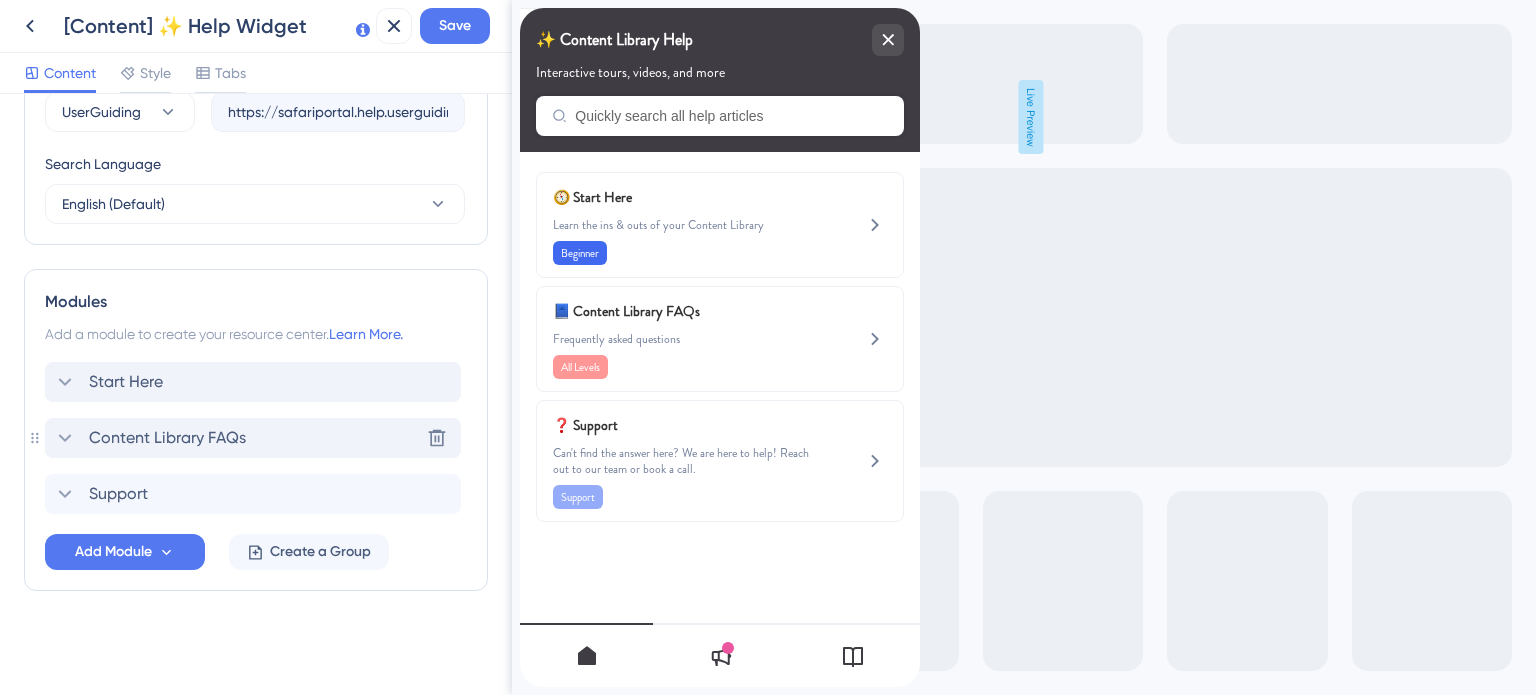 scroll, scrollTop: 751, scrollLeft: 0, axis: vertical 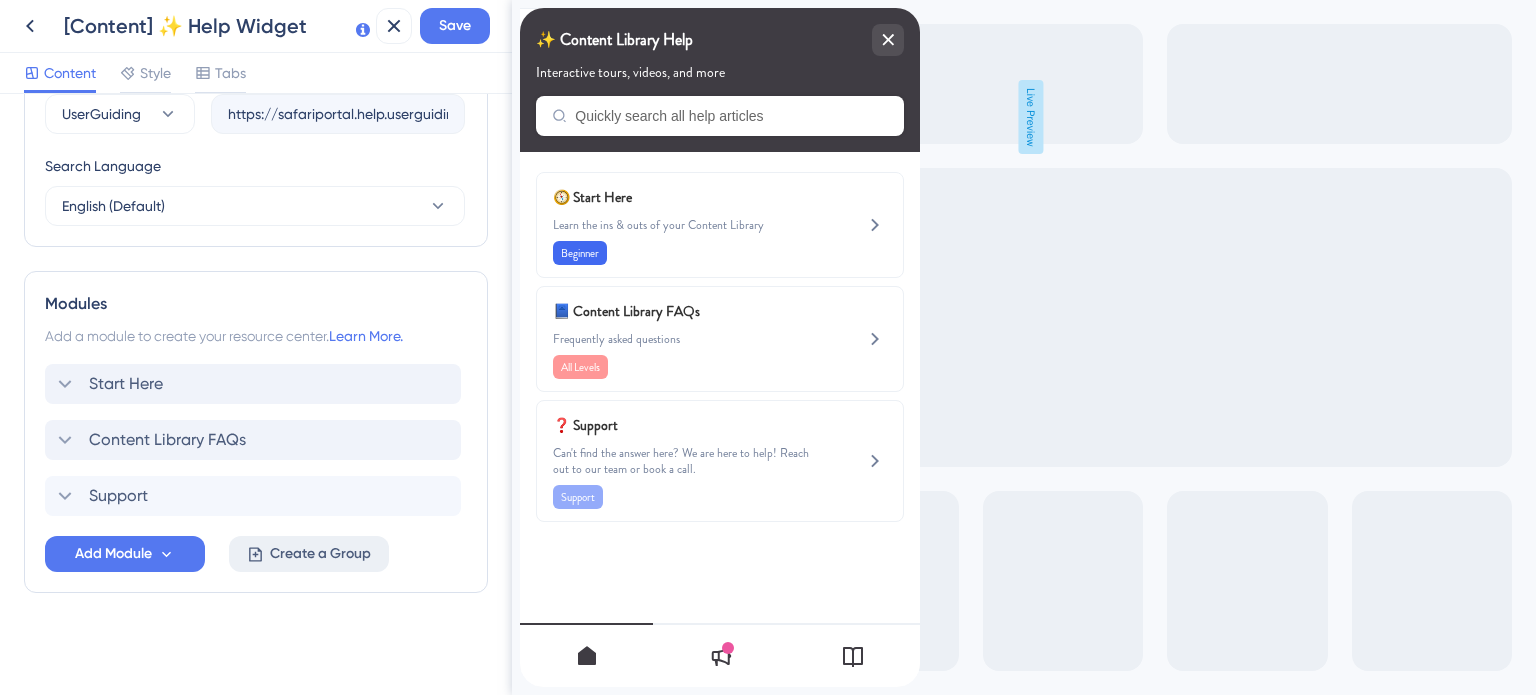 click on "Create a Group" at bounding box center [320, 554] 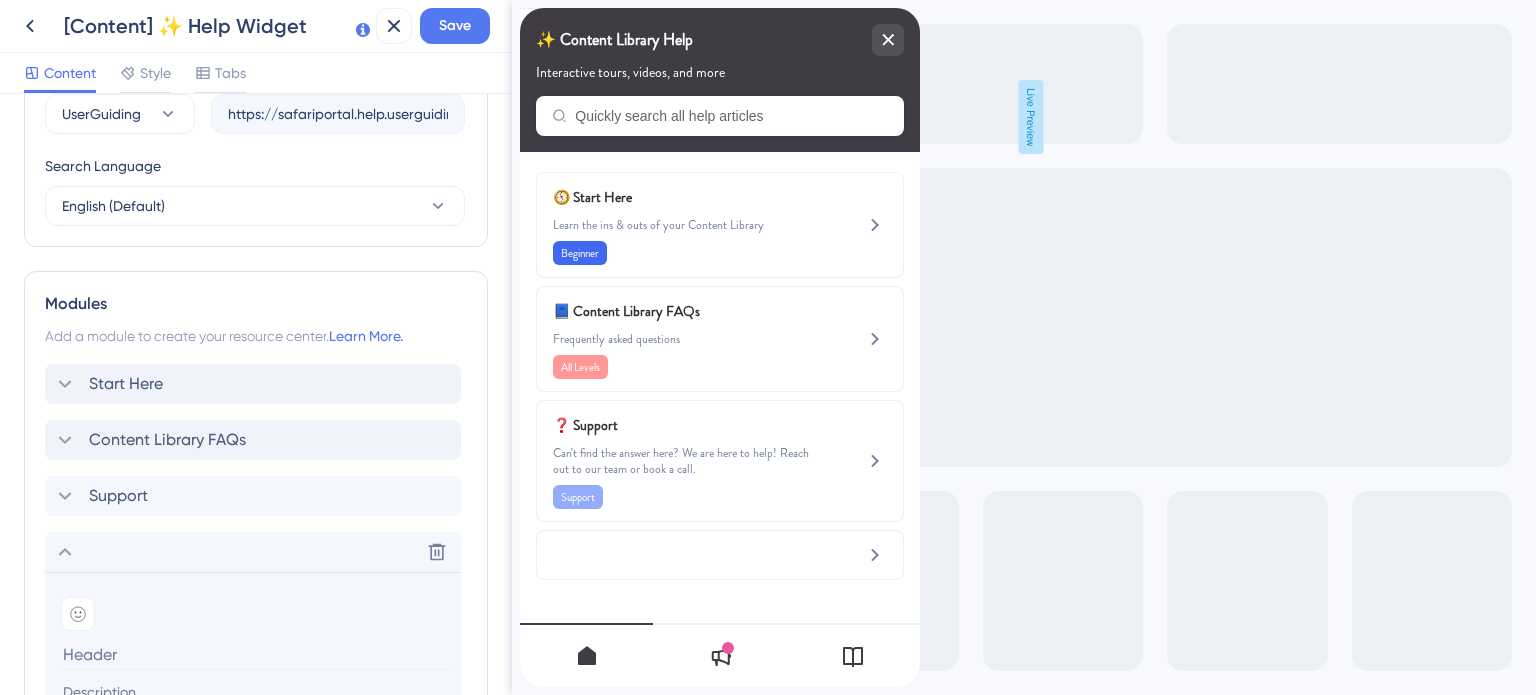 scroll, scrollTop: 951, scrollLeft: 0, axis: vertical 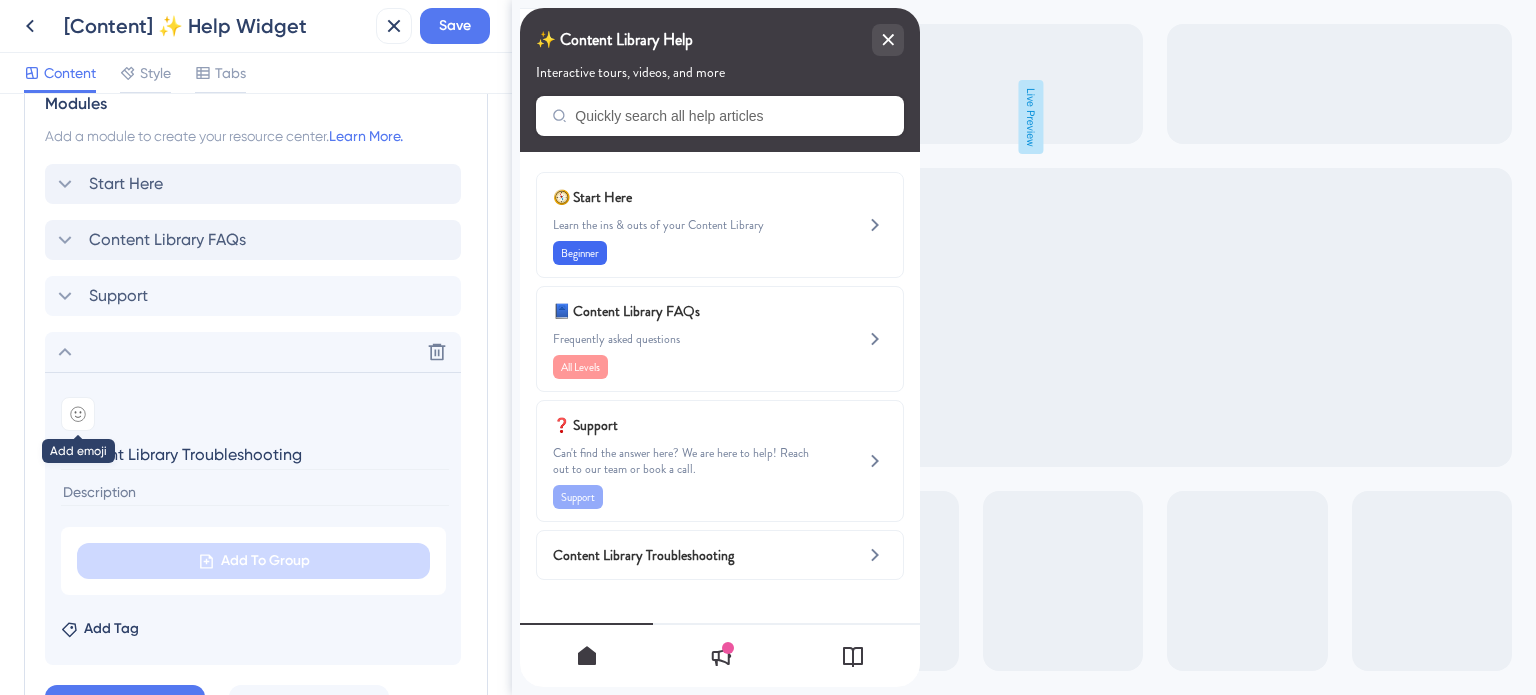type on "Content Library Troubleshooting" 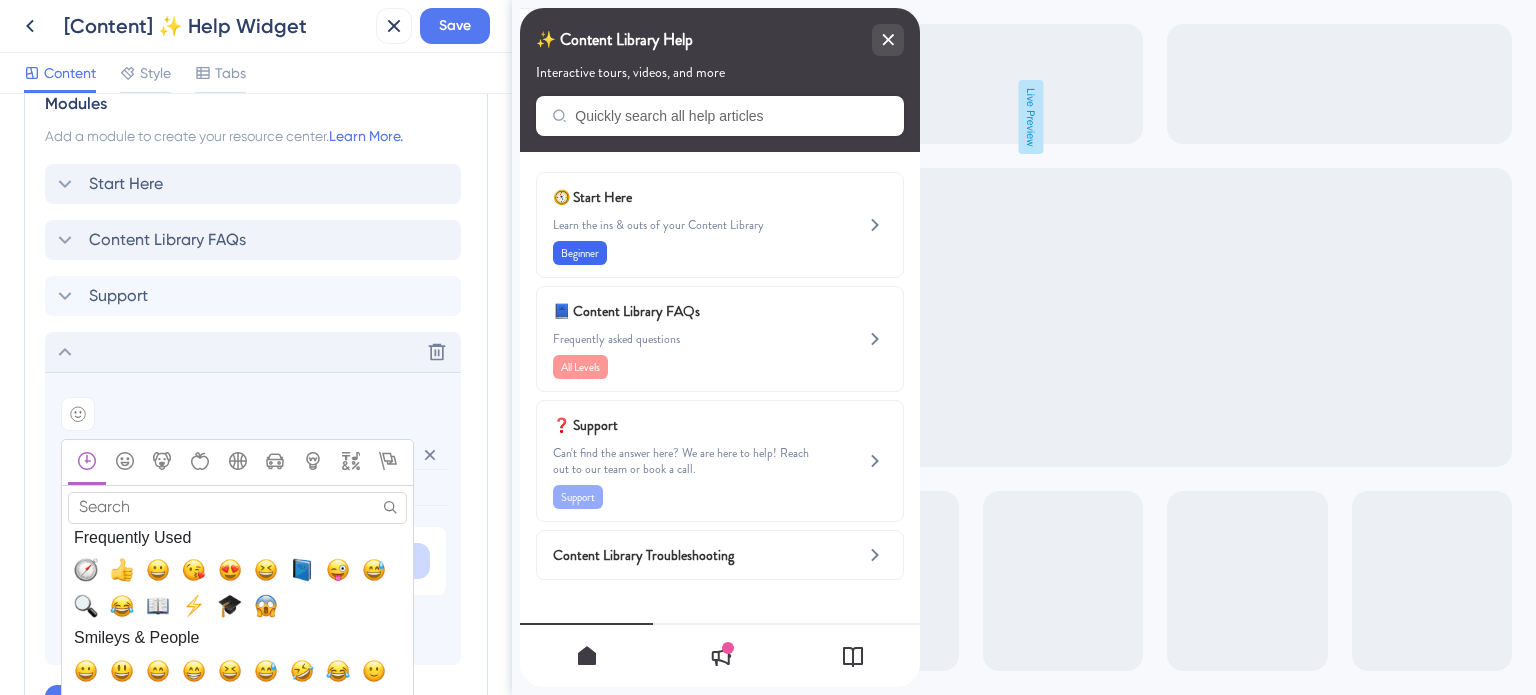 click 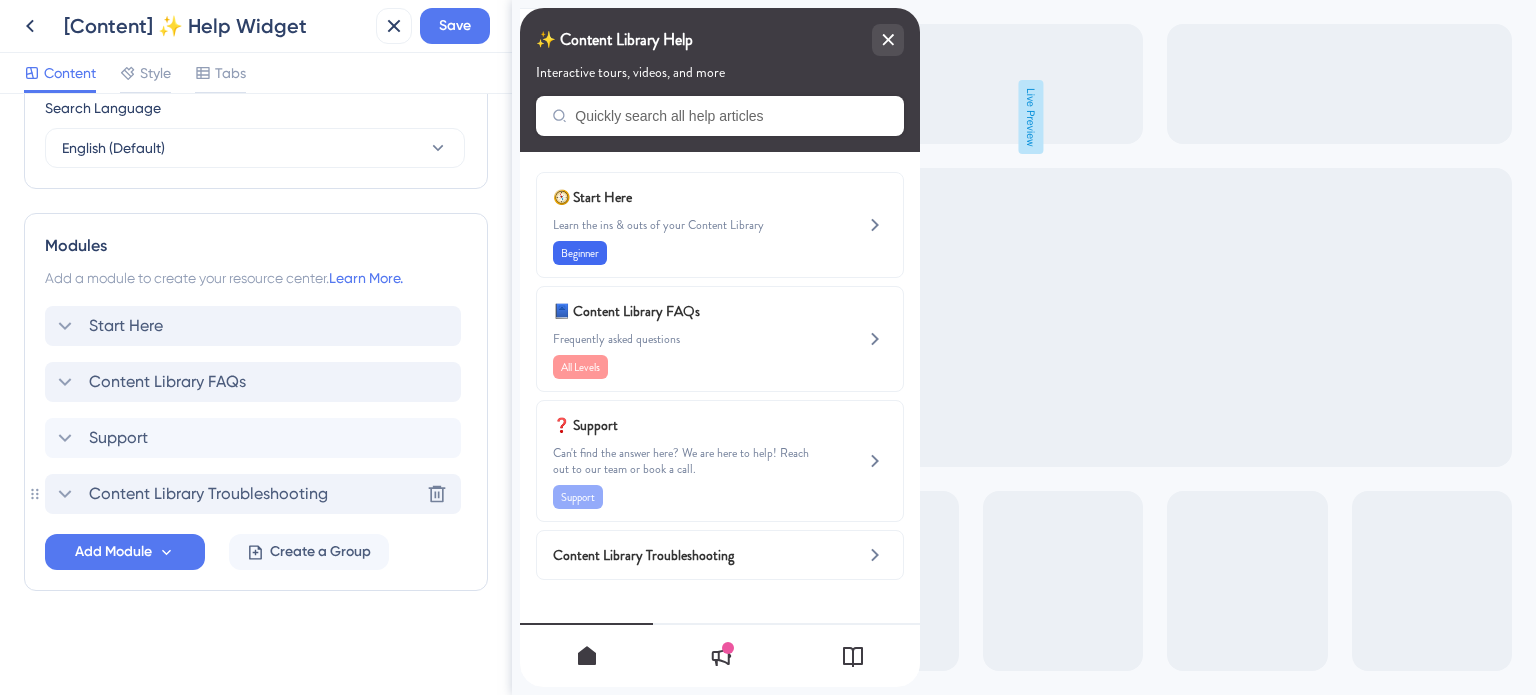 scroll, scrollTop: 807, scrollLeft: 0, axis: vertical 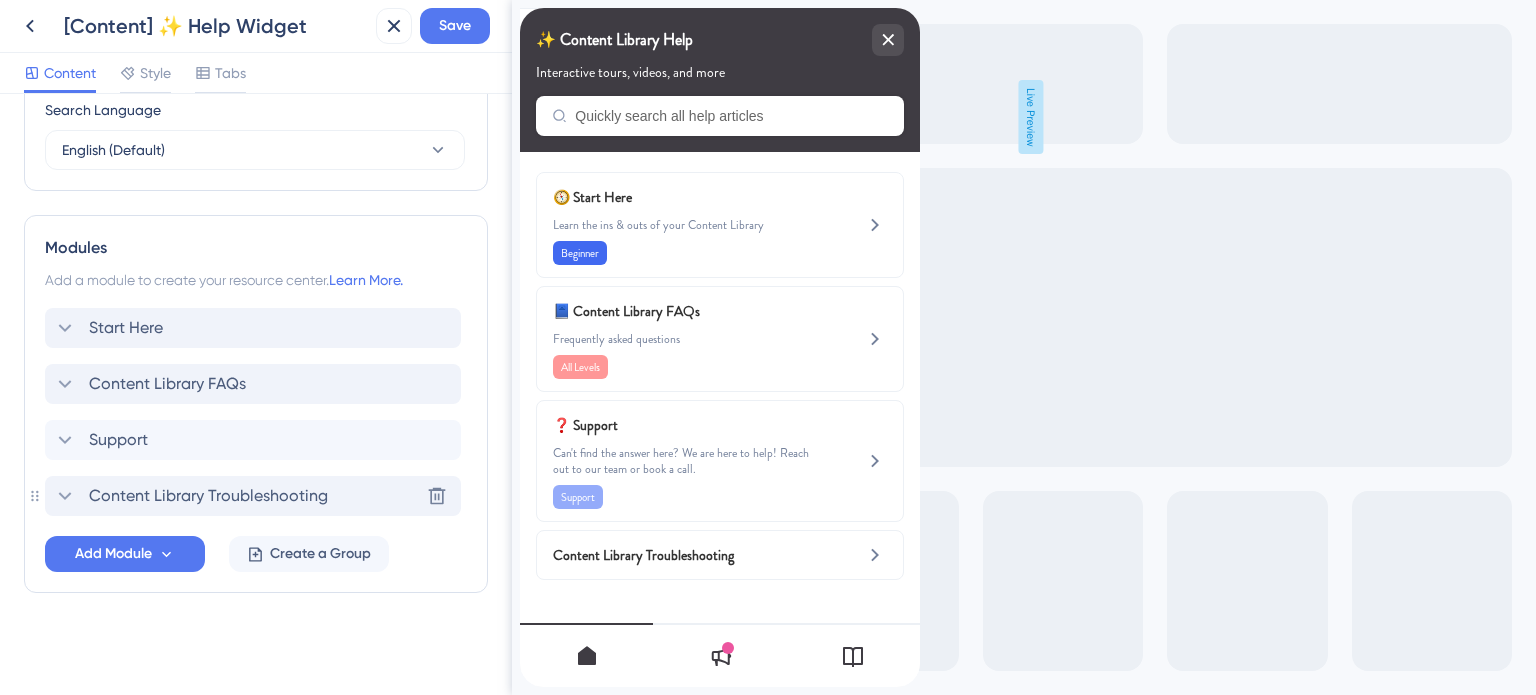 click 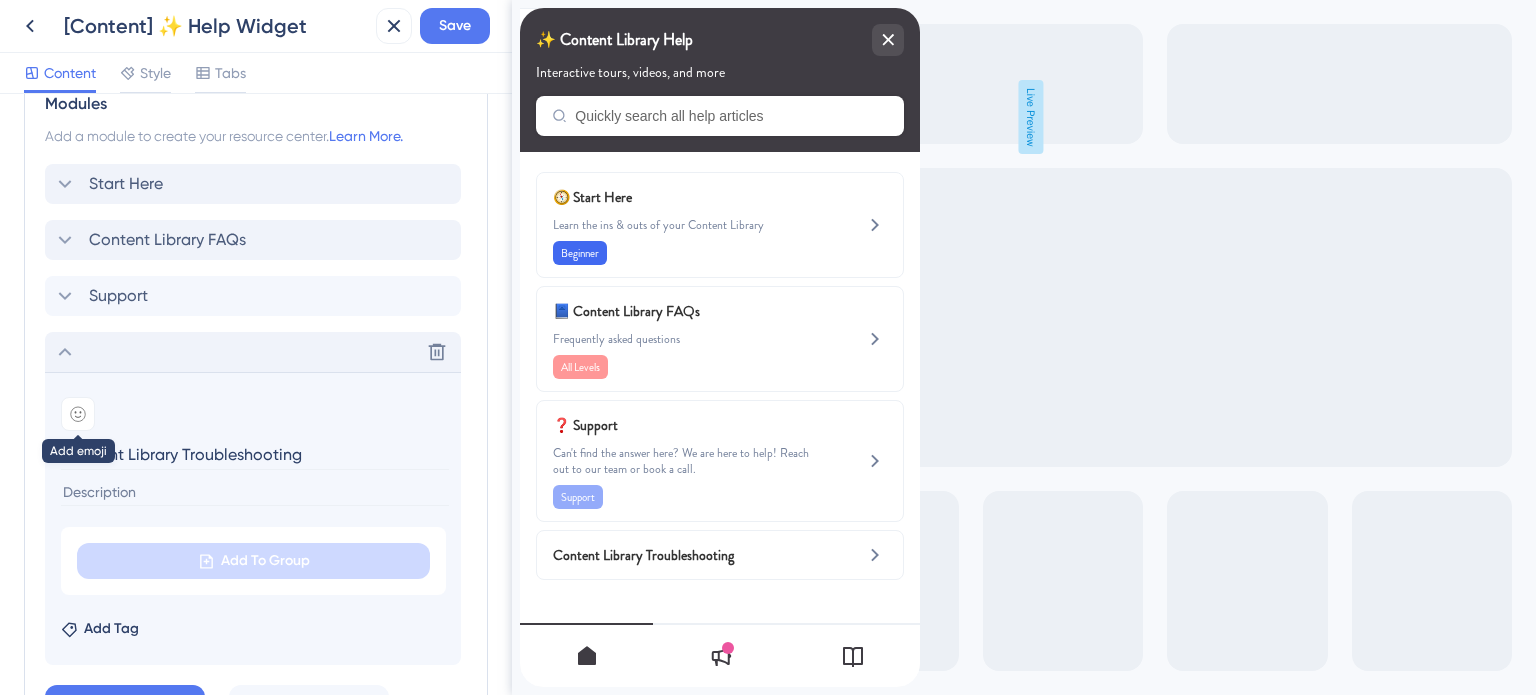 click at bounding box center [78, 414] 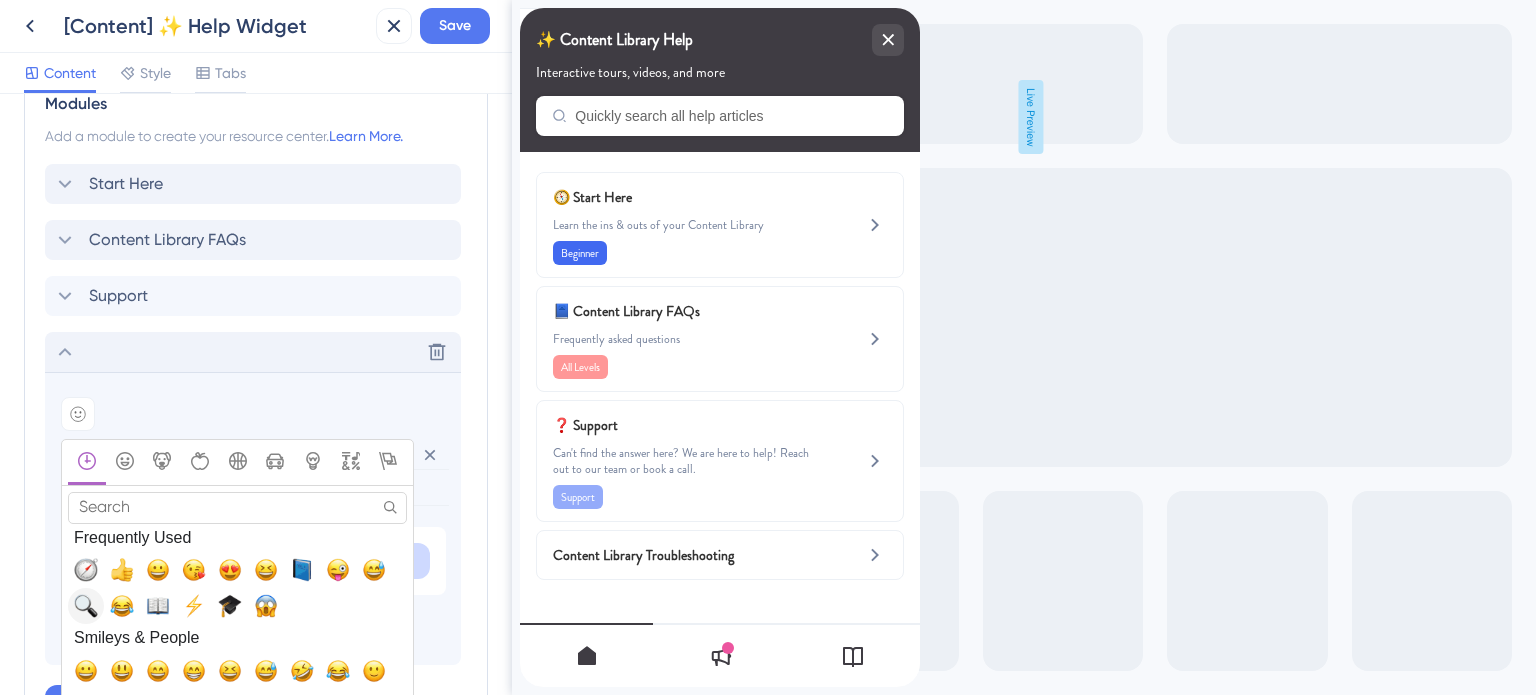 click at bounding box center [86, 606] 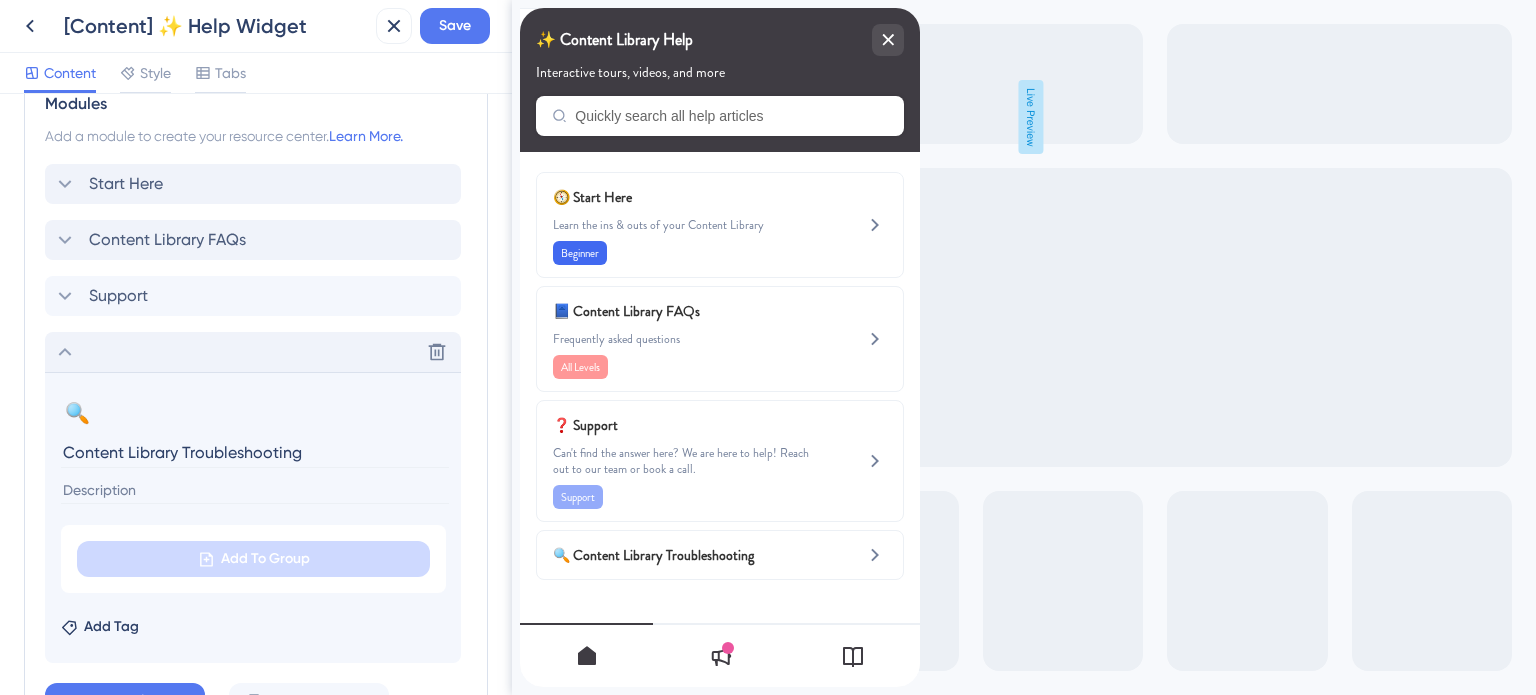 click at bounding box center (255, 490) 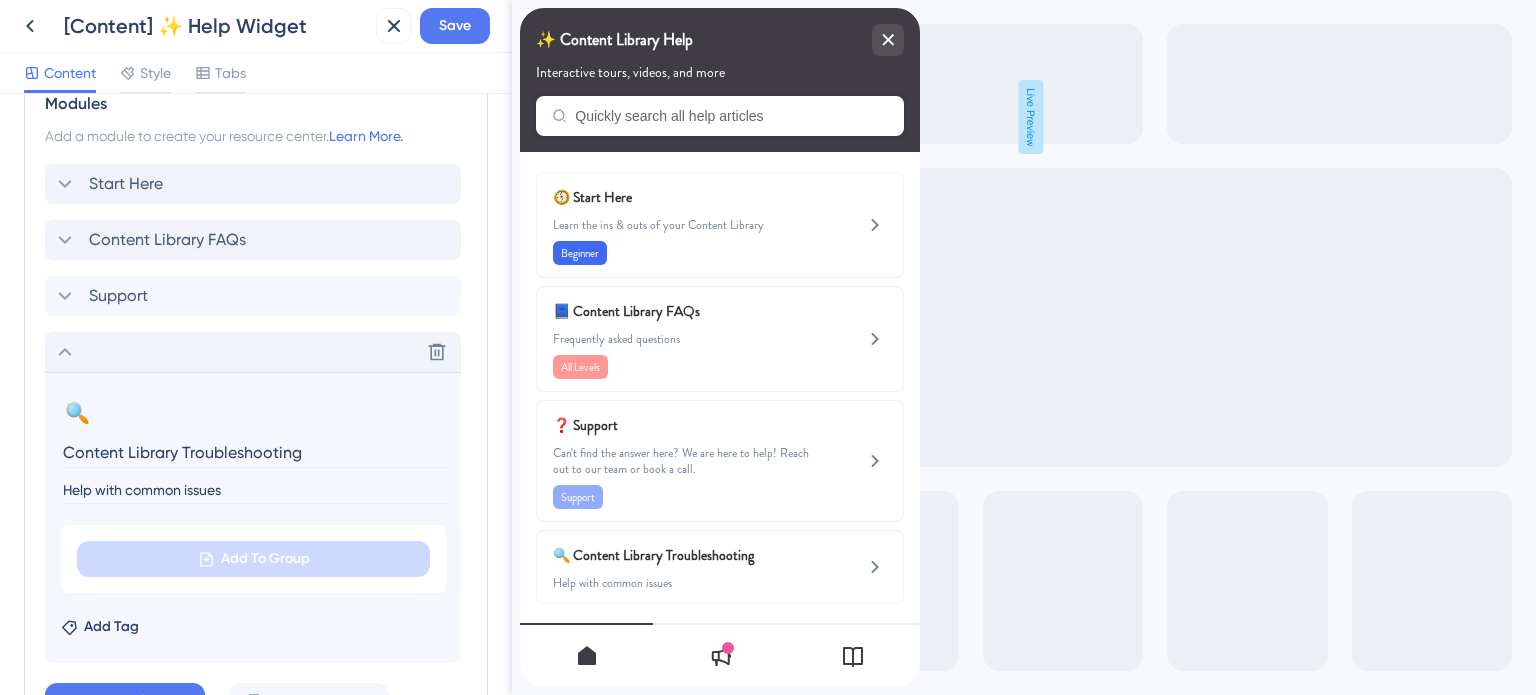 type on "Help with common issues" 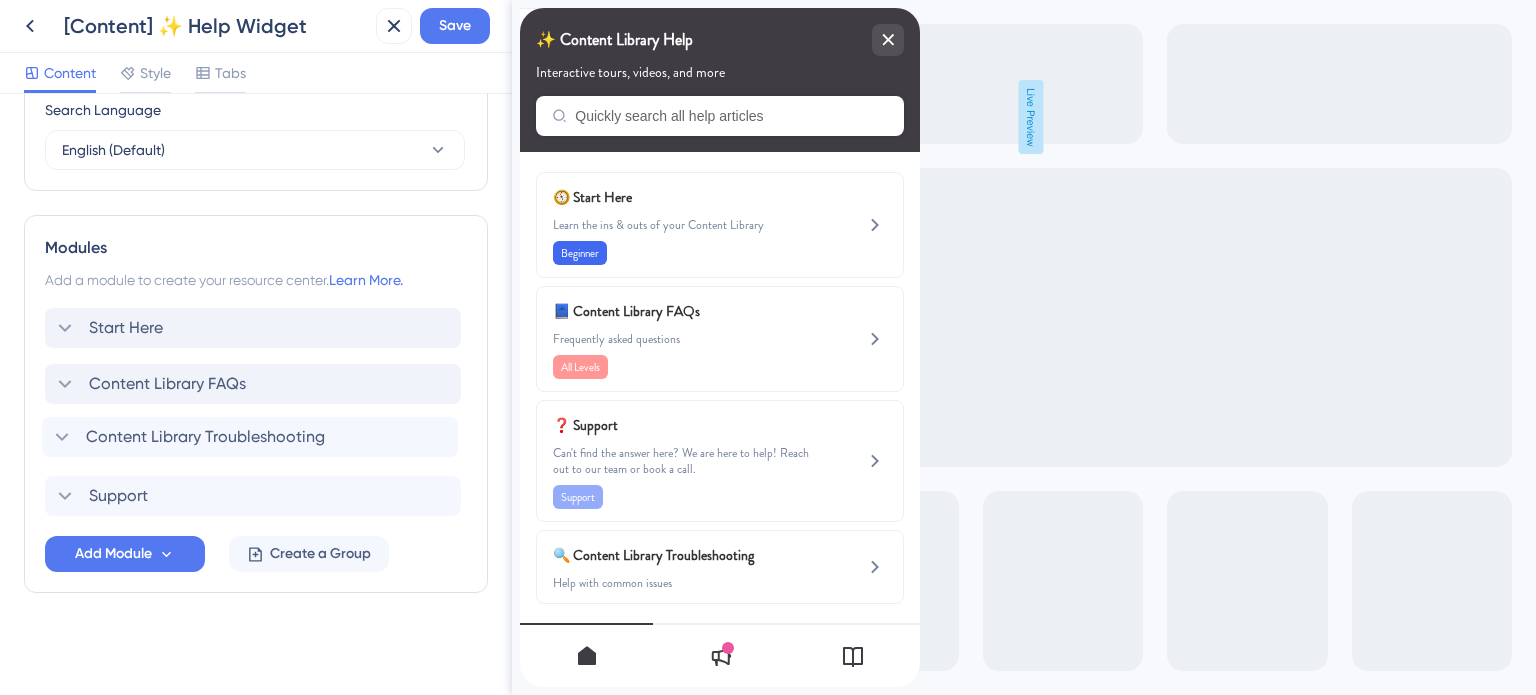 drag, startPoint x: 72, startPoint y: 503, endPoint x: 71, endPoint y: 435, distance: 68.007355 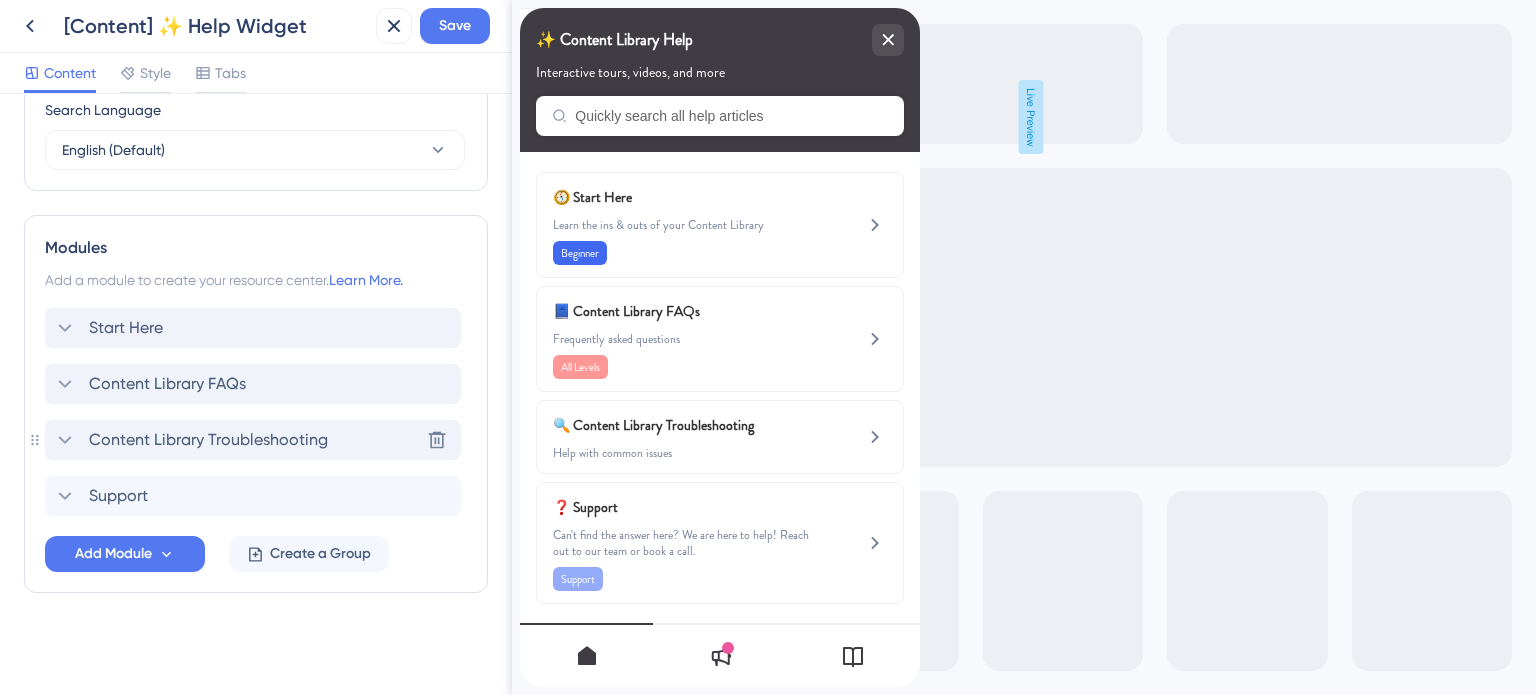 click 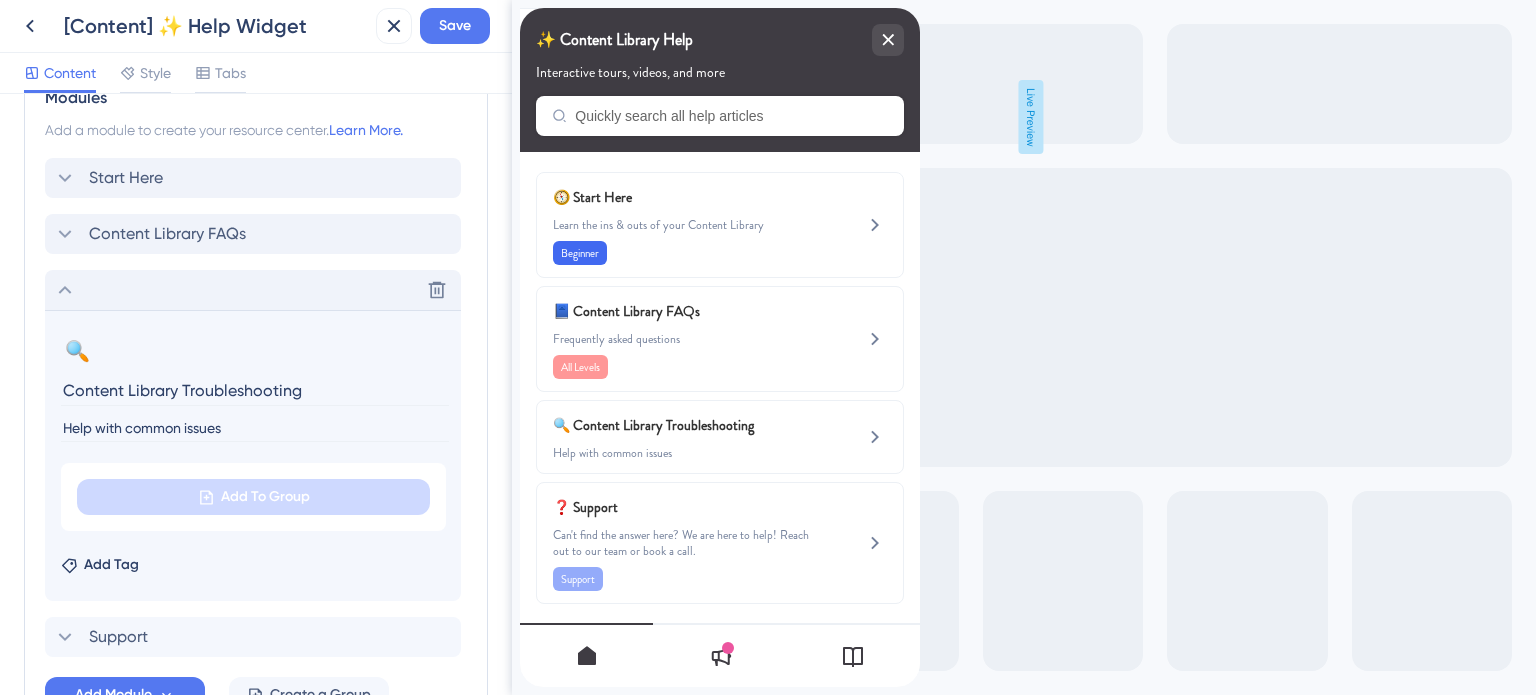 scroll, scrollTop: 1098, scrollLeft: 0, axis: vertical 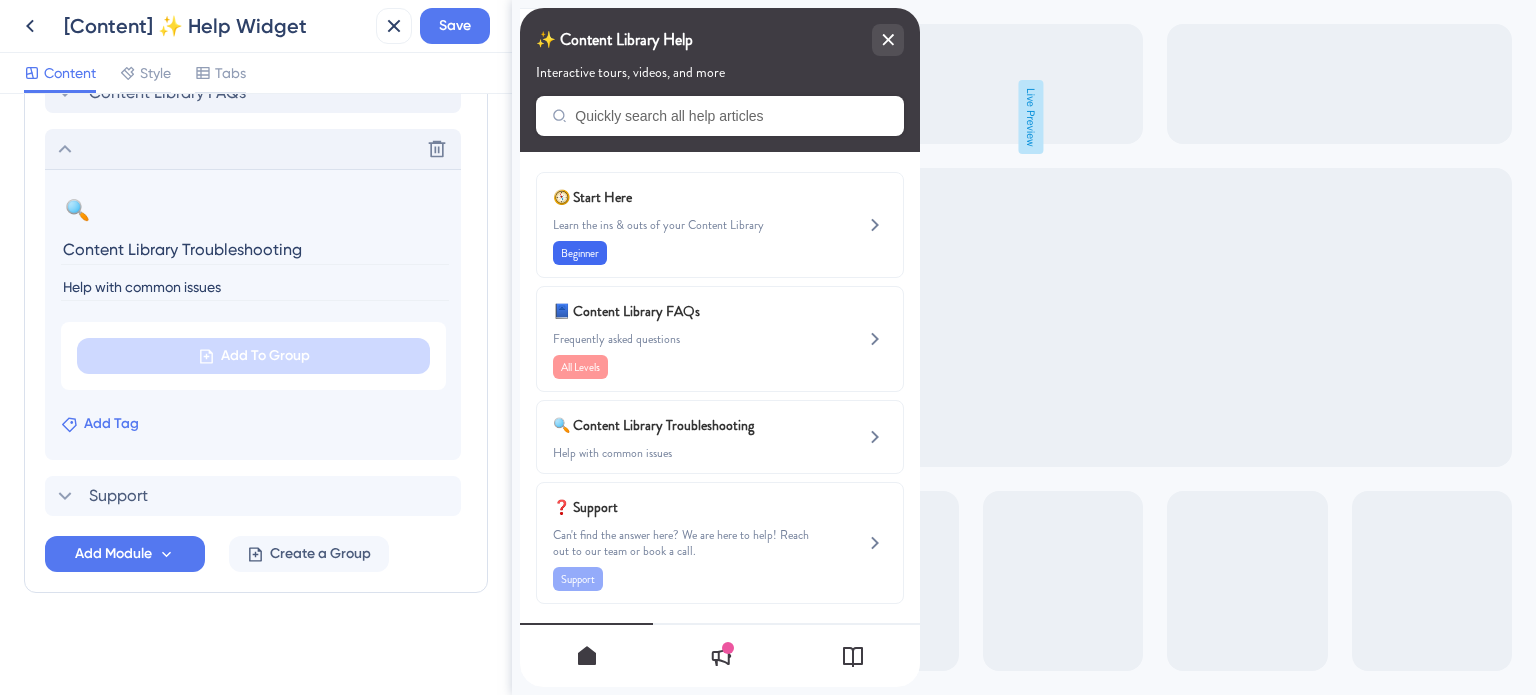 click on "Add Tag" at bounding box center (111, 424) 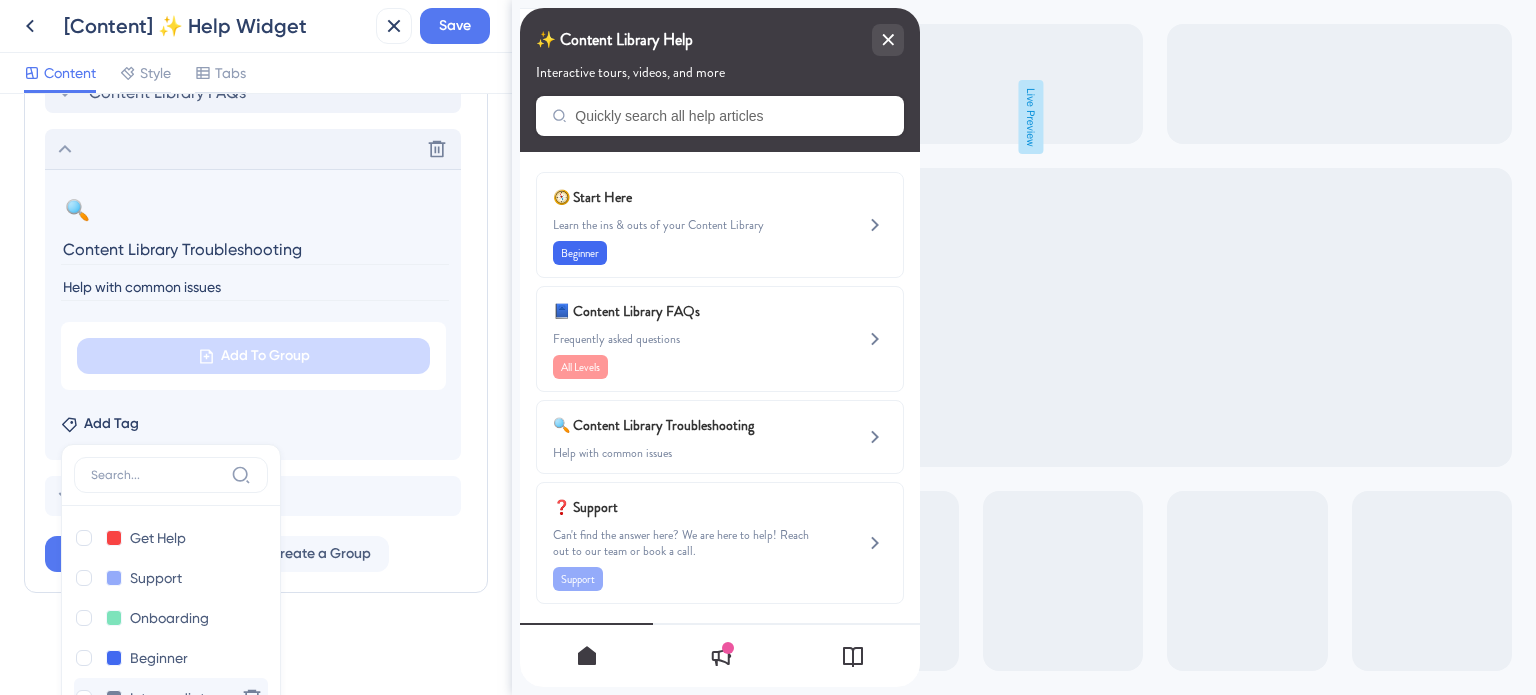 scroll, scrollTop: 1347, scrollLeft: 0, axis: vertical 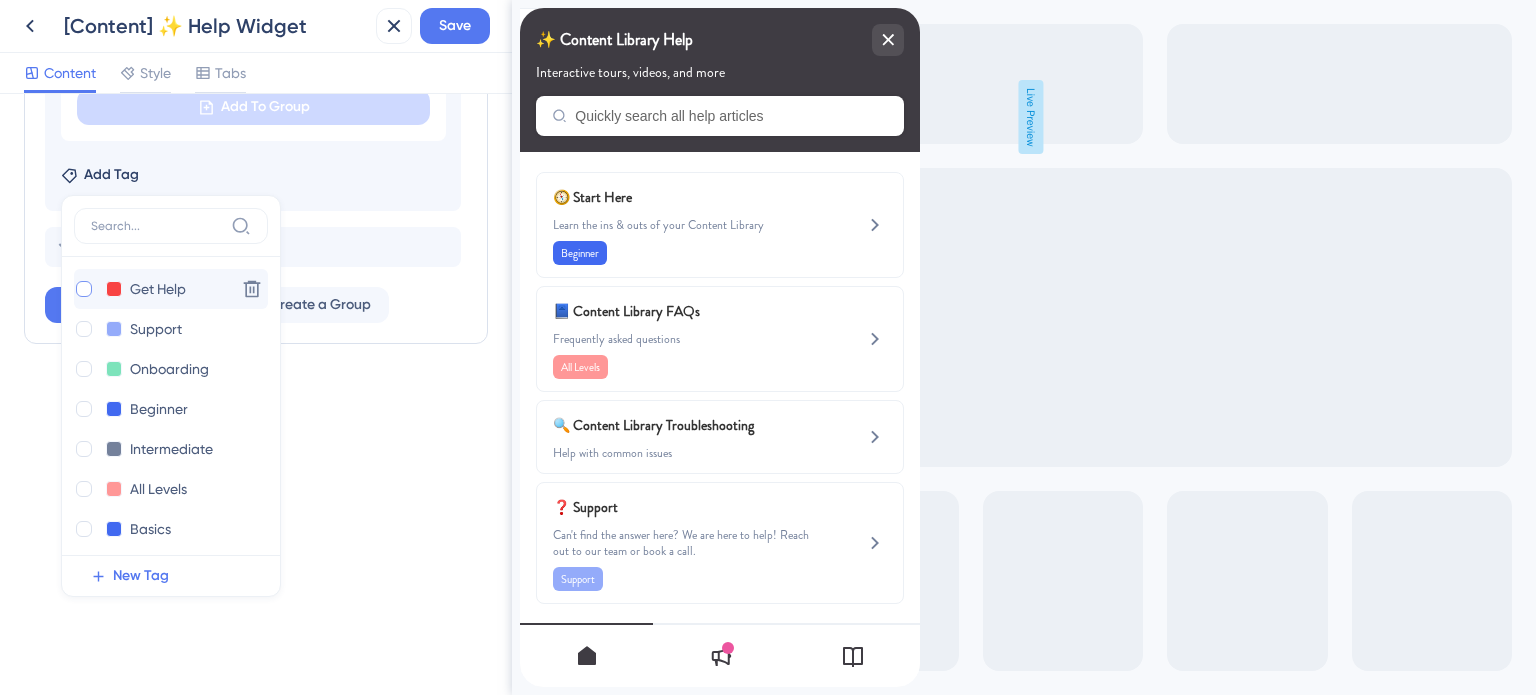 click at bounding box center [84, 289] 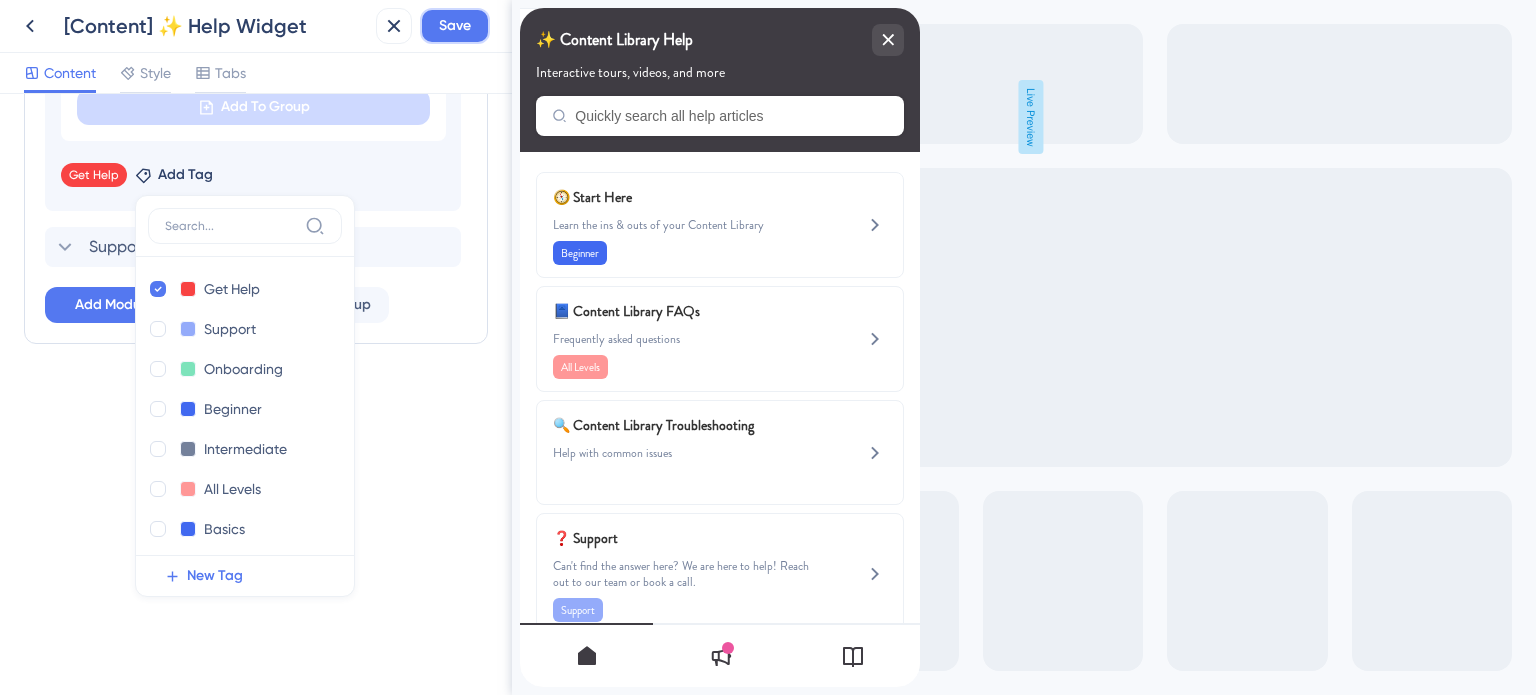 click on "Save" at bounding box center (455, 26) 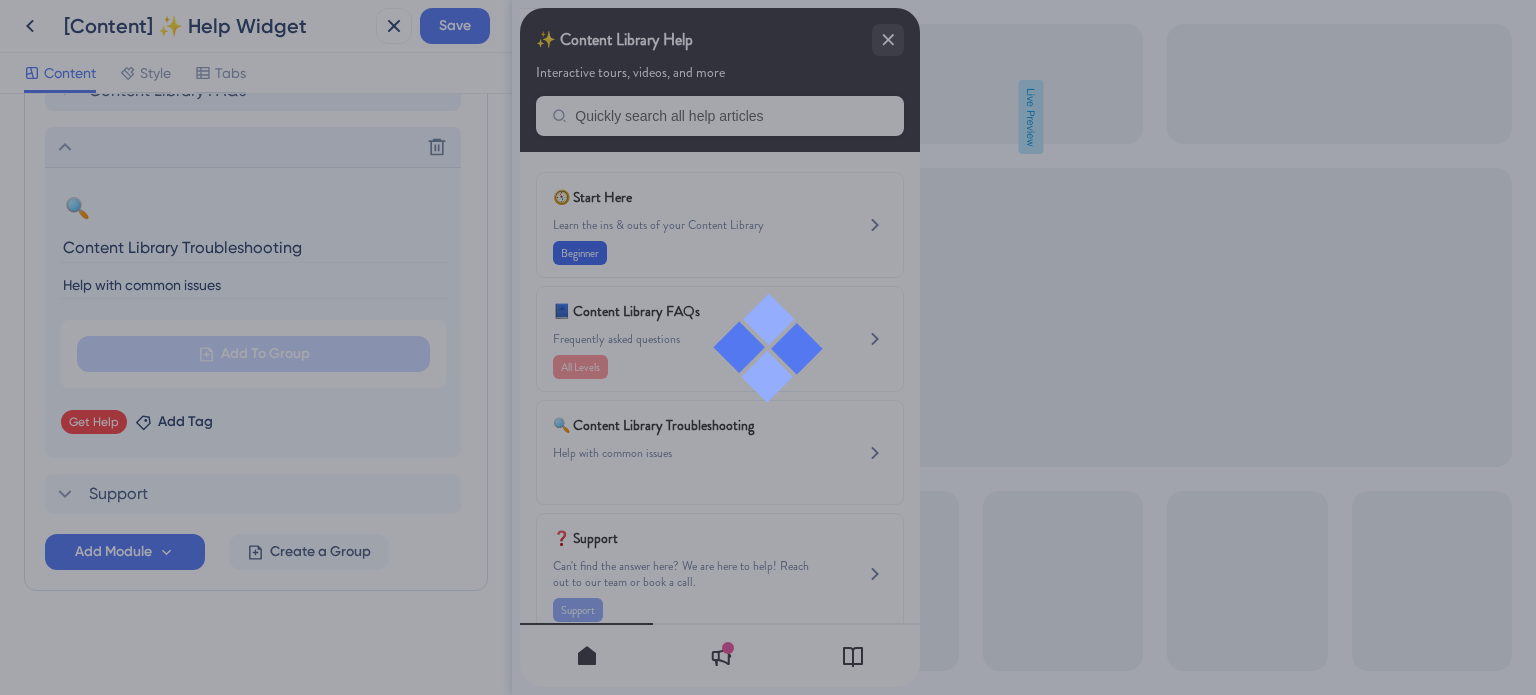 scroll, scrollTop: 1098, scrollLeft: 0, axis: vertical 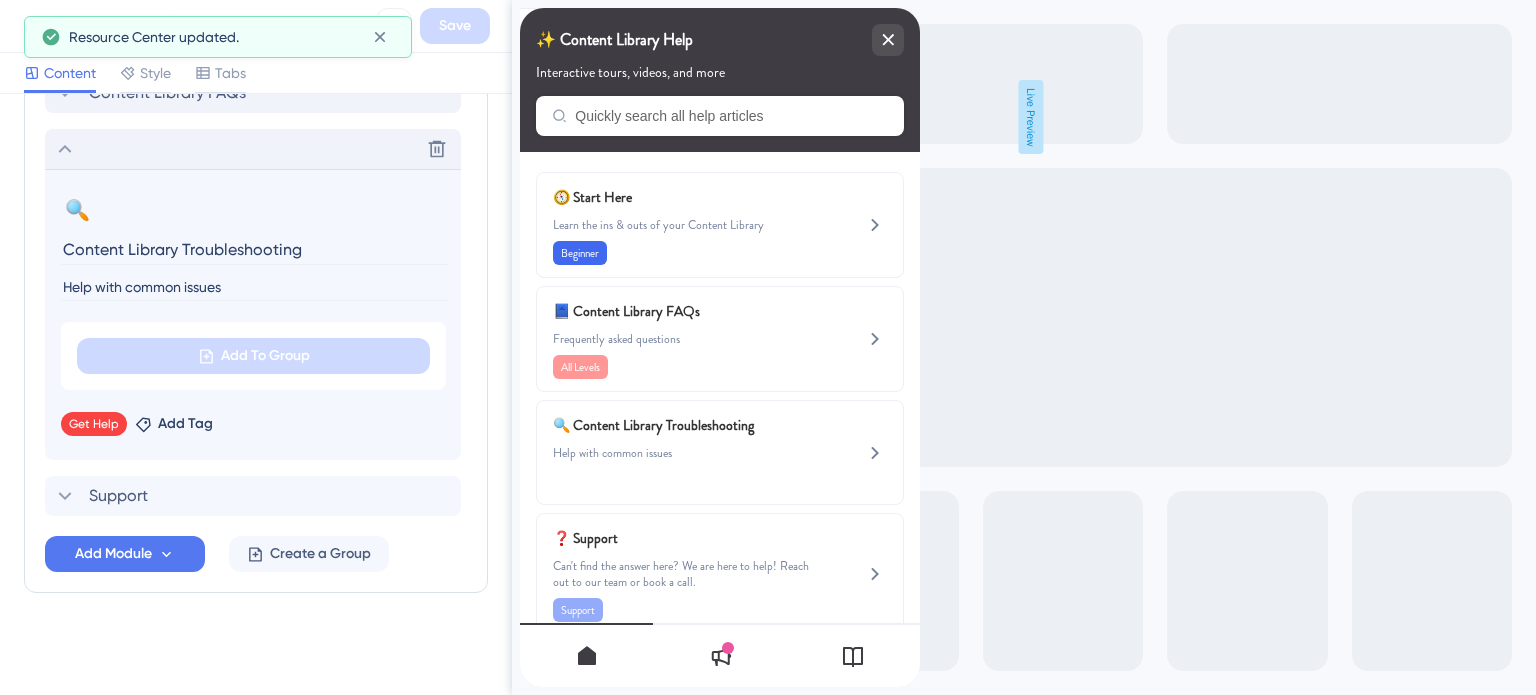 click 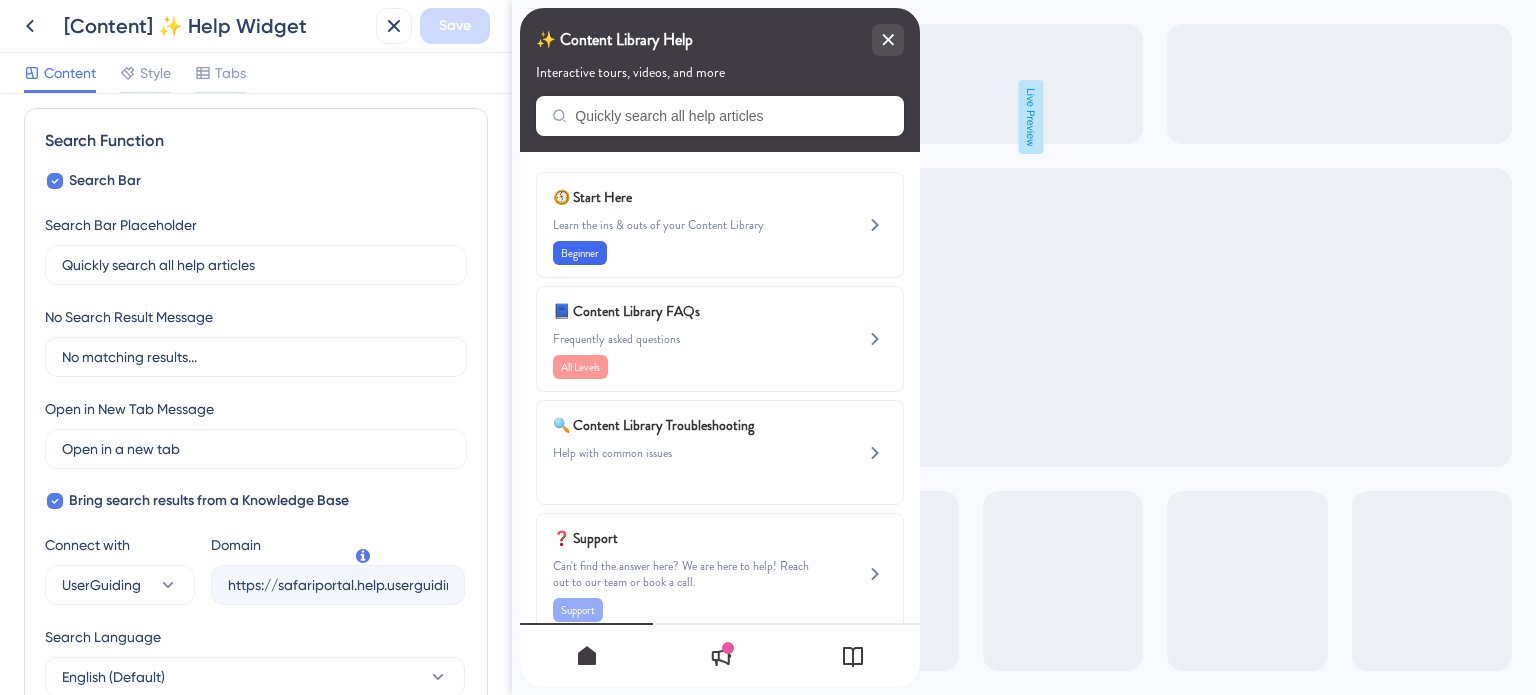 scroll, scrollTop: 400, scrollLeft: 0, axis: vertical 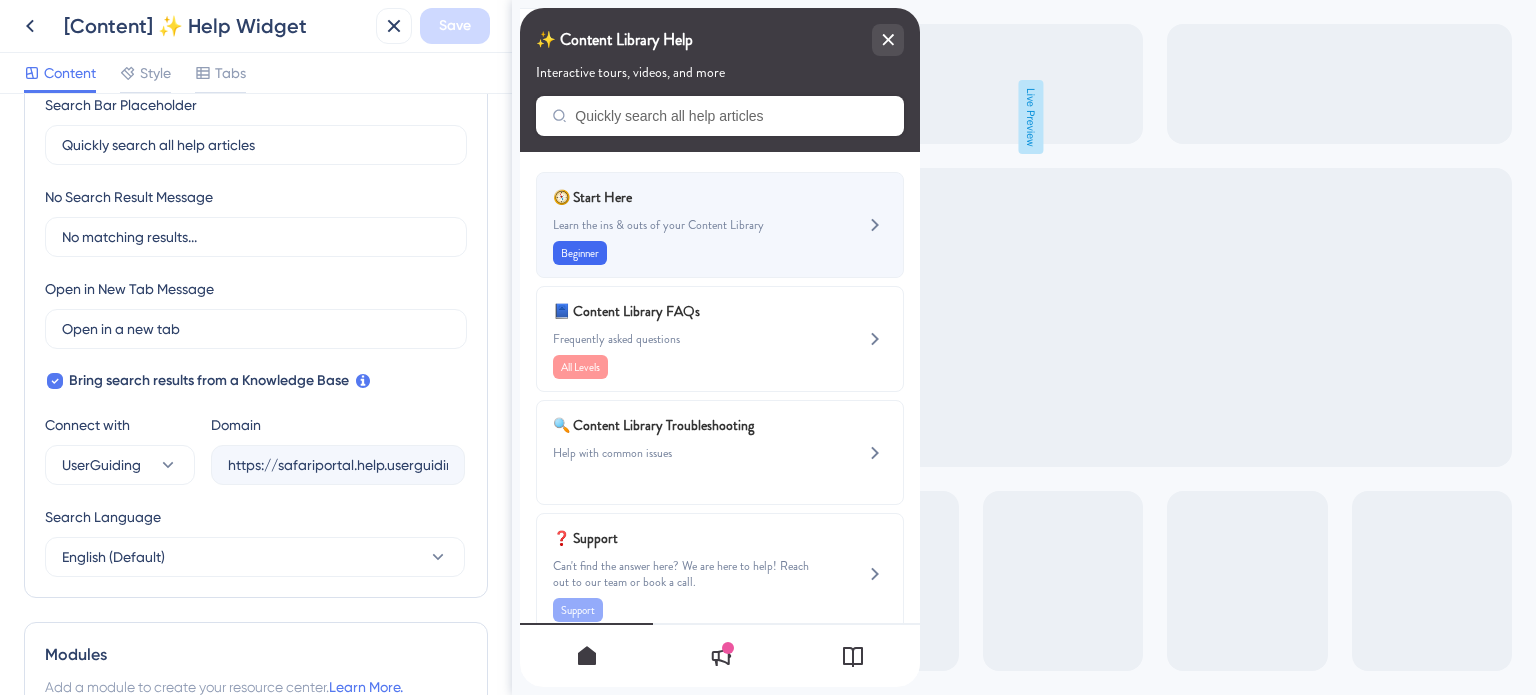 click on "Learn the ins & outs of your Content Library" at bounding box center (686, 225) 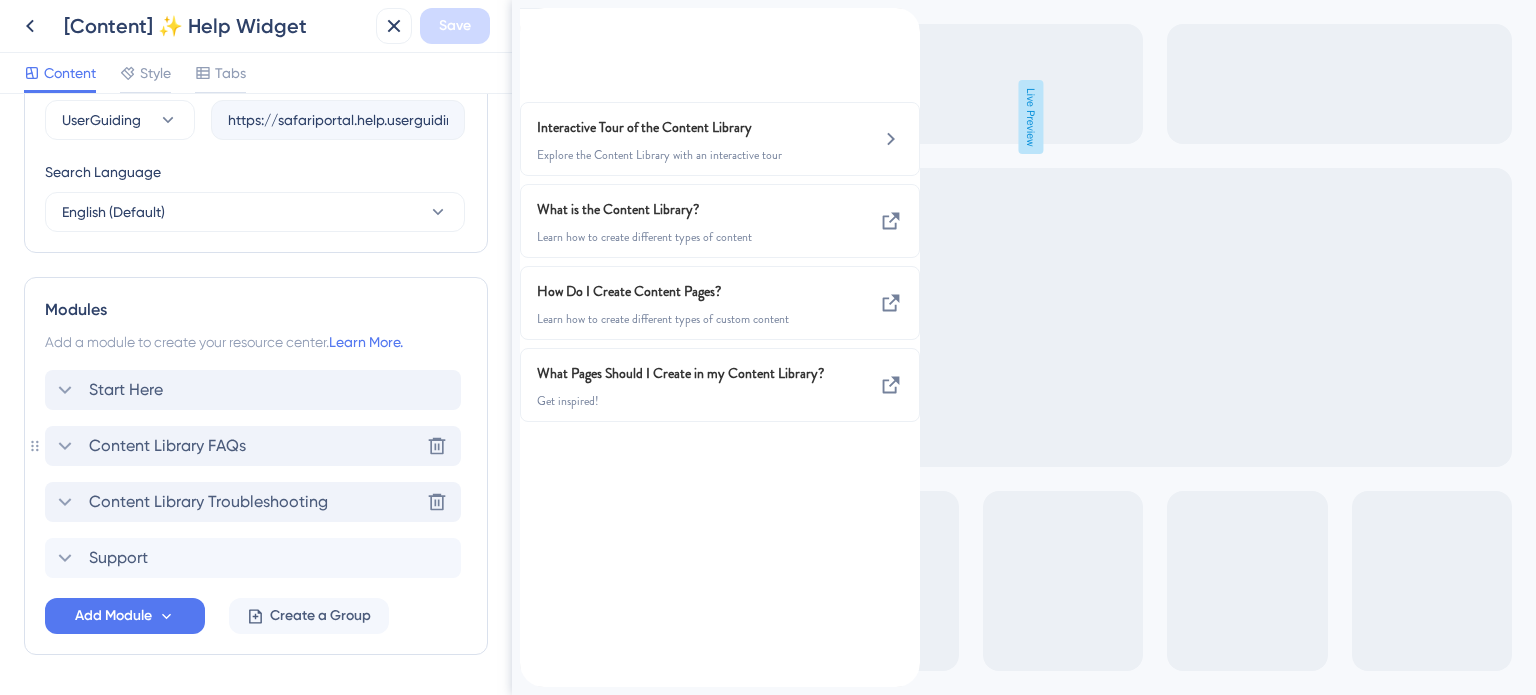 scroll, scrollTop: 800, scrollLeft: 0, axis: vertical 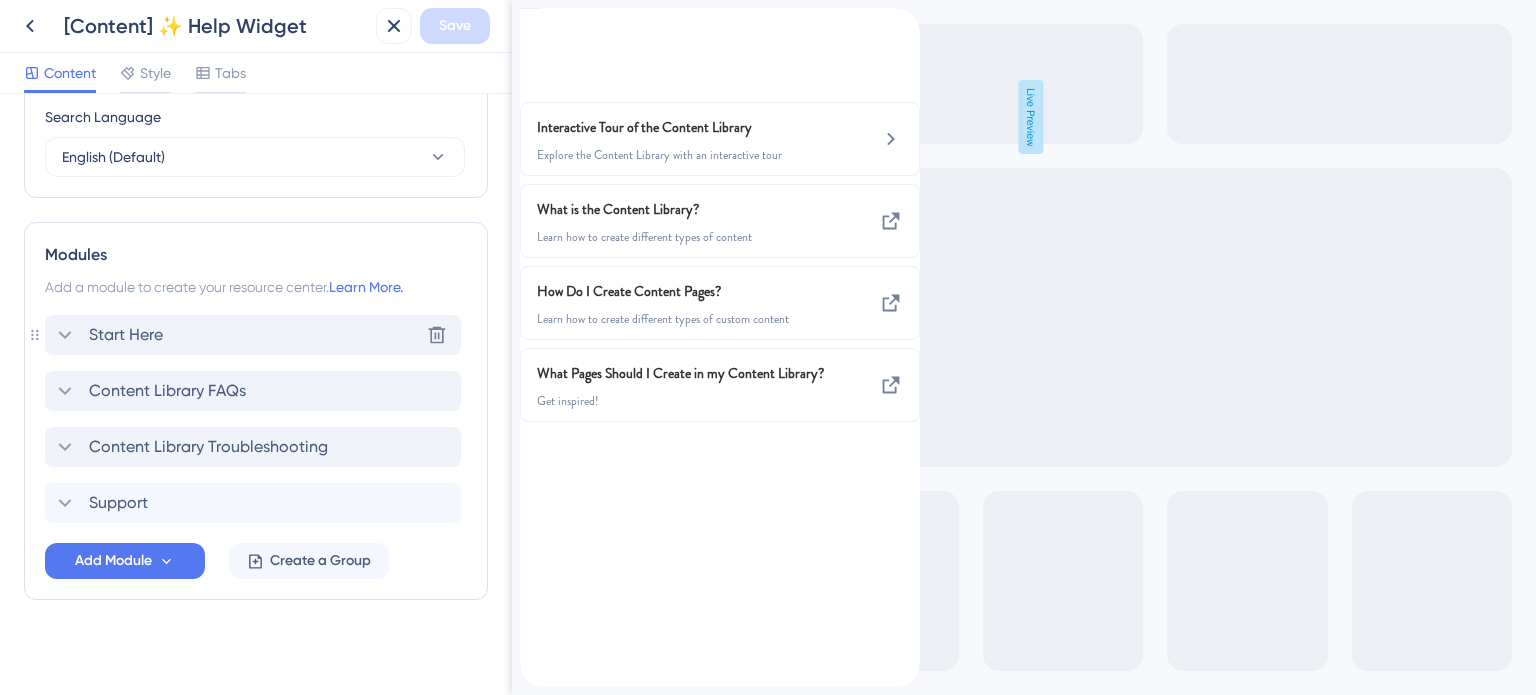 click 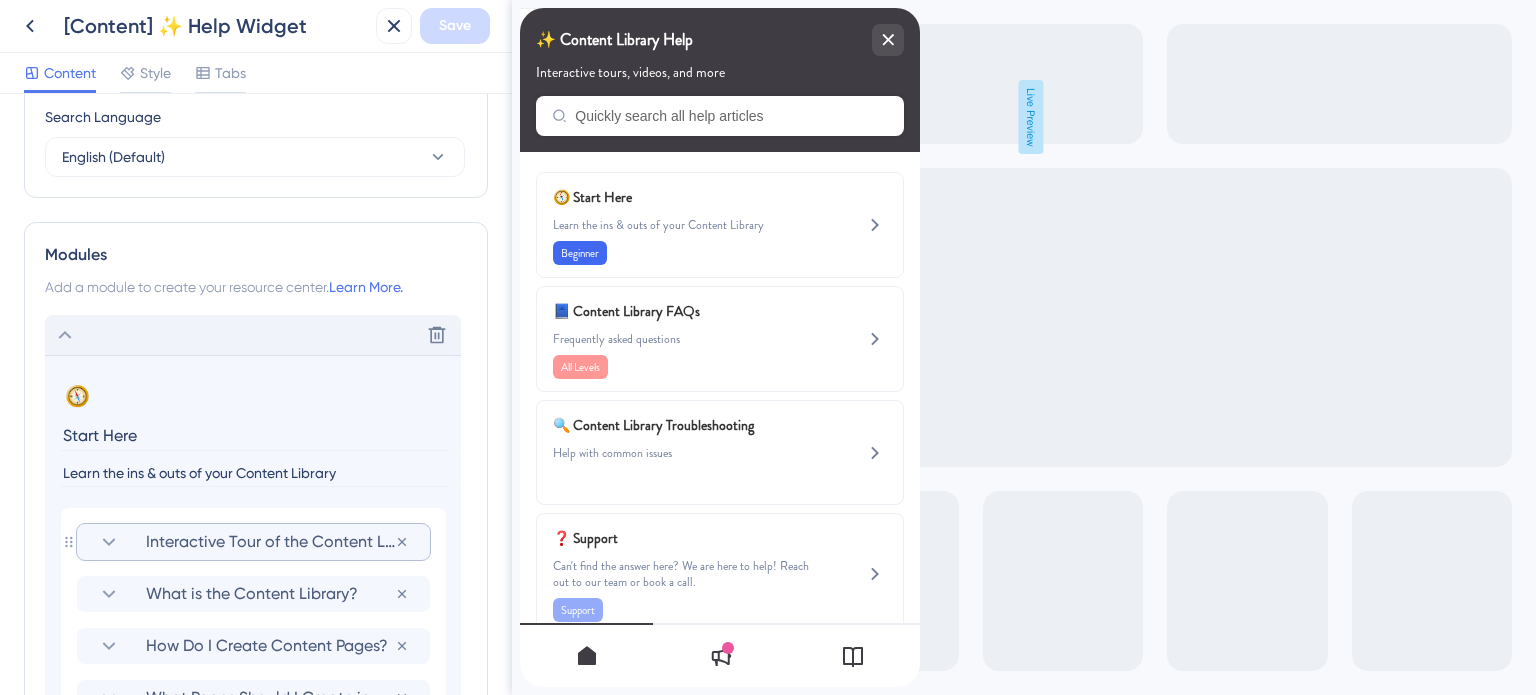 click on "Interactive Tour of the Content Library" at bounding box center (270, 542) 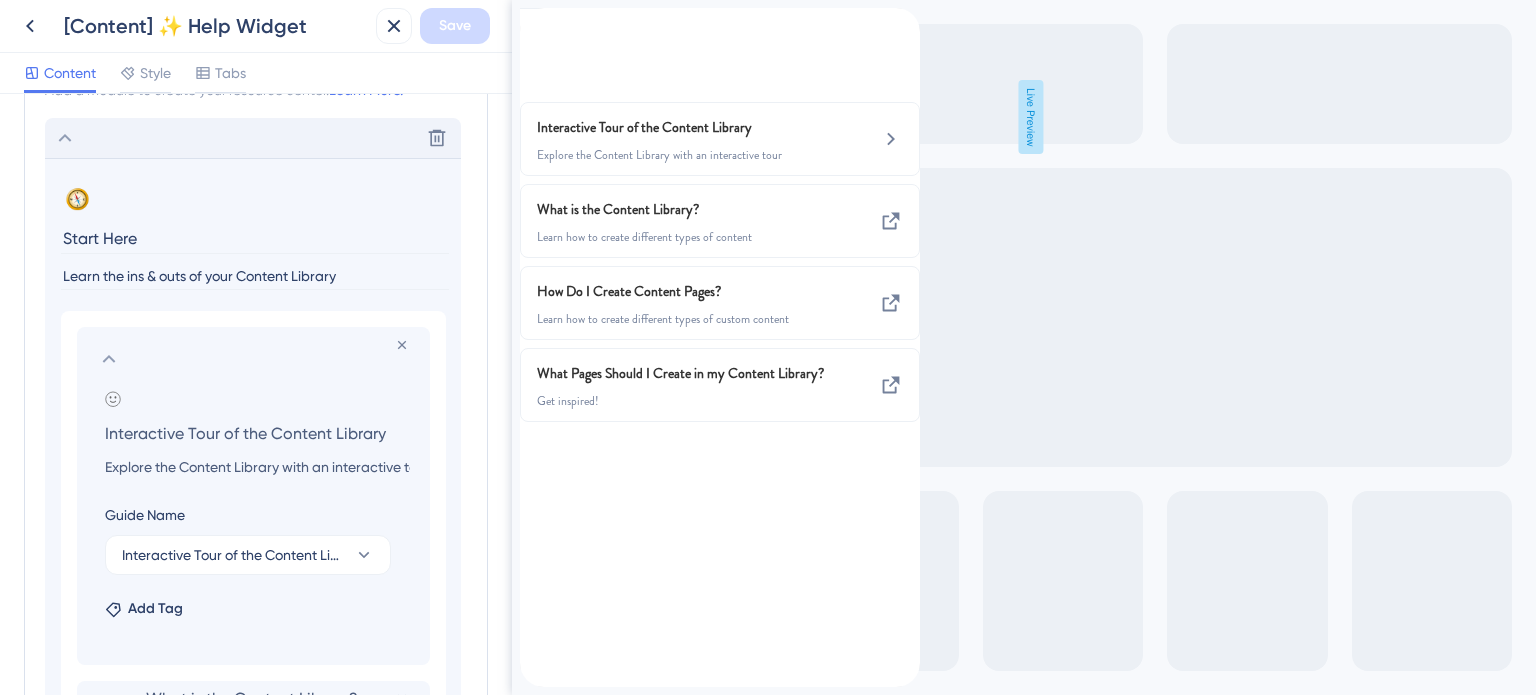 scroll, scrollTop: 1000, scrollLeft: 0, axis: vertical 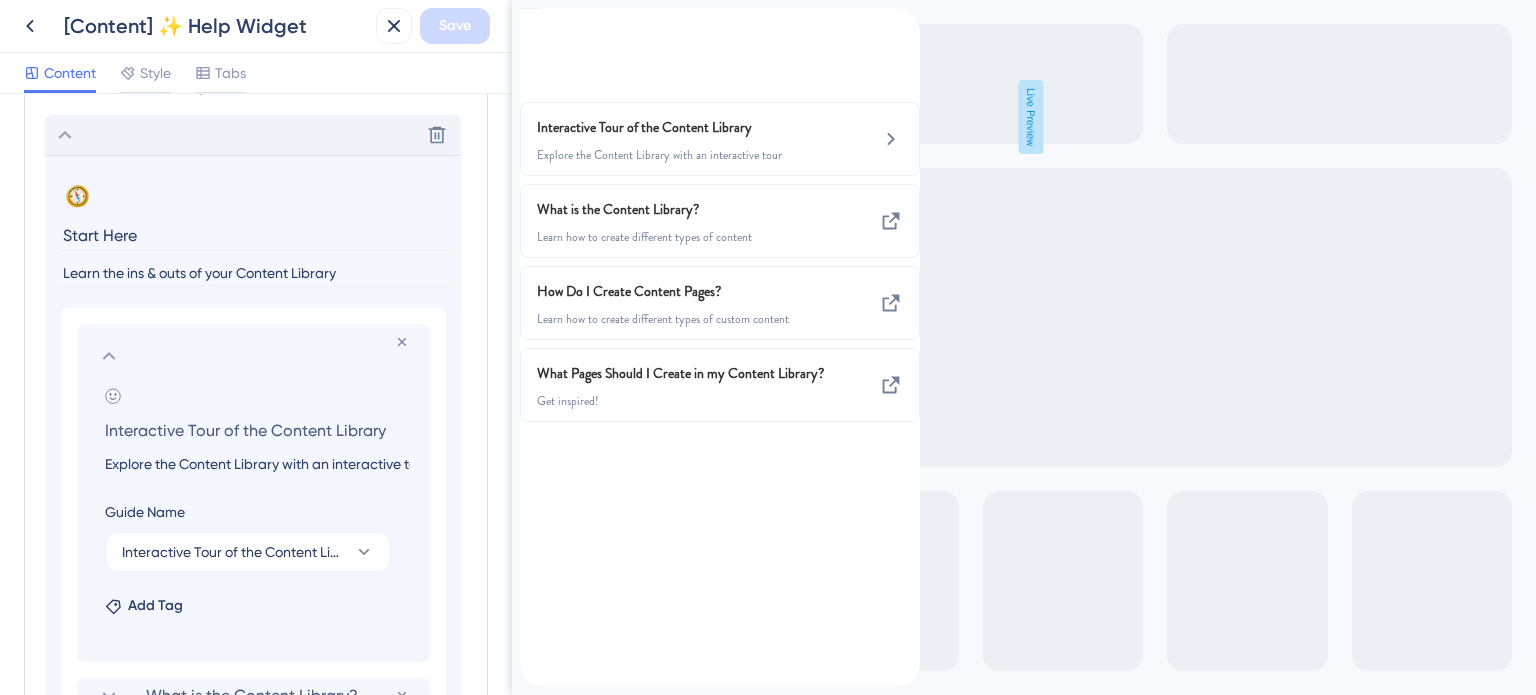 click on "Explore the Content Library with an interactive tour" at bounding box center [257, 464] 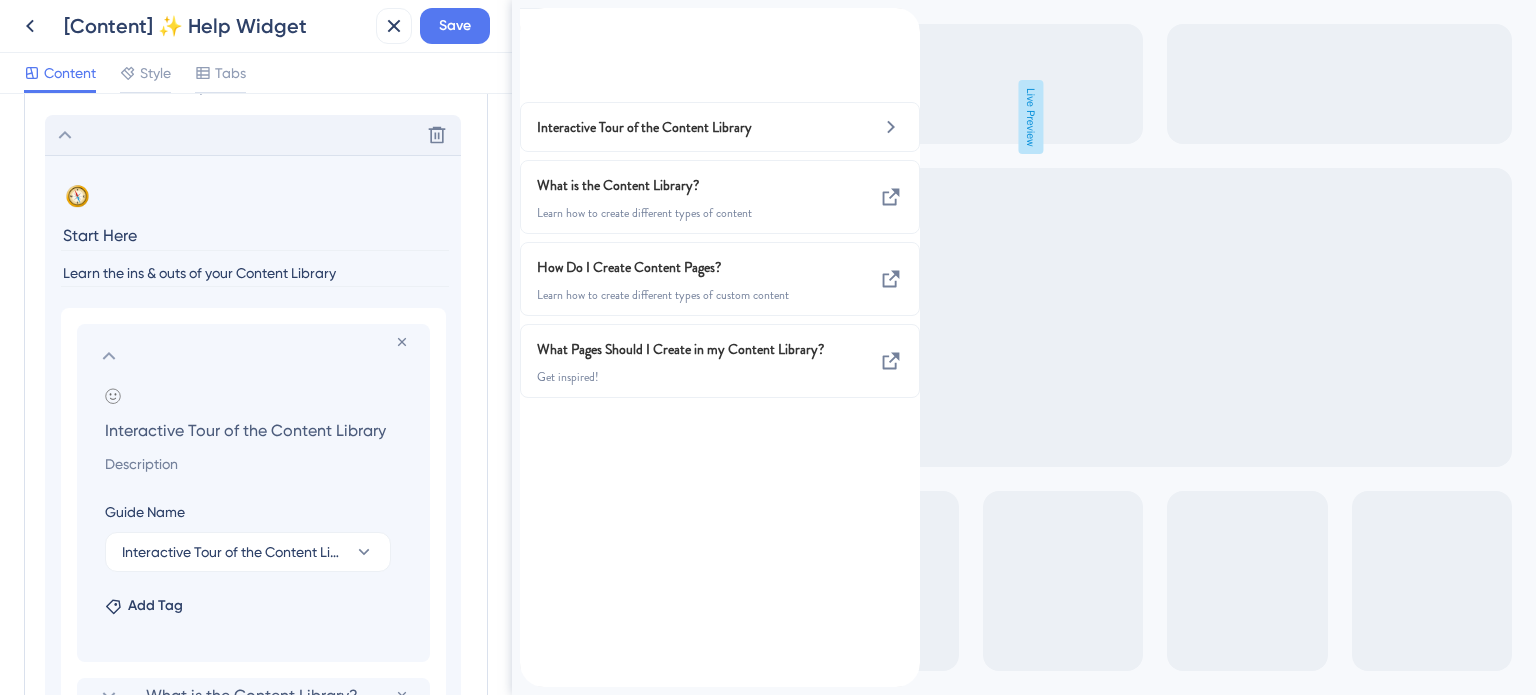 type 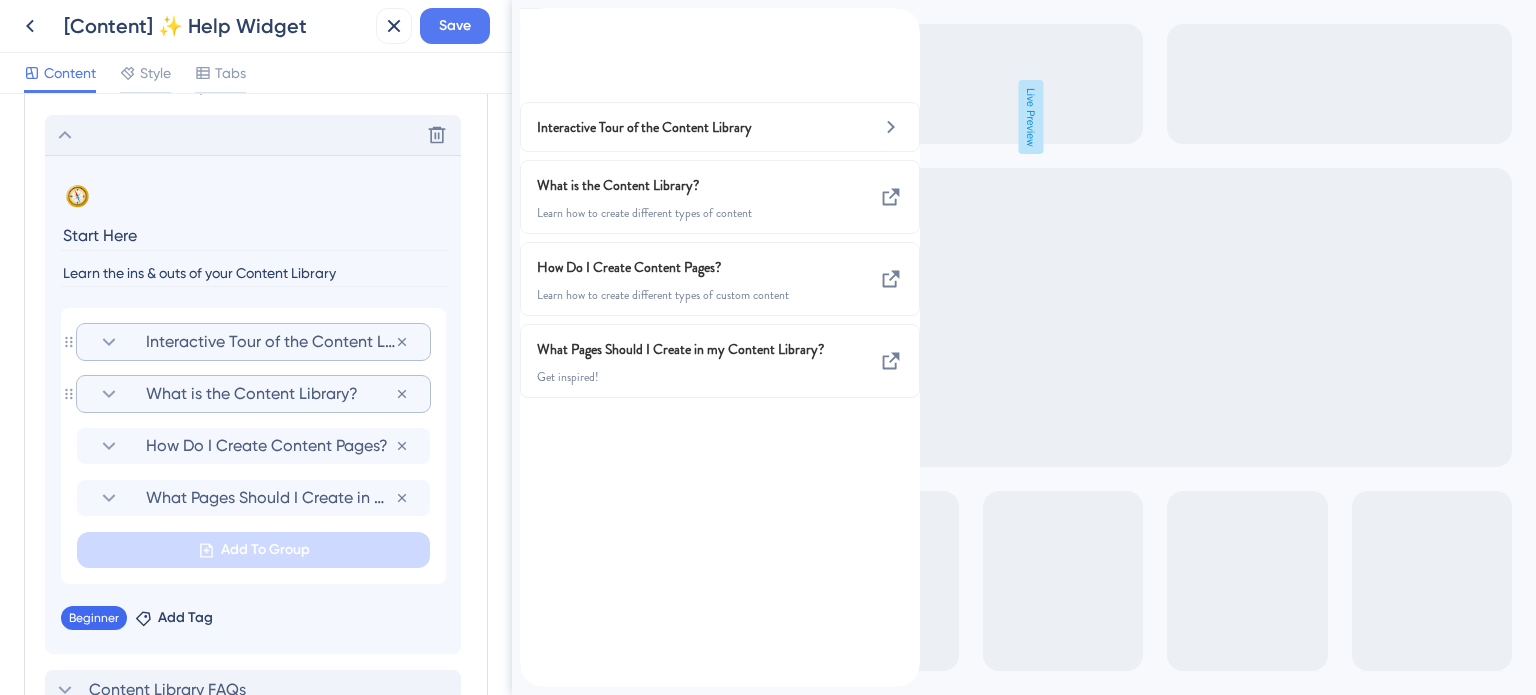 click 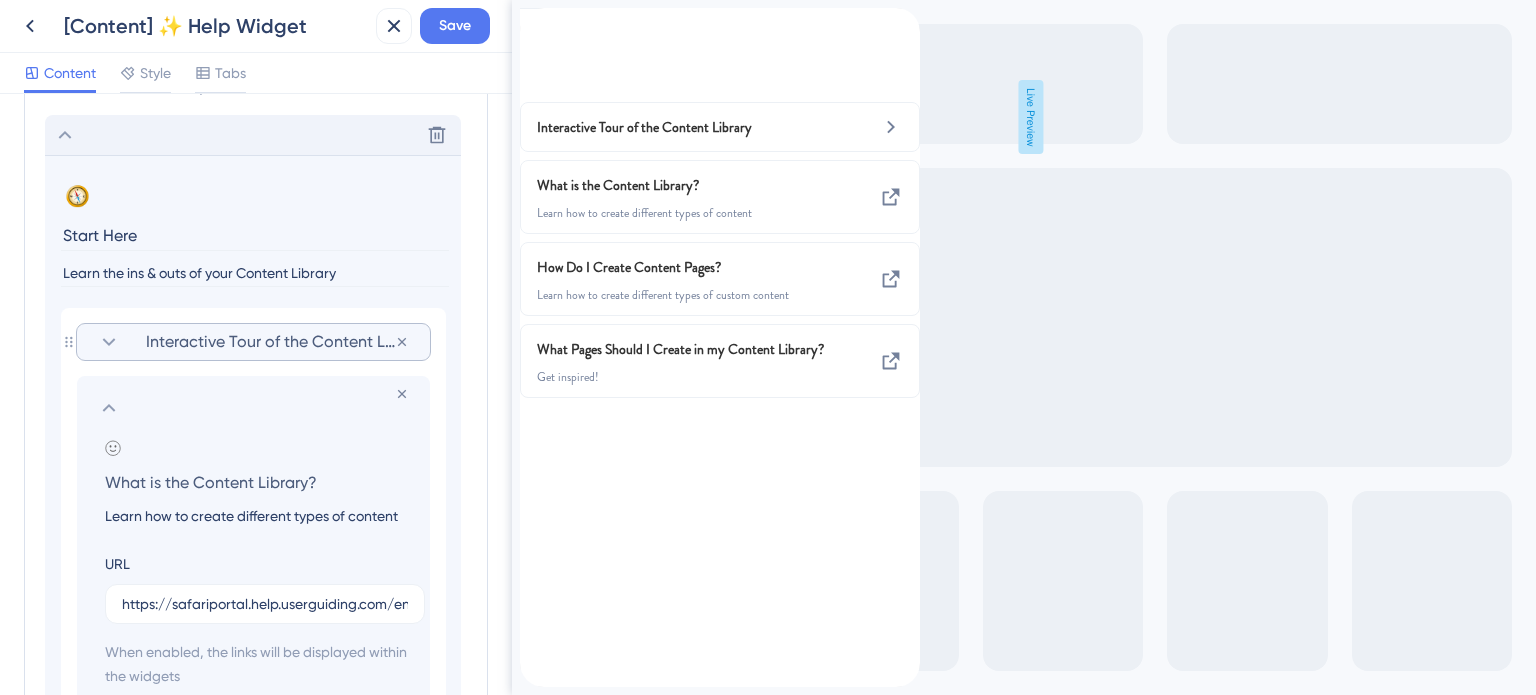 click on "Learn how to create different types of content" at bounding box center [257, 516] 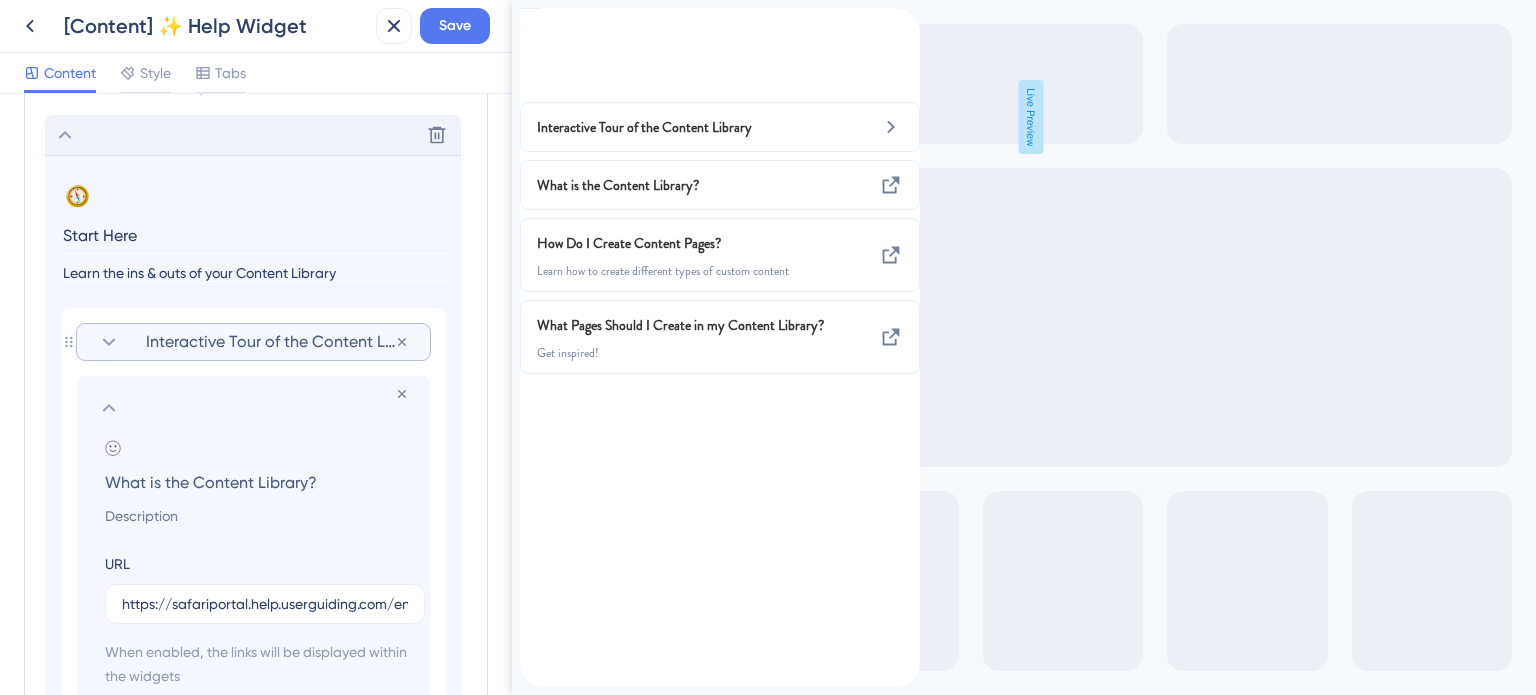 type 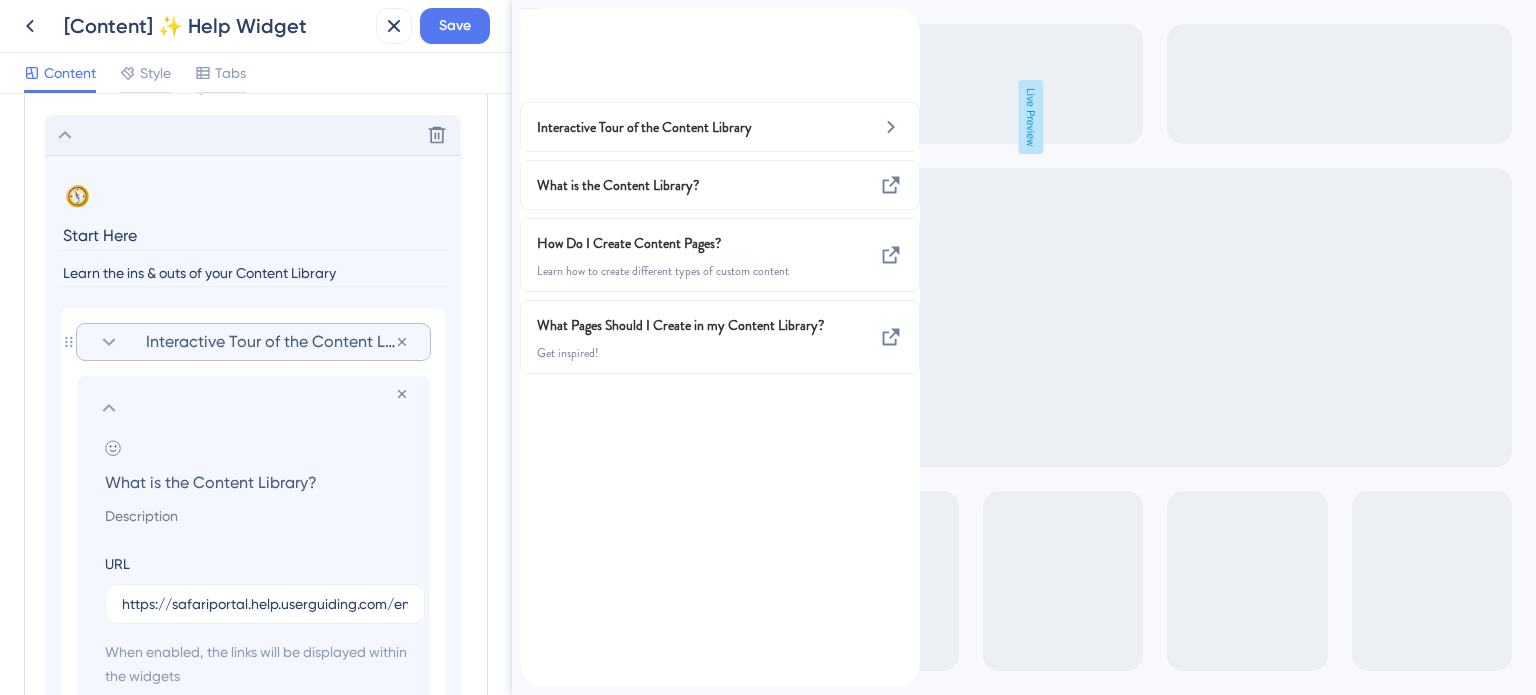 click 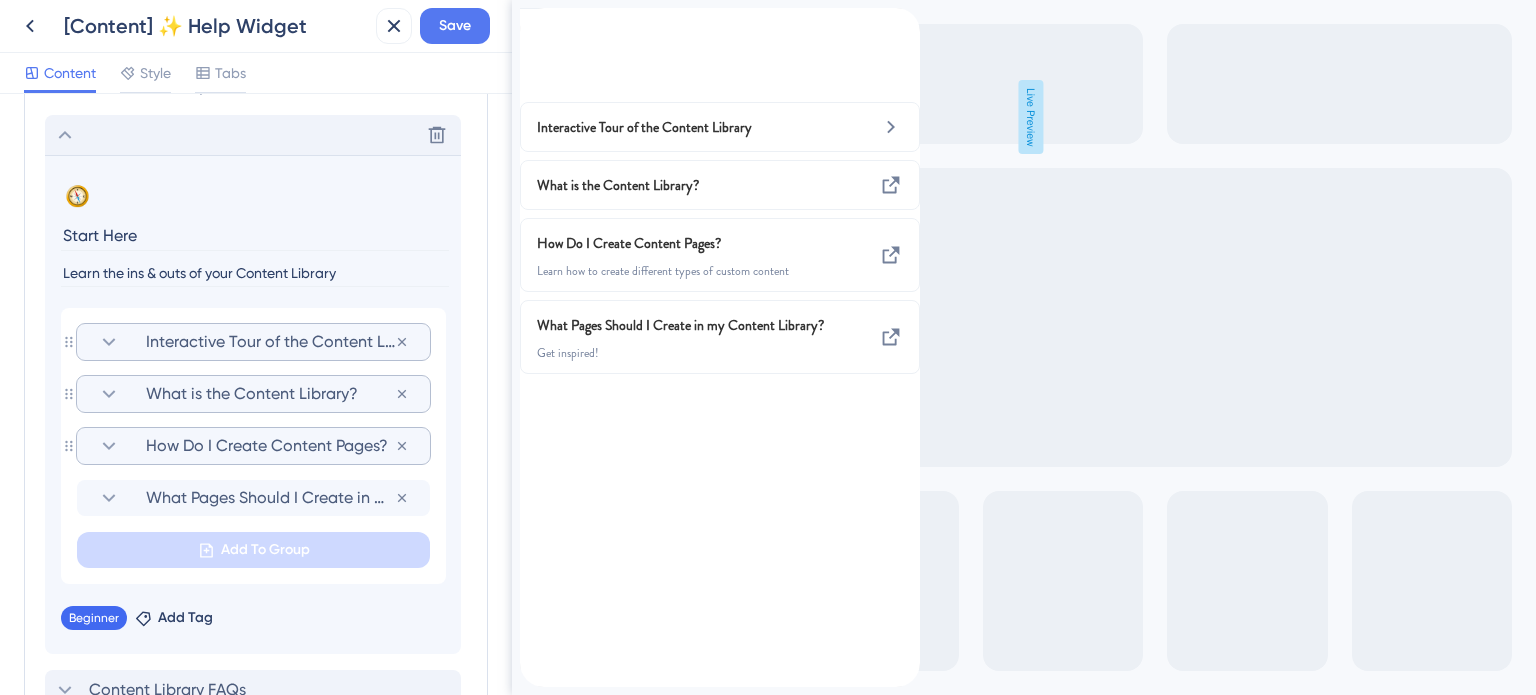 click 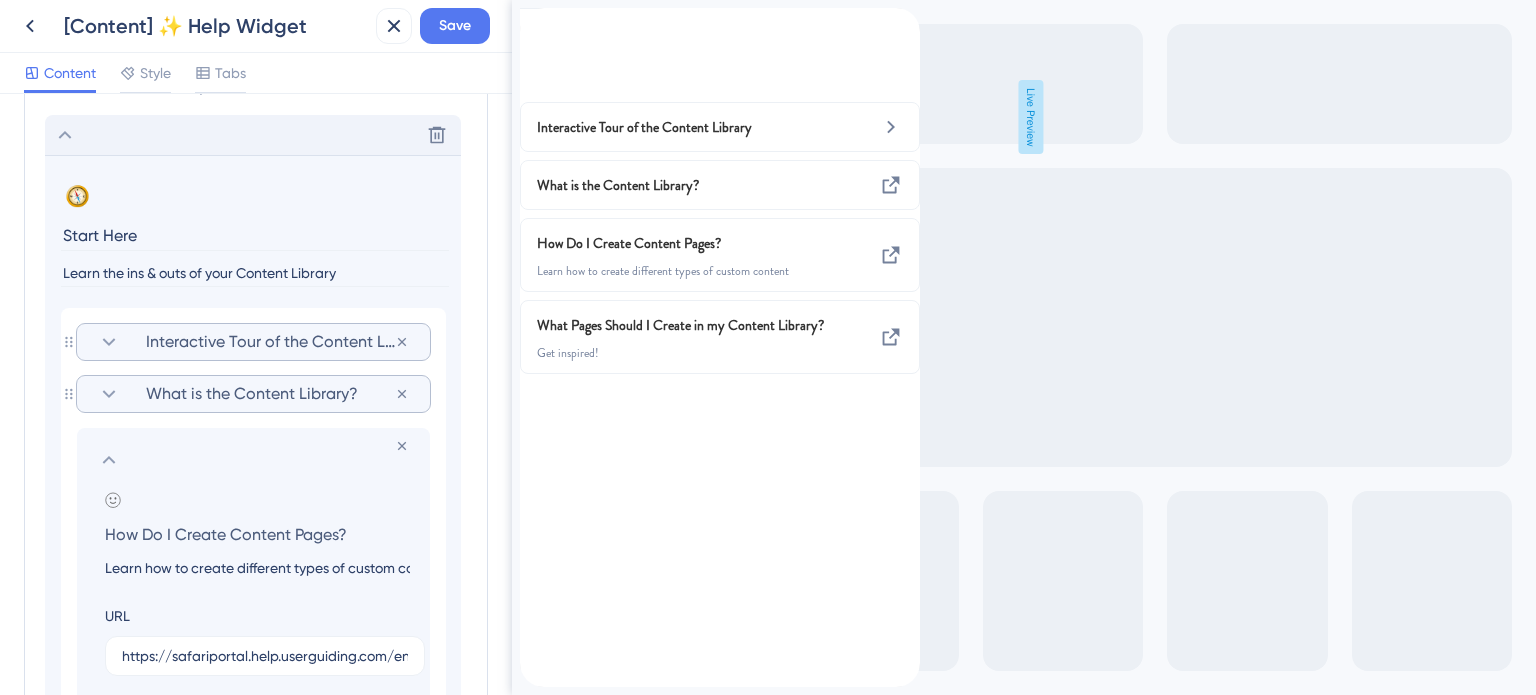 click on "Learn how to create different types of custom content" at bounding box center (257, 568) 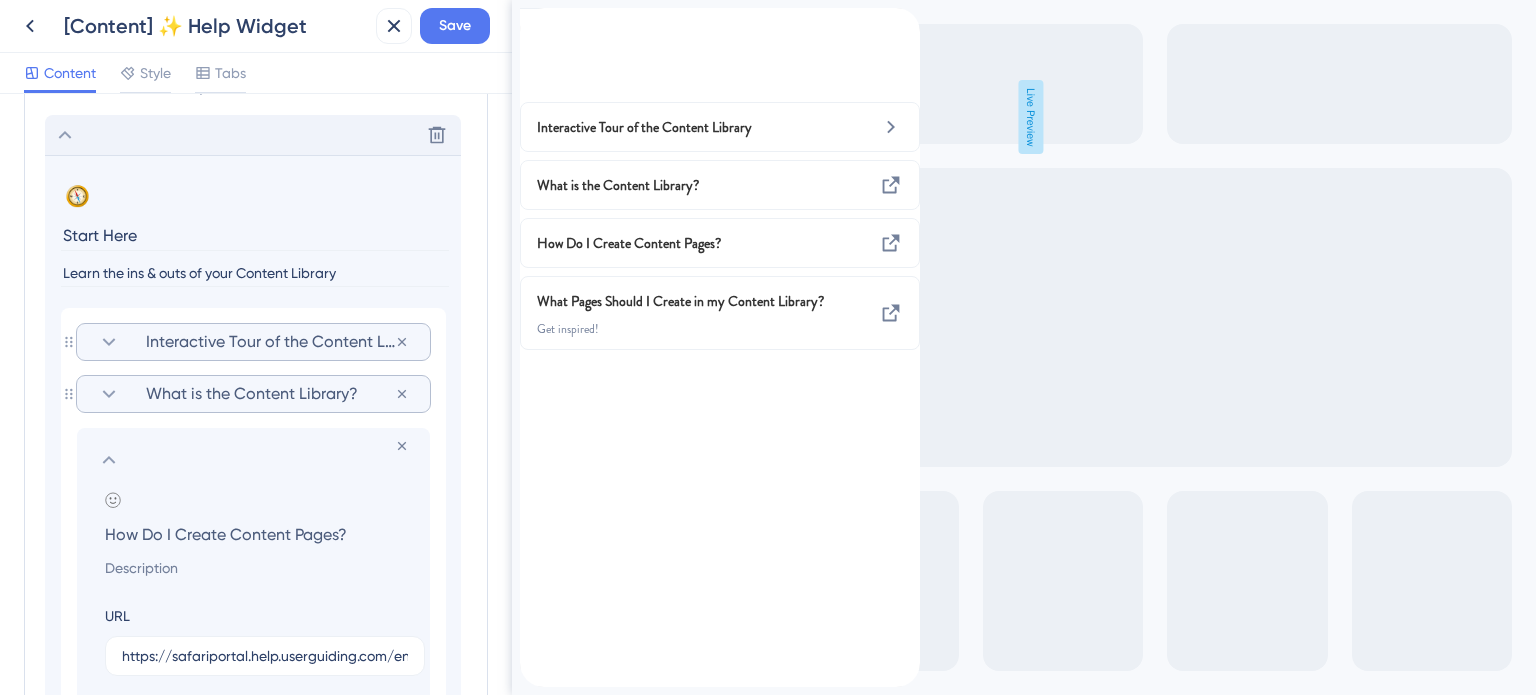 type 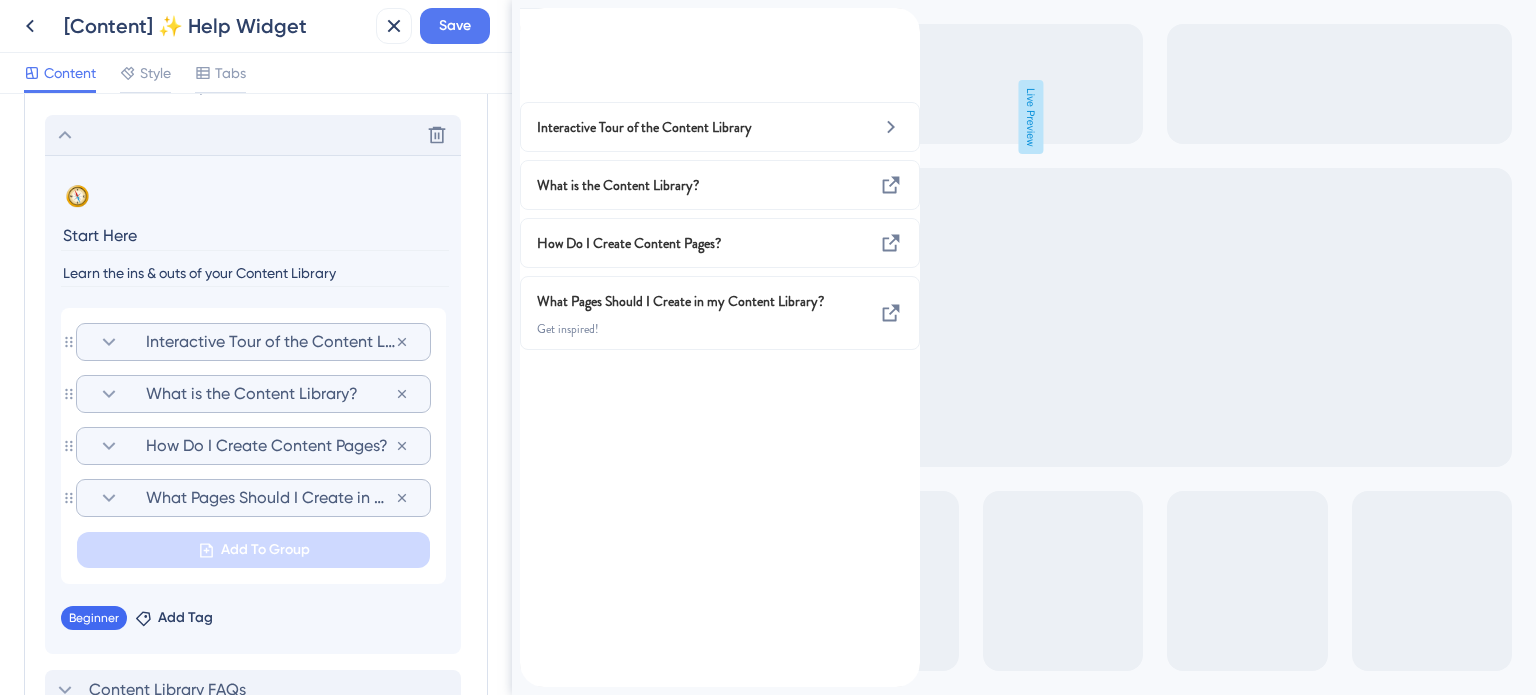 click 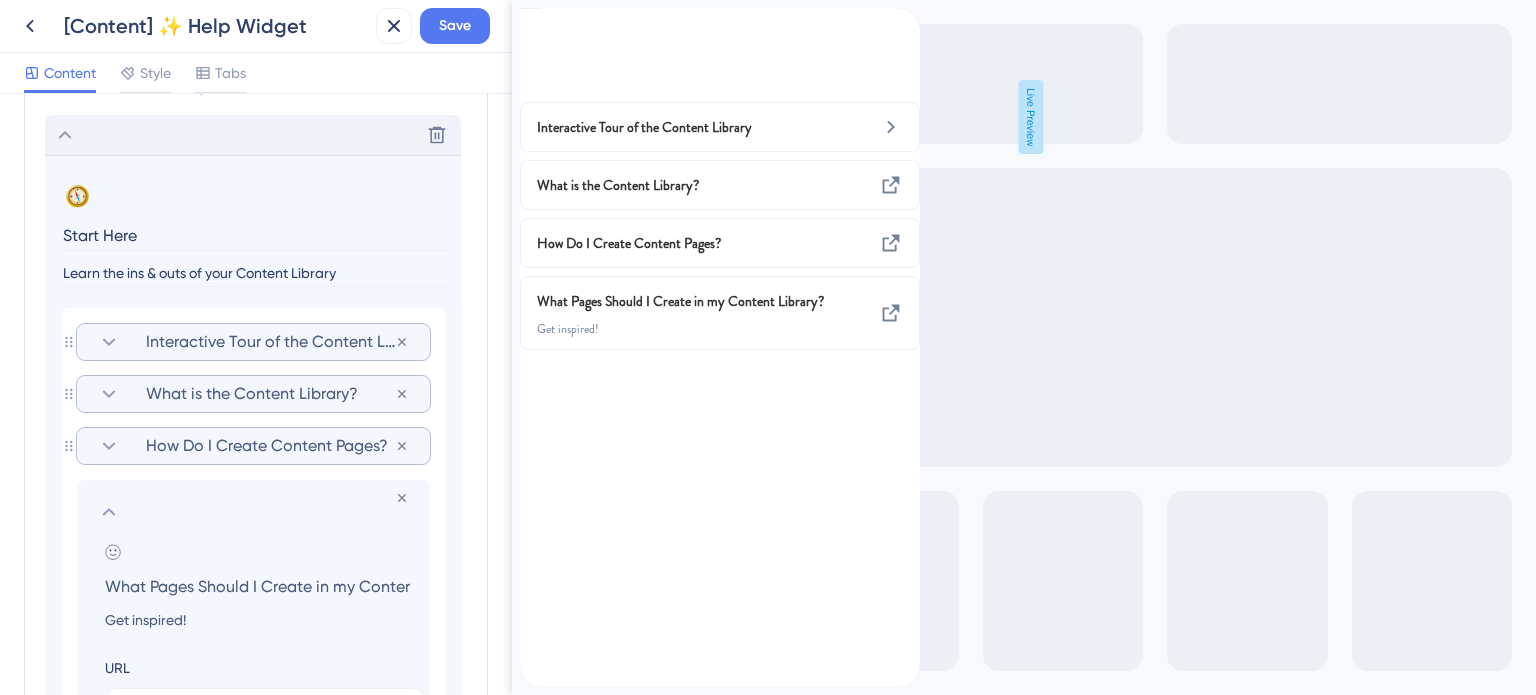scroll, scrollTop: 0, scrollLeft: 72, axis: horizontal 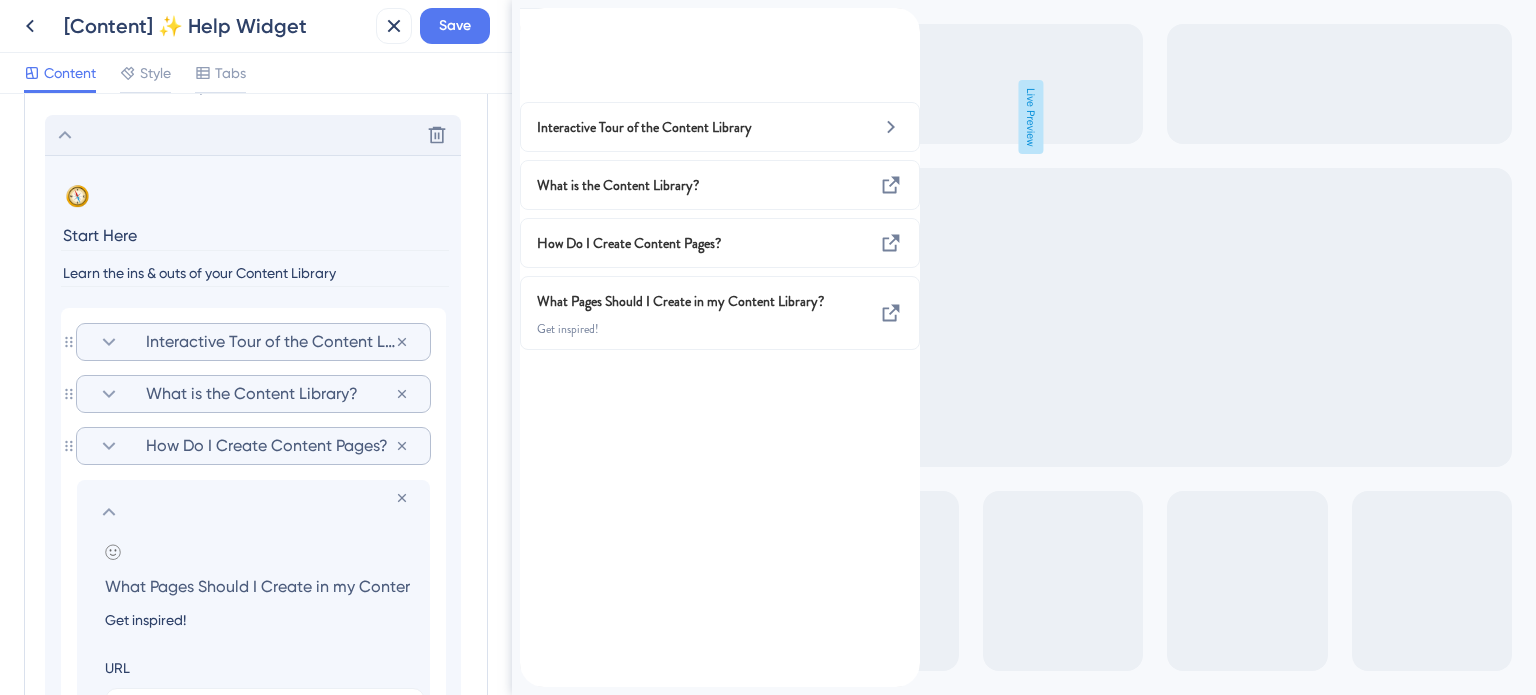 click on "Get inspired!" at bounding box center [257, 620] 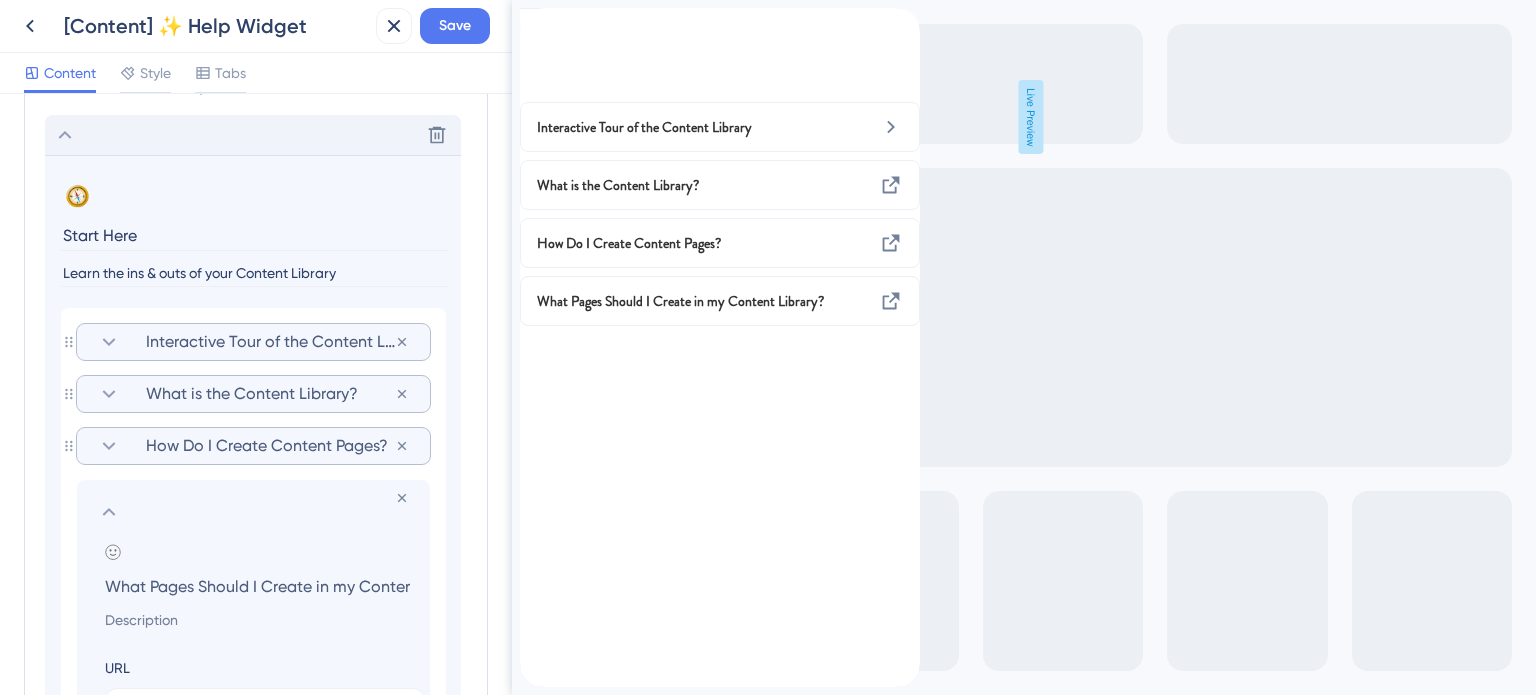 type 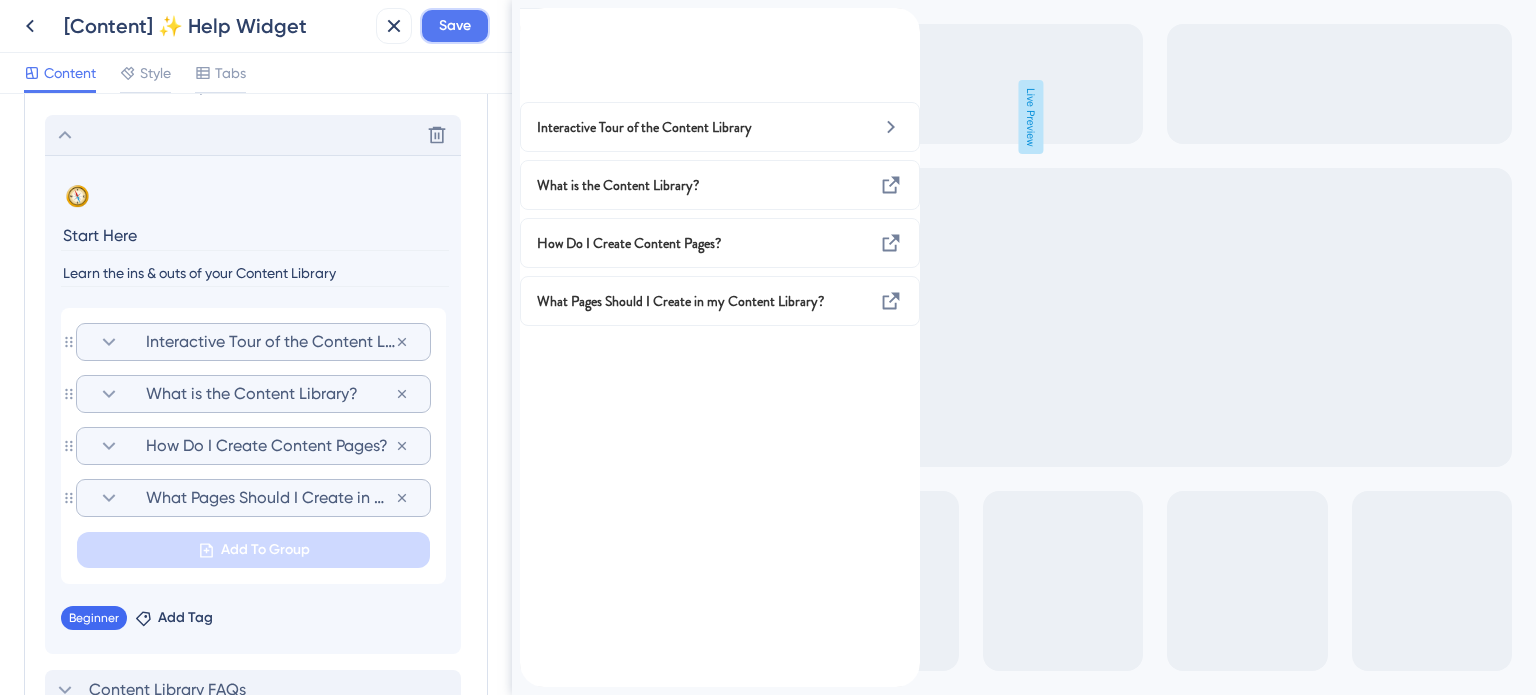 click on "Save" at bounding box center [455, 26] 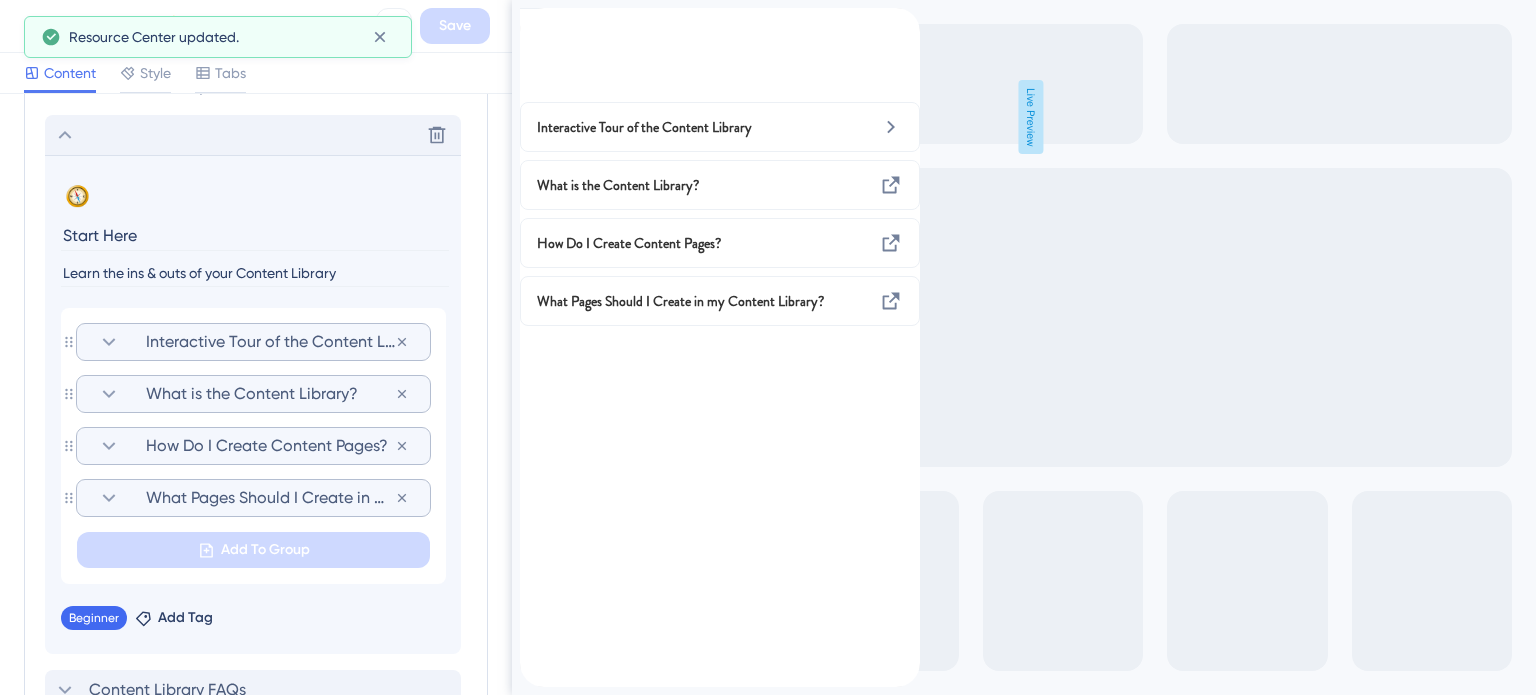 click 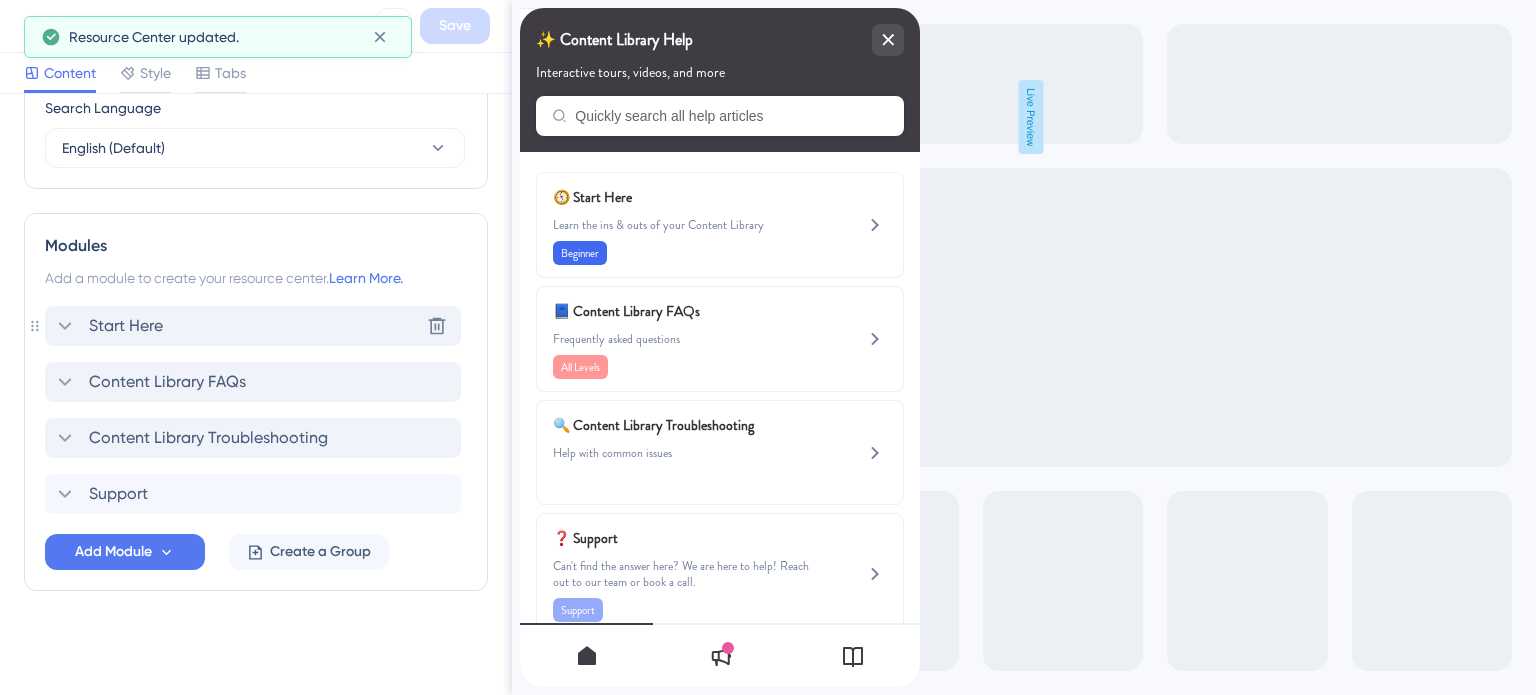 scroll, scrollTop: 807, scrollLeft: 0, axis: vertical 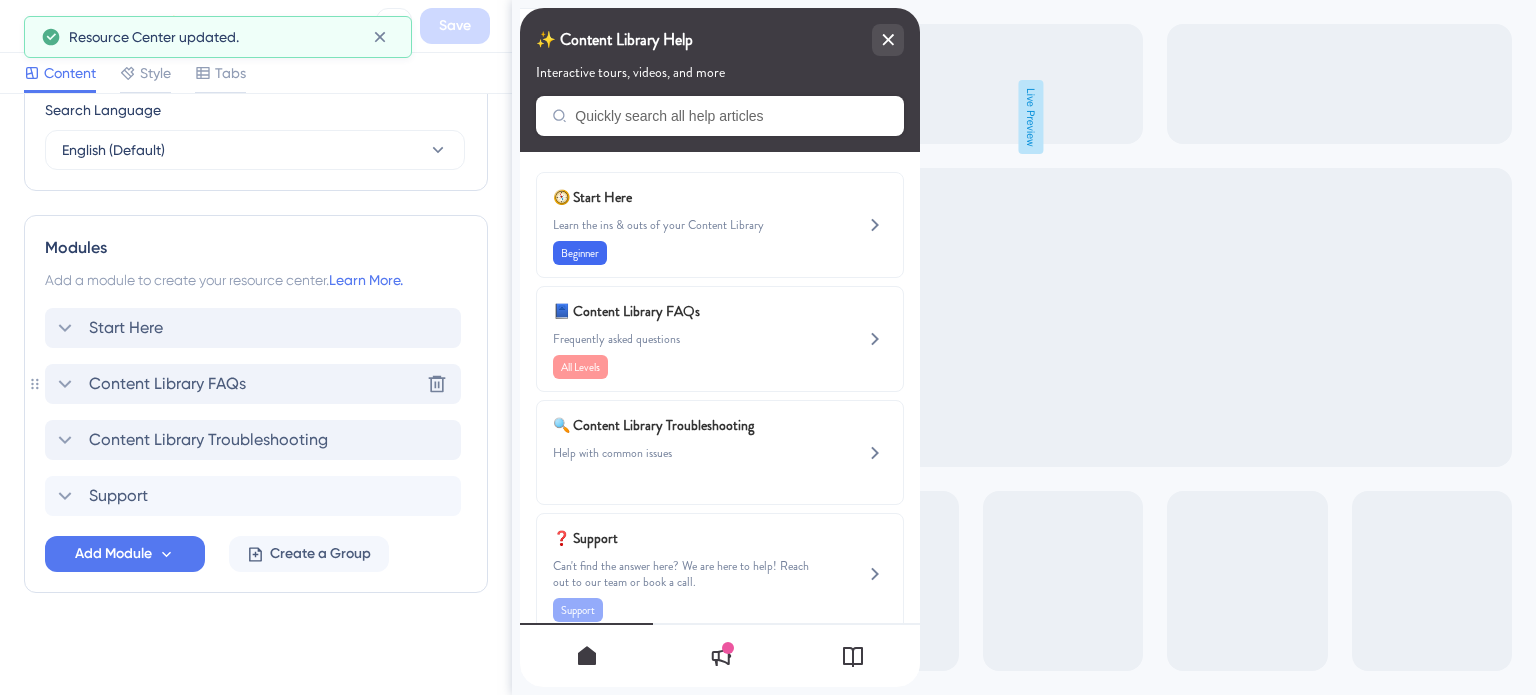 click on "Content Library FAQs" at bounding box center [167, 384] 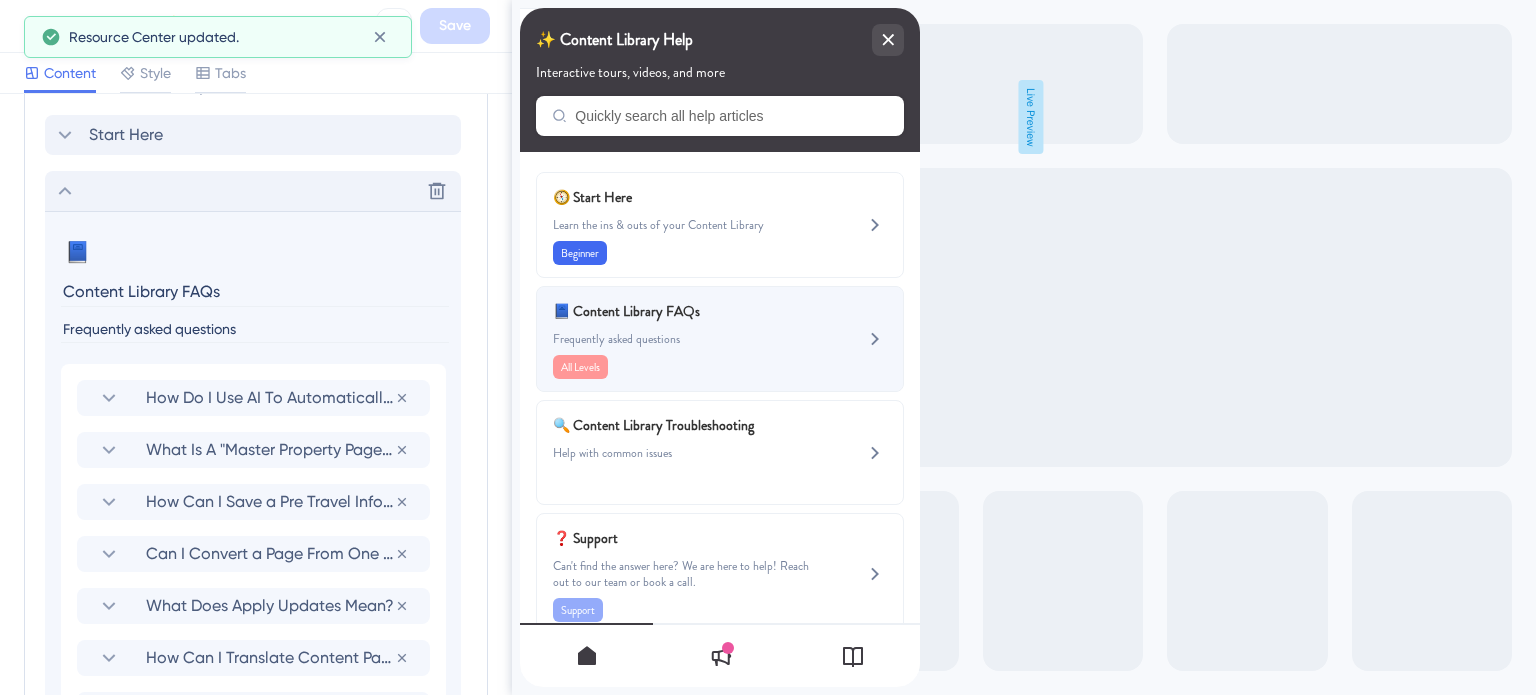 click on "📘   Content Library FAQs" at bounding box center (670, 311) 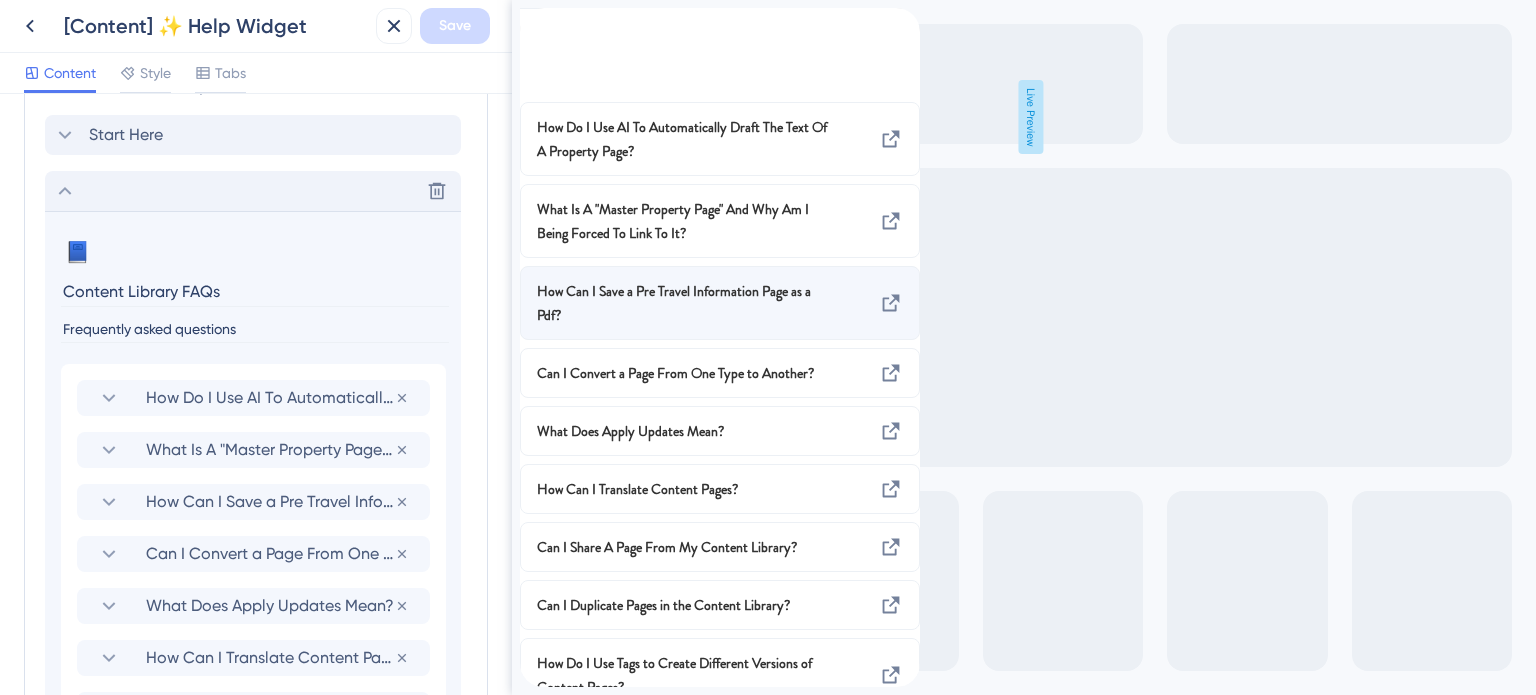 scroll, scrollTop: 0, scrollLeft: 0, axis: both 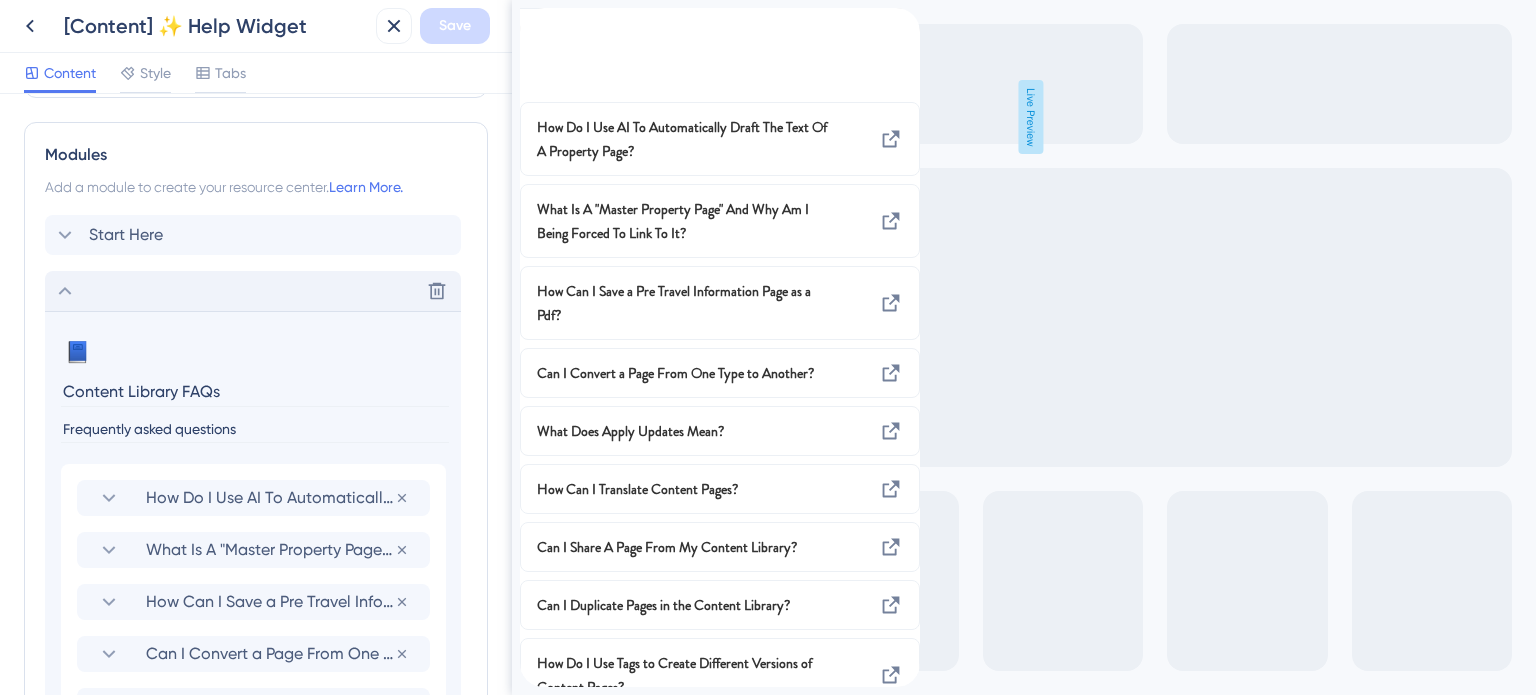 click 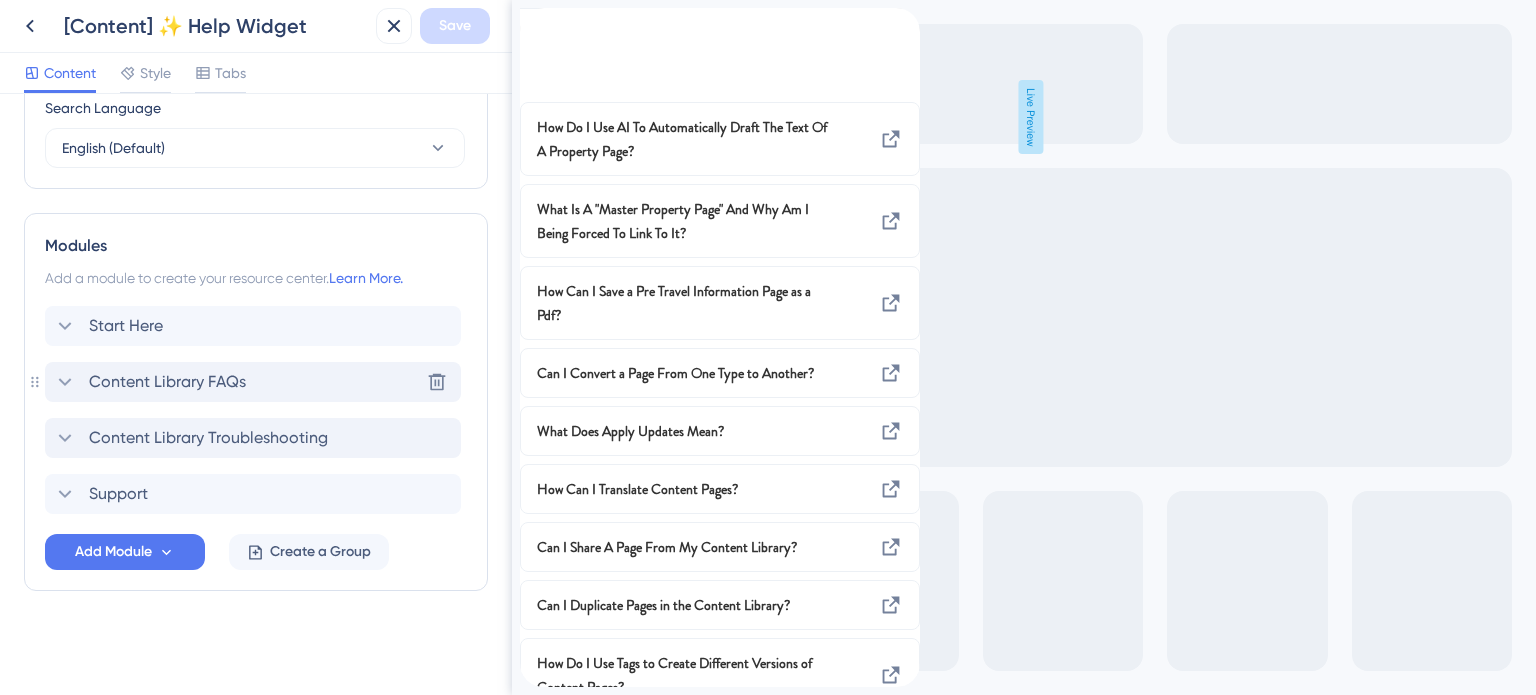 scroll, scrollTop: 807, scrollLeft: 0, axis: vertical 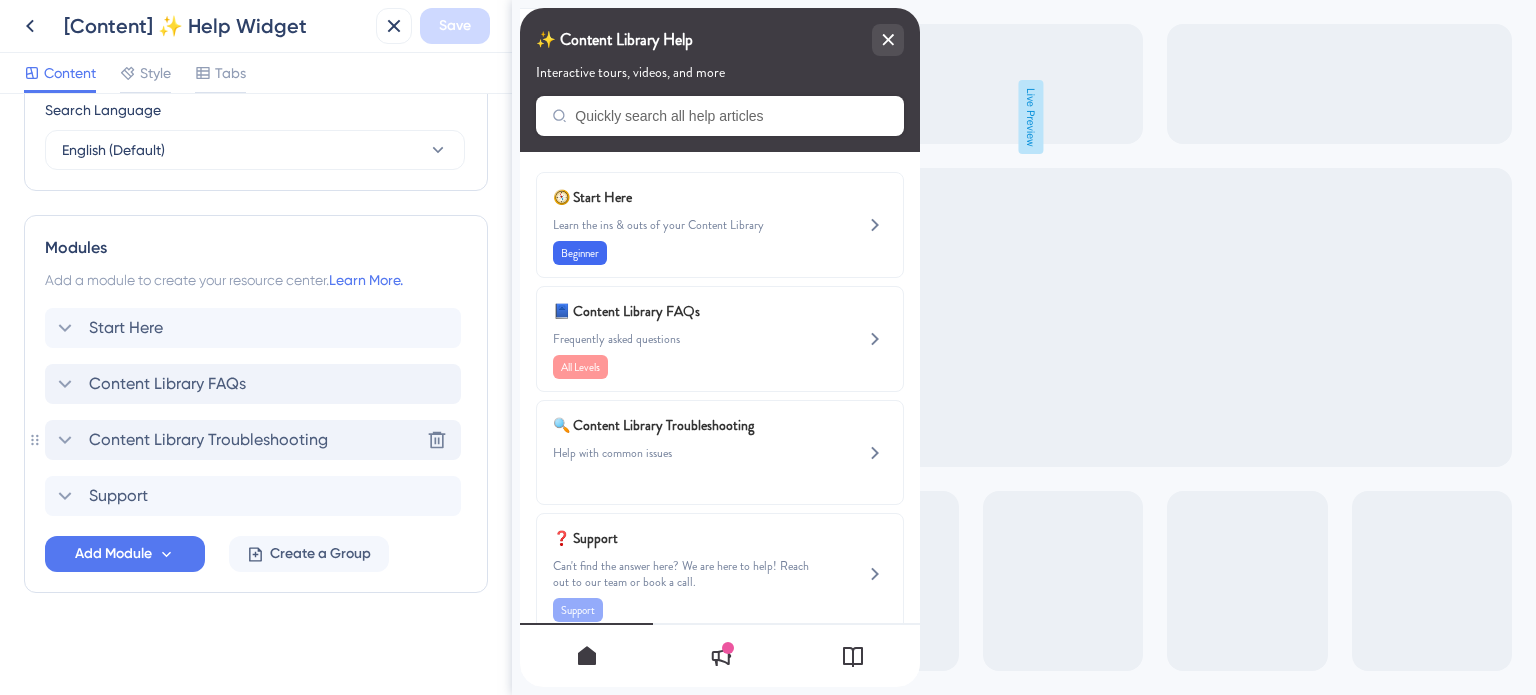 click on "Content Library Troubleshooting" at bounding box center (208, 440) 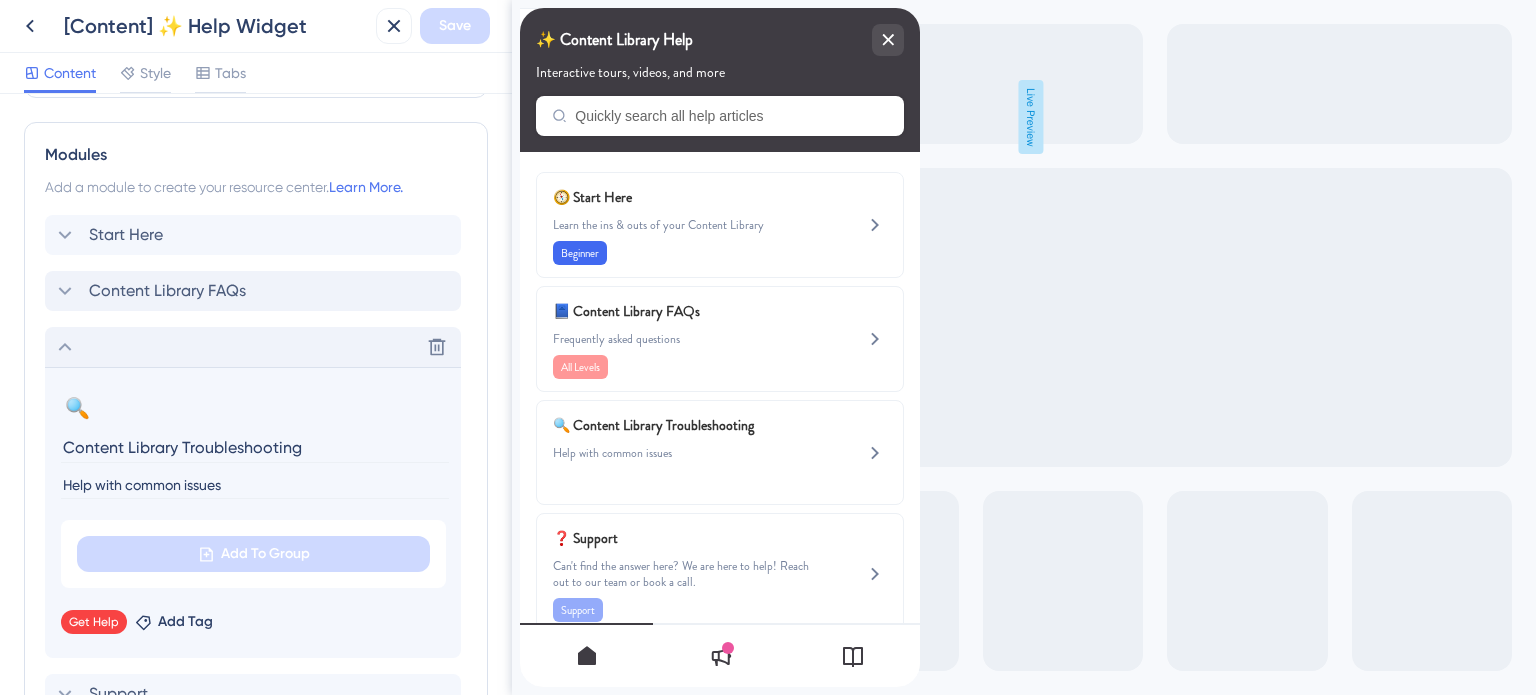 click 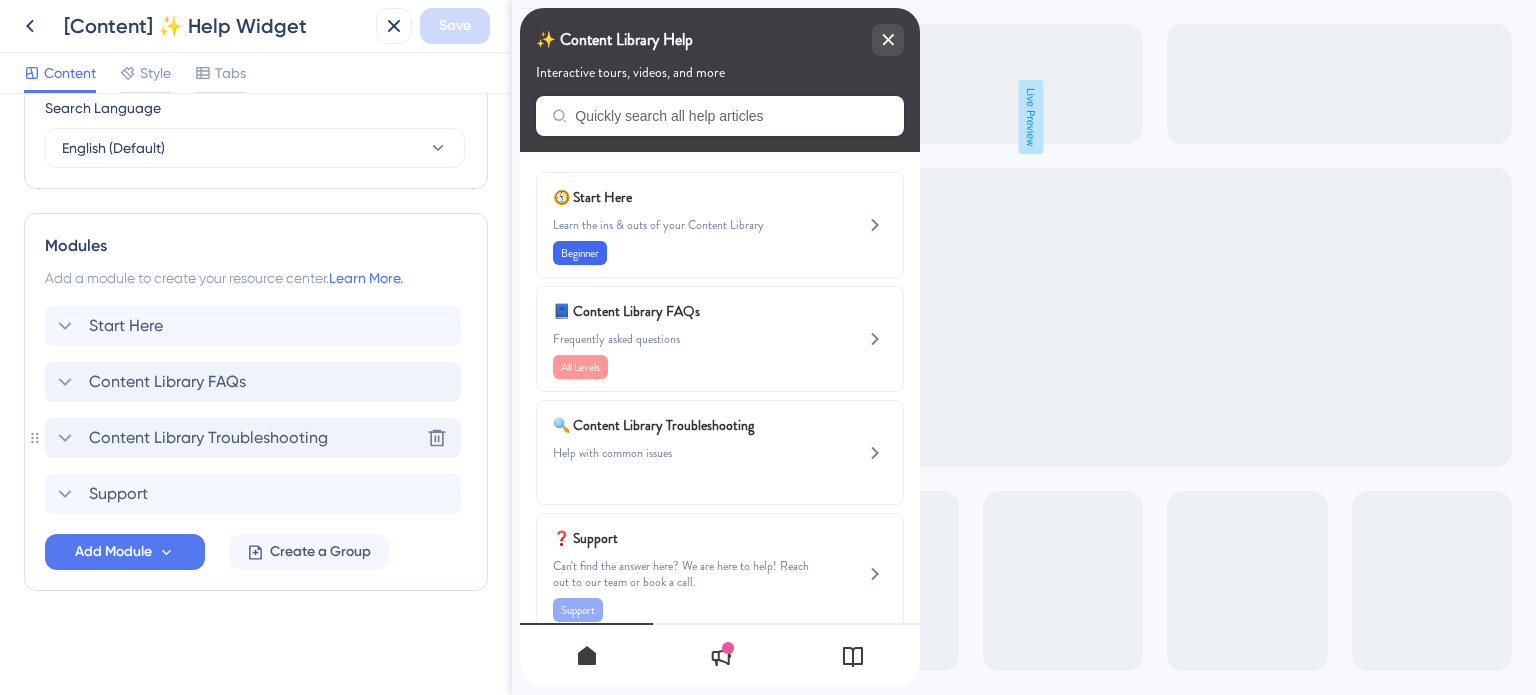 scroll, scrollTop: 807, scrollLeft: 0, axis: vertical 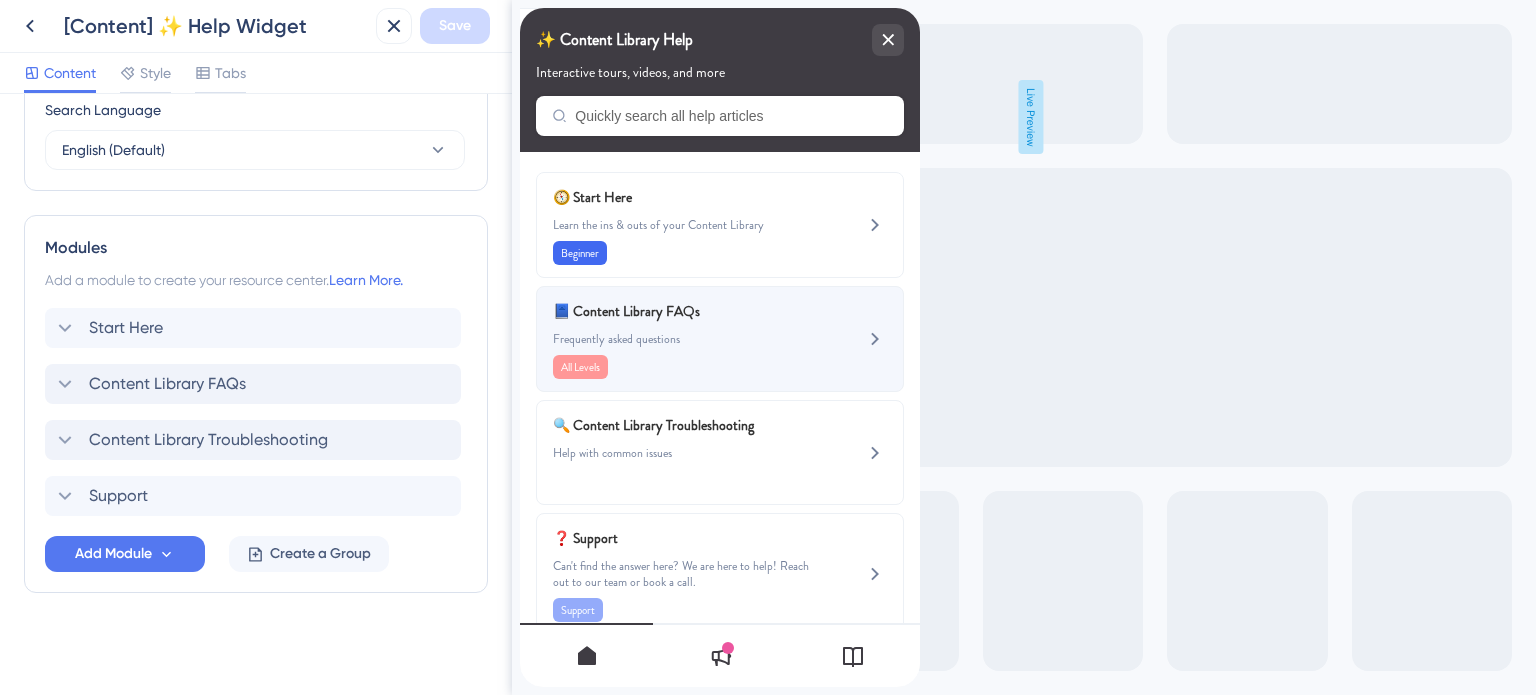 click on "📘   Content Library FAQs Frequently asked questions All Levels" at bounding box center [686, 339] 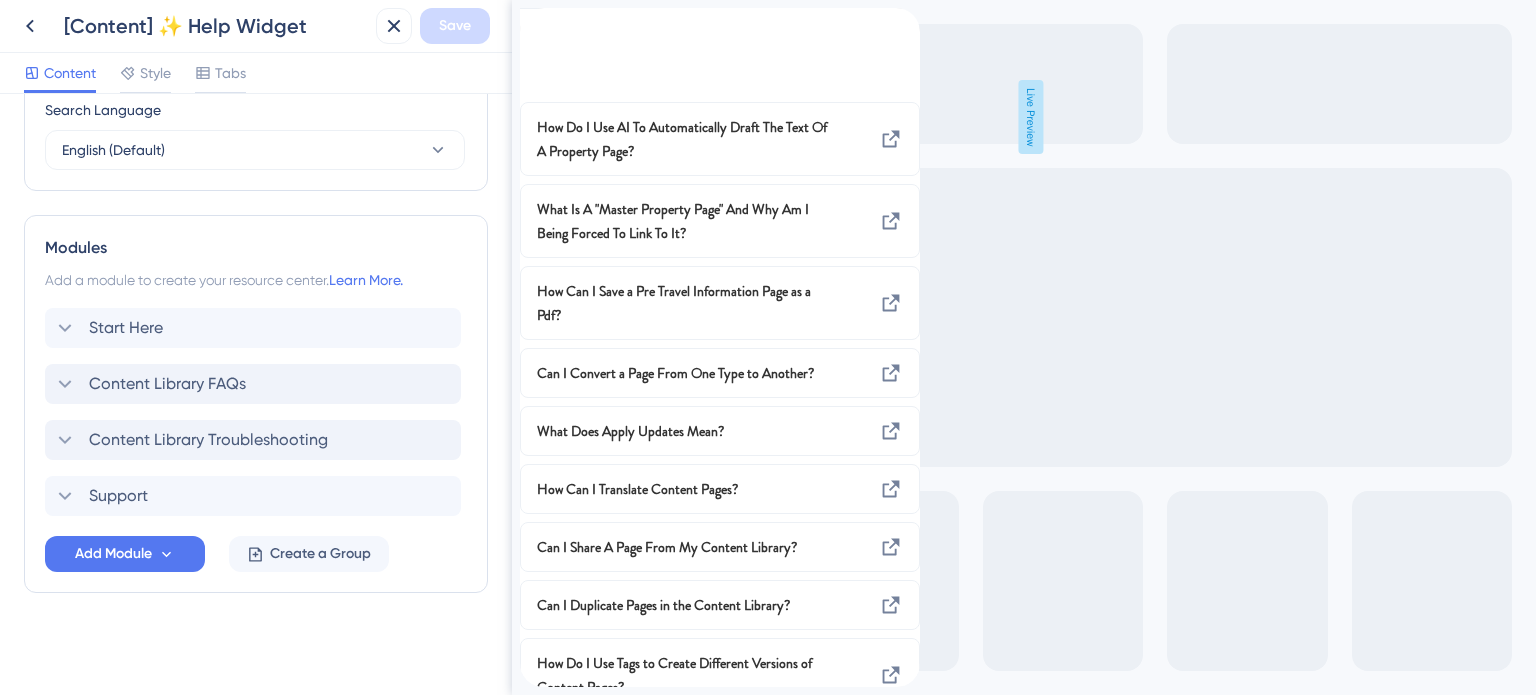 click at bounding box center (536, 19) 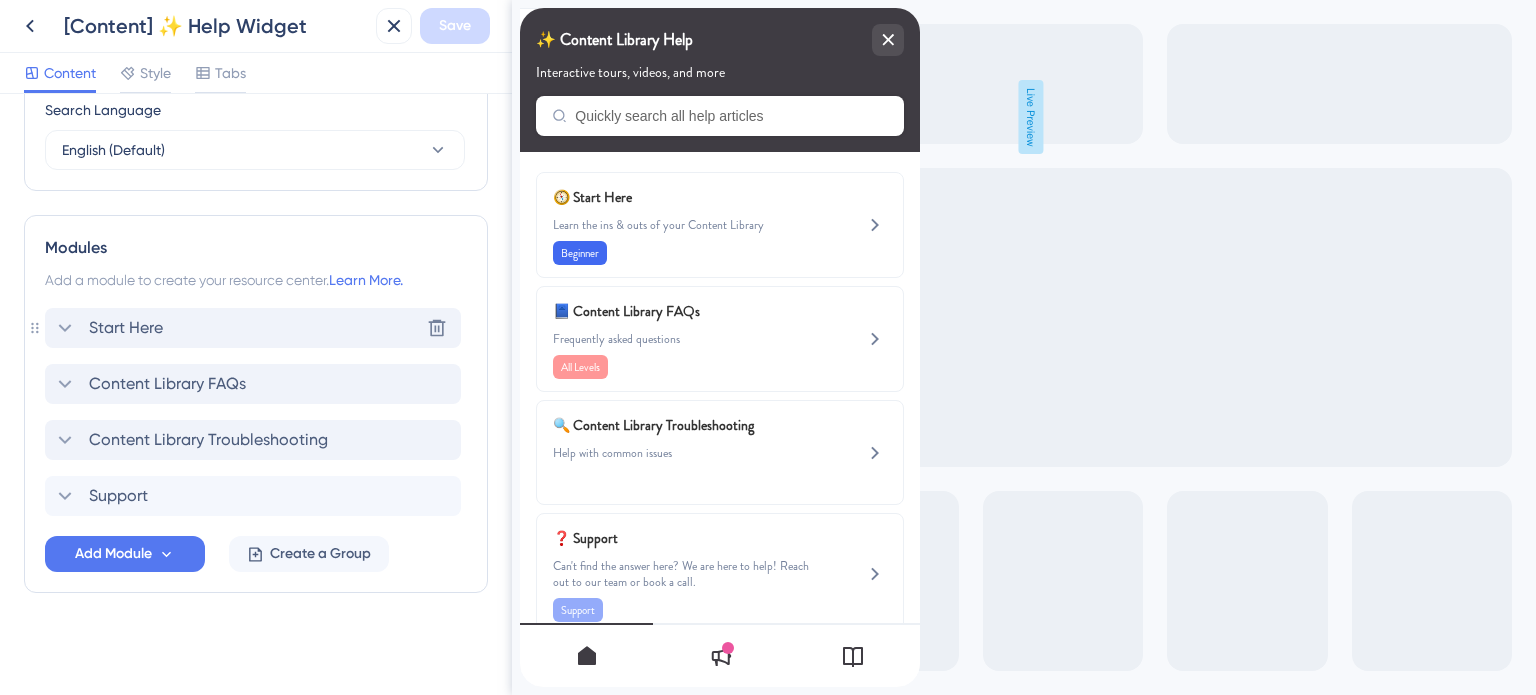 click on "Start Here" at bounding box center (126, 328) 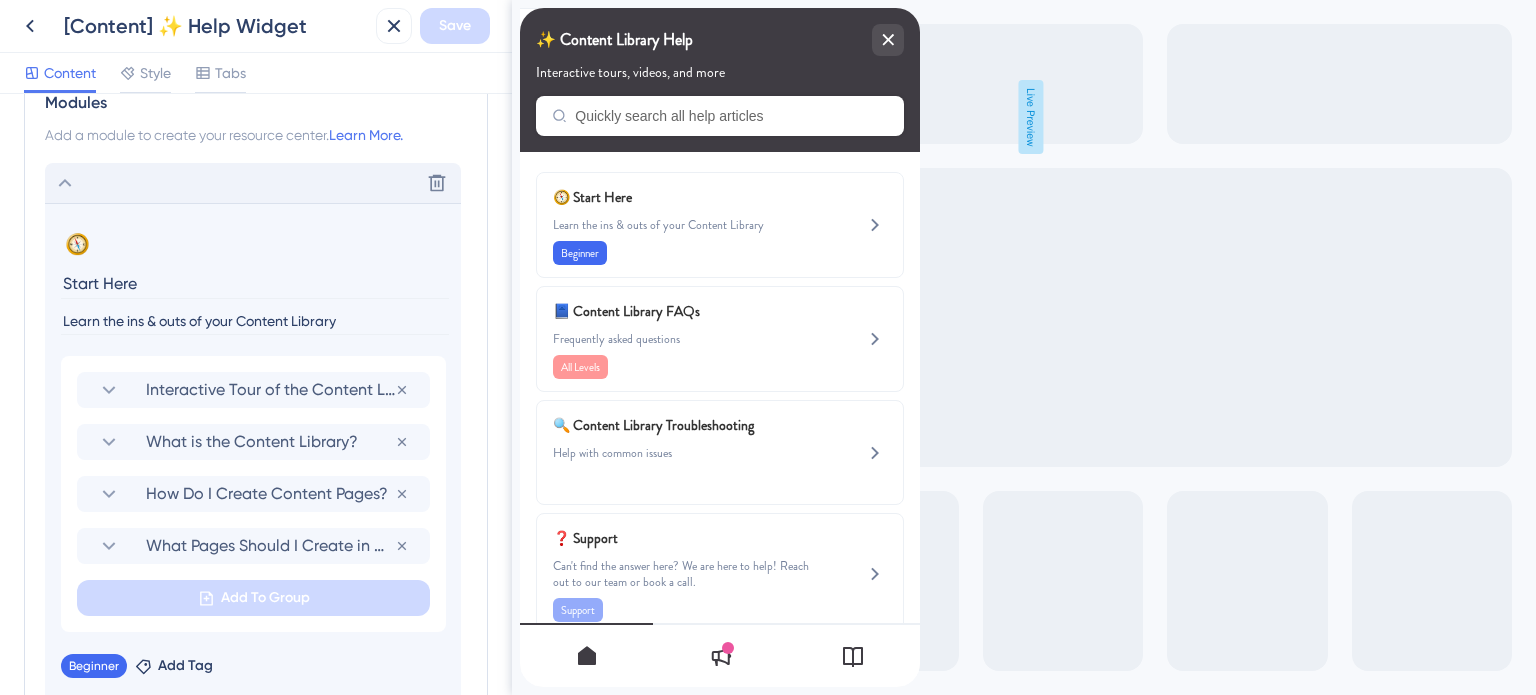 scroll, scrollTop: 1100, scrollLeft: 0, axis: vertical 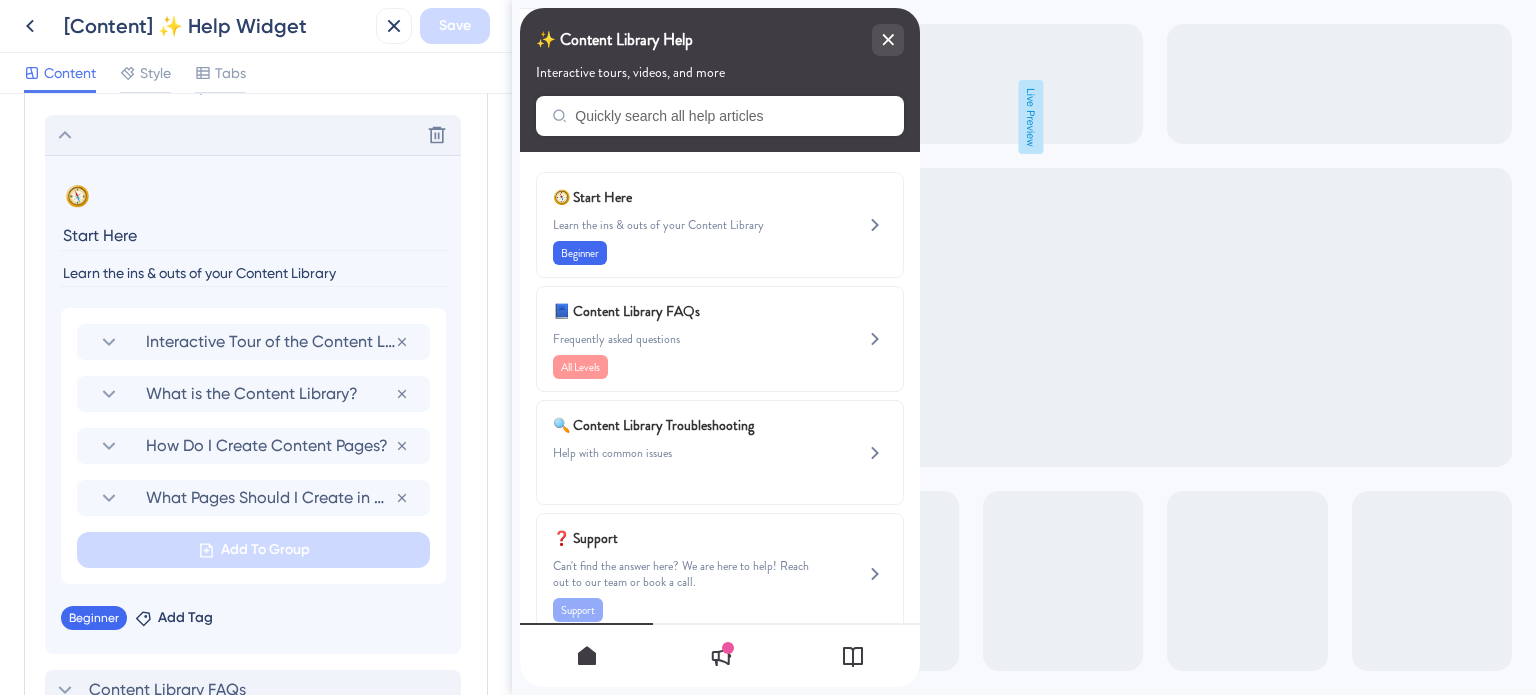 click 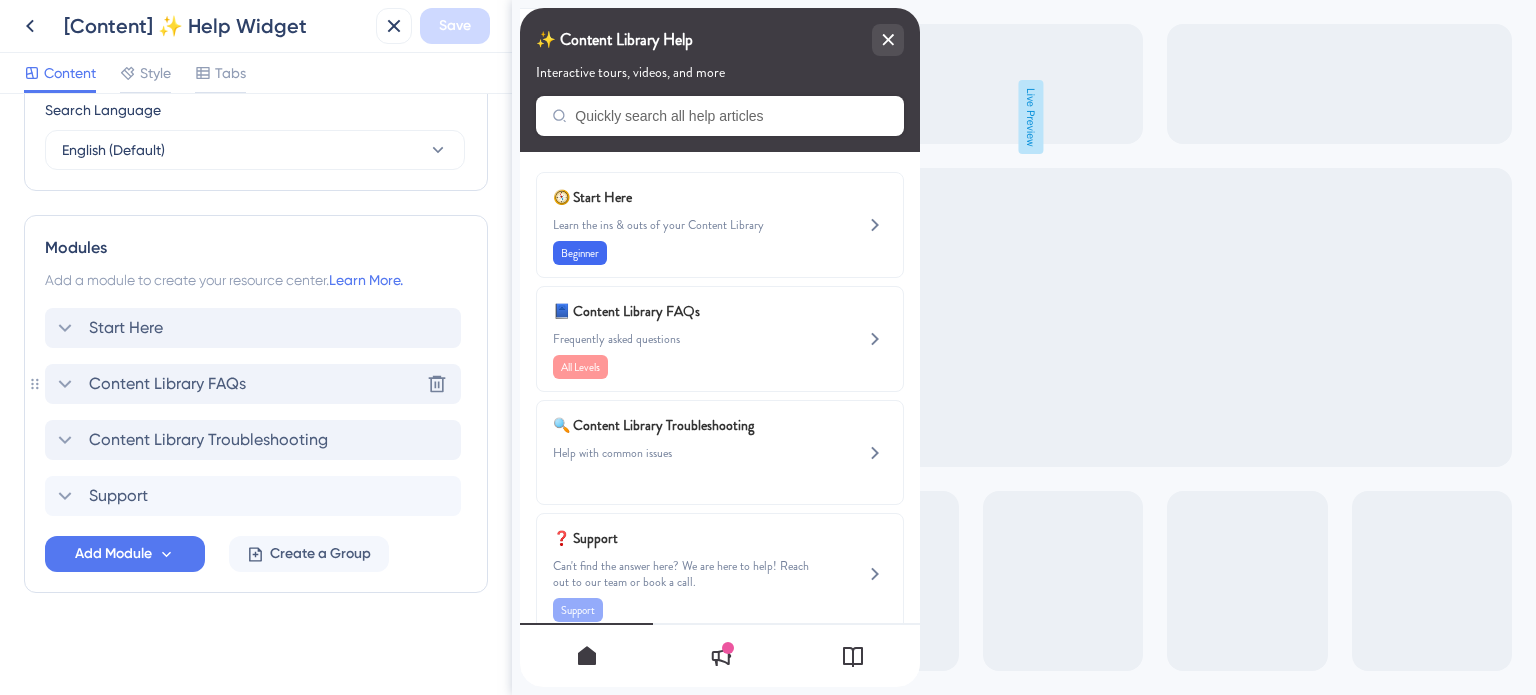 click 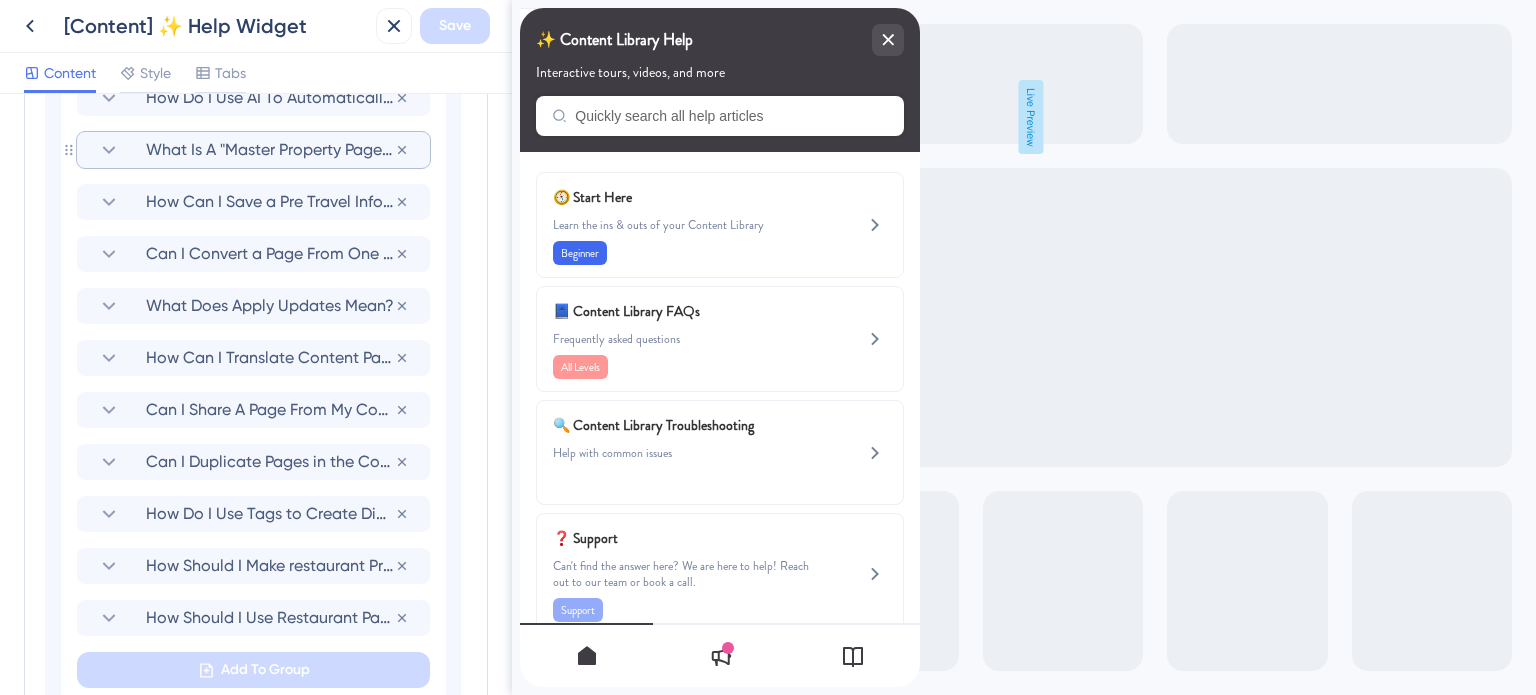 scroll, scrollTop: 1000, scrollLeft: 0, axis: vertical 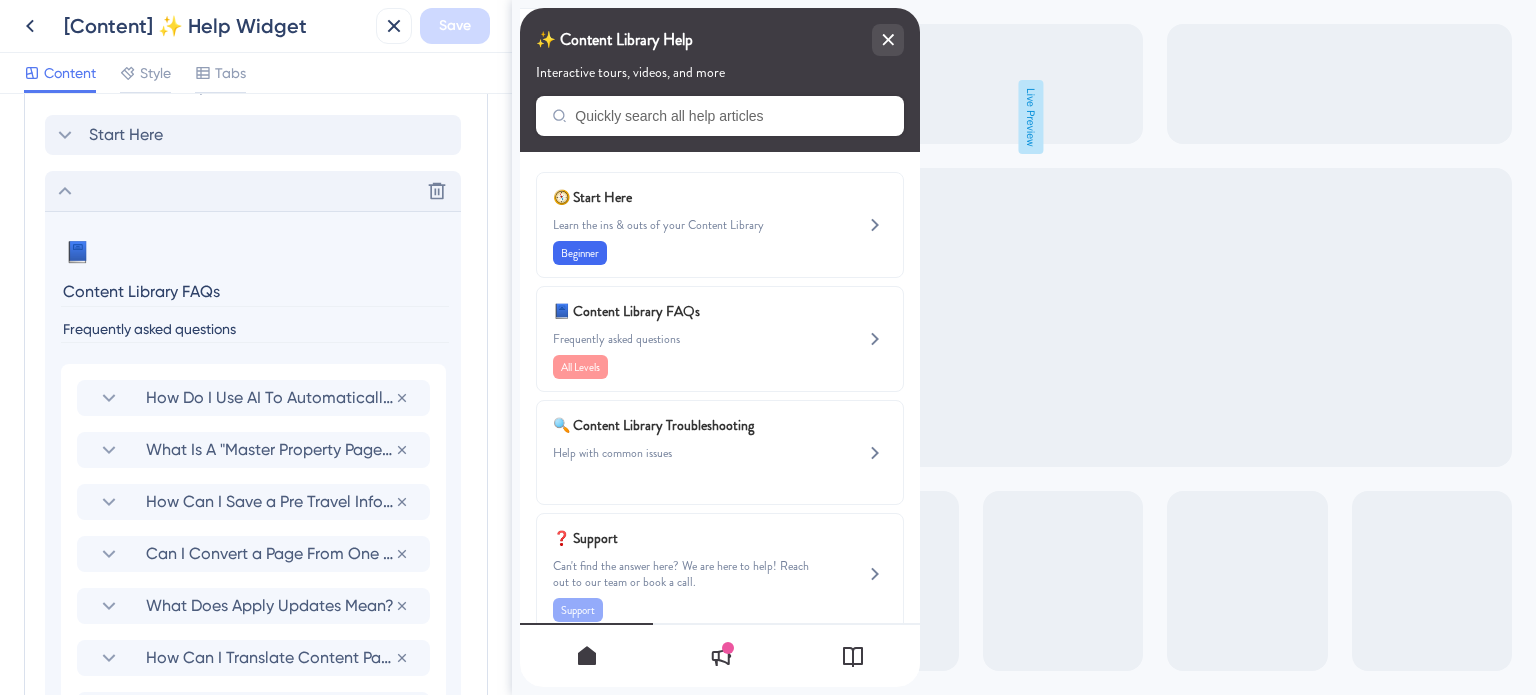 click 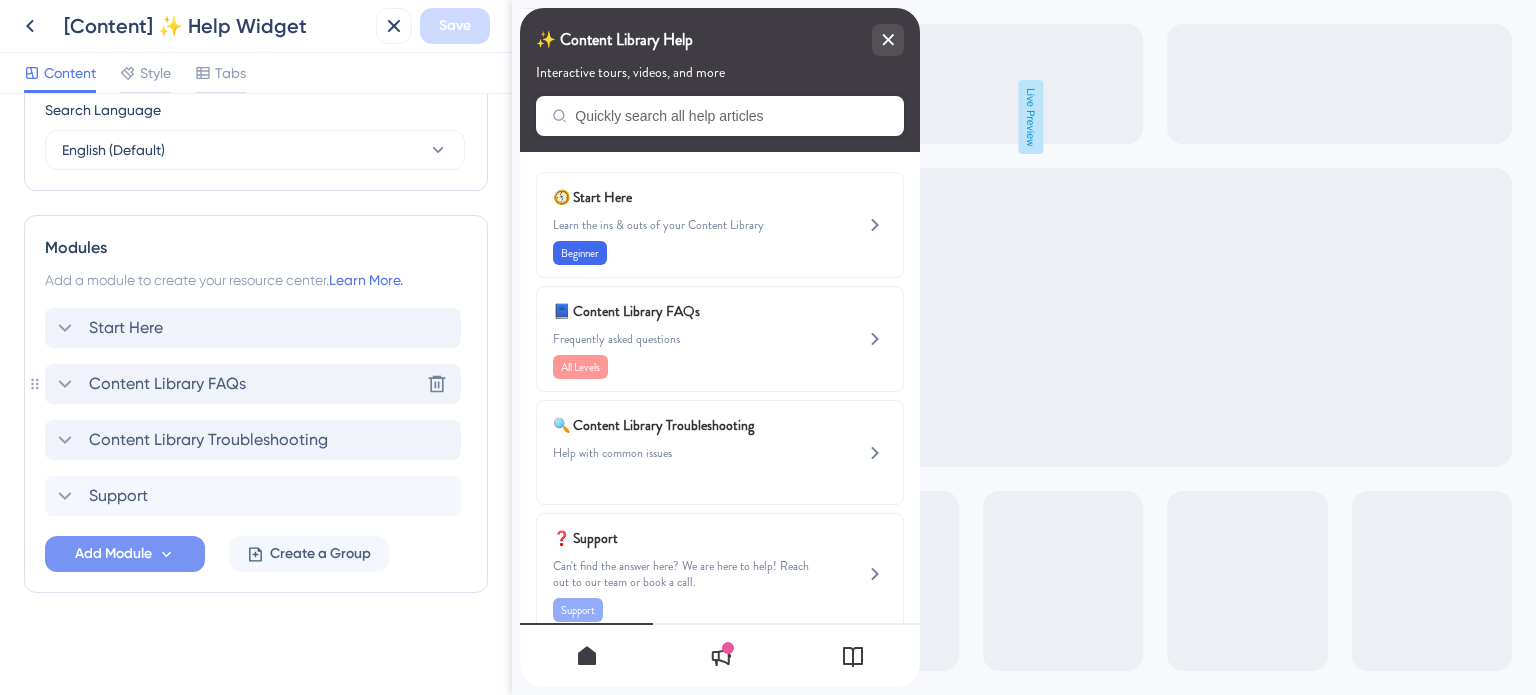 click on "Add Module" at bounding box center (113, 554) 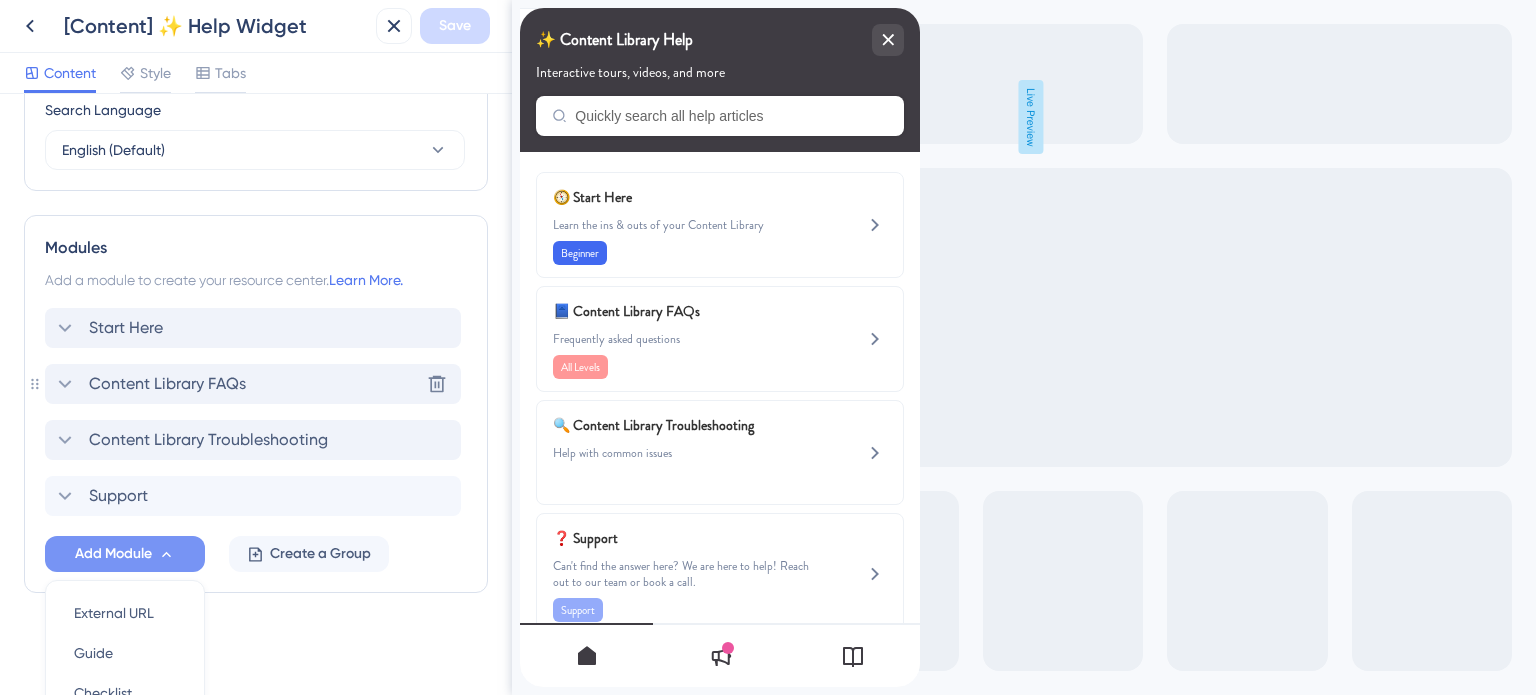 scroll, scrollTop: 996, scrollLeft: 0, axis: vertical 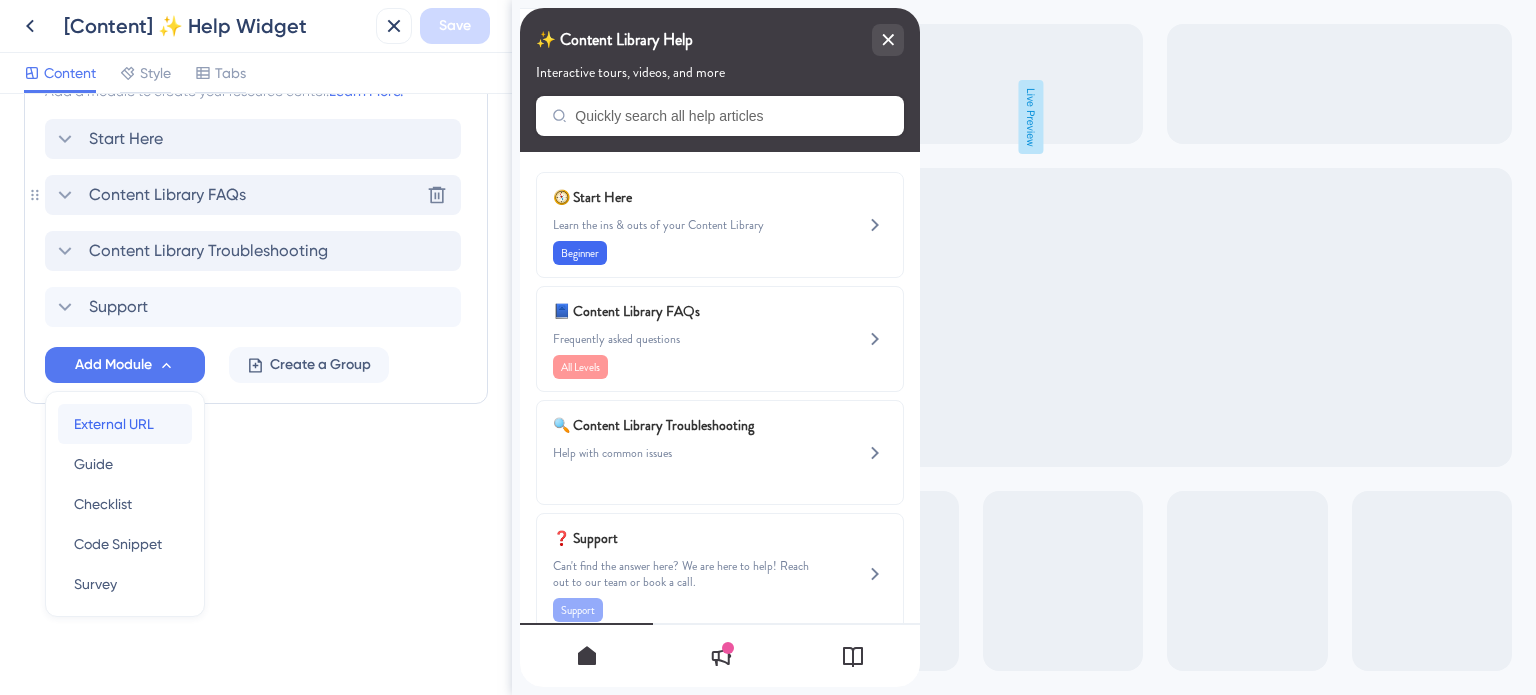 click on "External URL" at bounding box center [114, 424] 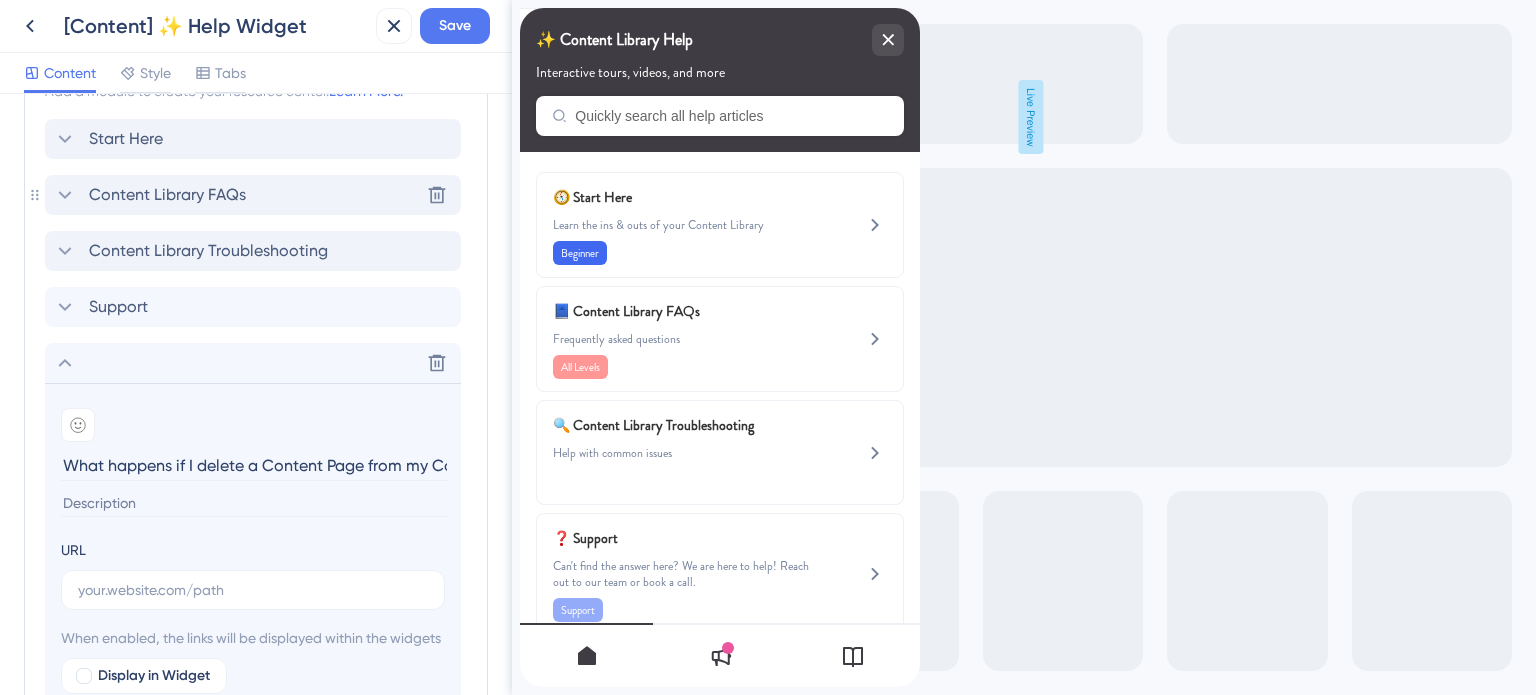 scroll, scrollTop: 0, scrollLeft: 108, axis: horizontal 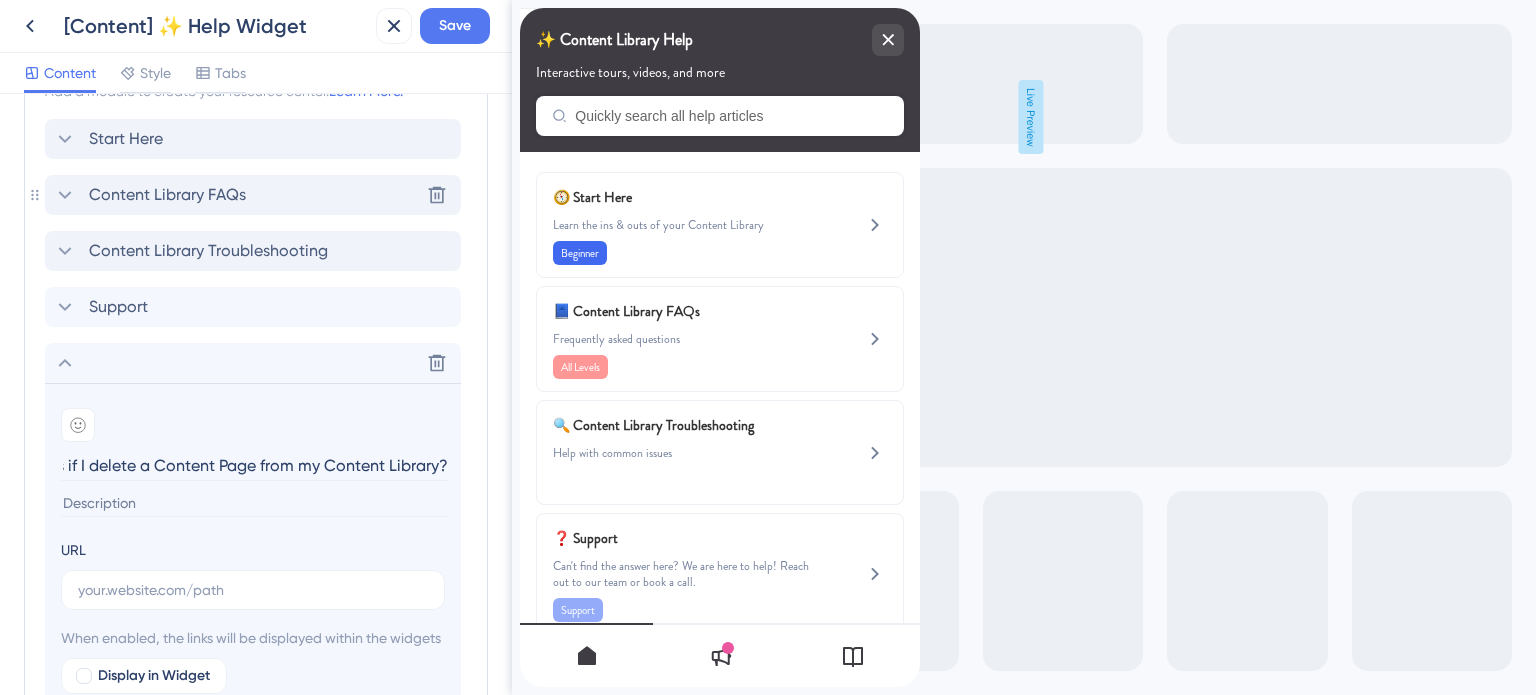 type on "What happens if I delete a Content Page from my Content Library?" 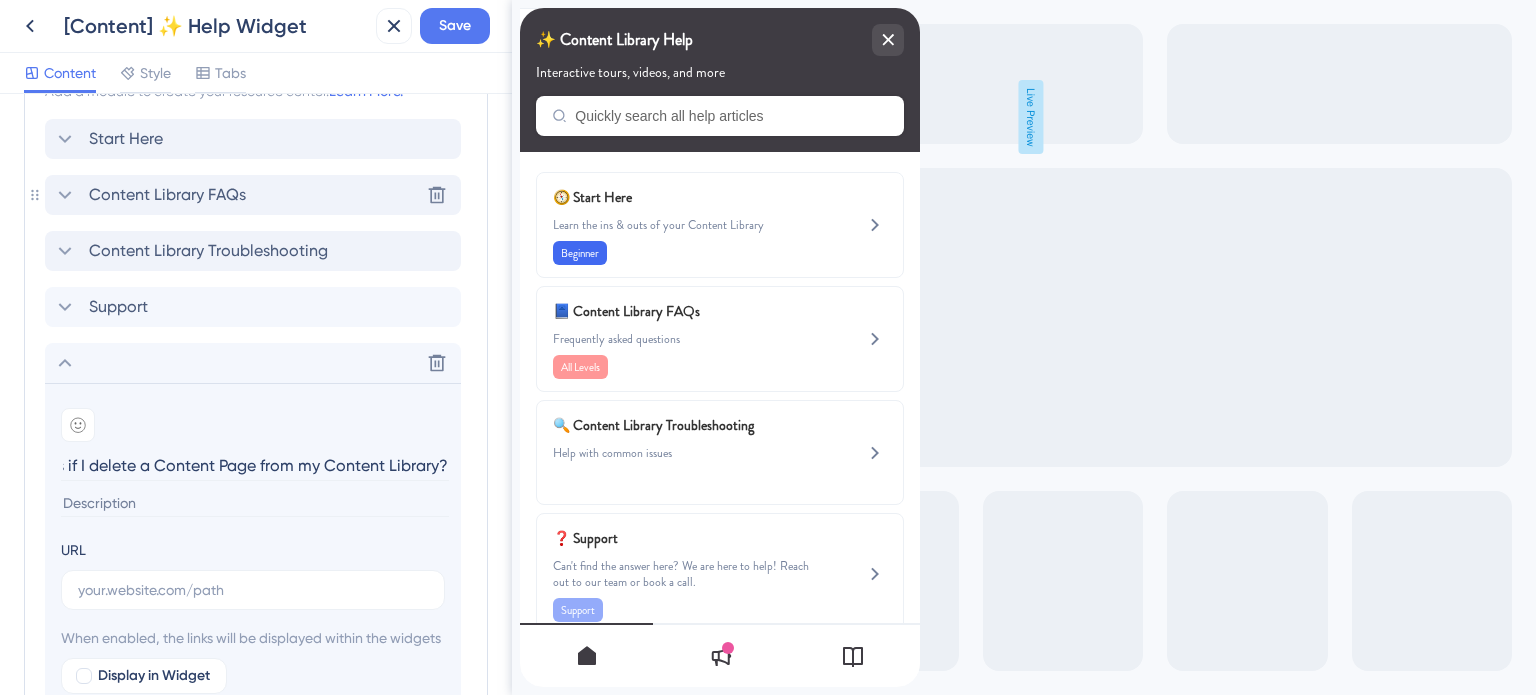 scroll, scrollTop: 0, scrollLeft: 0, axis: both 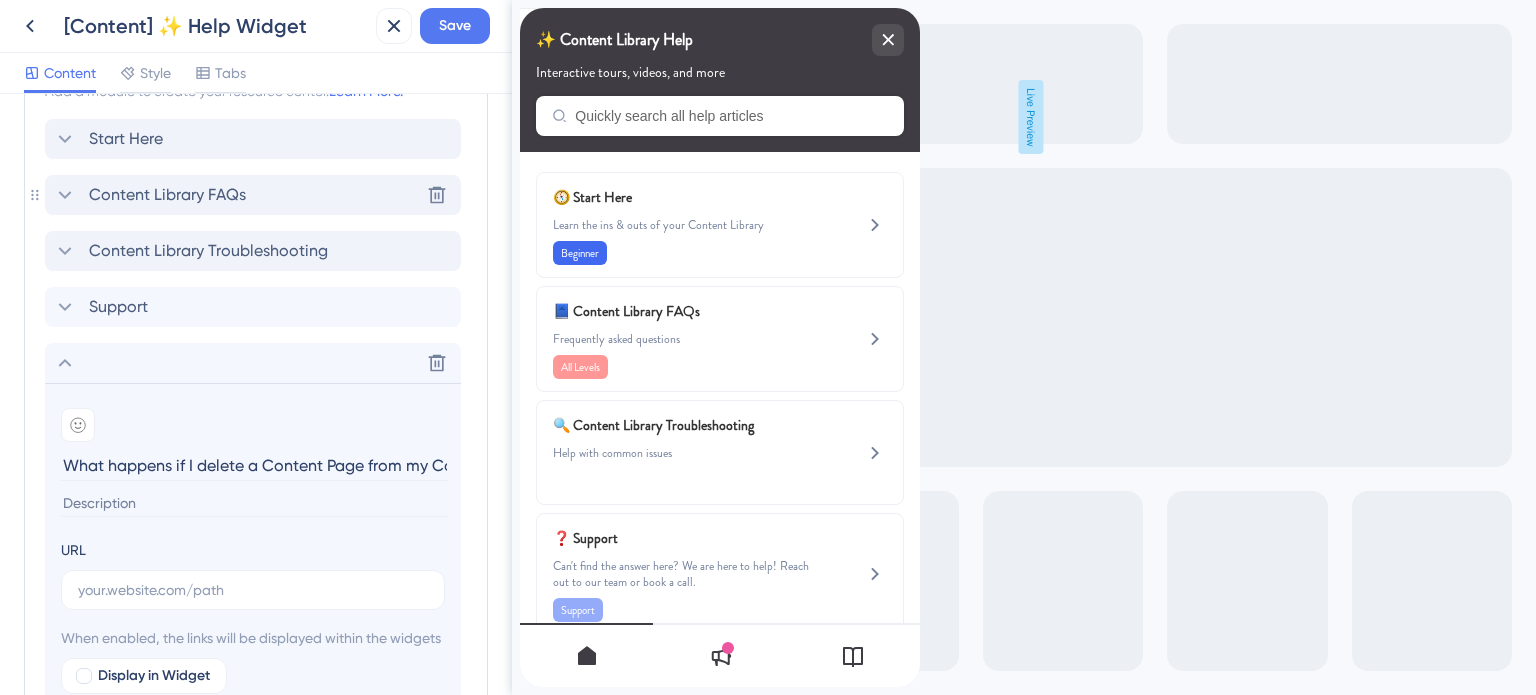click on "URL" at bounding box center [253, 574] 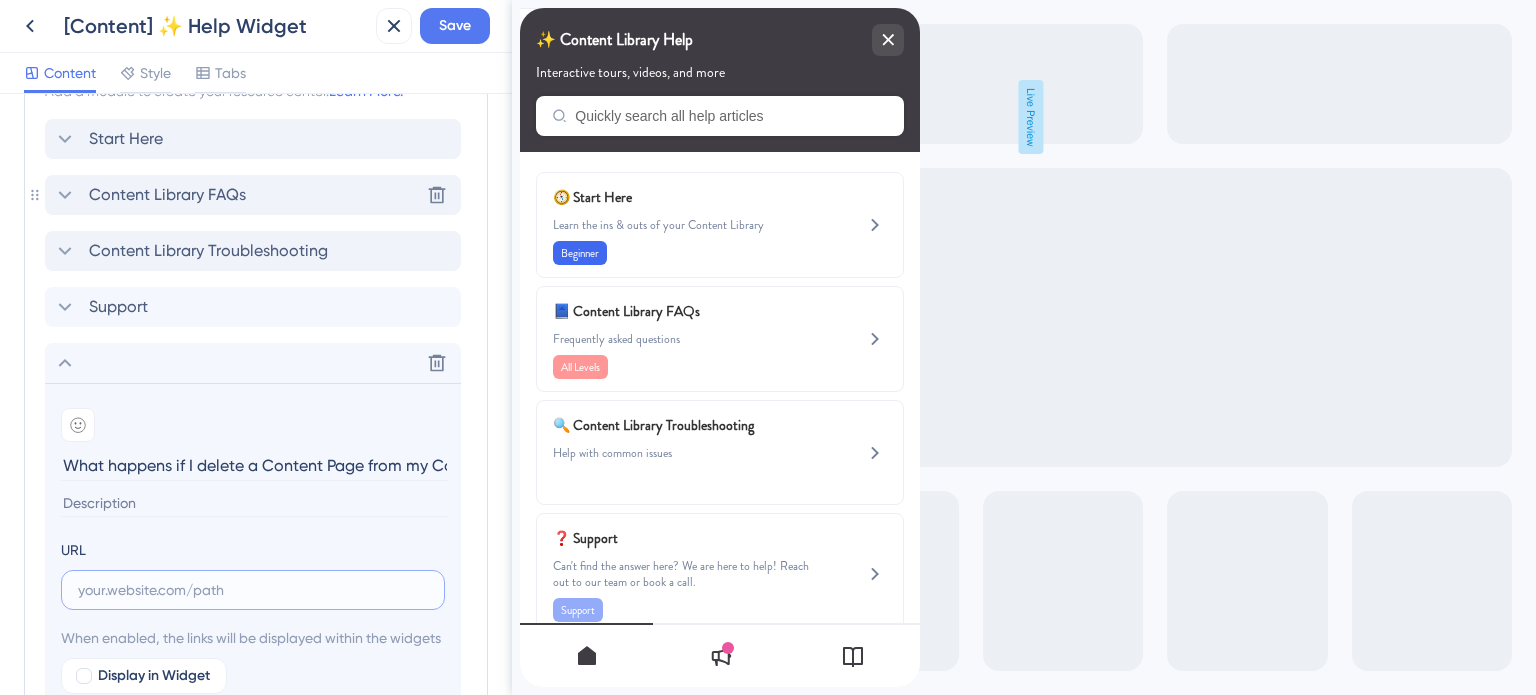 click at bounding box center (253, 590) 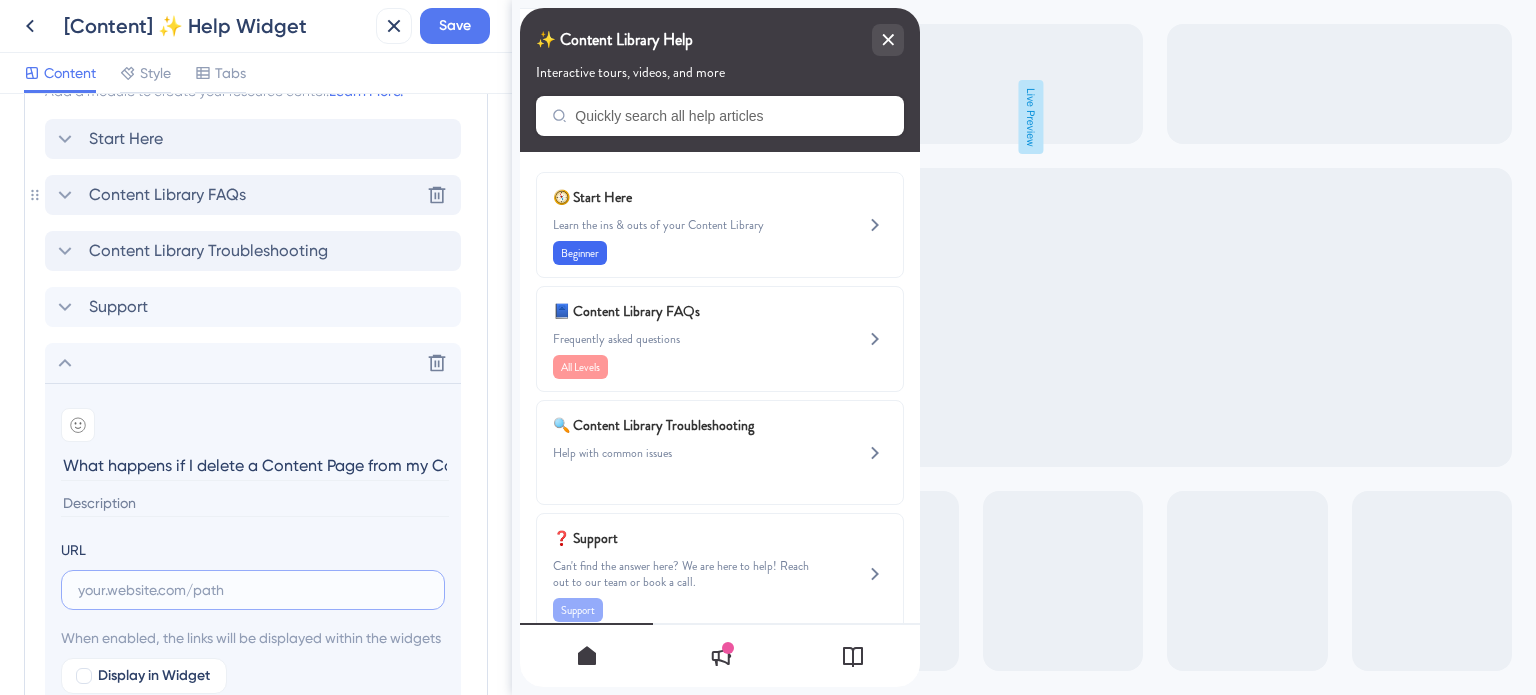 paste on "https://safariportal.help.userguiding.com/en/articles/6165-what-happens-if-i-delete-a-content-page-from-my" 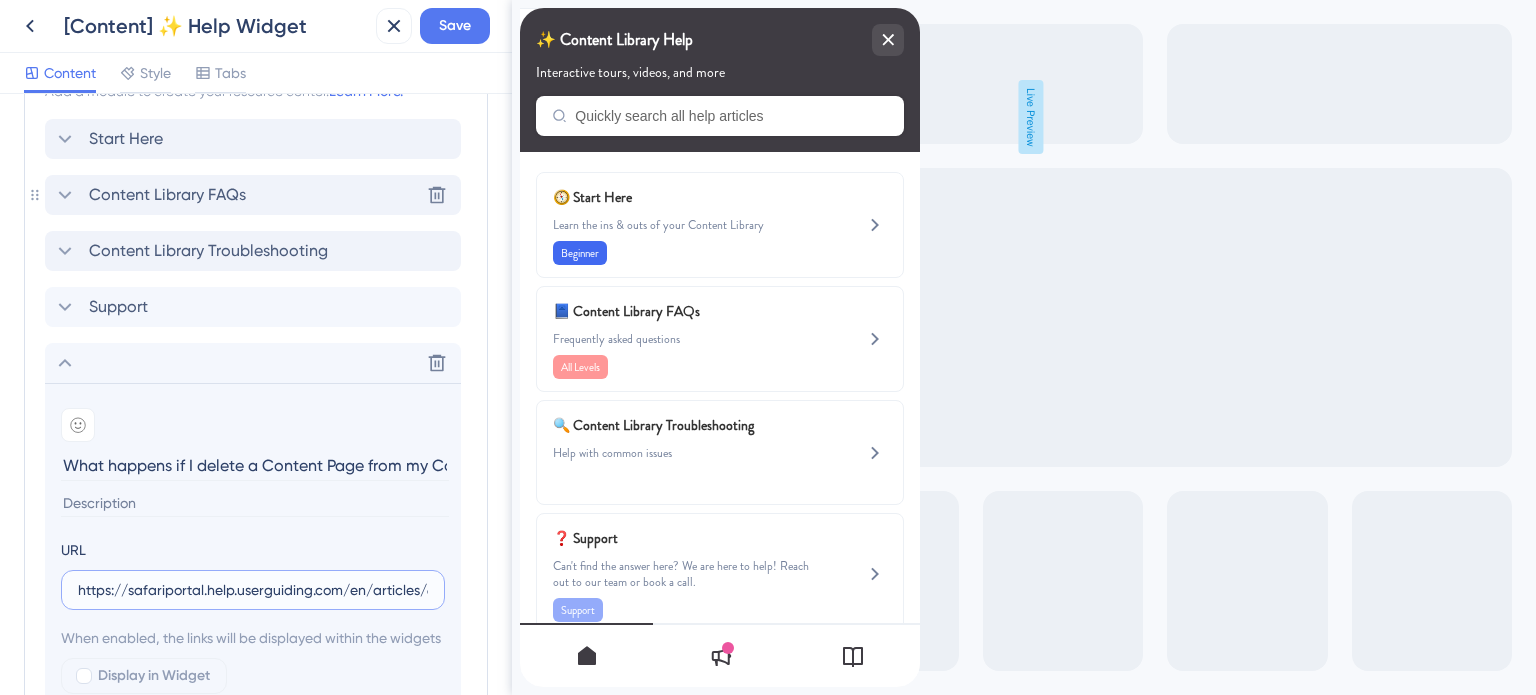 scroll, scrollTop: 0, scrollLeft: 382, axis: horizontal 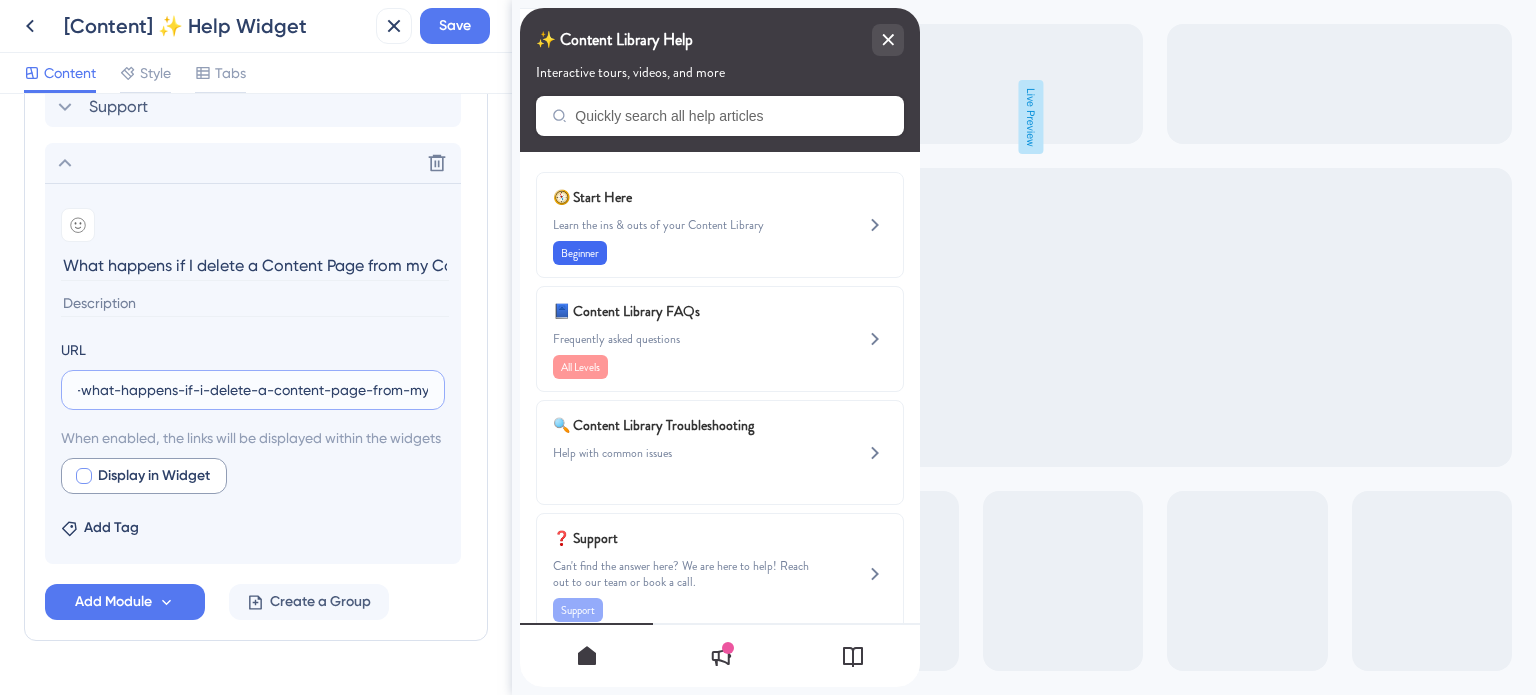 type on "https://safariportal.help.userguiding.com/en/articles/6165-what-happens-if-i-delete-a-content-page-from-my" 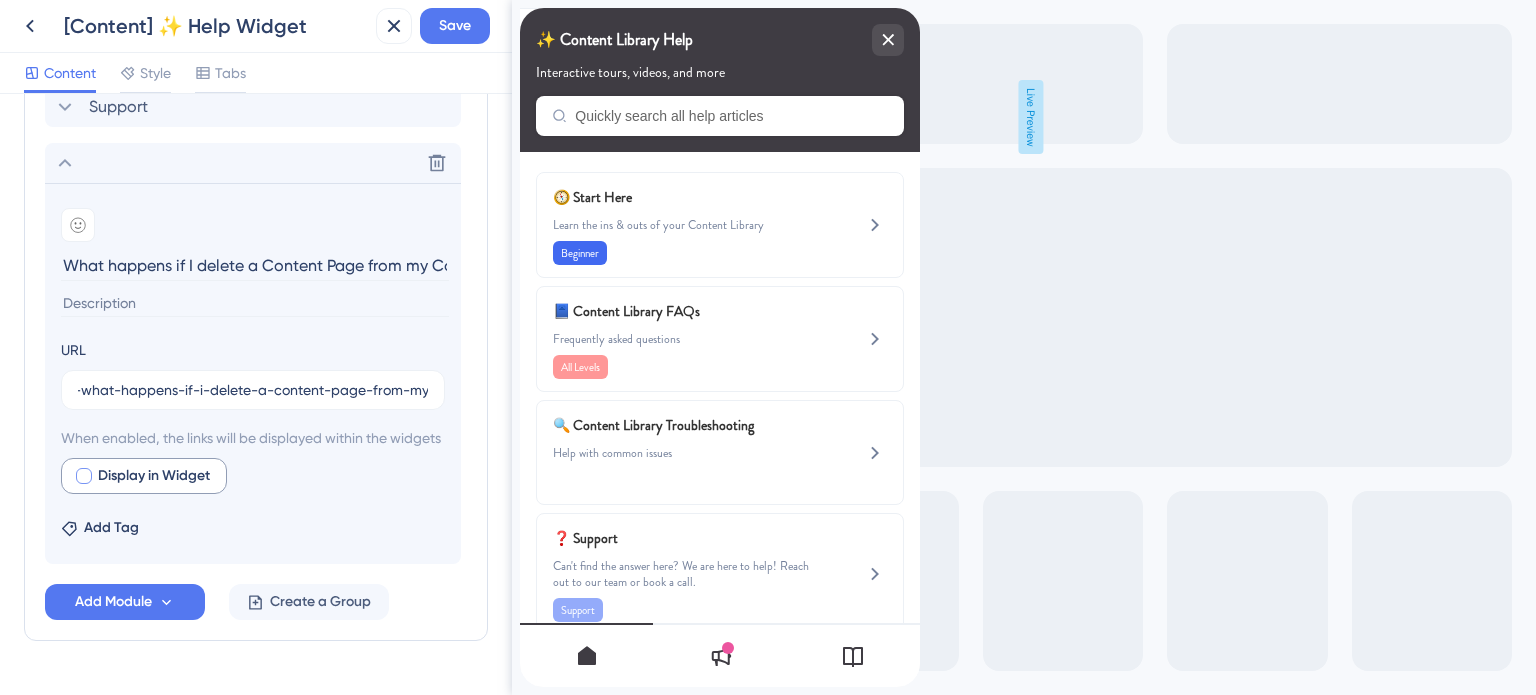 click at bounding box center [84, 476] 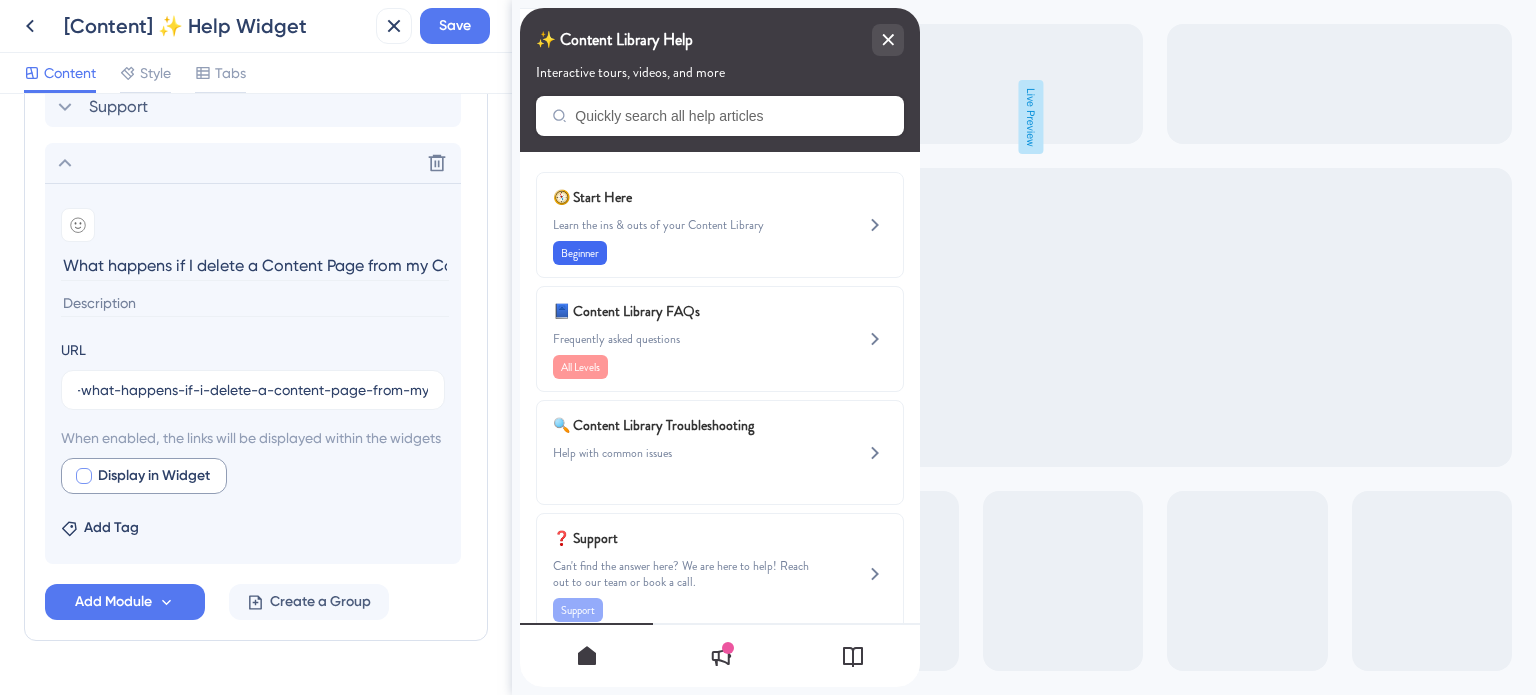 checkbox on "true" 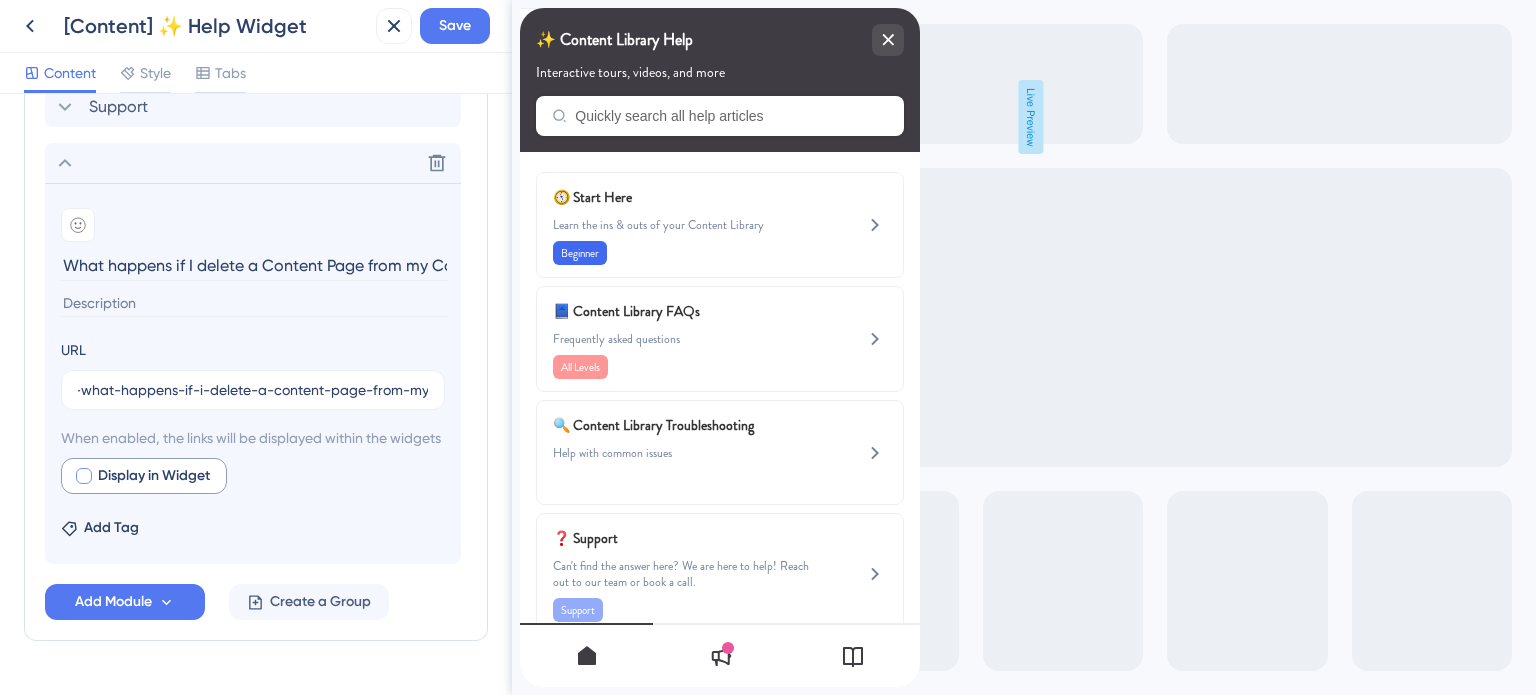 scroll, scrollTop: 0, scrollLeft: 0, axis: both 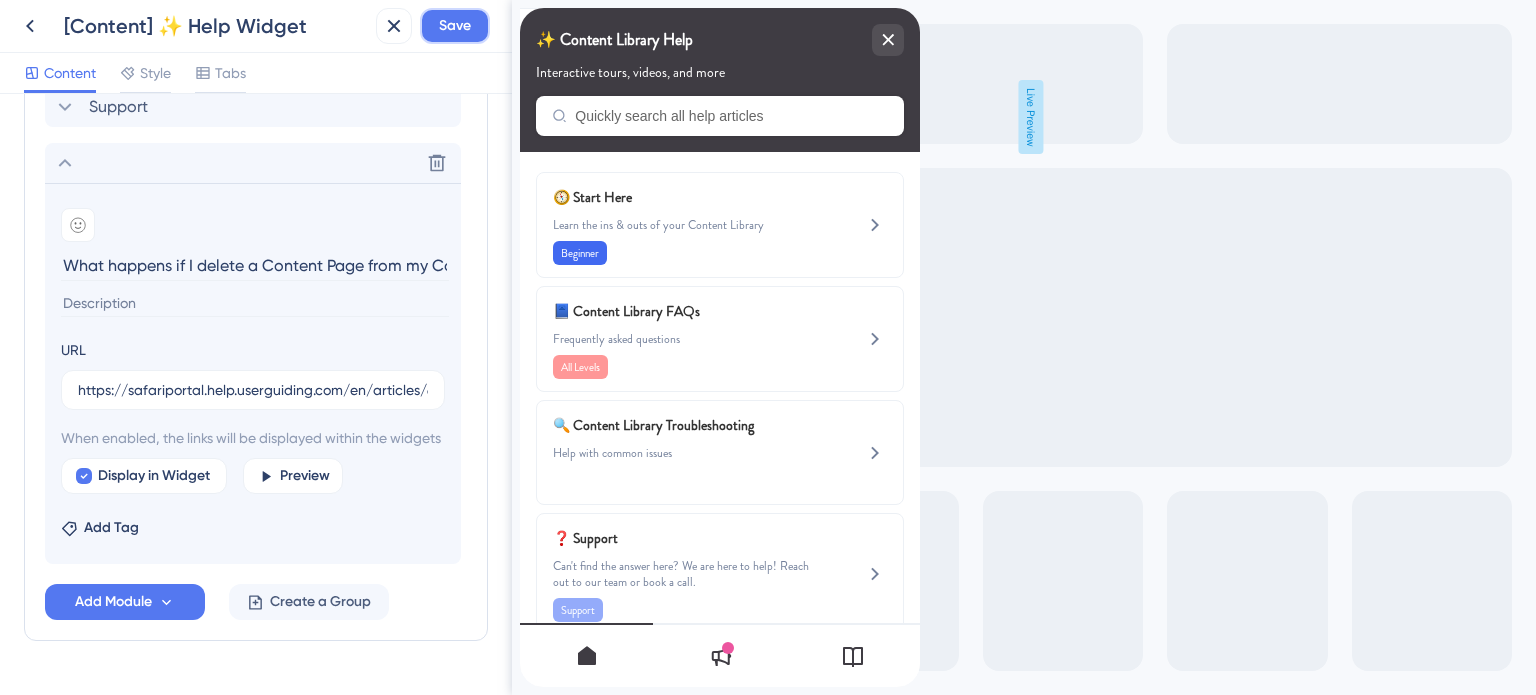 click on "Save" at bounding box center (455, 26) 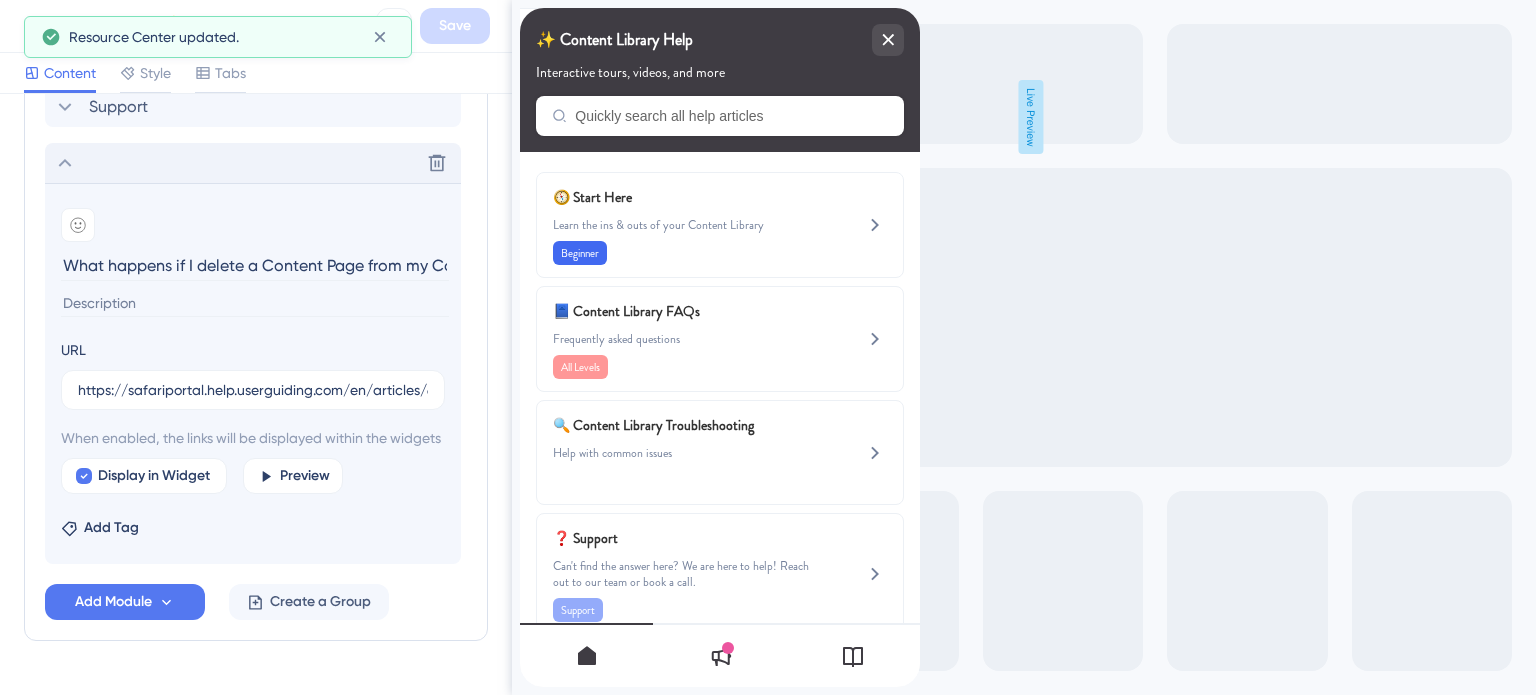 click 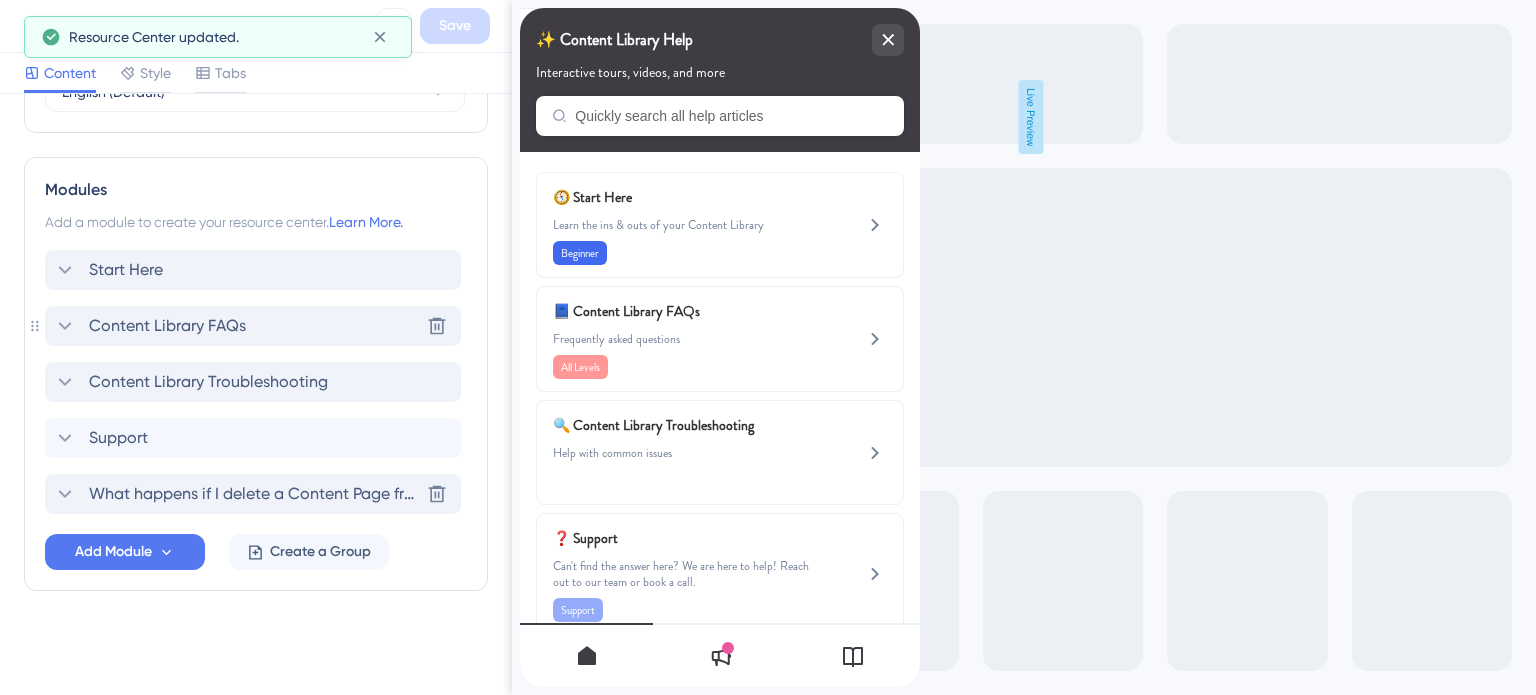 scroll, scrollTop: 863, scrollLeft: 0, axis: vertical 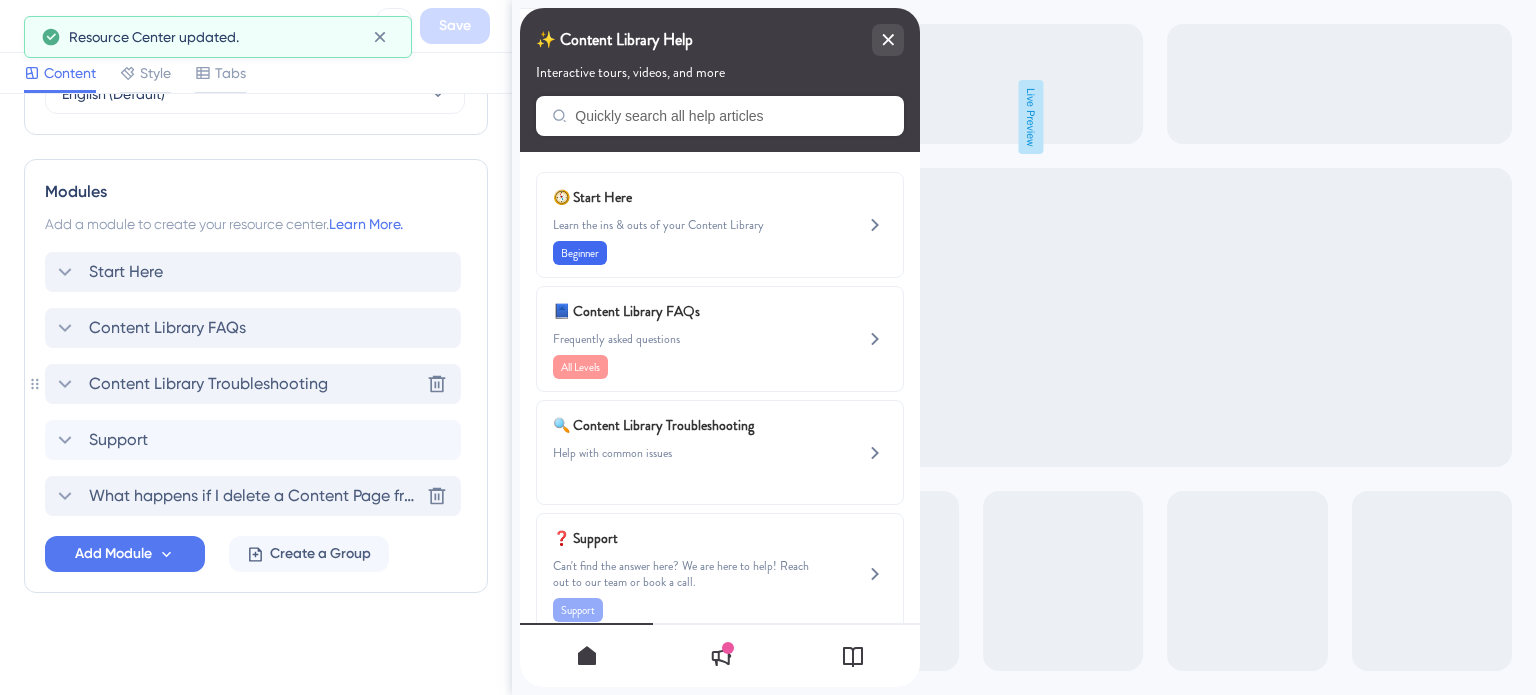 click 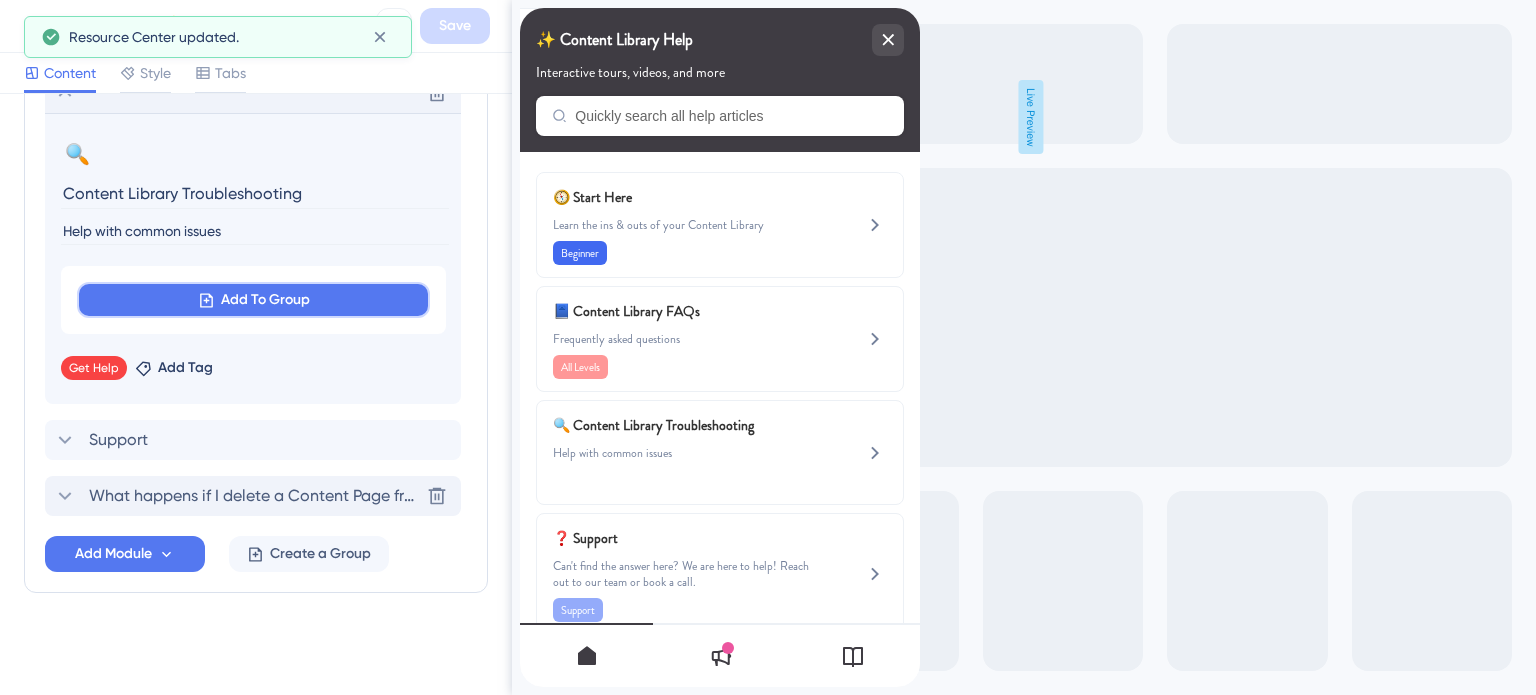 click on "Add To Group" at bounding box center [265, 300] 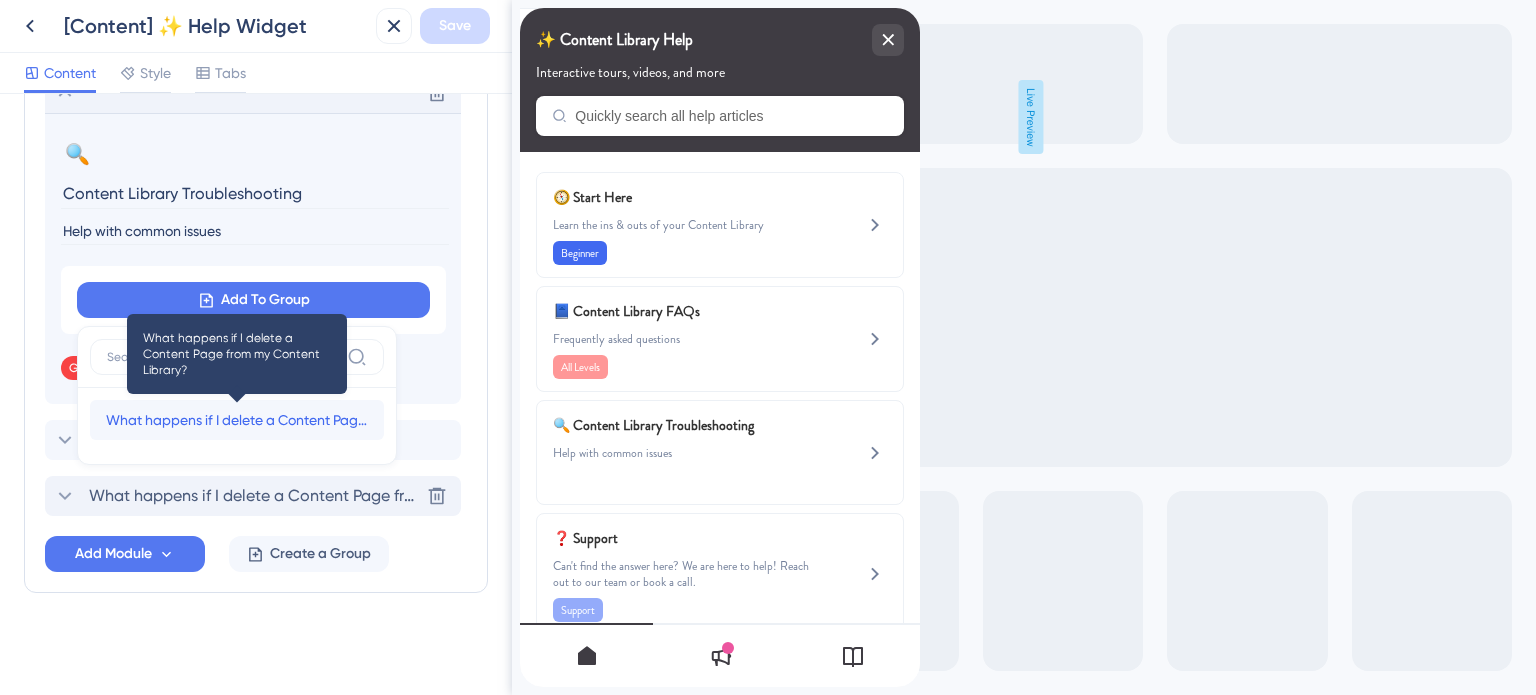 click on "What happens if I delete a Content Page from my Content Library?" at bounding box center [237, 420] 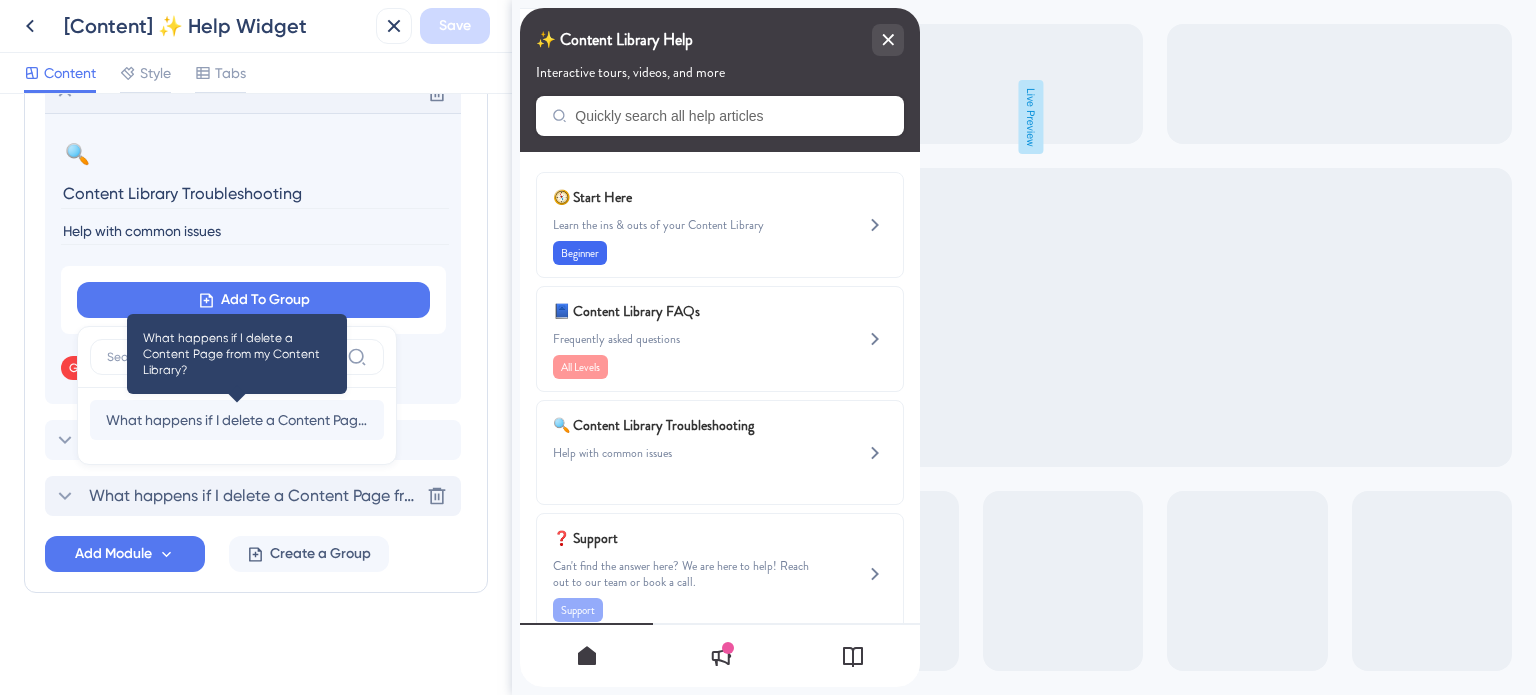 scroll, scrollTop: 1150, scrollLeft: 0, axis: vertical 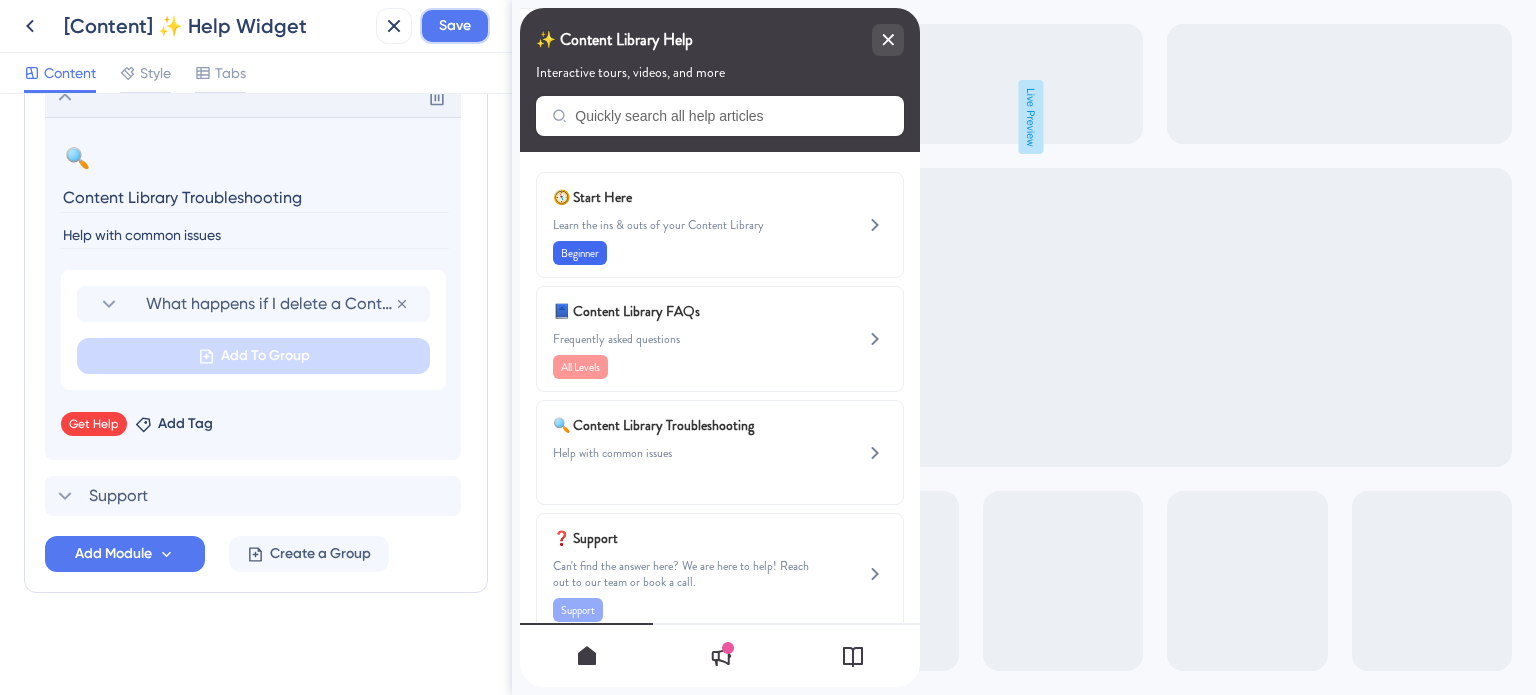 click on "Save" at bounding box center (455, 26) 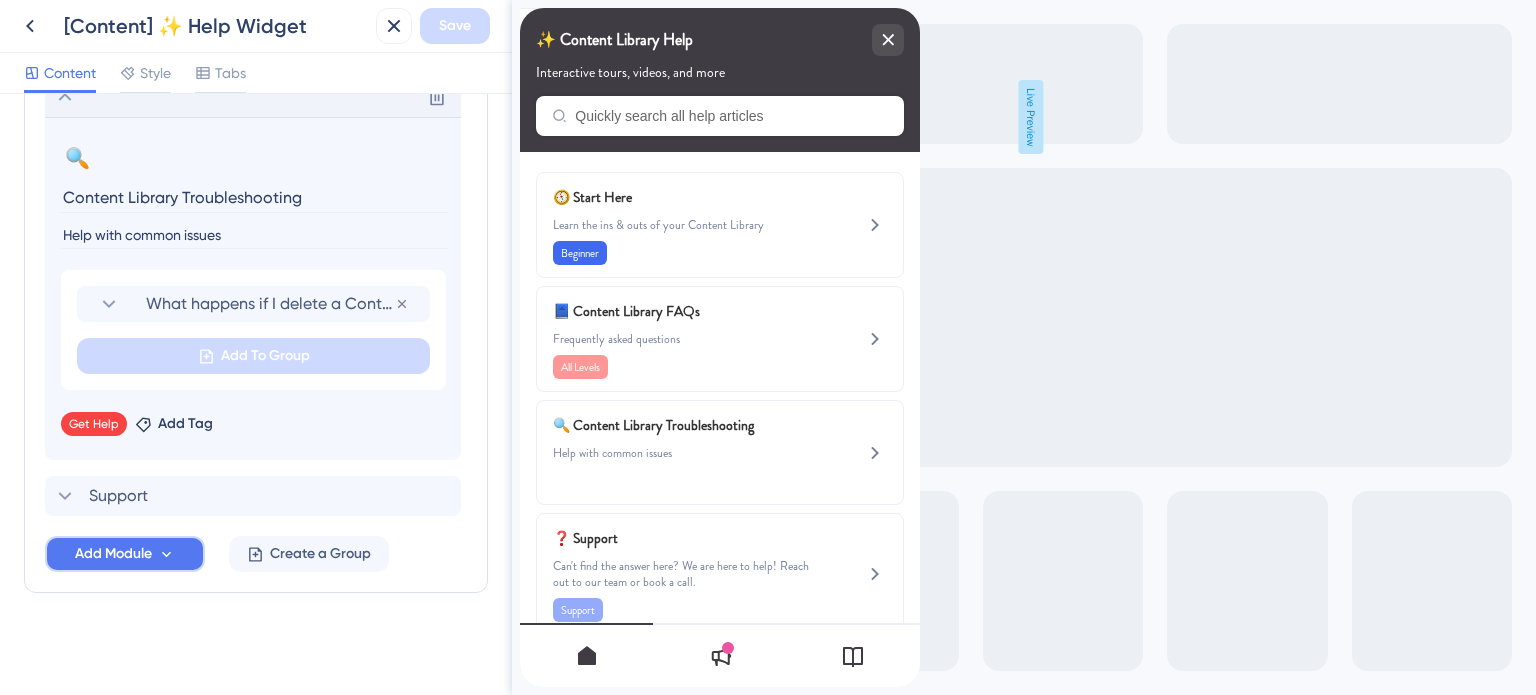 click 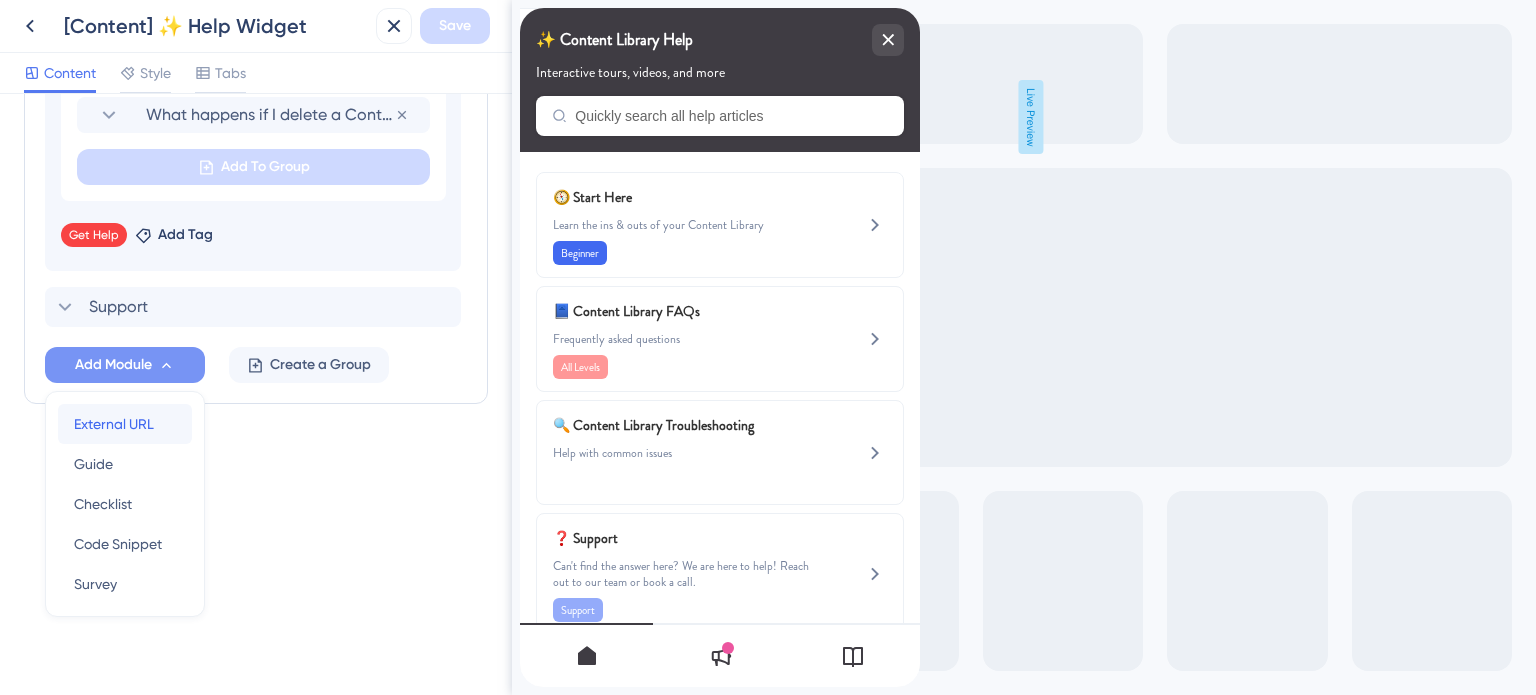 click on "External URL" at bounding box center (114, 424) 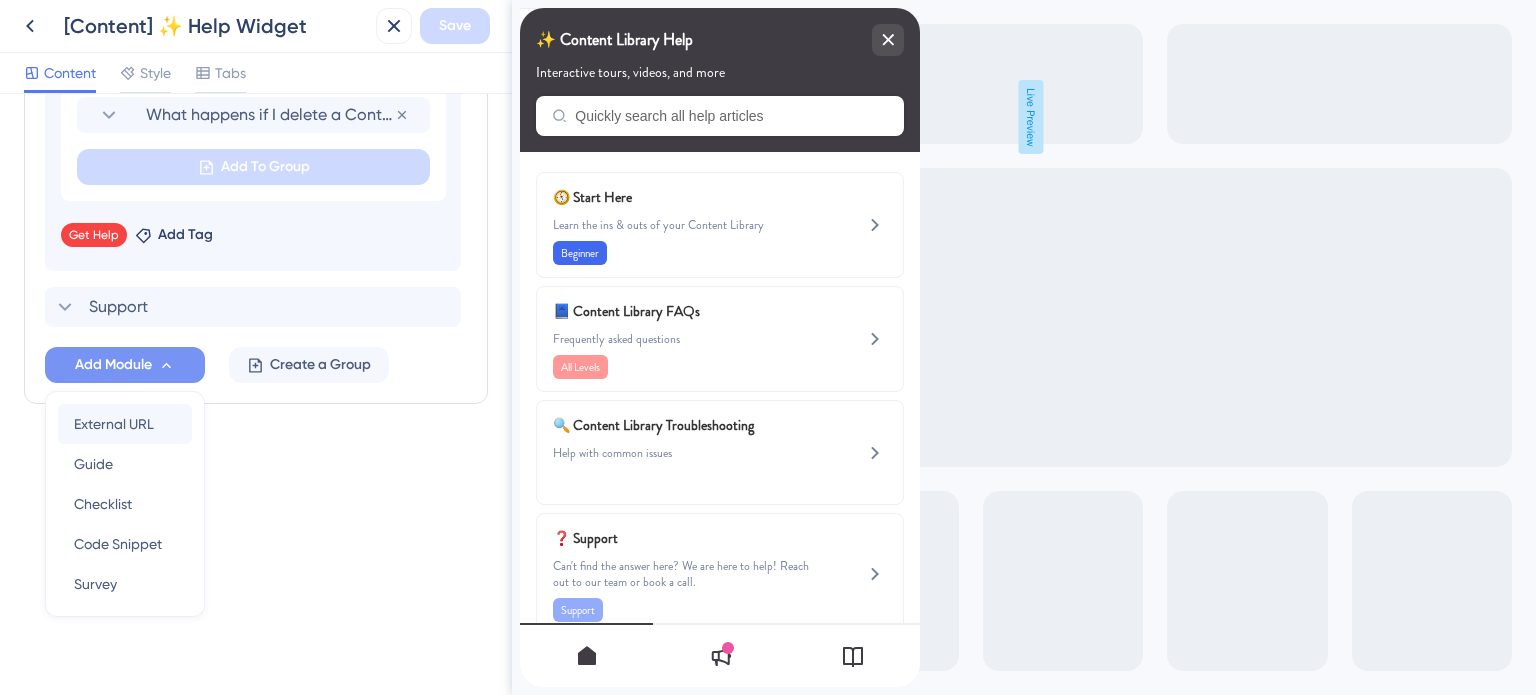 scroll, scrollTop: 1268, scrollLeft: 0, axis: vertical 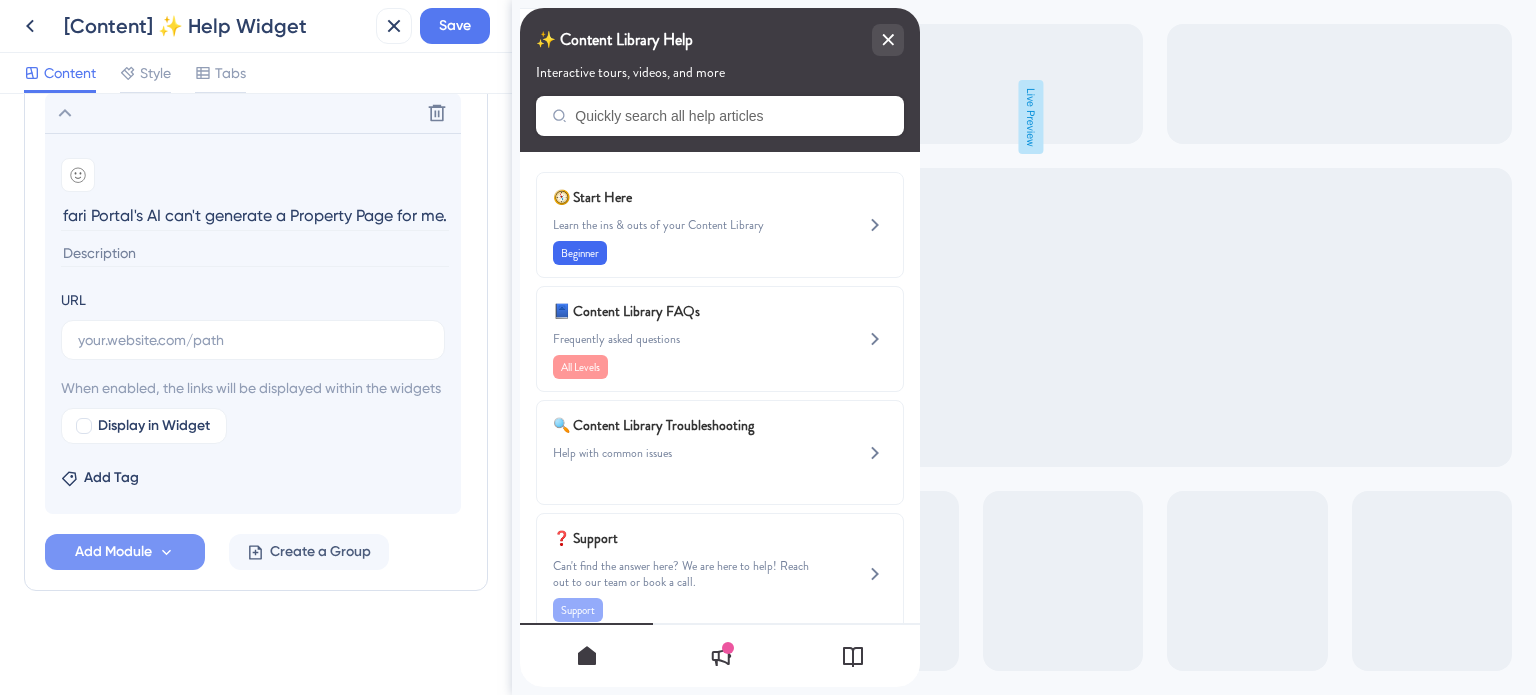 type on "Help! Safari Portal's AI can't generate a Property Page for me." 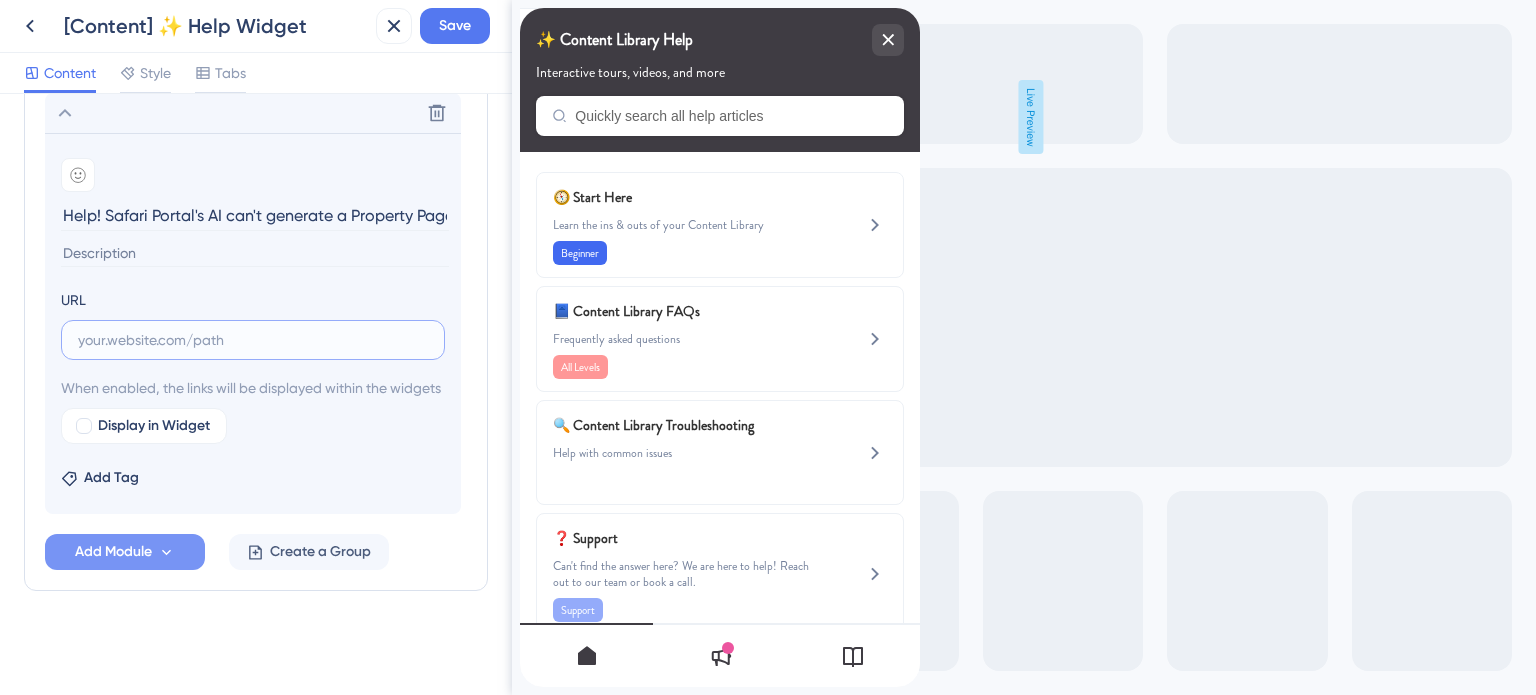 click at bounding box center [253, 340] 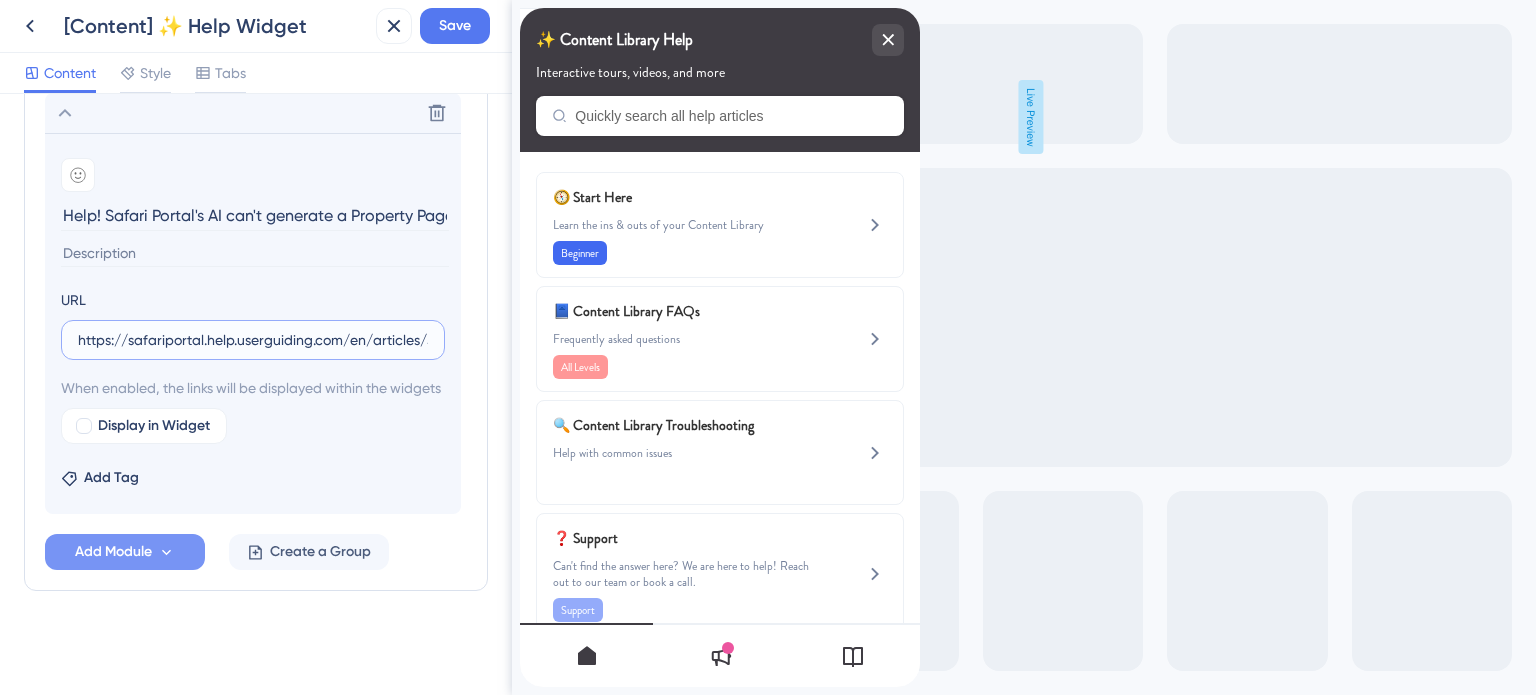 scroll, scrollTop: 0, scrollLeft: 362, axis: horizontal 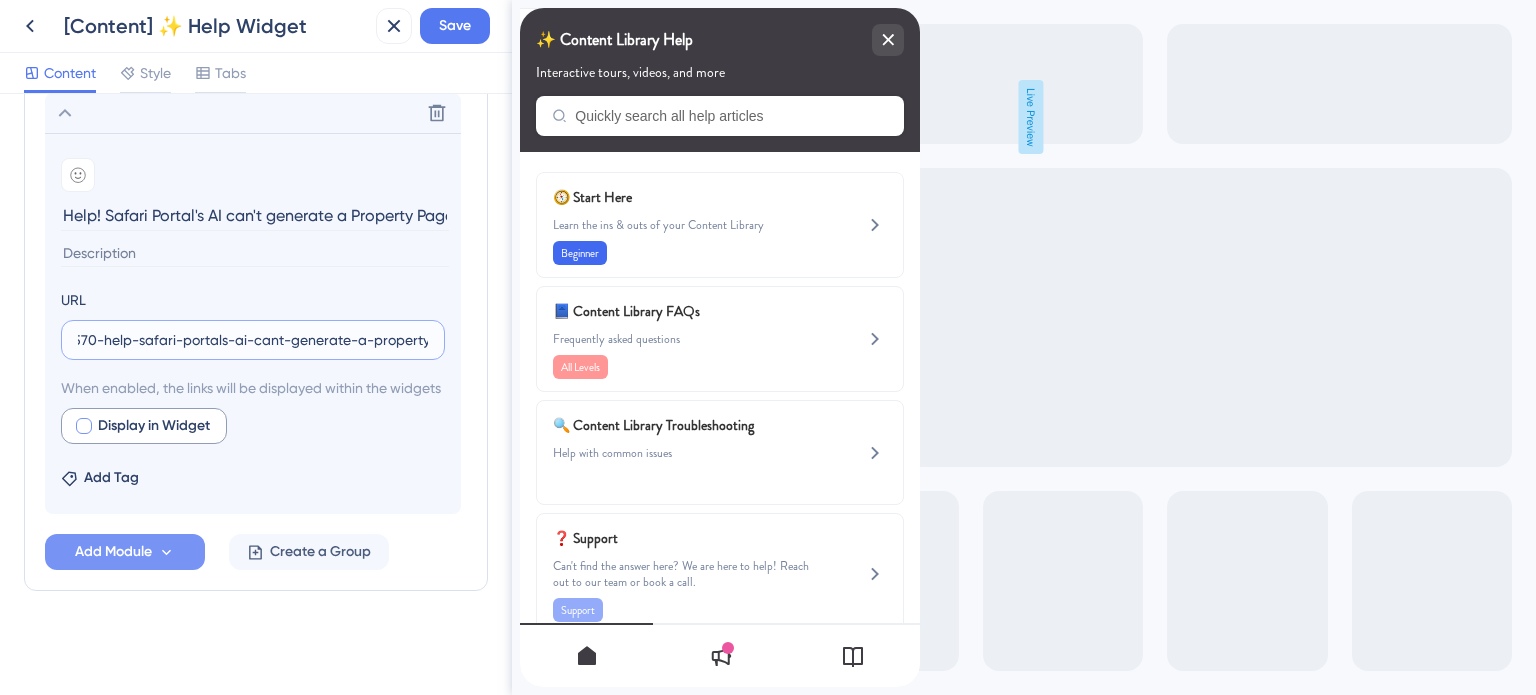 type on "https://safariportal.help.userguiding.com/en/articles/5570-help-safari-portals-ai-cant-generate-a-property" 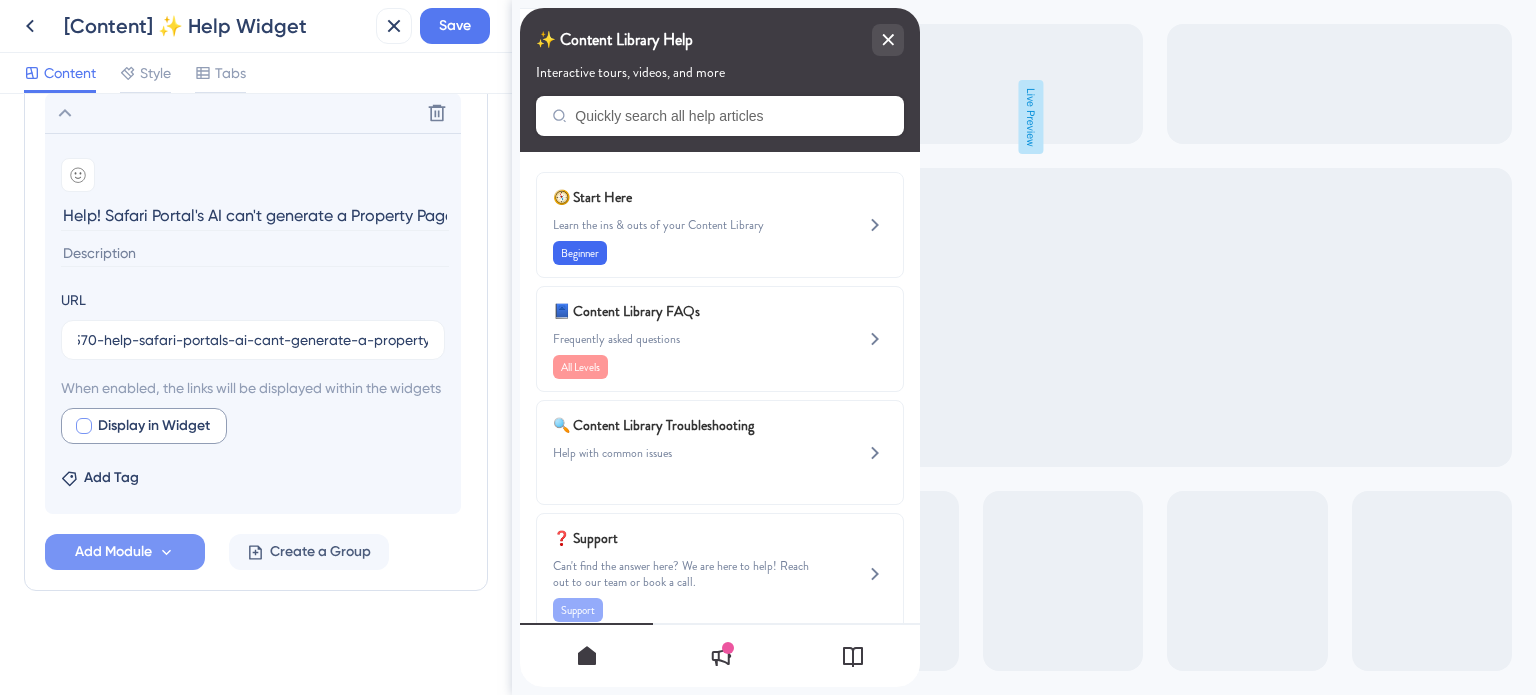 click at bounding box center [84, 426] 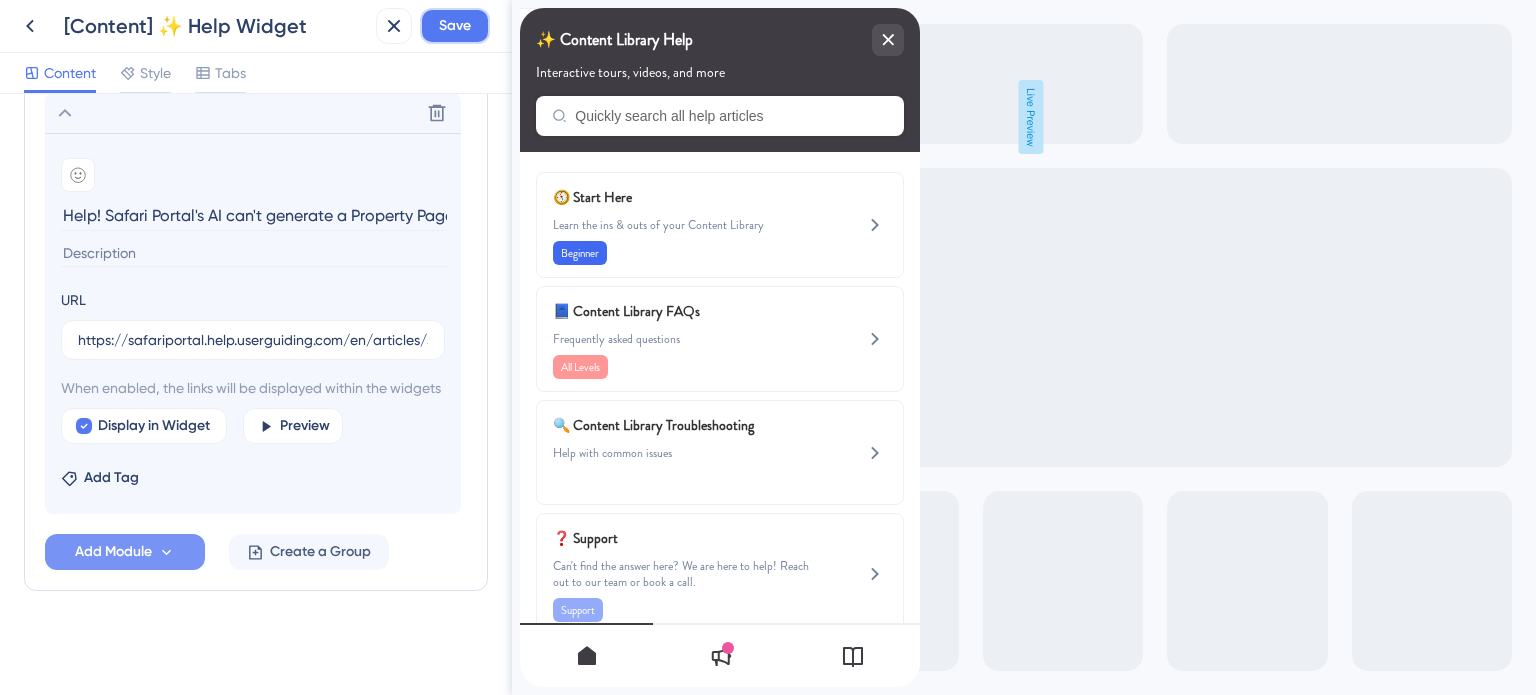 click on "Save" at bounding box center [455, 26] 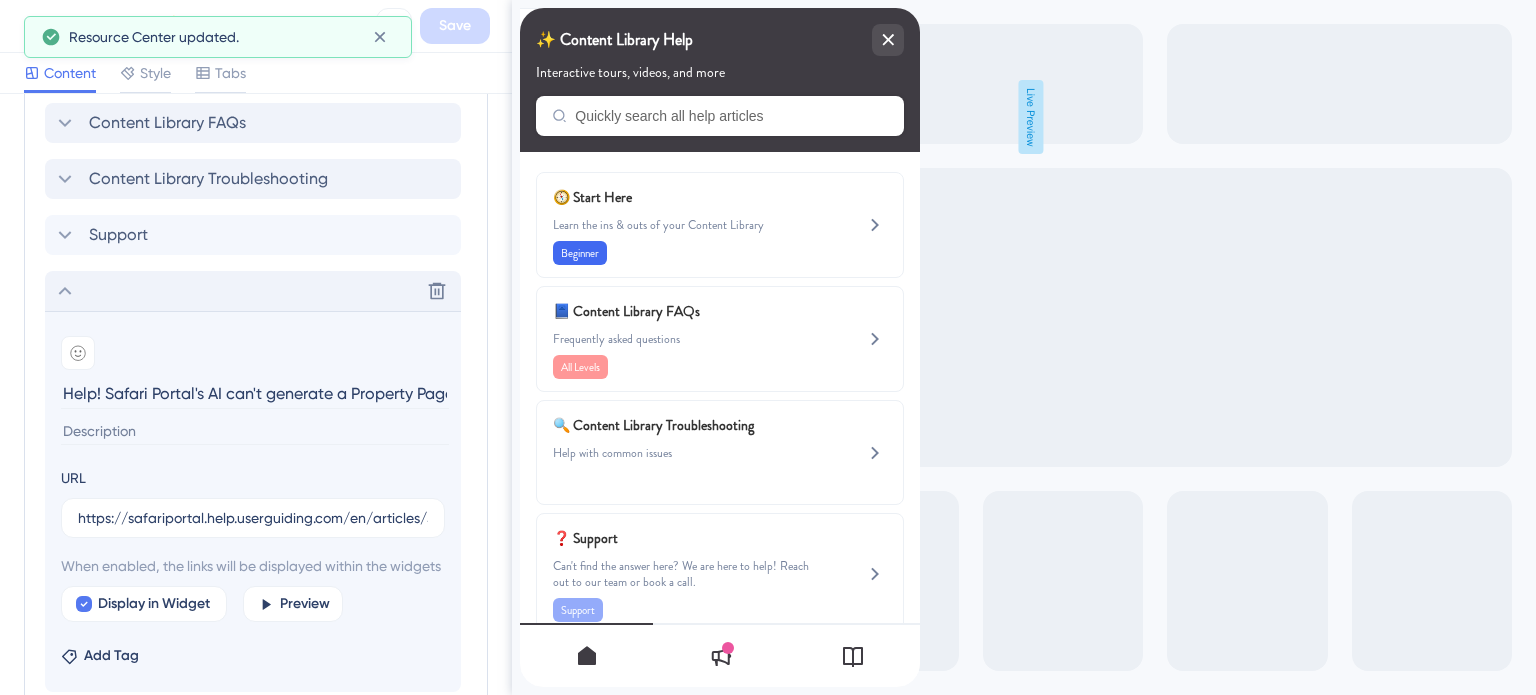 click 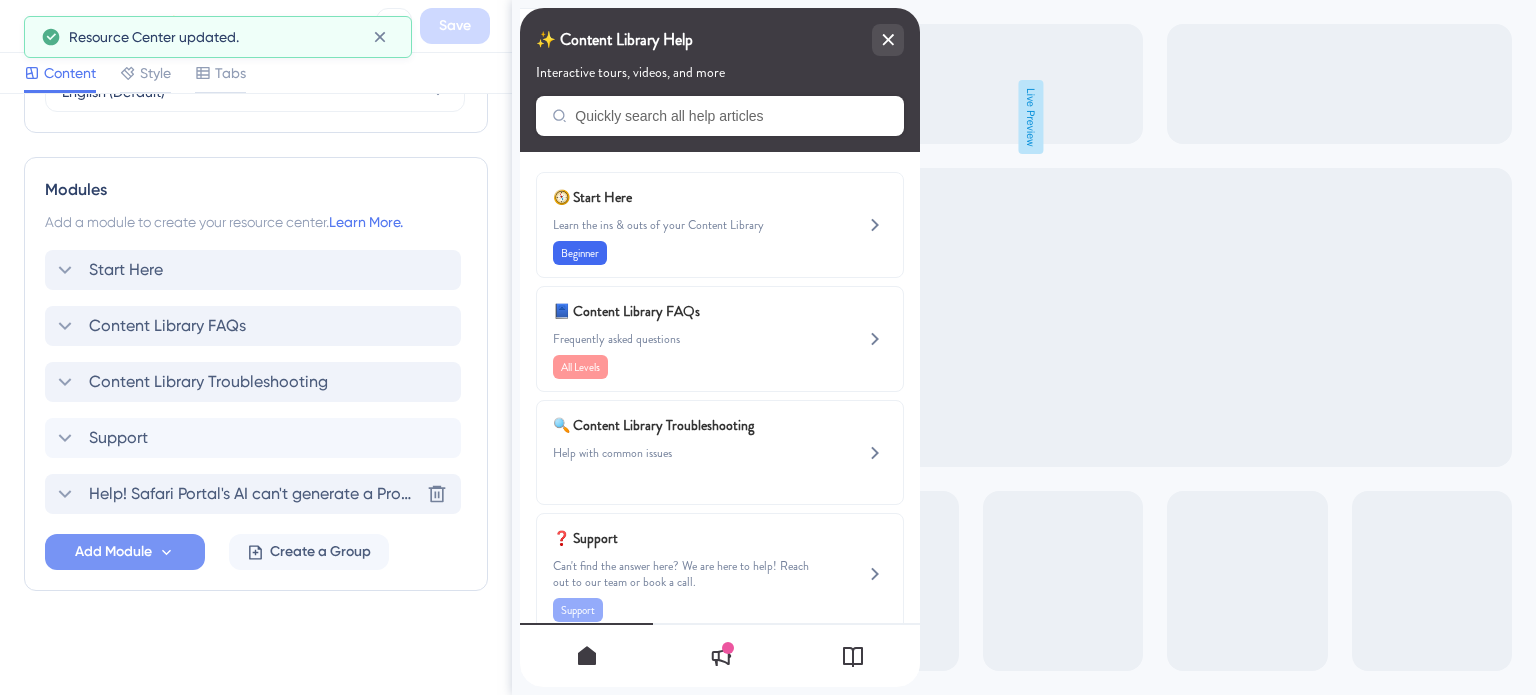 scroll, scrollTop: 863, scrollLeft: 0, axis: vertical 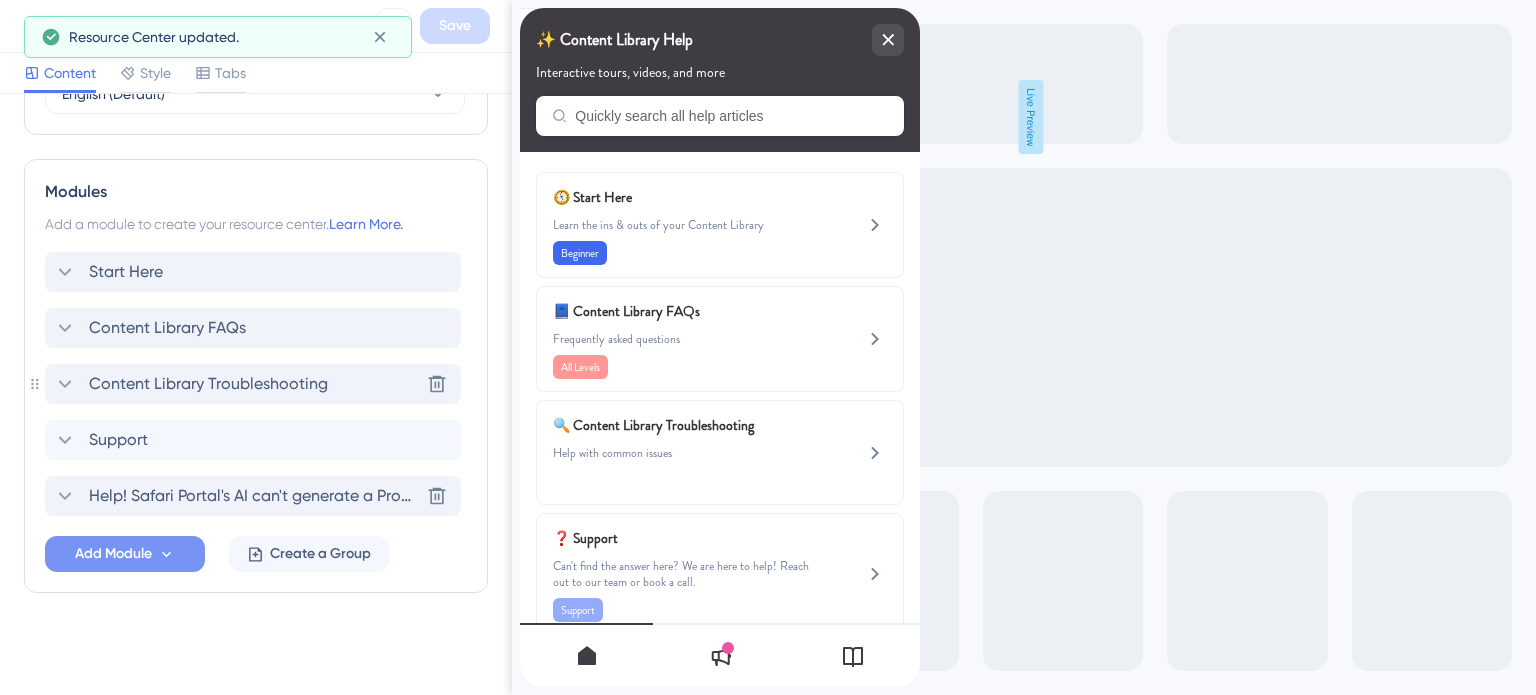 click 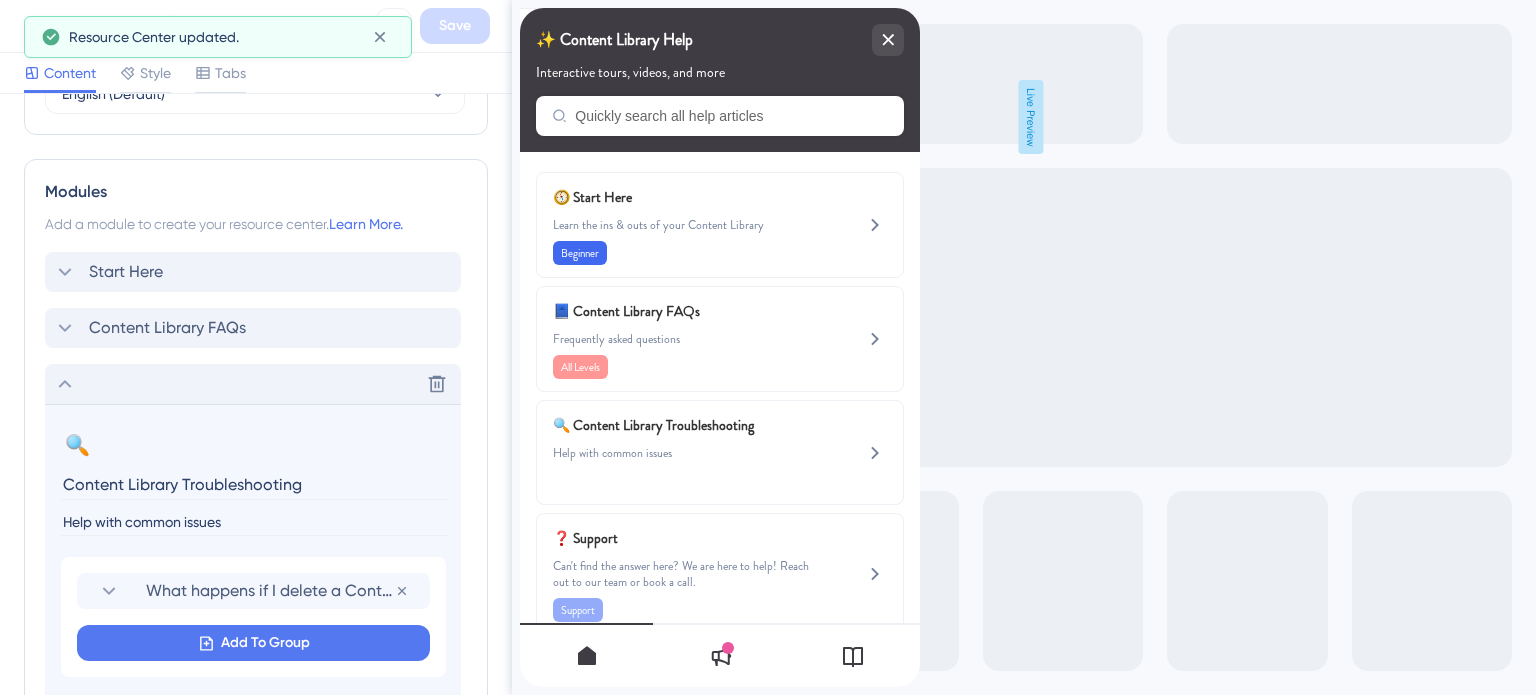 scroll, scrollTop: 1068, scrollLeft: 0, axis: vertical 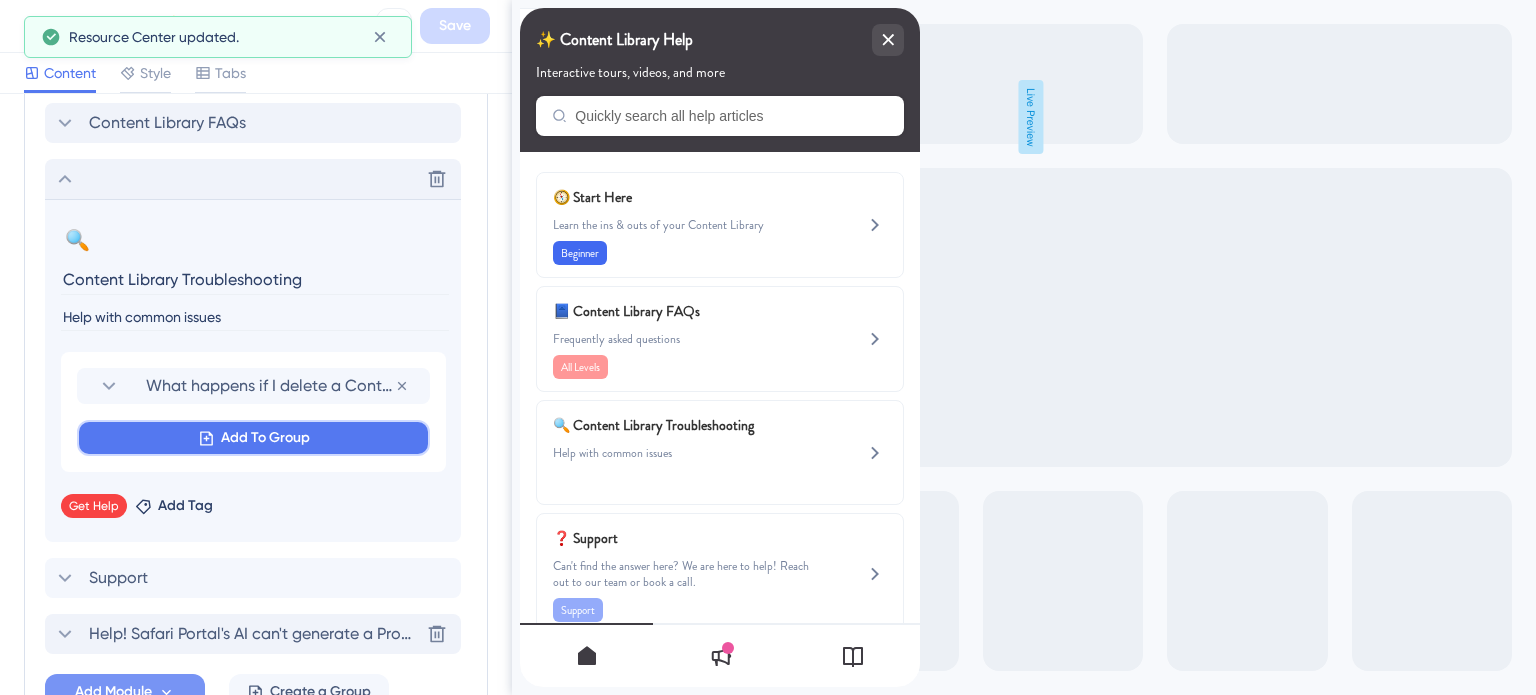 click on "Add To Group" at bounding box center [265, 438] 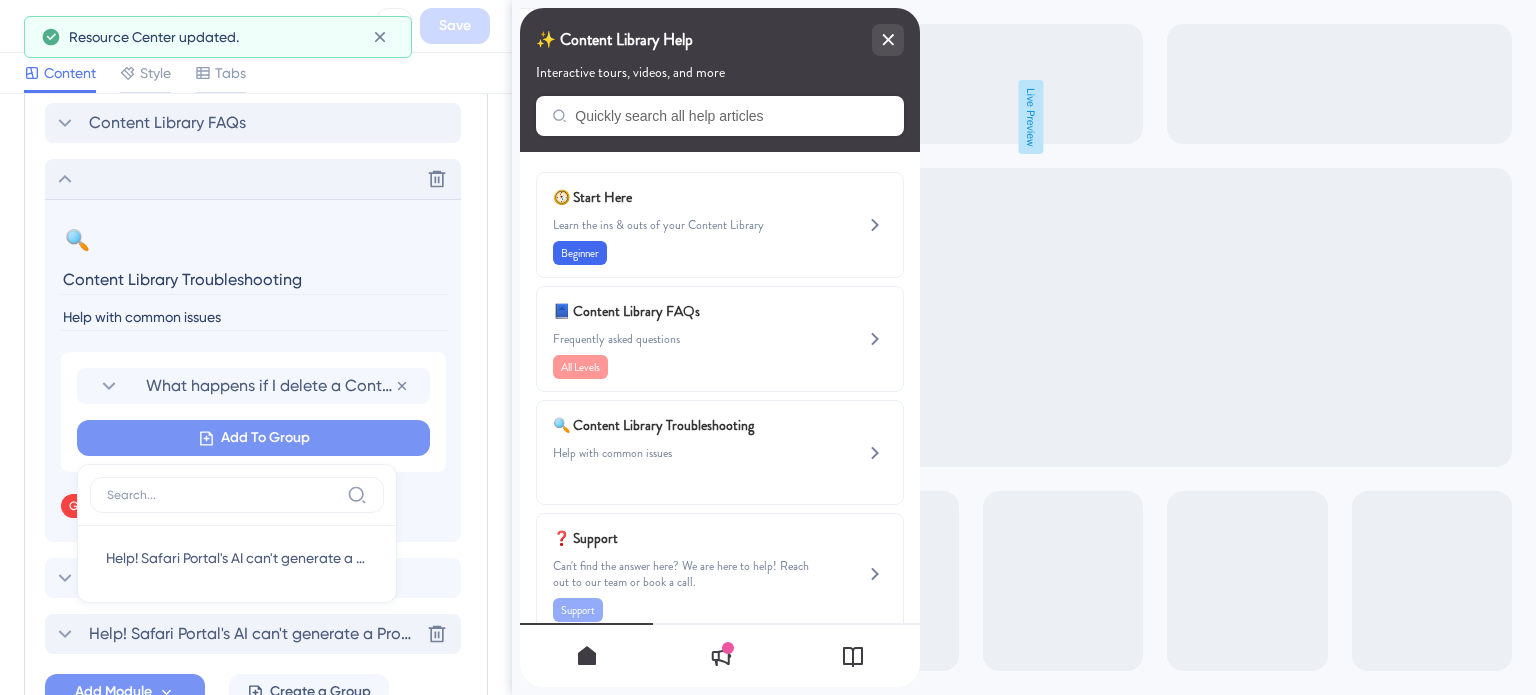 scroll, scrollTop: 1205, scrollLeft: 0, axis: vertical 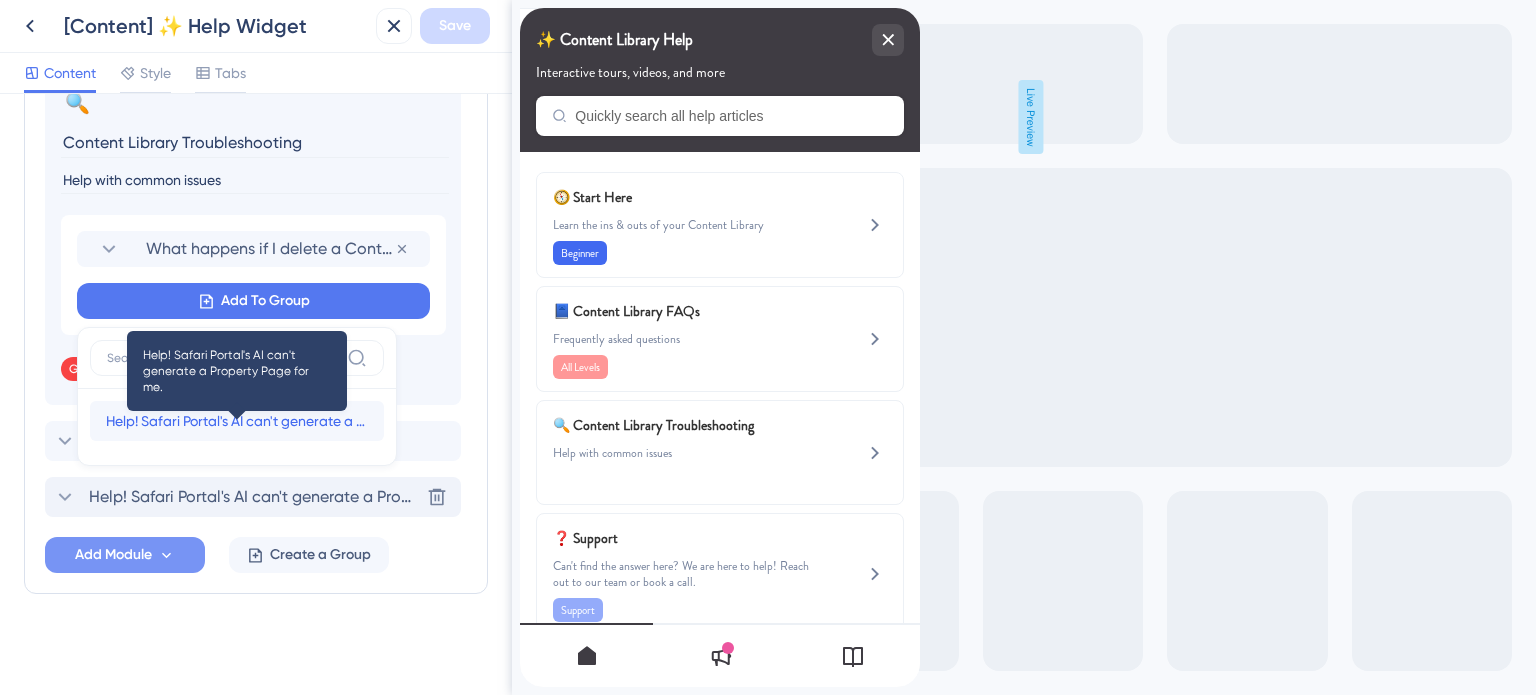 click on "Help! Safari Portal's AI can't generate a Property Page for me." at bounding box center (237, 421) 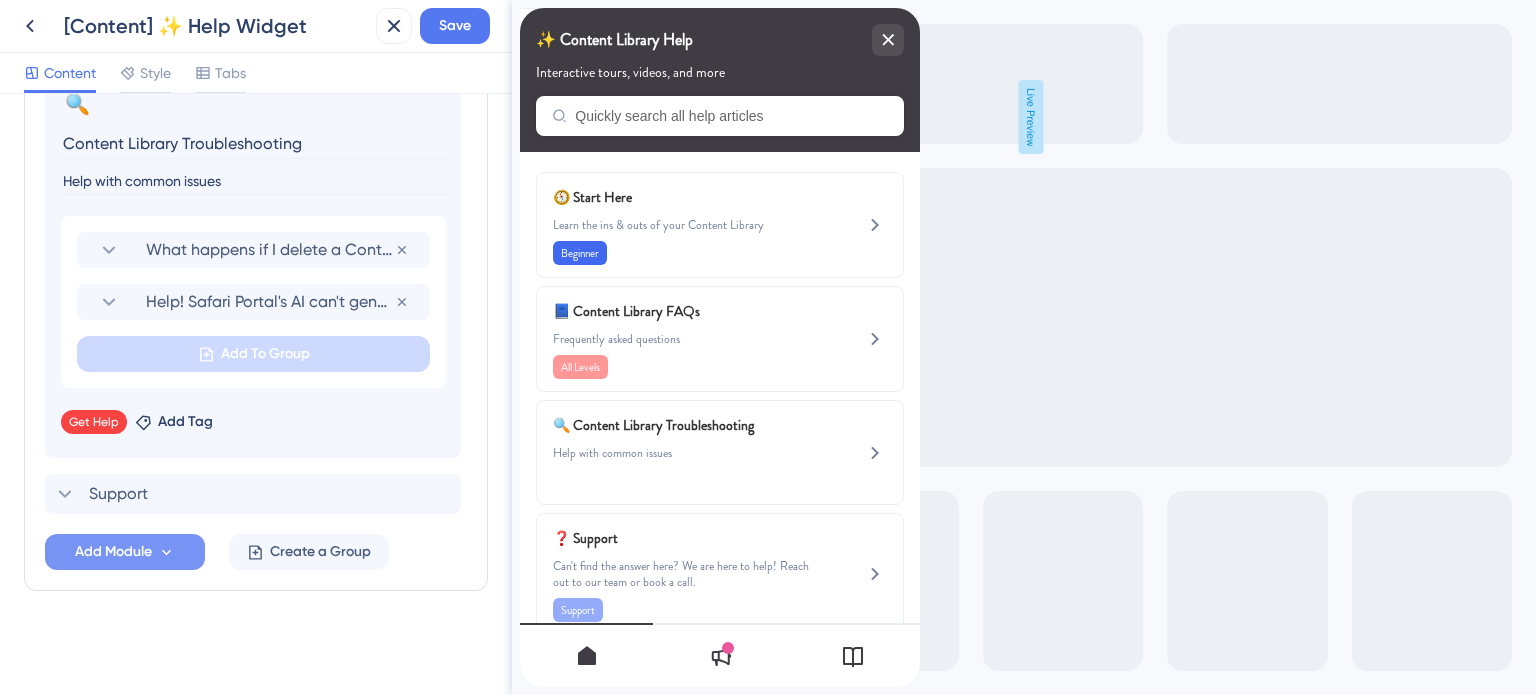 scroll, scrollTop: 1202, scrollLeft: 0, axis: vertical 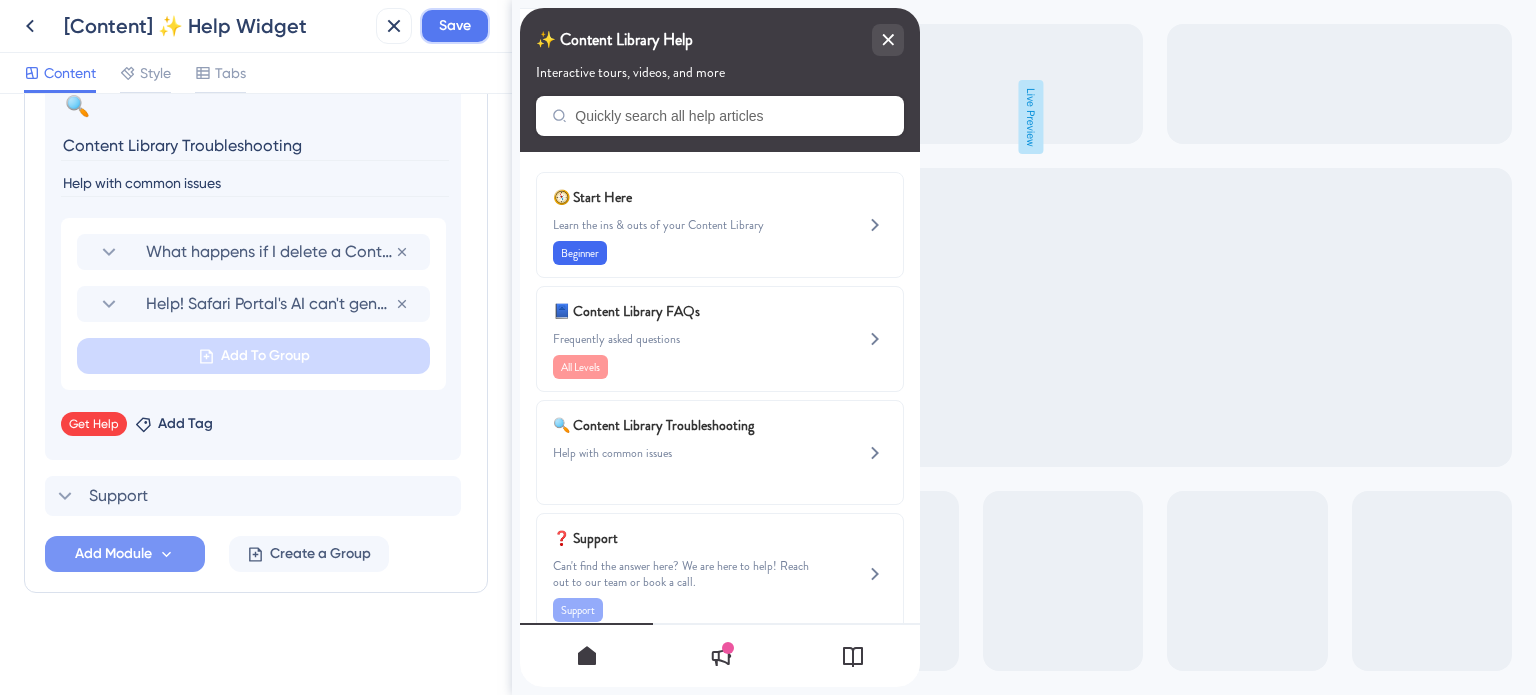 click on "Save" at bounding box center [455, 26] 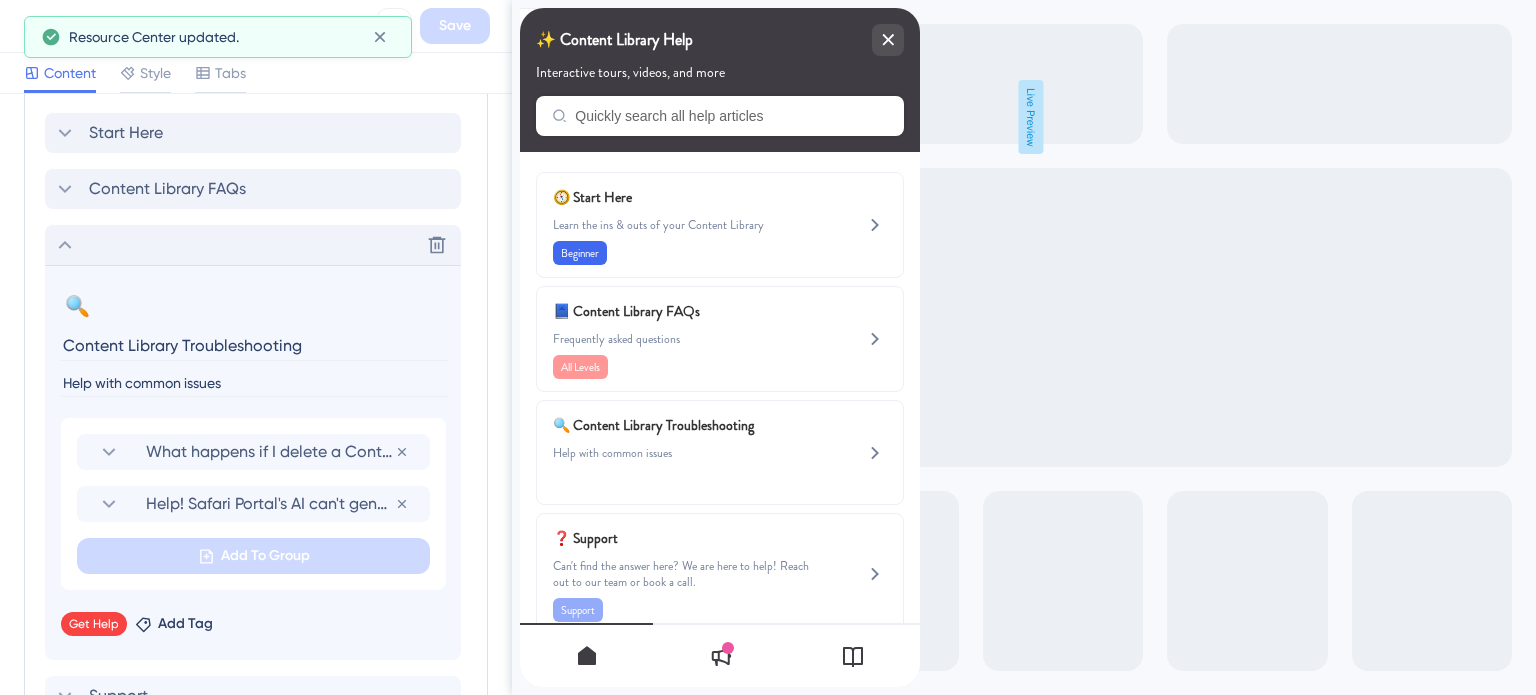 click 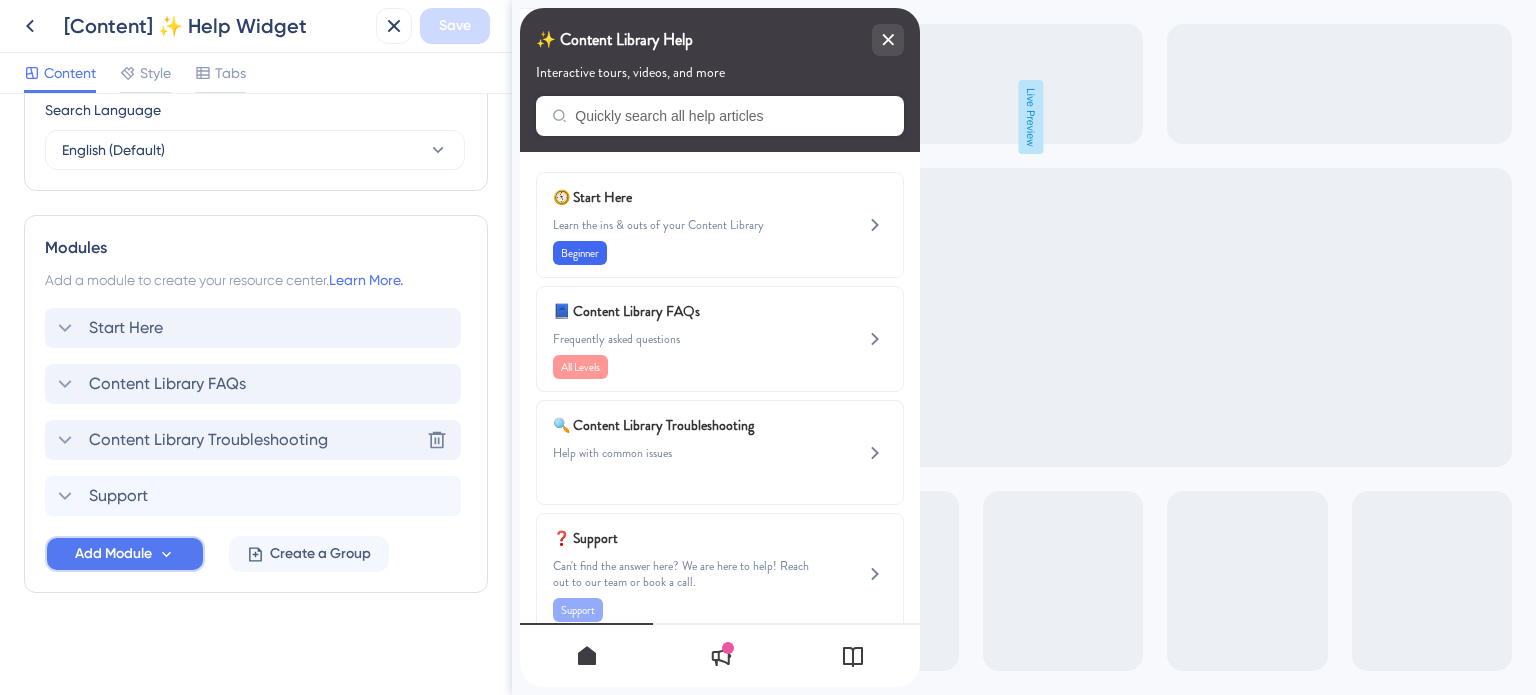 click on "Add Module" at bounding box center (113, 554) 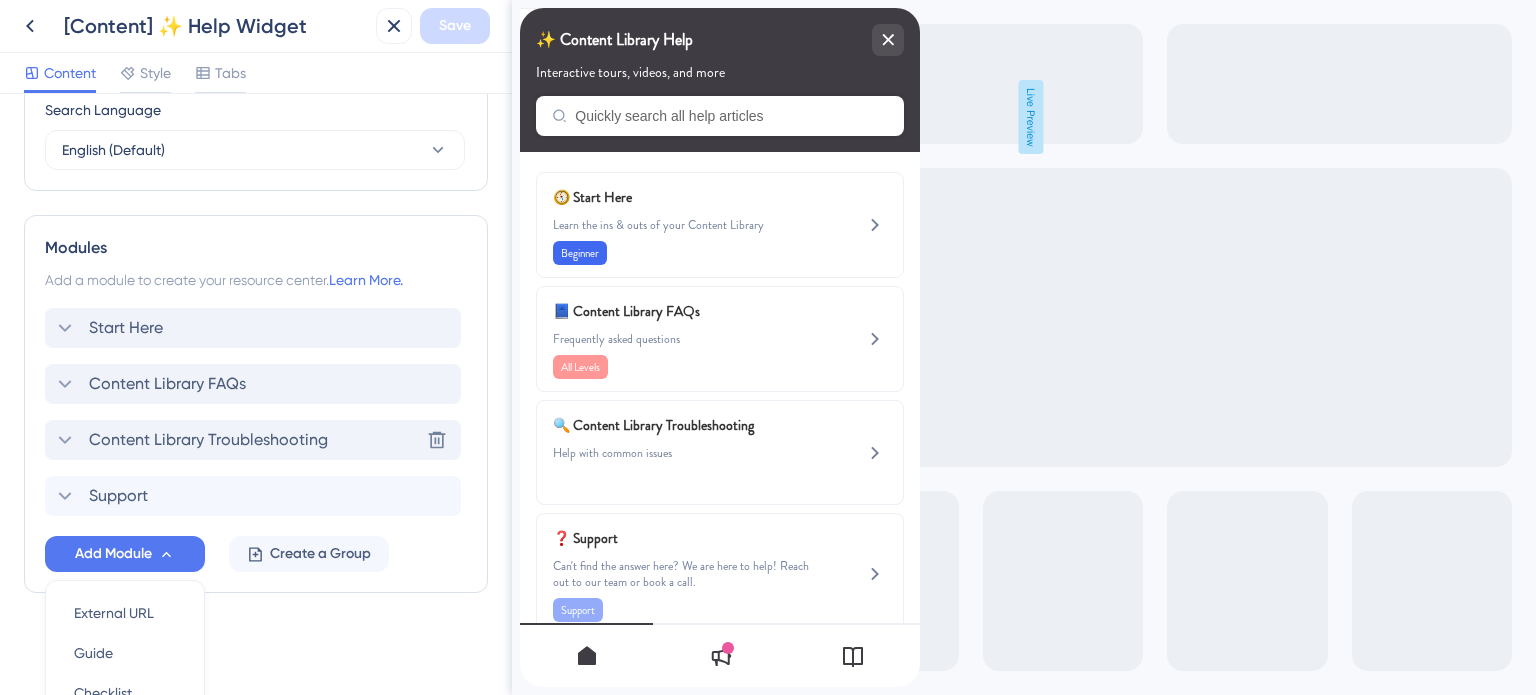 scroll, scrollTop: 996, scrollLeft: 0, axis: vertical 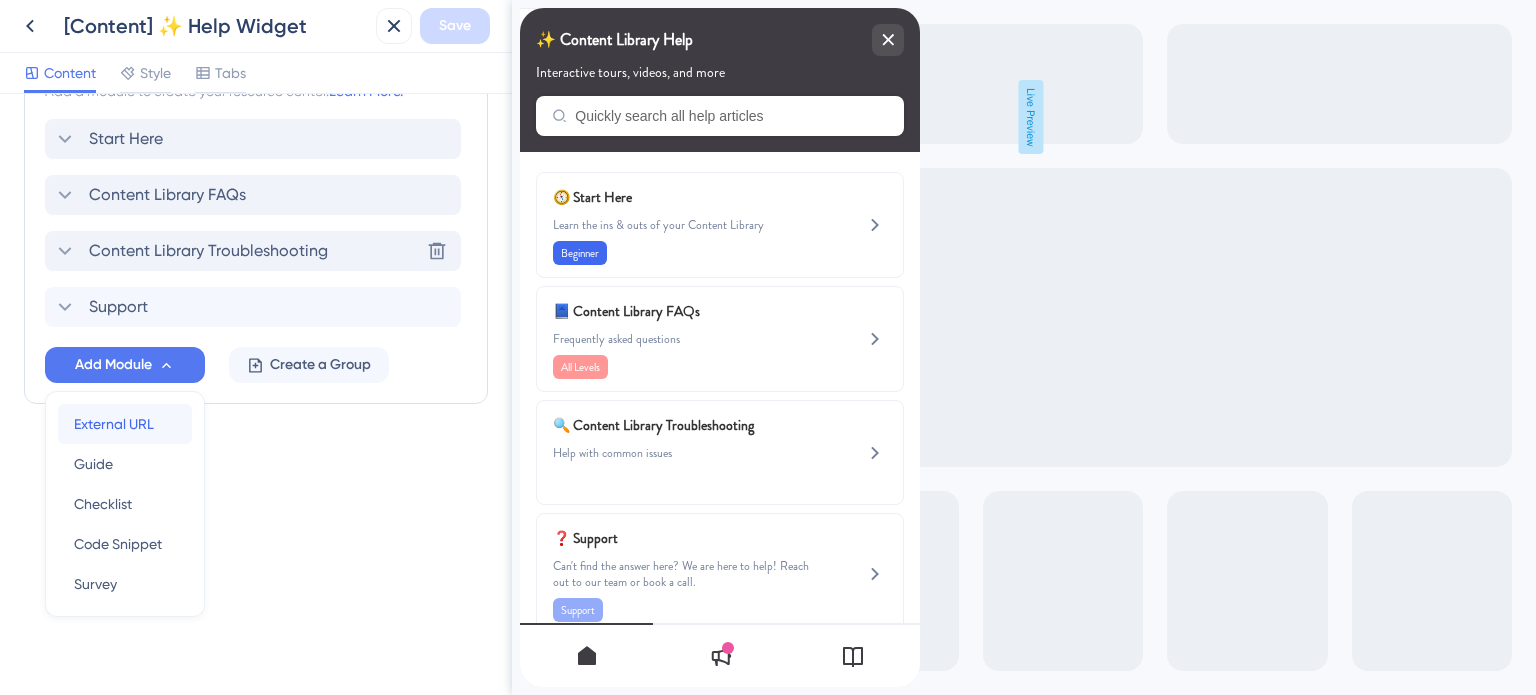 click on "External URL" at bounding box center (114, 424) 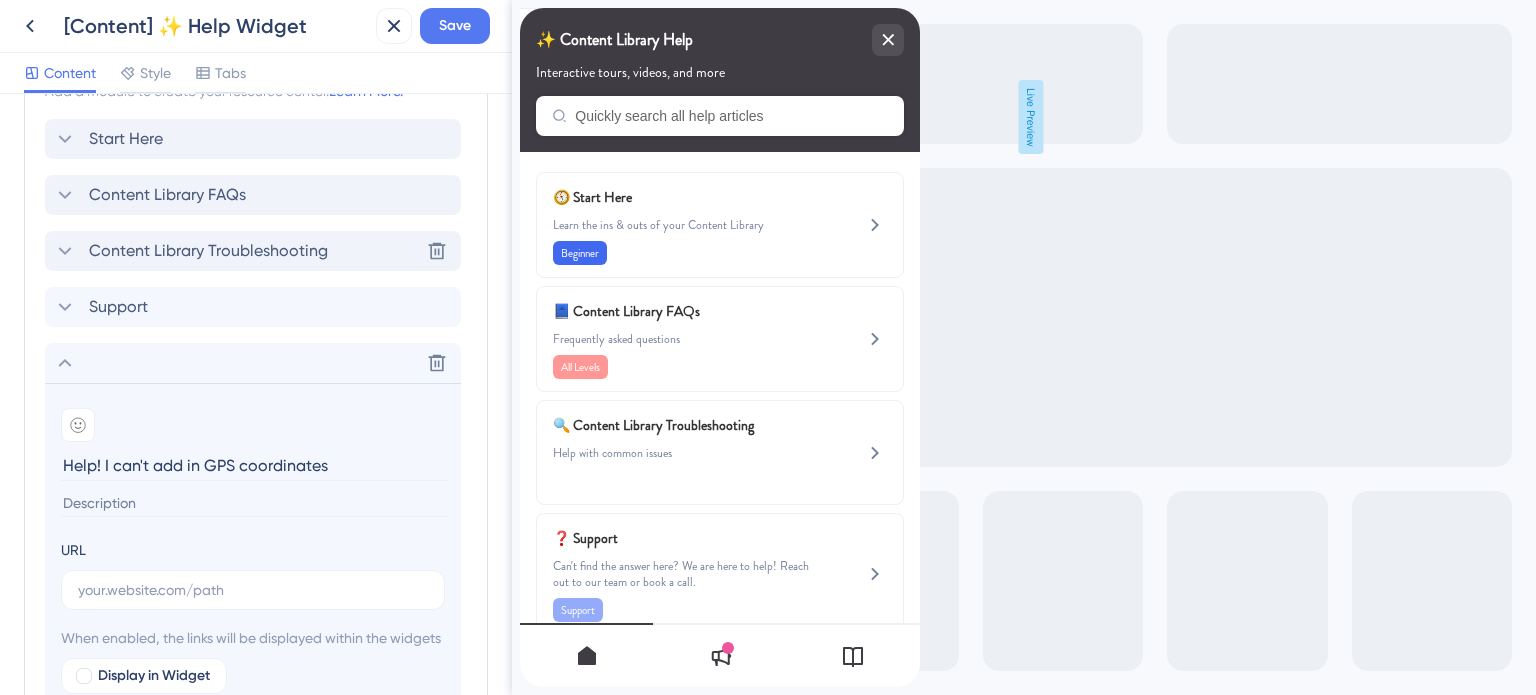 type on "Help! I can't add in GPS coordinates" 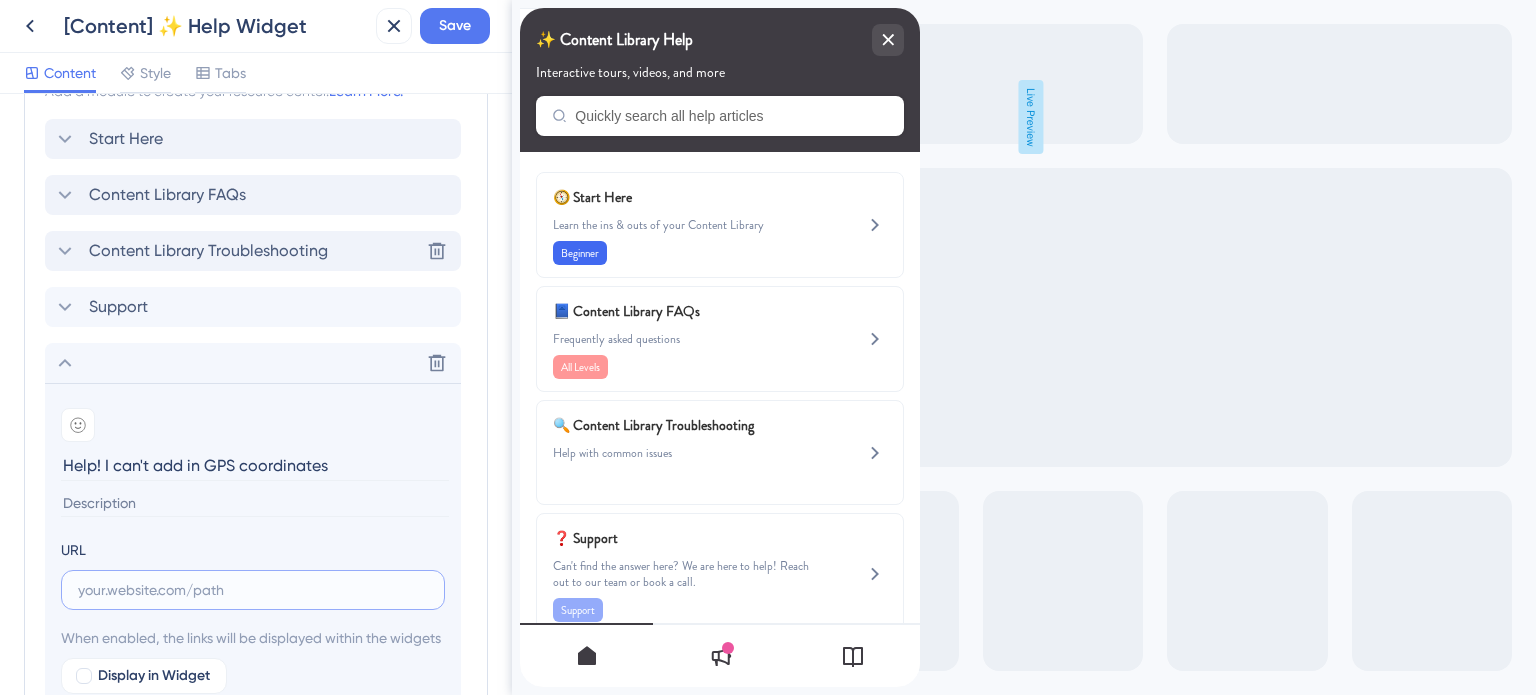 click at bounding box center (253, 590) 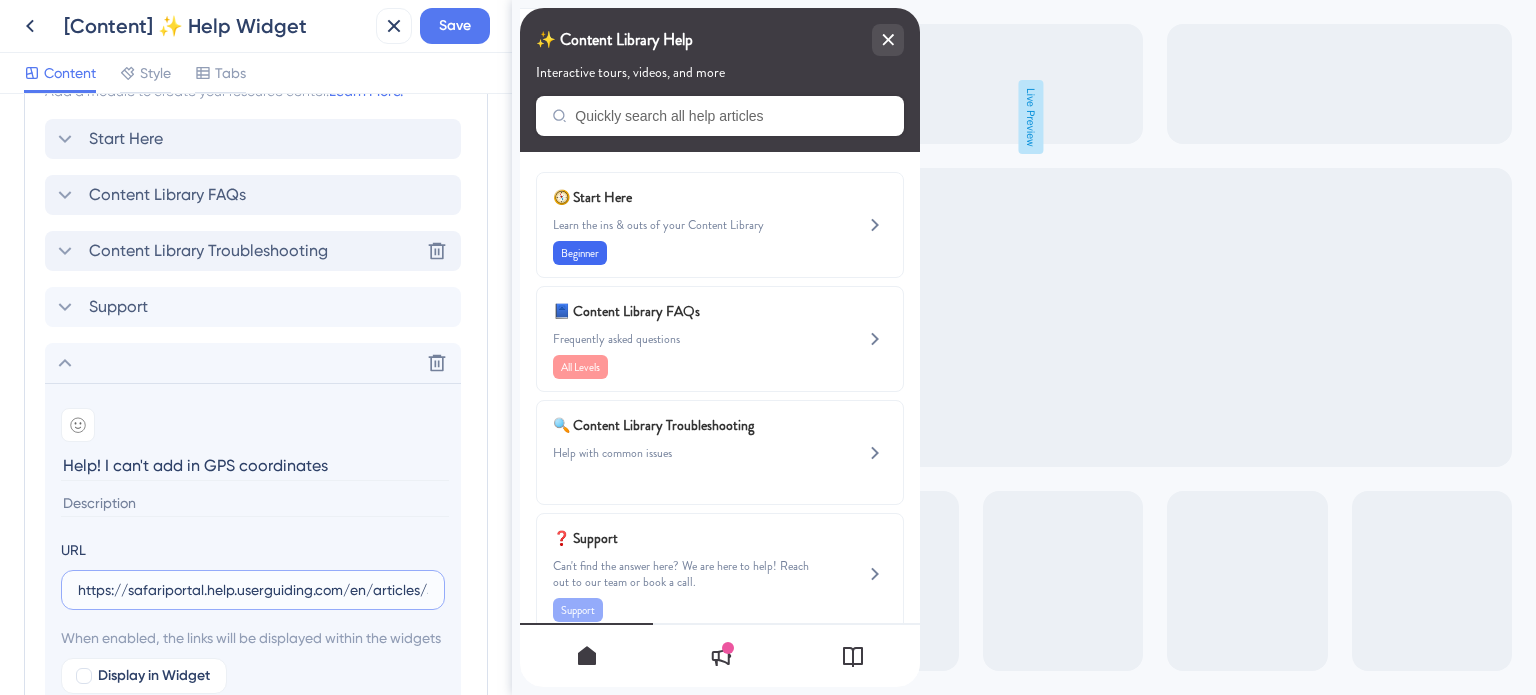 scroll, scrollTop: 0, scrollLeft: 278, axis: horizontal 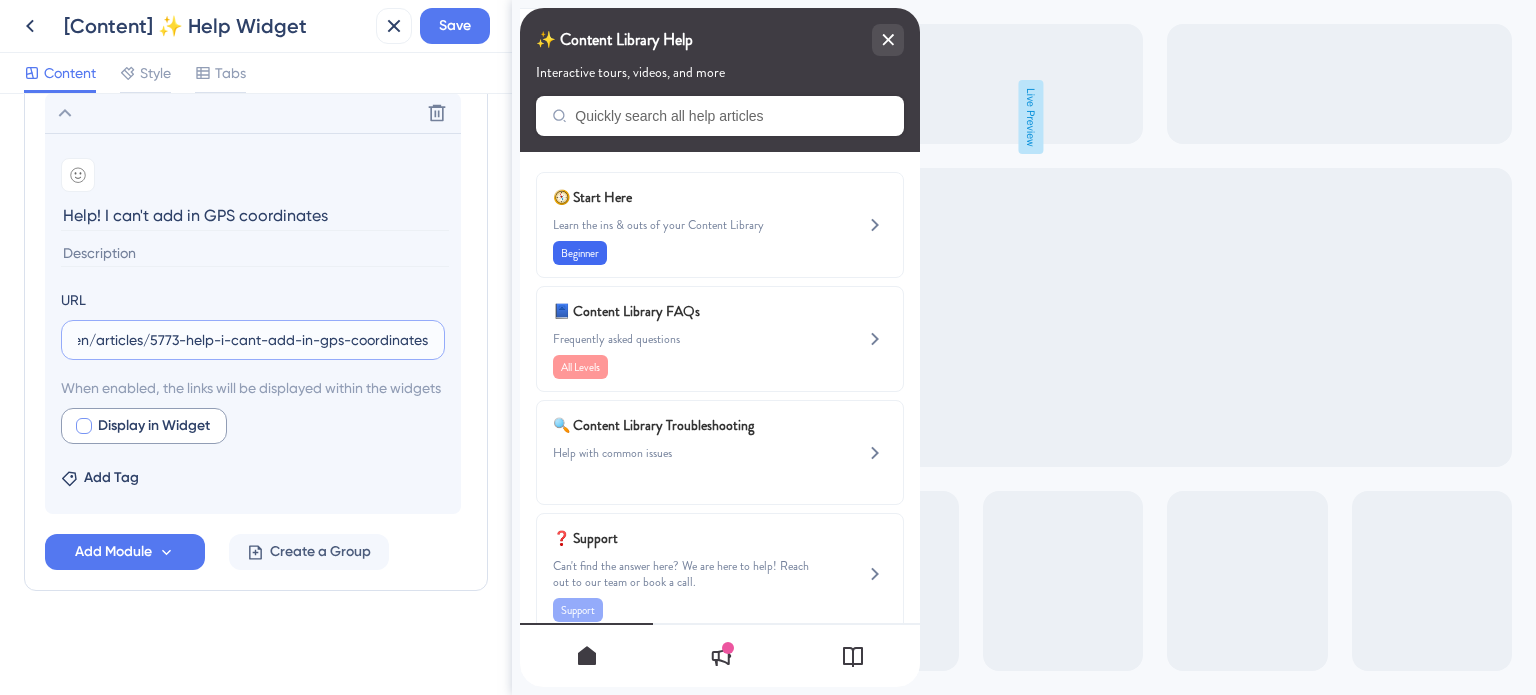 type on "https://safariportal.help.userguiding.com/en/articles/5773-help-i-cant-add-in-gps-coordinates" 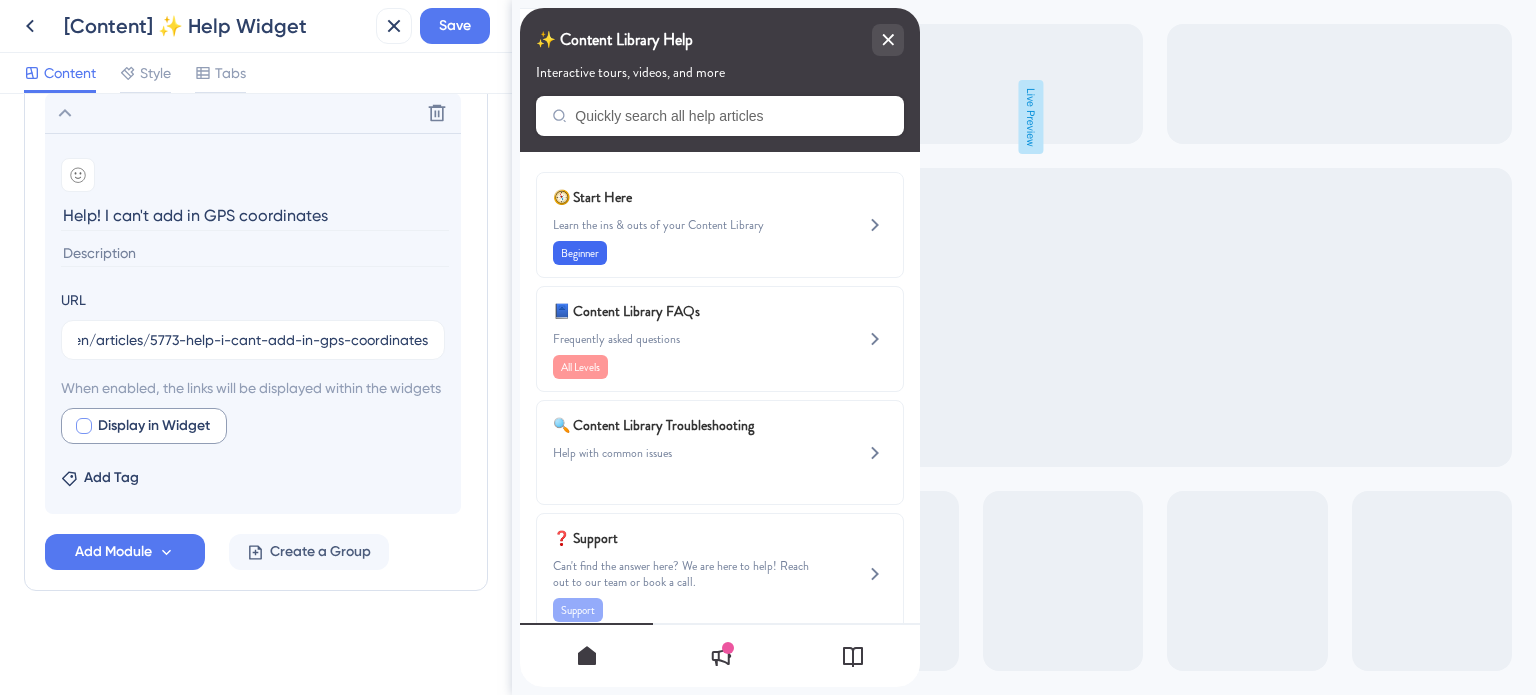 click at bounding box center [84, 426] 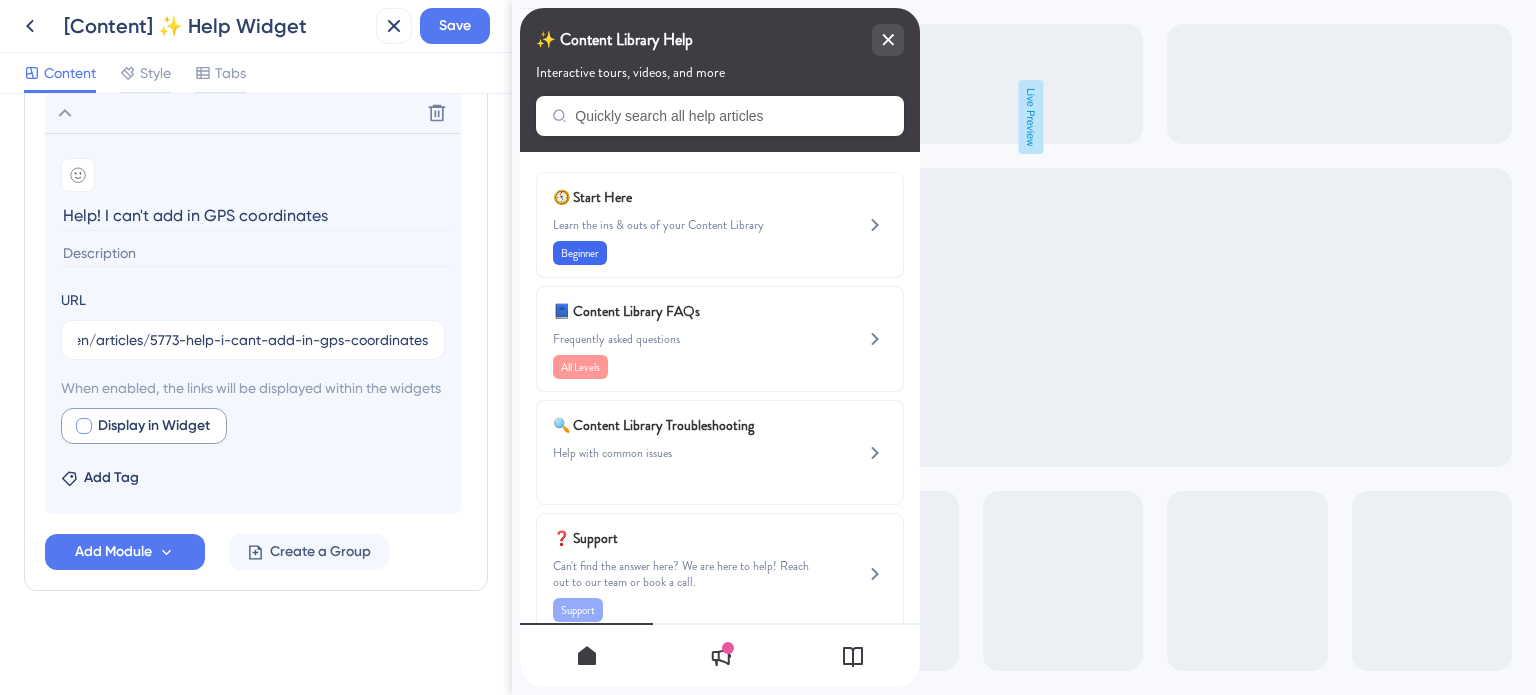 scroll, scrollTop: 0, scrollLeft: 0, axis: both 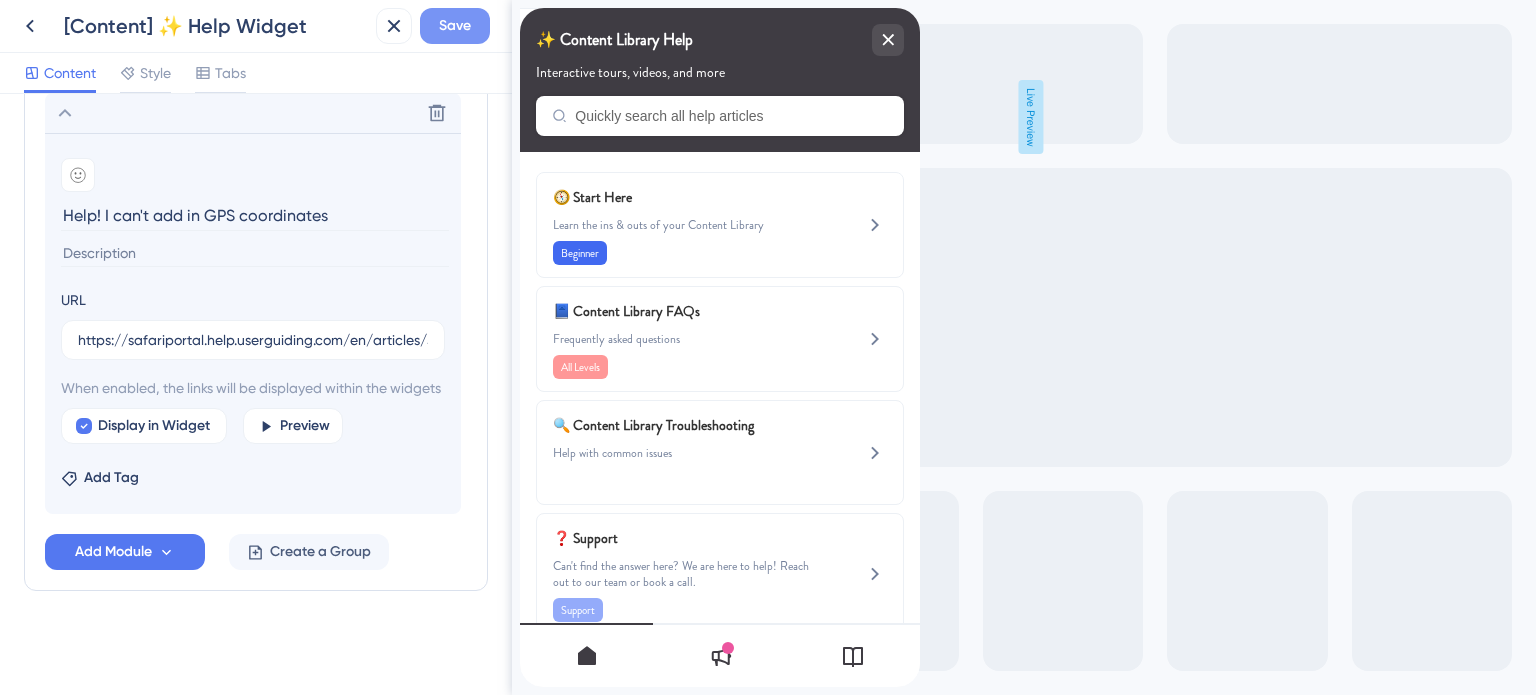 click on "Save" at bounding box center (455, 26) 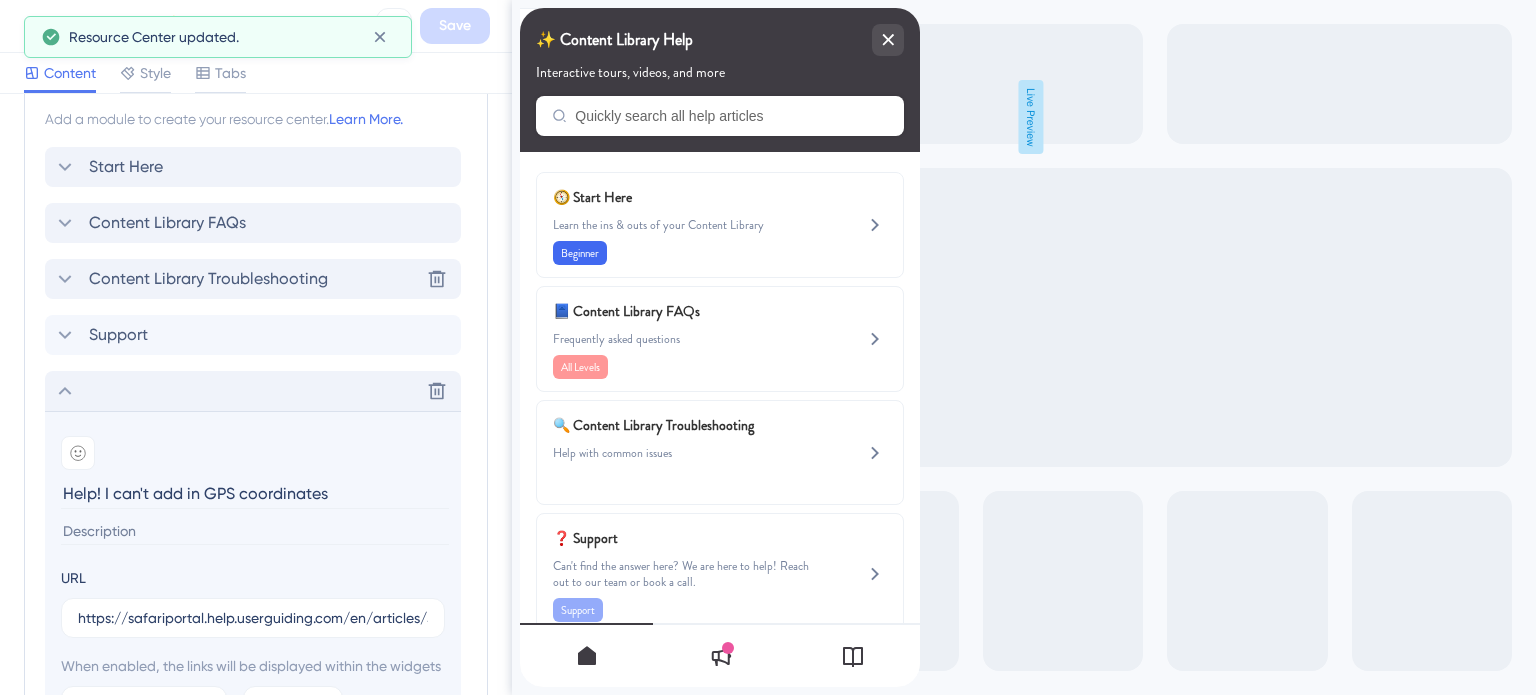 click 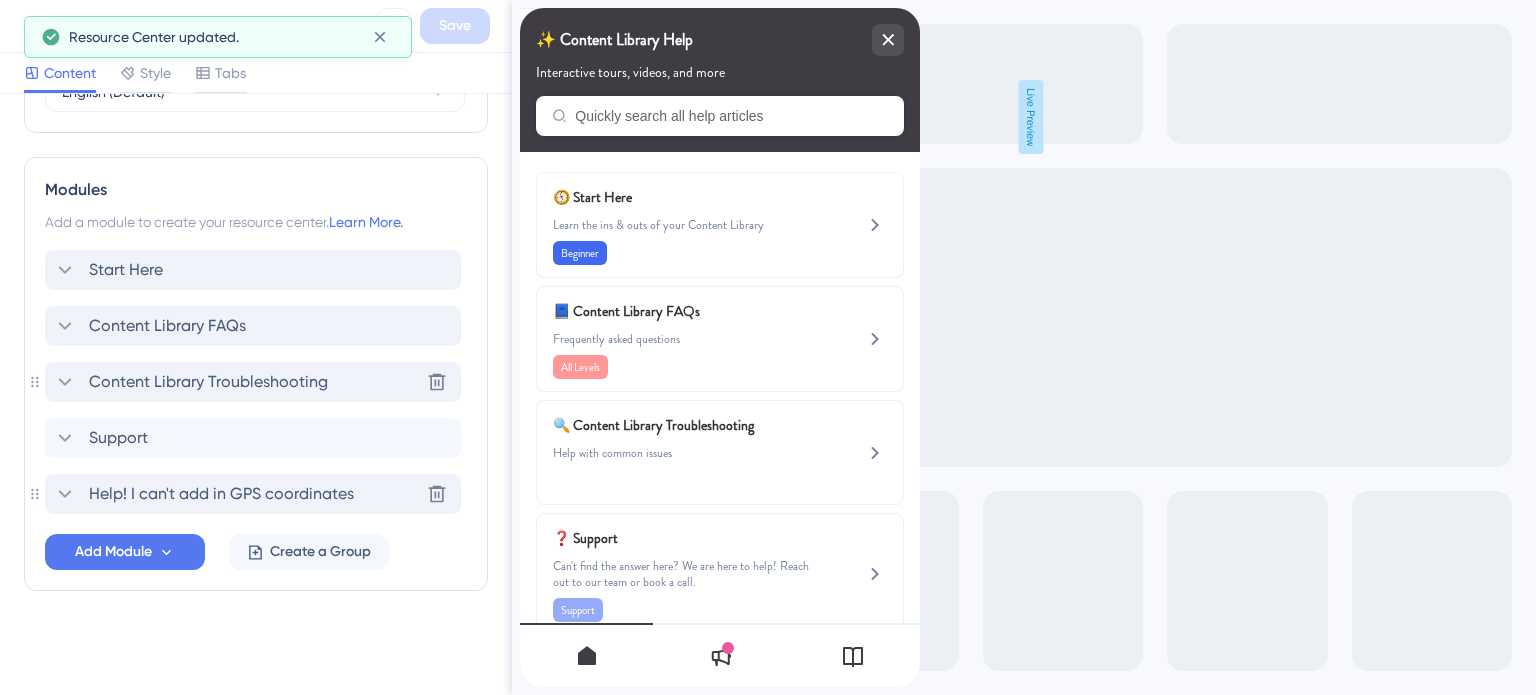 scroll, scrollTop: 863, scrollLeft: 0, axis: vertical 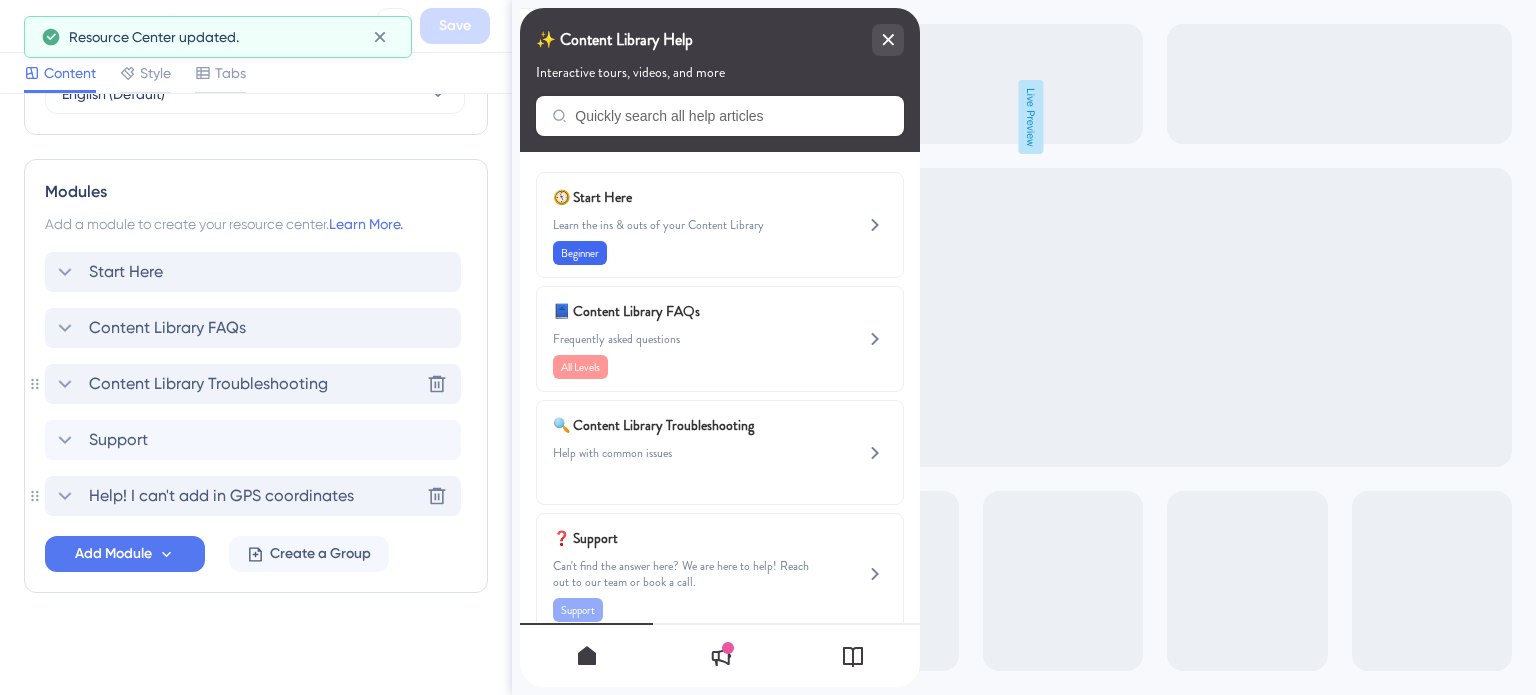 click on "Content Library Troubleshooting" at bounding box center (190, 384) 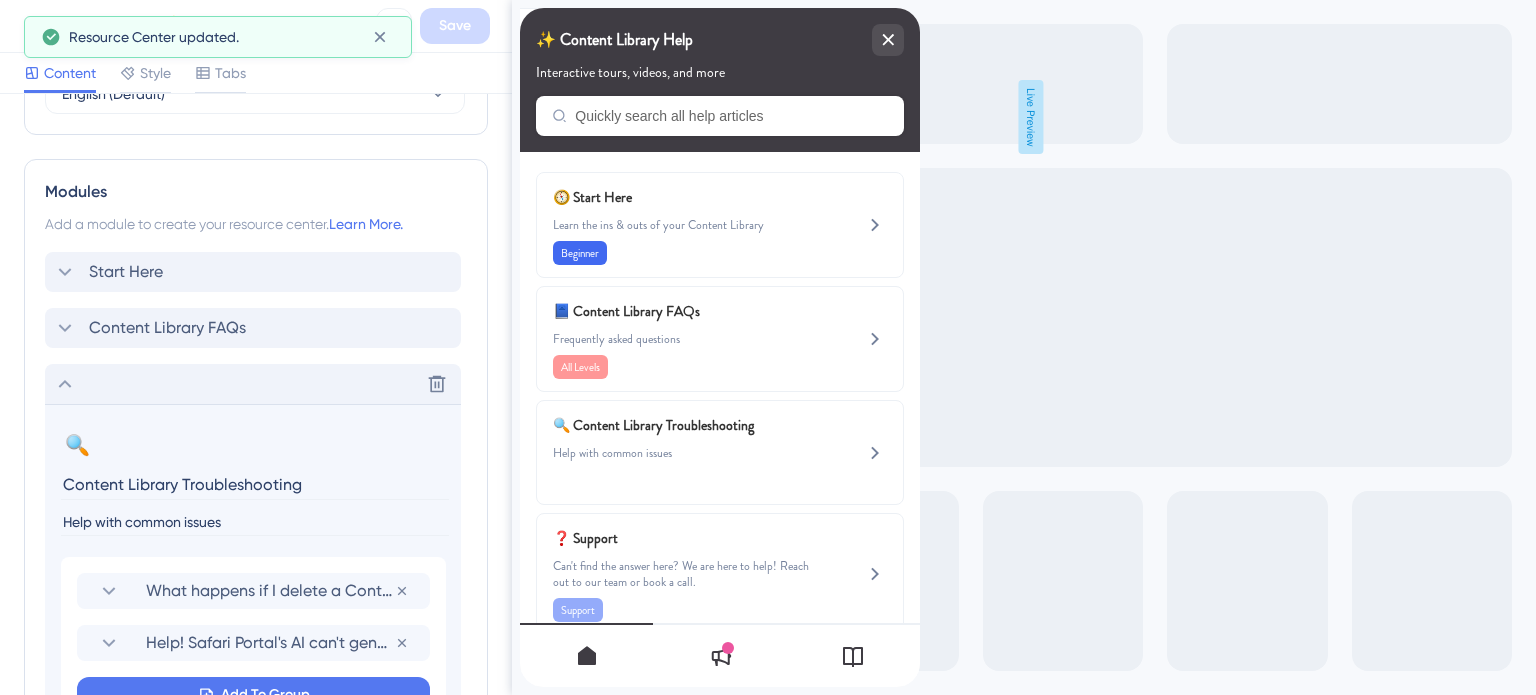scroll, scrollTop: 968, scrollLeft: 0, axis: vertical 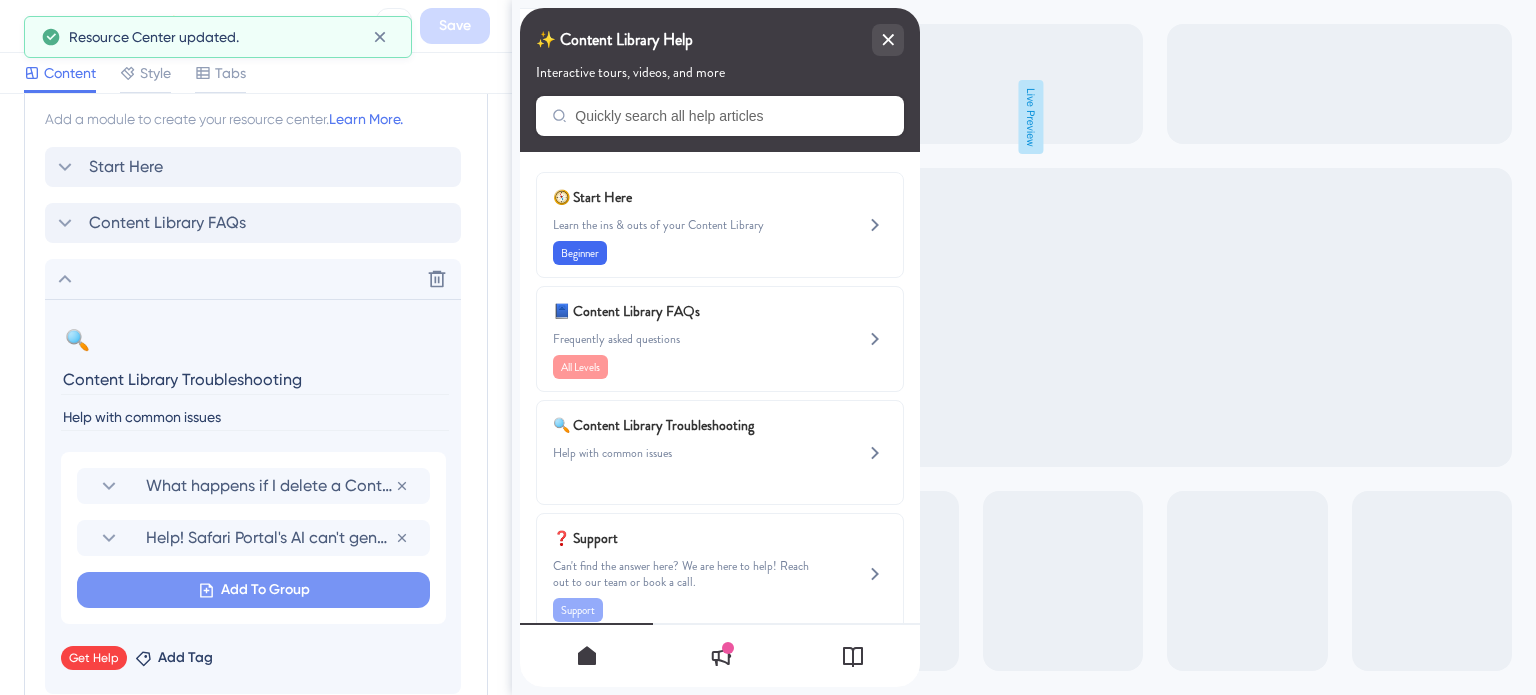 click on "Add To Group" at bounding box center (265, 590) 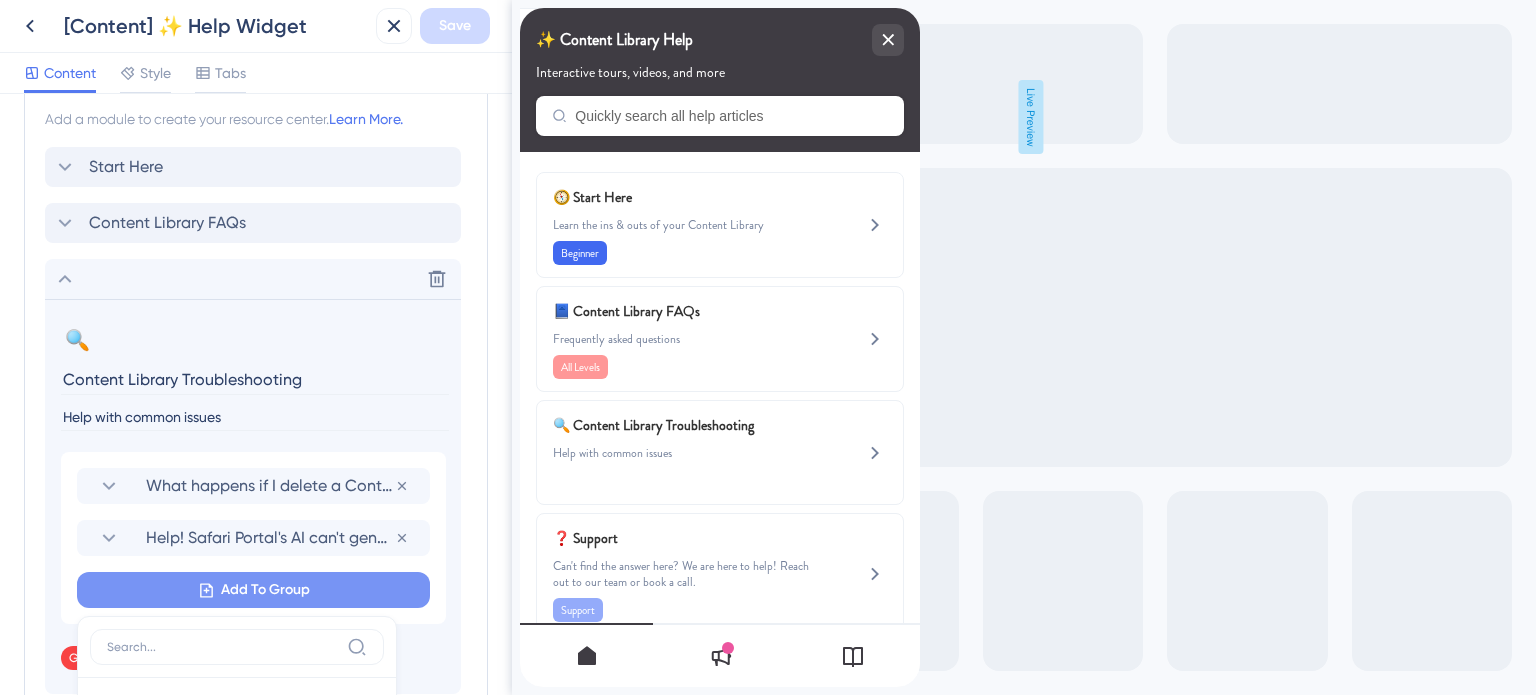 scroll, scrollTop: 1257, scrollLeft: 0, axis: vertical 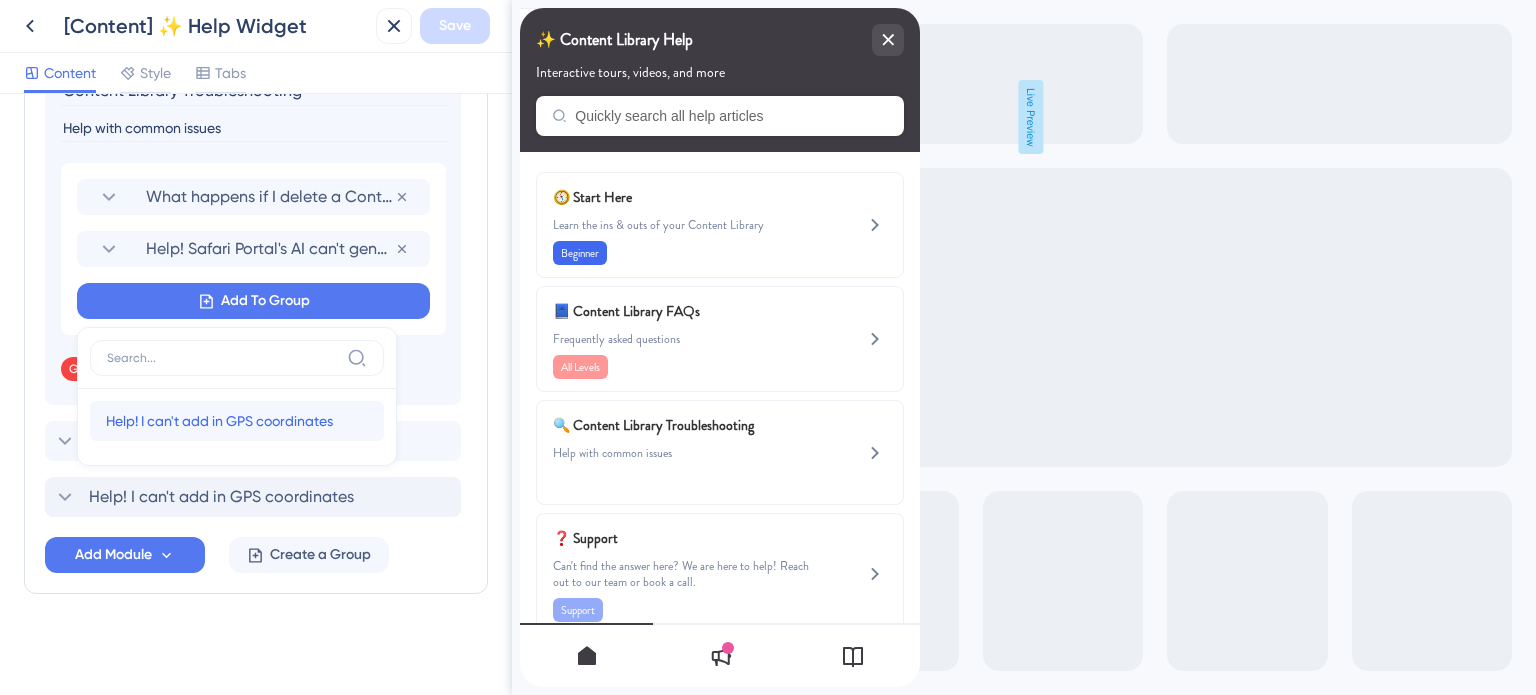 click on "Help! I can't add in GPS coordinates" at bounding box center (219, 421) 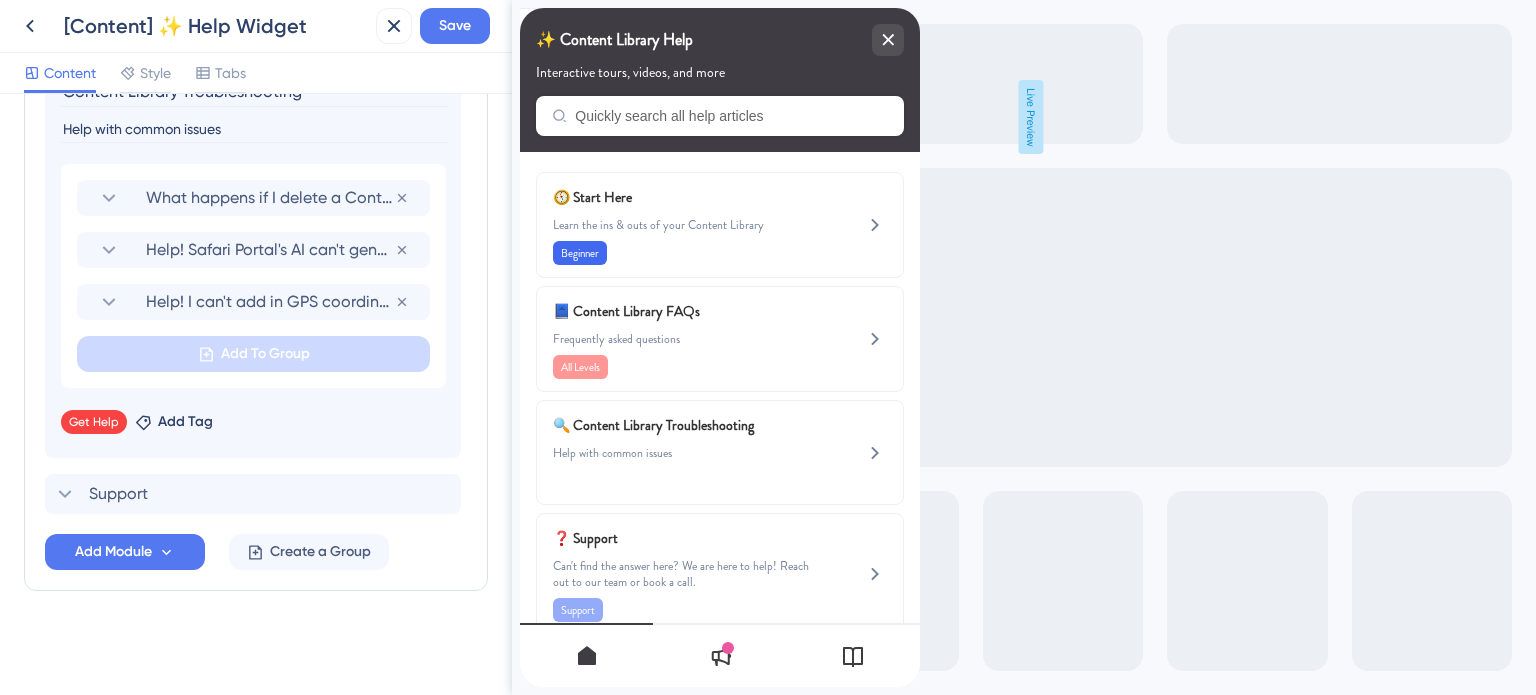 scroll, scrollTop: 1254, scrollLeft: 0, axis: vertical 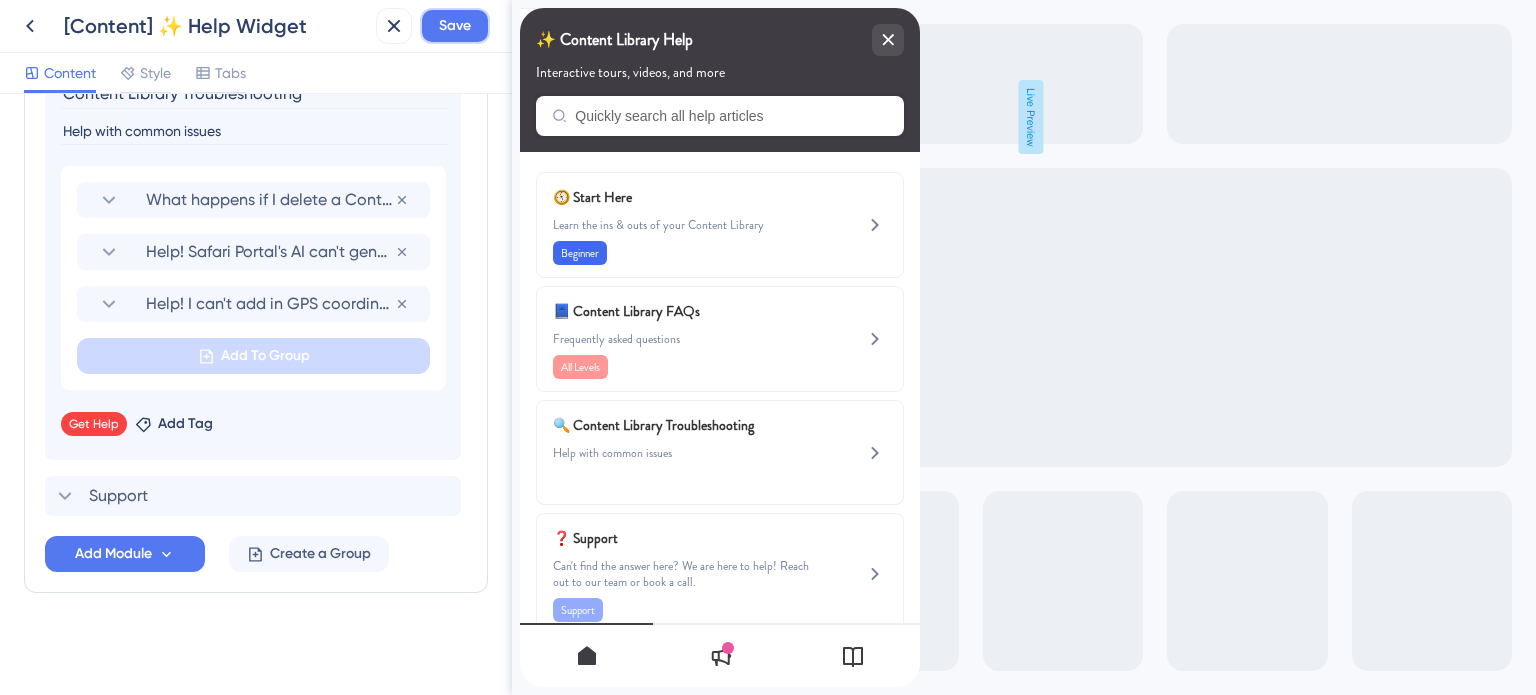 click on "Save" at bounding box center (455, 26) 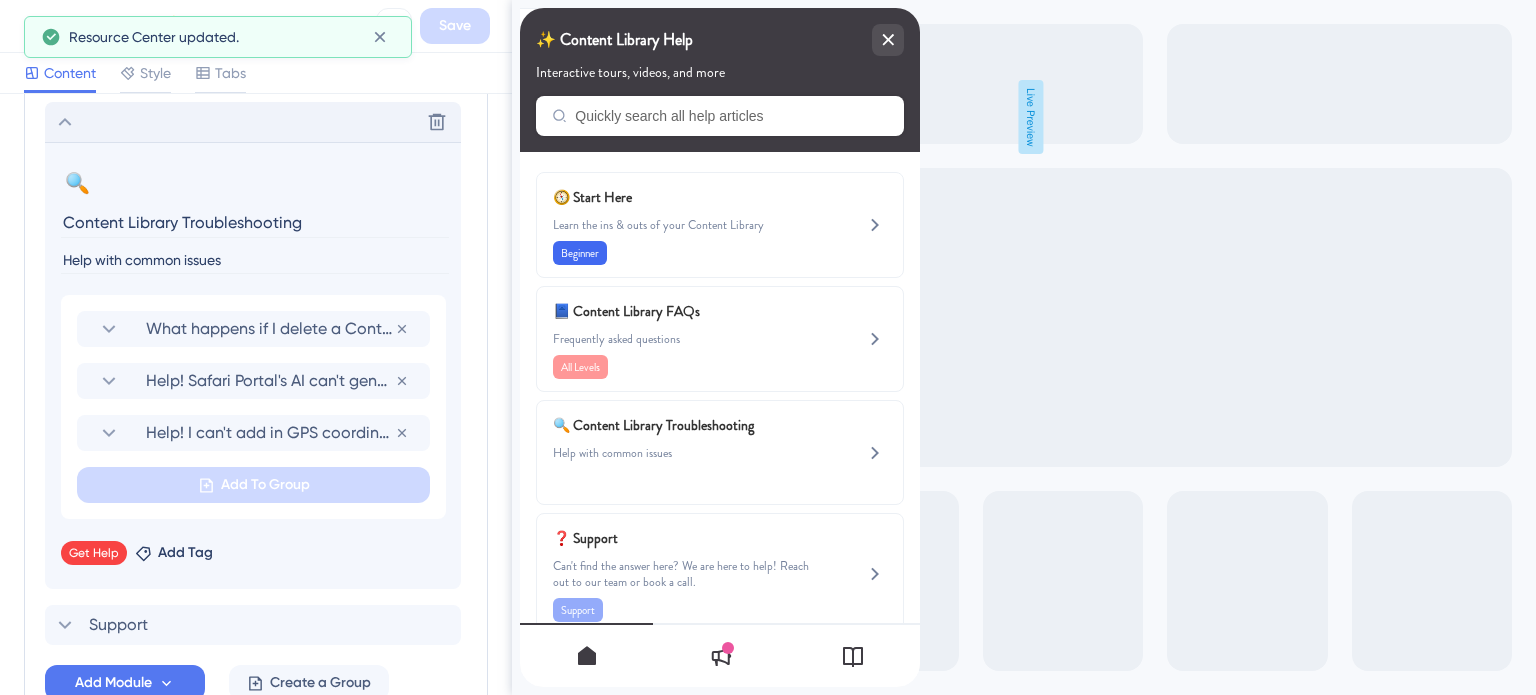 scroll, scrollTop: 954, scrollLeft: 0, axis: vertical 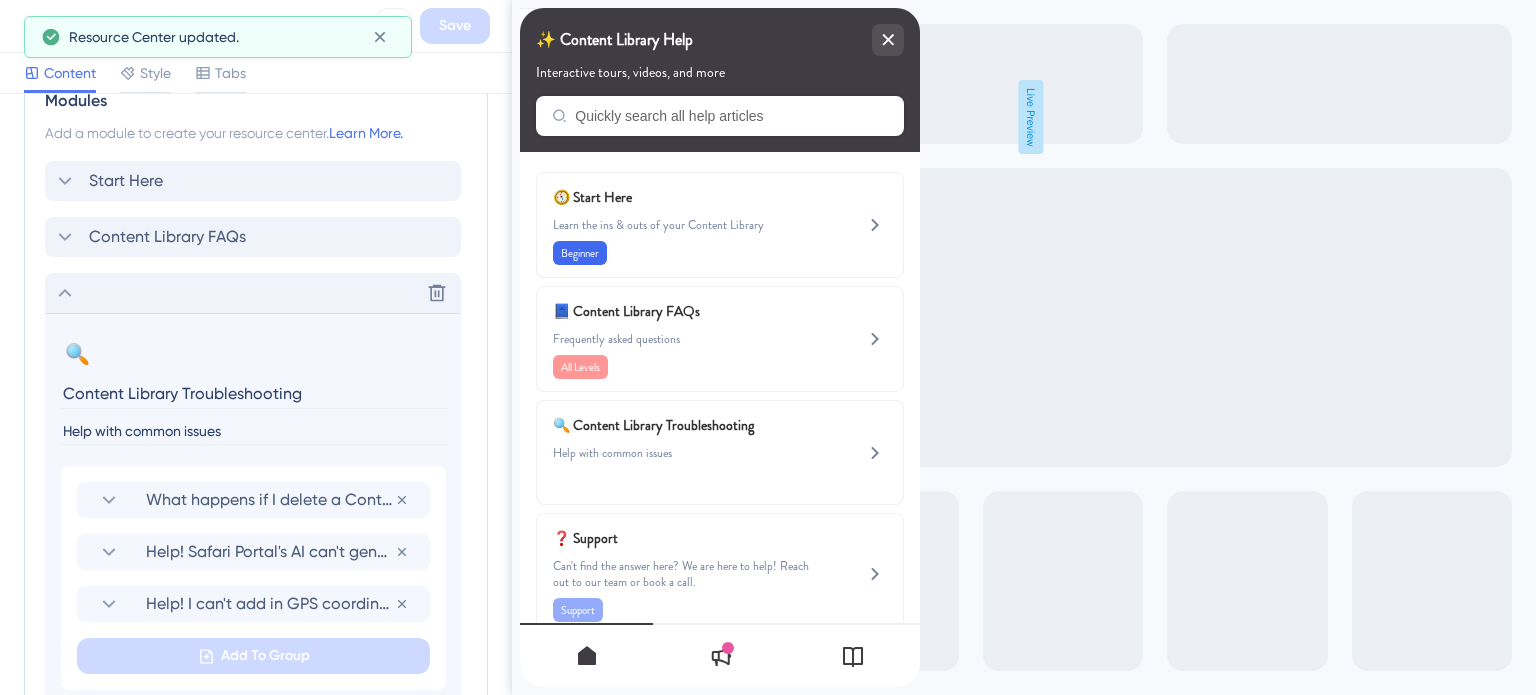 click on "Delete" at bounding box center [253, 293] 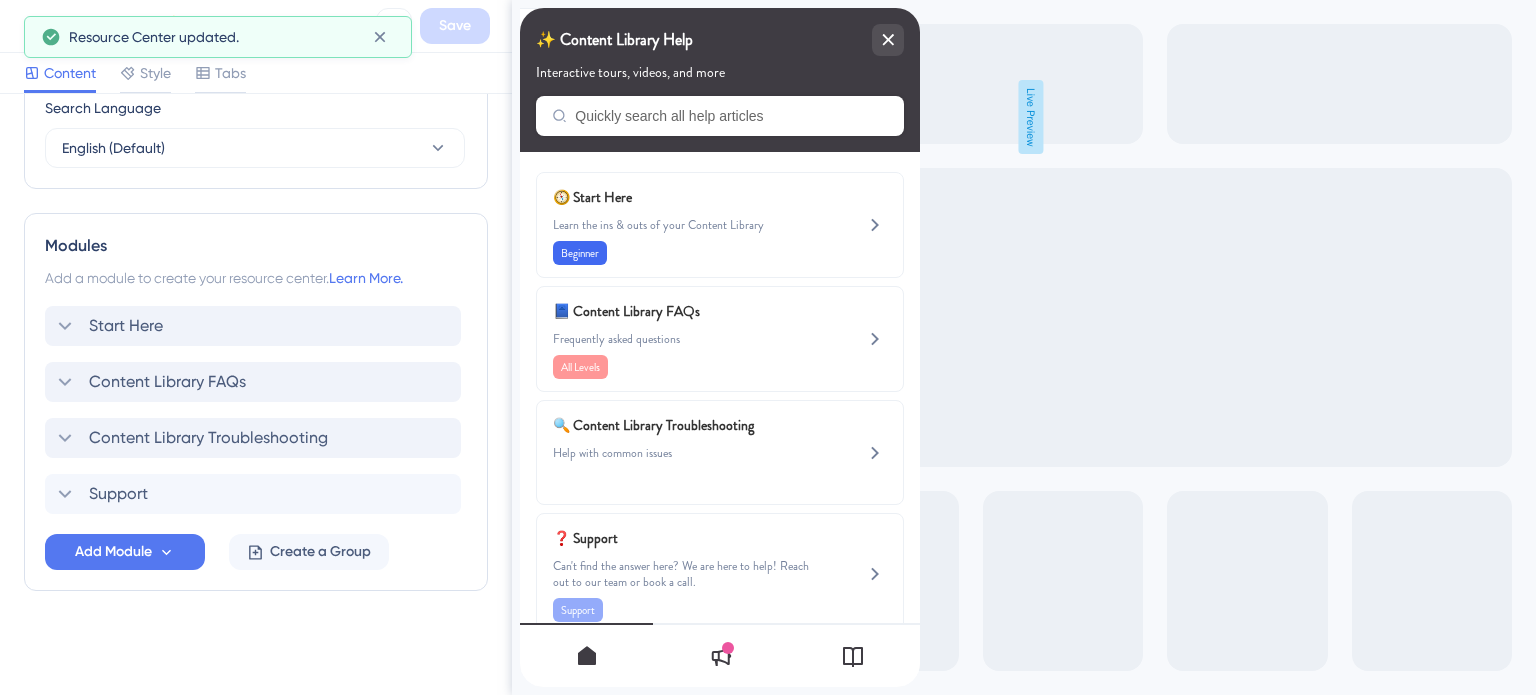 scroll, scrollTop: 807, scrollLeft: 0, axis: vertical 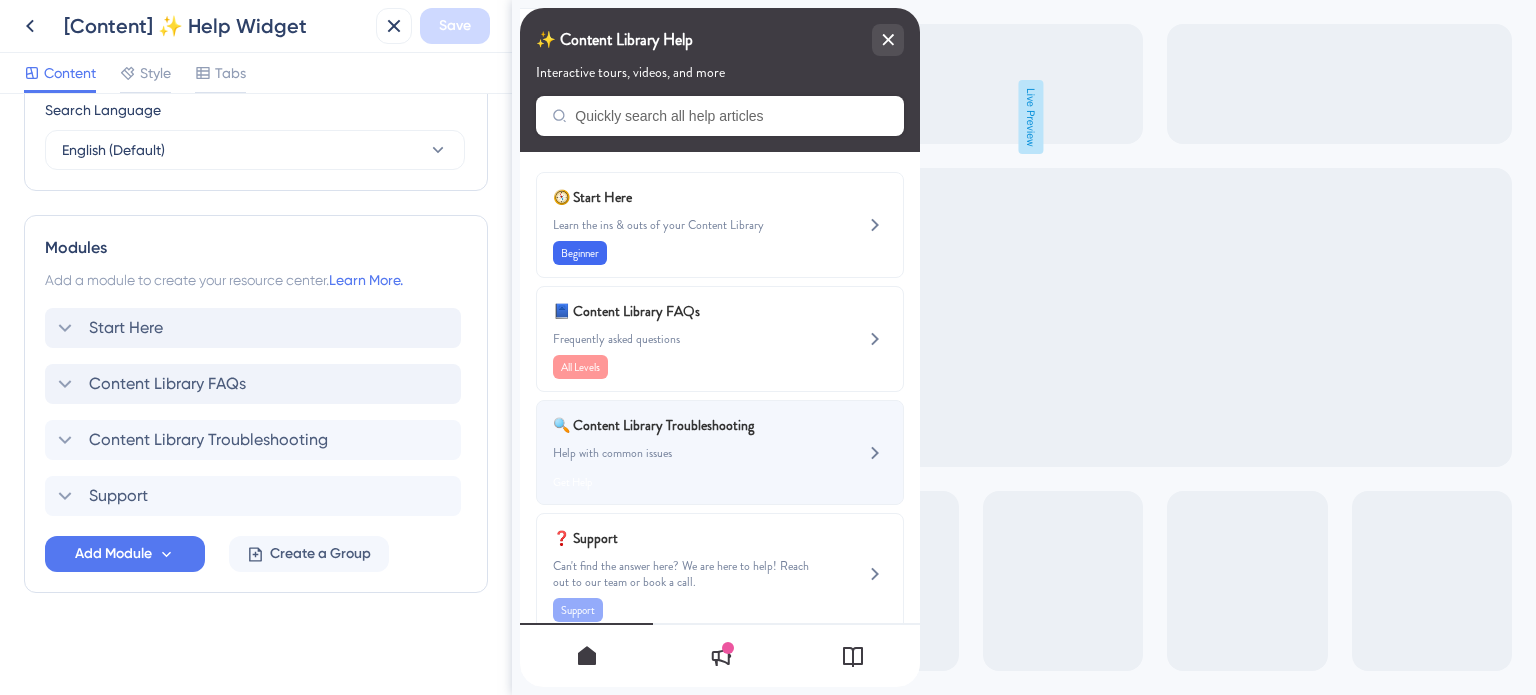 click on "🔍   Content Library Troubleshooting" at bounding box center [670, 425] 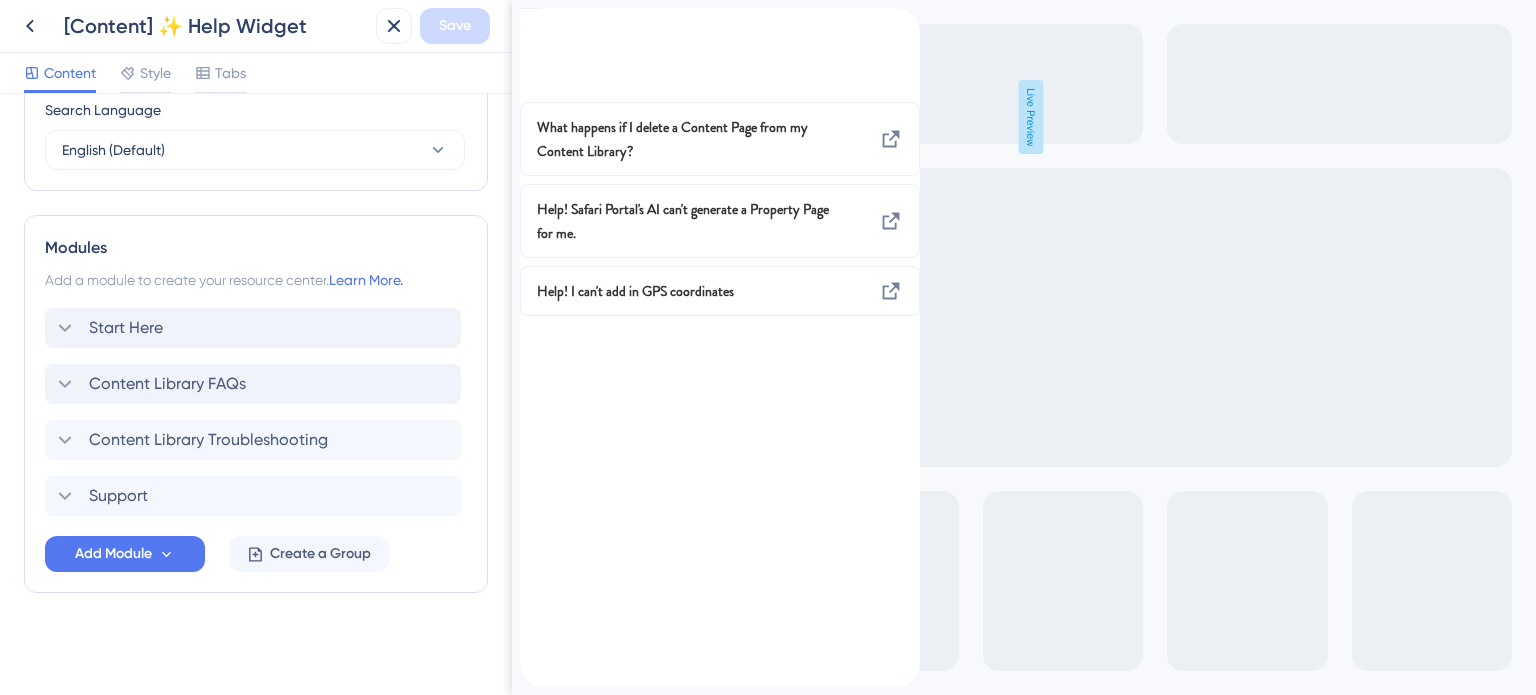 click 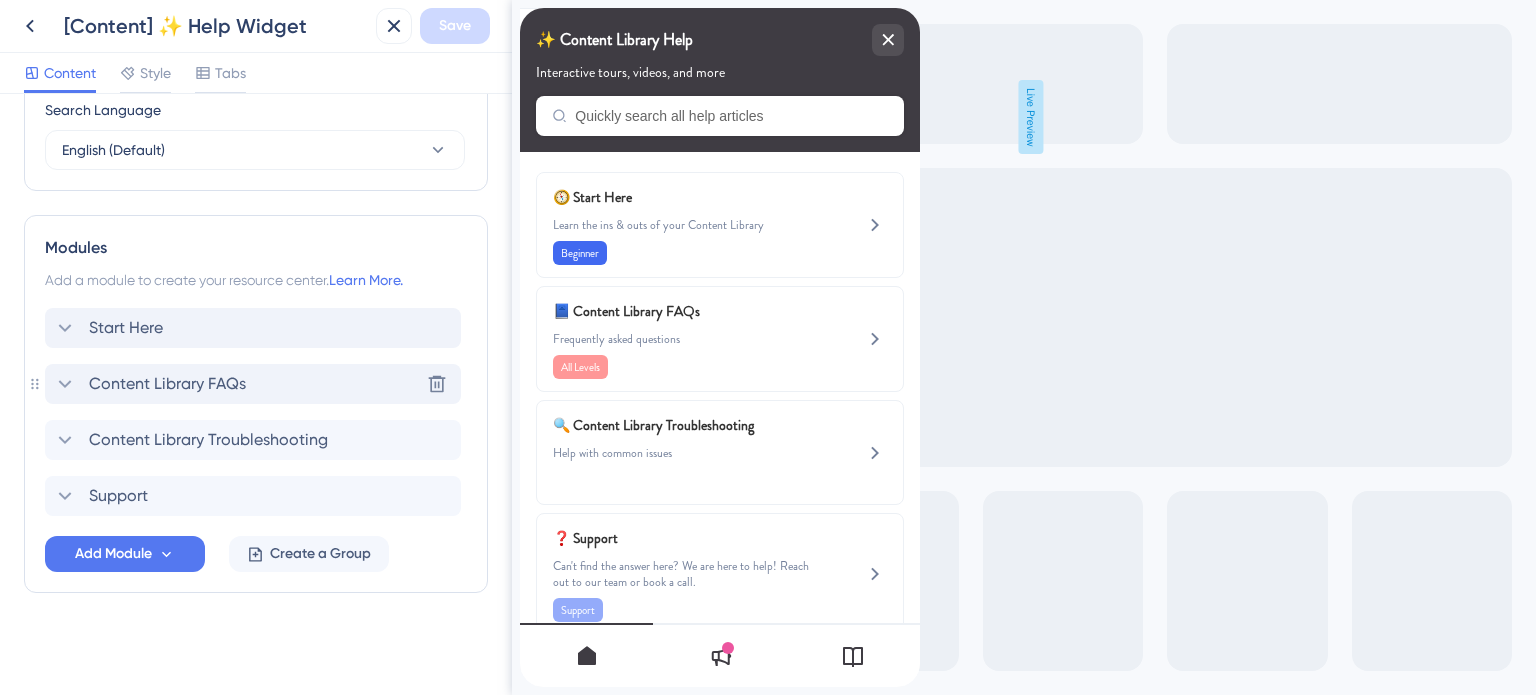 click 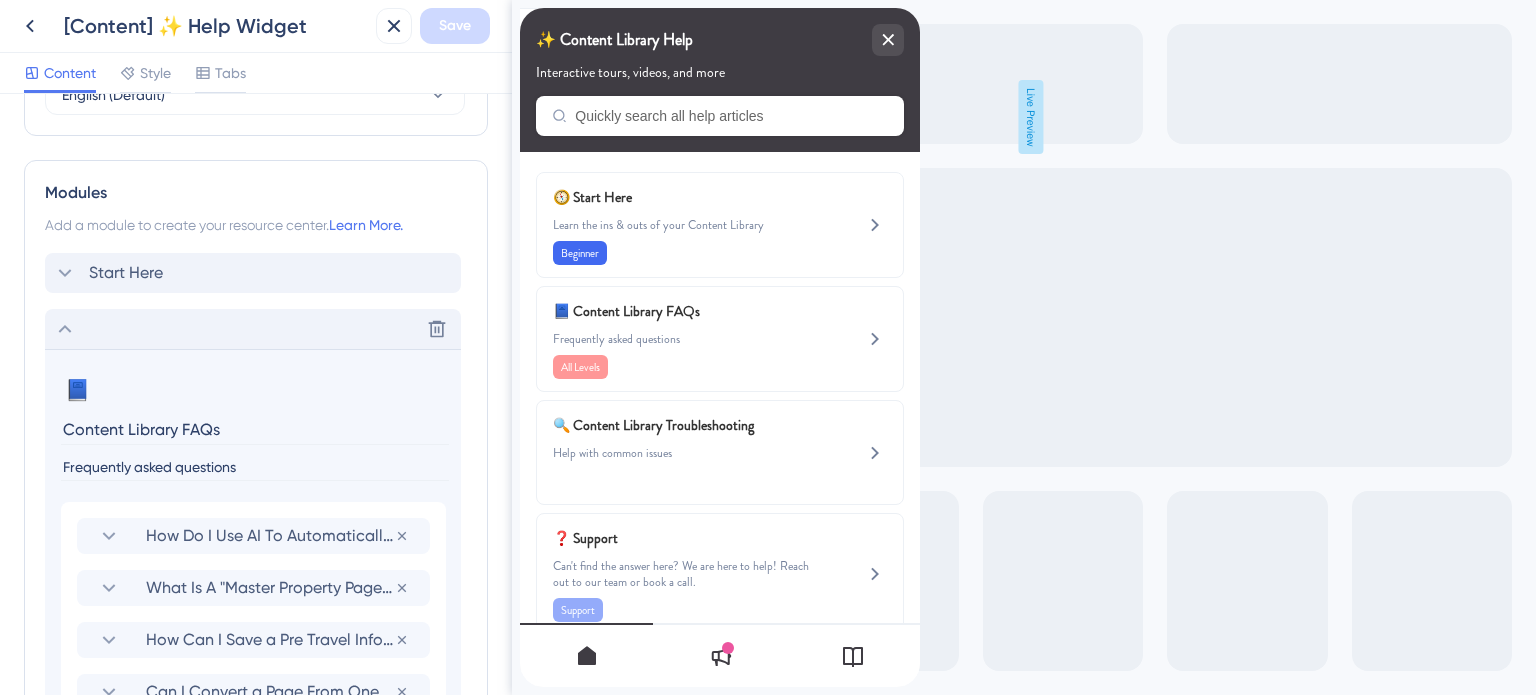 scroll, scrollTop: 854, scrollLeft: 0, axis: vertical 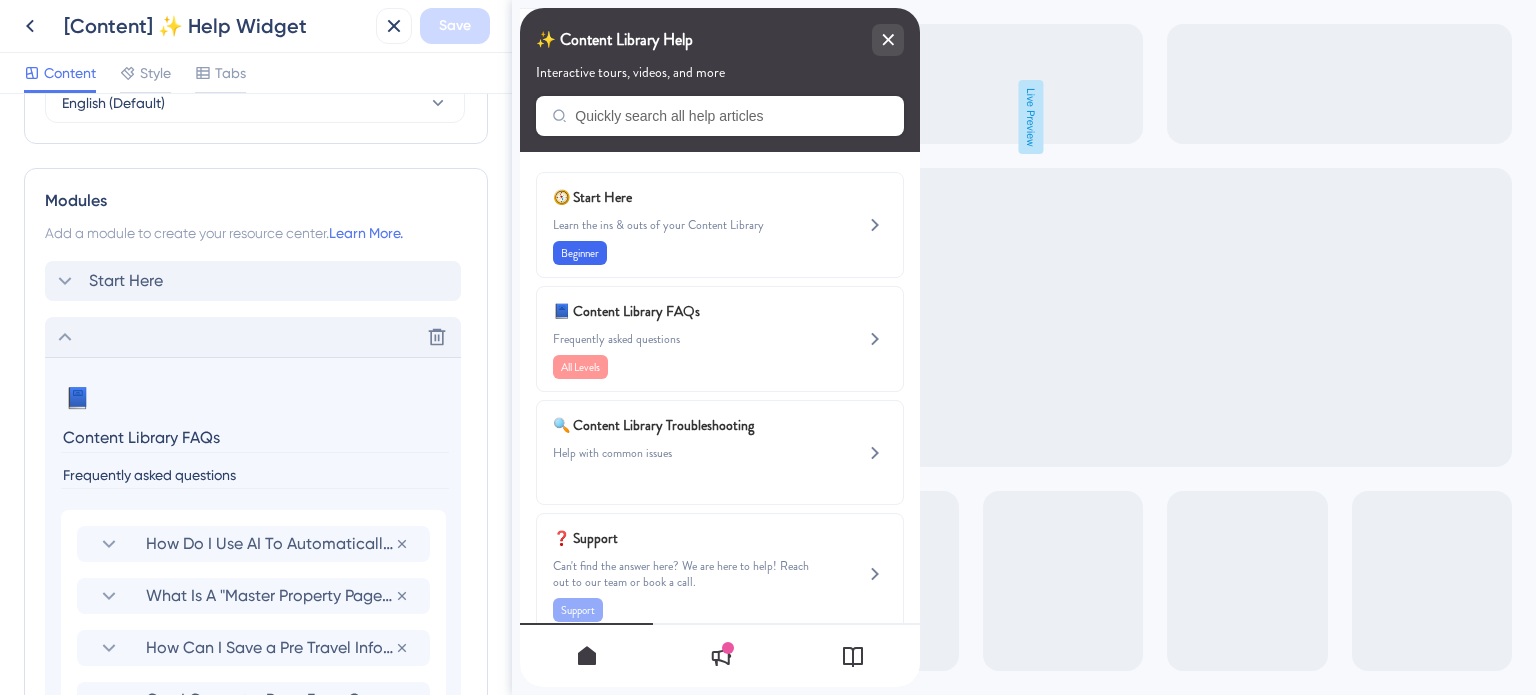 click 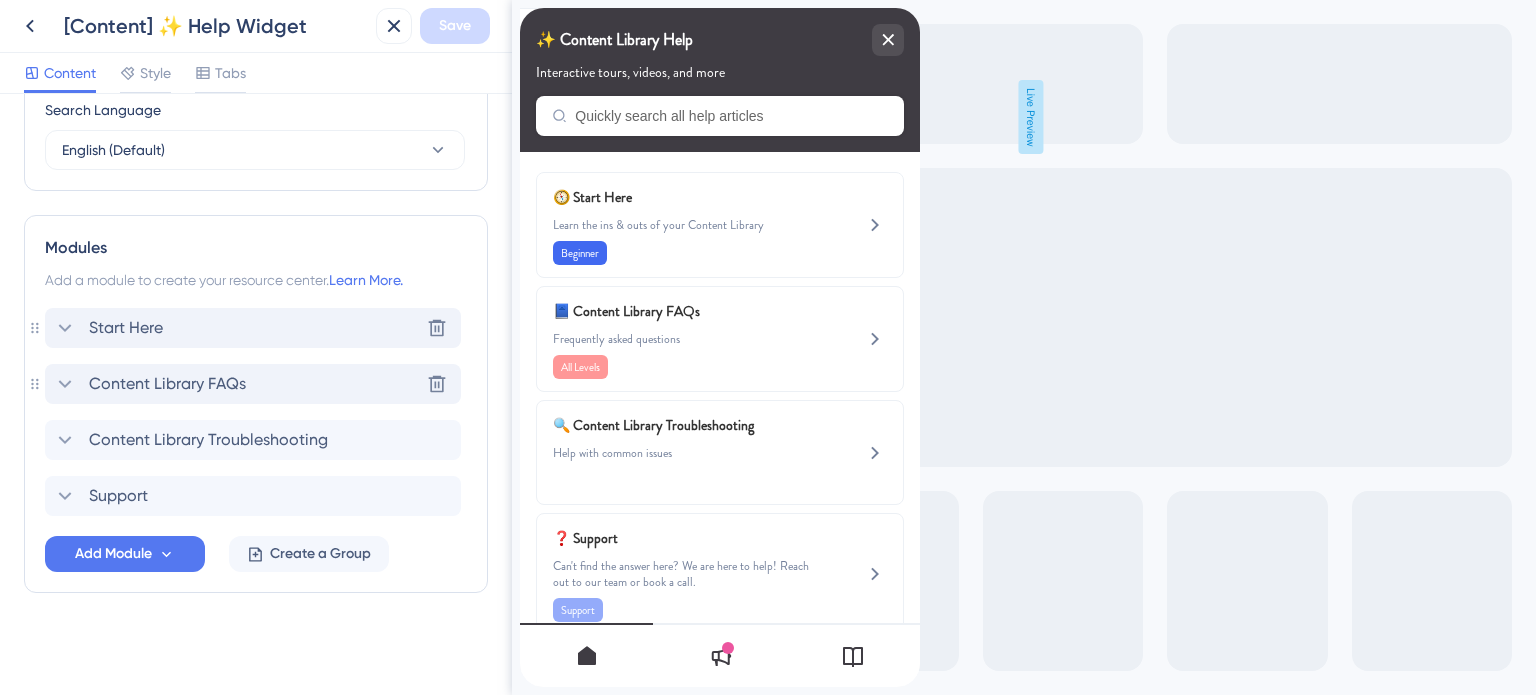 click 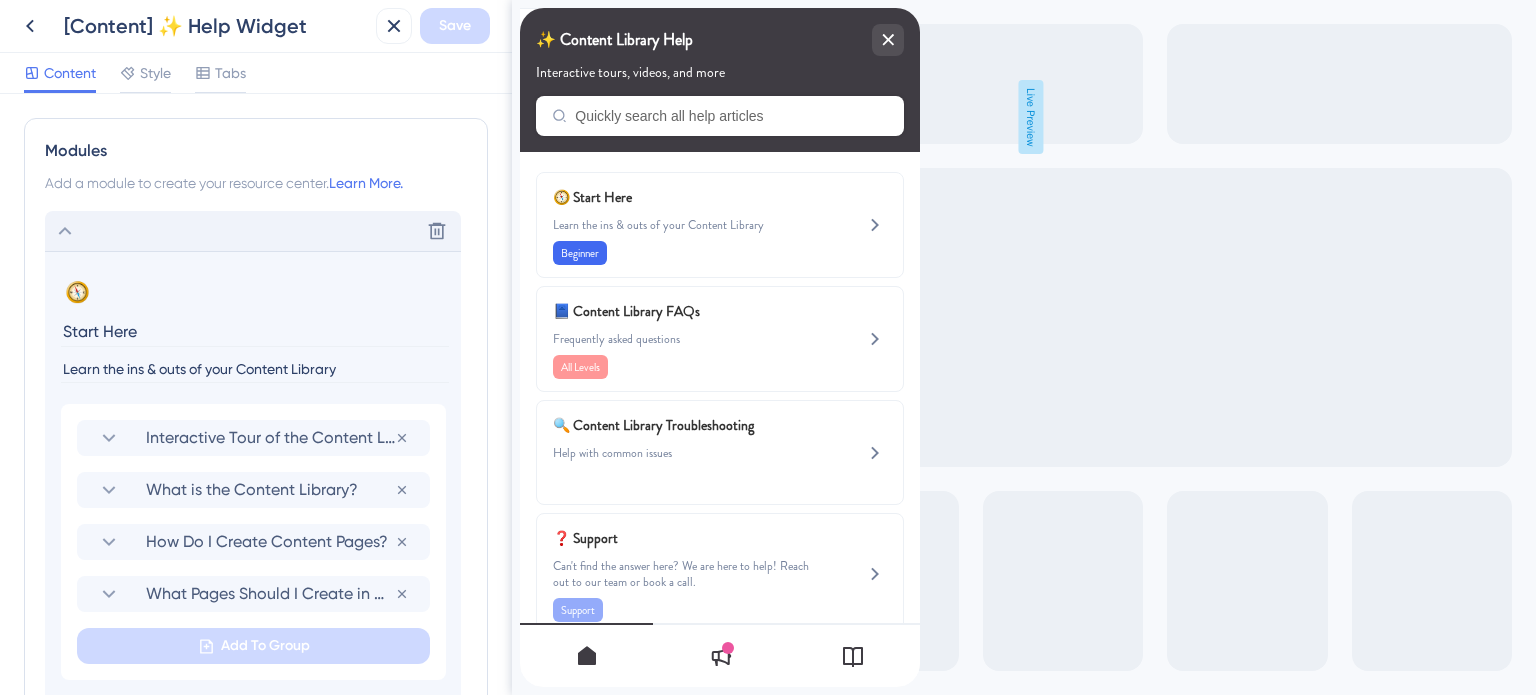 scroll, scrollTop: 854, scrollLeft: 0, axis: vertical 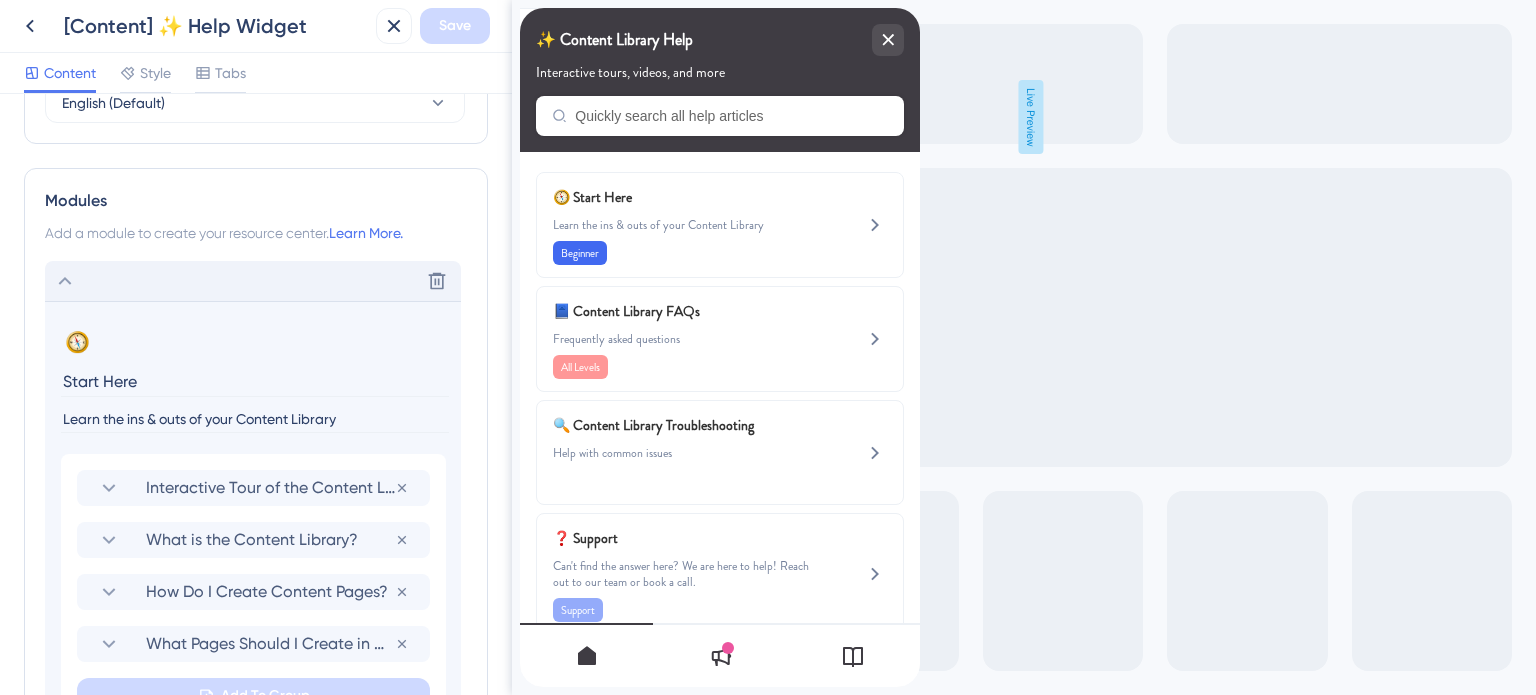 click 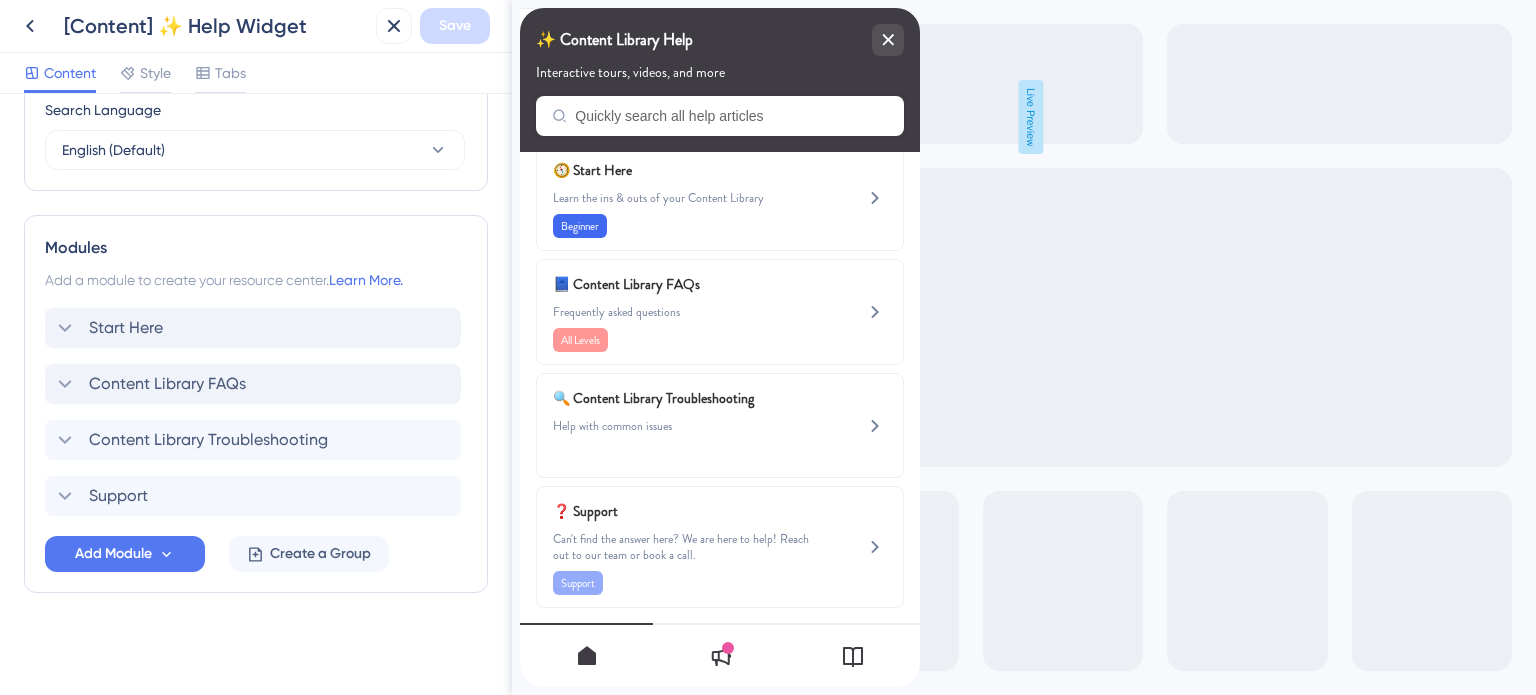scroll, scrollTop: 35, scrollLeft: 0, axis: vertical 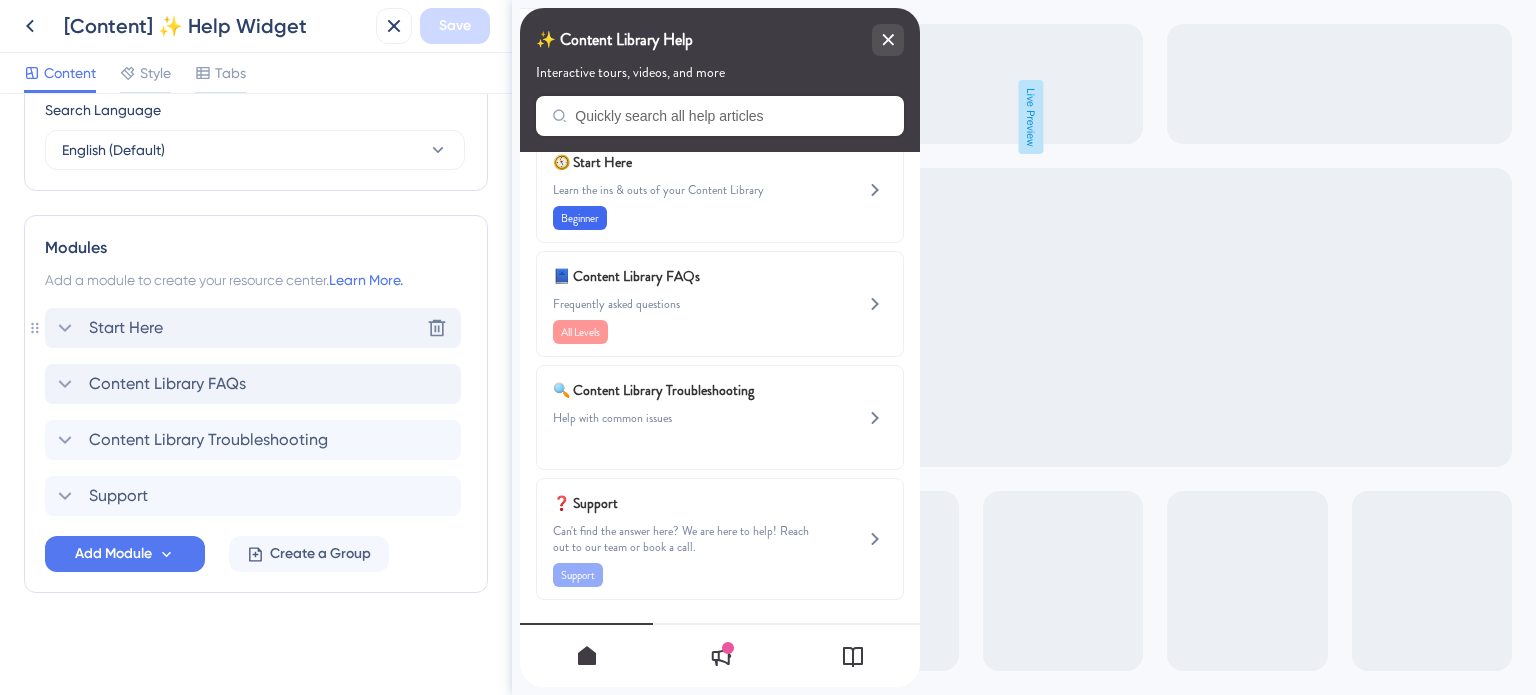 click on "Start Here" at bounding box center [126, 328] 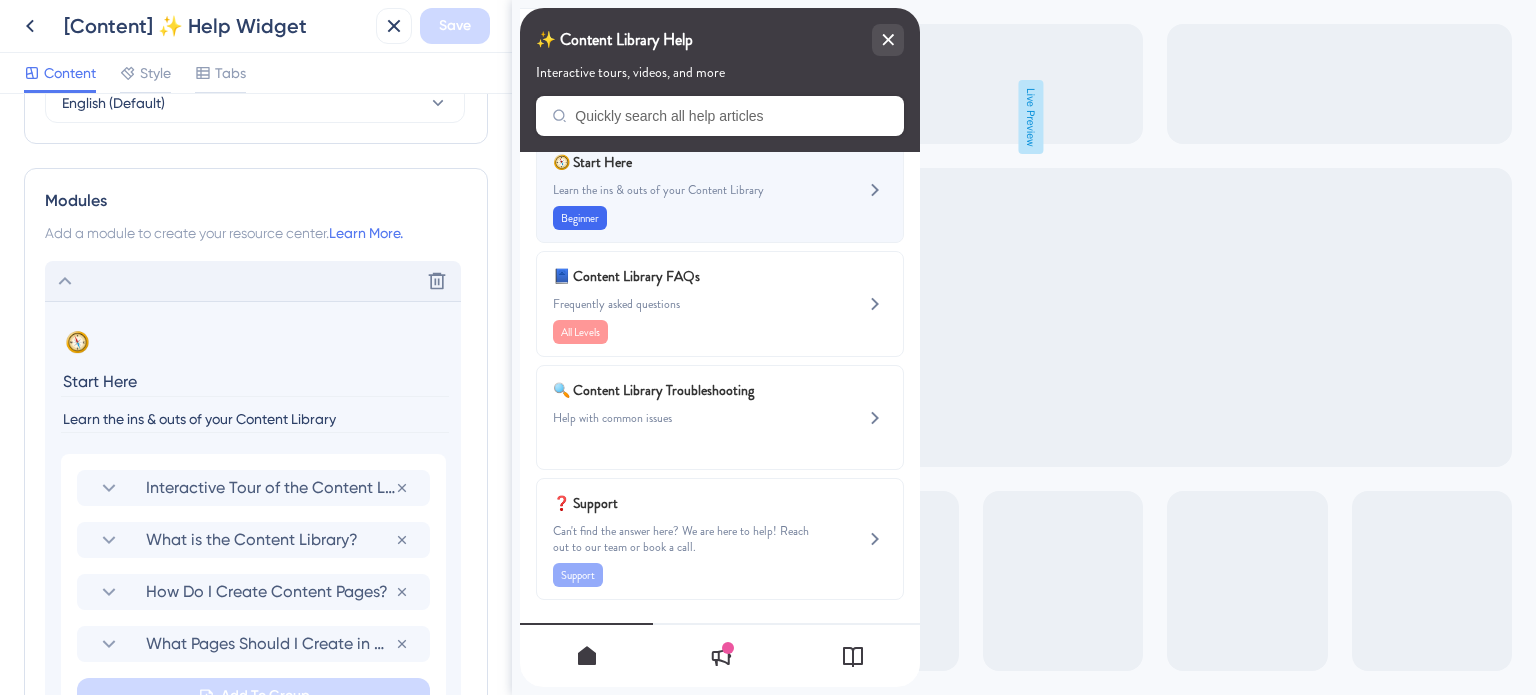 click on "Learn the ins & outs of your Content Library" at bounding box center (686, 190) 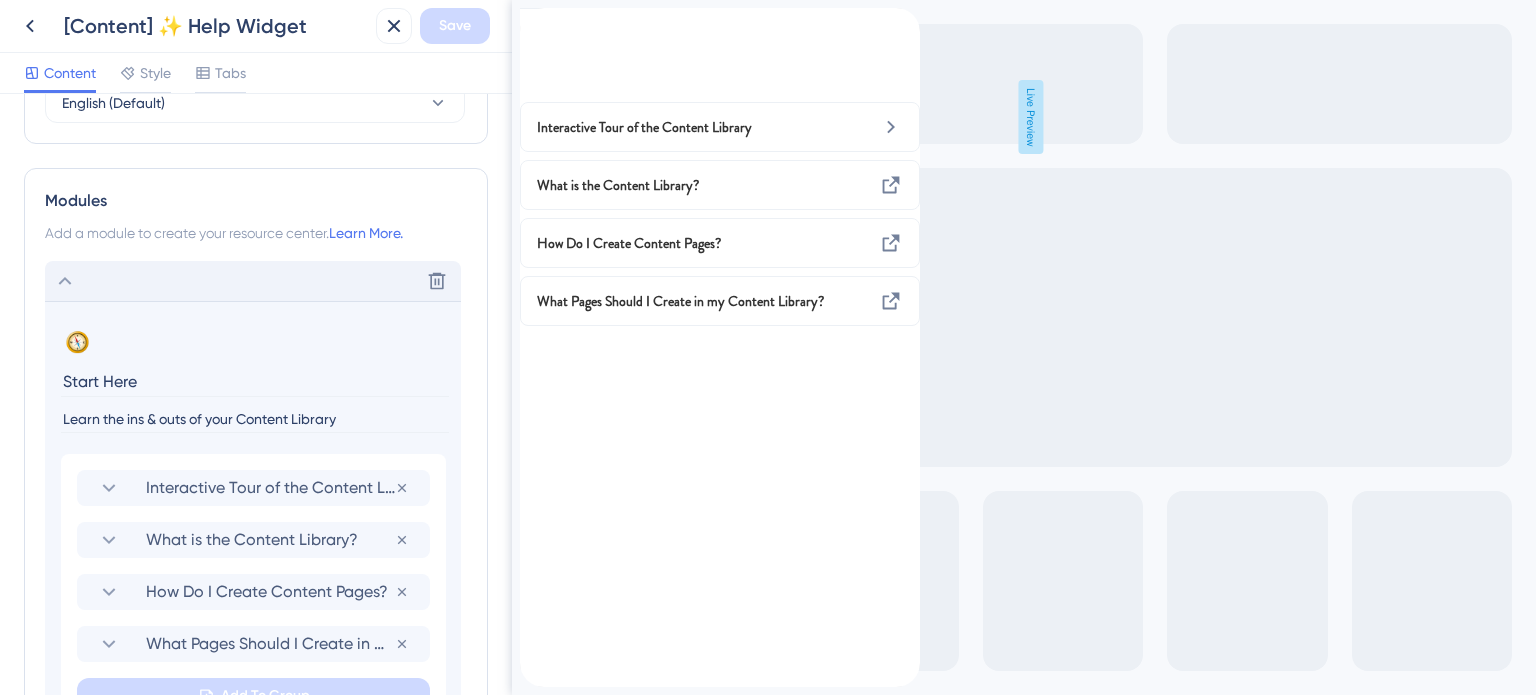 scroll, scrollTop: 0, scrollLeft: 0, axis: both 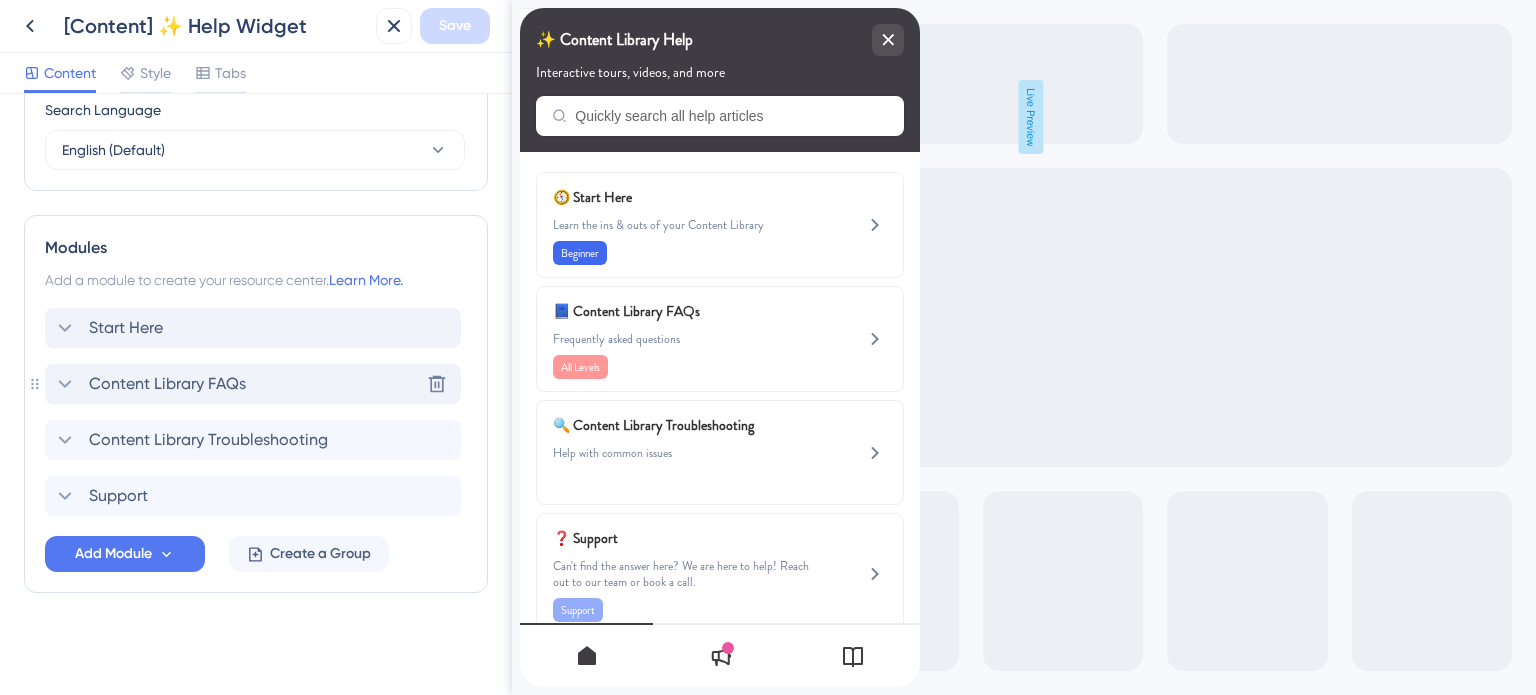 click on "Content Library FAQs" at bounding box center [167, 384] 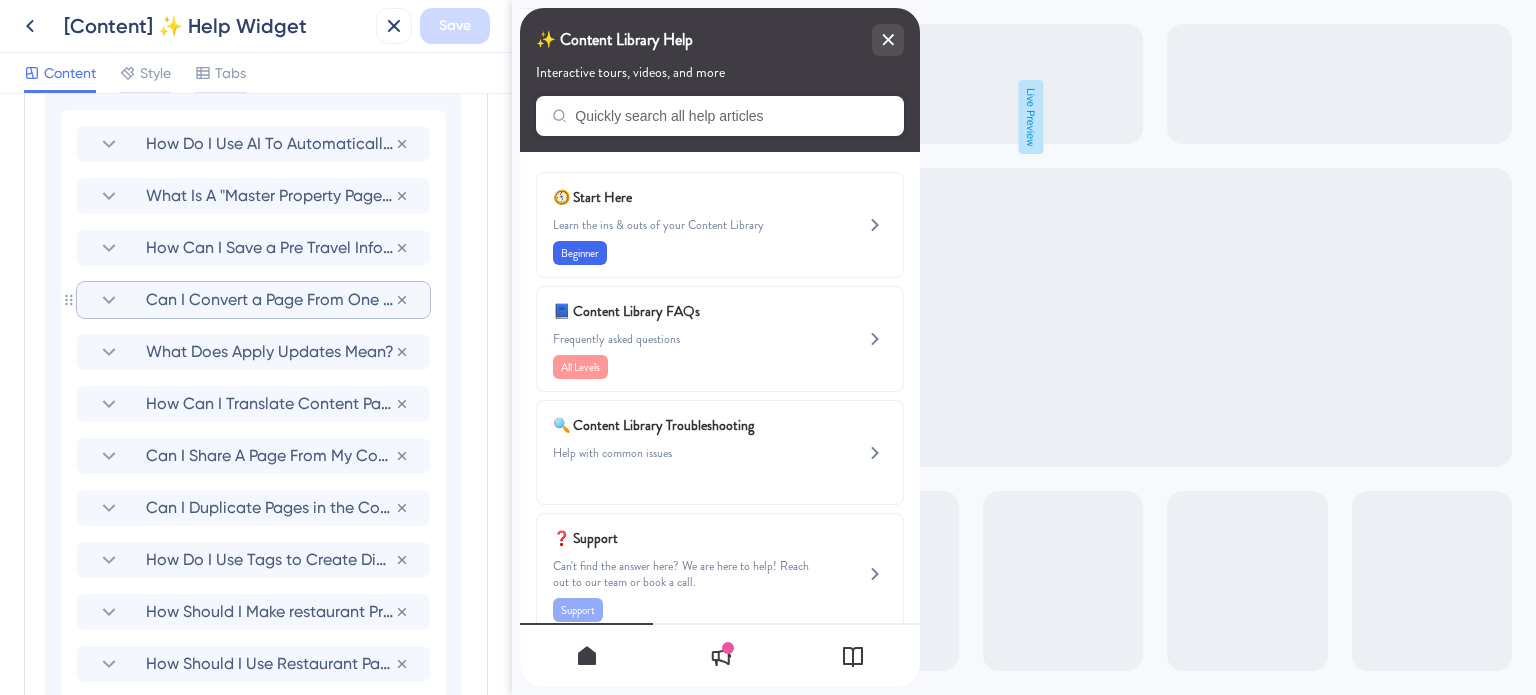 scroll, scrollTop: 1354, scrollLeft: 0, axis: vertical 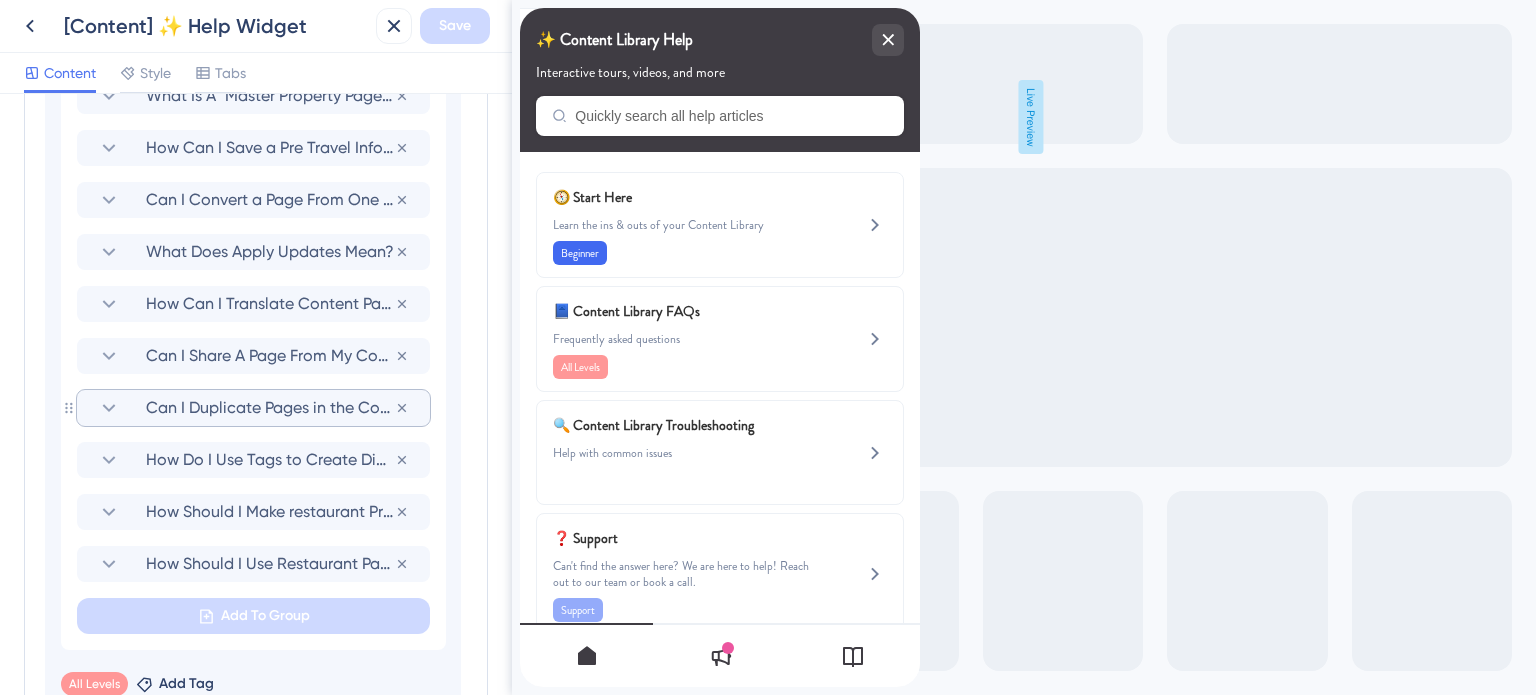 click on "Can I Duplicate Pages in the Content Library?" at bounding box center [270, 408] 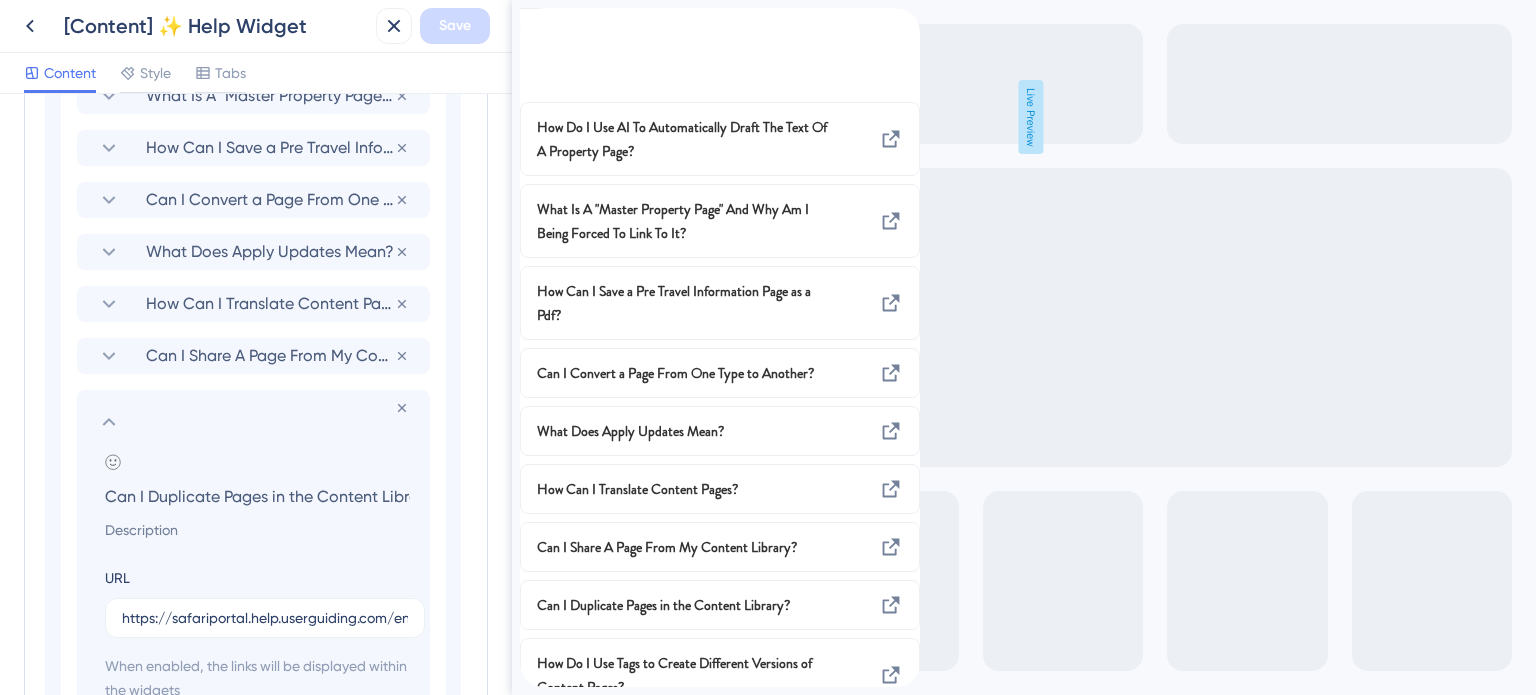 scroll, scrollTop: 0, scrollLeft: 30, axis: horizontal 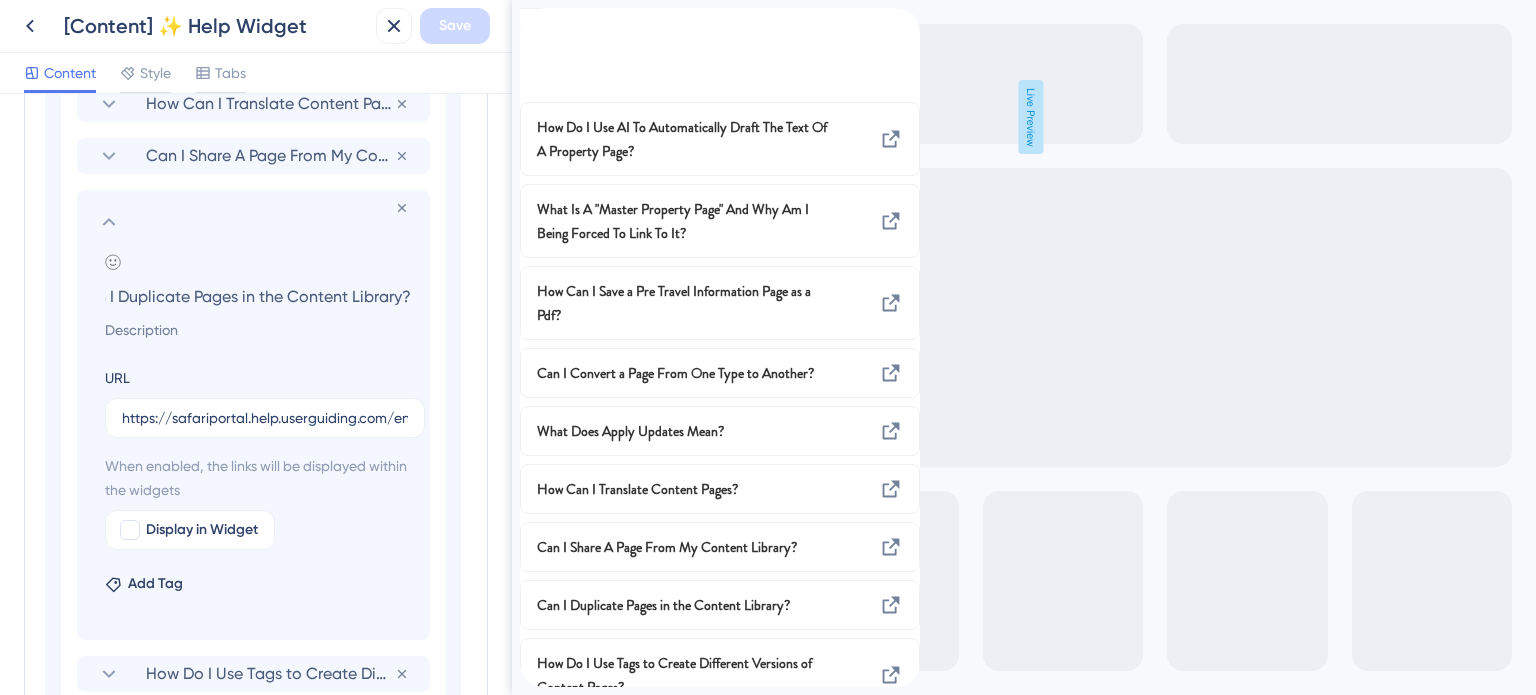 click on "Can I Duplicate Pages in the Content Library?" at bounding box center (257, 296) 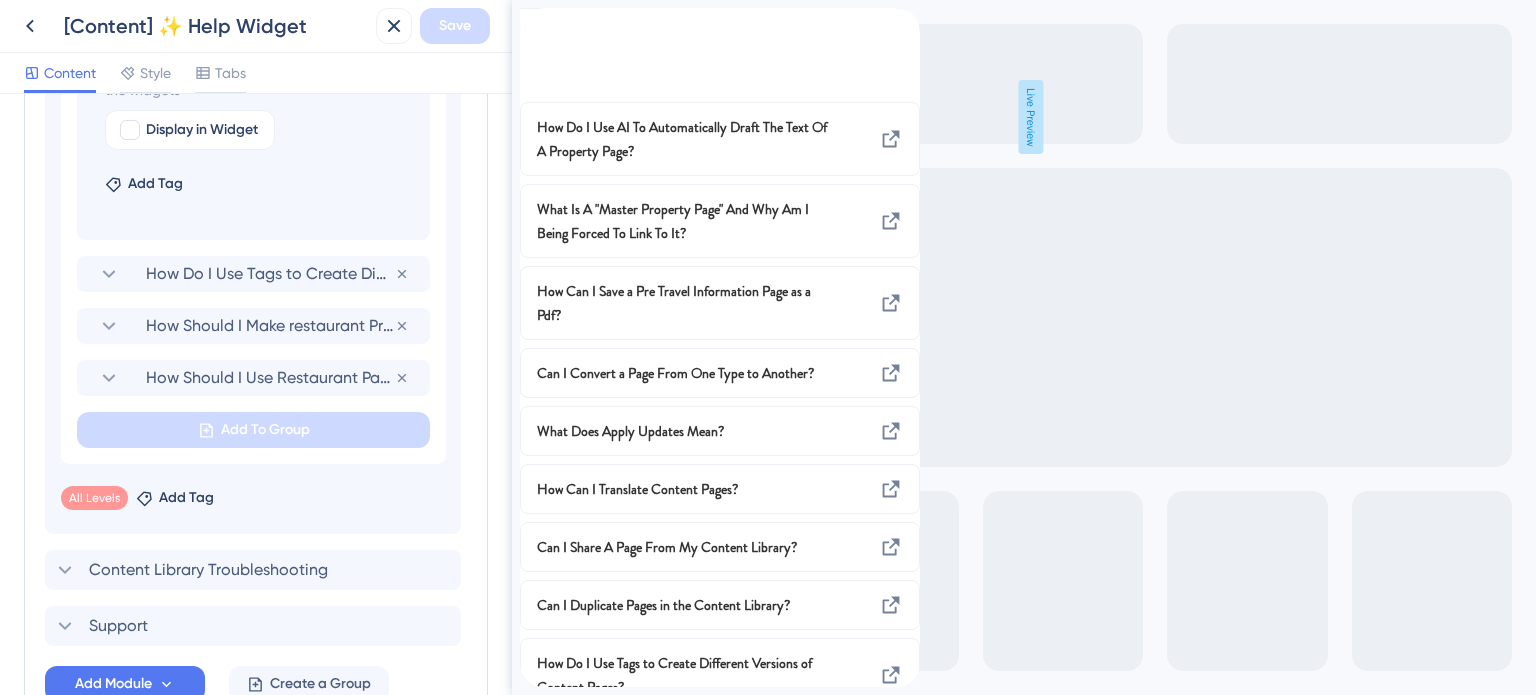 scroll, scrollTop: 2084, scrollLeft: 0, axis: vertical 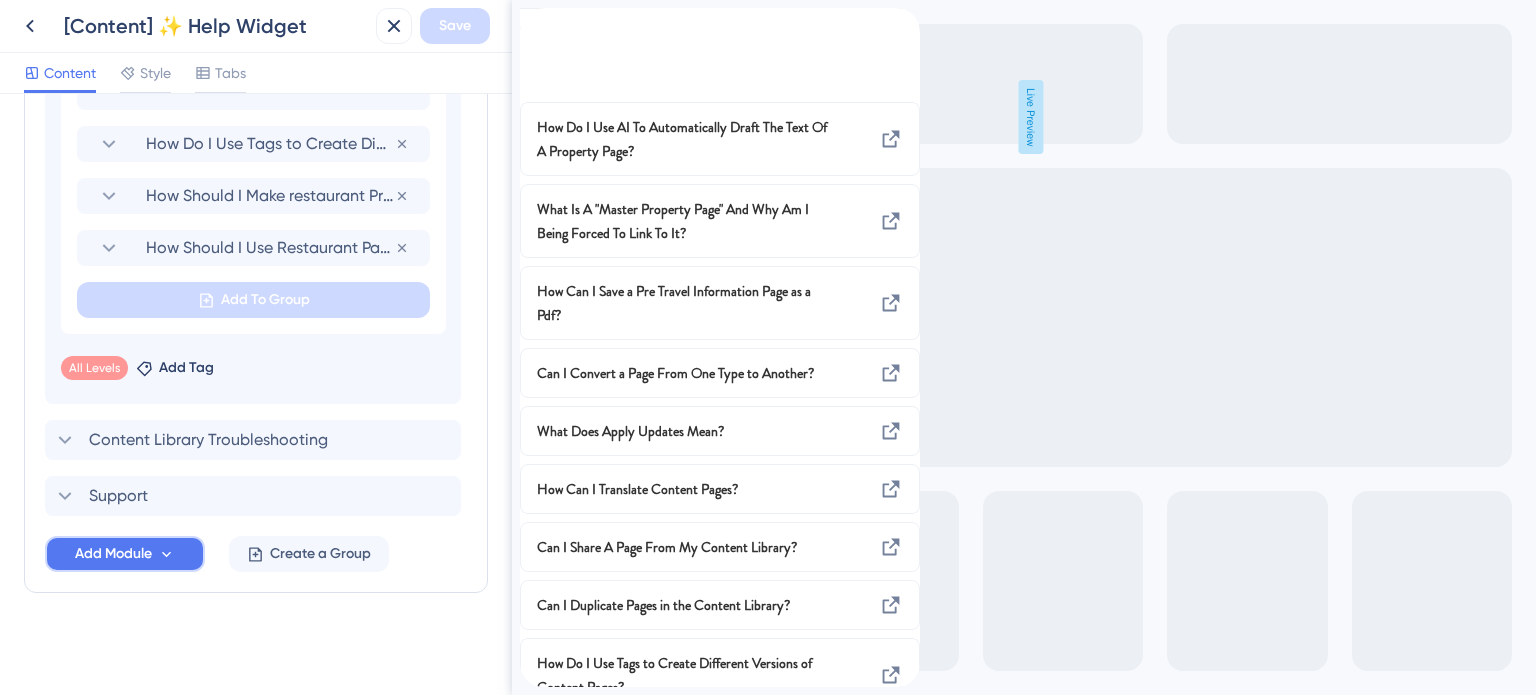 click on "Add Module" at bounding box center [113, 554] 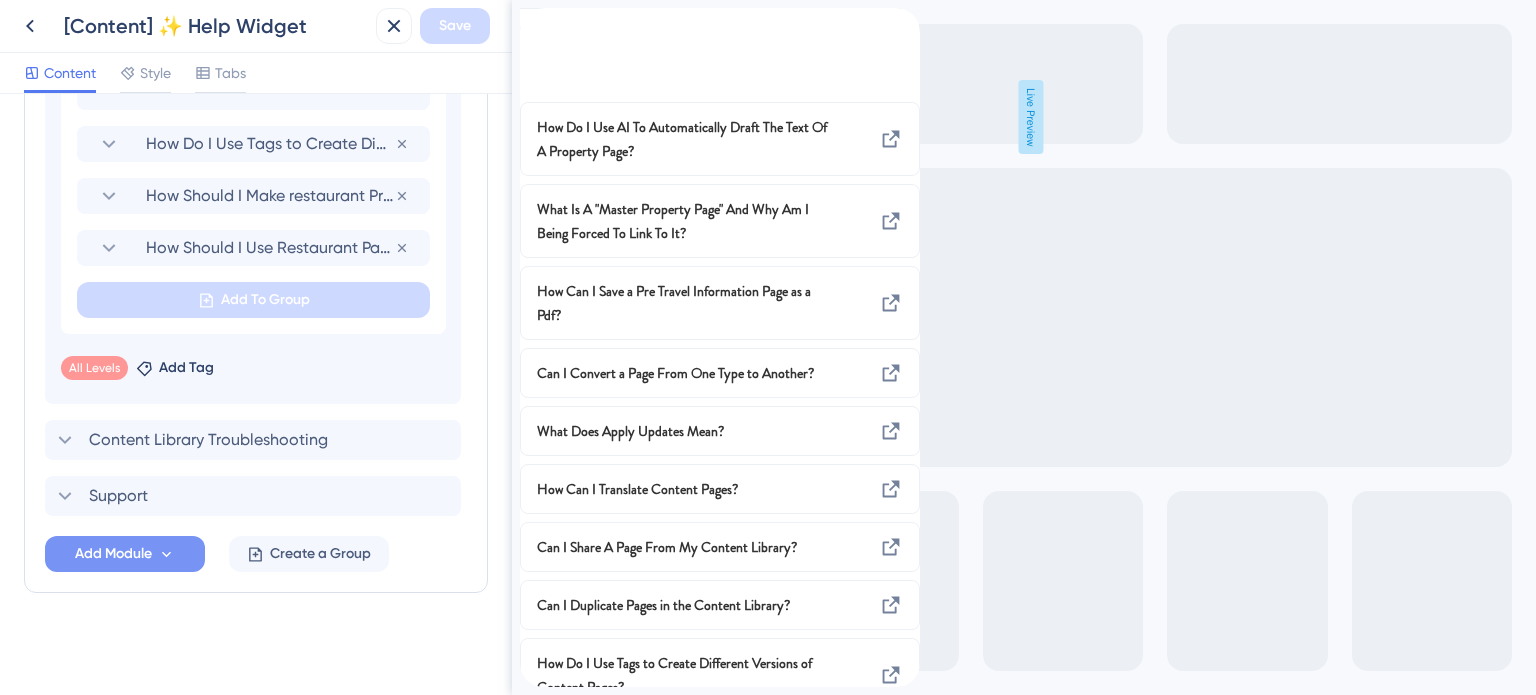 scroll, scrollTop: 0, scrollLeft: 0, axis: both 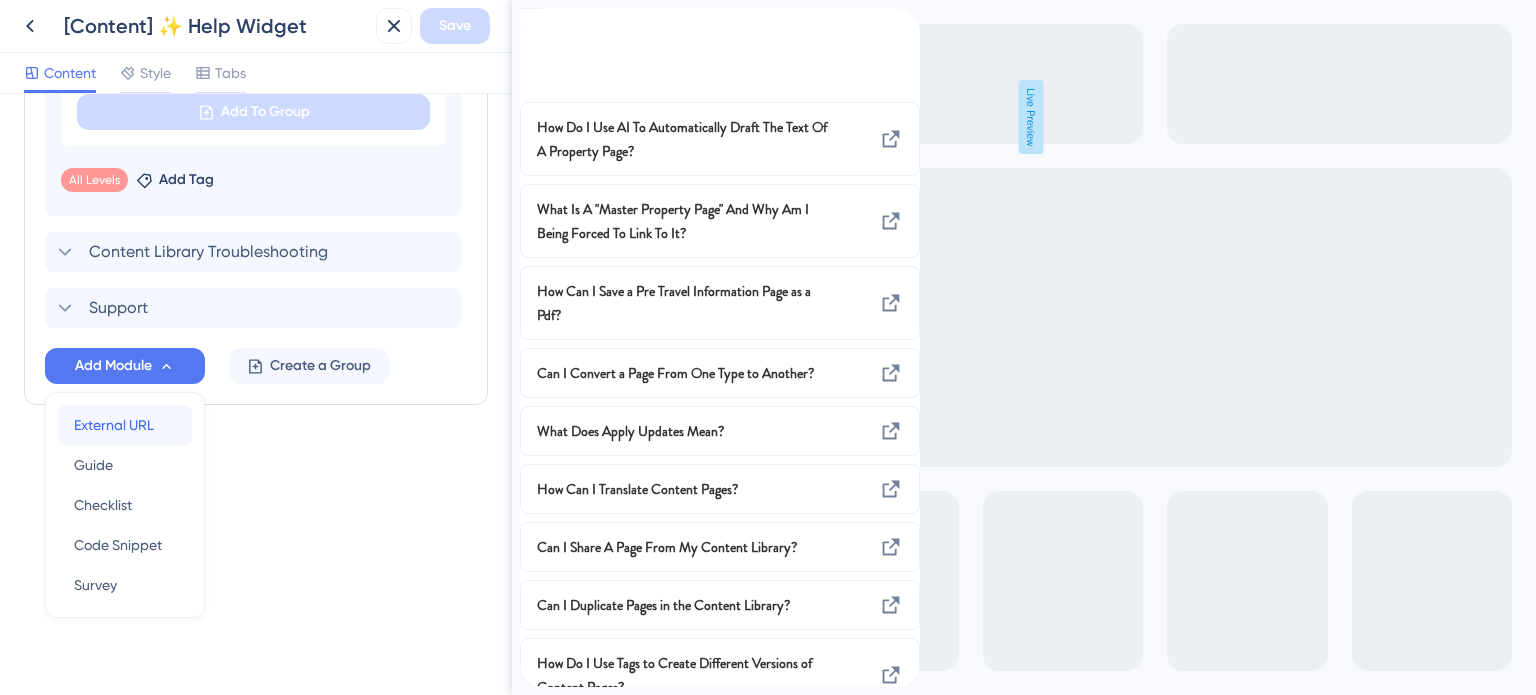 click on "External URL" at bounding box center (114, 425) 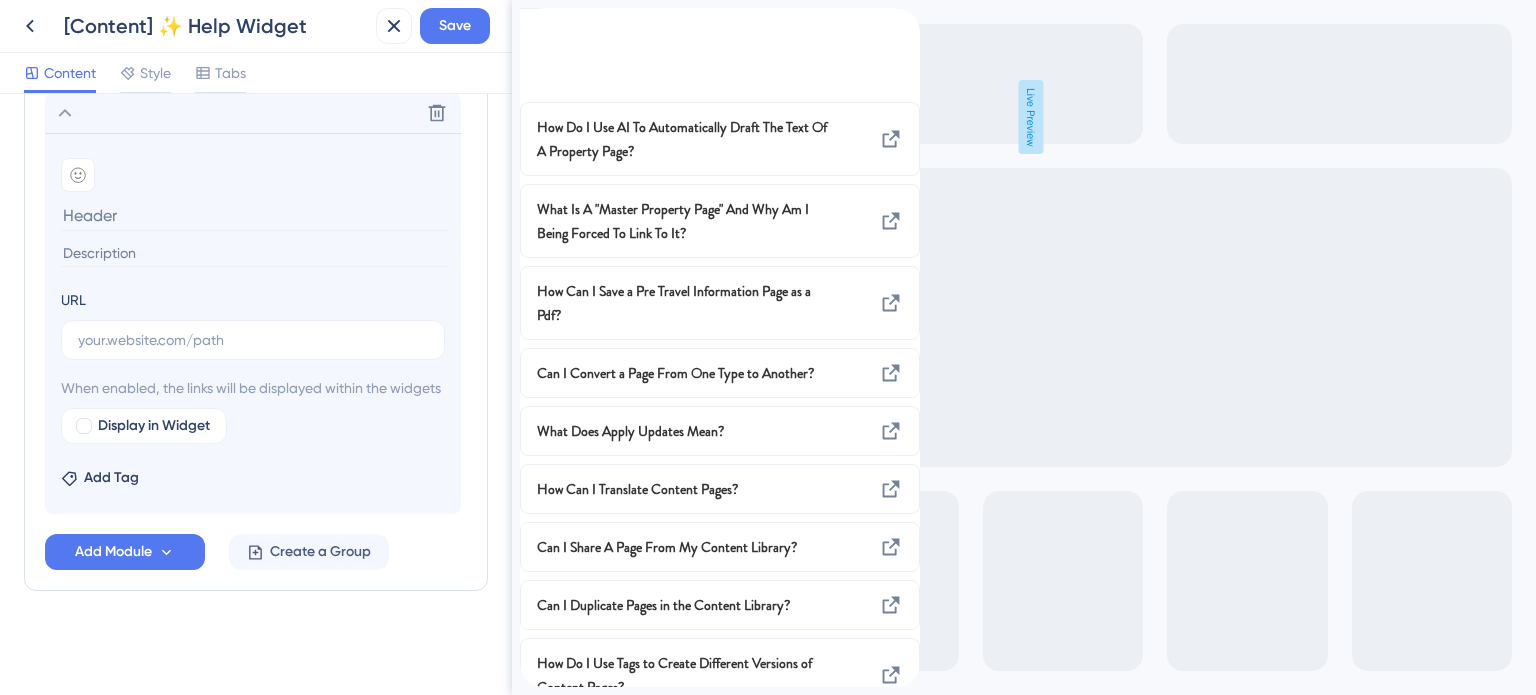 scroll, scrollTop: 1268, scrollLeft: 0, axis: vertical 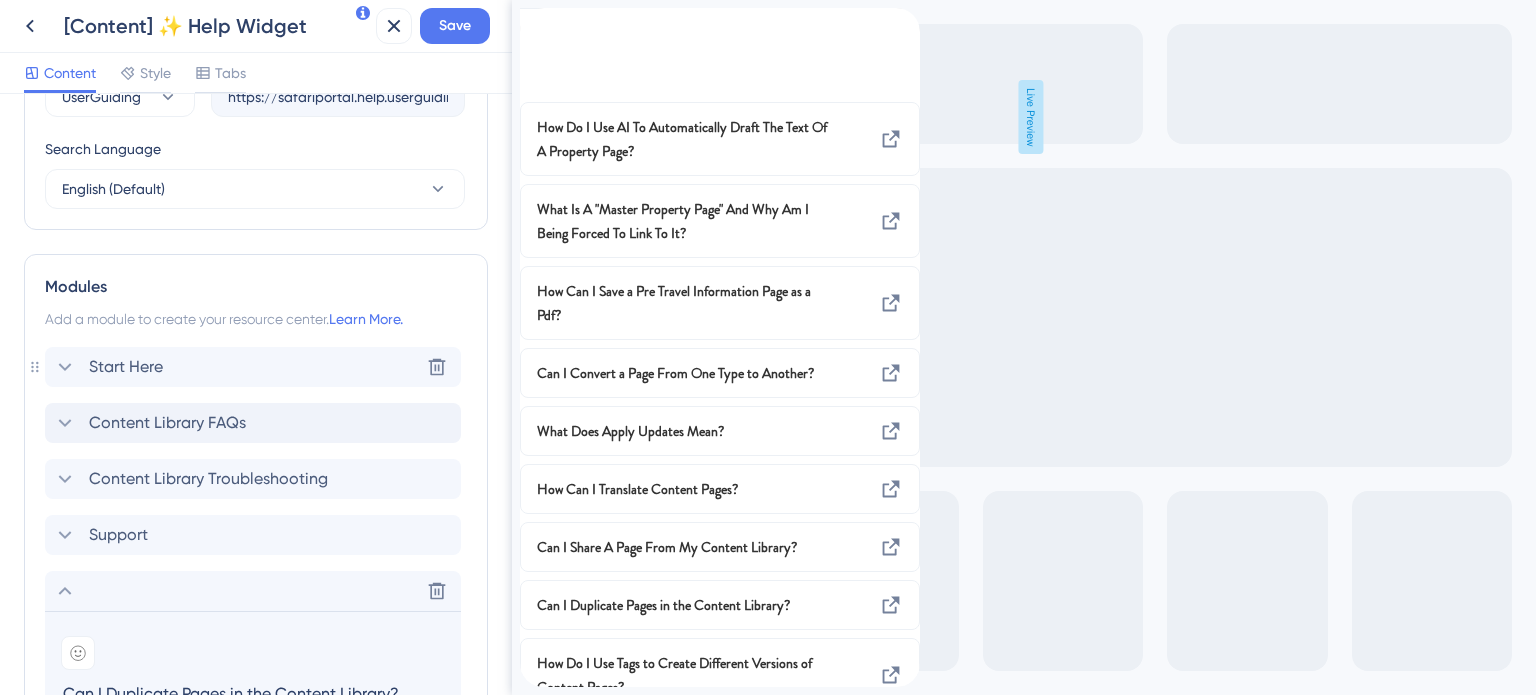 click on "Start Here" at bounding box center [126, 367] 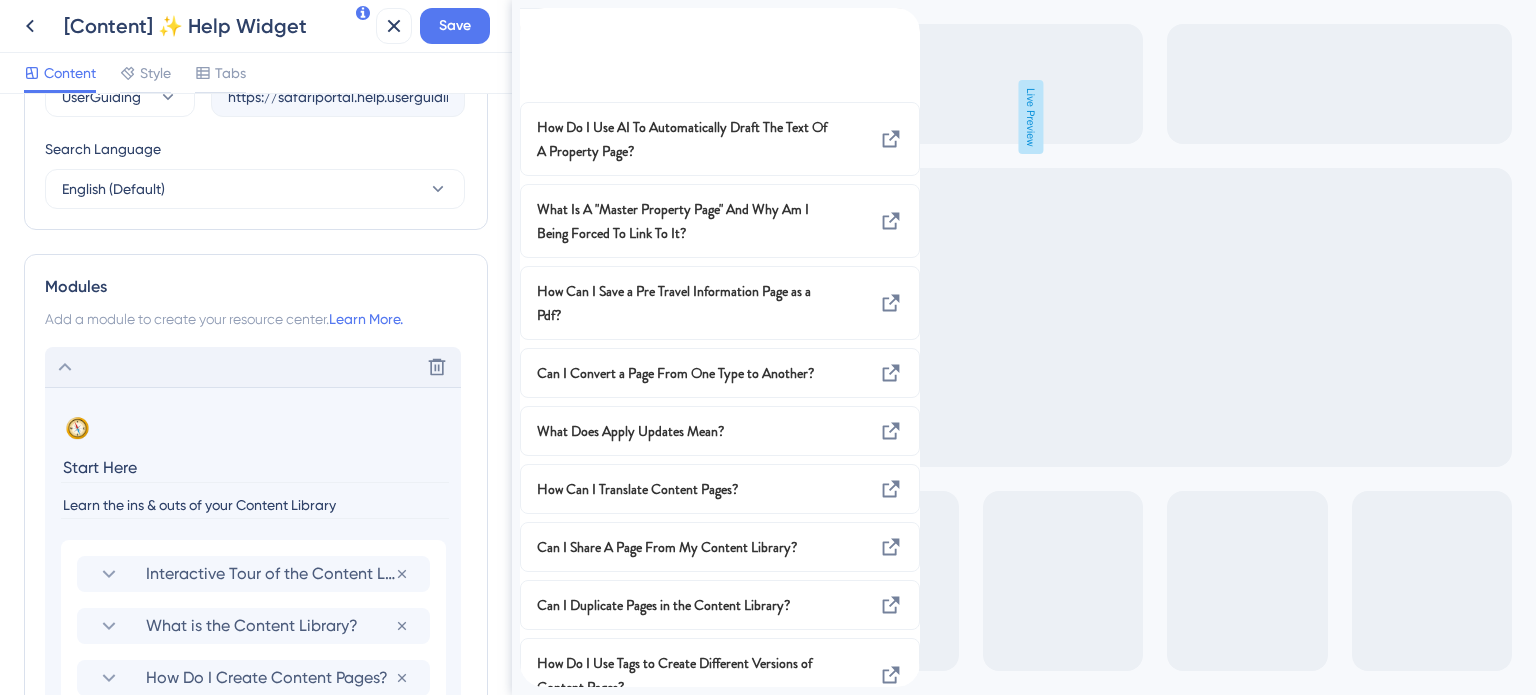 scroll, scrollTop: 116, scrollLeft: 0, axis: vertical 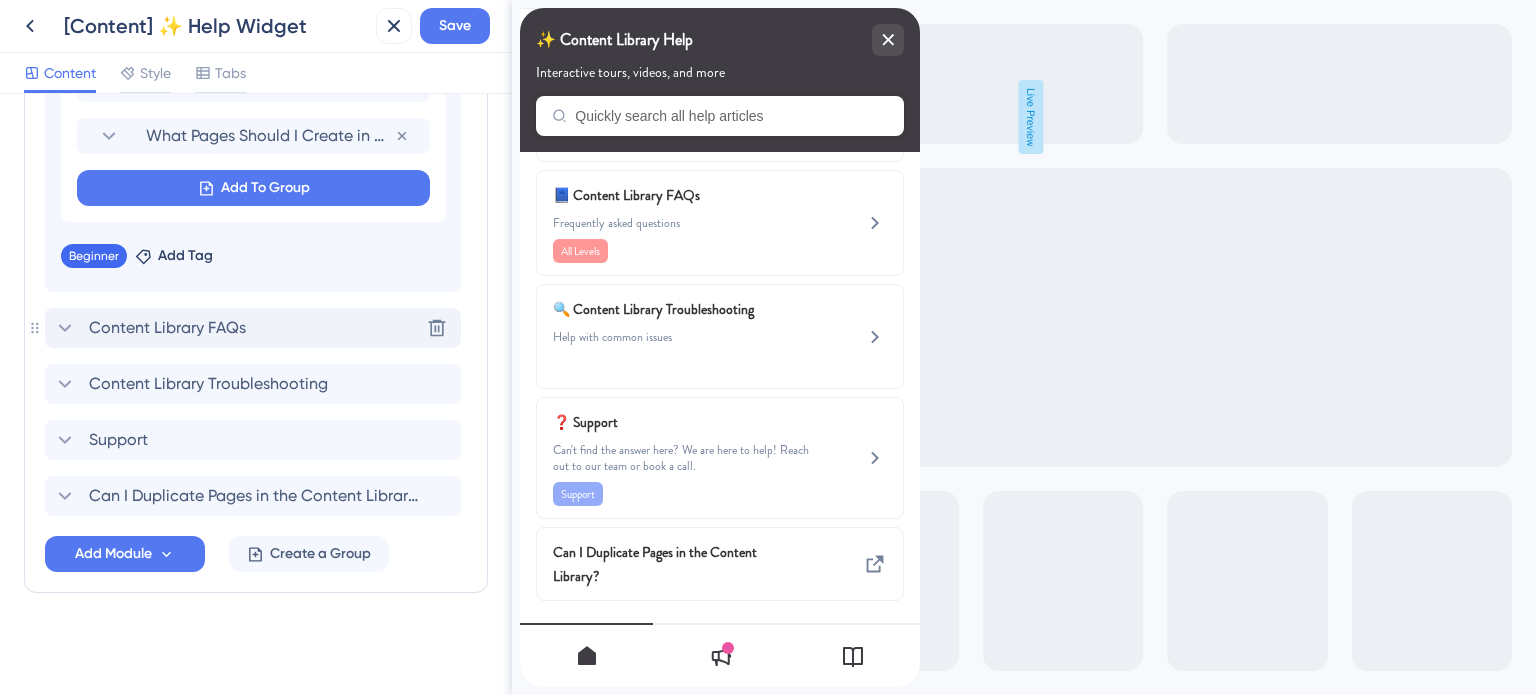 click on "Content Library FAQs" at bounding box center (167, 328) 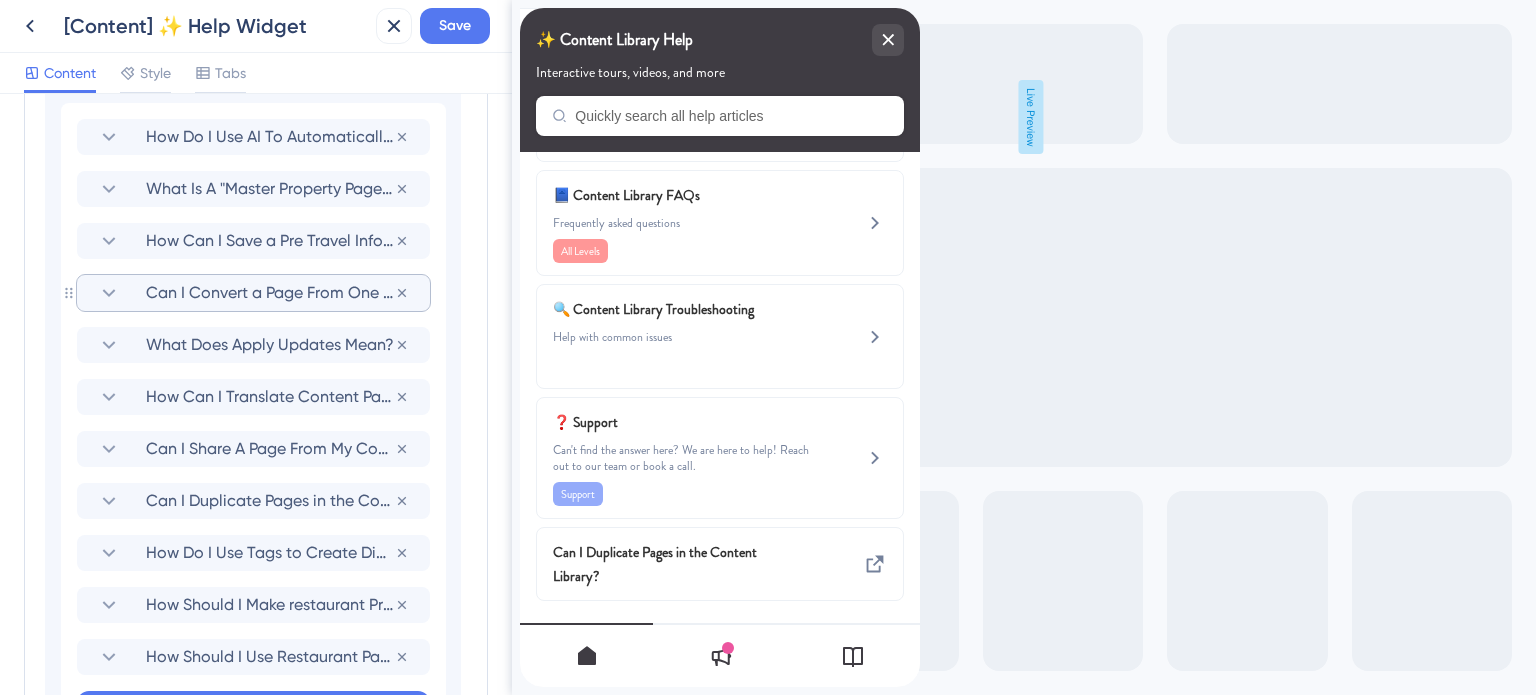 scroll, scrollTop: 1296, scrollLeft: 0, axis: vertical 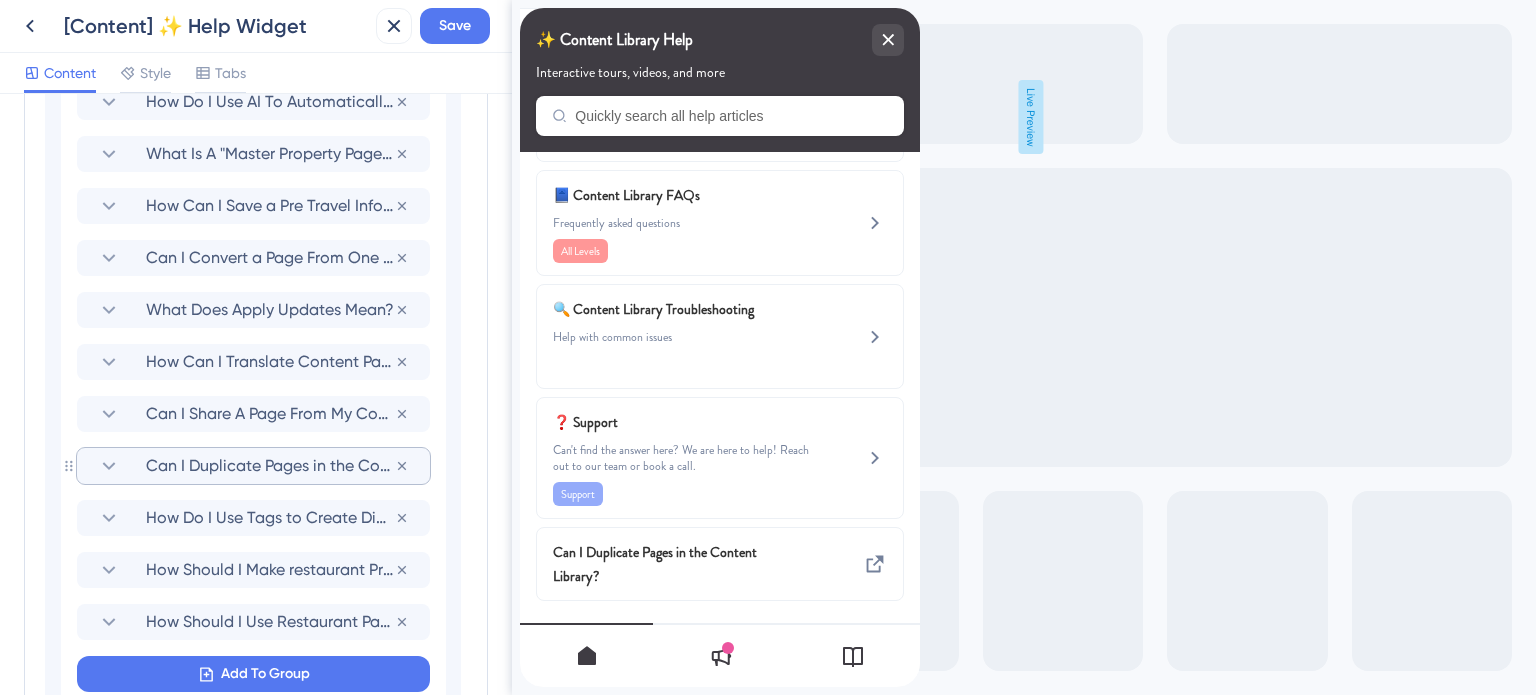 click on "Can I Duplicate Pages in the Content Library?" at bounding box center (270, 466) 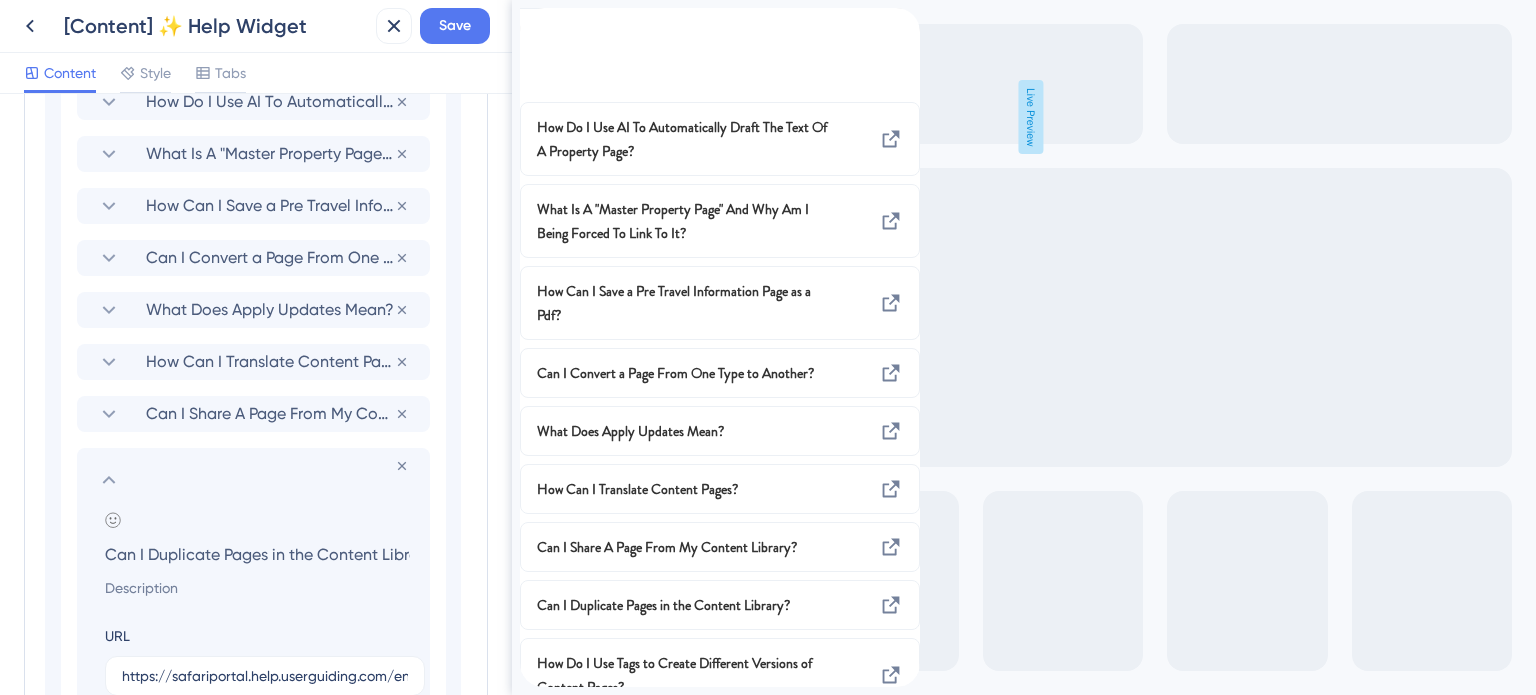 scroll, scrollTop: 0, scrollLeft: 30, axis: horizontal 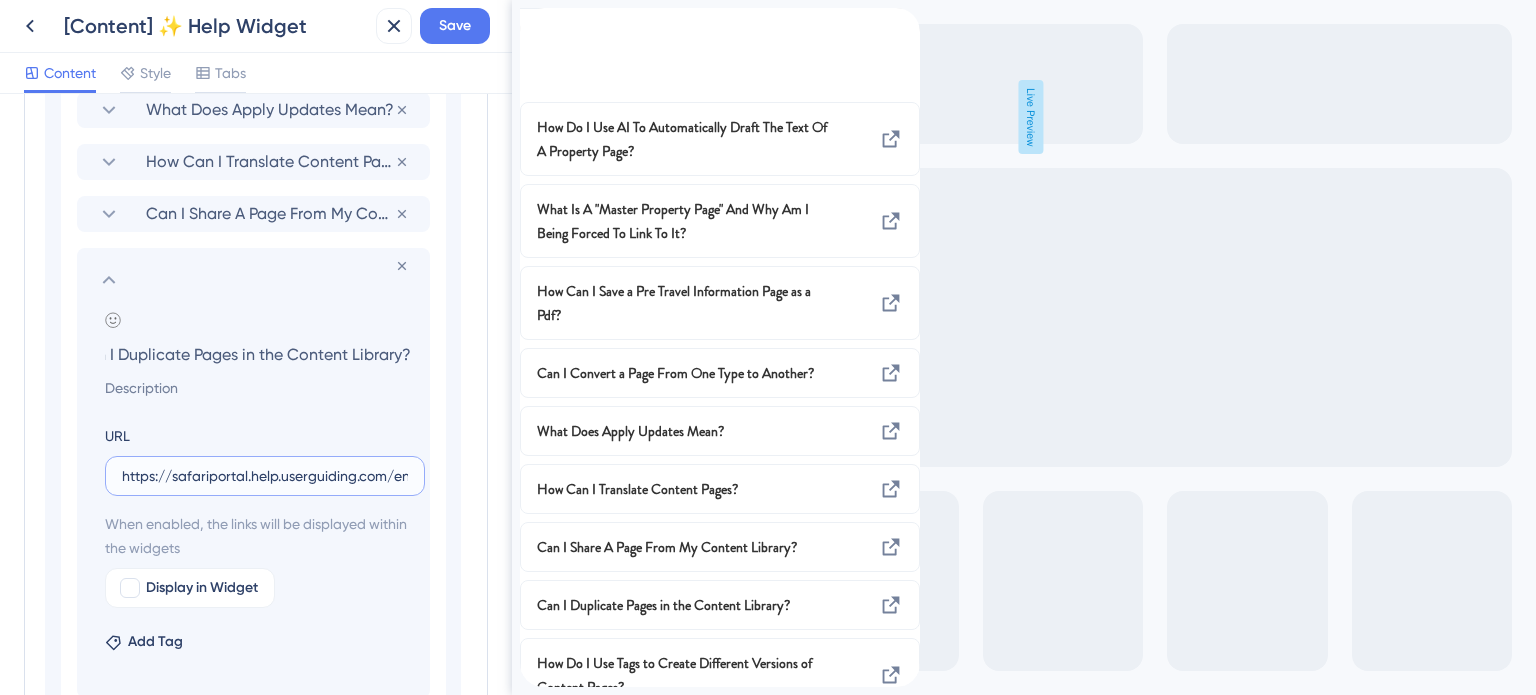 click on "https://safariportal.help.userguiding.com/en/articles/6106-can-i-duplicate-pages-in-the-content-library" at bounding box center (265, 476) 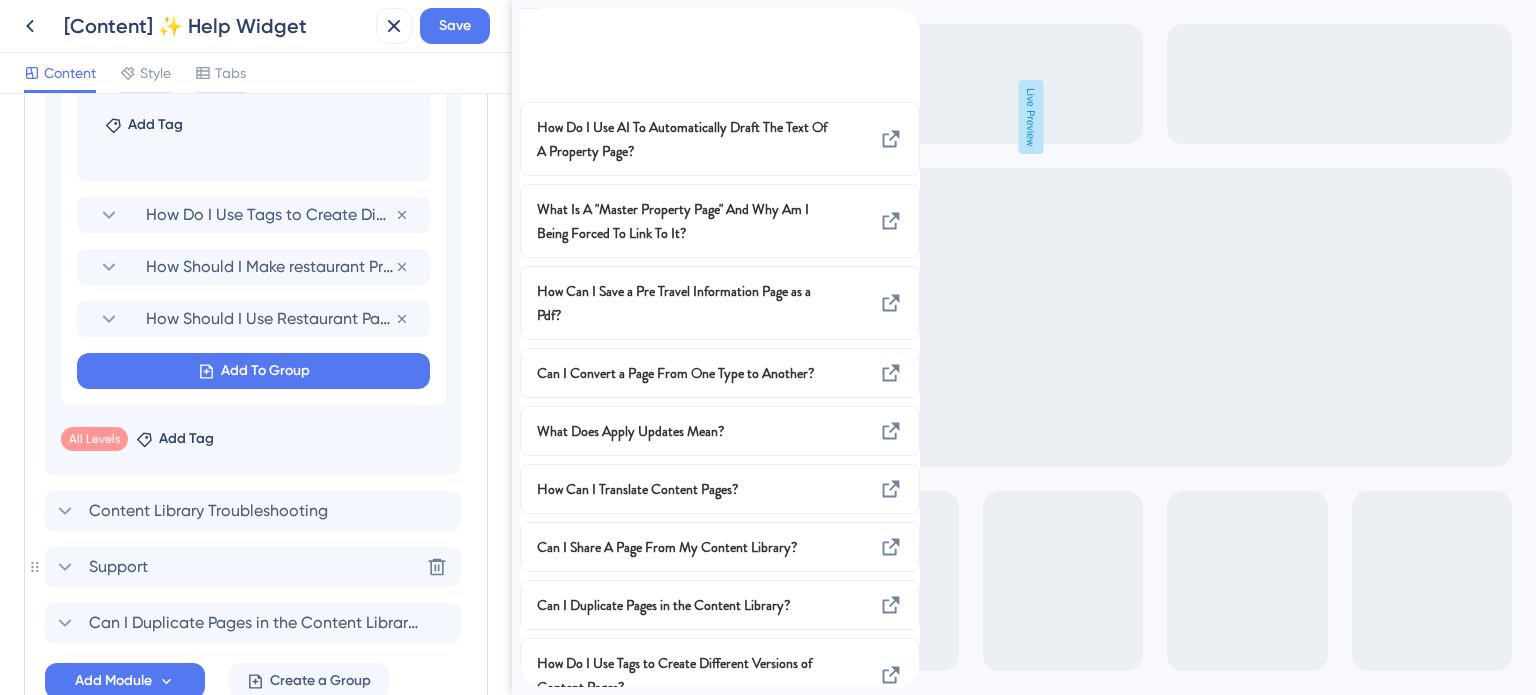scroll, scrollTop: 2140, scrollLeft: 0, axis: vertical 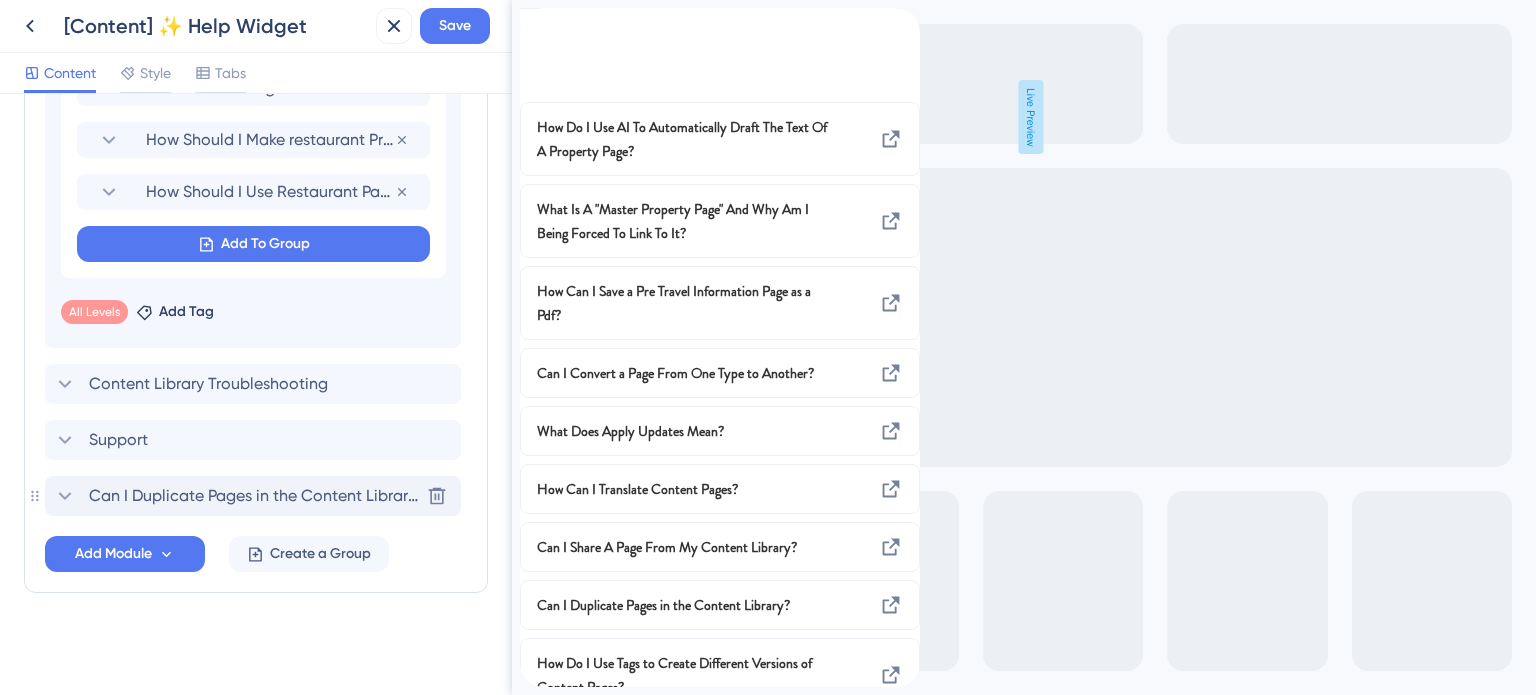 click on "Can I Duplicate Pages in the Content Library?" at bounding box center (254, 496) 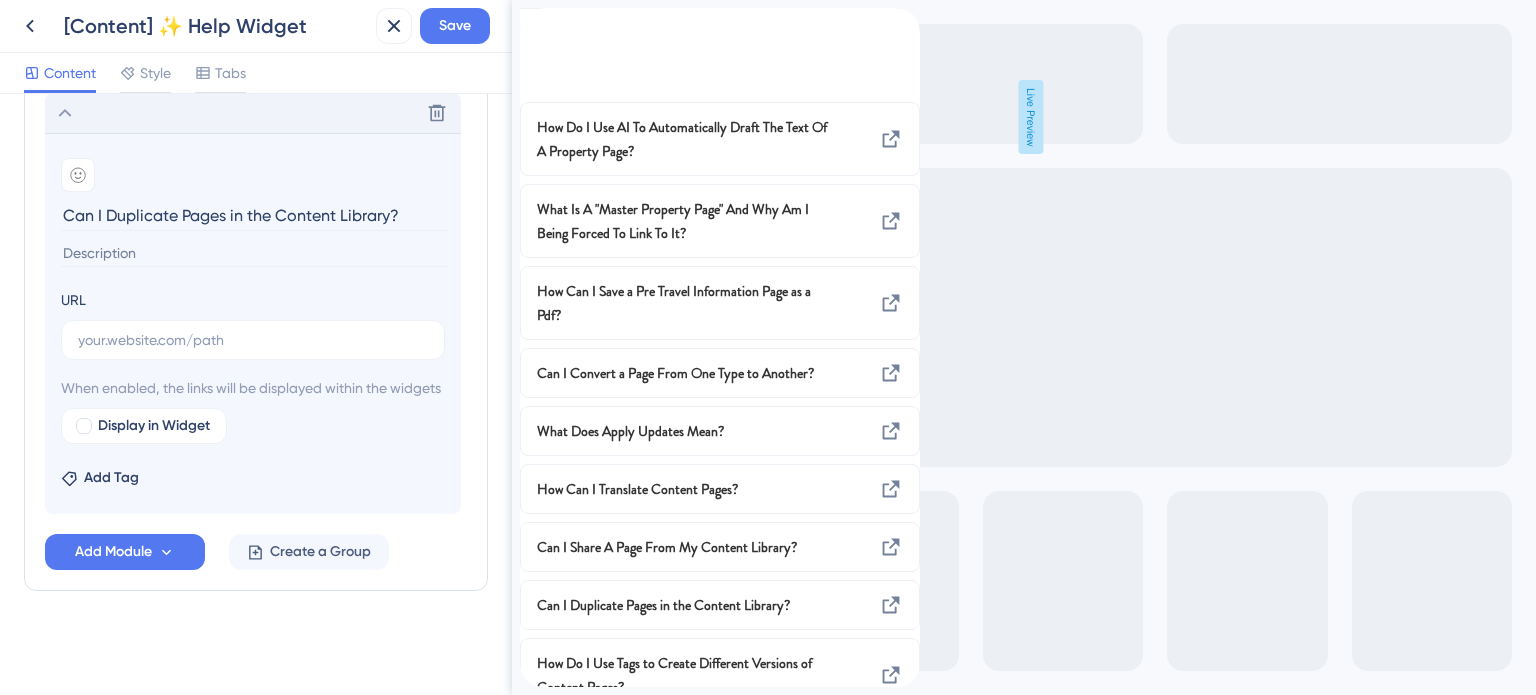 scroll, scrollTop: 1268, scrollLeft: 0, axis: vertical 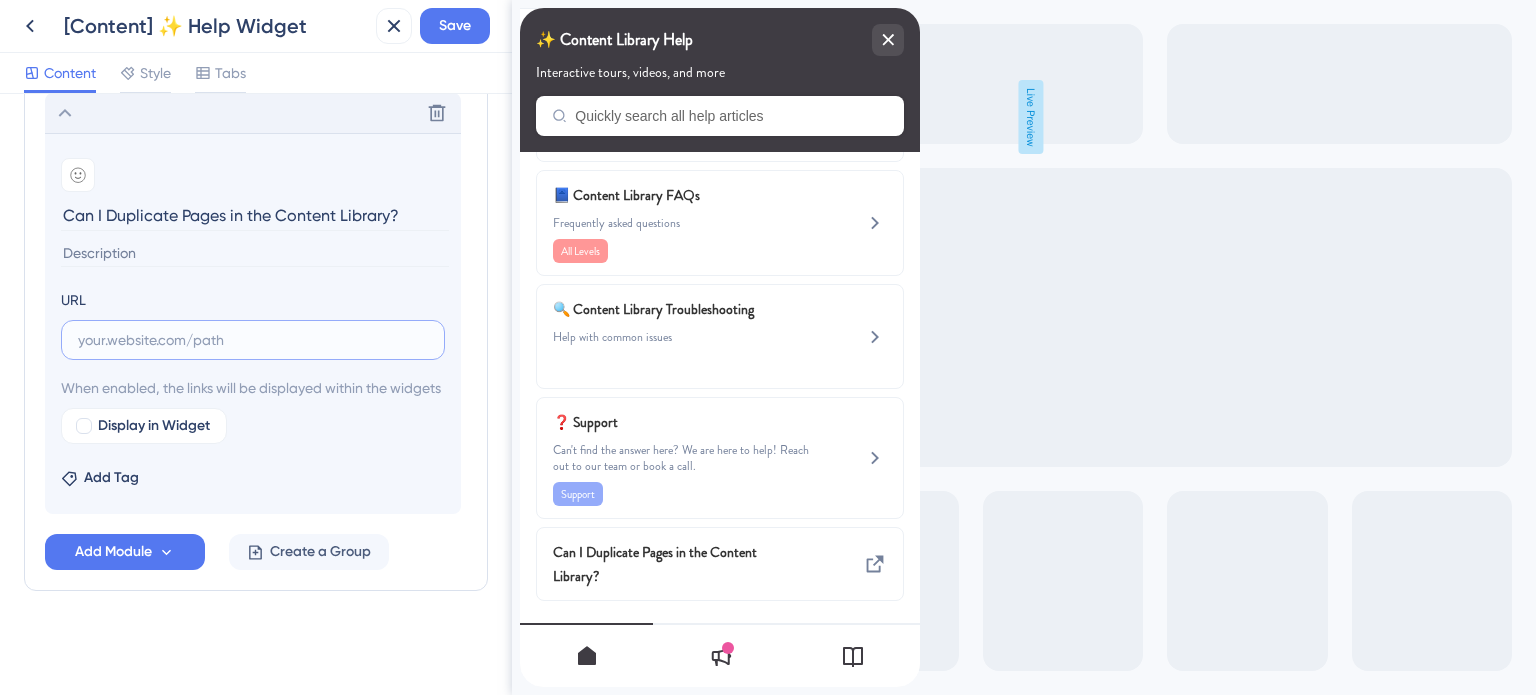 click at bounding box center (253, 340) 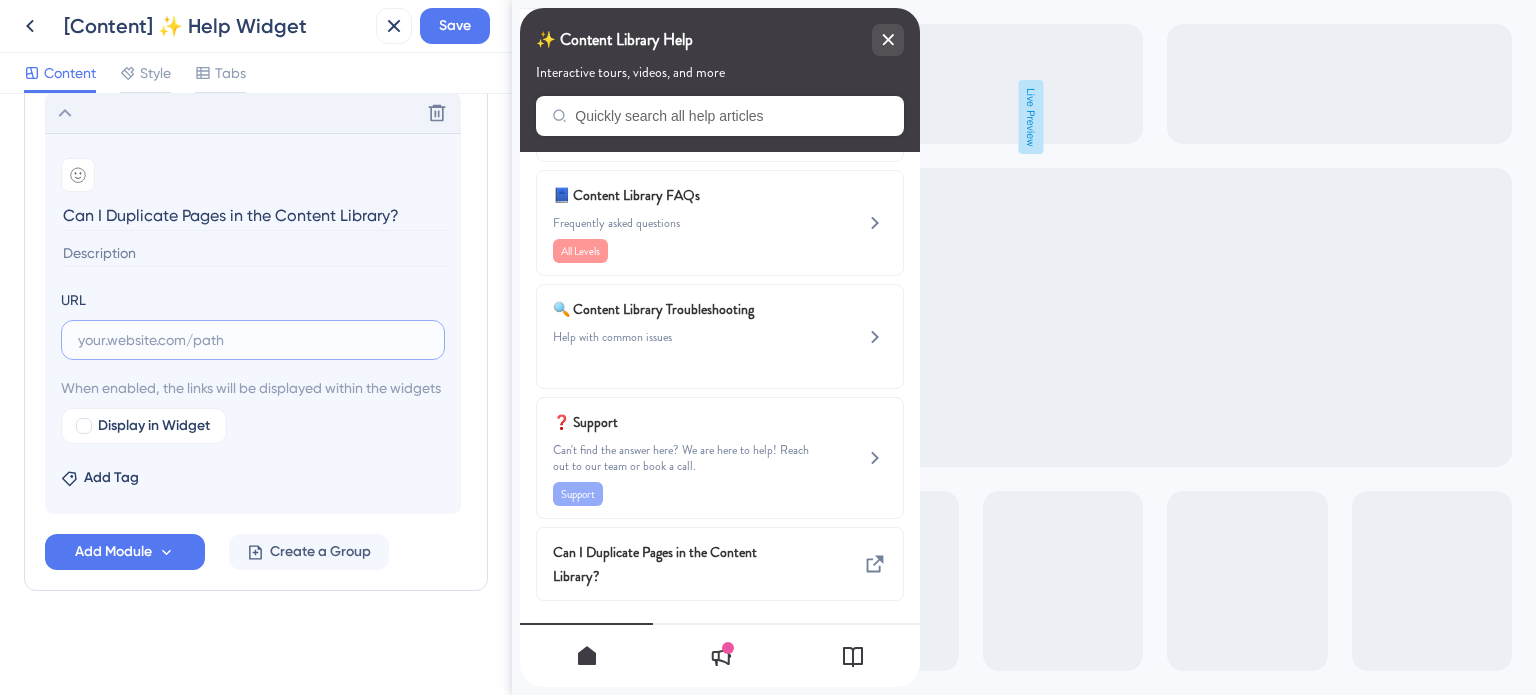 paste on "https://safariportal.help.userguiding.com/en/articles/6106-can-i-duplicate-pages-in-the-content-library" 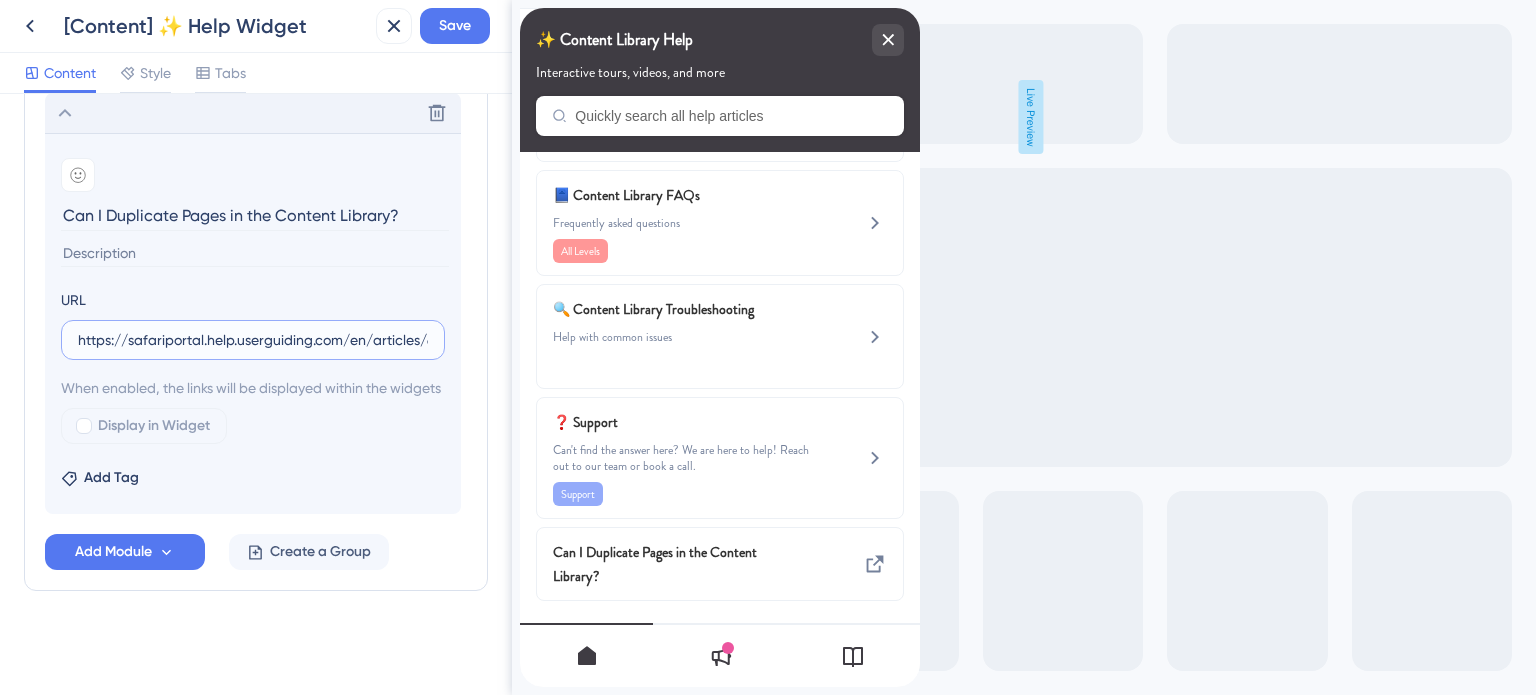 scroll, scrollTop: 0, scrollLeft: 338, axis: horizontal 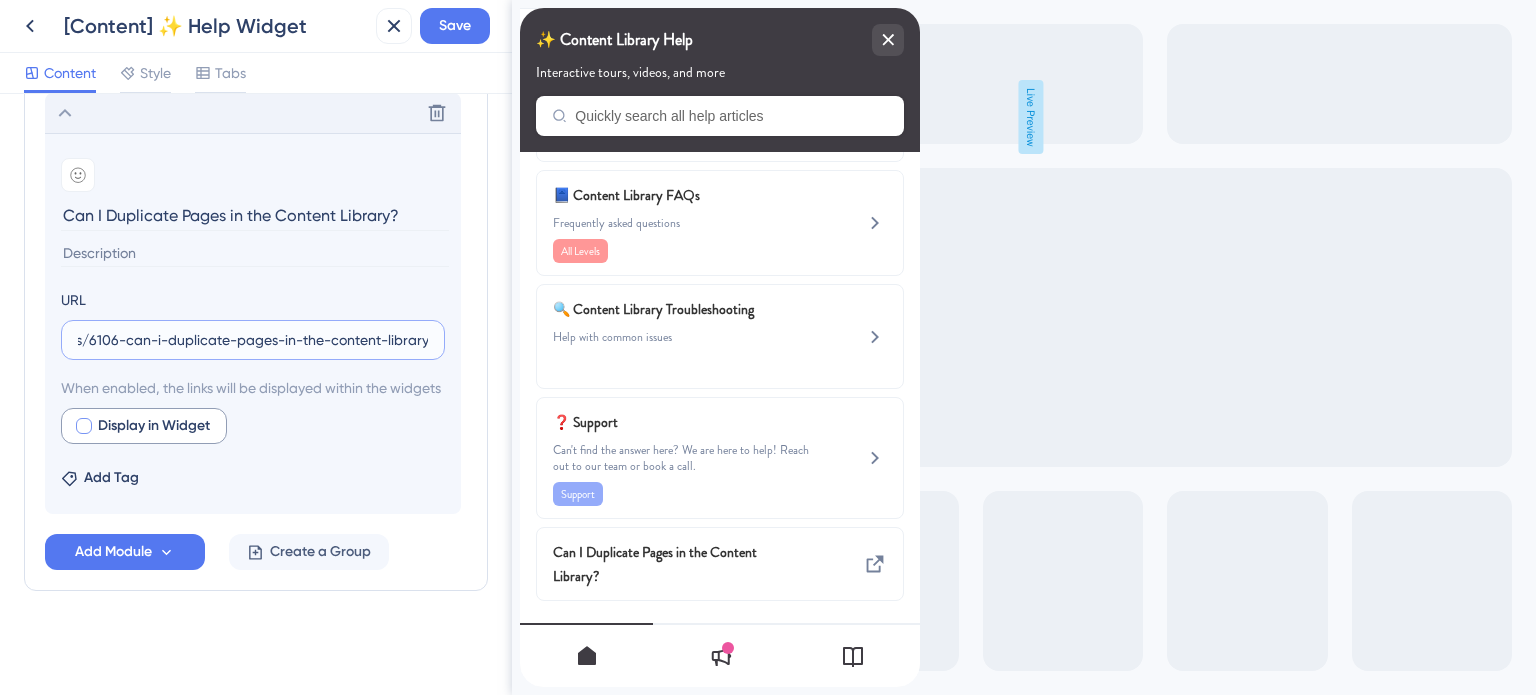 type on "https://safariportal.help.userguiding.com/en/articles/6106-can-i-duplicate-pages-in-the-content-library" 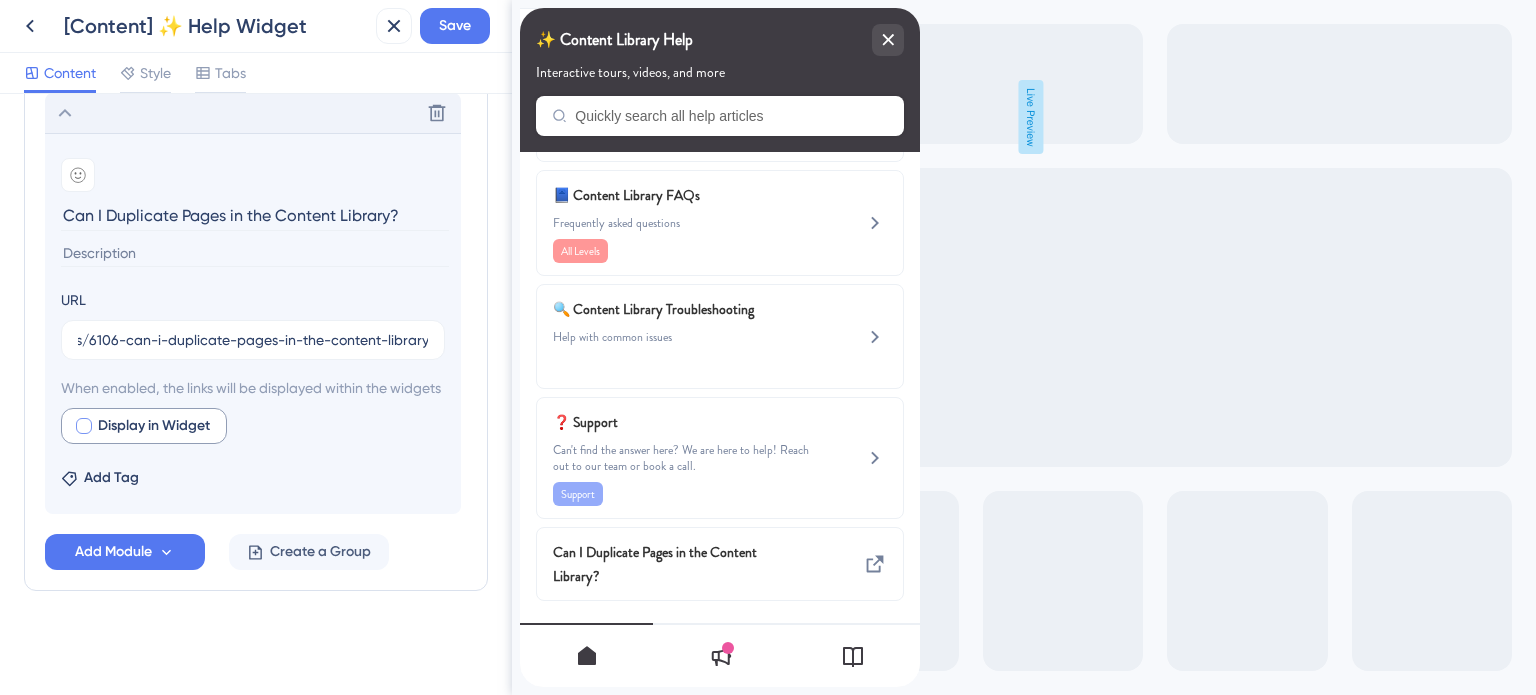 click at bounding box center [84, 426] 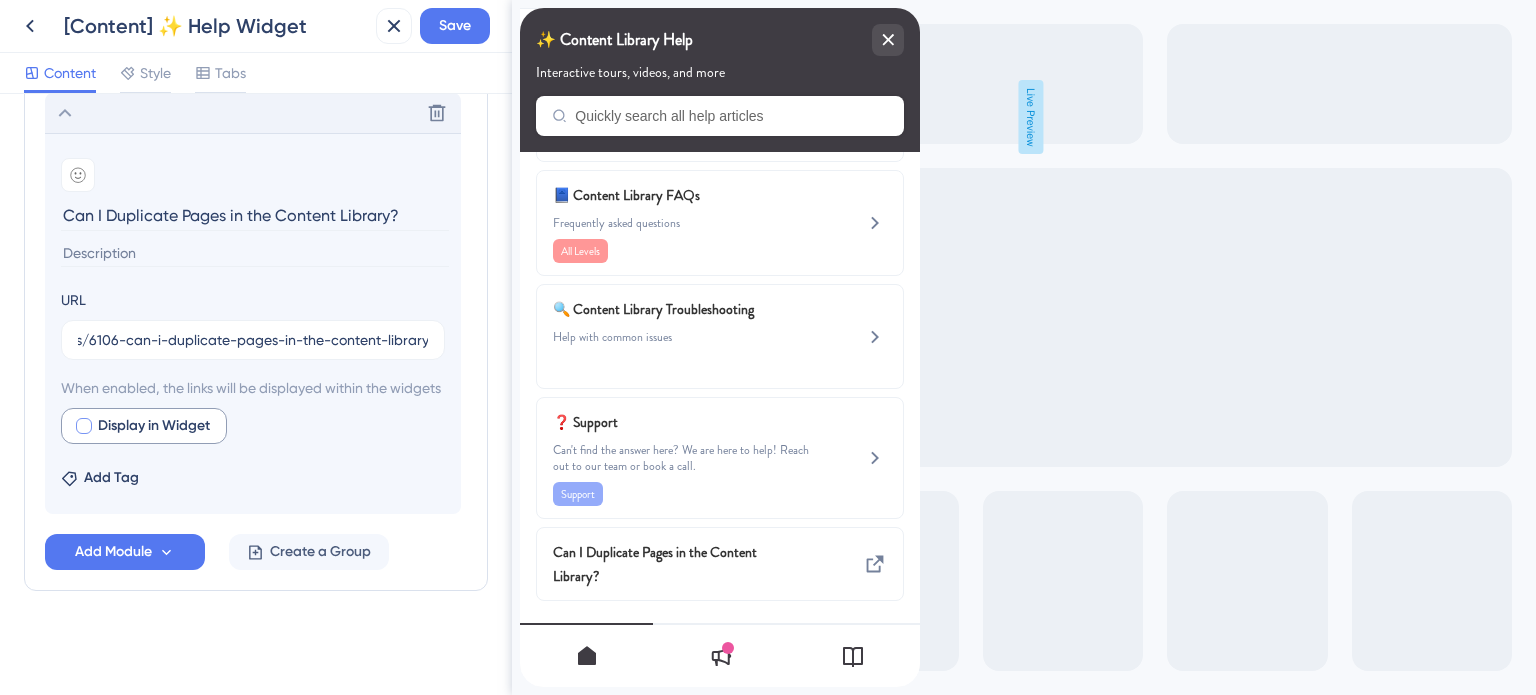 checkbox on "true" 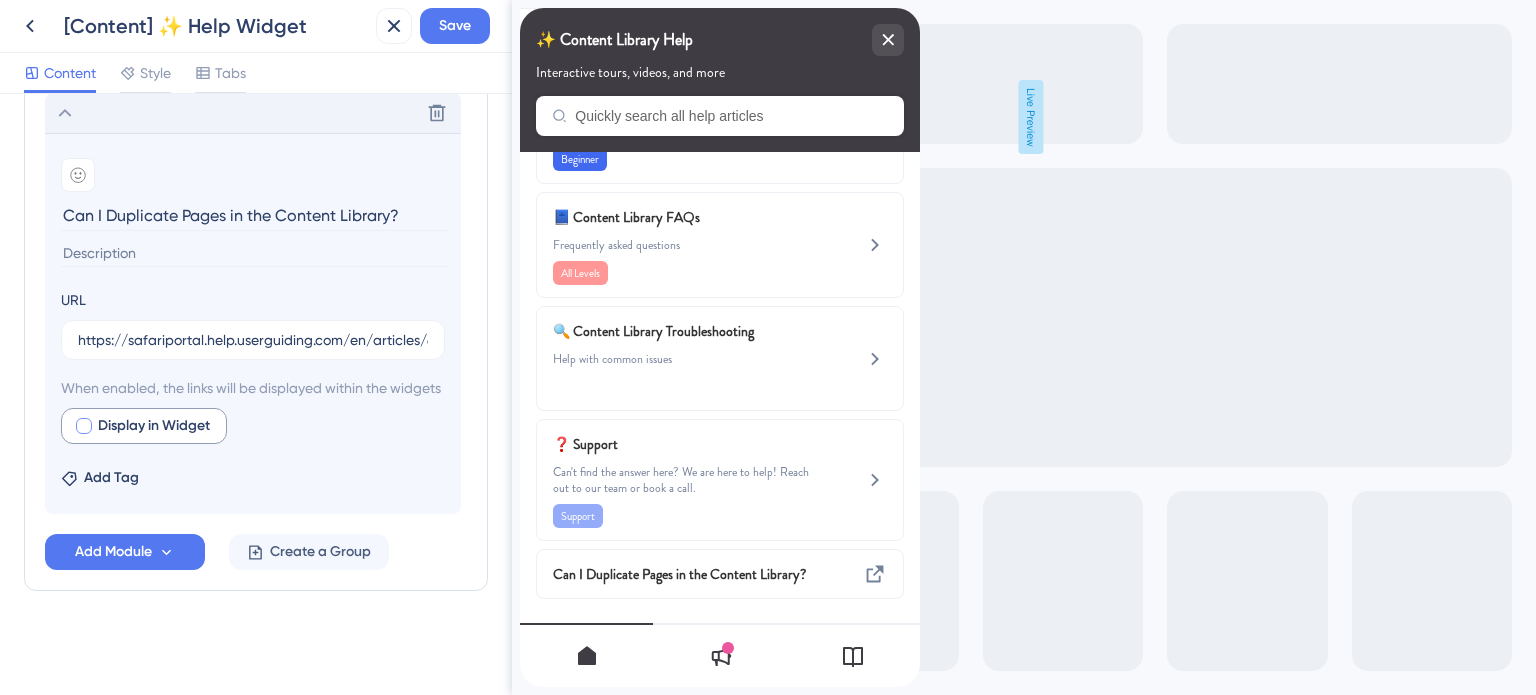 scroll, scrollTop: 92, scrollLeft: 0, axis: vertical 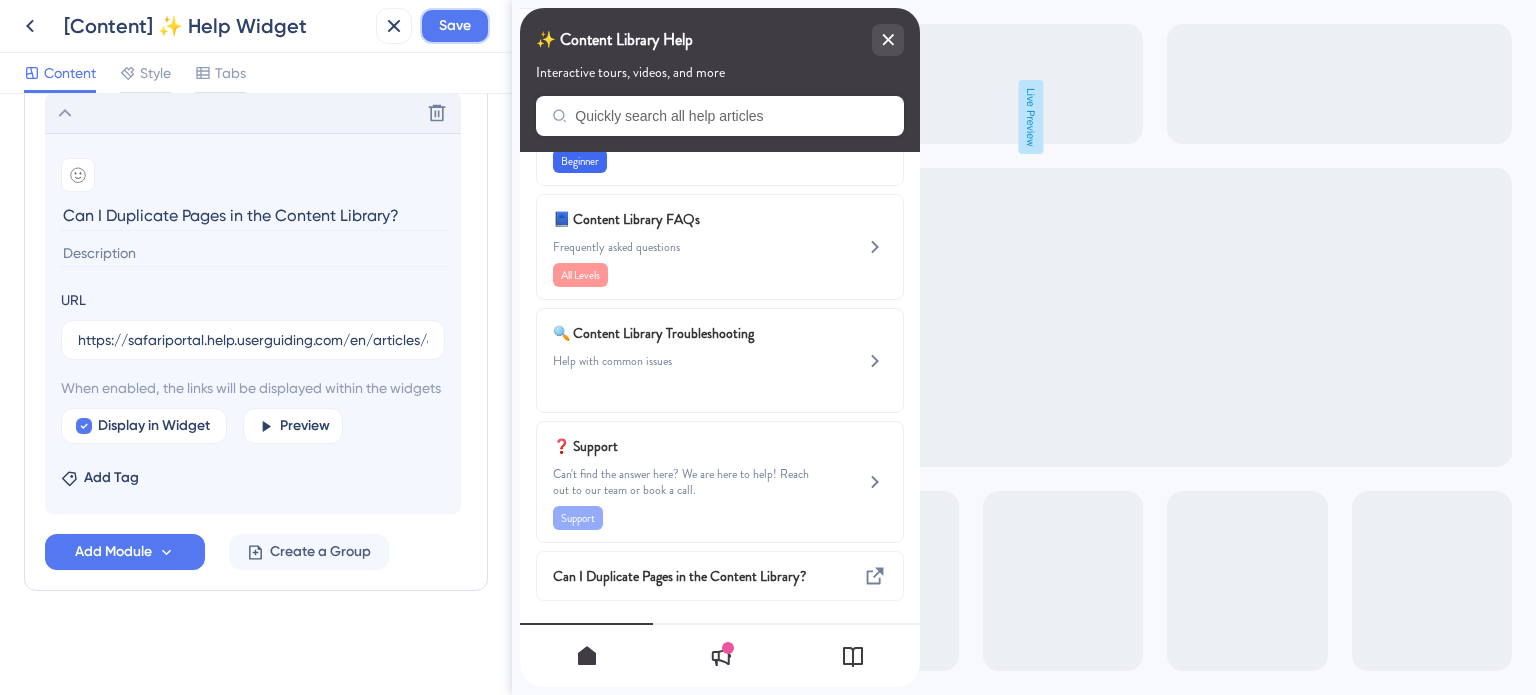 click on "Save" at bounding box center (455, 26) 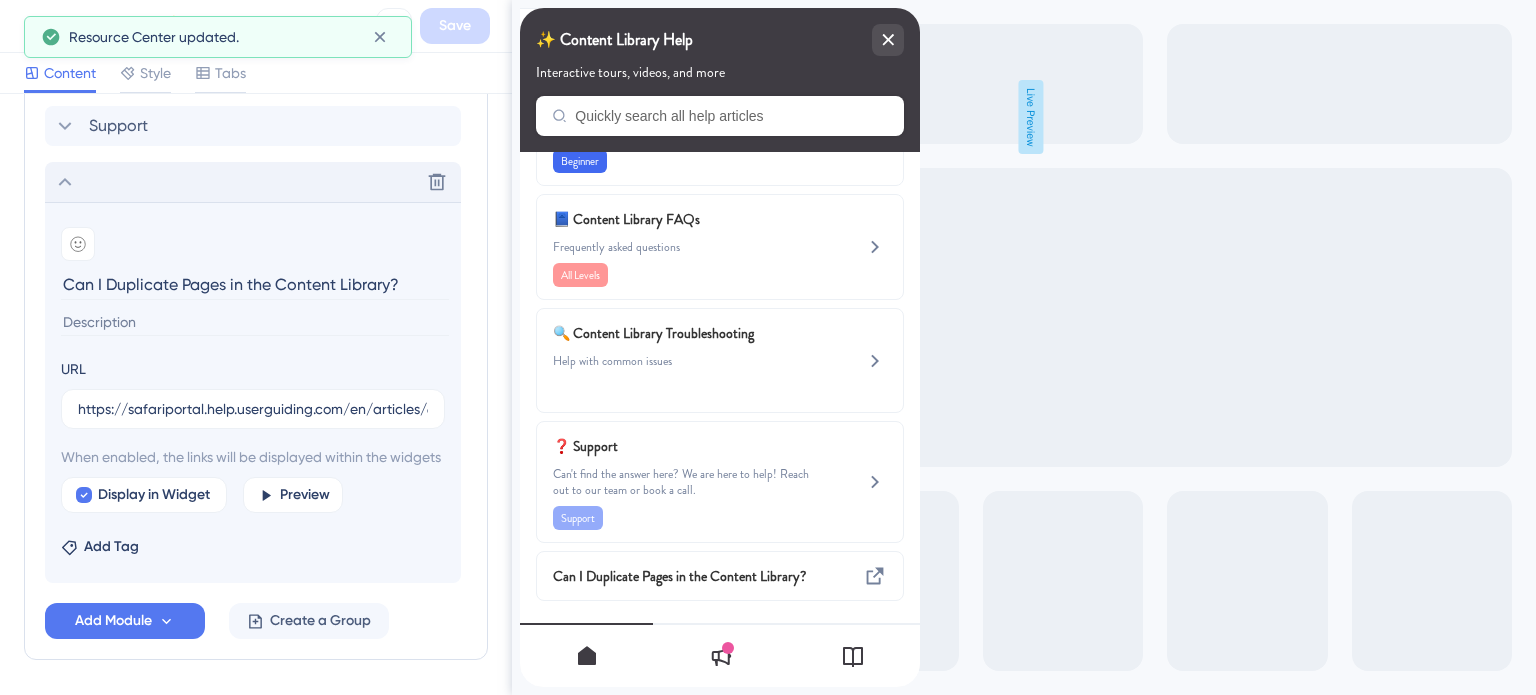 scroll, scrollTop: 968, scrollLeft: 0, axis: vertical 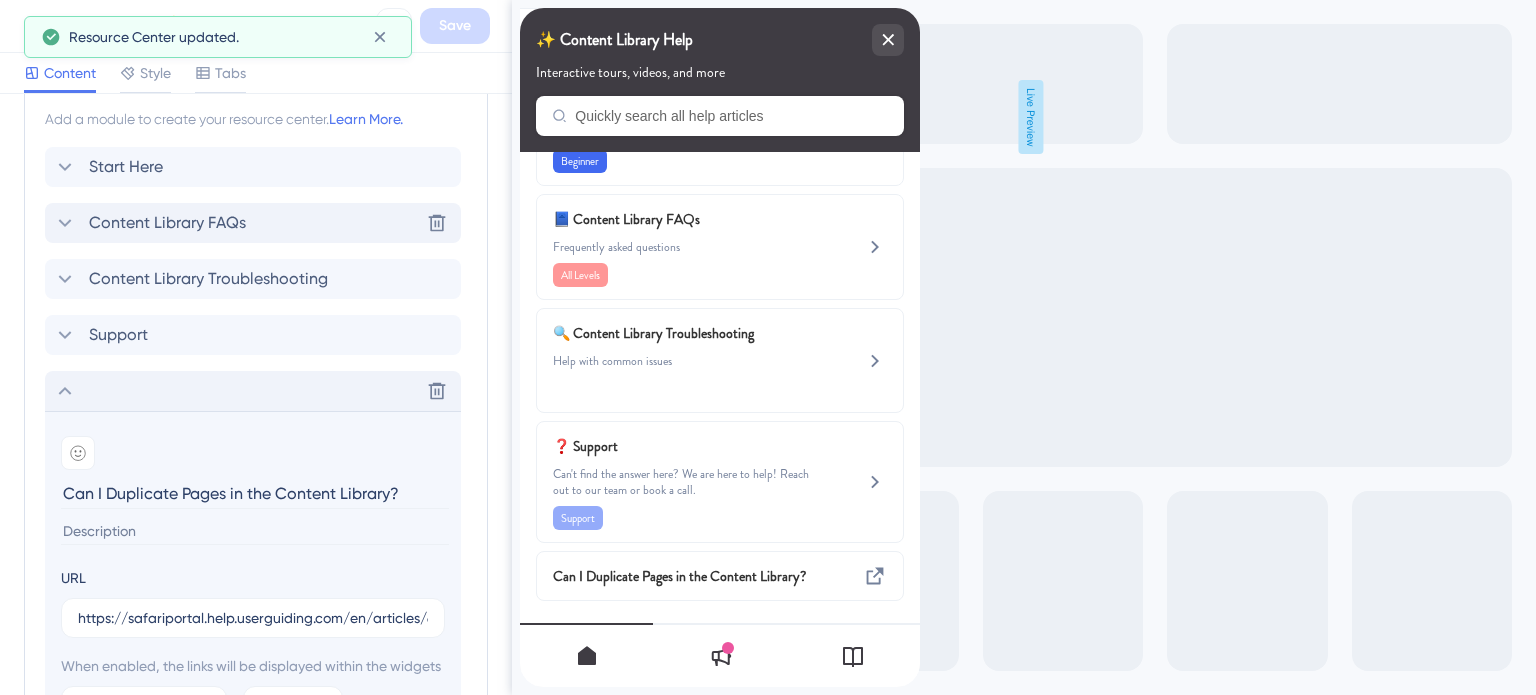 click 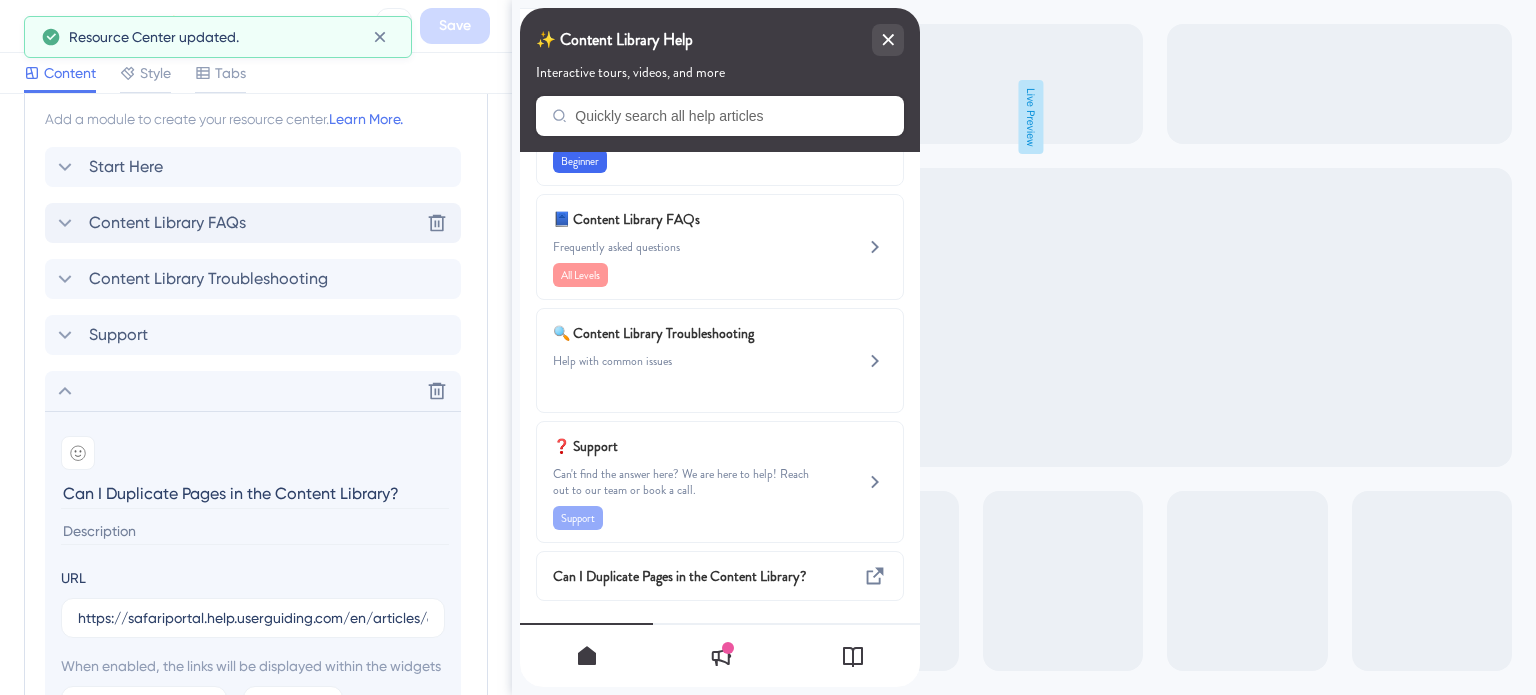 scroll, scrollTop: 863, scrollLeft: 0, axis: vertical 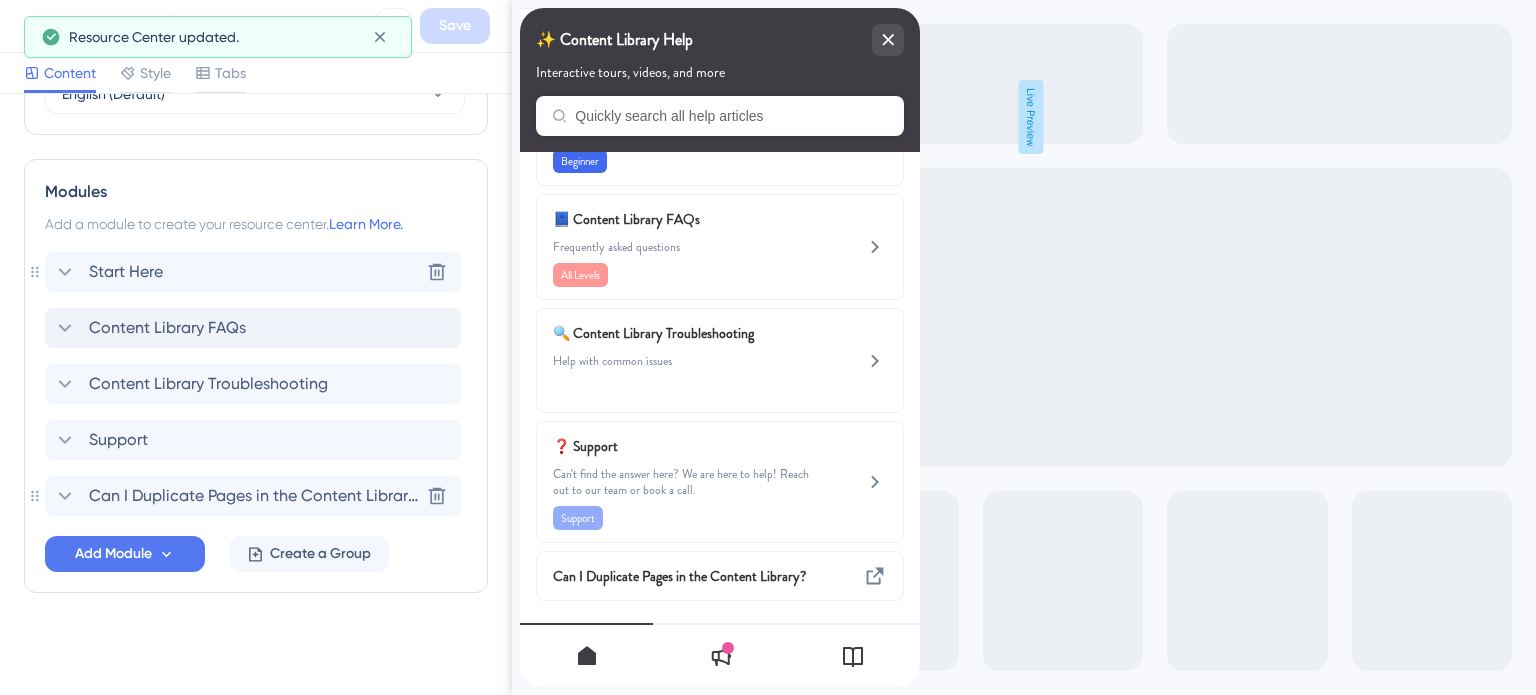 click 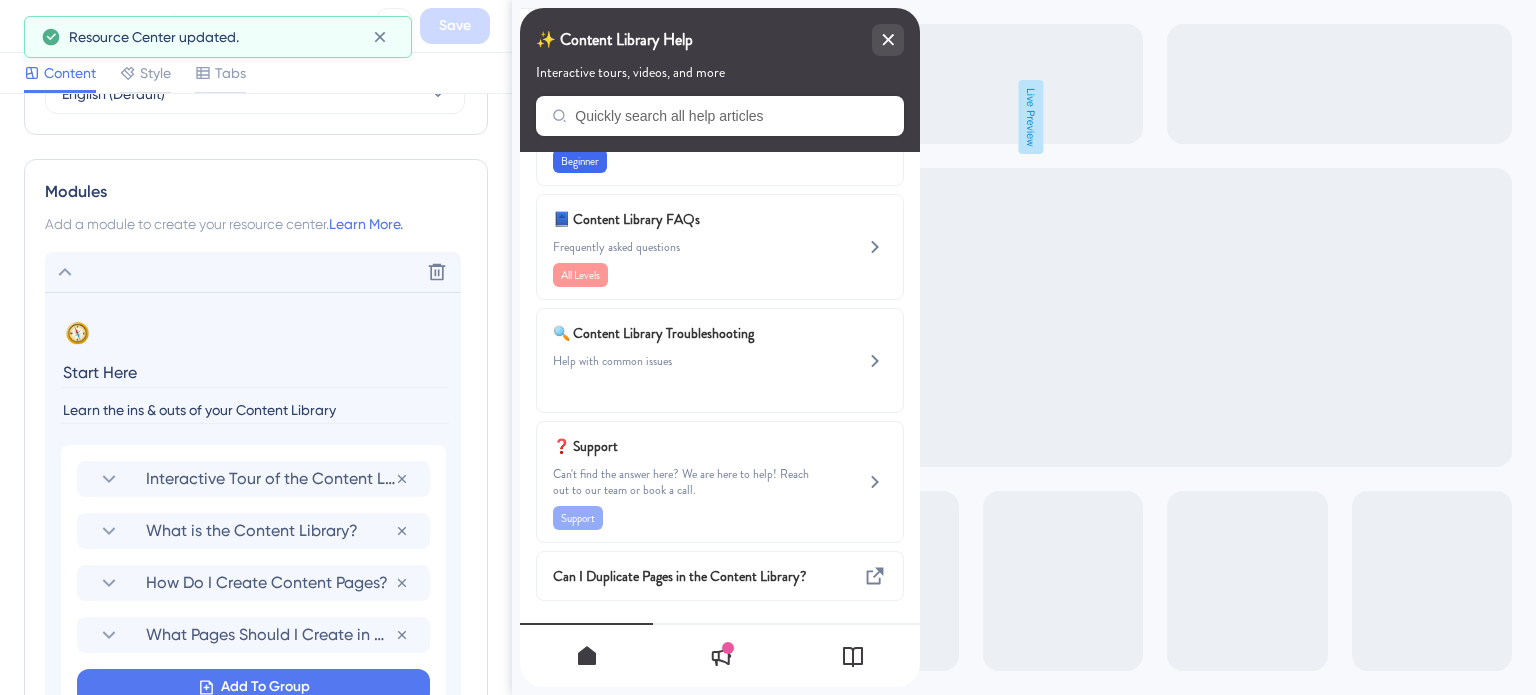 scroll, scrollTop: 968, scrollLeft: 0, axis: vertical 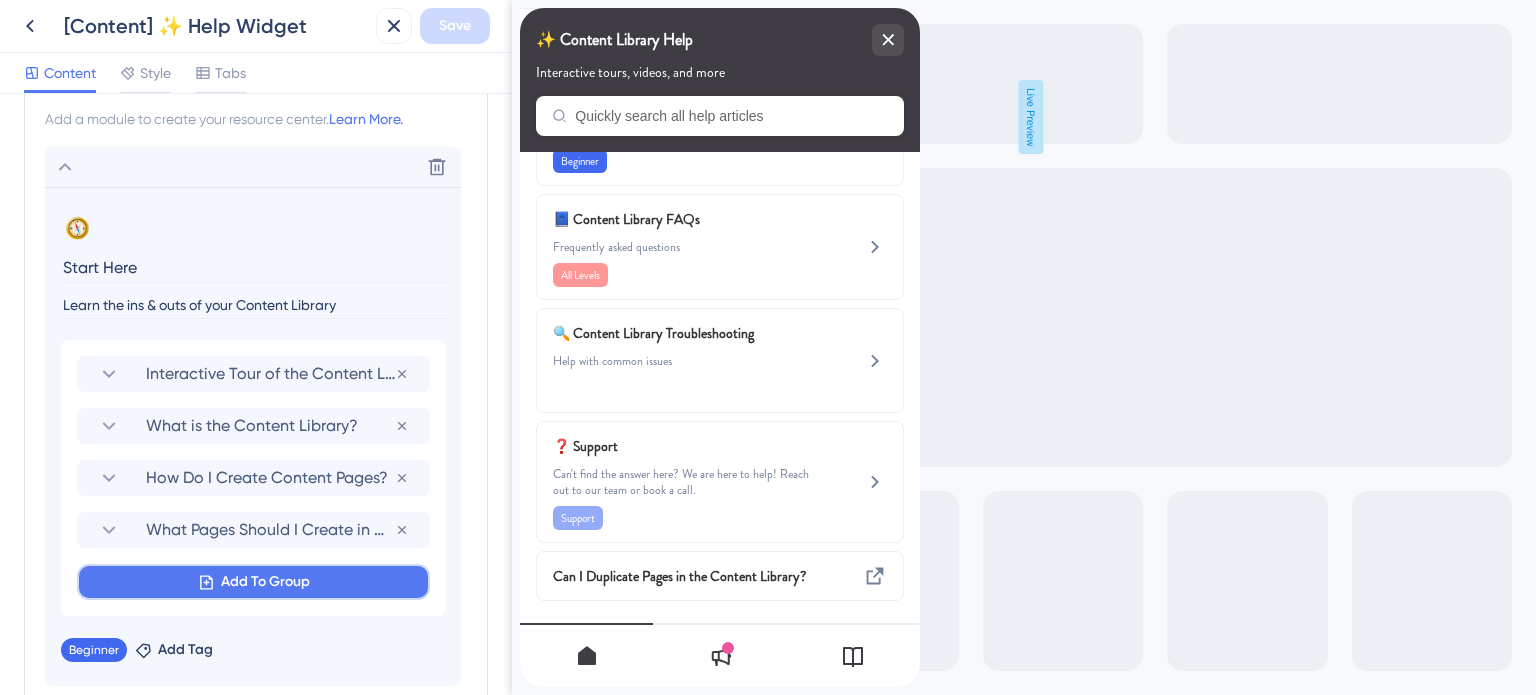 click on "Add To Group" at bounding box center [265, 582] 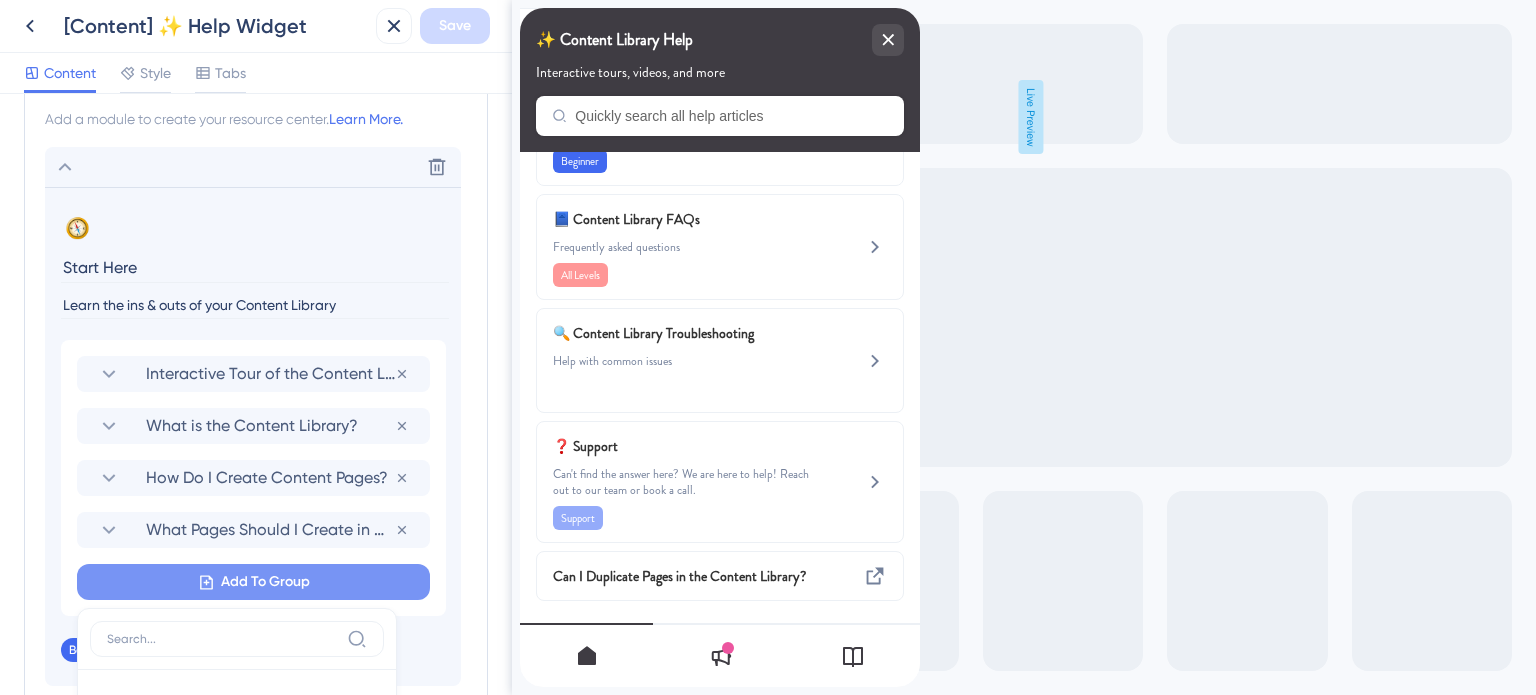 scroll, scrollTop: 1249, scrollLeft: 0, axis: vertical 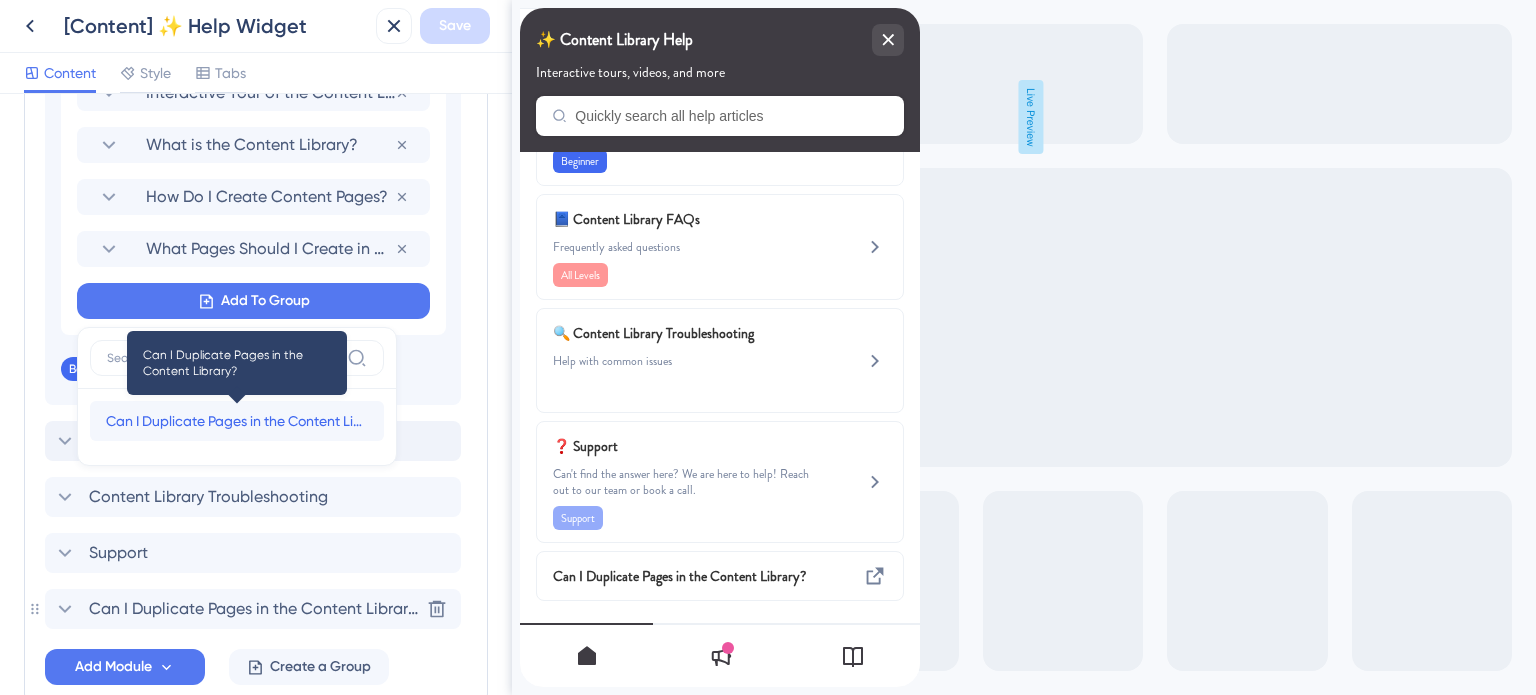 click on "Can I Duplicate Pages in the Content Library?" at bounding box center [237, 421] 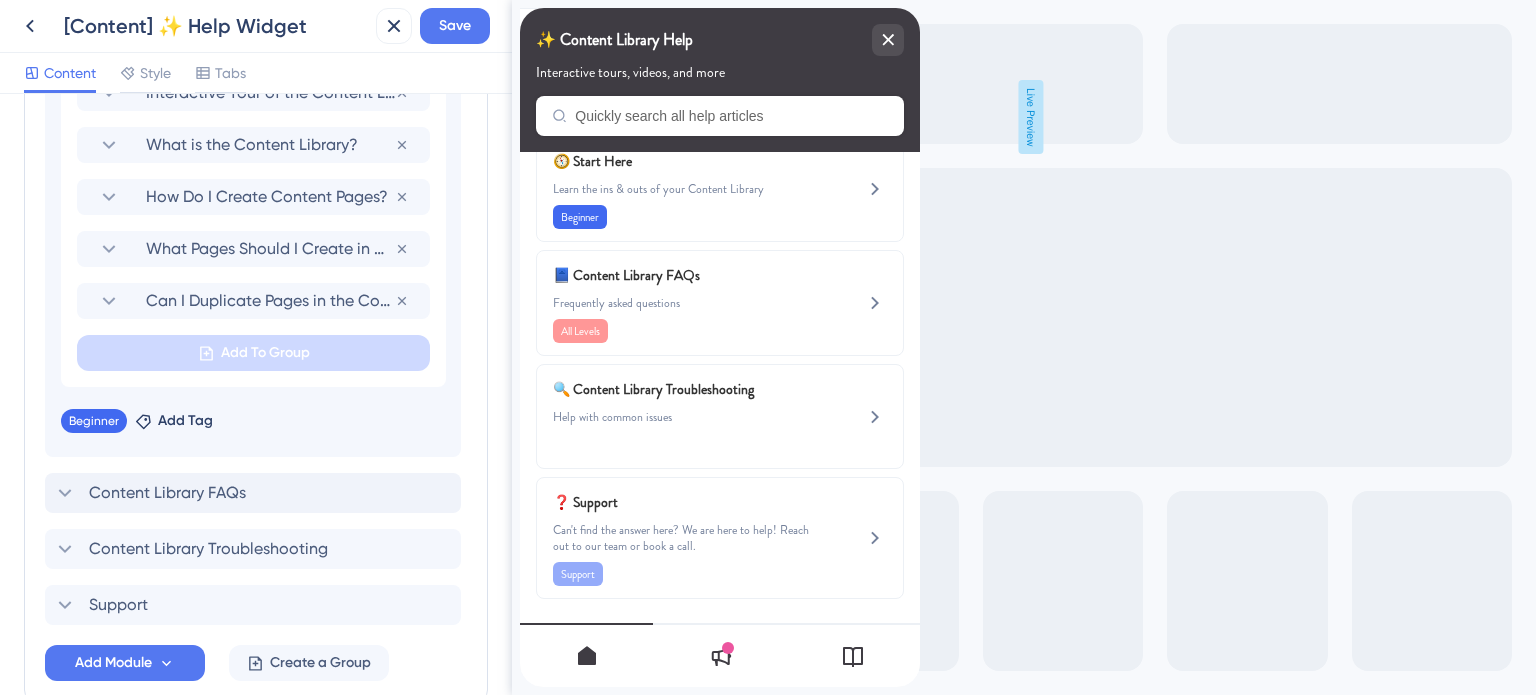 scroll, scrollTop: 35, scrollLeft: 0, axis: vertical 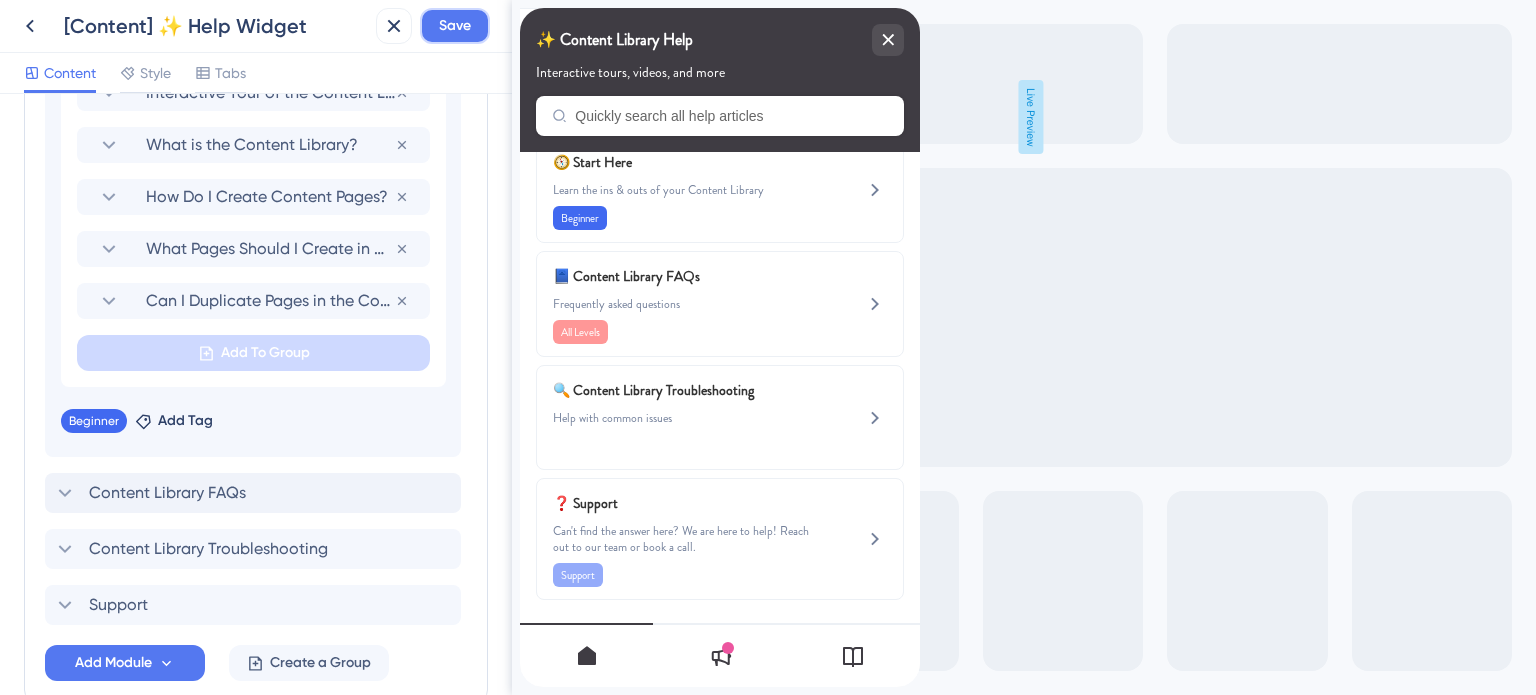 click on "Save" at bounding box center (455, 26) 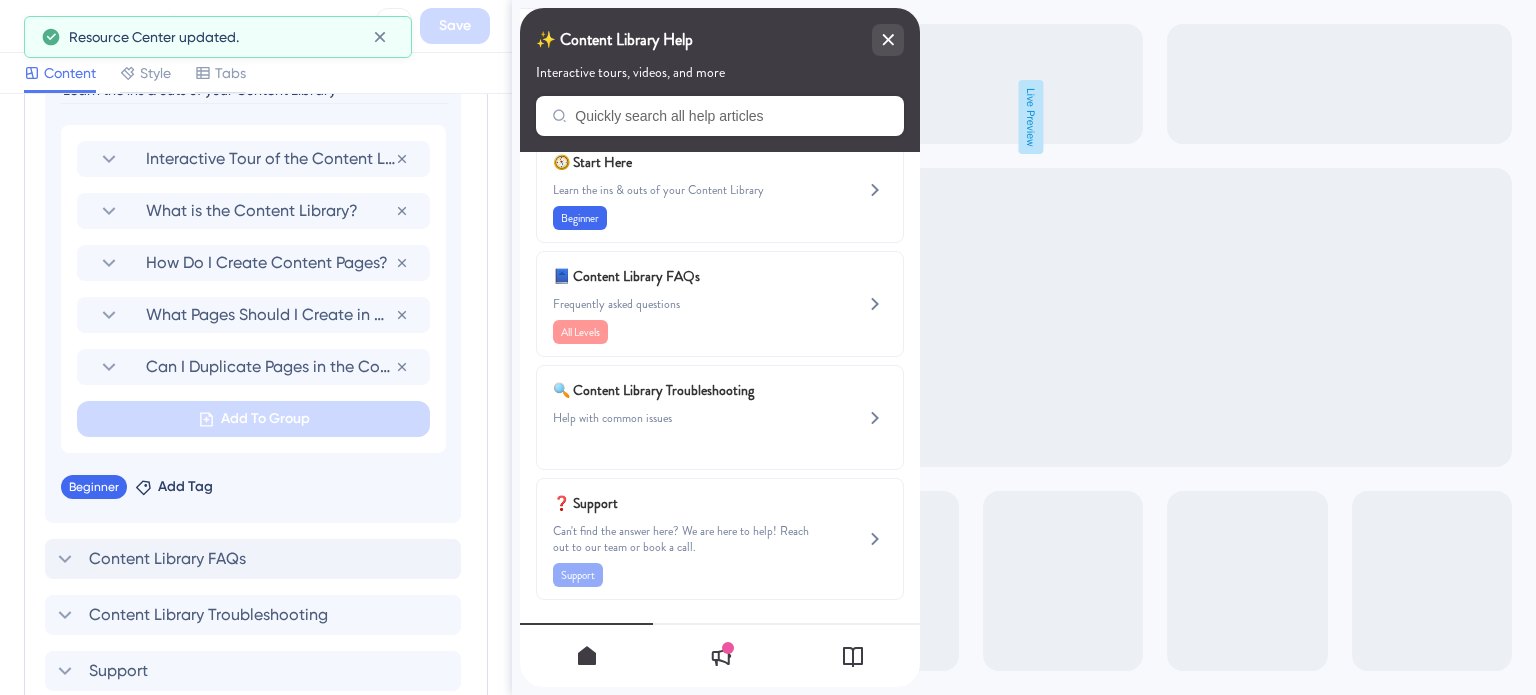 scroll, scrollTop: 949, scrollLeft: 0, axis: vertical 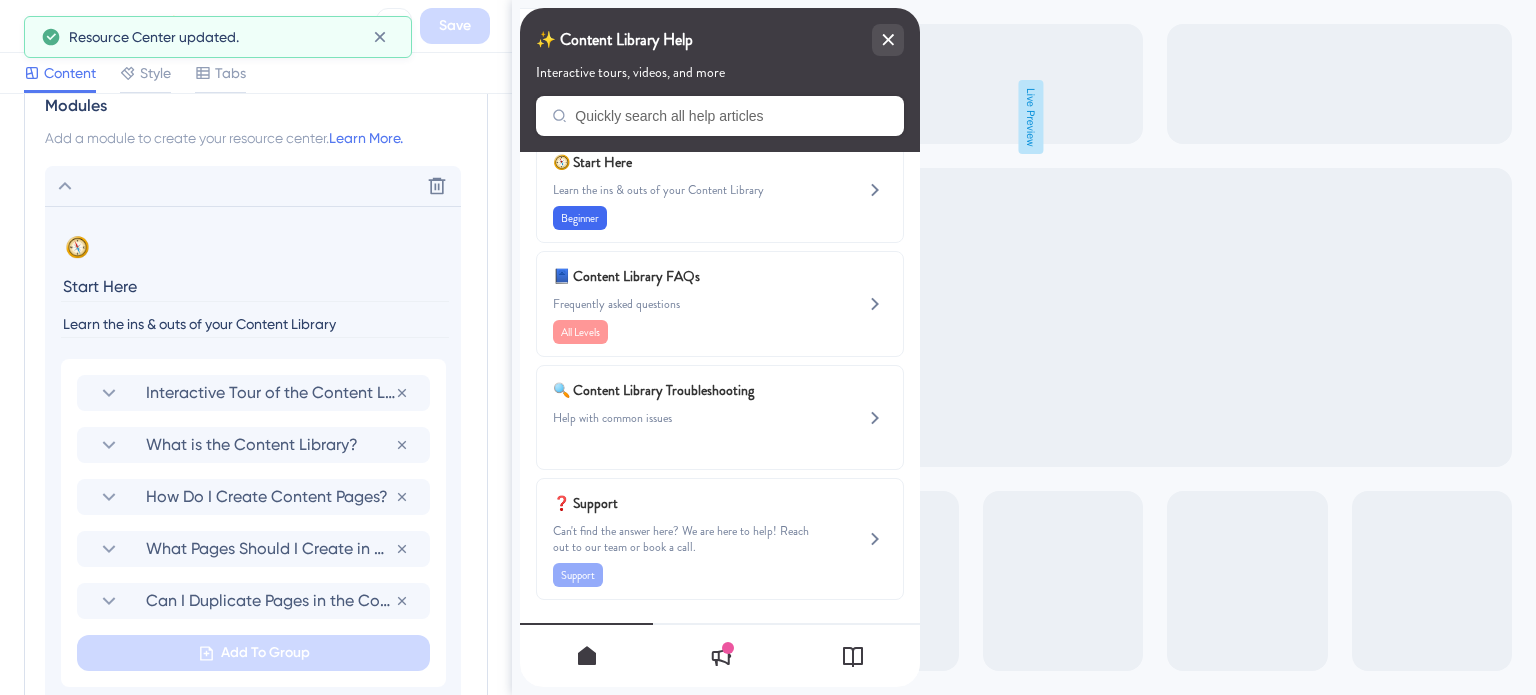 click 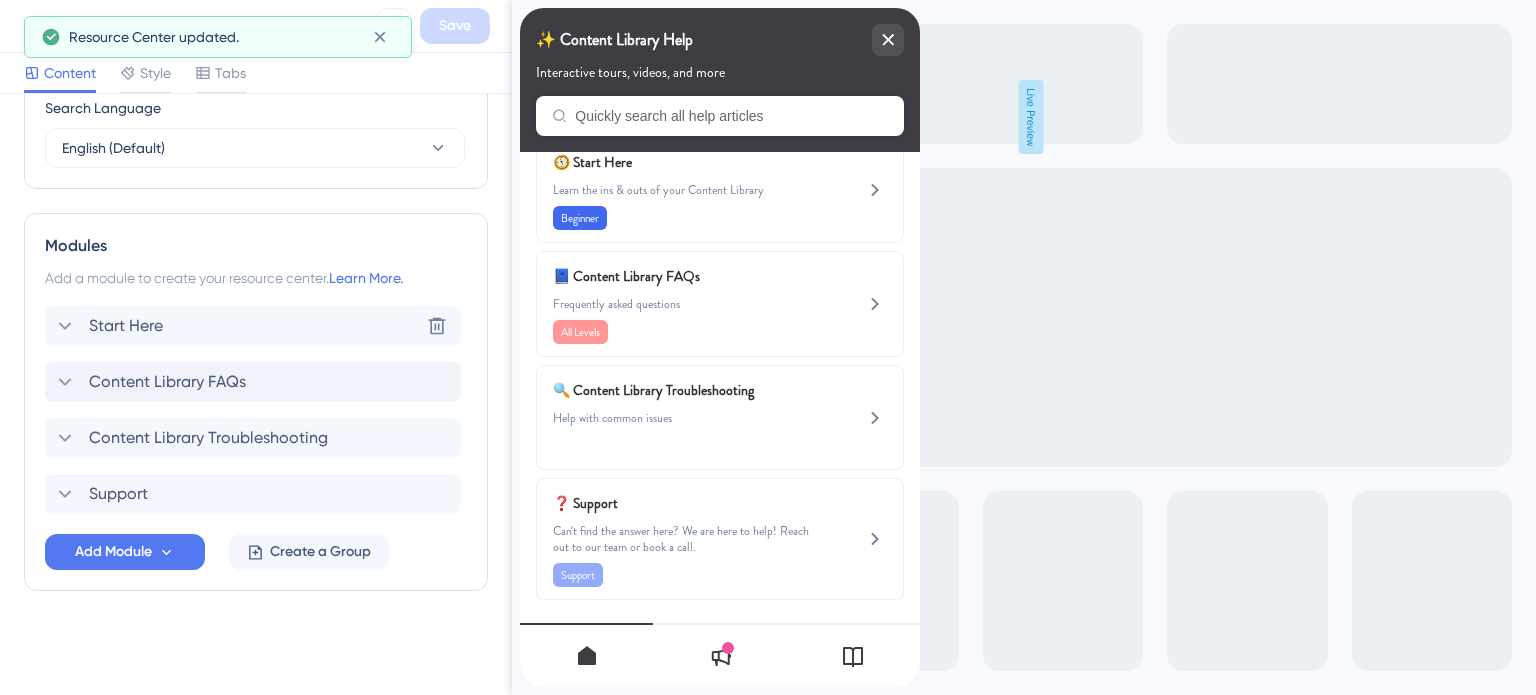 scroll, scrollTop: 807, scrollLeft: 0, axis: vertical 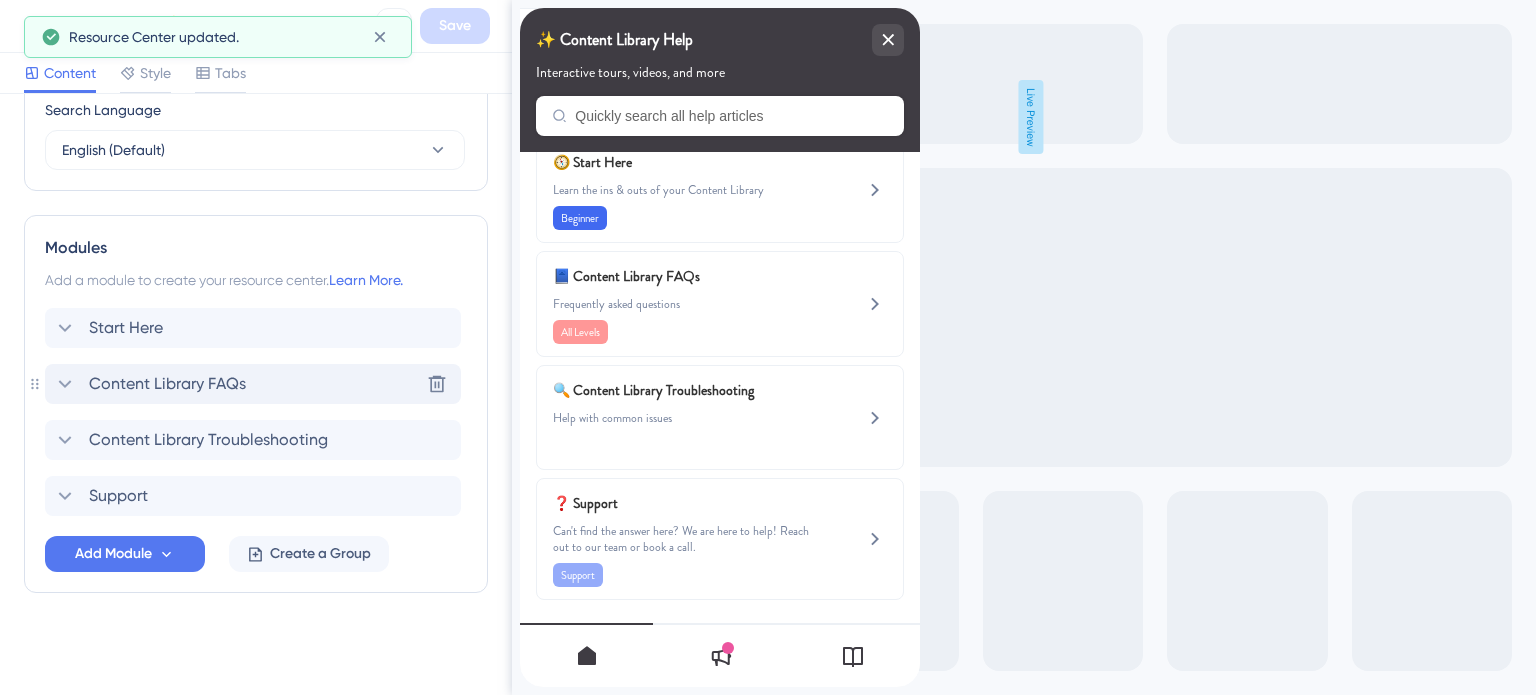 click on "Content Library FAQs" at bounding box center (167, 384) 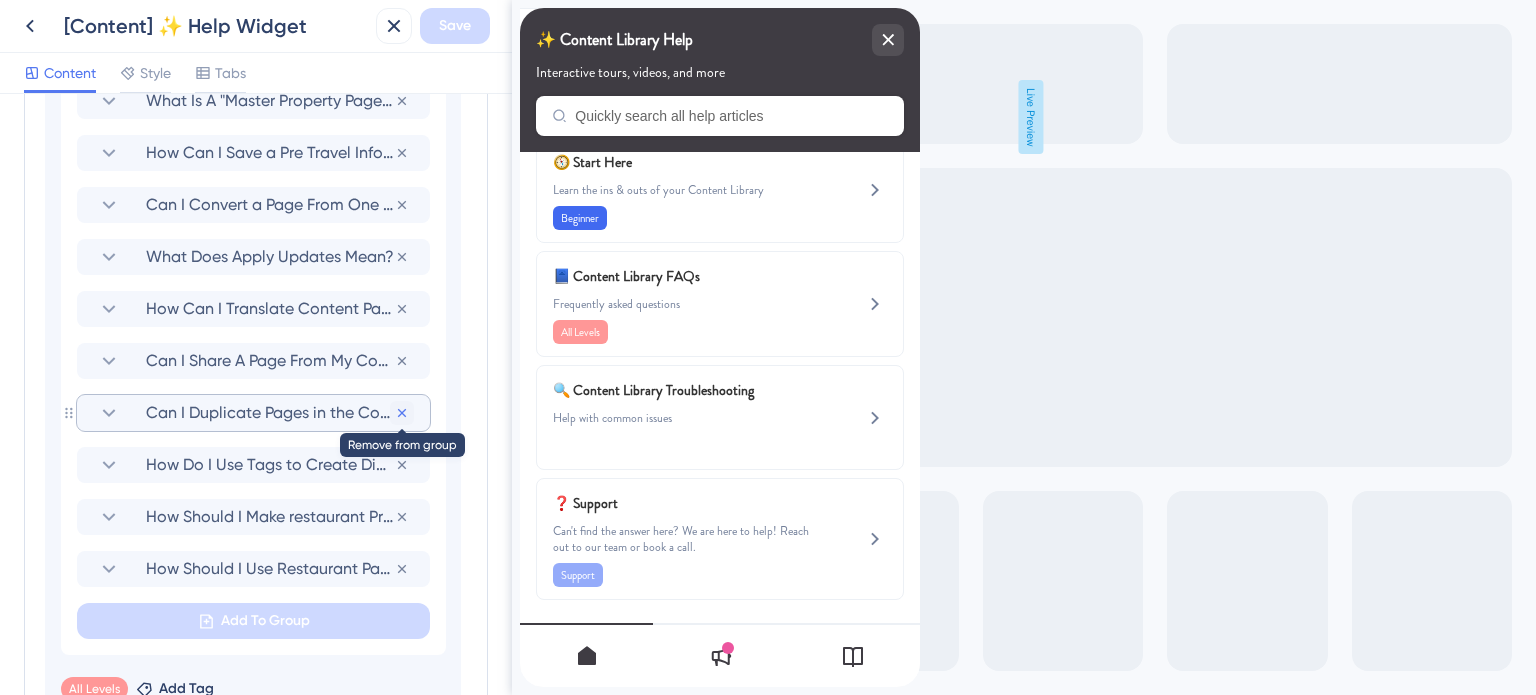 click 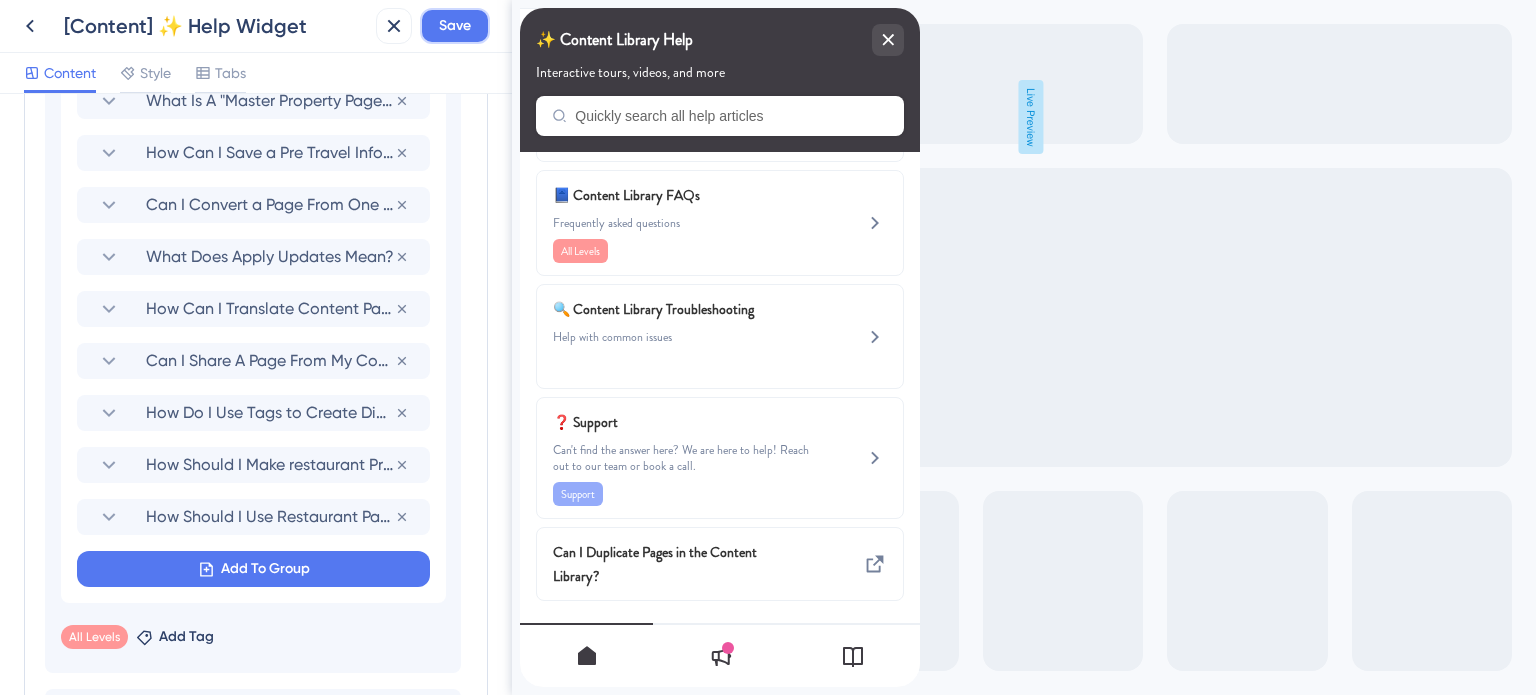click on "Save" at bounding box center (455, 26) 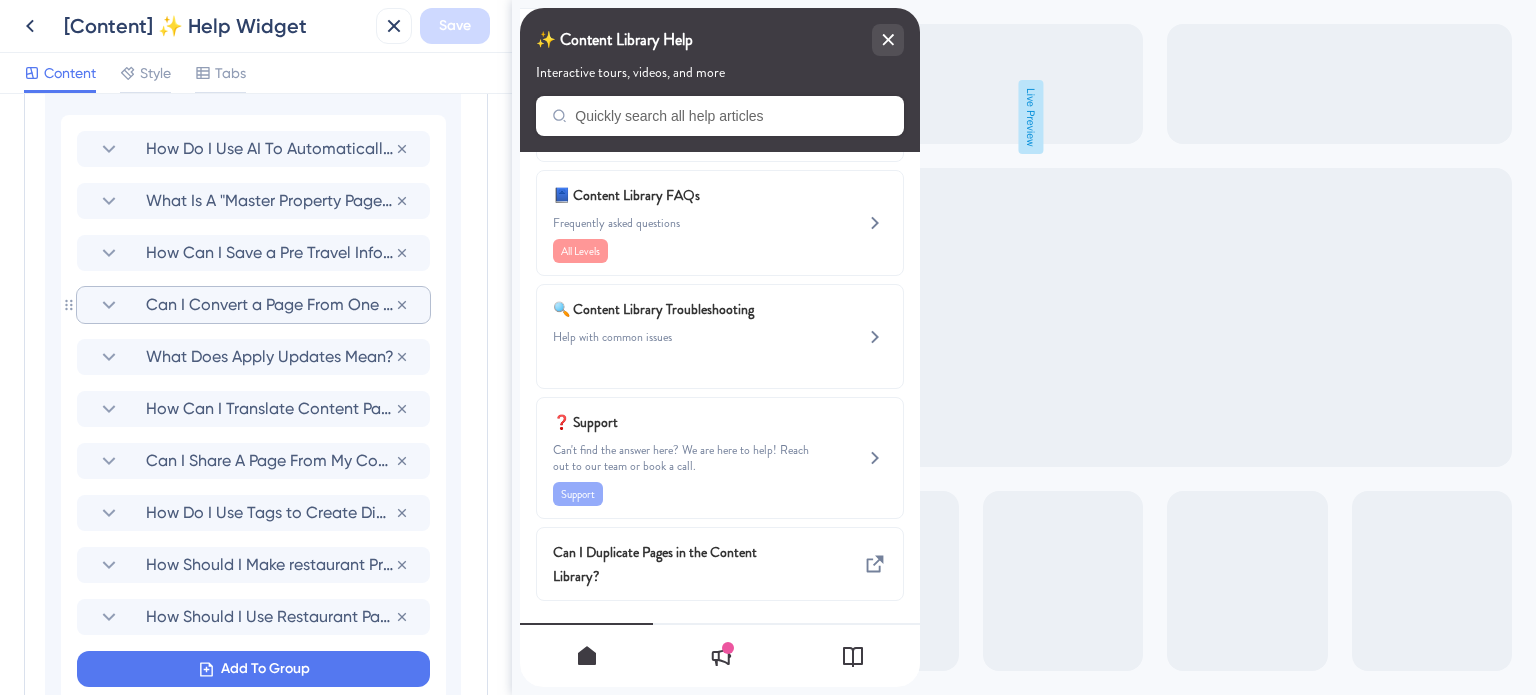 click on "Can I Convert a Page From One Type to Another?" at bounding box center (270, 305) 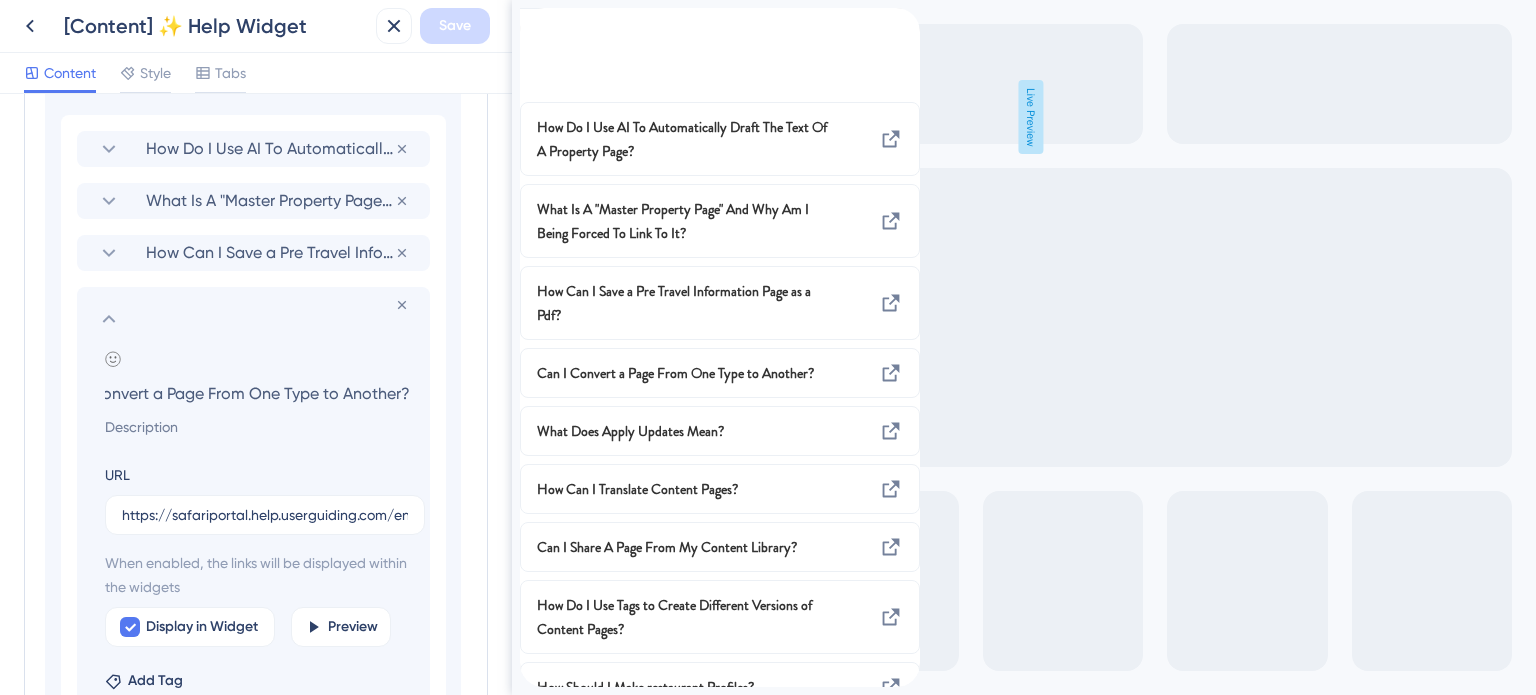 click on "Can I Convert a Page From One Type to Another?" at bounding box center [257, 393] 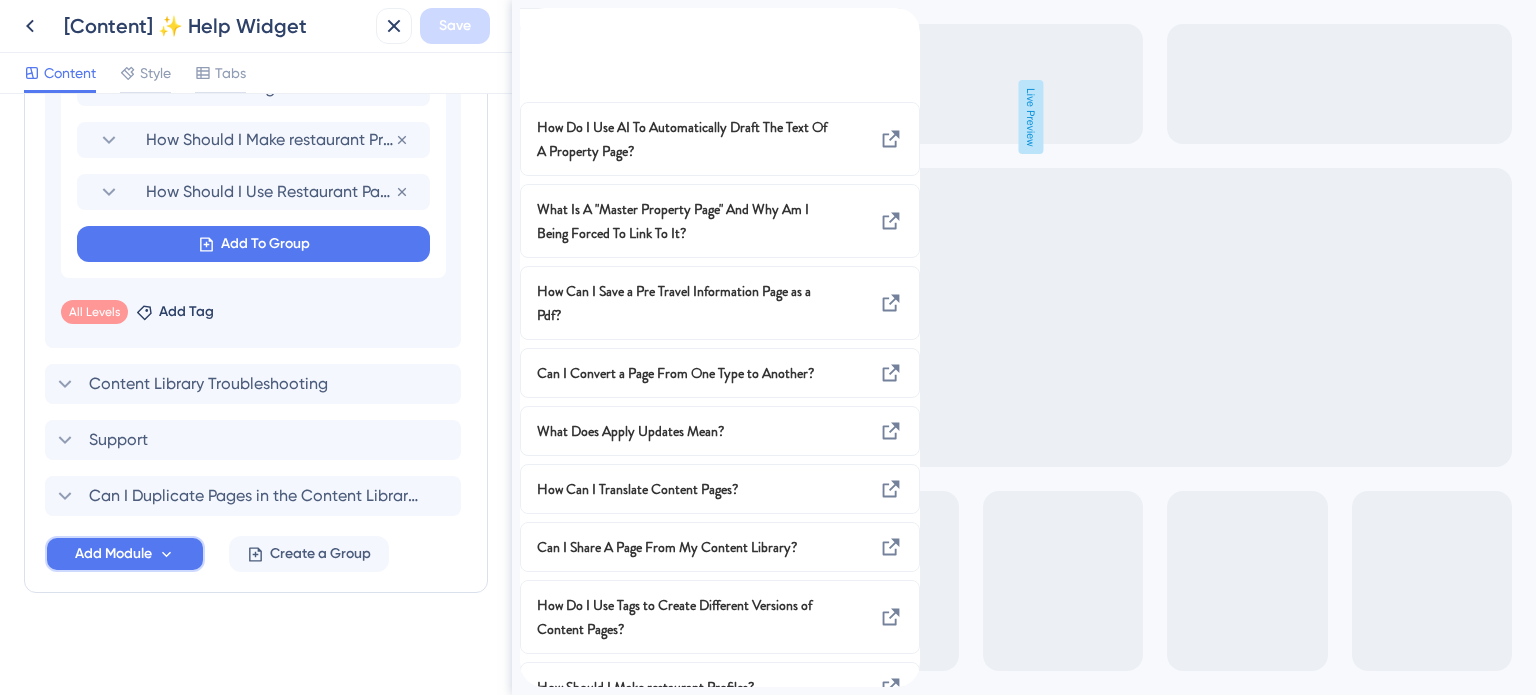 click 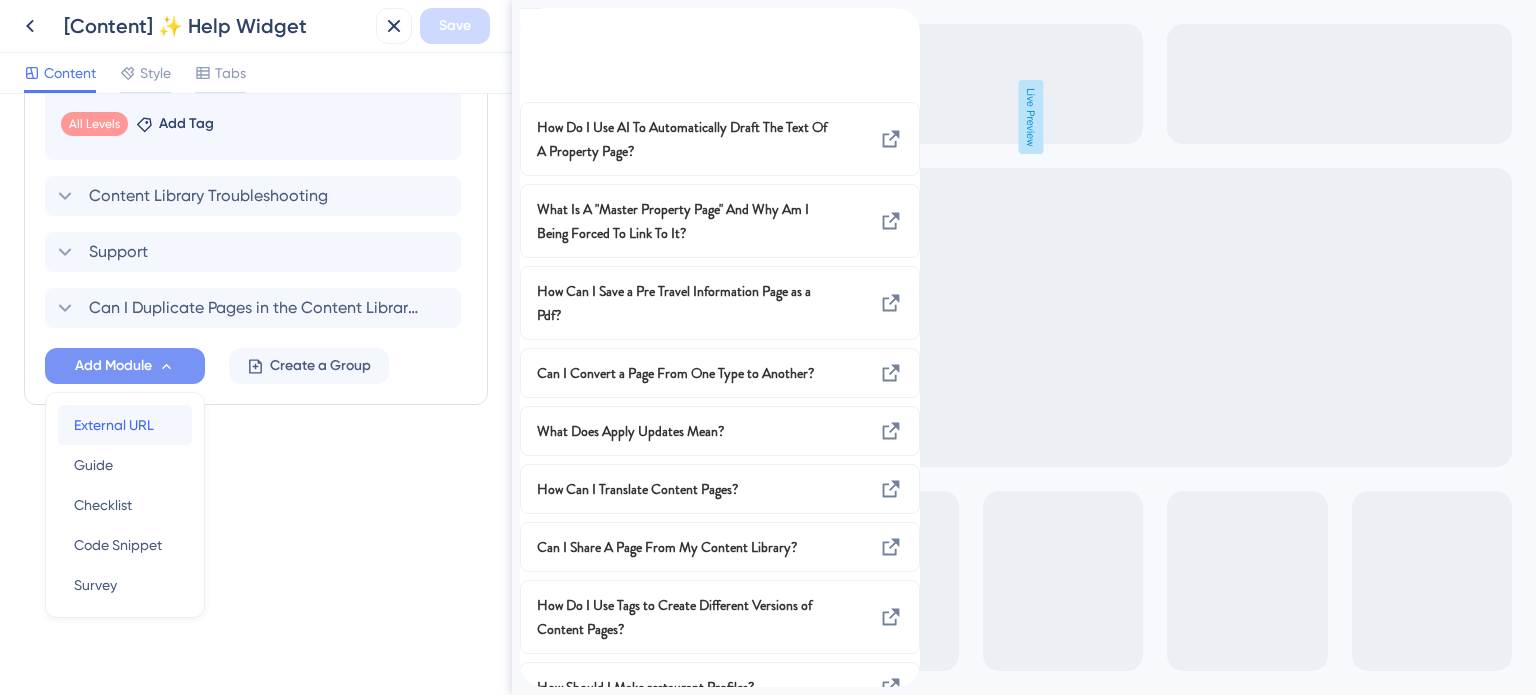 click on "External URL" at bounding box center (114, 425) 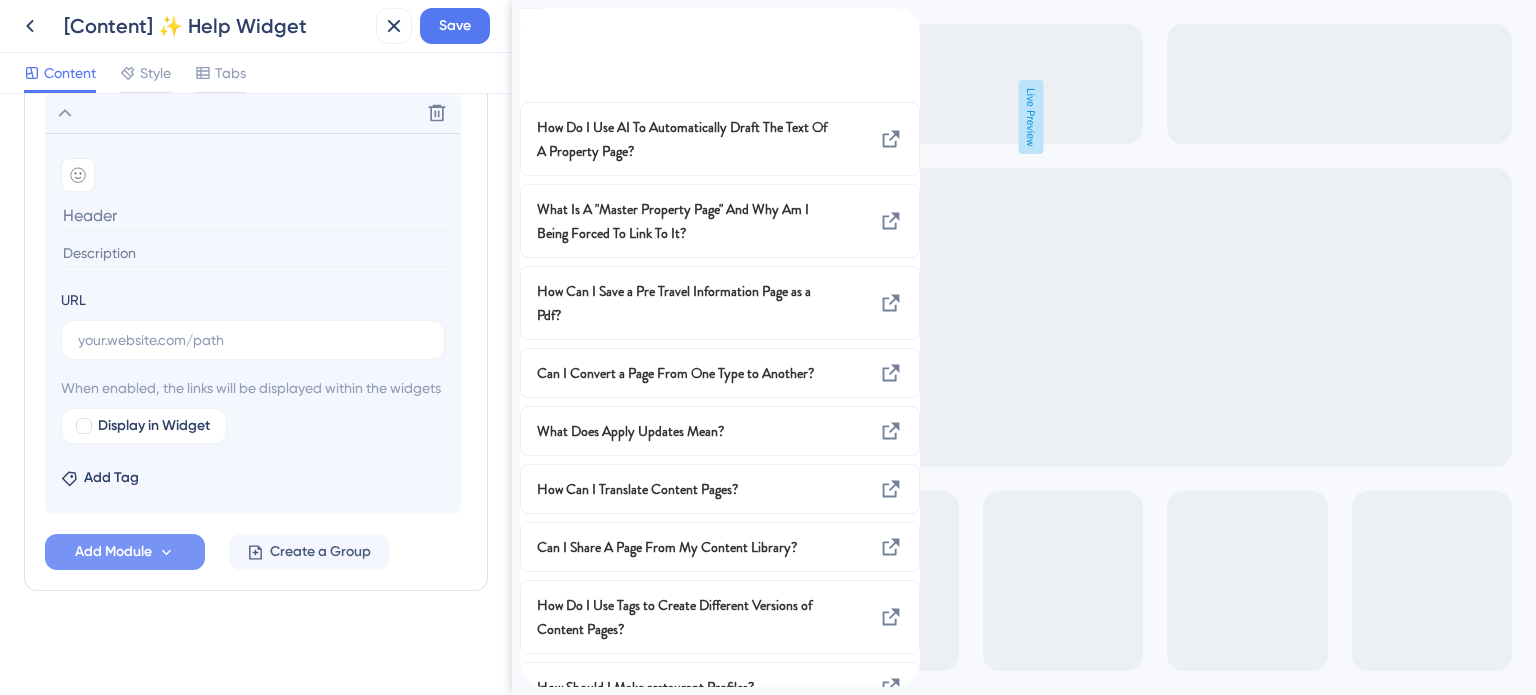 type on "Can I Convert a Page From One Type to Another?" 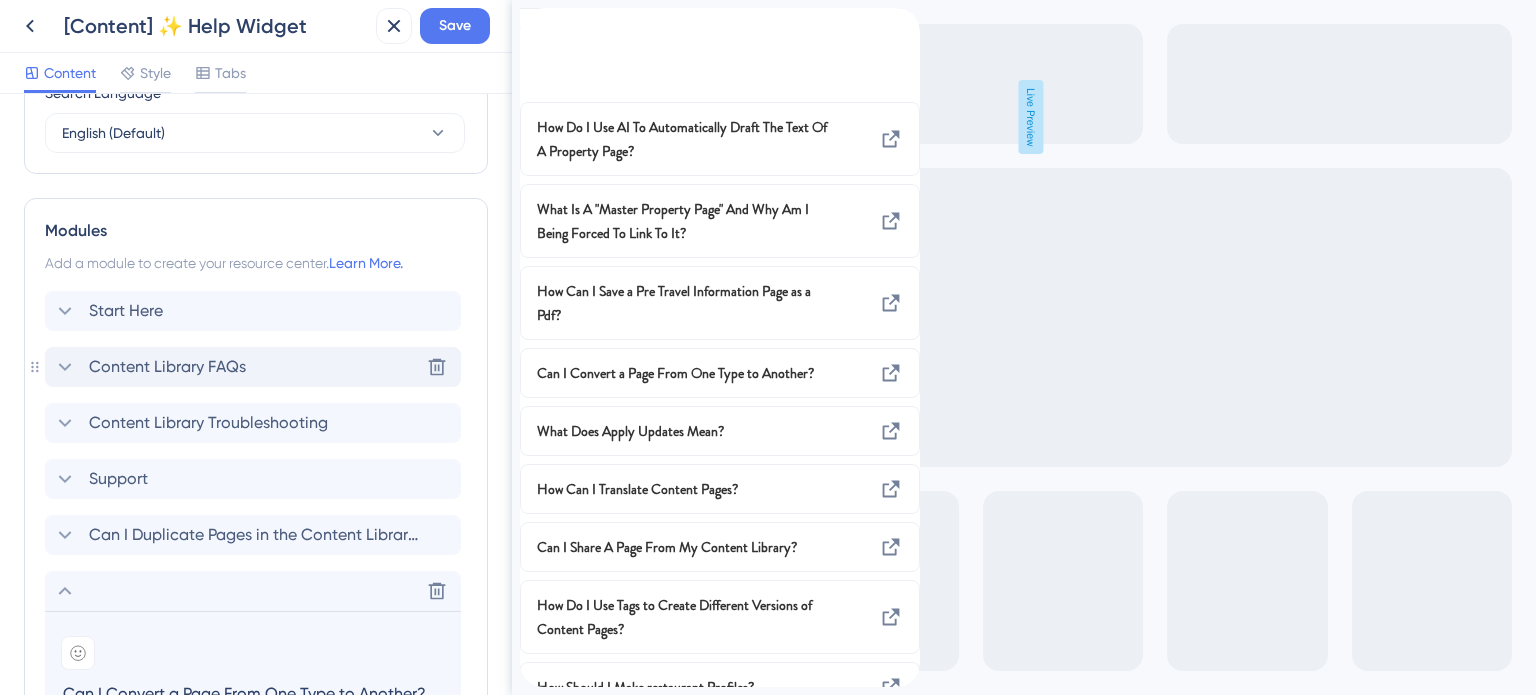 click on "Content Library FAQs" at bounding box center [167, 367] 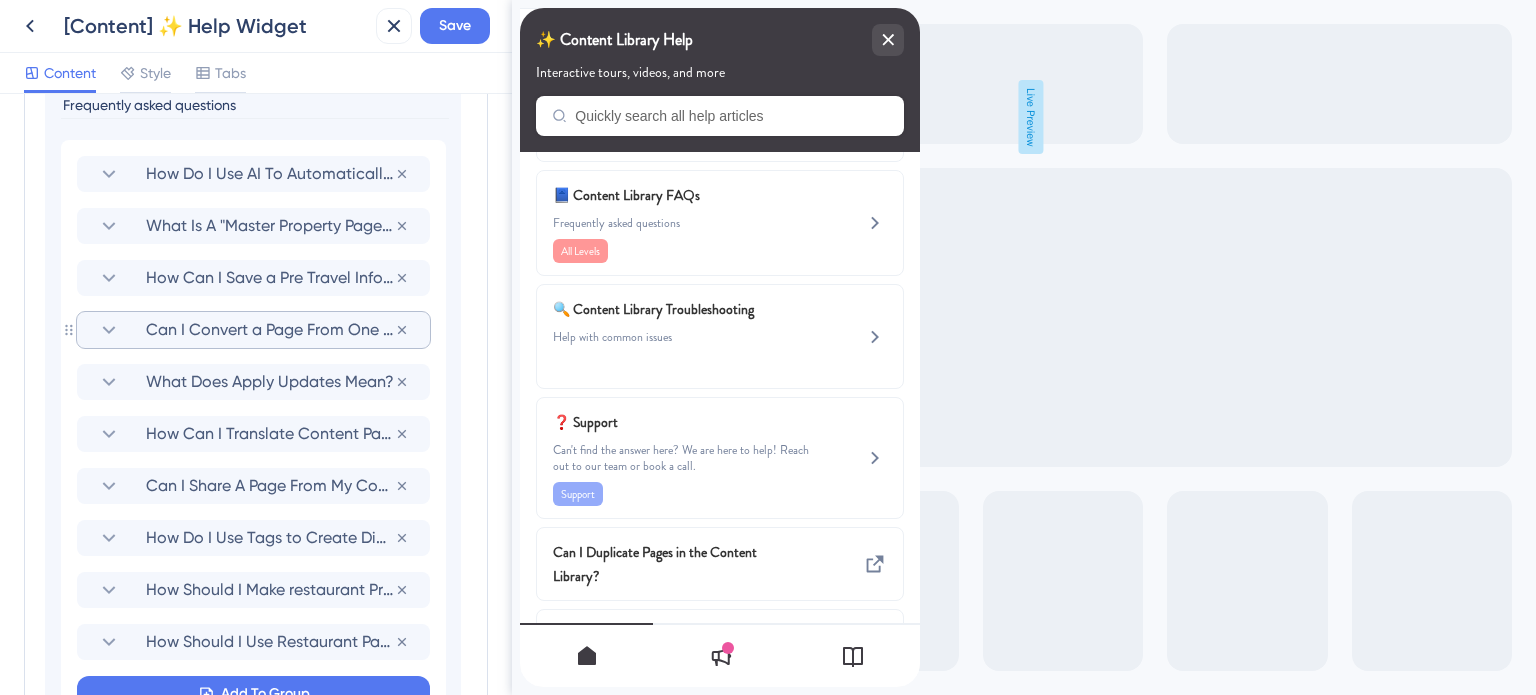click on "Can I Convert a Page From One Type to Another?" at bounding box center [270, 330] 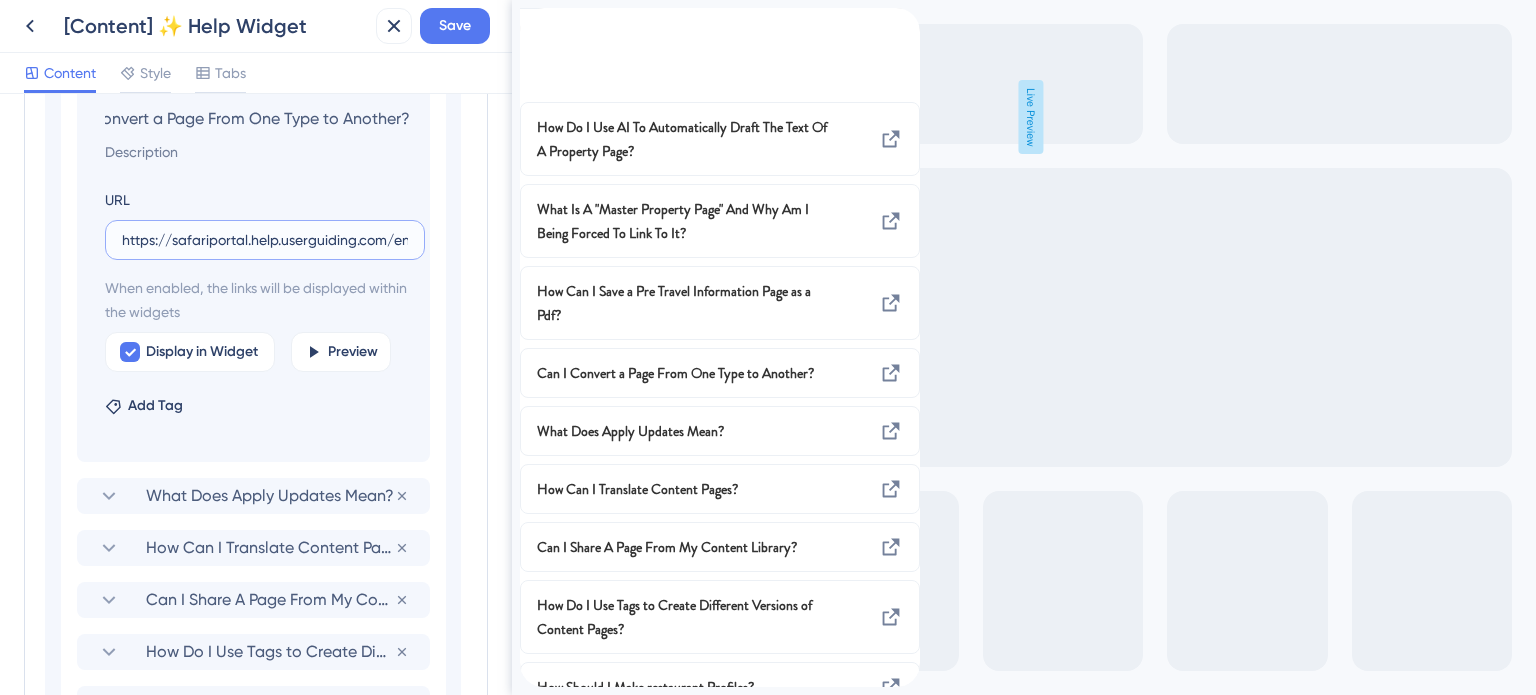click on "https://safariportal.help.userguiding.com/en/articles/5591-can-i-convert-a-page-from-one-type-to-another" at bounding box center [265, 240] 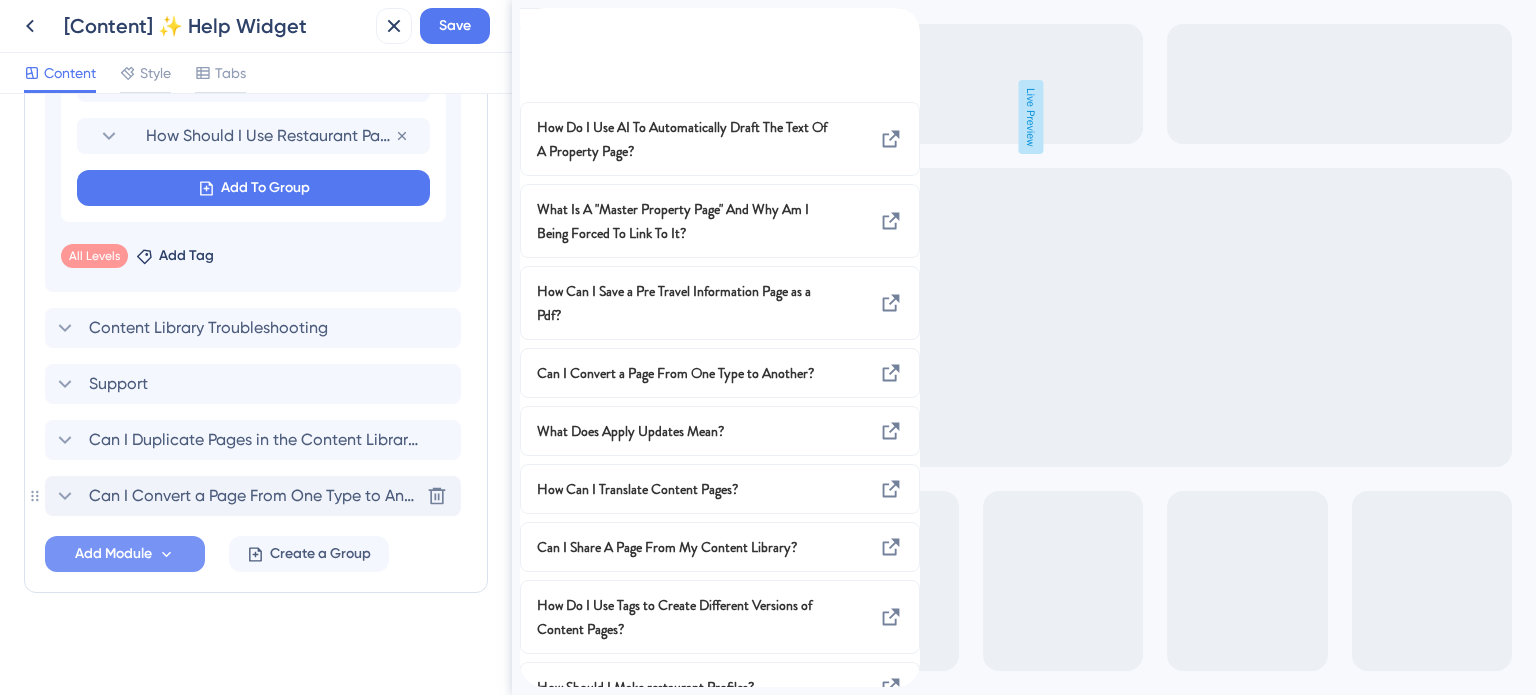 click on "Can I Convert a Page From One Type to Another?" at bounding box center [254, 496] 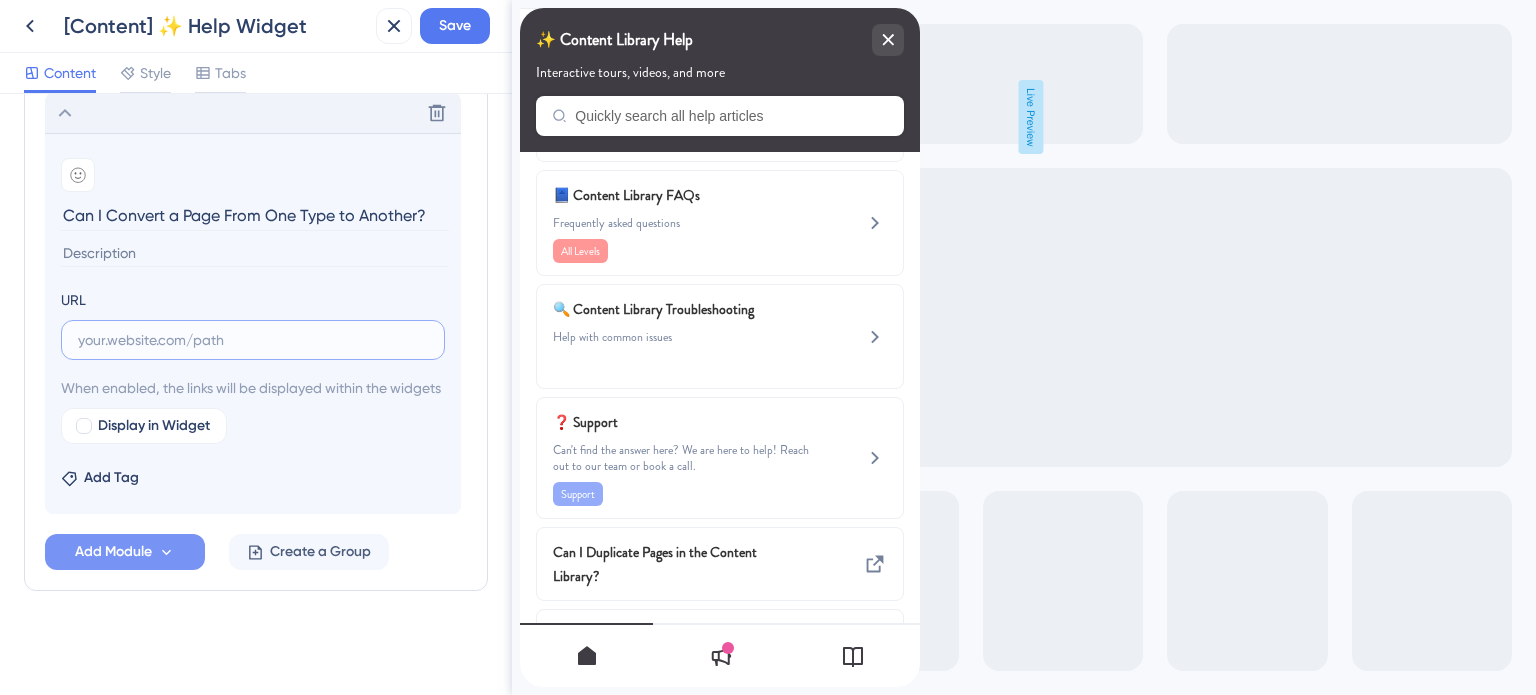 click at bounding box center (253, 340) 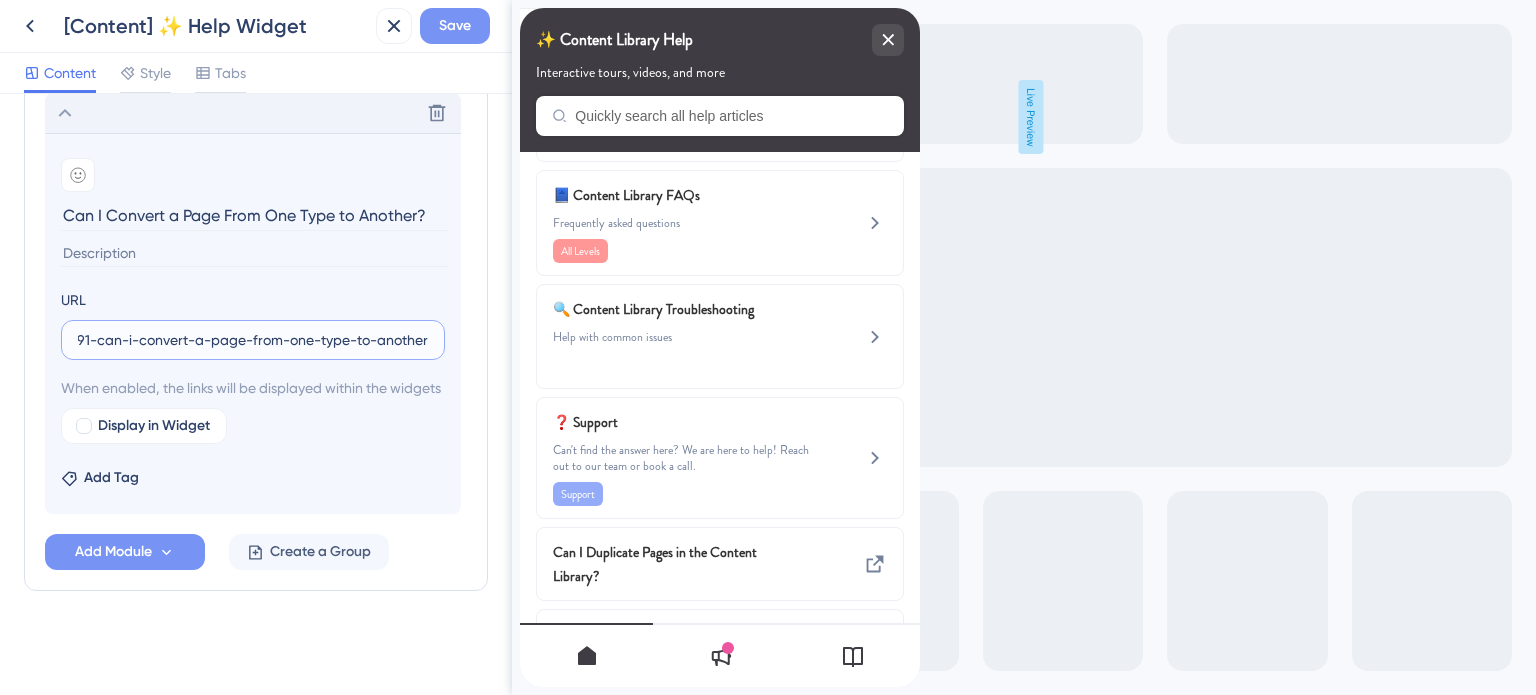 type on "https://safariportal.help.userguiding.com/en/articles/5591-can-i-convert-a-page-from-one-type-to-another" 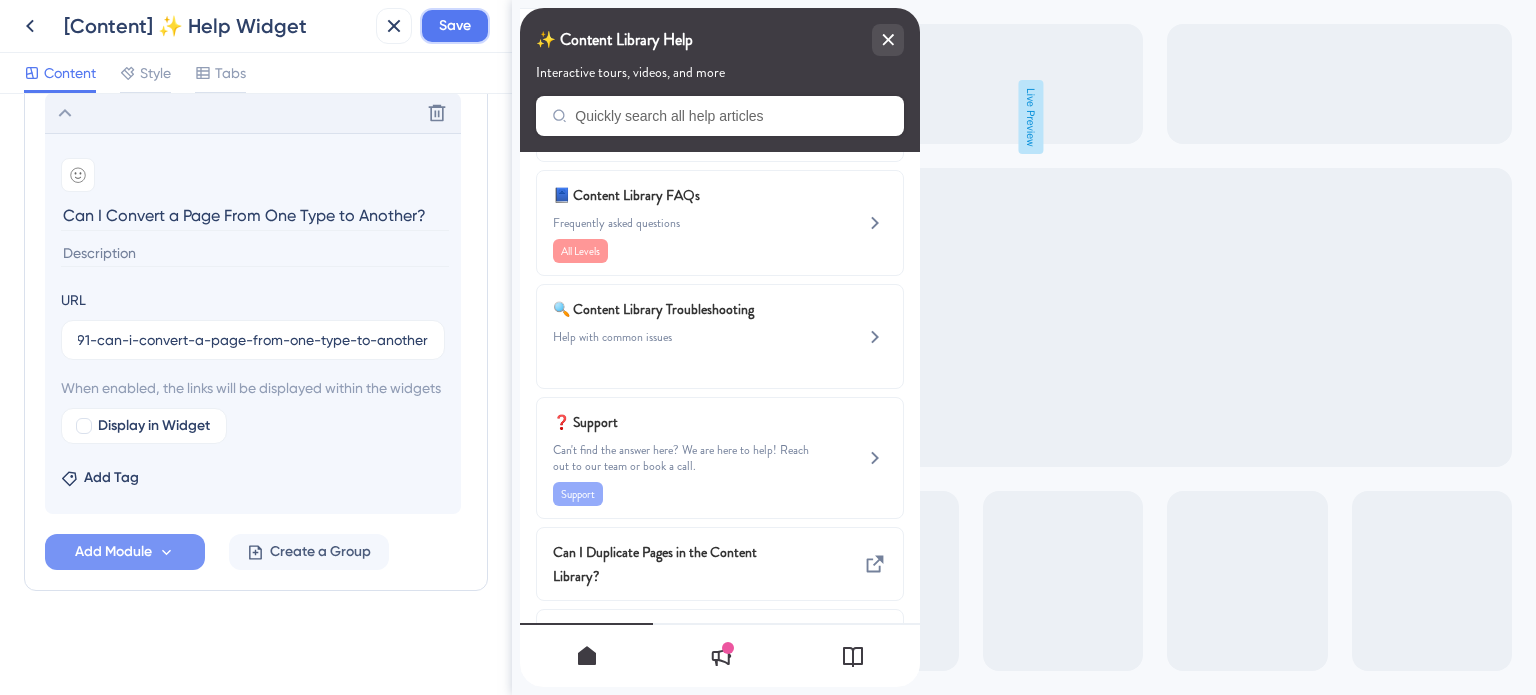 click on "Save" at bounding box center (455, 26) 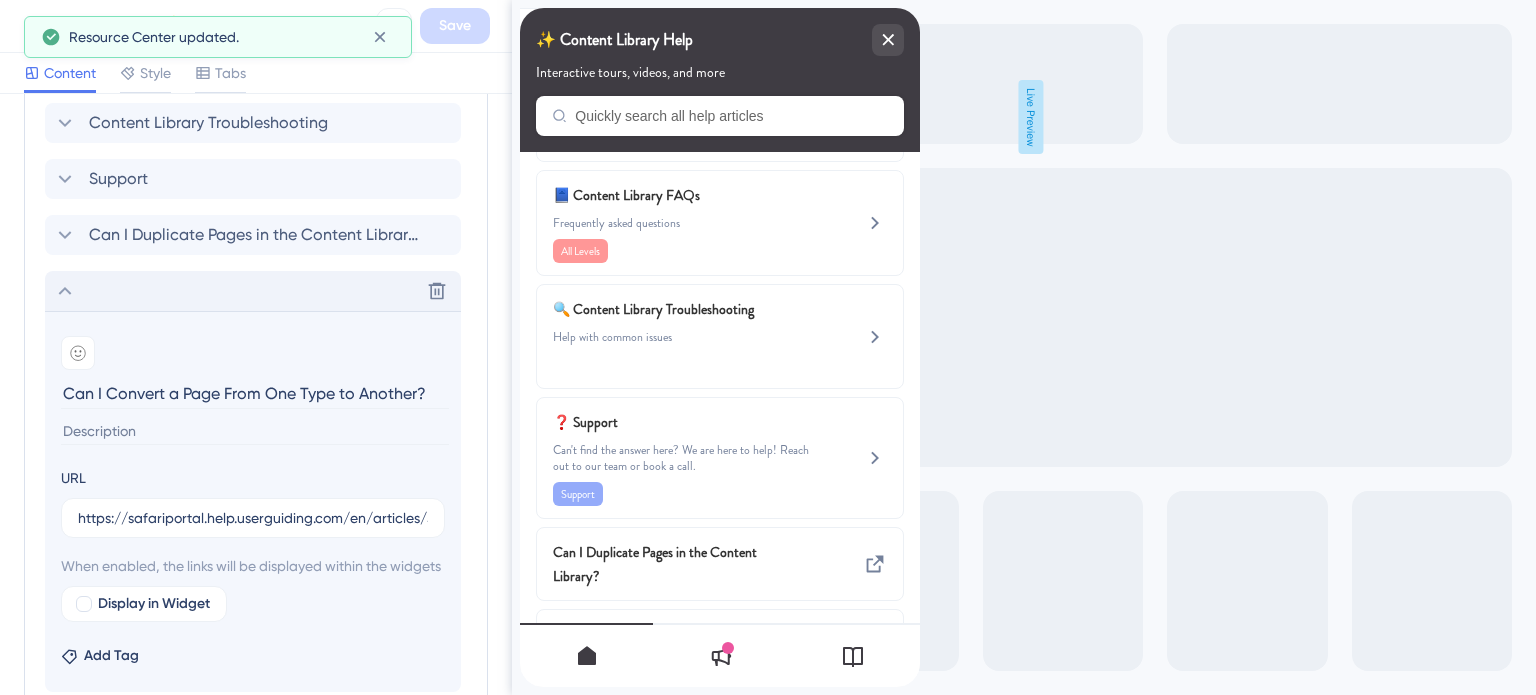 click 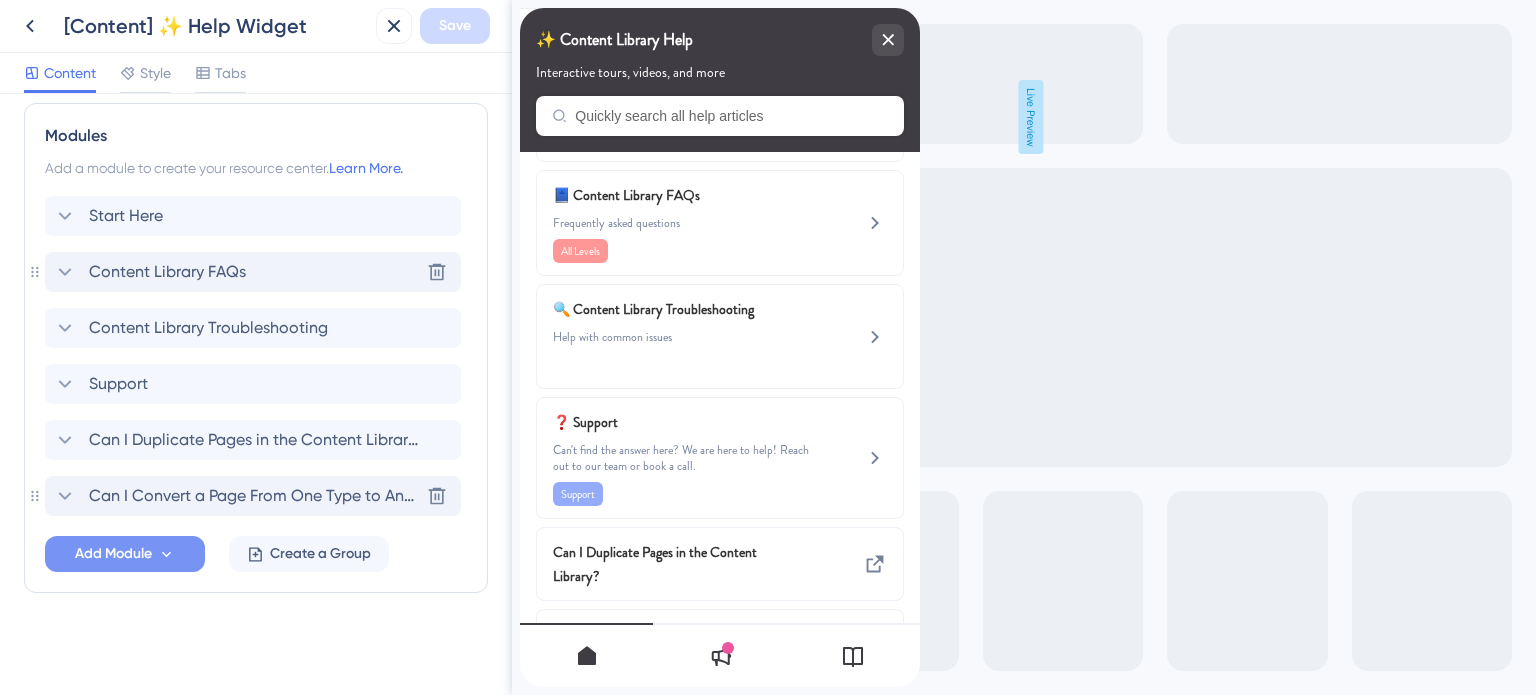 click on "Content Library FAQs" at bounding box center [167, 272] 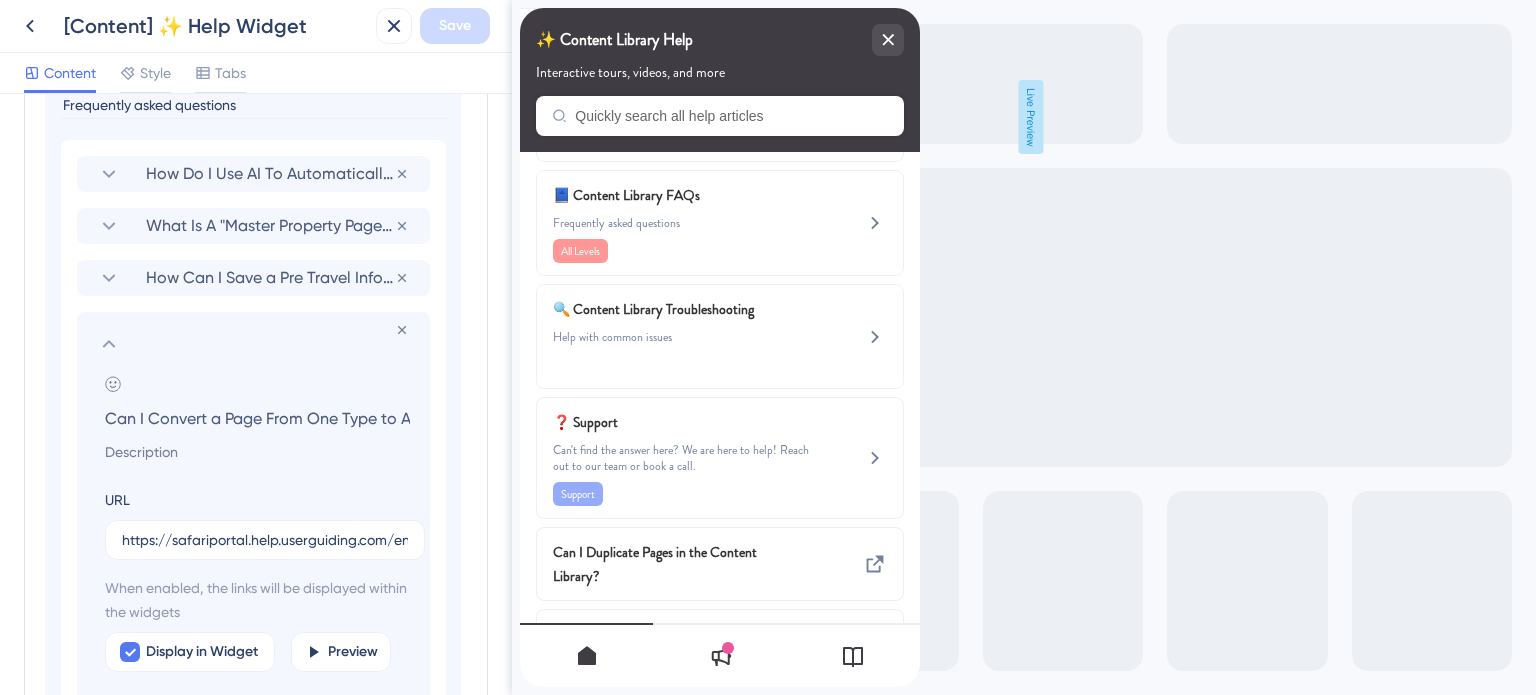 click 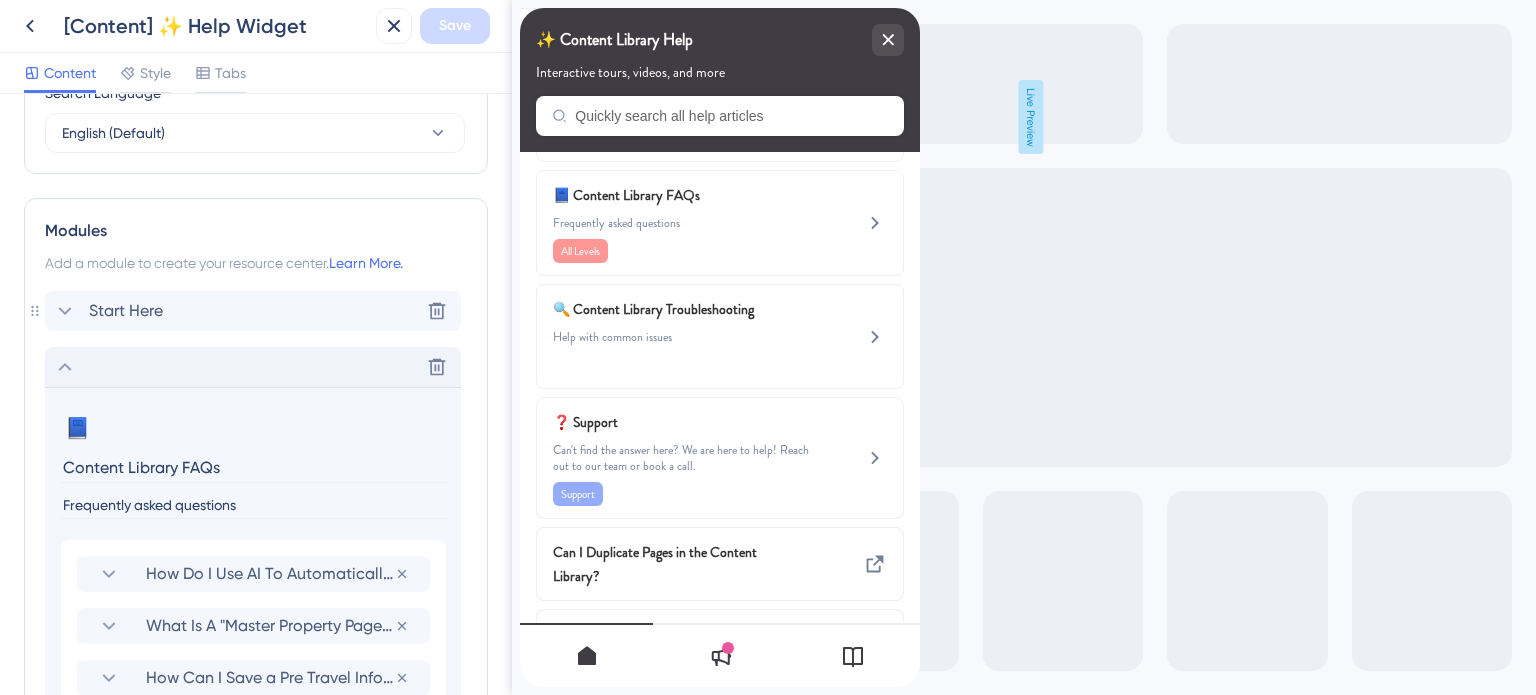 click on "Start Here" at bounding box center (126, 311) 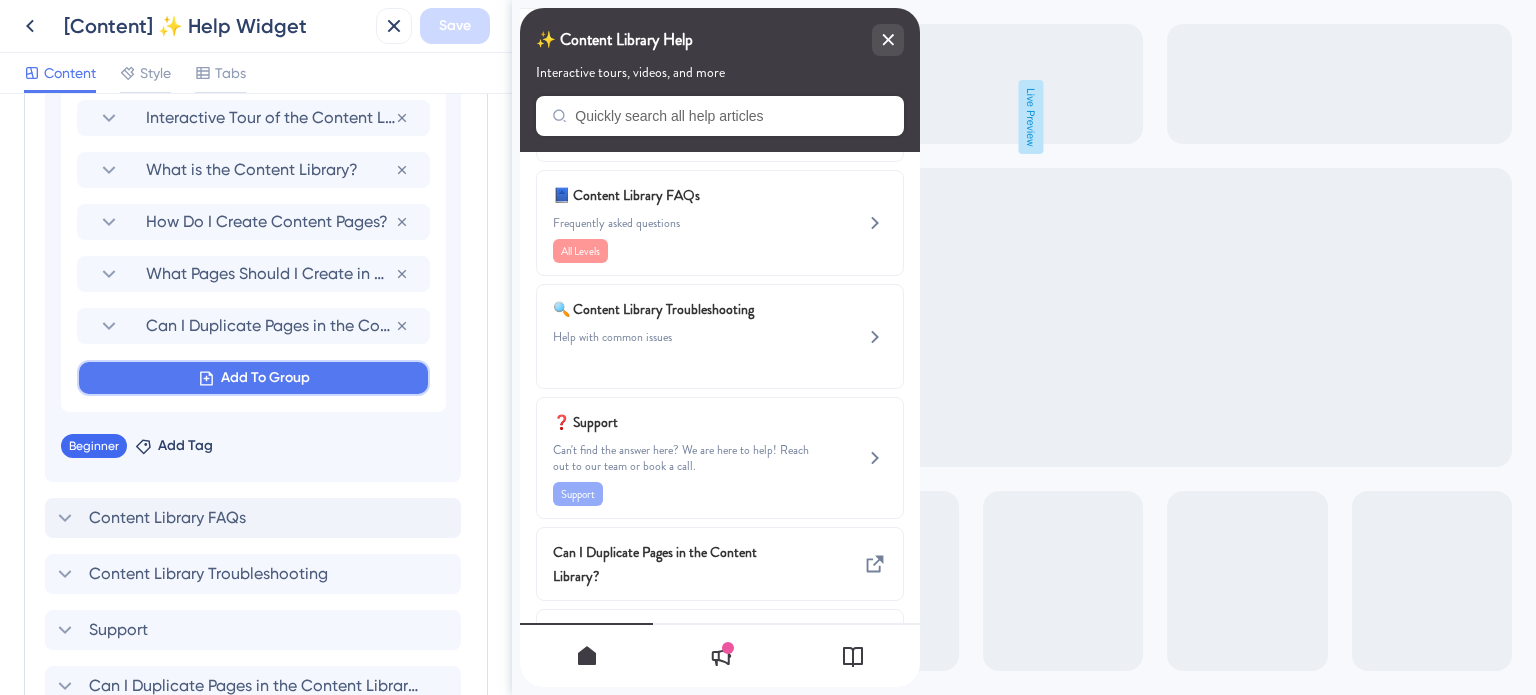 click on "Add To Group" at bounding box center [265, 378] 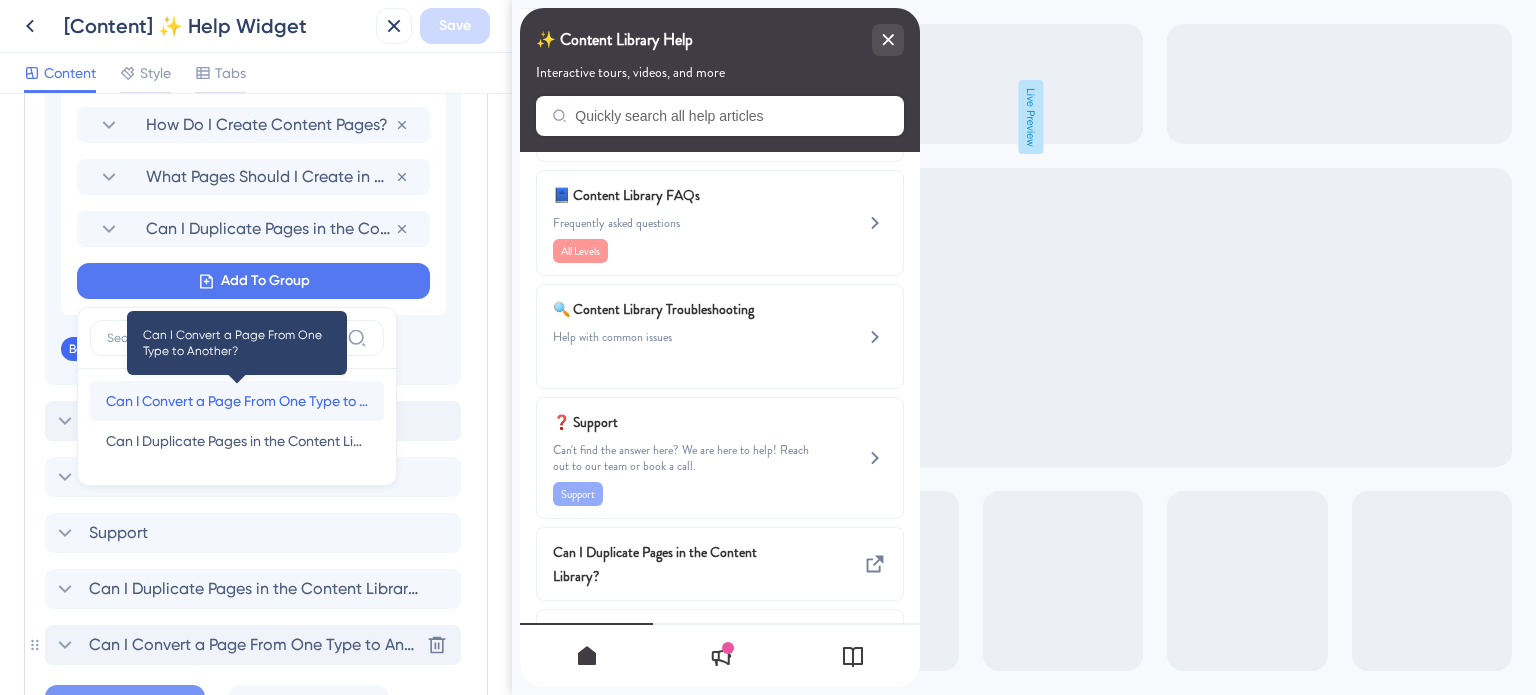 click on "Can I Convert a Page From One Type to Another?" at bounding box center (237, 401) 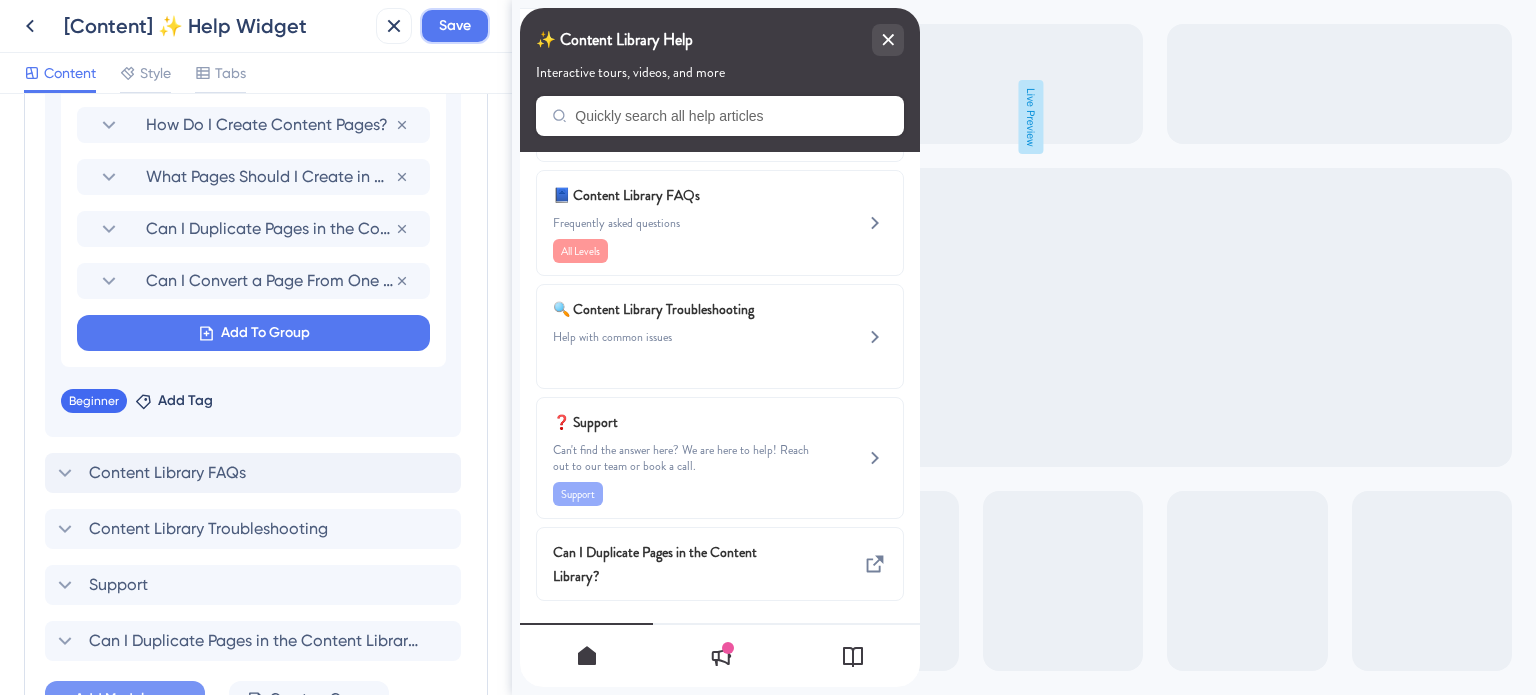 click on "Save" at bounding box center (455, 26) 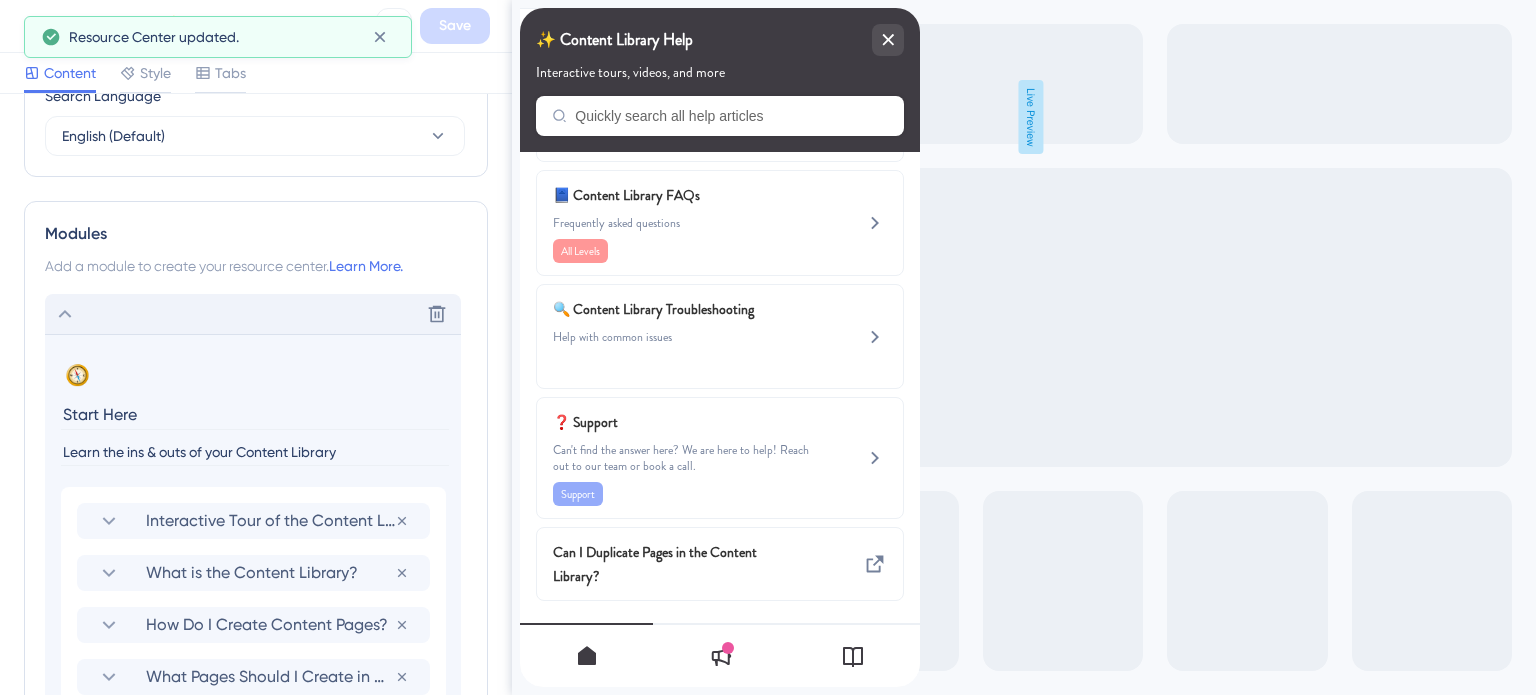click on "Delete" at bounding box center (253, 314) 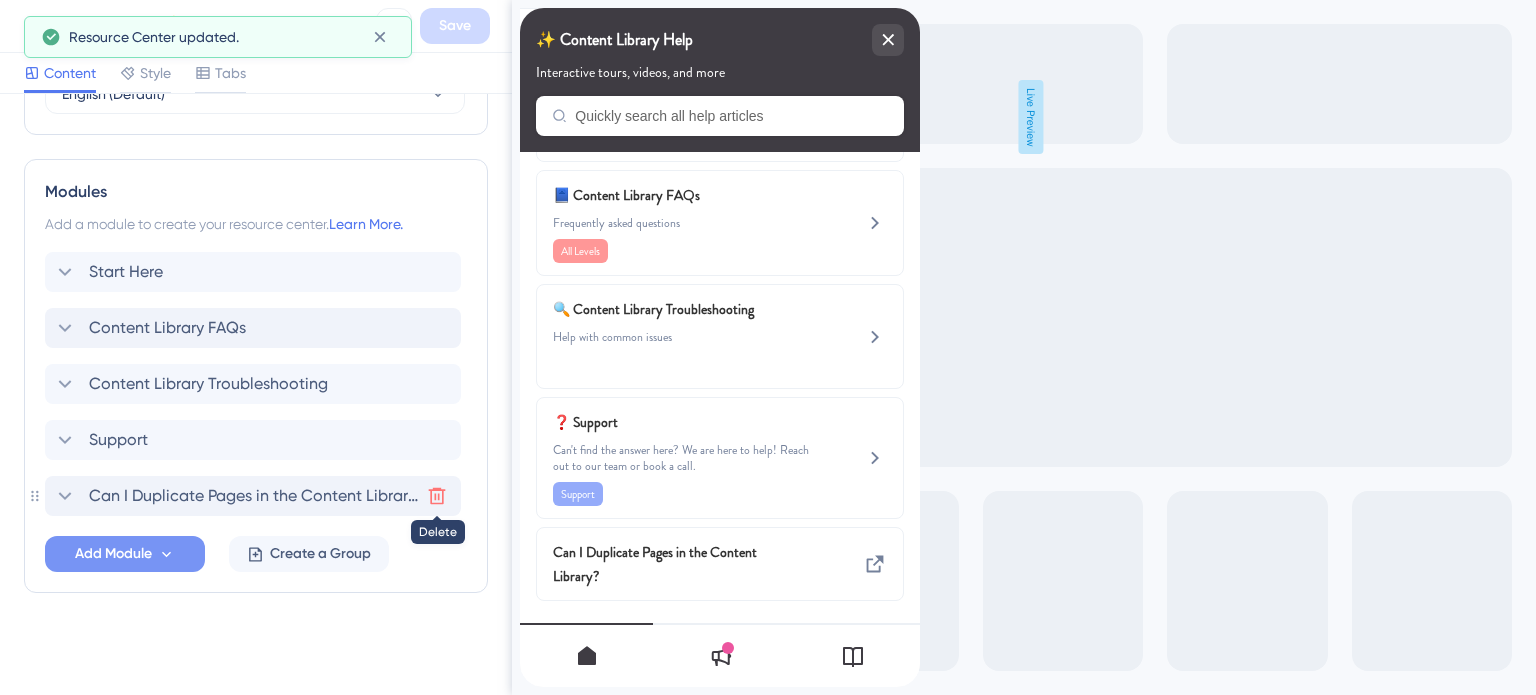 click 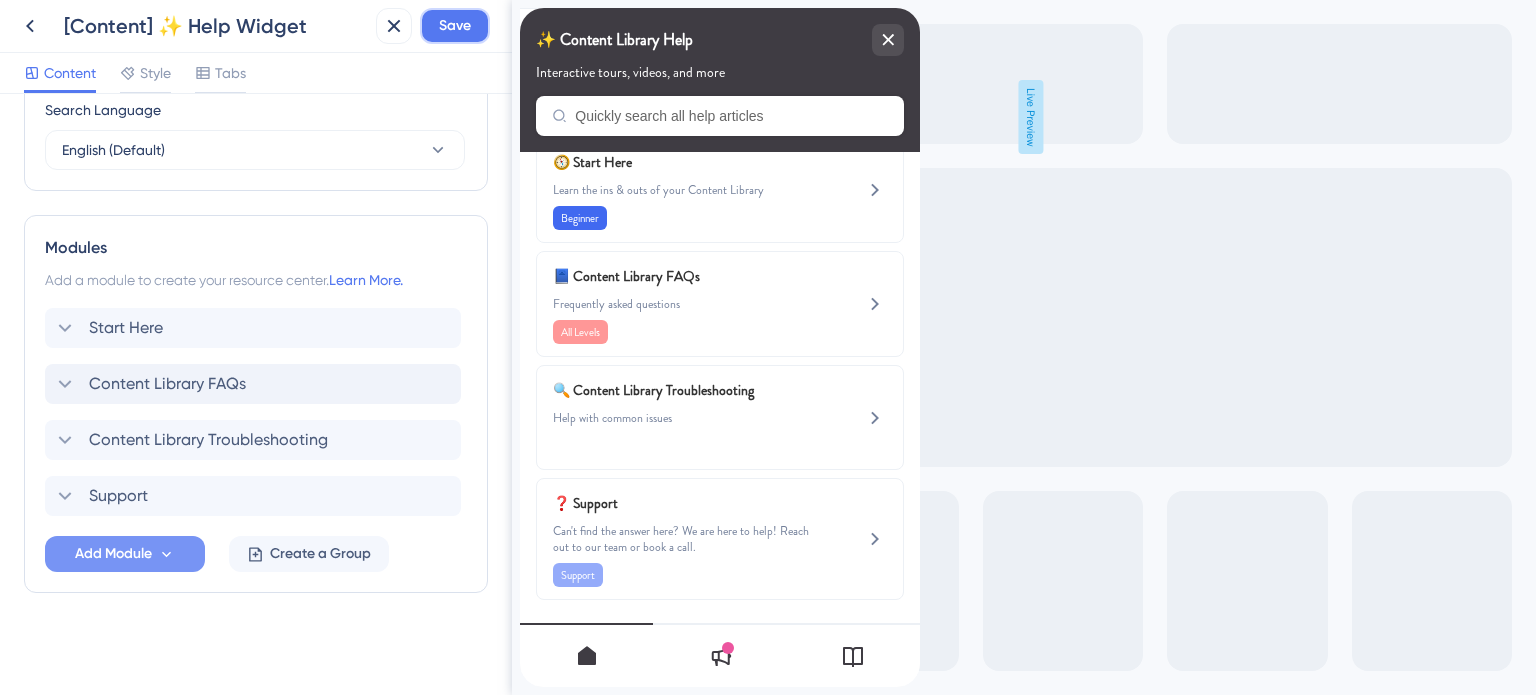 click on "Save" at bounding box center [455, 26] 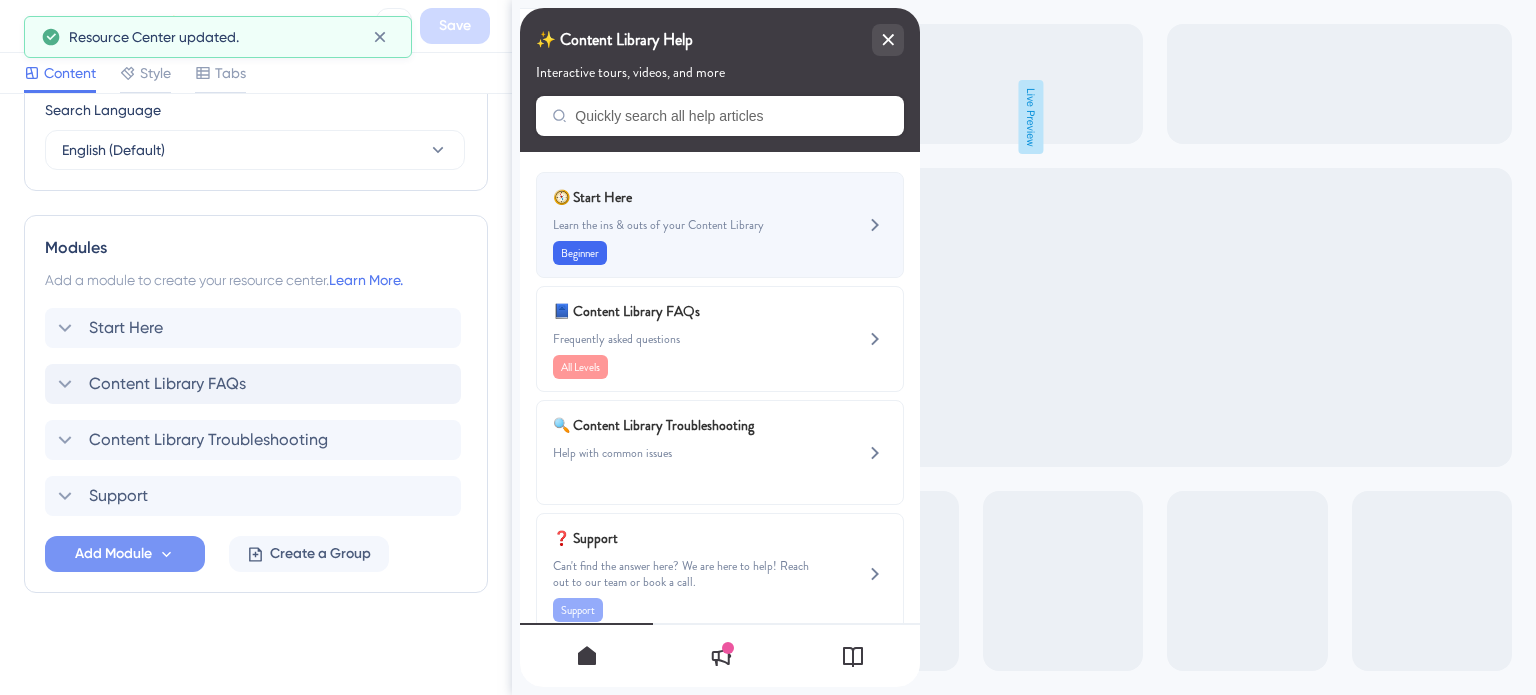 click on "🧭   Start Here Learn the ins & outs of your Content Library Beginner" at bounding box center (686, 225) 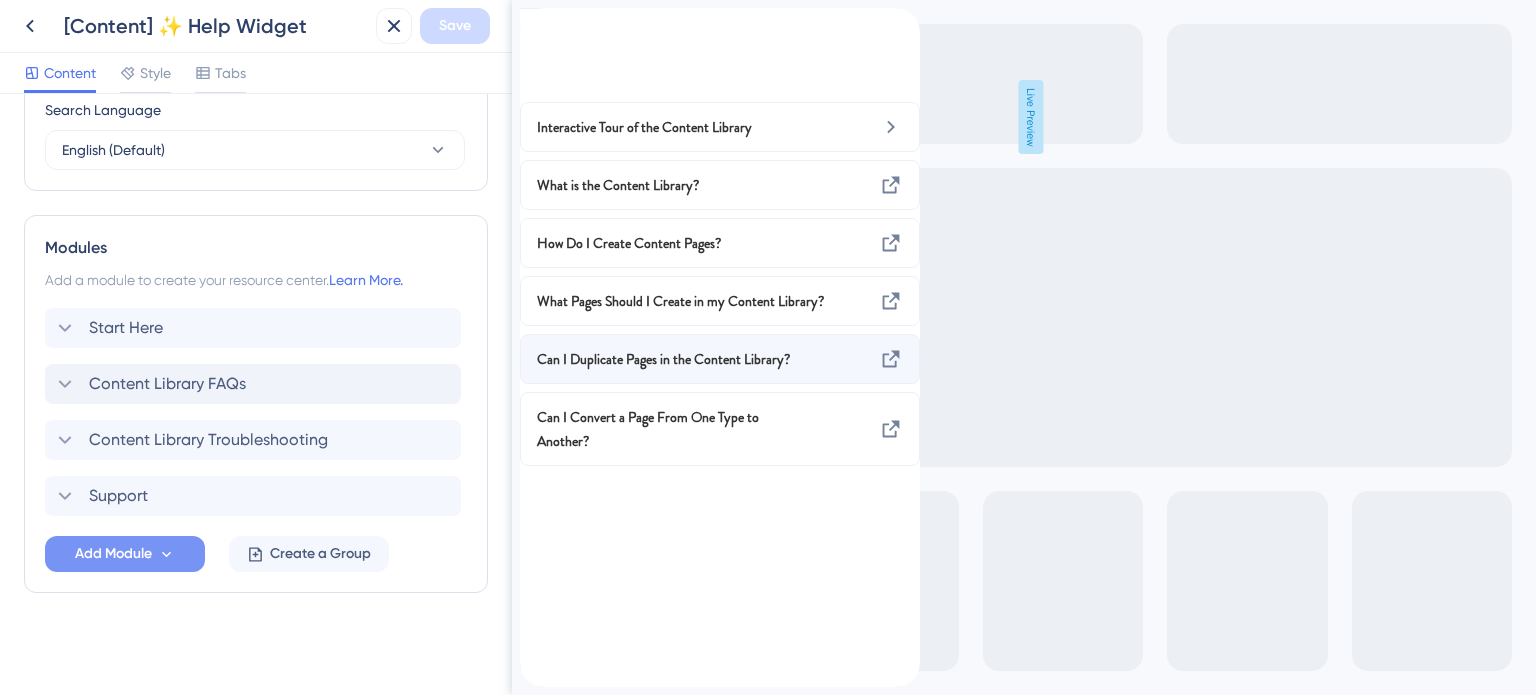 click on "Can I Duplicate Pages in the Content Library?" at bounding box center [683, 359] 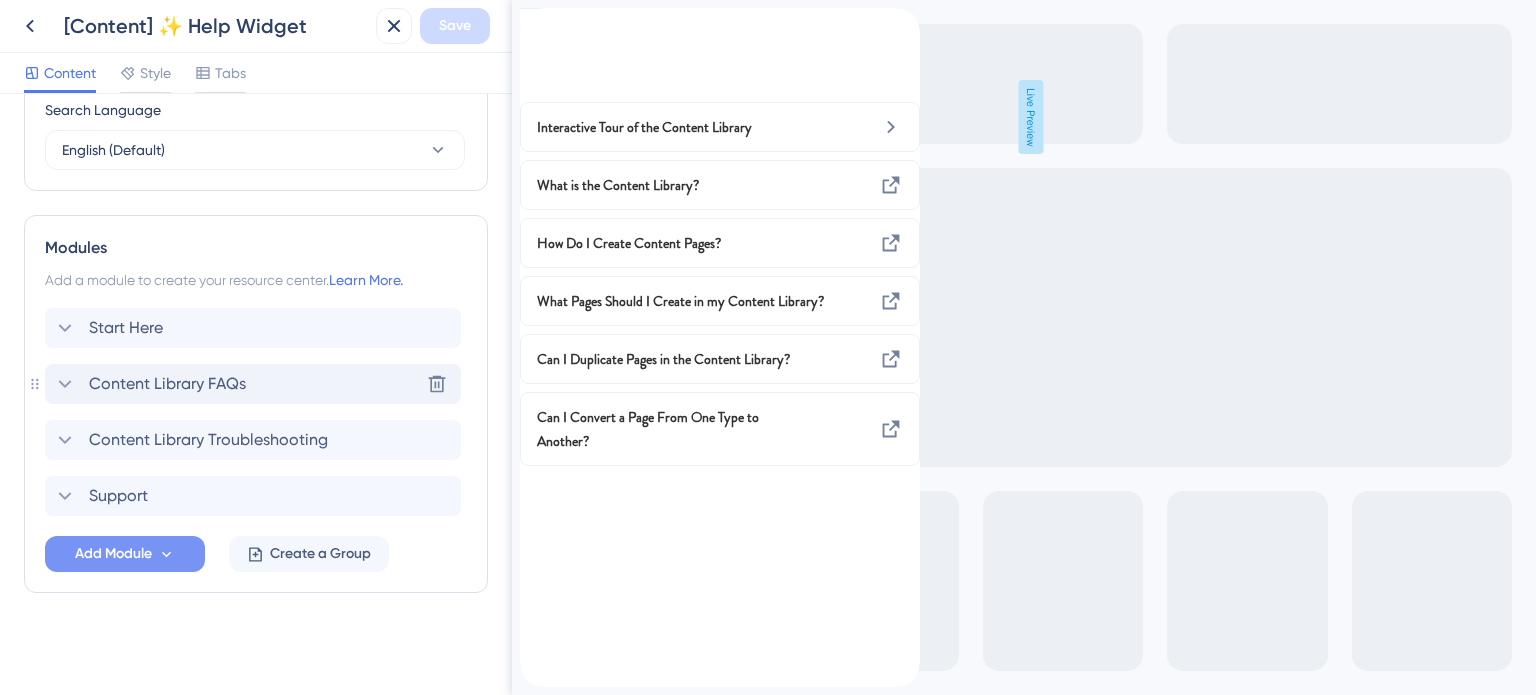 click 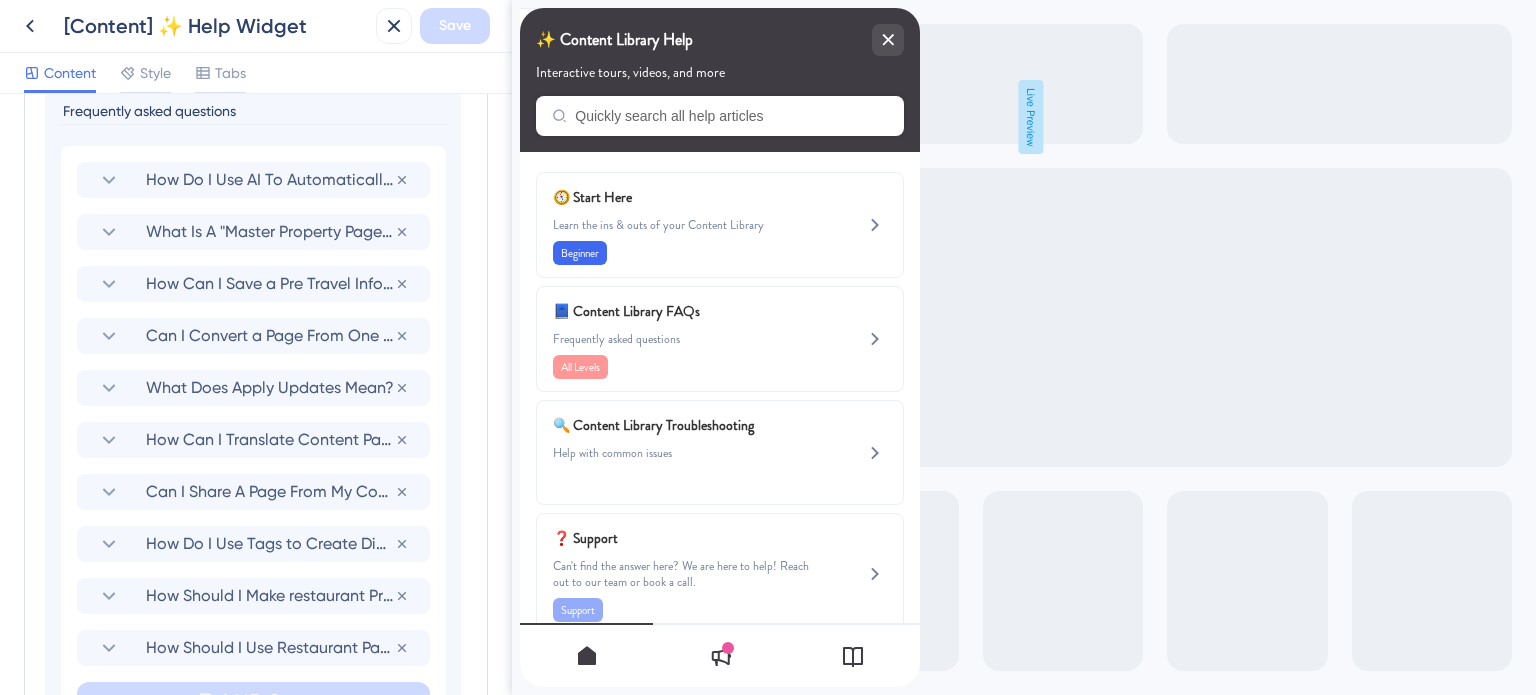 scroll, scrollTop: 1263, scrollLeft: 0, axis: vertical 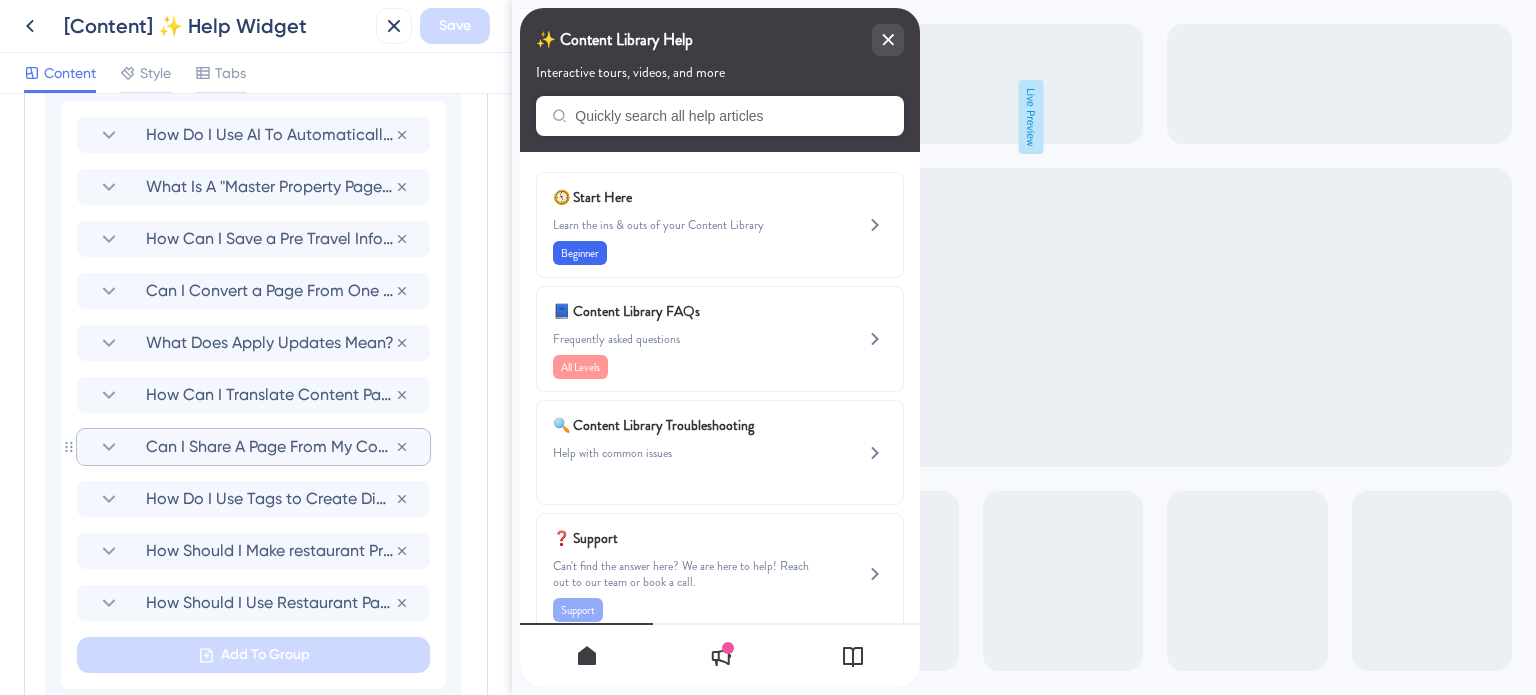 click on "Can I Share A Page From My Content Library?" at bounding box center (270, 447) 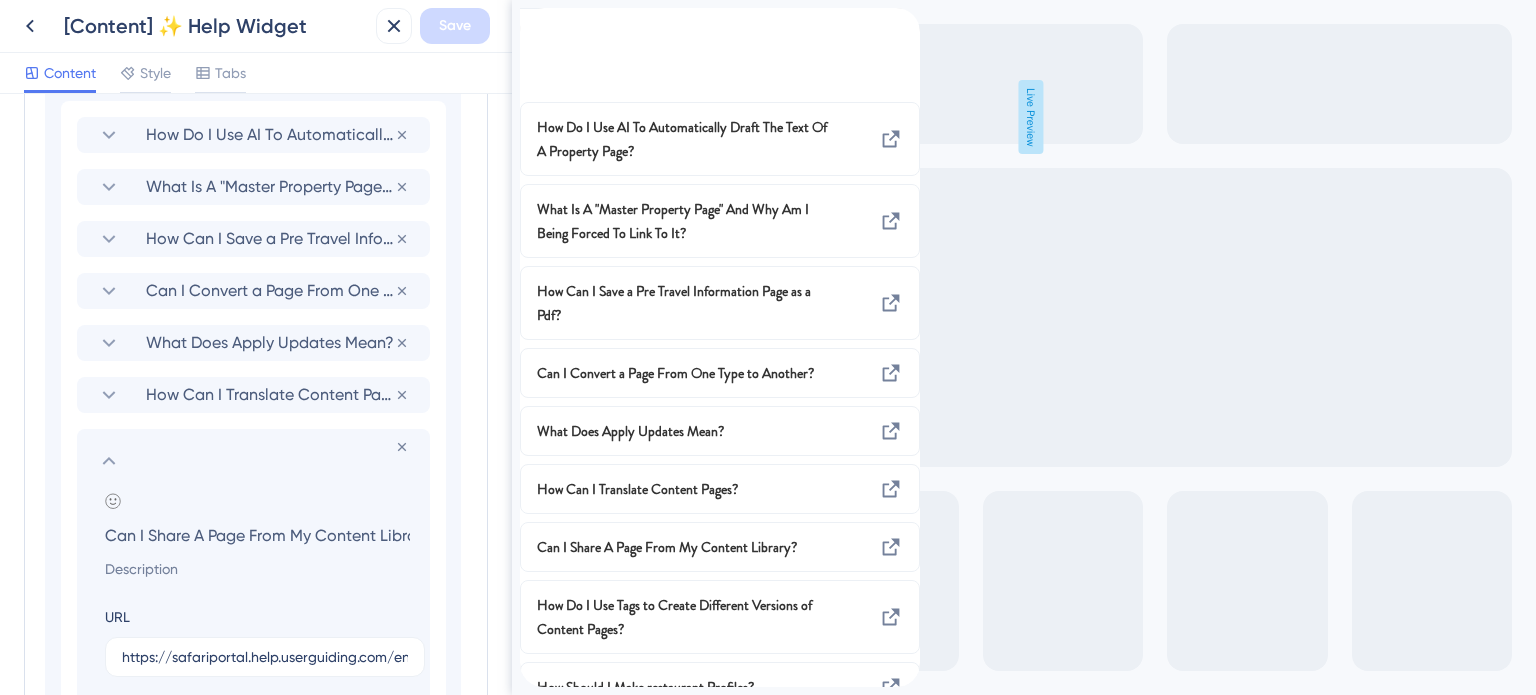 scroll, scrollTop: 0, scrollLeft: 29, axis: horizontal 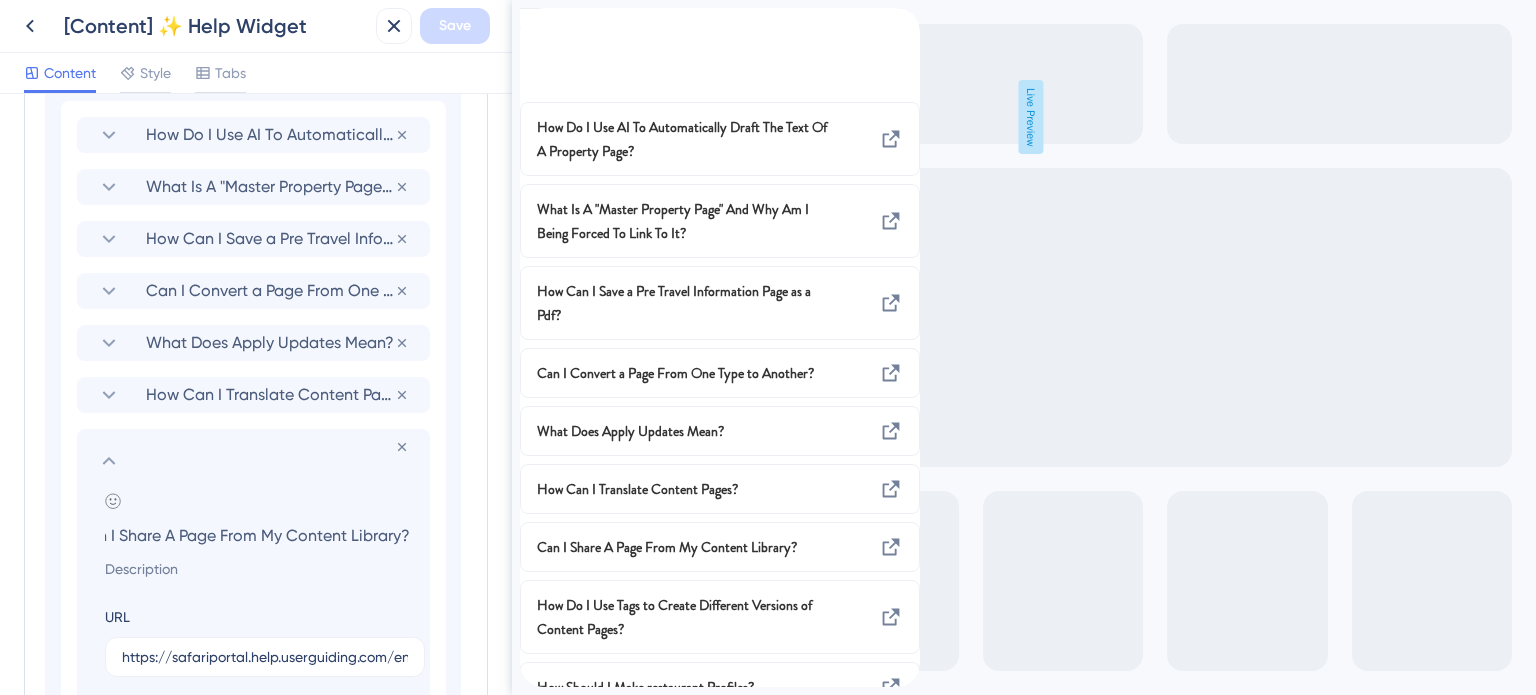 click on "Can I Share A Page From My Content Library?" at bounding box center (257, 535) 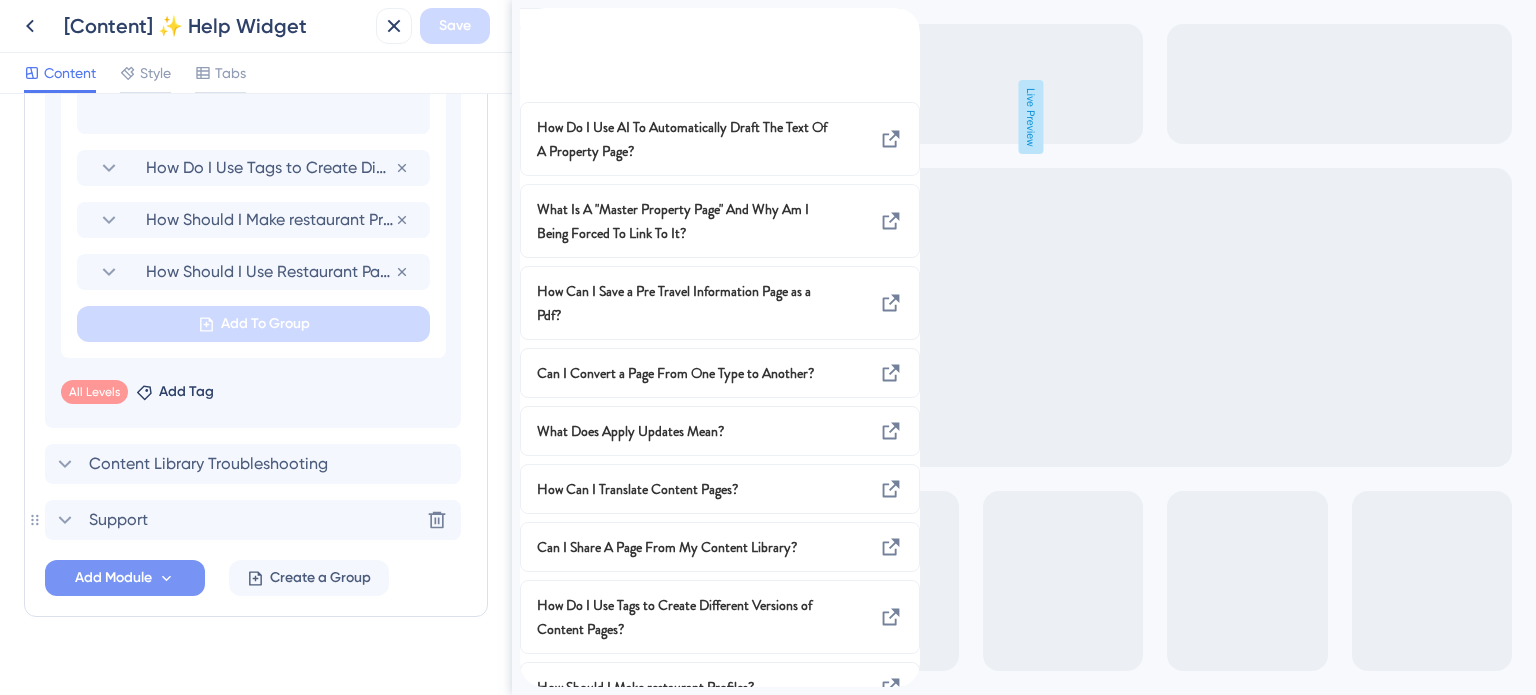 scroll, scrollTop: 2032, scrollLeft: 0, axis: vertical 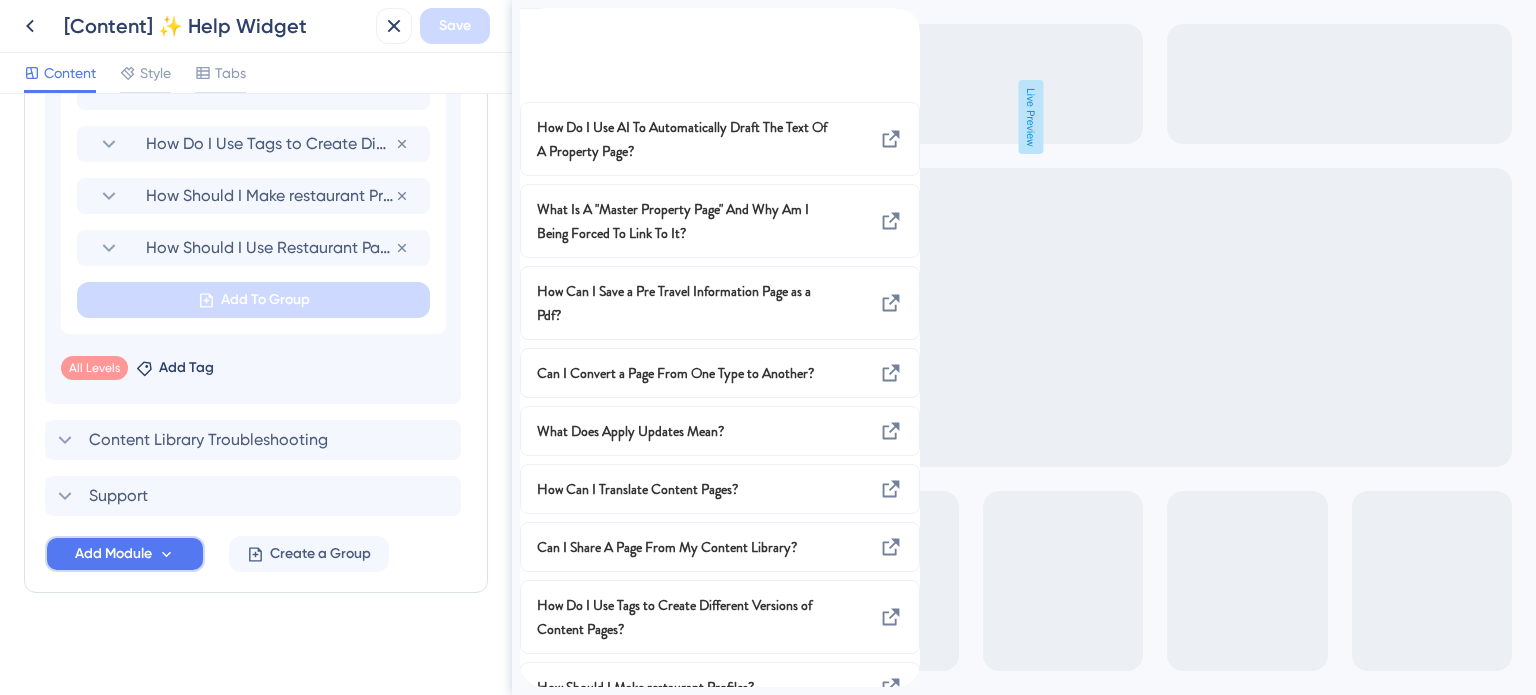 click on "Add Module" at bounding box center (113, 554) 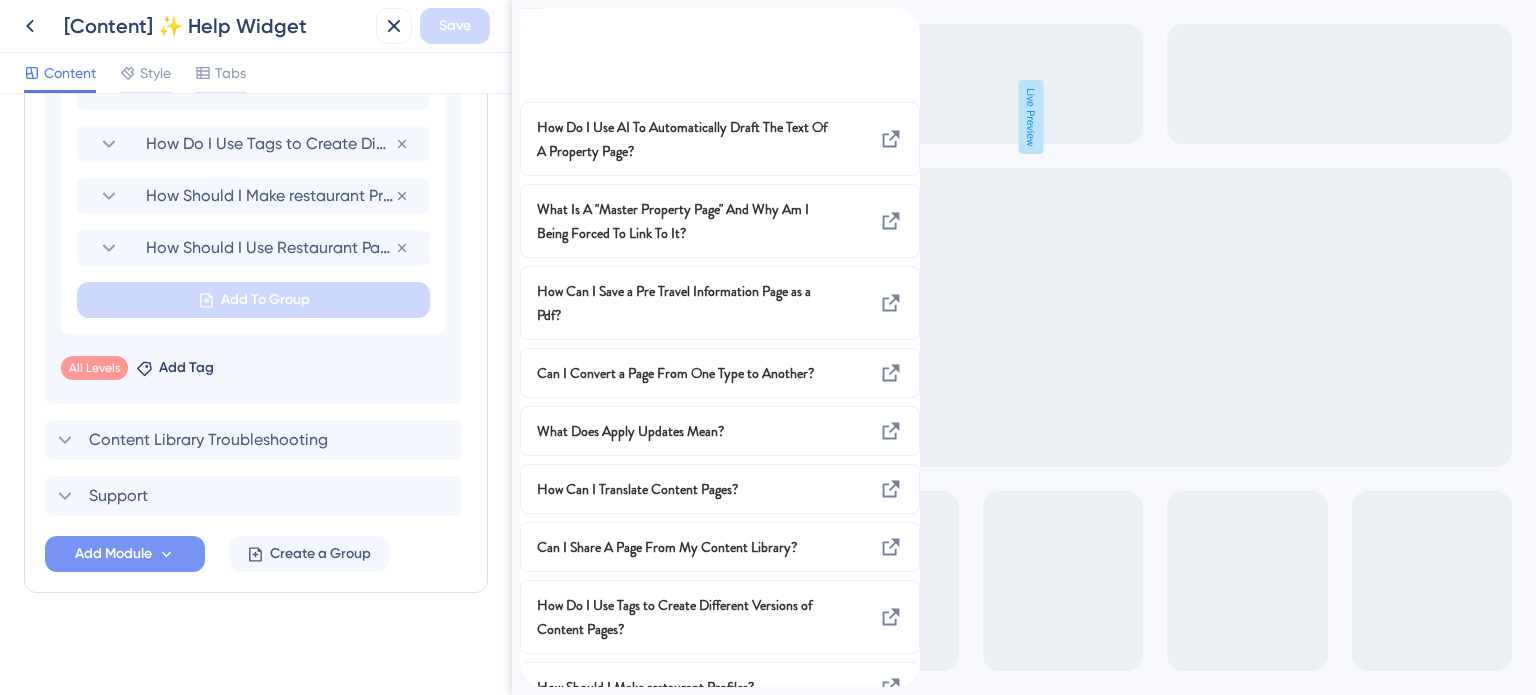 scroll, scrollTop: 0, scrollLeft: 0, axis: both 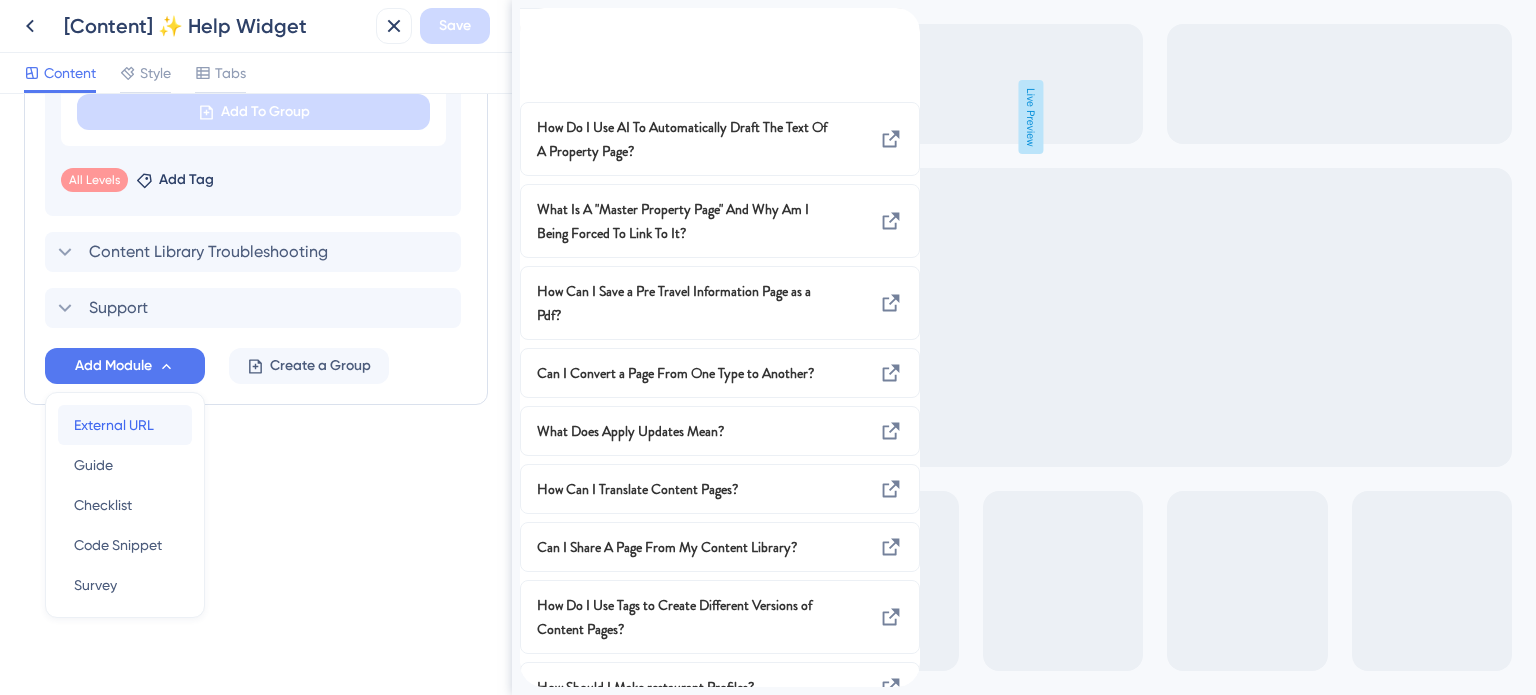 click on "External URL" at bounding box center [114, 425] 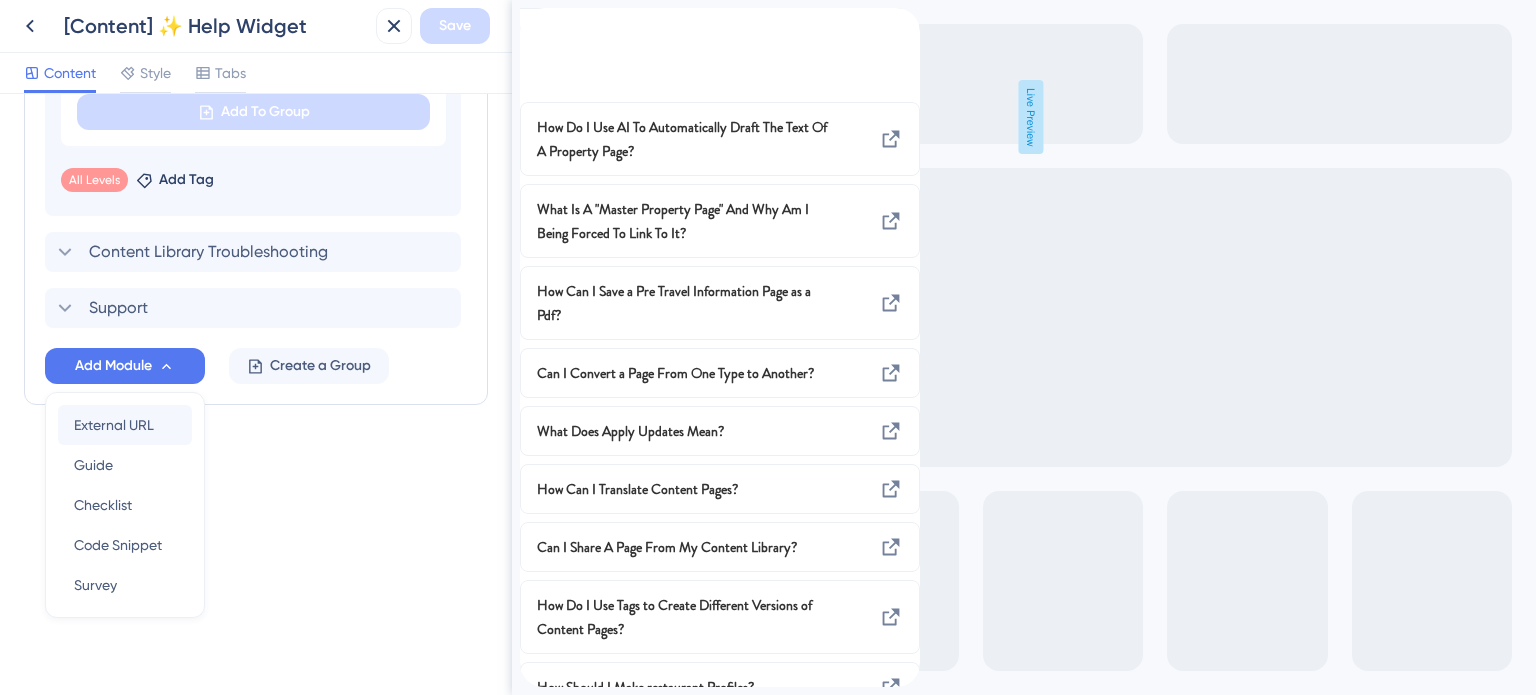 scroll, scrollTop: 1268, scrollLeft: 0, axis: vertical 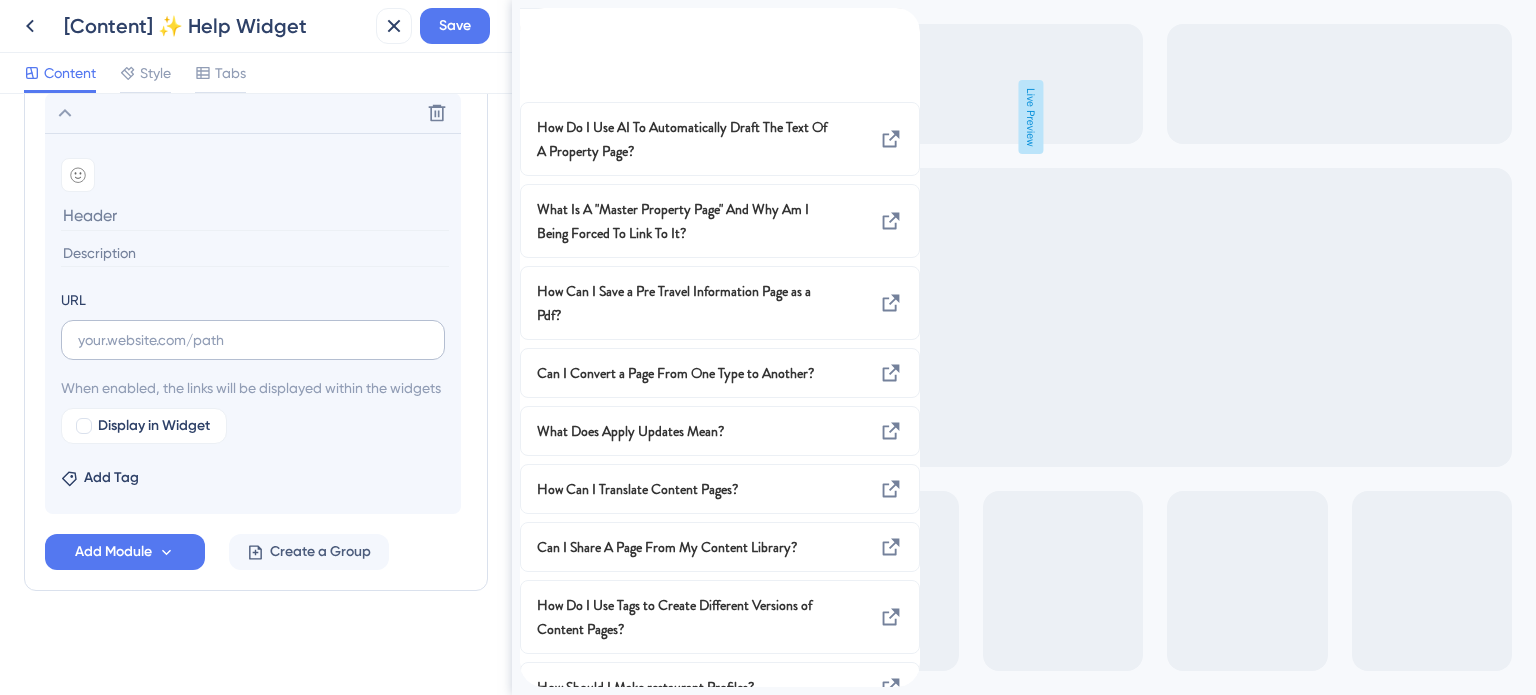 type on "Can I Share A Page From My Content Library?" 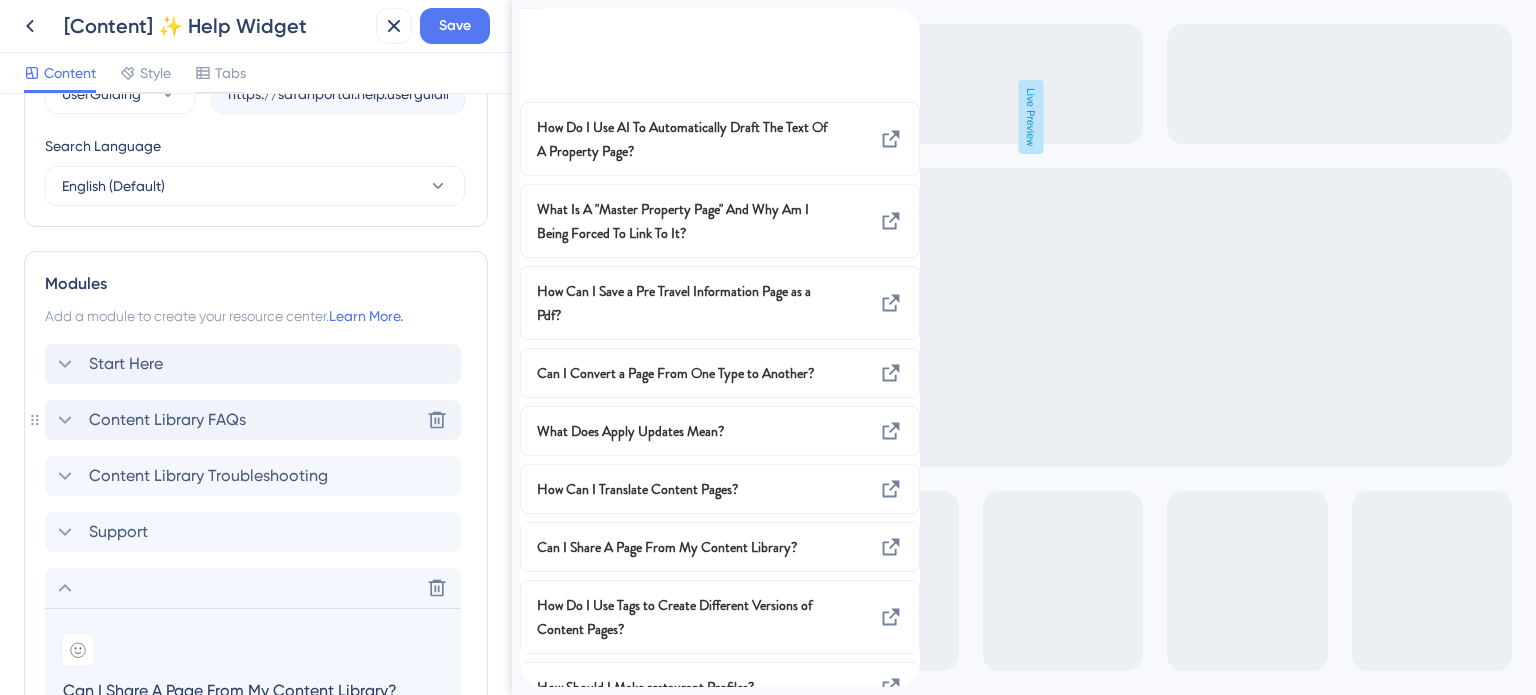 scroll, scrollTop: 768, scrollLeft: 0, axis: vertical 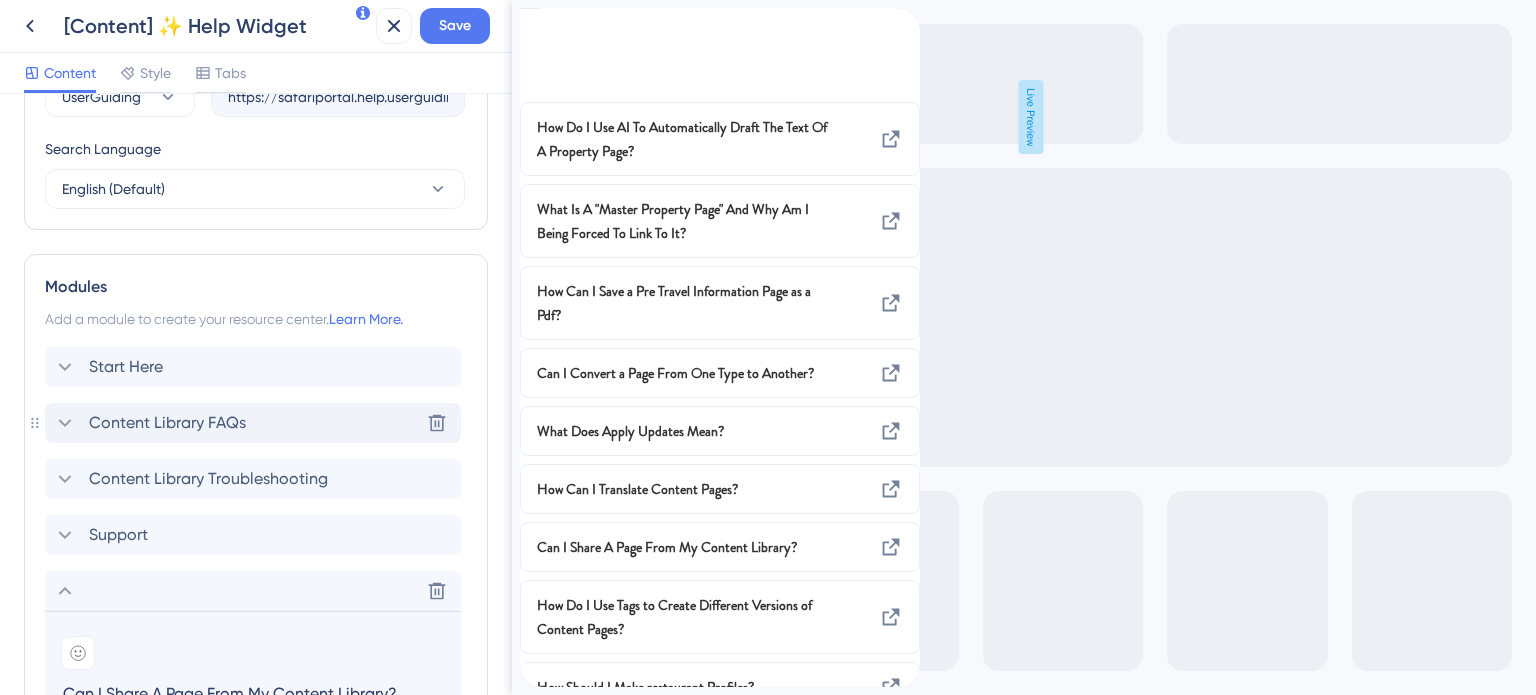 click on "Content Library FAQs" at bounding box center [167, 423] 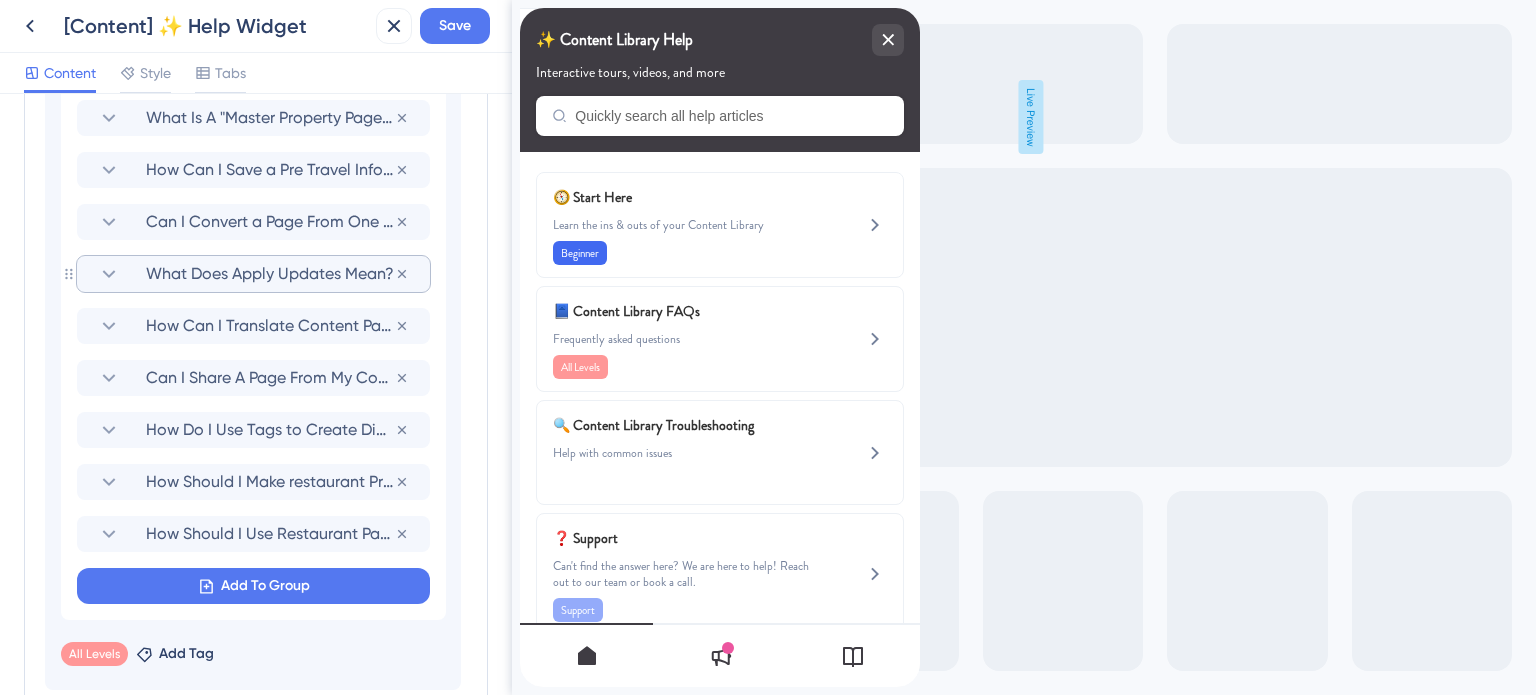 scroll, scrollTop: 1368, scrollLeft: 0, axis: vertical 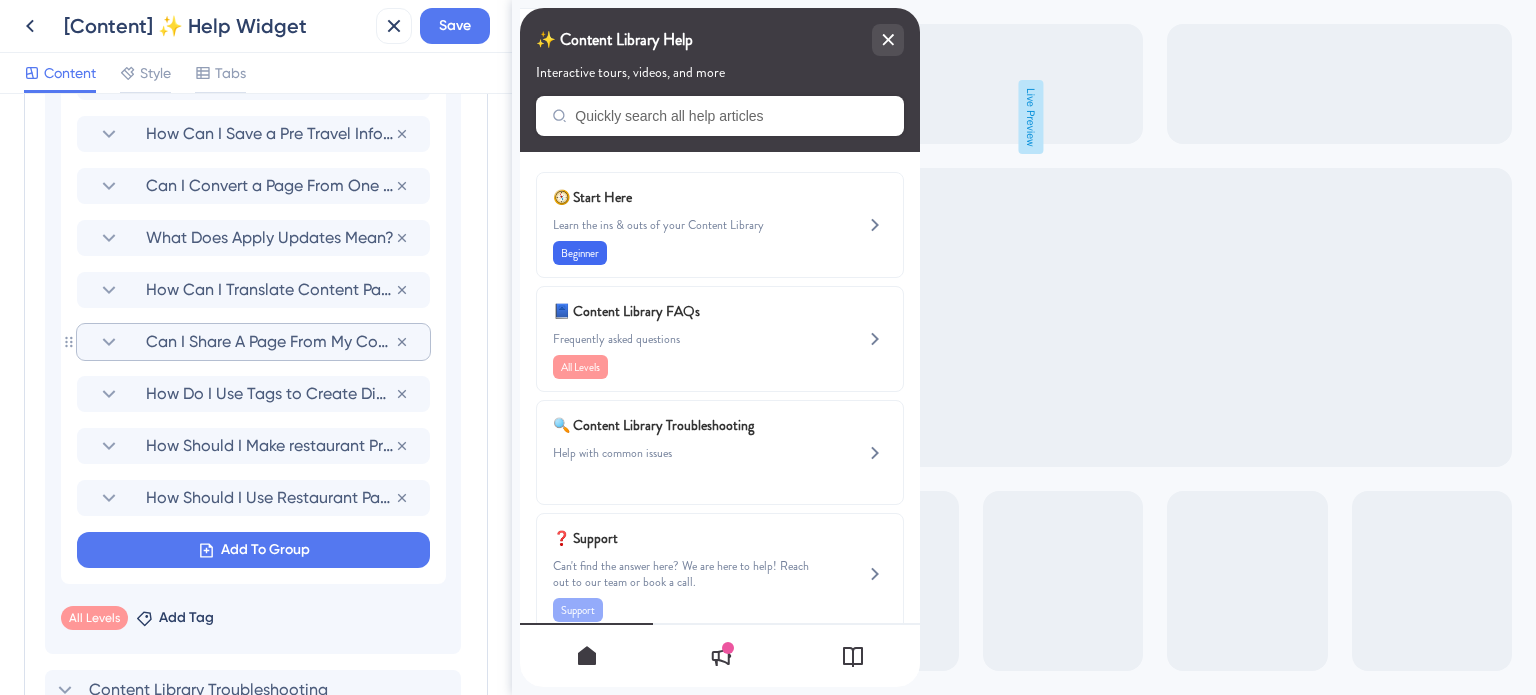 click on "Can I Share A Page From My Content Library?" at bounding box center (270, 342) 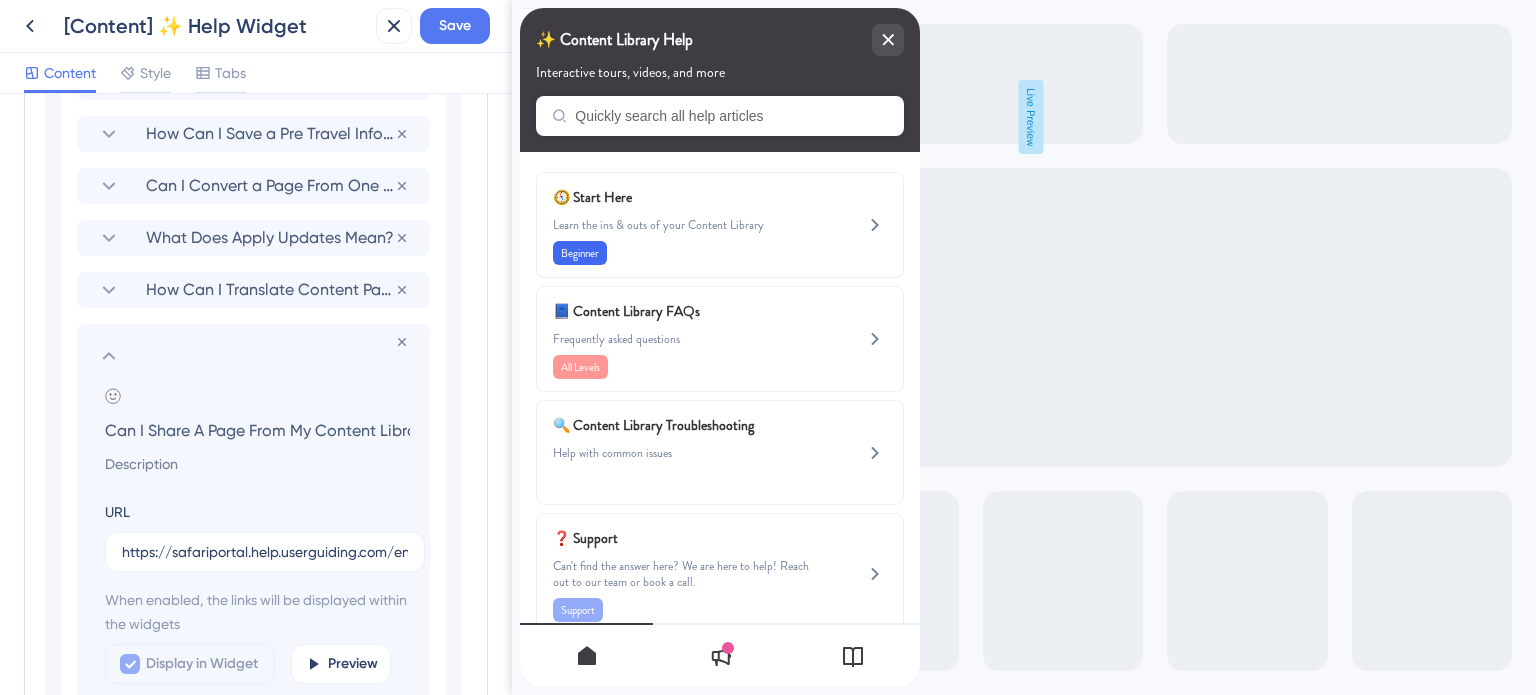 scroll, scrollTop: 0, scrollLeft: 29, axis: horizontal 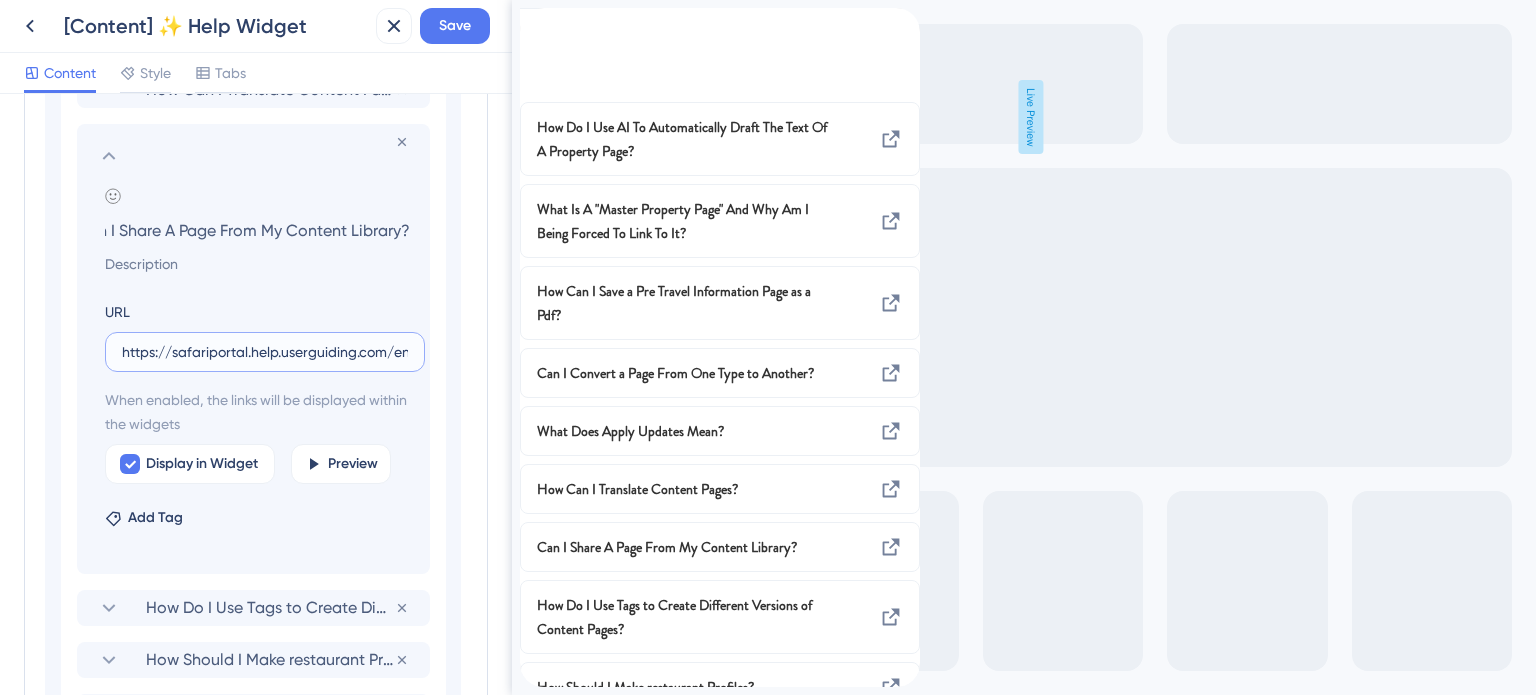 click on "https://safariportal.help.userguiding.com/en/articles/6105-can-i-share-a-page-from-my-content-library" at bounding box center (265, 352) 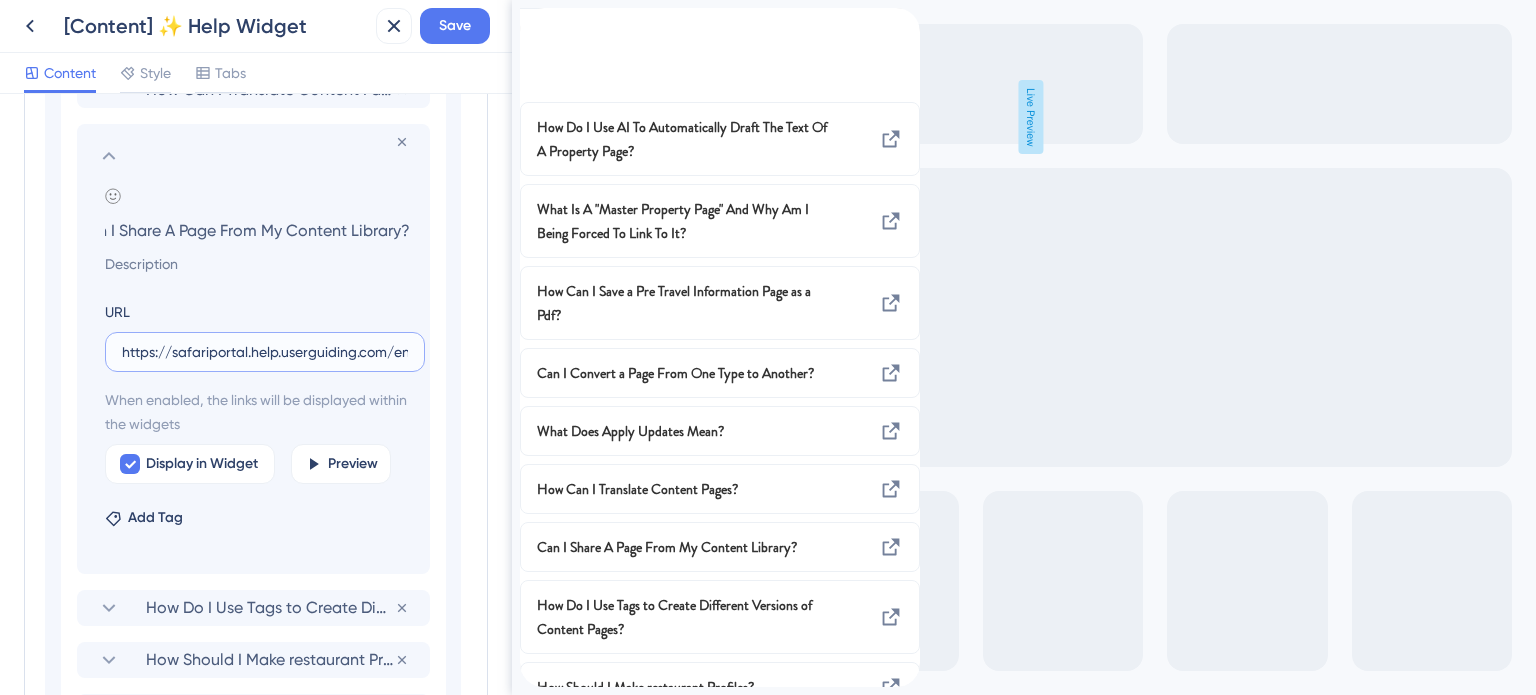 scroll, scrollTop: 0, scrollLeft: 0, axis: both 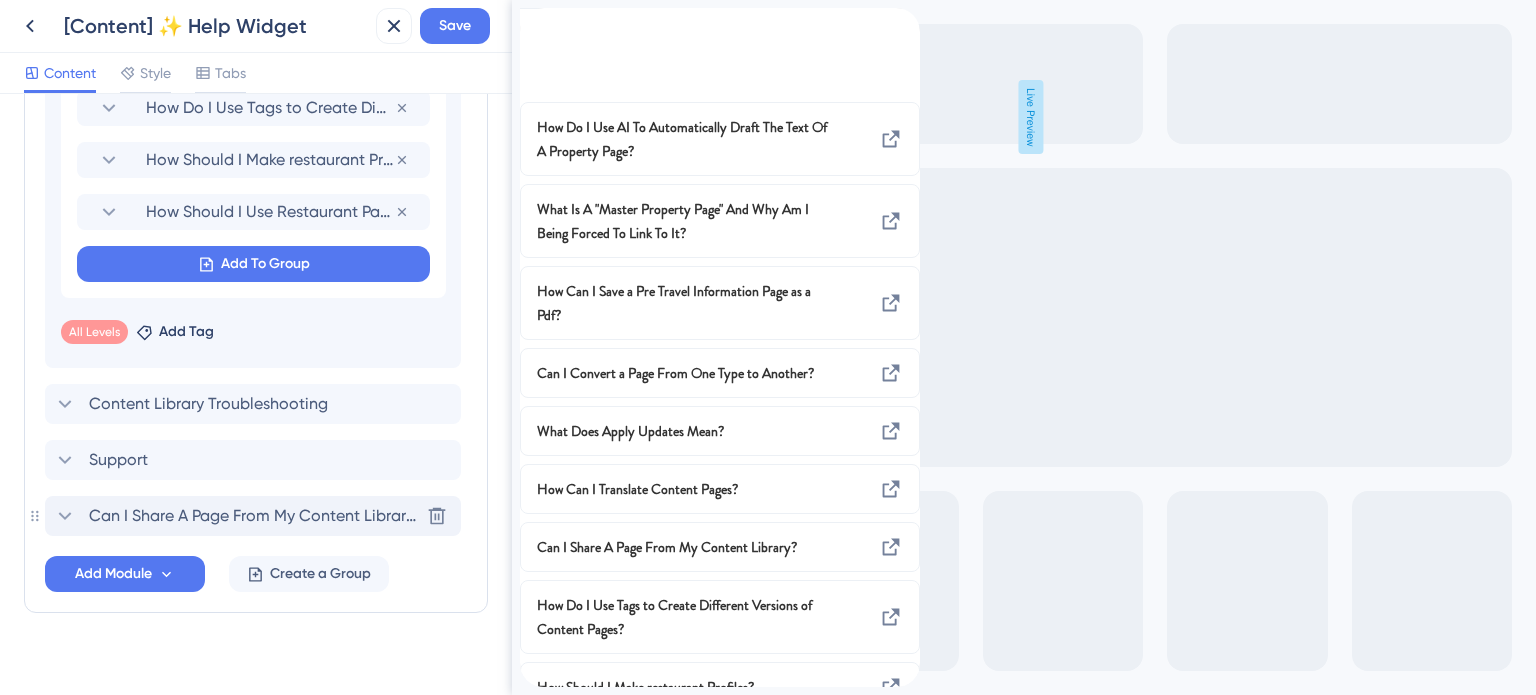 click on "Can I Share A Page From My Content Library?" at bounding box center (254, 516) 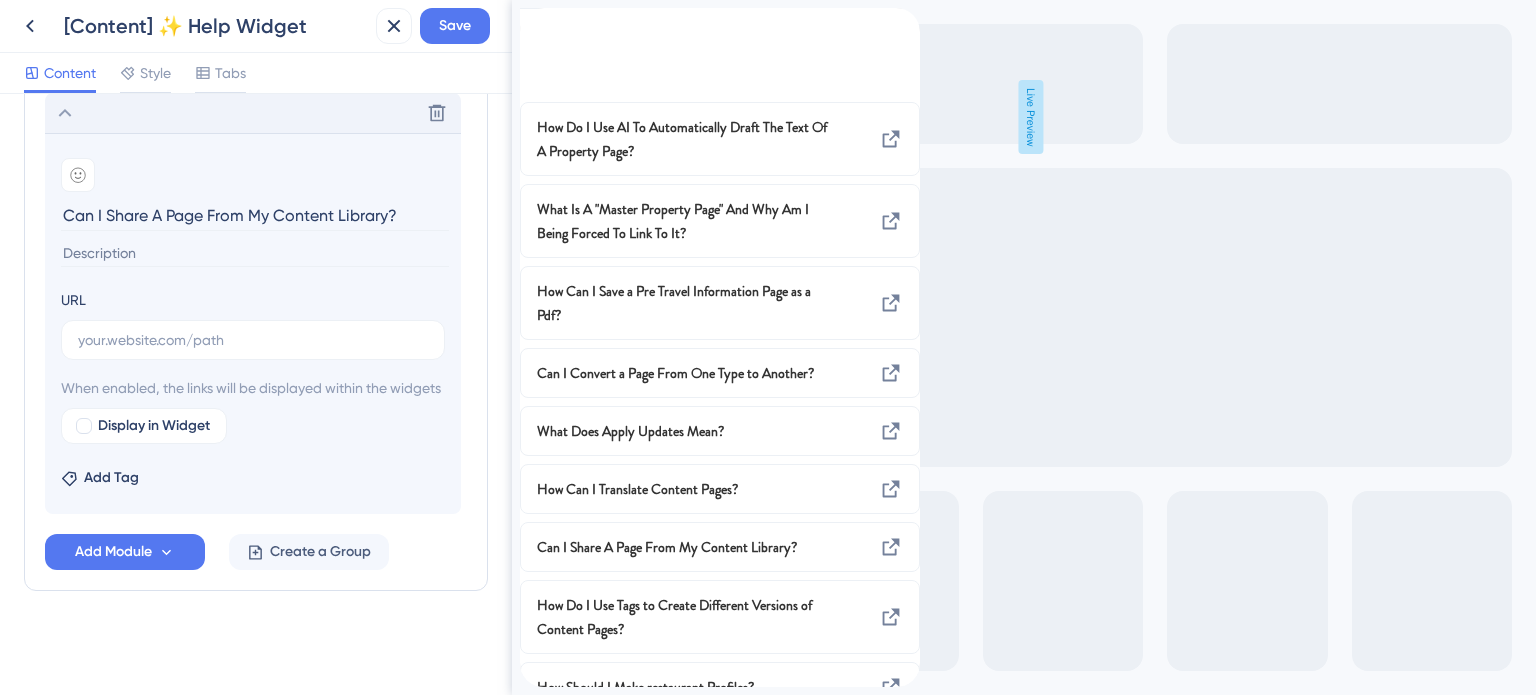 scroll, scrollTop: 1268, scrollLeft: 0, axis: vertical 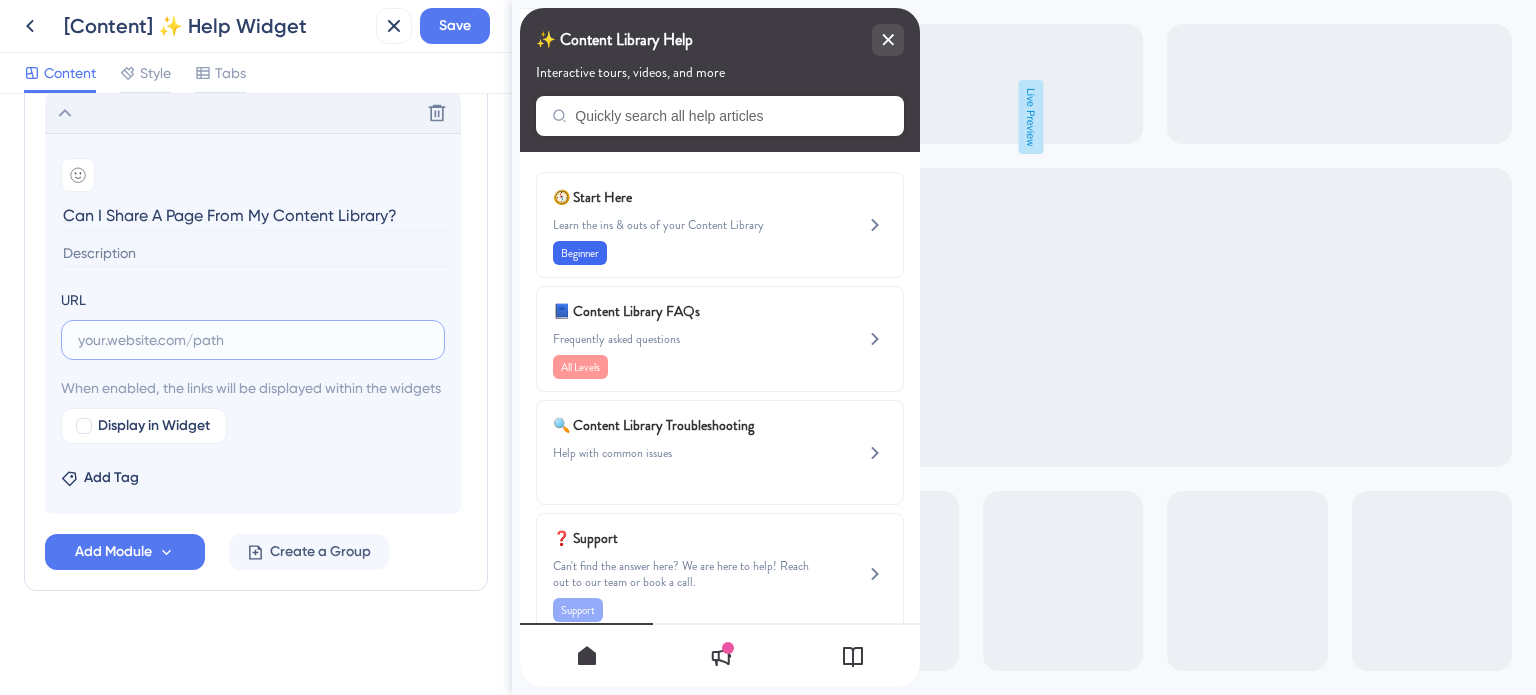 click at bounding box center [253, 340] 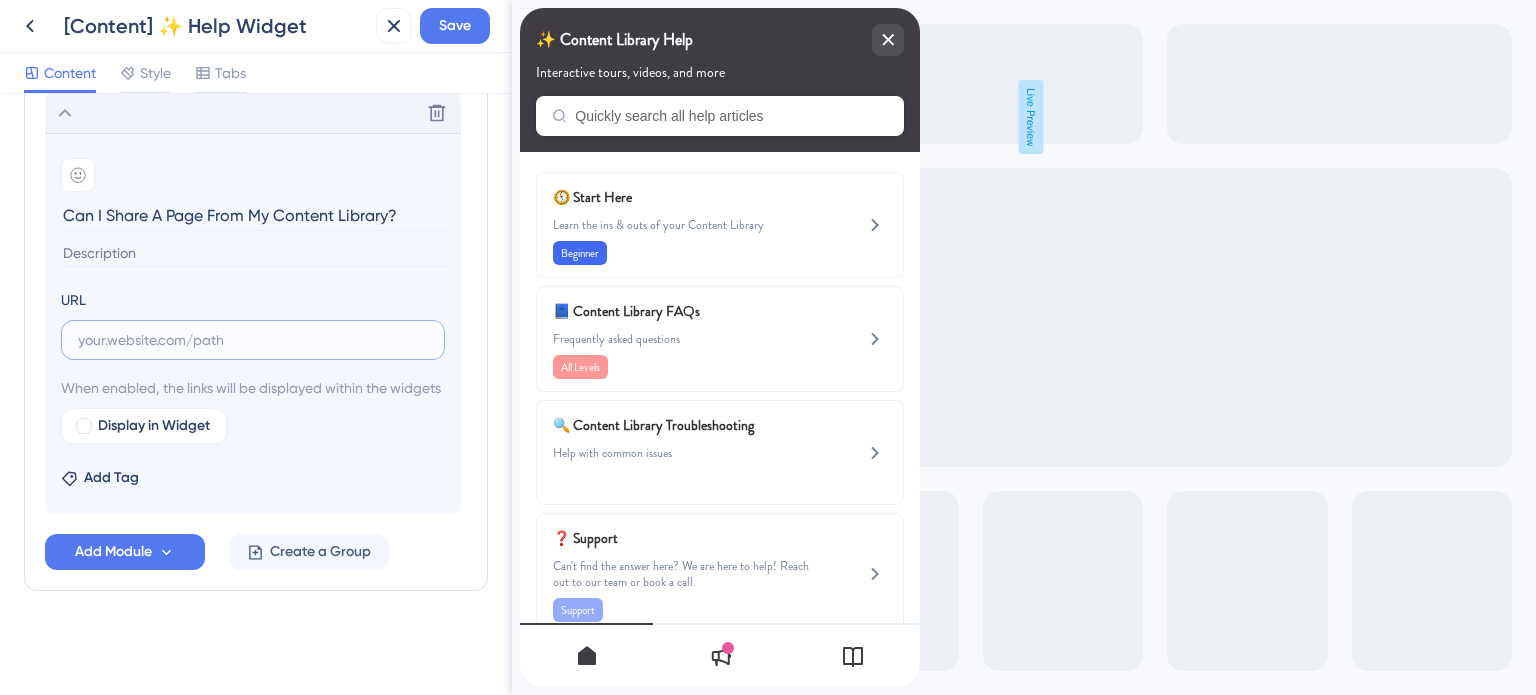 paste on "https://safariportal.help.userguiding.com/en/articles/6105-can-i-share-a-page-from-my-content-library" 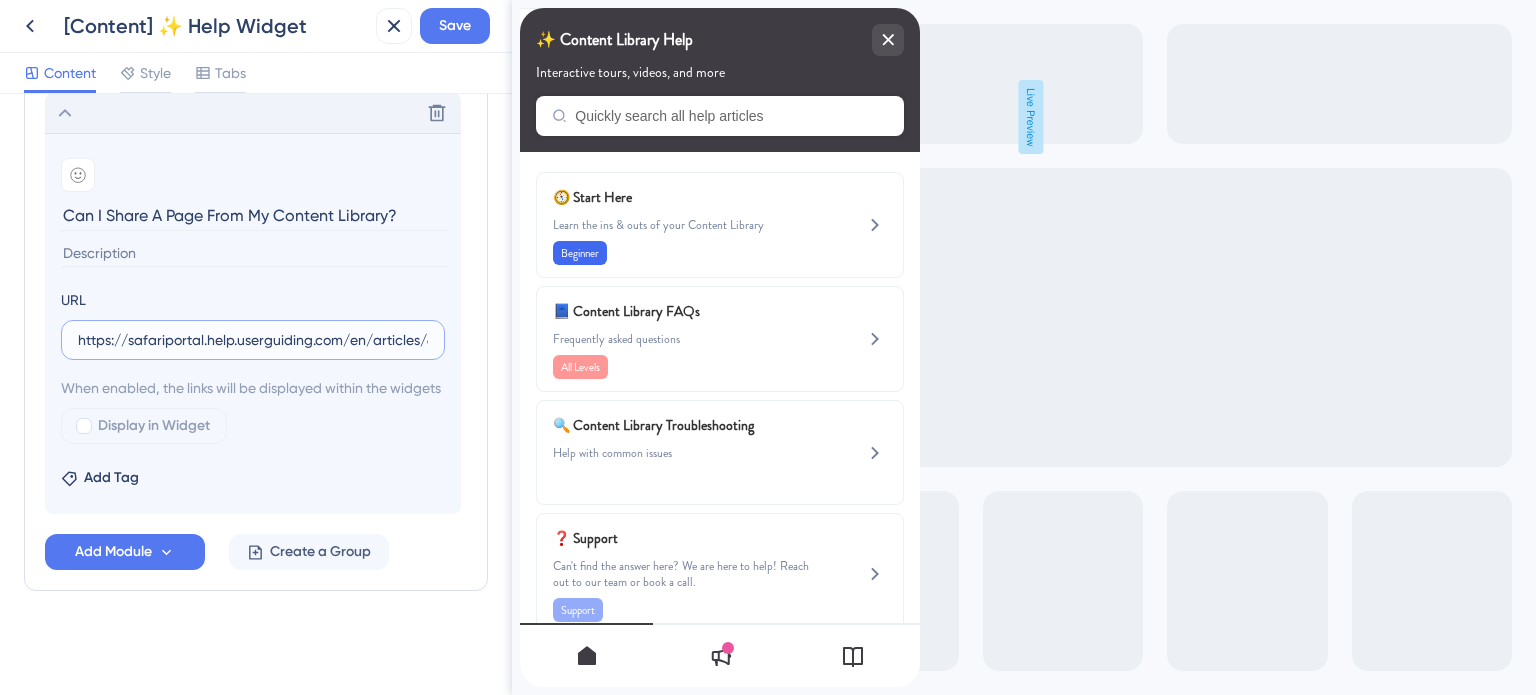 scroll, scrollTop: 0, scrollLeft: 338, axis: horizontal 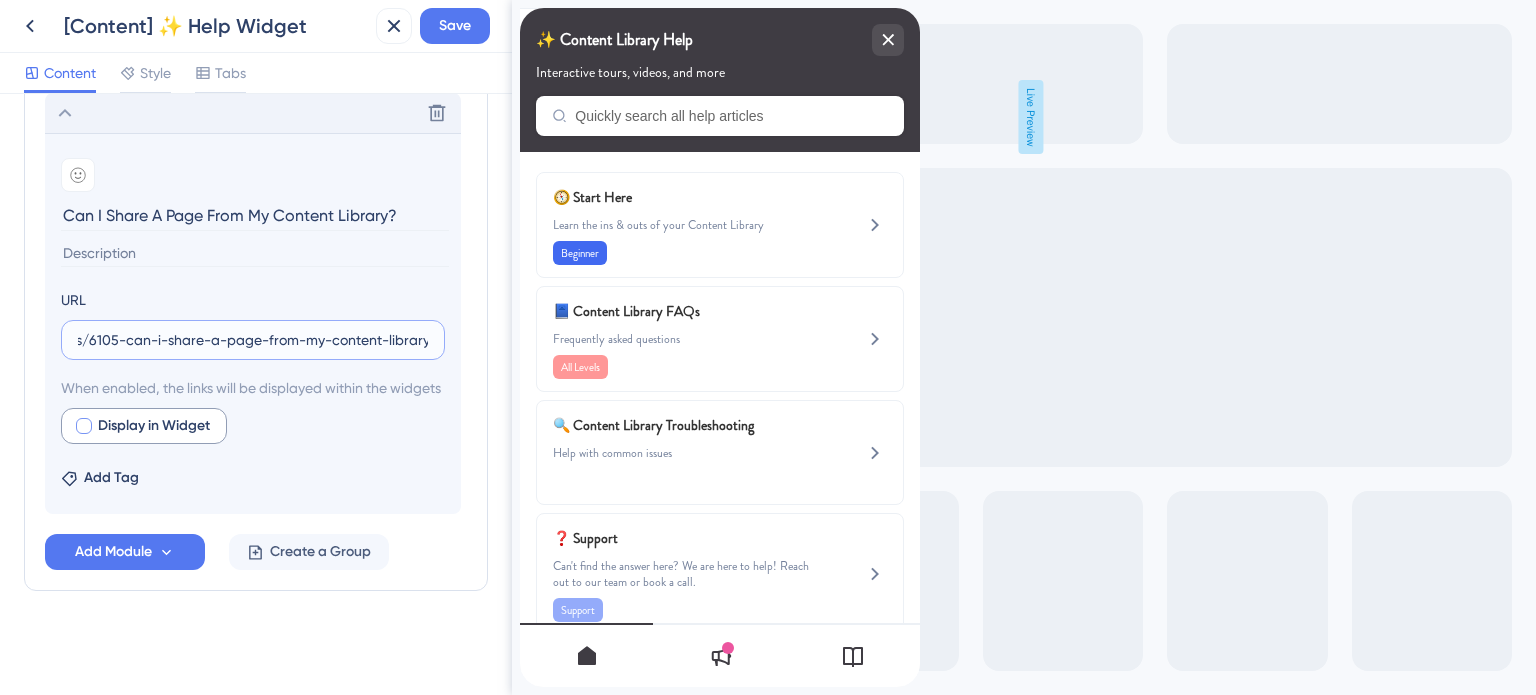 type on "https://safariportal.help.userguiding.com/en/articles/6105-can-i-share-a-page-from-my-content-library" 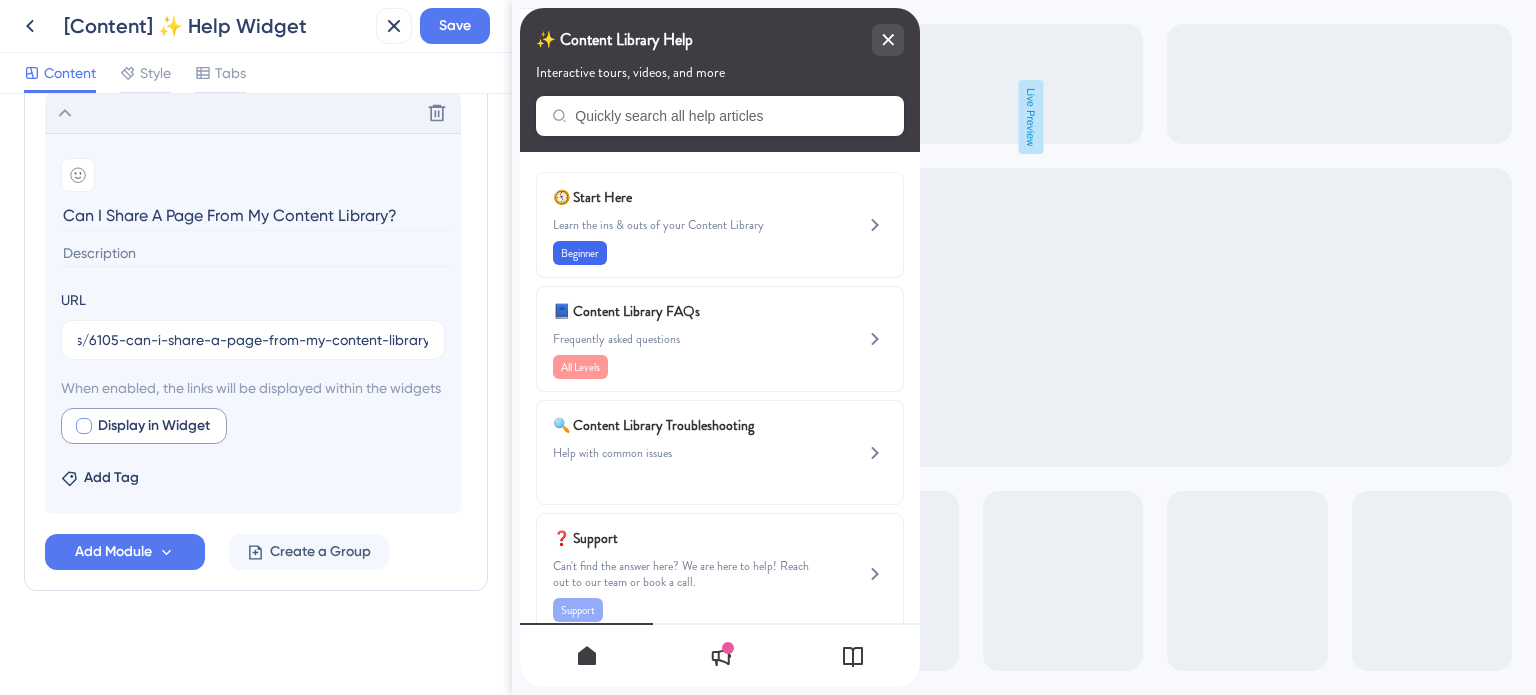 click at bounding box center [84, 426] 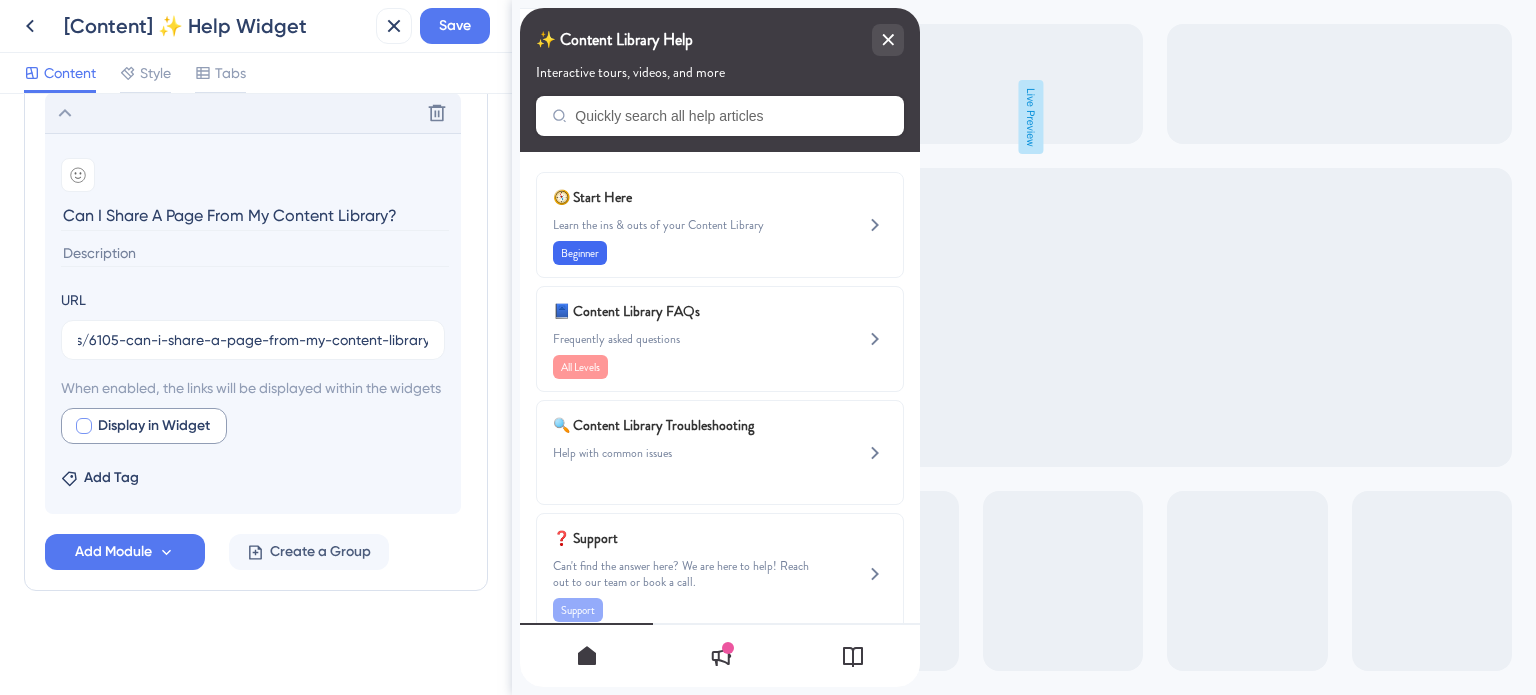 checkbox on "true" 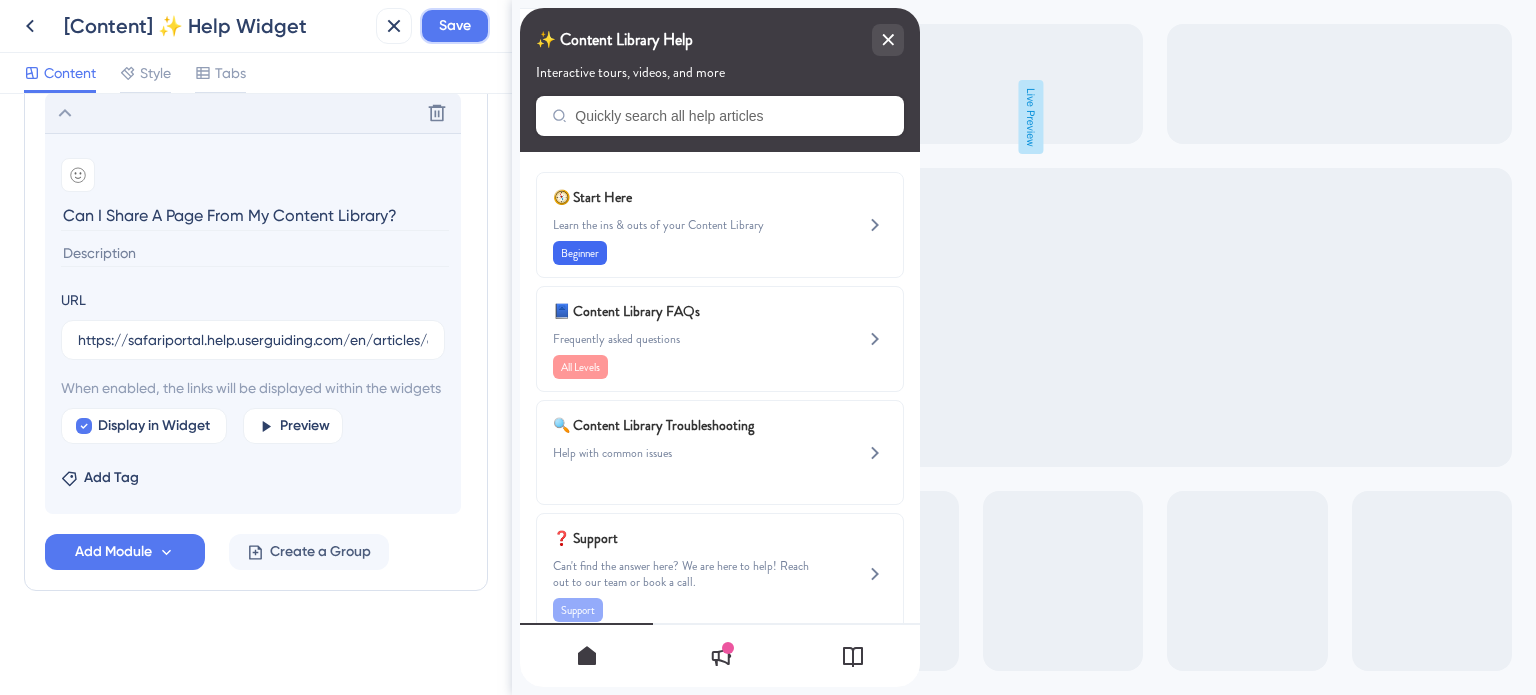 click on "Save" at bounding box center (455, 26) 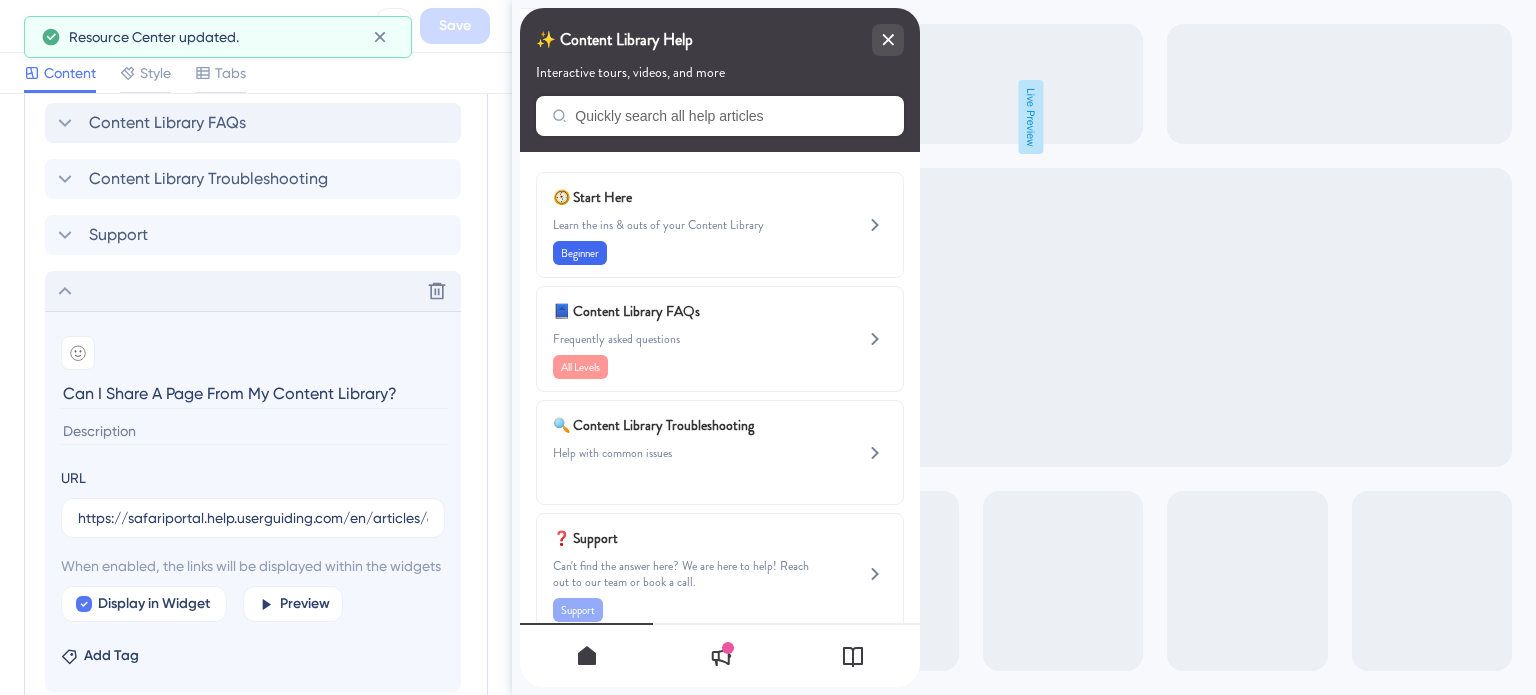 click 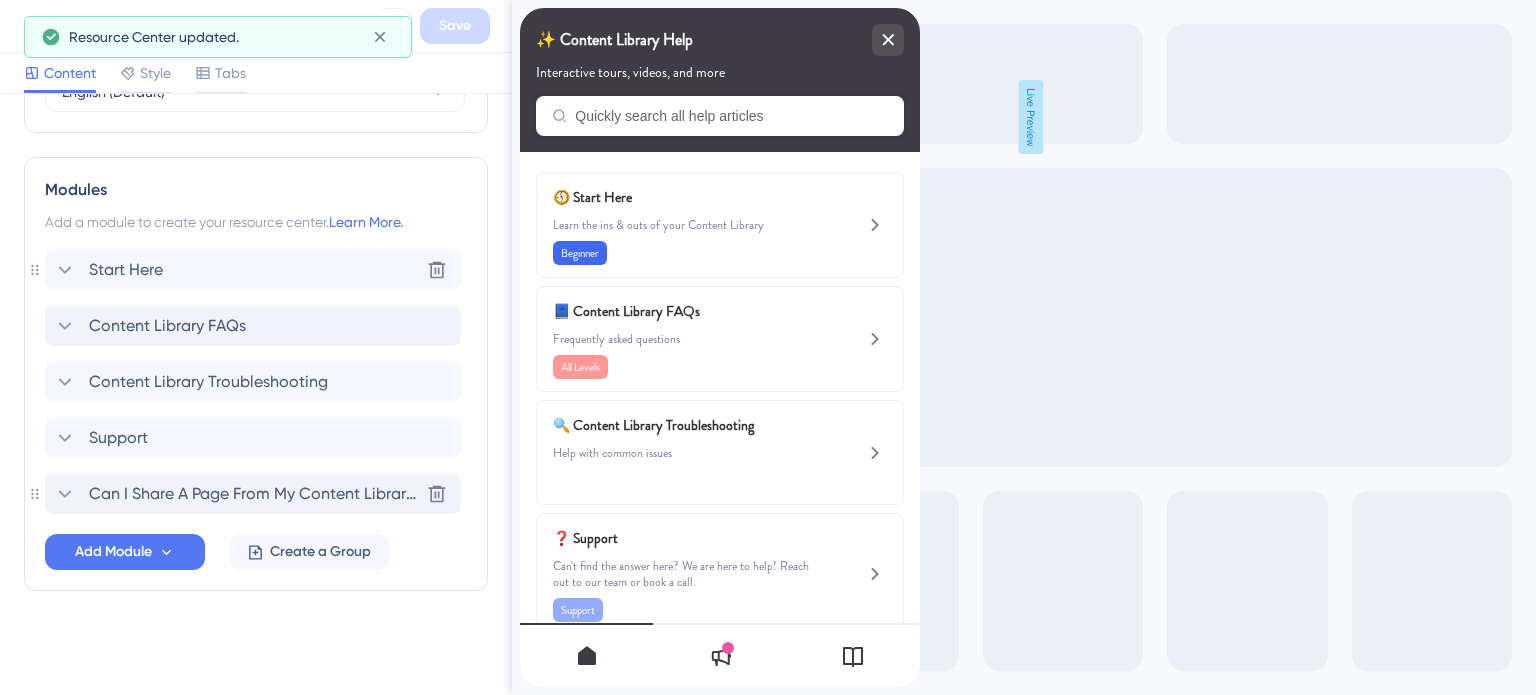 scroll, scrollTop: 863, scrollLeft: 0, axis: vertical 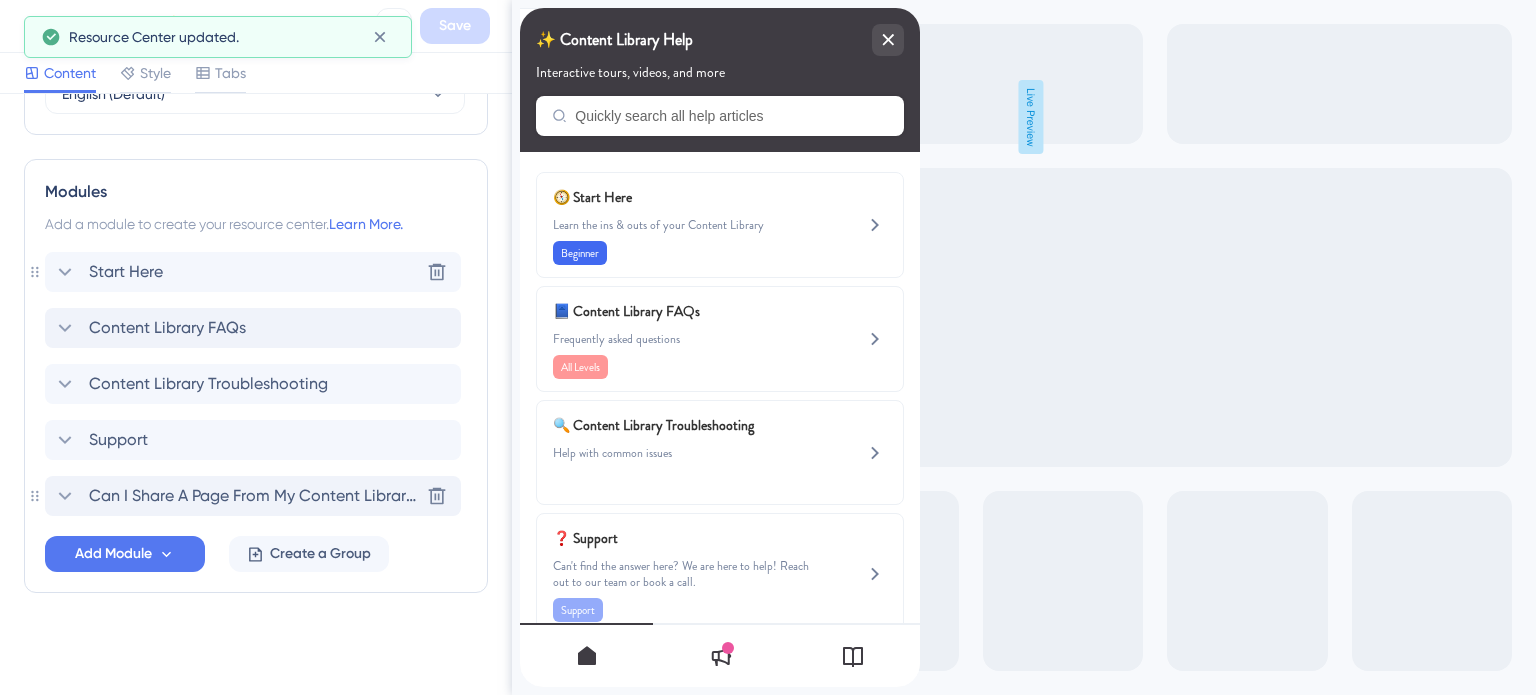 click on "Start Here" at bounding box center [126, 272] 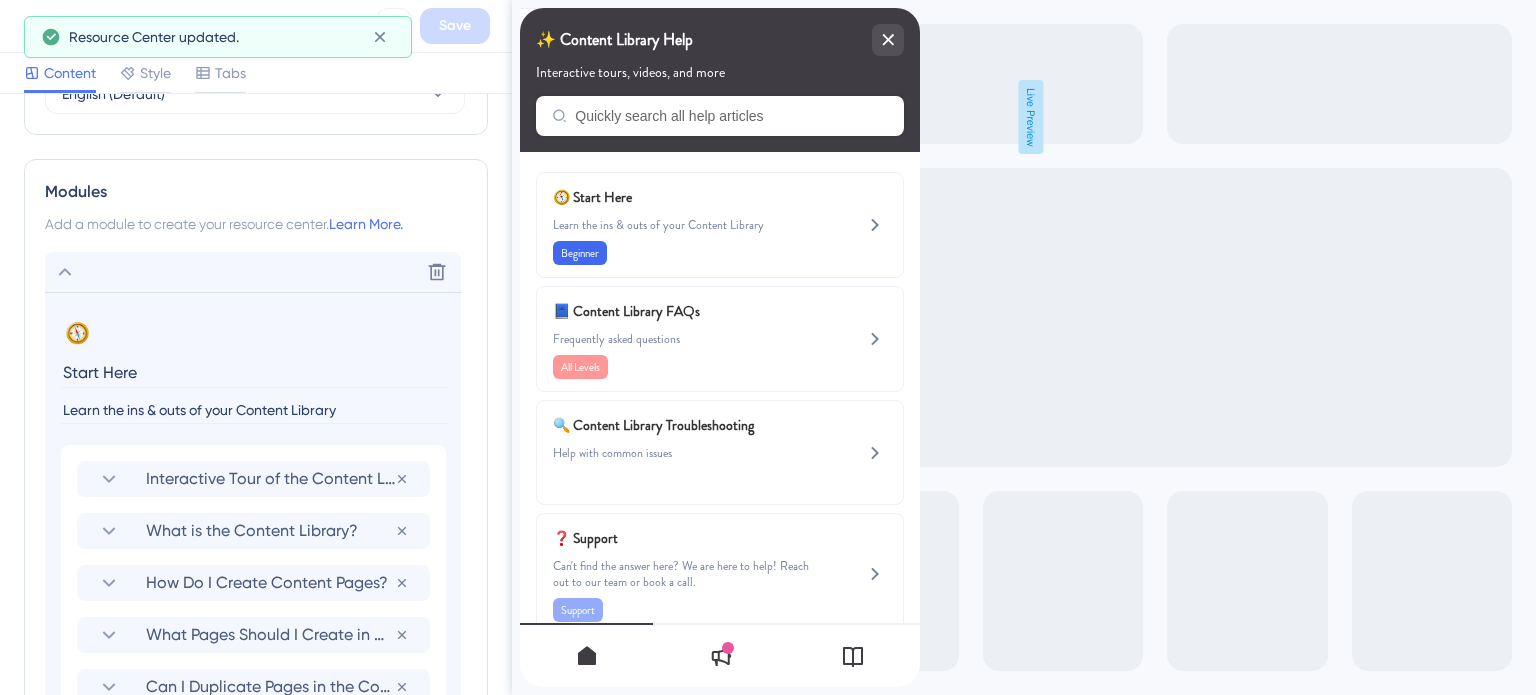 scroll, scrollTop: 1068, scrollLeft: 0, axis: vertical 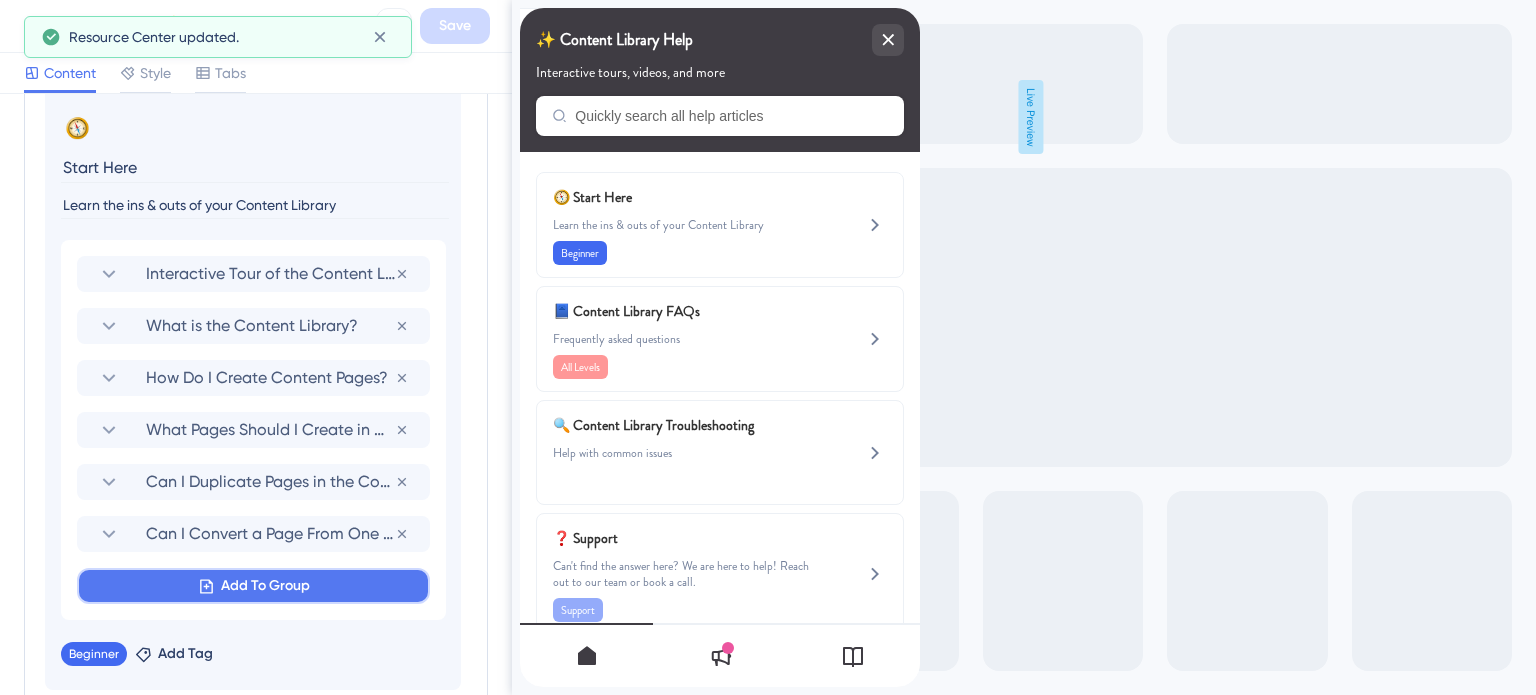 click on "Add To Group" at bounding box center [265, 586] 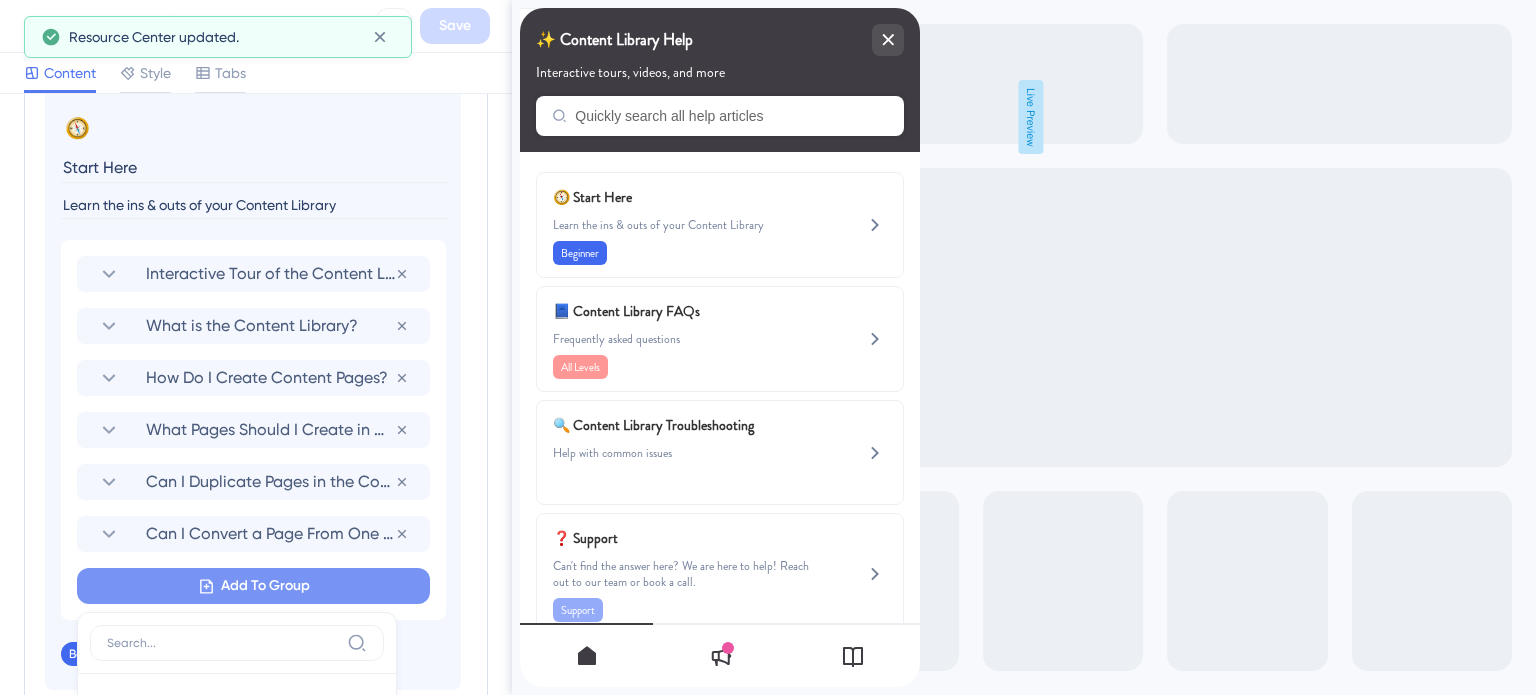 scroll, scrollTop: 1353, scrollLeft: 0, axis: vertical 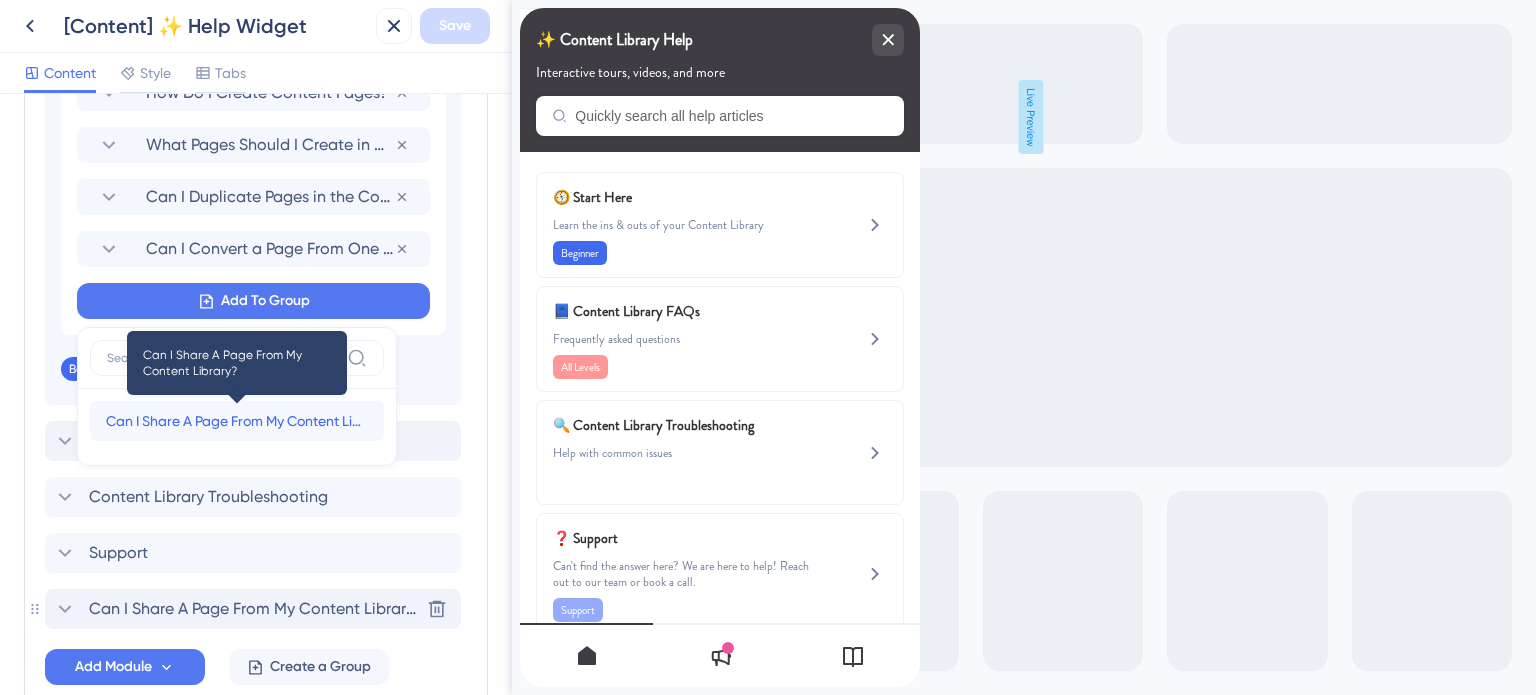 click on "Can I Share A Page From My Content Library?" at bounding box center (237, 421) 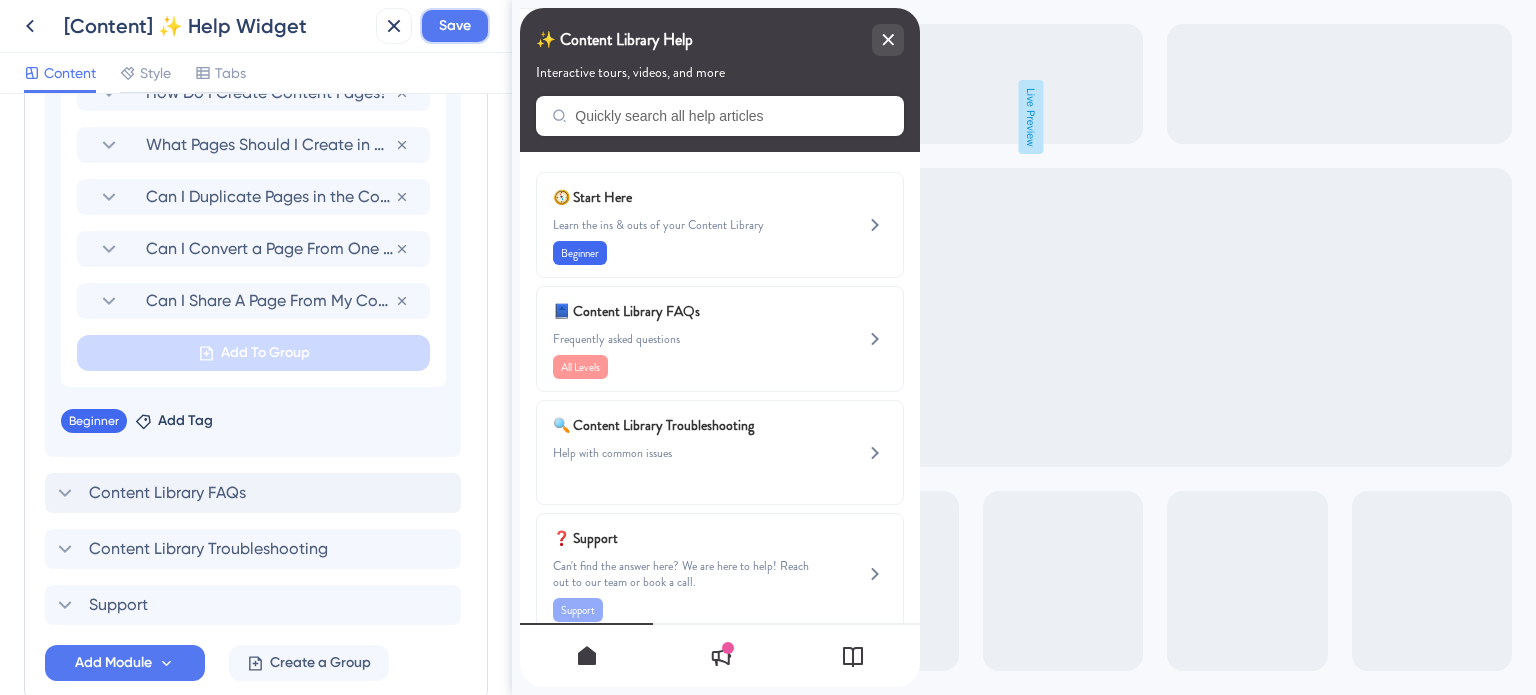 click on "Save" at bounding box center [455, 26] 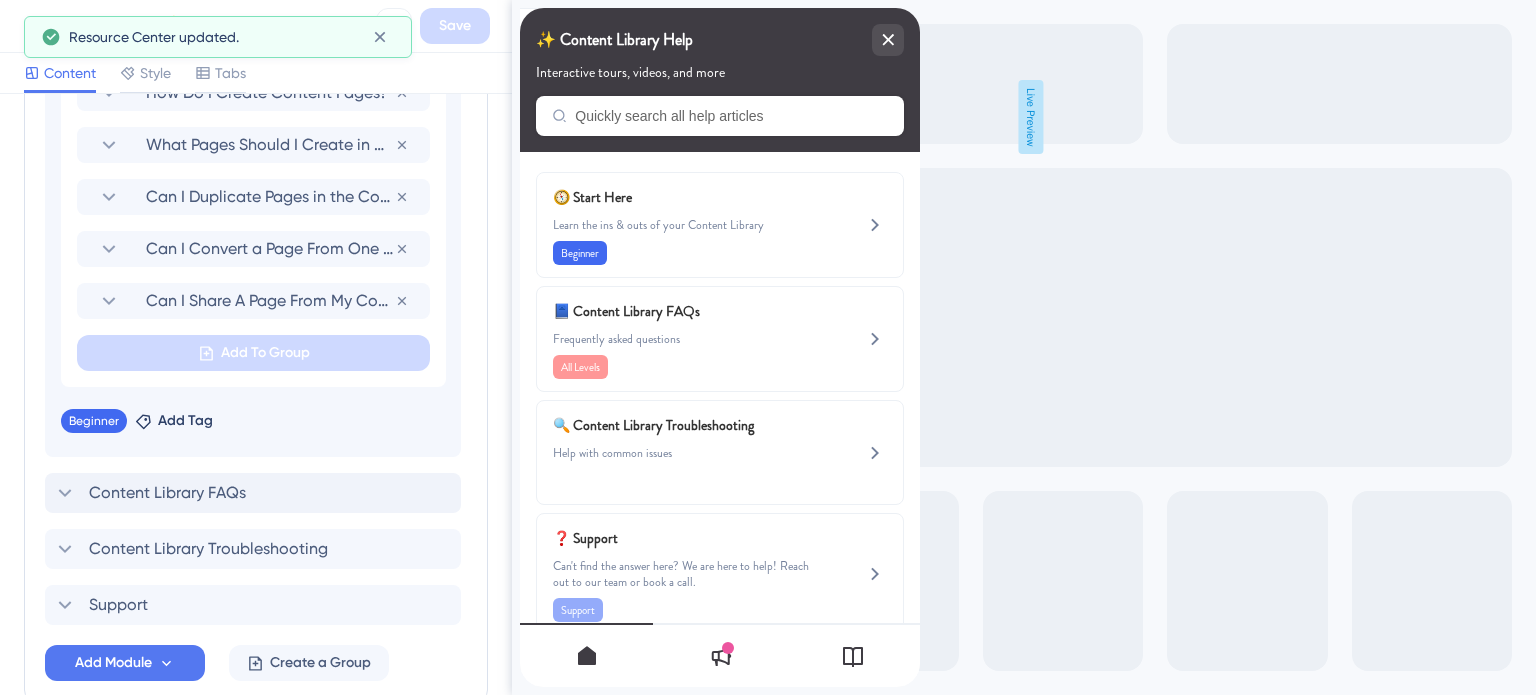 scroll, scrollTop: 953, scrollLeft: 0, axis: vertical 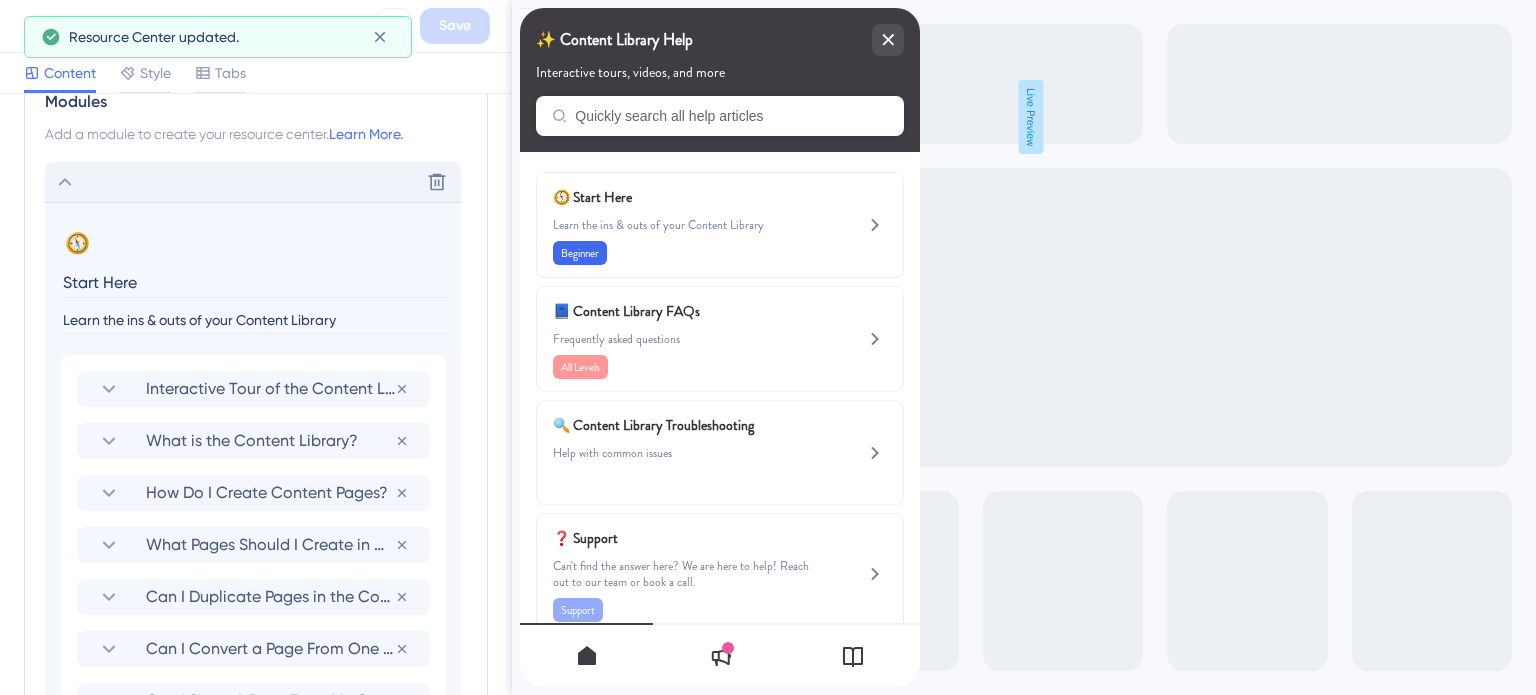 click on "Delete" at bounding box center [253, 182] 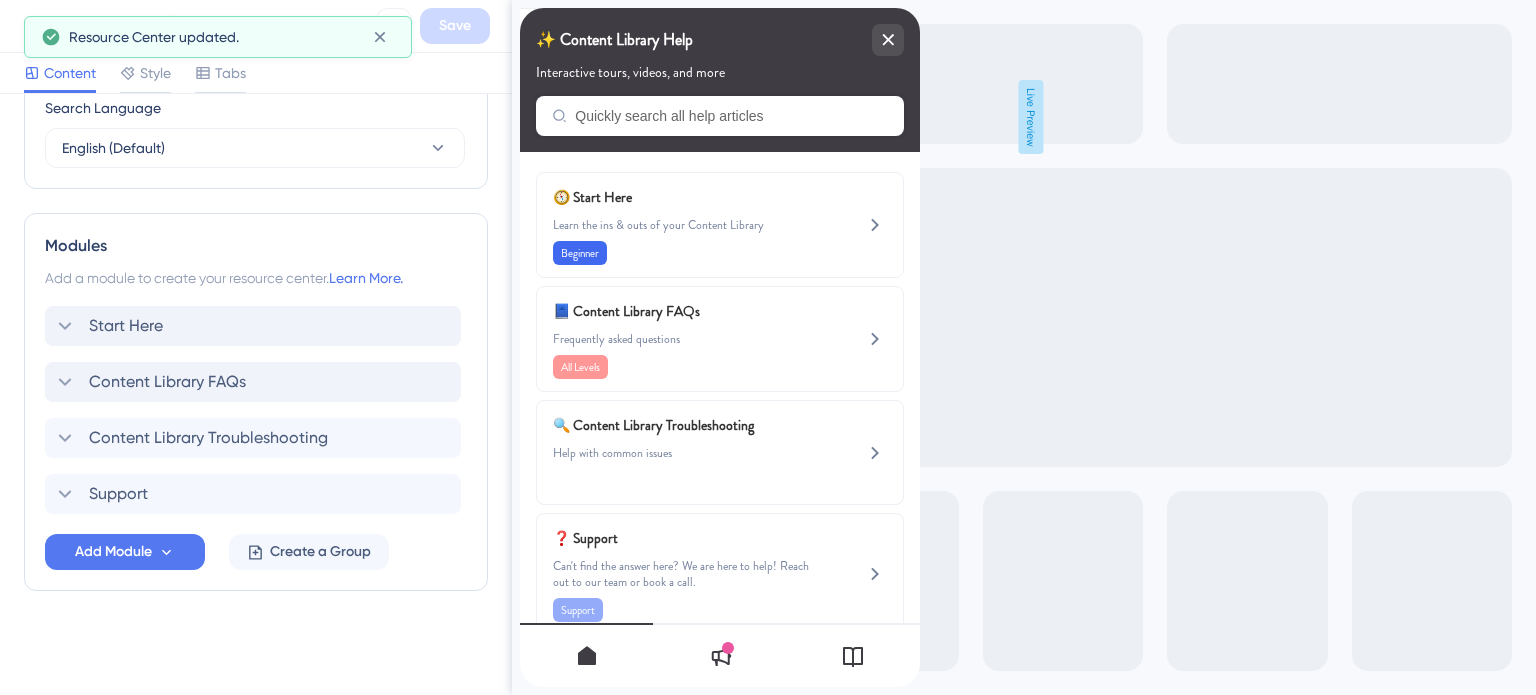 scroll, scrollTop: 807, scrollLeft: 0, axis: vertical 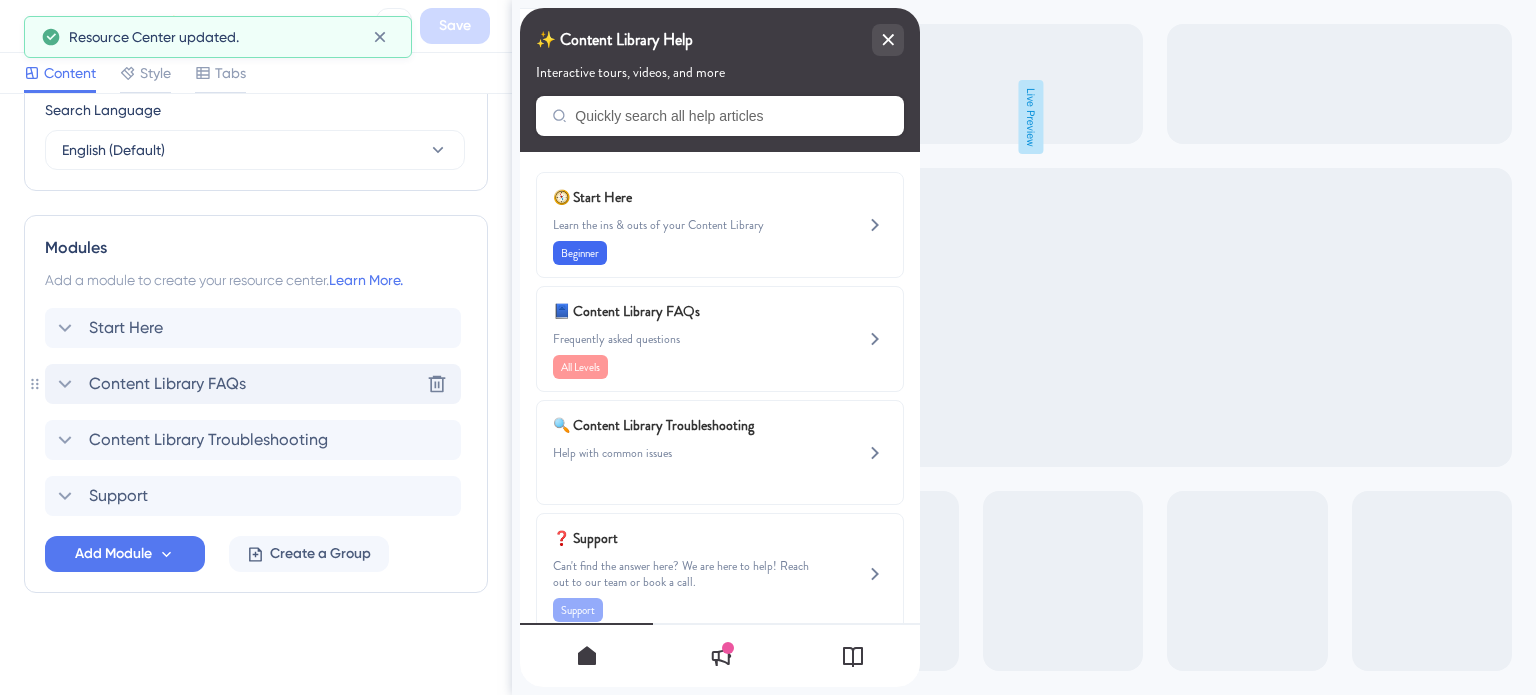 click on "Content Library FAQs" at bounding box center [167, 384] 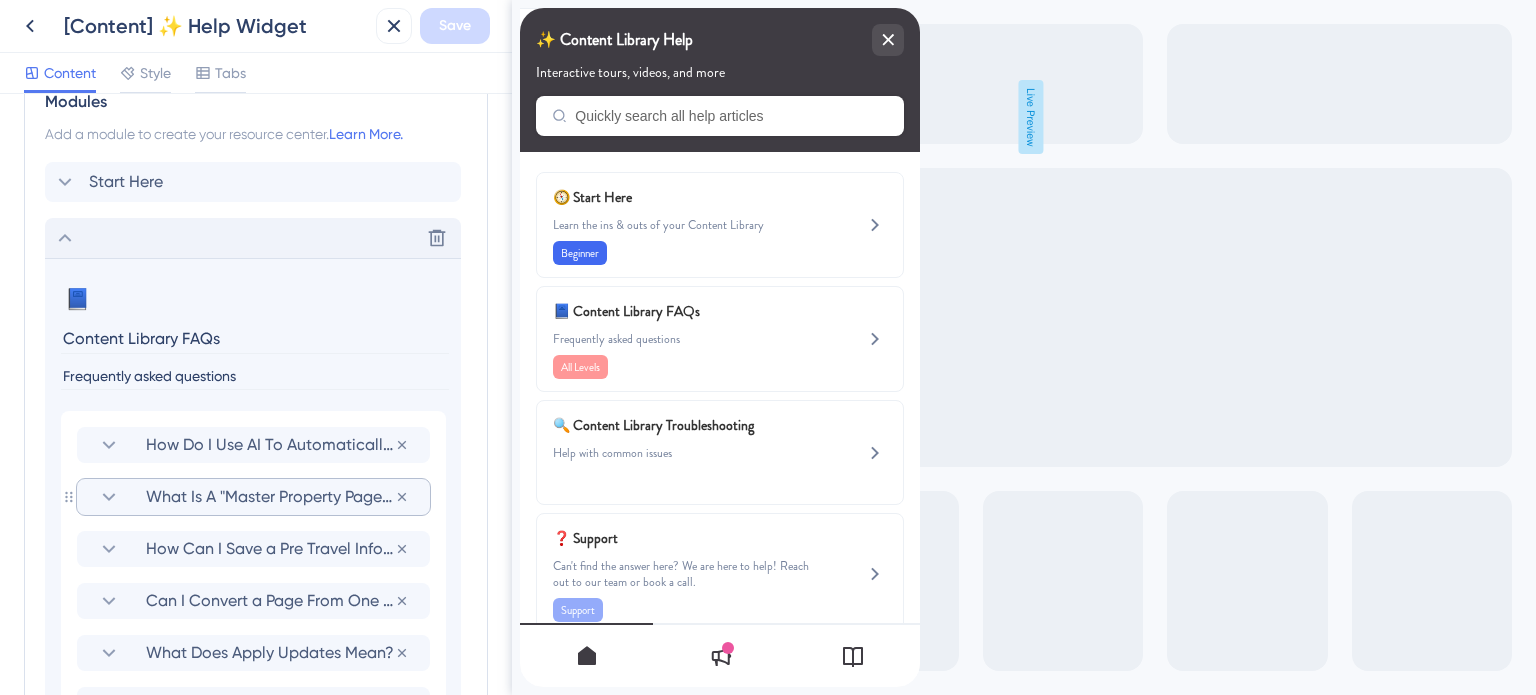 scroll, scrollTop: 1153, scrollLeft: 0, axis: vertical 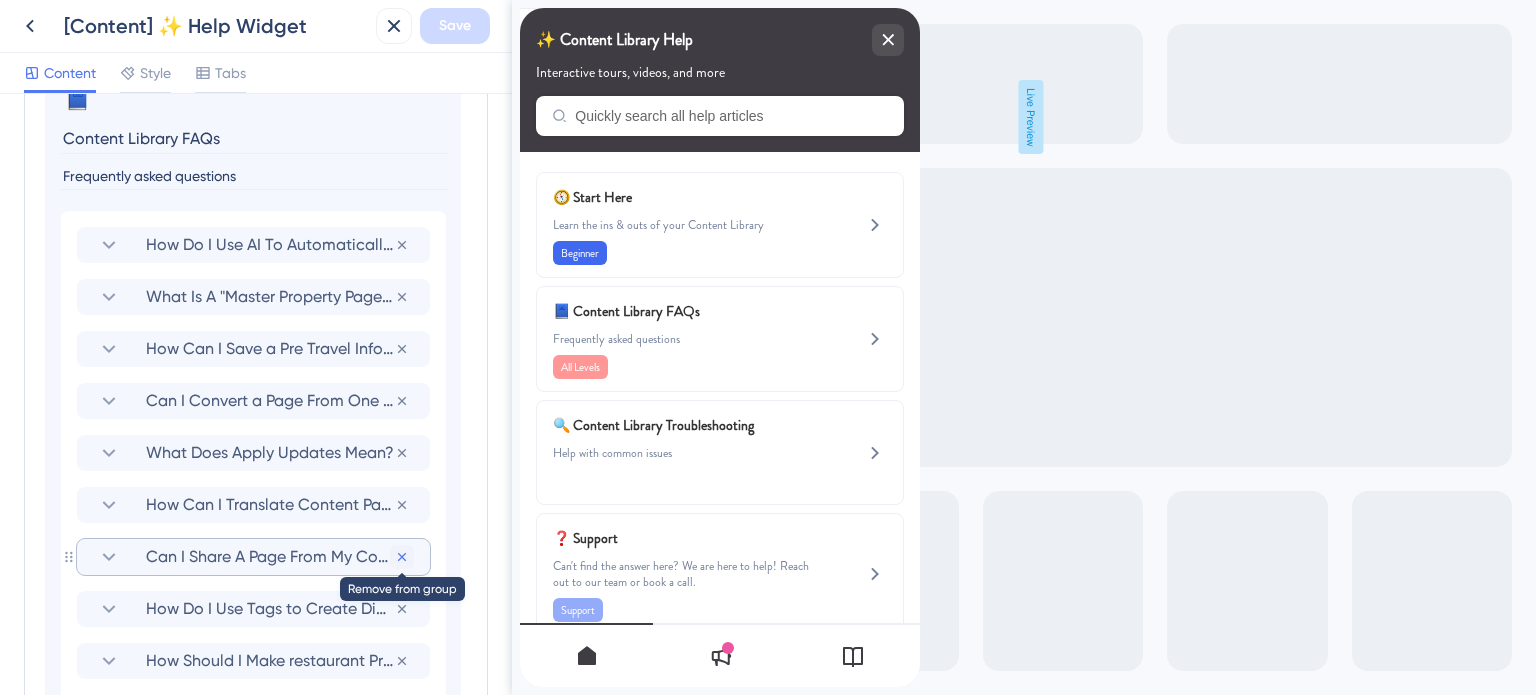 click 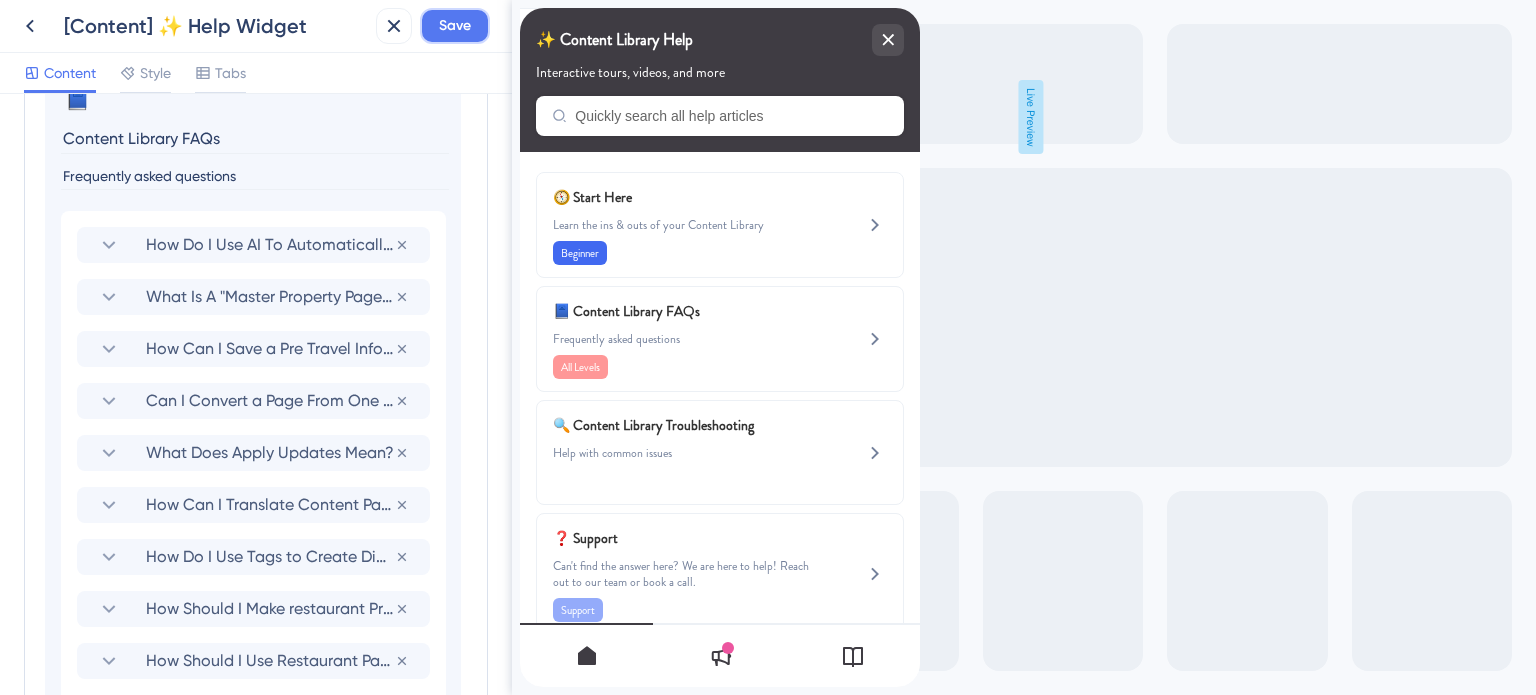 click on "Save" at bounding box center (455, 26) 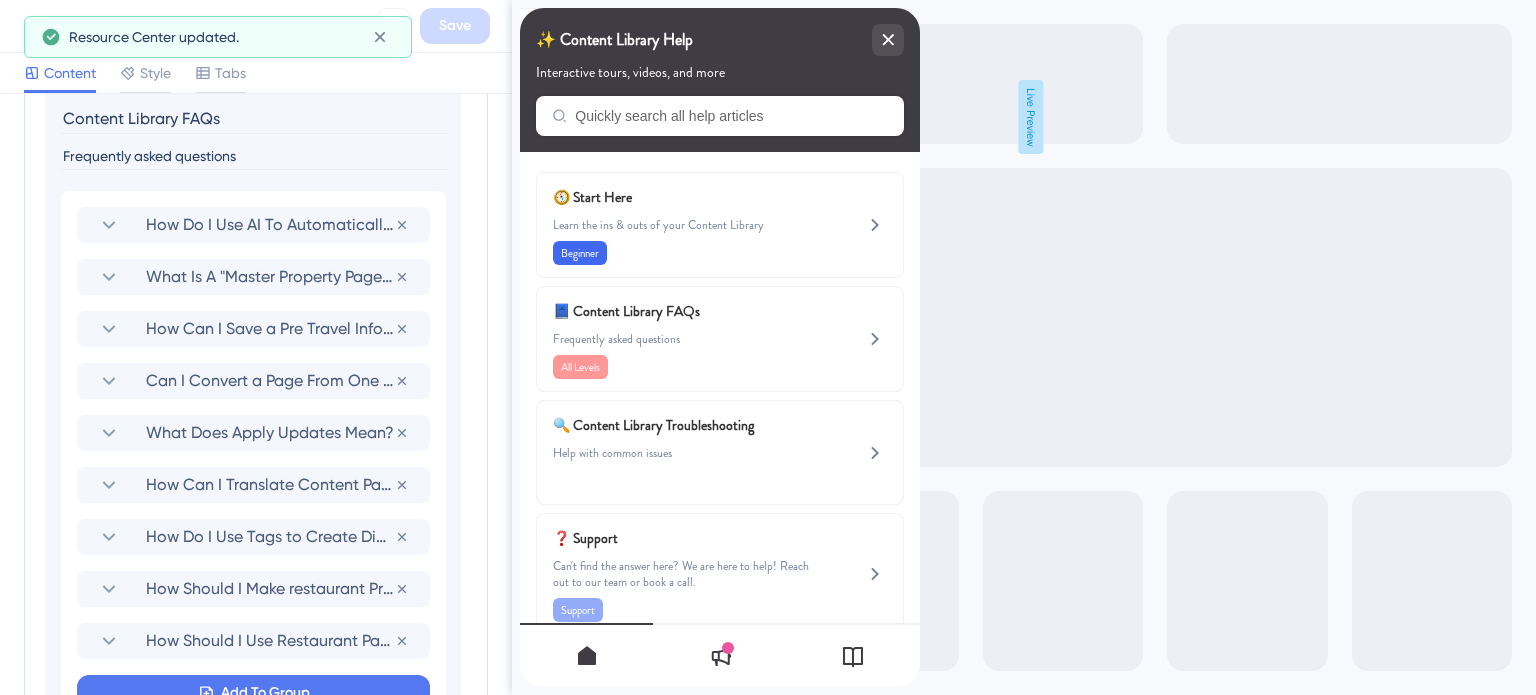 scroll, scrollTop: 1153, scrollLeft: 0, axis: vertical 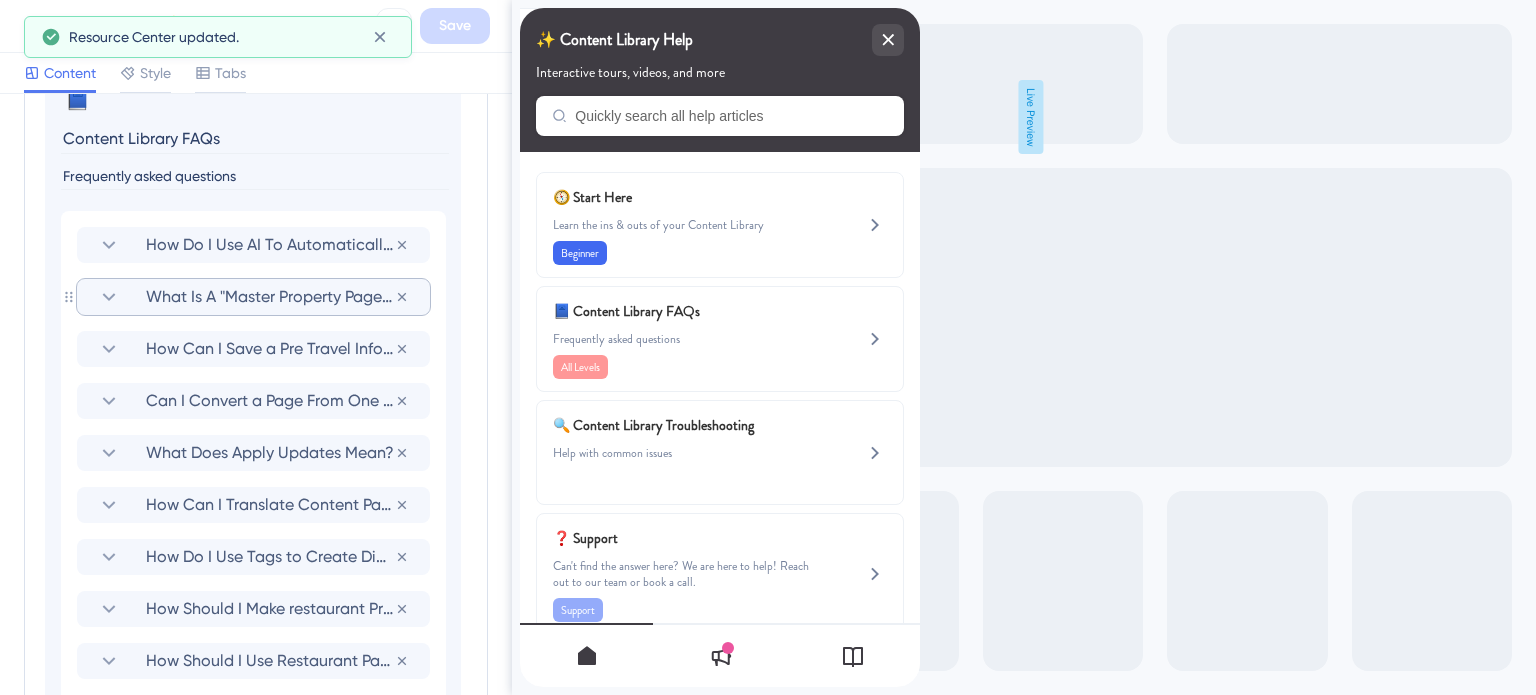 click on "What Is A "Master Property Page" And Why Am I Being Forced To Link To It?" at bounding box center [270, 297] 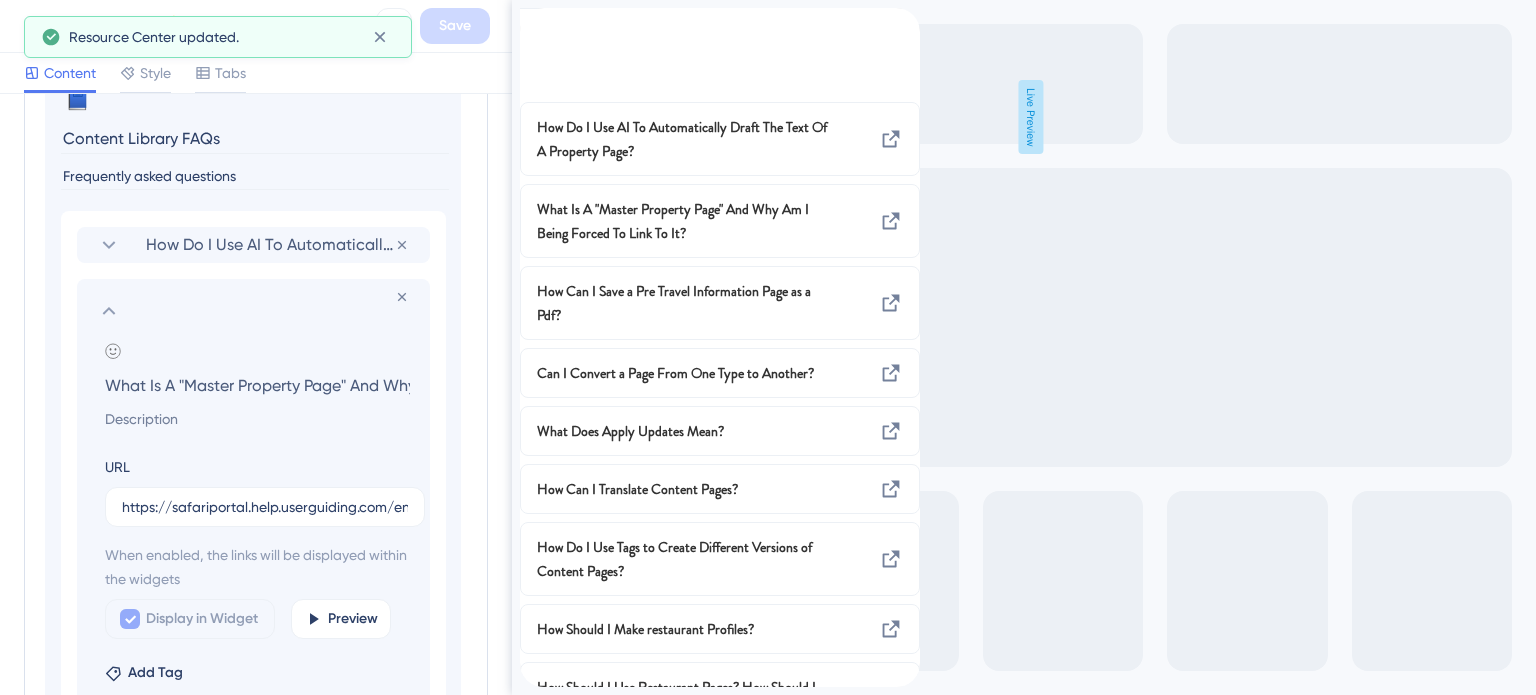 scroll, scrollTop: 0, scrollLeft: 242, axis: horizontal 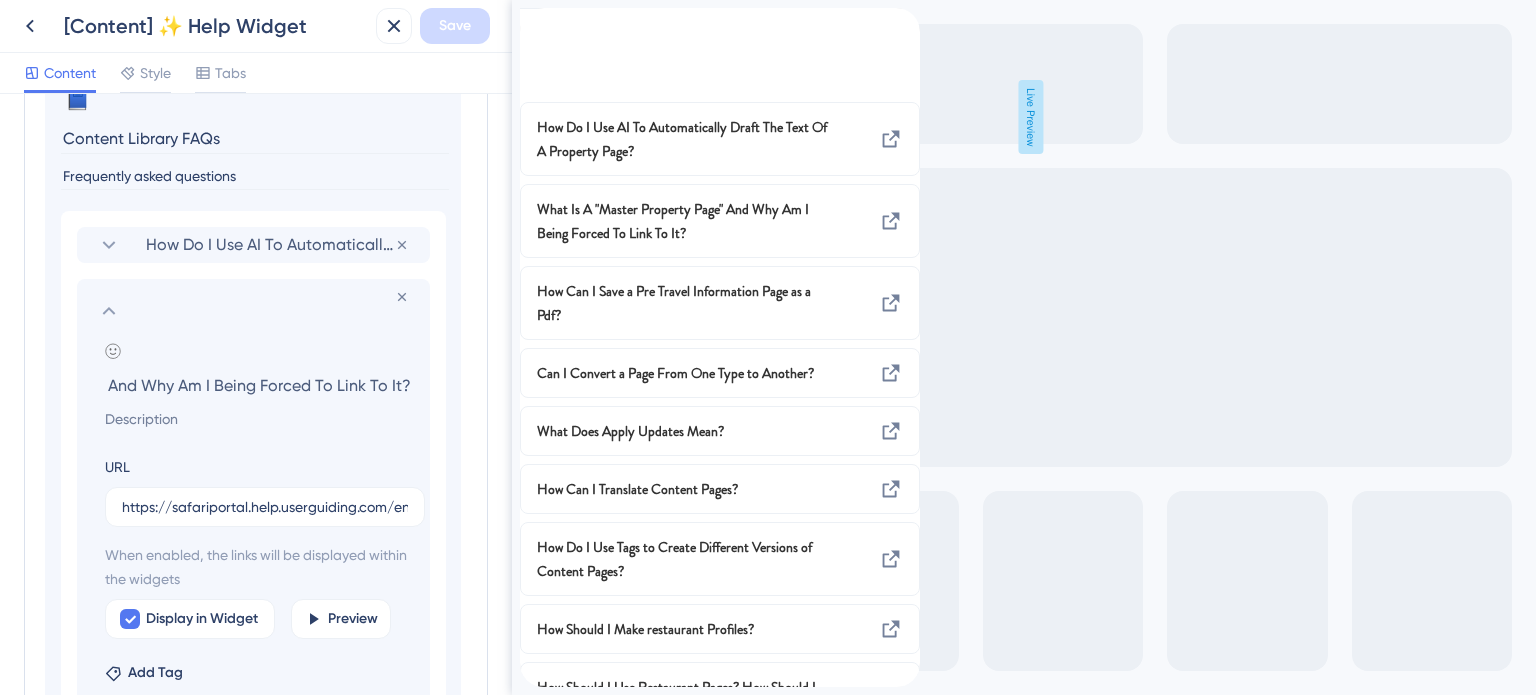 click on "What Is A "Master Property Page" And Why Am I Being Forced To Link To It?" at bounding box center [257, 385] 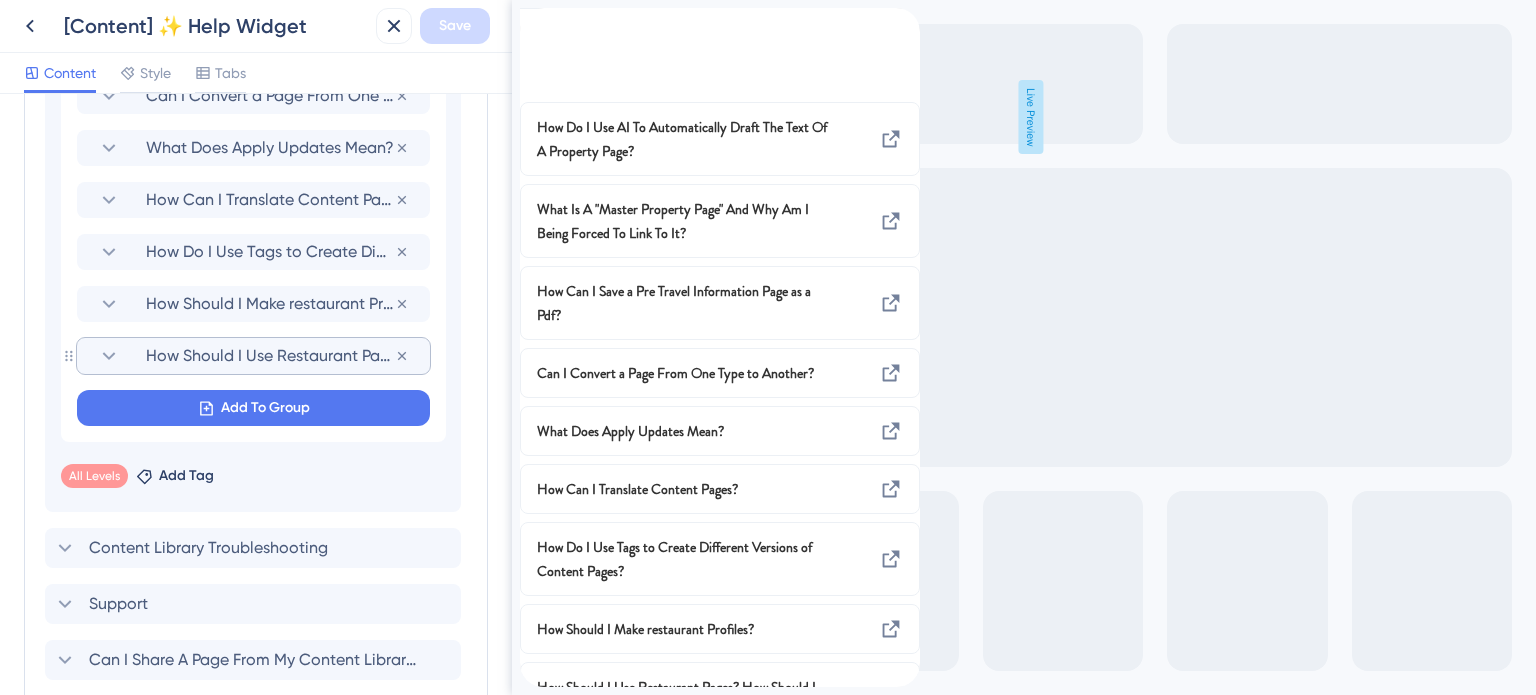 scroll, scrollTop: 2036, scrollLeft: 0, axis: vertical 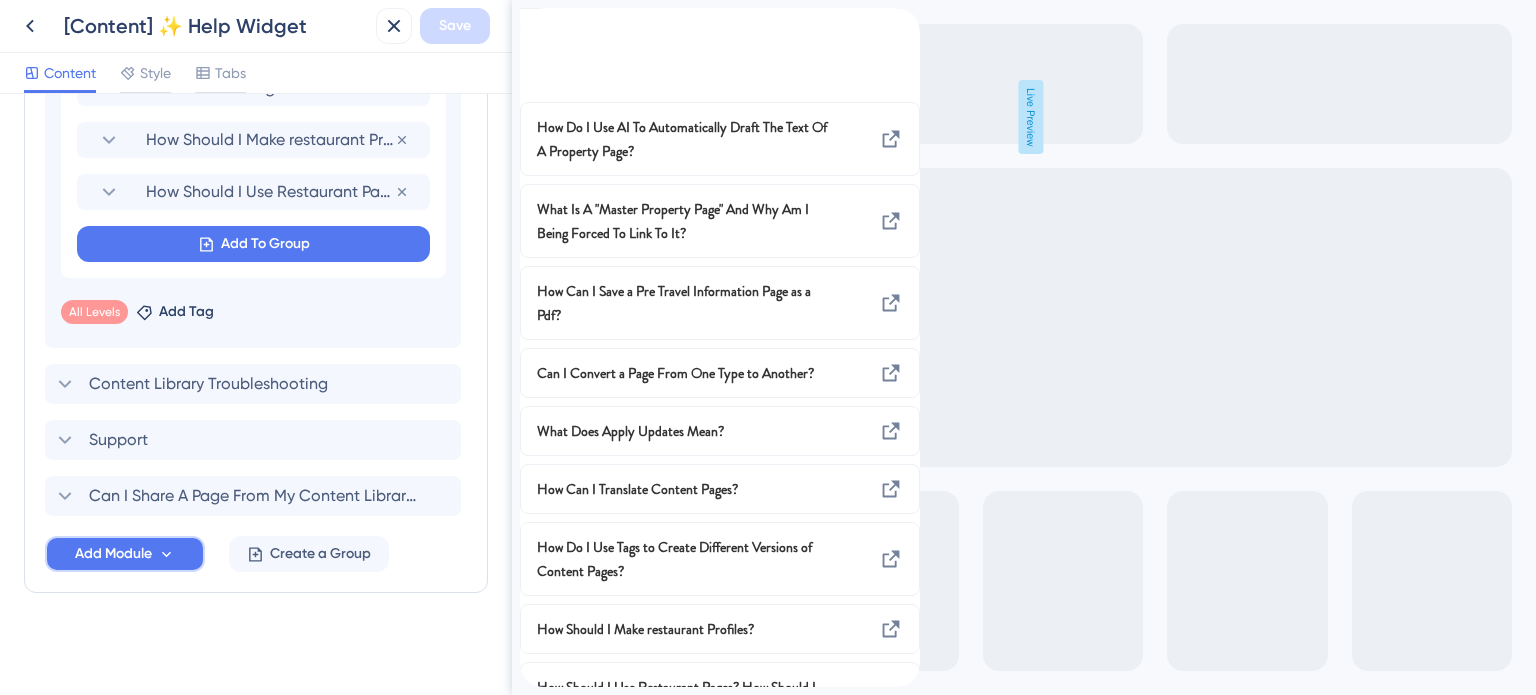 click on "Add Module" at bounding box center [113, 554] 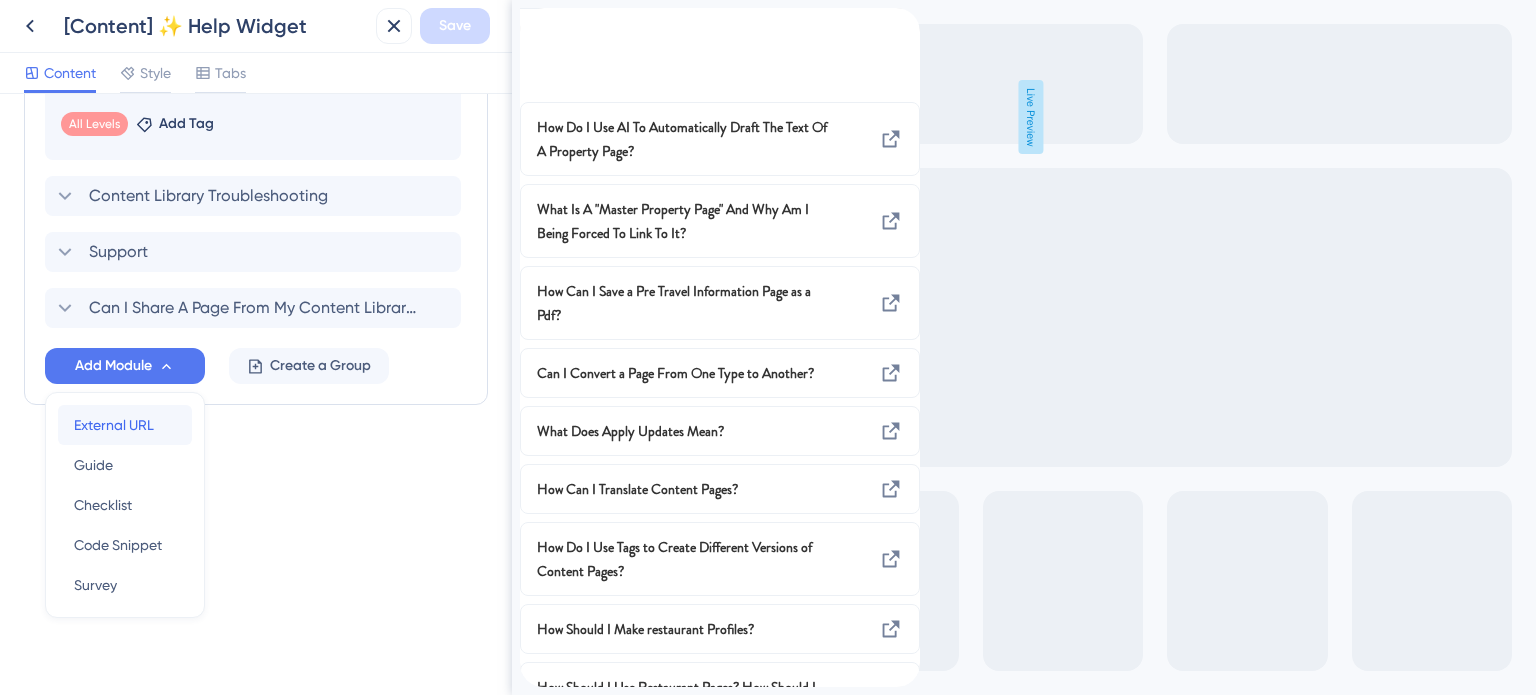 click on "External URL" at bounding box center [114, 425] 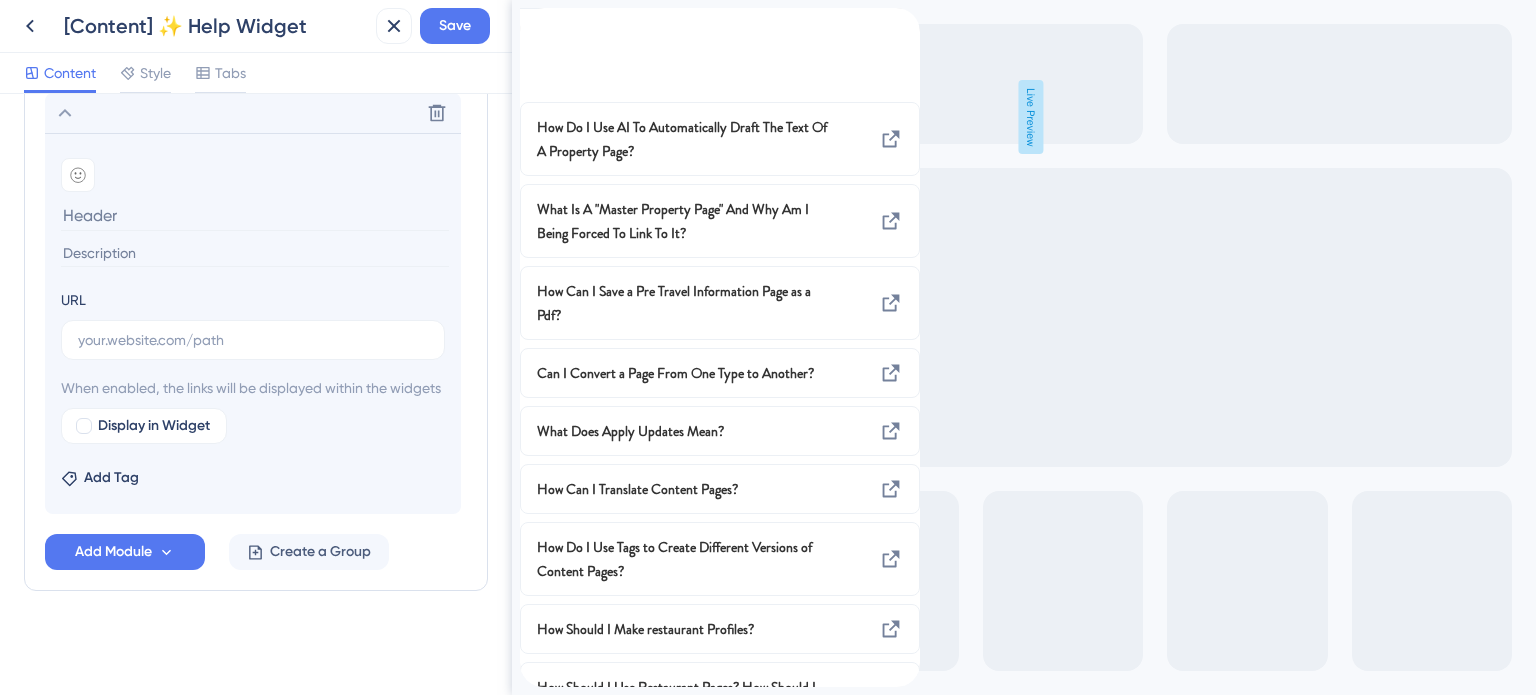 scroll, scrollTop: 1324, scrollLeft: 0, axis: vertical 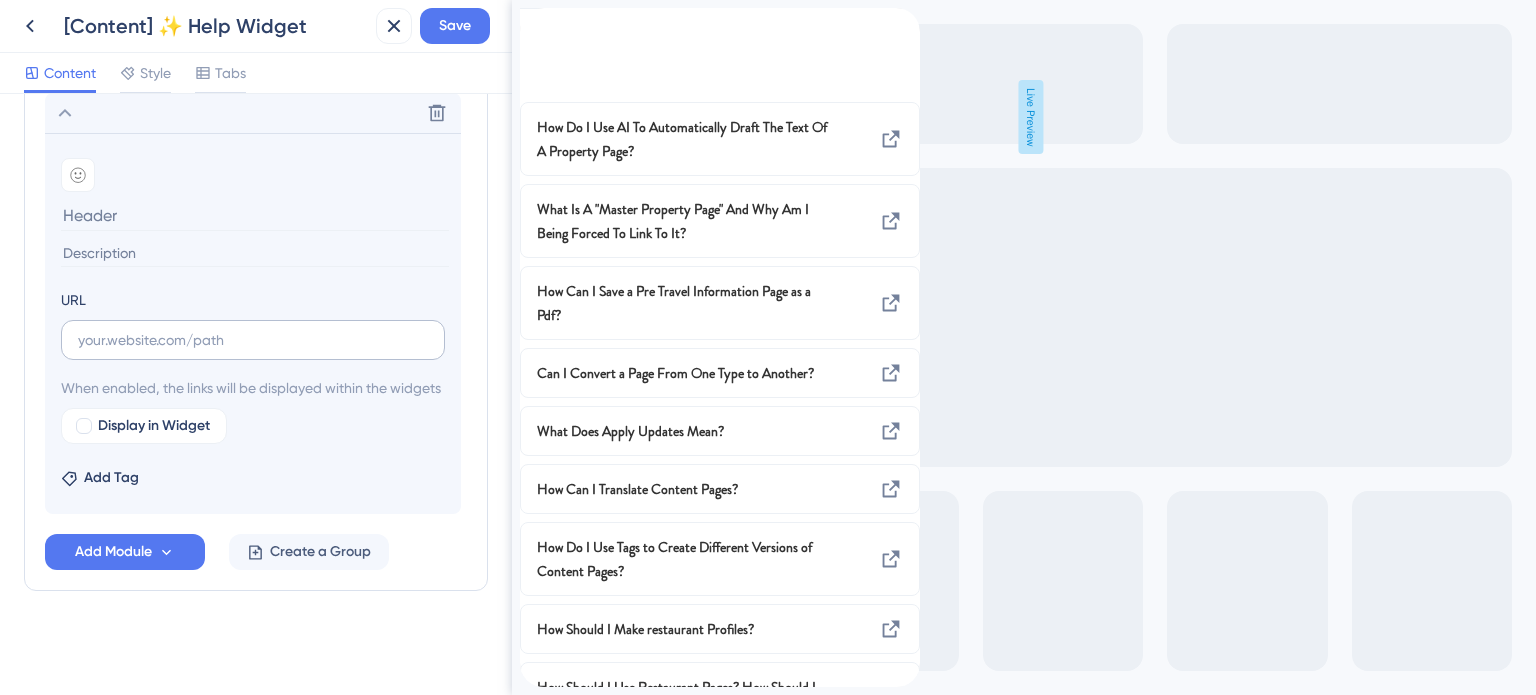 type on "What Is A "Master Property Page" And Why Am I Being Forced To Link To It?" 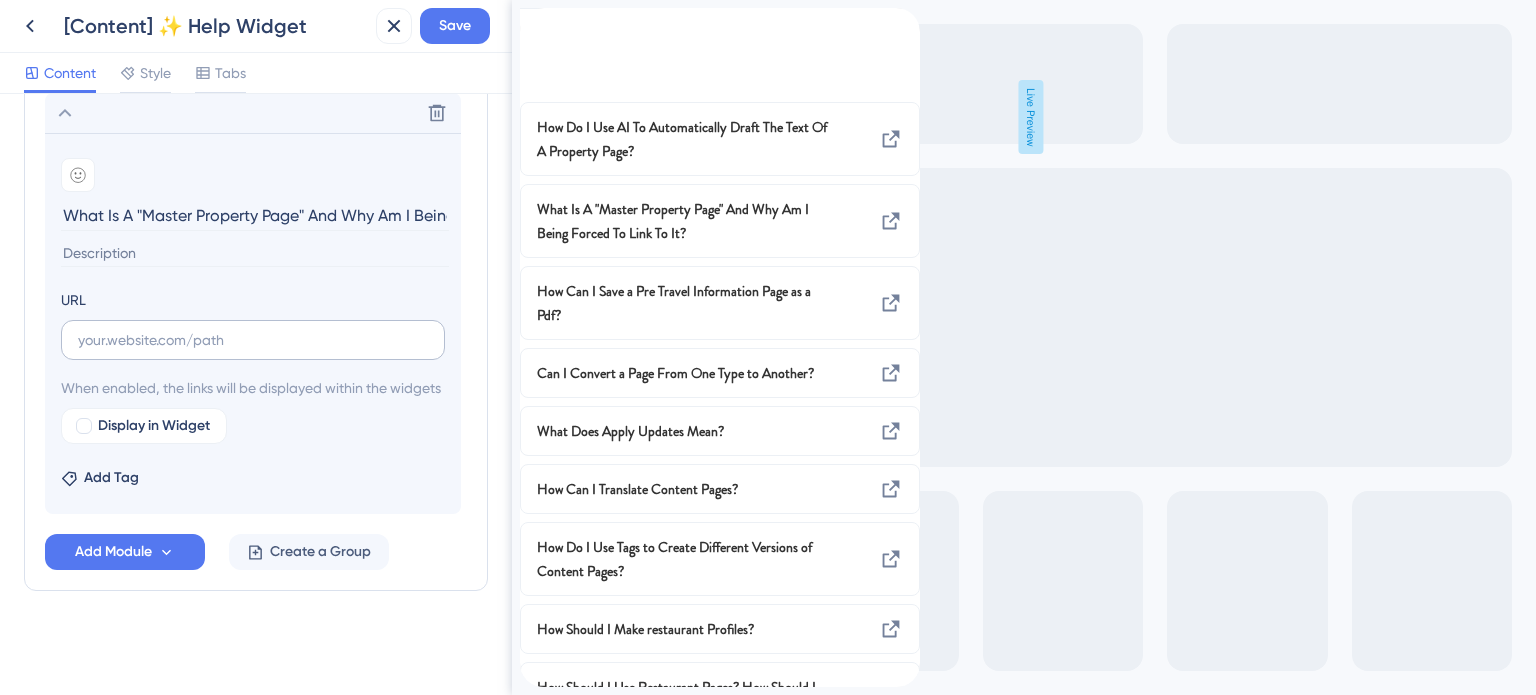 scroll, scrollTop: 0, scrollLeft: 163, axis: horizontal 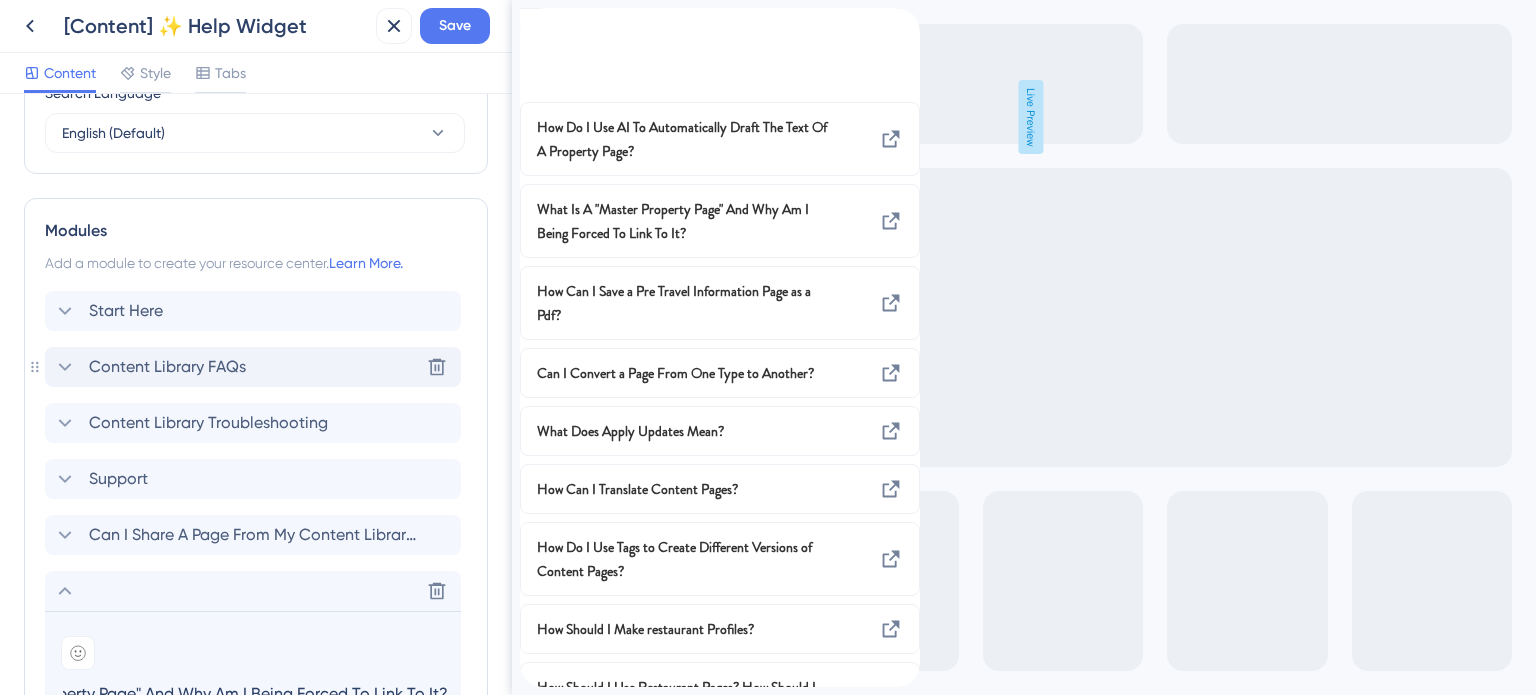 click on "Content Library FAQs" at bounding box center (167, 367) 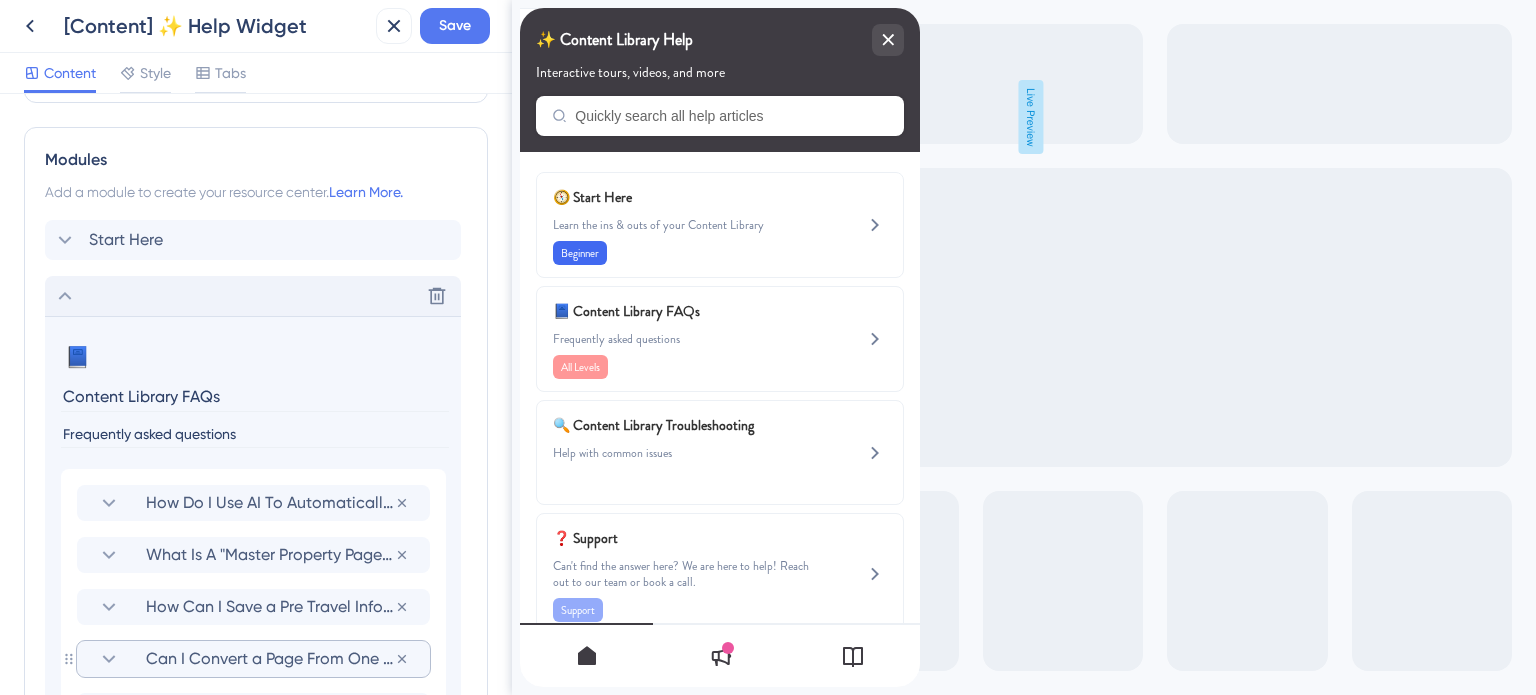 scroll, scrollTop: 1124, scrollLeft: 0, axis: vertical 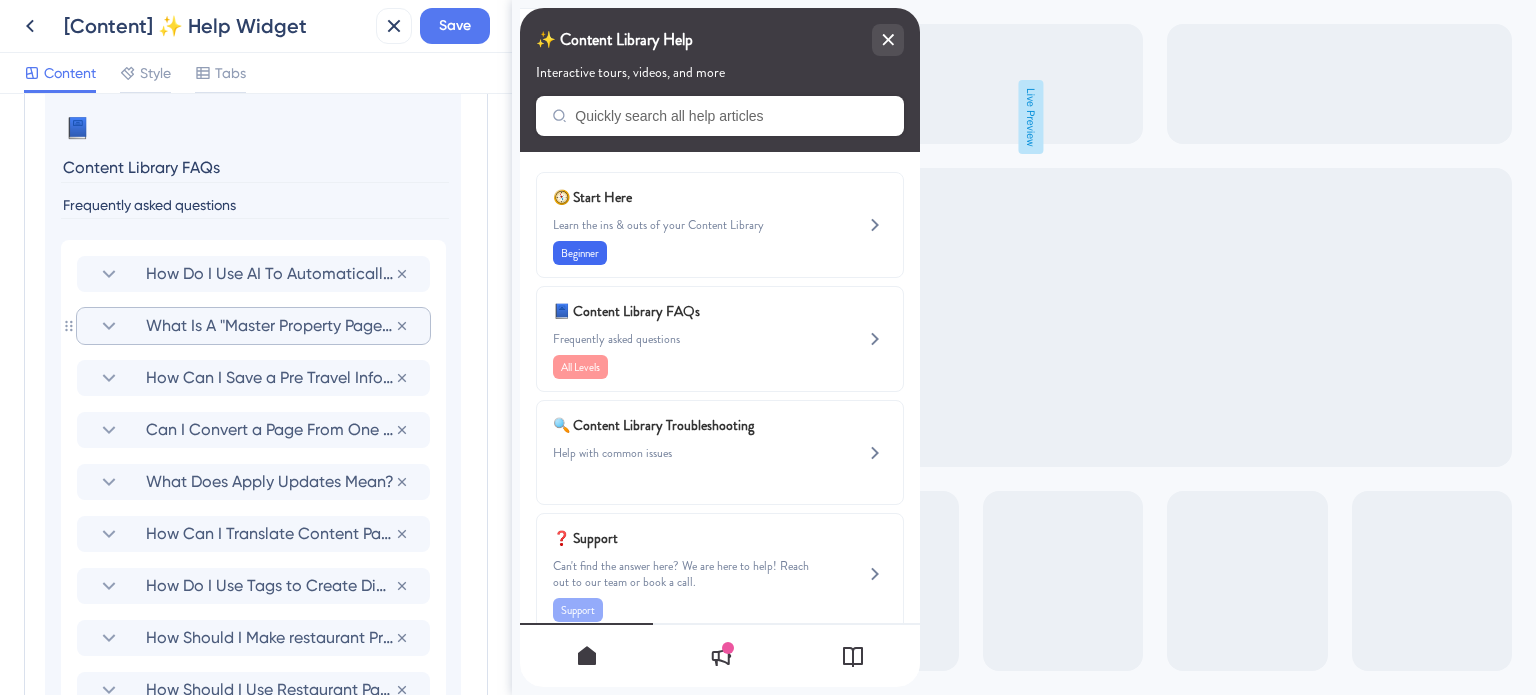 click on "What Is A "Master Property Page" And Why Am I Being Forced To Link To It?" at bounding box center [270, 326] 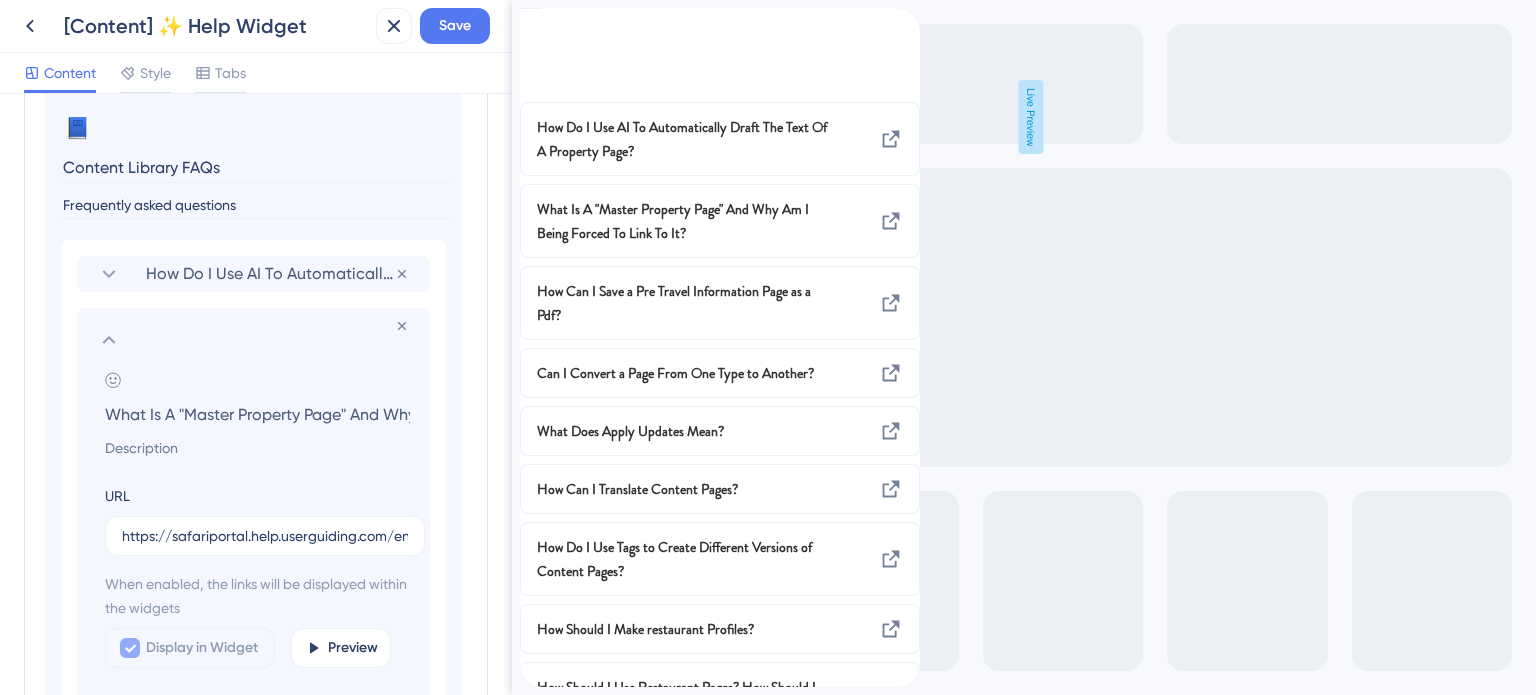 scroll, scrollTop: 0, scrollLeft: 242, axis: horizontal 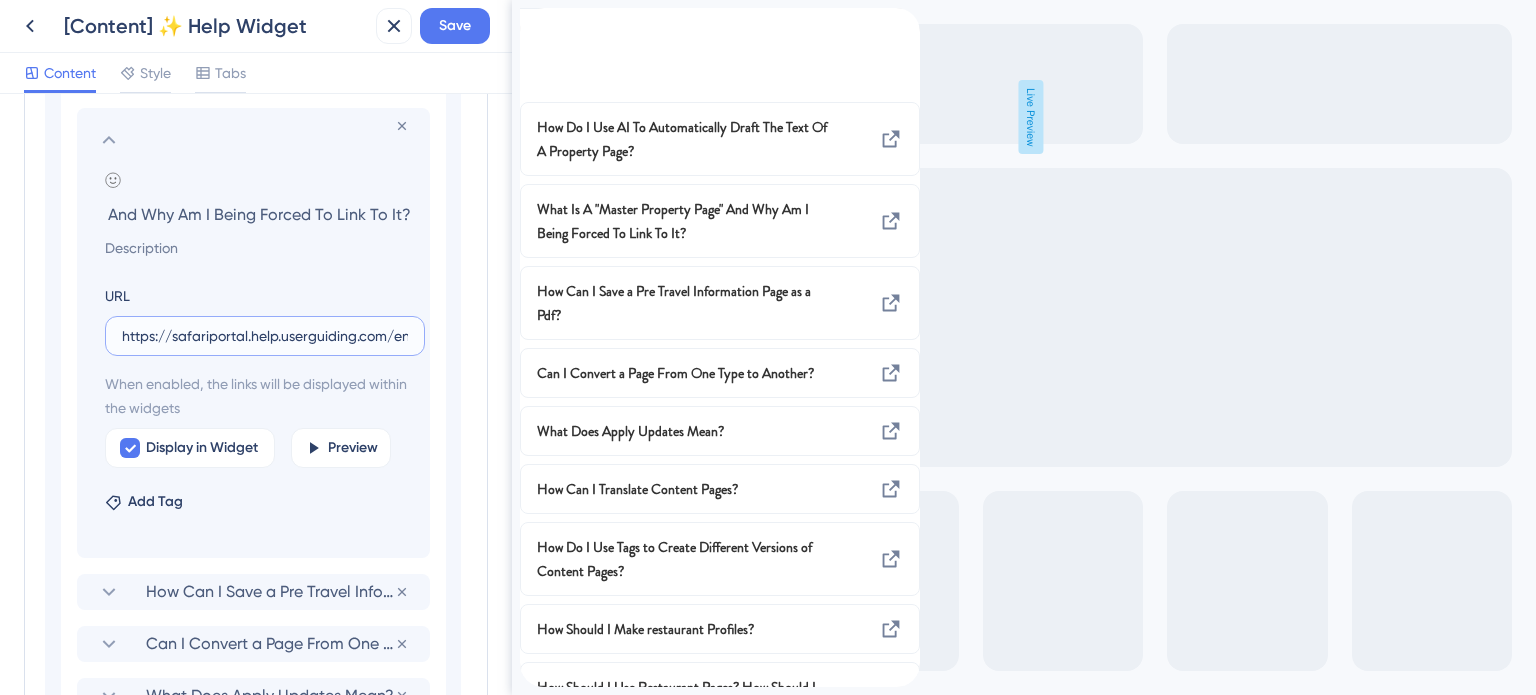 click on "https://safariportal.help.userguiding.com/en/articles/5639-what-is-a-master-property-page-and-why-am-i-being" at bounding box center [265, 336] 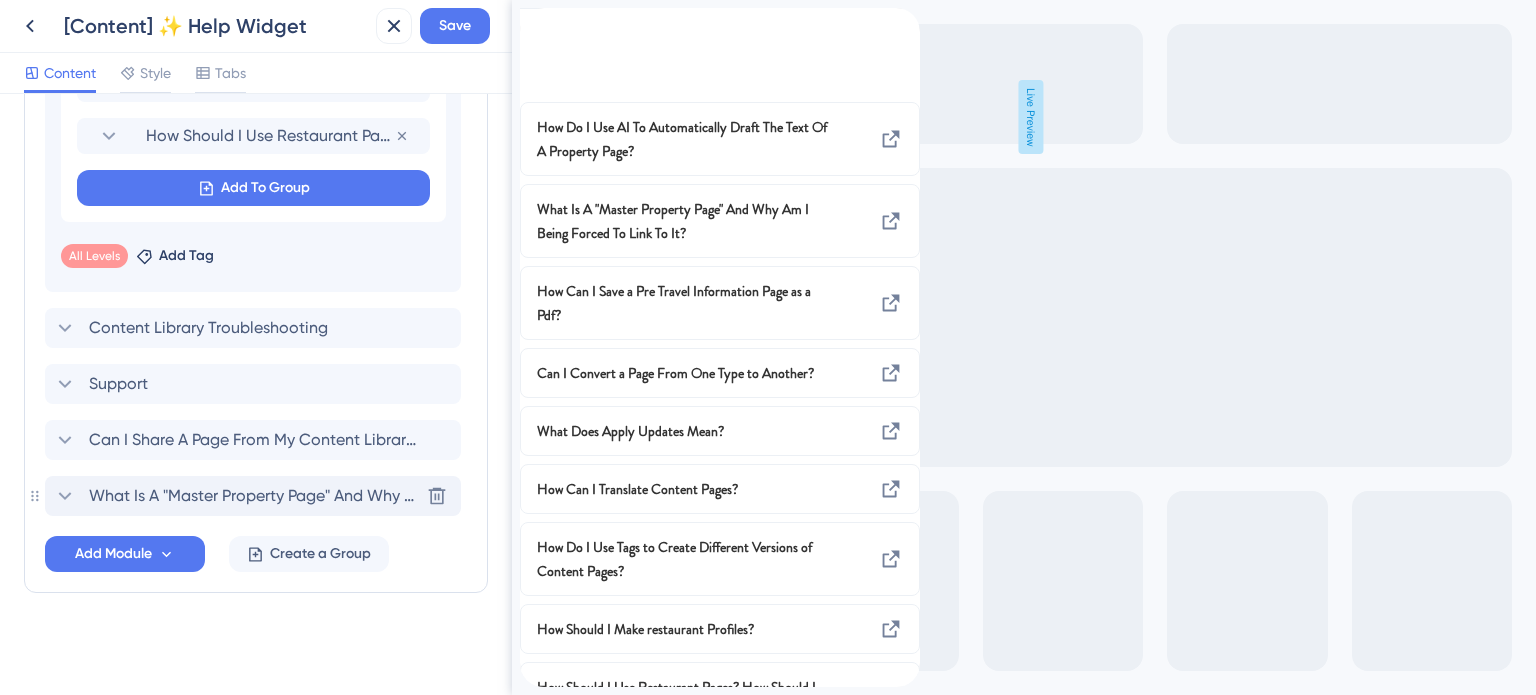 click on "What Is A "Master Property Page" And Why Am I Being Forced To Link To It?" at bounding box center [254, 496] 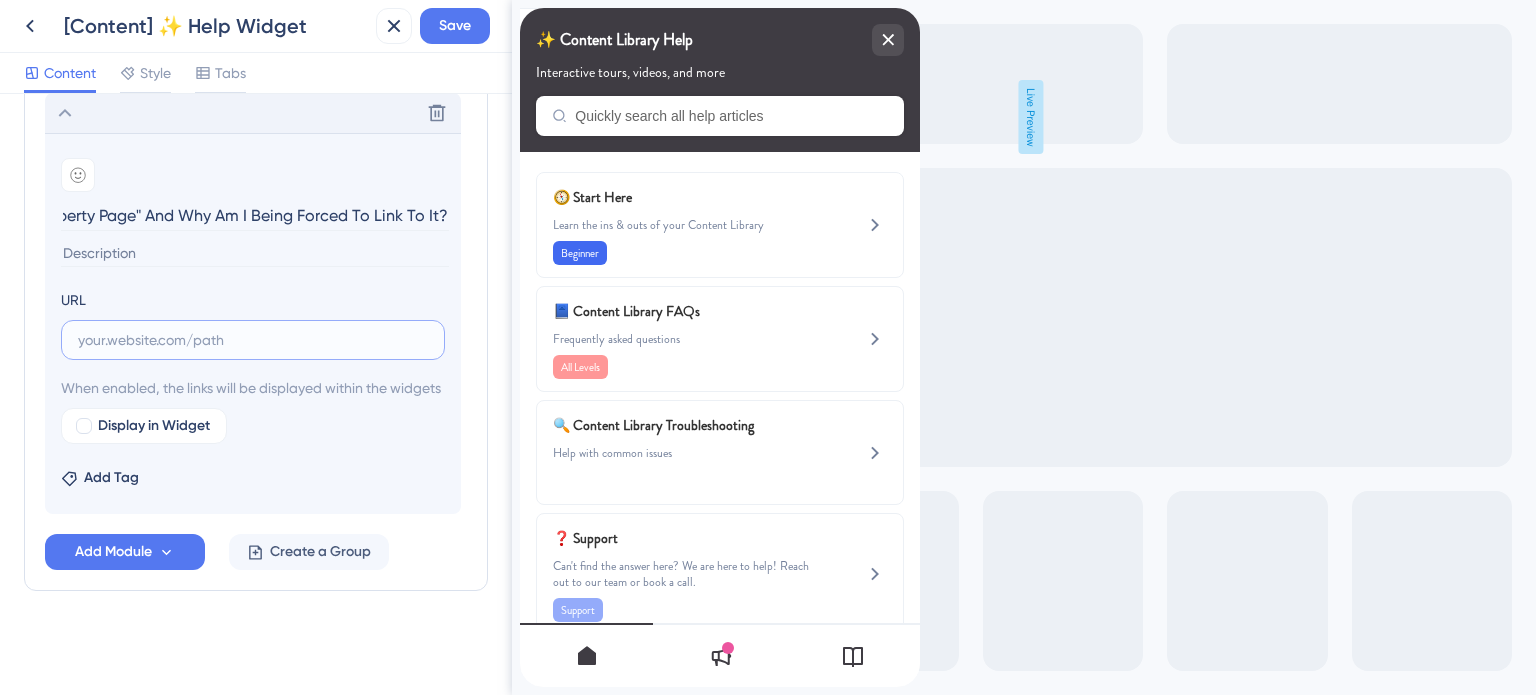 click at bounding box center [253, 340] 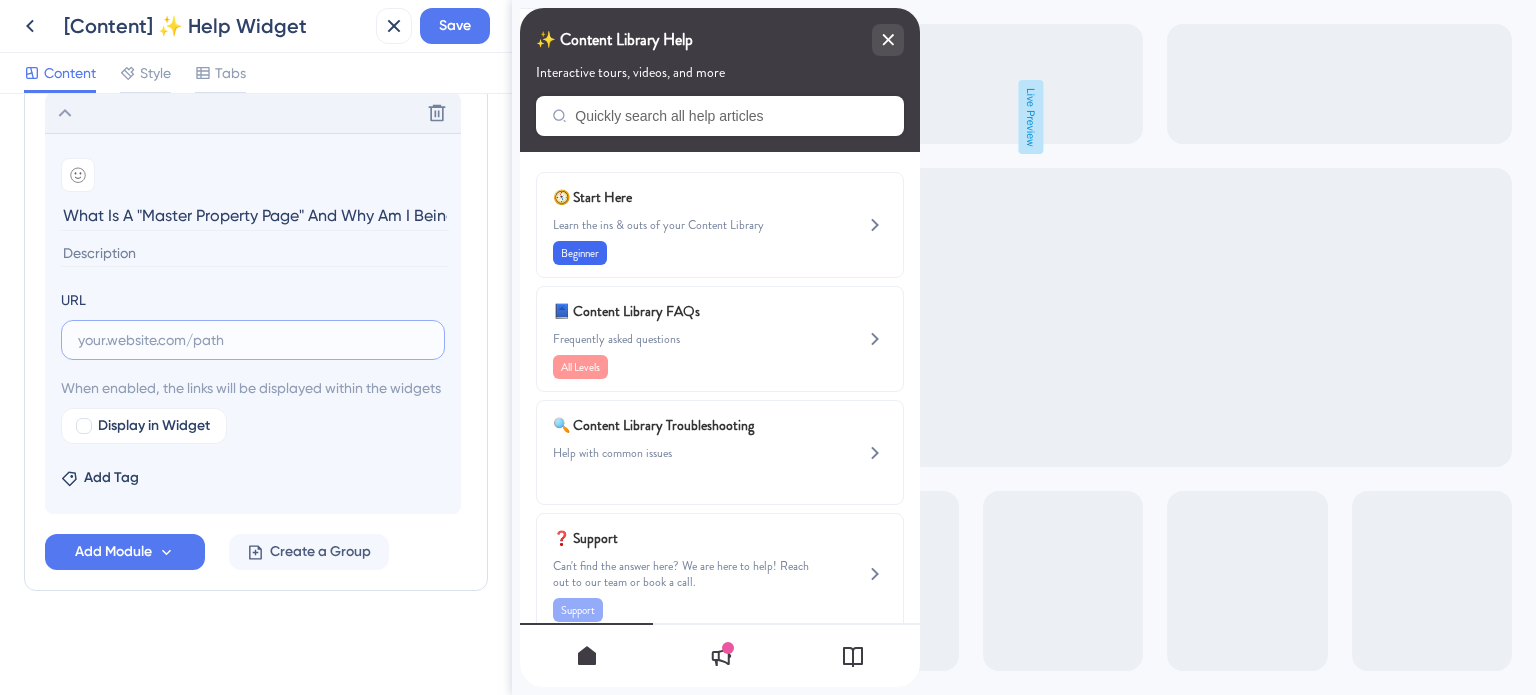 paste on "https://safariportal.help.userguiding.com/en/articles/5639-what-is-a-master-property-page-and-why-am-i-being" 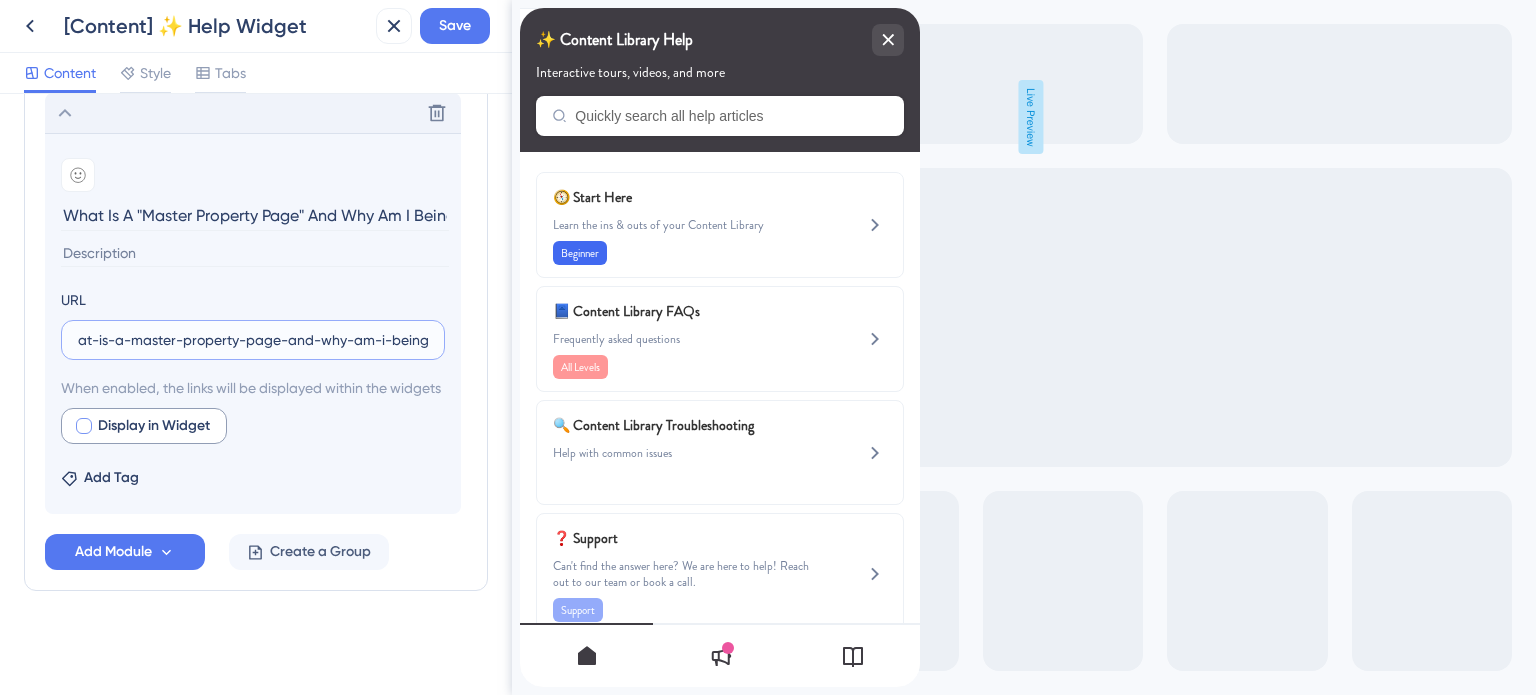 type on "https://safariportal.help.userguiding.com/en/articles/5639-what-is-a-master-property-page-and-why-am-i-being" 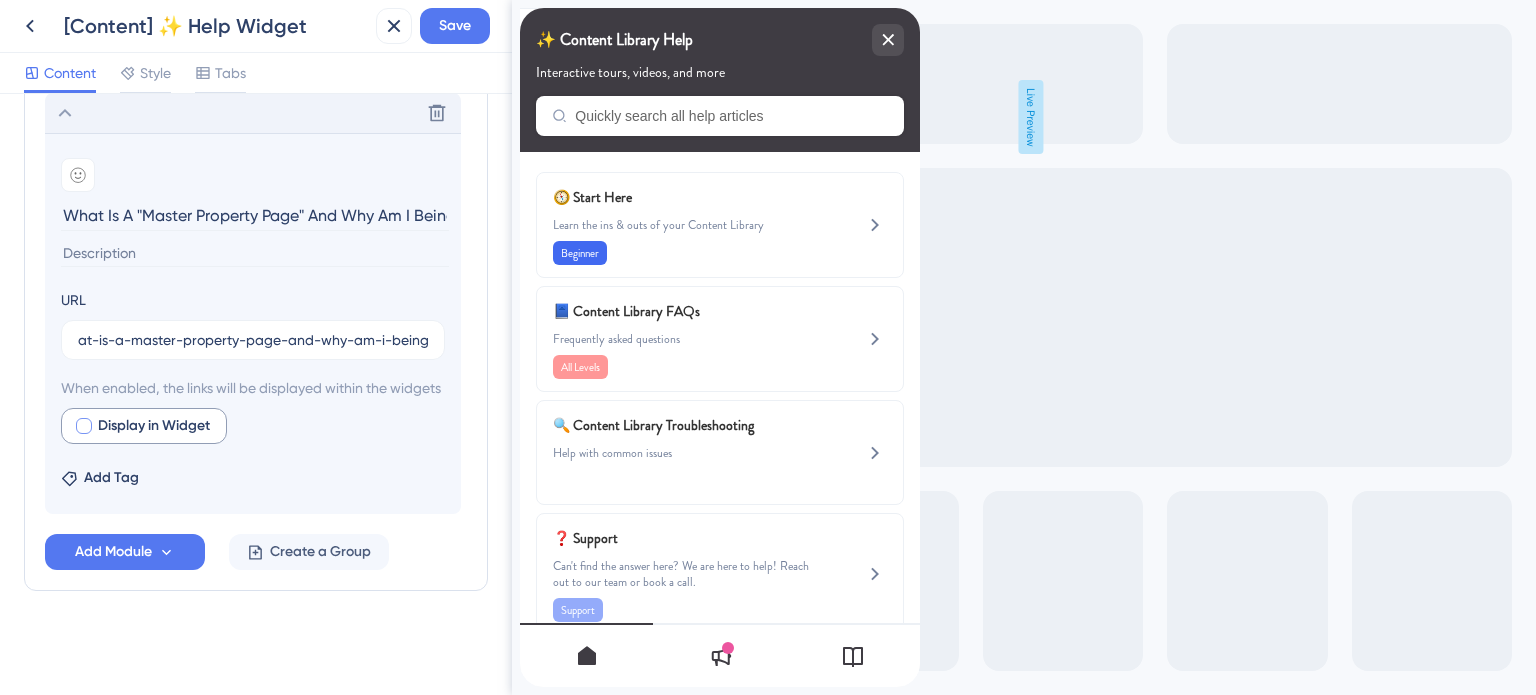 click at bounding box center [84, 426] 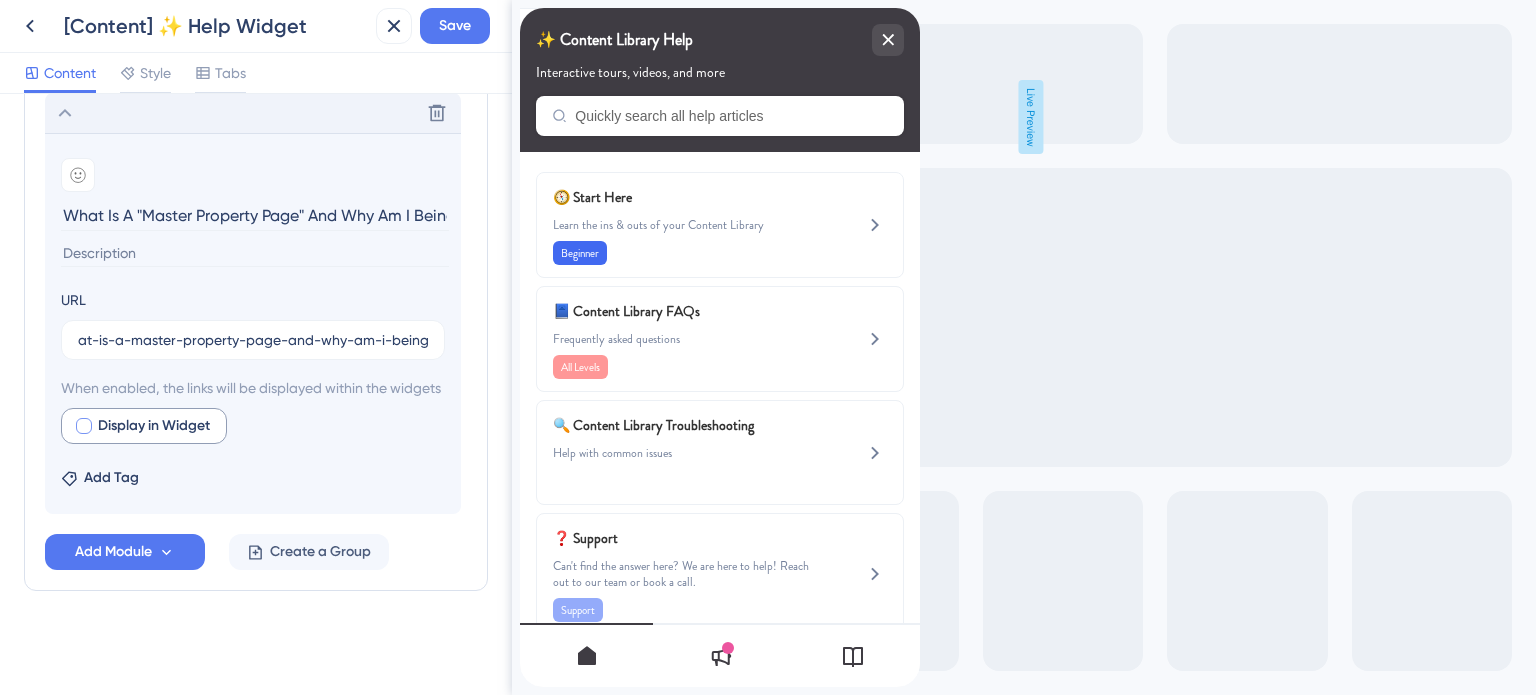 checkbox on "true" 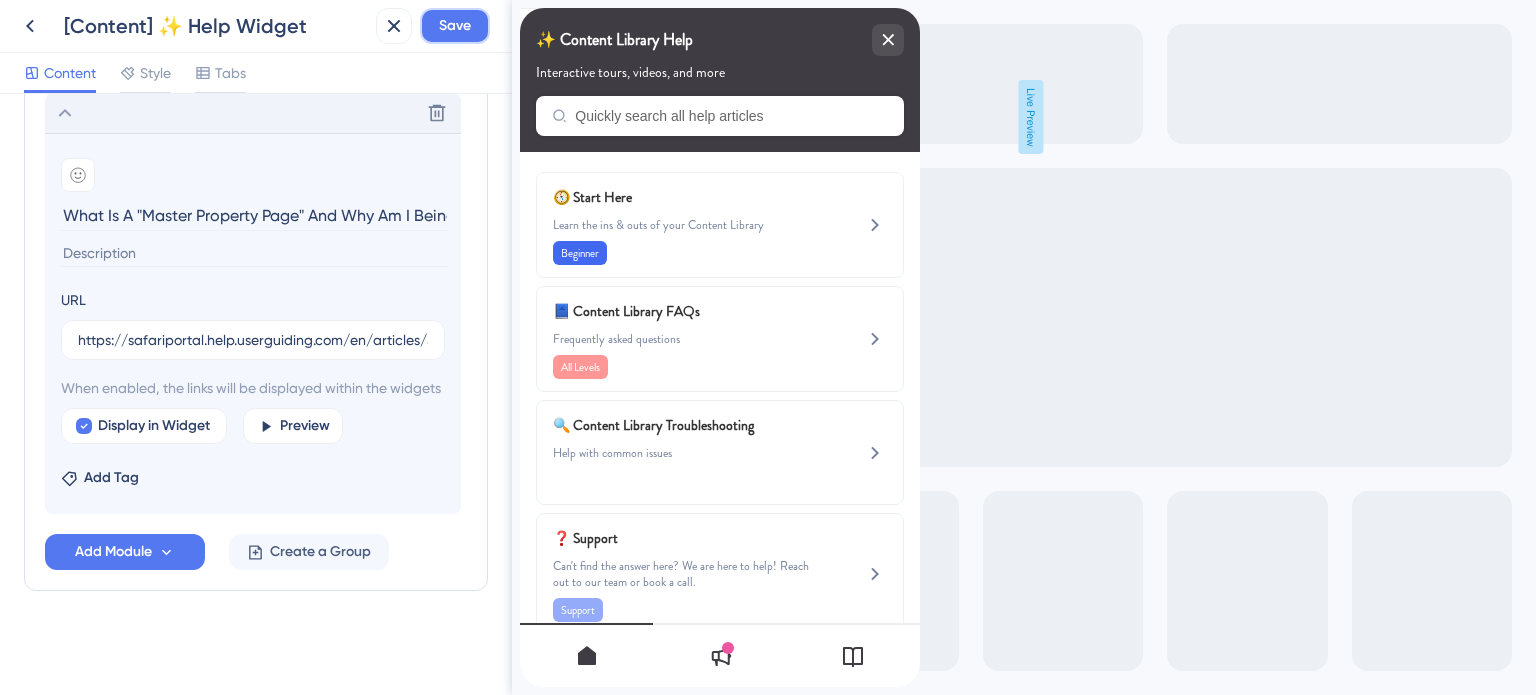 click on "Save" at bounding box center [455, 26] 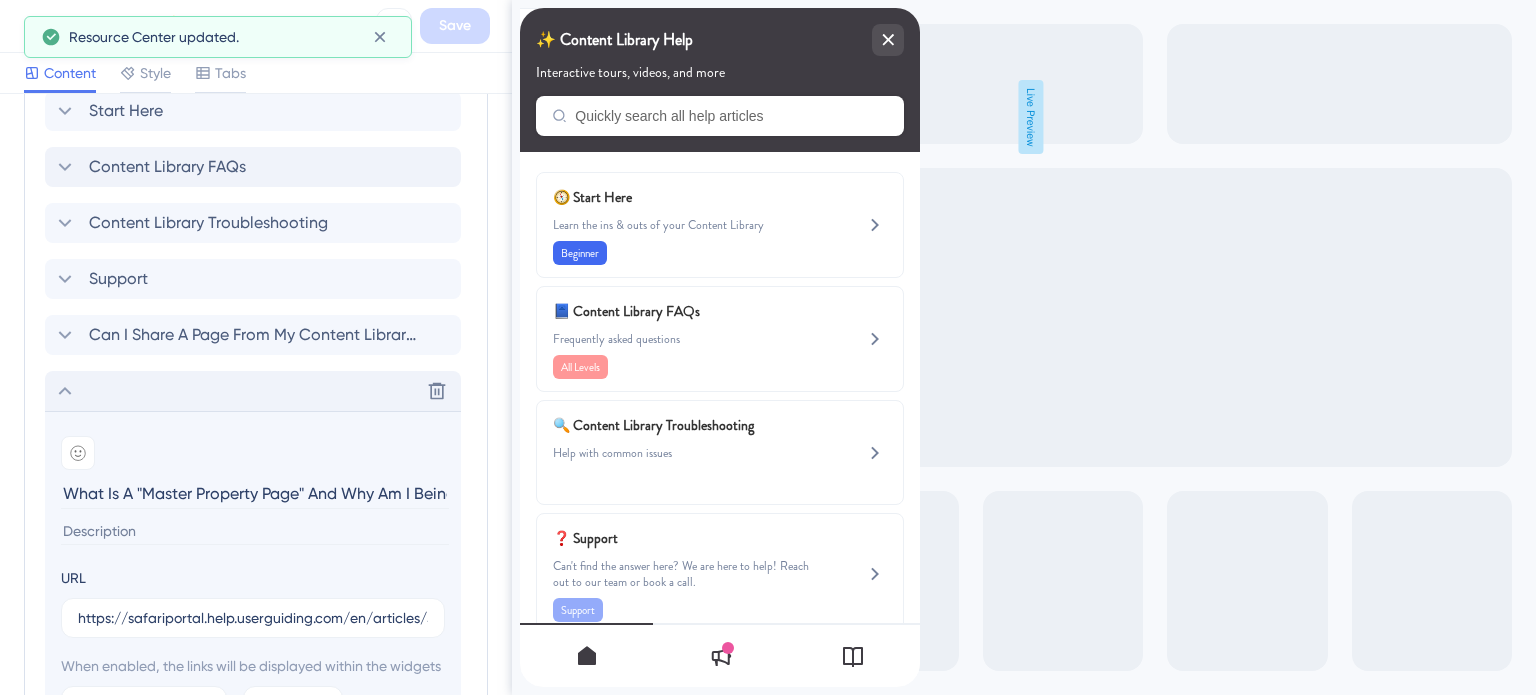 click 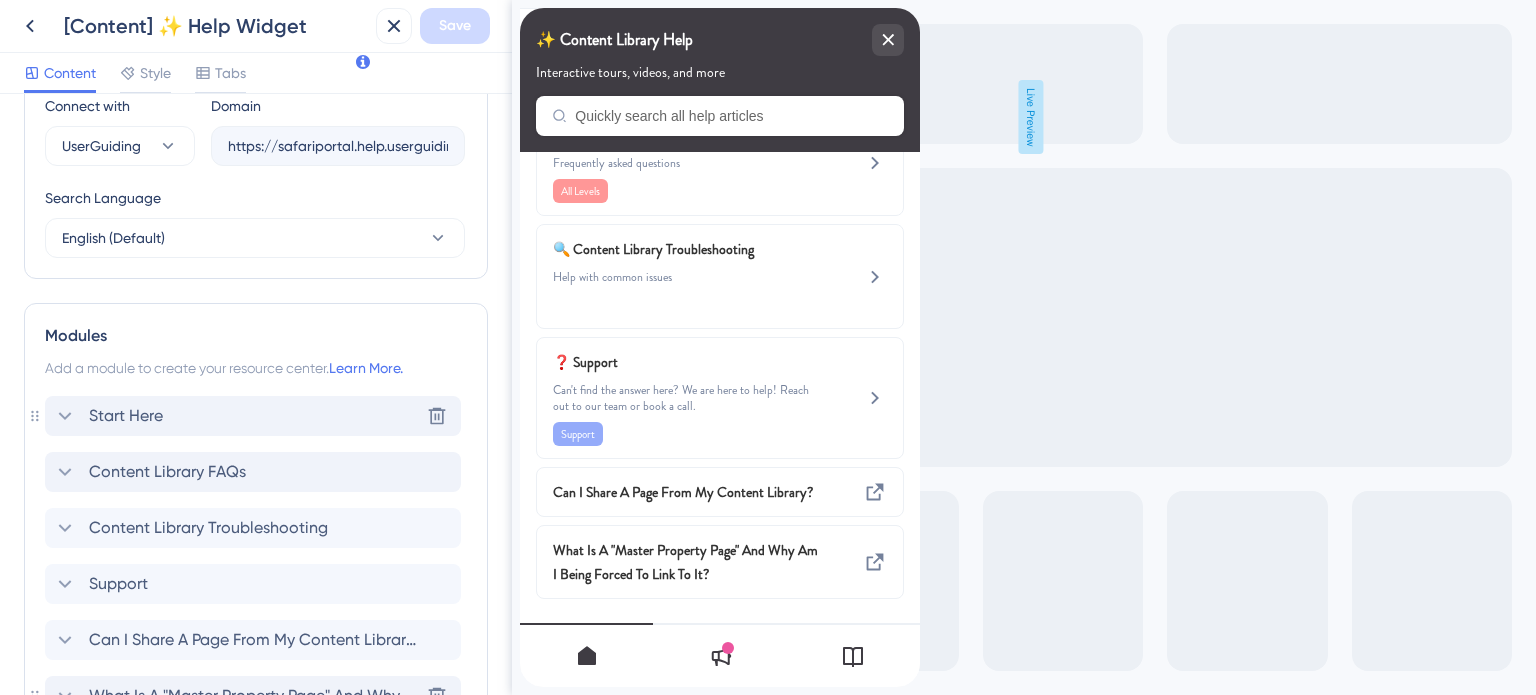click on "Start Here Delete" at bounding box center [253, 416] 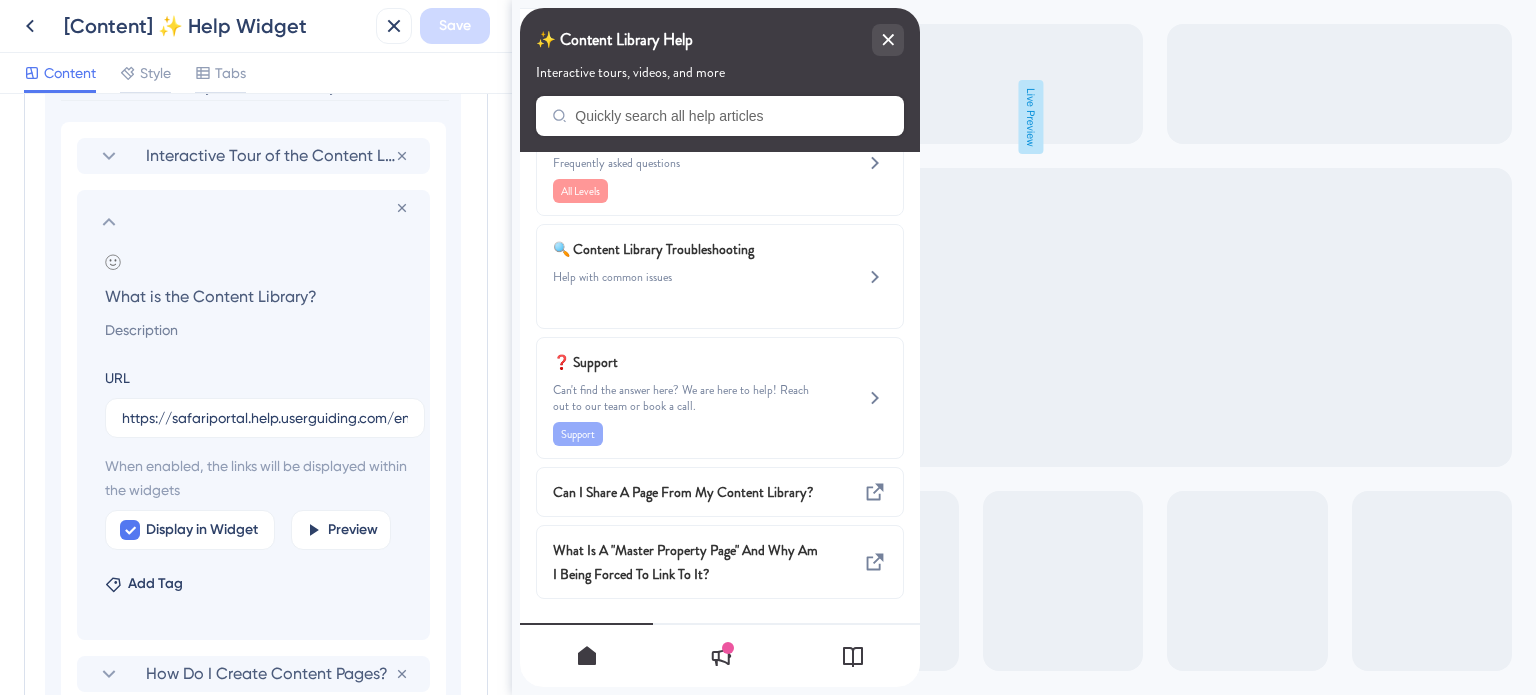 click 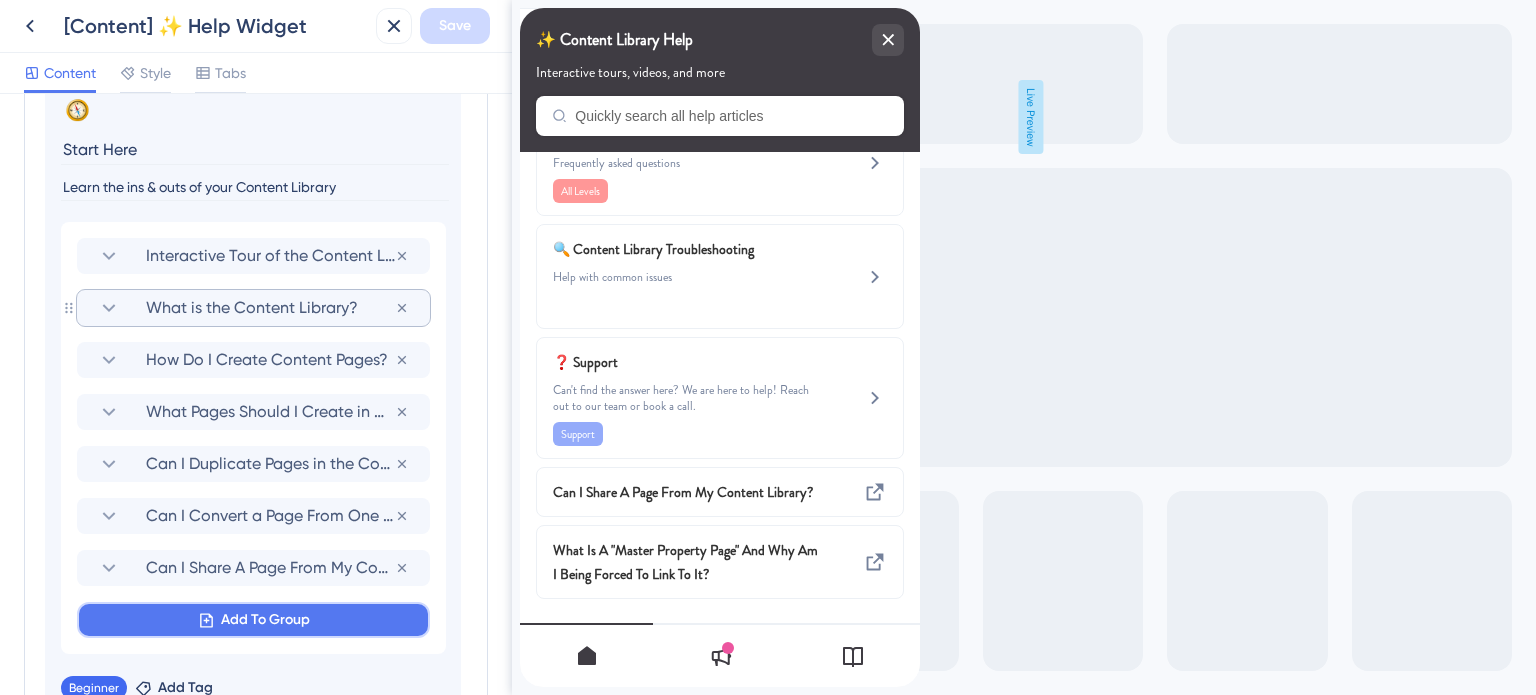 click on "Add To Group" at bounding box center [265, 620] 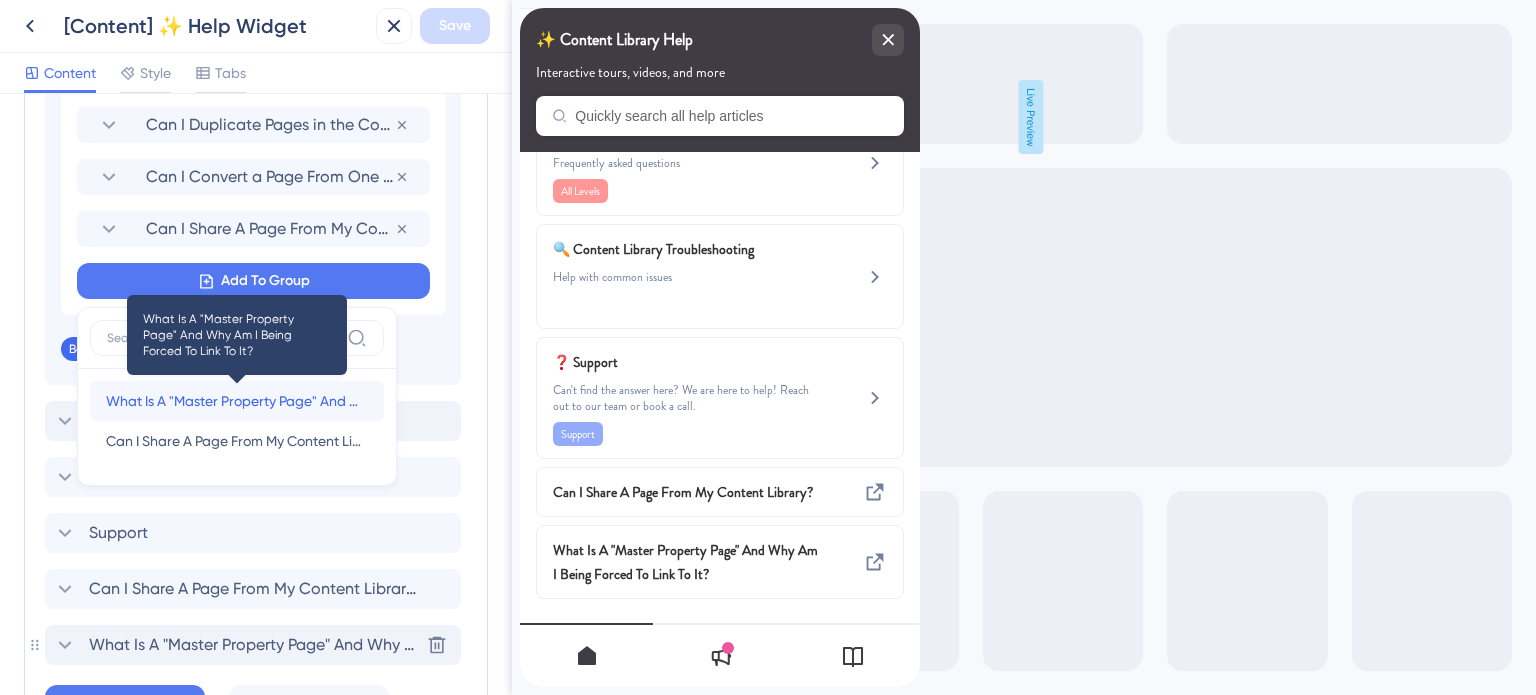 click on "What Is A "Master Property Page" And Why Am I Being Forced To Link To It?" at bounding box center (237, 401) 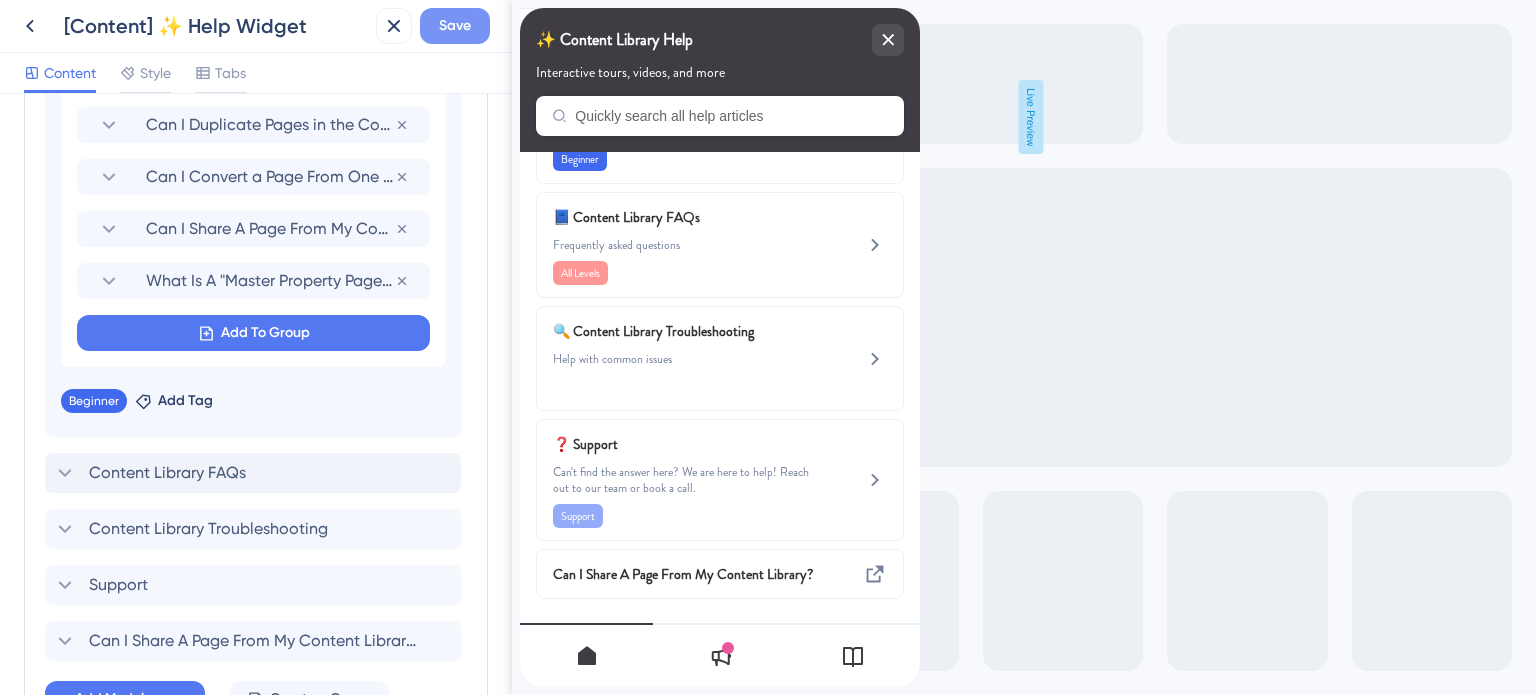 click on "Save" at bounding box center [455, 26] 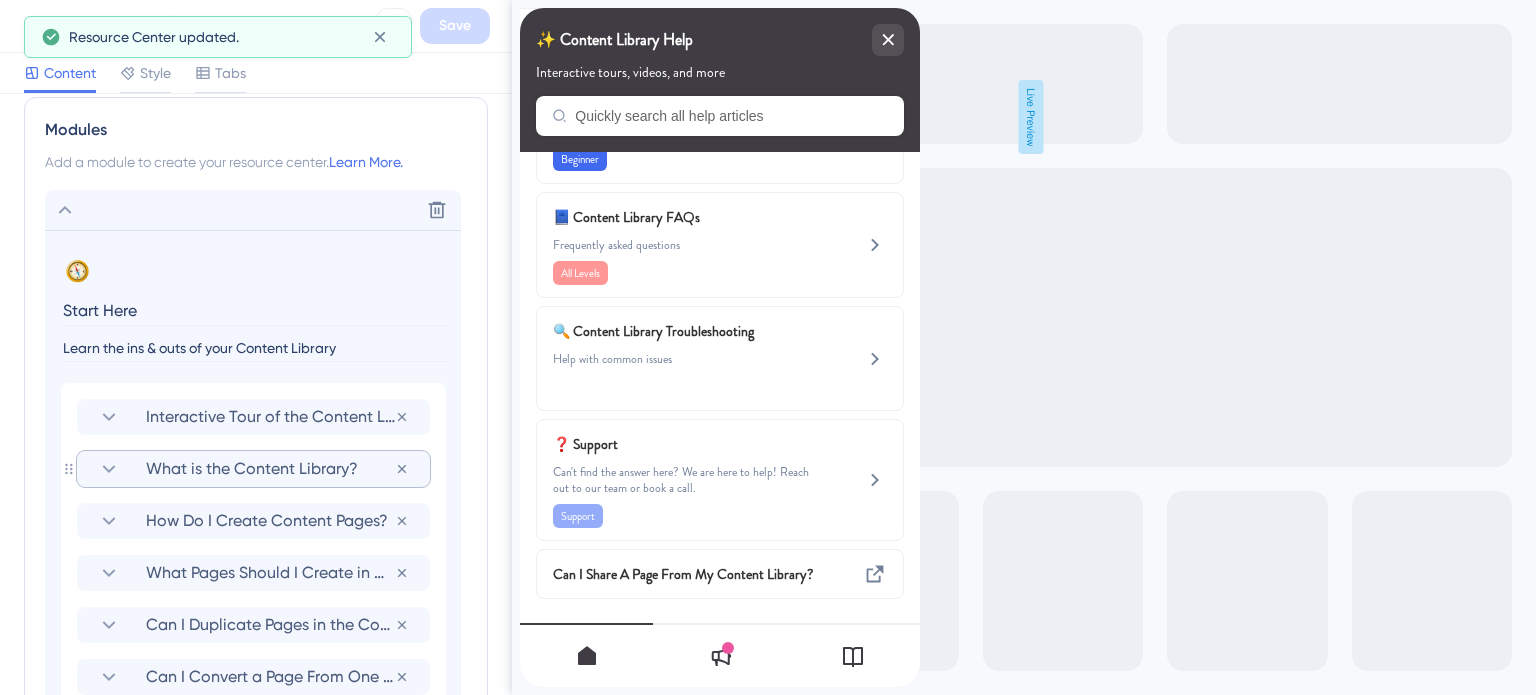 click 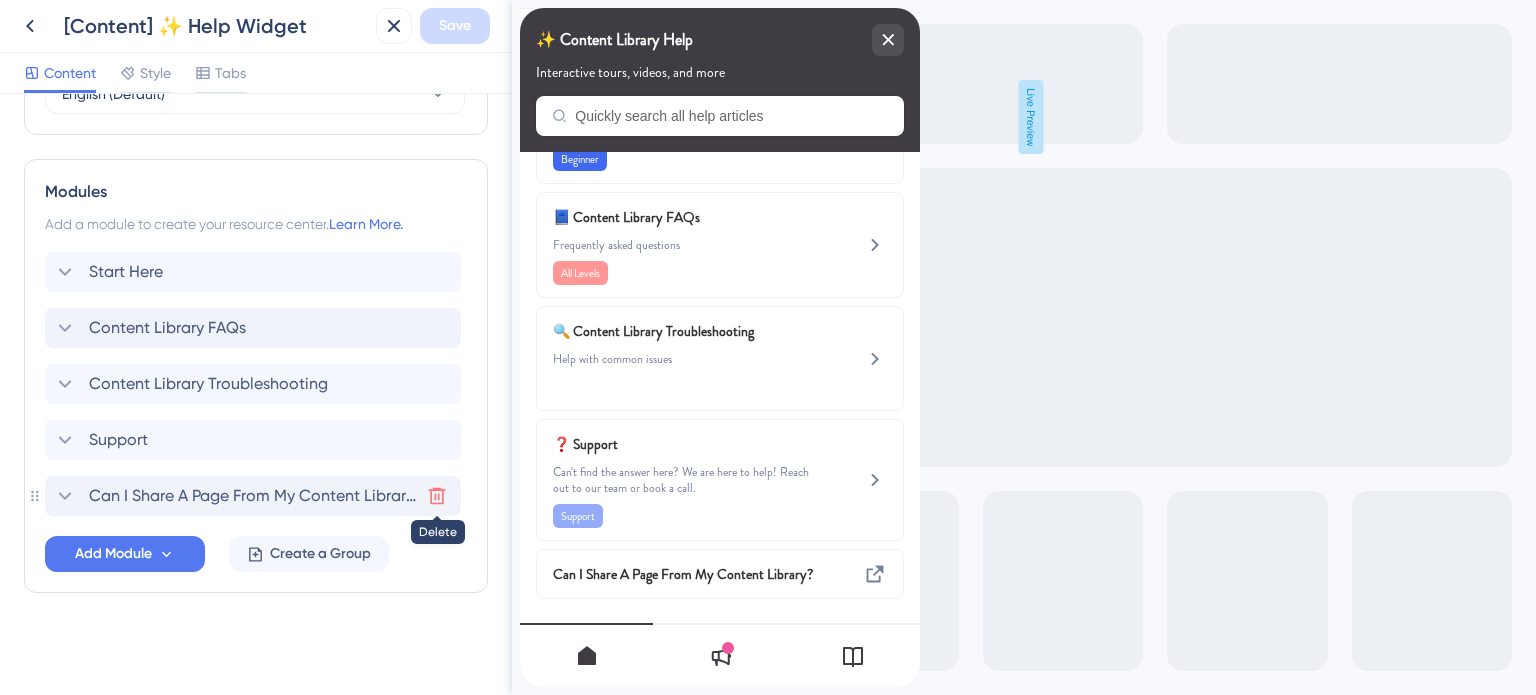 click 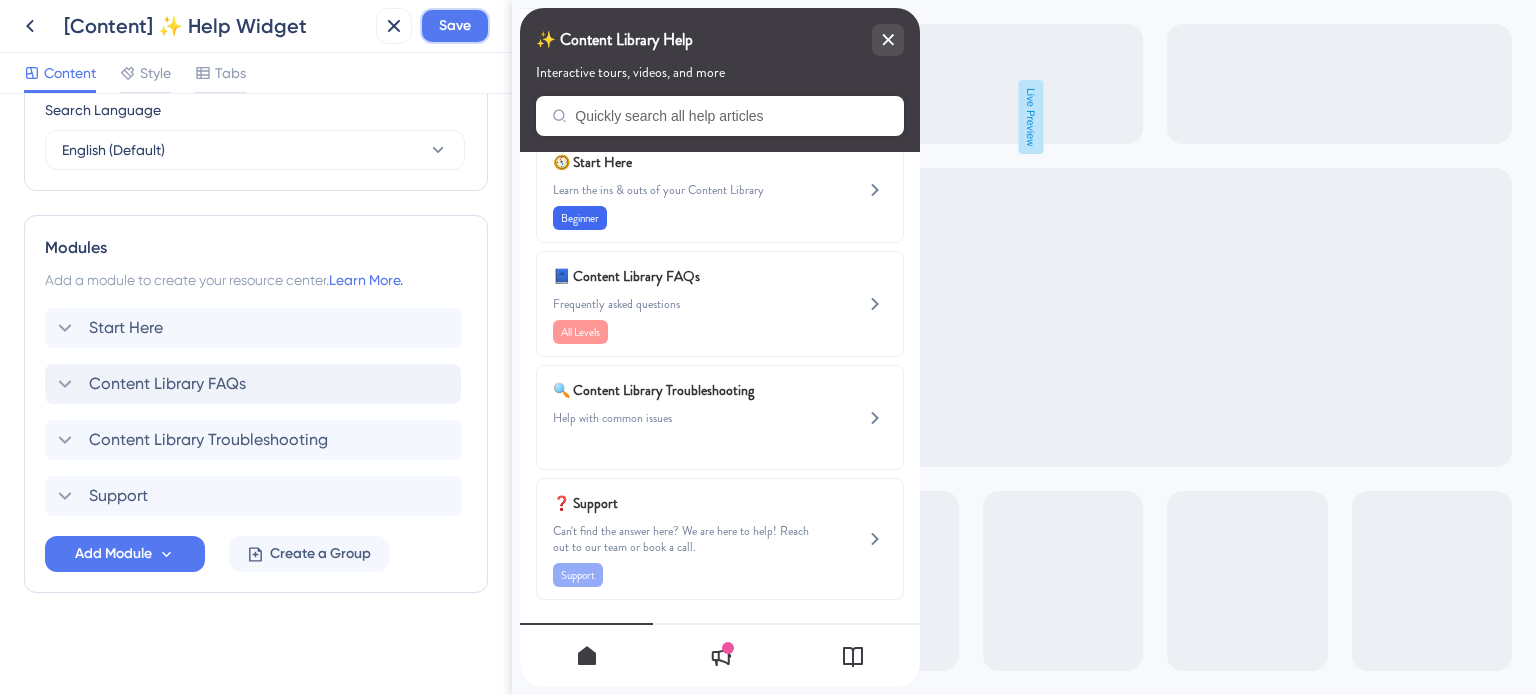 click on "Save" at bounding box center [455, 26] 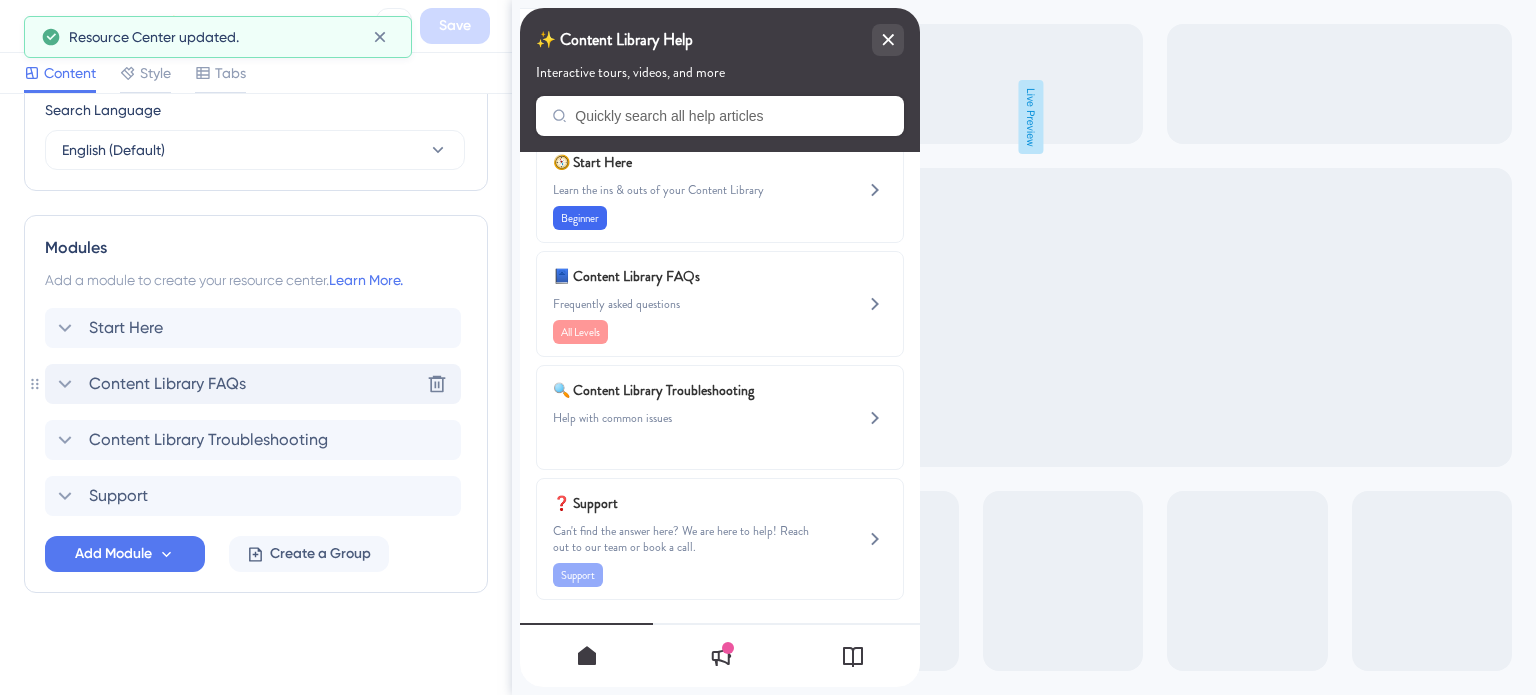 click on "Content Library FAQs" at bounding box center (167, 384) 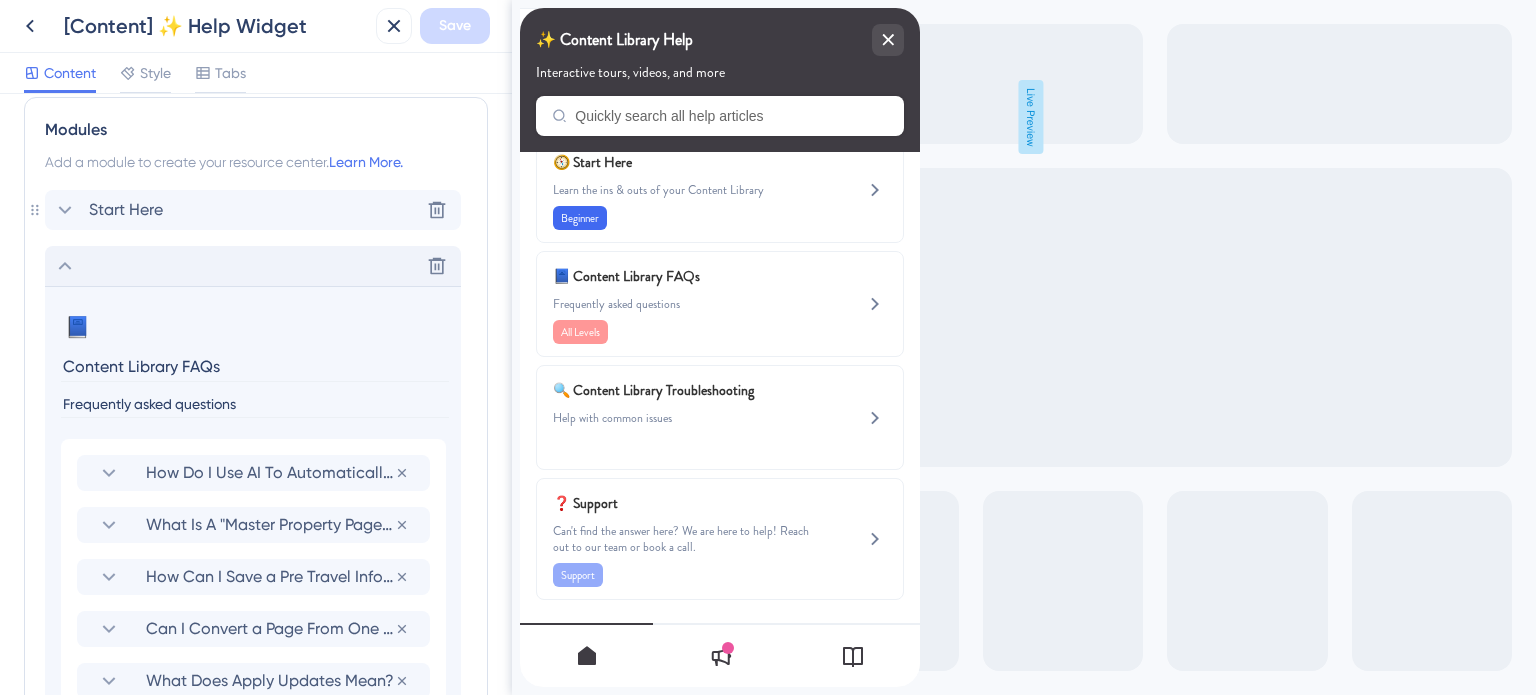 click on "Start Here" at bounding box center (126, 210) 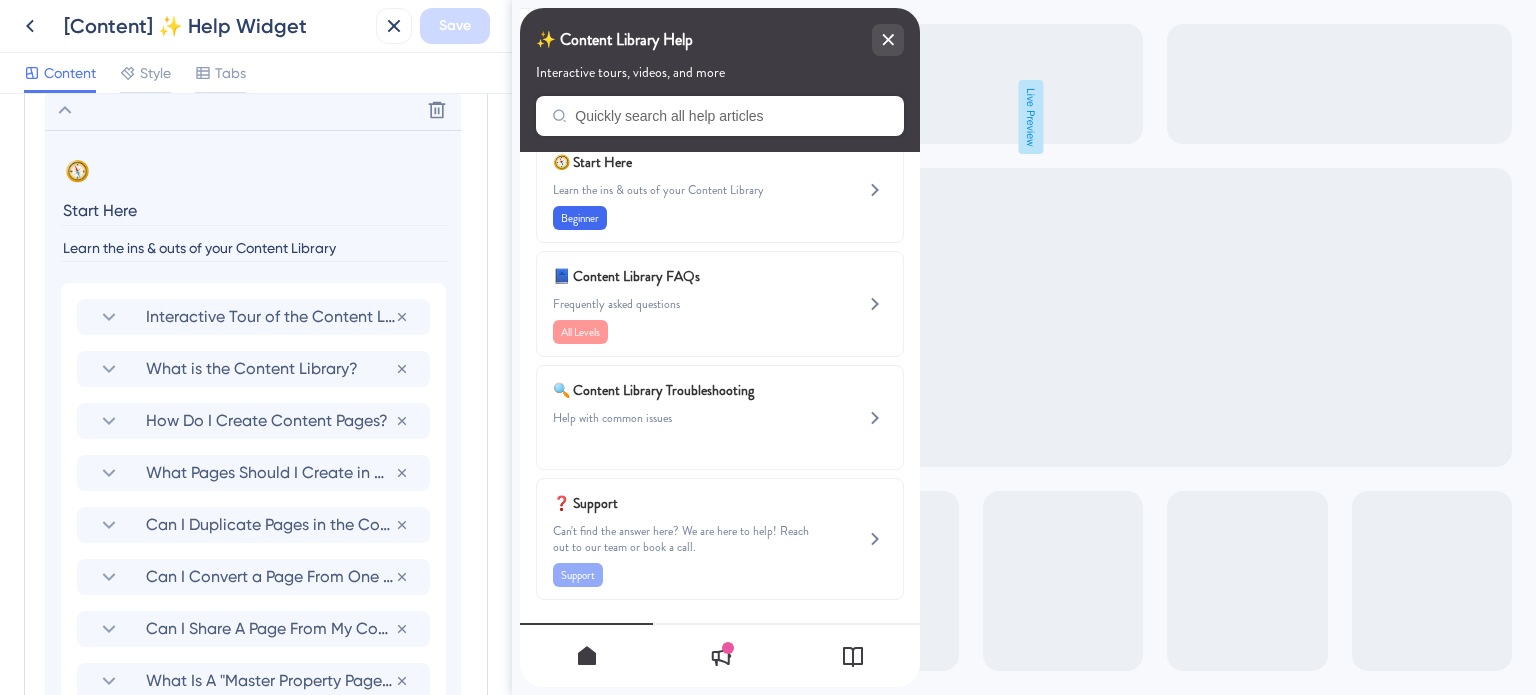 click 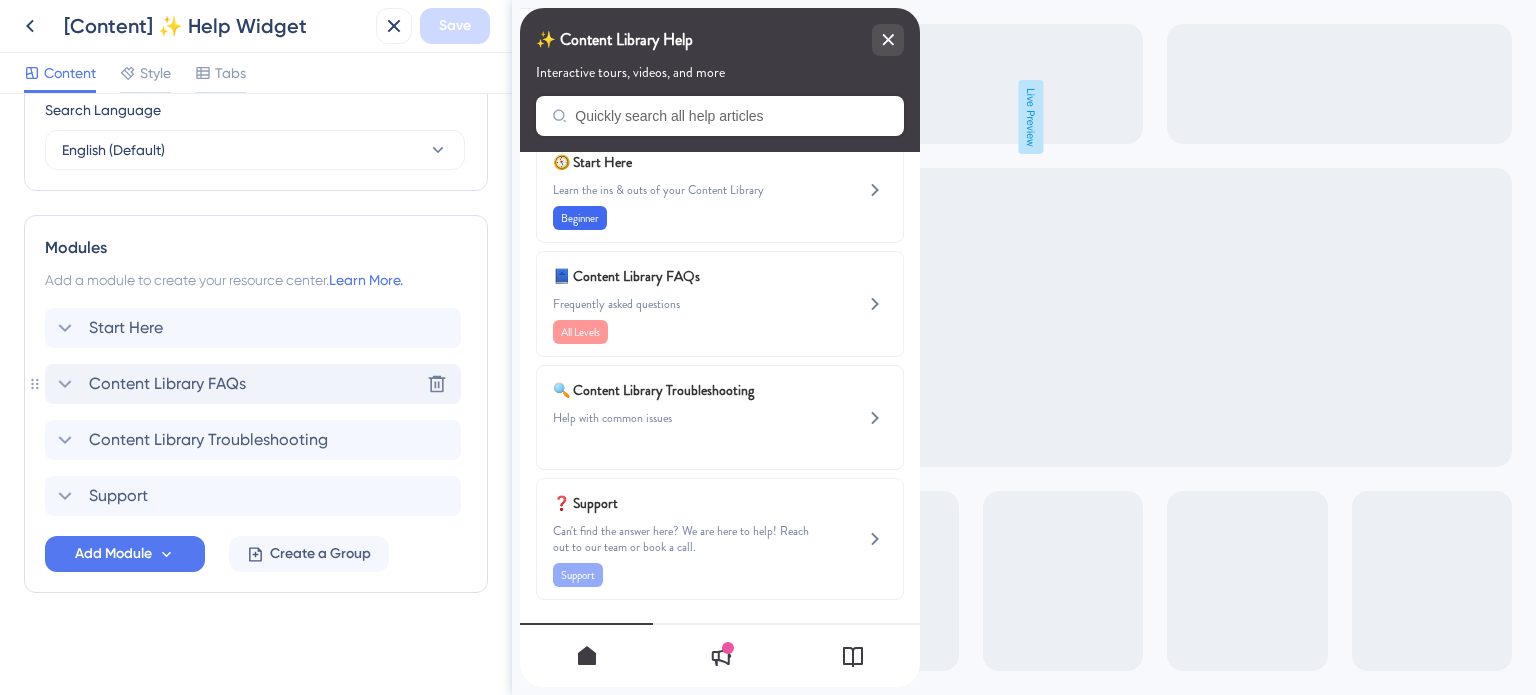 click on "Content Library FAQs" at bounding box center [167, 384] 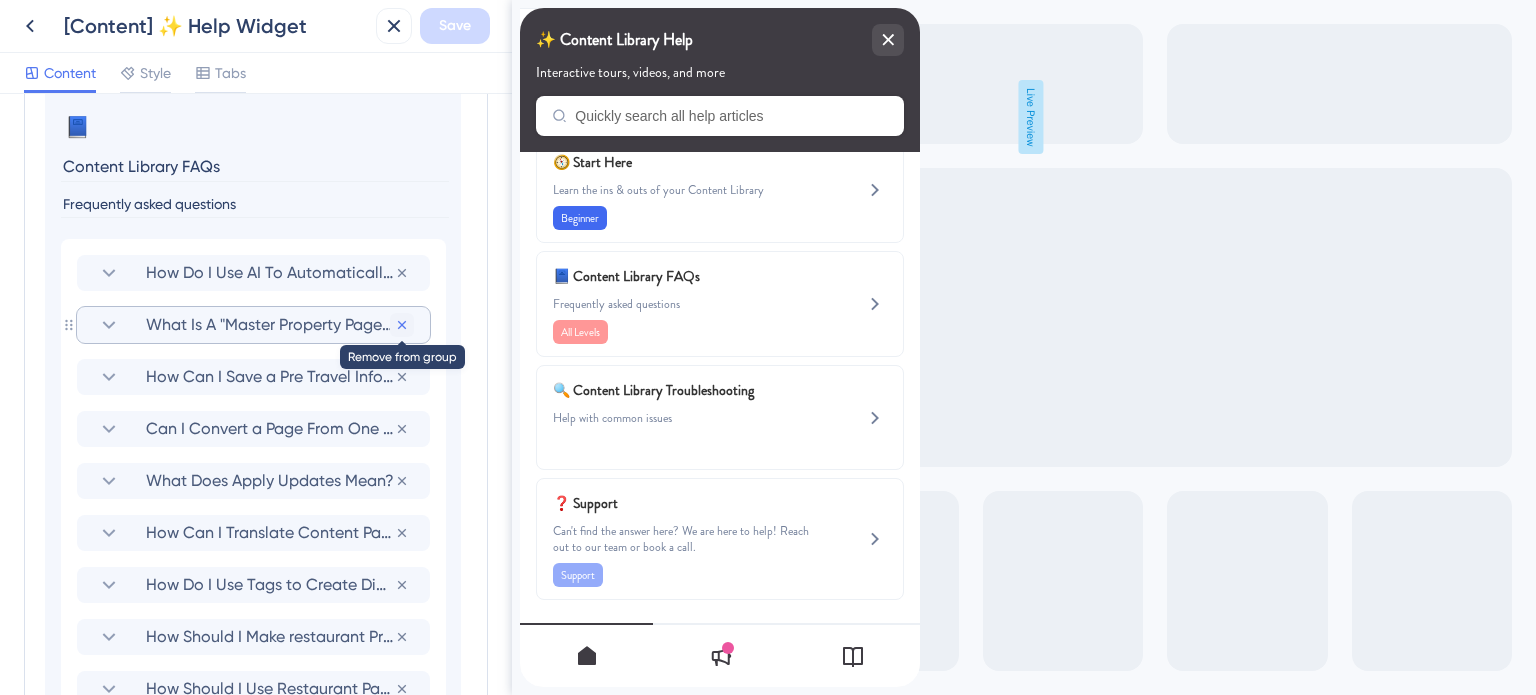 click 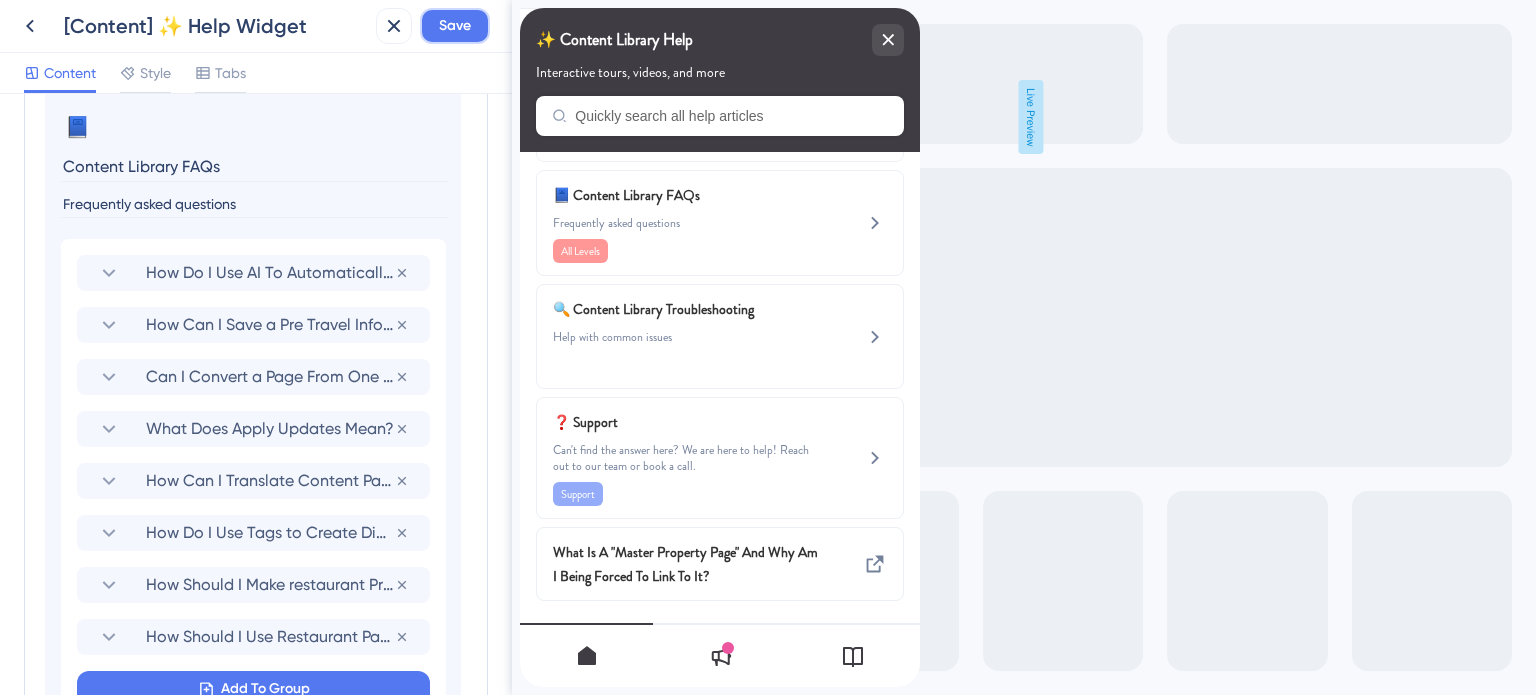 click on "Save" at bounding box center (455, 26) 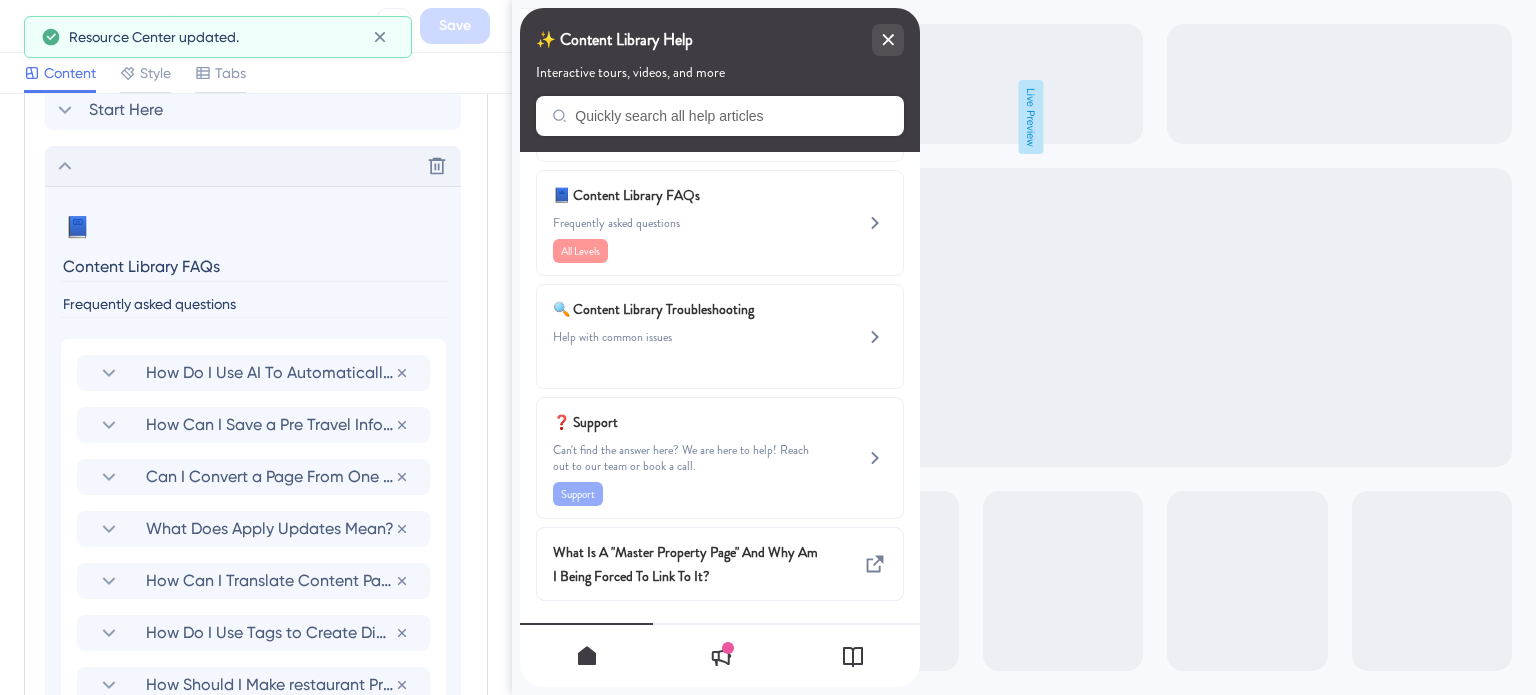 click 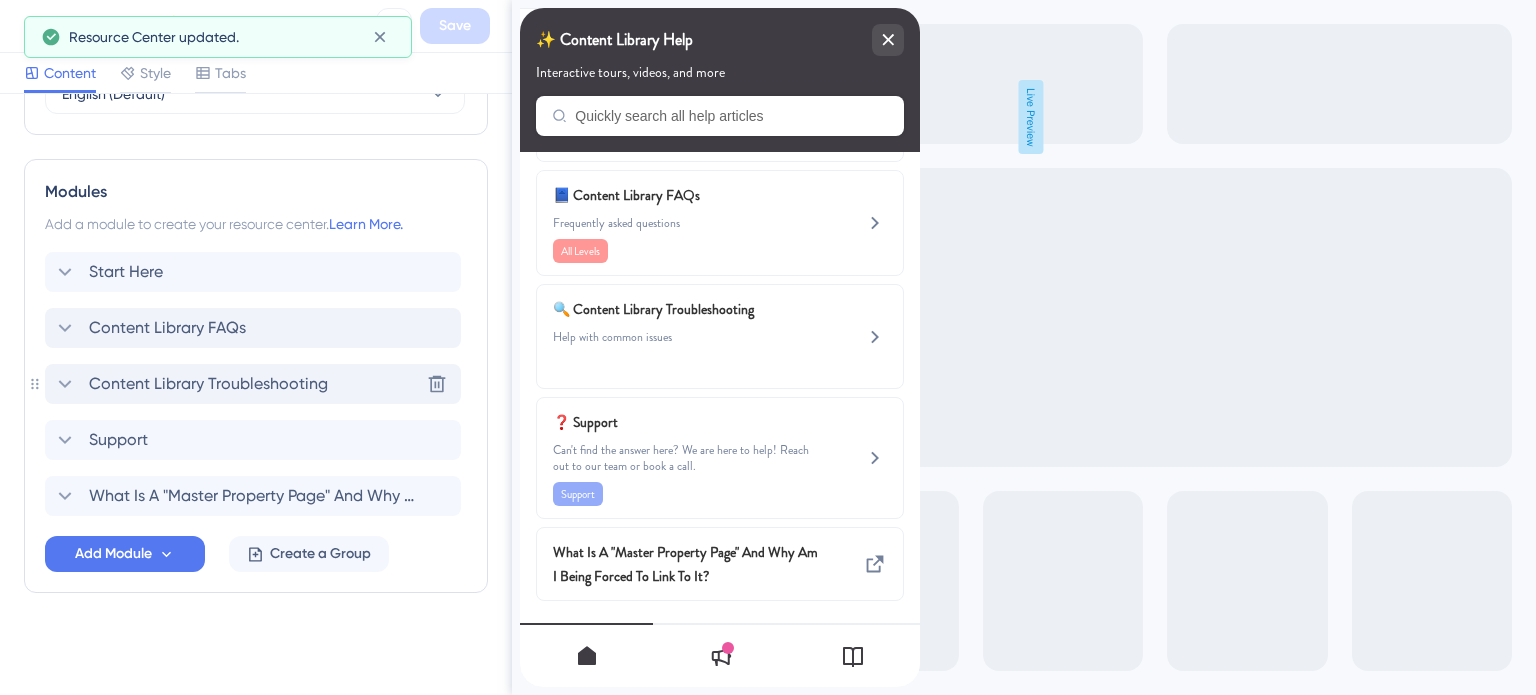 click on "Content Library Troubleshooting" at bounding box center (208, 384) 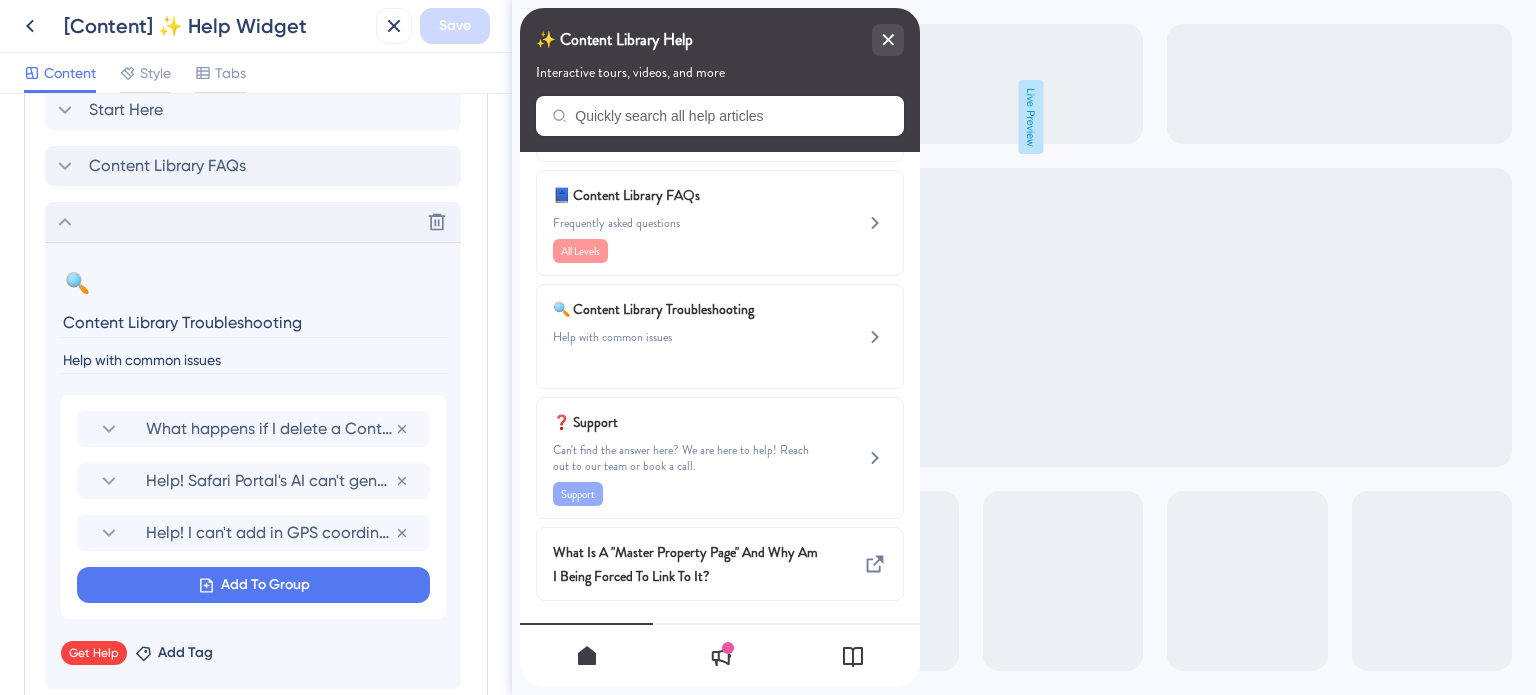 click 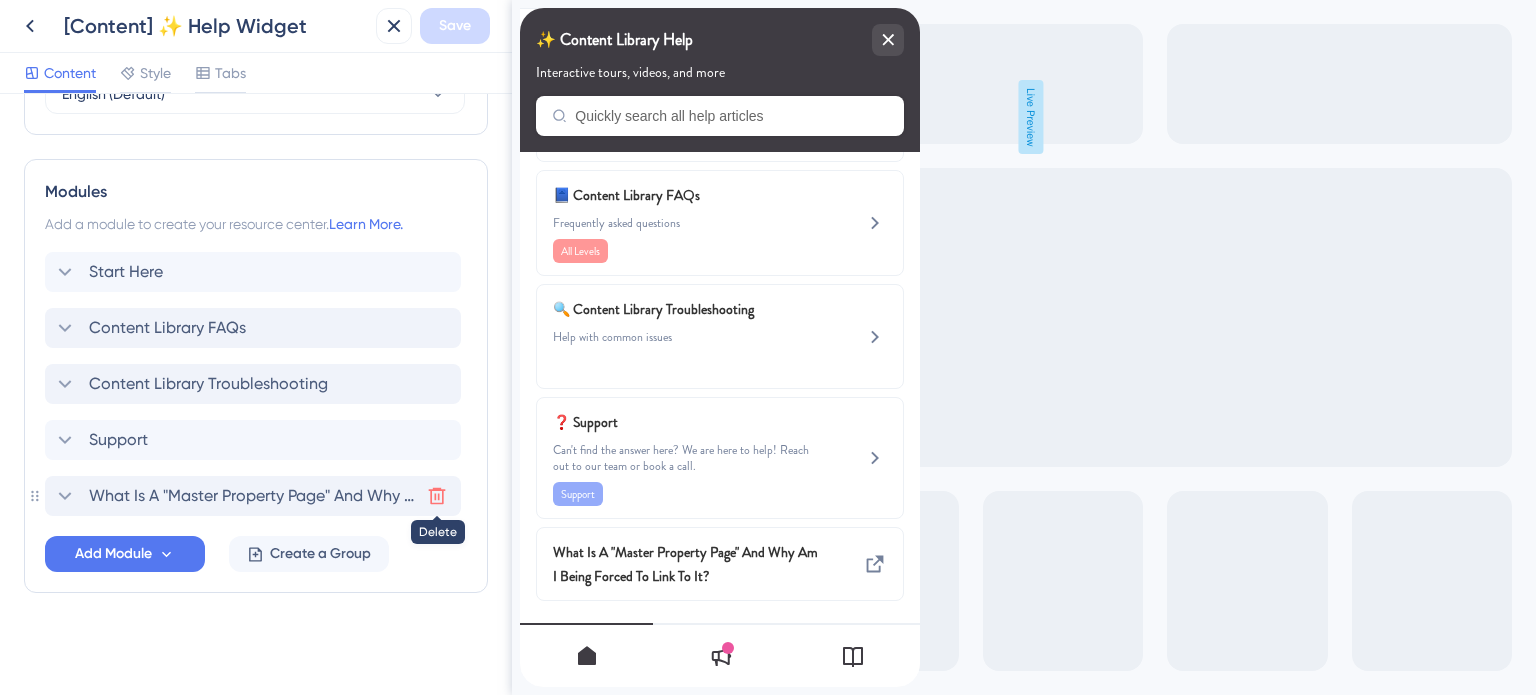 click 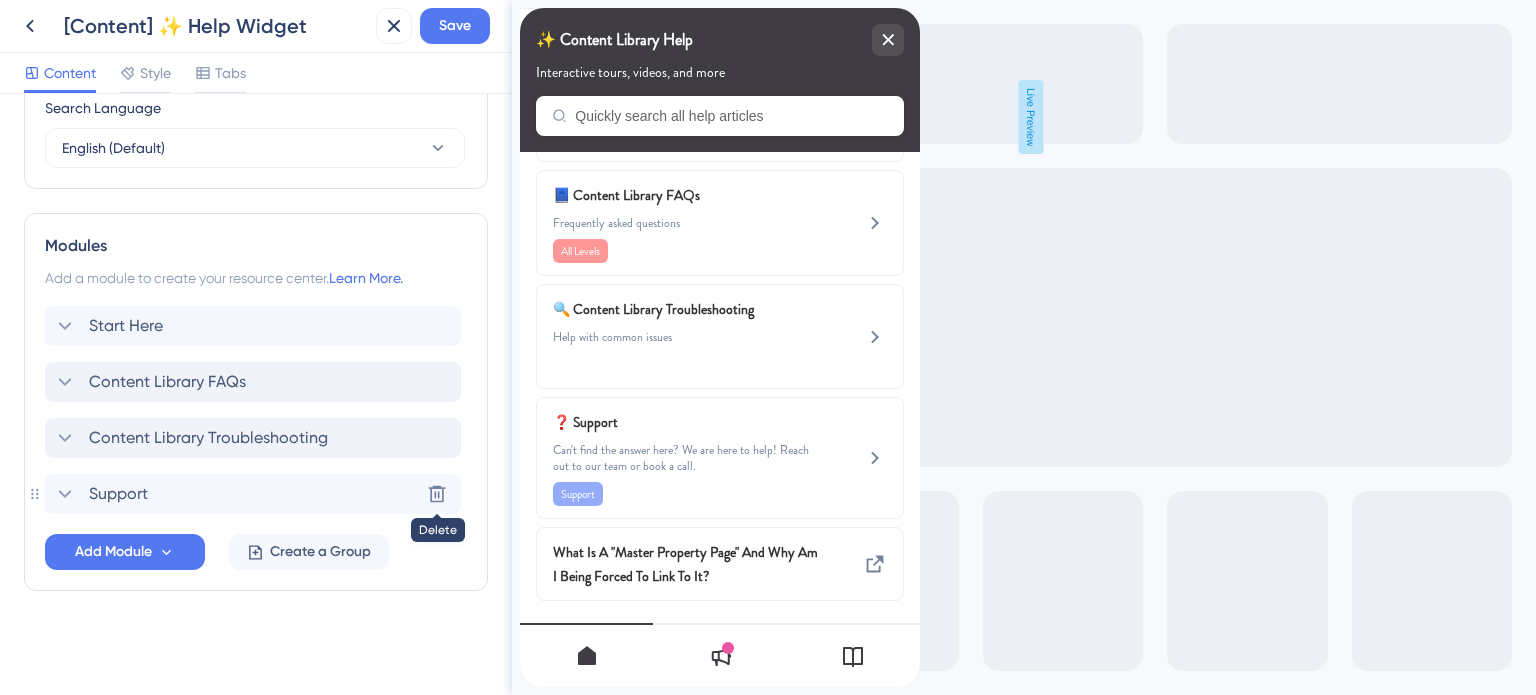 scroll, scrollTop: 35, scrollLeft: 0, axis: vertical 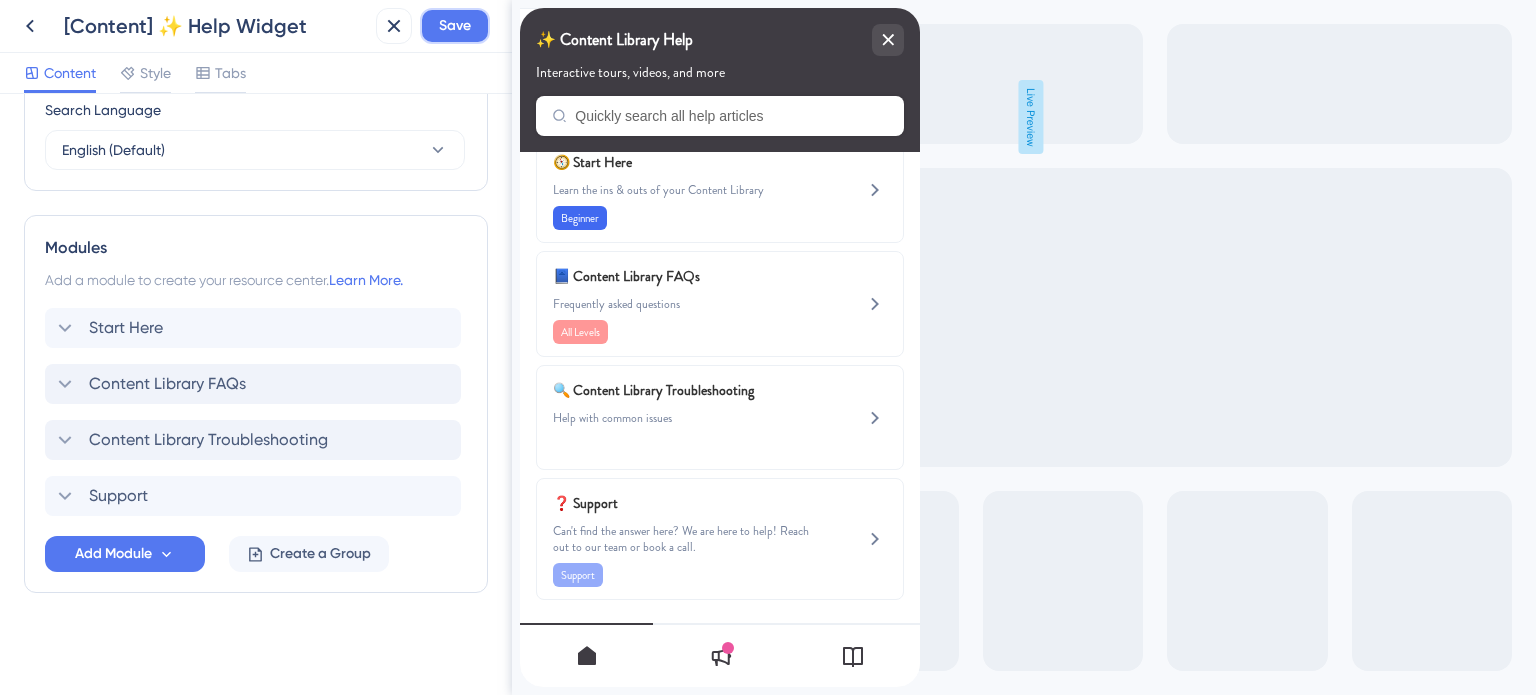 click on "Save" at bounding box center [455, 26] 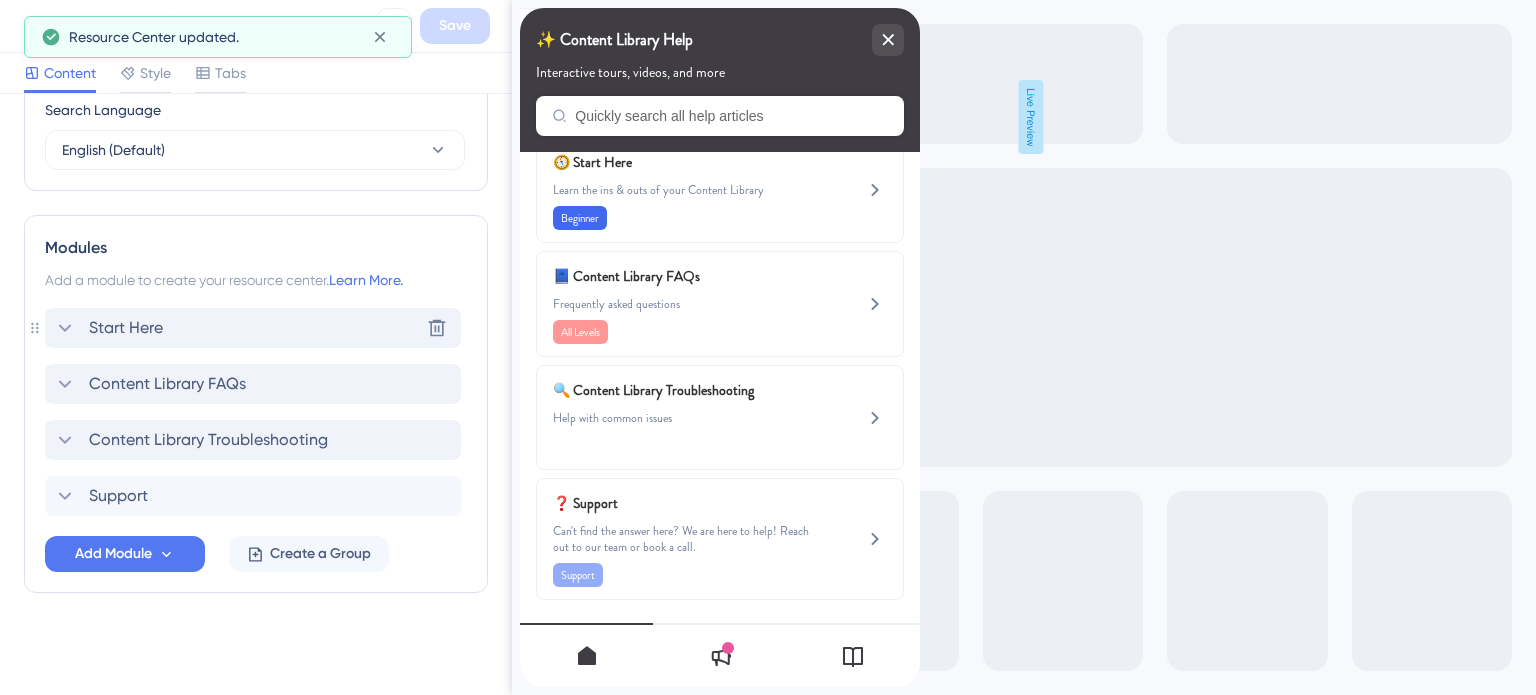 click on "Start Here Delete" at bounding box center [253, 328] 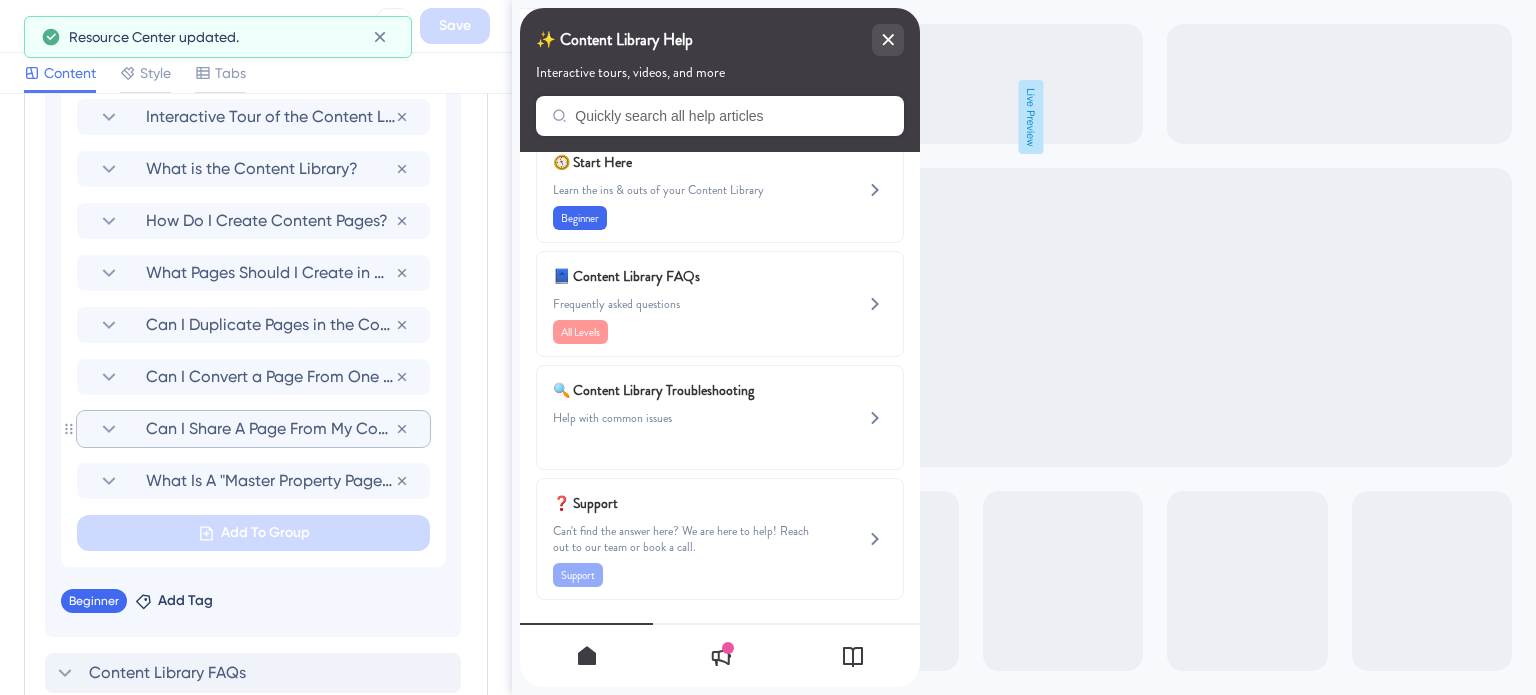 scroll, scrollTop: 825, scrollLeft: 0, axis: vertical 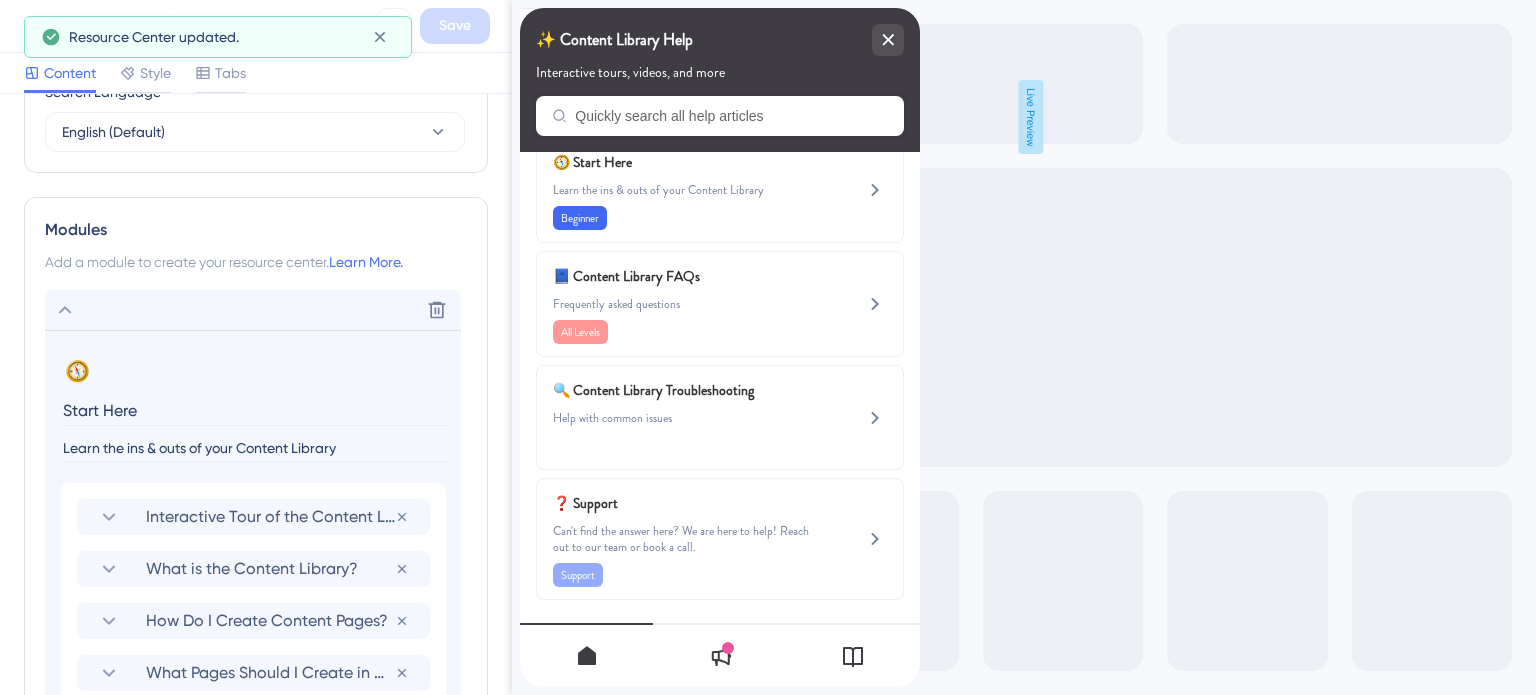 click 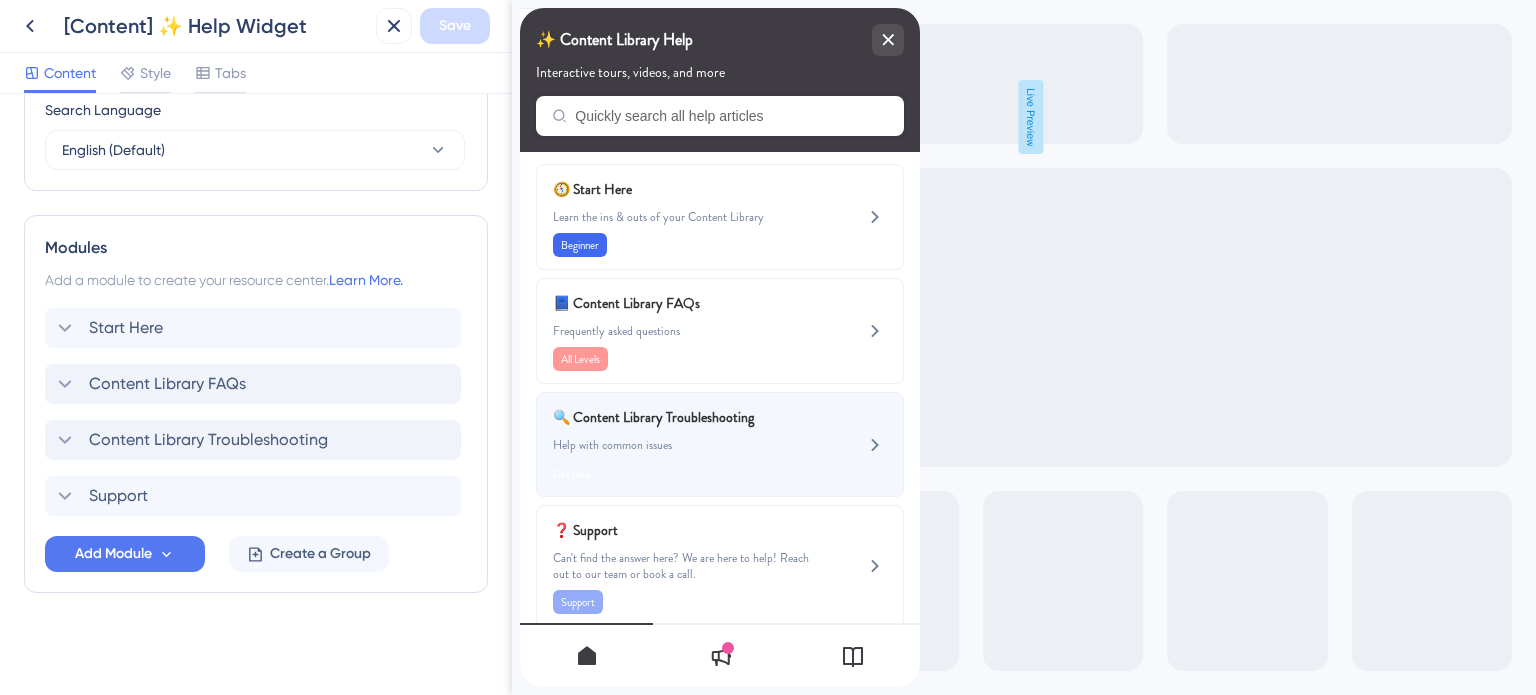 scroll, scrollTop: 0, scrollLeft: 0, axis: both 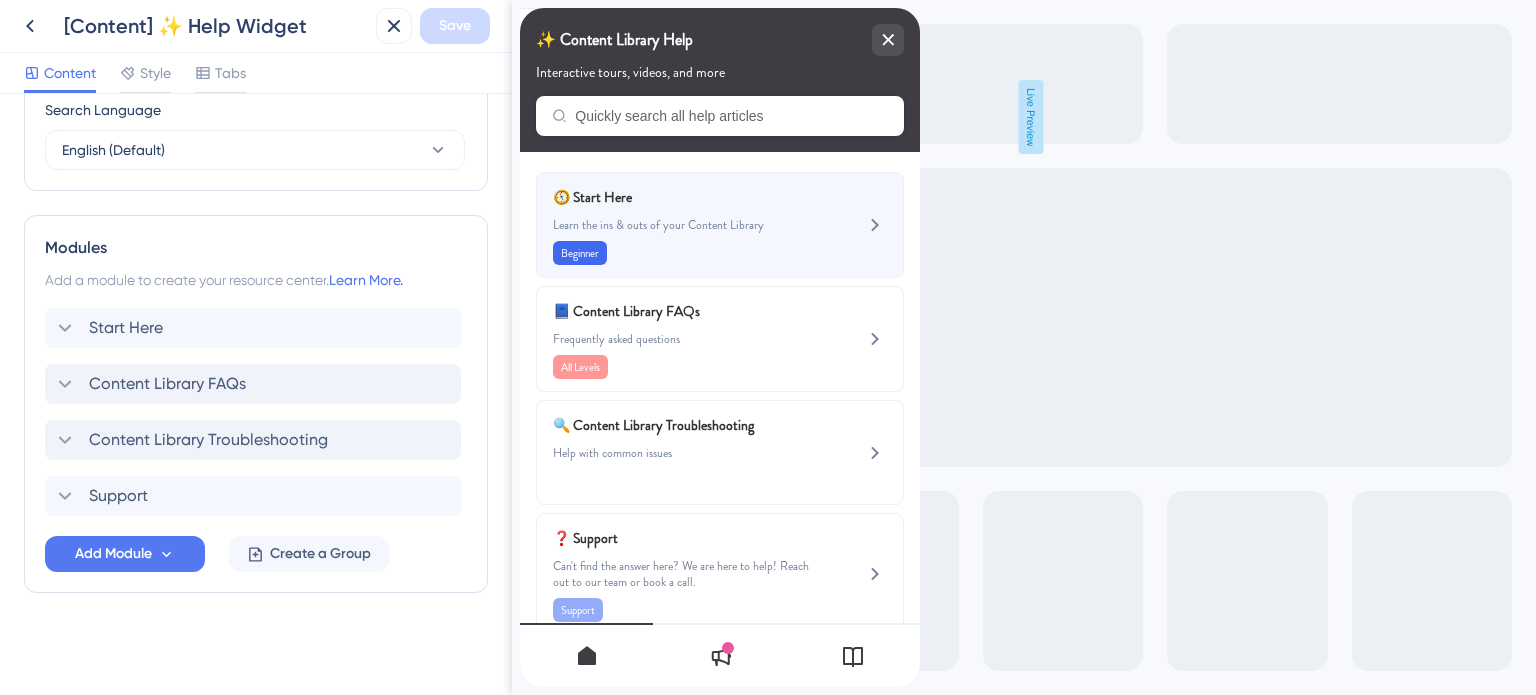 click on "Learn the ins & outs of your Content Library" at bounding box center (686, 225) 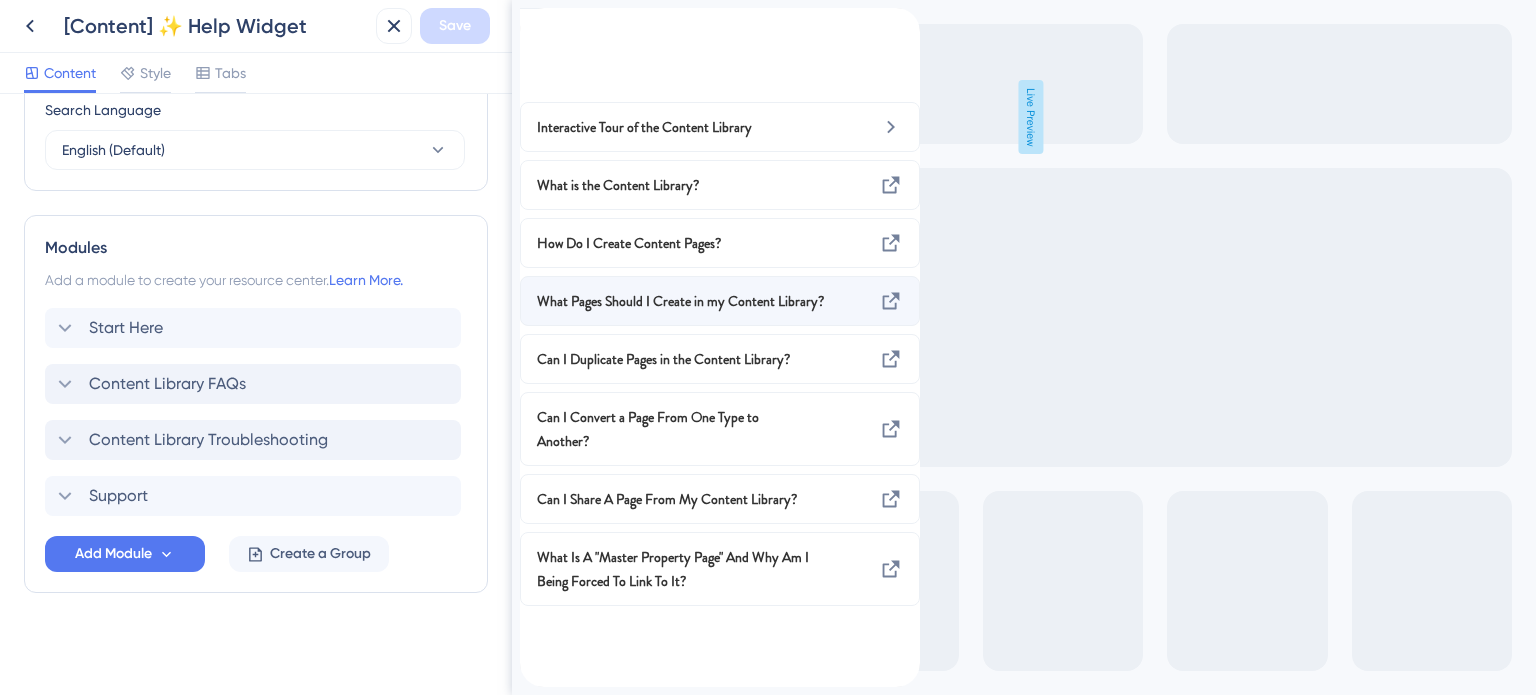 scroll, scrollTop: 31, scrollLeft: 0, axis: vertical 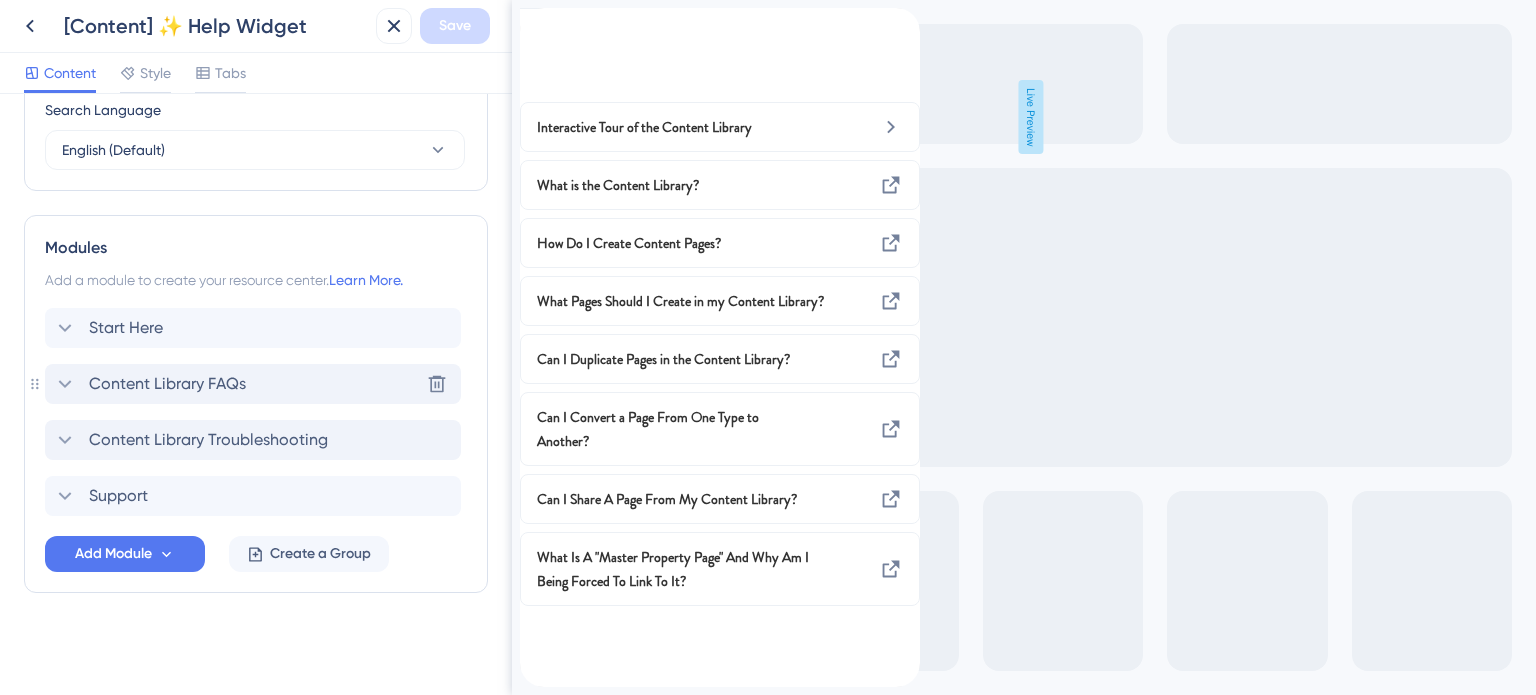 click 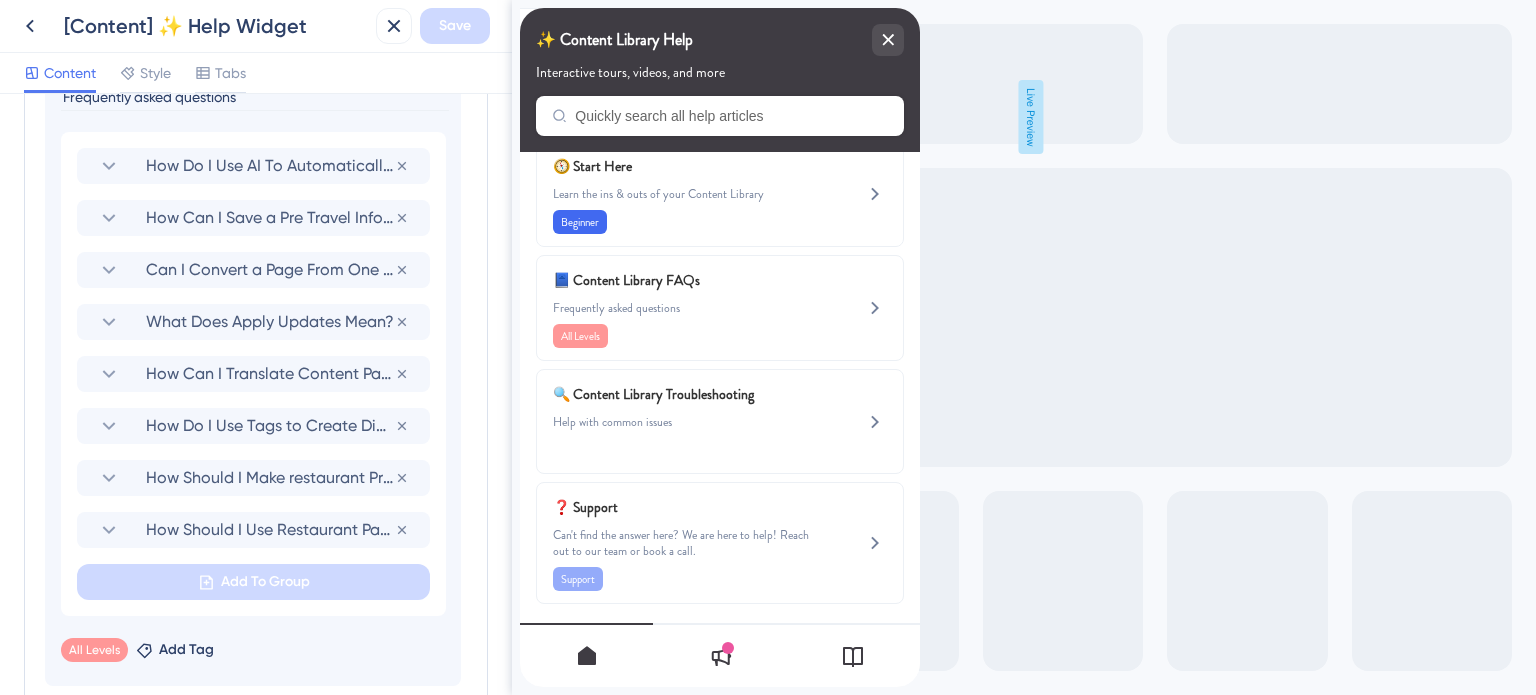 scroll, scrollTop: 1025, scrollLeft: 0, axis: vertical 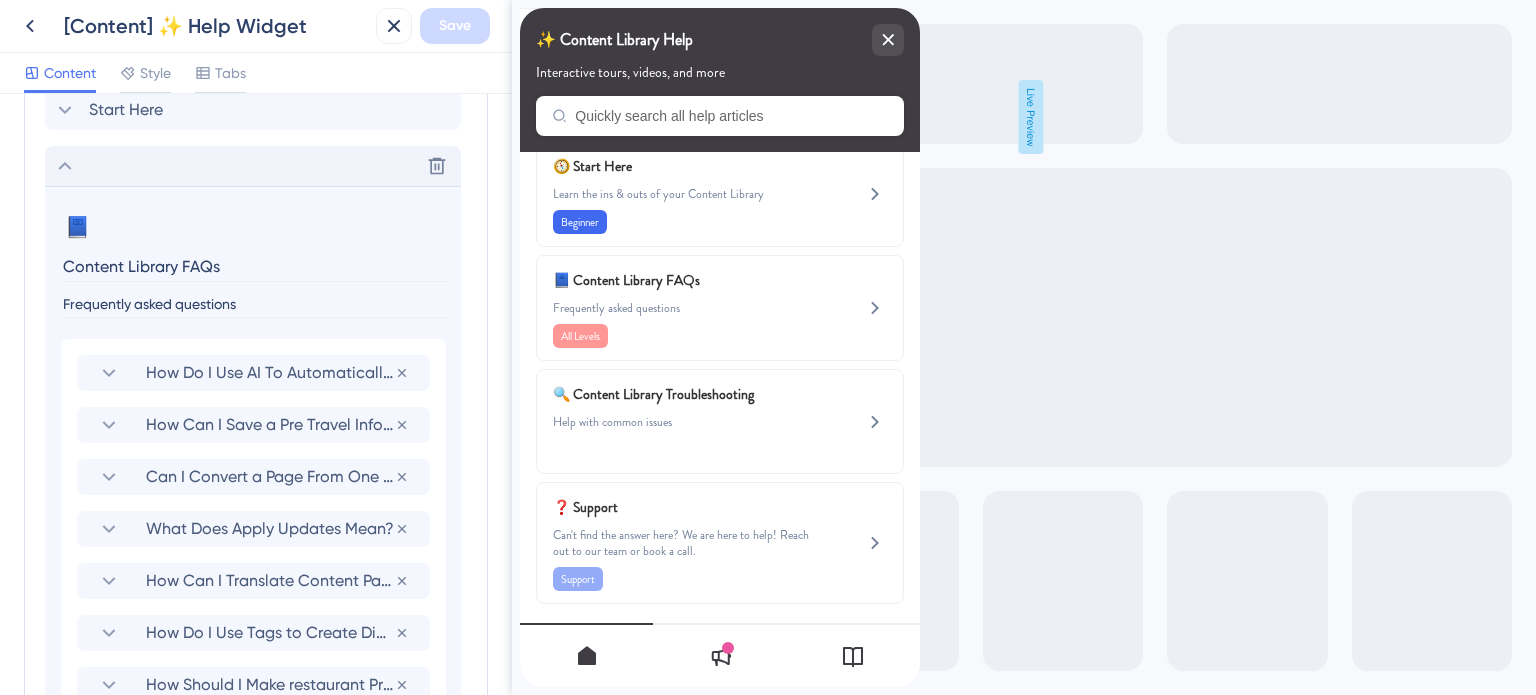click 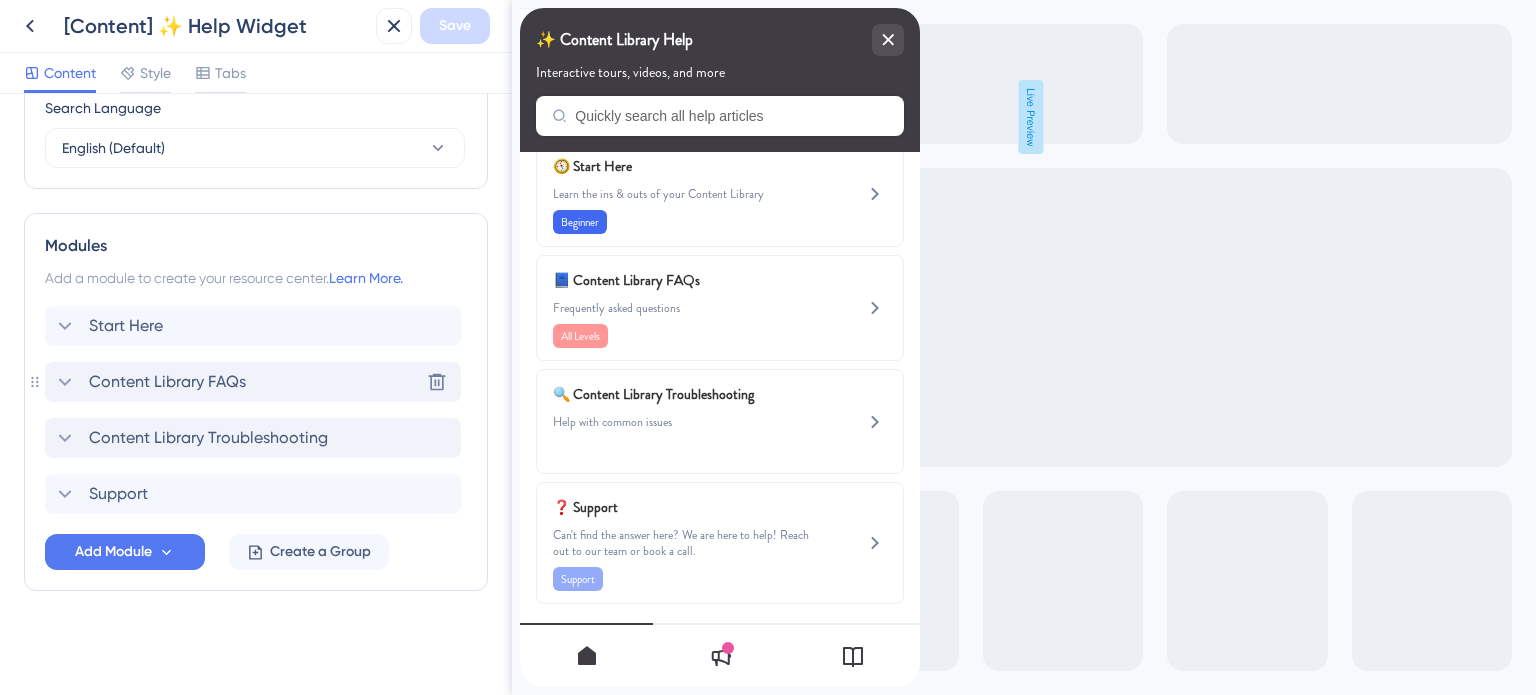 scroll, scrollTop: 807, scrollLeft: 0, axis: vertical 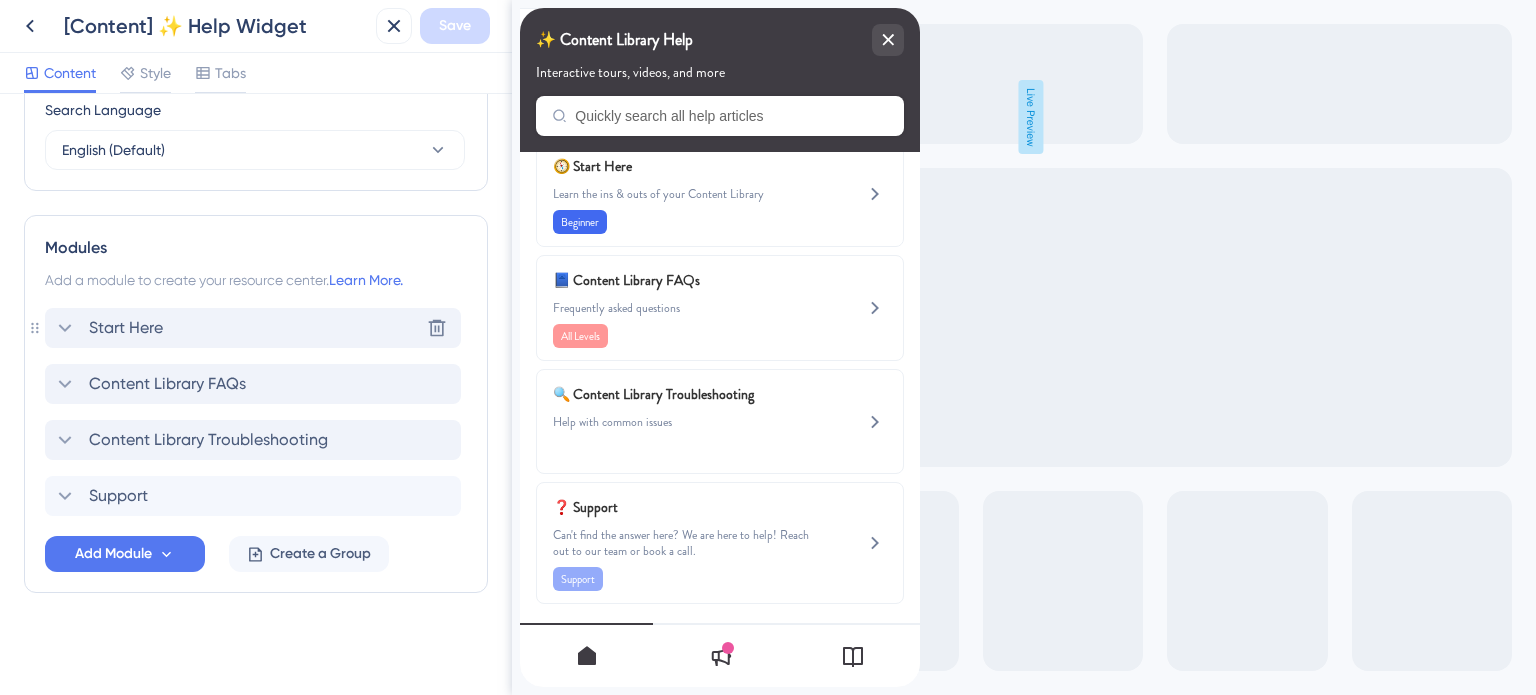 click on "Start Here Delete" at bounding box center [253, 328] 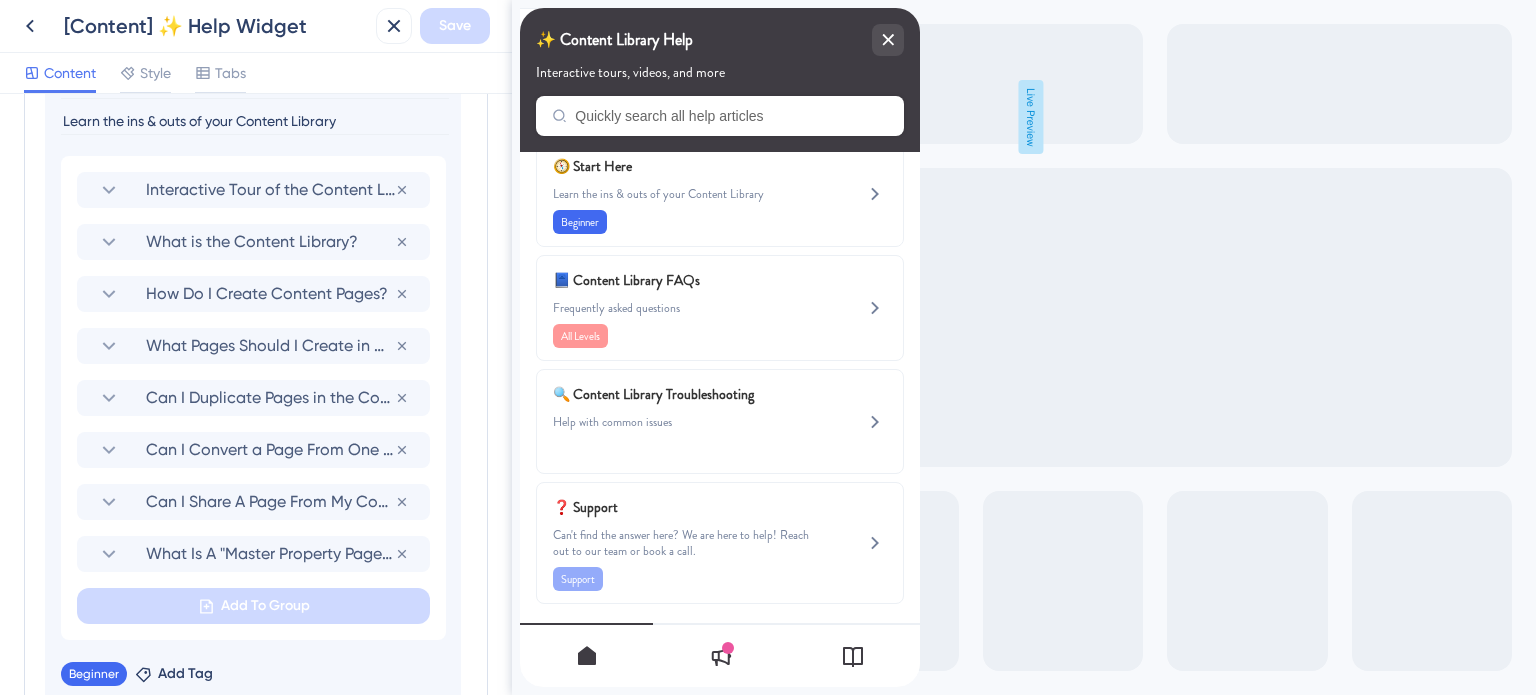 scroll, scrollTop: 1225, scrollLeft: 0, axis: vertical 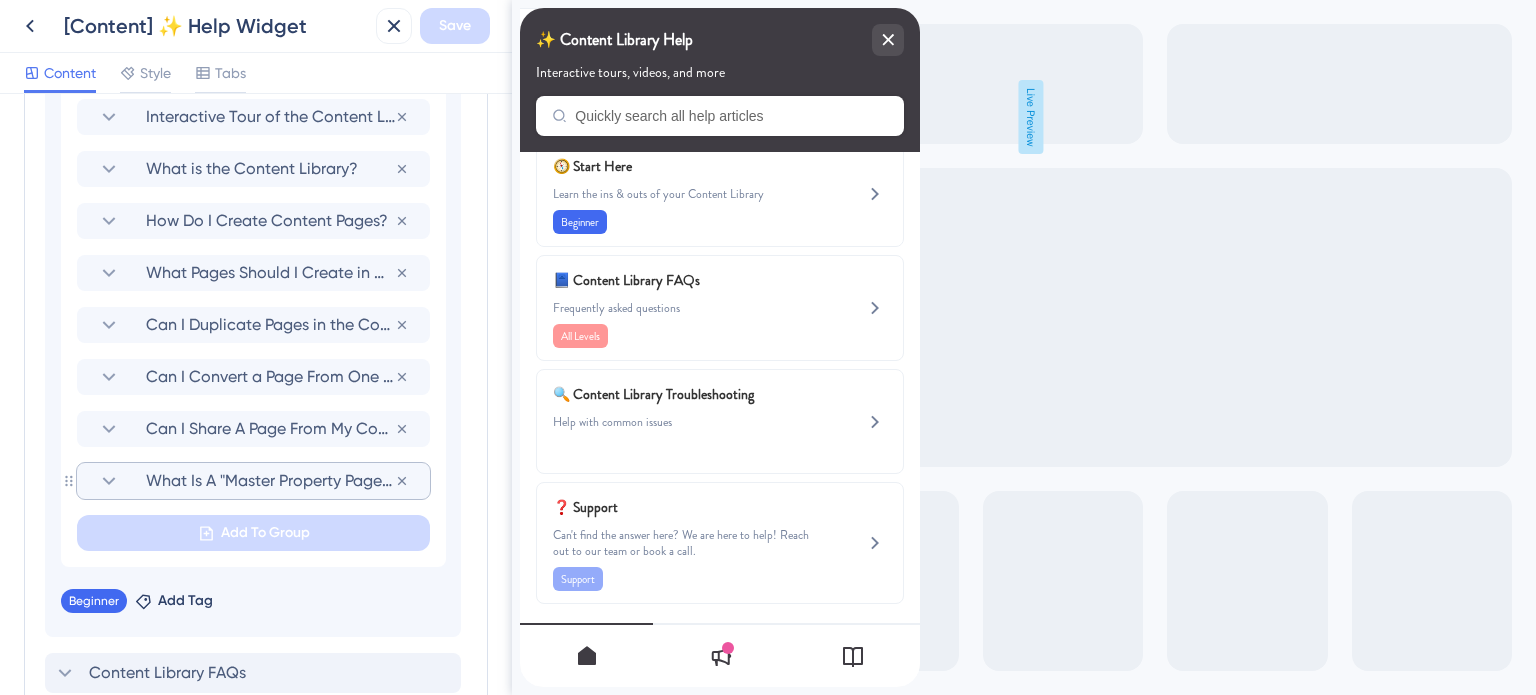 click on "What Is A "Master Property Page" And Why Am I Being Forced To Link To It?" at bounding box center [270, 481] 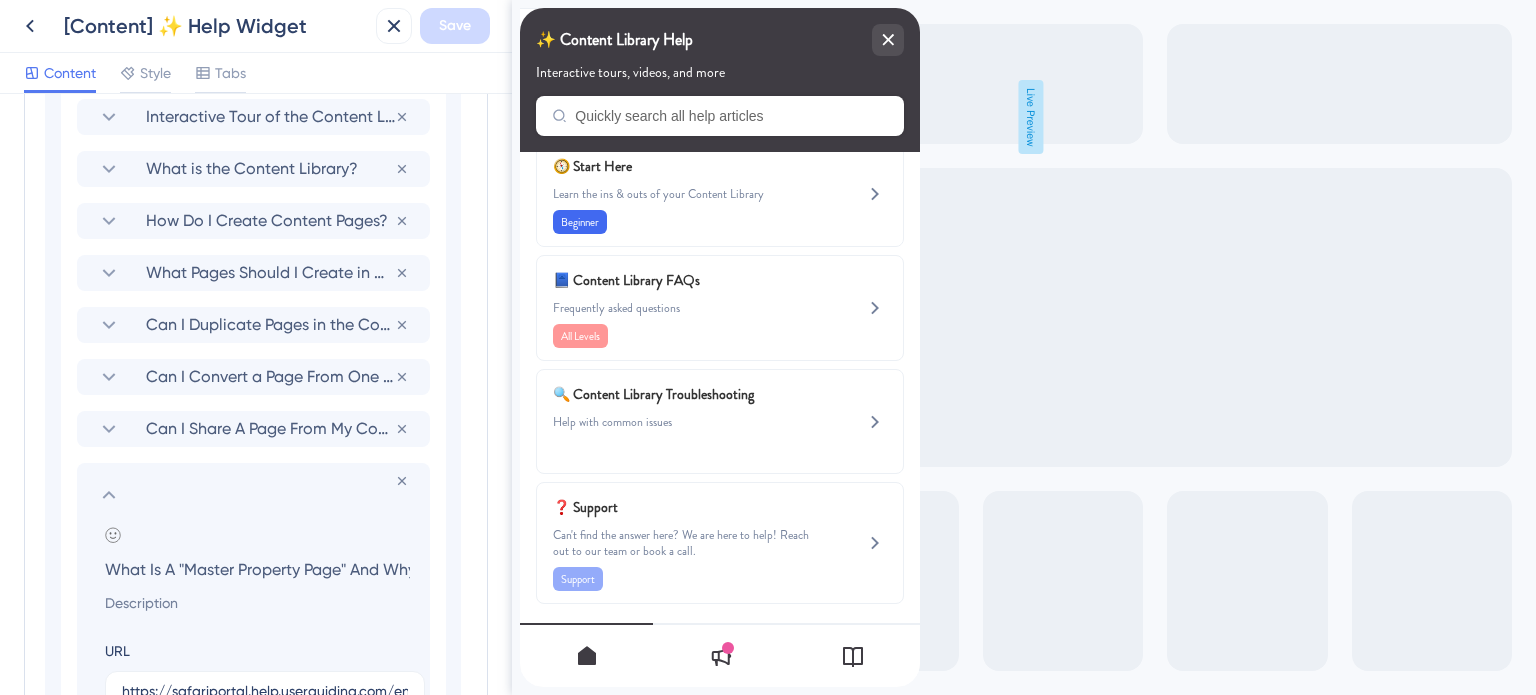 scroll, scrollTop: 0, scrollLeft: 242, axis: horizontal 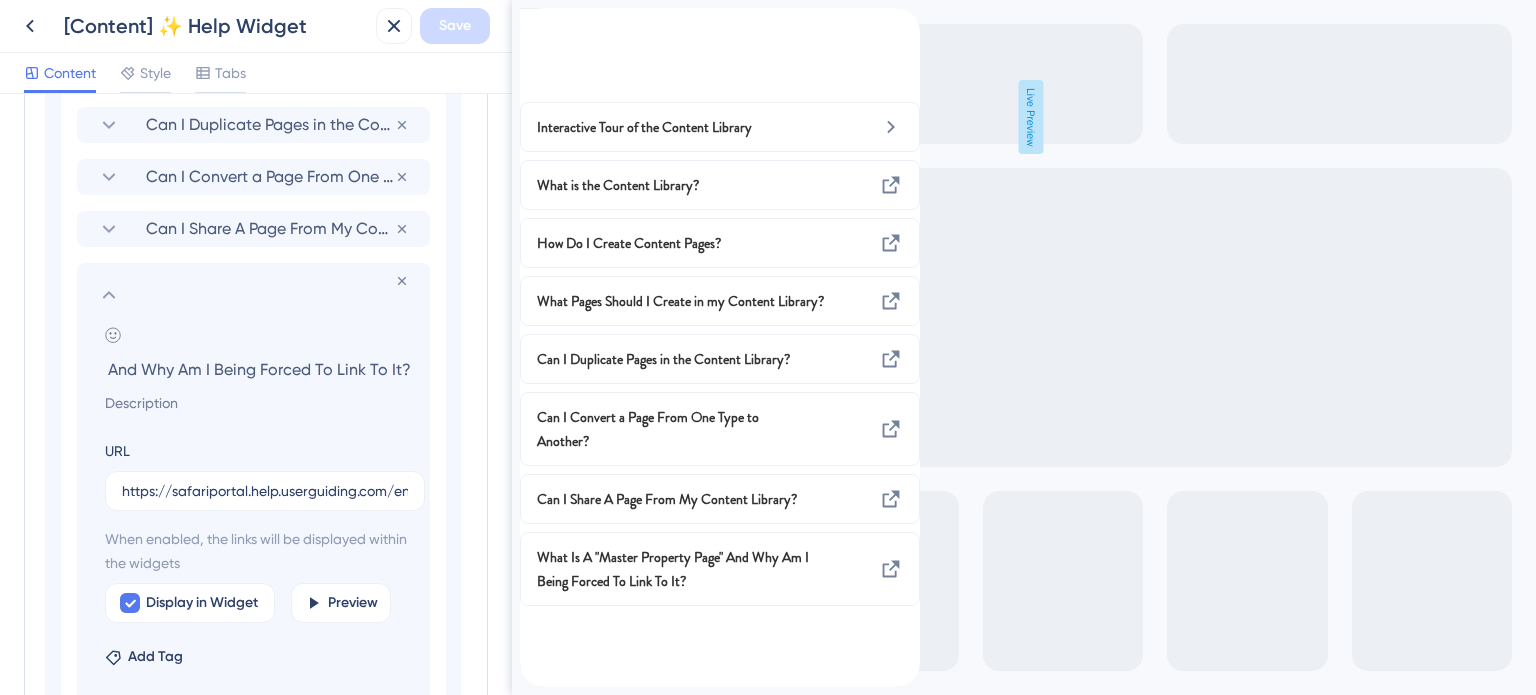 click on "What Is A "Master Property Page" And Why Am I Being Forced To Link To It?" at bounding box center [257, 369] 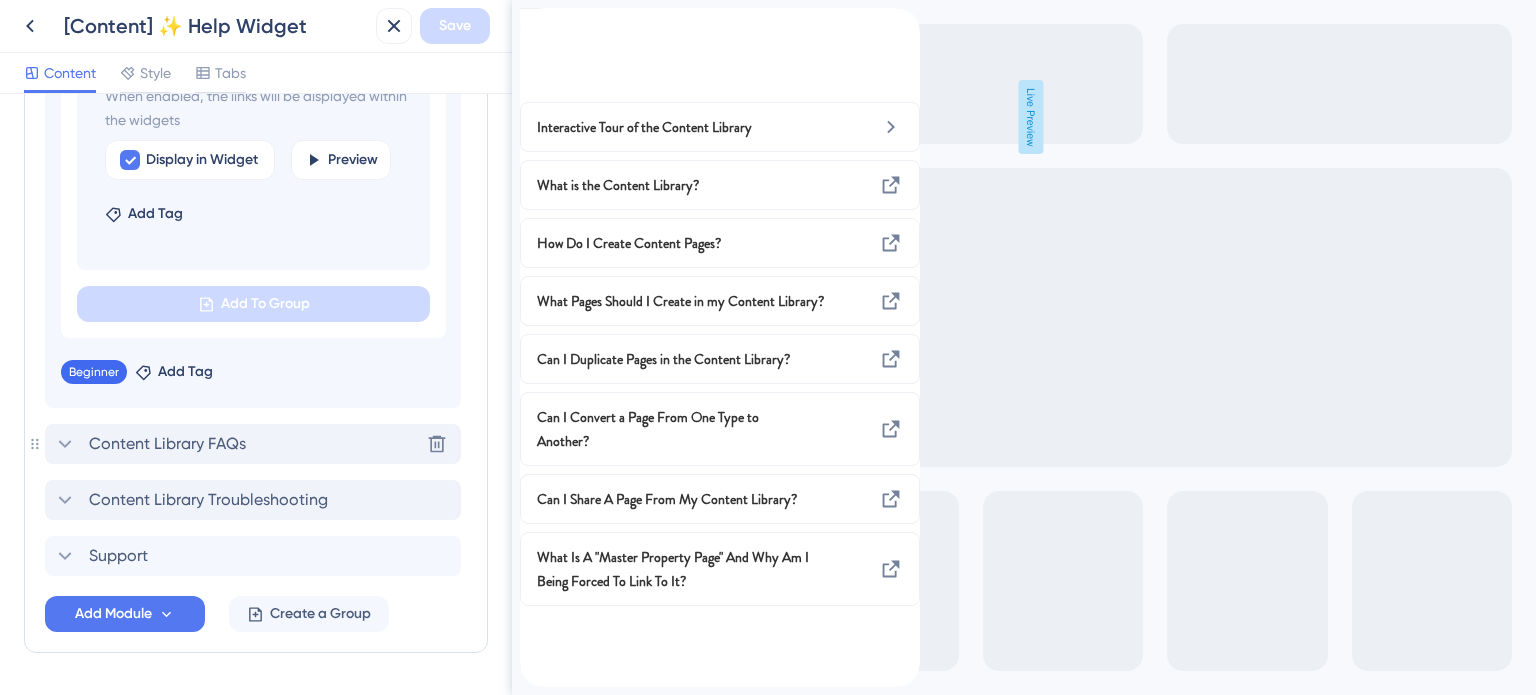 scroll, scrollTop: 1928, scrollLeft: 0, axis: vertical 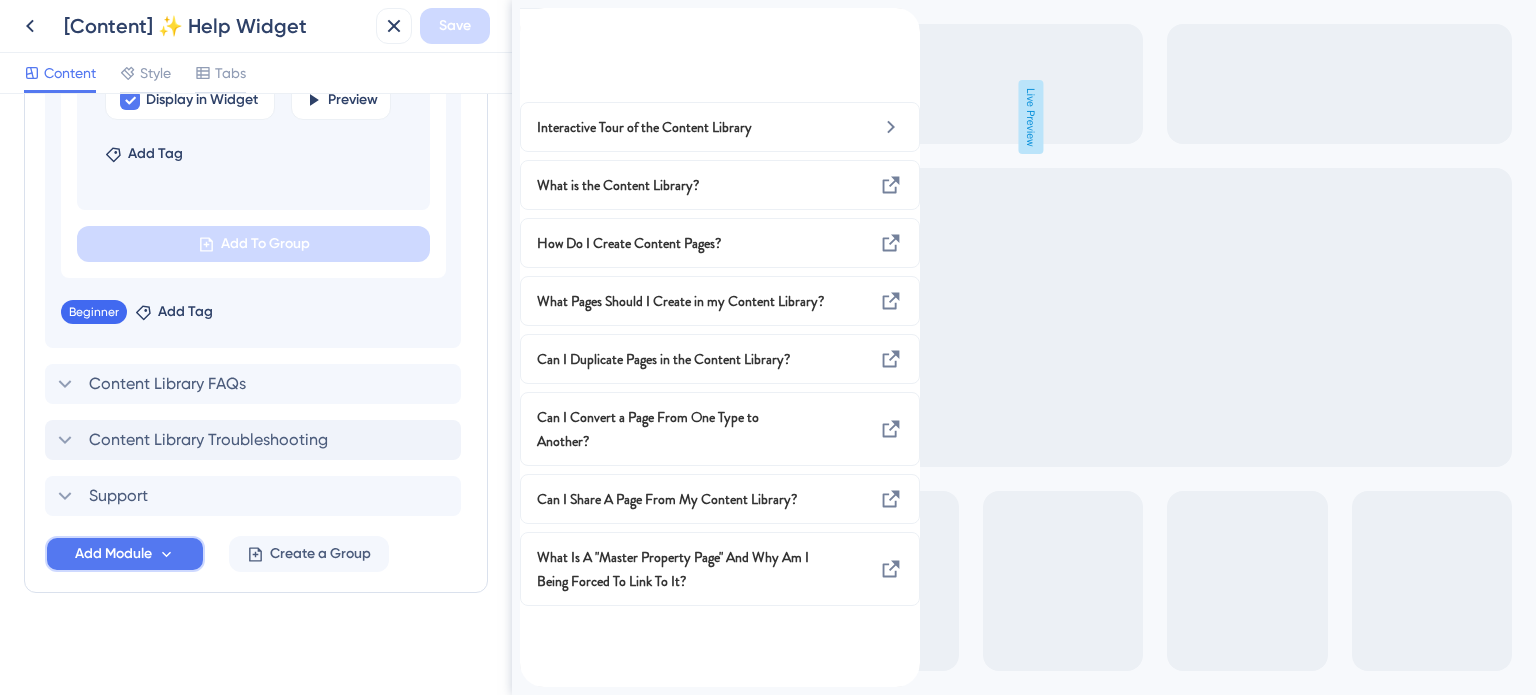 click on "Add Module" at bounding box center [125, 554] 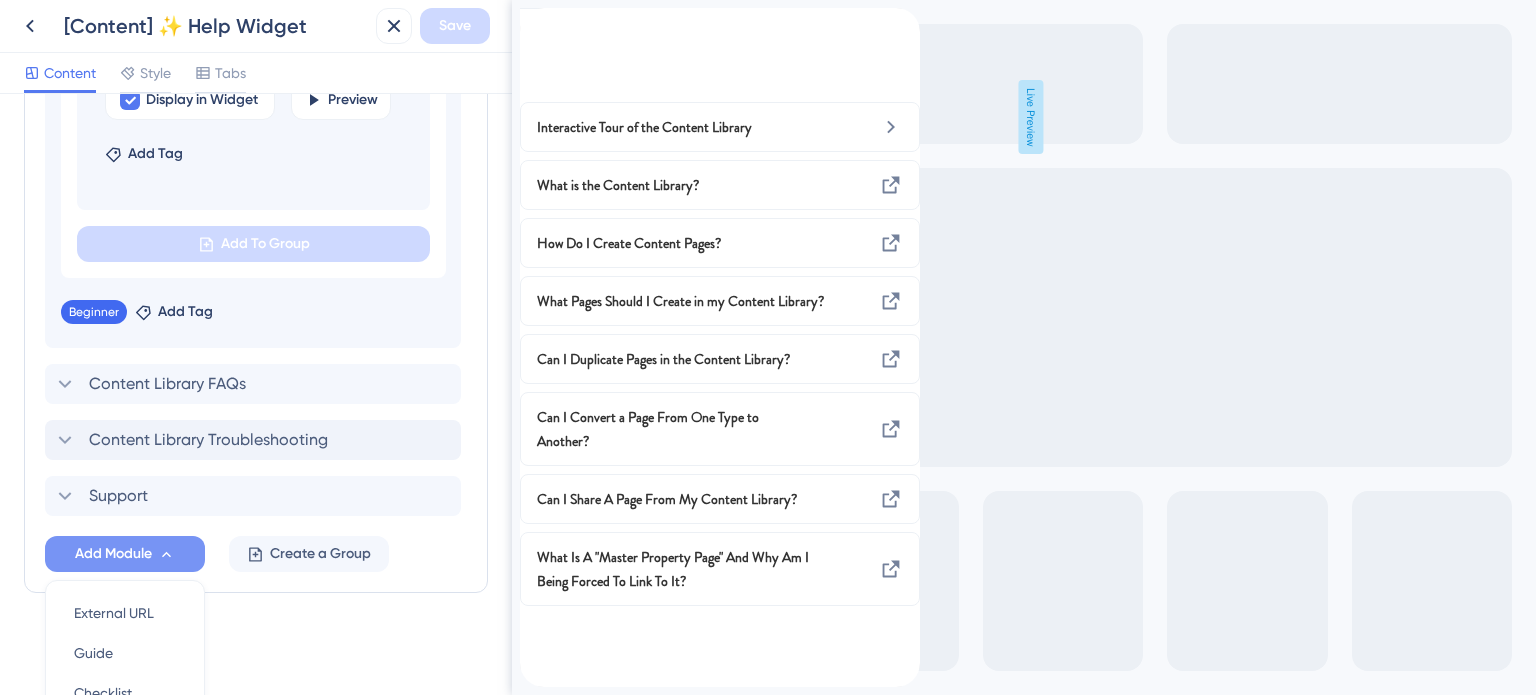 scroll, scrollTop: 0, scrollLeft: 0, axis: both 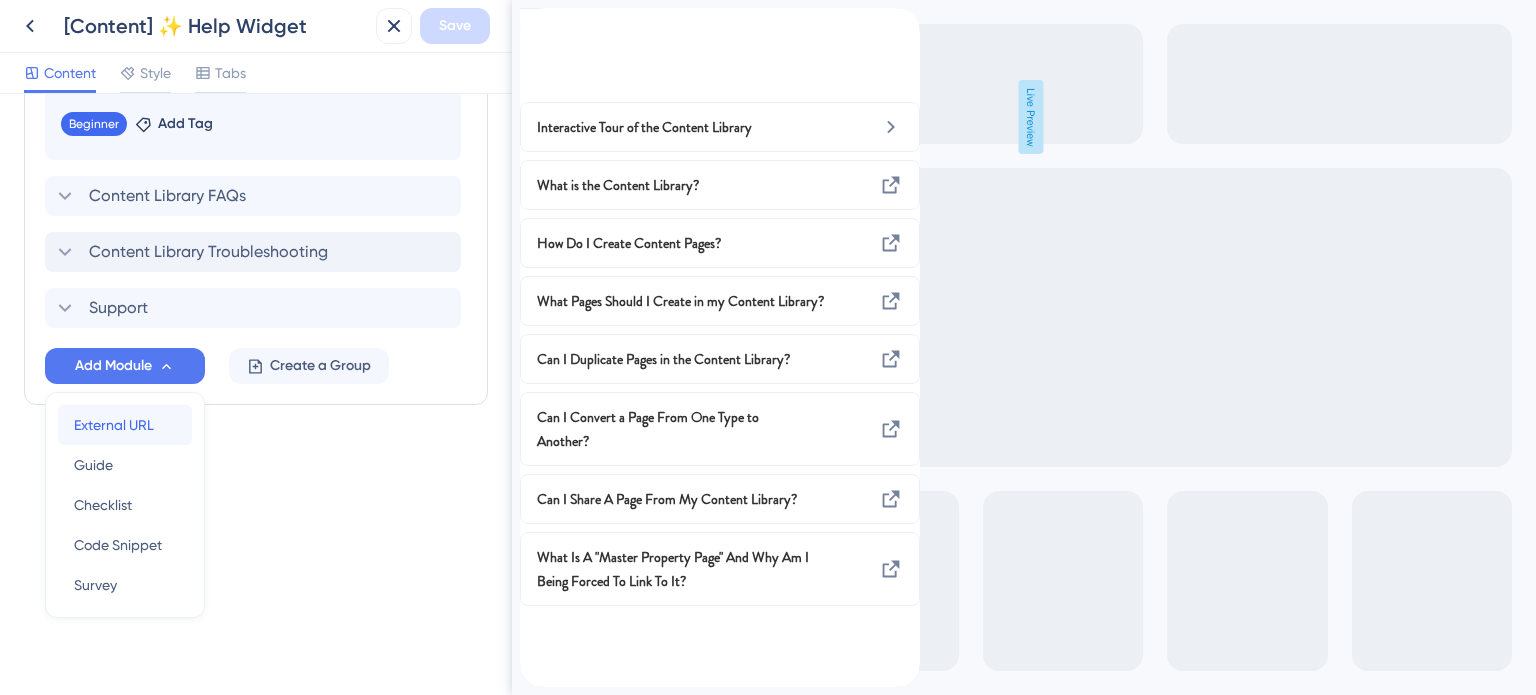 click on "External URL" at bounding box center (114, 425) 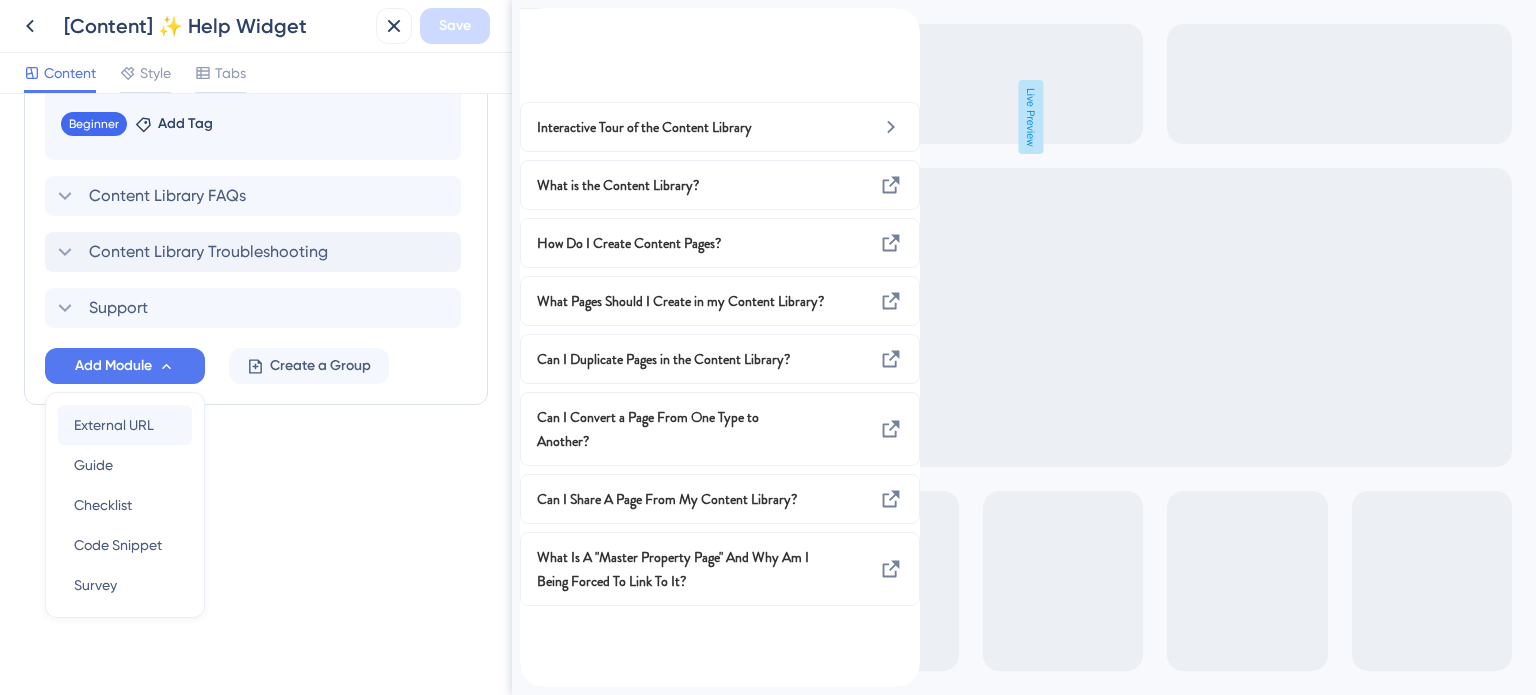 scroll, scrollTop: 1268, scrollLeft: 0, axis: vertical 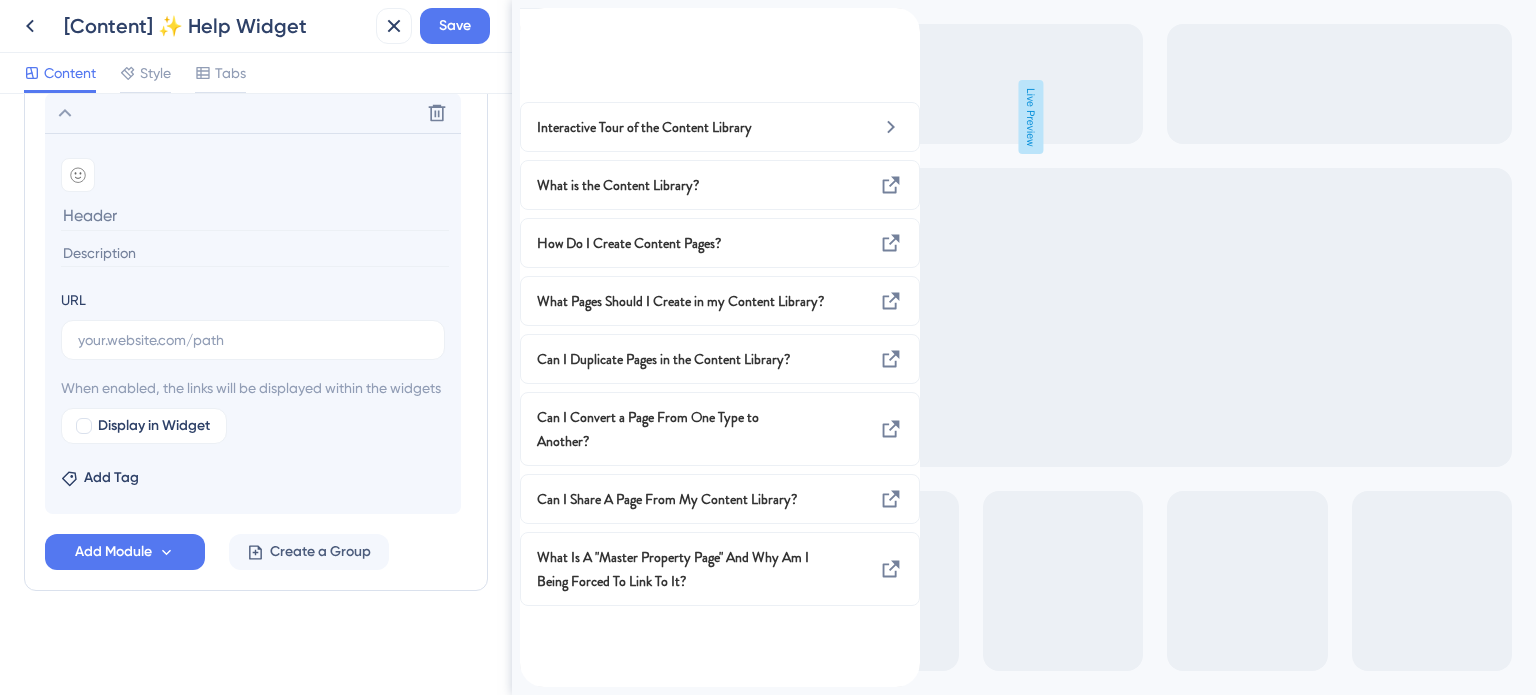 type on "What Is A "Master Property Page" And Why Am I Being Forced To Link To It?" 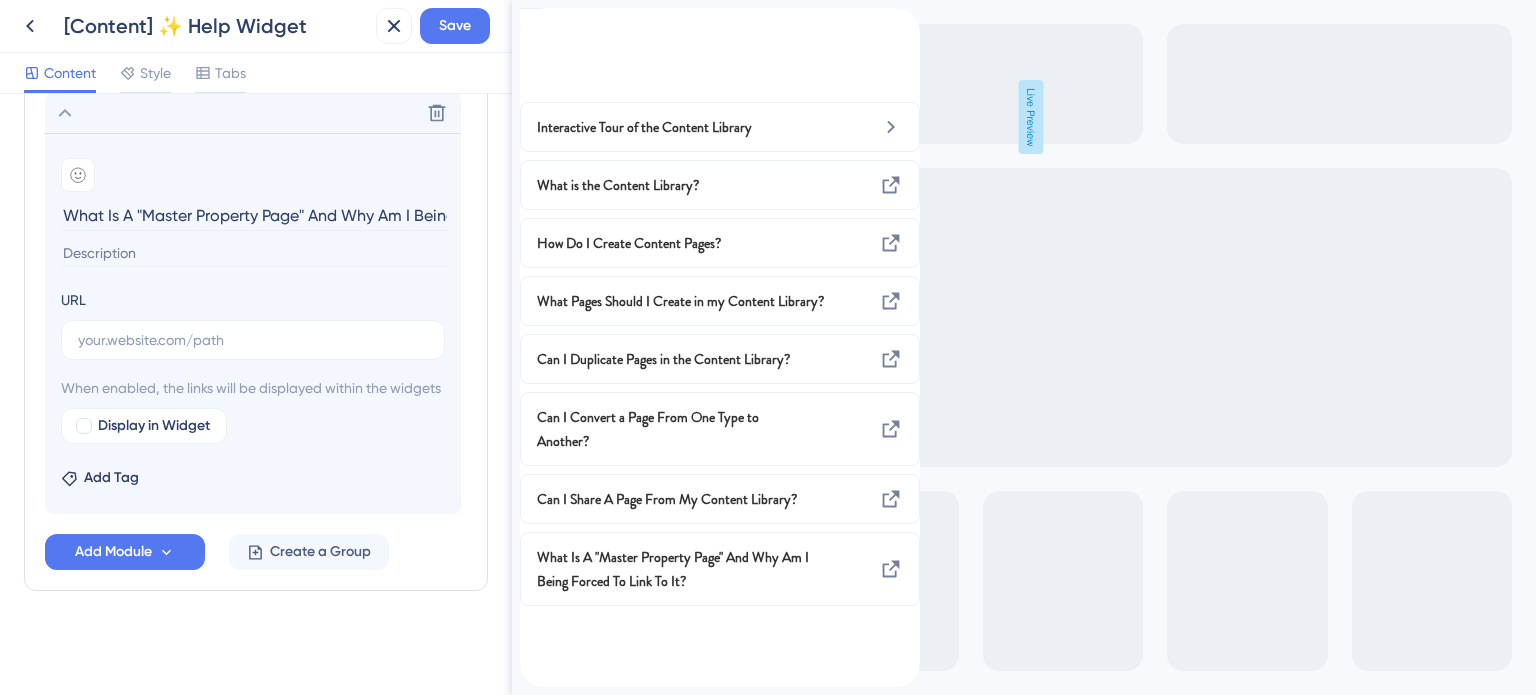 scroll, scrollTop: 0, scrollLeft: 163, axis: horizontal 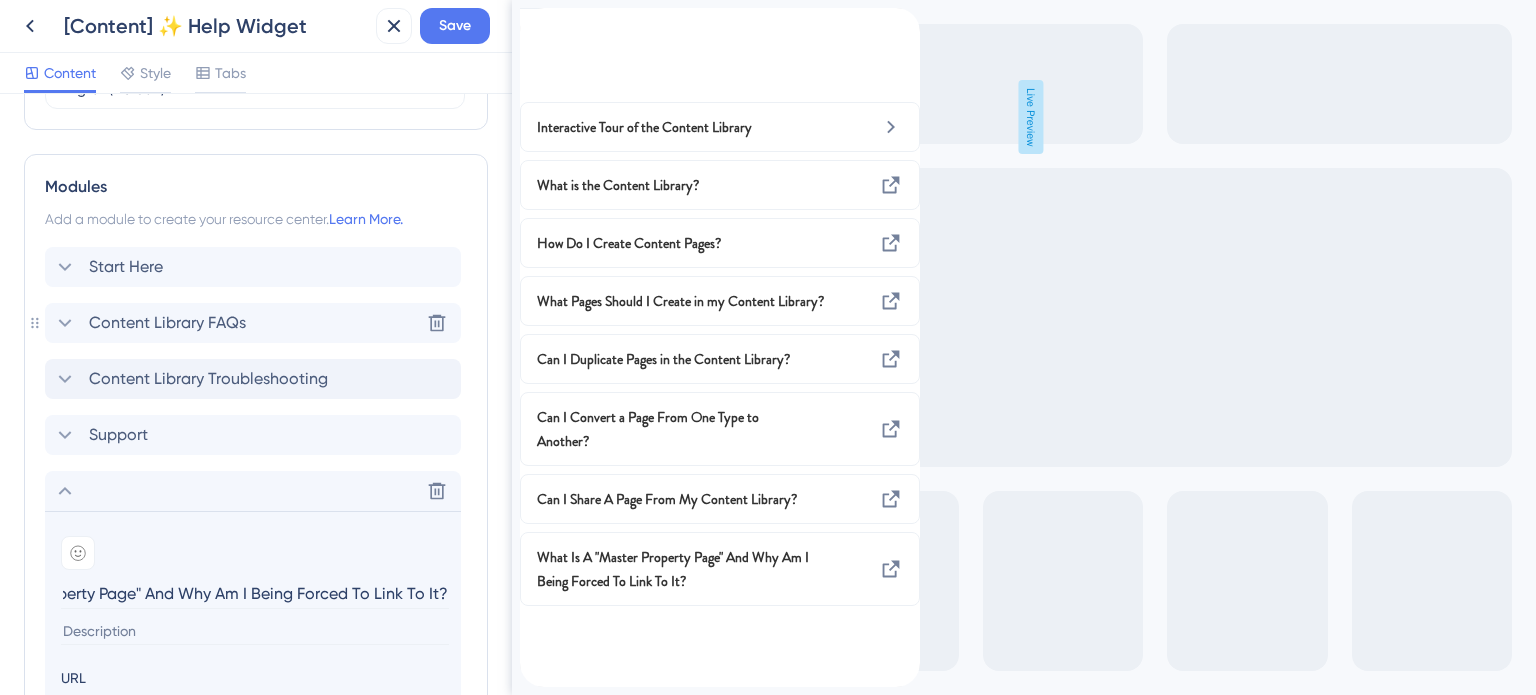 click on "Content Library FAQs" at bounding box center (167, 323) 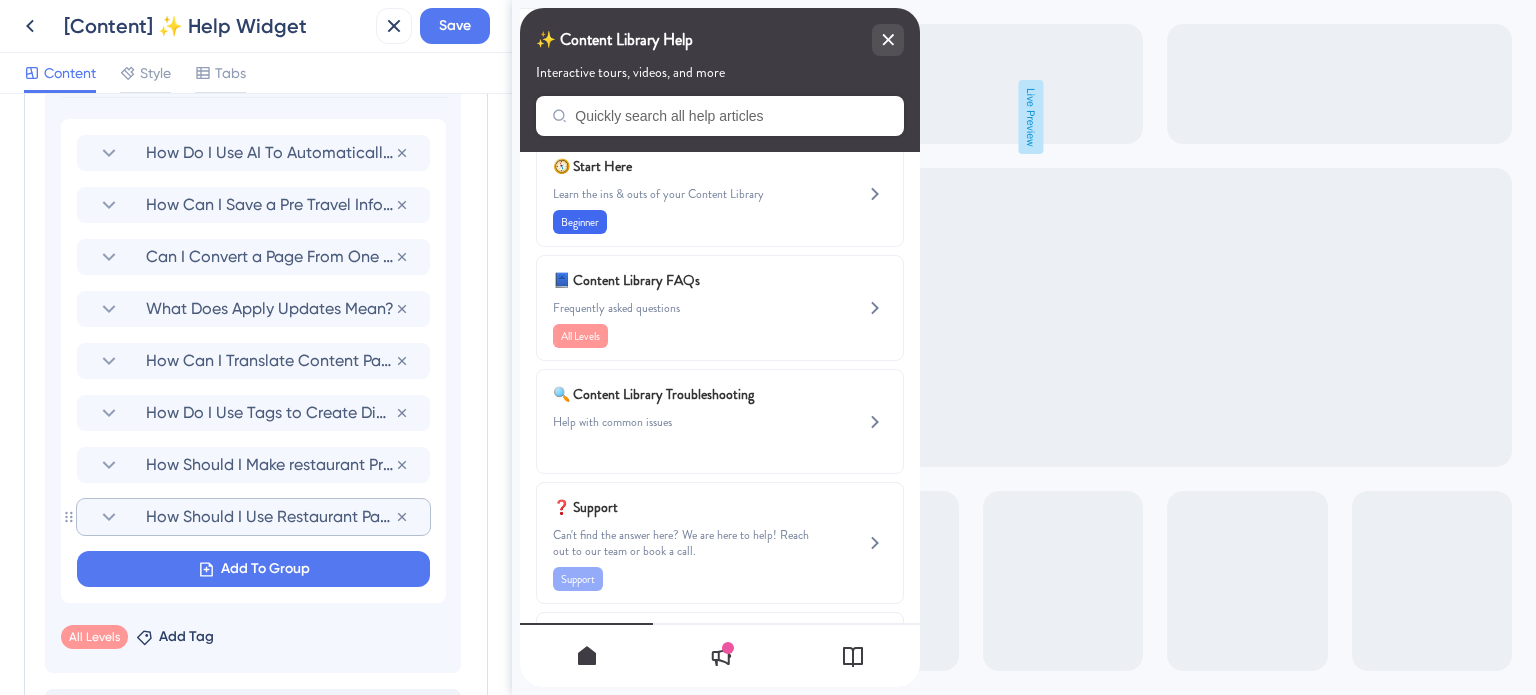 scroll, scrollTop: 1068, scrollLeft: 0, axis: vertical 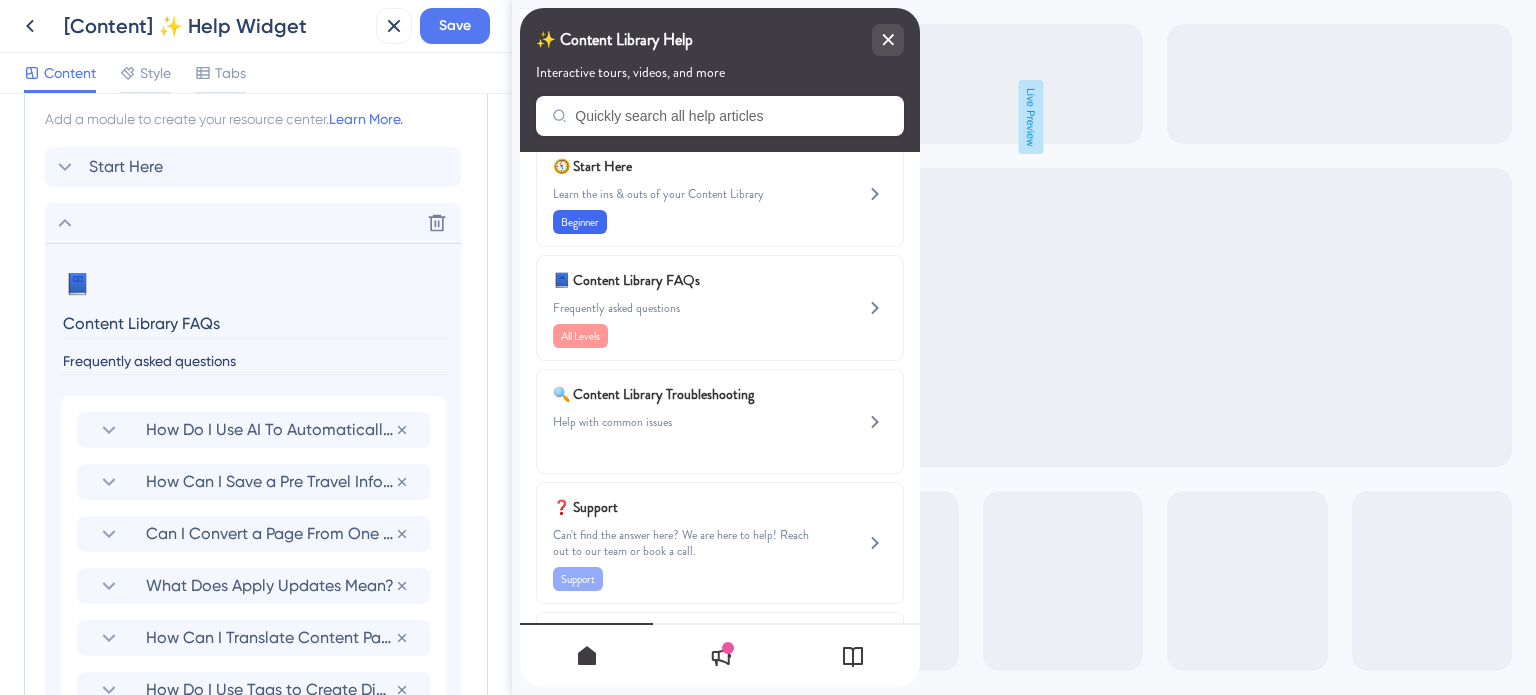 click 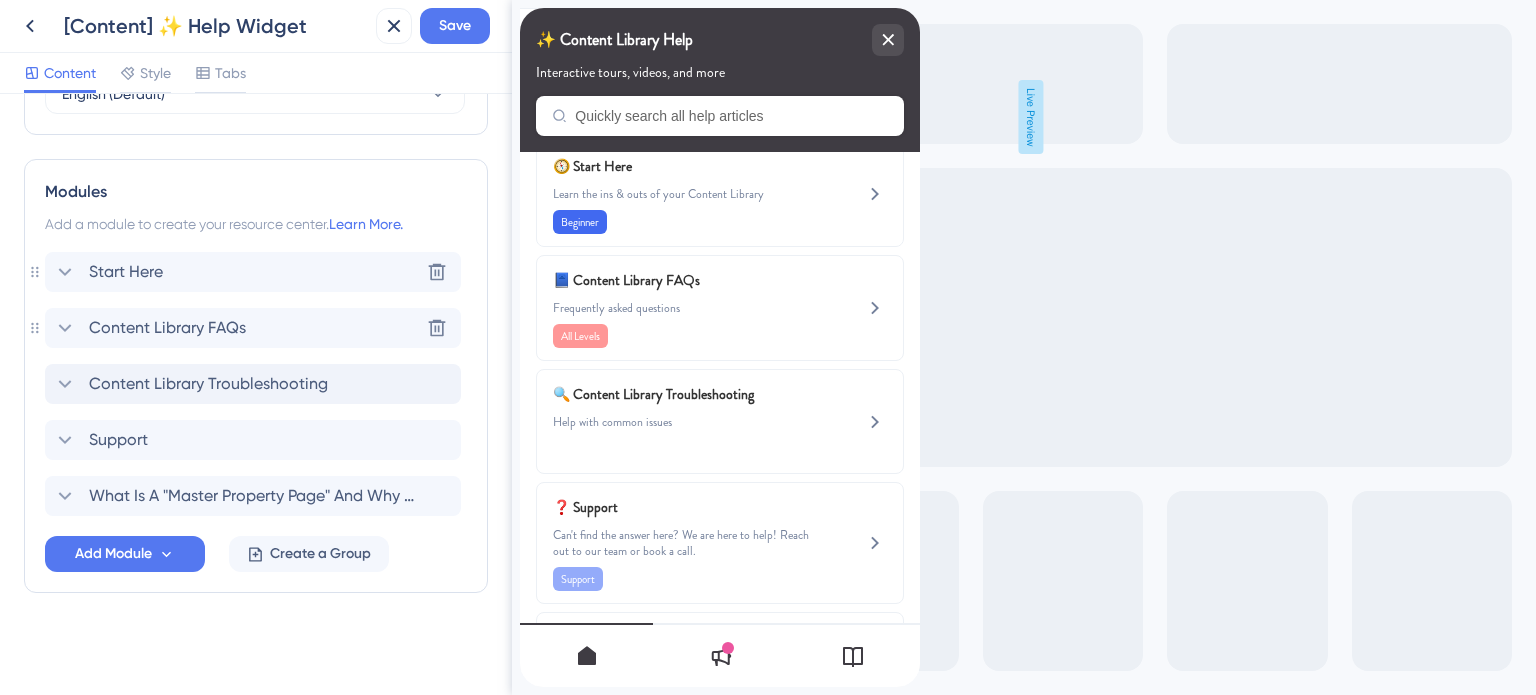 click on "Start Here" at bounding box center [126, 272] 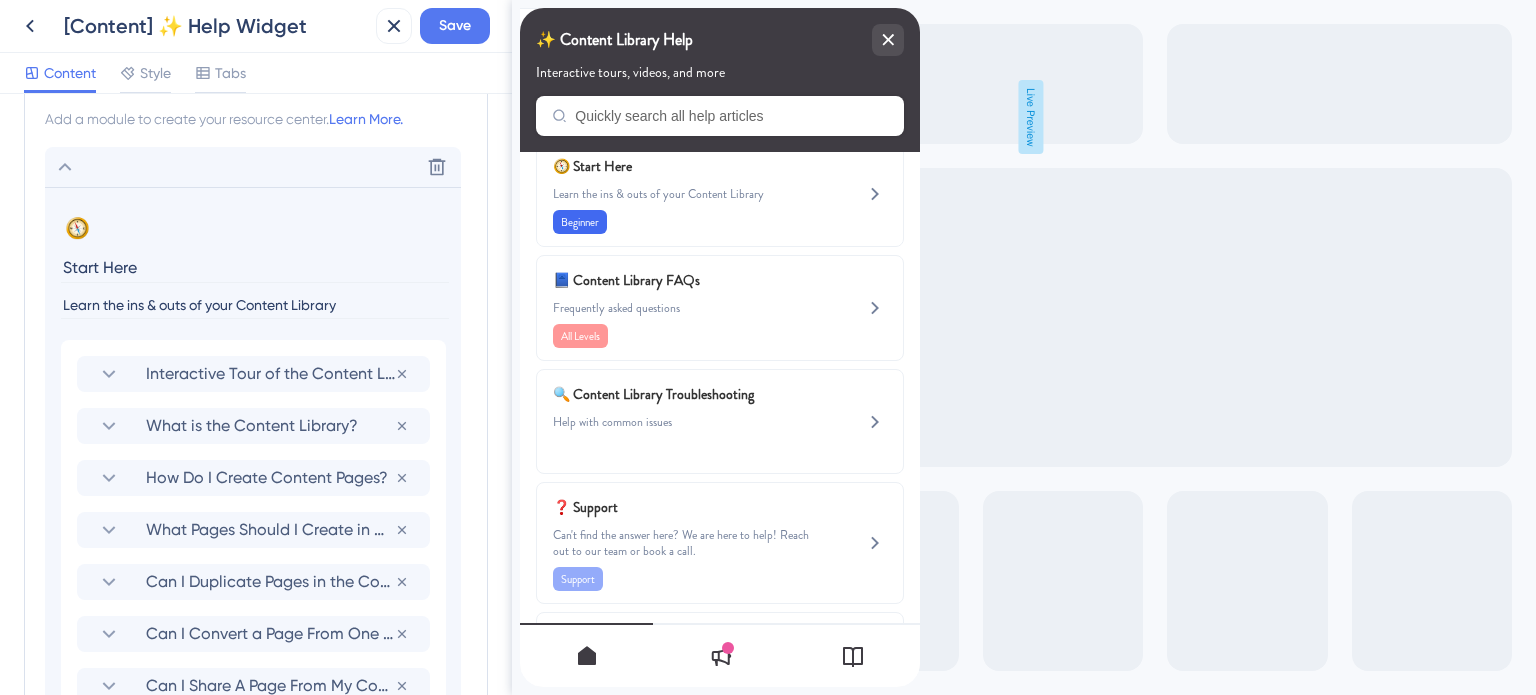 scroll, scrollTop: 1268, scrollLeft: 0, axis: vertical 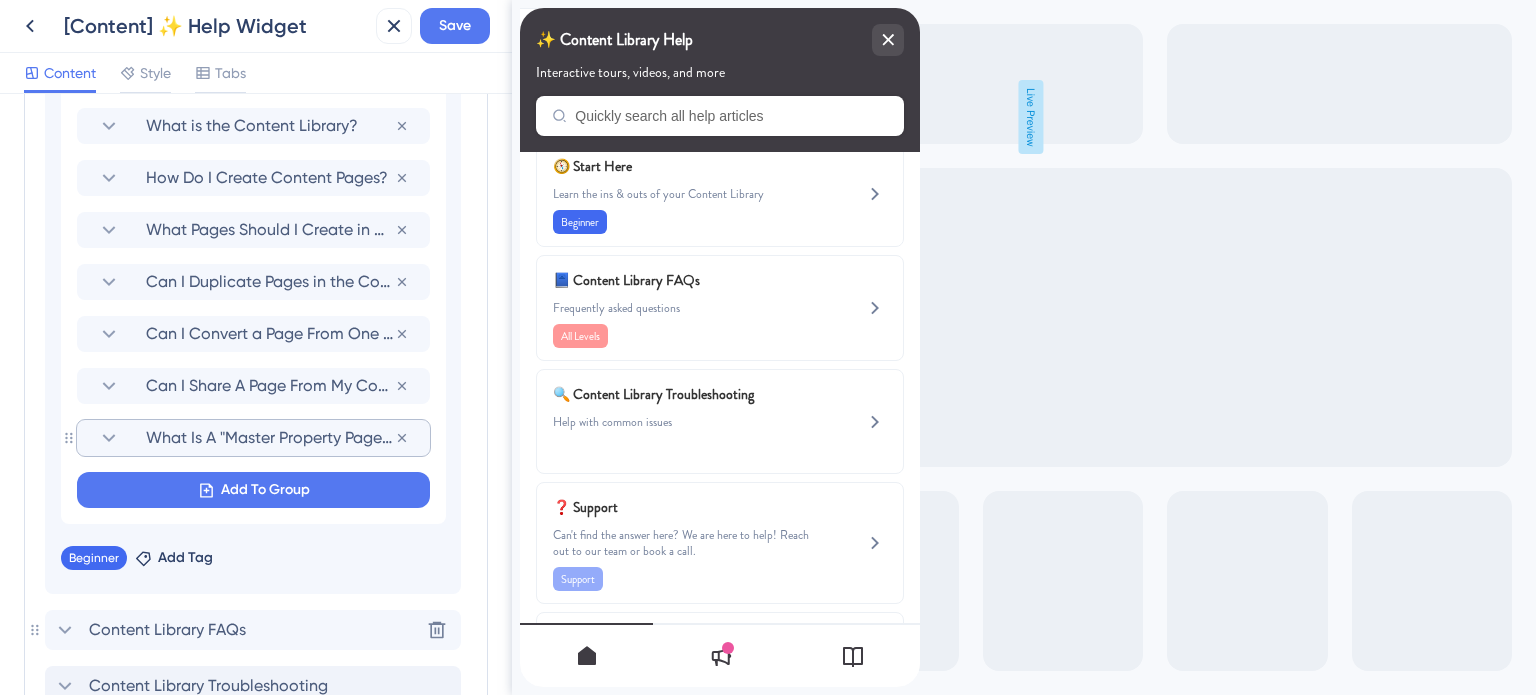 click on "What Is A "Master Property Page" And Why Am I Being Forced To Link To It?" at bounding box center [270, 438] 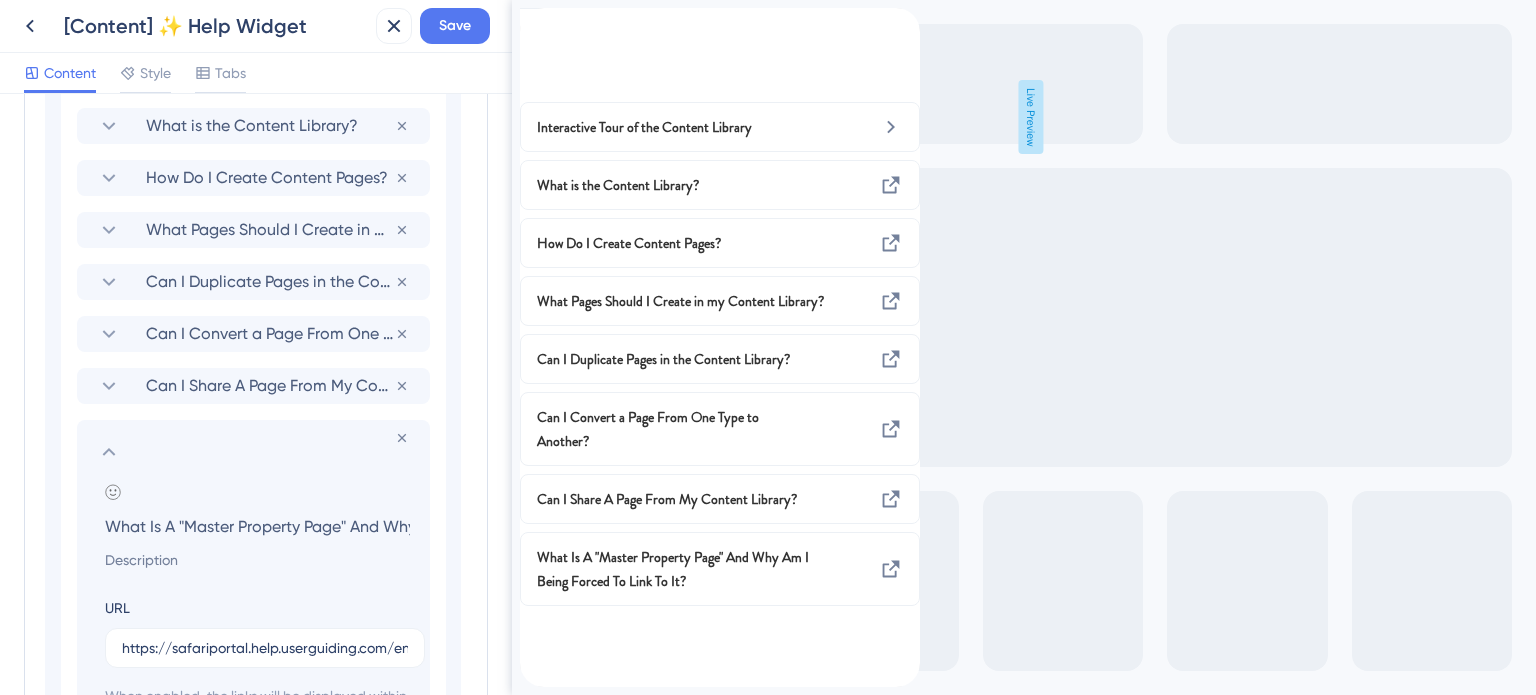 scroll, scrollTop: 0, scrollLeft: 242, axis: horizontal 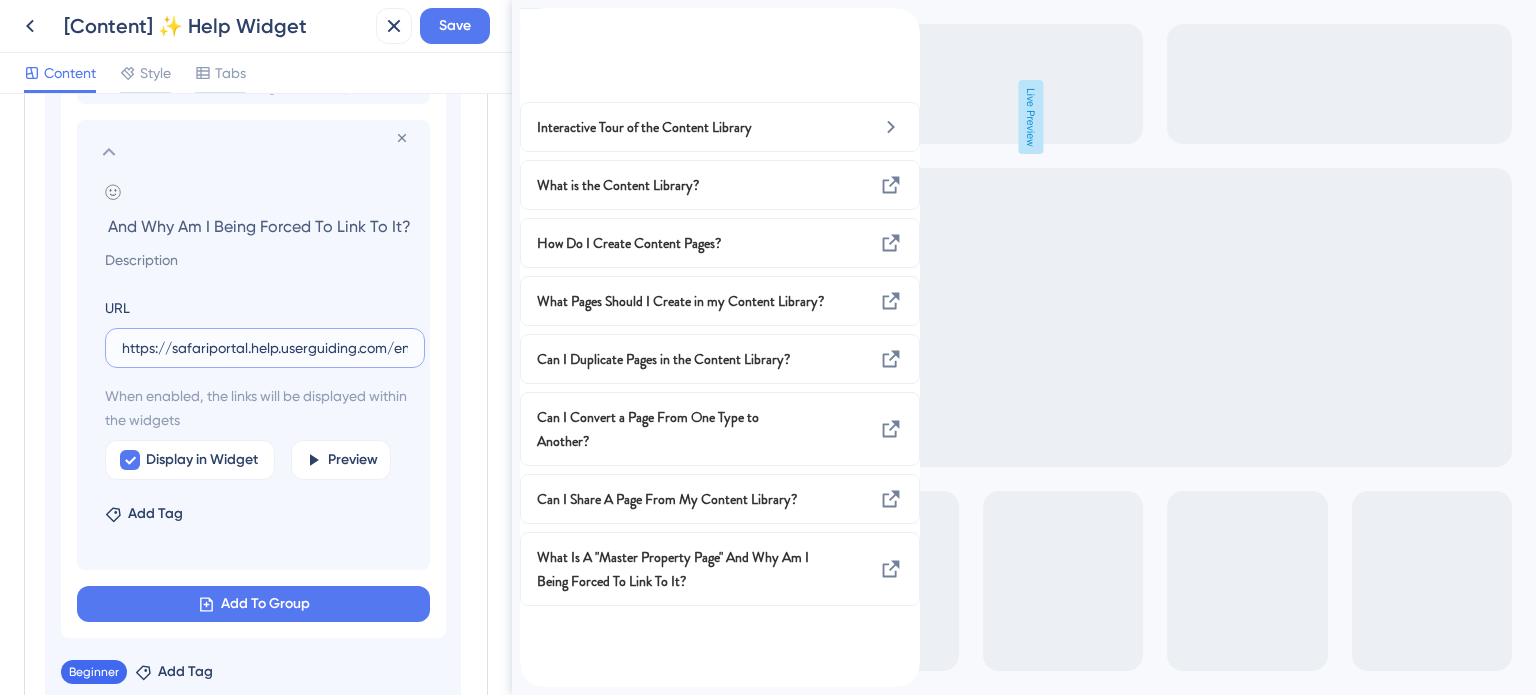 click on "https://safariportal.help.userguiding.com/en/articles/5639-what-is-a-master-property-page-and-why-am-i-being" at bounding box center (265, 348) 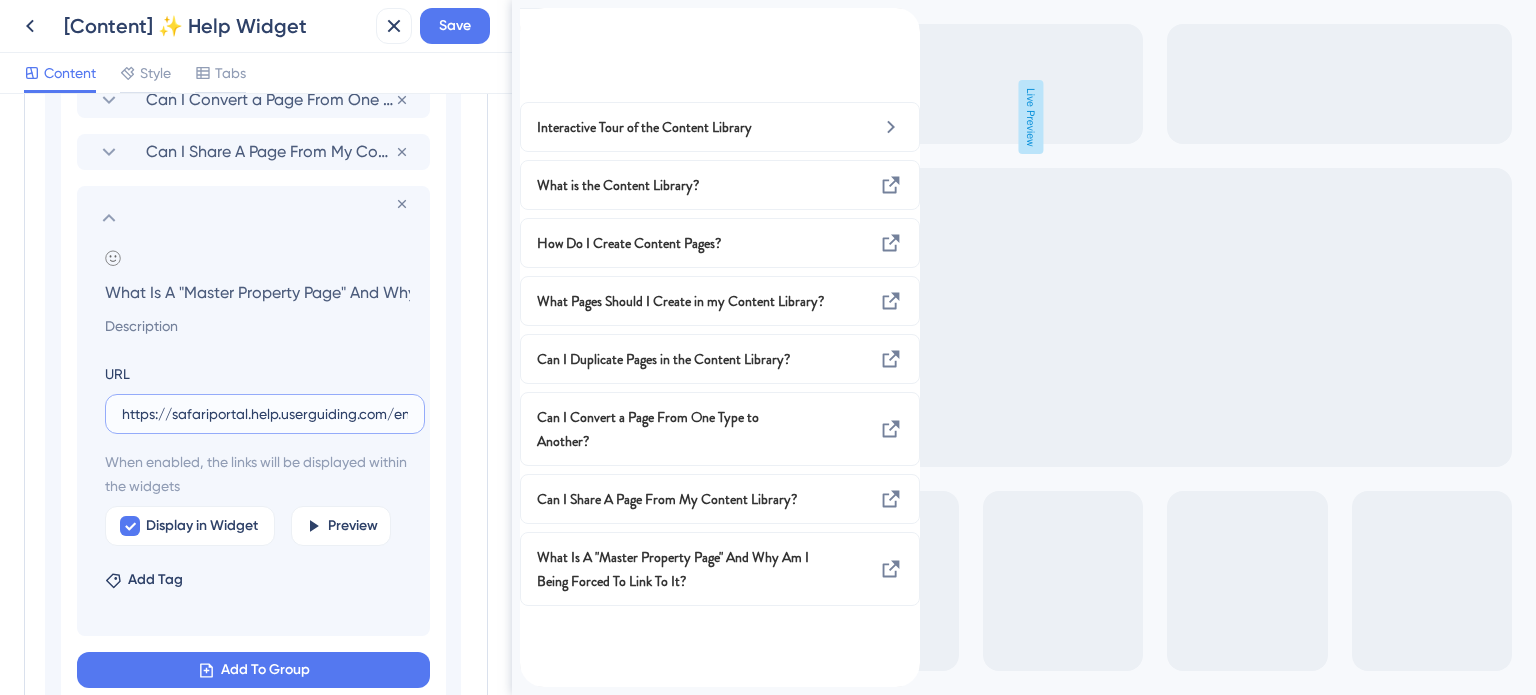 scroll, scrollTop: 1468, scrollLeft: 0, axis: vertical 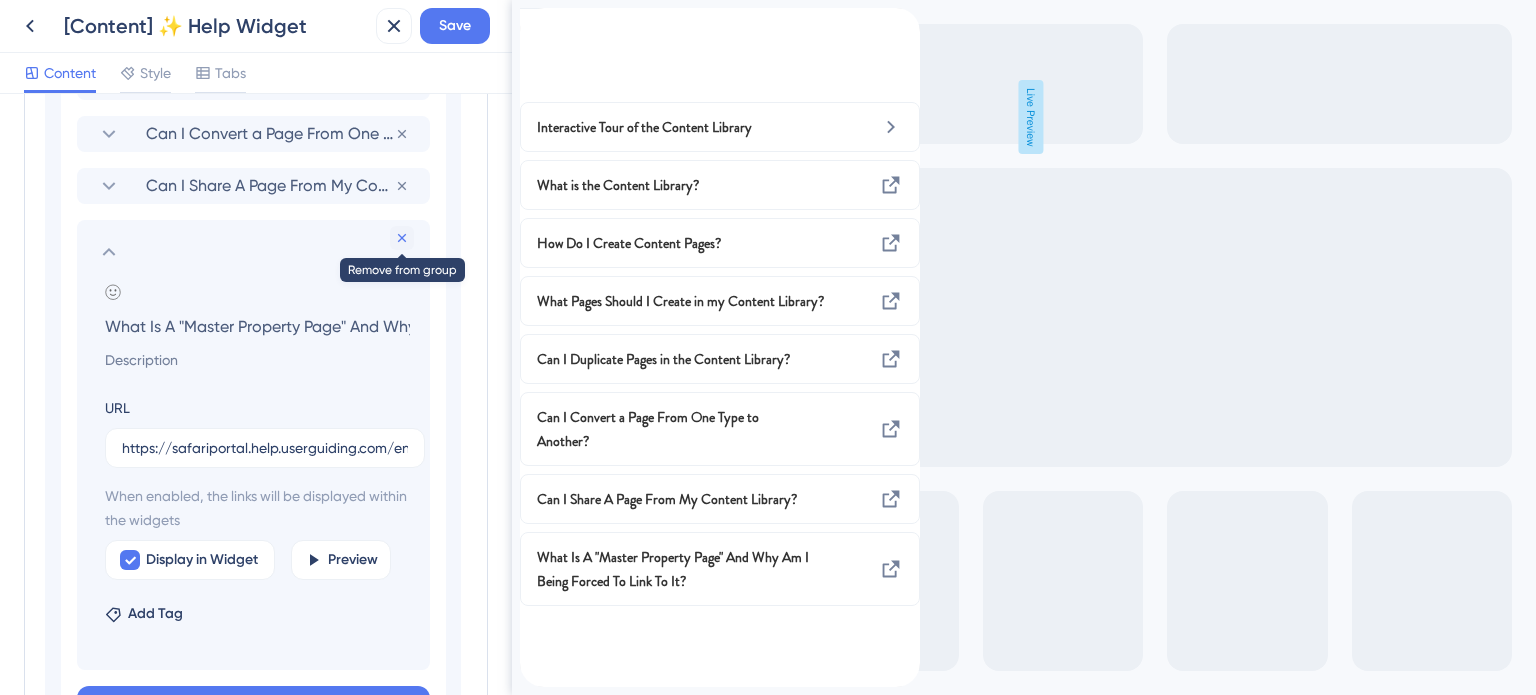 click 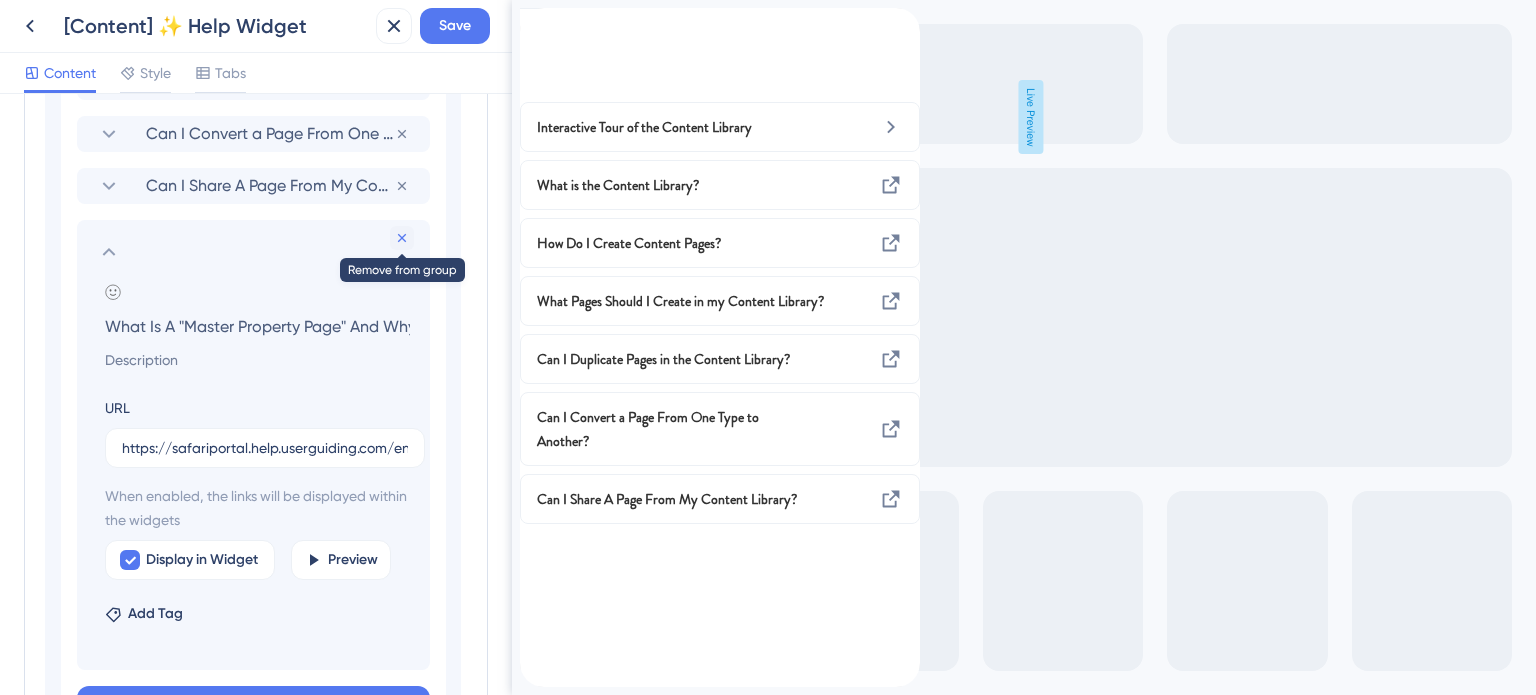 scroll, scrollTop: 0, scrollLeft: 0, axis: both 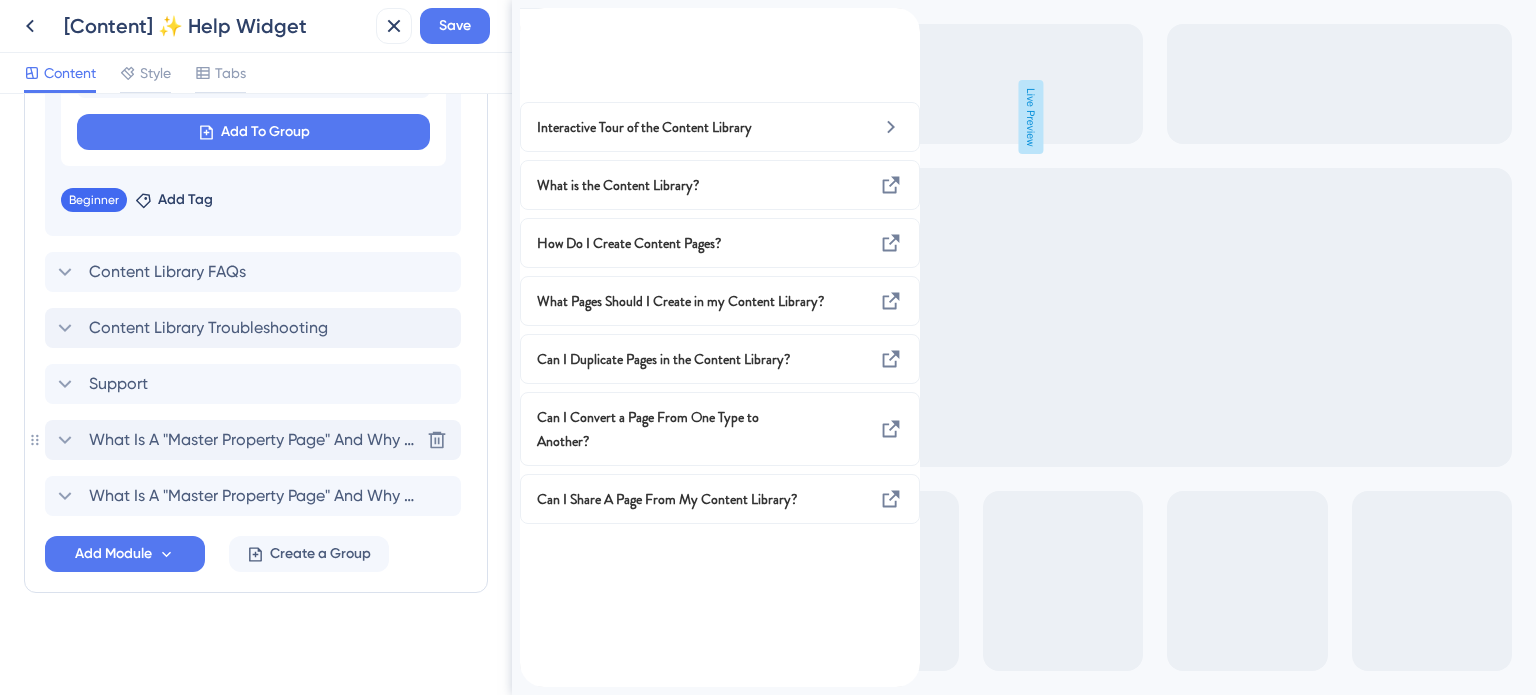 click 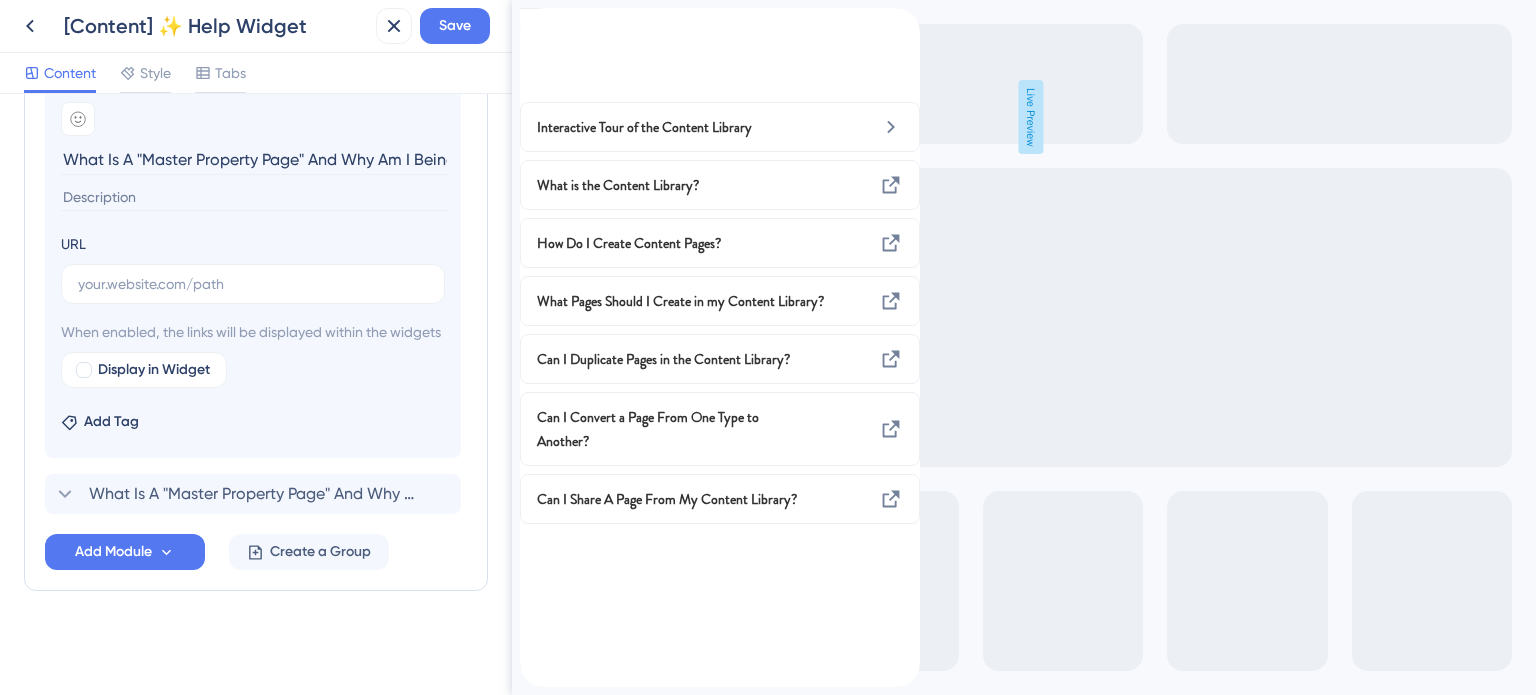 scroll, scrollTop: 1324, scrollLeft: 0, axis: vertical 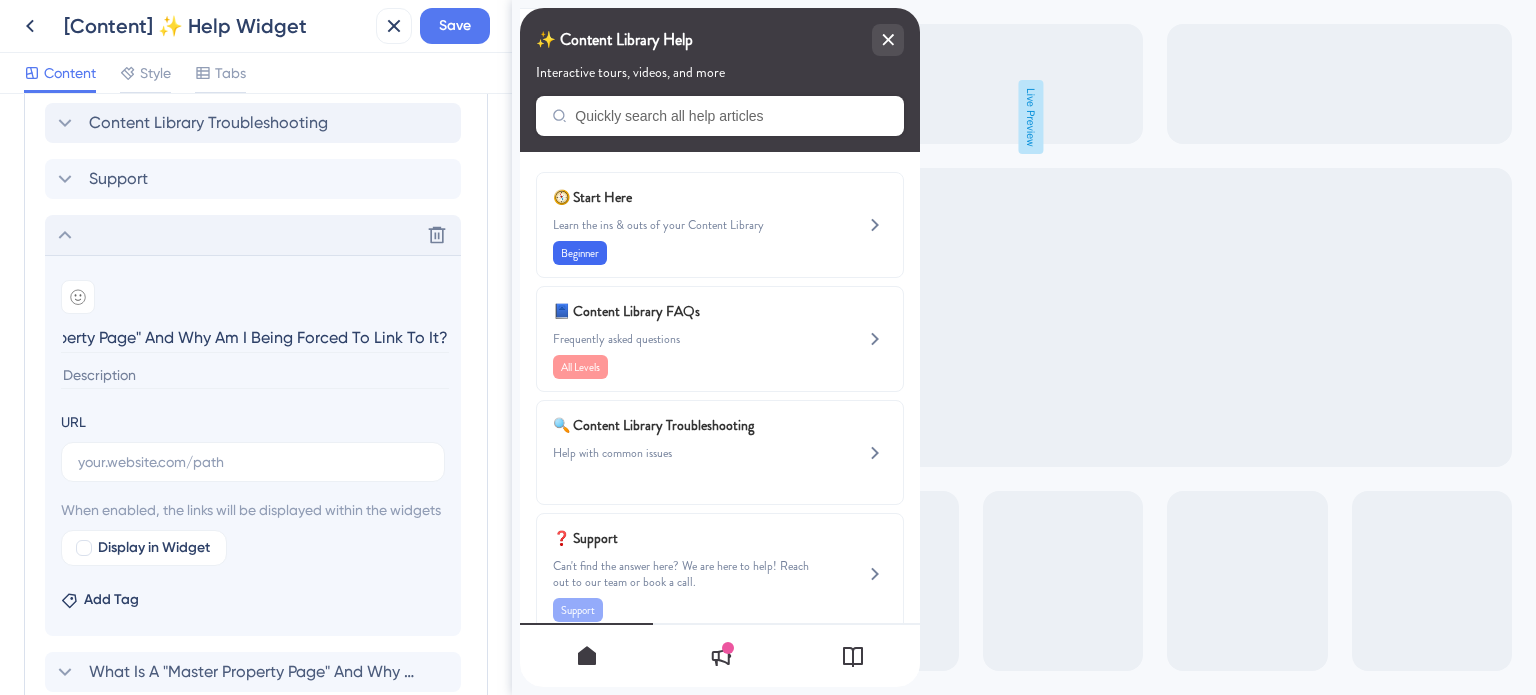 click 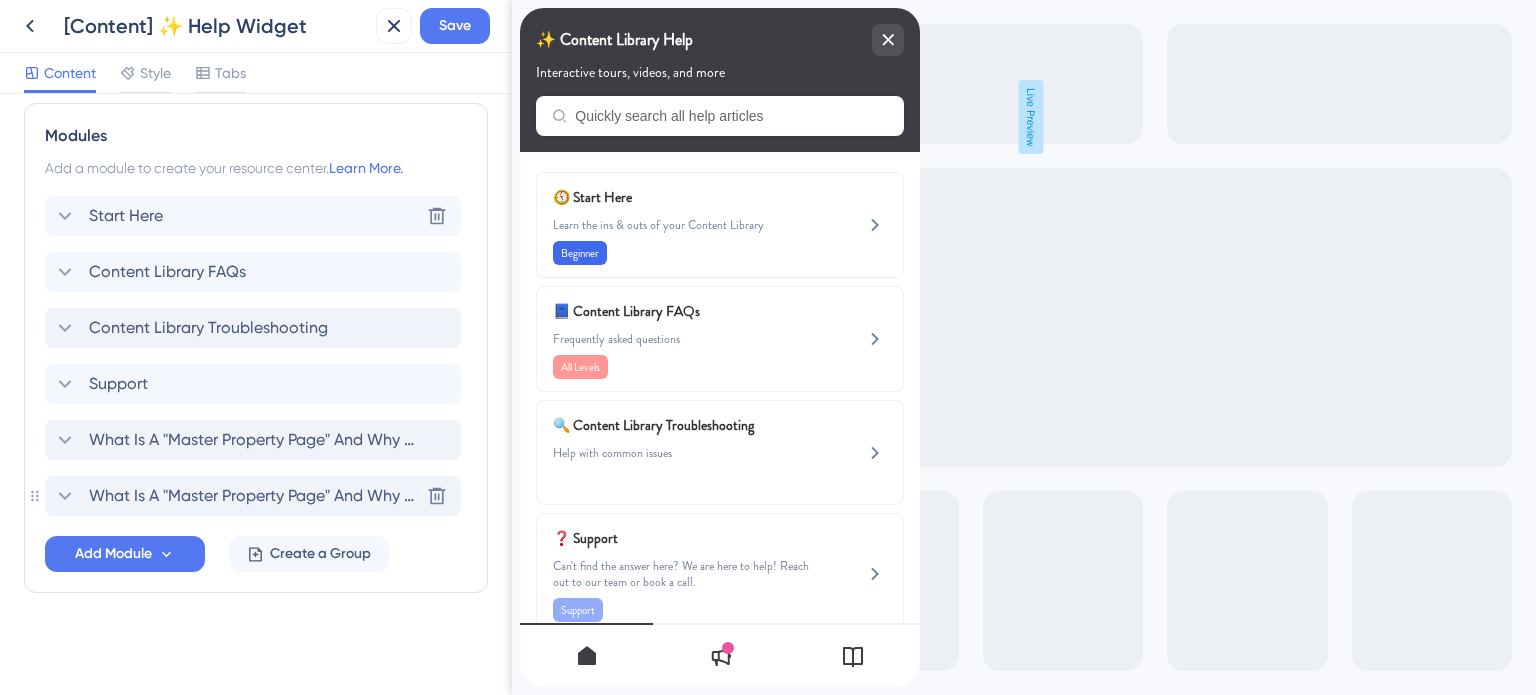 click on "What Is A "Master Property Page" And Why Am I Being Forced To Link To It?" at bounding box center (254, 496) 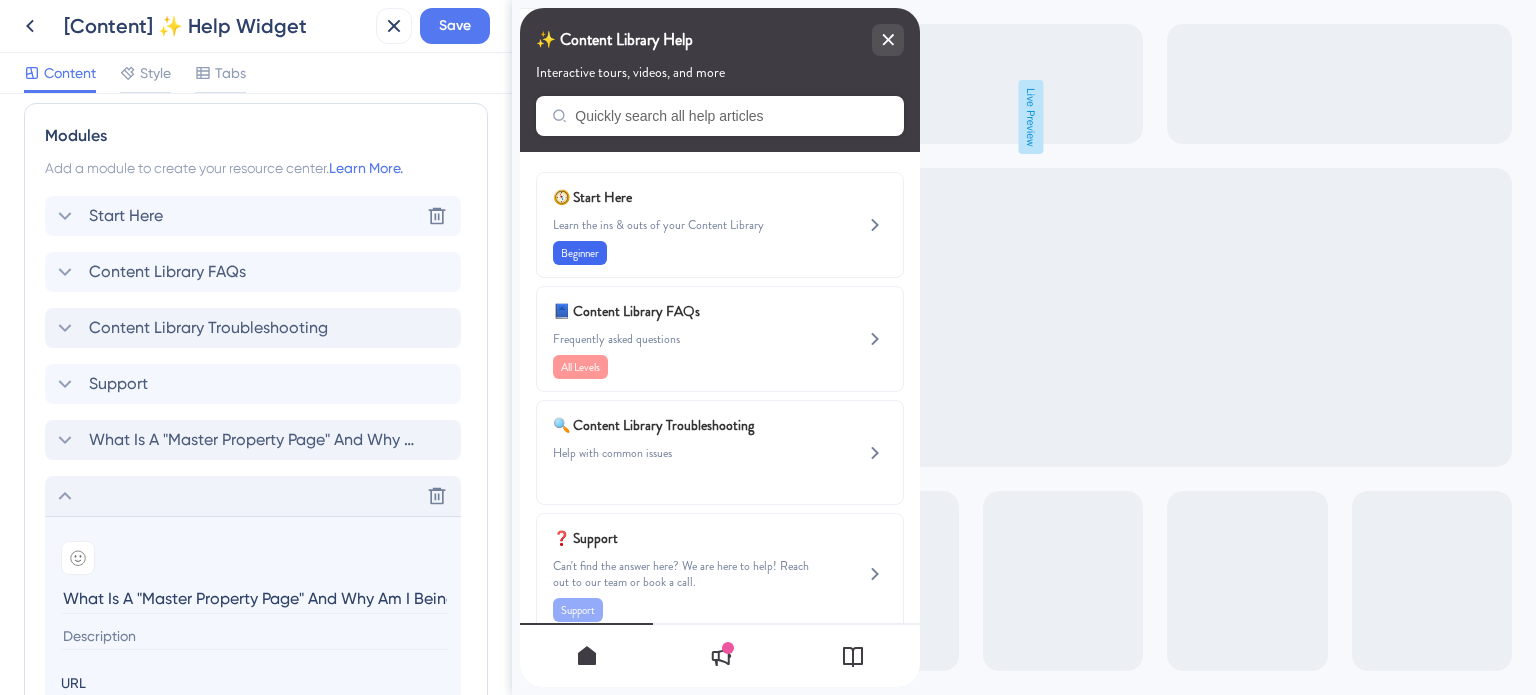 scroll, scrollTop: 1124, scrollLeft: 0, axis: vertical 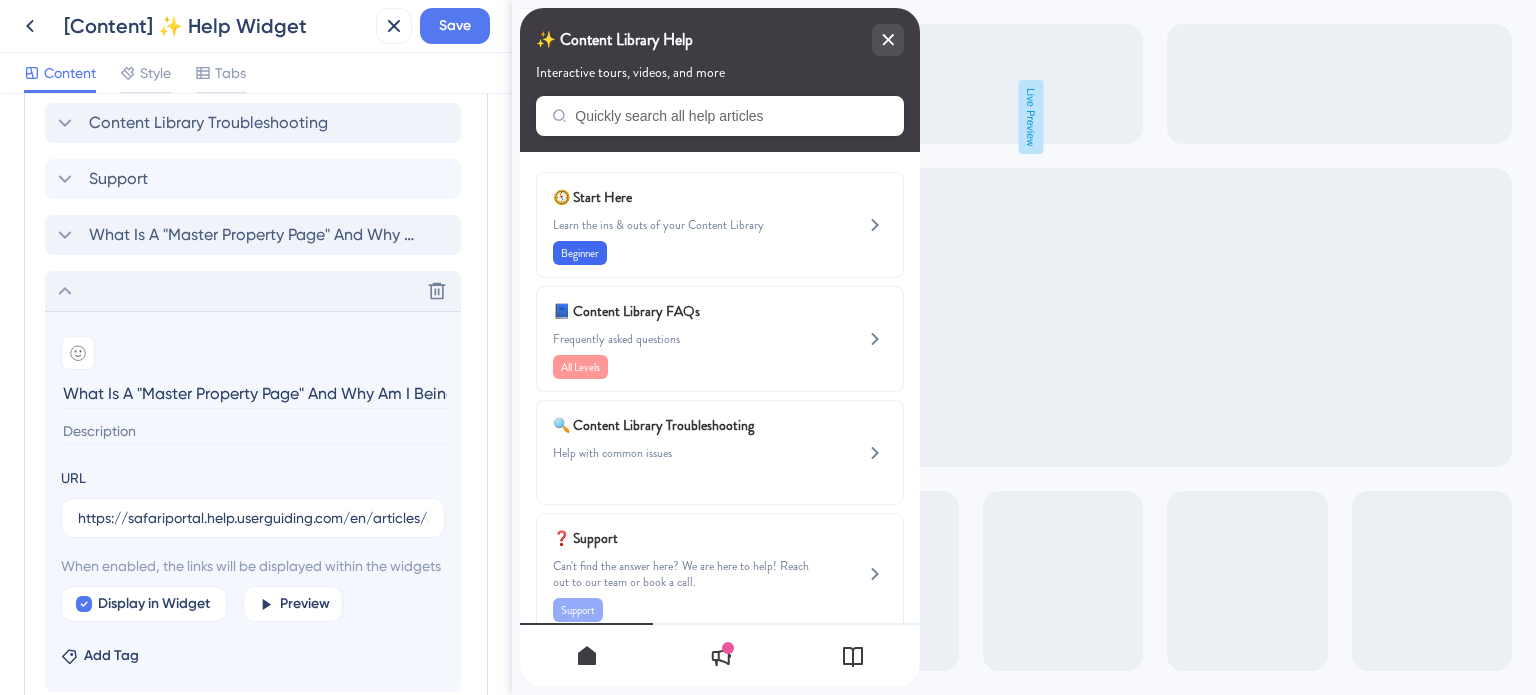 click 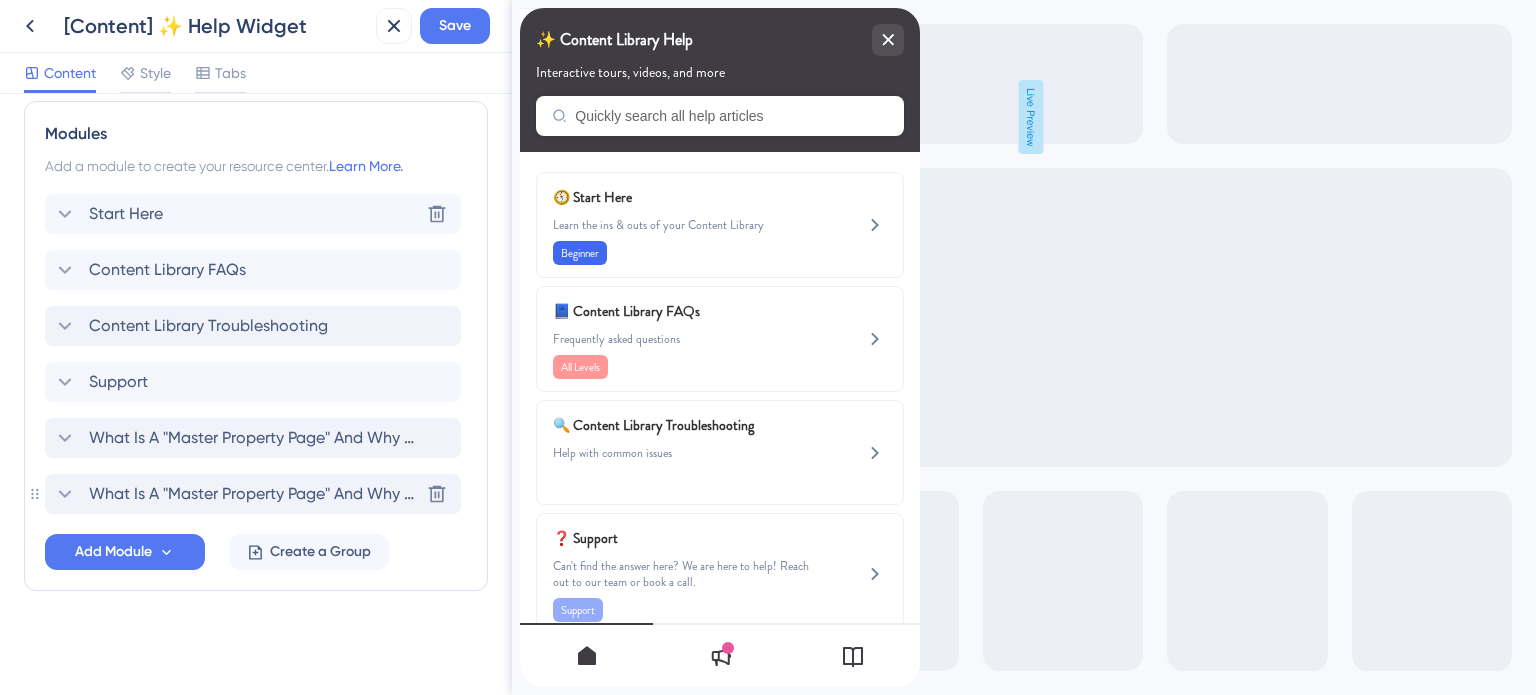 scroll, scrollTop: 919, scrollLeft: 0, axis: vertical 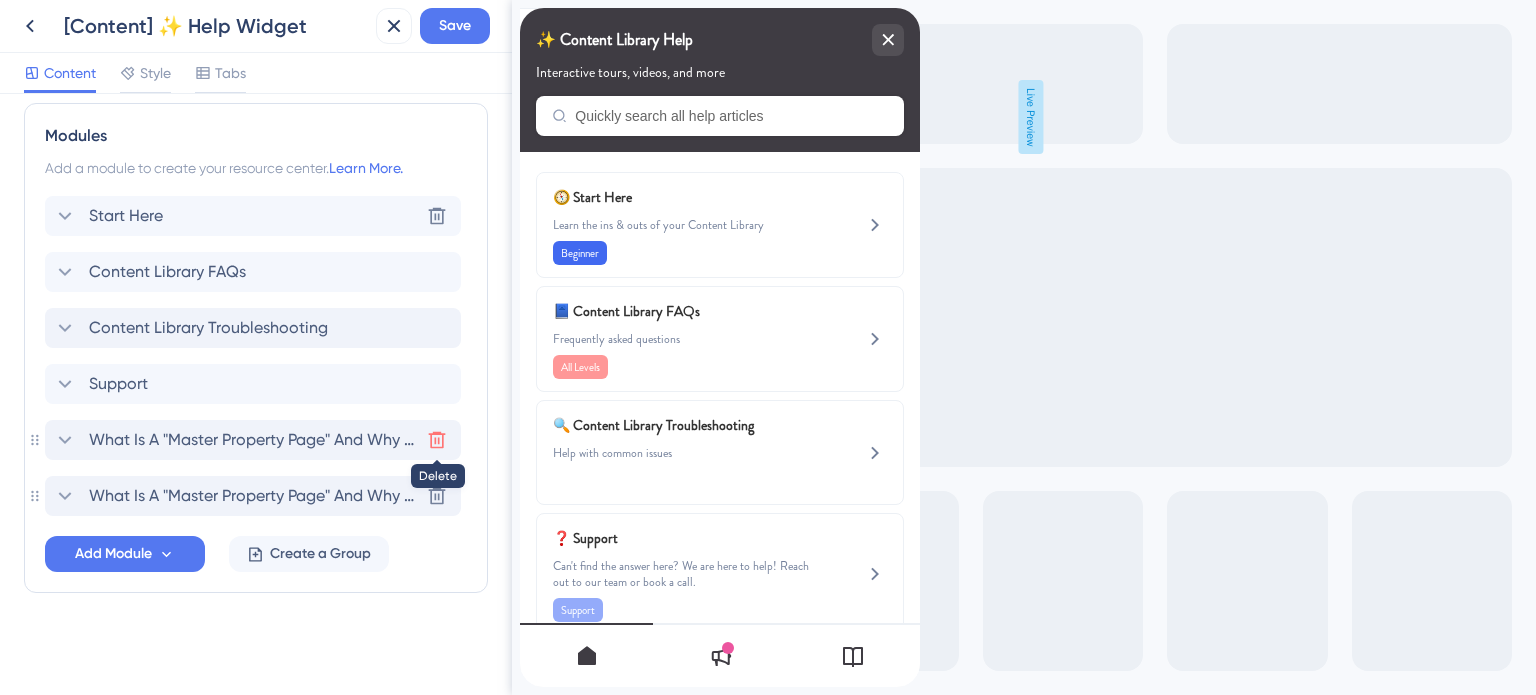 click 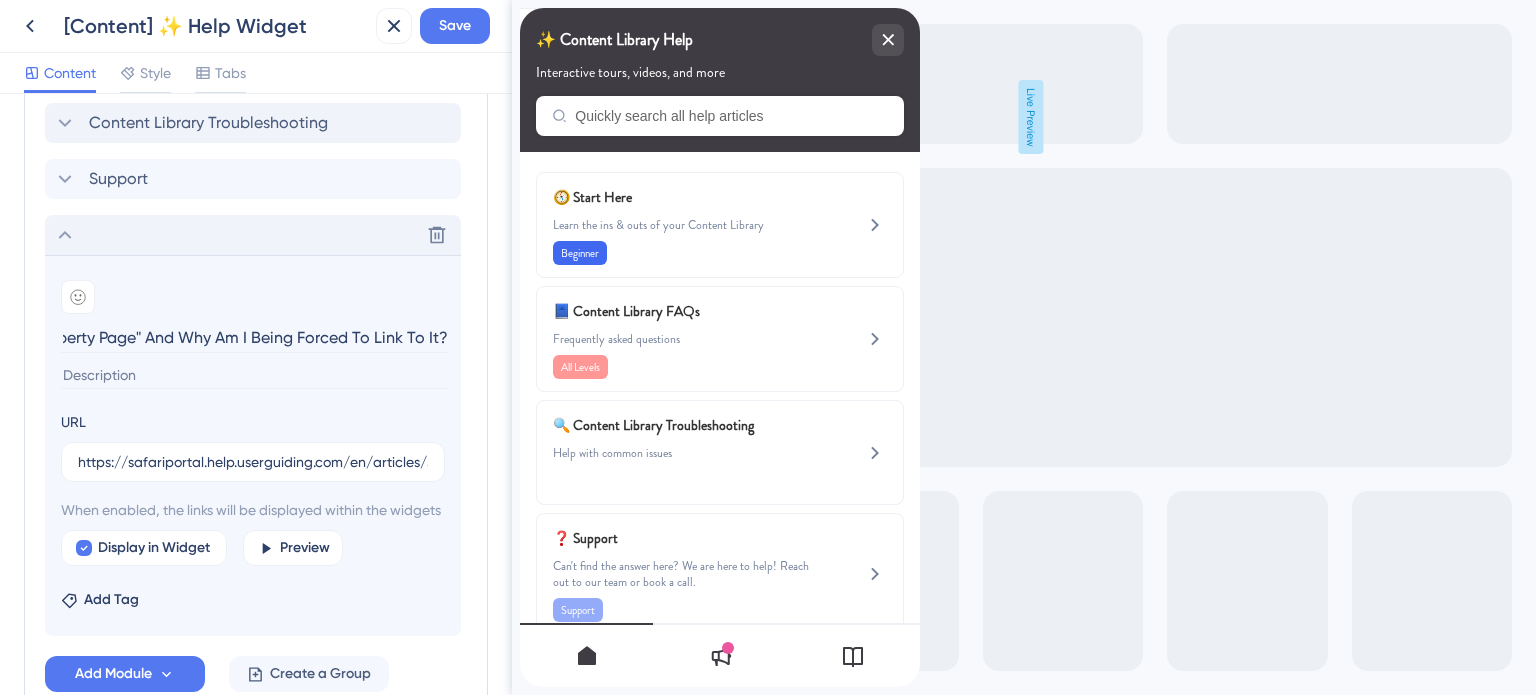 click 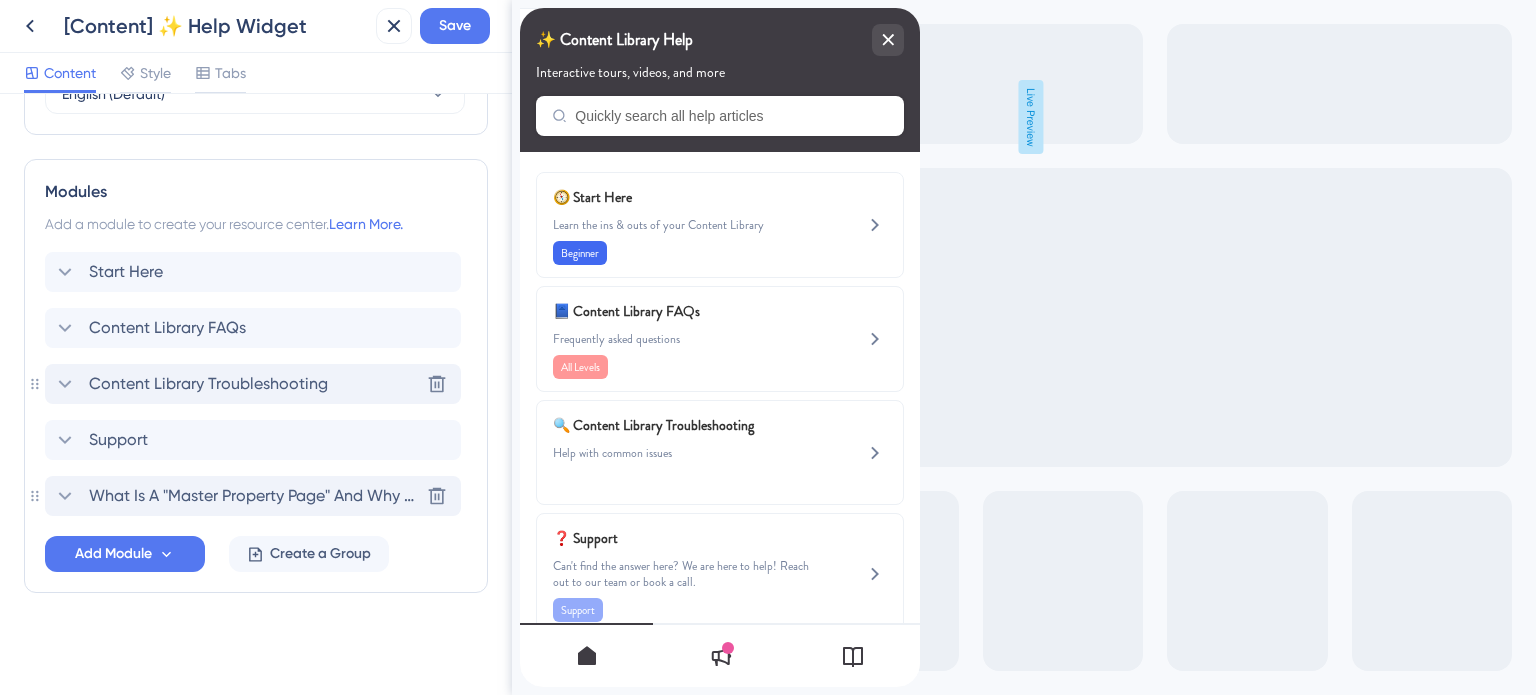 click on "Content Library Troubleshooting" at bounding box center (208, 384) 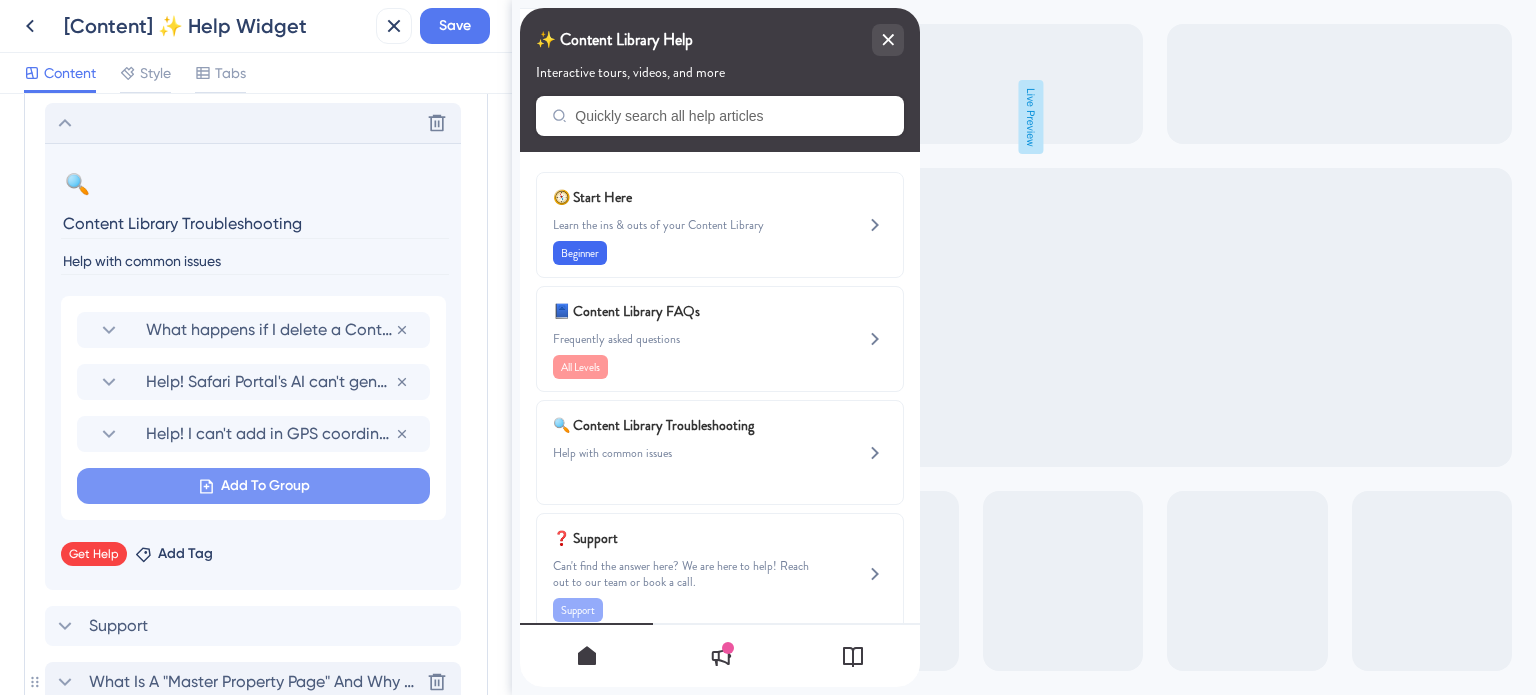 click on "Add To Group" at bounding box center [265, 486] 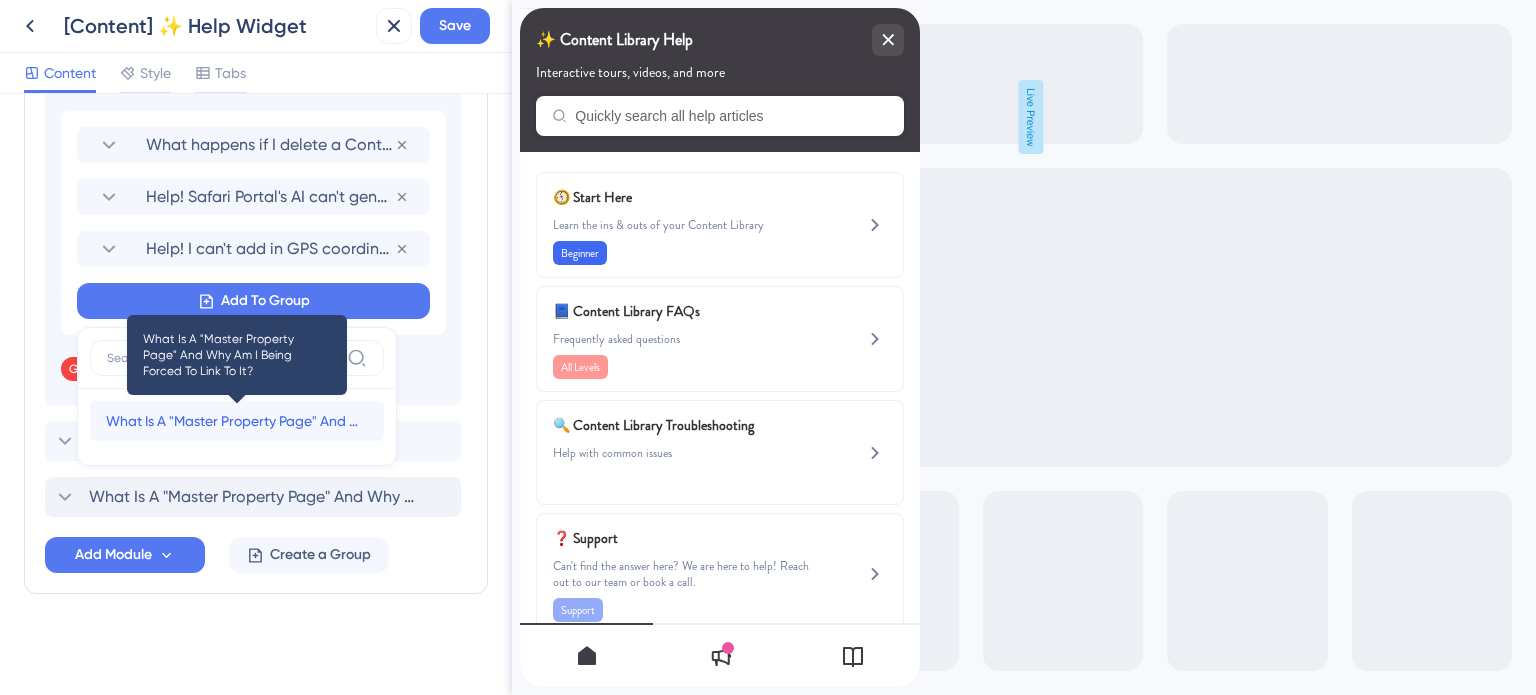 click on "What Is A "Master Property Page" And Why Am I Being Forced To Link To It?" at bounding box center (237, 421) 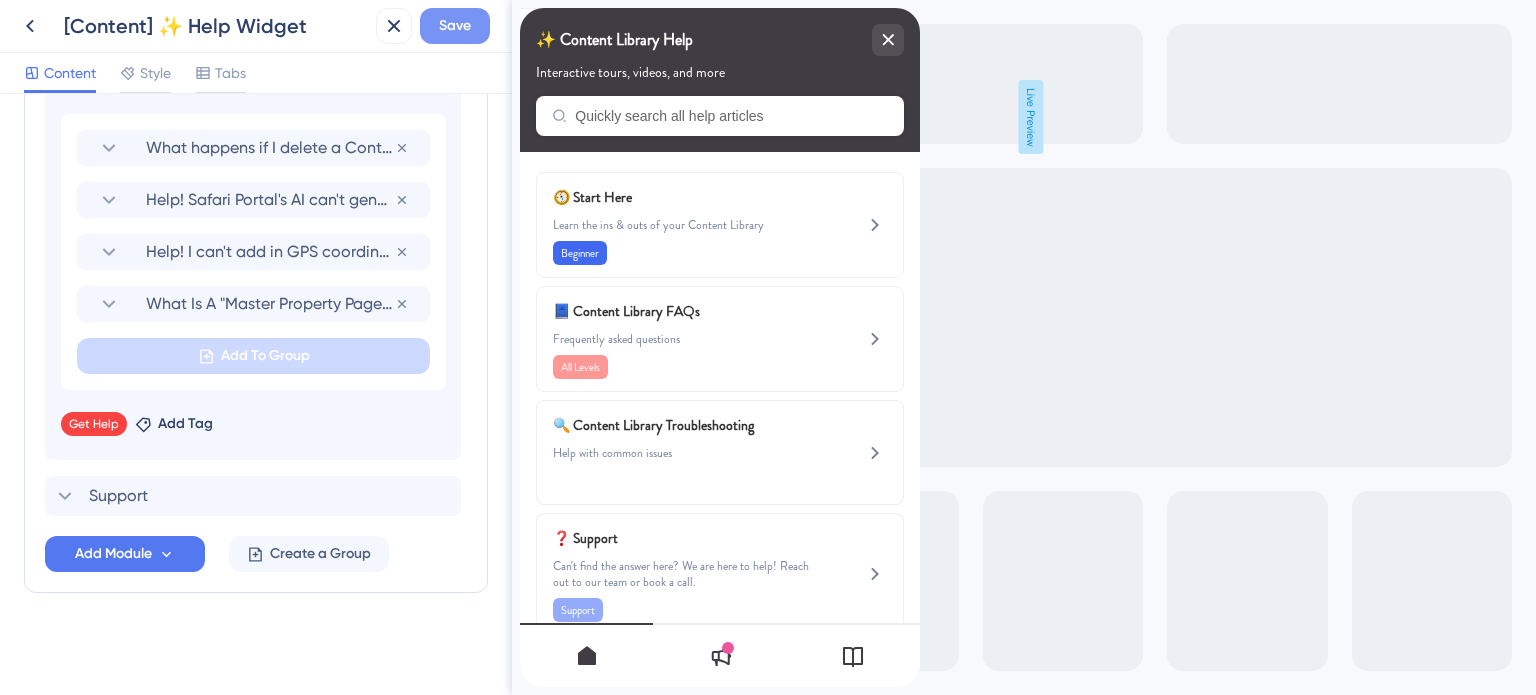 click on "Save" at bounding box center (455, 26) 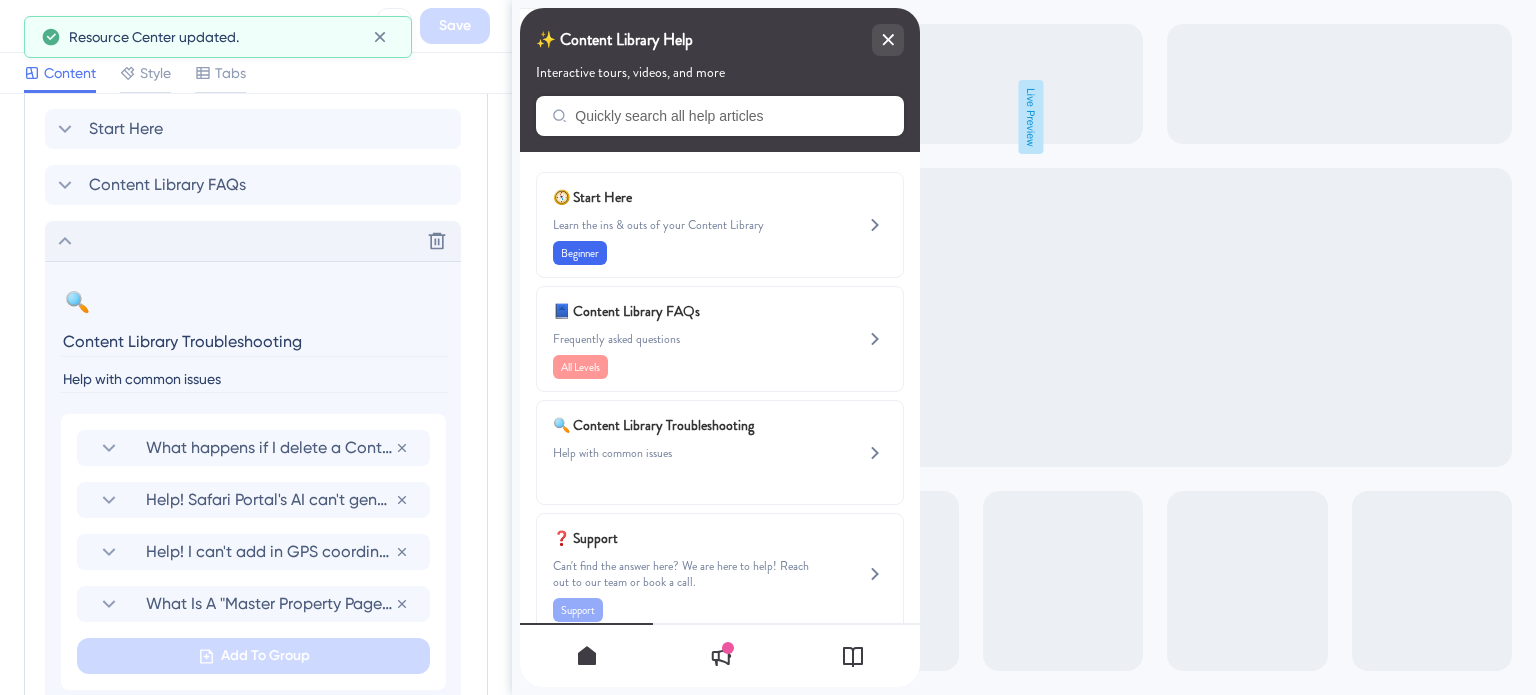 click 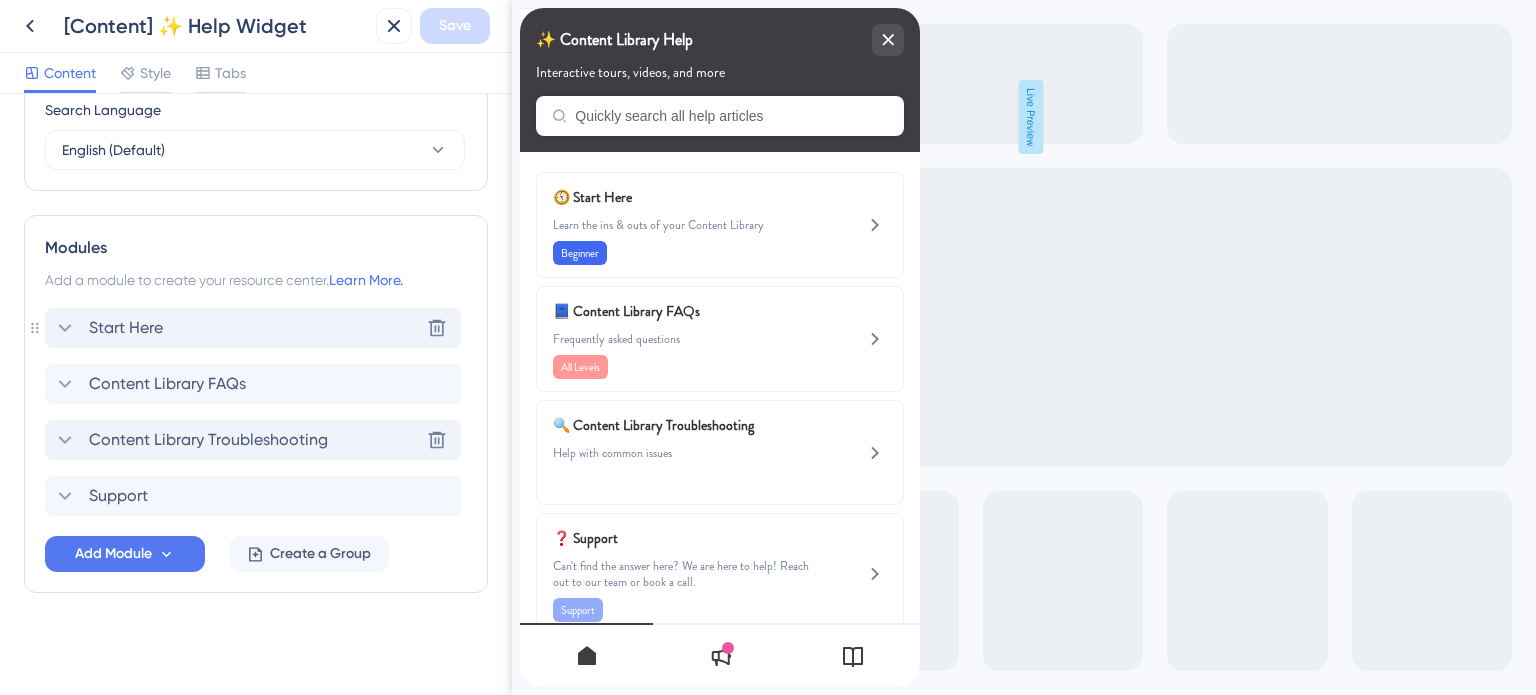 click on "Start Here Delete" at bounding box center [253, 328] 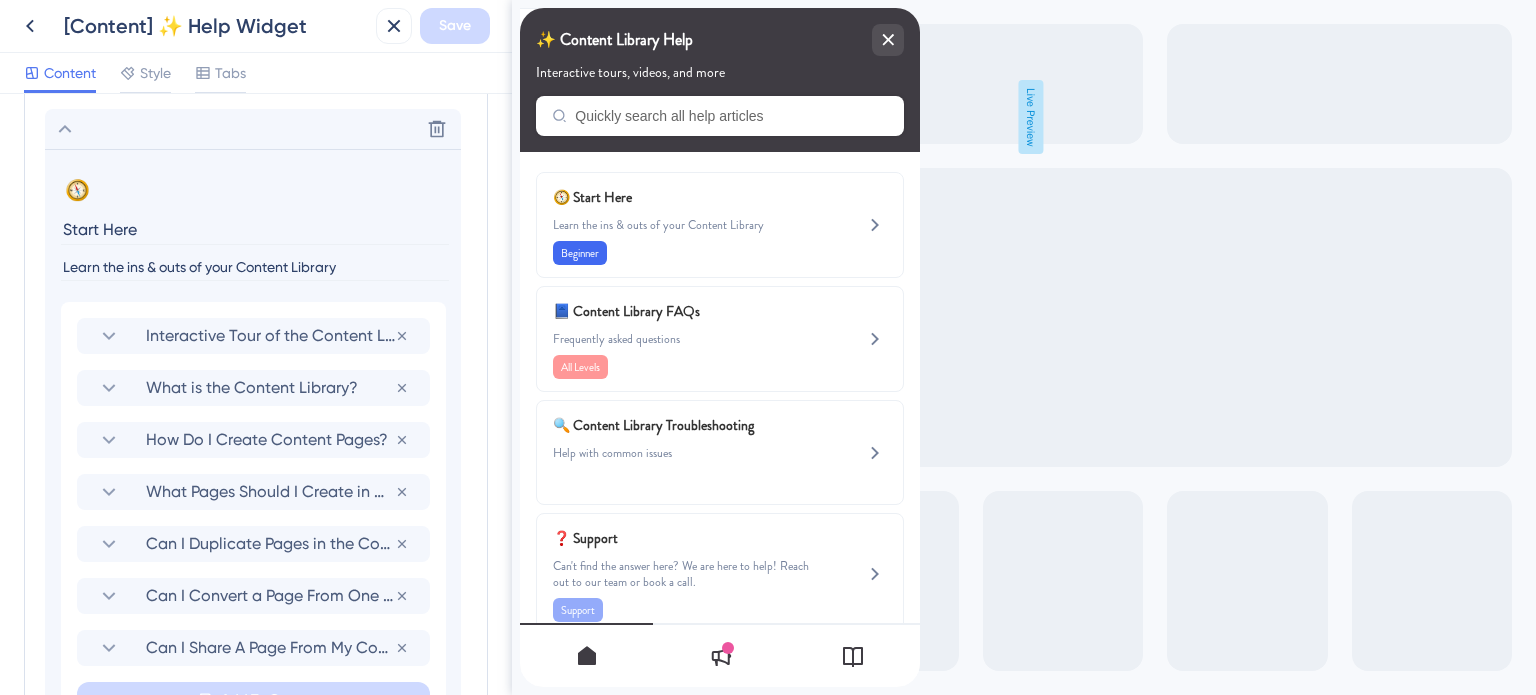click 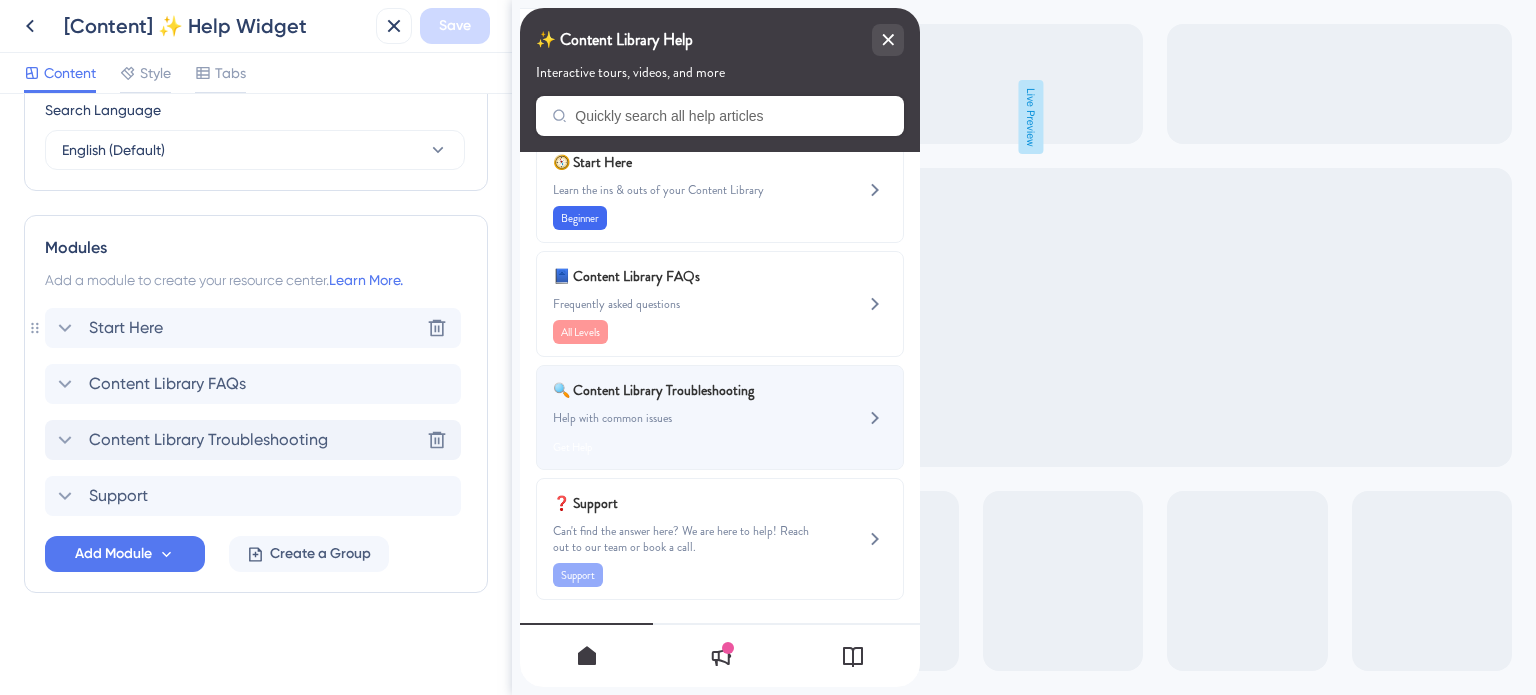 click on "🔍   Content Library Troubleshooting" at bounding box center (670, 390) 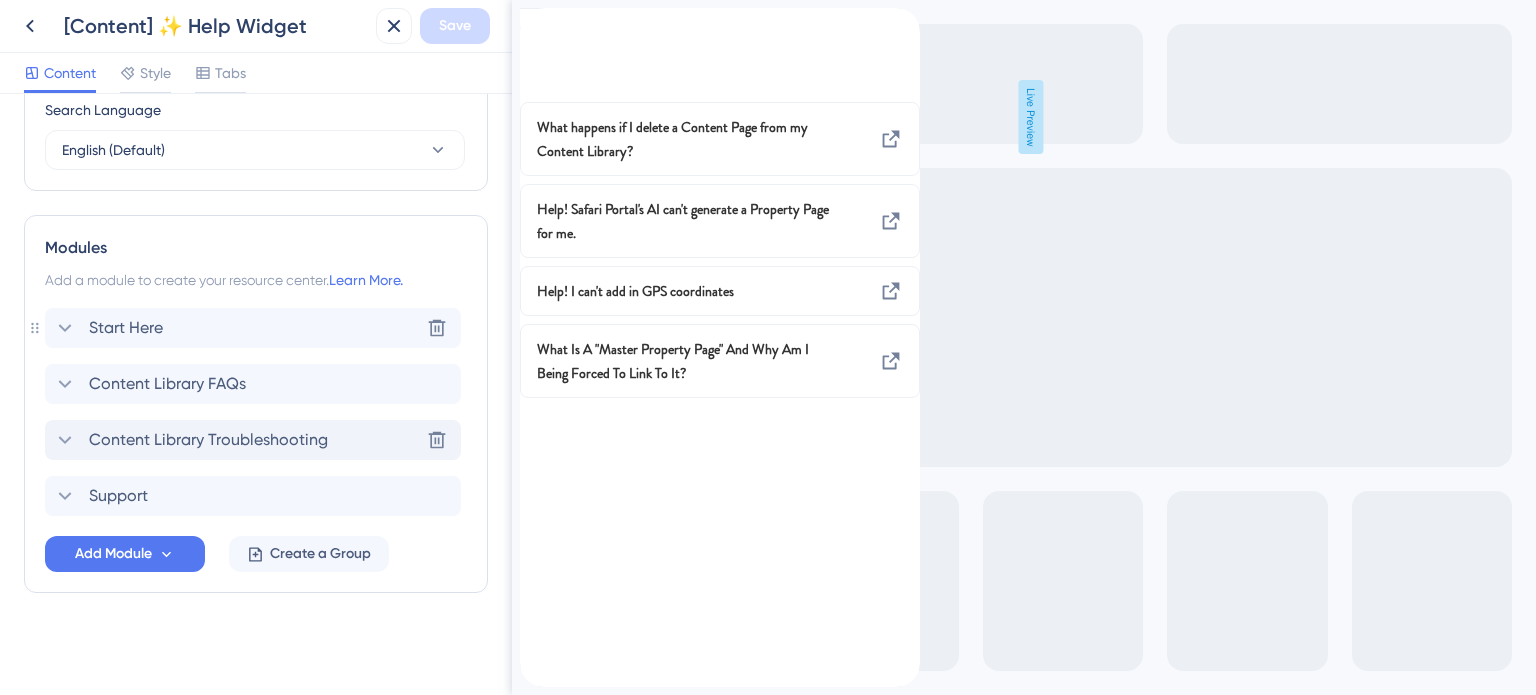 click at bounding box center [536, 19] 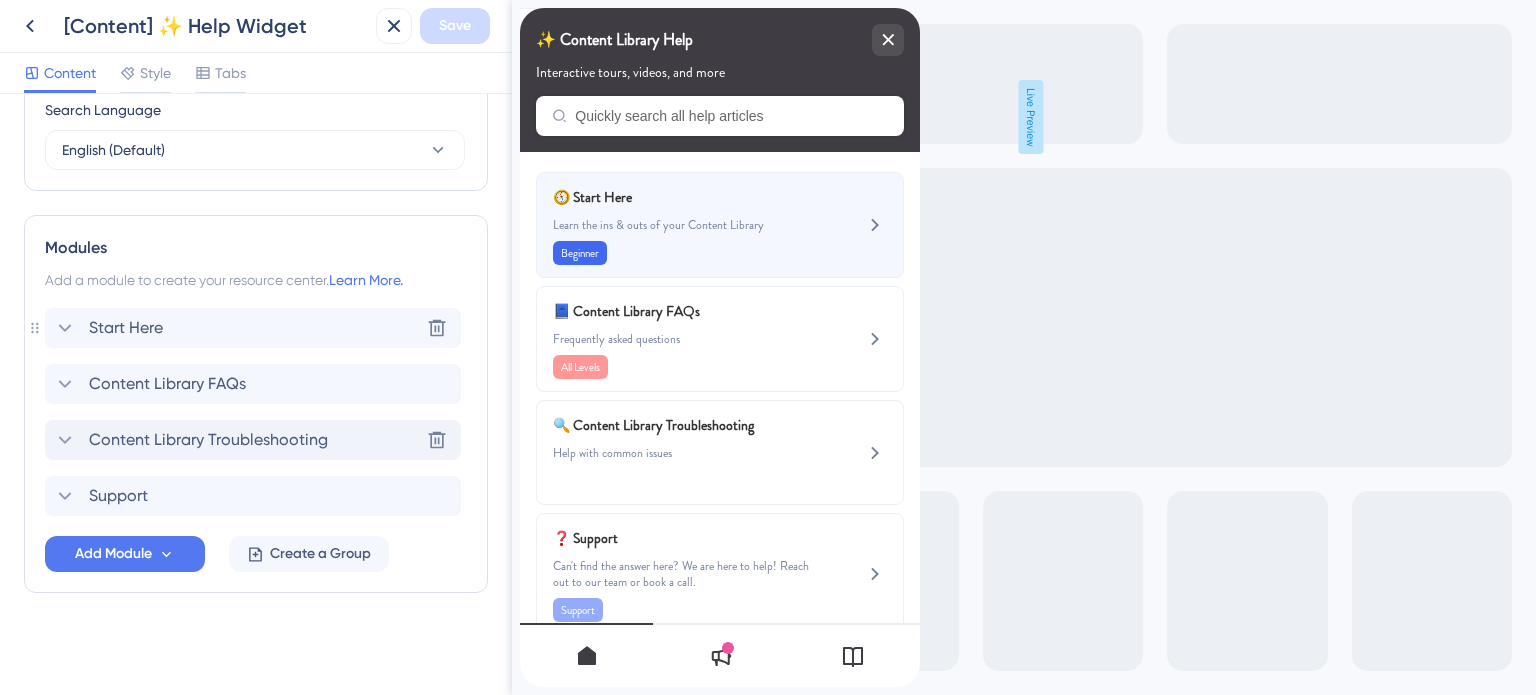 click on "🧭   Start Here" at bounding box center [670, 197] 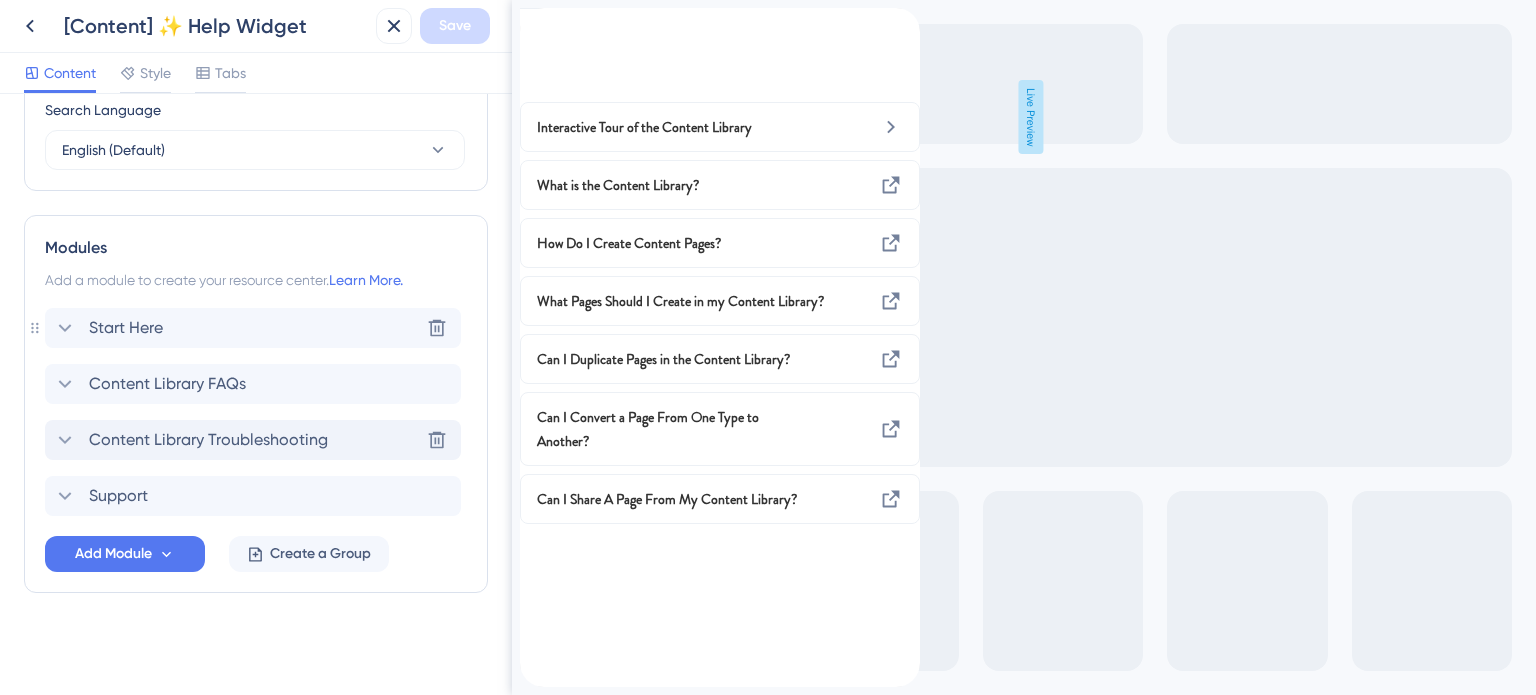 click 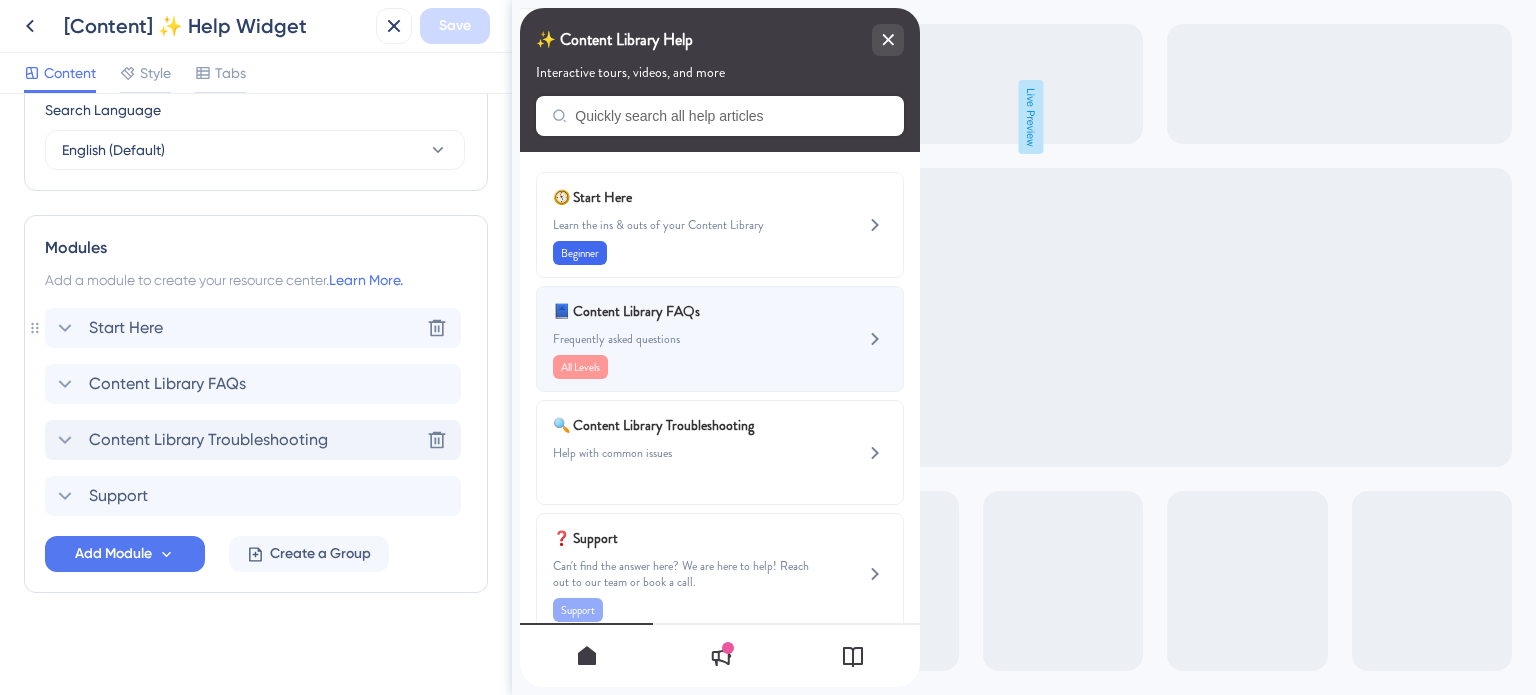 click on "📘   Content Library FAQs" at bounding box center (670, 311) 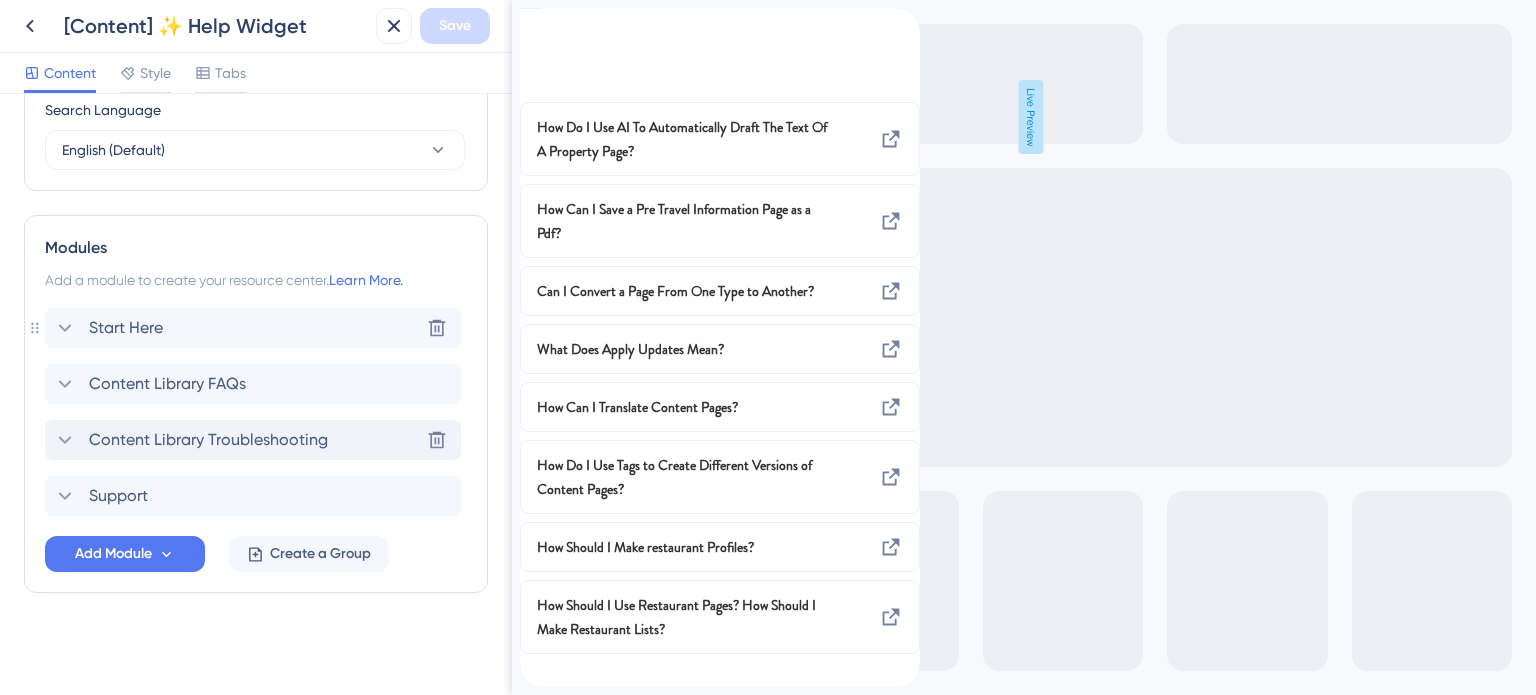 click 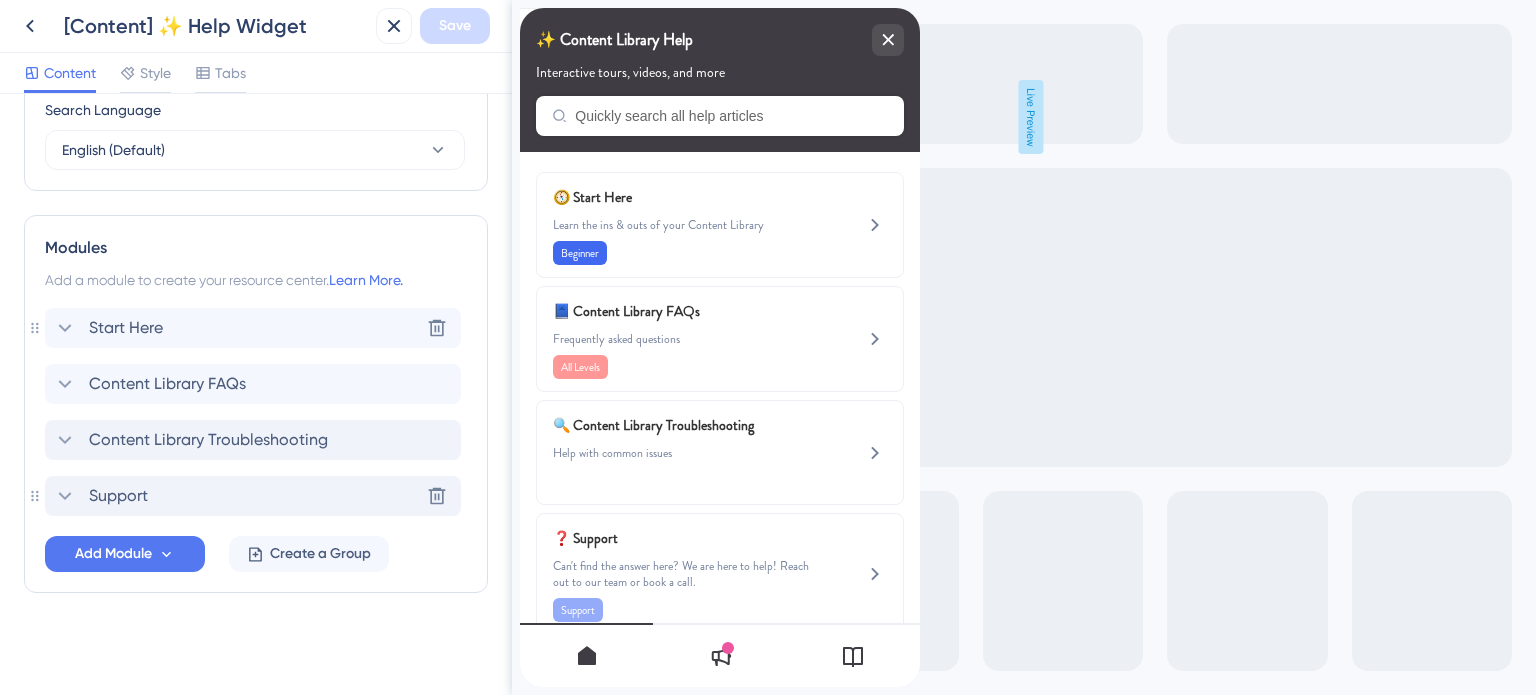 click on "Support Delete" at bounding box center [253, 496] 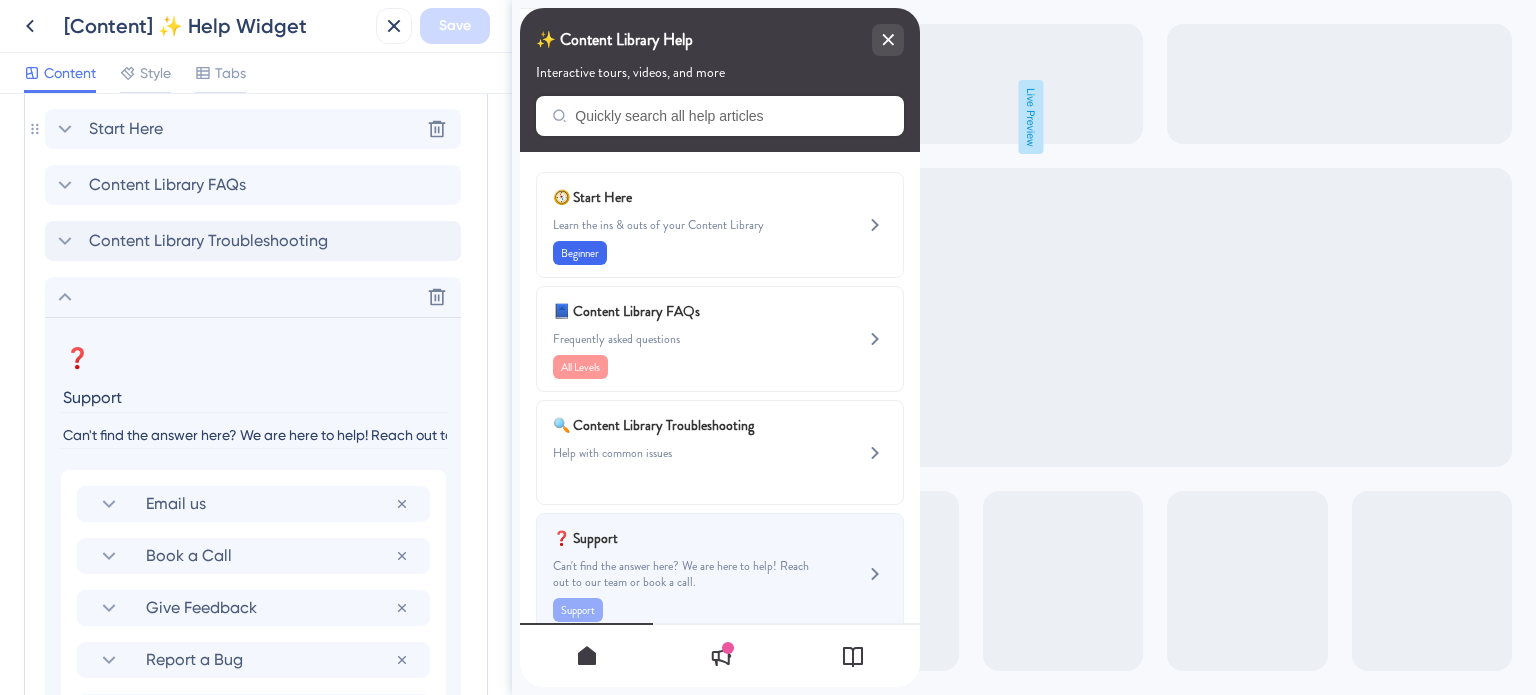 click on "Can't find the answer here? We are here to help! Reach out to our team or book a call." at bounding box center [686, 574] 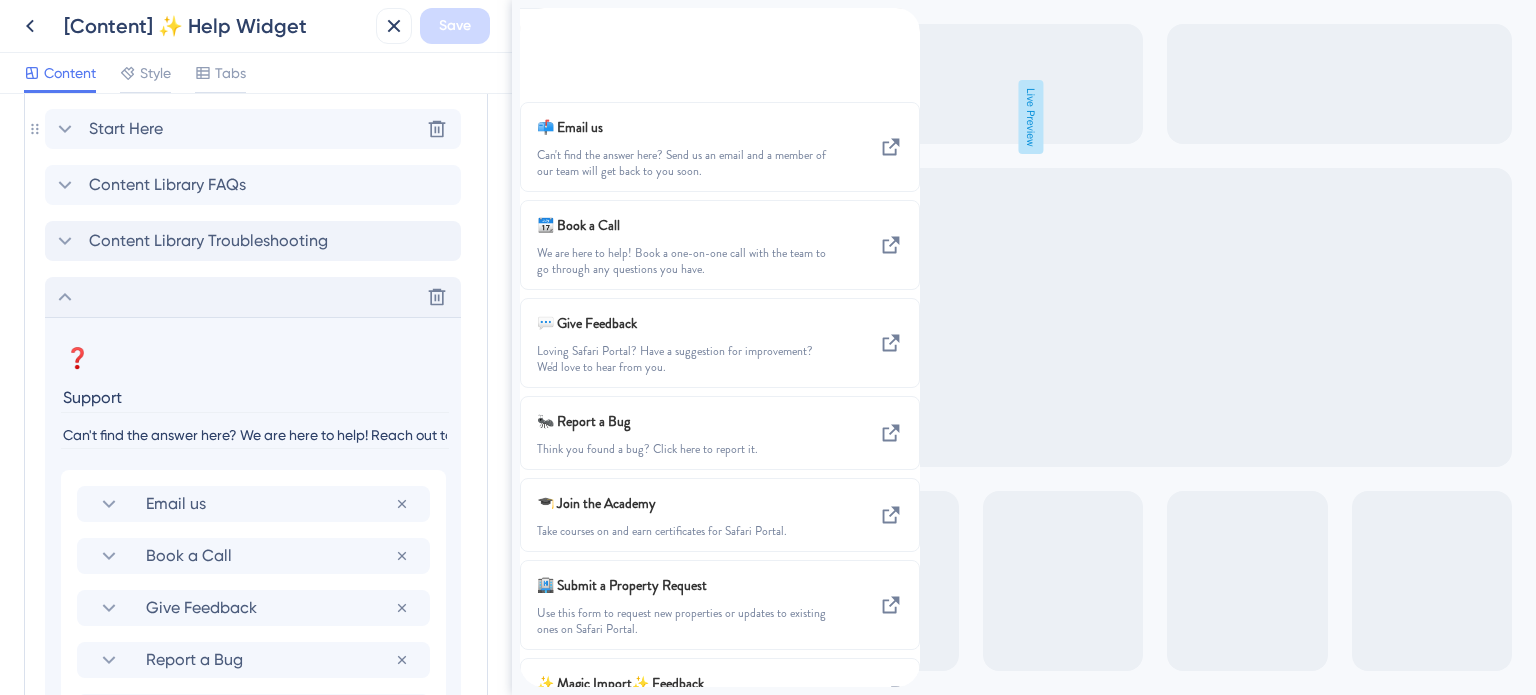 click 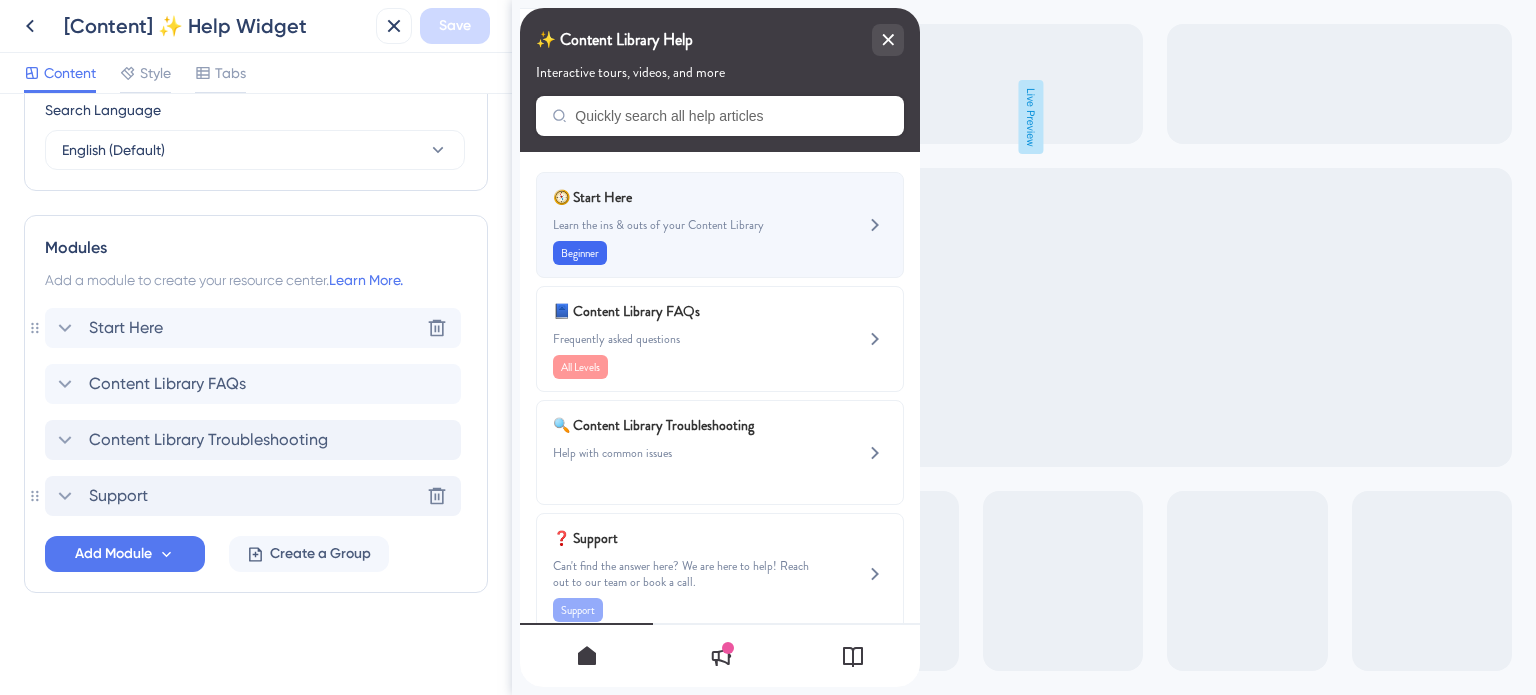 click on "Learn the ins & outs of your Content Library" at bounding box center (686, 225) 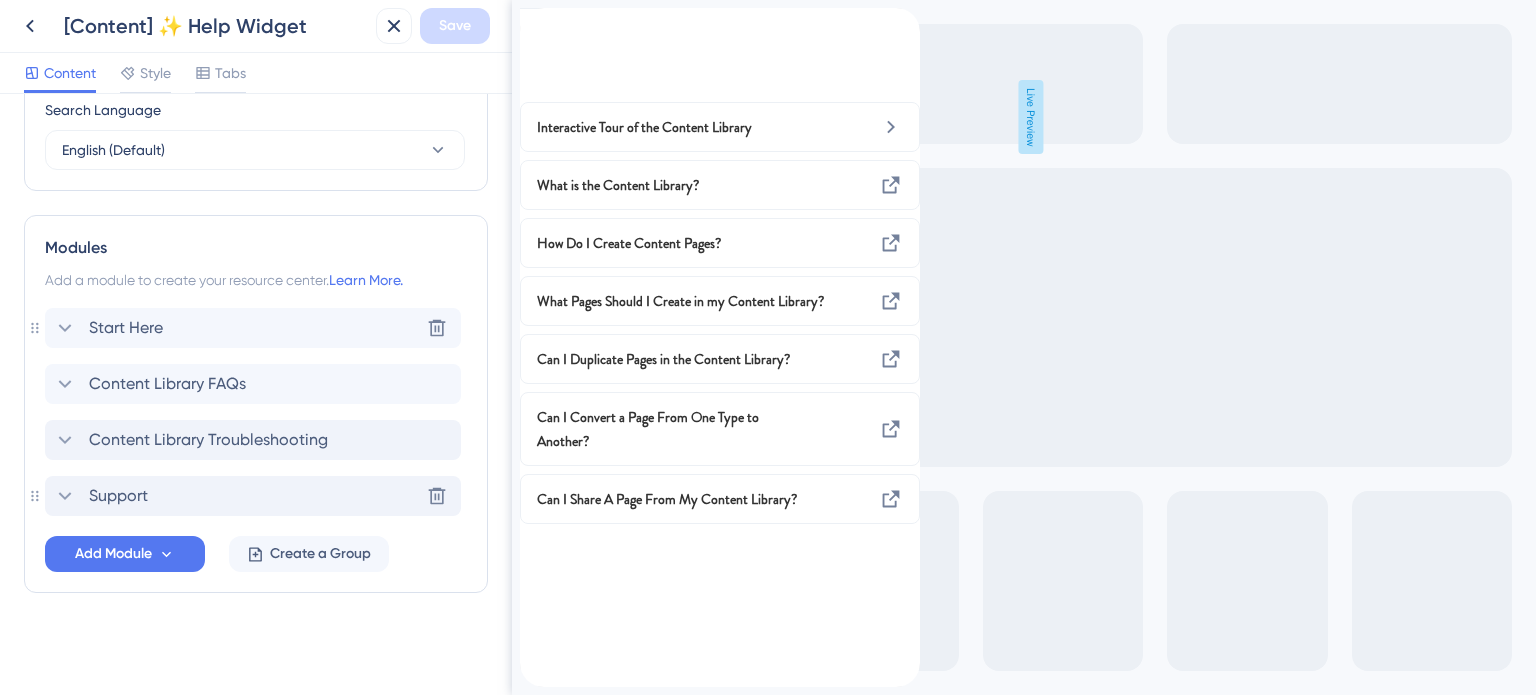 click at bounding box center [536, 19] 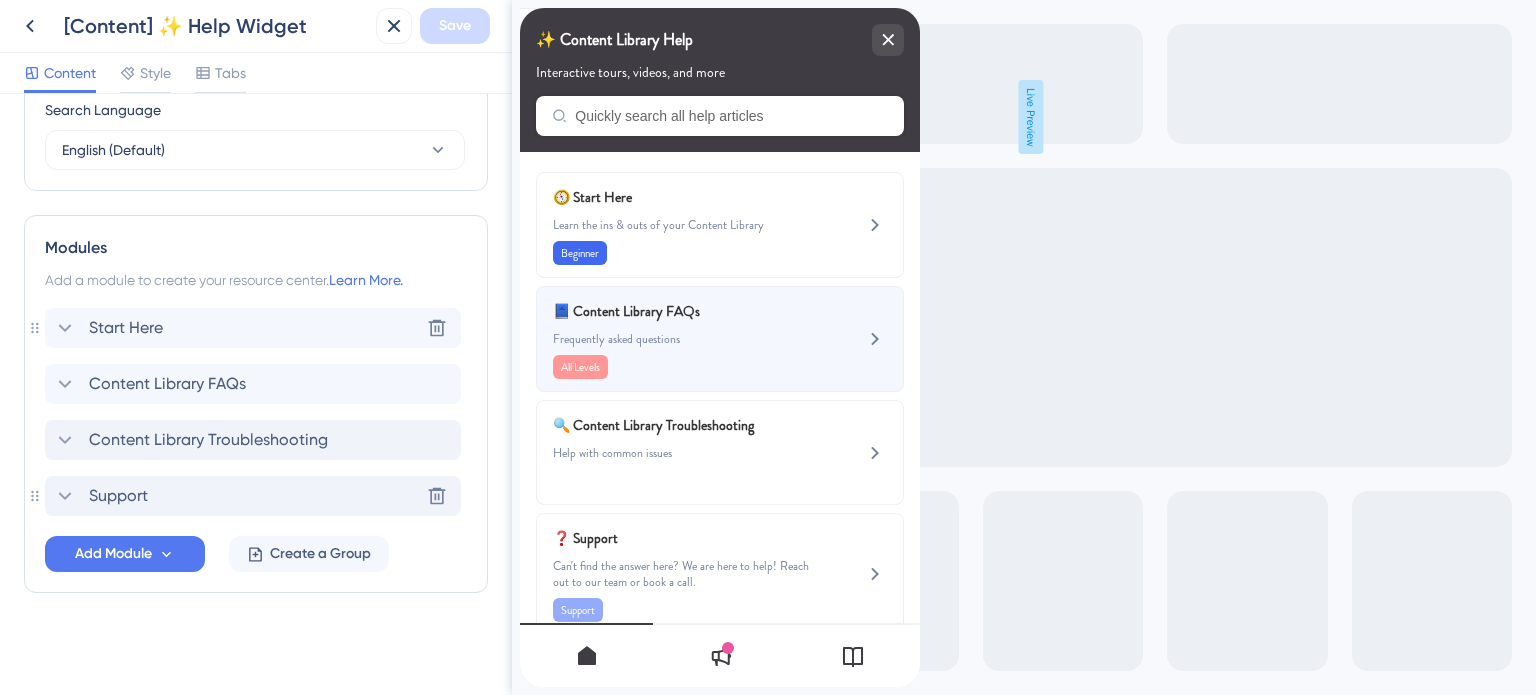 click on "Frequently asked questions" at bounding box center (686, 339) 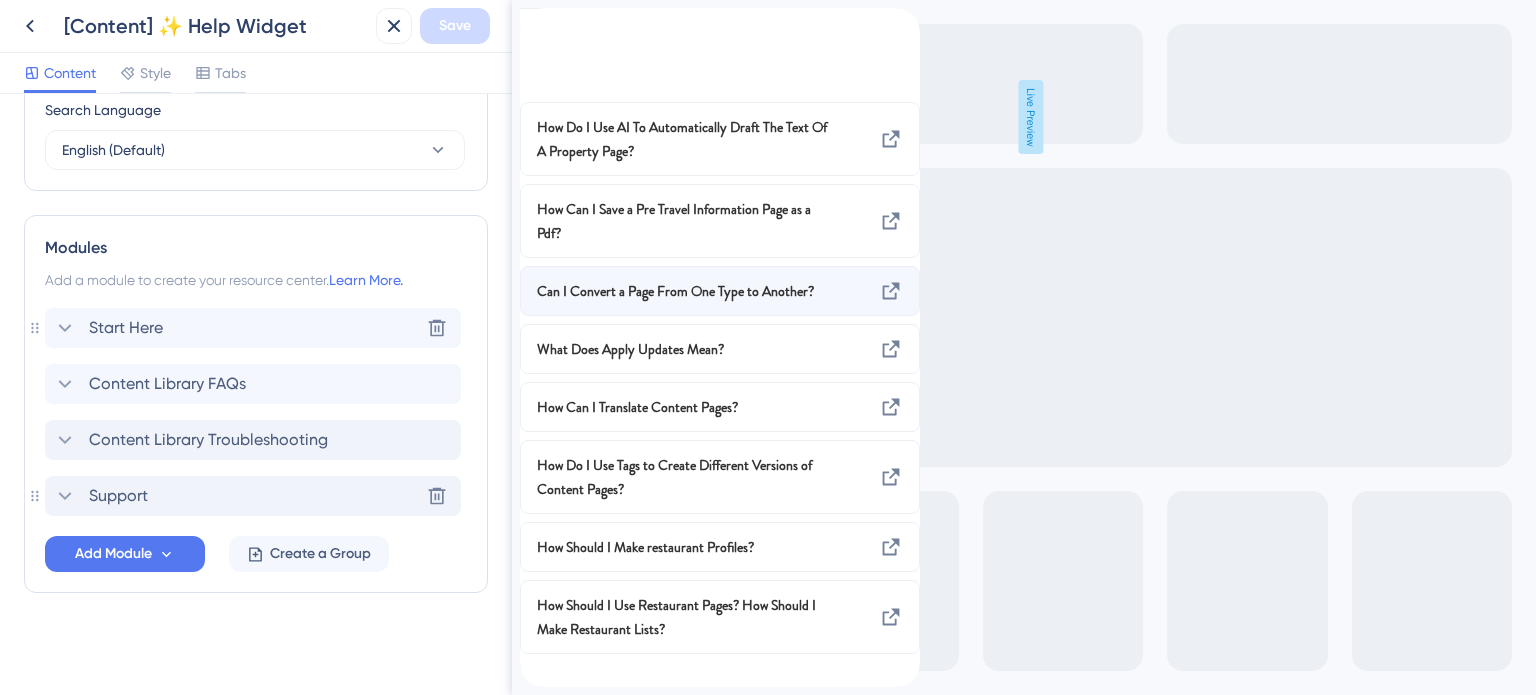 scroll, scrollTop: 0, scrollLeft: 0, axis: both 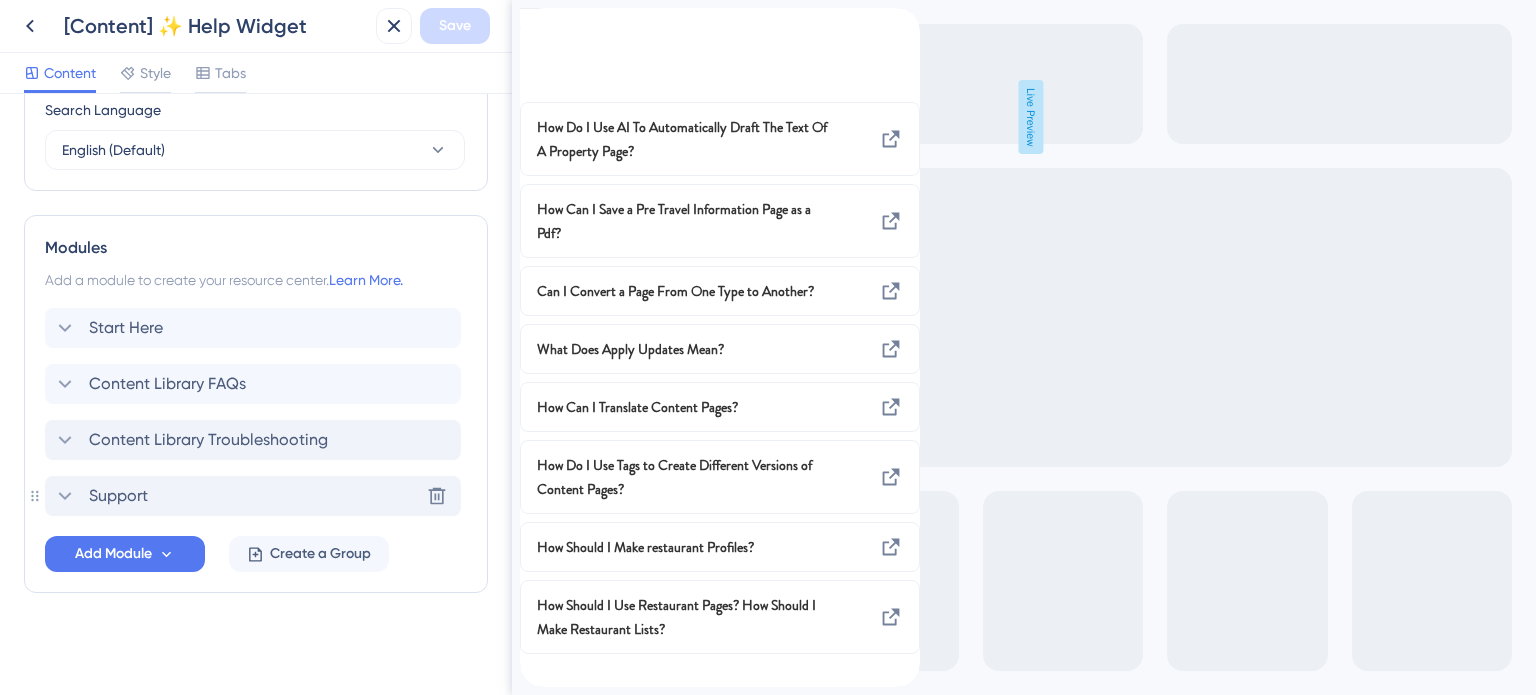 click at bounding box center (536, 19) 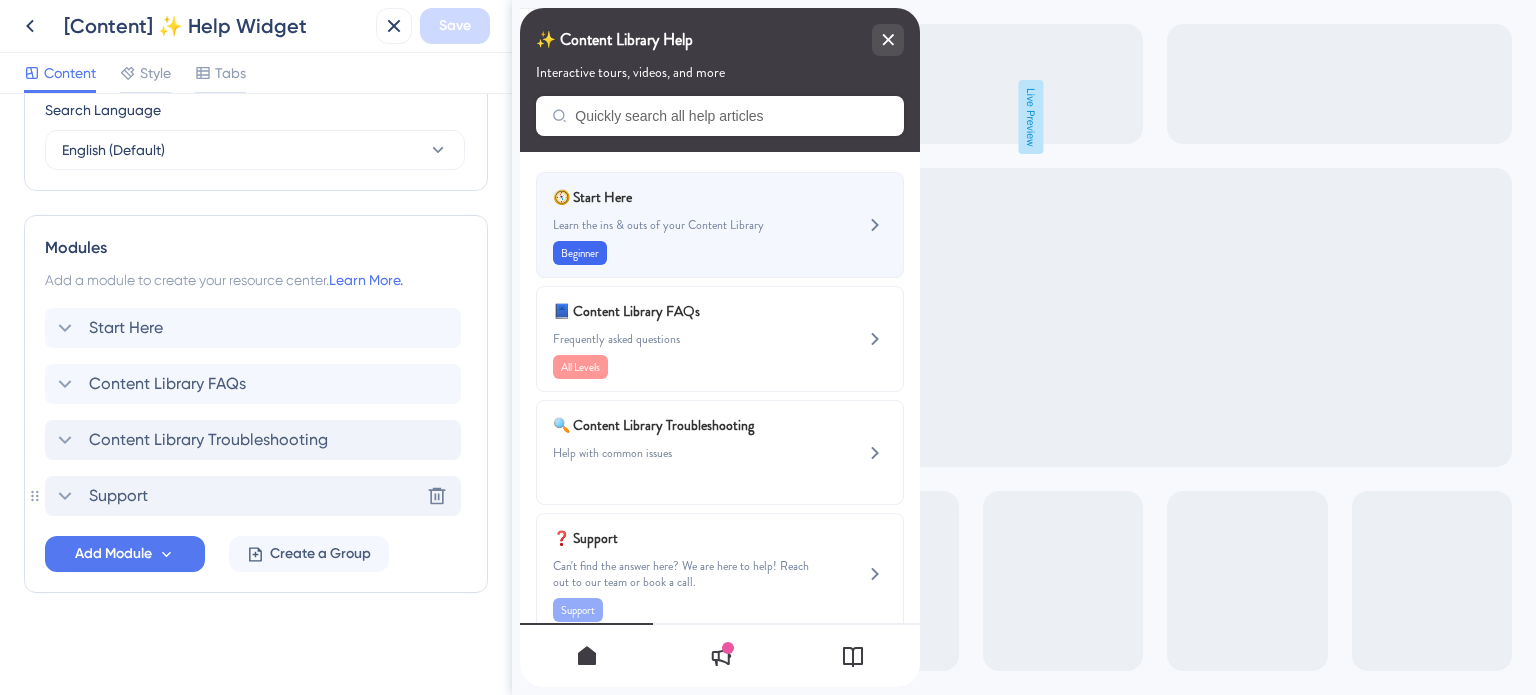 click on "🧭   Start Here Learn the ins & outs of your Content Library Beginner" at bounding box center (686, 225) 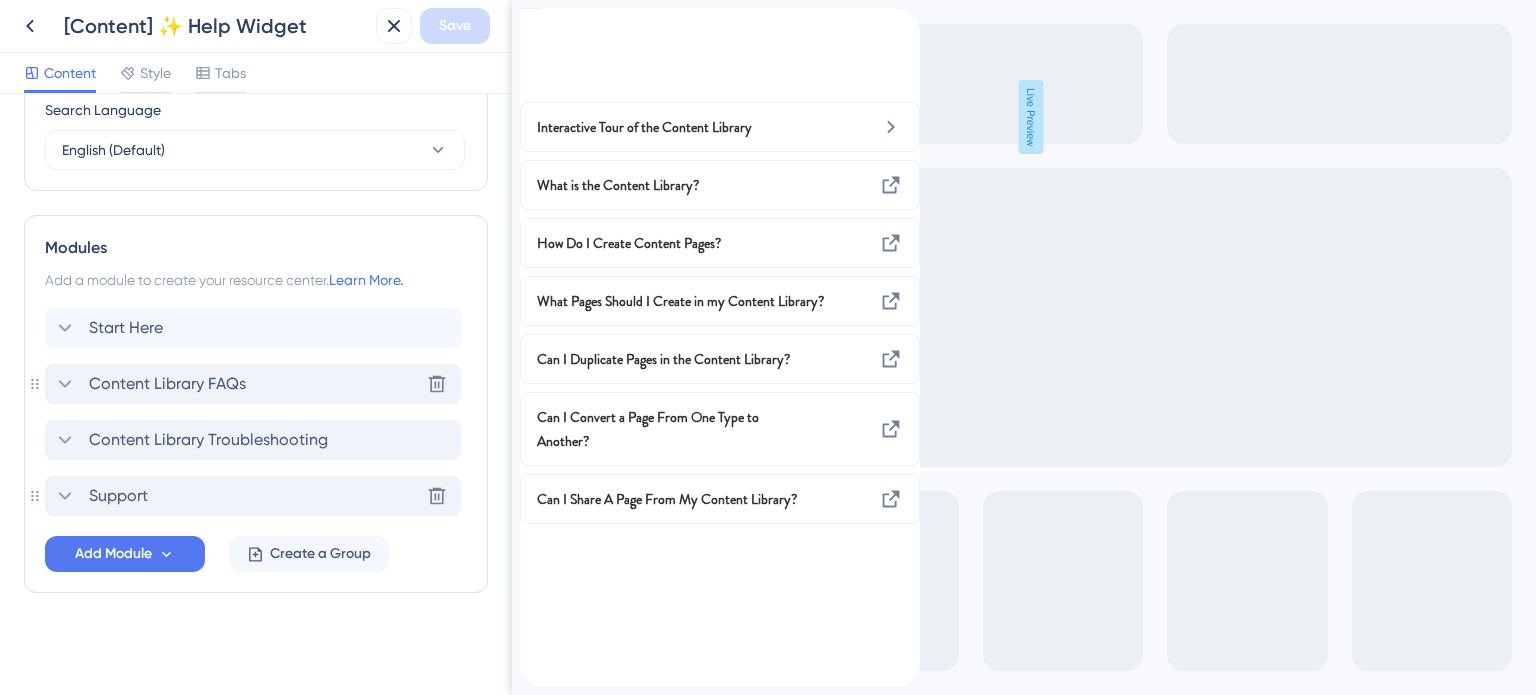 click on "Content Library FAQs" at bounding box center (167, 384) 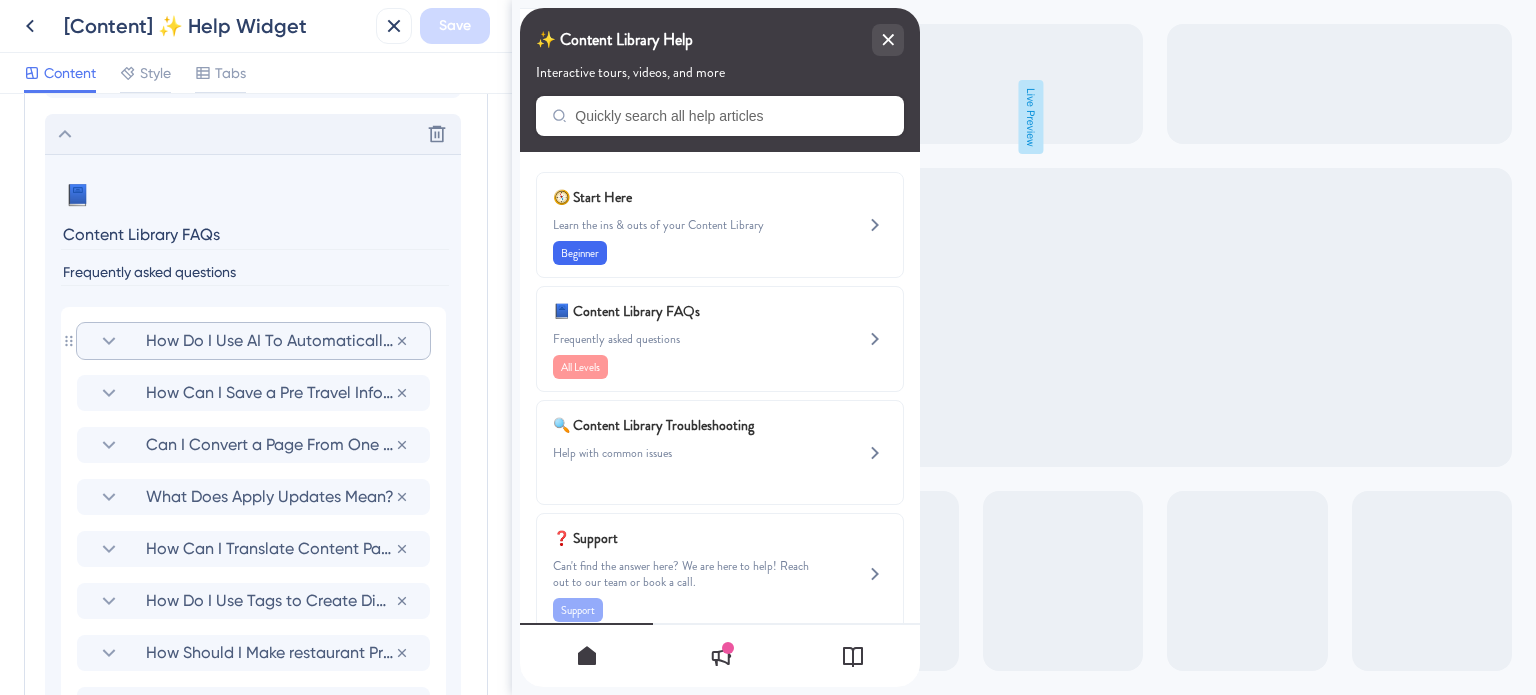 scroll, scrollTop: 1106, scrollLeft: 0, axis: vertical 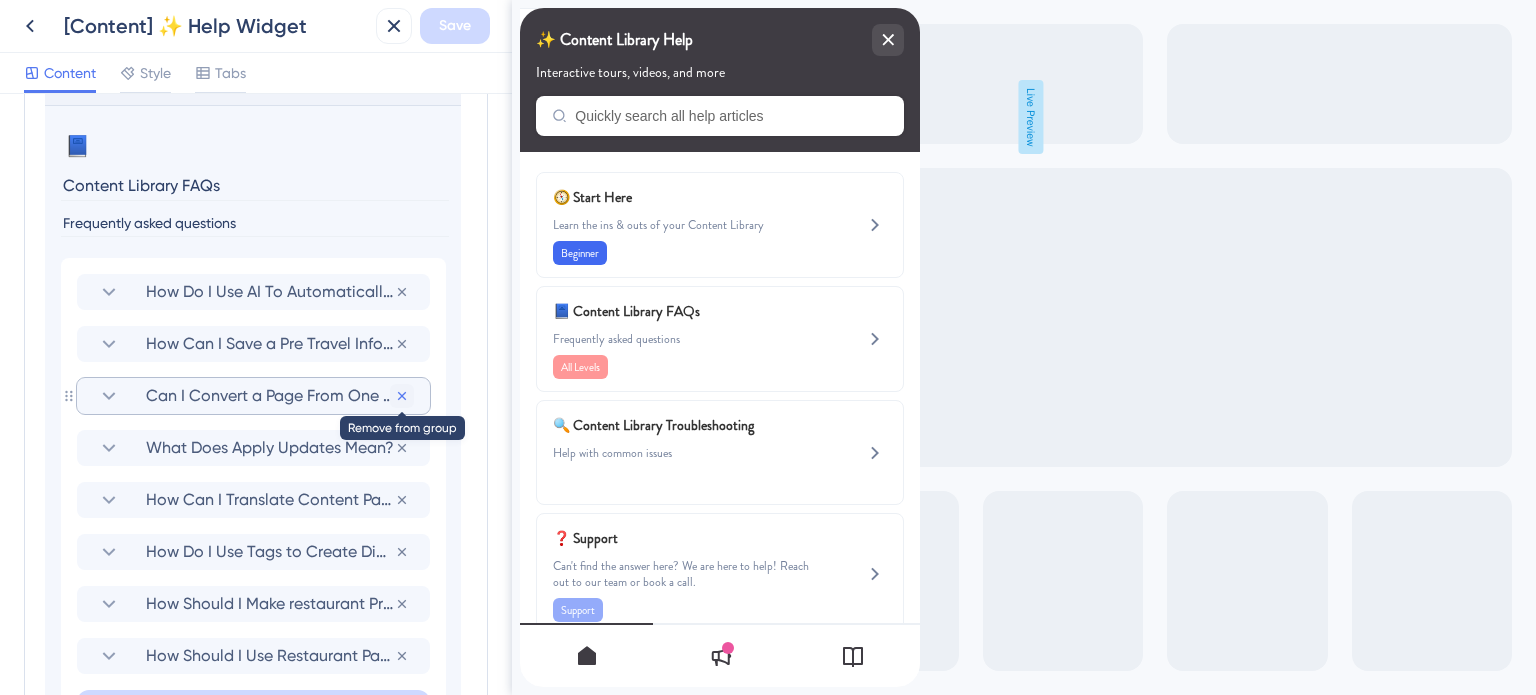 click 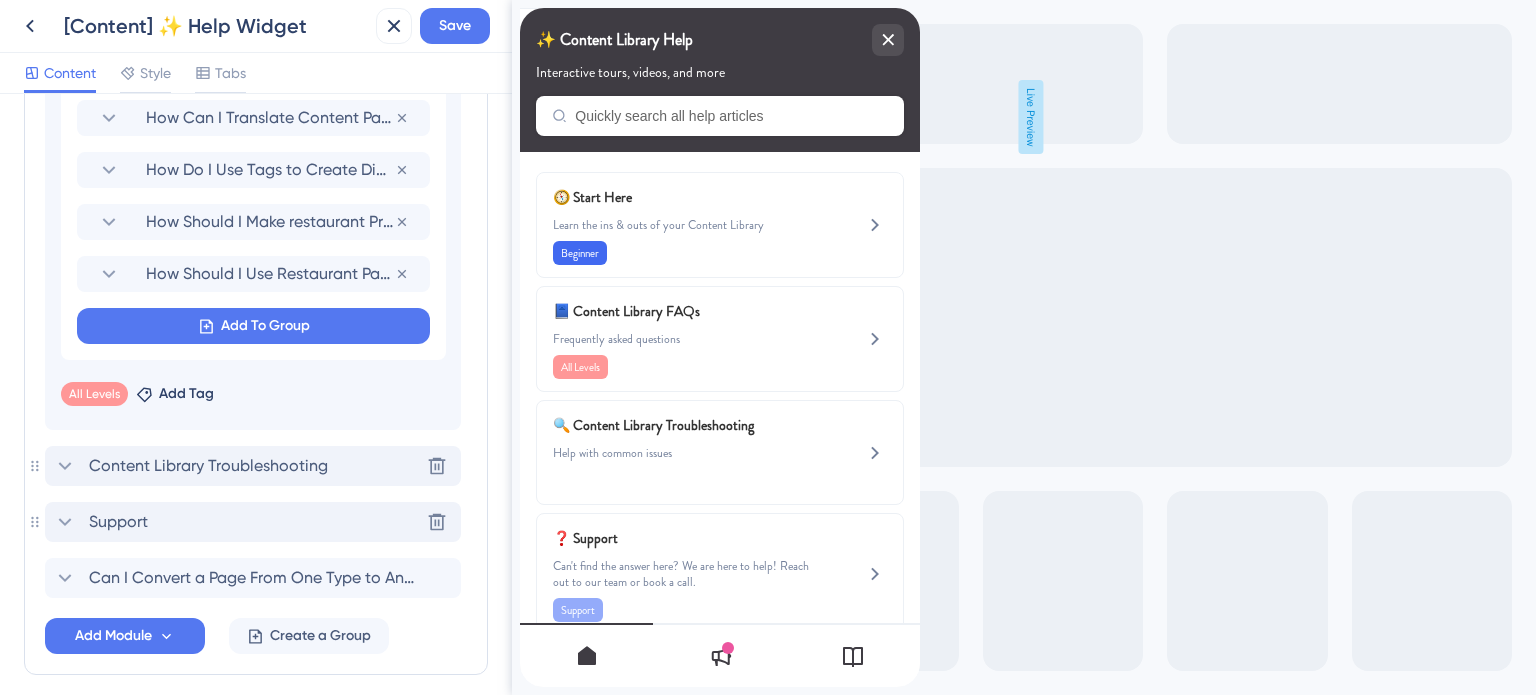 scroll, scrollTop: 1518, scrollLeft: 0, axis: vertical 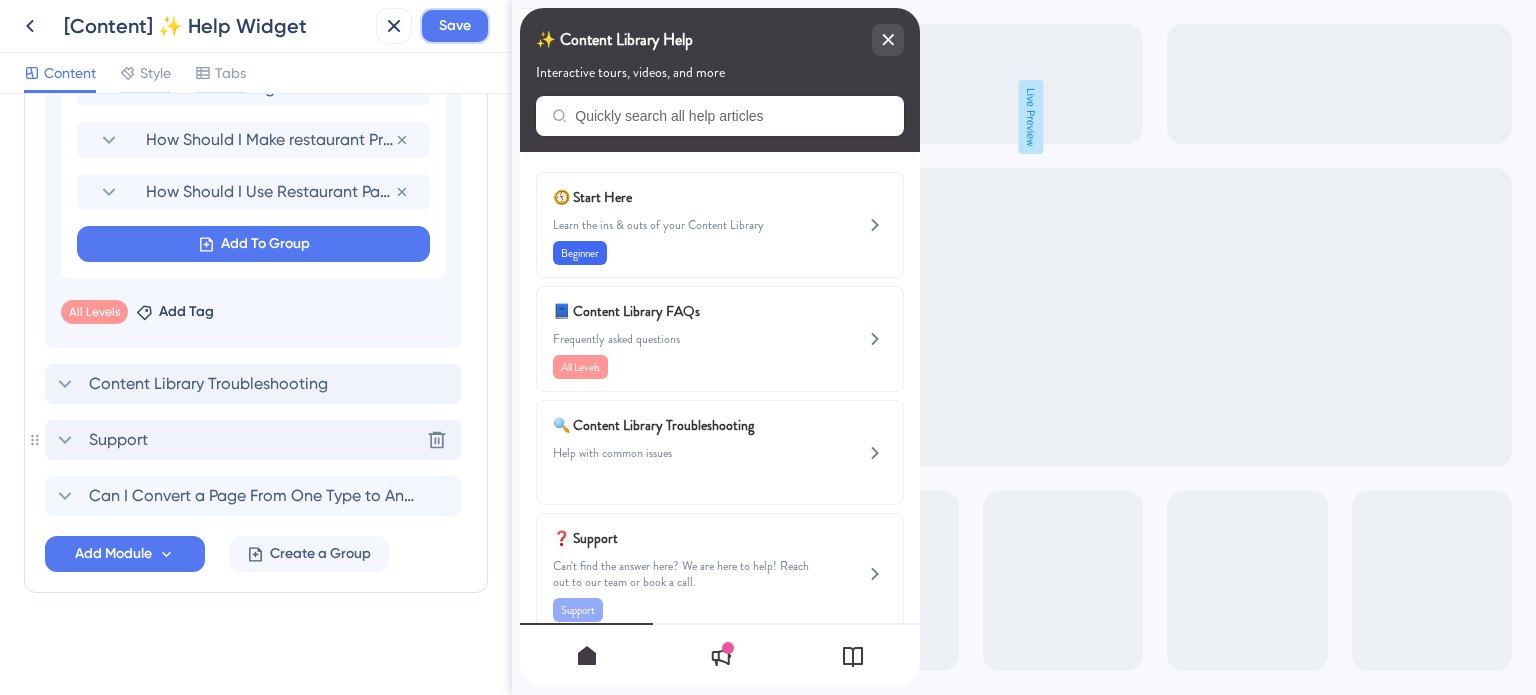 click on "Save" at bounding box center [455, 26] 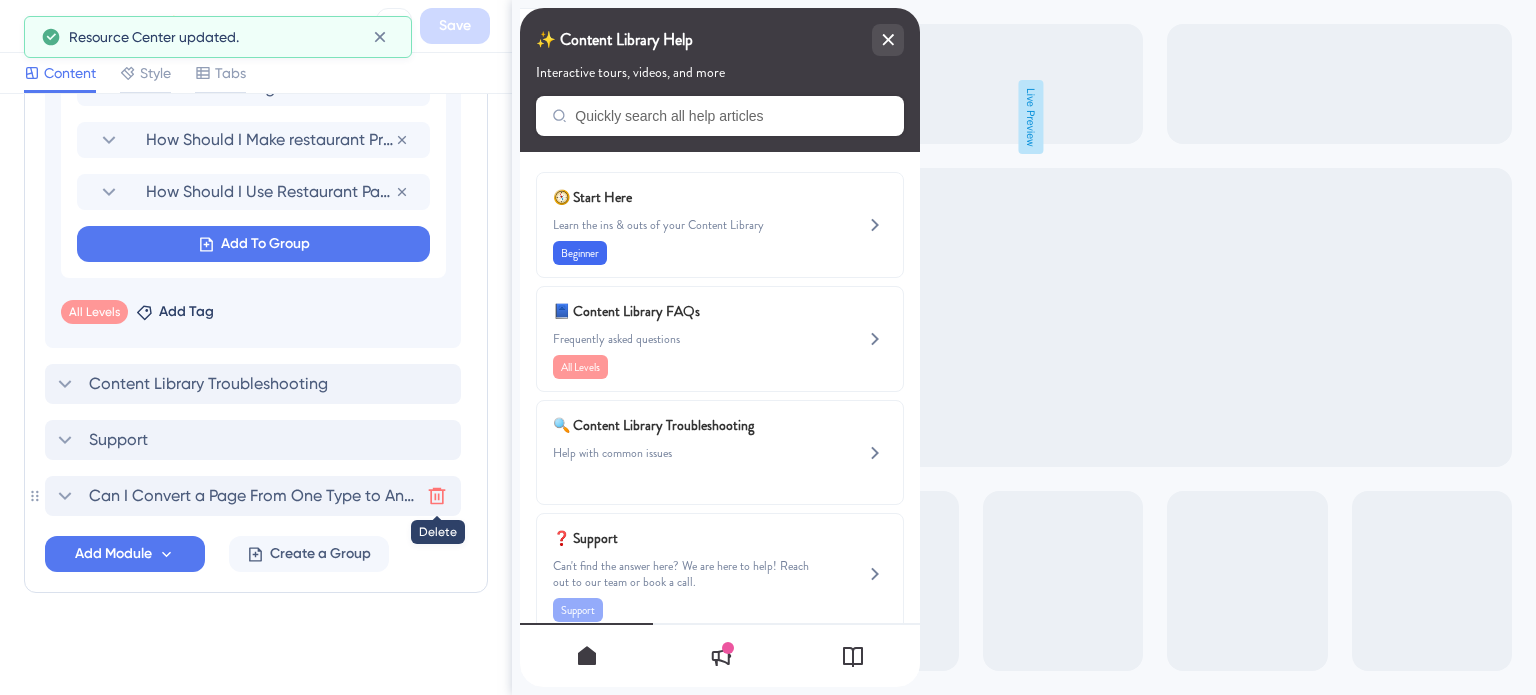 click 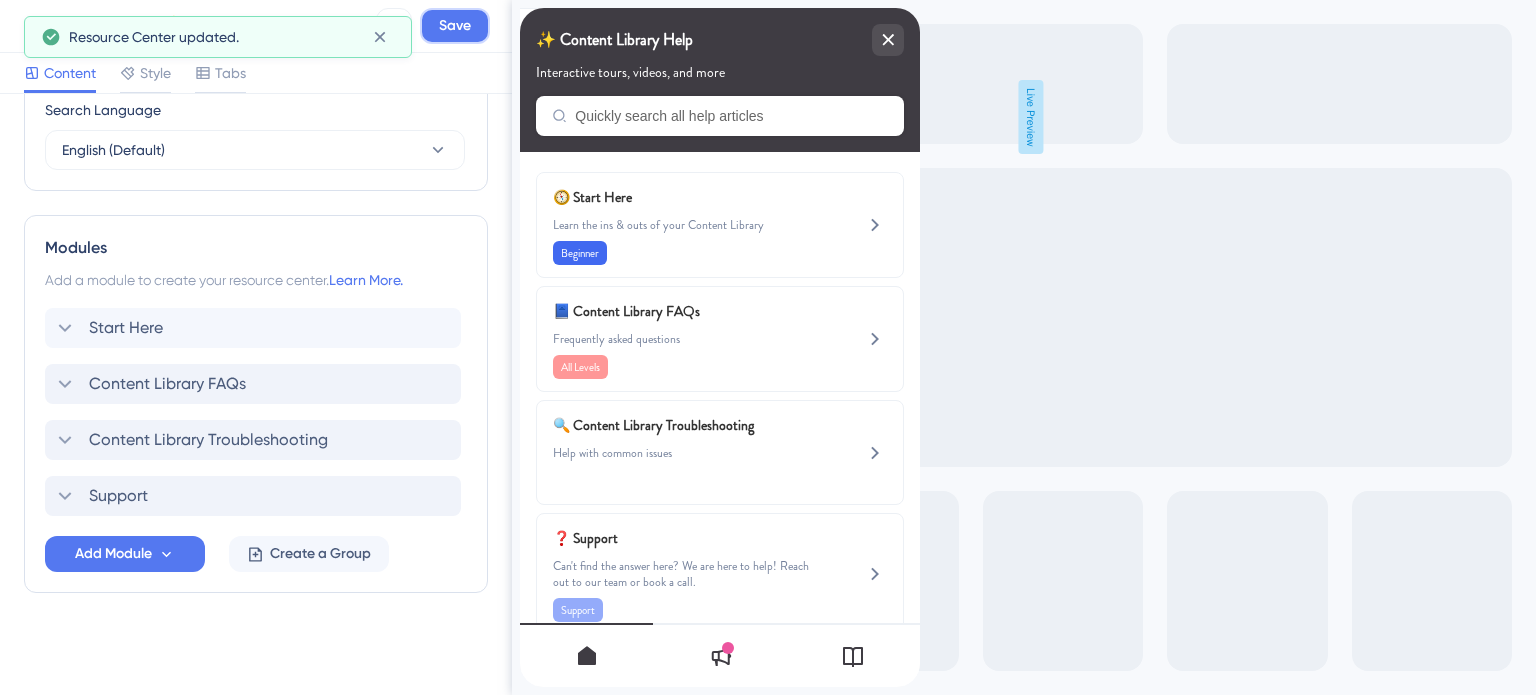 click on "Save" at bounding box center [455, 26] 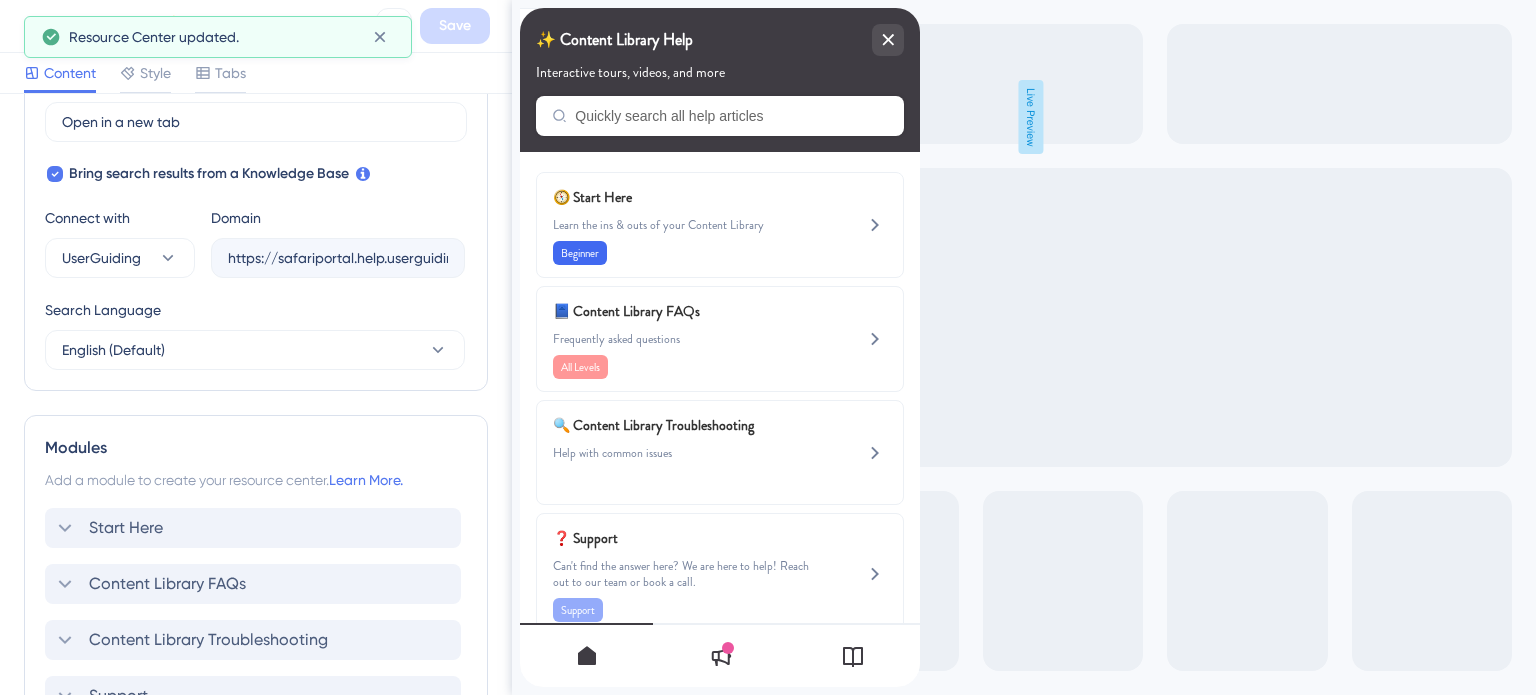 scroll, scrollTop: 807, scrollLeft: 0, axis: vertical 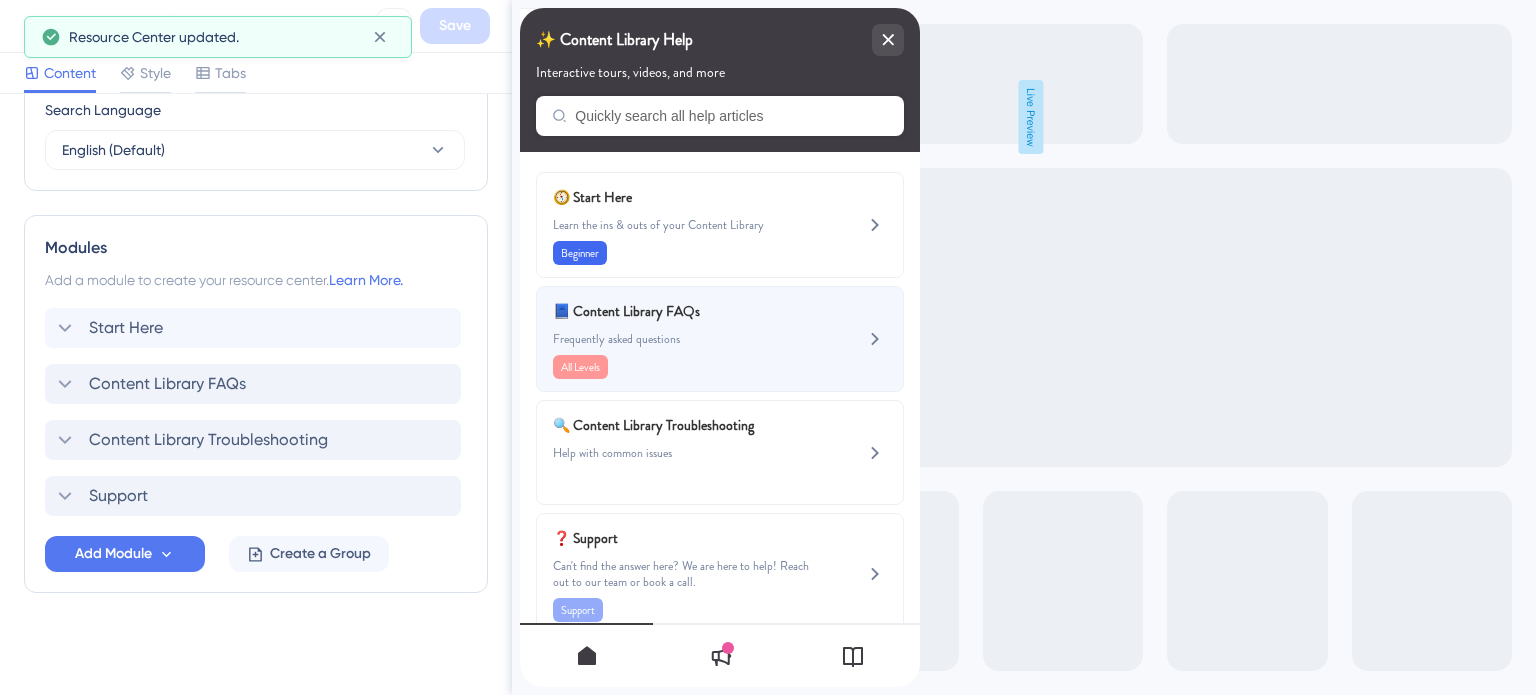 click on "📘   Content Library FAQs Frequently asked questions All Levels" at bounding box center [686, 339] 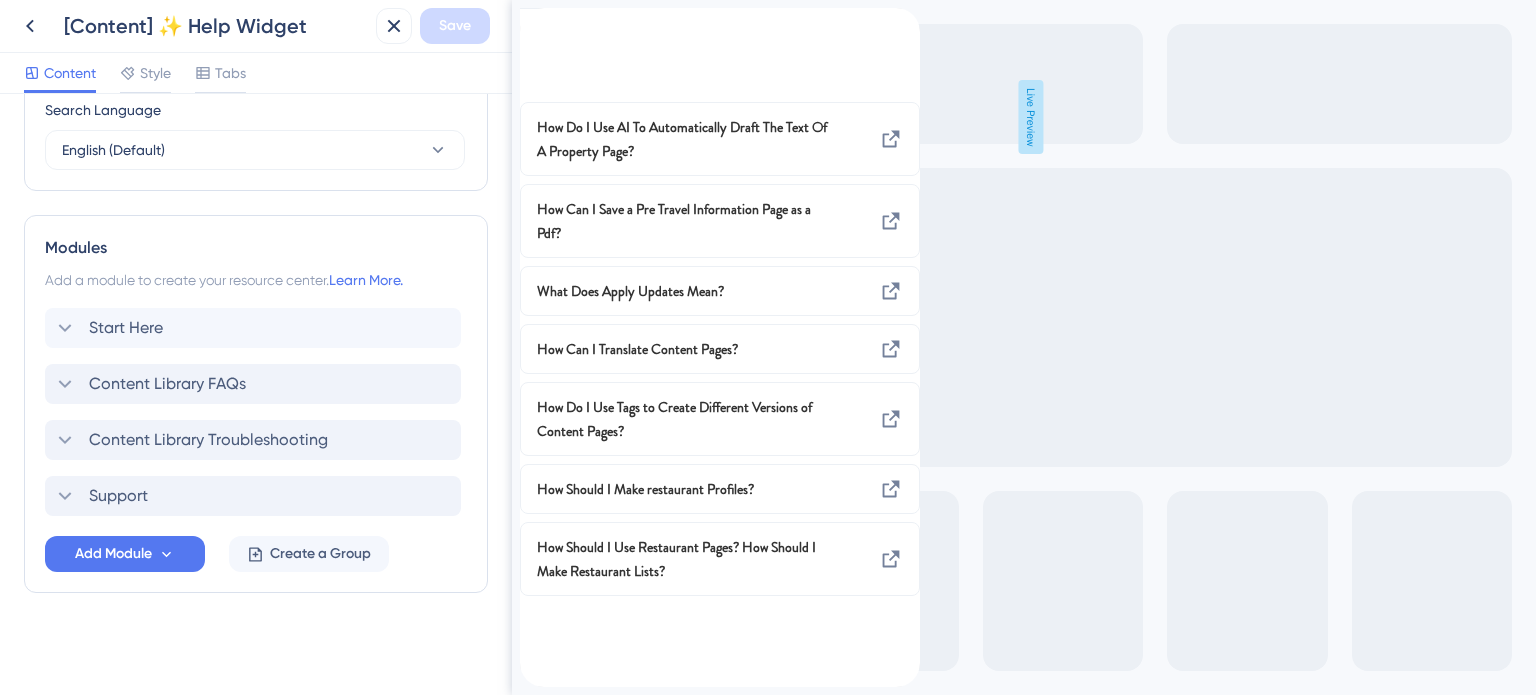 click 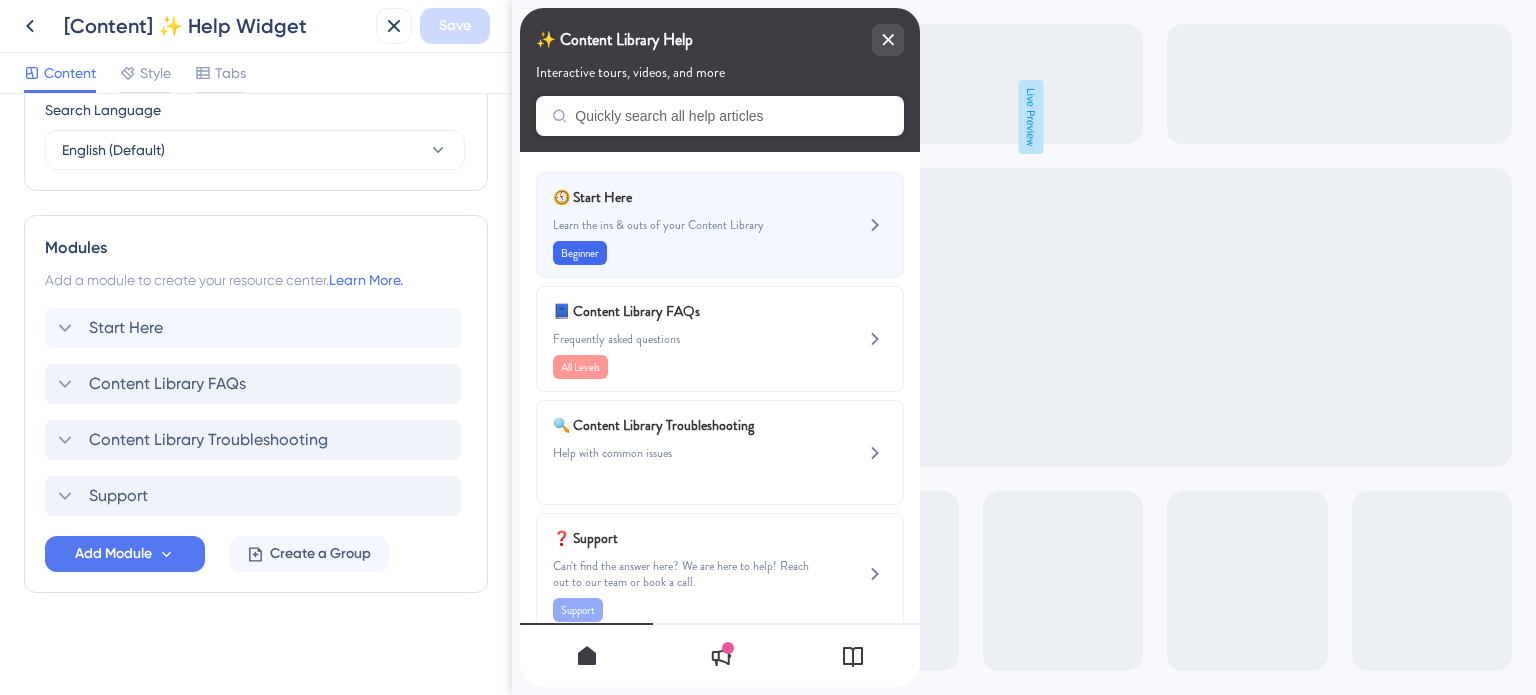 click on "🧭   Start Here" at bounding box center (670, 197) 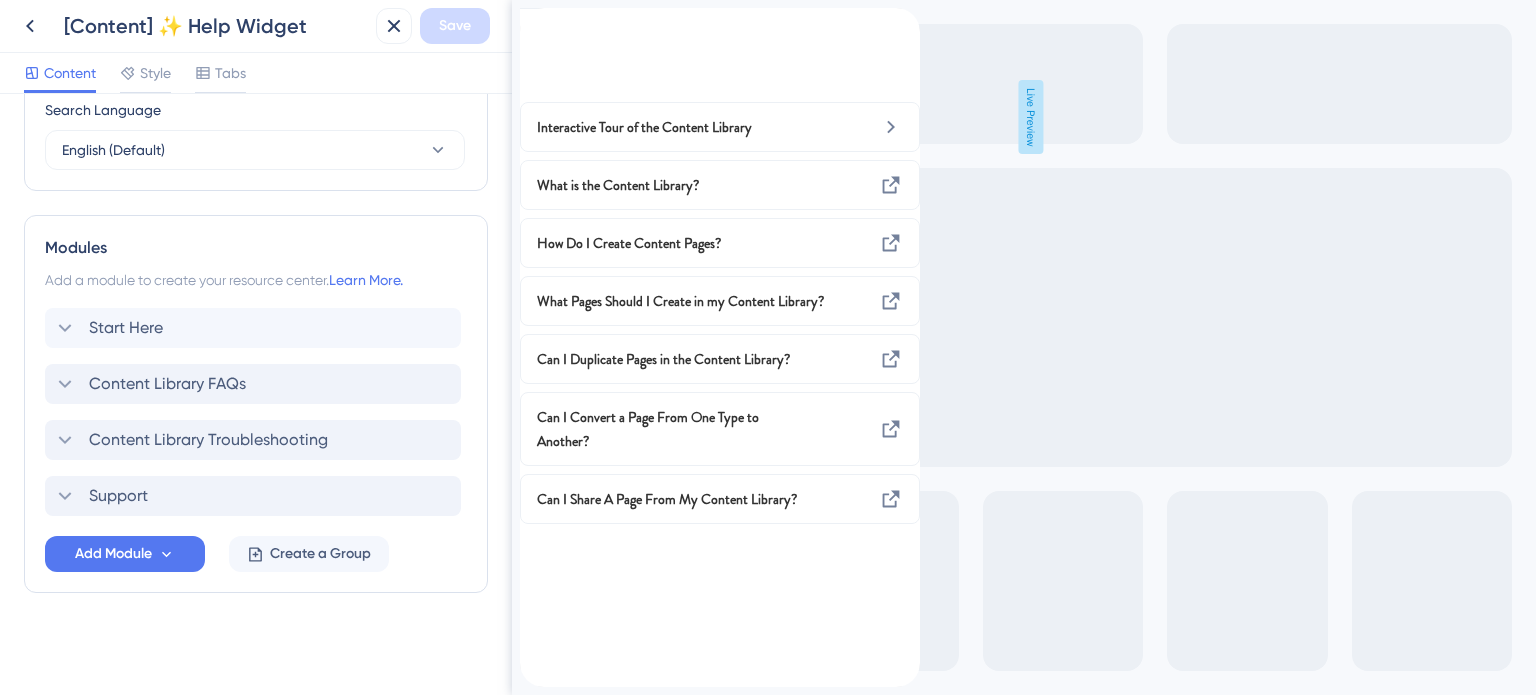 click at bounding box center [536, 19] 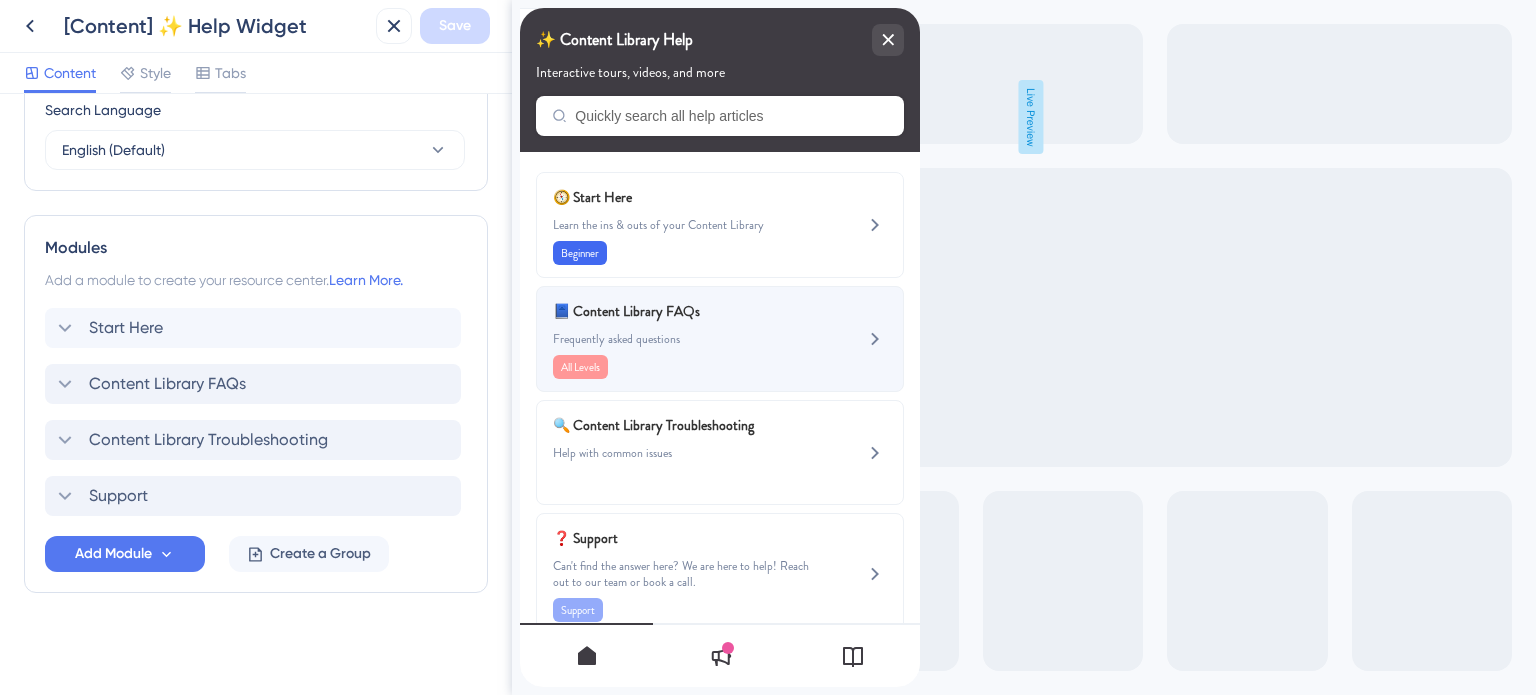 click on "📘   Content Library FAQs Frequently asked questions All Levels" at bounding box center [686, 339] 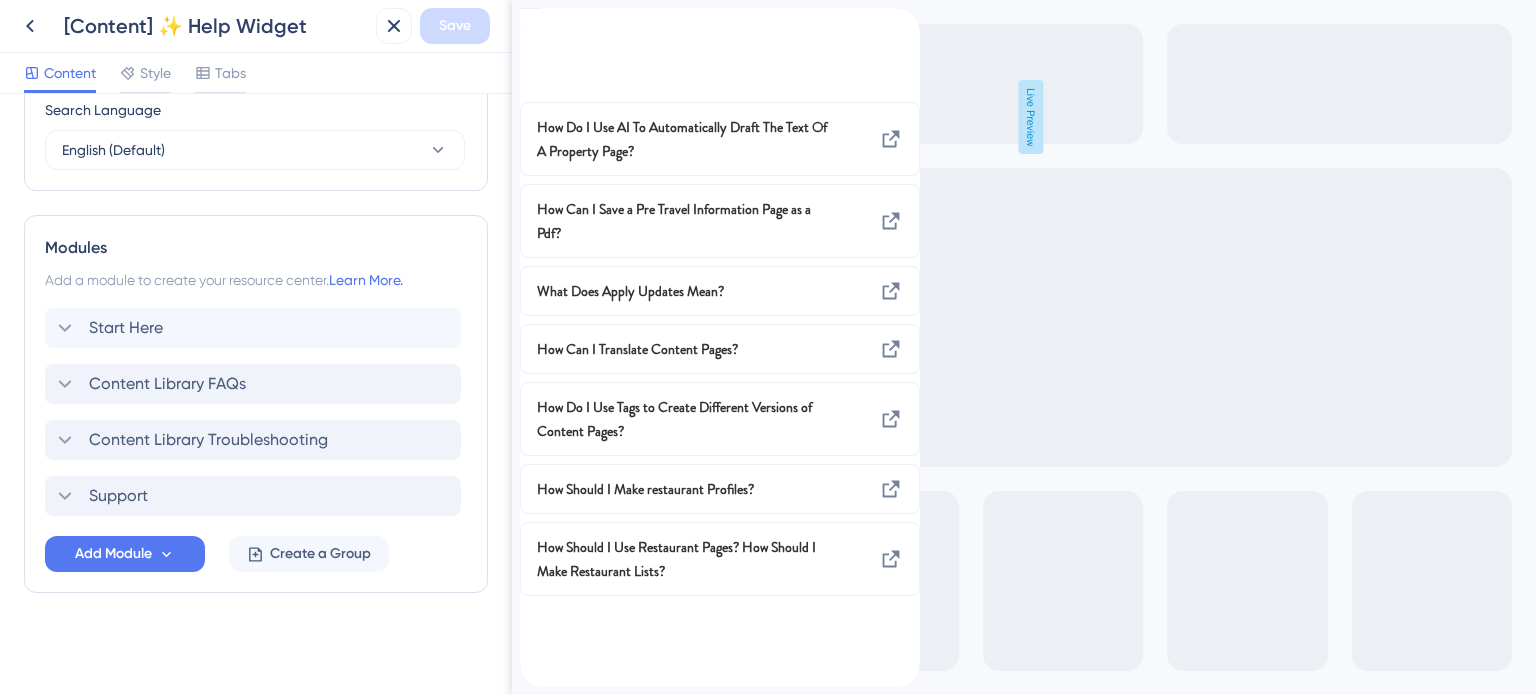 click 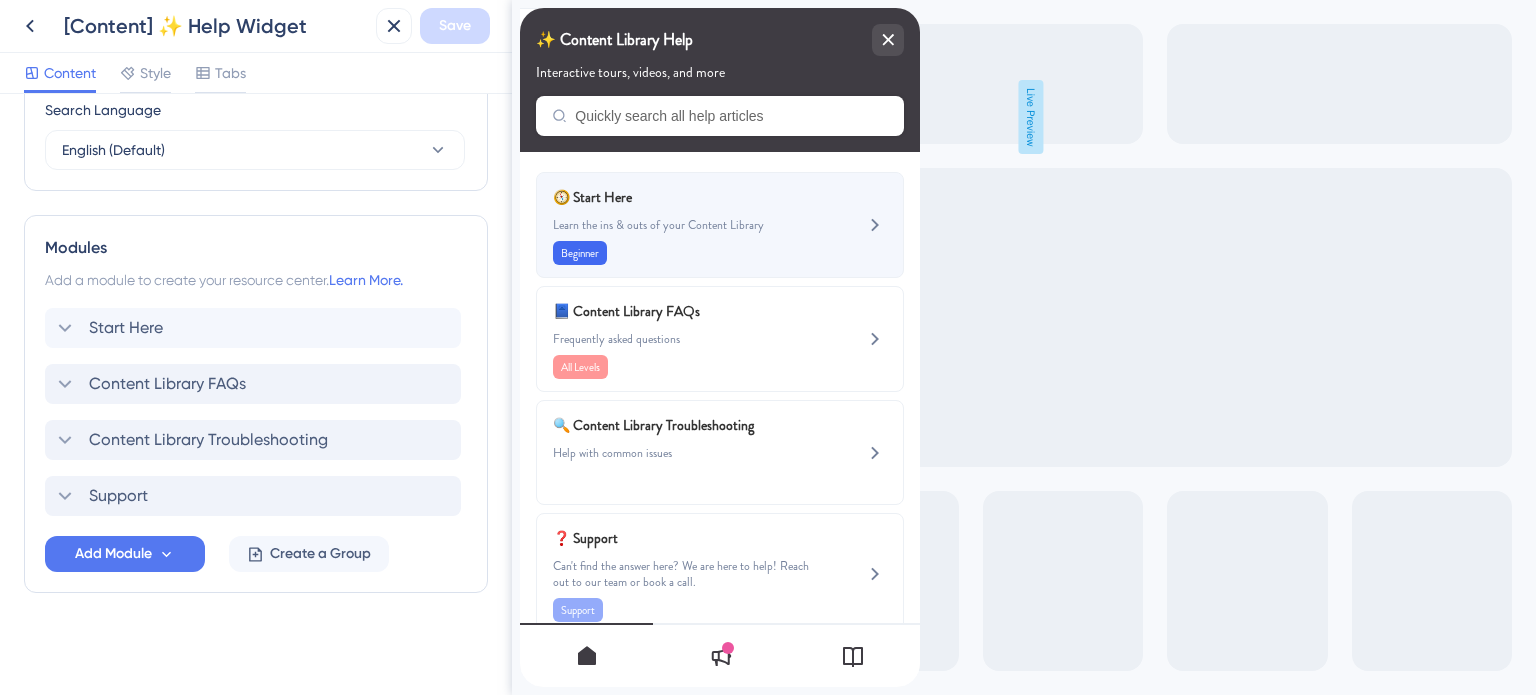 click on "🧭   Start Here" at bounding box center [670, 197] 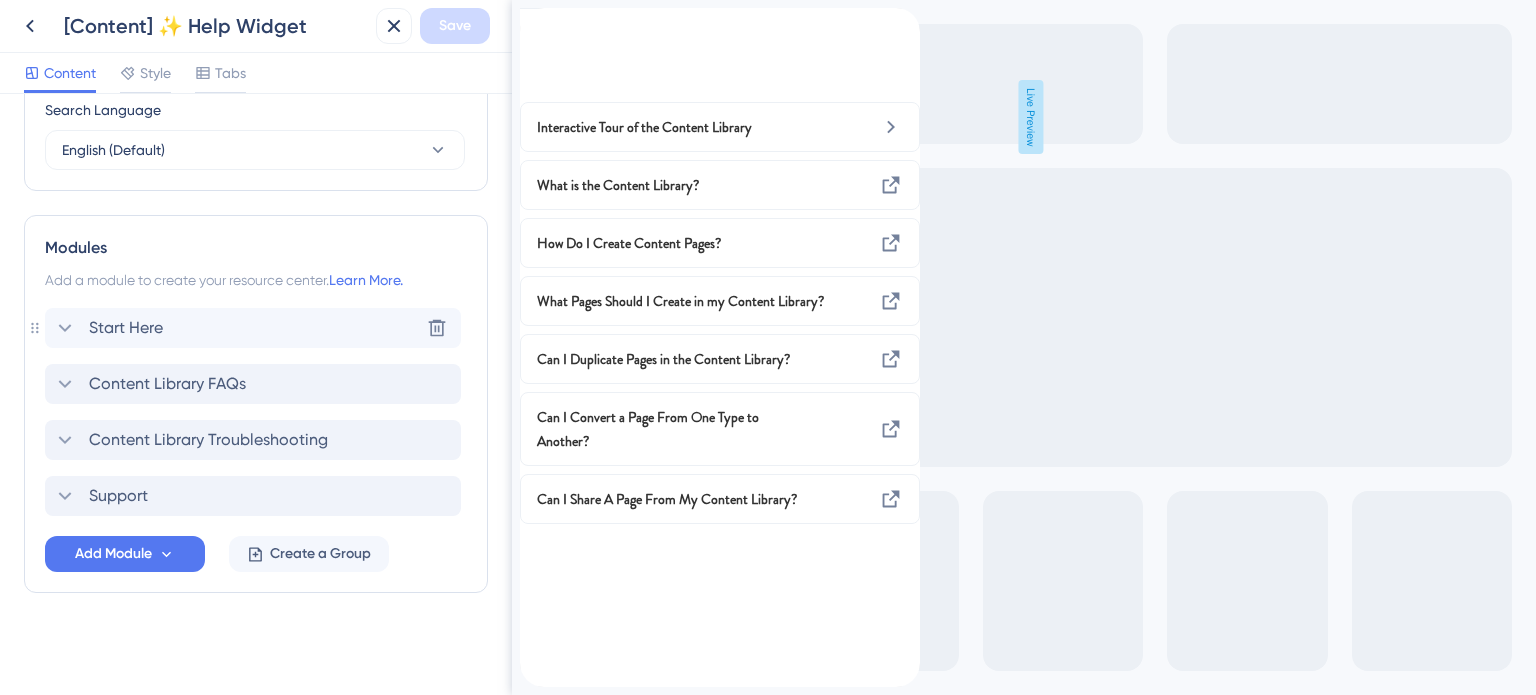 click on "Start Here" at bounding box center [126, 328] 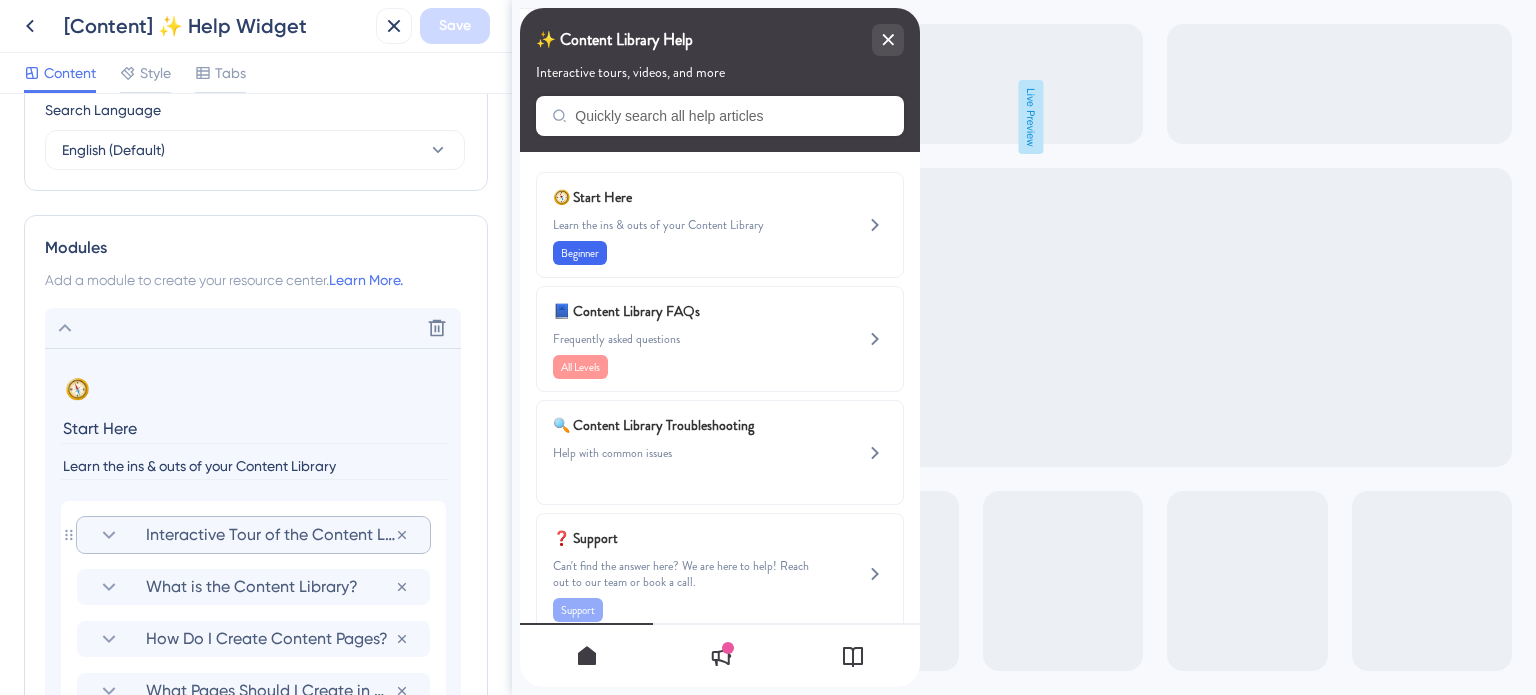 click on "Interactive Tour of the Content Library" at bounding box center (270, 535) 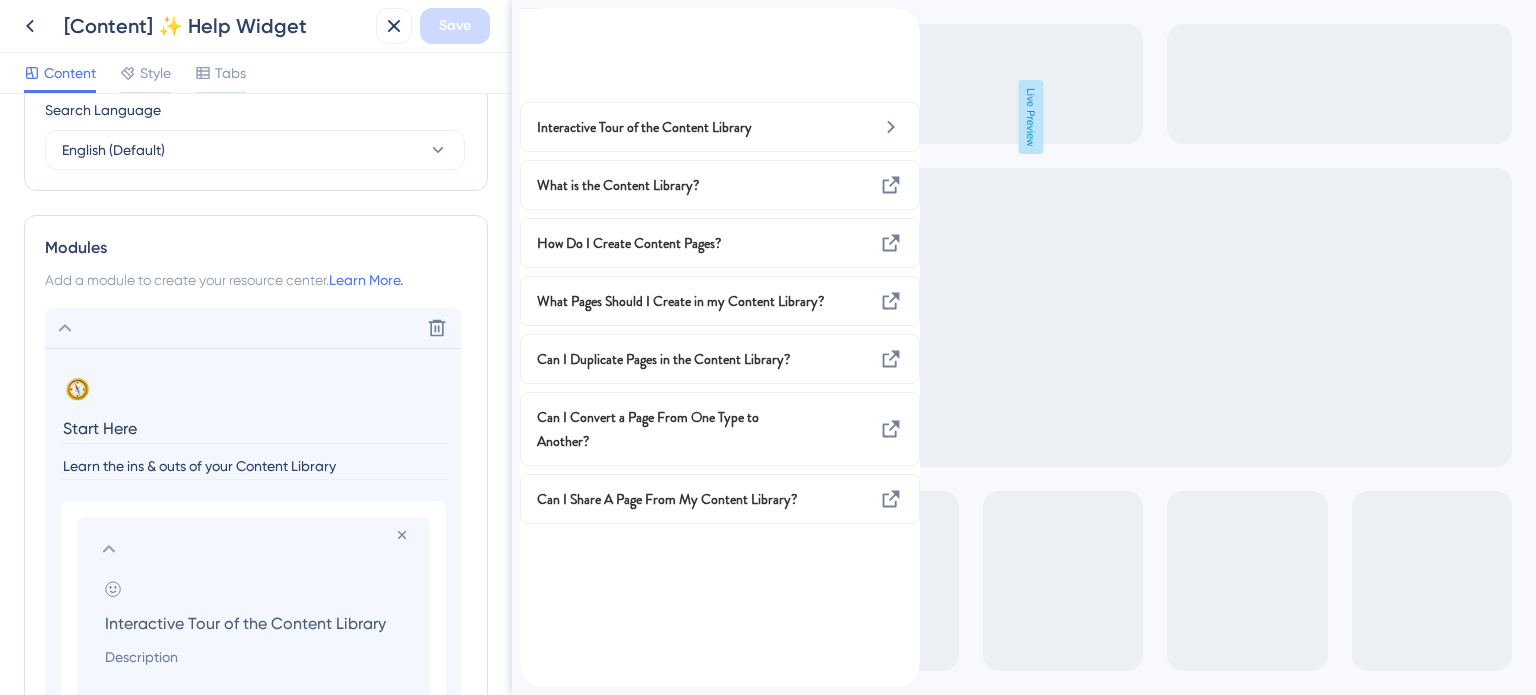 click on "Interactive Tour of the Content Library" at bounding box center [257, 623] 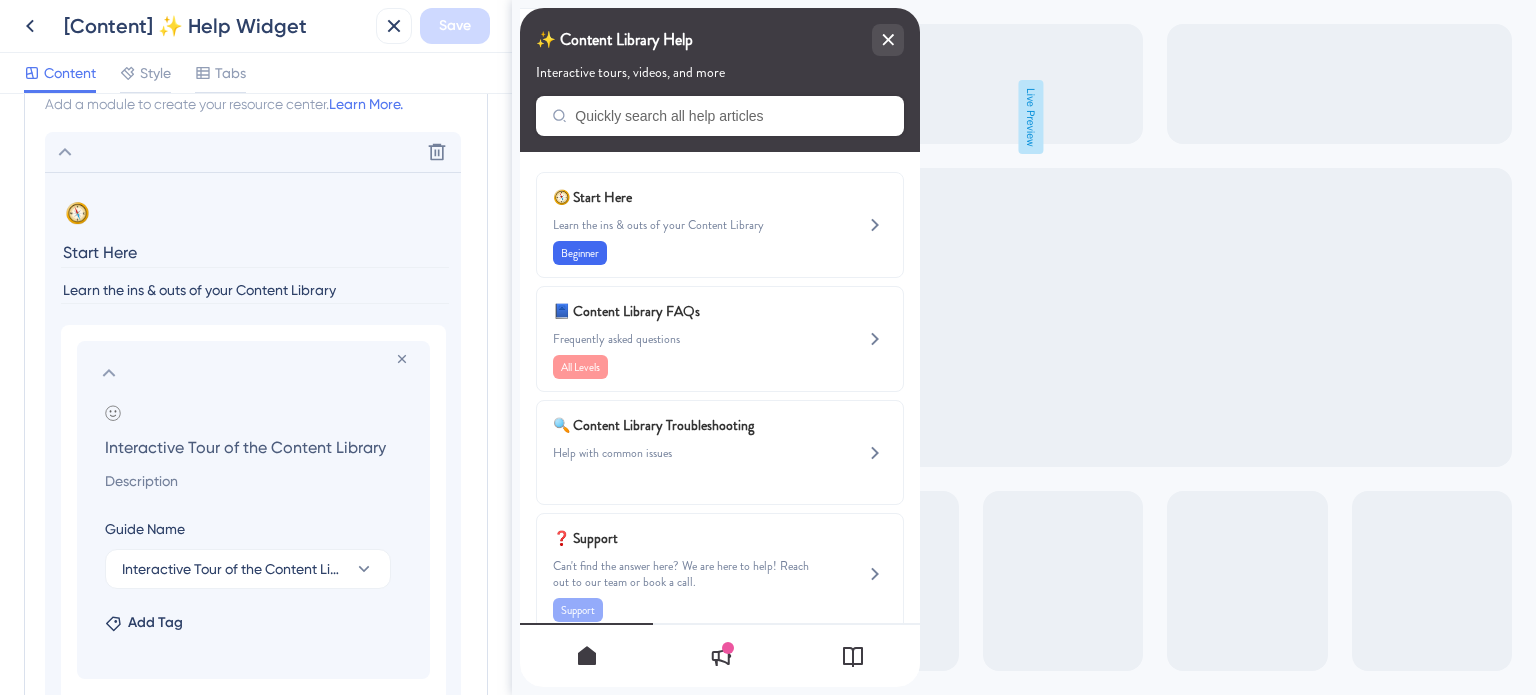 scroll, scrollTop: 1007, scrollLeft: 0, axis: vertical 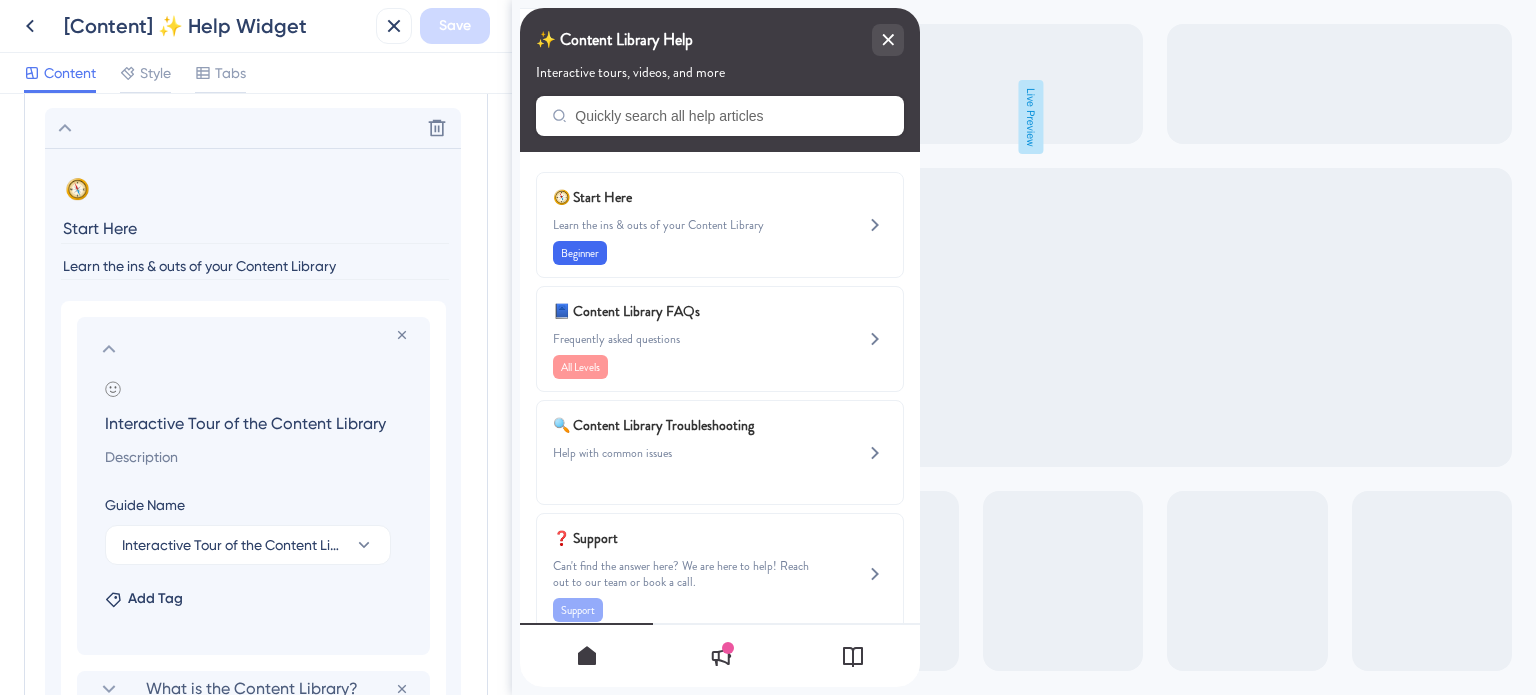 click on "Interactive Tour of the Content Library" at bounding box center (257, 423) 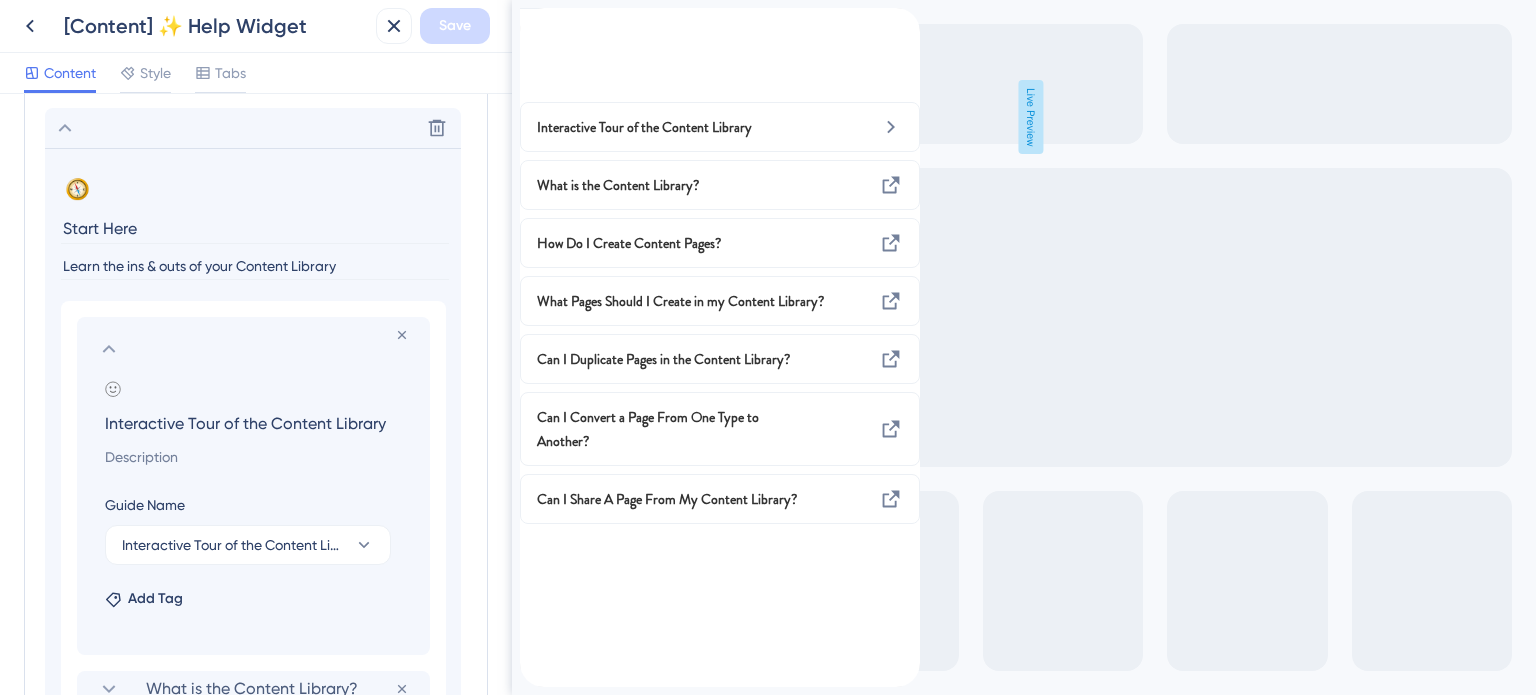 drag, startPoint x: 382, startPoint y: 423, endPoint x: 94, endPoint y: 421, distance: 288.00696 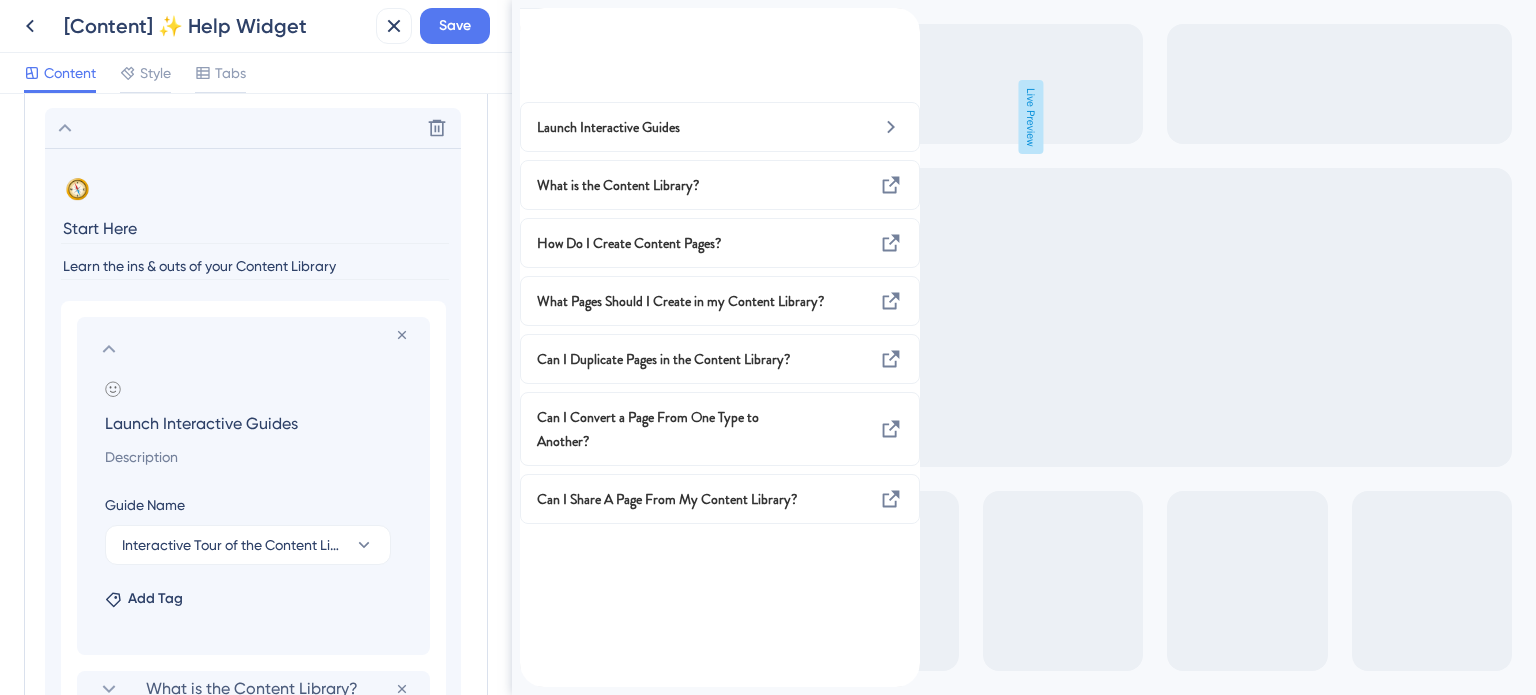 type on "Launch Interactive Guides" 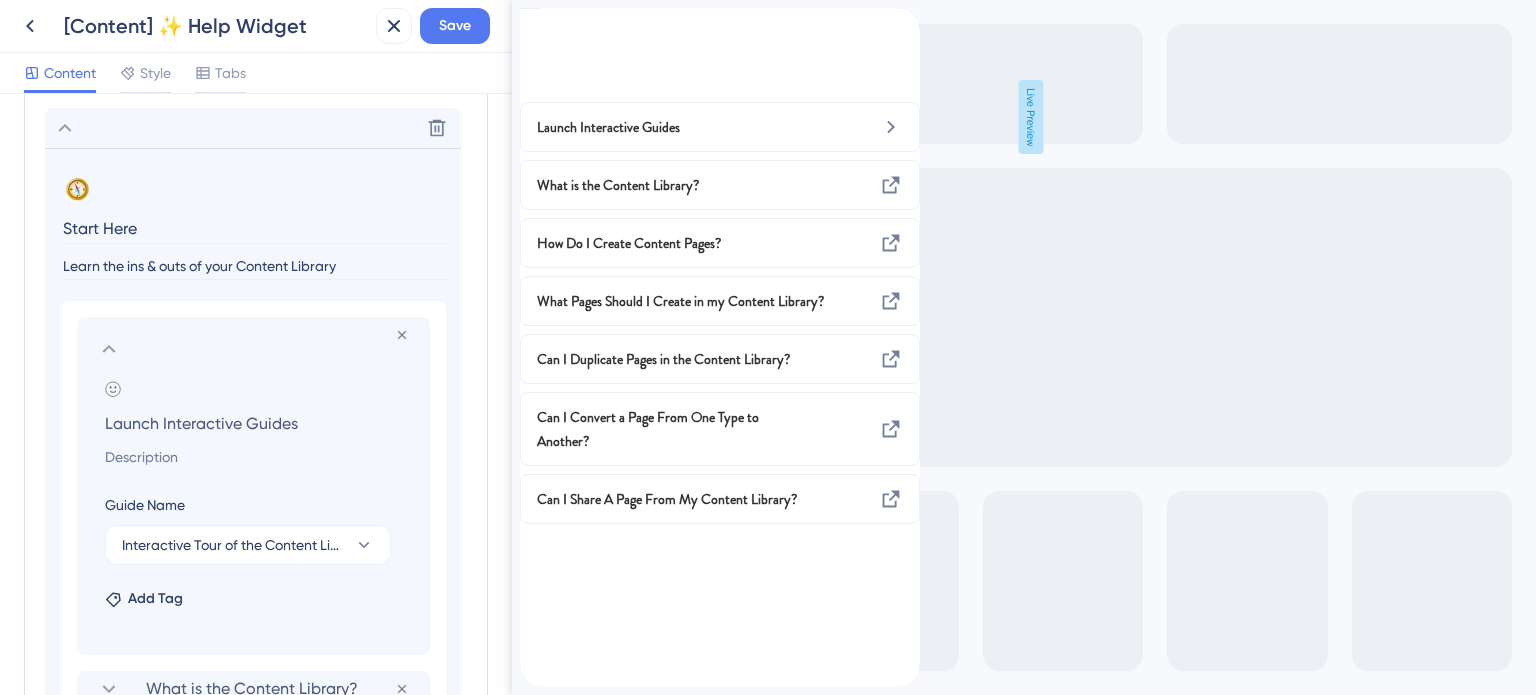click 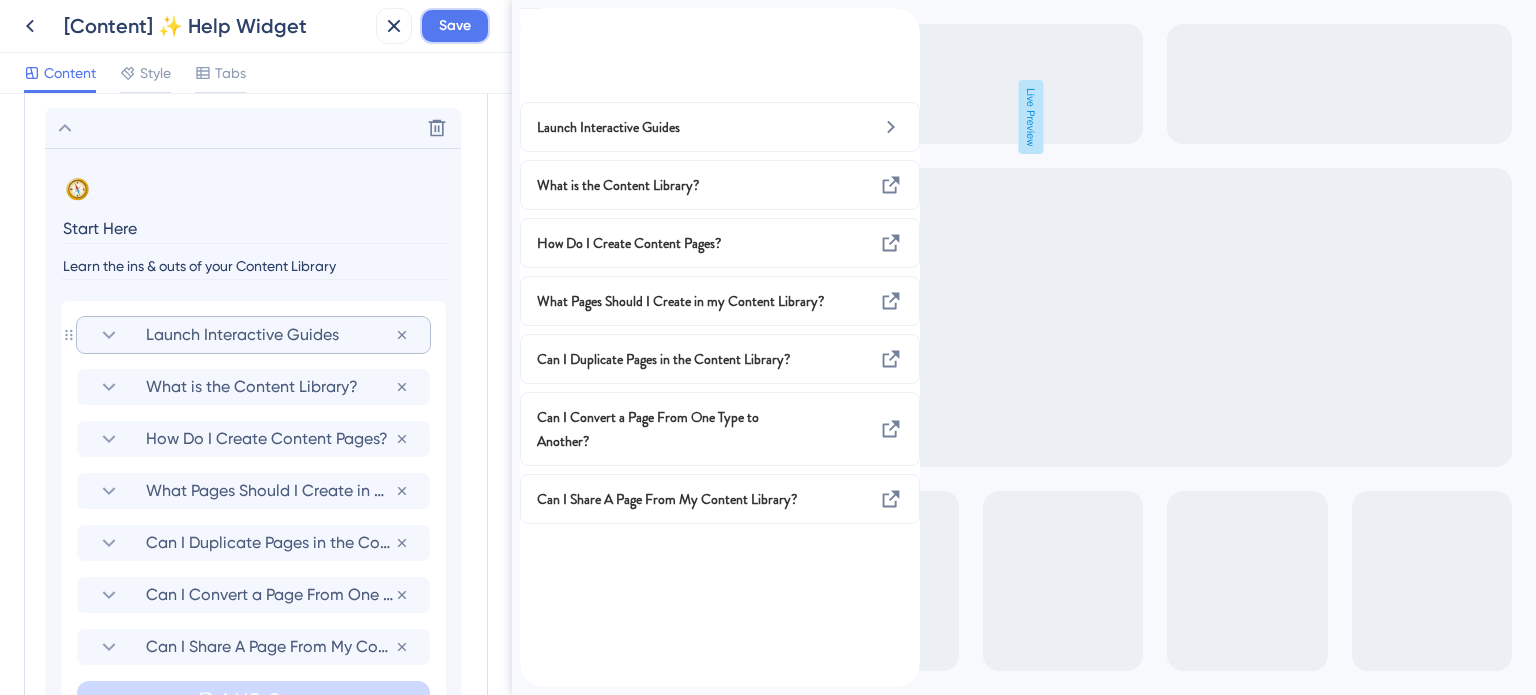 click on "Save" at bounding box center (455, 26) 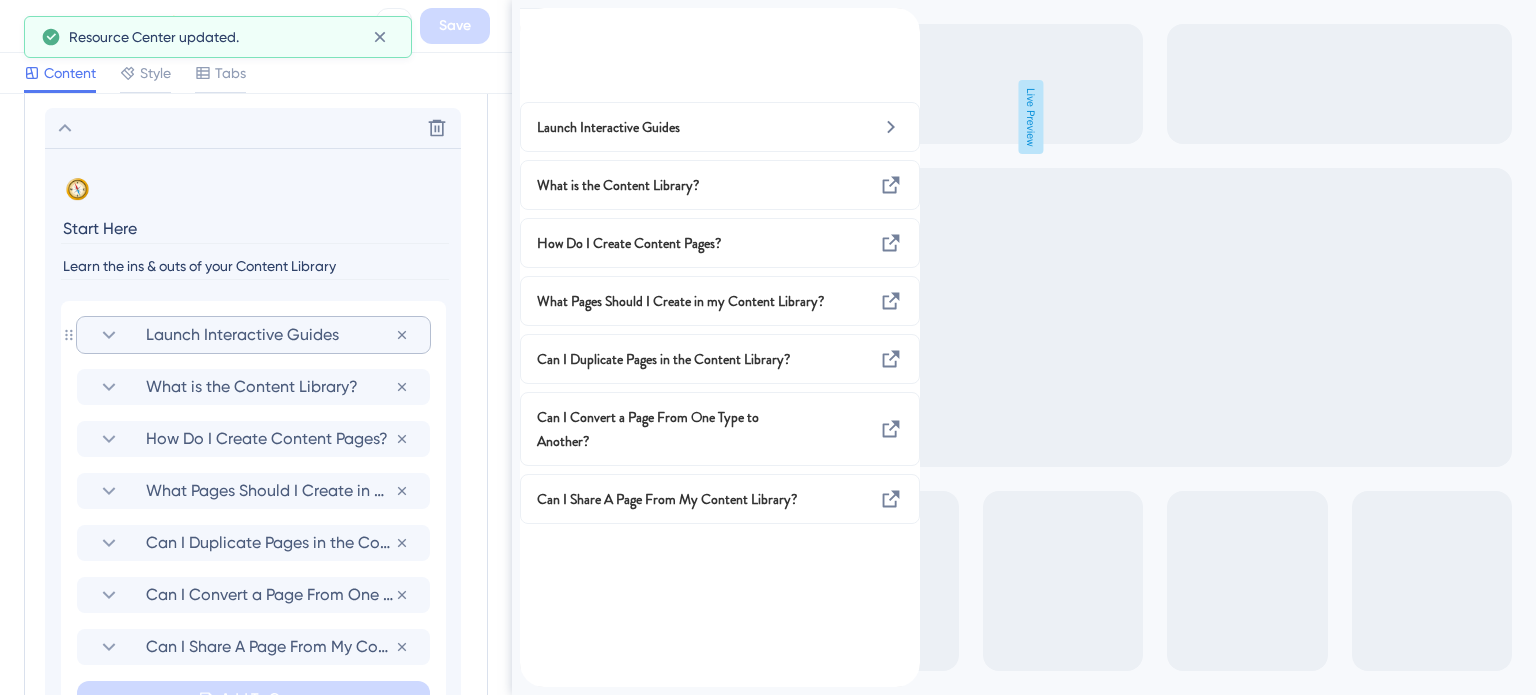 click on "Launch Interactive Guides" at bounding box center [270, 335] 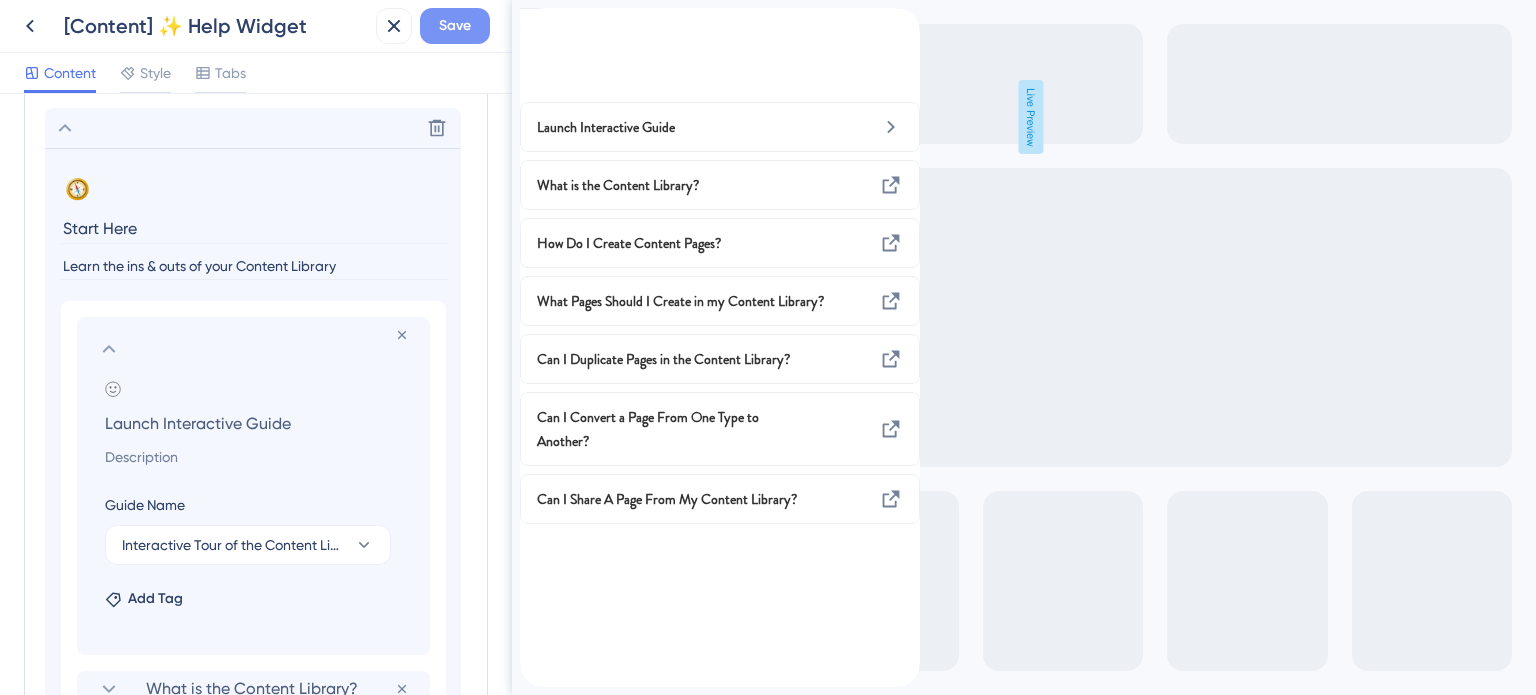 type on "Launch Interactive Guide" 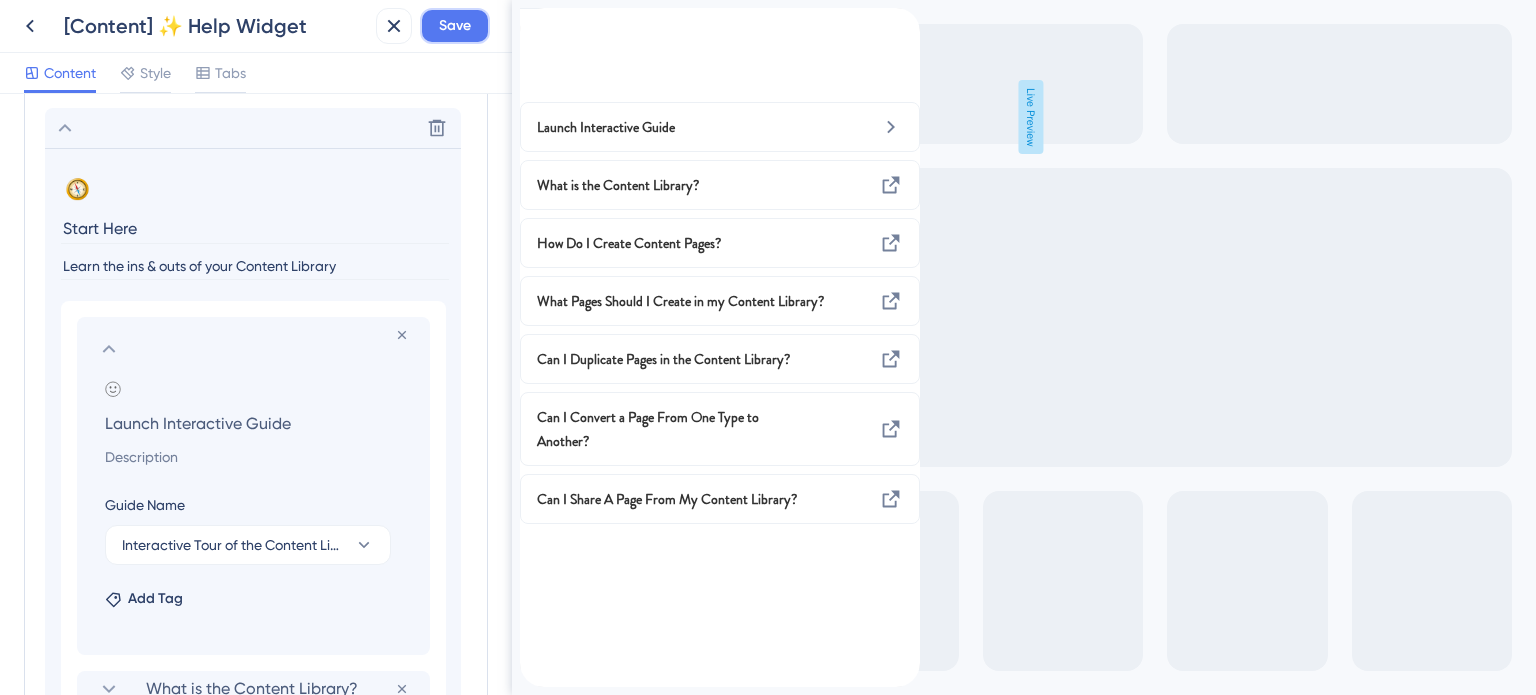 click on "Save" at bounding box center (455, 26) 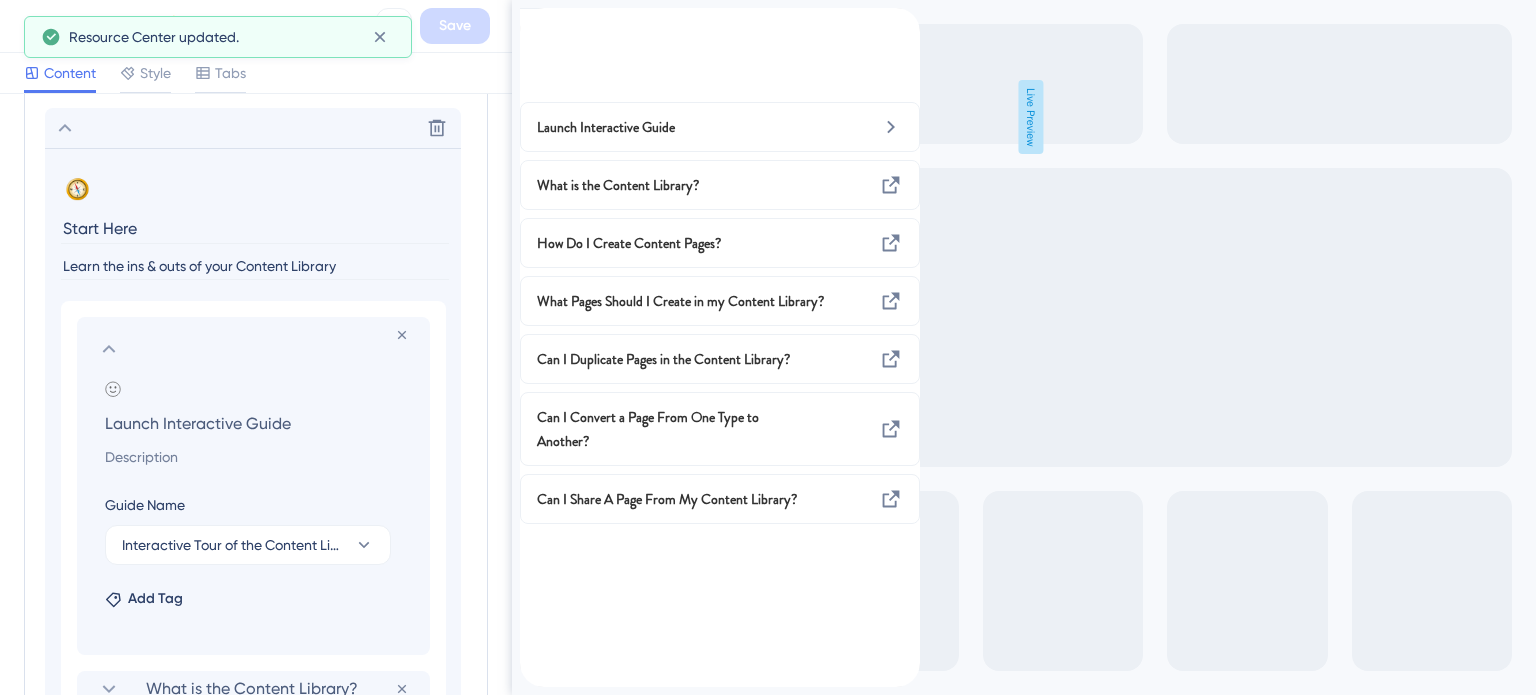 click 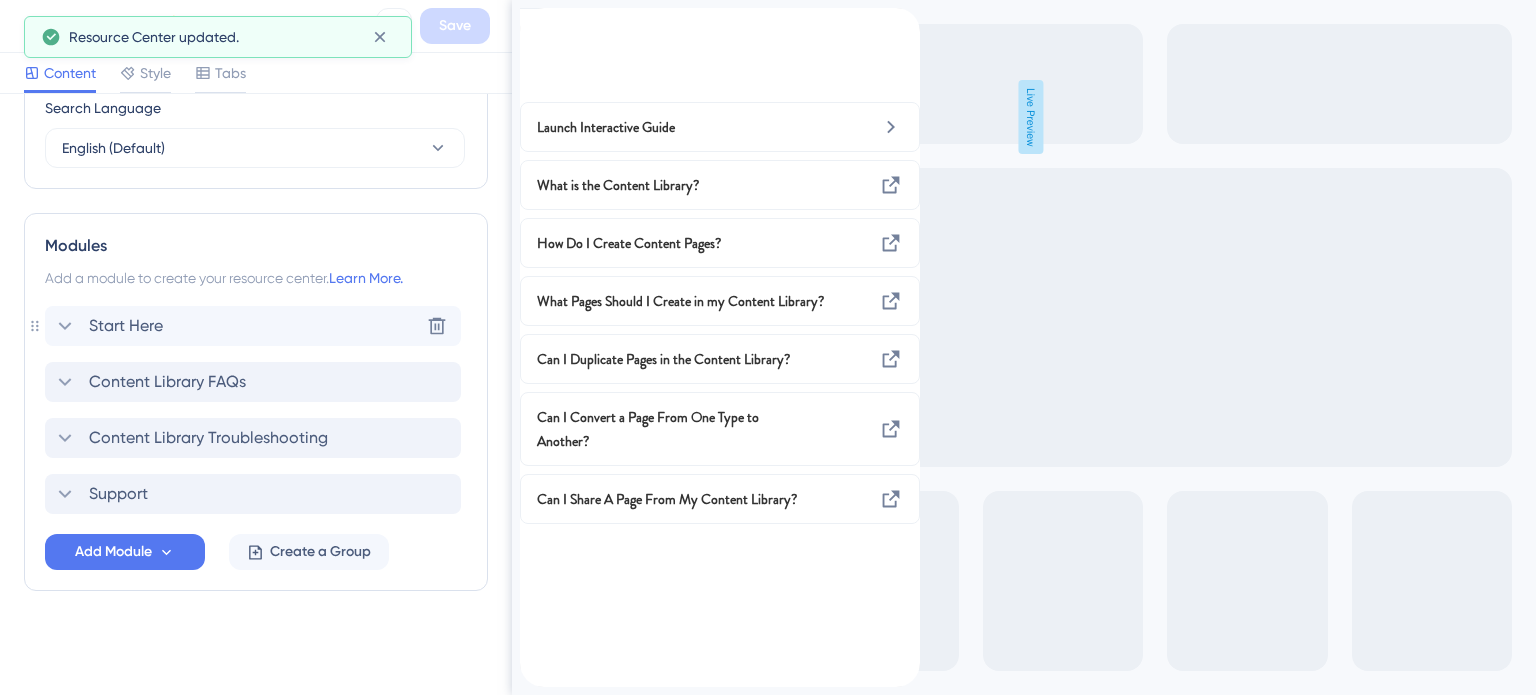 scroll, scrollTop: 807, scrollLeft: 0, axis: vertical 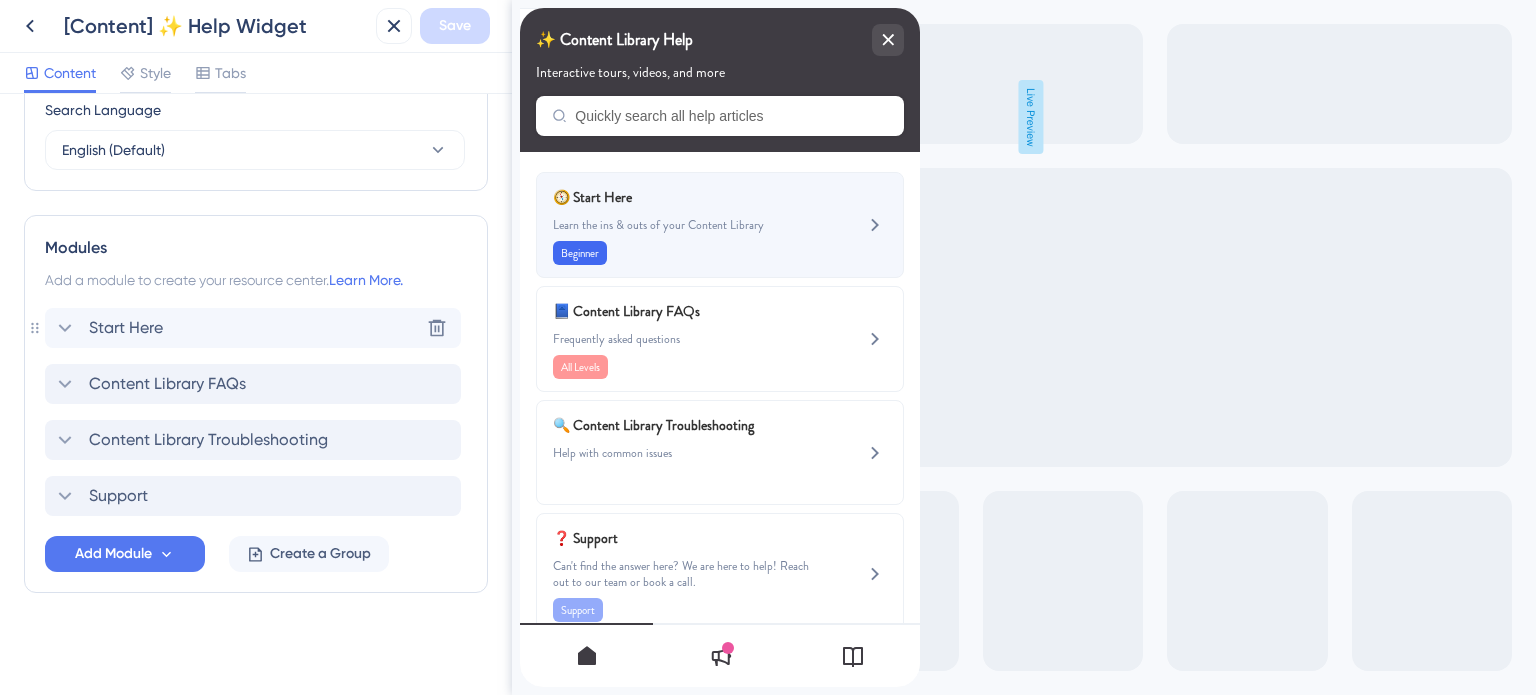 click on "Learn the ins & outs of your Content Library" at bounding box center (686, 225) 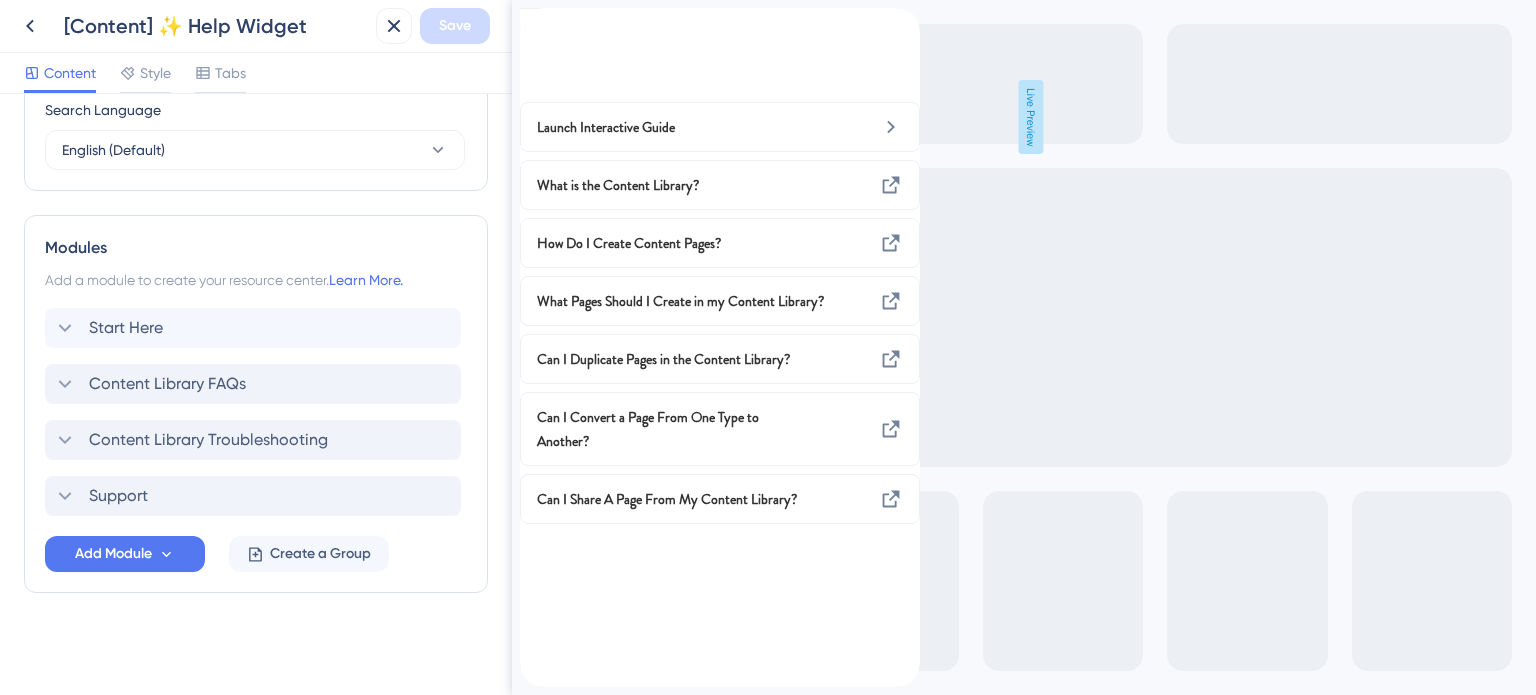 click at bounding box center (536, 19) 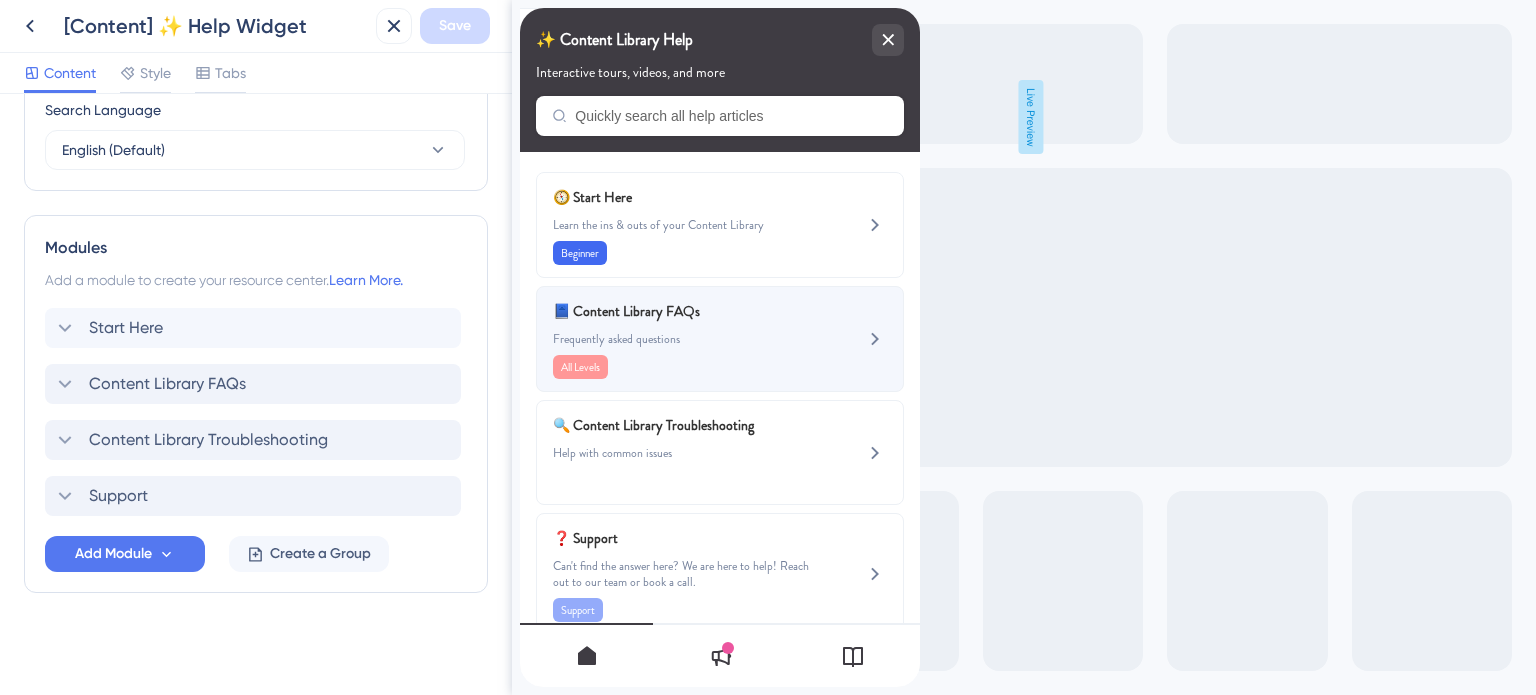 click on "📘   Content Library FAQs" at bounding box center [670, 311] 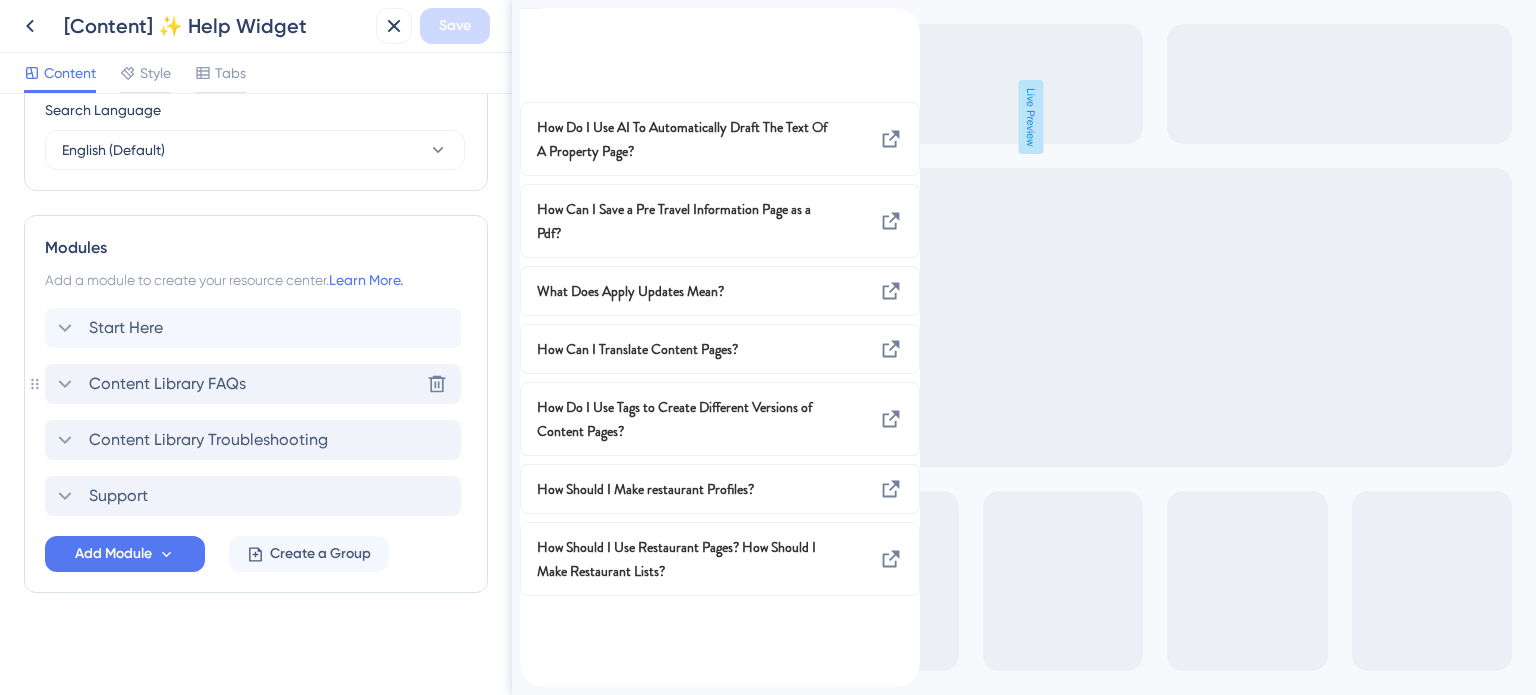 click on "Content Library FAQs" at bounding box center (167, 384) 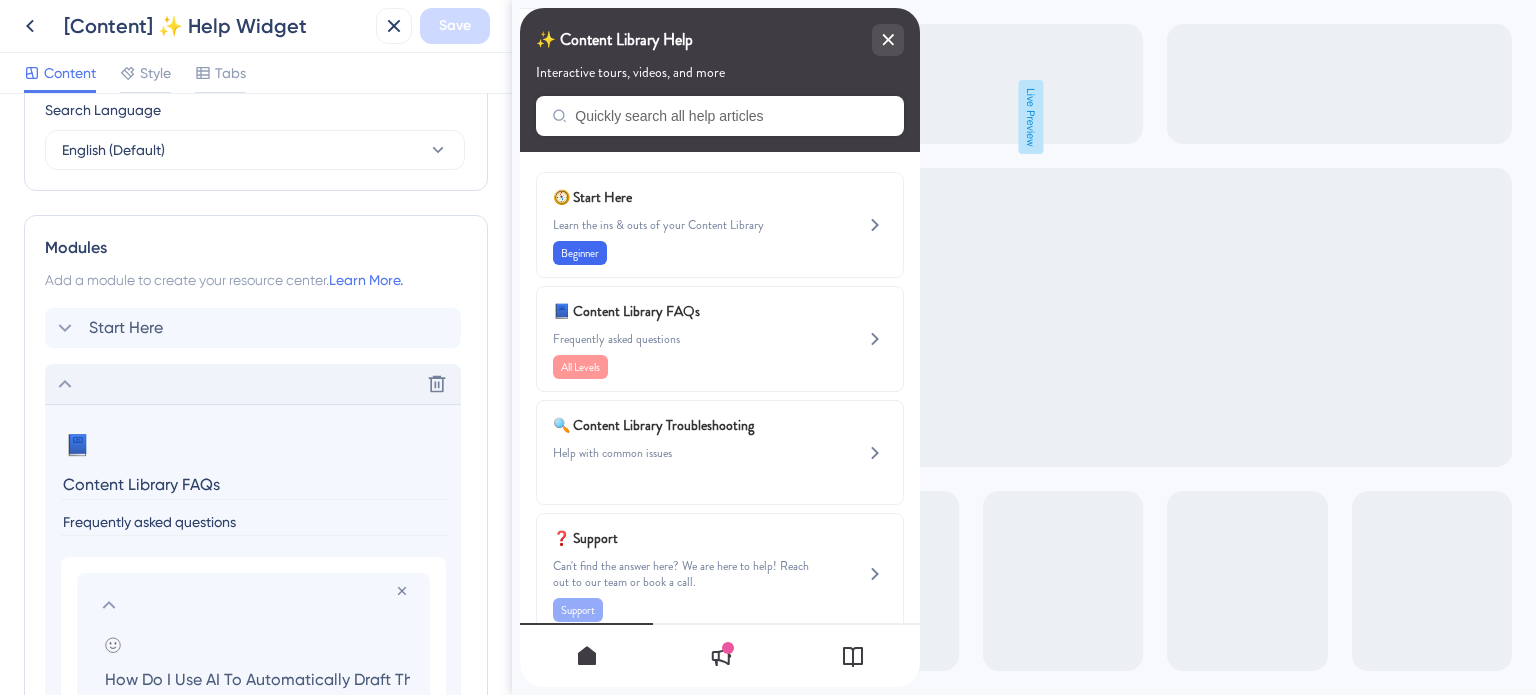 scroll, scrollTop: 1007, scrollLeft: 0, axis: vertical 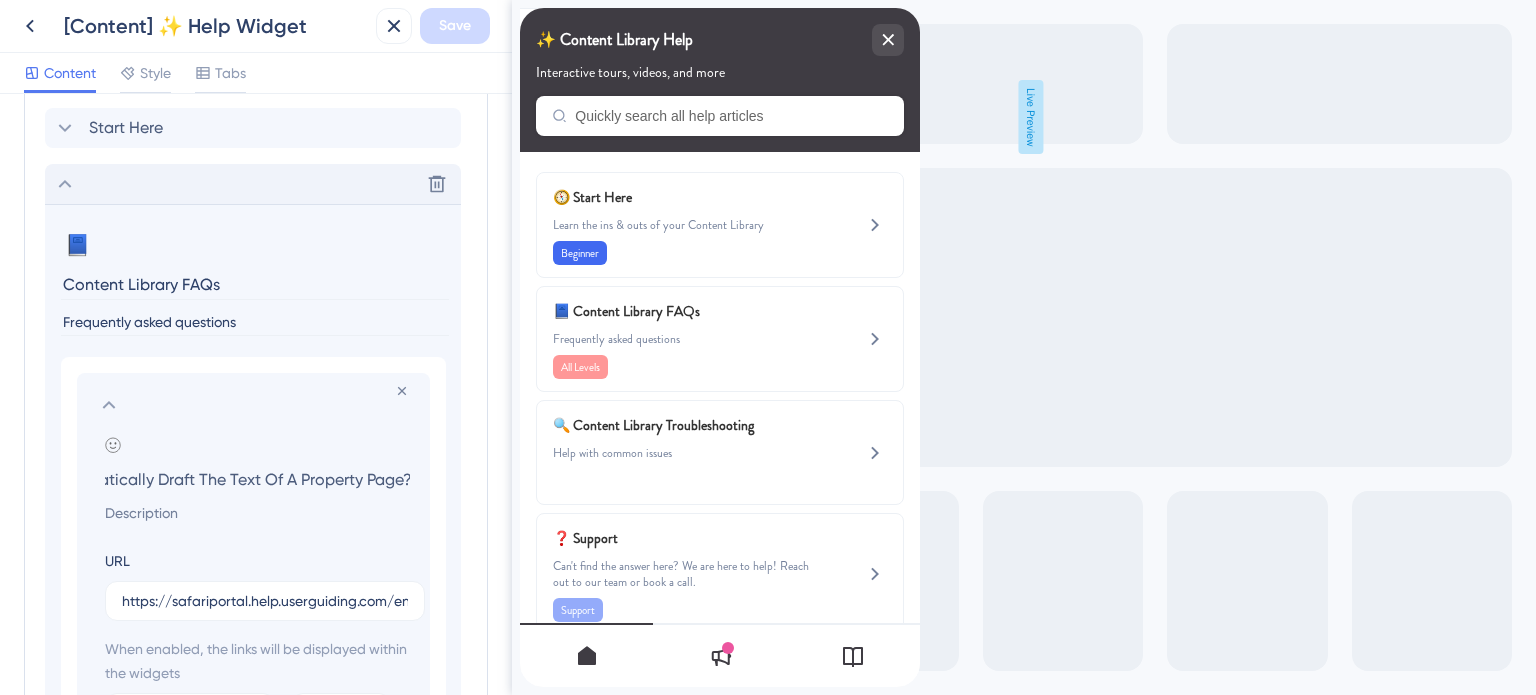 click on "How Do I Use AI To Automatically Draft The Text Of A Property Page?" at bounding box center (257, 479) 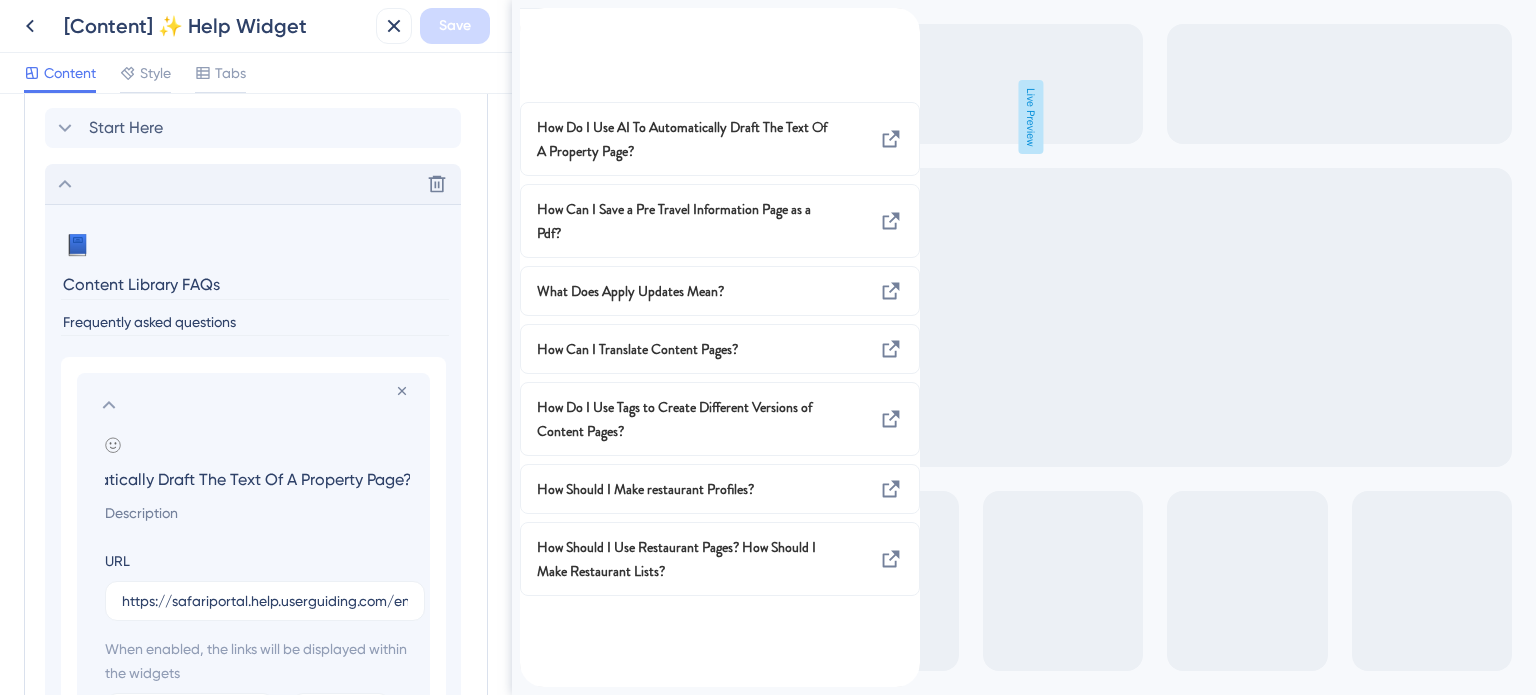 scroll, scrollTop: 0, scrollLeft: 0, axis: both 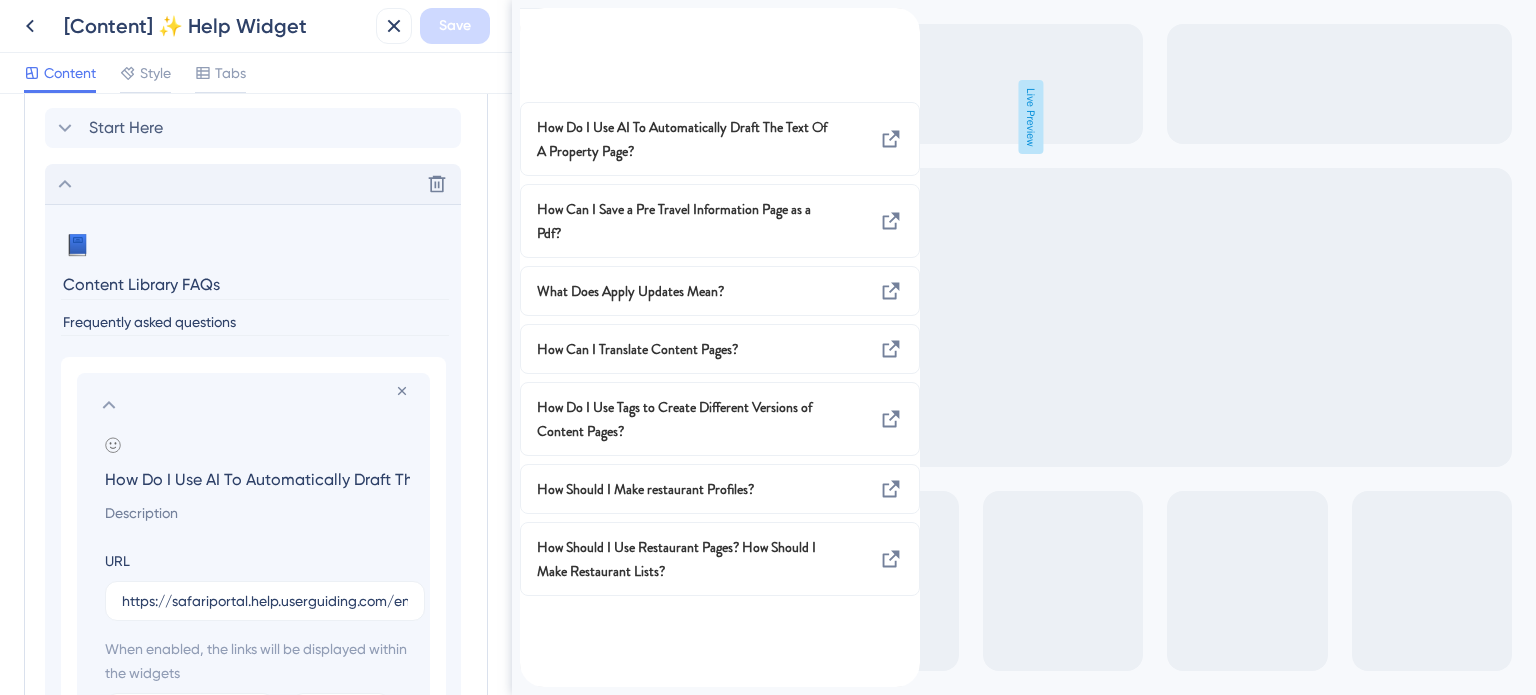 paste on "do I use AI to automatically draft the text of a property p" 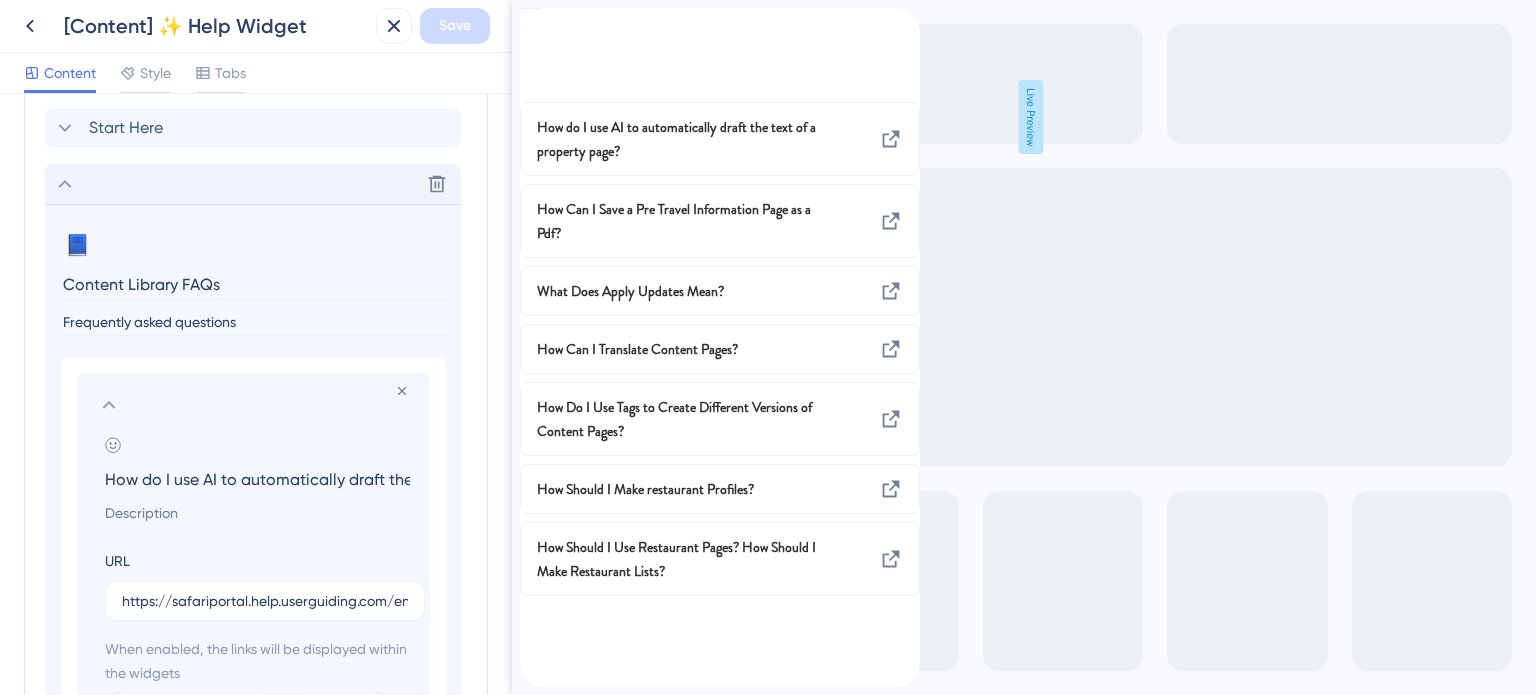 scroll, scrollTop: 0, scrollLeft: 185, axis: horizontal 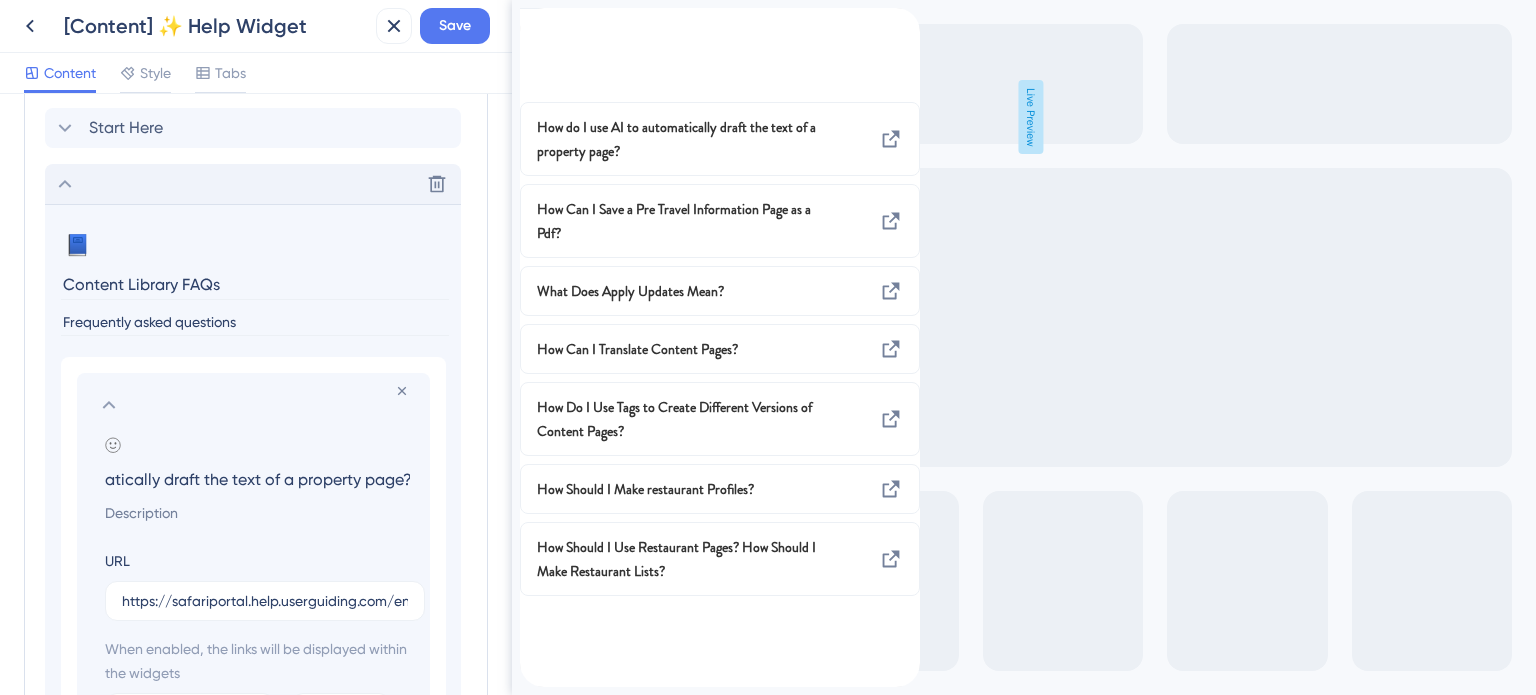 click on "How do I use AI to automatically draft the text of a property page?" at bounding box center (257, 479) 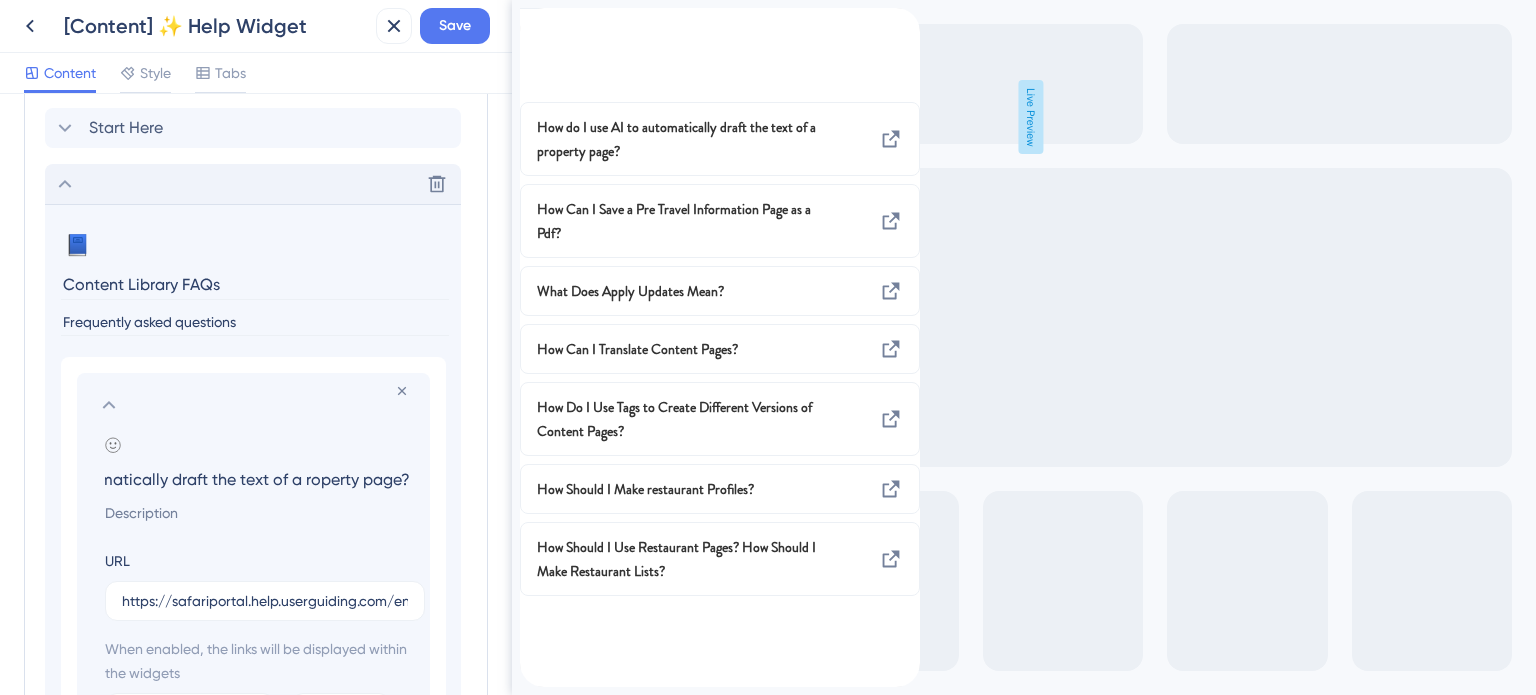 scroll, scrollTop: 0, scrollLeft: 175, axis: horizontal 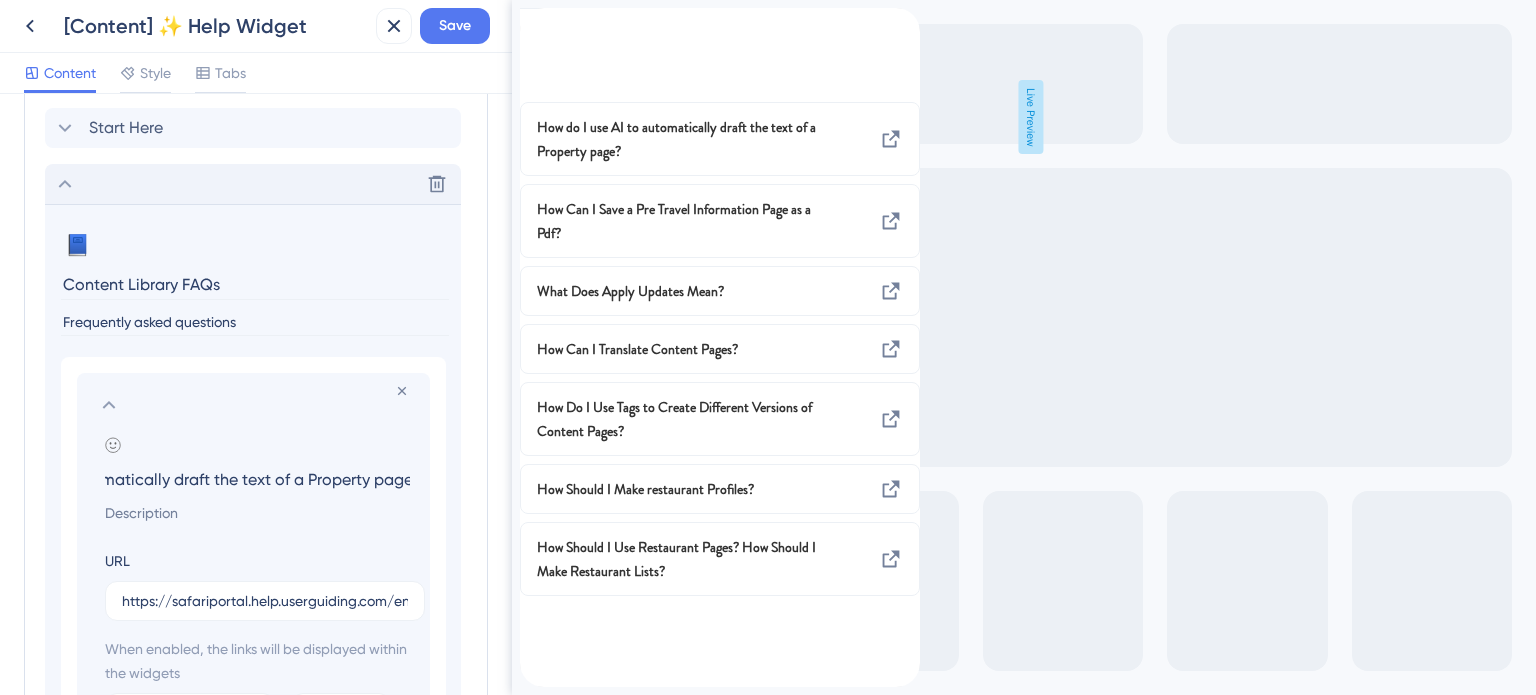 click on "How do I use AI to automatically draft the text of a Property page?" at bounding box center [257, 479] 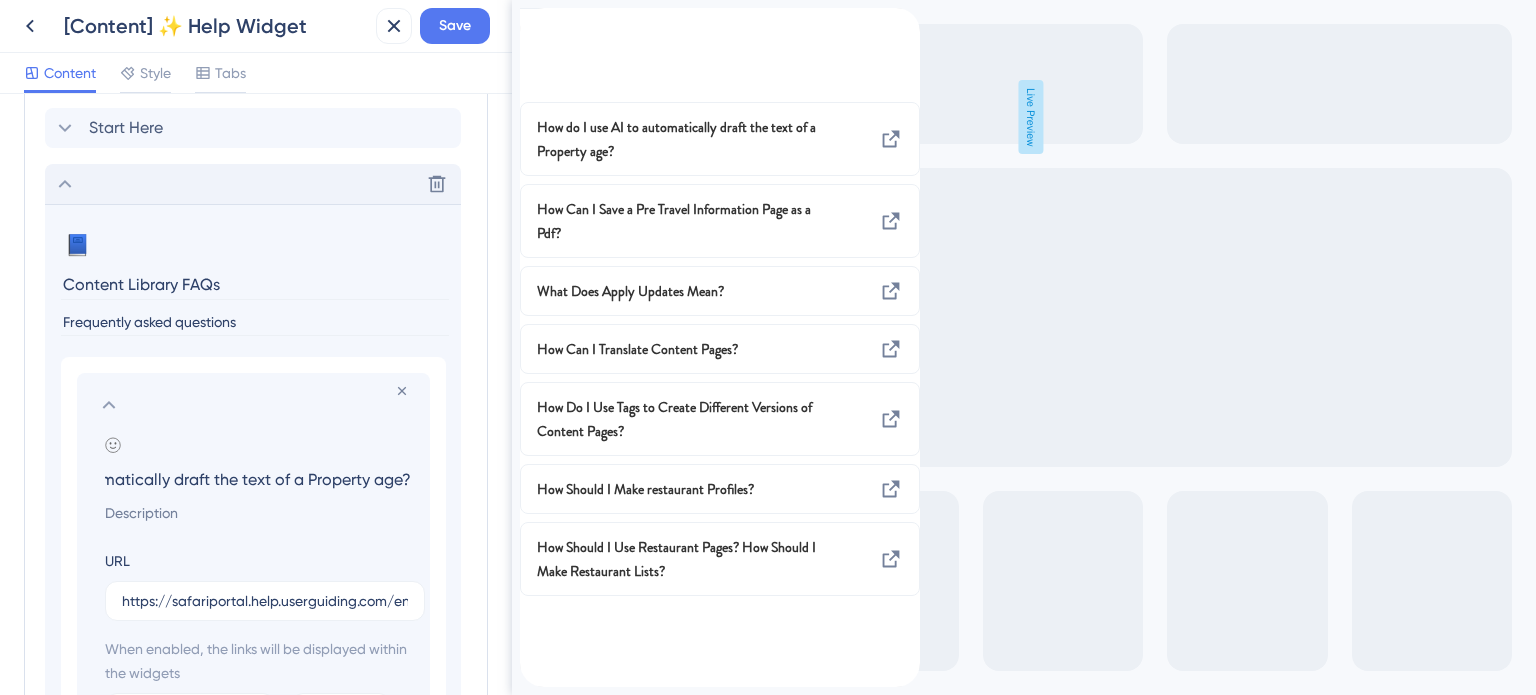scroll, scrollTop: 0, scrollLeft: 174, axis: horizontal 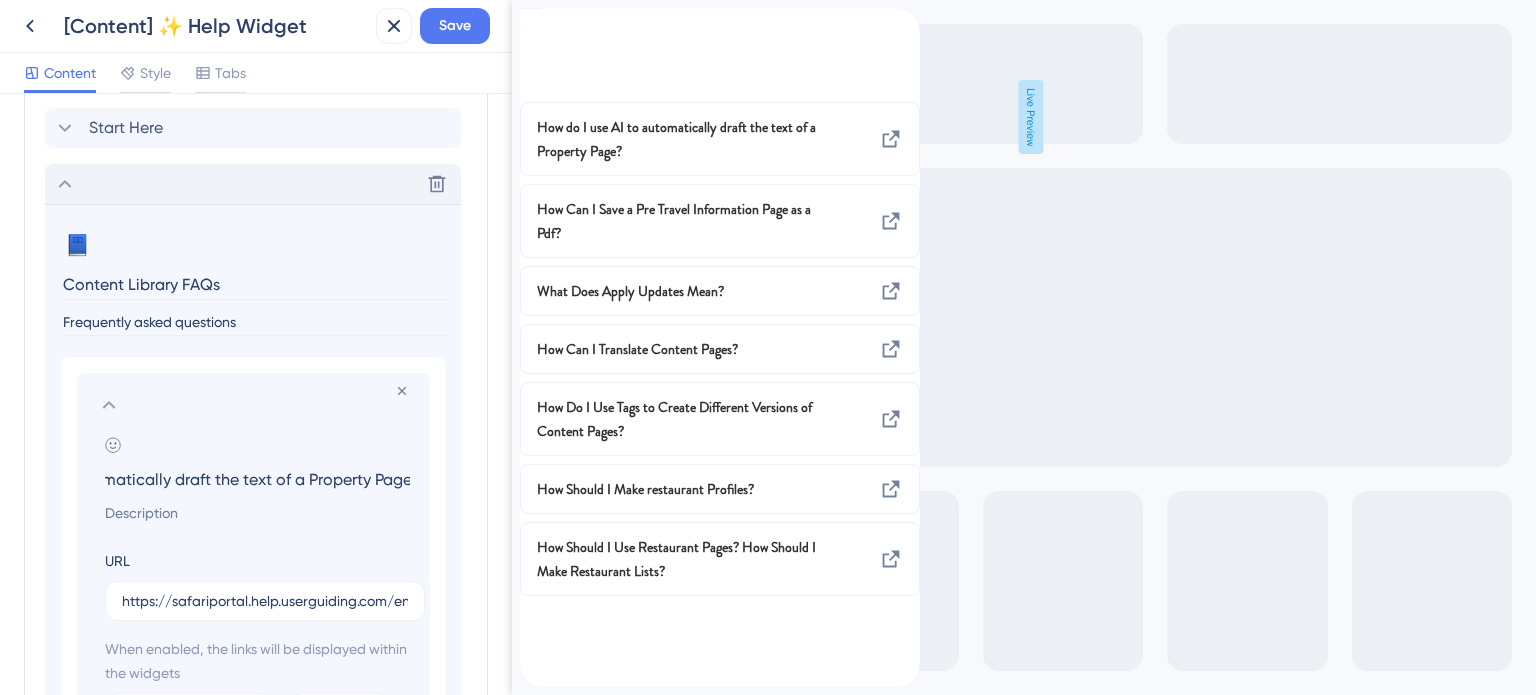 click on "How do I use AI to automatically draft the text of a Property Page?" at bounding box center [257, 479] 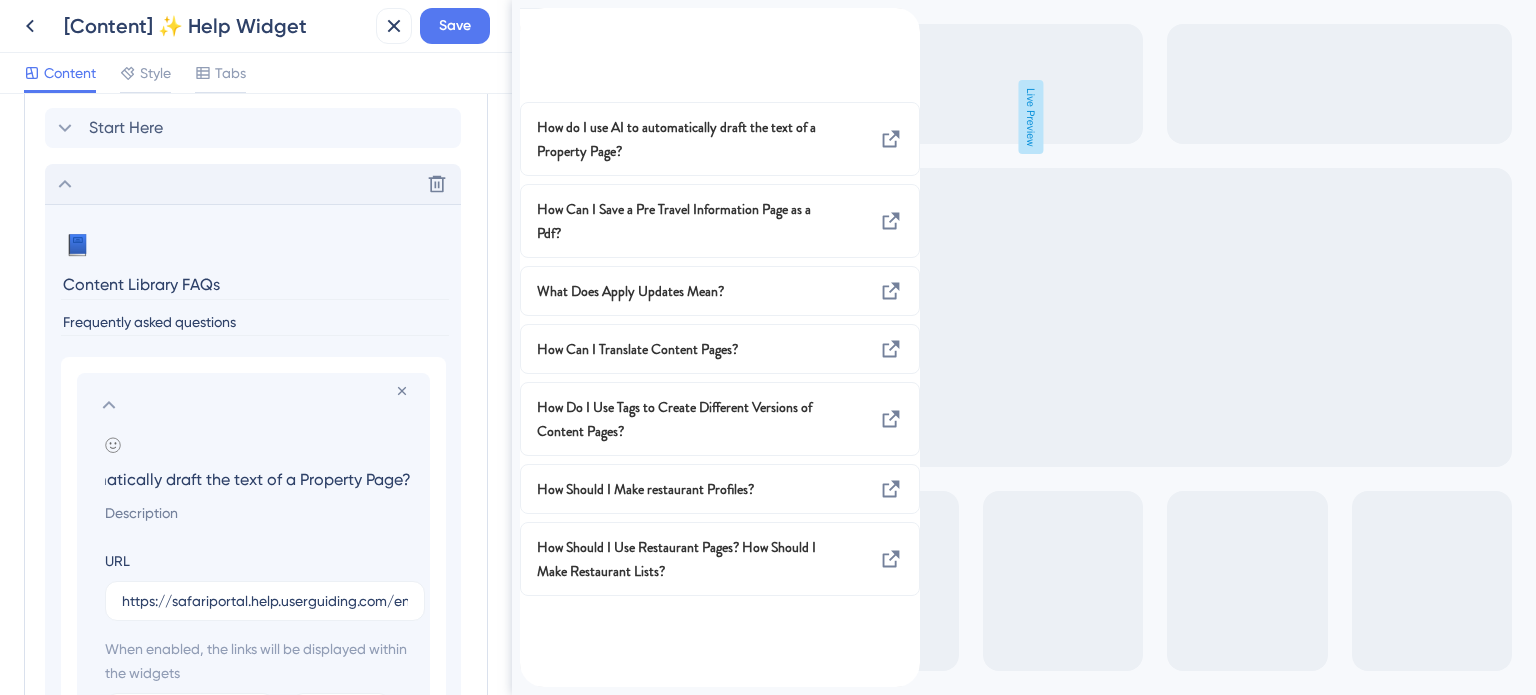drag, startPoint x: 295, startPoint y: 486, endPoint x: 452, endPoint y: 501, distance: 157.71494 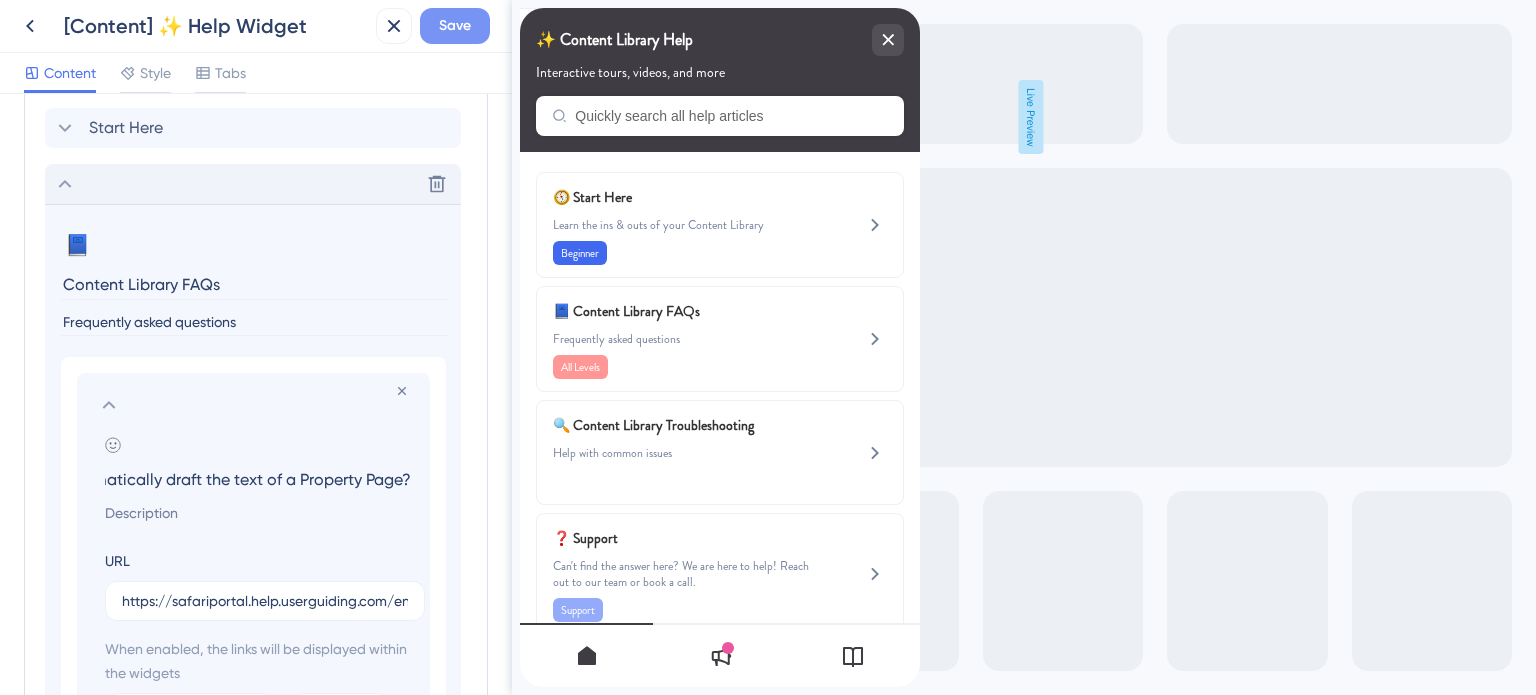 type on "How do I use AI to automatically draft the text of a Property Page?" 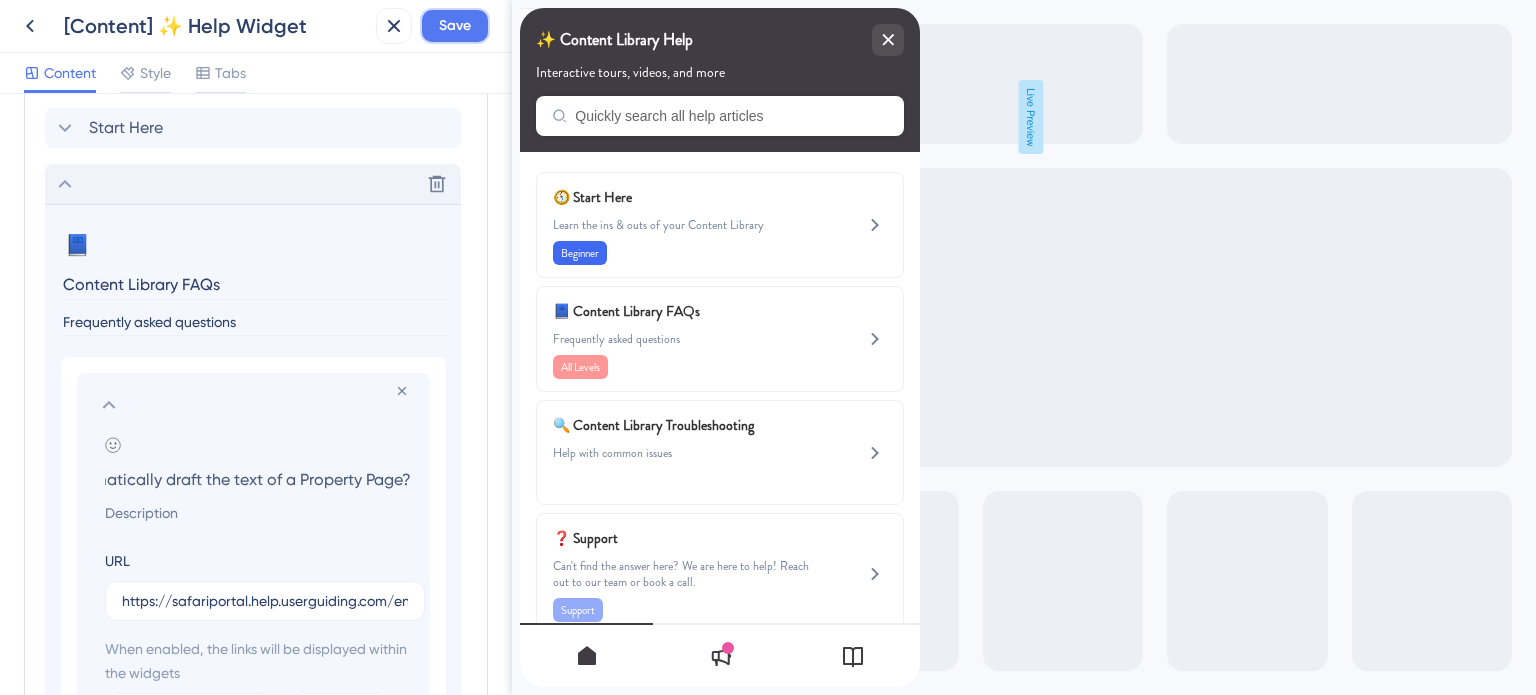 click on "Save" at bounding box center [455, 26] 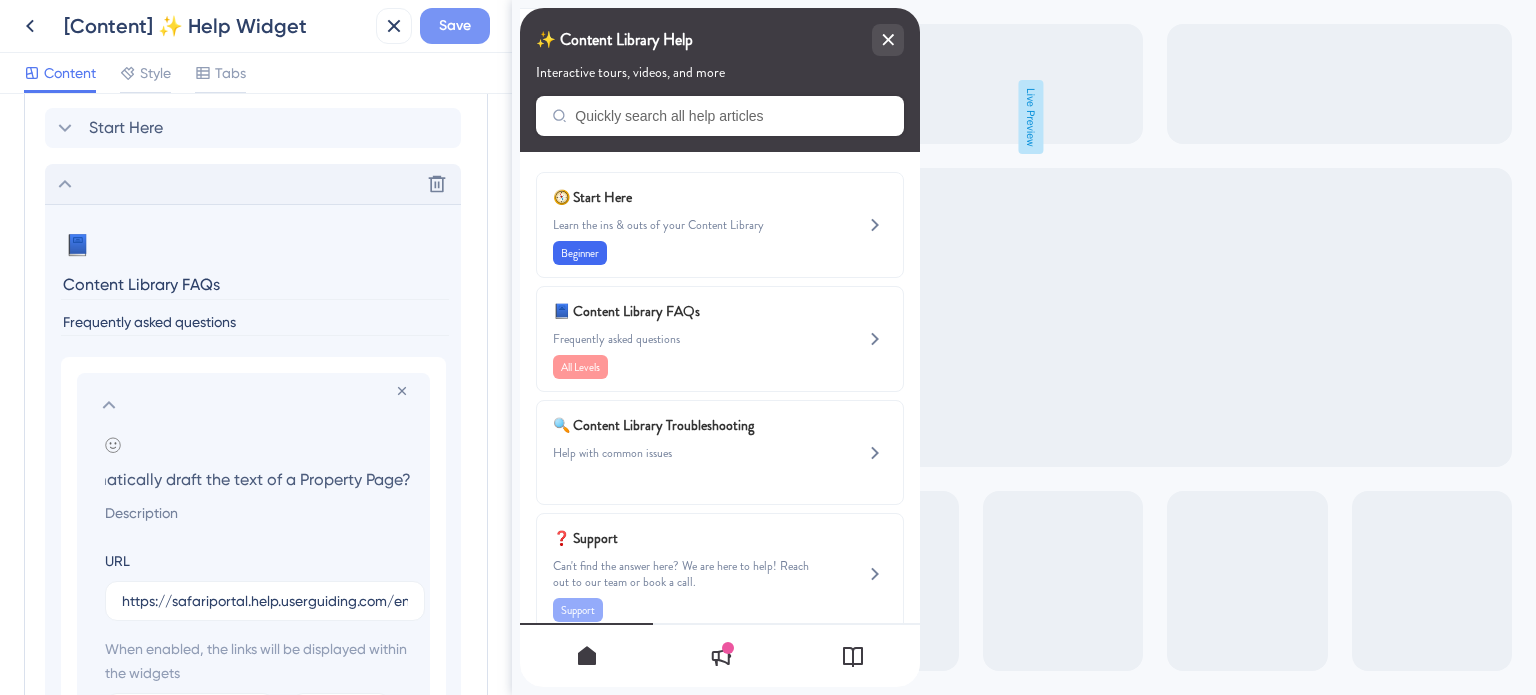 scroll, scrollTop: 0, scrollLeft: 0, axis: both 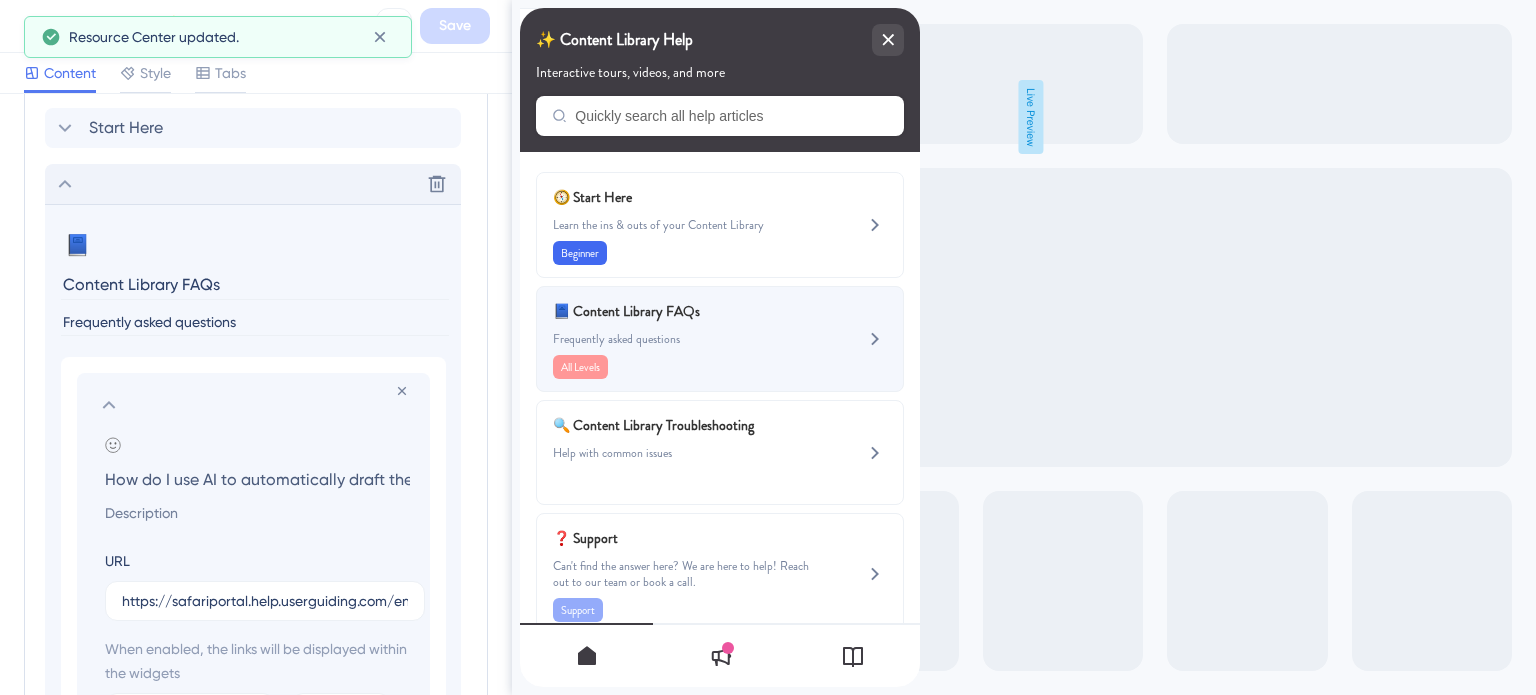 click on "📘   Content Library FAQs" at bounding box center (670, 311) 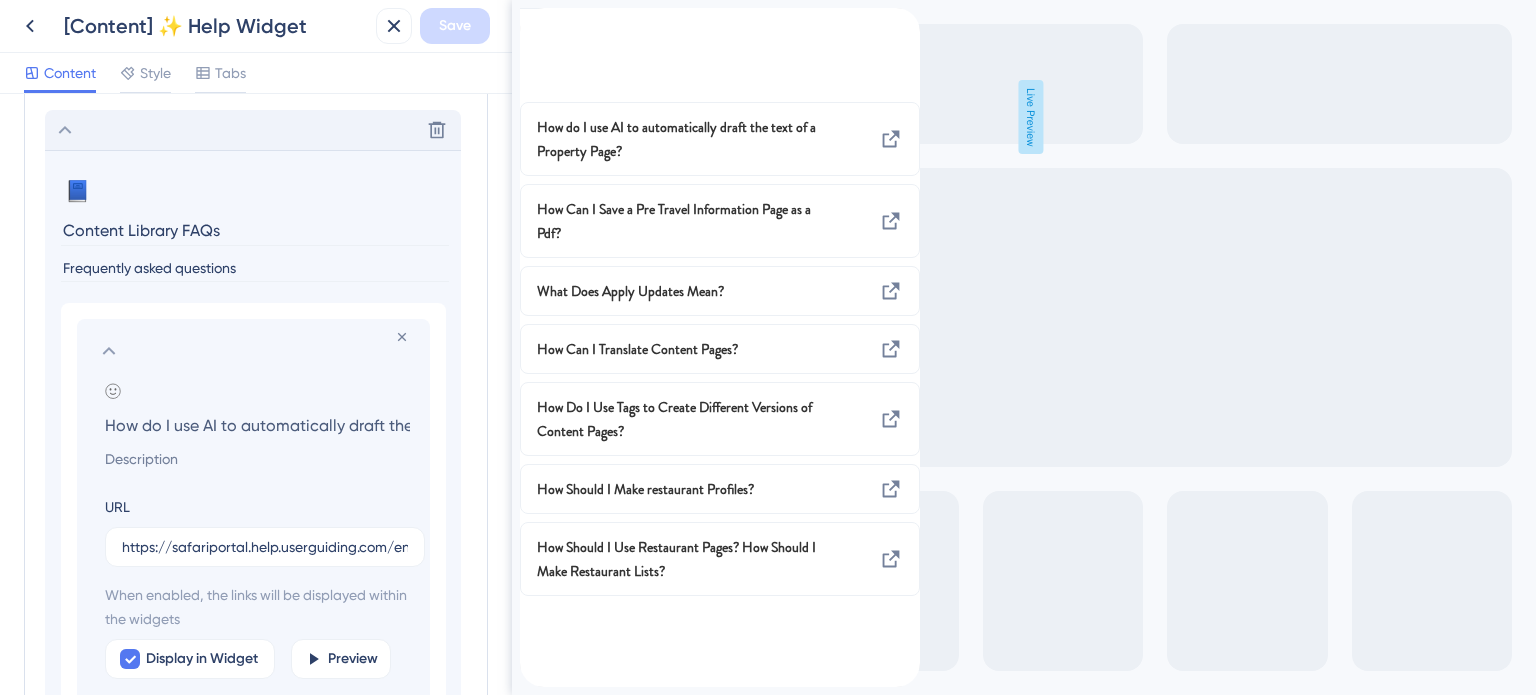 scroll, scrollTop: 1207, scrollLeft: 0, axis: vertical 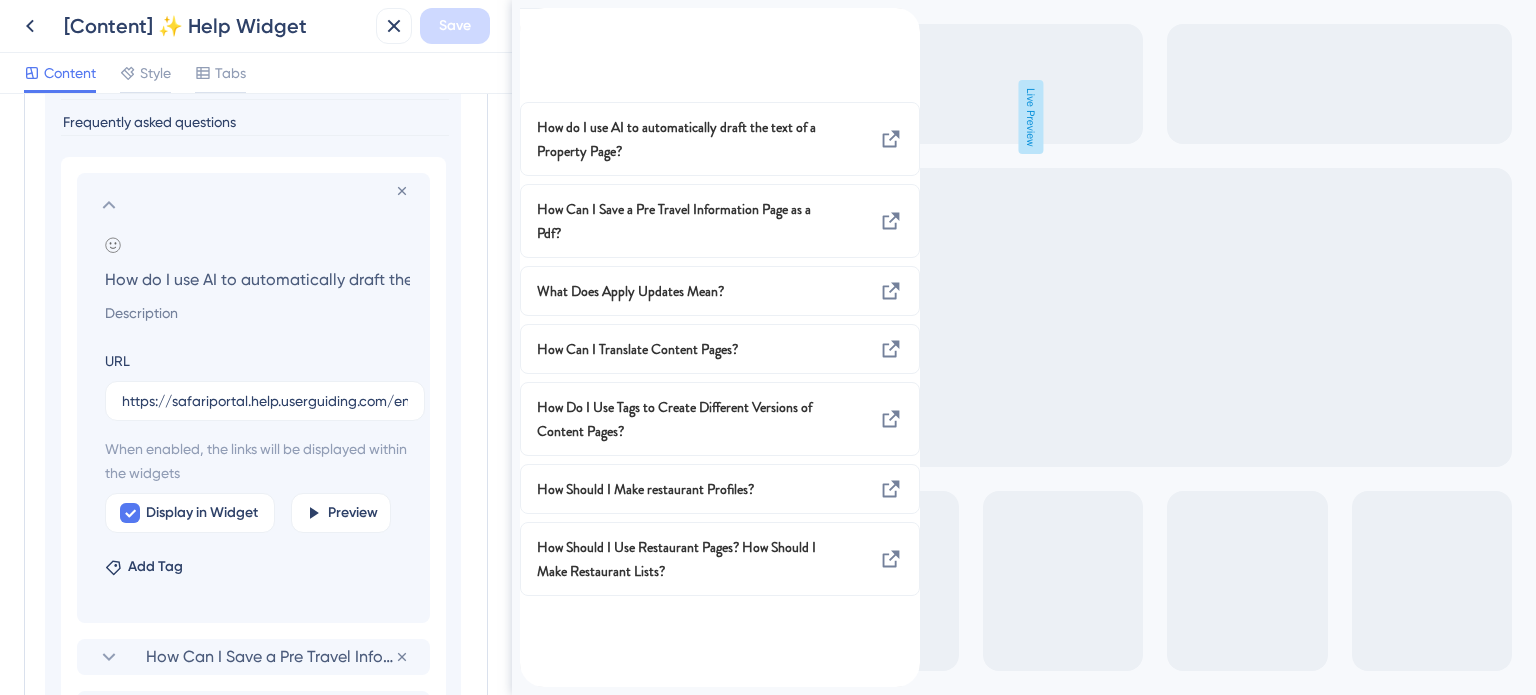 click on "Remove from group Add emoji How do I use AI to automatically draft the text of a Property Page? URL https://safariportal.help.userguiding.com/en/articles/5571-how-do-i-use-ai-to-automatically-draft-the-text When enabled, the links will be displayed within the widgets Display in Widget Preview Add Tag" at bounding box center (253, 398) 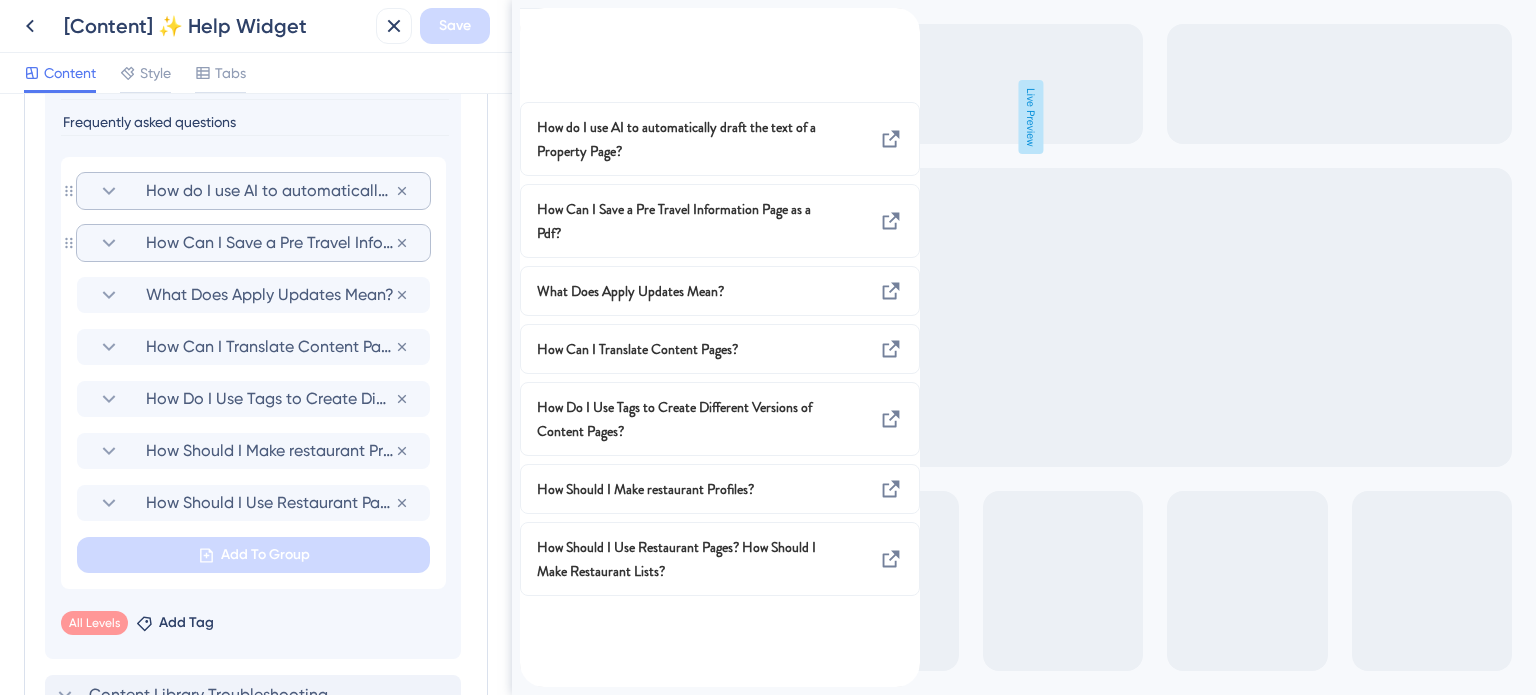 click on "How Can I Save a Pre Travel Information Page as a Pdf?" at bounding box center (270, 243) 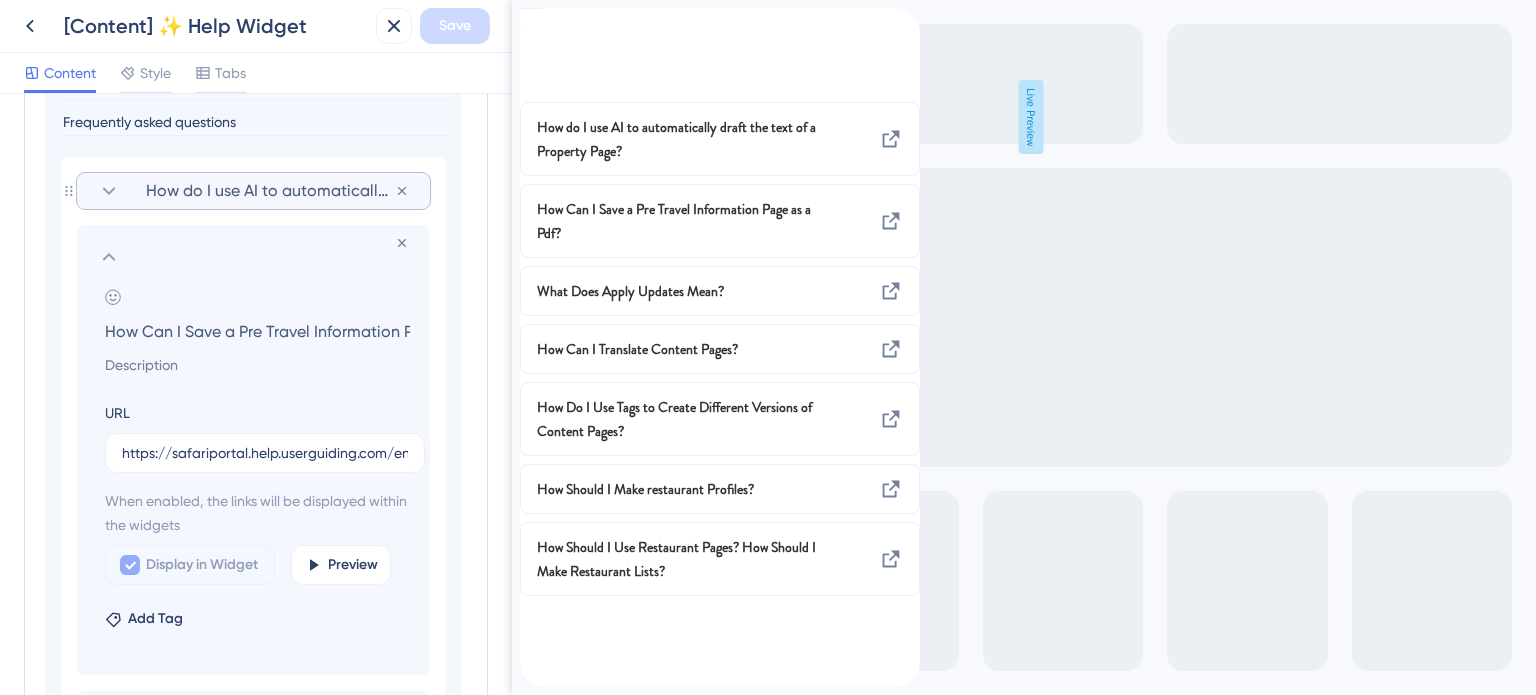 scroll, scrollTop: 0, scrollLeft: 104, axis: horizontal 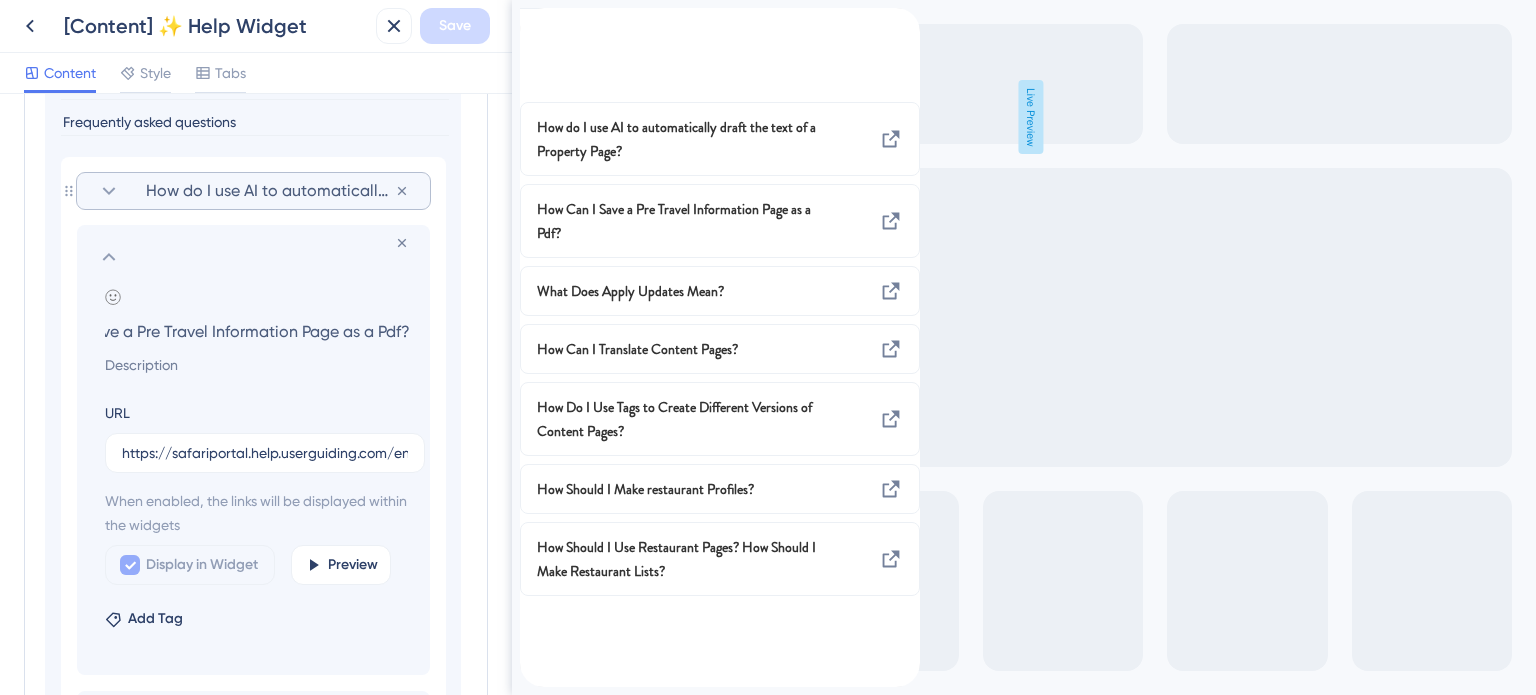 click on "How Can I Save a Pre Travel Information Page as a Pdf?" at bounding box center [257, 331] 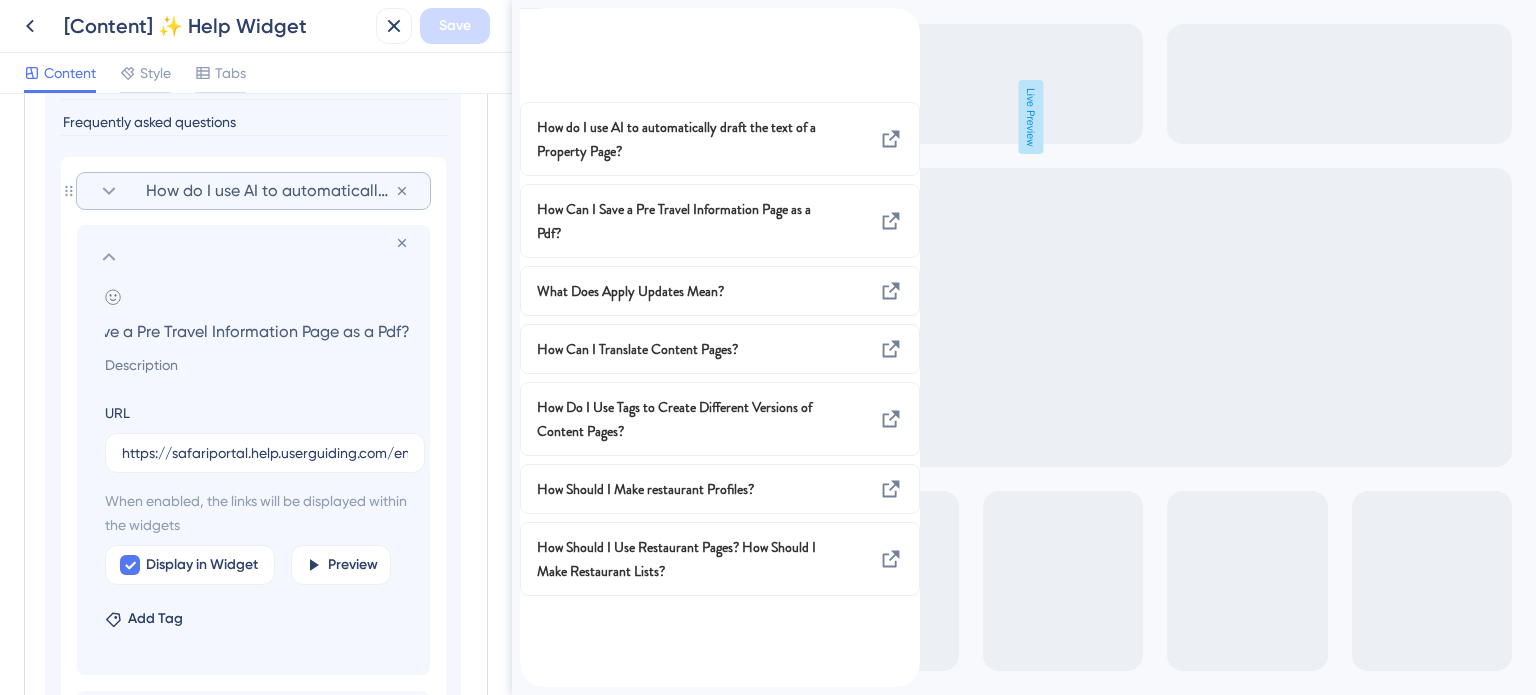 scroll, scrollTop: 0, scrollLeft: 0, axis: both 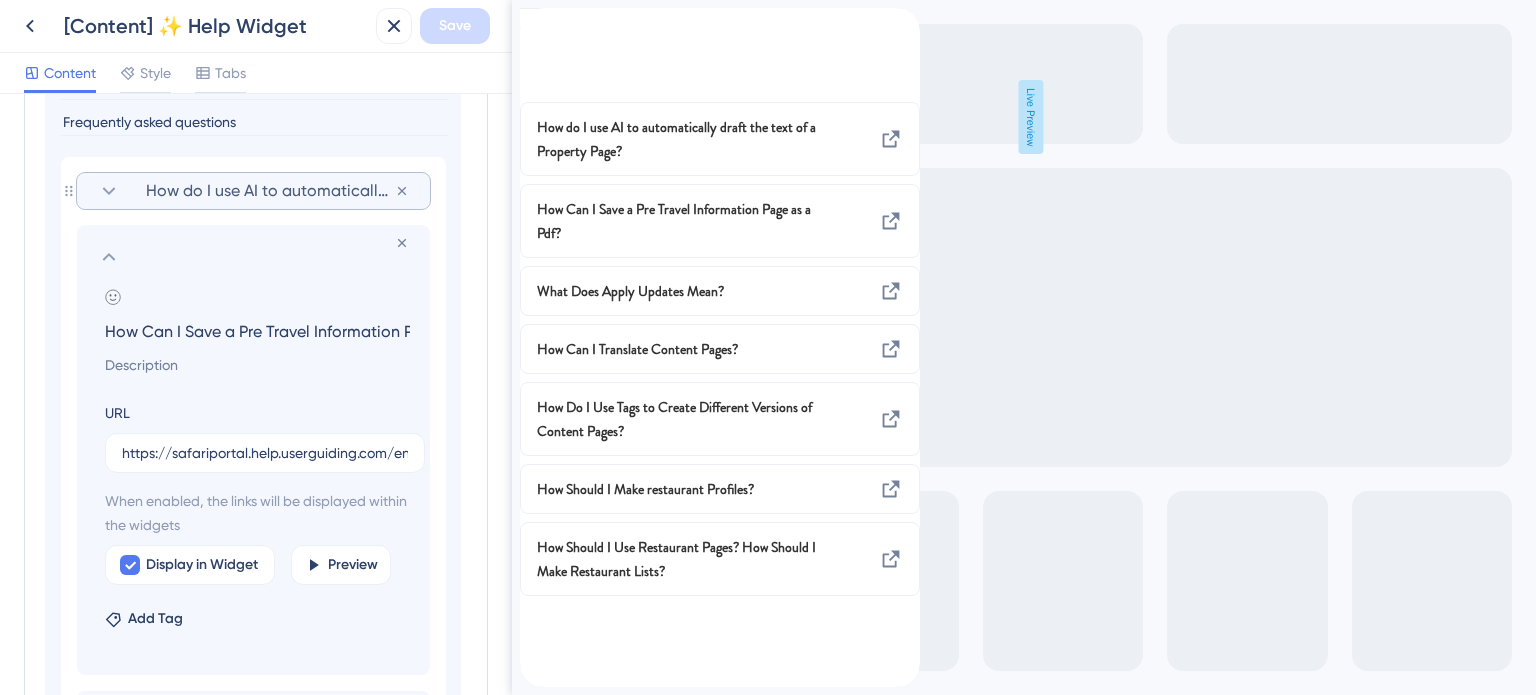 click on "How Can I Save a Pre Travel Information Page as a Pdf?" at bounding box center [257, 331] 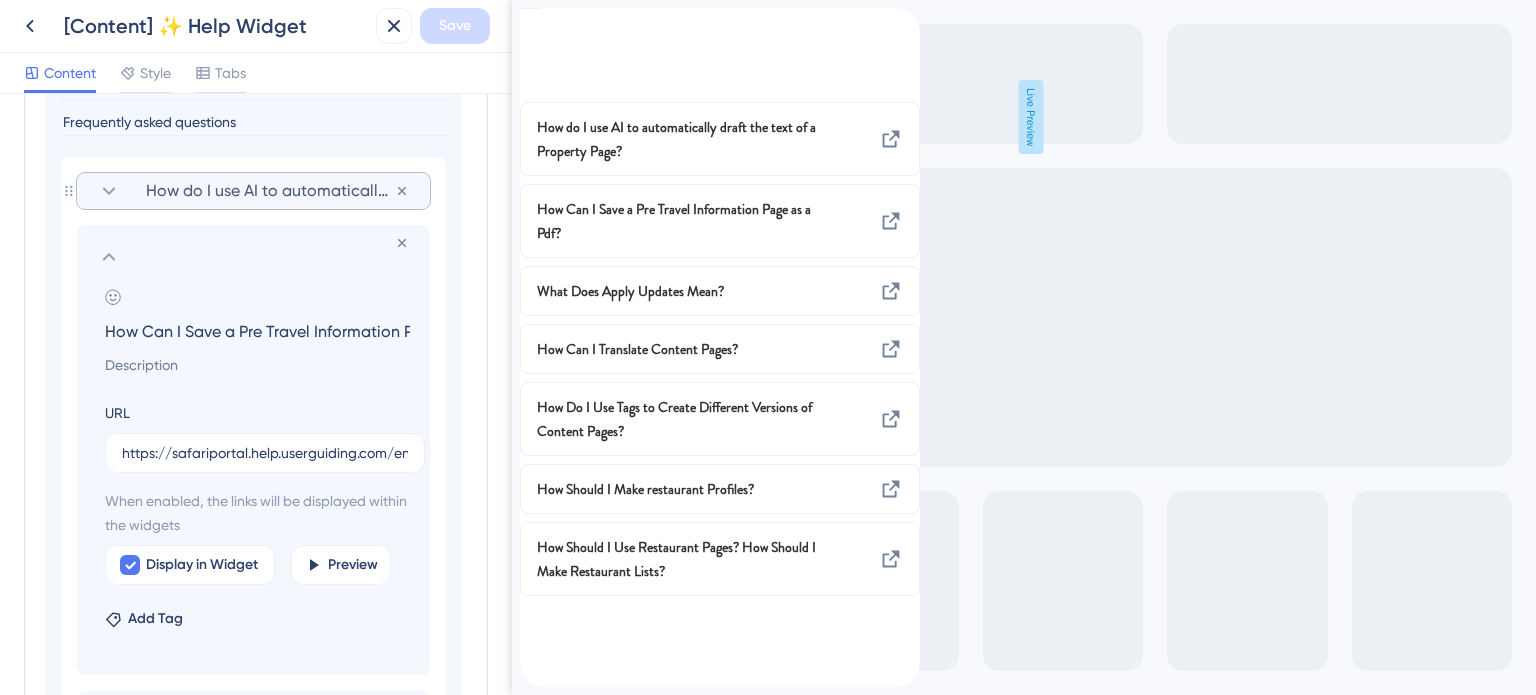 paste on "can I save a pre travel information page as a PDF" 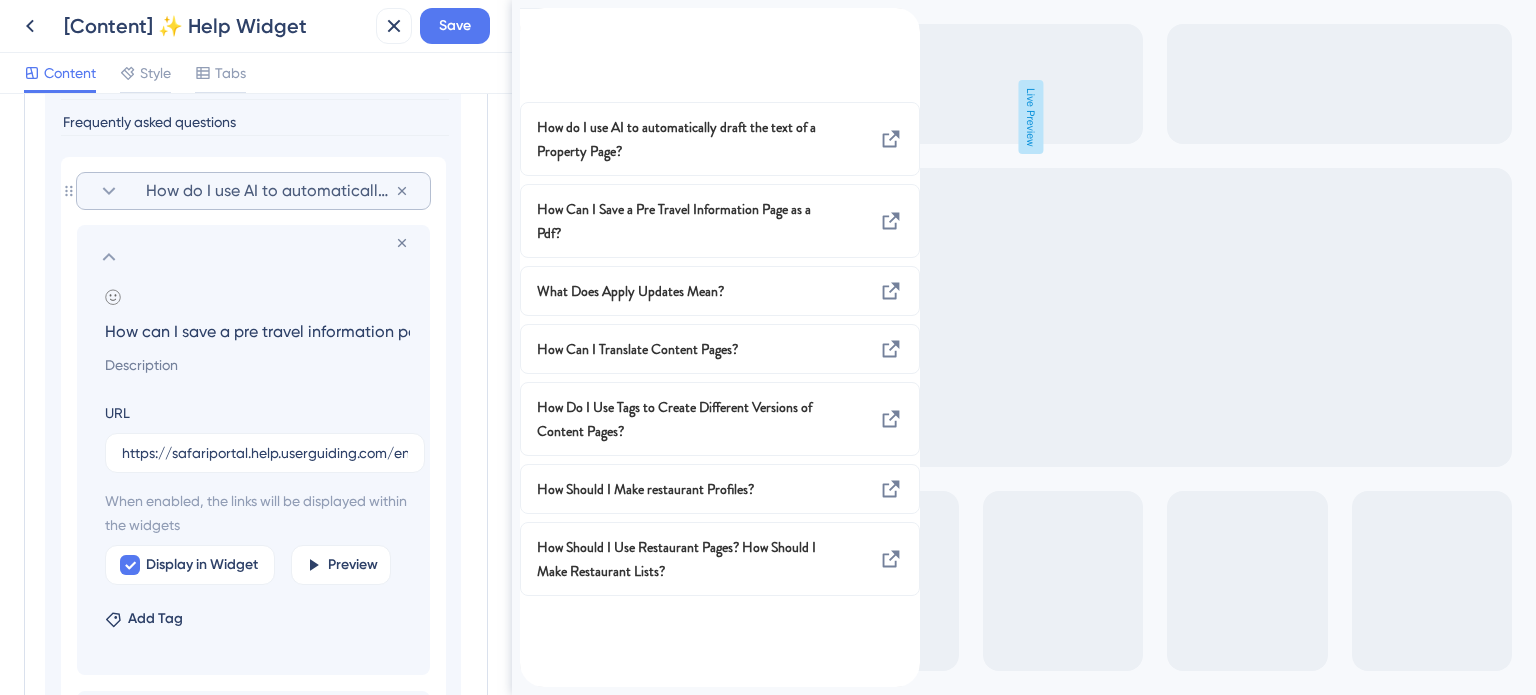 scroll, scrollTop: 0, scrollLeft: 103, axis: horizontal 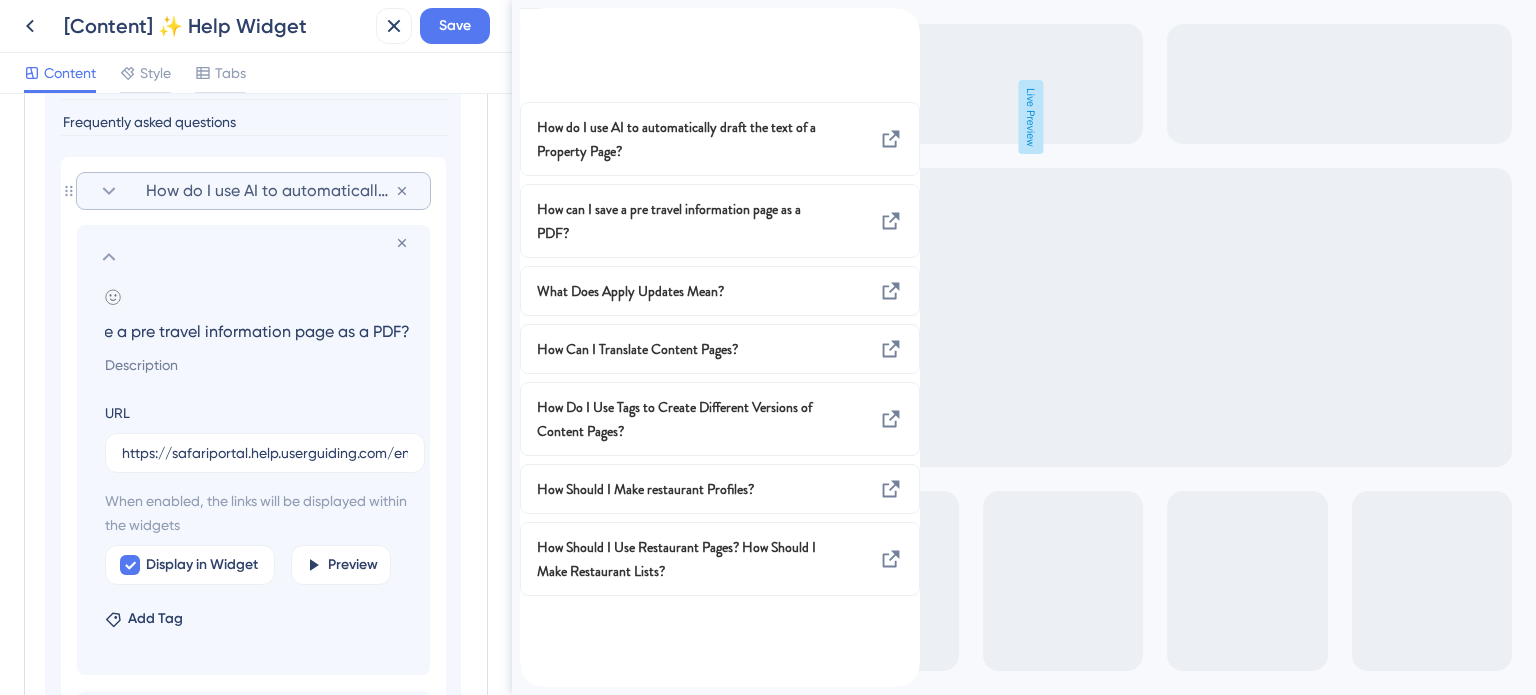 type on "How can I save a pre travel information page as a PDF?" 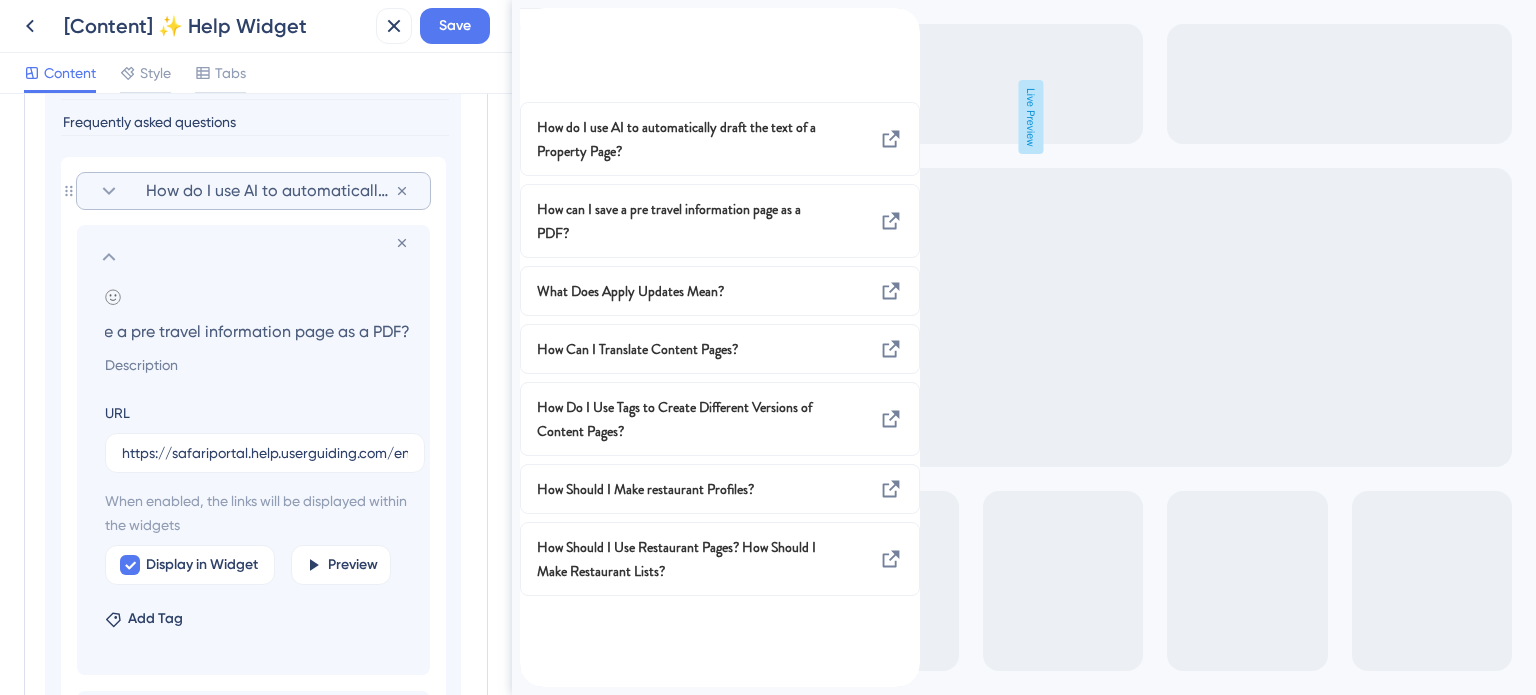 click 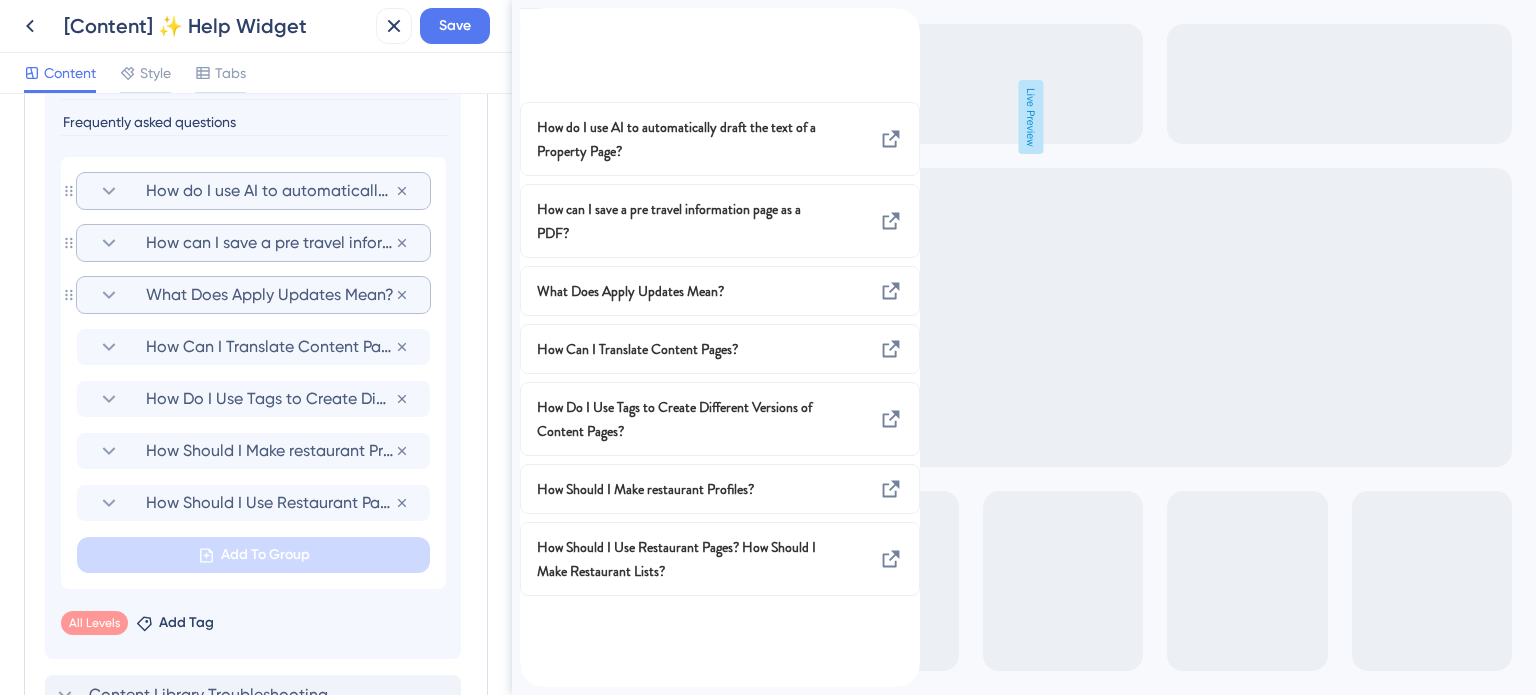 click on "What Does Apply Updates Mean?" at bounding box center [270, 295] 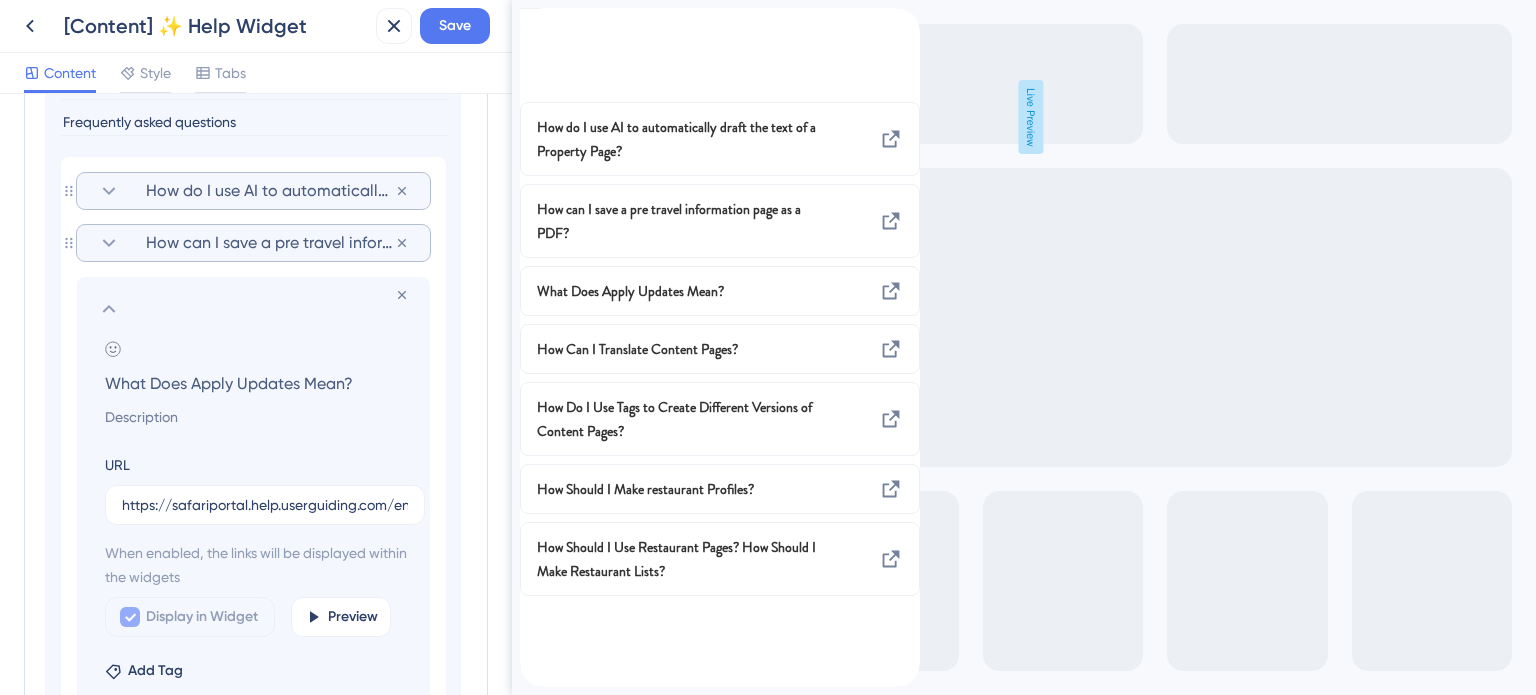 click on "What Does Apply Updates Mean?" at bounding box center (257, 383) 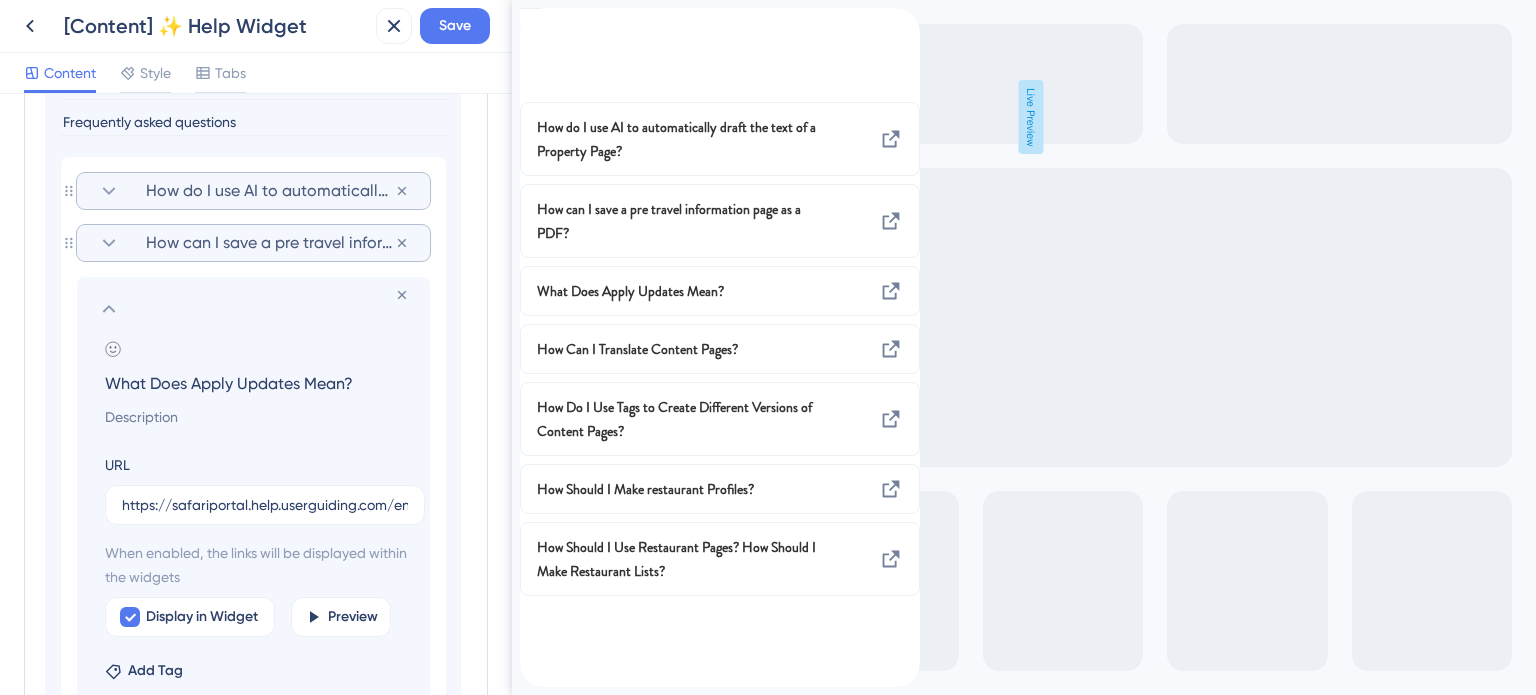 click on "What Does Apply Updates Mean?" at bounding box center [257, 383] 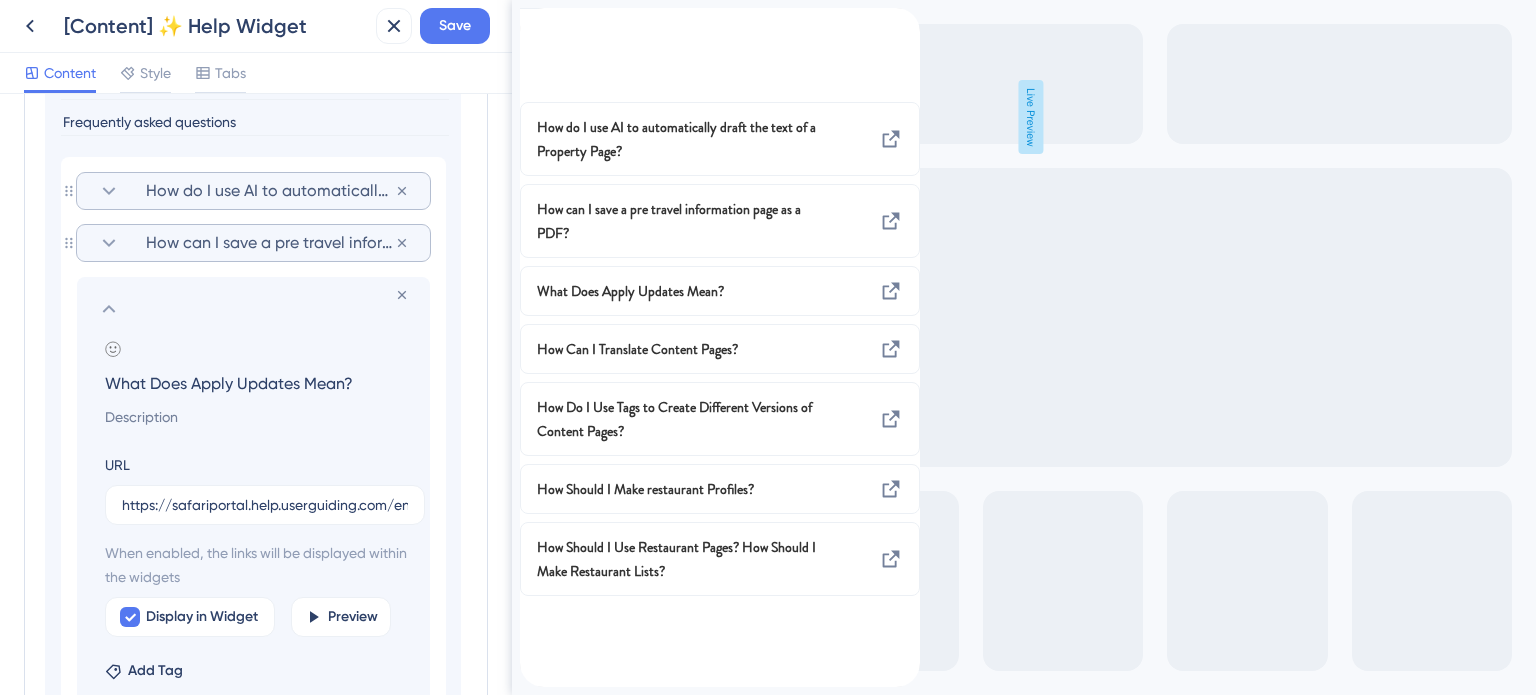 paste on "does apply updates m" 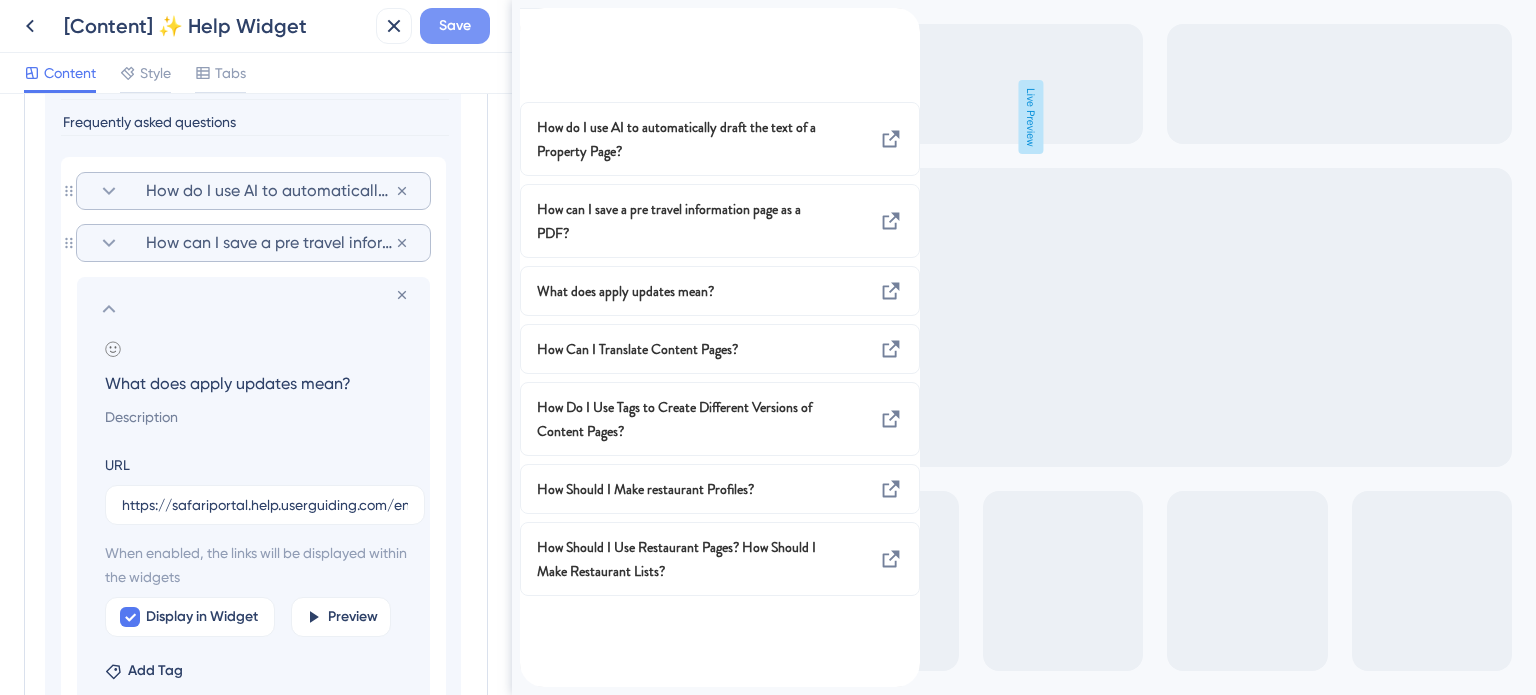 type on "What does apply updates mean?" 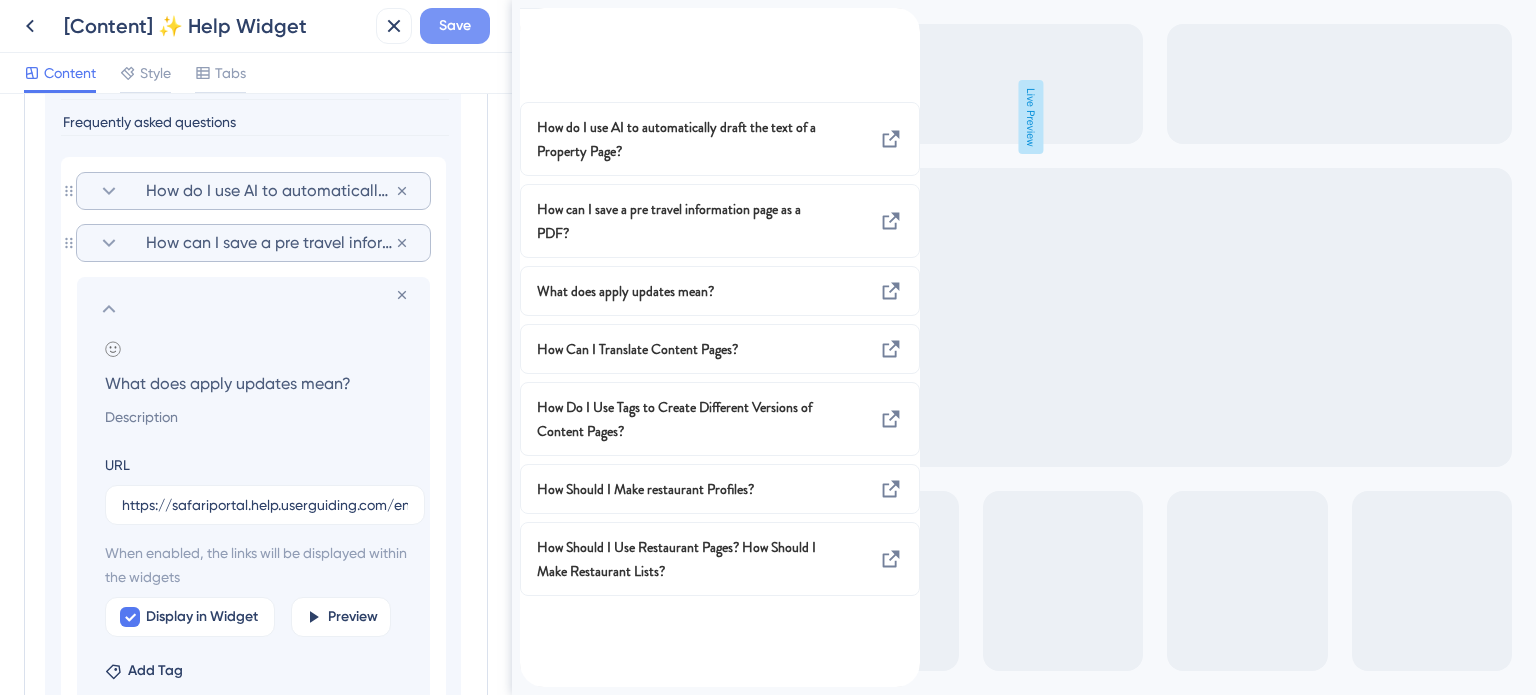 click on "Save" at bounding box center [455, 26] 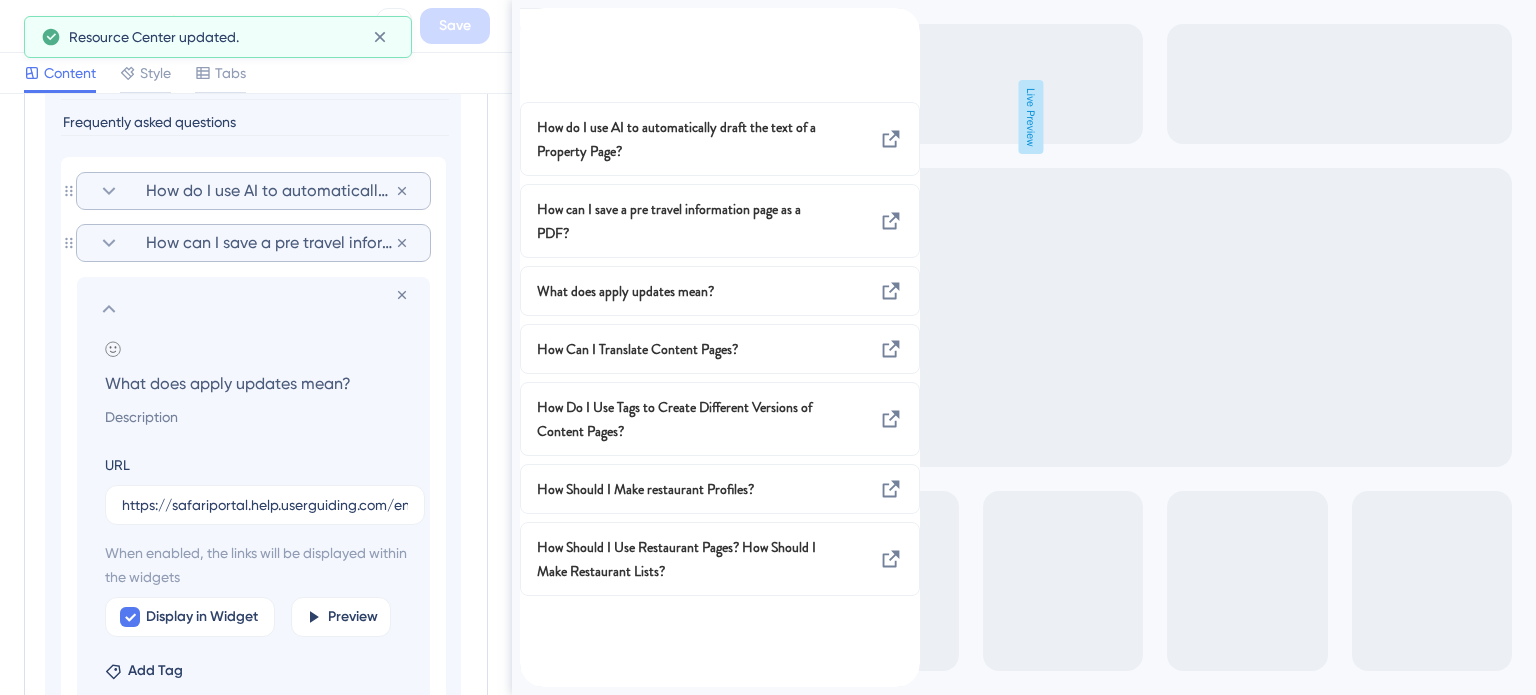click 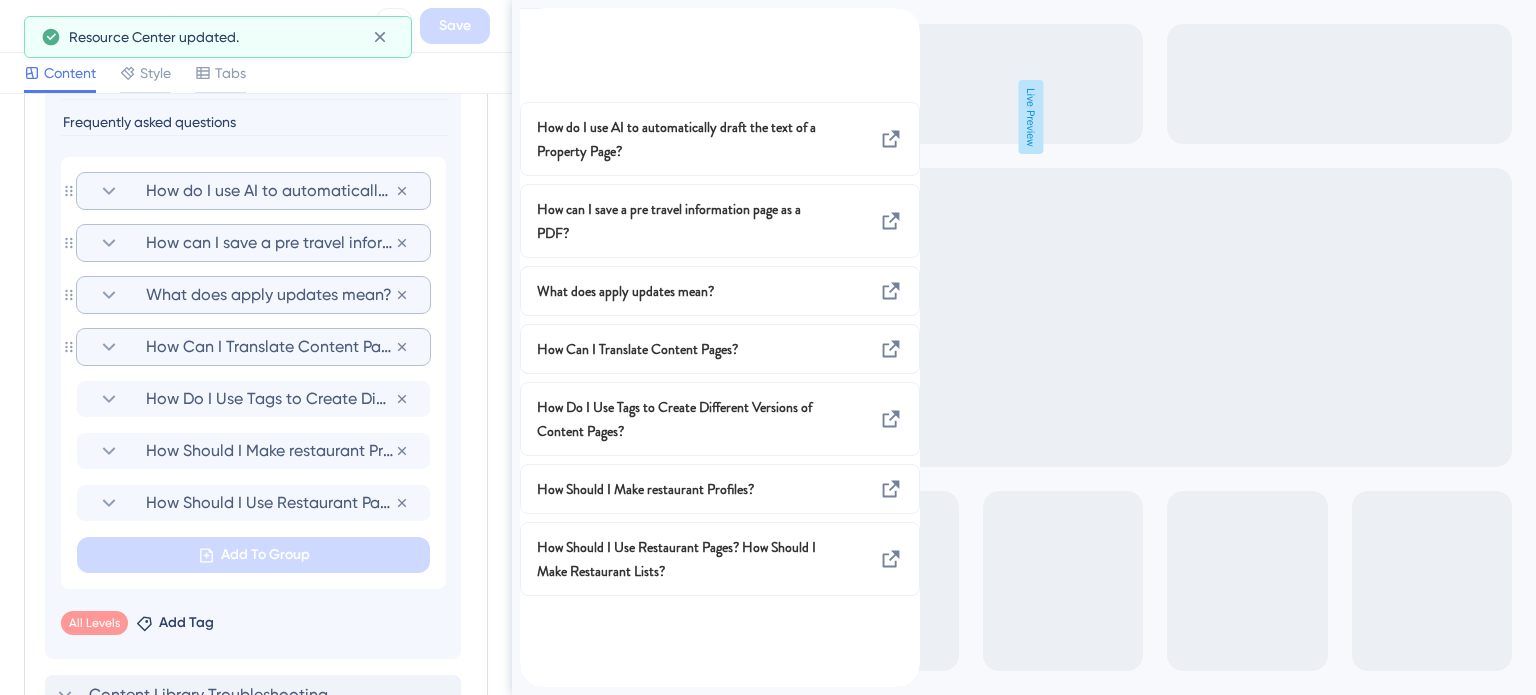 click on "How Can I Translate Content Pages?" at bounding box center [270, 347] 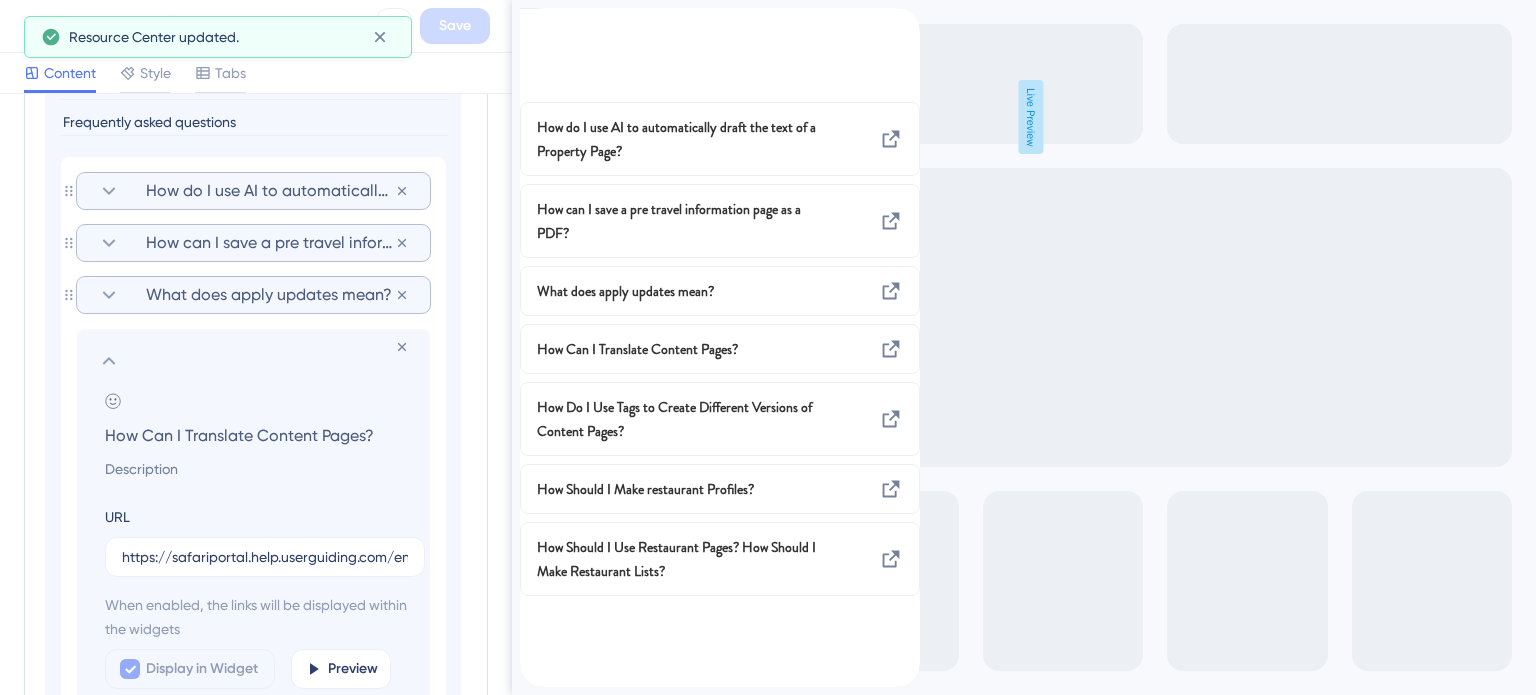 click on "How Can I Translate Content Pages?" at bounding box center (257, 435) 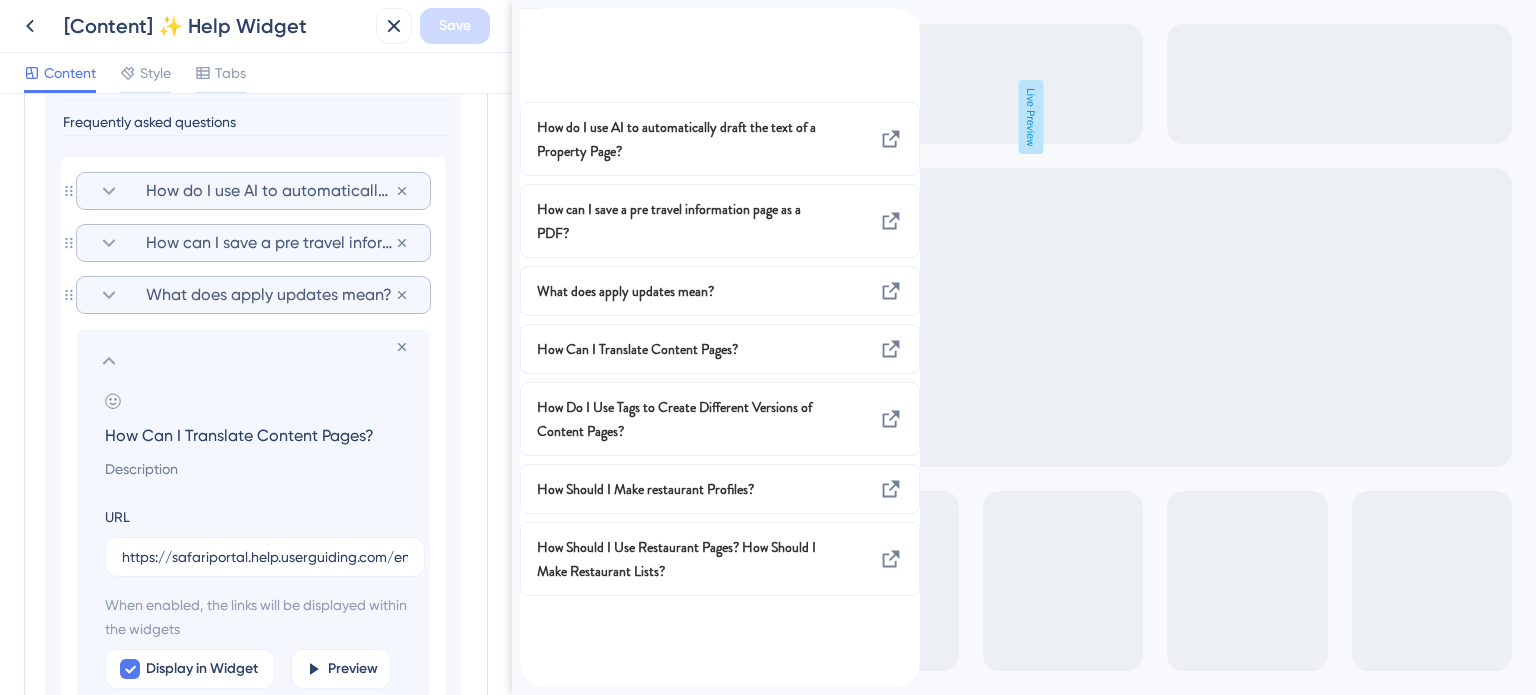 click on "How Can I Translate Content Pages?" at bounding box center (257, 435) 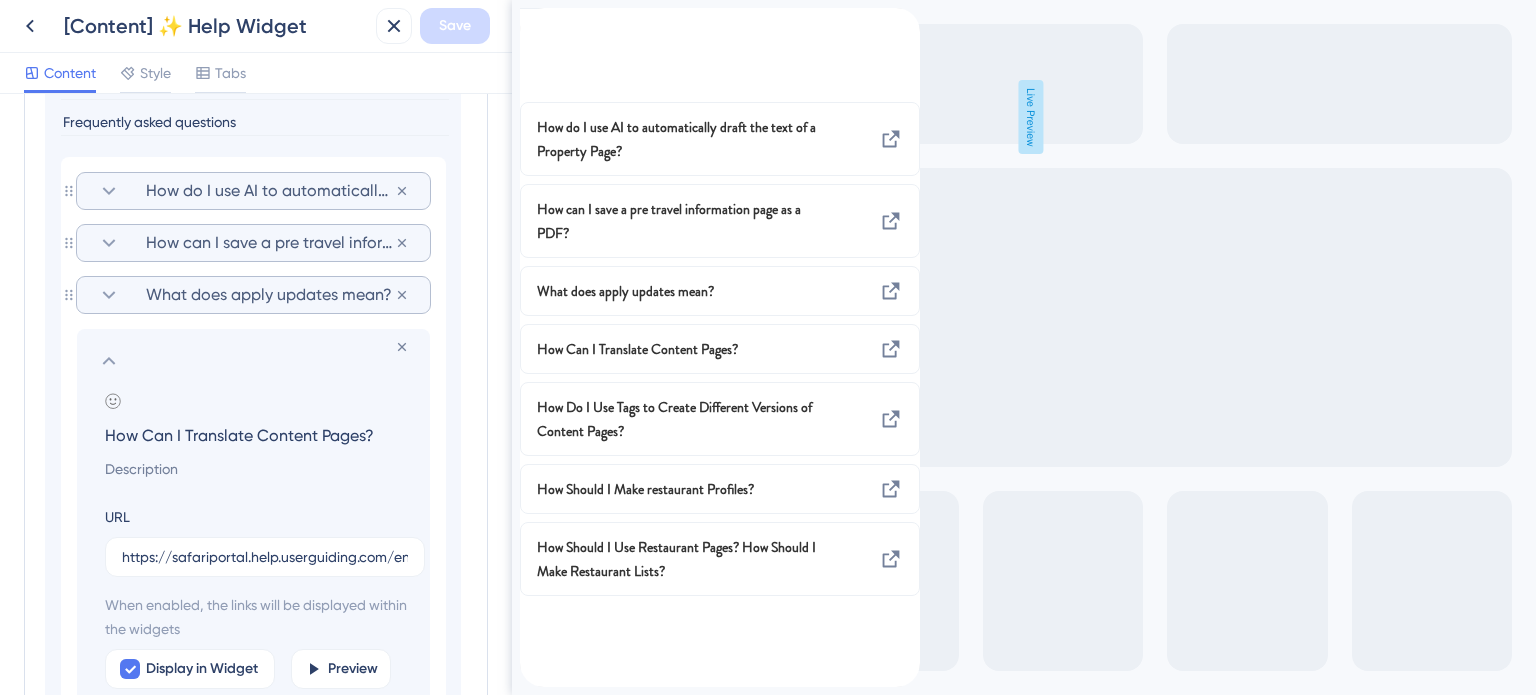 click on "How Can I Translate Content Pages?" at bounding box center (257, 435) 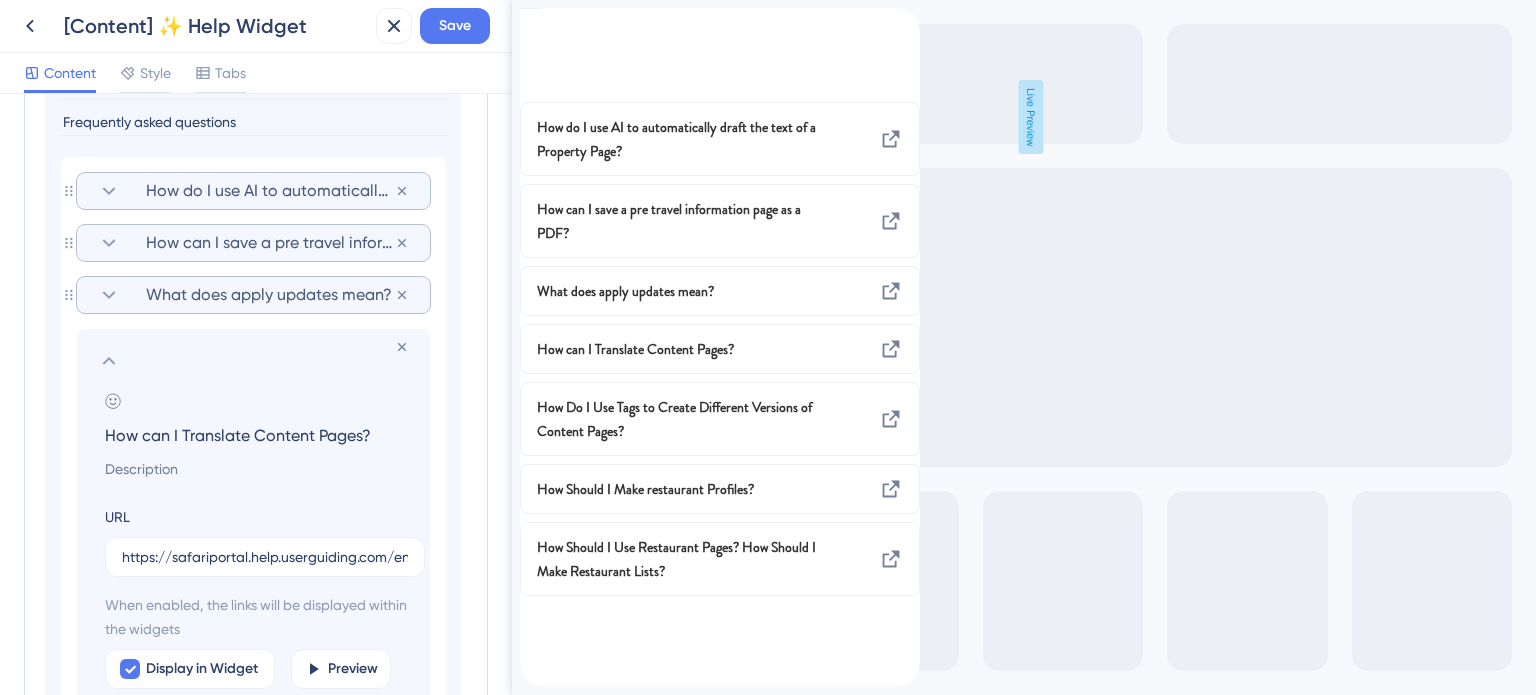 click on "How can I Translate Content Pages?" at bounding box center (257, 435) 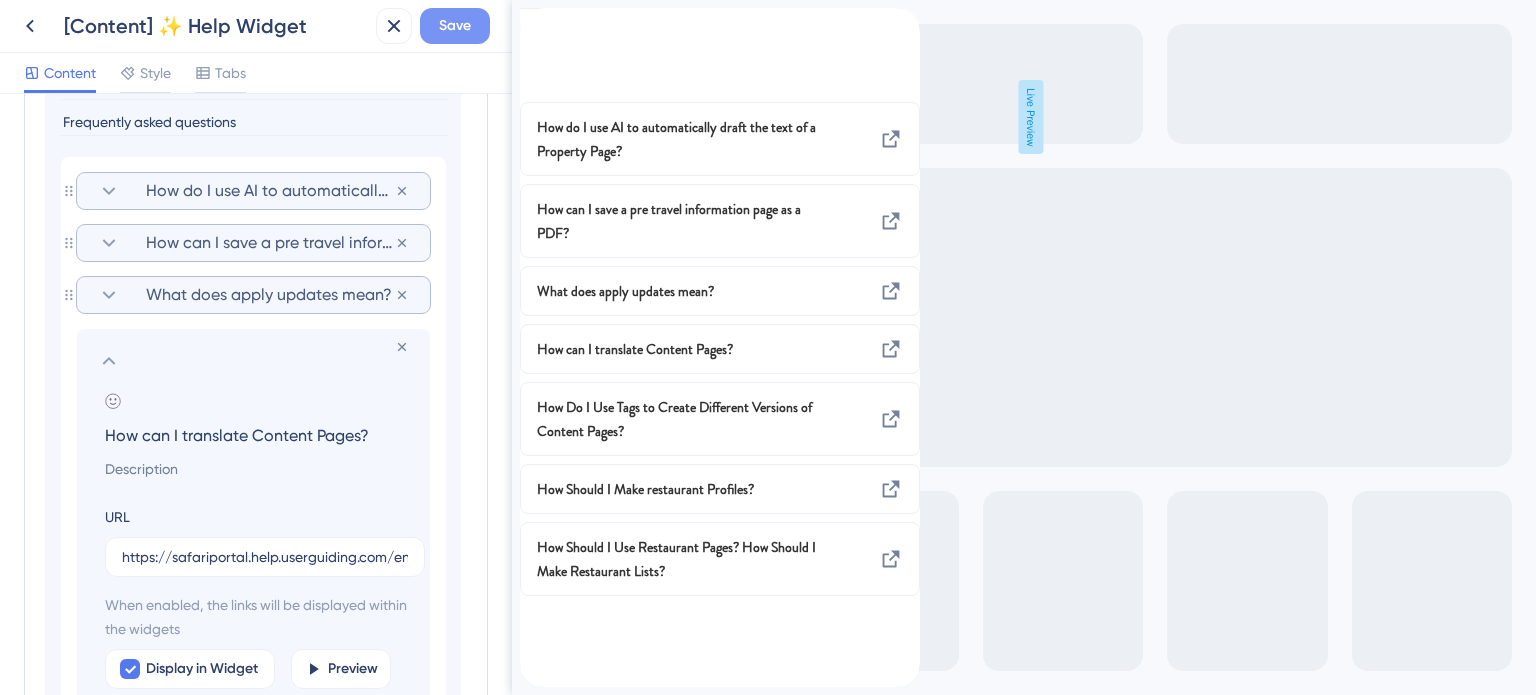 type on "How can I translate Content Pages?" 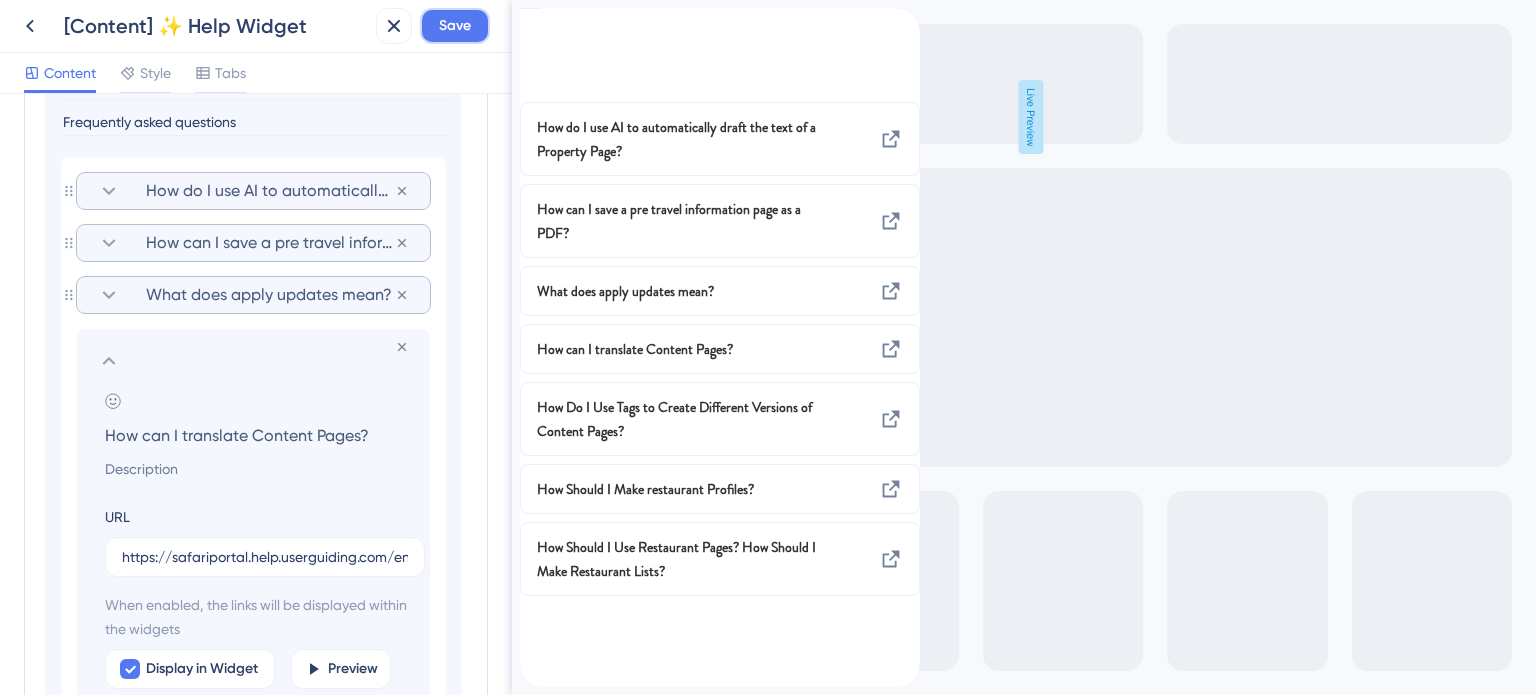 click on "Save" at bounding box center (455, 26) 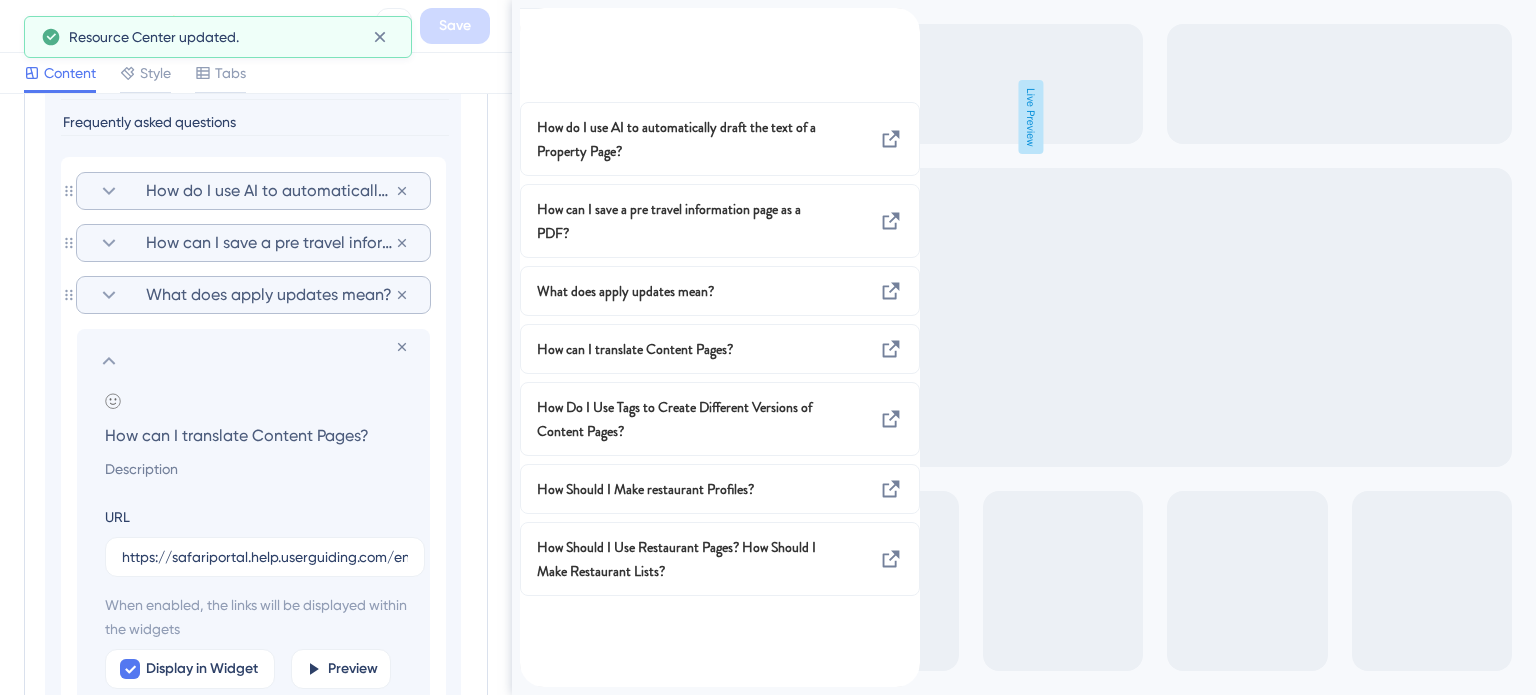 click 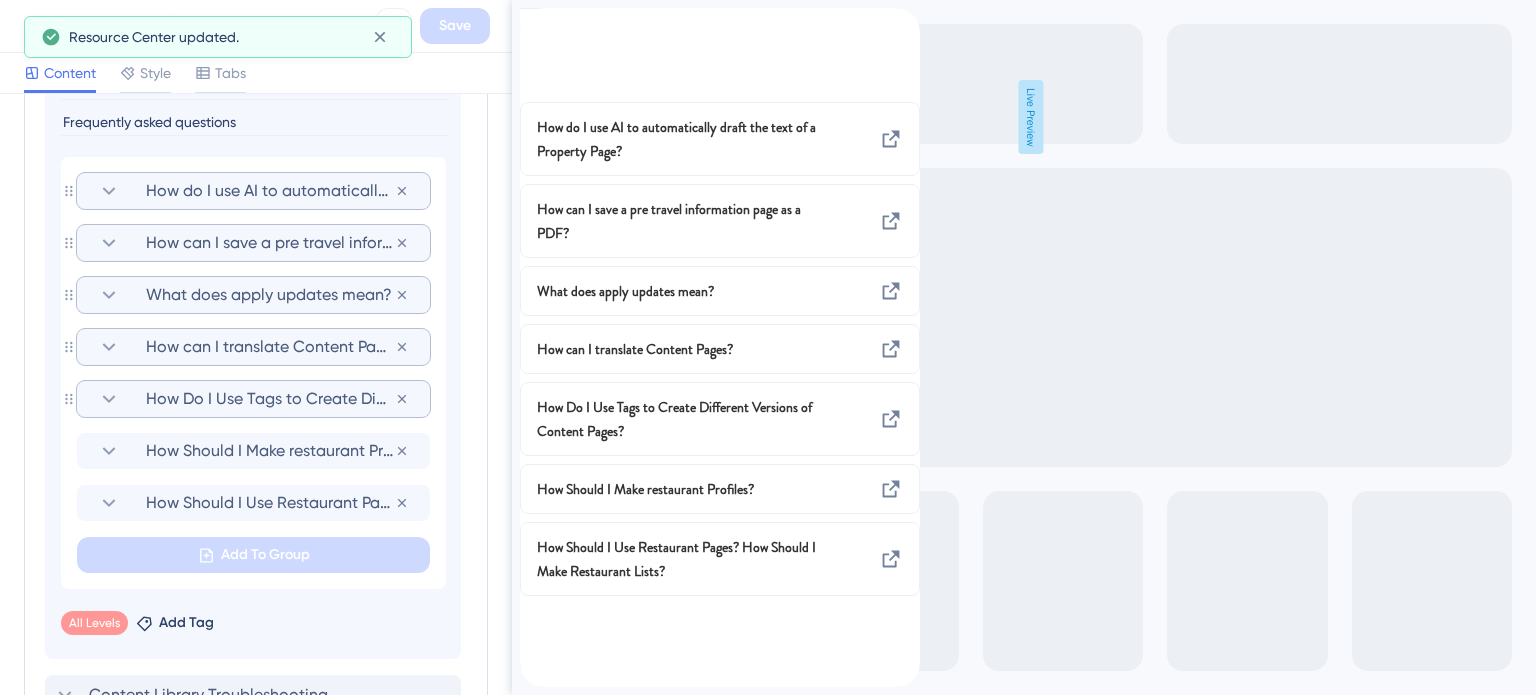 click on "How Do I Use Tags to Create Different Versions of Content Pages?" at bounding box center [270, 399] 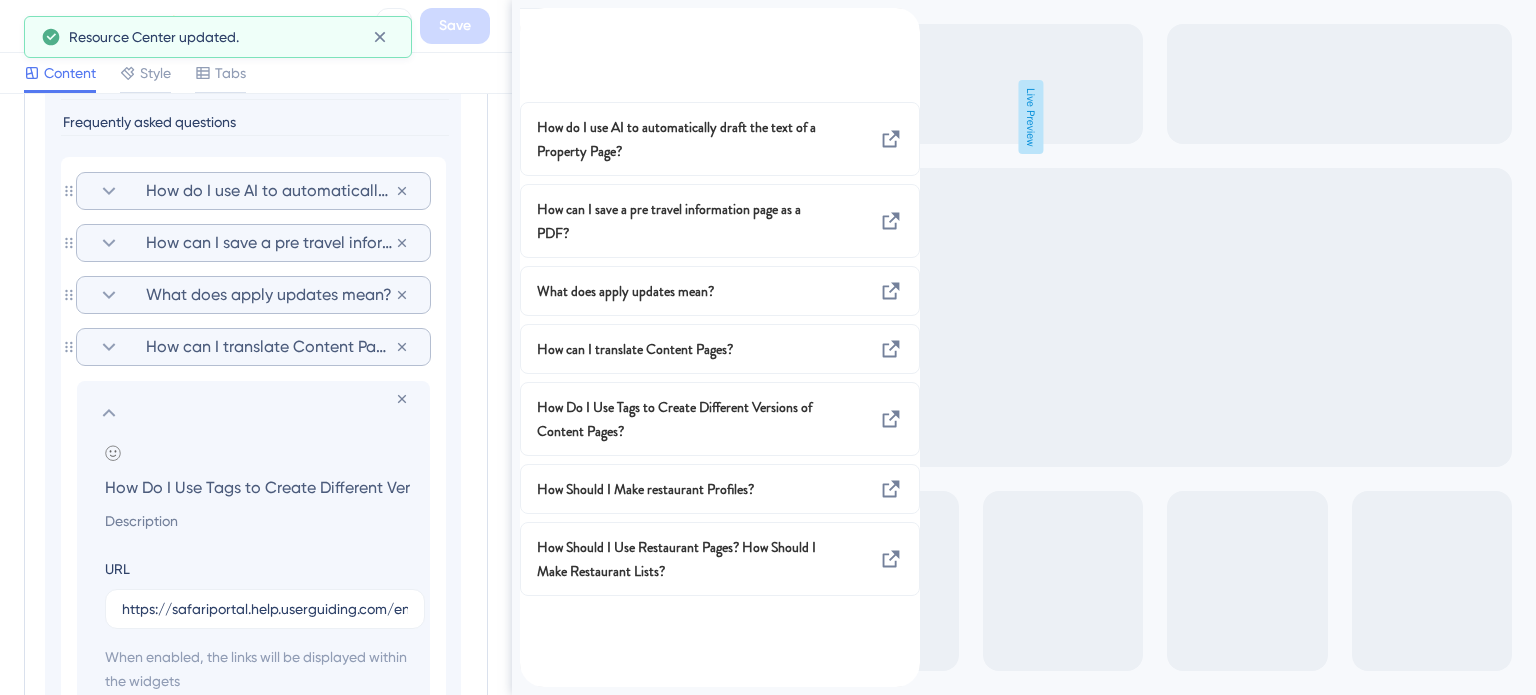 scroll, scrollTop: 0, scrollLeft: 175, axis: horizontal 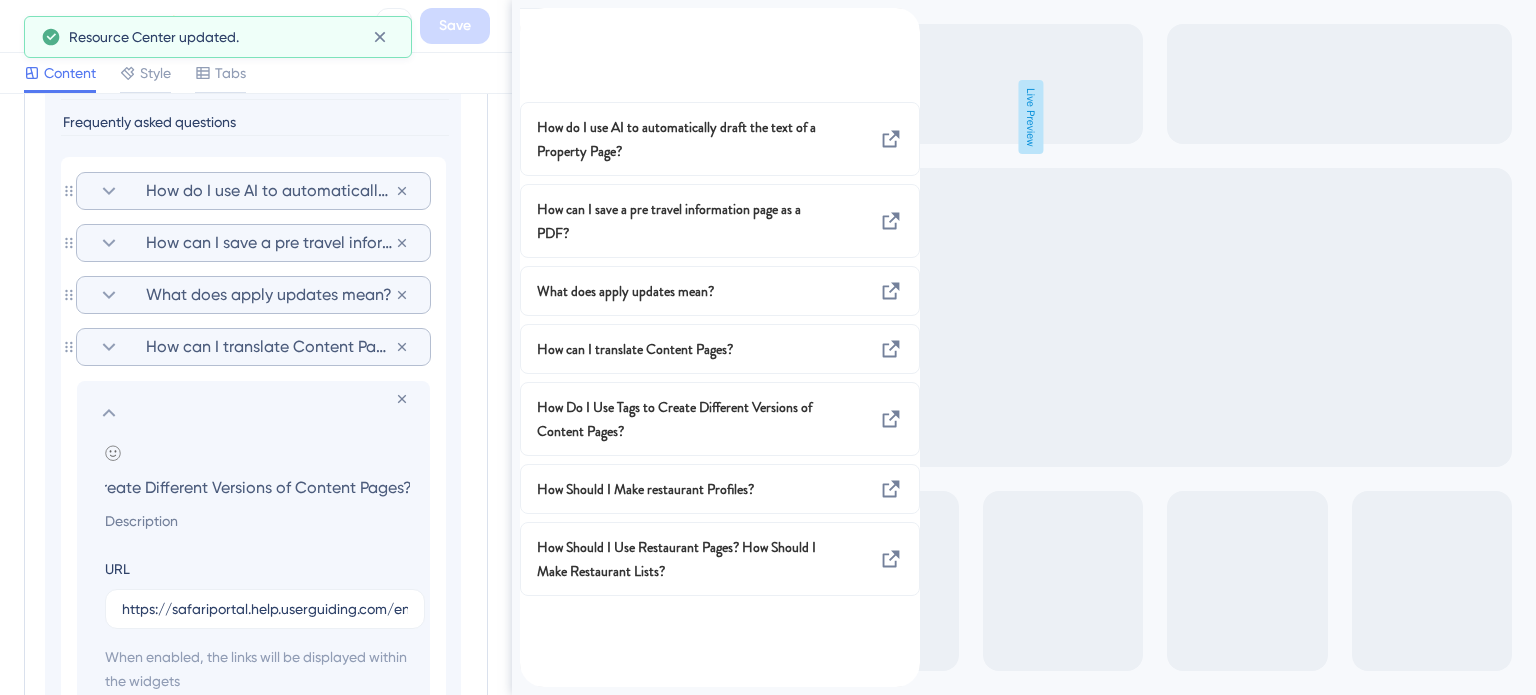 click on "How Do I Use Tags to Create Different Versions of Content Pages?" at bounding box center (257, 487) 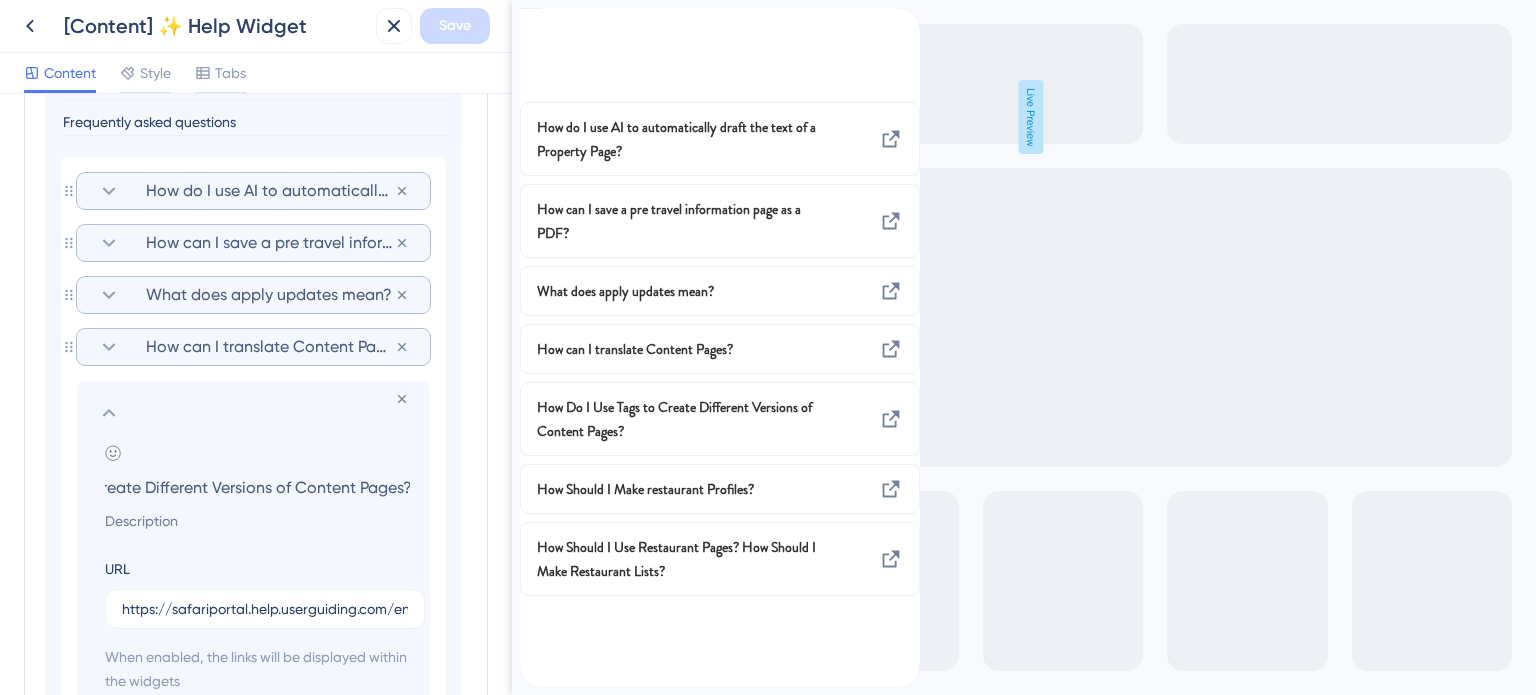 scroll, scrollTop: 0, scrollLeft: 0, axis: both 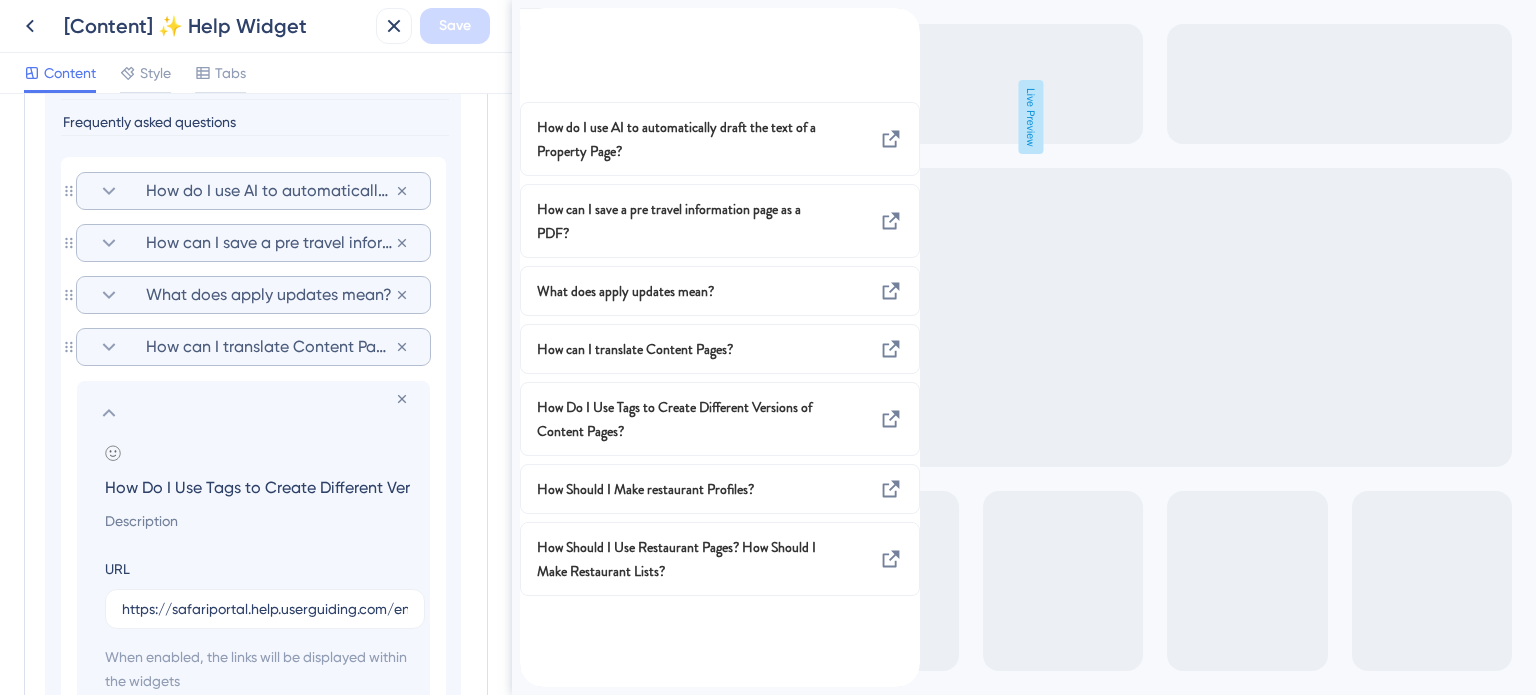 click on "How Do I Use Tags to Create Different Versions of Content Pages?" at bounding box center (257, 487) 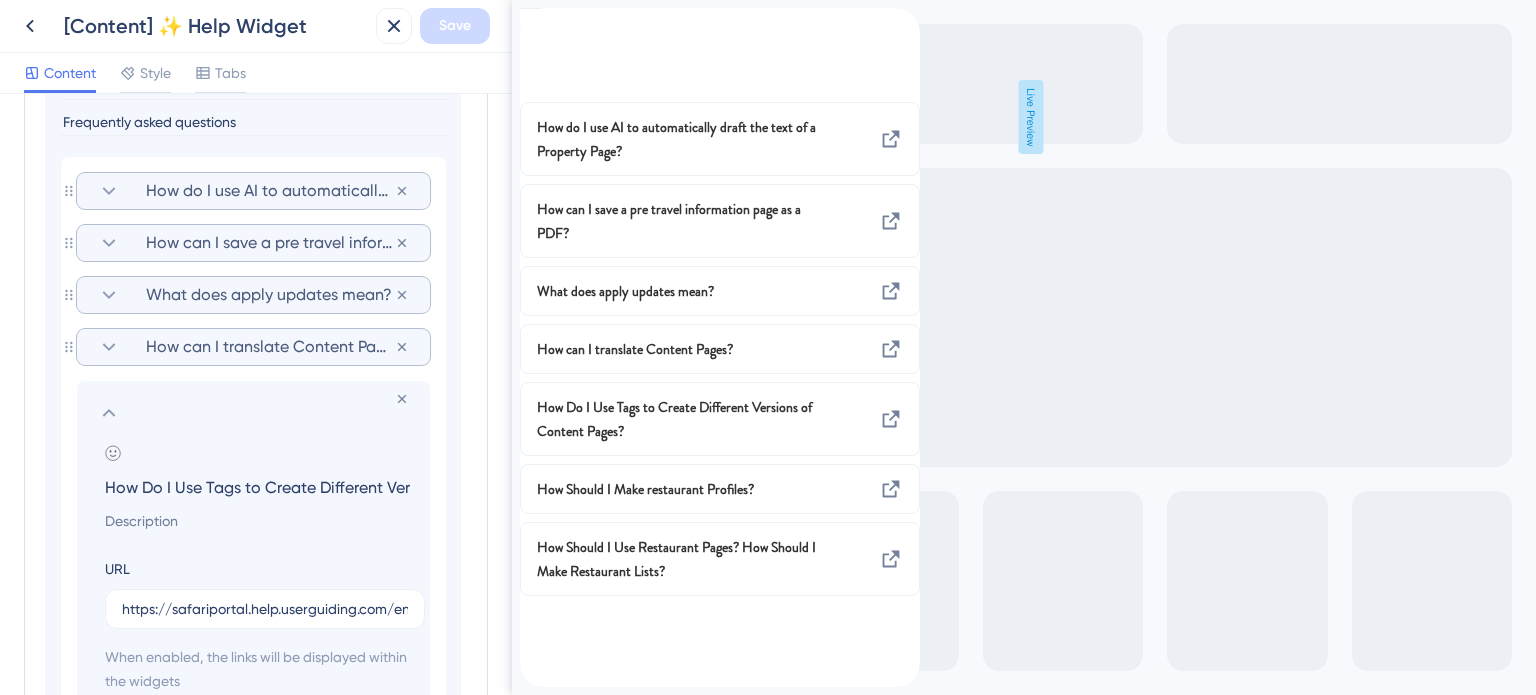 paste on "do I use tags to create different versions of content p" 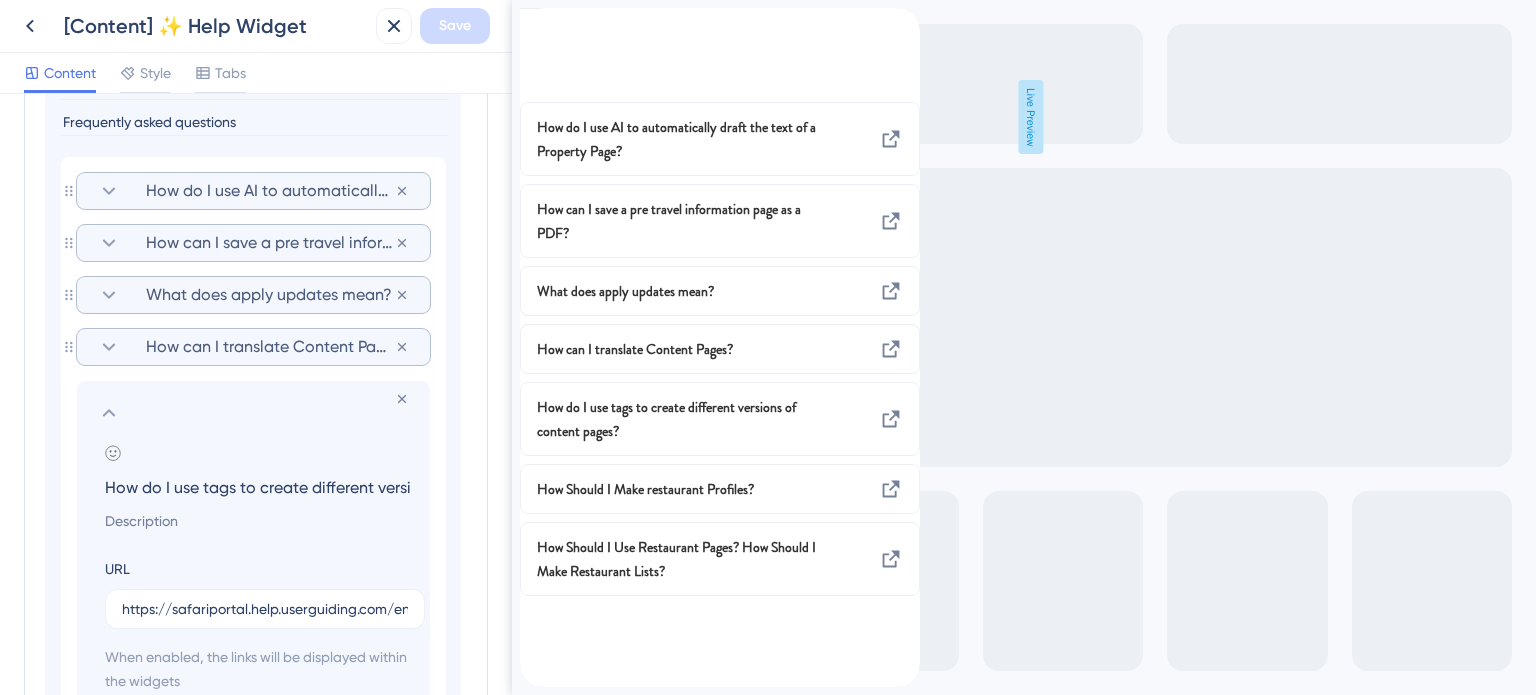 scroll, scrollTop: 0, scrollLeft: 163, axis: horizontal 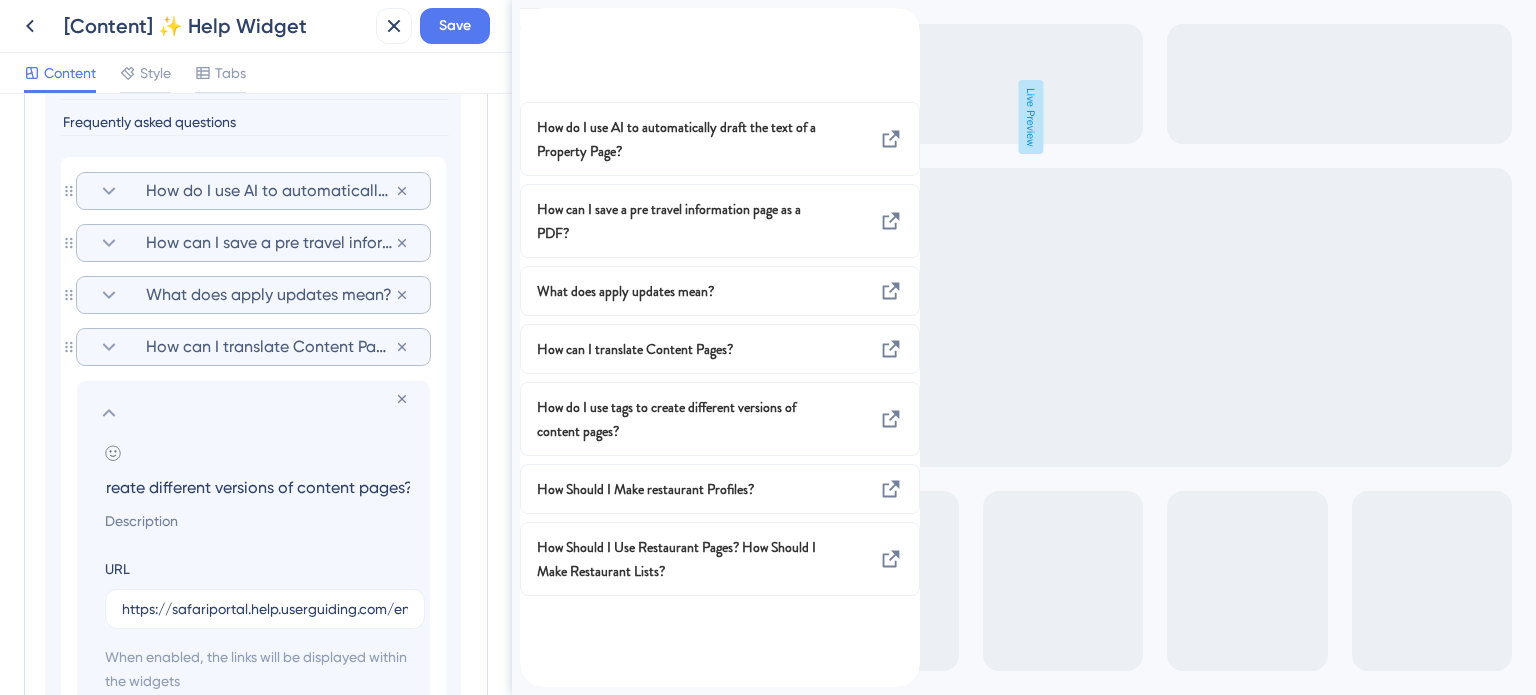 click on "How do I use tags to create different versions of content pages?" at bounding box center [257, 487] 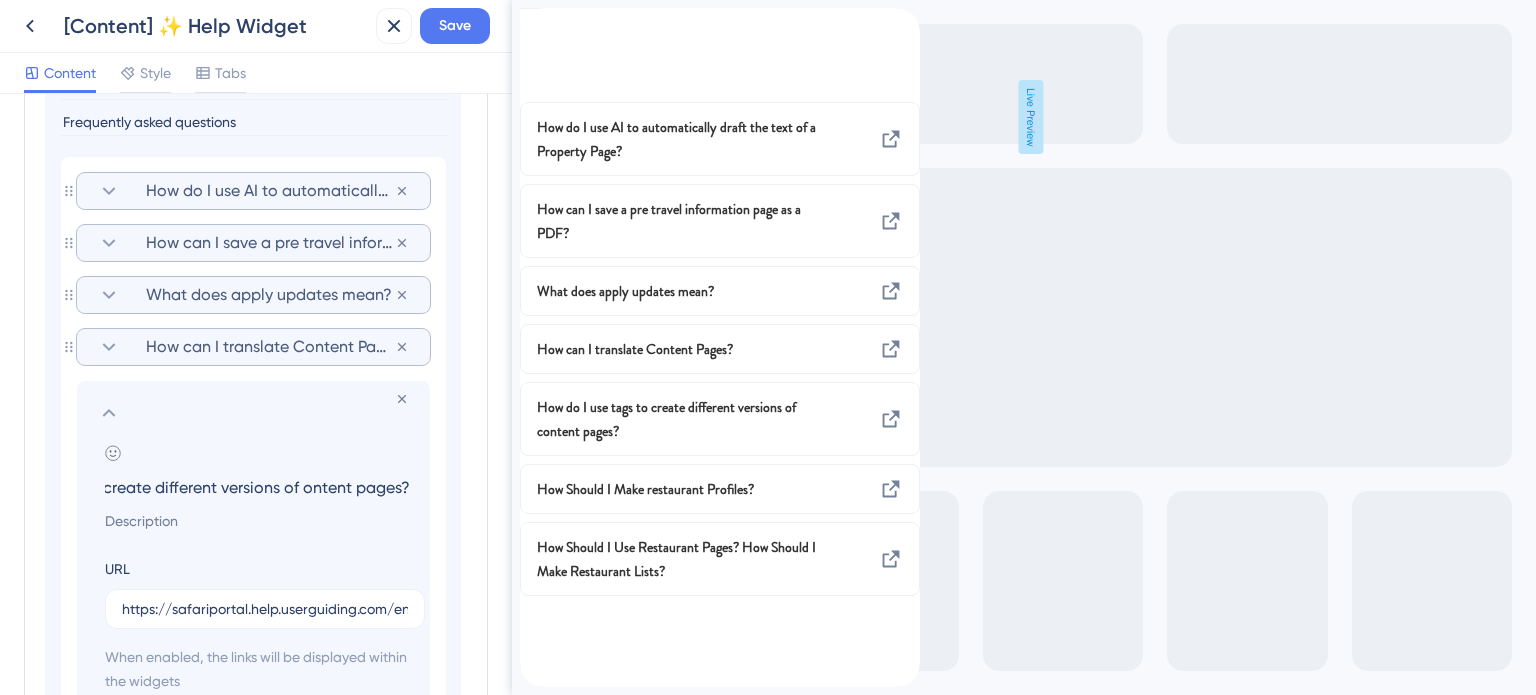 scroll, scrollTop: 0, scrollLeft: 155, axis: horizontal 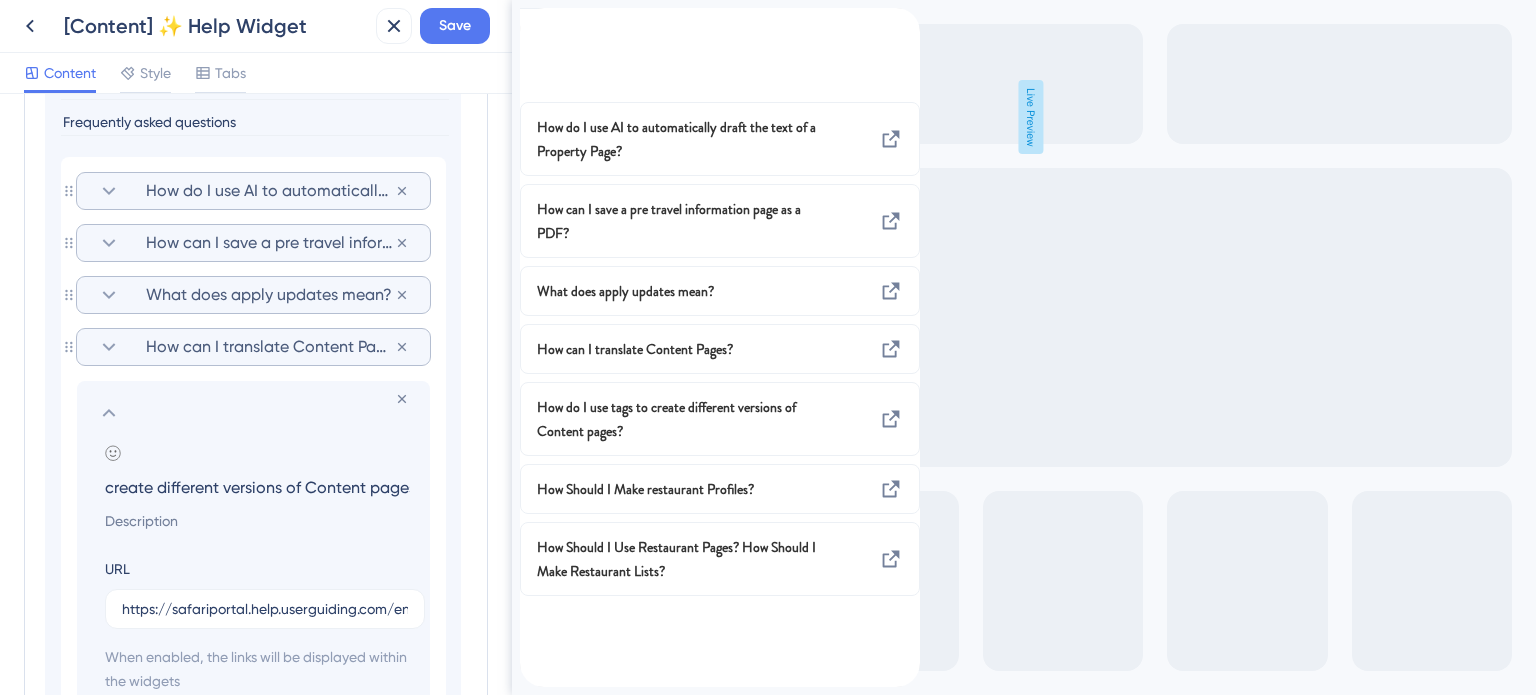 click on "How do I use tags to create different versions of Content pages?" at bounding box center (257, 487) 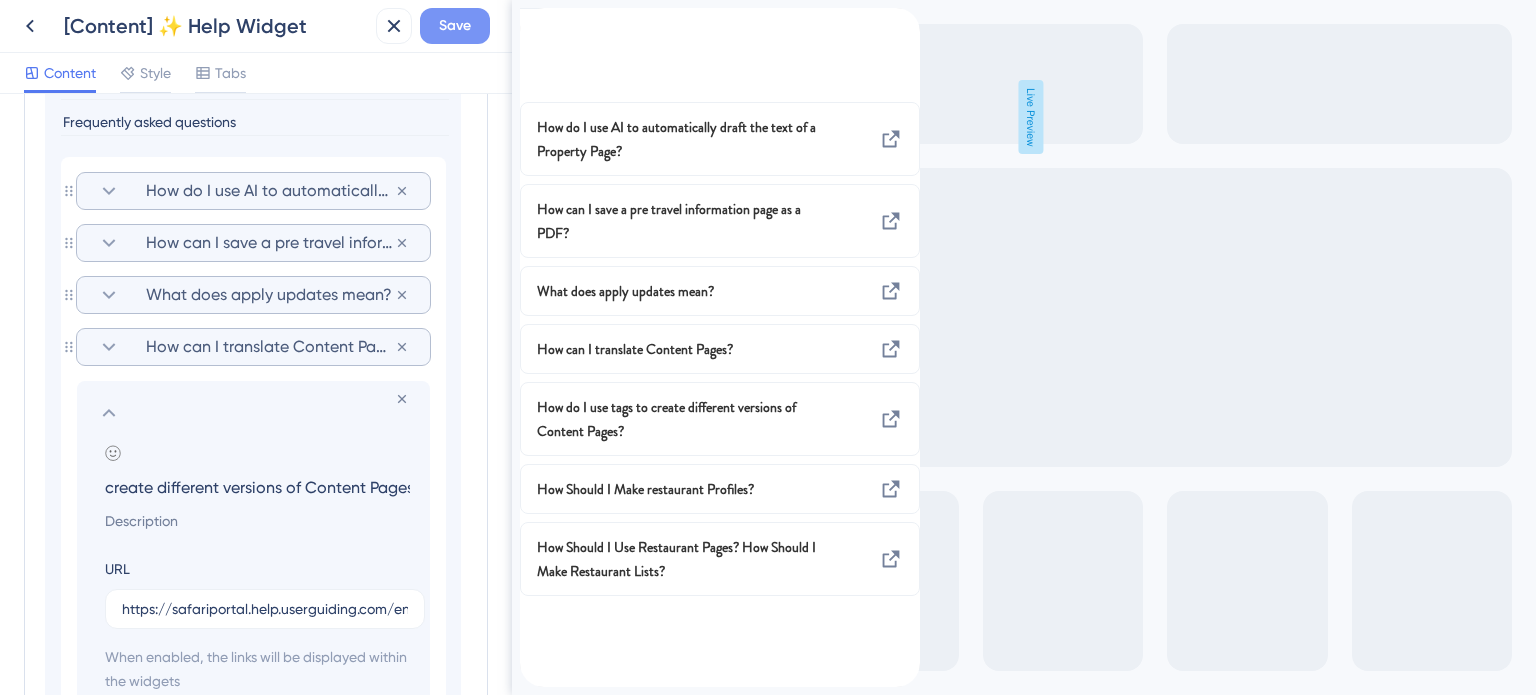 type on "How do I use tags to create different versions of Content Pages?" 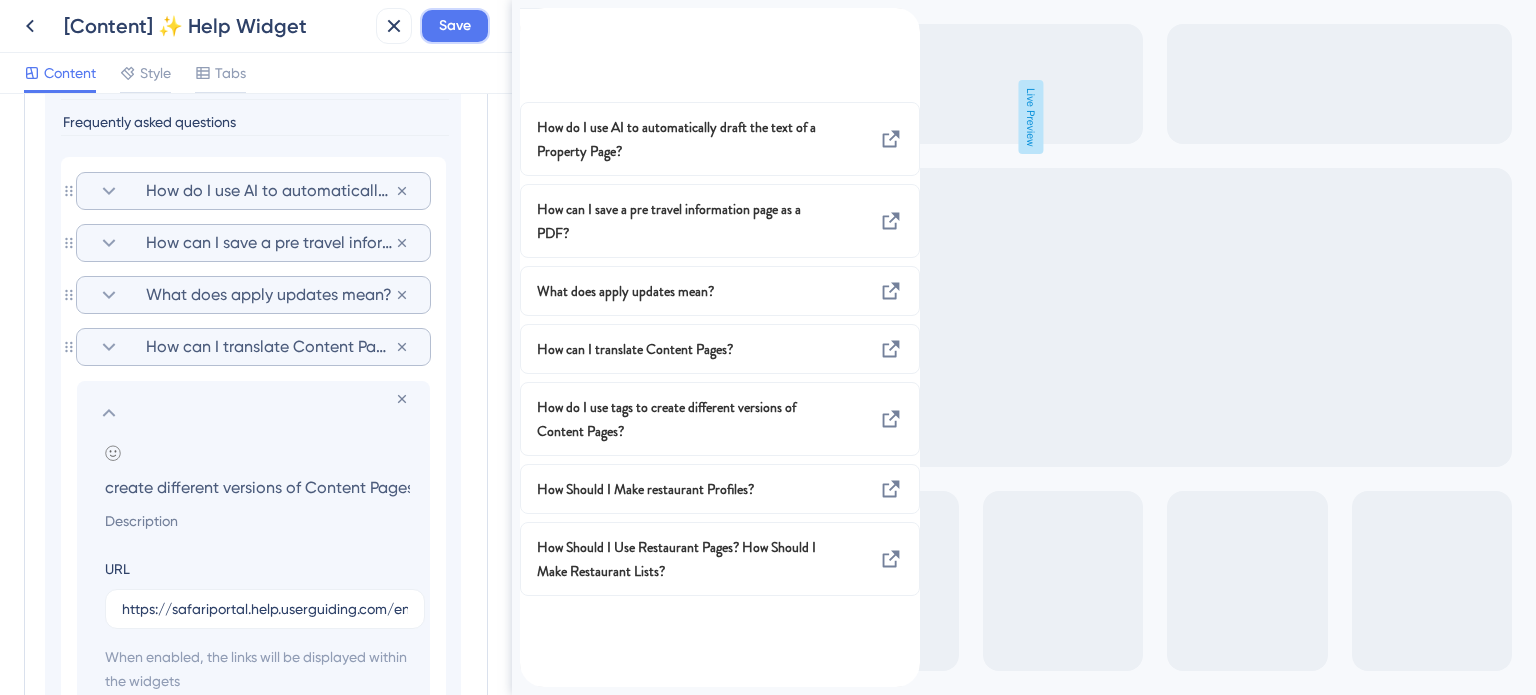 scroll, scrollTop: 0, scrollLeft: 0, axis: both 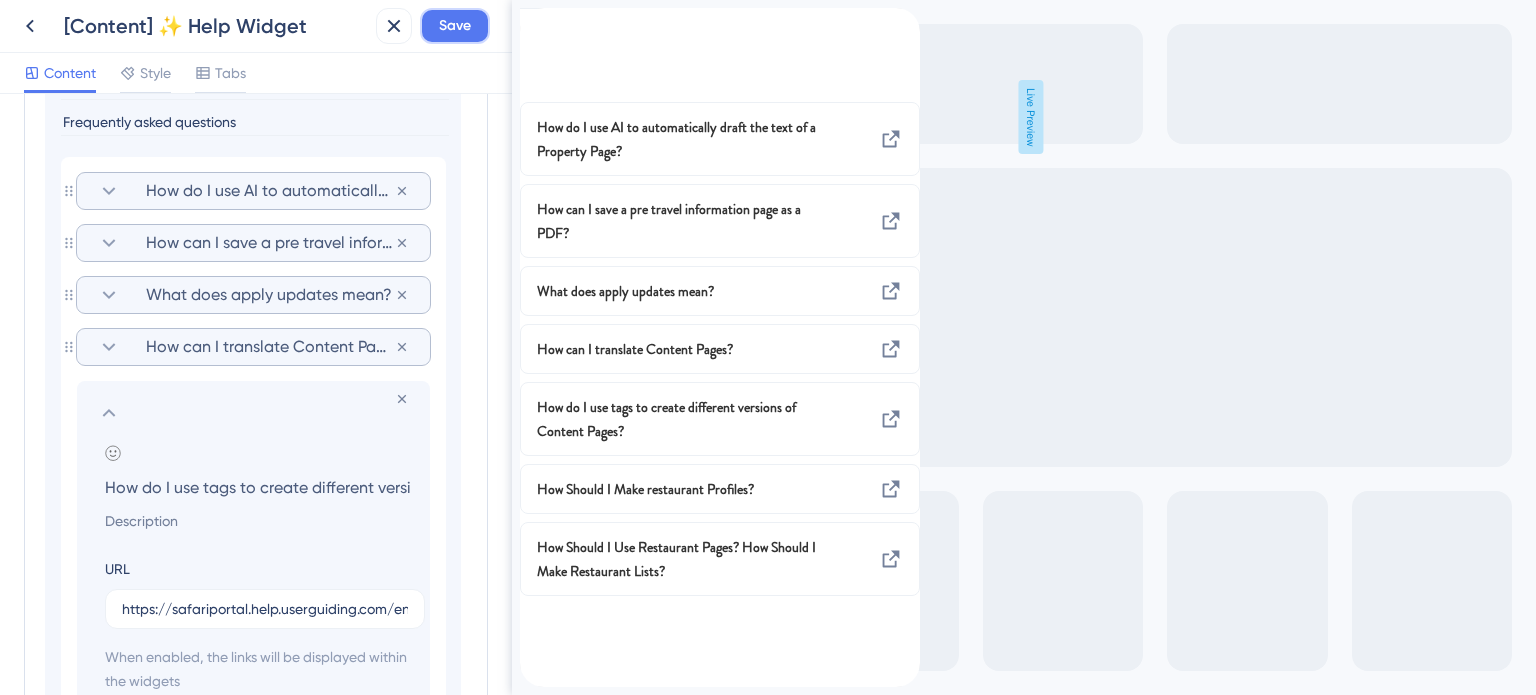 click on "Save" at bounding box center (455, 26) 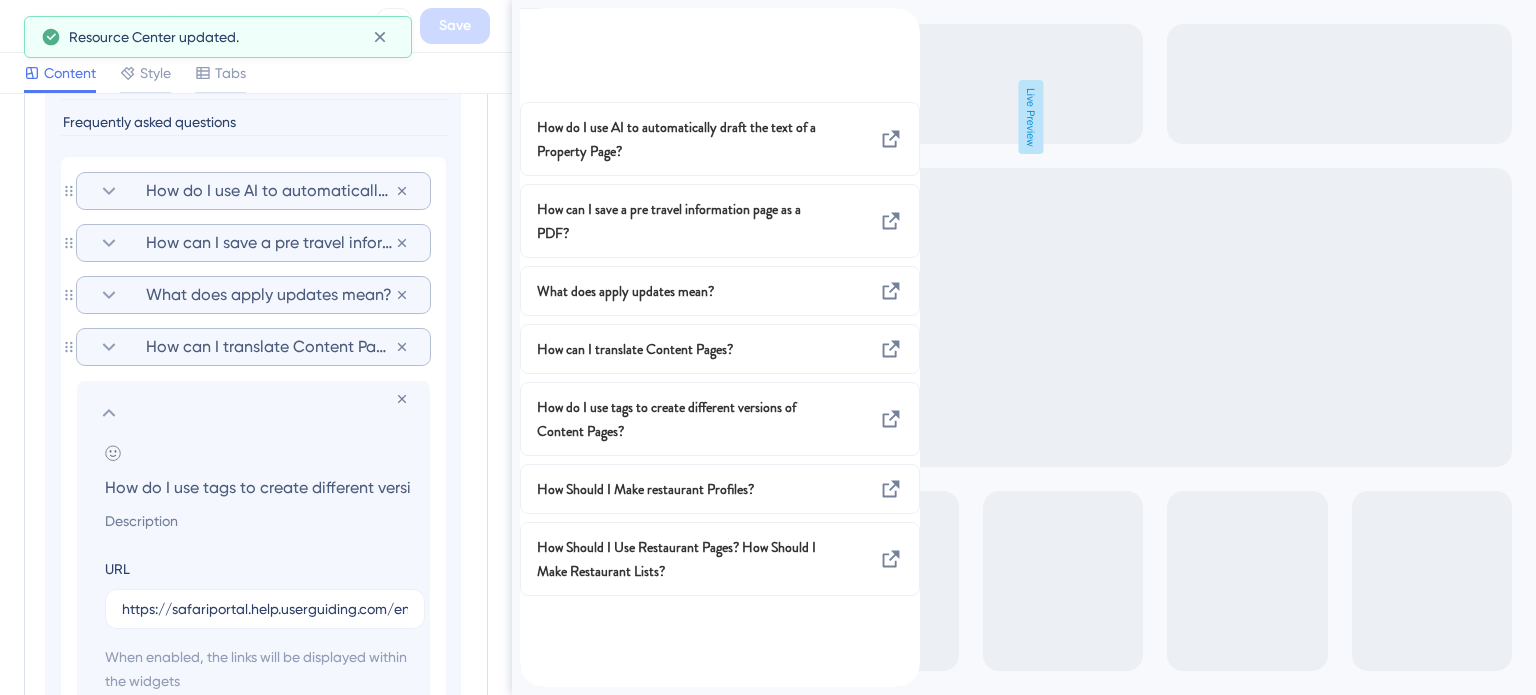 click 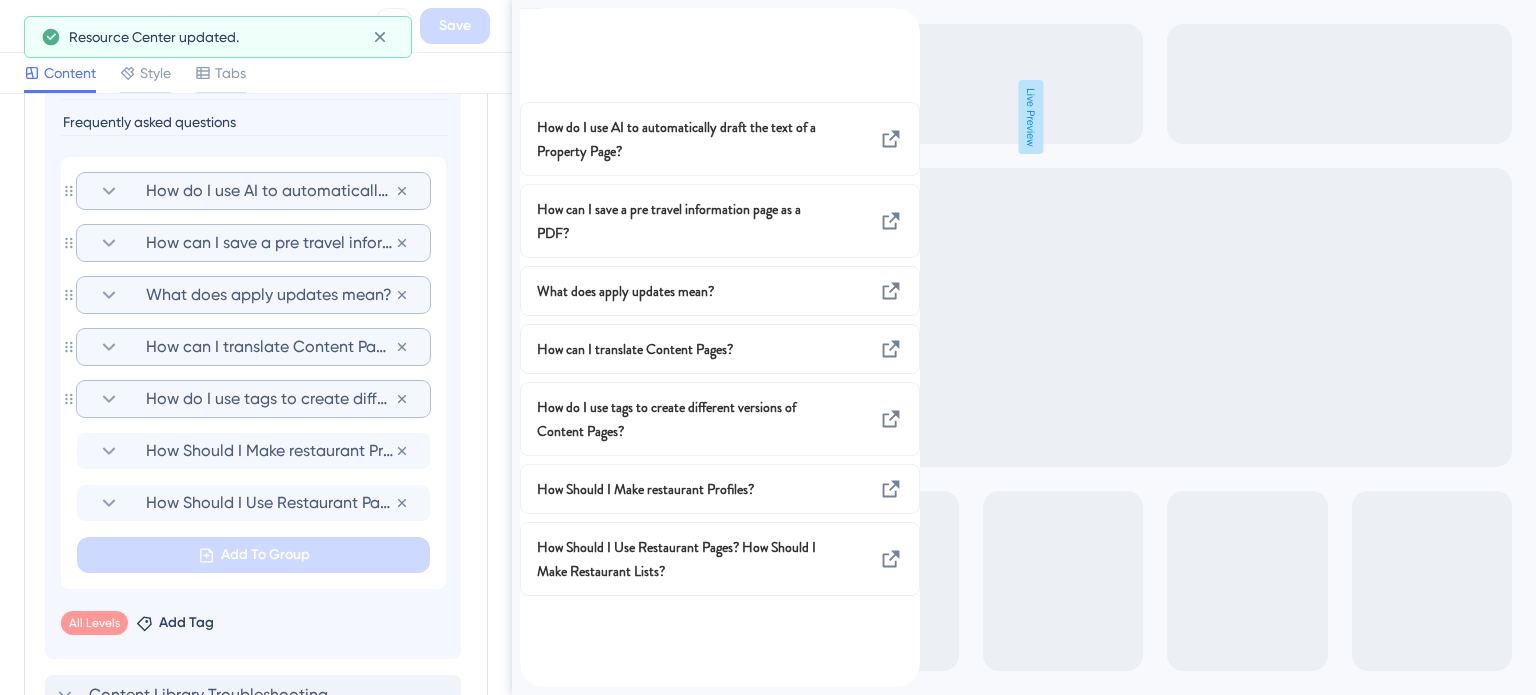 scroll, scrollTop: 1307, scrollLeft: 0, axis: vertical 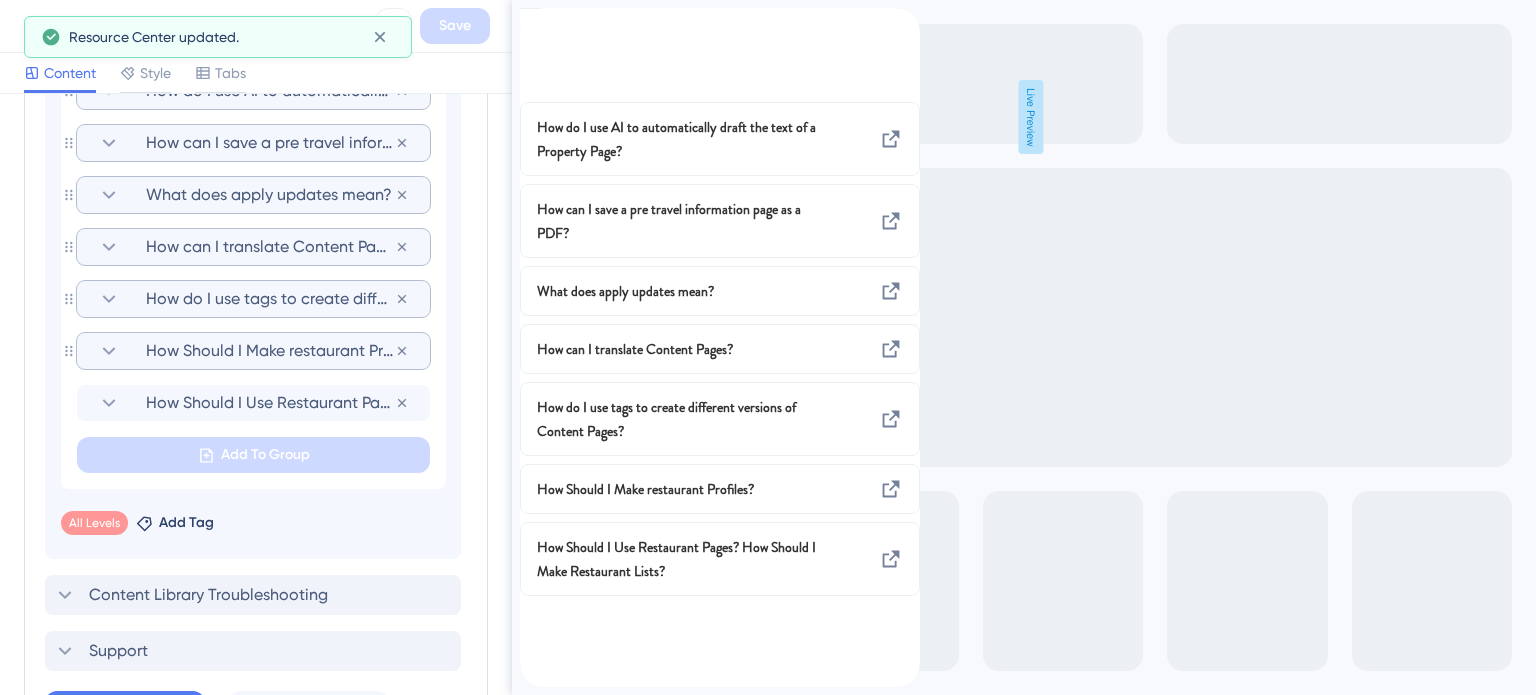 click on "How Should I Make restaurant Profiles?" at bounding box center [270, 351] 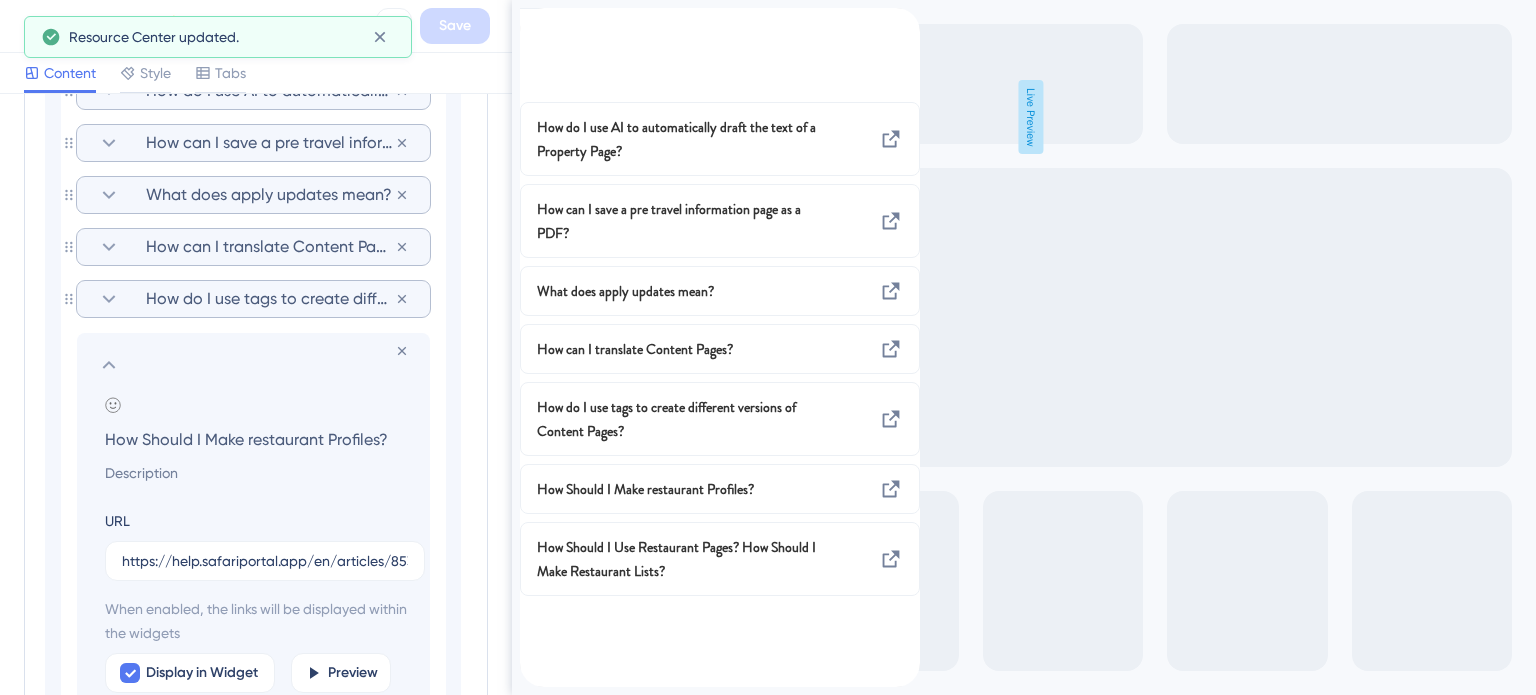 click on "How Should I Make restaurant Profiles?" at bounding box center (257, 439) 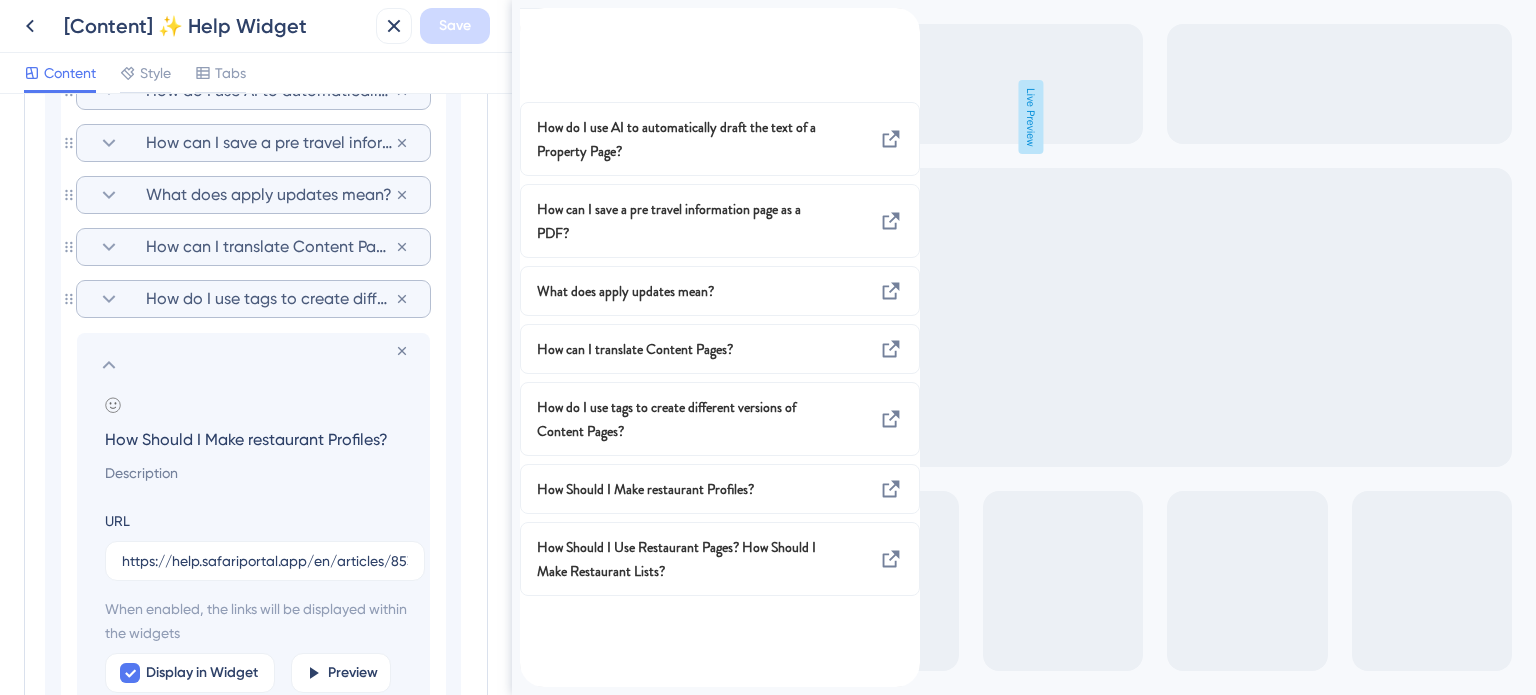 click on "How Should I Make restaurant Profiles?" at bounding box center (257, 439) 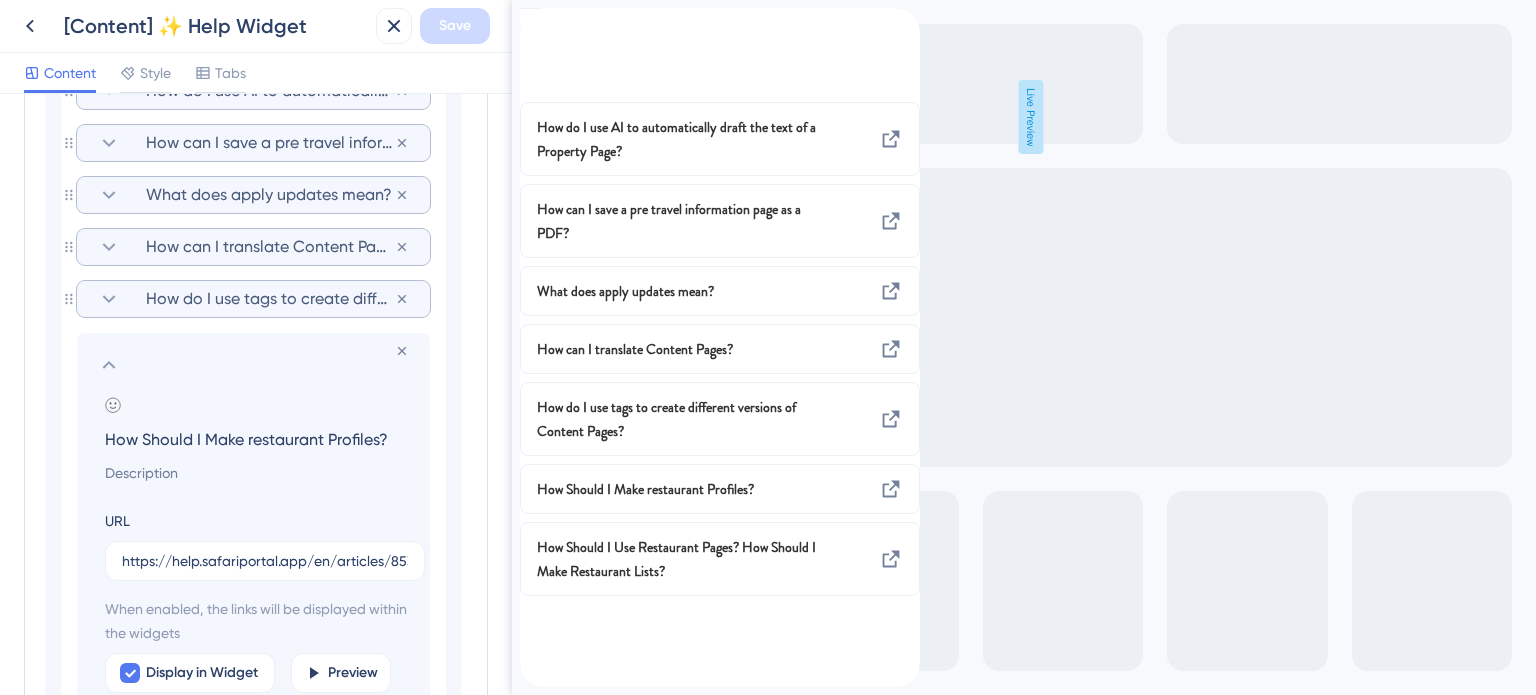 paste on "should I make restaurant p" 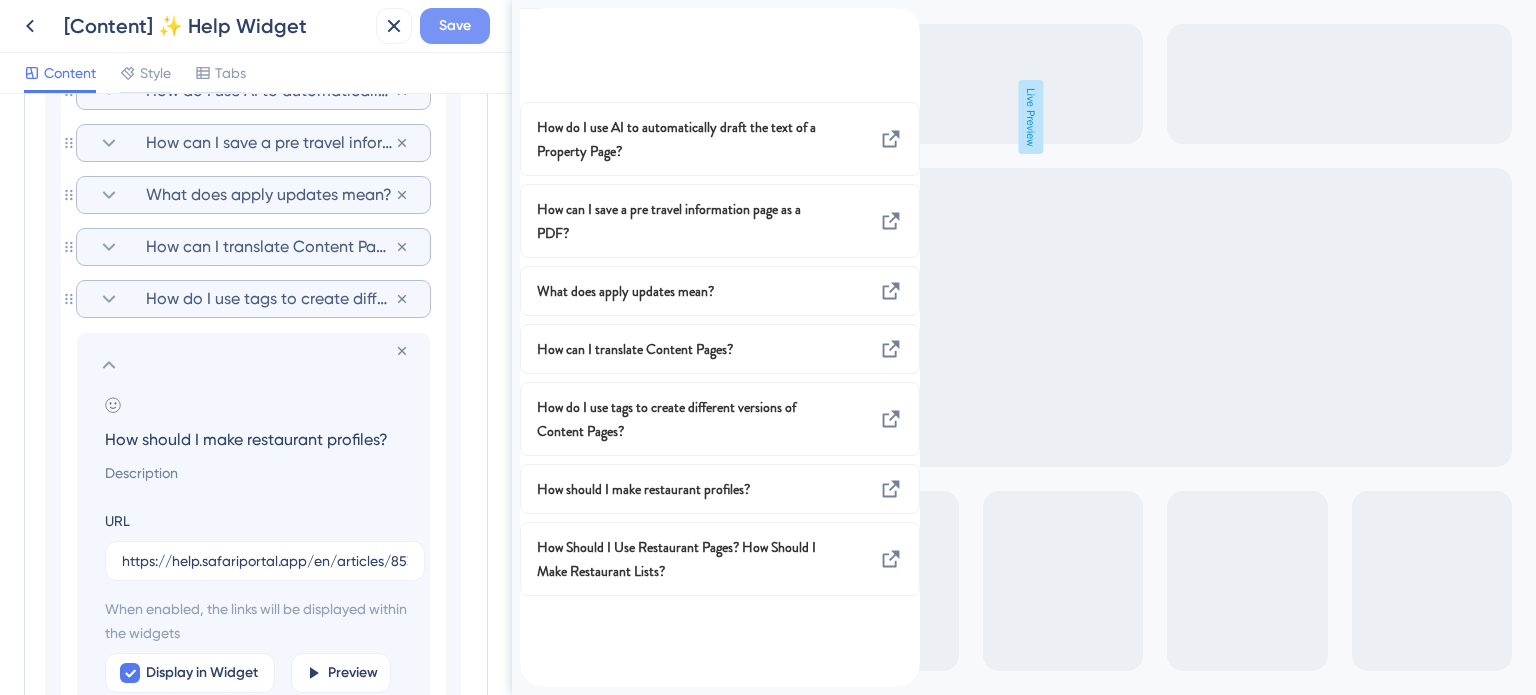 type on "How should I make restaurant profiles?" 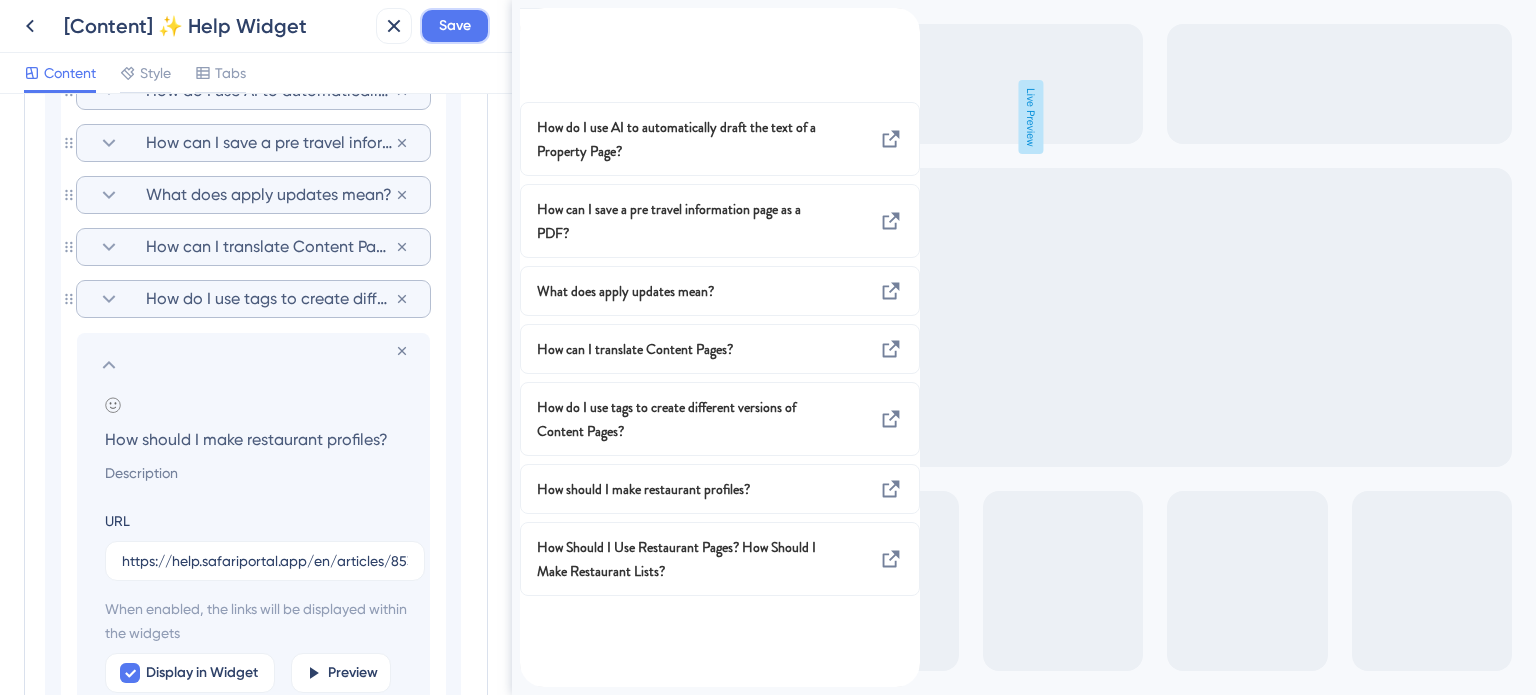 click on "Save" at bounding box center [455, 26] 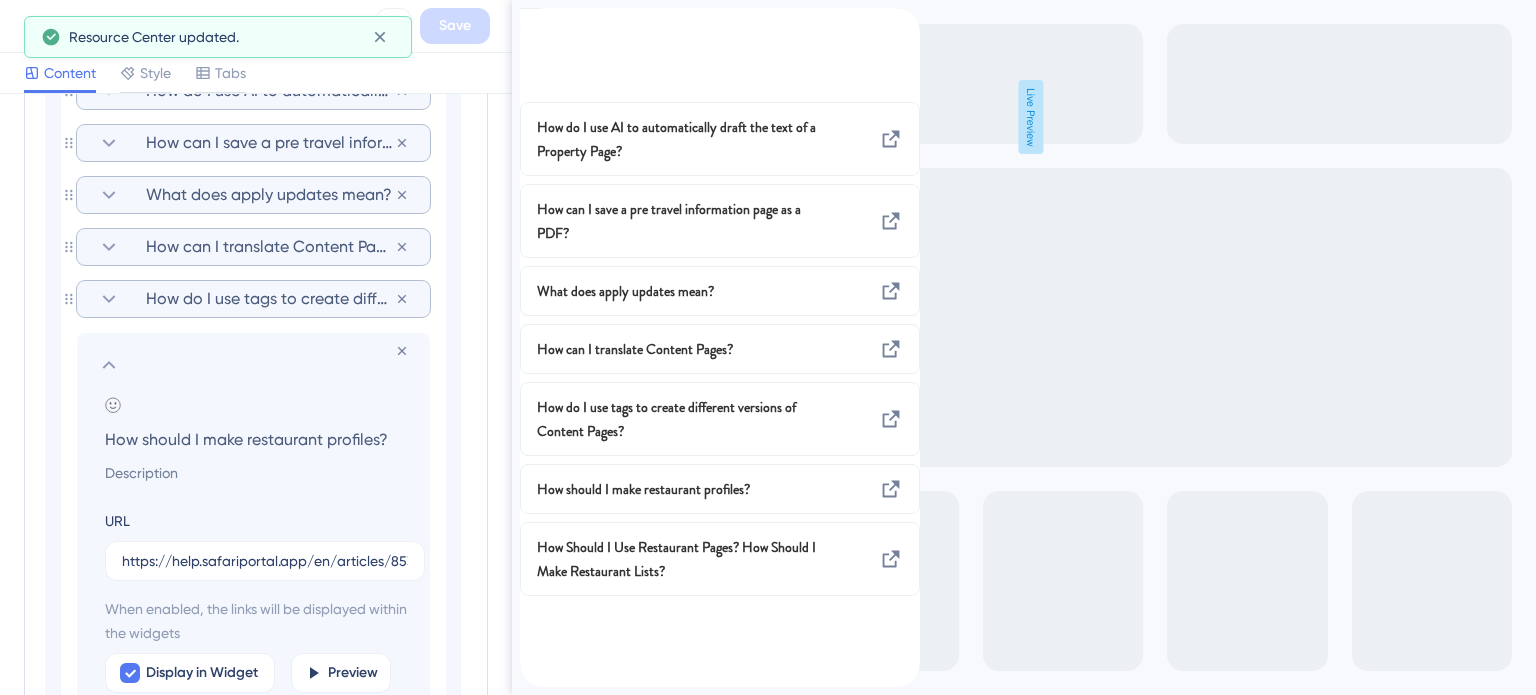 click 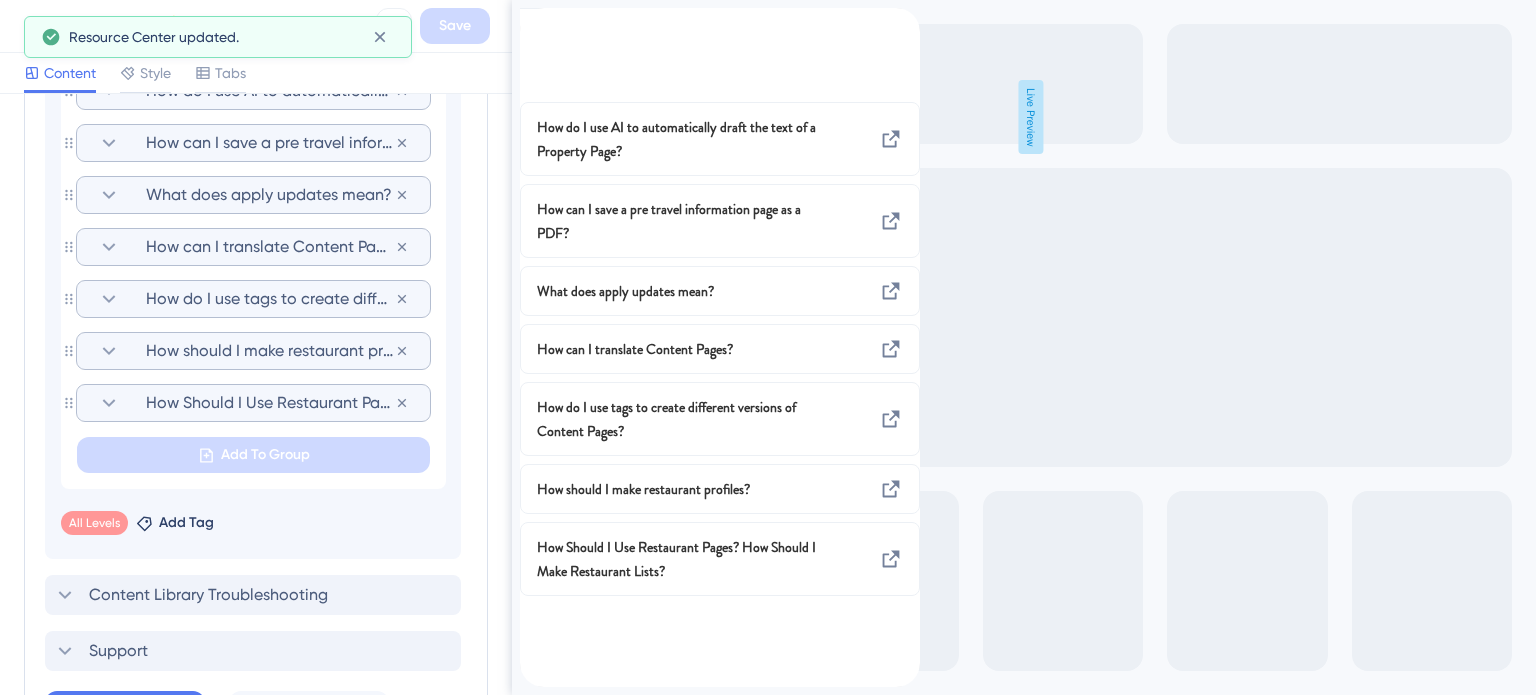 click on "How Should I Use Restaurant Pages? How Should I Make Restaurant Lists?" at bounding box center [270, 403] 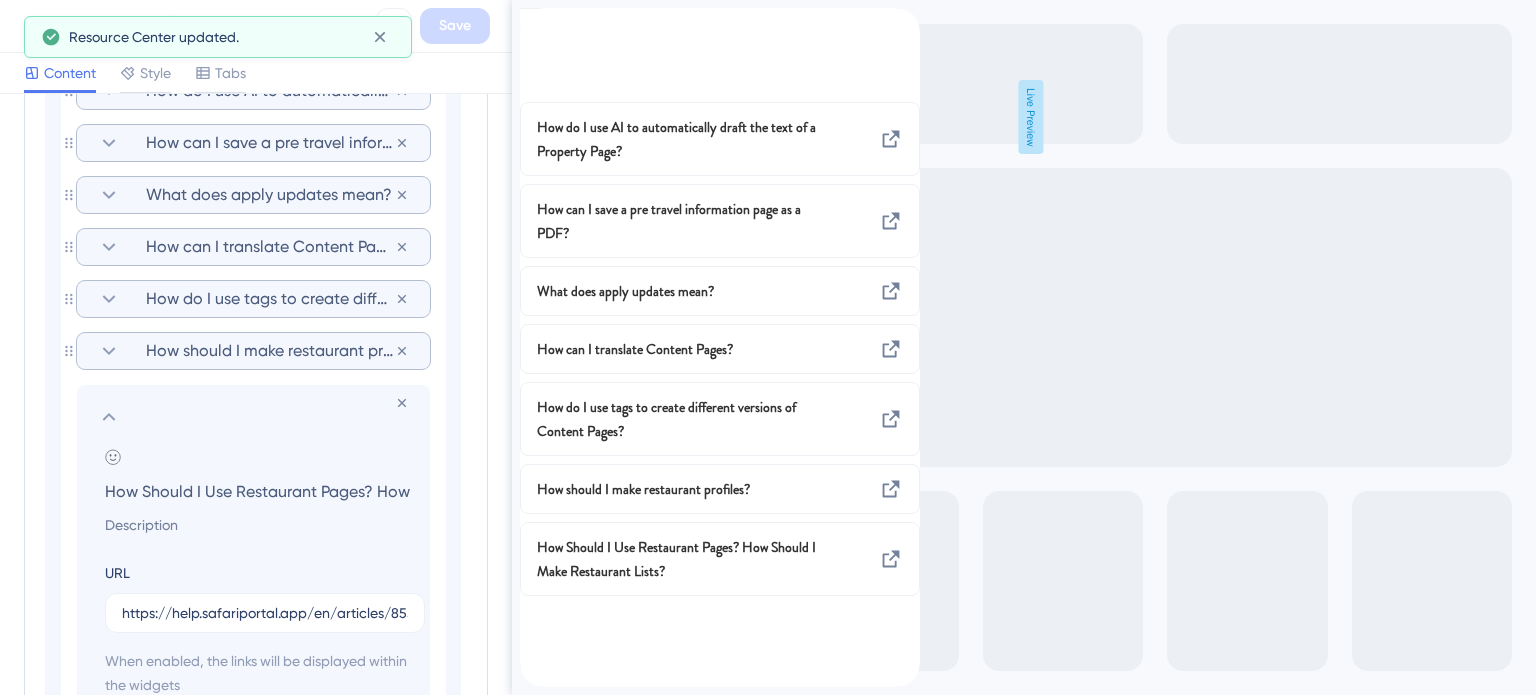 scroll, scrollTop: 0, scrollLeft: 232, axis: horizontal 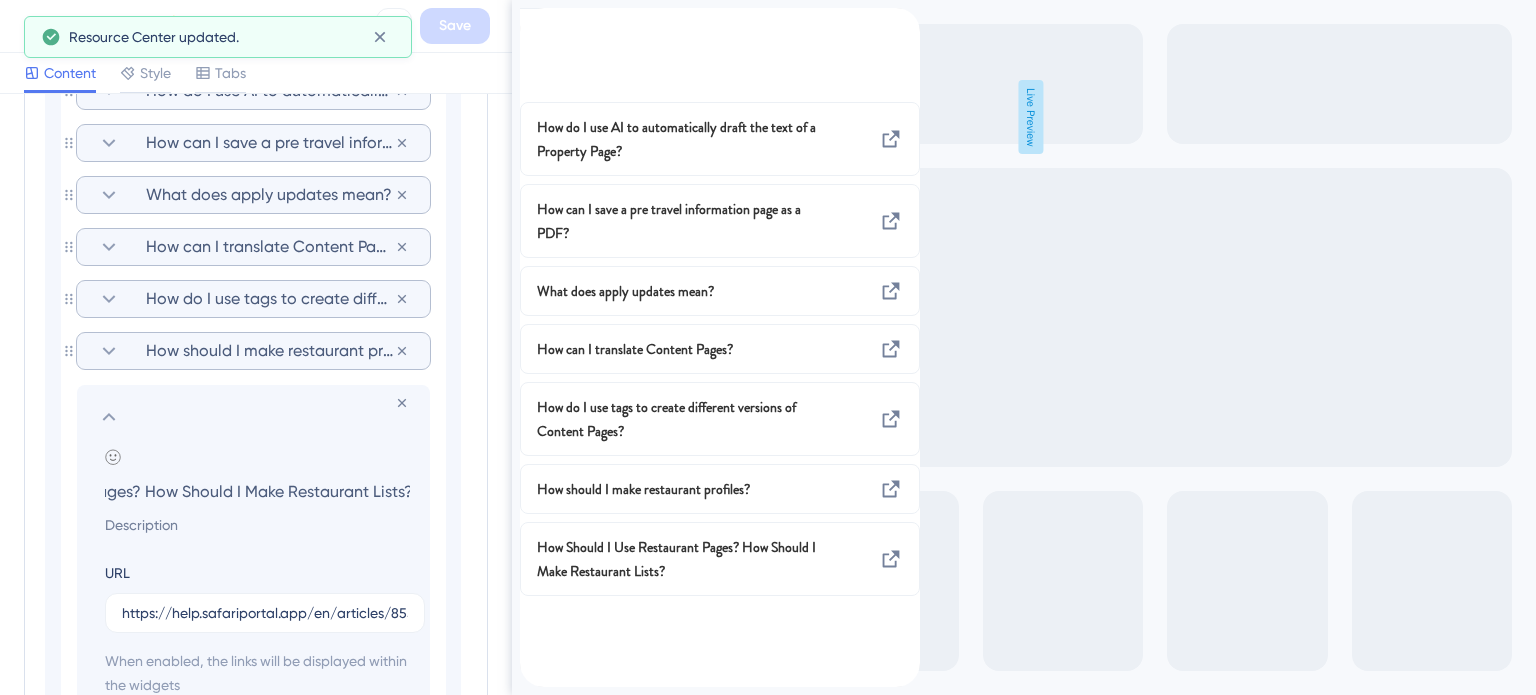 click on "How Should I Use Restaurant Pages? How Should I Make Restaurant Lists?" at bounding box center (257, 491) 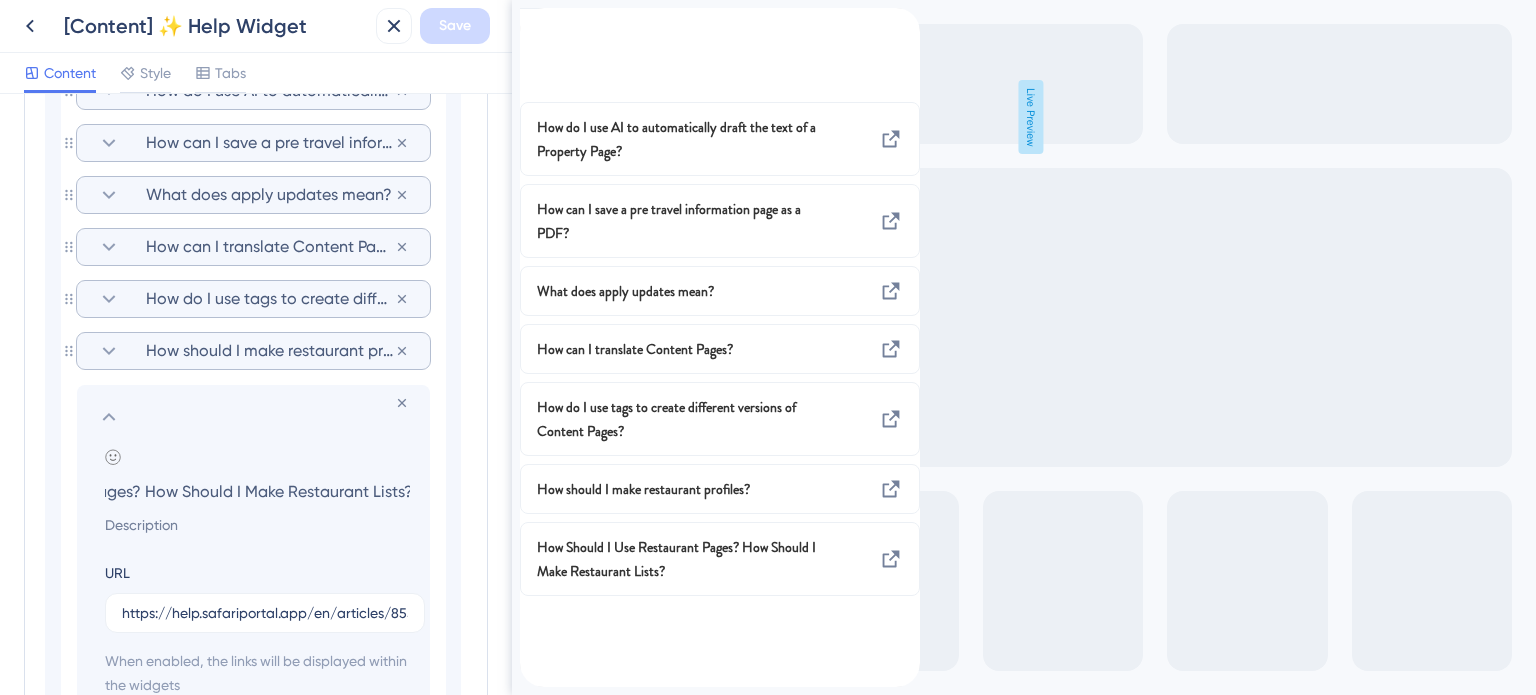 scroll, scrollTop: 0, scrollLeft: 0, axis: both 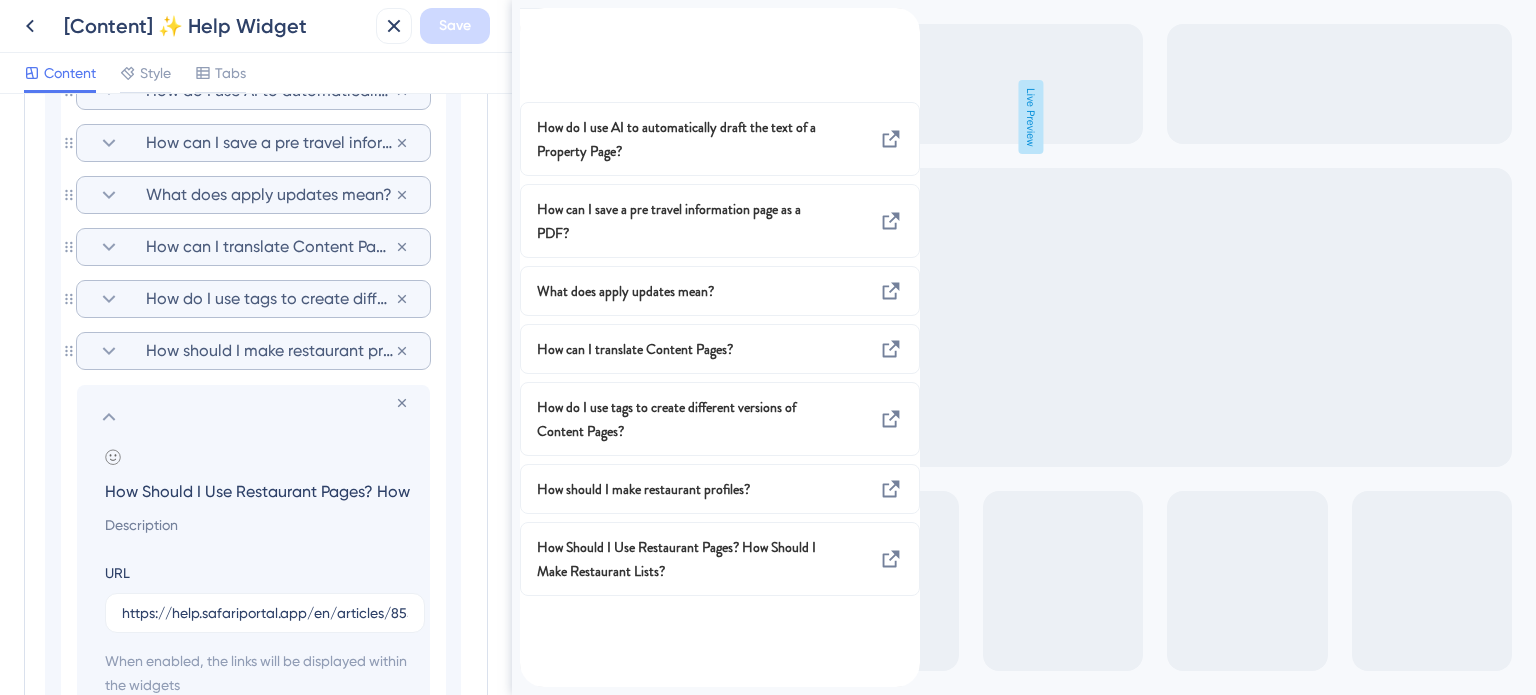 click on "How Should I Use Restaurant Pages? How Should I Make Restaurant Lists?" at bounding box center (257, 491) 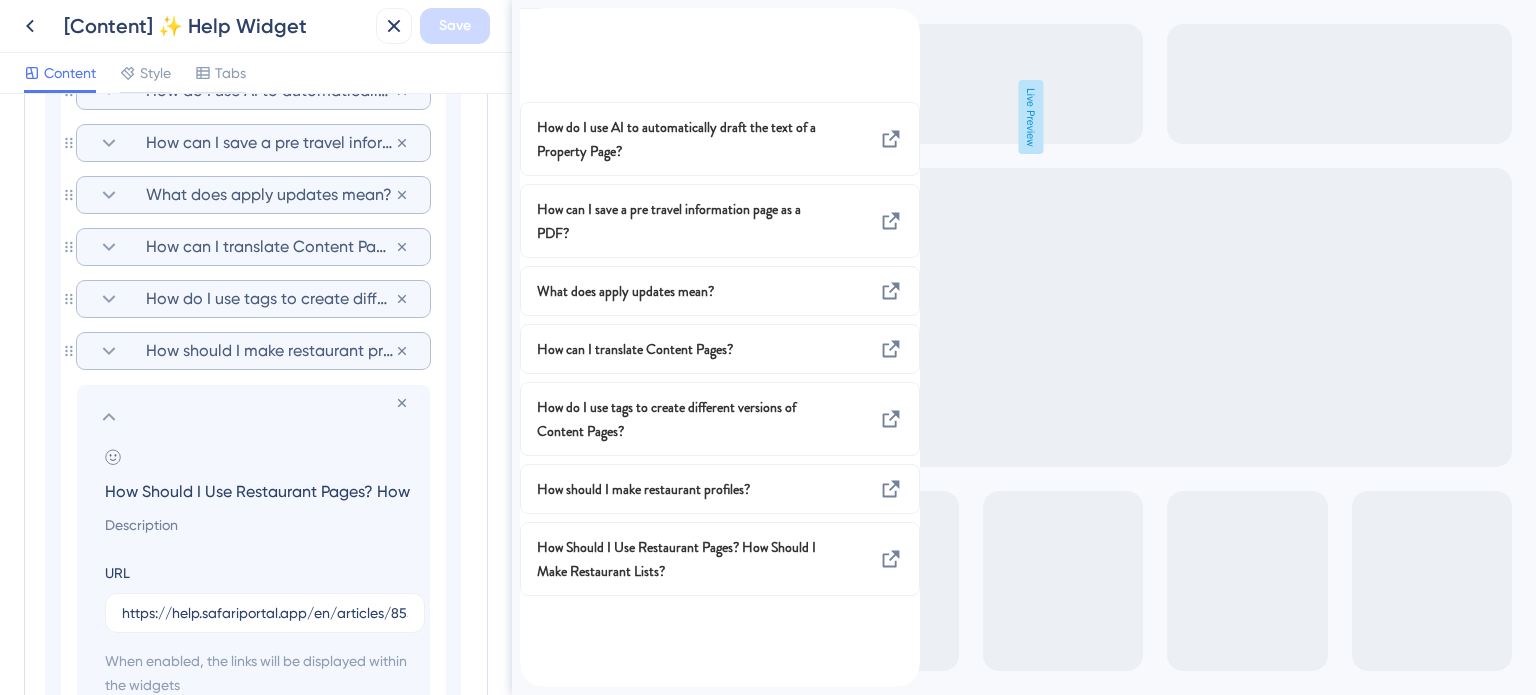 paste on "should I use restaurant pages? How should I make restaurant l" 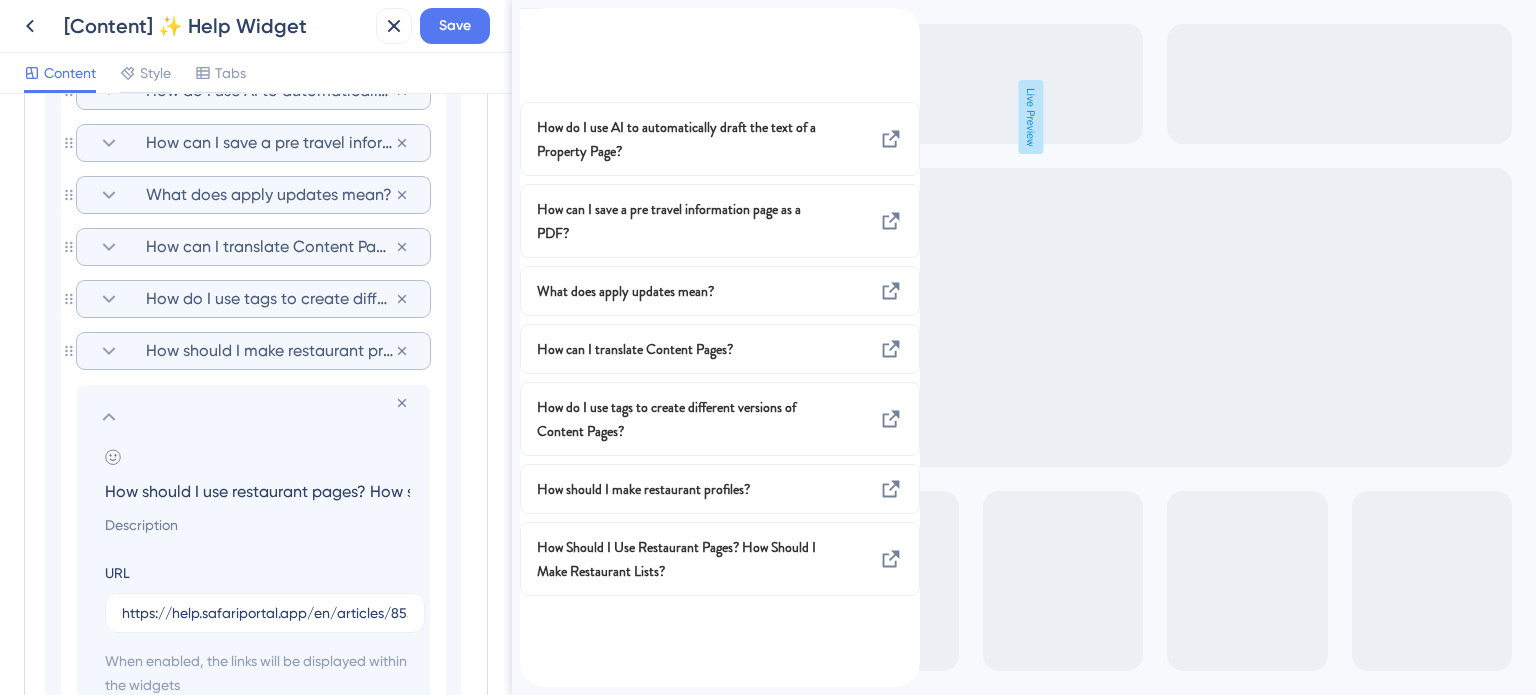 scroll, scrollTop: 0, scrollLeft: 215, axis: horizontal 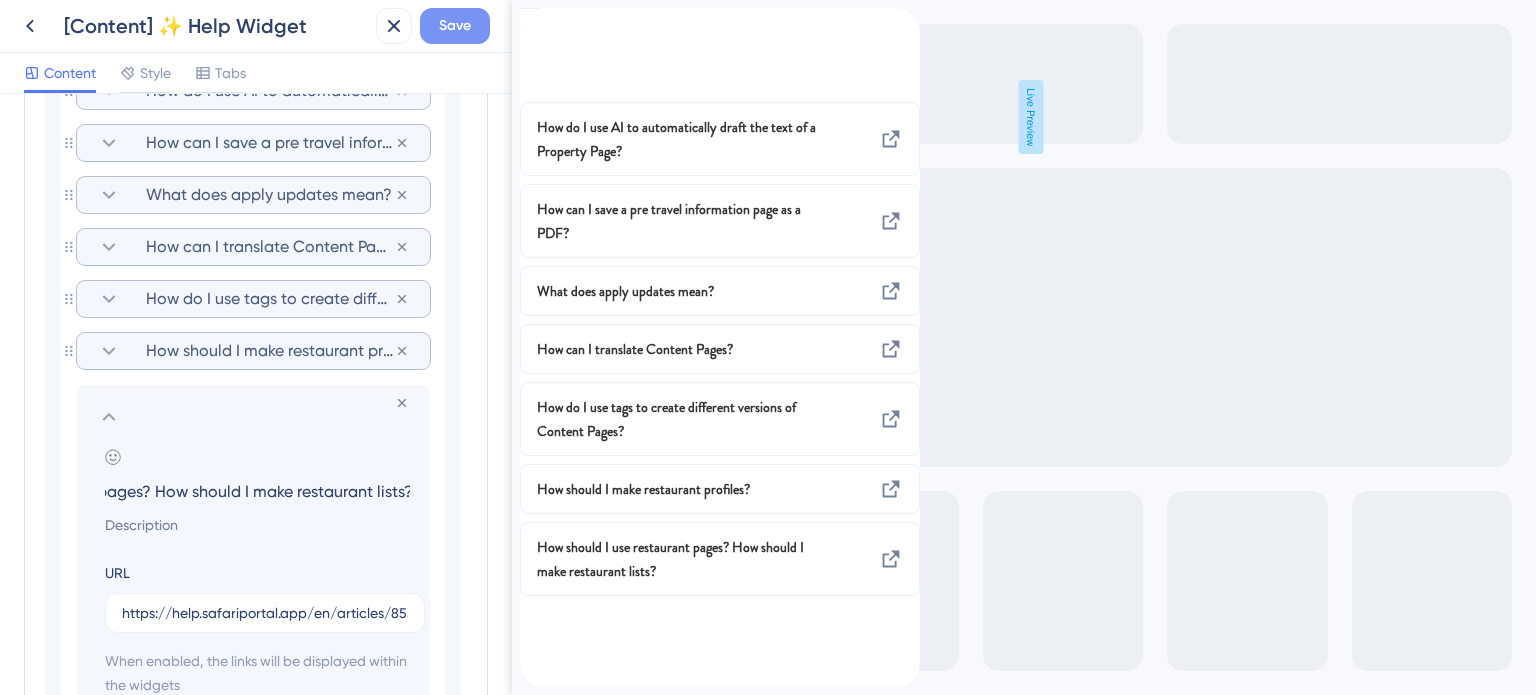 type on "How should I use restaurant pages? How should I make restaurant lists?" 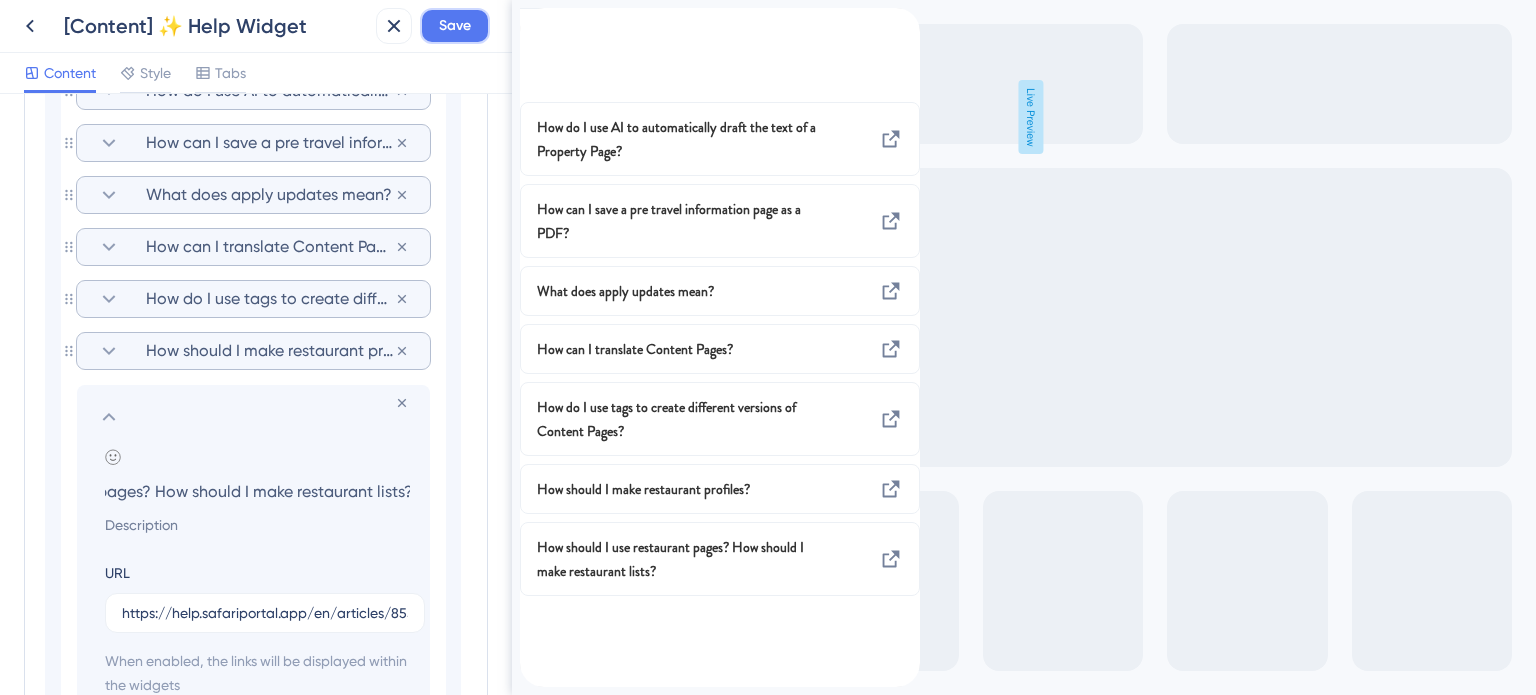 scroll, scrollTop: 0, scrollLeft: 0, axis: both 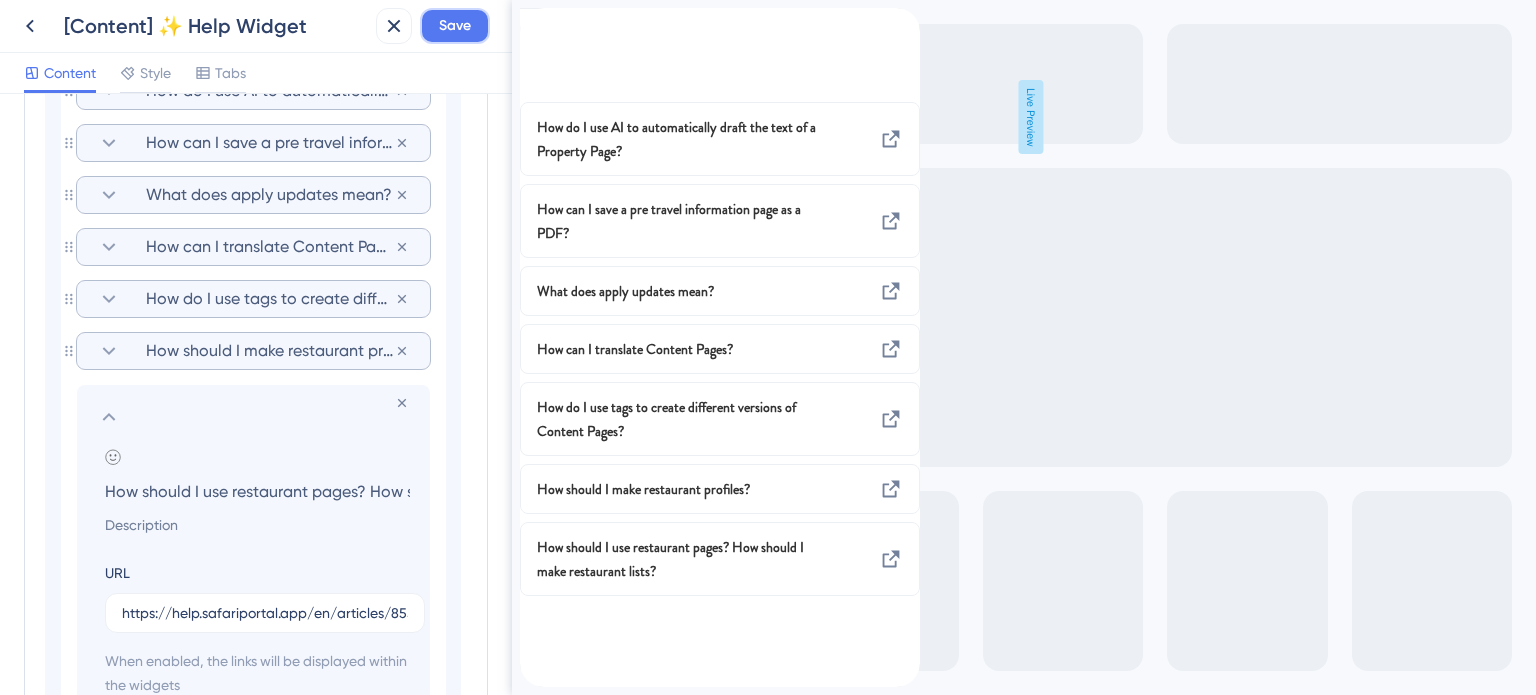 click on "Save" at bounding box center [455, 26] 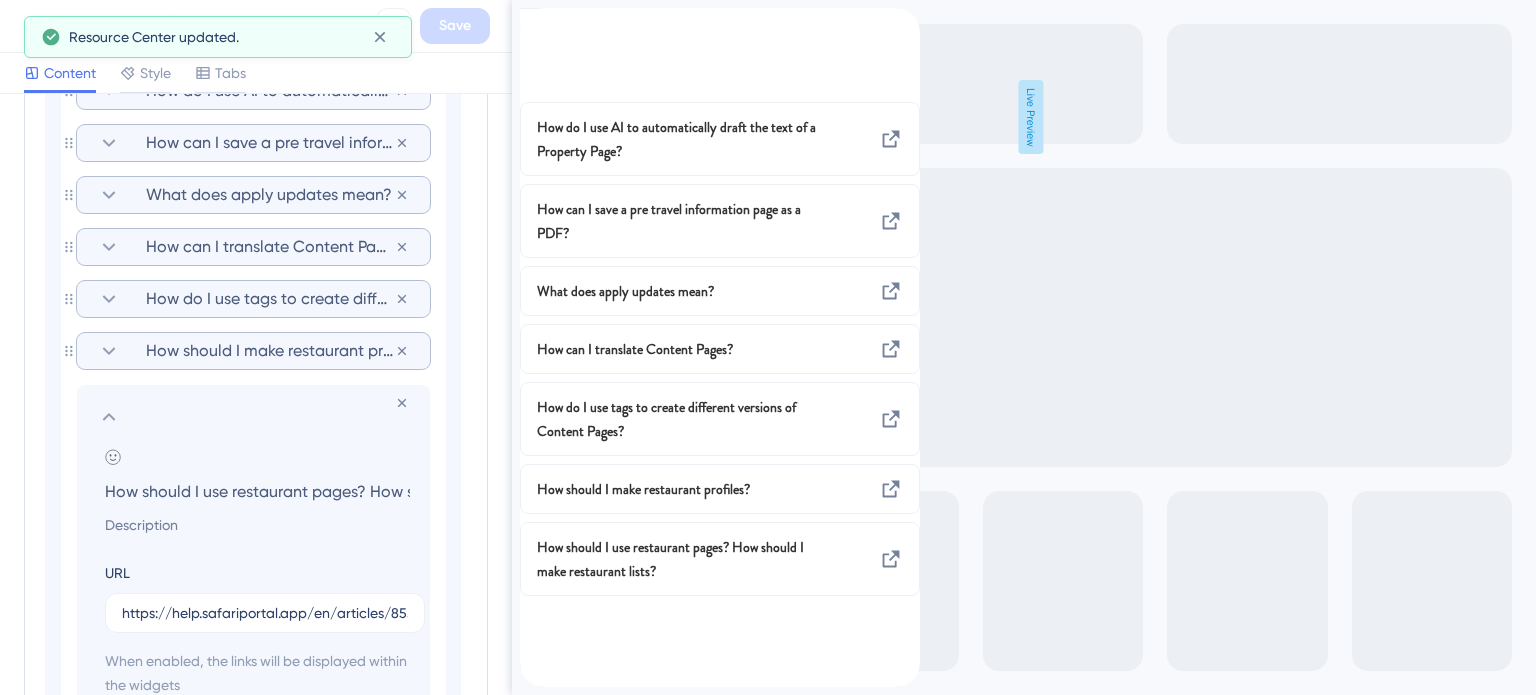 scroll, scrollTop: 1107, scrollLeft: 0, axis: vertical 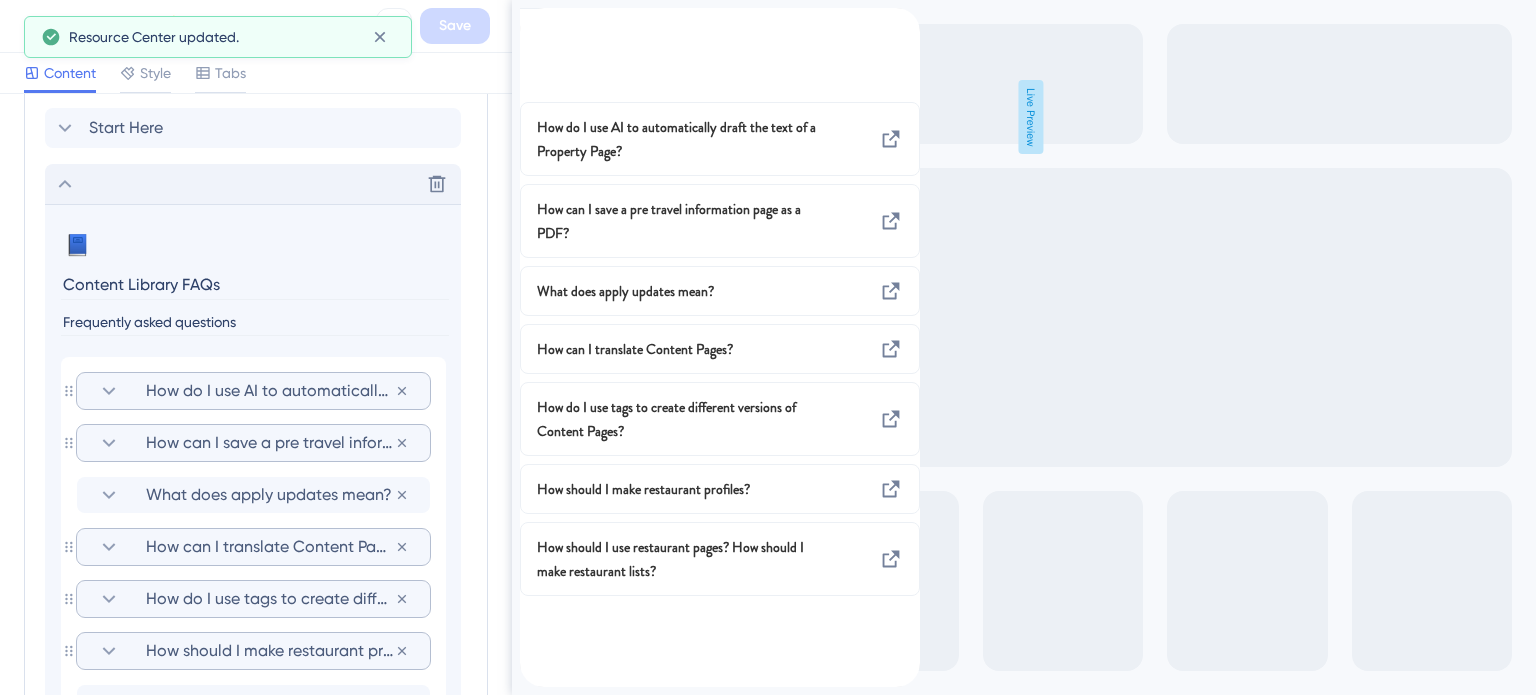 click 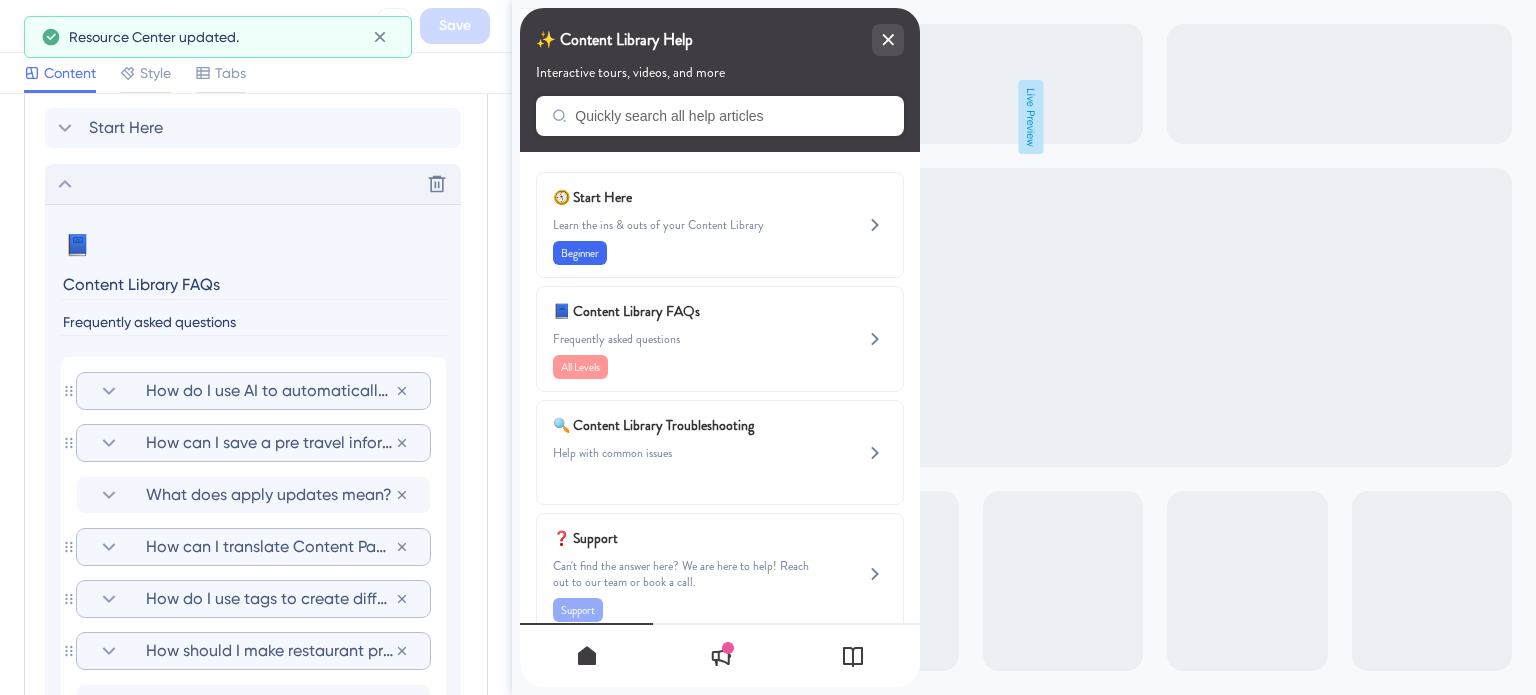 scroll, scrollTop: 807, scrollLeft: 0, axis: vertical 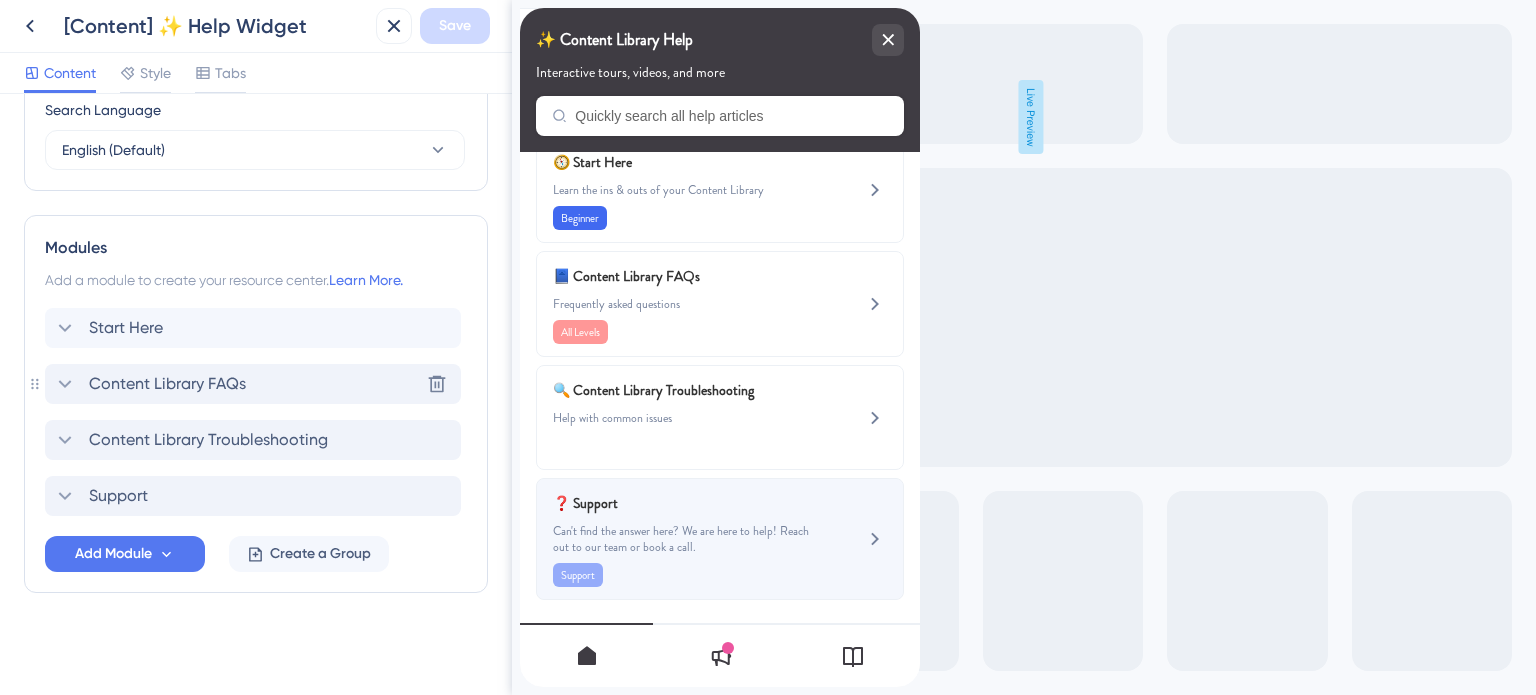 click on "Can't find the answer here? We are here to help! Reach out to our team or book a call." at bounding box center (686, 539) 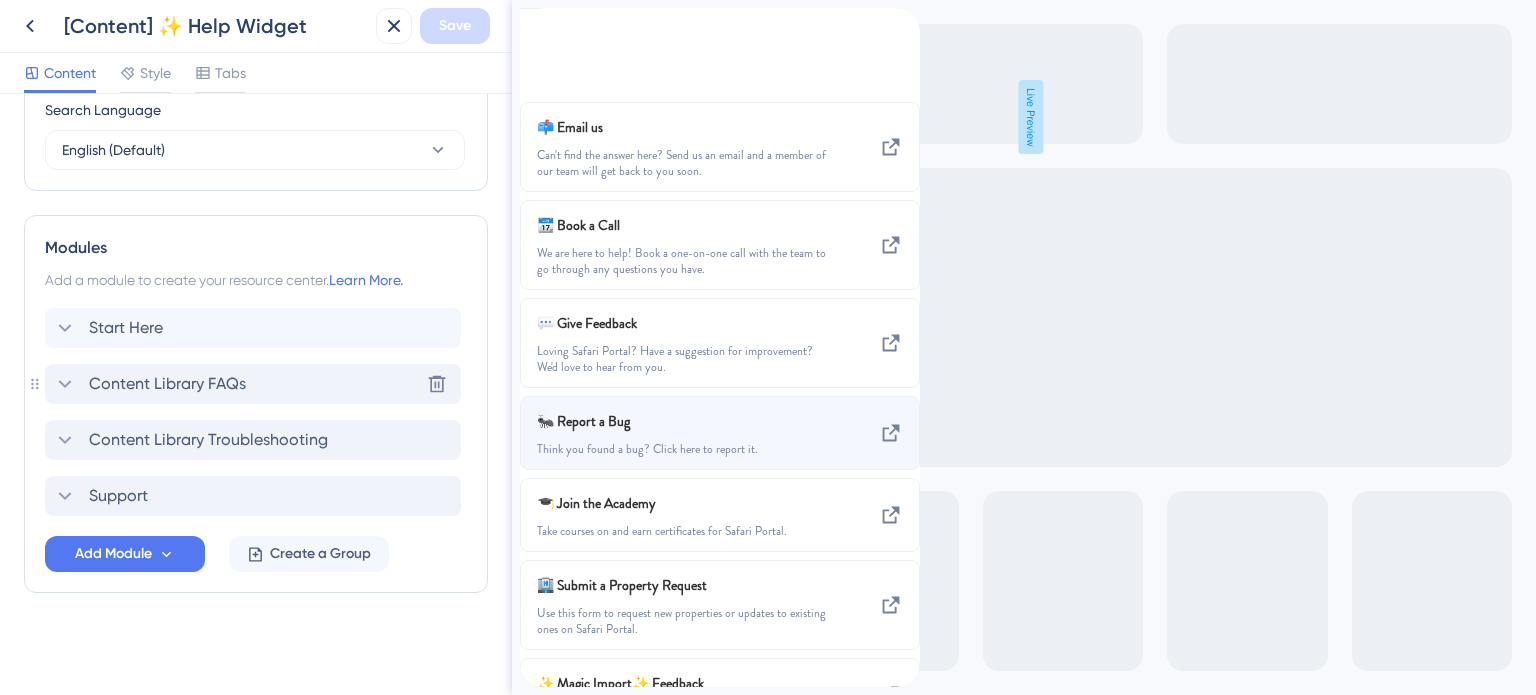 scroll, scrollTop: 0, scrollLeft: 0, axis: both 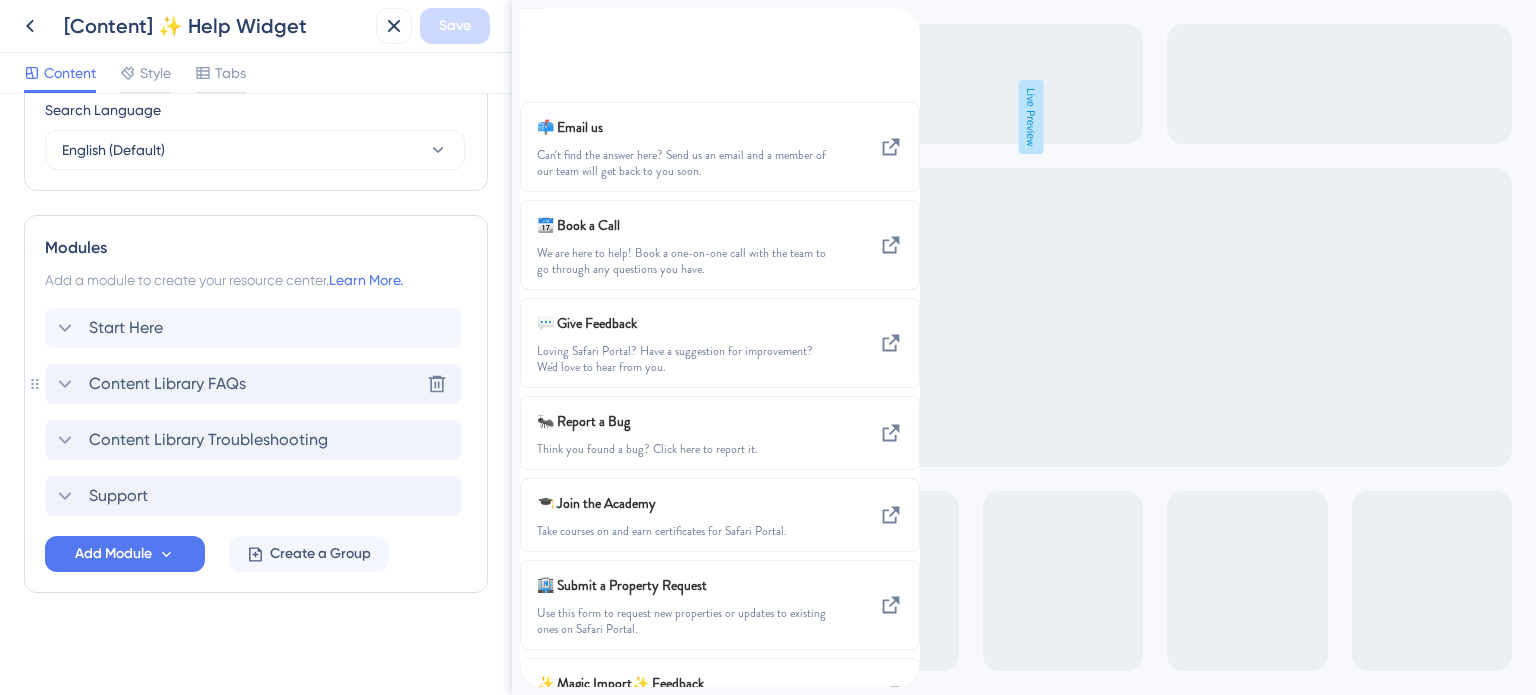 click at bounding box center (536, 19) 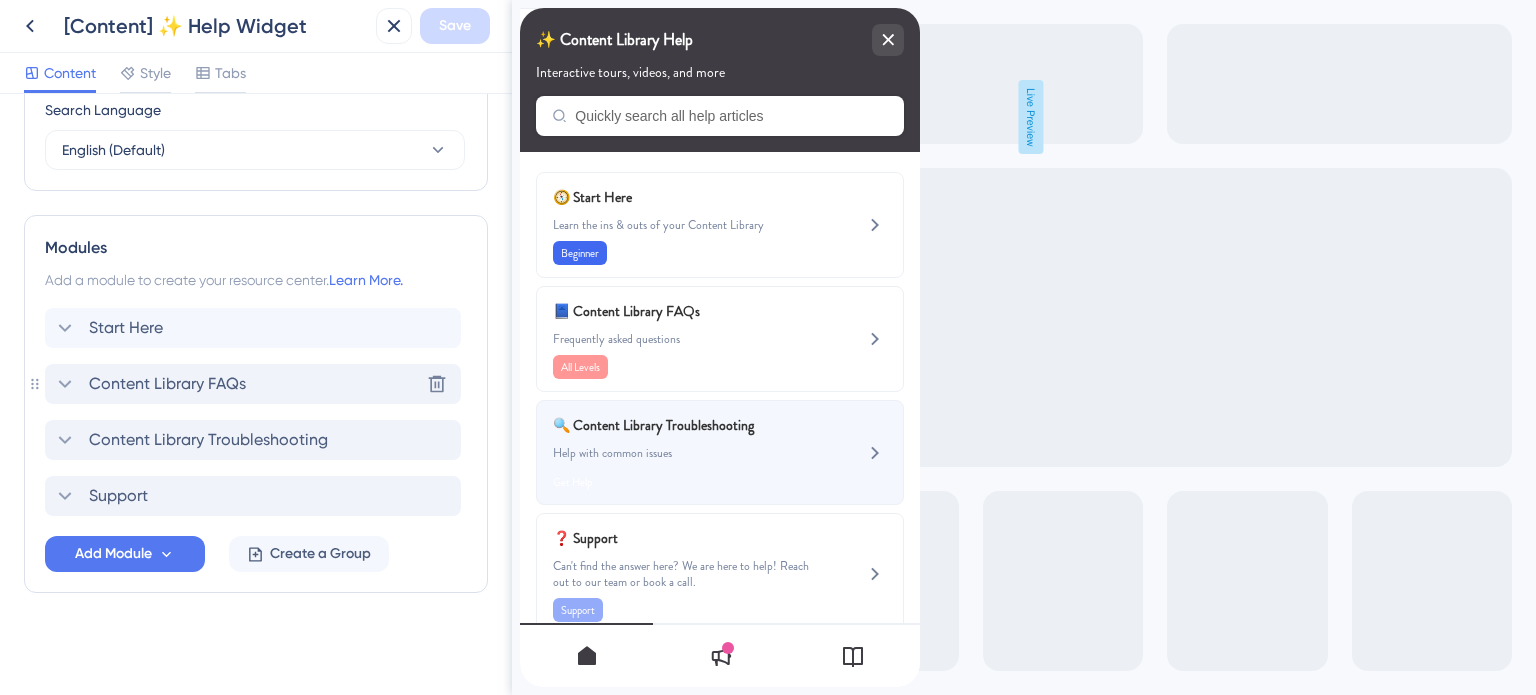 click on "🔍   Content Library Troubleshooting" at bounding box center (670, 425) 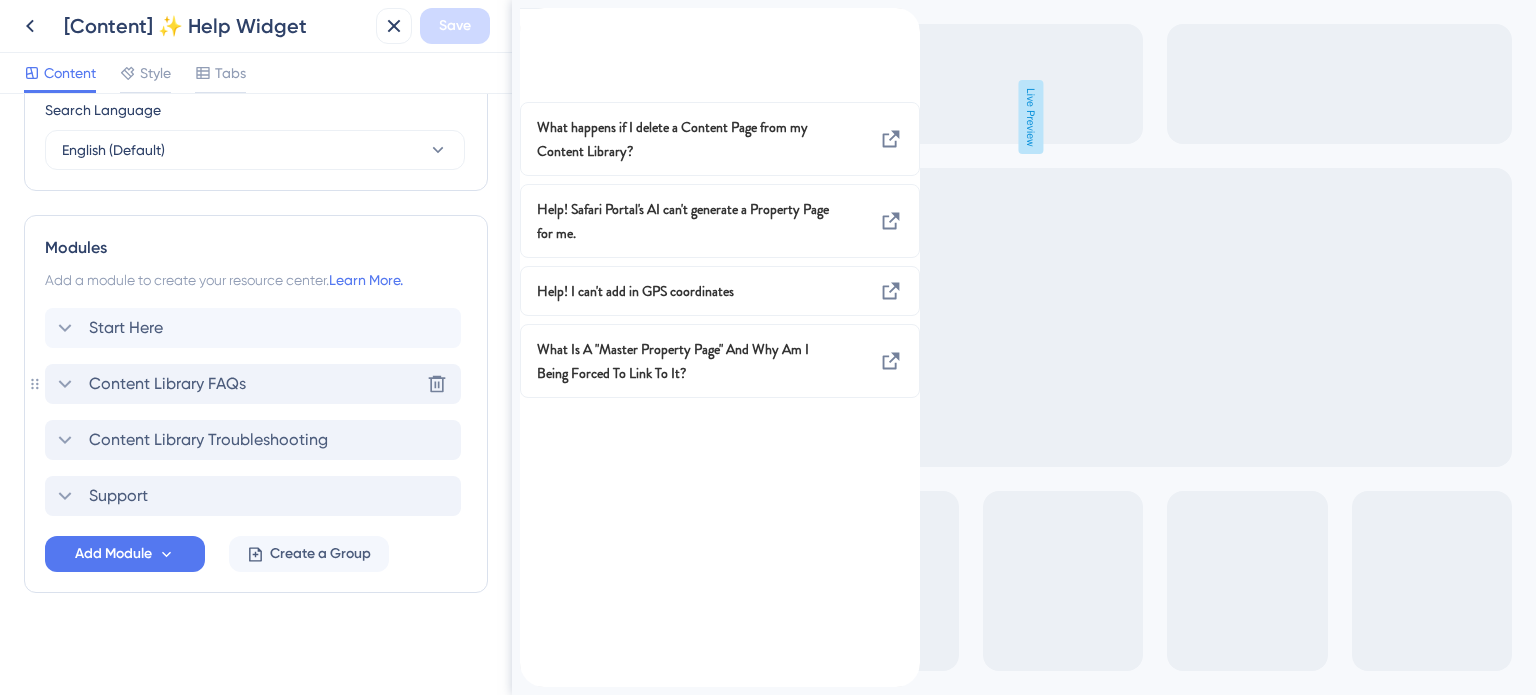 click 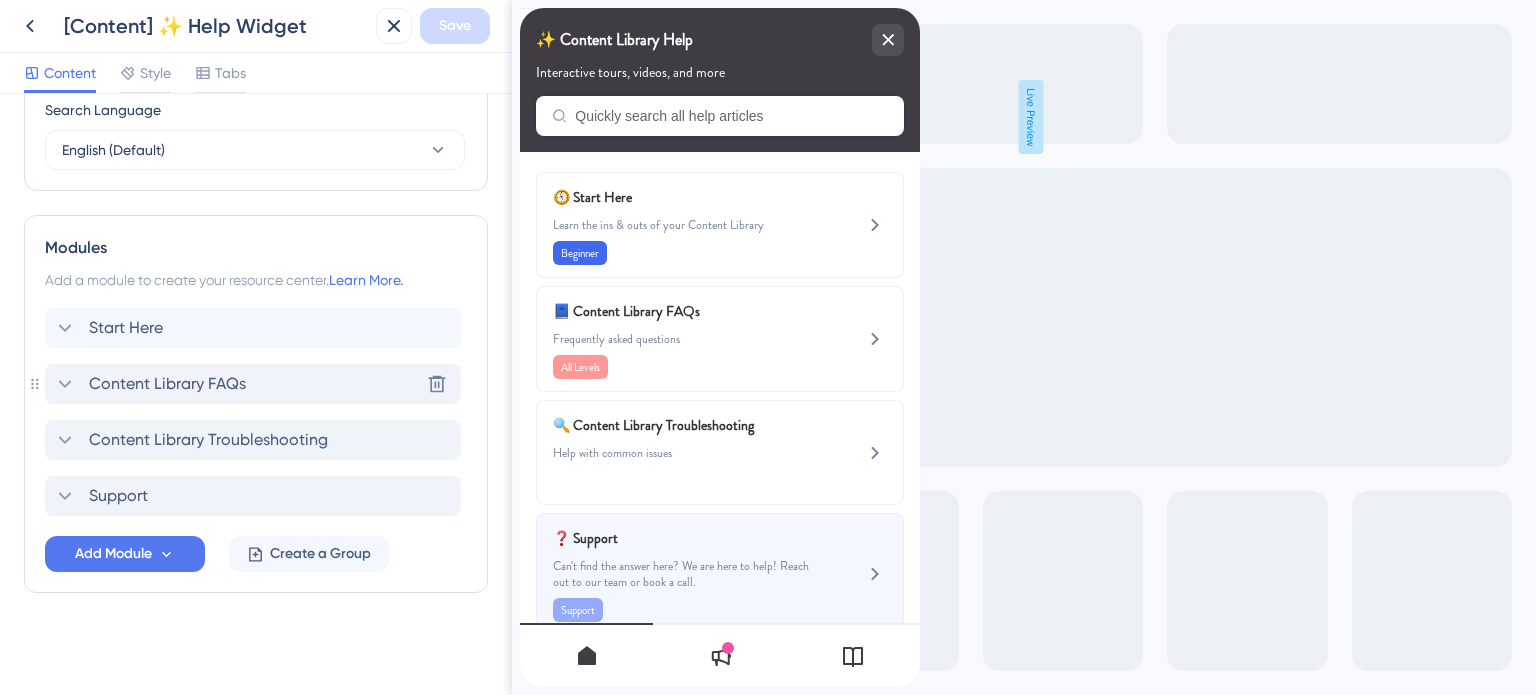 click on "Can't find the answer here? We are here to help! Reach out to our team or book a call." at bounding box center (686, 574) 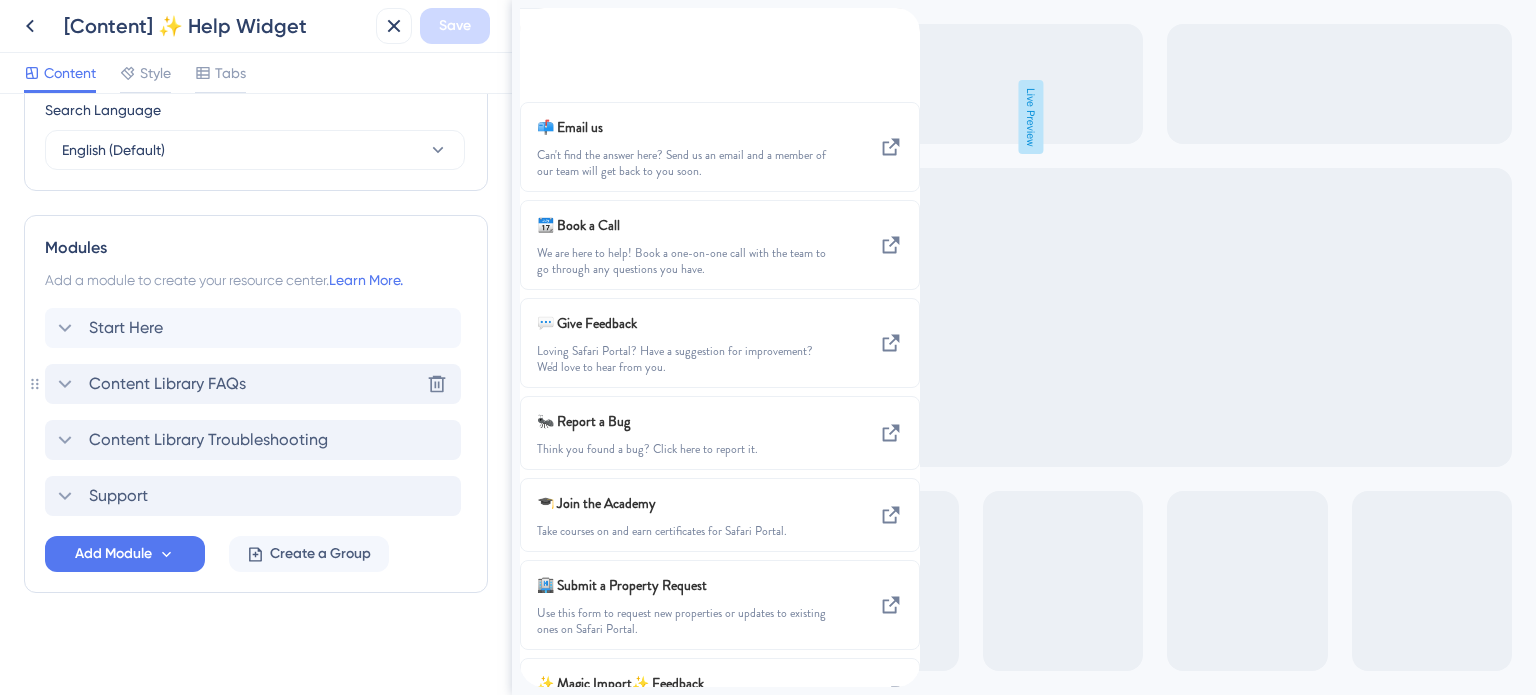 click 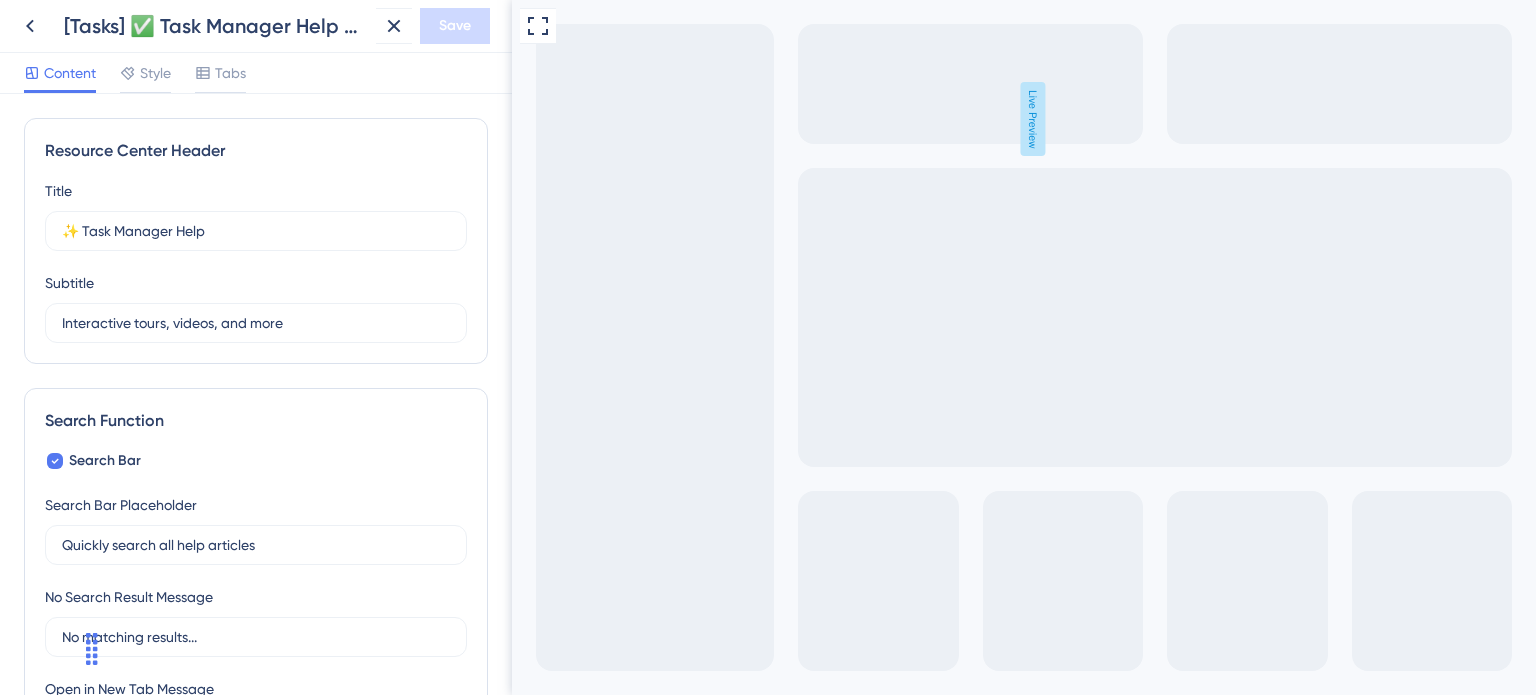 scroll, scrollTop: 0, scrollLeft: 0, axis: both 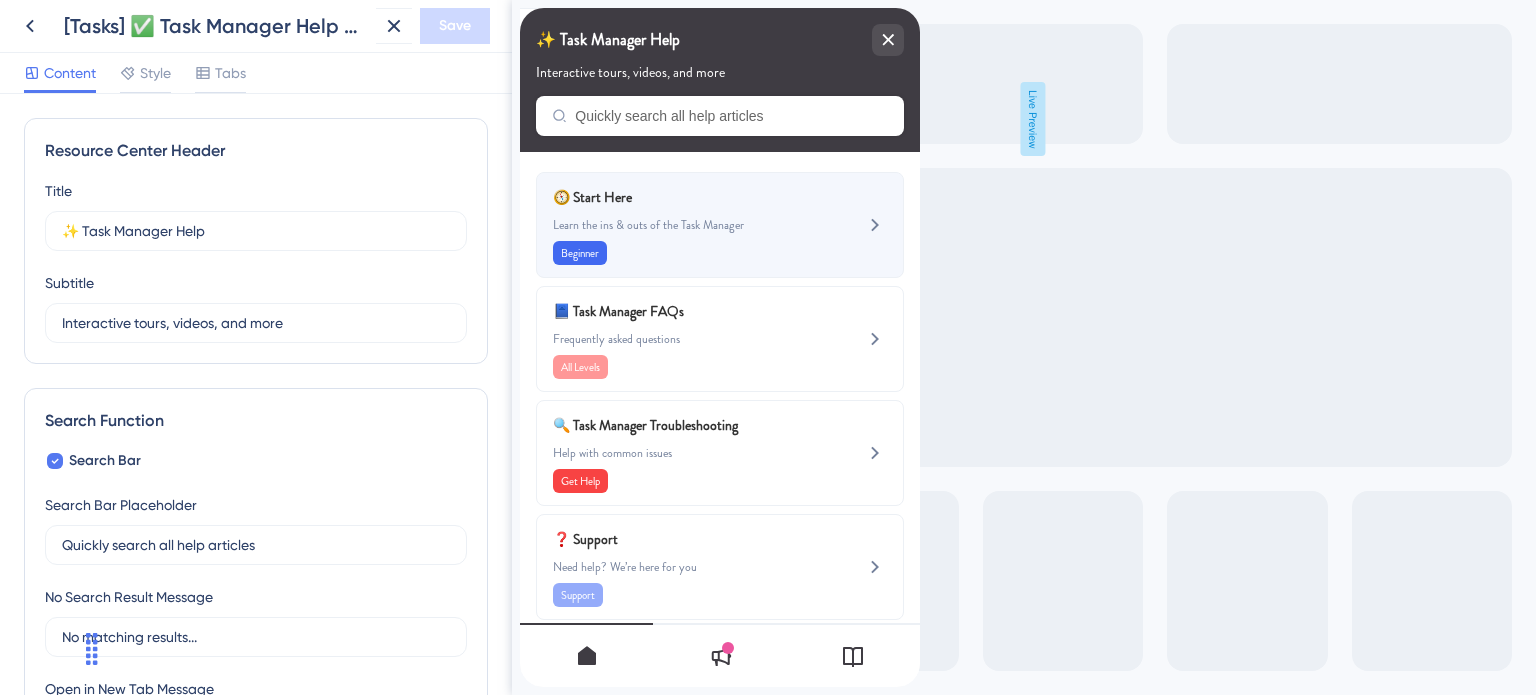 click on "Learn the ins & outs of the Task Manager" at bounding box center (686, 225) 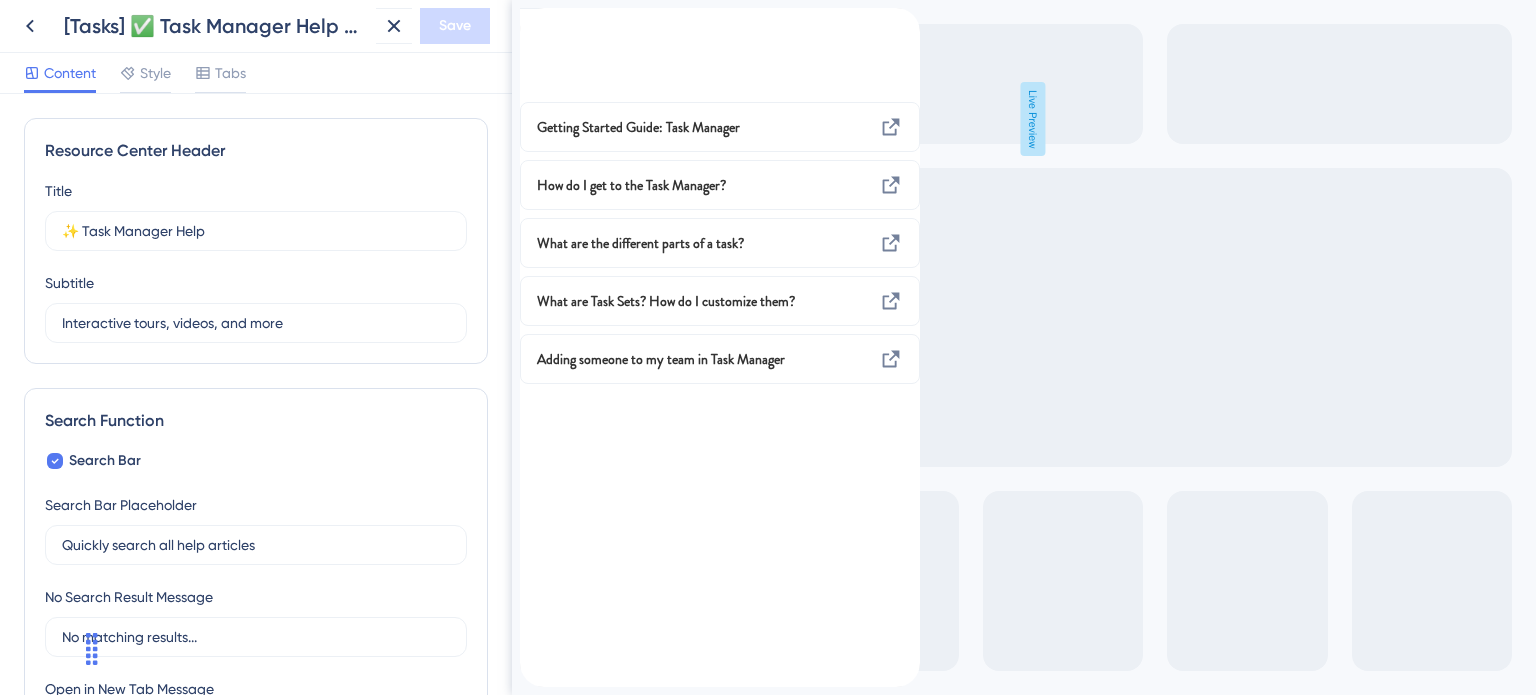 click 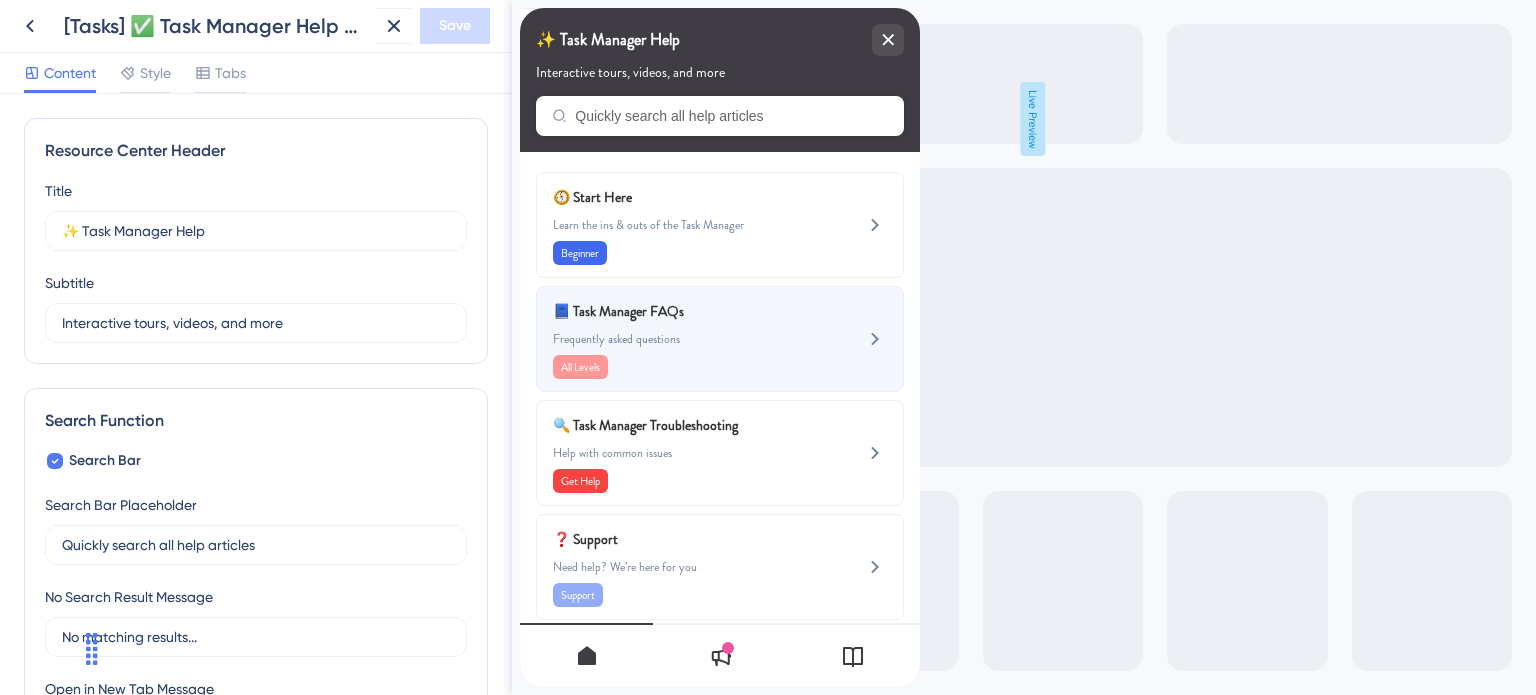 click on "Frequently asked questions" at bounding box center [686, 339] 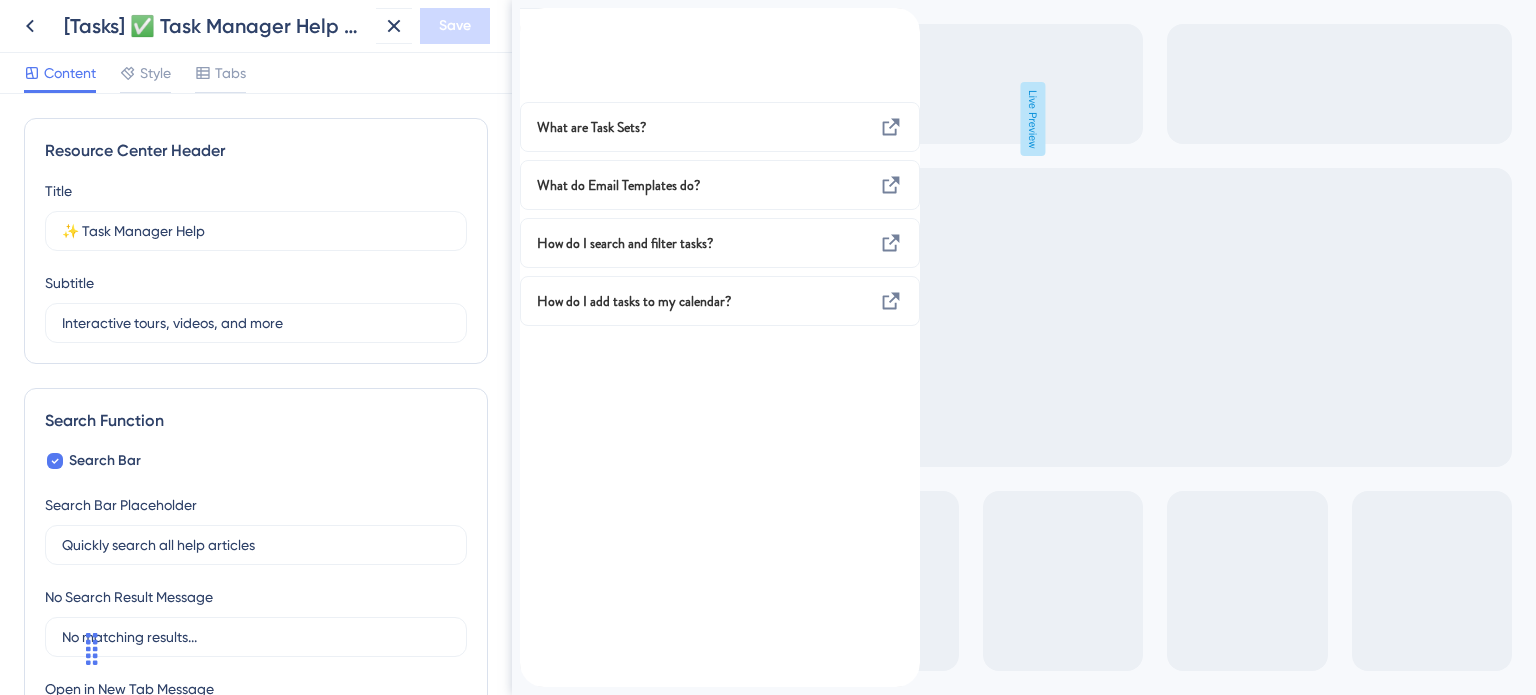 click 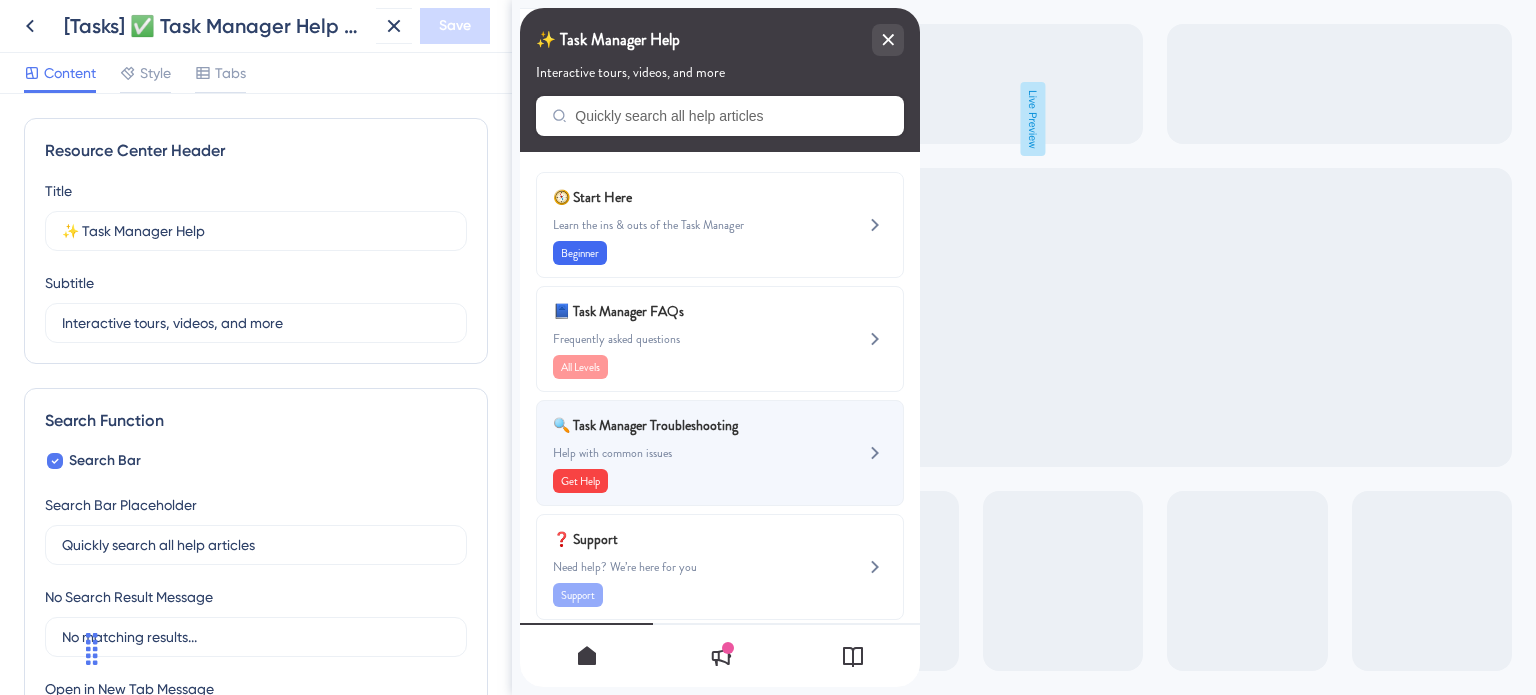 click on "🔍   Task Manager Troubleshooting Help with common issues Get Help" at bounding box center [686, 453] 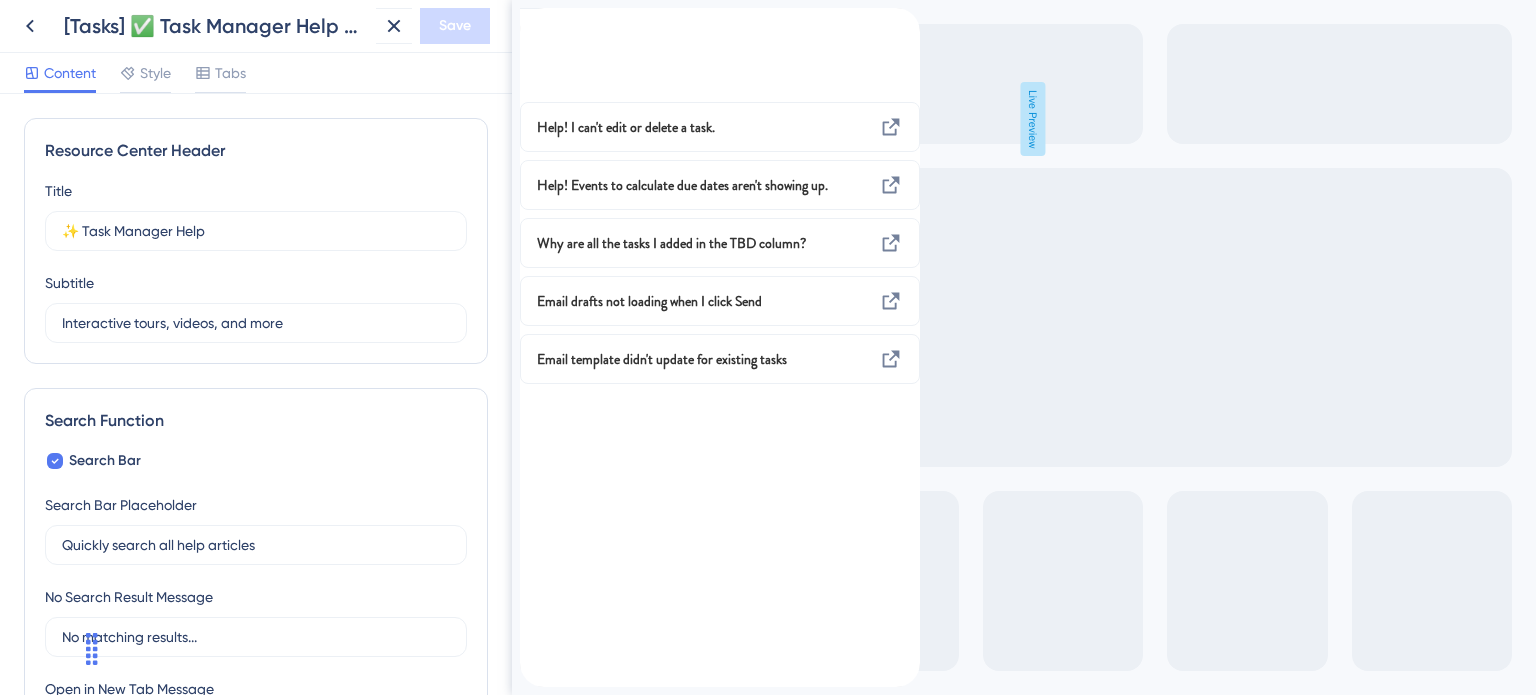 click 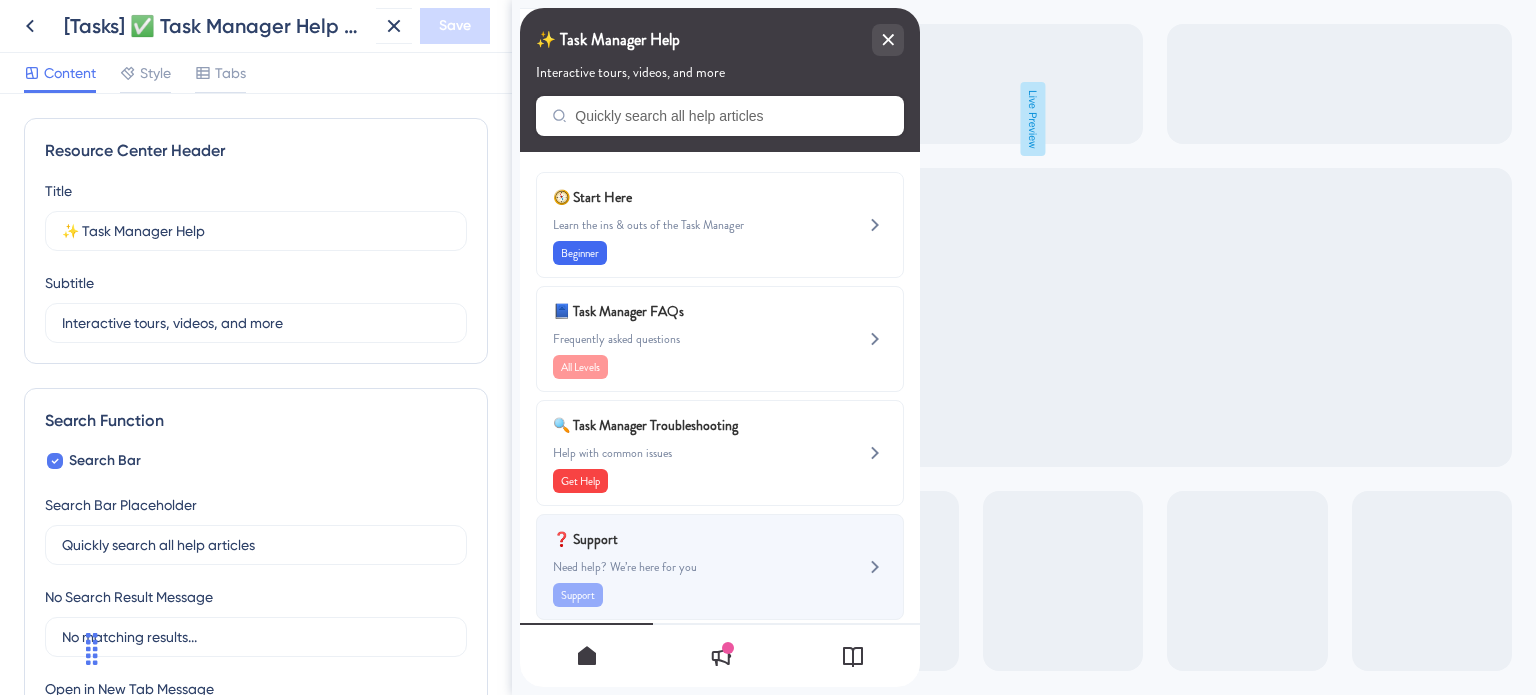 click on "Need help? We’re here for you" at bounding box center [686, 567] 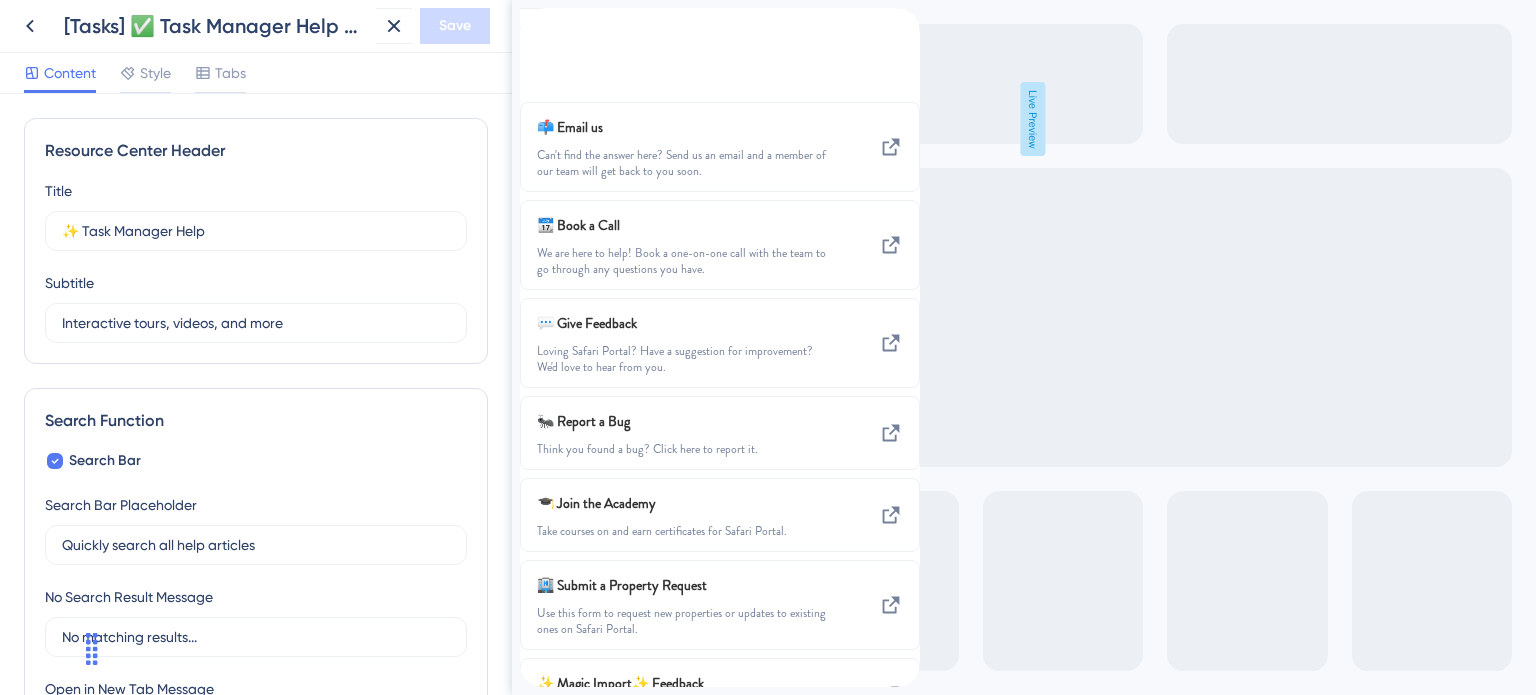 click at bounding box center [536, 19] 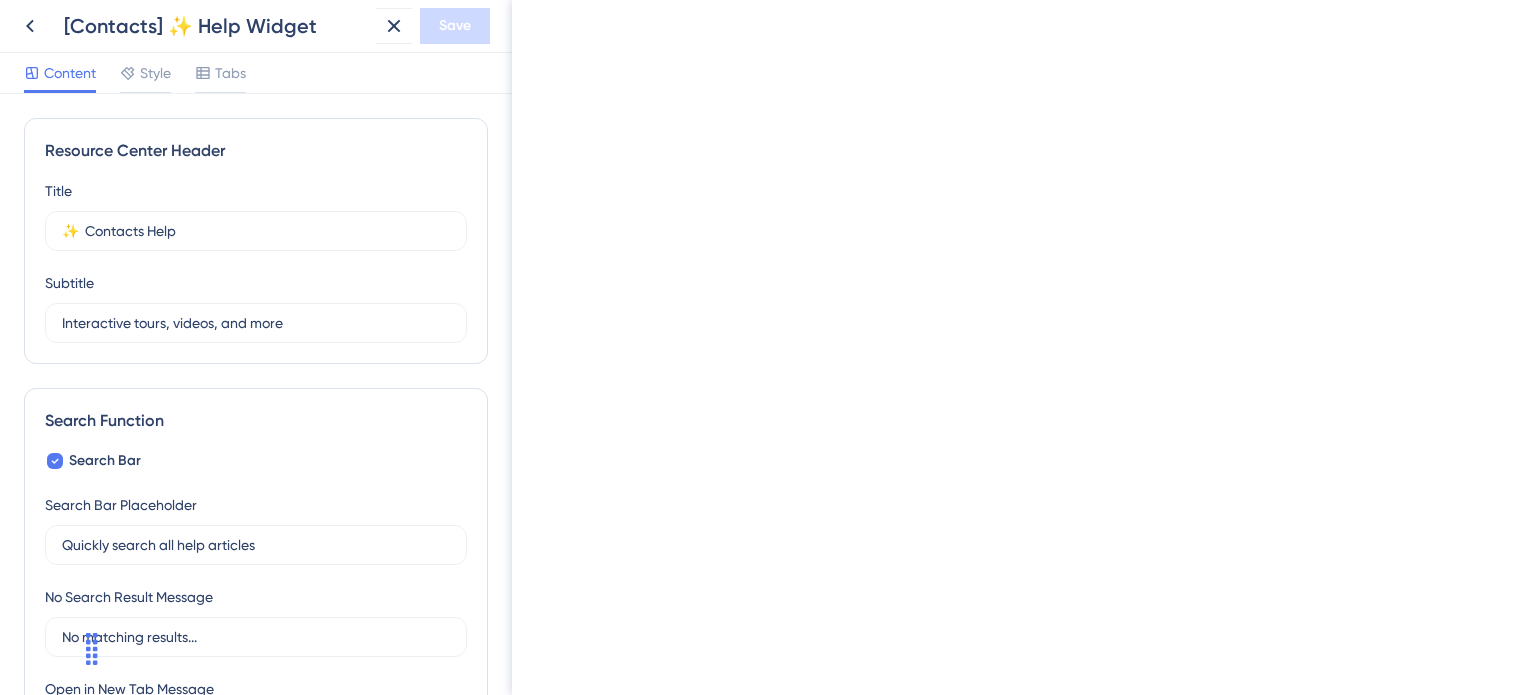scroll, scrollTop: 0, scrollLeft: 0, axis: both 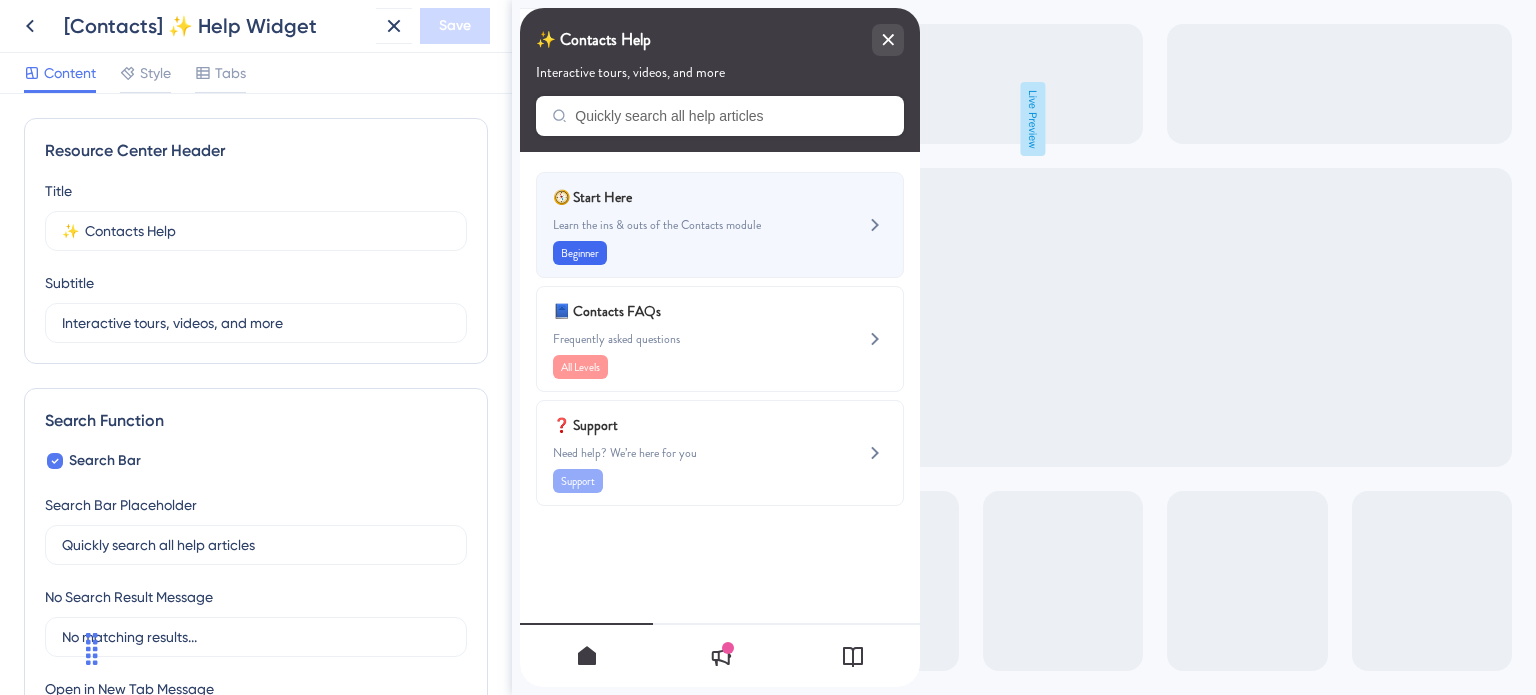 click on "Learn the ins & outs of the Contacts module" at bounding box center [686, 225] 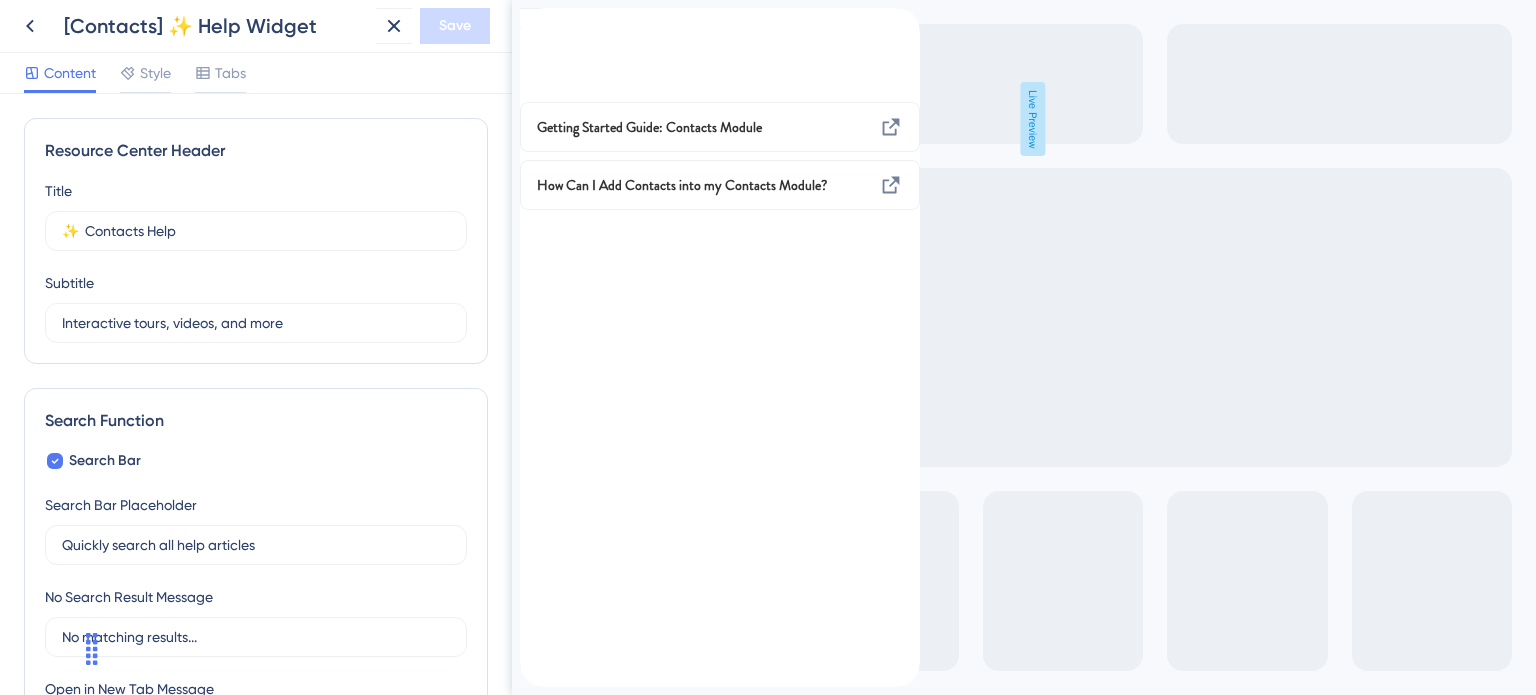 click 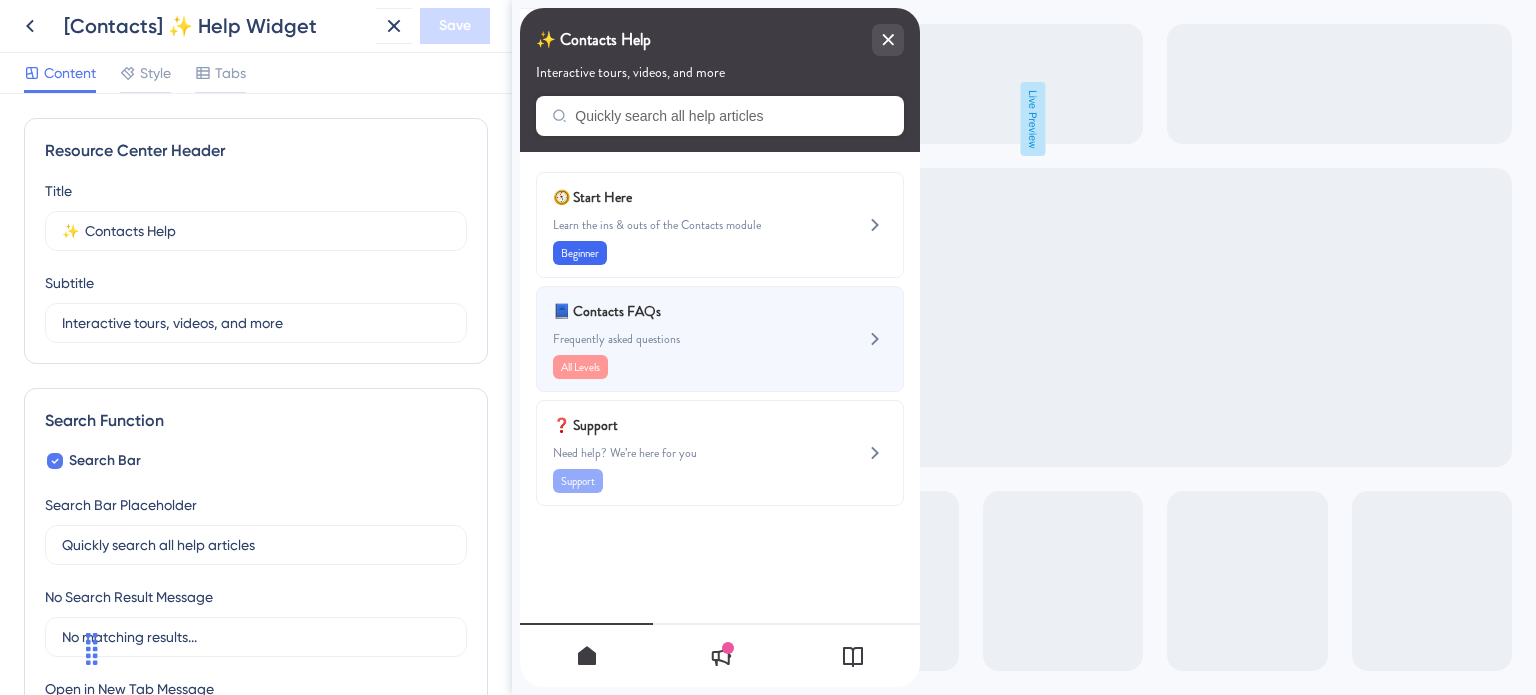 click on "📘   Contacts FAQs Frequently asked questions All Levels" at bounding box center [686, 339] 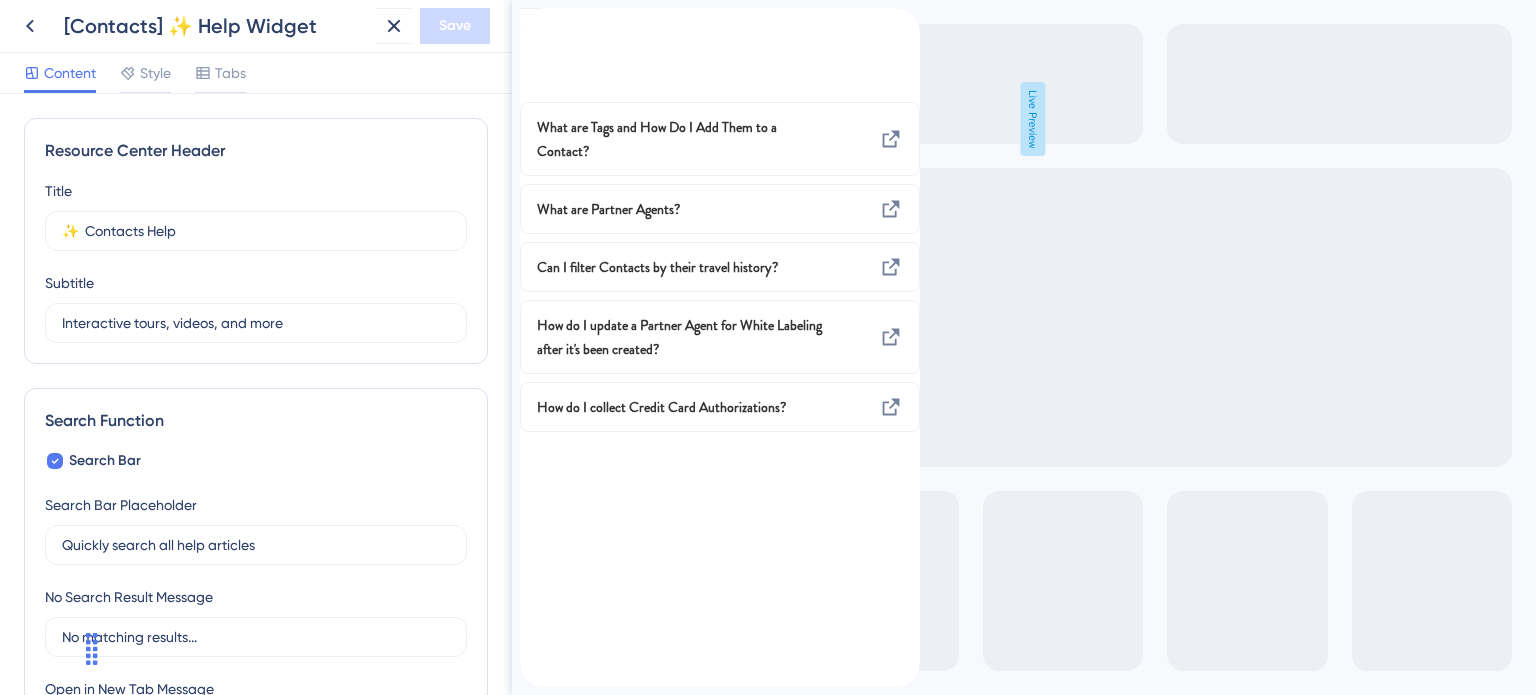 click 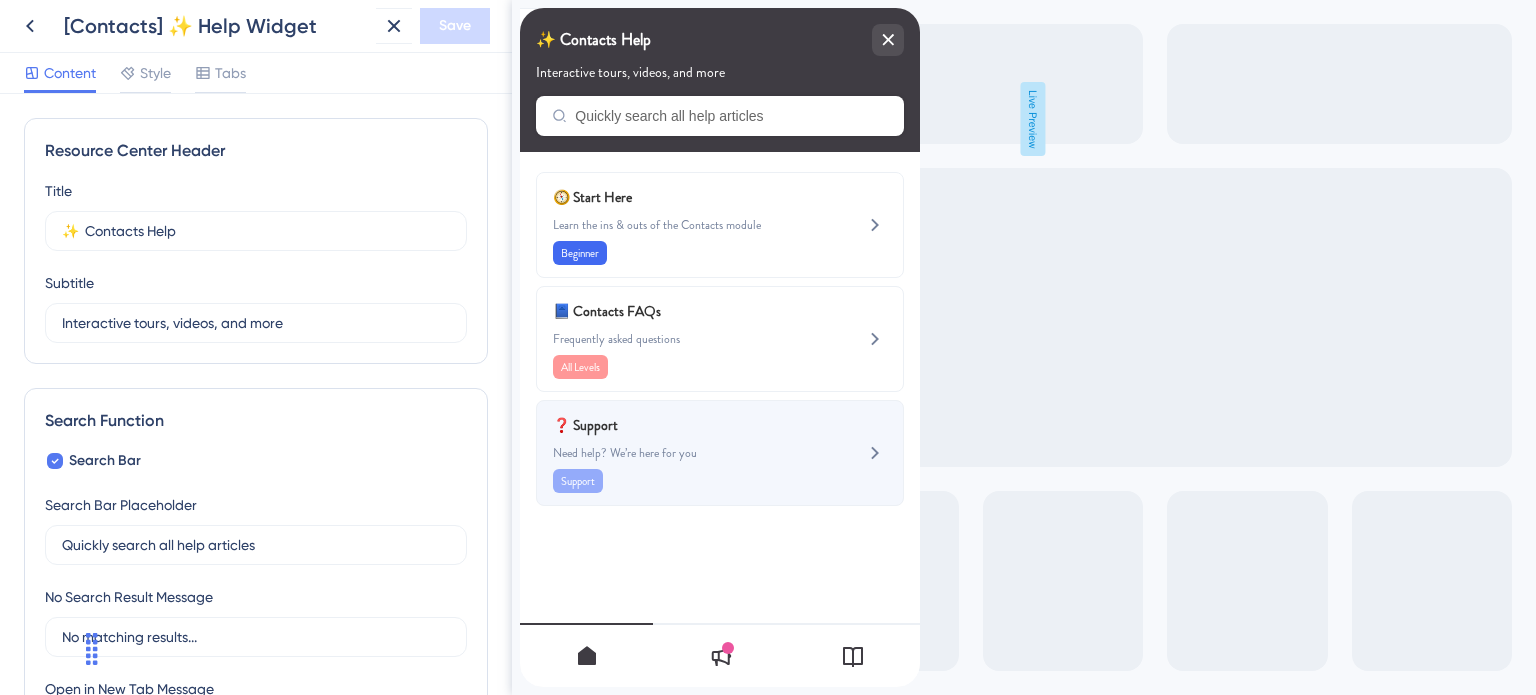 click on "❓   Support" at bounding box center (670, 425) 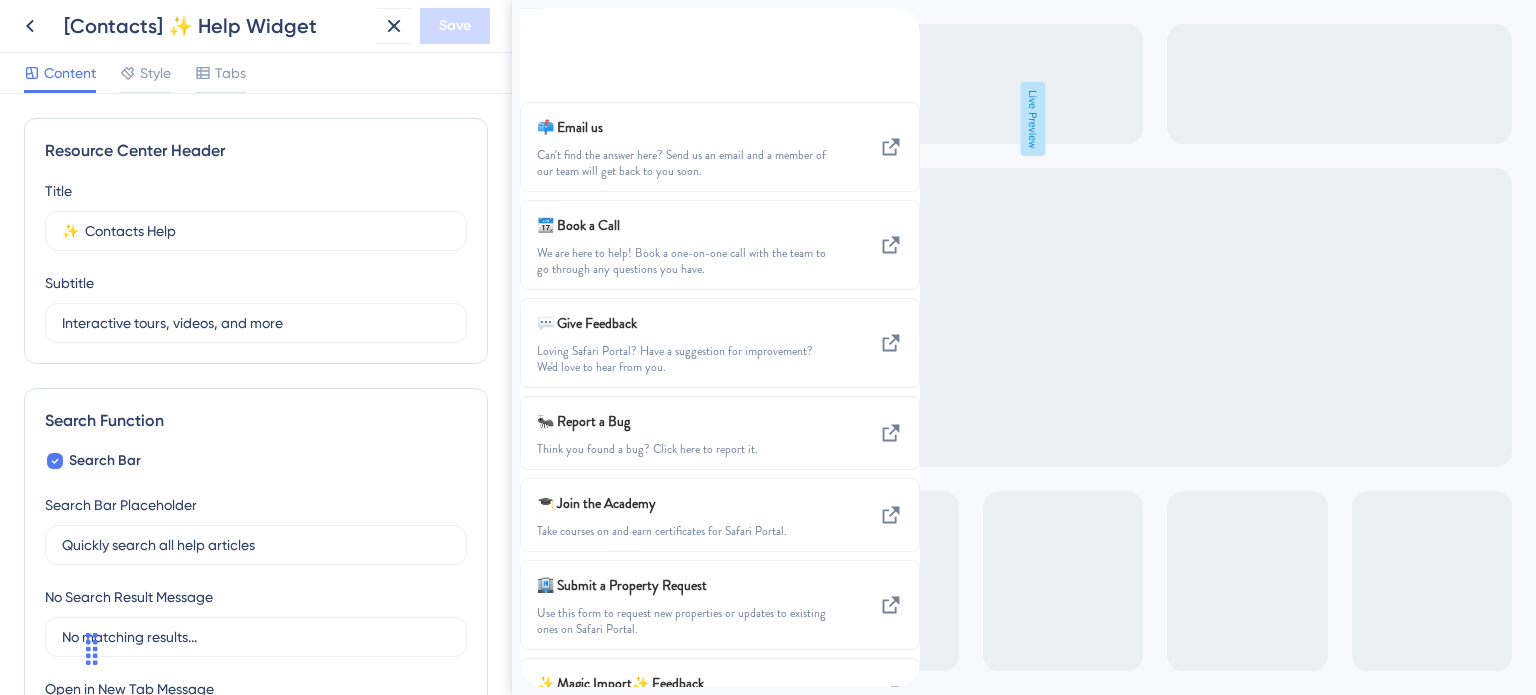 click at bounding box center [536, 19] 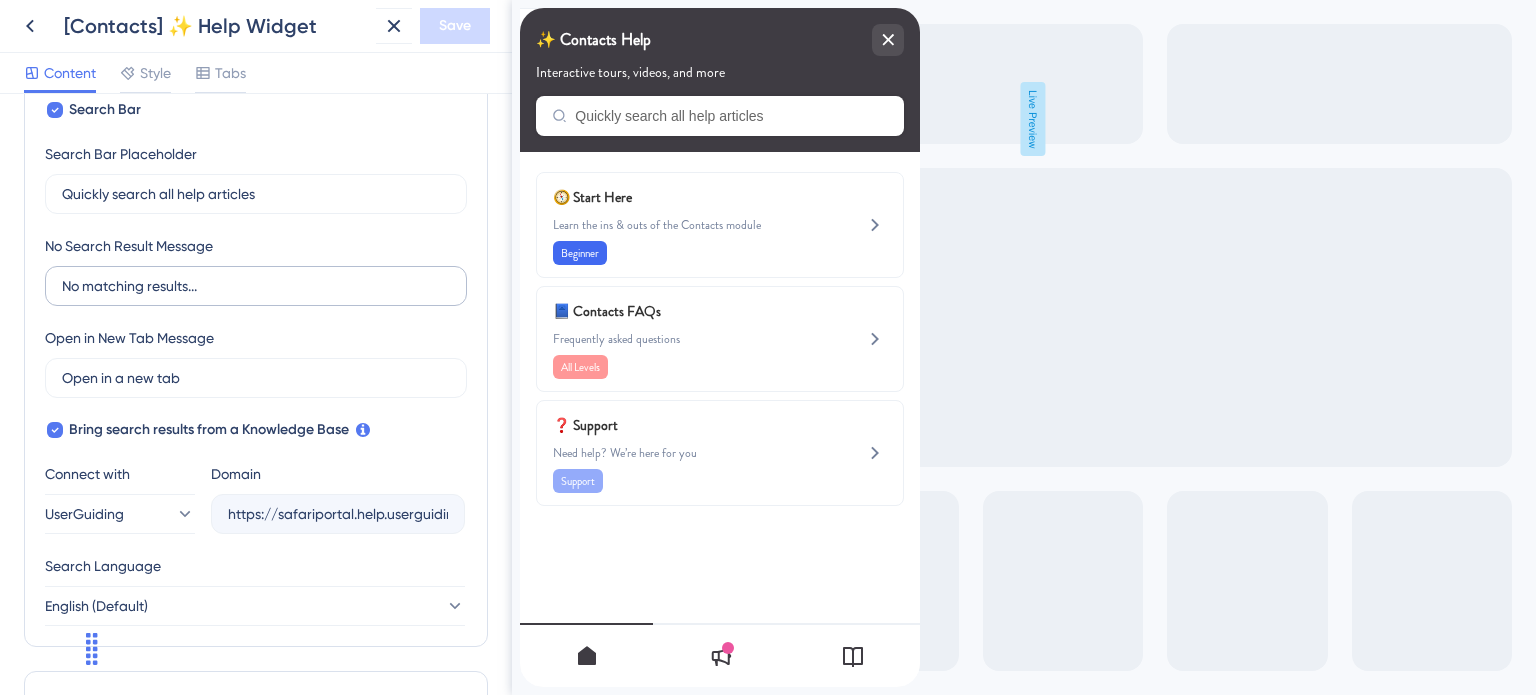scroll, scrollTop: 0, scrollLeft: 0, axis: both 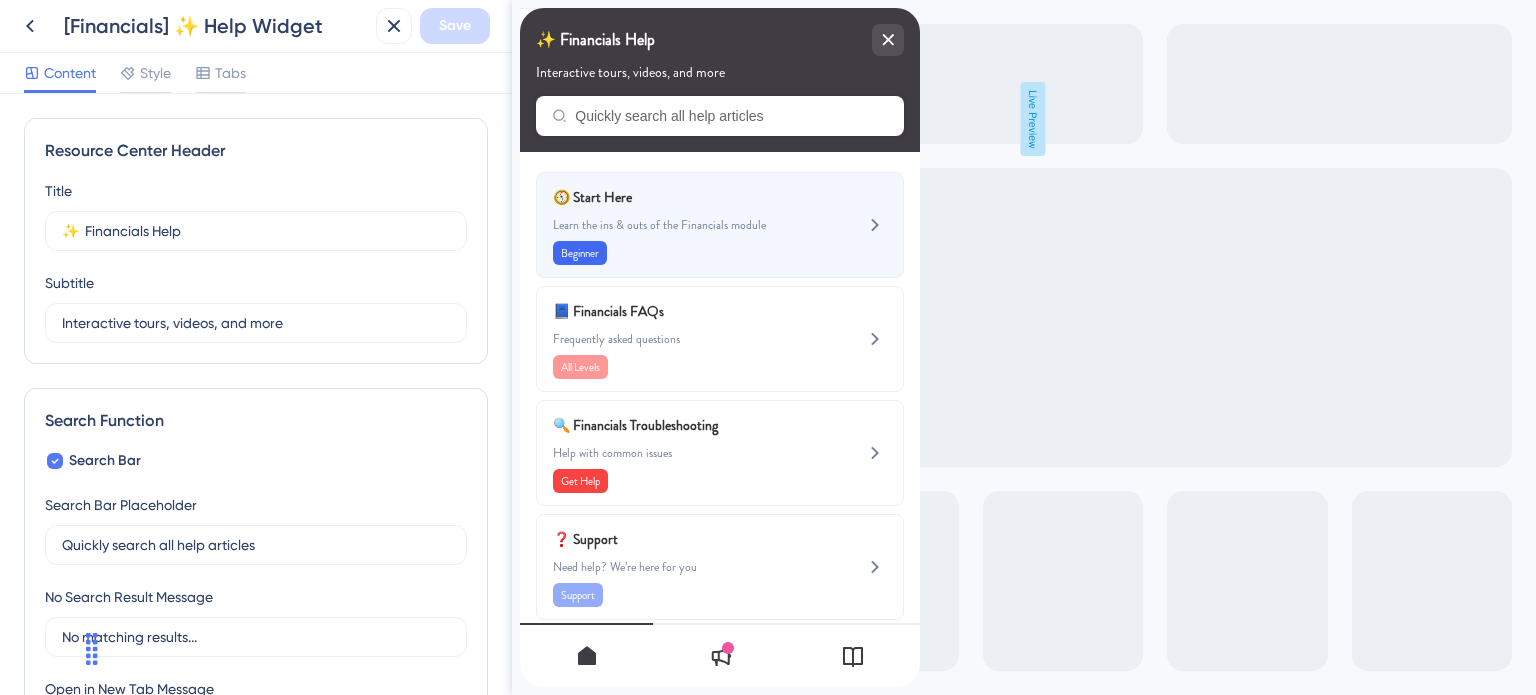 click on "Learn the ins & outs of the Financials module" at bounding box center [686, 225] 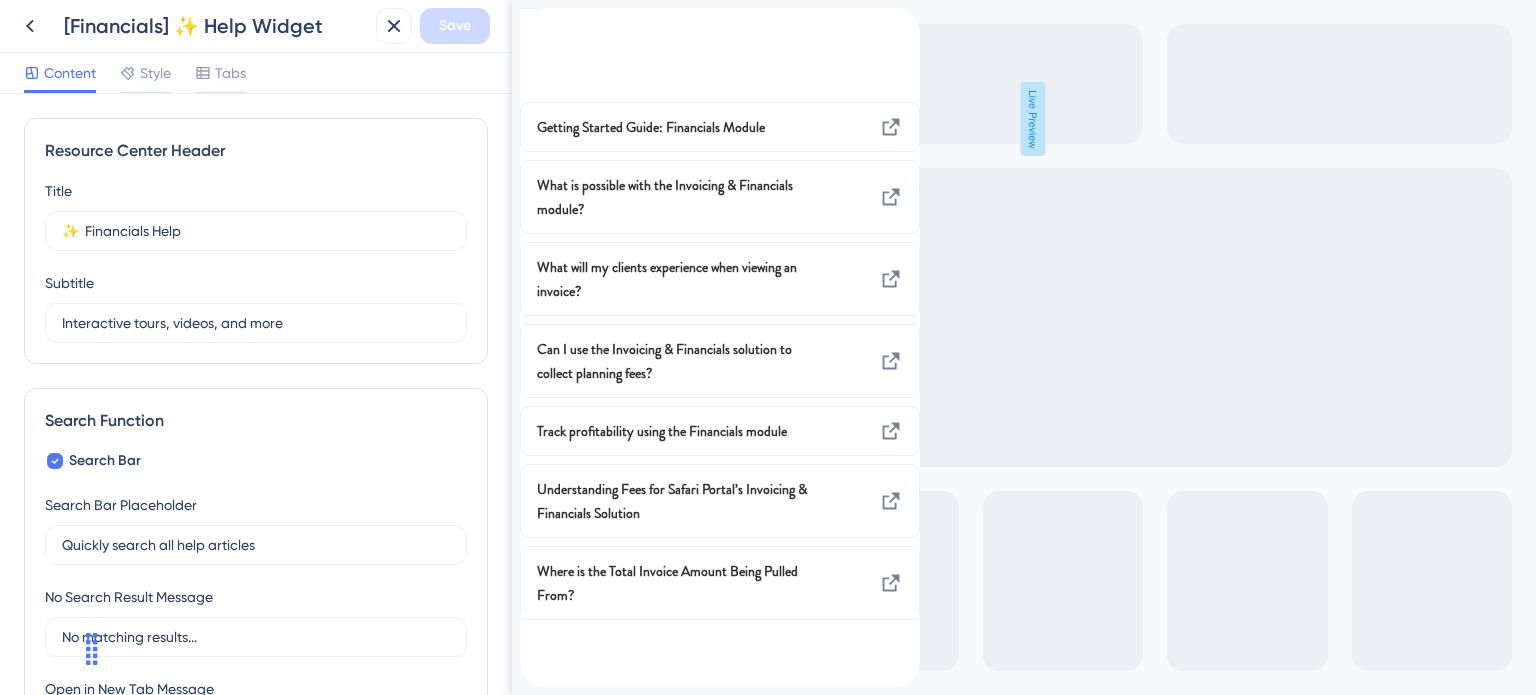 click at bounding box center (536, 19) 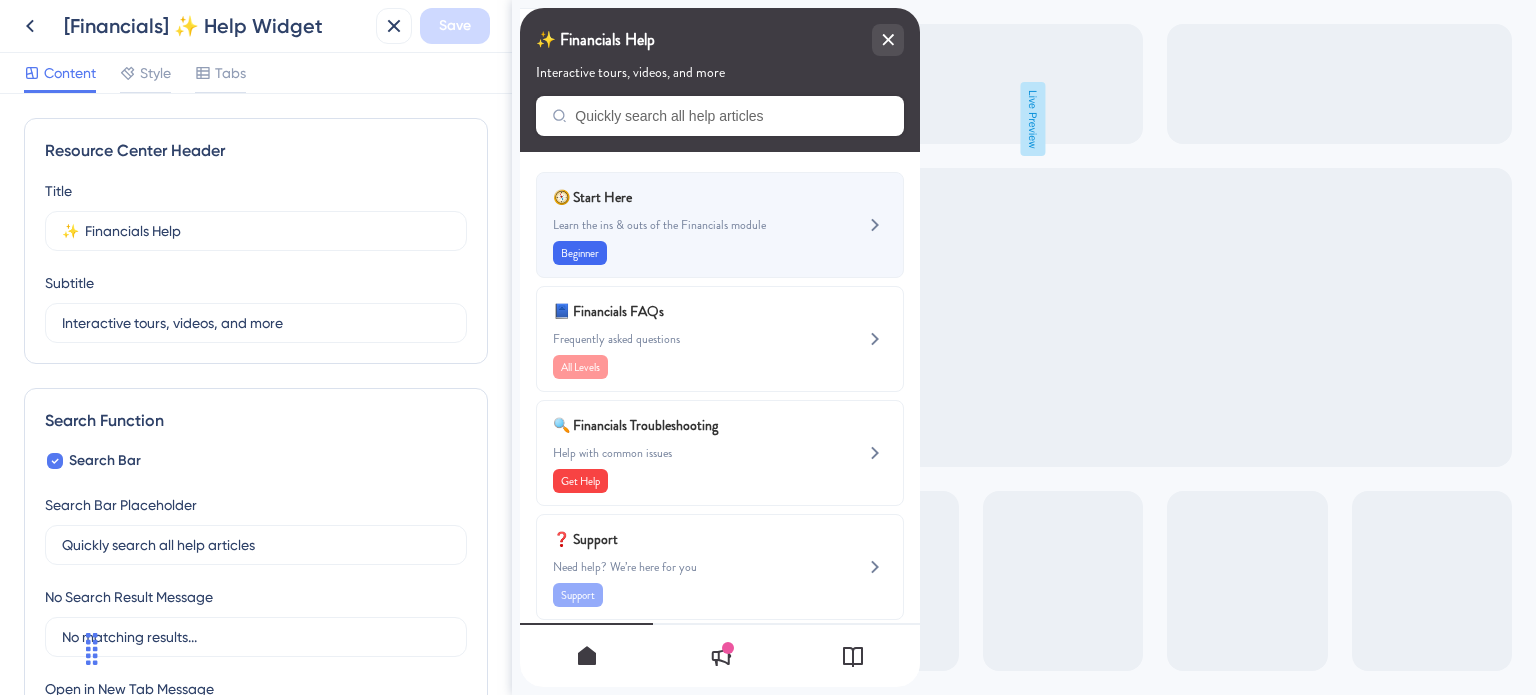 click on "Learn the ins & outs of the Financials module" at bounding box center (686, 225) 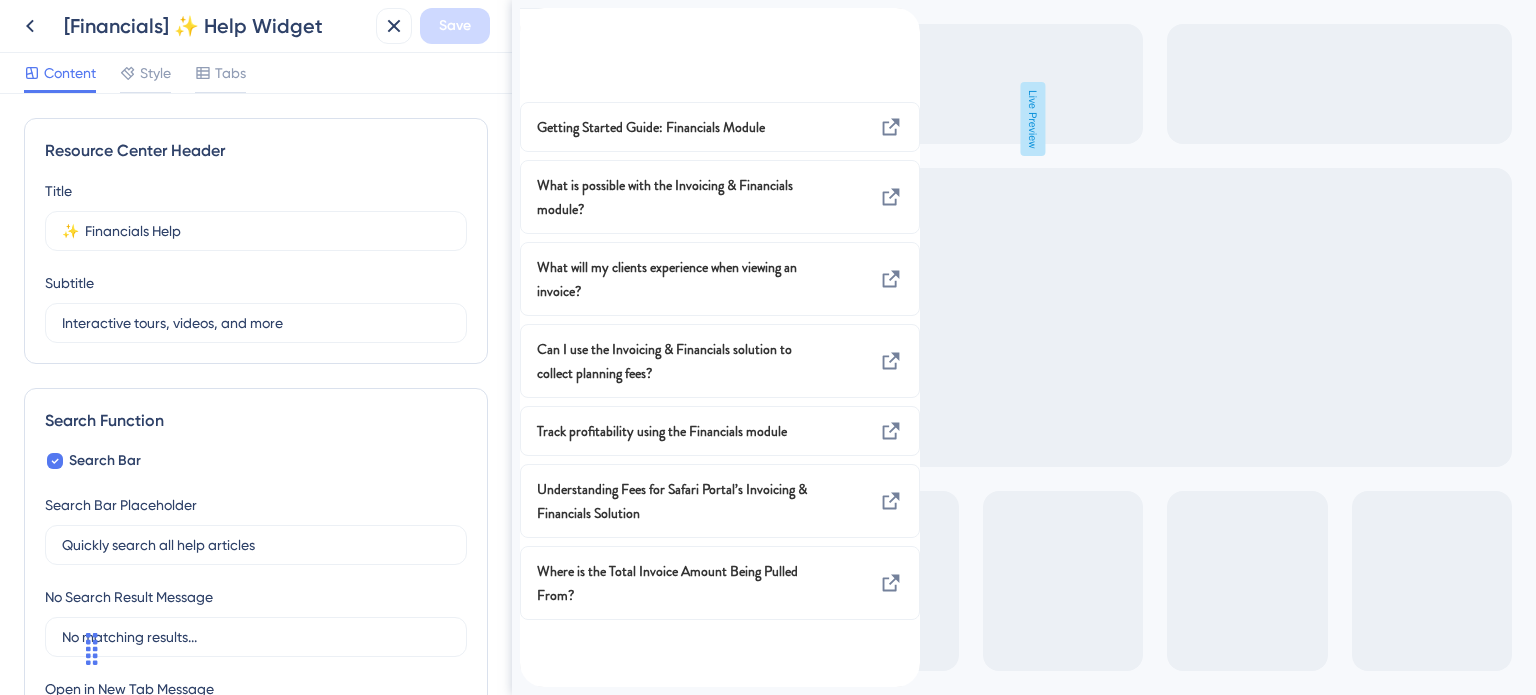 click at bounding box center [536, 19] 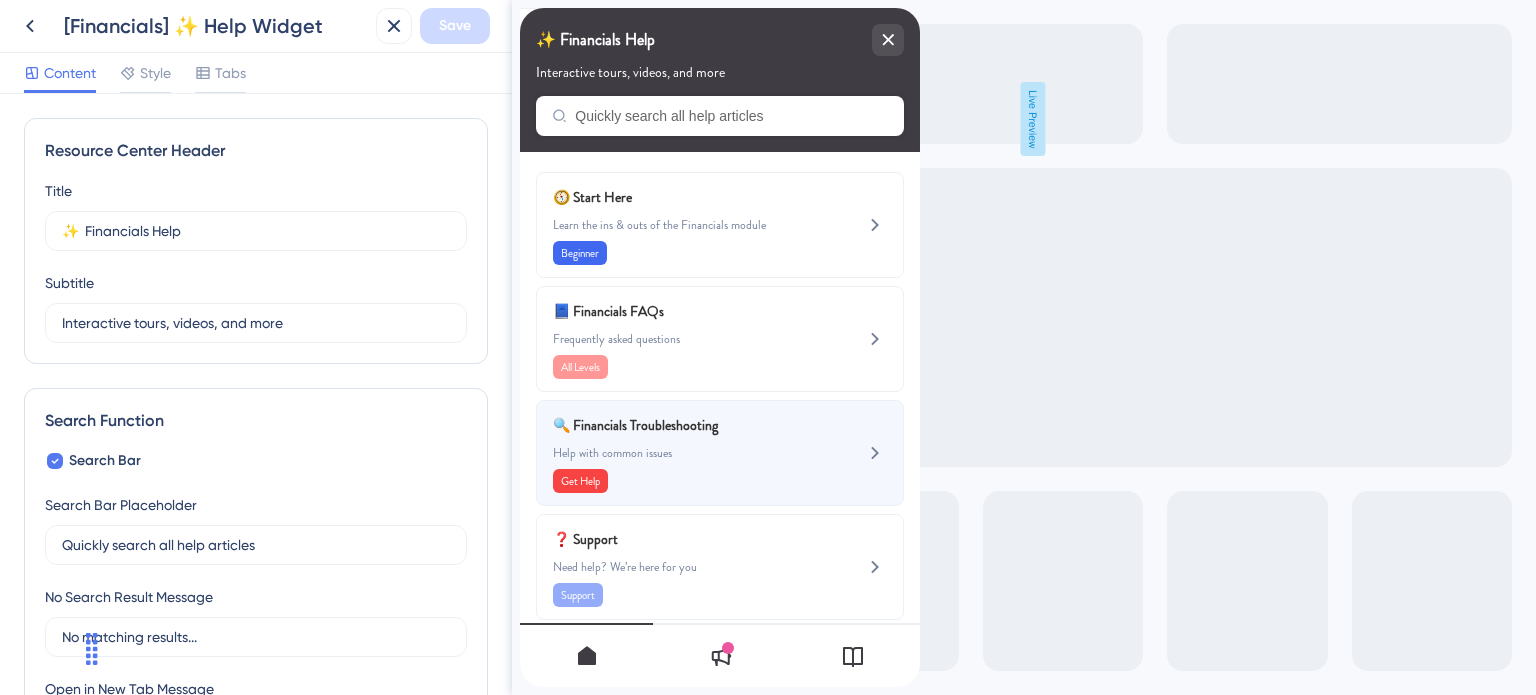 click on "🔍   Financials Troubleshooting" at bounding box center [670, 425] 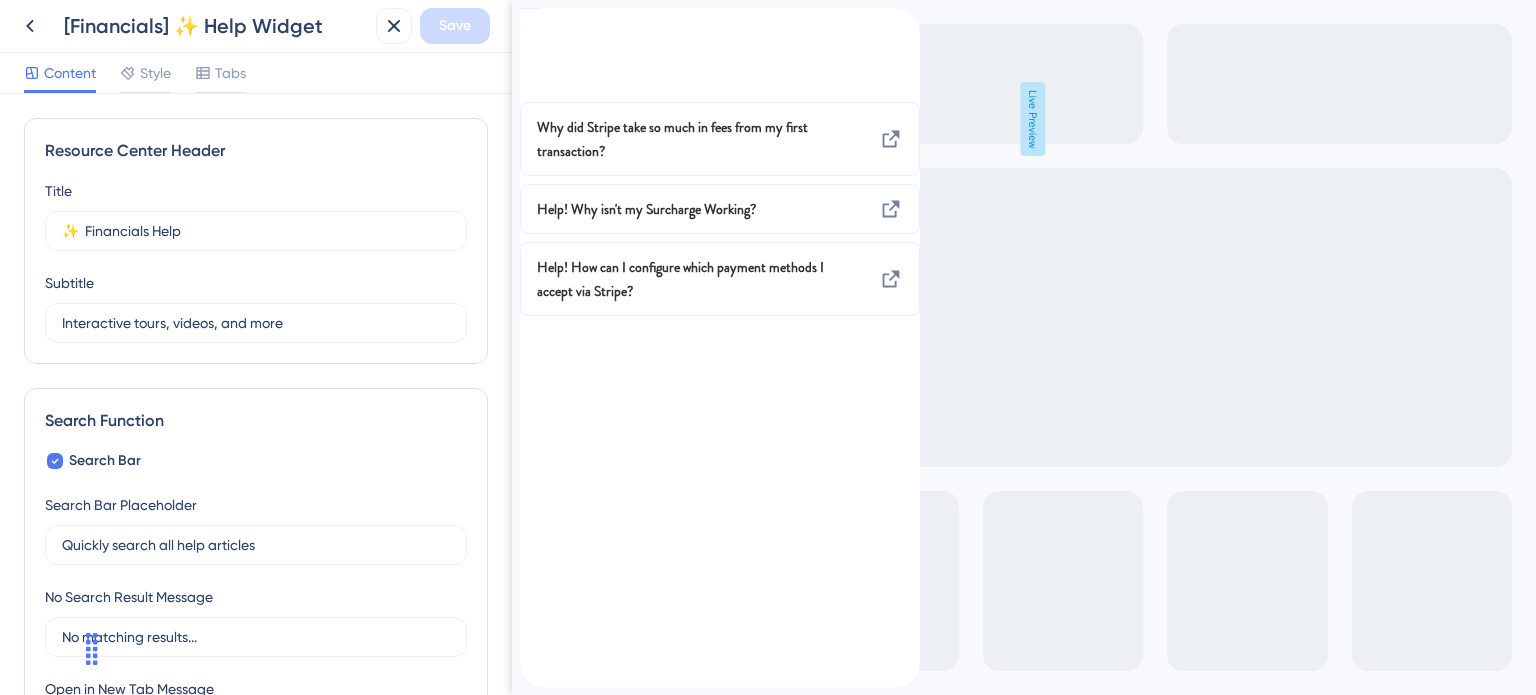 click at bounding box center (536, 19) 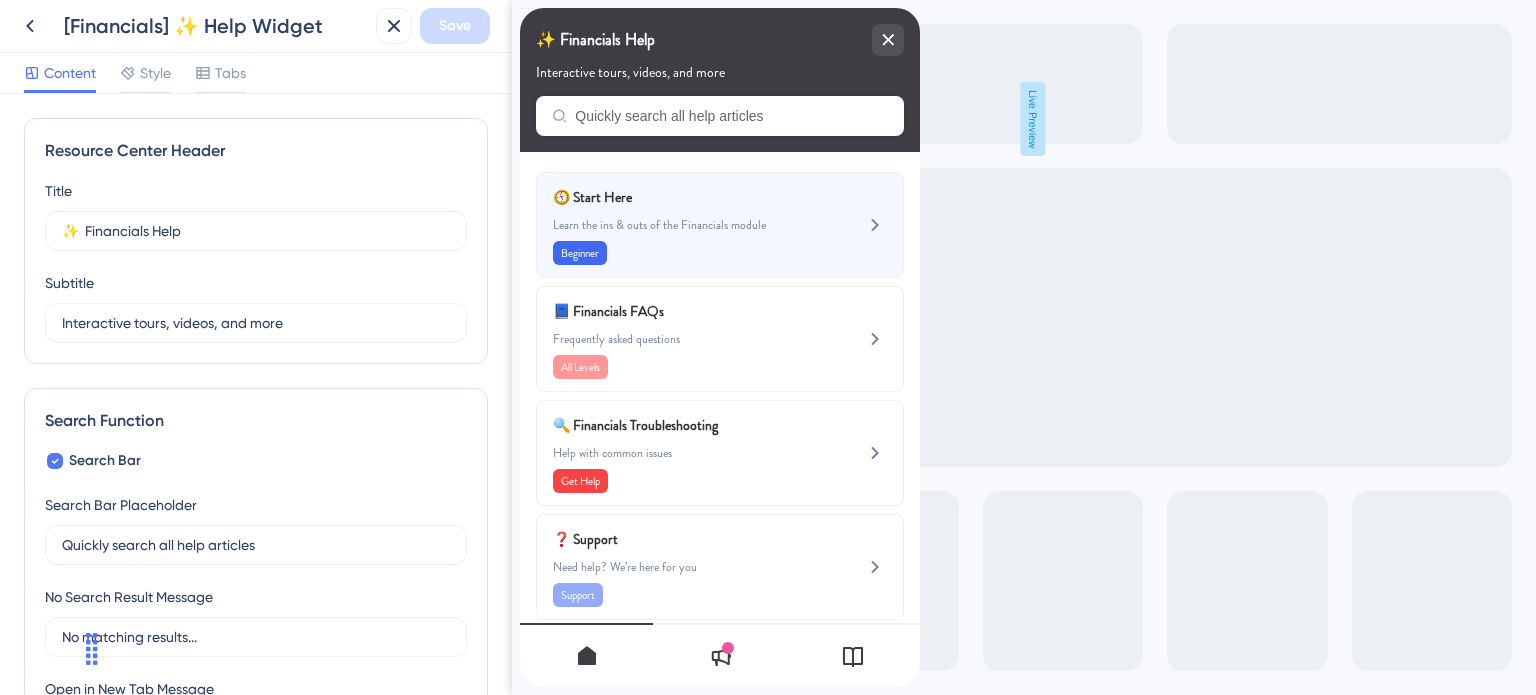 click on "Learn the ins & outs of the Financials module" at bounding box center [686, 225] 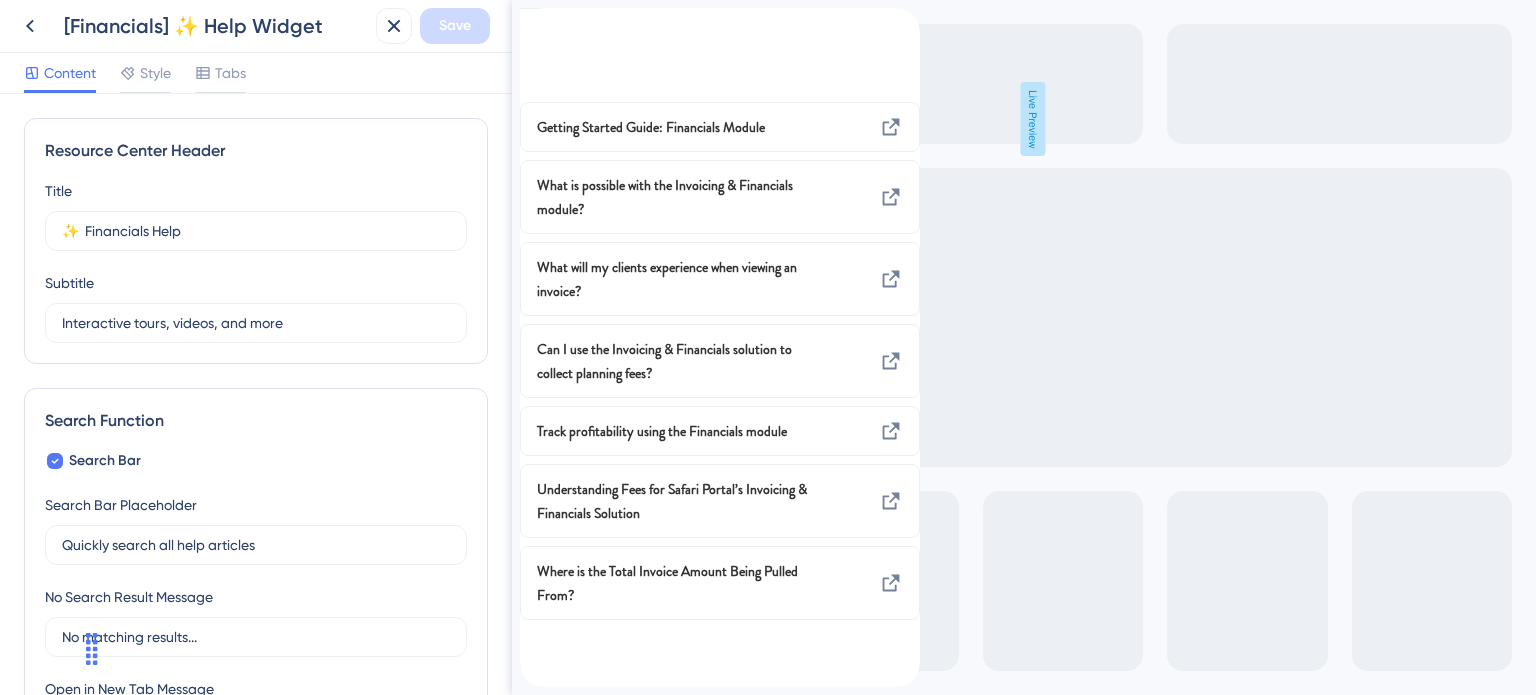 click at bounding box center (536, 19) 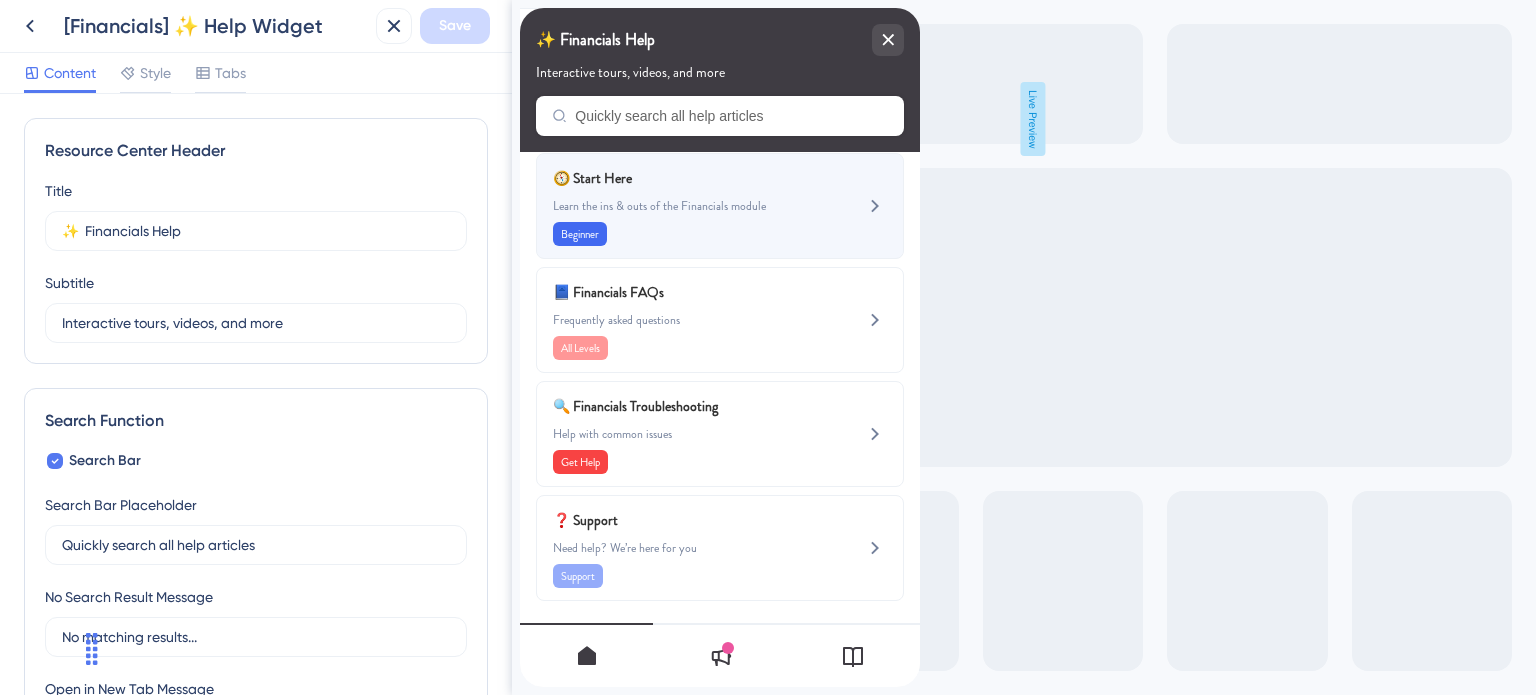 scroll, scrollTop: 0, scrollLeft: 0, axis: both 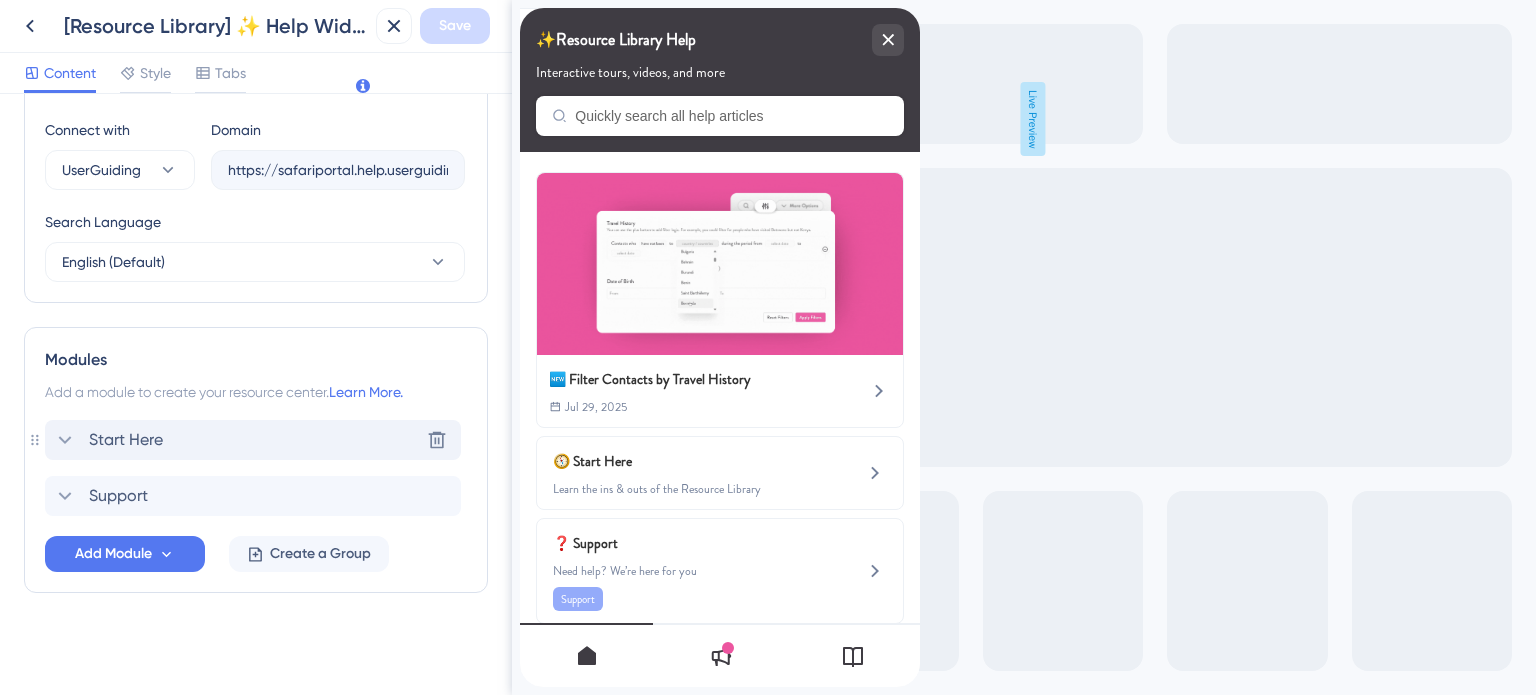 click 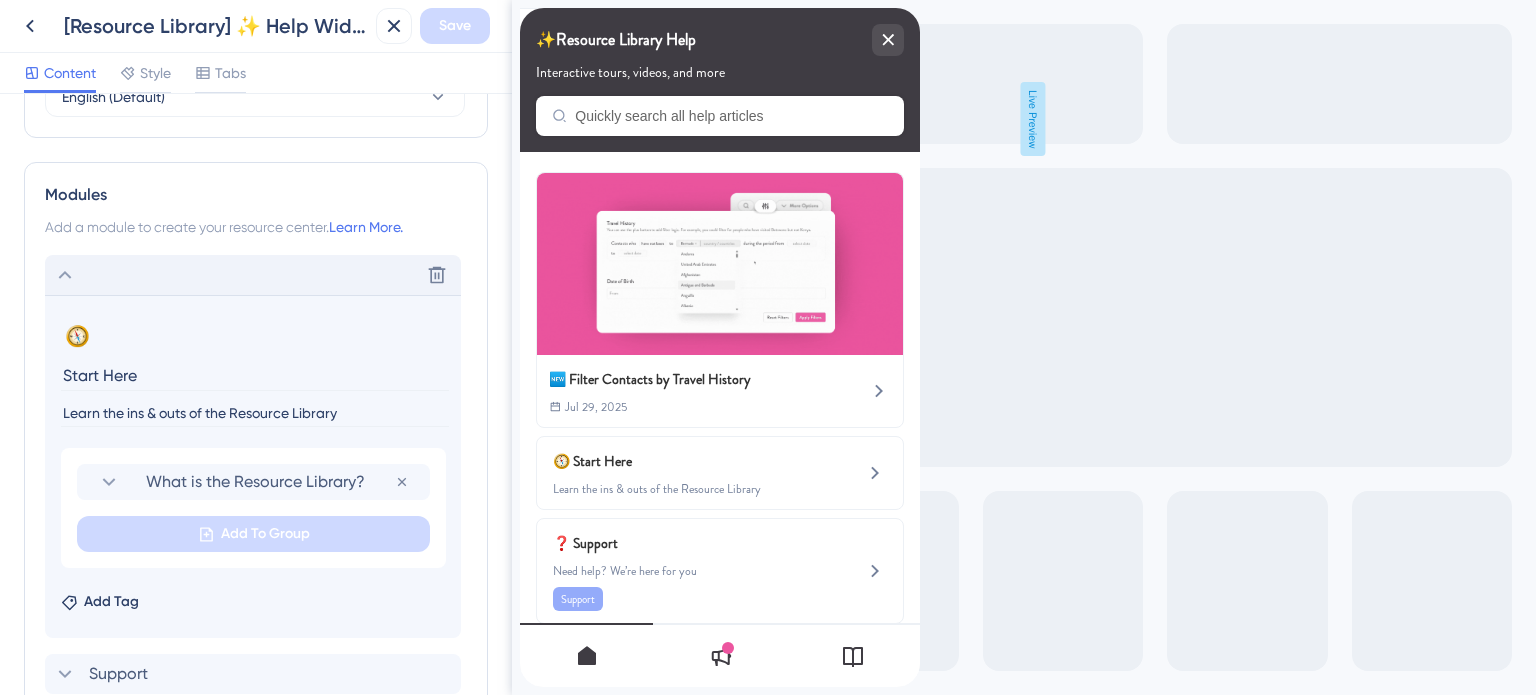 scroll, scrollTop: 895, scrollLeft: 0, axis: vertical 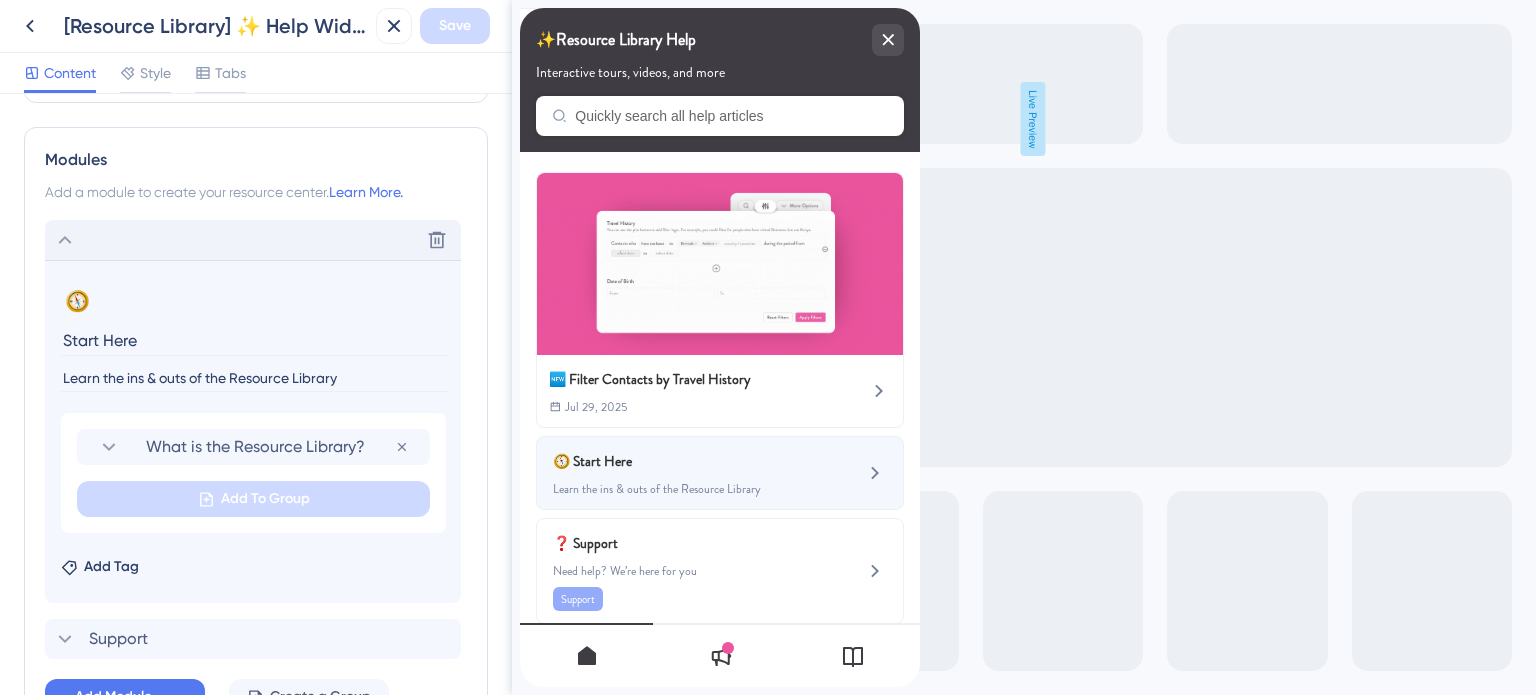 click on "🧭   Start Here" at bounding box center [670, 461] 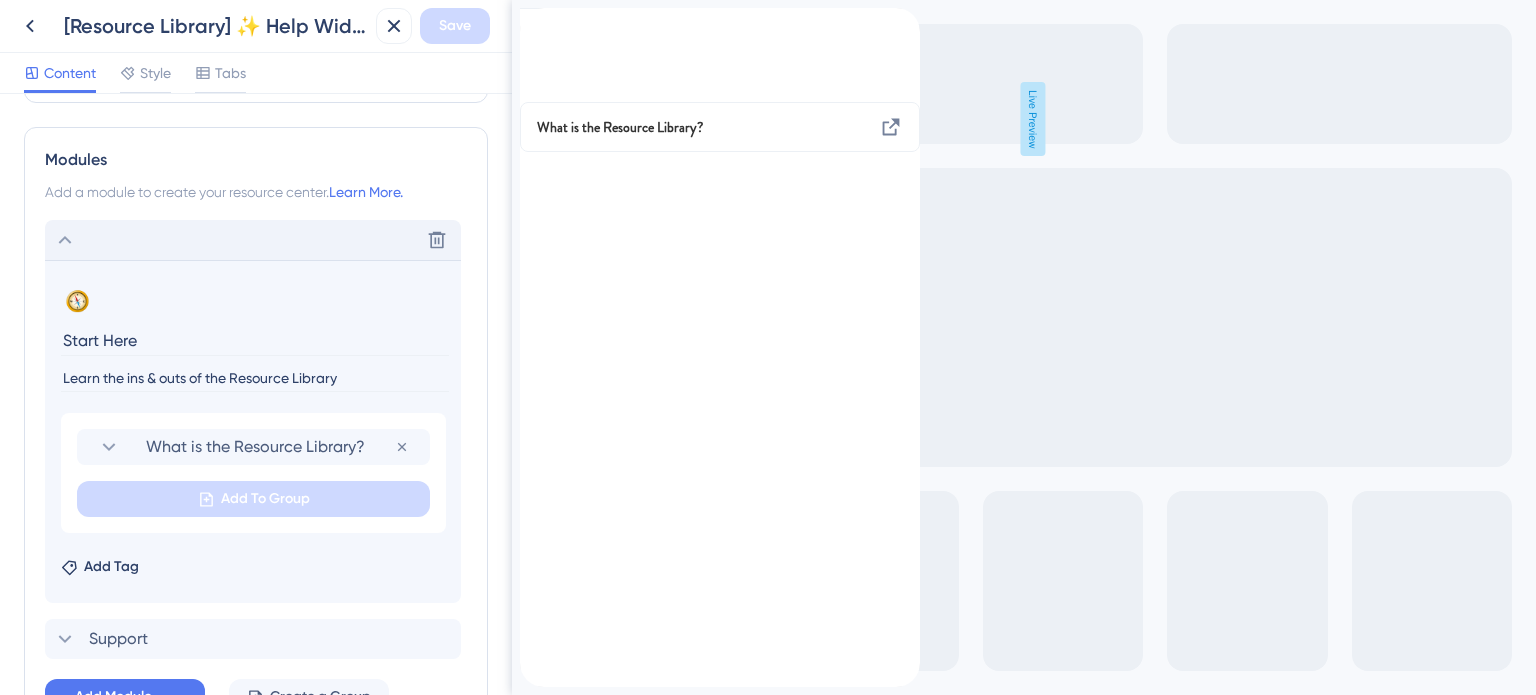 click 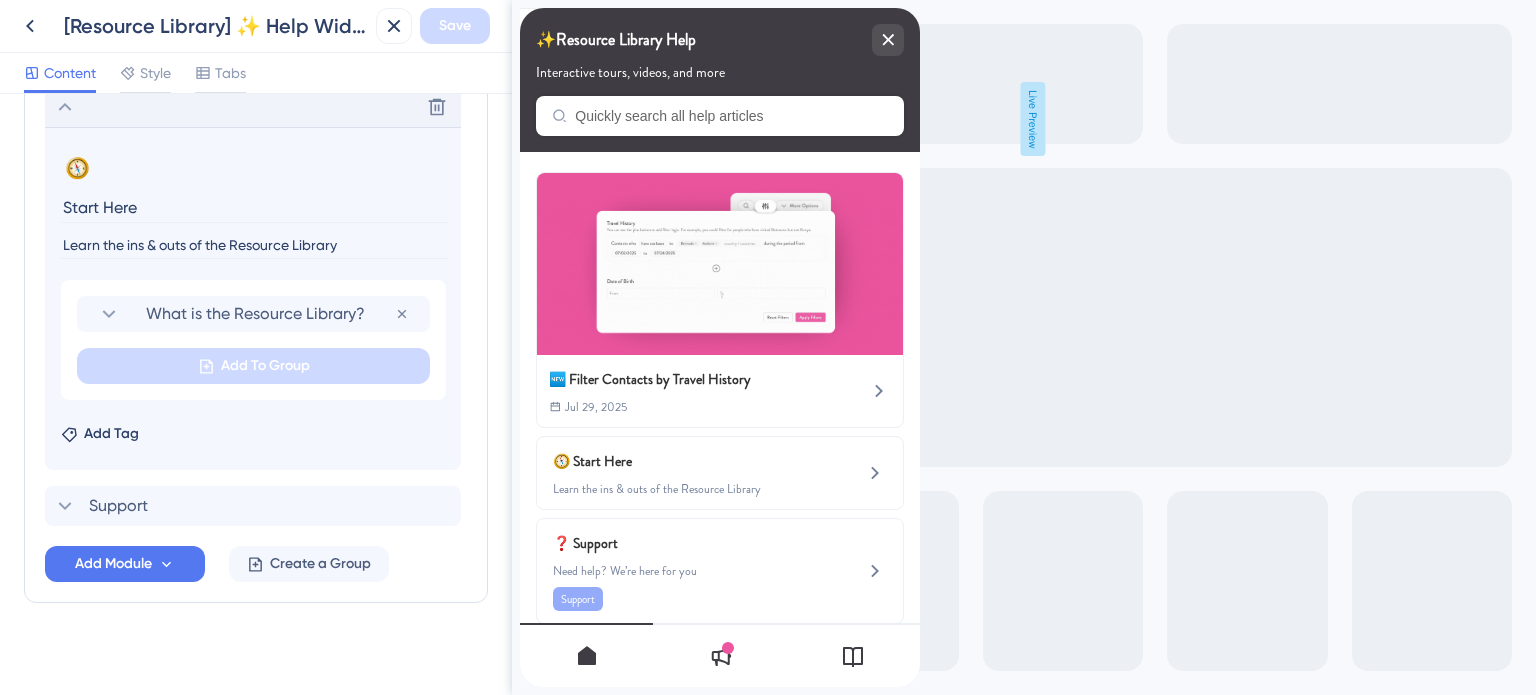 scroll, scrollTop: 1038, scrollLeft: 0, axis: vertical 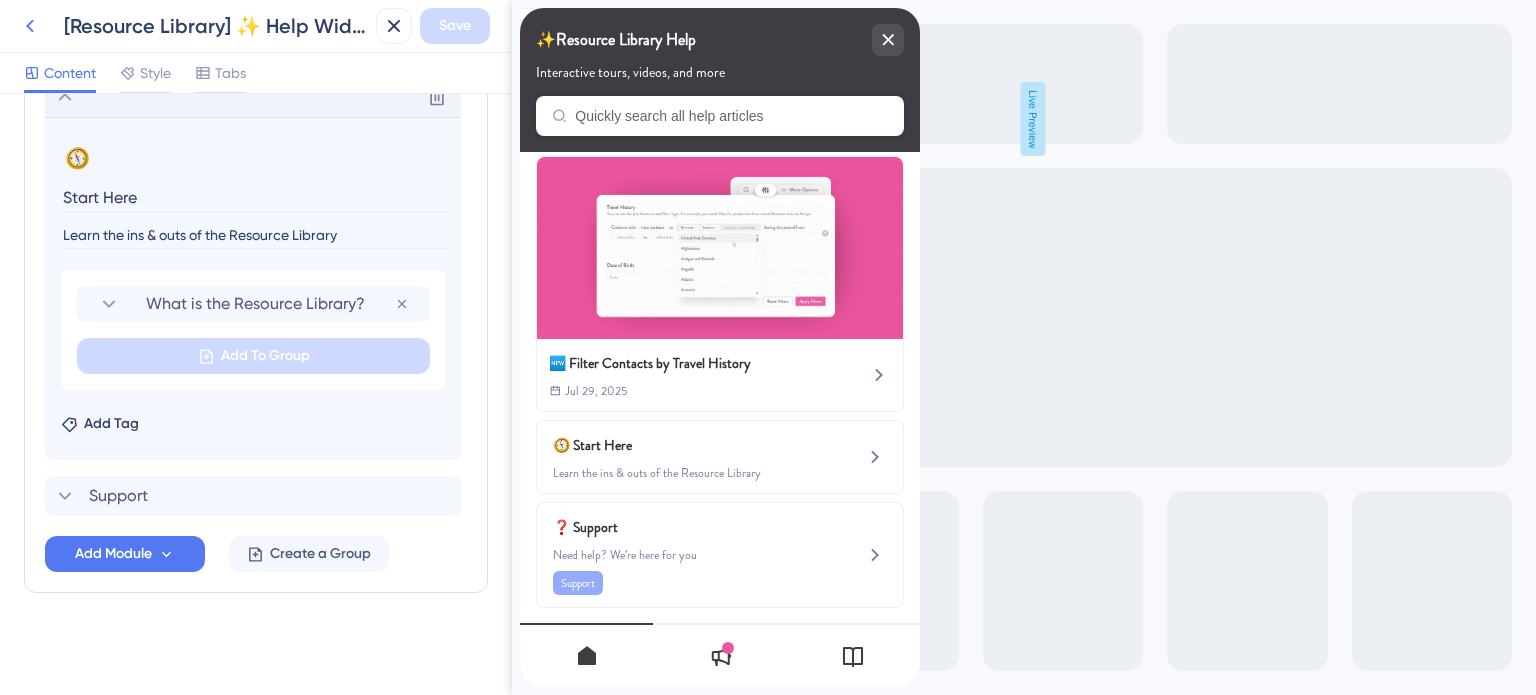 click 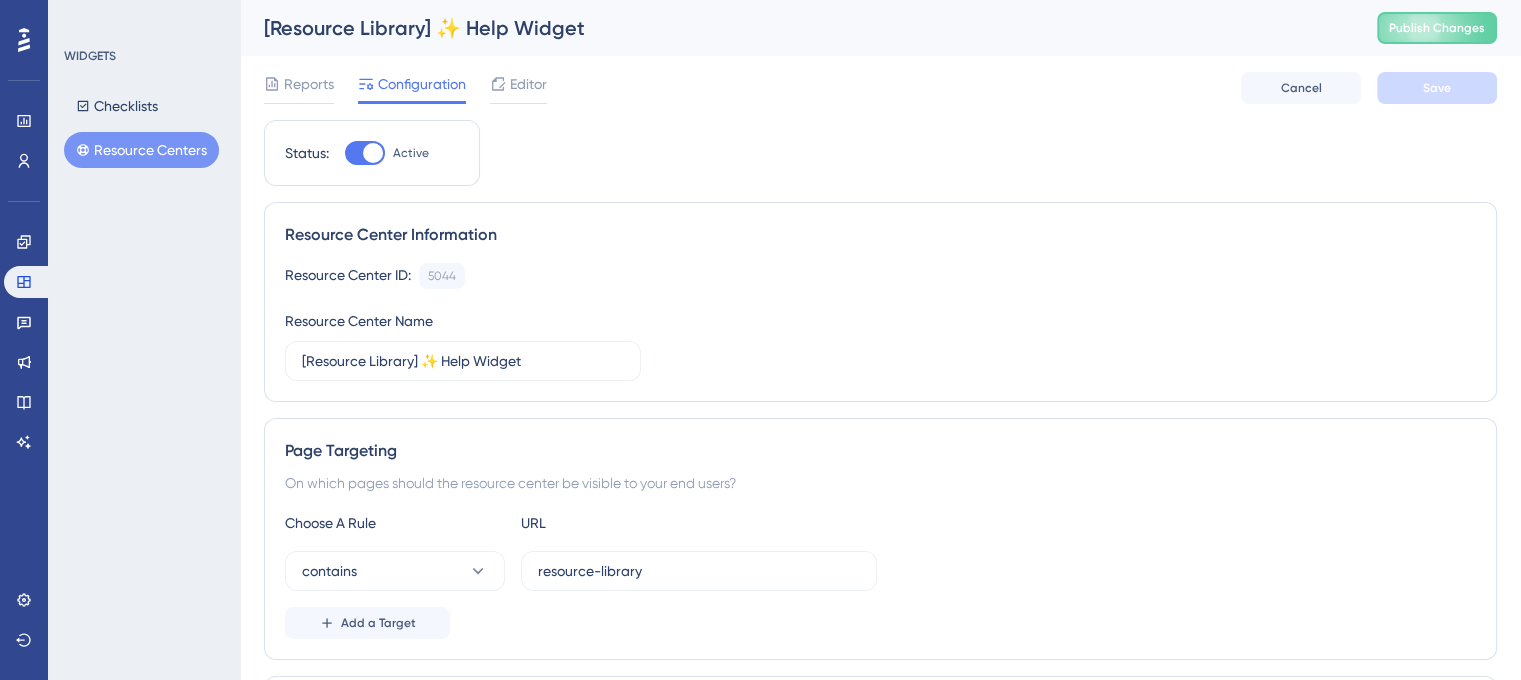 scroll, scrollTop: 0, scrollLeft: 0, axis: both 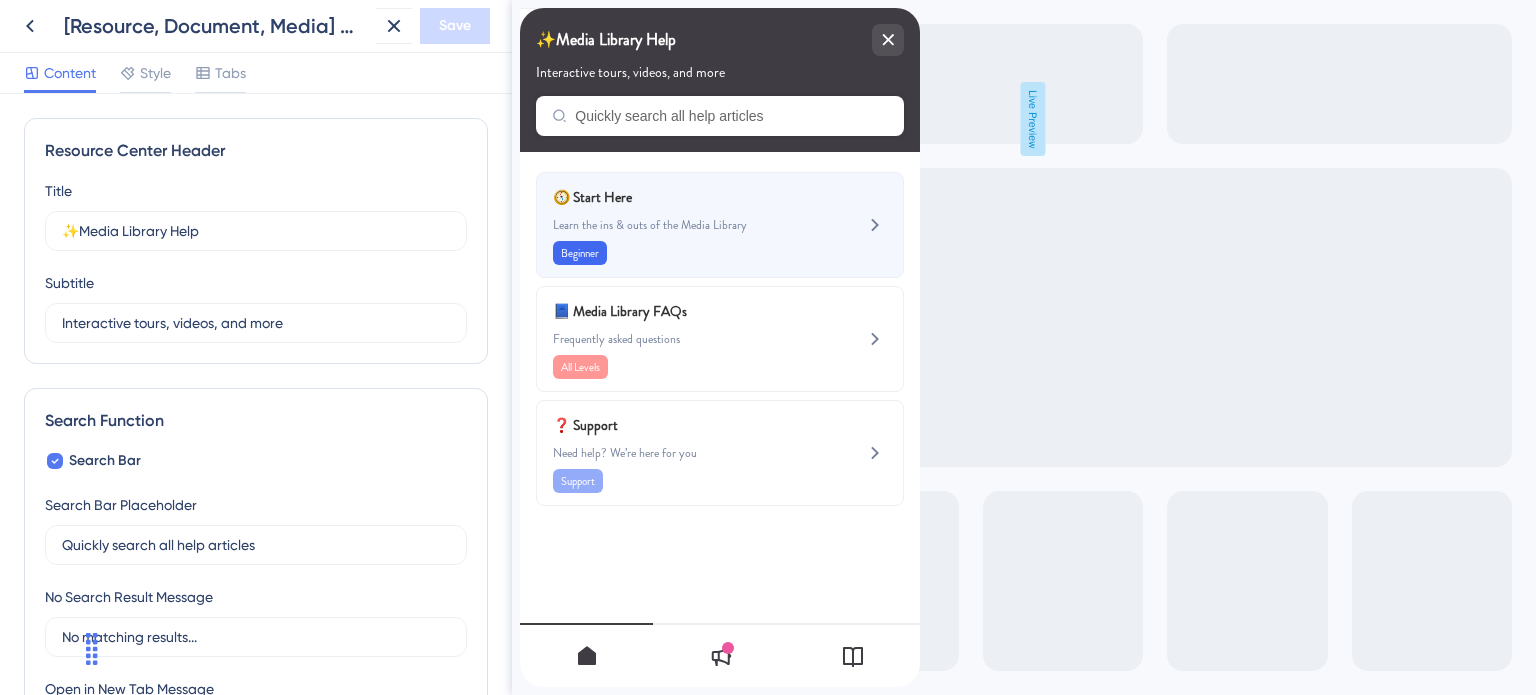 click on "🧭   Start Here Learn the ins & outs of the Media Library Beginner" at bounding box center (686, 225) 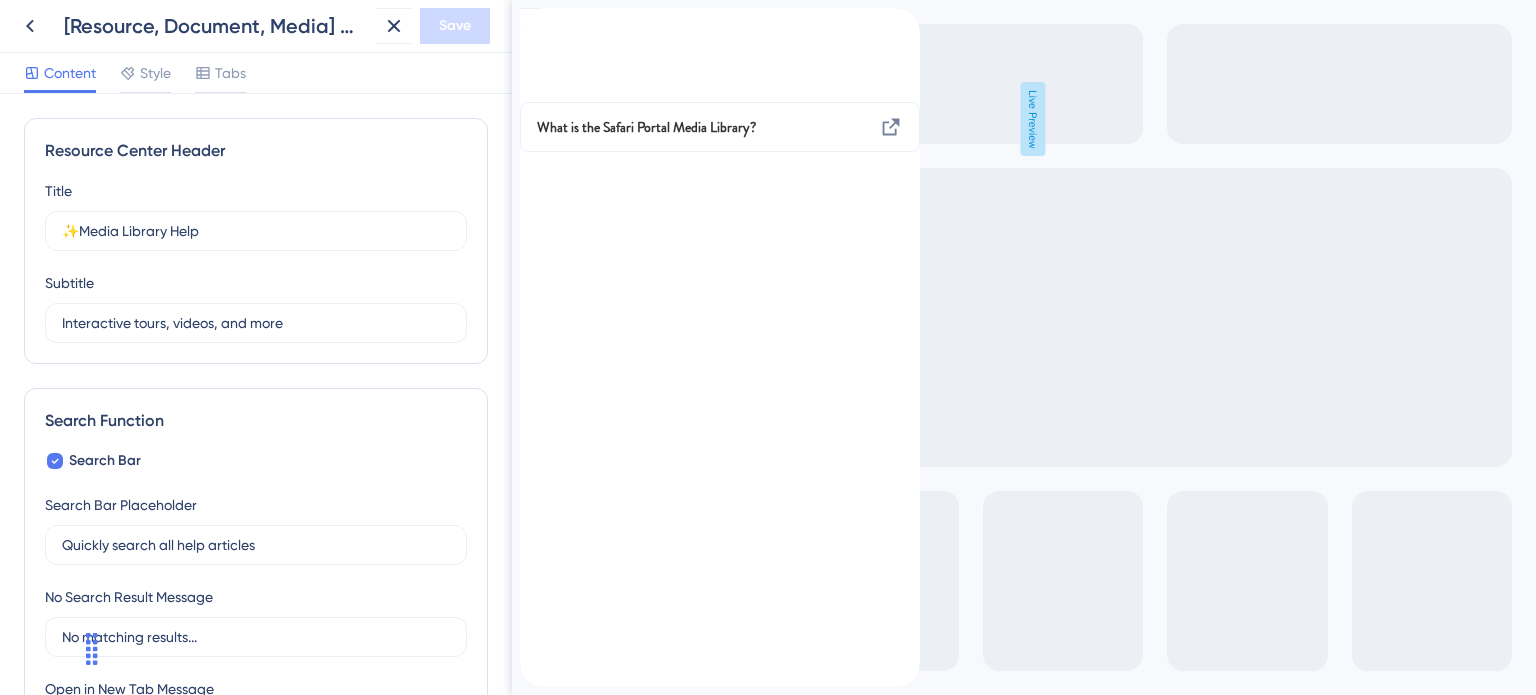 click 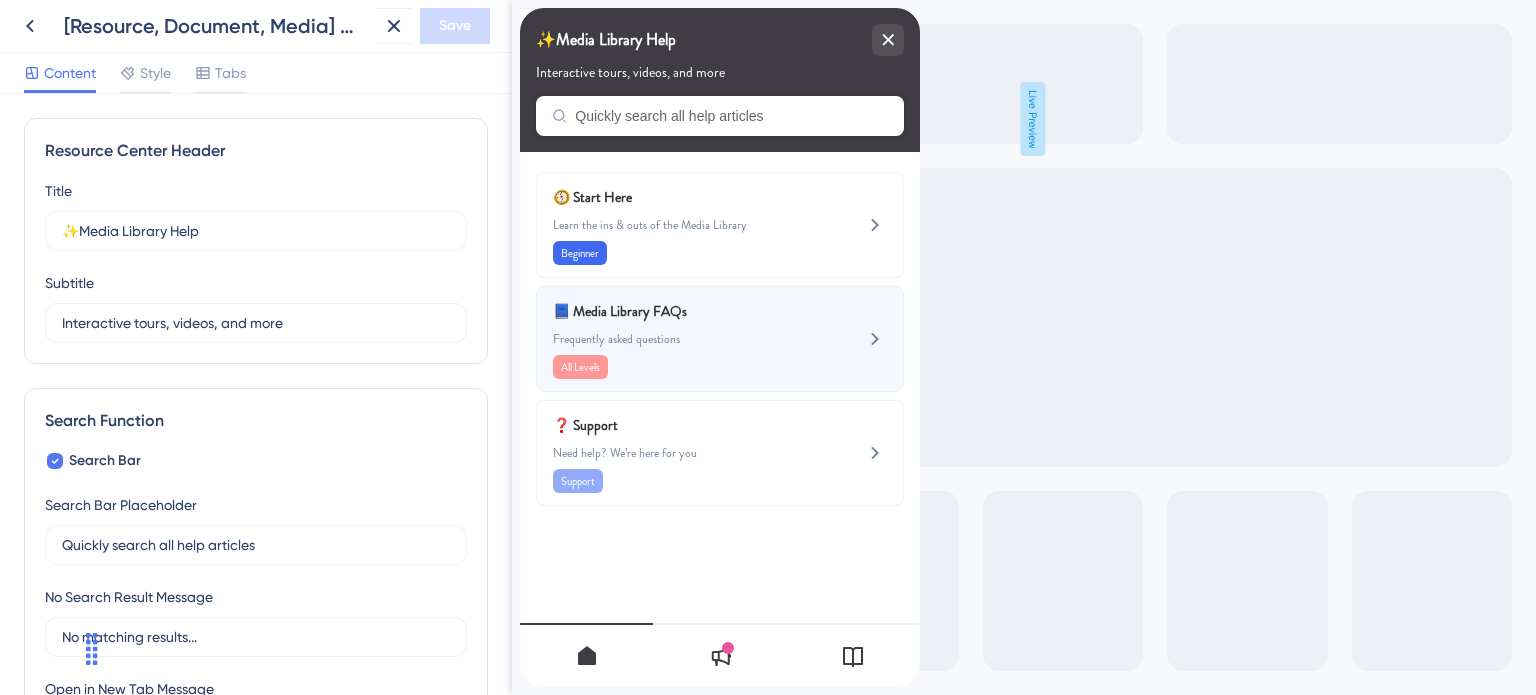 click on "📘   Media Library FAQs Frequently asked questions All Levels" at bounding box center [686, 339] 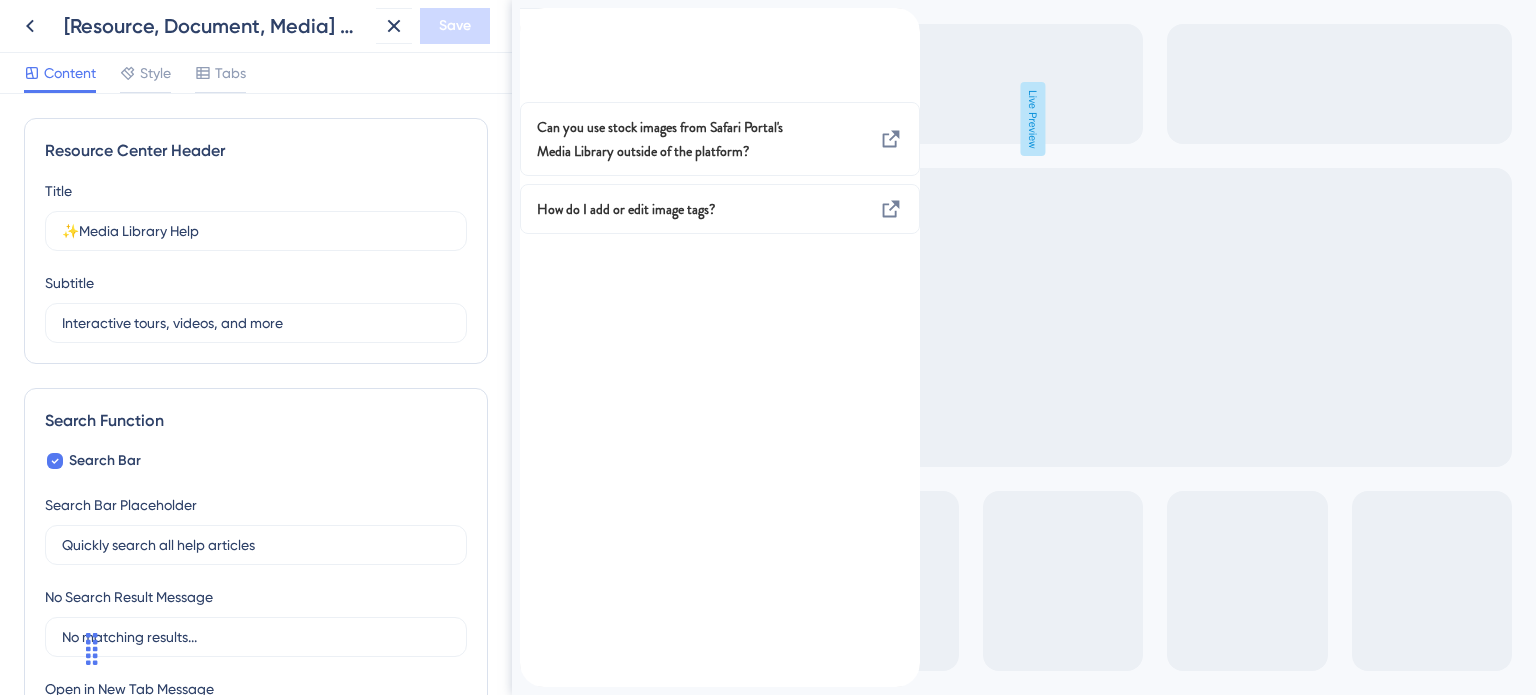 click 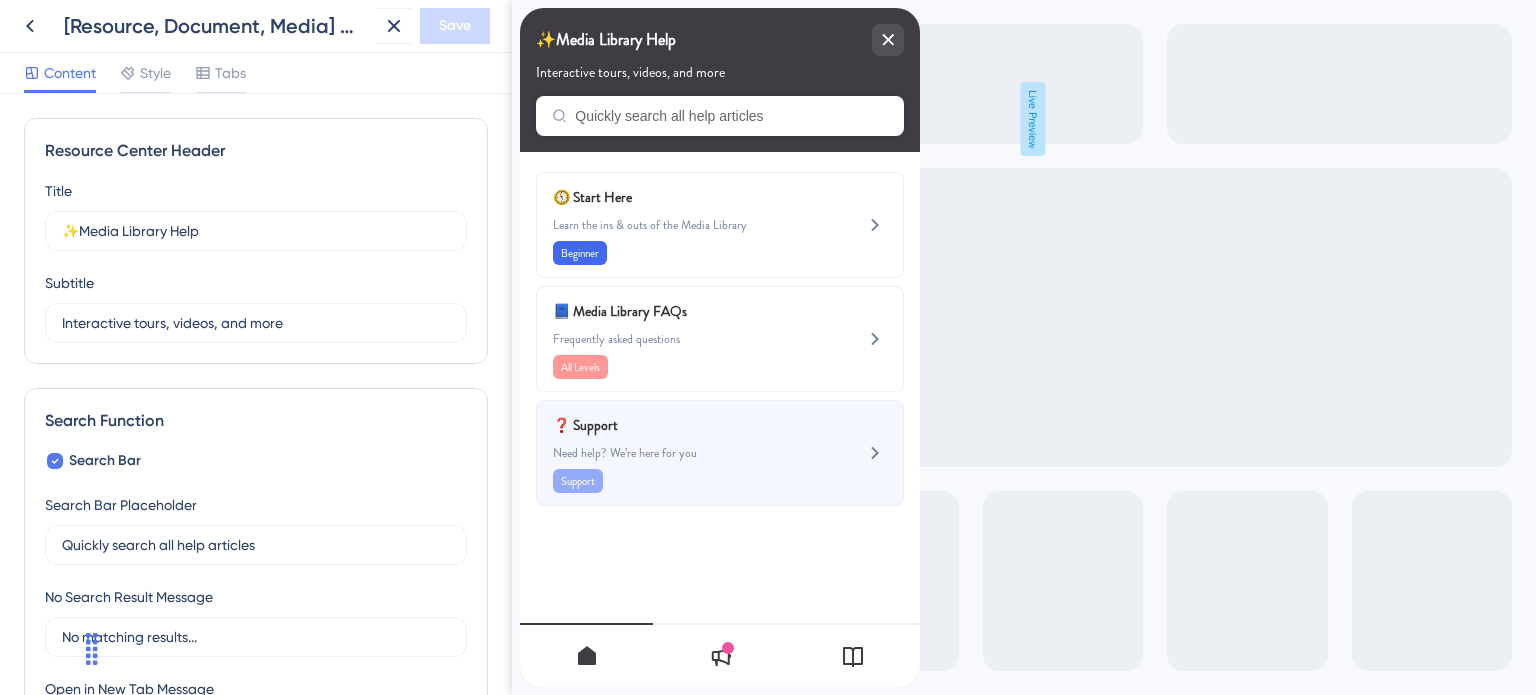 click on "❓   Support" at bounding box center (670, 425) 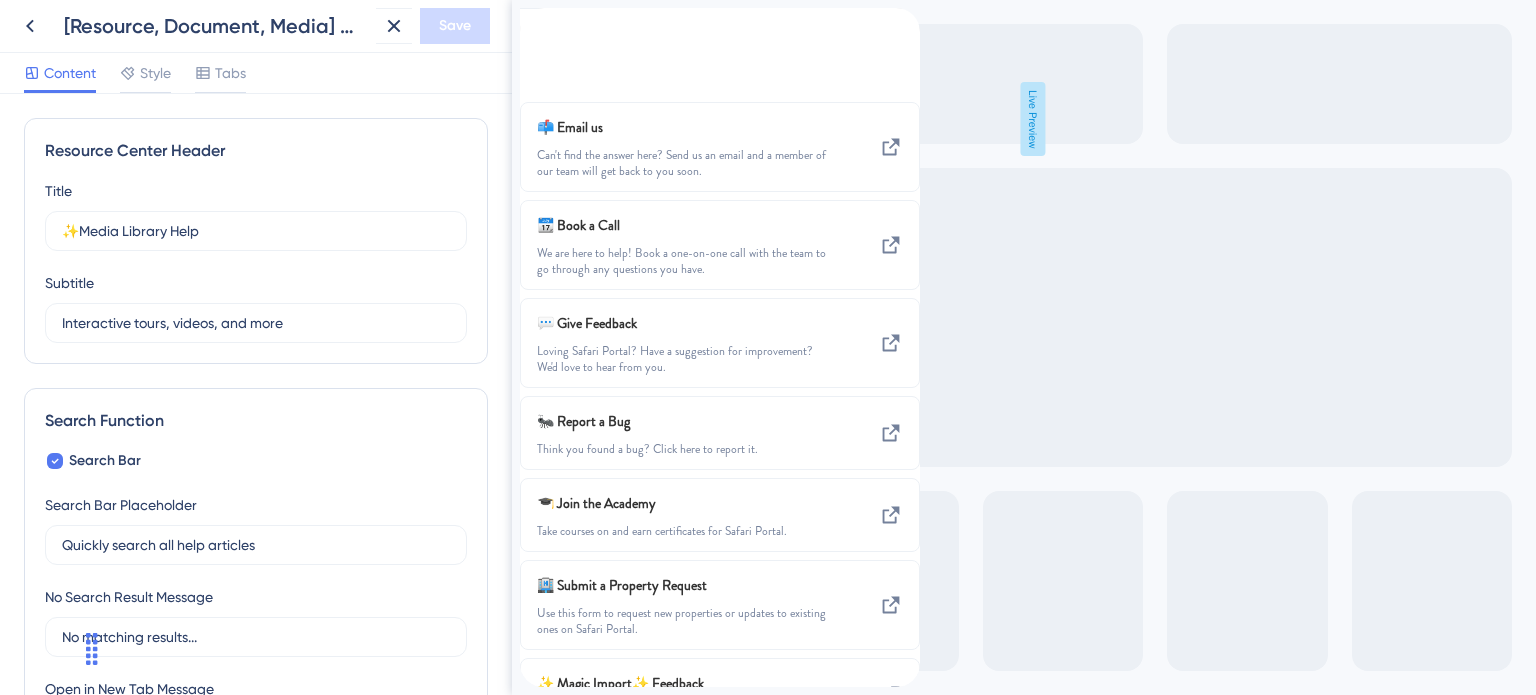 click at bounding box center [536, 19] 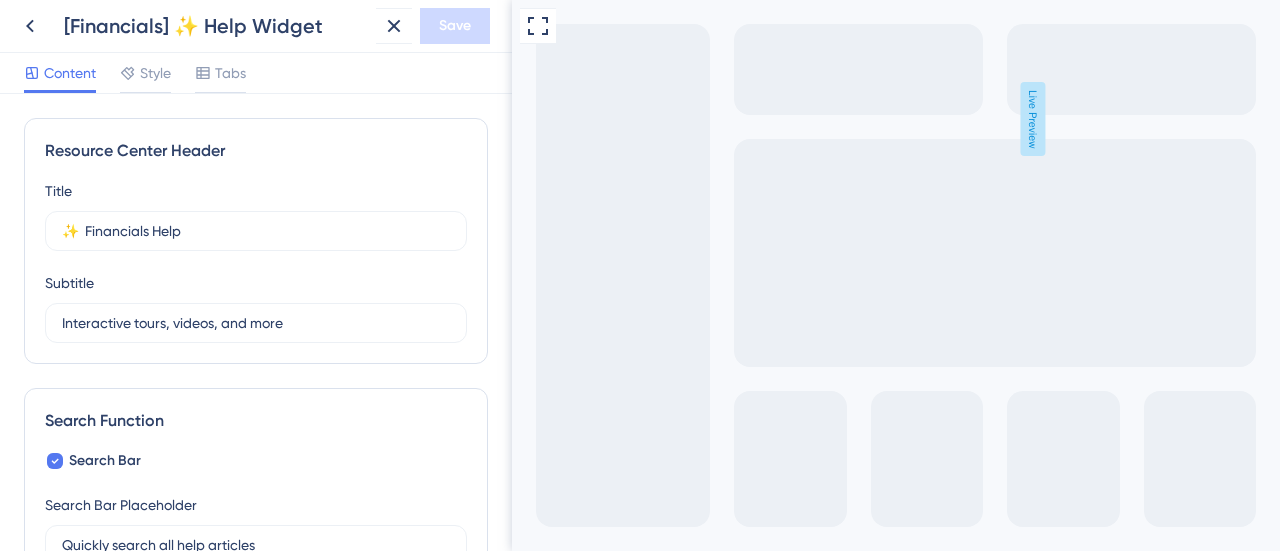 scroll, scrollTop: 0, scrollLeft: 0, axis: both 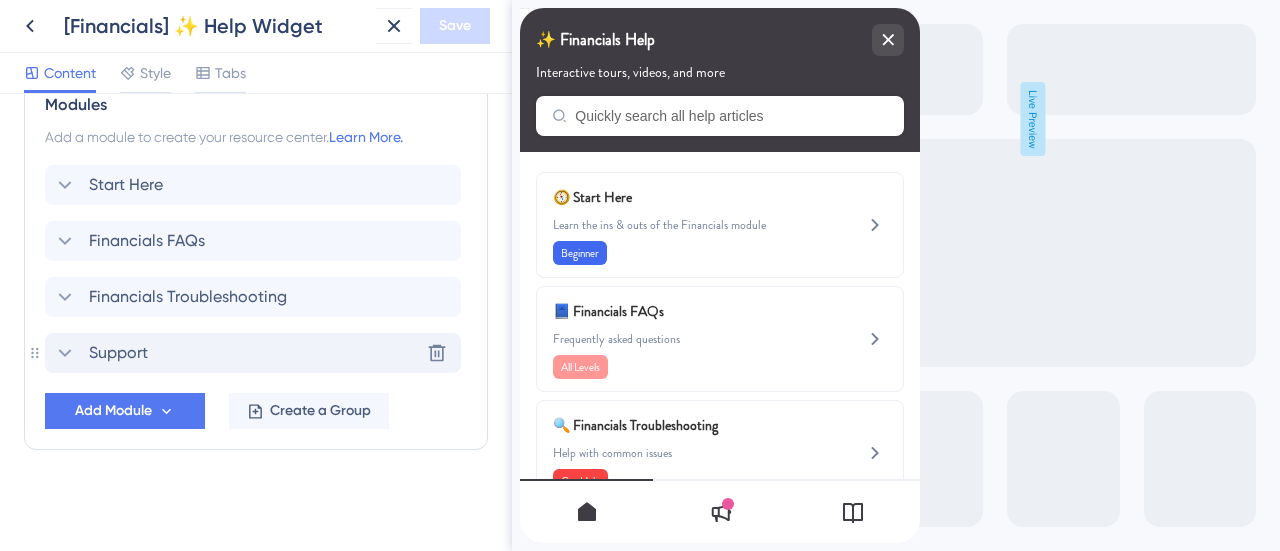 click on "Support Delete" at bounding box center [253, 353] 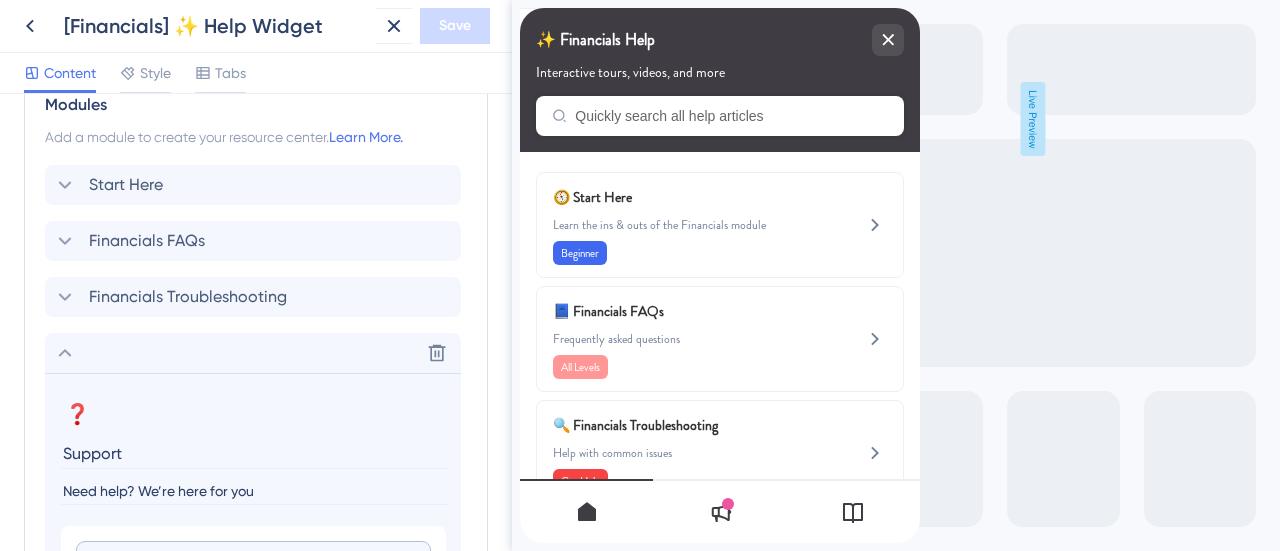 scroll, scrollTop: 1100, scrollLeft: 0, axis: vertical 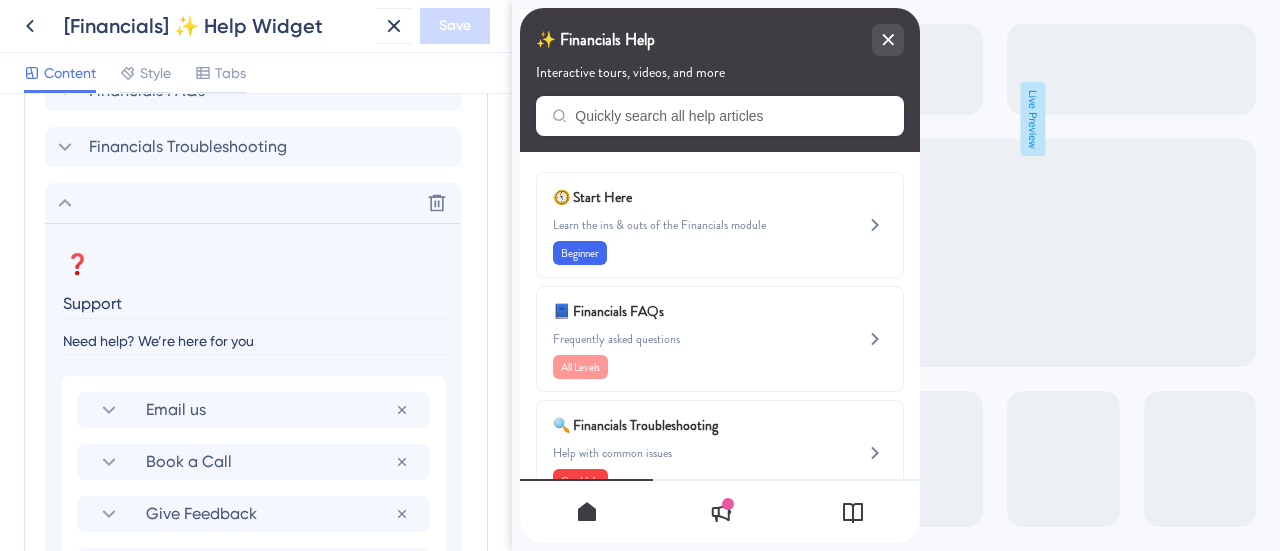 drag, startPoint x: 268, startPoint y: 338, endPoint x: 41, endPoint y: 339, distance: 227.0022 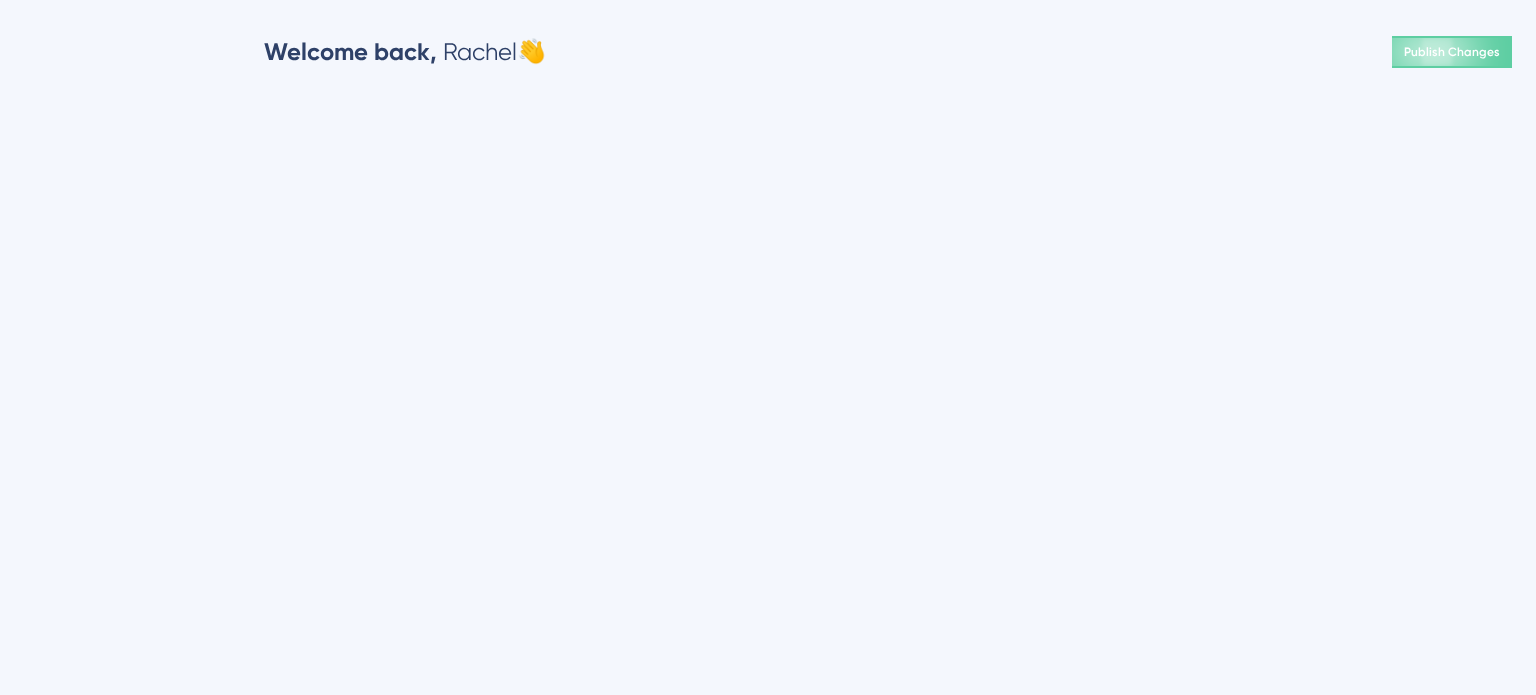 scroll, scrollTop: 0, scrollLeft: 0, axis: both 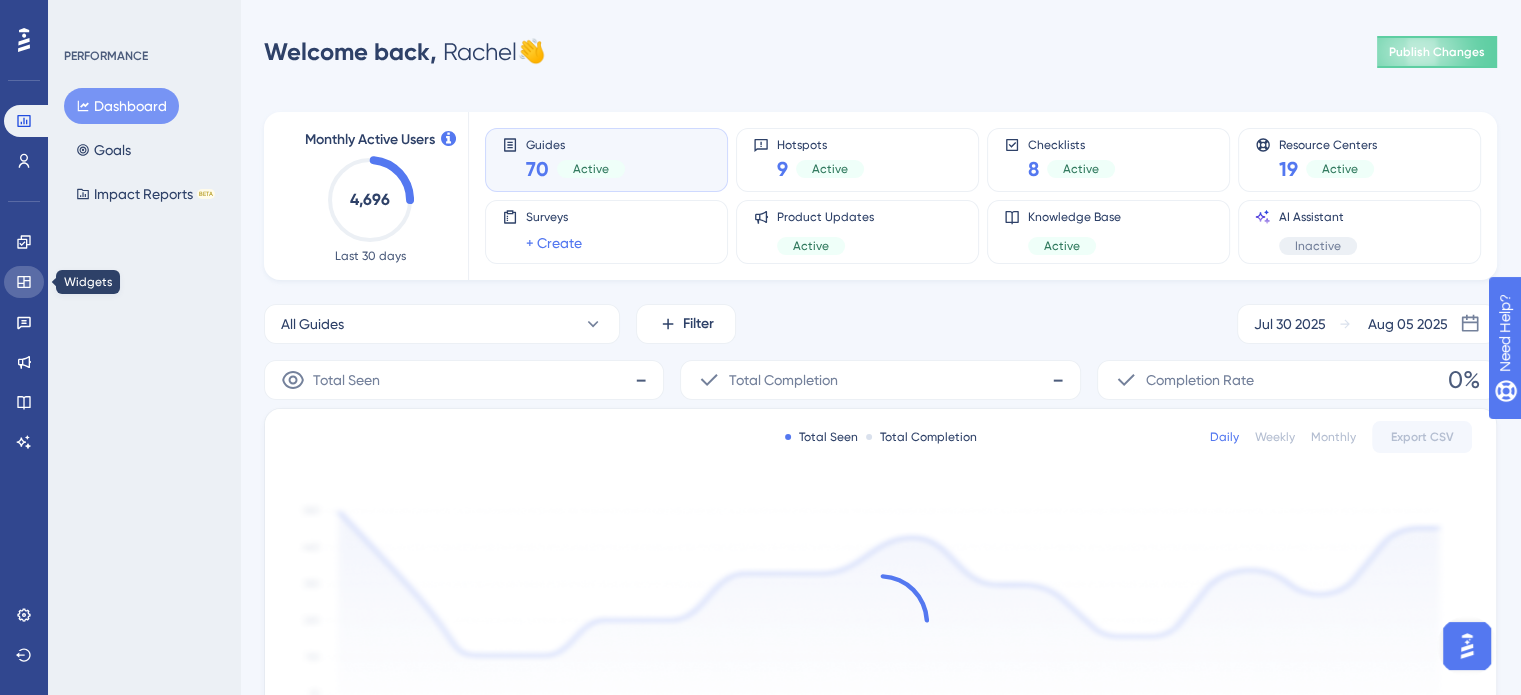 click 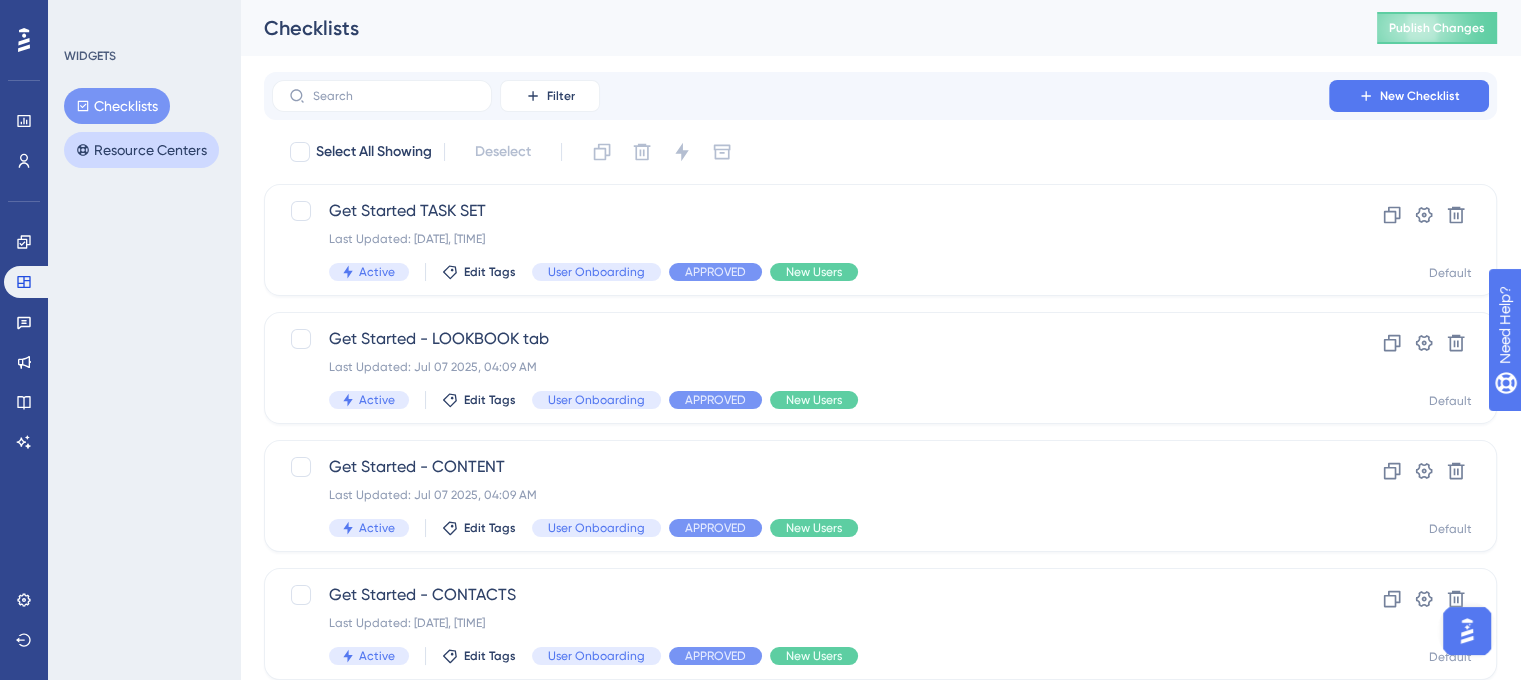click on "Resource Centers" at bounding box center (141, 150) 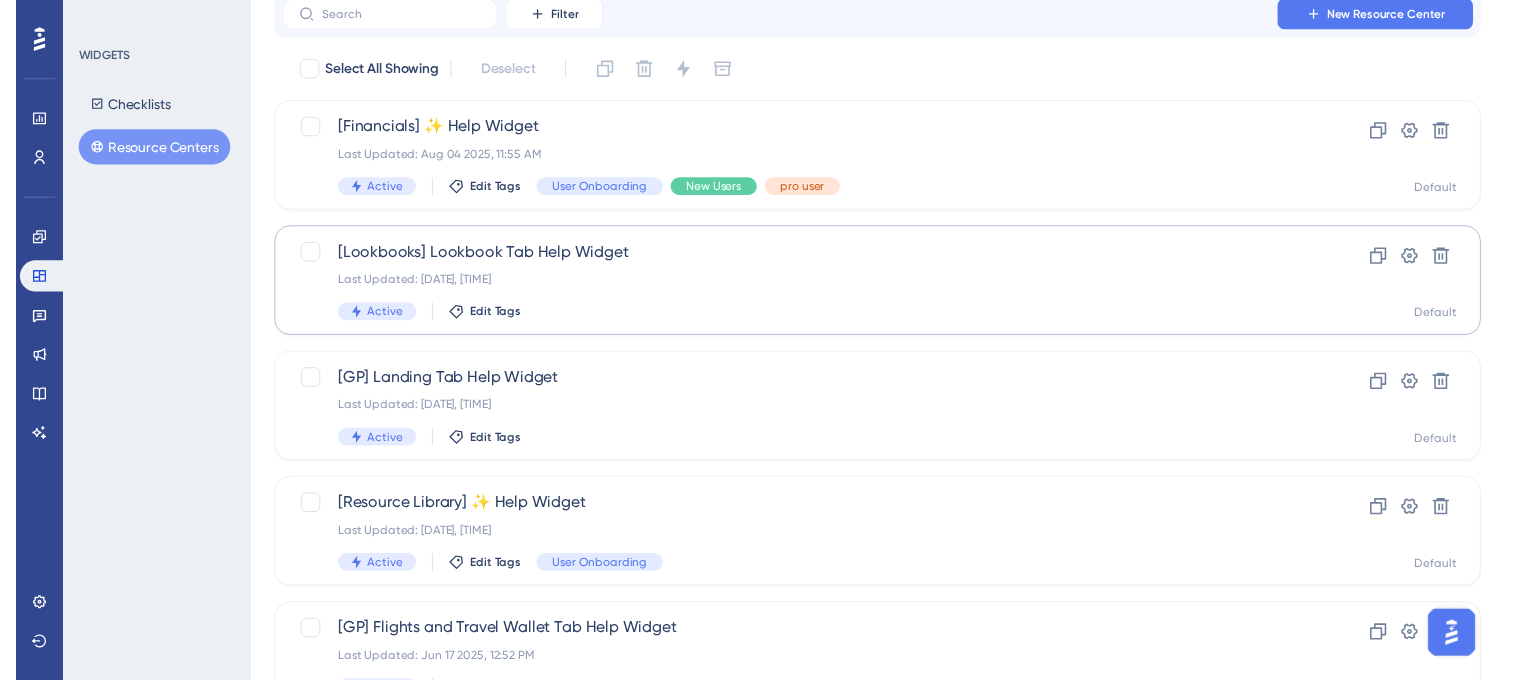 scroll, scrollTop: 0, scrollLeft: 0, axis: both 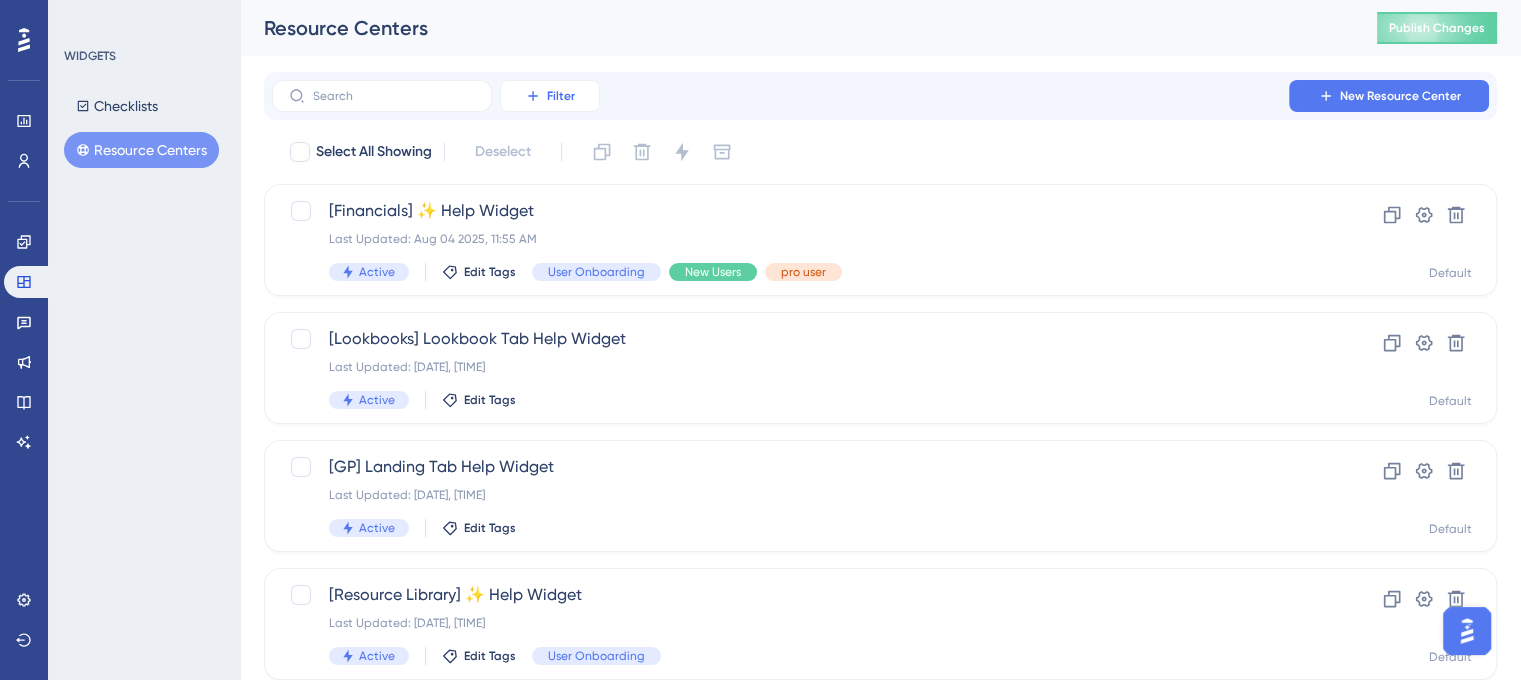 click on "Filter" at bounding box center (561, 96) 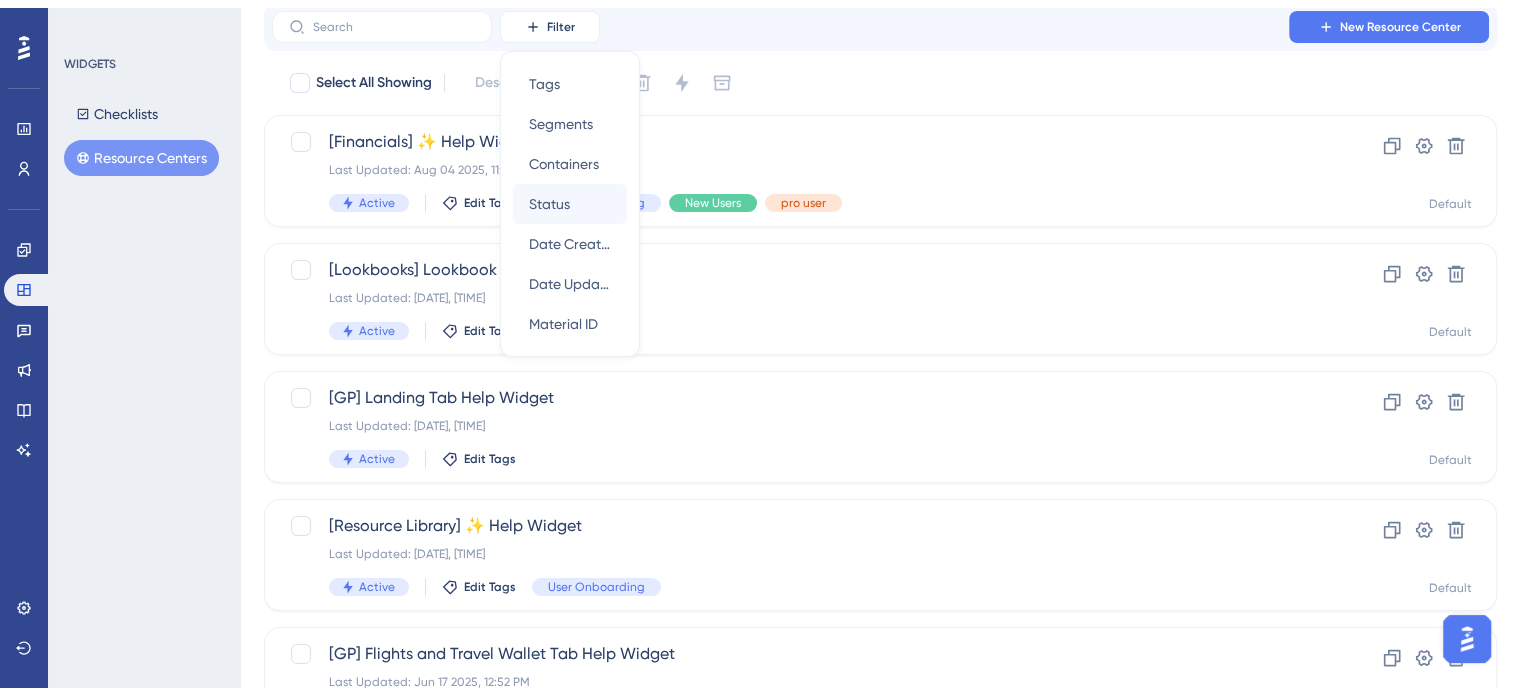 scroll, scrollTop: 100, scrollLeft: 0, axis: vertical 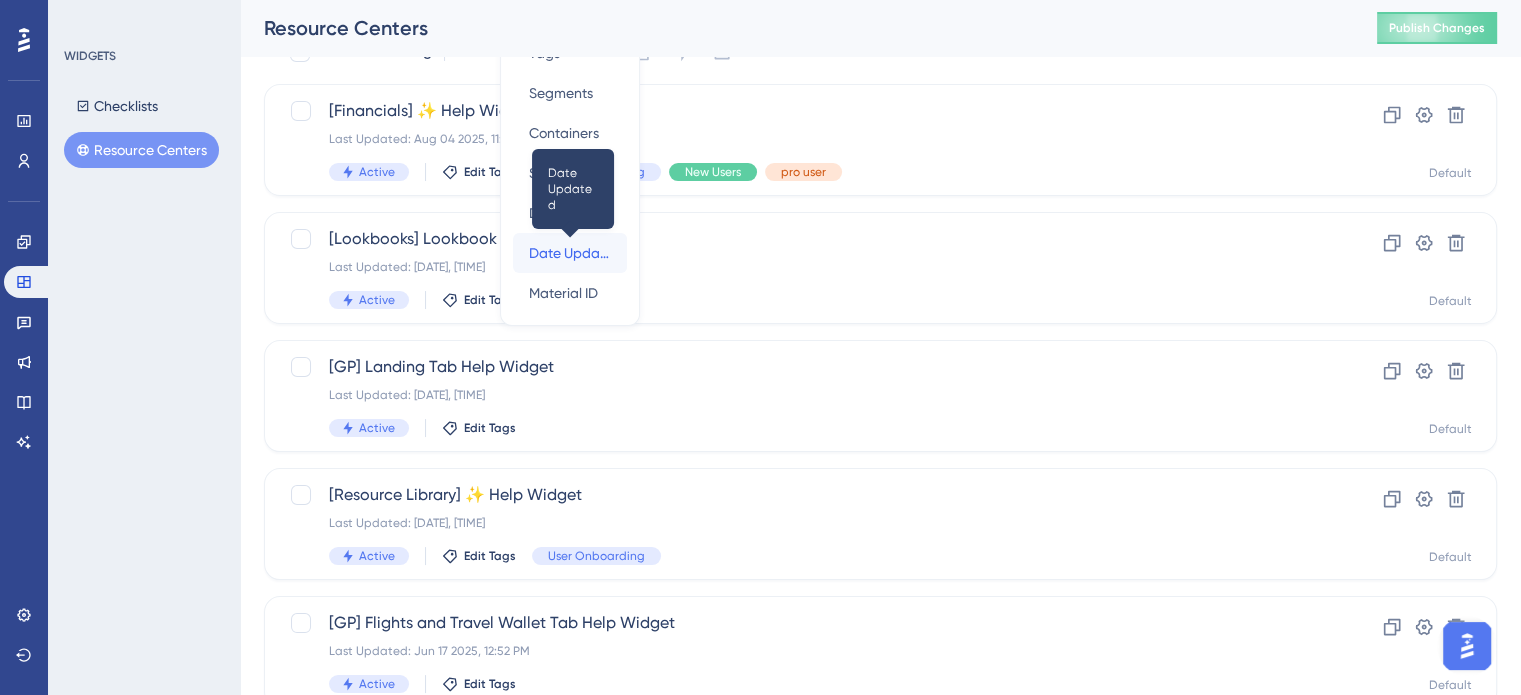 click on "Date Updated" at bounding box center [570, 253] 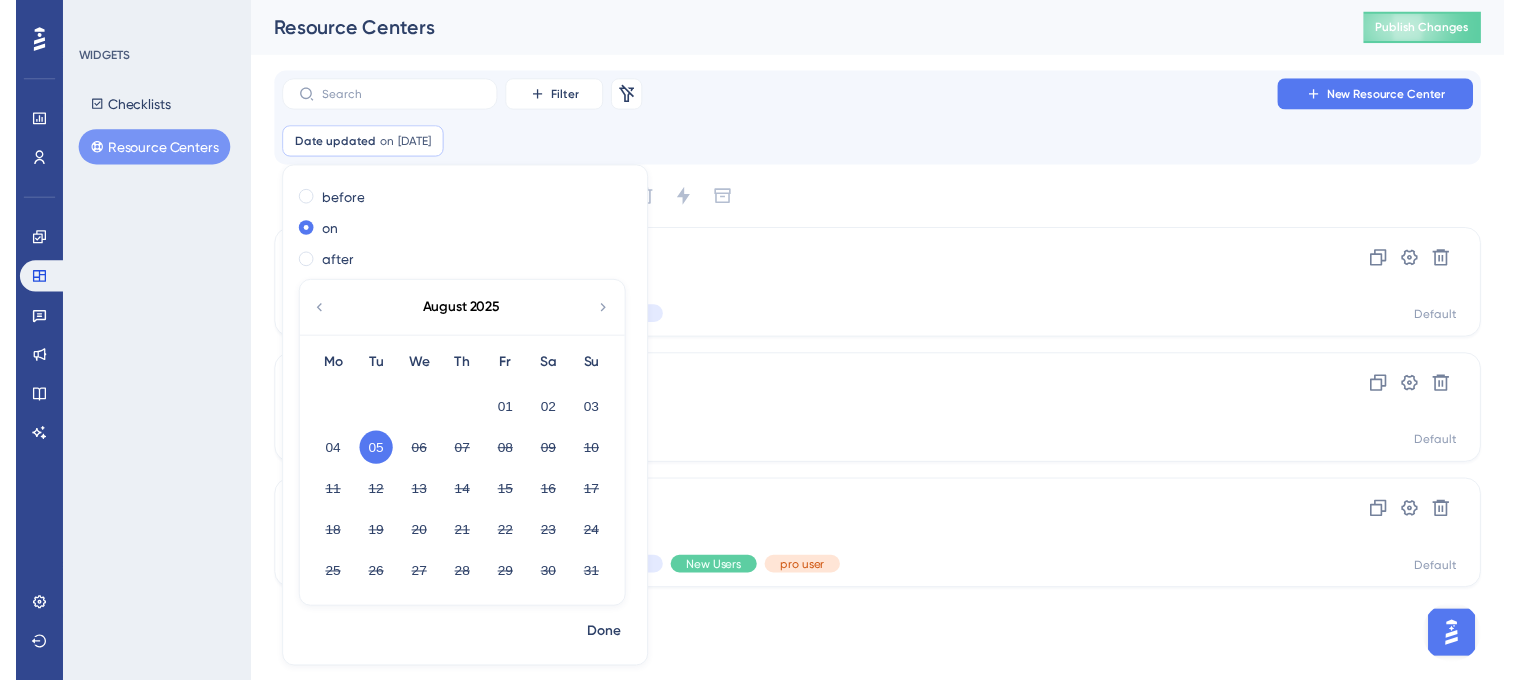 scroll, scrollTop: 0, scrollLeft: 0, axis: both 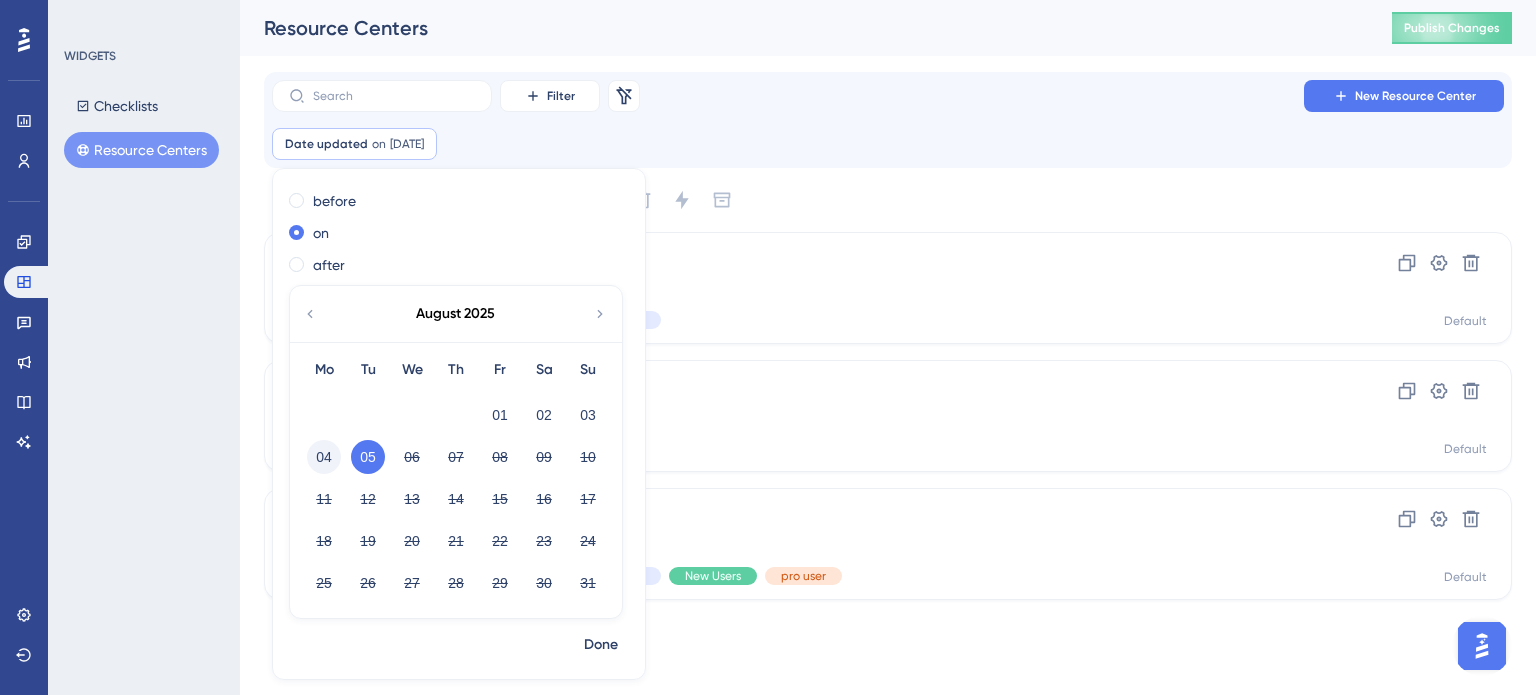 click on "04" at bounding box center (324, 457) 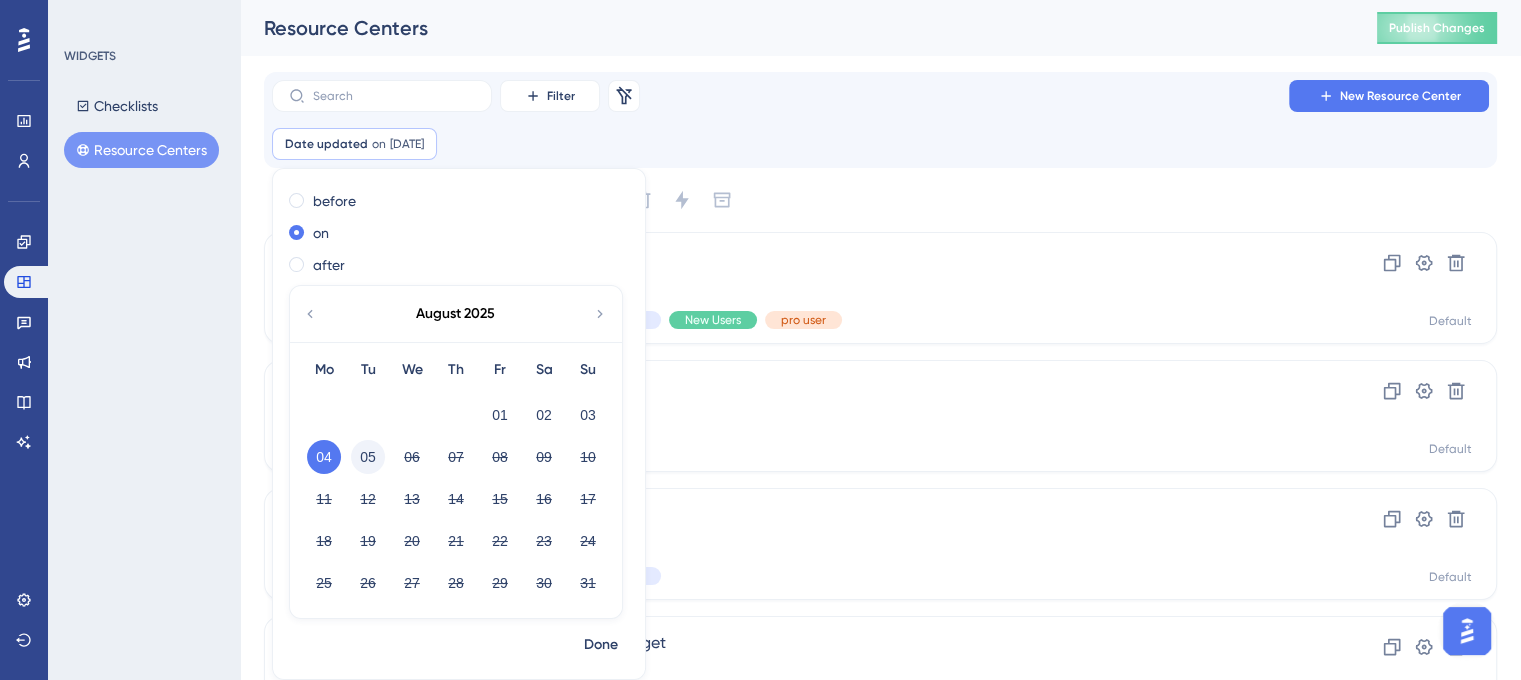 click on "05" at bounding box center (368, 457) 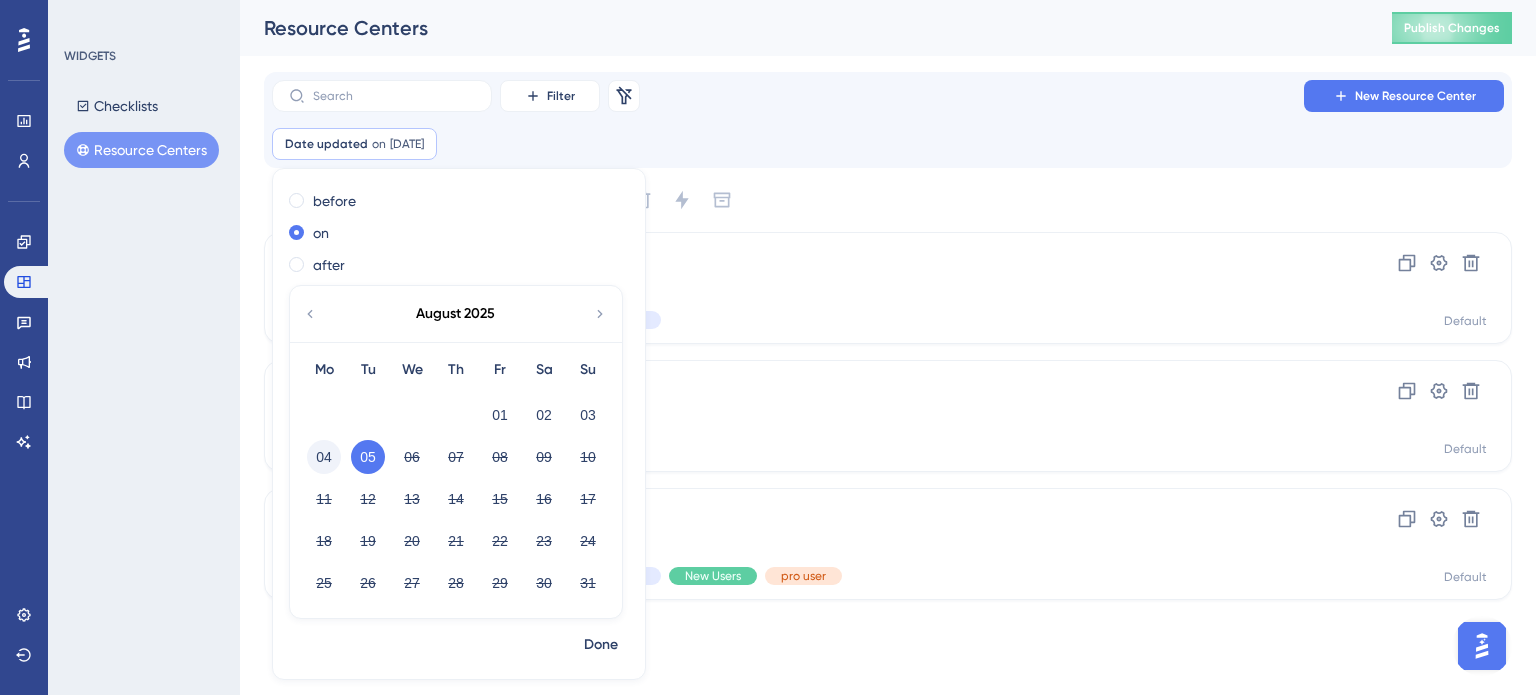 click on "04" at bounding box center [324, 457] 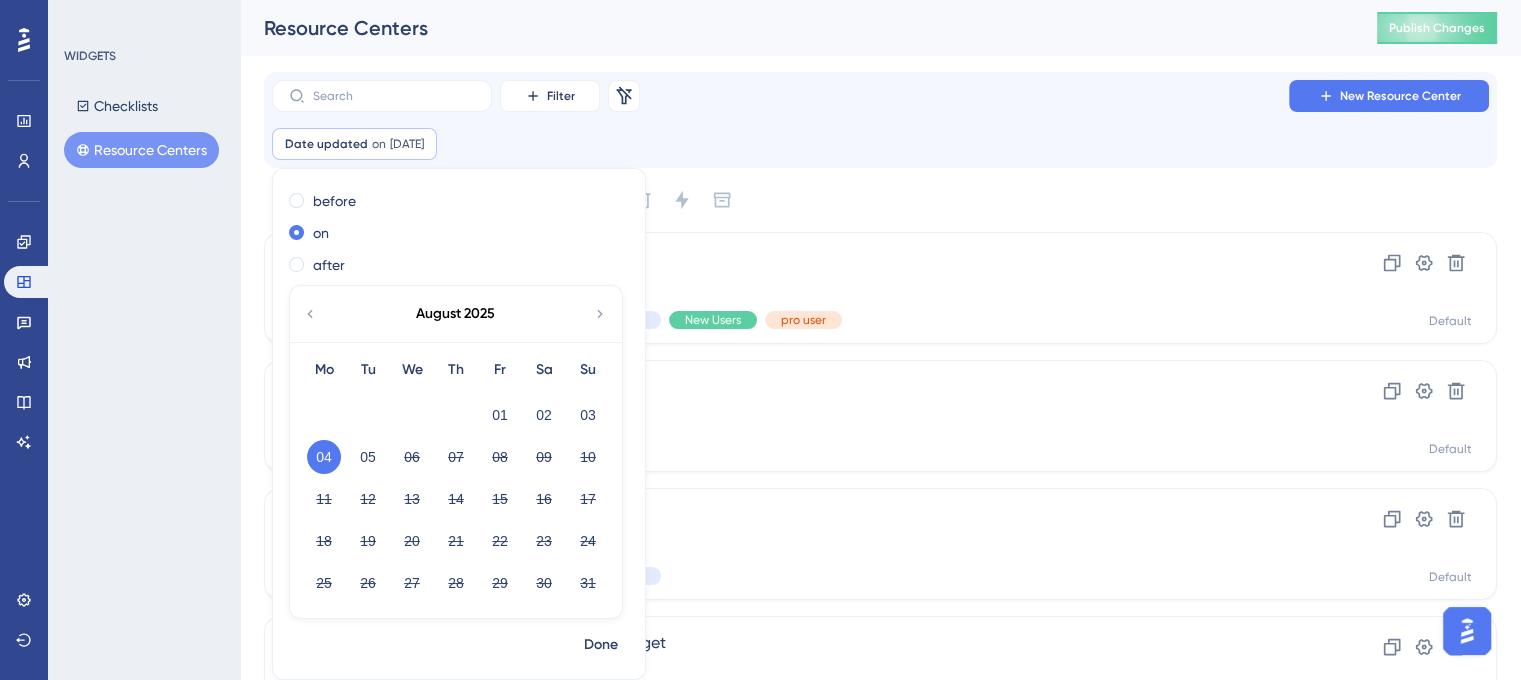 click on "Date updated on 04 Aug, 2025 04 Aug, 2025 Remove before on after August 2025 Mo Tu We Th Fr Sa Su 01 02 03 04 05 06 07 08 09 10 11 12 13 14 15 16 17 18 19 20 21 22 23 24 25 26 27 28 29 30 31 Done" at bounding box center (880, 144) 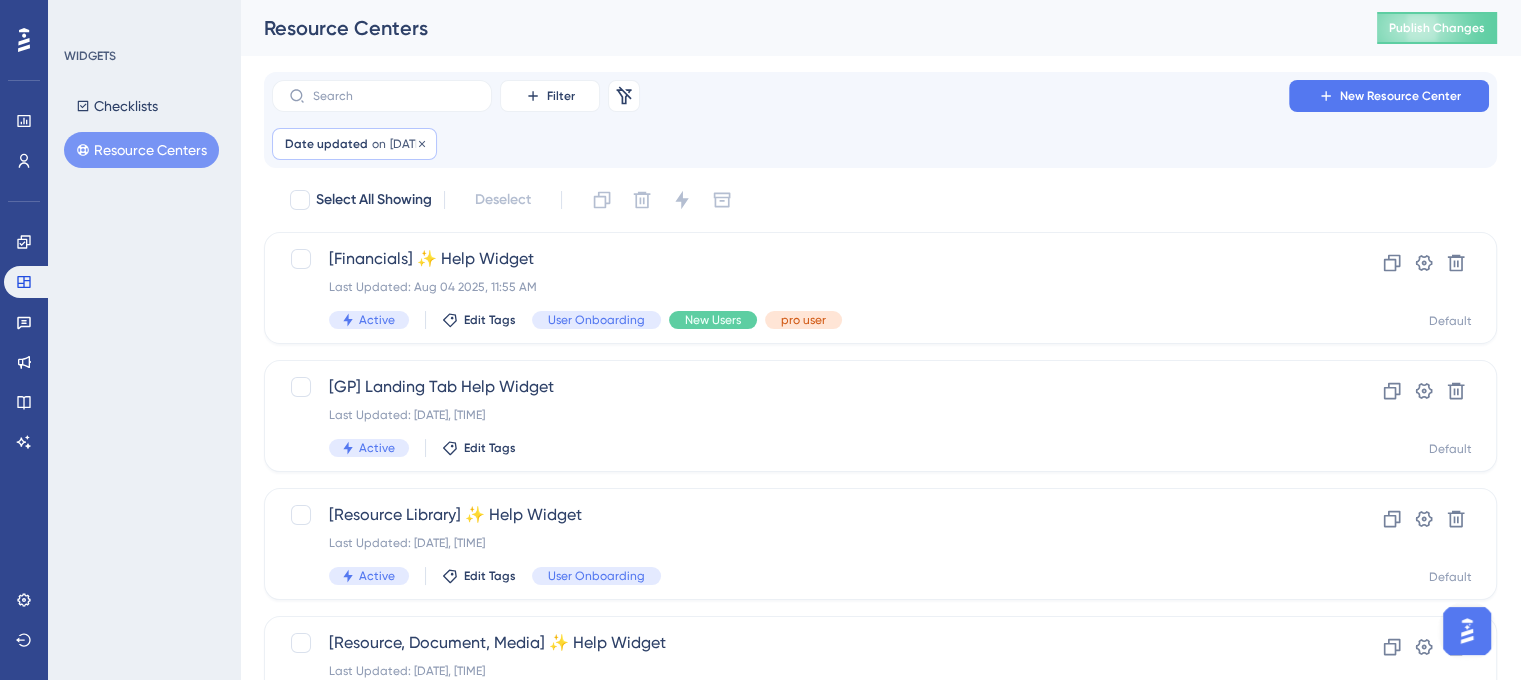 click on "04 Aug, 2025" at bounding box center [407, 144] 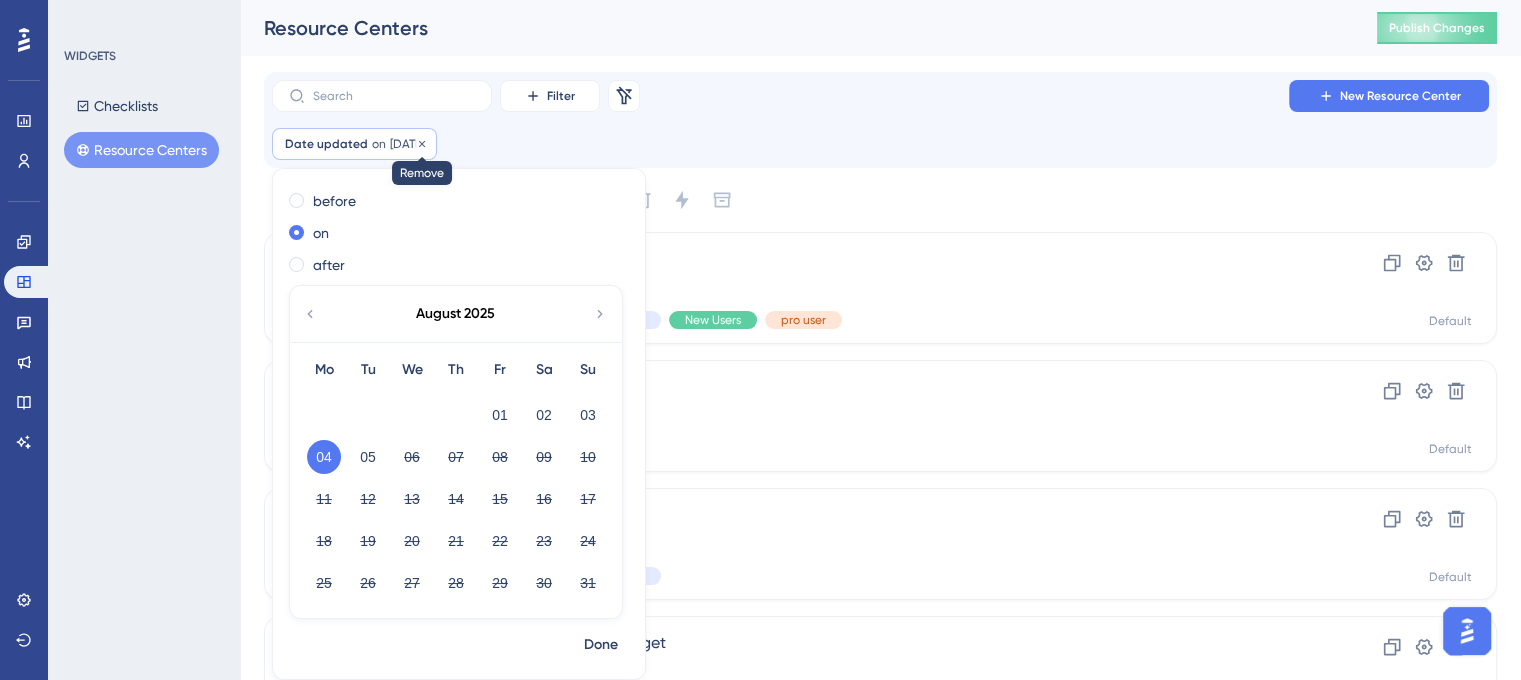 click 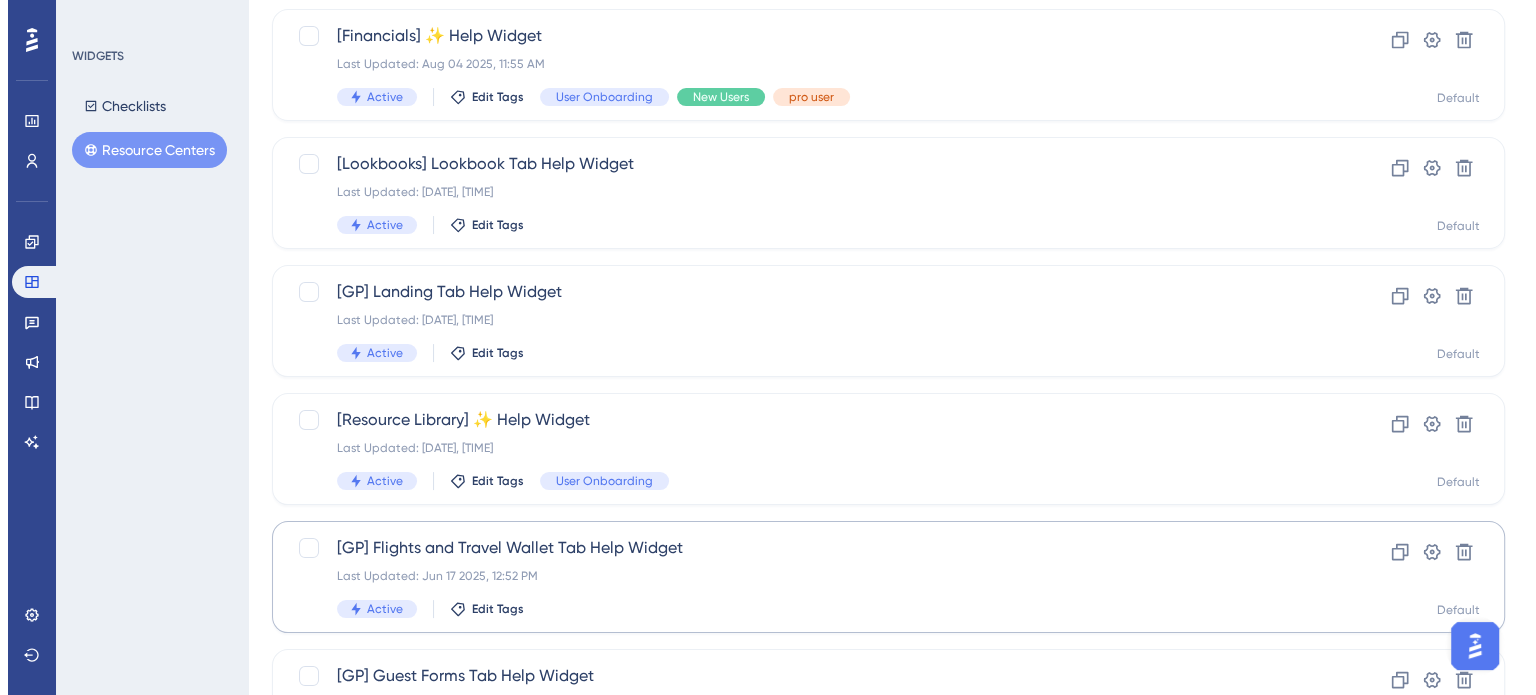 scroll, scrollTop: 0, scrollLeft: 0, axis: both 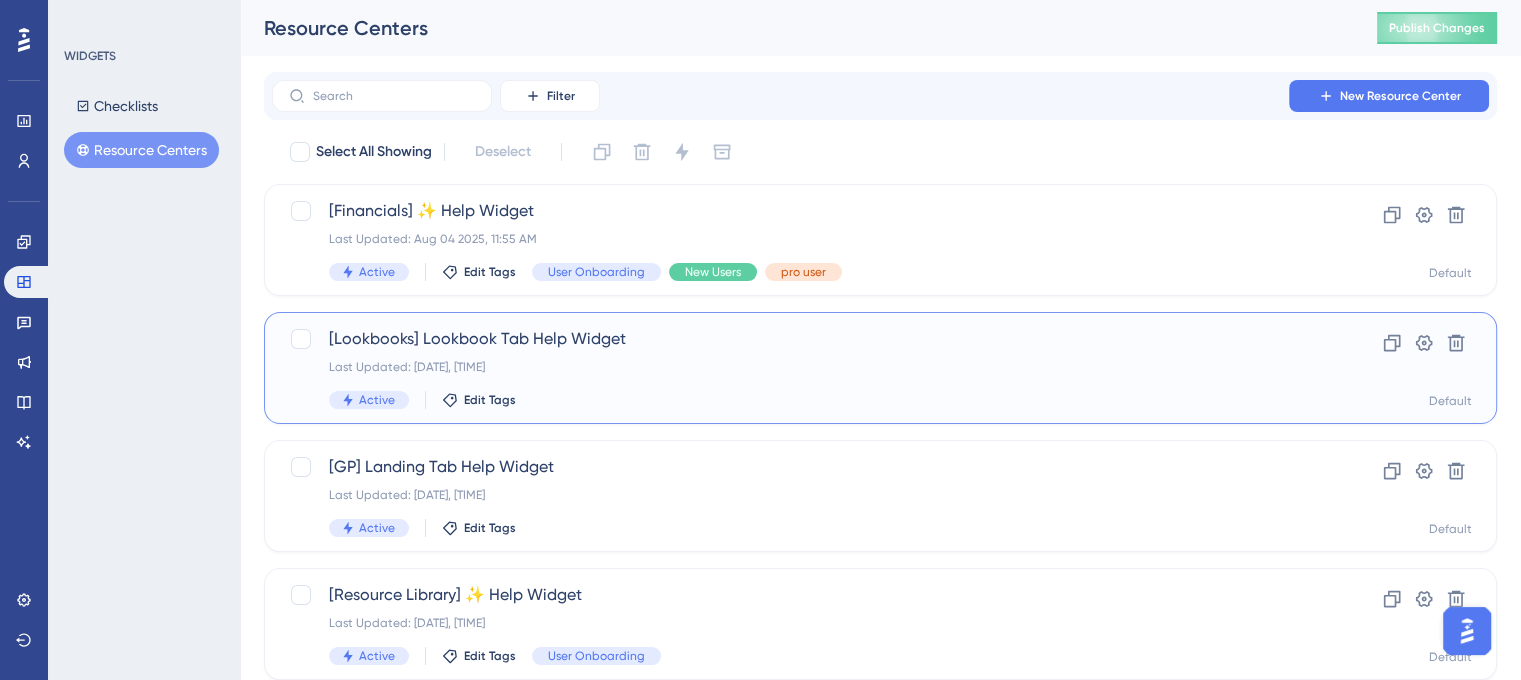 click on "[Lookbooks] Lookbook Tab Help Widget" at bounding box center (800, 339) 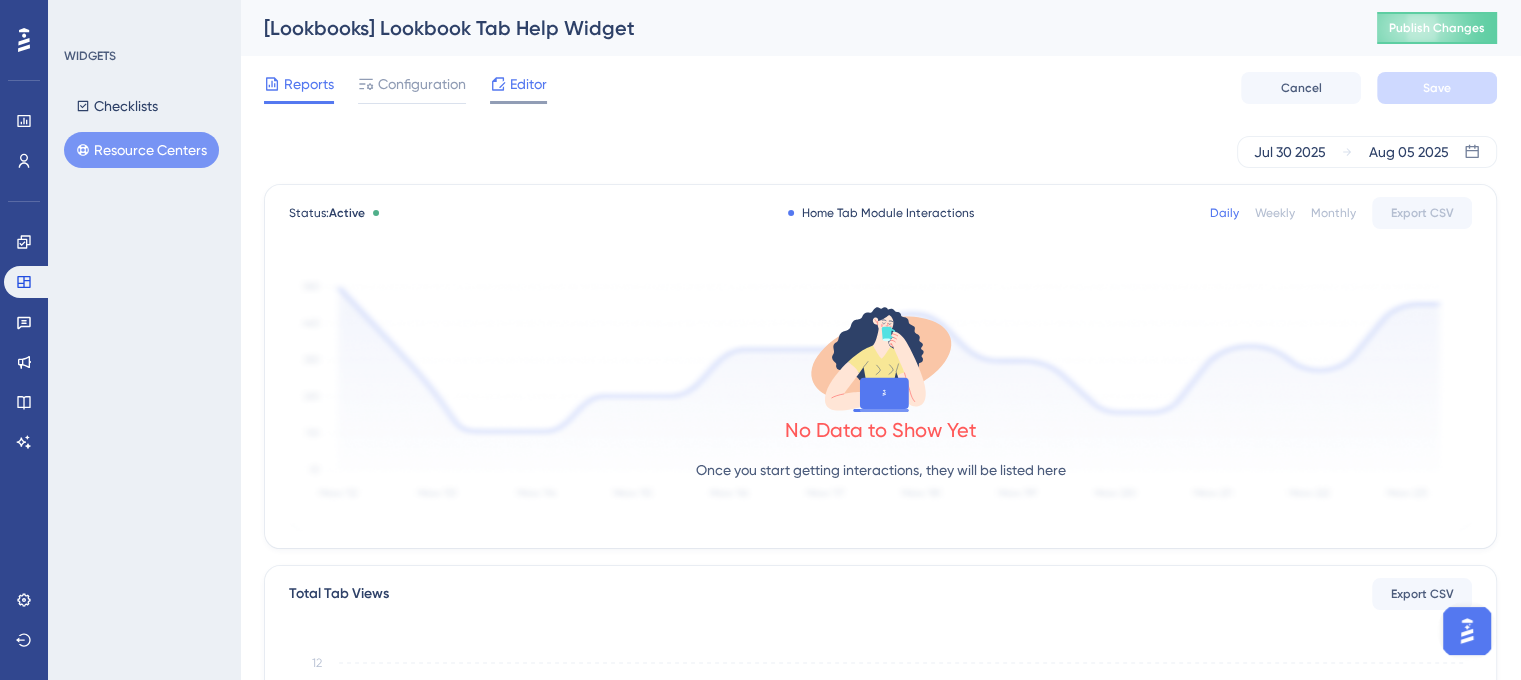 click on "Editor" at bounding box center [528, 84] 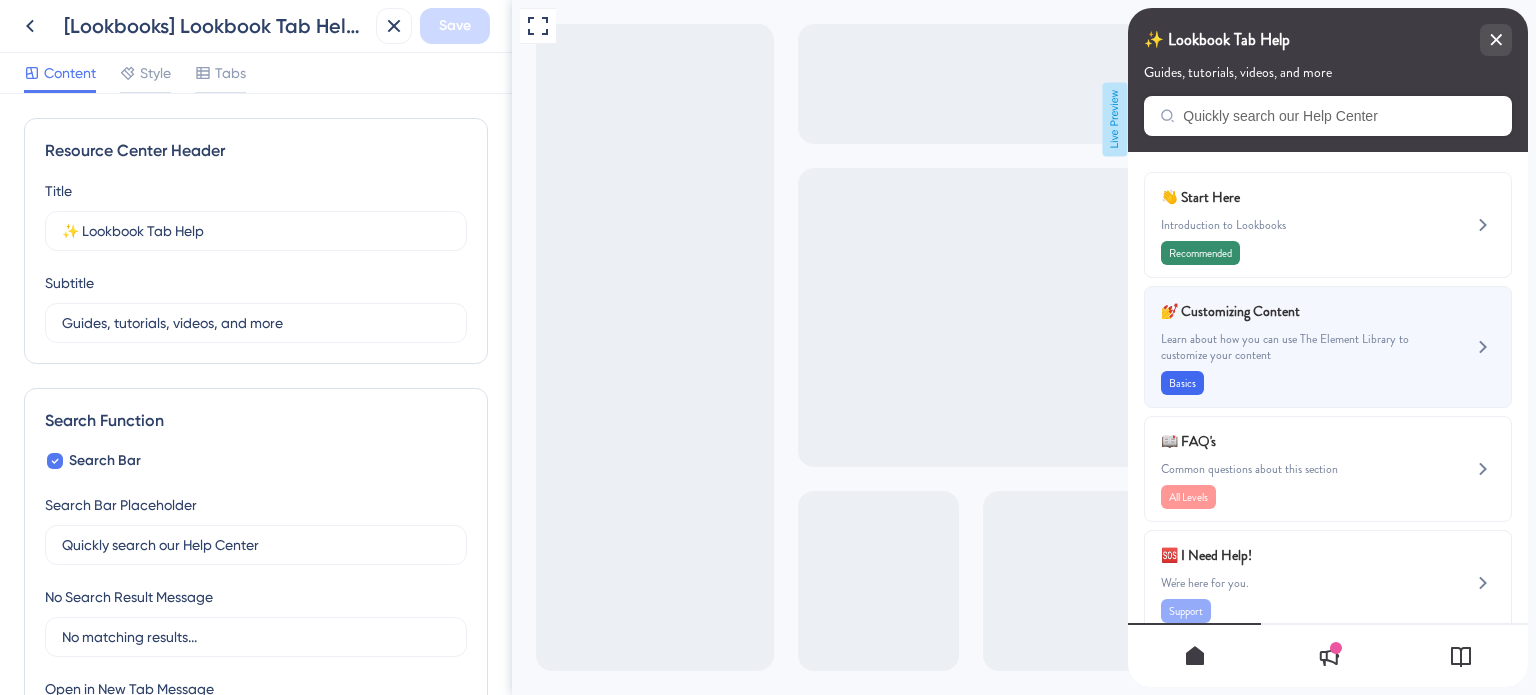 scroll, scrollTop: 0, scrollLeft: 0, axis: both 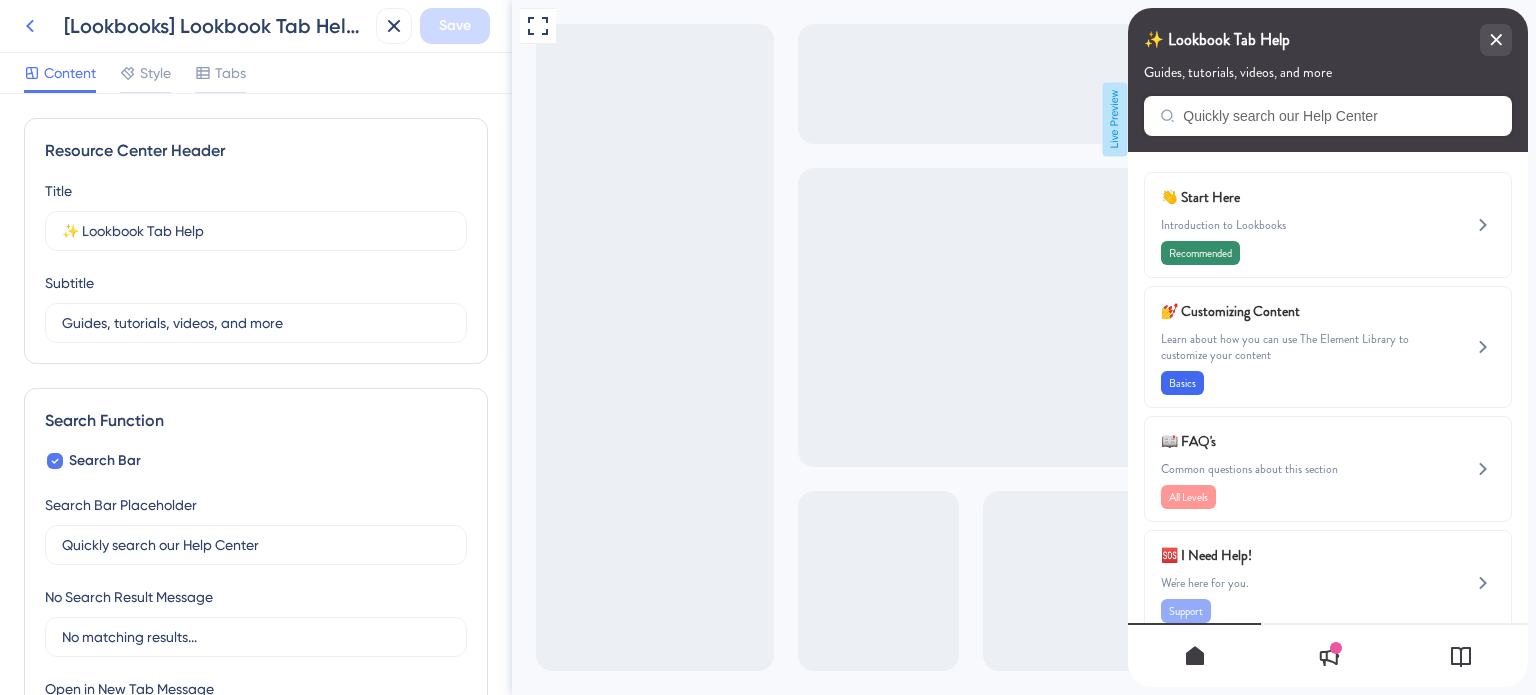 click 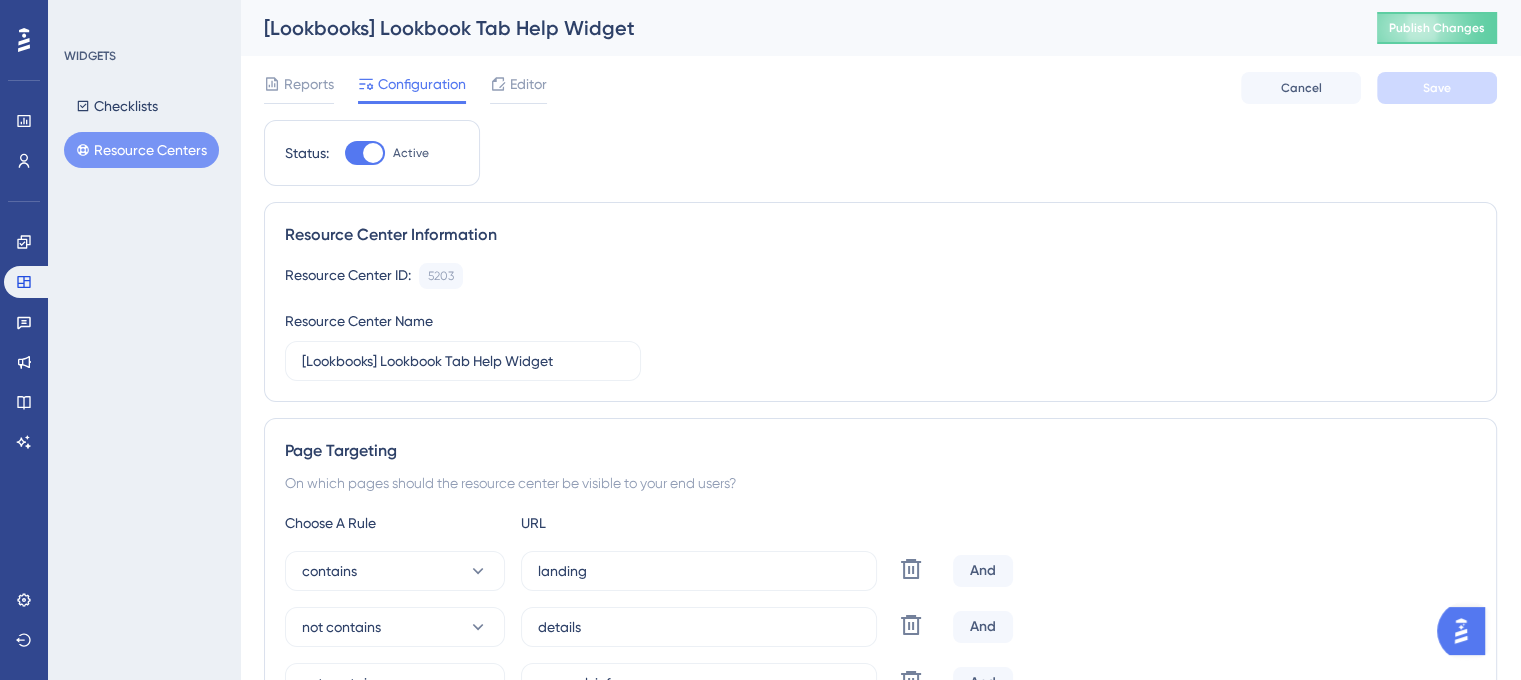 click on "Resource Centers" at bounding box center (141, 150) 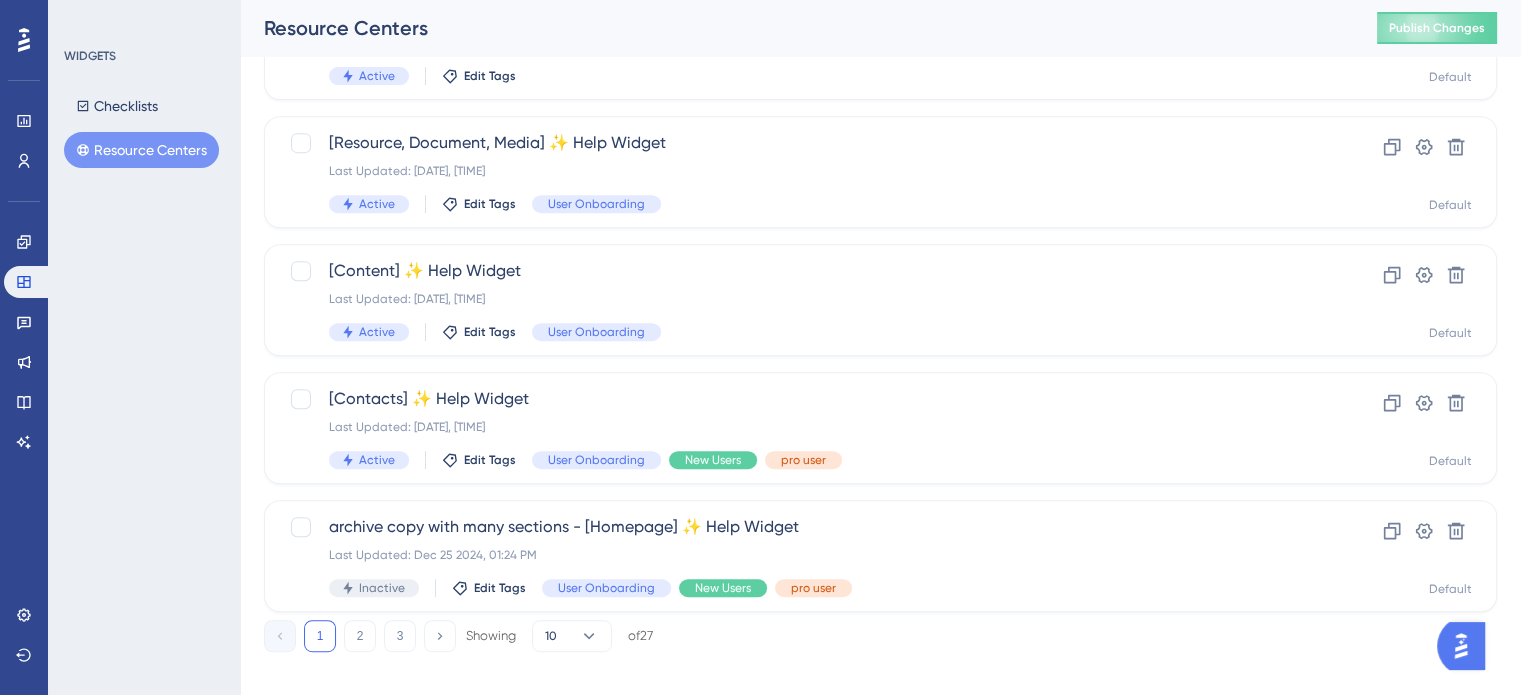 scroll, scrollTop: 856, scrollLeft: 0, axis: vertical 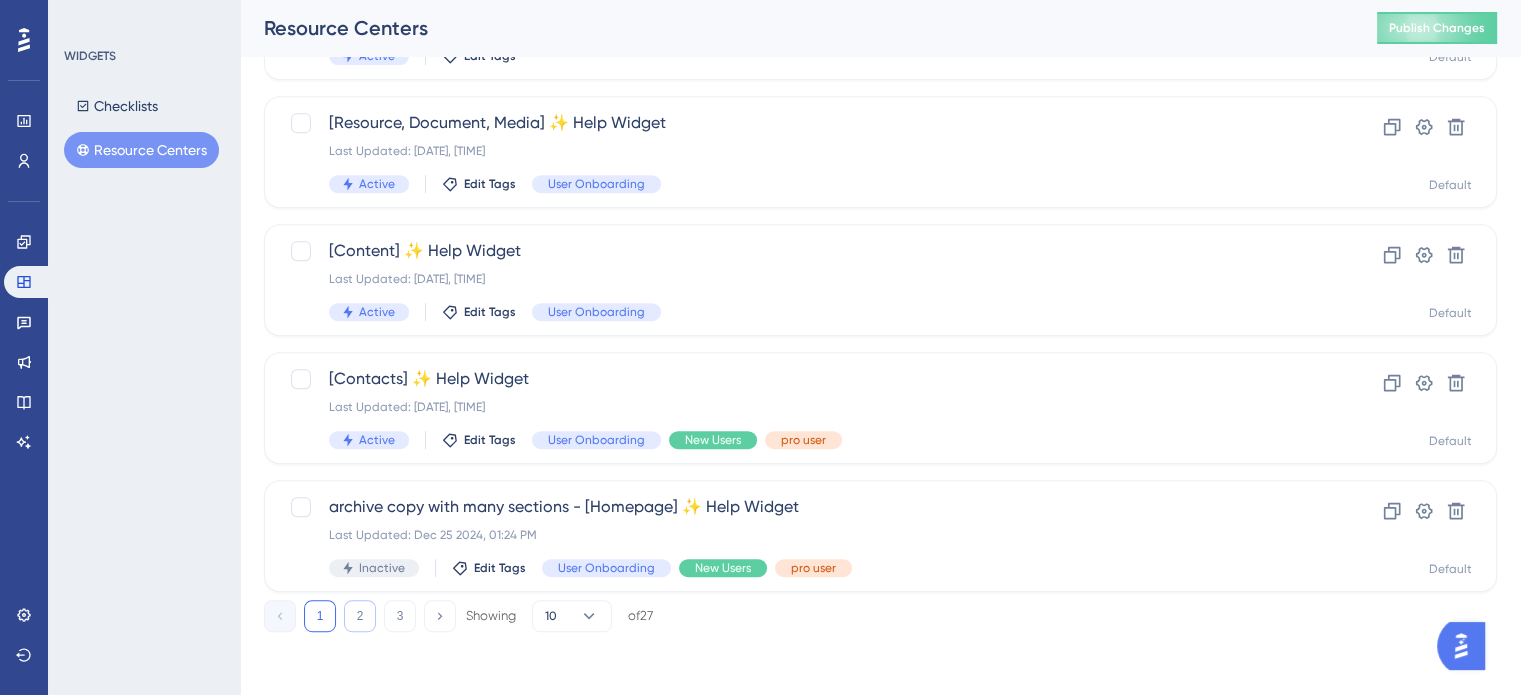 click on "2" at bounding box center (360, 616) 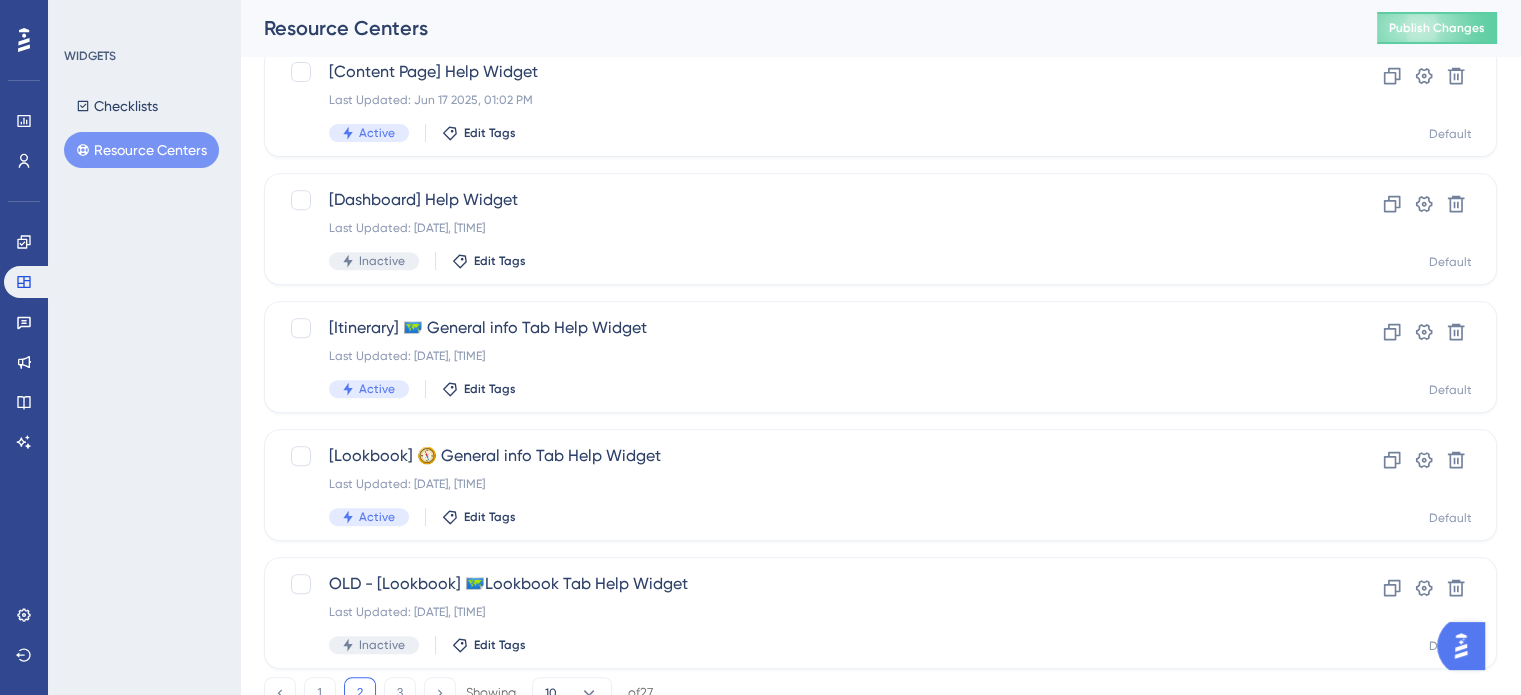scroll, scrollTop: 756, scrollLeft: 0, axis: vertical 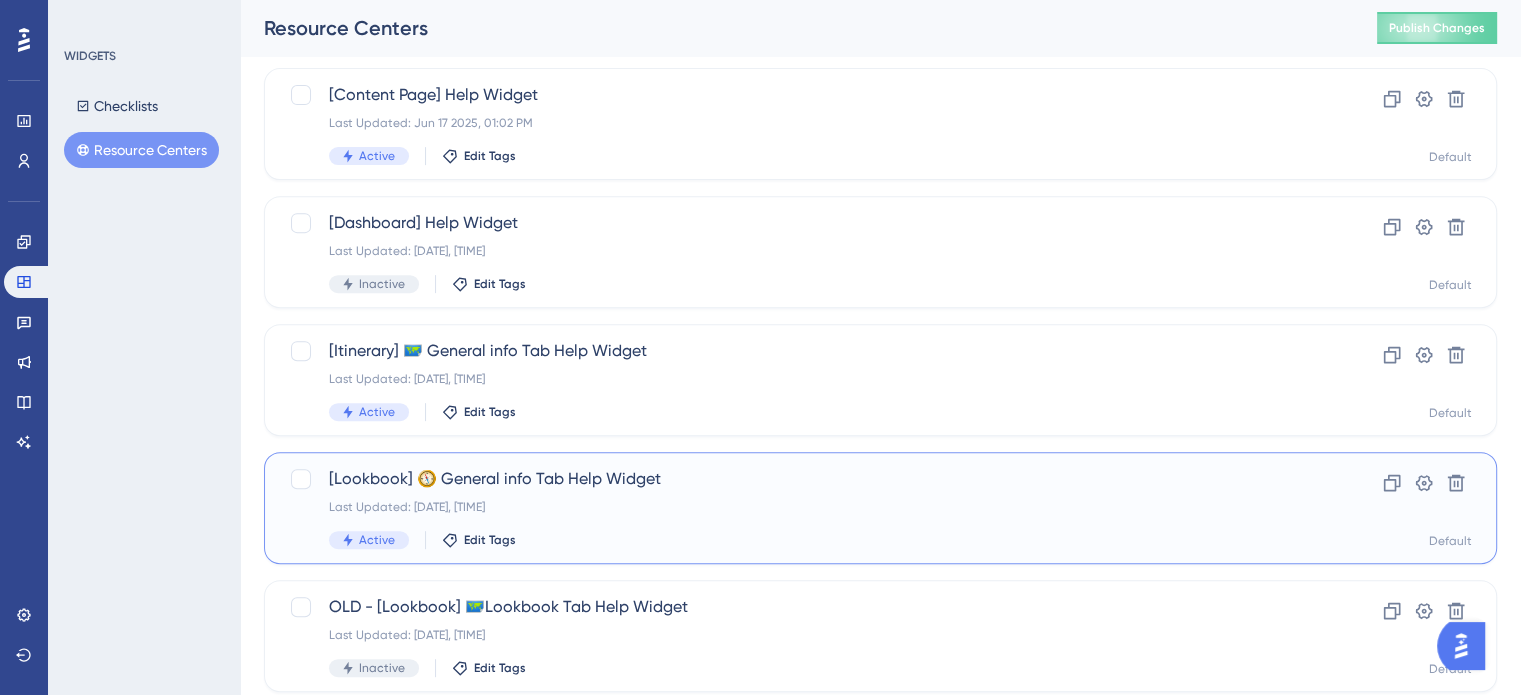 click on "[Lookbook] 🧭 General info Tab Help Widget" at bounding box center [800, 479] 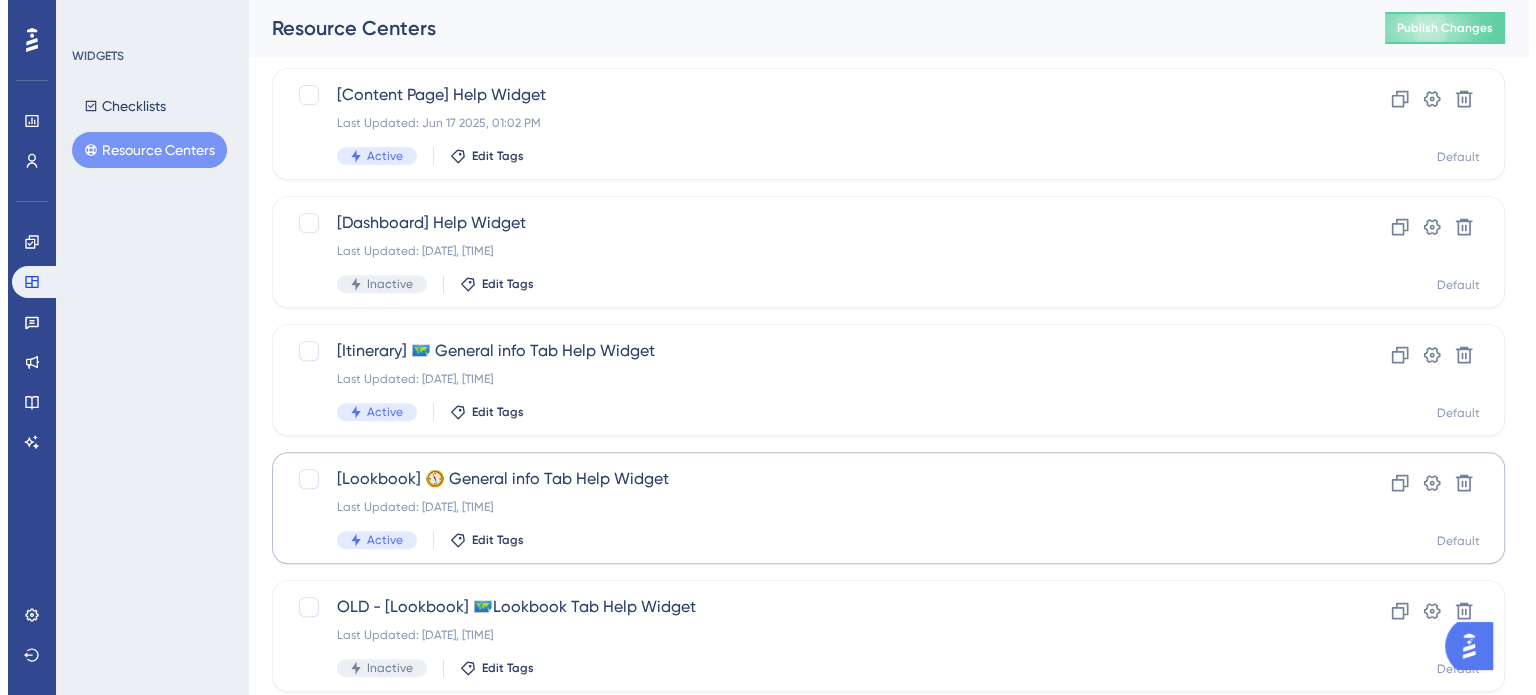 scroll, scrollTop: 0, scrollLeft: 0, axis: both 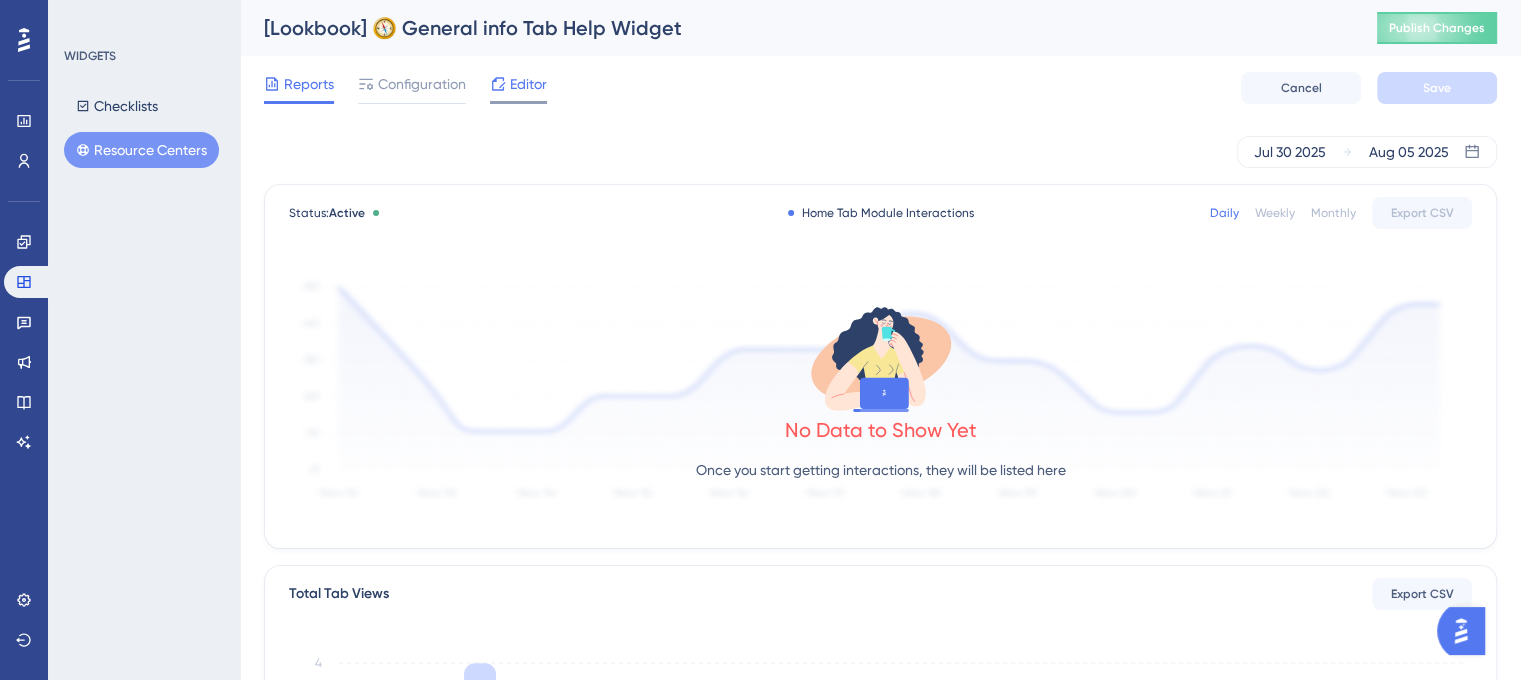 click on "Editor" at bounding box center [528, 84] 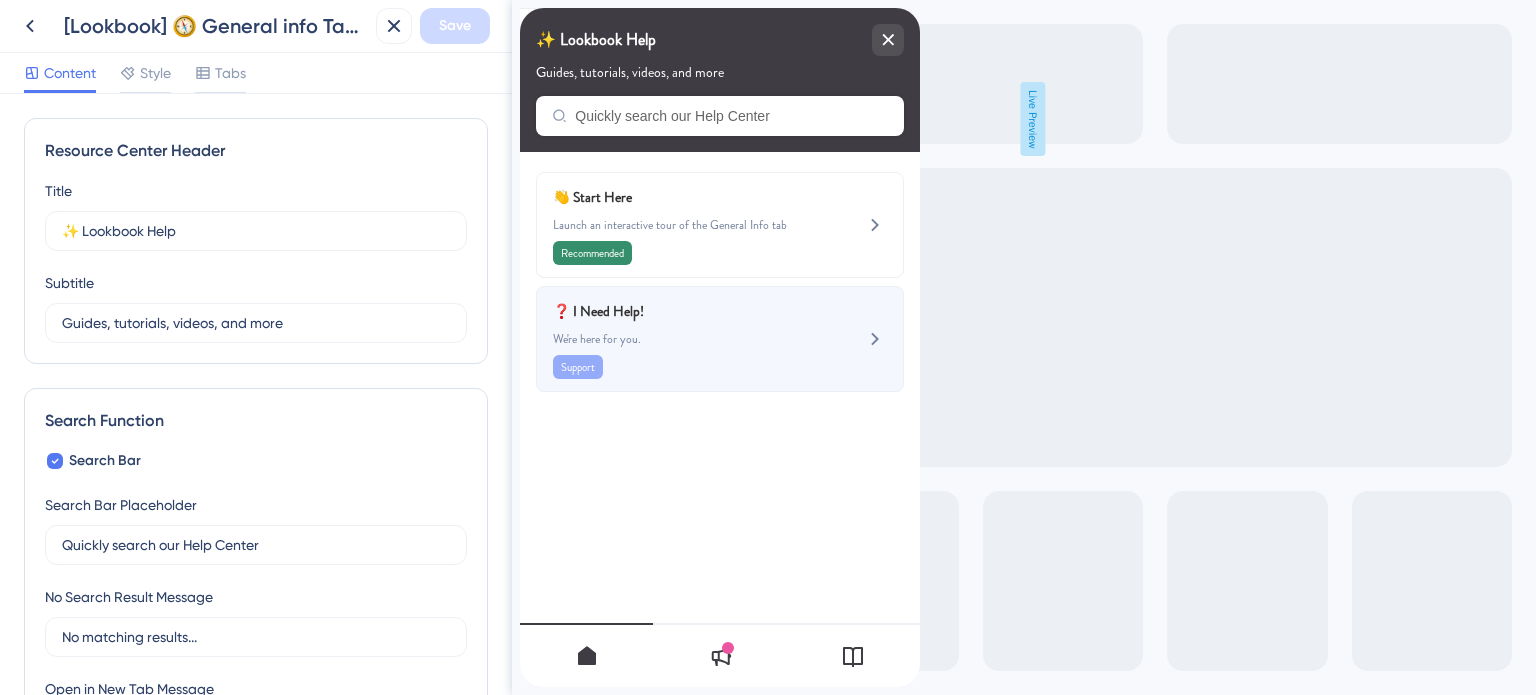 scroll, scrollTop: 0, scrollLeft: 0, axis: both 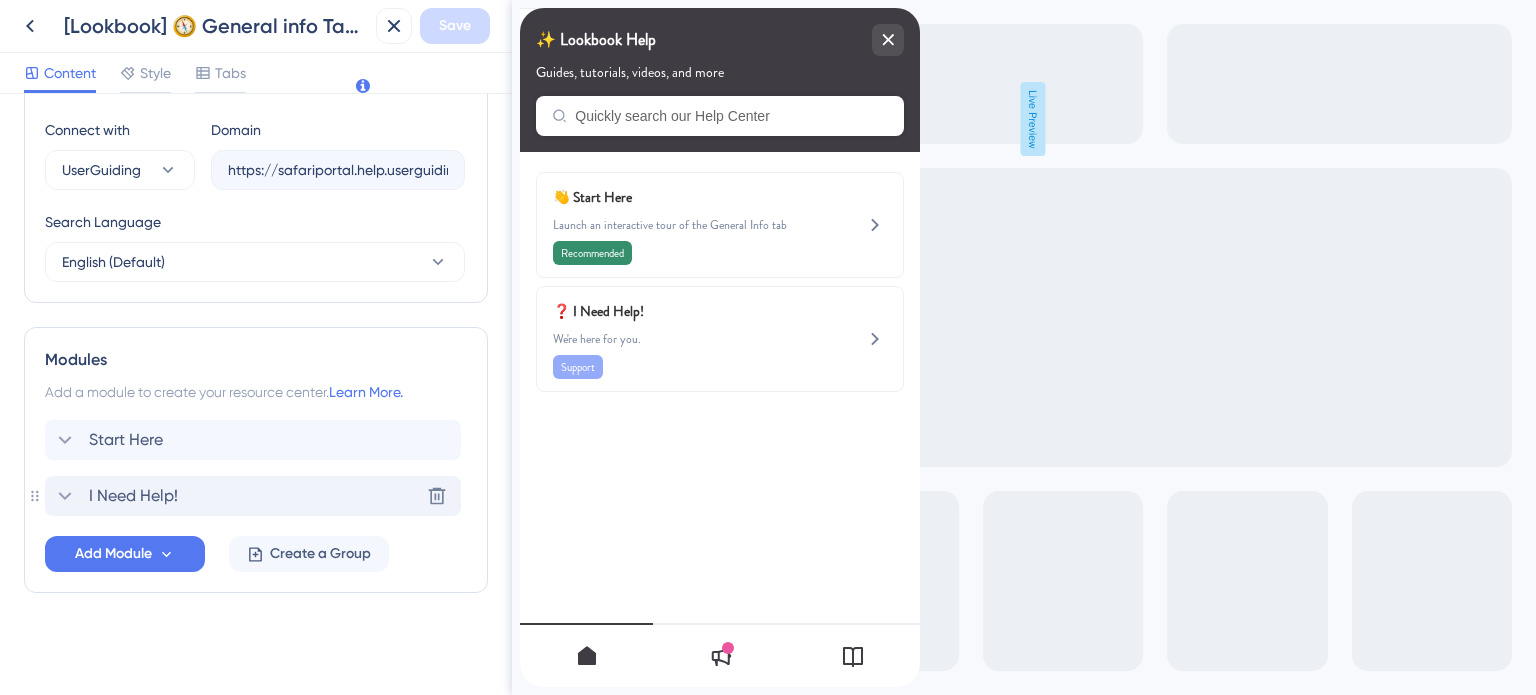 click on "I Need Help!" at bounding box center [133, 496] 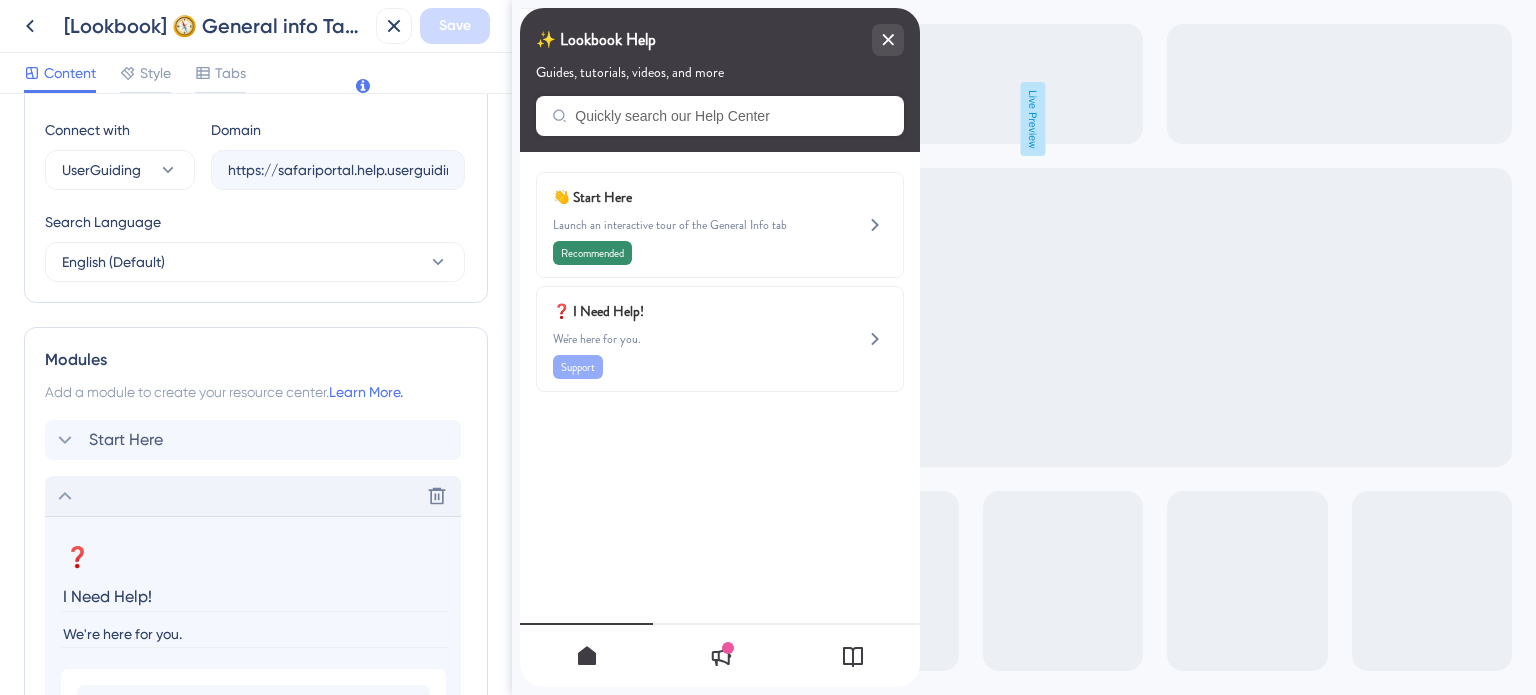 drag, startPoint x: 162, startPoint y: 596, endPoint x: 50, endPoint y: 594, distance: 112.01785 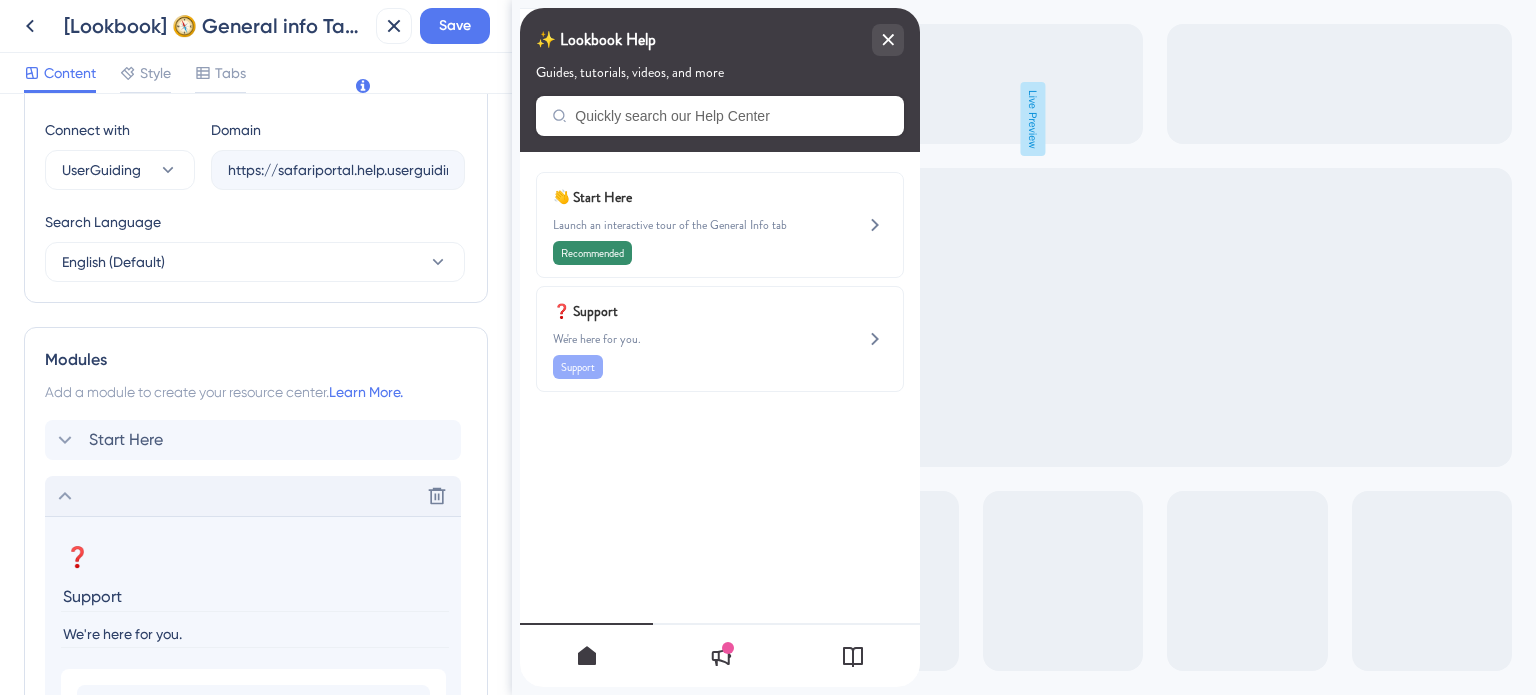 type on "Support" 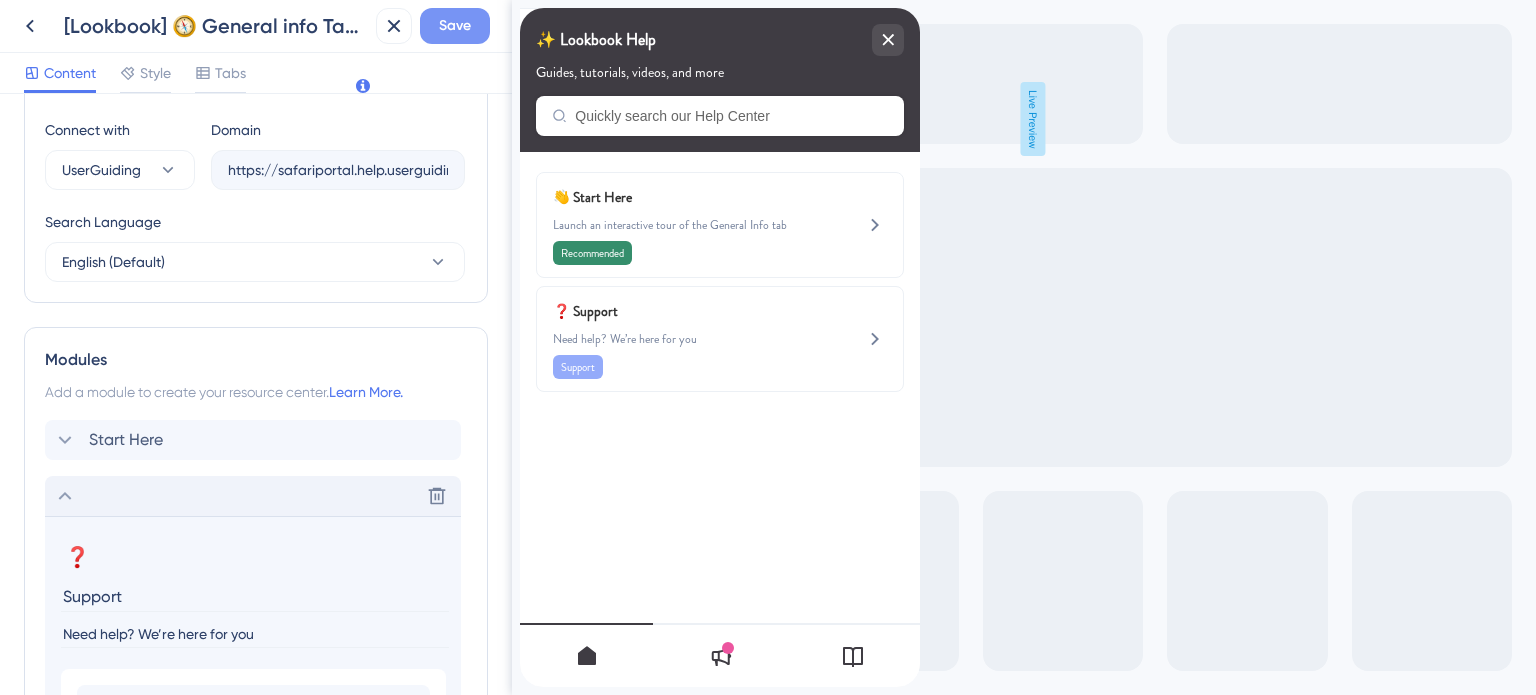 type on "Need help? We’re here for you" 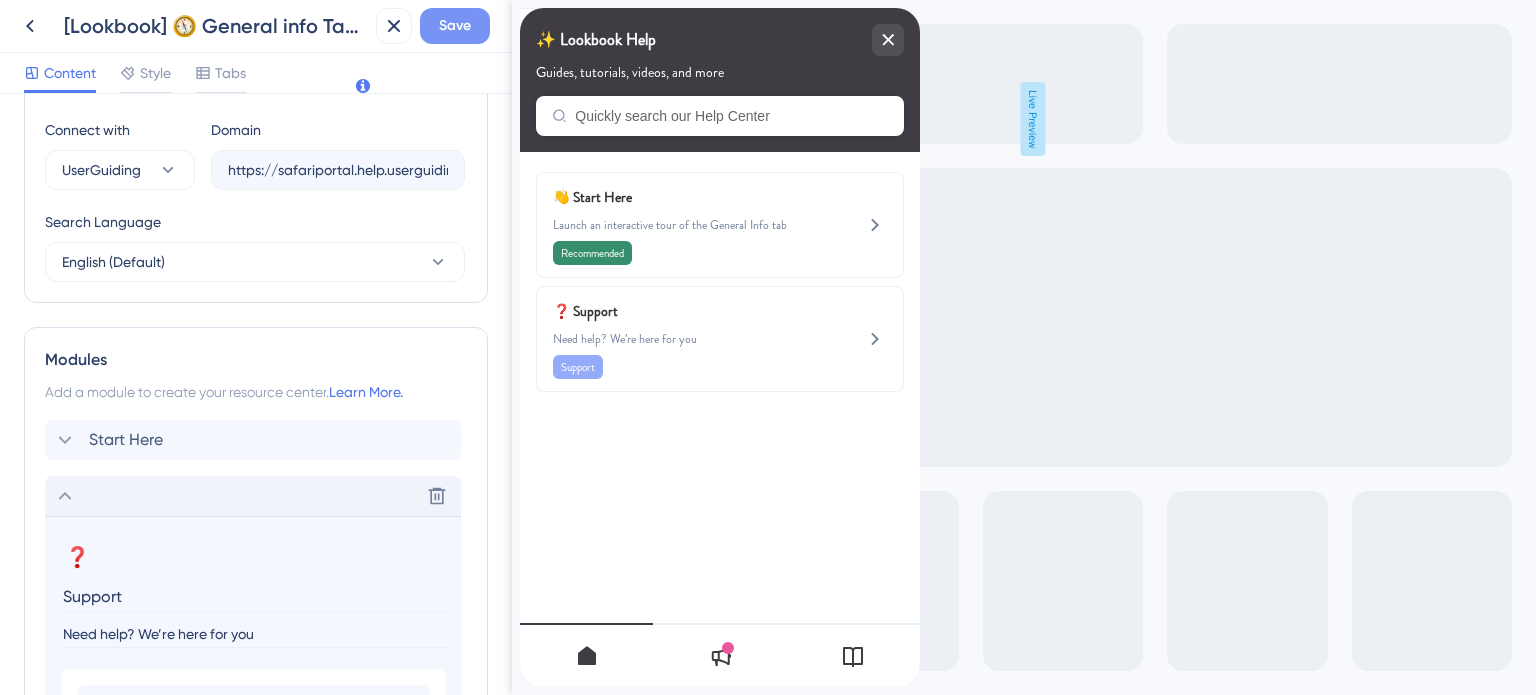 click on "Save" at bounding box center [455, 26] 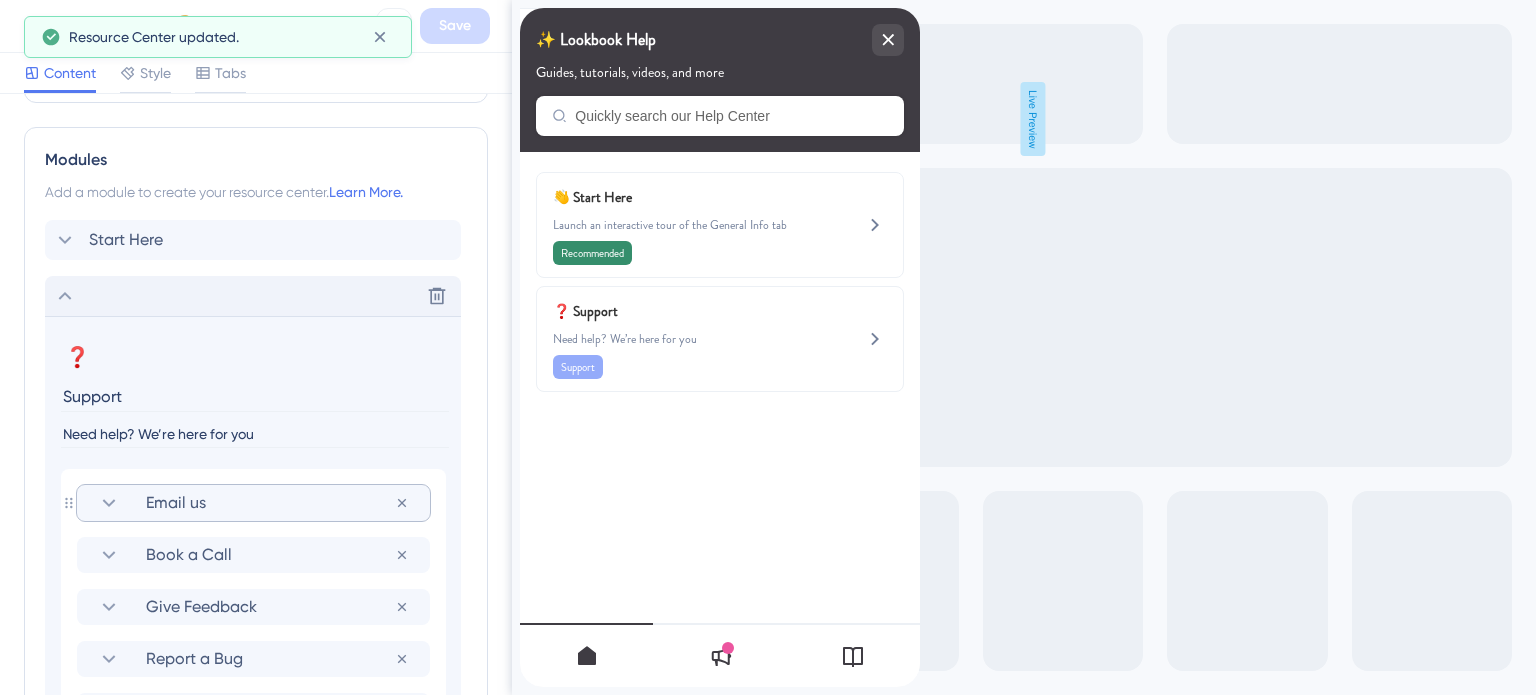 scroll, scrollTop: 995, scrollLeft: 0, axis: vertical 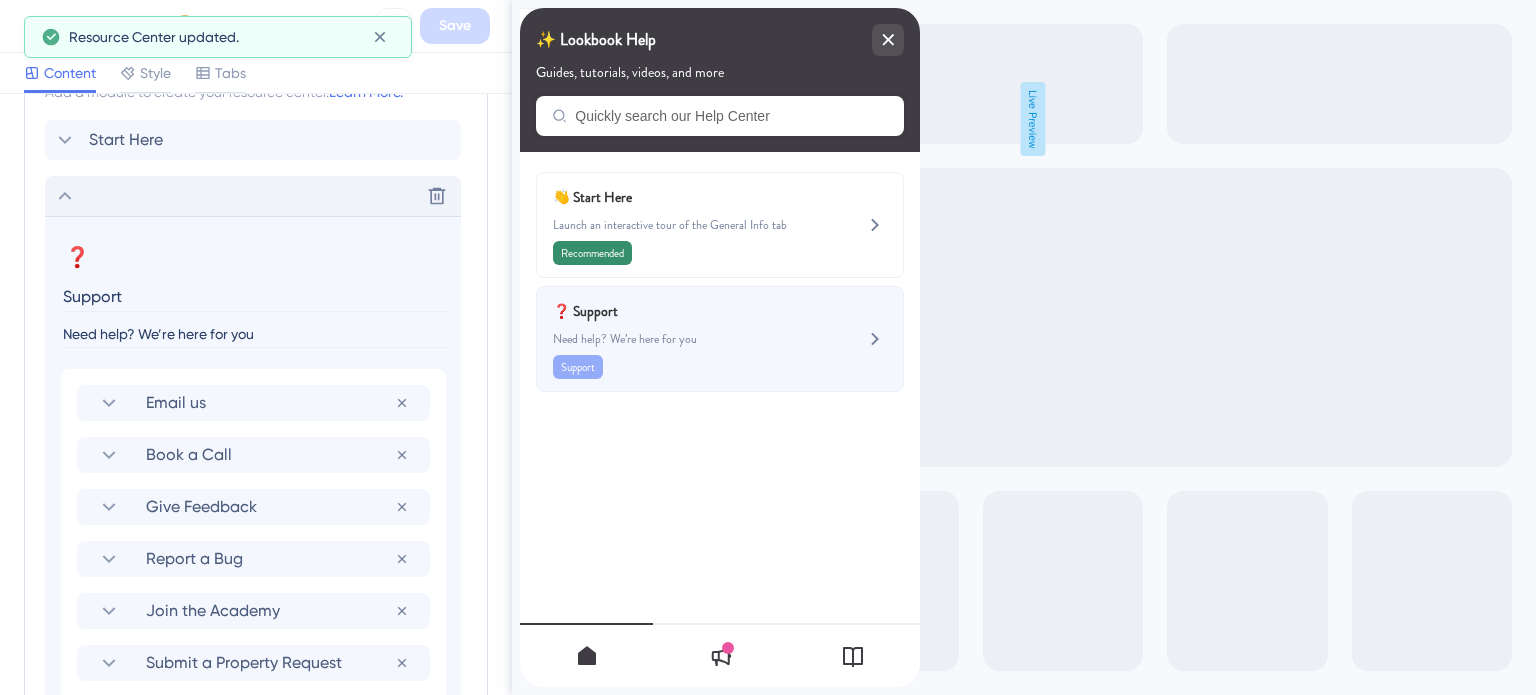 click on "❓   Support Need help? We’re here for you Support" at bounding box center (686, 339) 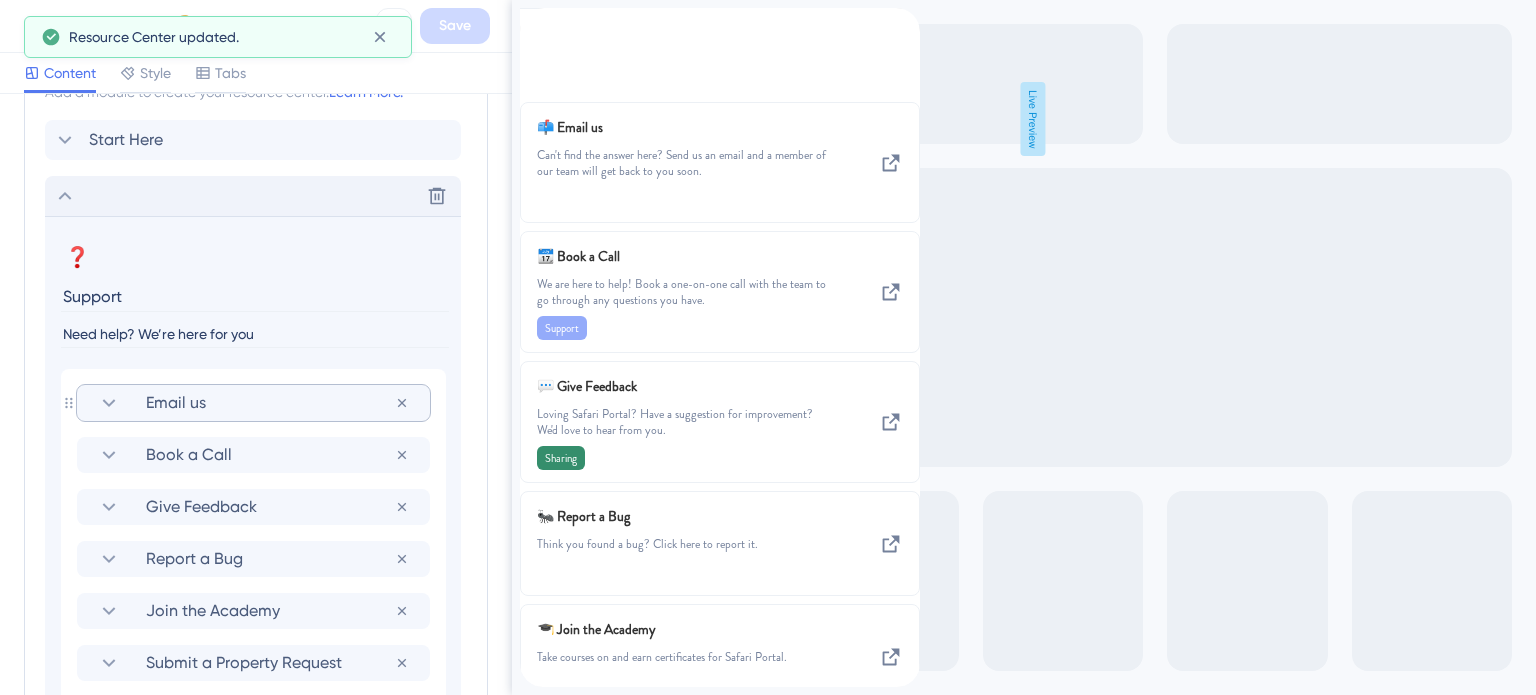 click 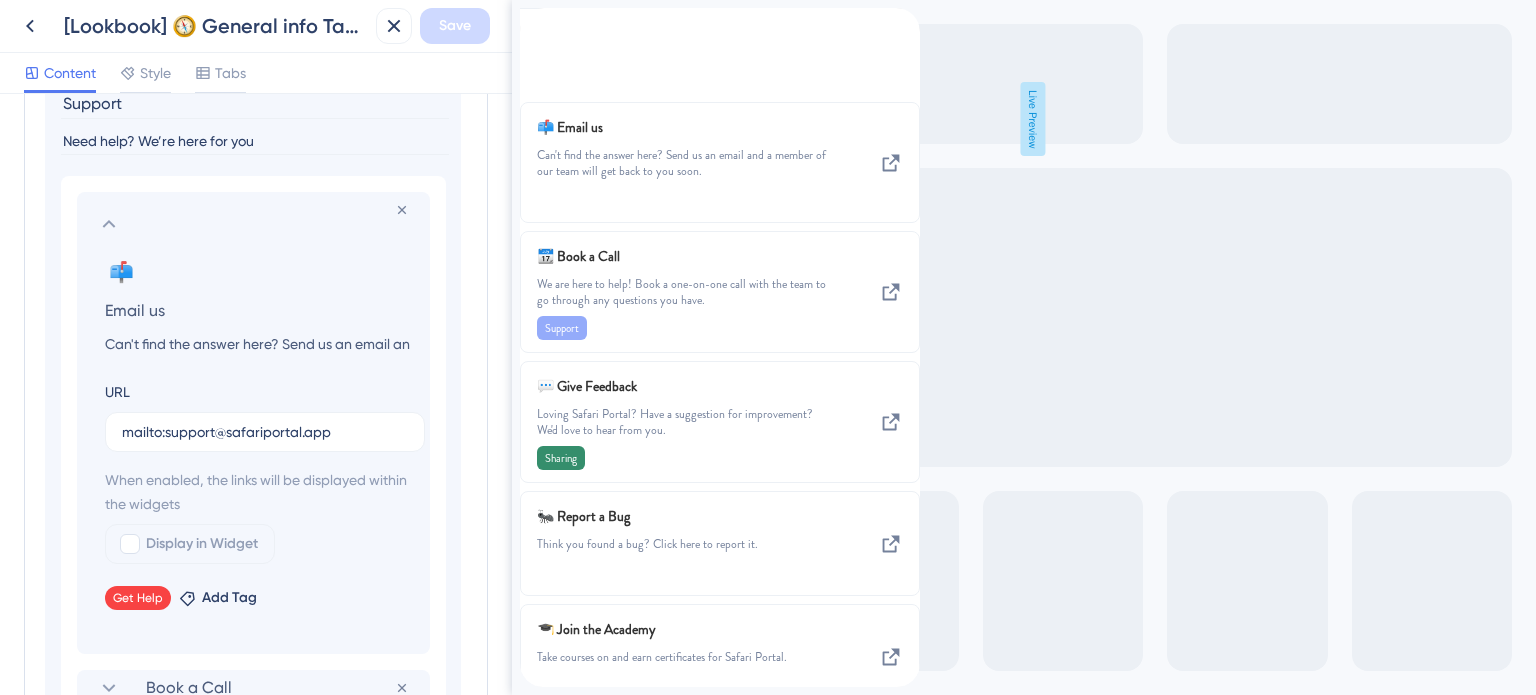 scroll, scrollTop: 1295, scrollLeft: 0, axis: vertical 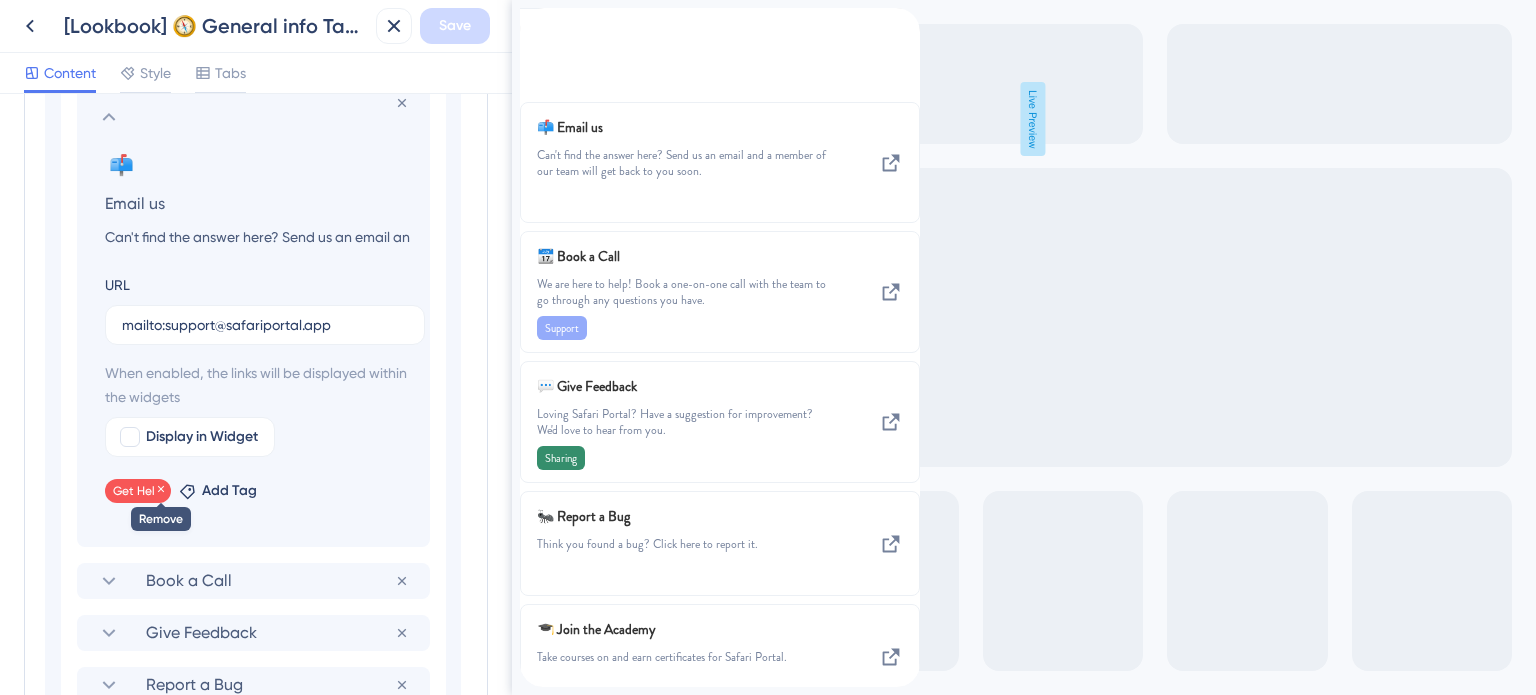 click 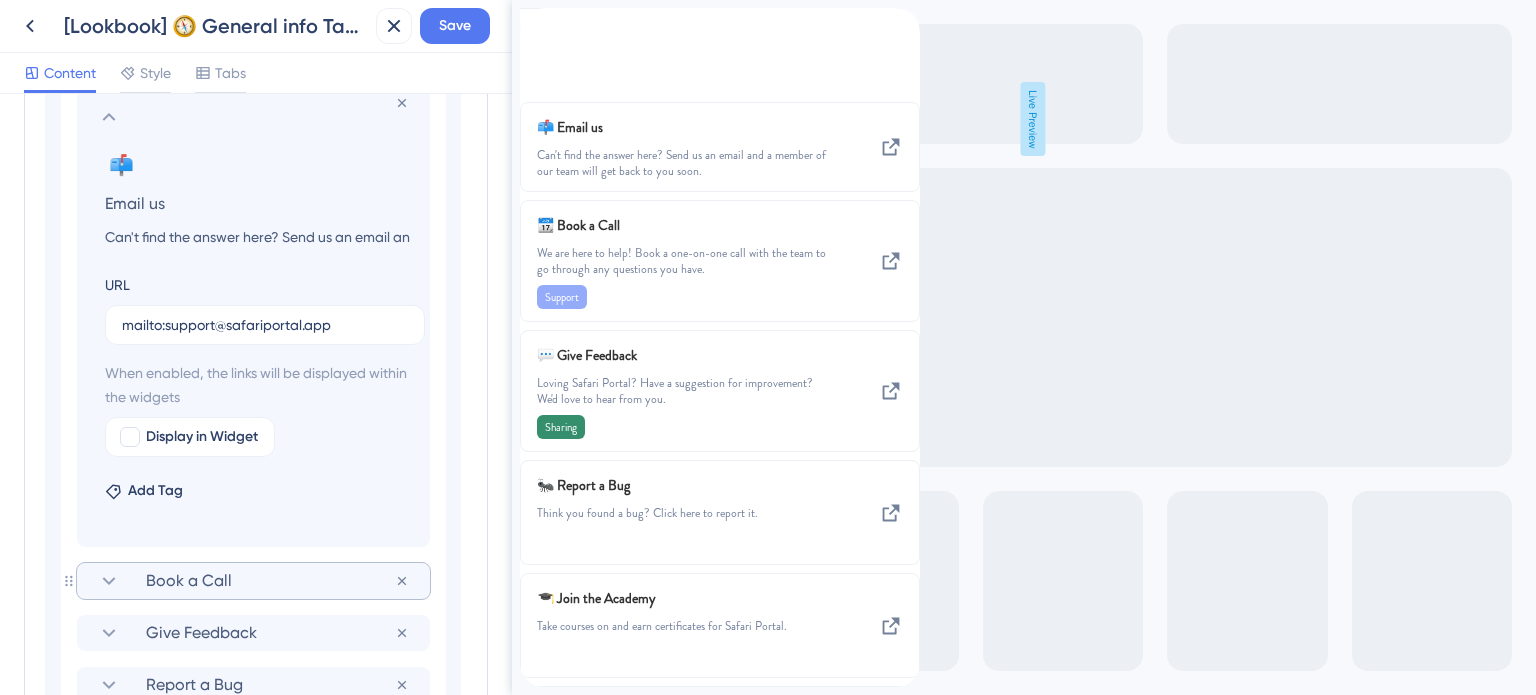 click 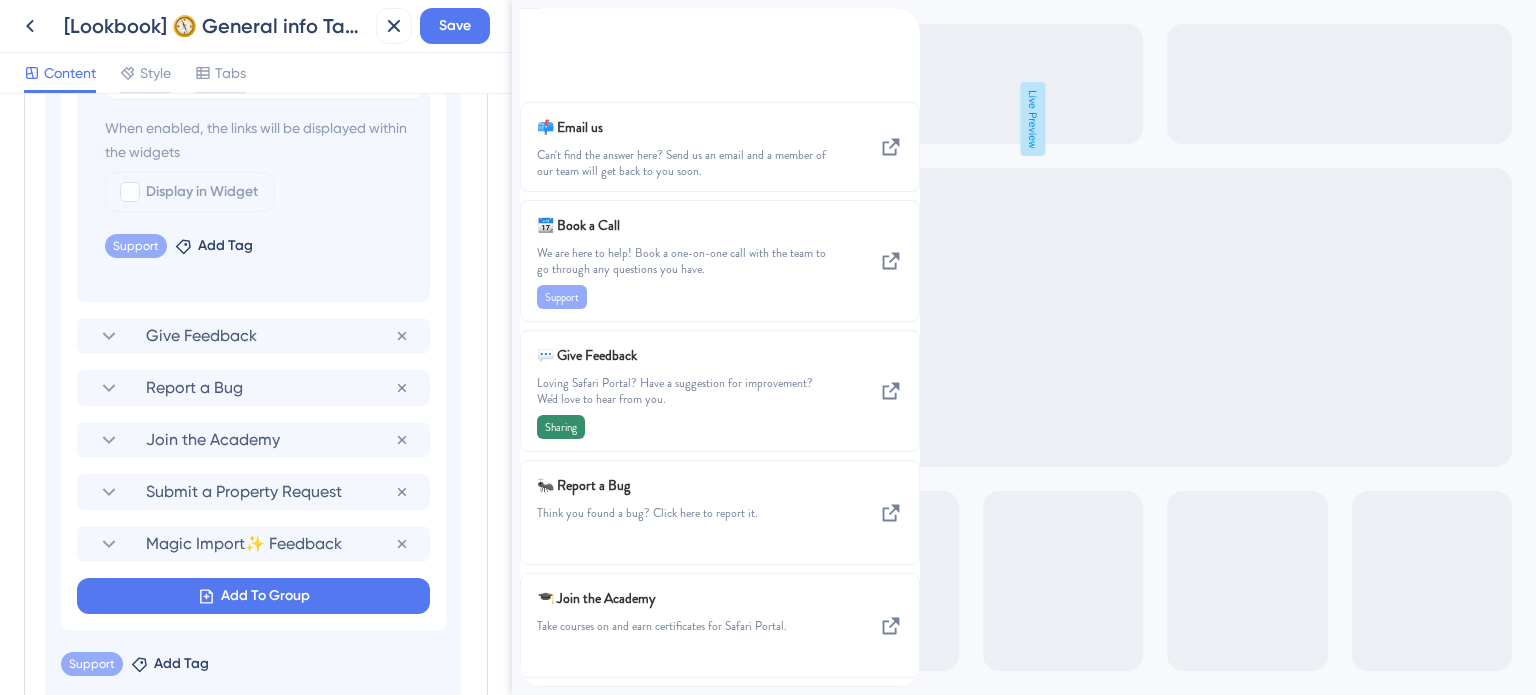 scroll, scrollTop: 1595, scrollLeft: 0, axis: vertical 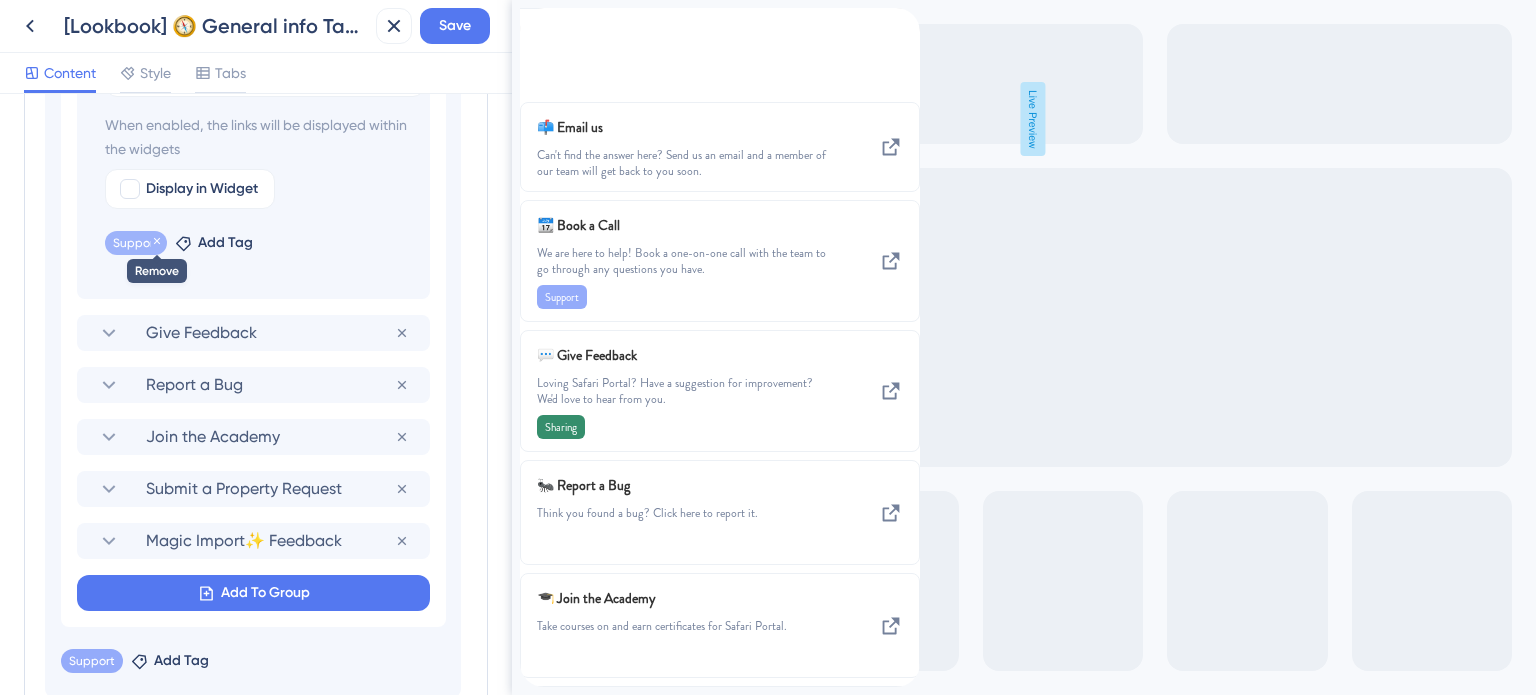 click 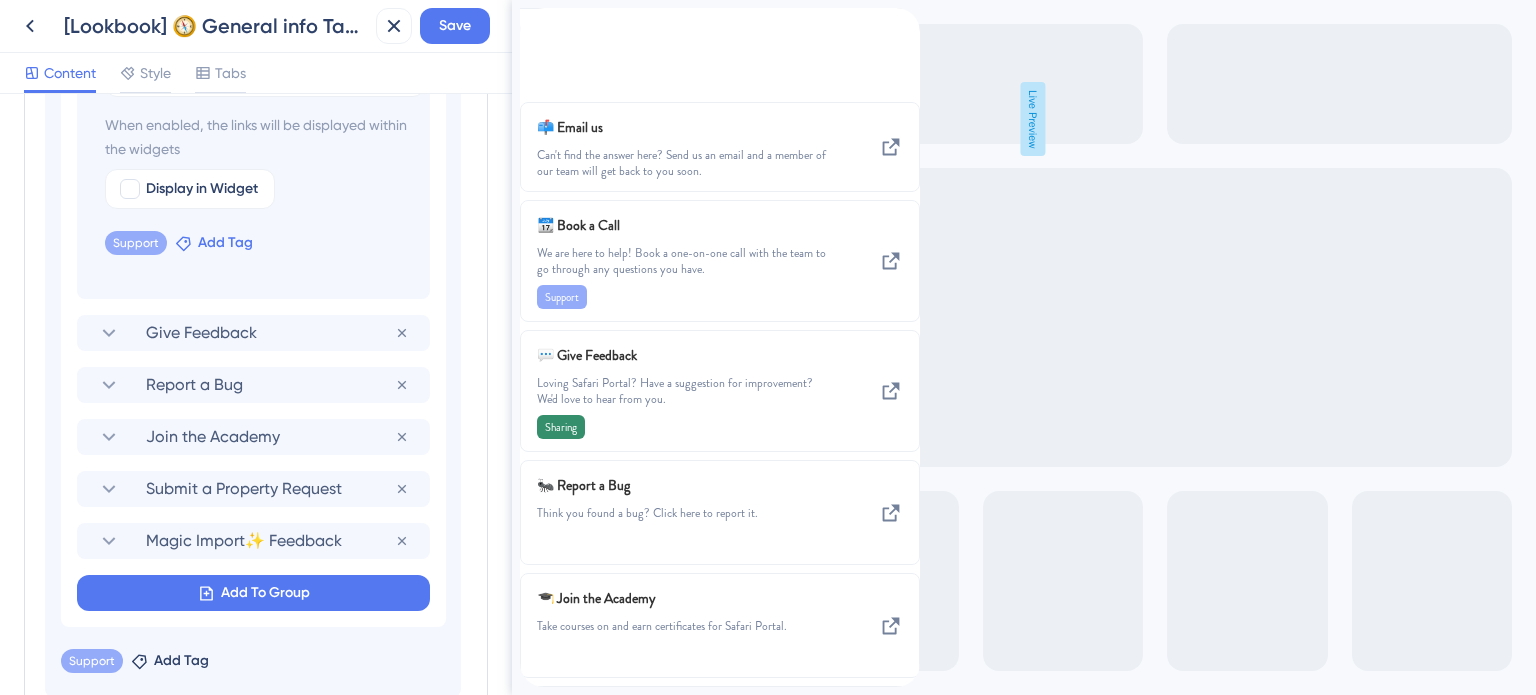 drag, startPoint x: 158, startPoint y: 237, endPoint x: 148, endPoint y: 252, distance: 18.027756 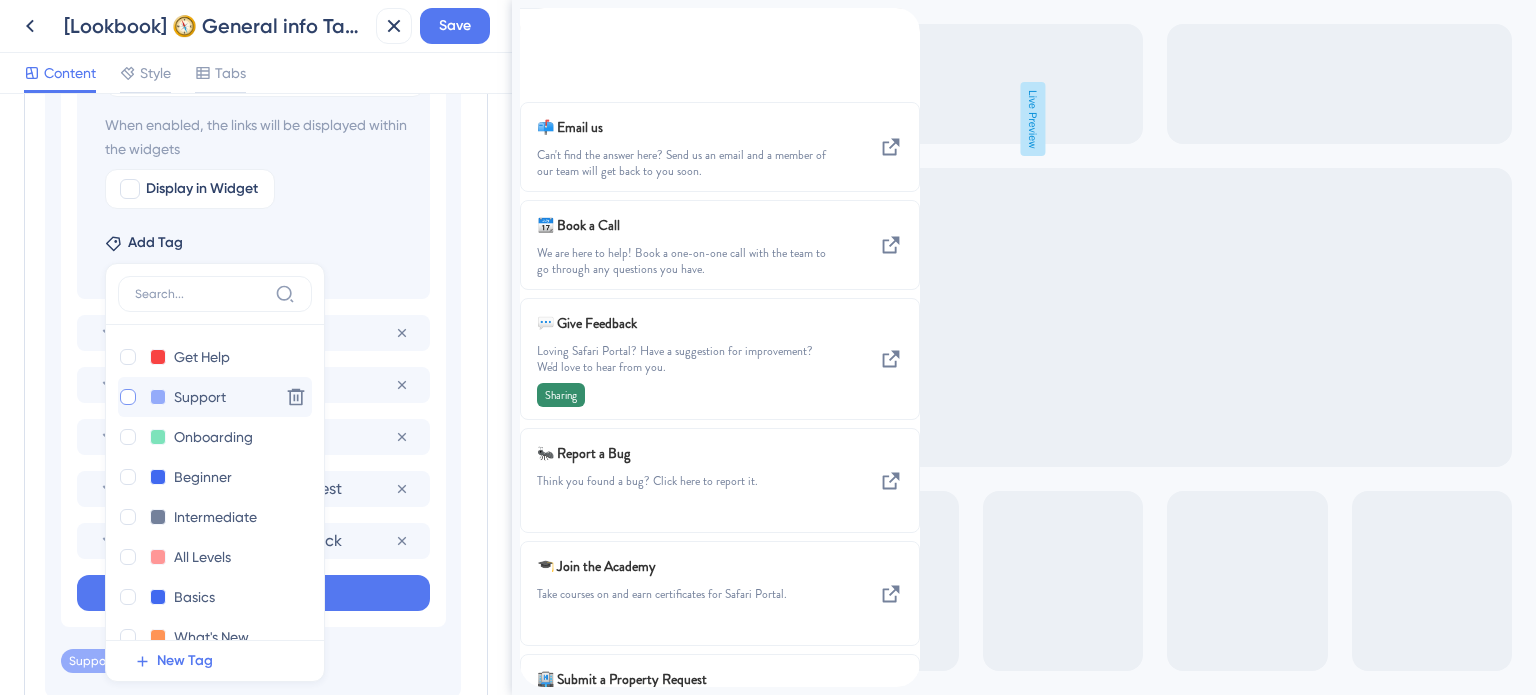 scroll, scrollTop: 1656, scrollLeft: 0, axis: vertical 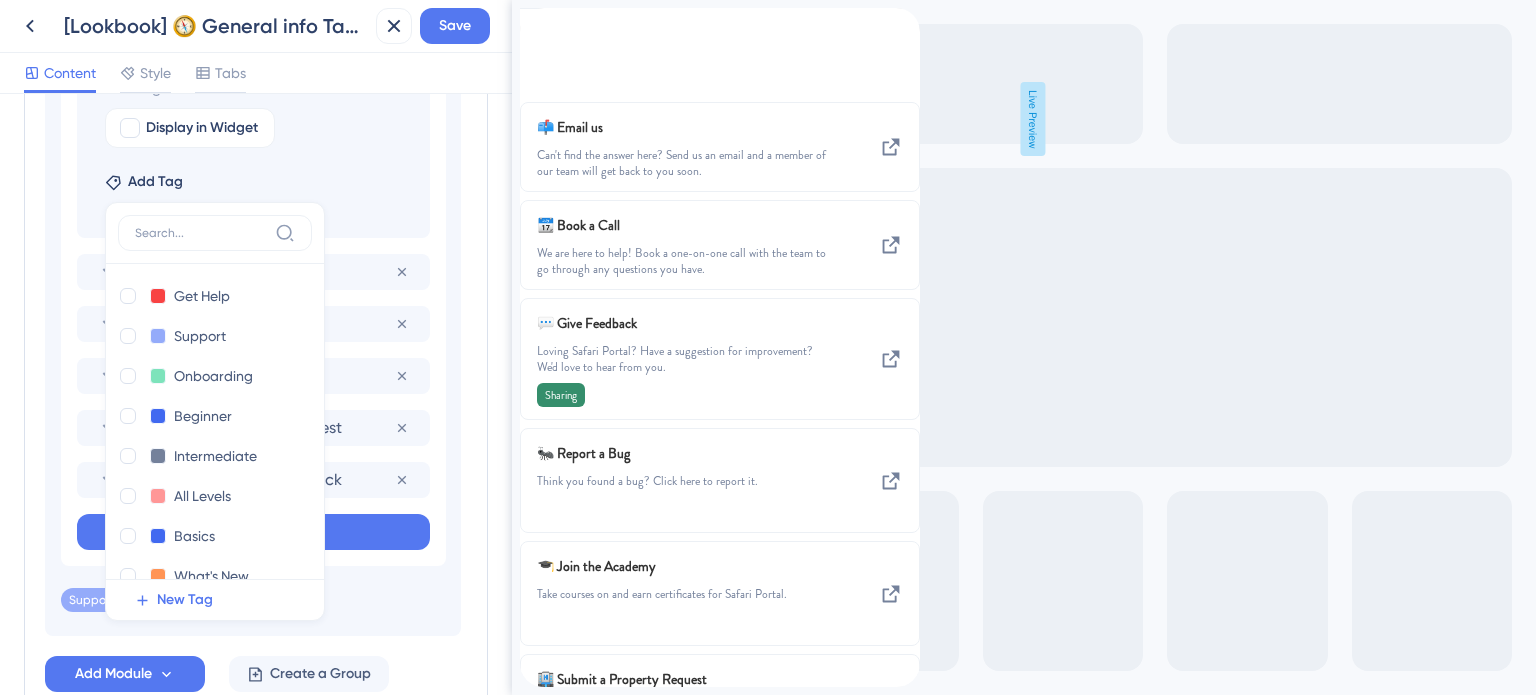 click on "Modules Add a module to create your resource center.  Learn More. Start Here Delete ❓ Change emoji Remove emoji Support Need help? We’re here for you Email us Remove from group Remove from group 📆 Change emoji Remove emoji Book a Call We are here to help! Book a one-on-one call with the team to go through any questions you have. URL https://calendly.com/d/ymj-f4z-nhk/30-minute-safari-portal-call When enabled, the links will be displayed within the widgets Display in Widget Add Tag Get Help Get Help Delete Support Support Delete Onboarding Onboarding Delete Beginner Beginner Delete Intermediate Intermediate Delete All Levels All Levels Delete Basics Basics Delete What's New What's New Delete Branding Branding Delete Troubleshoot Troubleshoot Delete Making Changes Making Changes Delete Options Options Delete Settings Settings Delete Traveler App Traveler App Delete Operations Operations Delete Organization Organization Delete Interactive Interactive Delete Recommended Recommended Delete Inspiration Dates" at bounding box center [256, 39] 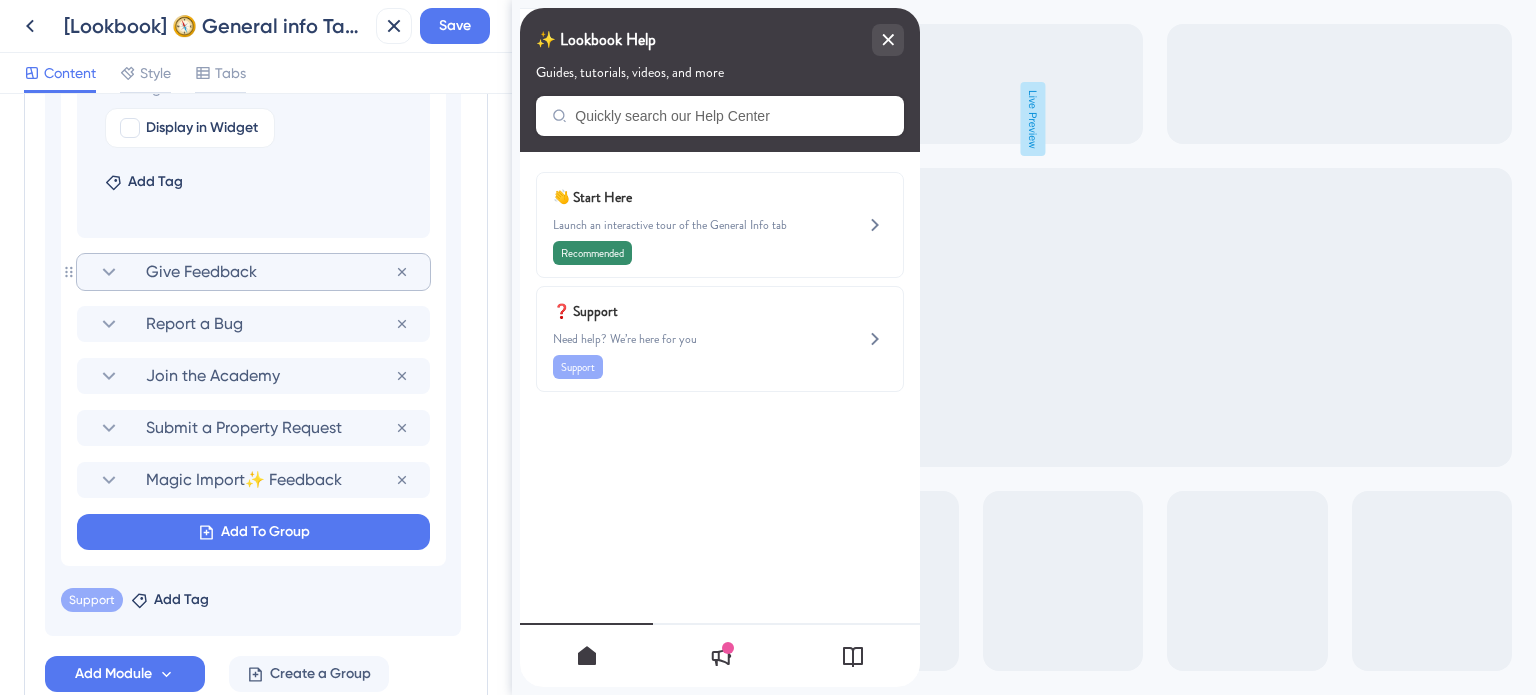 click 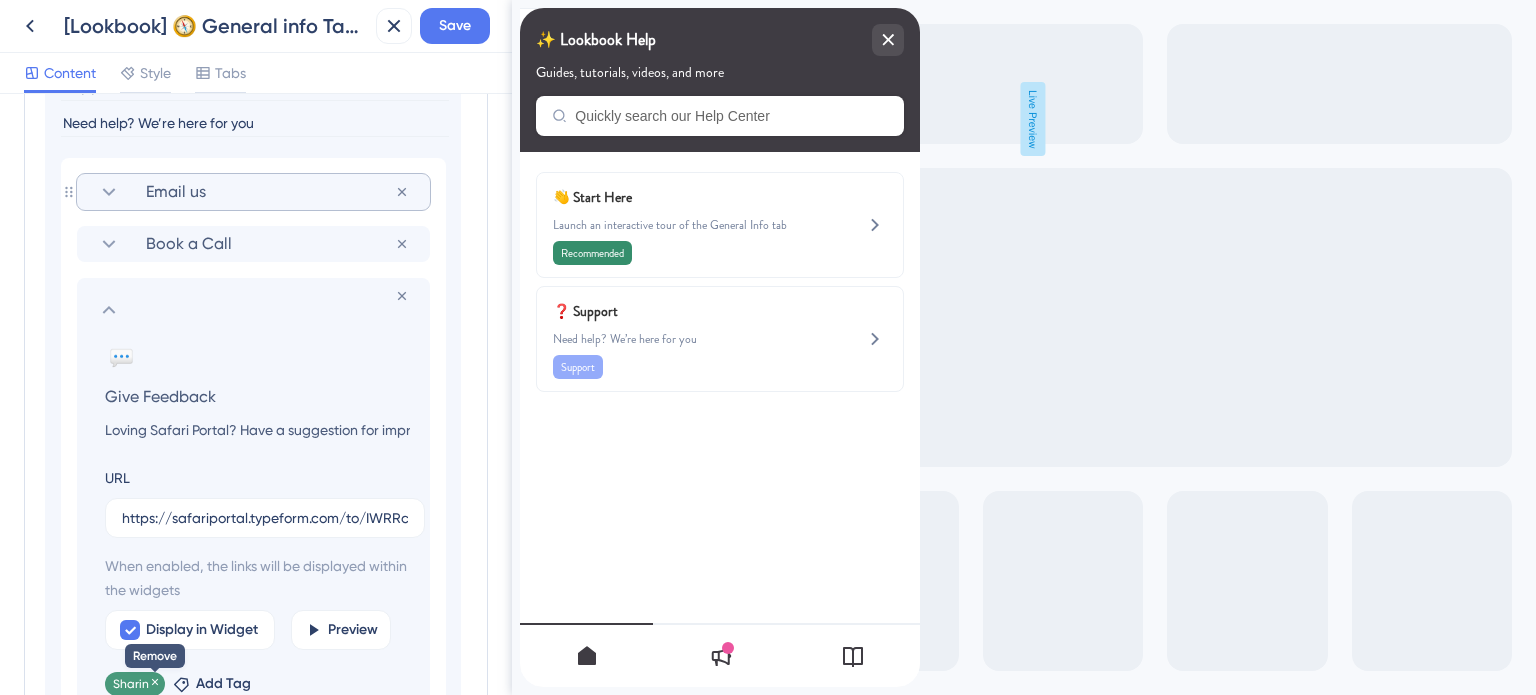 click 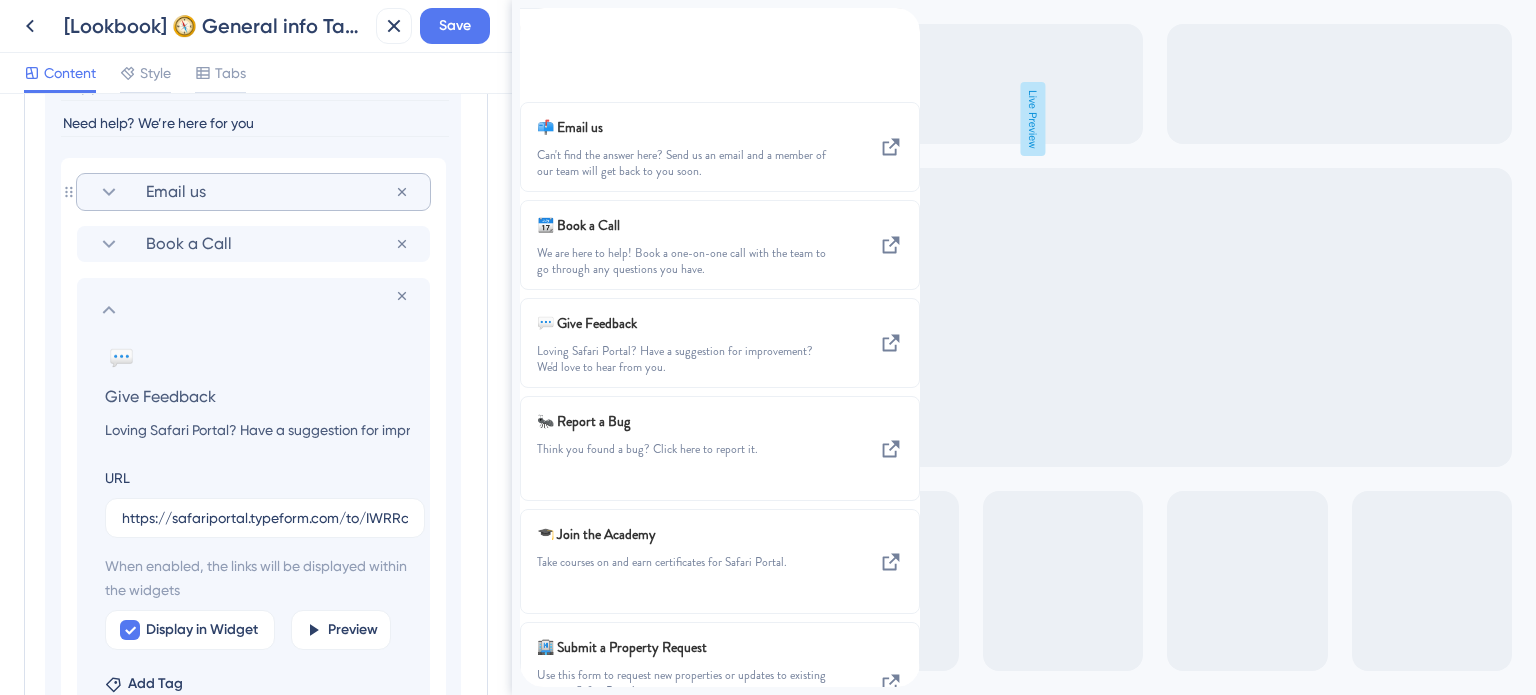 click 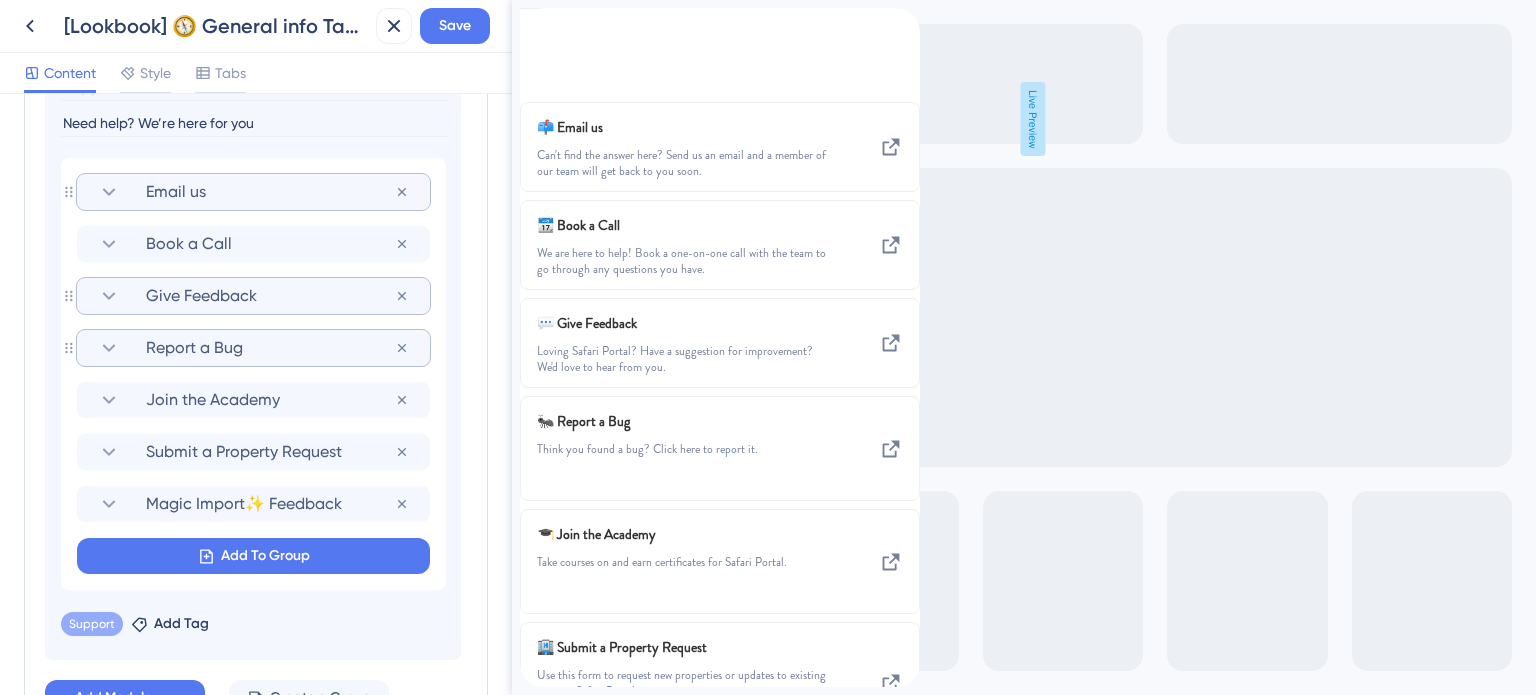 click 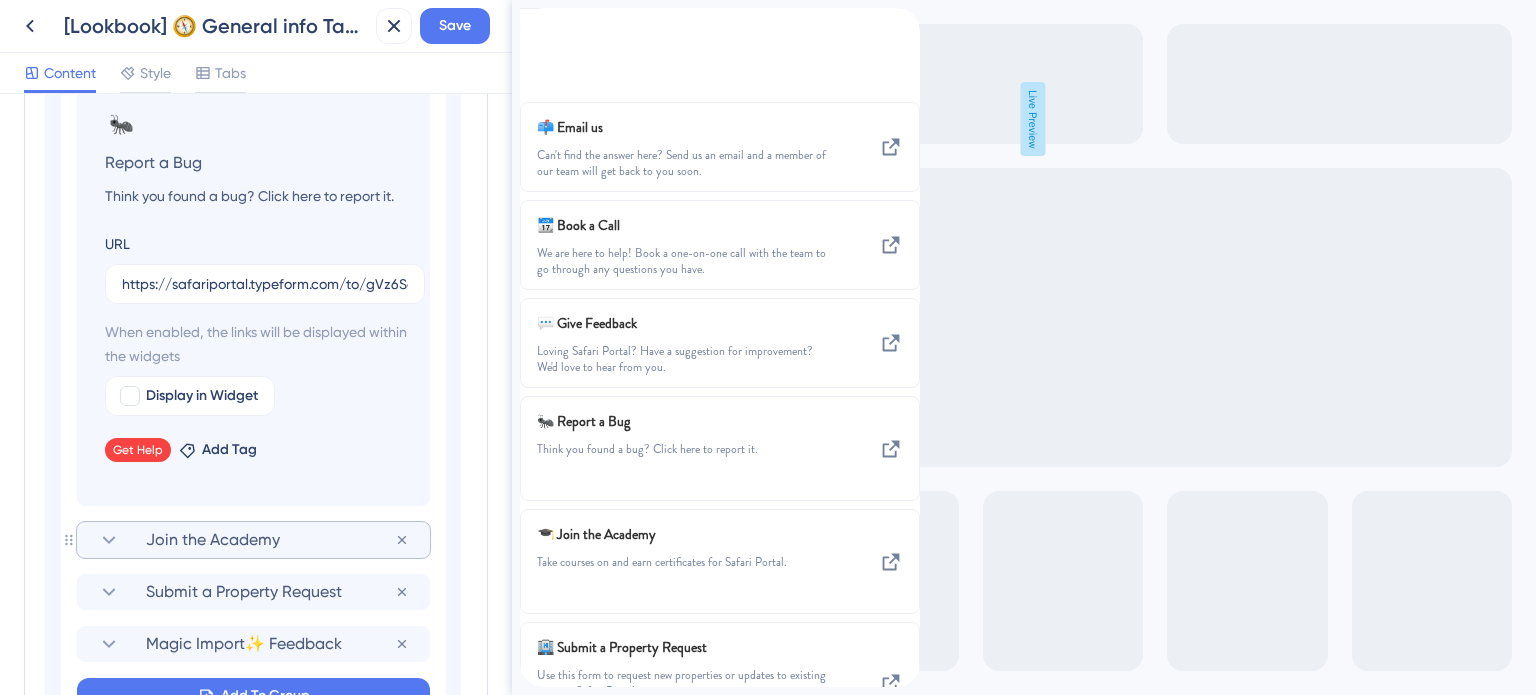 scroll, scrollTop: 1506, scrollLeft: 0, axis: vertical 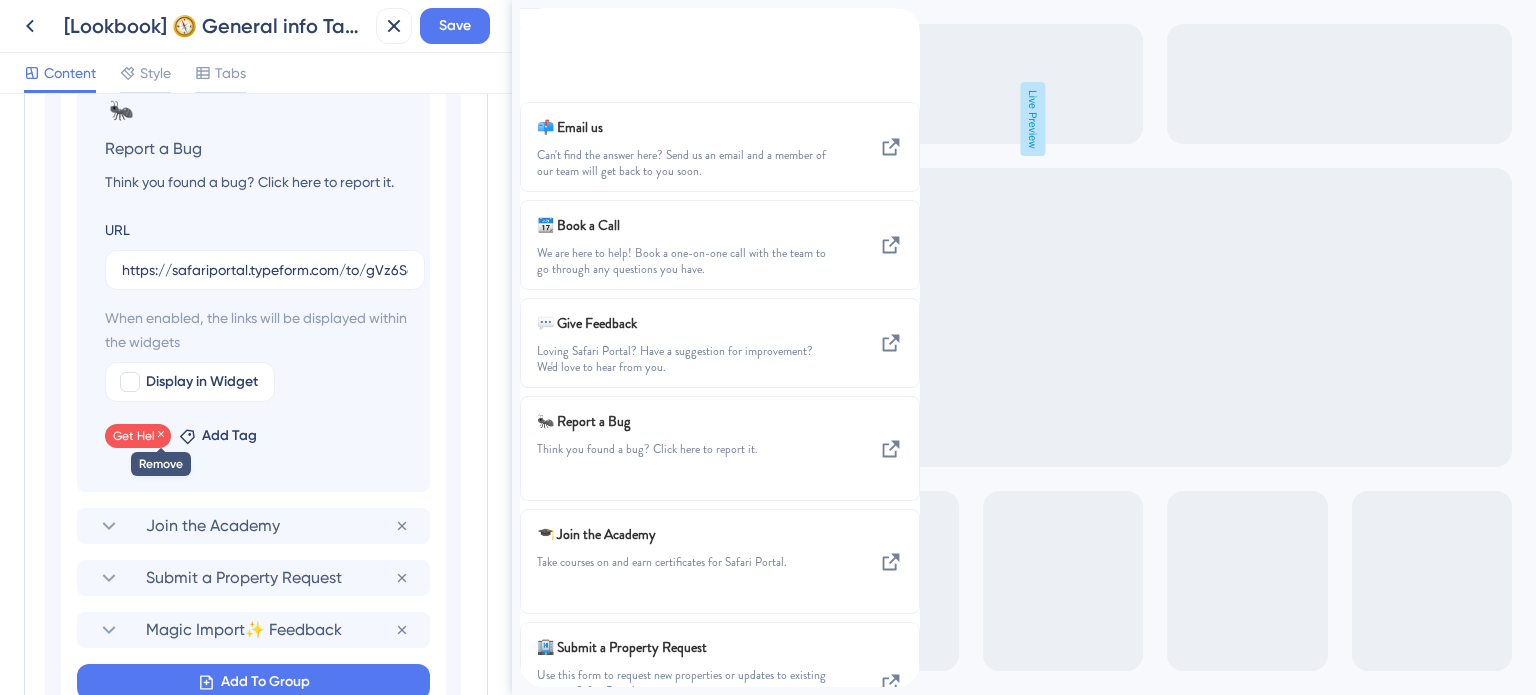 click 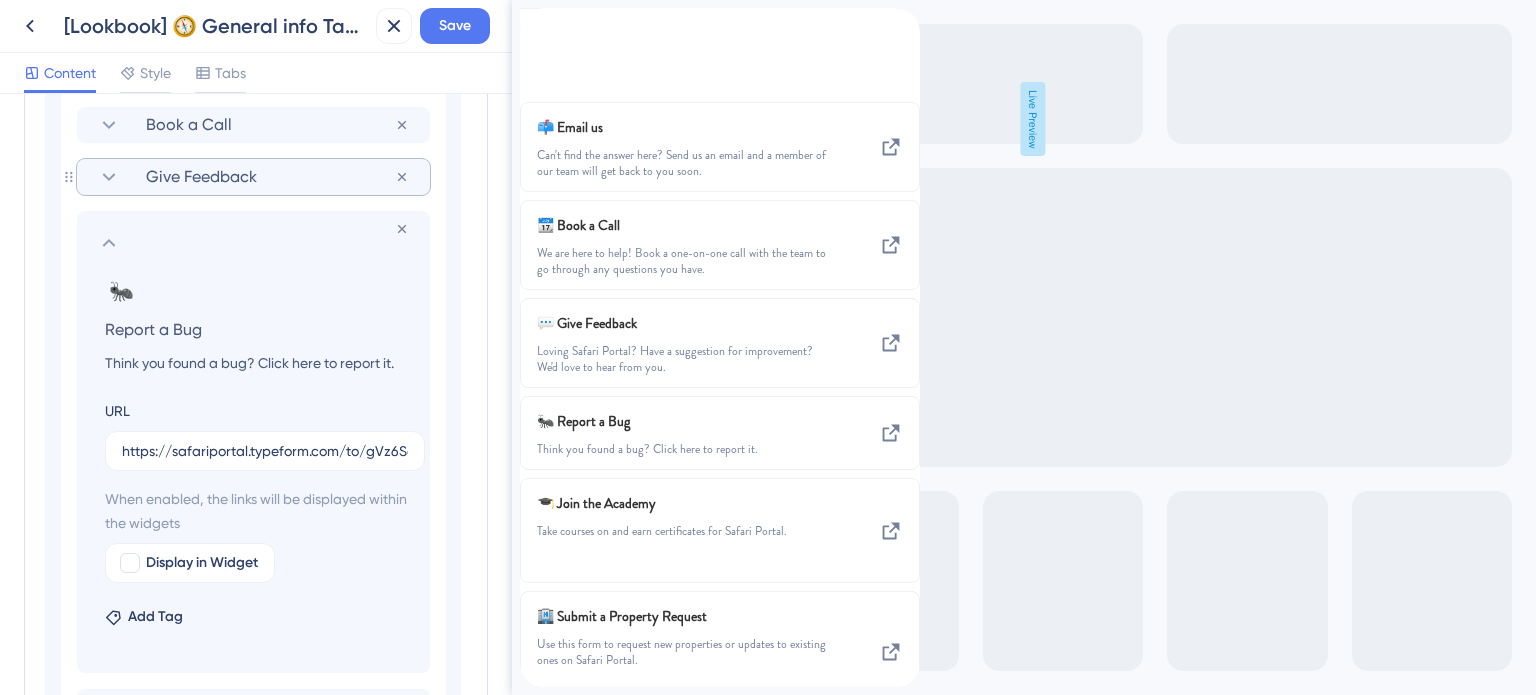 scroll, scrollTop: 1306, scrollLeft: 0, axis: vertical 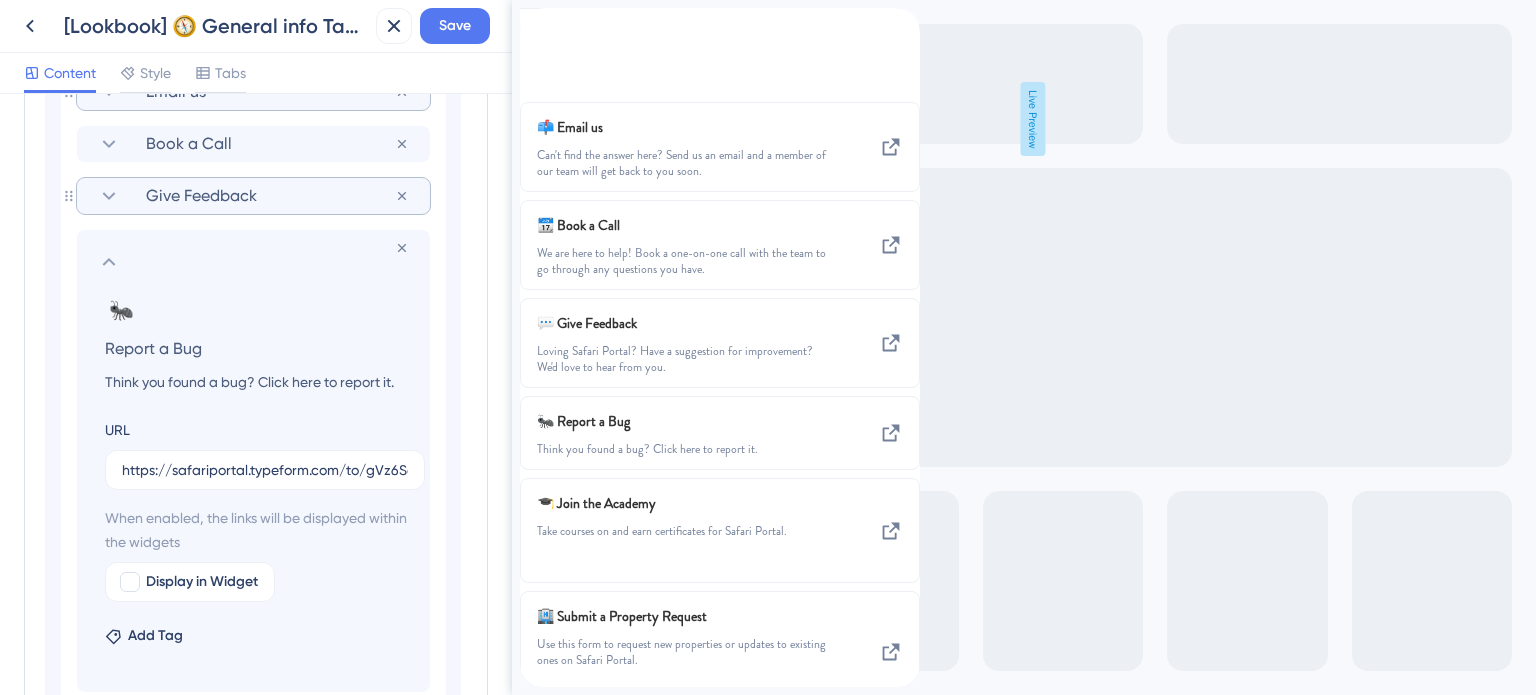 click 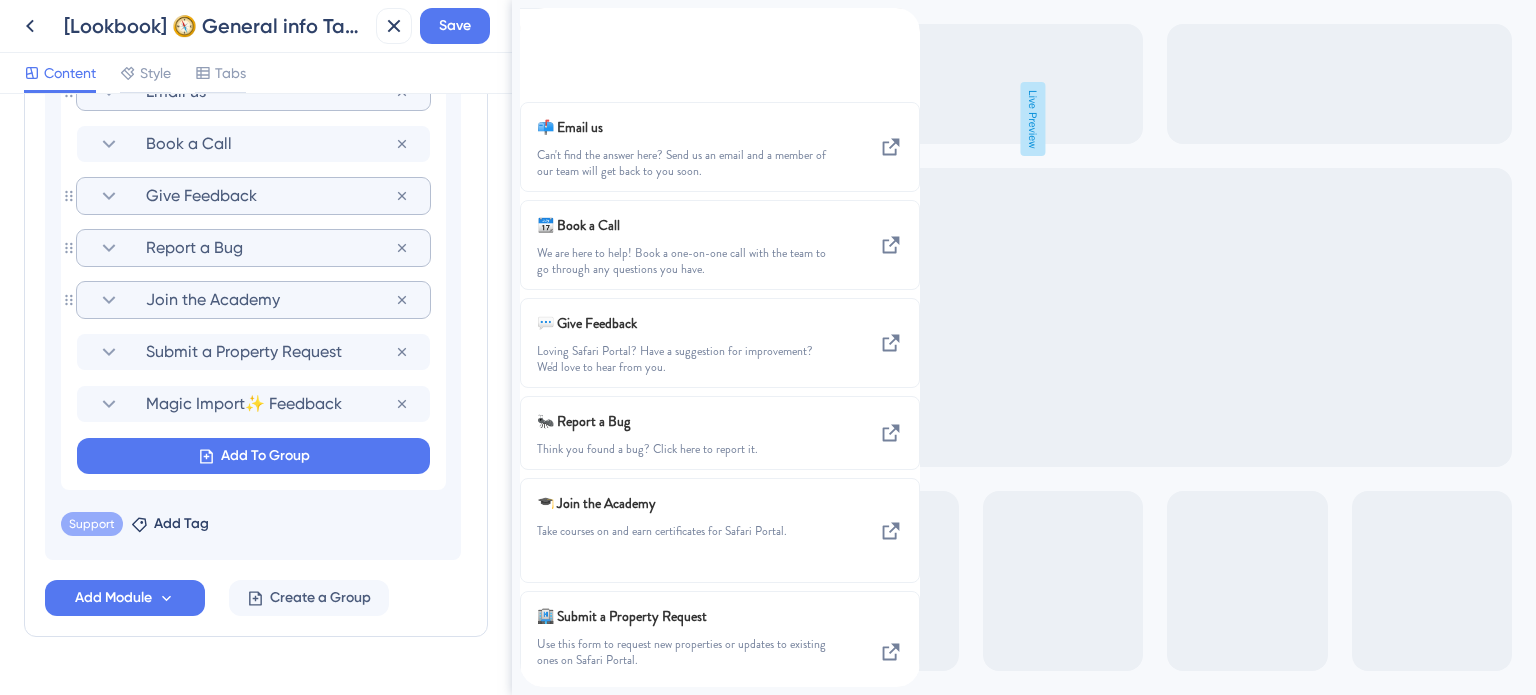 click 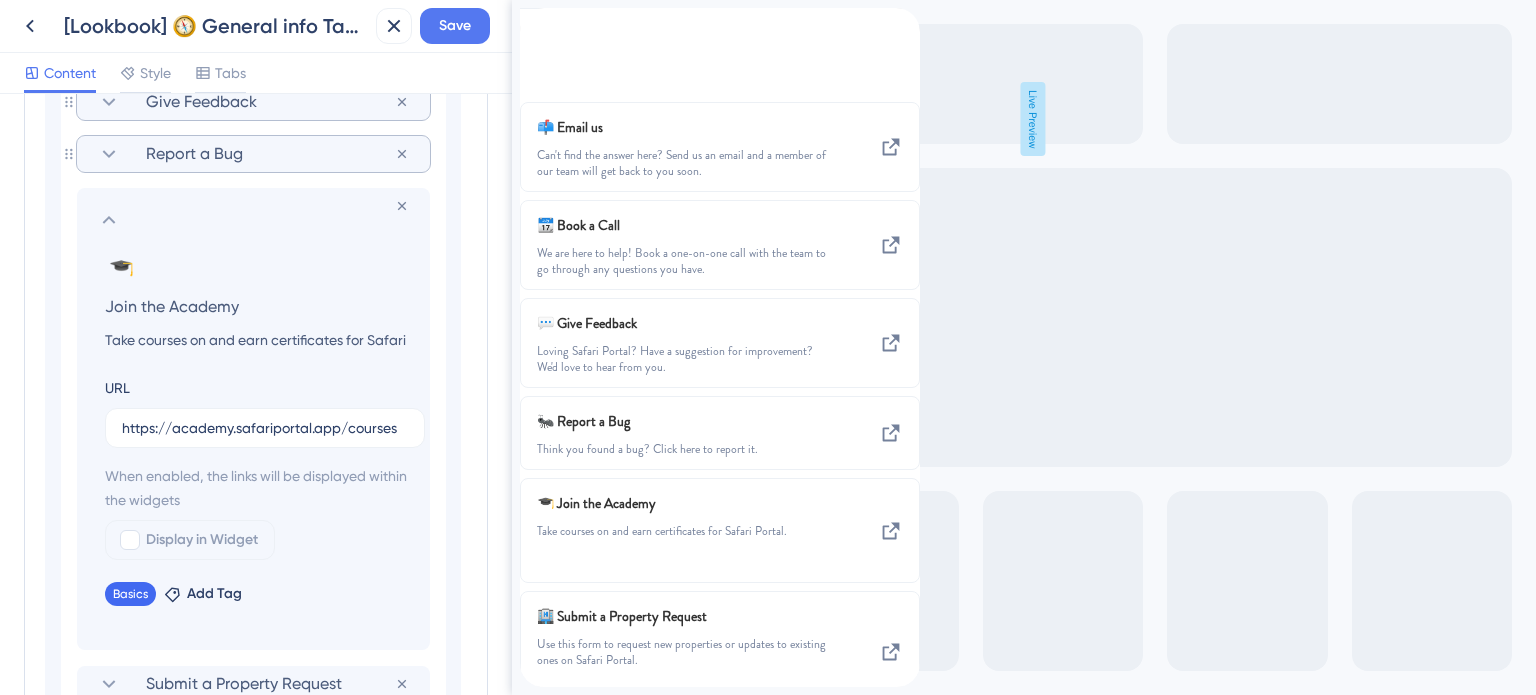 scroll, scrollTop: 1506, scrollLeft: 0, axis: vertical 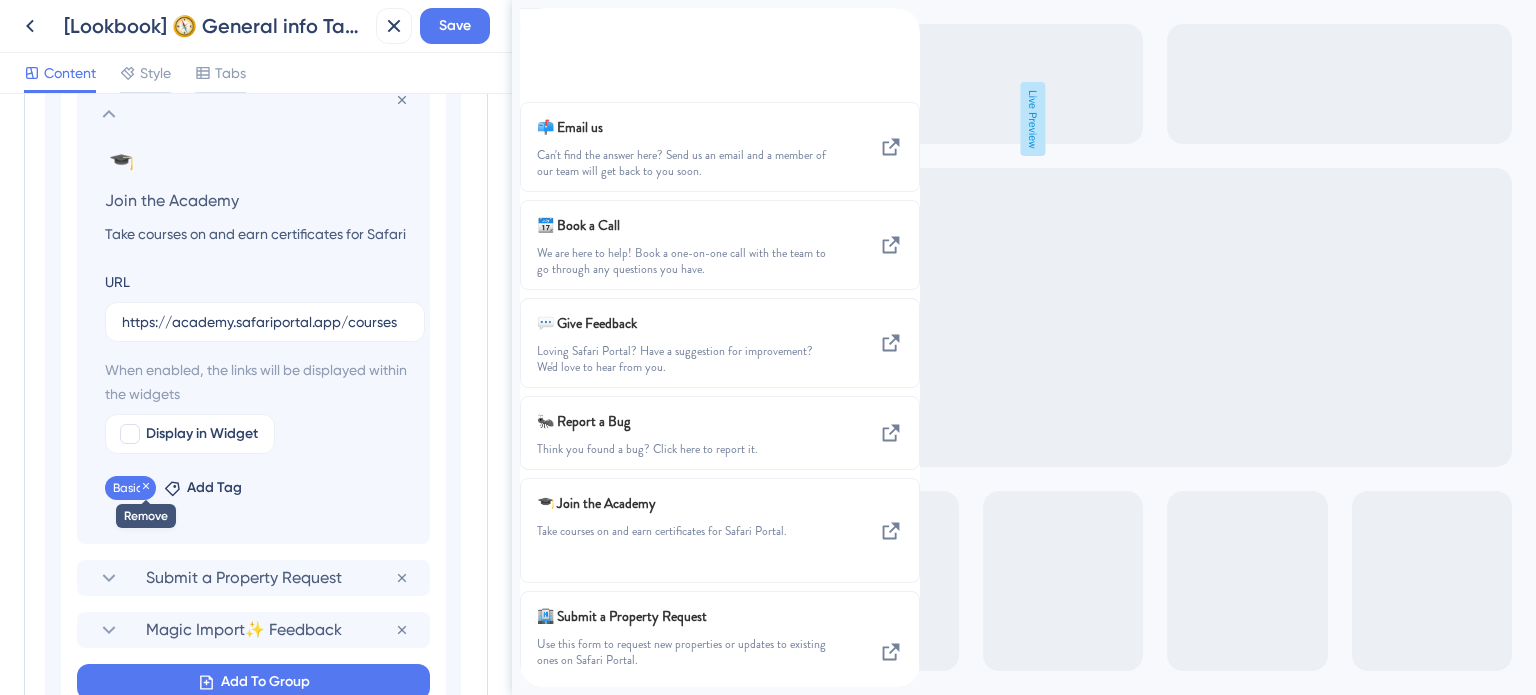 click 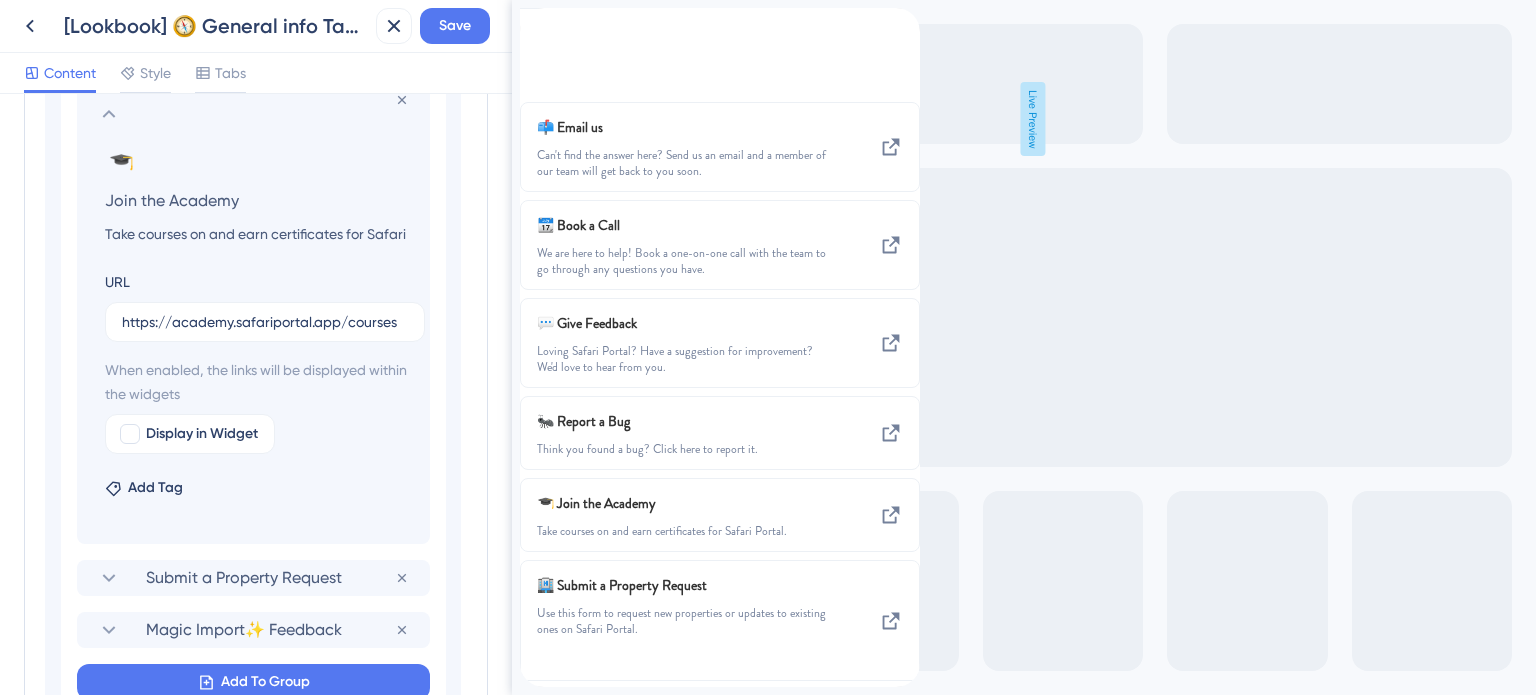 click 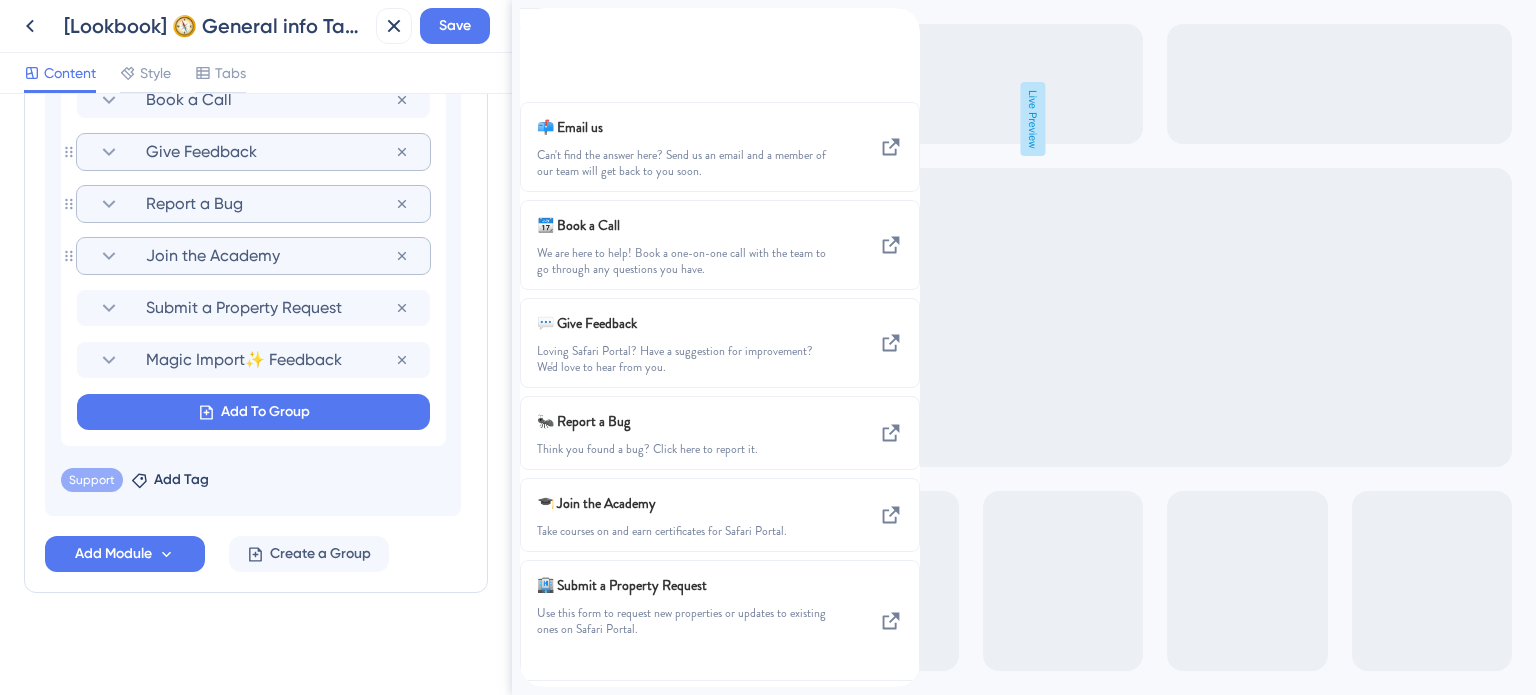 scroll, scrollTop: 189, scrollLeft: 0, axis: vertical 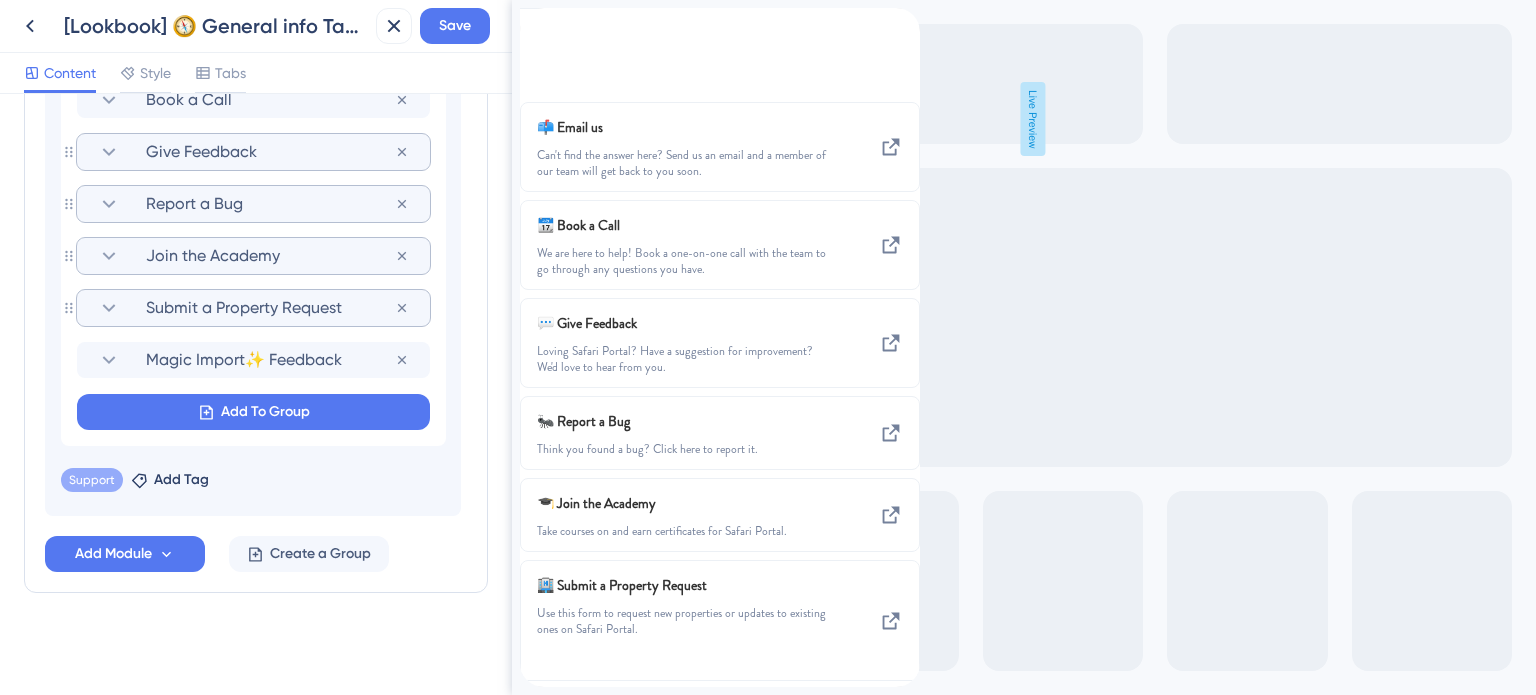 click 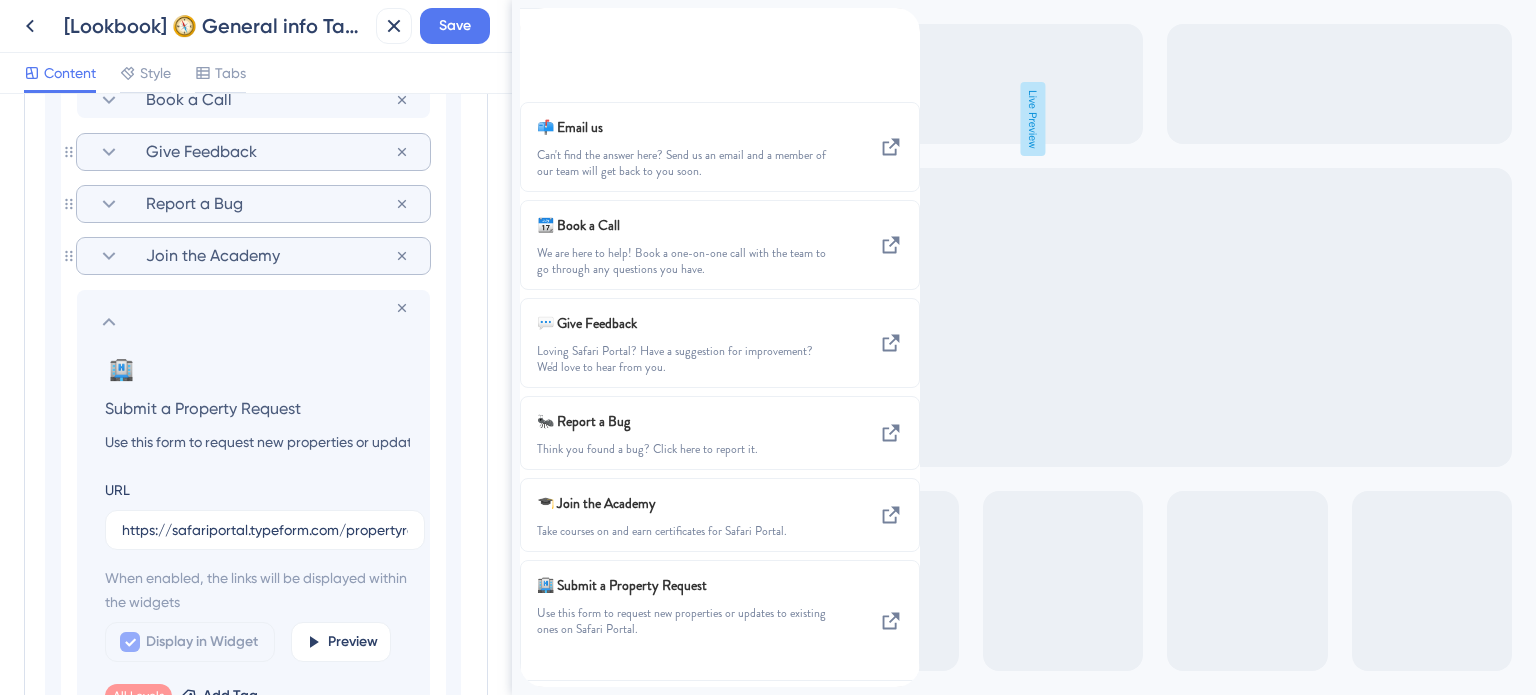 scroll, scrollTop: 1506, scrollLeft: 0, axis: vertical 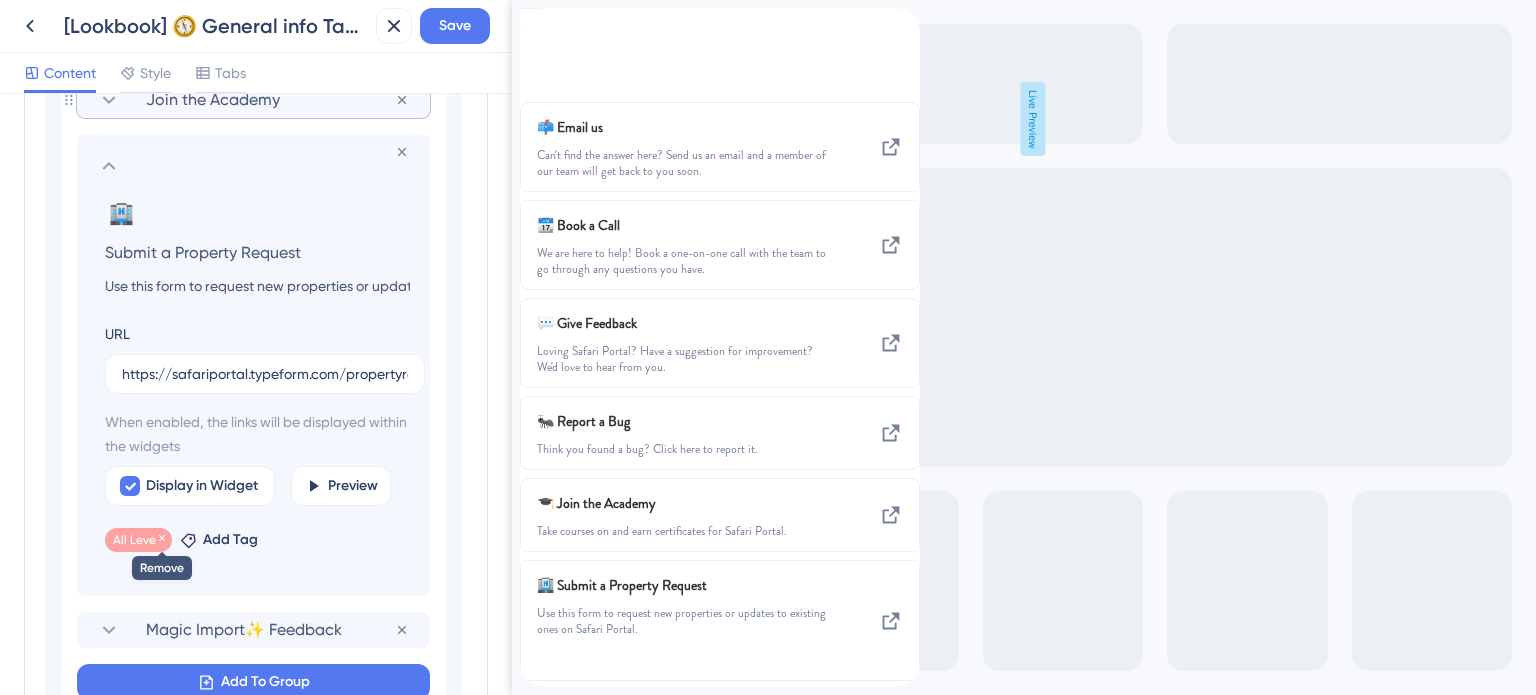 click 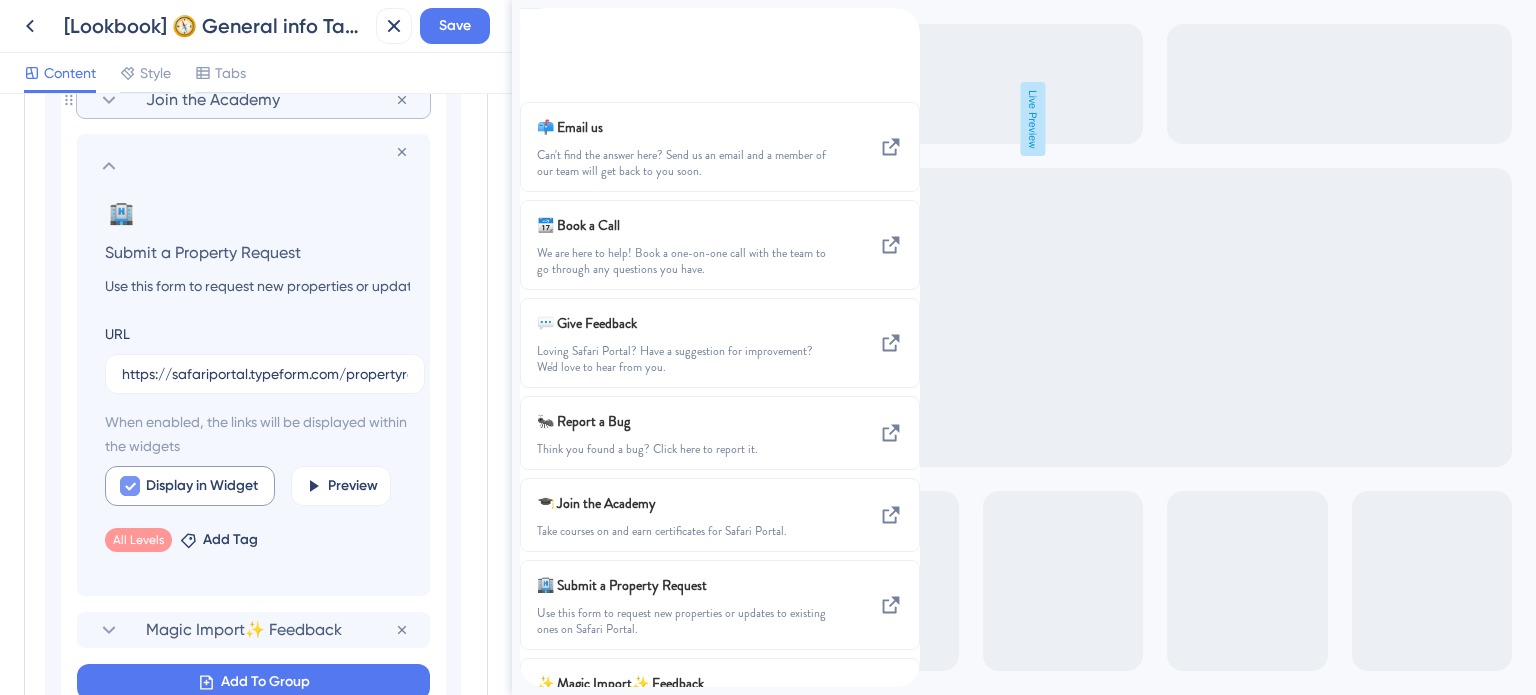 scroll, scrollTop: 157, scrollLeft: 0, axis: vertical 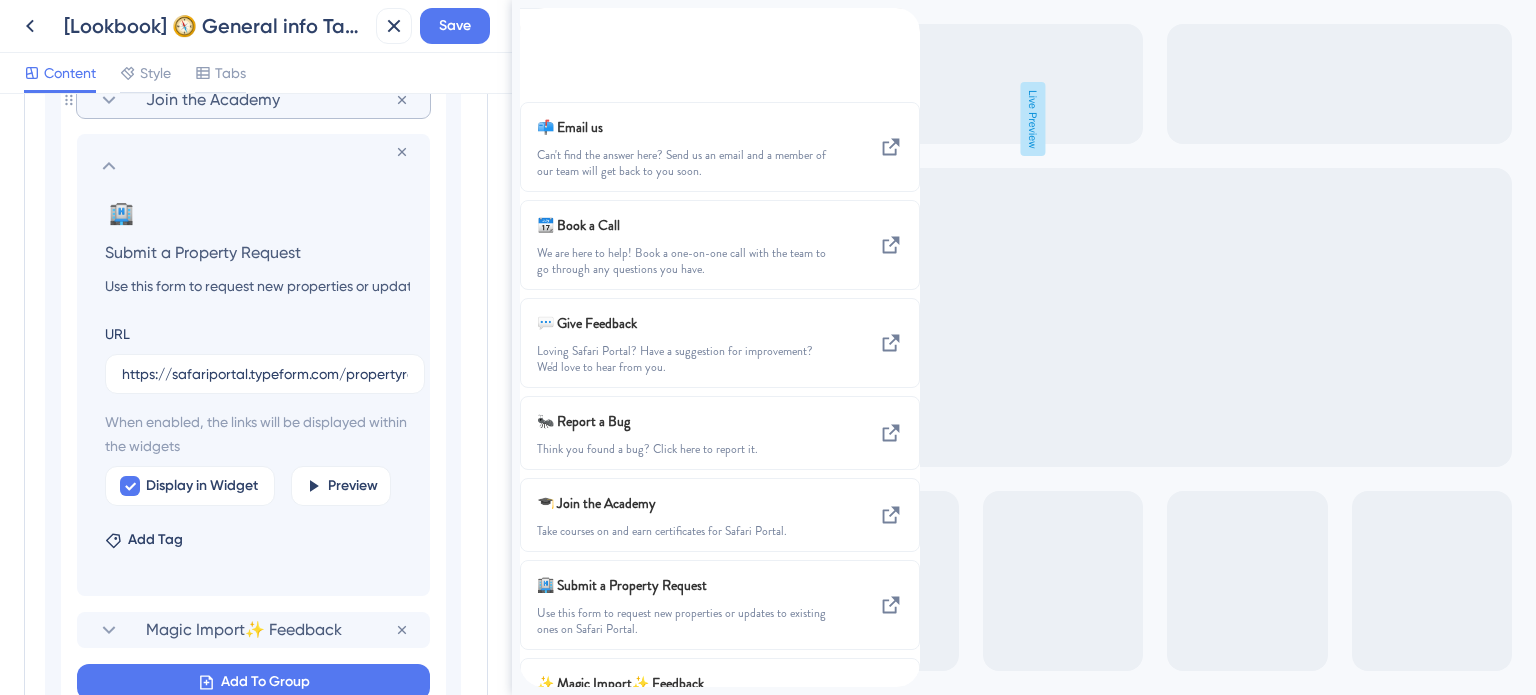 click 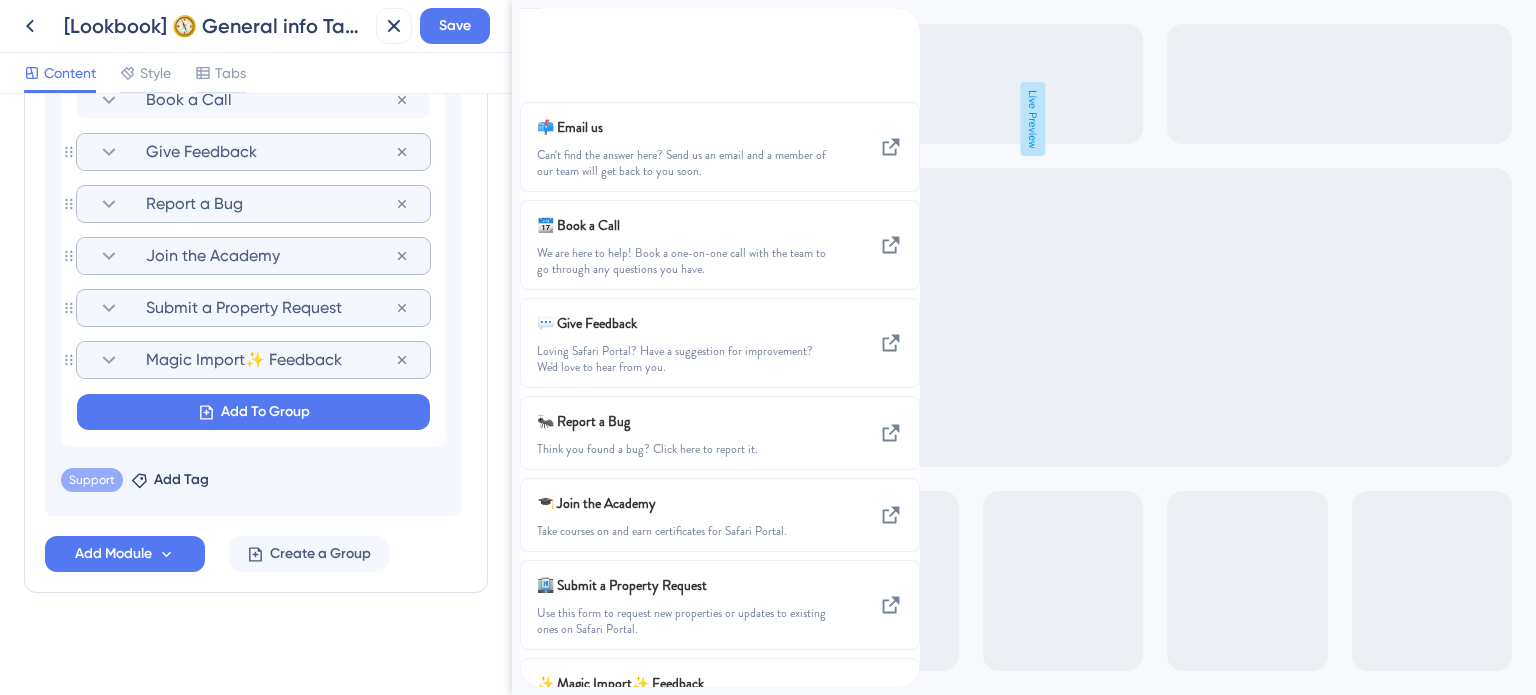 click 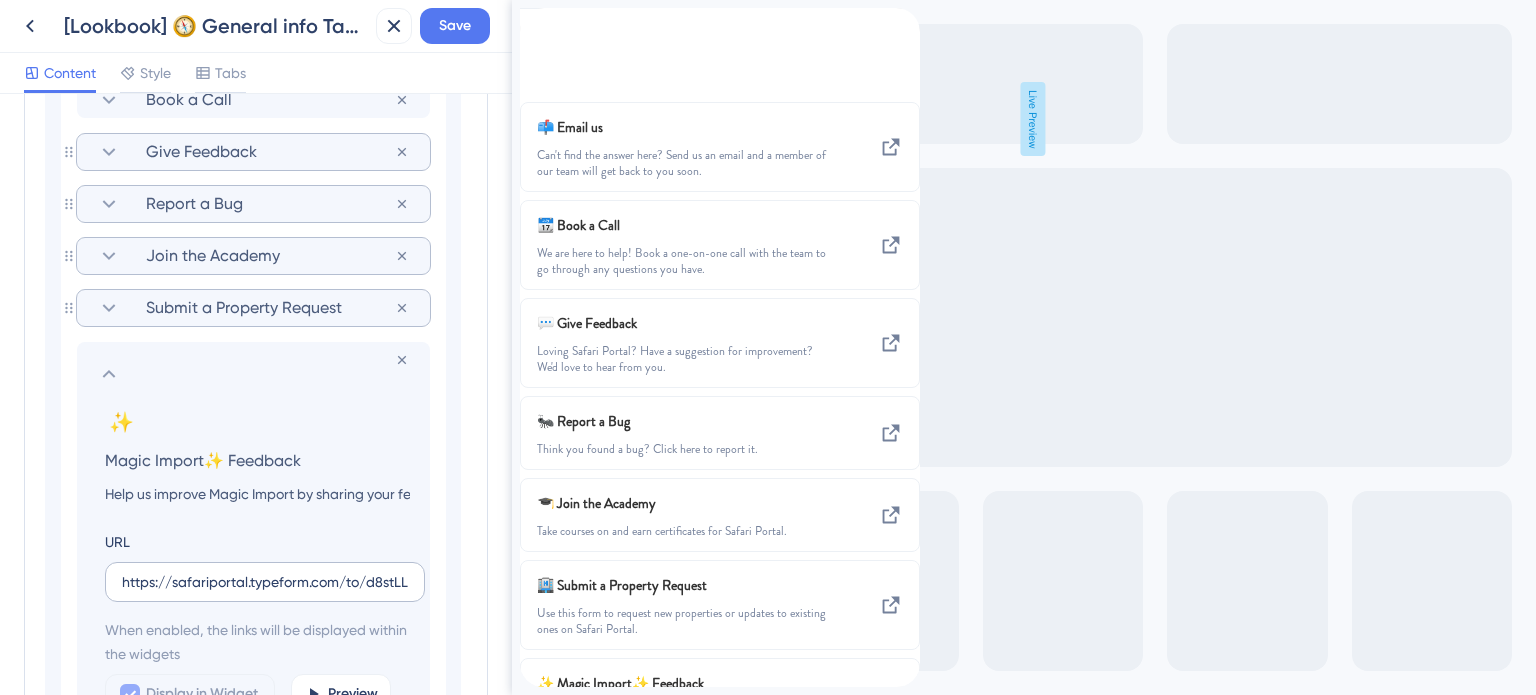 scroll, scrollTop: 1506, scrollLeft: 0, axis: vertical 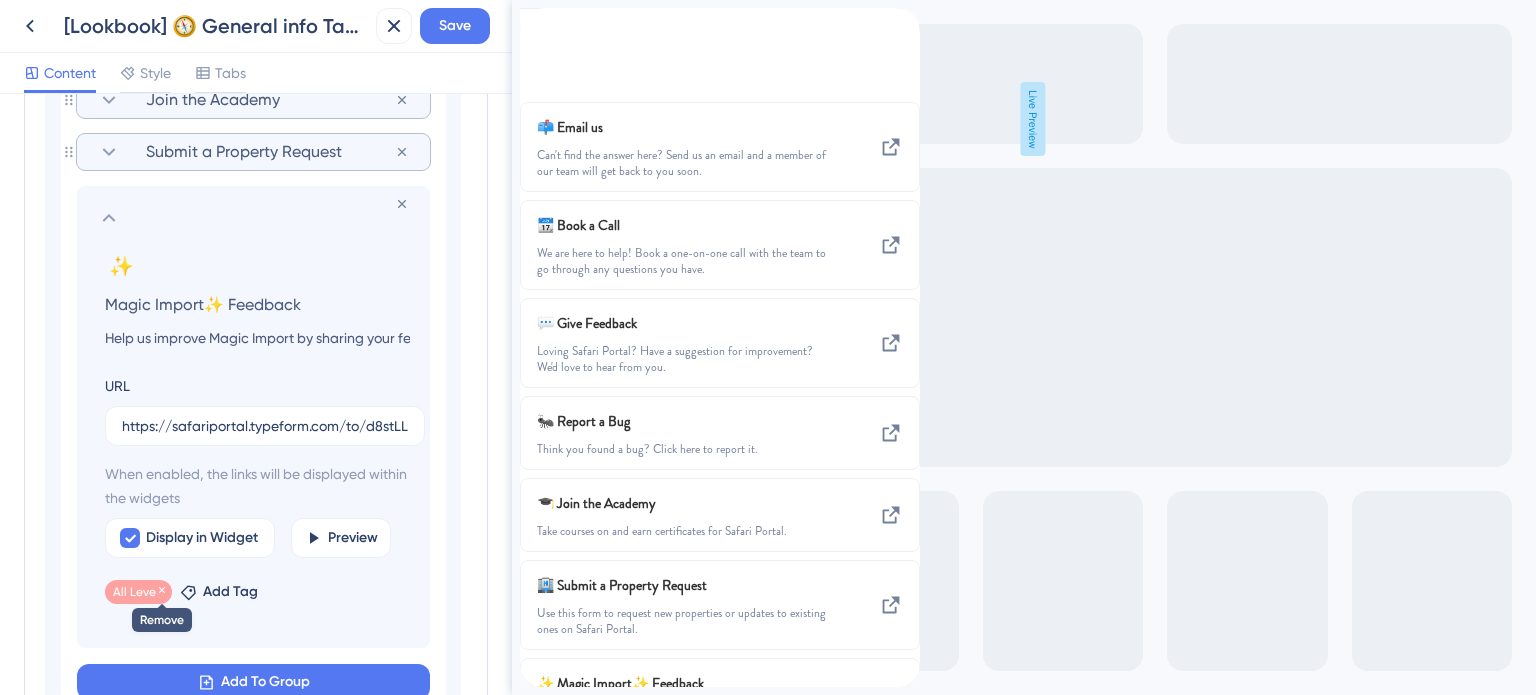 click 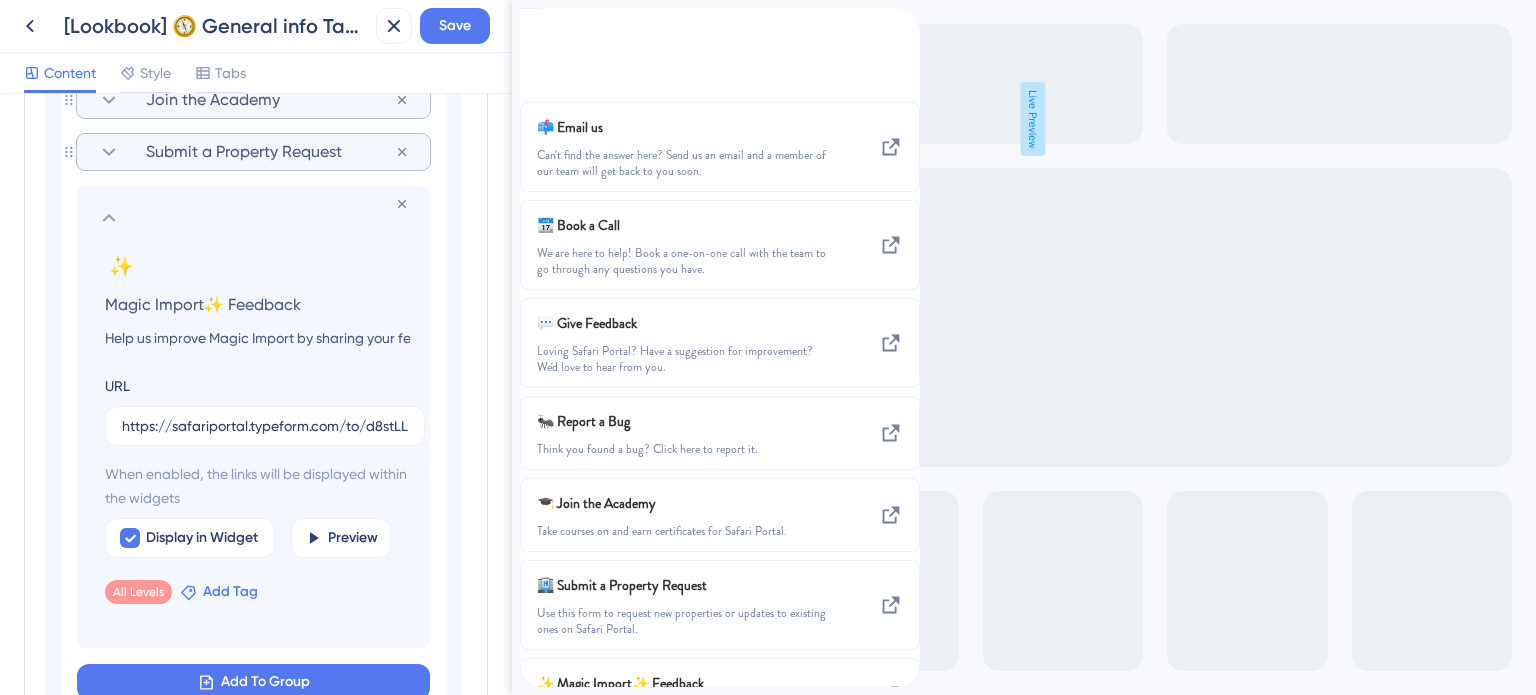 scroll, scrollTop: 125, scrollLeft: 0, axis: vertical 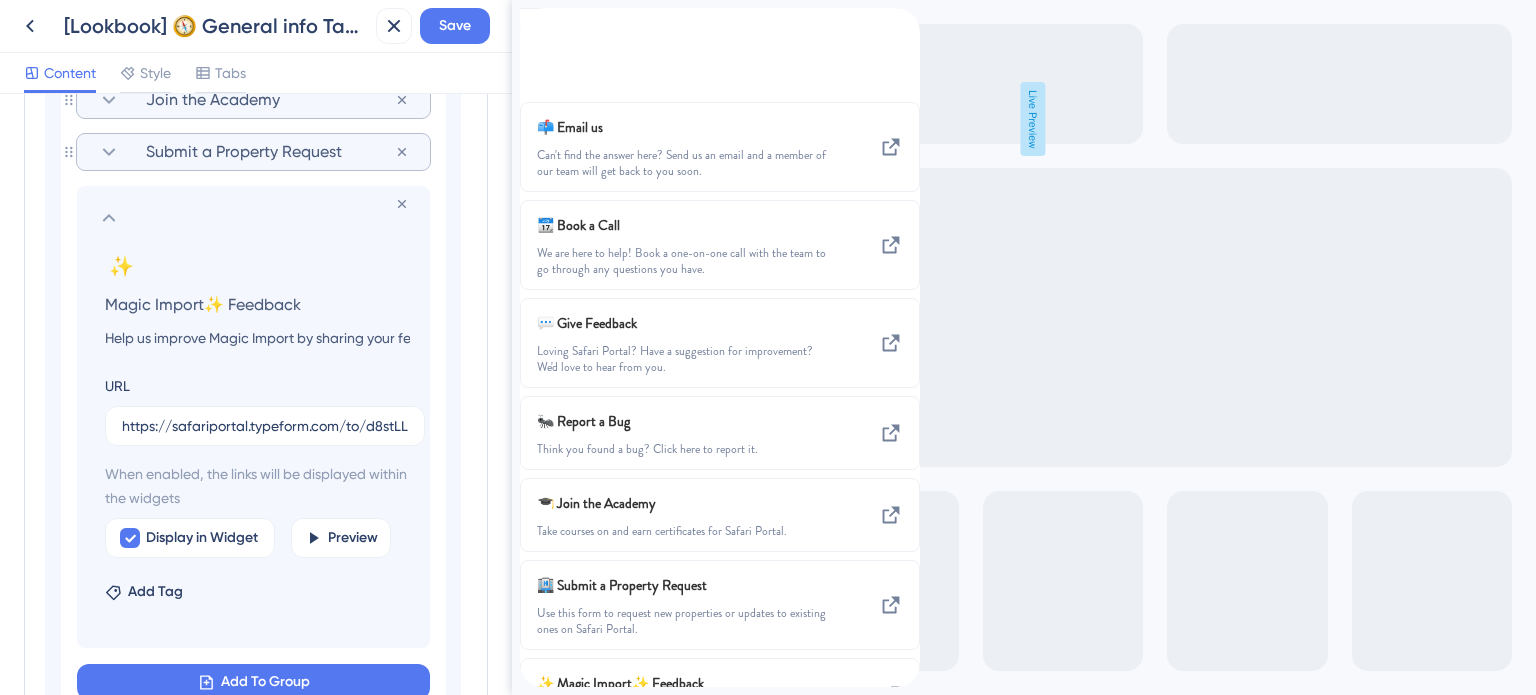 click 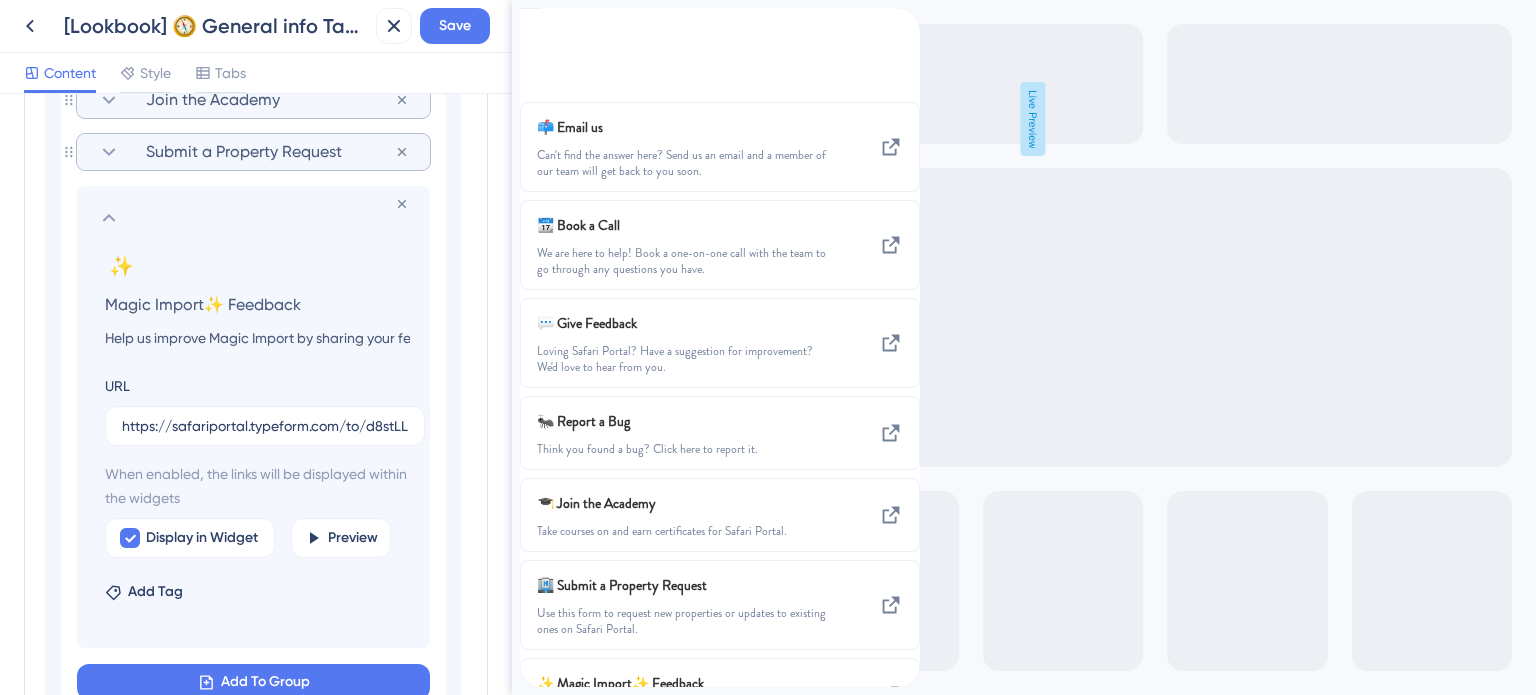 scroll, scrollTop: 1350, scrollLeft: 0, axis: vertical 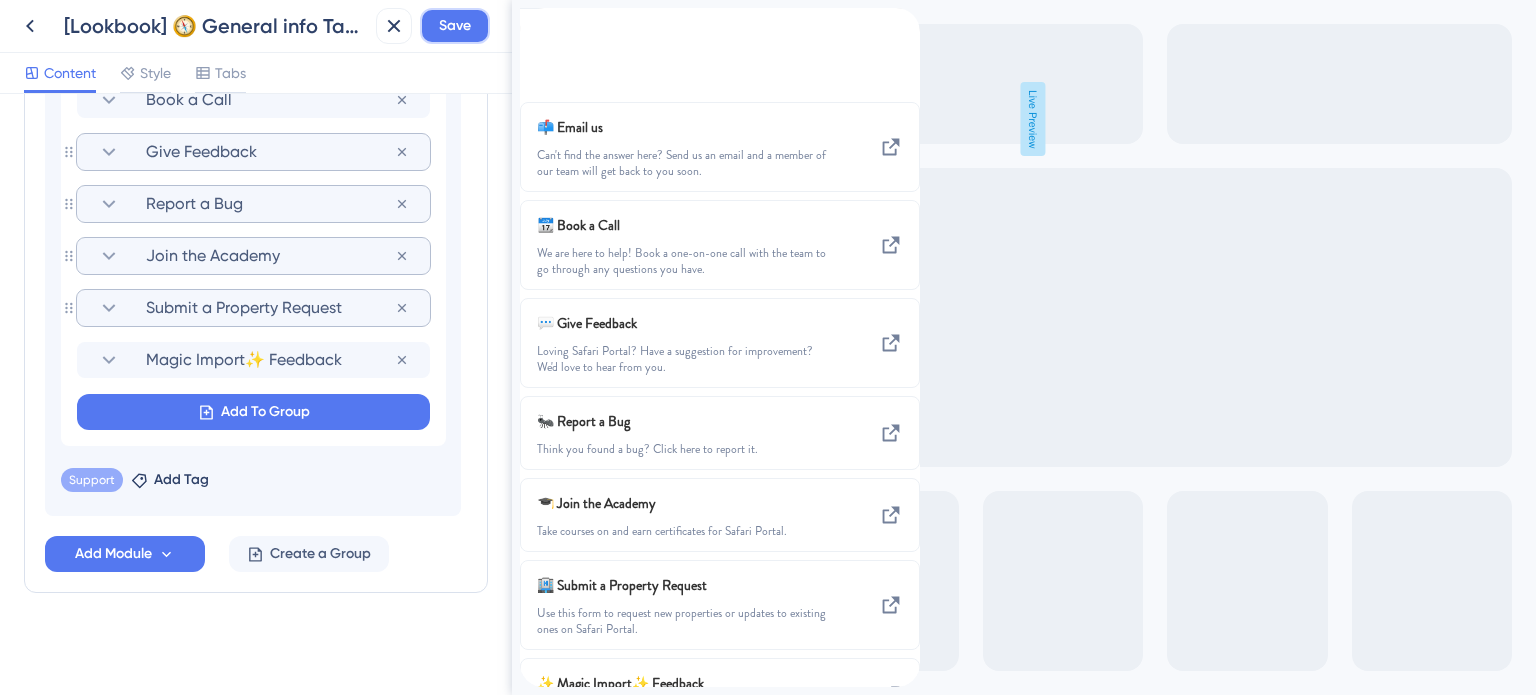 click on "Save" at bounding box center [455, 26] 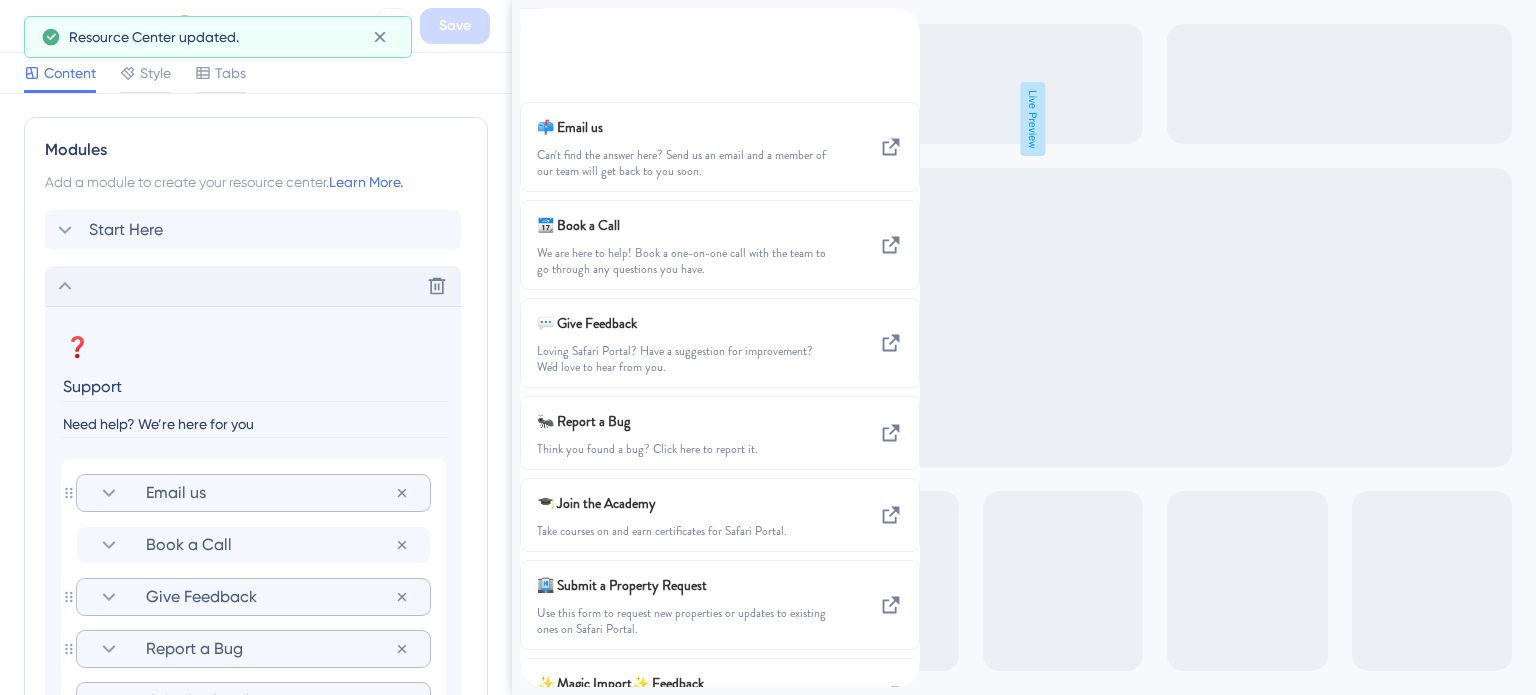 scroll, scrollTop: 950, scrollLeft: 0, axis: vertical 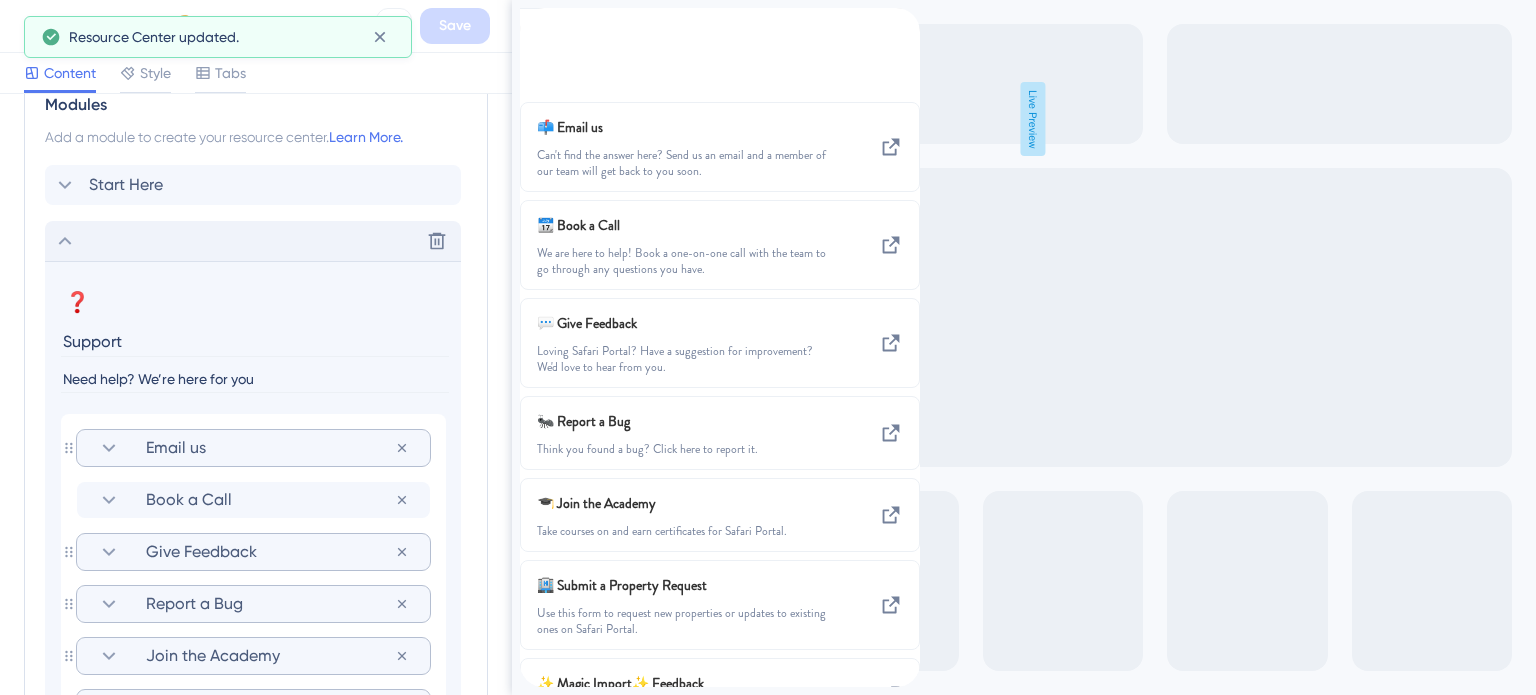 click 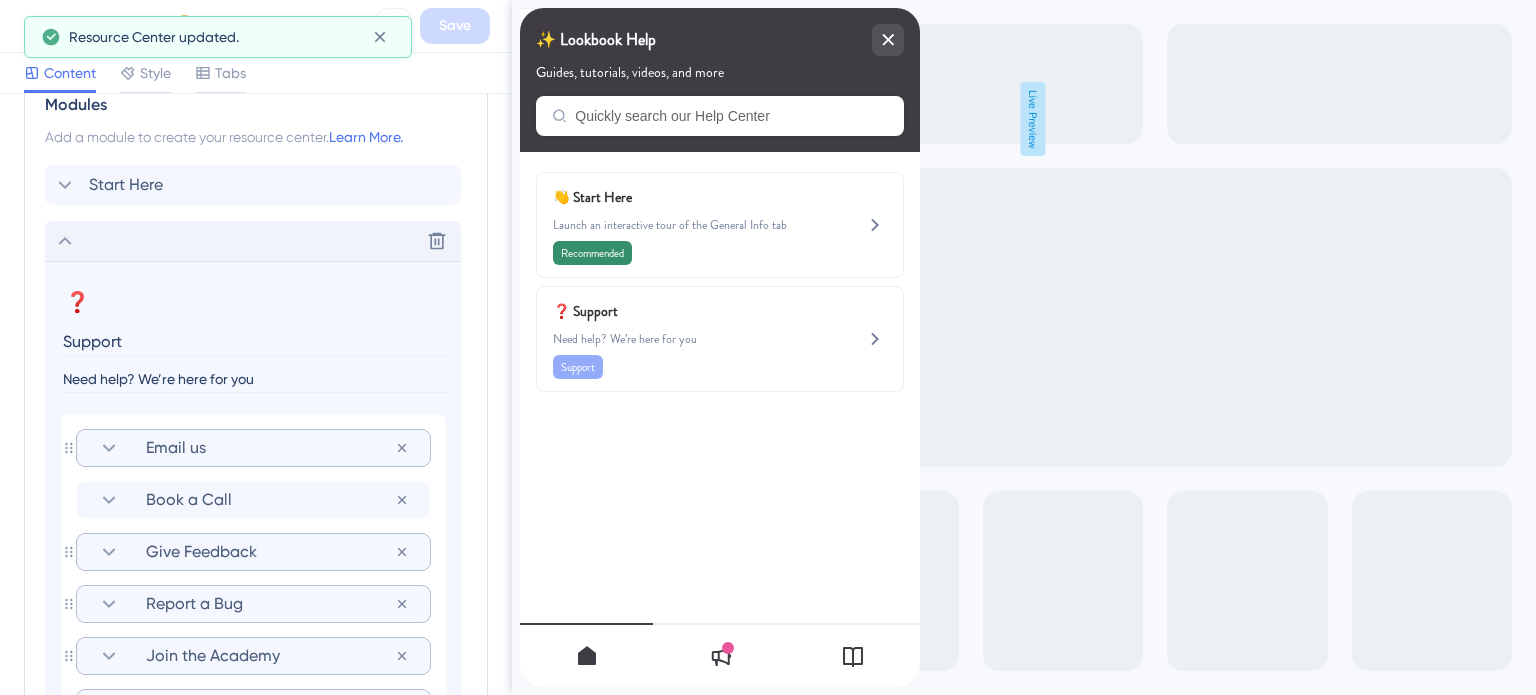 scroll, scrollTop: 0, scrollLeft: 0, axis: both 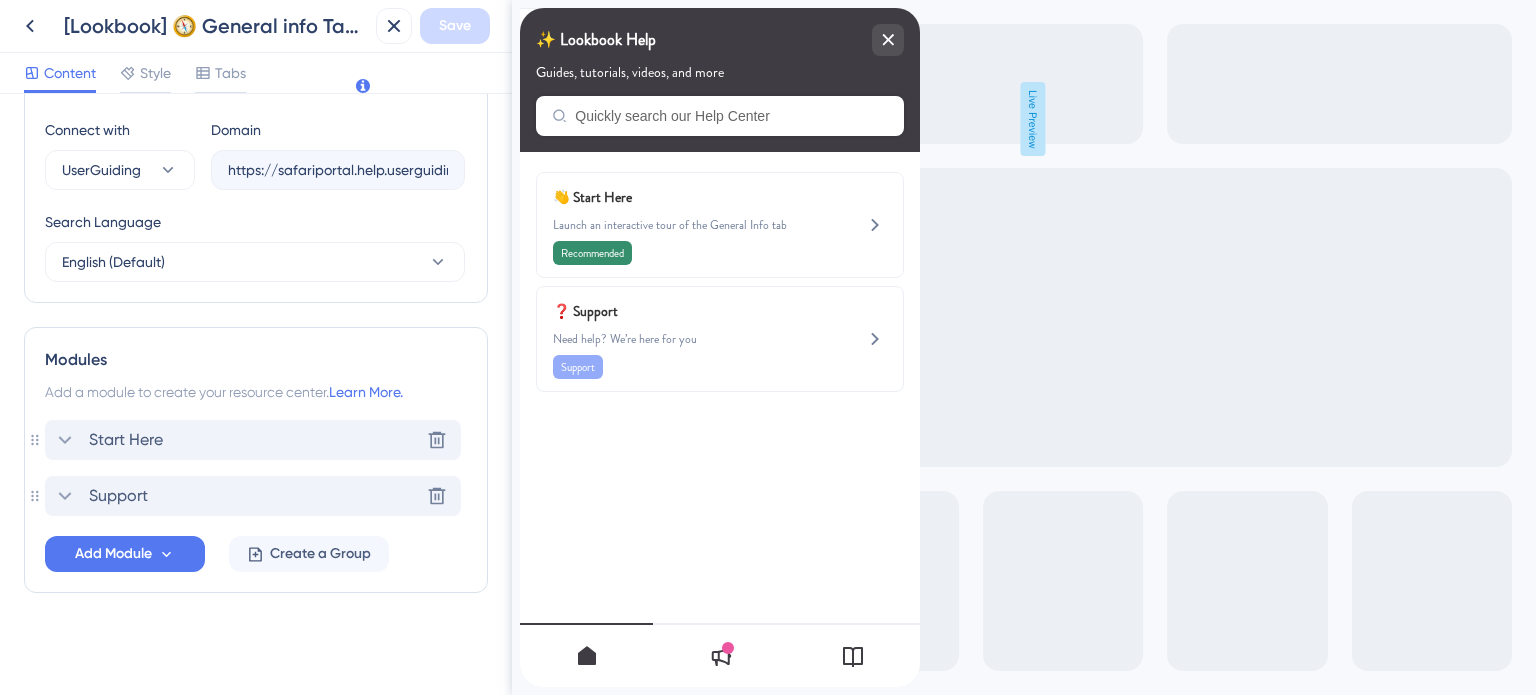 click 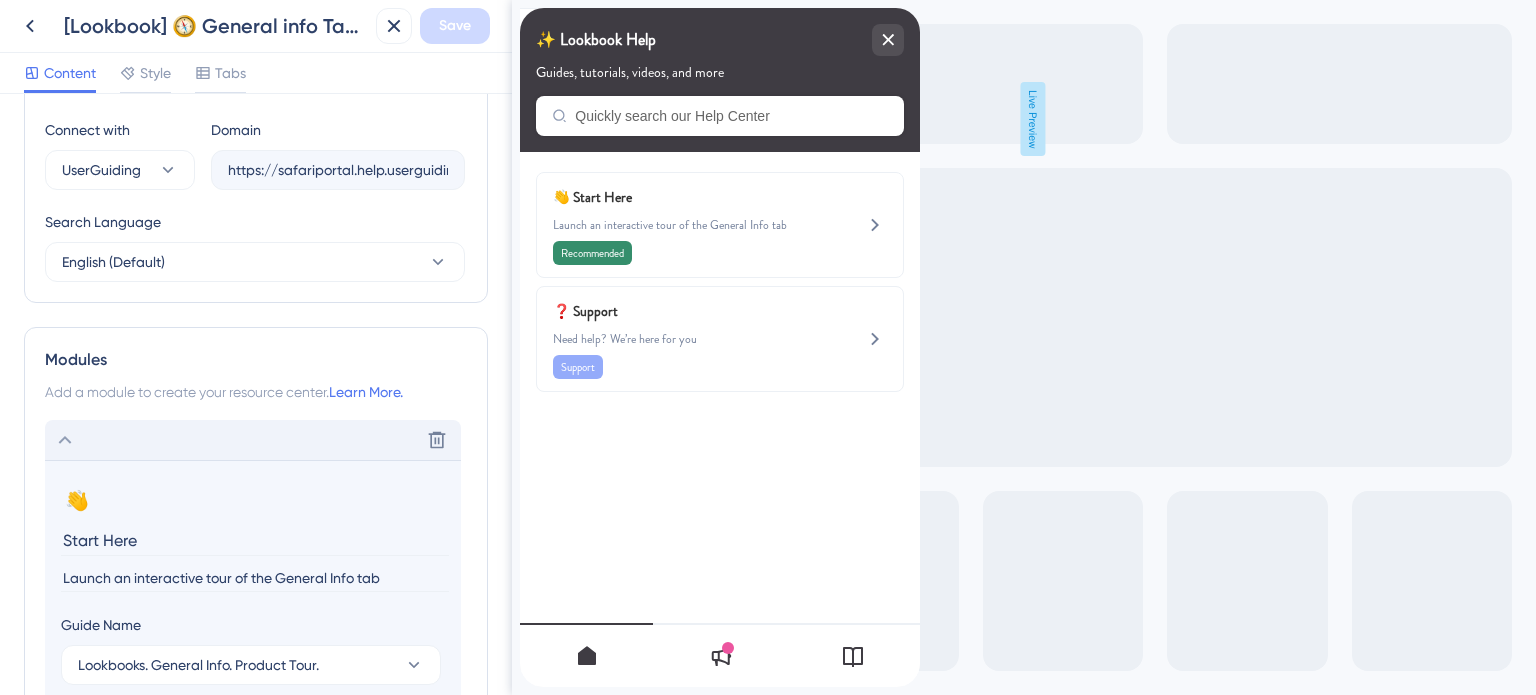 scroll, scrollTop: 950, scrollLeft: 0, axis: vertical 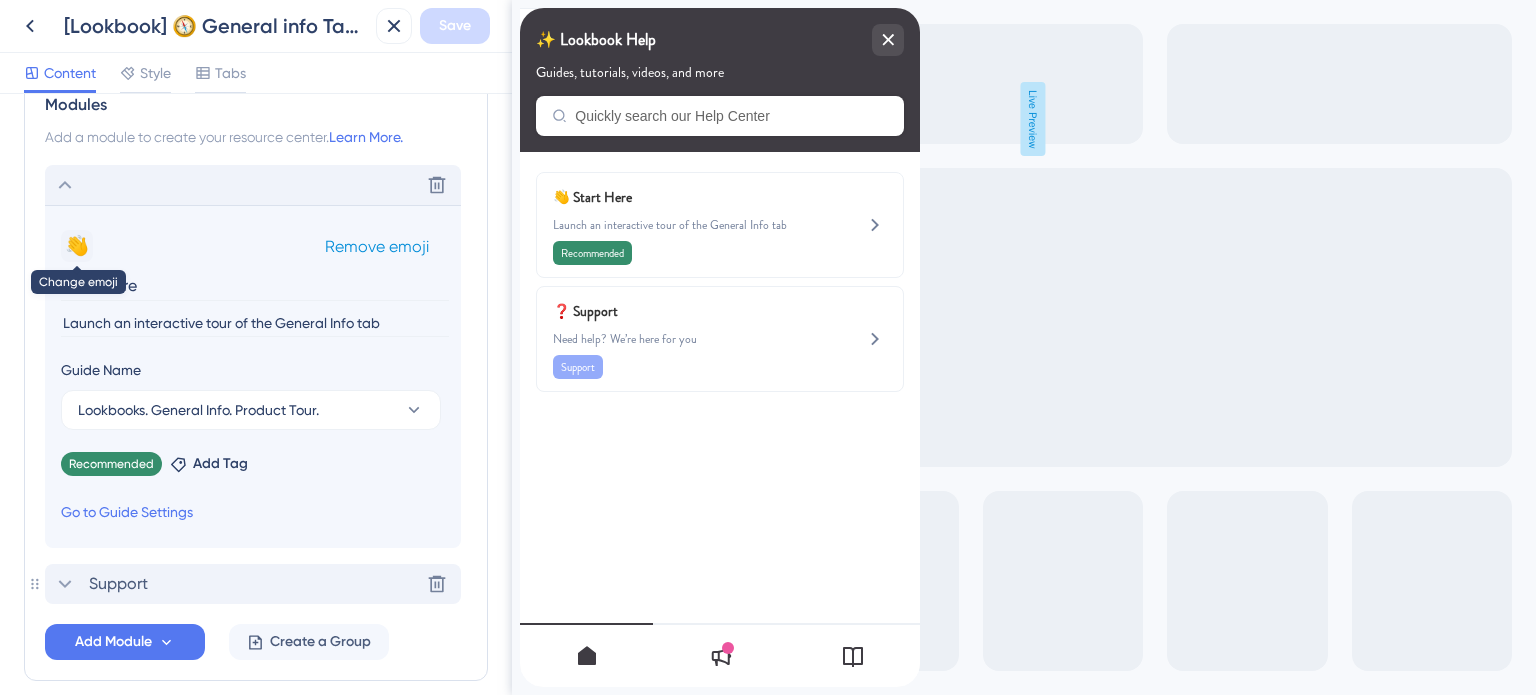 click on "👋" at bounding box center (77, 246) 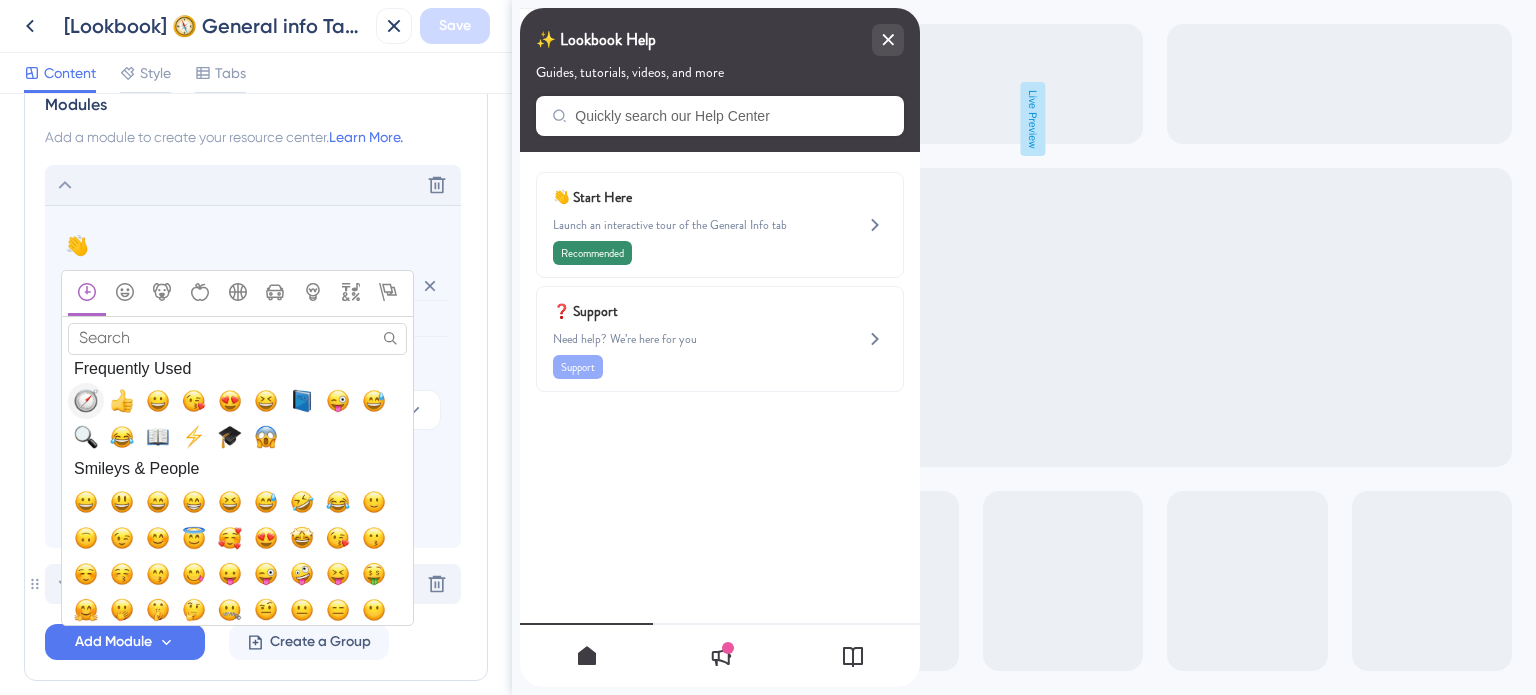 click at bounding box center (86, 401) 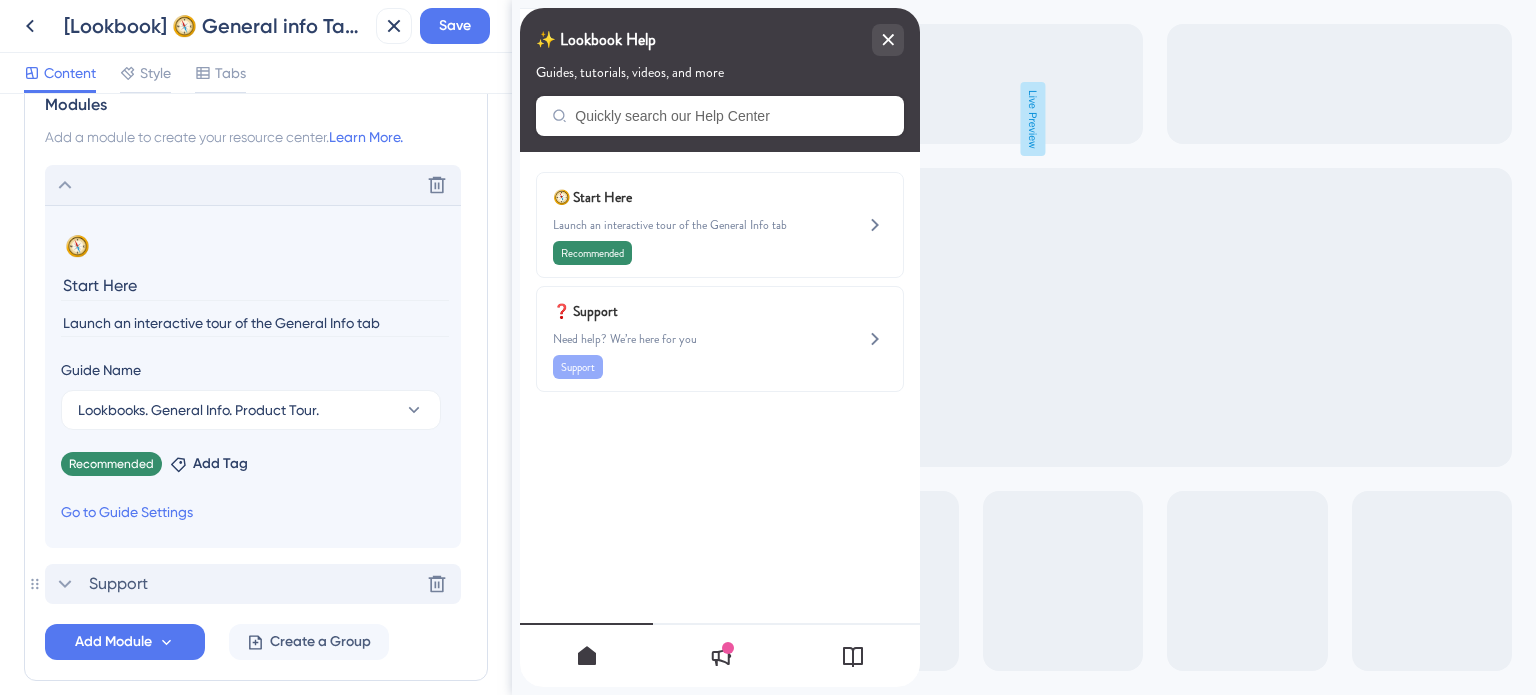 click 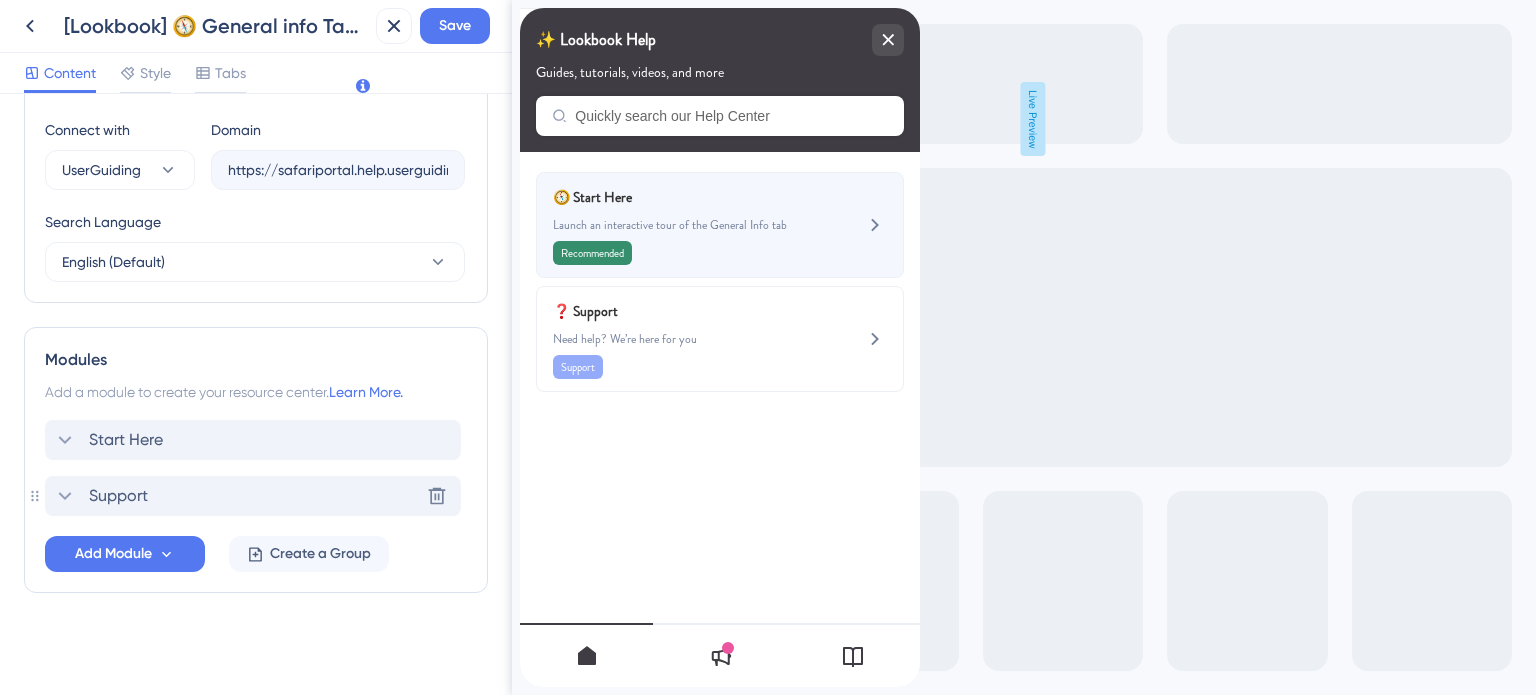 click on "🧭   Start Here Launch an interactive tour of the General Info tab Recommended" at bounding box center [686, 225] 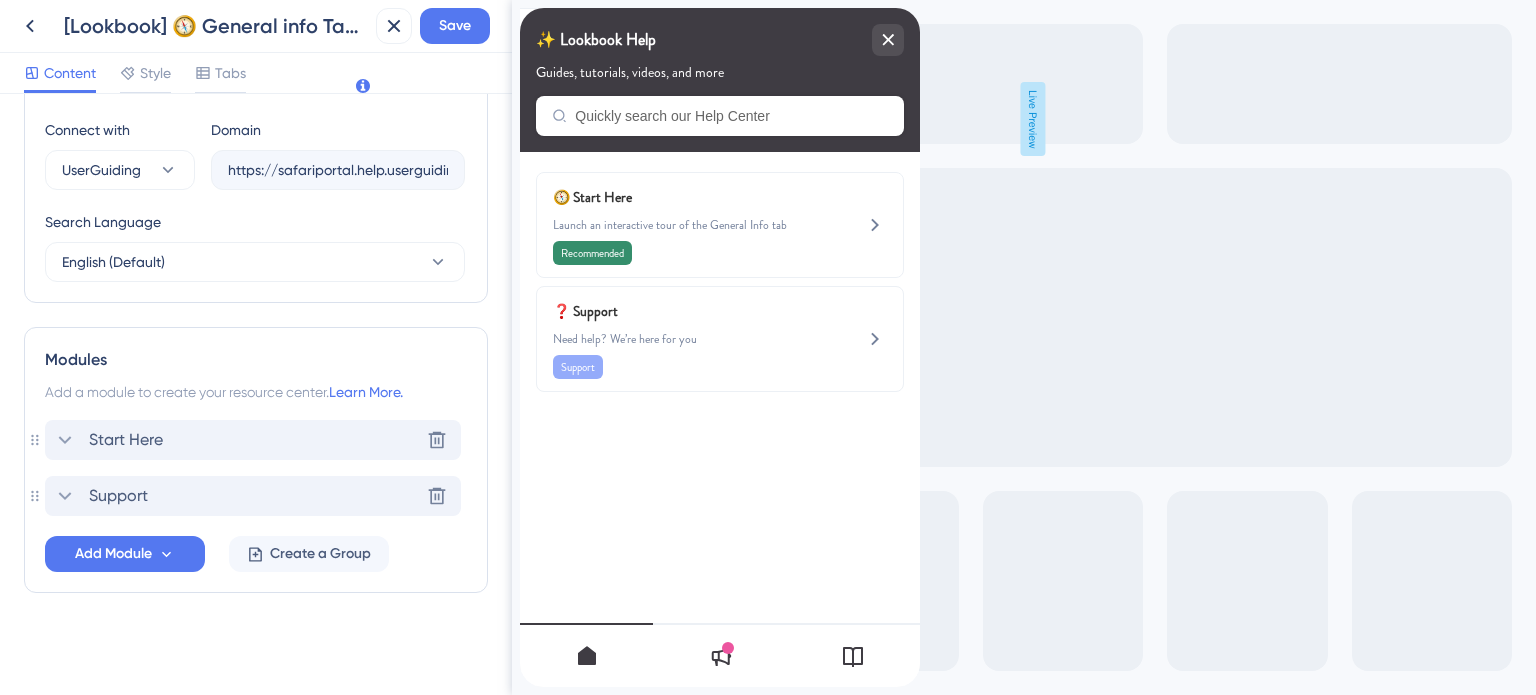 click on "Start Here" at bounding box center [126, 440] 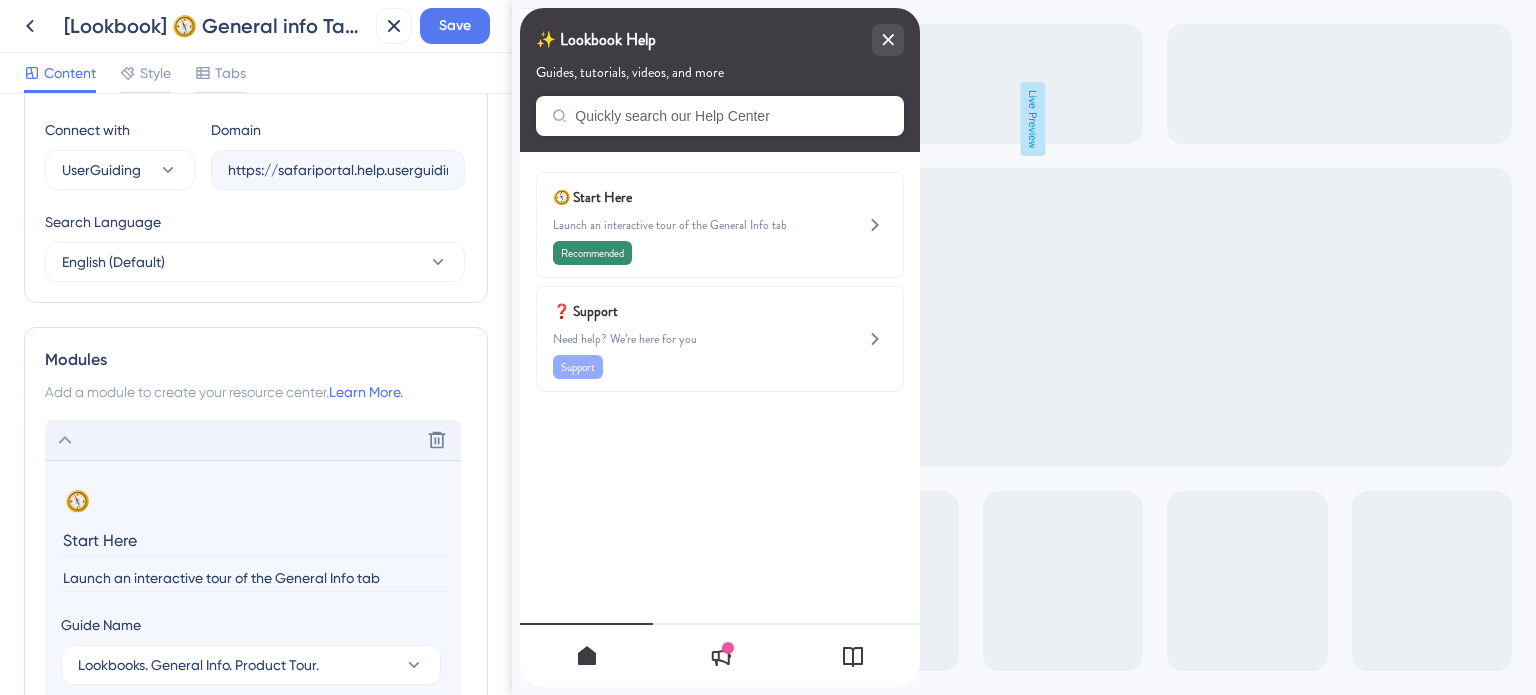 scroll, scrollTop: 950, scrollLeft: 0, axis: vertical 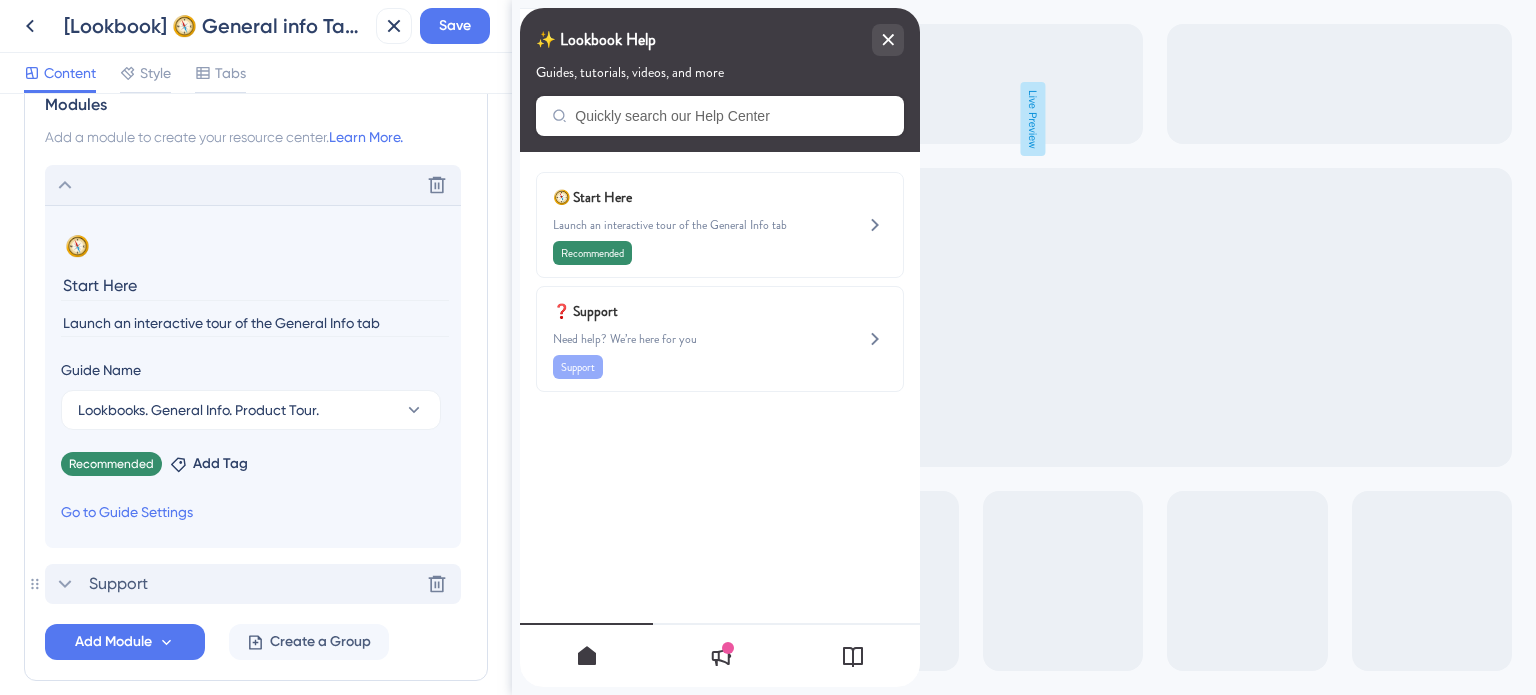 click 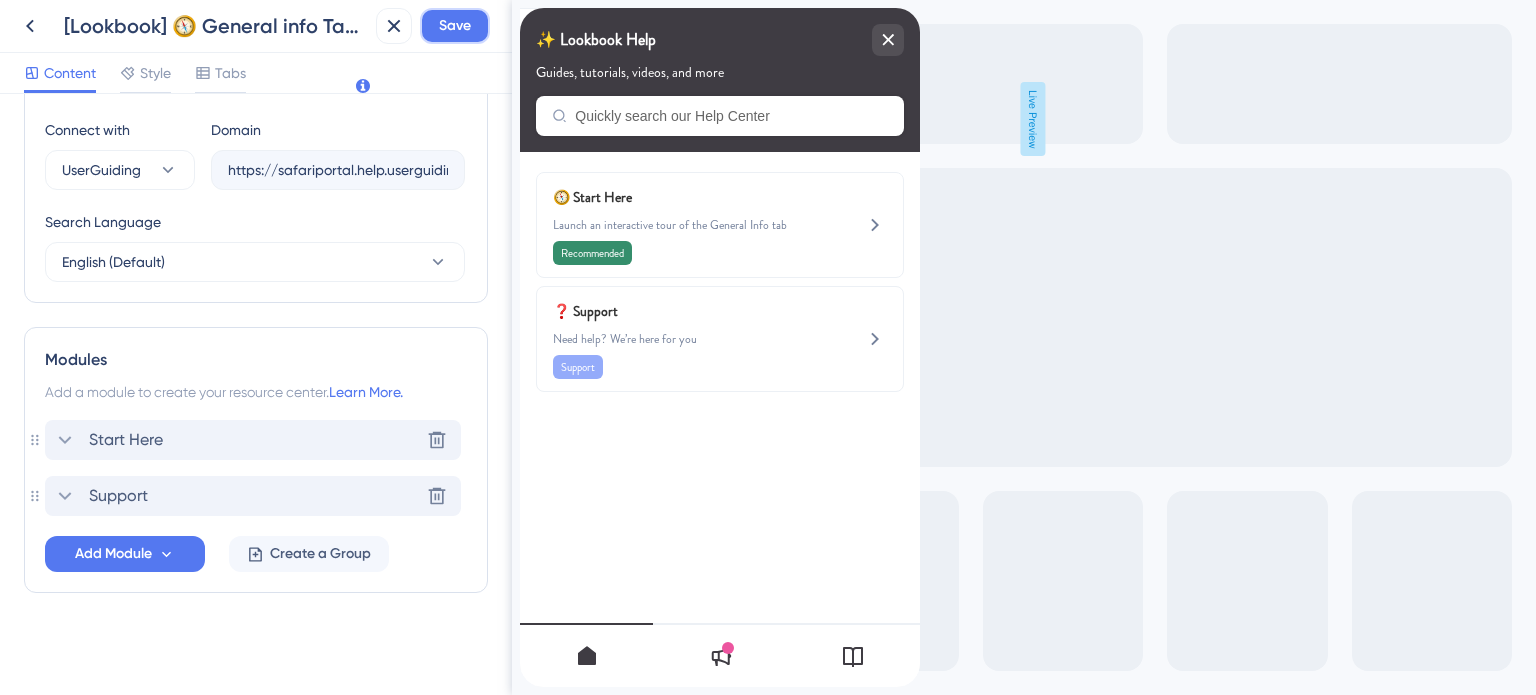 click on "Save" at bounding box center (455, 26) 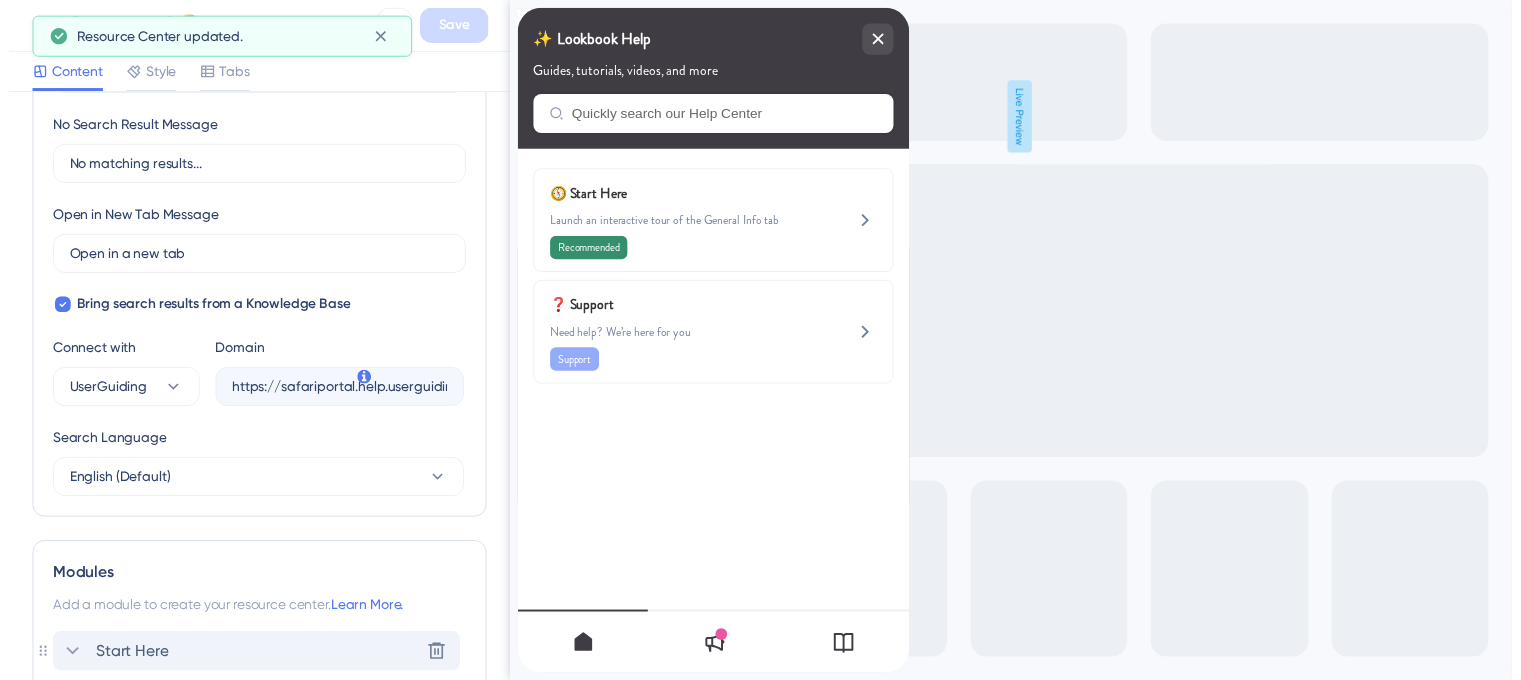 scroll, scrollTop: 395, scrollLeft: 0, axis: vertical 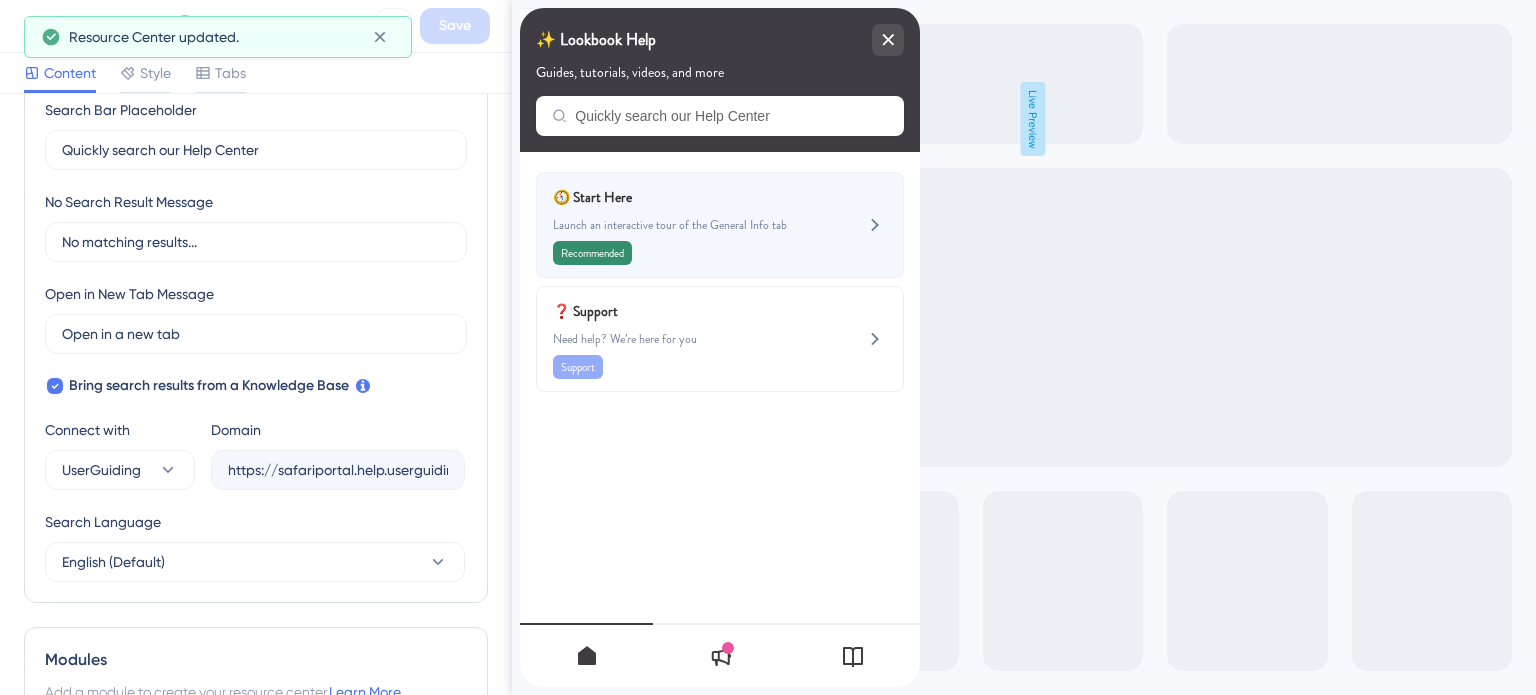 click on "🧭   Start Here Launch an interactive tour of the General Info tab Recommended" at bounding box center [686, 225] 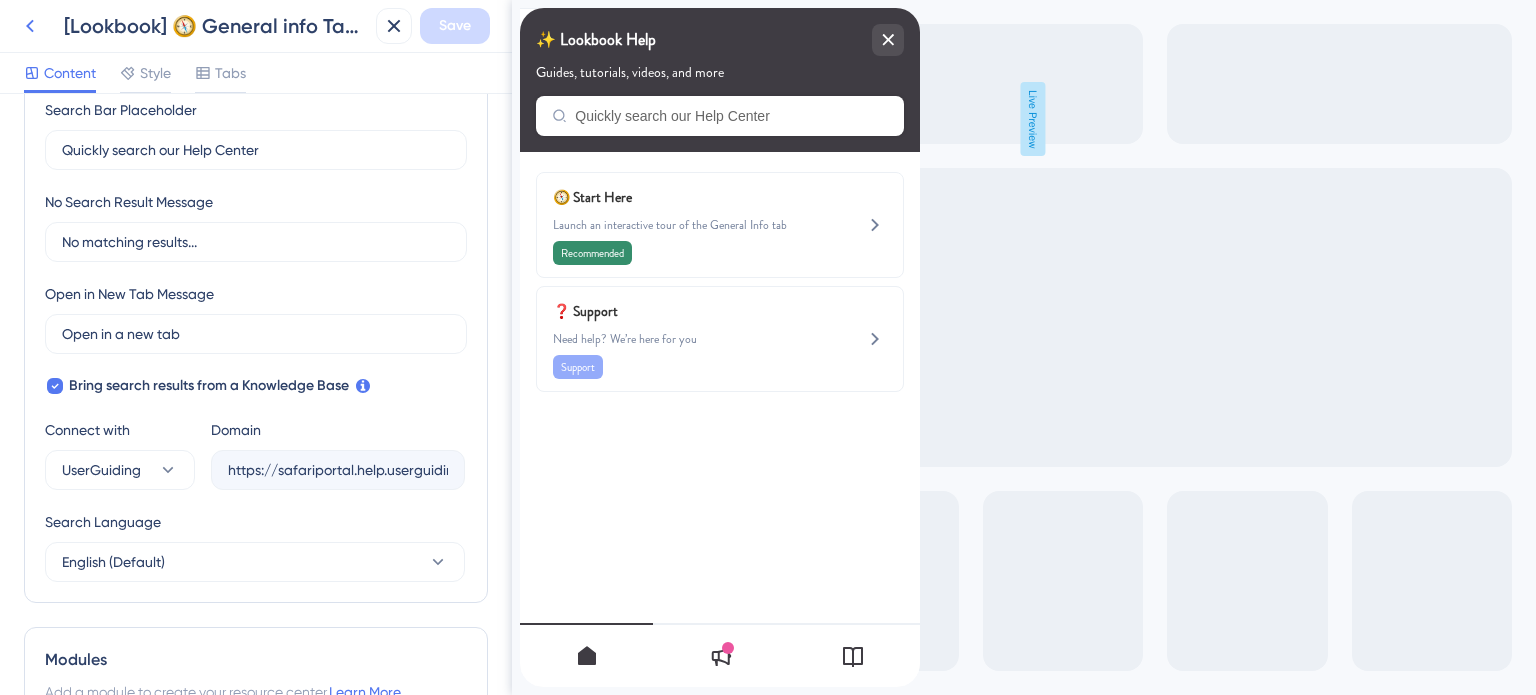 click 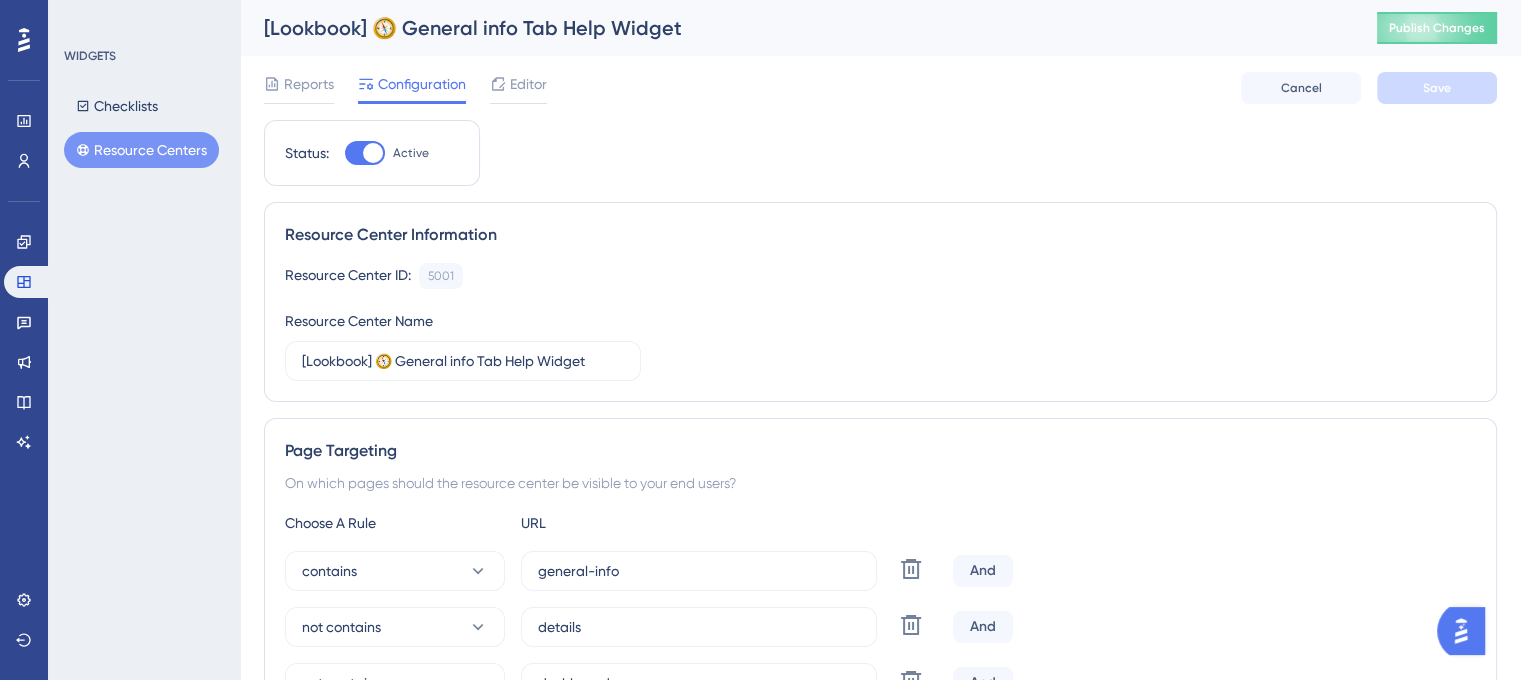 click on "Resource Centers" at bounding box center (141, 150) 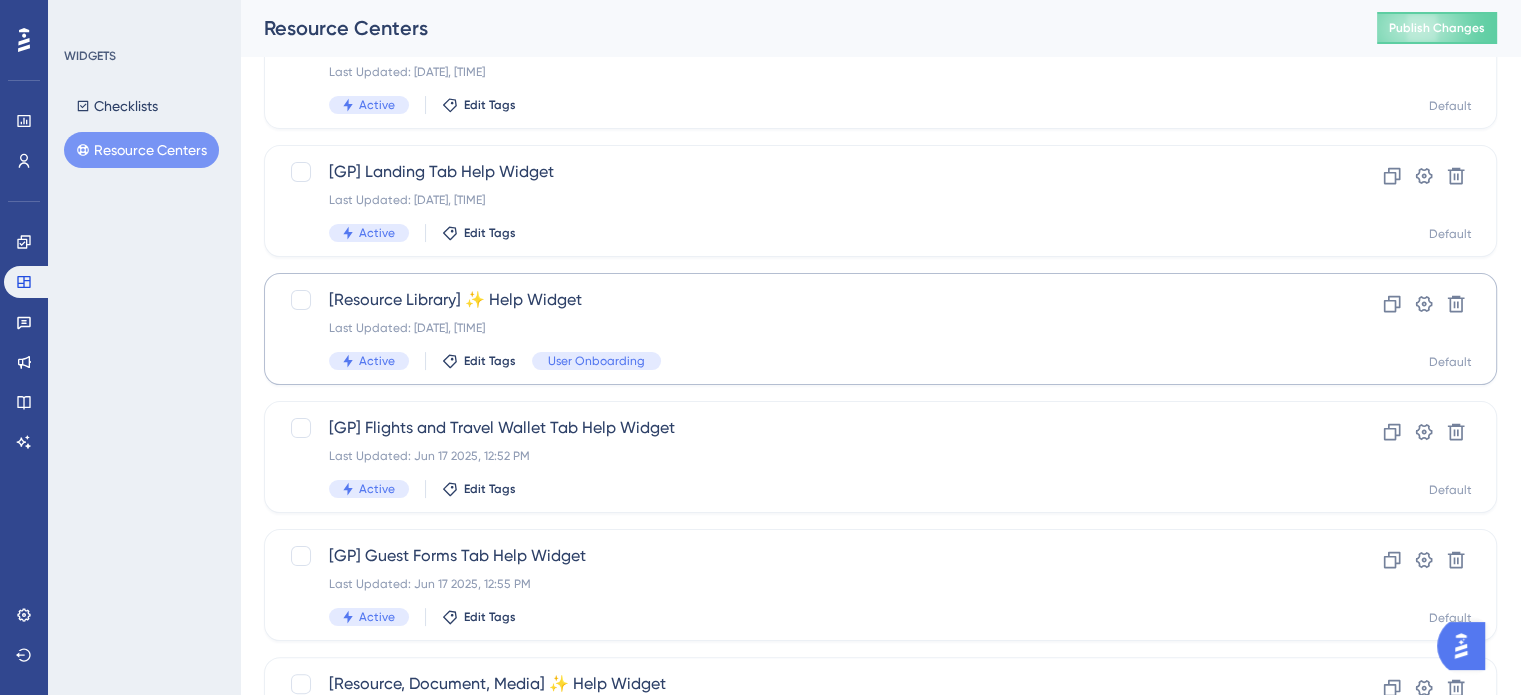 scroll, scrollTop: 300, scrollLeft: 0, axis: vertical 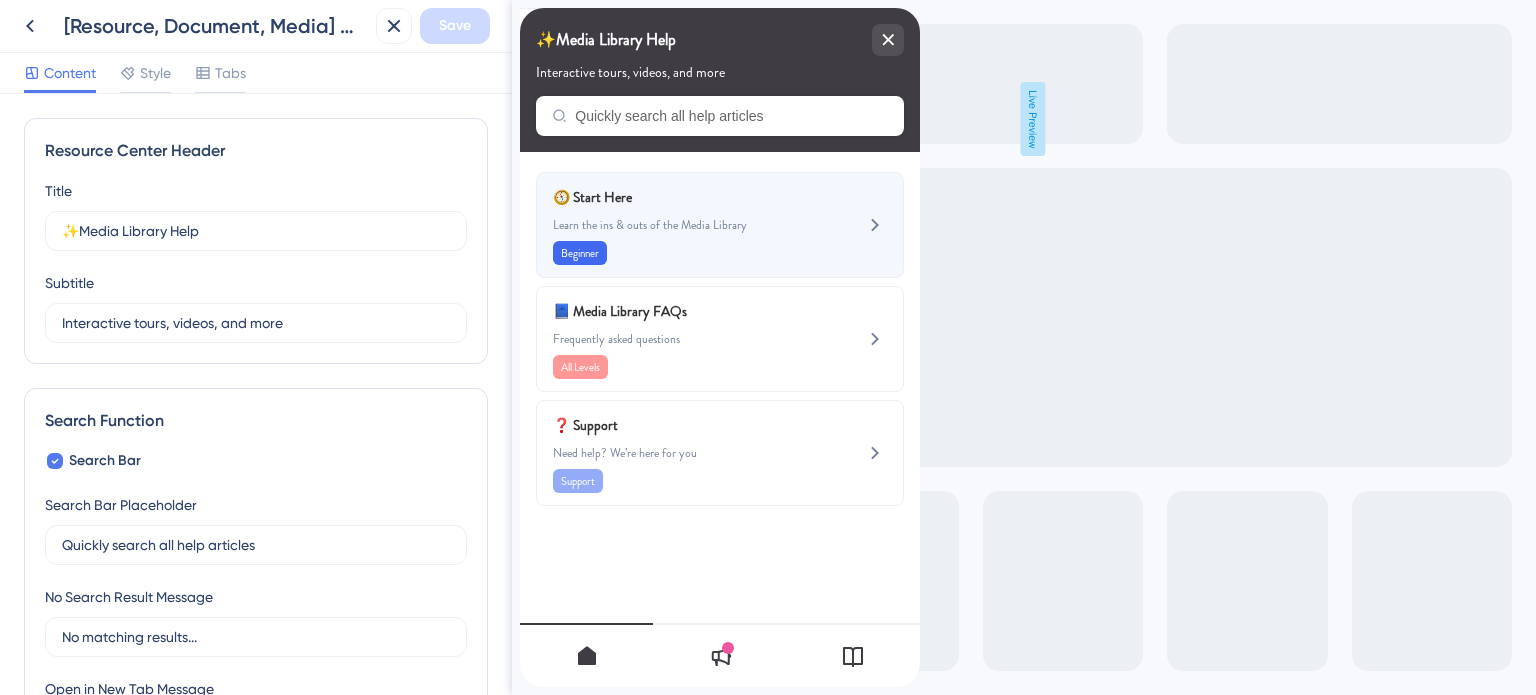 click on "Learn the ins & outs of the Media Library" at bounding box center [686, 225] 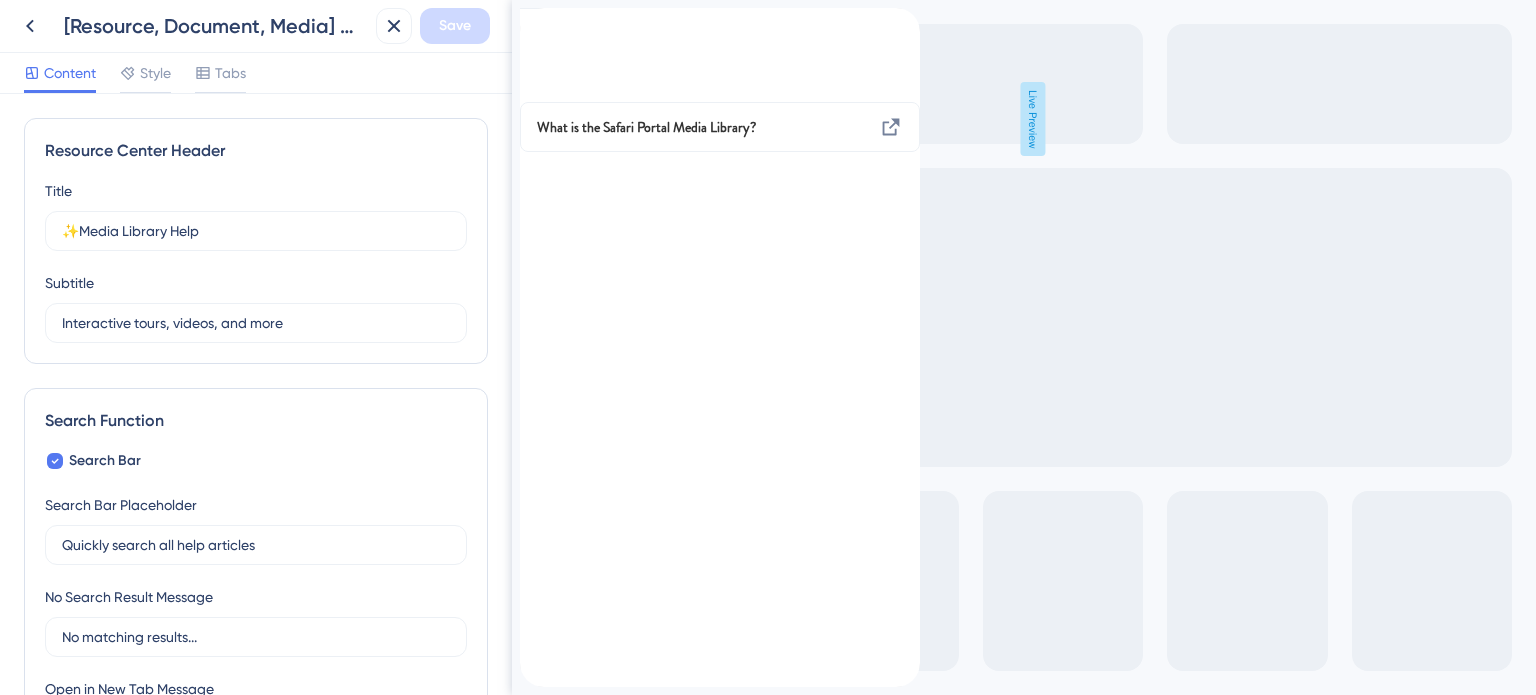 click 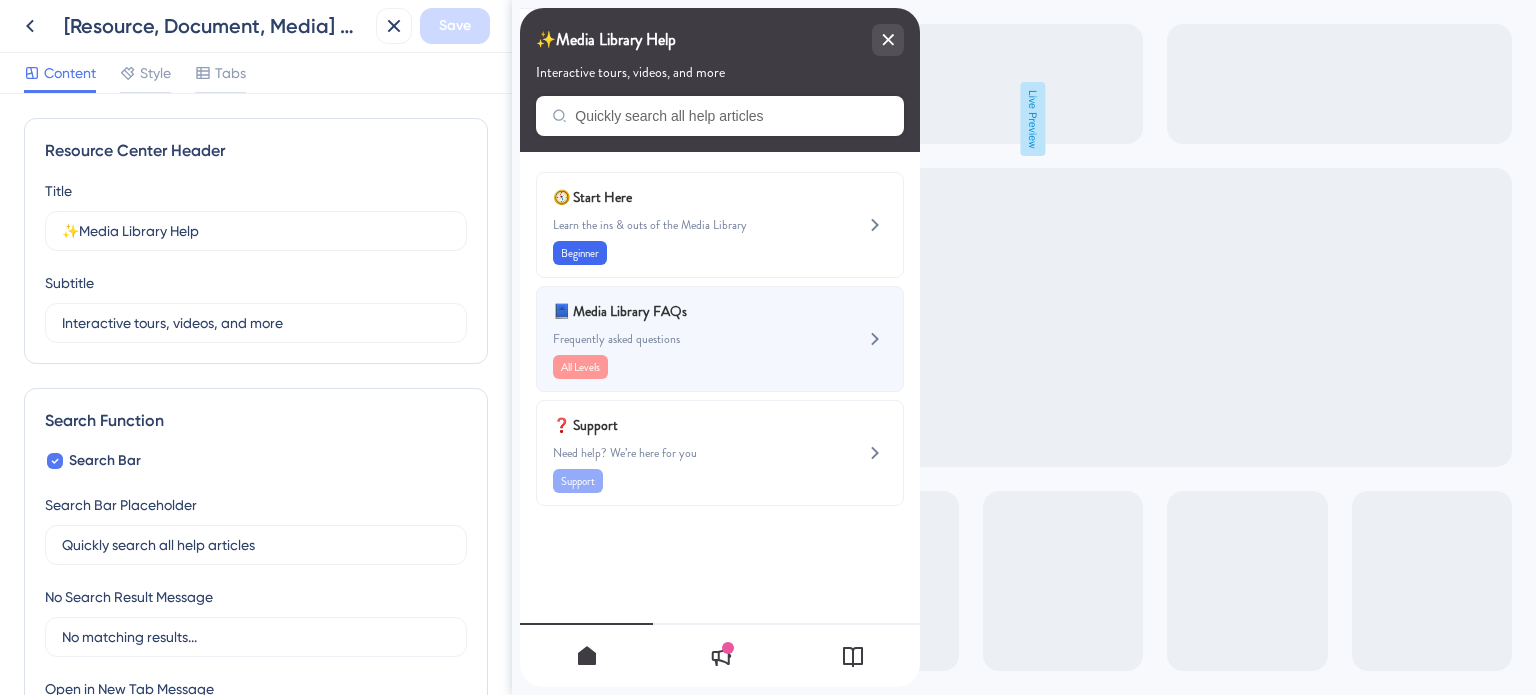 click on "📘   Media Library FAQs" at bounding box center (670, 311) 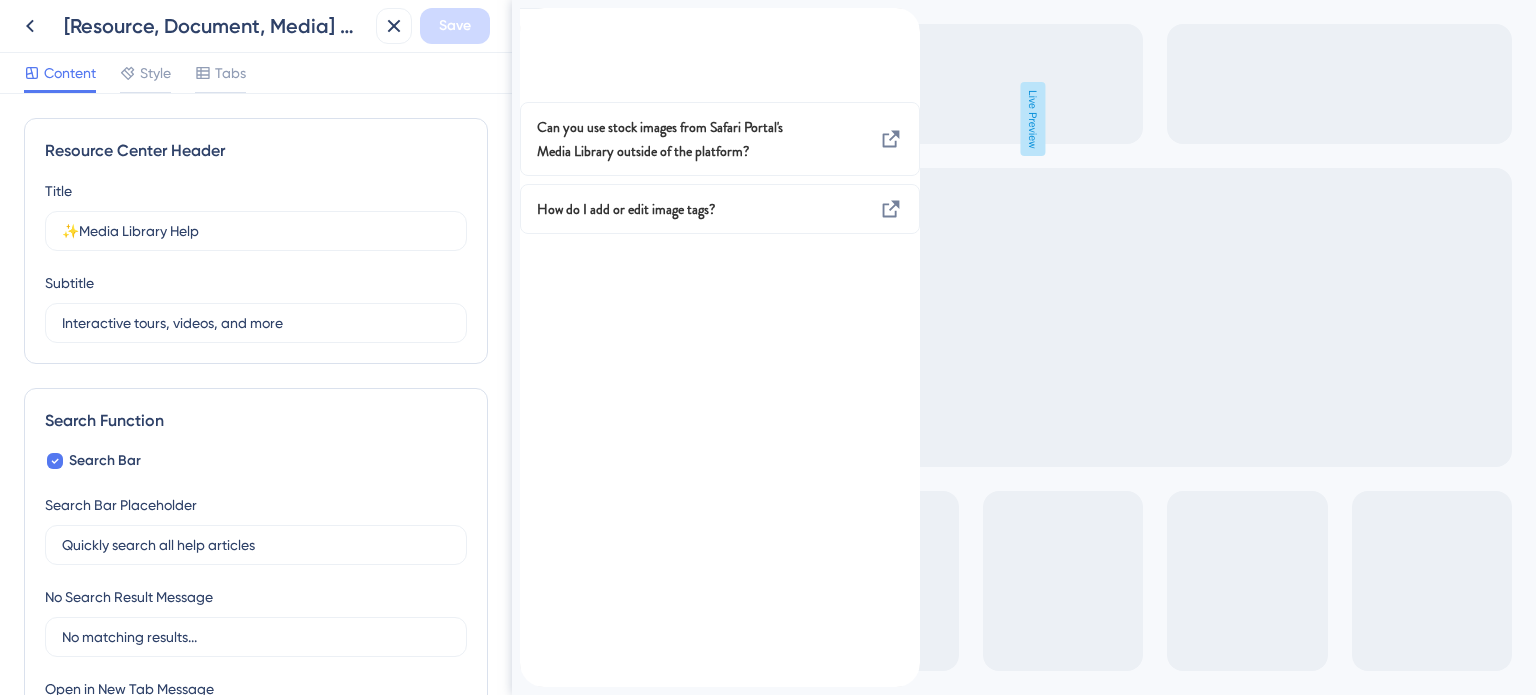 click 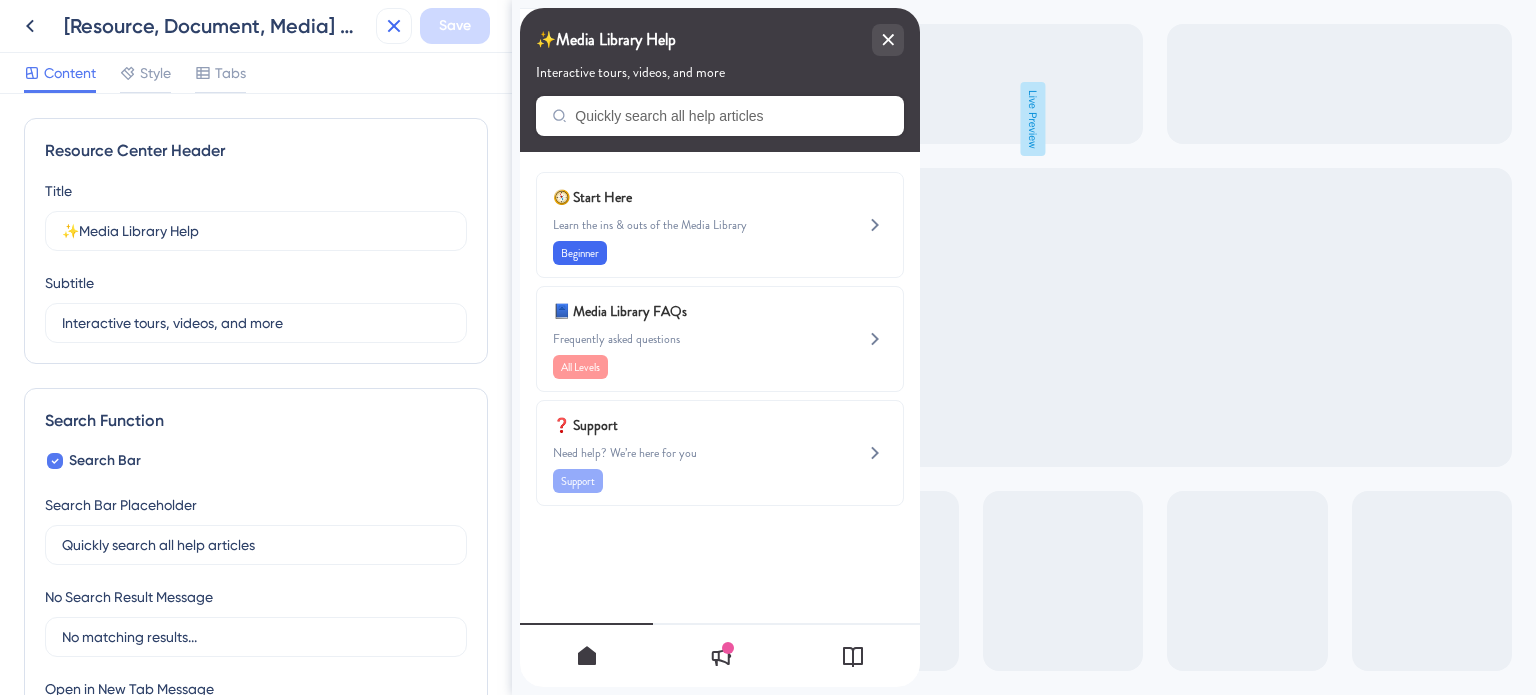 click 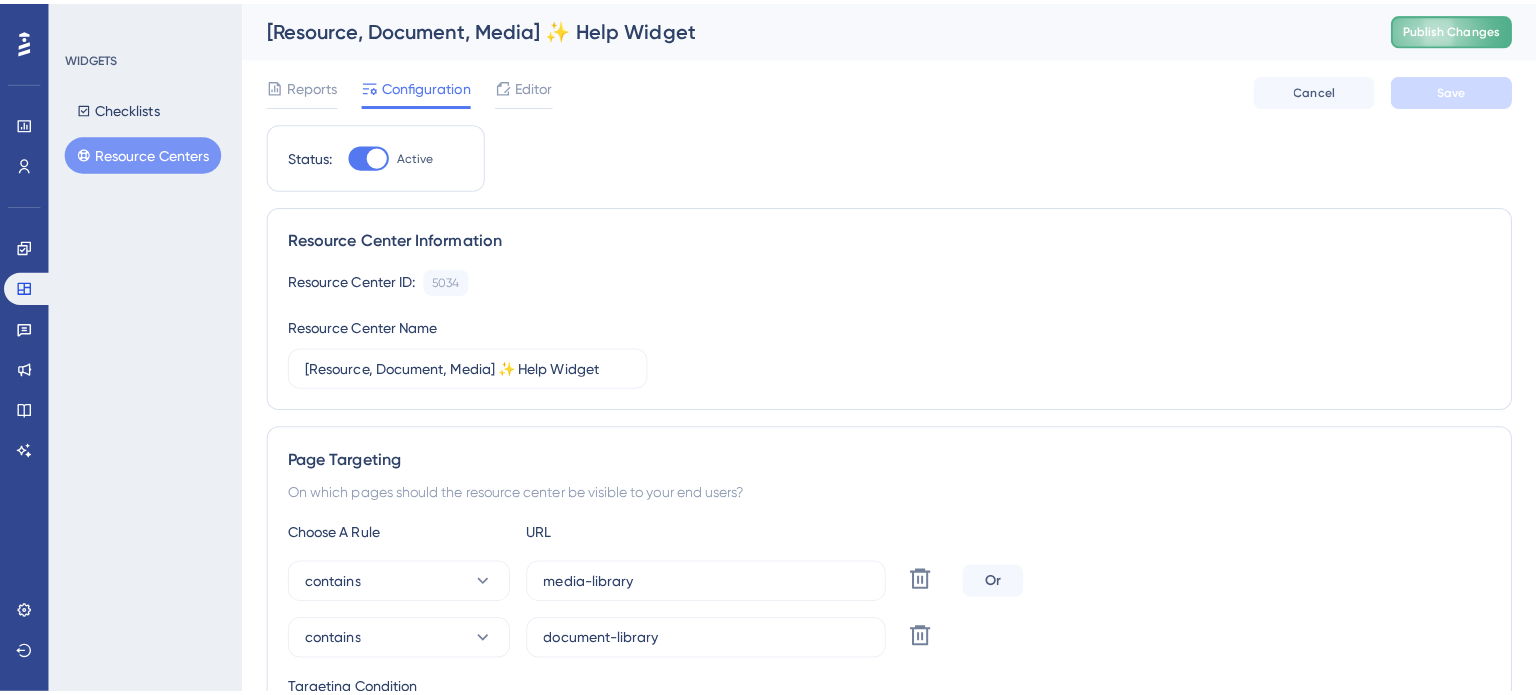 scroll, scrollTop: 0, scrollLeft: 0, axis: both 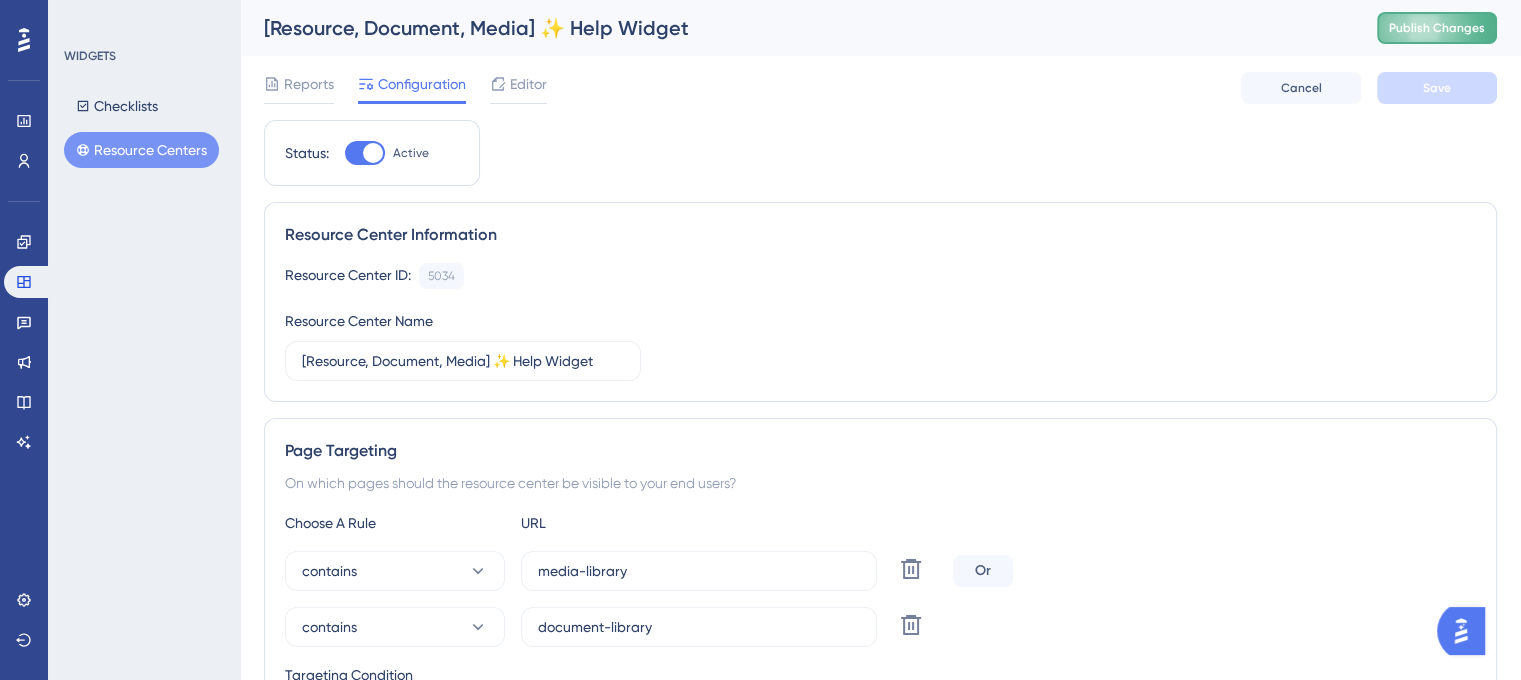 click on "Publish Changes" at bounding box center [1437, 28] 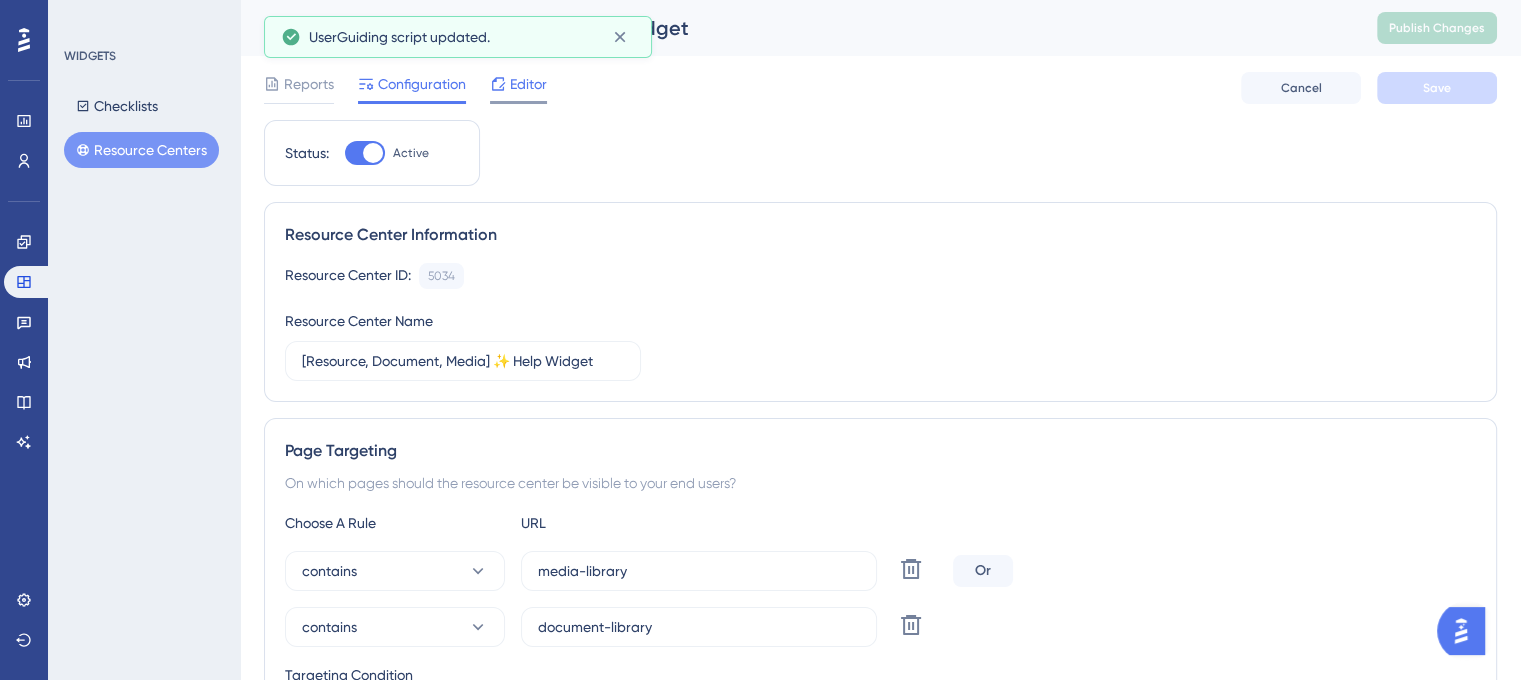 click on "Editor" at bounding box center [528, 84] 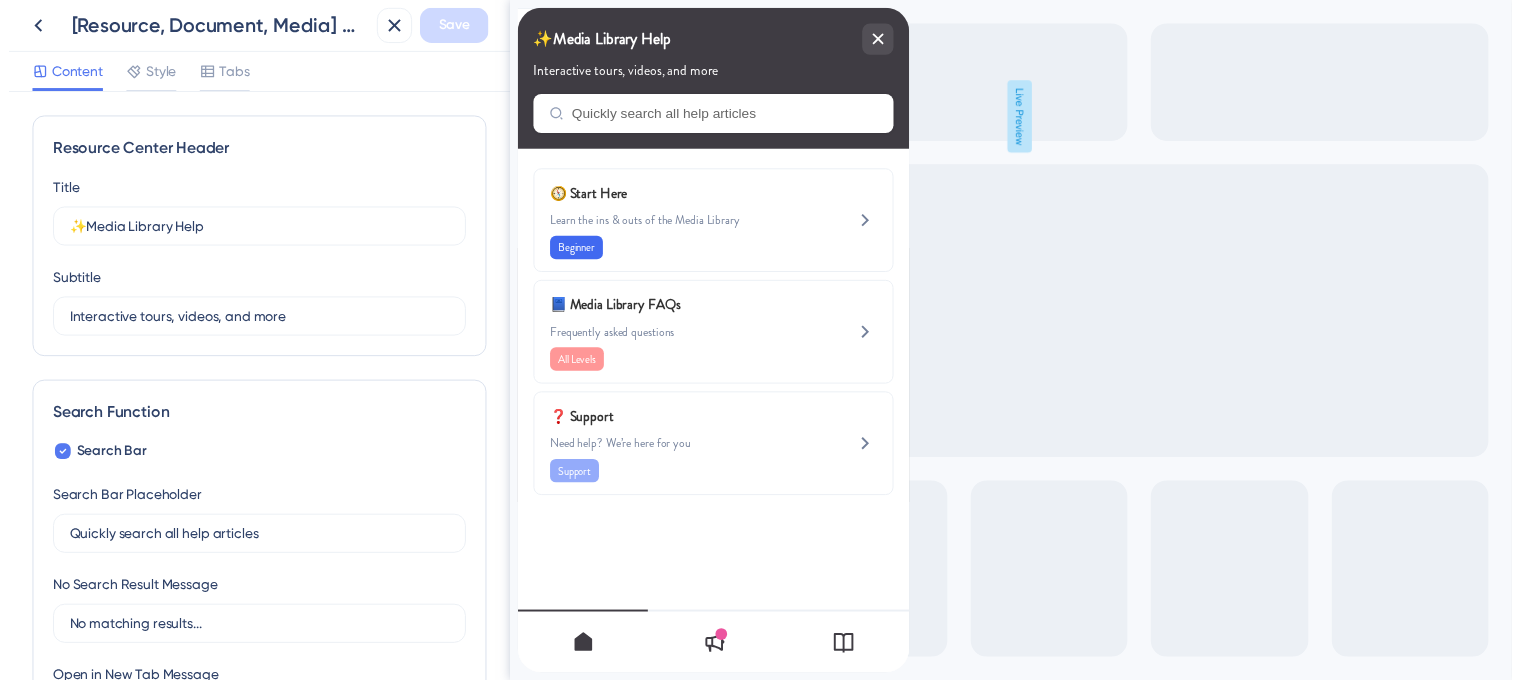 scroll, scrollTop: 0, scrollLeft: 0, axis: both 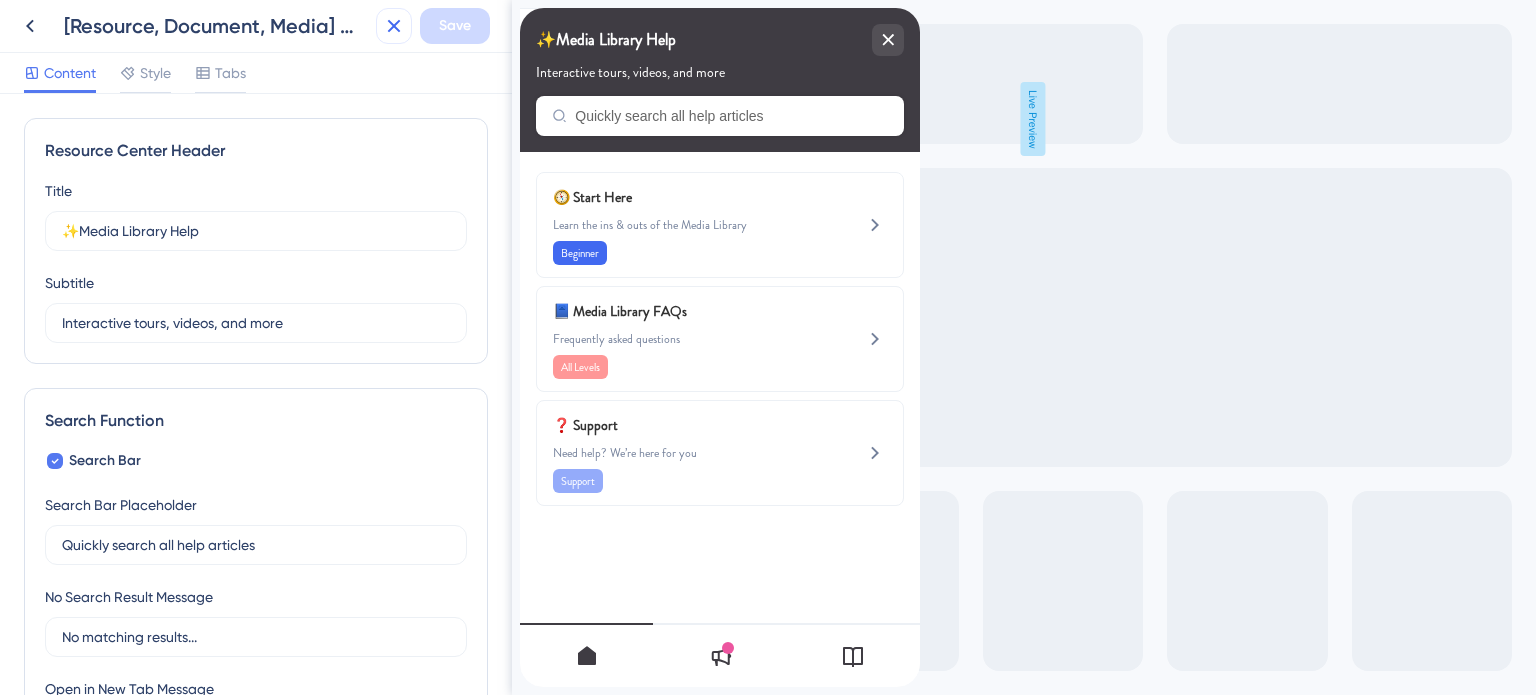 click 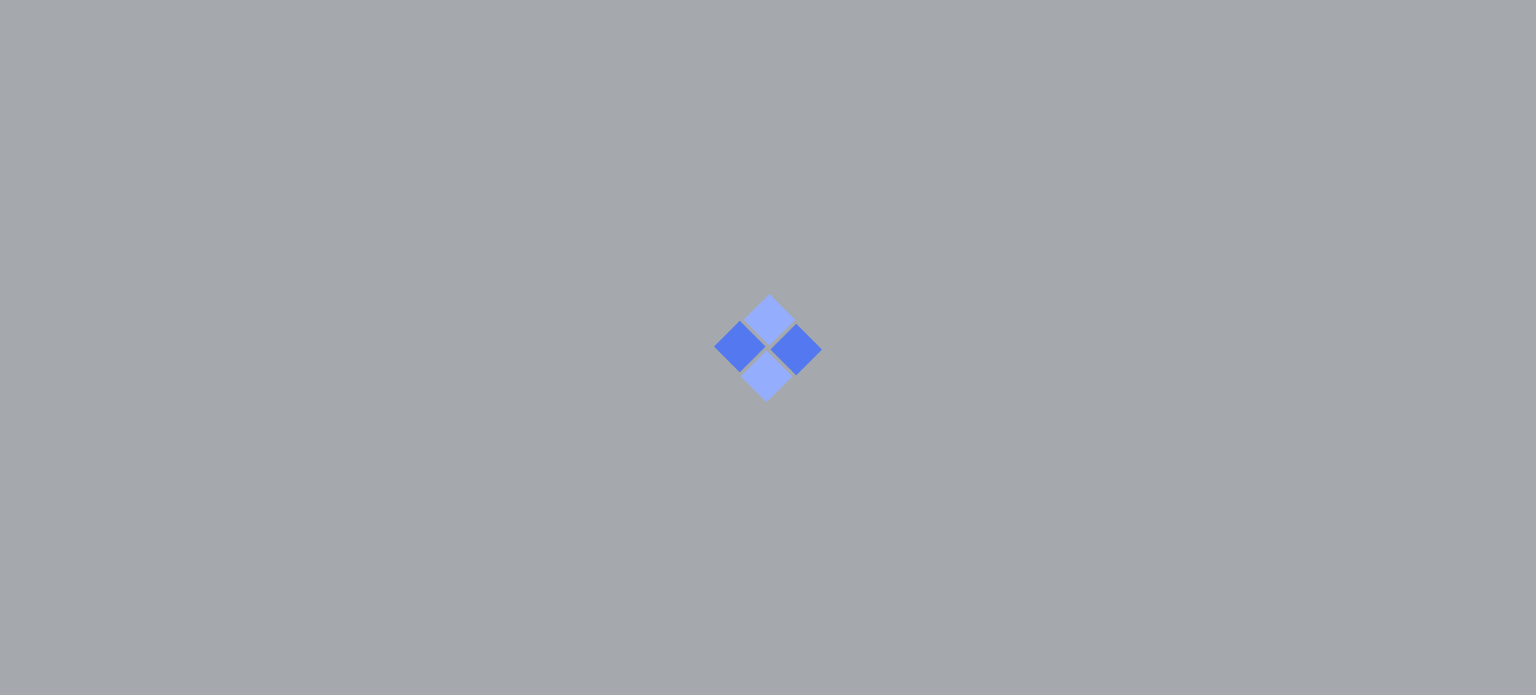 scroll, scrollTop: 0, scrollLeft: 0, axis: both 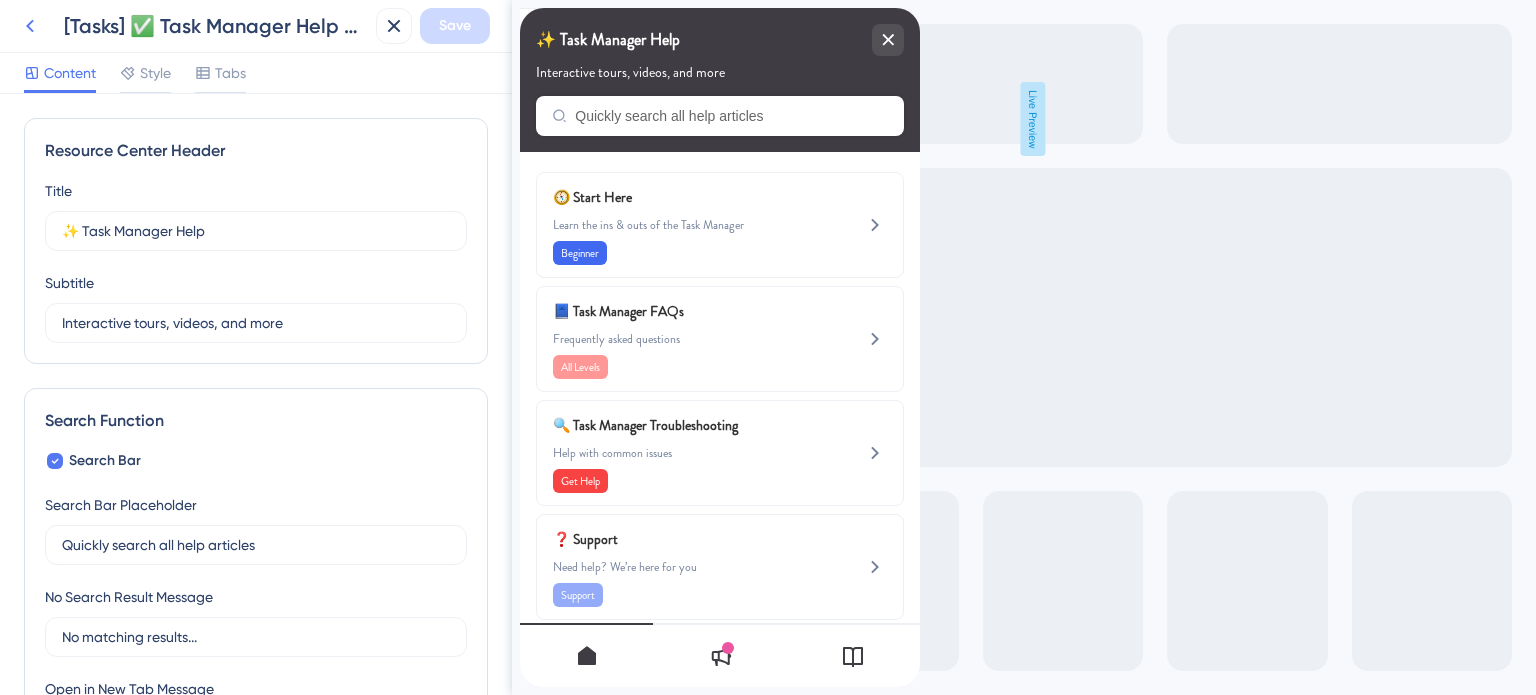 click 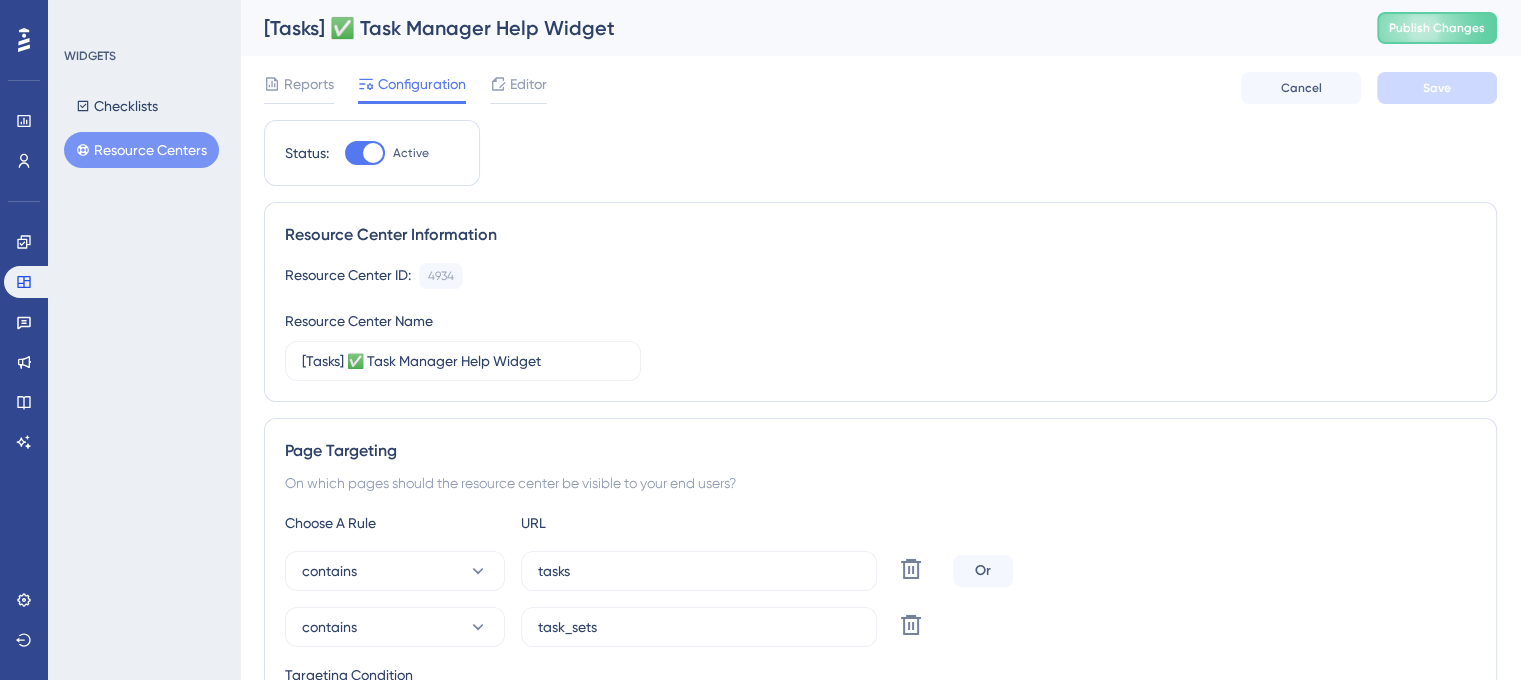 scroll, scrollTop: 0, scrollLeft: 0, axis: both 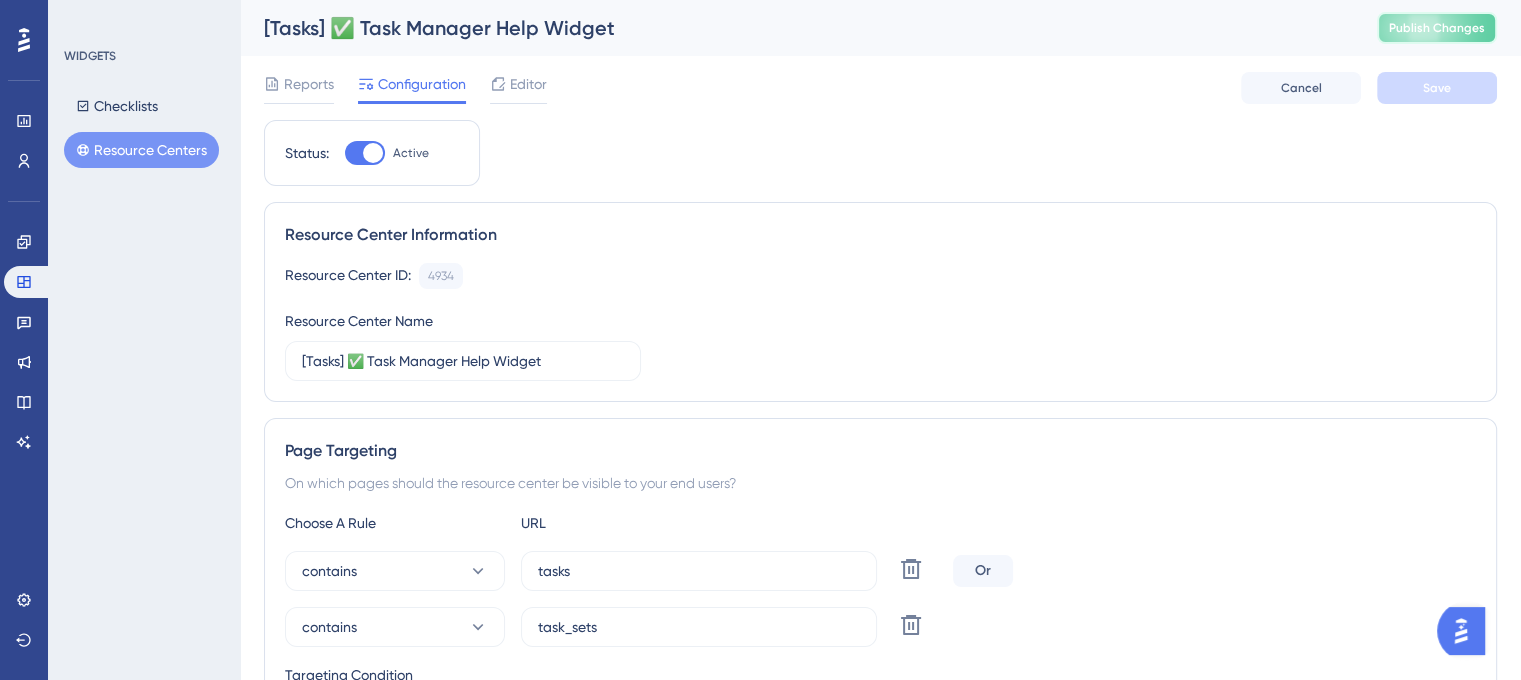 click on "Publish Changes" at bounding box center (1437, 28) 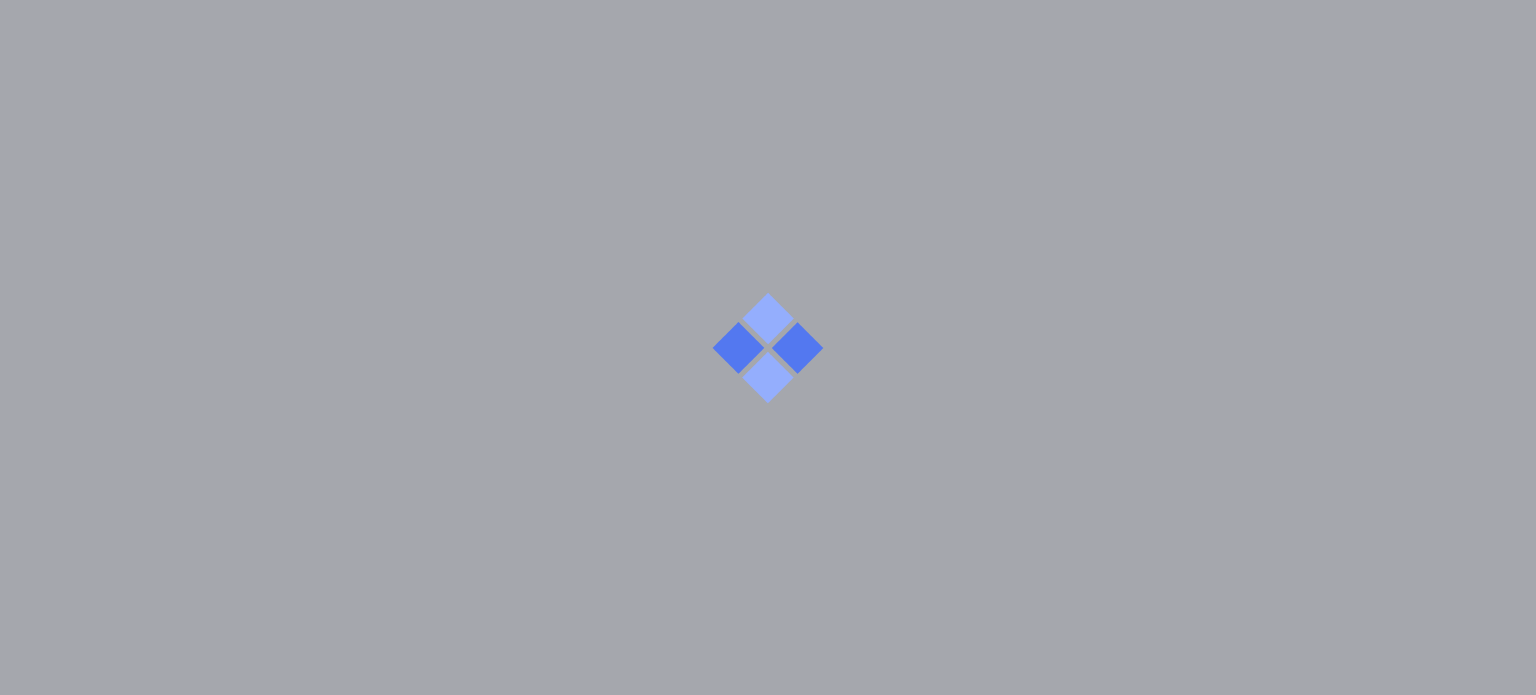scroll, scrollTop: 0, scrollLeft: 0, axis: both 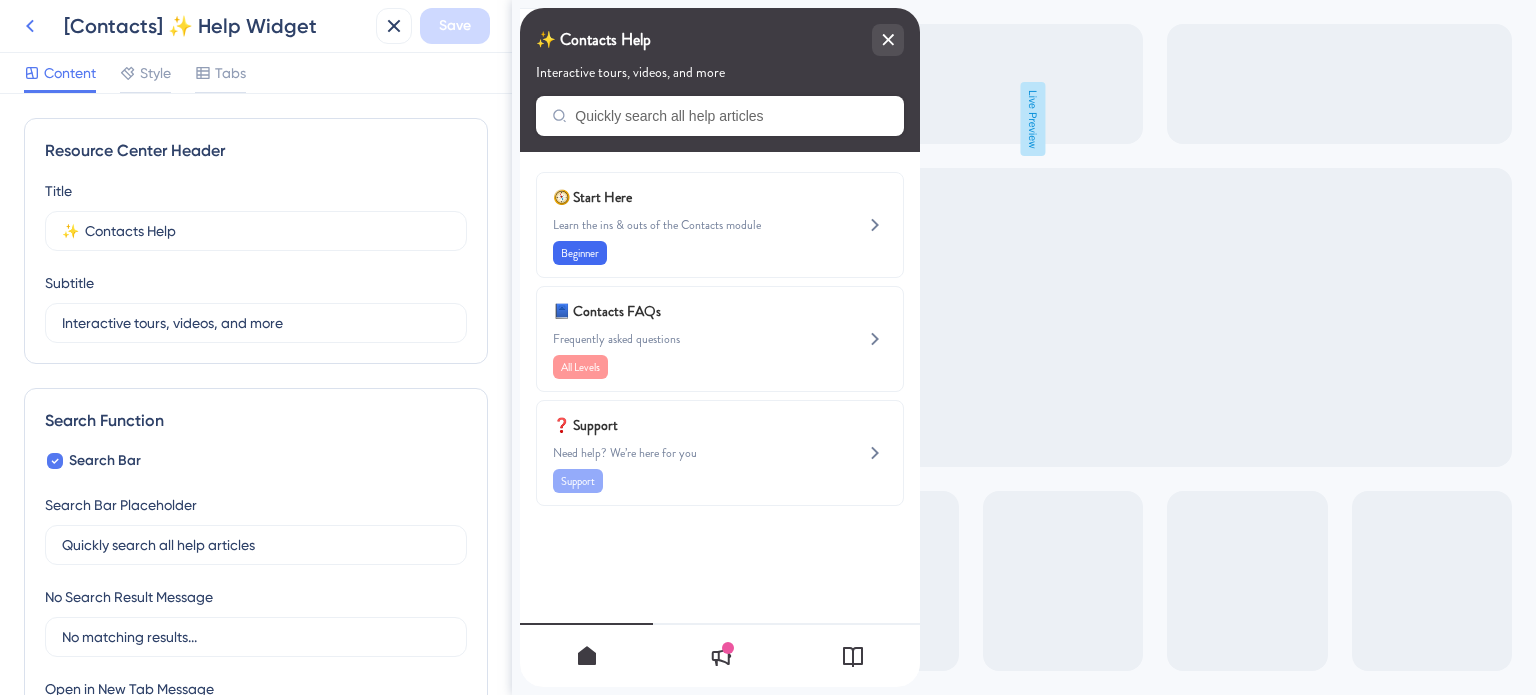 click 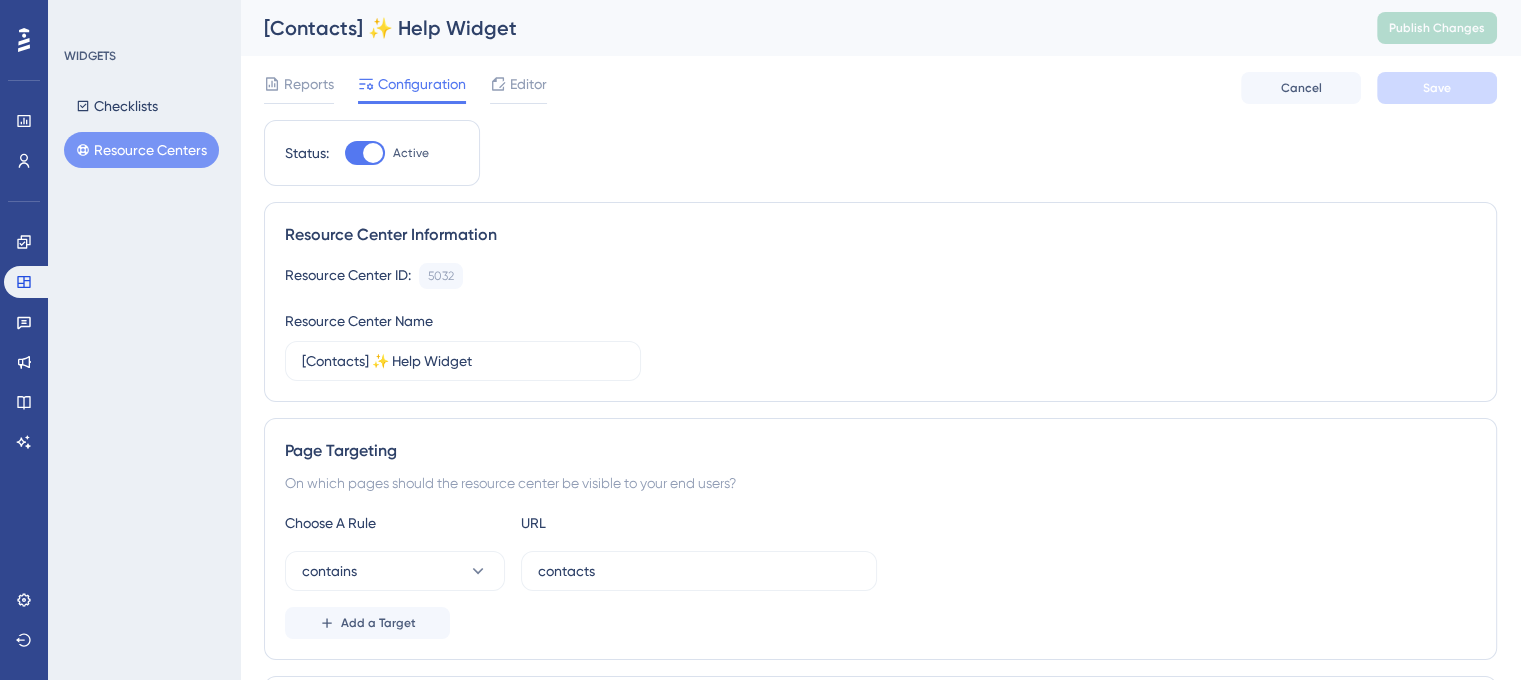 scroll, scrollTop: 0, scrollLeft: 0, axis: both 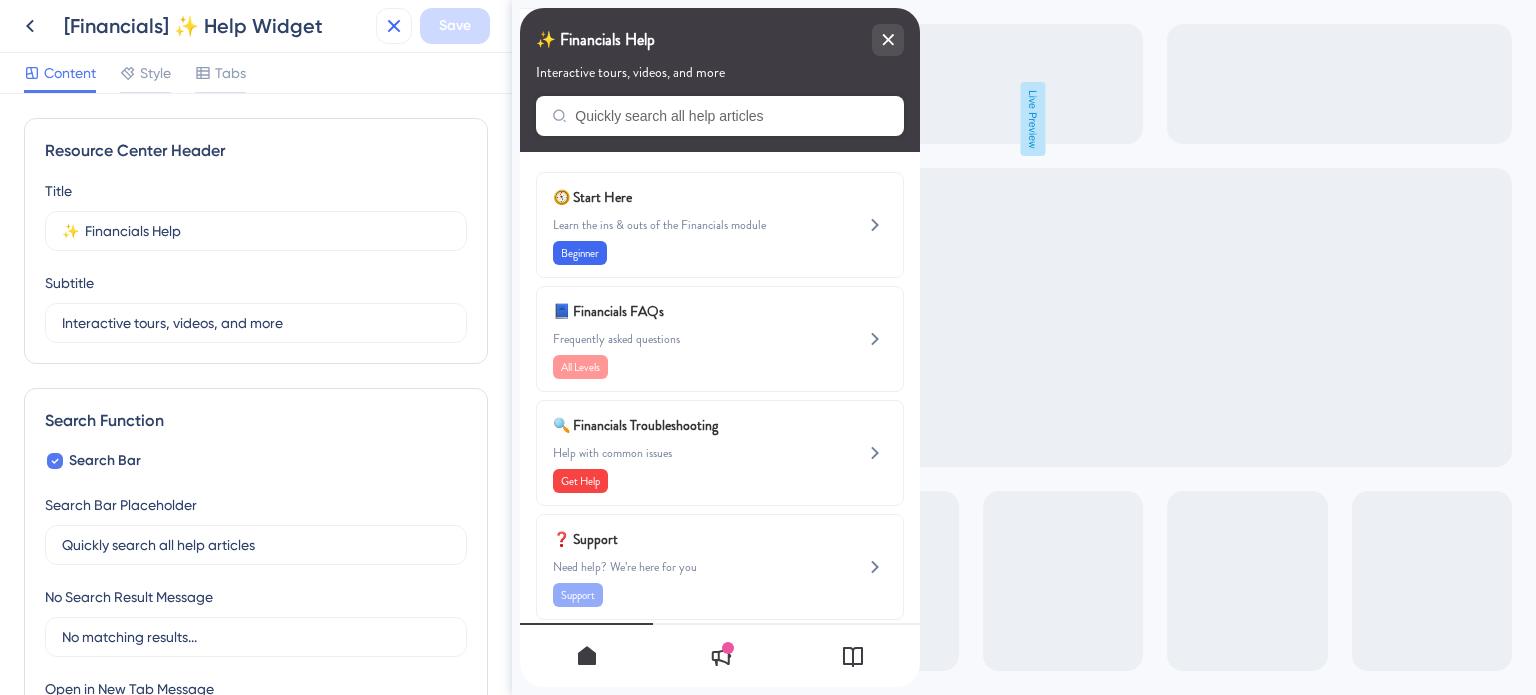 click 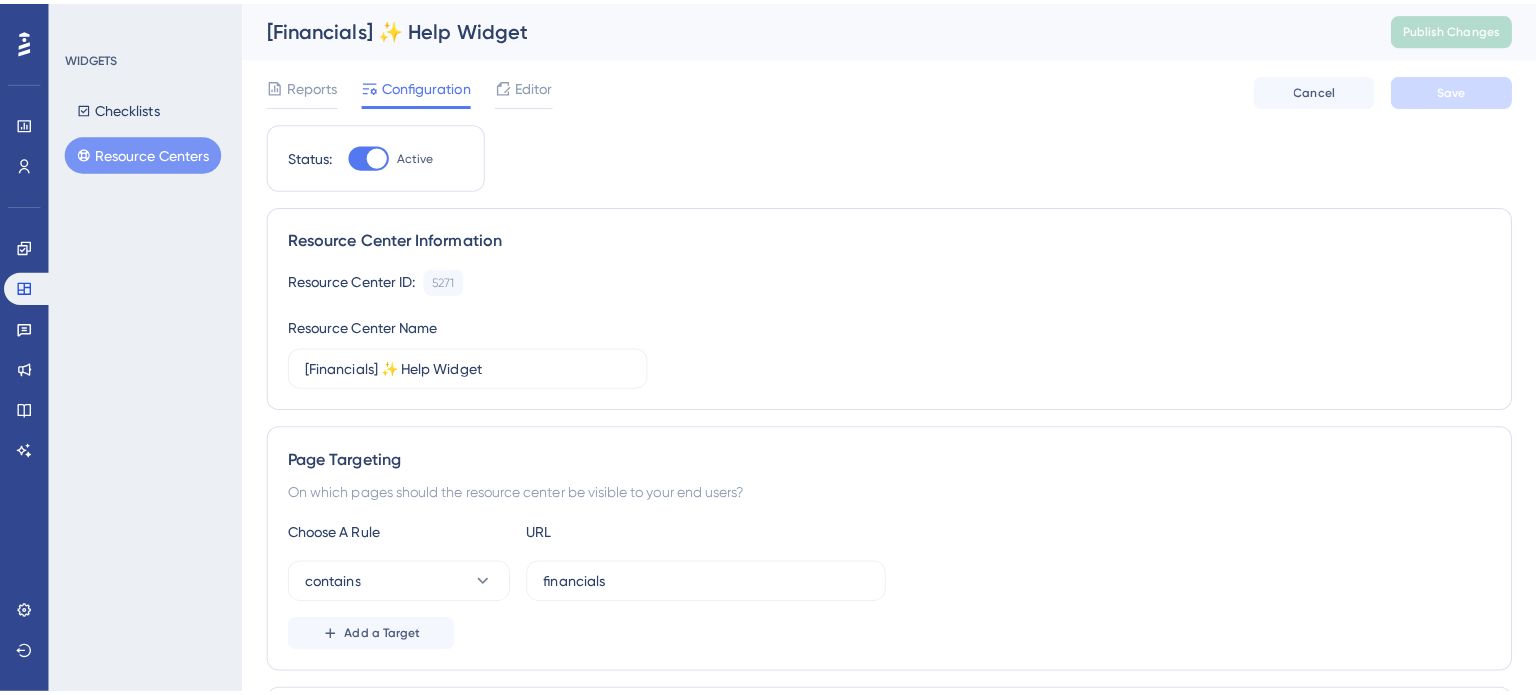 scroll, scrollTop: 0, scrollLeft: 0, axis: both 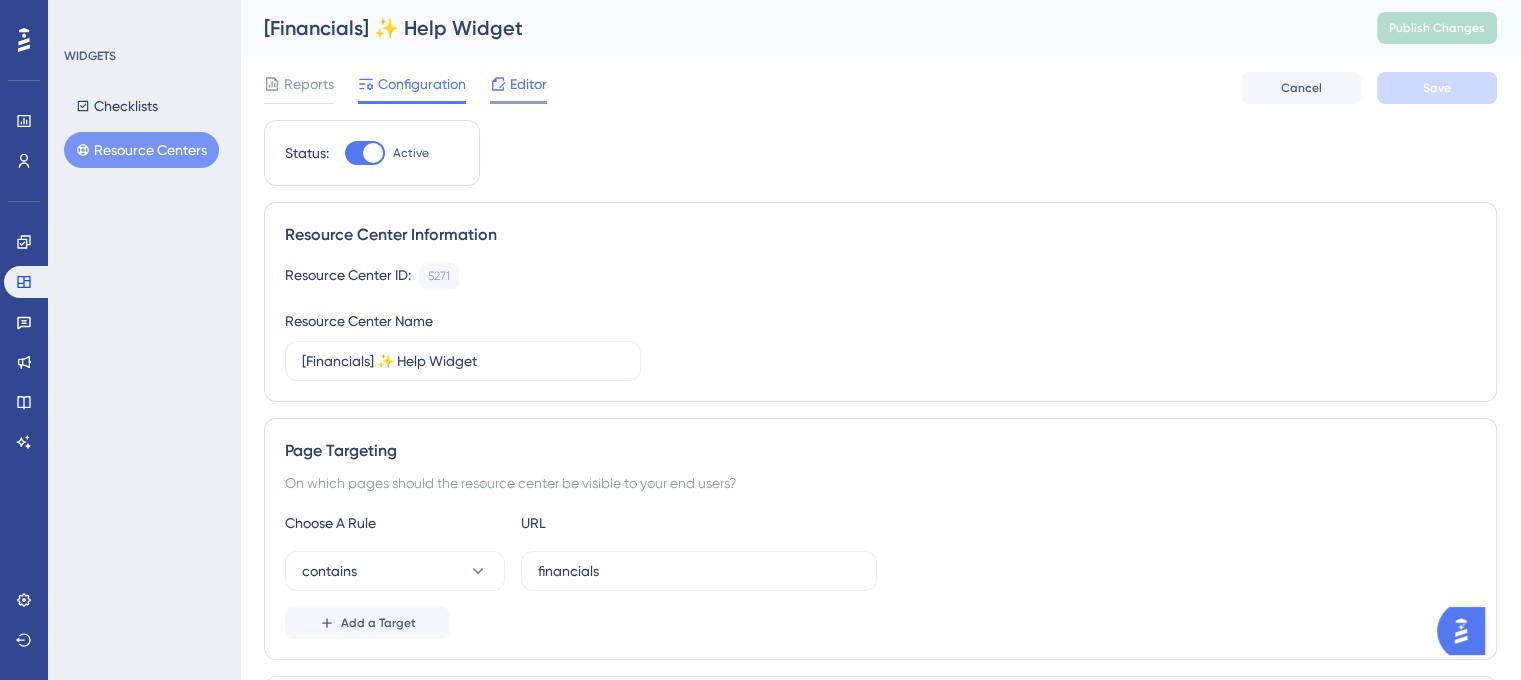 click on "Editor" at bounding box center (528, 84) 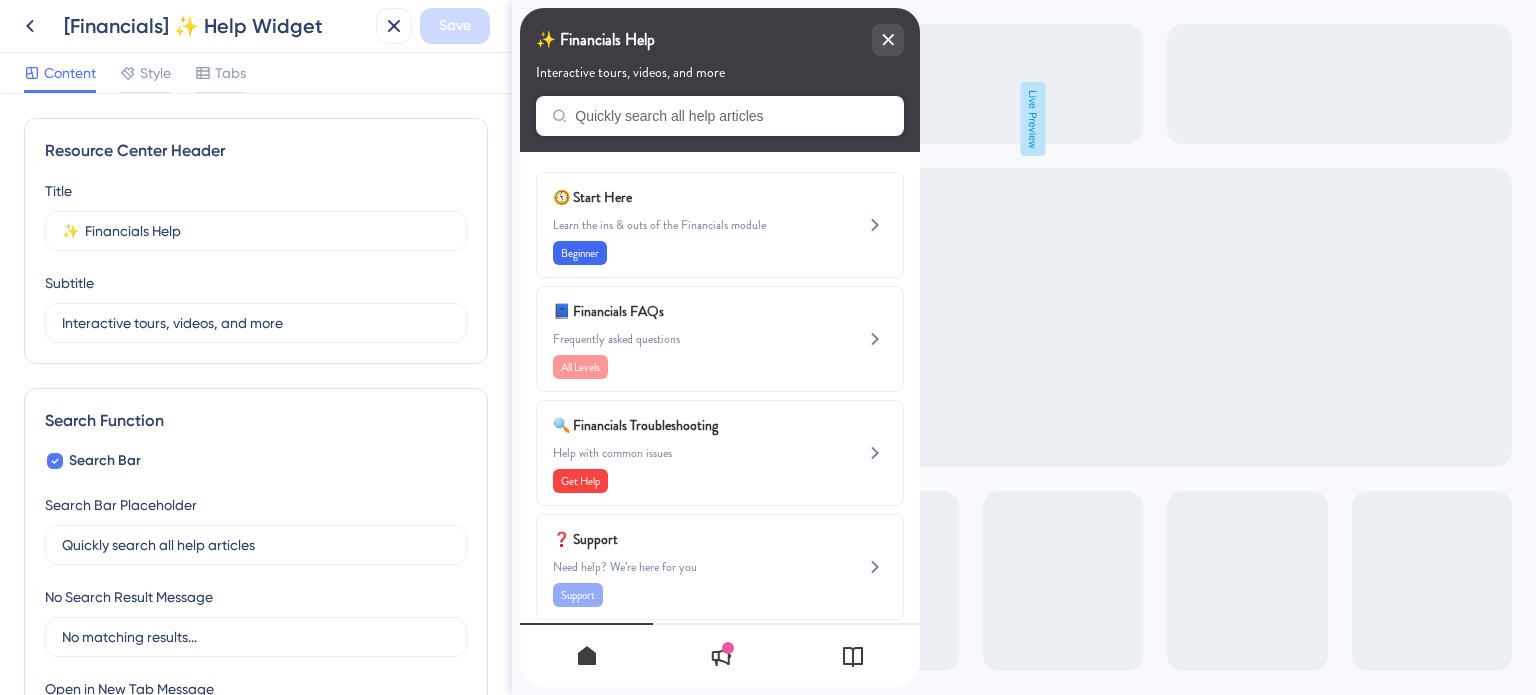 scroll, scrollTop: 0, scrollLeft: 0, axis: both 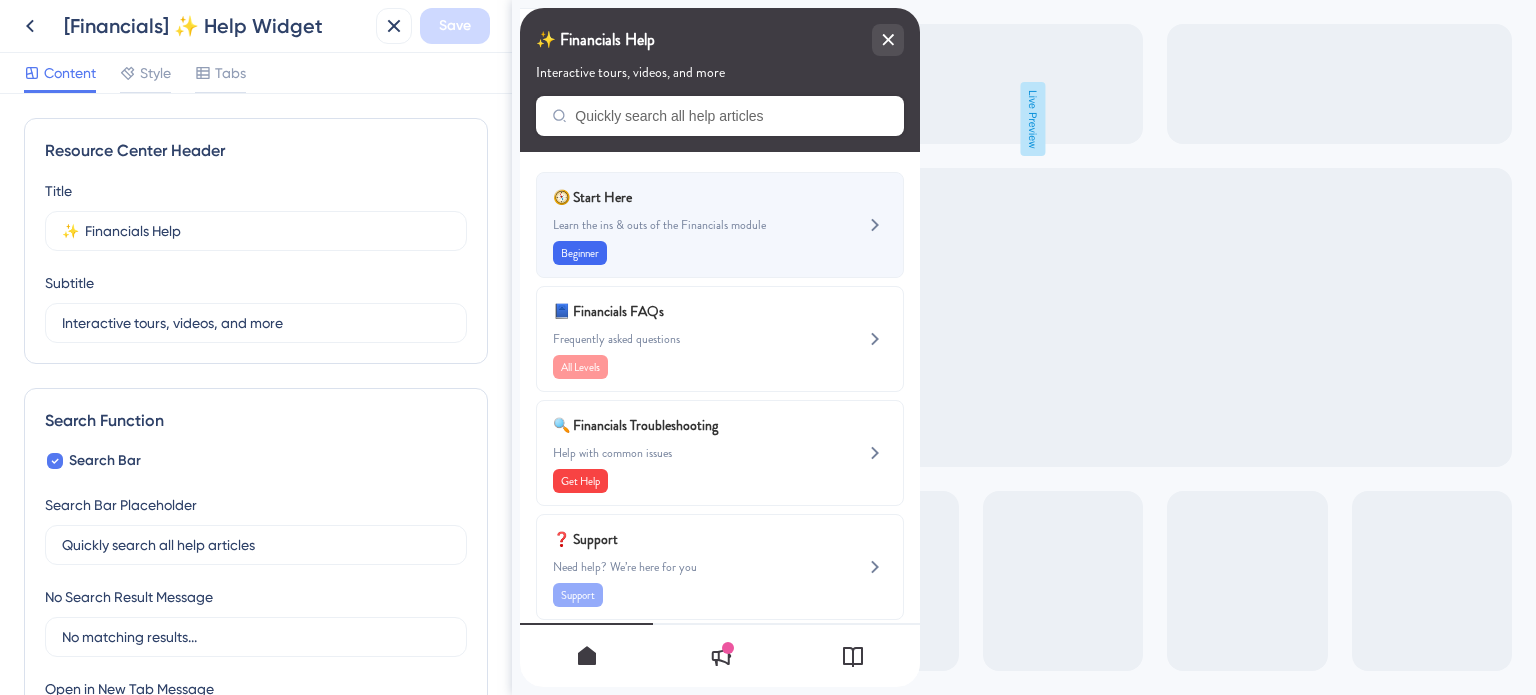 click on "Learn the ins & outs of the Financials module" at bounding box center (686, 225) 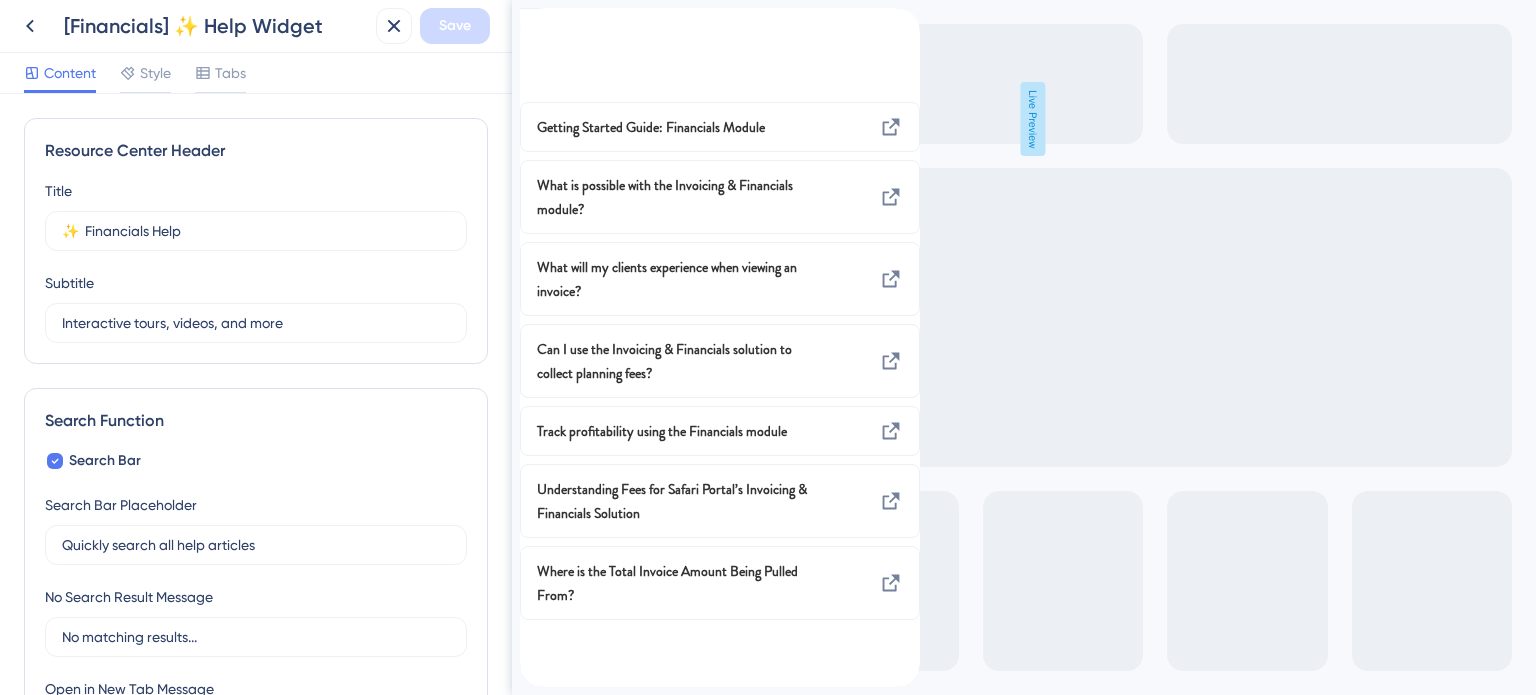 click 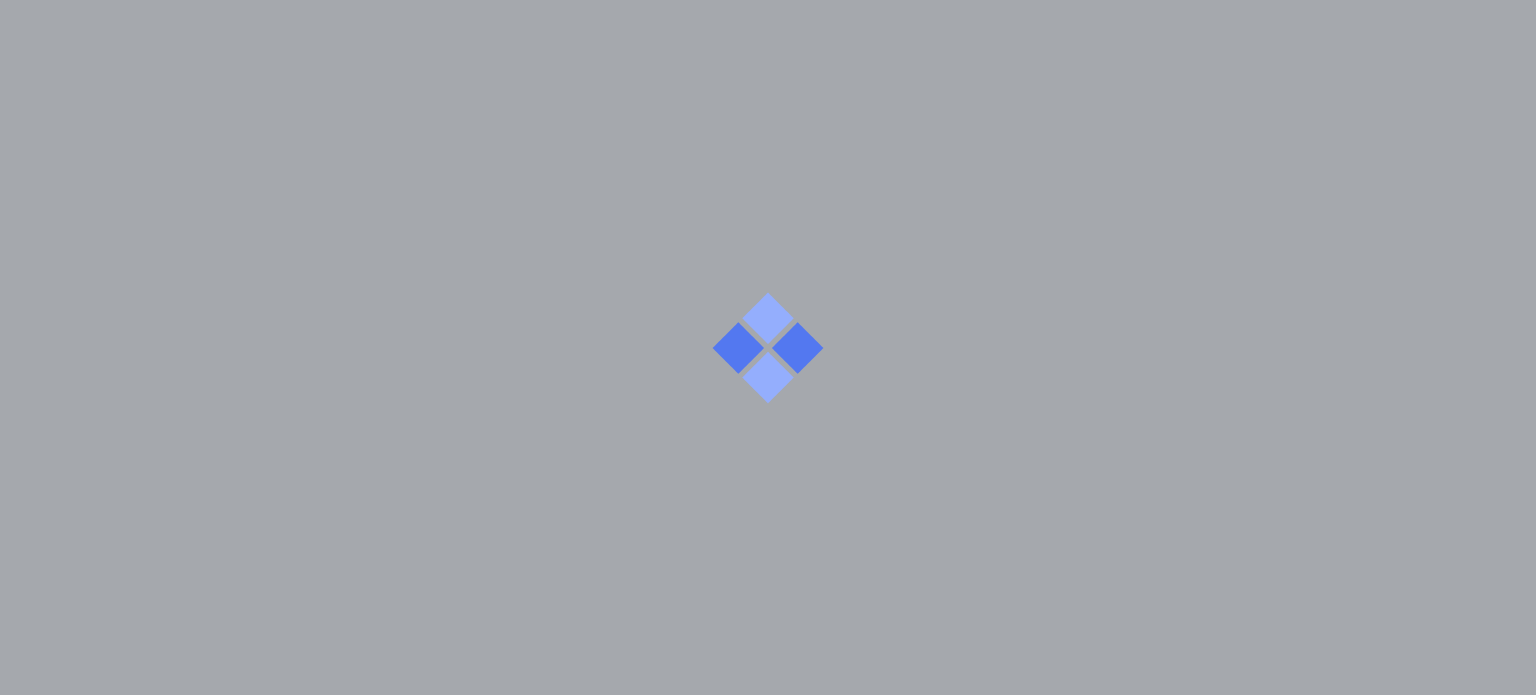 scroll, scrollTop: 0, scrollLeft: 0, axis: both 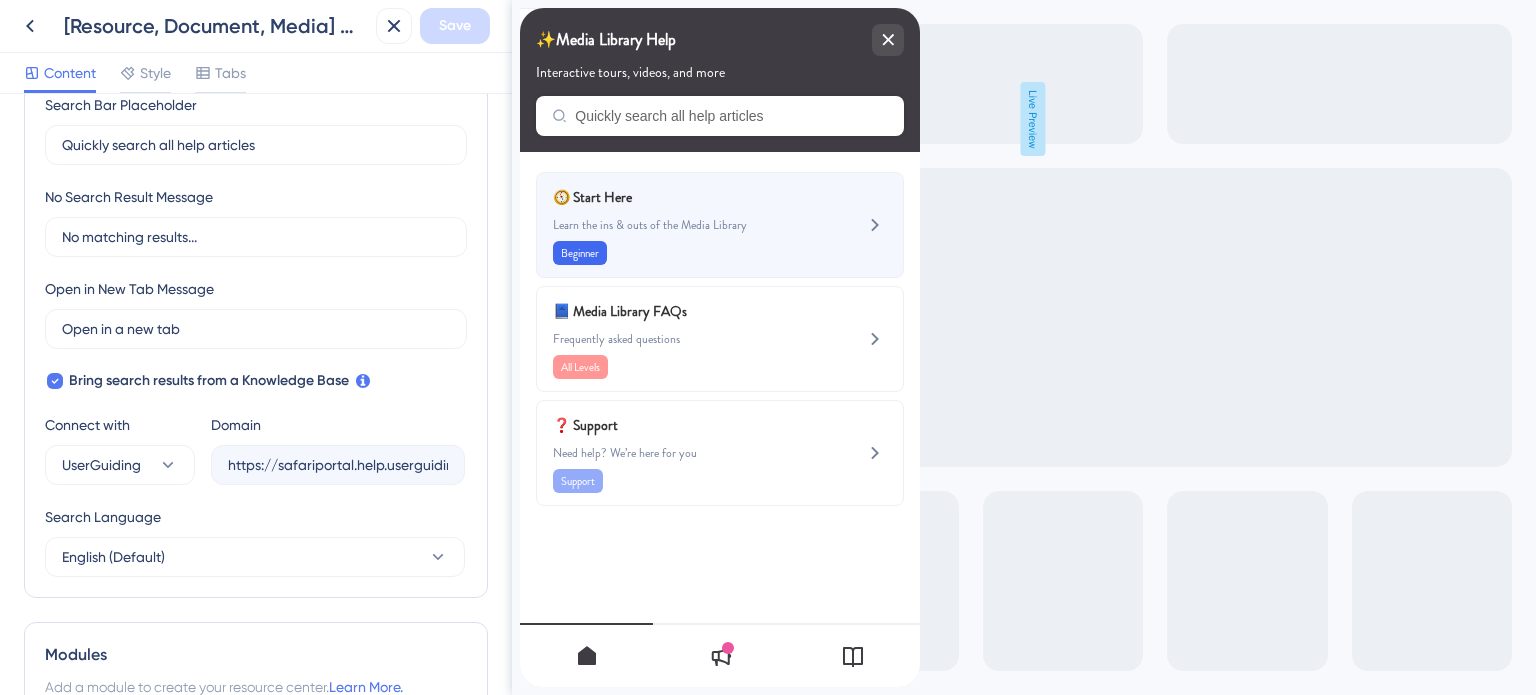 click on "🧭   Start Here Learn the ins & outs of the Media Library Beginner" at bounding box center (686, 225) 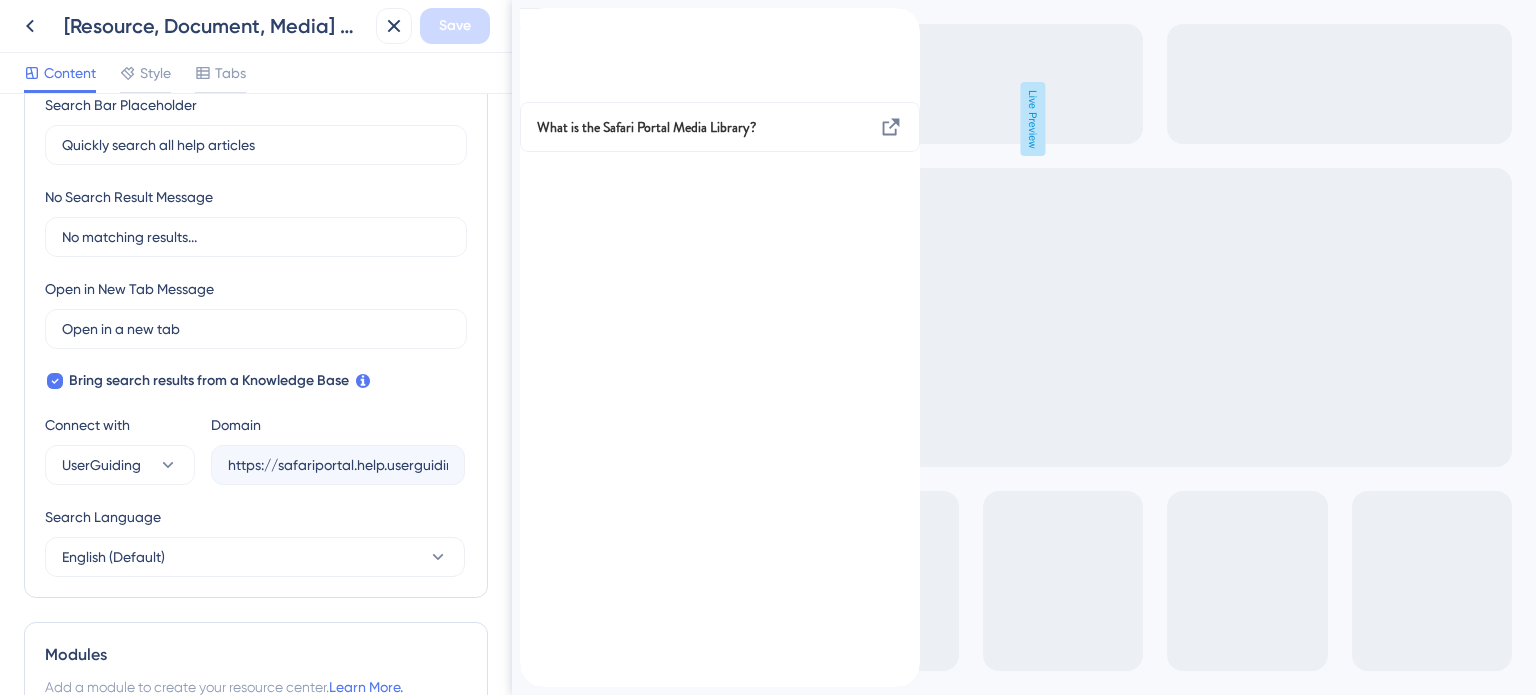 click at bounding box center (536, 19) 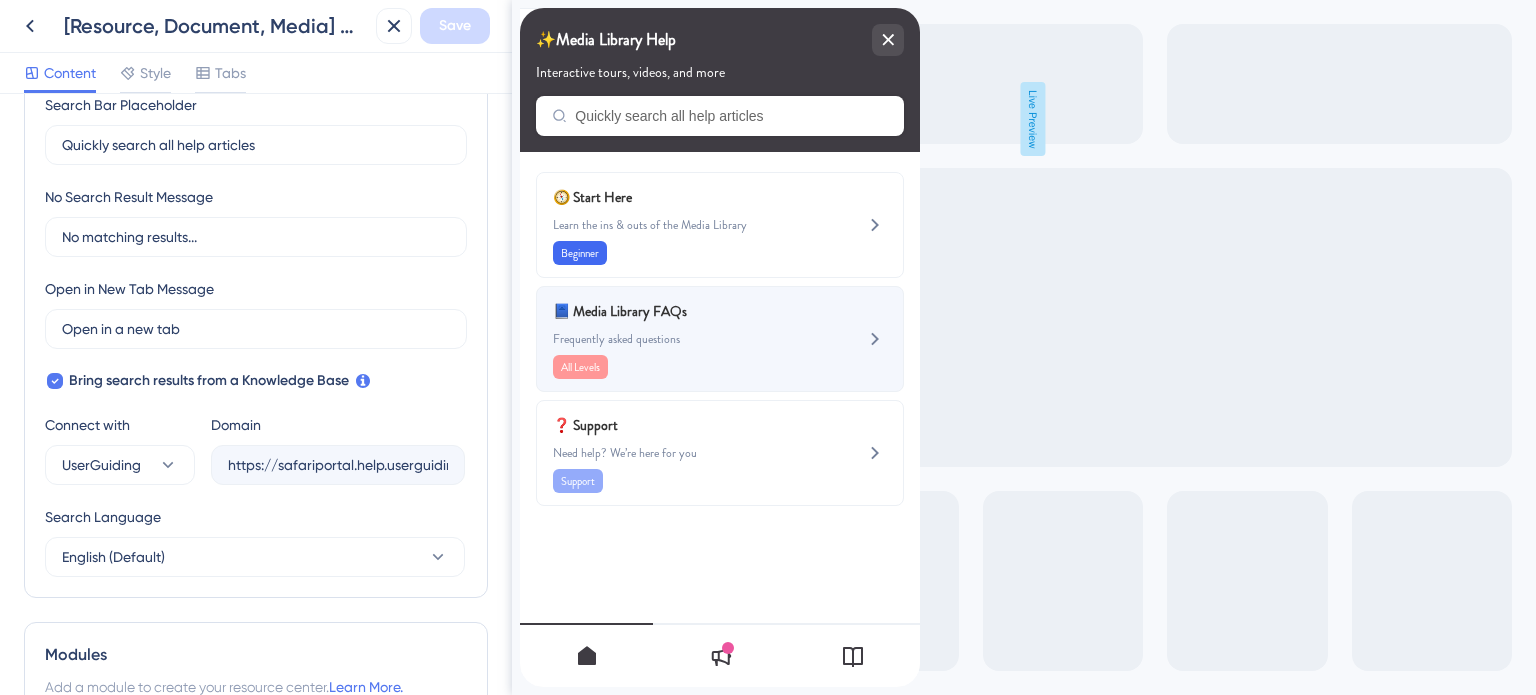 click on "📘   Media Library FAQs" at bounding box center [670, 311] 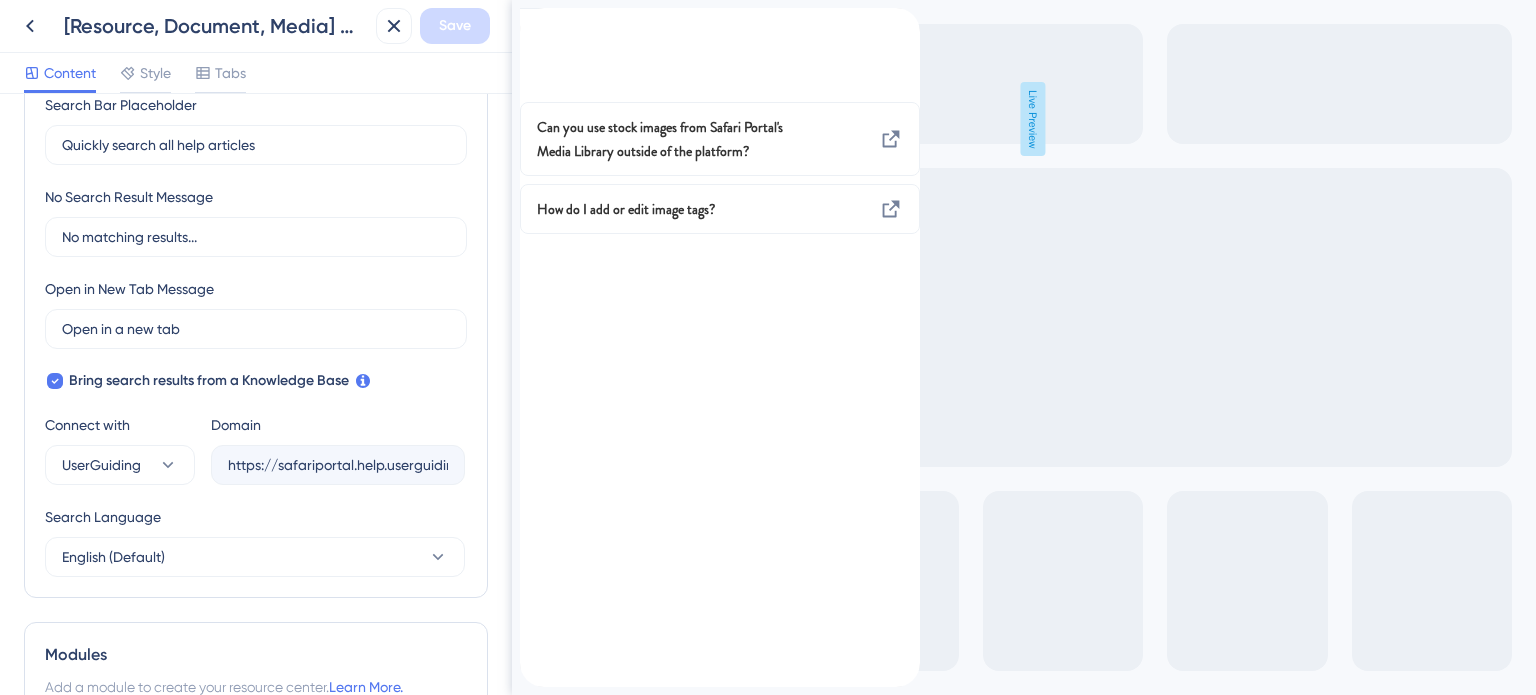 click 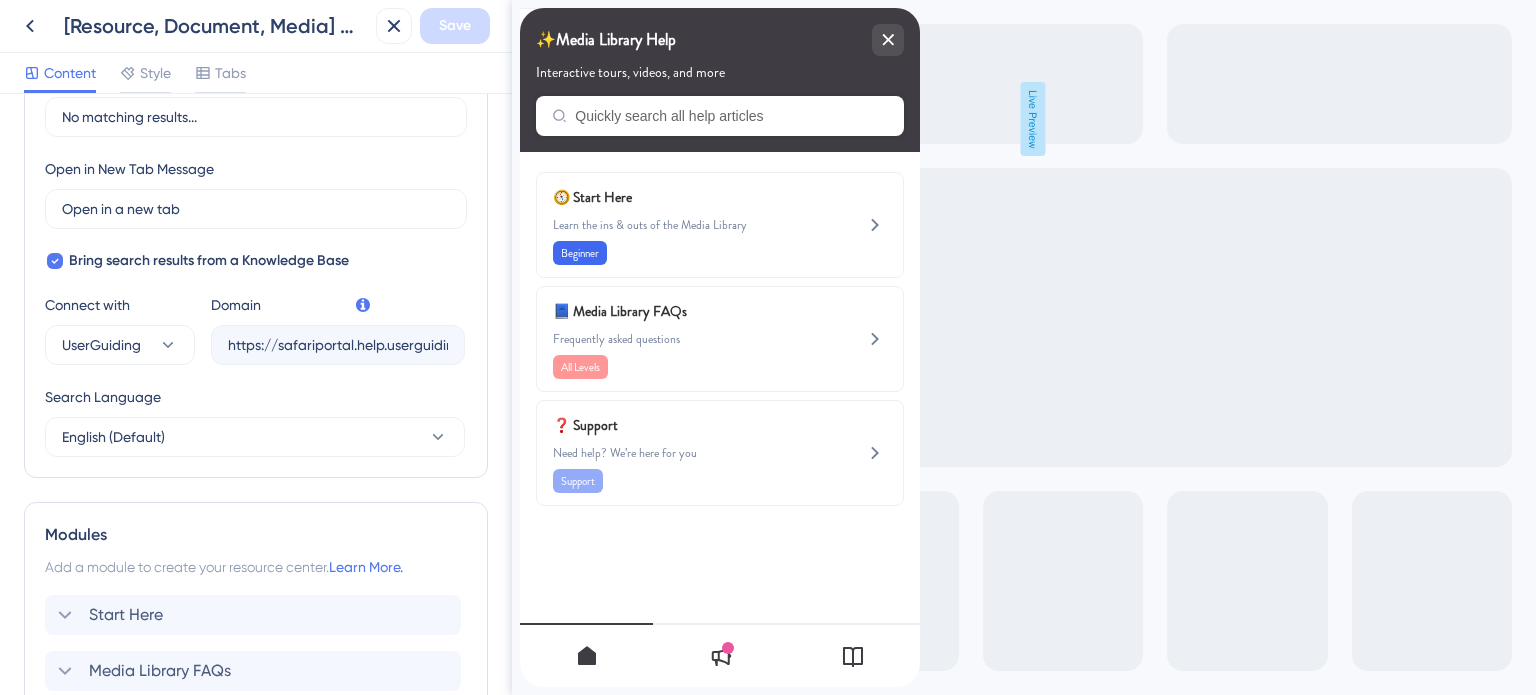 scroll, scrollTop: 751, scrollLeft: 0, axis: vertical 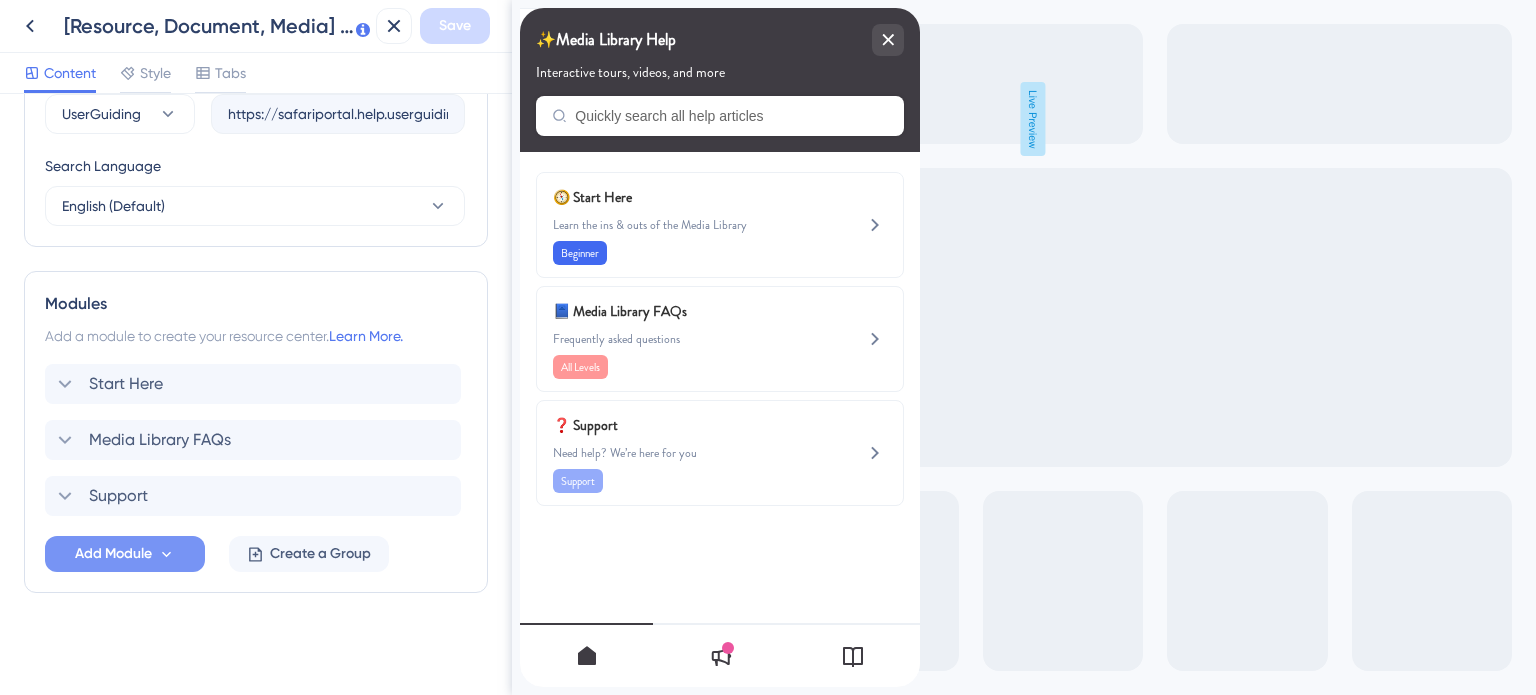 click 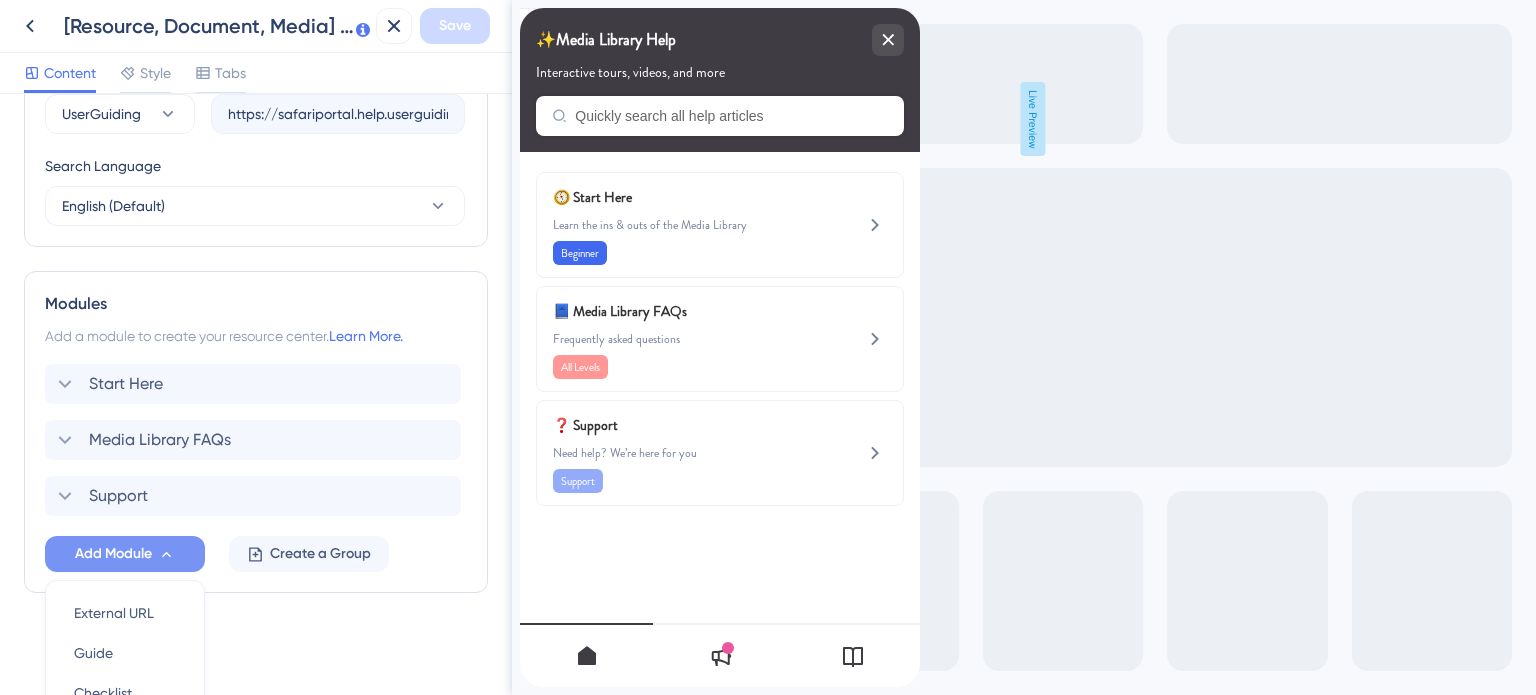 scroll, scrollTop: 940, scrollLeft: 0, axis: vertical 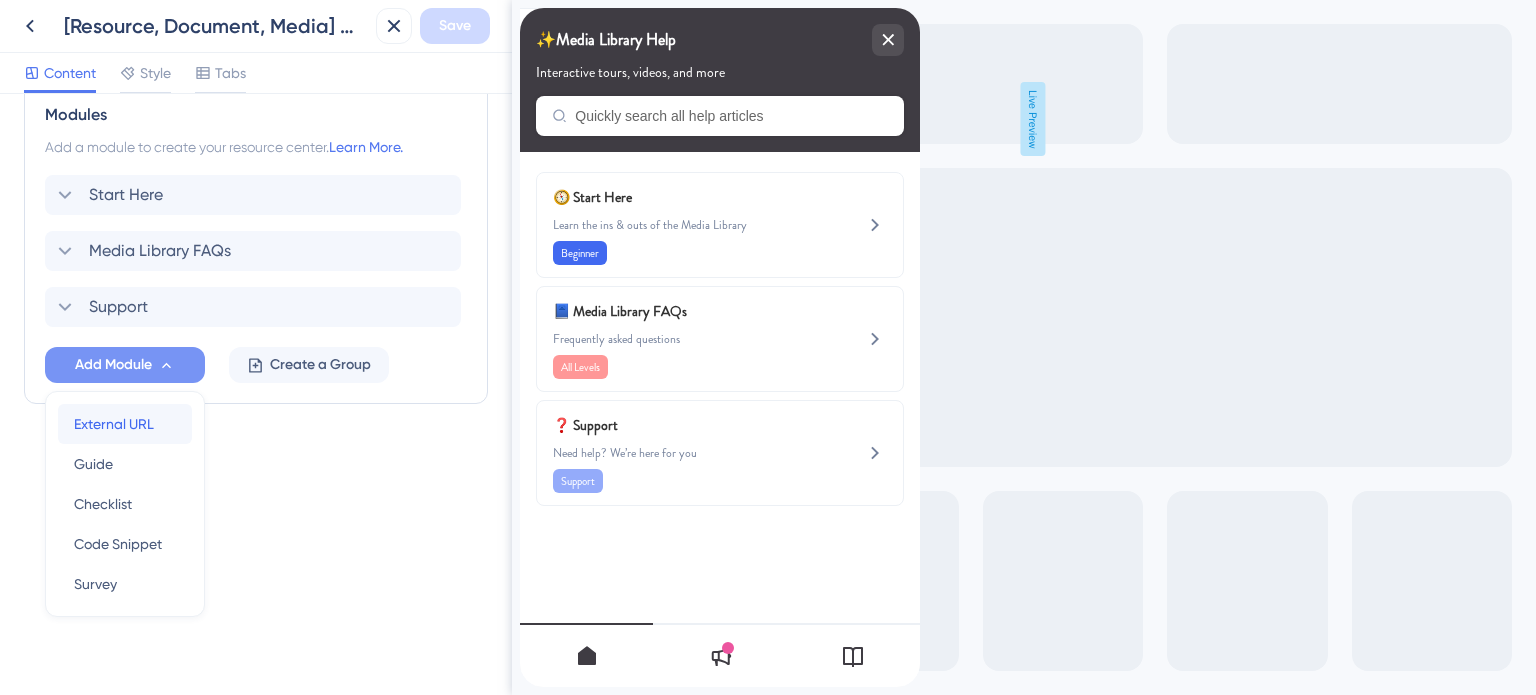 click on "External URL" at bounding box center (114, 424) 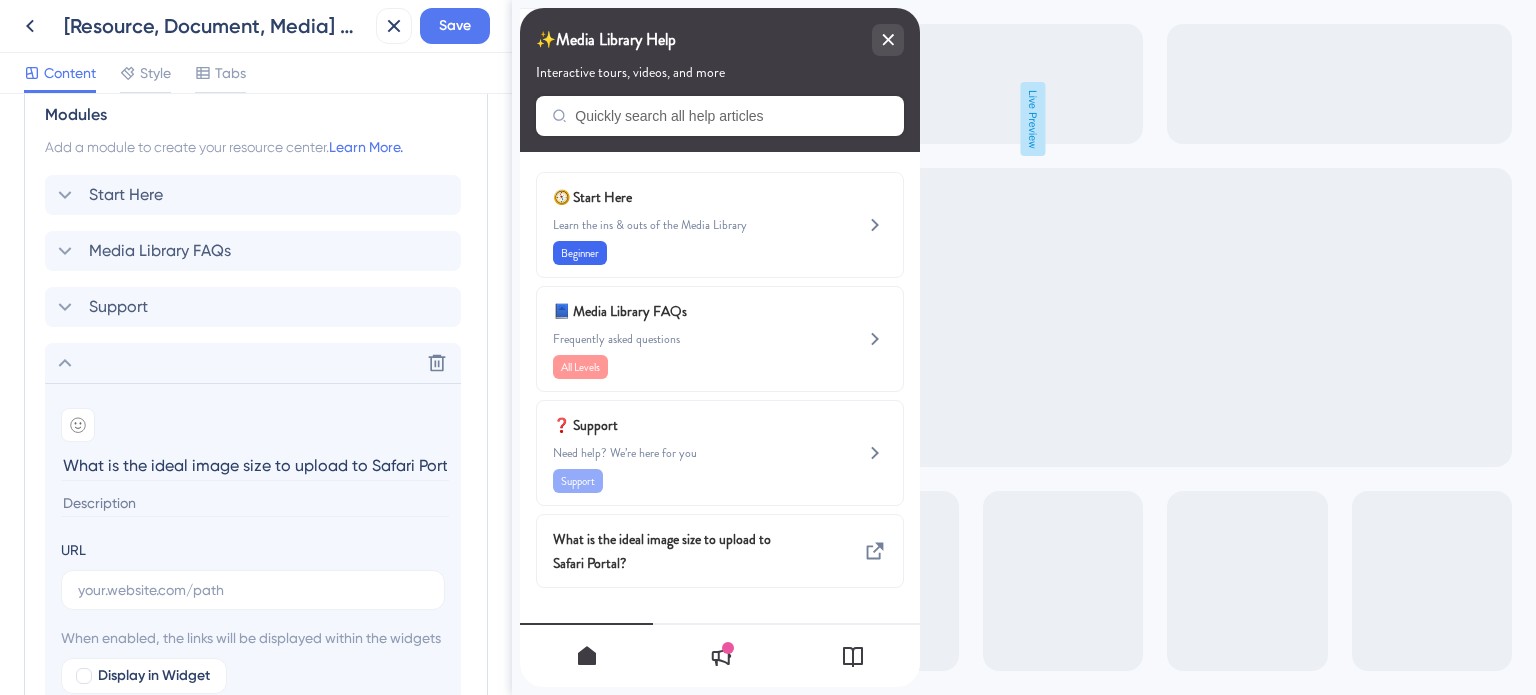 scroll, scrollTop: 0, scrollLeft: 20, axis: horizontal 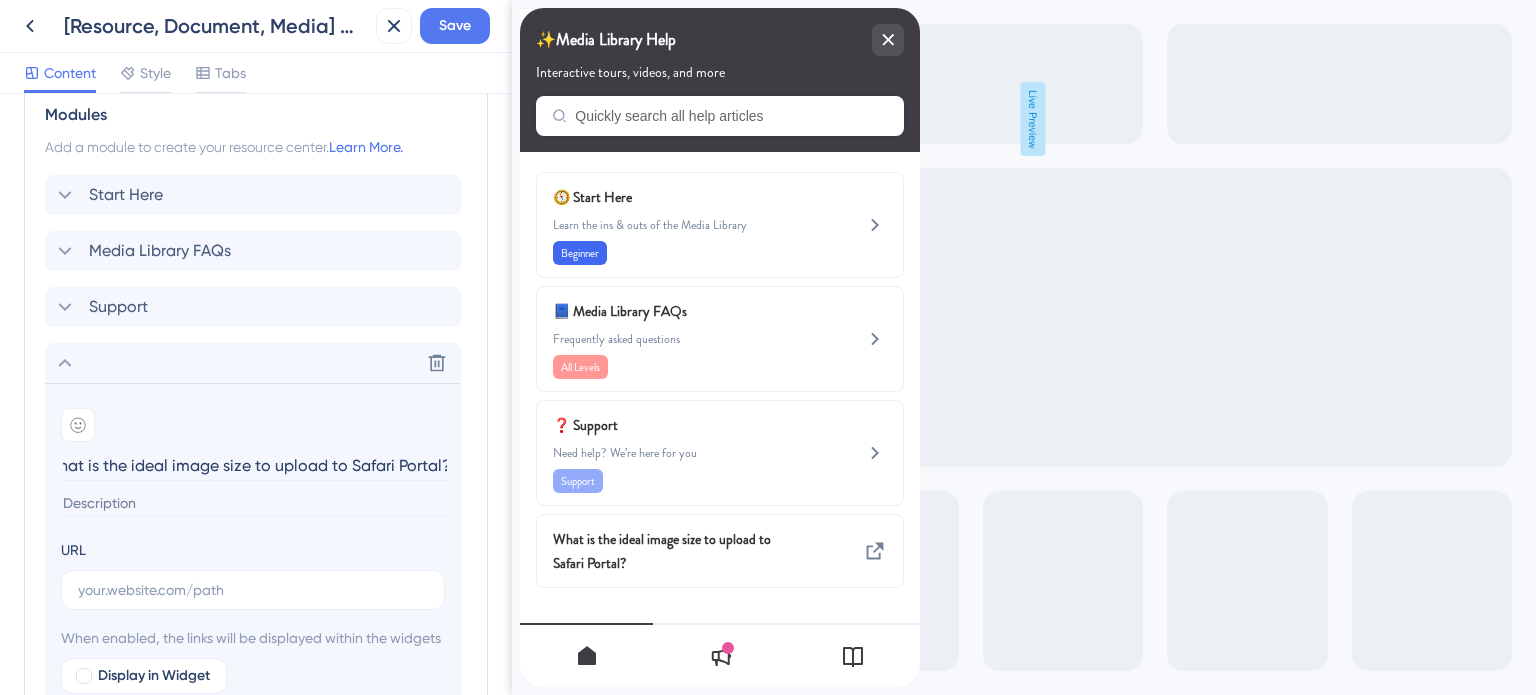 type on "What is the ideal image size to upload to Safari Portal?" 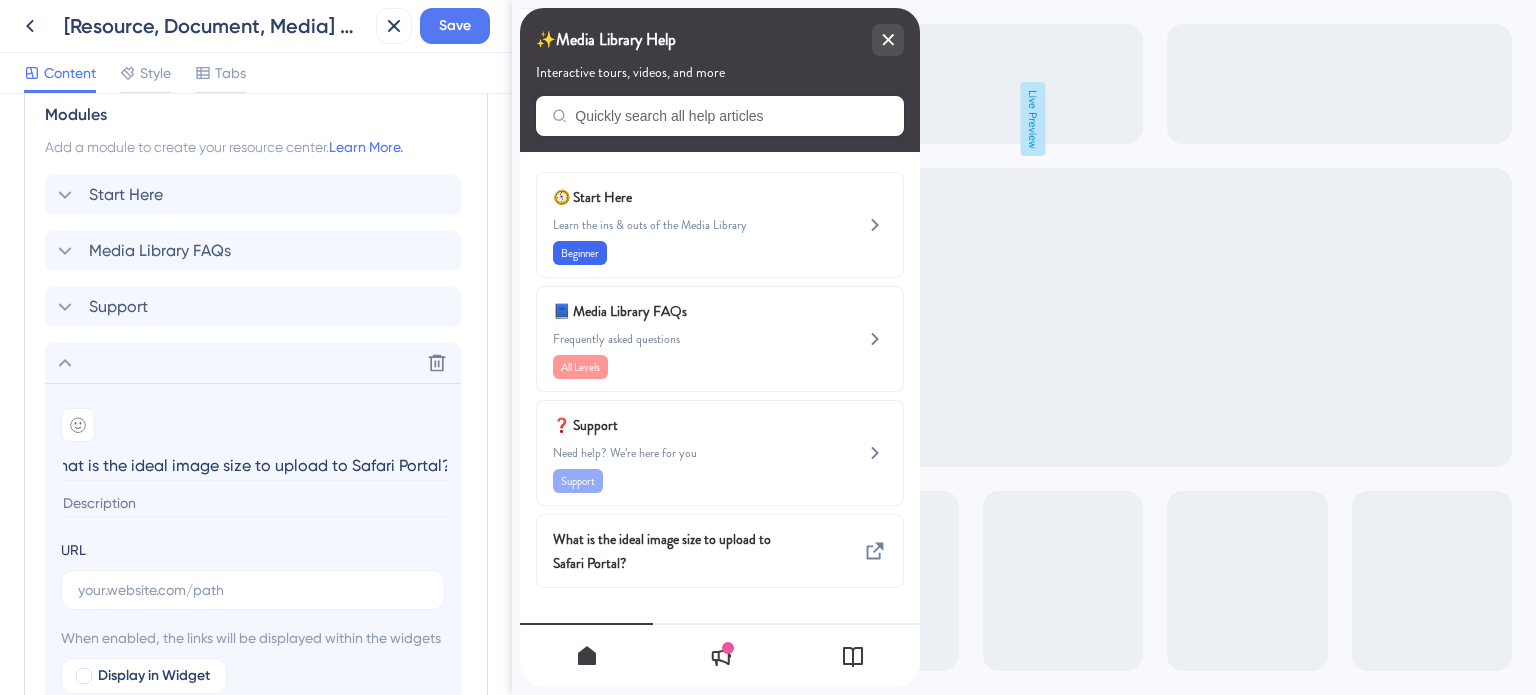scroll, scrollTop: 0, scrollLeft: 0, axis: both 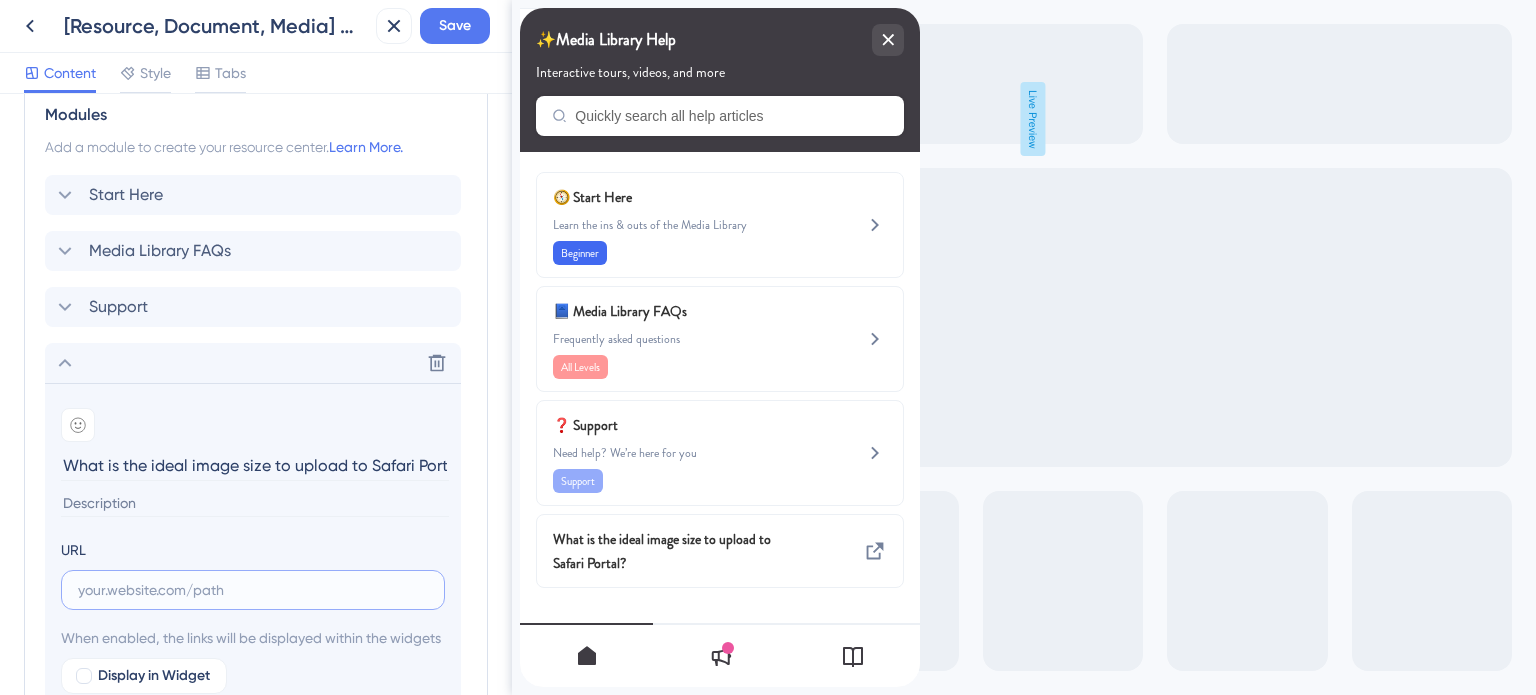 click at bounding box center (253, 590) 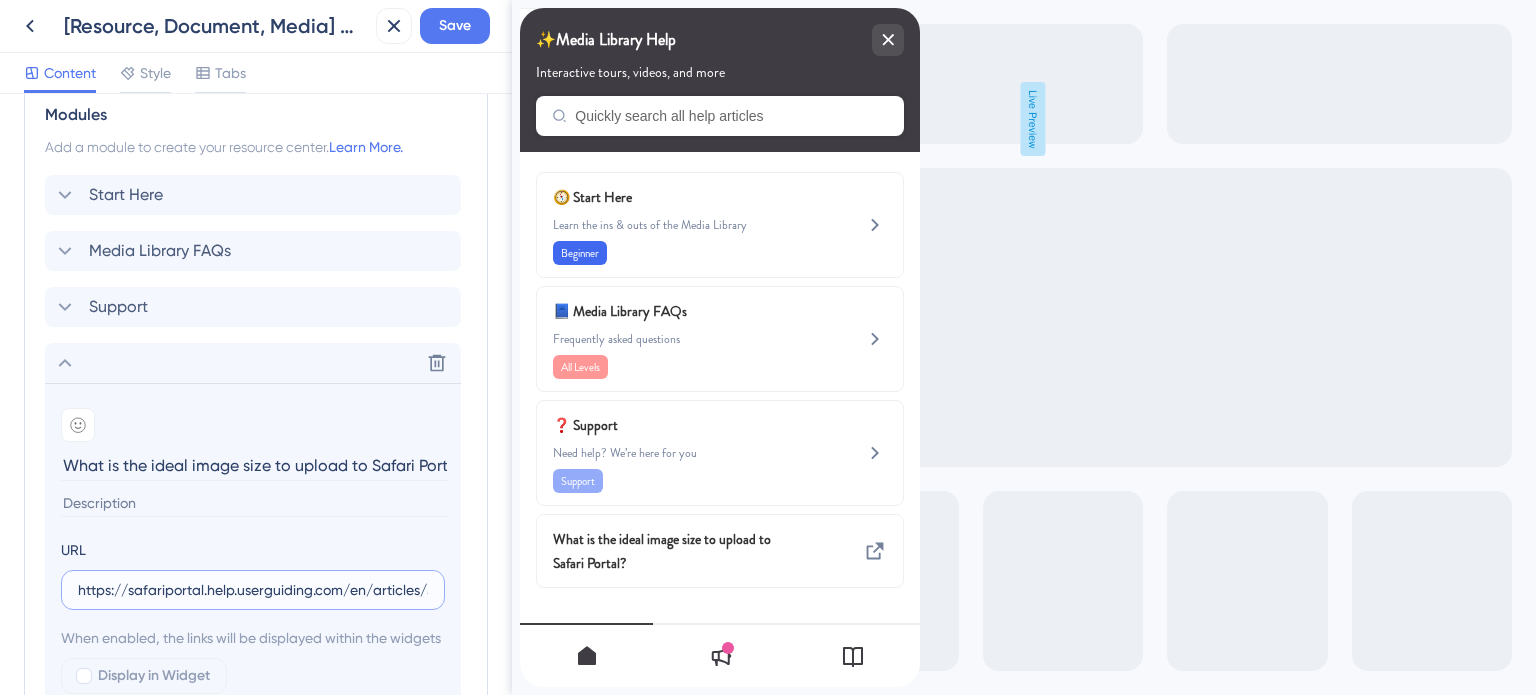 scroll, scrollTop: 0, scrollLeft: 372, axis: horizontal 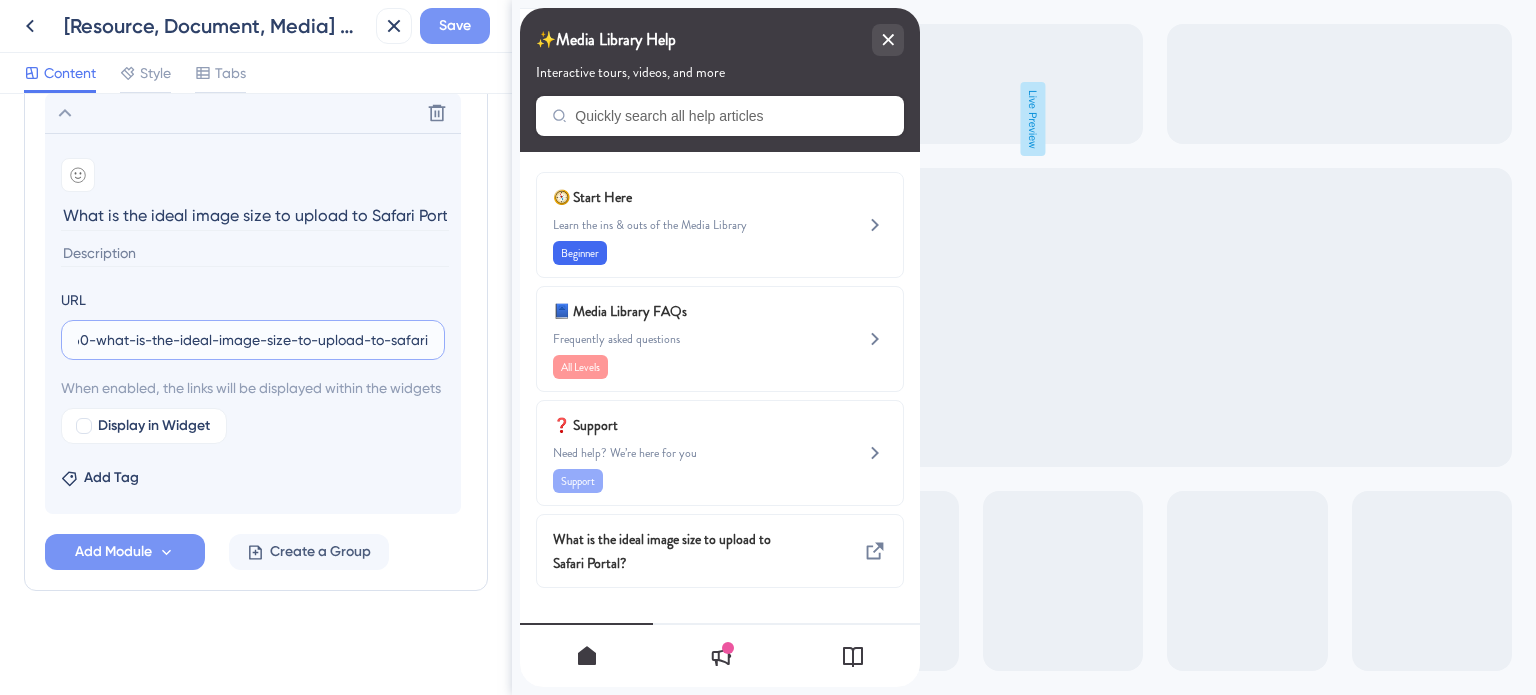 type on "https://safariportal.help.userguiding.com/en/articles/5660-what-is-the-ideal-image-size-to-upload-to-safari" 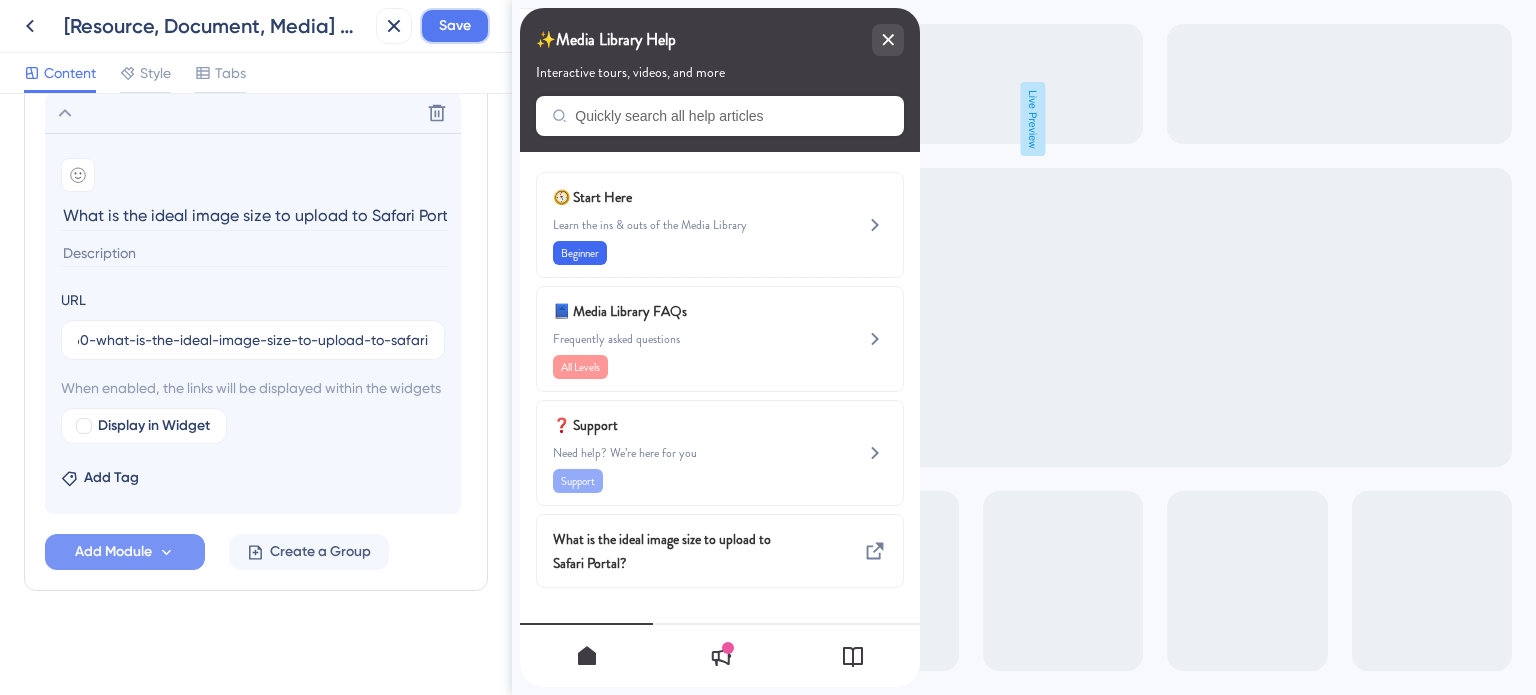 click on "Save" at bounding box center (455, 26) 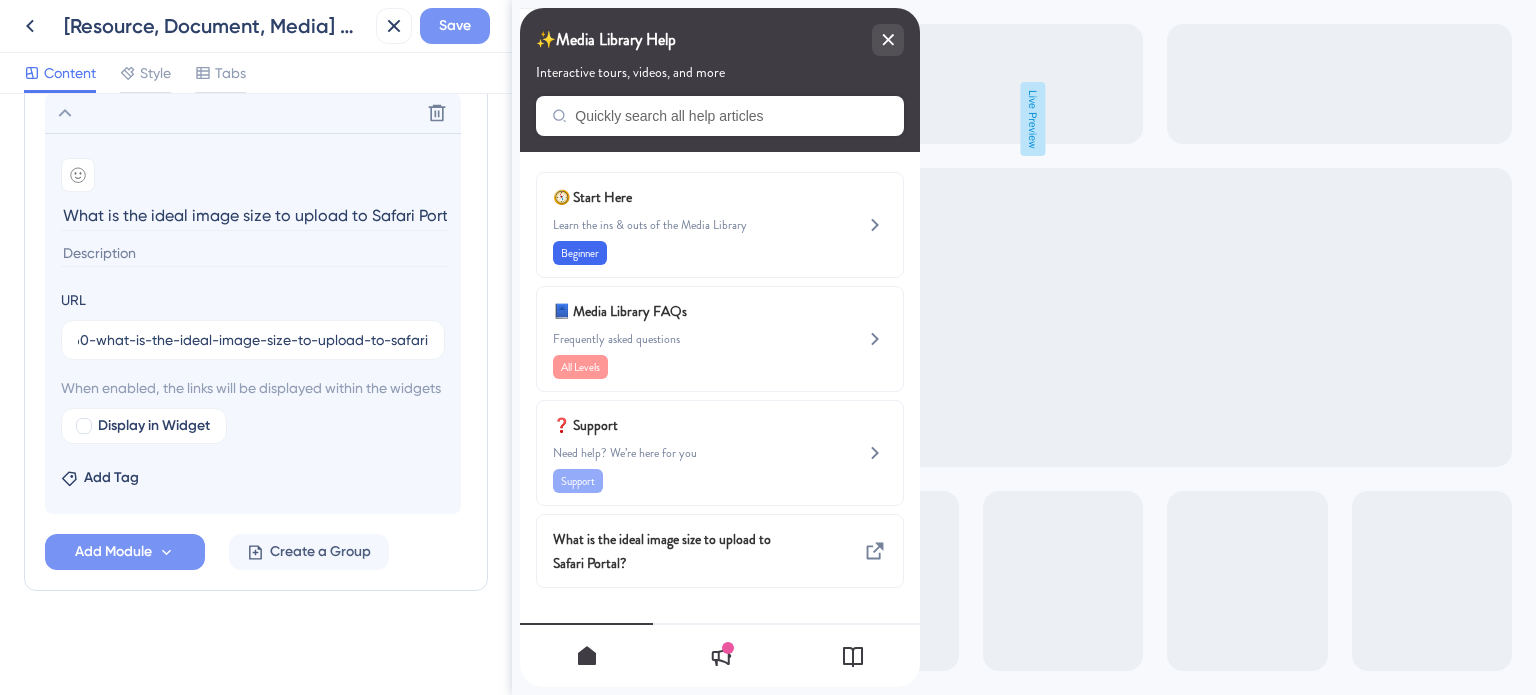 scroll, scrollTop: 0, scrollLeft: 0, axis: both 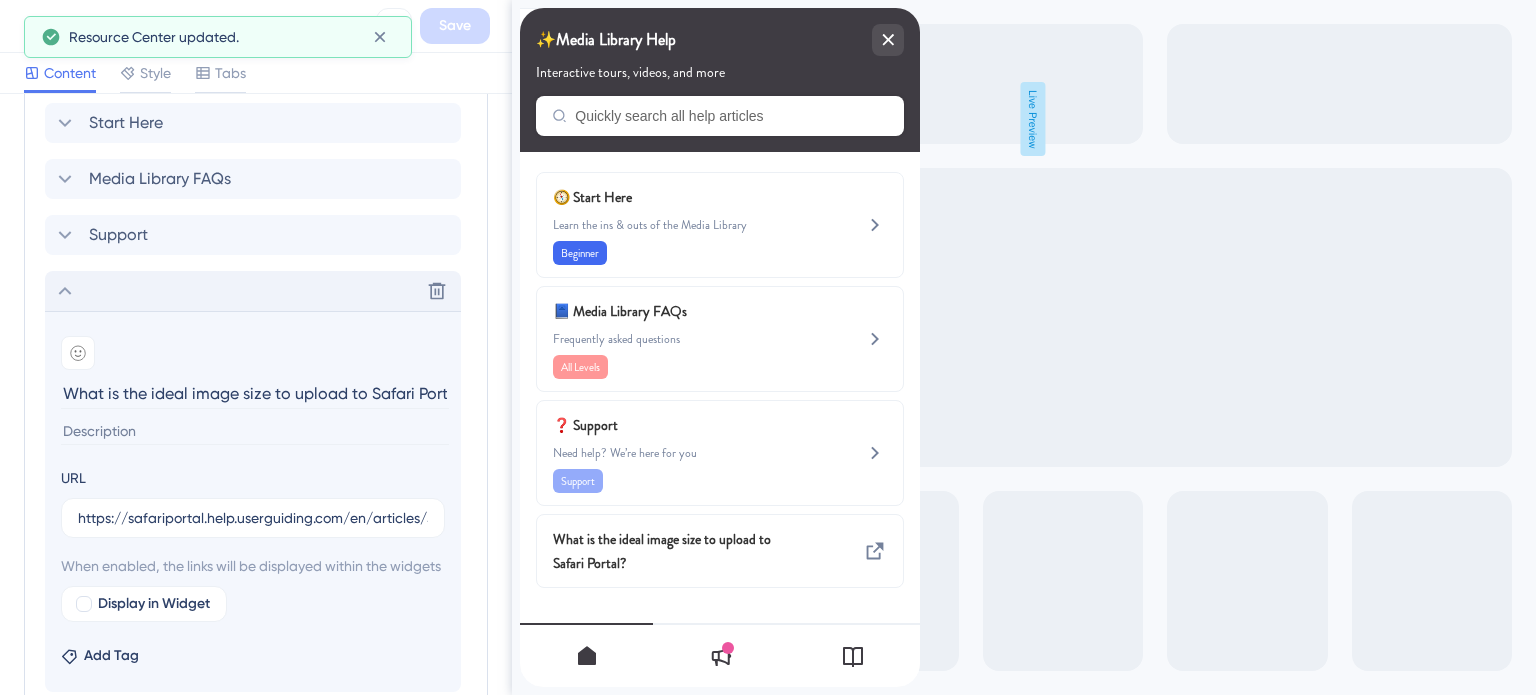 click 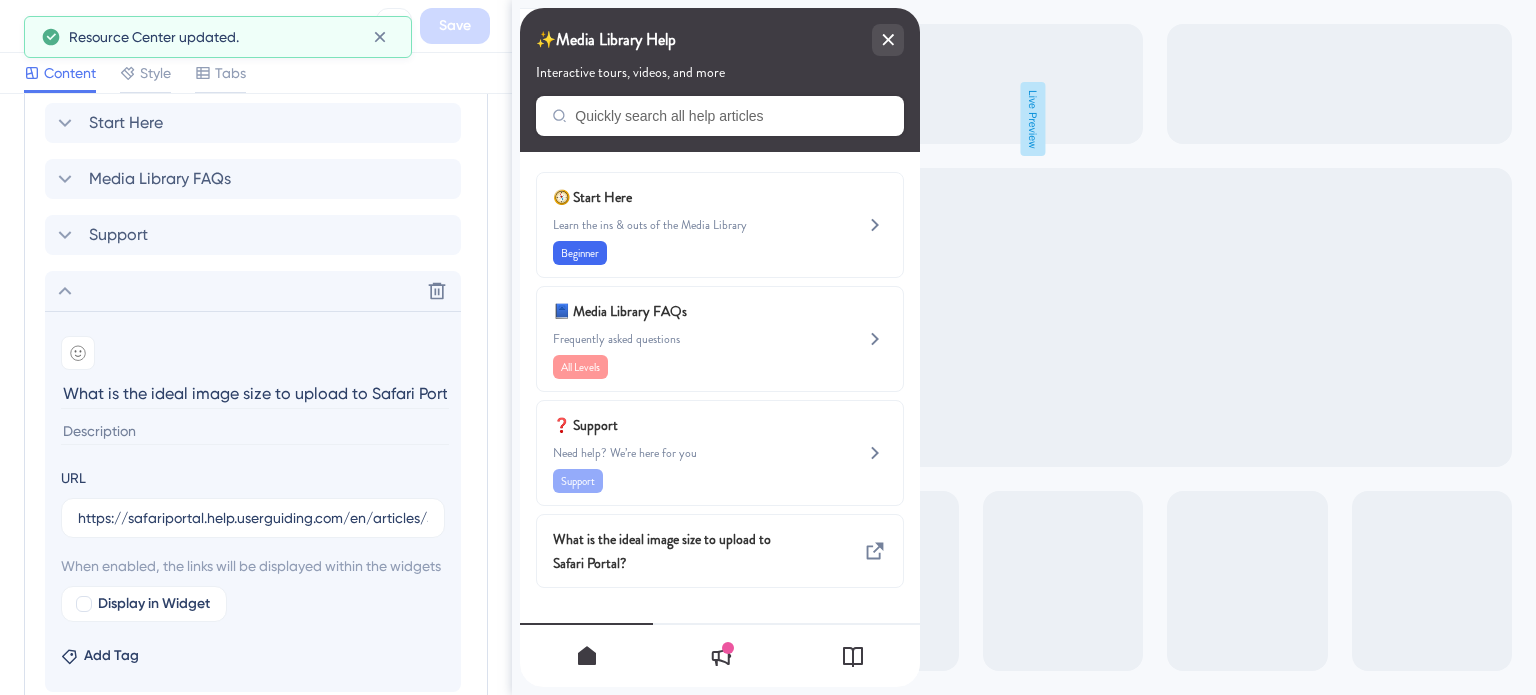 scroll, scrollTop: 807, scrollLeft: 0, axis: vertical 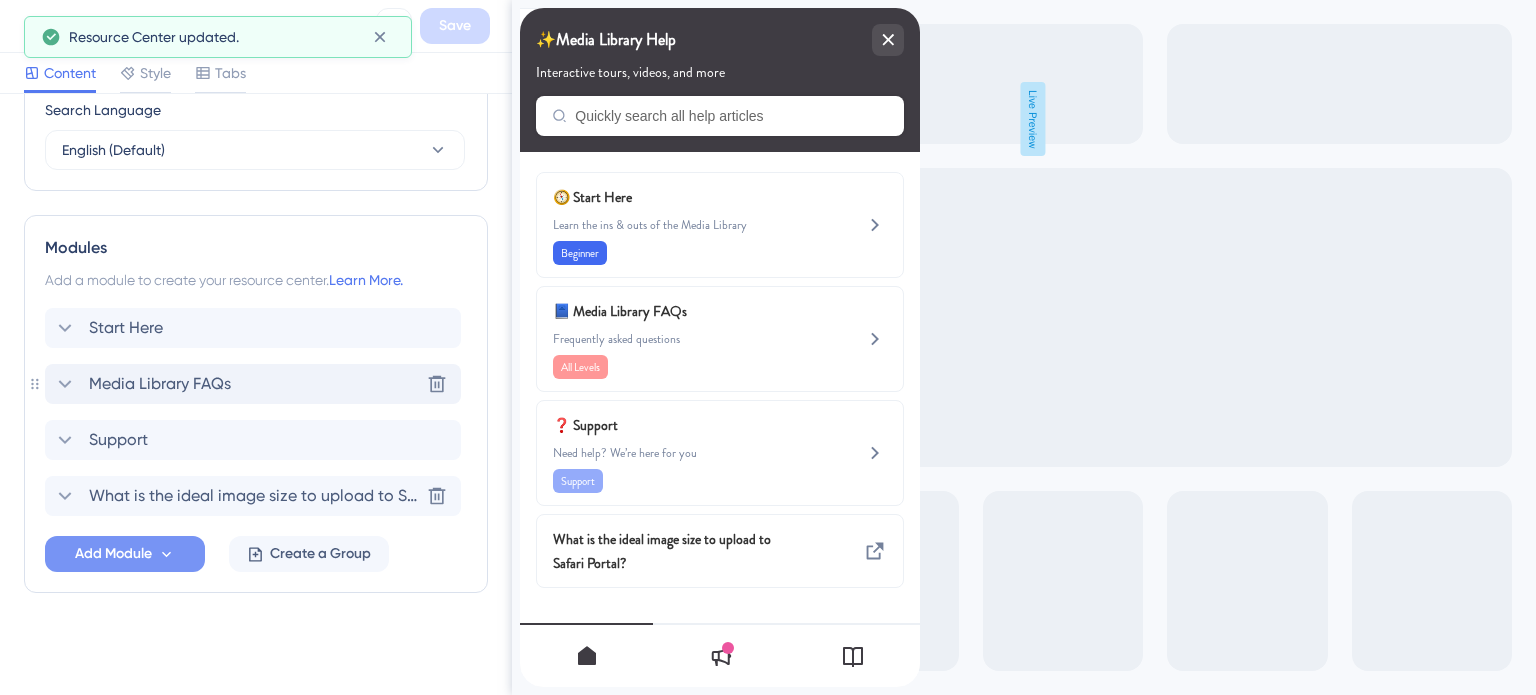 click on "Media Library FAQs Delete" at bounding box center [253, 384] 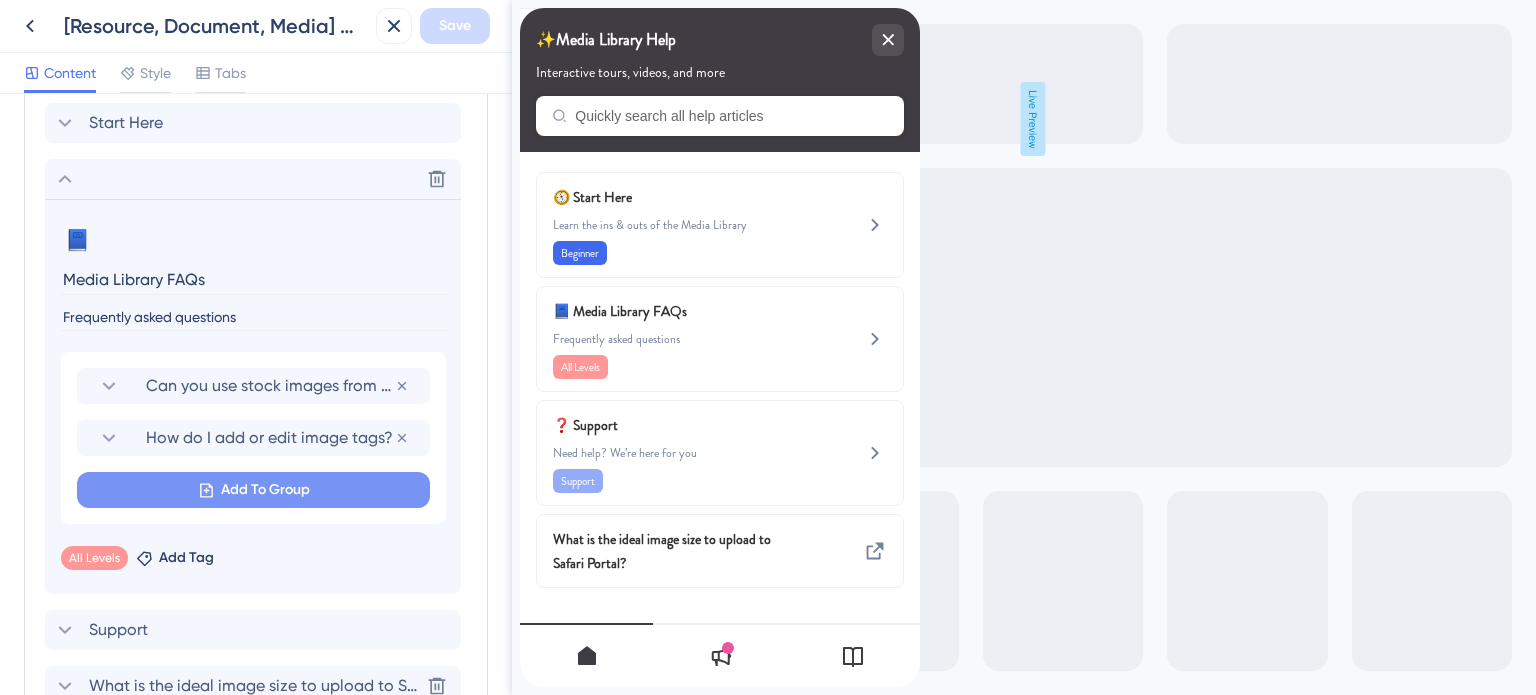 click on "Add To Group" at bounding box center [265, 490] 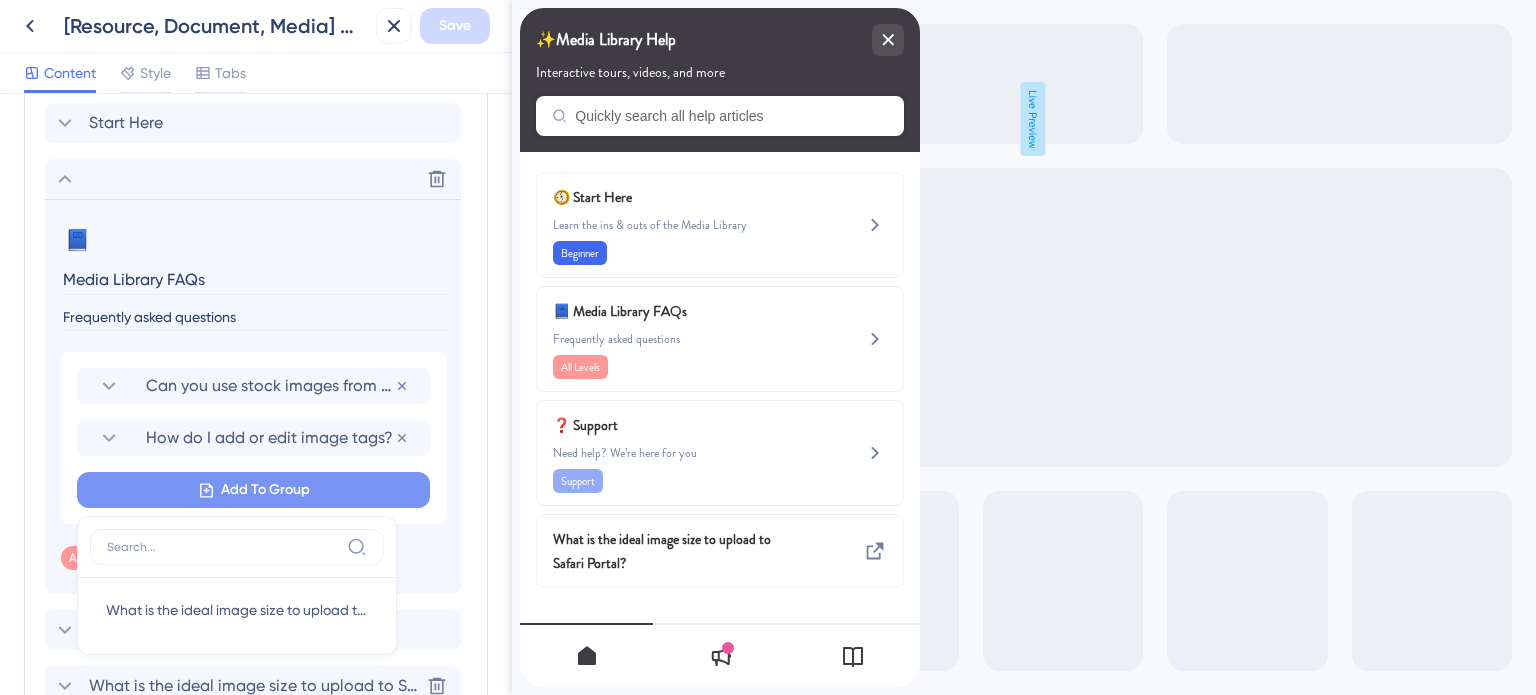 scroll, scrollTop: 1201, scrollLeft: 0, axis: vertical 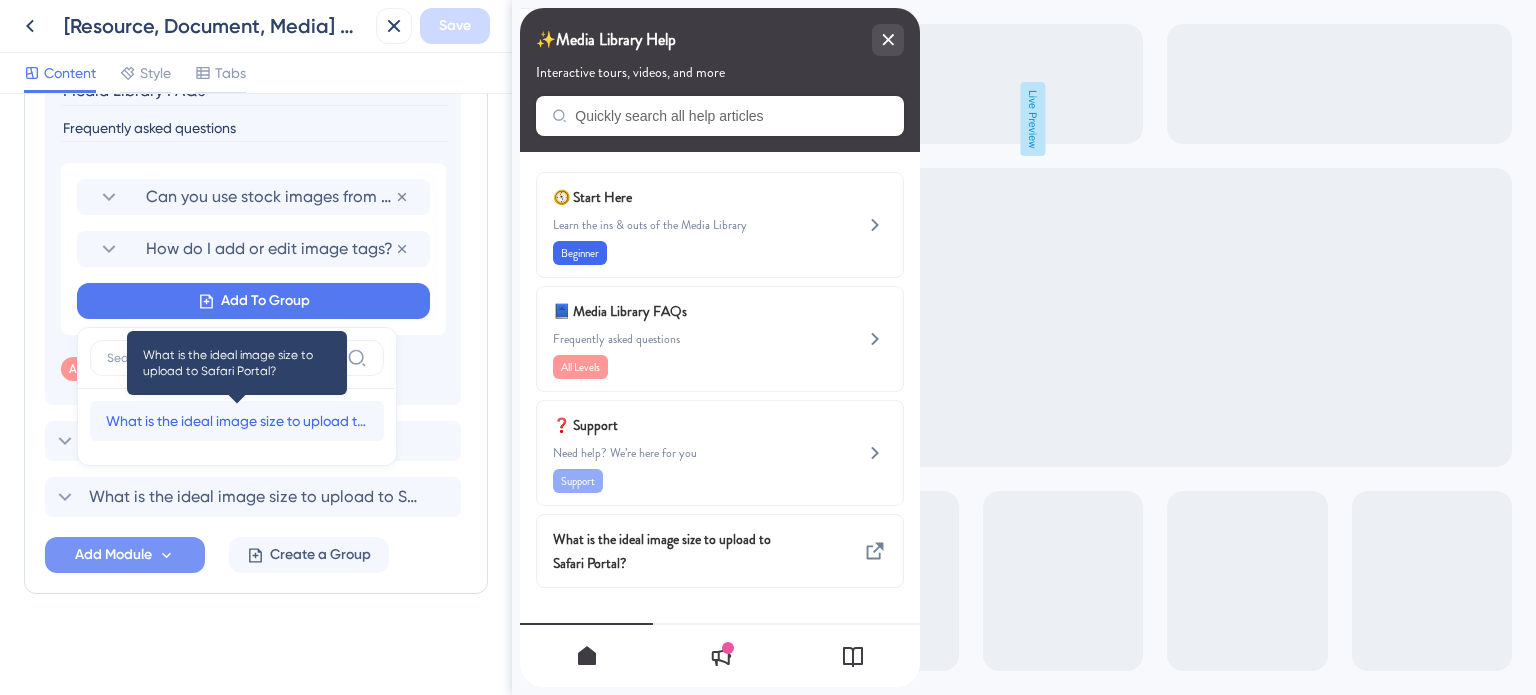 click on "What is the ideal image size to upload to Safari Portal?" at bounding box center [237, 421] 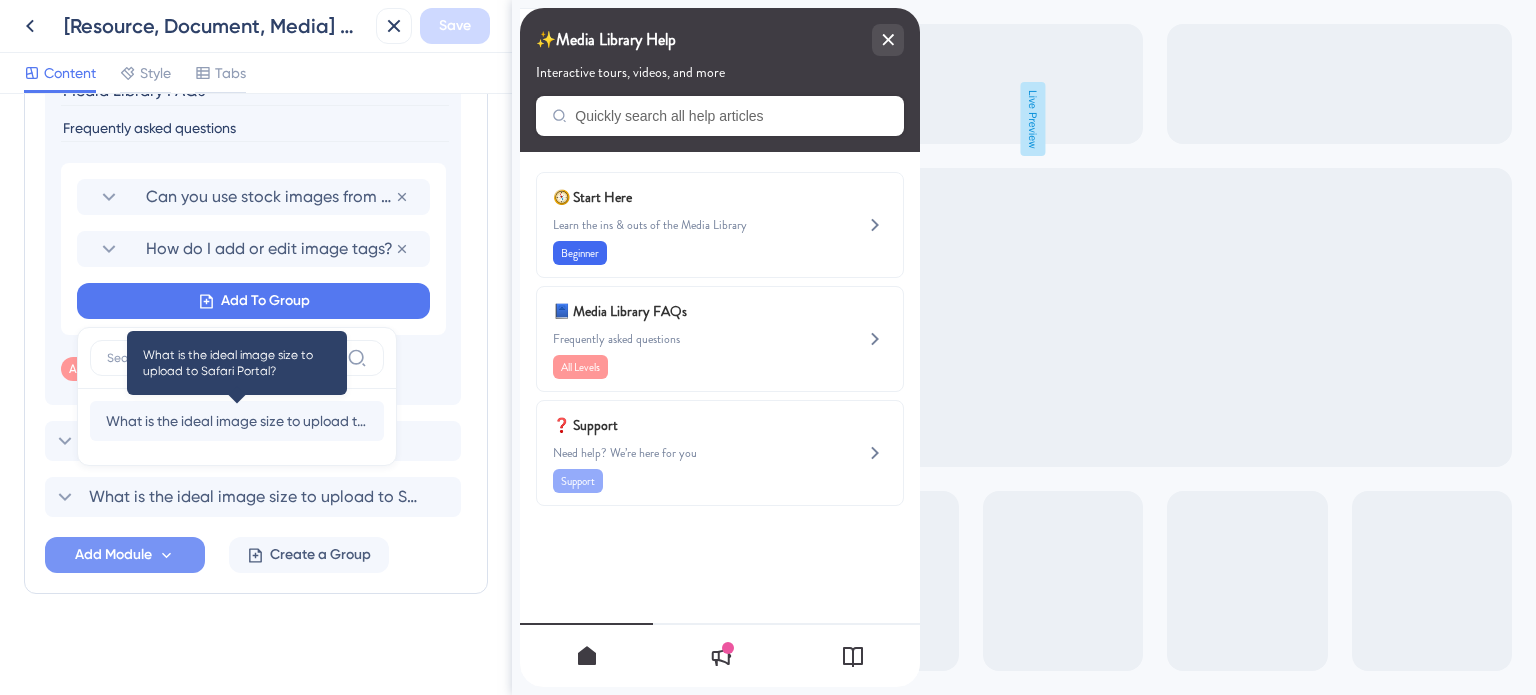 scroll, scrollTop: 1198, scrollLeft: 0, axis: vertical 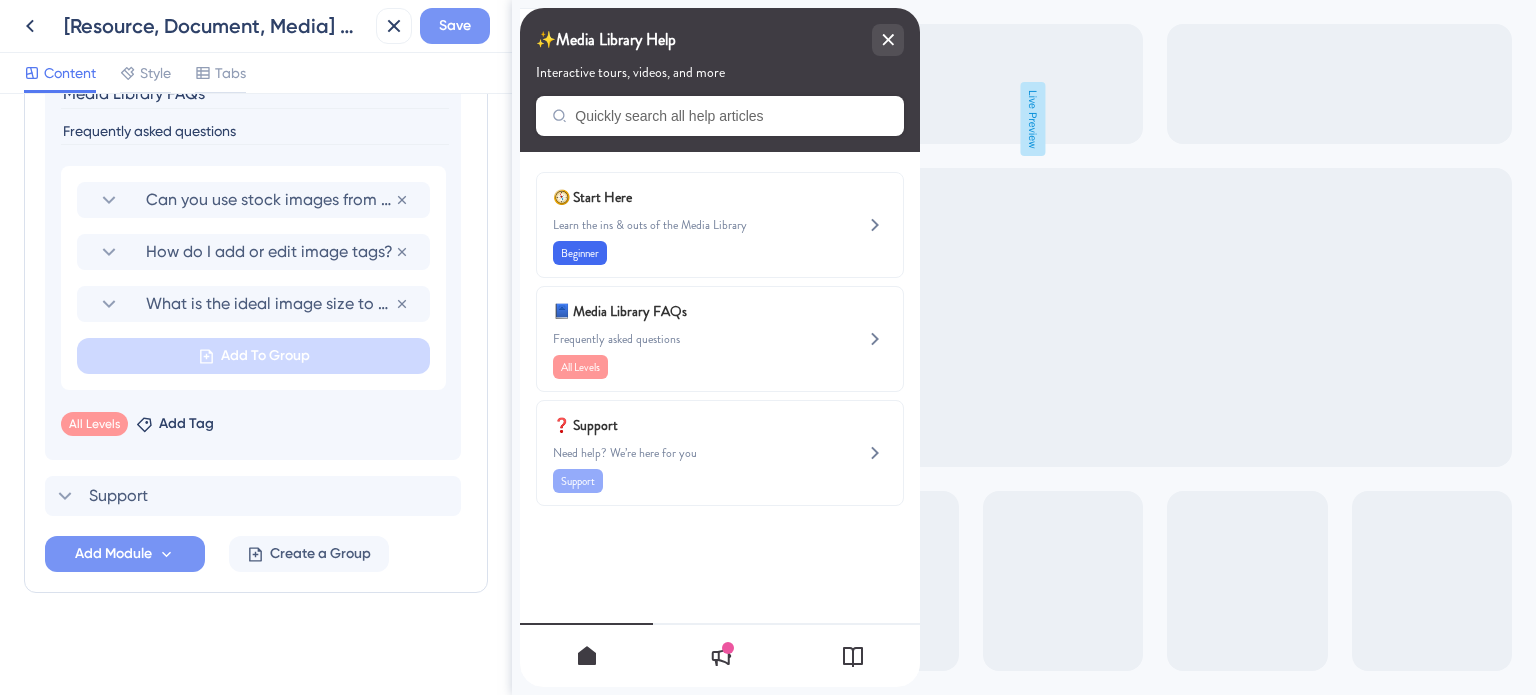 click on "Save" at bounding box center (455, 26) 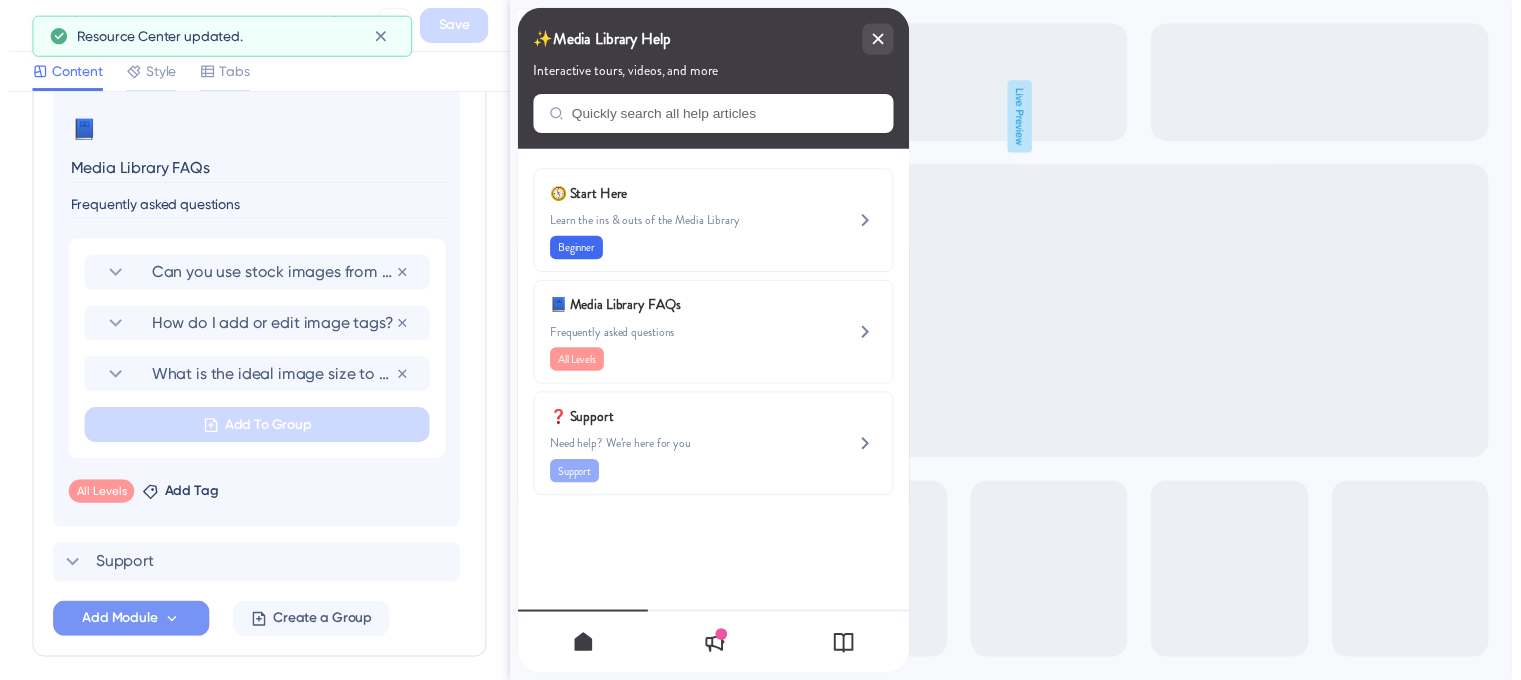 scroll, scrollTop: 998, scrollLeft: 0, axis: vertical 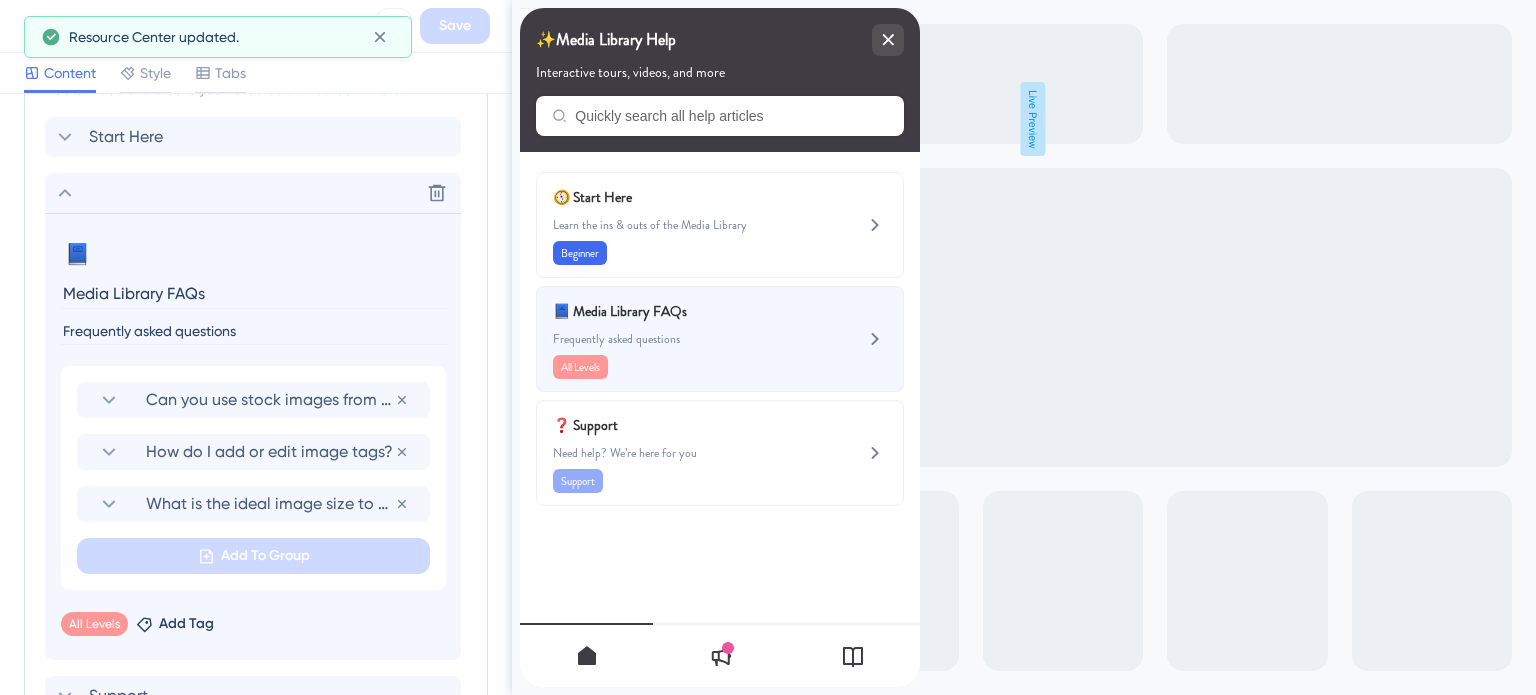 click on "📘   Media Library FAQs Frequently asked questions All Levels" at bounding box center [686, 339] 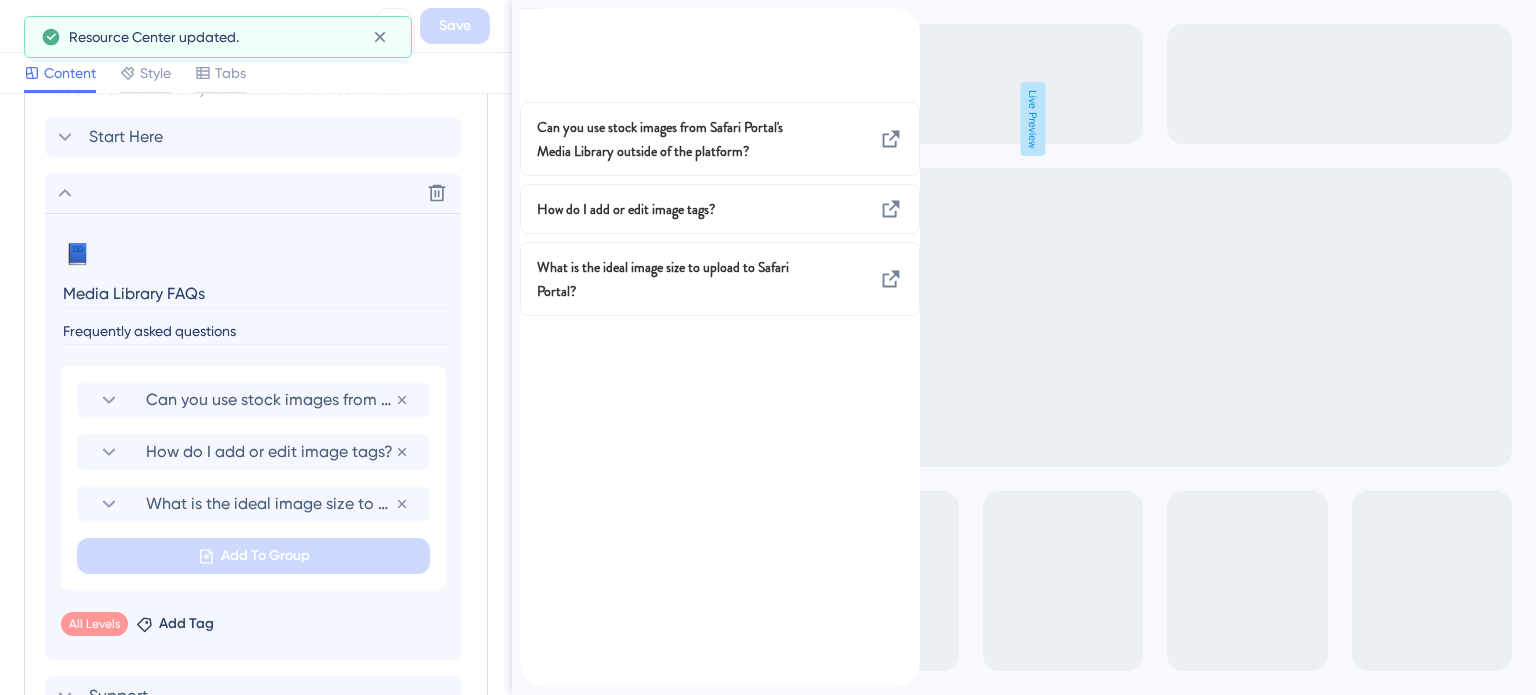 click at bounding box center [536, 19] 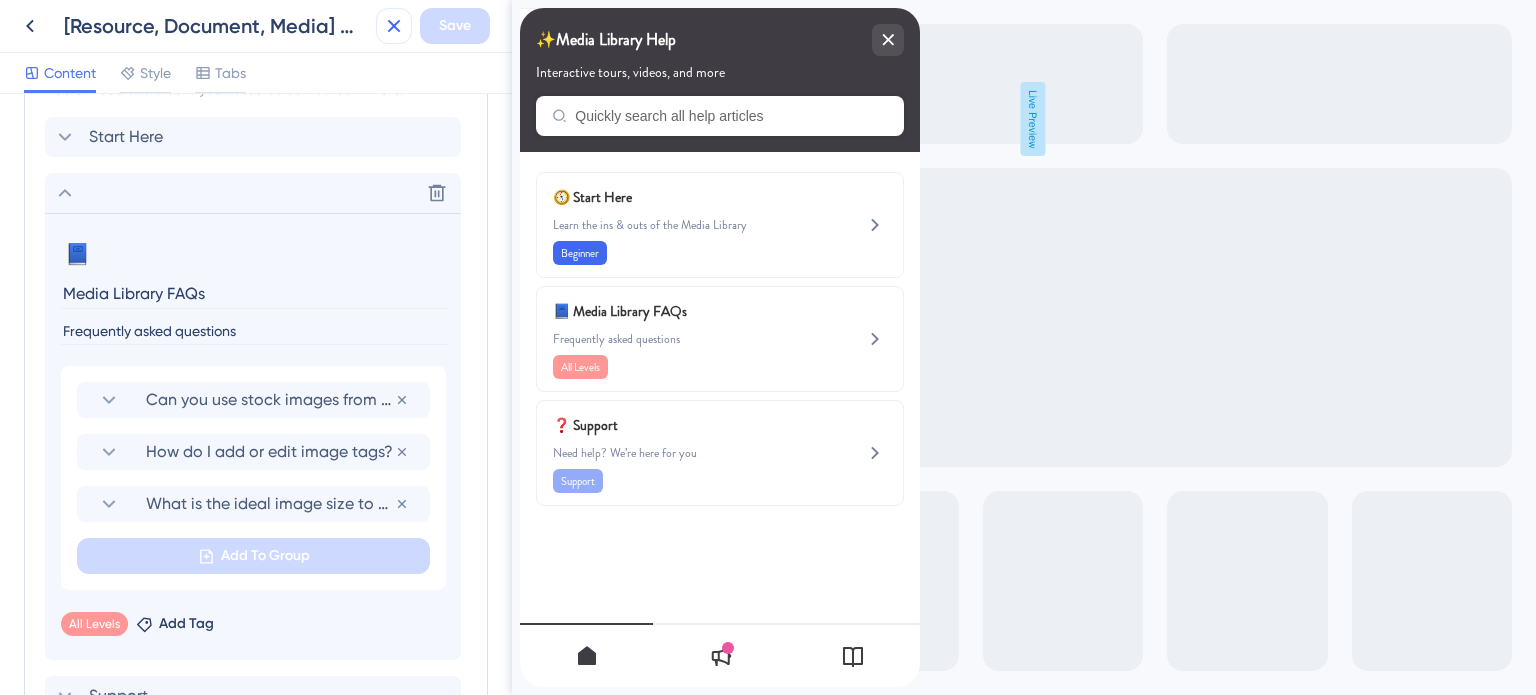 click 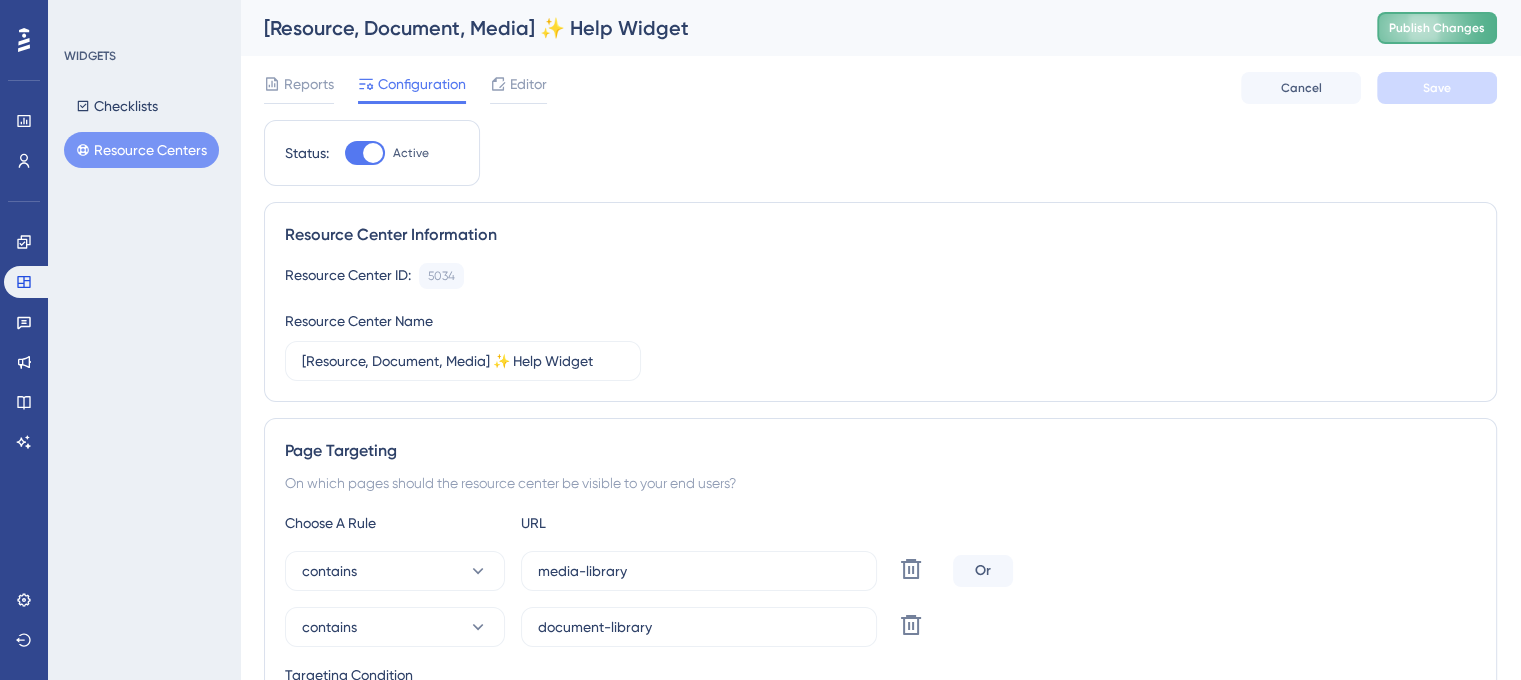 scroll, scrollTop: 0, scrollLeft: 0, axis: both 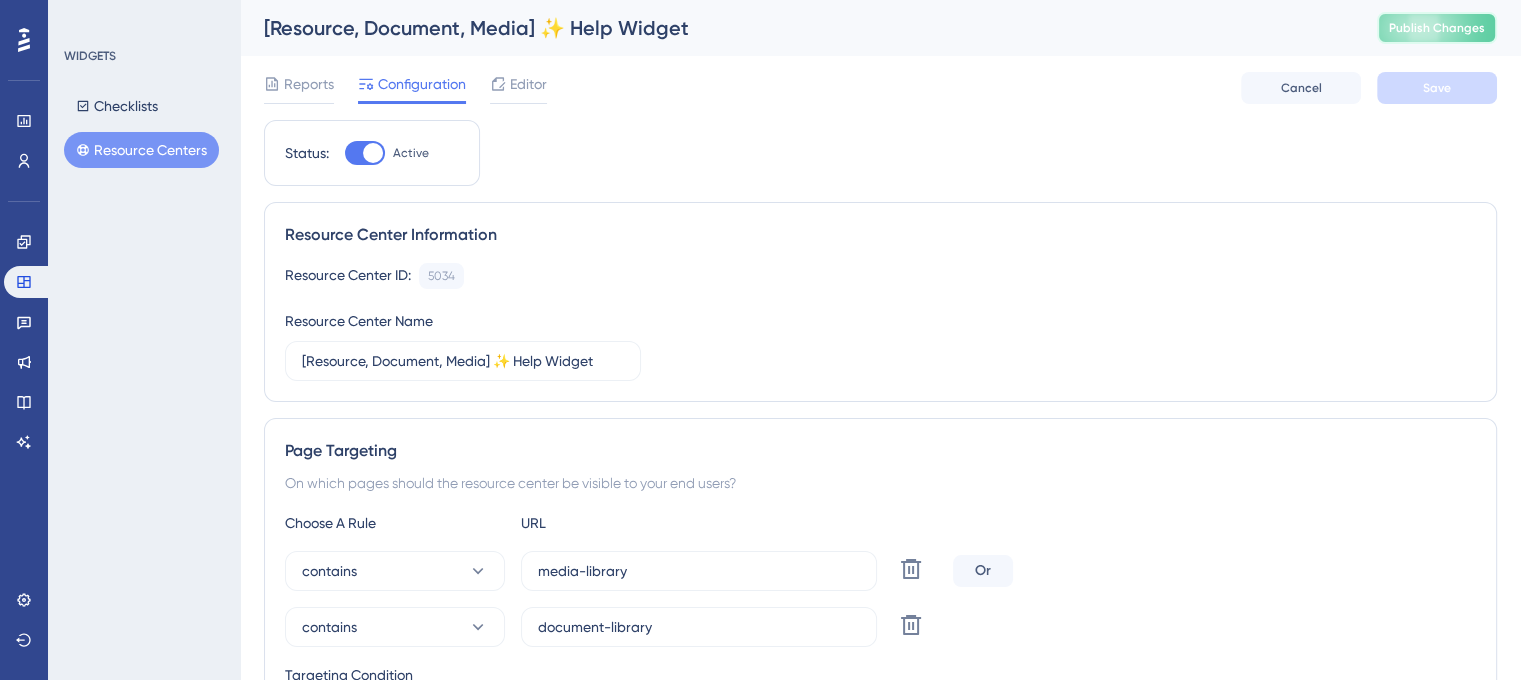 click on "Publish Changes" at bounding box center (1437, 28) 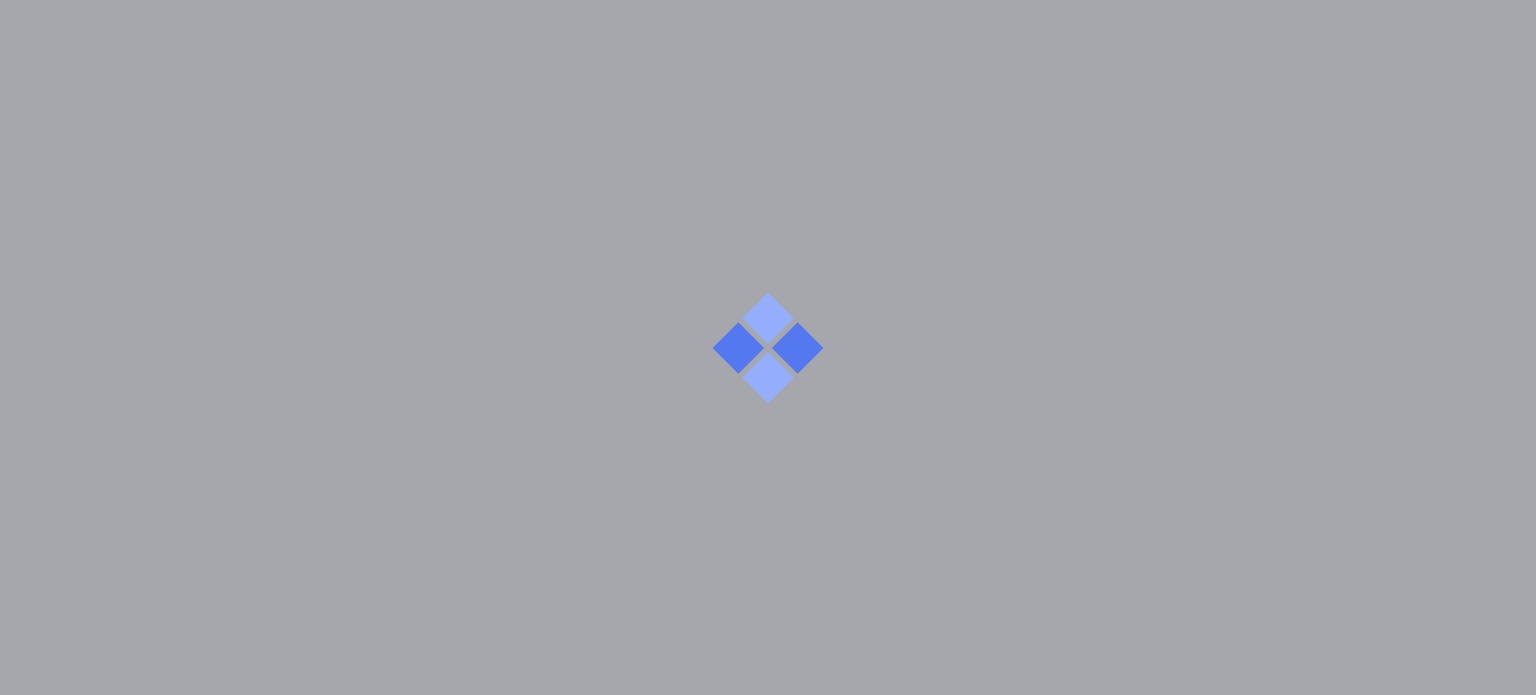 scroll, scrollTop: 0, scrollLeft: 0, axis: both 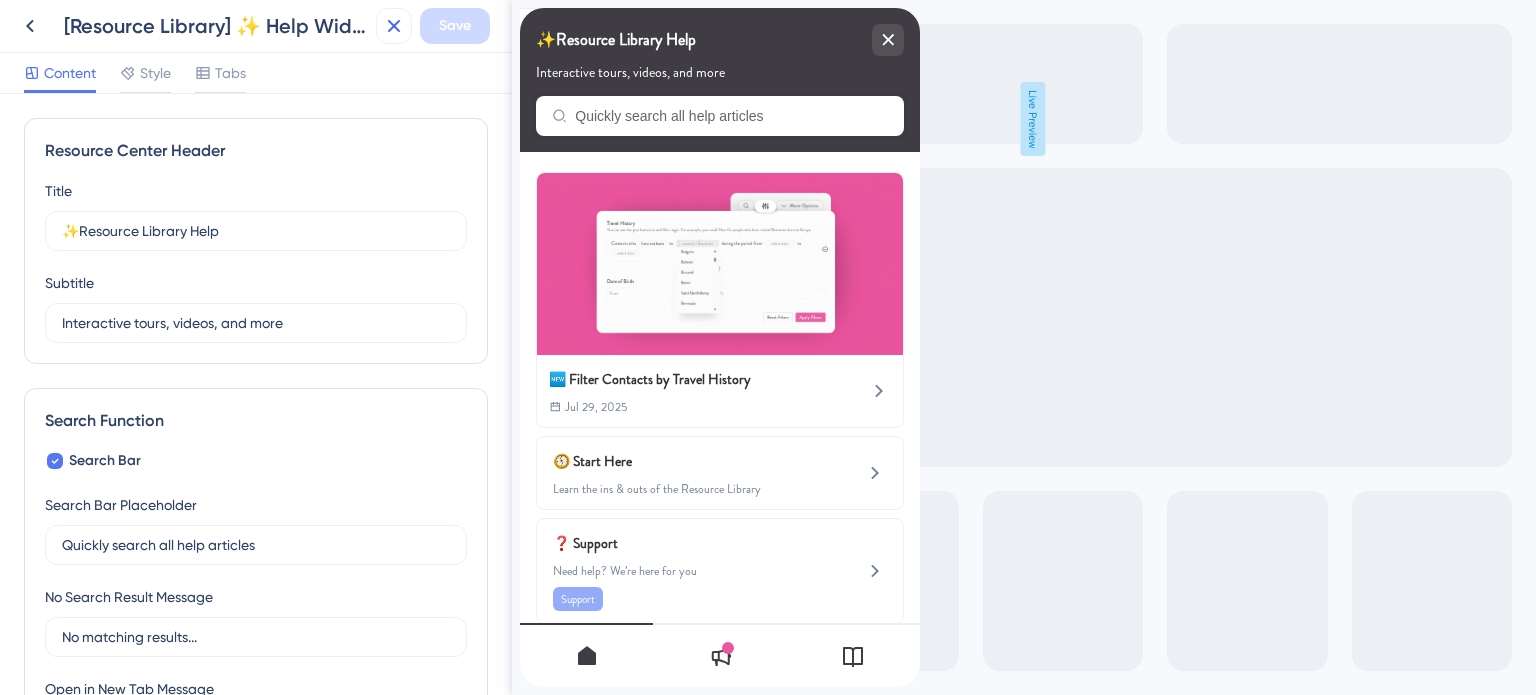 click 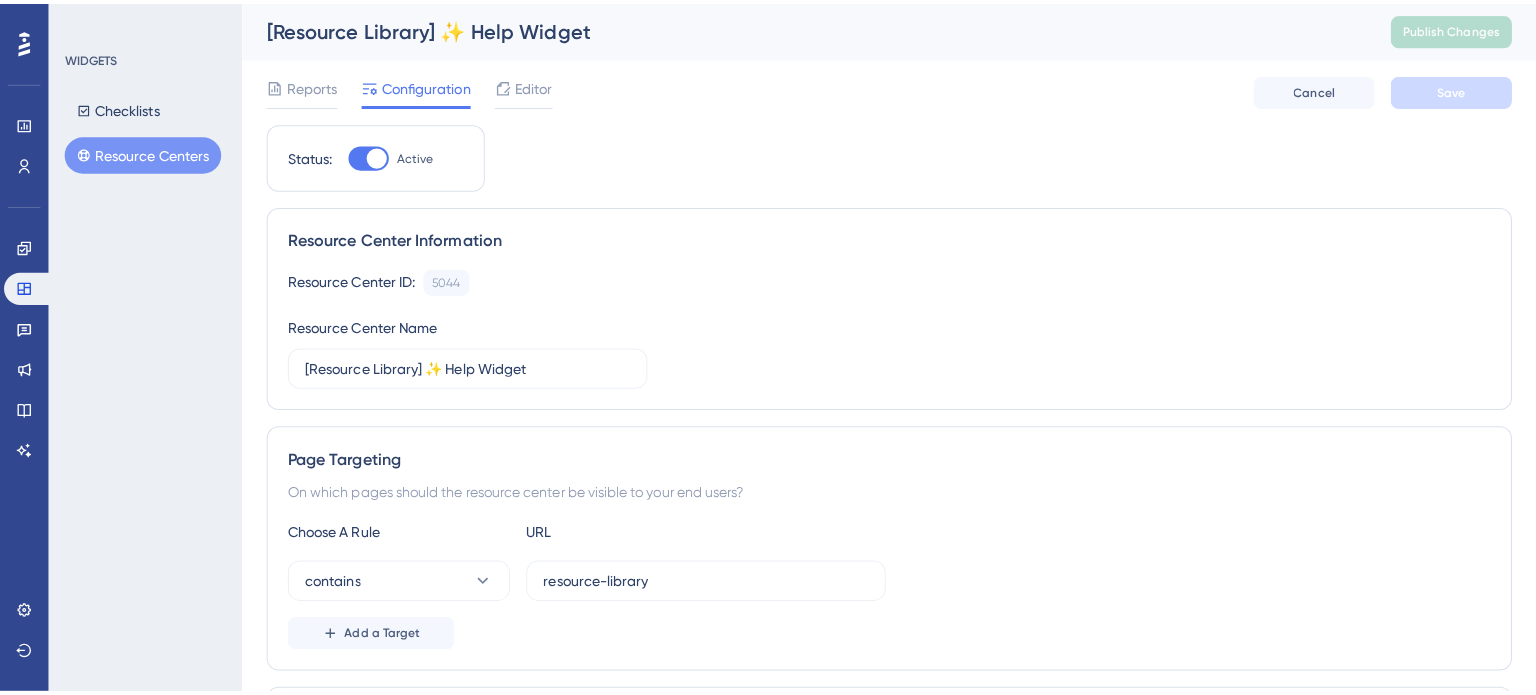 scroll, scrollTop: 0, scrollLeft: 0, axis: both 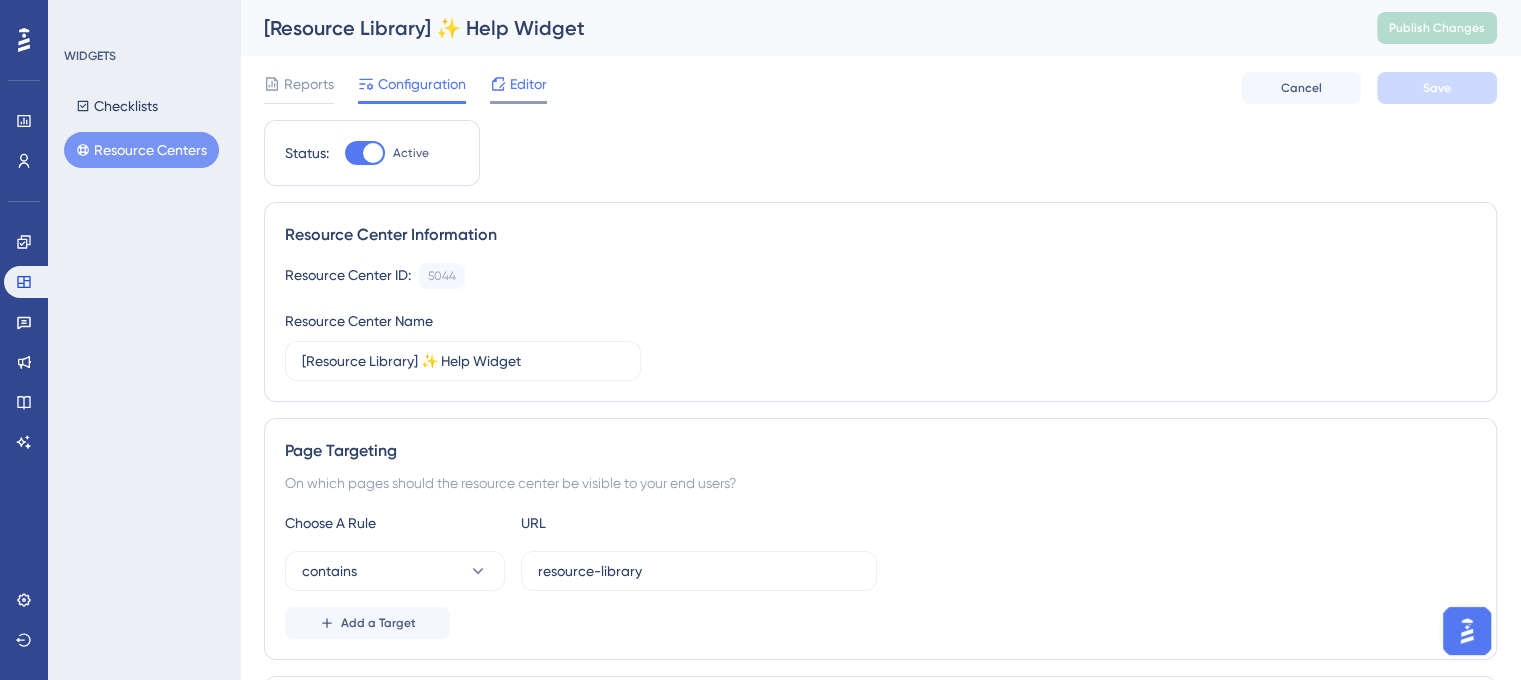 click on "Editor" at bounding box center [528, 84] 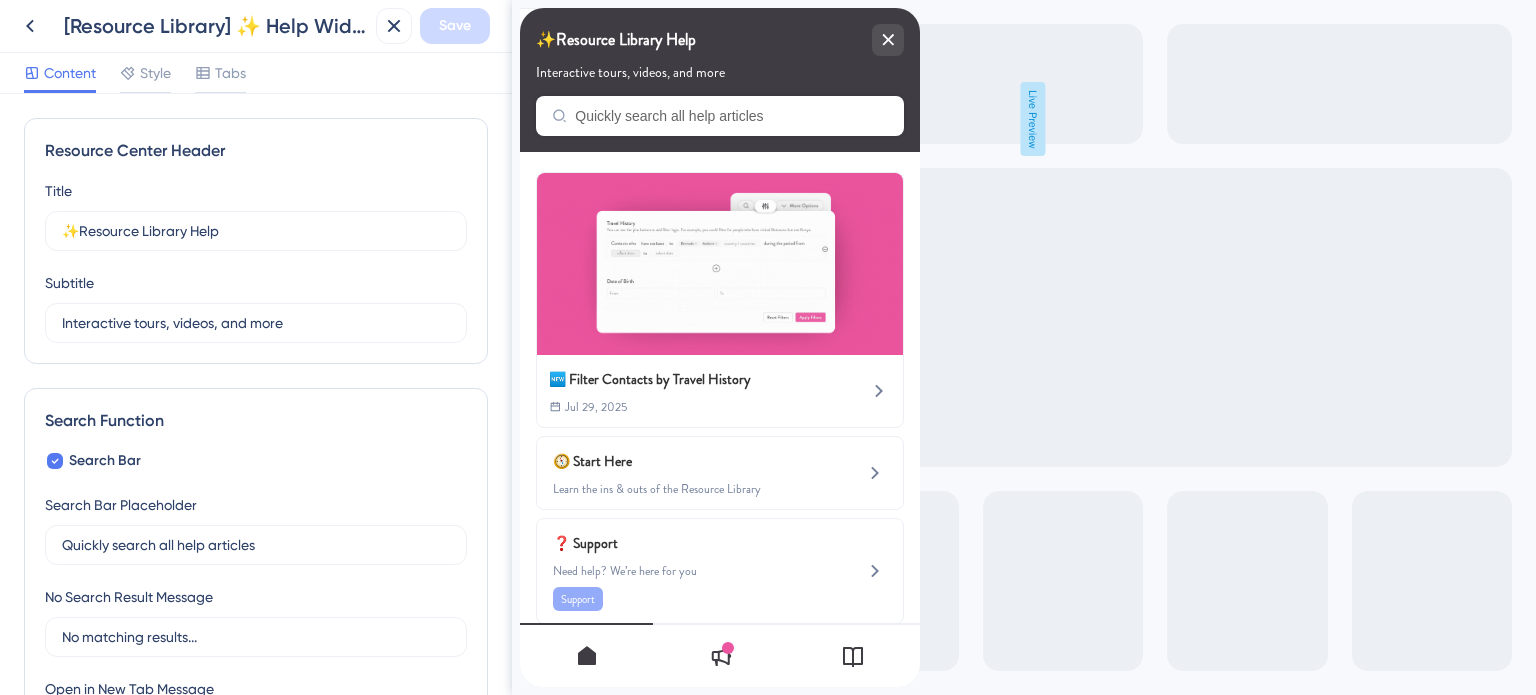 scroll, scrollTop: 0, scrollLeft: 0, axis: both 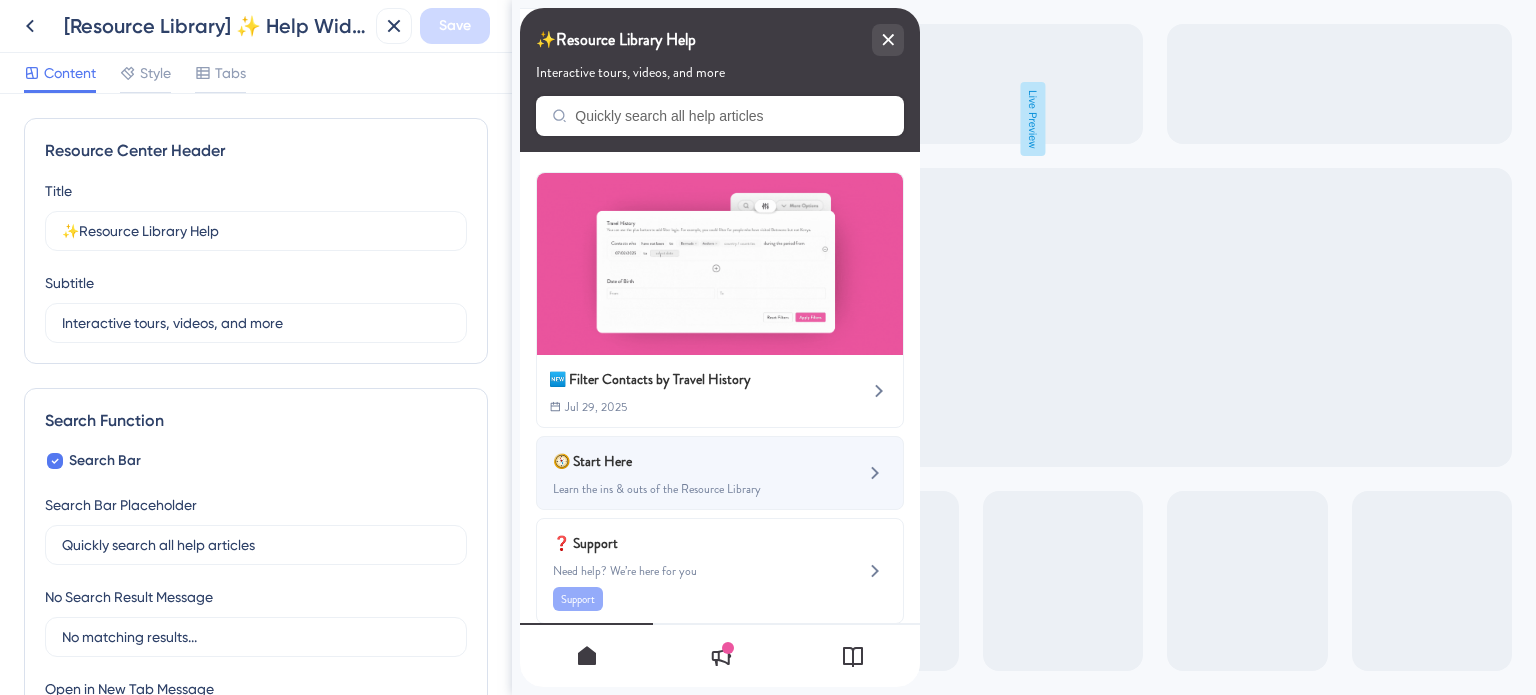 click on "🧭   Start Here Learn the ins & outs of the Resource Library" at bounding box center (720, 473) 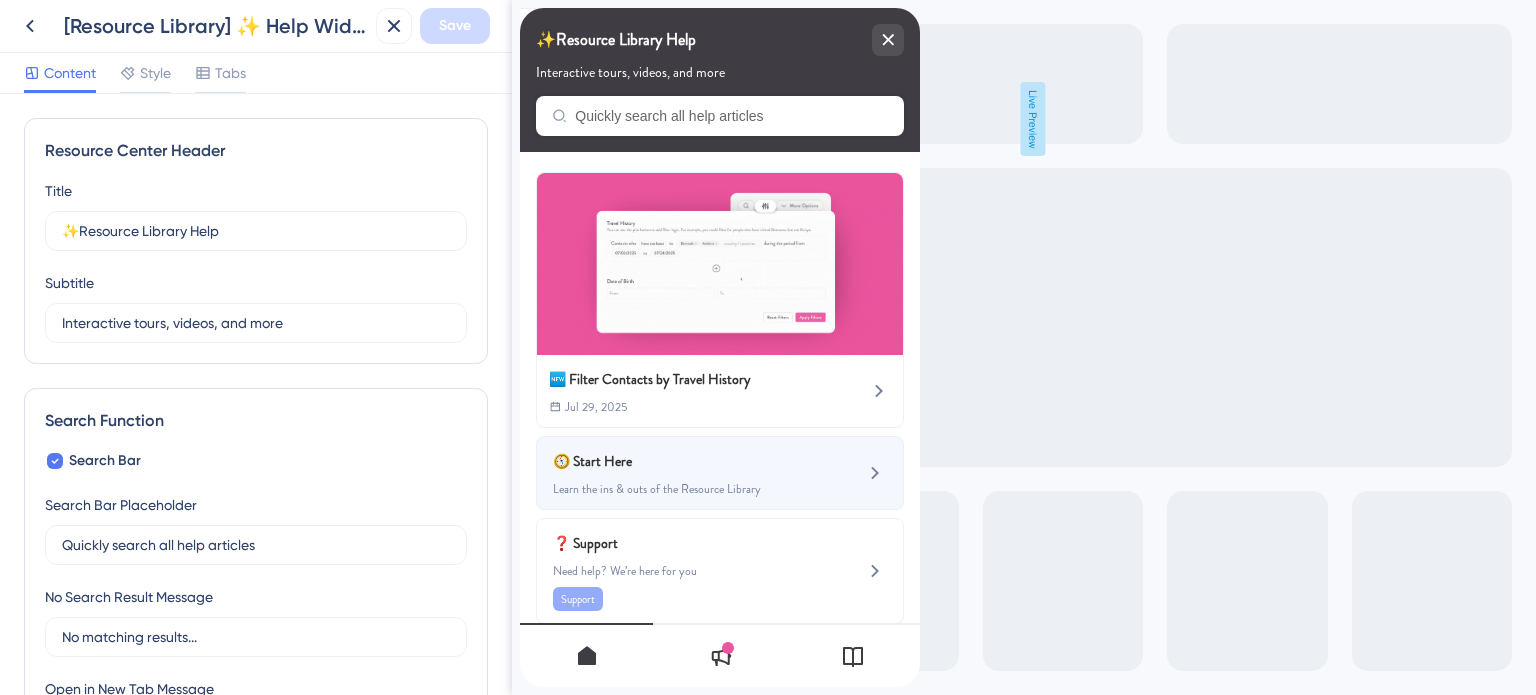 click 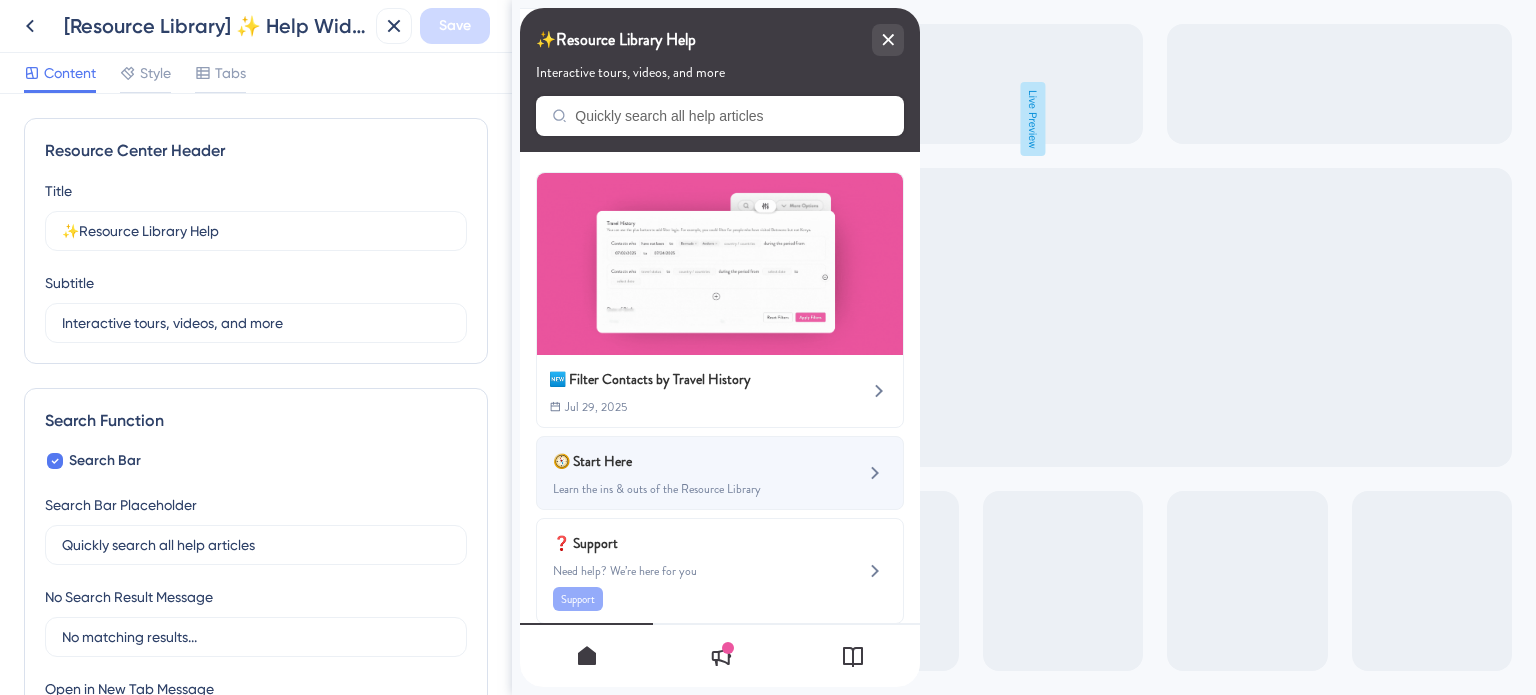 click on "🧭   Start Here" at bounding box center (670, 461) 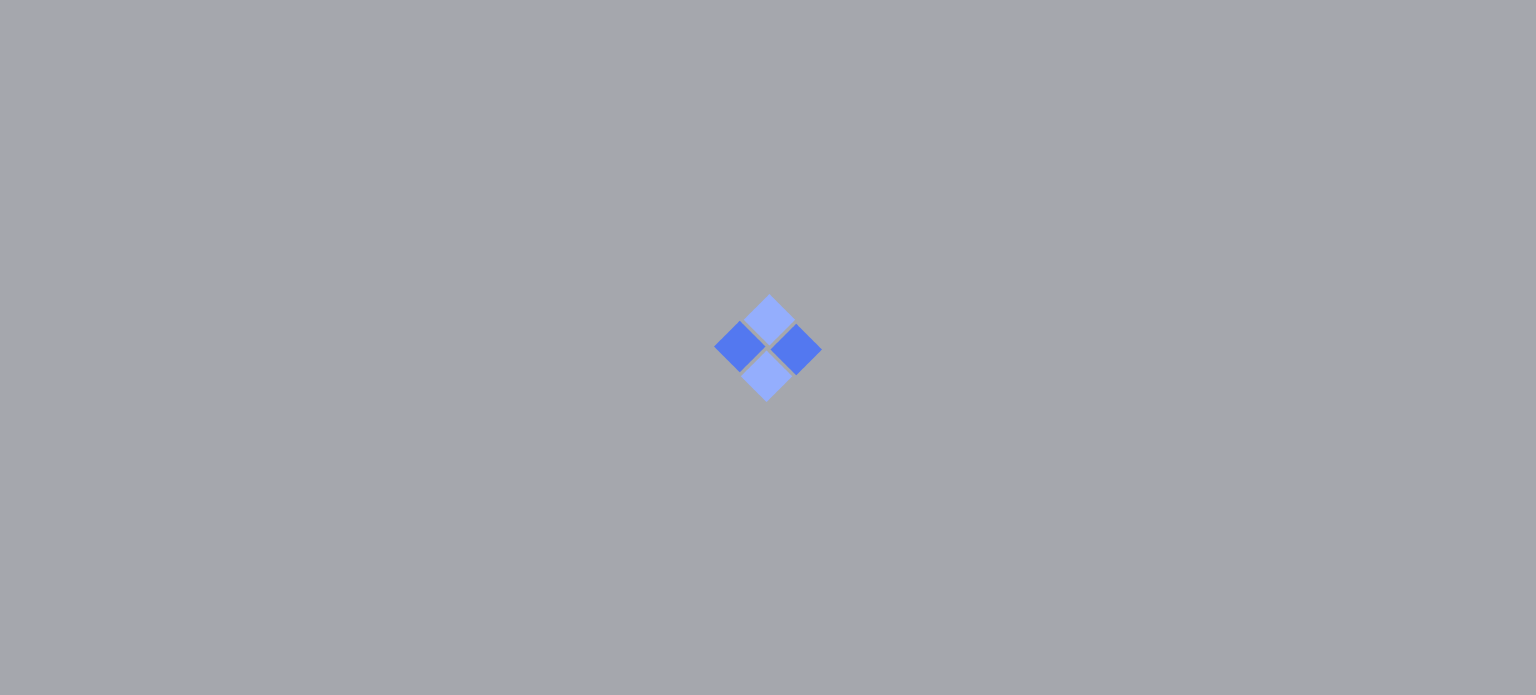 scroll, scrollTop: 0, scrollLeft: 0, axis: both 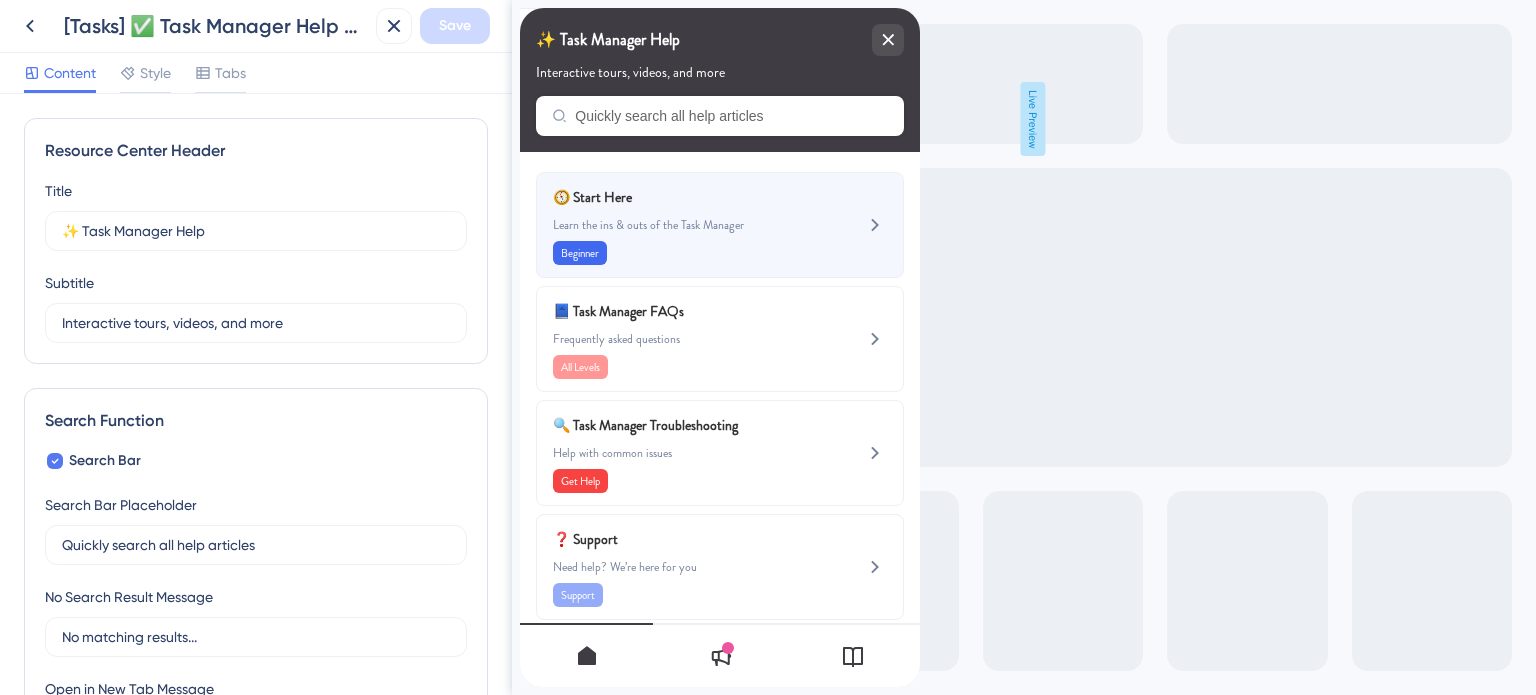 click on "Learn the ins & outs of the Task Manager" at bounding box center (686, 225) 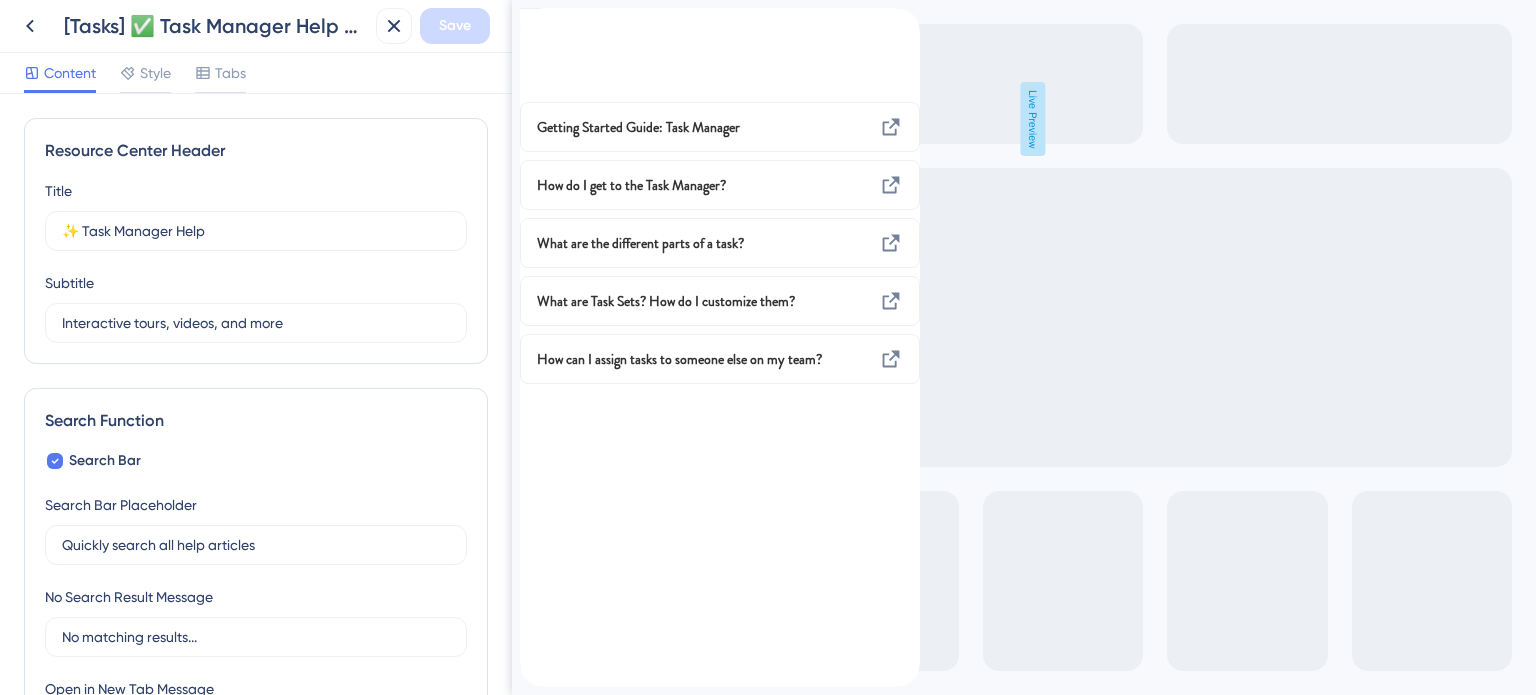 click 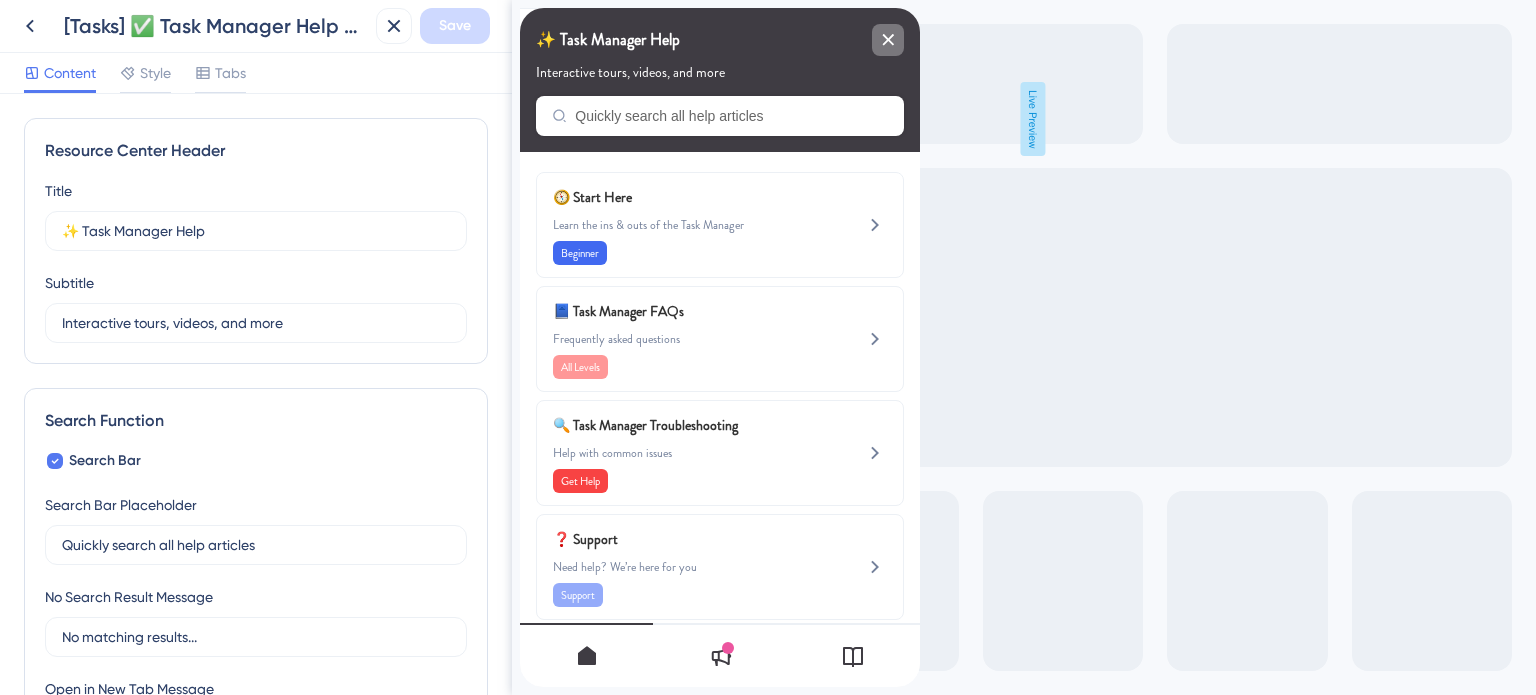 drag, startPoint x: 899, startPoint y: 39, endPoint x: 545, endPoint y: 47, distance: 354.0904 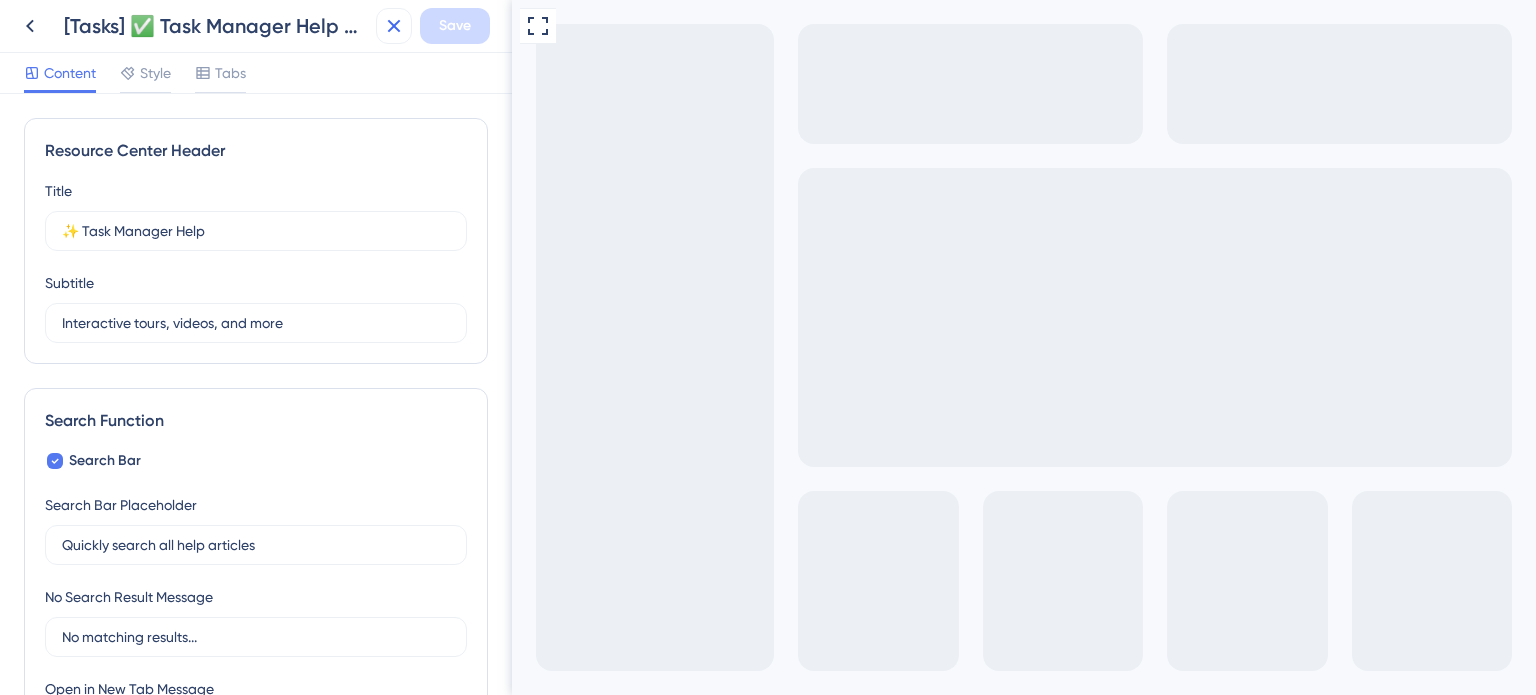 click 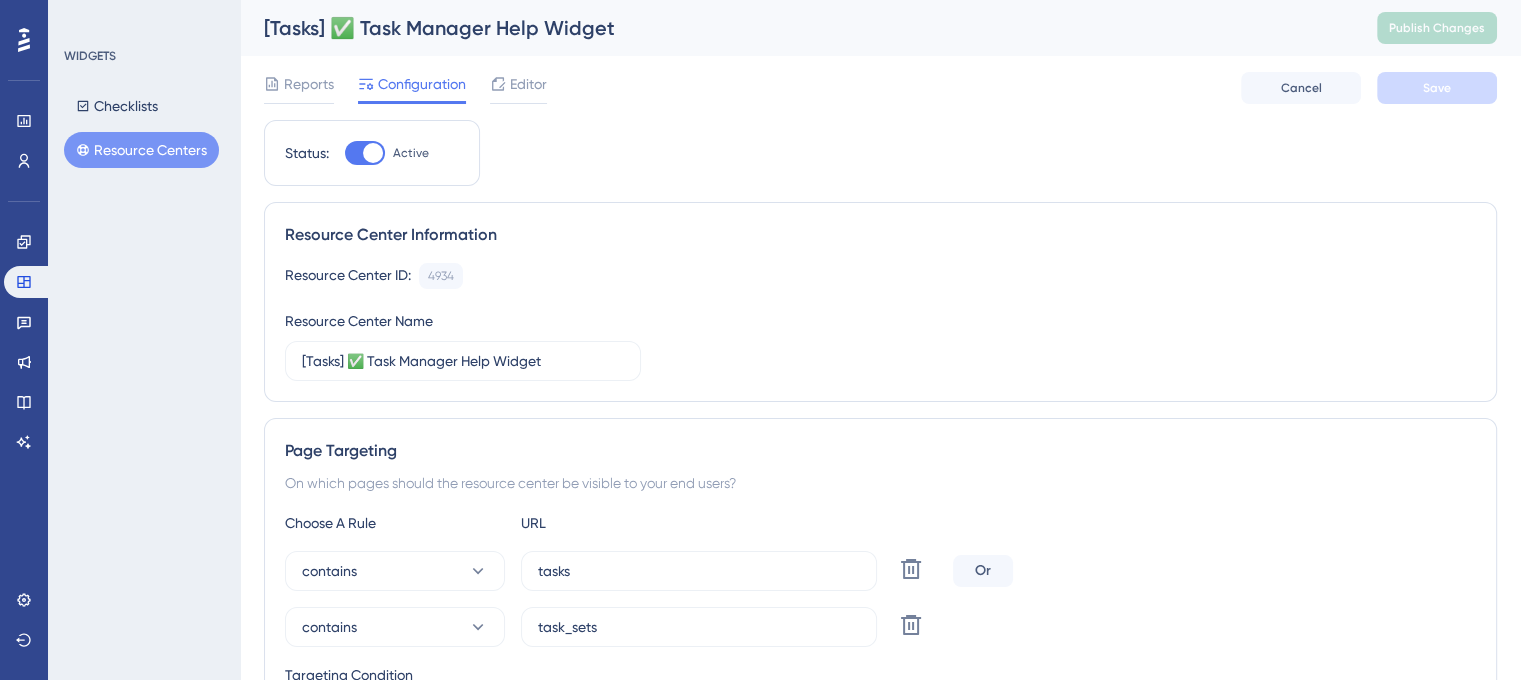 scroll, scrollTop: 0, scrollLeft: 0, axis: both 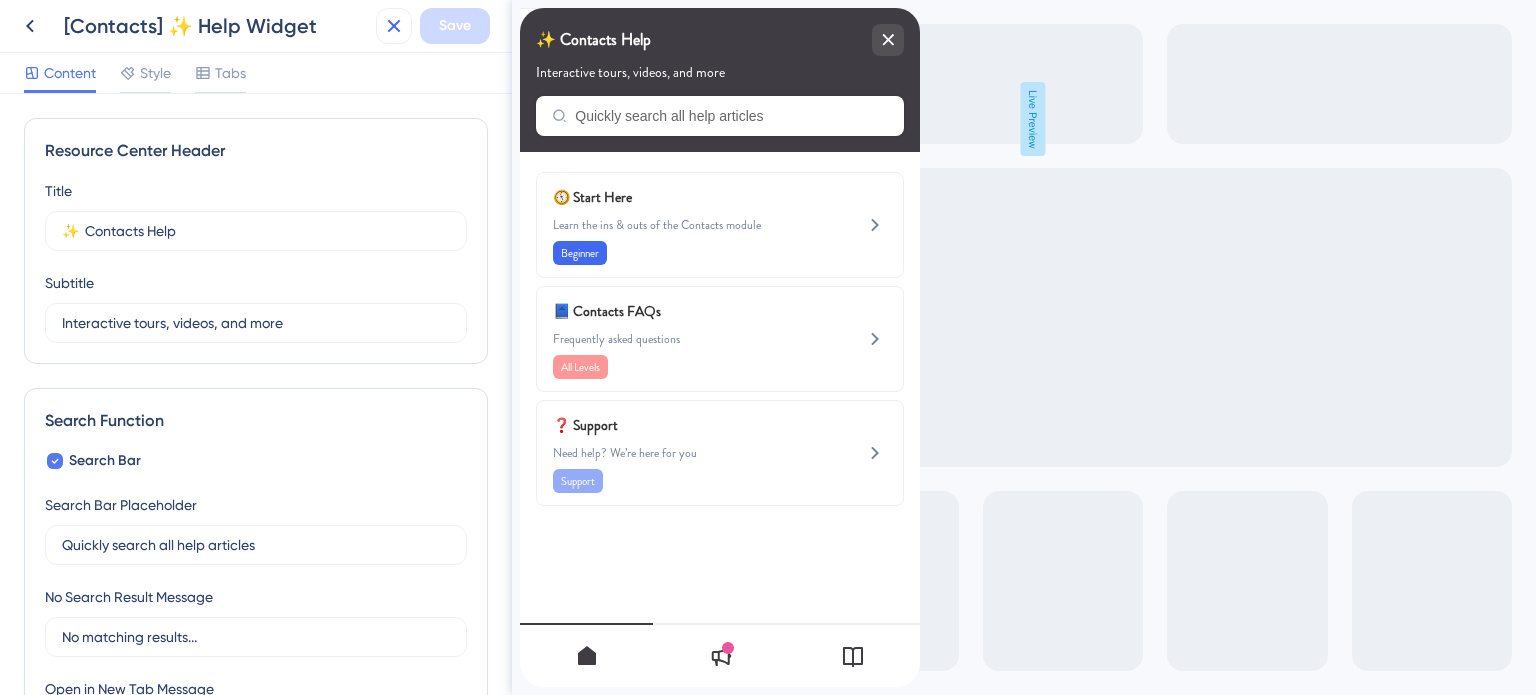 click 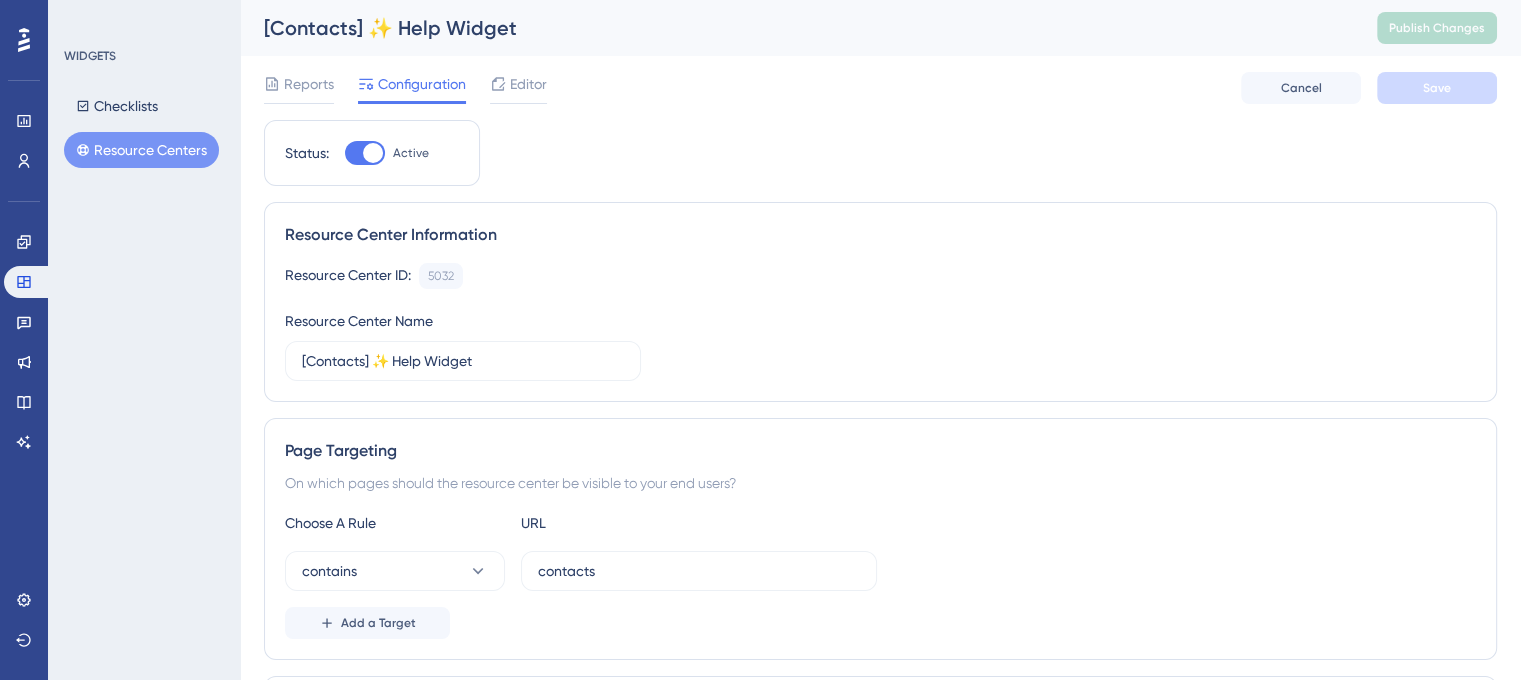 scroll, scrollTop: 0, scrollLeft: 0, axis: both 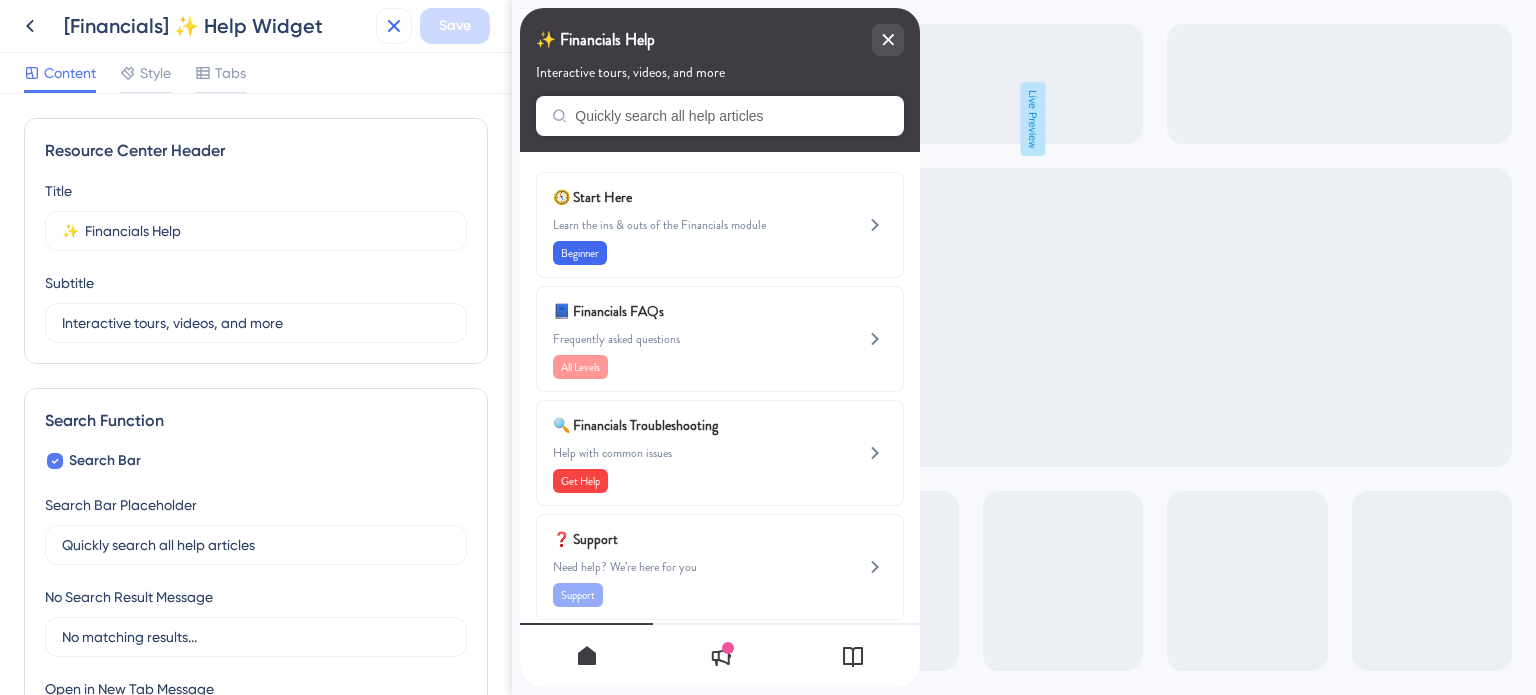 click 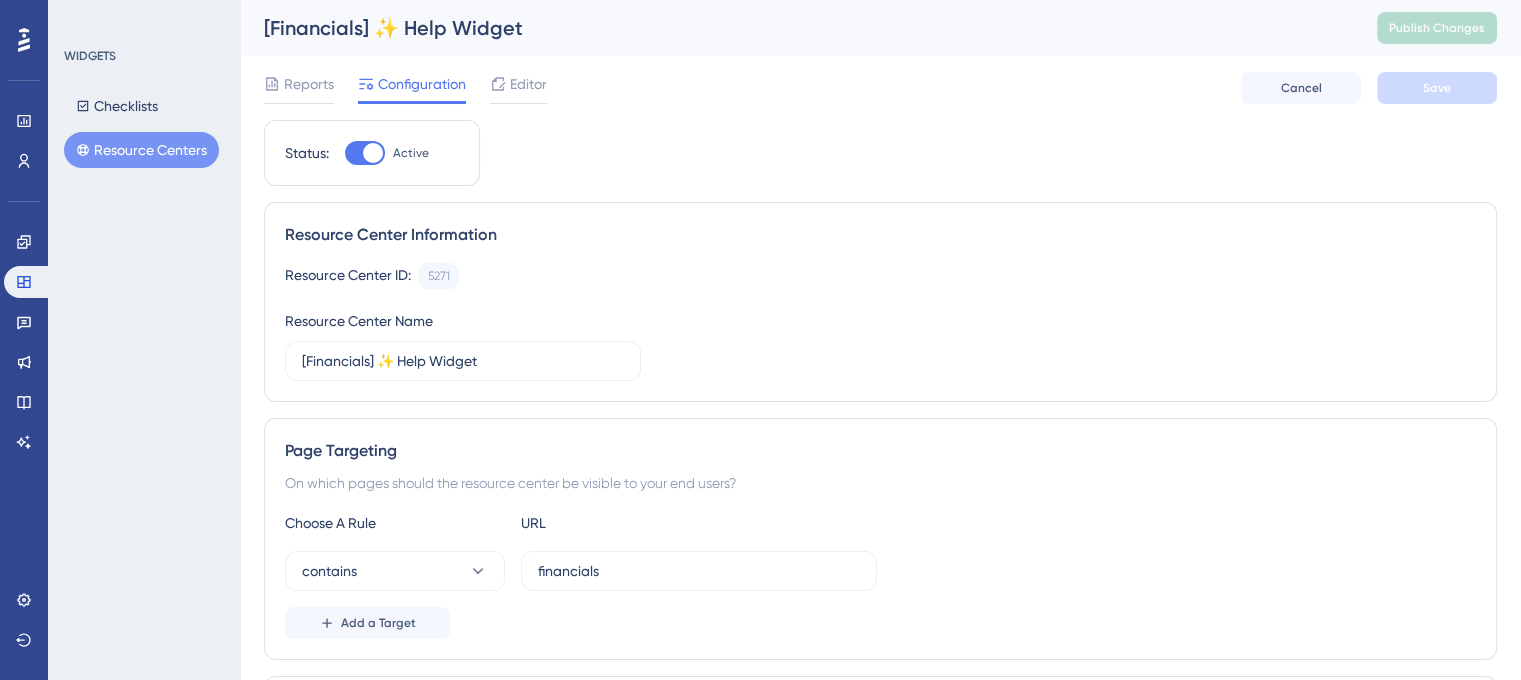 scroll, scrollTop: 0, scrollLeft: 0, axis: both 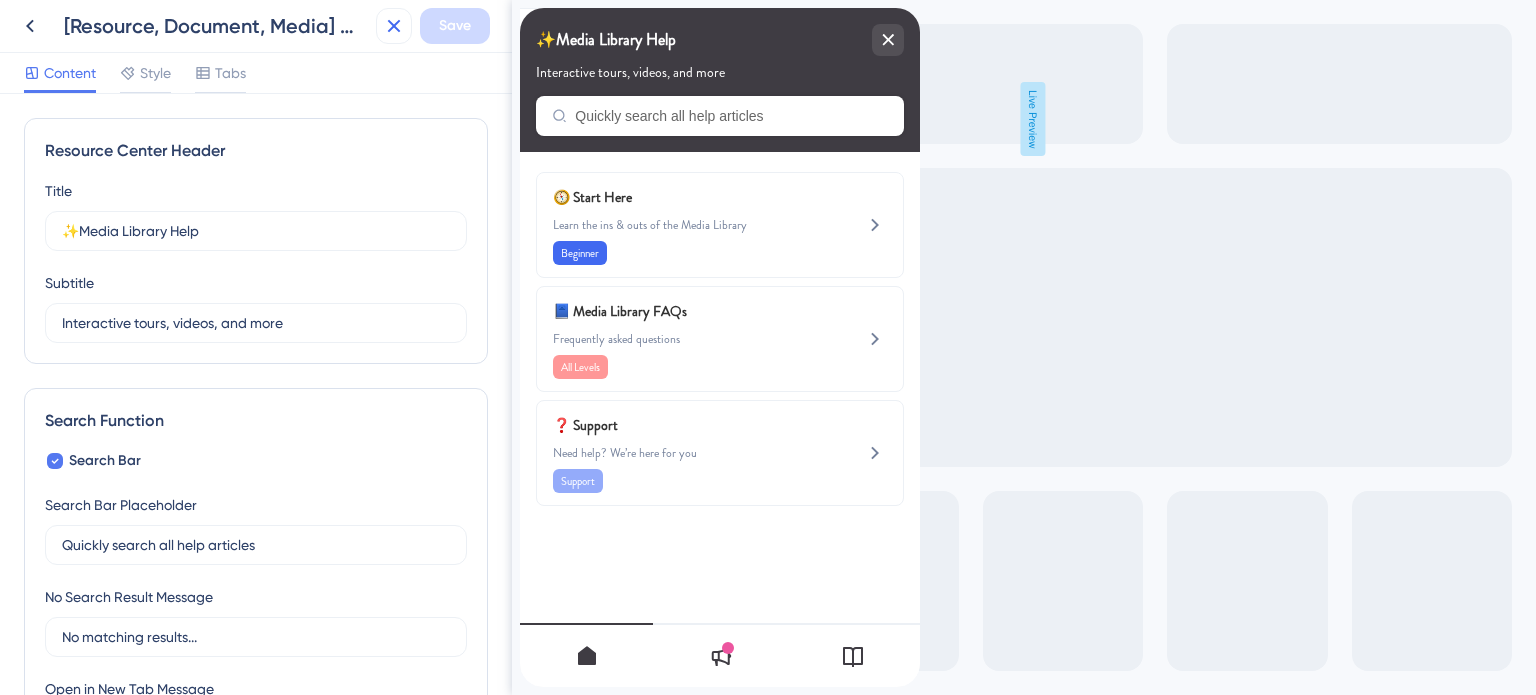 click 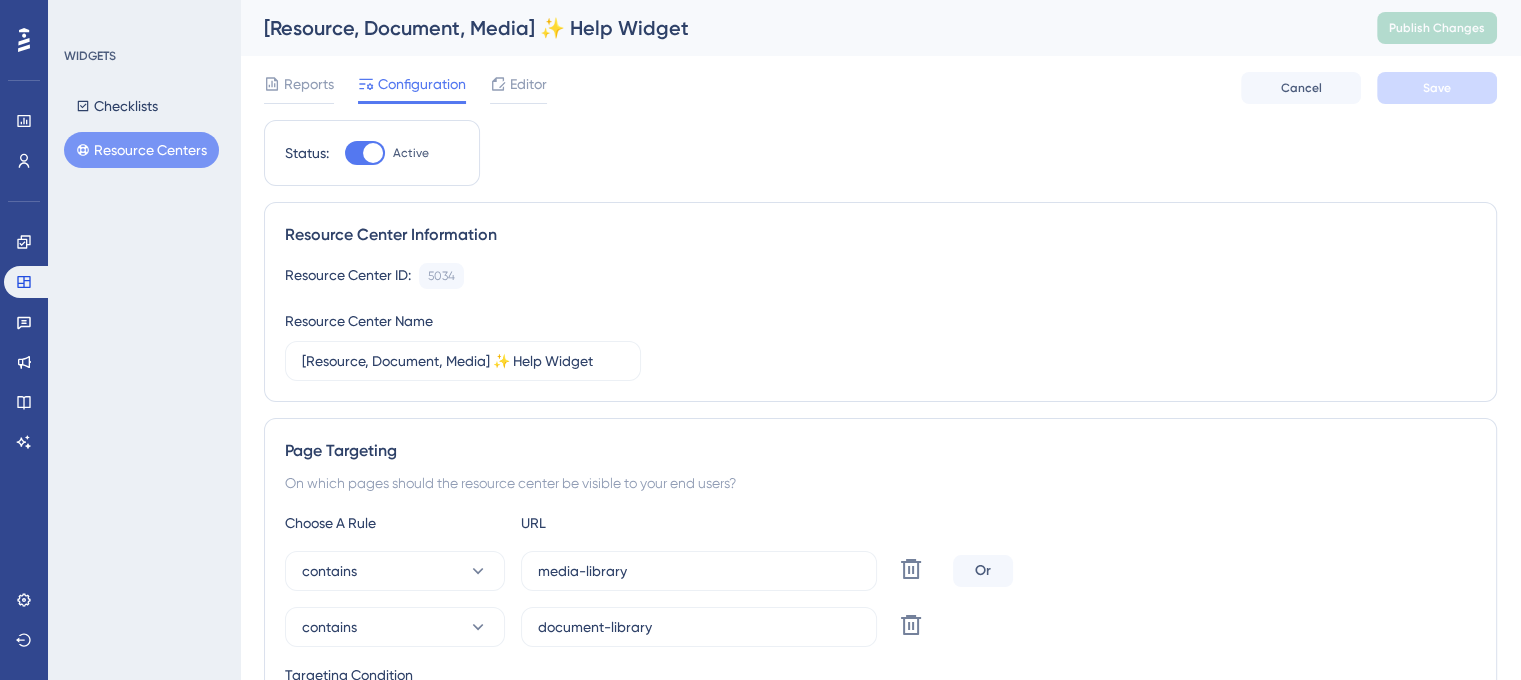scroll, scrollTop: 0, scrollLeft: 0, axis: both 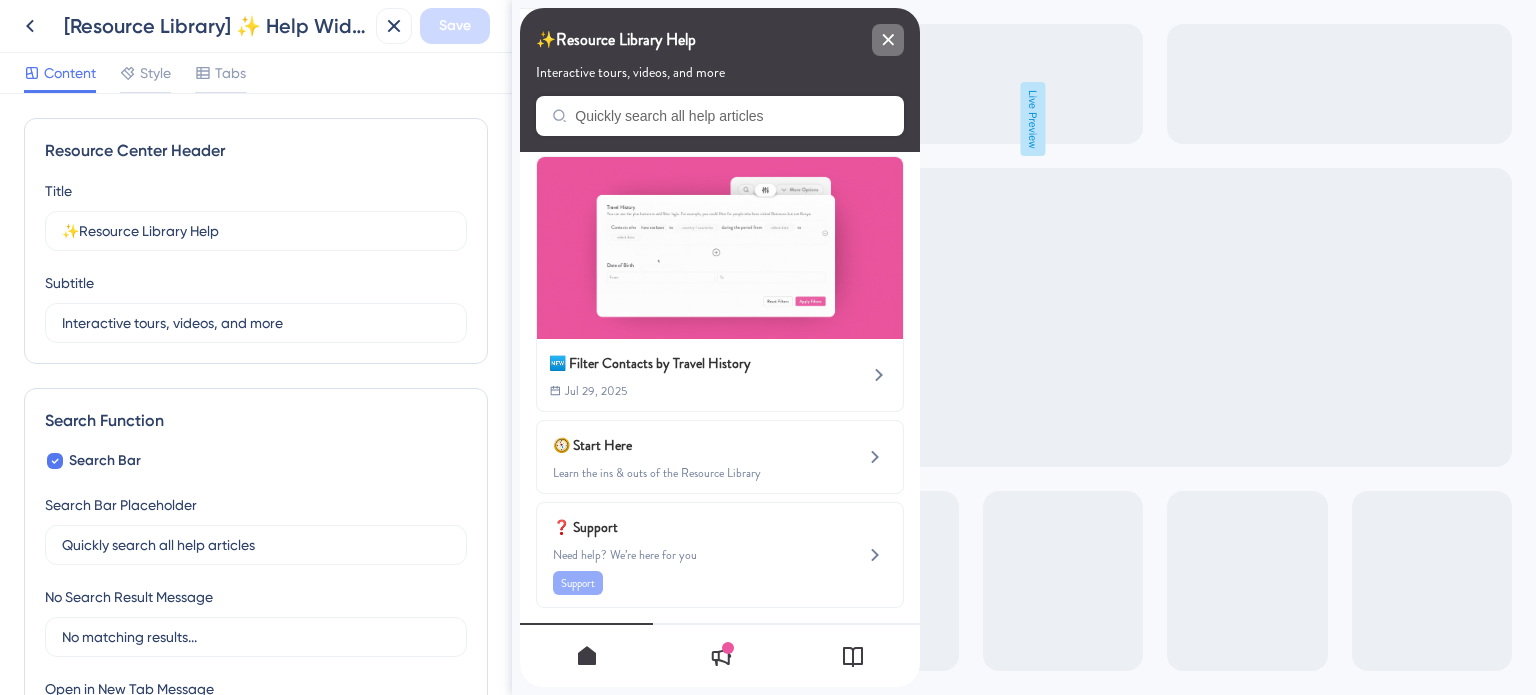 click 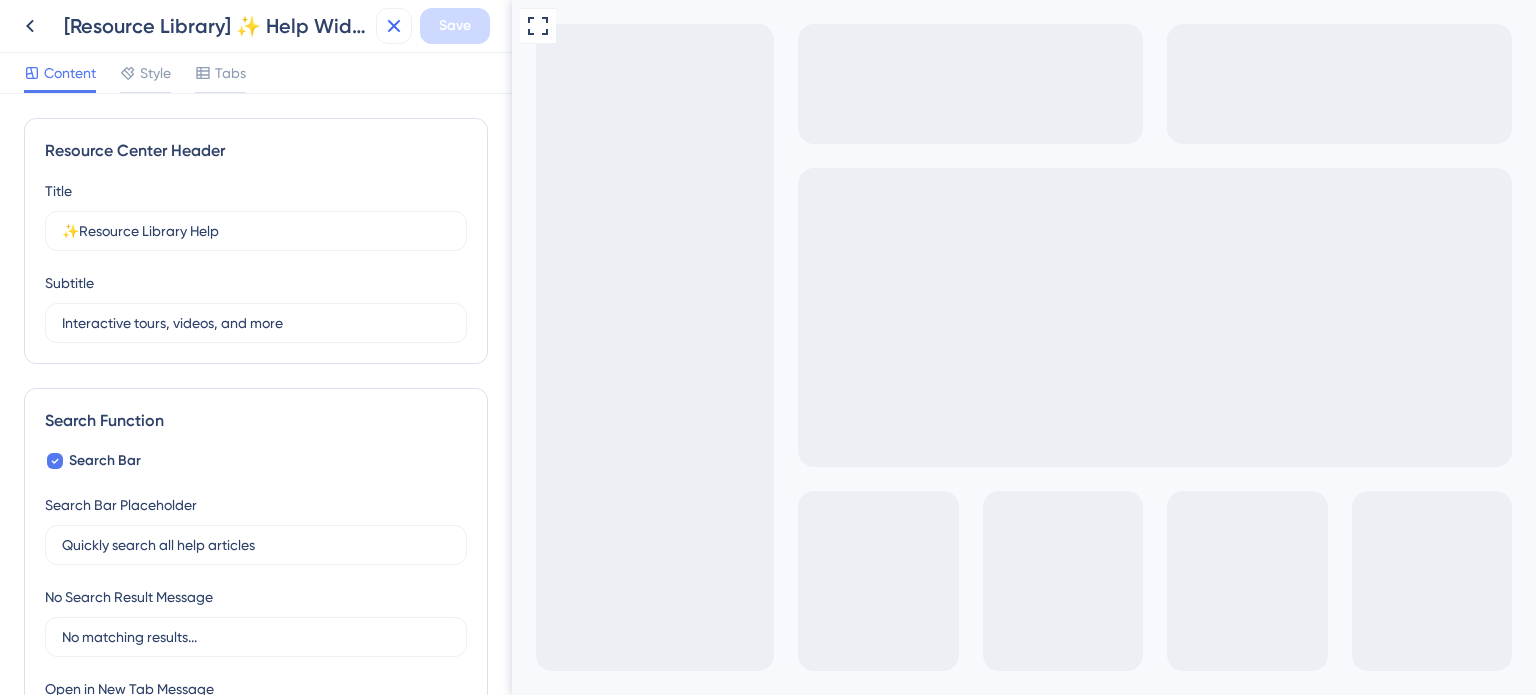 click 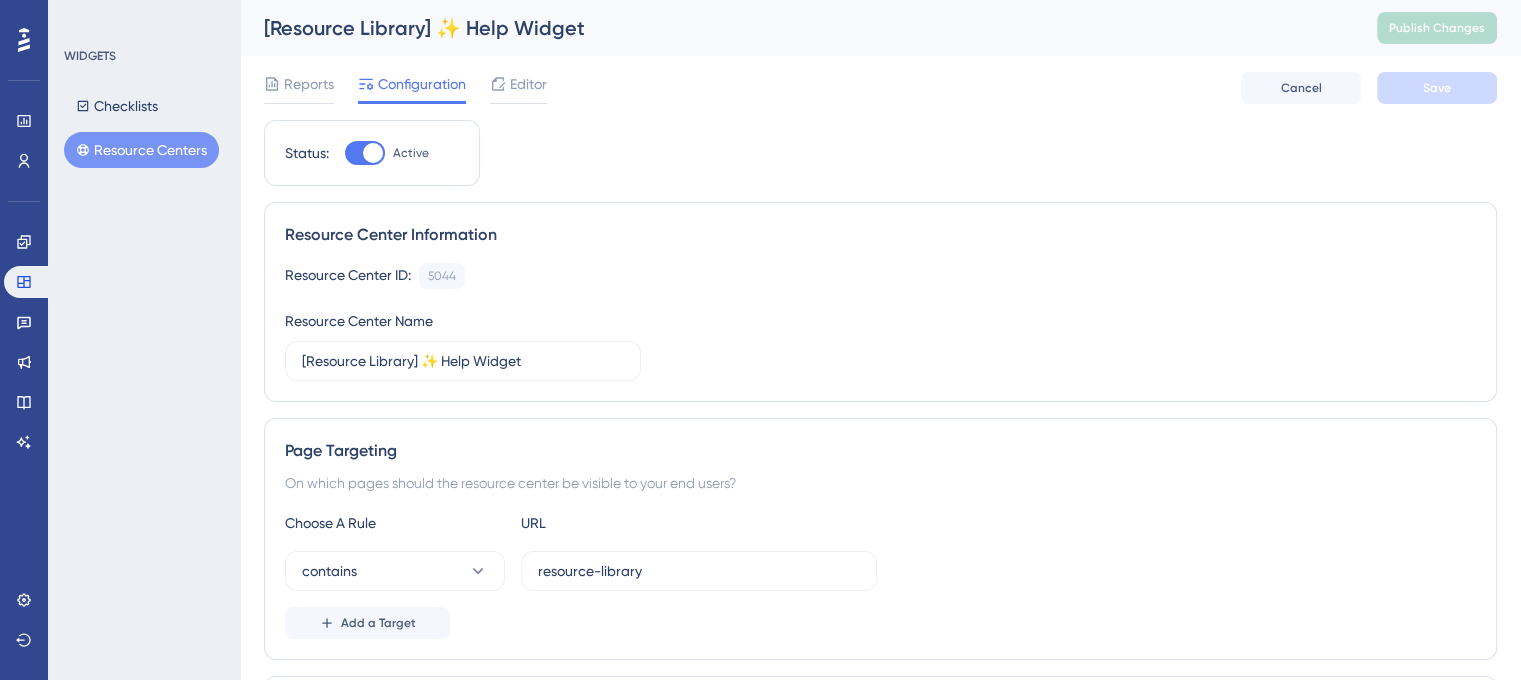 scroll, scrollTop: 0, scrollLeft: 0, axis: both 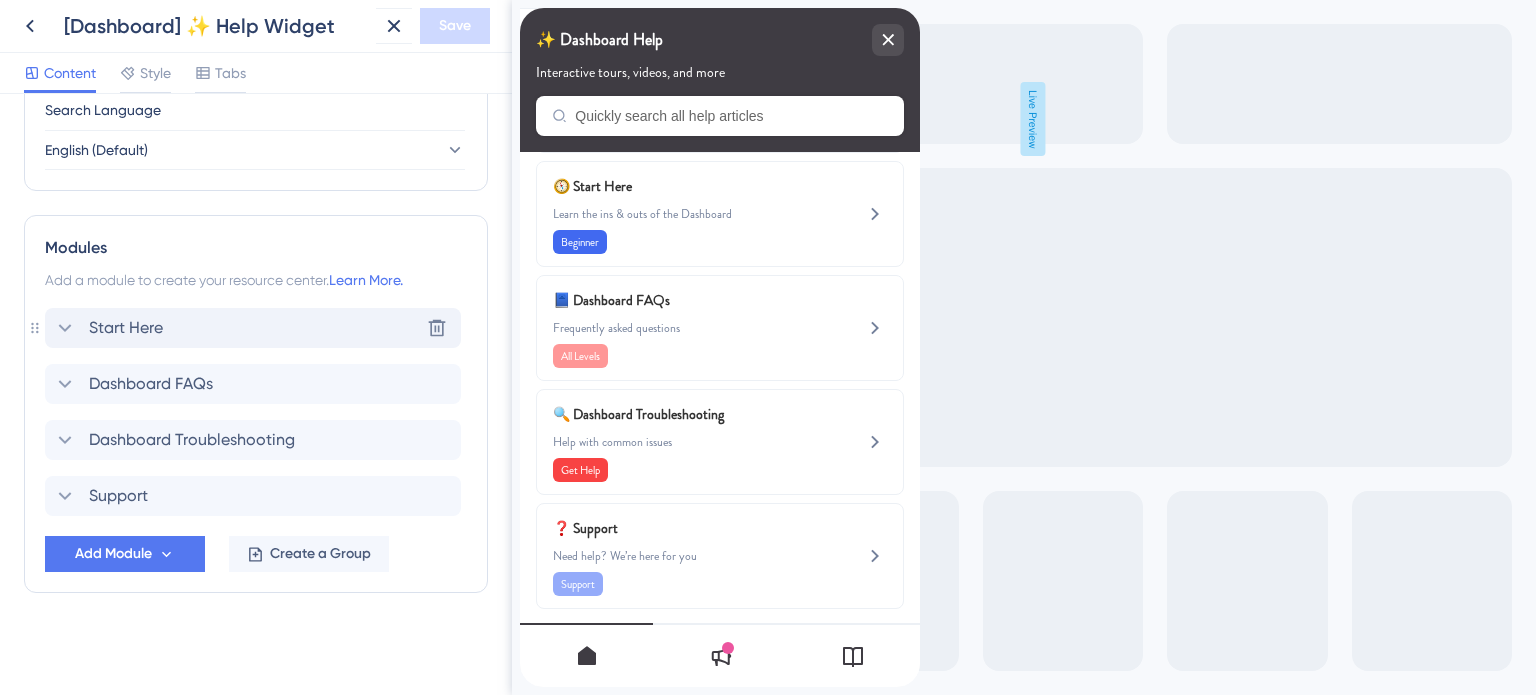 click on "Start Here Delete" at bounding box center (253, 328) 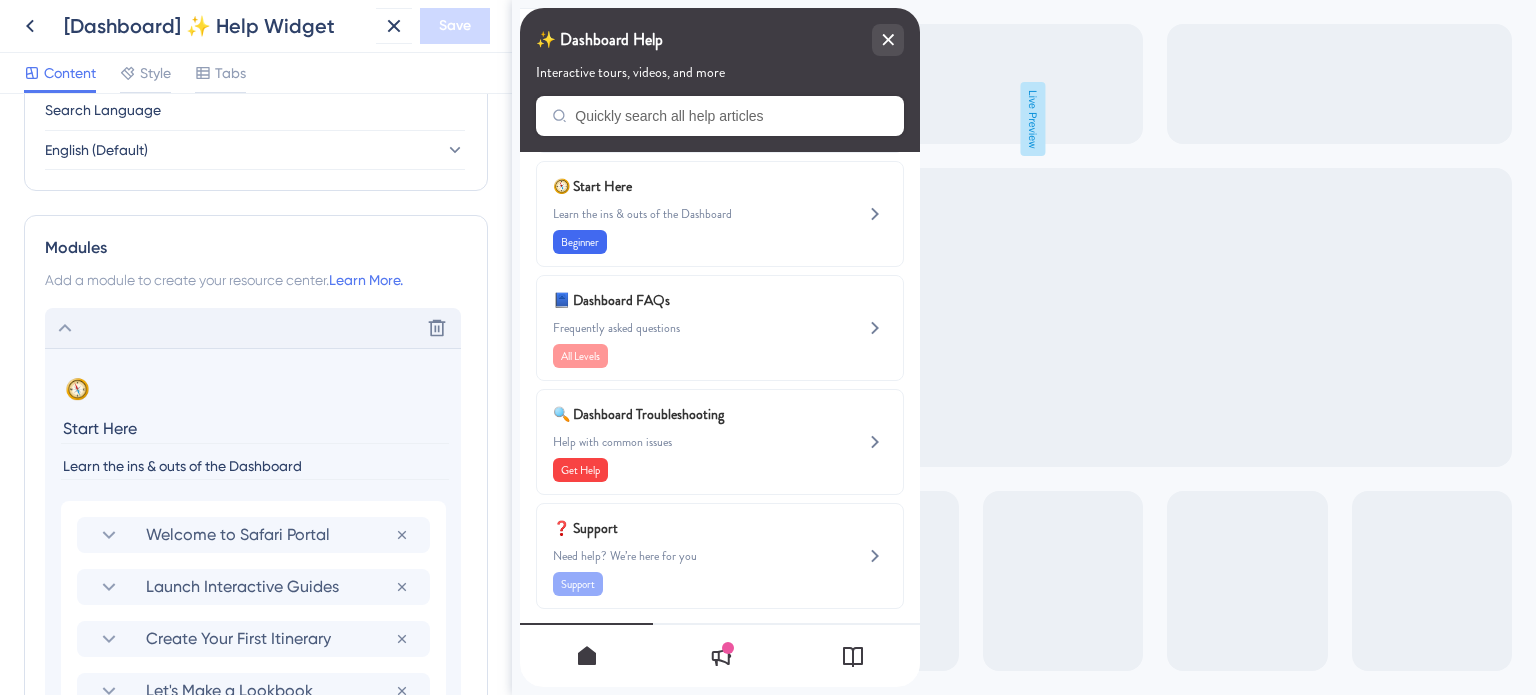 scroll, scrollTop: 907, scrollLeft: 0, axis: vertical 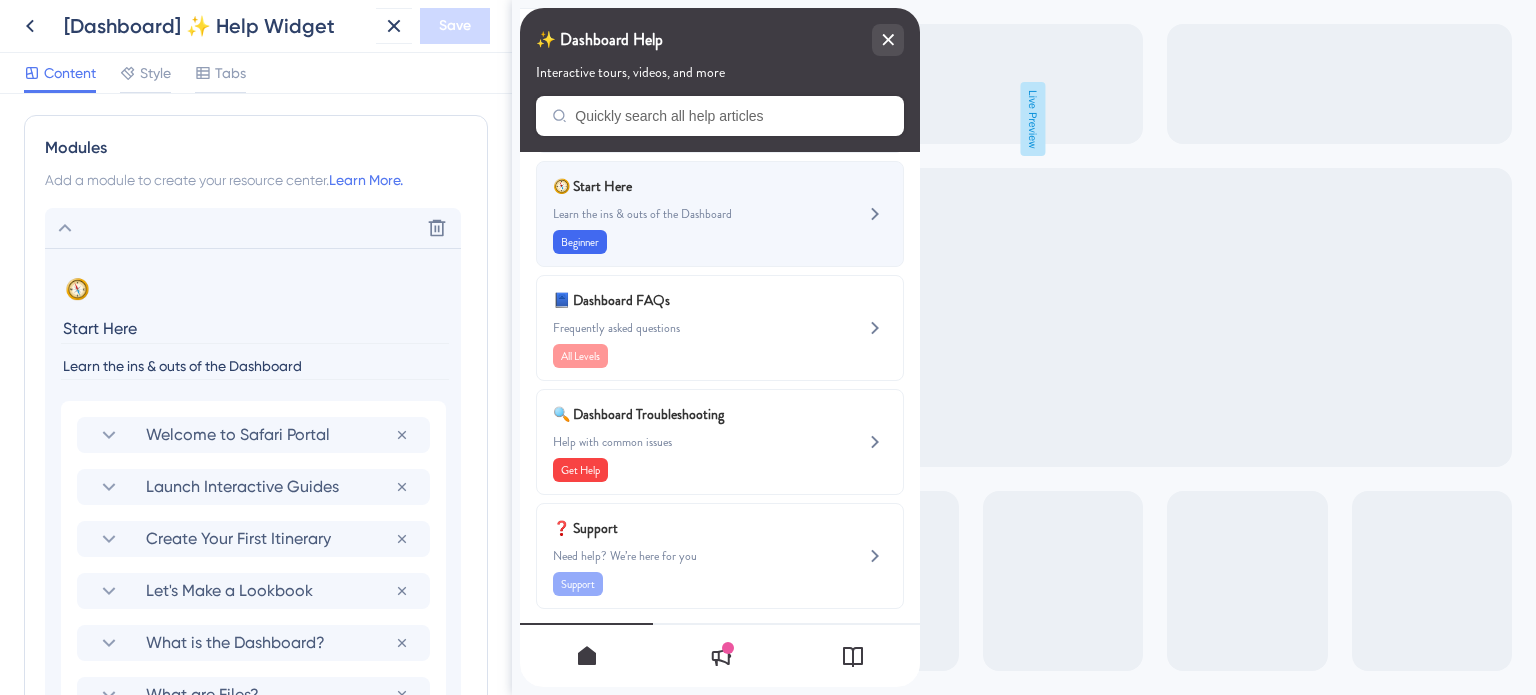 click on "Learn the ins & outs of the Dashboard" at bounding box center (686, 214) 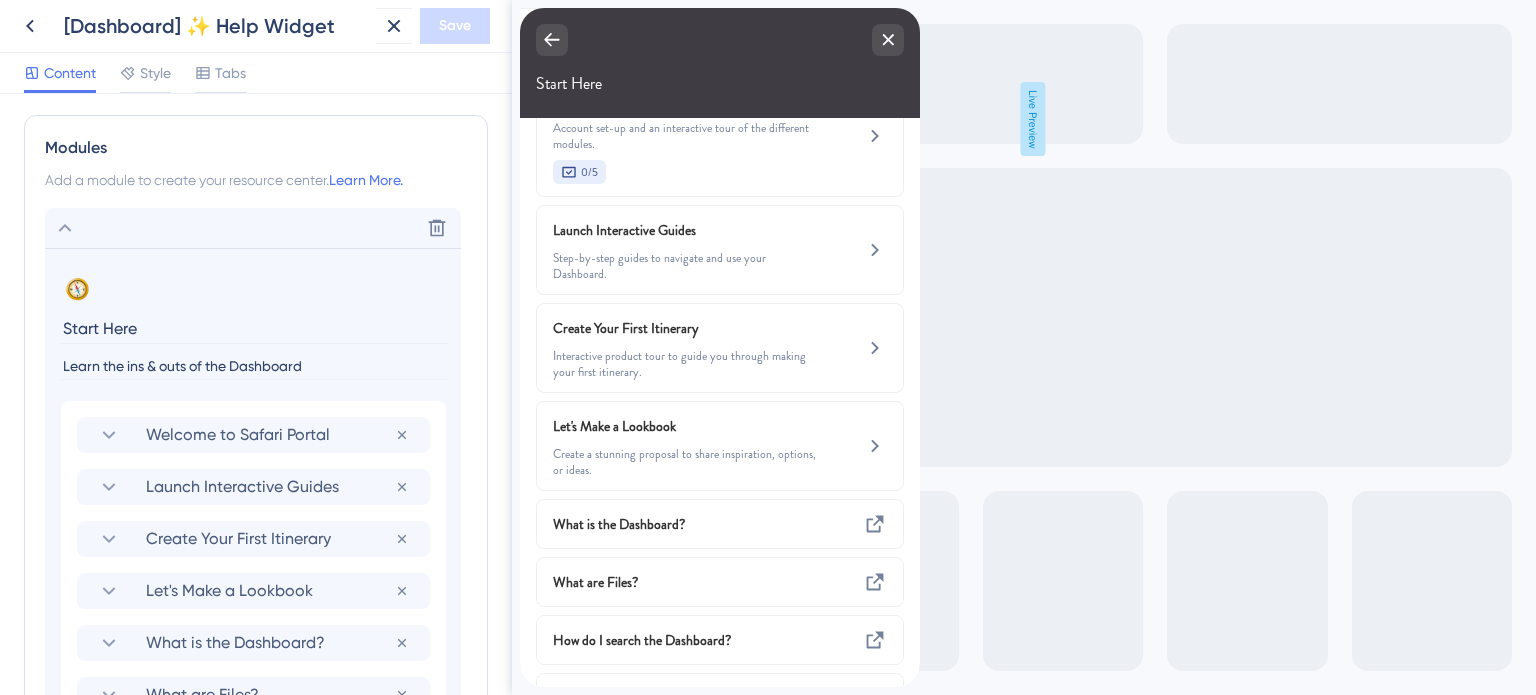 scroll, scrollTop: 0, scrollLeft: 0, axis: both 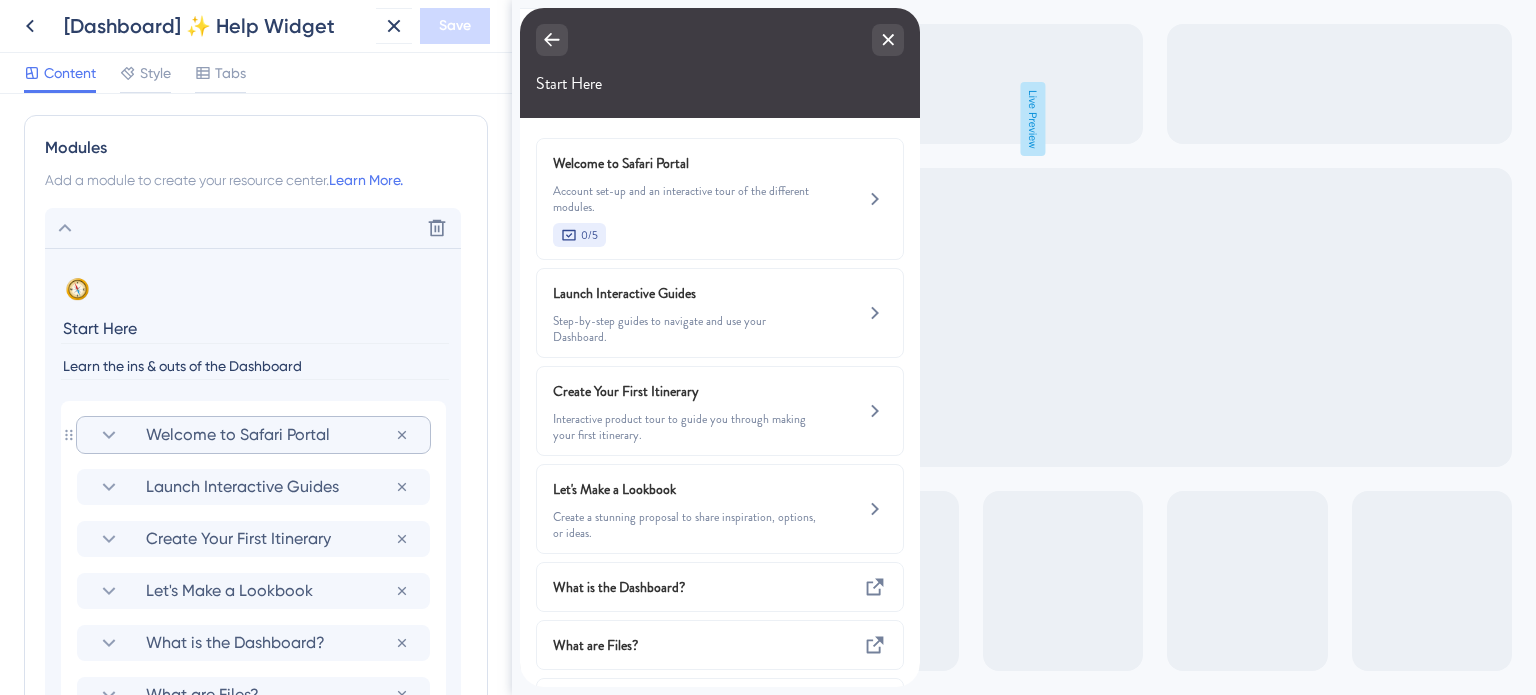 click on "Welcome to Safari Portal" at bounding box center [270, 435] 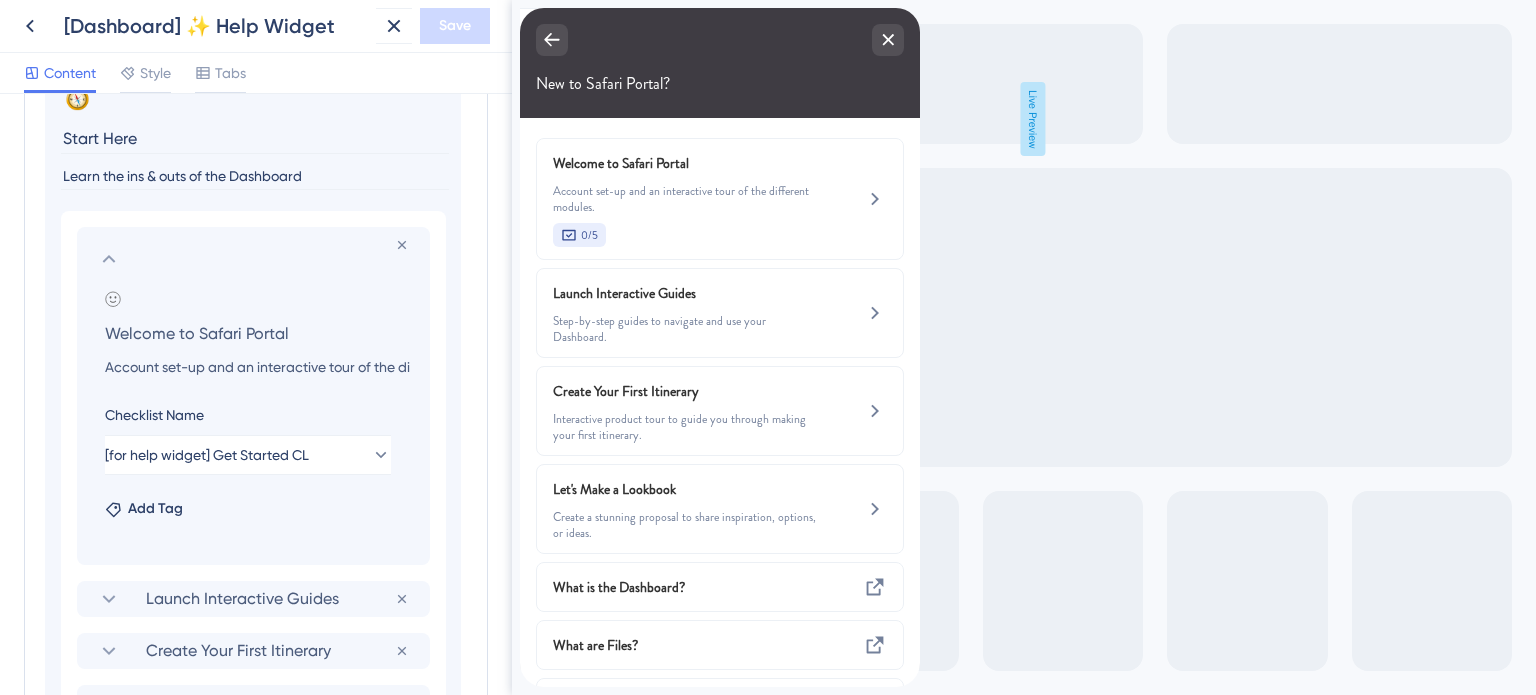 scroll, scrollTop: 1107, scrollLeft: 0, axis: vertical 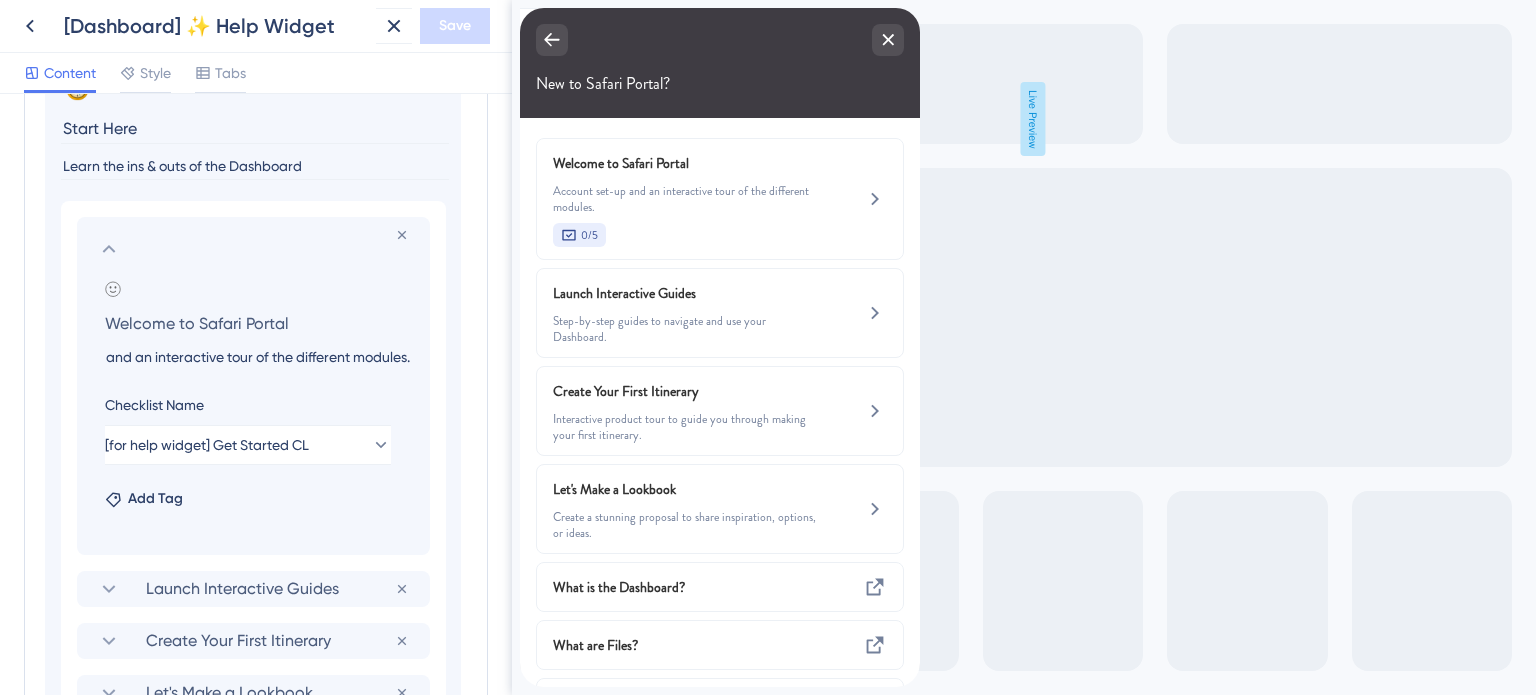 drag, startPoint x: 104, startPoint y: 358, endPoint x: 428, endPoint y: 358, distance: 324 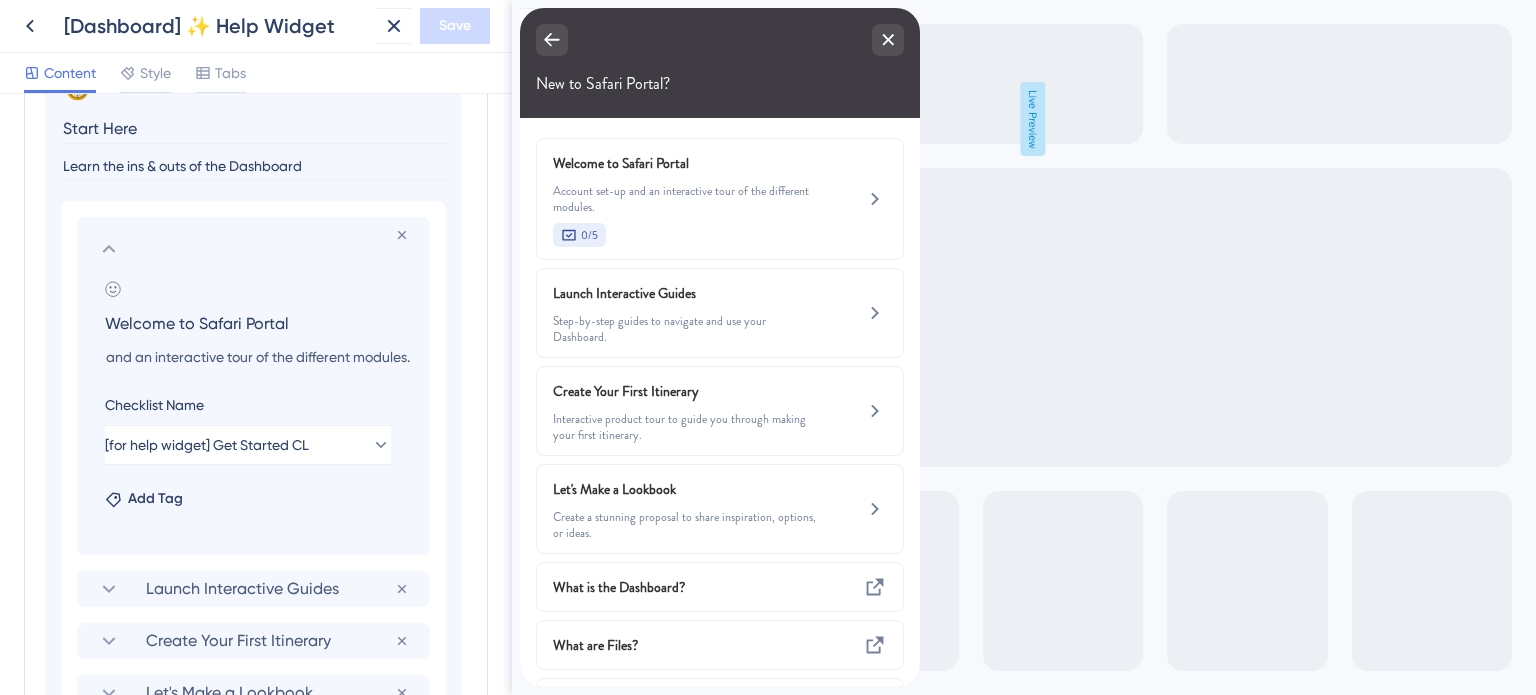 scroll, scrollTop: 0, scrollLeft: 0, axis: both 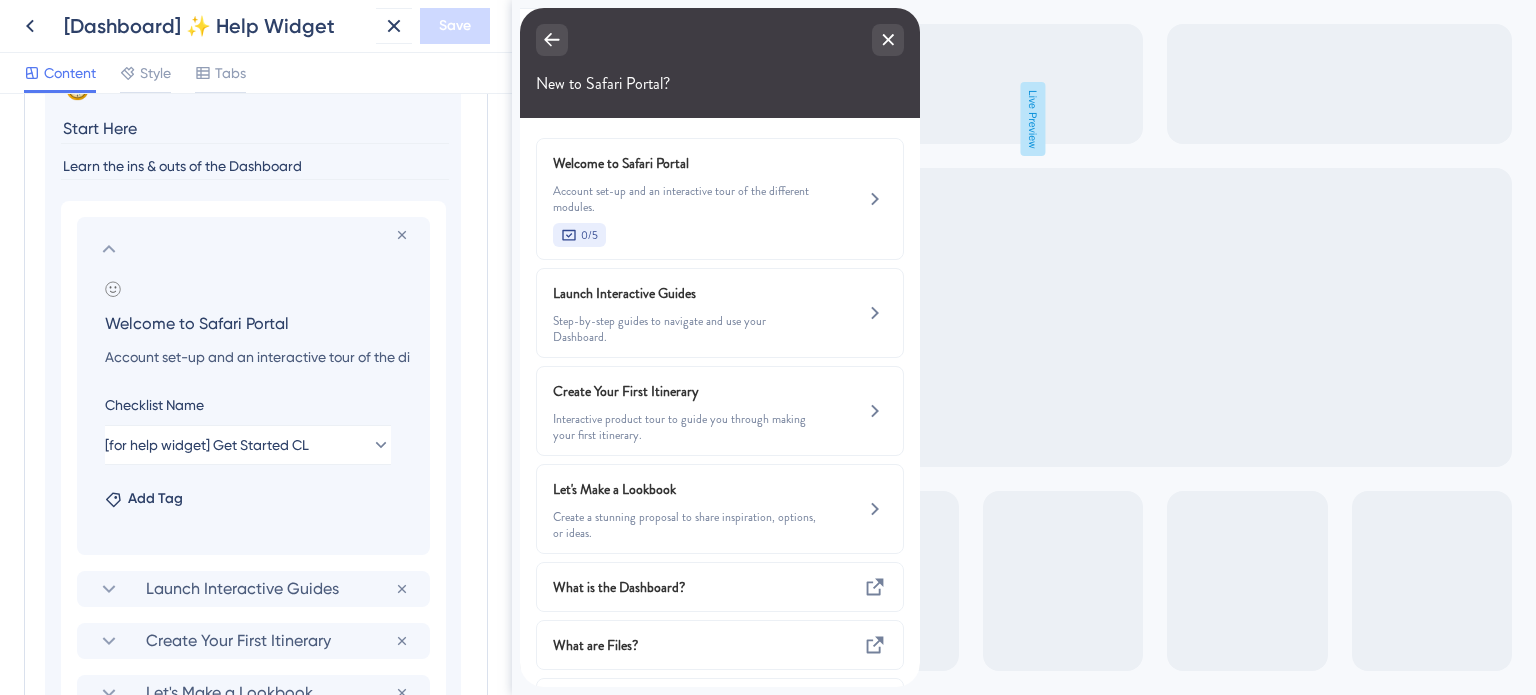 drag, startPoint x: 304, startPoint y: 320, endPoint x: 84, endPoint y: 323, distance: 220.02045 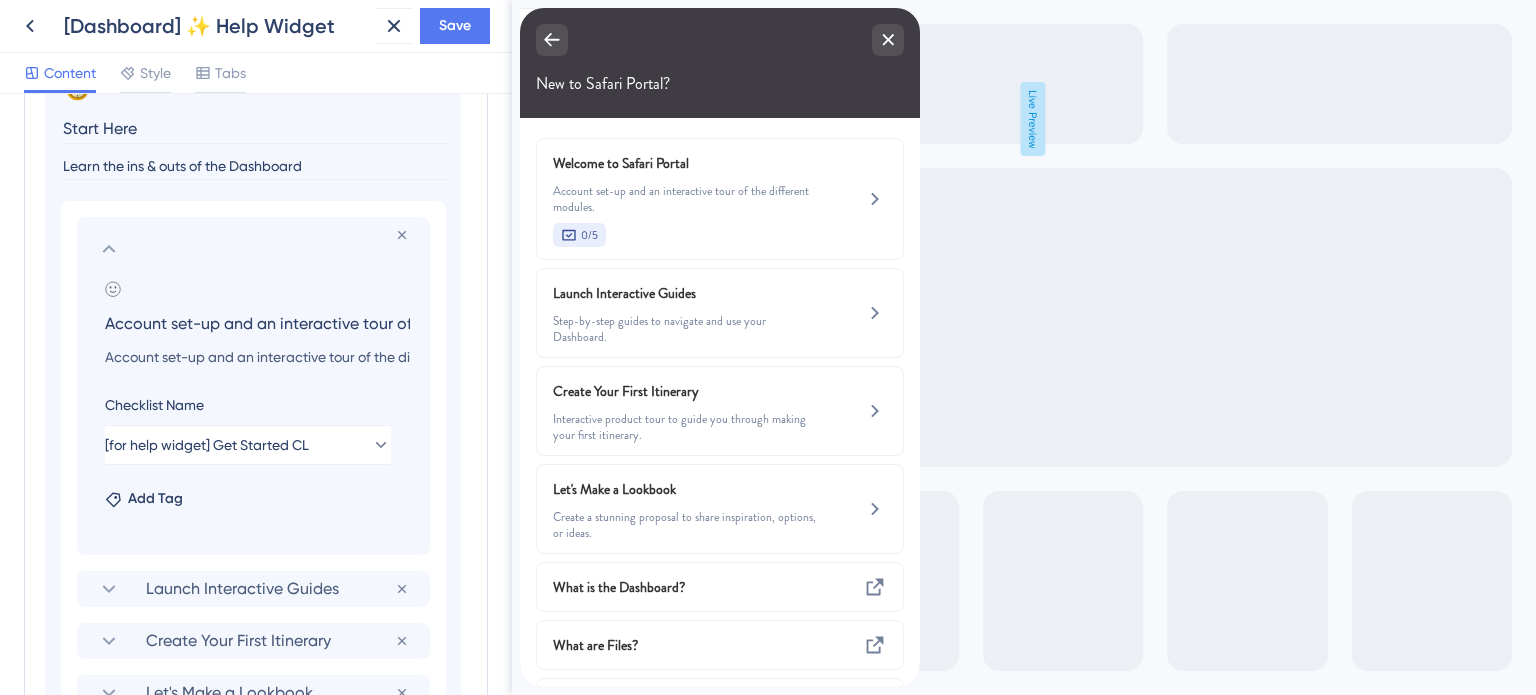 scroll, scrollTop: 0, scrollLeft: 164, axis: horizontal 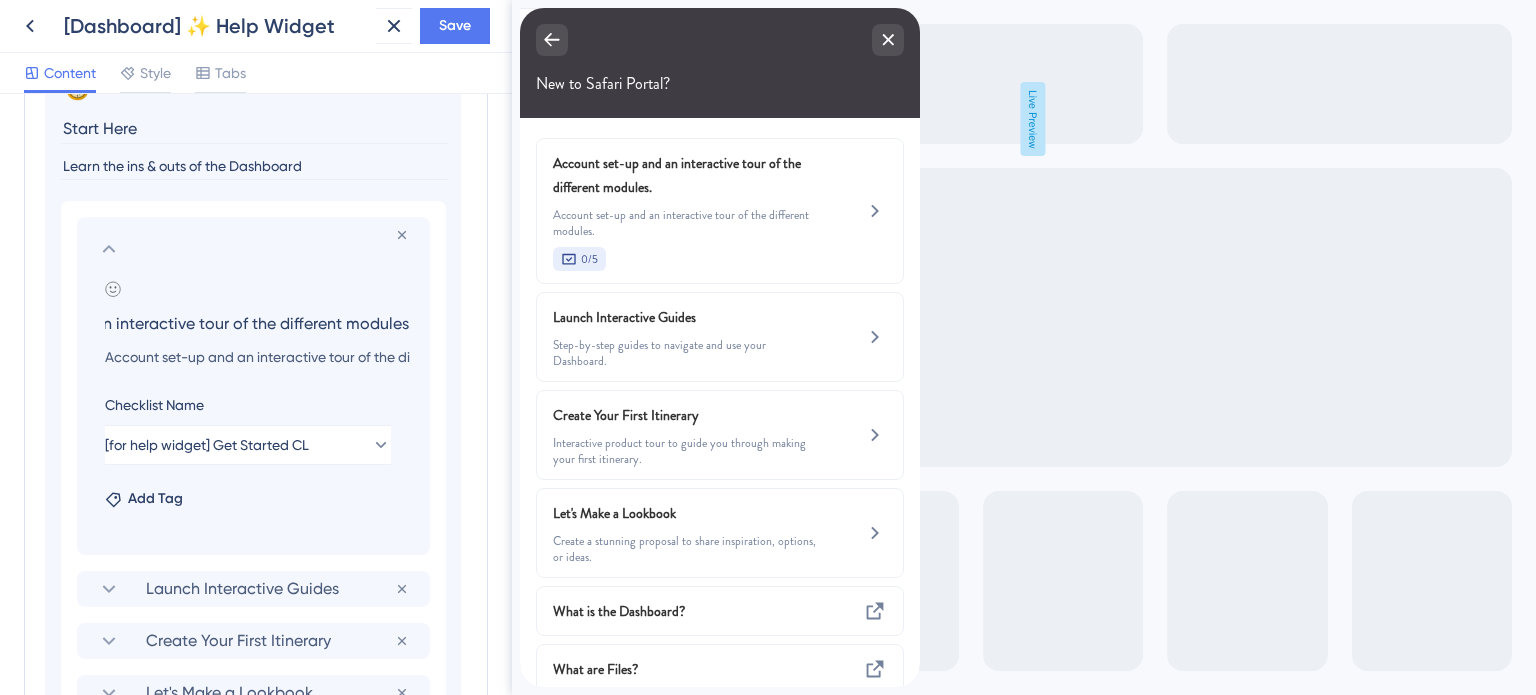 drag, startPoint x: 281, startPoint y: 322, endPoint x: 433, endPoint y: 337, distance: 152.73834 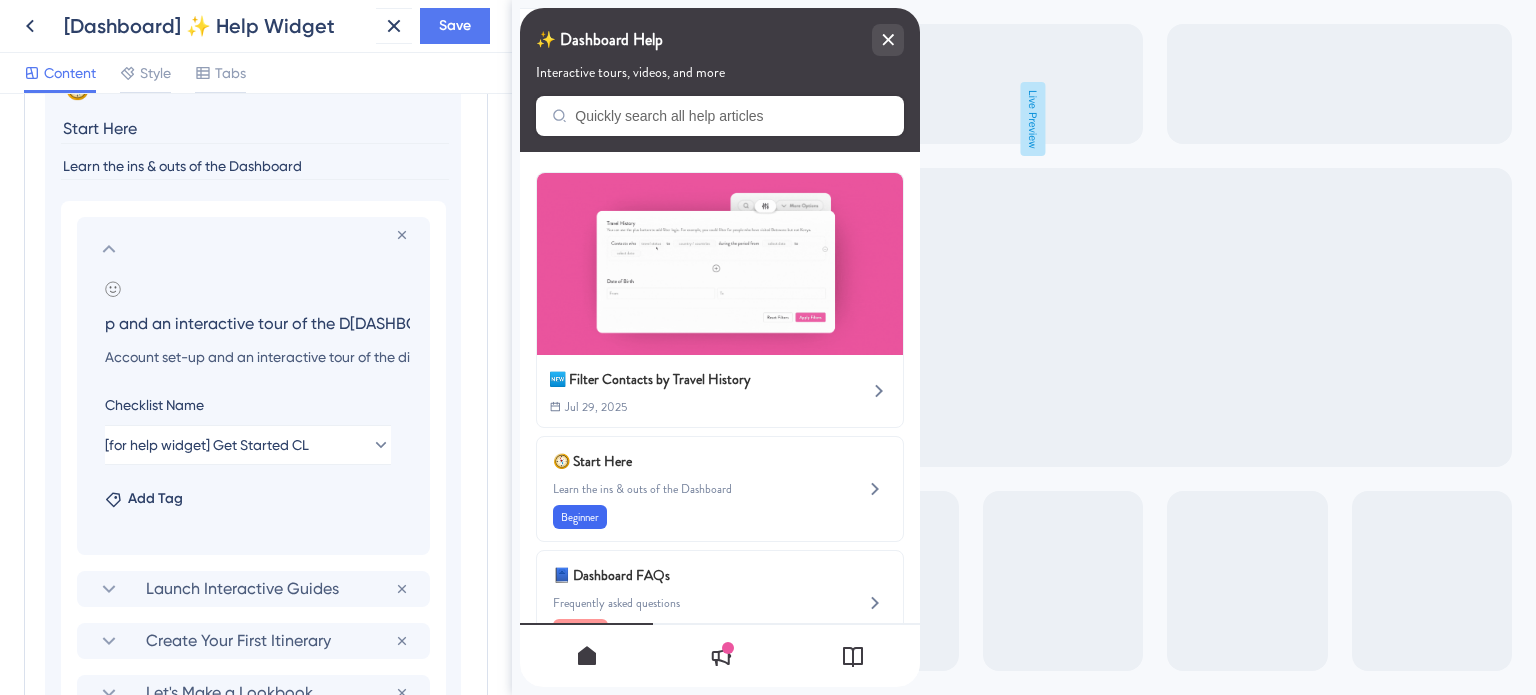 scroll, scrollTop: 0, scrollLeft: 115, axis: horizontal 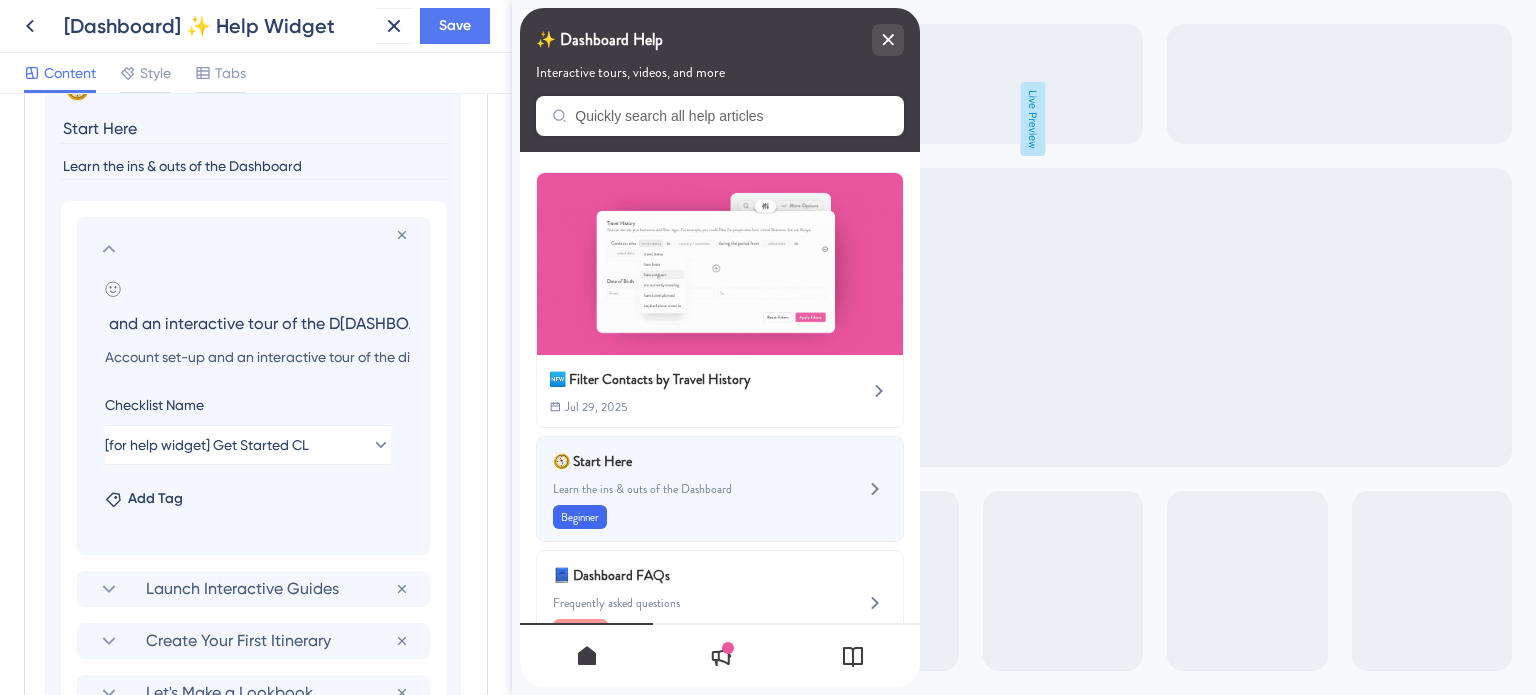 type on "Account set-up and an interactive tour of the Dashboard" 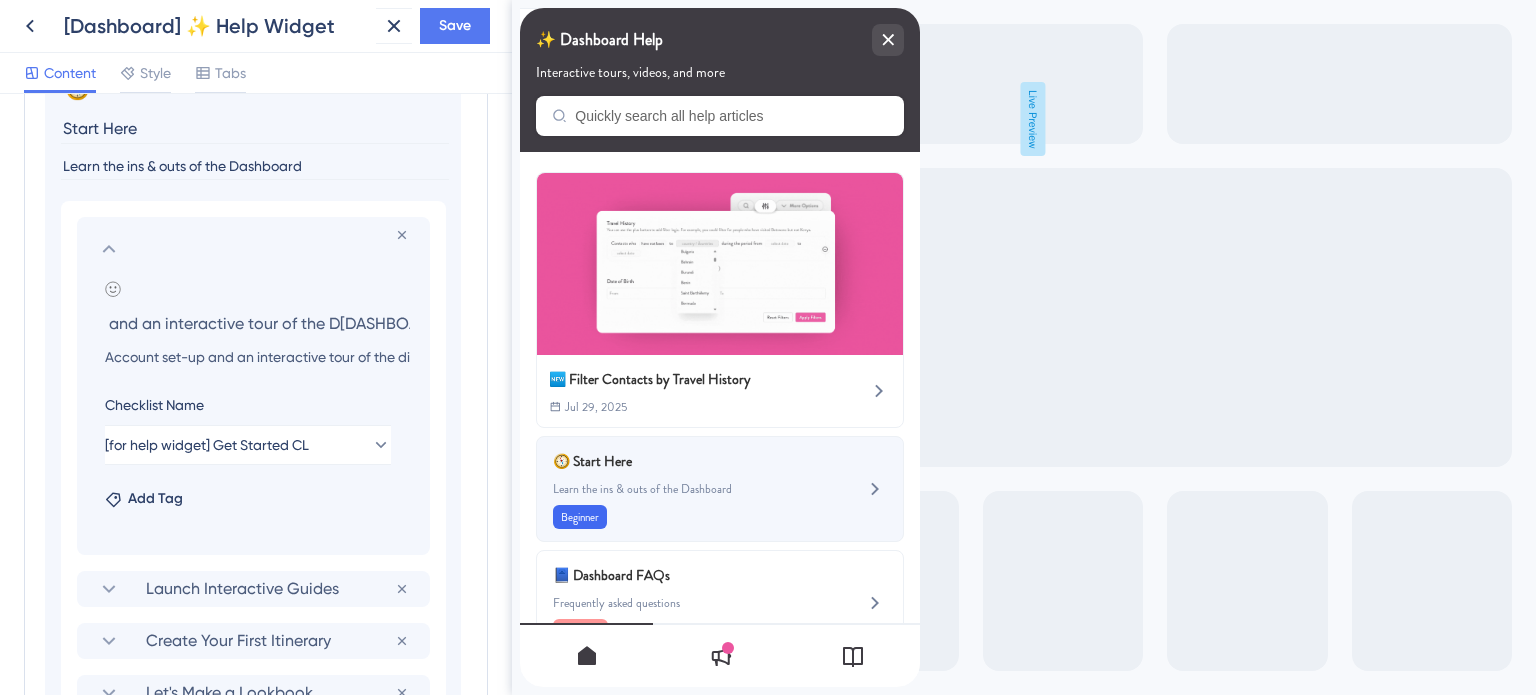 click on "🧭   Start Here" at bounding box center [670, 461] 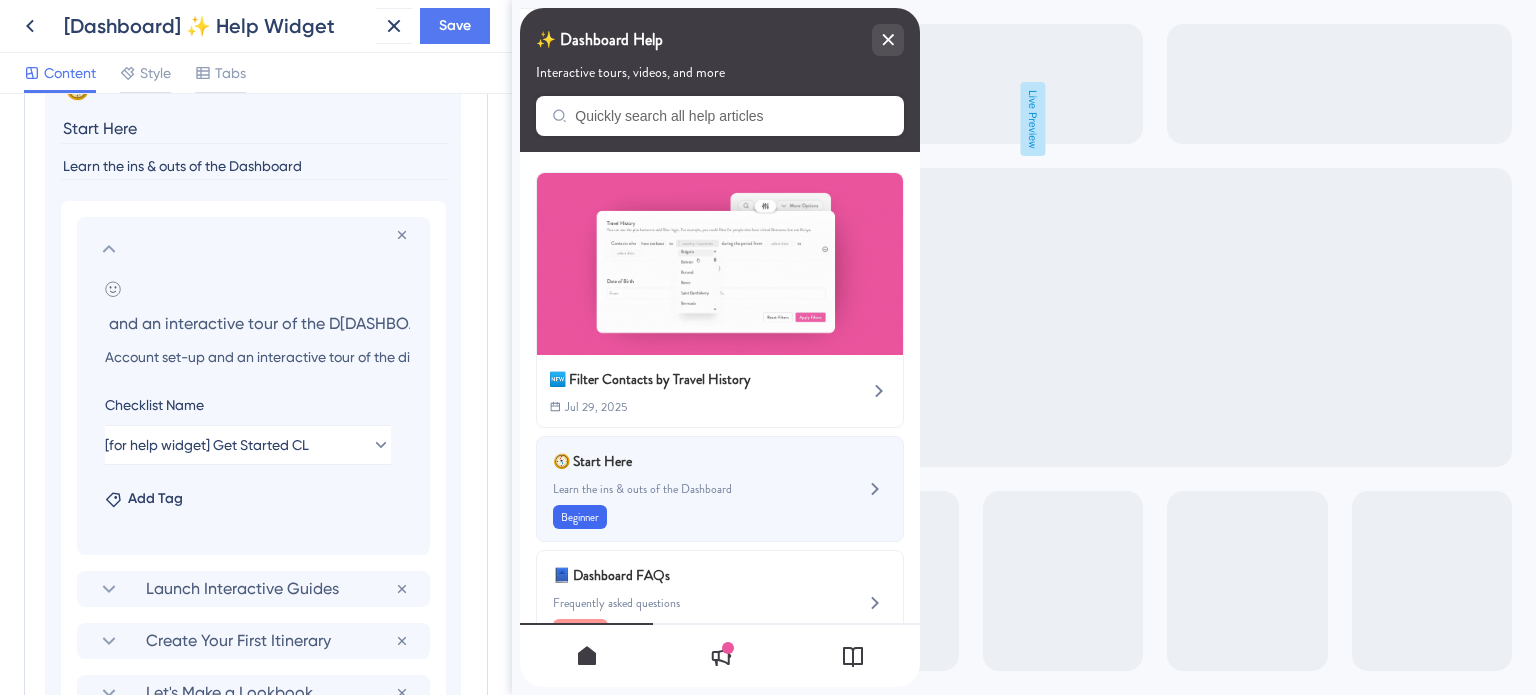 scroll, scrollTop: 0, scrollLeft: 0, axis: both 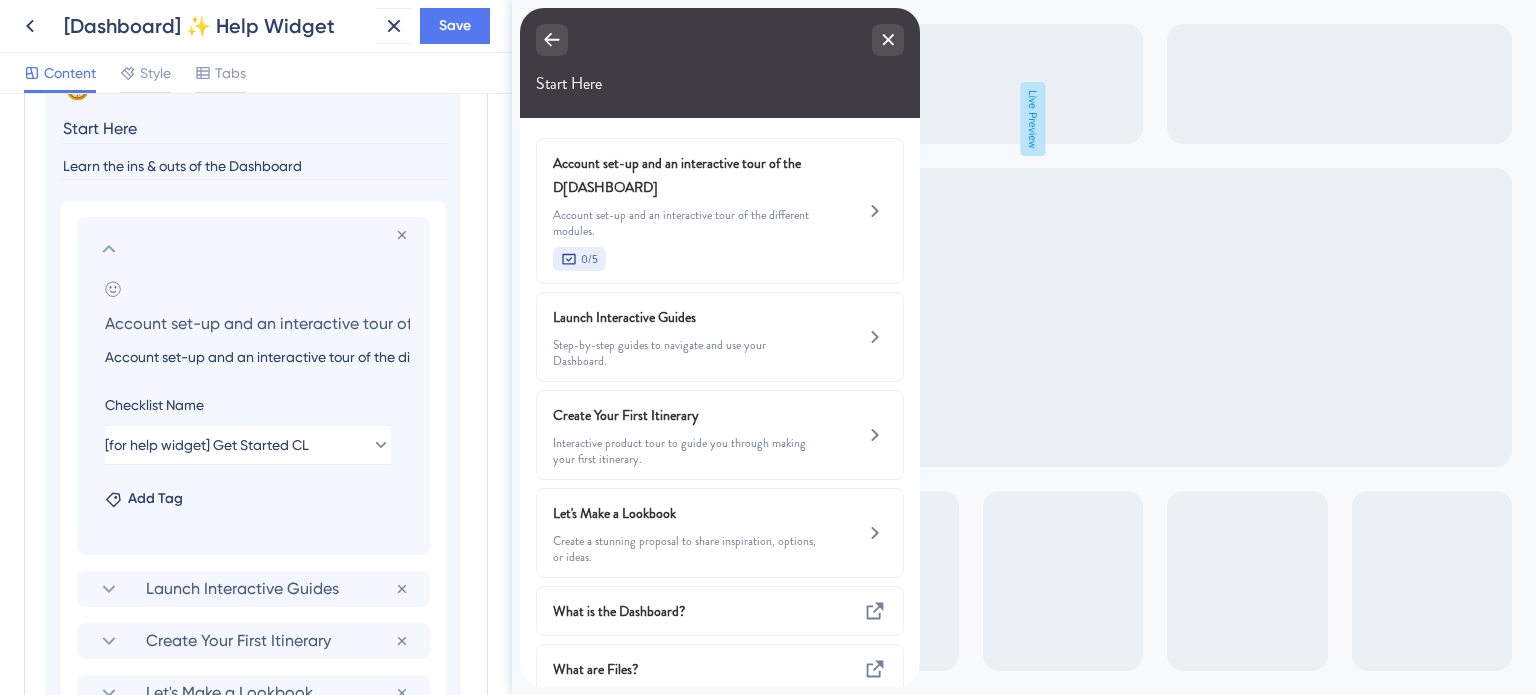 click on "Account set-up and an interactive tour of the different modules." at bounding box center (257, 357) 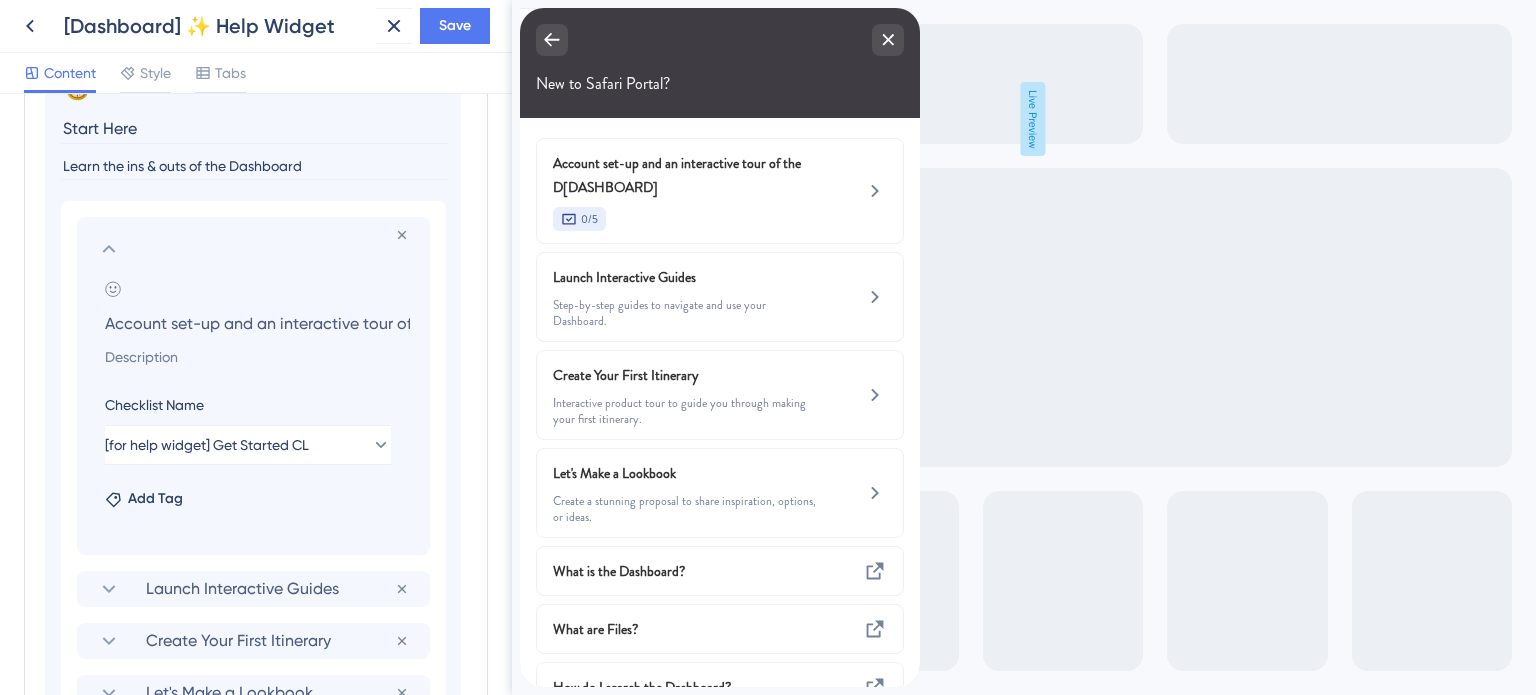 type 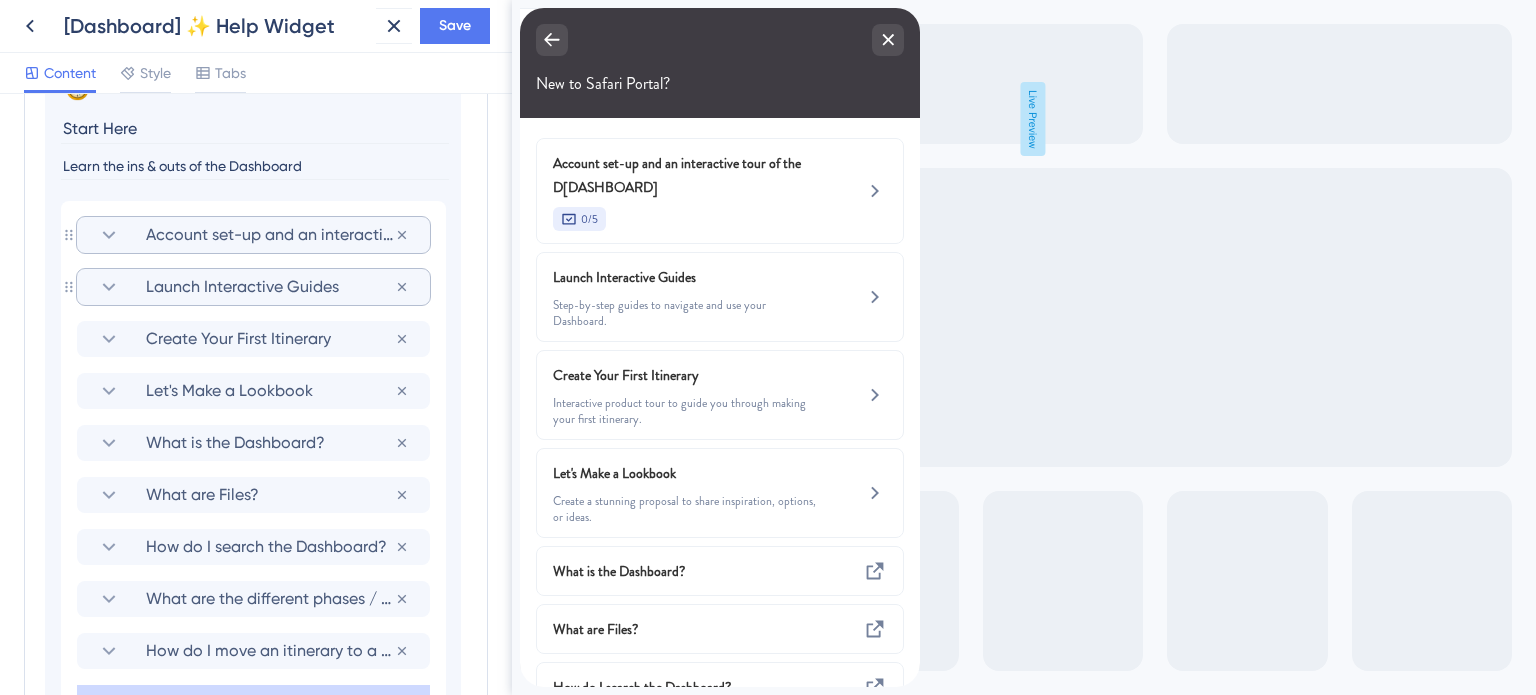 click on "Launch Interactive Guides" at bounding box center (270, 287) 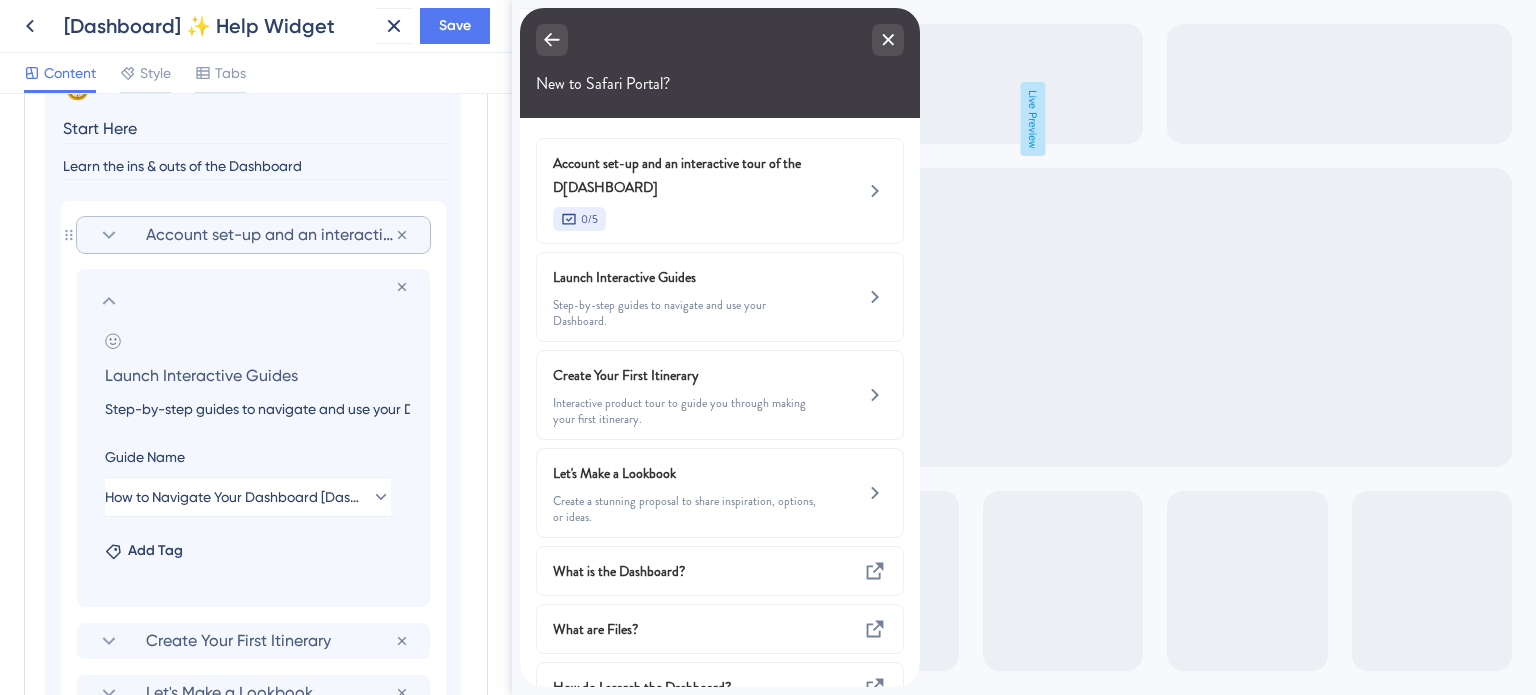 click on "Step-by-step guides to navigate and use your Dashboard." at bounding box center (257, 409) 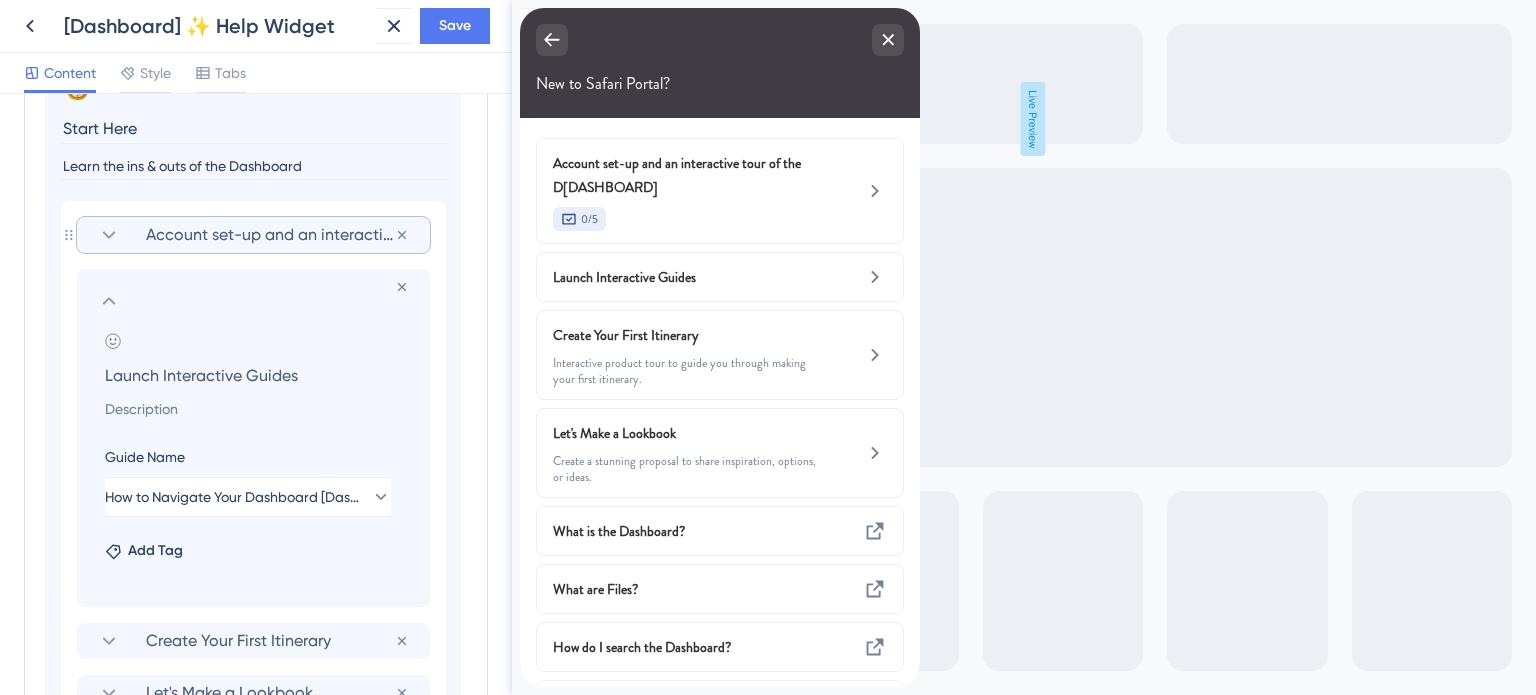 type 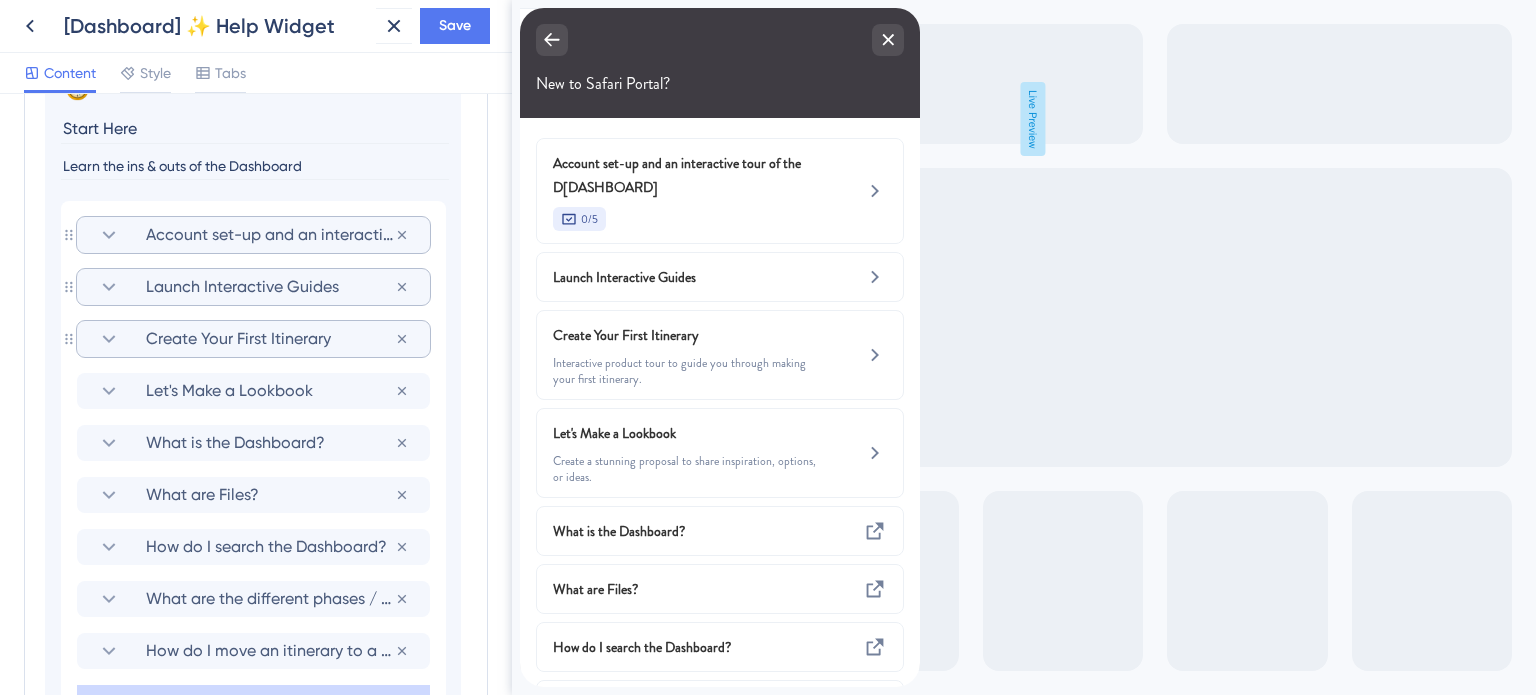 click on "Create Your First Itinerary" at bounding box center [270, 339] 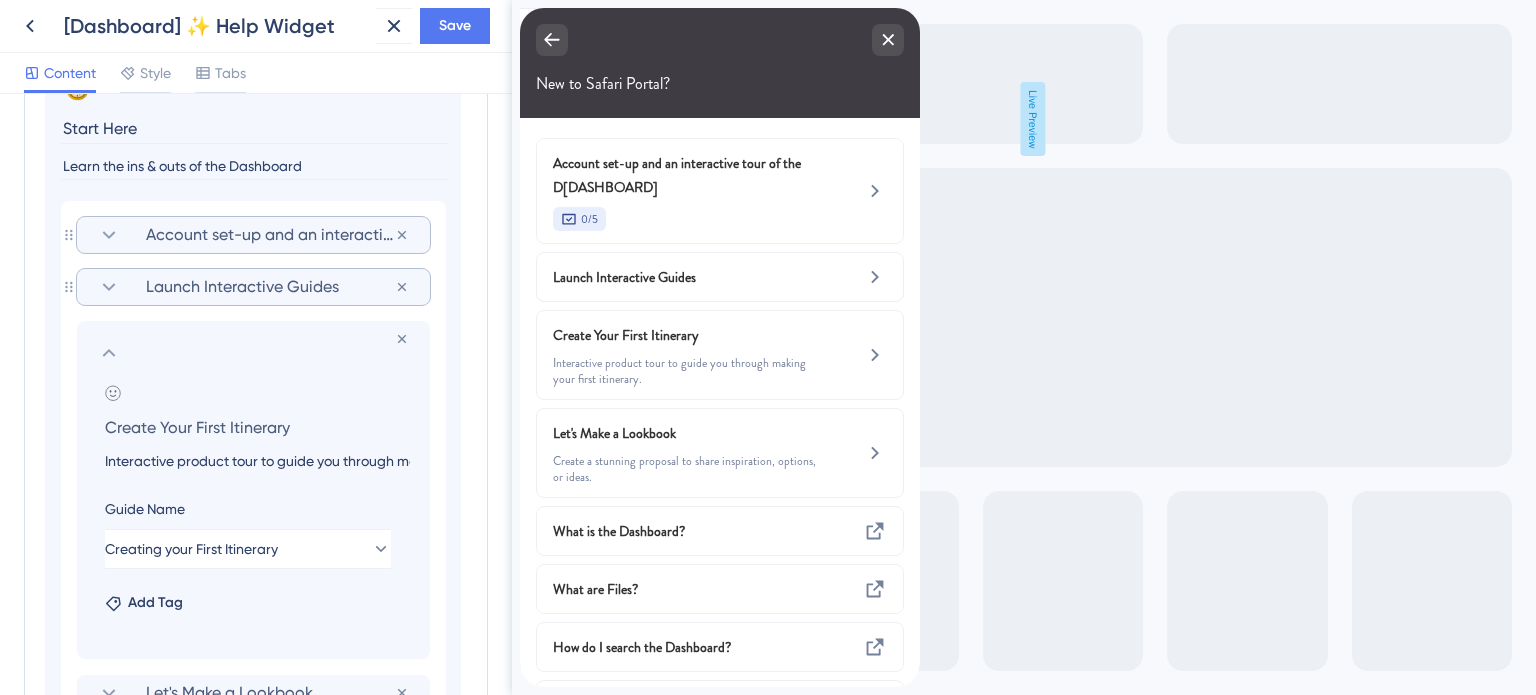 click on "Interactive product tour to guide you through making your first itinerary." at bounding box center (257, 461) 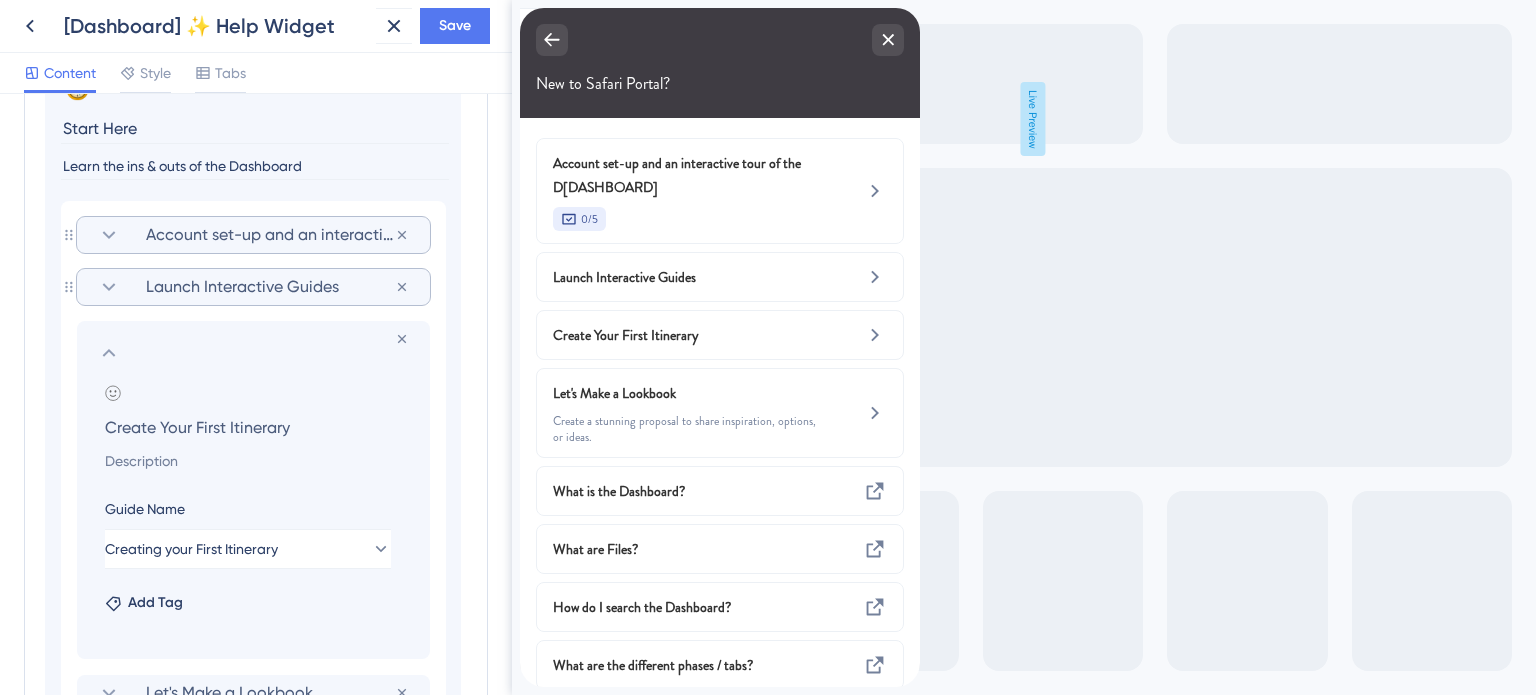 type 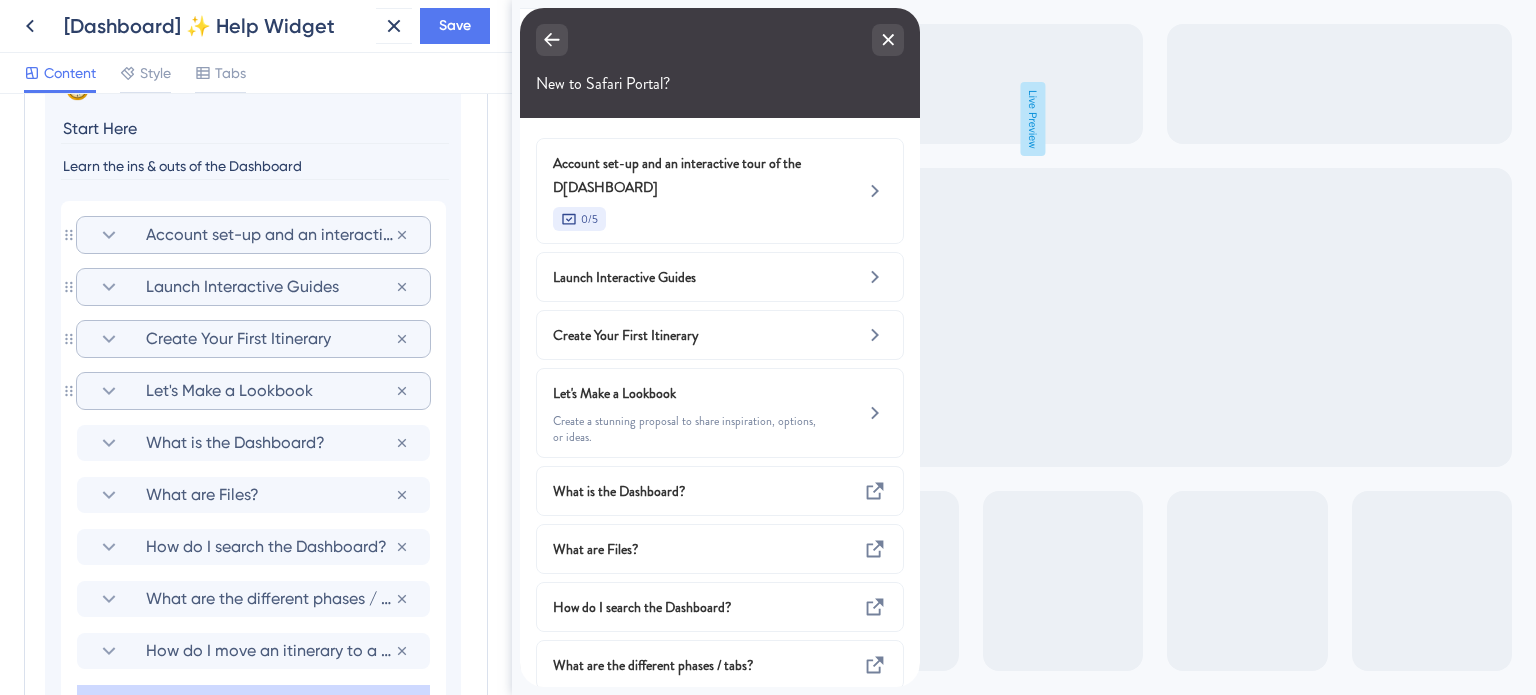 click on "Let's Make a Lookbook" at bounding box center (270, 391) 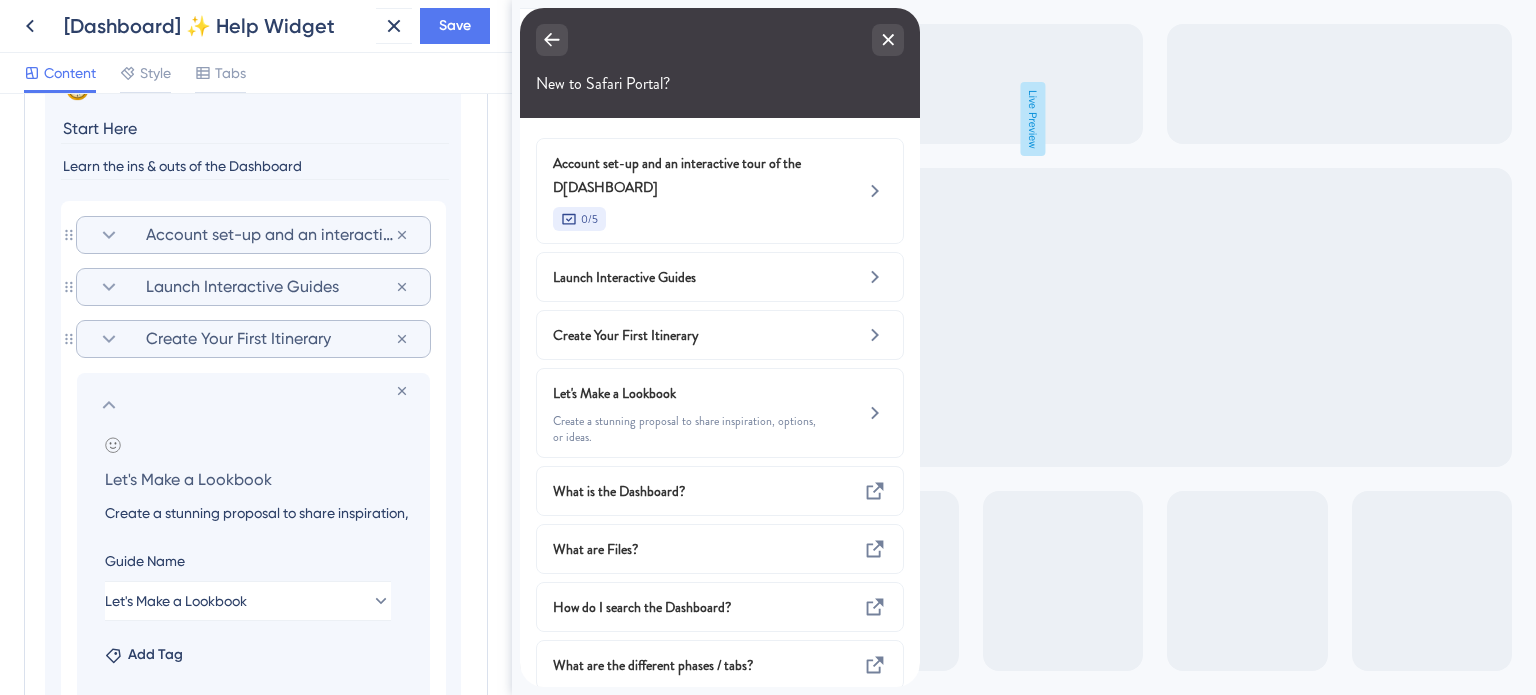 click on "Create a stunning proposal to share inspiration, options, or ideas." at bounding box center (257, 513) 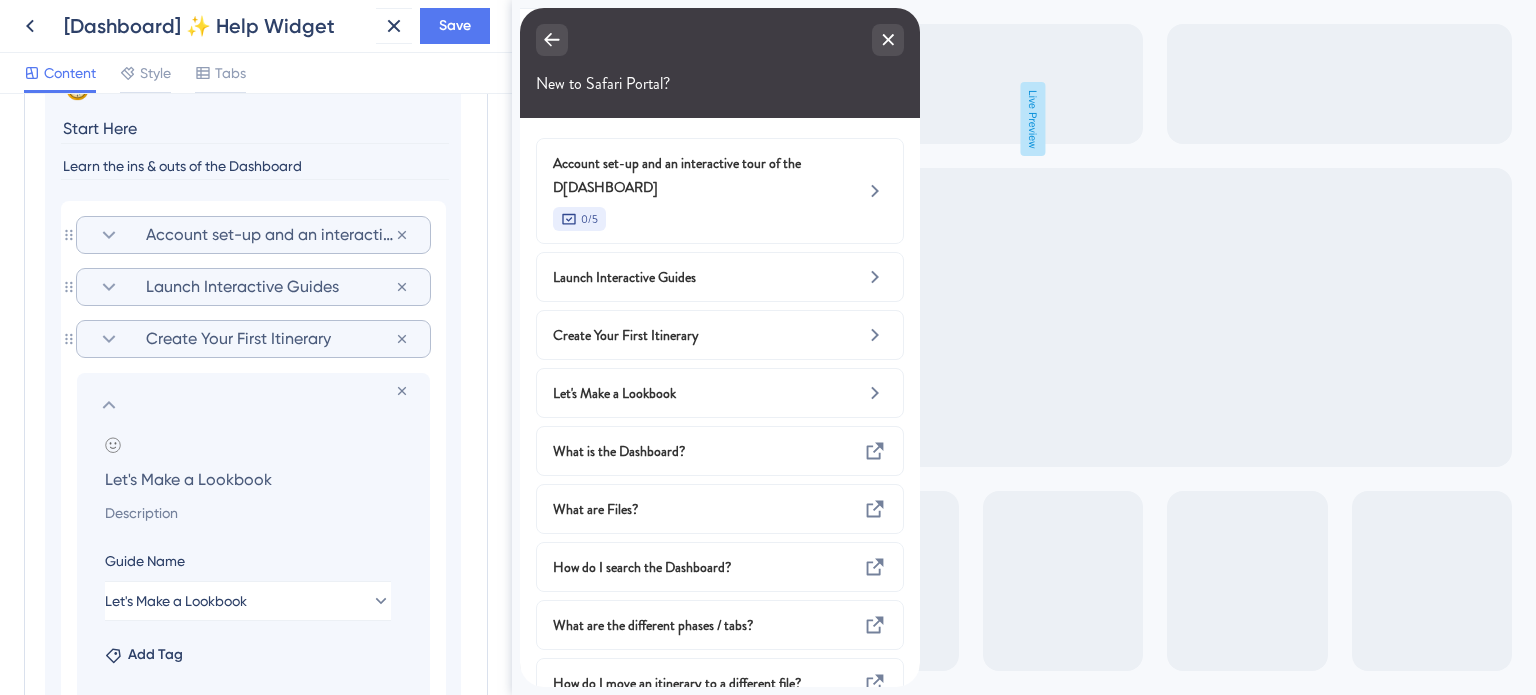 type 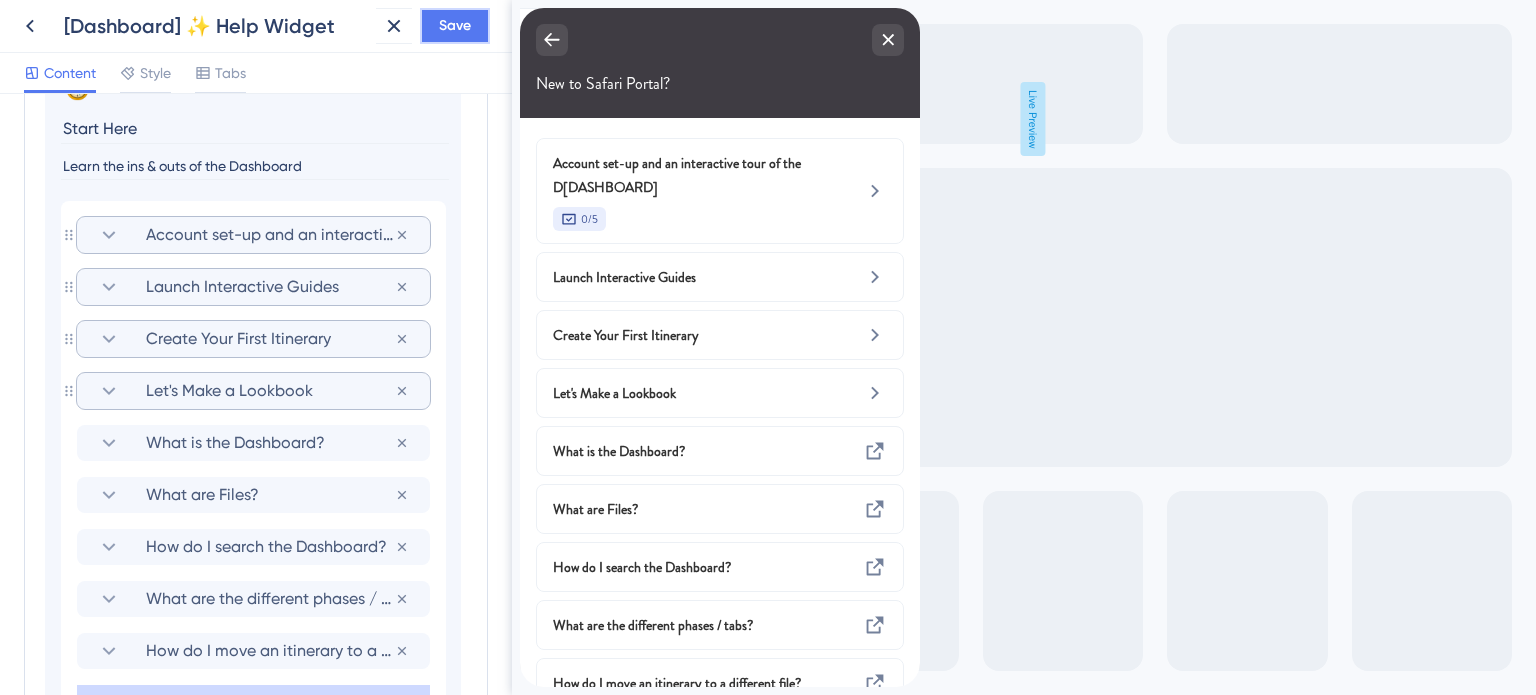click on "Save" at bounding box center [455, 26] 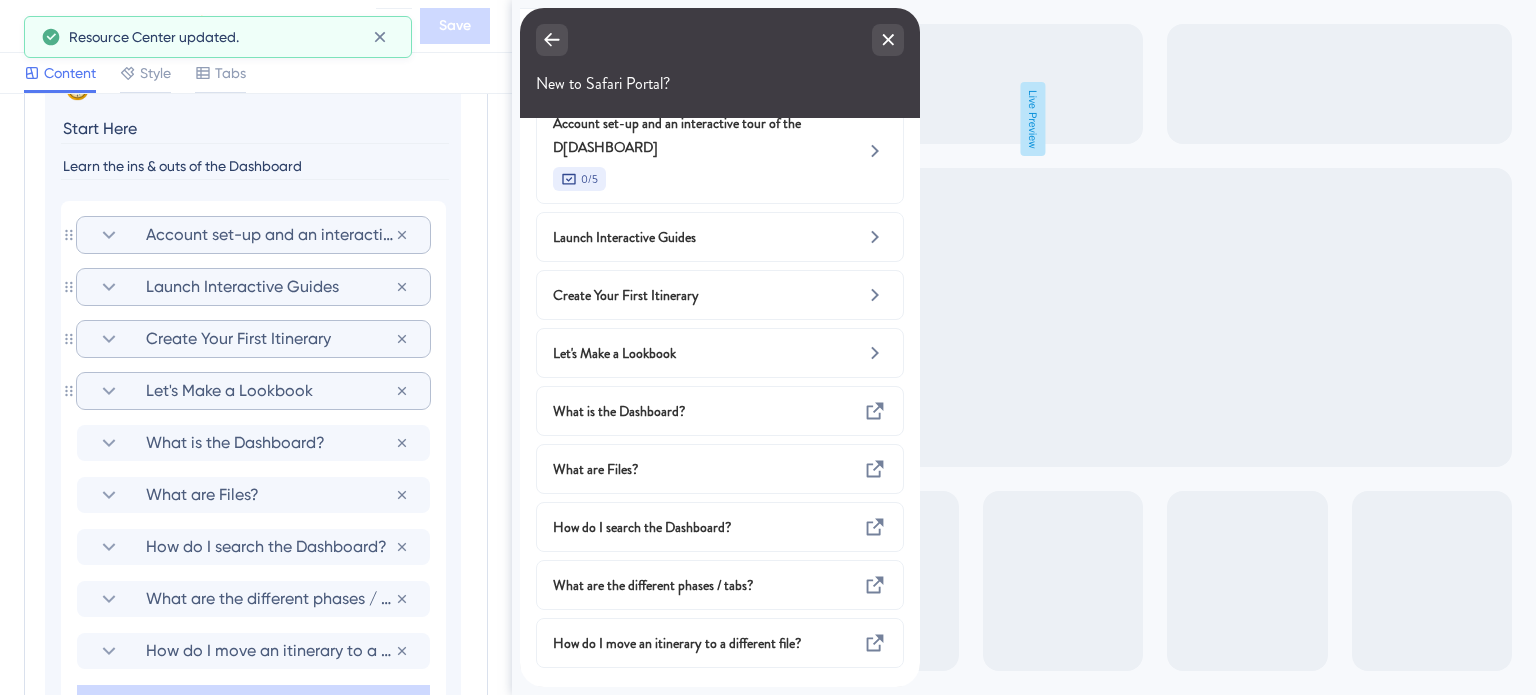 scroll, scrollTop: 48, scrollLeft: 0, axis: vertical 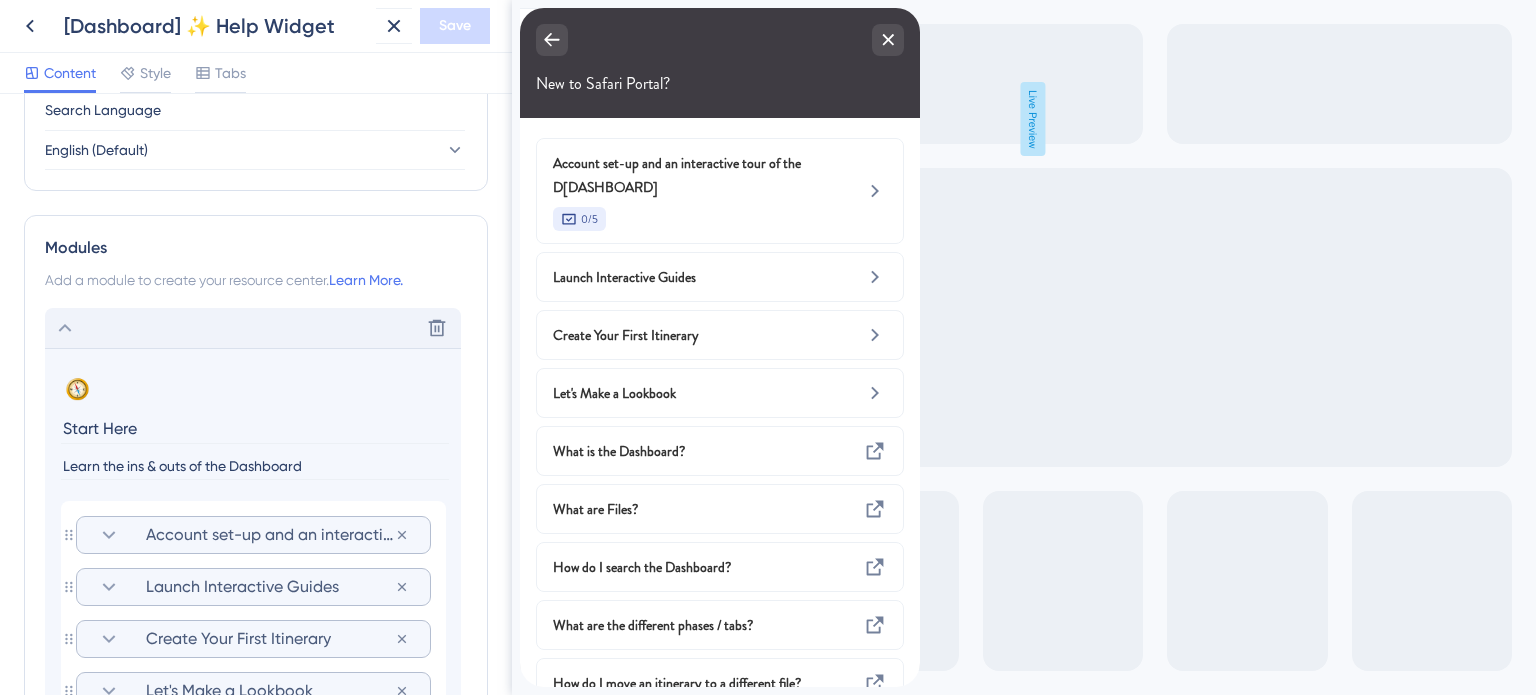 click 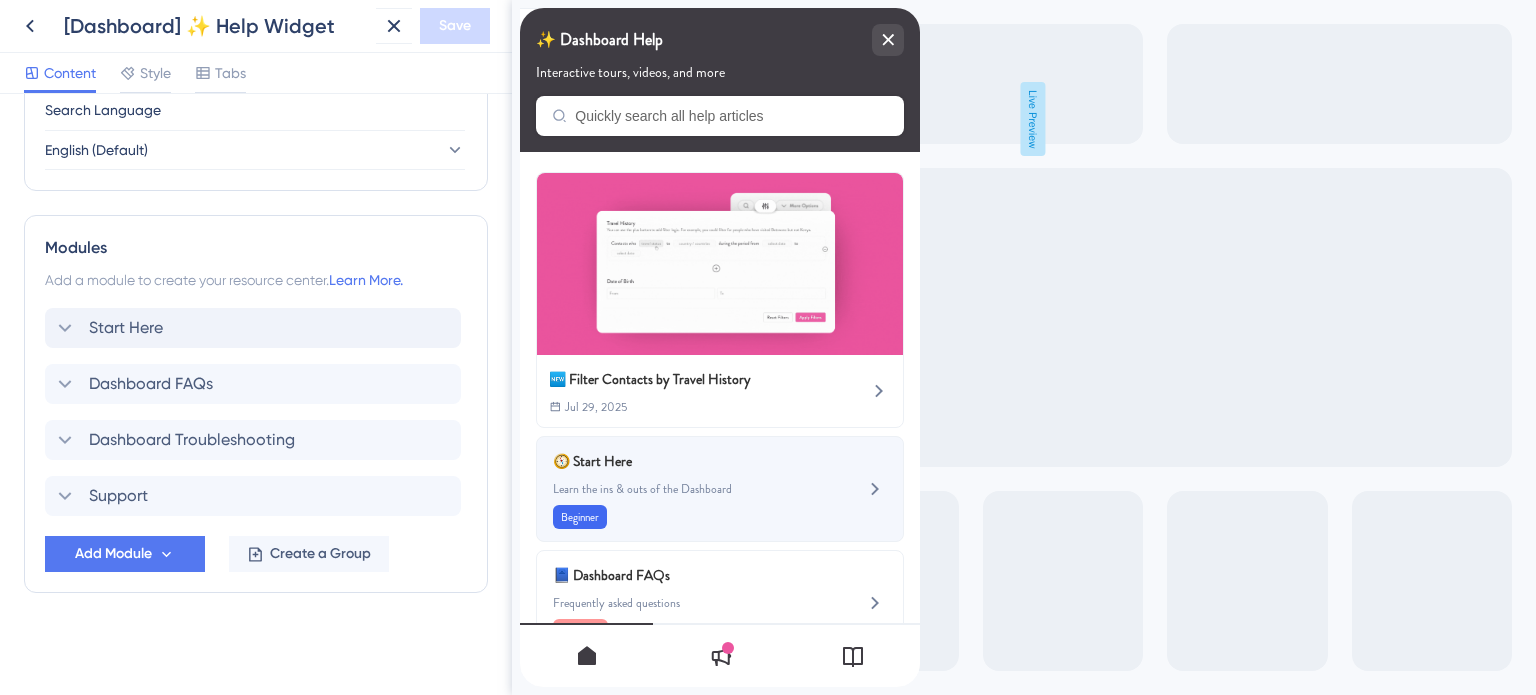 scroll, scrollTop: 200, scrollLeft: 0, axis: vertical 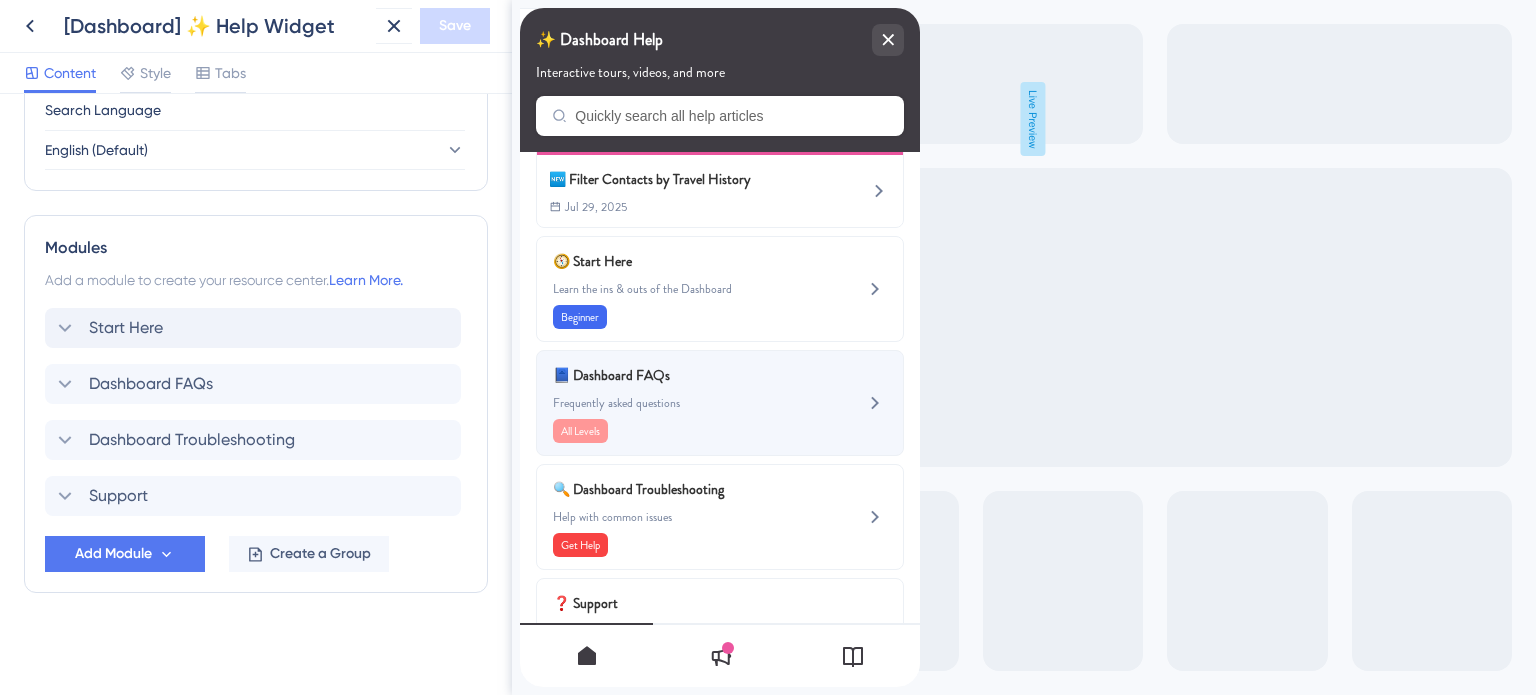 click on "📘   Dashboard FAQs Frequently asked questions All Levels" at bounding box center (686, 403) 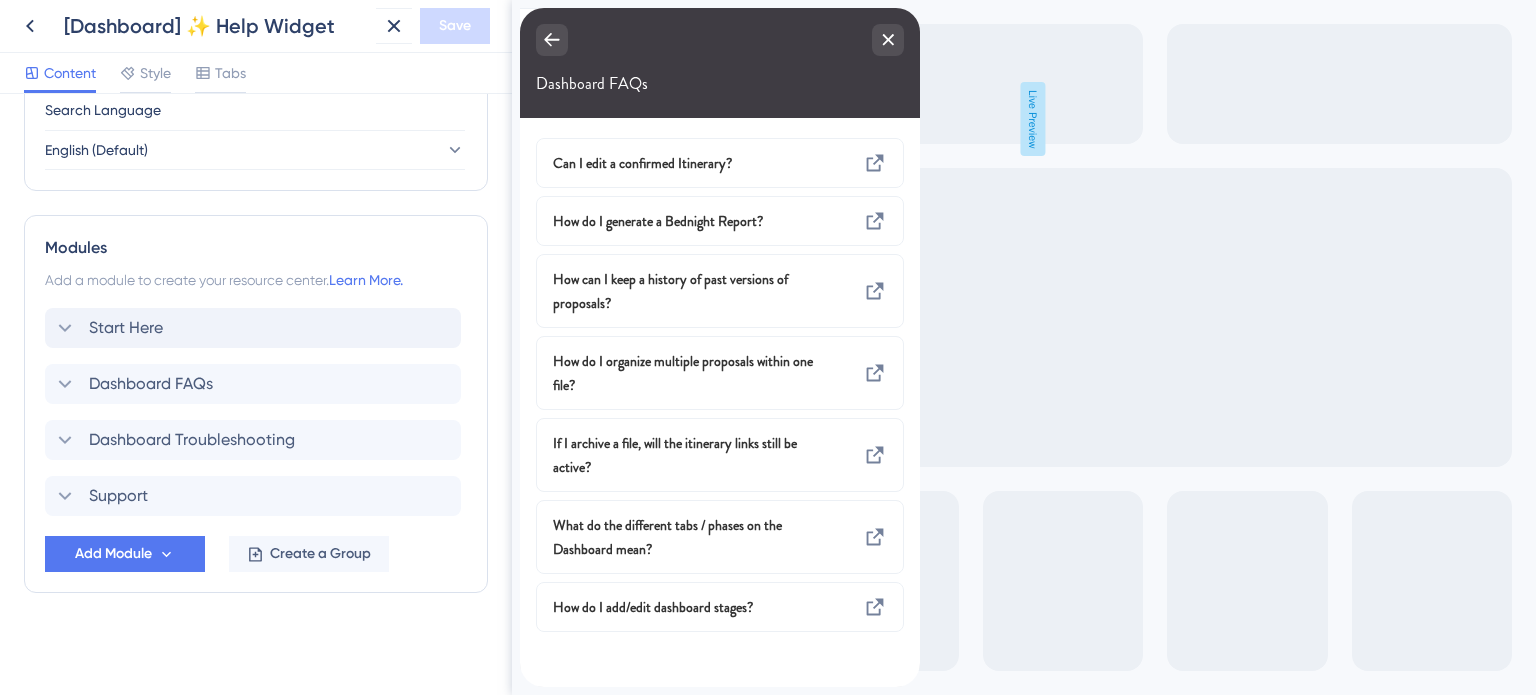 scroll, scrollTop: 0, scrollLeft: 0, axis: both 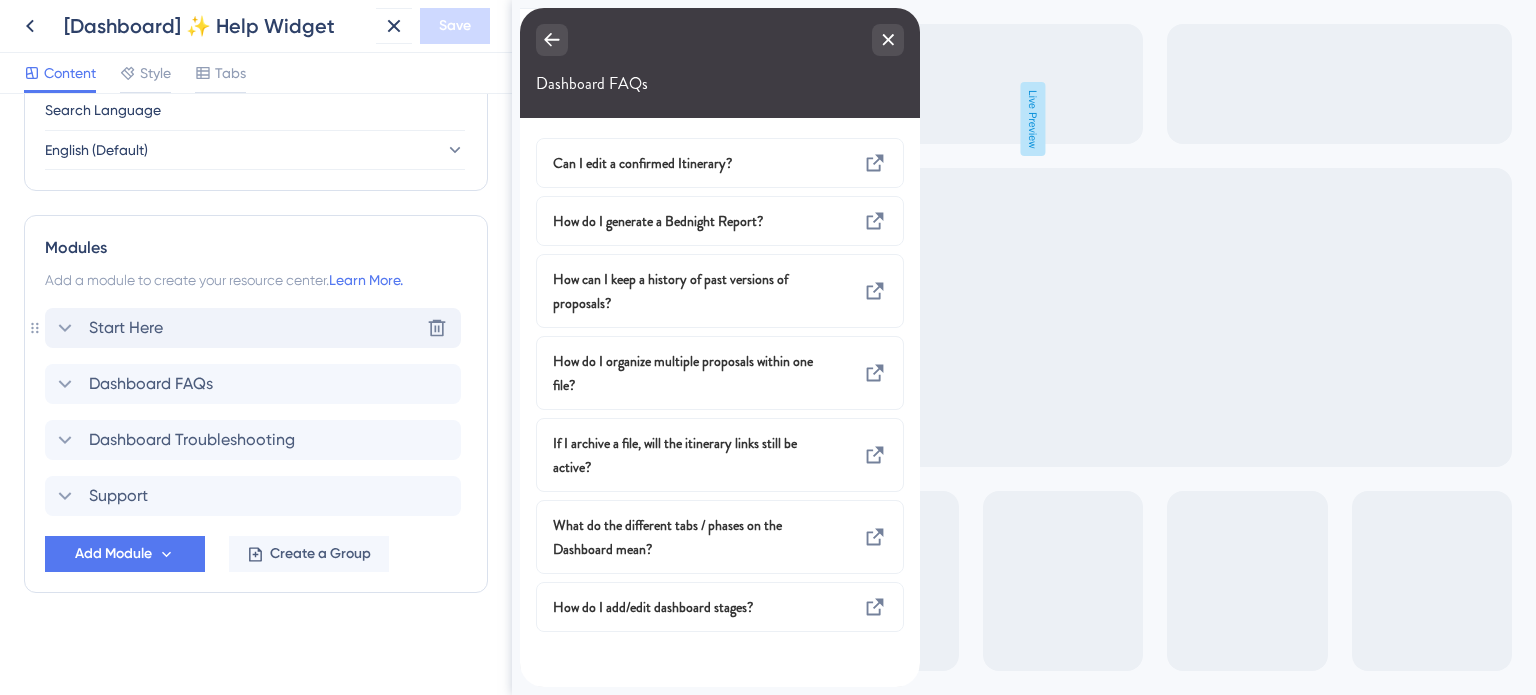 click on "Start Here Delete" at bounding box center [253, 328] 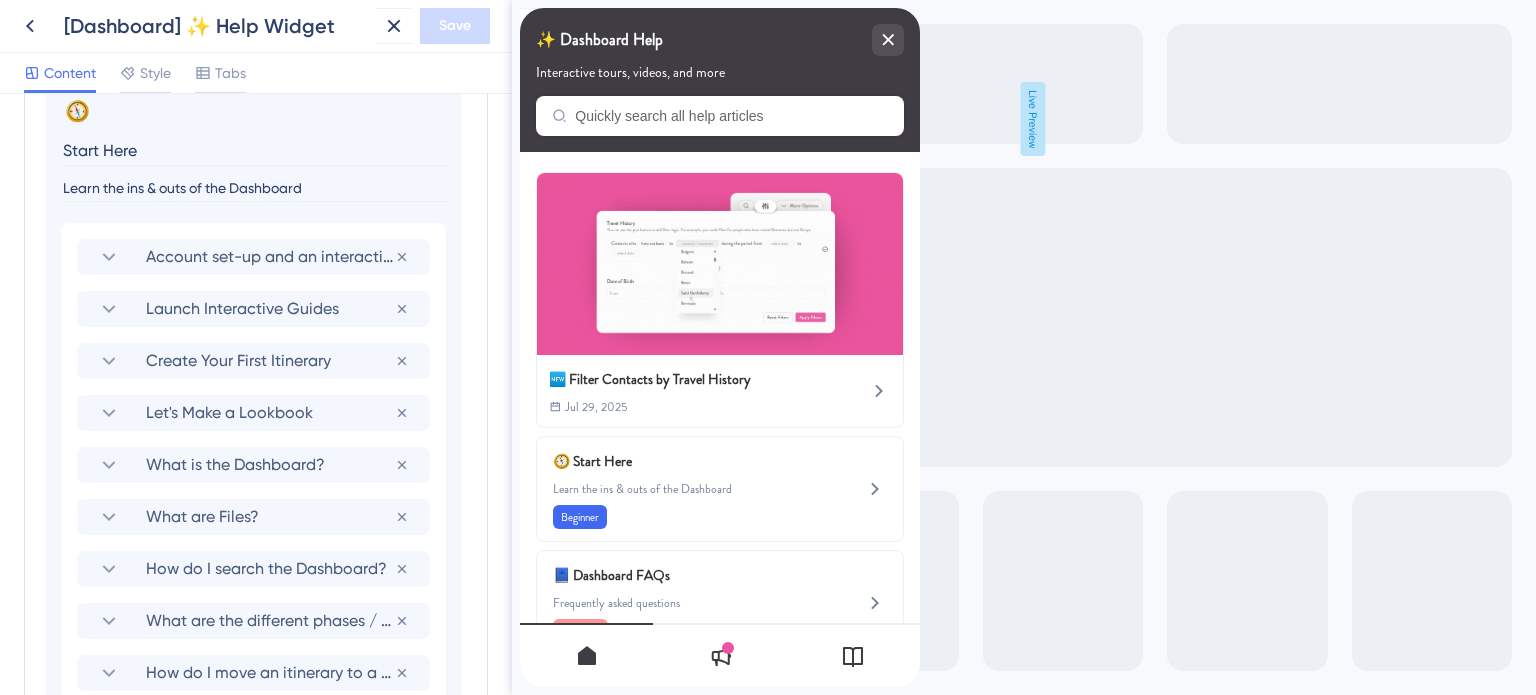 scroll, scrollTop: 1107, scrollLeft: 0, axis: vertical 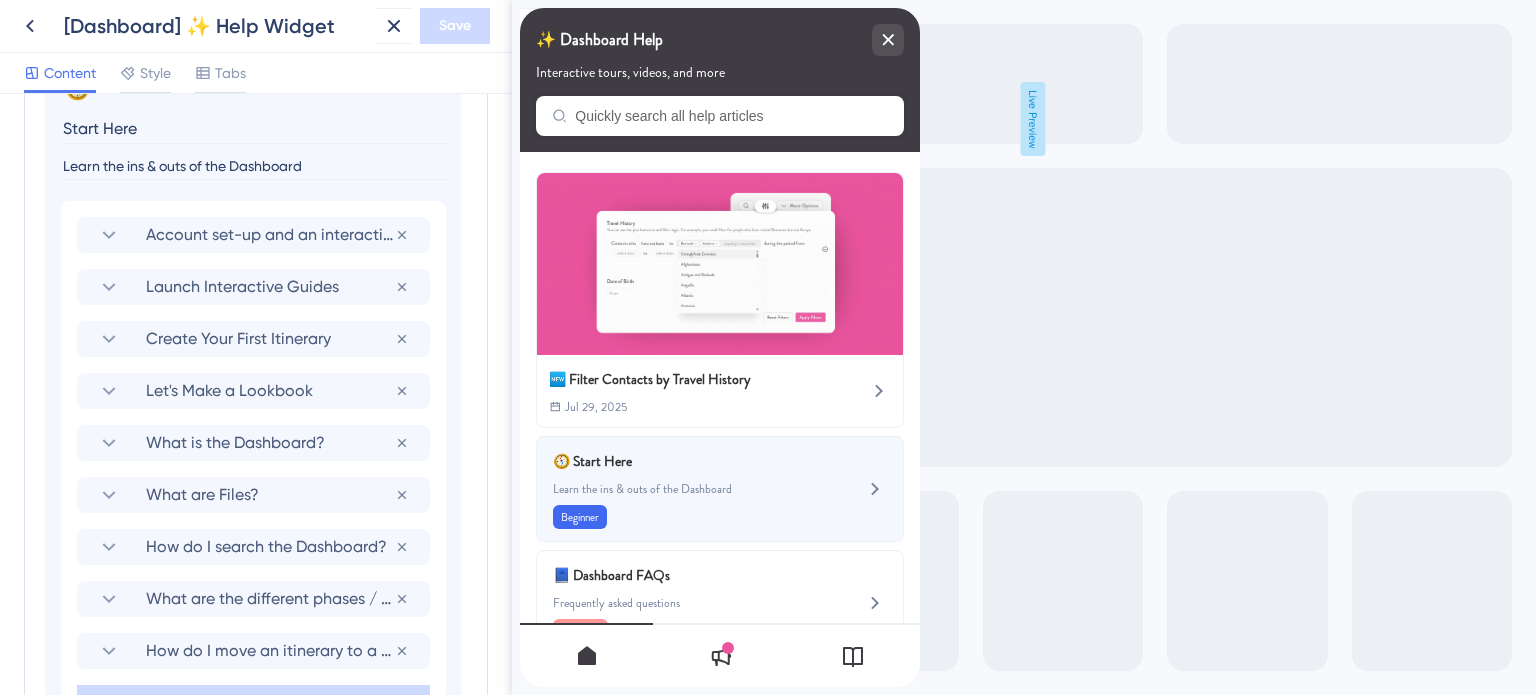 click on "🧭   Start Here" at bounding box center (670, 461) 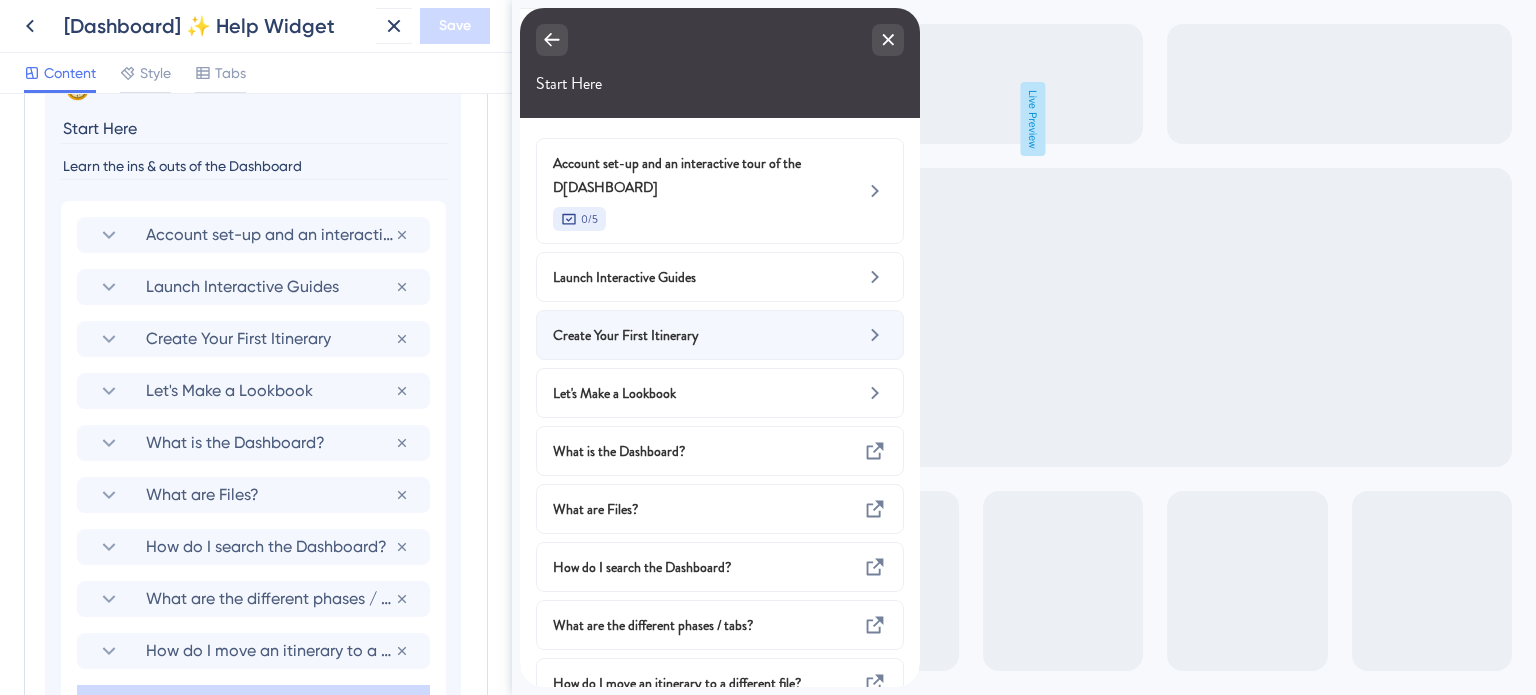 scroll, scrollTop: 48, scrollLeft: 0, axis: vertical 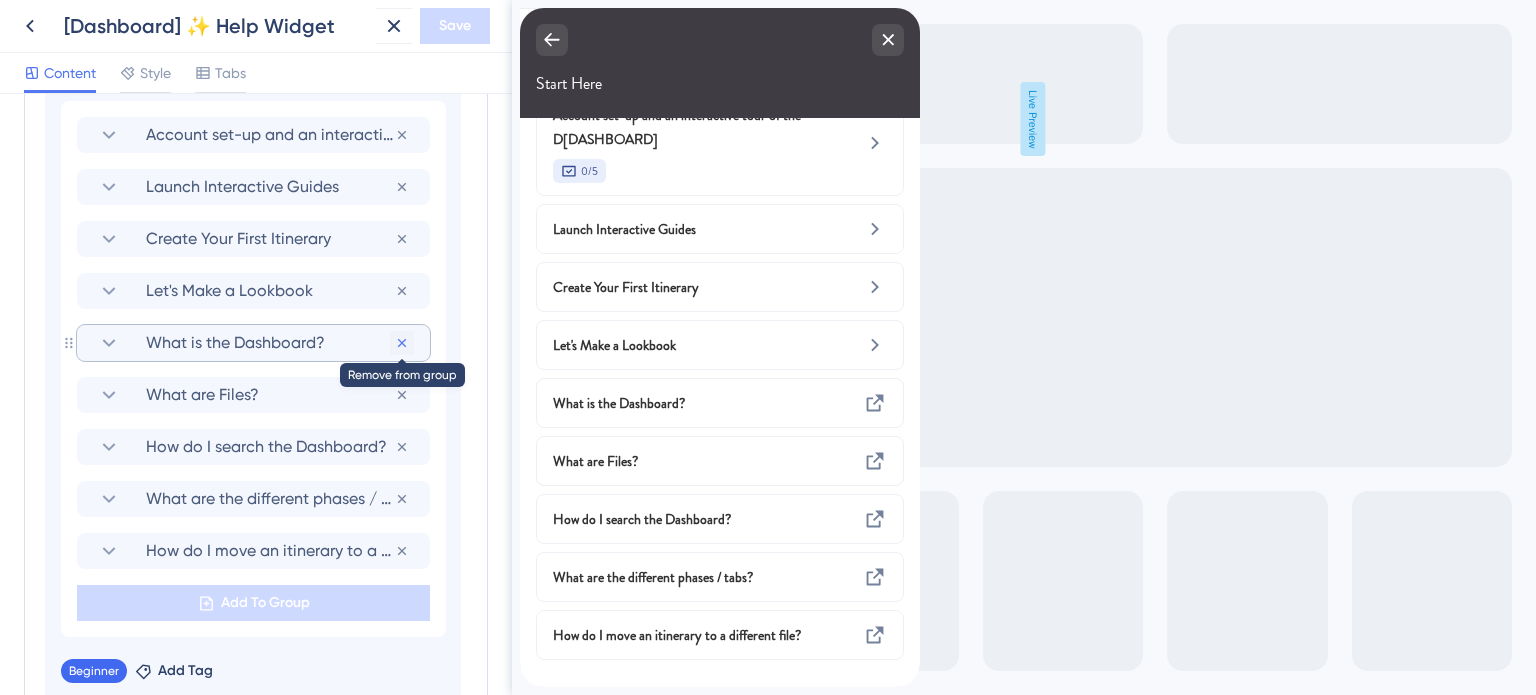 click 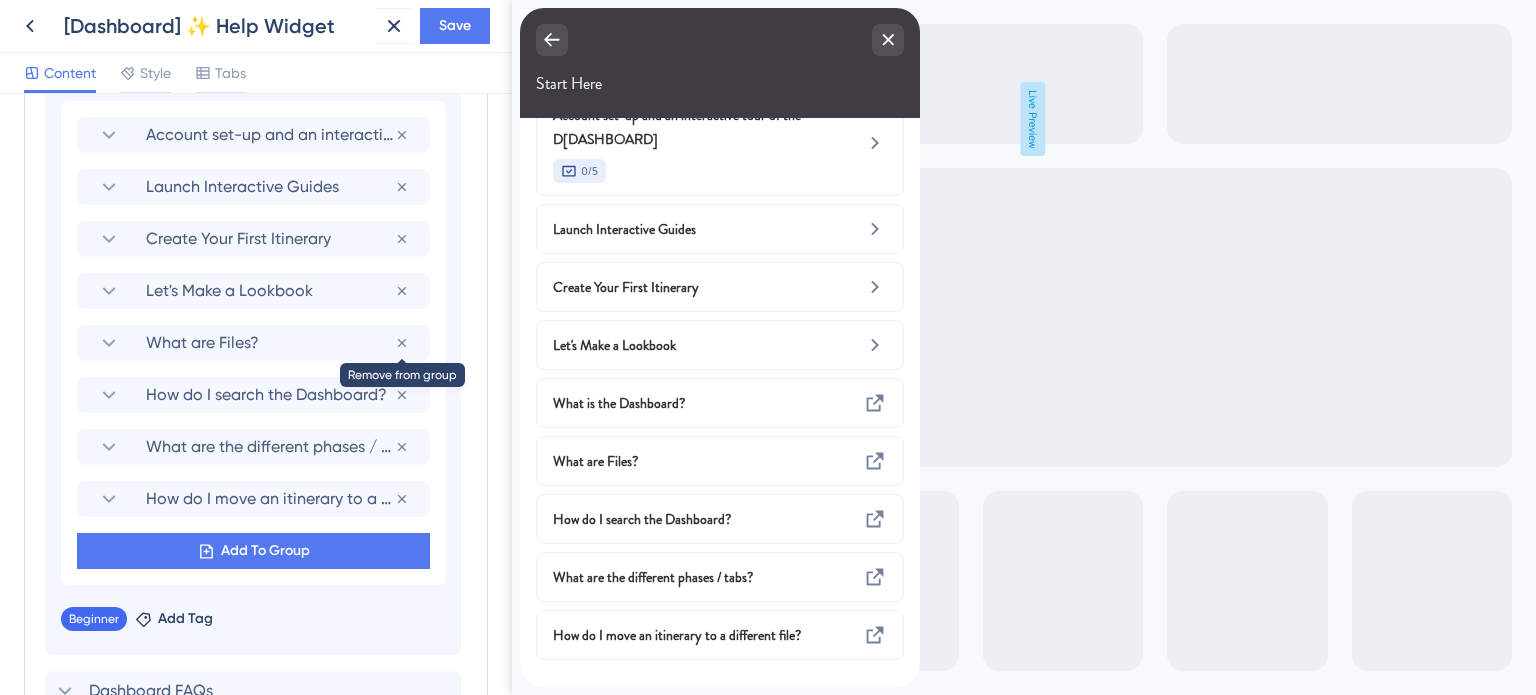 scroll, scrollTop: 0, scrollLeft: 0, axis: both 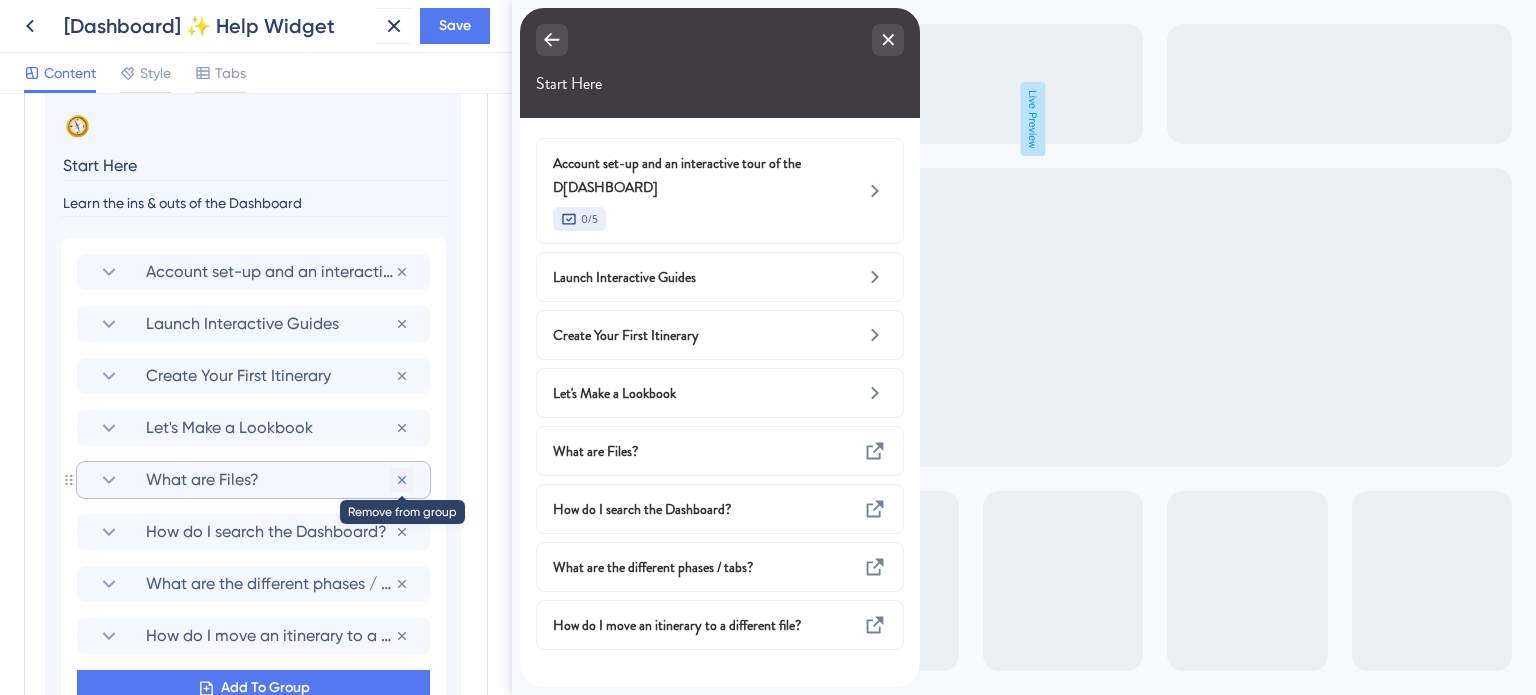 click 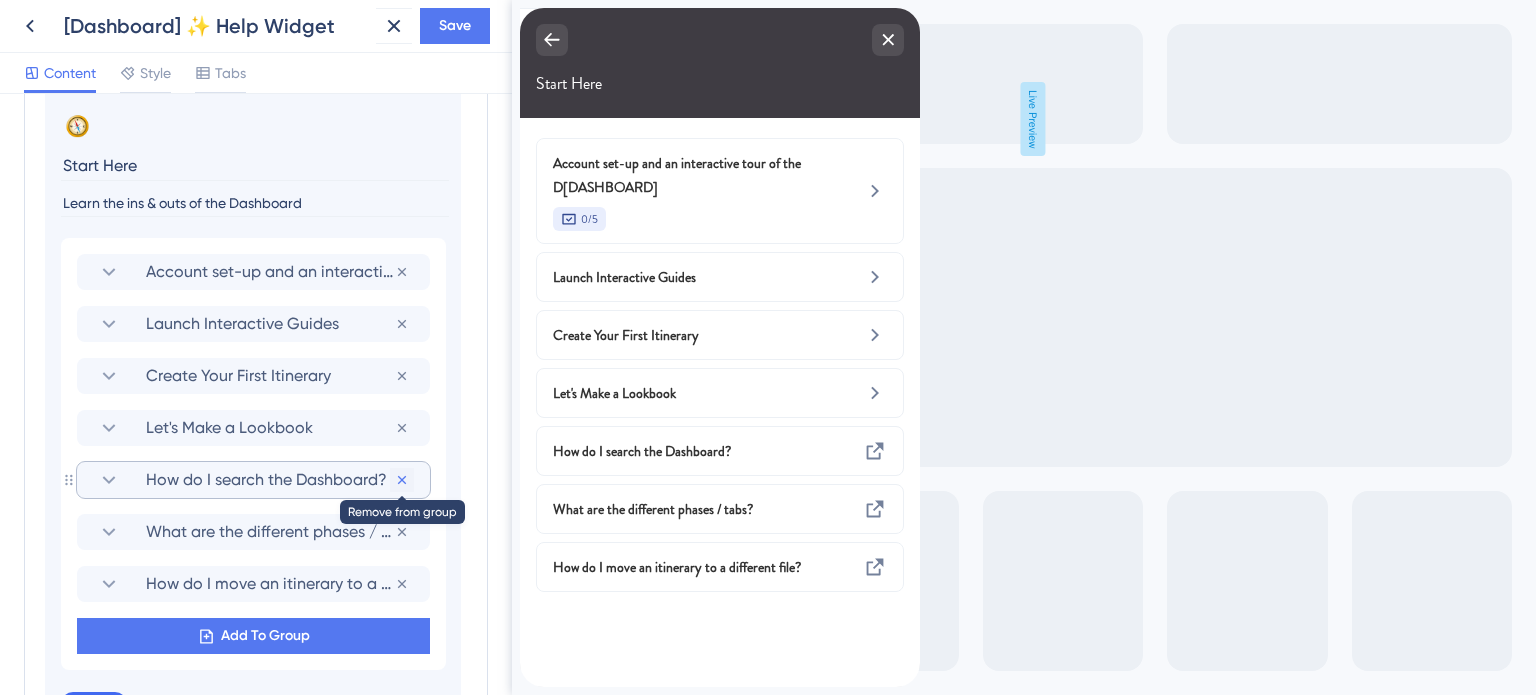 click 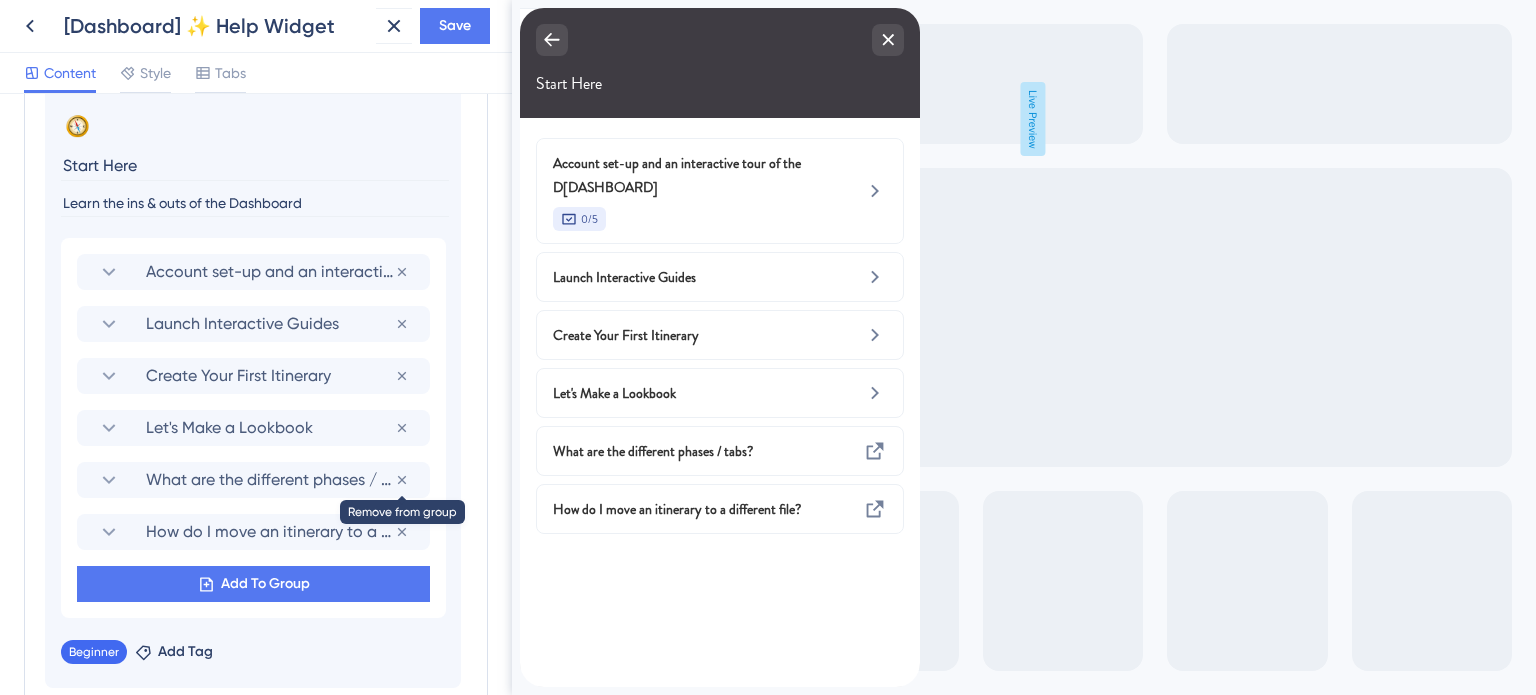 click 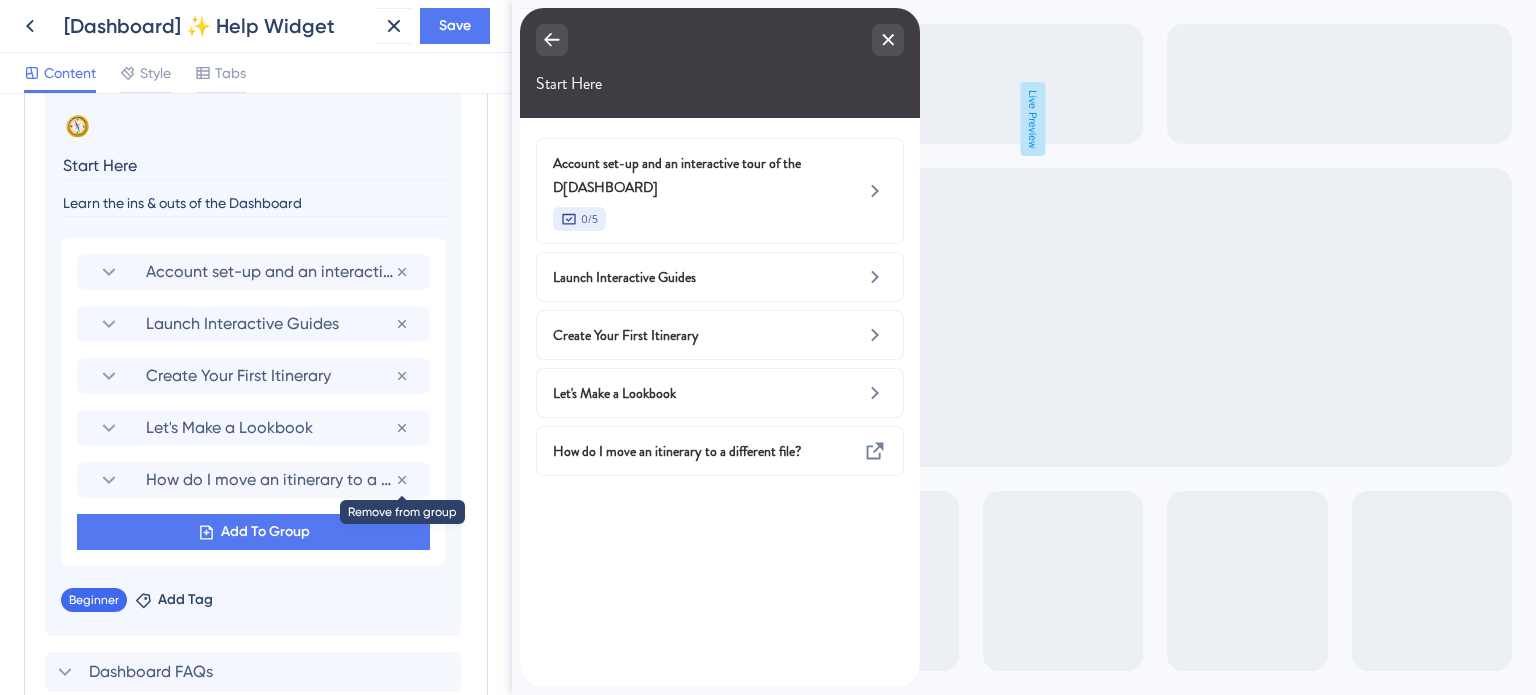 click 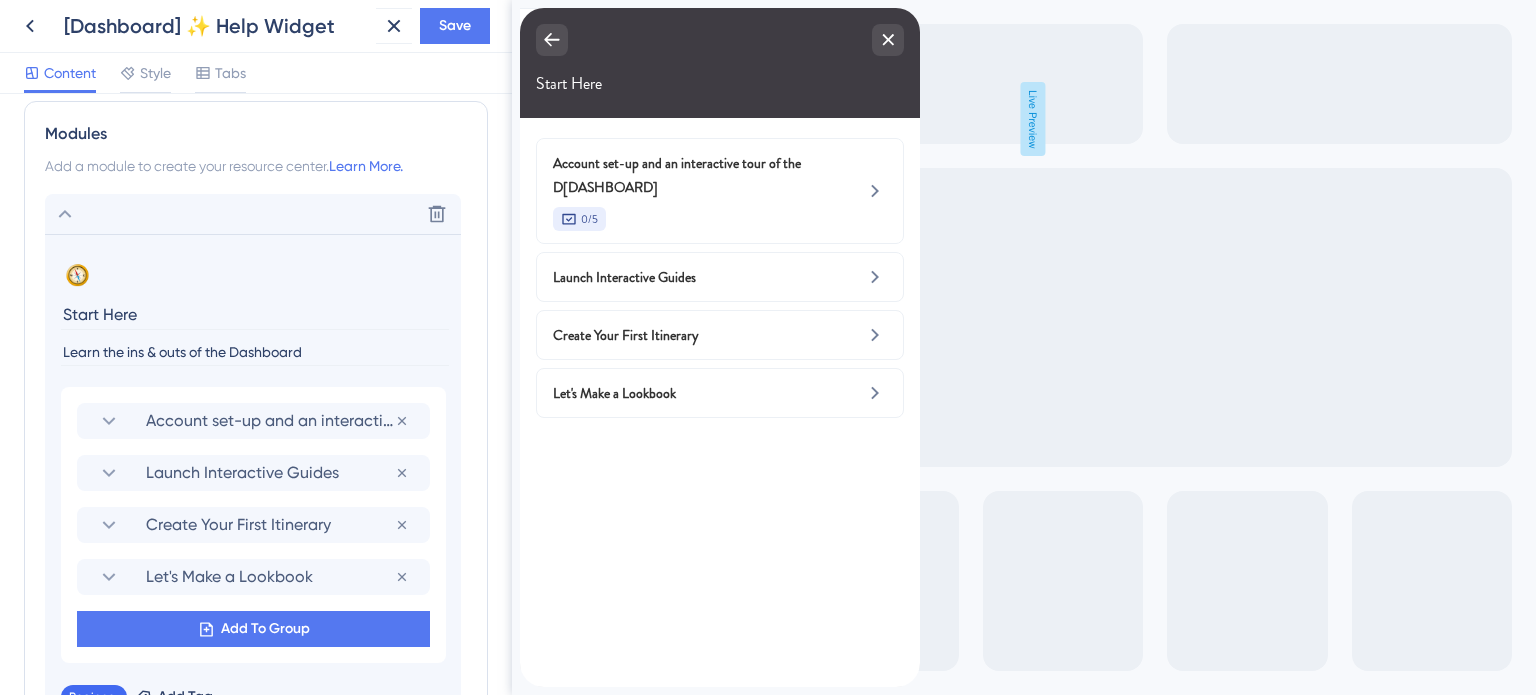 scroll, scrollTop: 870, scrollLeft: 0, axis: vertical 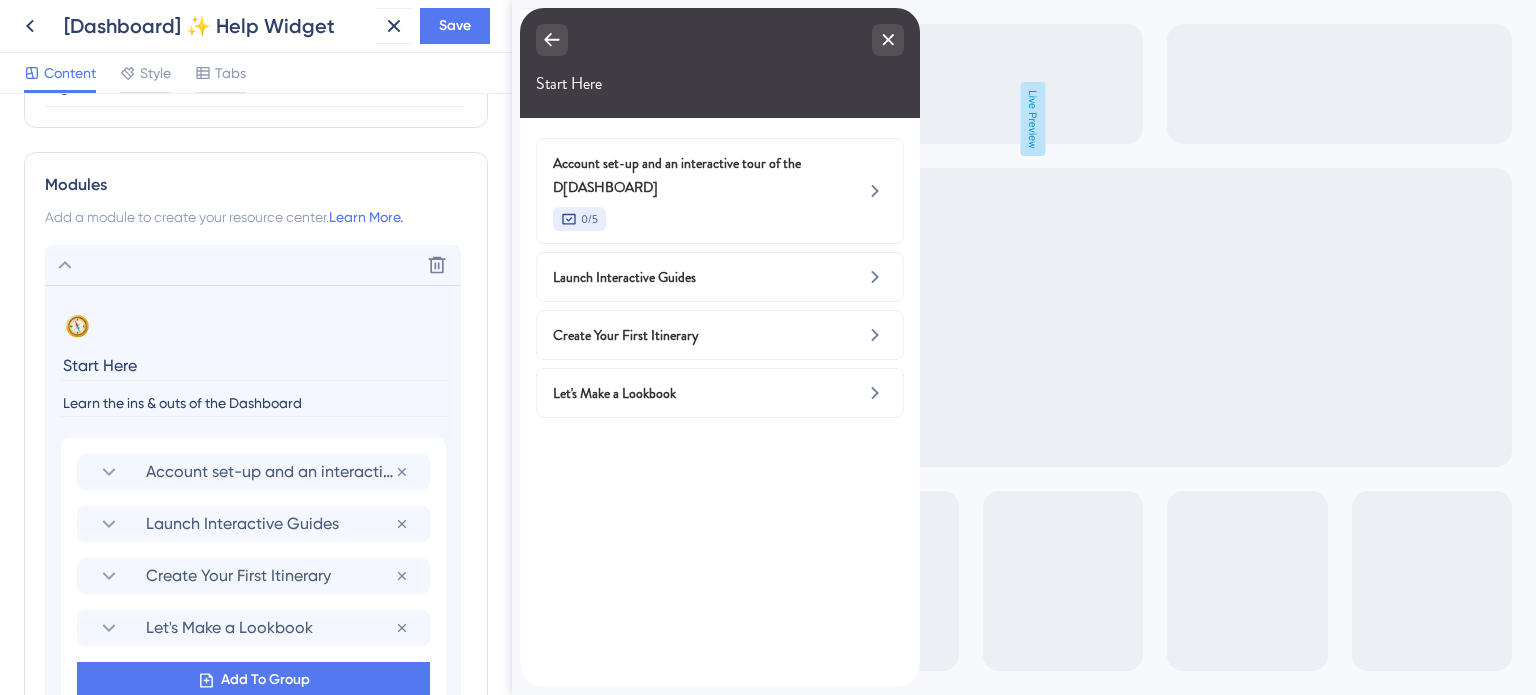 click 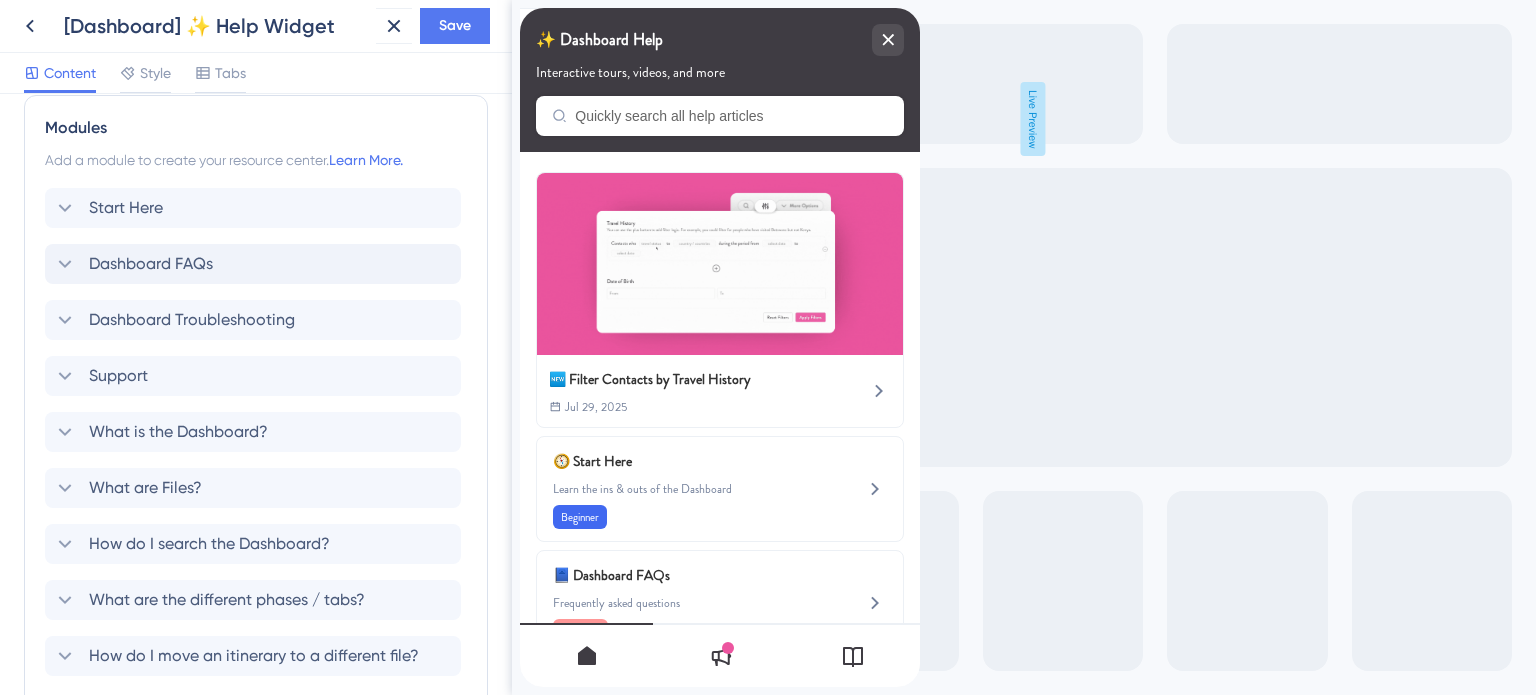 scroll, scrollTop: 1070, scrollLeft: 0, axis: vertical 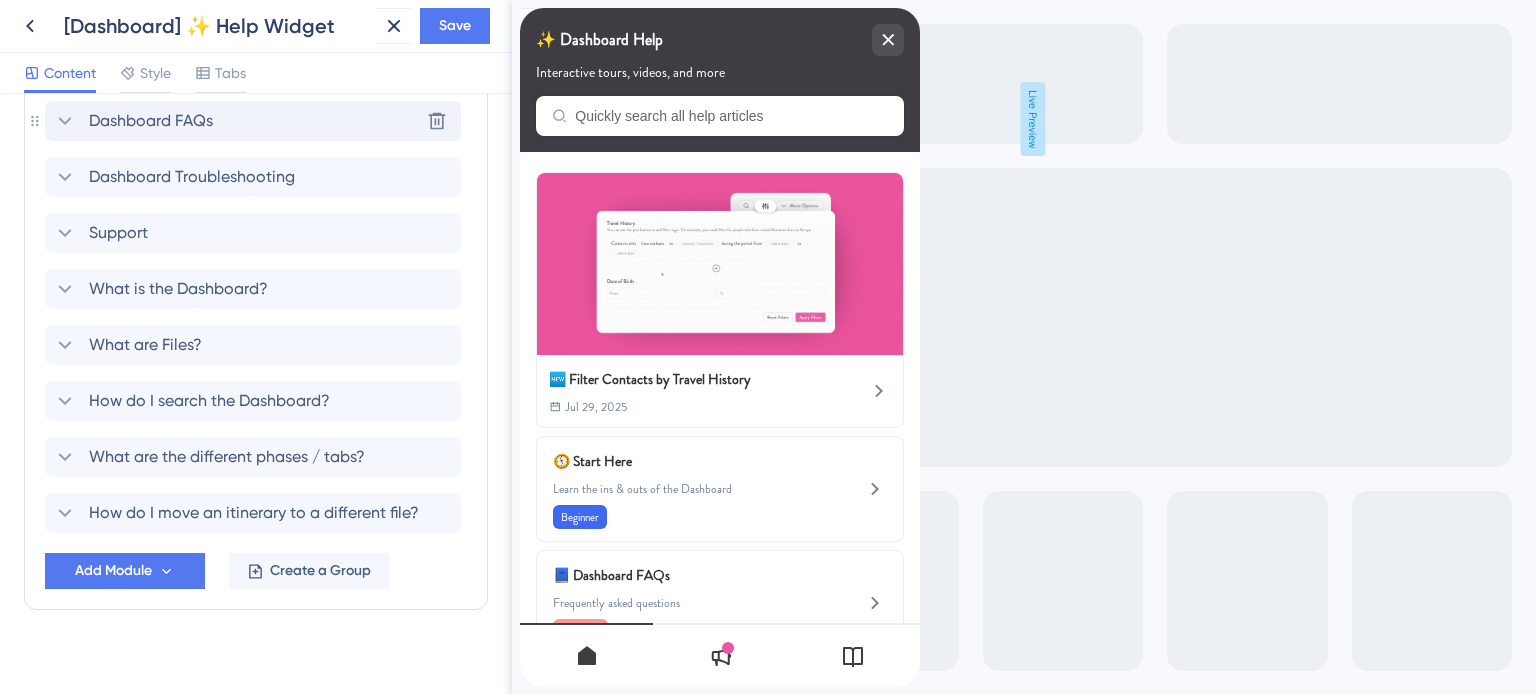 click on "Dashboard FAQs Delete" at bounding box center [253, 121] 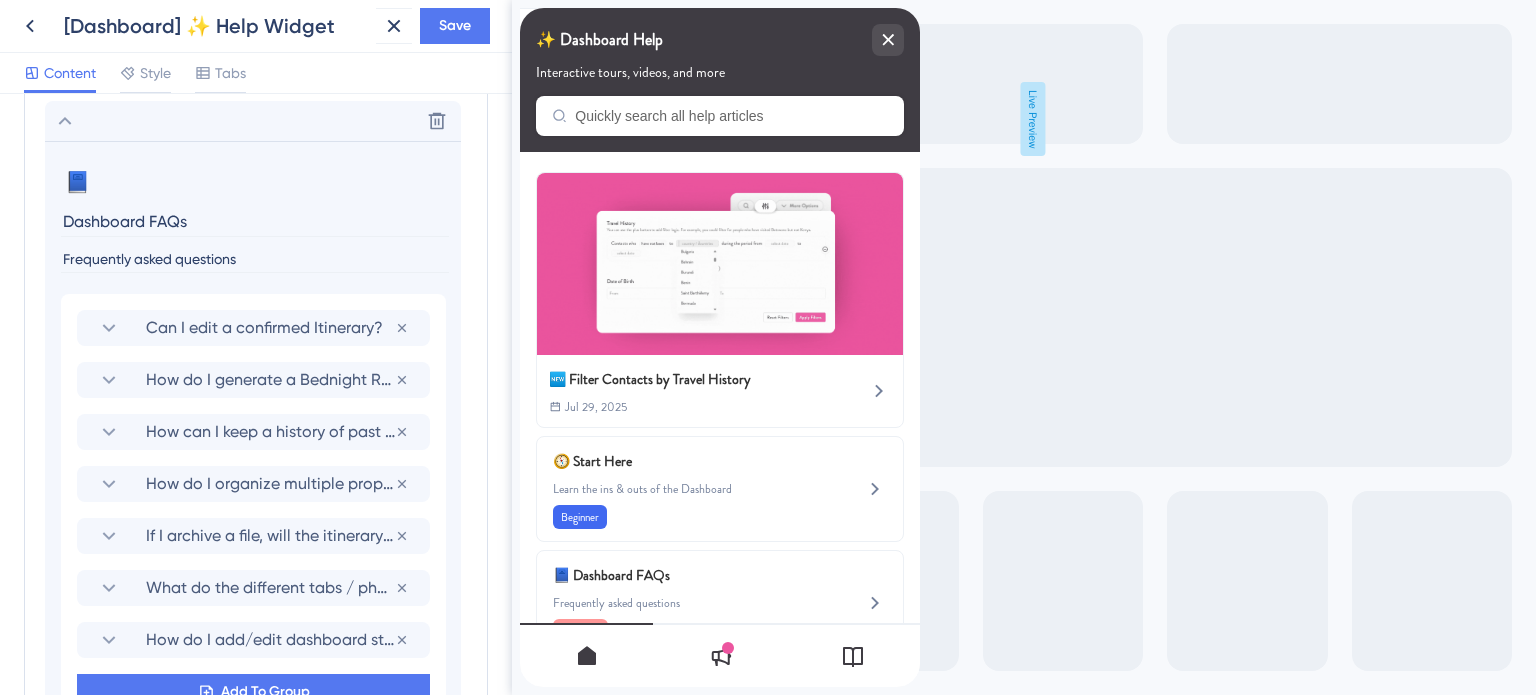 scroll, scrollTop: 1170, scrollLeft: 0, axis: vertical 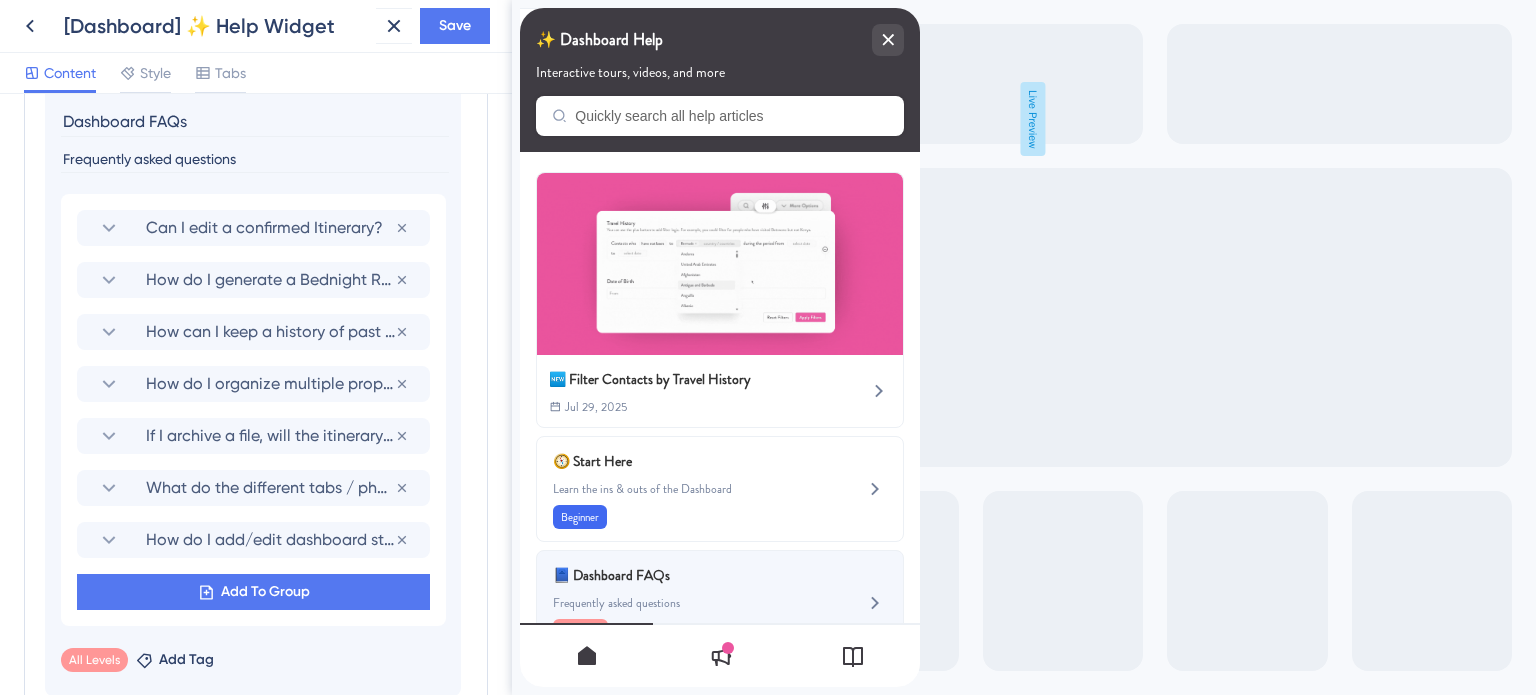 click on "📘   Dashboard FAQs" at bounding box center [670, 575] 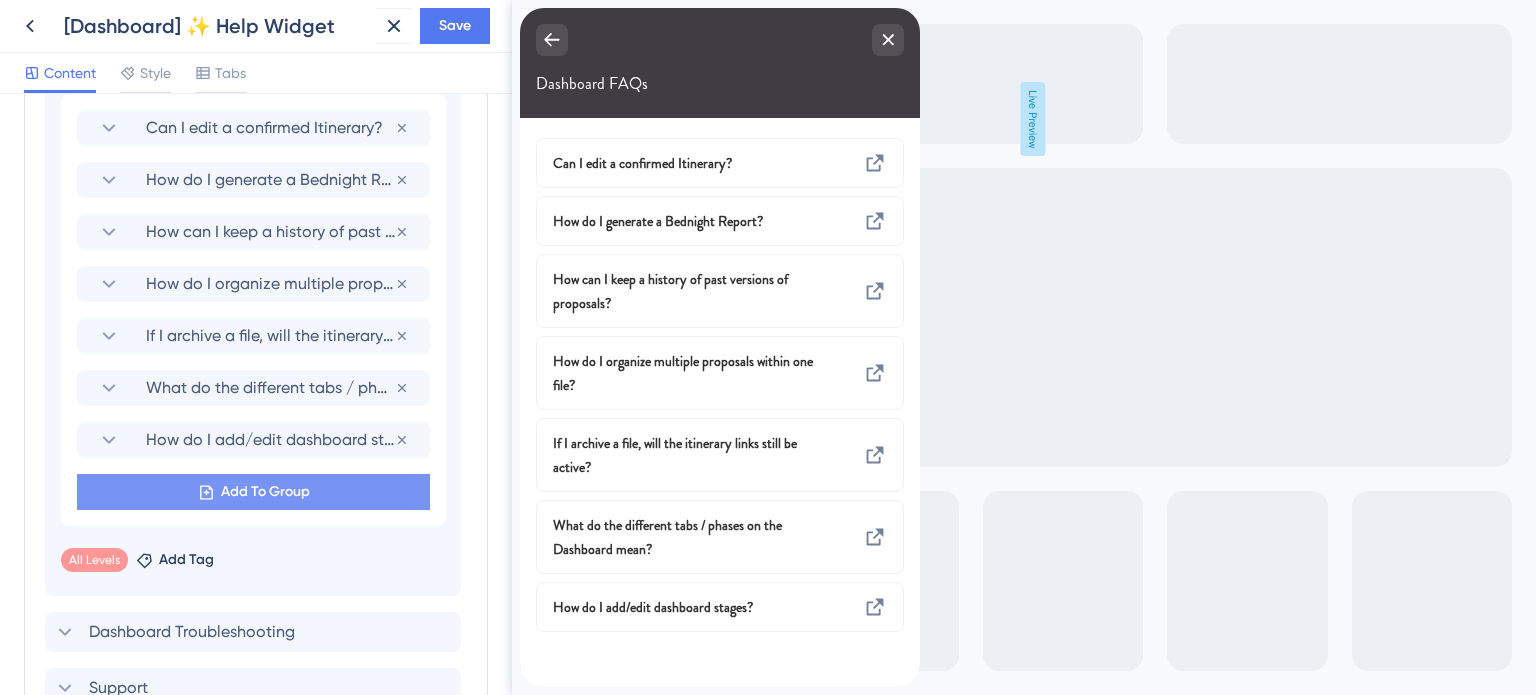 click on "Add To Group" at bounding box center (265, 492) 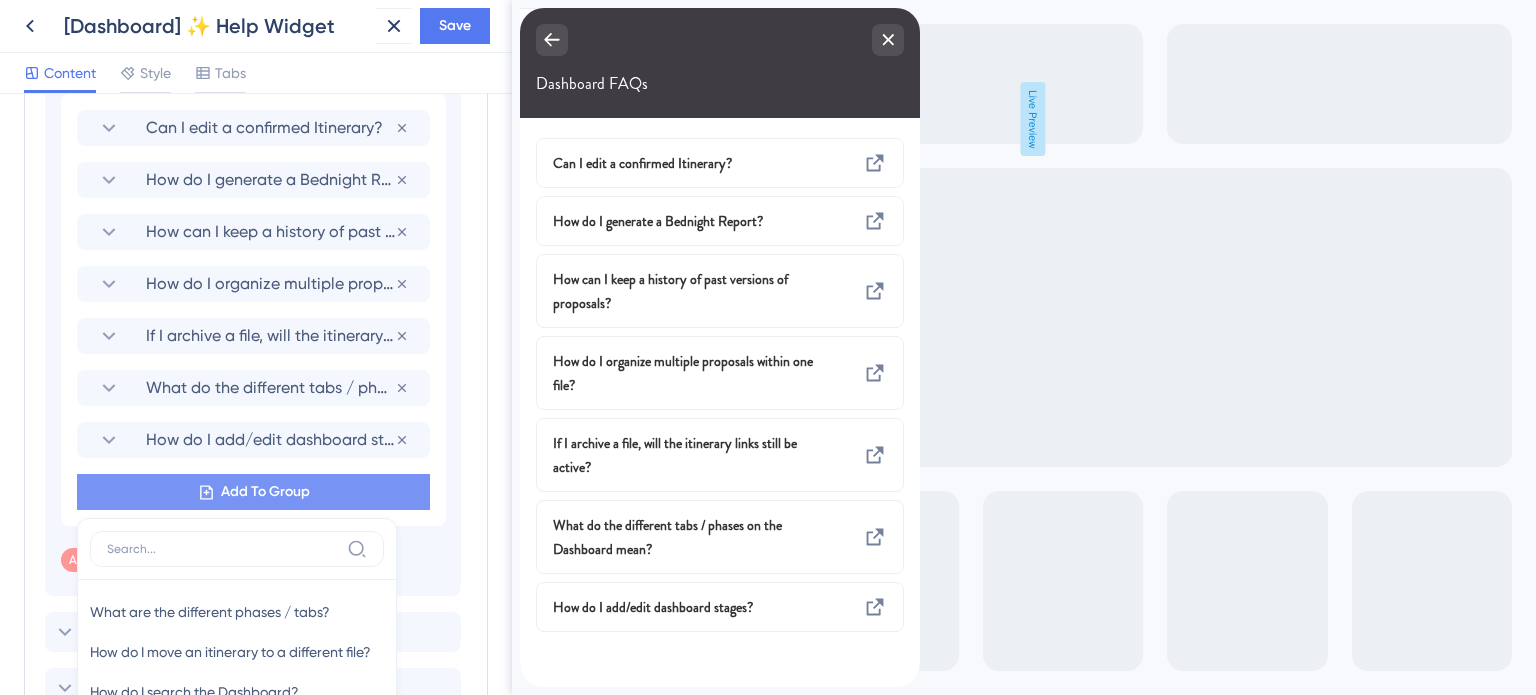 scroll, scrollTop: 1505, scrollLeft: 0, axis: vertical 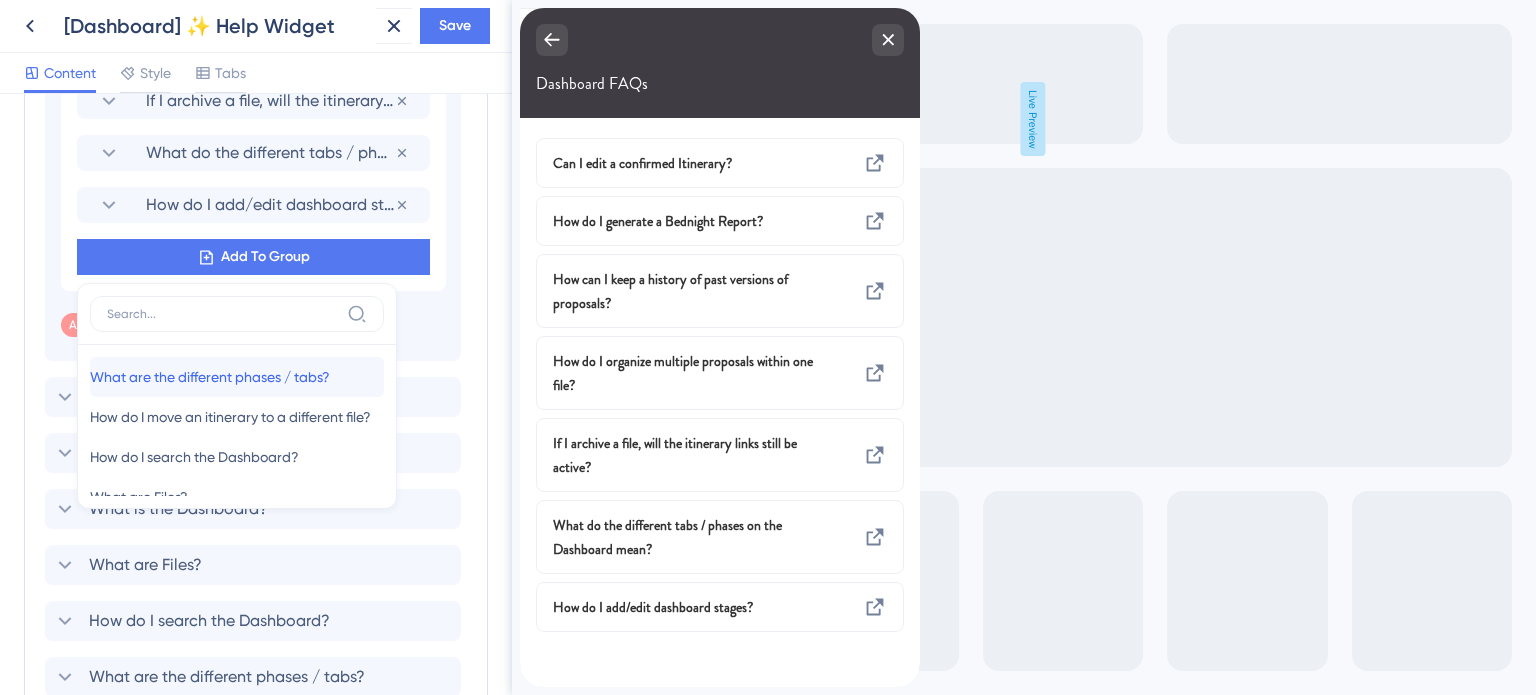click on "What are the different phases / tabs?" at bounding box center (210, 377) 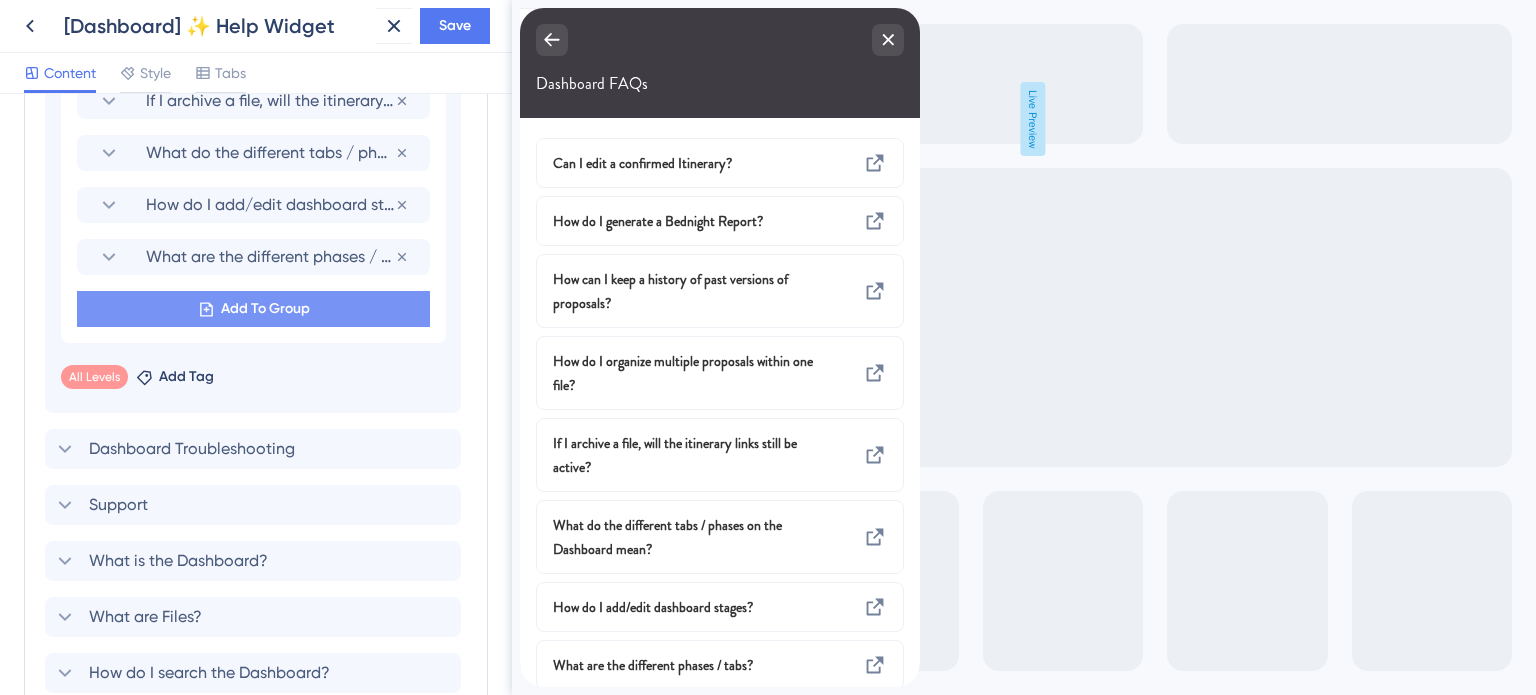 click on "Add To Group" at bounding box center [265, 309] 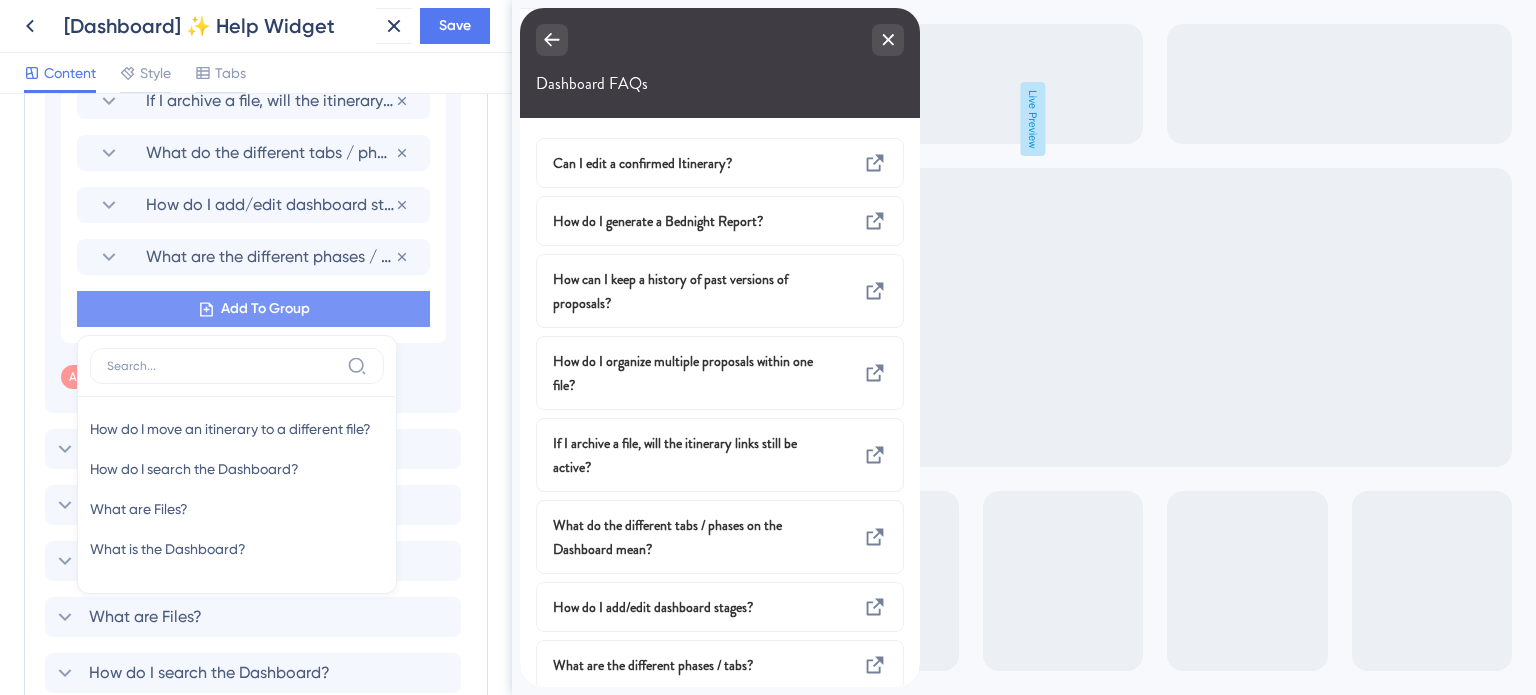 scroll, scrollTop: 1573, scrollLeft: 0, axis: vertical 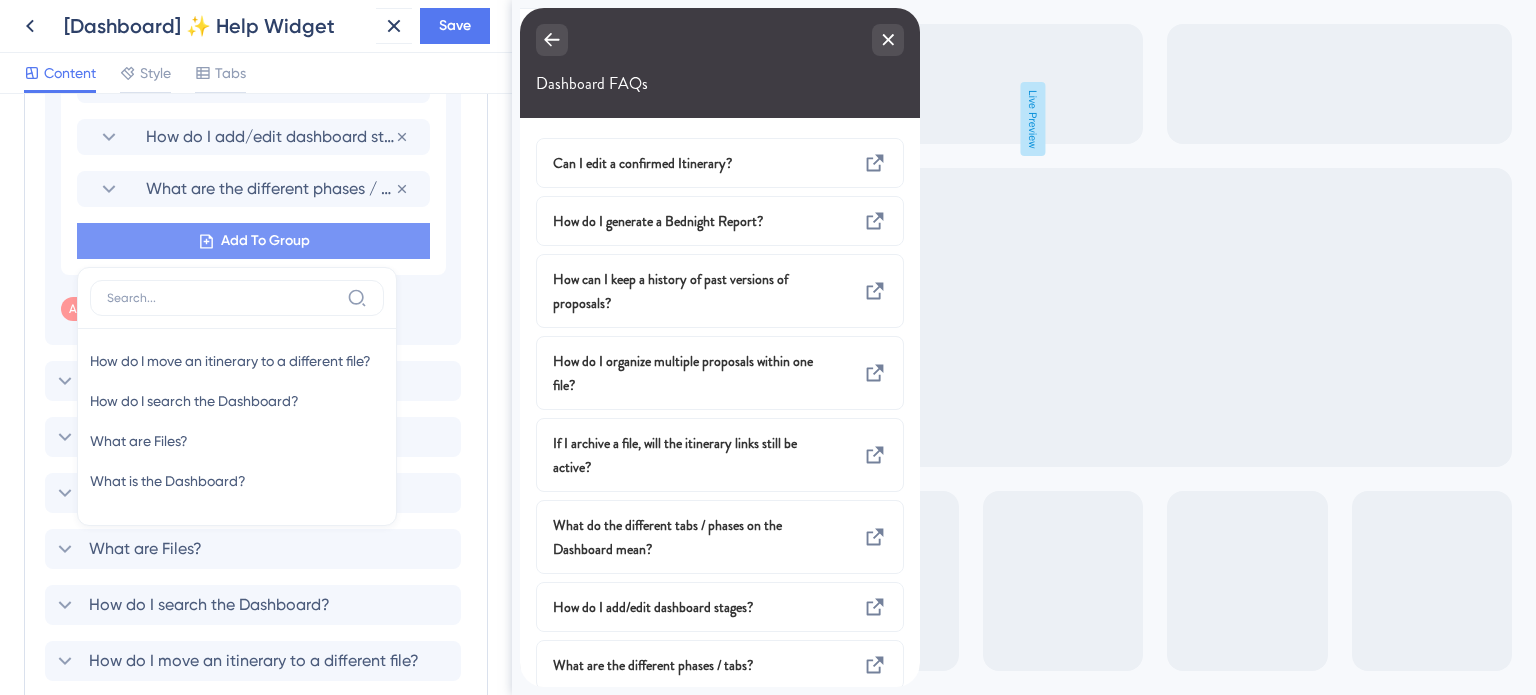 click at bounding box center [237, 298] 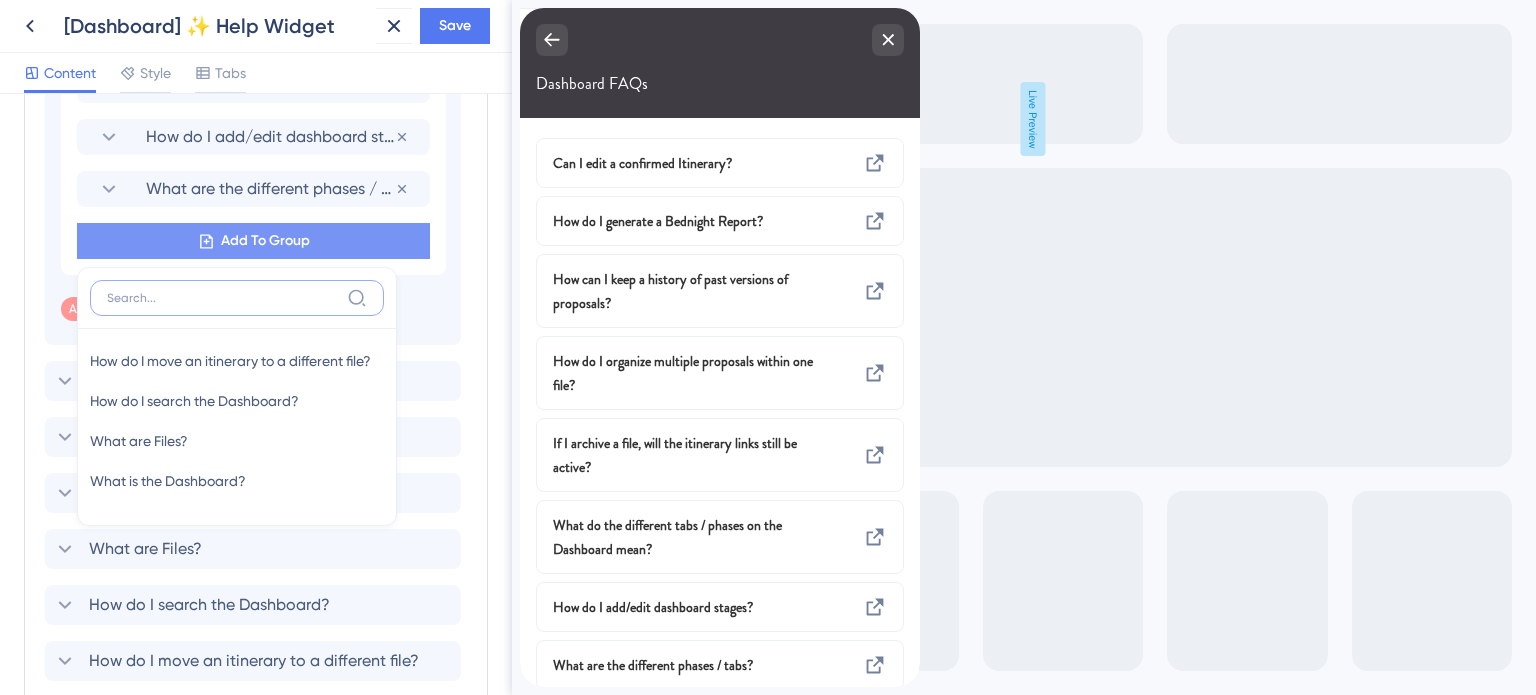 click at bounding box center (223, 298) 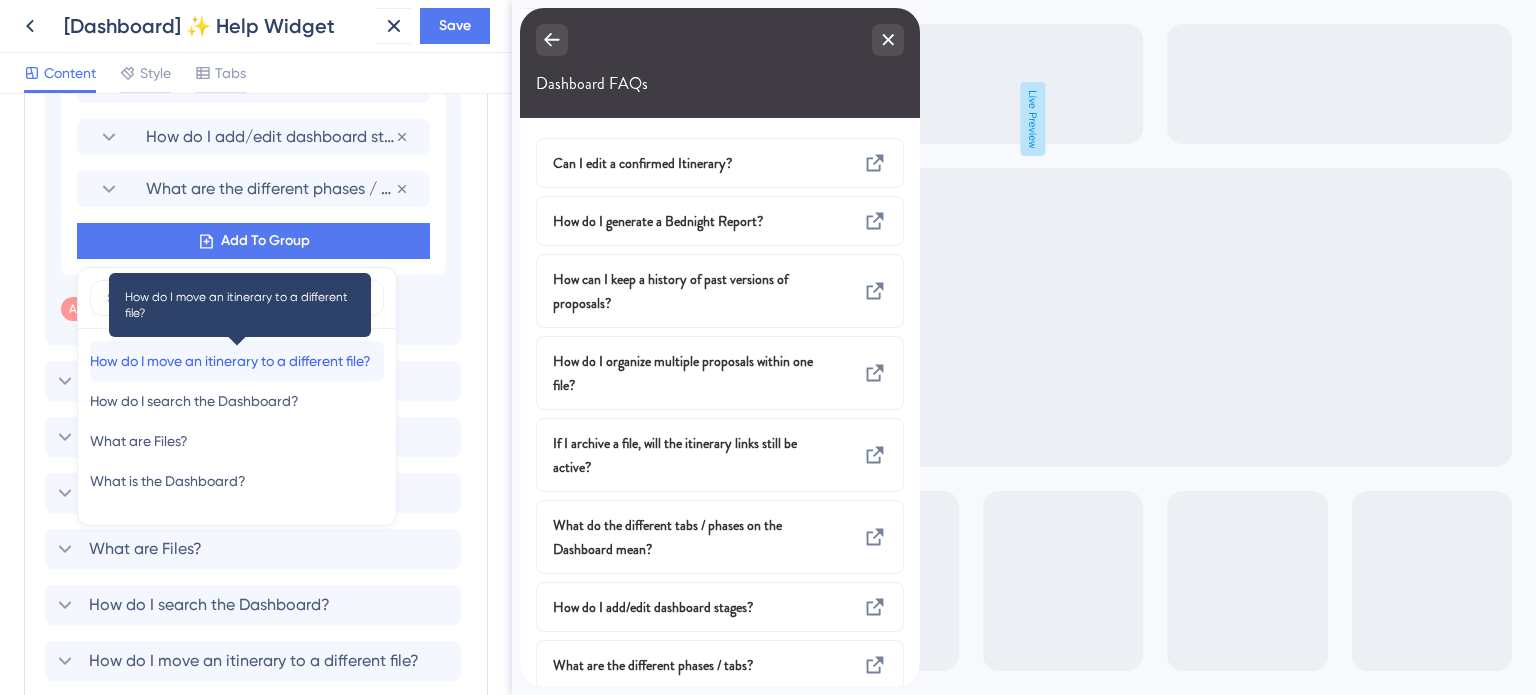 click on "How do I move an itinerary to a different file?" at bounding box center (230, 361) 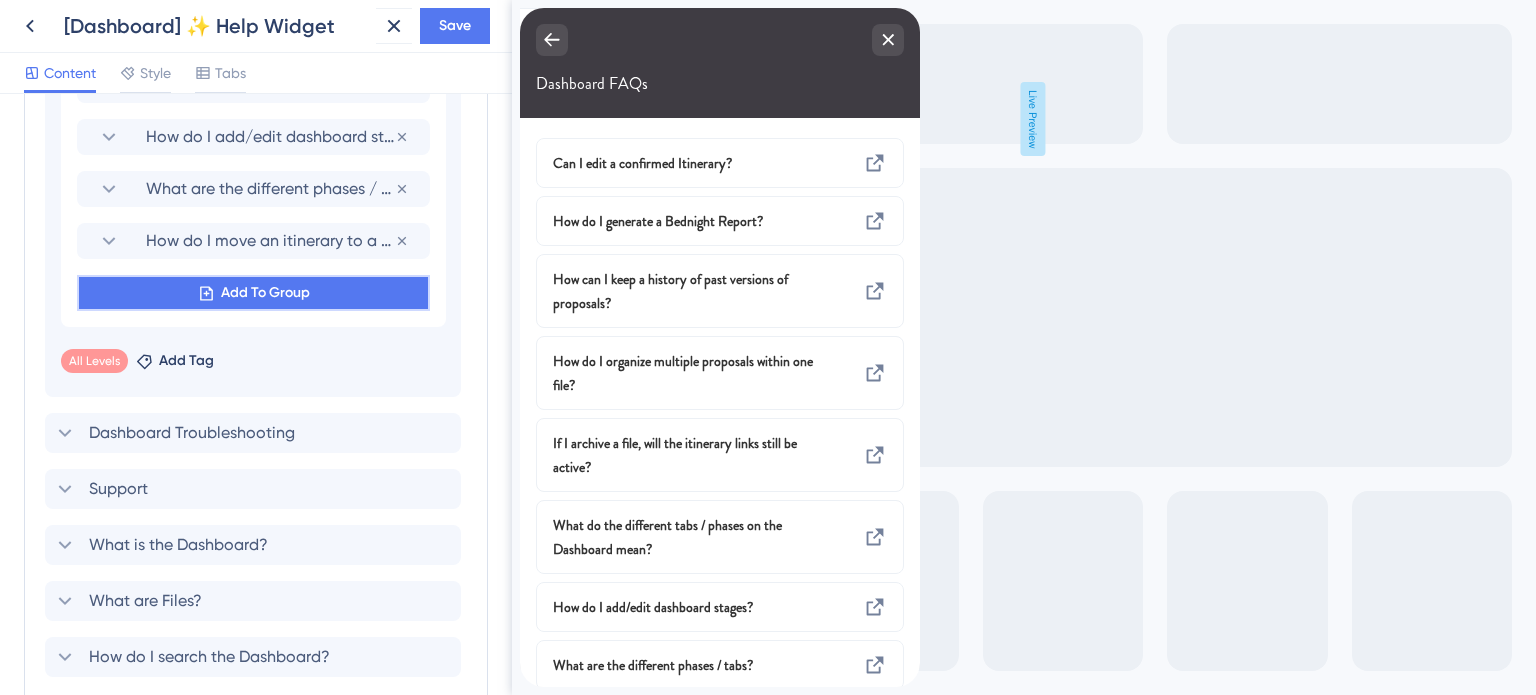 click on "Add To Group" at bounding box center [265, 293] 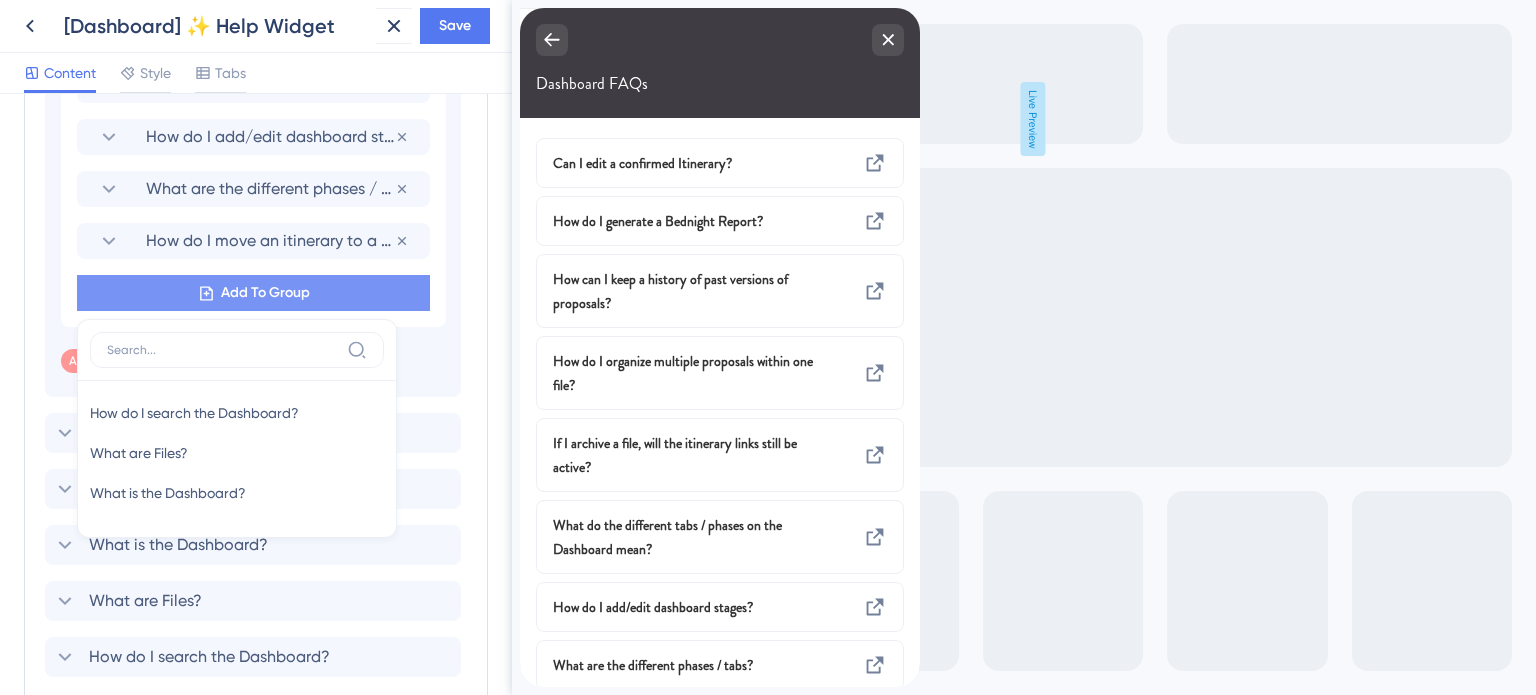 scroll, scrollTop: 1605, scrollLeft: 0, axis: vertical 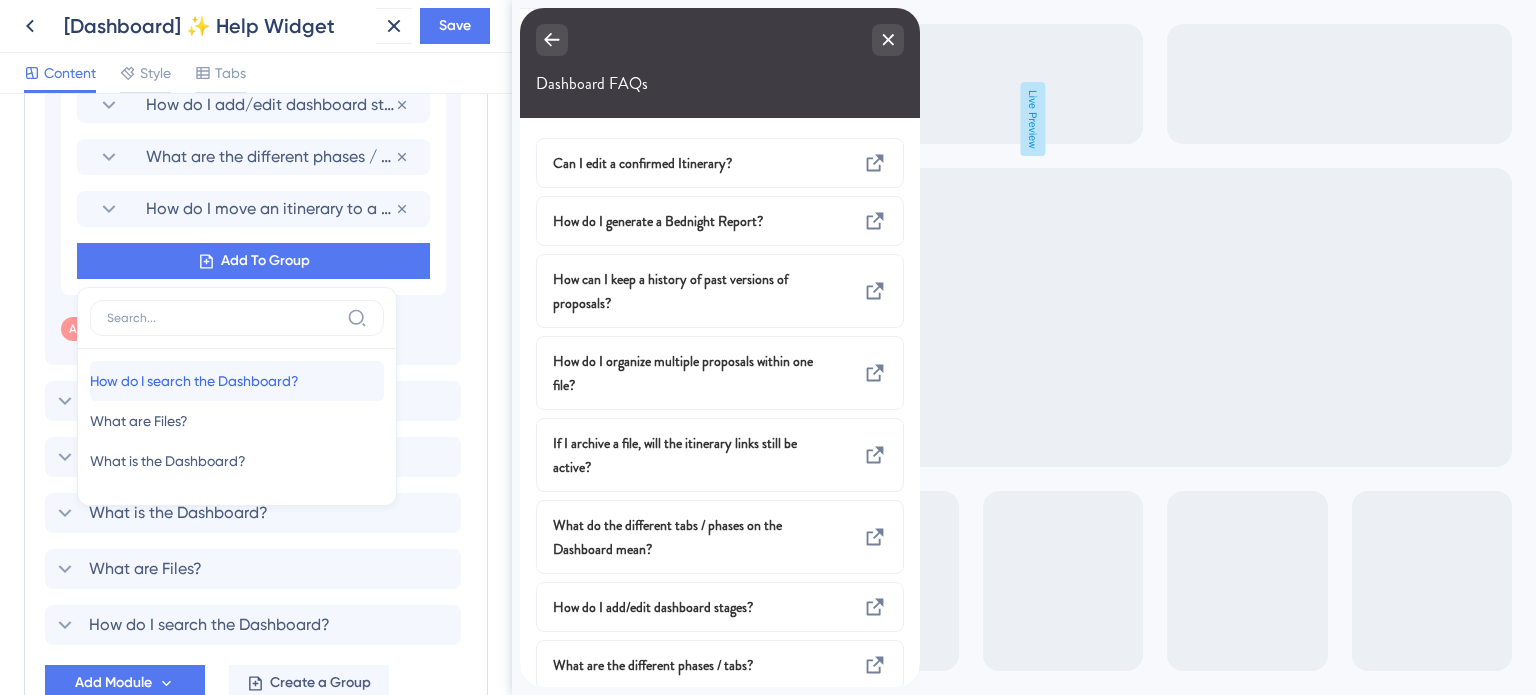 click on "How do I search the Dashboard?" at bounding box center (194, 381) 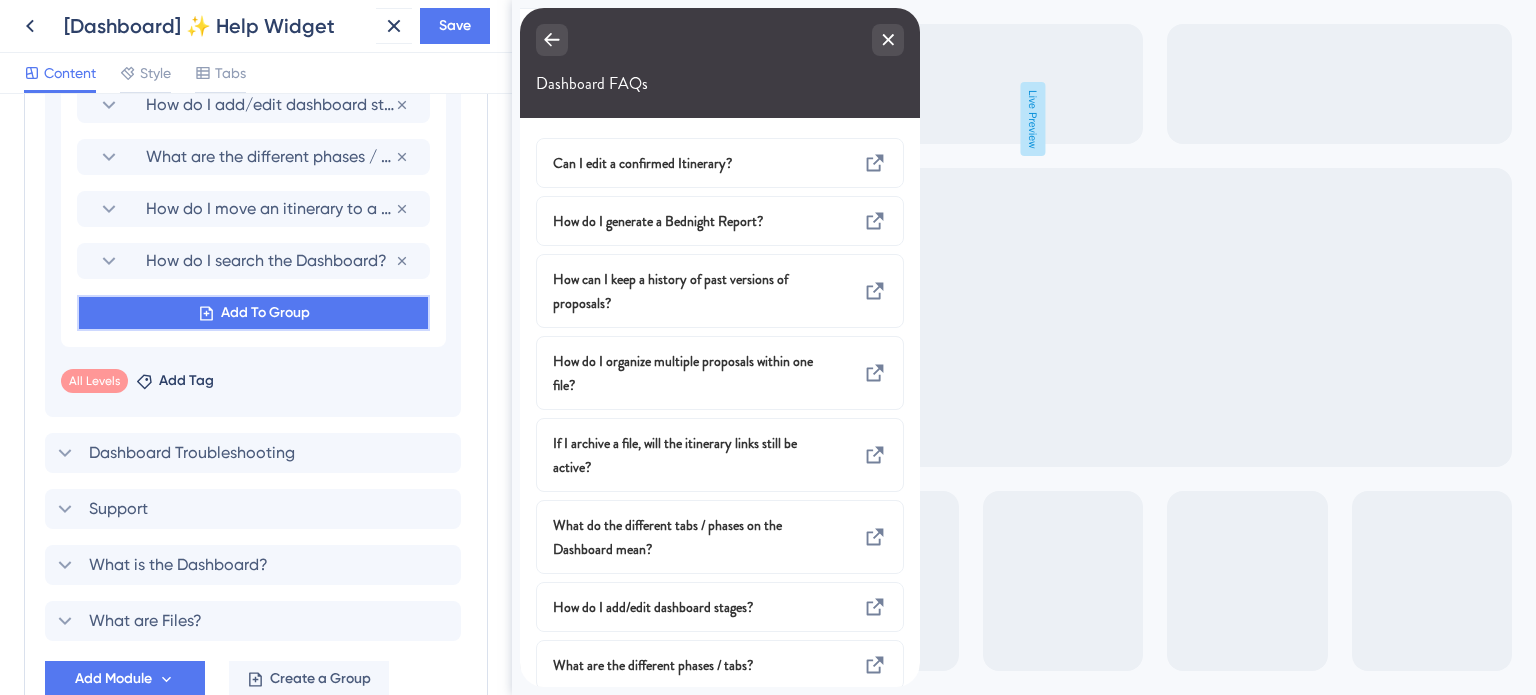 click on "Add To Group" at bounding box center [265, 313] 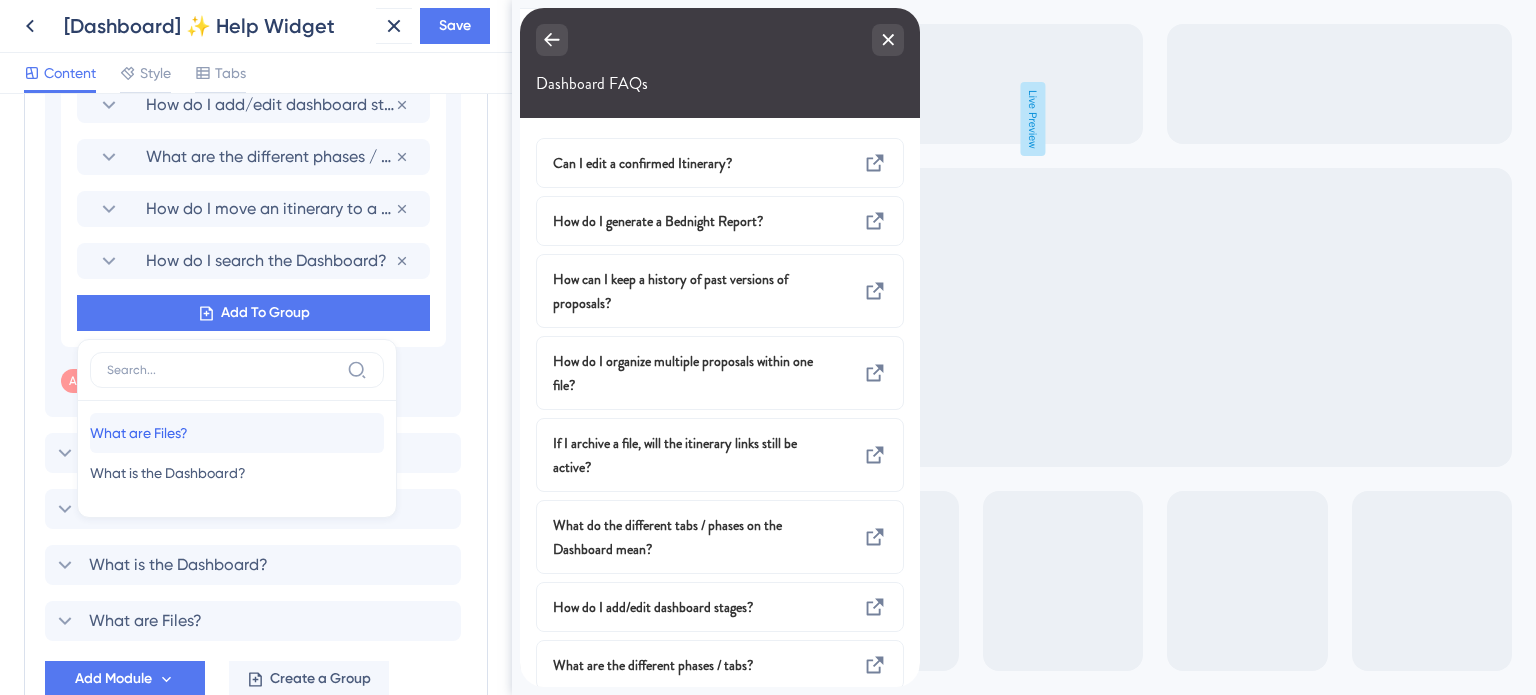 click on "What are Files? What are Files?" at bounding box center [237, 433] 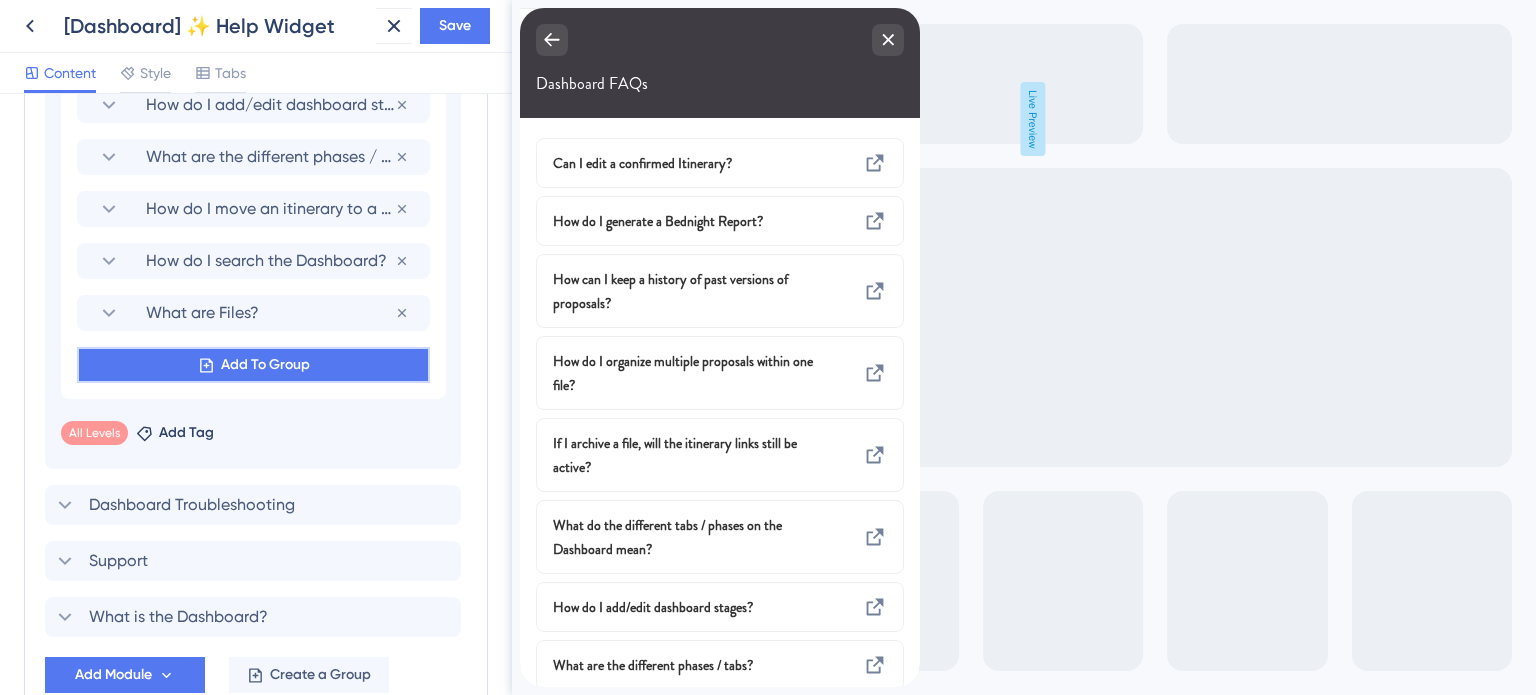 click on "Add To Group" at bounding box center [265, 365] 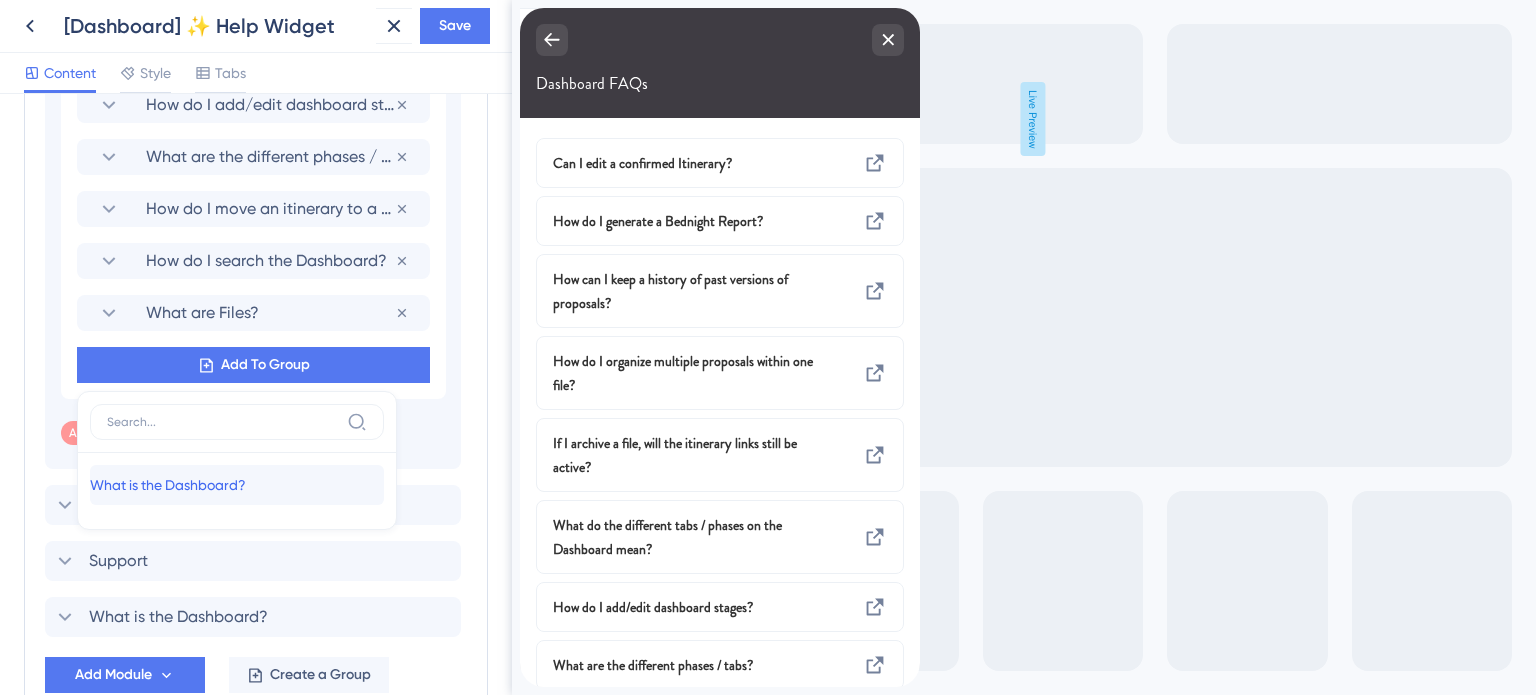 click on "What is the Dashboard?" at bounding box center [168, 485] 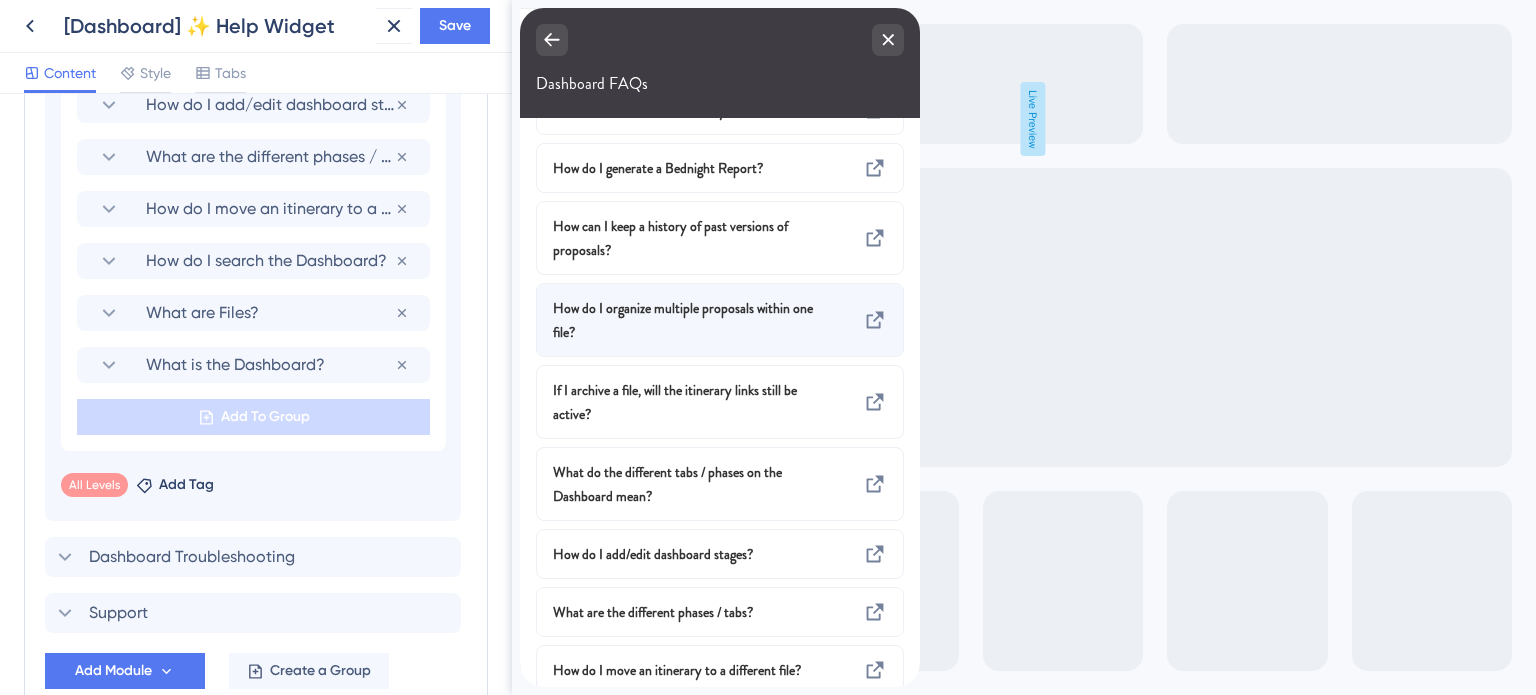 scroll, scrollTop: 0, scrollLeft: 0, axis: both 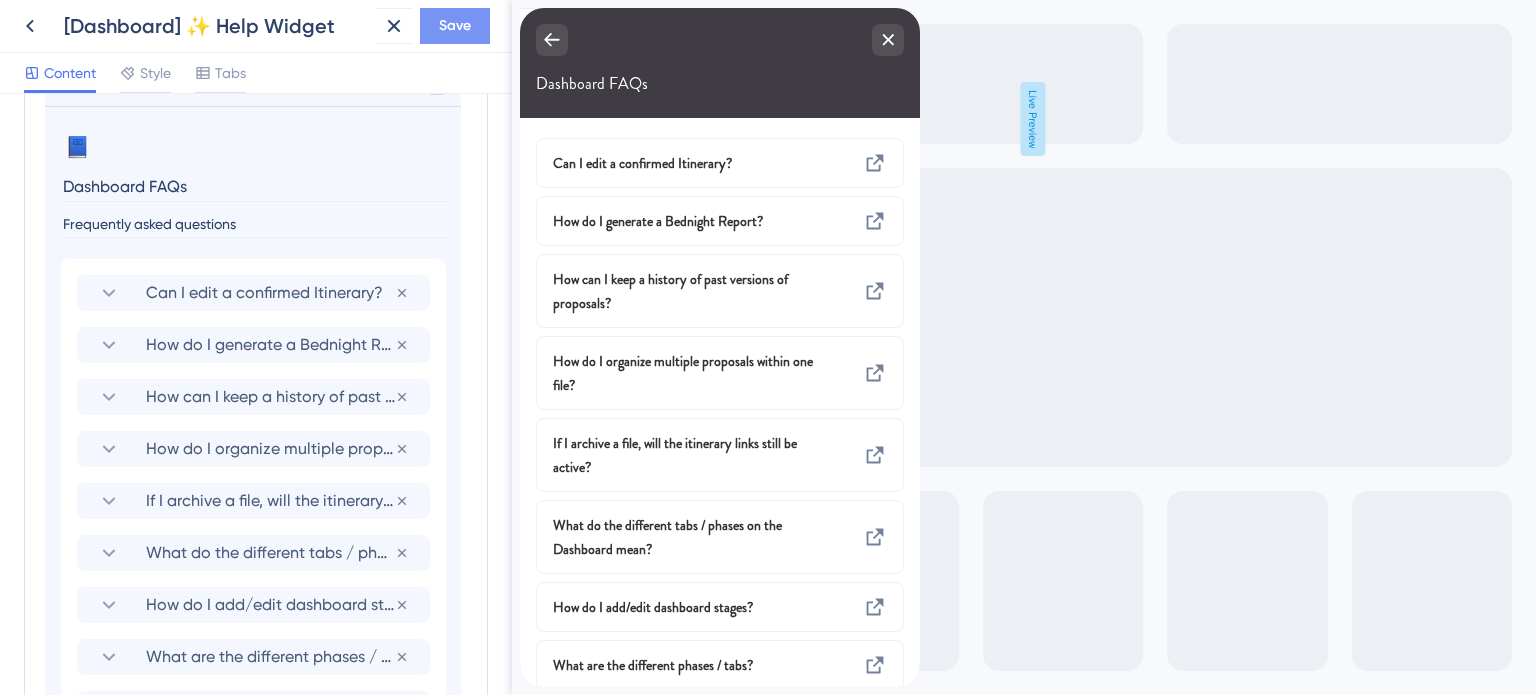 click on "Save" at bounding box center [455, 26] 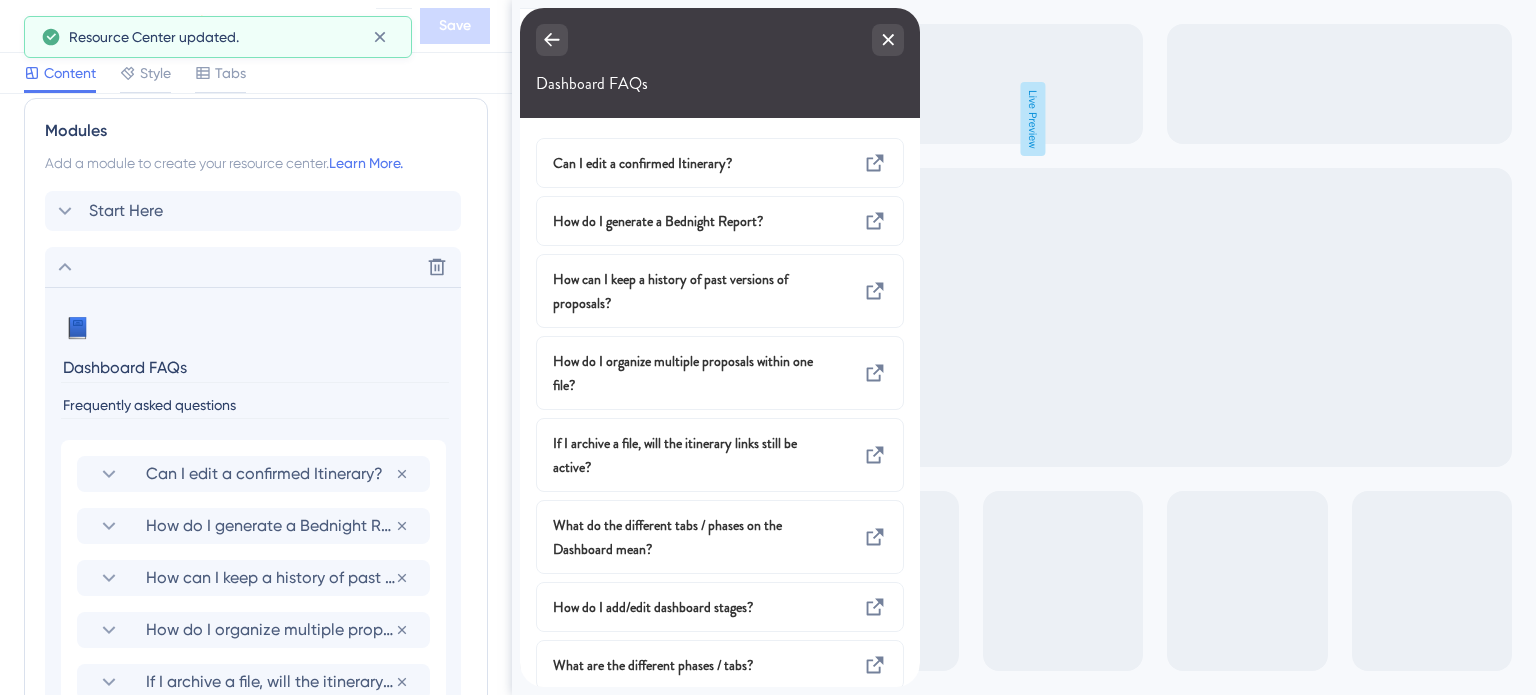 scroll, scrollTop: 805, scrollLeft: 0, axis: vertical 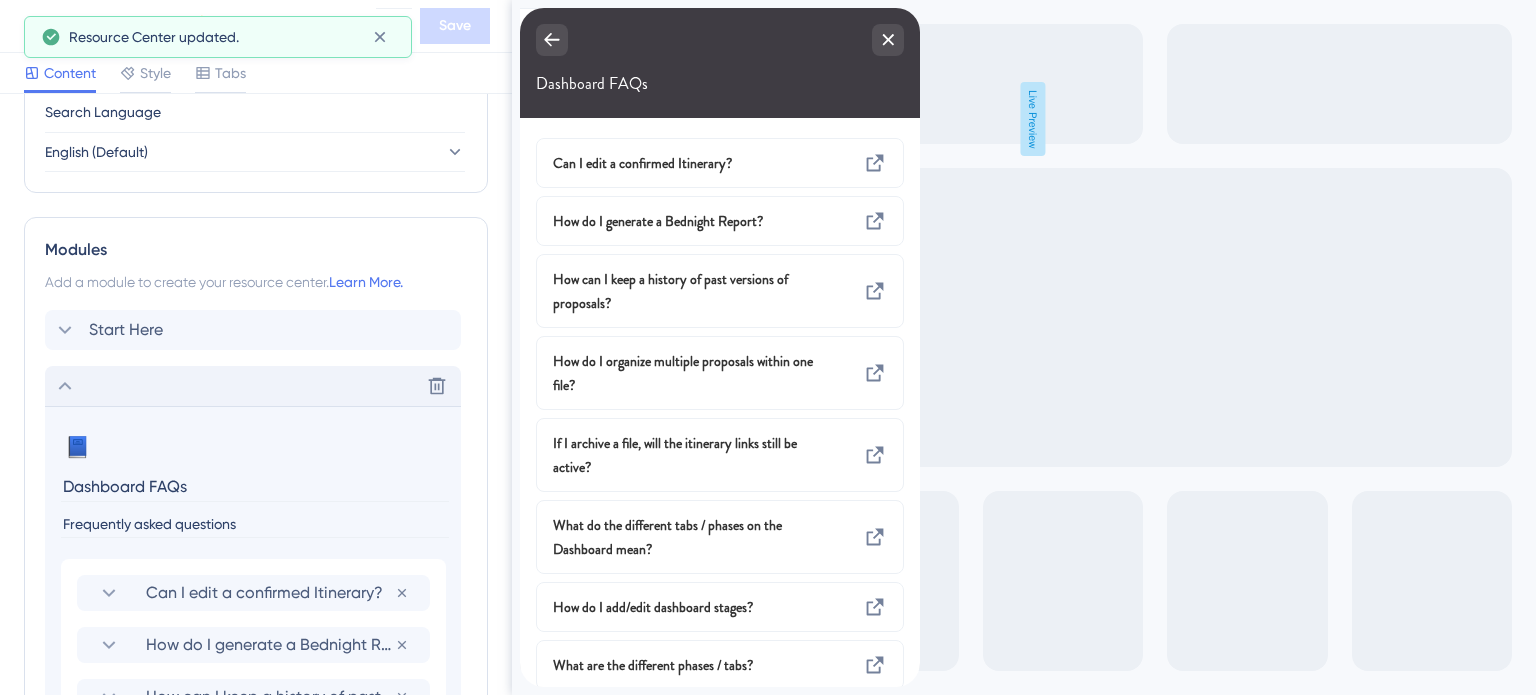 click 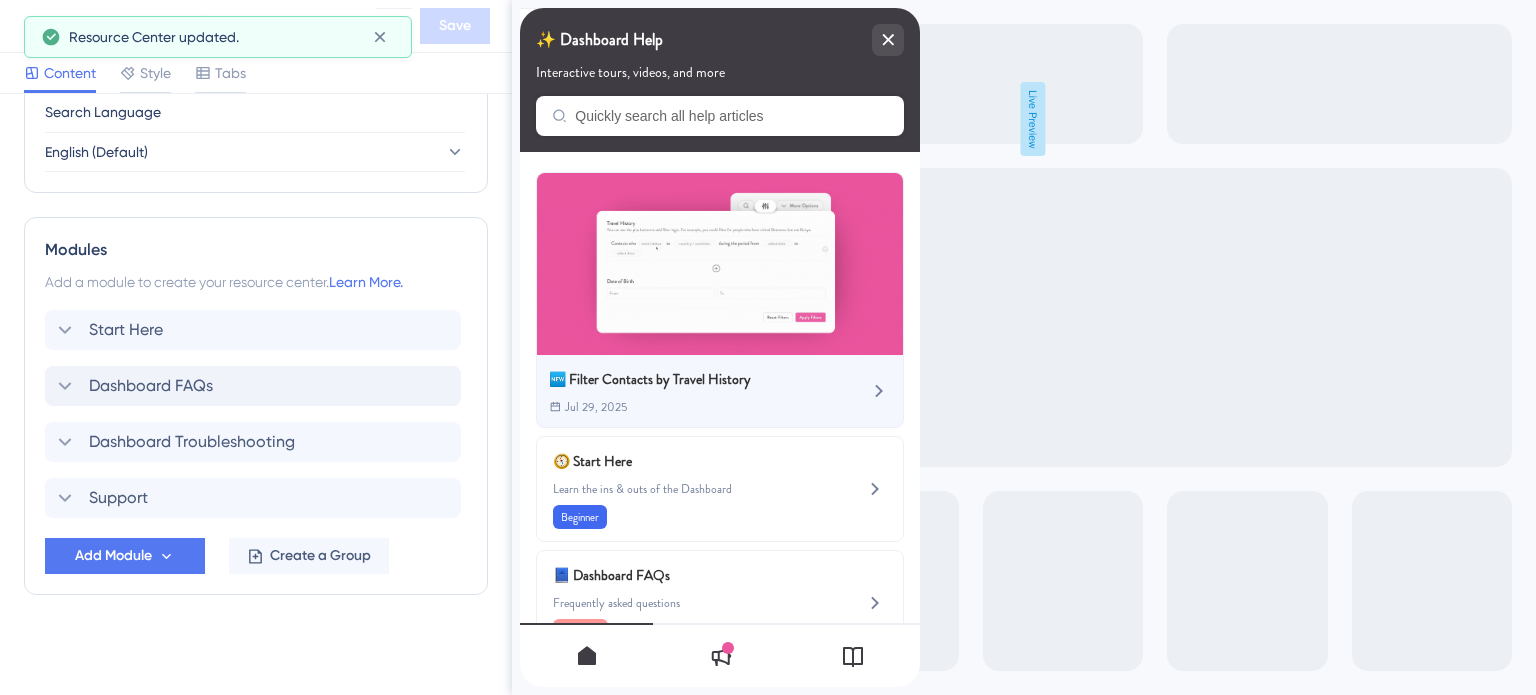 scroll, scrollTop: 200, scrollLeft: 0, axis: vertical 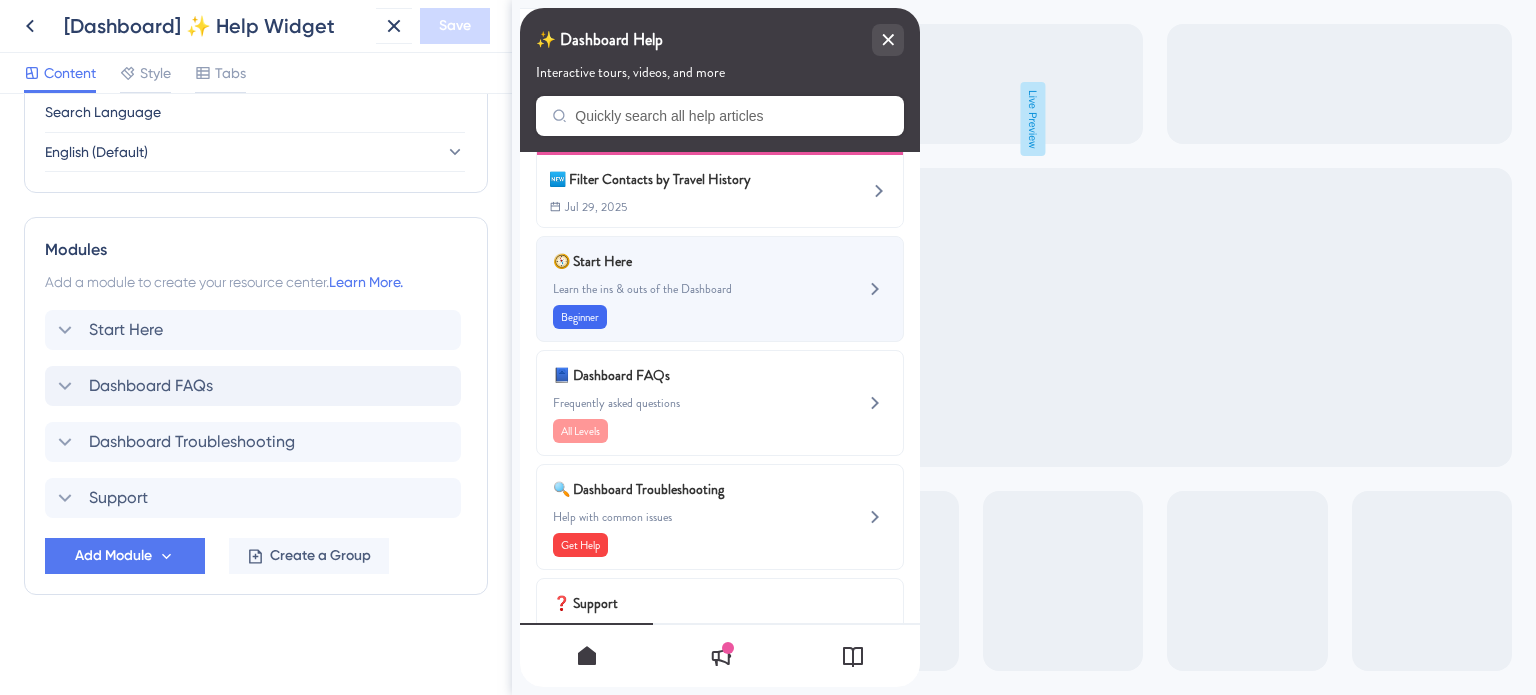 click on "Learn the ins & outs of the Dashboard" at bounding box center (686, 289) 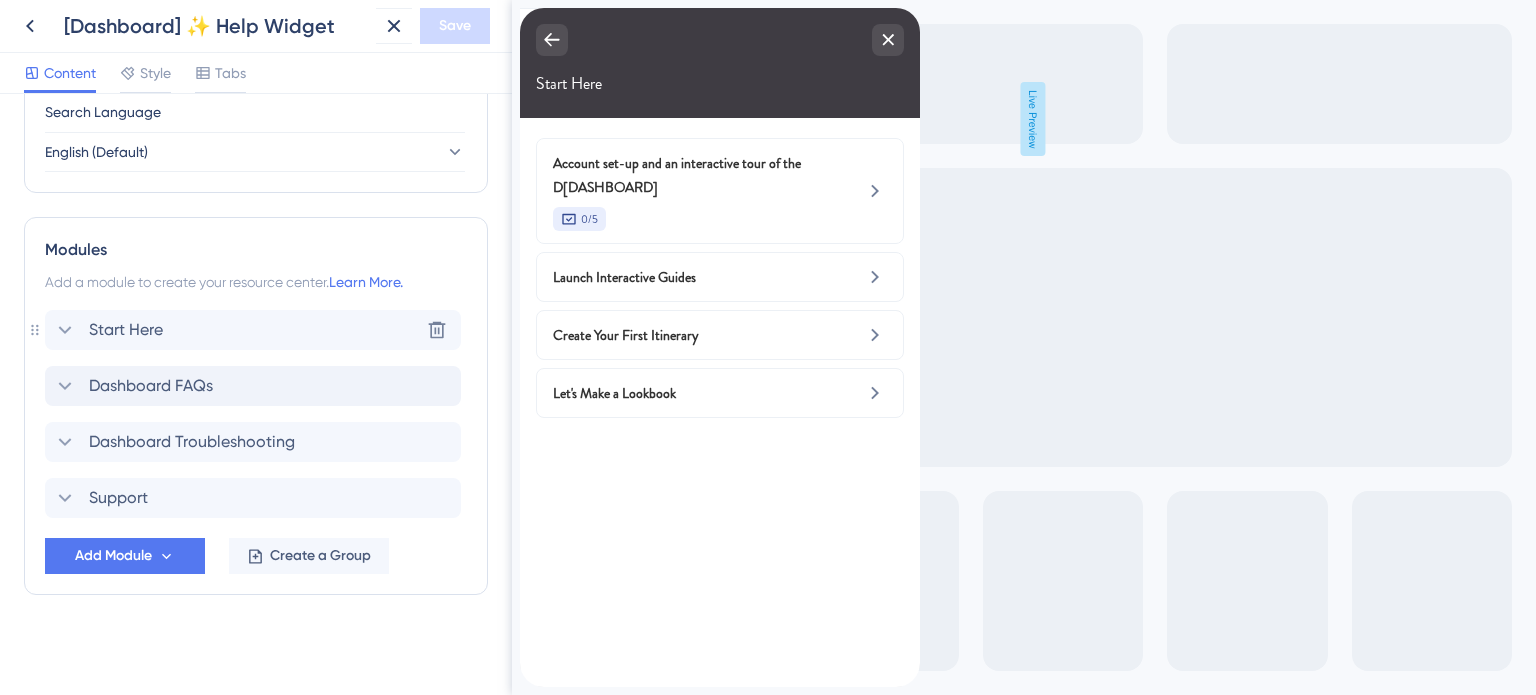 click on "Start Here" at bounding box center (126, 330) 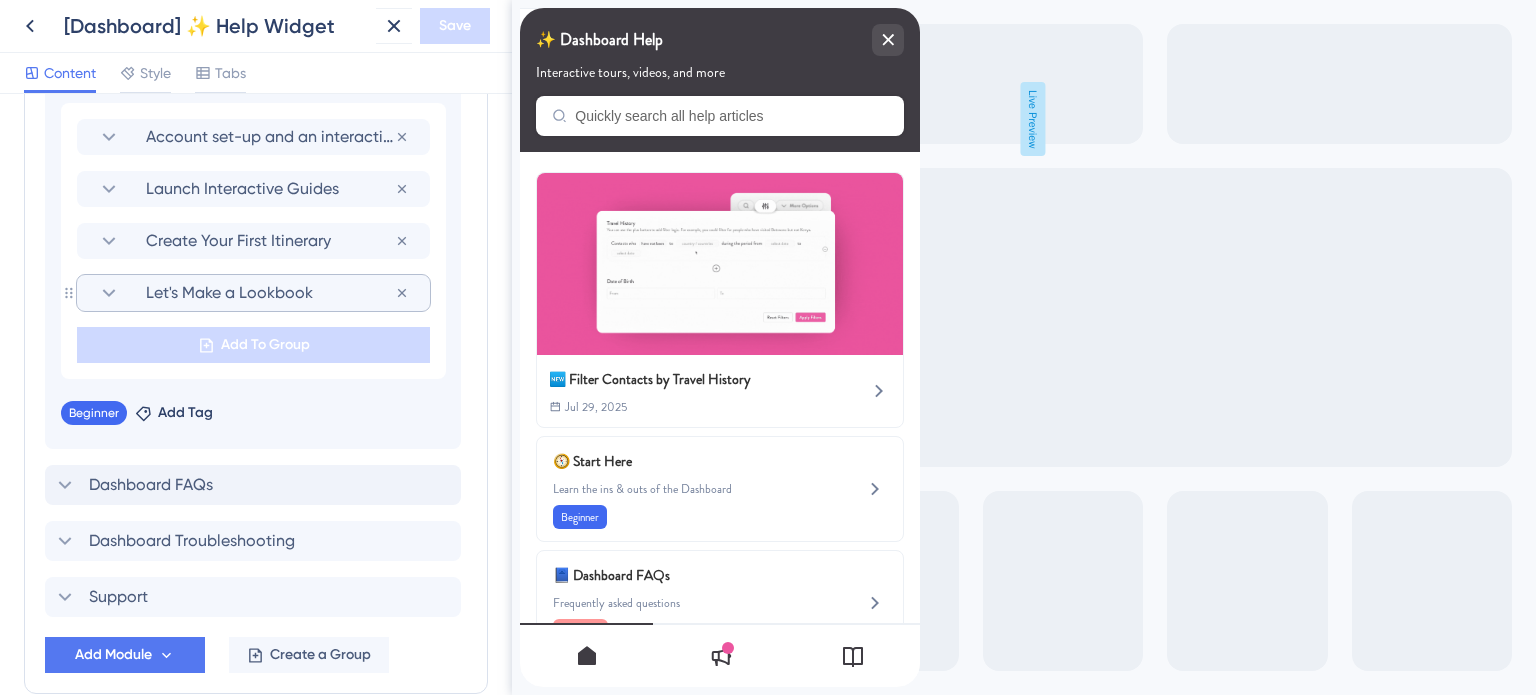 scroll, scrollTop: 805, scrollLeft: 0, axis: vertical 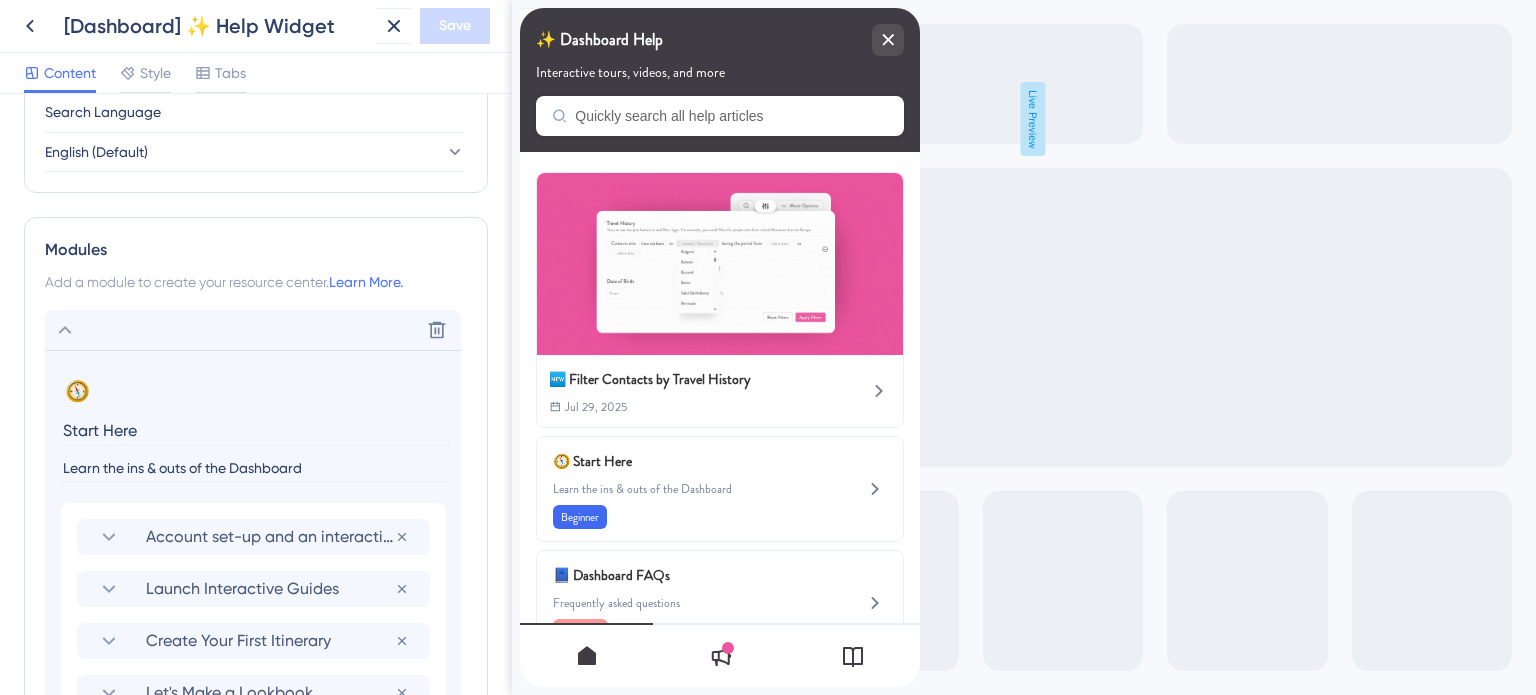 click 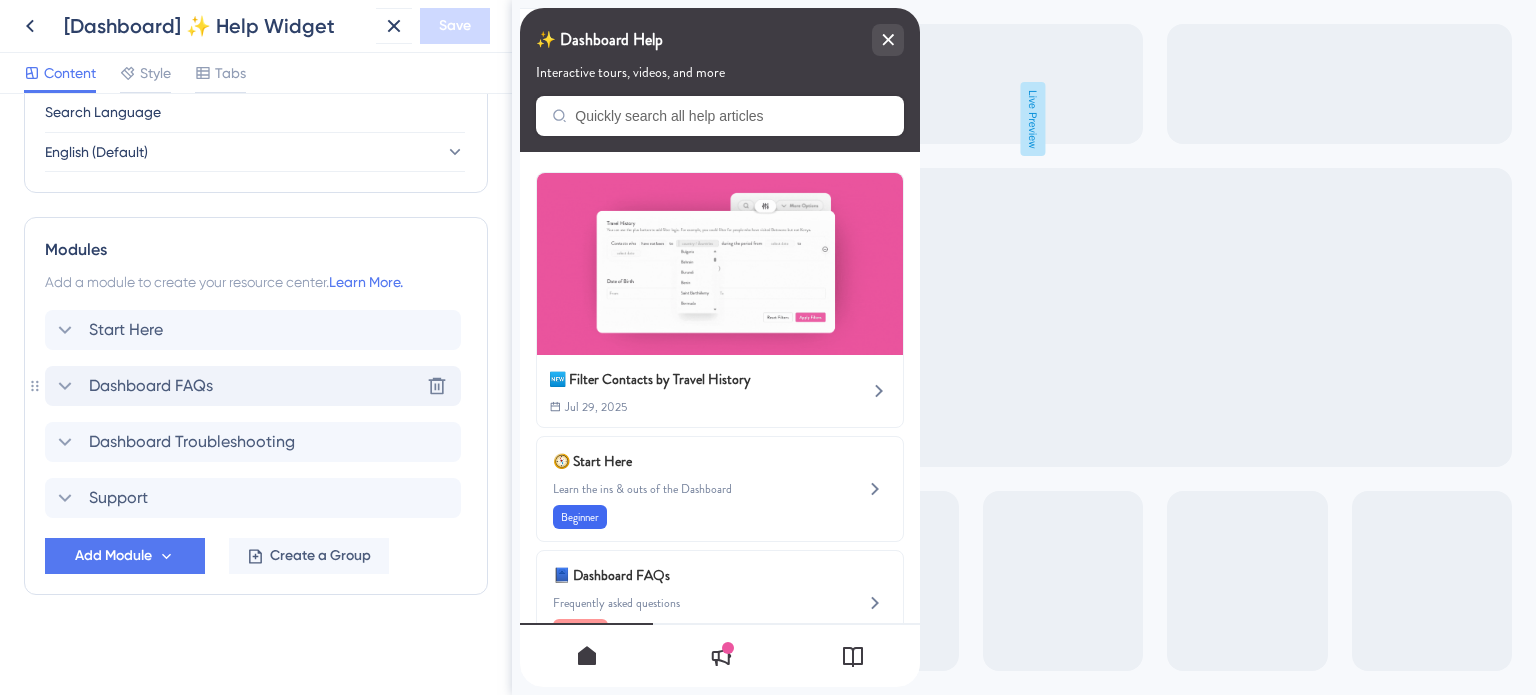 click on "Dashboard FAQs Delete" at bounding box center (253, 386) 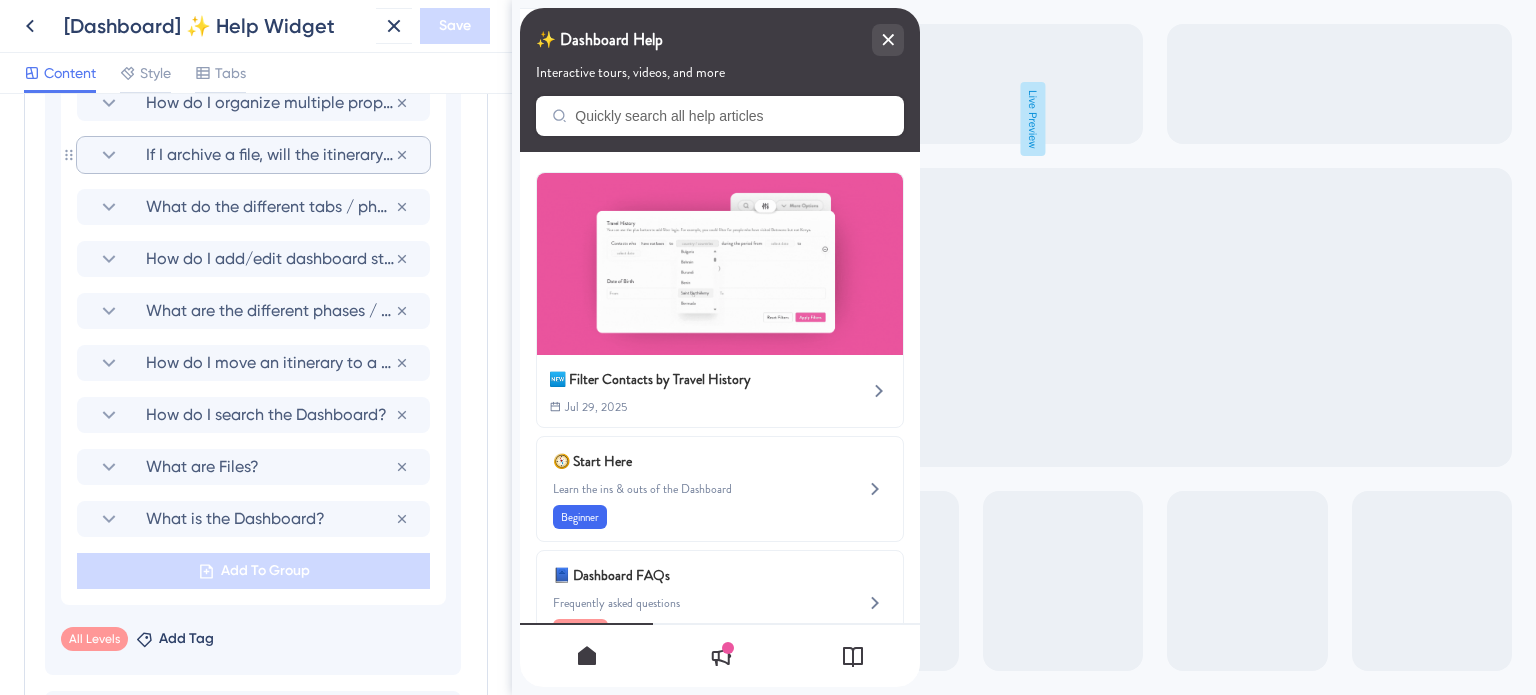 scroll, scrollTop: 1505, scrollLeft: 0, axis: vertical 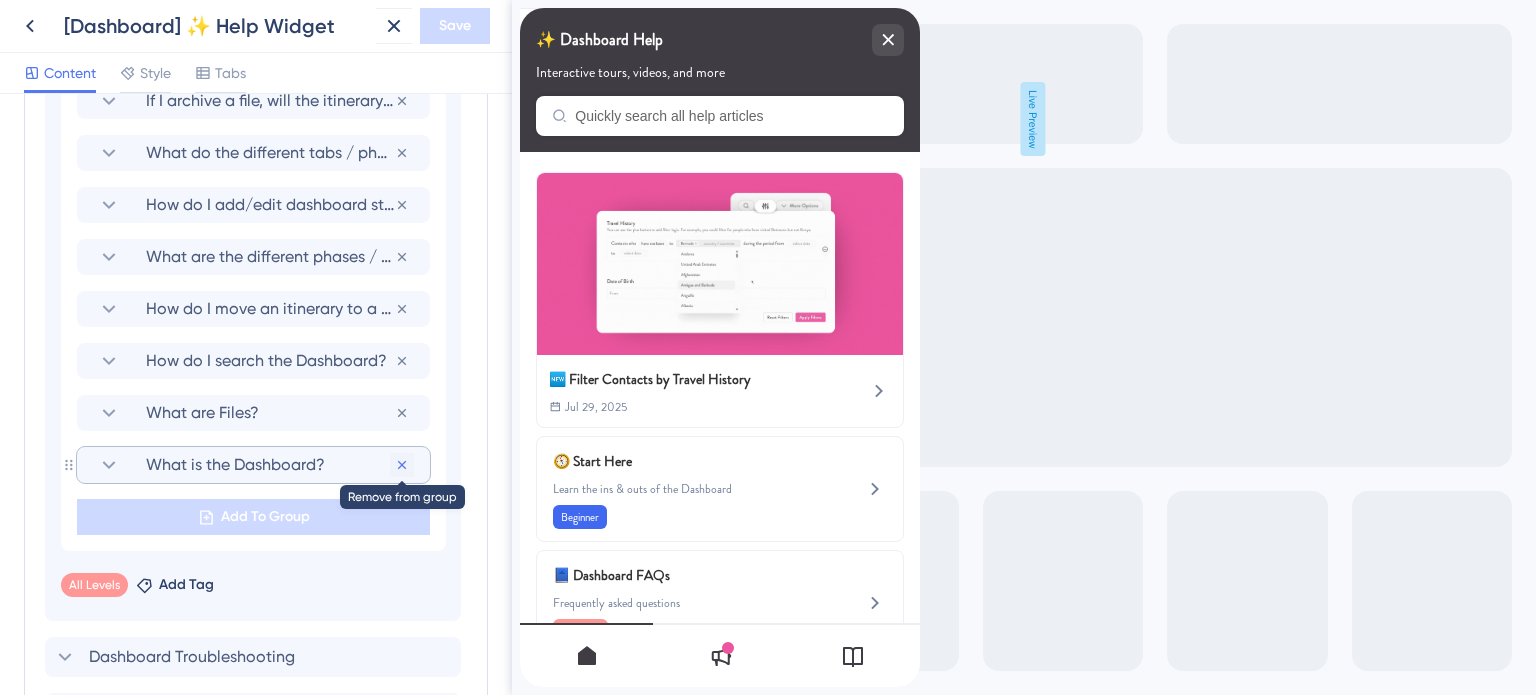 click 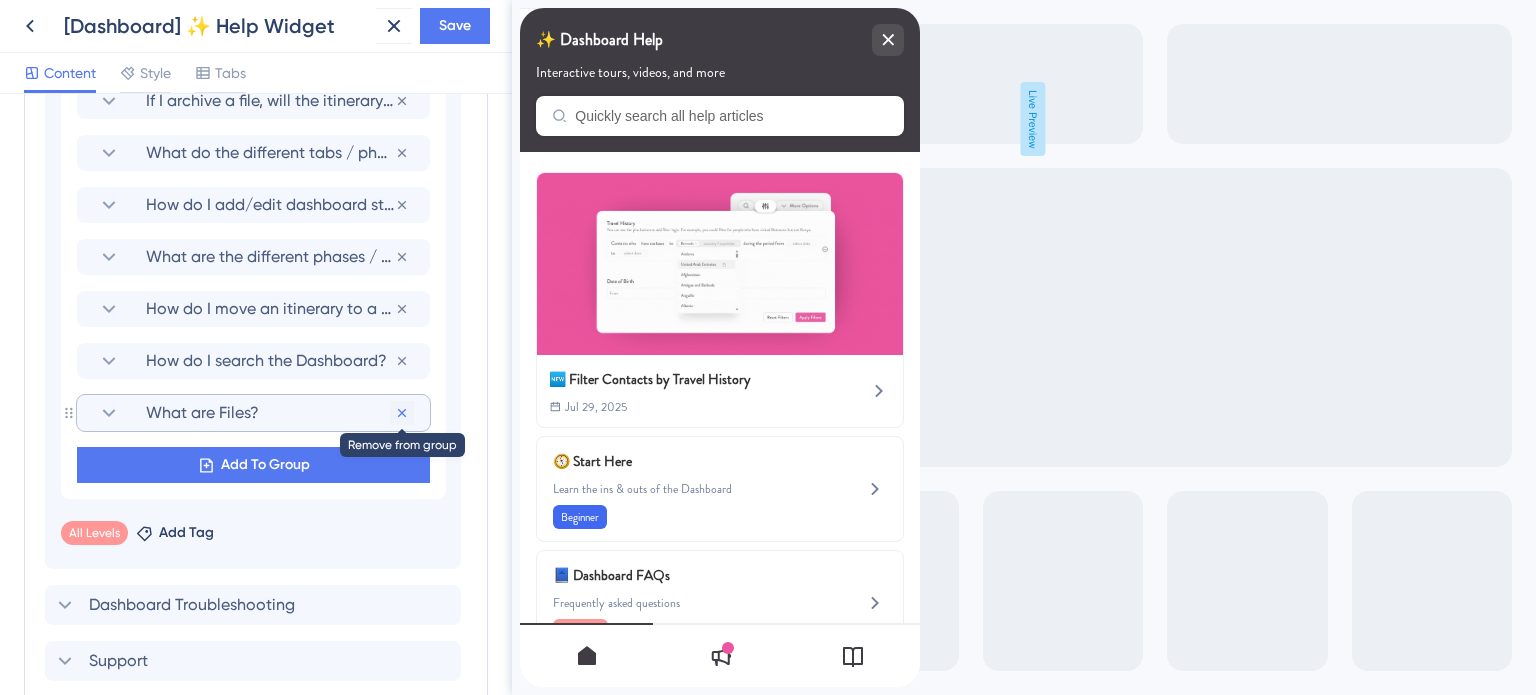 click 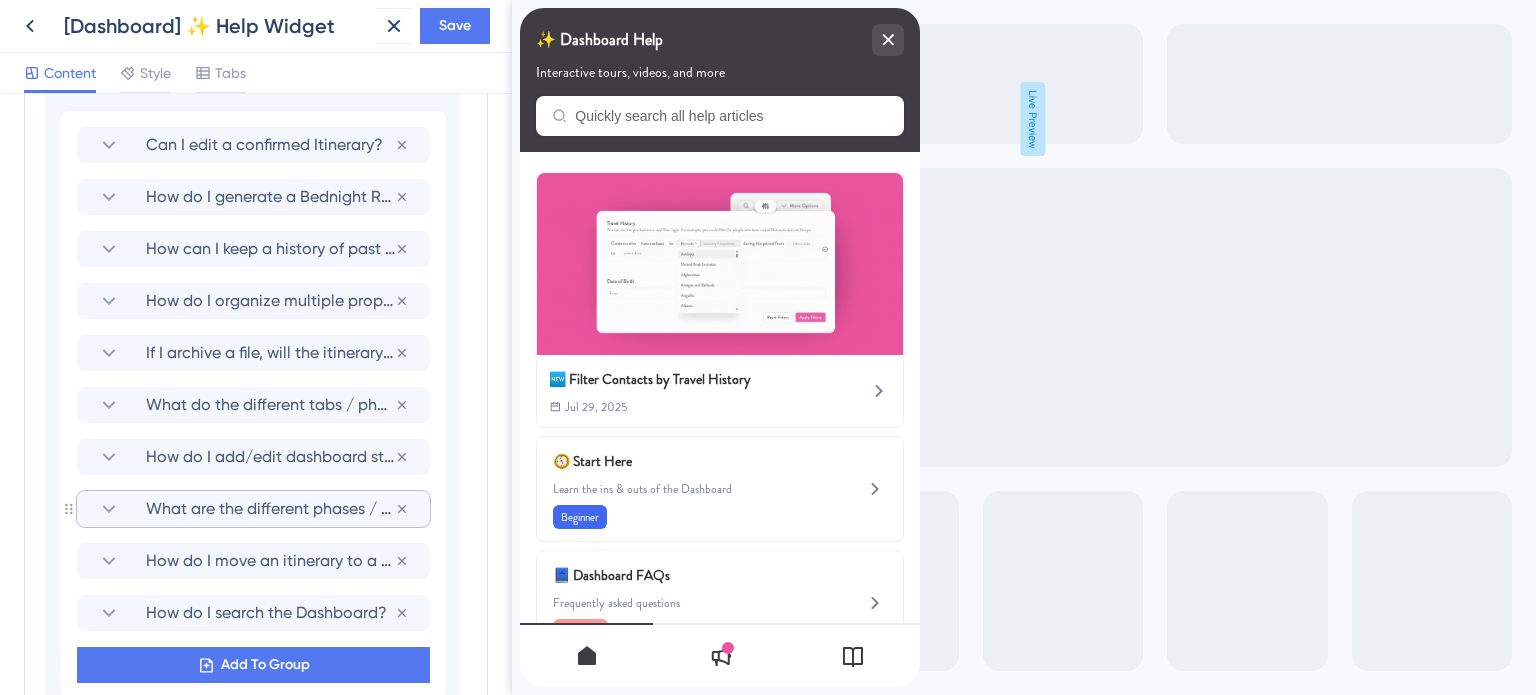 scroll, scrollTop: 1205, scrollLeft: 0, axis: vertical 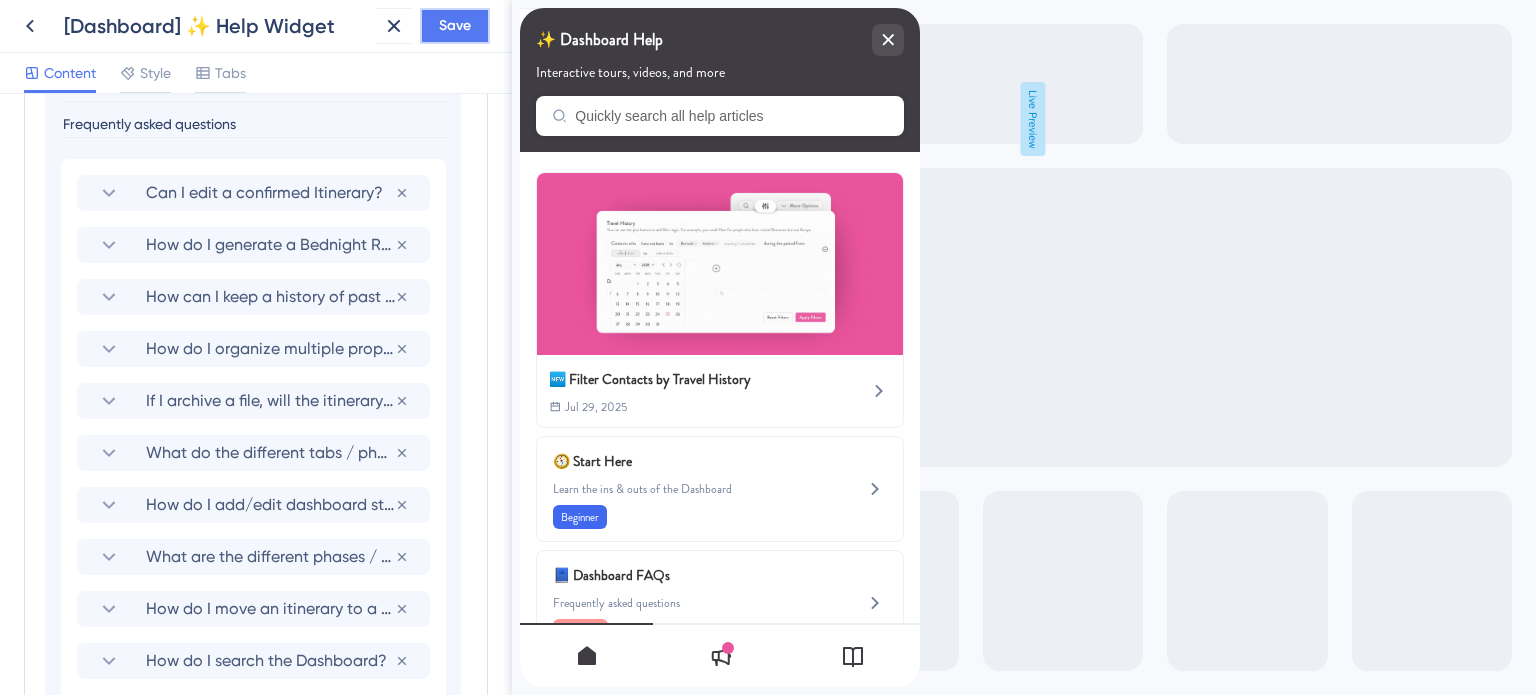 click on "Save" at bounding box center [455, 26] 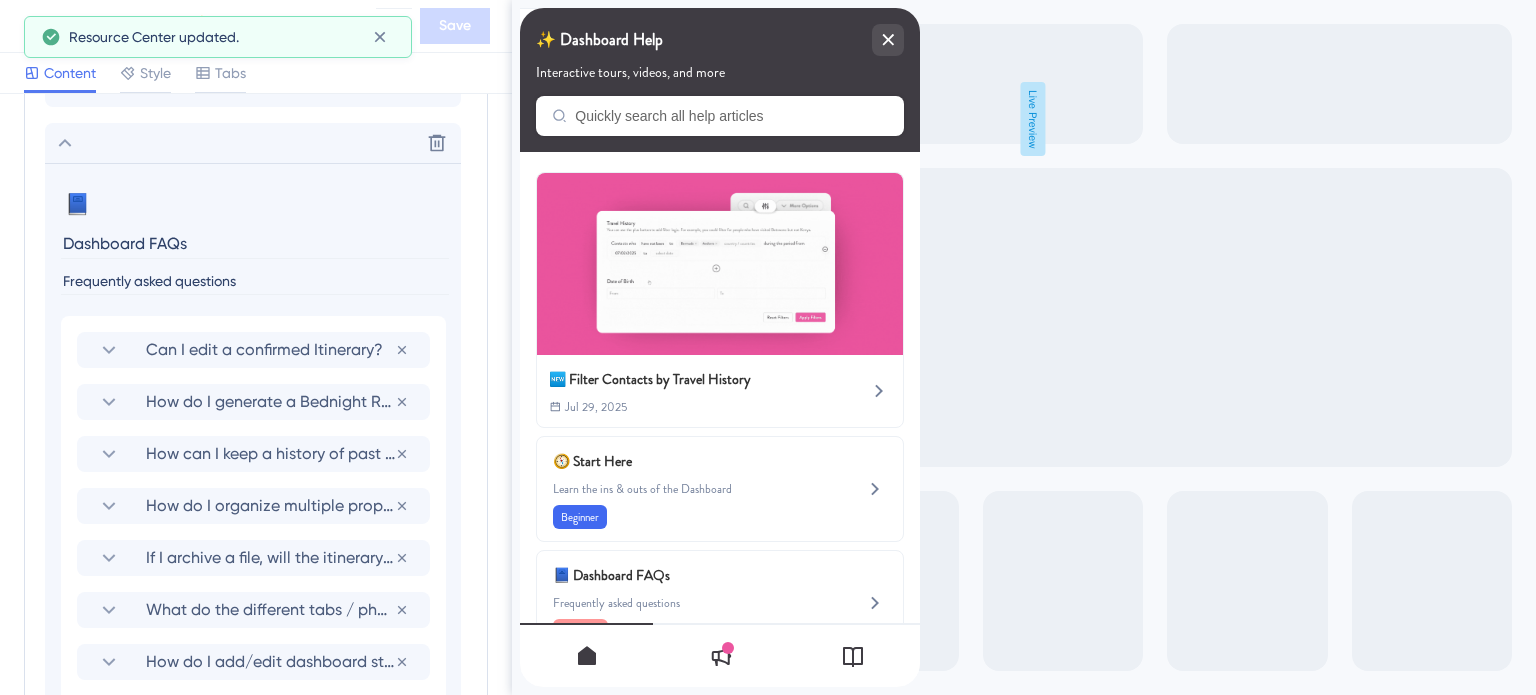 scroll, scrollTop: 1005, scrollLeft: 0, axis: vertical 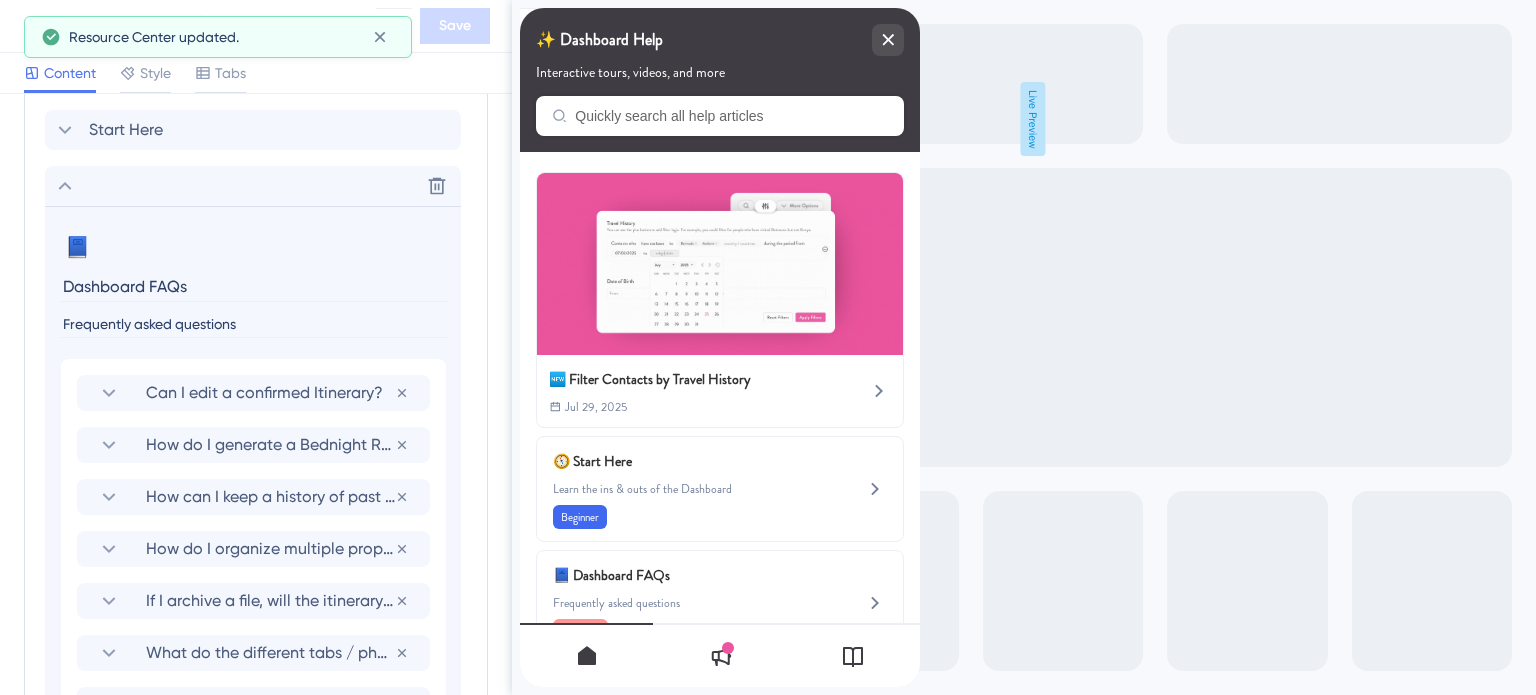 click 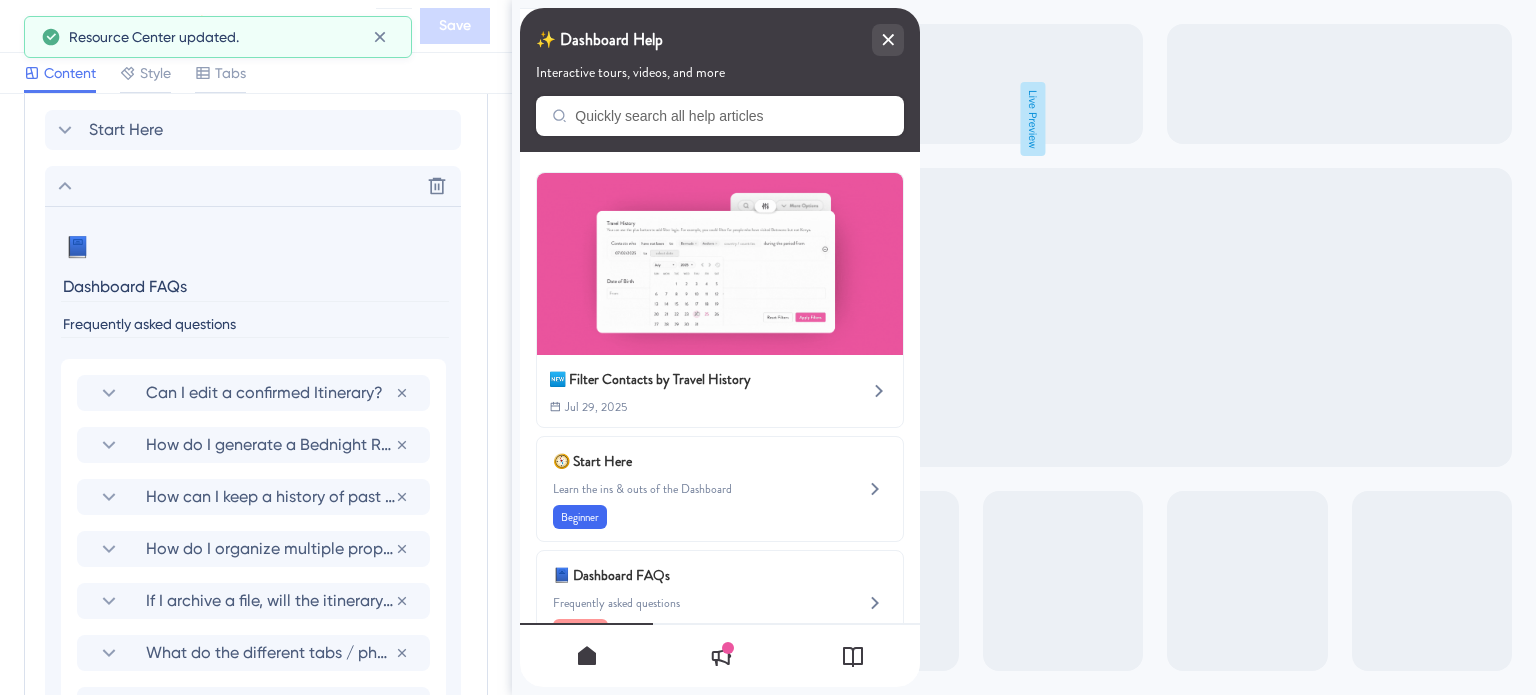 scroll, scrollTop: 919, scrollLeft: 0, axis: vertical 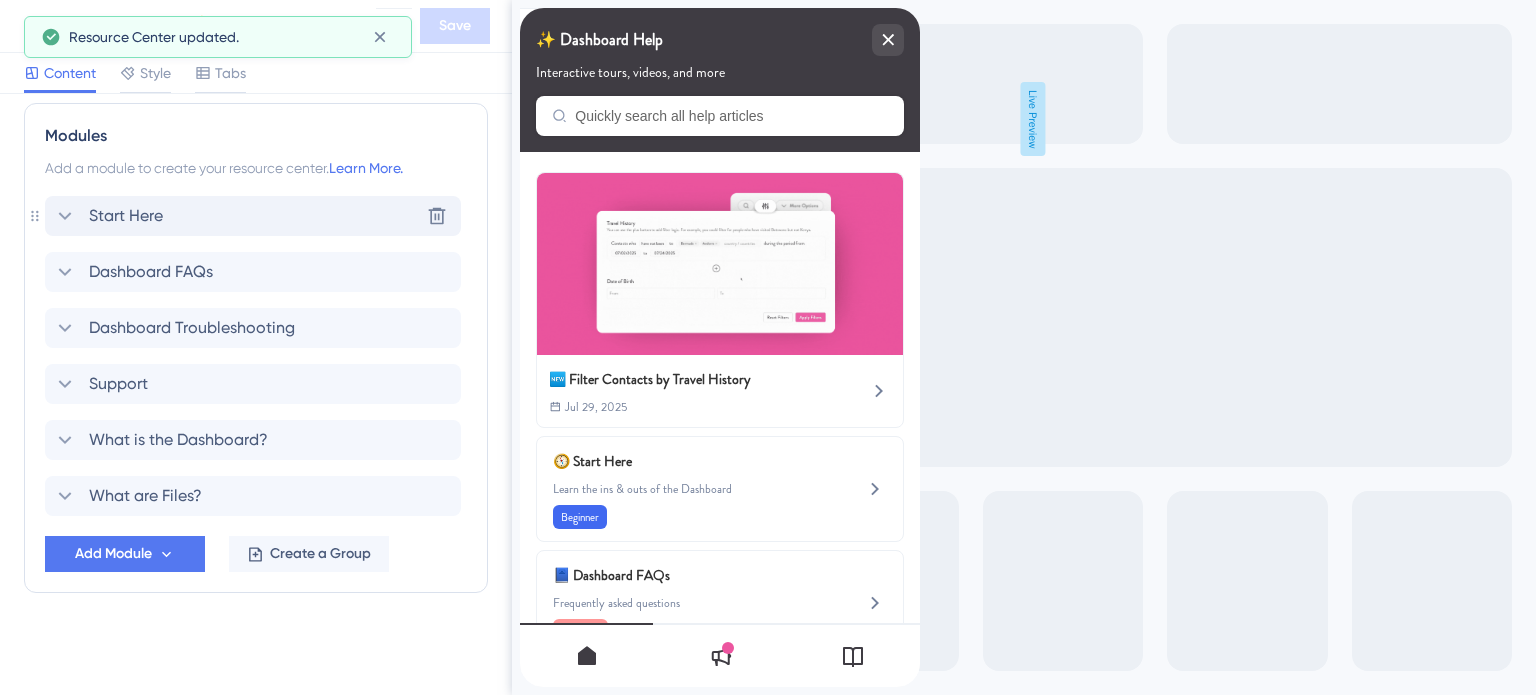 click on "Start Here Delete" at bounding box center (253, 216) 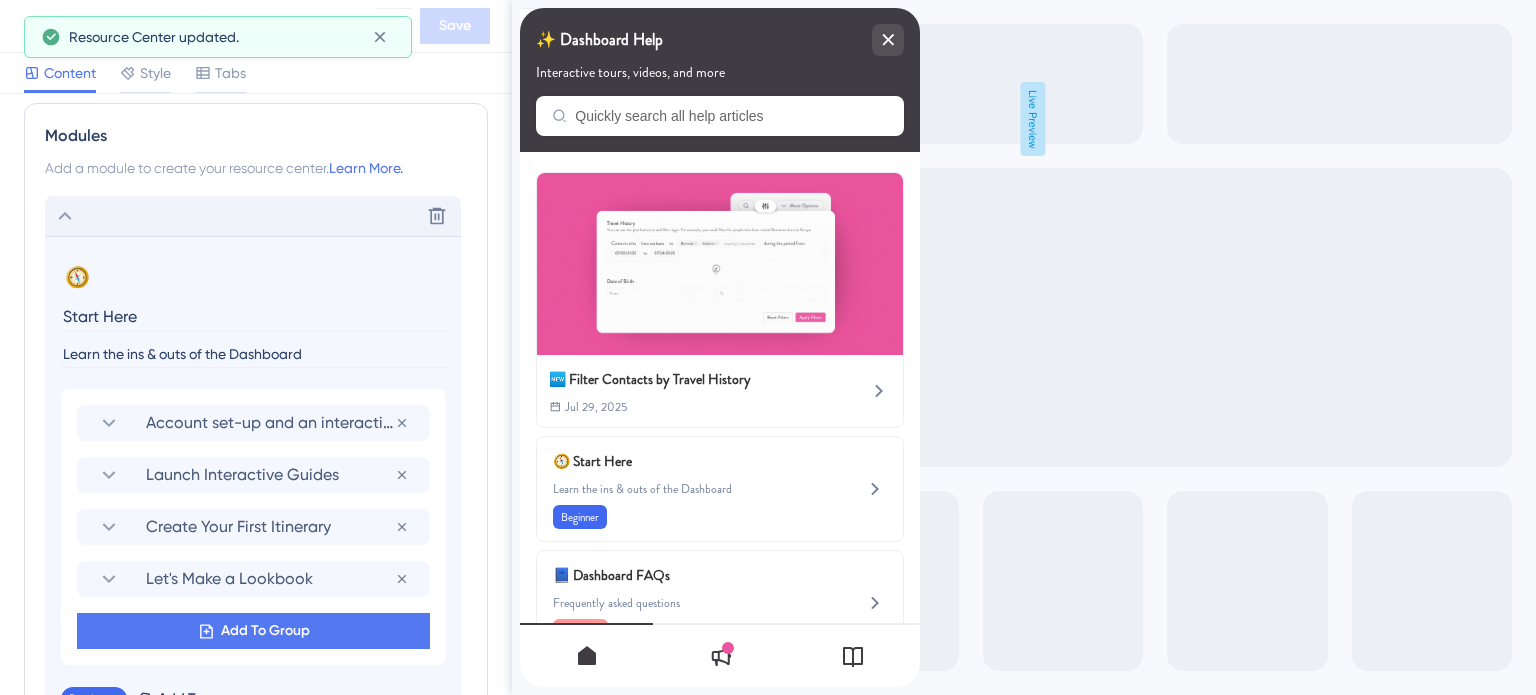 scroll, scrollTop: 1005, scrollLeft: 0, axis: vertical 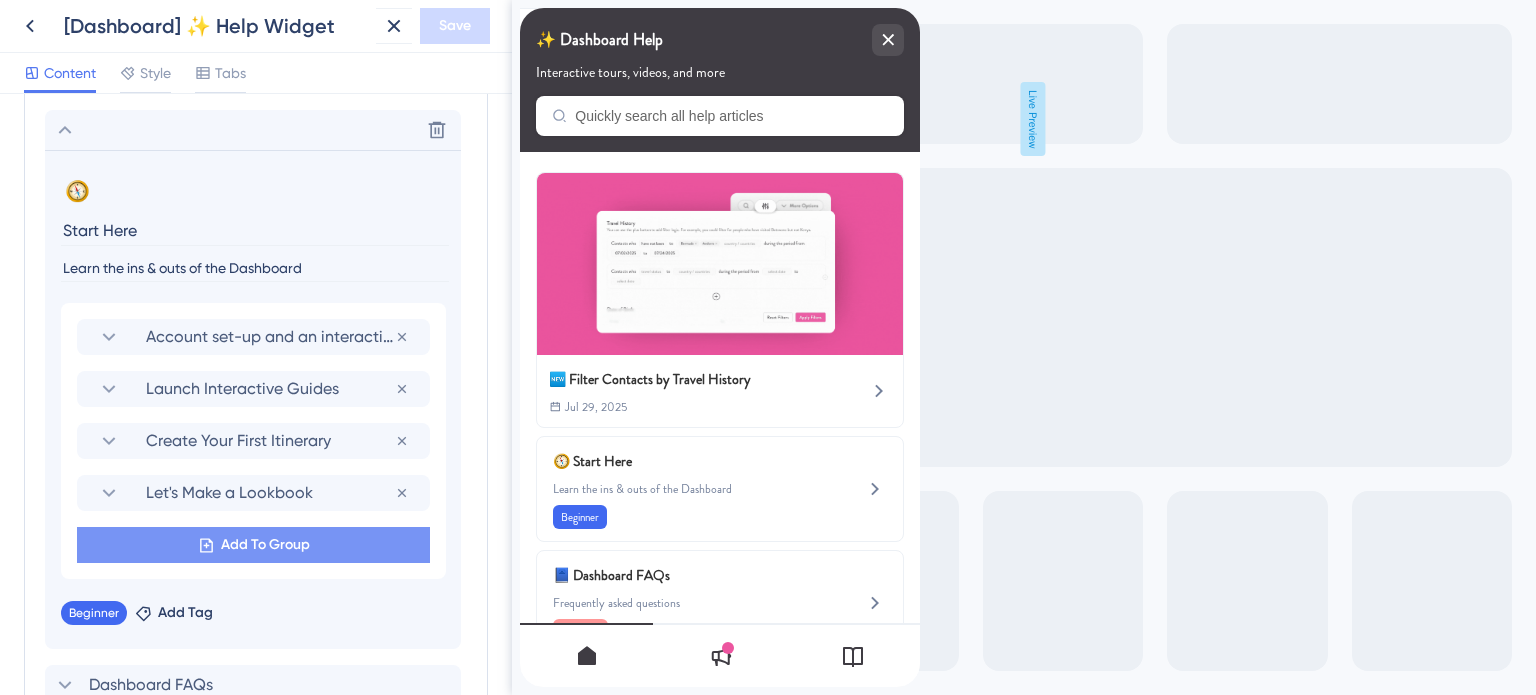 click on "Add To Group" at bounding box center (265, 545) 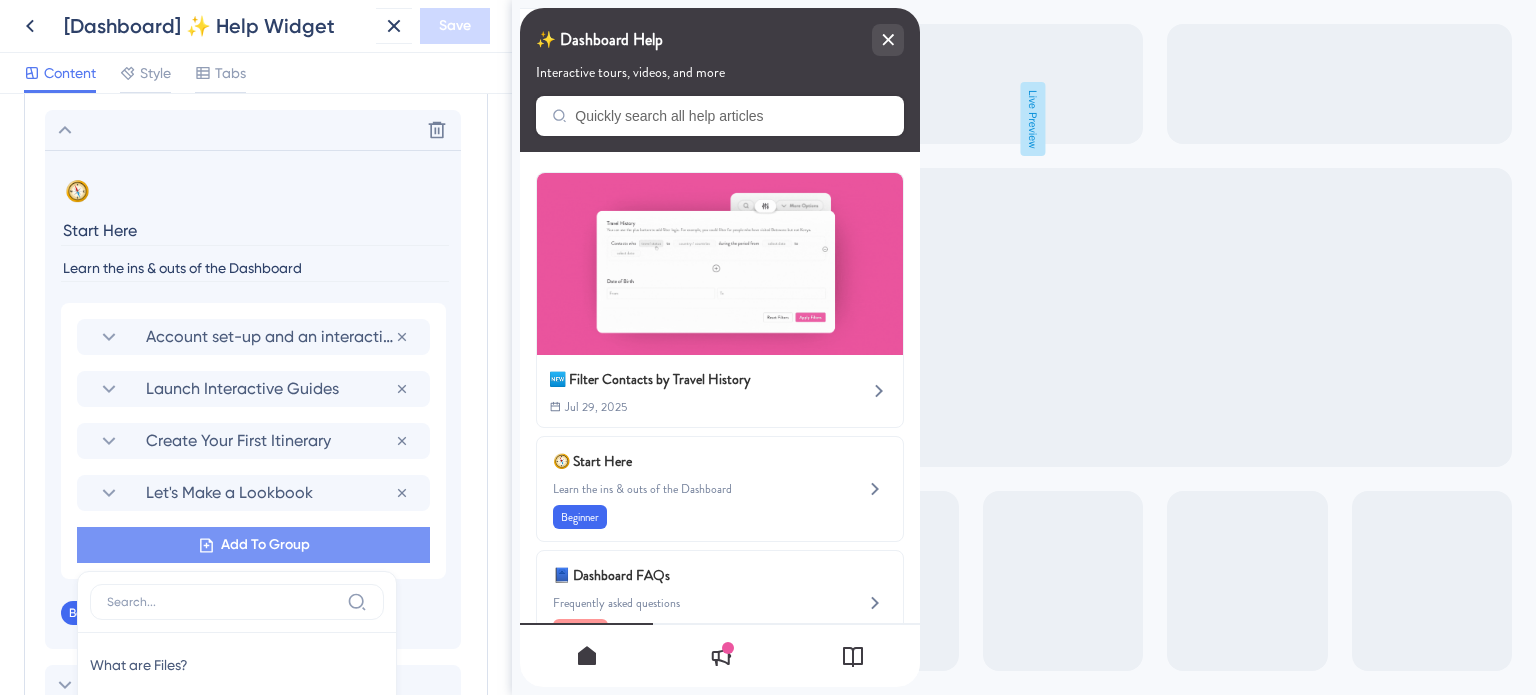 scroll, scrollTop: 1269, scrollLeft: 0, axis: vertical 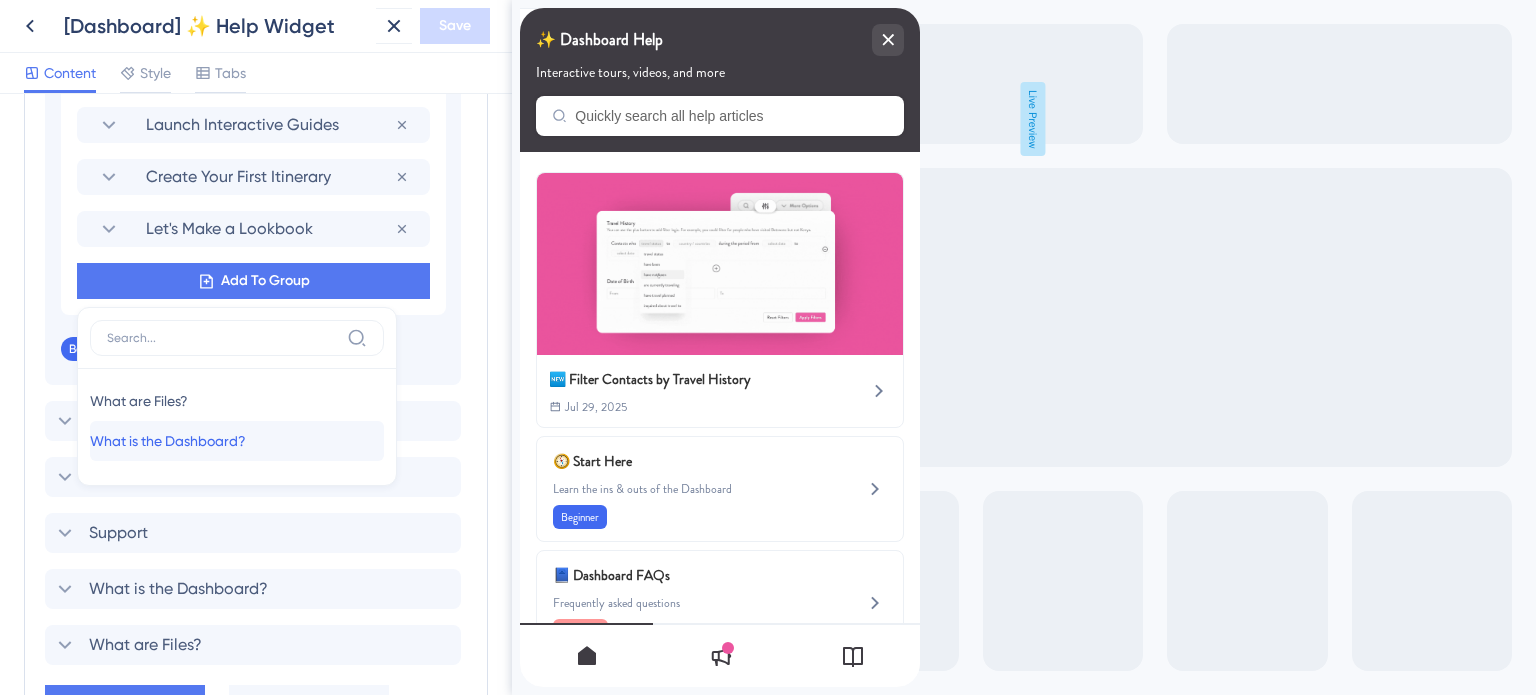 click on "What is the Dashboard?" at bounding box center [168, 441] 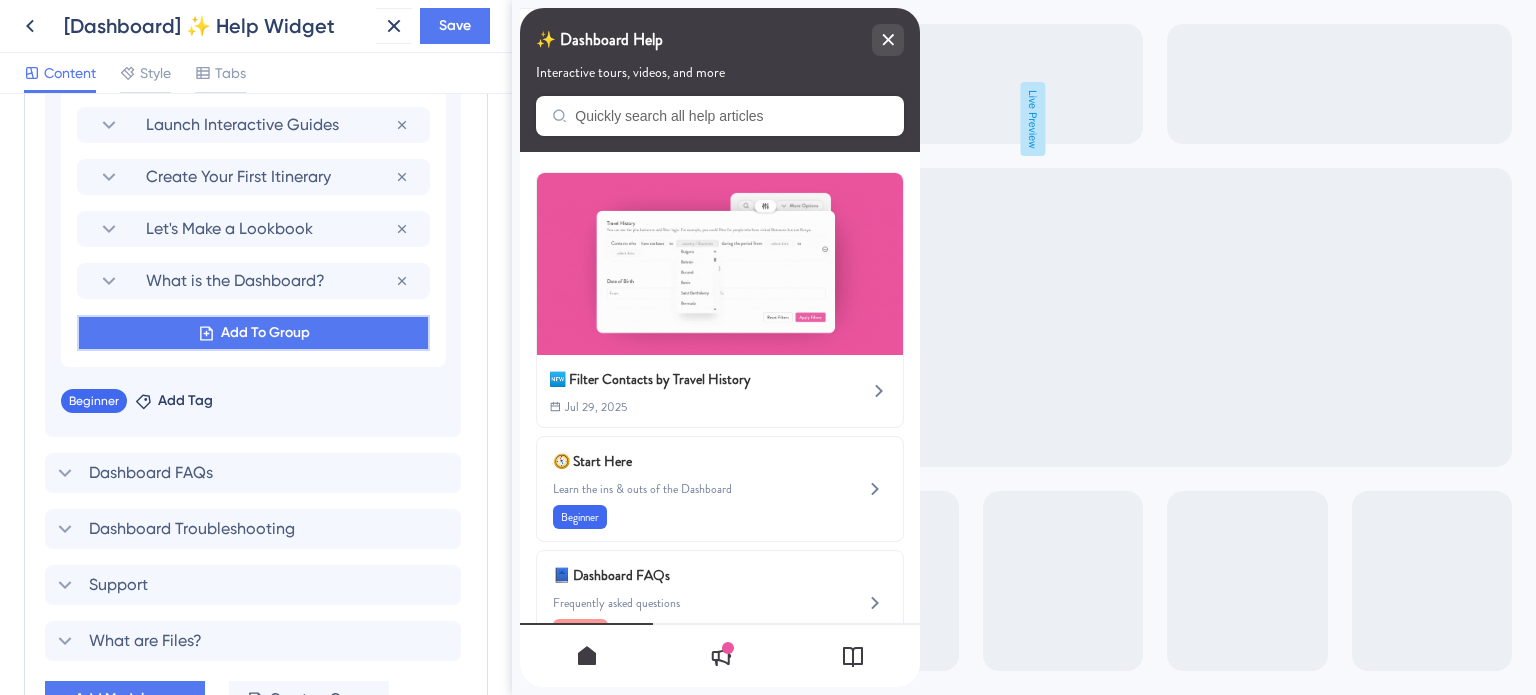 click on "Add To Group" at bounding box center [265, 333] 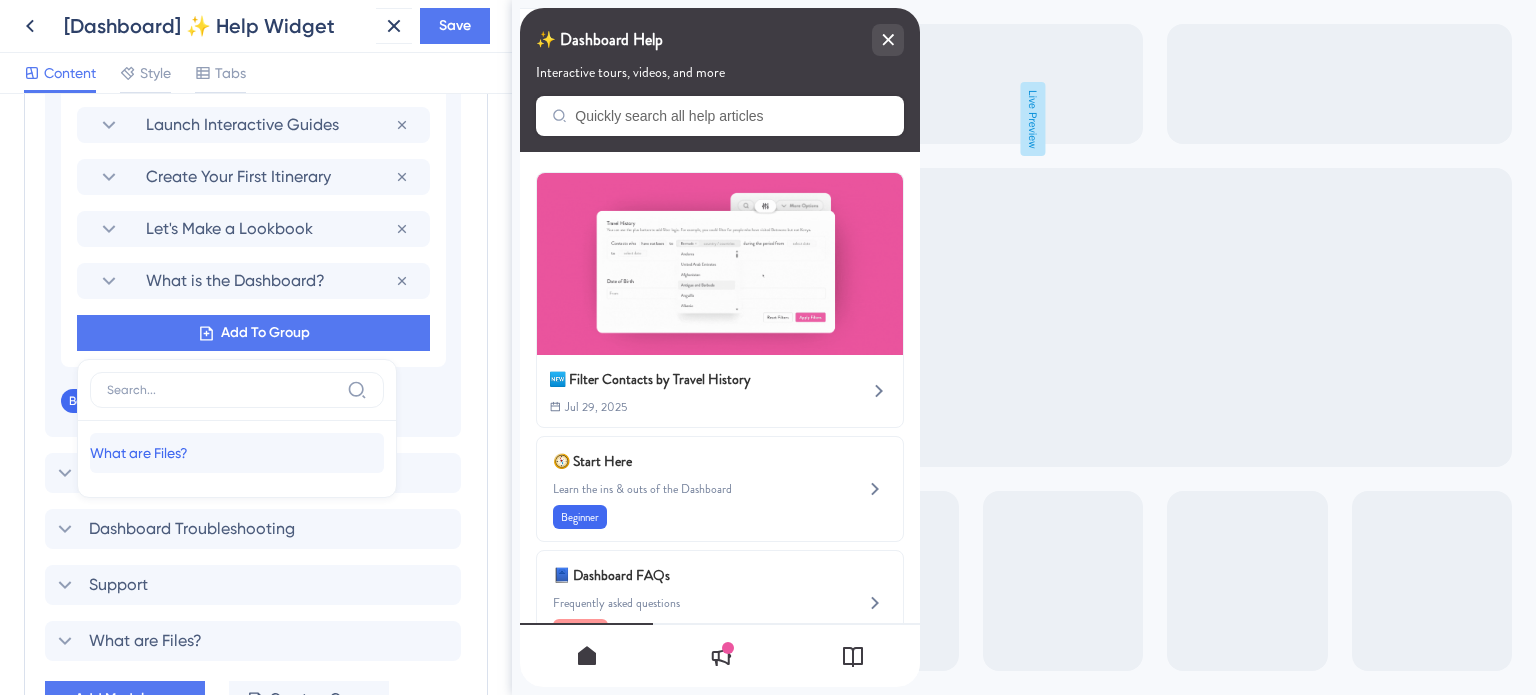 click on "What are Files?" at bounding box center [139, 453] 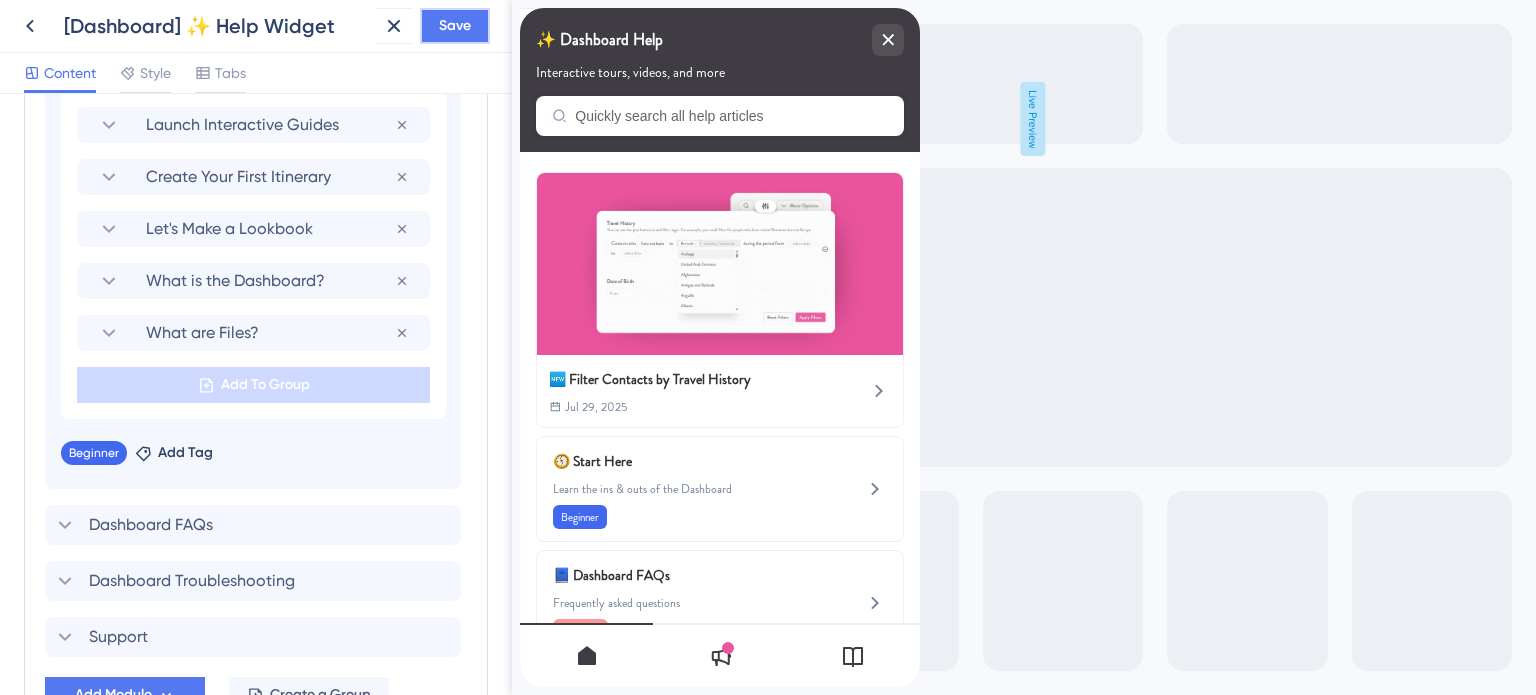 click on "Save" at bounding box center [455, 26] 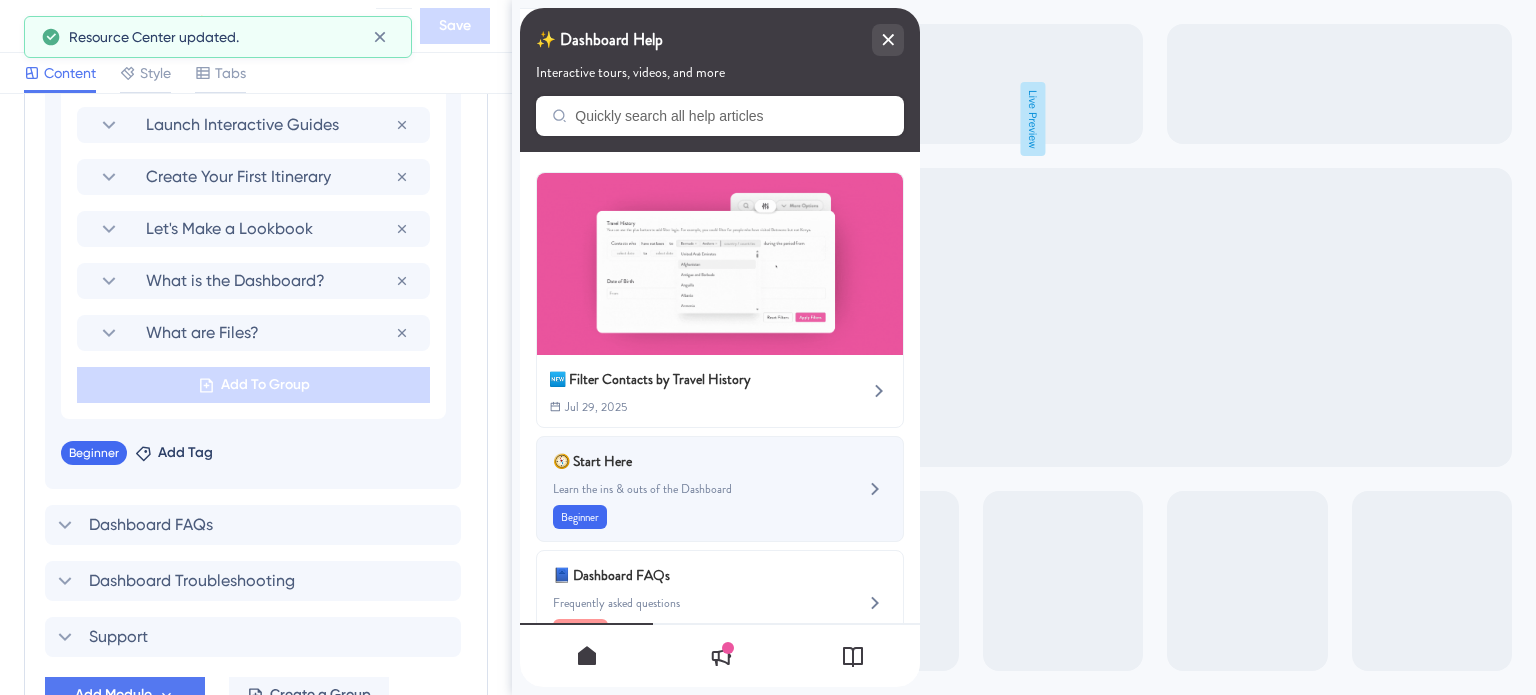 click on "Learn the ins & outs of the Dashboard" at bounding box center (686, 489) 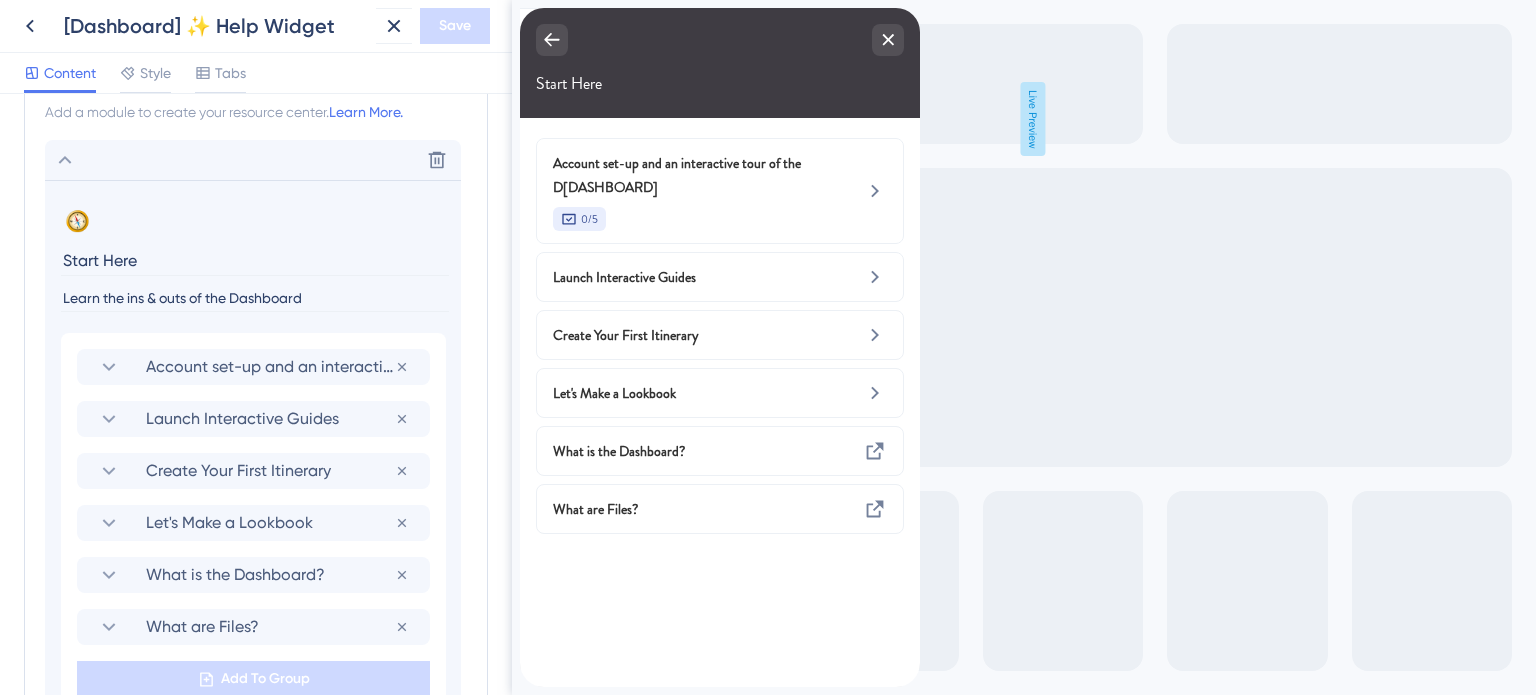 scroll, scrollTop: 969, scrollLeft: 0, axis: vertical 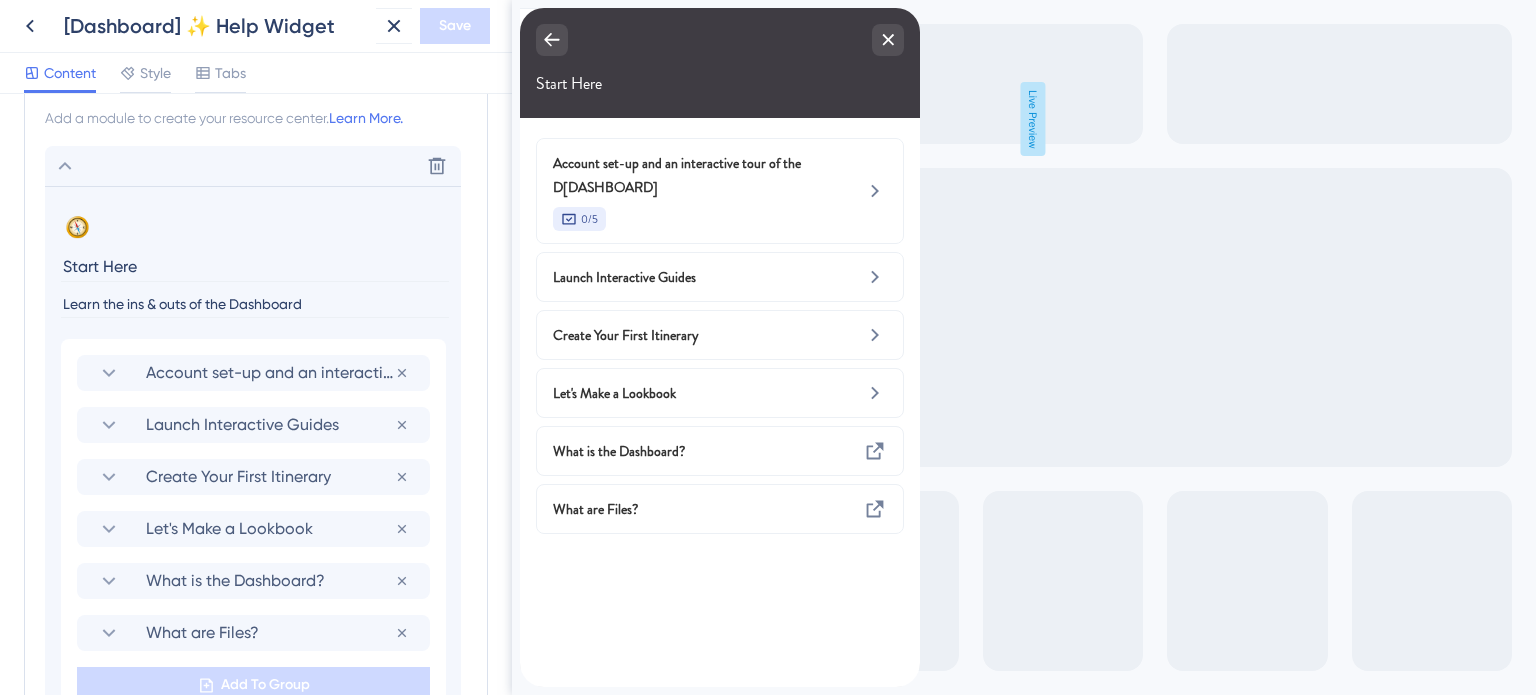click 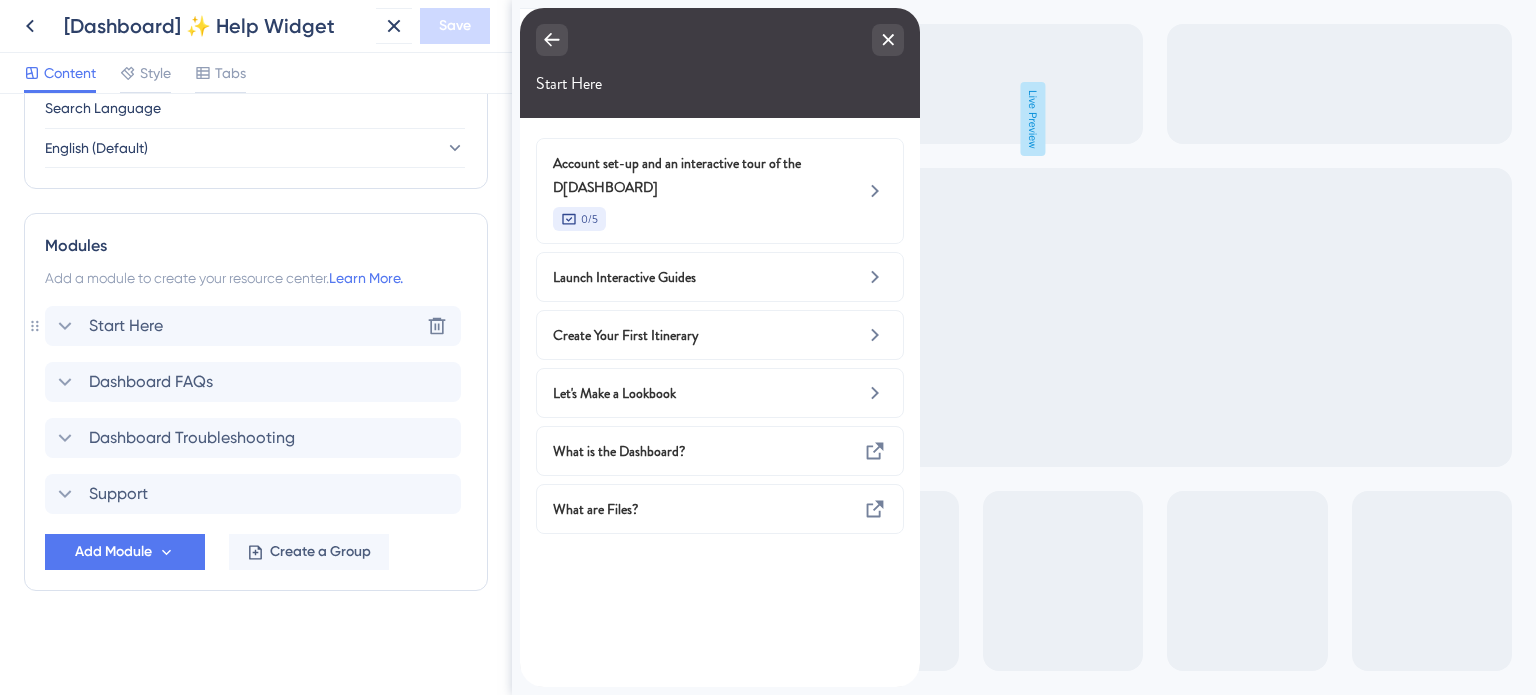 scroll, scrollTop: 807, scrollLeft: 0, axis: vertical 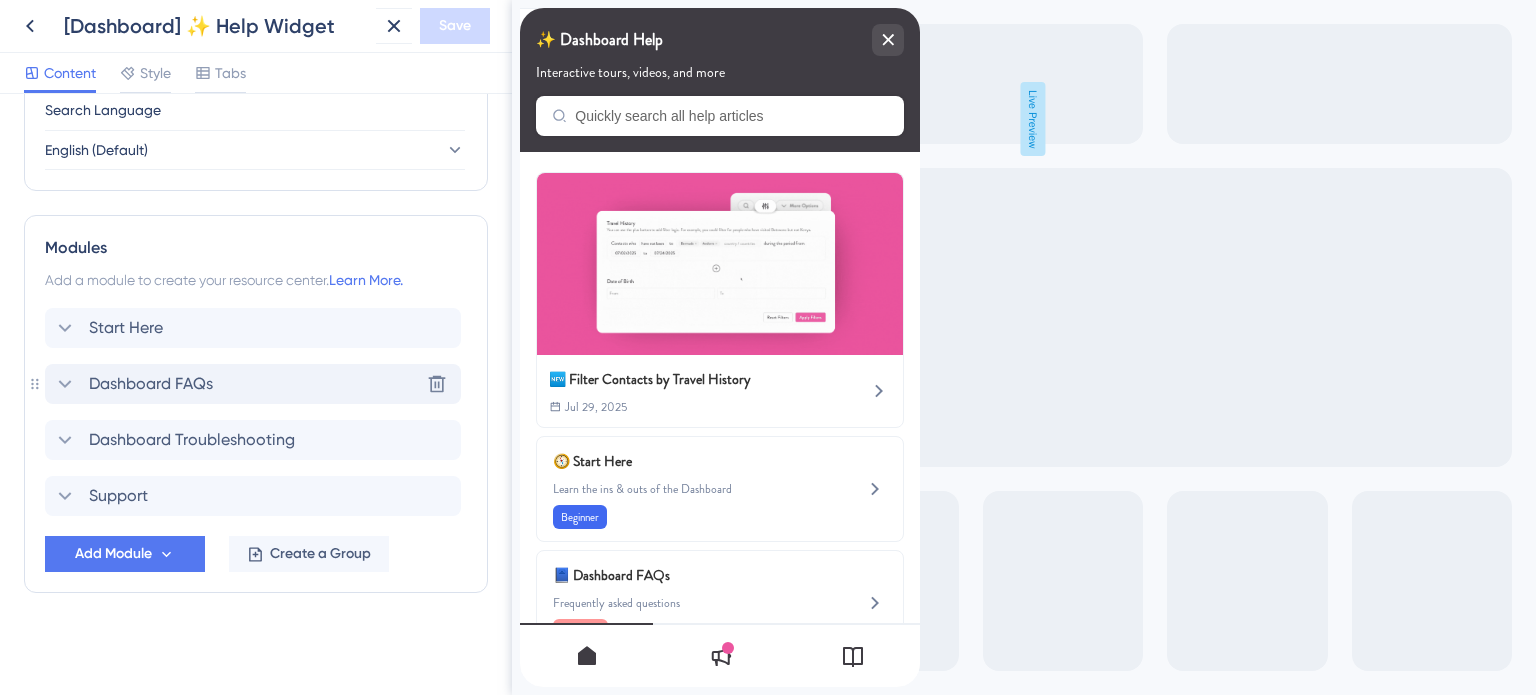 click on "Dashboard FAQs Delete" at bounding box center [253, 384] 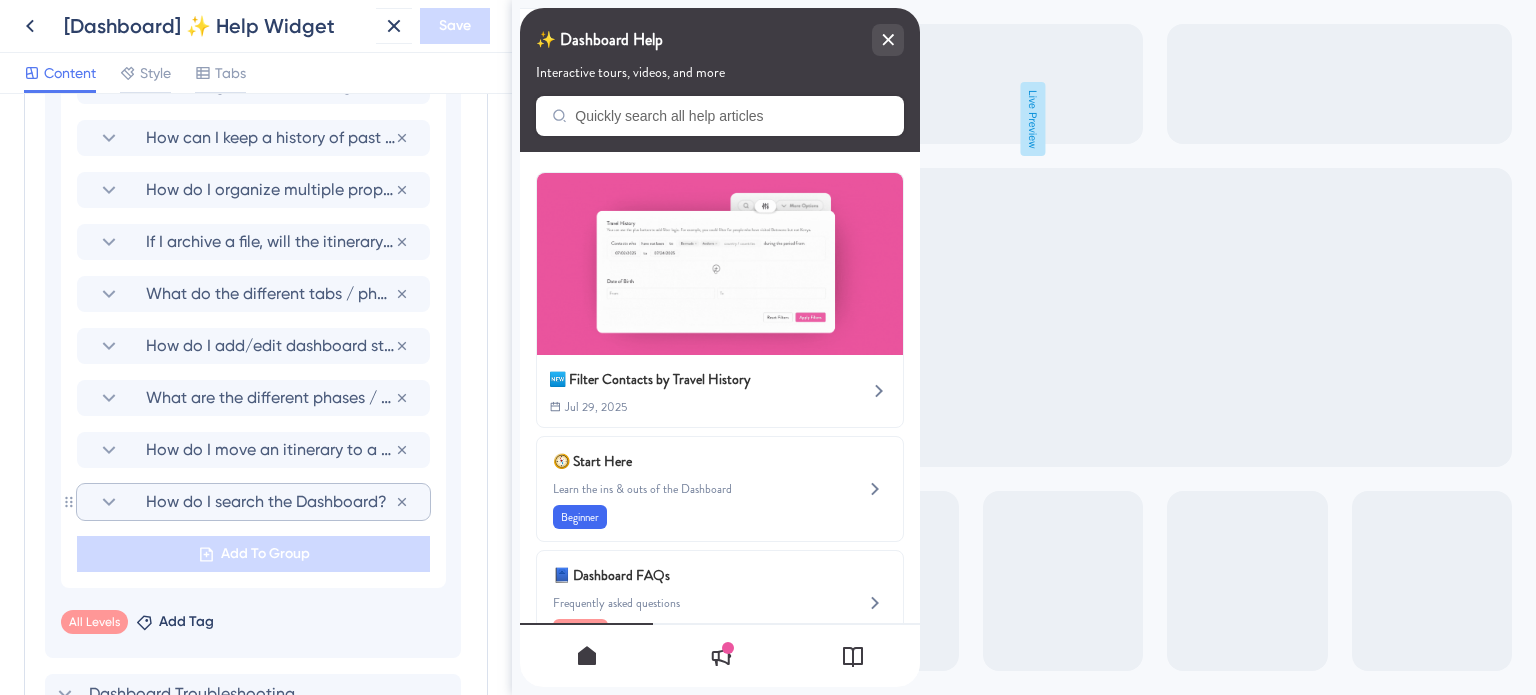 scroll, scrollTop: 1318, scrollLeft: 0, axis: vertical 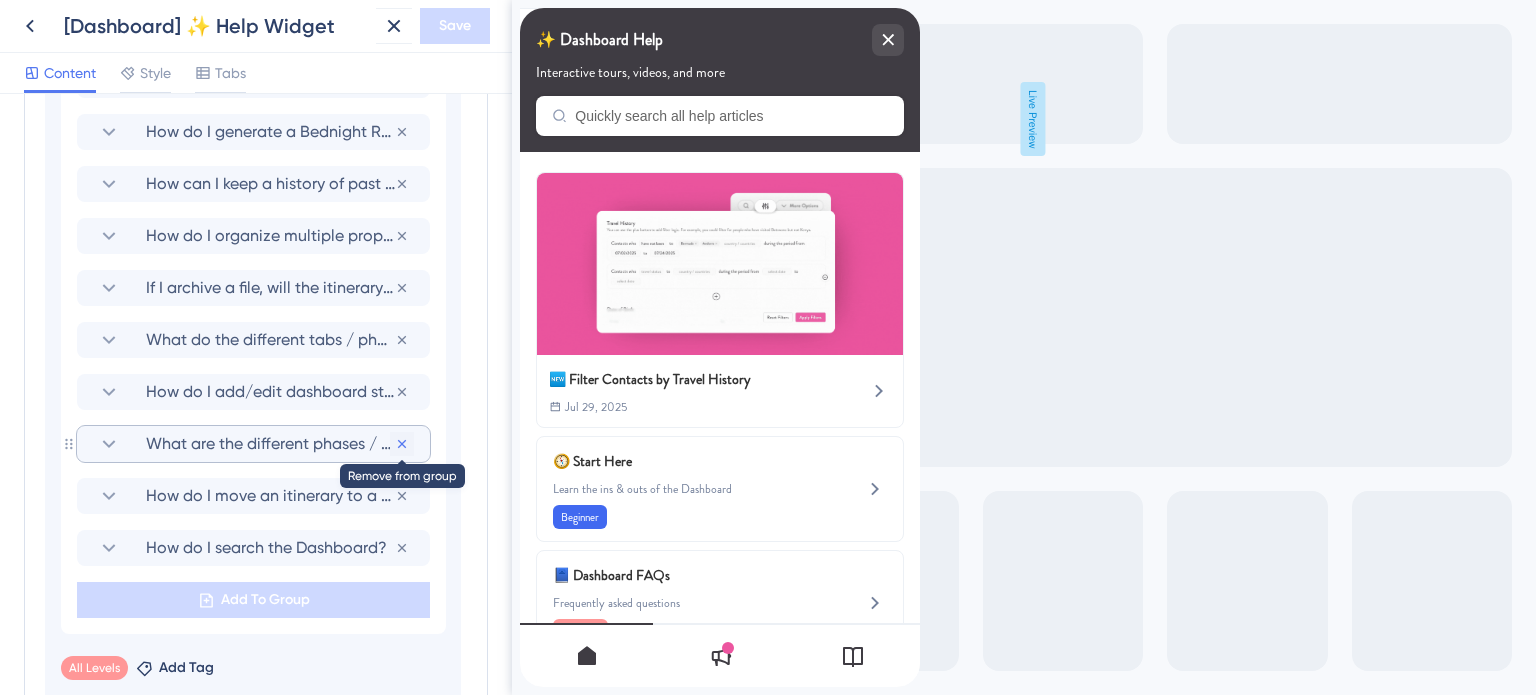click 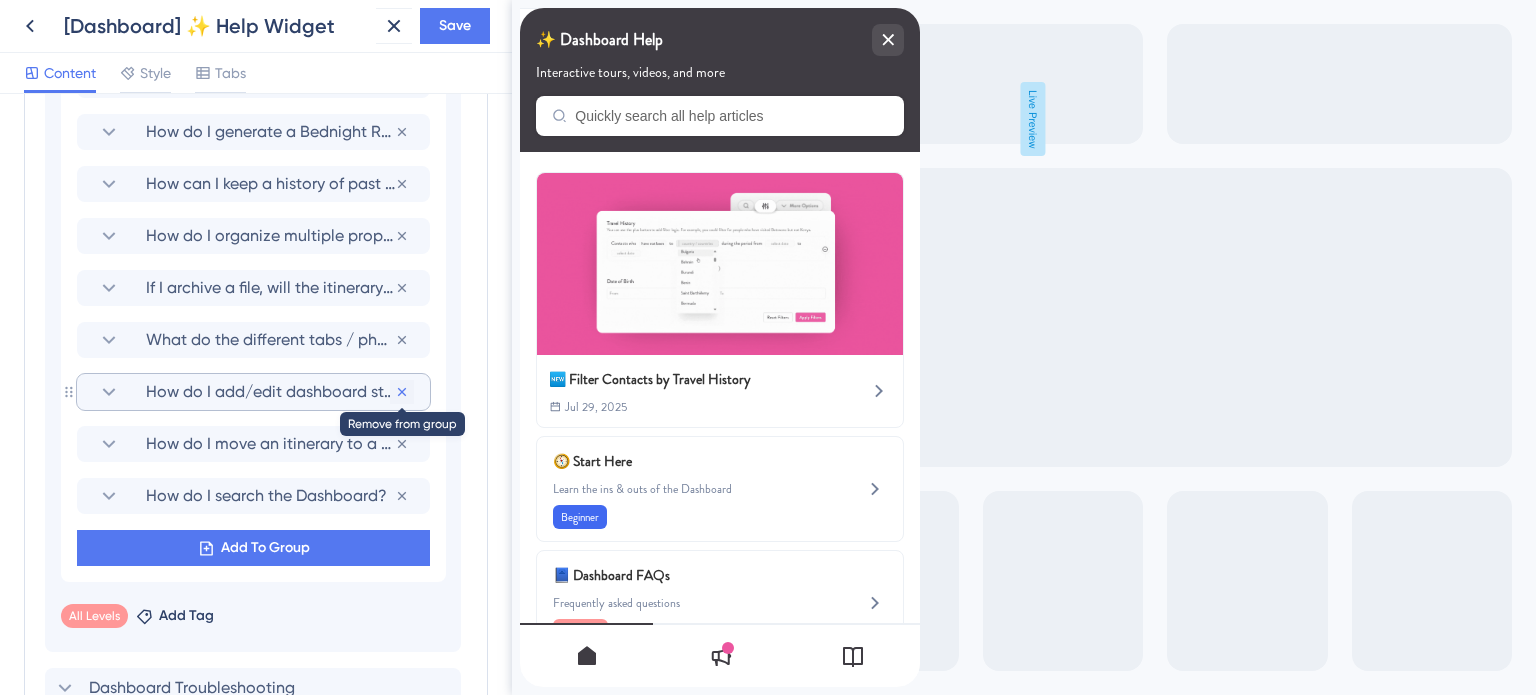 click 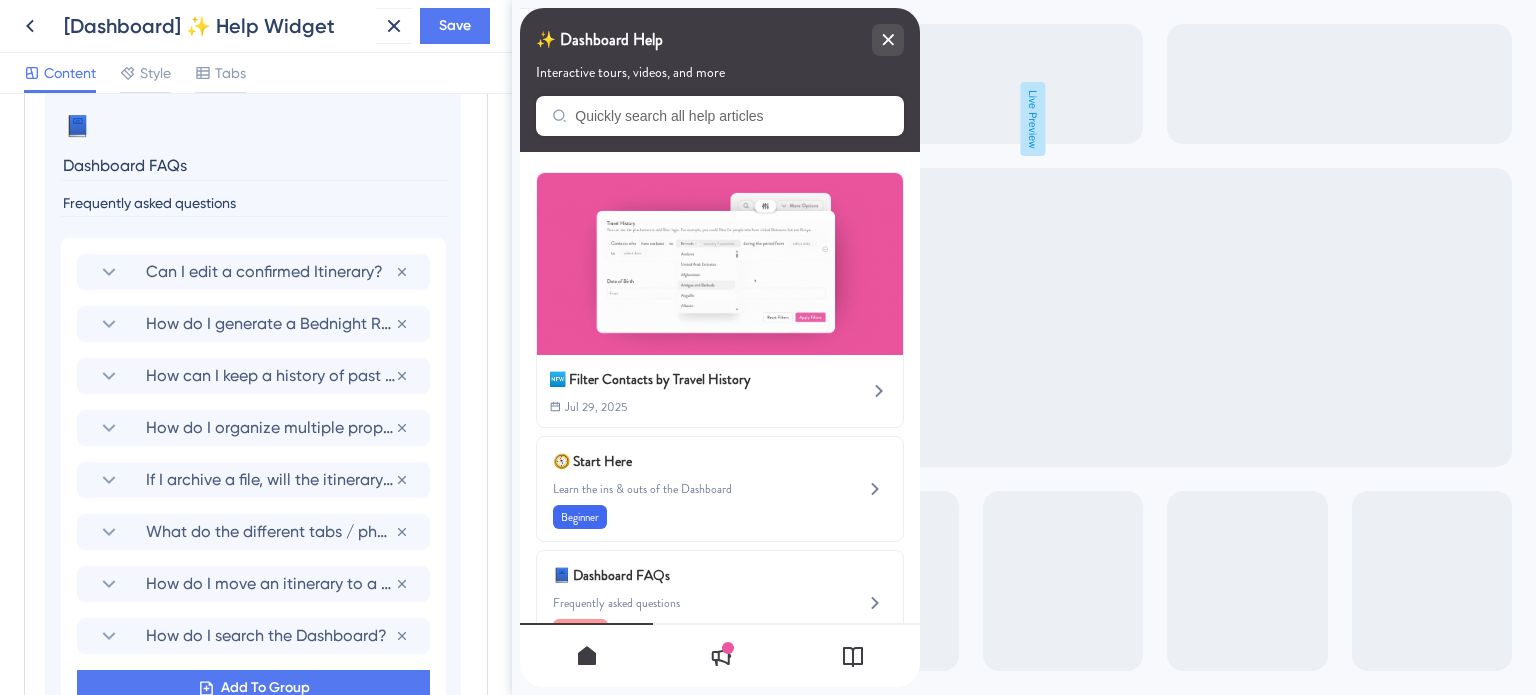 scroll, scrollTop: 1118, scrollLeft: 0, axis: vertical 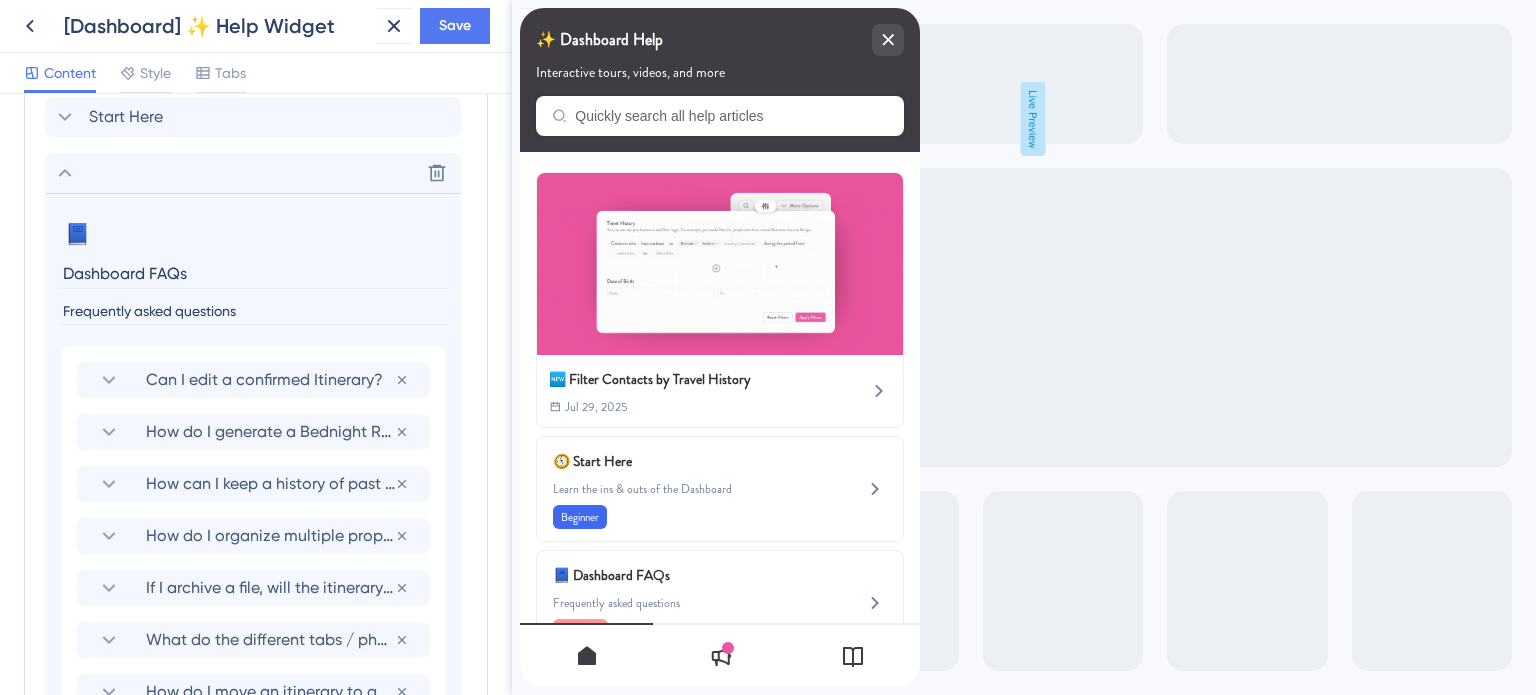 click 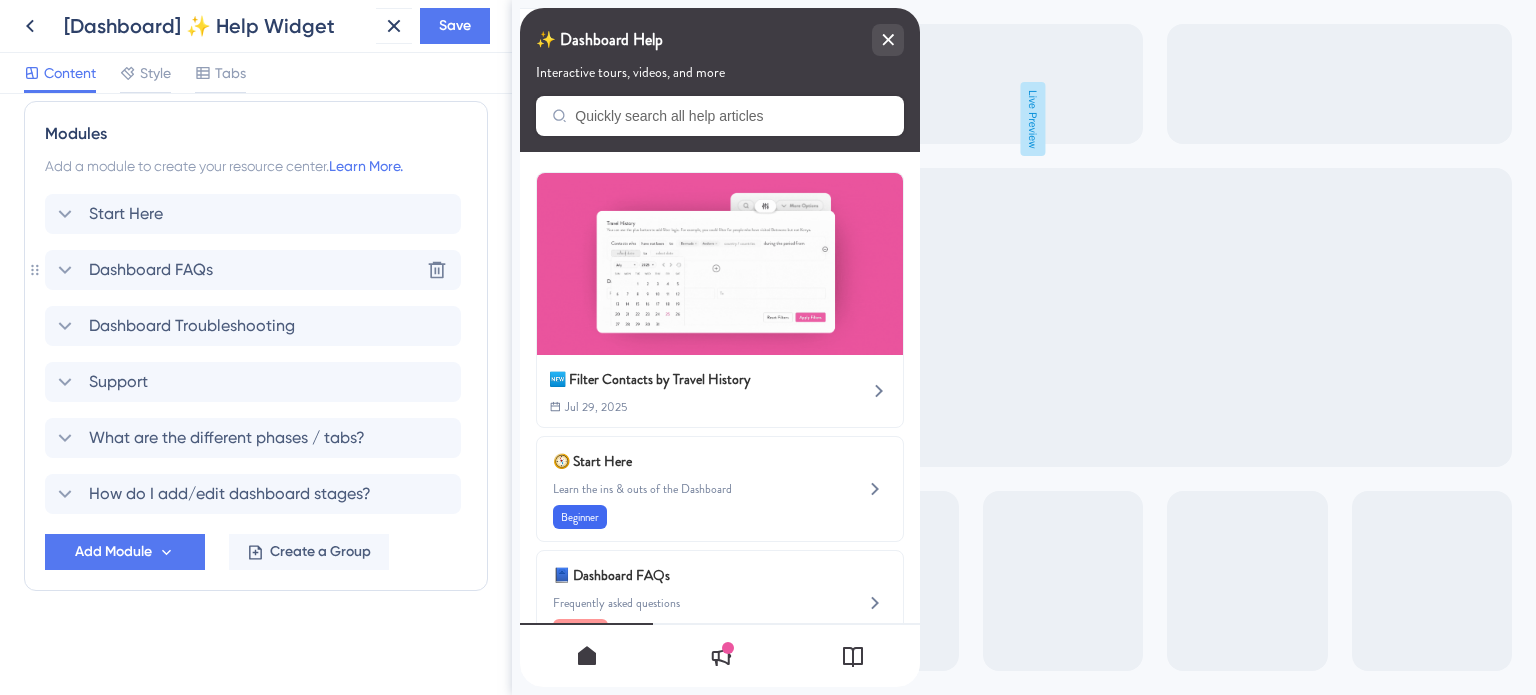 scroll, scrollTop: 919, scrollLeft: 0, axis: vertical 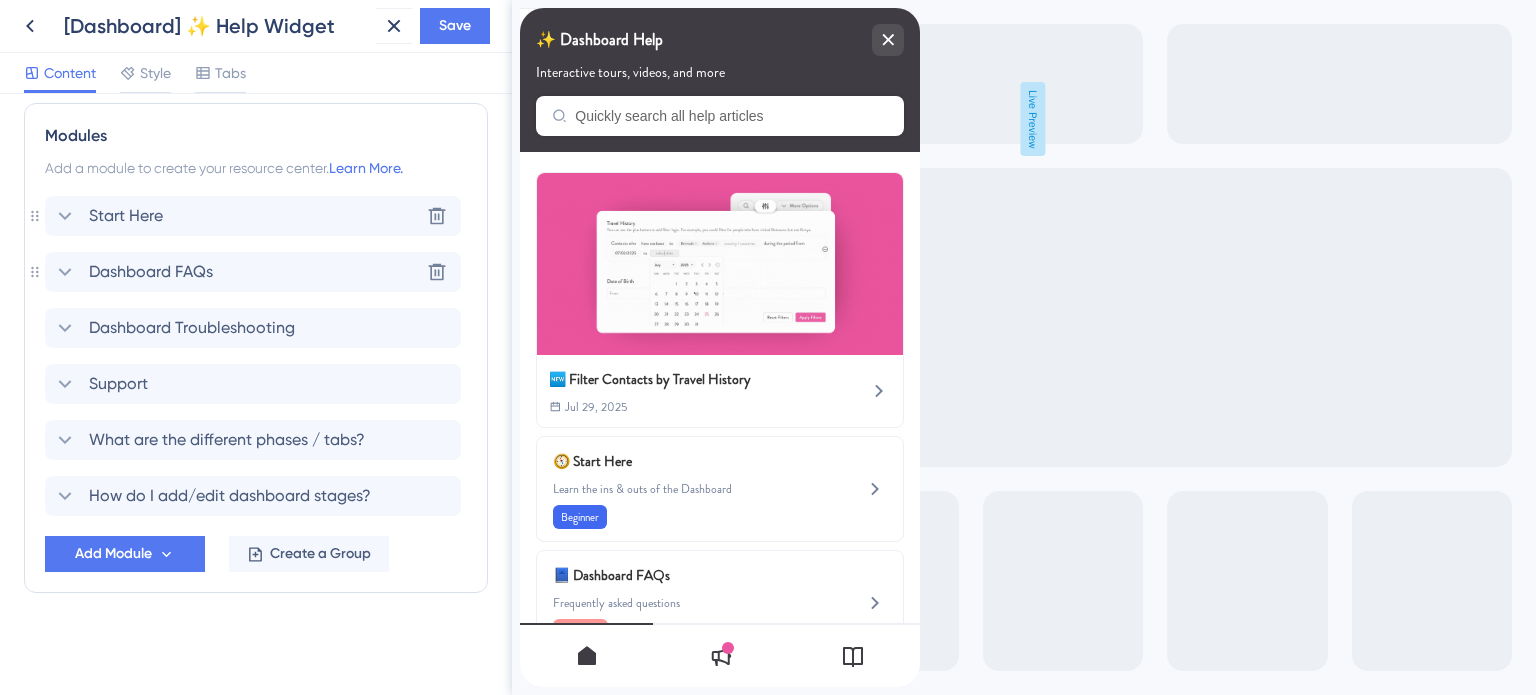 click on "Start Here" at bounding box center [126, 216] 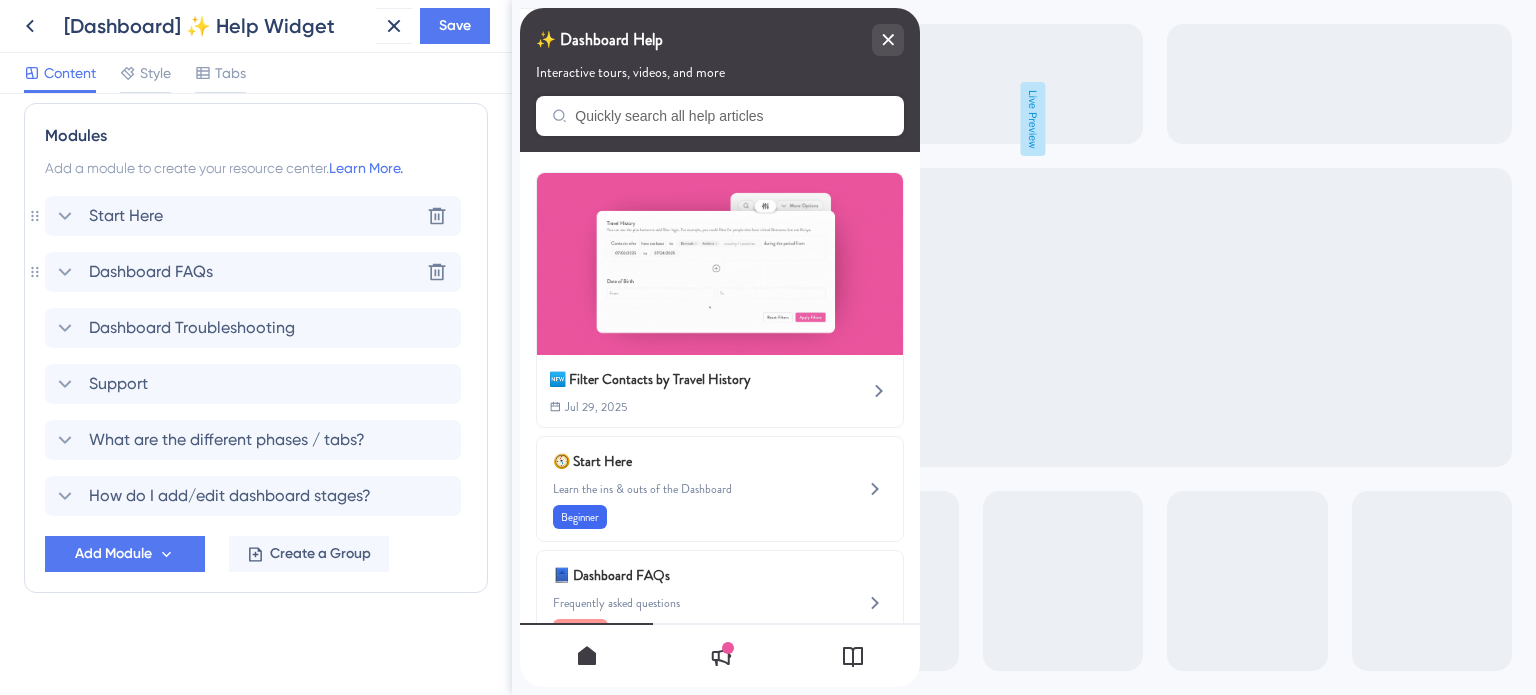 scroll, scrollTop: 1018, scrollLeft: 0, axis: vertical 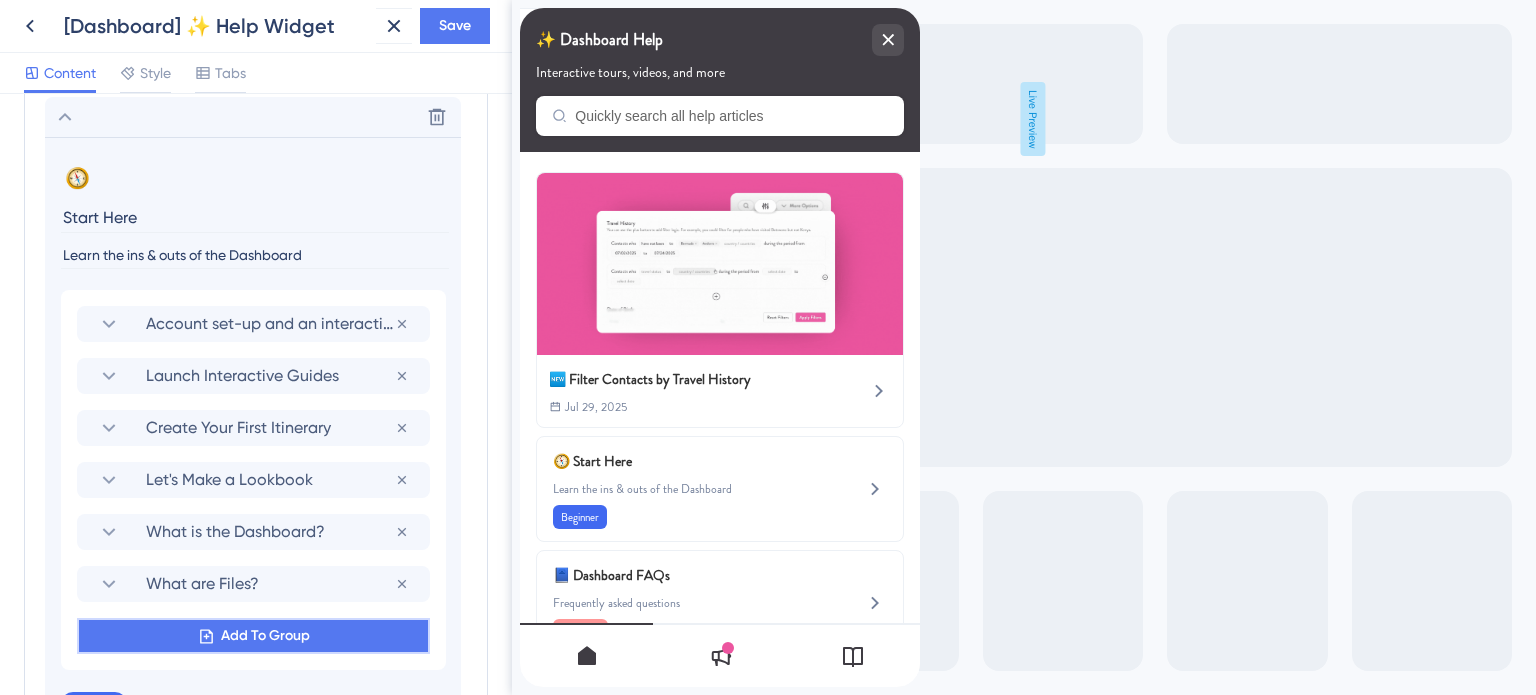 click on "Add To Group" at bounding box center (265, 636) 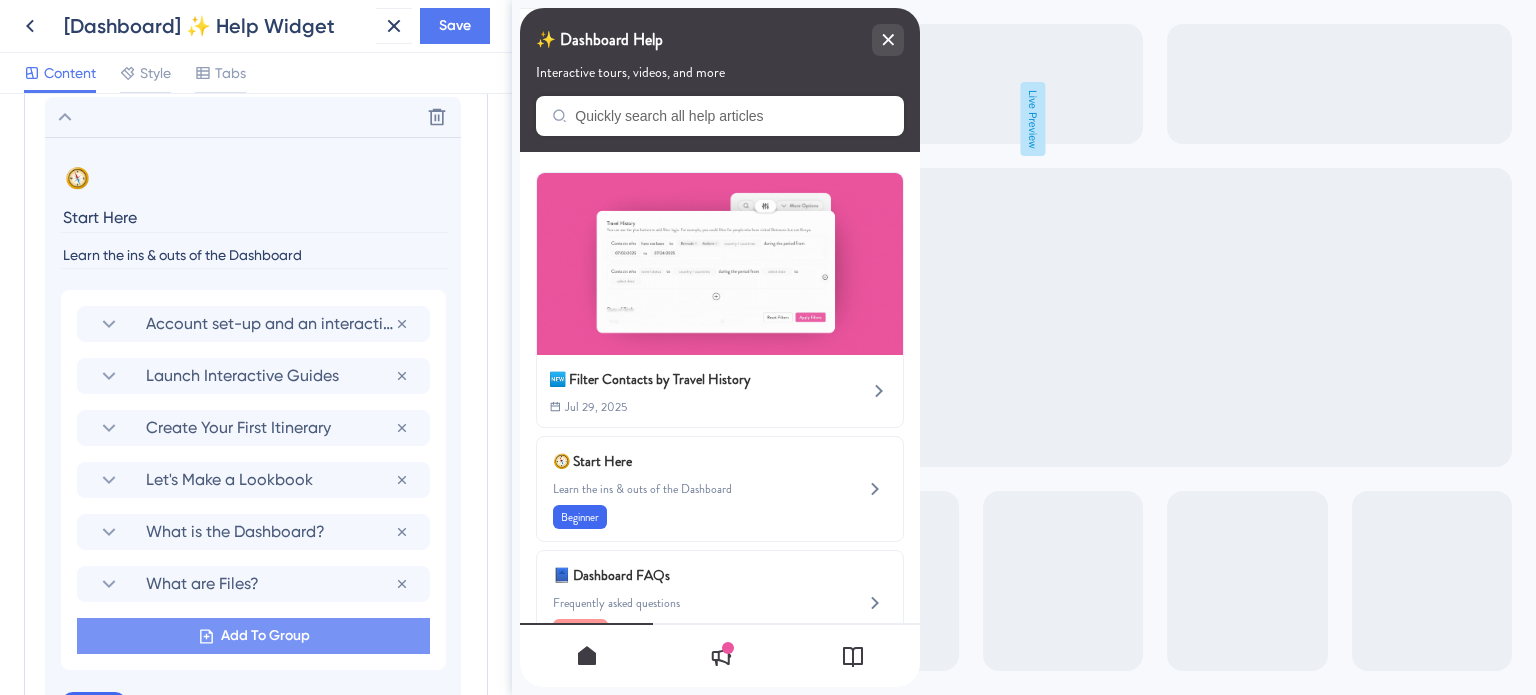 scroll, scrollTop: 1373, scrollLeft: 0, axis: vertical 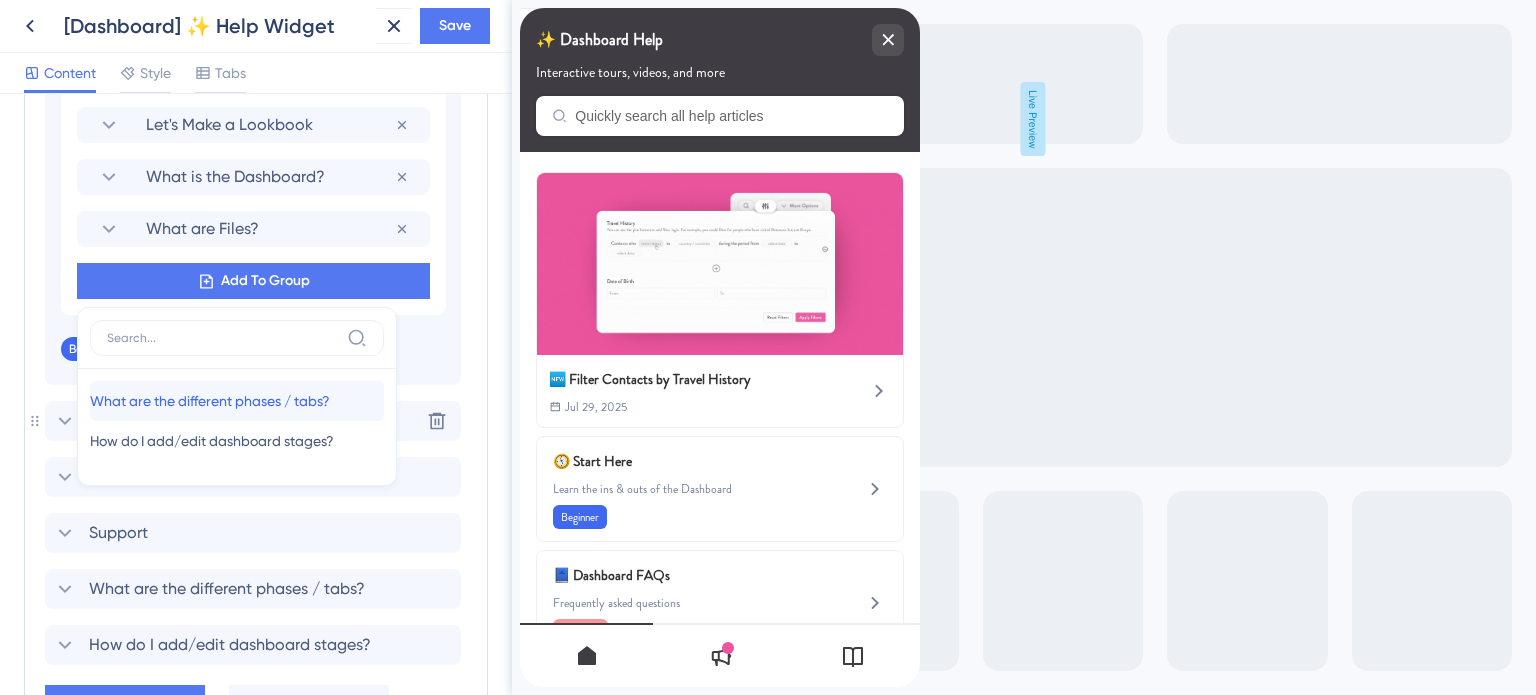 click on "What are the different phases / tabs?" at bounding box center (210, 401) 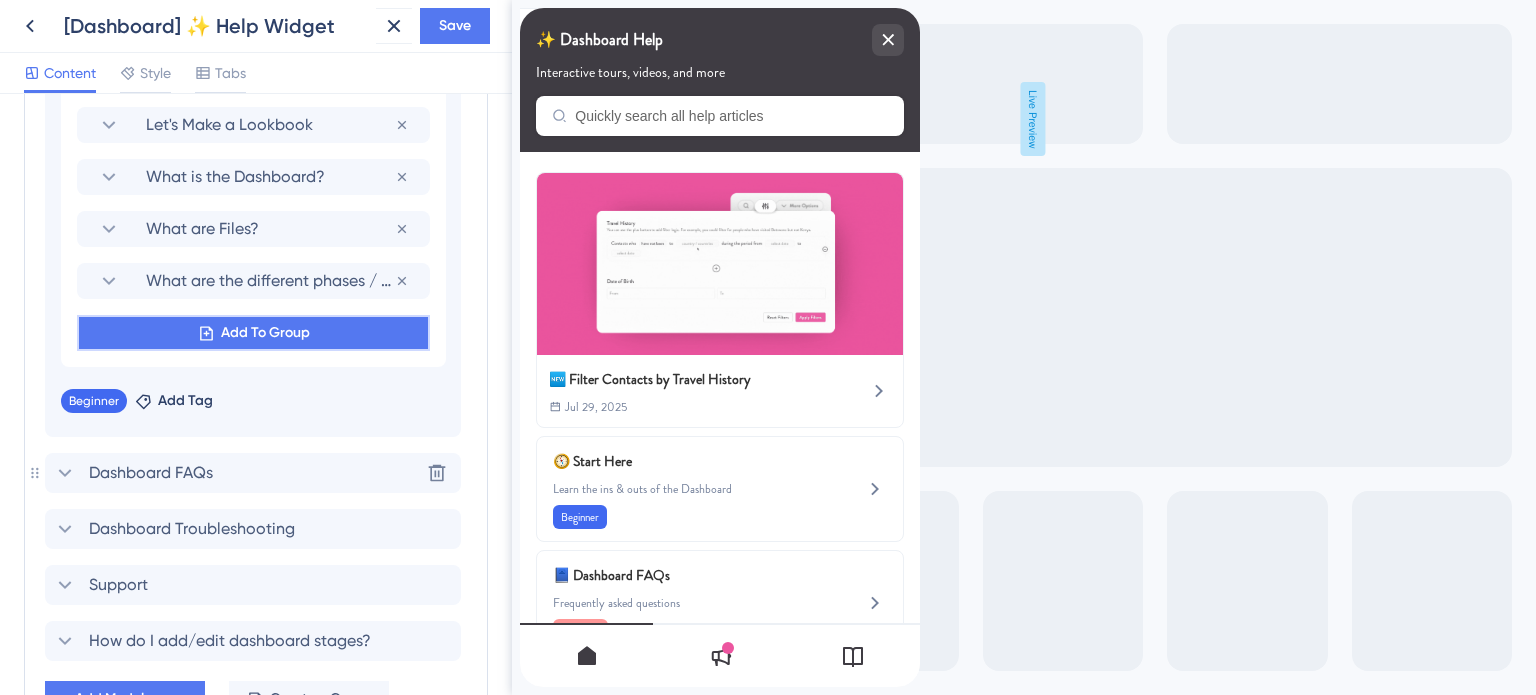 click on "Add To Group" at bounding box center [265, 333] 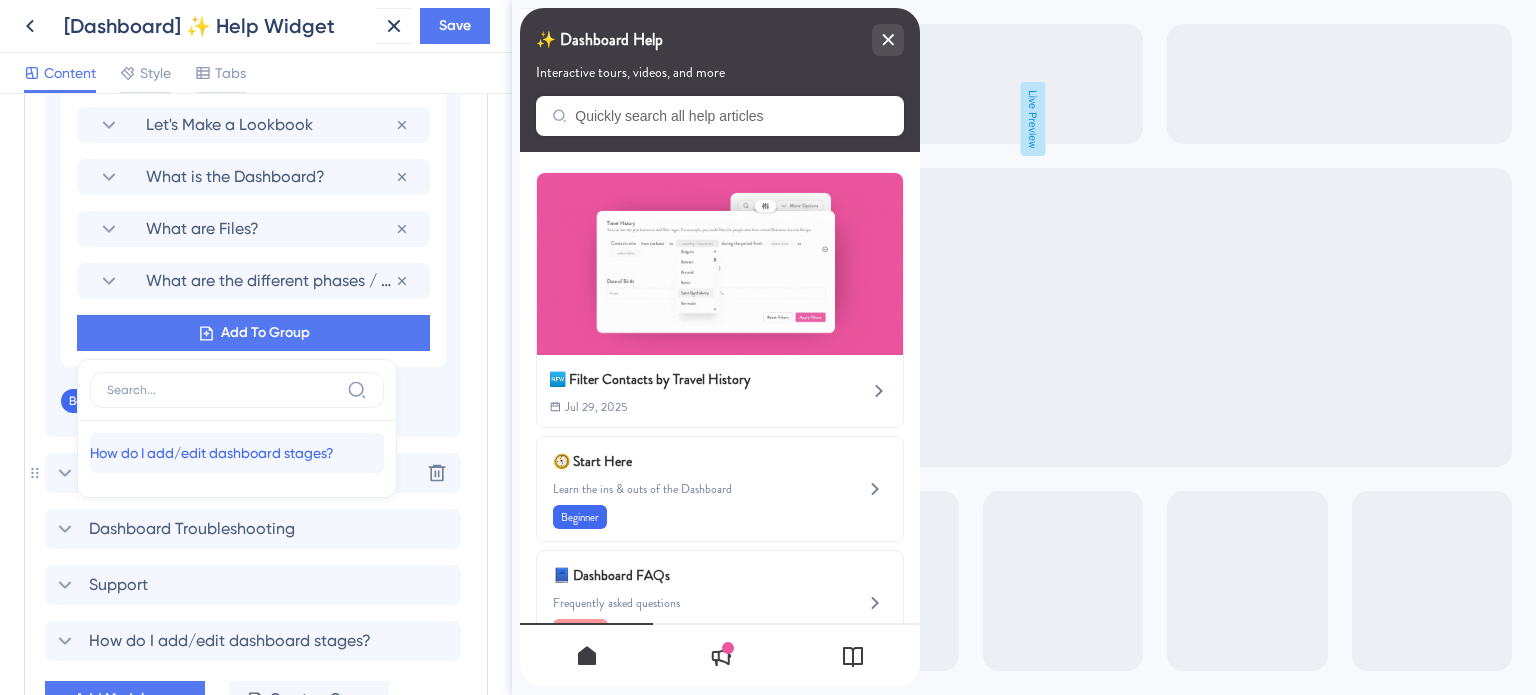 click on "How do I add/edit dashboard stages?" at bounding box center (212, 453) 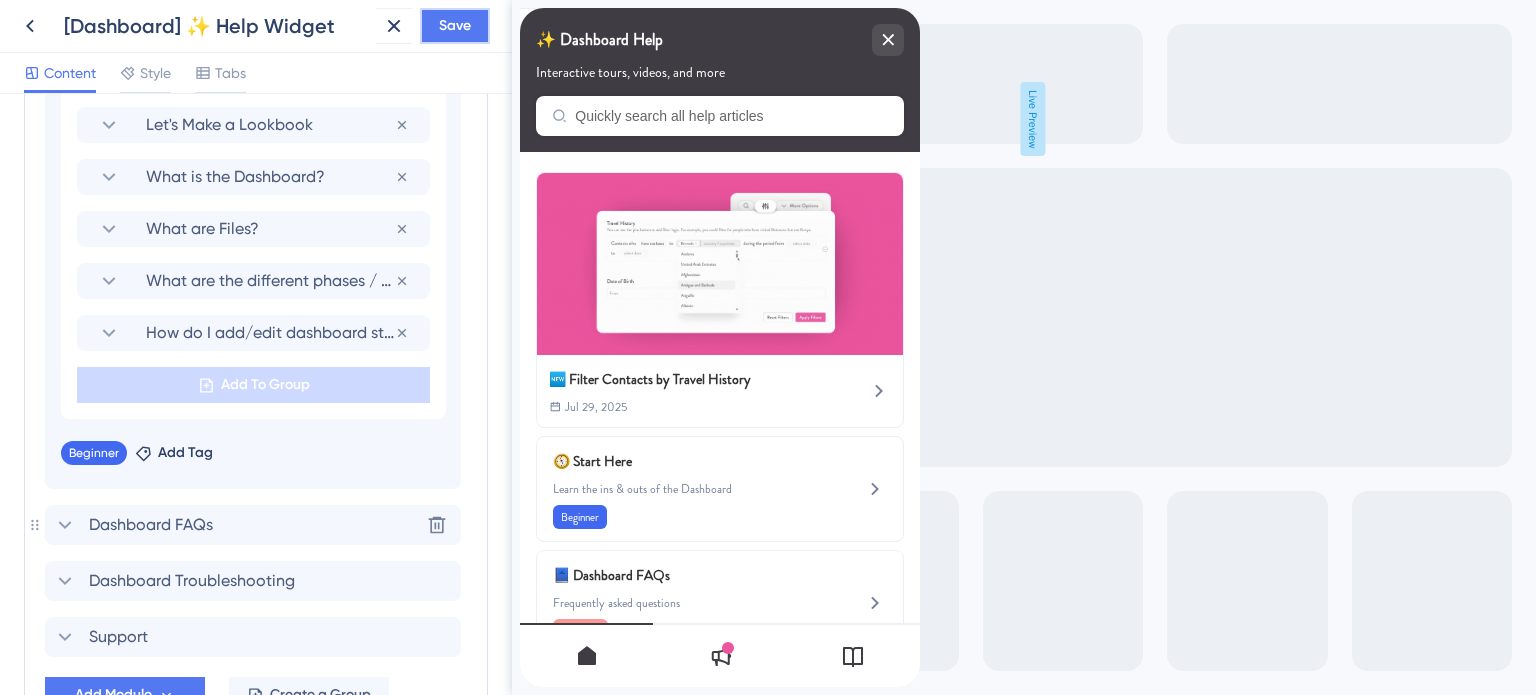 click on "Save" at bounding box center [455, 26] 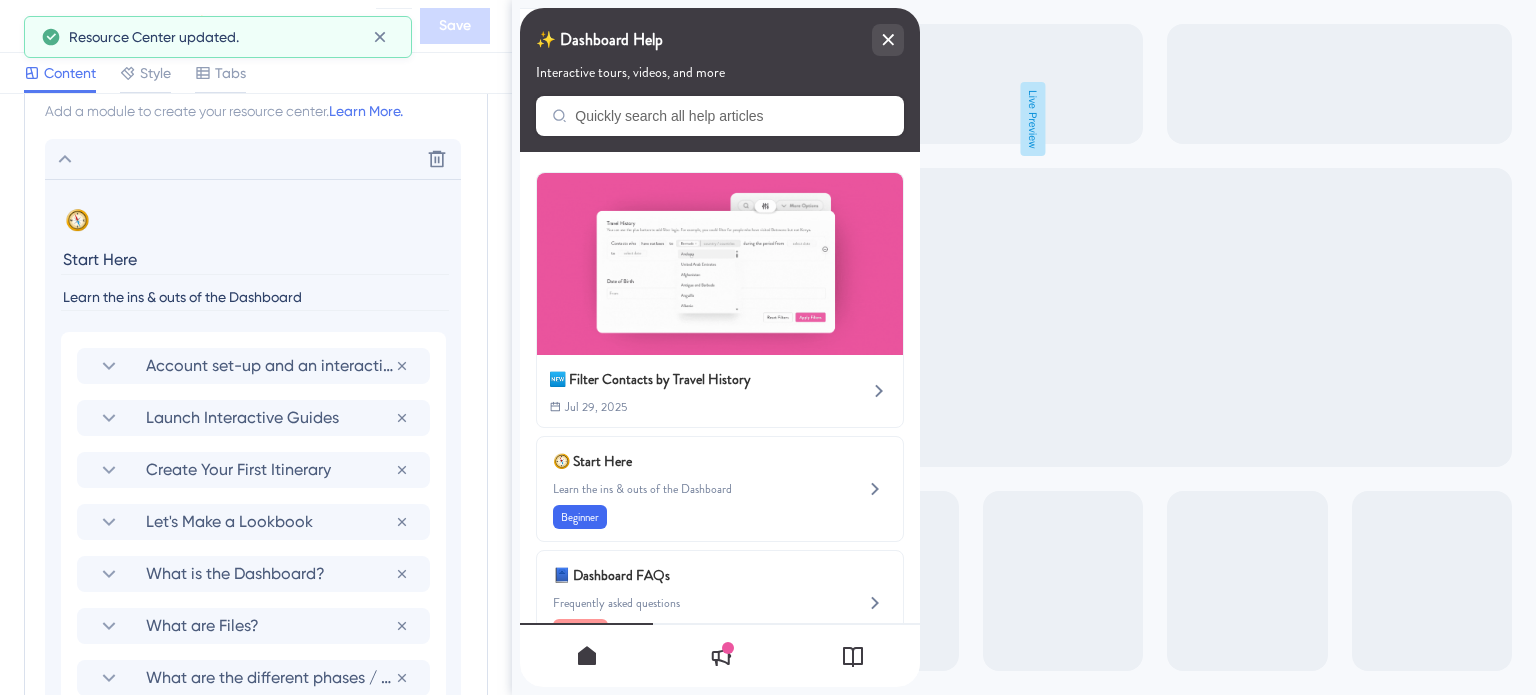 scroll, scrollTop: 973, scrollLeft: 0, axis: vertical 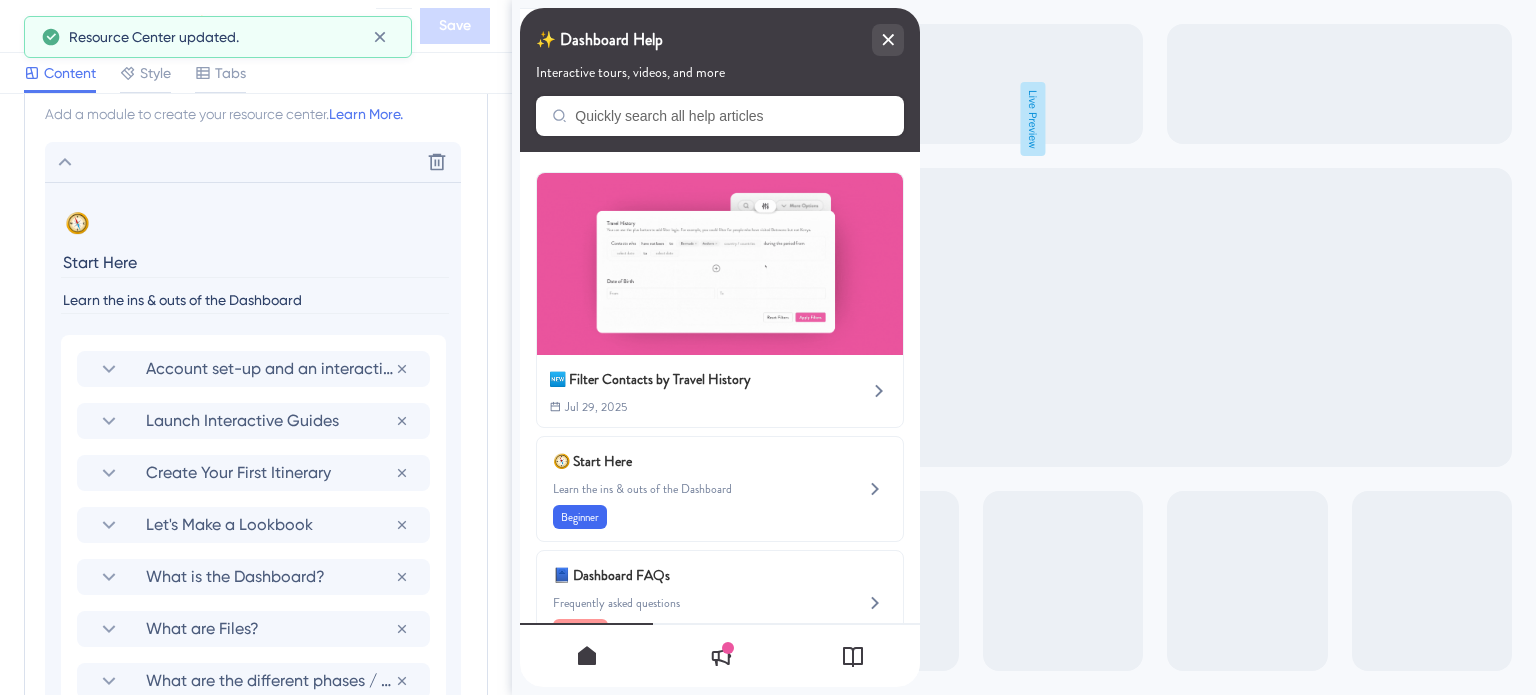 click 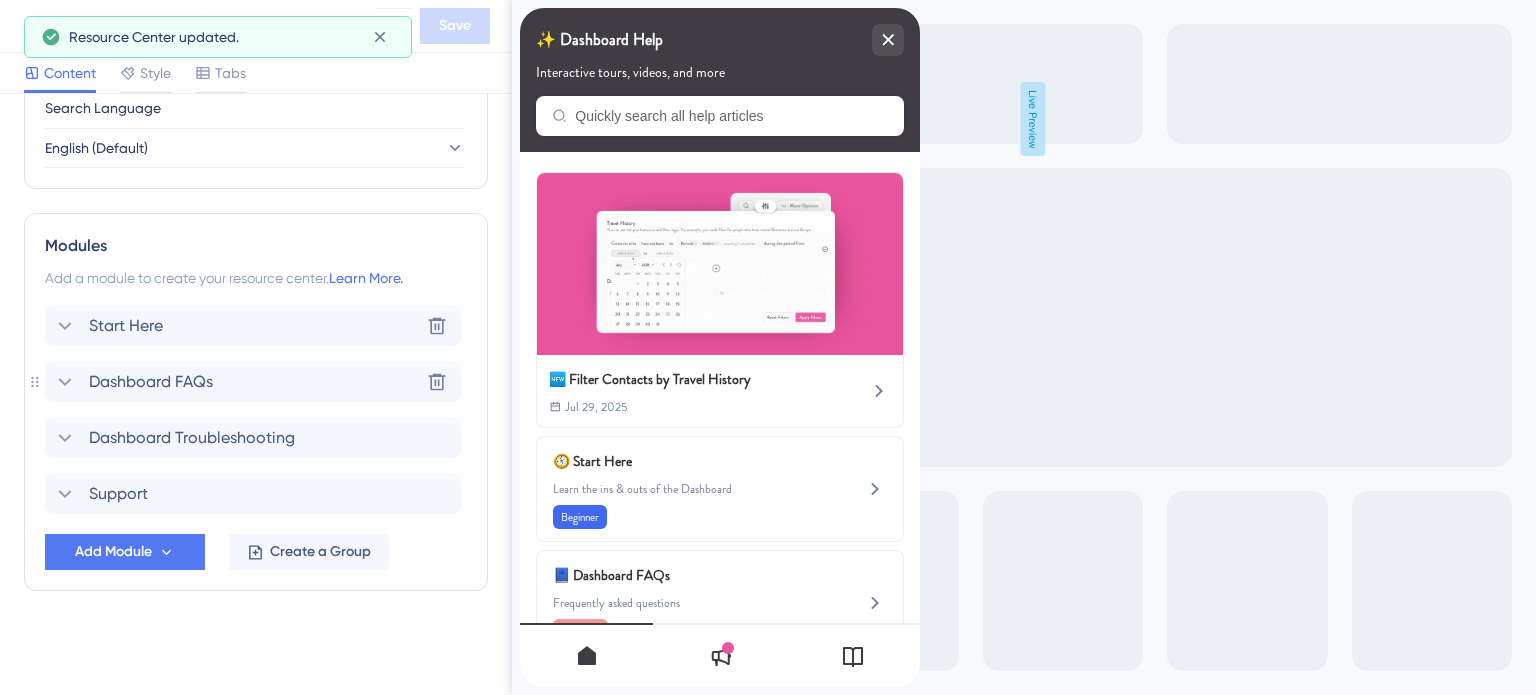 scroll, scrollTop: 807, scrollLeft: 0, axis: vertical 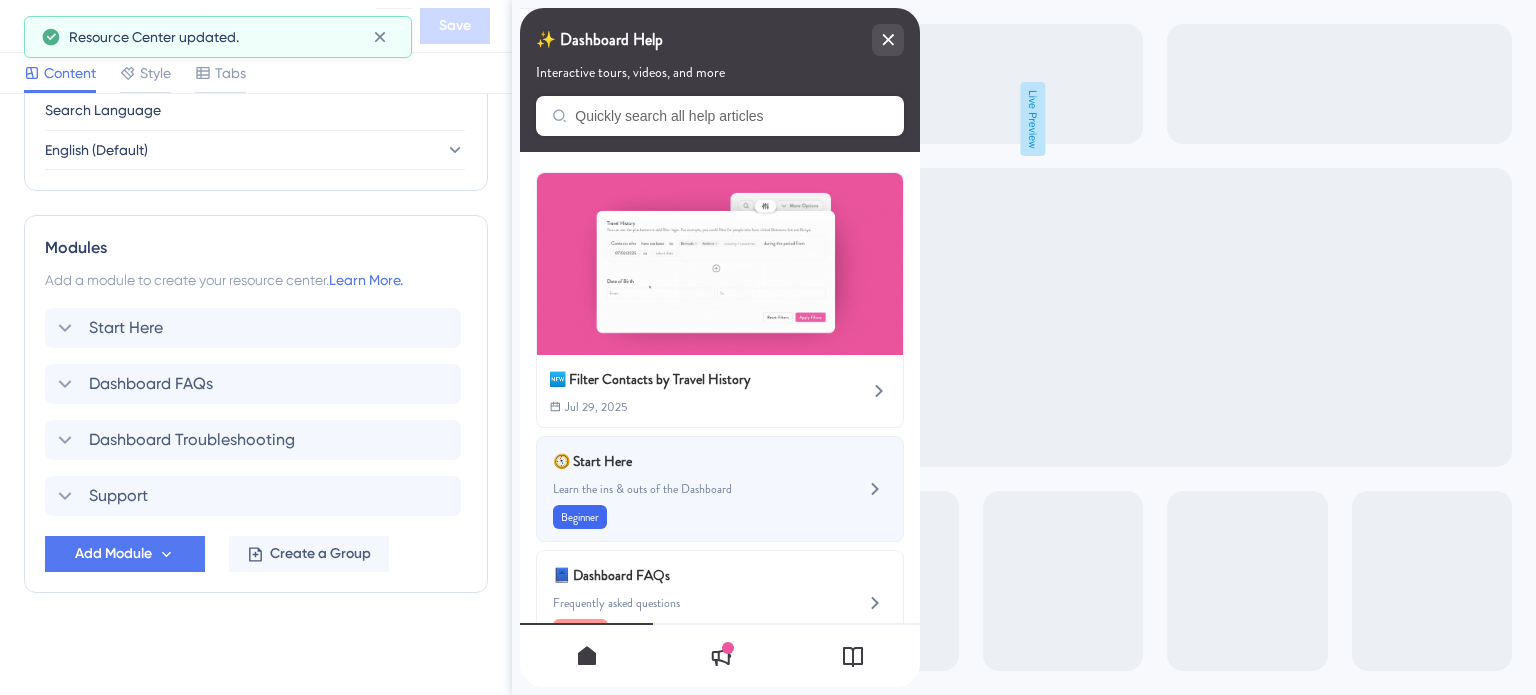 click on "Learn the ins & outs of the Dashboard" at bounding box center [686, 489] 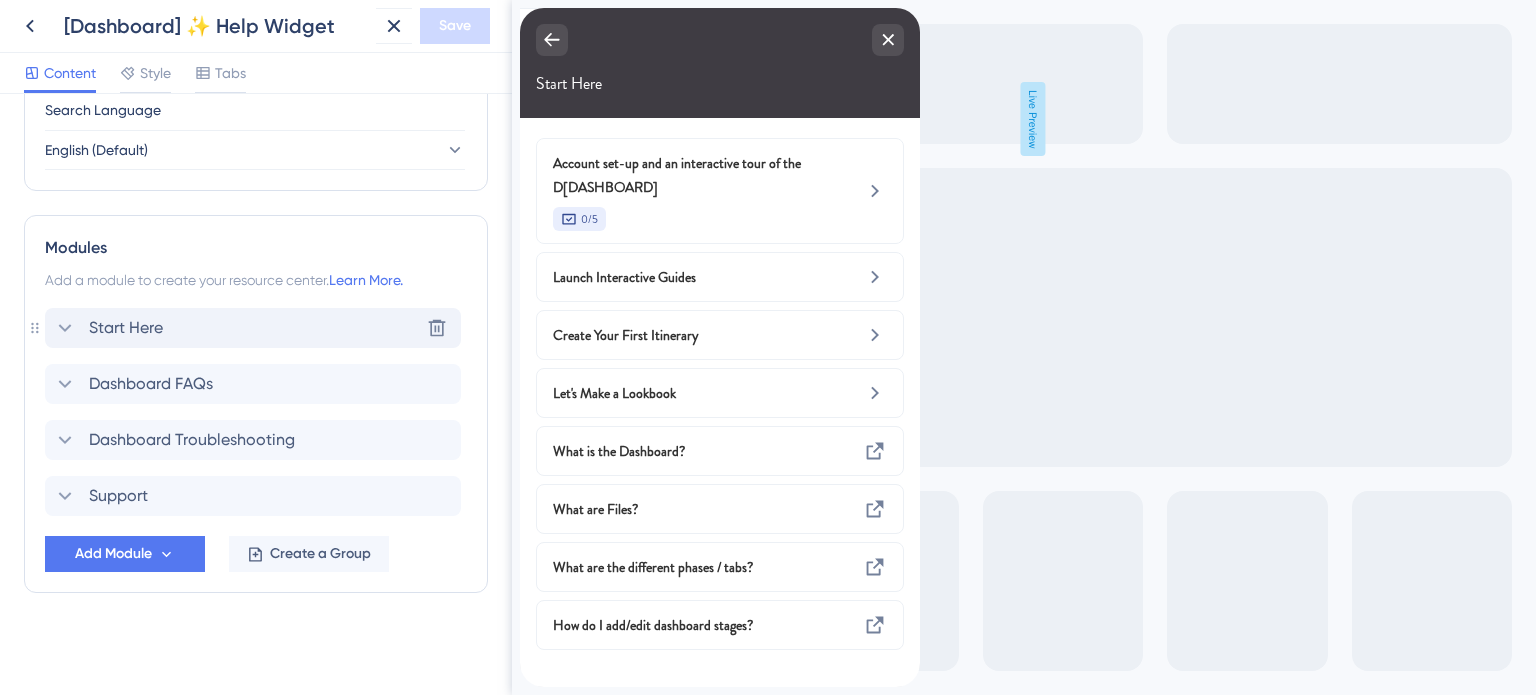 click on "Start Here Delete" at bounding box center [253, 328] 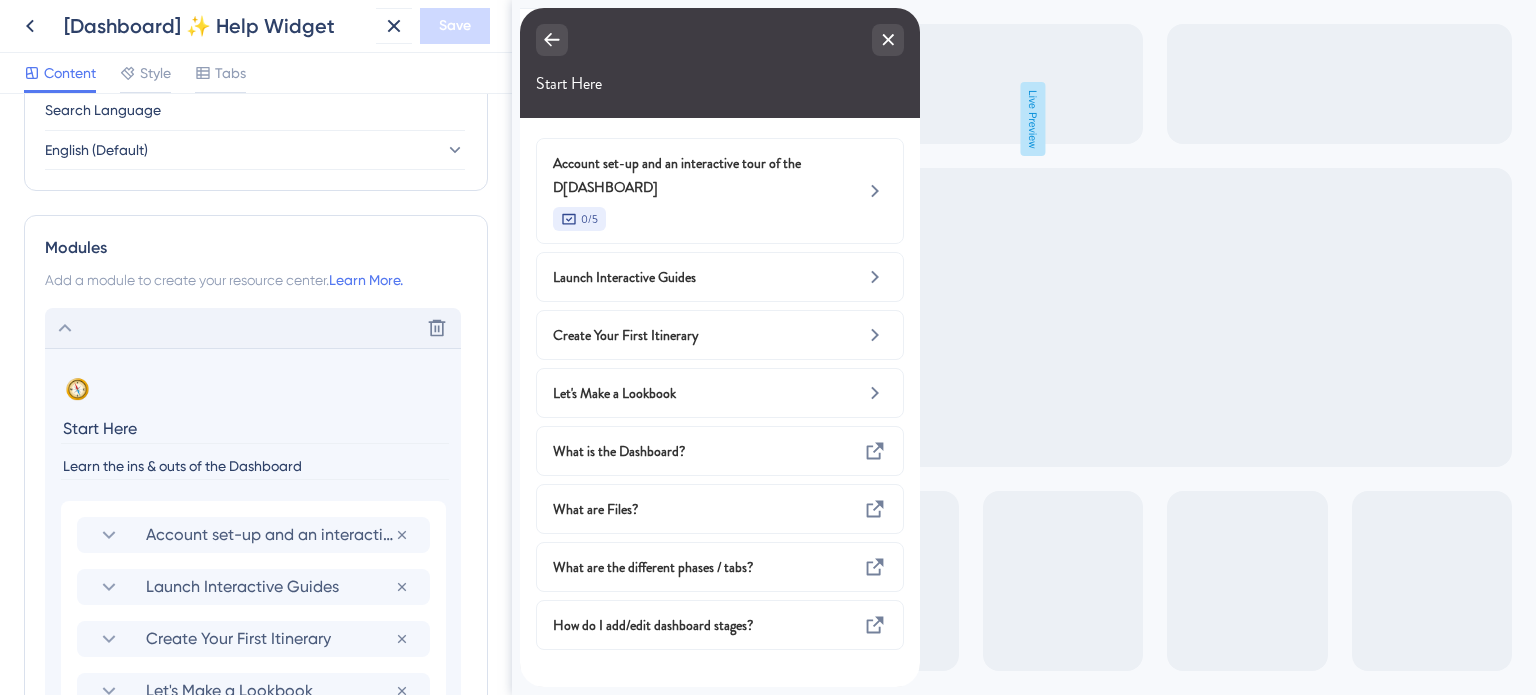 scroll, scrollTop: 973, scrollLeft: 0, axis: vertical 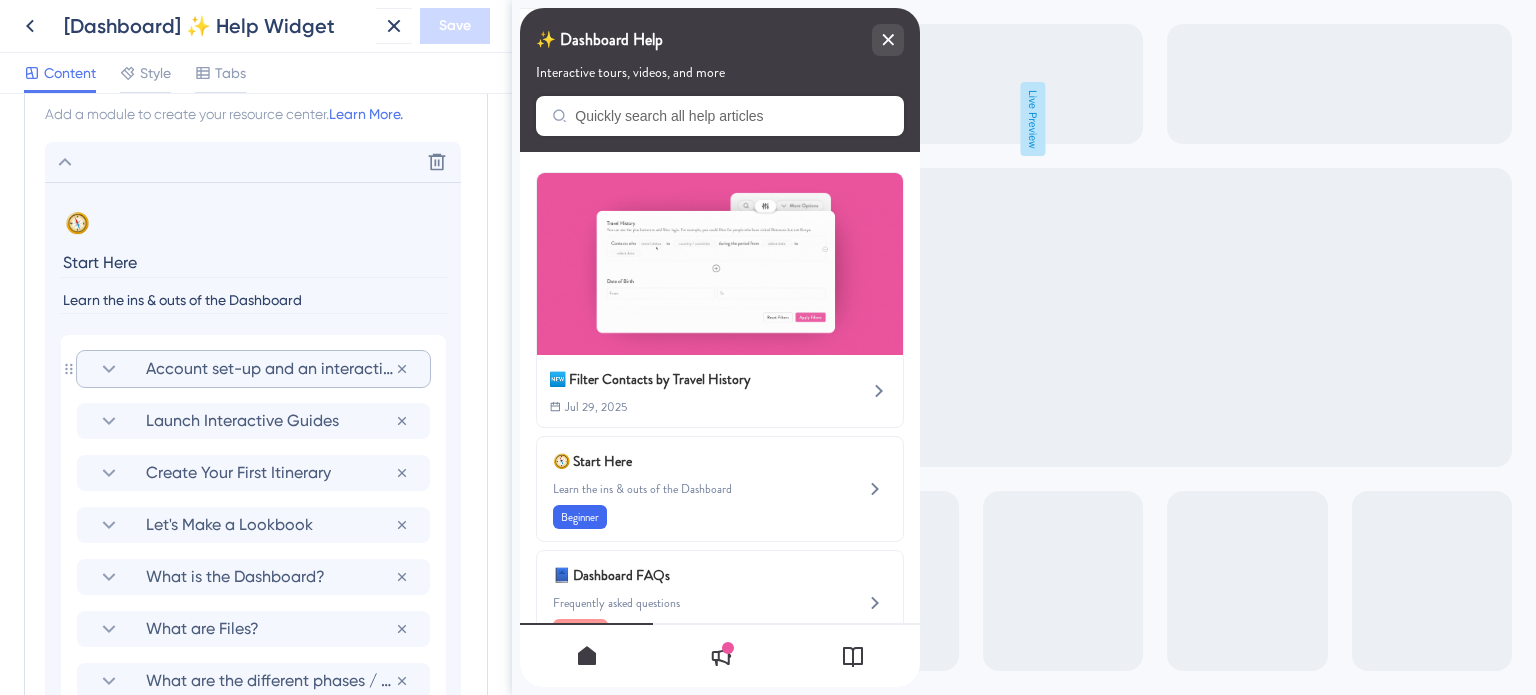 click on "Account set-up and an interactive tour of the Dashboard" at bounding box center [270, 369] 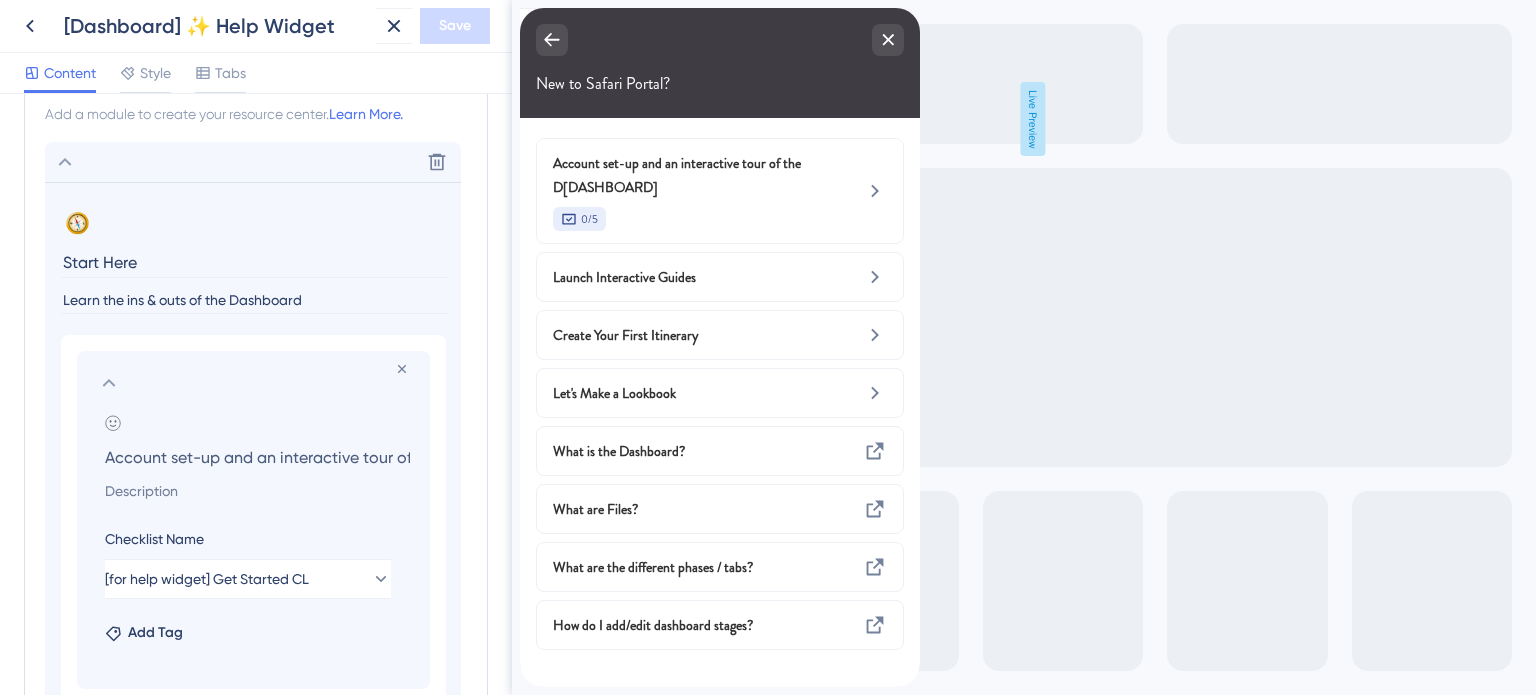 scroll, scrollTop: 0, scrollLeft: 115, axis: horizontal 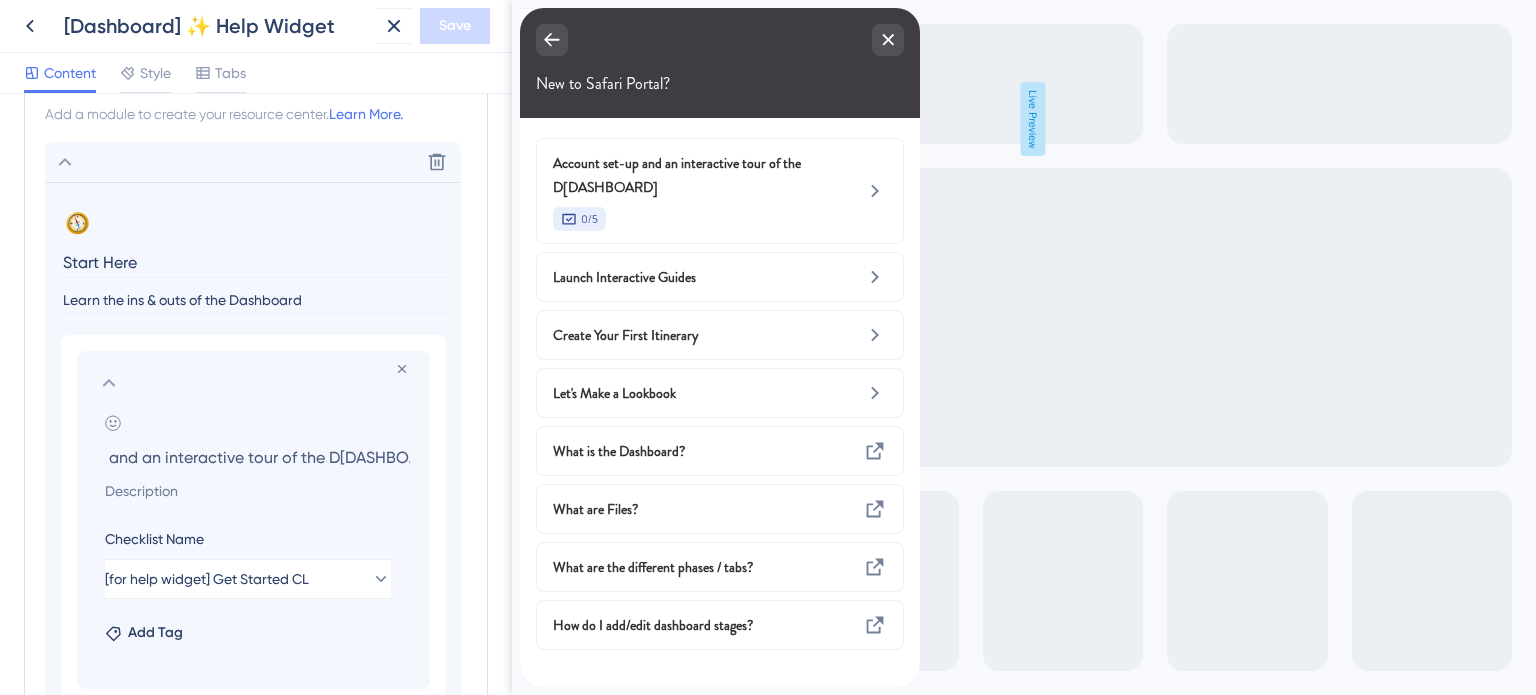 click on "Account set-up and an interactive tour of the Dashboard" at bounding box center (257, 457) 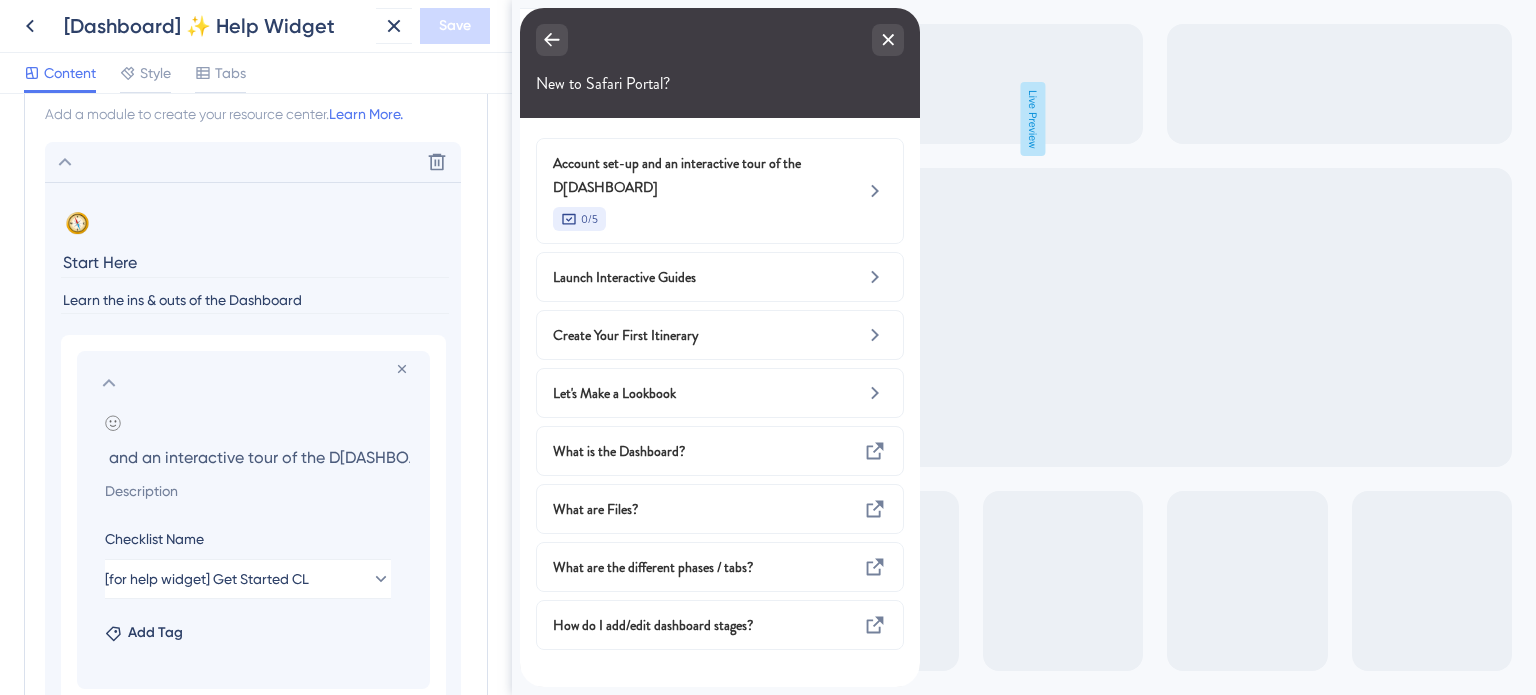 scroll, scrollTop: 0, scrollLeft: 0, axis: both 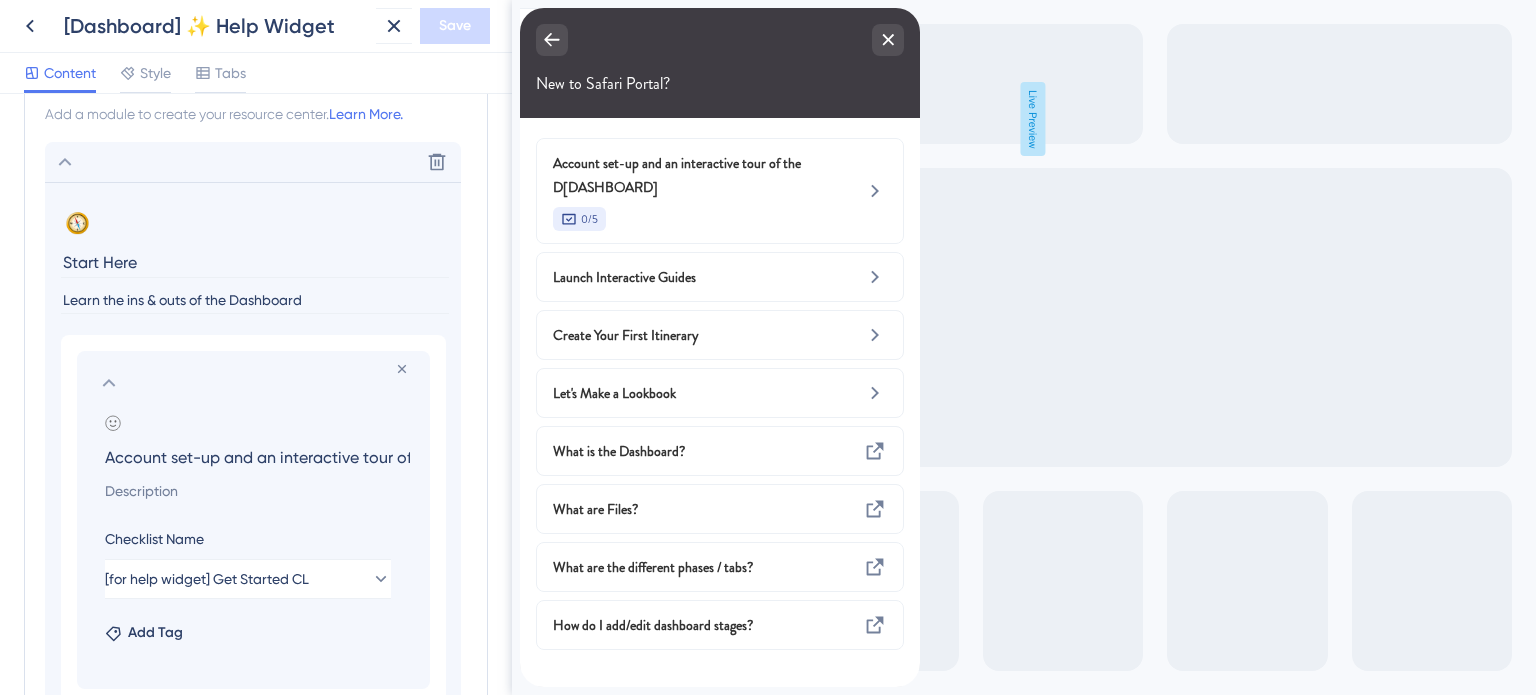 paste on "Setup & Dashboard Guide" 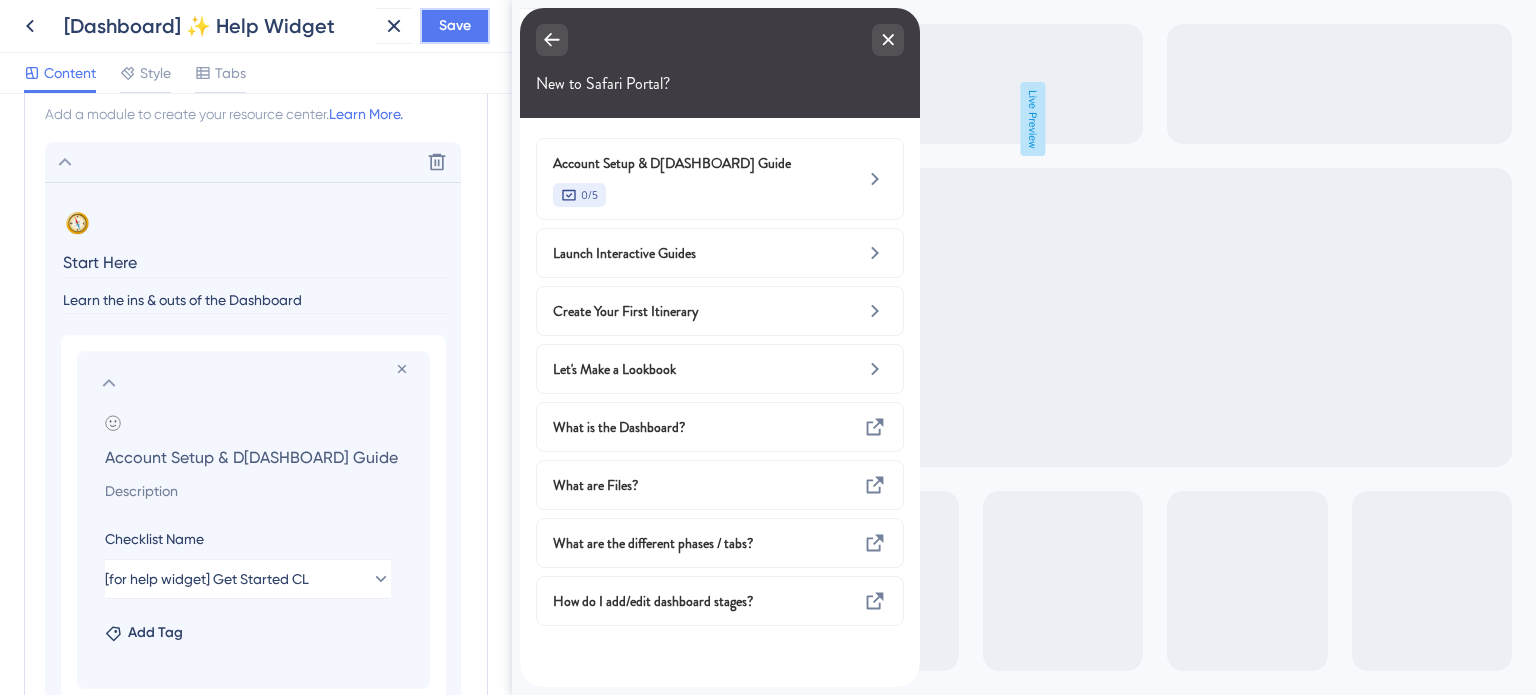 click on "Save" at bounding box center [455, 26] 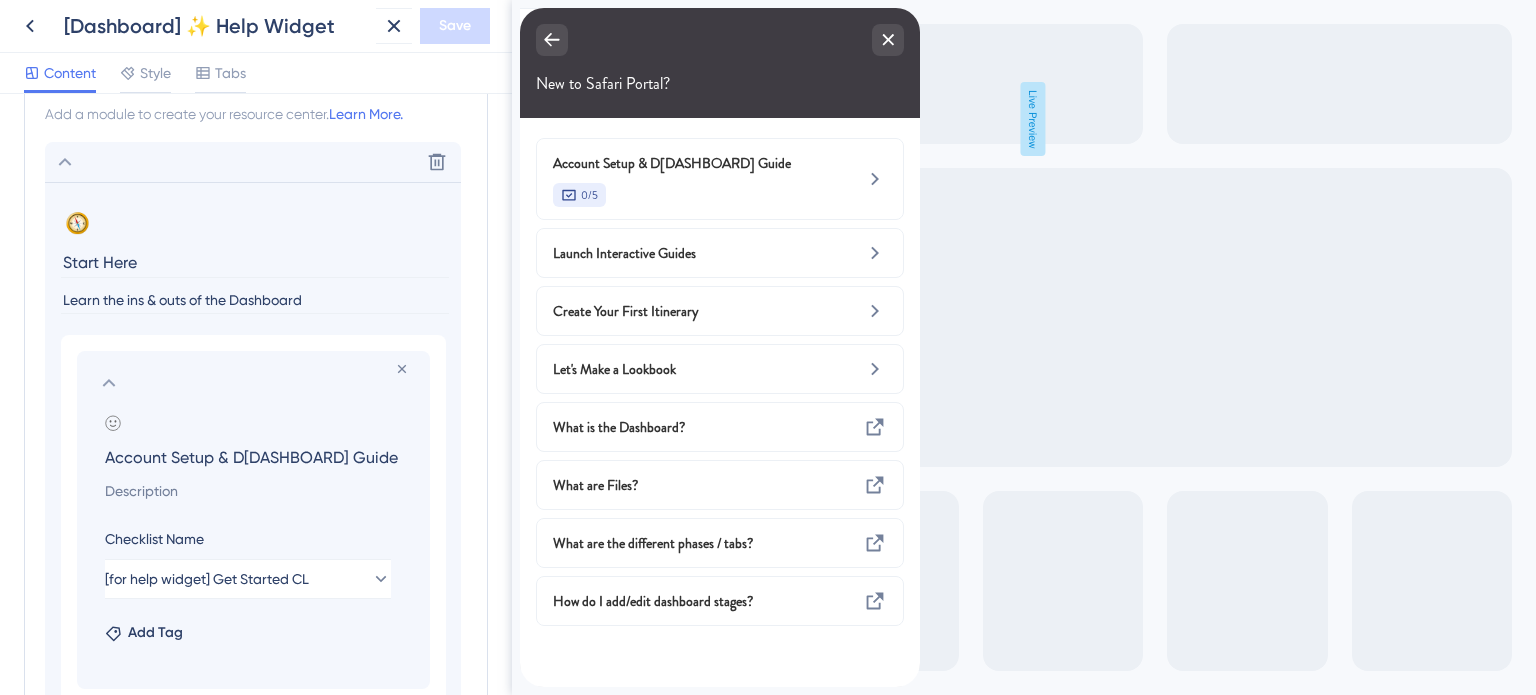 click on "Account Setup & Dashboard Guide" at bounding box center (257, 457) 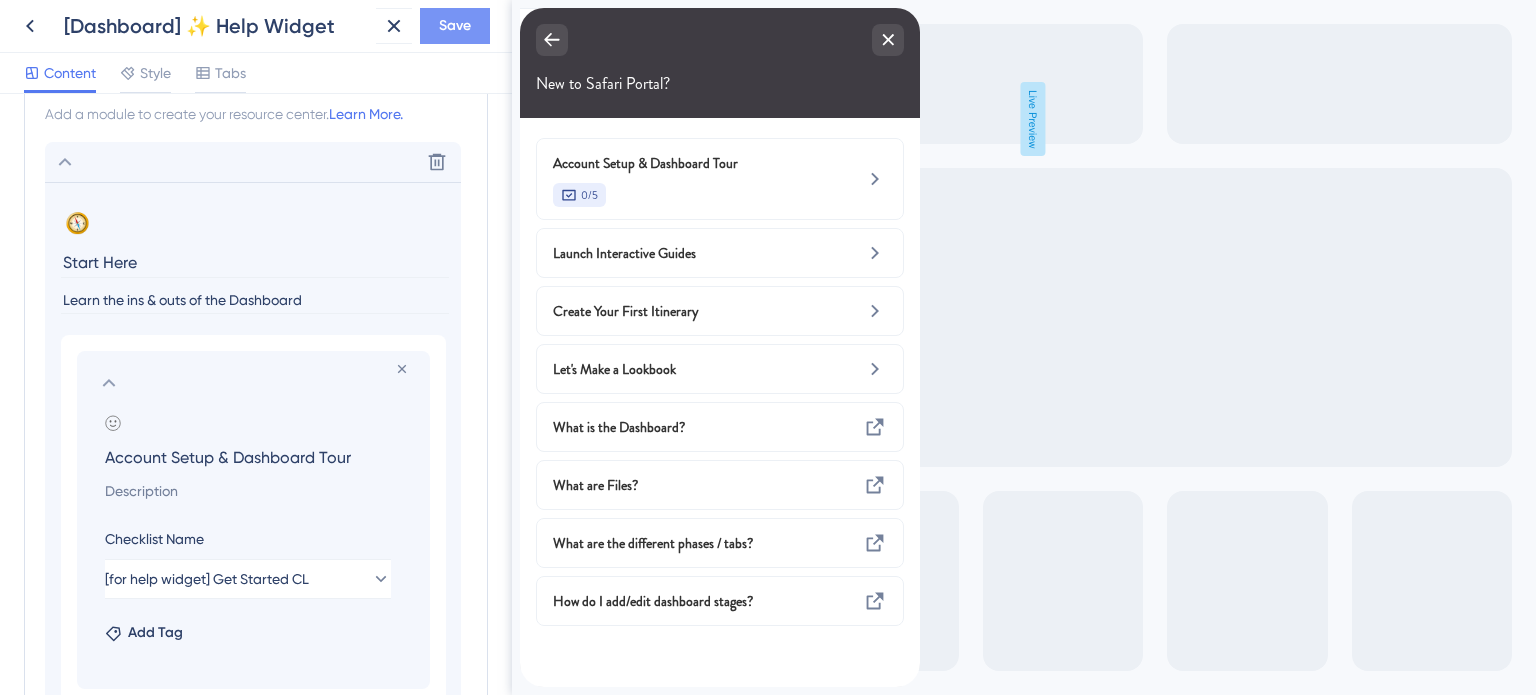 type on "Account Setup & Dashboard Tour" 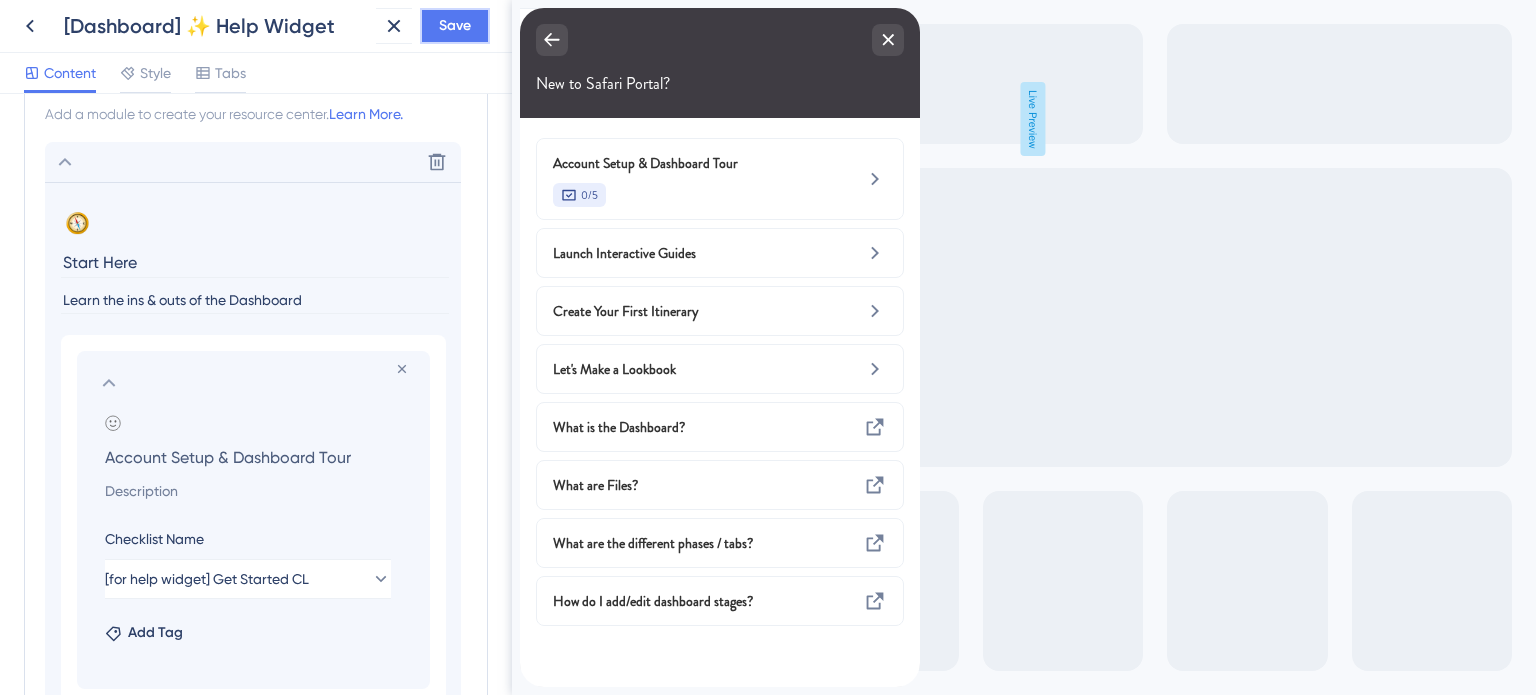 click on "Save" at bounding box center (455, 26) 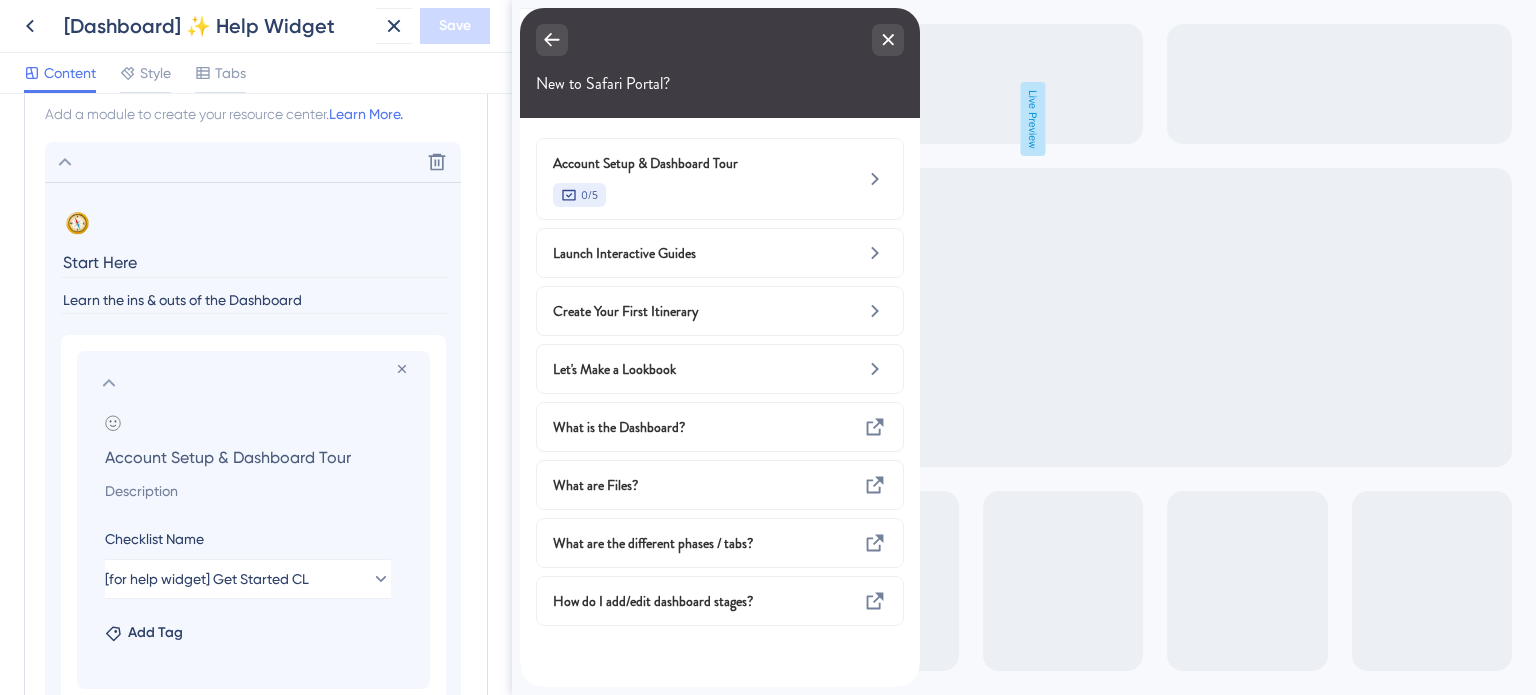 click 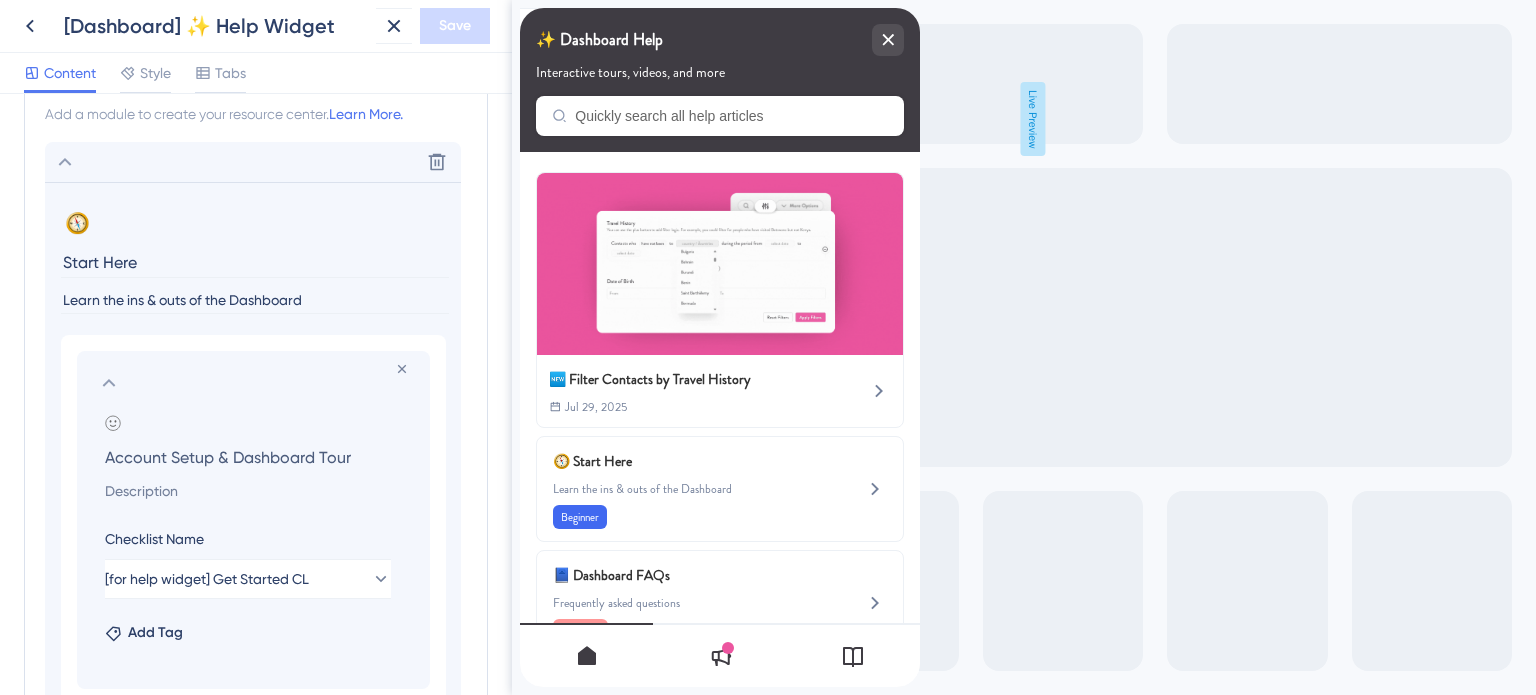scroll, scrollTop: 807, scrollLeft: 0, axis: vertical 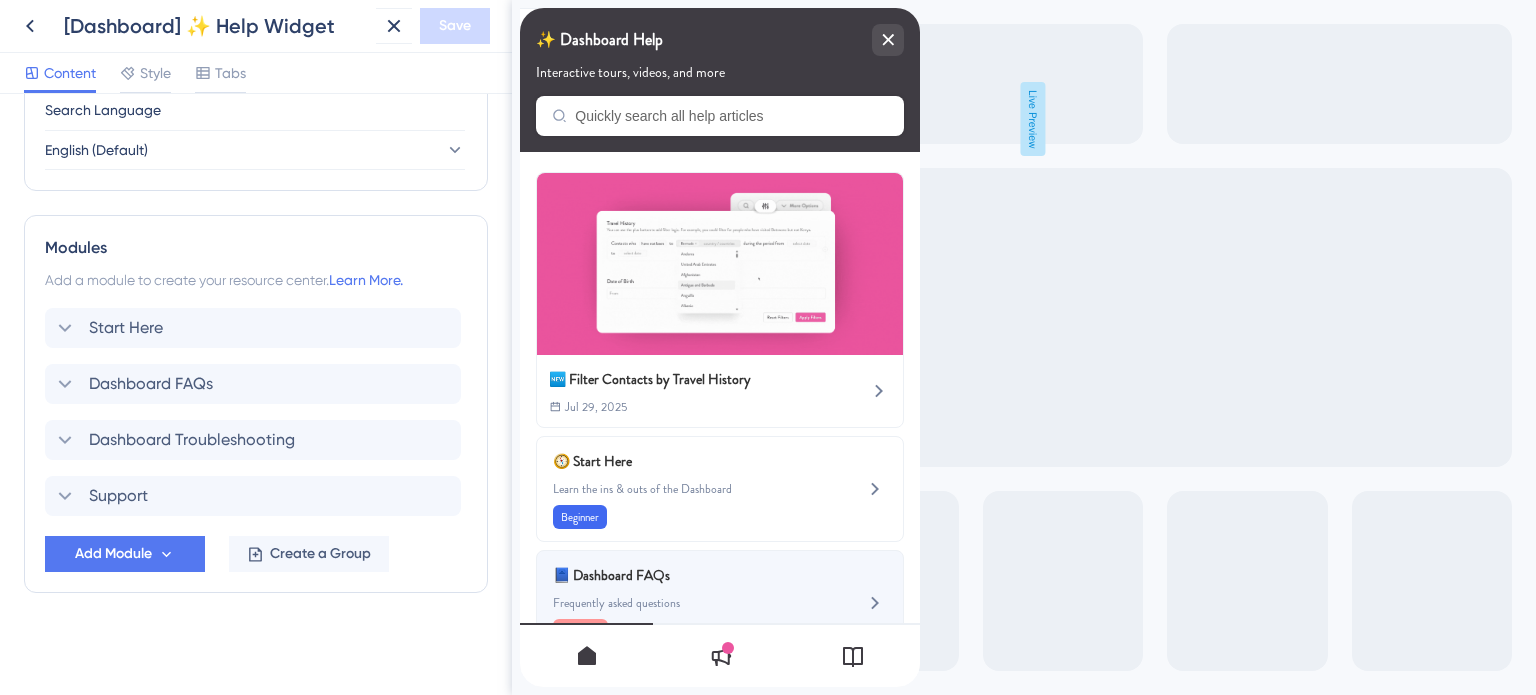 click on "📘   Dashboard FAQs" at bounding box center [670, 575] 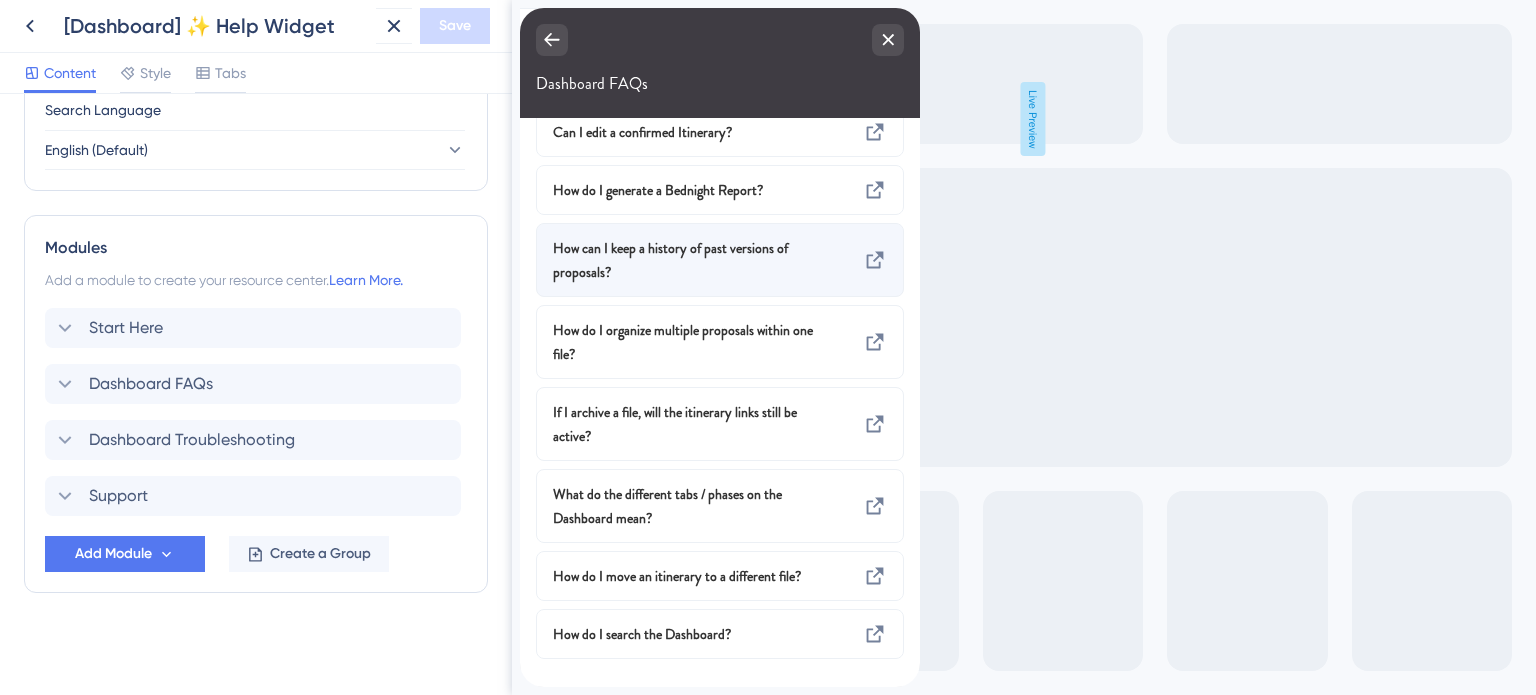 scroll, scrollTop: 0, scrollLeft: 0, axis: both 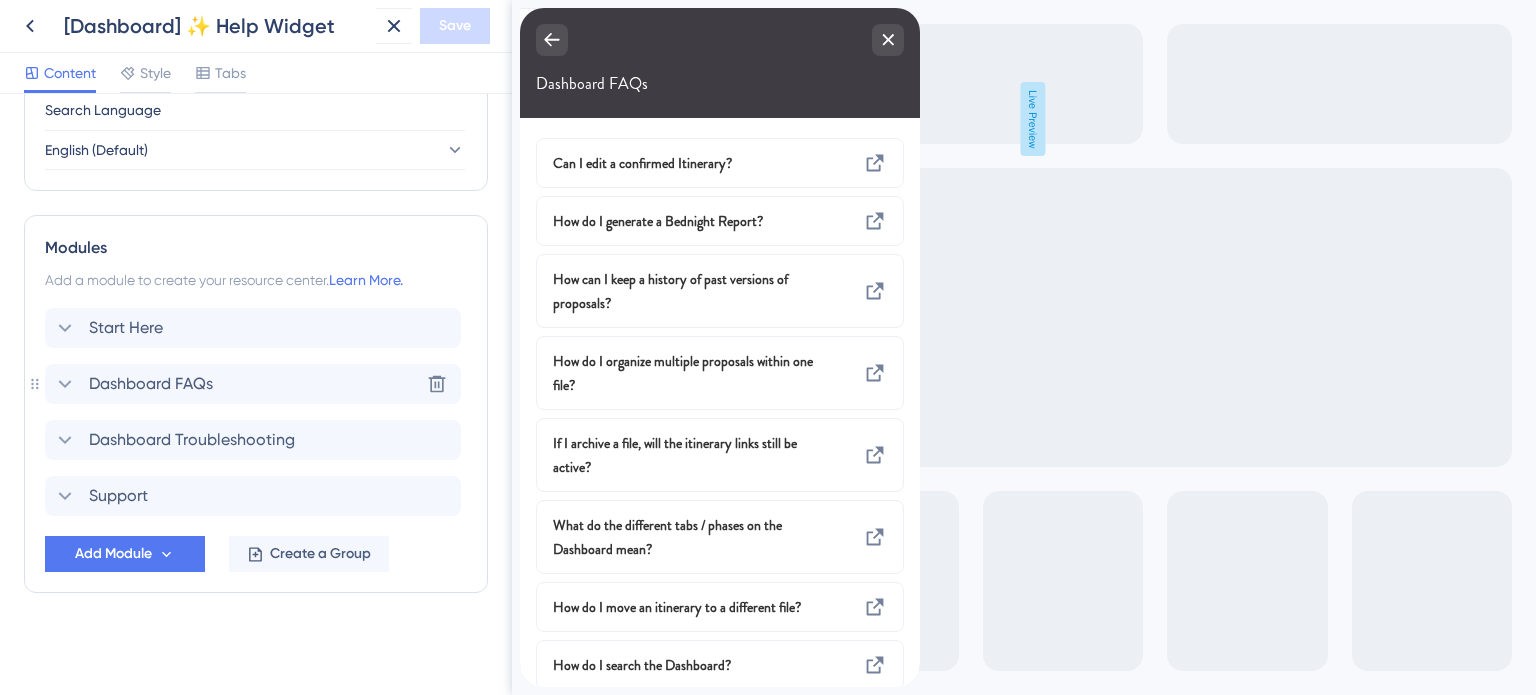 click 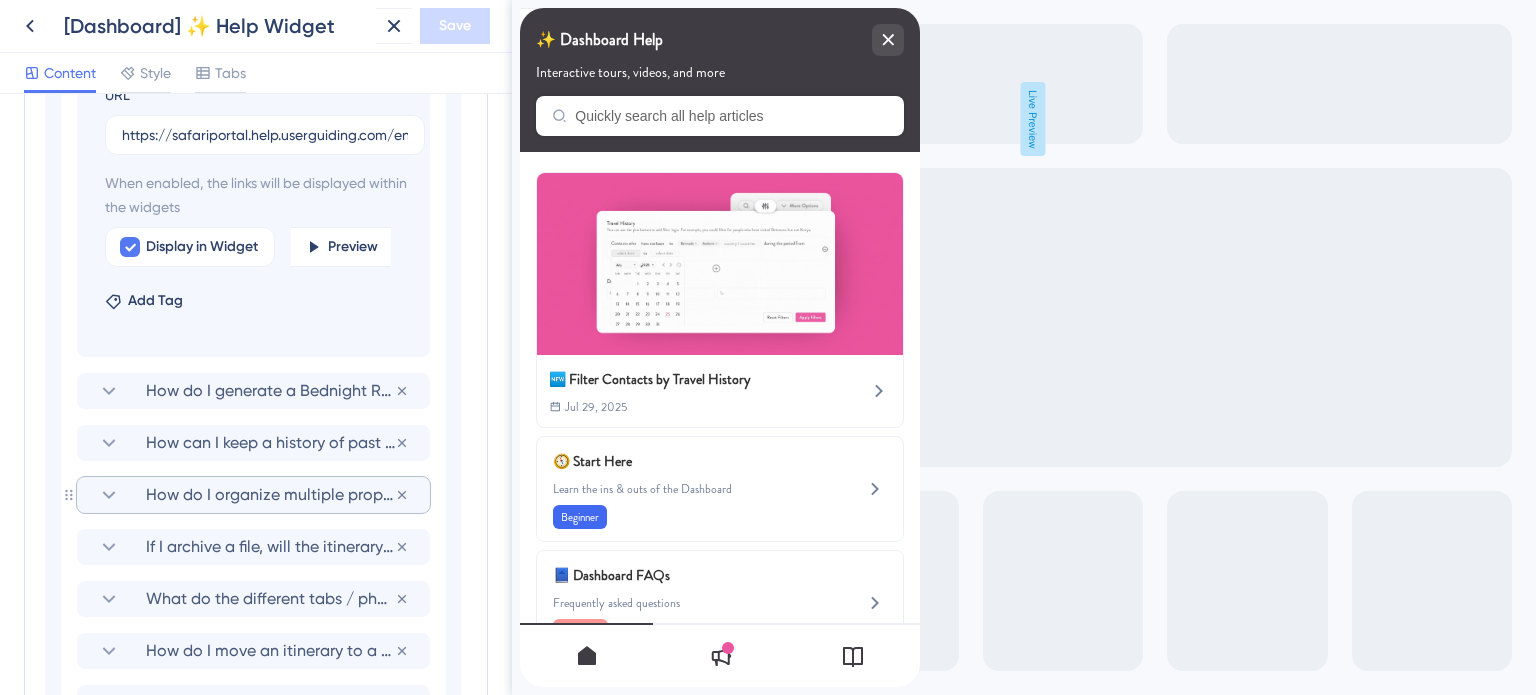 scroll, scrollTop: 1673, scrollLeft: 0, axis: vertical 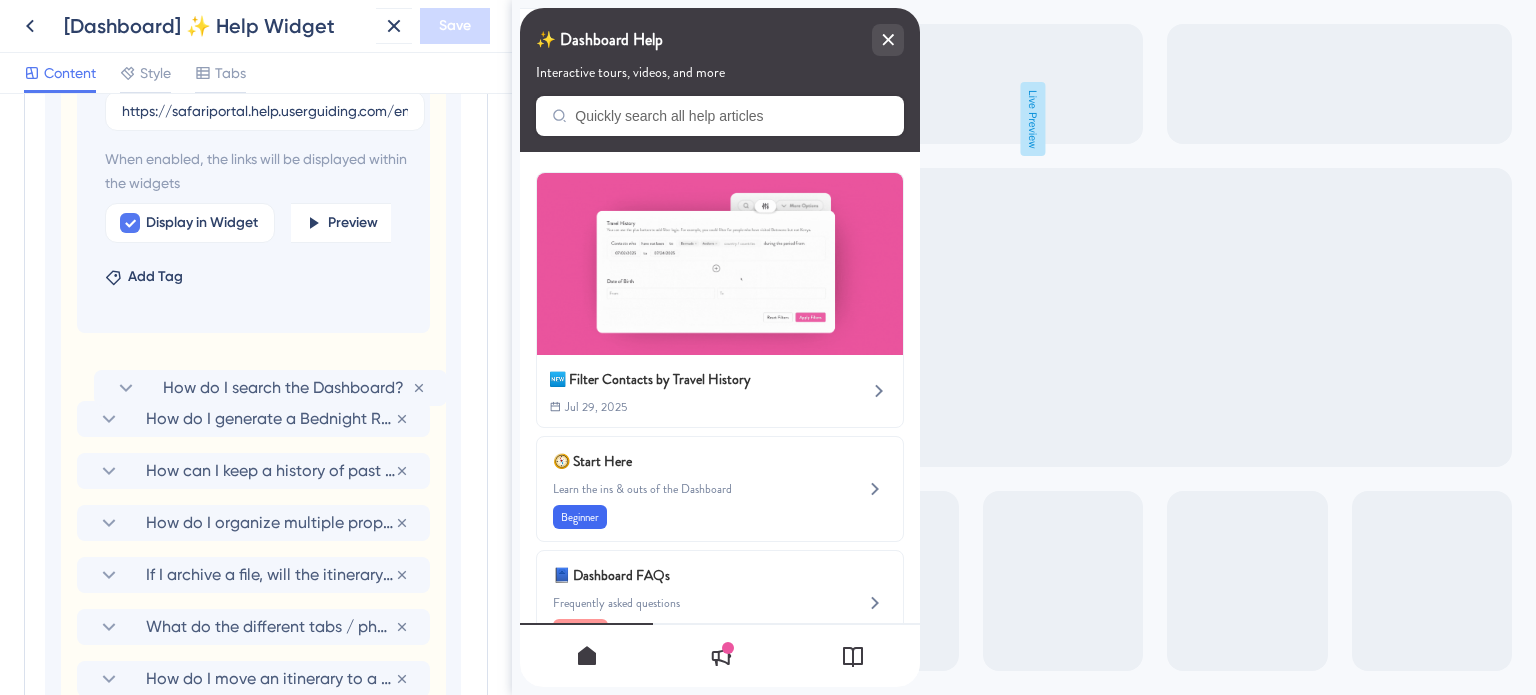 drag, startPoint x: 84, startPoint y: 497, endPoint x: 103, endPoint y: 379, distance: 119.519875 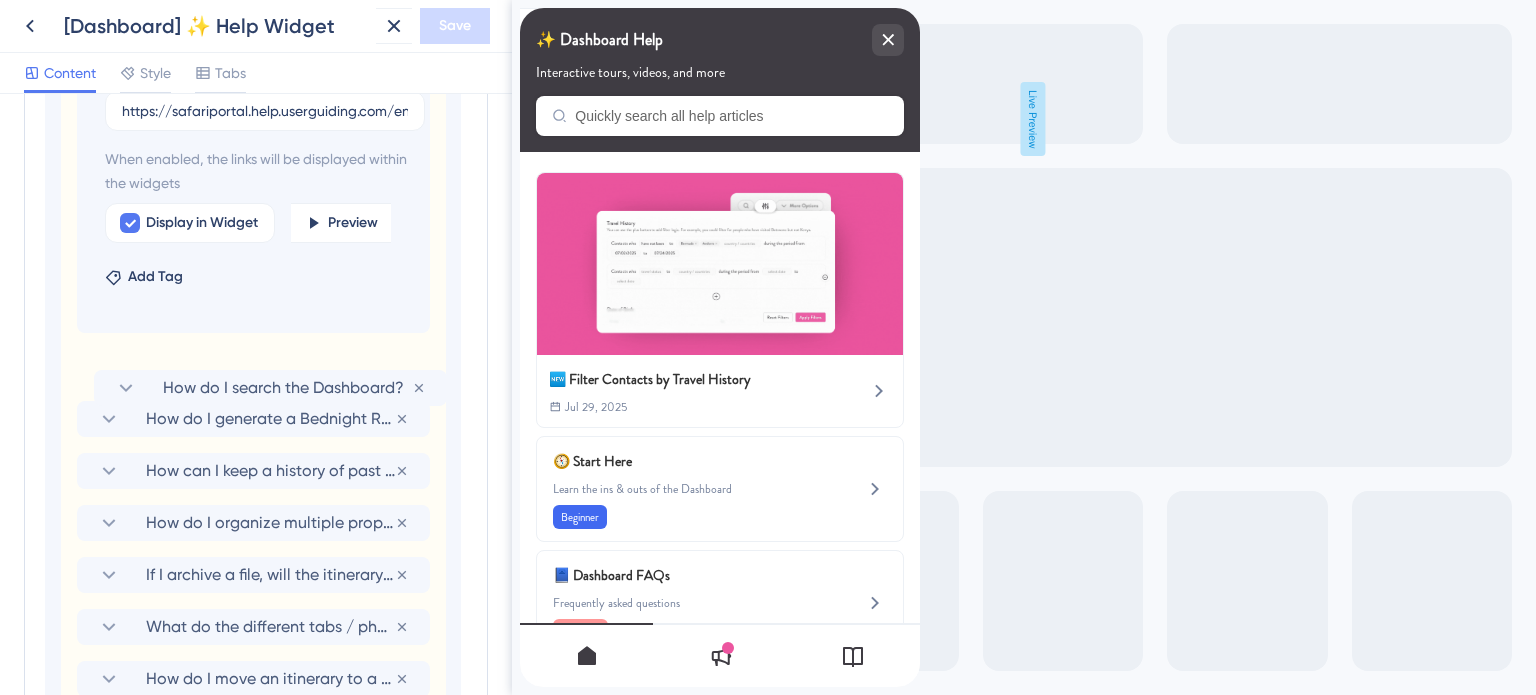 click on "Remove from group Add emoji Can I edit a confirmed Itinerary? URL https://safariportal.help.userguiding.com/en/articles/5776-how-can-i-edit-a-confirmed-itinerary When enabled, the links will be displayed within the widgets Display in Widget Preview Add Tag How do I generate a Bednight Report? Remove from group How can I keep a history of past versions of proposals? Remove from group How do I organize multiple proposals within one file? Remove from group If I archive a file, will the itinerary links still be active? Remove from group What do the different tabs / phases on the Dashboard mean? Remove from group How do I move an itinerary to a different file? Remove from group How do I search the Dashboard? Remove from group Add To Group" at bounding box center [253, 316] 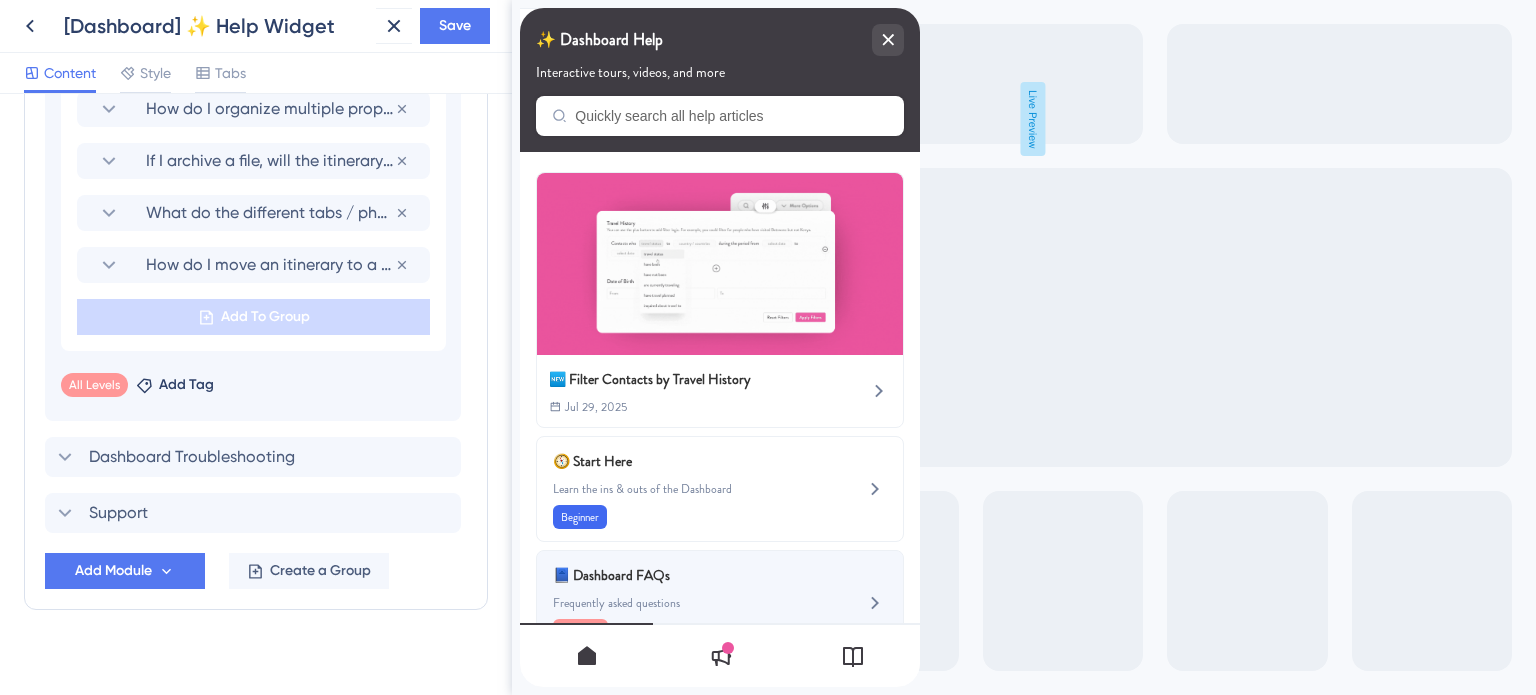click on "📘   Dashboard FAQs" at bounding box center [670, 575] 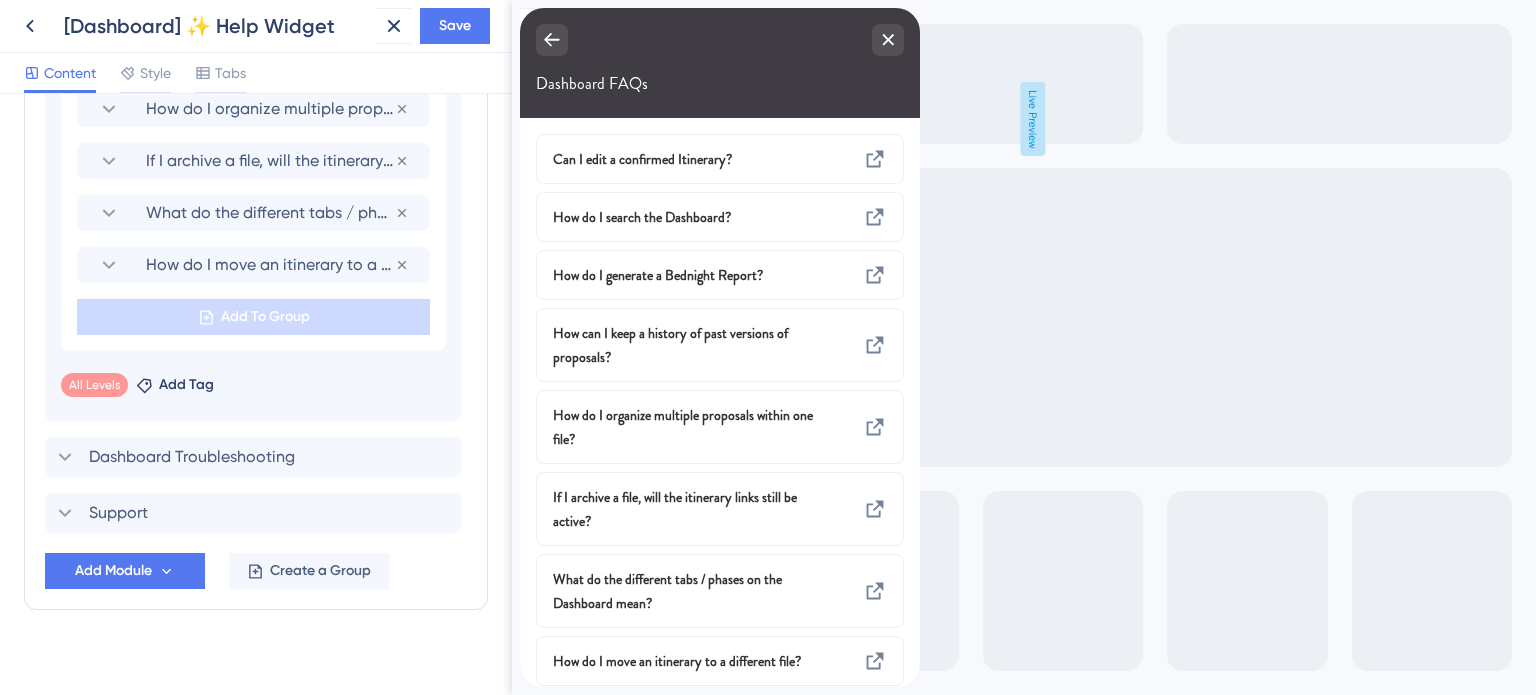 scroll, scrollTop: 0, scrollLeft: 0, axis: both 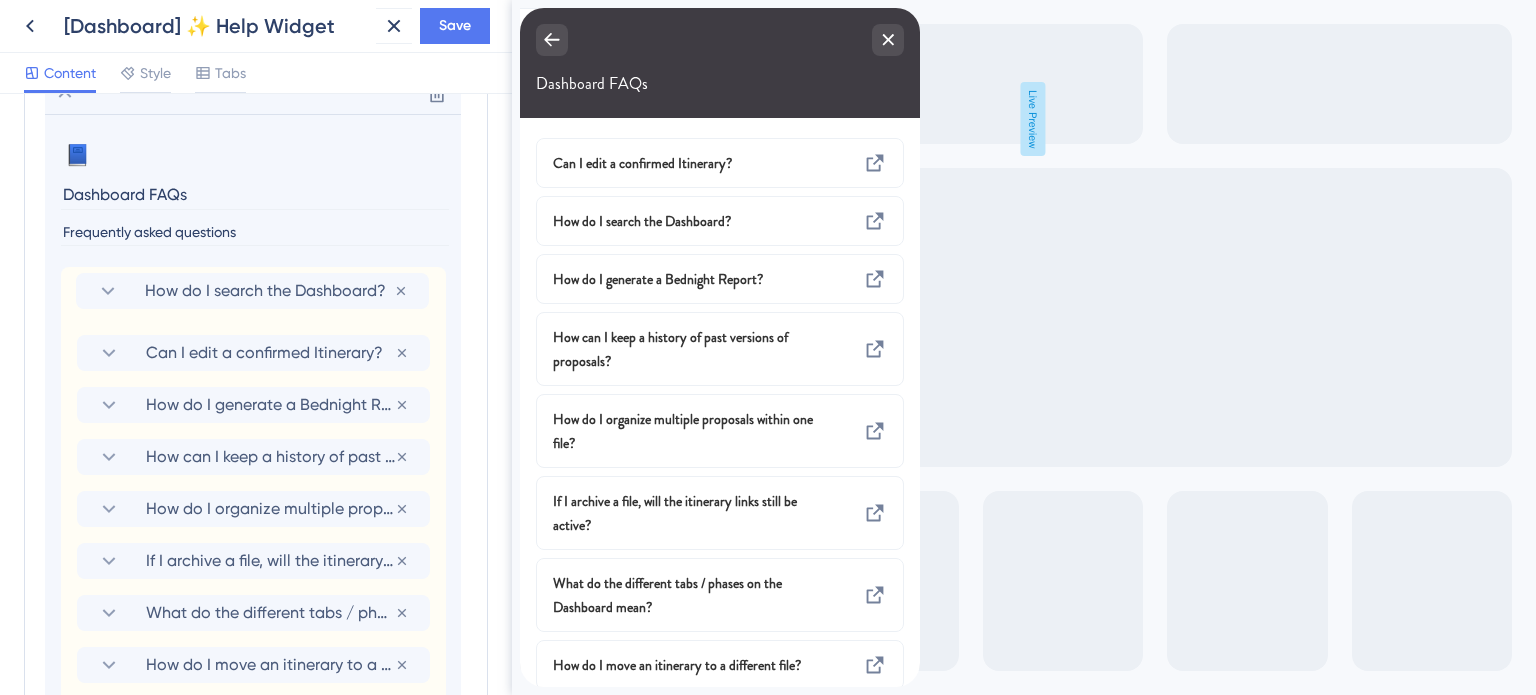 drag, startPoint x: 253, startPoint y: 347, endPoint x: 252, endPoint y: 278, distance: 69.00725 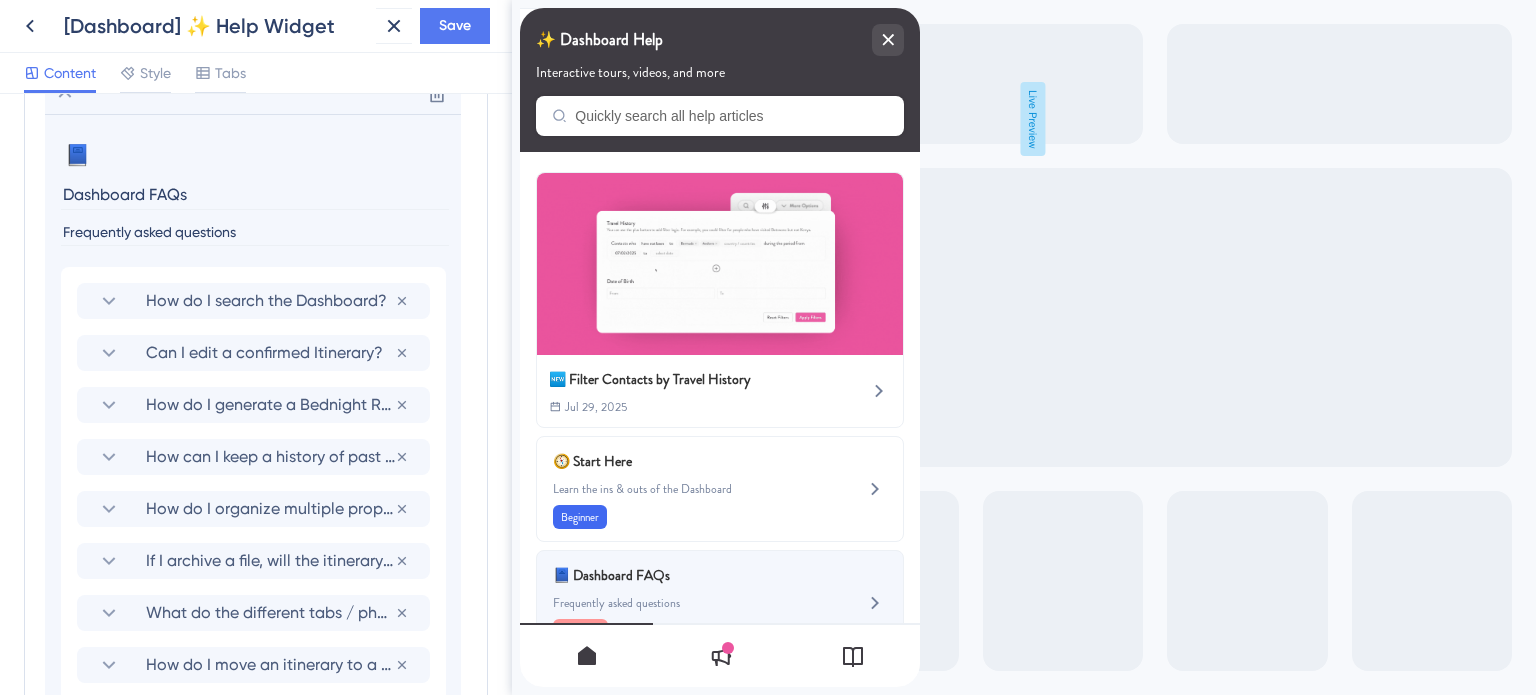 click on "📘   Dashboard FAQs" at bounding box center (670, 575) 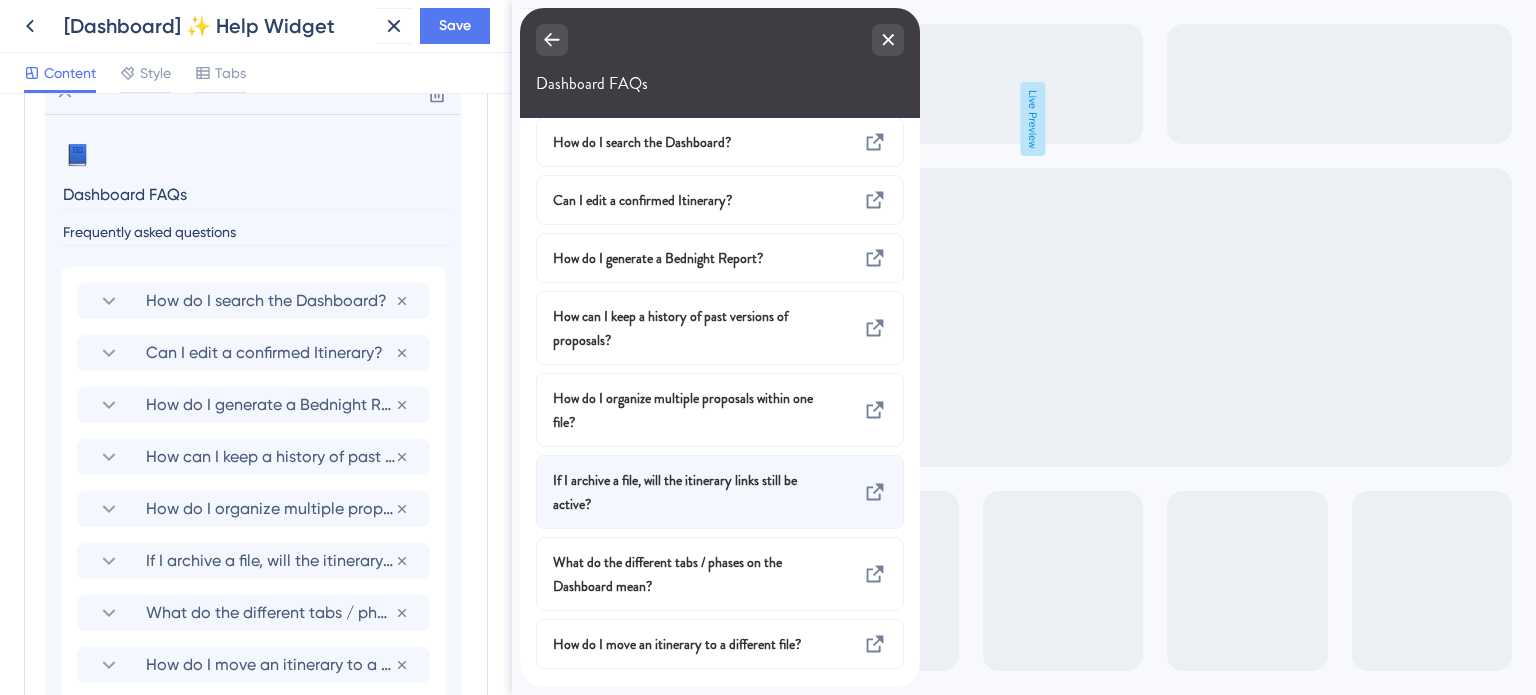 scroll, scrollTop: 31, scrollLeft: 0, axis: vertical 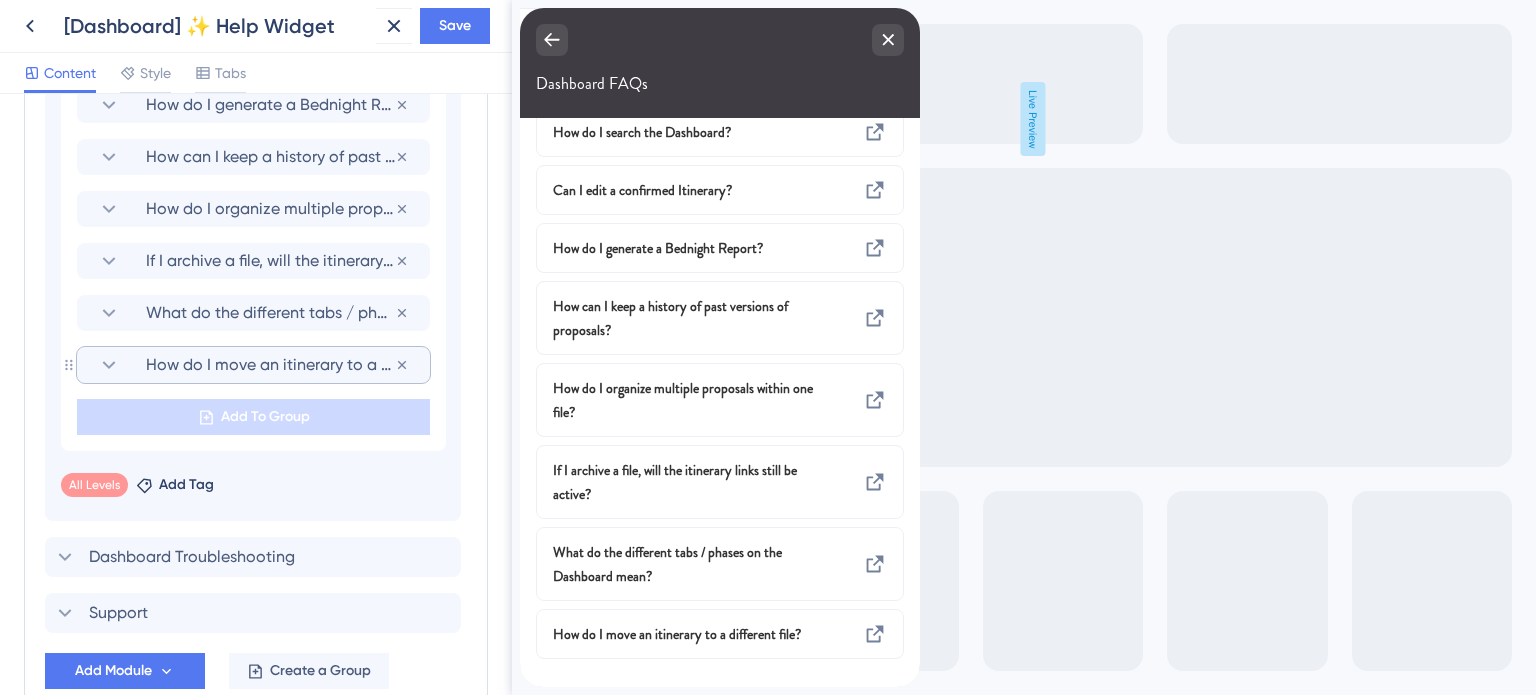 click on "How do I move an itinerary to a different file?" at bounding box center (270, 365) 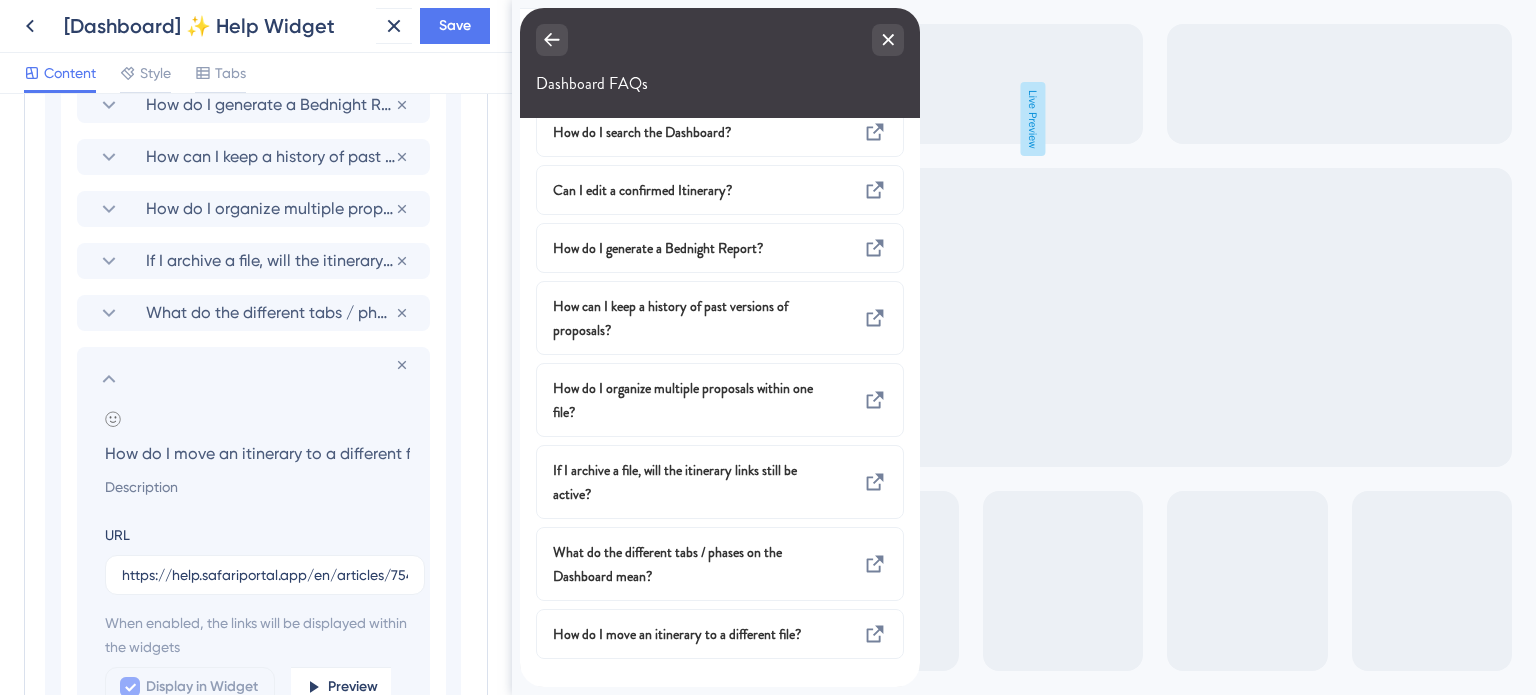 scroll, scrollTop: 0, scrollLeft: 22, axis: horizontal 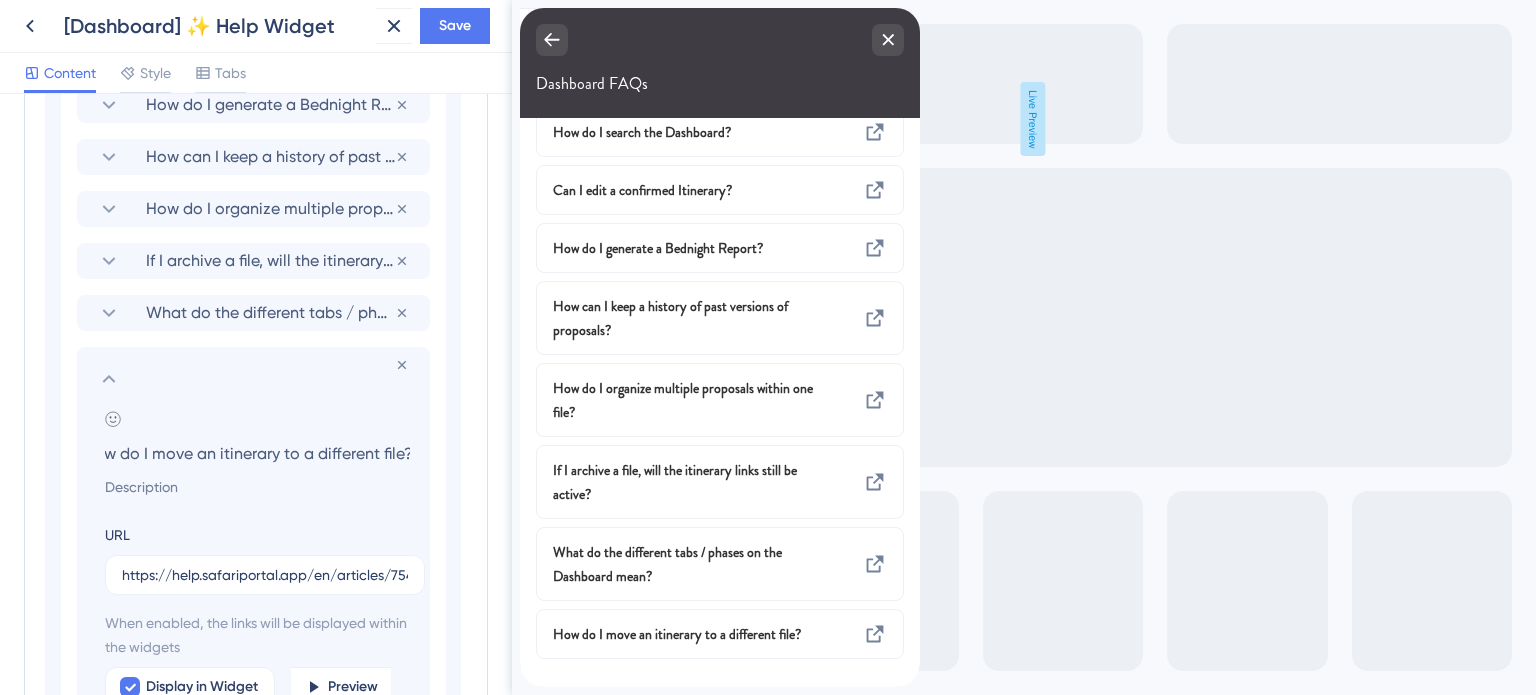 click on "How do I move an itinerary to a different file?" at bounding box center [257, 453] 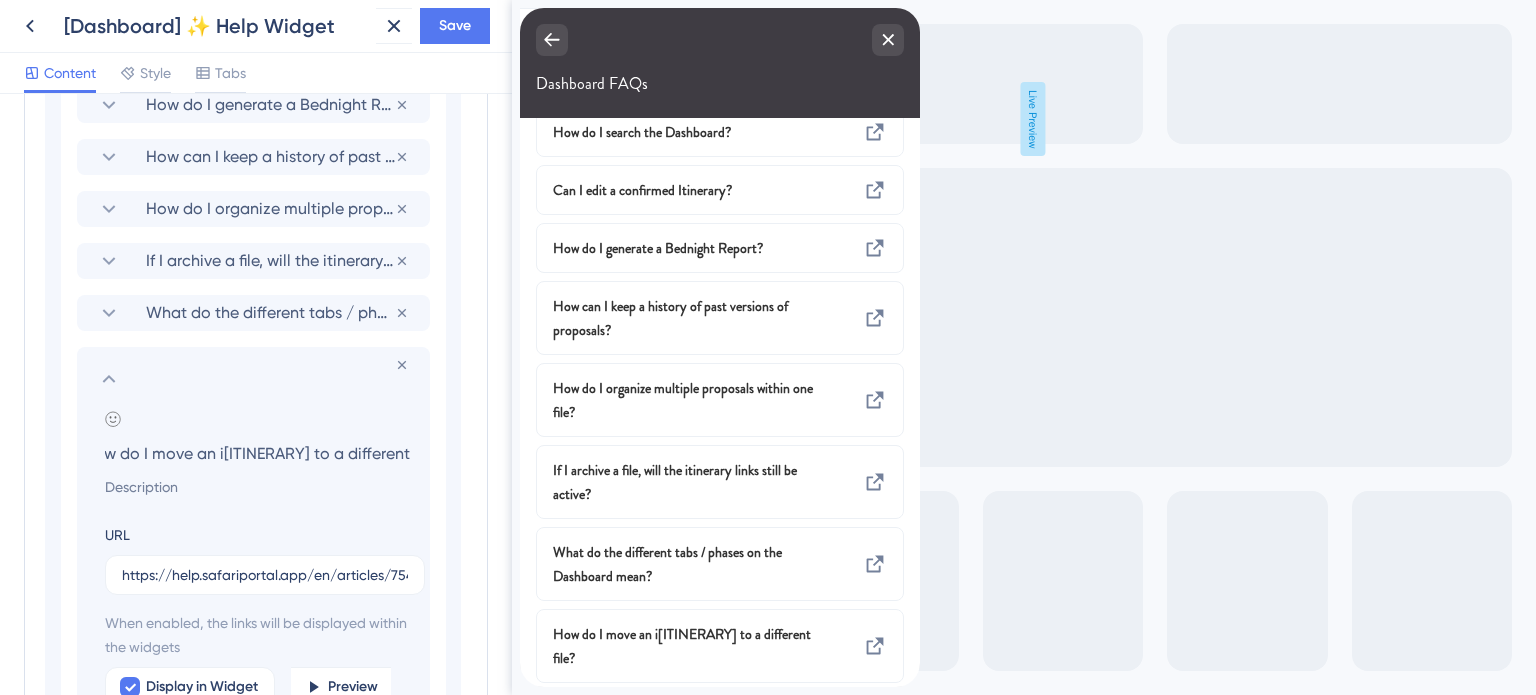 scroll, scrollTop: 0, scrollLeft: 19, axis: horizontal 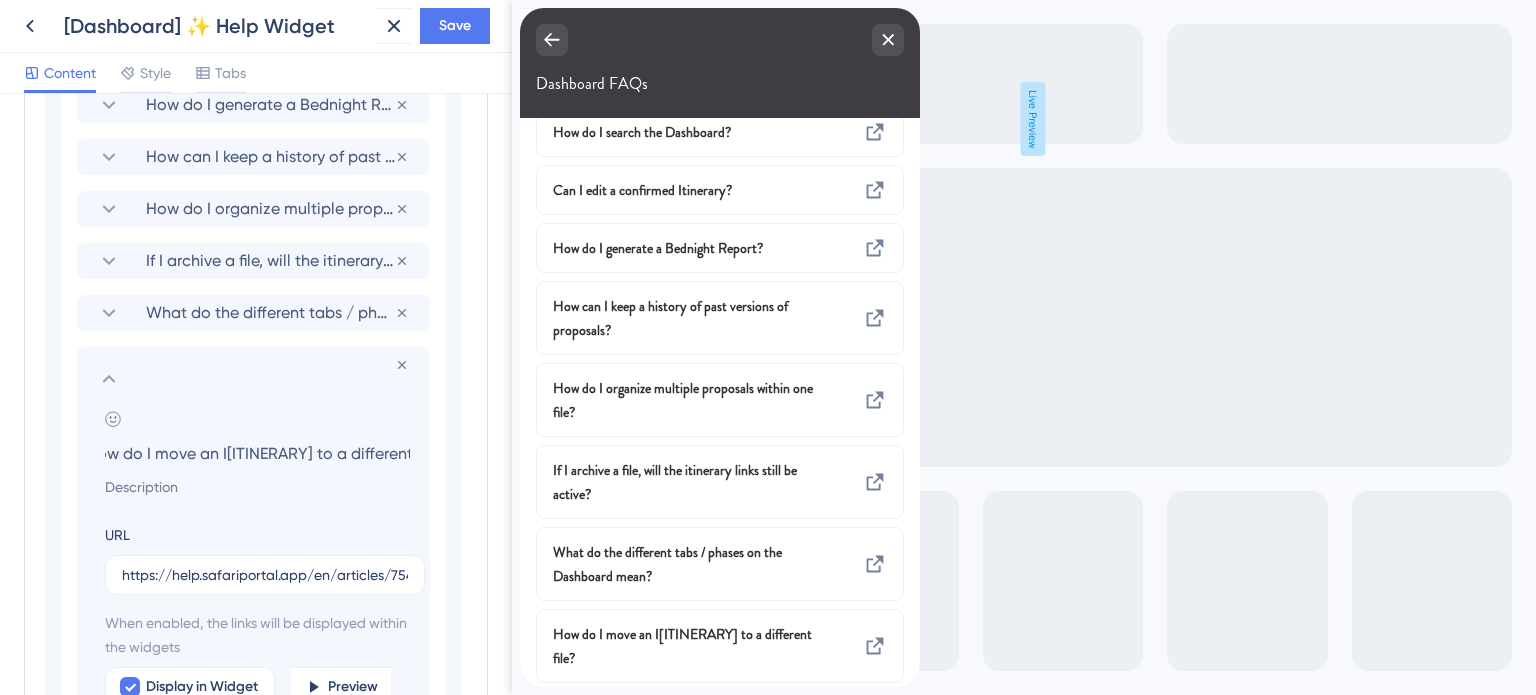 click on "How do I move an Itinerary to a different file?" at bounding box center [257, 453] 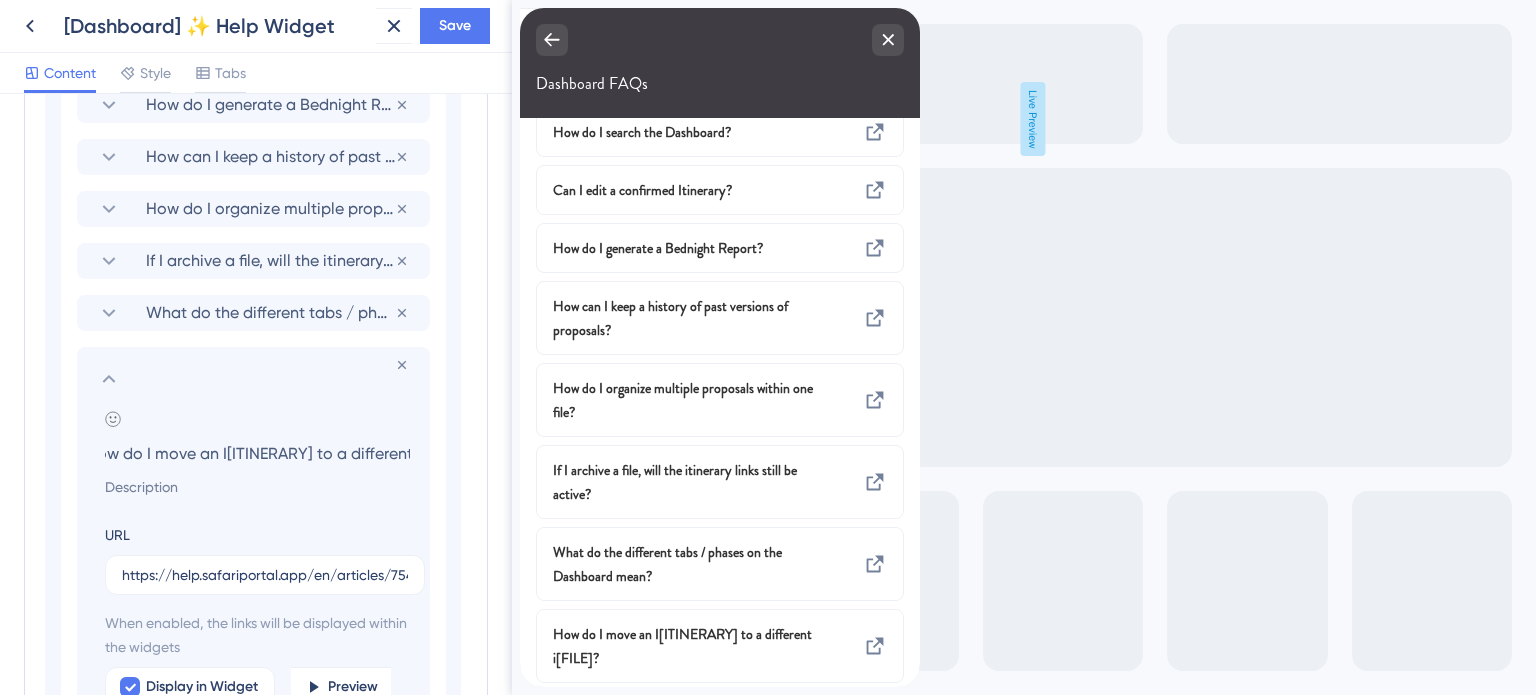 scroll, scrollTop: 0, scrollLeft: 17, axis: horizontal 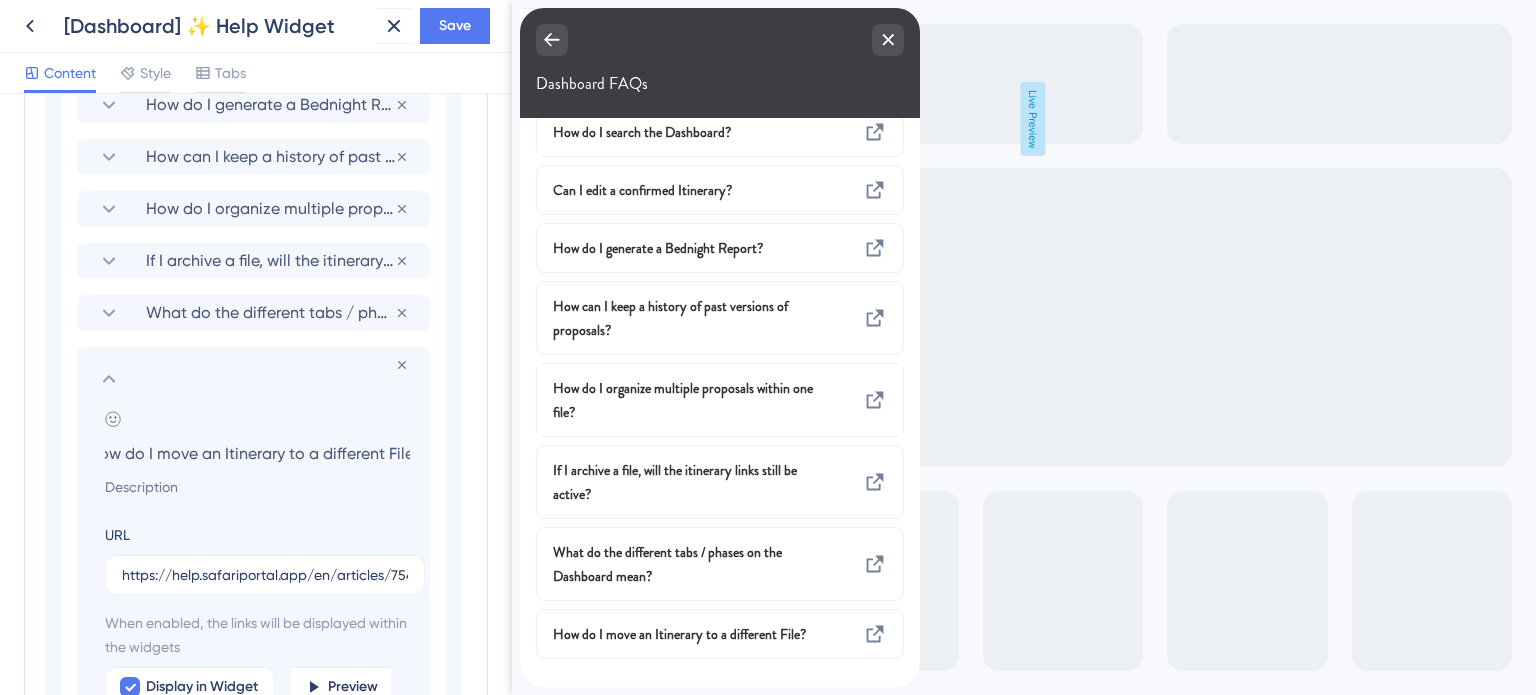 type on "How do I move an Itinerary to a different File?" 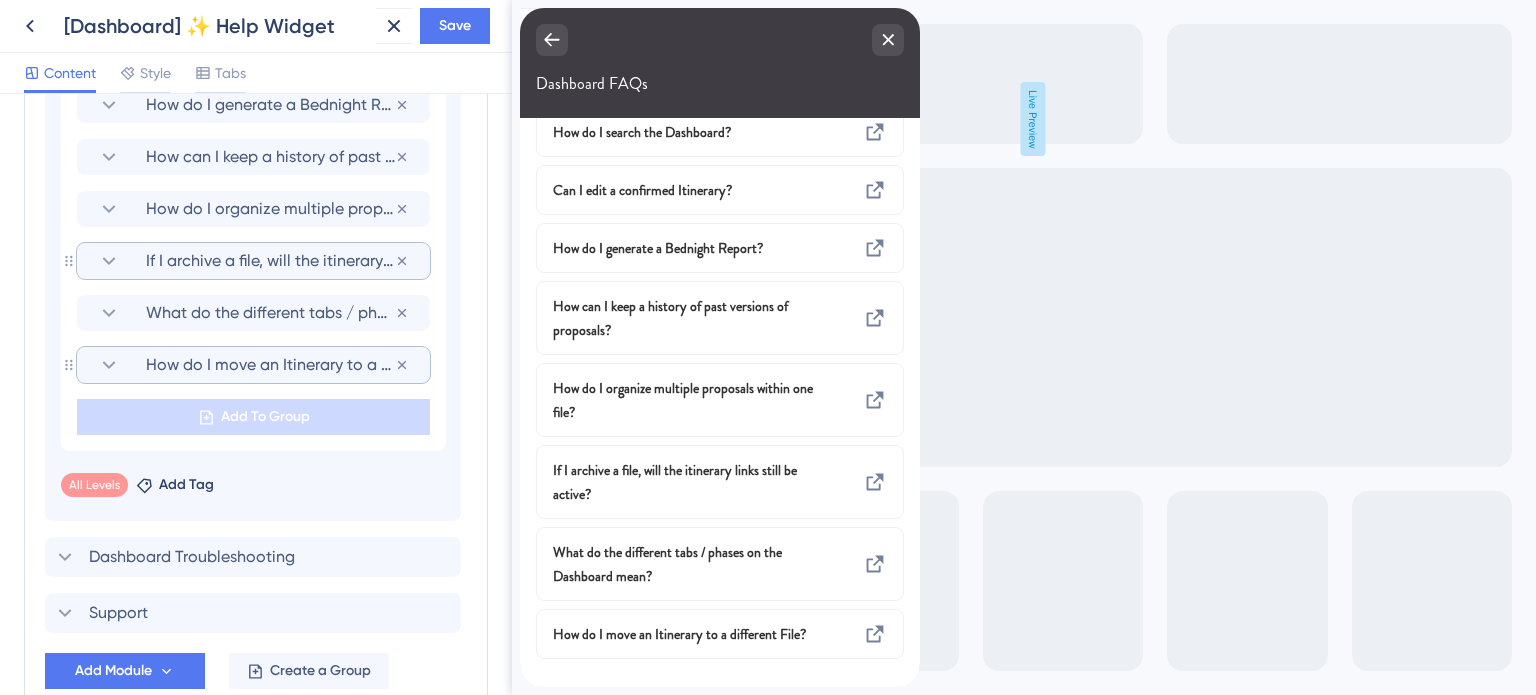 click on "If I archive a file, will the itinerary links still be active?" at bounding box center (270, 261) 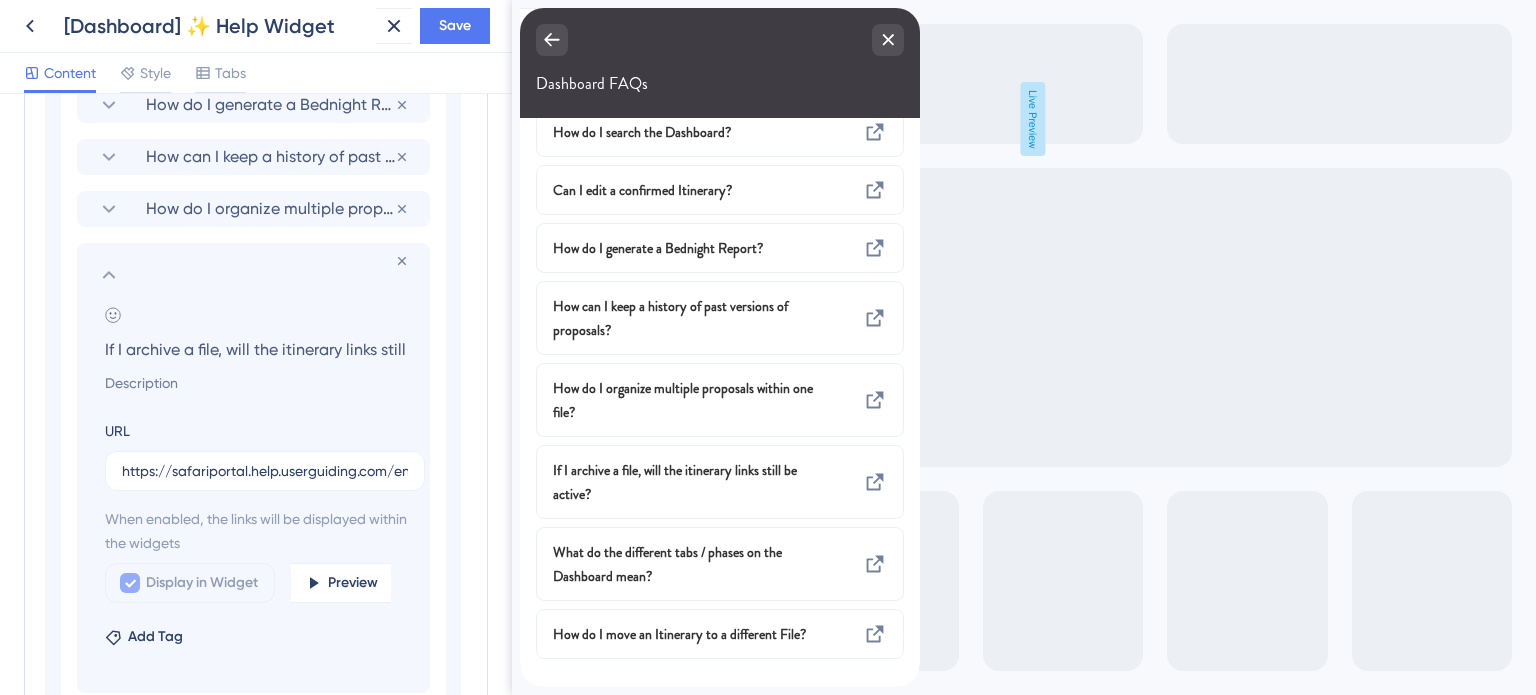 scroll, scrollTop: 0, scrollLeft: 75, axis: horizontal 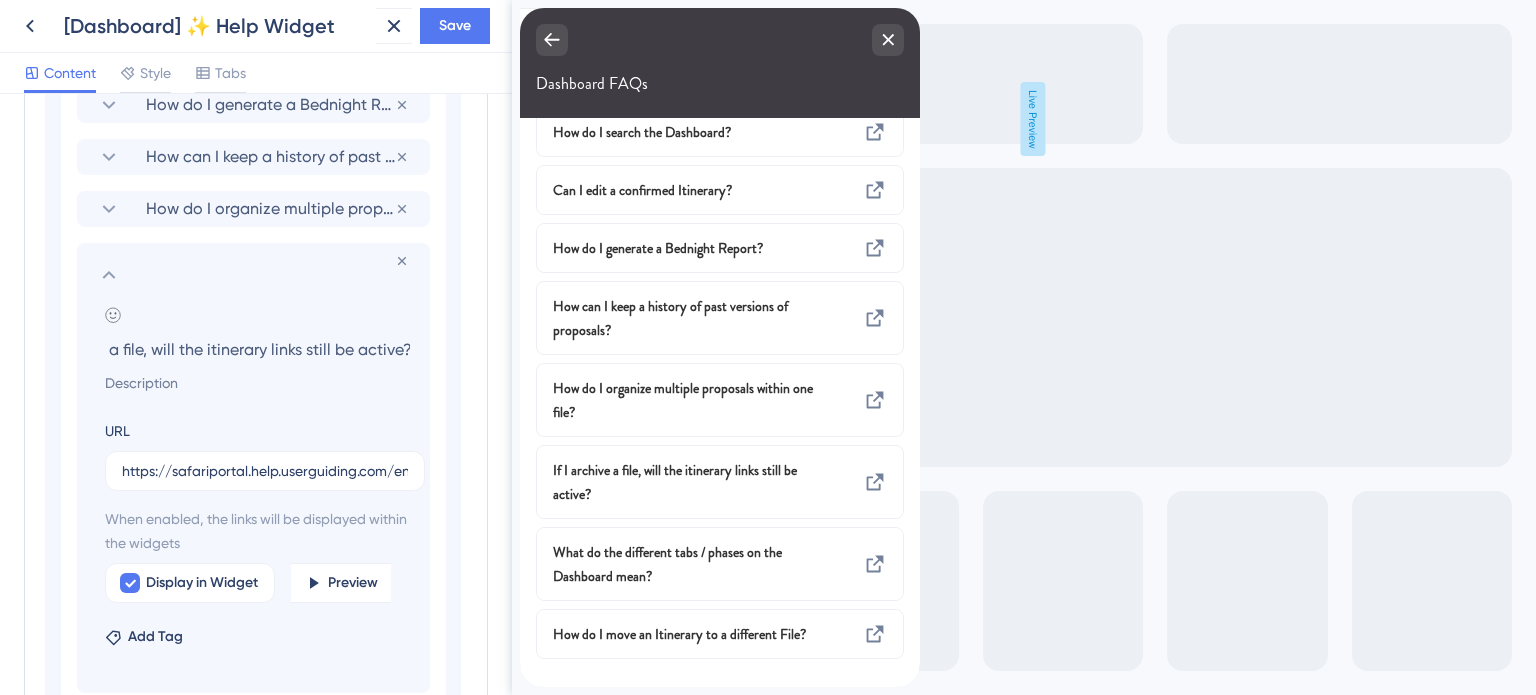 click on "If I archive a file, will the itinerary links still be active?" at bounding box center [257, 349] 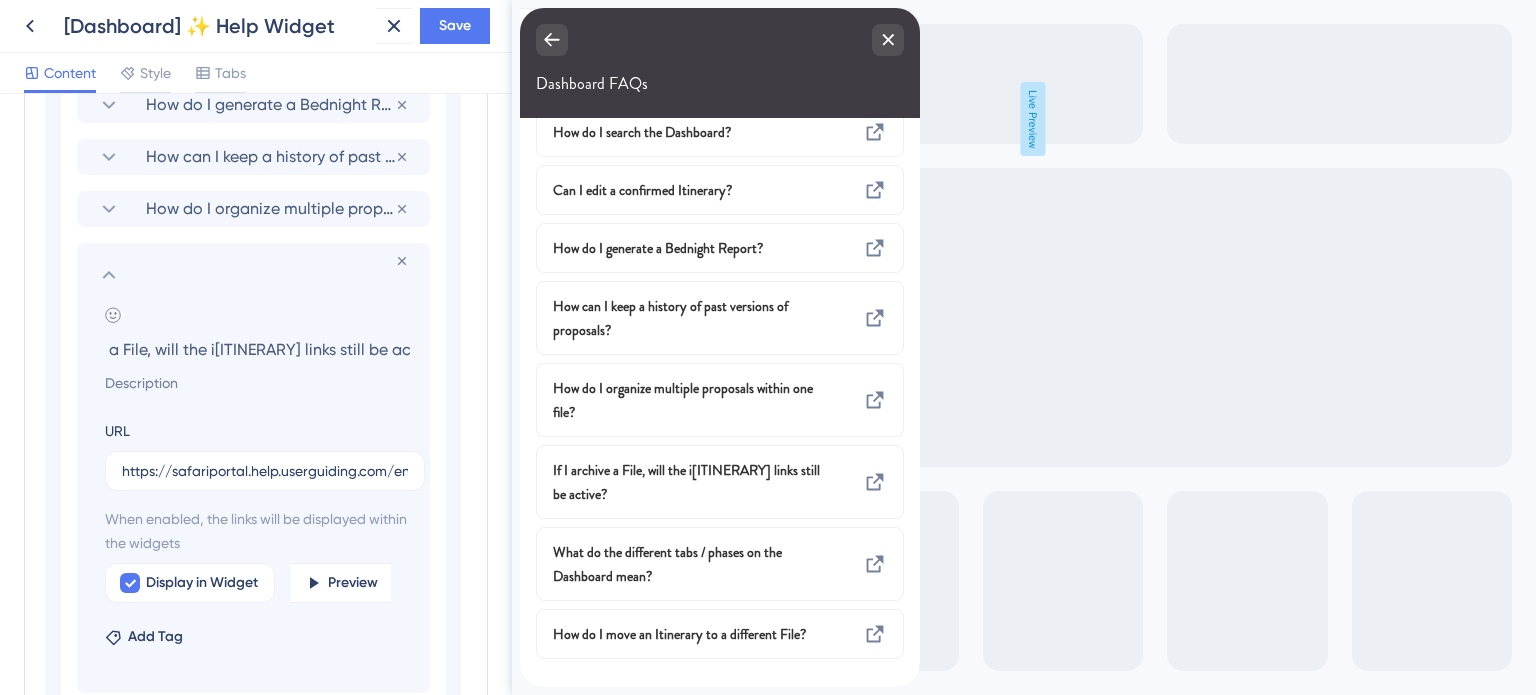 click on "If I archive a File, will the itinerary links still be active?" at bounding box center (257, 349) 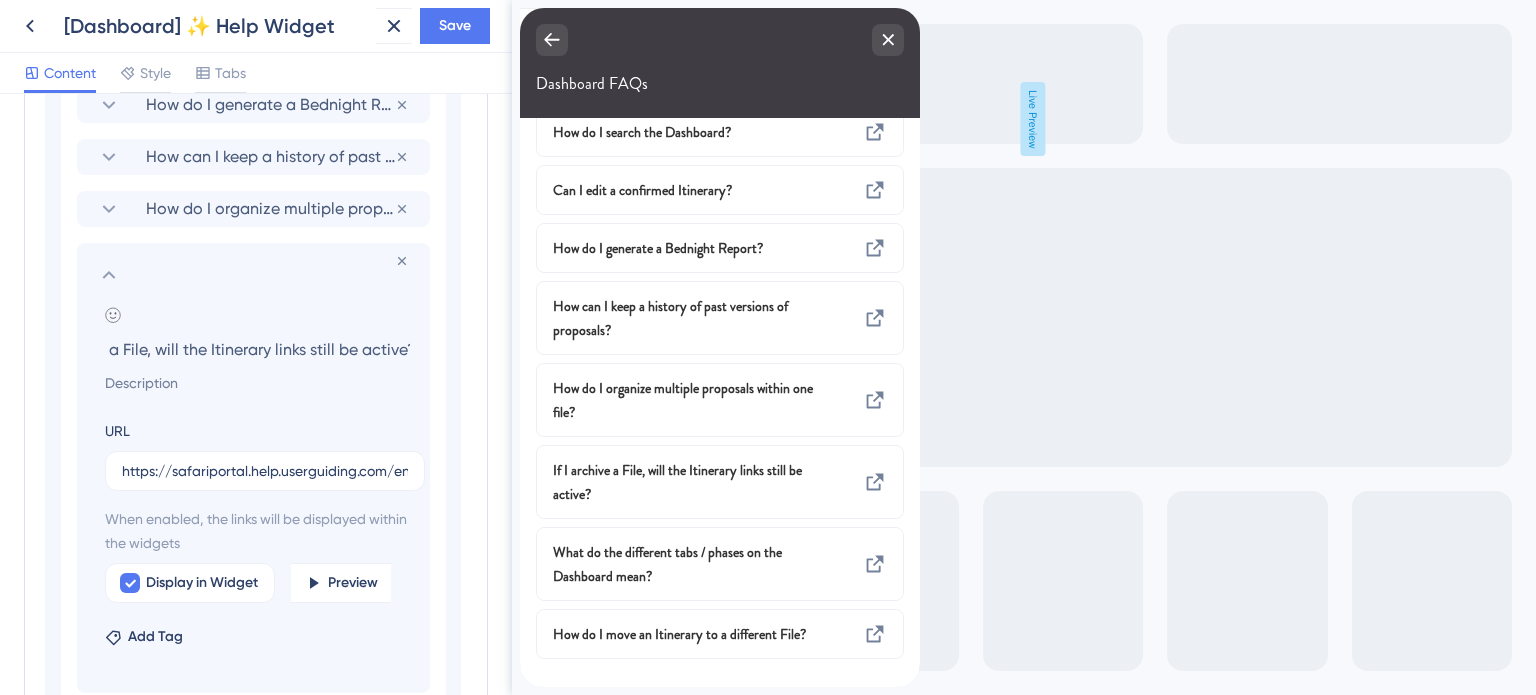 type on "If I archive a File, will the Itinerary links still be active?" 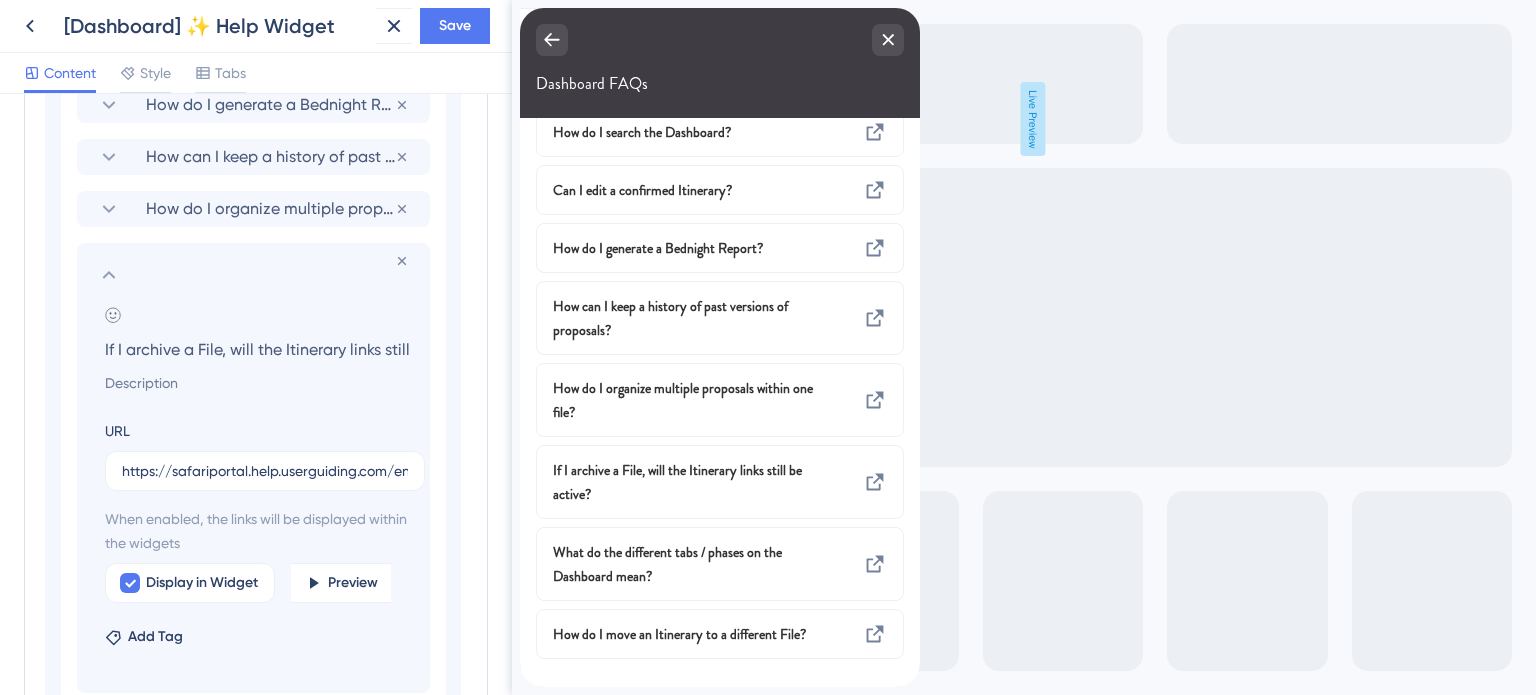 click 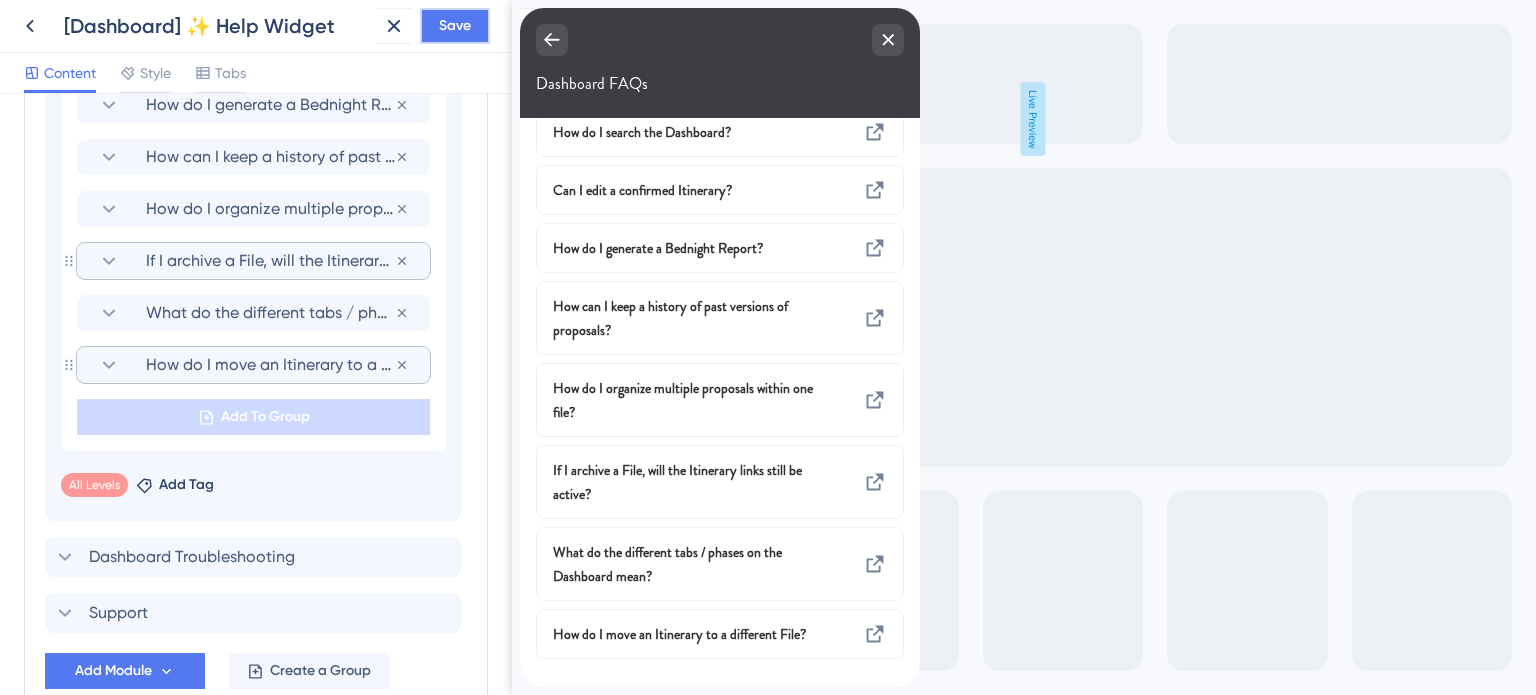 click on "Save" at bounding box center [455, 26] 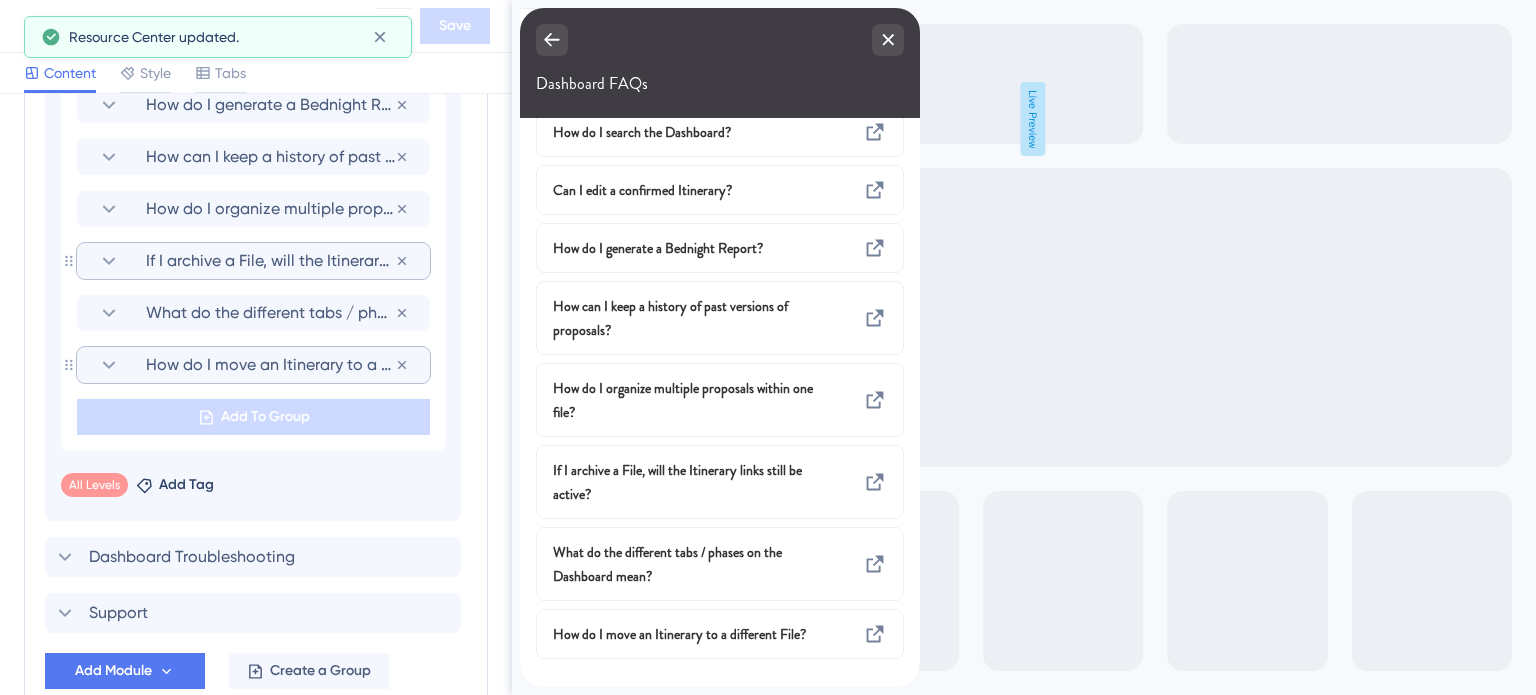 scroll, scrollTop: 1297, scrollLeft: 0, axis: vertical 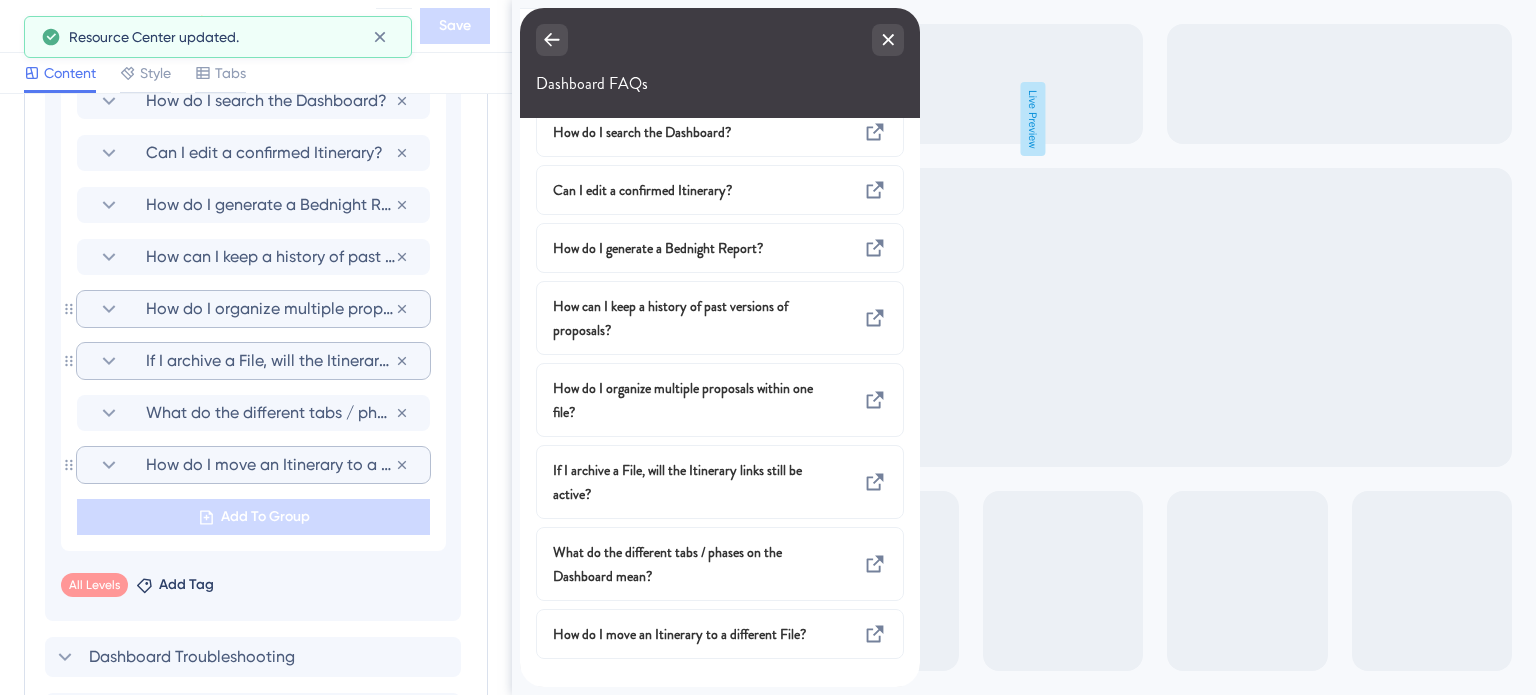 click on "How do I organize multiple proposals within one file?" at bounding box center [270, 309] 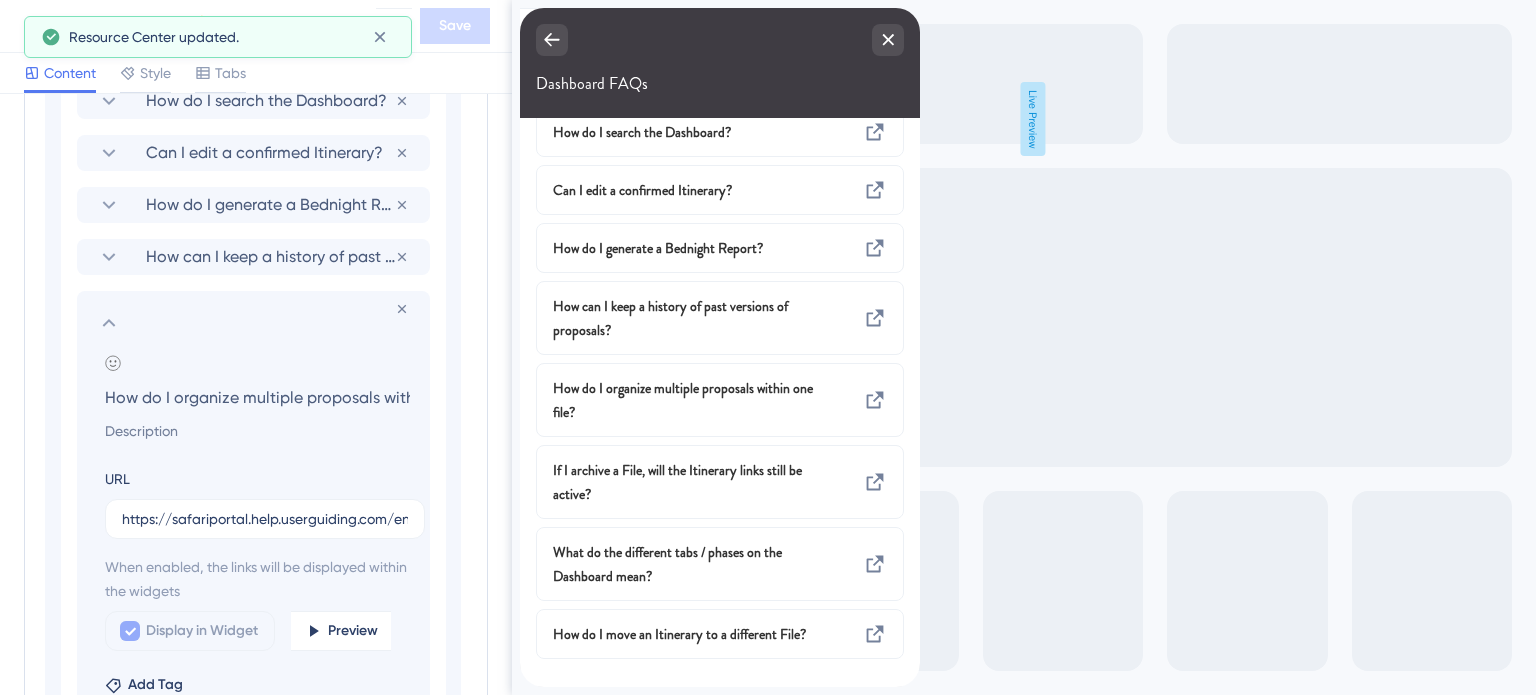 scroll, scrollTop: 0, scrollLeft: 78, axis: horizontal 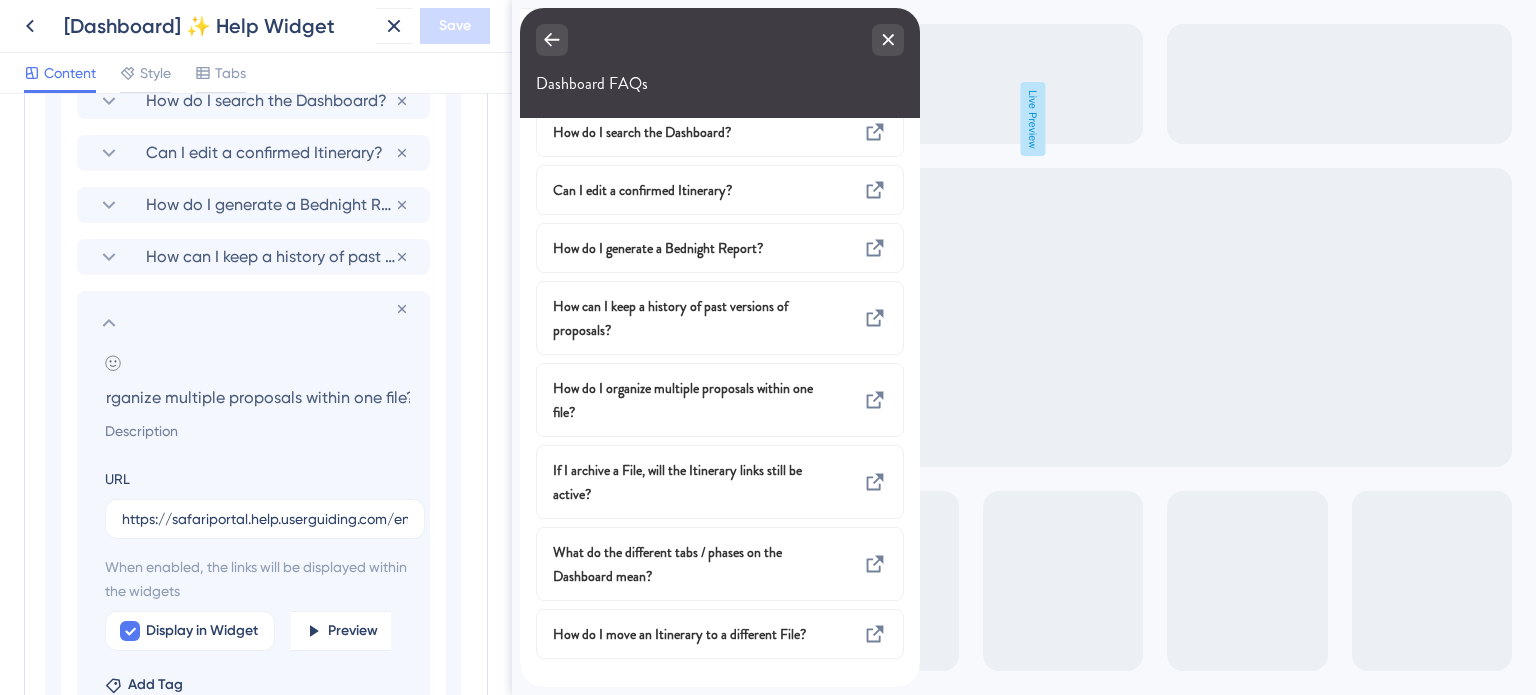 click on "How do I organize multiple proposals within one file?" at bounding box center (257, 397) 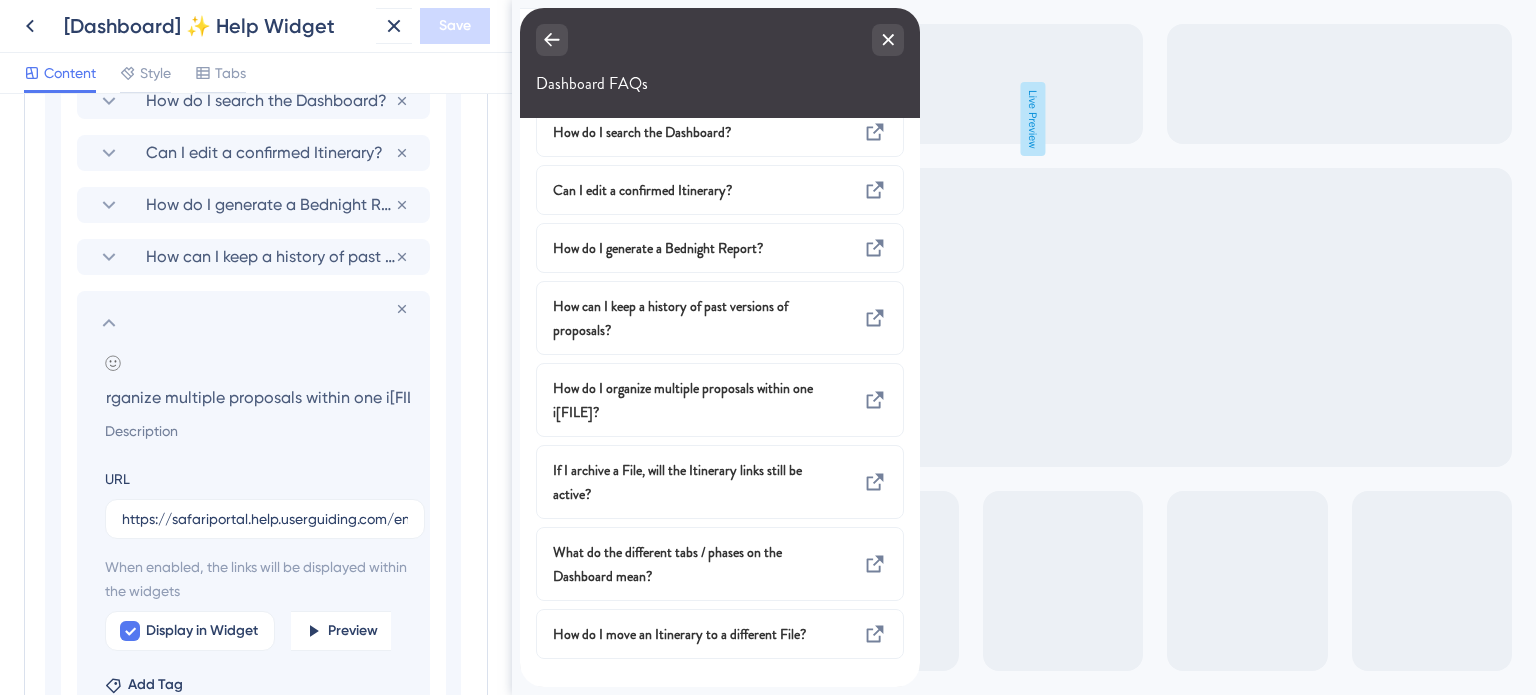 scroll, scrollTop: 0, scrollLeft: 73, axis: horizontal 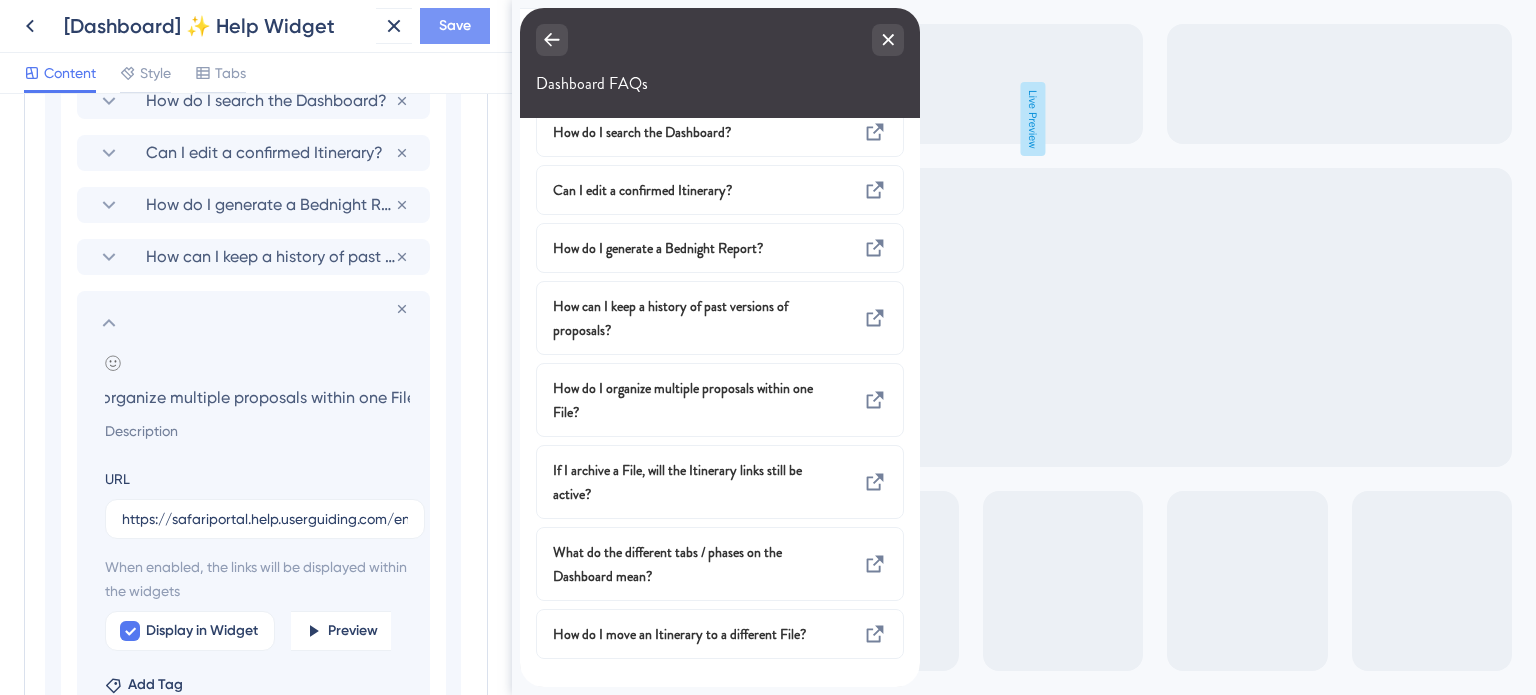 type on "How do I organize multiple proposals within one File?" 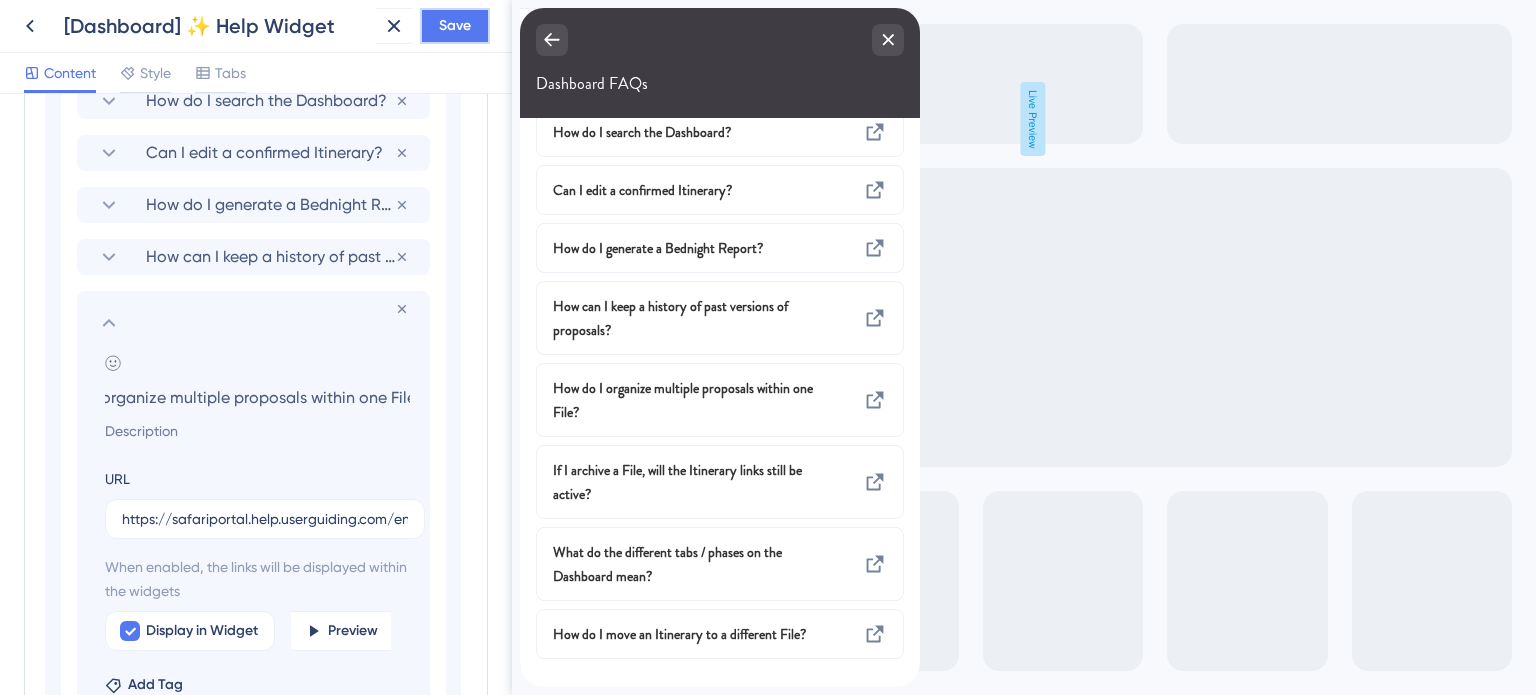scroll, scrollTop: 0, scrollLeft: 0, axis: both 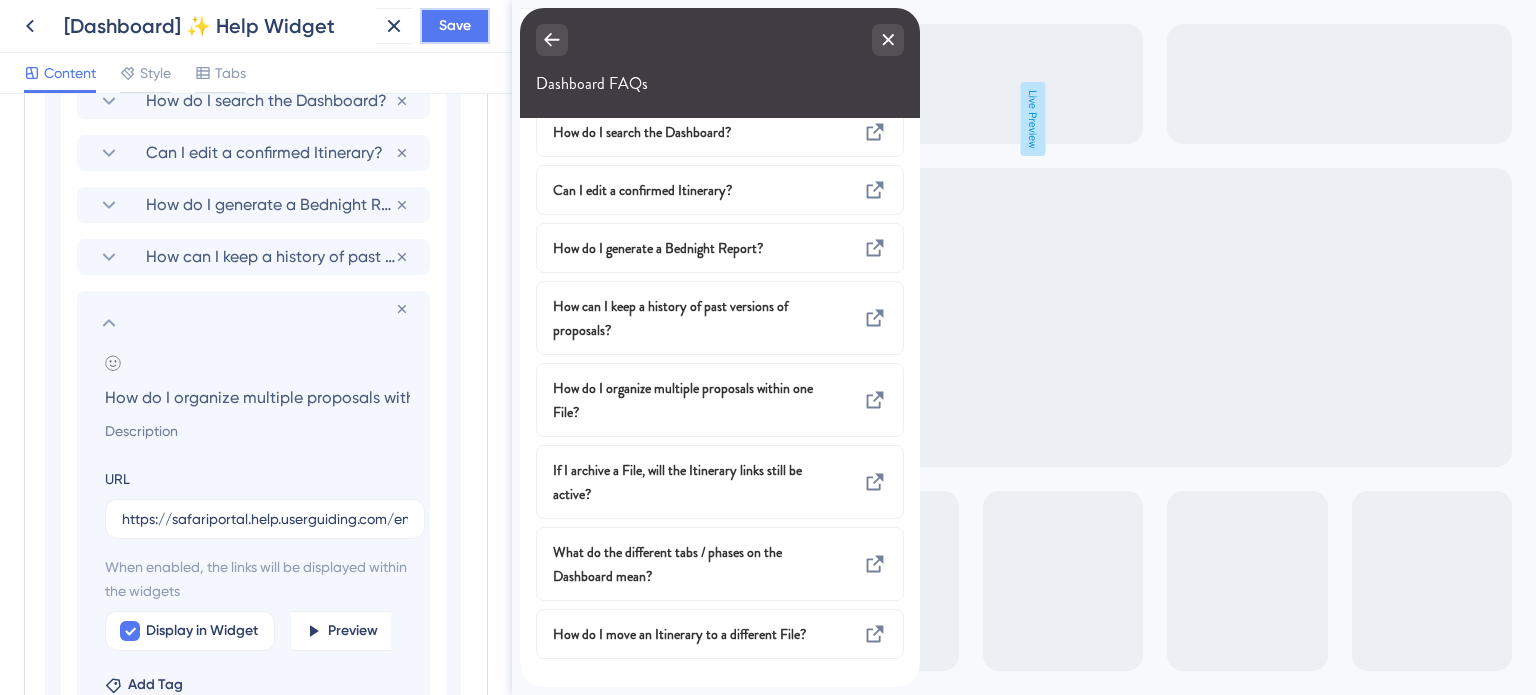 click on "Save" at bounding box center [455, 26] 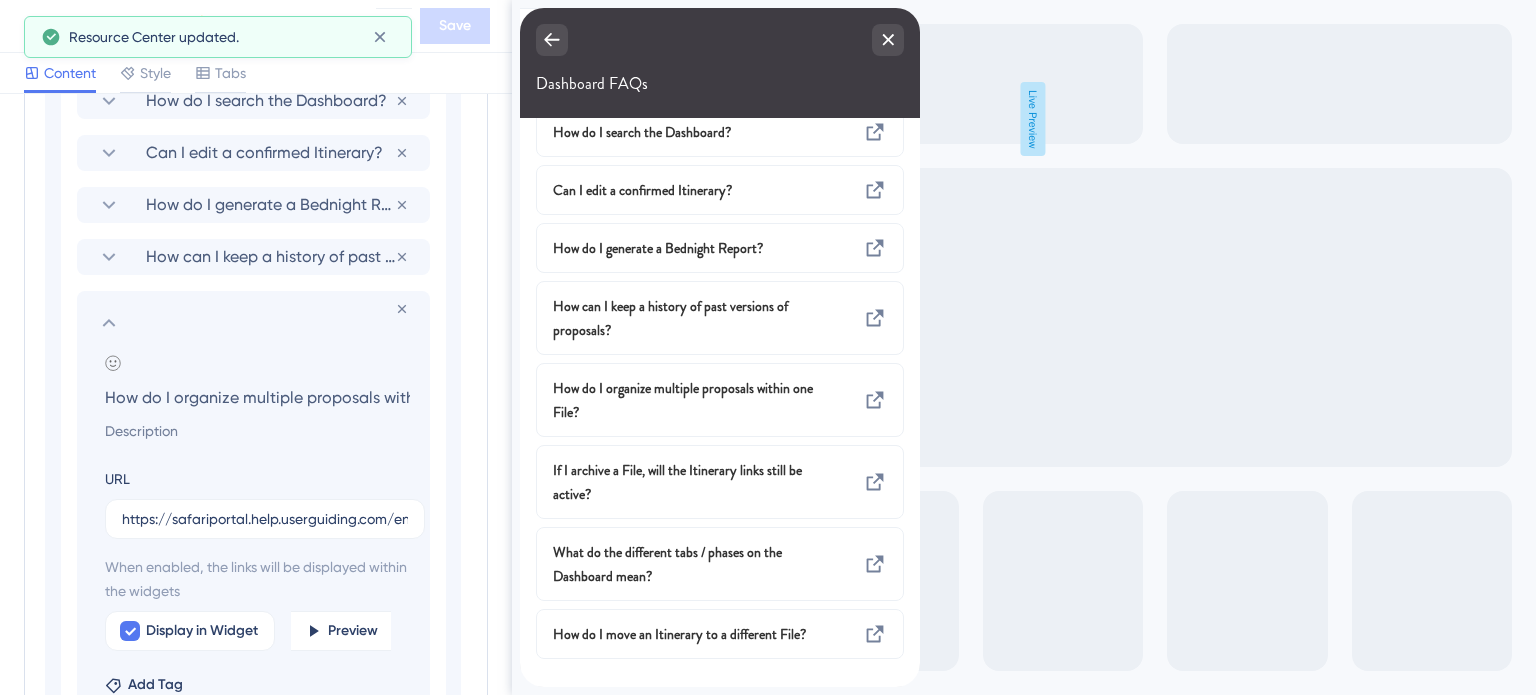 click 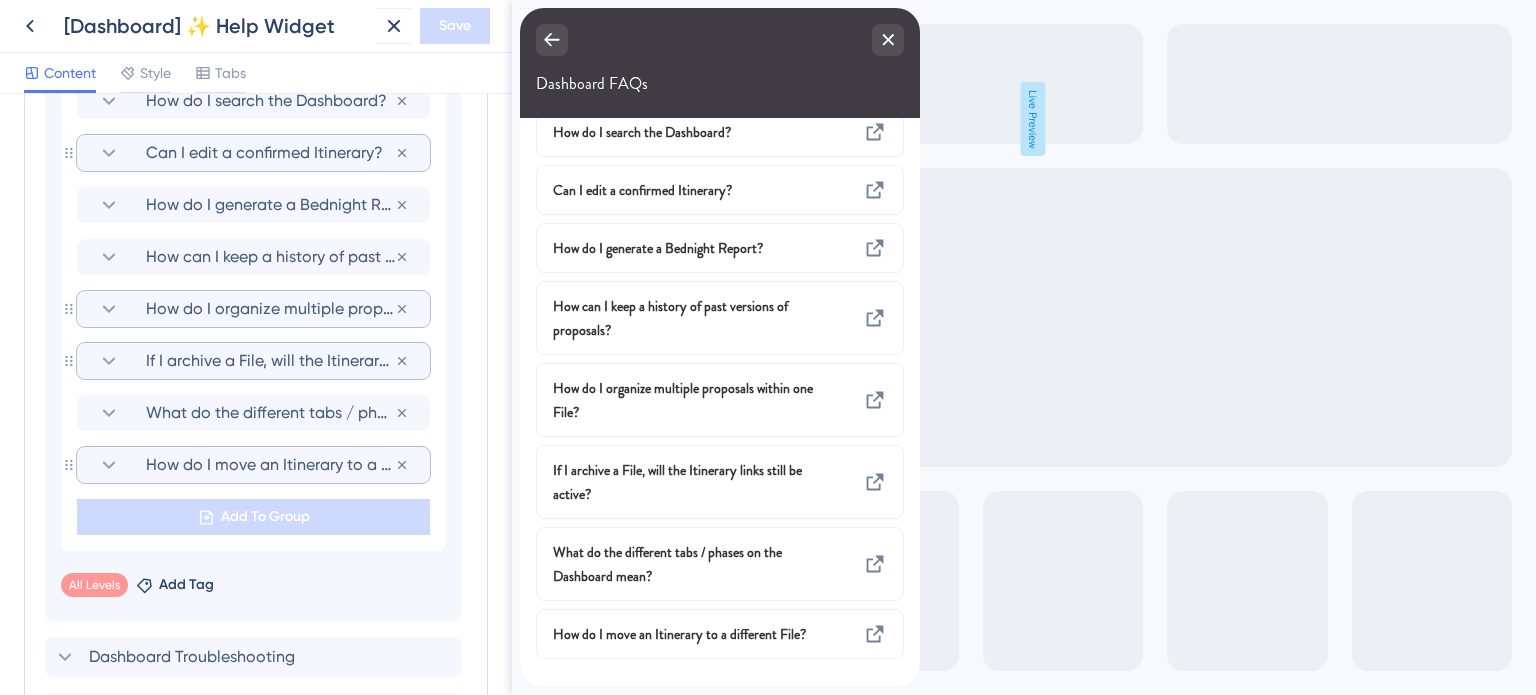 click on "Can I edit a confirmed Itinerary?" at bounding box center (270, 153) 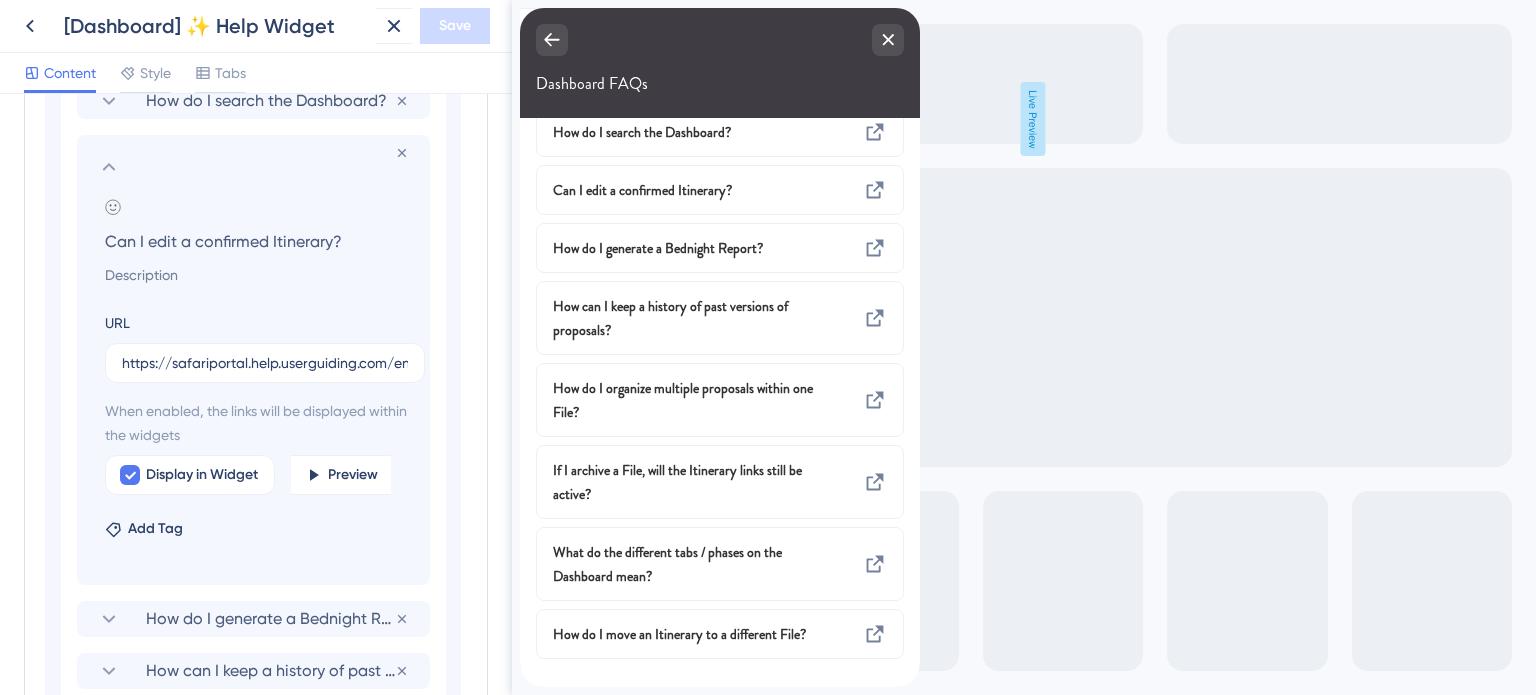 click 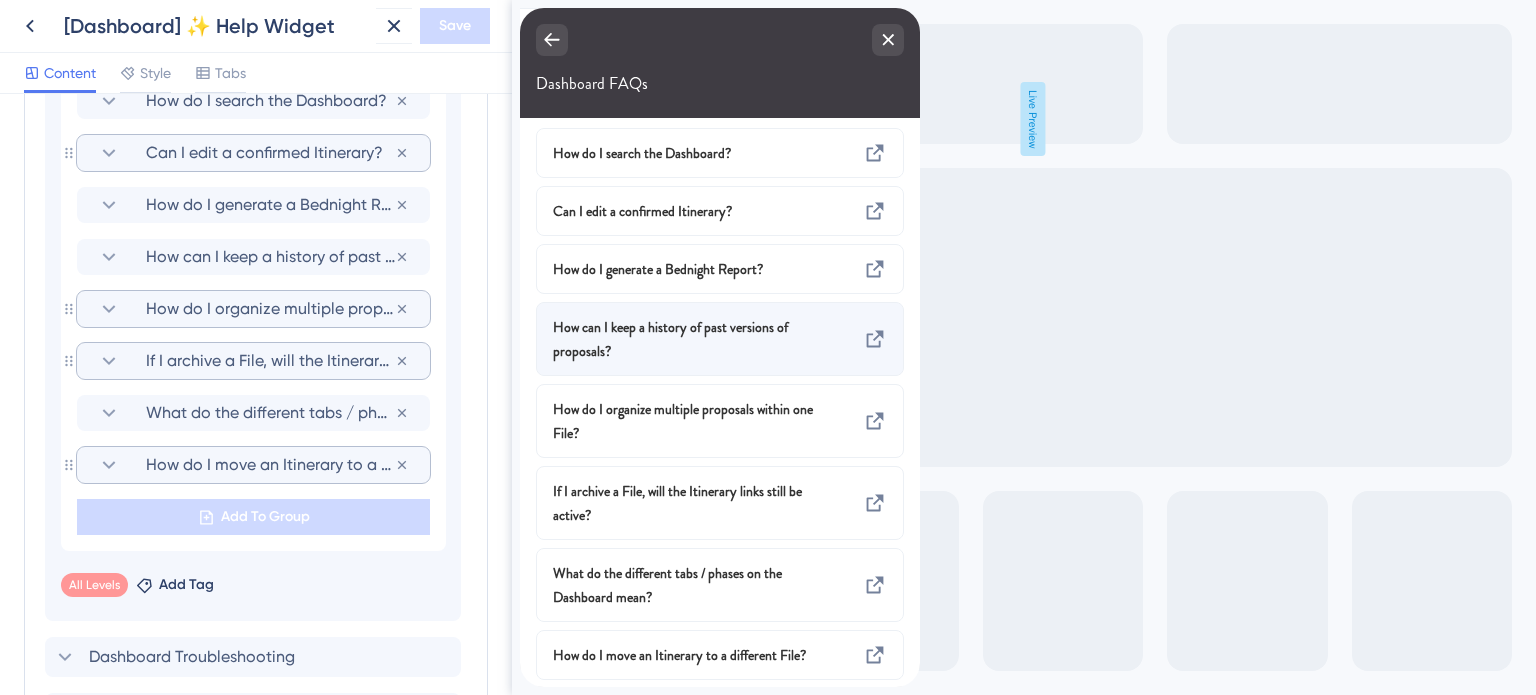 scroll, scrollTop: 0, scrollLeft: 0, axis: both 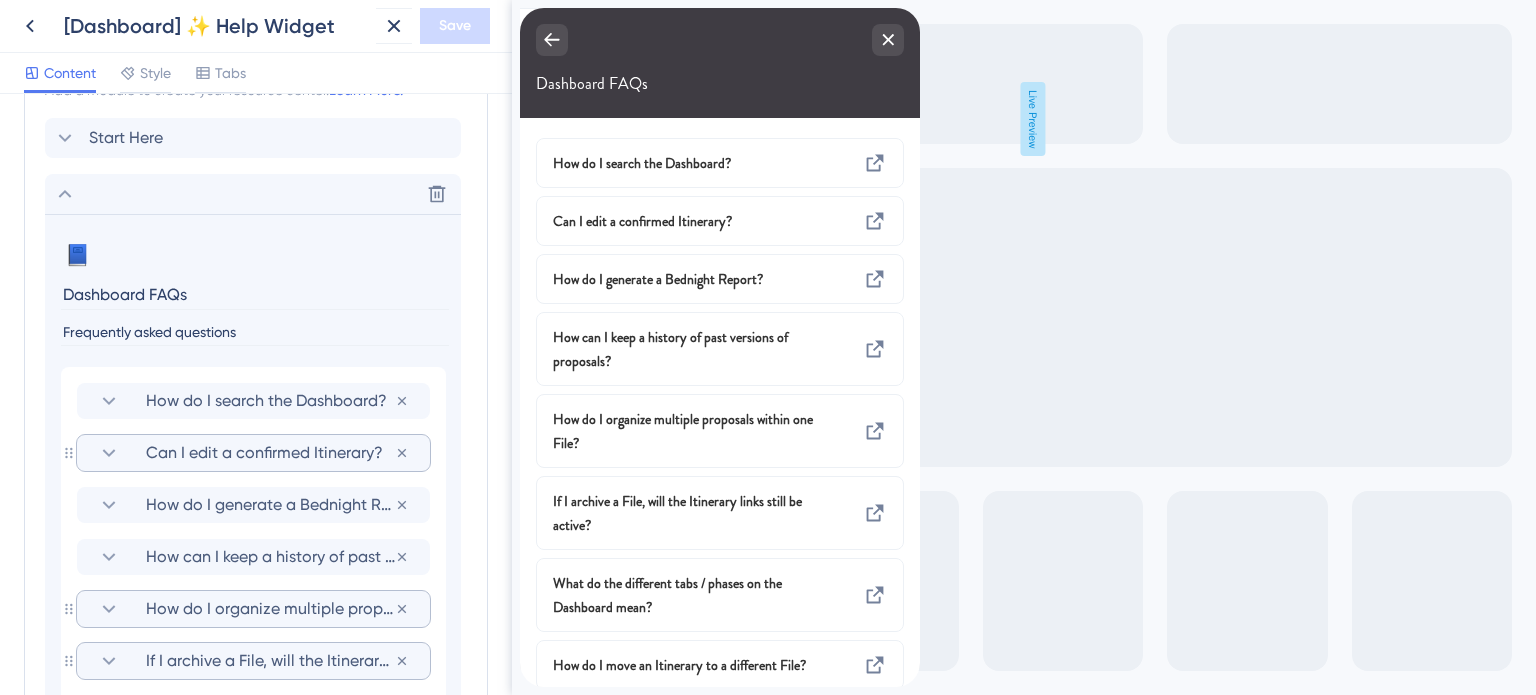 click 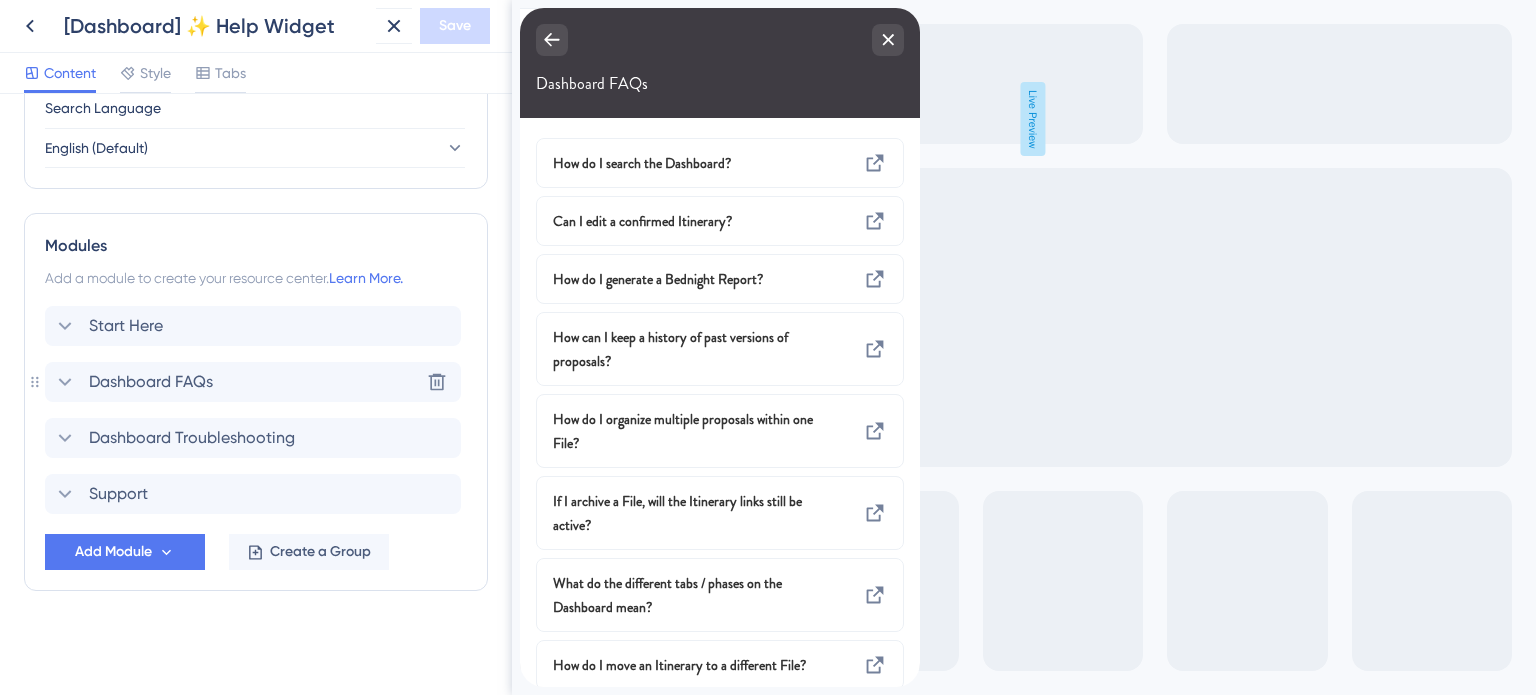 scroll, scrollTop: 807, scrollLeft: 0, axis: vertical 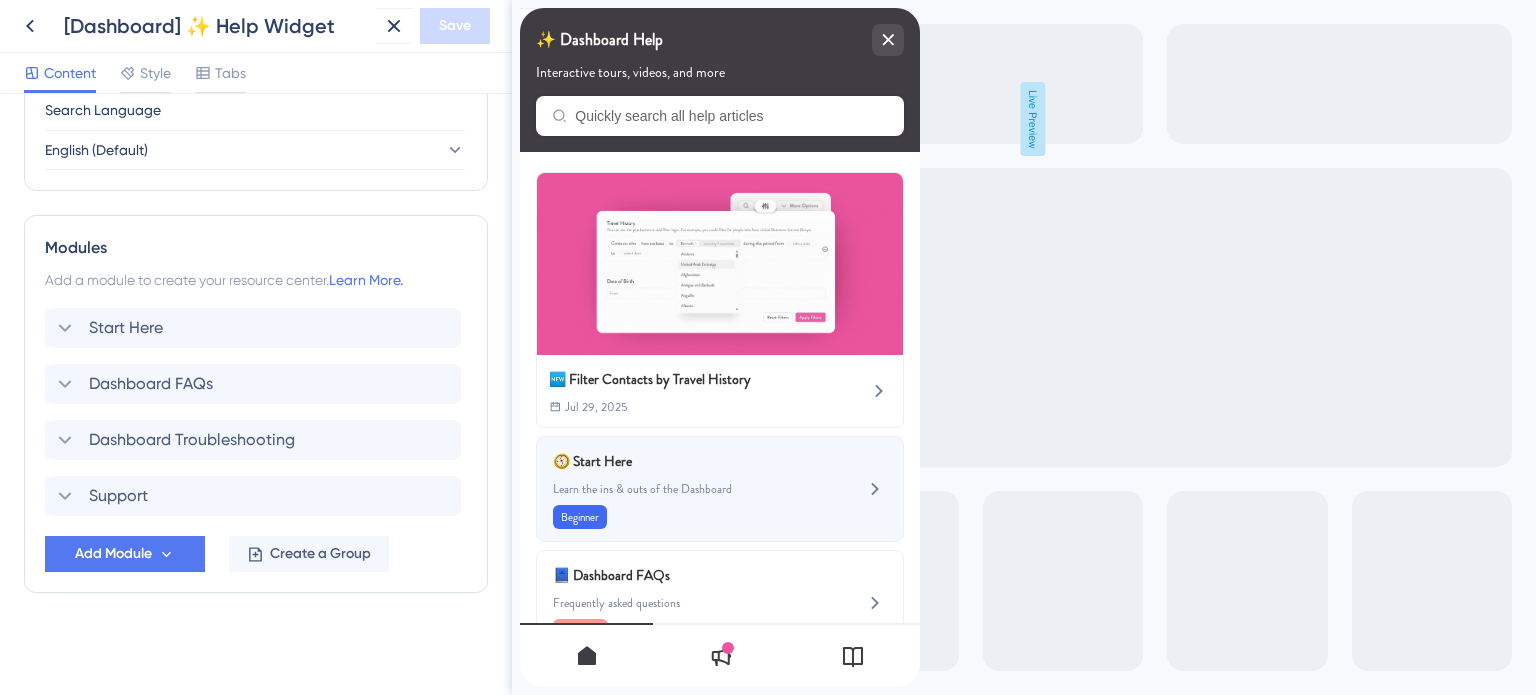 click on "Learn the ins & outs of the Dashboard" at bounding box center [686, 489] 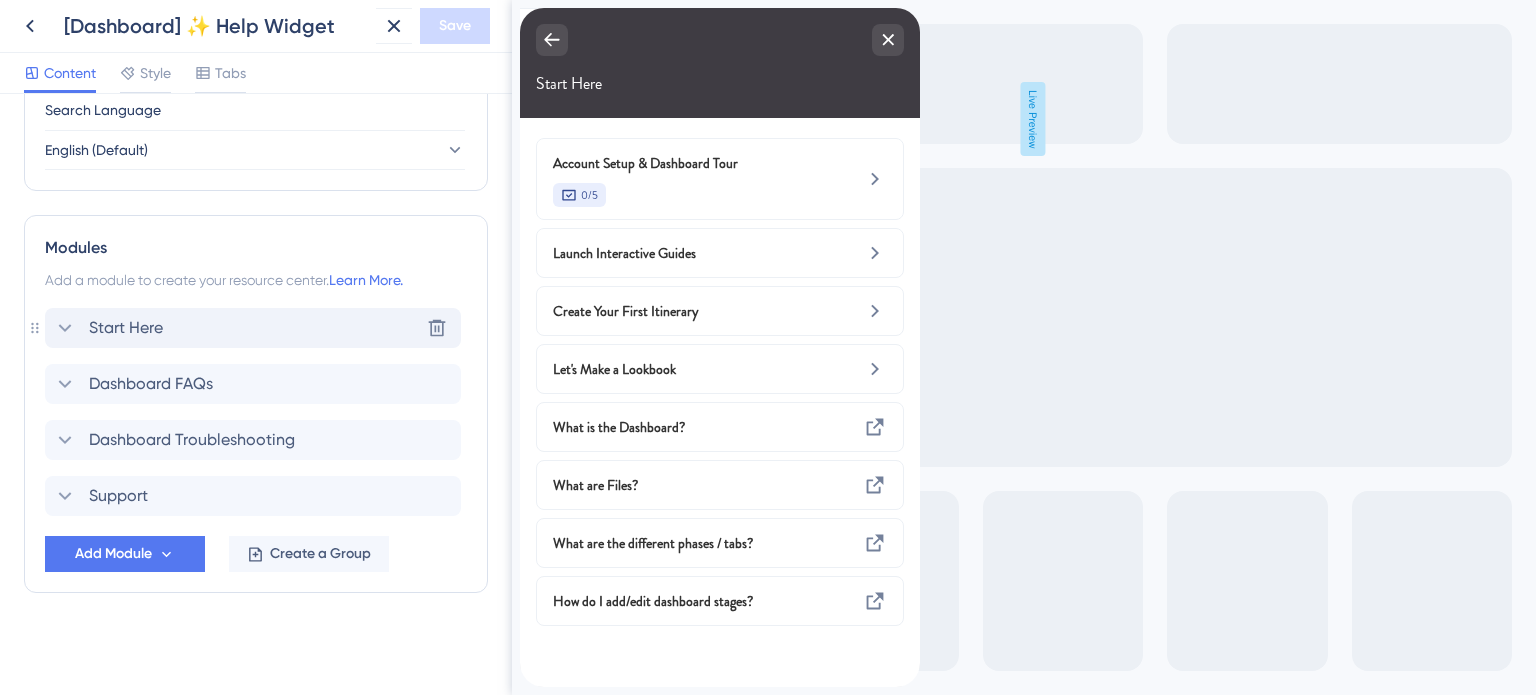 click on "Start Here Delete" at bounding box center [253, 328] 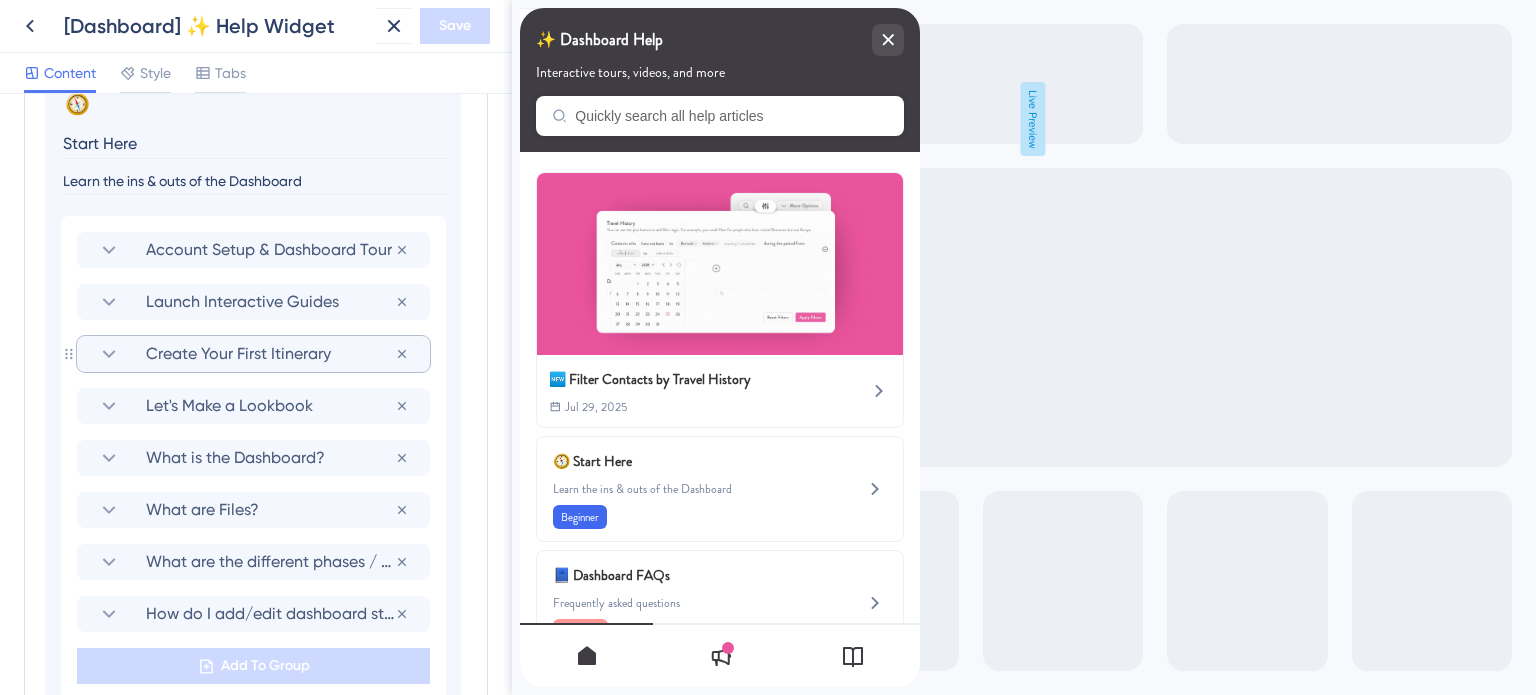 scroll, scrollTop: 1197, scrollLeft: 0, axis: vertical 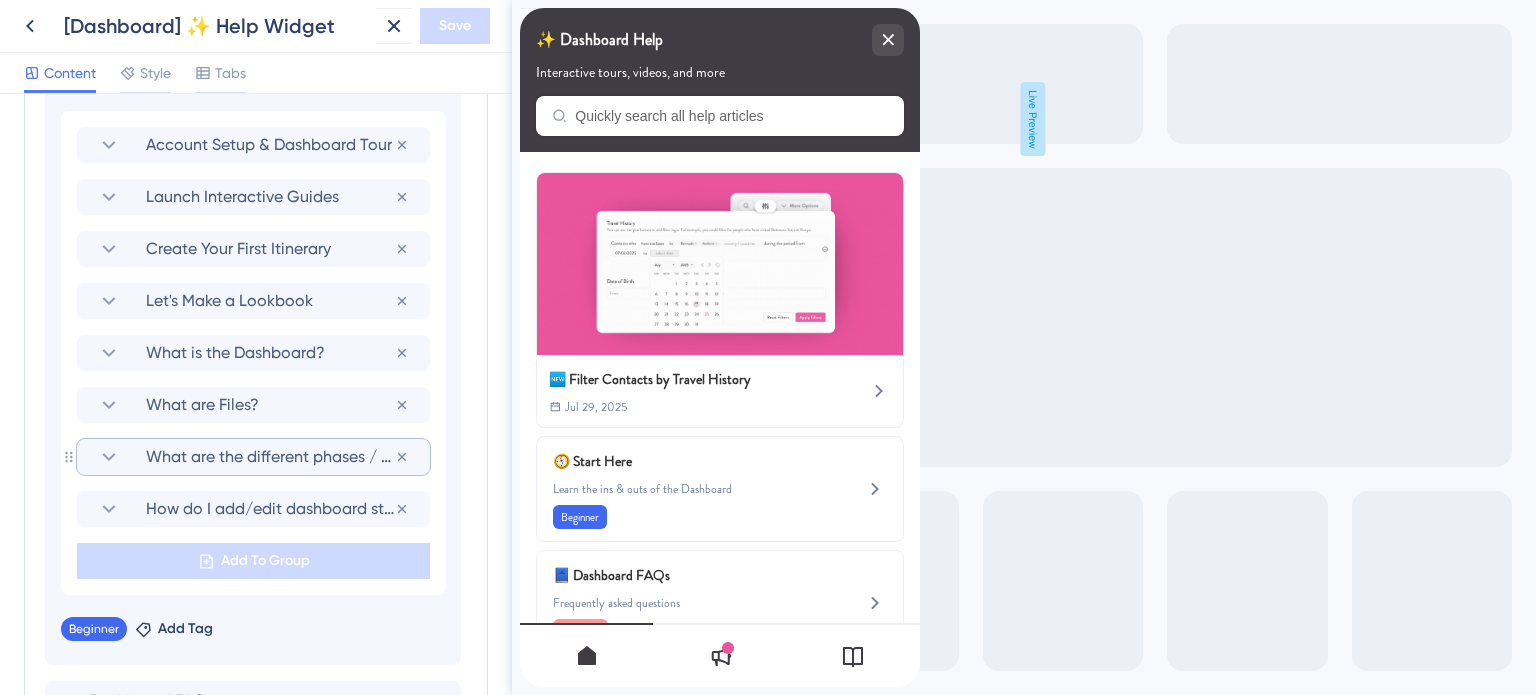 click on "What are the different phases / tabs?" at bounding box center (270, 457) 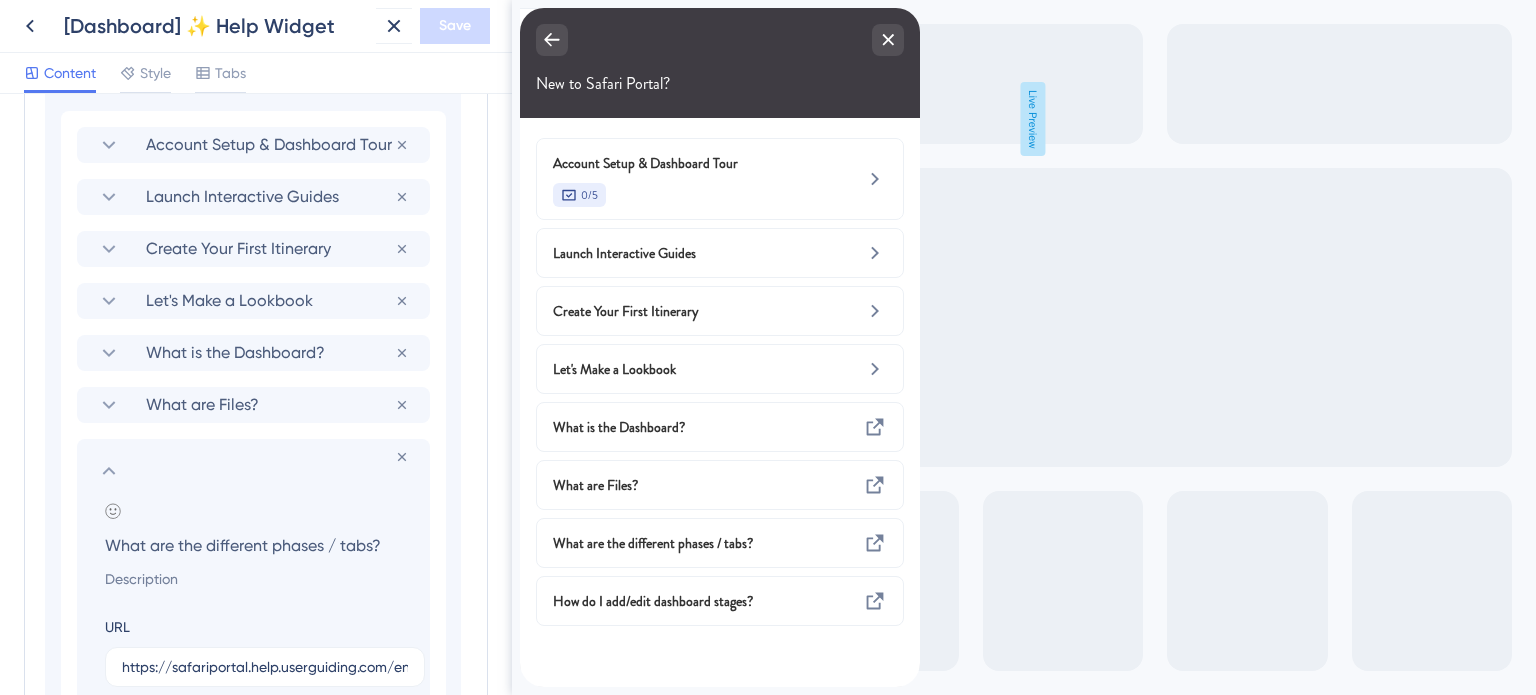 click on "What are the different phases / tabs?" at bounding box center (257, 545) 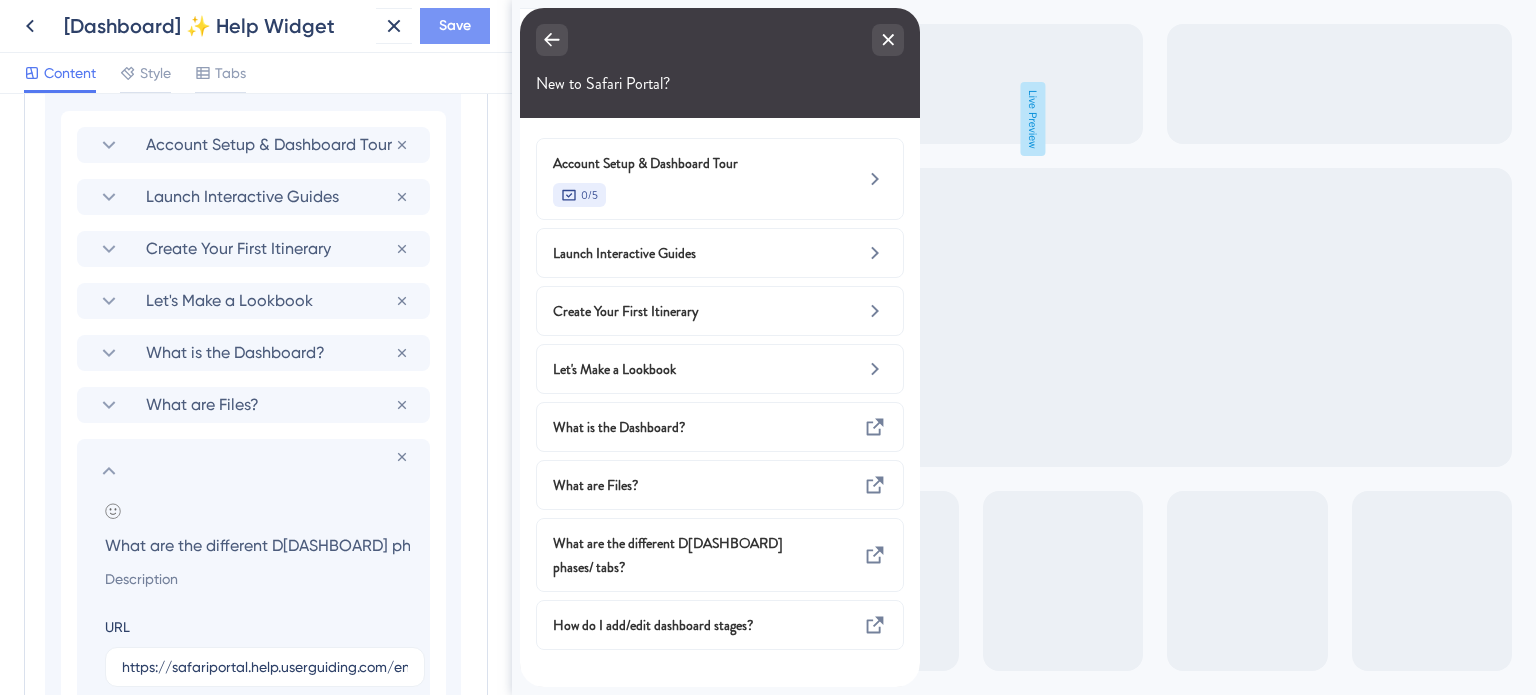 type on "What are the different Dashboard phases / tabs?" 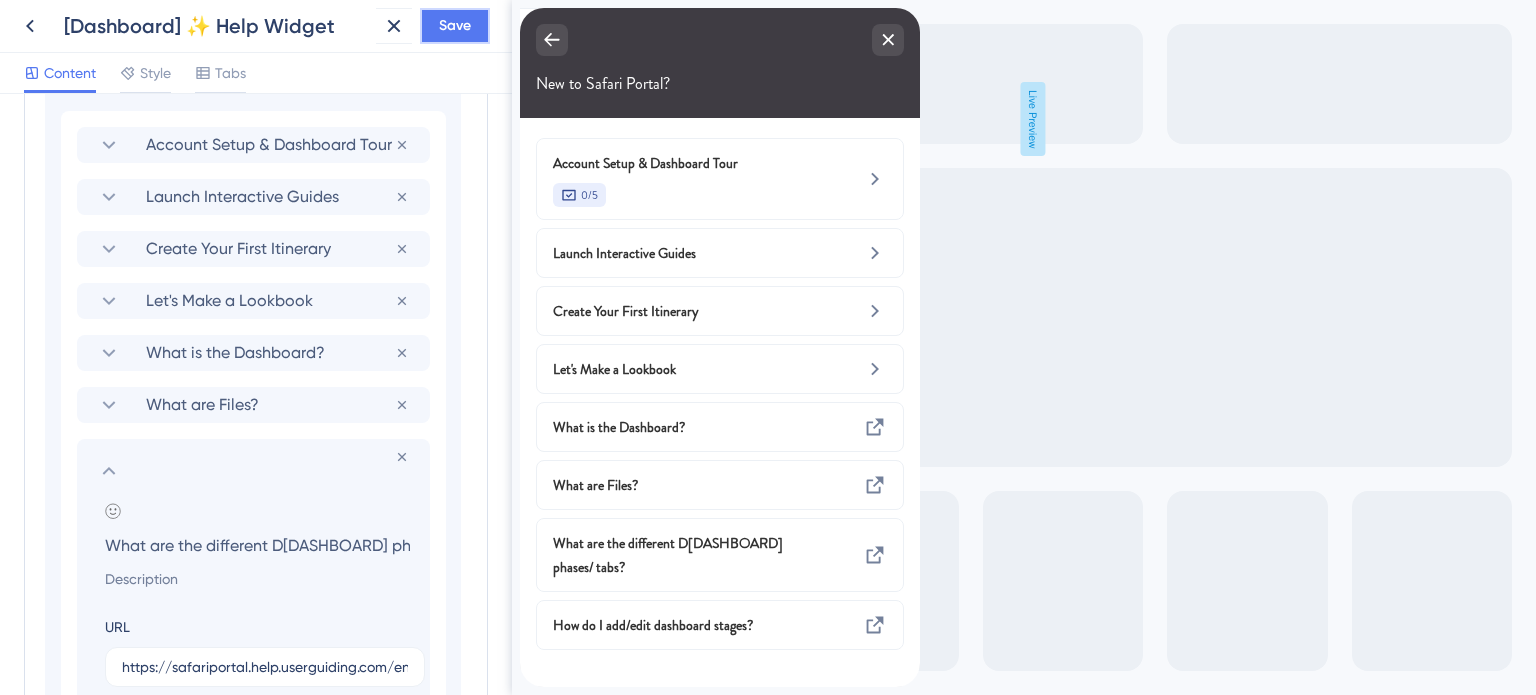 click on "Save" at bounding box center (455, 26) 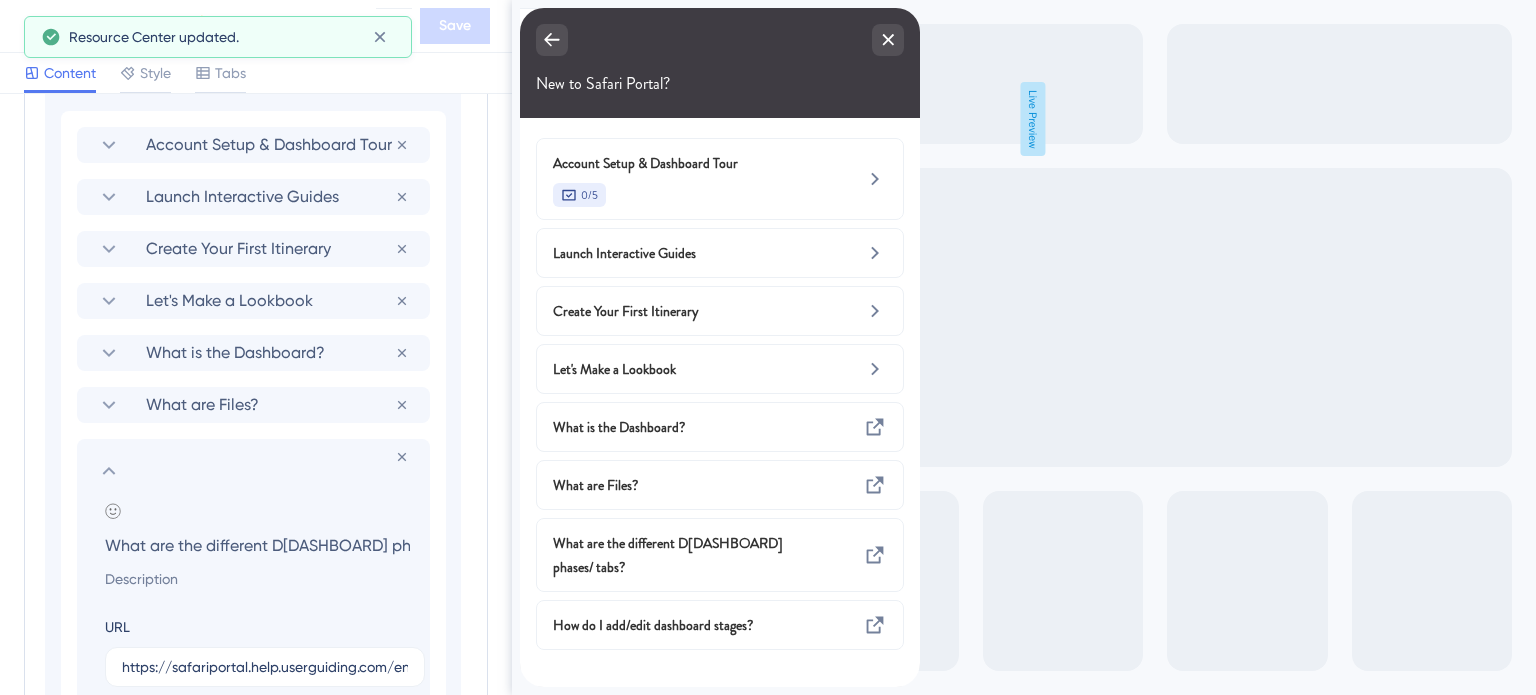 click 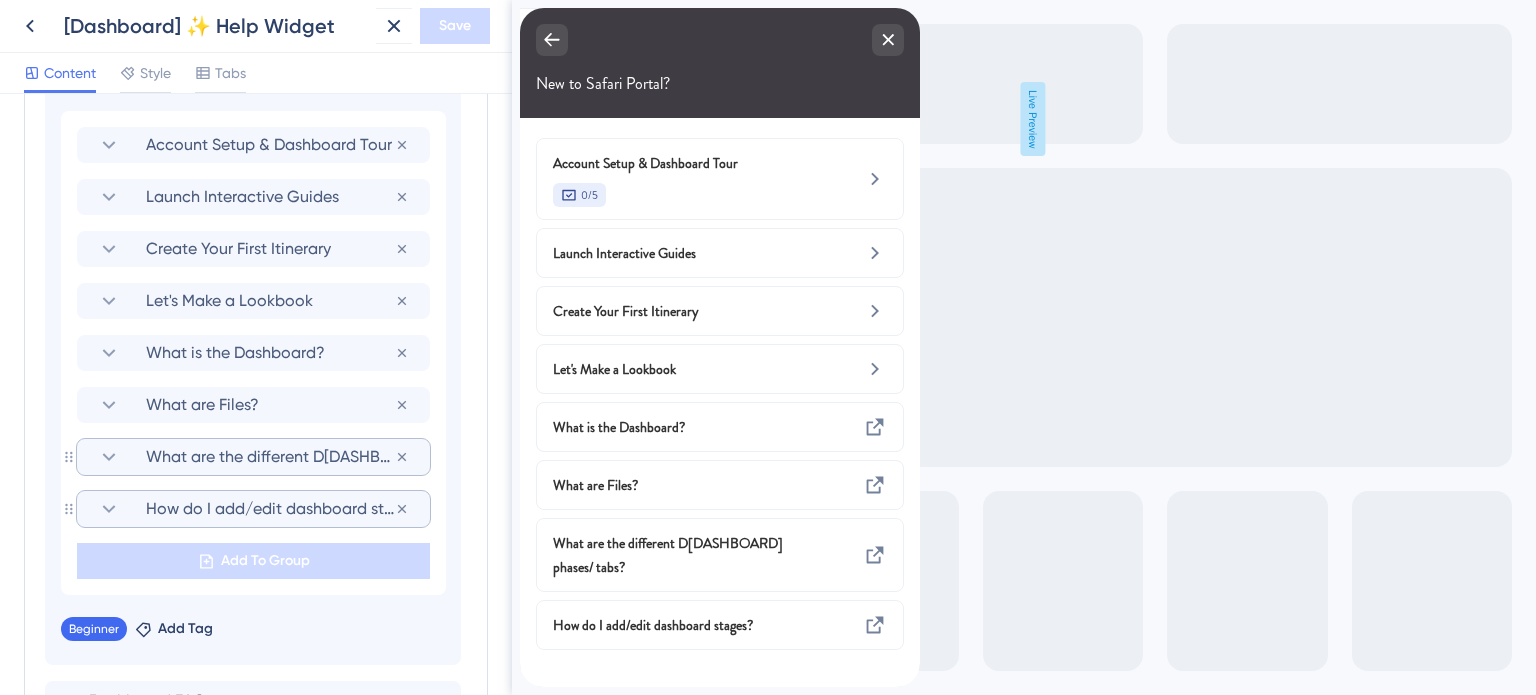 click on "How do I add/edit dashboard stages?" at bounding box center [270, 509] 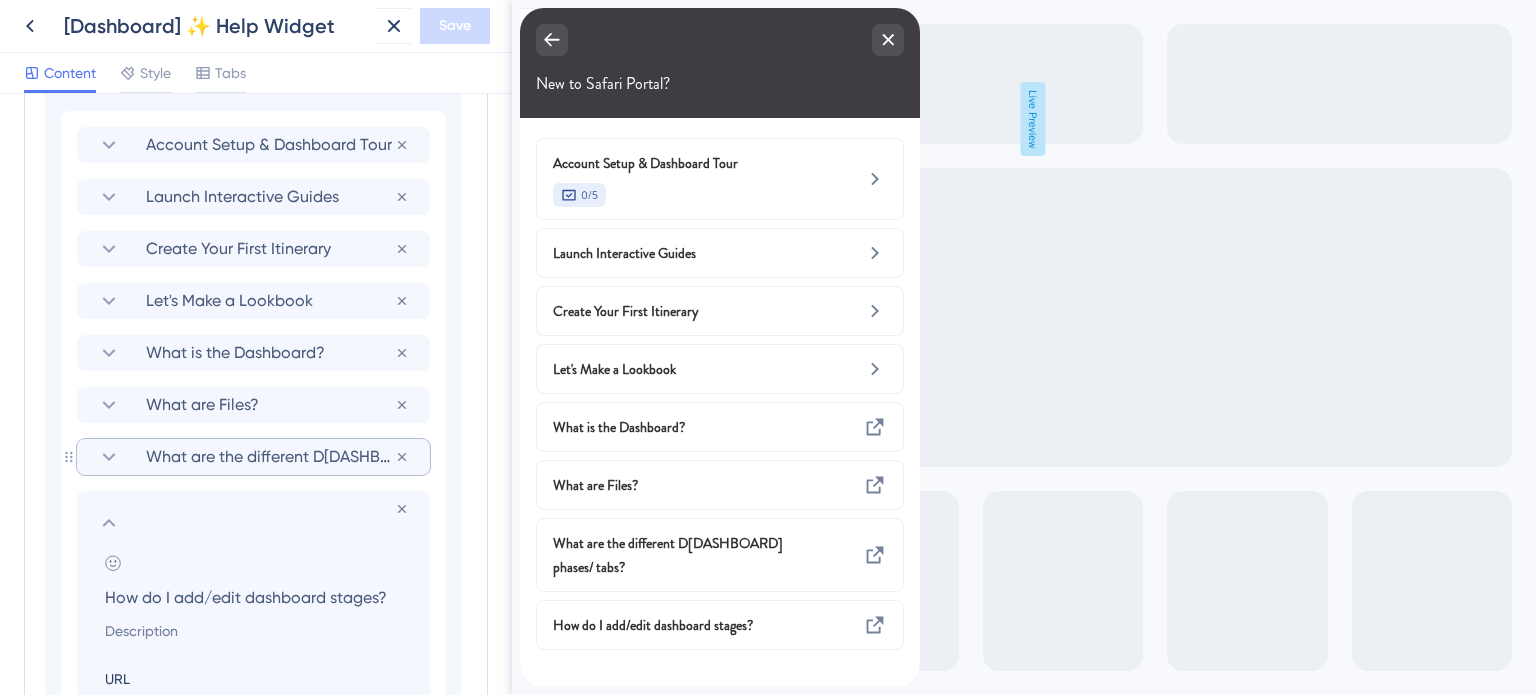 click on "How do I add/edit dashboard stages?" at bounding box center [257, 597] 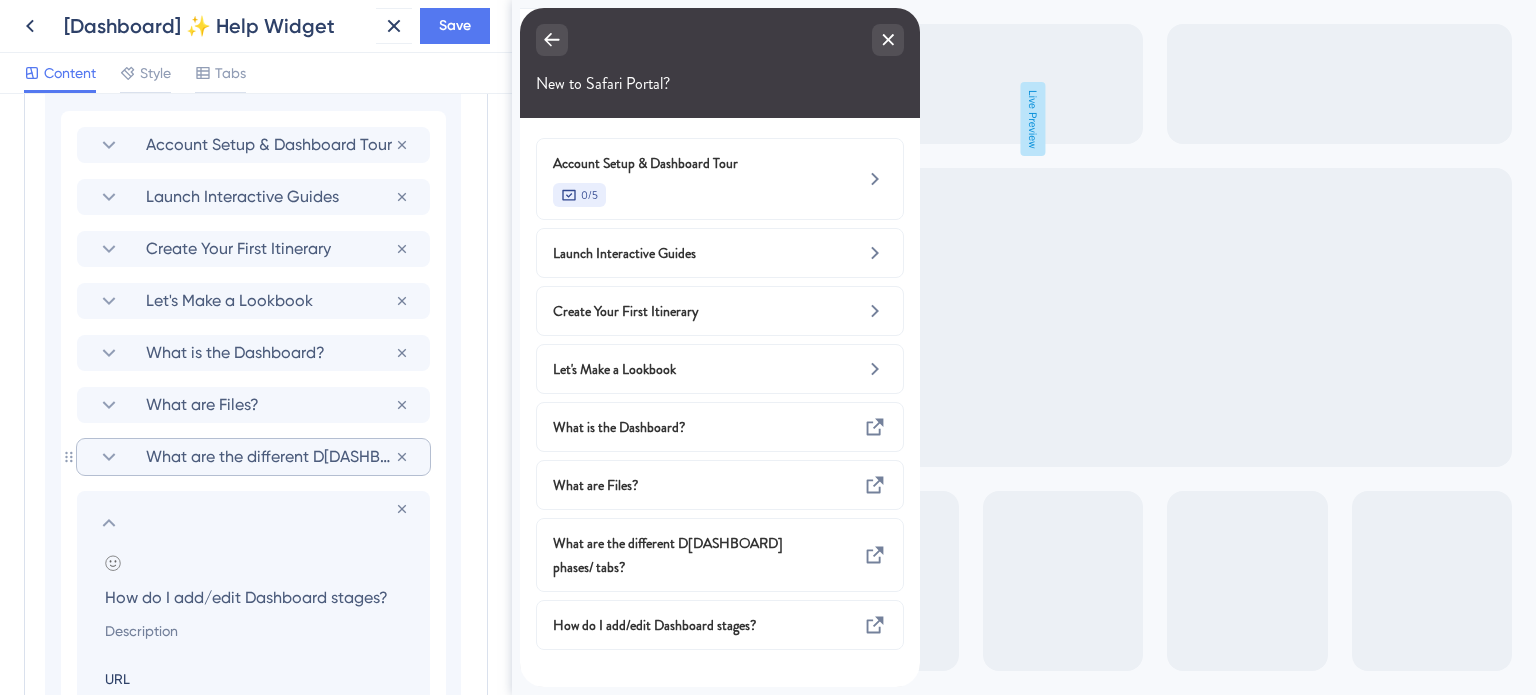 type on "How do I add/edit Dashboard stages?" 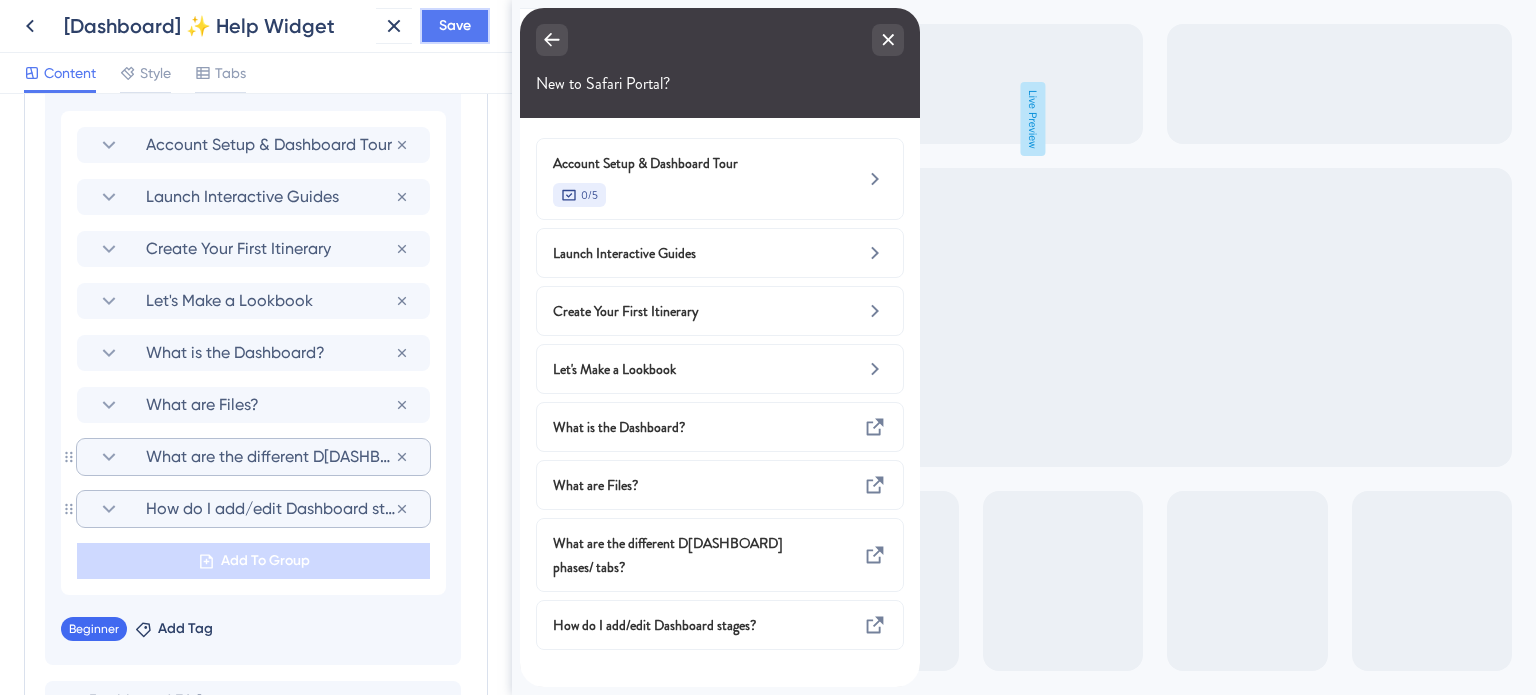 click on "Save" at bounding box center [455, 26] 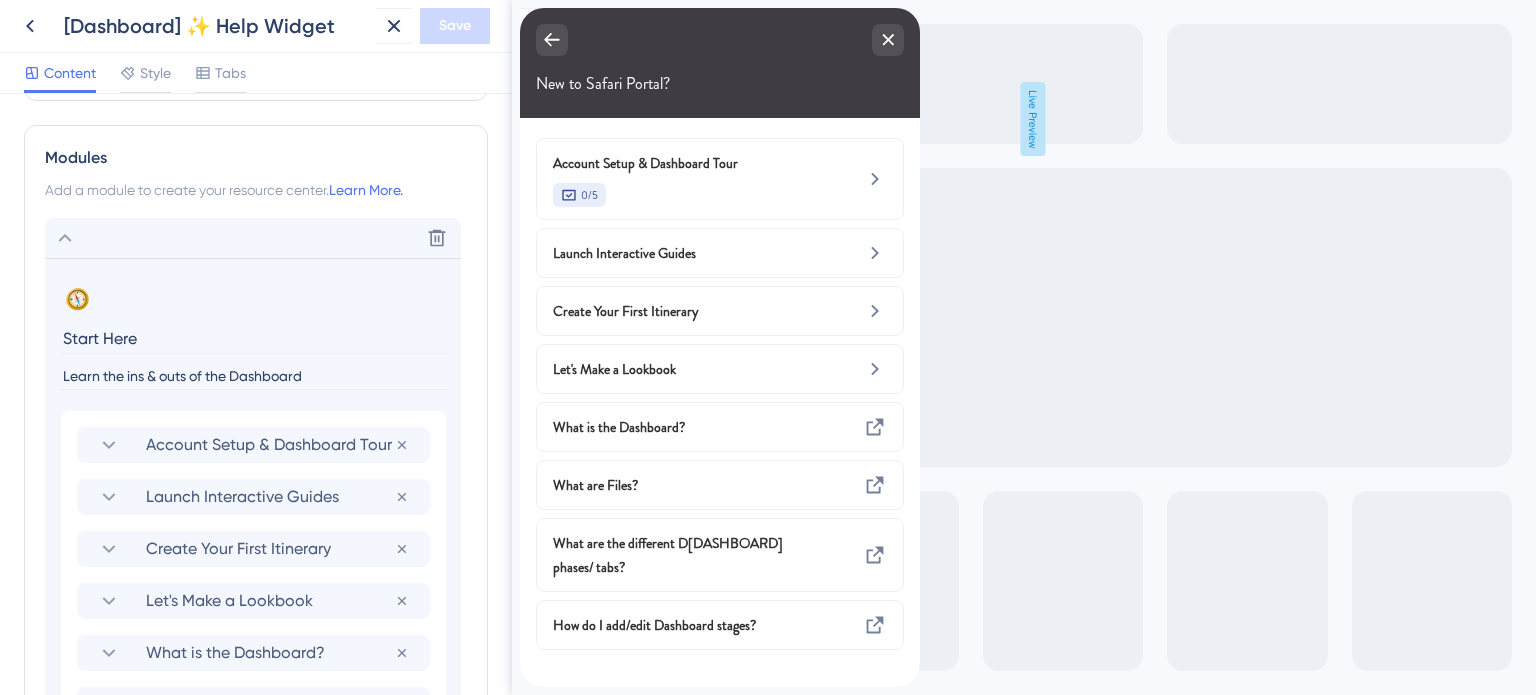 click 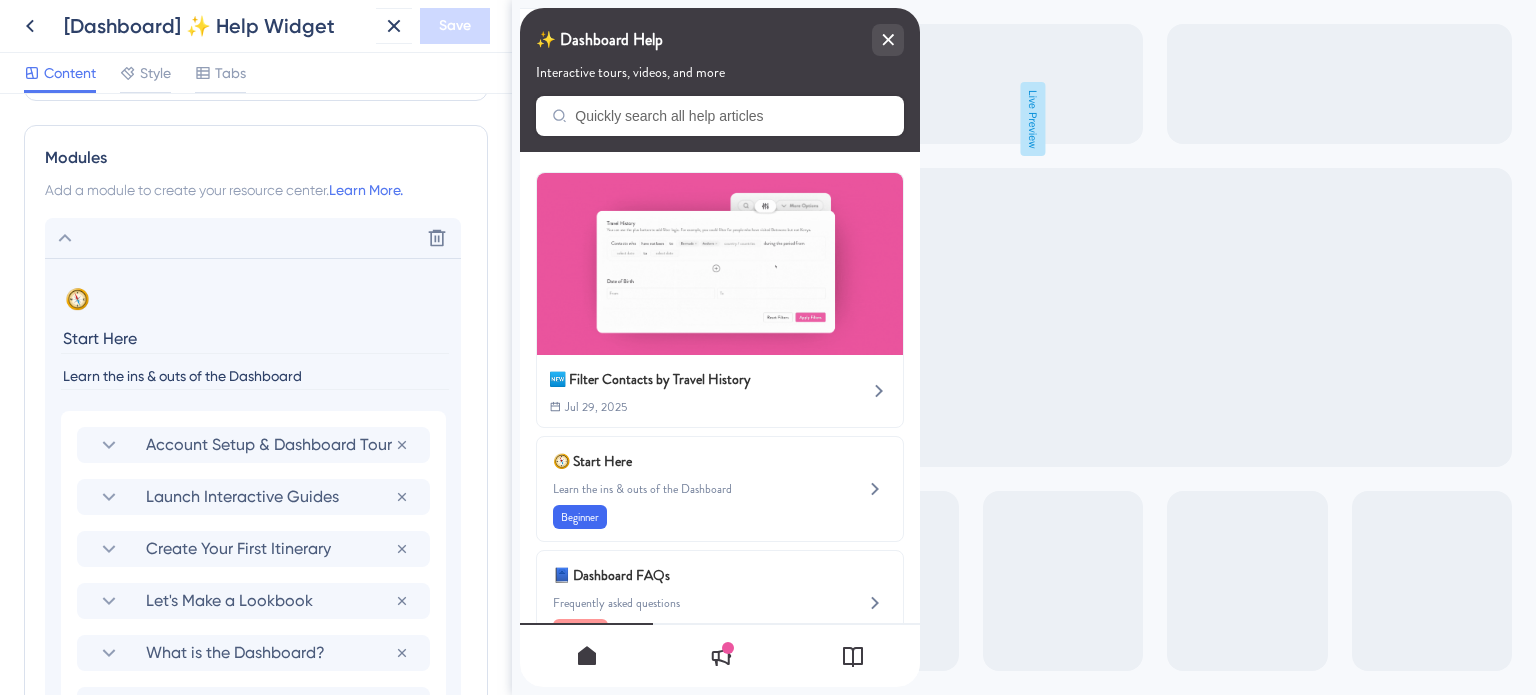 scroll, scrollTop: 807, scrollLeft: 0, axis: vertical 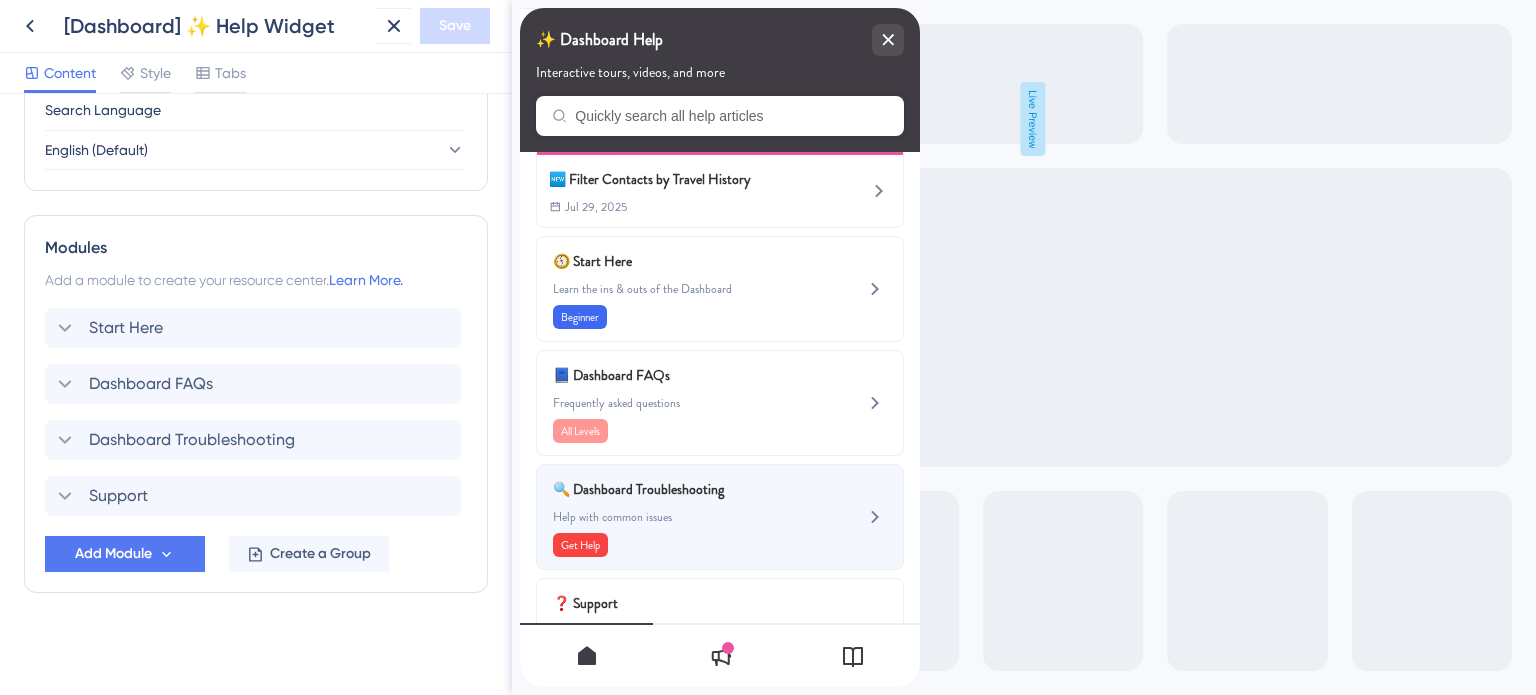 click on "🔍   Dashboard Troubleshooting Help with common issues Get Help" at bounding box center [686, 517] 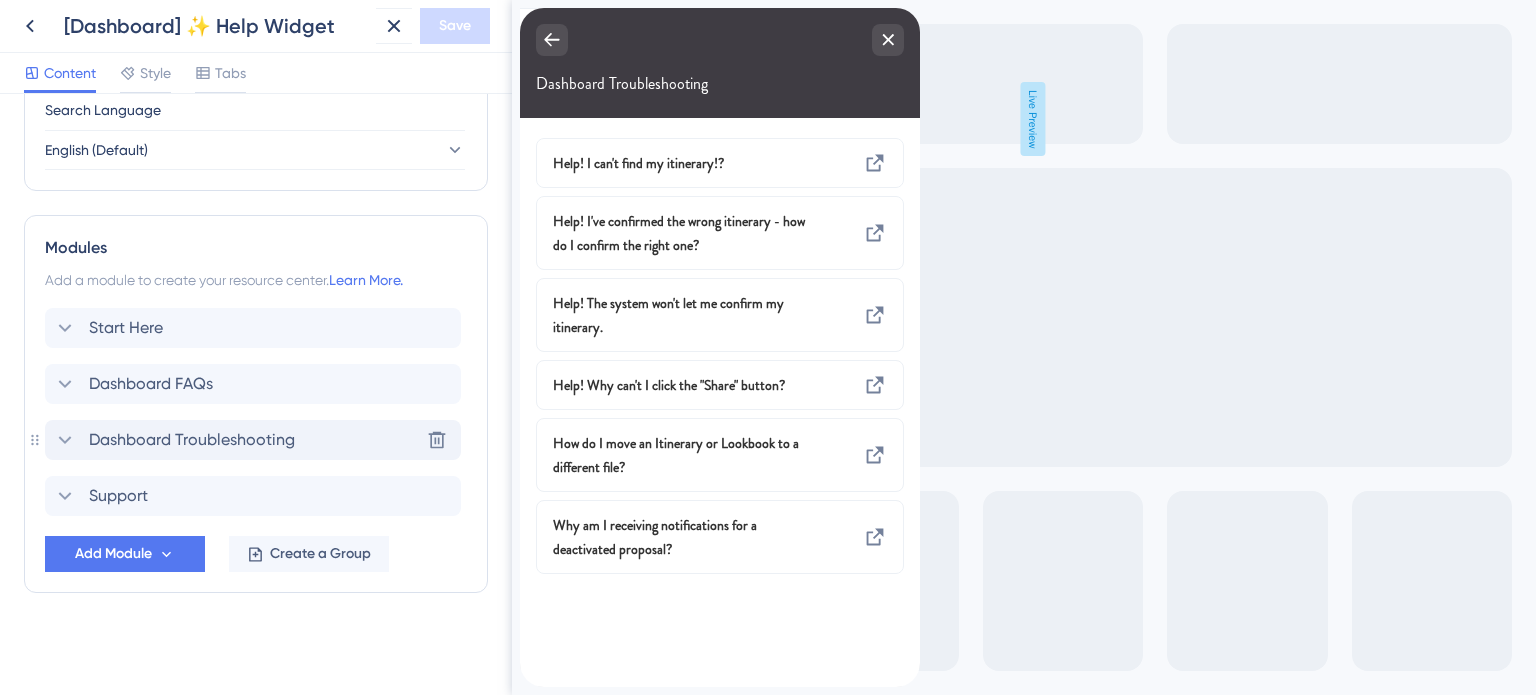 click on "Dashboard Troubleshooting" at bounding box center [192, 440] 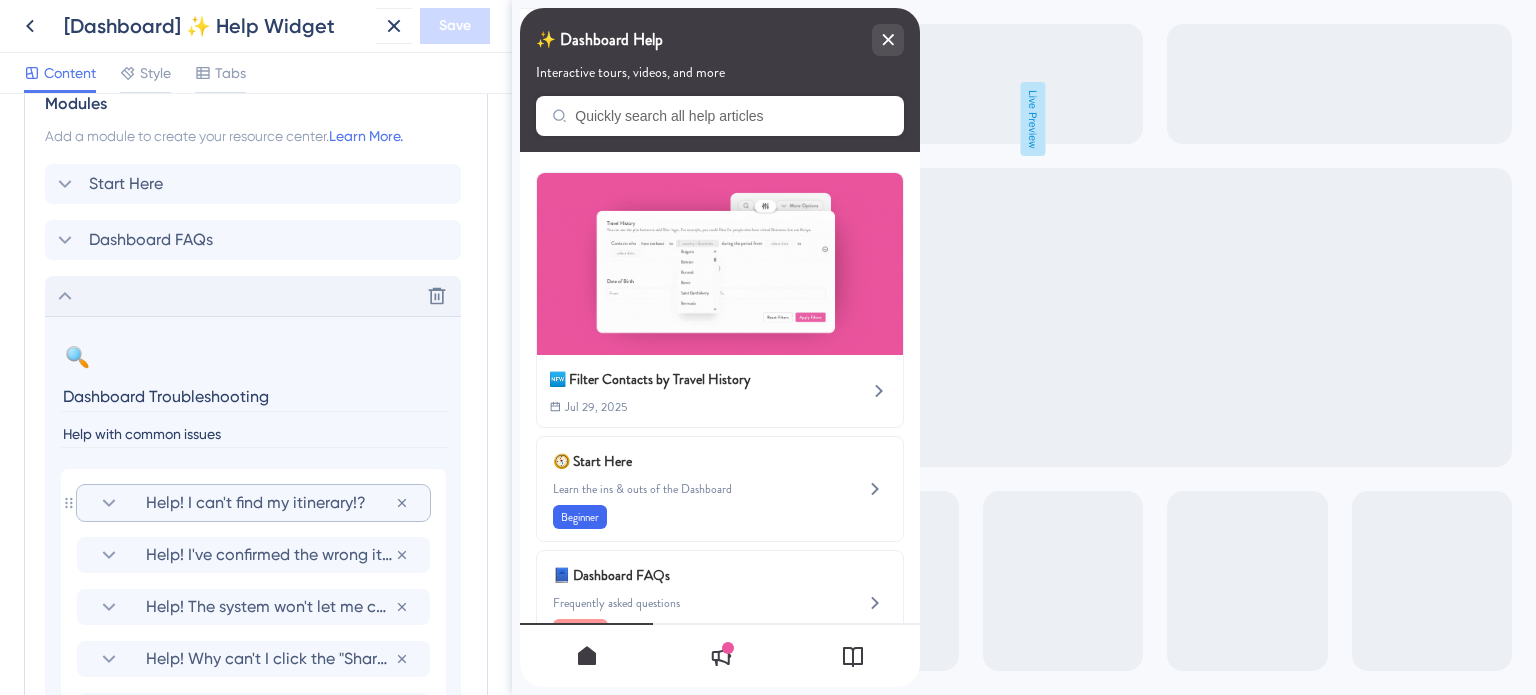 scroll, scrollTop: 997, scrollLeft: 0, axis: vertical 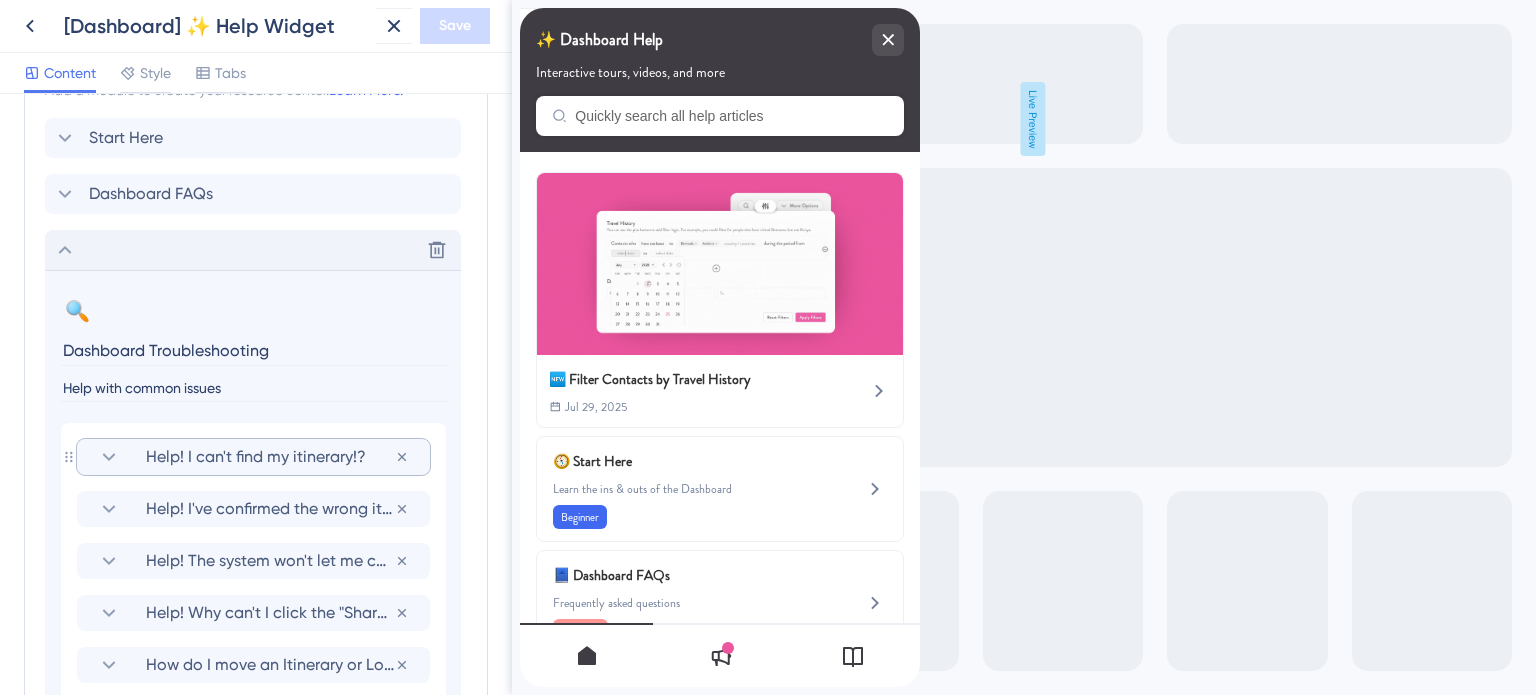 click on "Help! I can't find my itinerary!?" at bounding box center (270, 457) 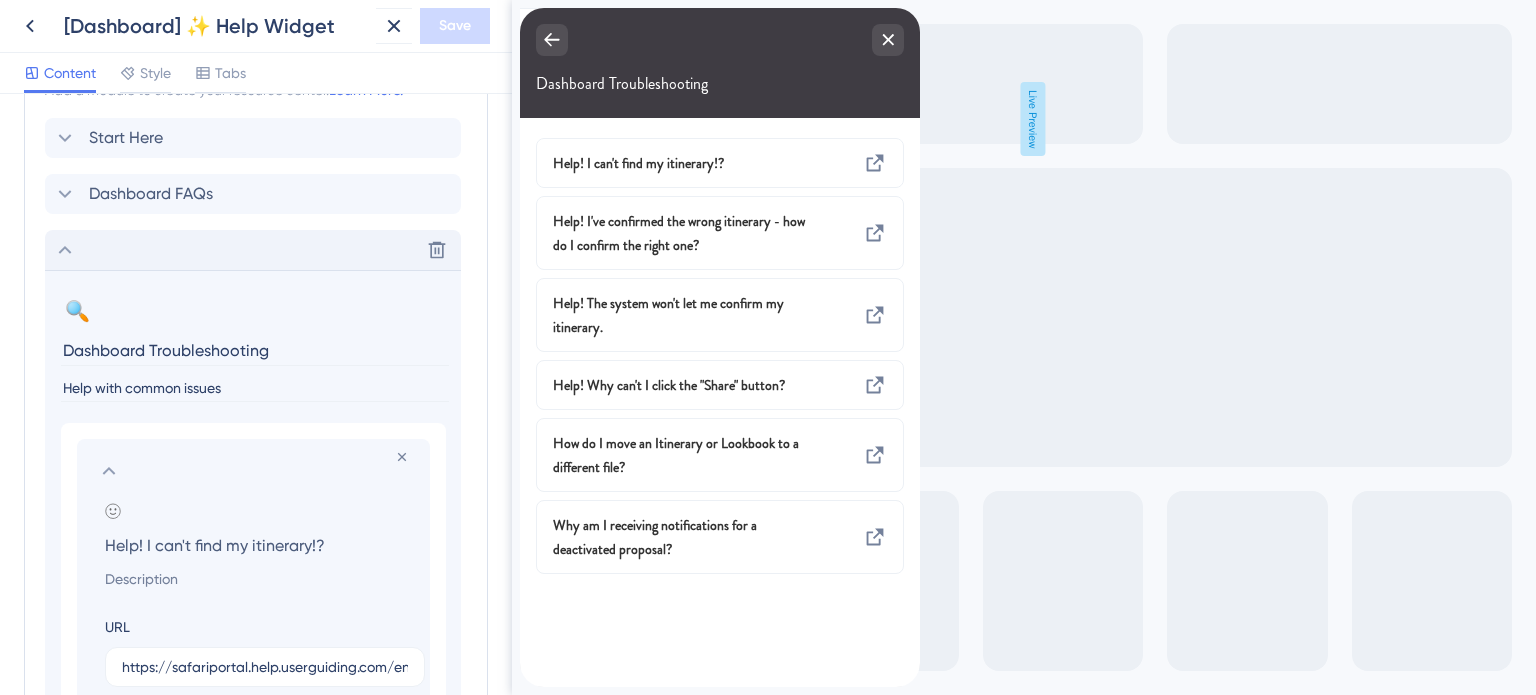 click on "Help! I can't find my itinerary!?" at bounding box center (257, 545) 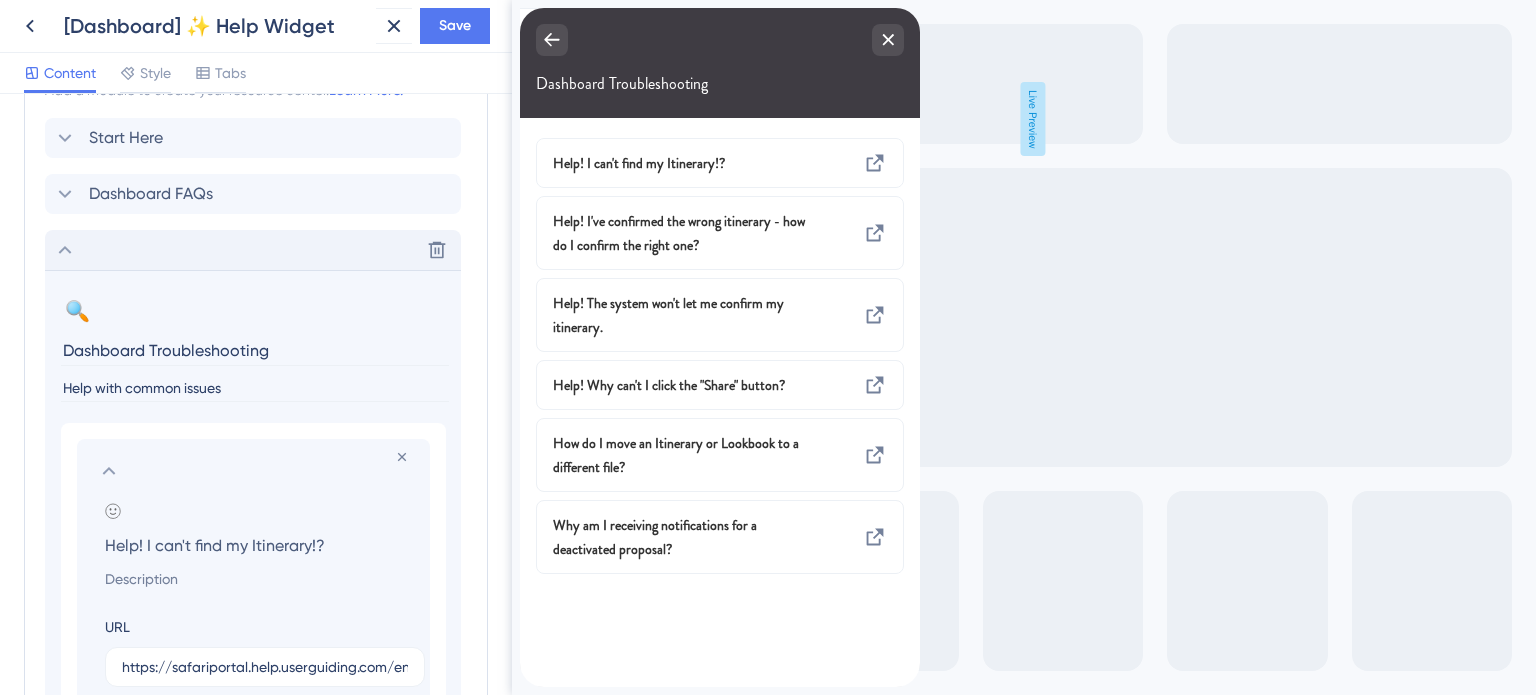 type on "Help! I can't find my Itinerary!?" 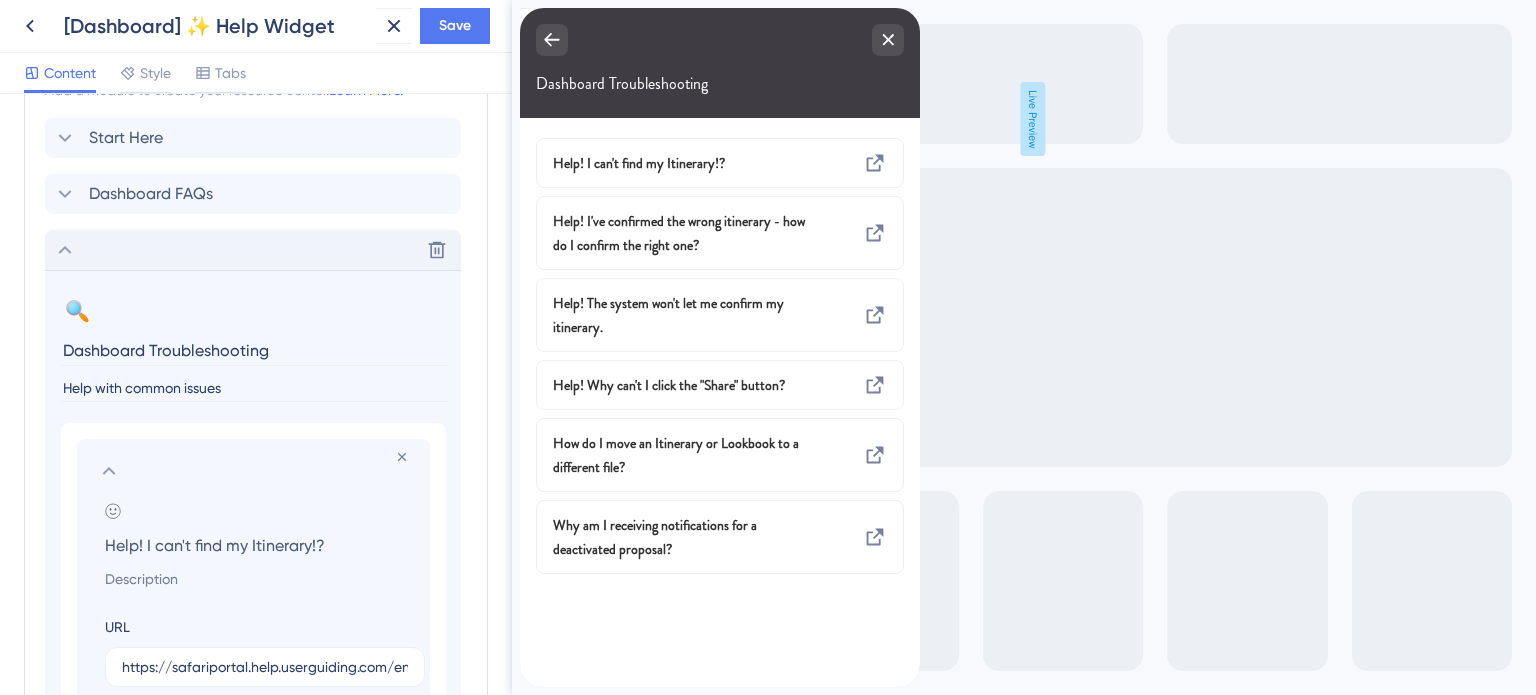 click 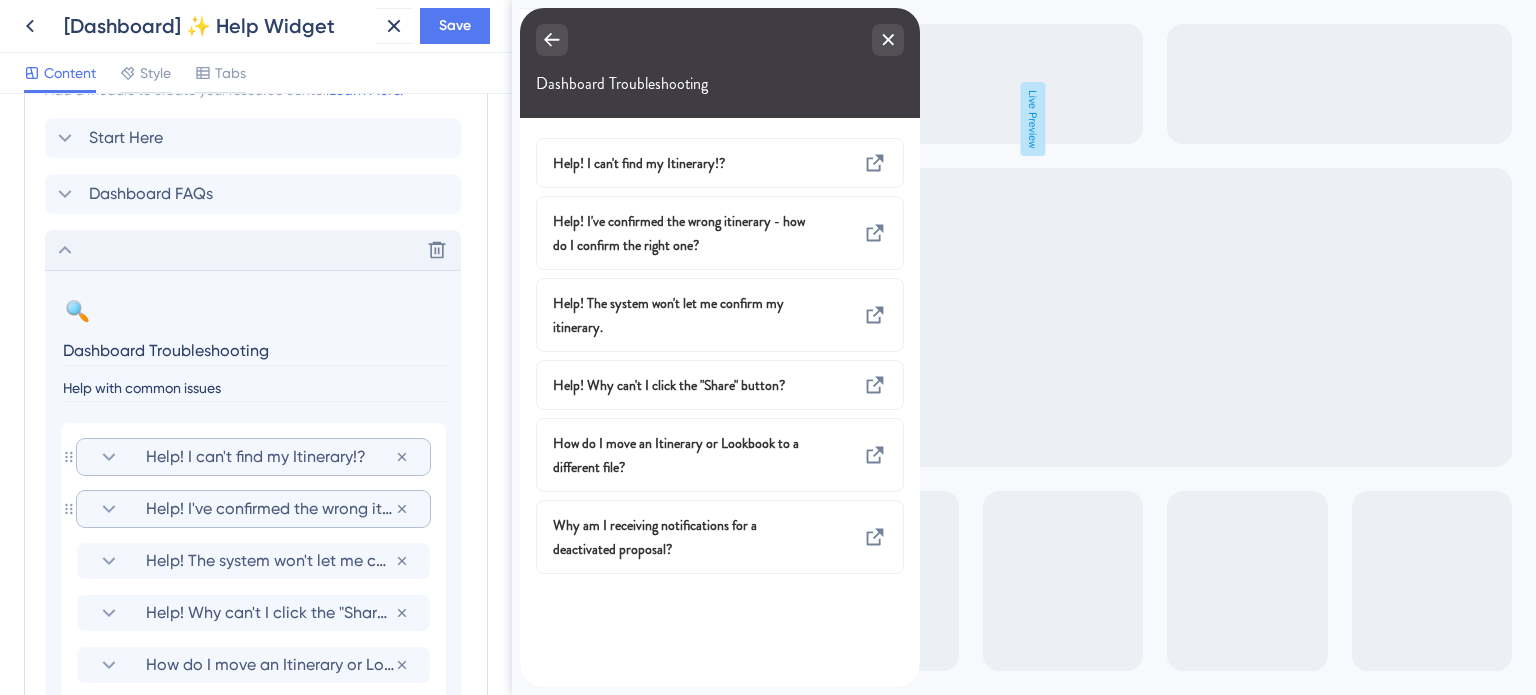 click on "Help! I've confirmed the wrong itinerary - how do I confirm the right one?" at bounding box center (270, 509) 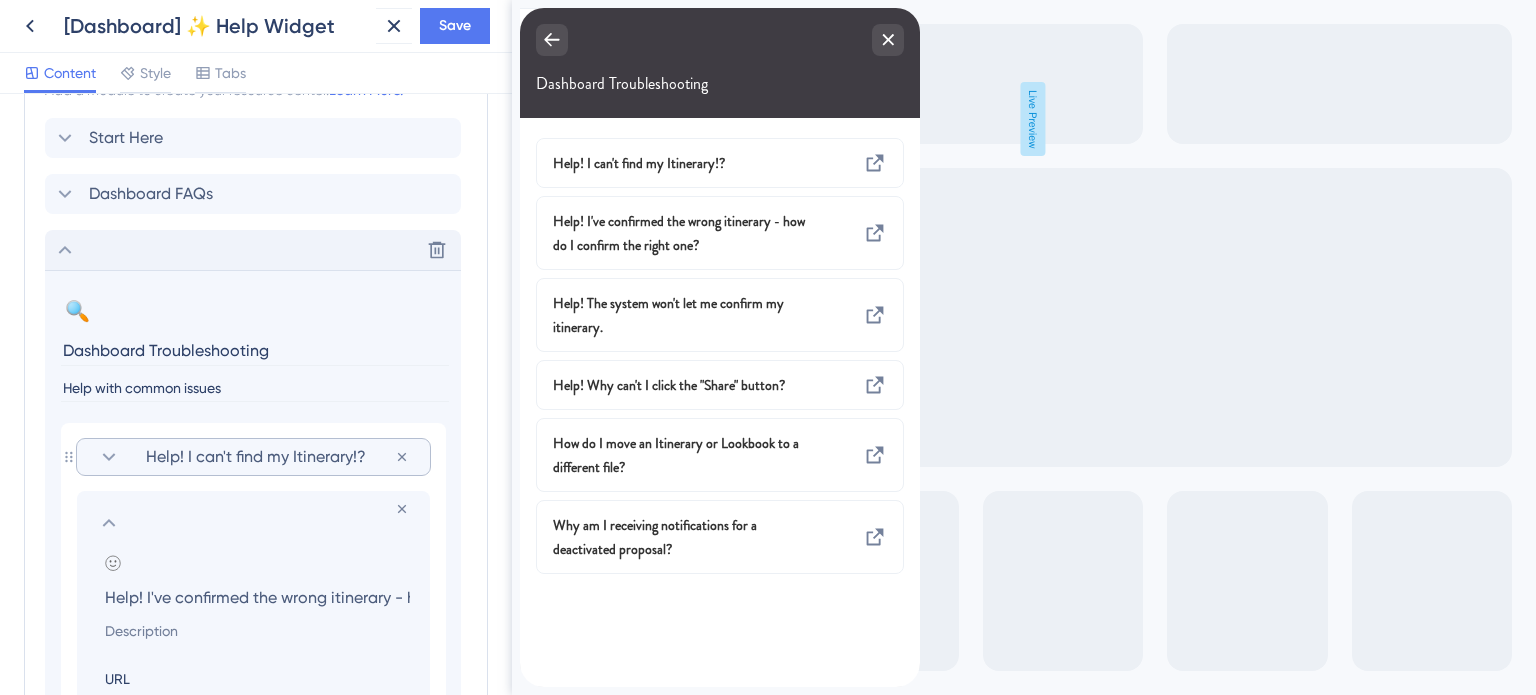 scroll, scrollTop: 0, scrollLeft: 224, axis: horizontal 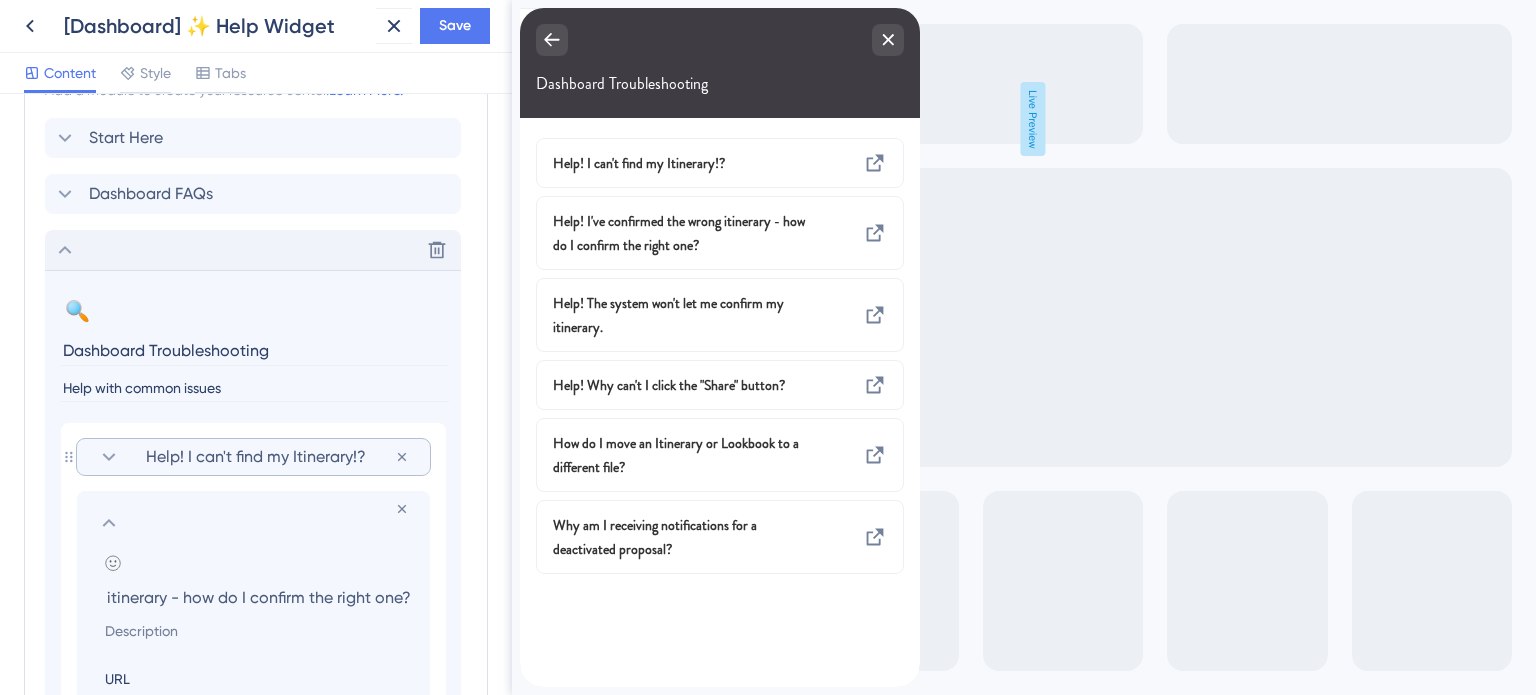 click on "Help! I've confirmed the wrong itinerary - how do I confirm the right one?" at bounding box center (257, 597) 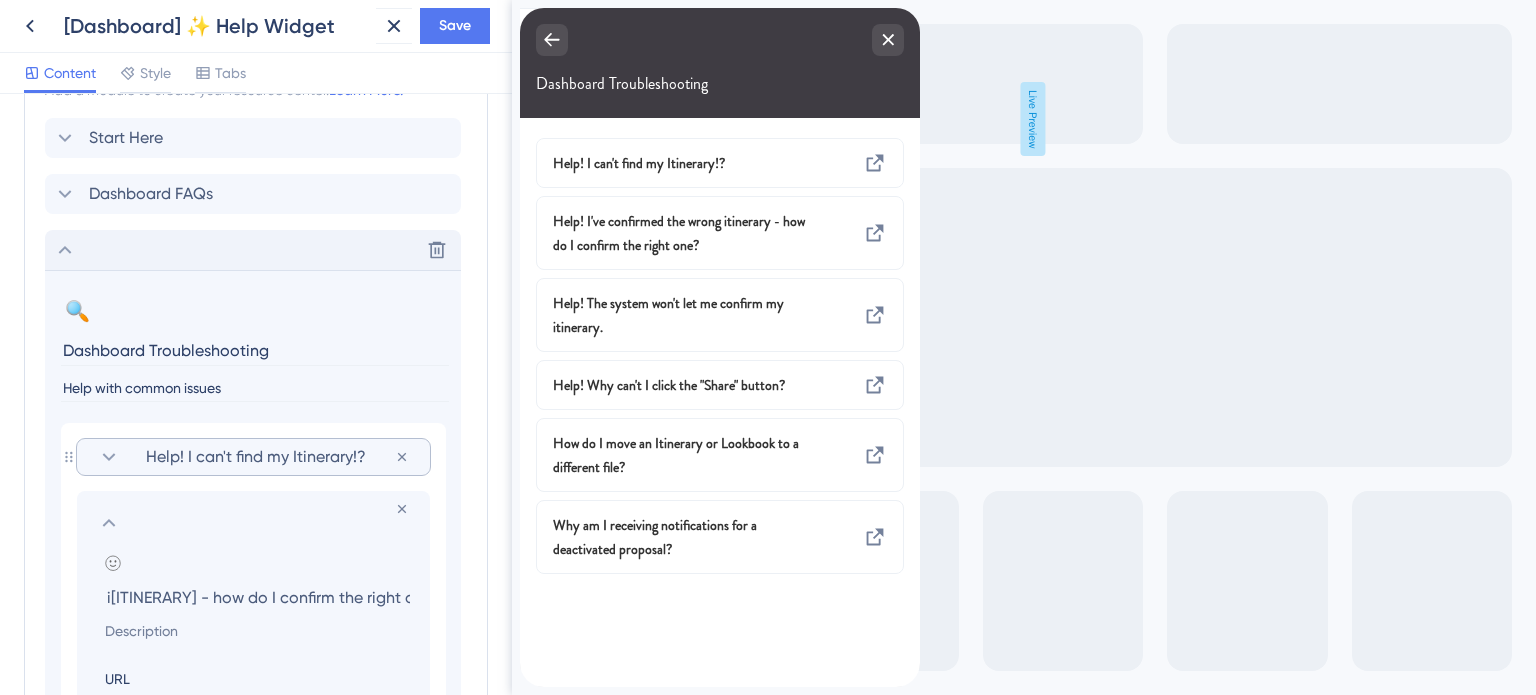 scroll, scrollTop: 0, scrollLeft: 220, axis: horizontal 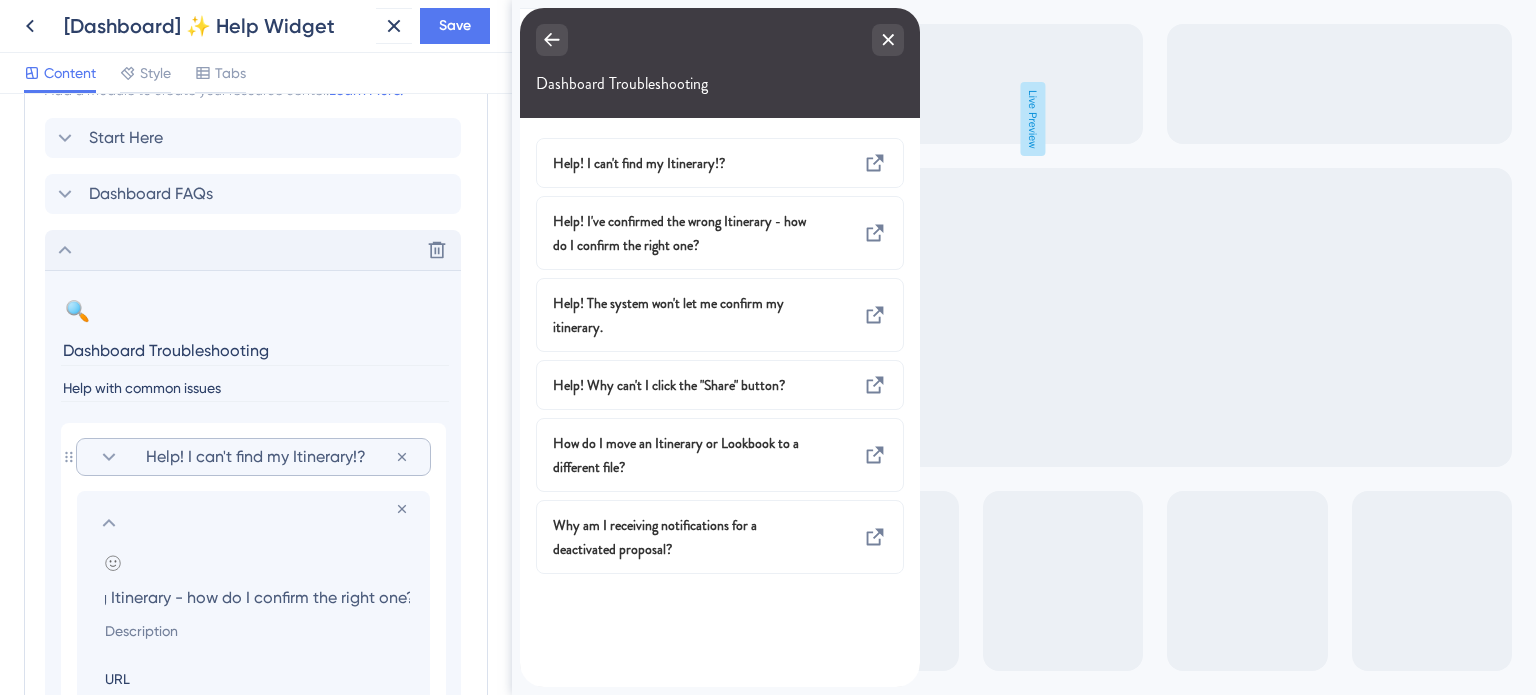 type on "Help! I've confirmed the wrong Itinerary - how do I confirm the right one?" 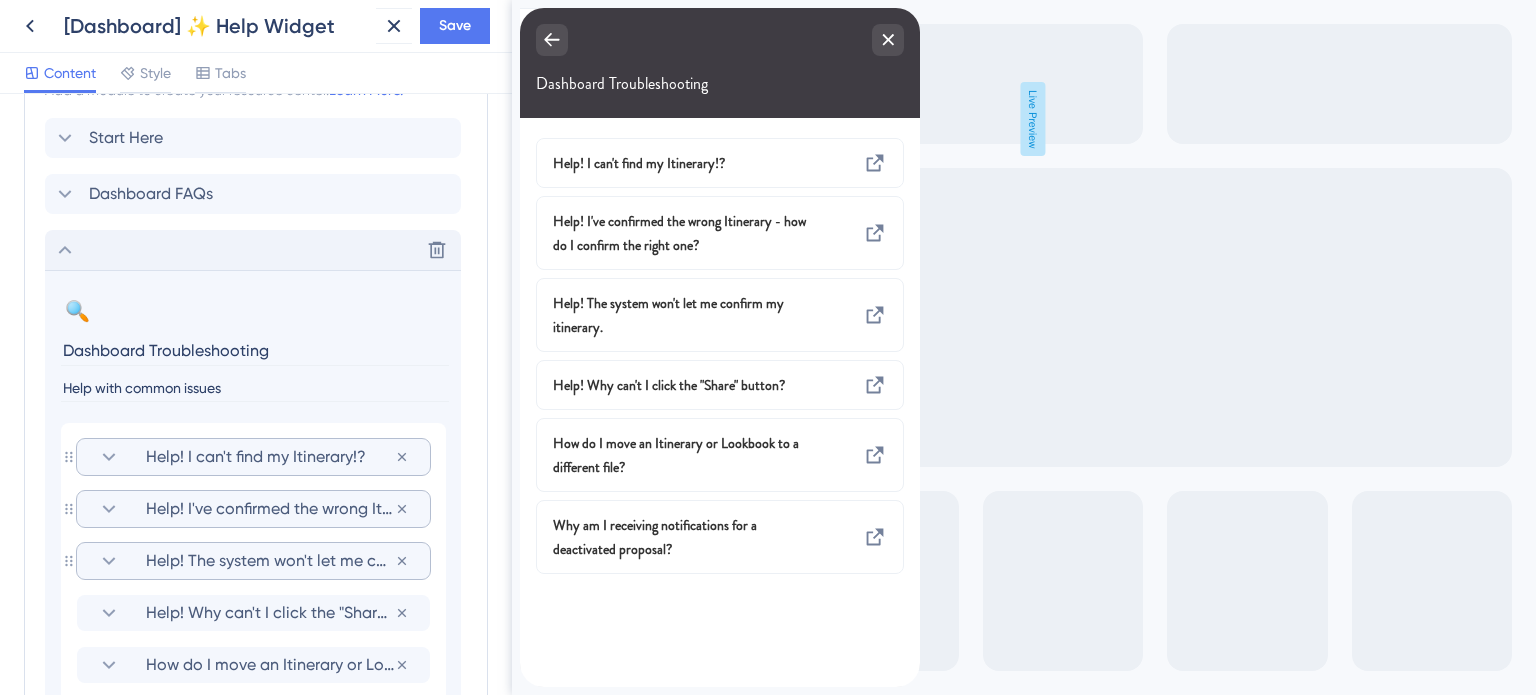 click on "Help! The system won't let me confirm my itinerary." at bounding box center [270, 561] 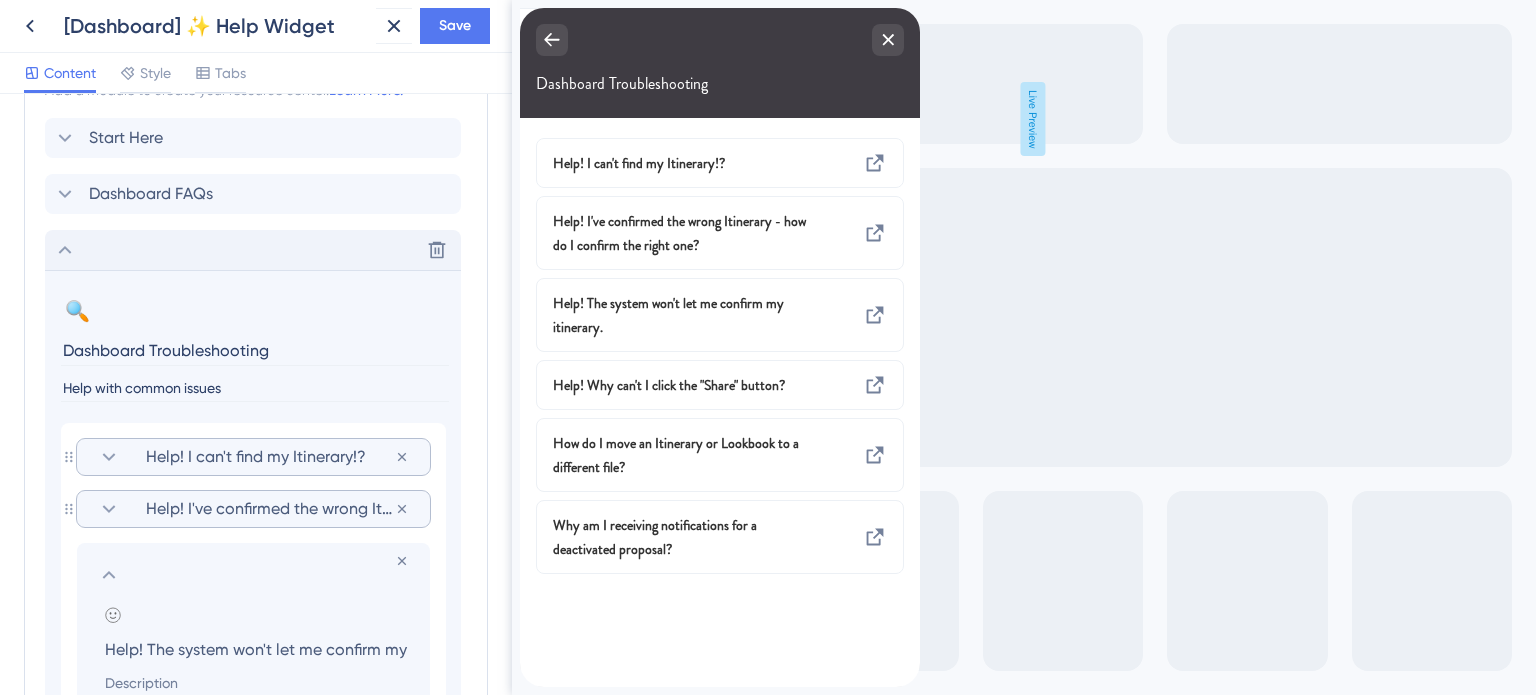 scroll, scrollTop: 0, scrollLeft: 61, axis: horizontal 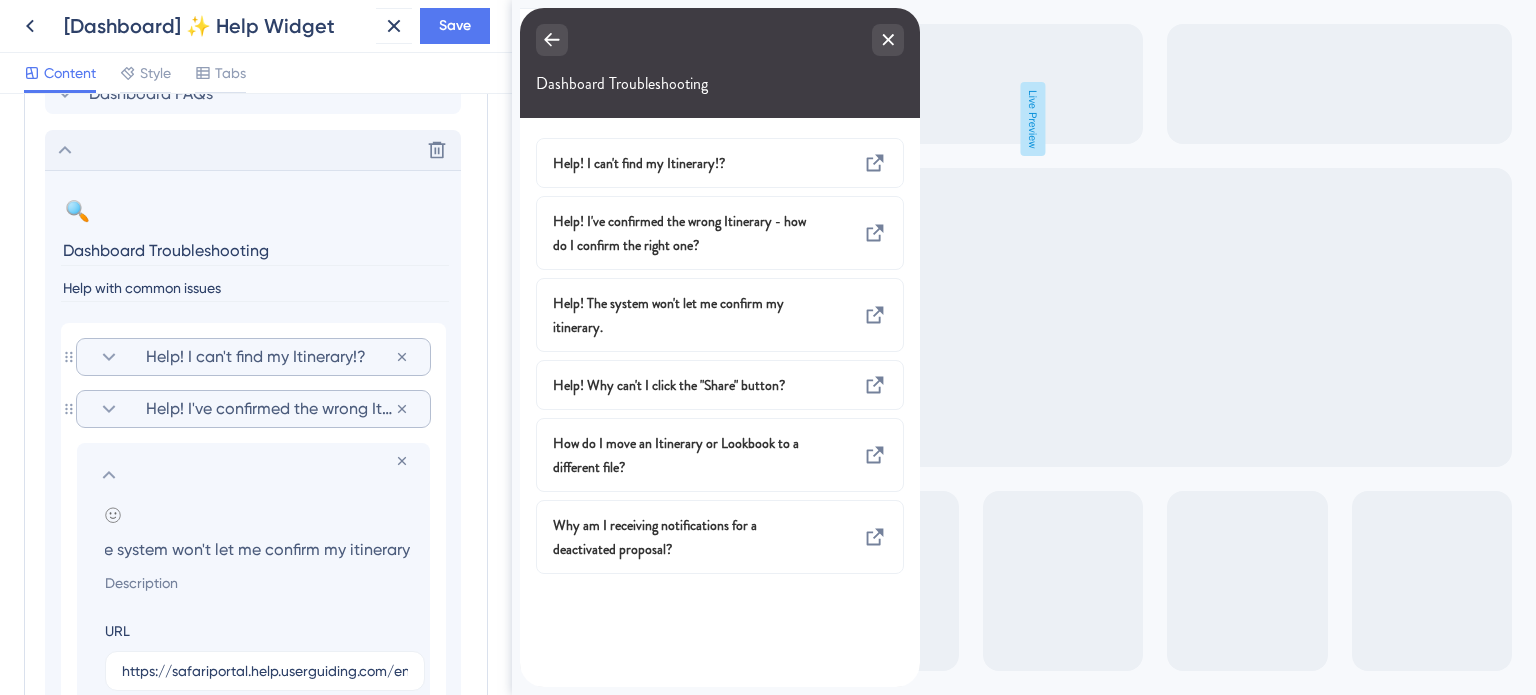 click on "Help! The system won't let me confirm my itinerary." at bounding box center [257, 549] 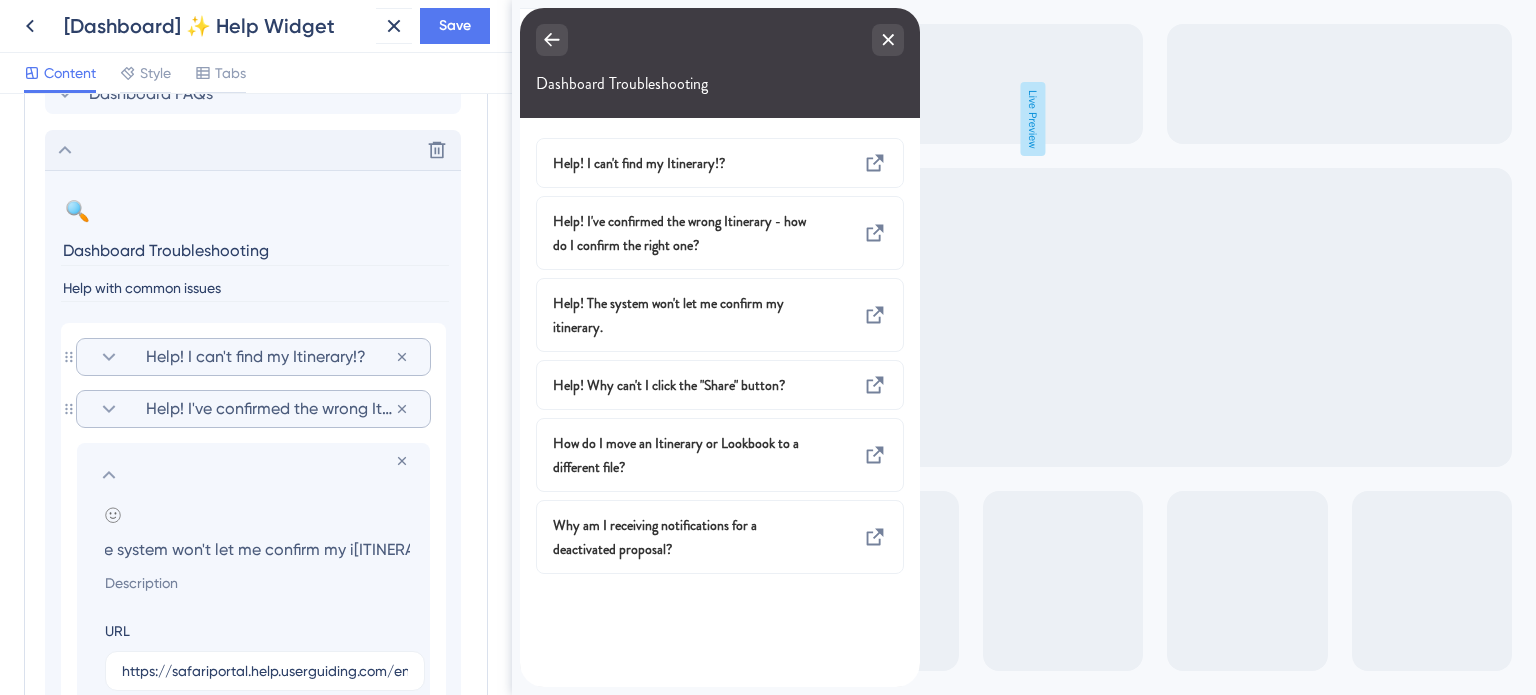 scroll, scrollTop: 0, scrollLeft: 57, axis: horizontal 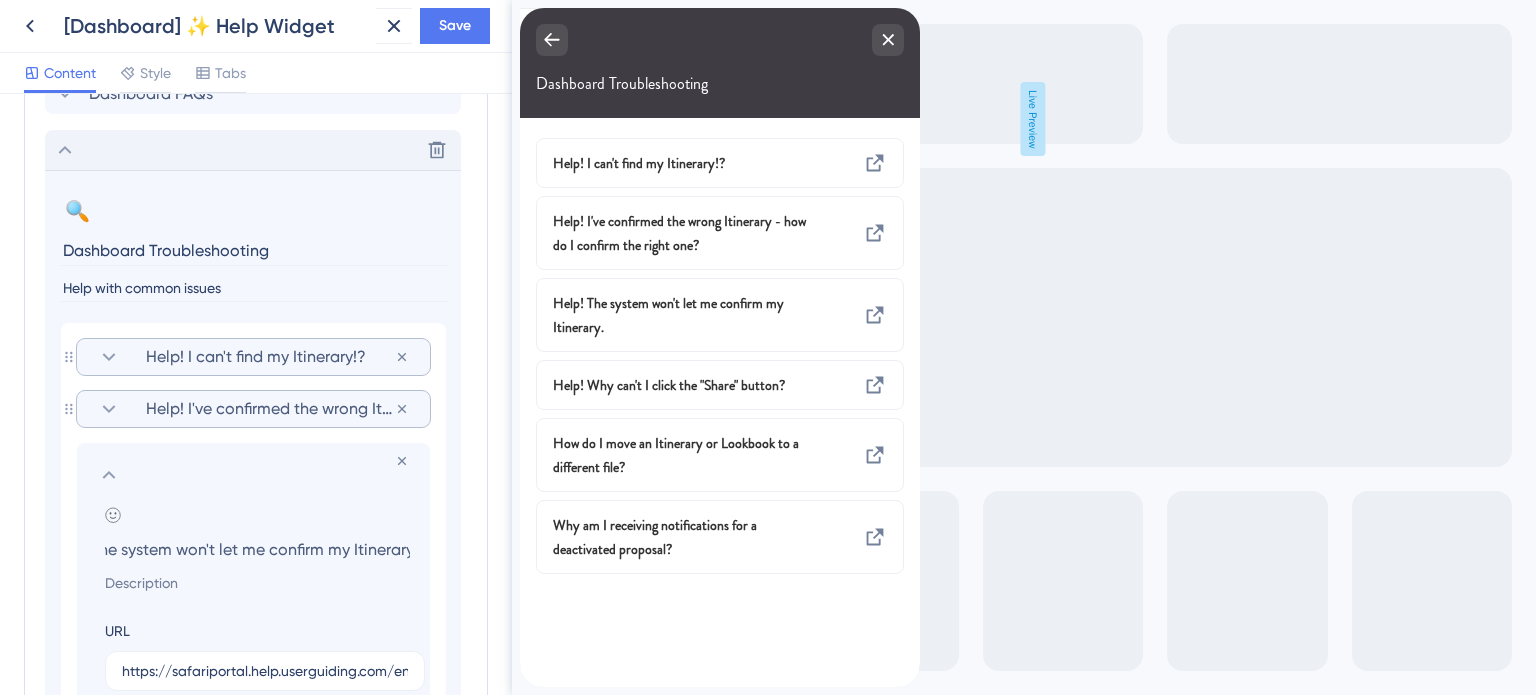 type on "Help! The system won't let me confirm my Itinerary." 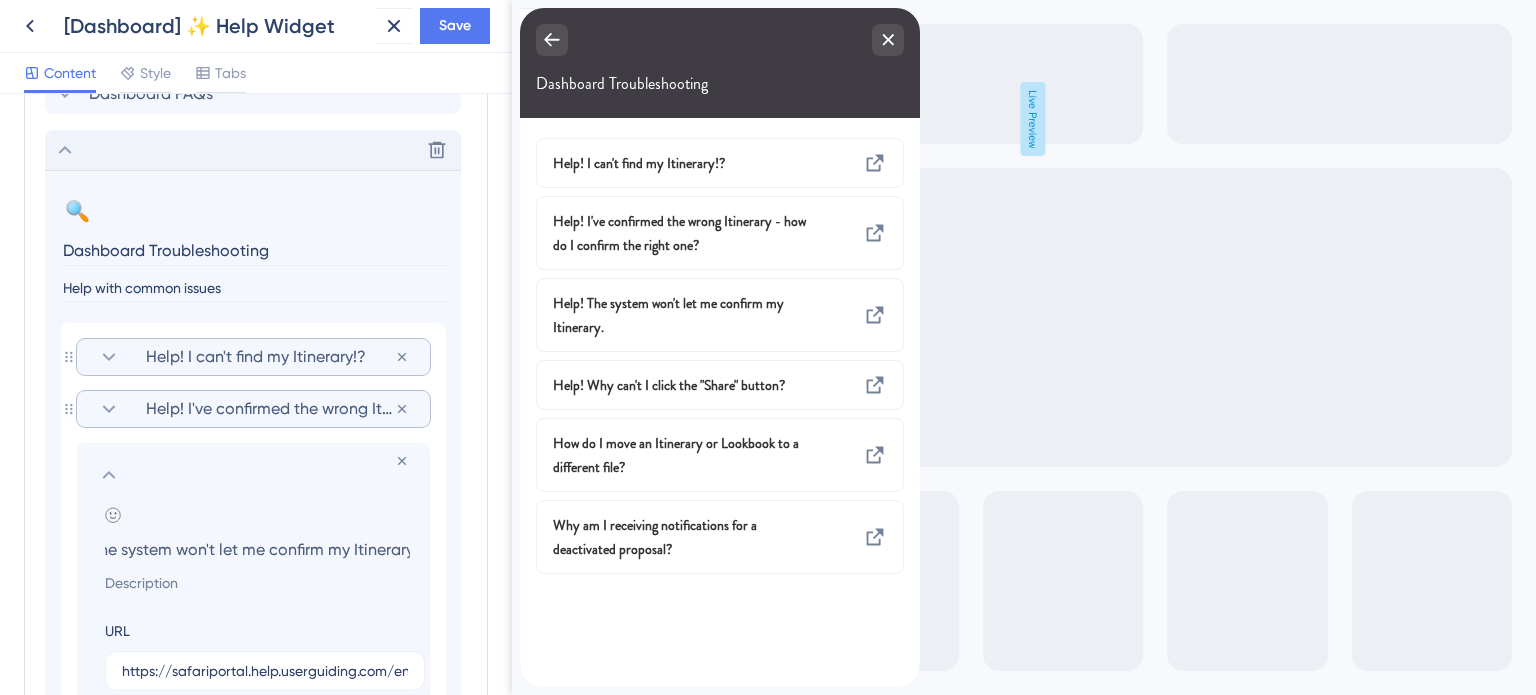 click 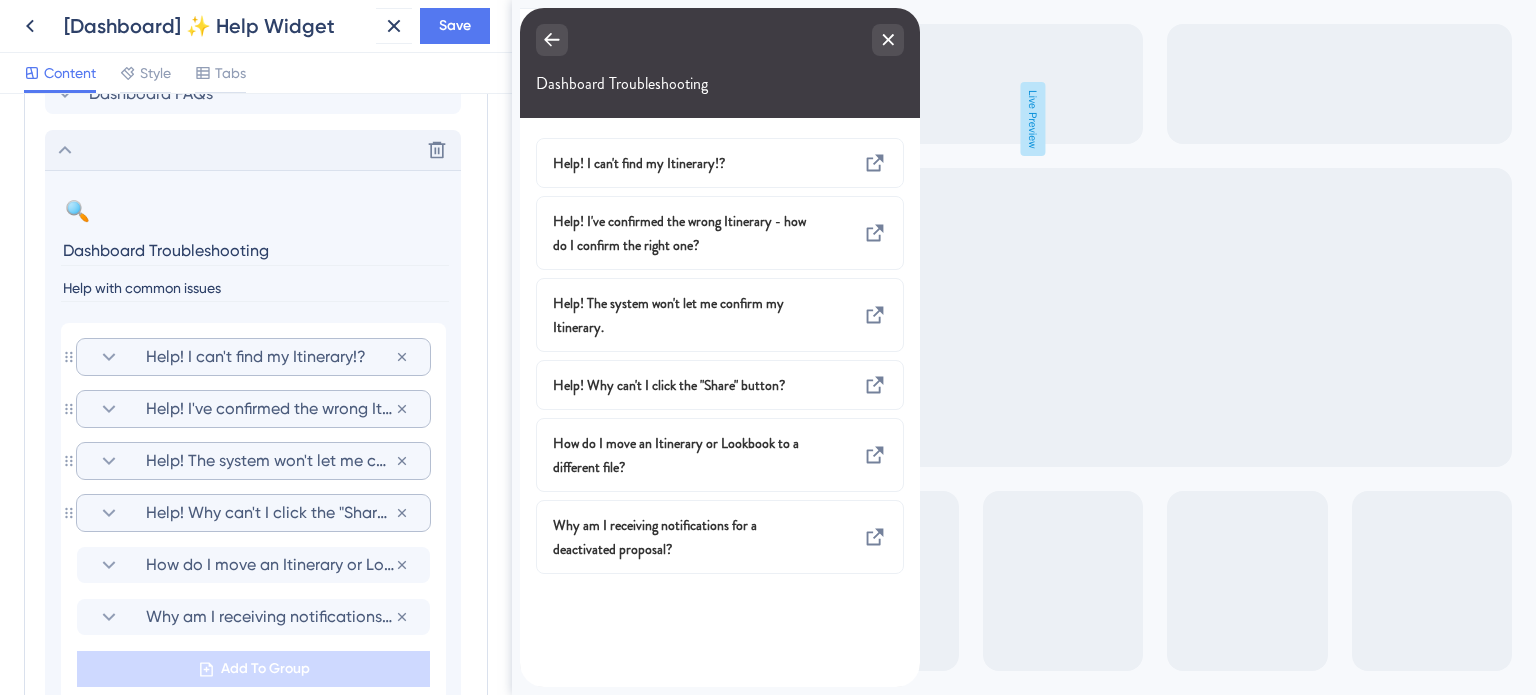 click on "Help! Why can't I click the "Share" button?" at bounding box center [270, 513] 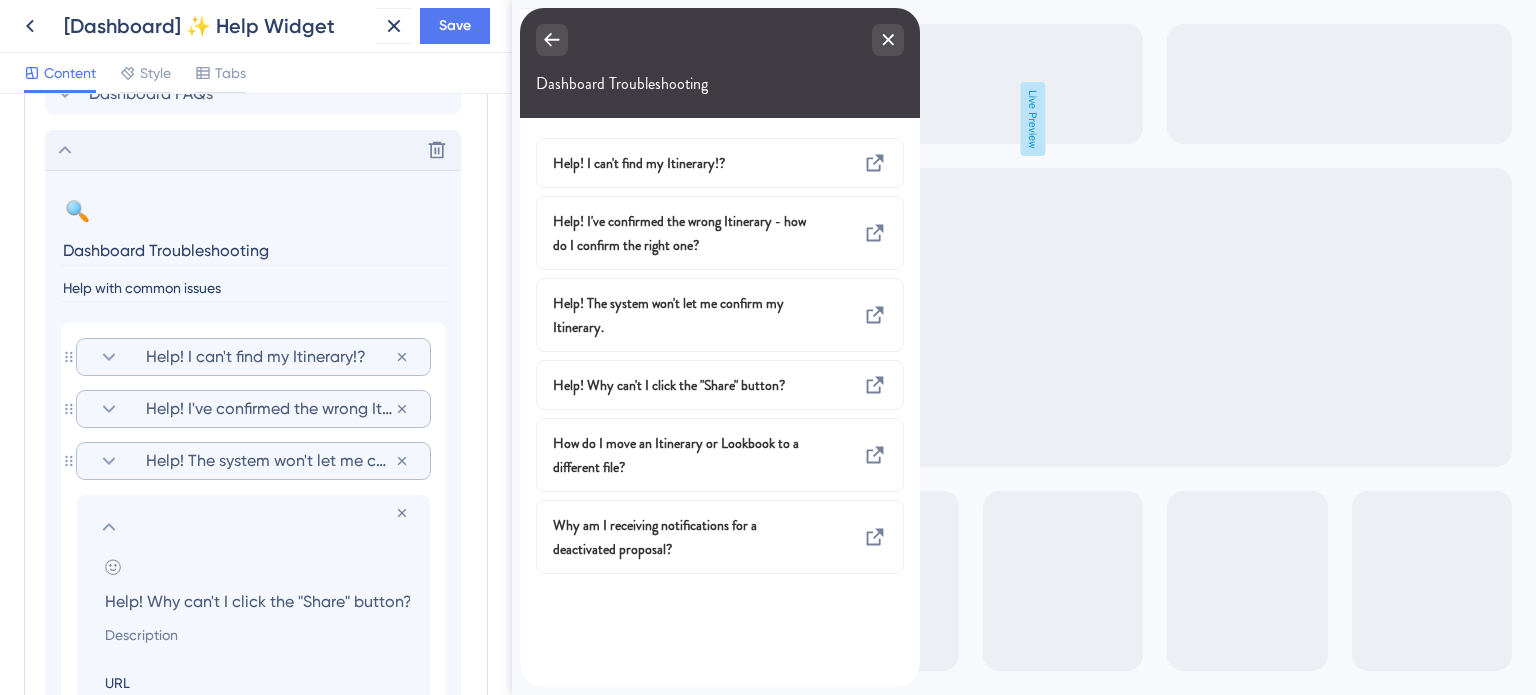 click 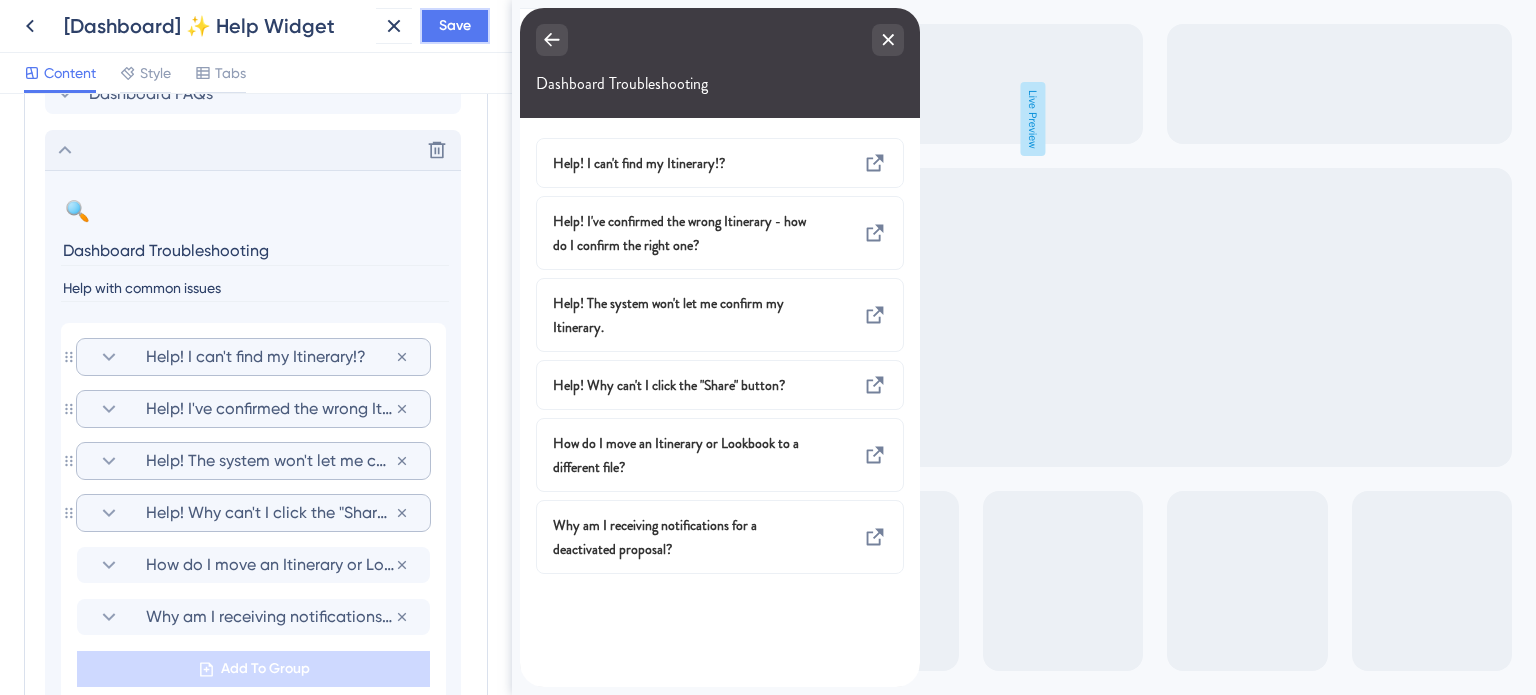 click on "Save" at bounding box center [455, 26] 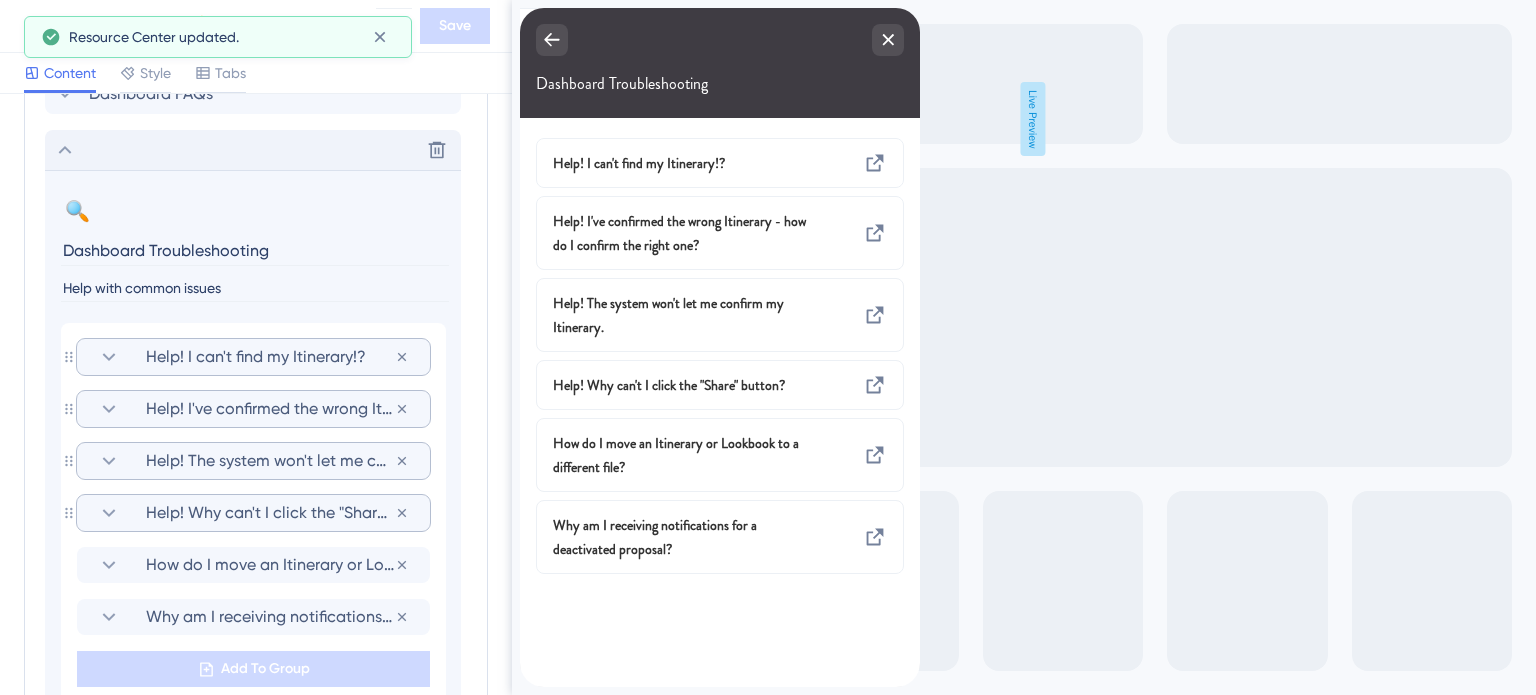 click 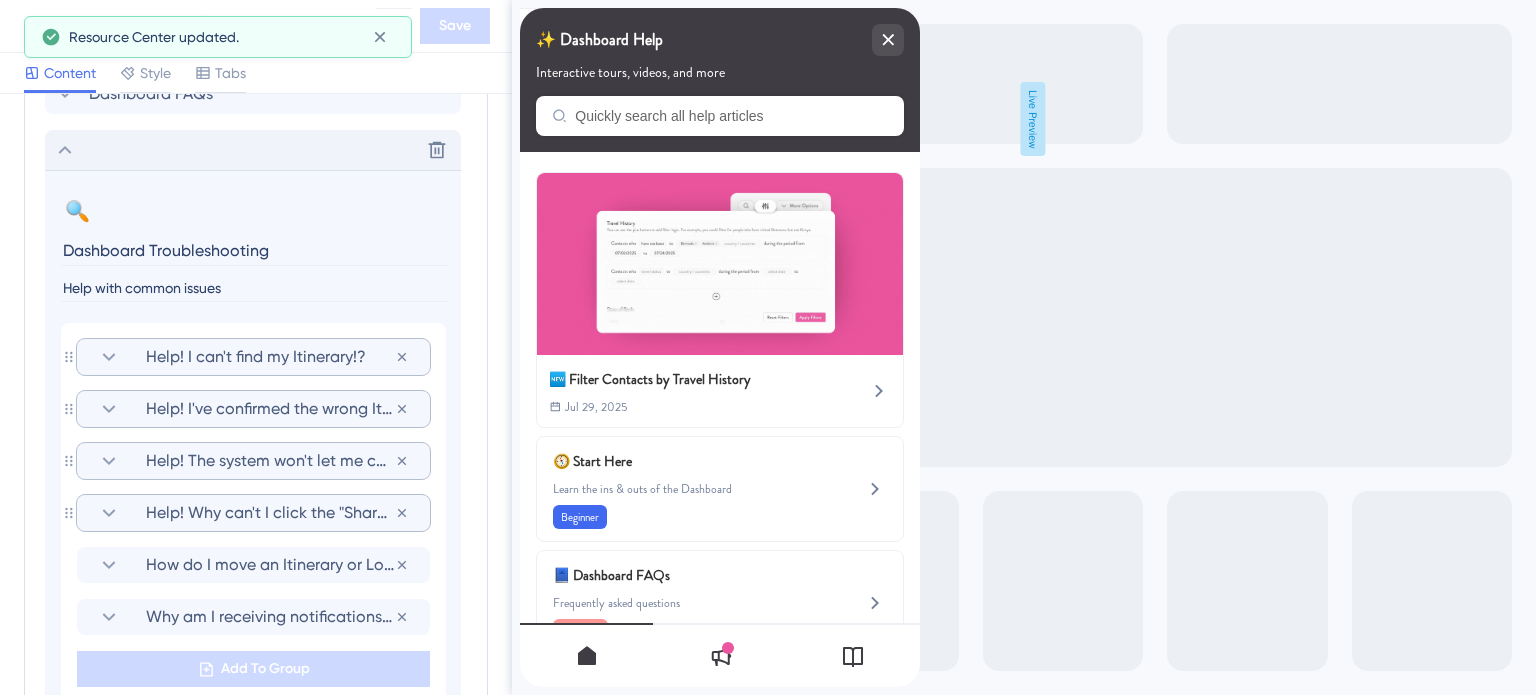 scroll, scrollTop: 807, scrollLeft: 0, axis: vertical 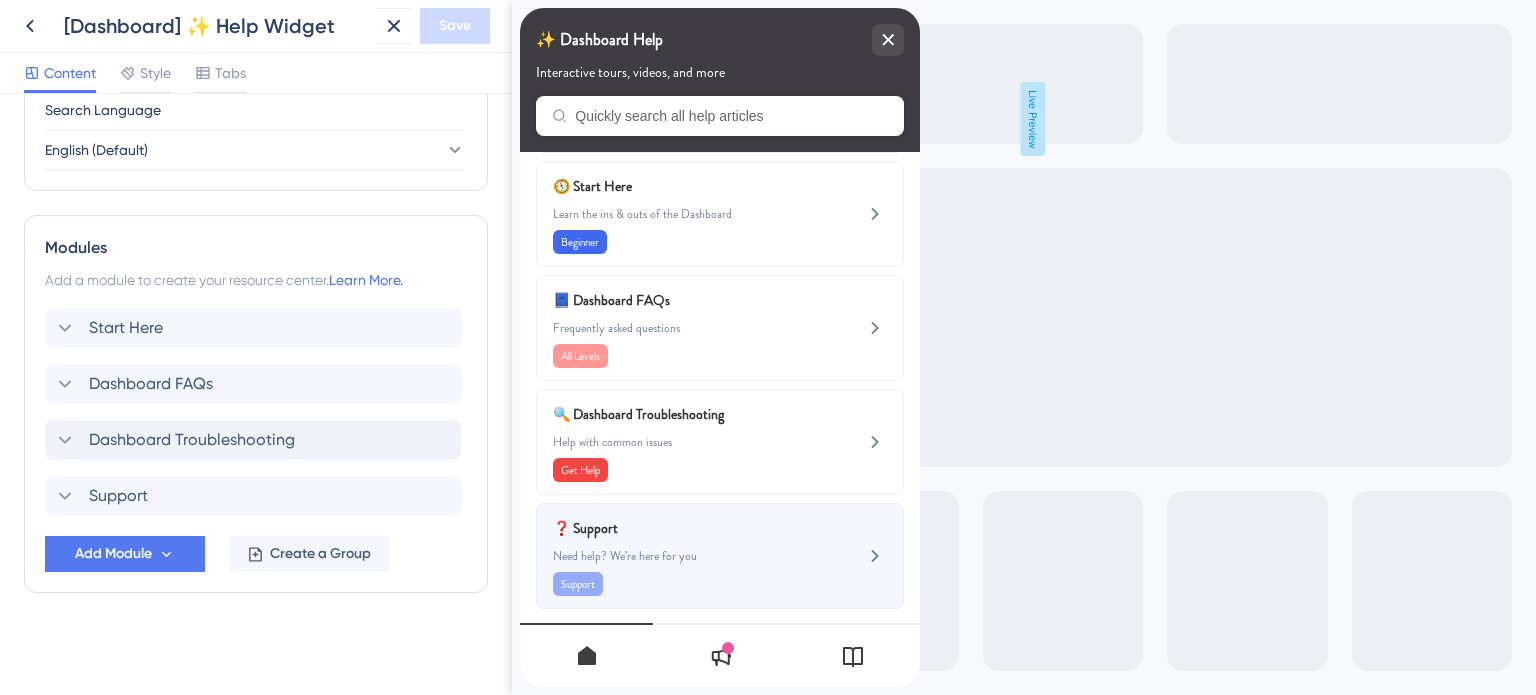 click on "Need help? We’re here for you" at bounding box center [686, 556] 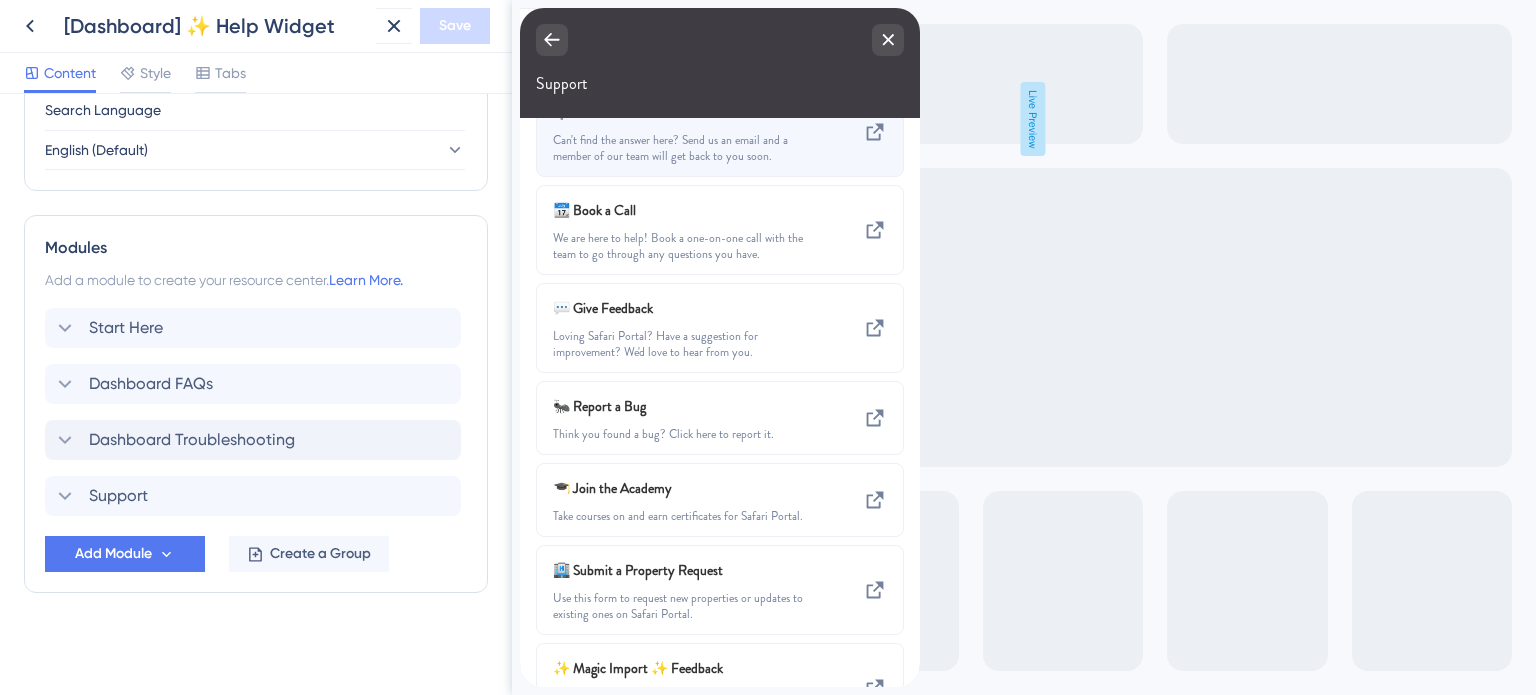 scroll, scrollTop: 0, scrollLeft: 0, axis: both 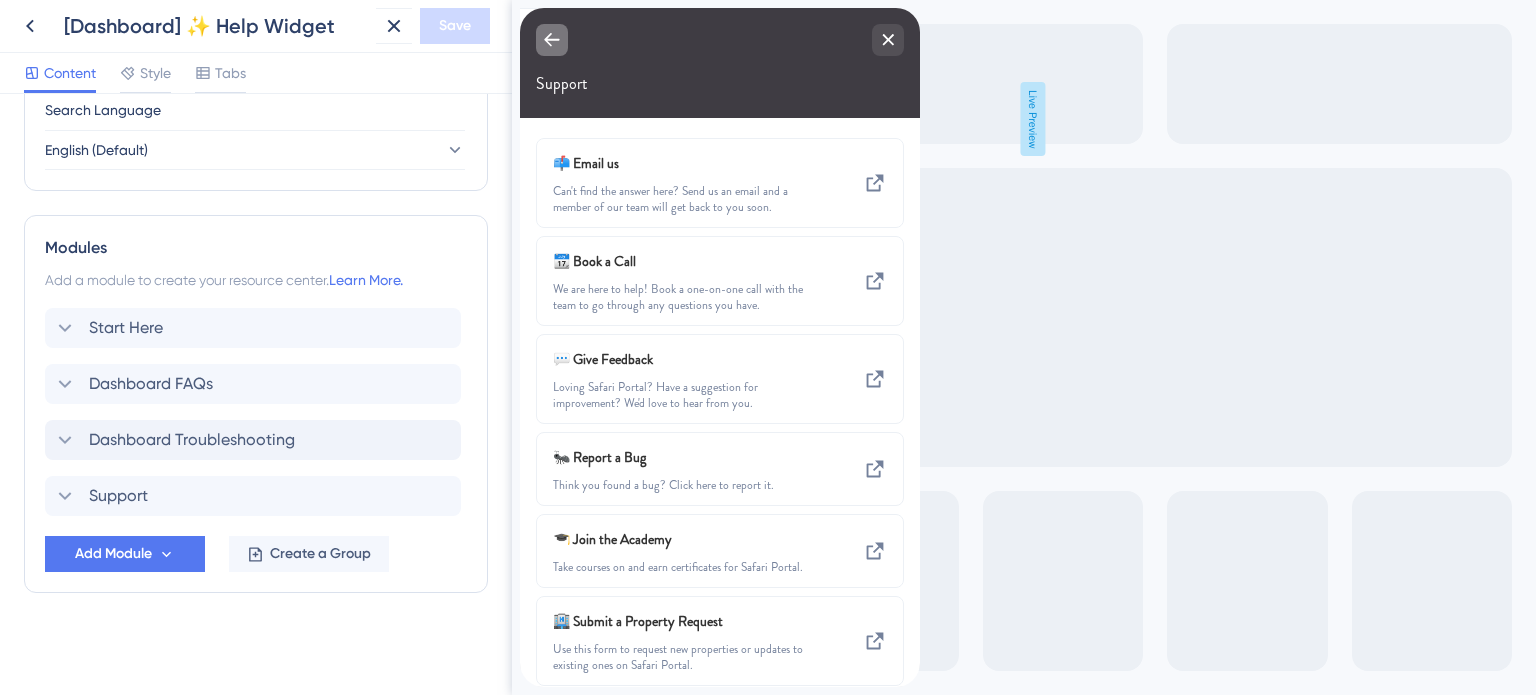 click 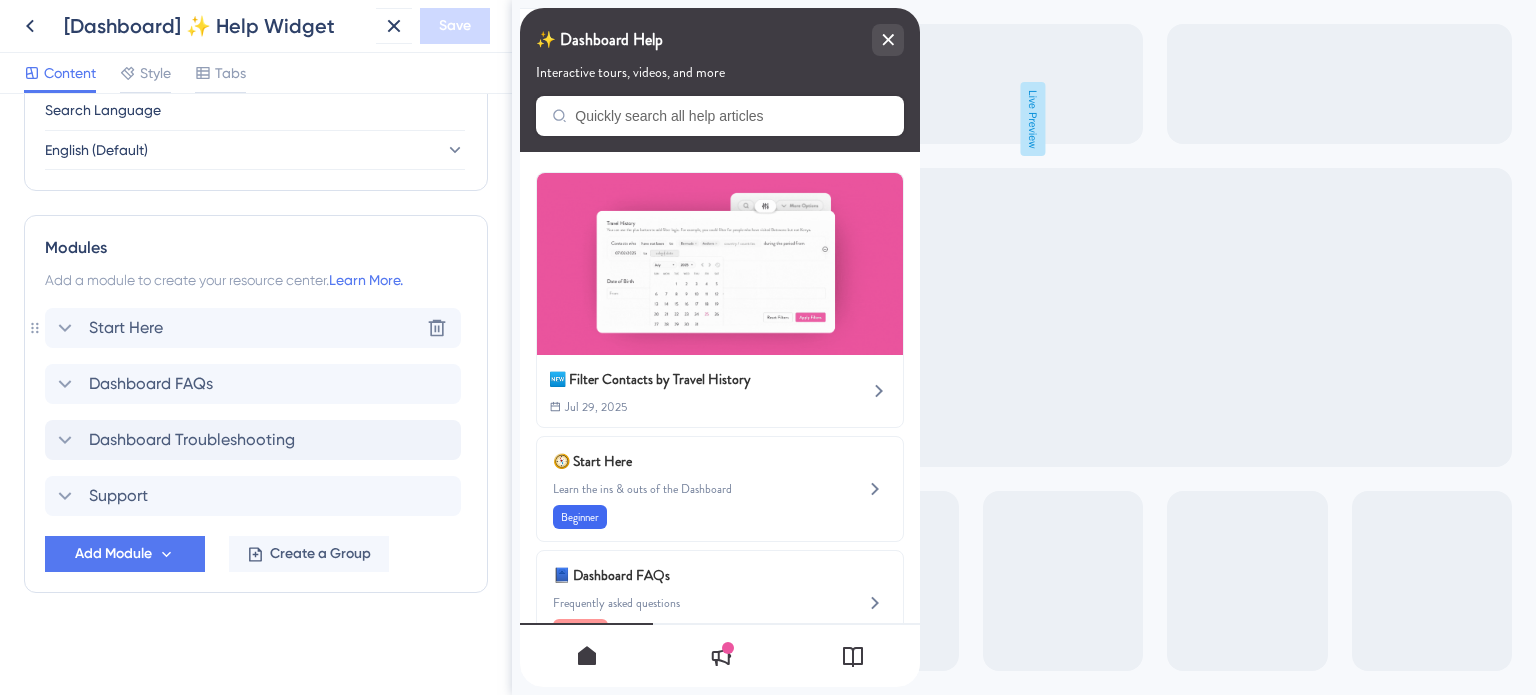 click on "Start Here" at bounding box center (126, 328) 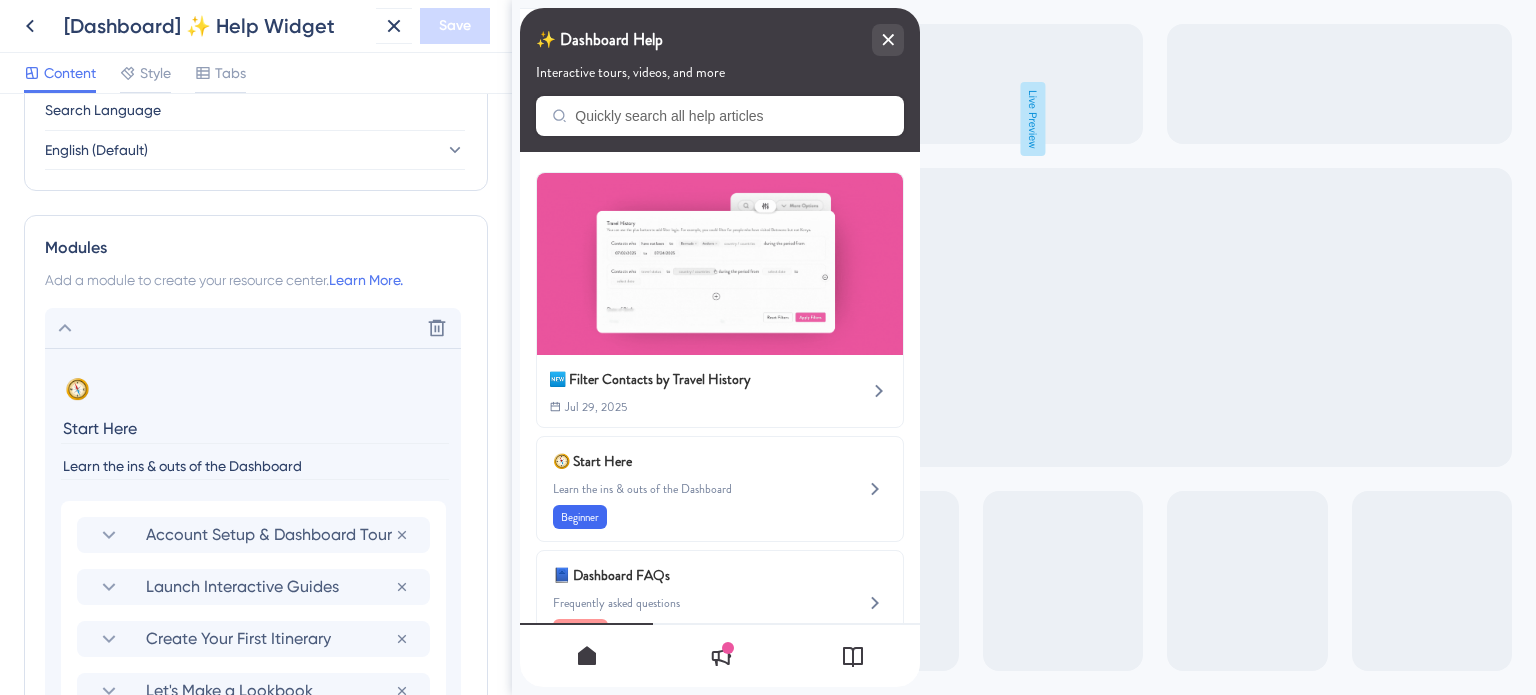 scroll, scrollTop: 1097, scrollLeft: 0, axis: vertical 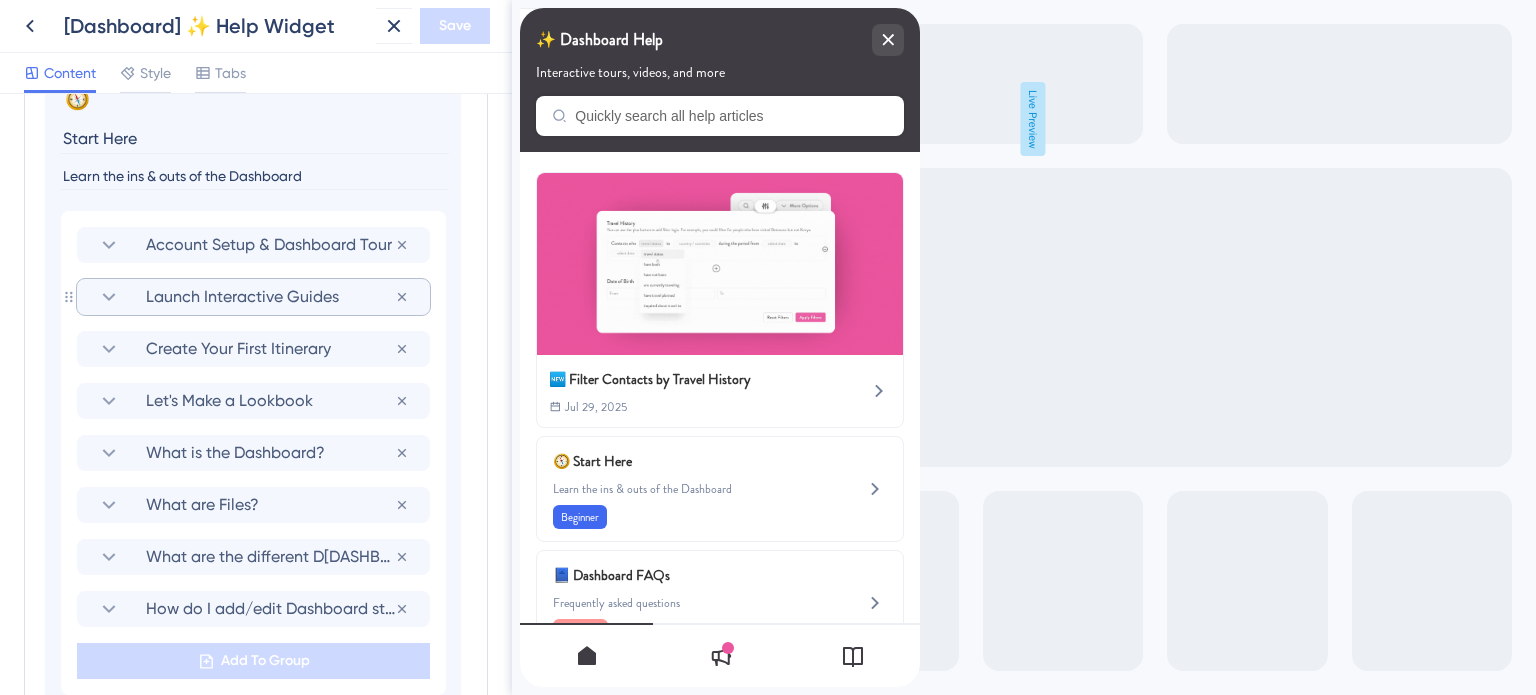 click on "Launch Interactive Guides" at bounding box center [270, 297] 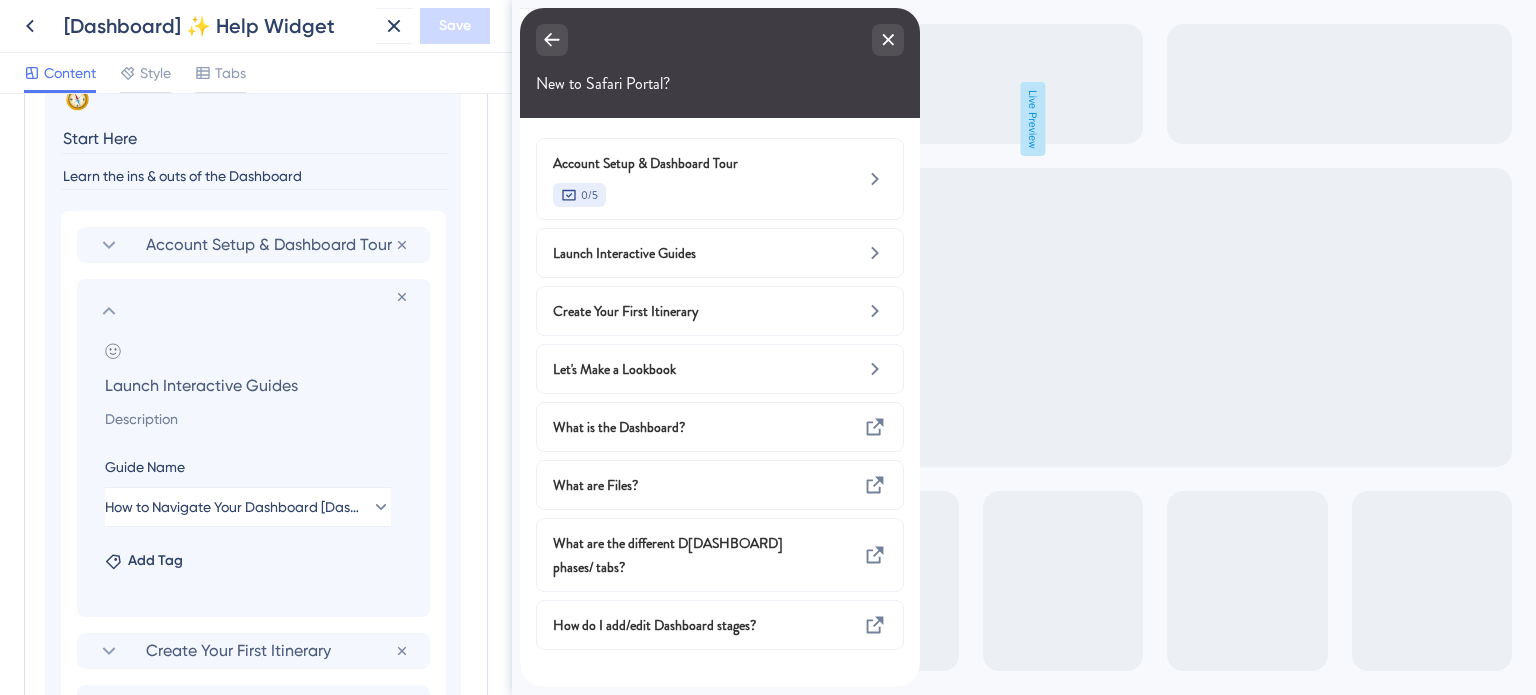 drag, startPoint x: 296, startPoint y: 382, endPoint x: 91, endPoint y: 379, distance: 205.02196 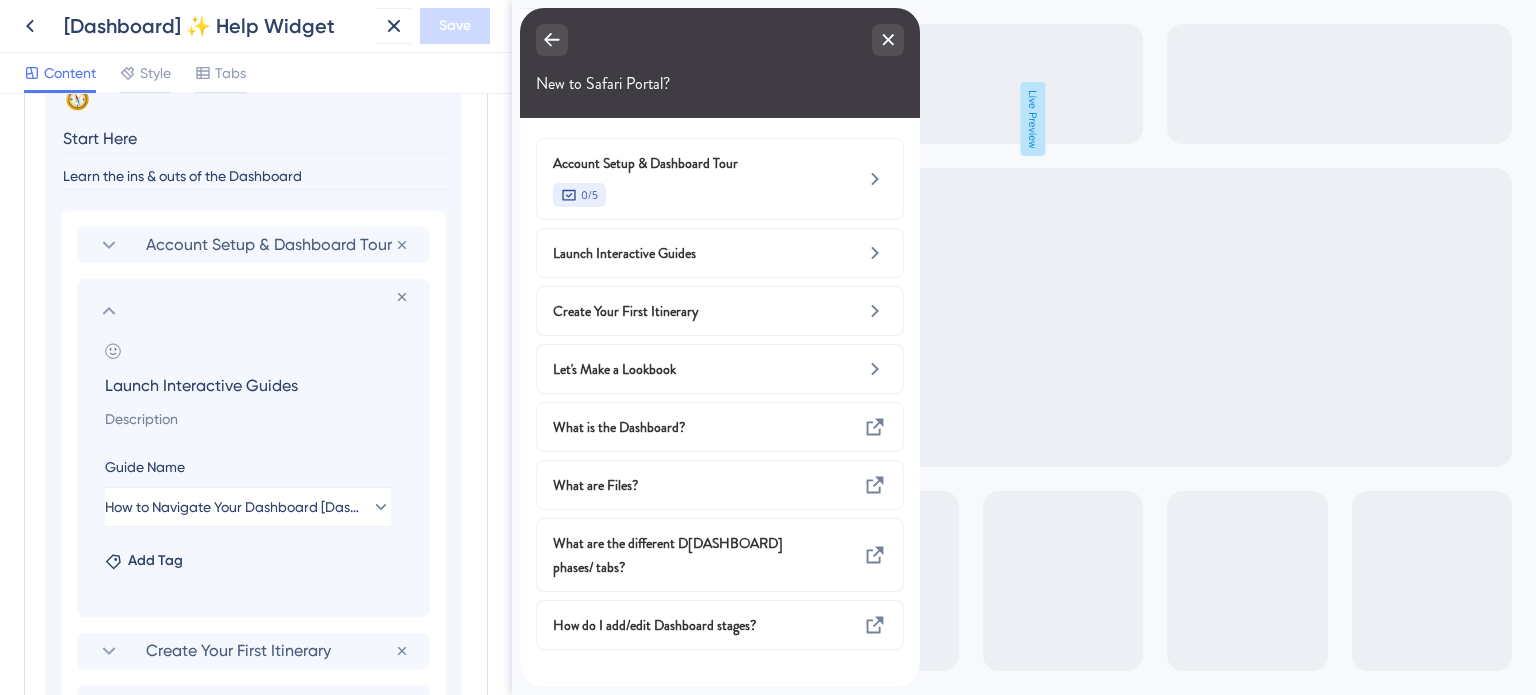 click on "Launch Interactive Guides" at bounding box center [257, 385] 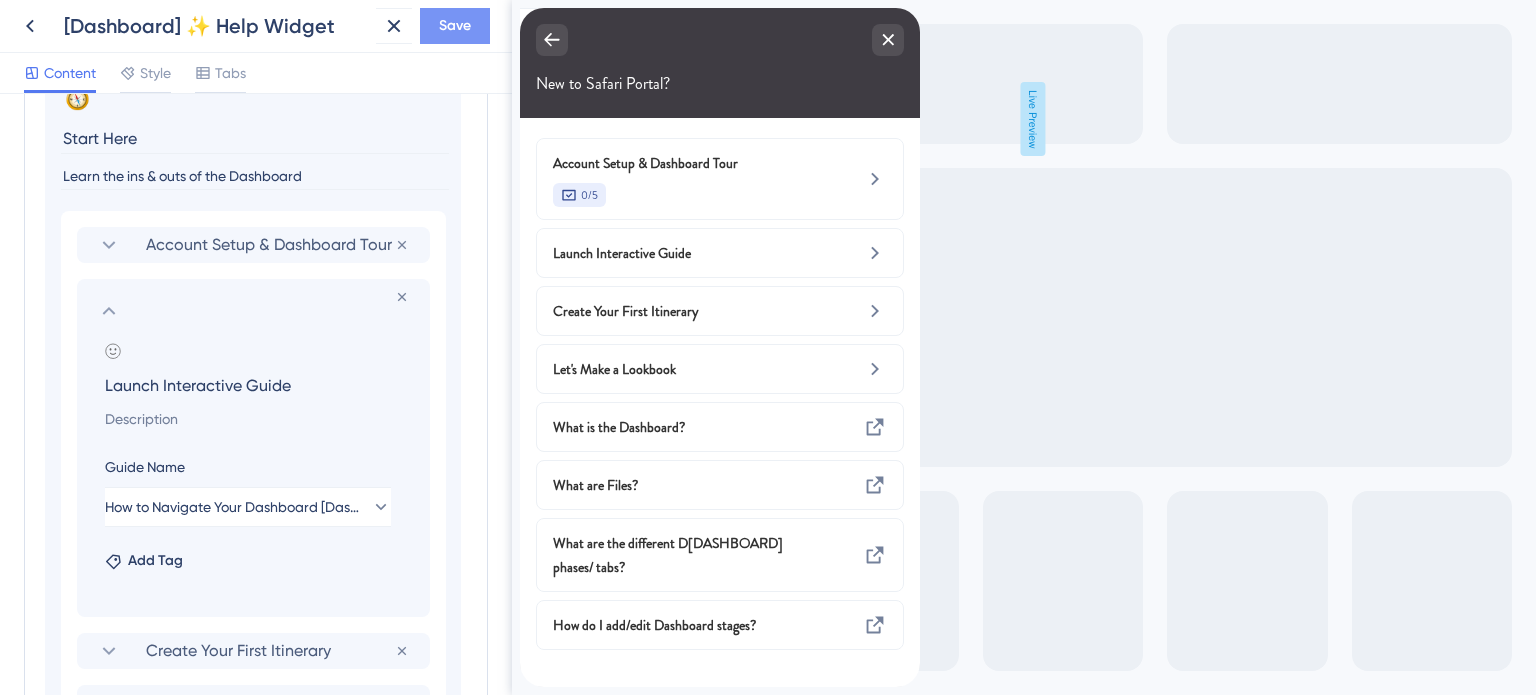 type on "Launch Interactive Guide" 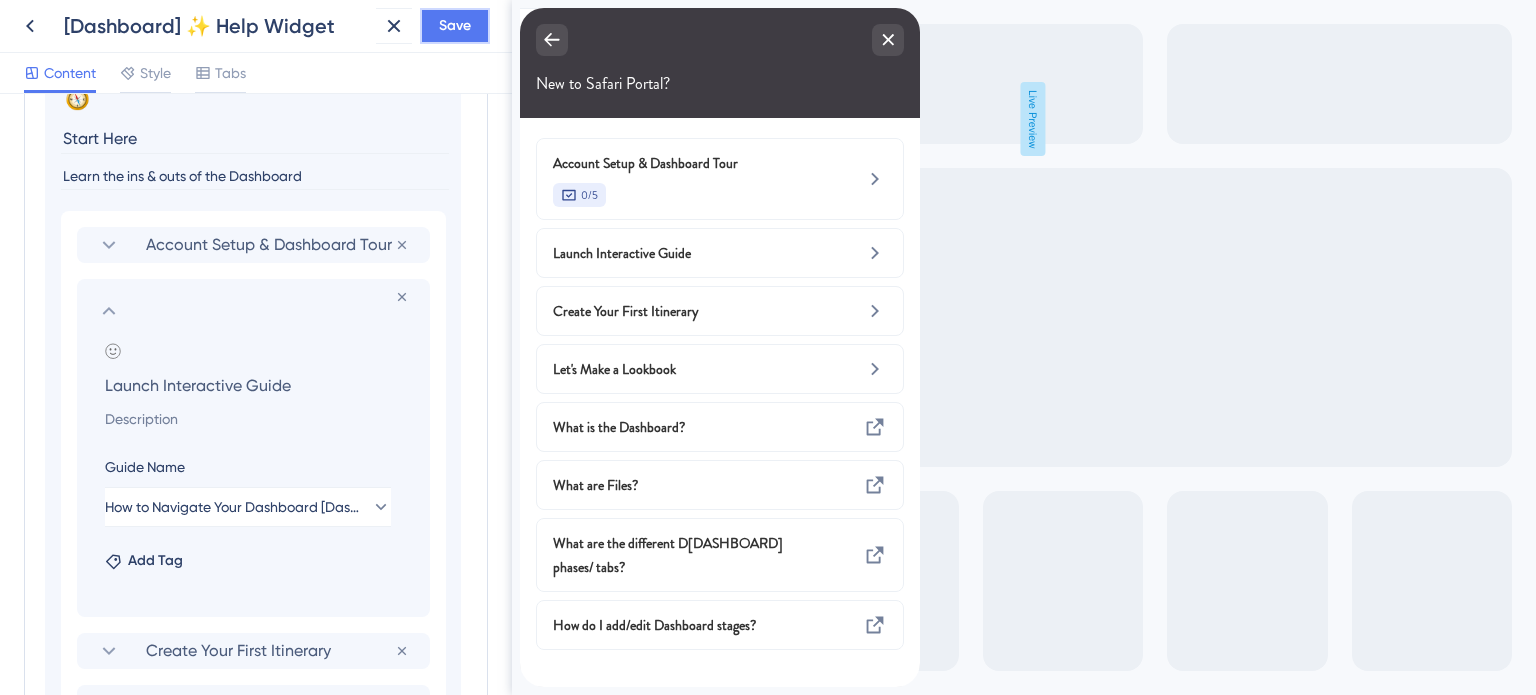 click on "Save" at bounding box center [455, 26] 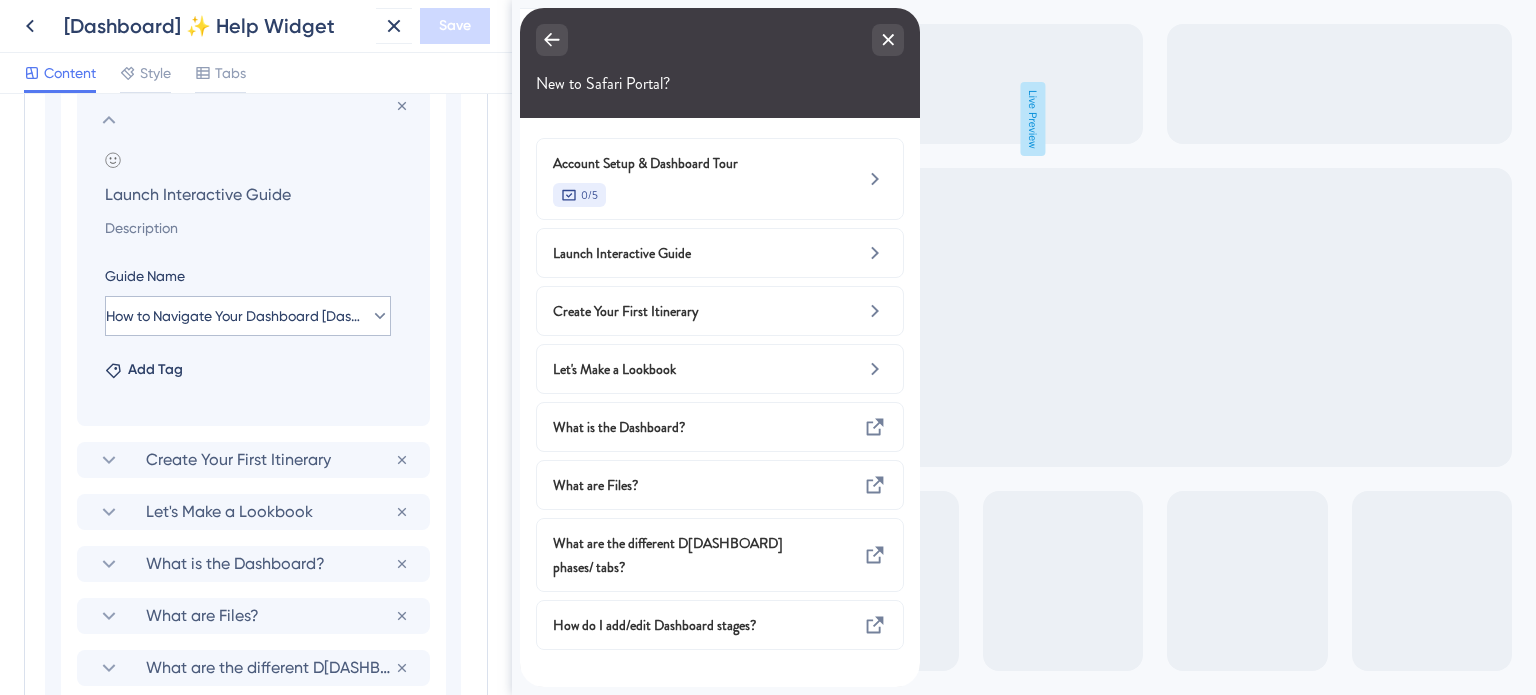 scroll, scrollTop: 1297, scrollLeft: 0, axis: vertical 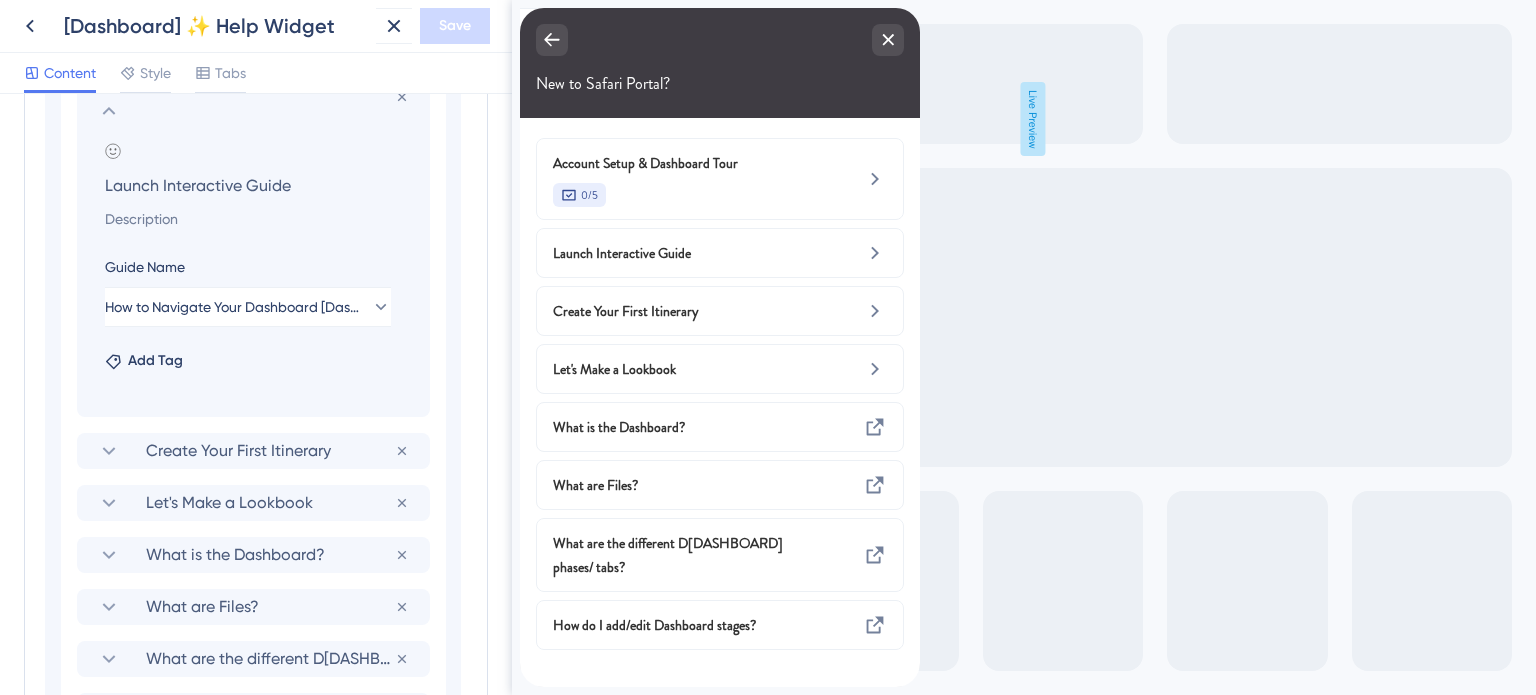 click 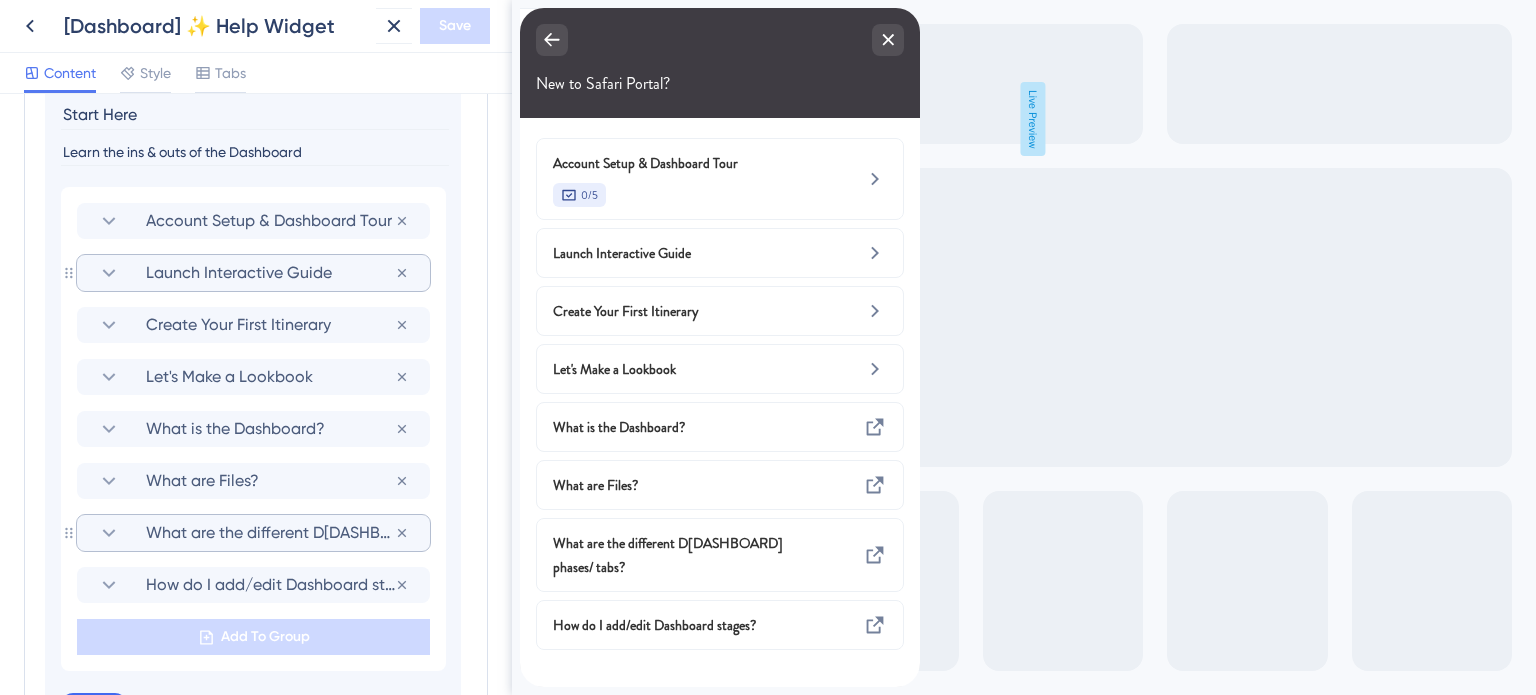 scroll, scrollTop: 1097, scrollLeft: 0, axis: vertical 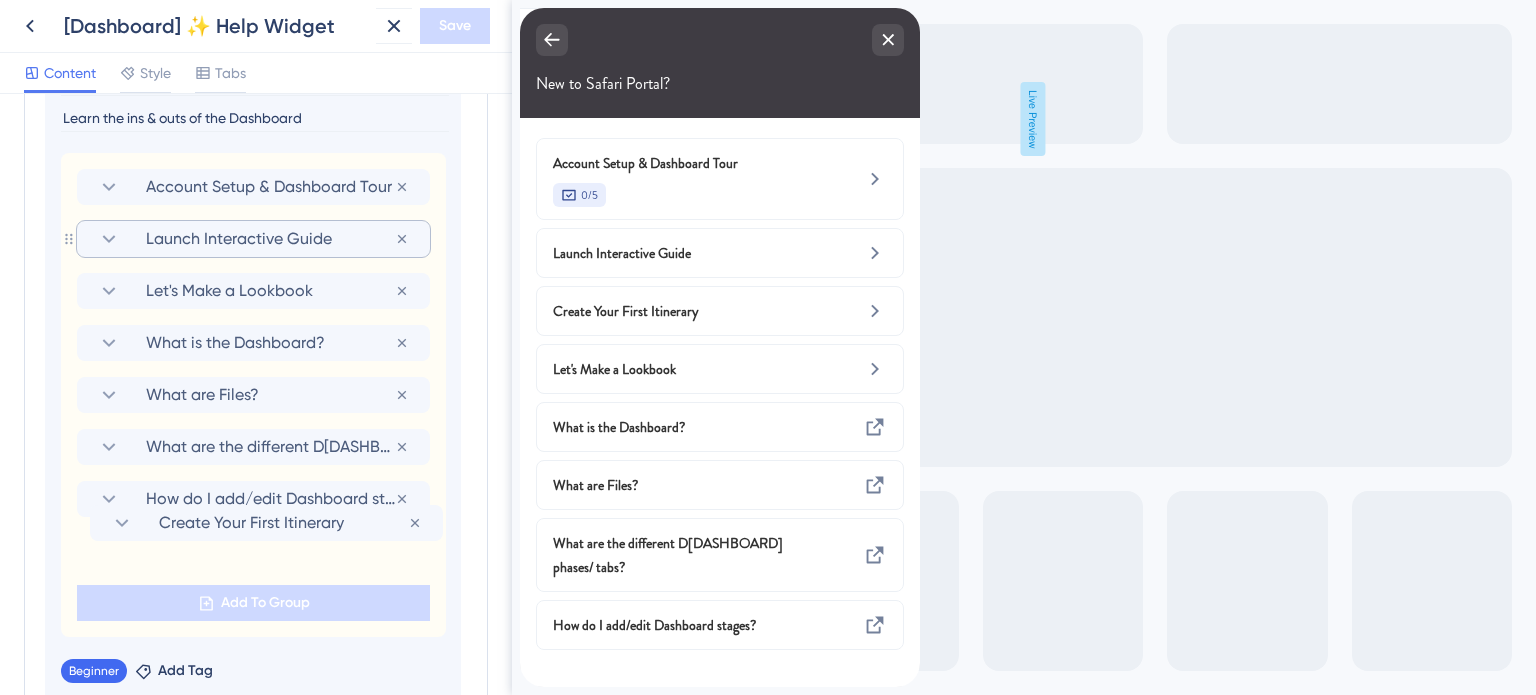 drag, startPoint x: 115, startPoint y: 347, endPoint x: 129, endPoint y: 529, distance: 182.53767 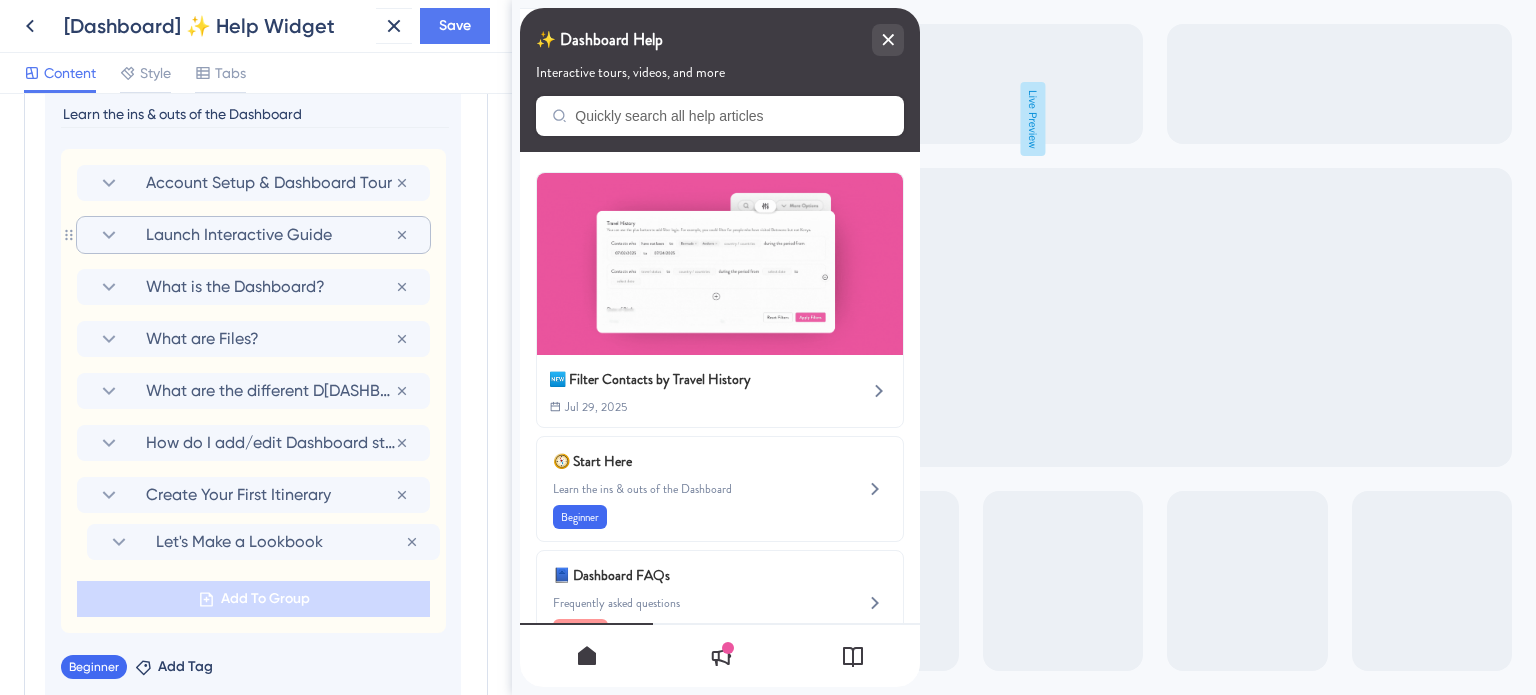 scroll, scrollTop: 1160, scrollLeft: 0, axis: vertical 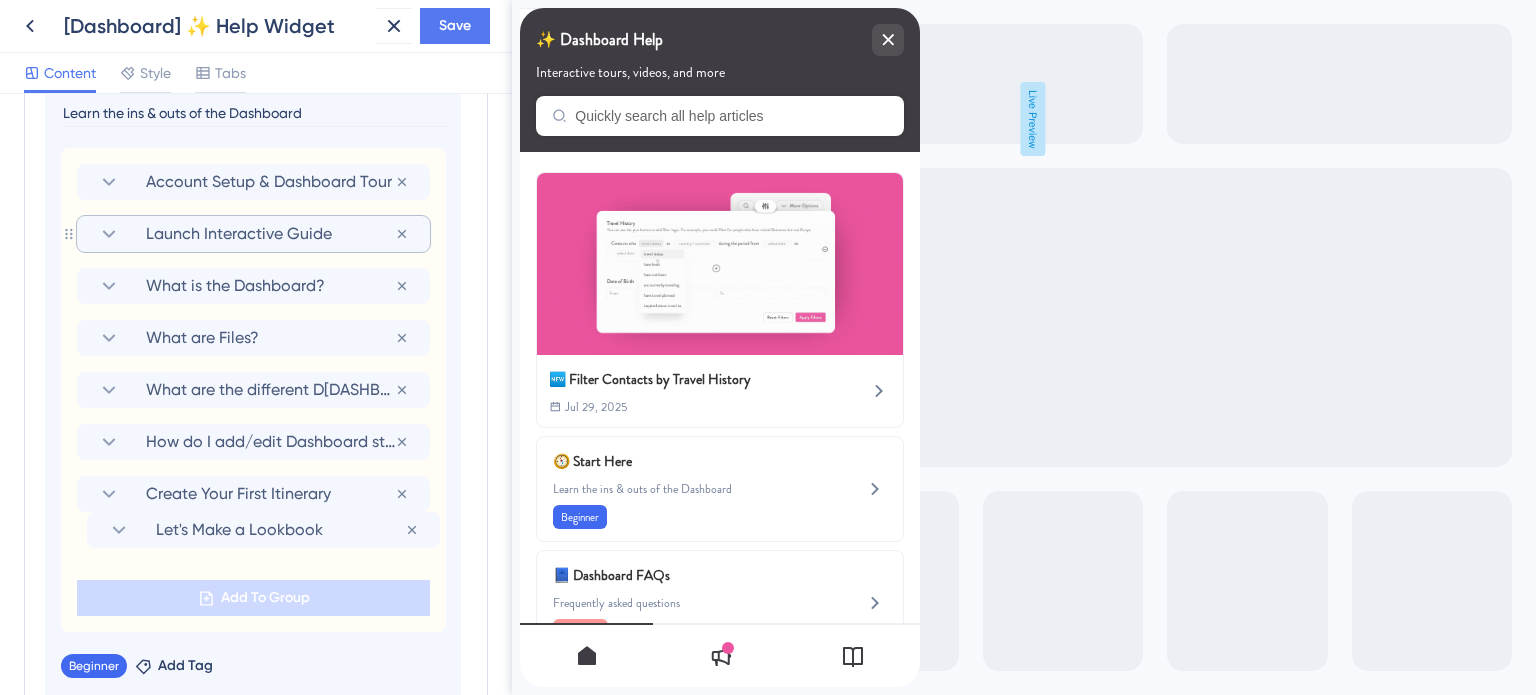 drag, startPoint x: 154, startPoint y: 283, endPoint x: 162, endPoint y: 539, distance: 256.12497 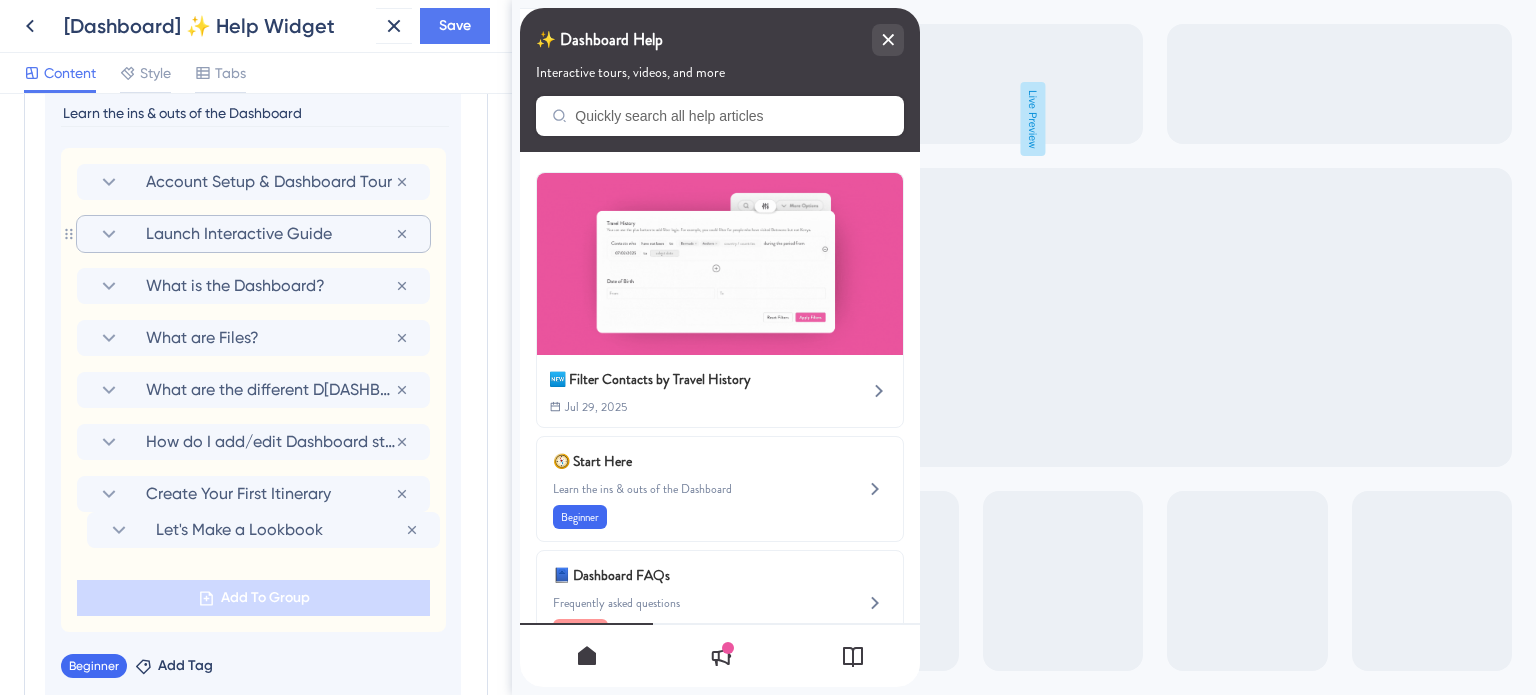 click on "Account Setup & Dashboard Tour Remove from group Launch Interactive Guide Remove from group Let's Make a Lookbook Remove from group What is the Dashboard? Remove from group What are Files? Remove from group What are the different Dashboard phases / tabs? Remove from group How do I add/edit Dashboard stages? Remove from group Create Your First Itinerary Remove from group Add To Group" at bounding box center [253, 390] 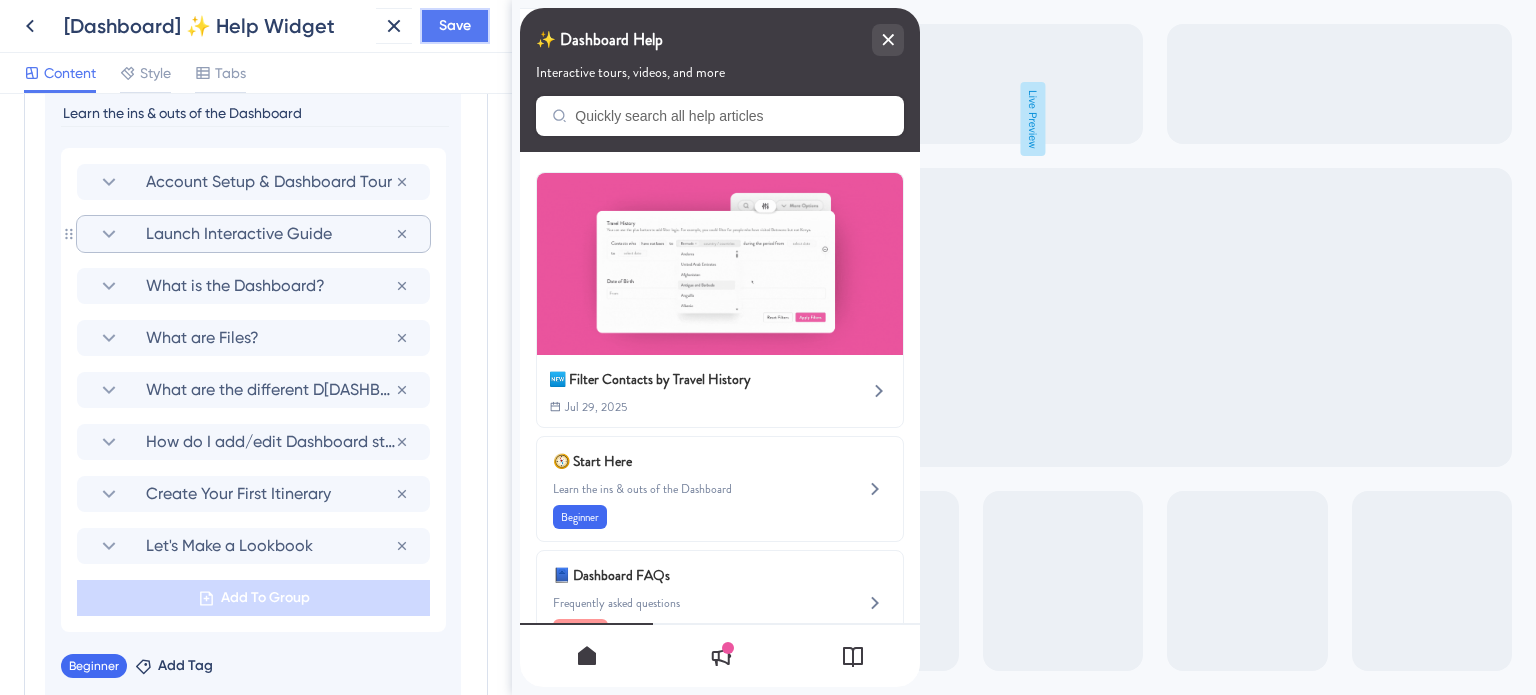 click on "Save" at bounding box center (455, 26) 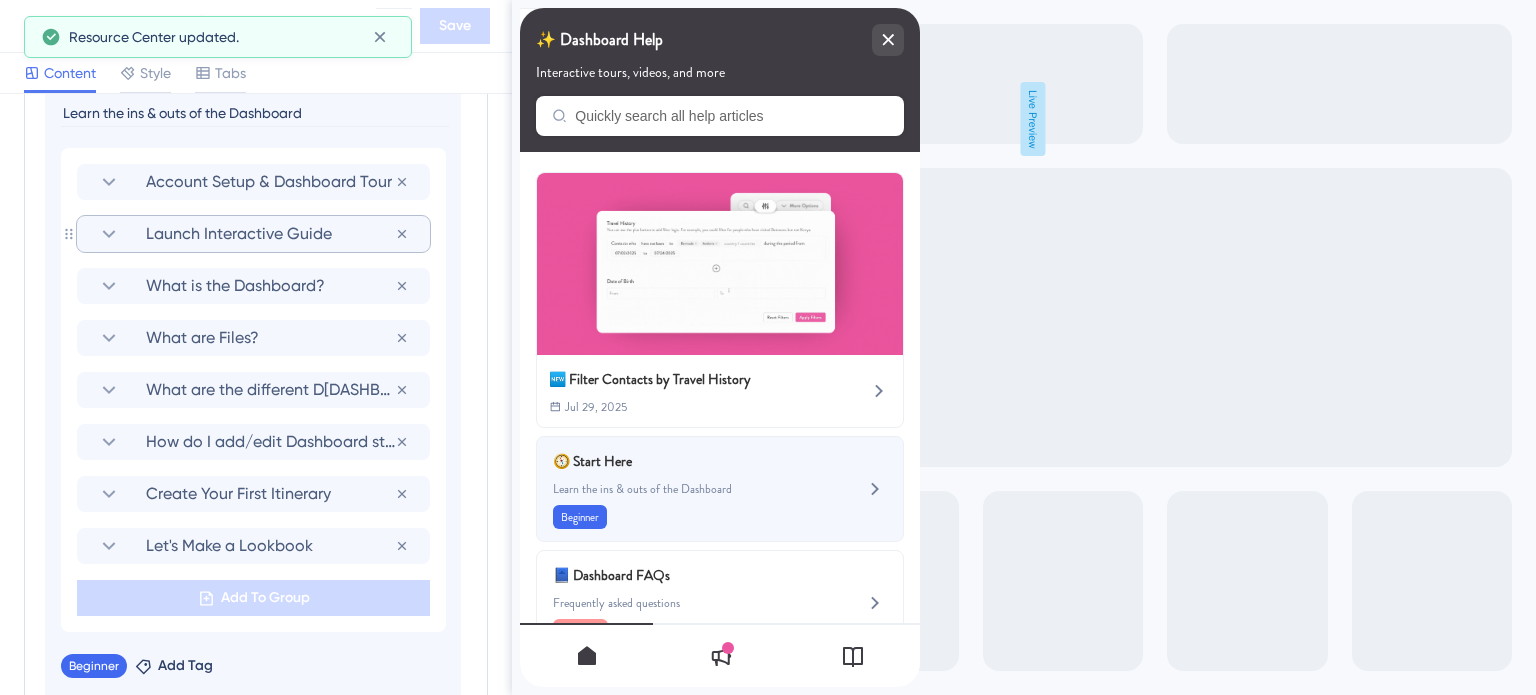 click on "Learn the ins & outs of the Dashboard" at bounding box center [686, 489] 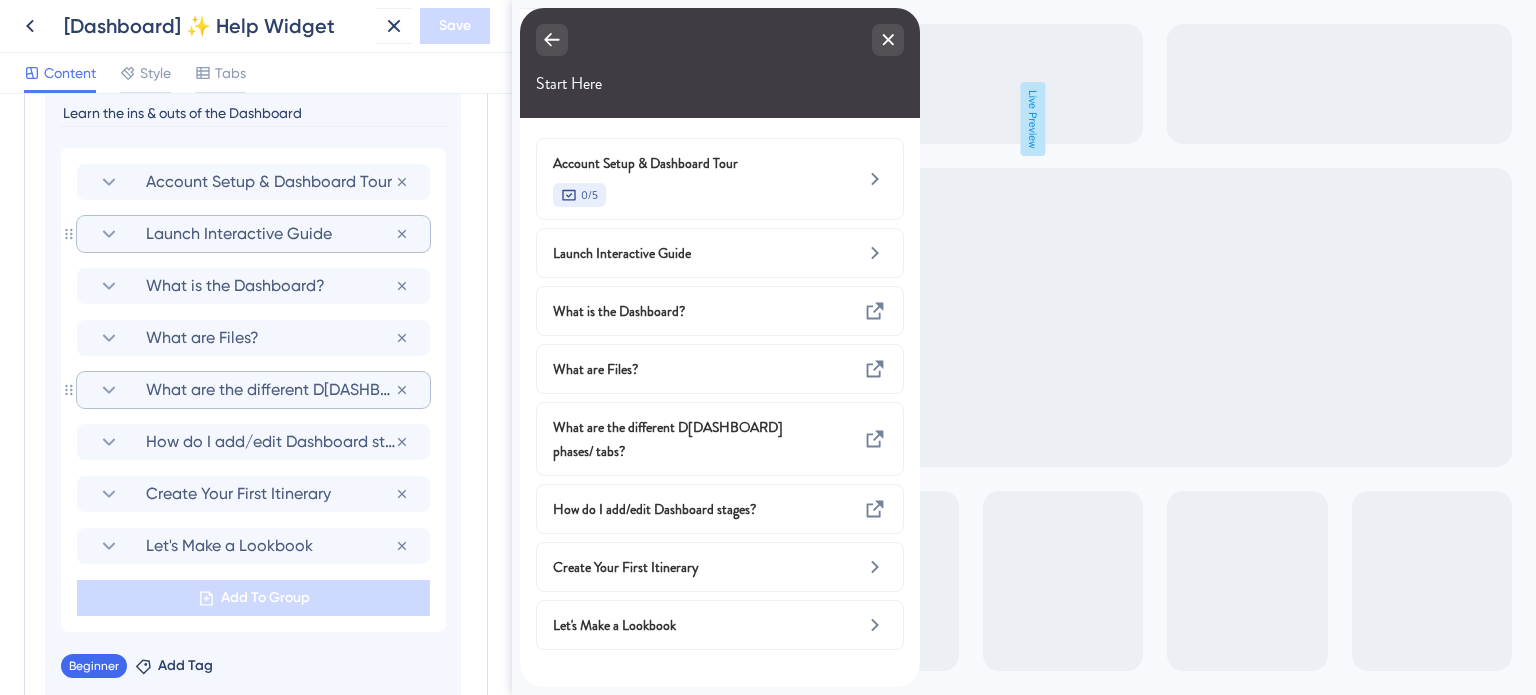 click on "What are the different Dashboard phases / tabs?" at bounding box center (270, 390) 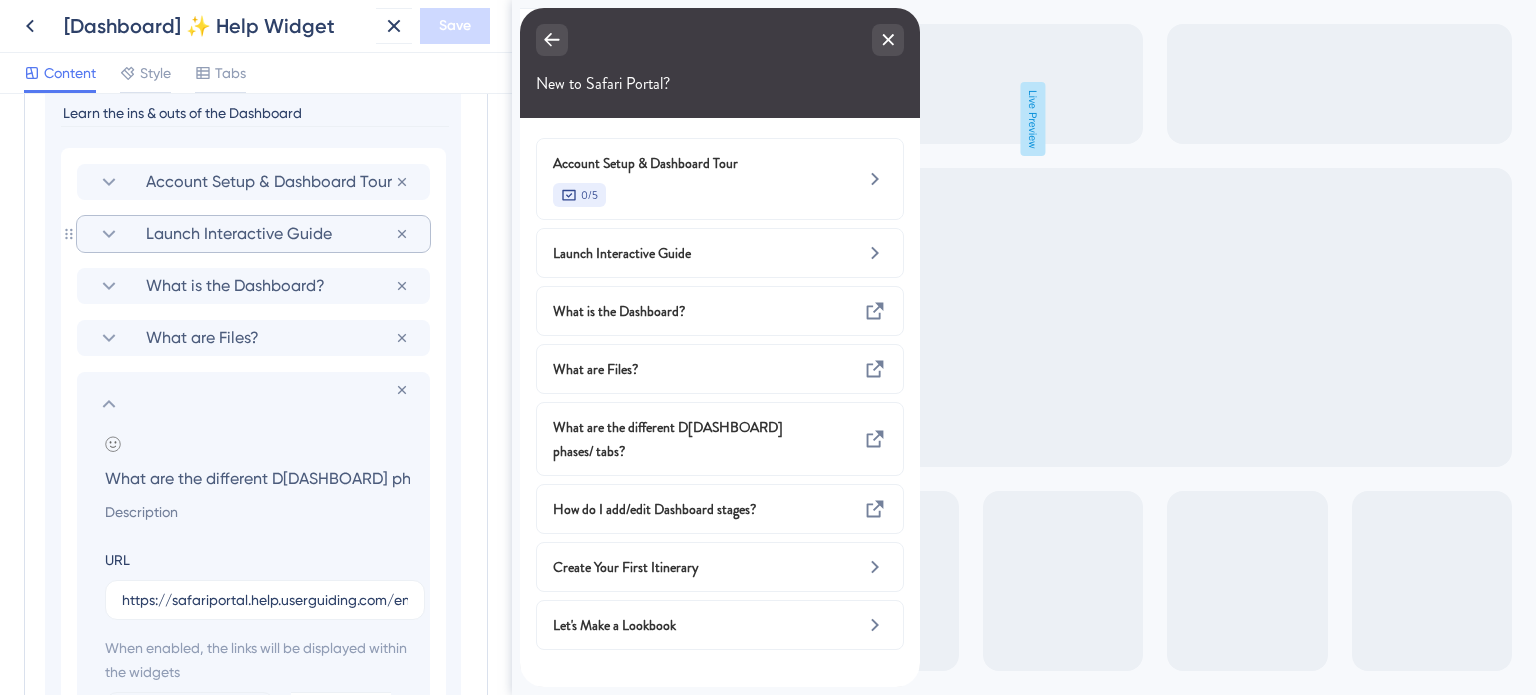 scroll, scrollTop: 0, scrollLeft: 58, axis: horizontal 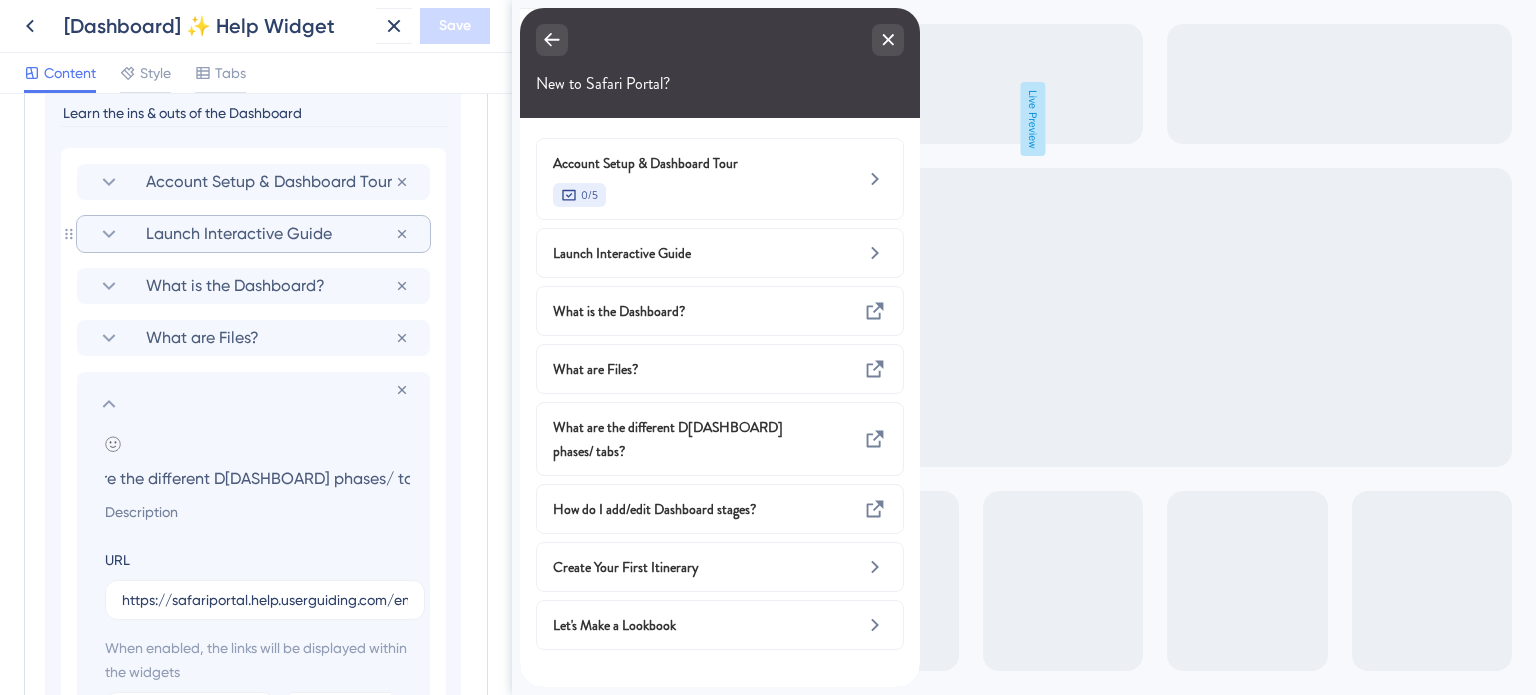 click on "What are the different Dashboard phases / tabs?" at bounding box center (257, 478) 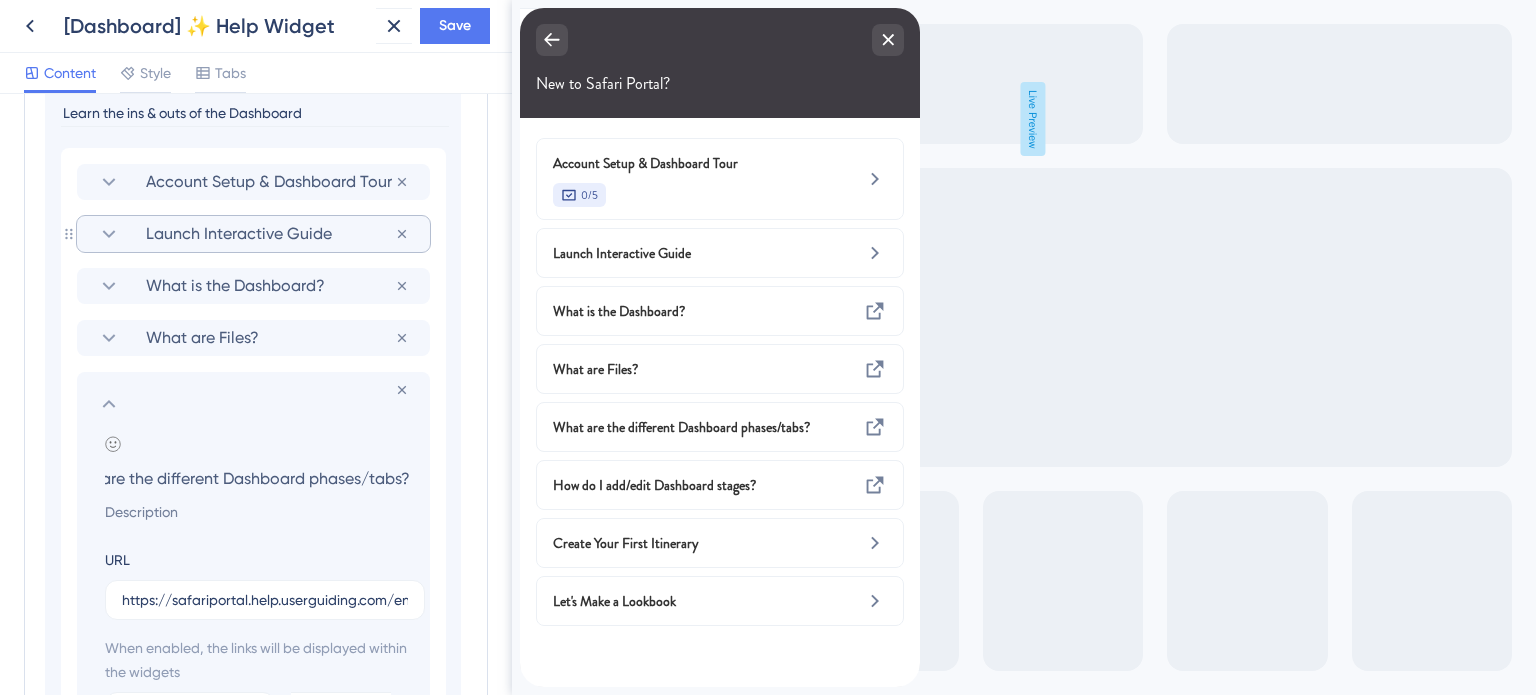 scroll, scrollTop: 0, scrollLeft: 50, axis: horizontal 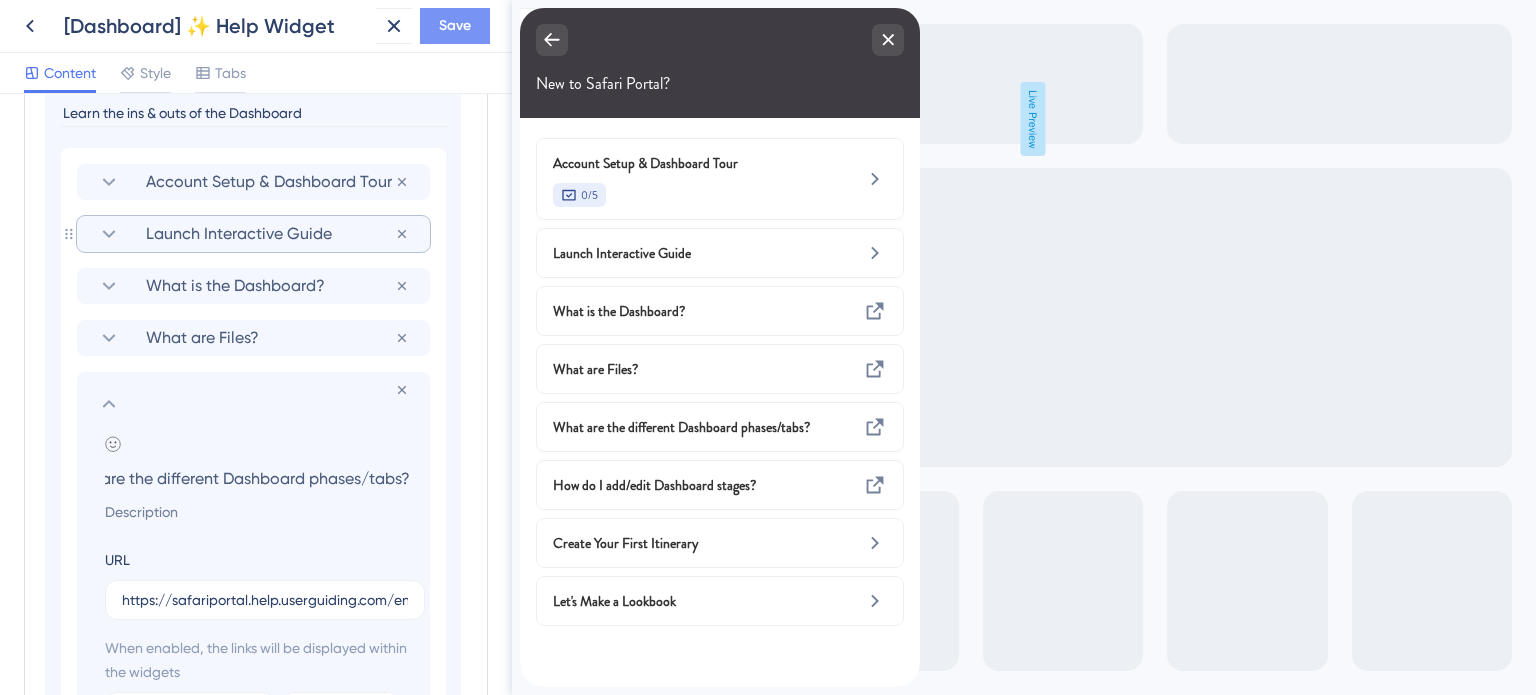 type on "What are the different Dashboard phases/tabs?" 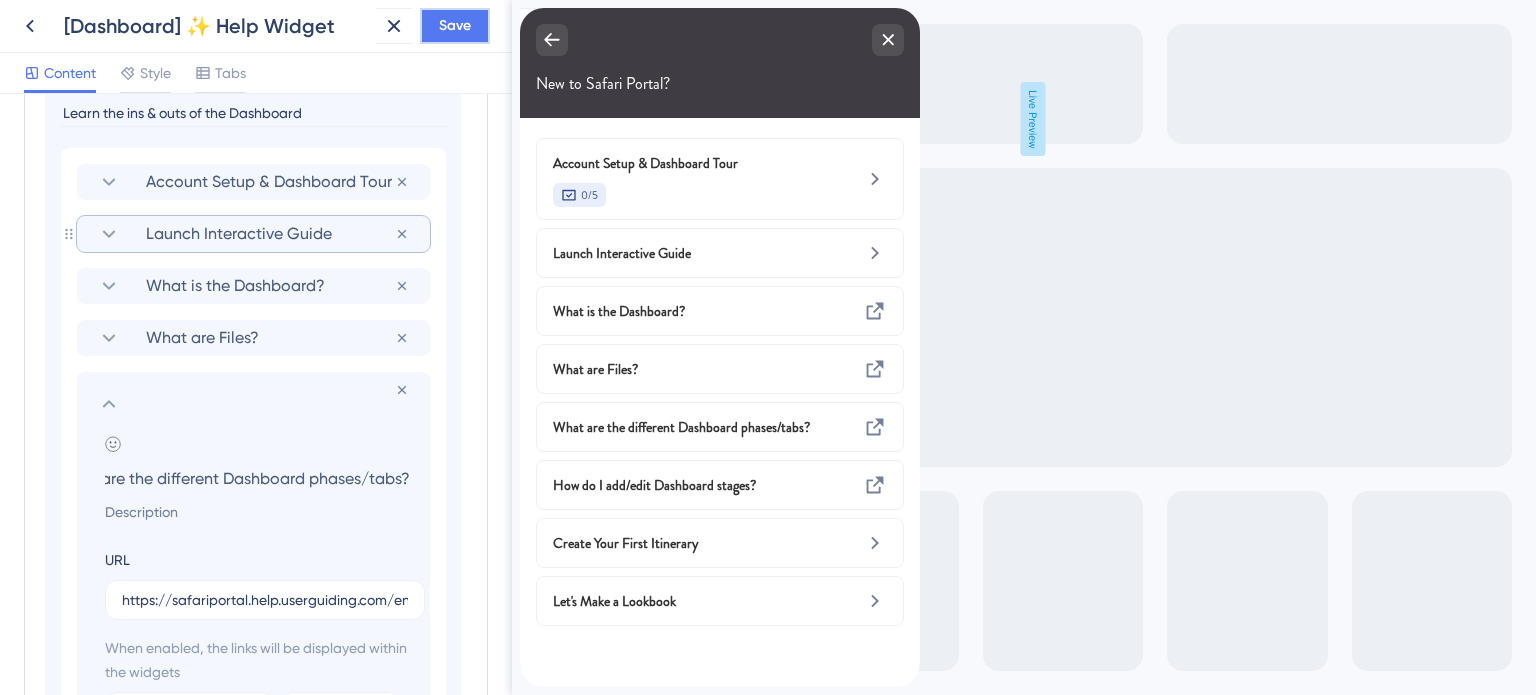 click on "Save" at bounding box center [455, 26] 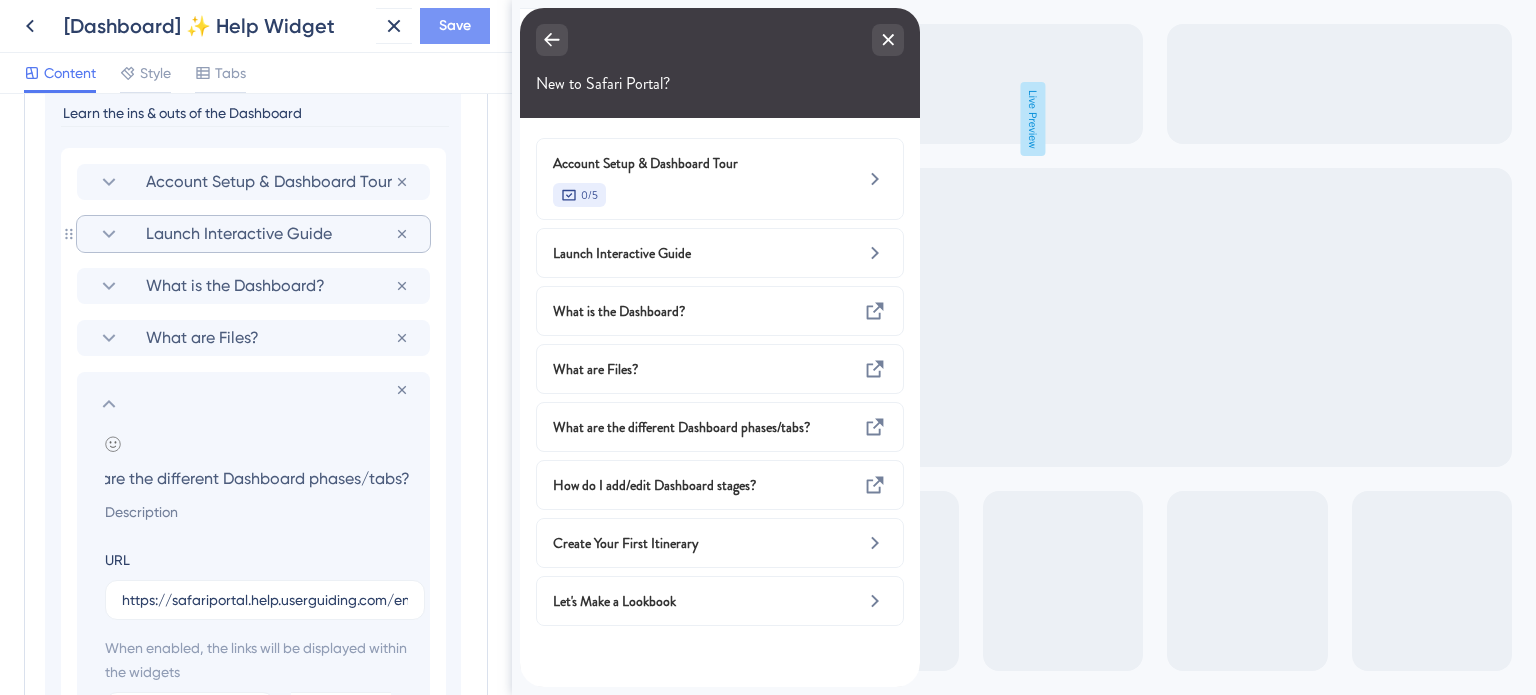 scroll, scrollTop: 0, scrollLeft: 0, axis: both 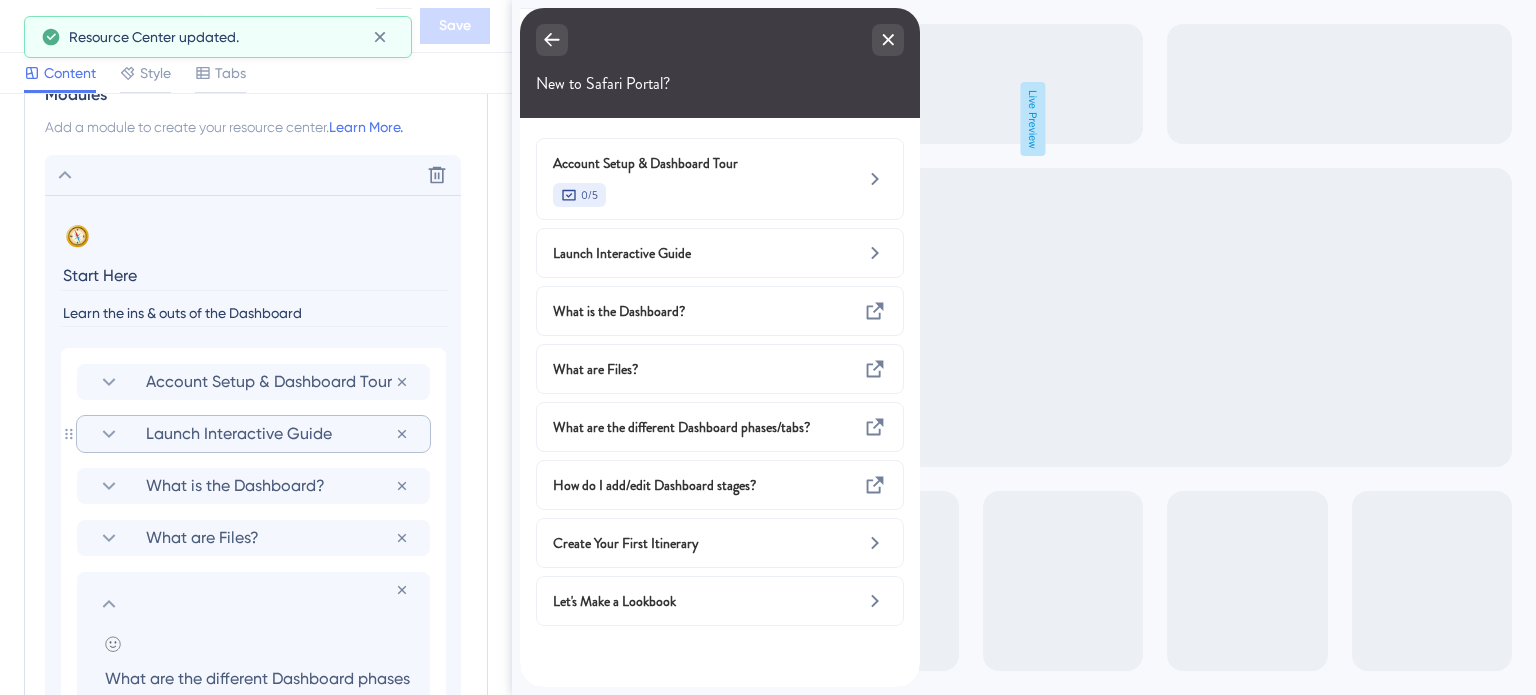 click 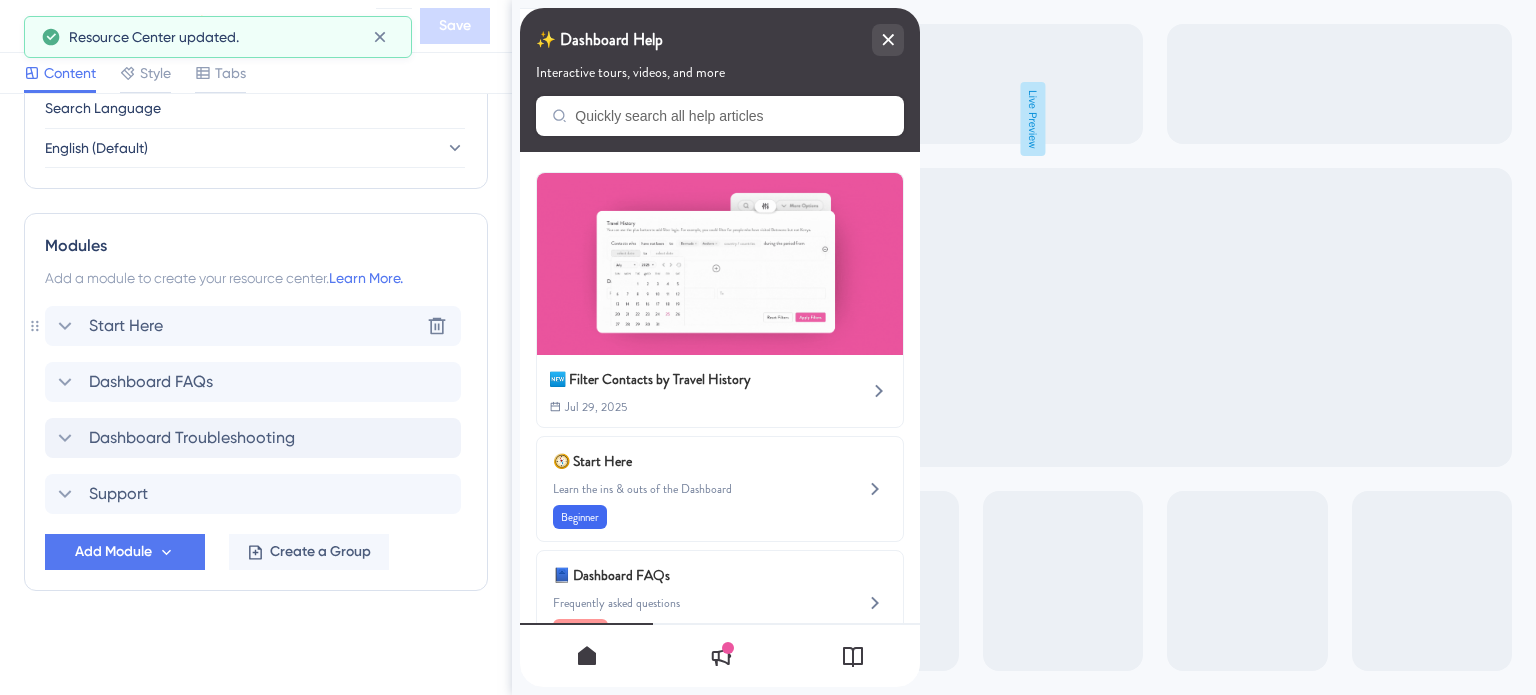 scroll, scrollTop: 807, scrollLeft: 0, axis: vertical 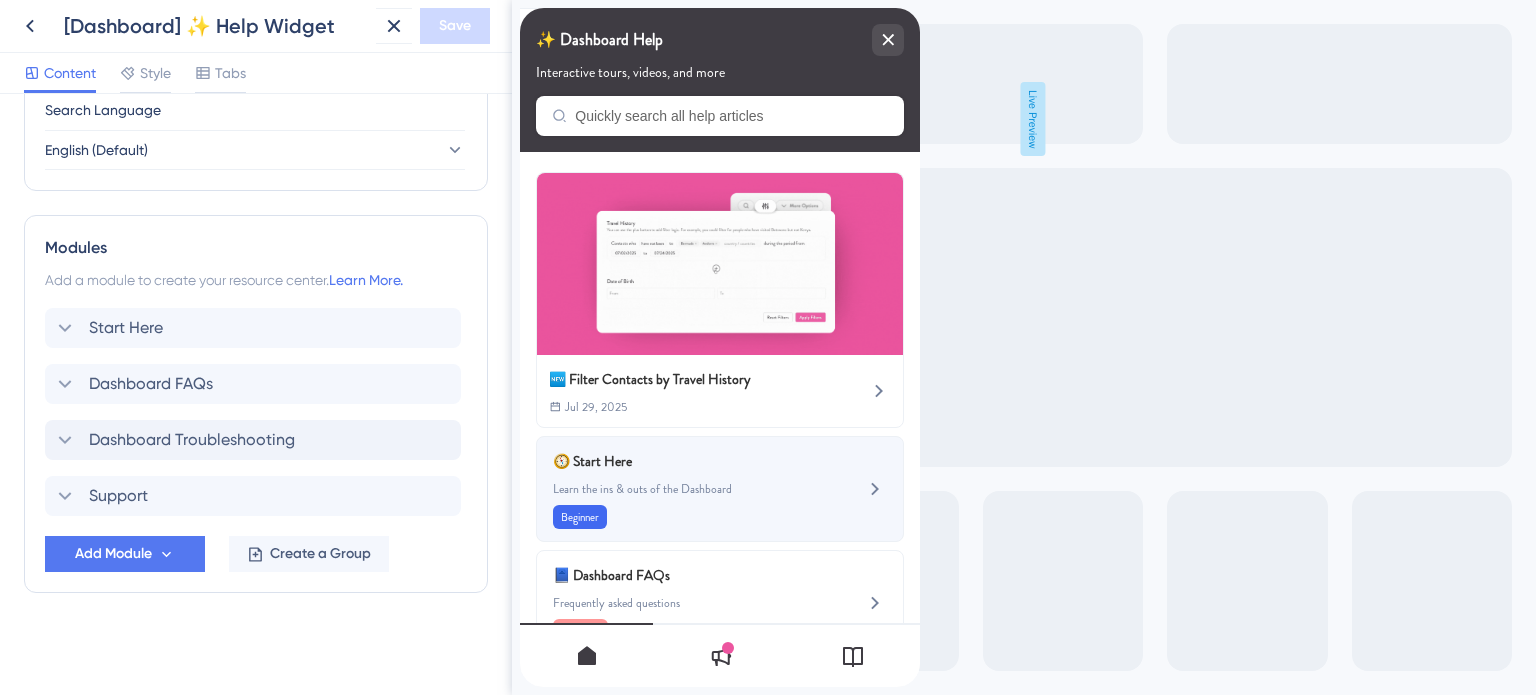 click on "Learn the ins & outs of the Dashboard" at bounding box center [686, 489] 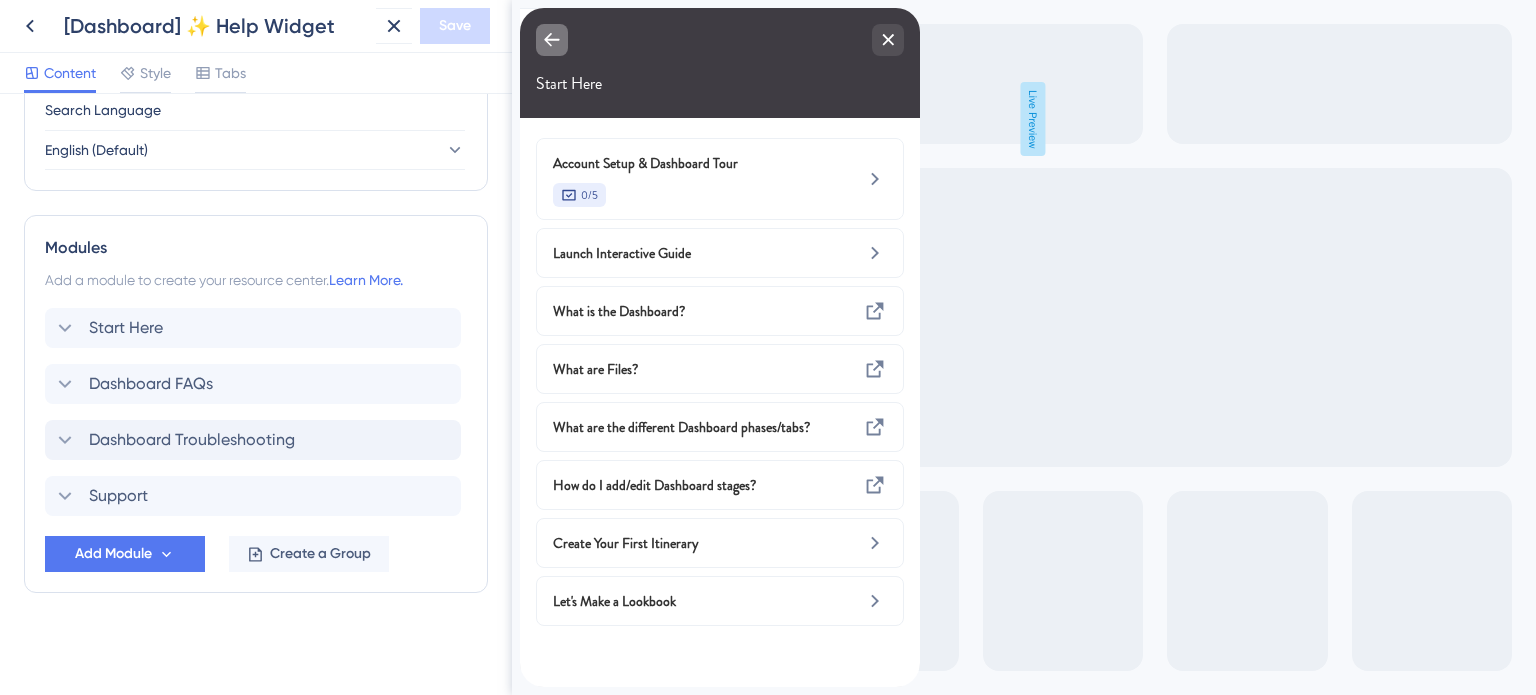 click at bounding box center (552, 40) 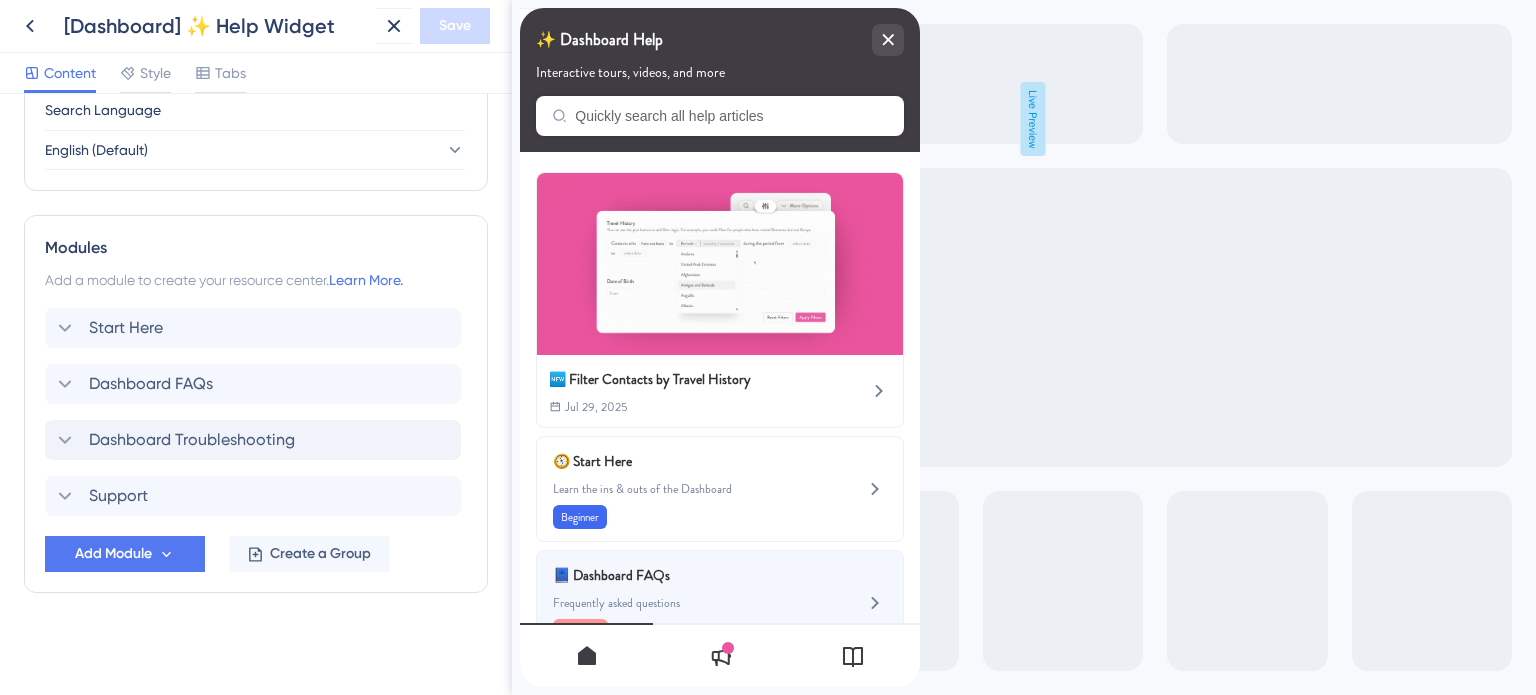 click on "📘   Dashboard FAQs" at bounding box center (670, 575) 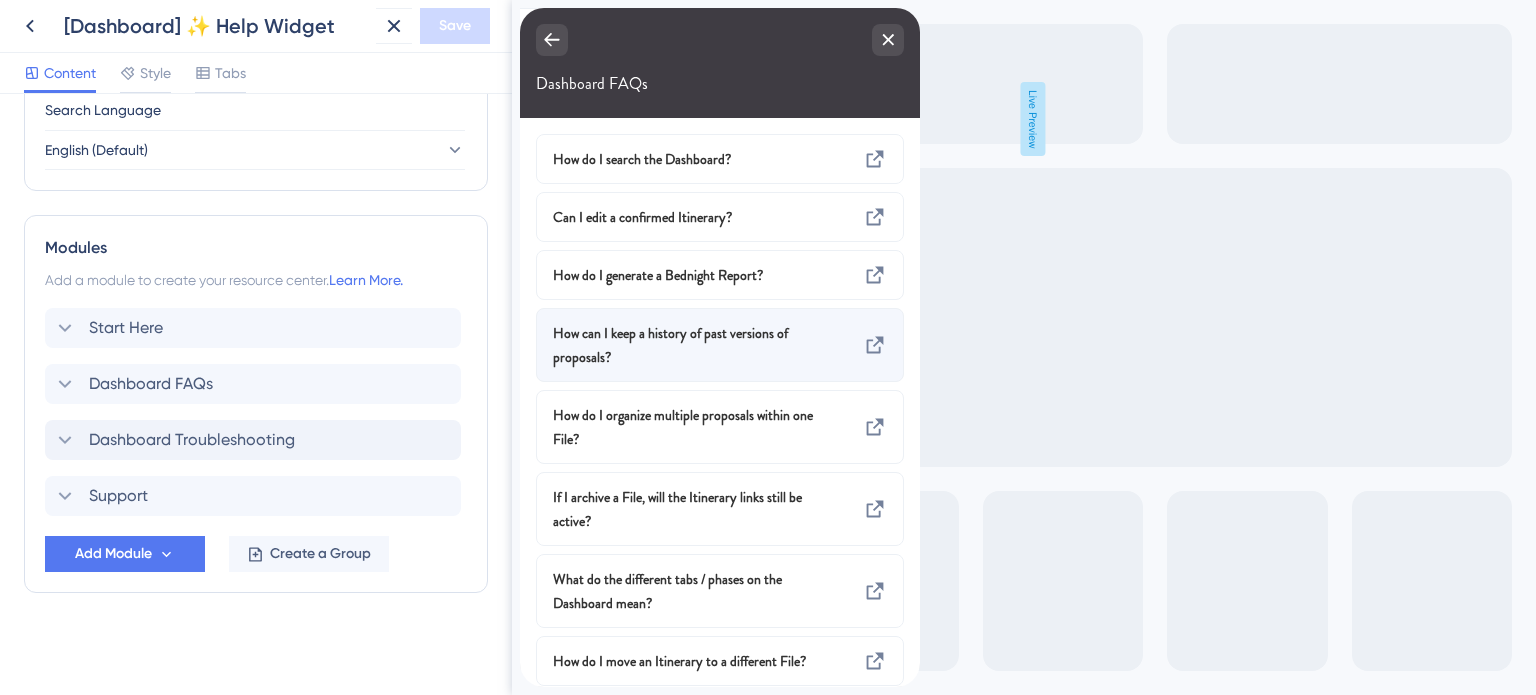 scroll, scrollTop: 0, scrollLeft: 0, axis: both 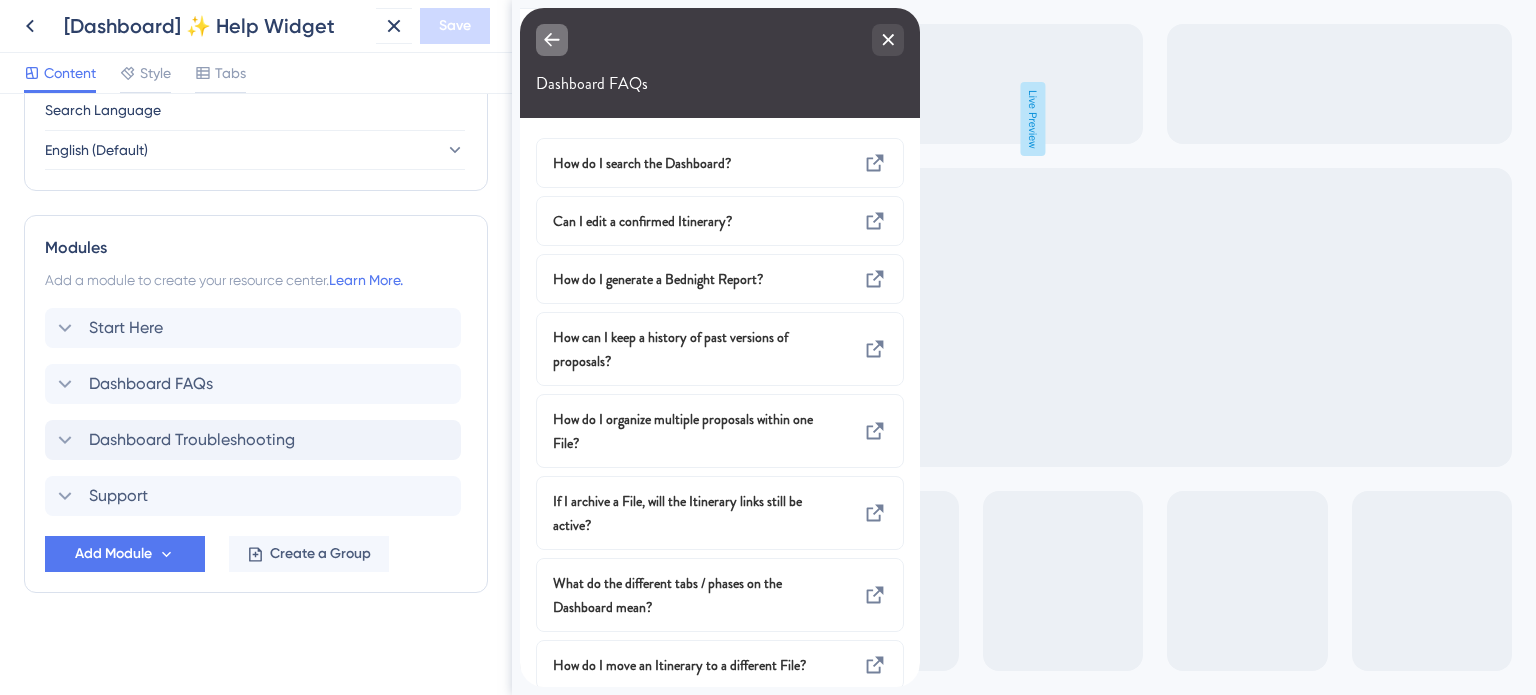 click 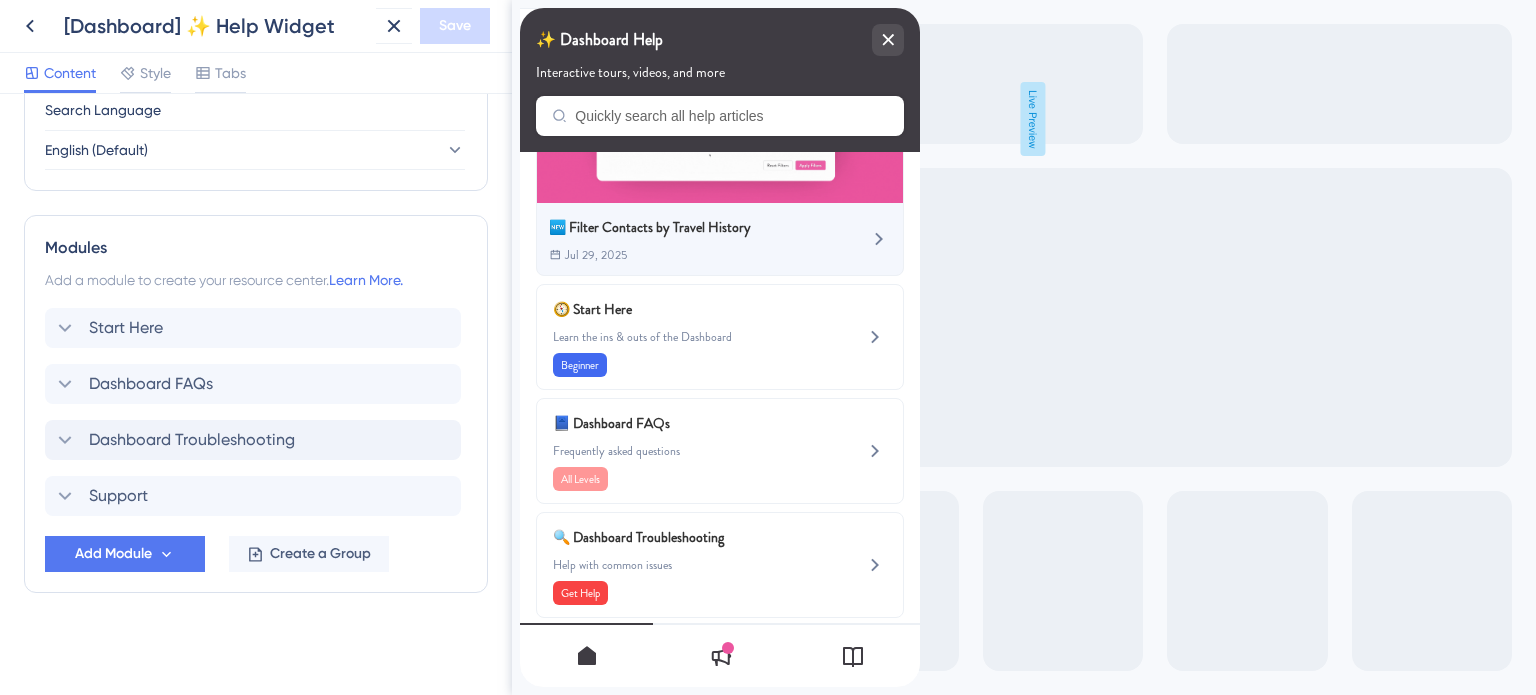 scroll, scrollTop: 275, scrollLeft: 0, axis: vertical 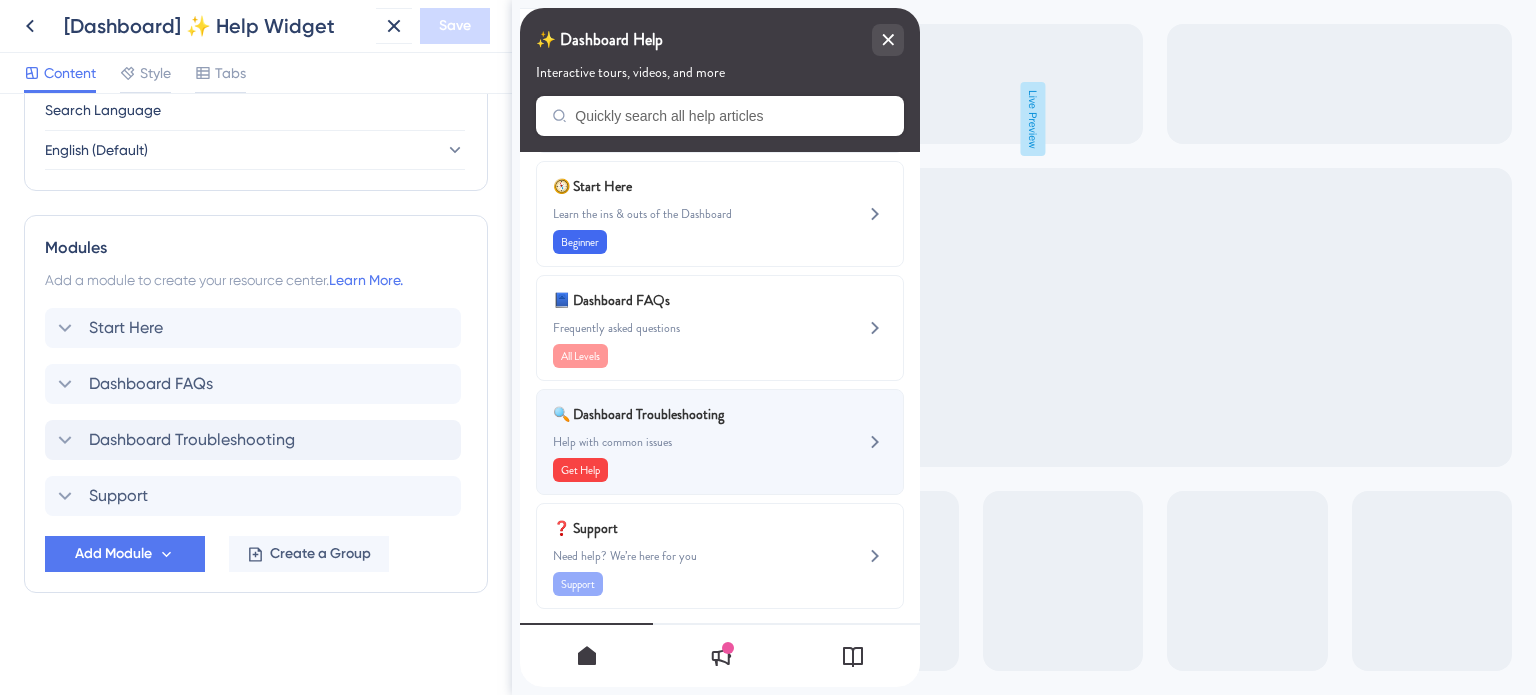 click on "Help with common issues" at bounding box center [686, 442] 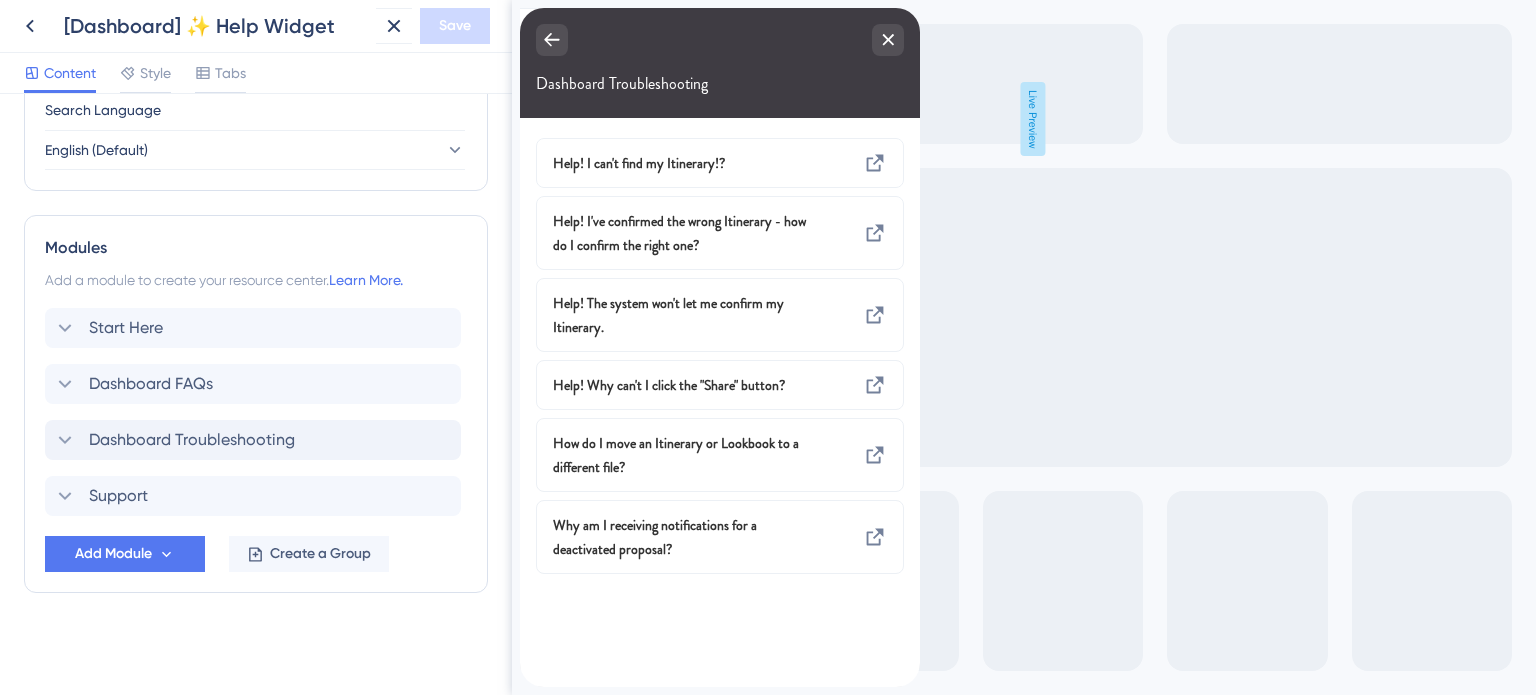 scroll, scrollTop: 0, scrollLeft: 0, axis: both 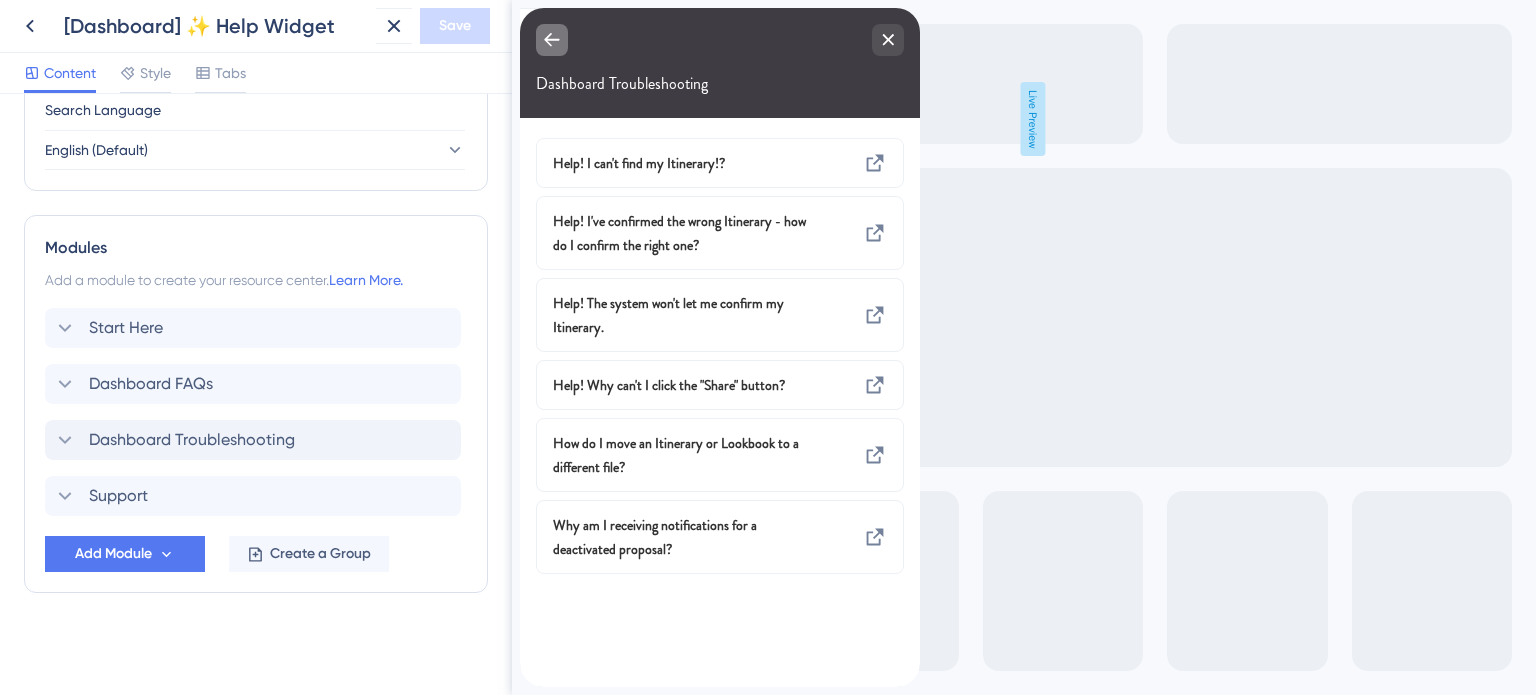 click 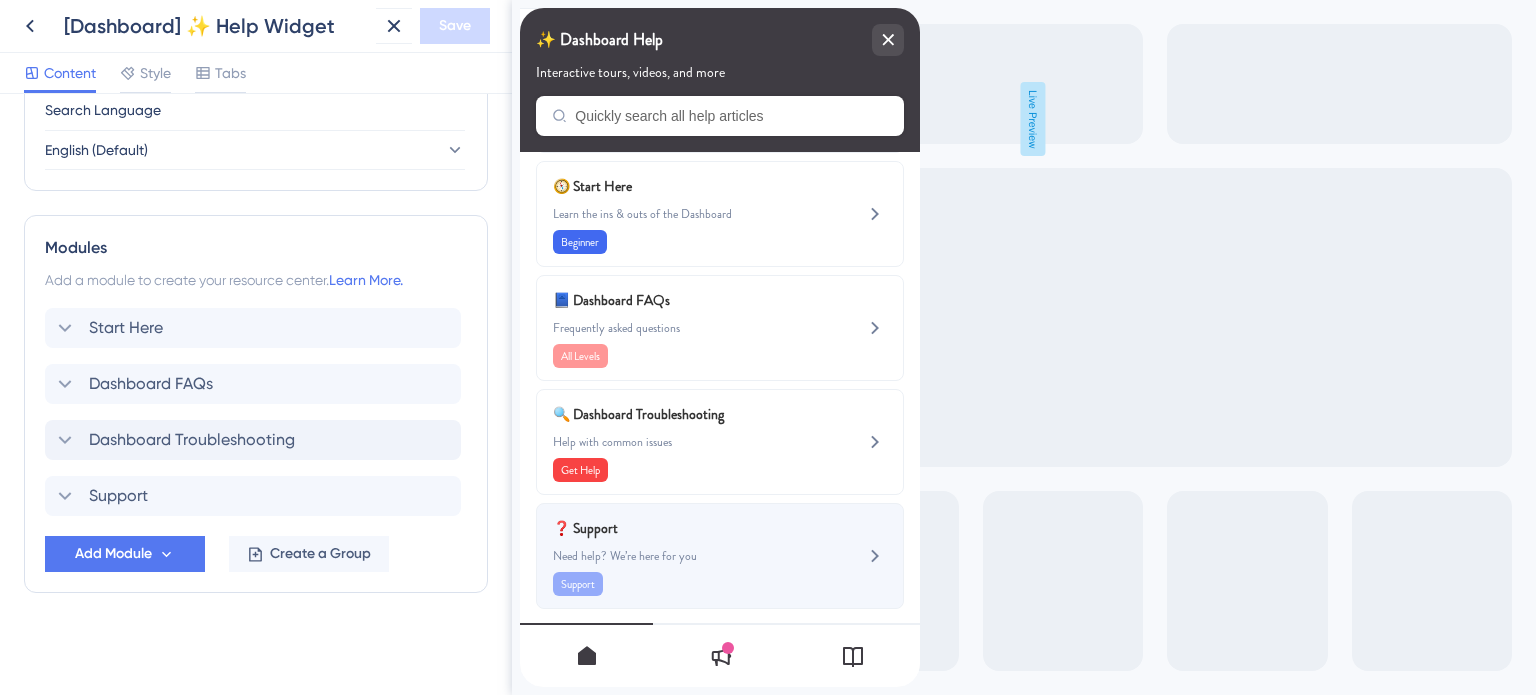 click on "❓   Support Need help? We’re here for you Support" at bounding box center [686, 556] 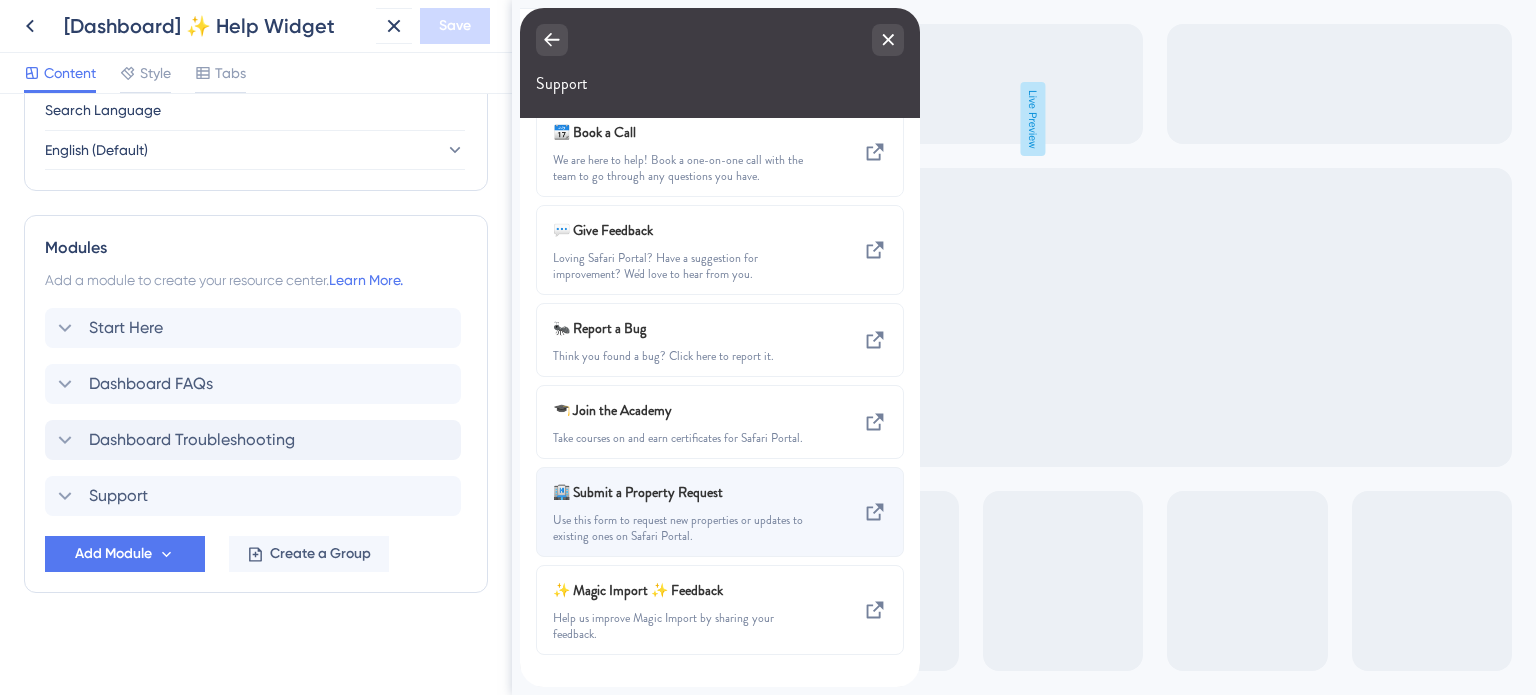 scroll, scrollTop: 125, scrollLeft: 0, axis: vertical 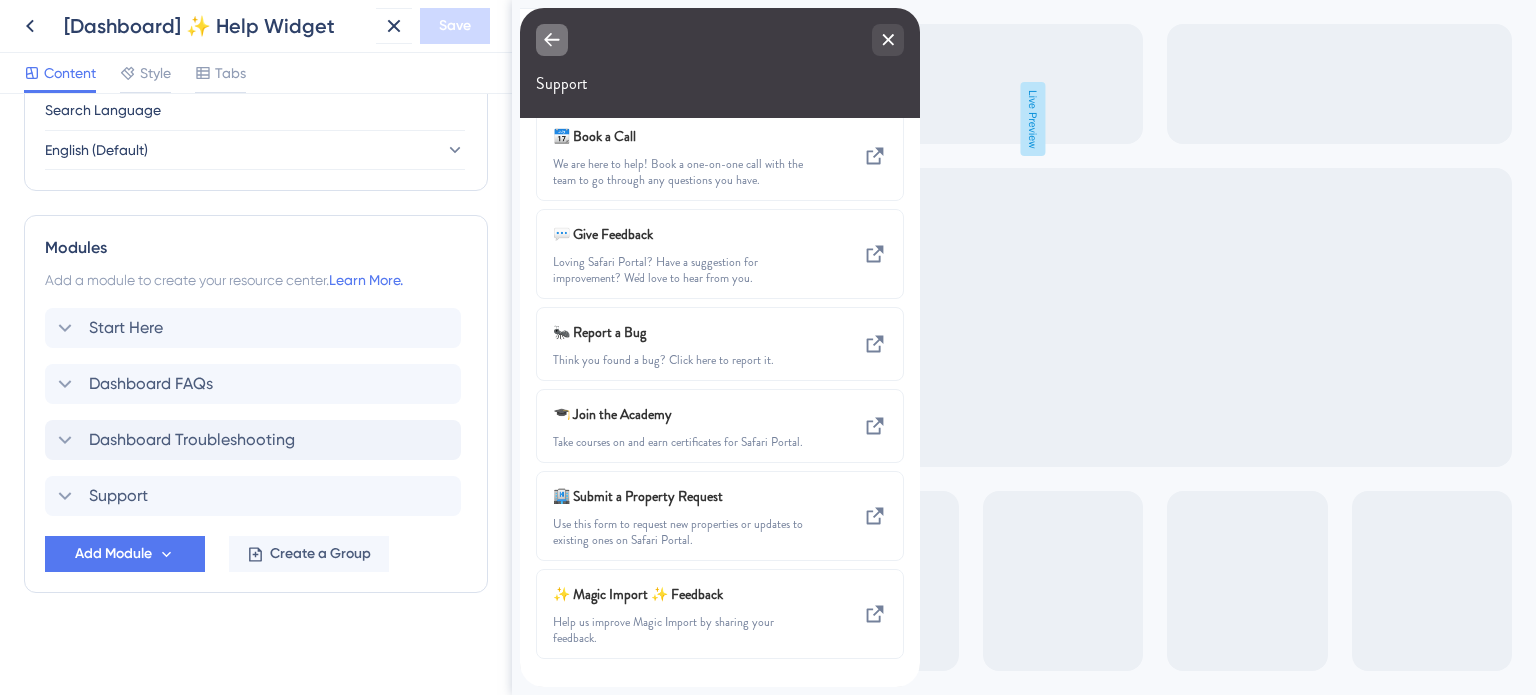 drag, startPoint x: 554, startPoint y: 44, endPoint x: 589, endPoint y: 10, distance: 48.79549 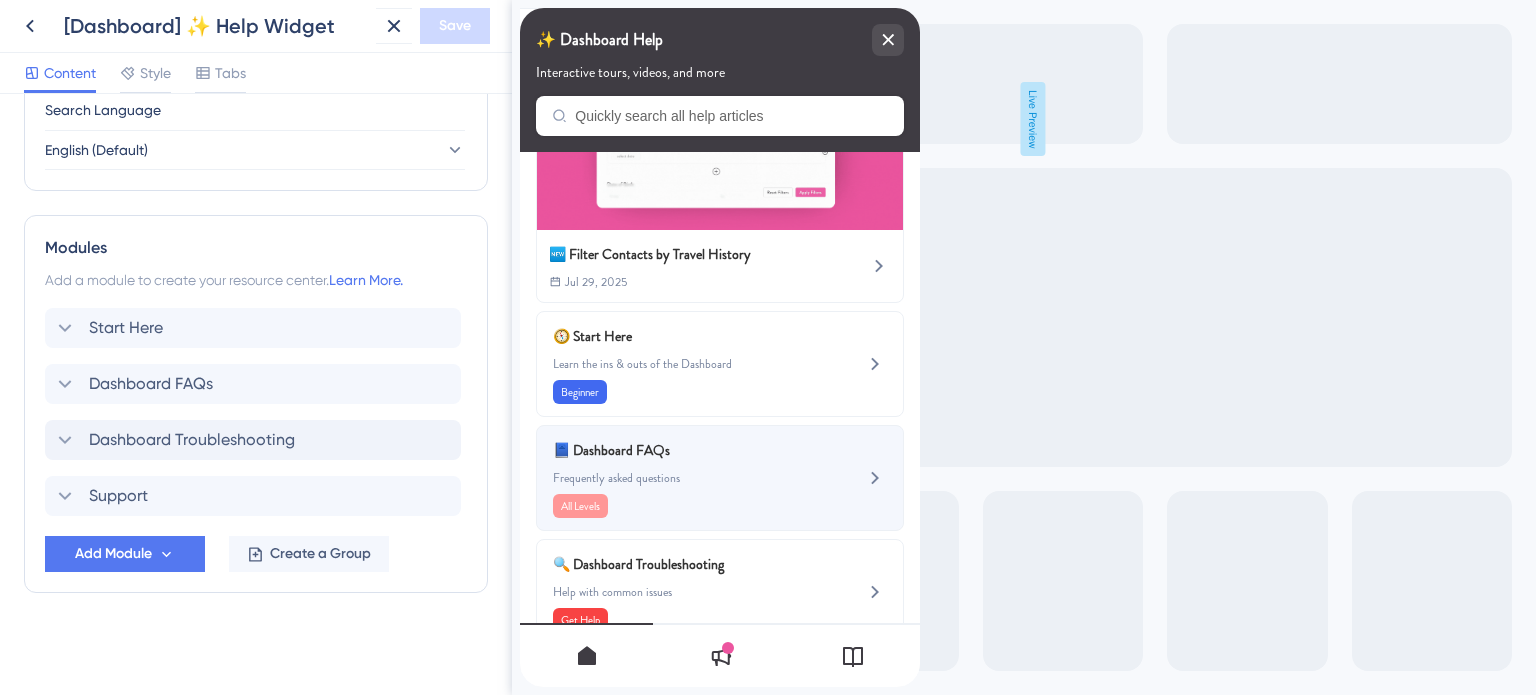 click on "📘   Dashboard FAQs" at bounding box center [670, 450] 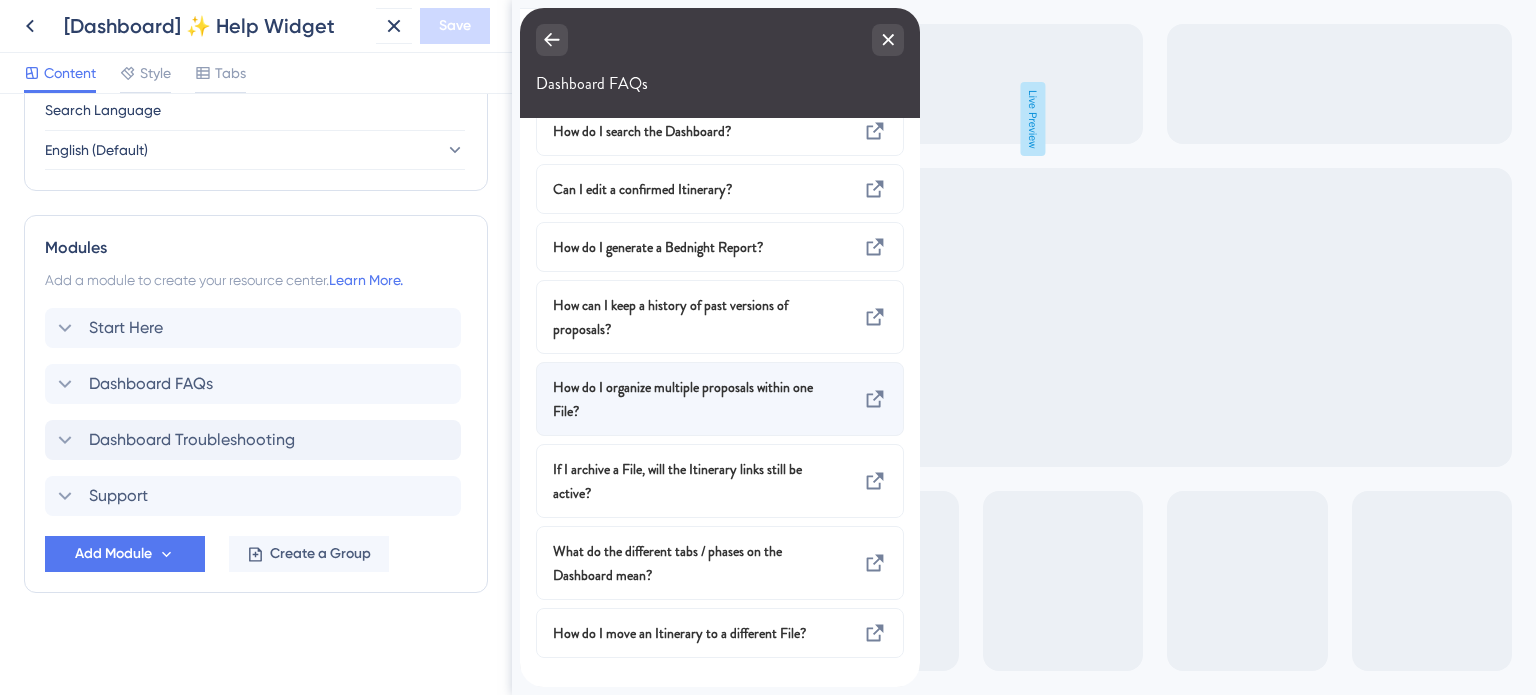 scroll, scrollTop: 31, scrollLeft: 0, axis: vertical 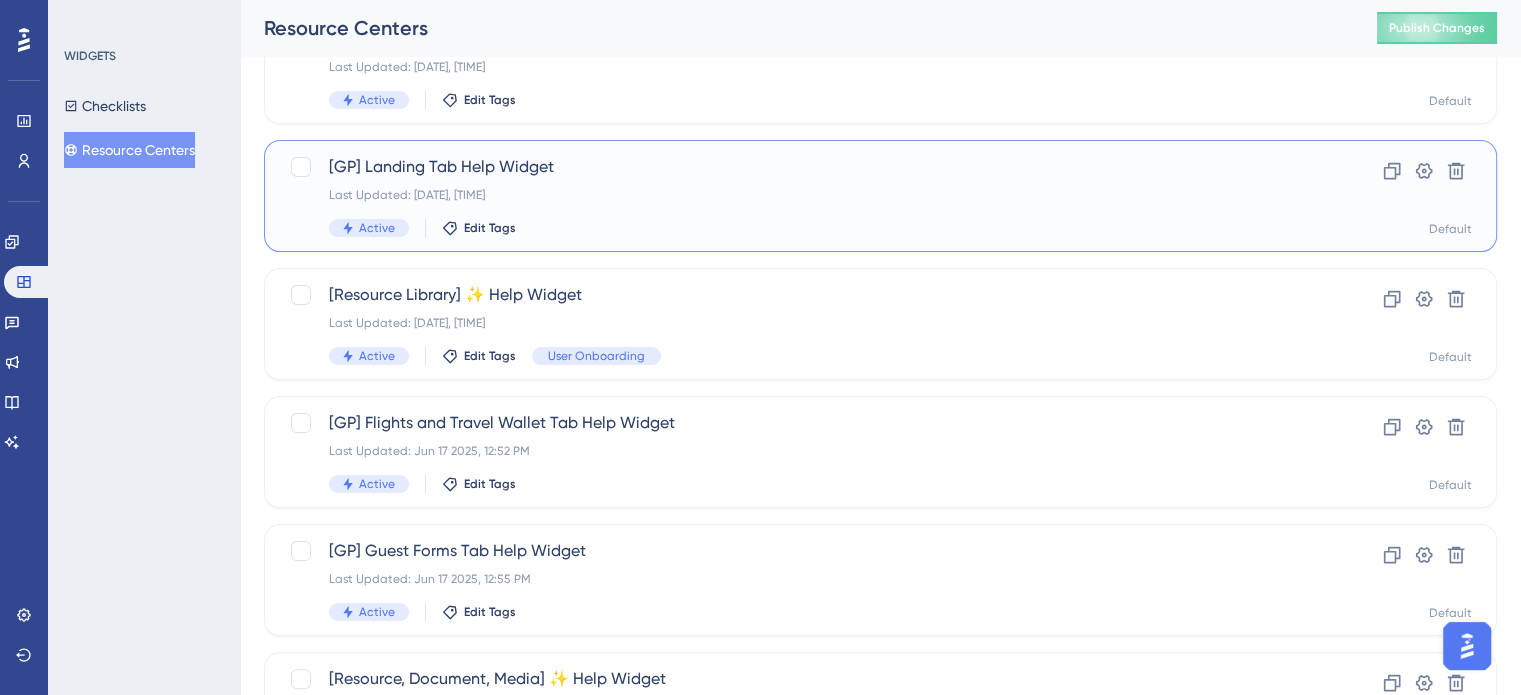 click on "[GP] Landing Tab Help Widget Last Updated: [DATE], [TIME] Active Edit Tags" at bounding box center (800, 196) 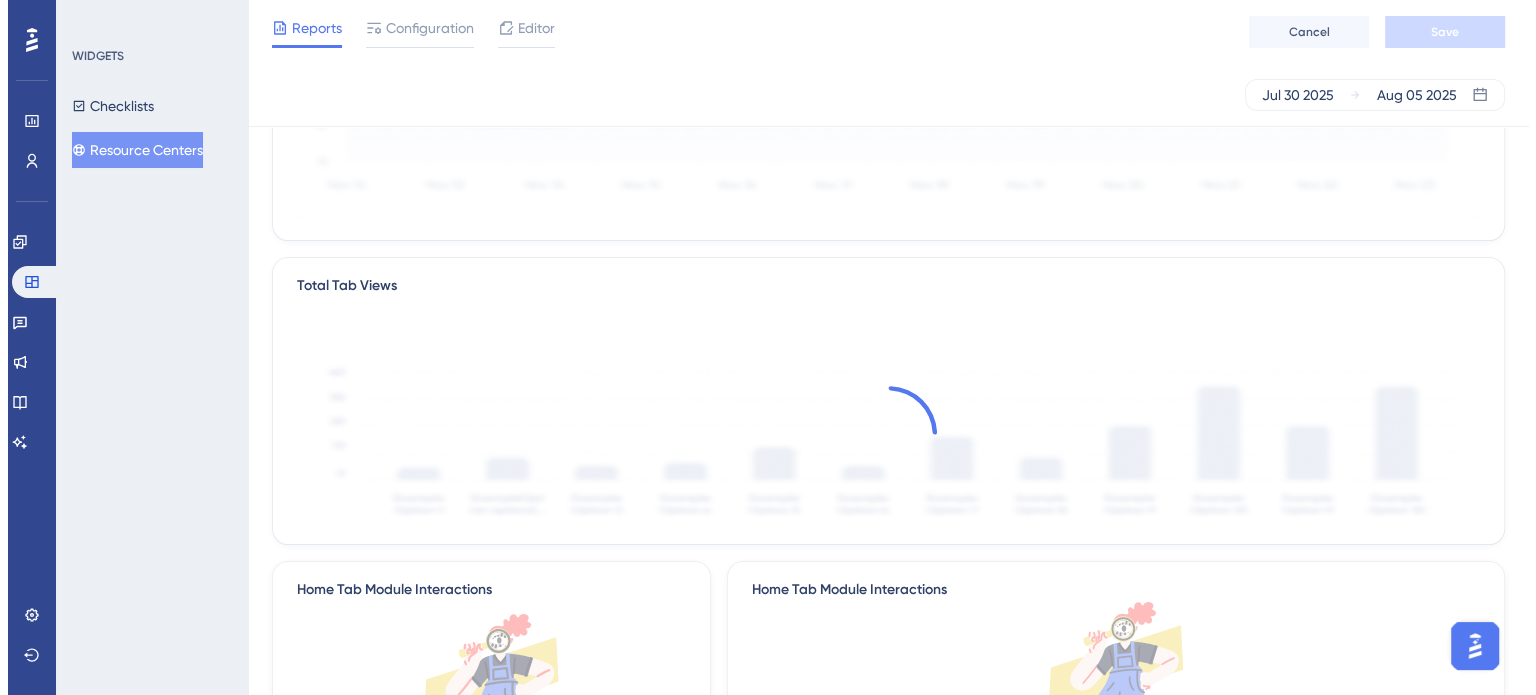 scroll, scrollTop: 0, scrollLeft: 0, axis: both 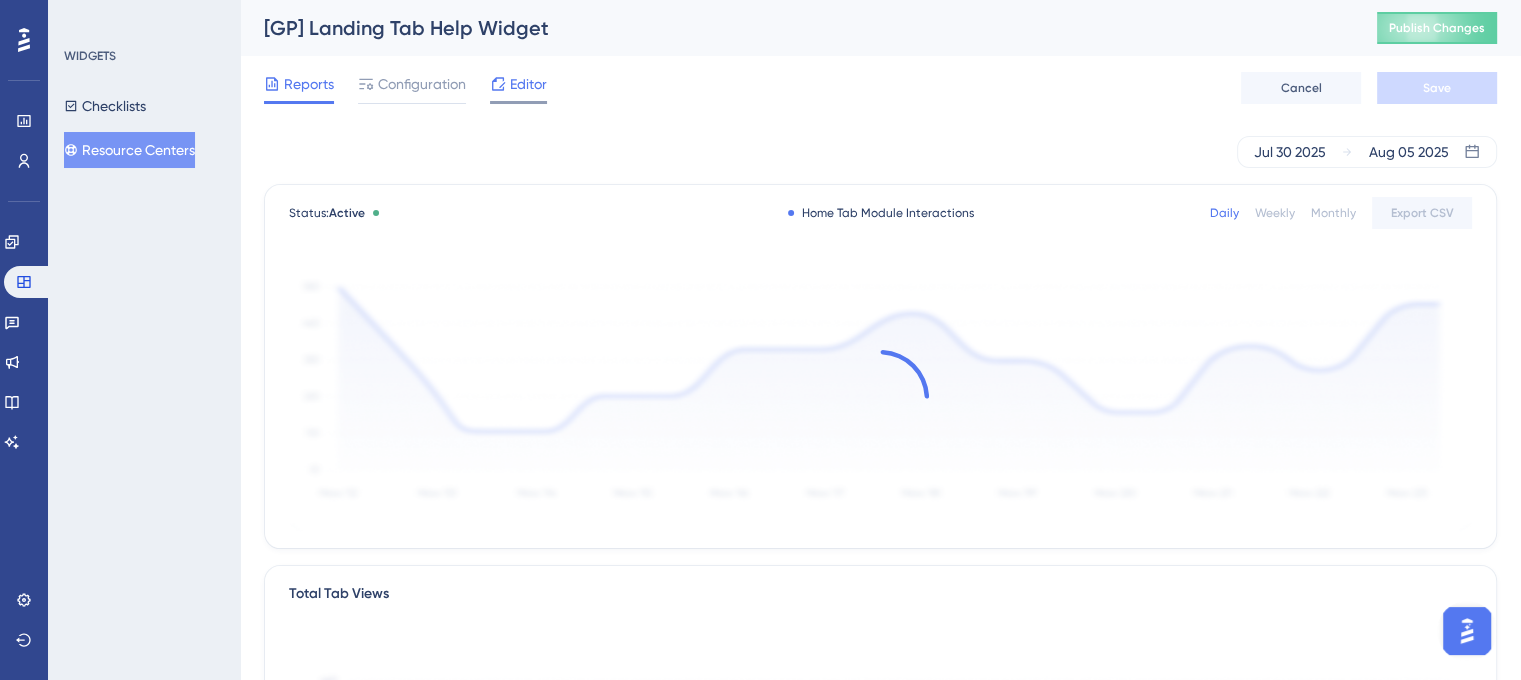 click on "Editor" at bounding box center (528, 84) 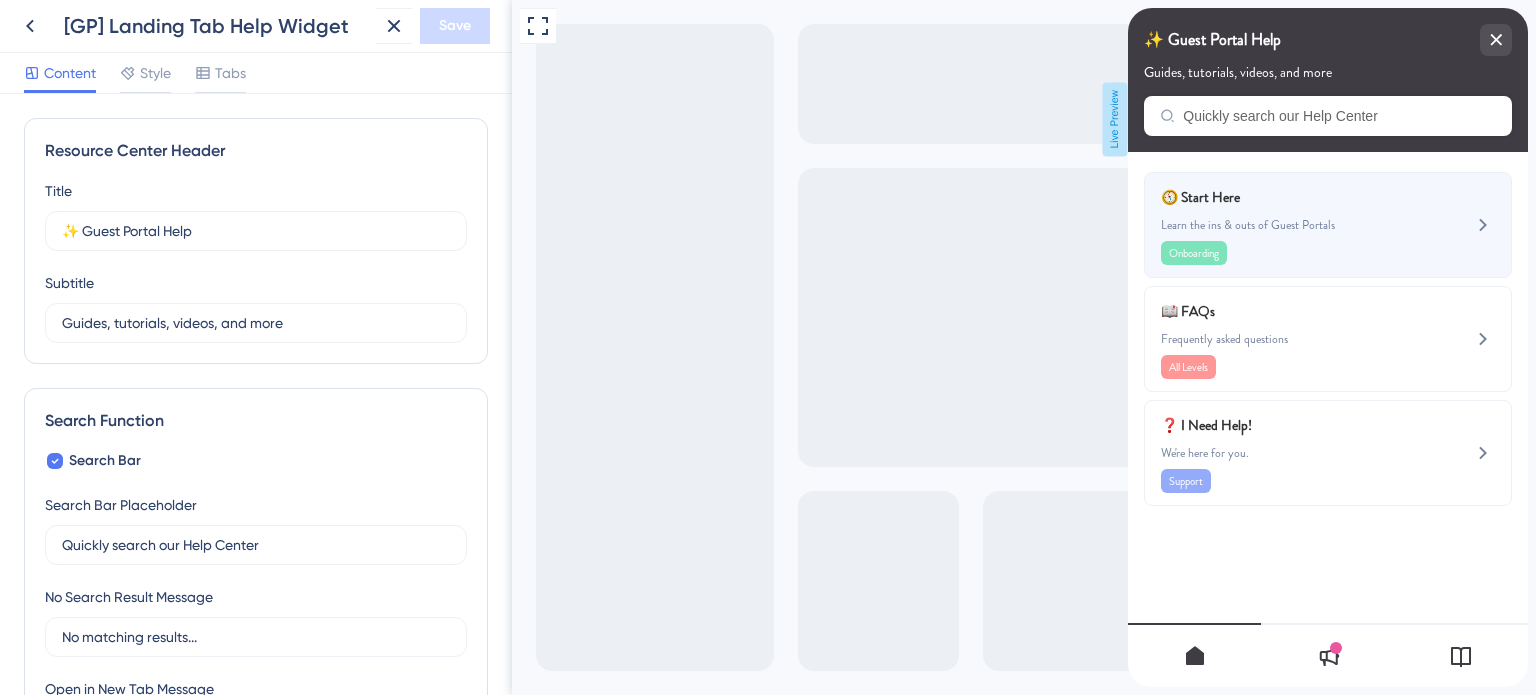 scroll, scrollTop: 0, scrollLeft: 0, axis: both 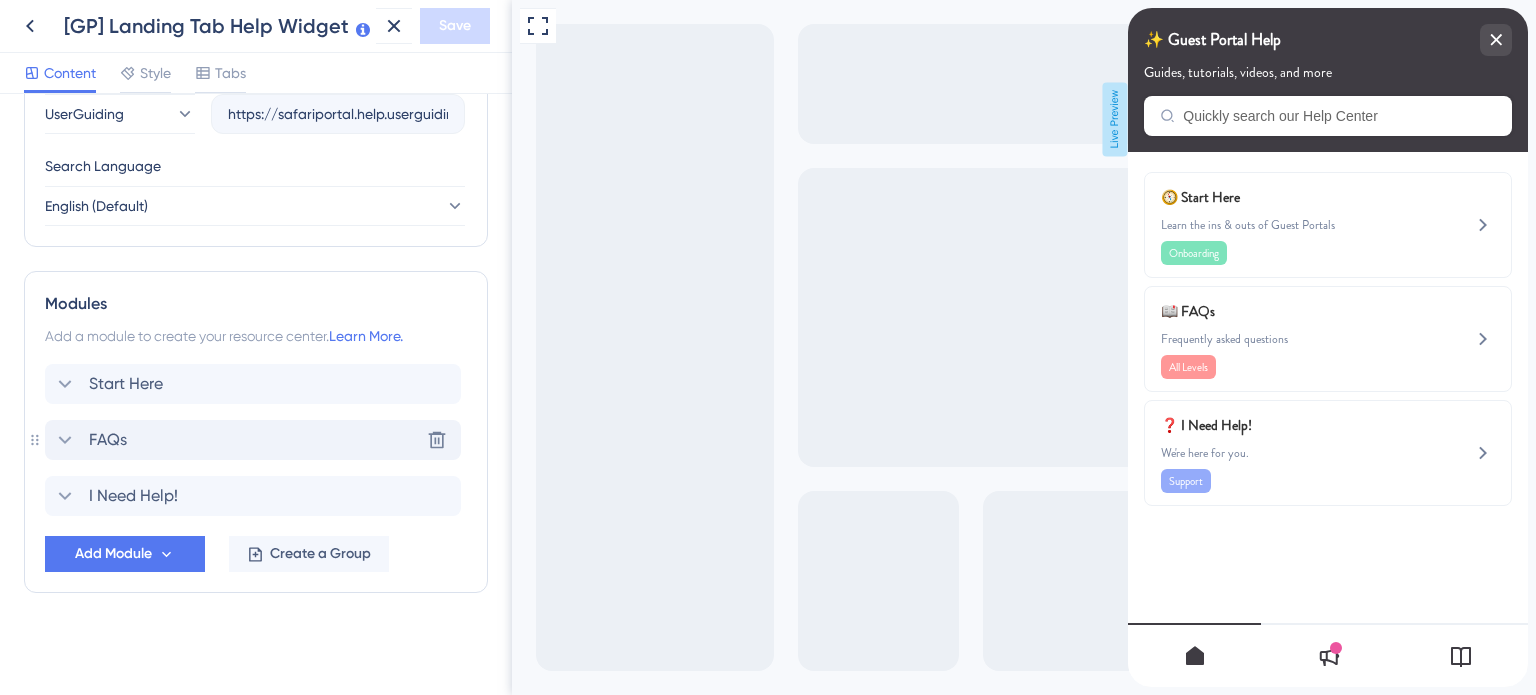 click on "FAQs" at bounding box center (108, 440) 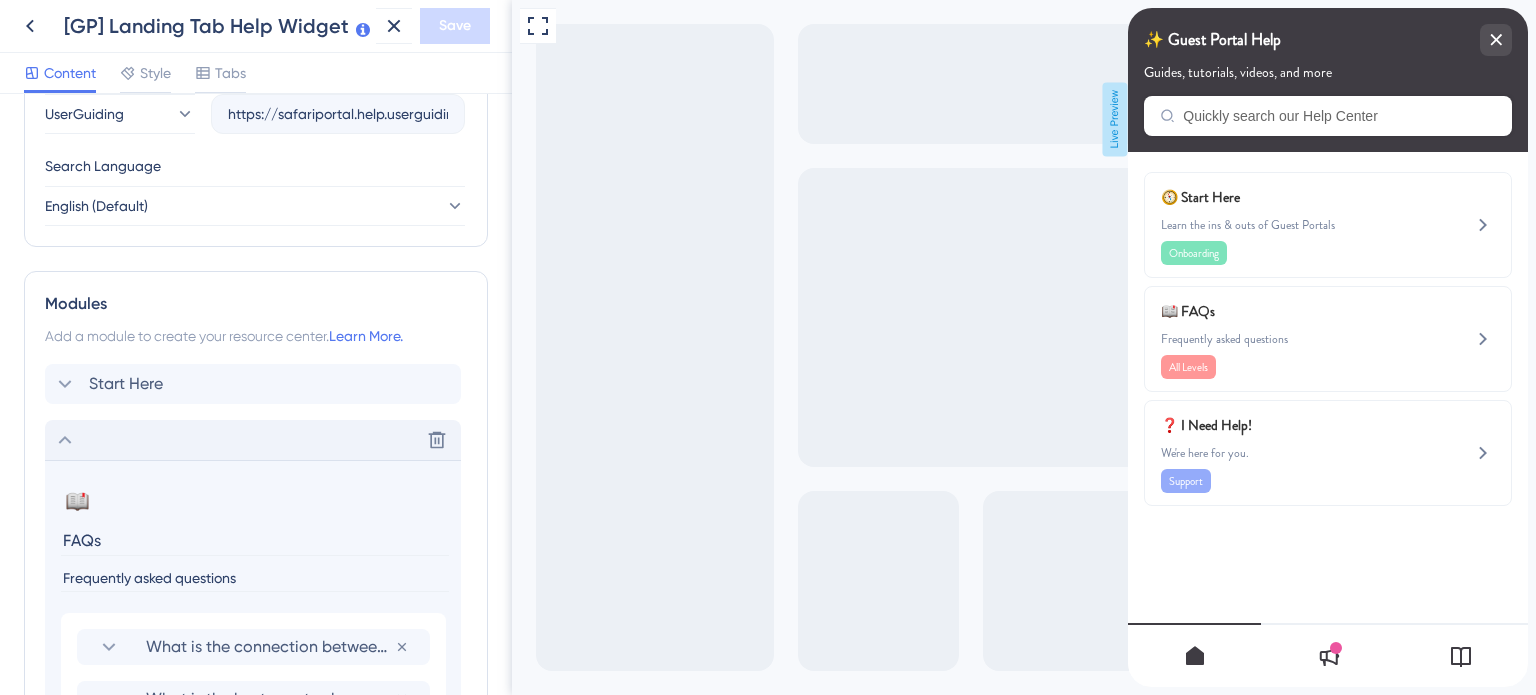 click on "FAQs" at bounding box center (255, 540) 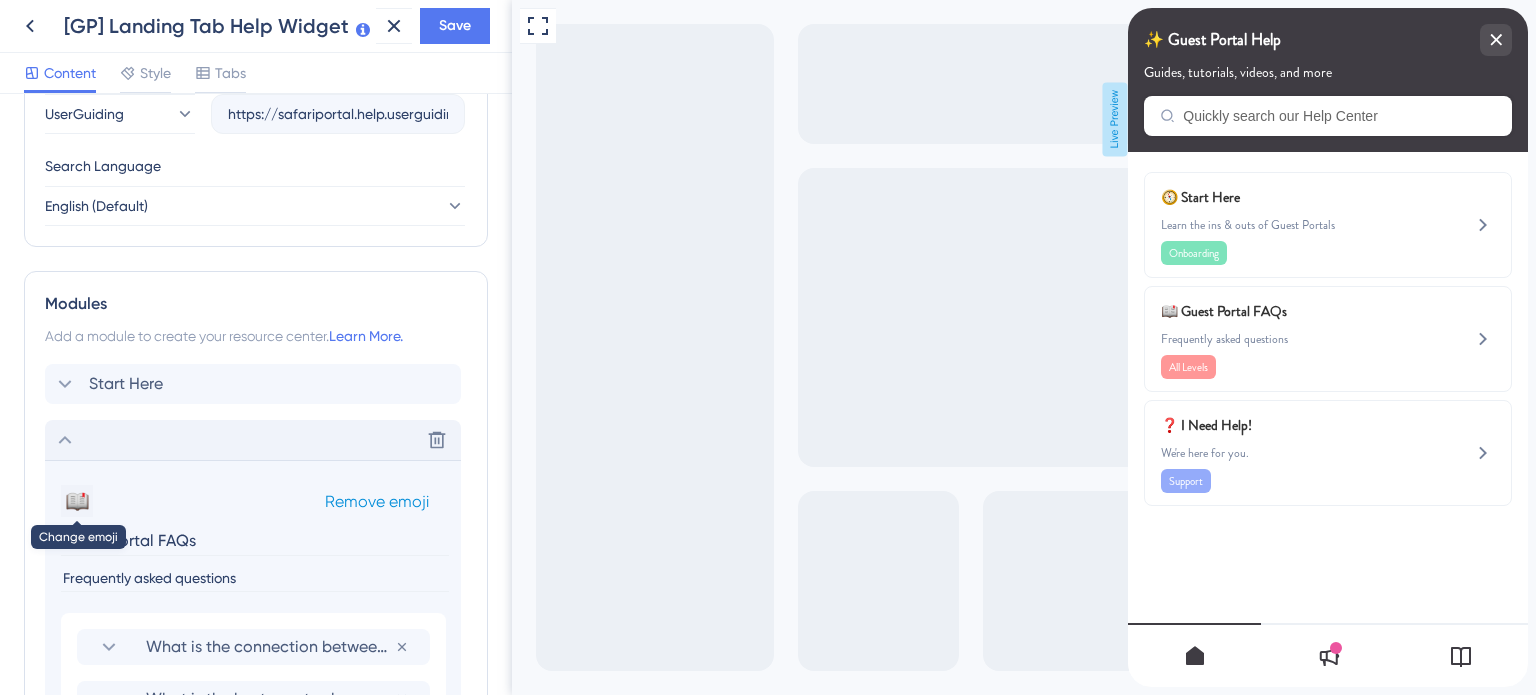 type on "Guest Portal FAQs" 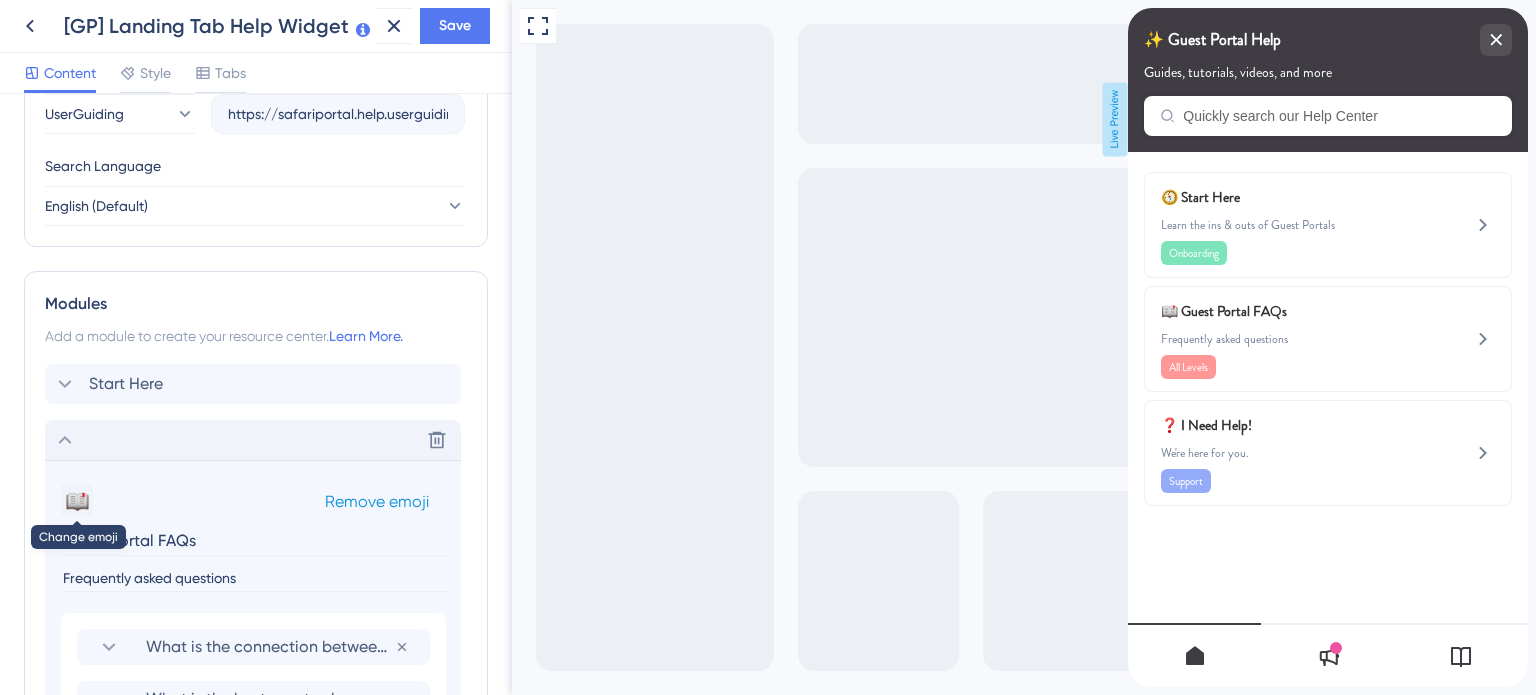click on "📖" at bounding box center (77, 501) 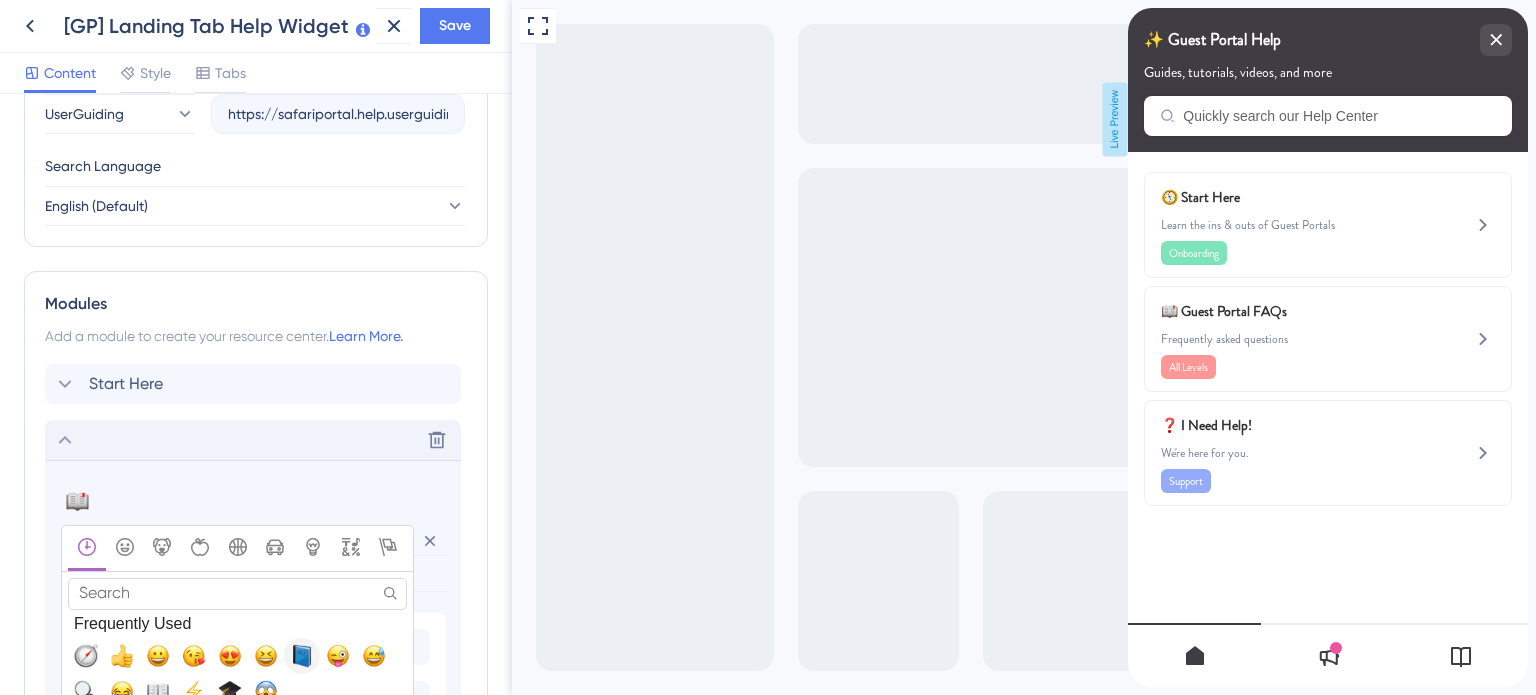 click at bounding box center [302, 656] 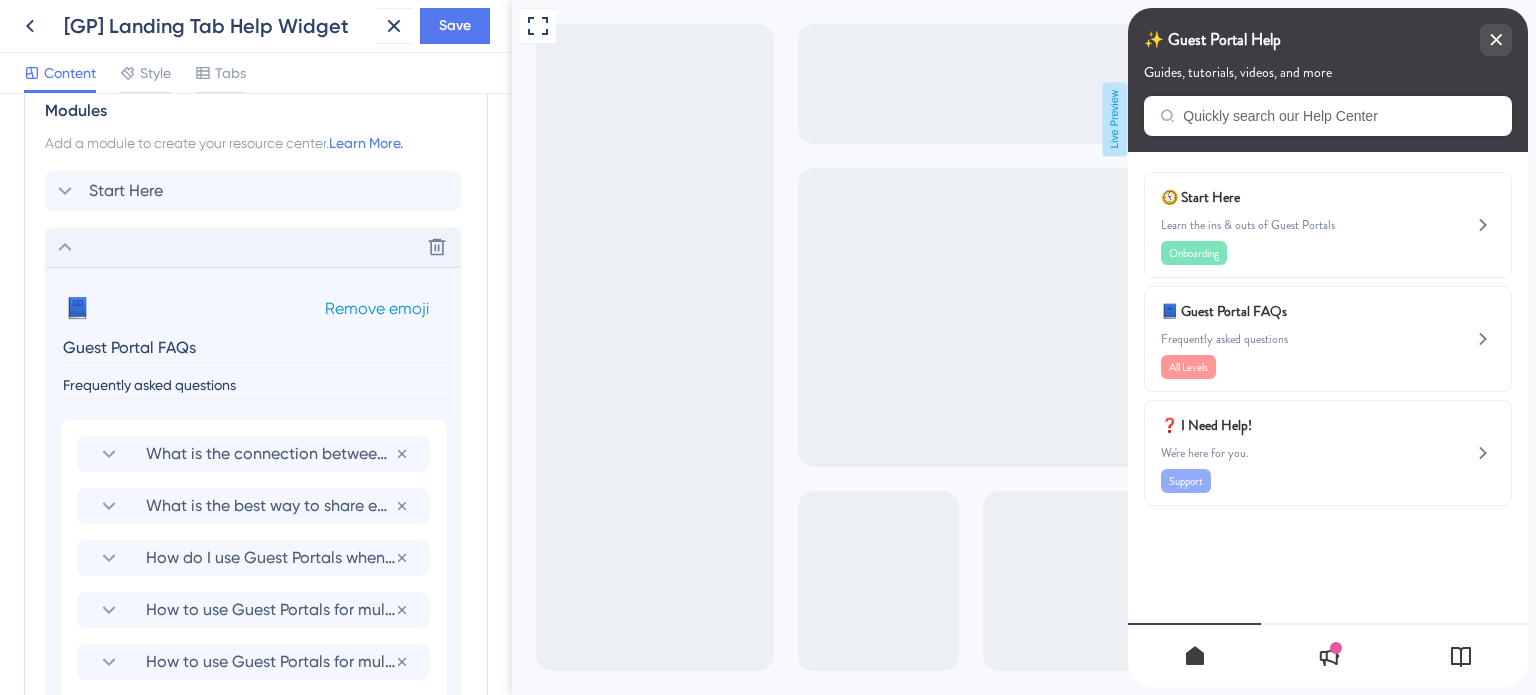 scroll, scrollTop: 951, scrollLeft: 0, axis: vertical 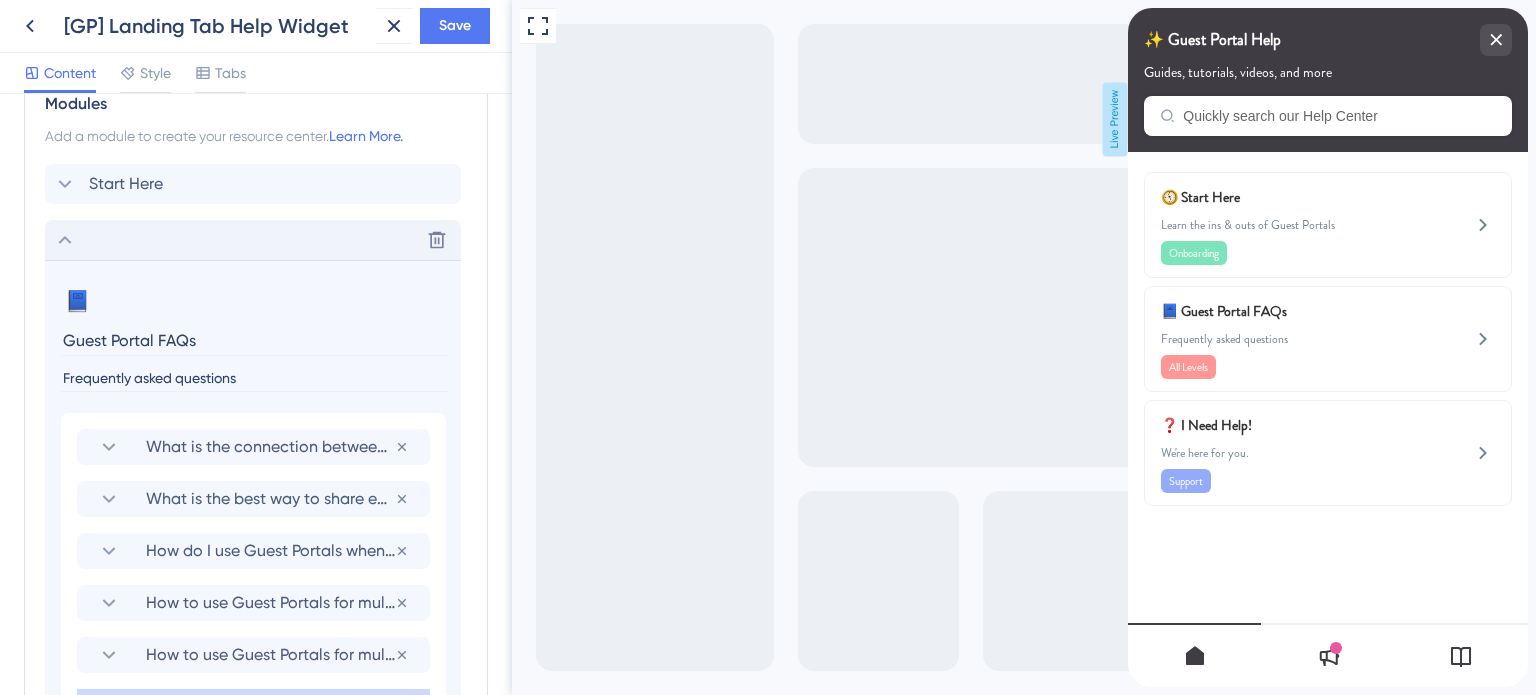 click 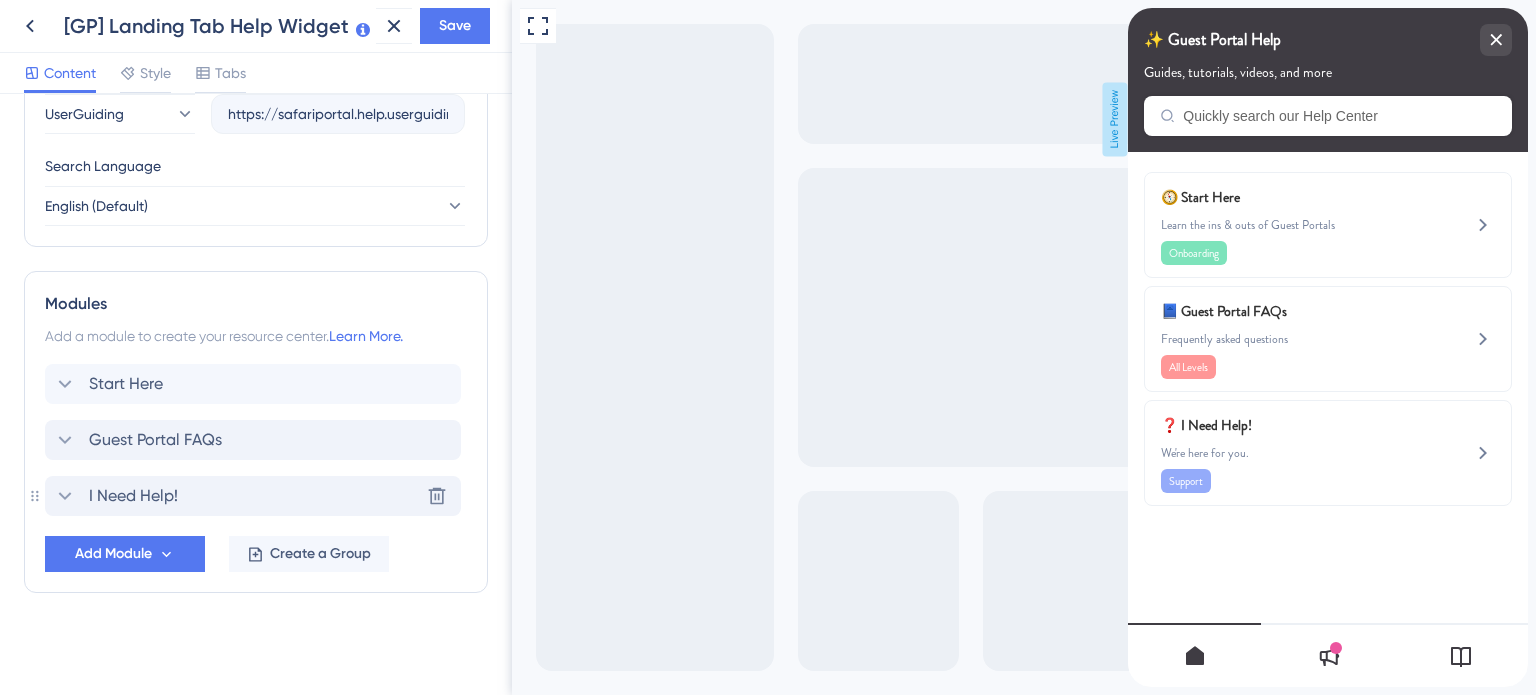 click on "I Need Help!" at bounding box center (133, 496) 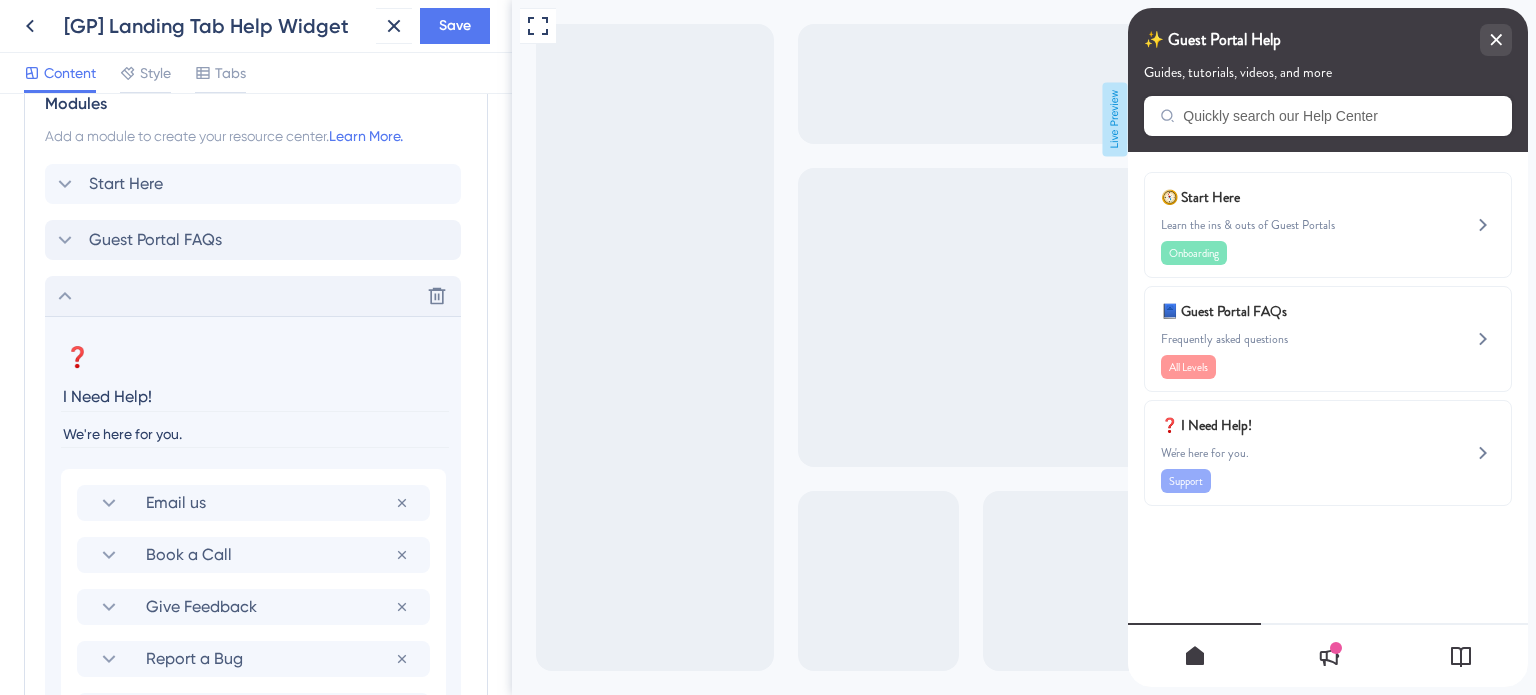 drag, startPoint x: 180, startPoint y: 391, endPoint x: 57, endPoint y: 394, distance: 123.03658 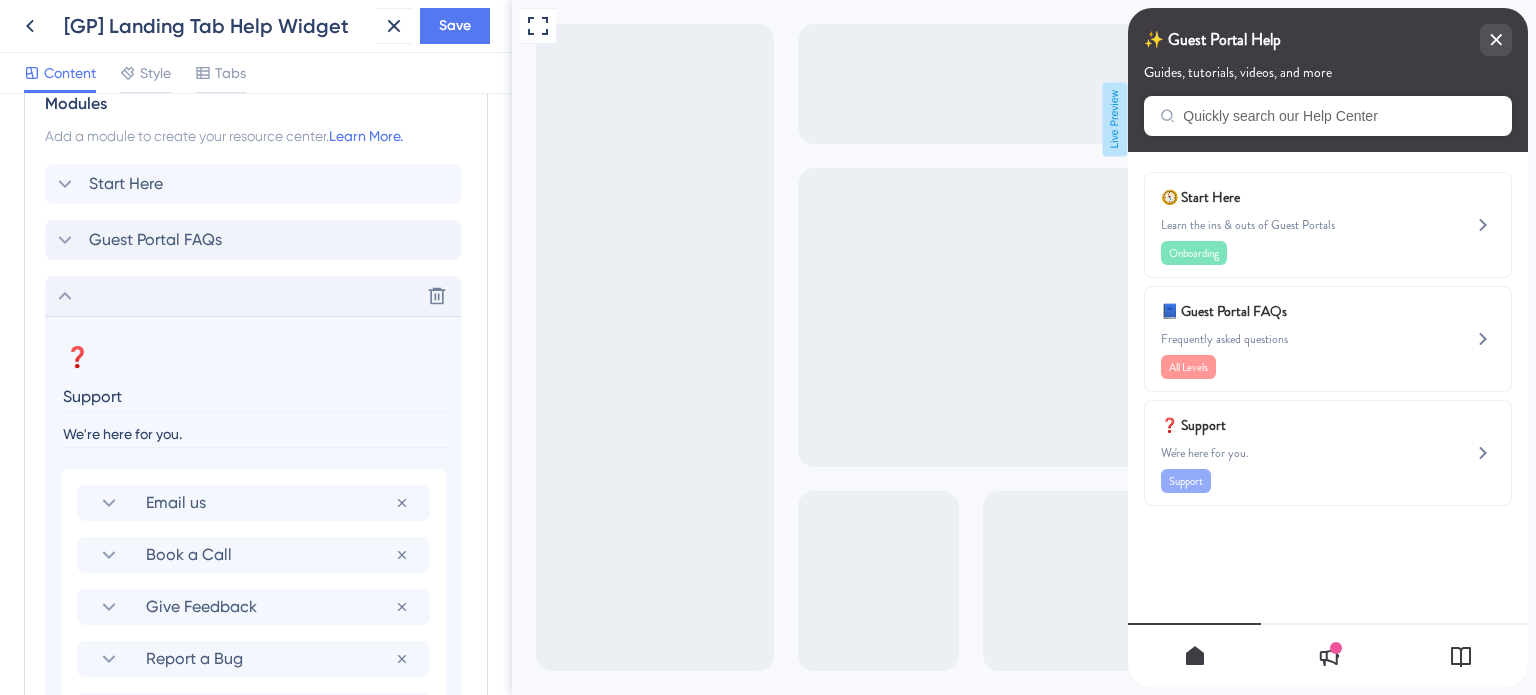 type on "Support" 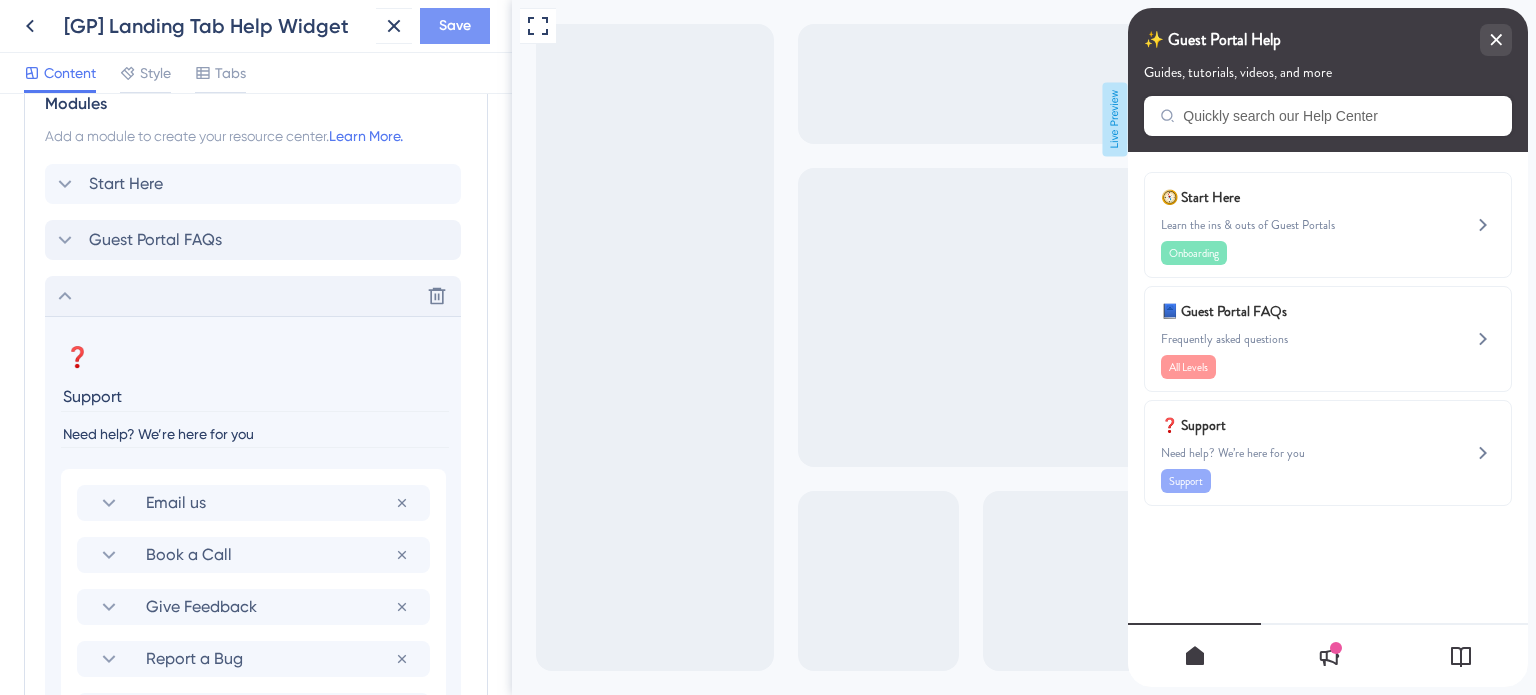 type on "Need help? We’re here for you" 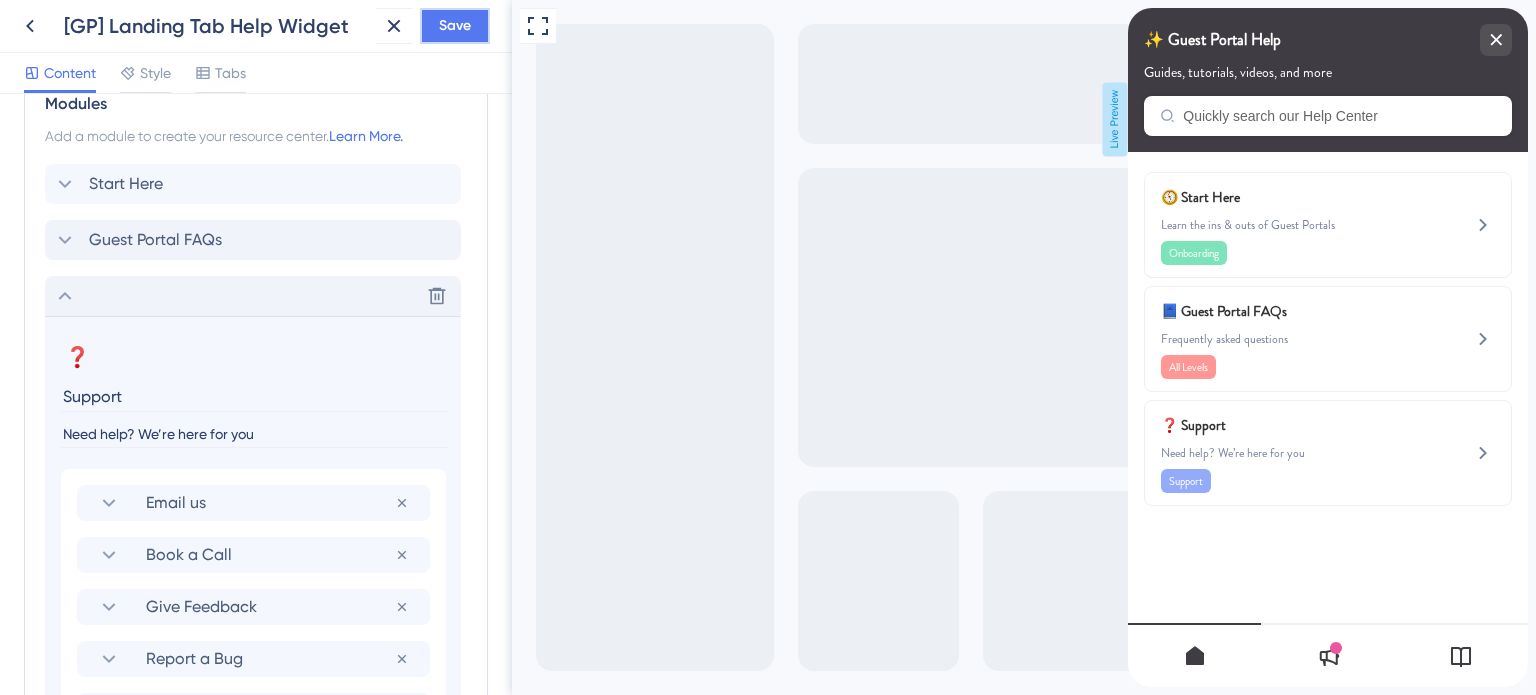click on "Save" at bounding box center (455, 26) 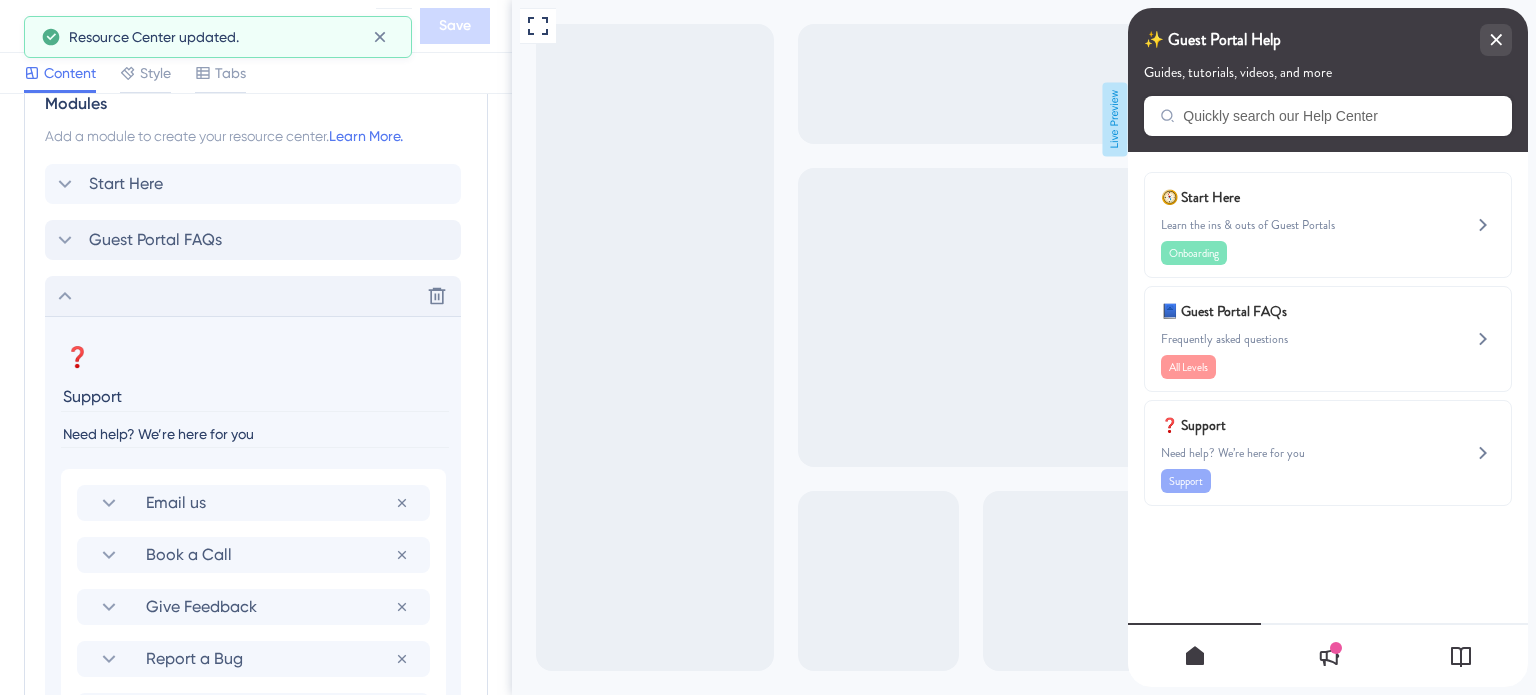 click 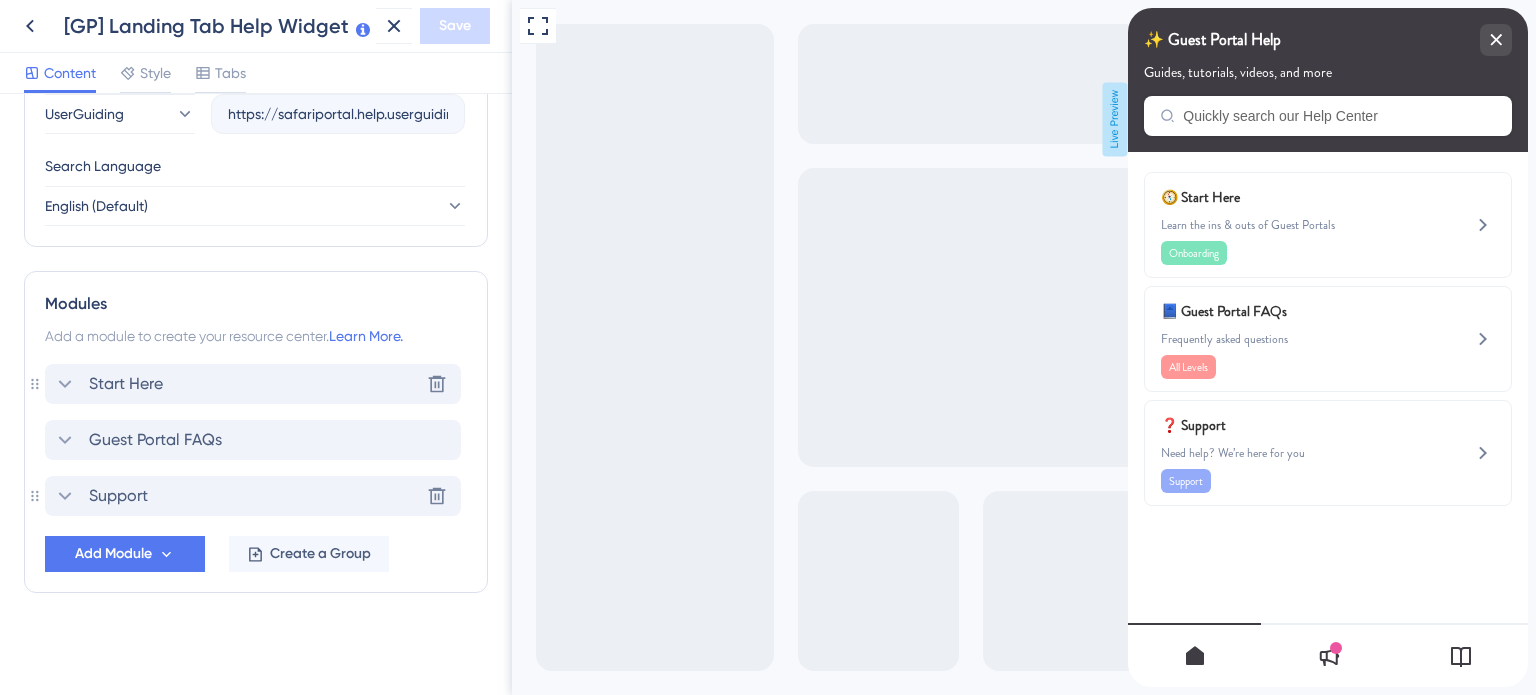 click 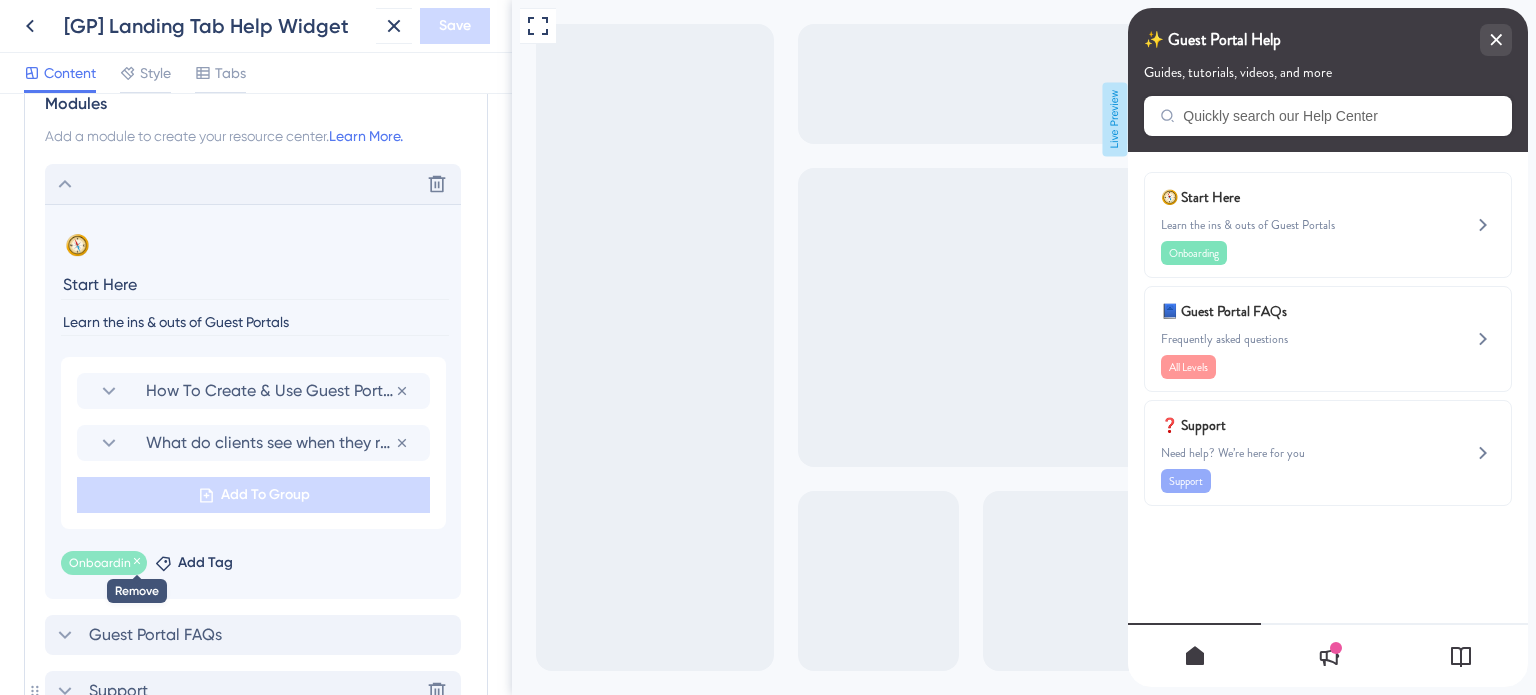 click 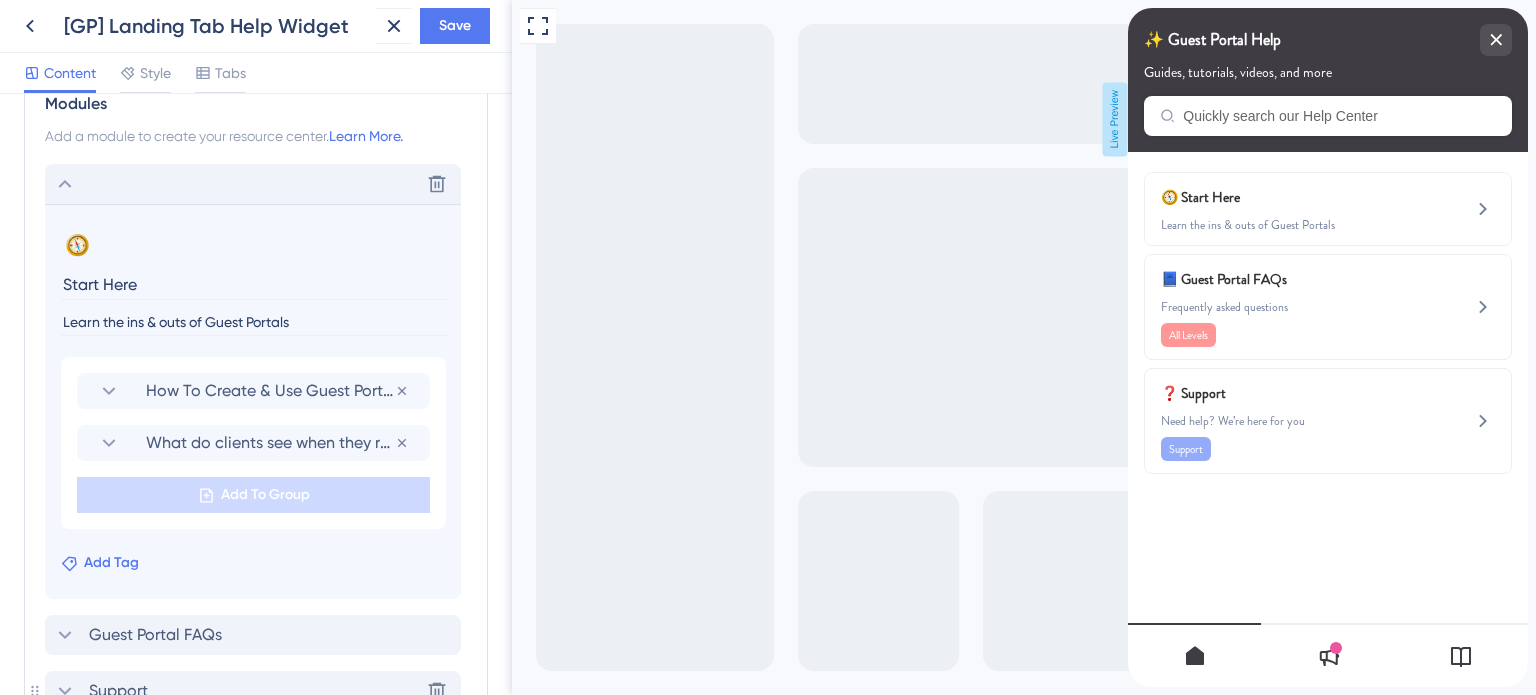 click on "Add Tag" at bounding box center [111, 563] 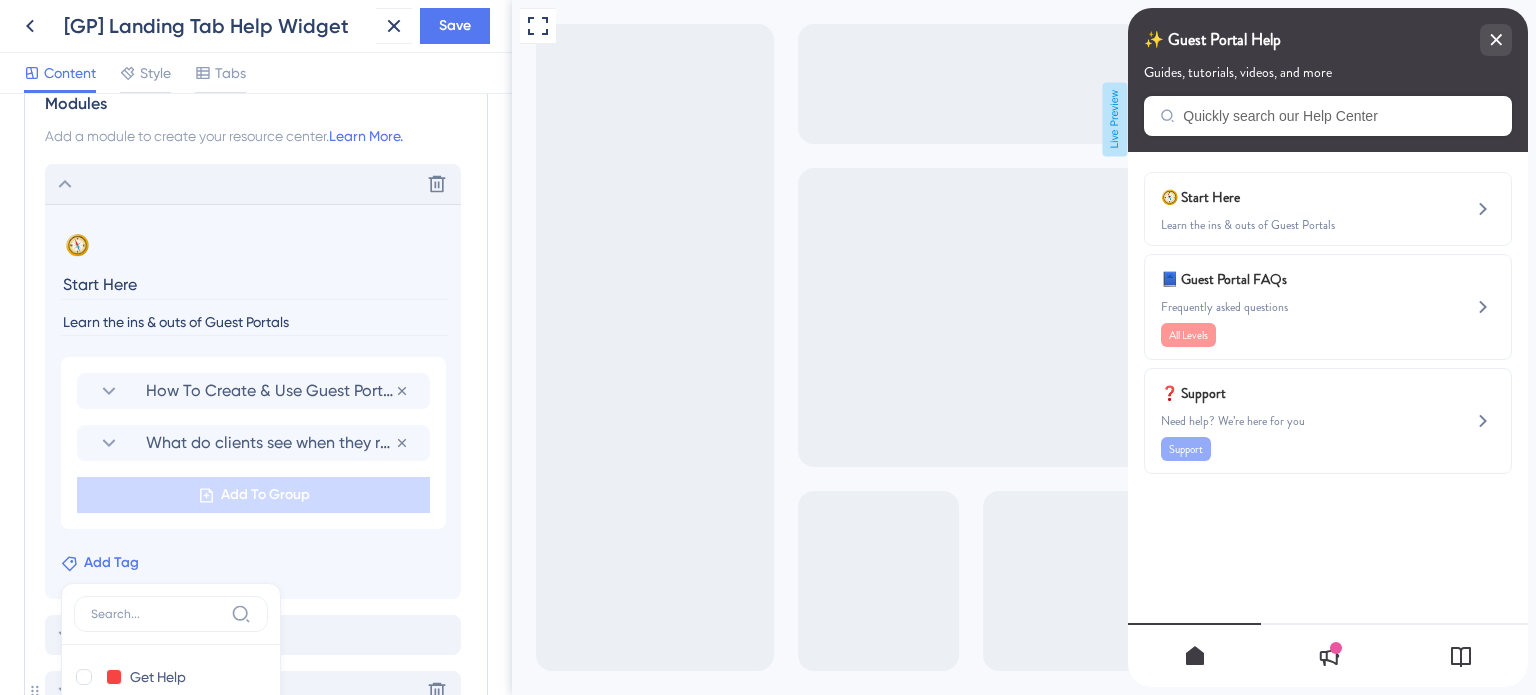 scroll, scrollTop: 1299, scrollLeft: 0, axis: vertical 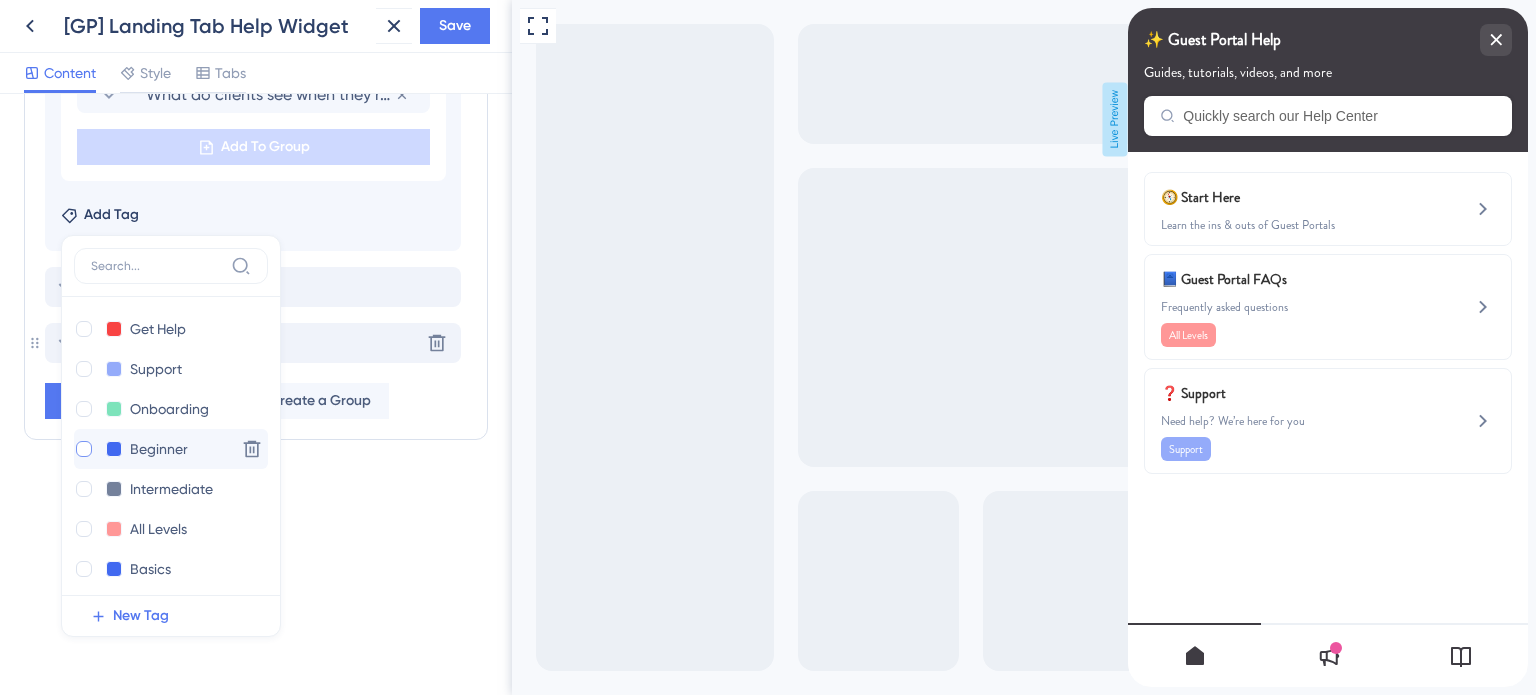 click at bounding box center (84, 449) 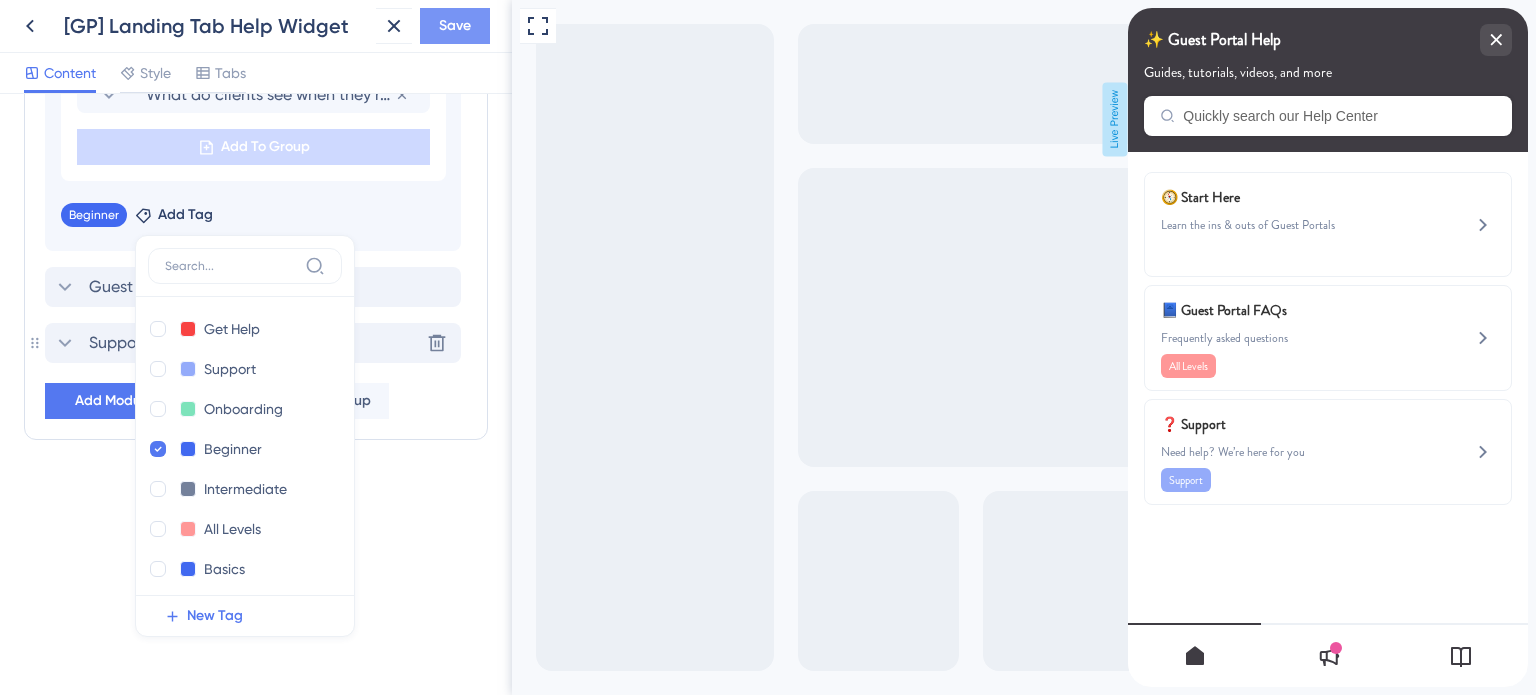 click on "Save" at bounding box center (455, 26) 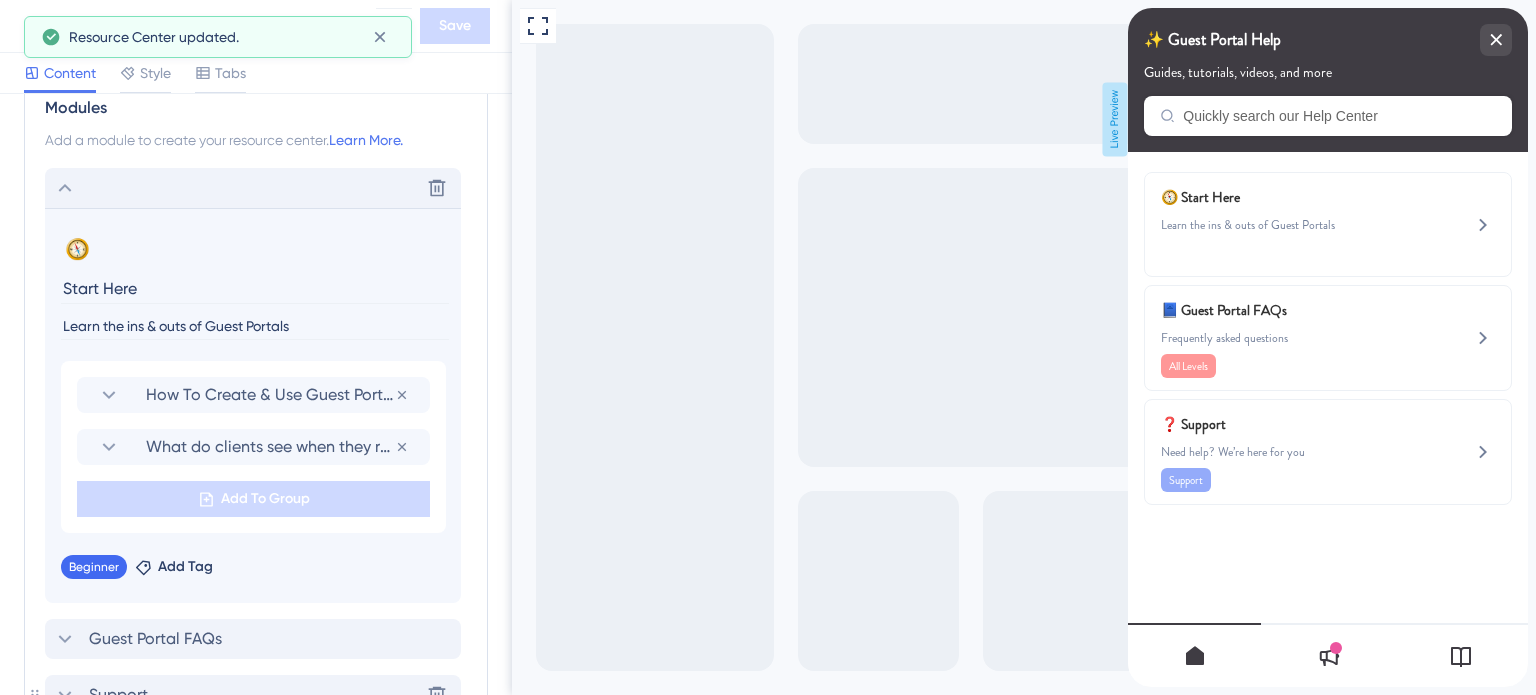 scroll, scrollTop: 946, scrollLeft: 0, axis: vertical 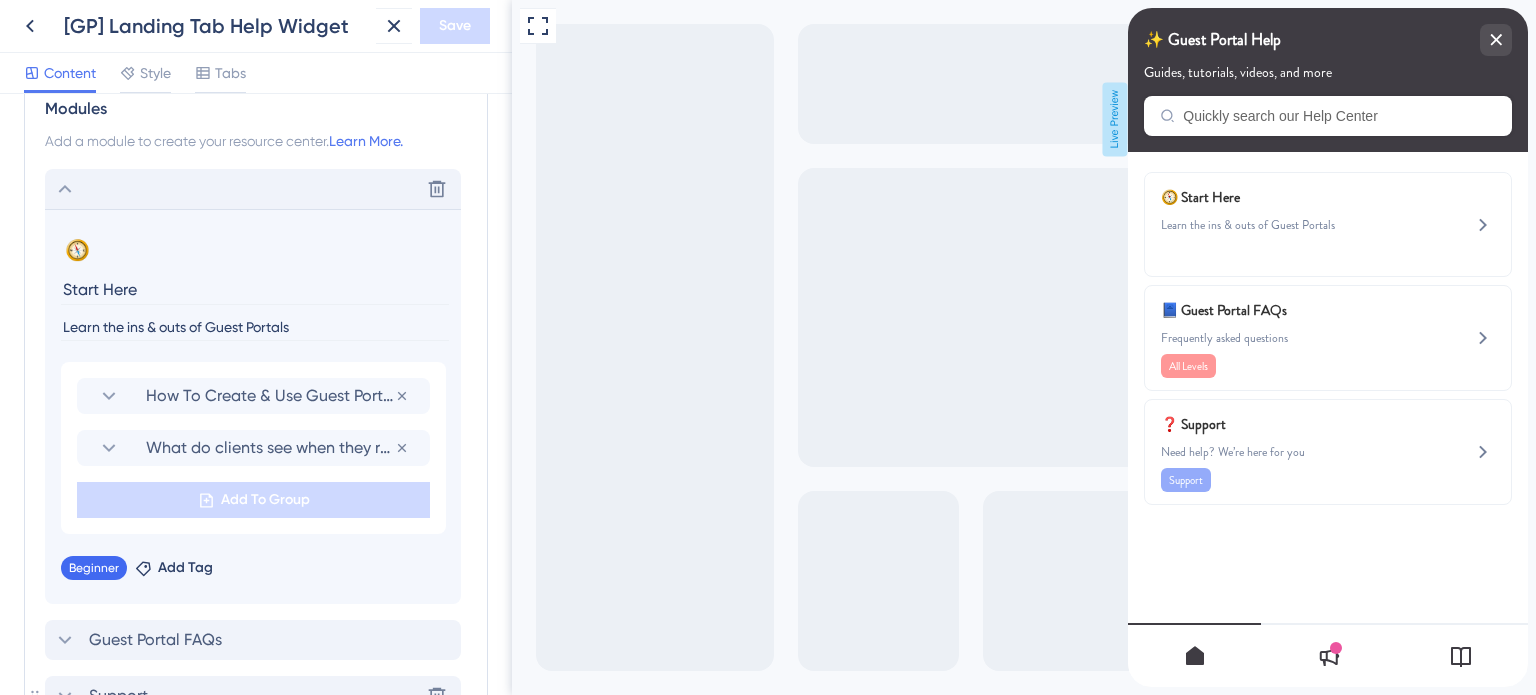 click 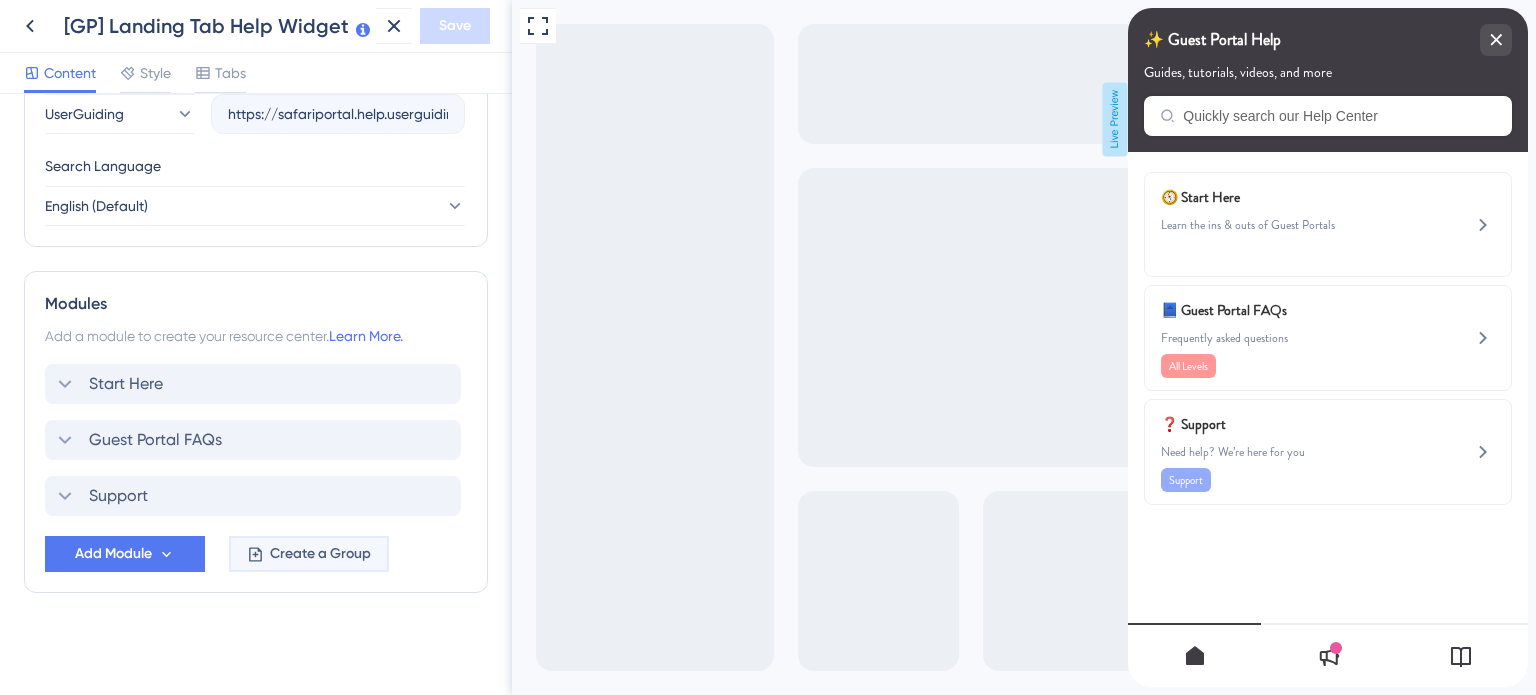 click on "Create a Group" at bounding box center [320, 554] 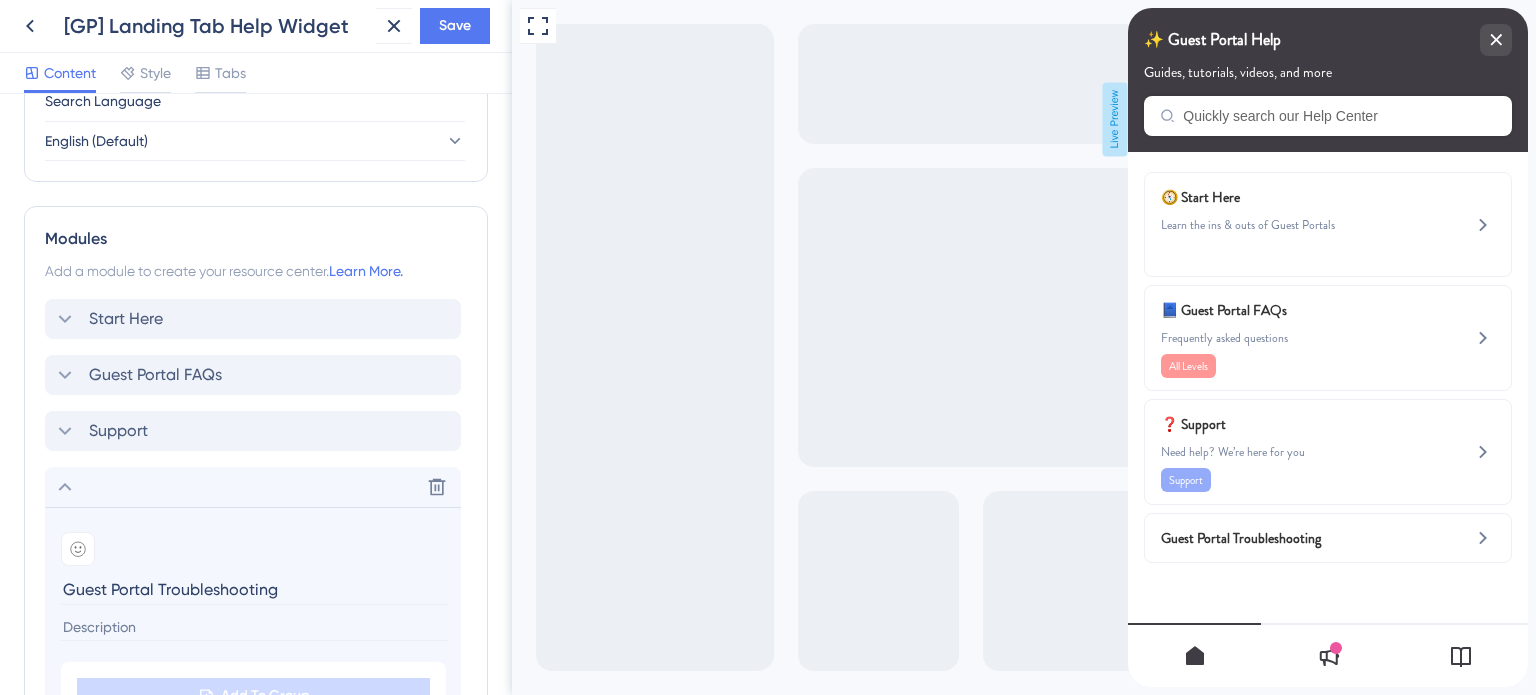 scroll, scrollTop: 851, scrollLeft: 0, axis: vertical 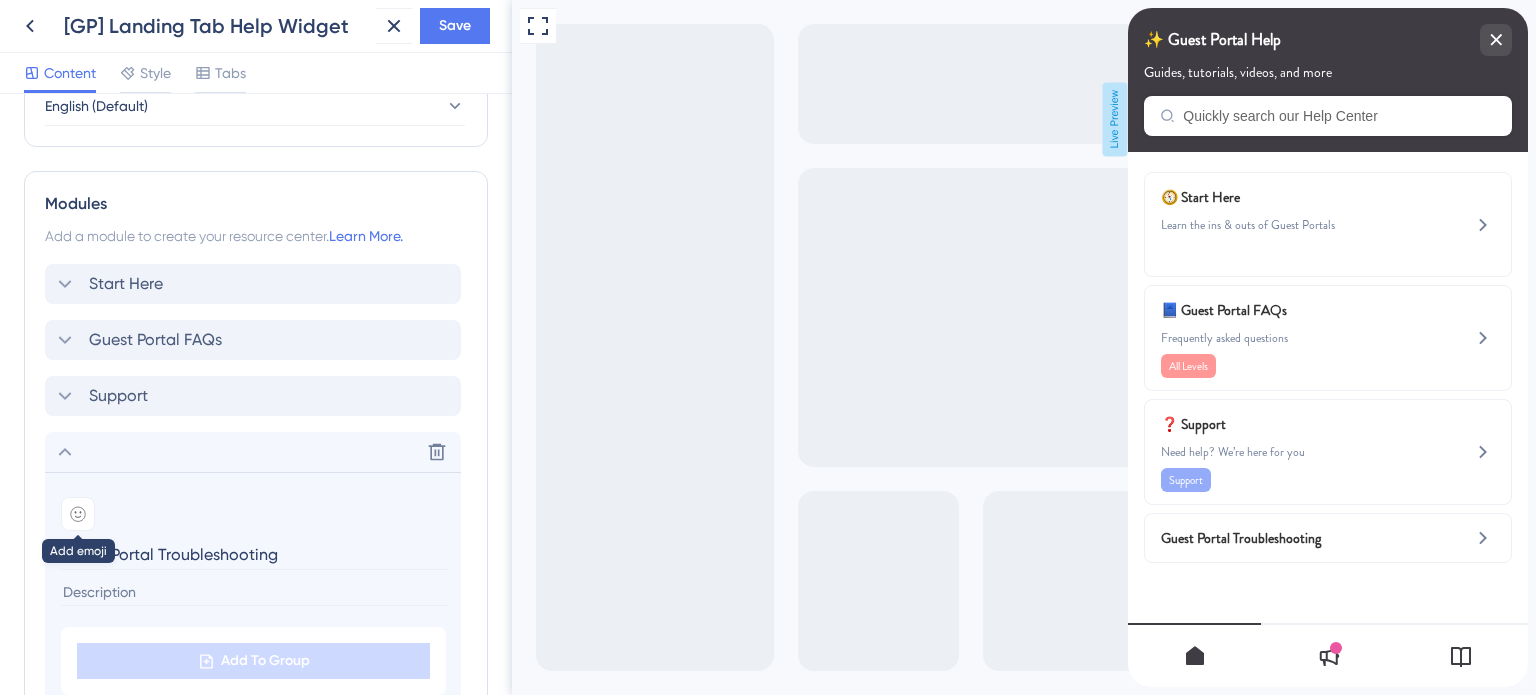 type on "Guest Portal Troubleshooting" 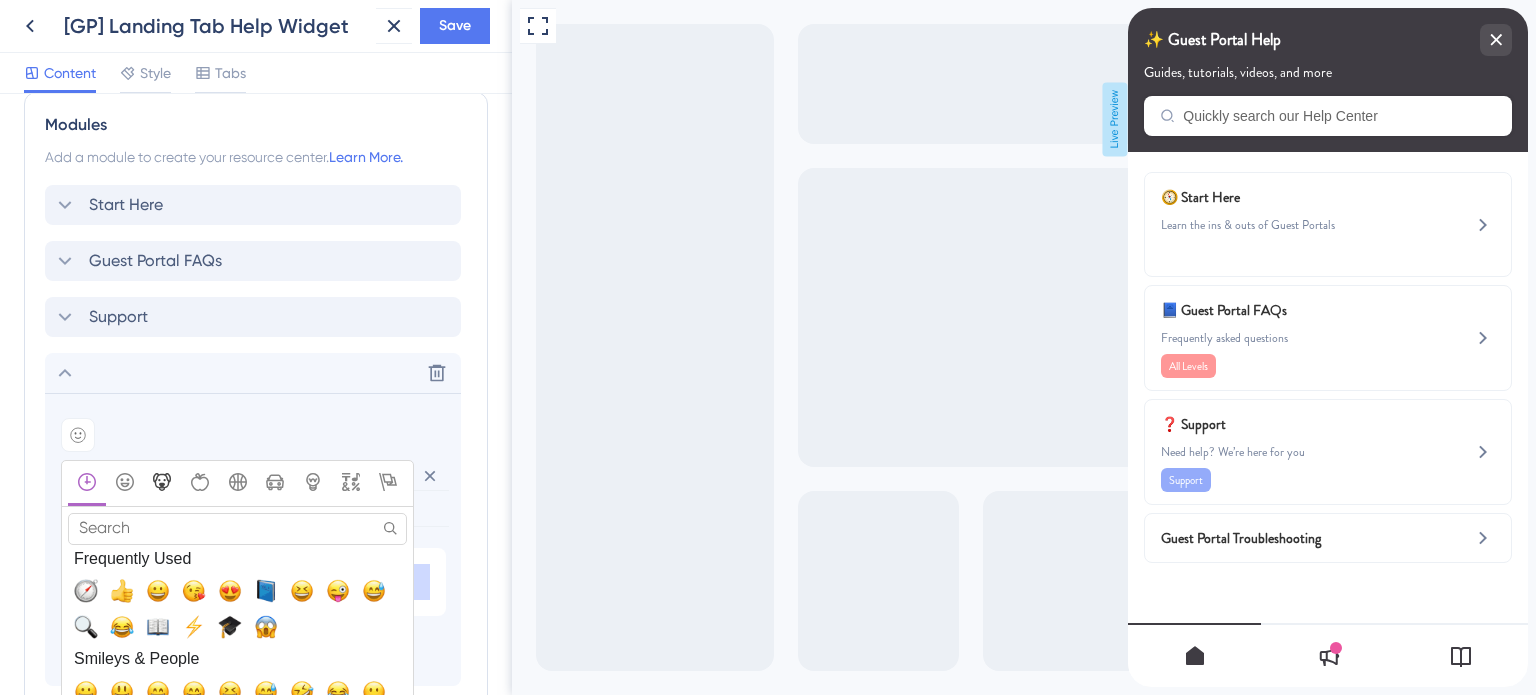 scroll, scrollTop: 1051, scrollLeft: 0, axis: vertical 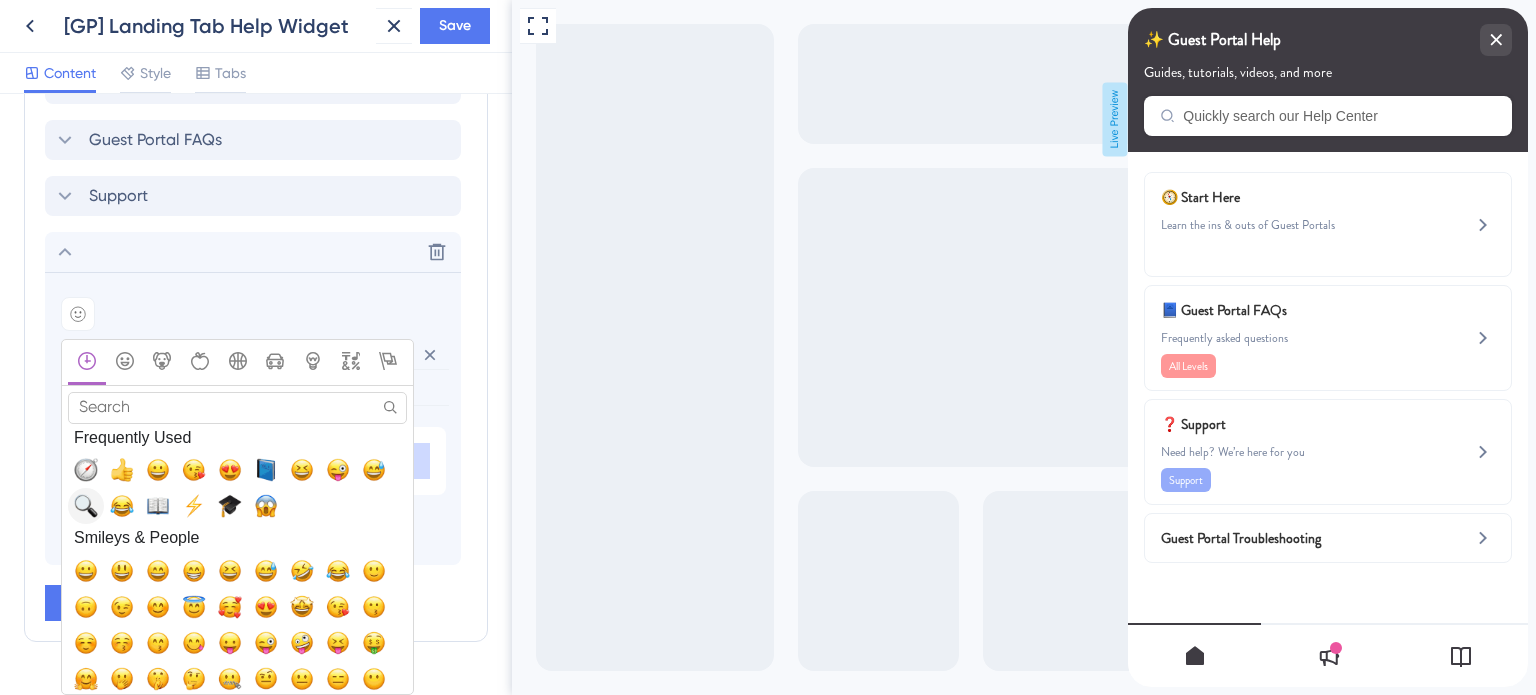 click at bounding box center (86, 506) 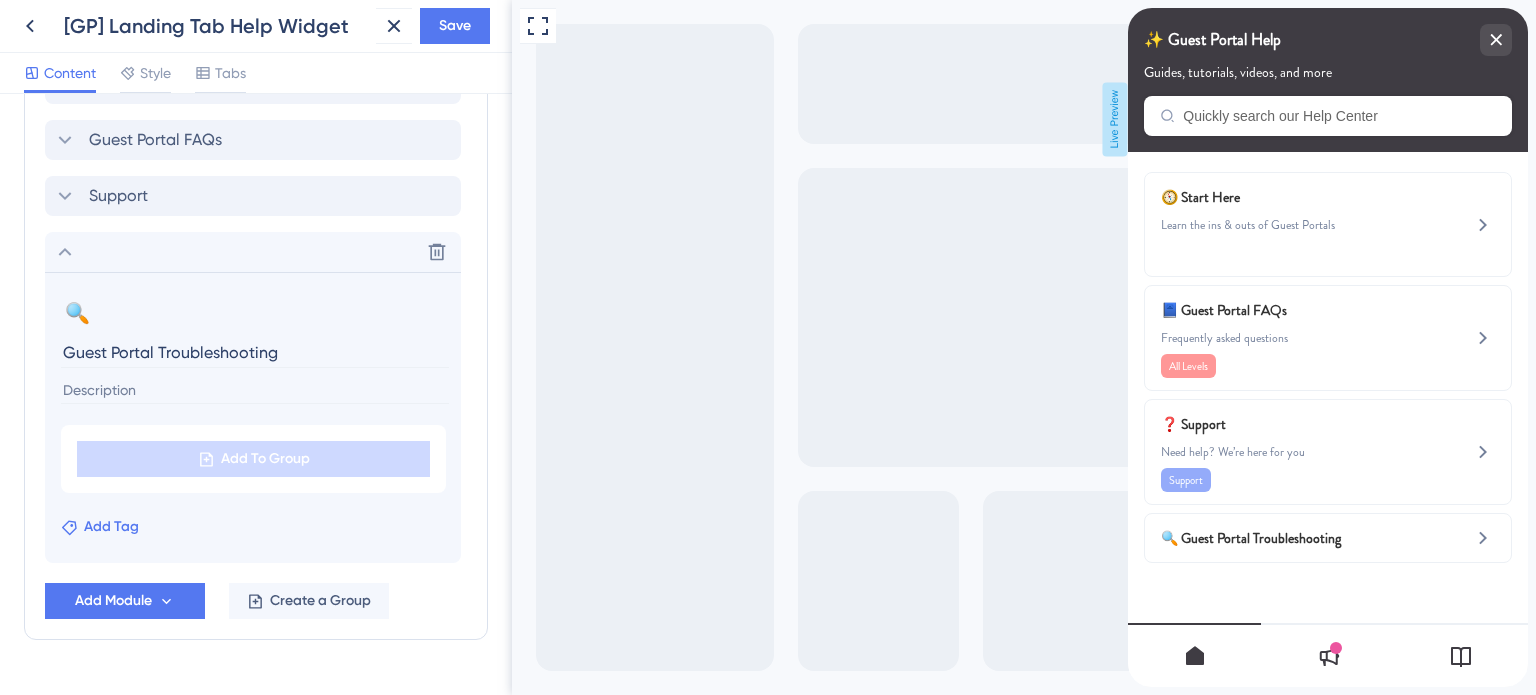 click on "Add Tag" at bounding box center (111, 527) 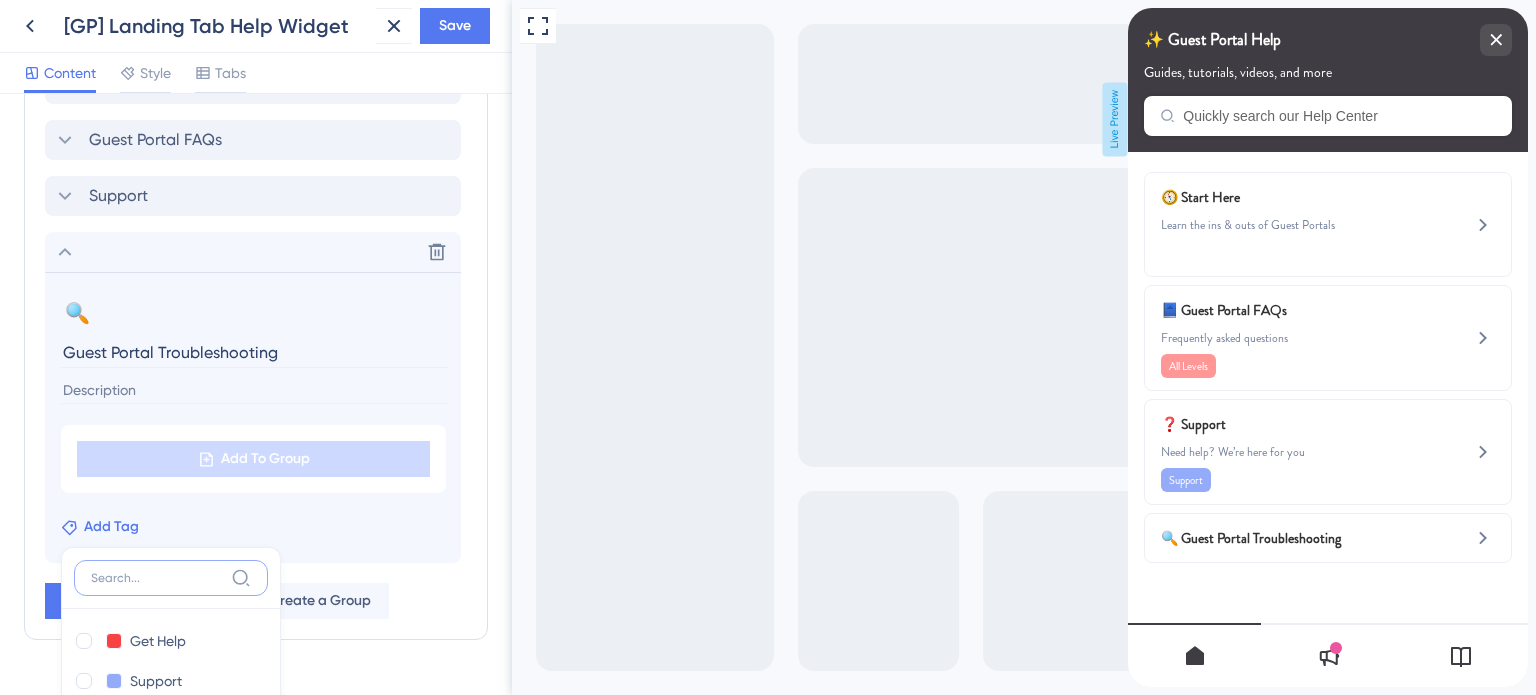 scroll, scrollTop: 1403, scrollLeft: 0, axis: vertical 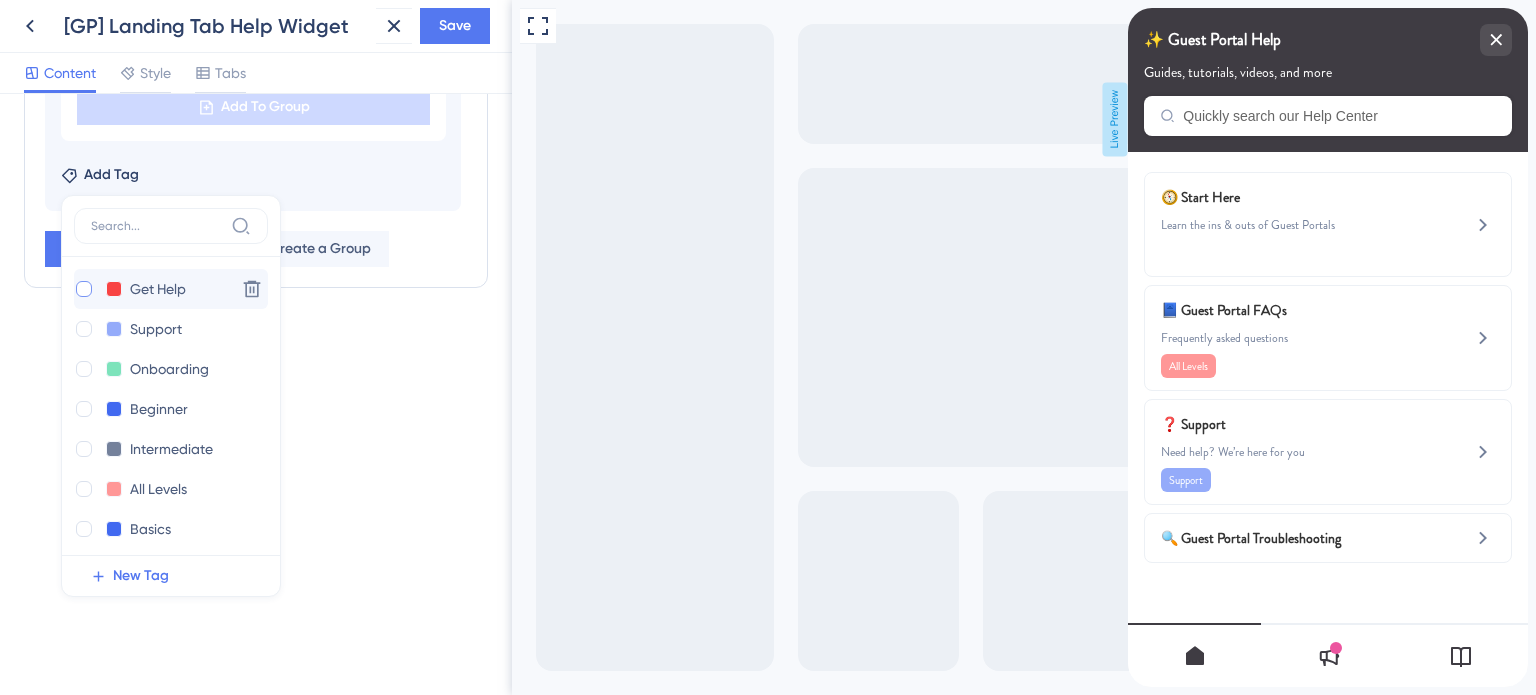 click at bounding box center [84, 289] 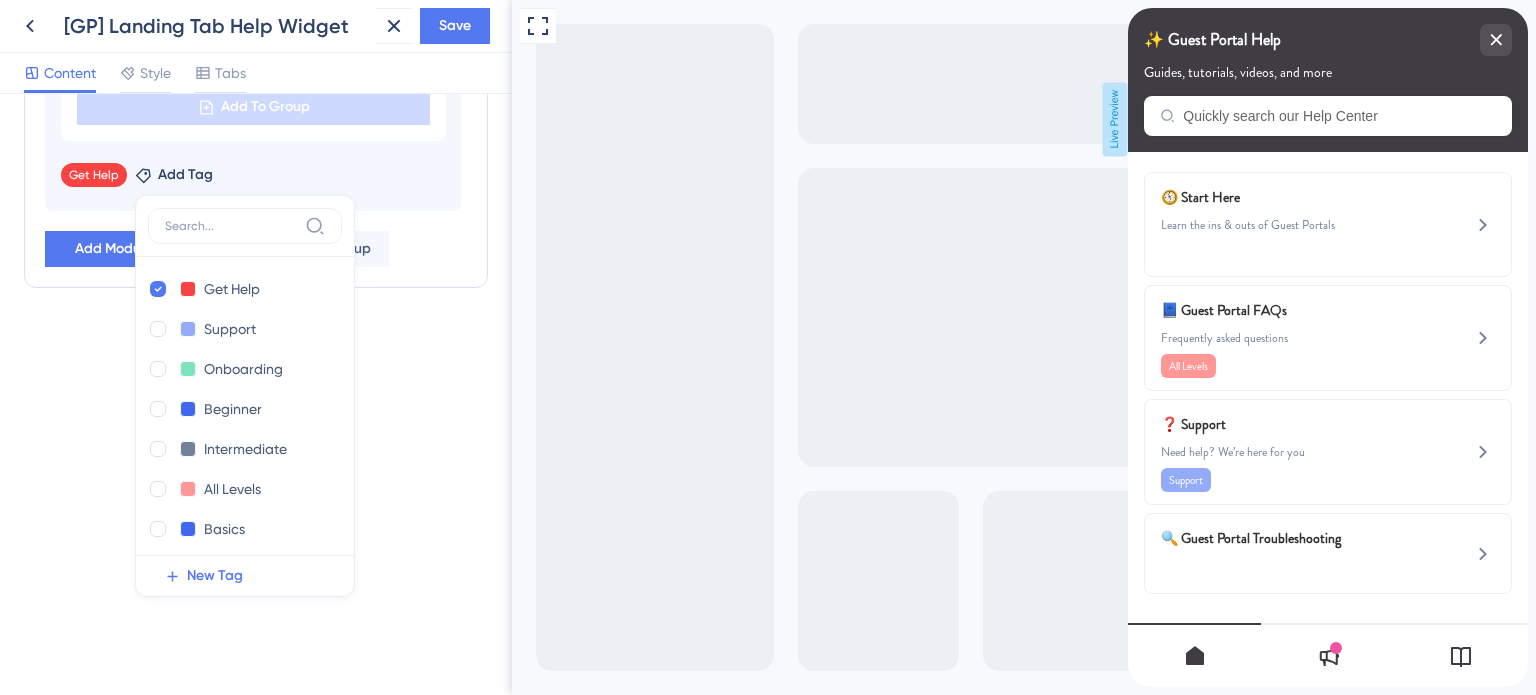 click on "Resource Center Header Title ✨ Guest Portal Help 9 ✨ Guest Portal Help Subtitle Guides, tutorials, videos, and more 1 Search Function Search Bar Search Bar Placeholder Quickly search our Help Center No Search Result Message No matching results... Open in New Tab Message Open in a new tab 3 Bring search results from a Knowledge Base Connect with UserGuiding Domain https://safariportal.help.userguiding.com/api/search?kb_id=10302&lang_code=en Search Language English (Default) Modules Add a module to create your resource center. Learn More. Start Here Guest Portal FAQs Support Delete 🔍 Change emoji Remove emoji Guest Portal Troubleshooting Add To Group Get Help Remove Add Tag Get Help Get Help Delete Support Support Delete Onboarding Onboarding Delete Beginner Beginner Delete Intermediate Intermediate Delete All Levels All Levels Delete Basics Basics Delete What's New What's New Delete Branding Branding Delete Troubleshoot Troubleshoot Delete Making Changes Making Changes Delete Options Options Delete" at bounding box center [256, -459] 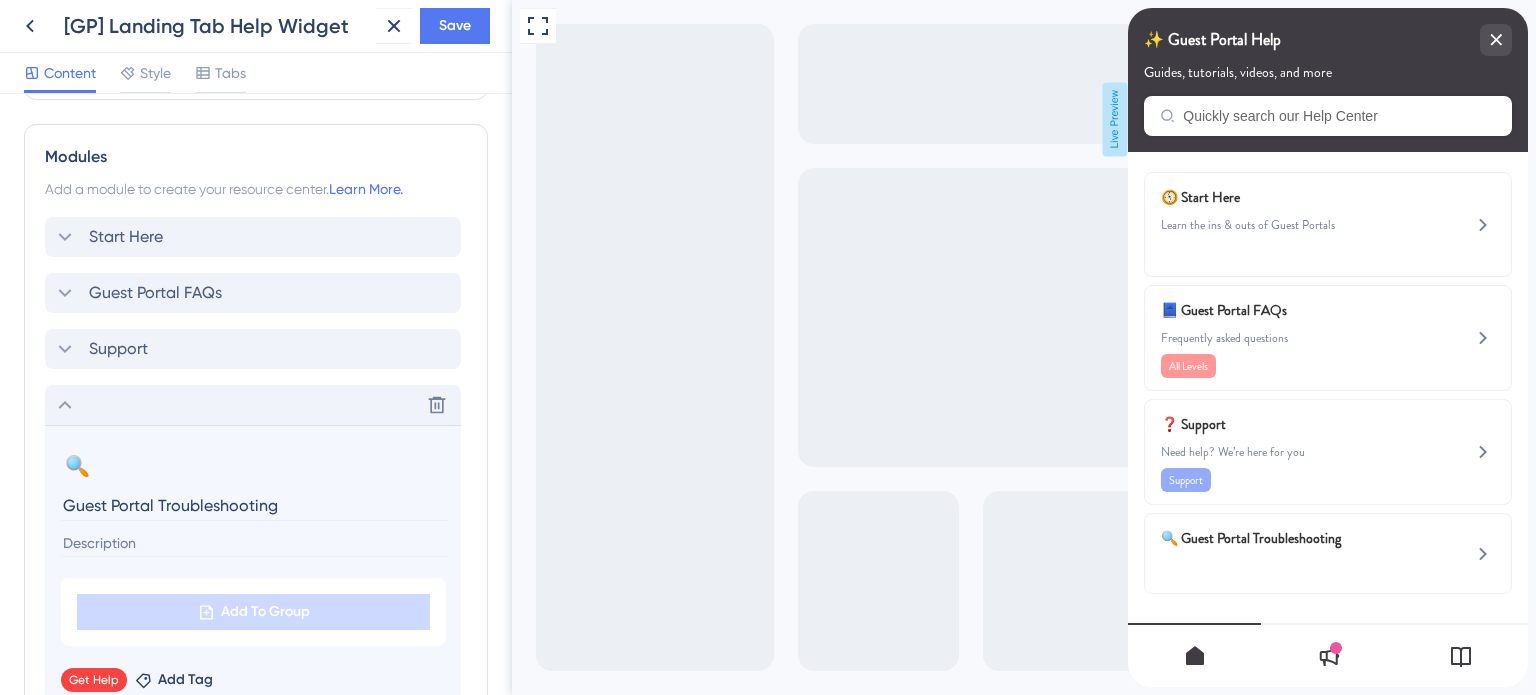 click 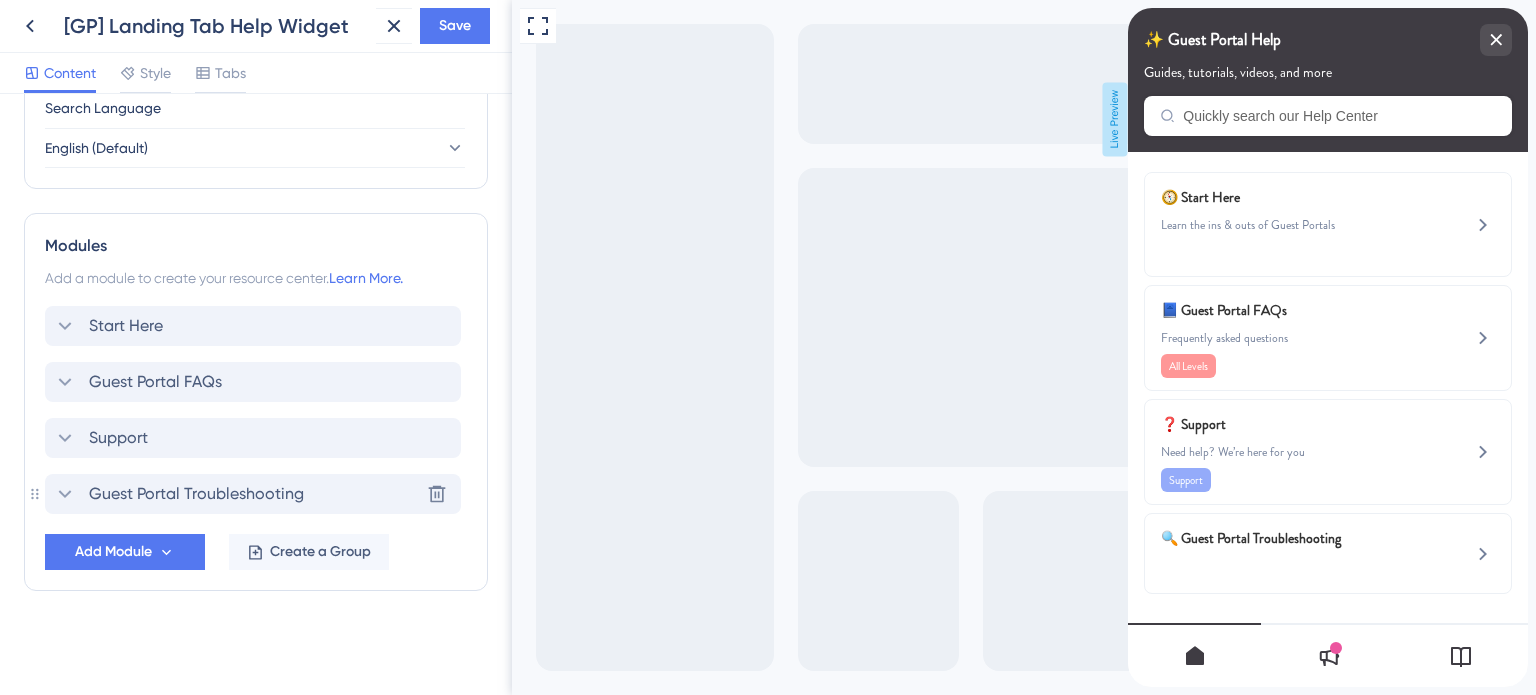 scroll, scrollTop: 807, scrollLeft: 0, axis: vertical 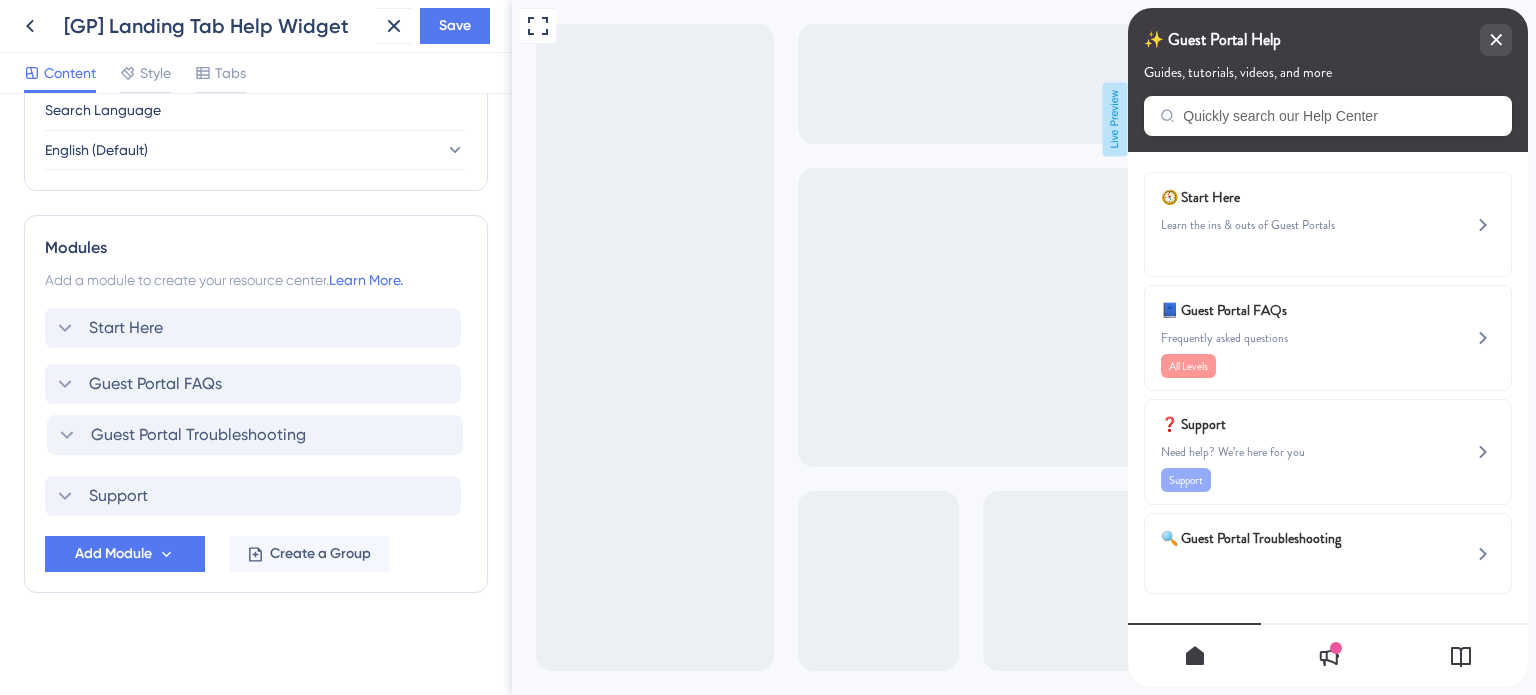 drag, startPoint x: 59, startPoint y: 495, endPoint x: 62, endPoint y: 427, distance: 68.06615 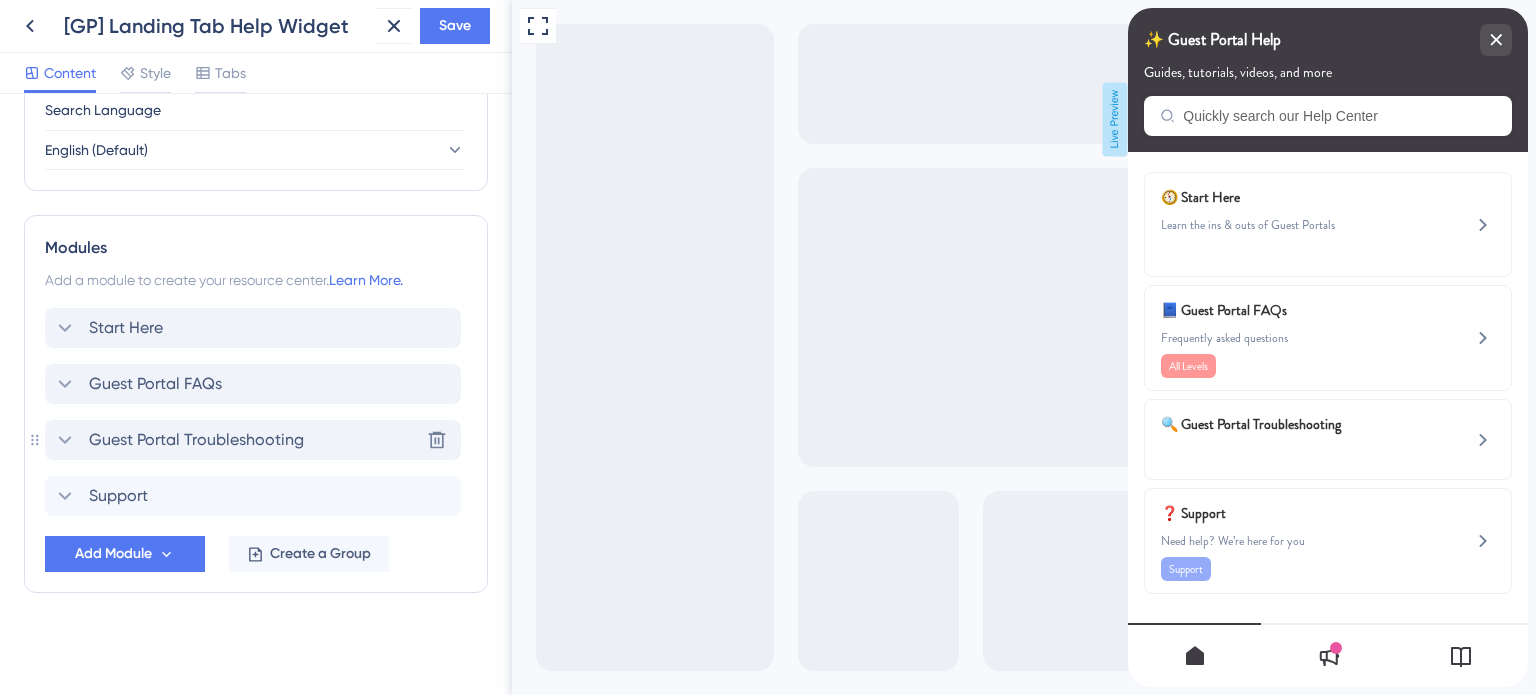 click on "Guest Portal Troubleshooting" at bounding box center [196, 440] 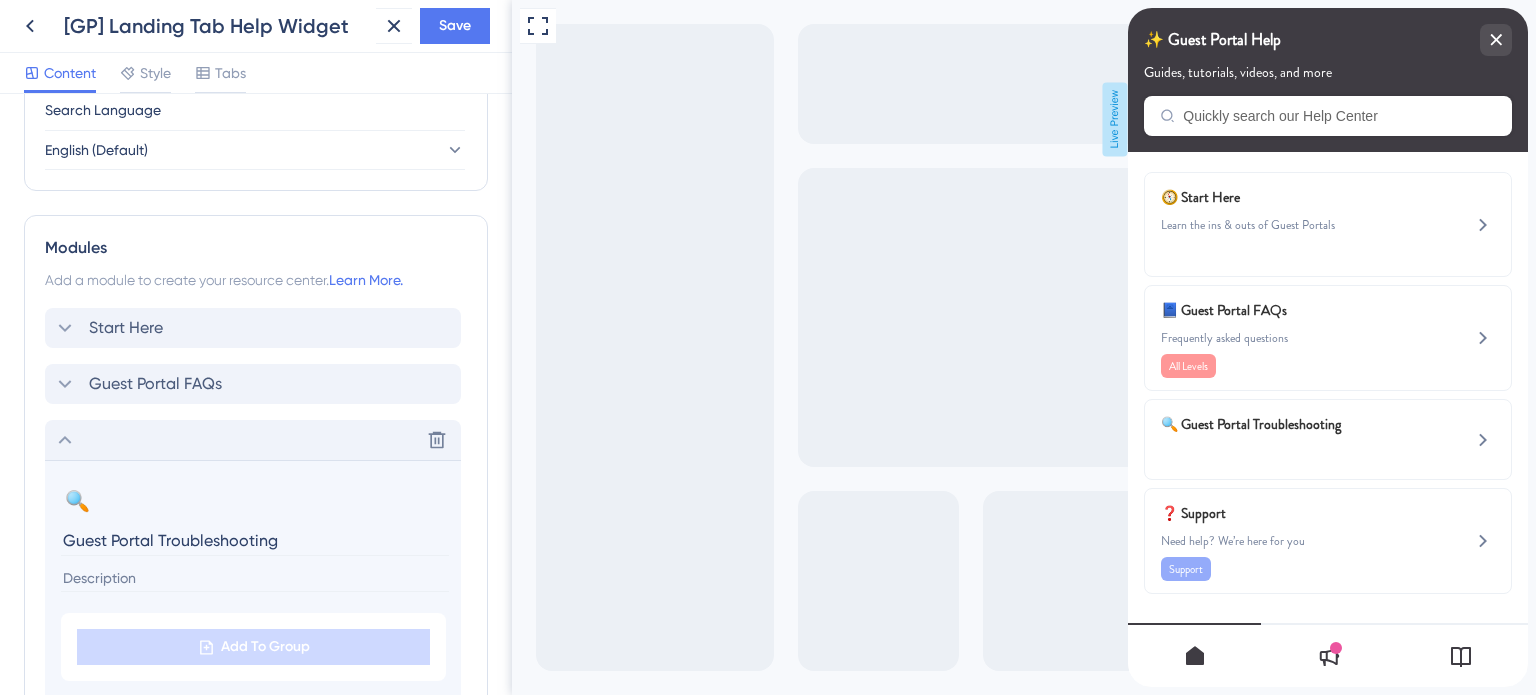 click at bounding box center (255, 578) 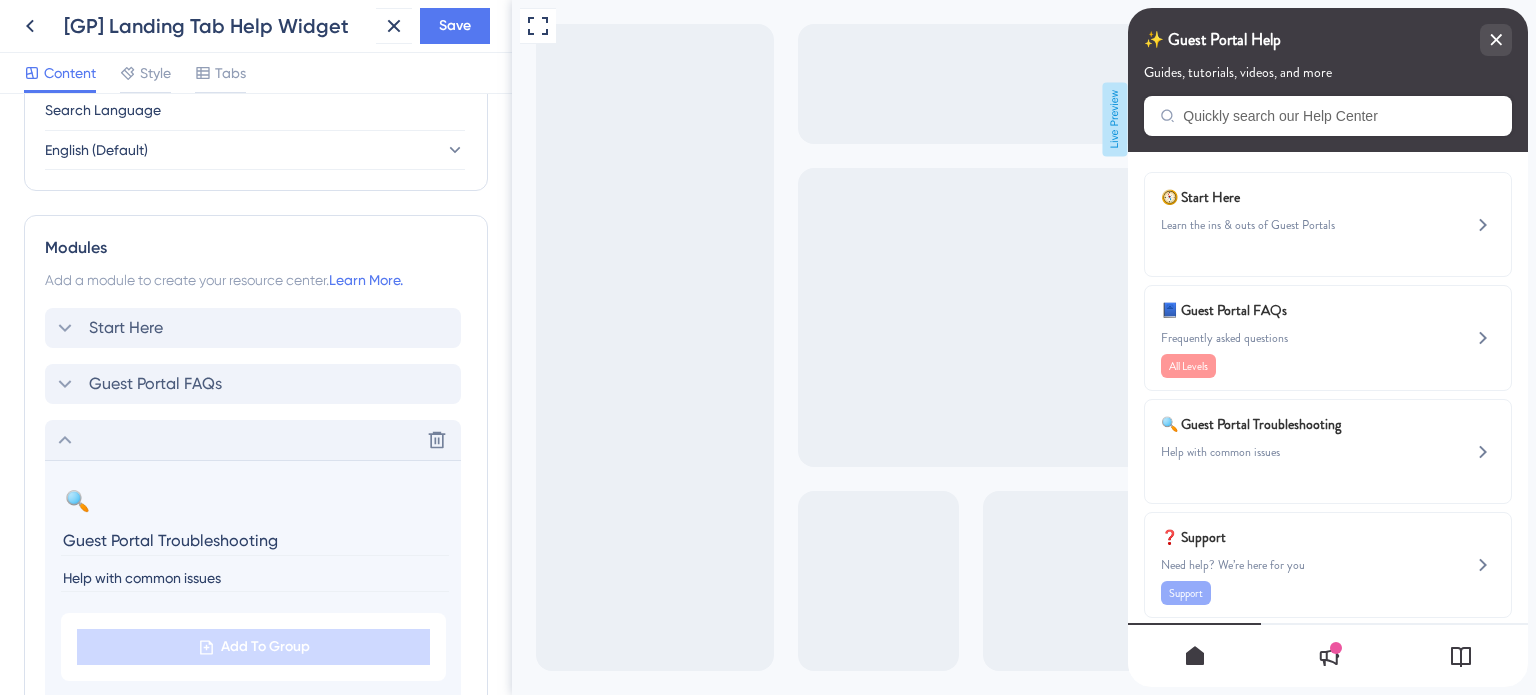 type on "Help with common issues" 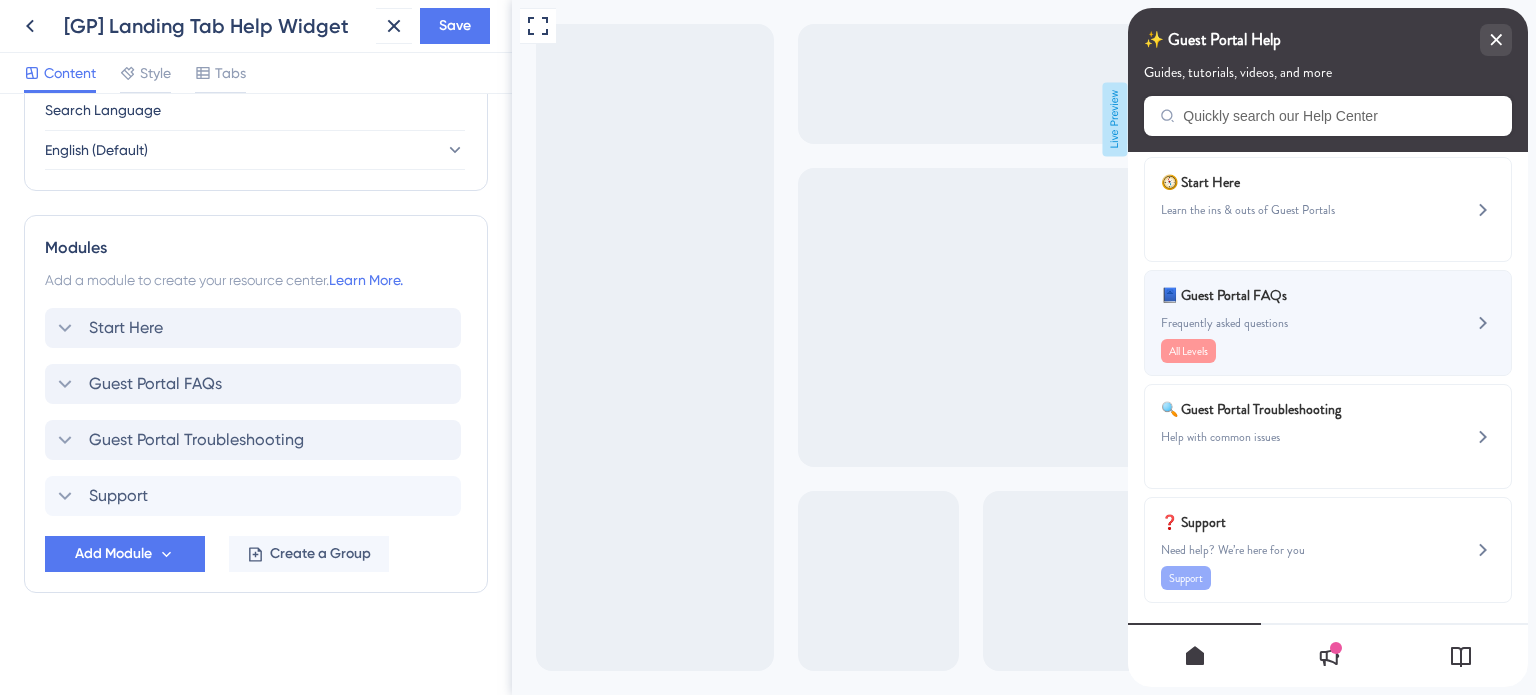 scroll, scrollTop: 19, scrollLeft: 0, axis: vertical 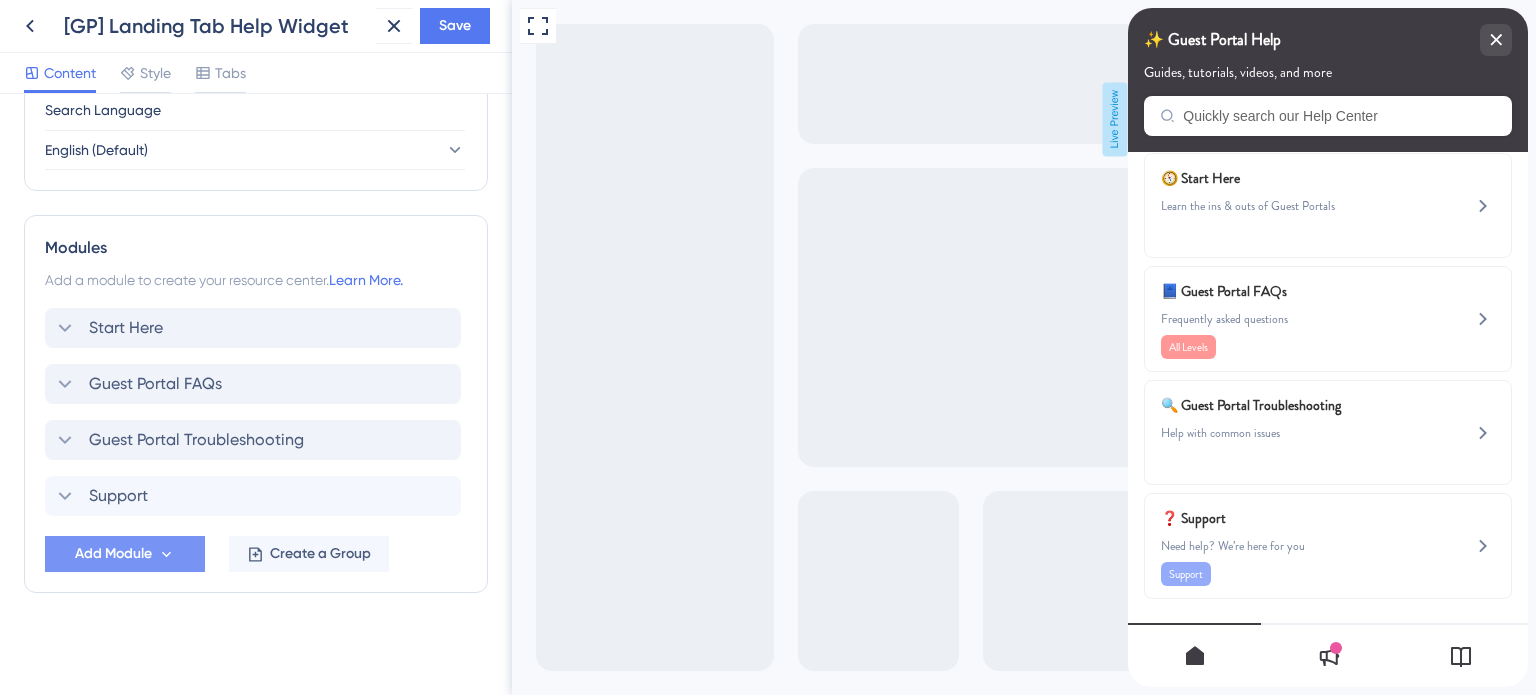 click on "Add Module" at bounding box center (125, 554) 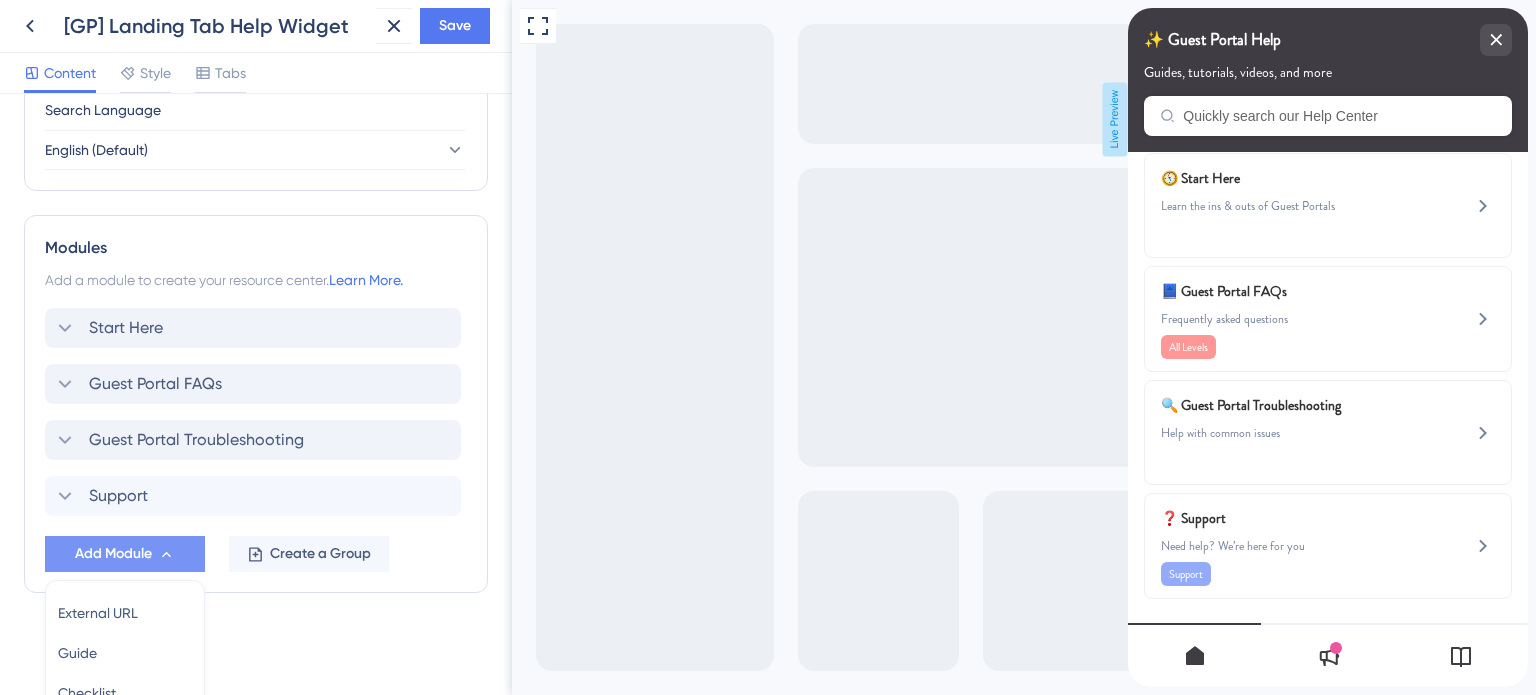 scroll, scrollTop: 996, scrollLeft: 0, axis: vertical 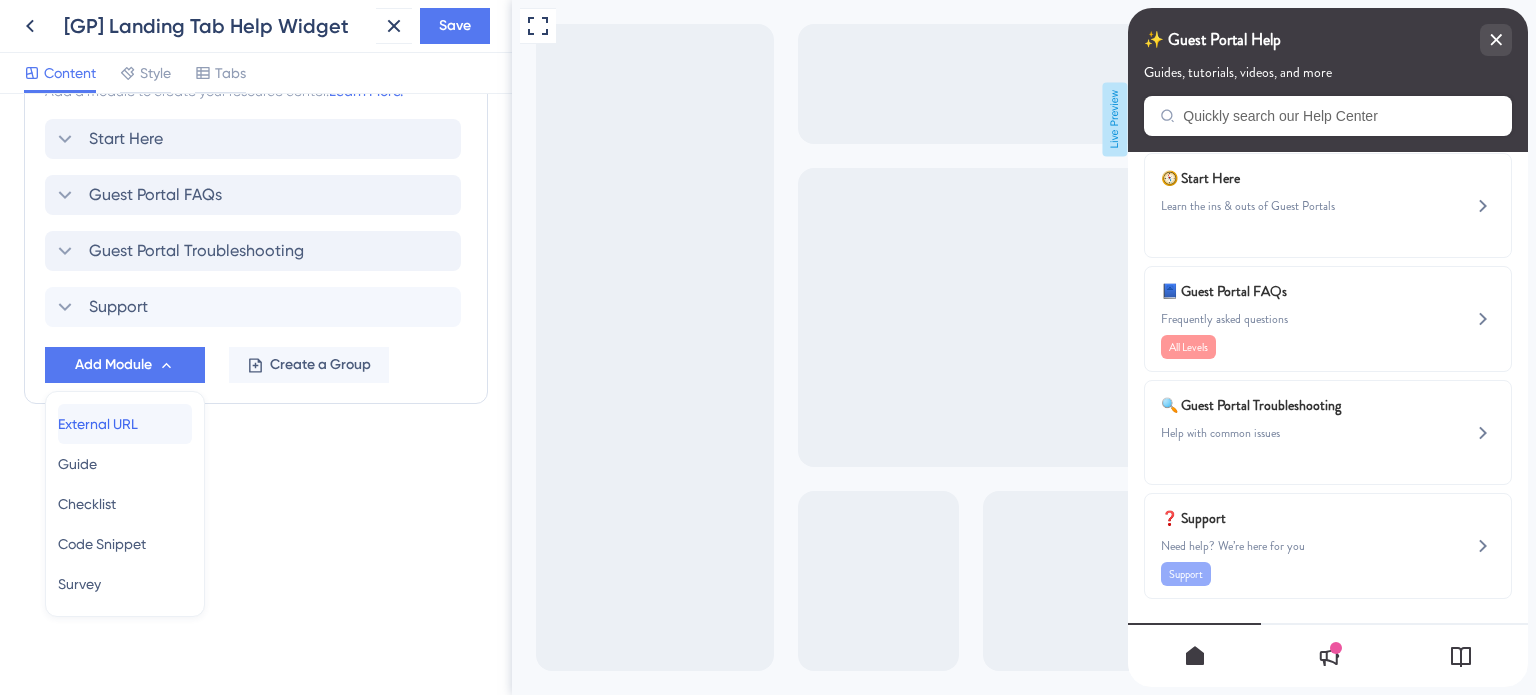 click on "External URL External URL" at bounding box center [125, 424] 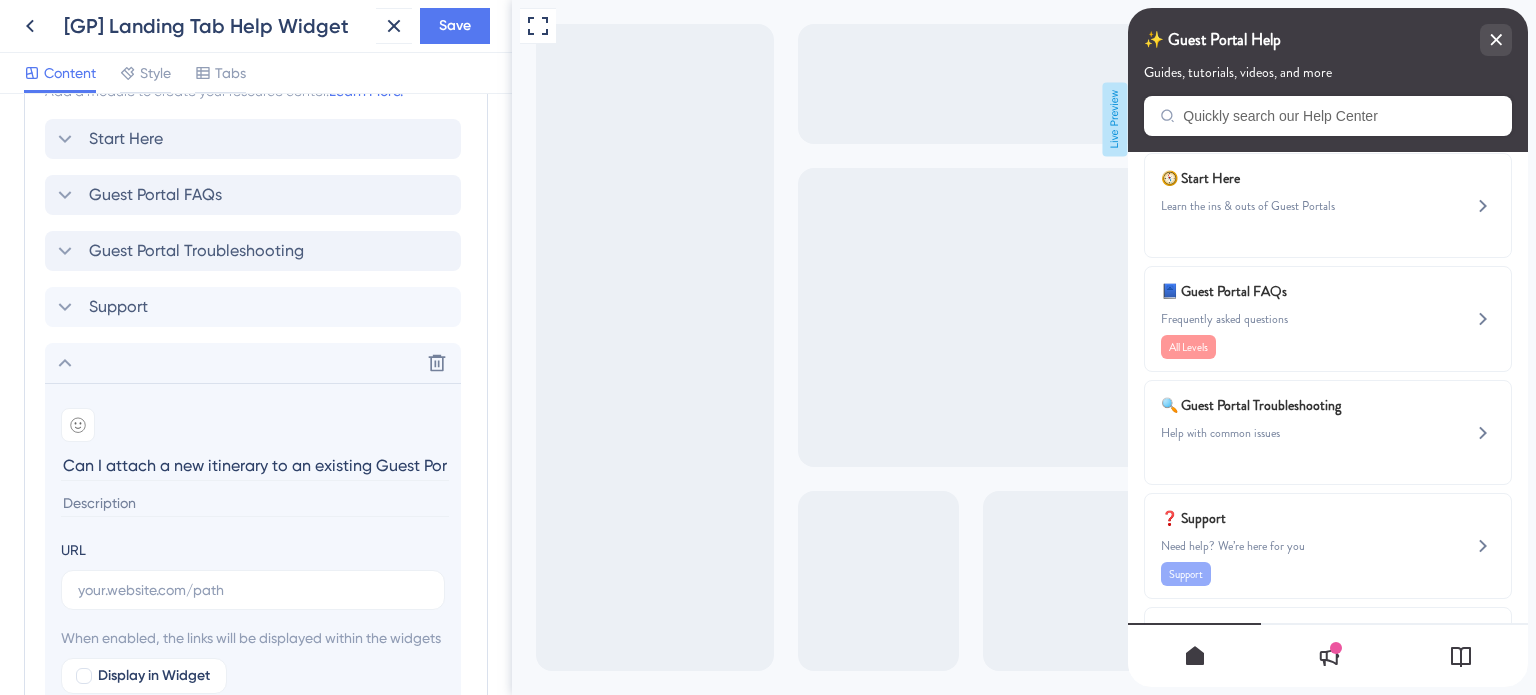 scroll, scrollTop: 0, scrollLeft: 26, axis: horizontal 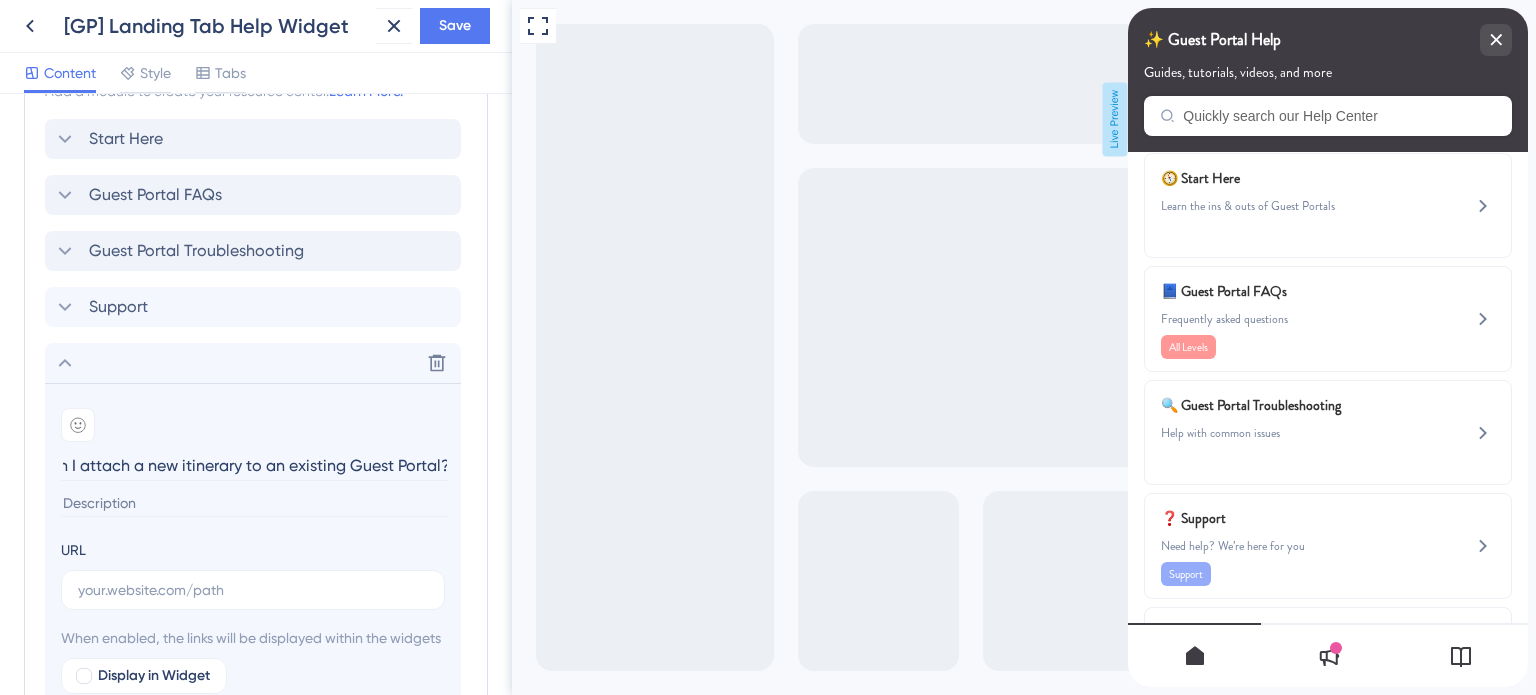 click on "Can I attach a new itinerary to an existing Guest Portal?" at bounding box center (255, 465) 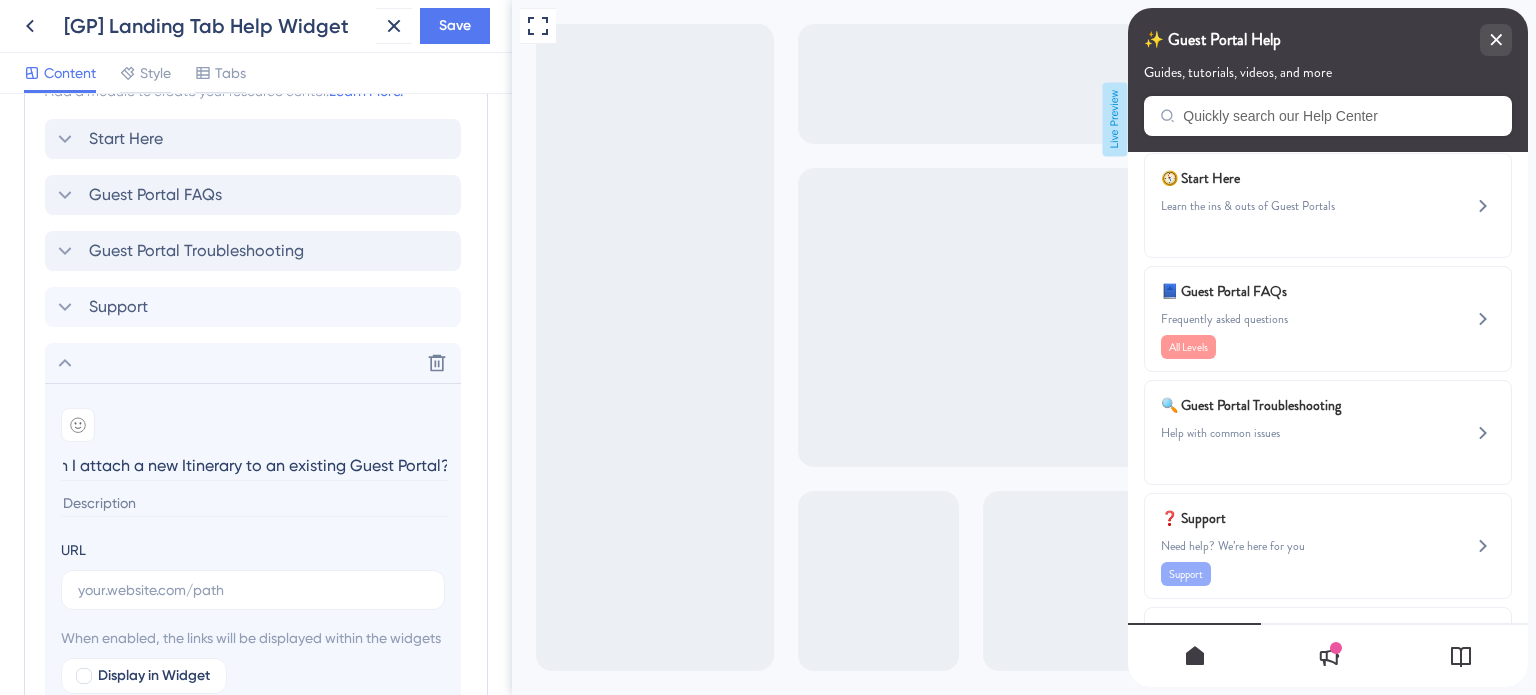 scroll, scrollTop: 0, scrollLeft: 23, axis: horizontal 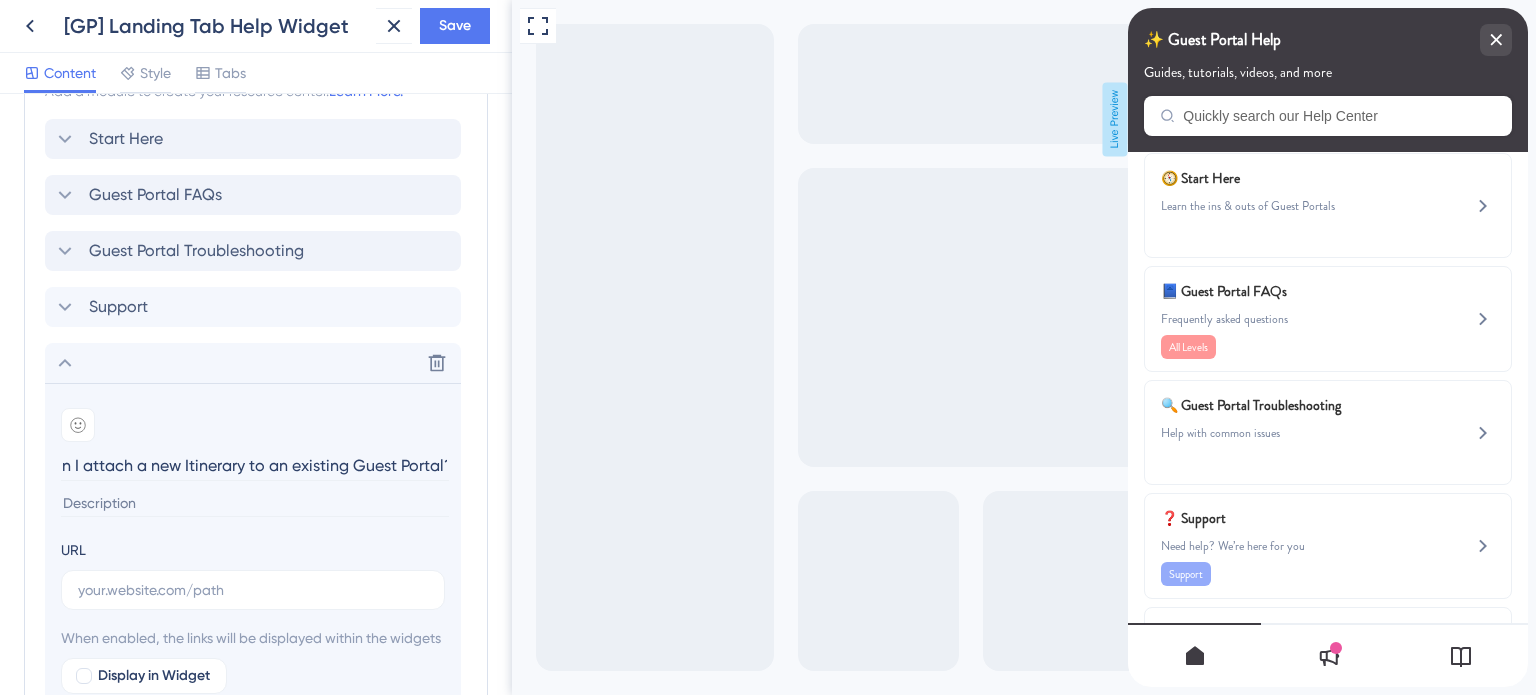 type on "Can I attach a new Itinerary to an existing Guest Portal?" 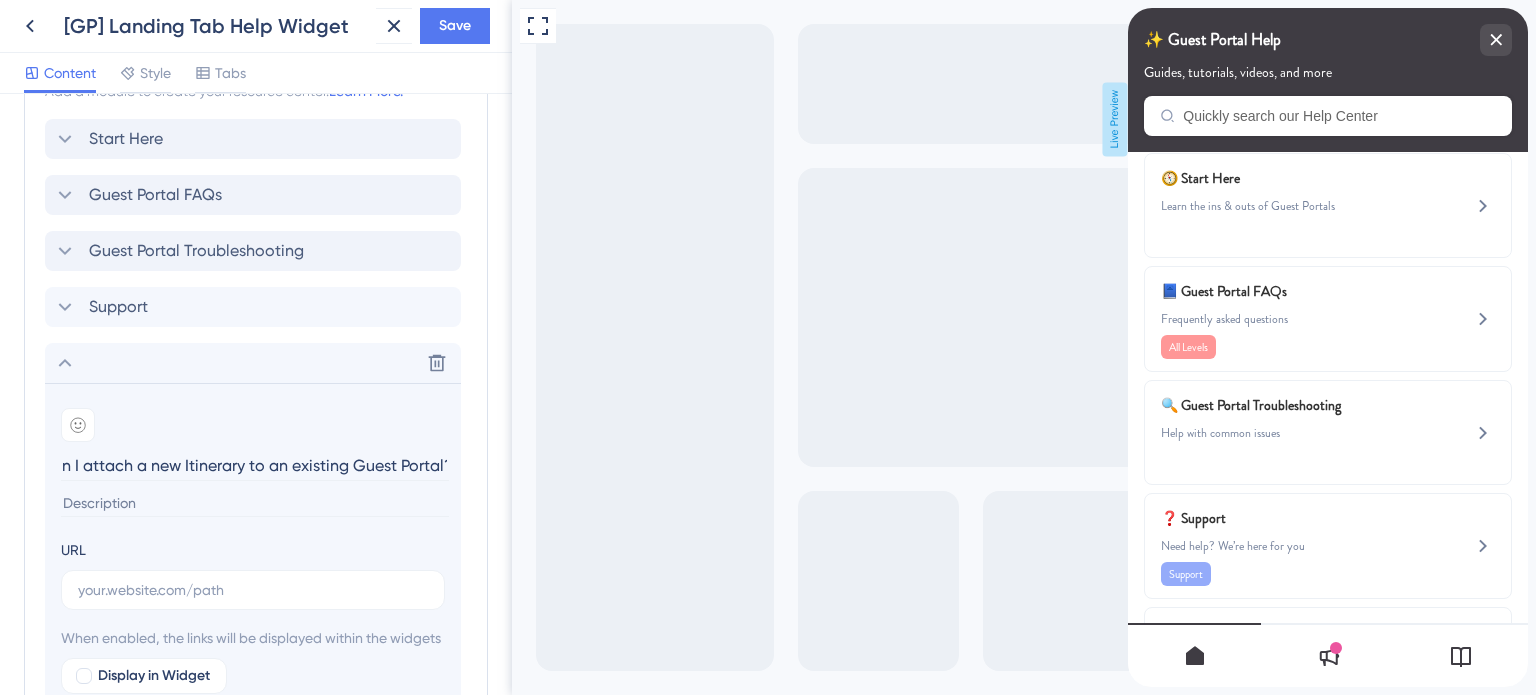 scroll, scrollTop: 0, scrollLeft: 0, axis: both 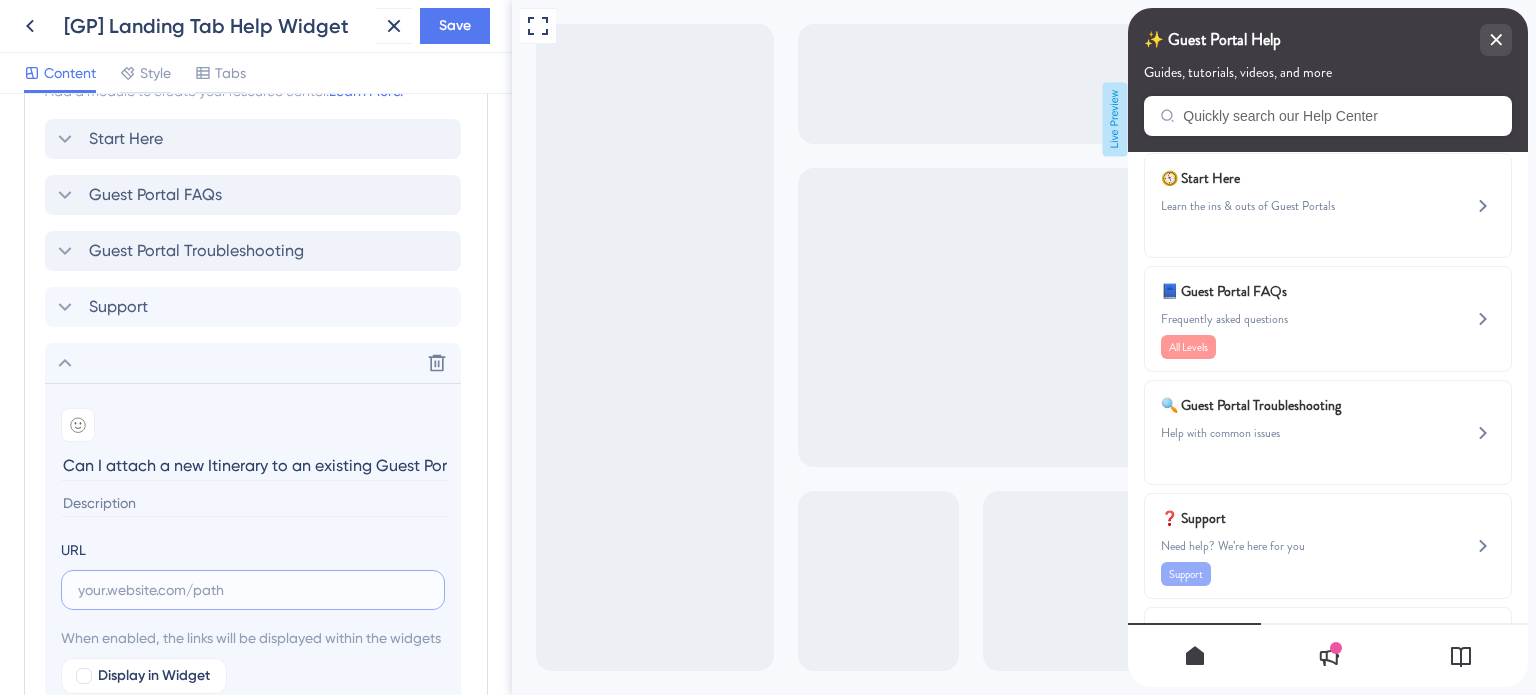 click at bounding box center (253, 590) 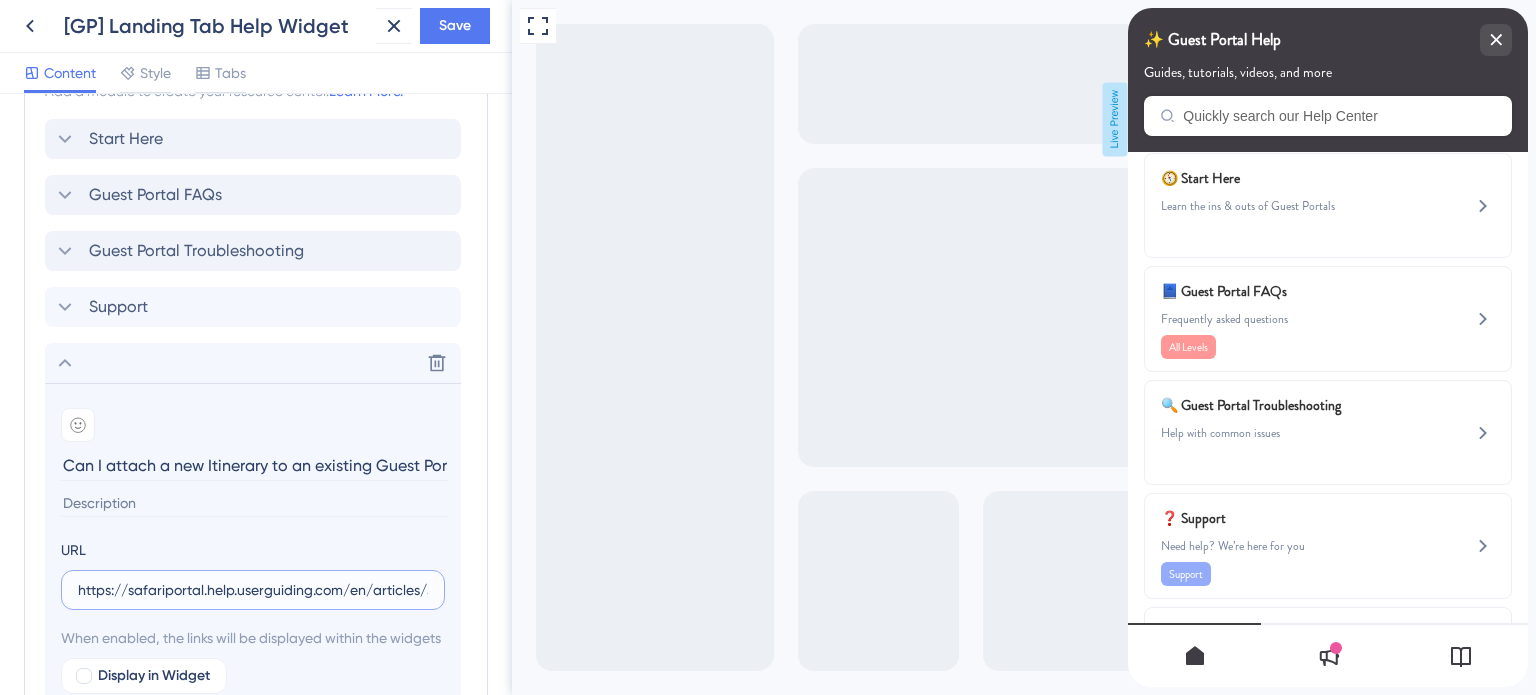 scroll, scrollTop: 0, scrollLeft: 372, axis: horizontal 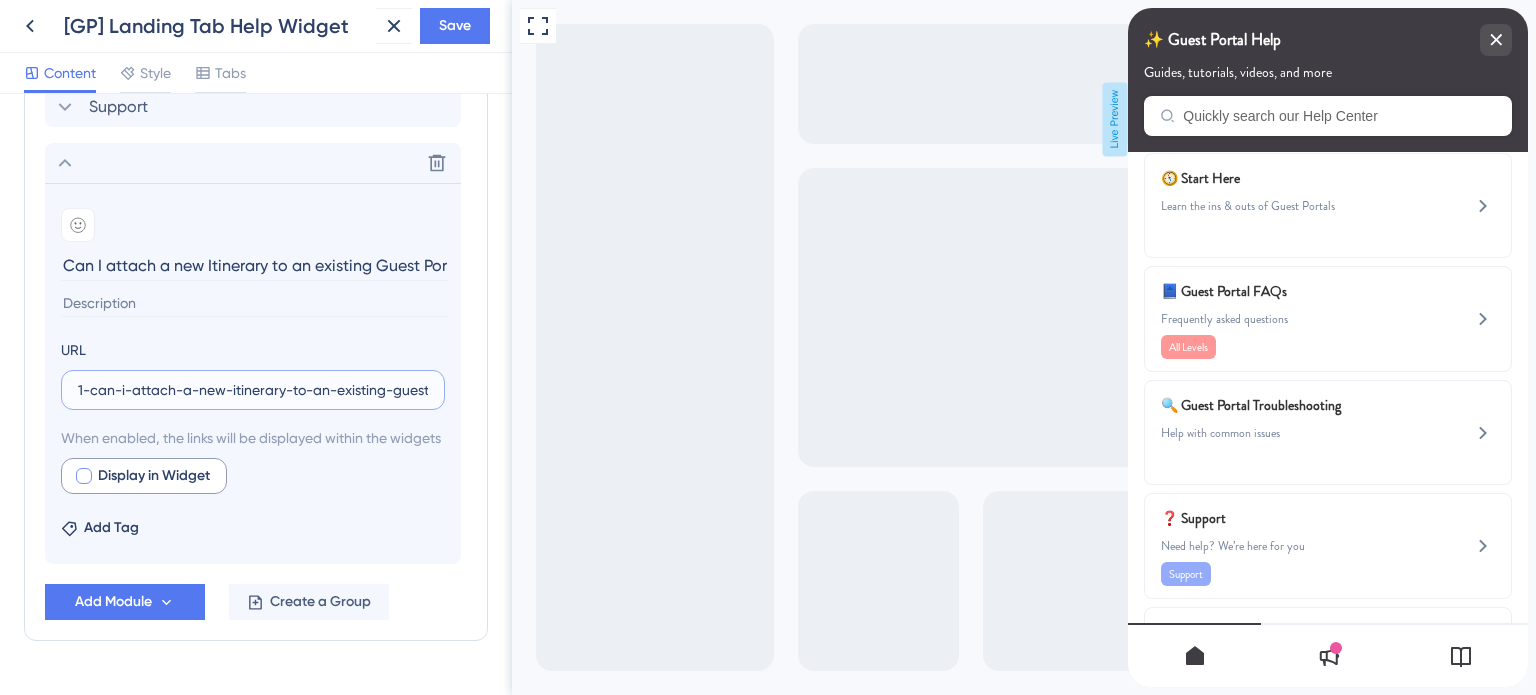 type on "https://safariportal.help.userguiding.com/en/articles/5751-can-i-attach-a-new-itinerary-to-an-existing-guest" 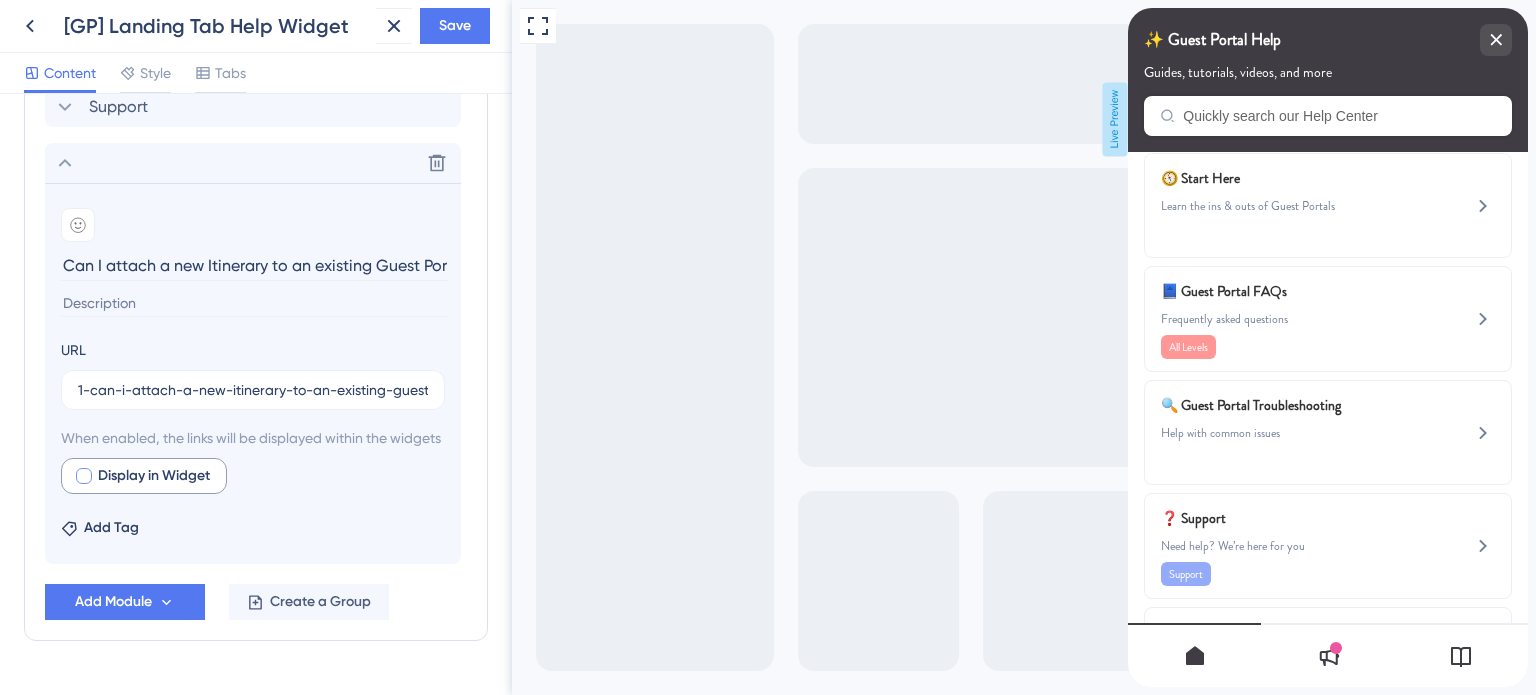 click at bounding box center (84, 476) 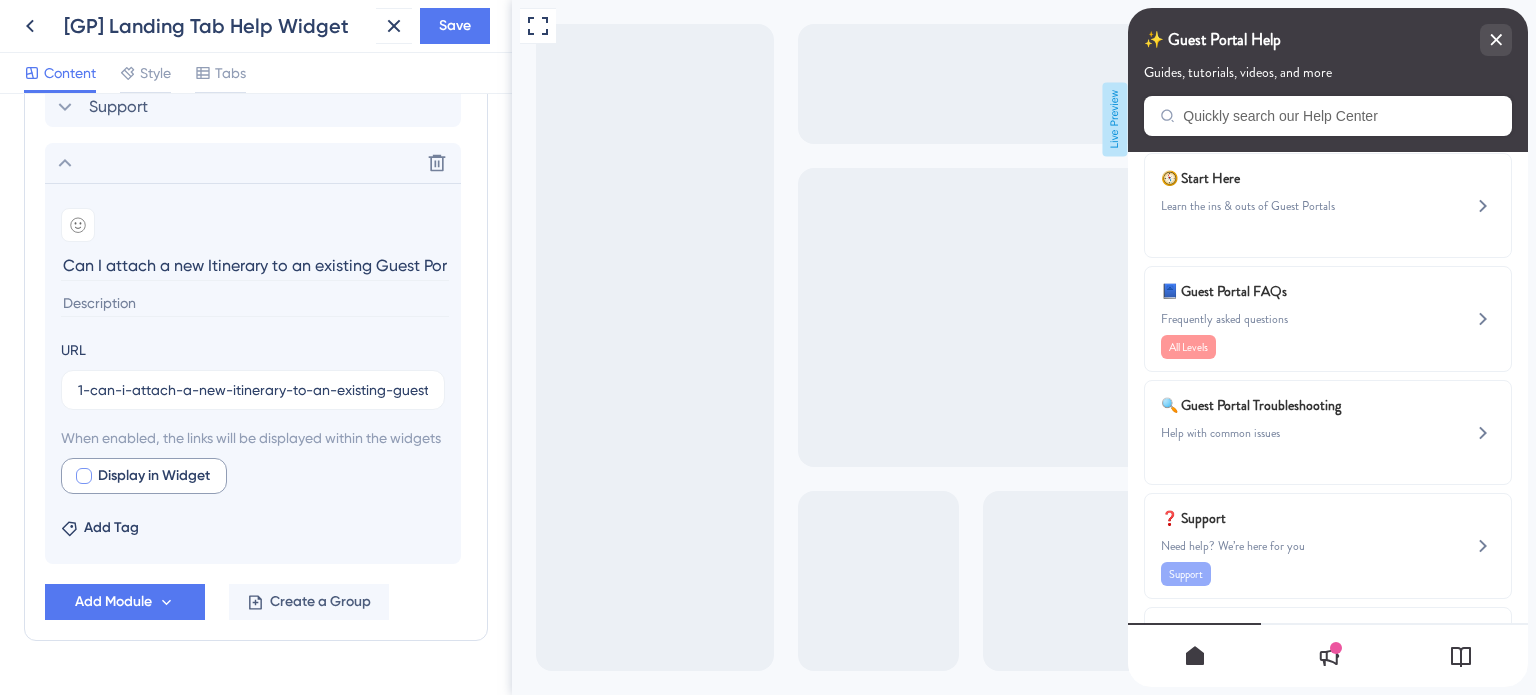 checkbox on "true" 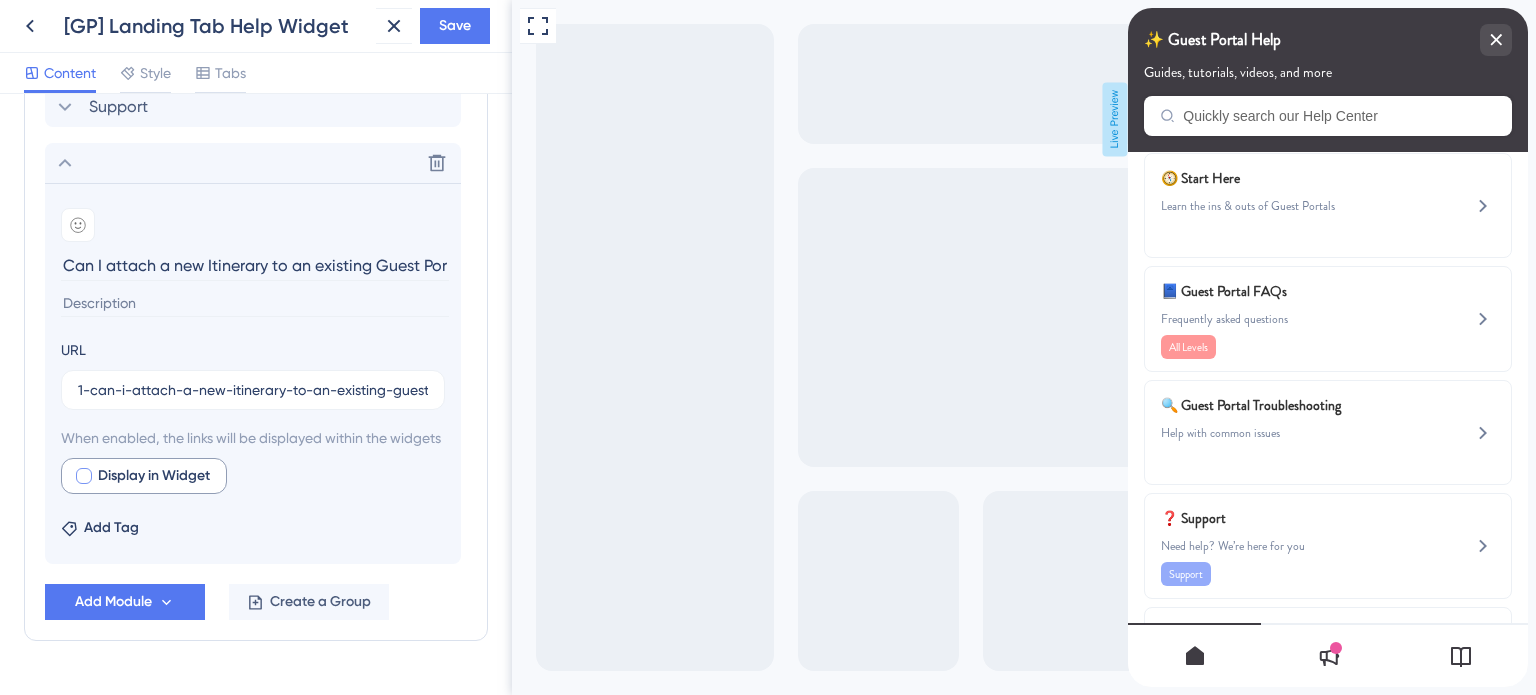scroll, scrollTop: 0, scrollLeft: 0, axis: both 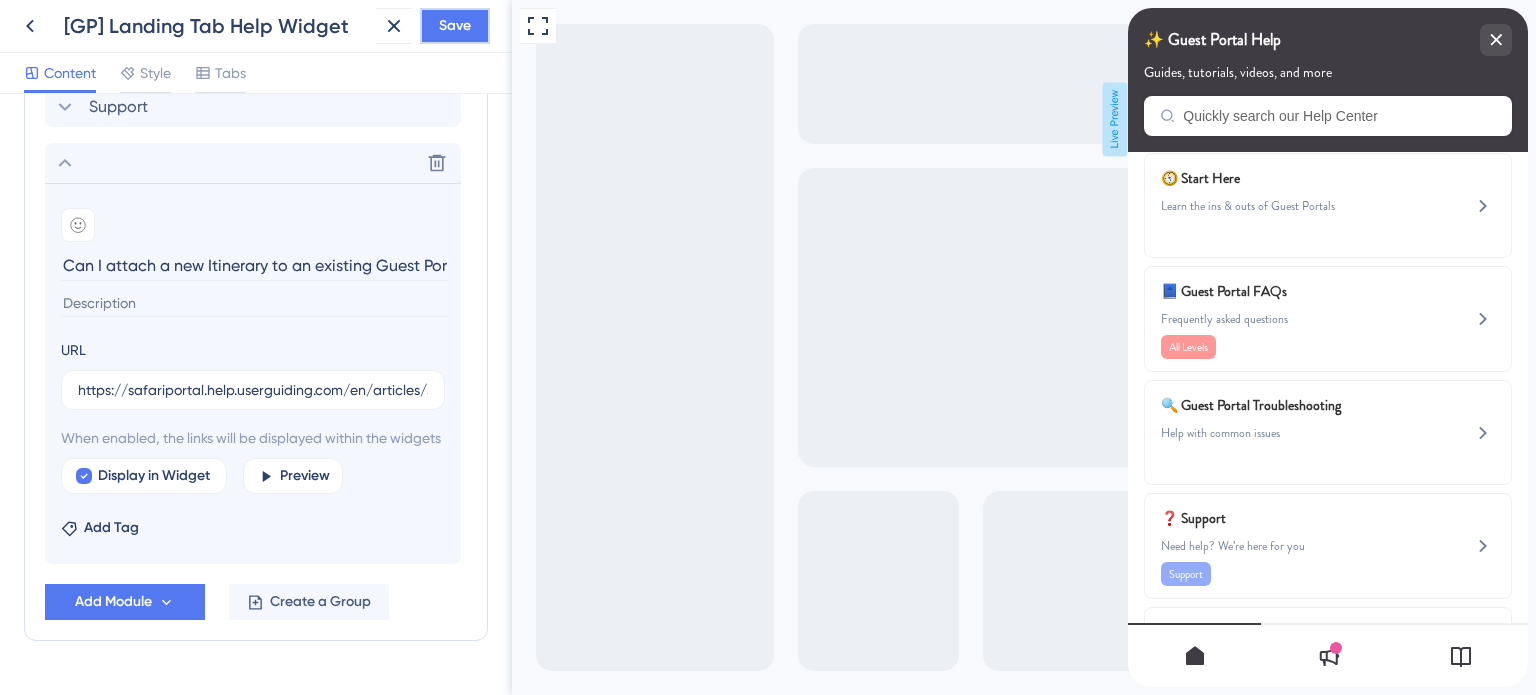 click on "Save" at bounding box center (455, 26) 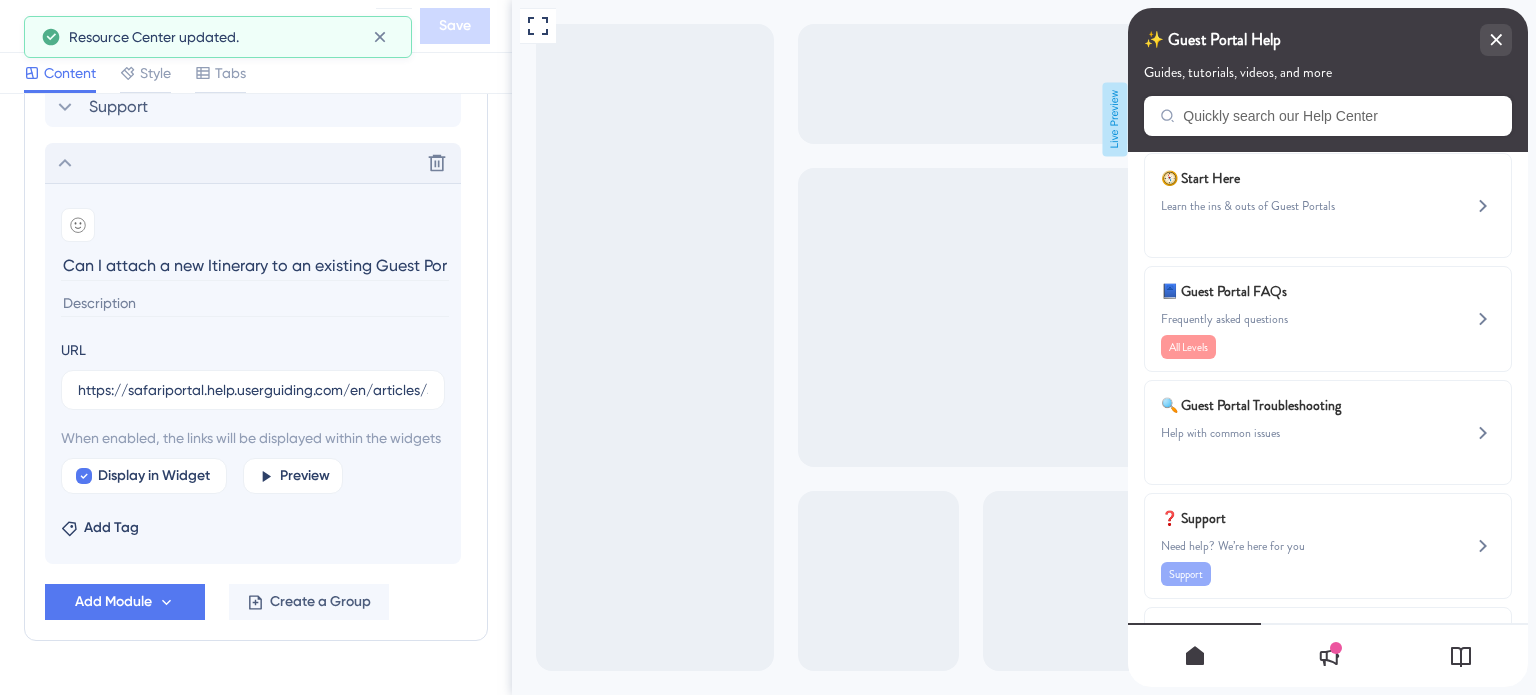 click 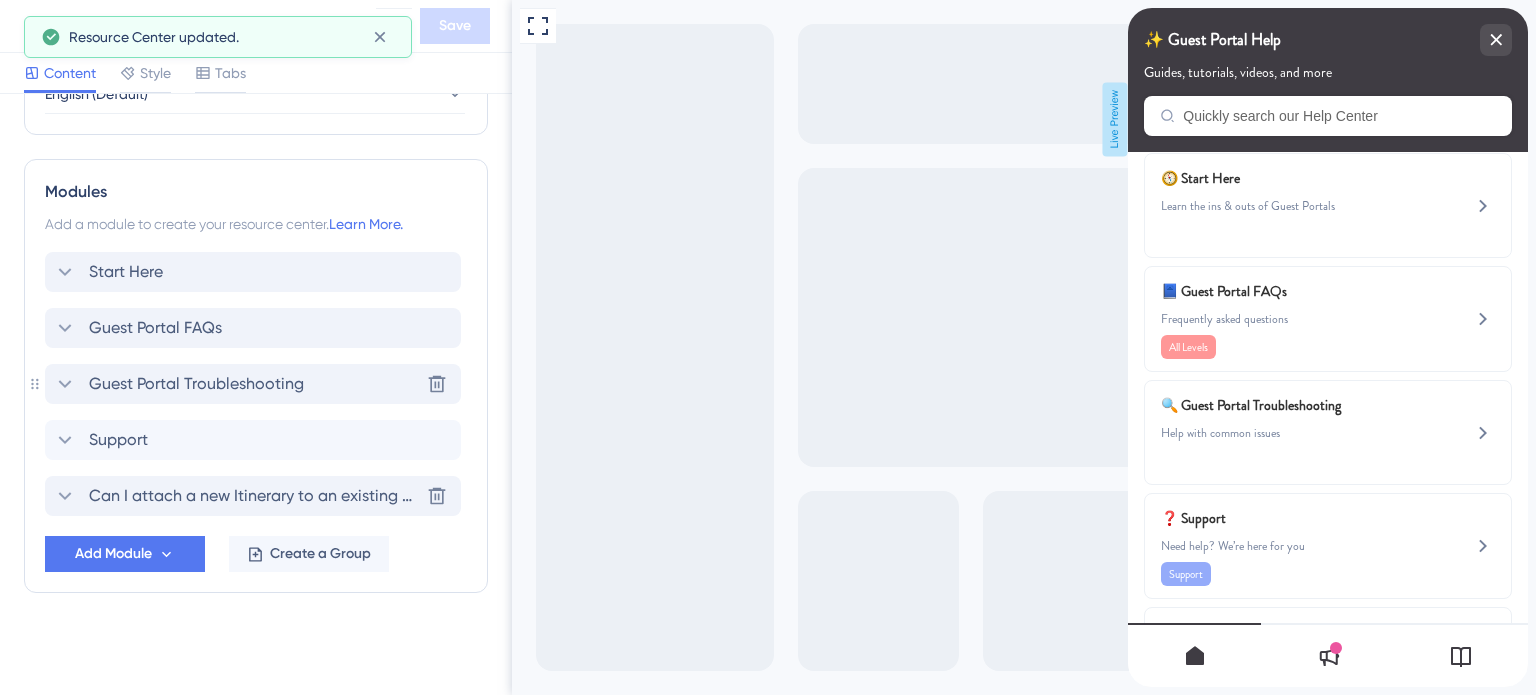 click on "Guest Portal Troubleshooting" at bounding box center [196, 384] 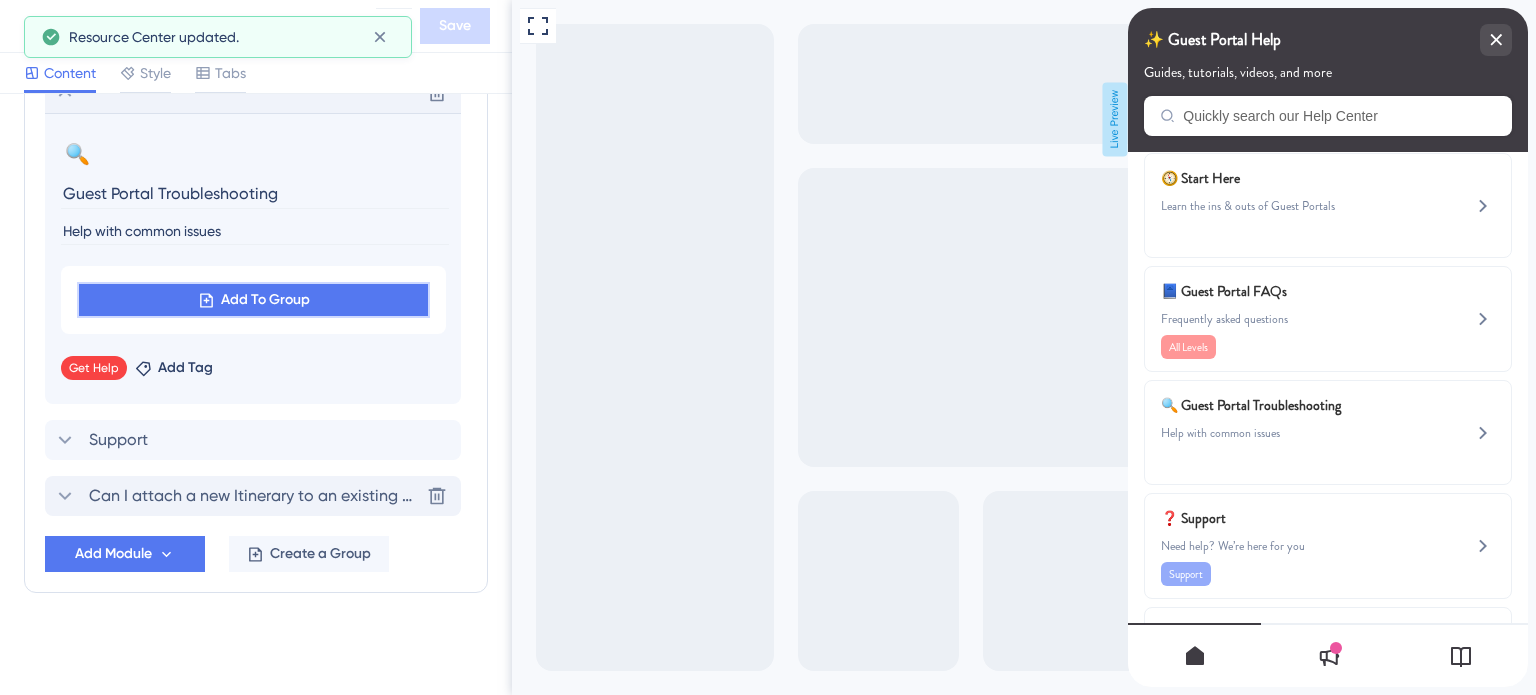 click on "Add To Group" at bounding box center (253, 300) 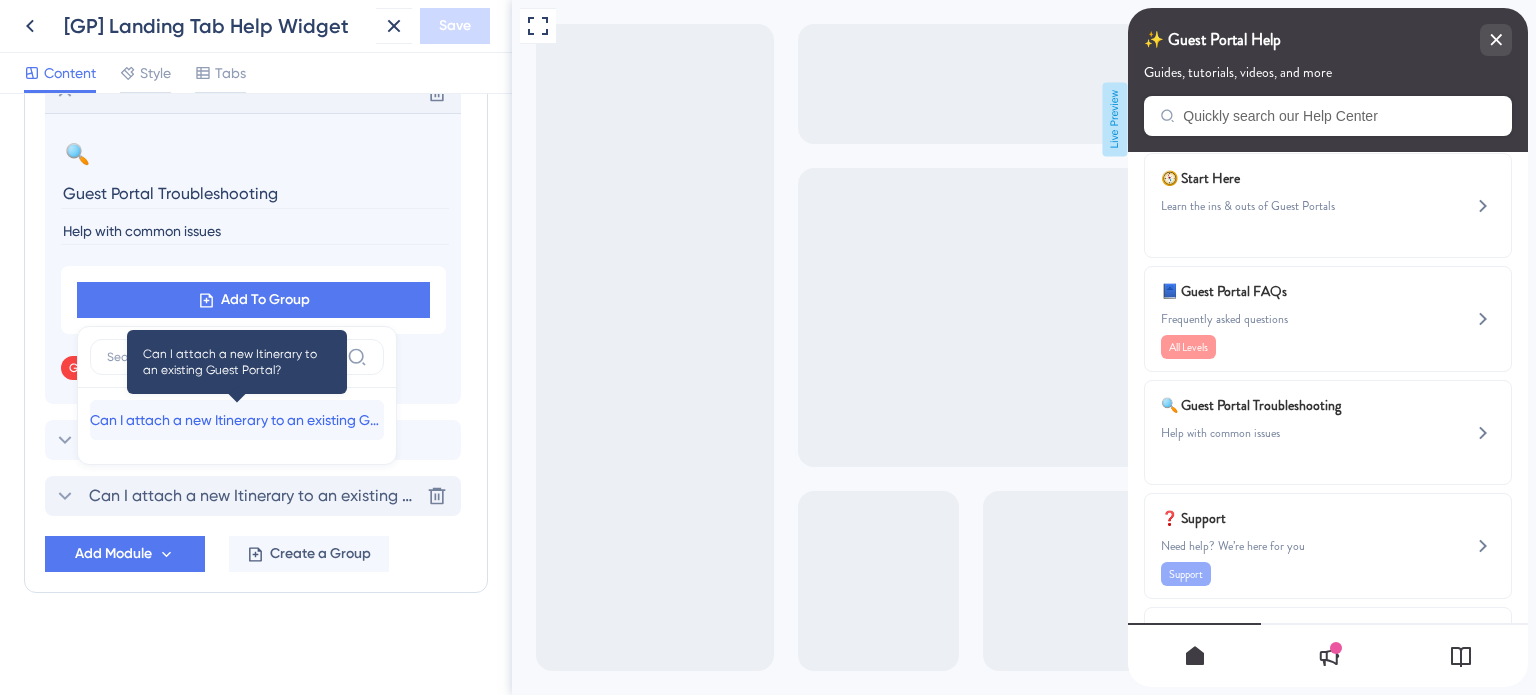 click on "Can I attach a new Itinerary to an existing Guest Portal?" at bounding box center [237, 420] 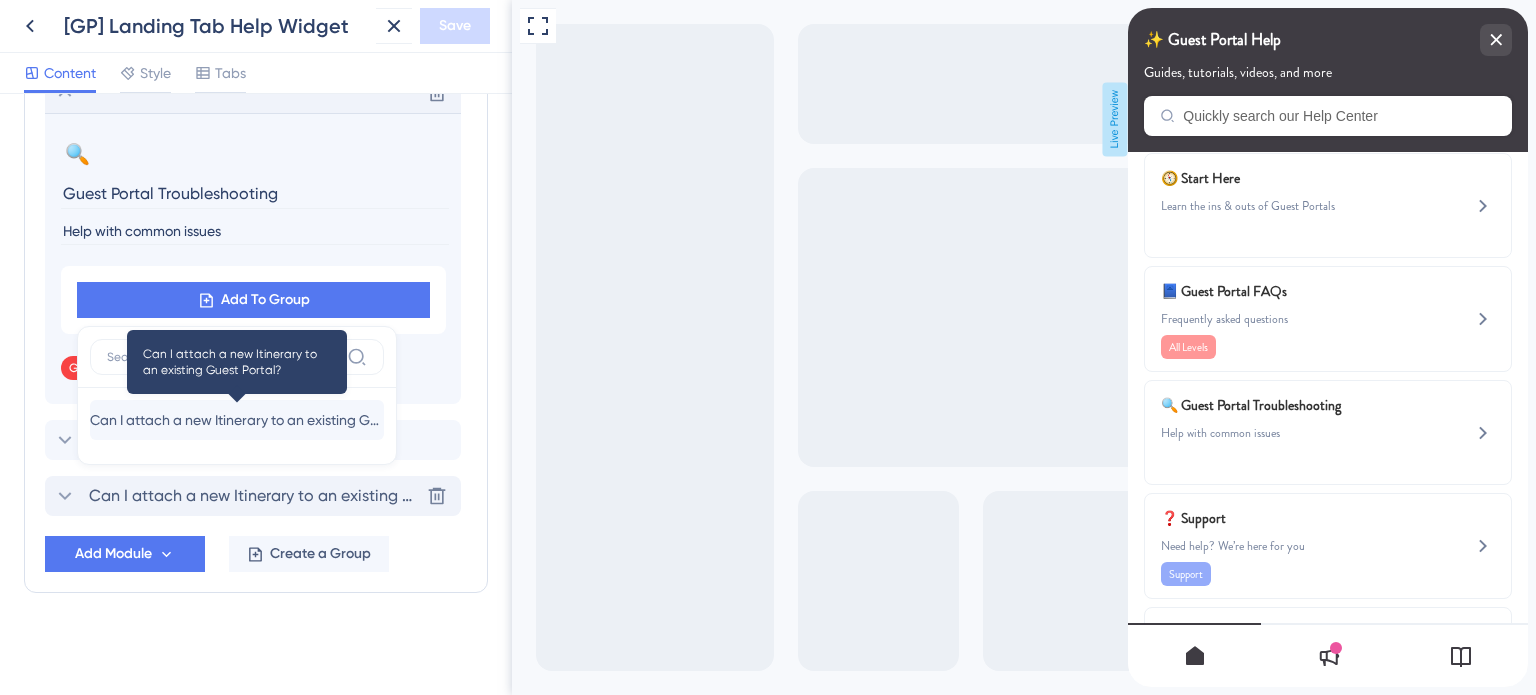 scroll, scrollTop: 1150, scrollLeft: 0, axis: vertical 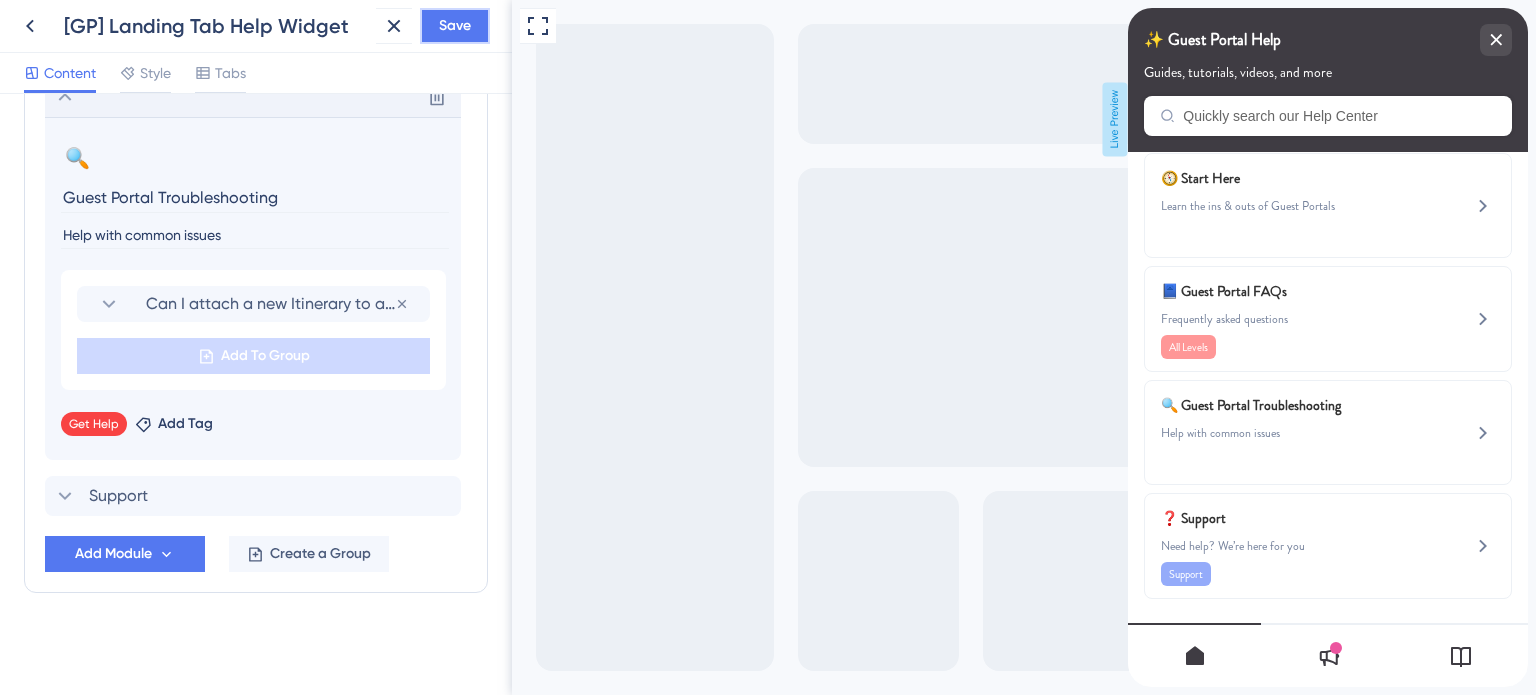 click on "Save" at bounding box center [455, 26] 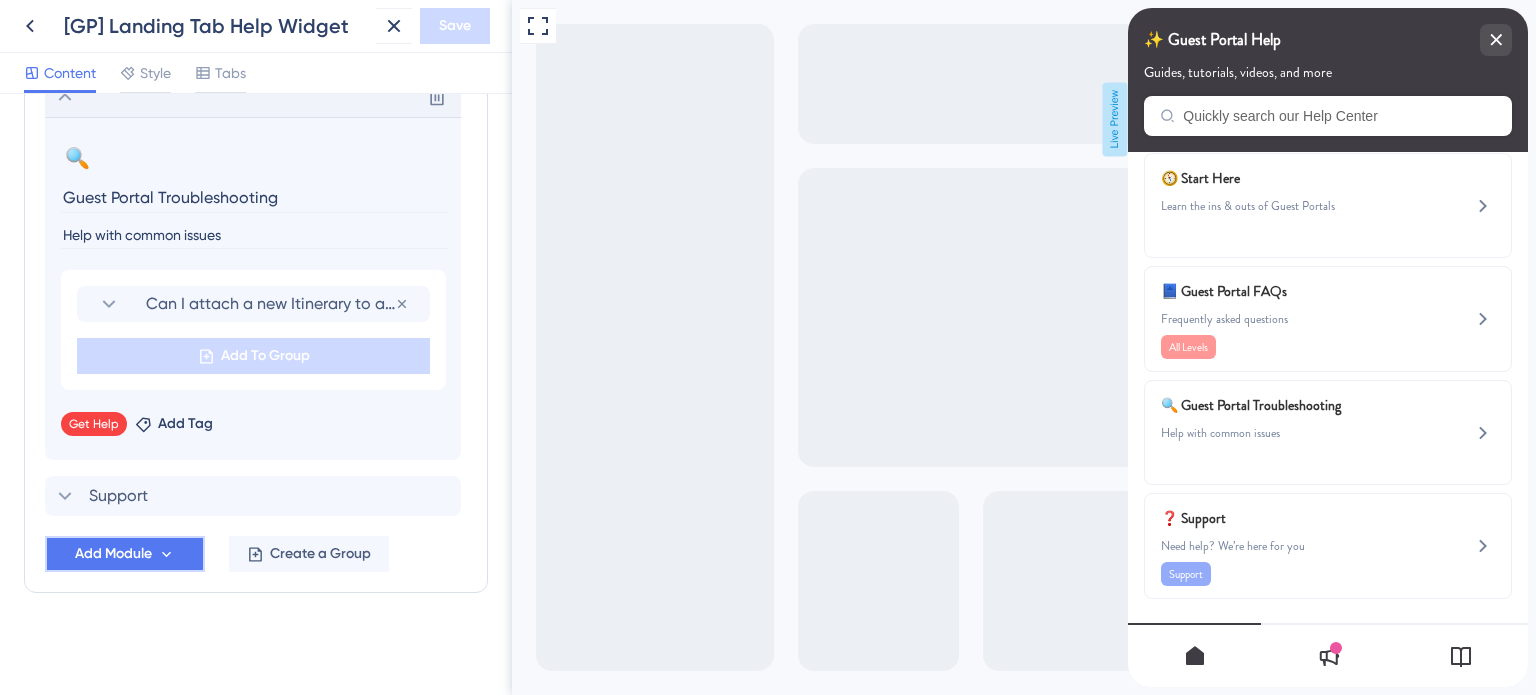 click 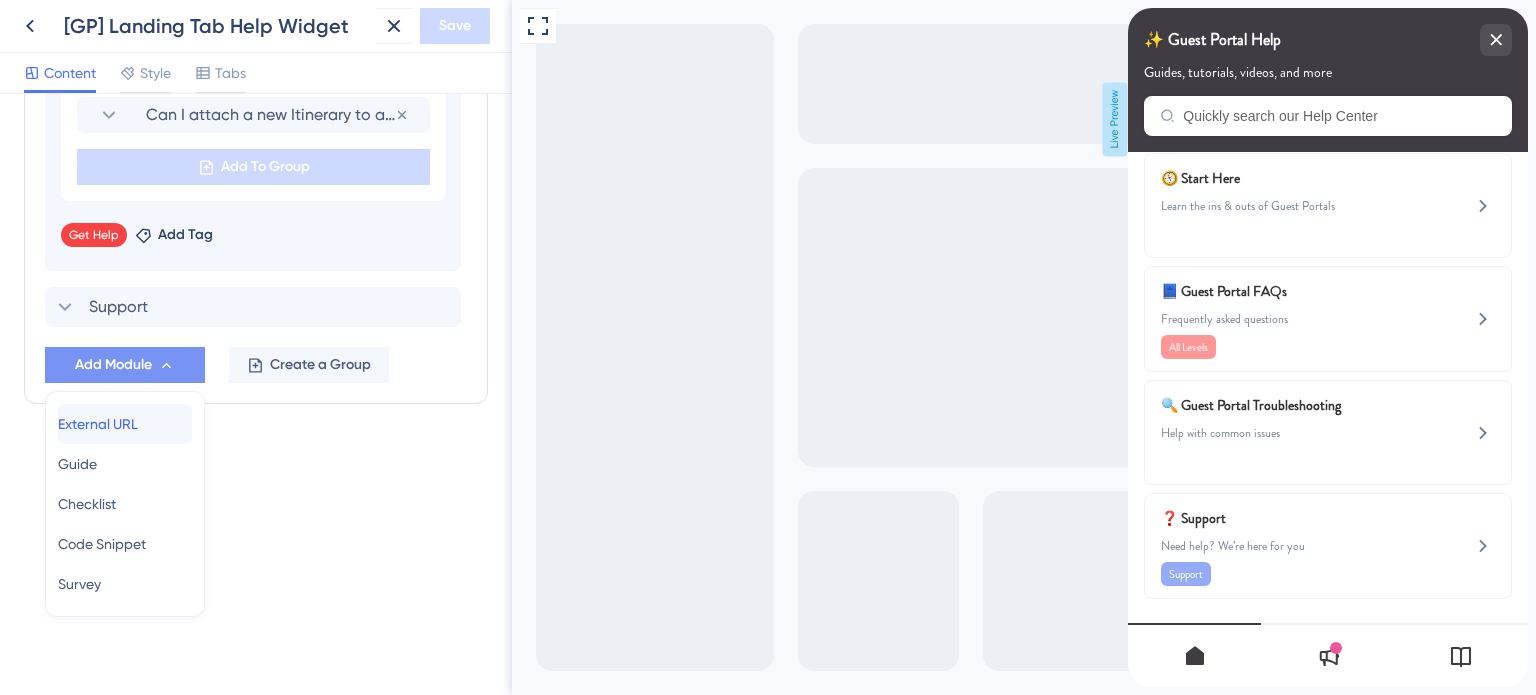 click on "External URL" at bounding box center [98, 424] 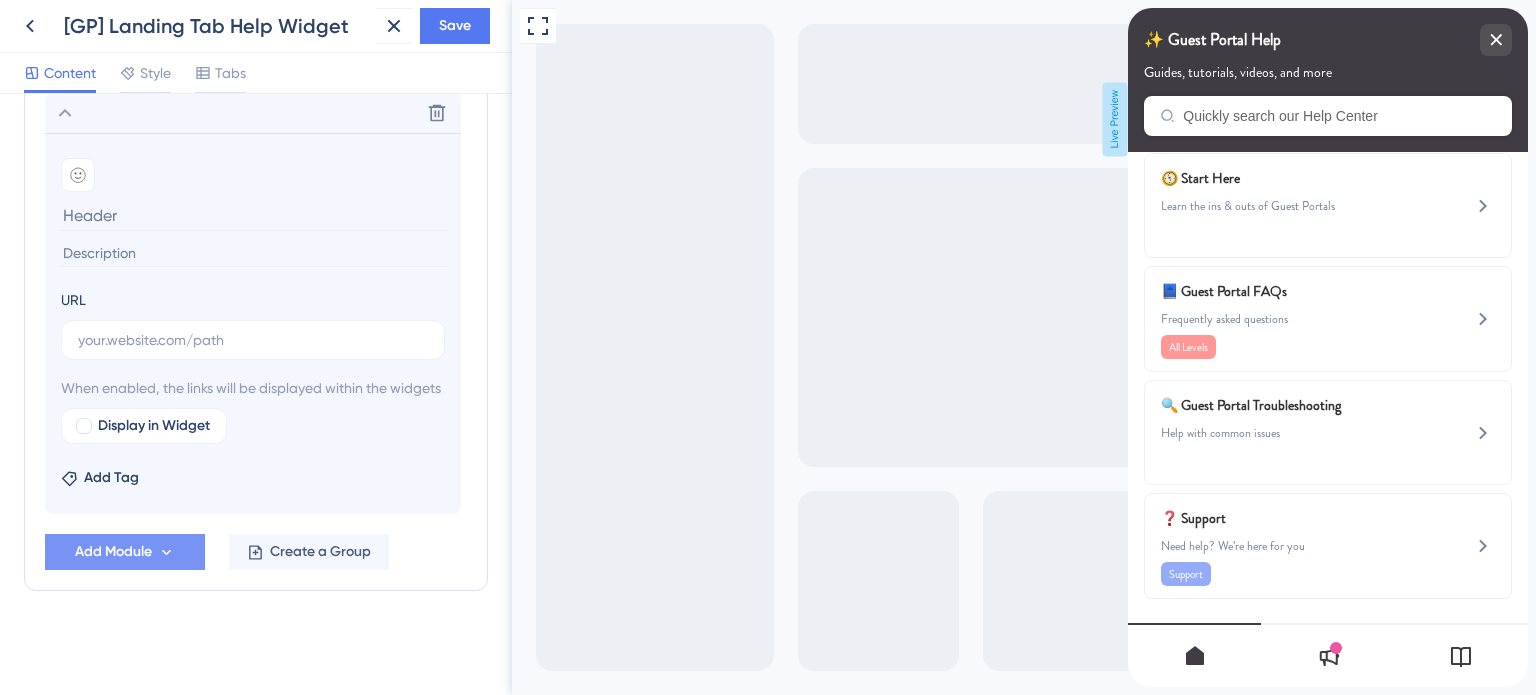 scroll, scrollTop: 1268, scrollLeft: 0, axis: vertical 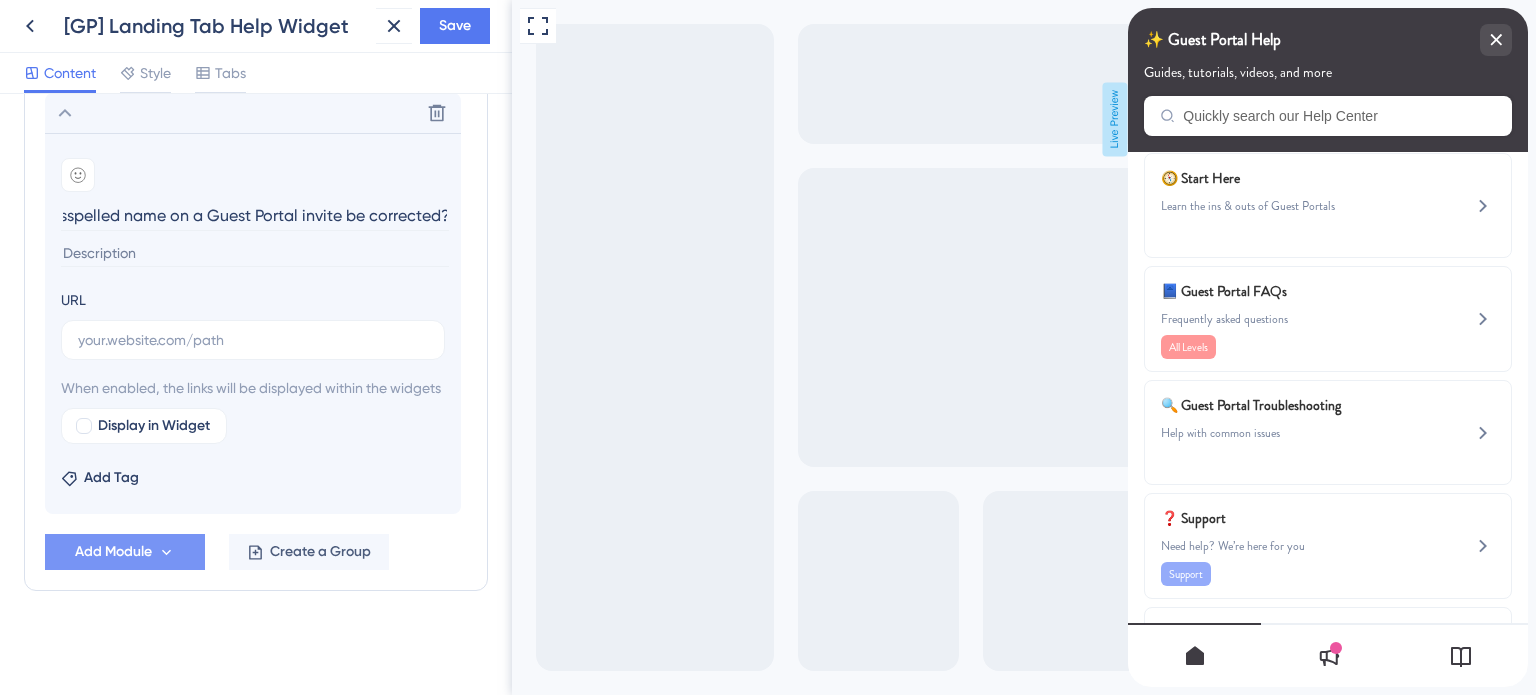 type on "How can a misspelled name on a Guest Portal invite be corrected?" 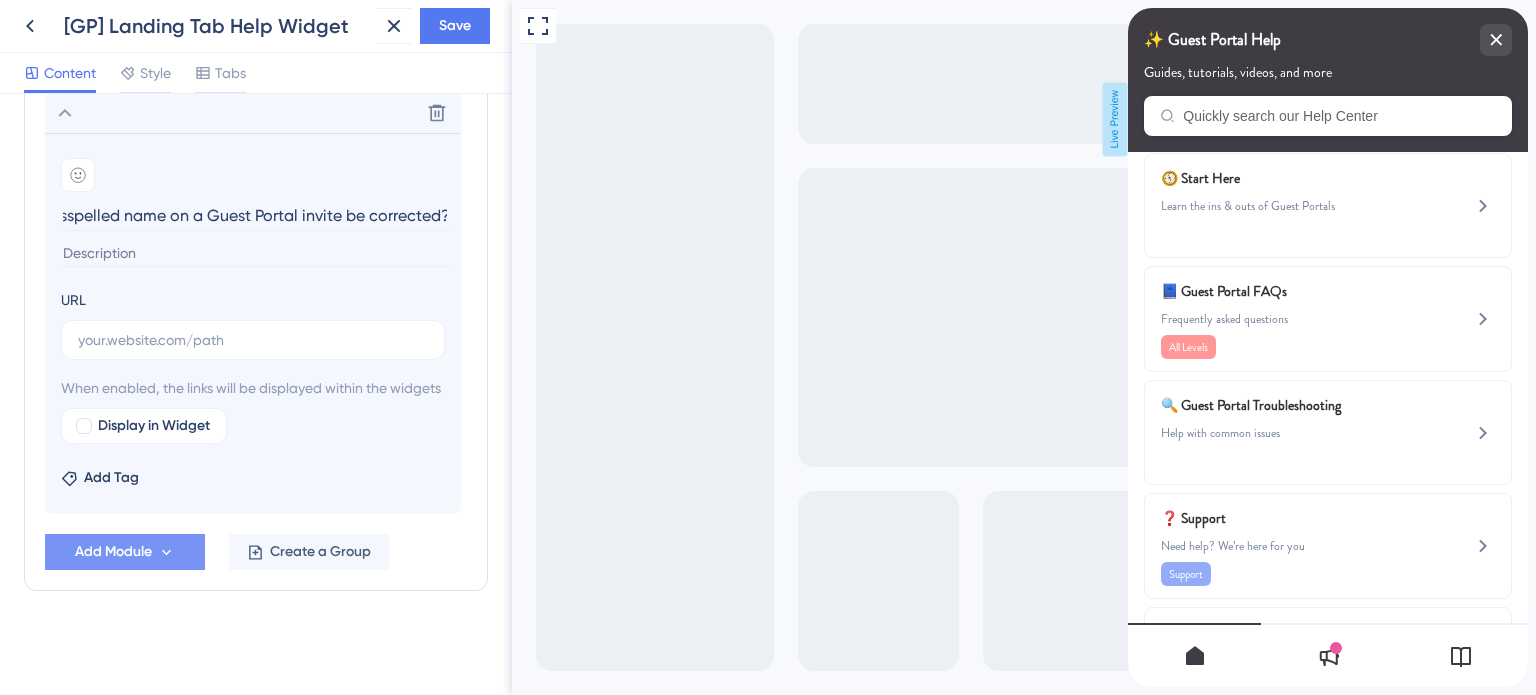 scroll, scrollTop: 0, scrollLeft: 0, axis: both 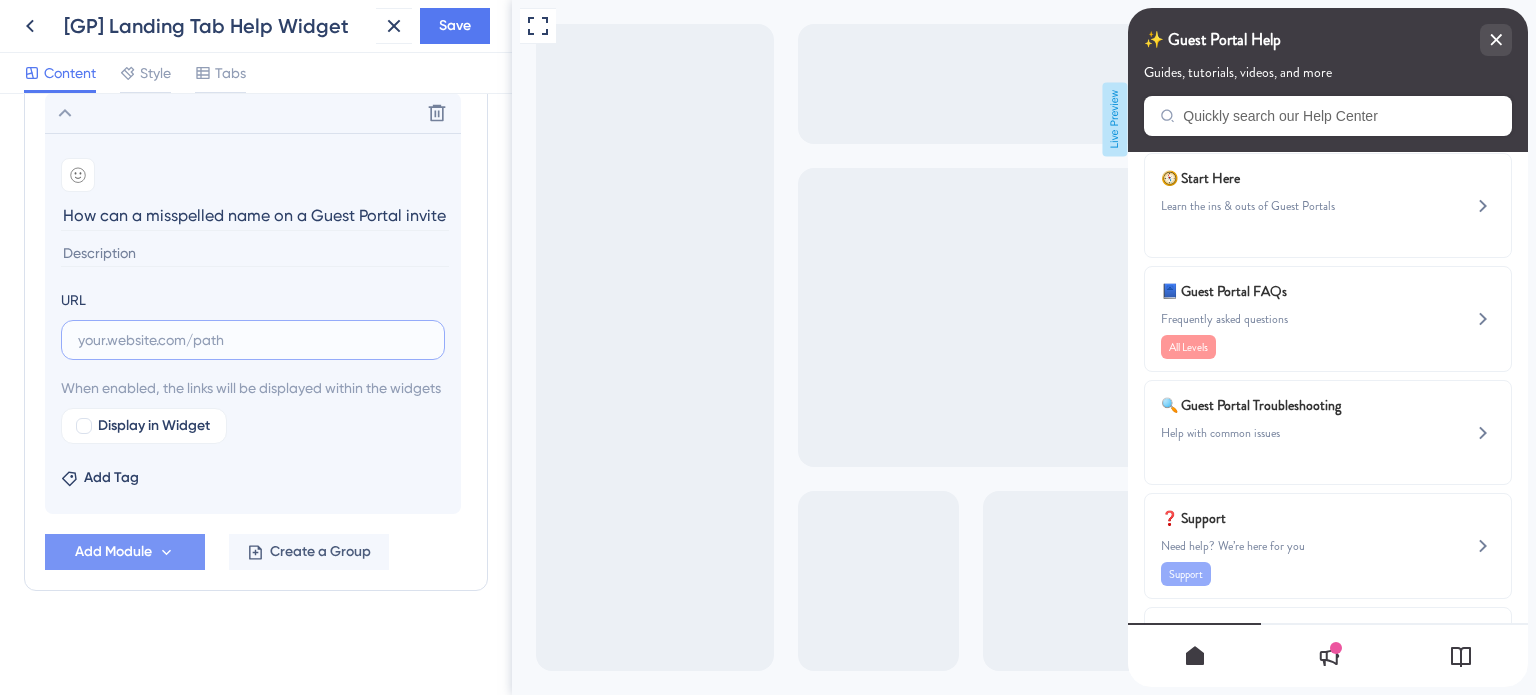 click at bounding box center (253, 340) 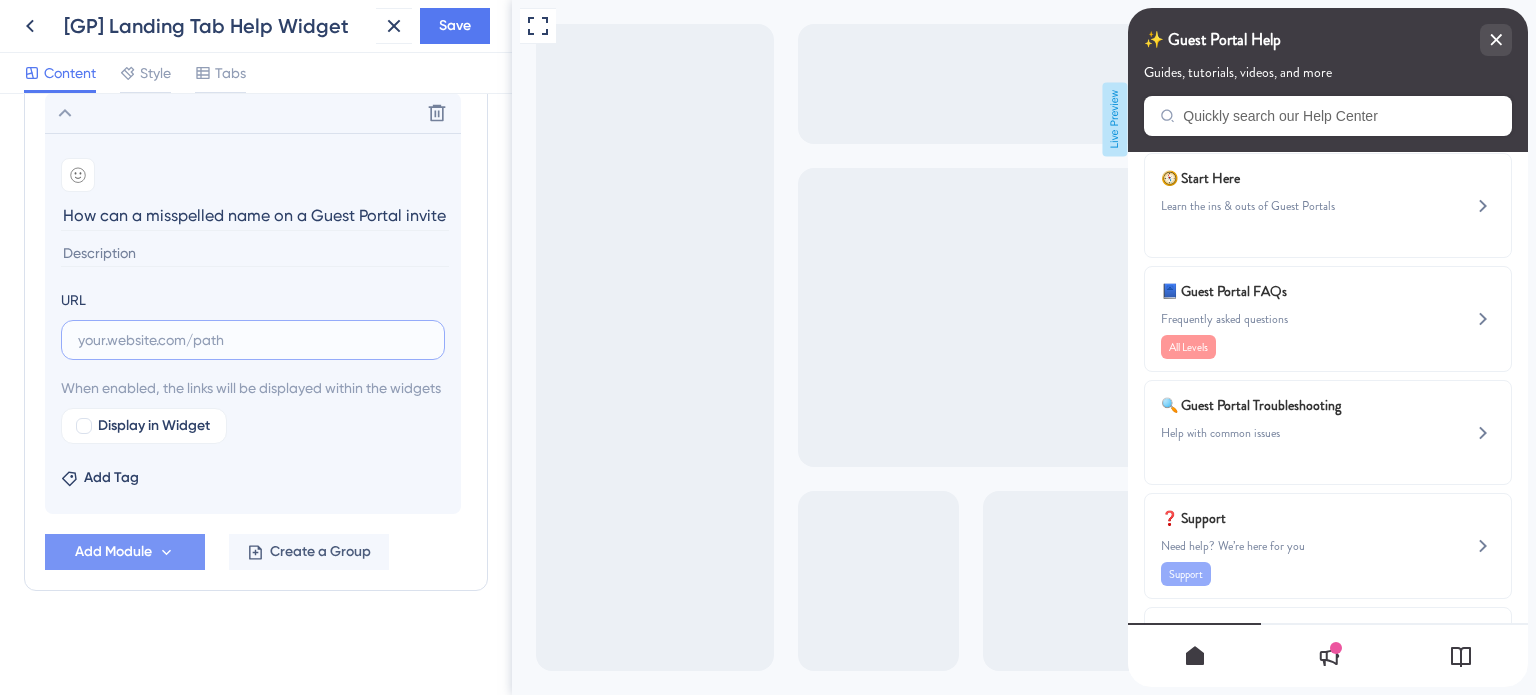 paste on "https://safariportal.help.userguiding.com/en/articles/5585-how-can-a-misspelled-name-on-a-guest-portal" 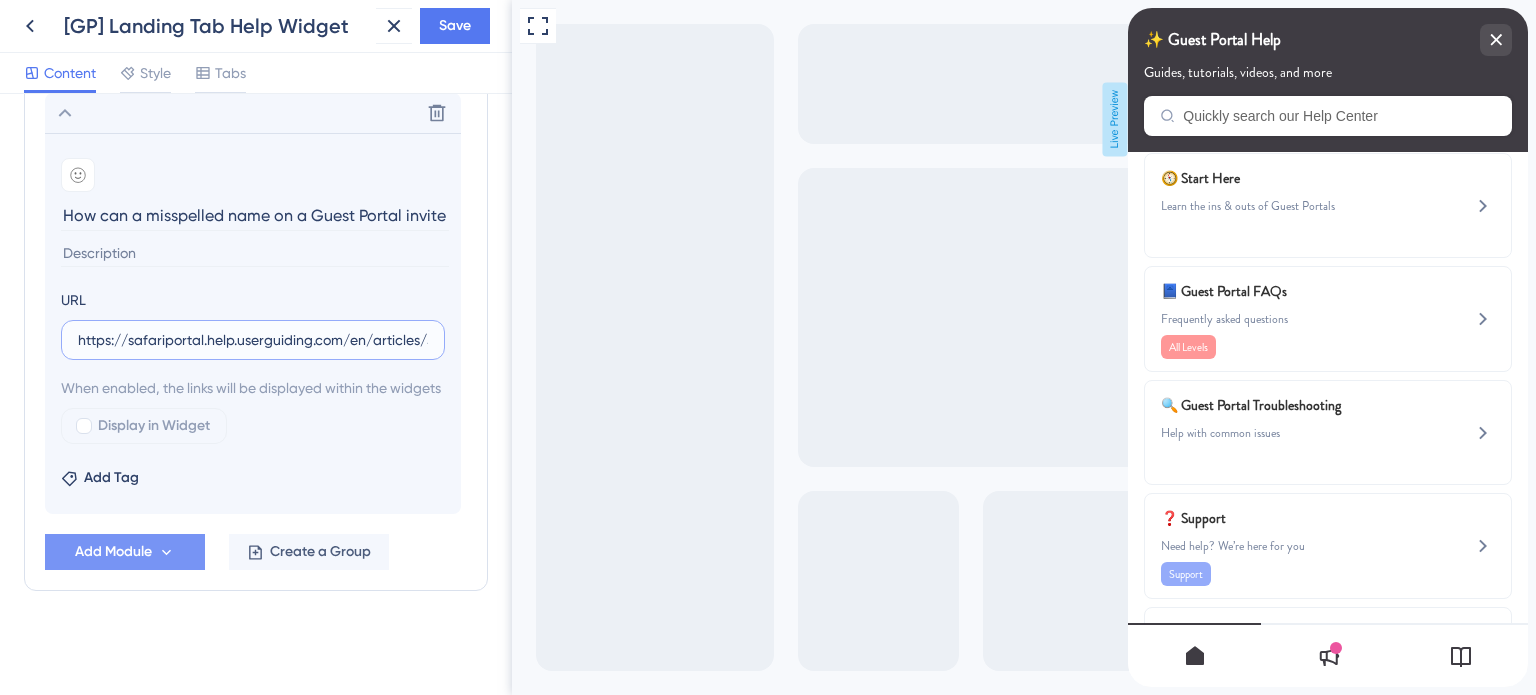 scroll, scrollTop: 0, scrollLeft: 360, axis: horizontal 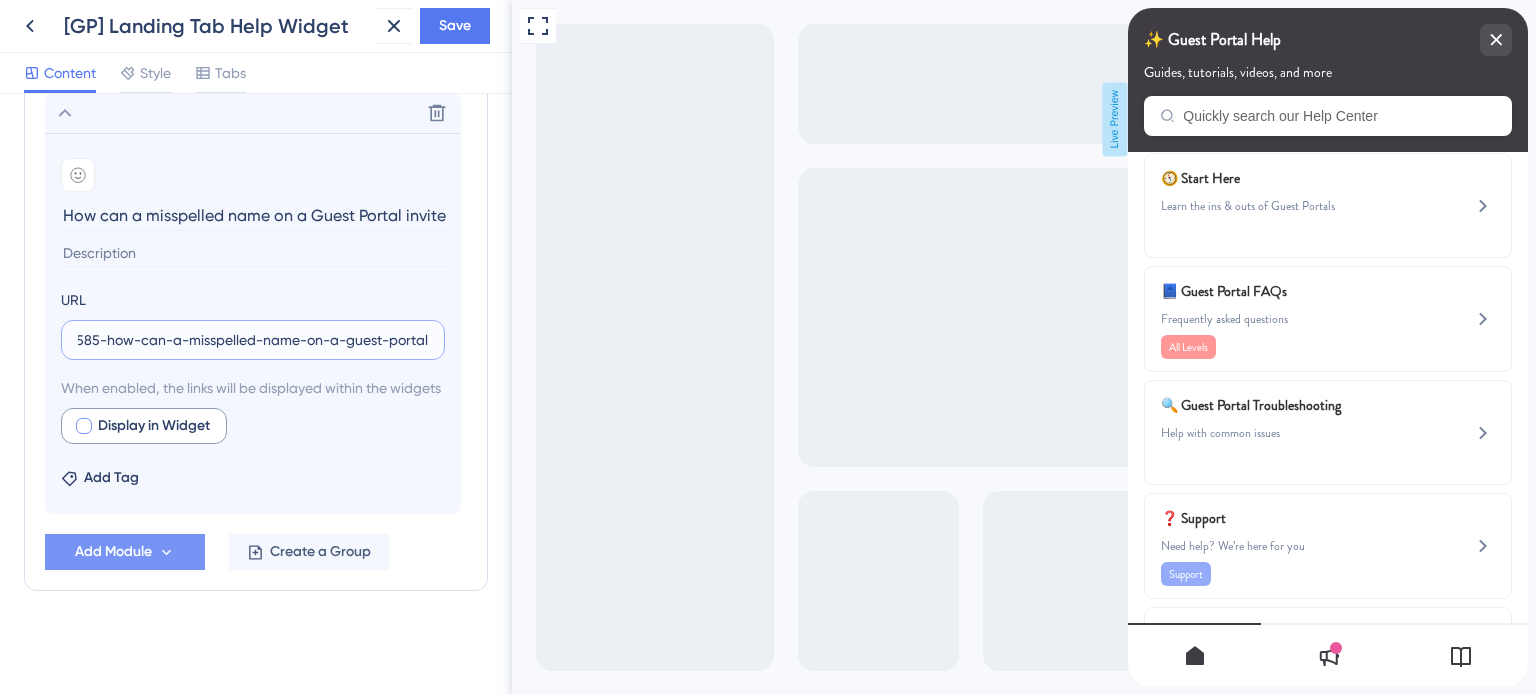 type on "https://safariportal.help.userguiding.com/en/articles/5585-how-can-a-misspelled-name-on-a-guest-portal" 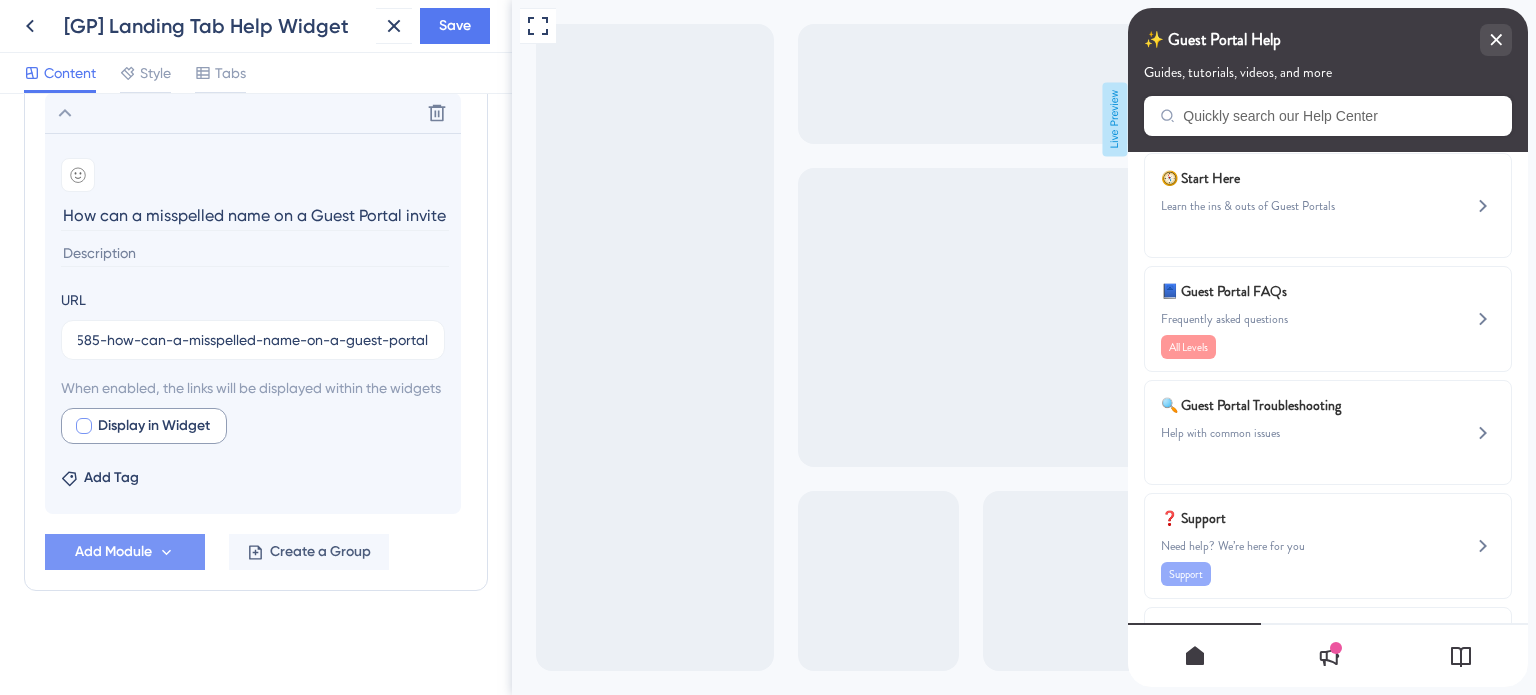 click at bounding box center [84, 426] 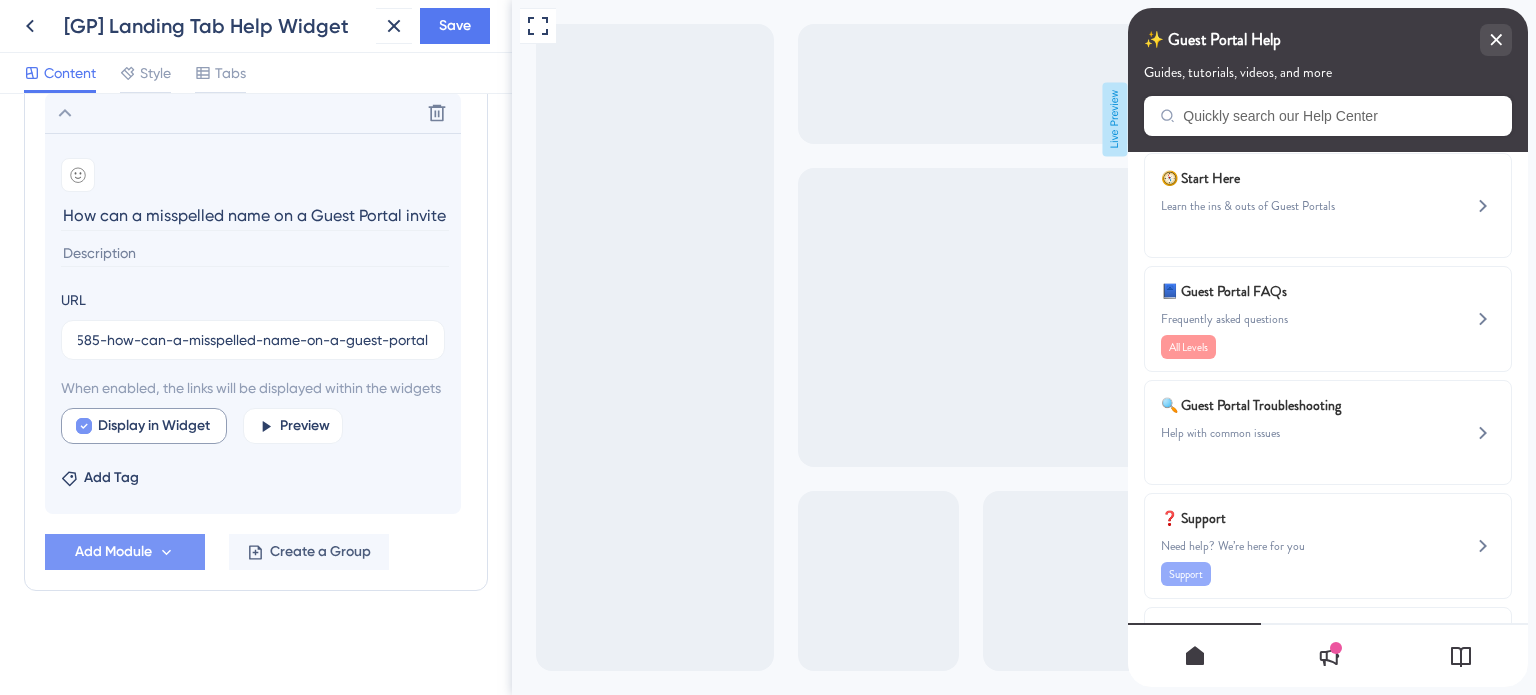 checkbox on "true" 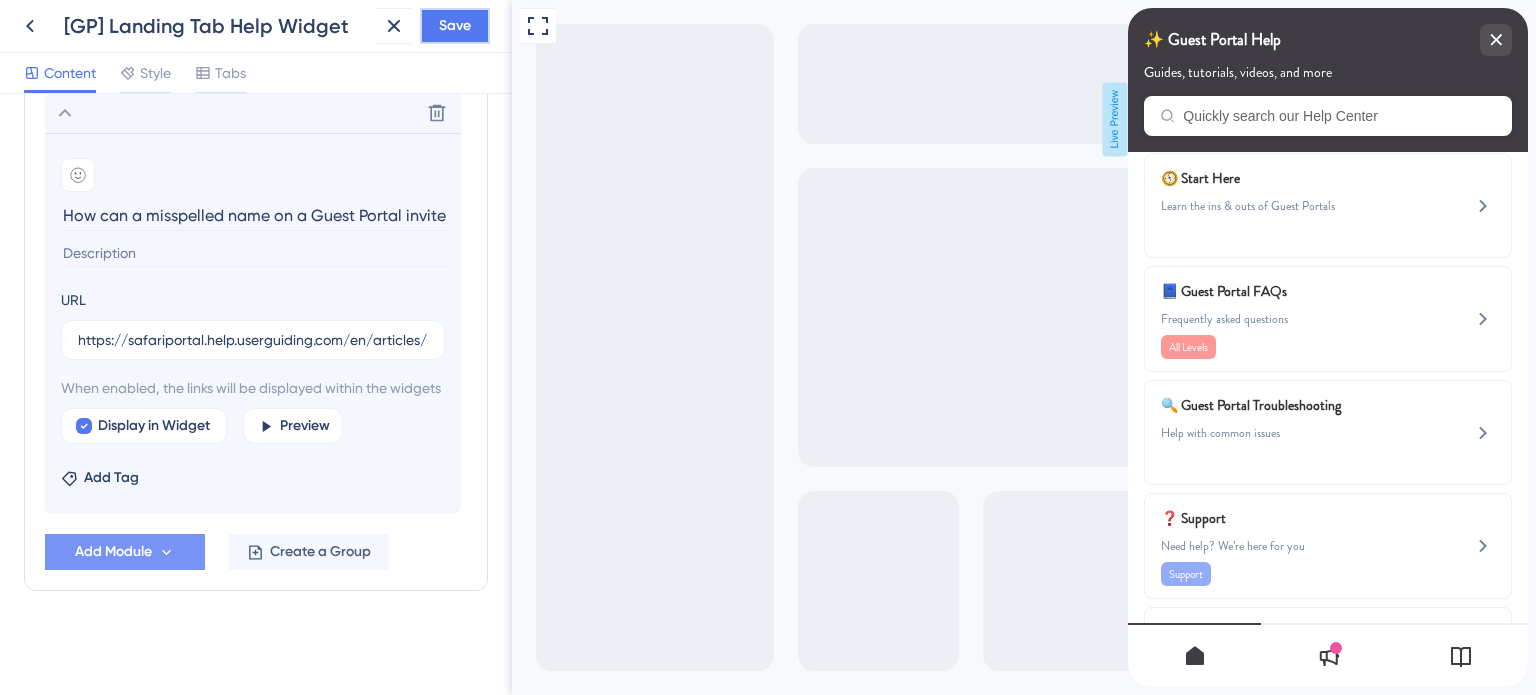 click on "Save" at bounding box center (455, 26) 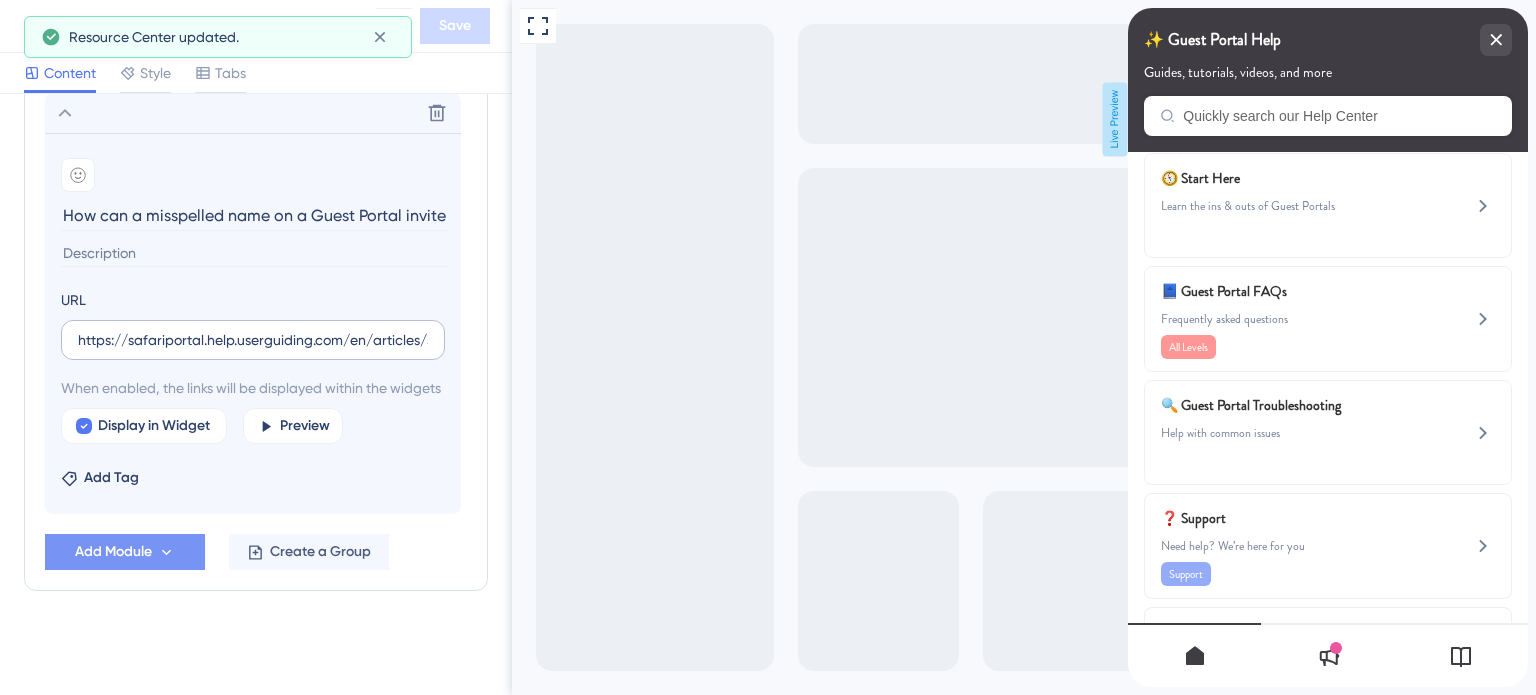 scroll, scrollTop: 1168, scrollLeft: 0, axis: vertical 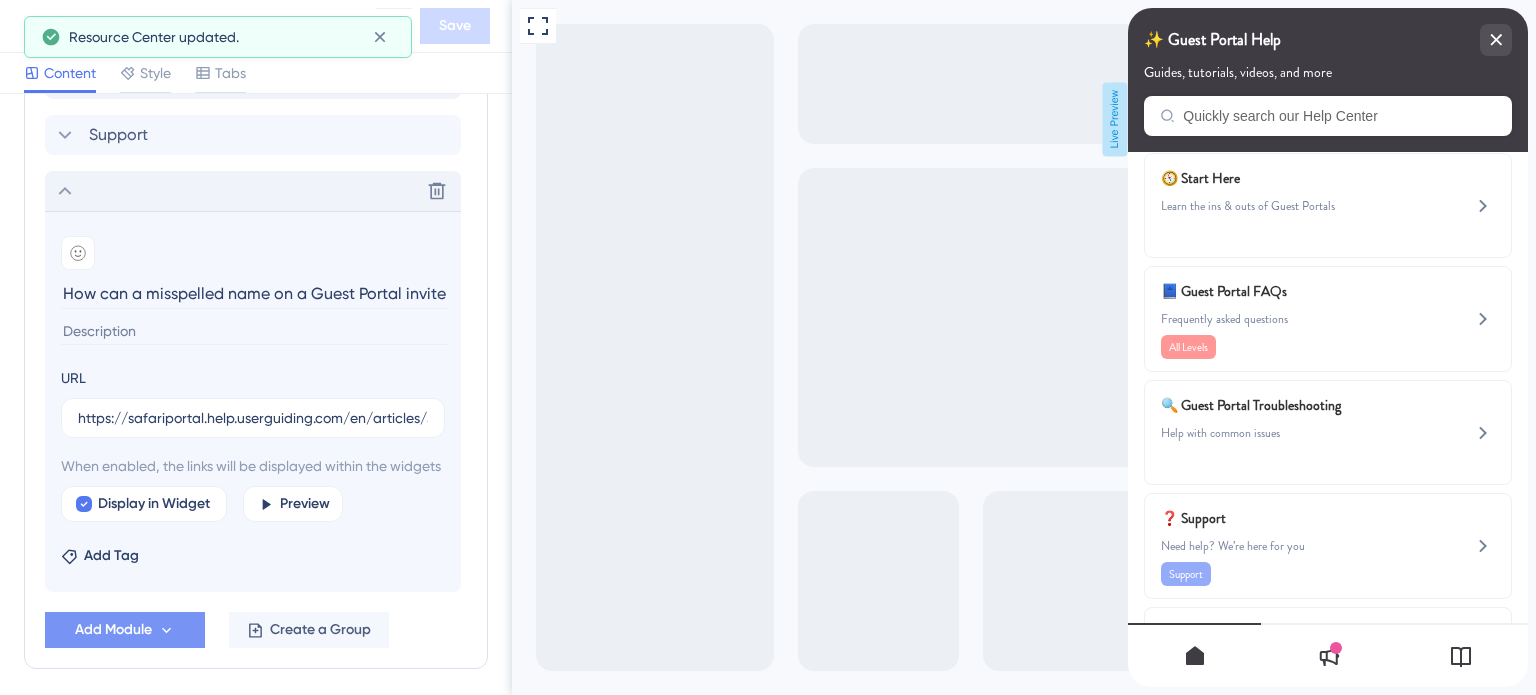 click 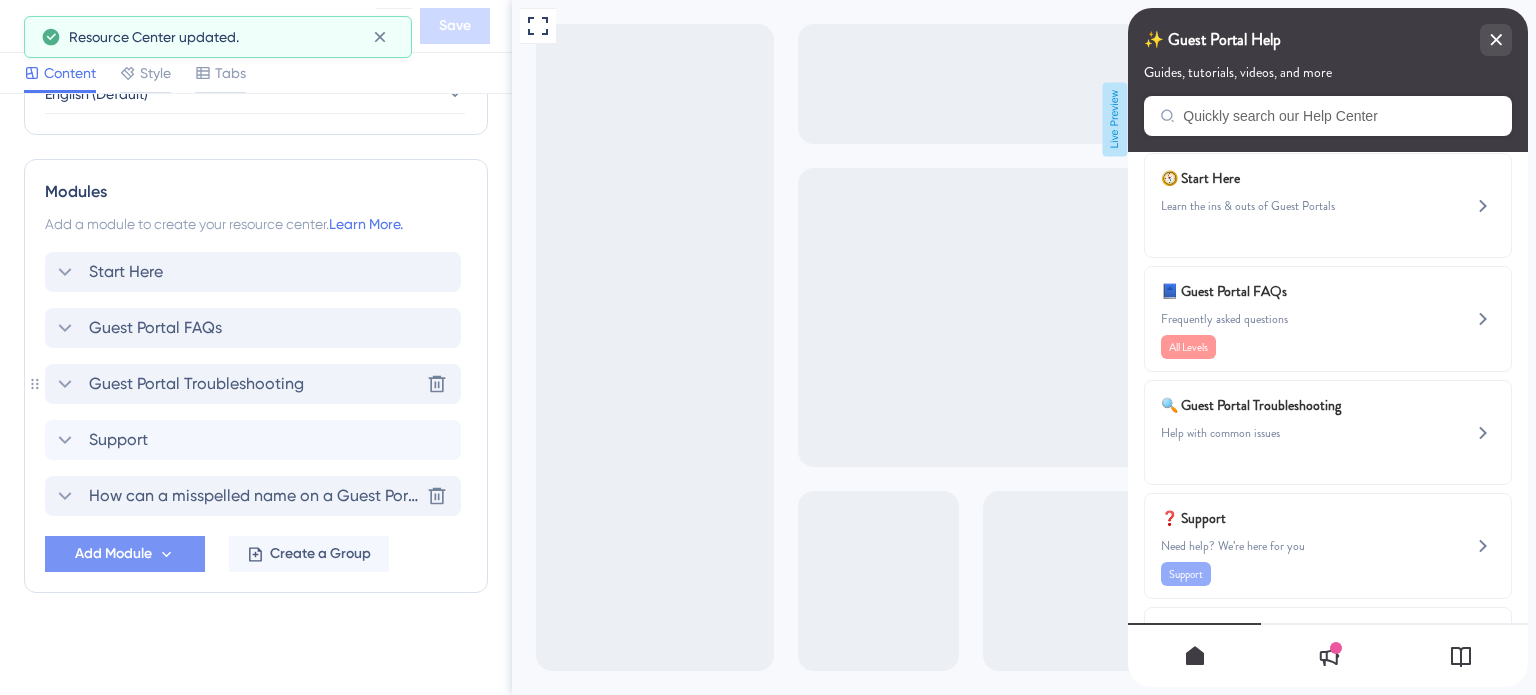 click on "Guest Portal Troubleshooting" at bounding box center (196, 384) 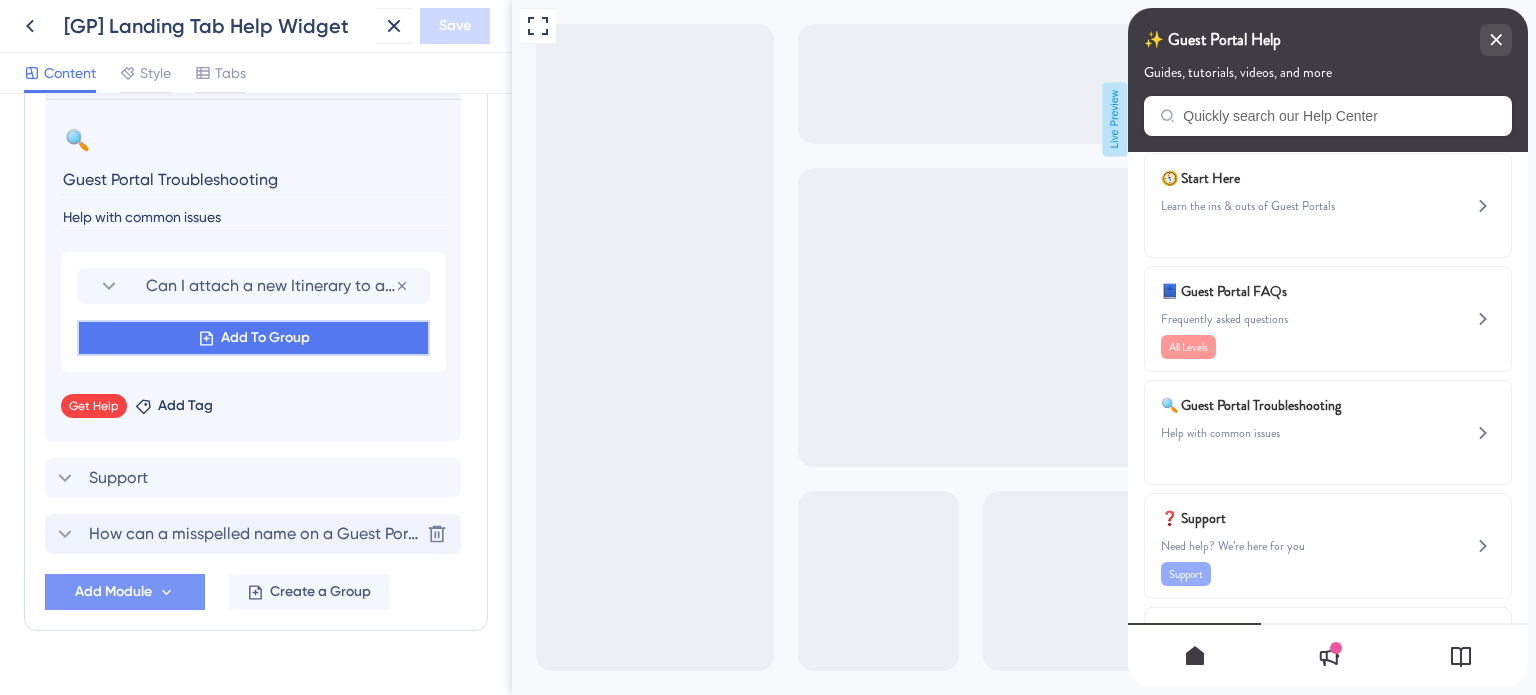 click on "Add To Group" at bounding box center (265, 338) 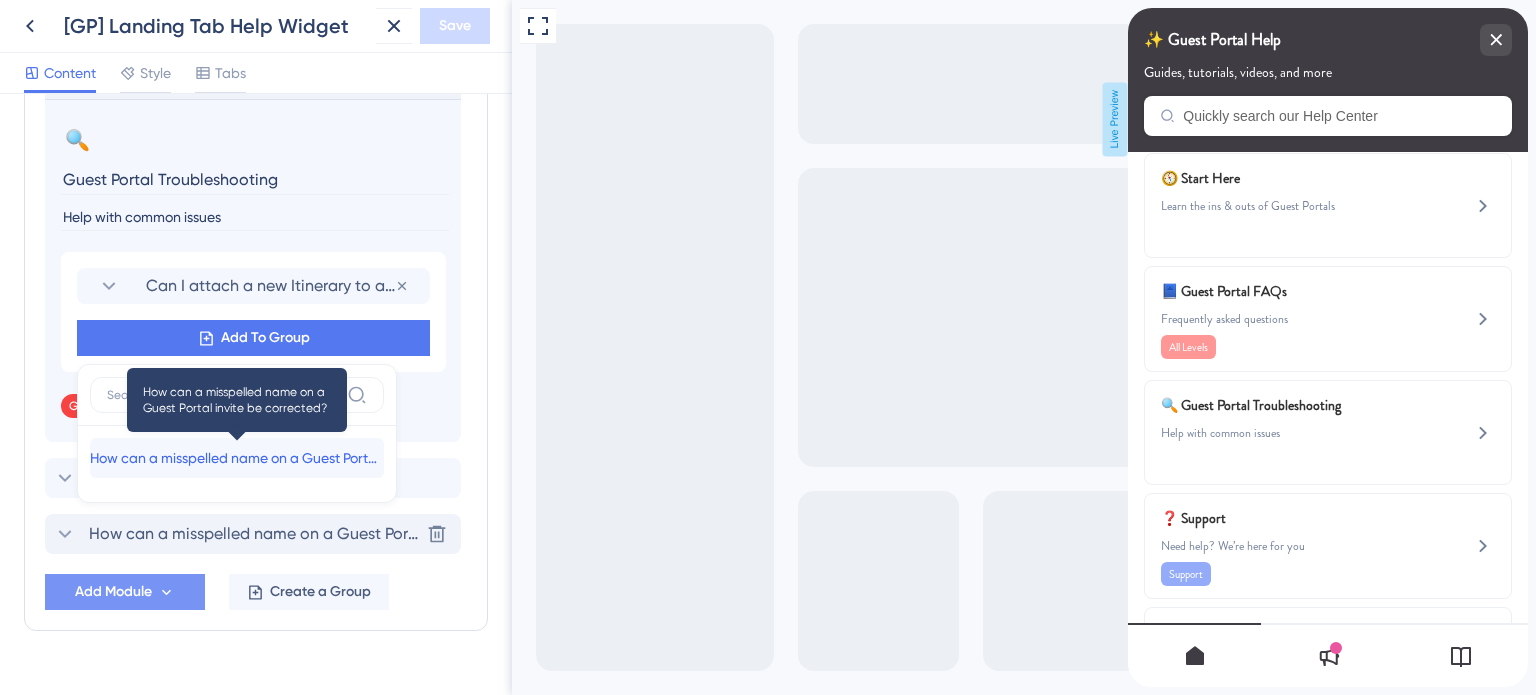 click on "How can a misspelled name on a Guest Portal invite be corrected?" at bounding box center (237, 458) 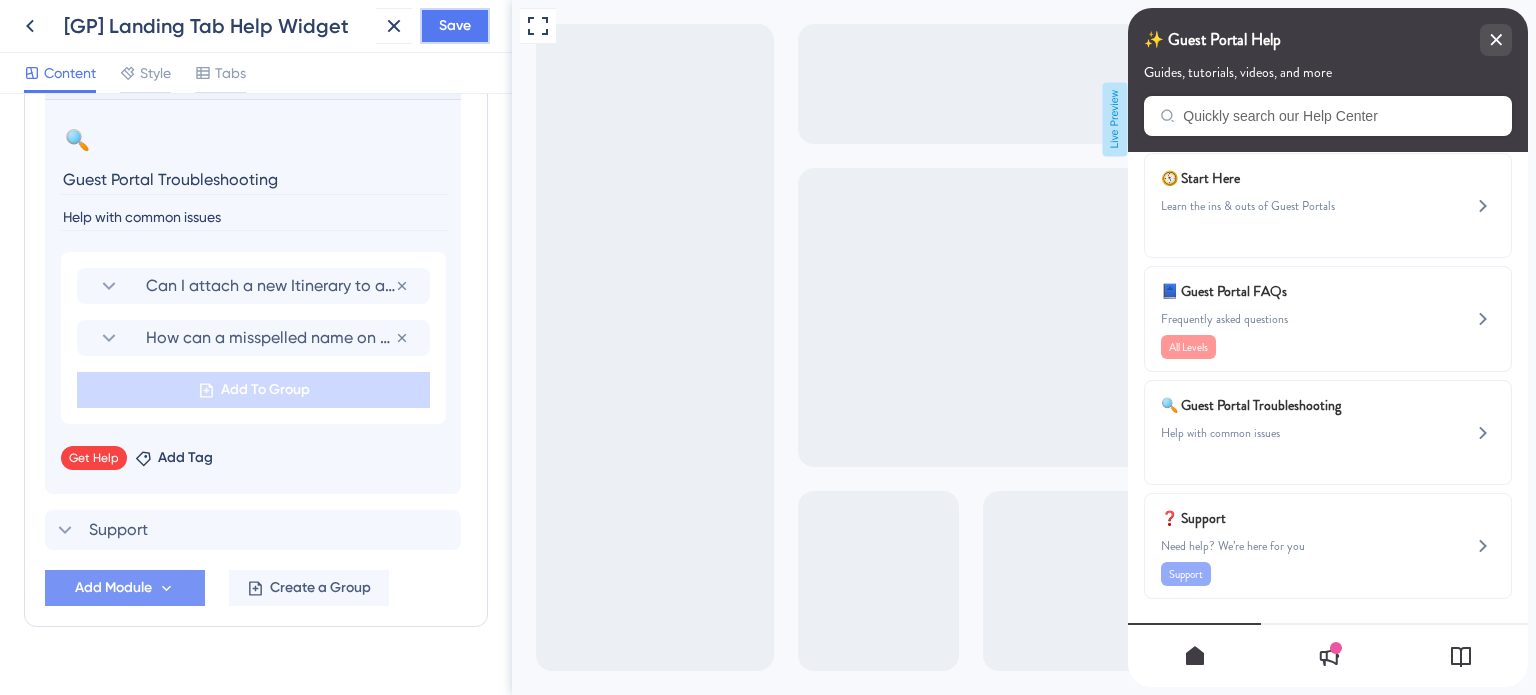 click on "Save" at bounding box center (455, 26) 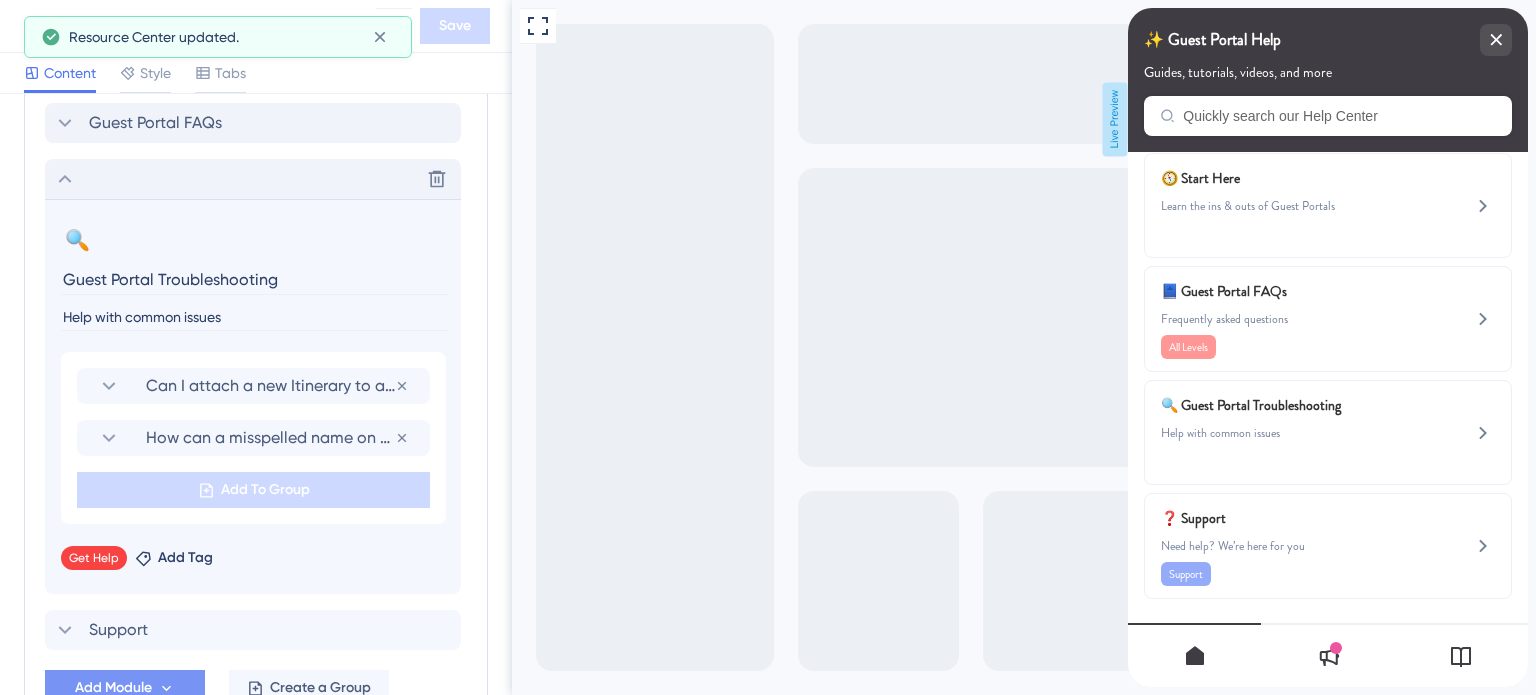 click 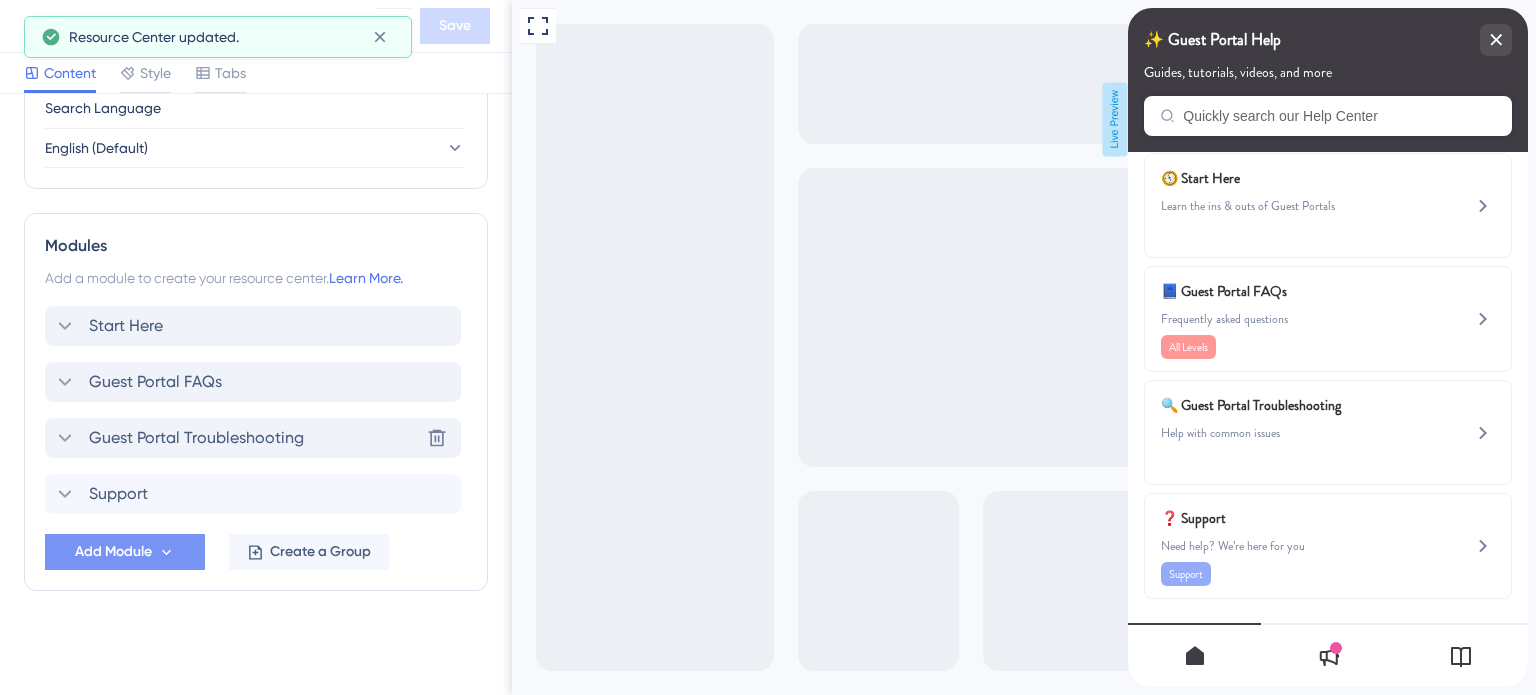 scroll, scrollTop: 807, scrollLeft: 0, axis: vertical 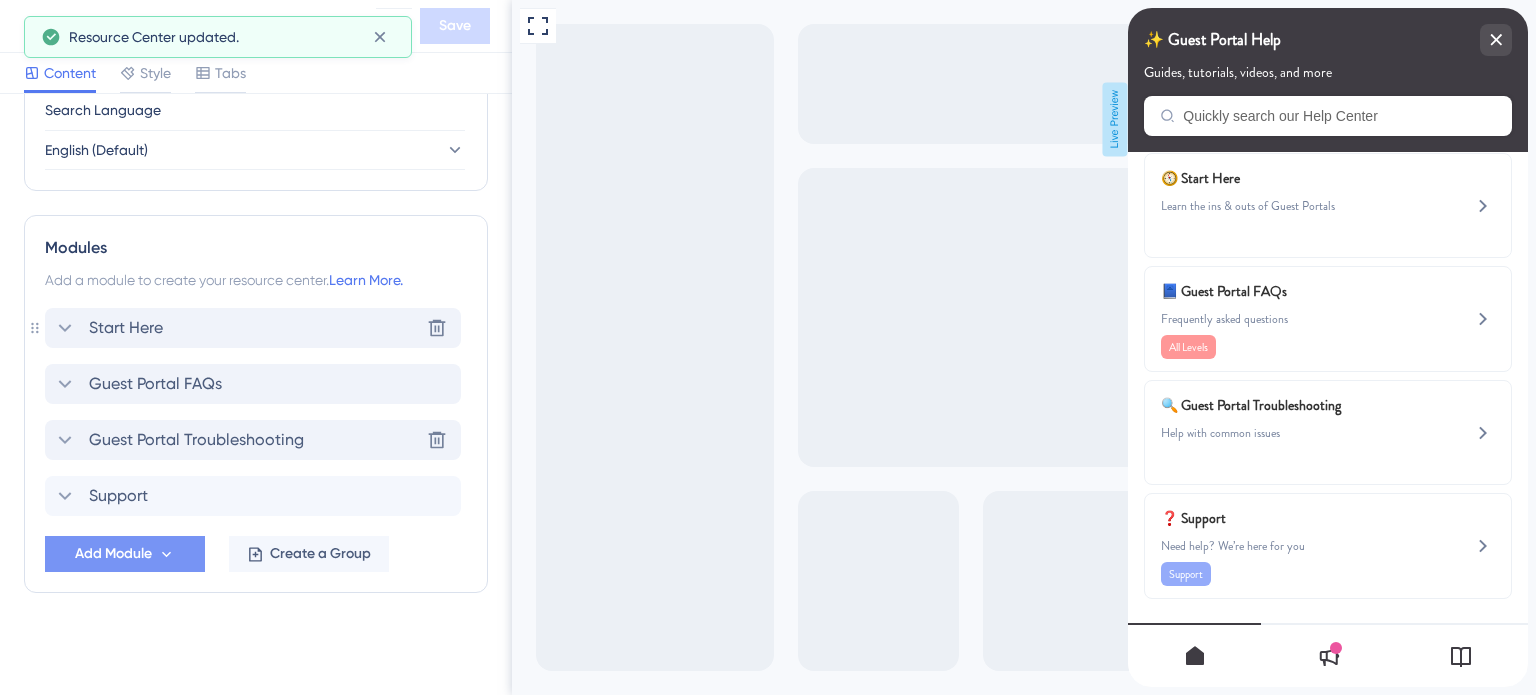 click on "Start Here Delete" at bounding box center [253, 328] 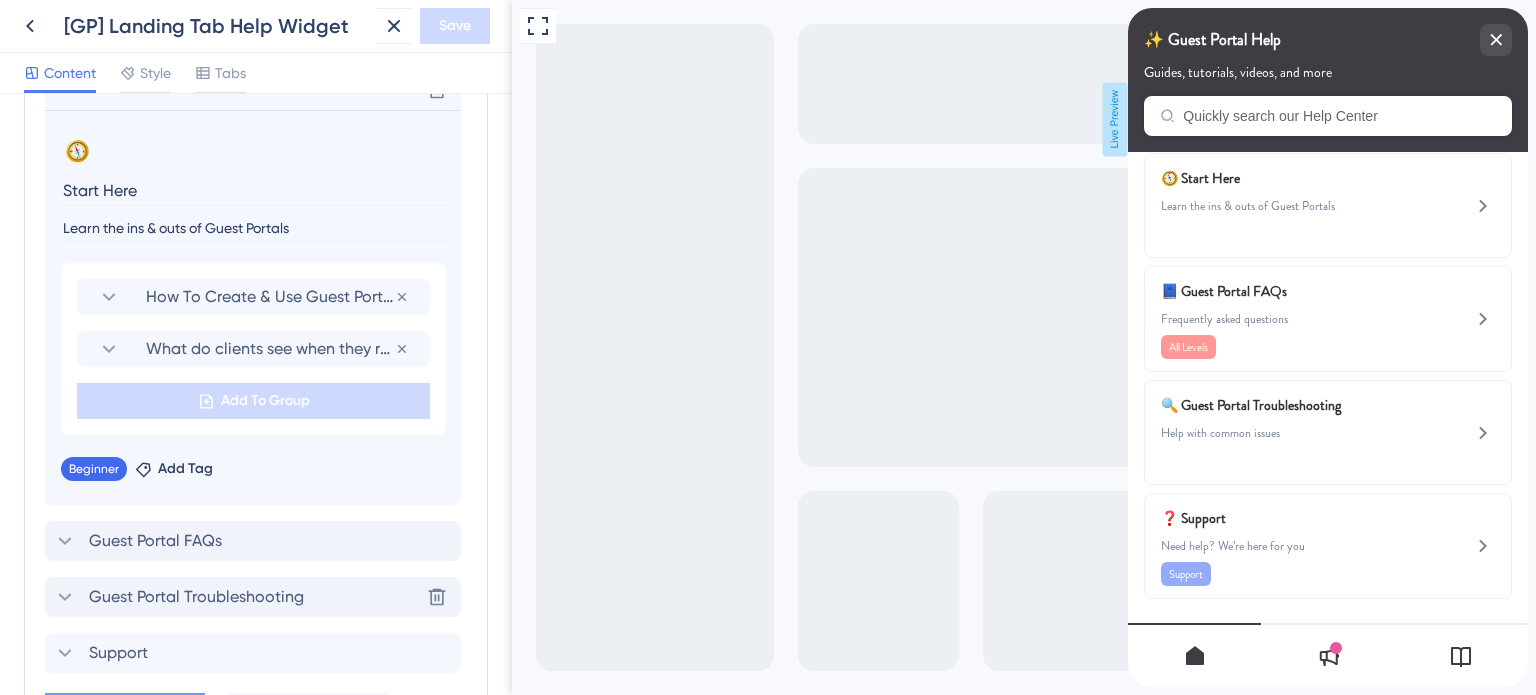 scroll, scrollTop: 1168, scrollLeft: 0, axis: vertical 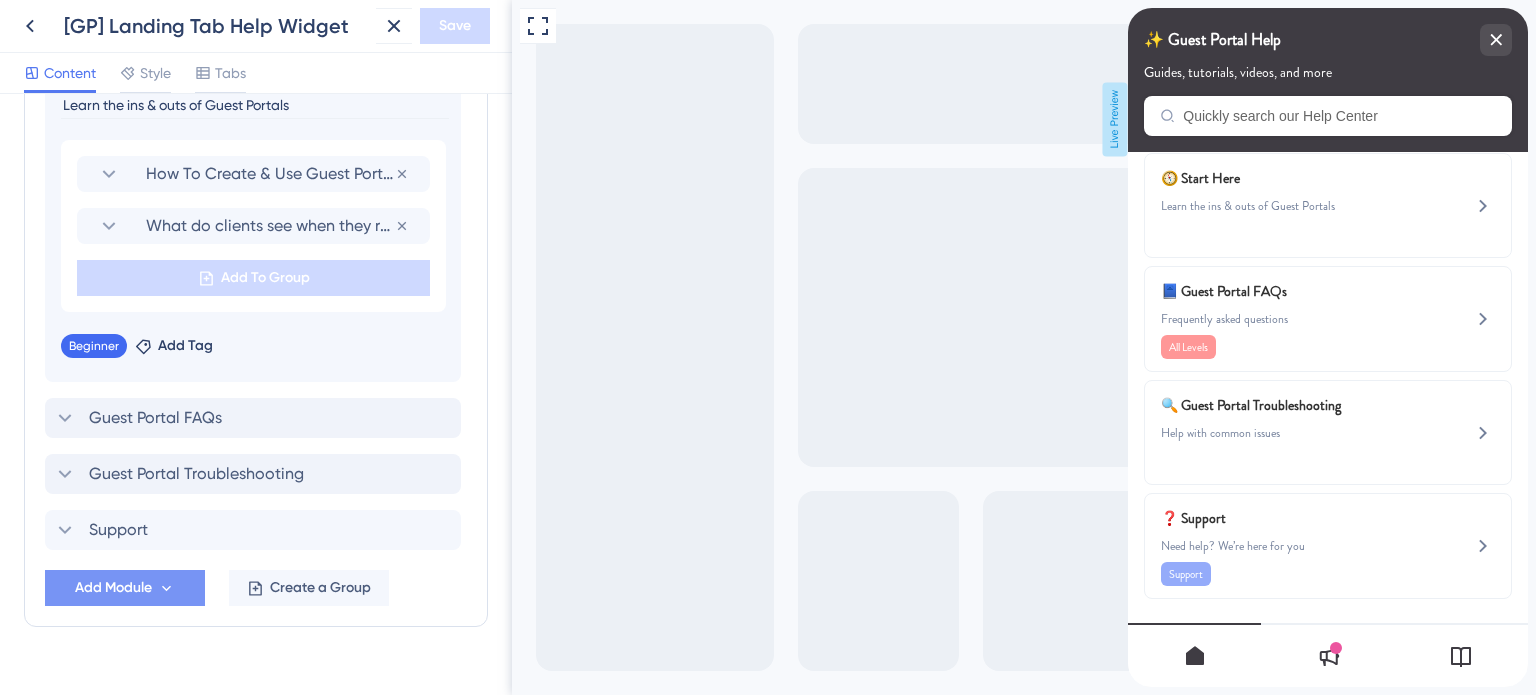 click on "Add Module" at bounding box center (125, 588) 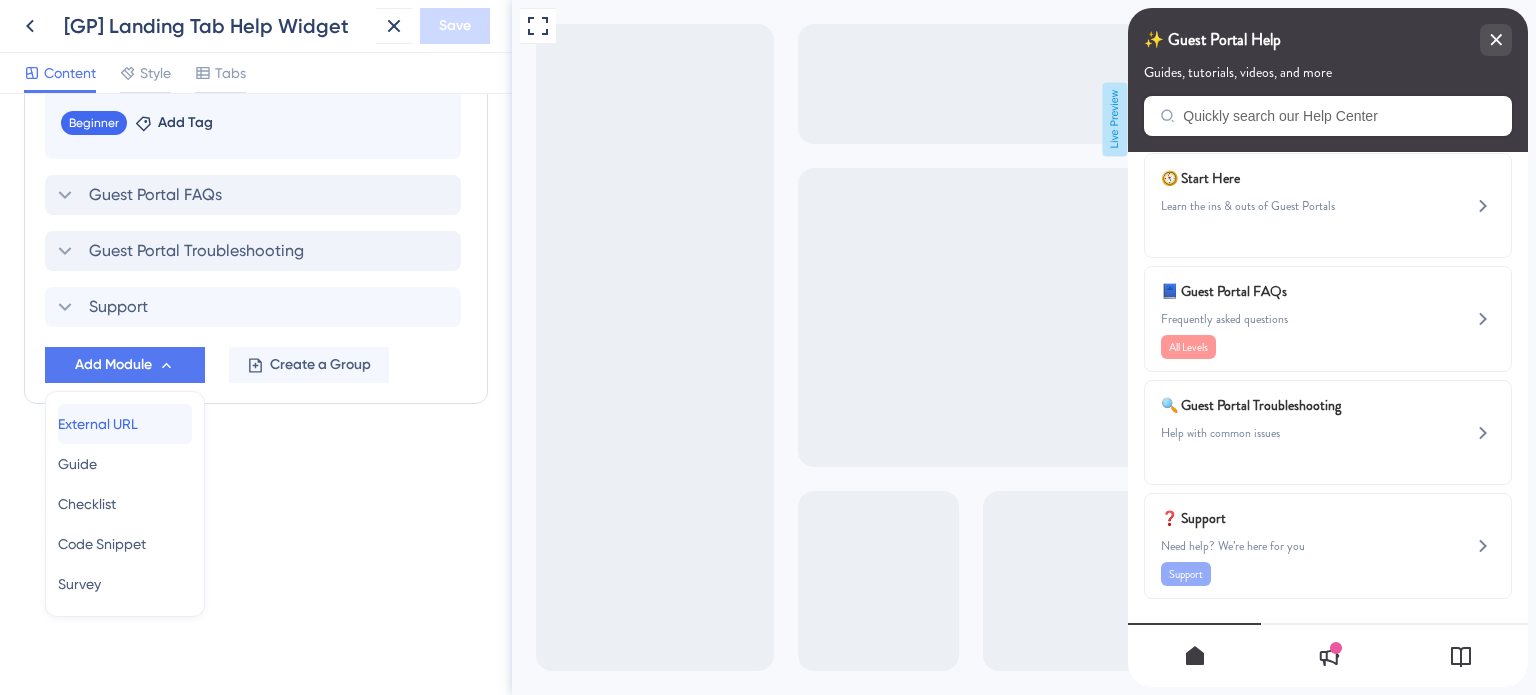click on "External URL" at bounding box center (98, 424) 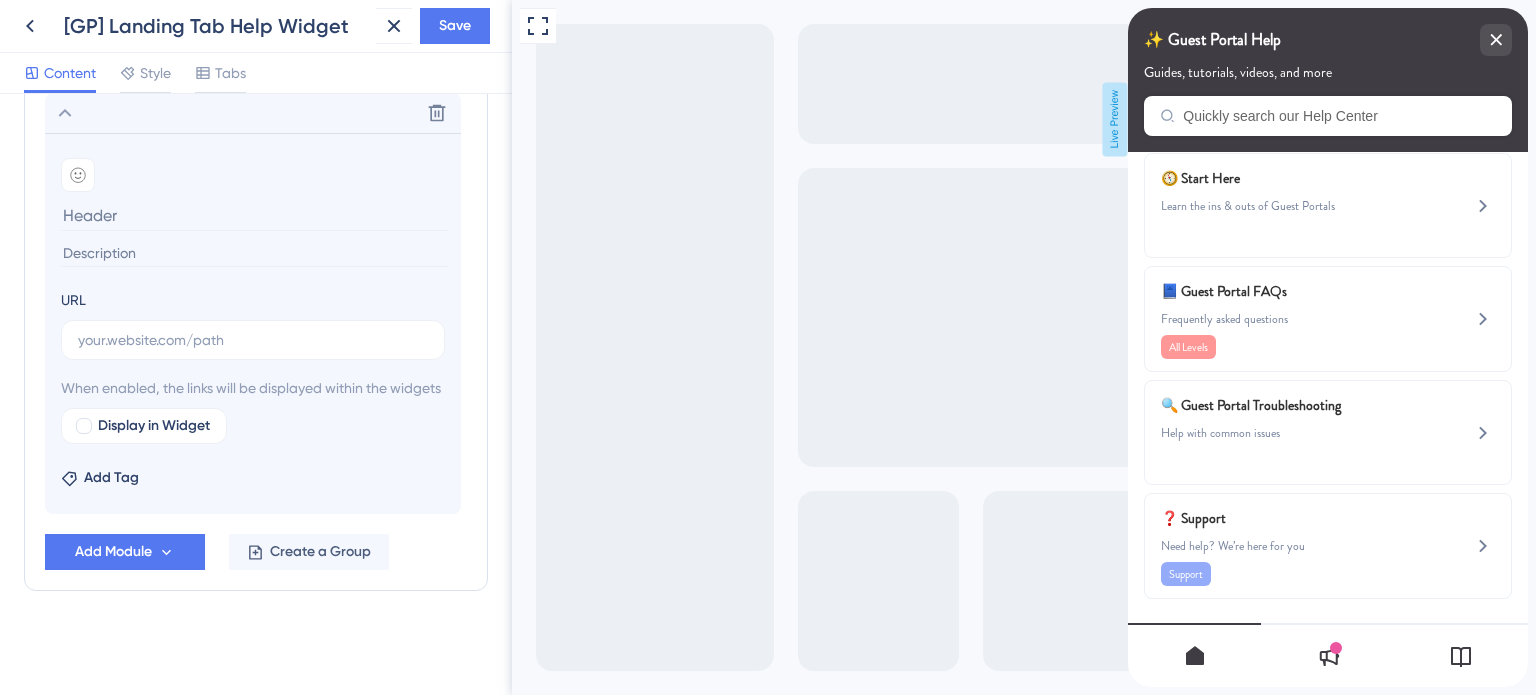 scroll, scrollTop: 1268, scrollLeft: 0, axis: vertical 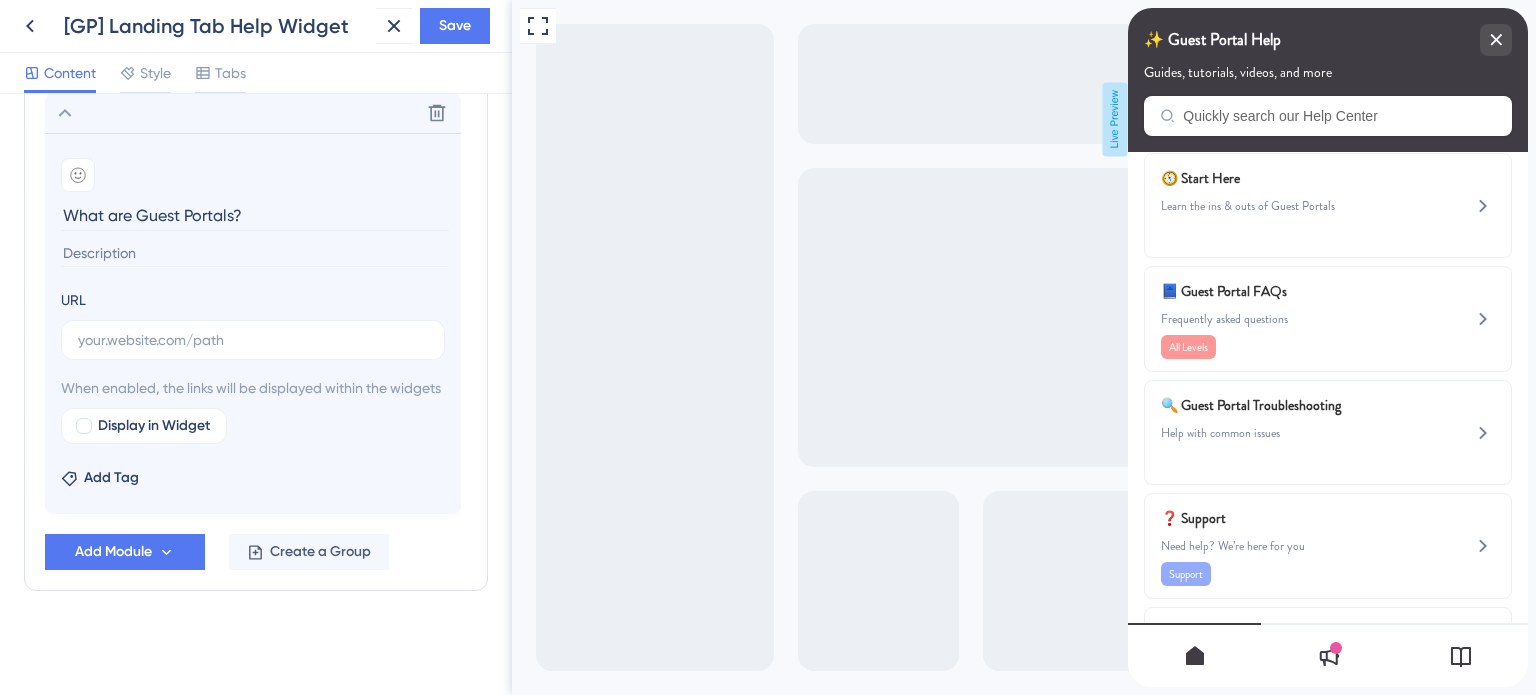 type on "What are Guest Portals?" 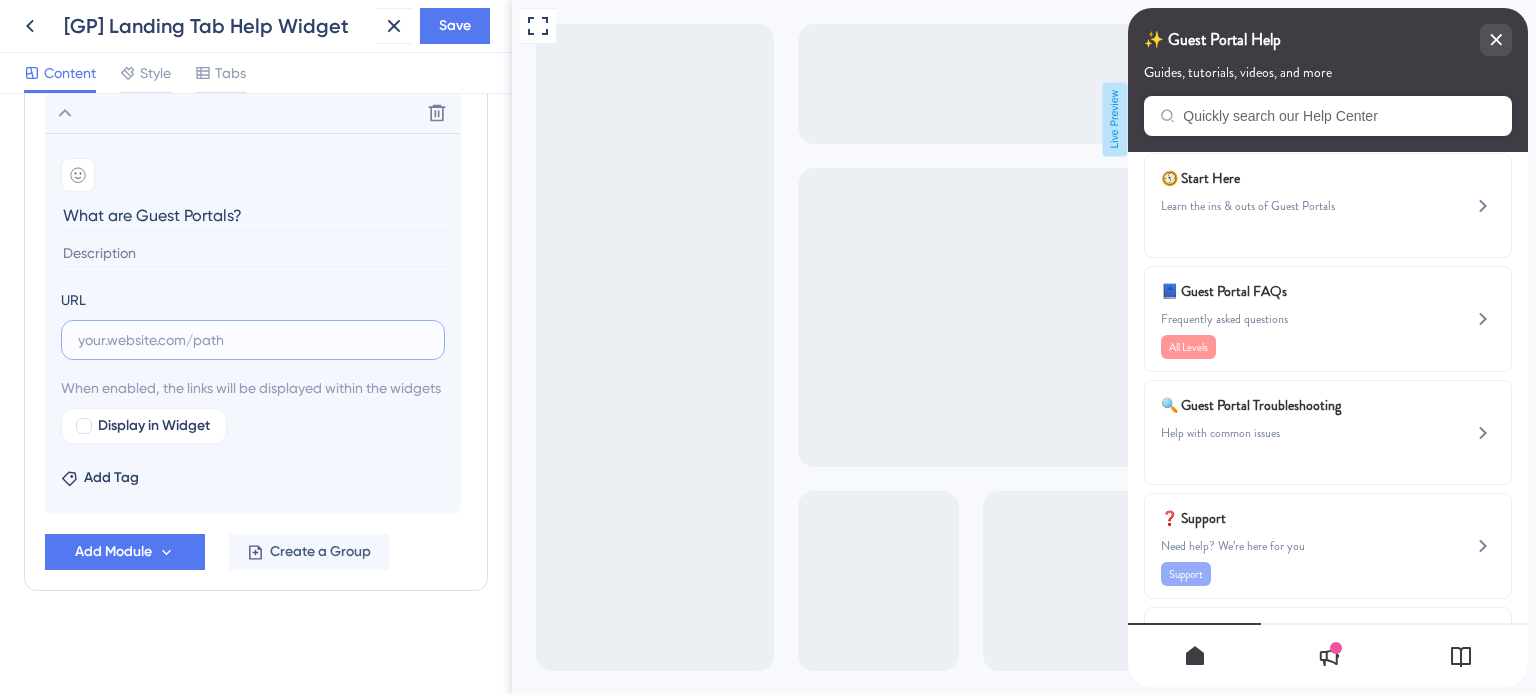 click at bounding box center [253, 340] 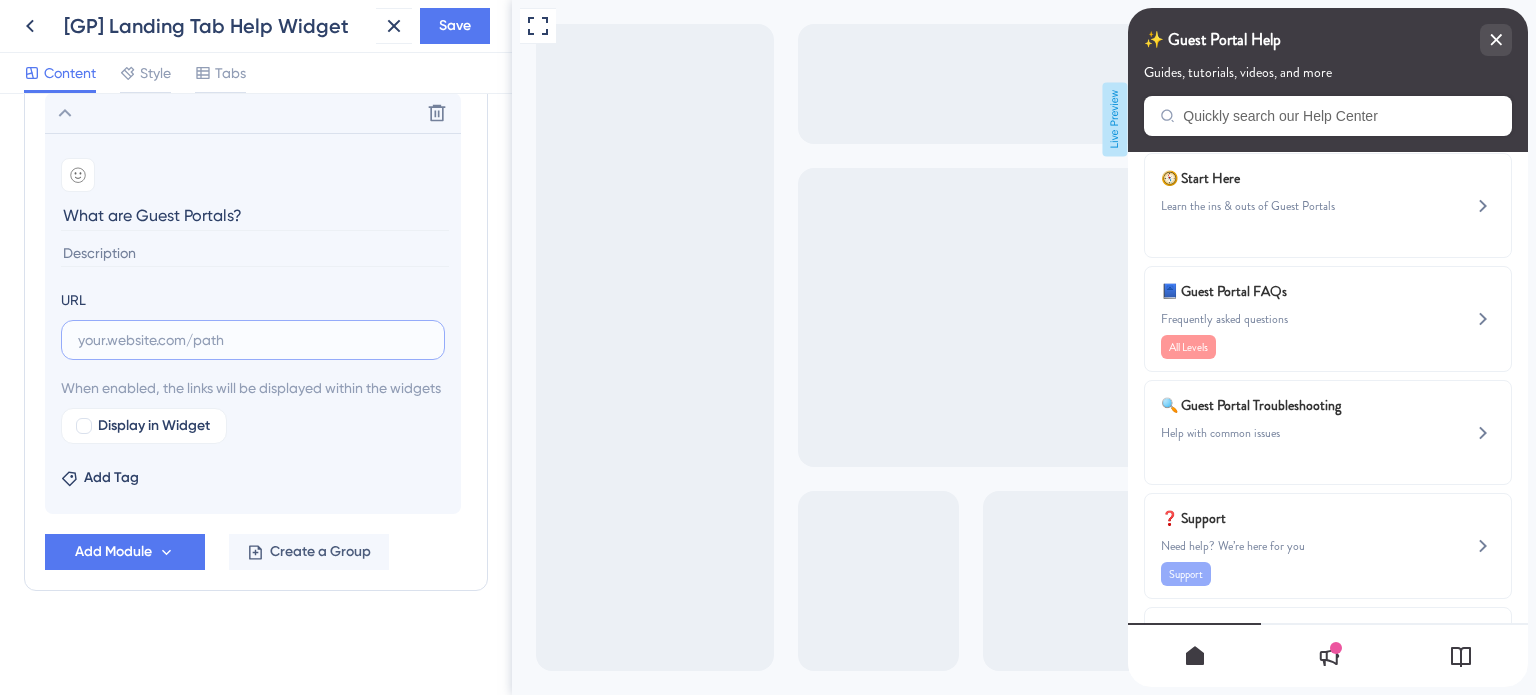paste on "https://safariportal.help.userguiding.com/en/articles/5602-what-are-guest-portals" 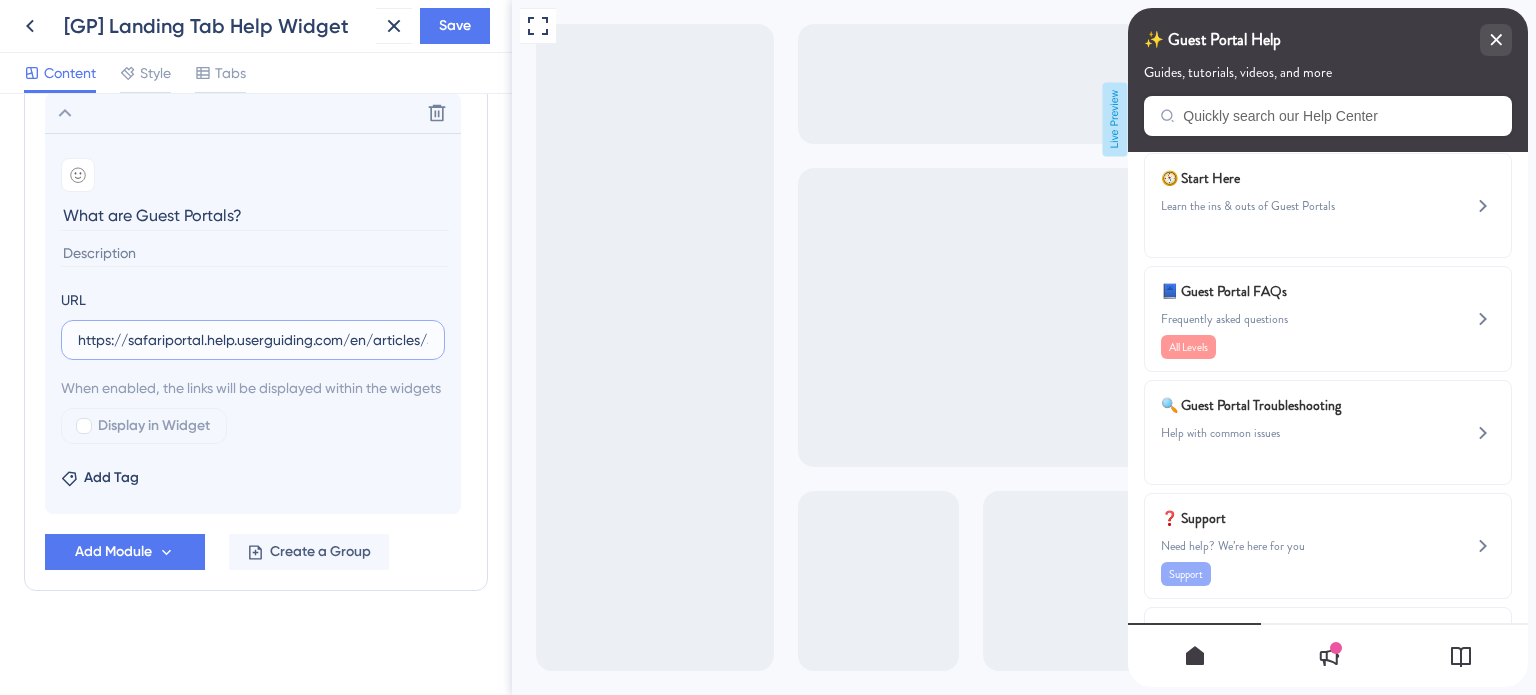 scroll, scrollTop: 0, scrollLeft: 195, axis: horizontal 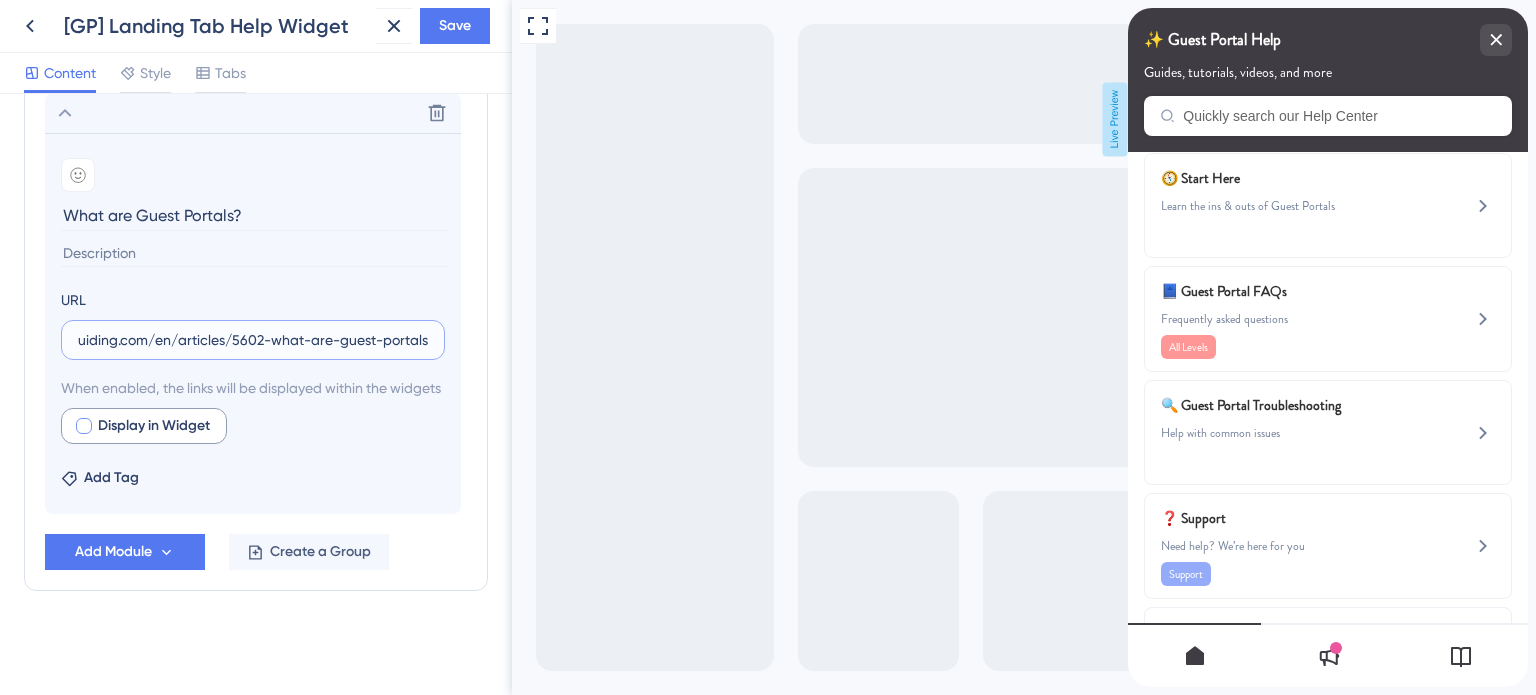 type on "https://safariportal.help.userguiding.com/en/articles/5602-what-are-guest-portals" 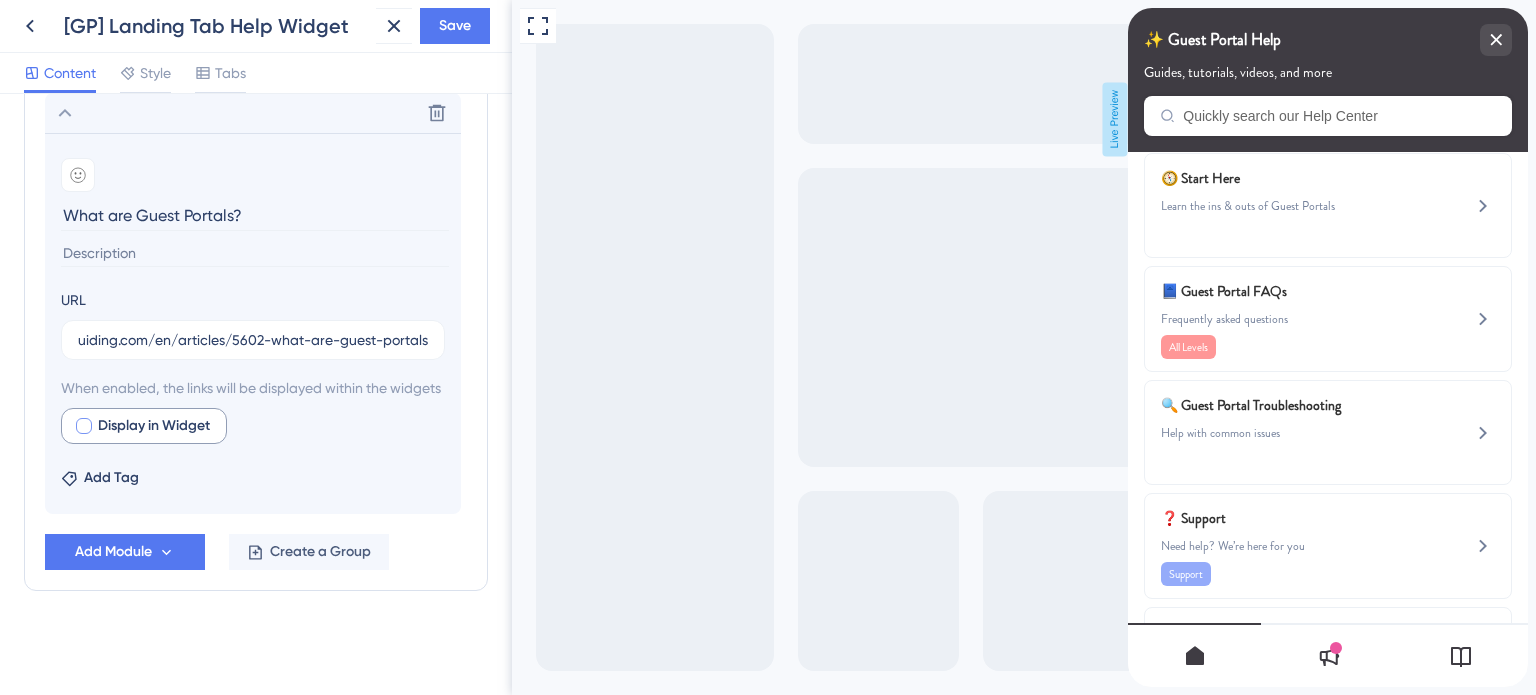 scroll, scrollTop: 0, scrollLeft: 0, axis: both 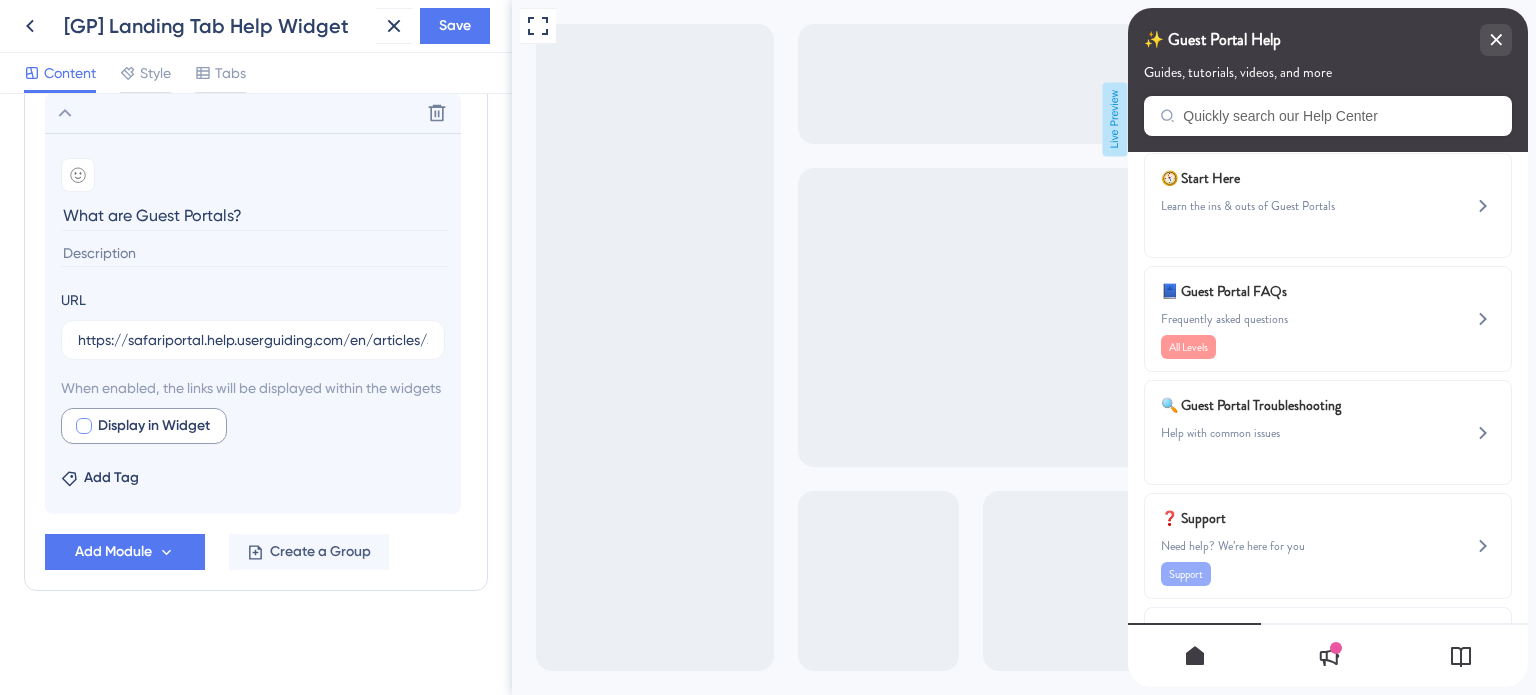 click at bounding box center [84, 426] 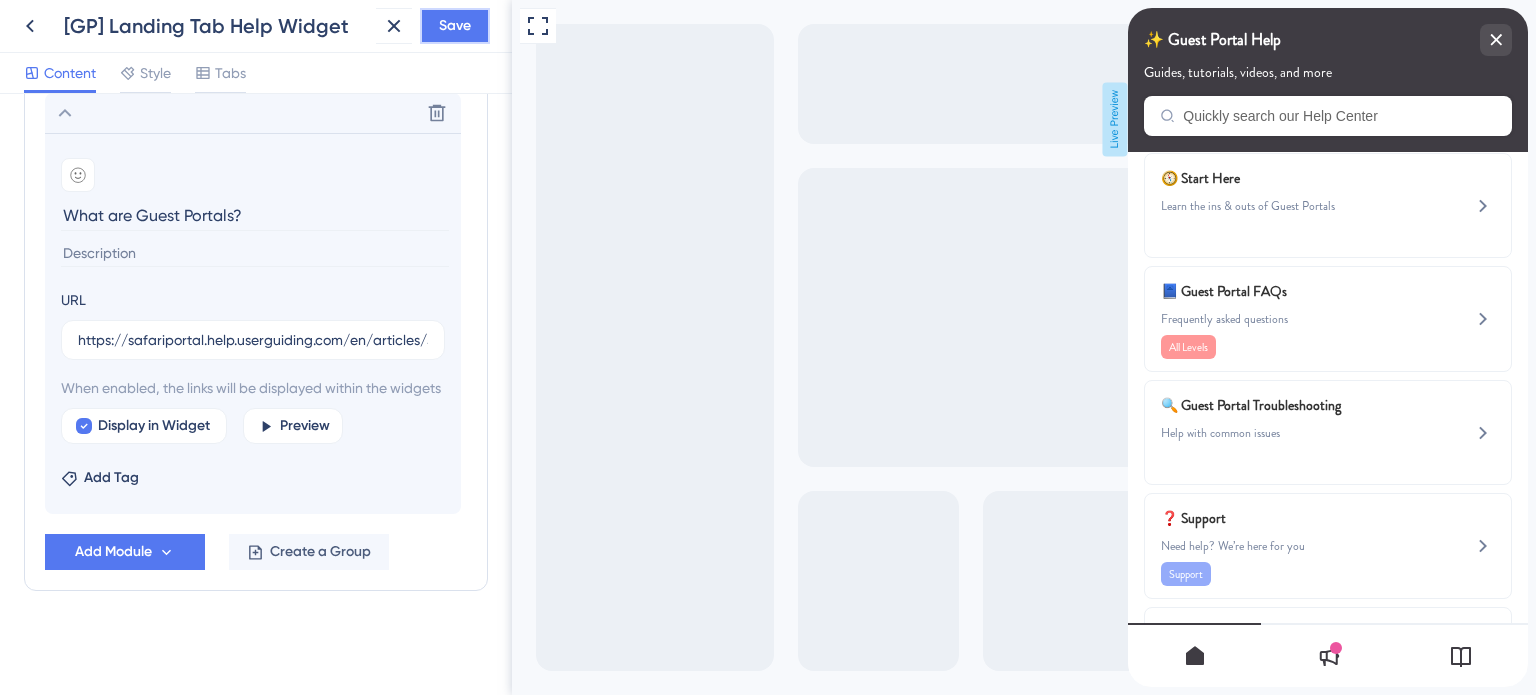 click on "Save" at bounding box center (455, 26) 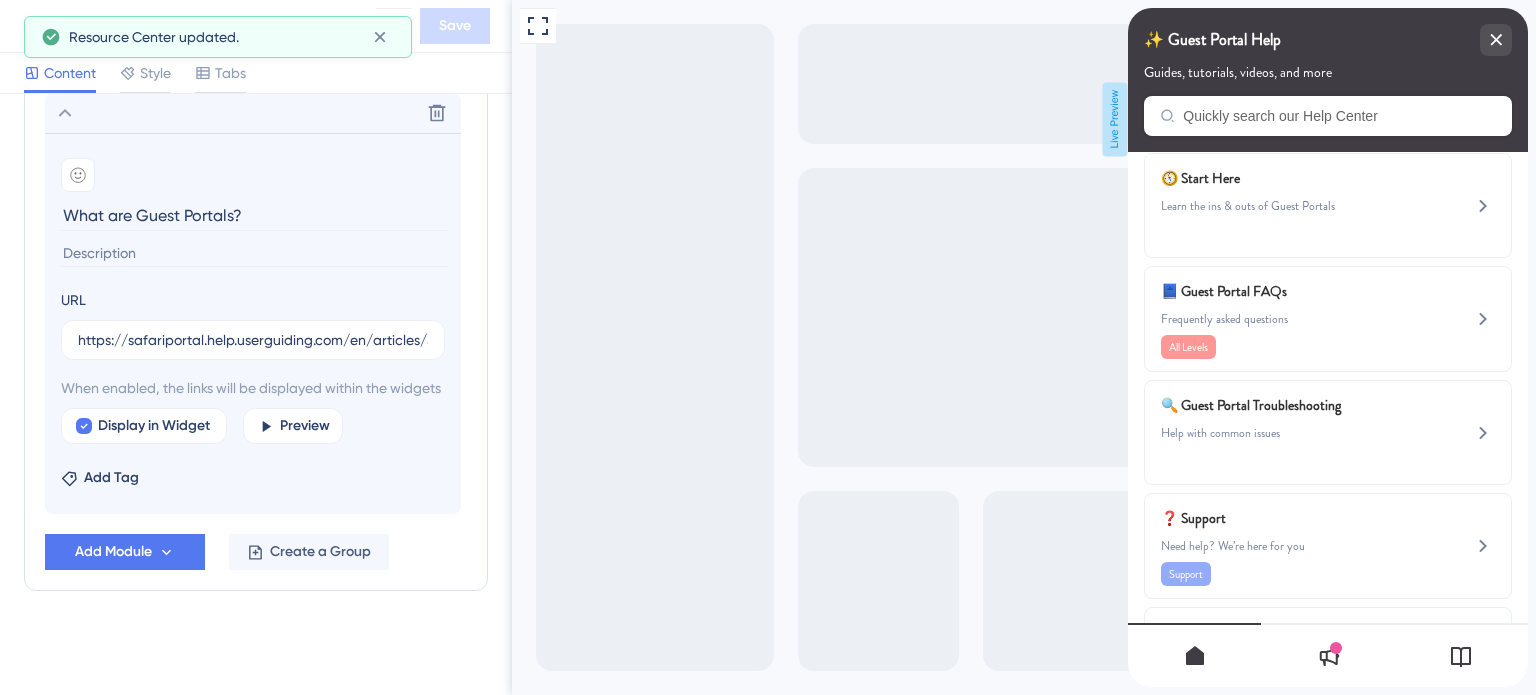 scroll, scrollTop: 1168, scrollLeft: 0, axis: vertical 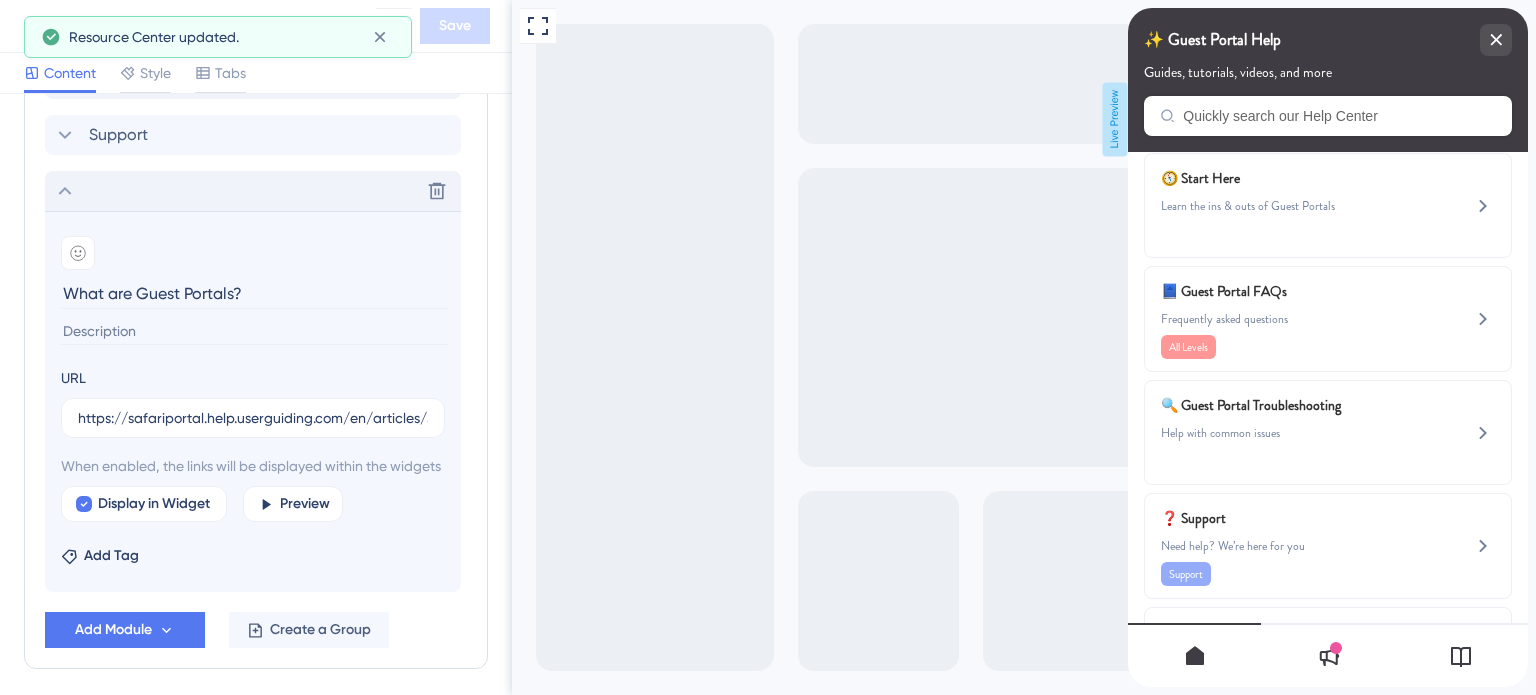 click 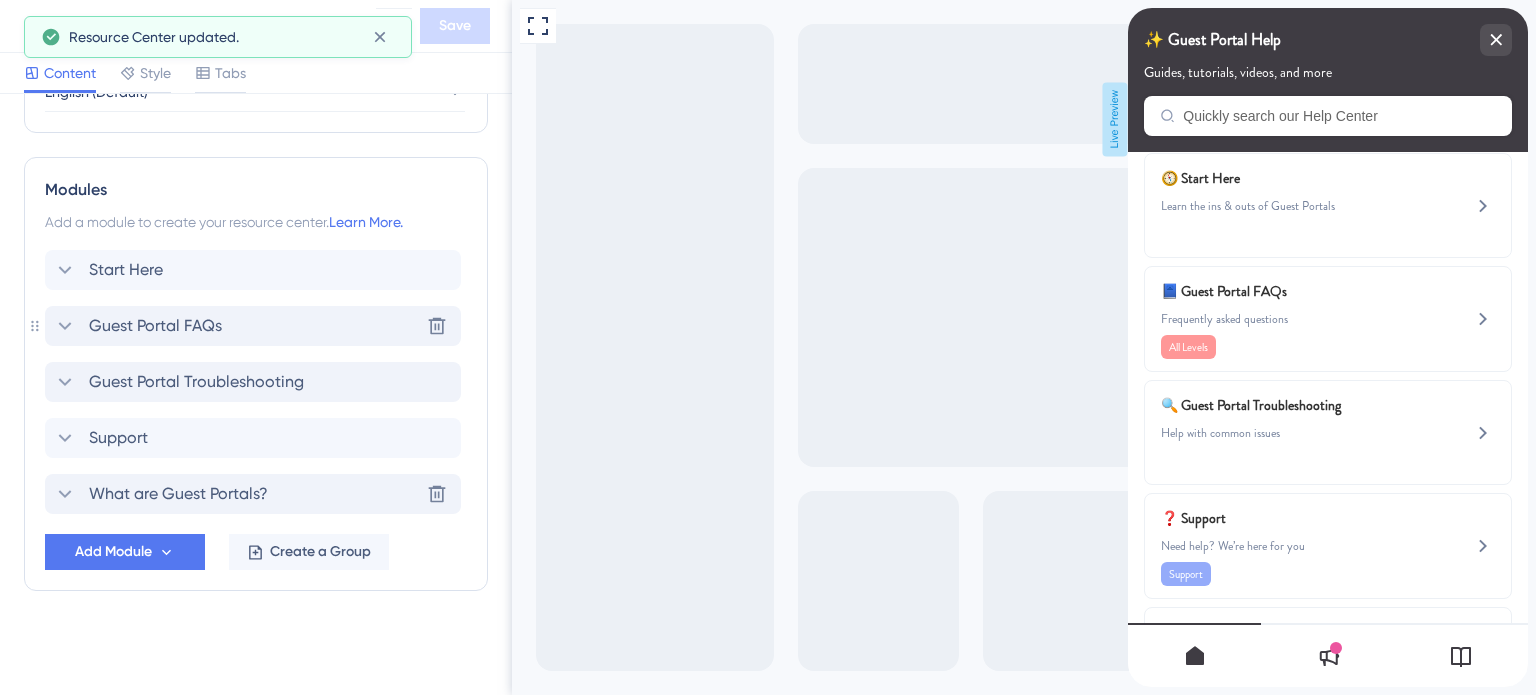 scroll, scrollTop: 863, scrollLeft: 0, axis: vertical 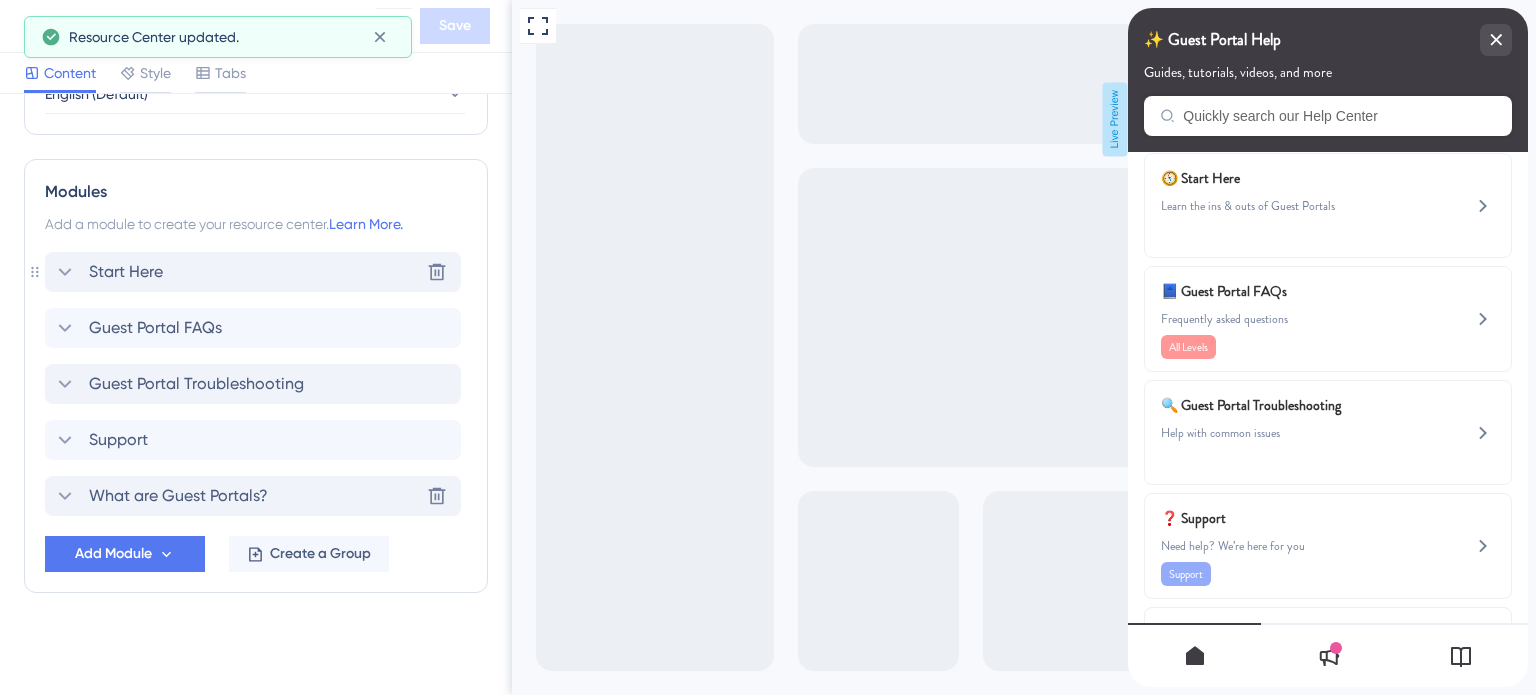 click on "Start Here Delete" at bounding box center (253, 272) 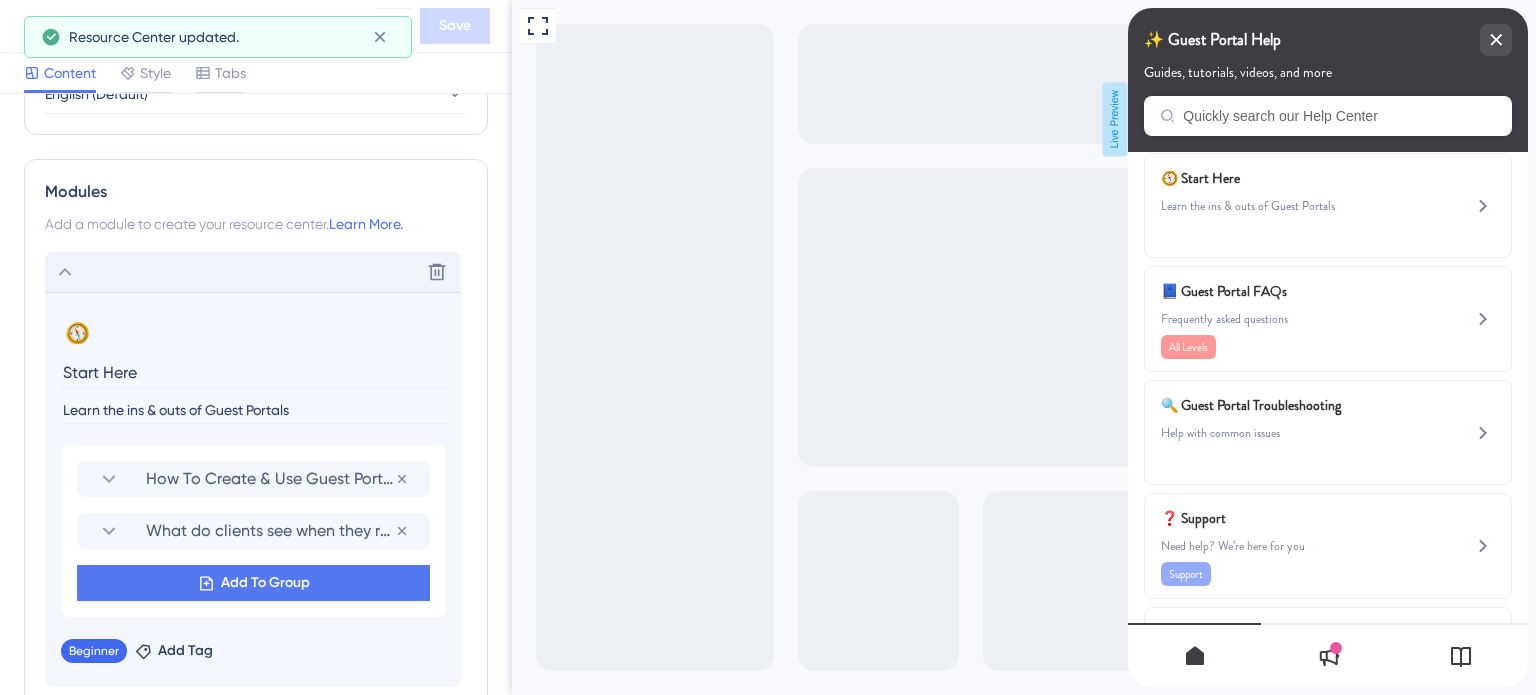 scroll, scrollTop: 840, scrollLeft: 0, axis: vertical 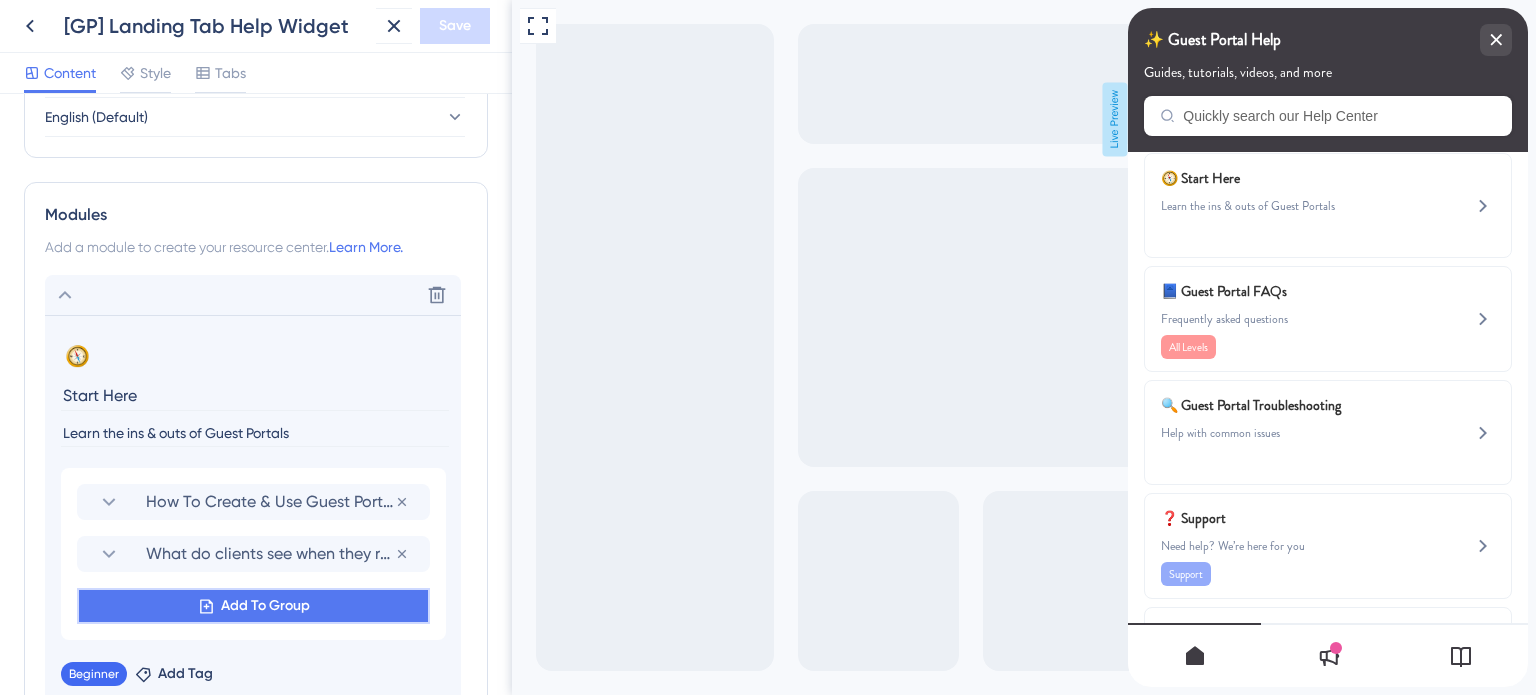 click on "Add To Group" at bounding box center [253, 606] 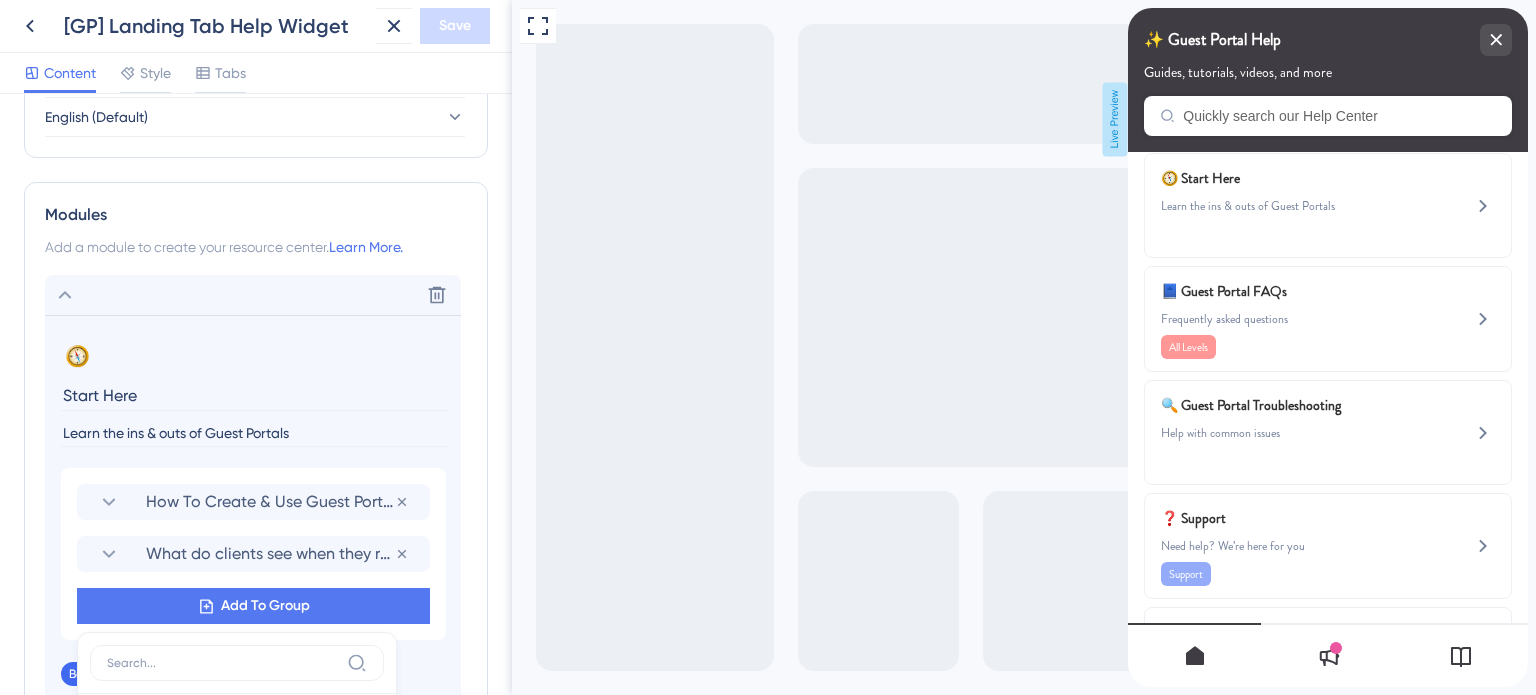 scroll, scrollTop: 1145, scrollLeft: 0, axis: vertical 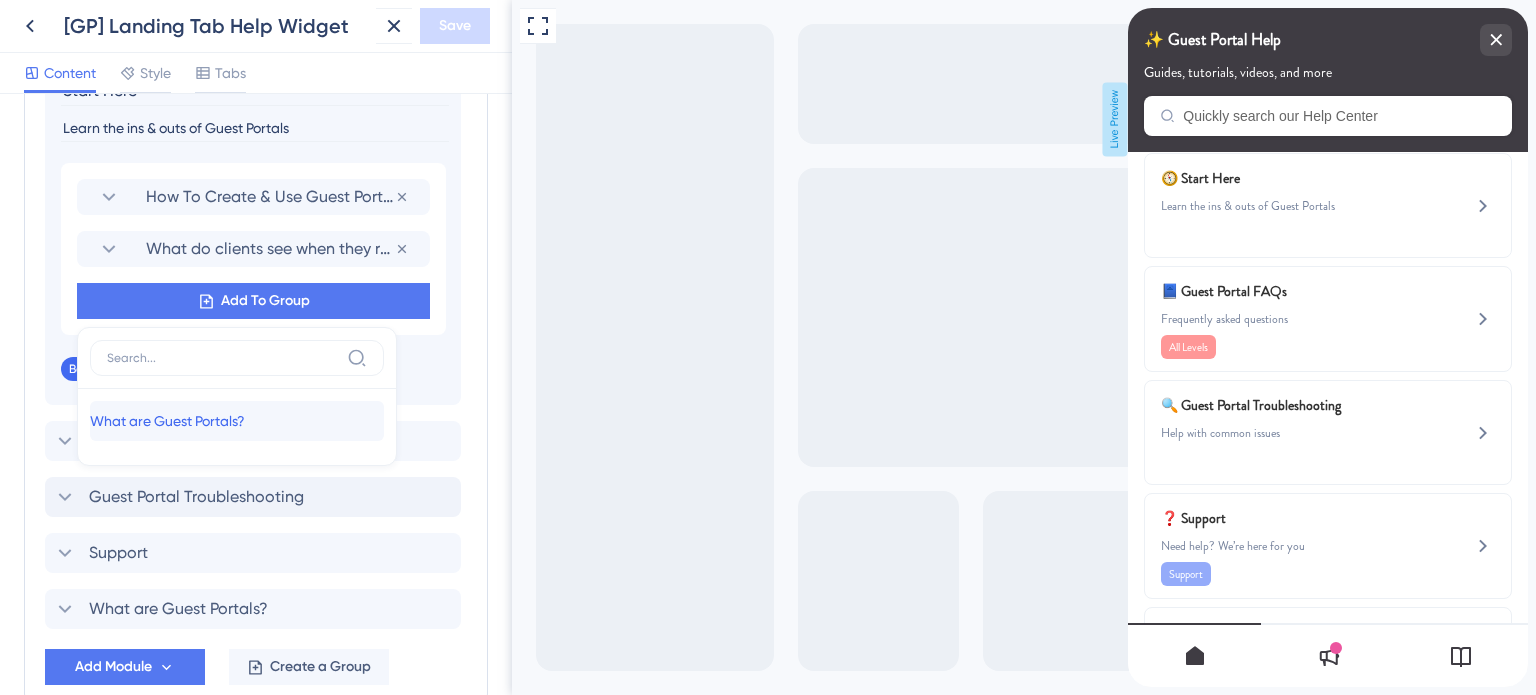 click on "What are Guest Portals?" at bounding box center [167, 421] 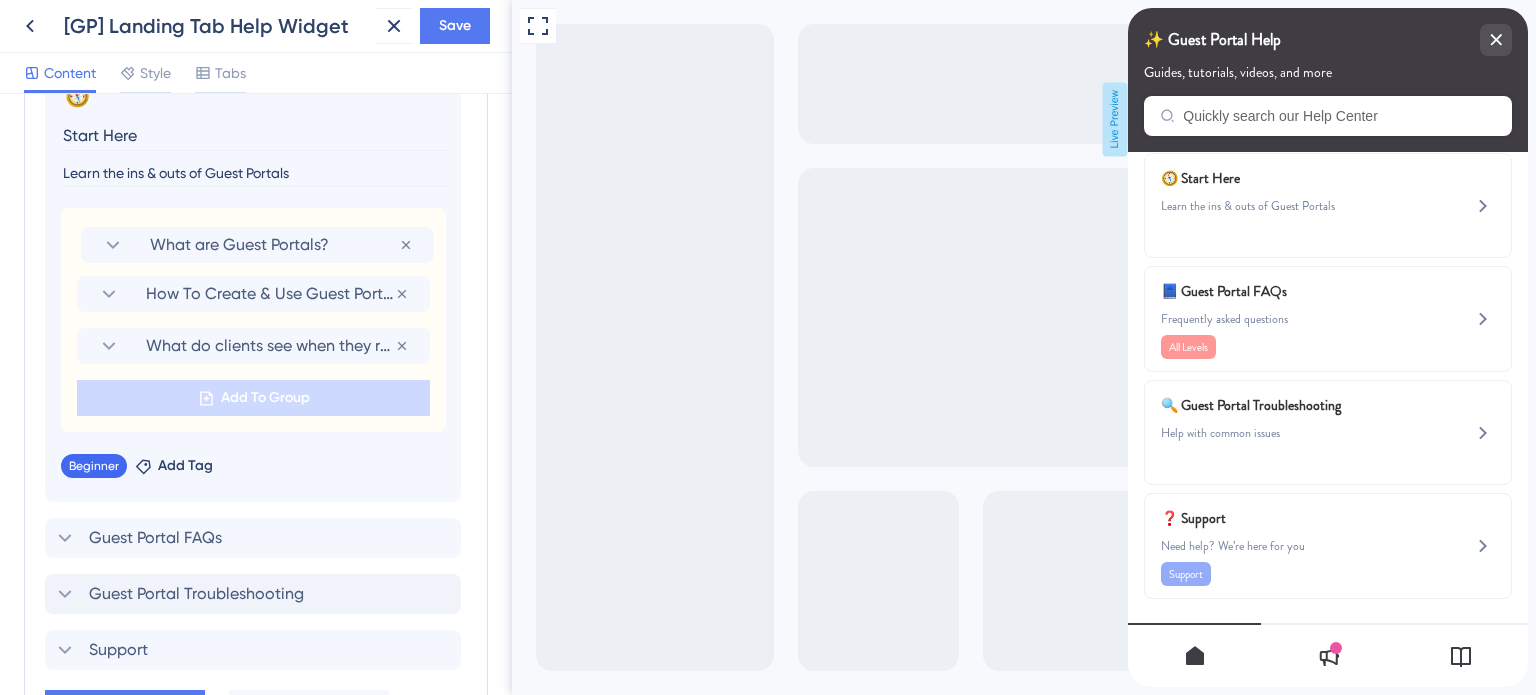 scroll, scrollTop: 1100, scrollLeft: 0, axis: vertical 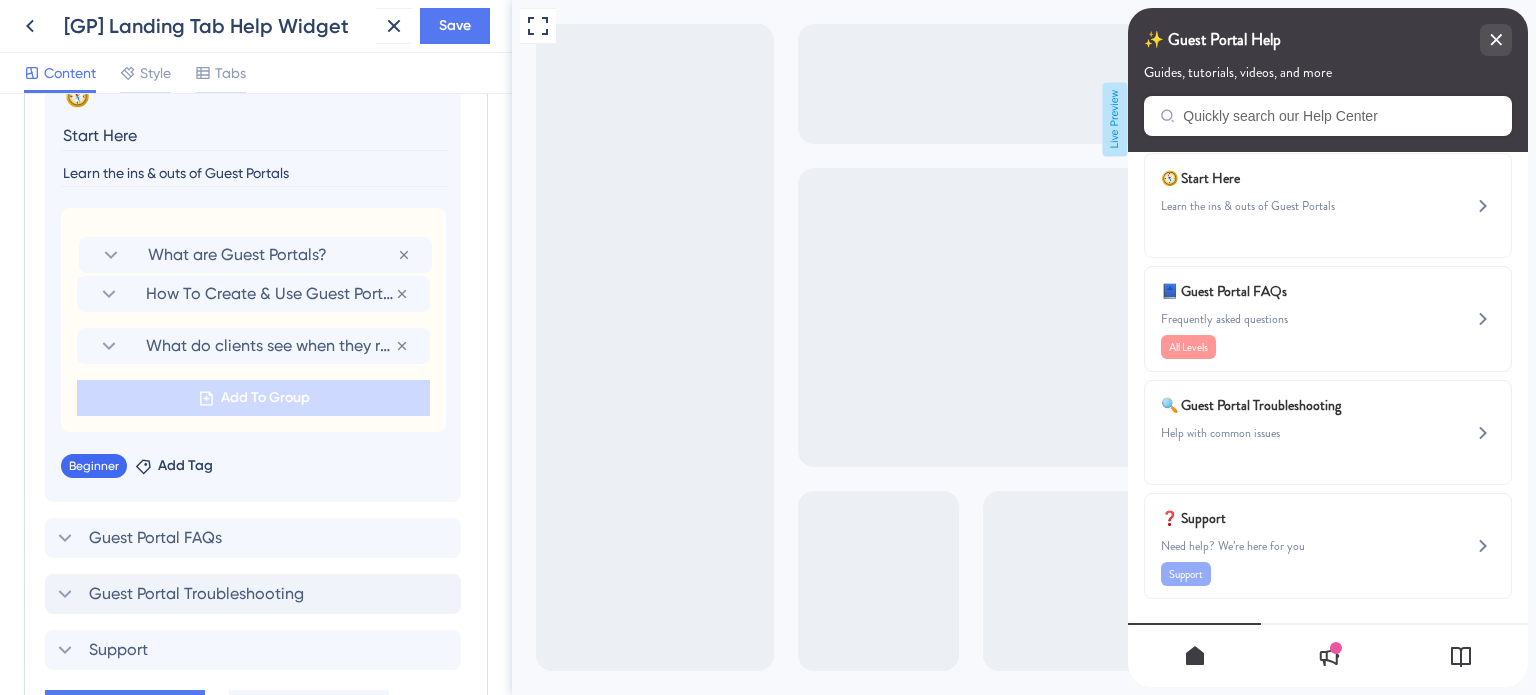 drag, startPoint x: 70, startPoint y: 295, endPoint x: 72, endPoint y: 246, distance: 49.0408 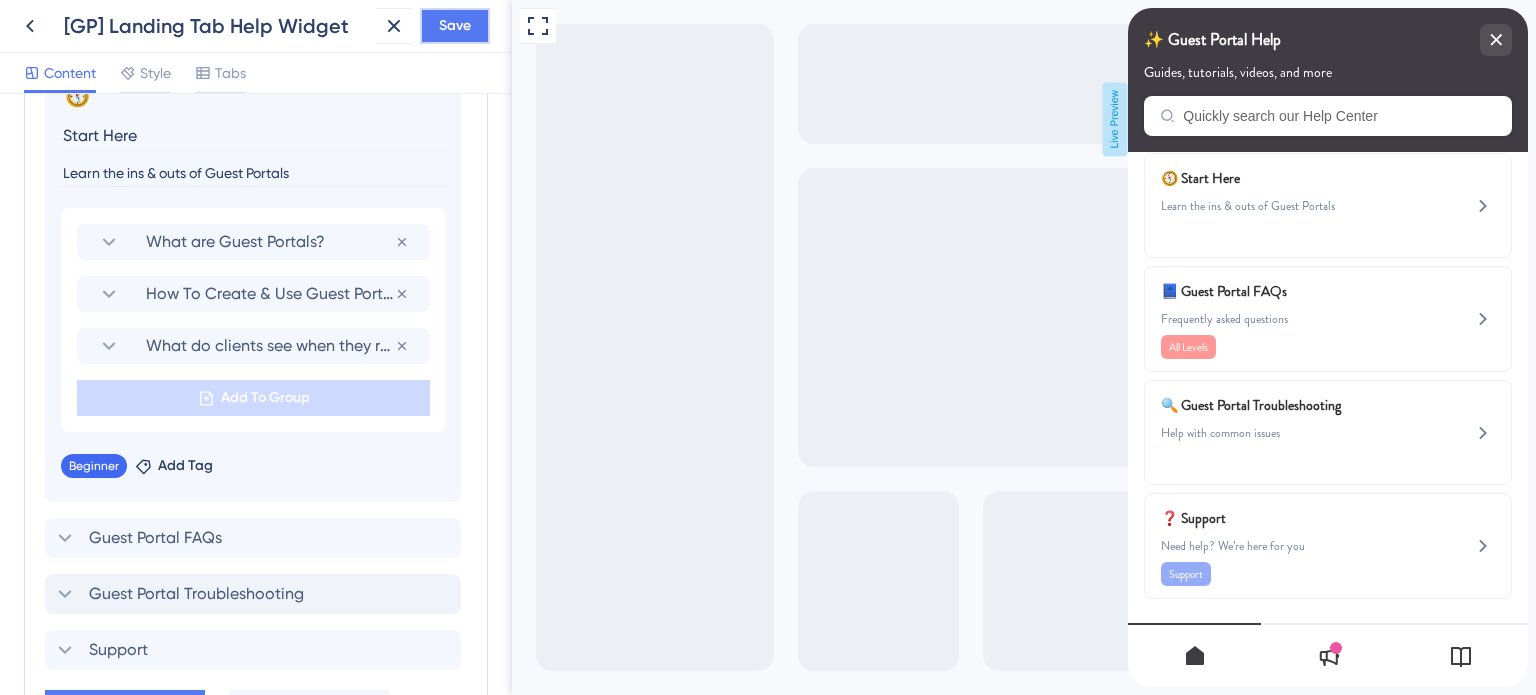 click on "Save" at bounding box center (455, 26) 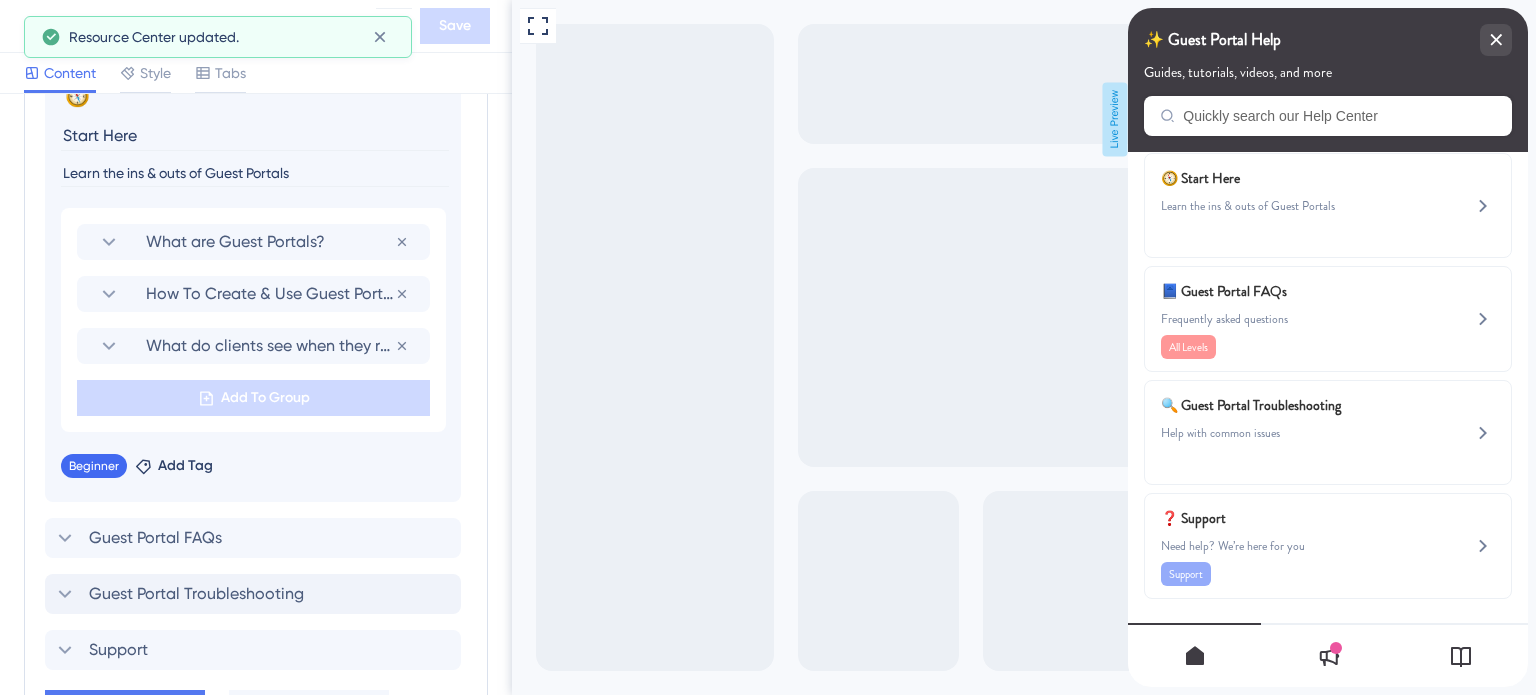 scroll, scrollTop: 1000, scrollLeft: 0, axis: vertical 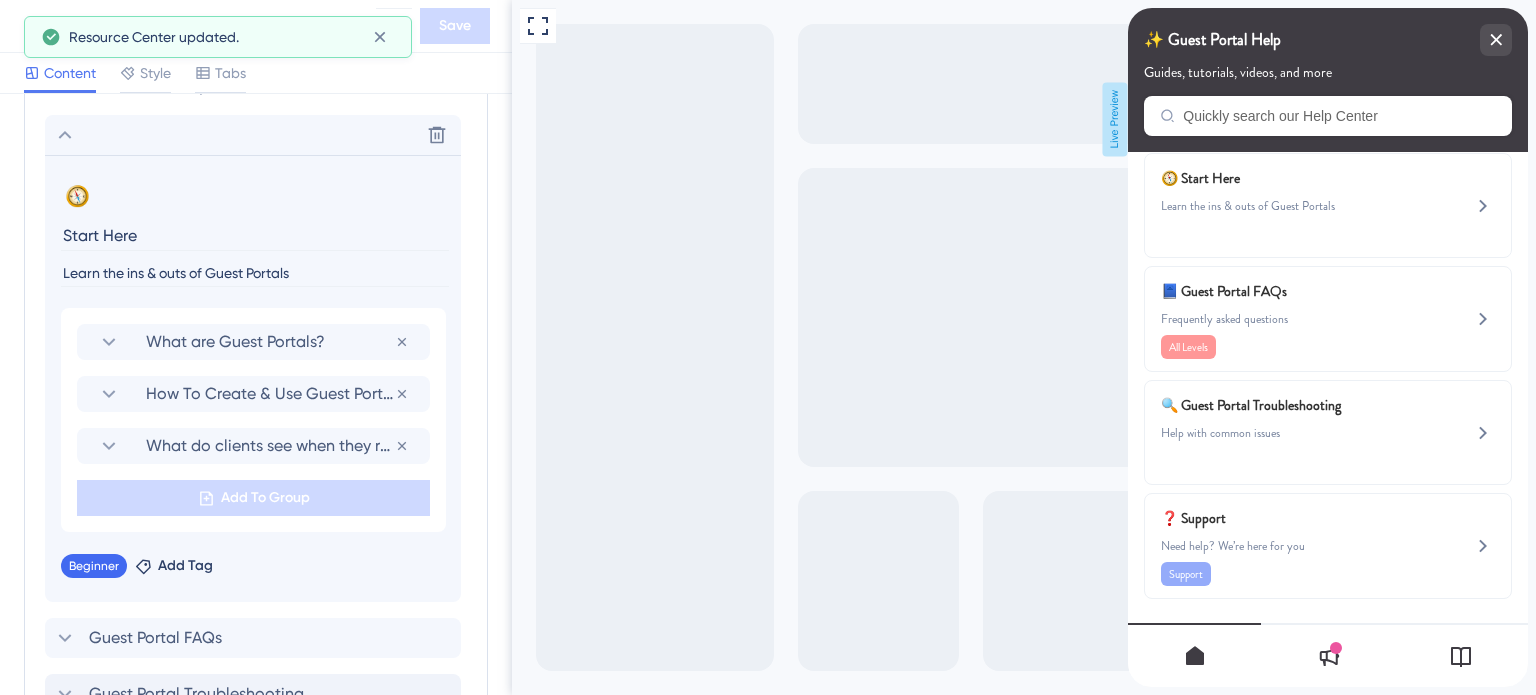 click 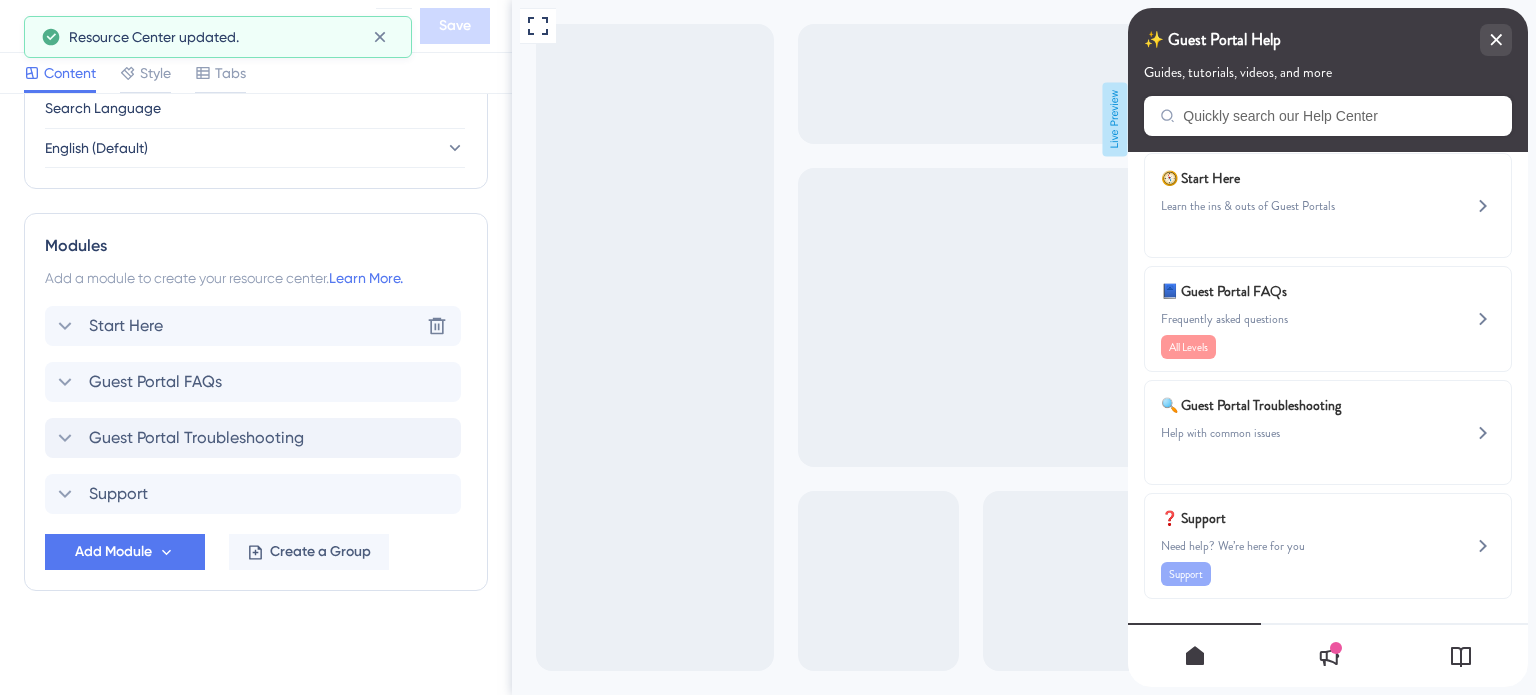 scroll, scrollTop: 807, scrollLeft: 0, axis: vertical 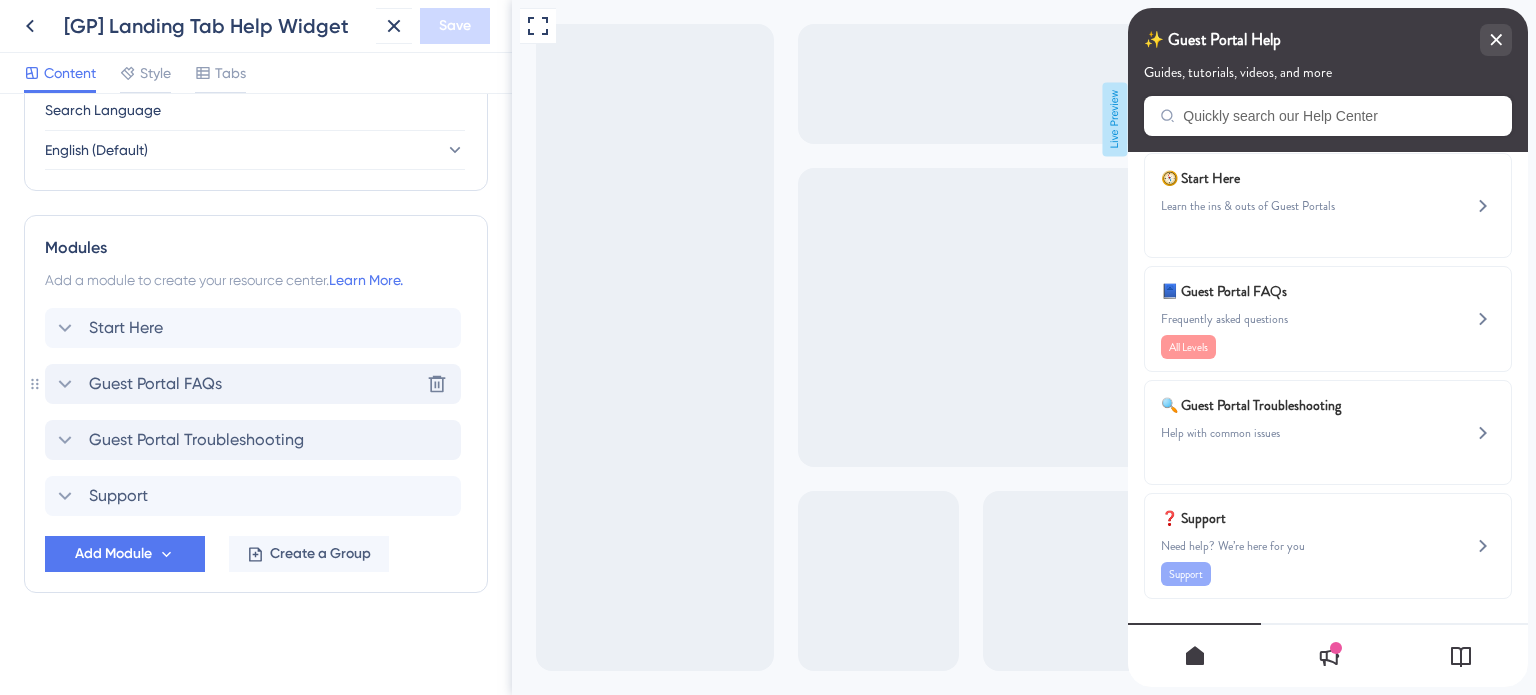 click on "Guest Portal FAQs" at bounding box center [155, 384] 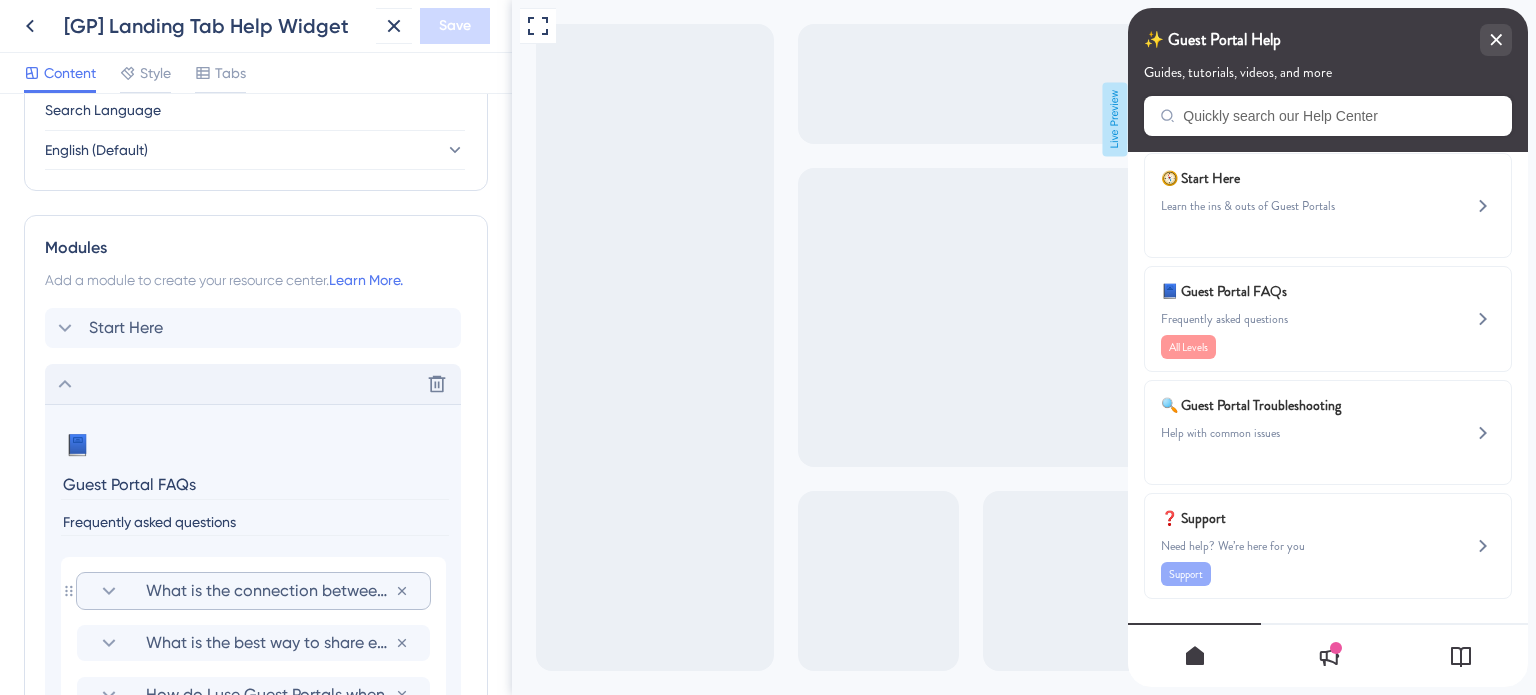 scroll, scrollTop: 1000, scrollLeft: 0, axis: vertical 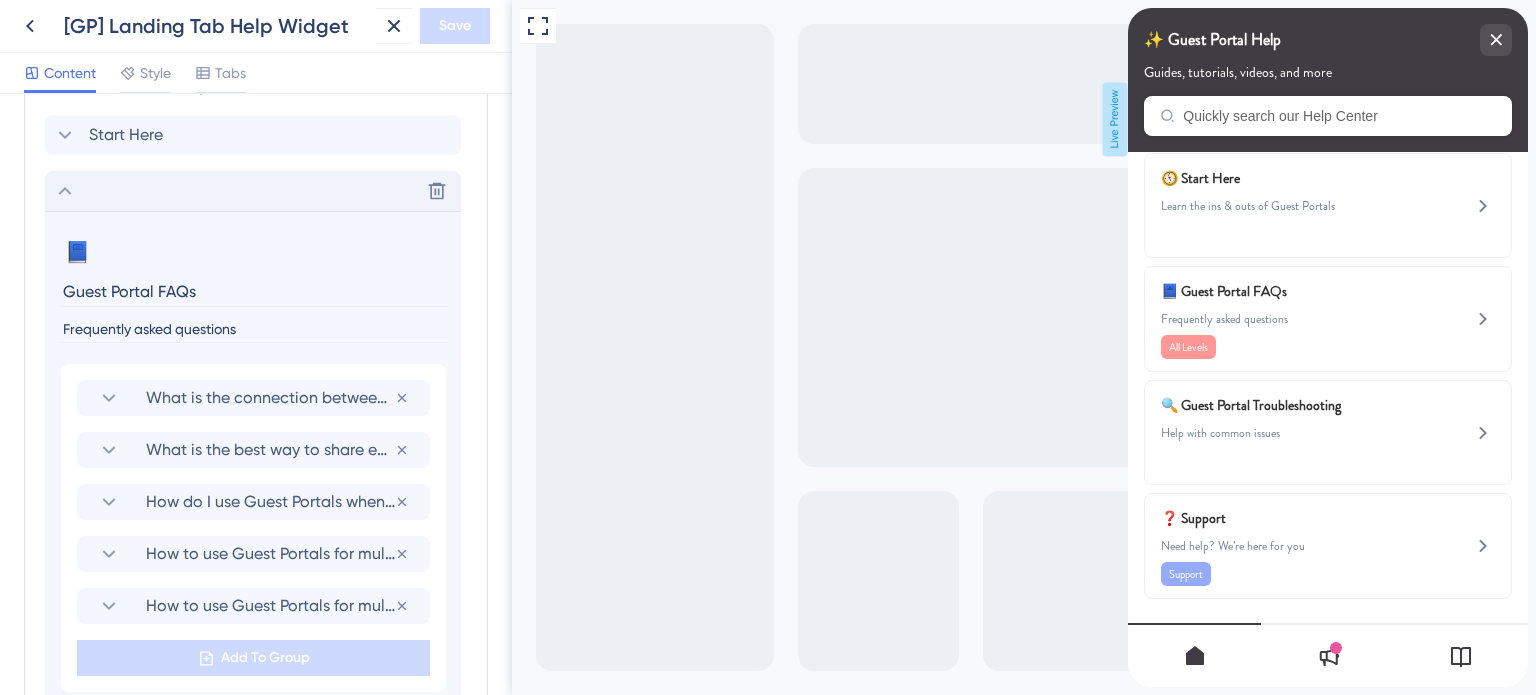 click 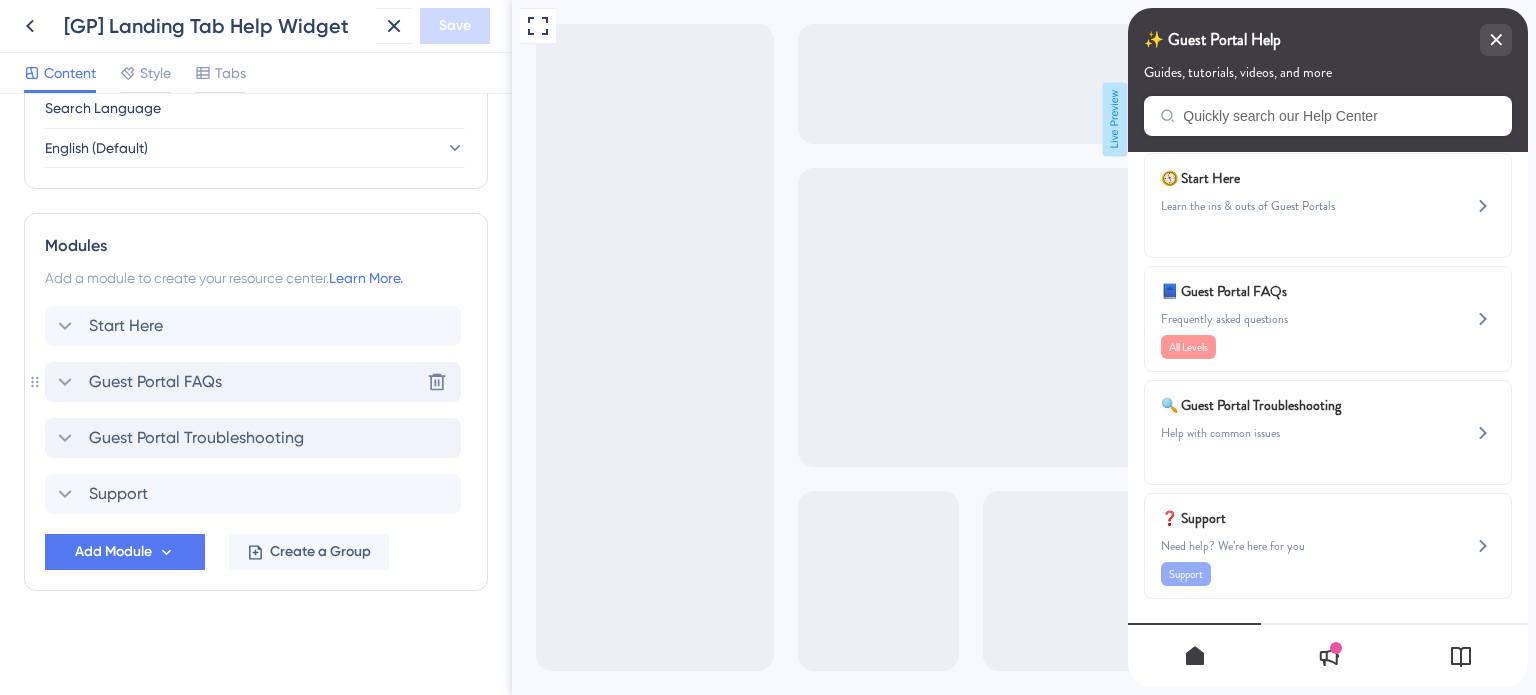 scroll, scrollTop: 807, scrollLeft: 0, axis: vertical 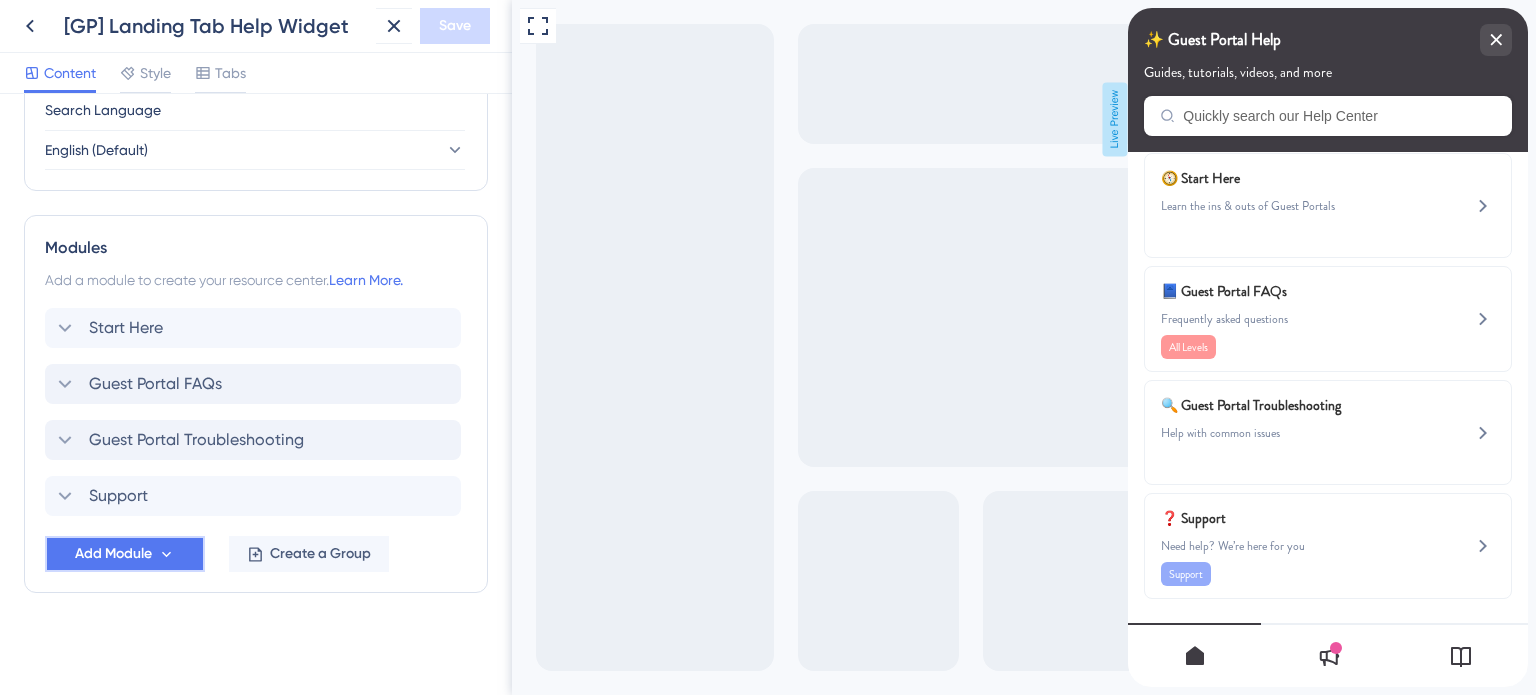 click on "Add Module" at bounding box center [125, 554] 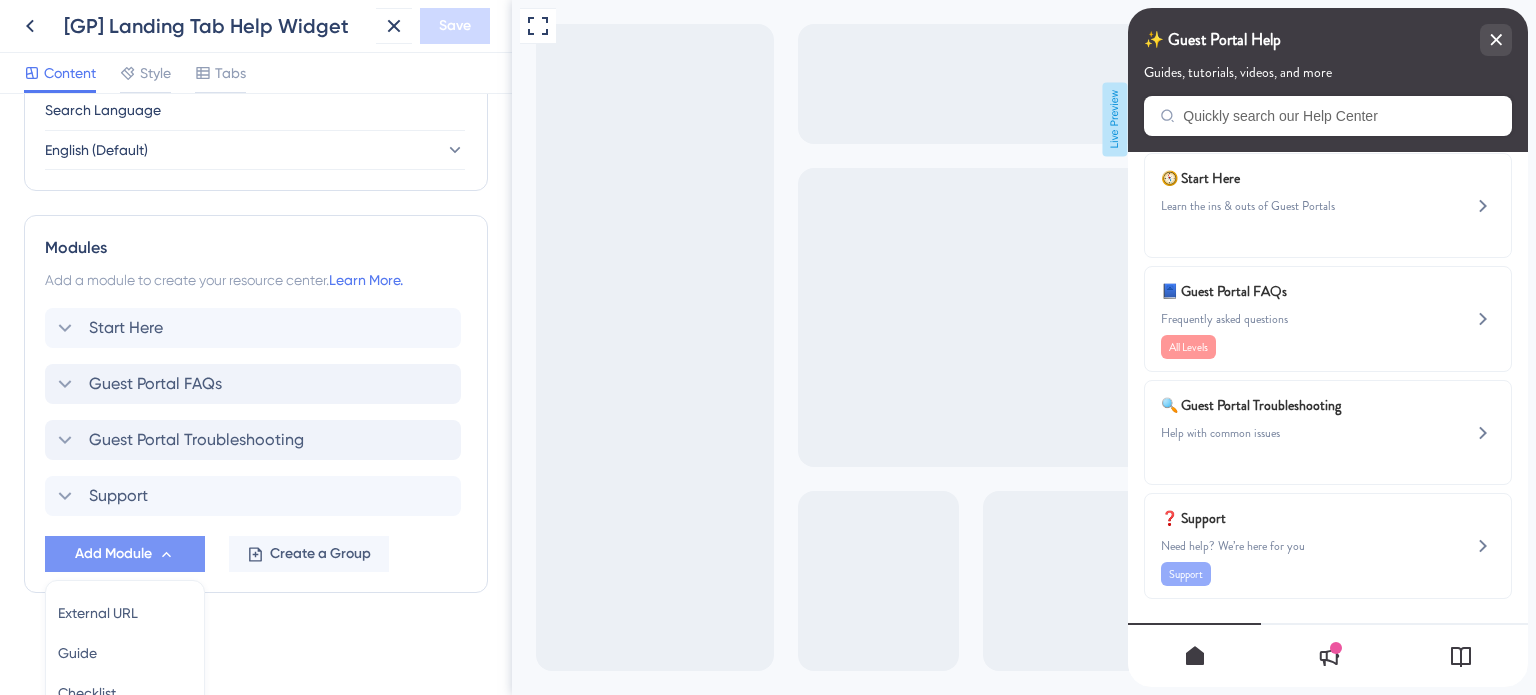 scroll, scrollTop: 996, scrollLeft: 0, axis: vertical 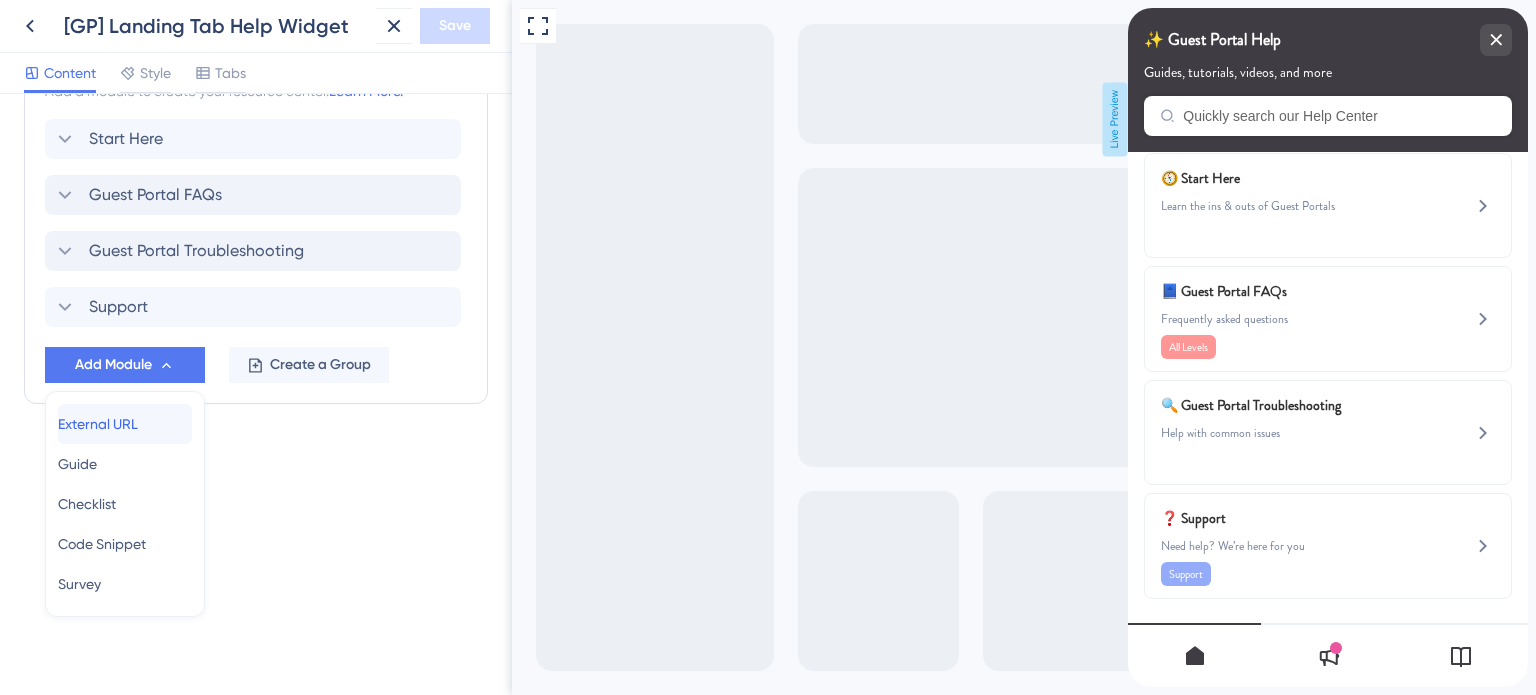 click on "External URL" at bounding box center (98, 424) 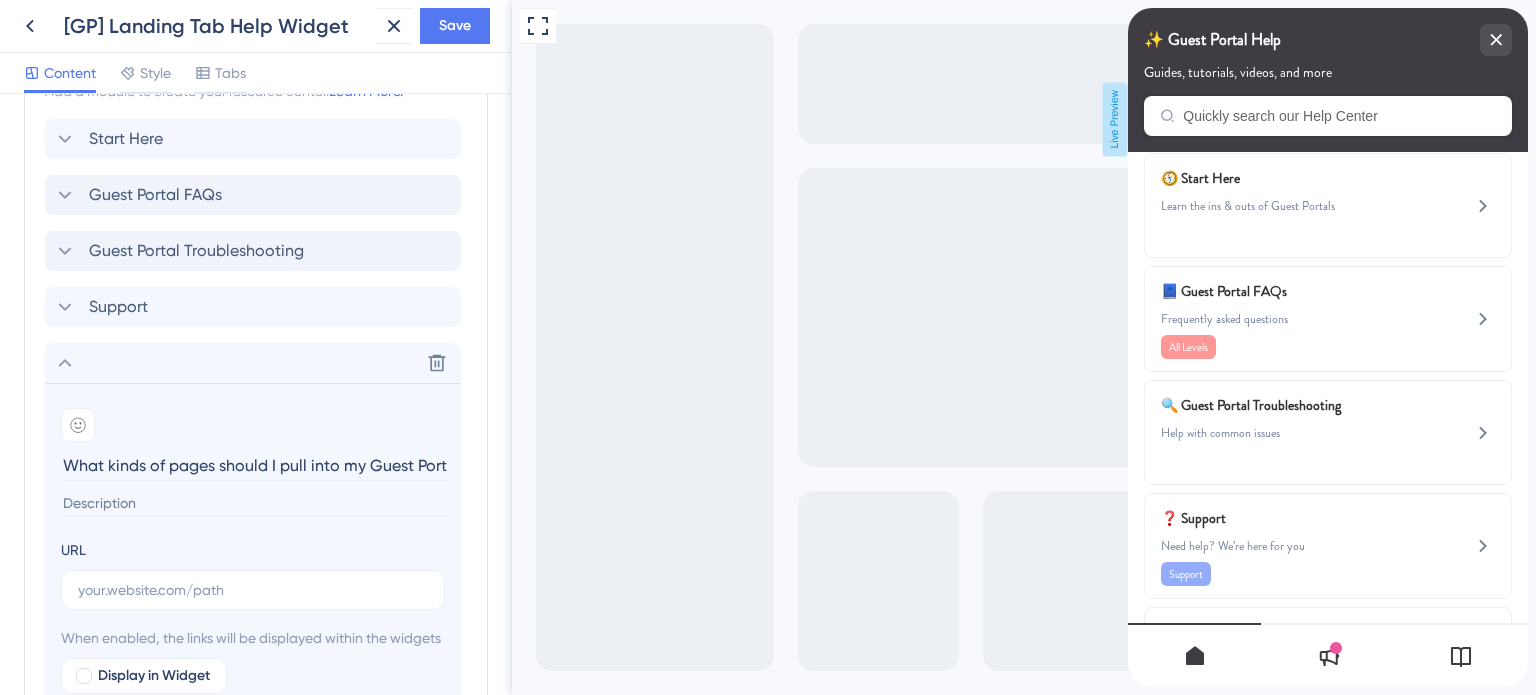 scroll, scrollTop: 0, scrollLeft: 20, axis: horizontal 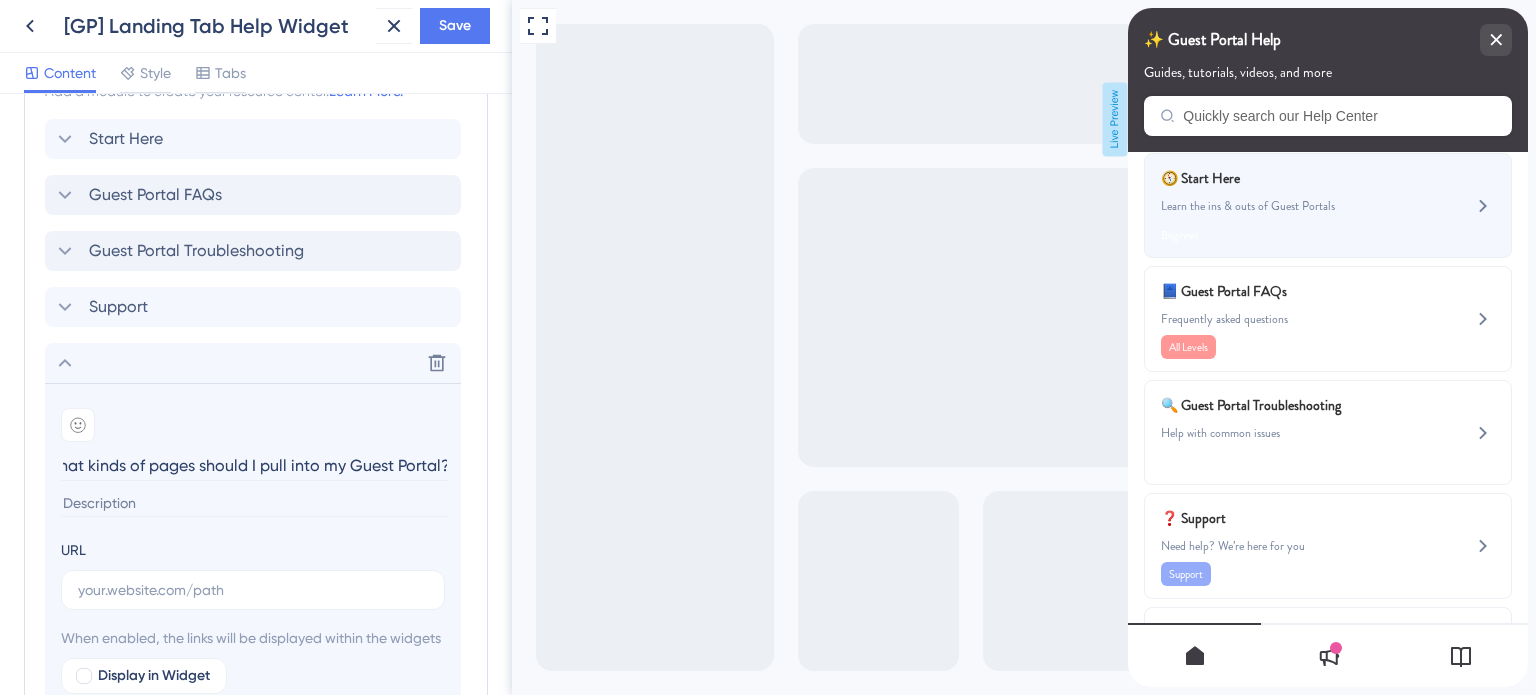 type on "What kinds of pages should I pull into my Guest Portal?" 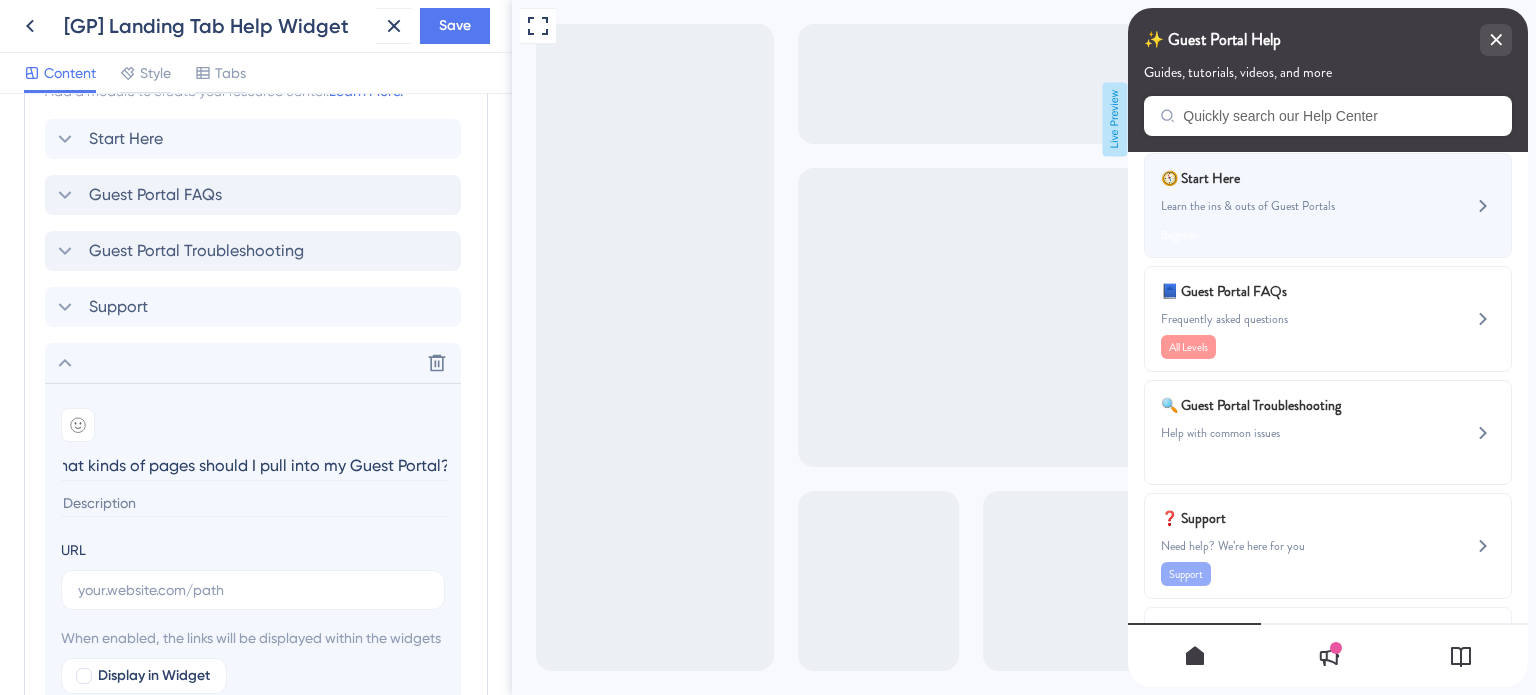 scroll, scrollTop: 0, scrollLeft: 0, axis: both 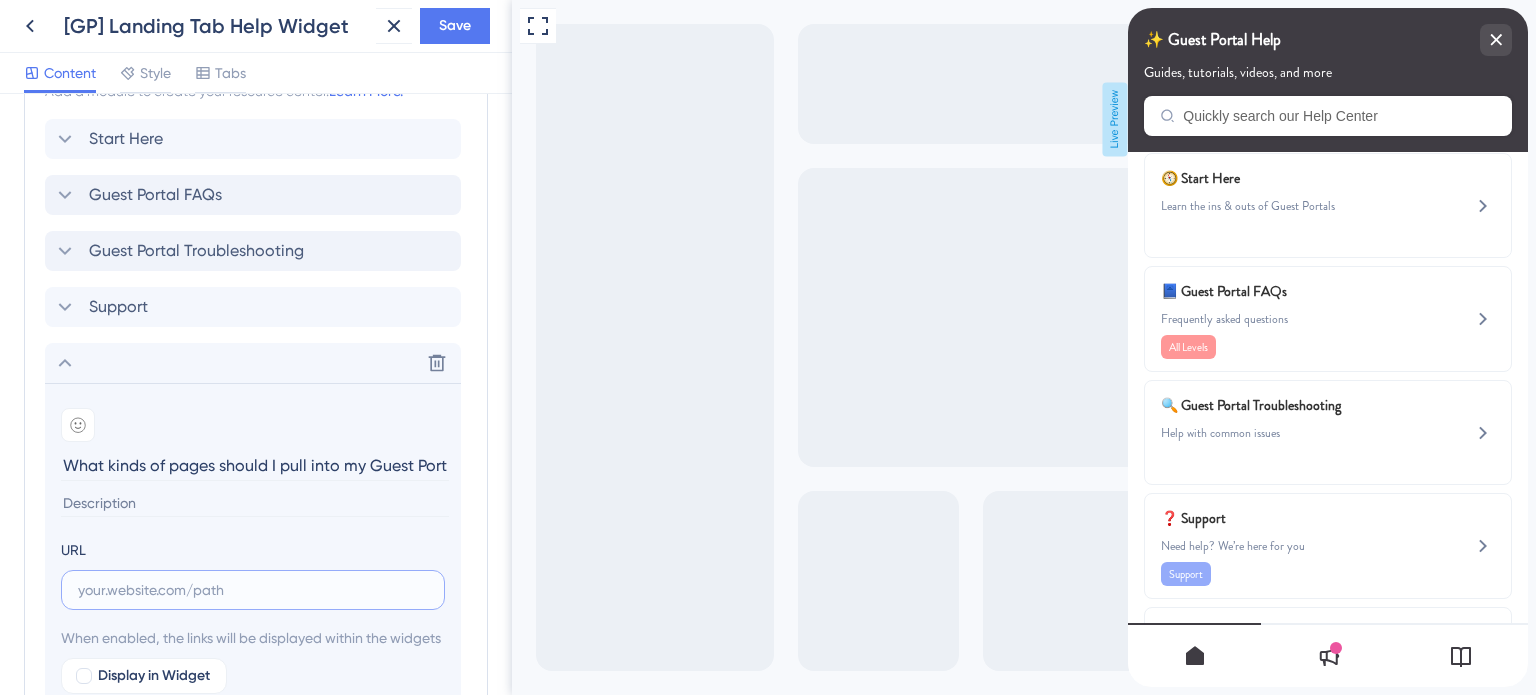 click at bounding box center [253, 590] 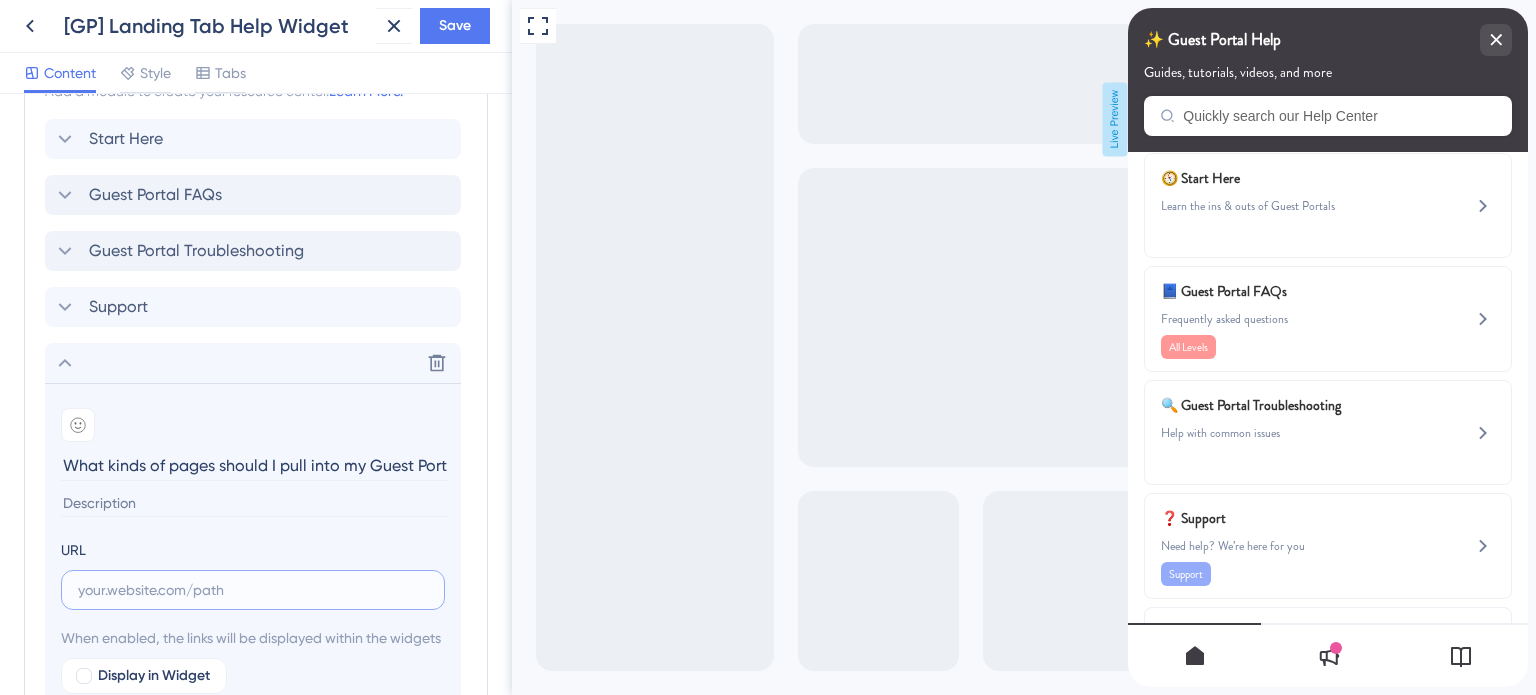 paste on "https://safariportal.help.userguiding.com/en/articles/6098-what-kinds-of-pages-should-i-pull-into-my-guest" 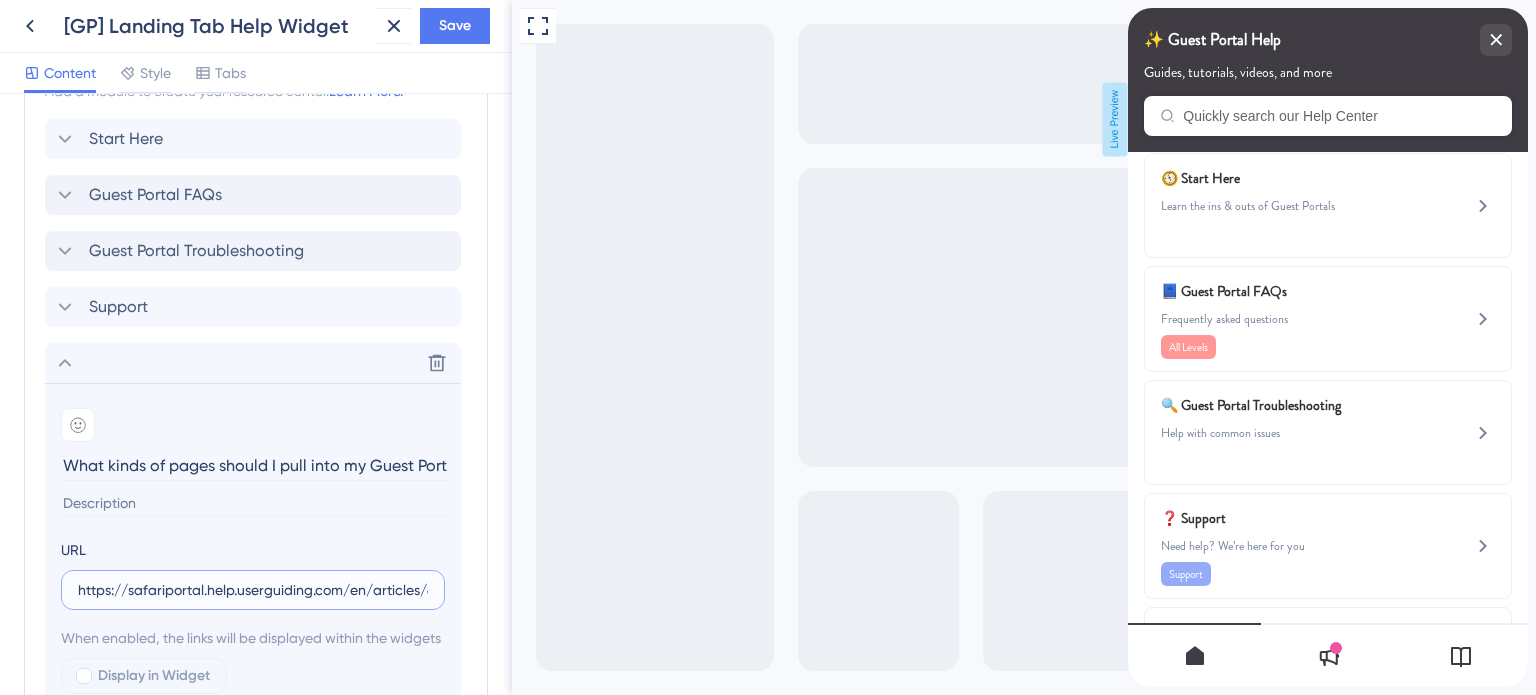 scroll, scrollTop: 0, scrollLeft: 370, axis: horizontal 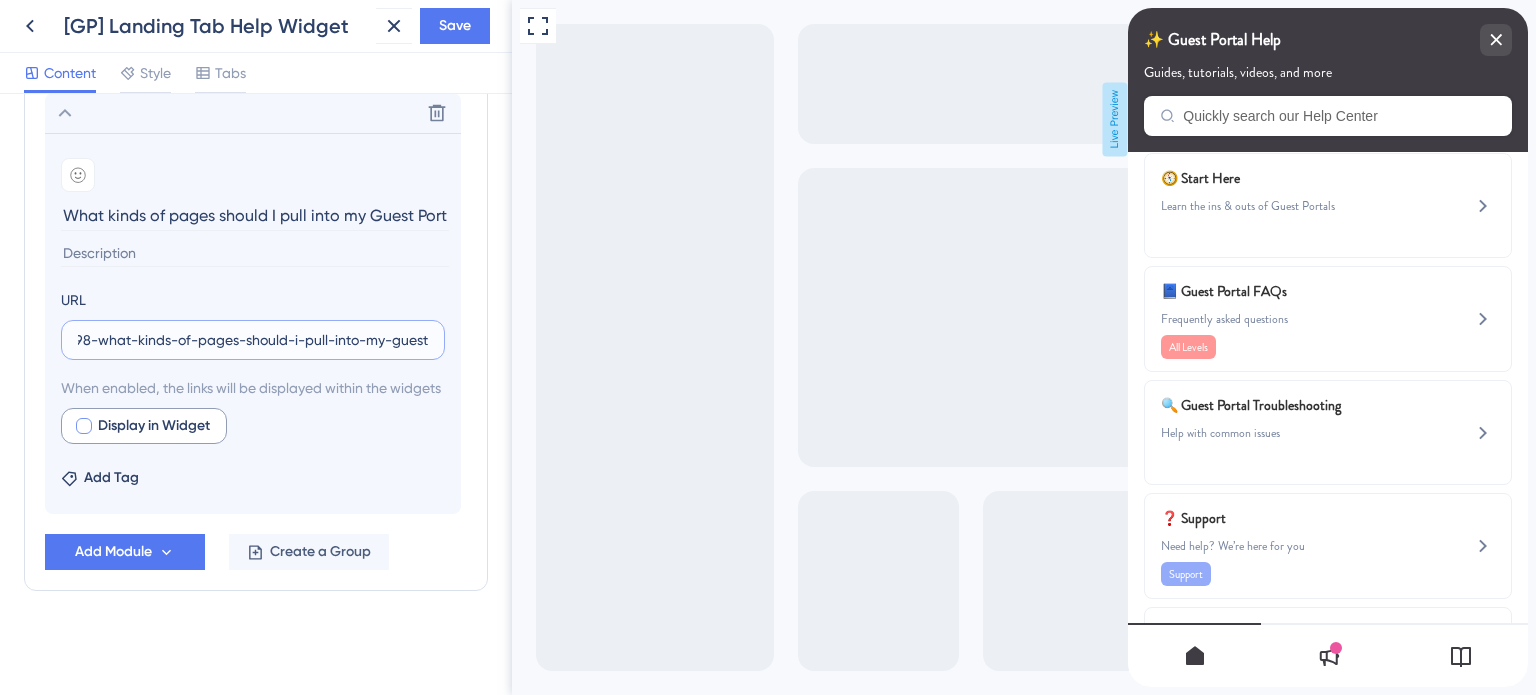 type on "https://safariportal.help.userguiding.com/en/articles/6098-what-kinds-of-pages-should-i-pull-into-my-guest" 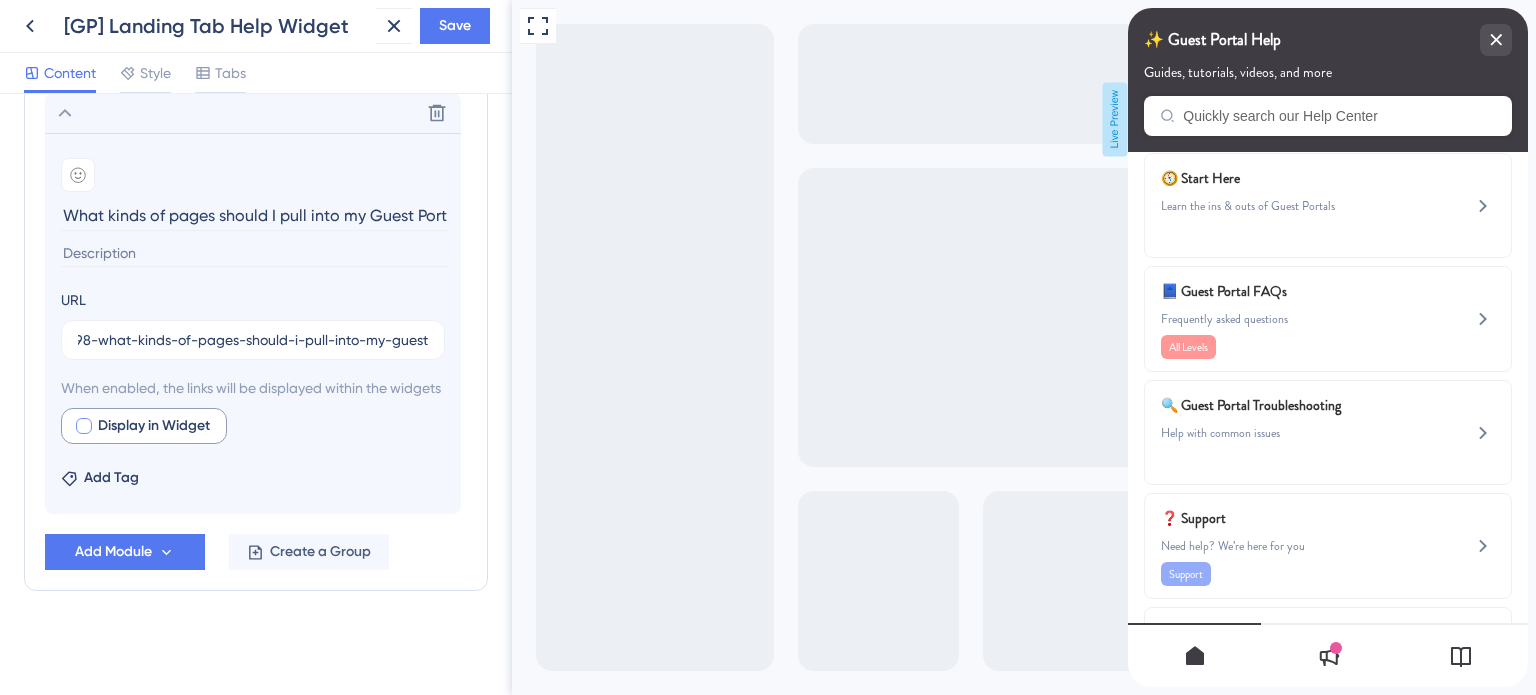 click at bounding box center (84, 426) 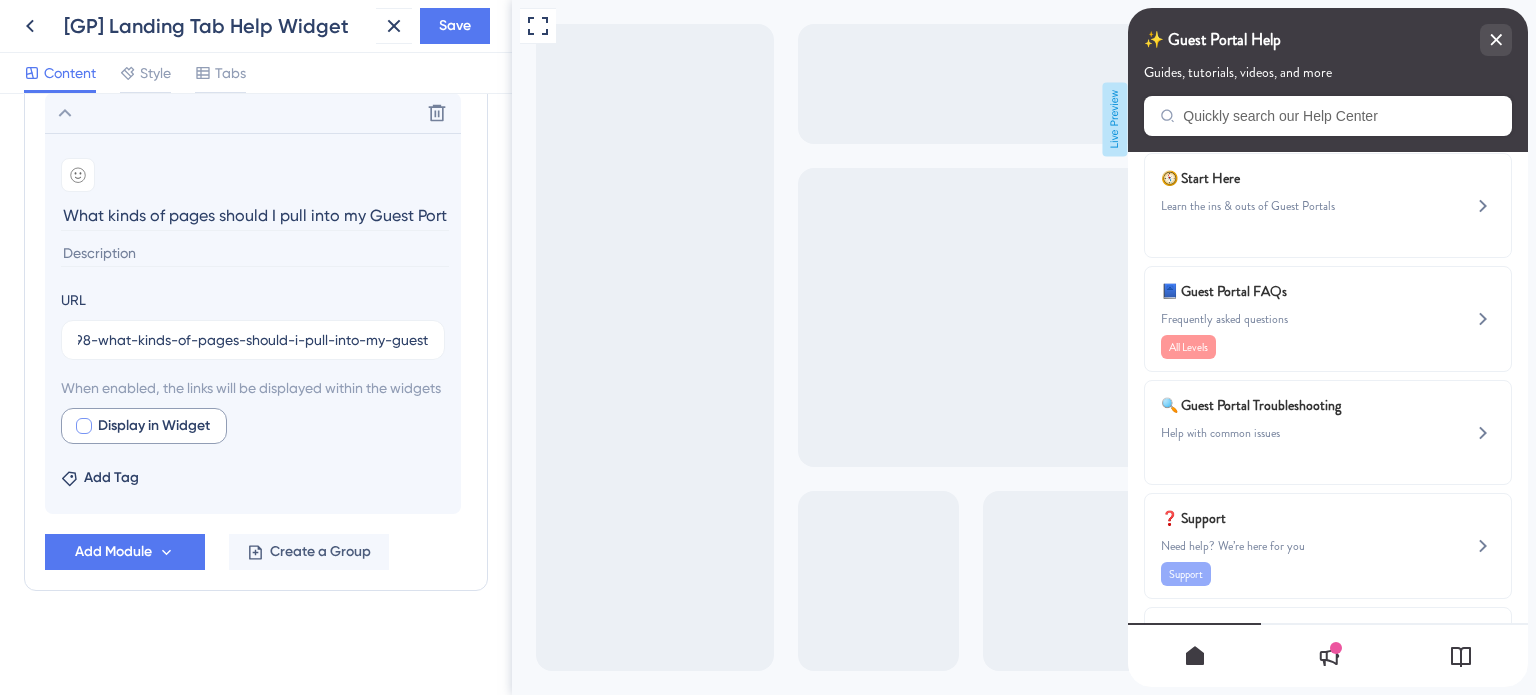 checkbox on "true" 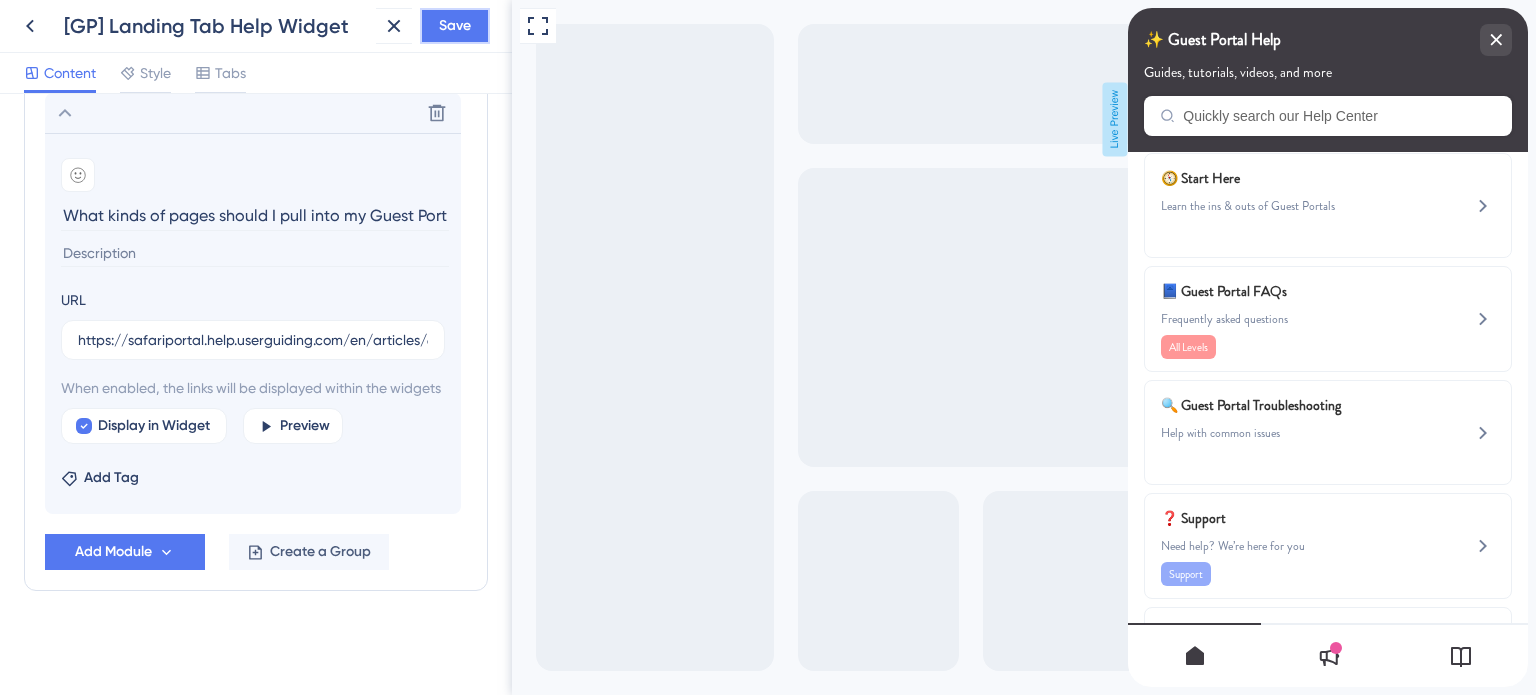 click on "Save" at bounding box center [455, 26] 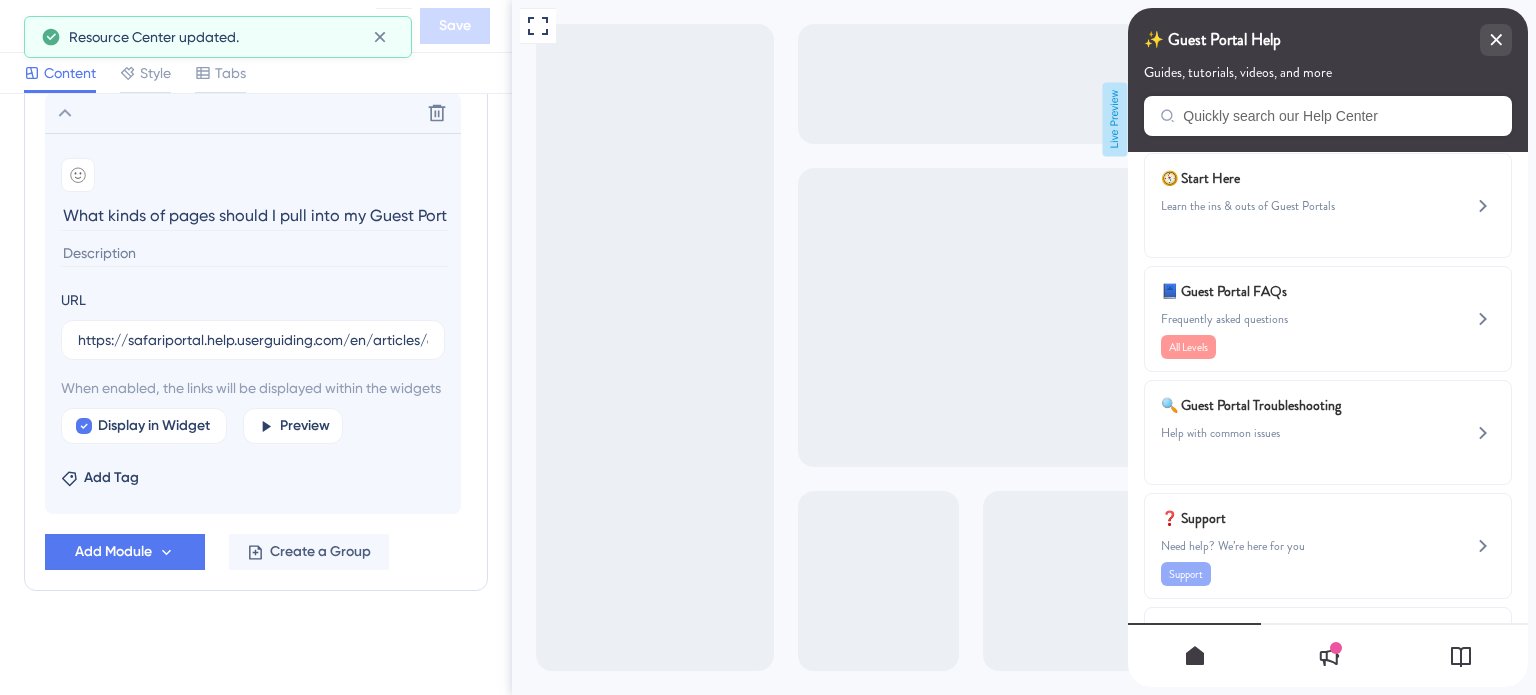 scroll, scrollTop: 1068, scrollLeft: 0, axis: vertical 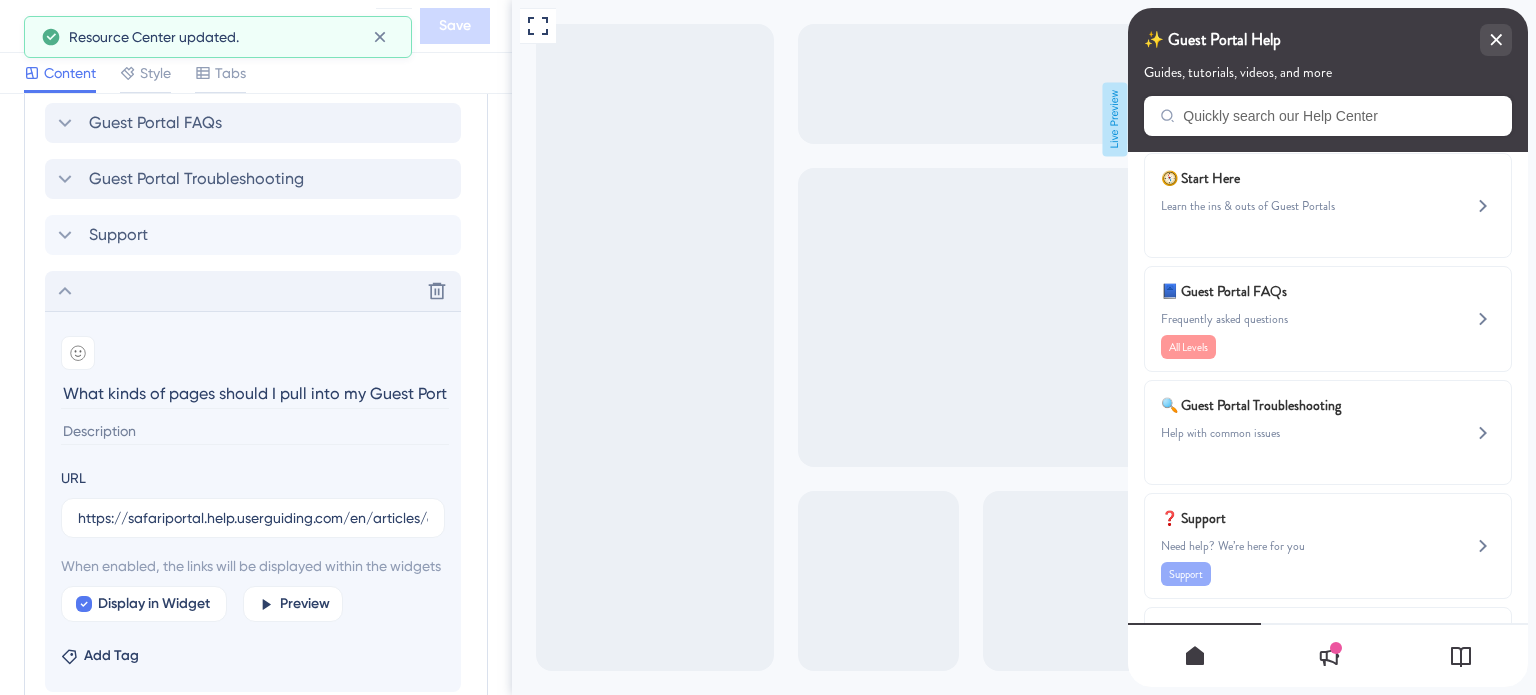 click 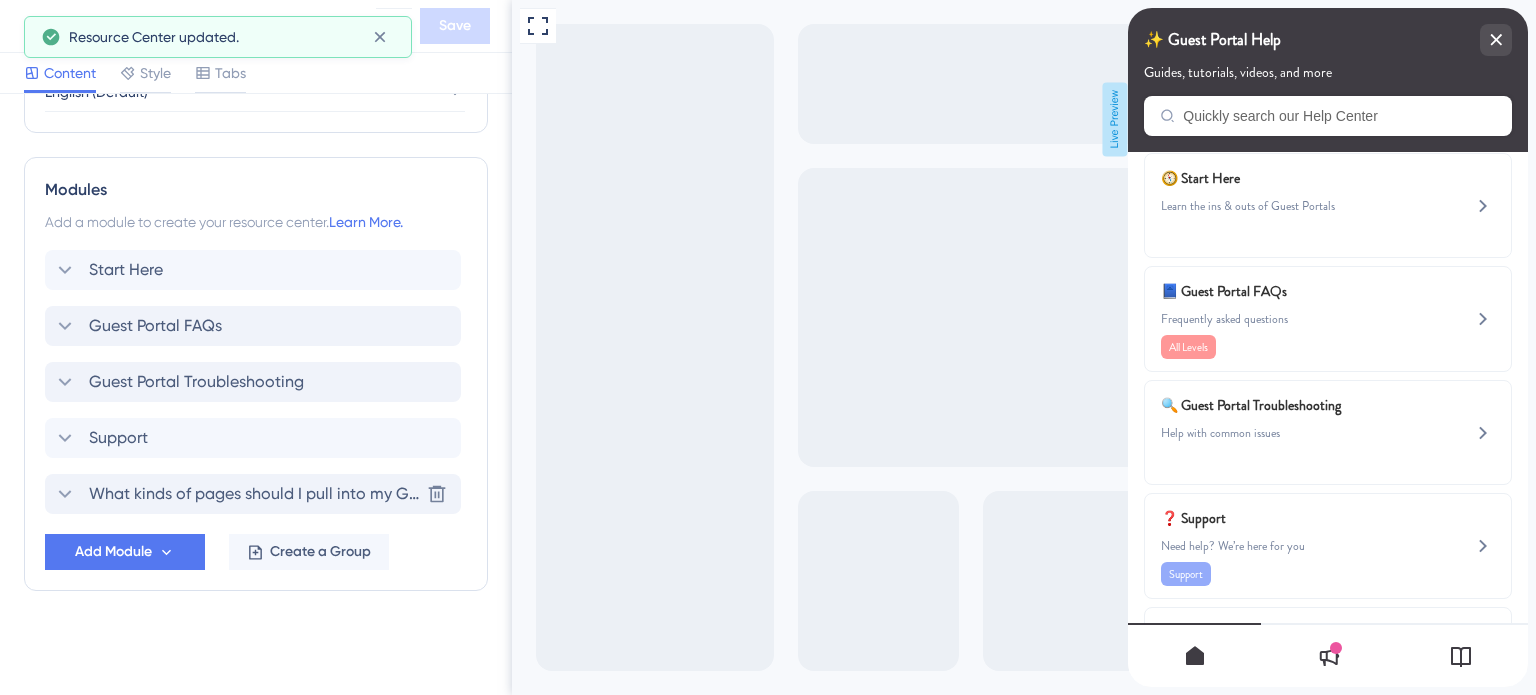 scroll, scrollTop: 863, scrollLeft: 0, axis: vertical 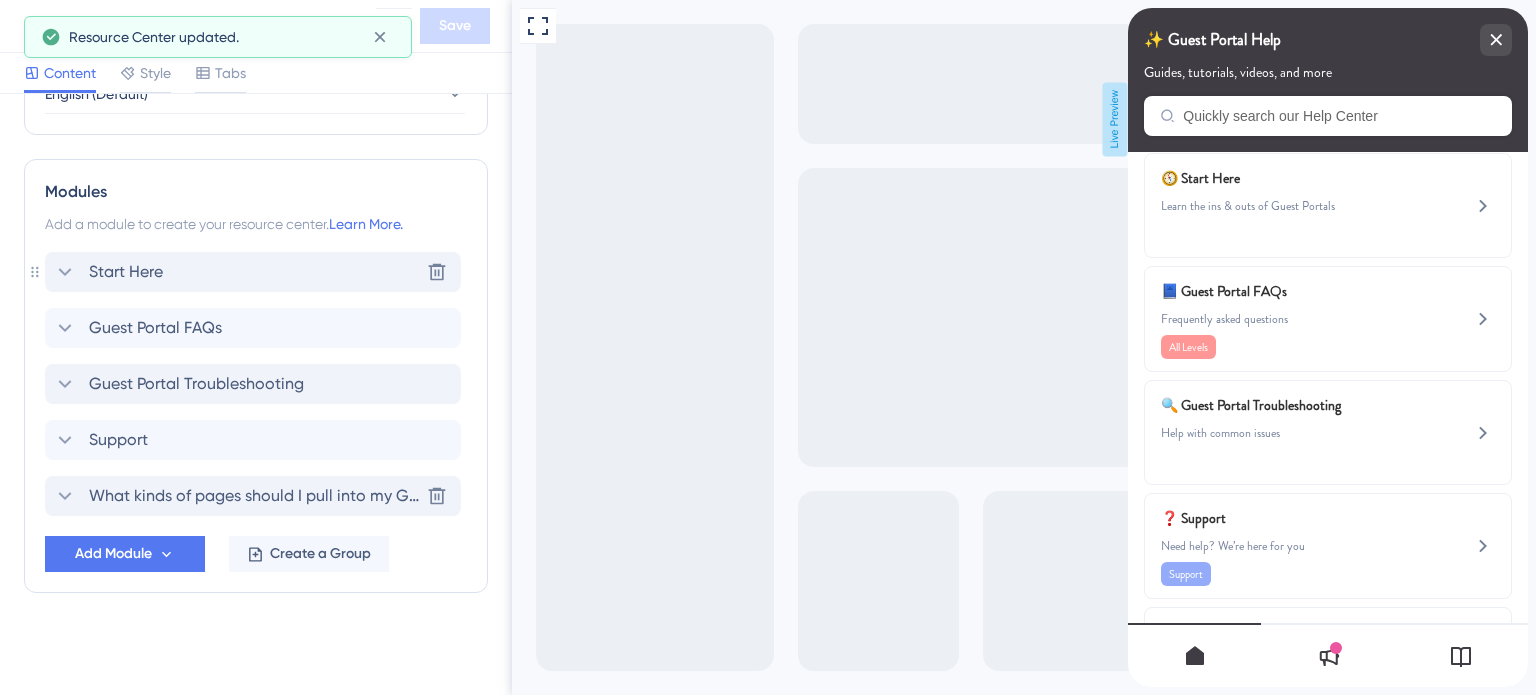 click on "Start Here Delete" at bounding box center (253, 272) 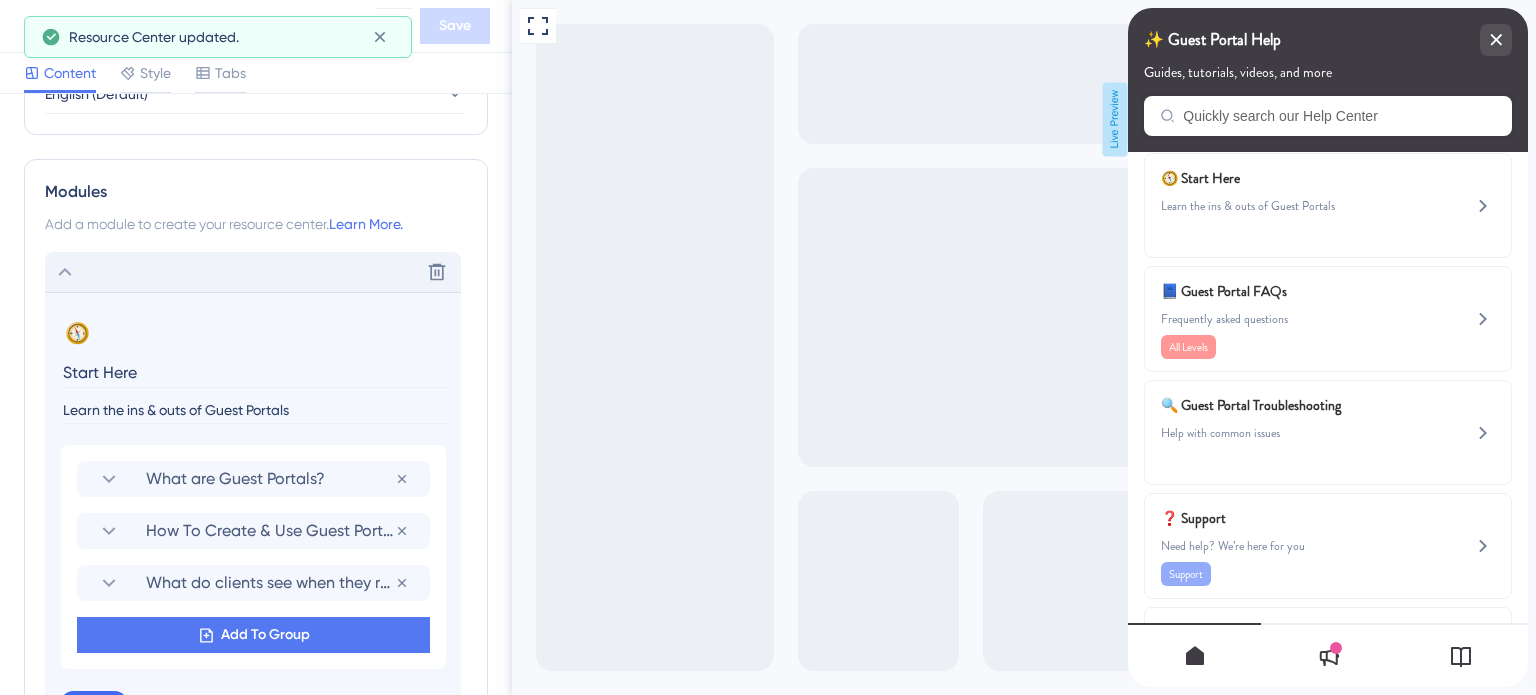 scroll, scrollTop: 1068, scrollLeft: 0, axis: vertical 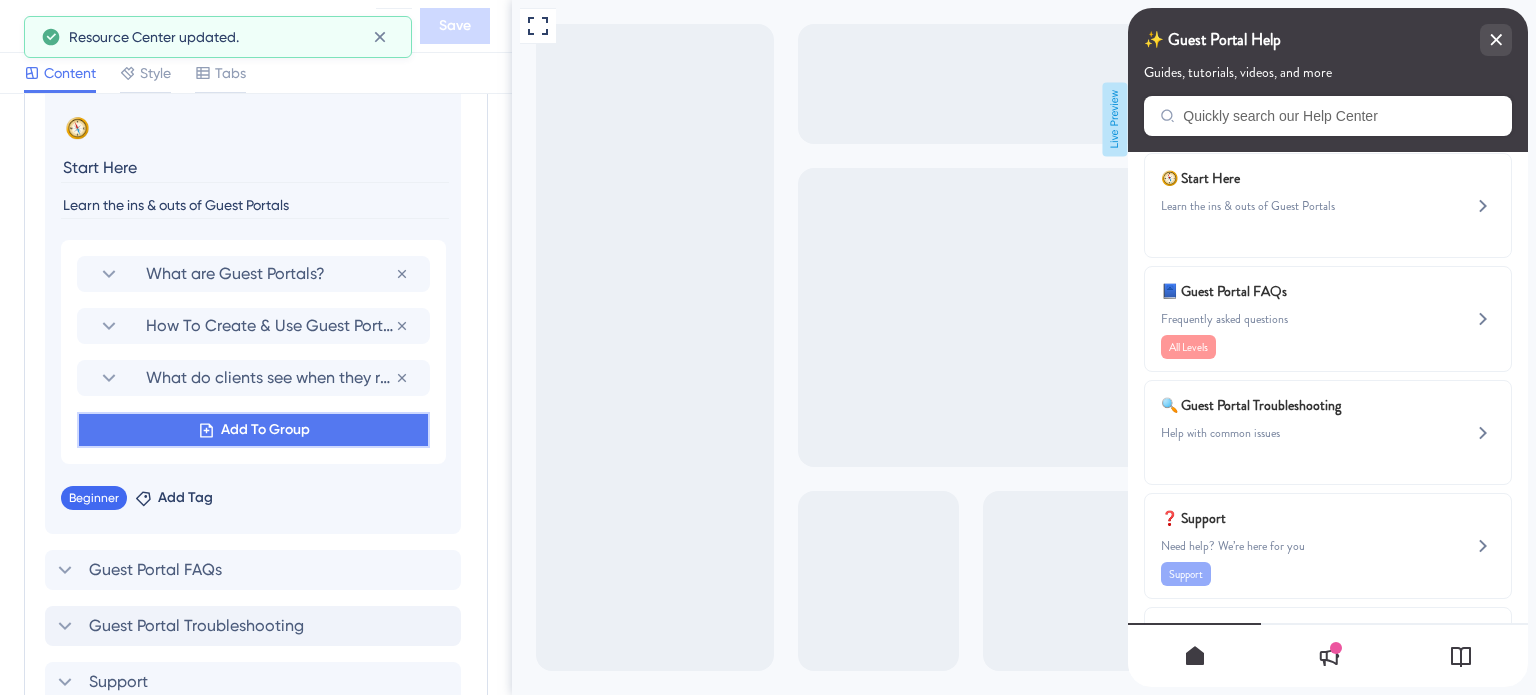 click on "Add To Group" at bounding box center [265, 430] 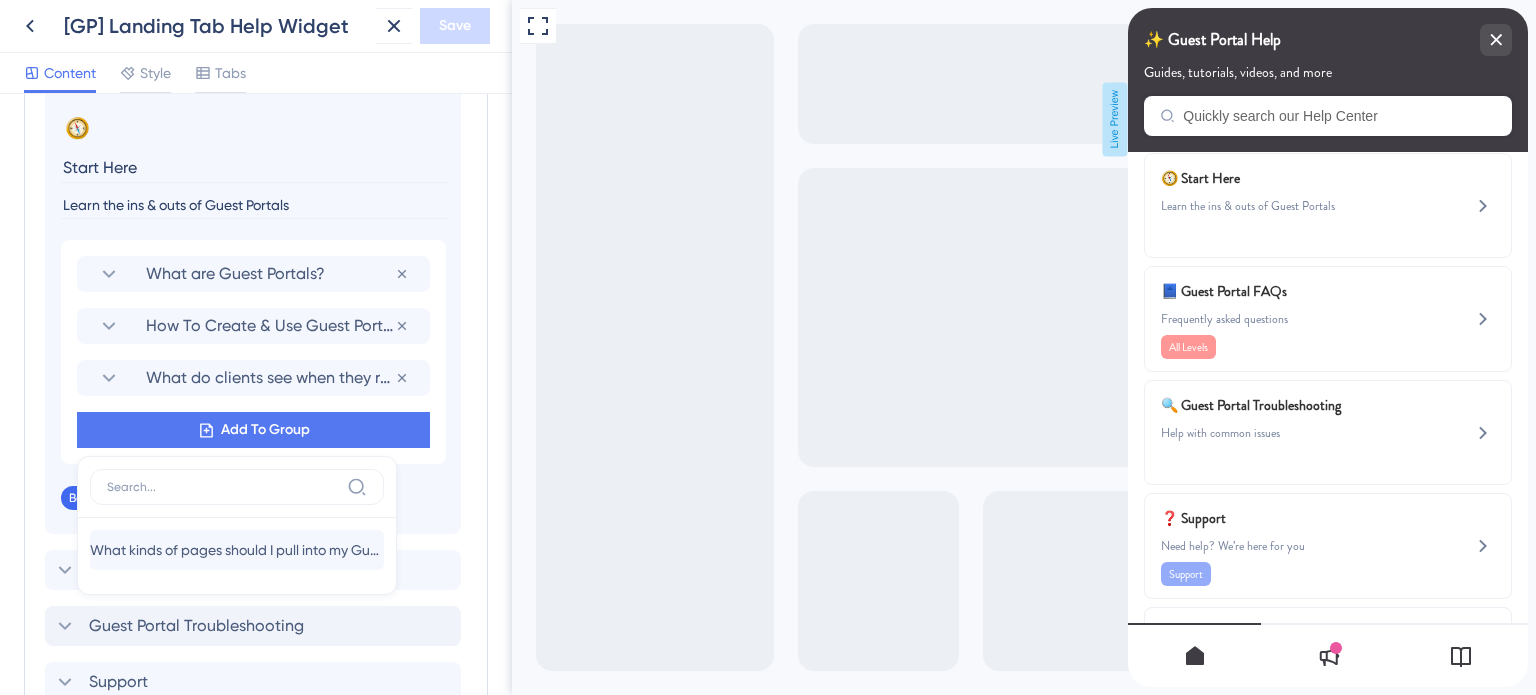 scroll, scrollTop: 1197, scrollLeft: 0, axis: vertical 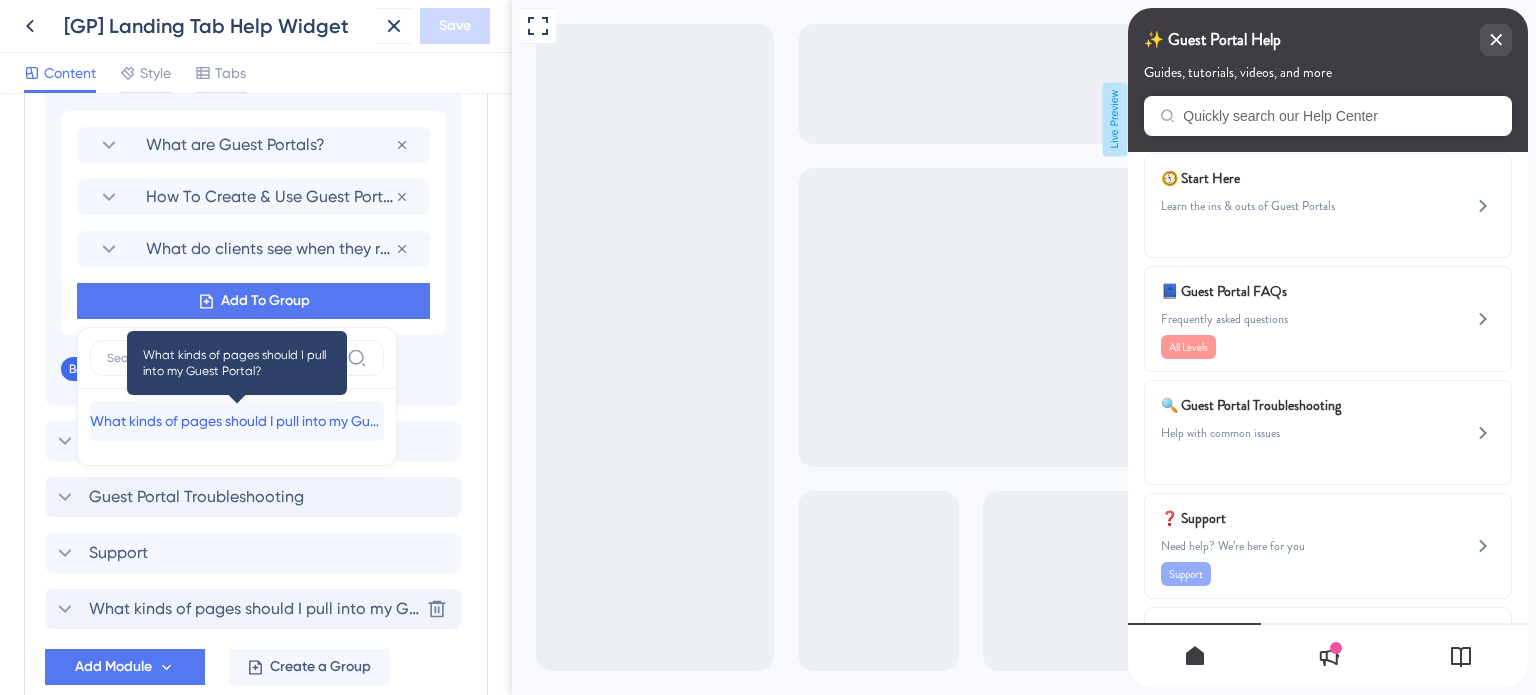 click on "What kinds of pages should I pull into my Guest Portal?" at bounding box center (237, 421) 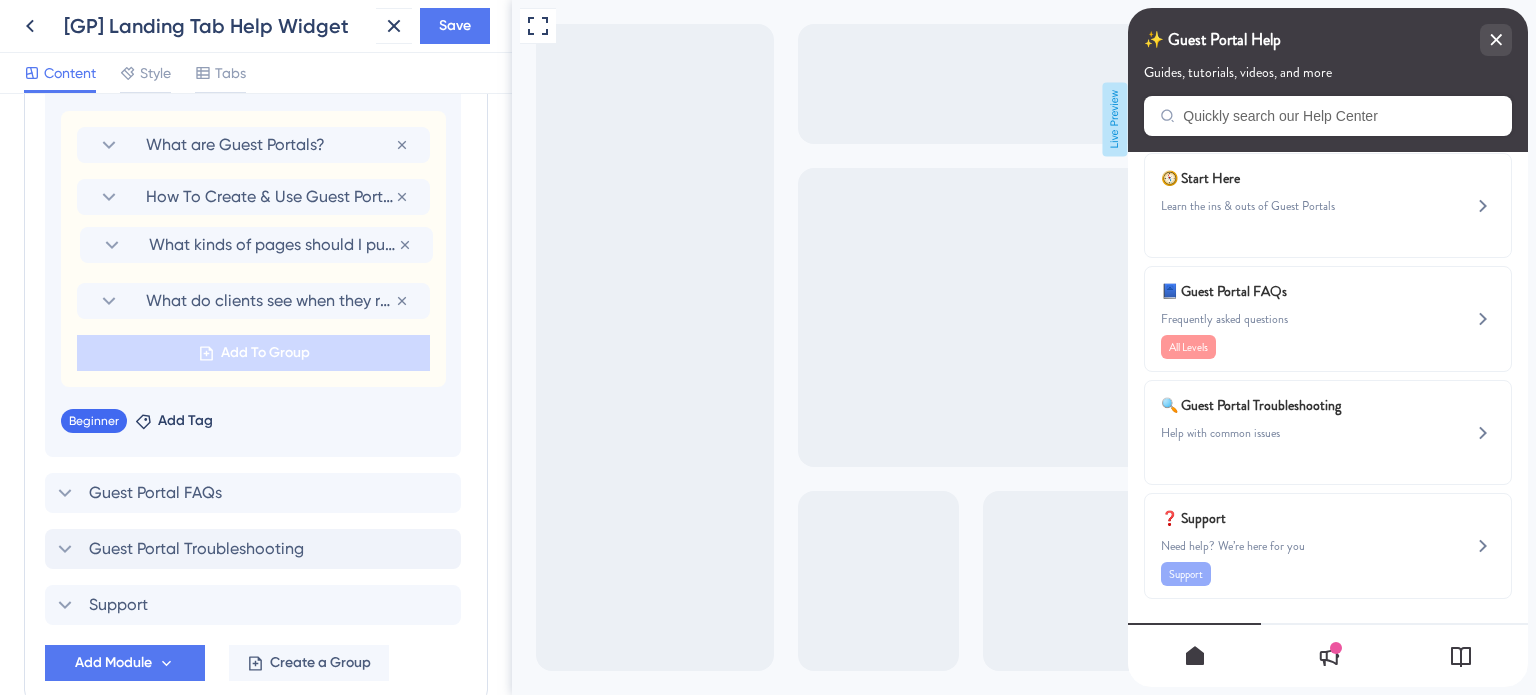 drag, startPoint x: 74, startPoint y: 295, endPoint x: 76, endPoint y: 236, distance: 59.03389 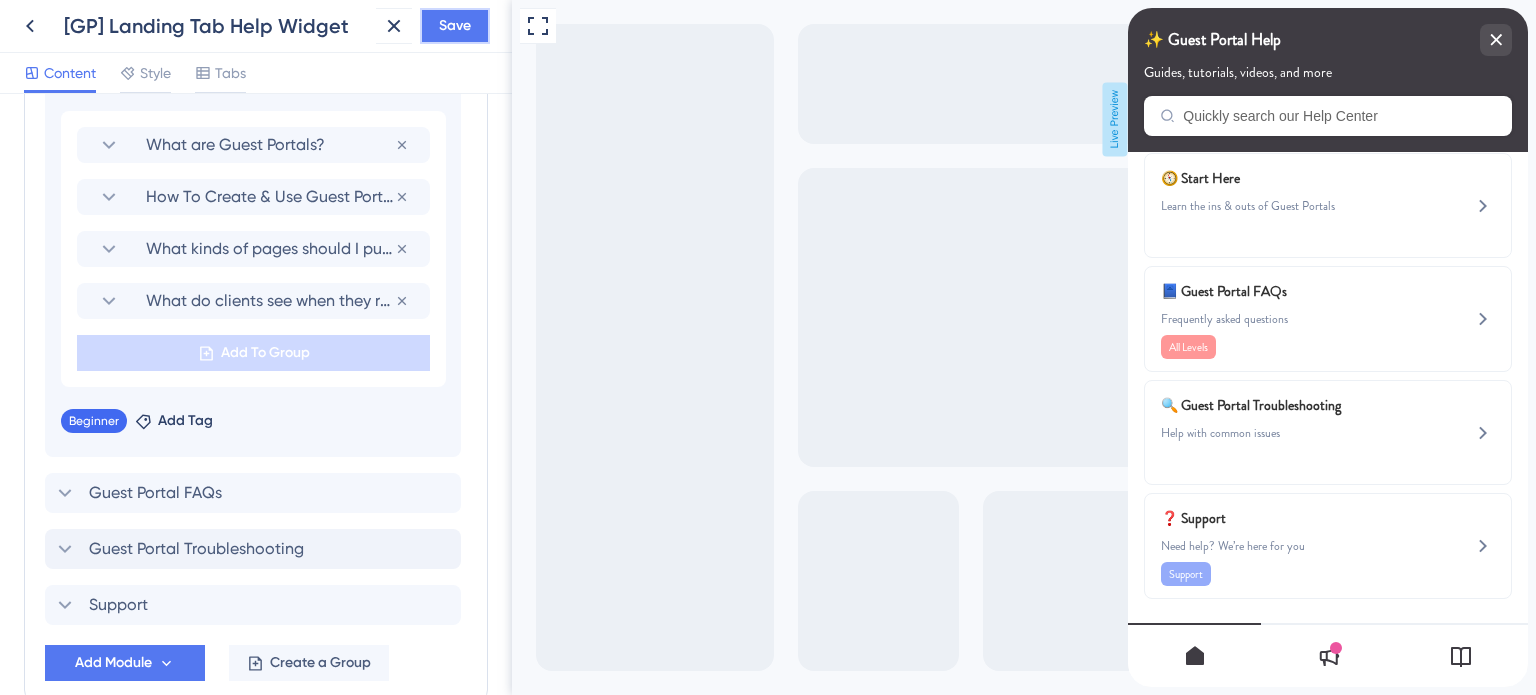 click on "Save" at bounding box center [455, 26] 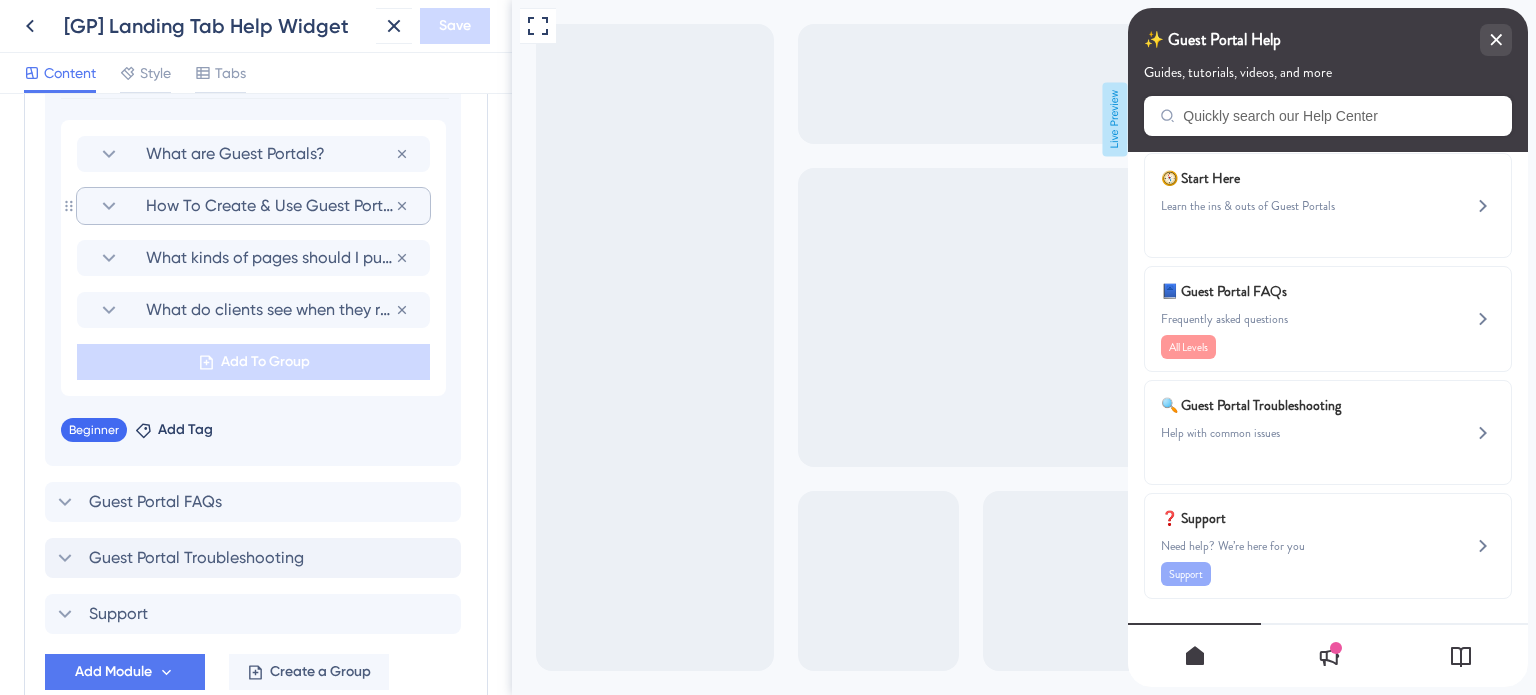 scroll, scrollTop: 1197, scrollLeft: 0, axis: vertical 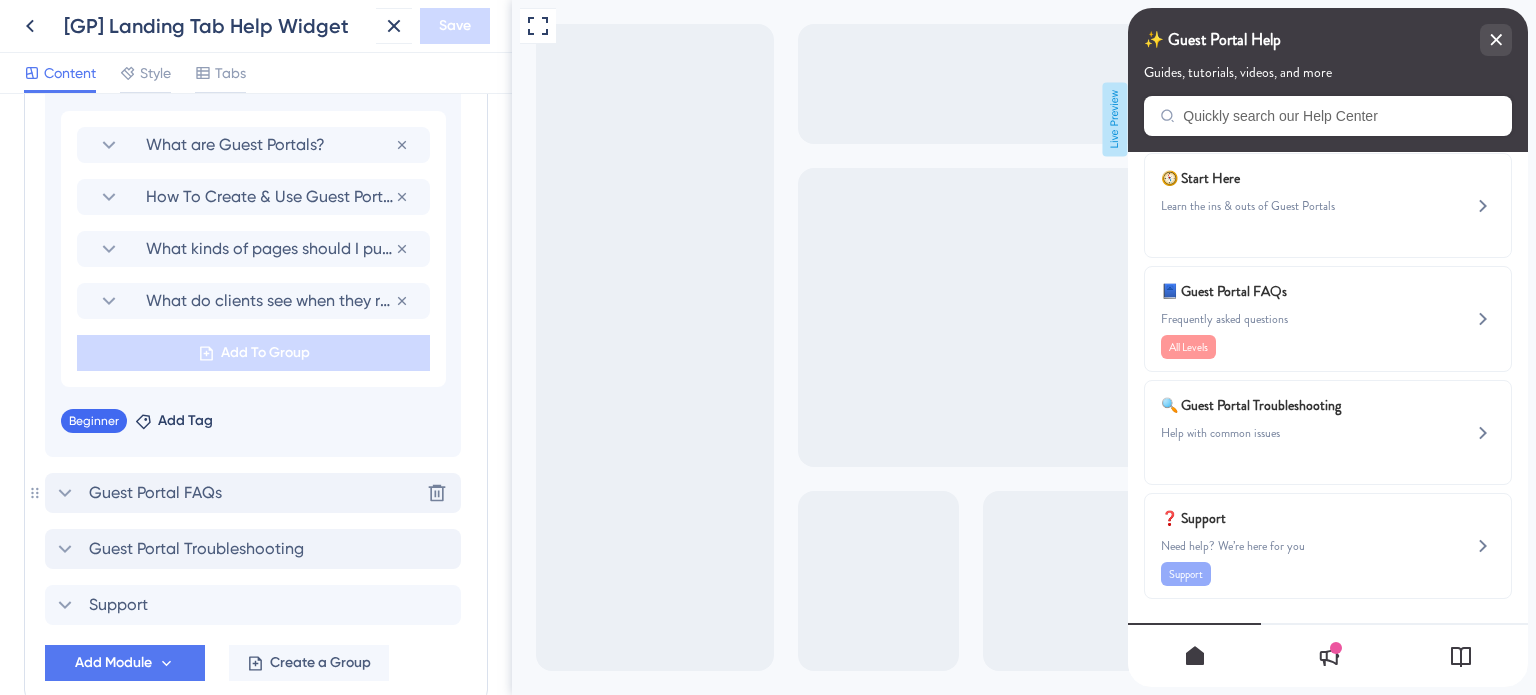 click on "Guest Portal FAQs" at bounding box center (155, 493) 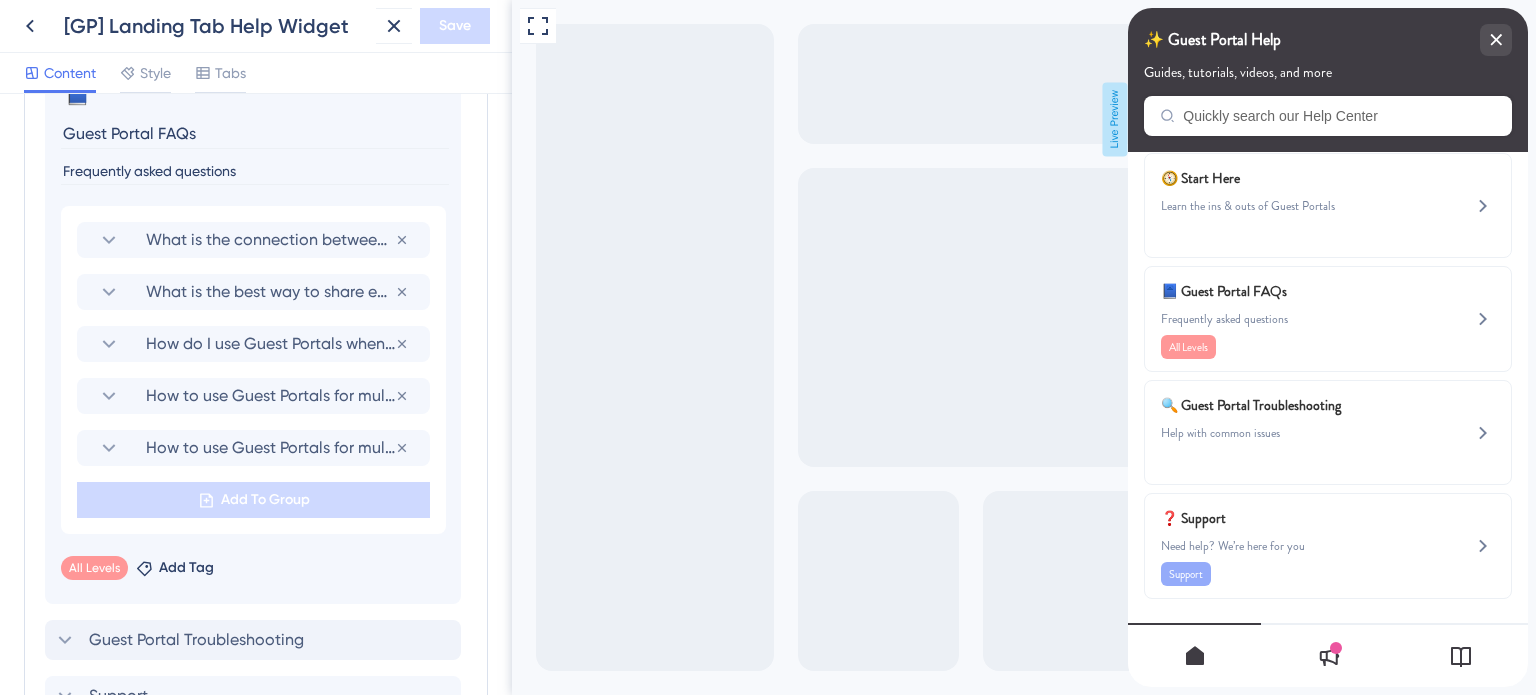 scroll, scrollTop: 1058, scrollLeft: 0, axis: vertical 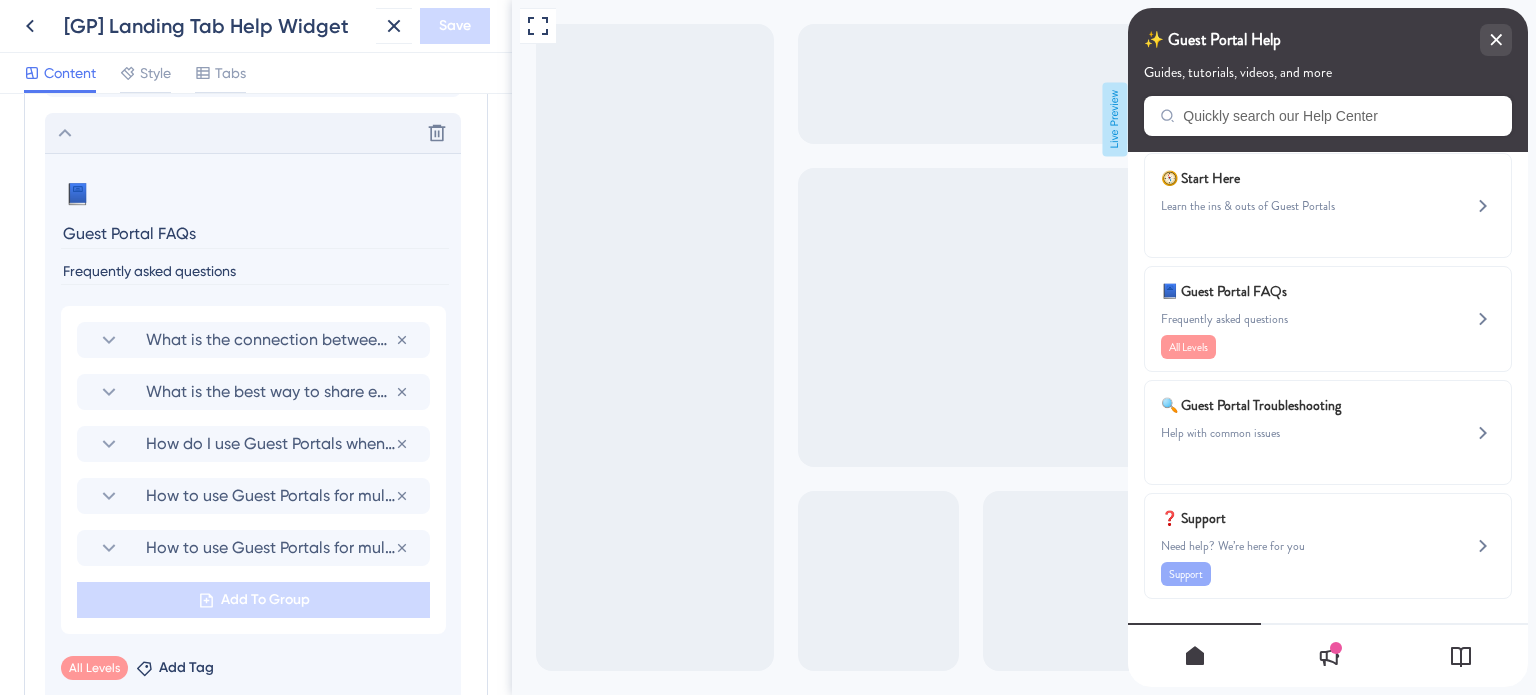 click 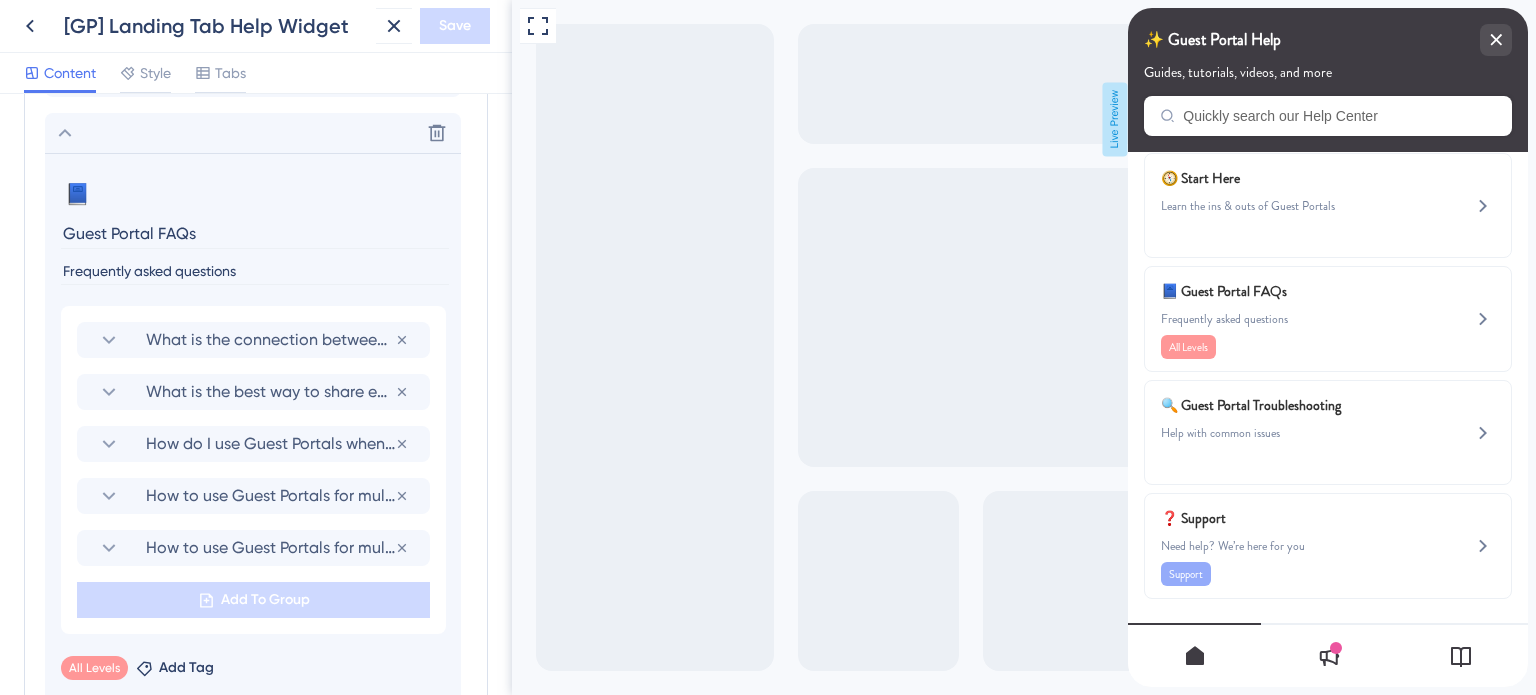 scroll, scrollTop: 807, scrollLeft: 0, axis: vertical 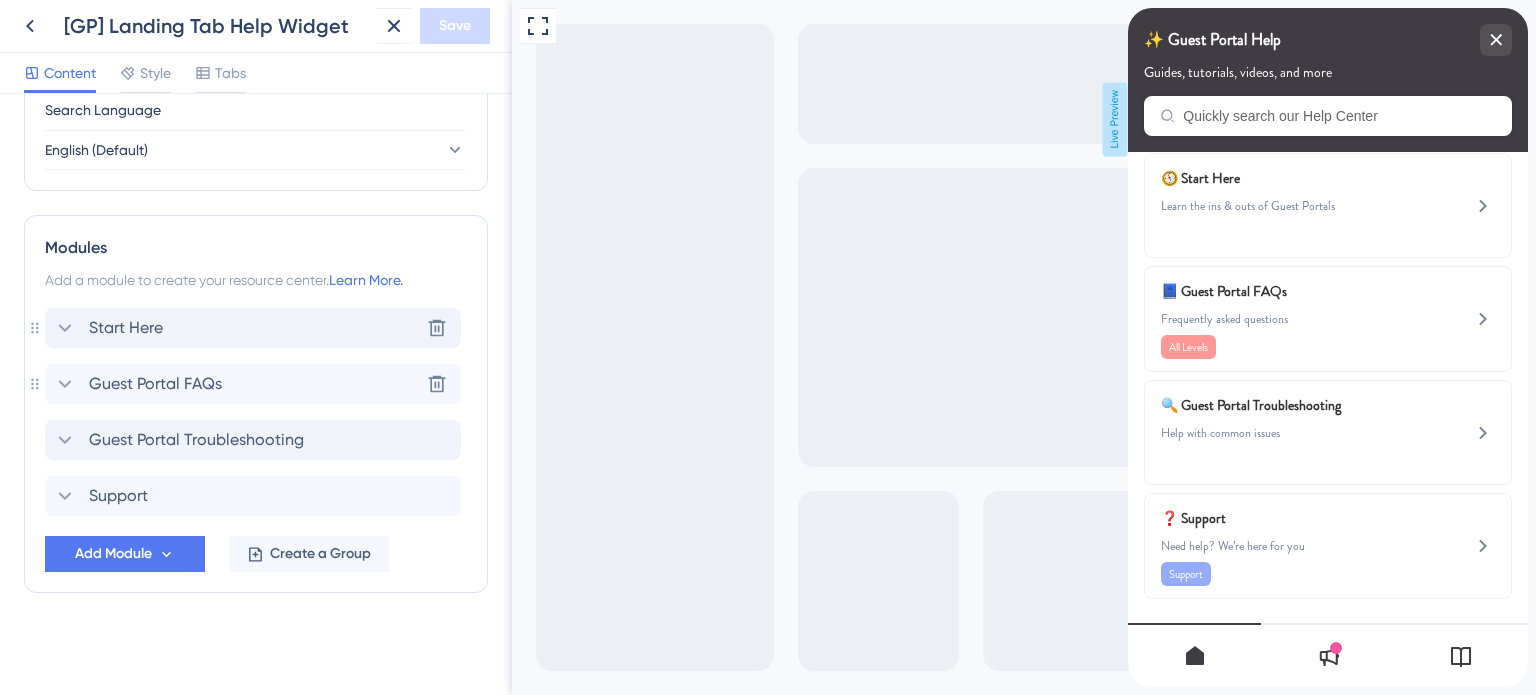 click on "Start Here Delete" at bounding box center (253, 328) 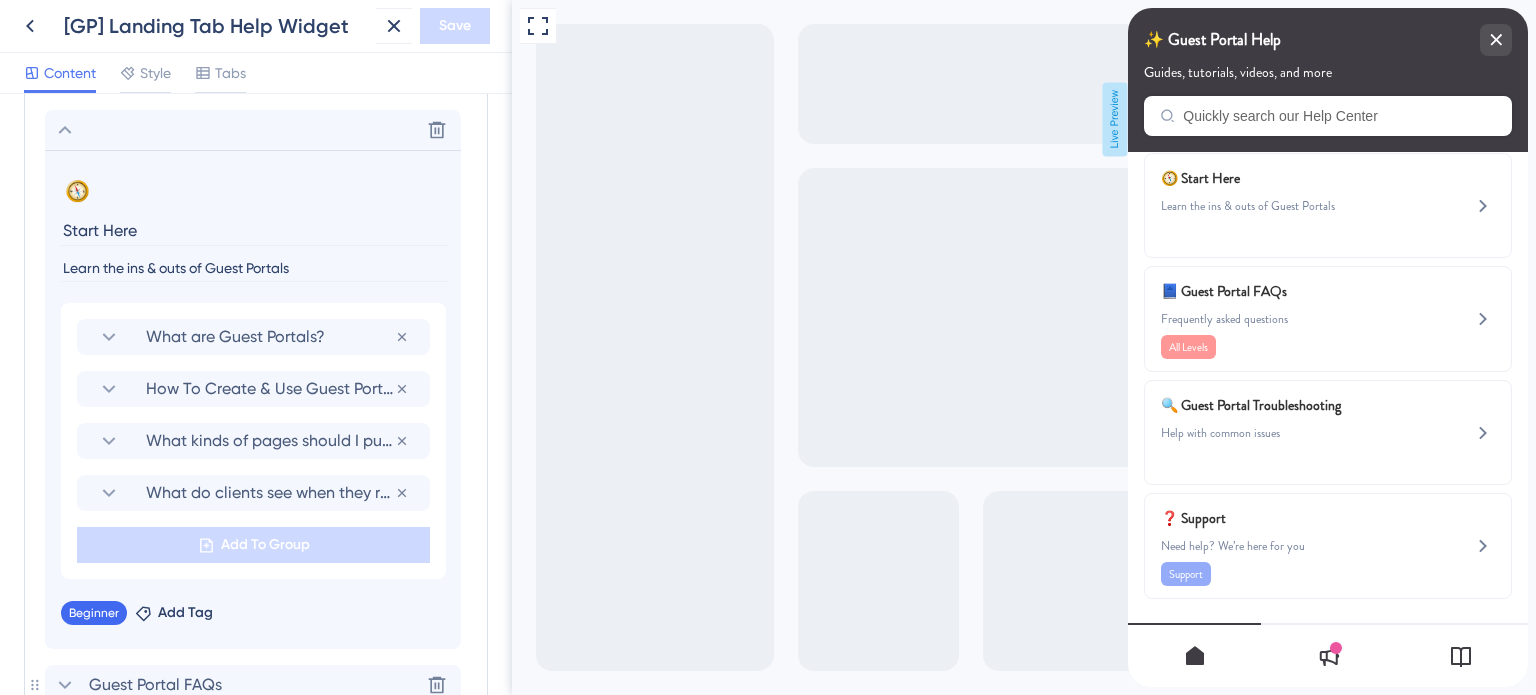 scroll, scrollTop: 958, scrollLeft: 0, axis: vertical 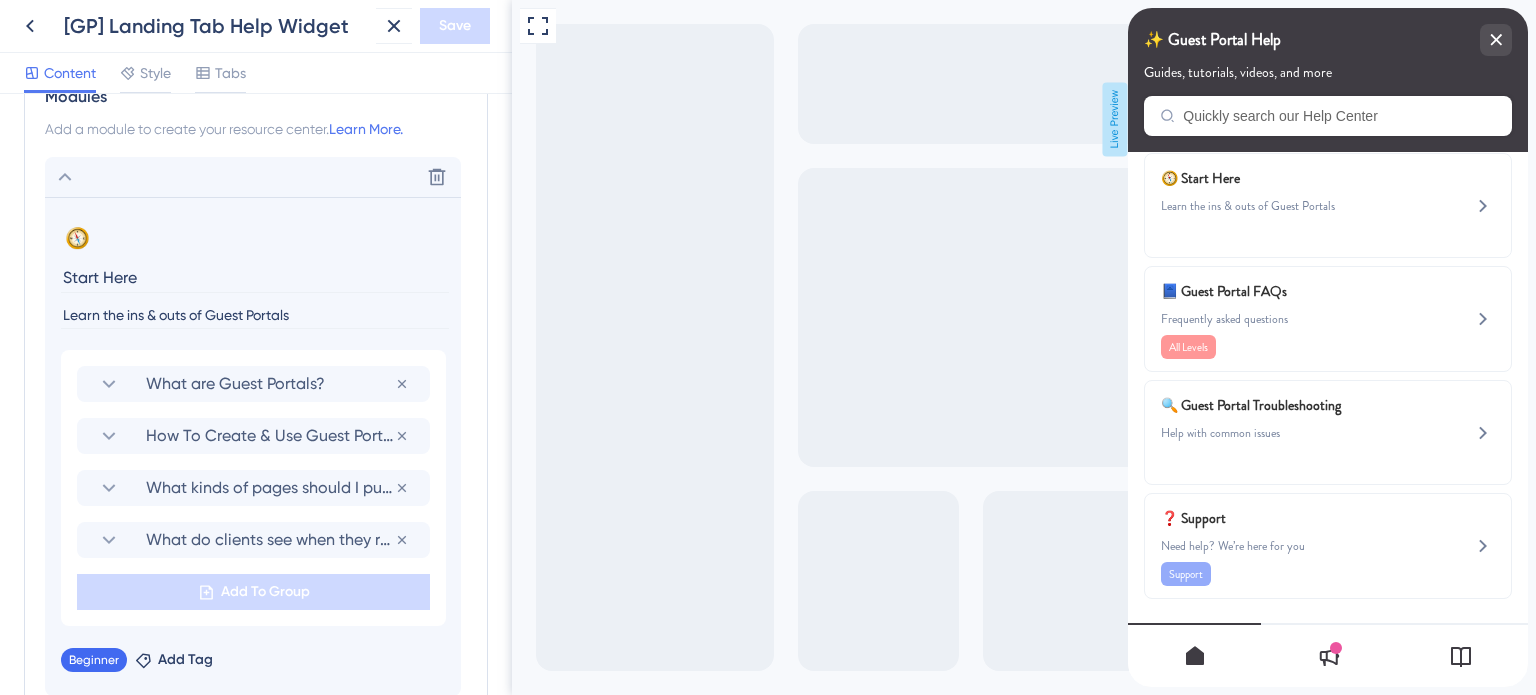 click 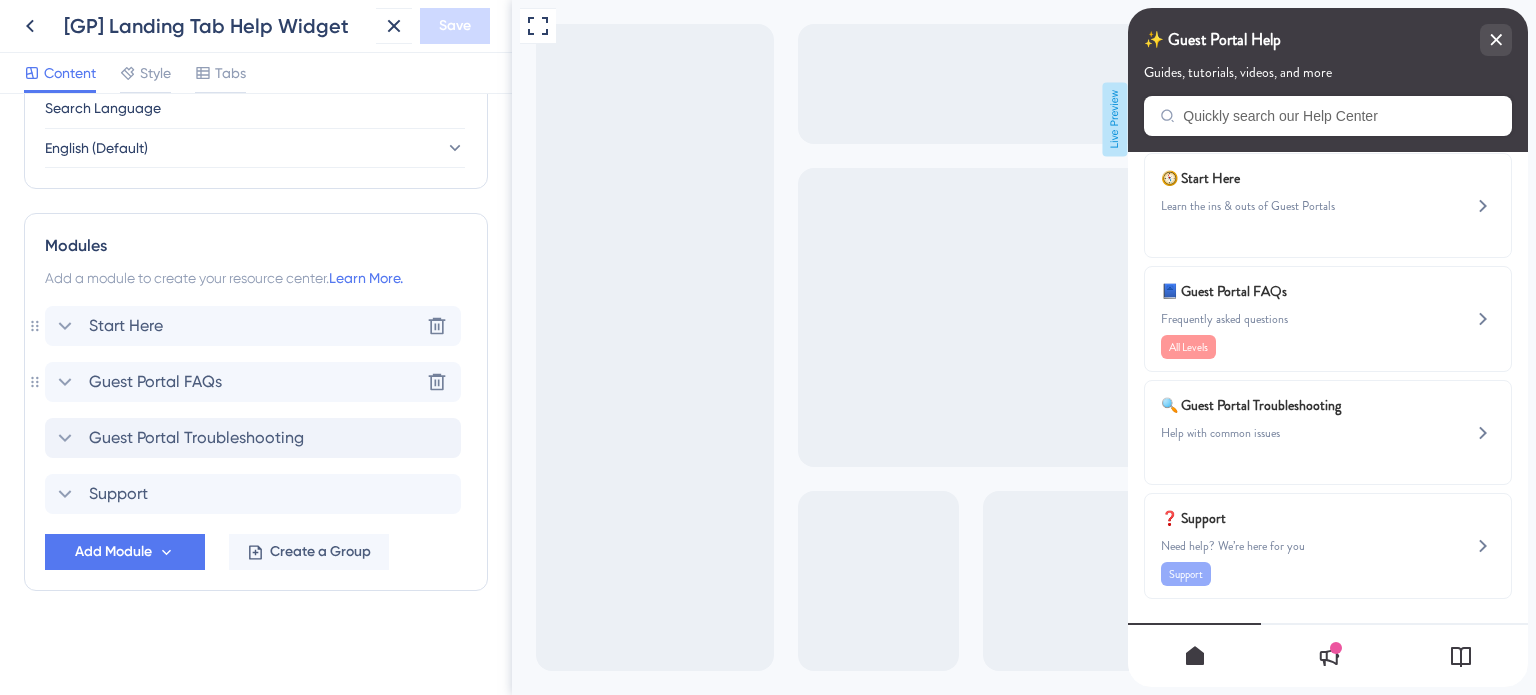 scroll, scrollTop: 807, scrollLeft: 0, axis: vertical 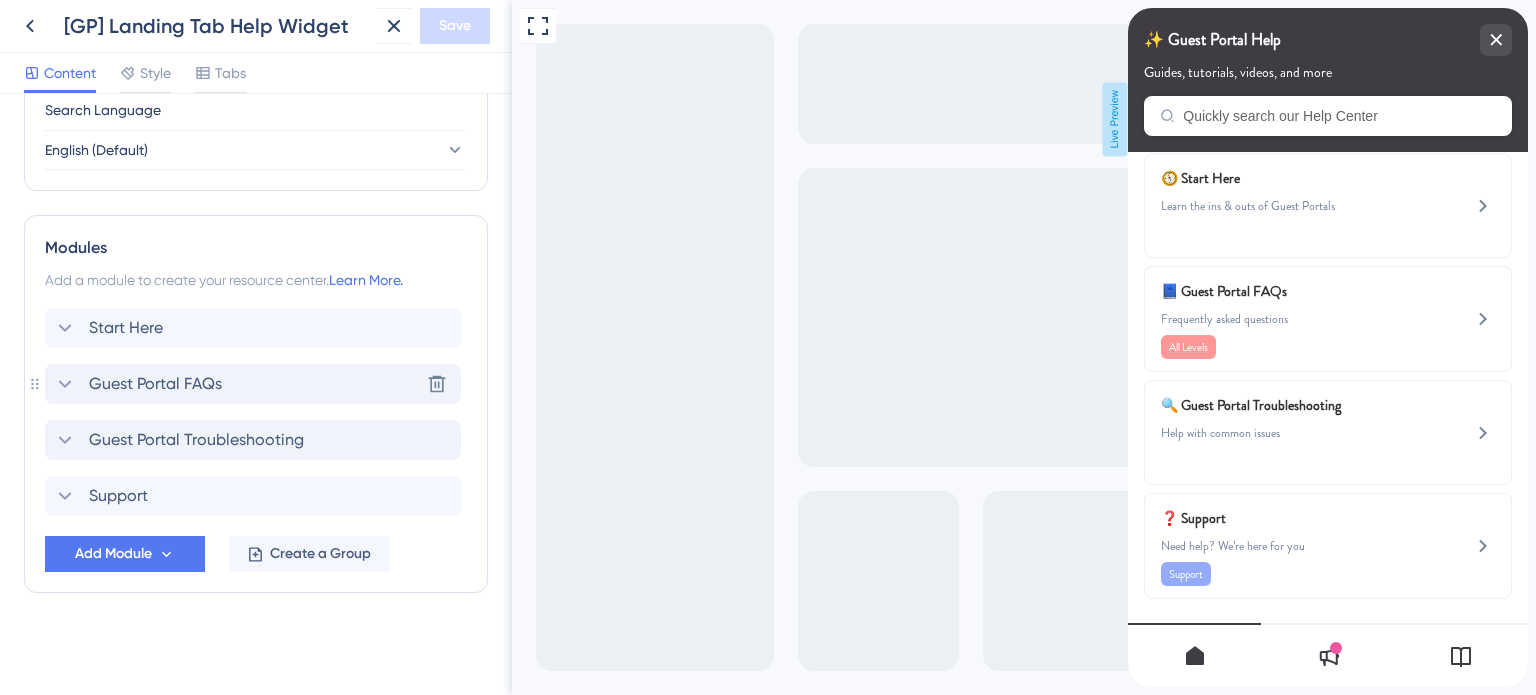 click 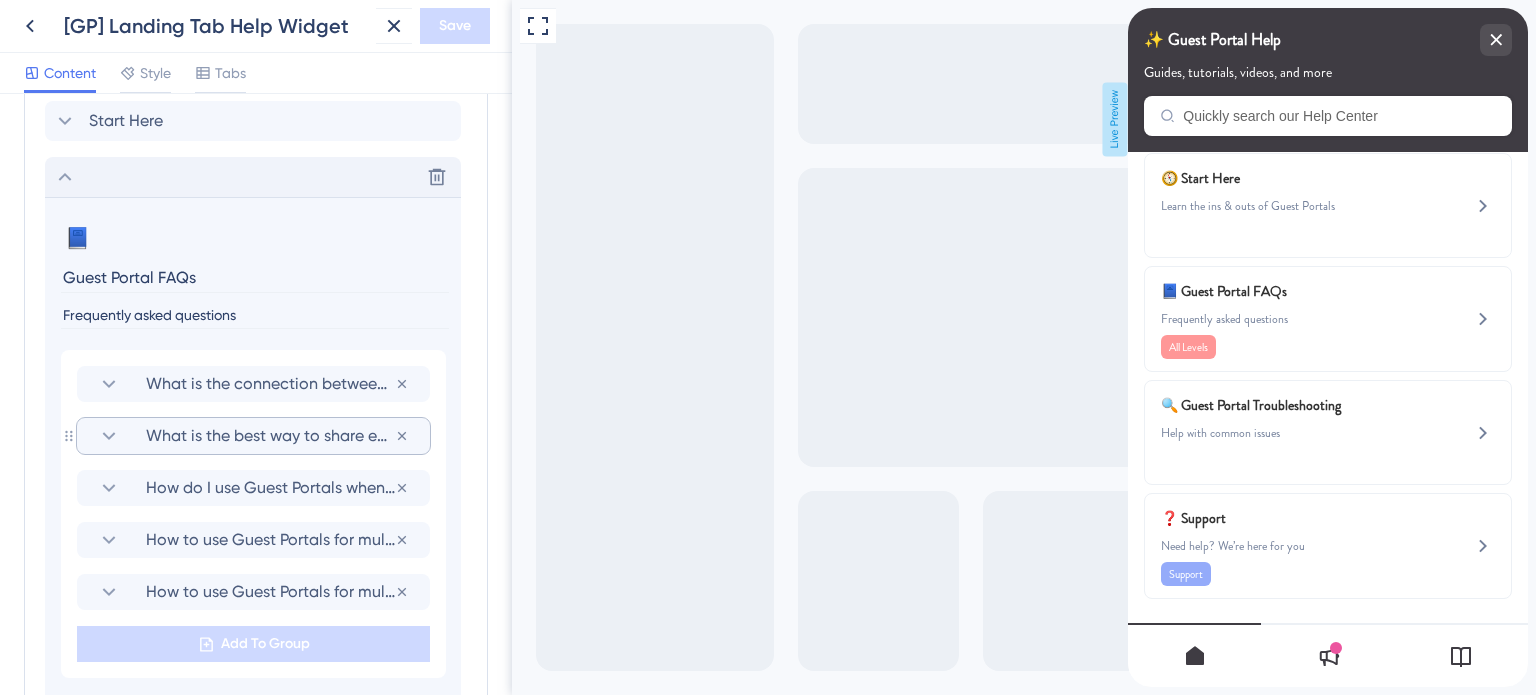scroll, scrollTop: 1058, scrollLeft: 0, axis: vertical 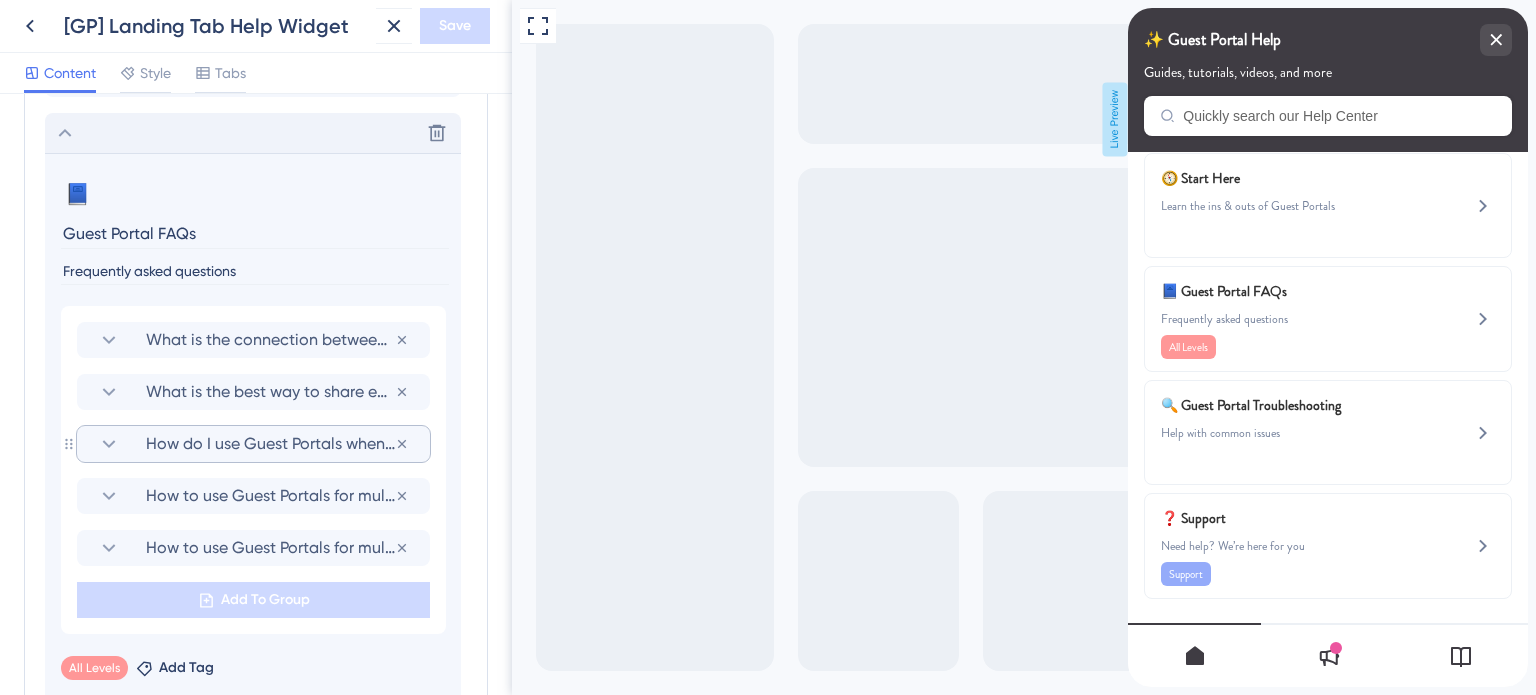 click on "How do I use Guest Portals when white labeling for another agent?" at bounding box center [270, 444] 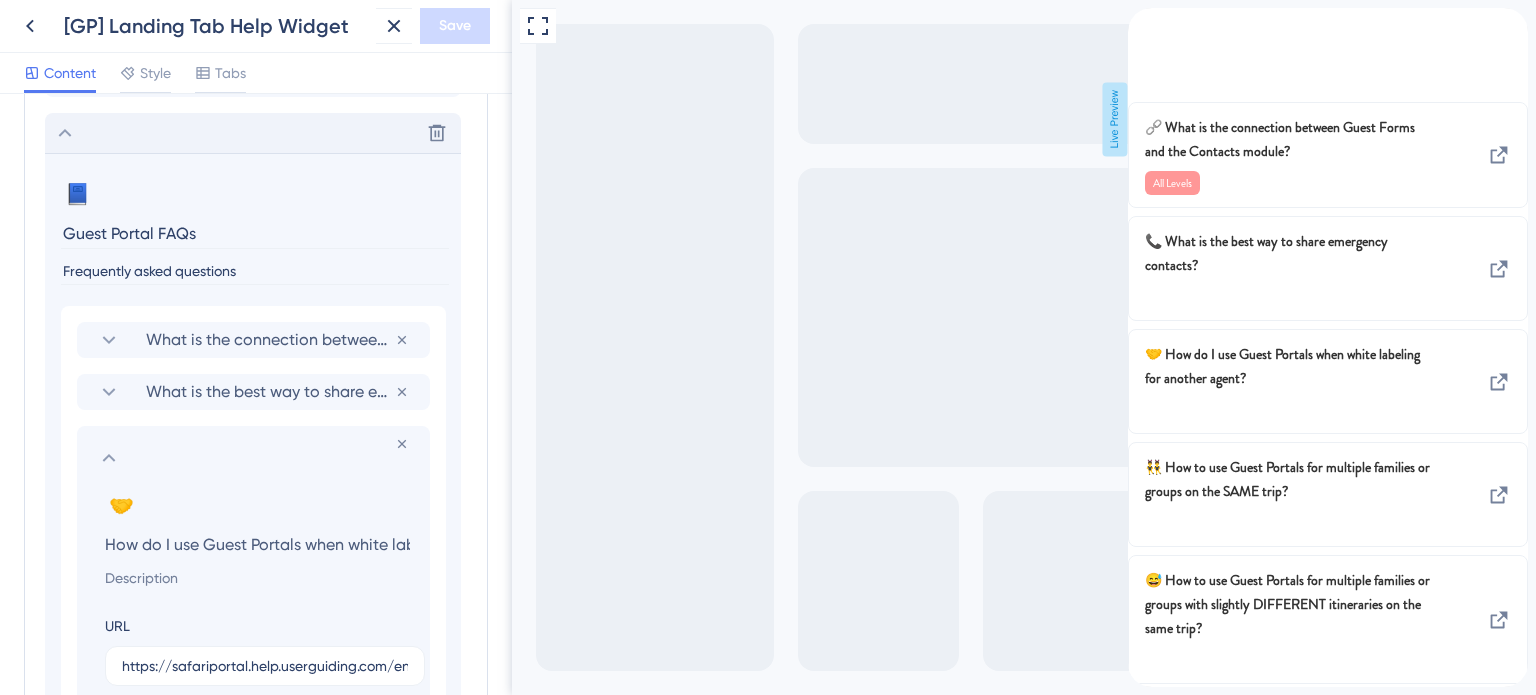 scroll, scrollTop: 0, scrollLeft: 184, axis: horizontal 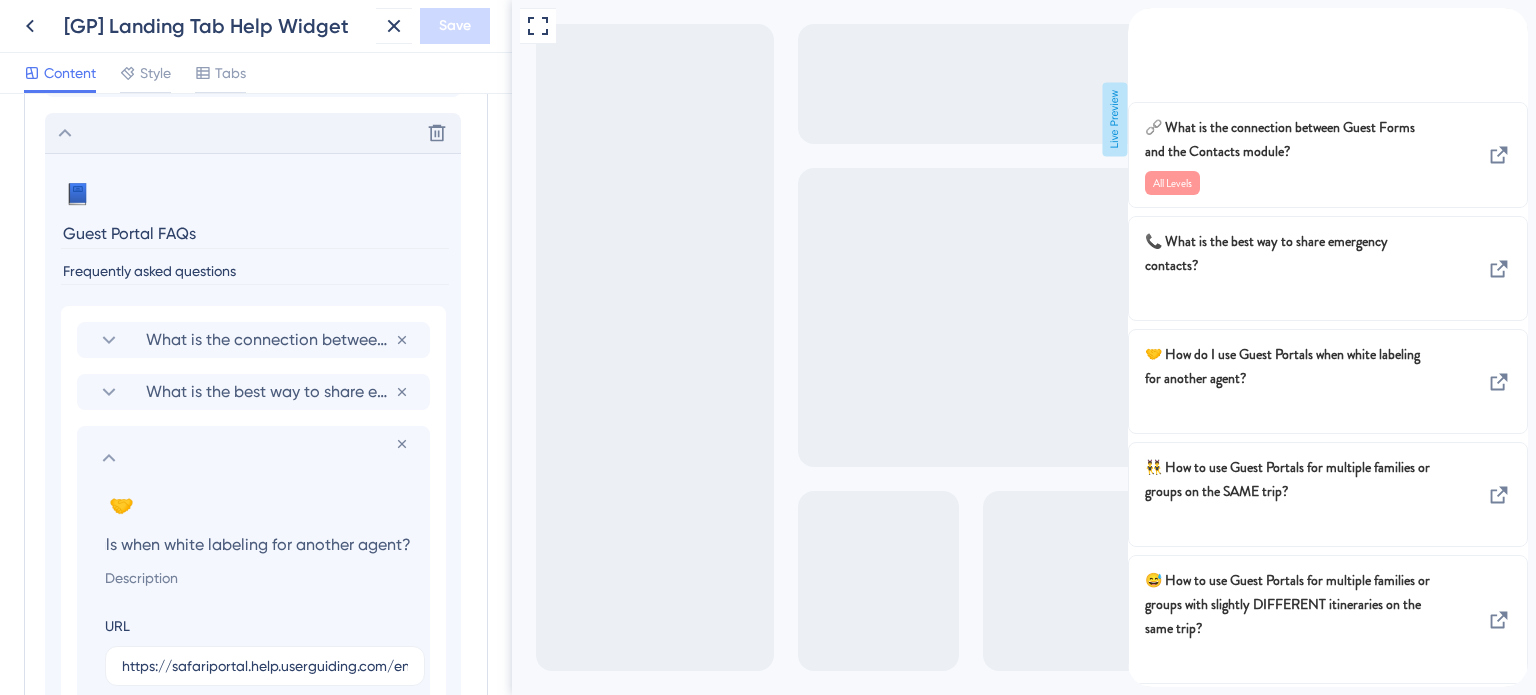 click 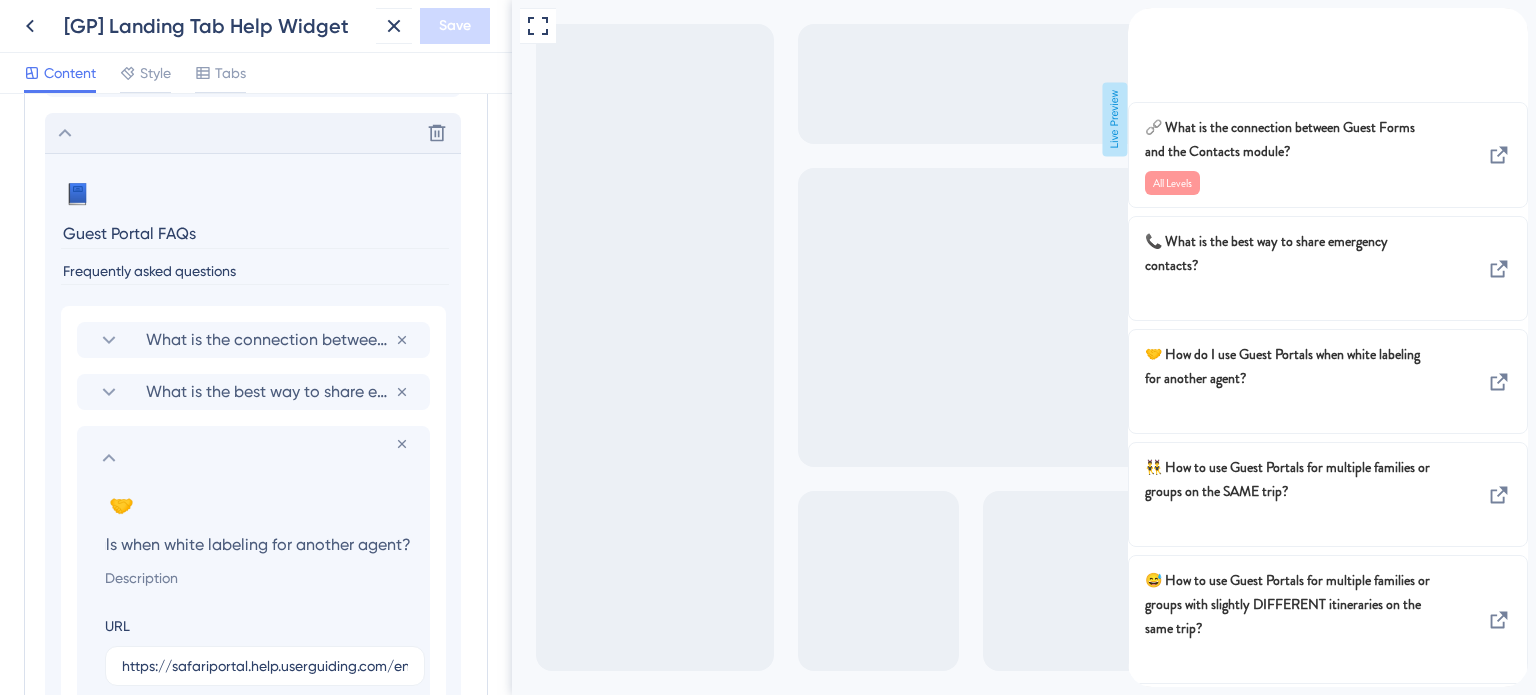 scroll, scrollTop: 0, scrollLeft: 0, axis: both 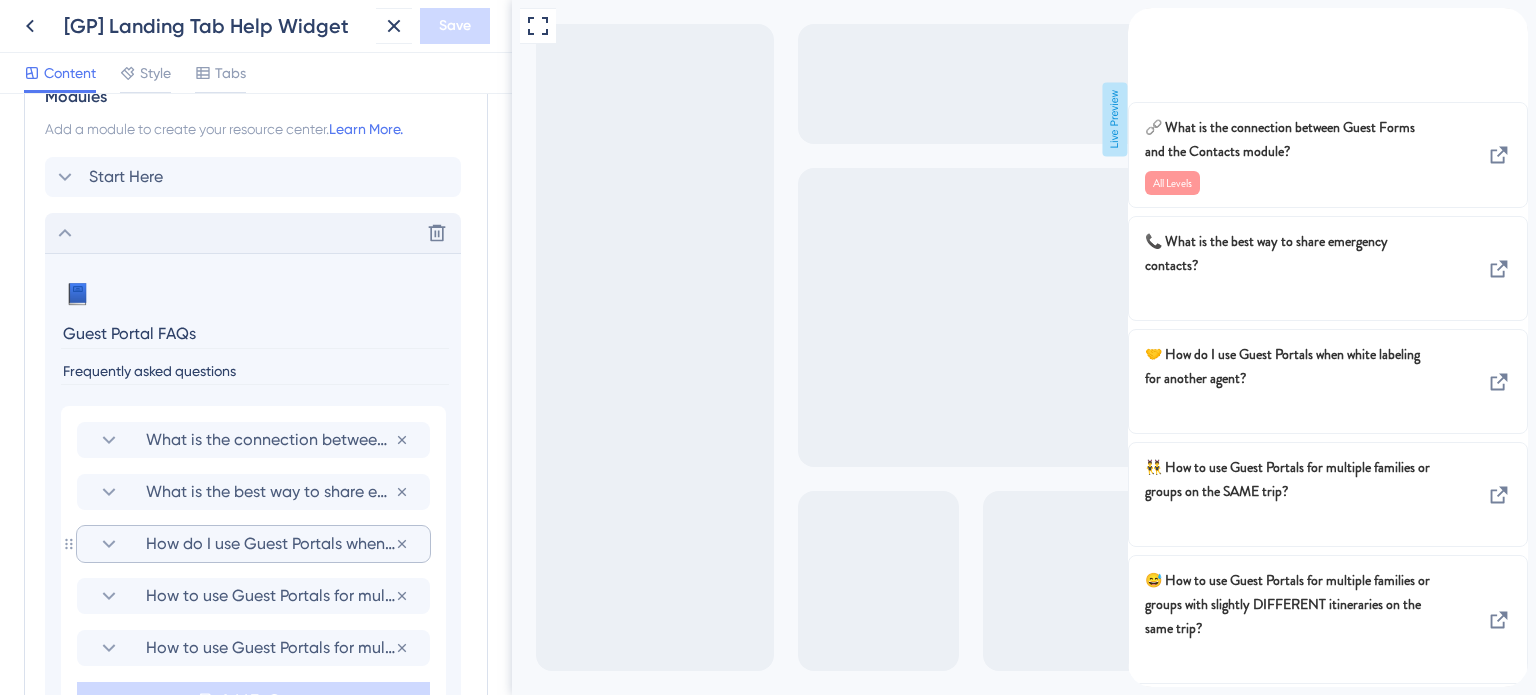 click 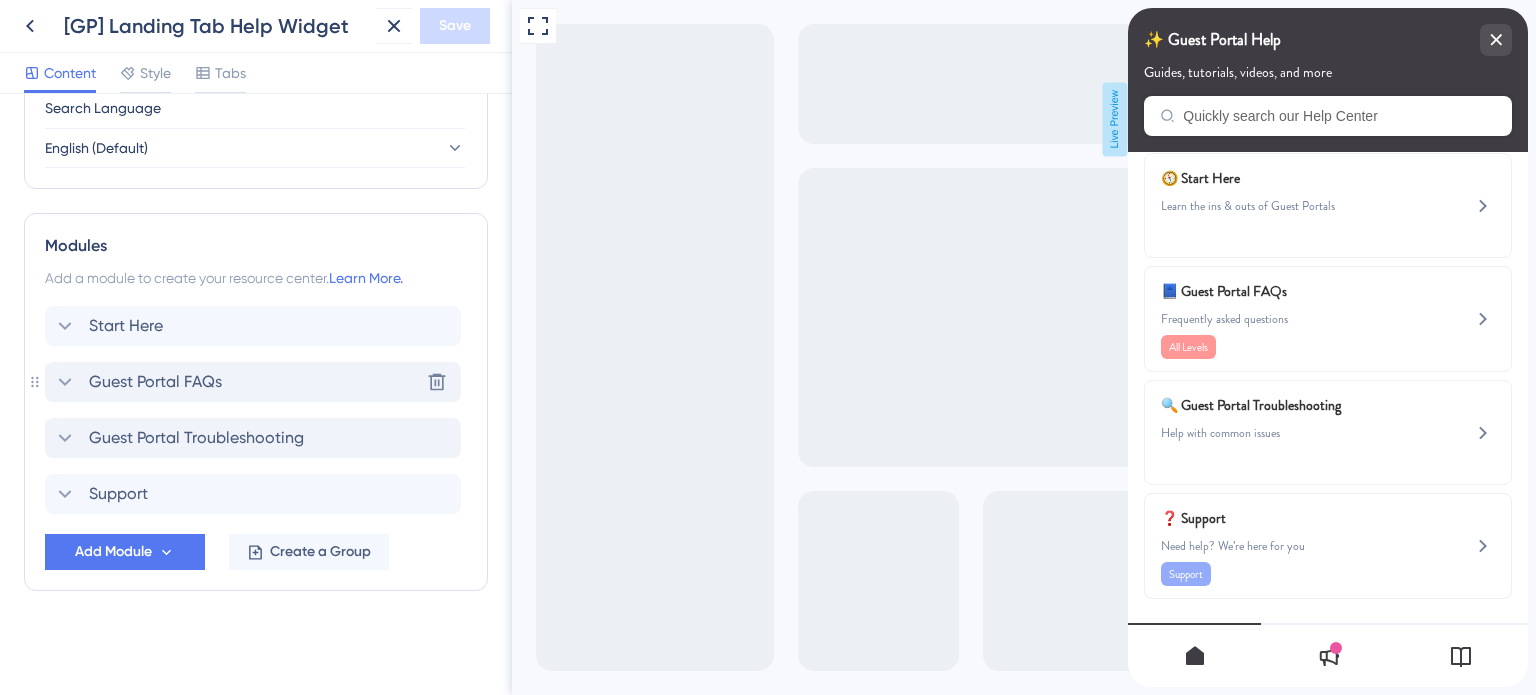scroll, scrollTop: 807, scrollLeft: 0, axis: vertical 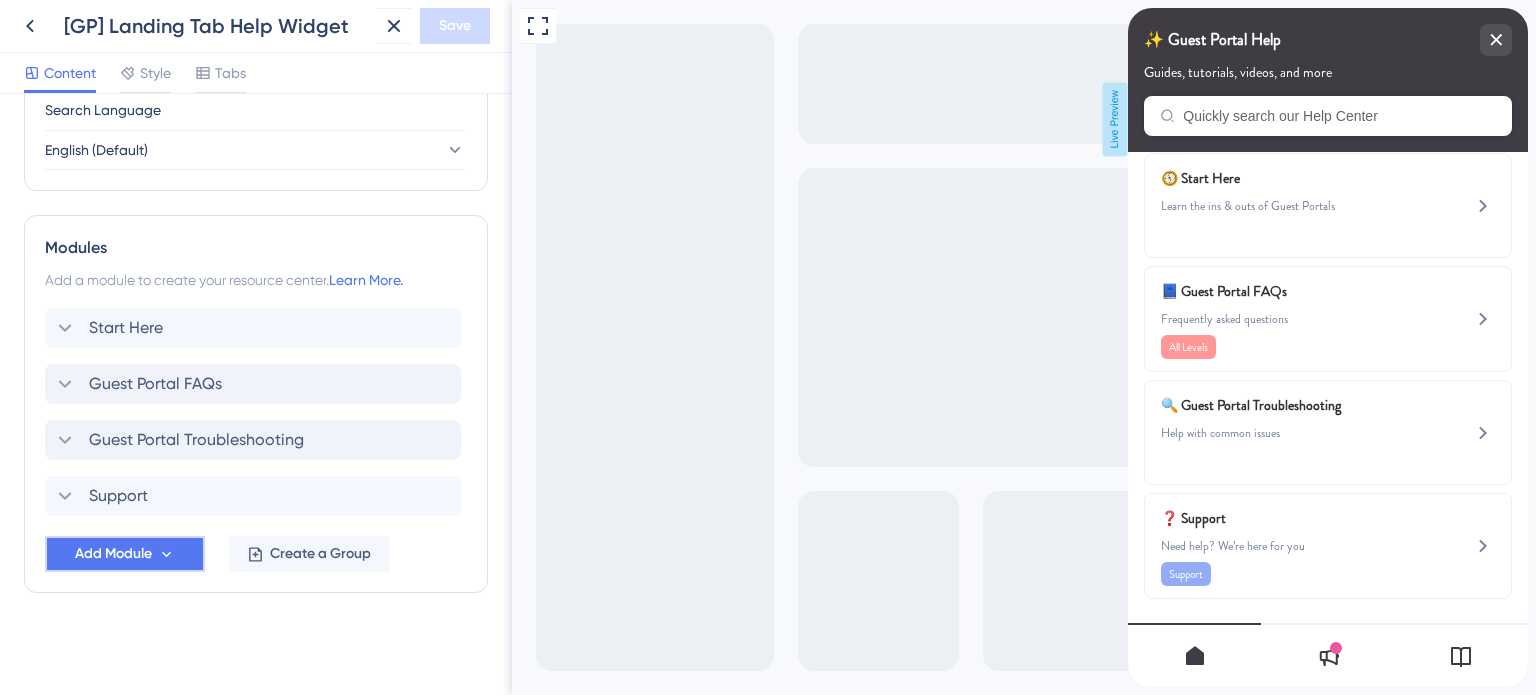 click 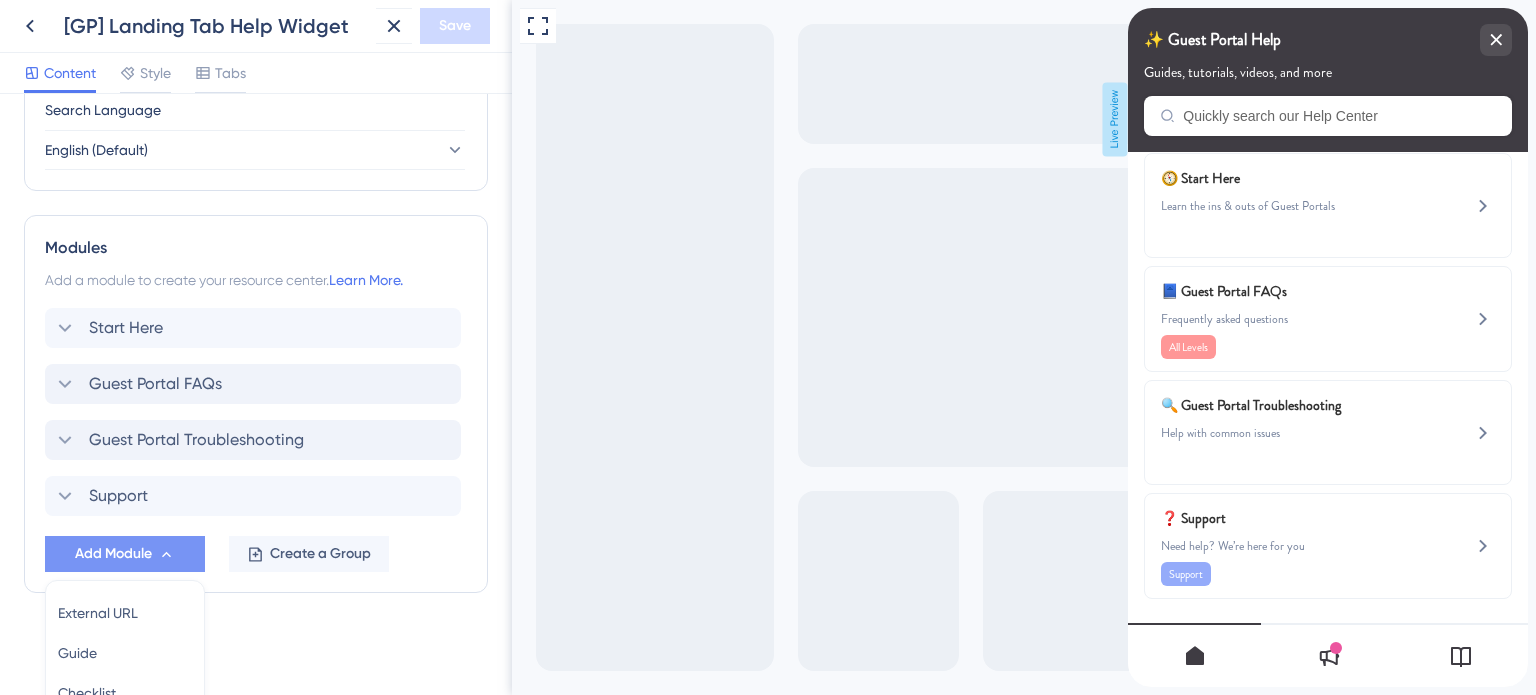 scroll, scrollTop: 996, scrollLeft: 0, axis: vertical 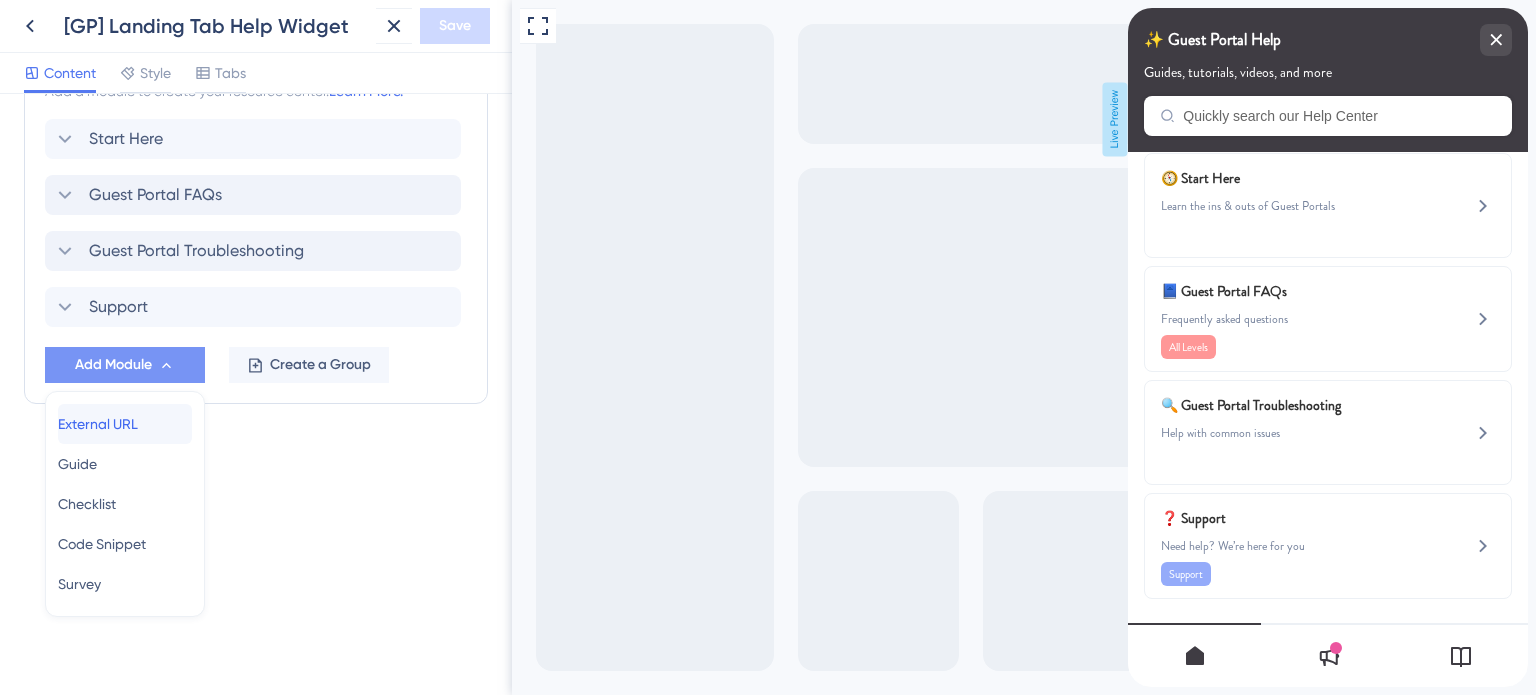 click on "External URL" at bounding box center (98, 424) 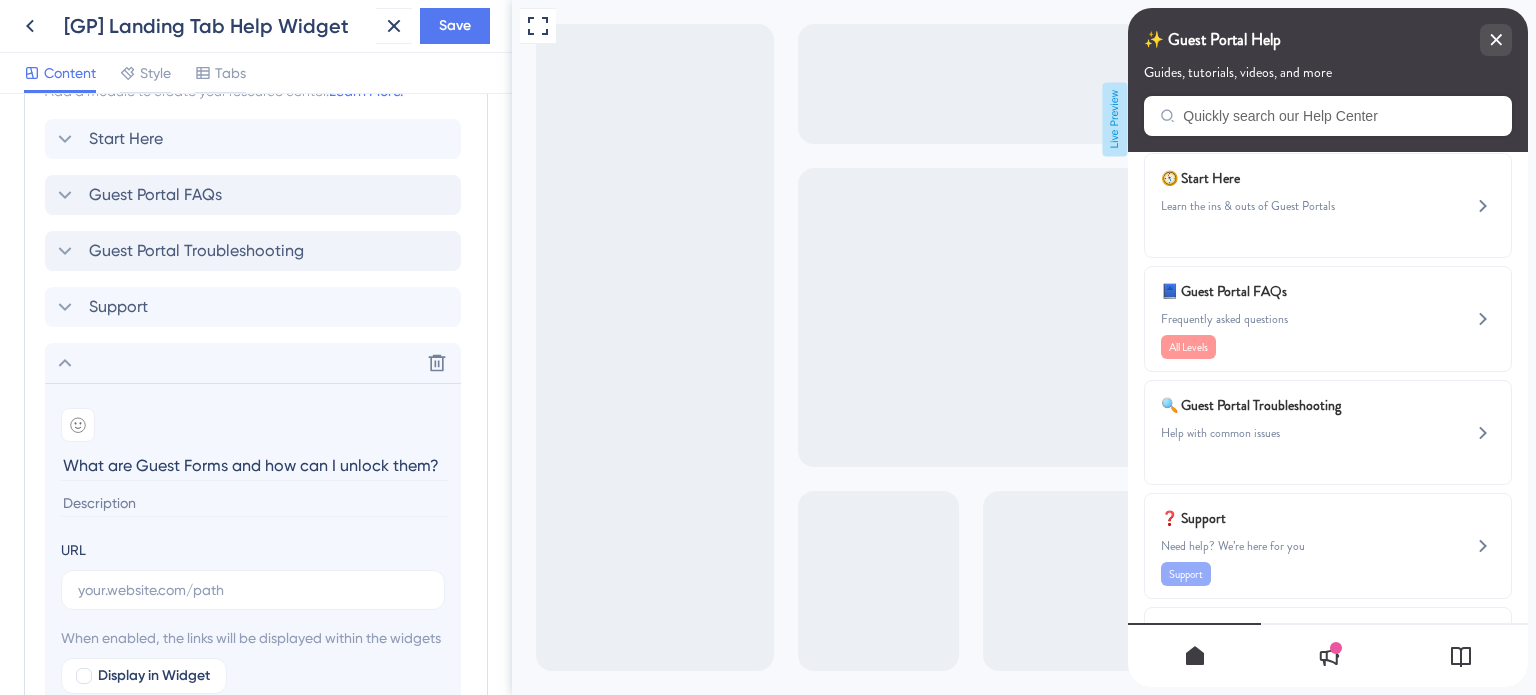type on "What are Guest Forms and how can I unlock them?" 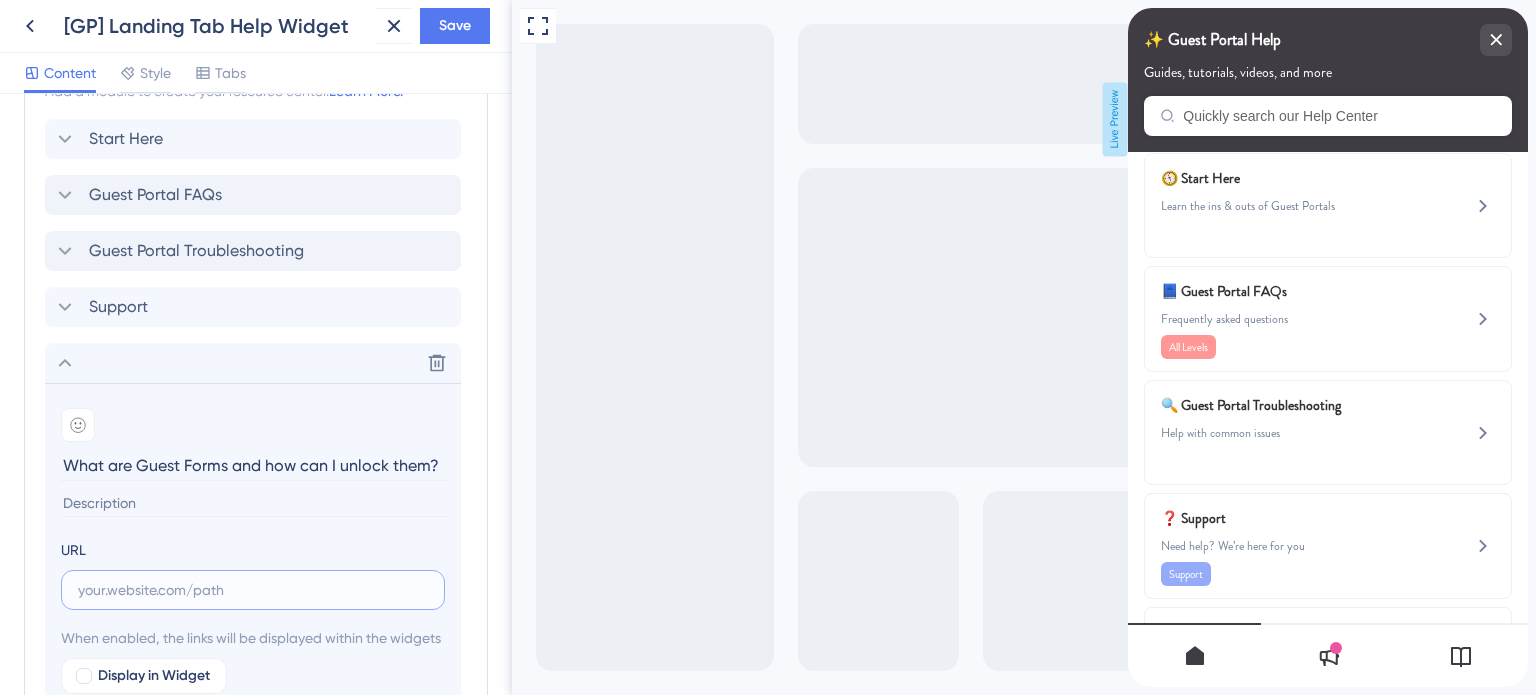 click at bounding box center (253, 590) 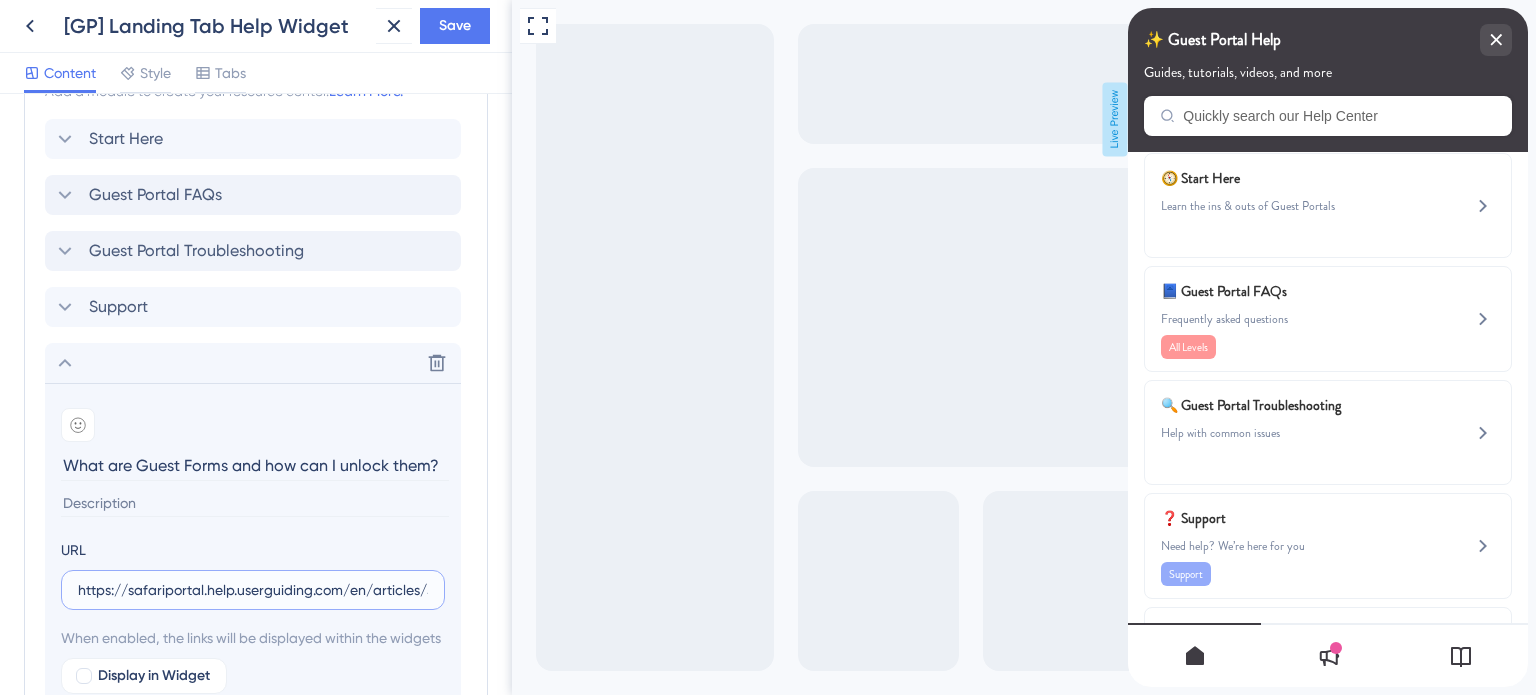 scroll, scrollTop: 0, scrollLeft: 380, axis: horizontal 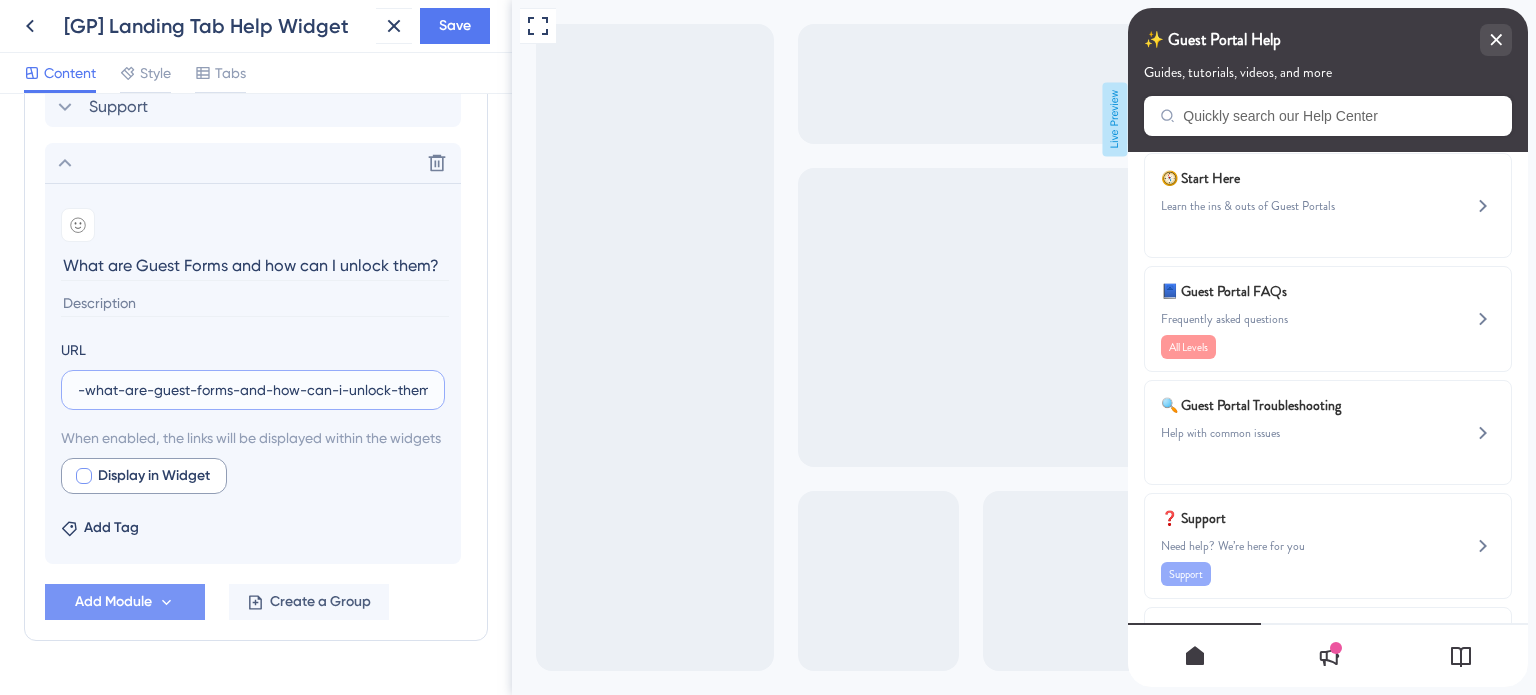 type on "https://safariportal.help.userguiding.com/en/articles/5675-what-are-guest-forms-and-how-can-i-unlock-them" 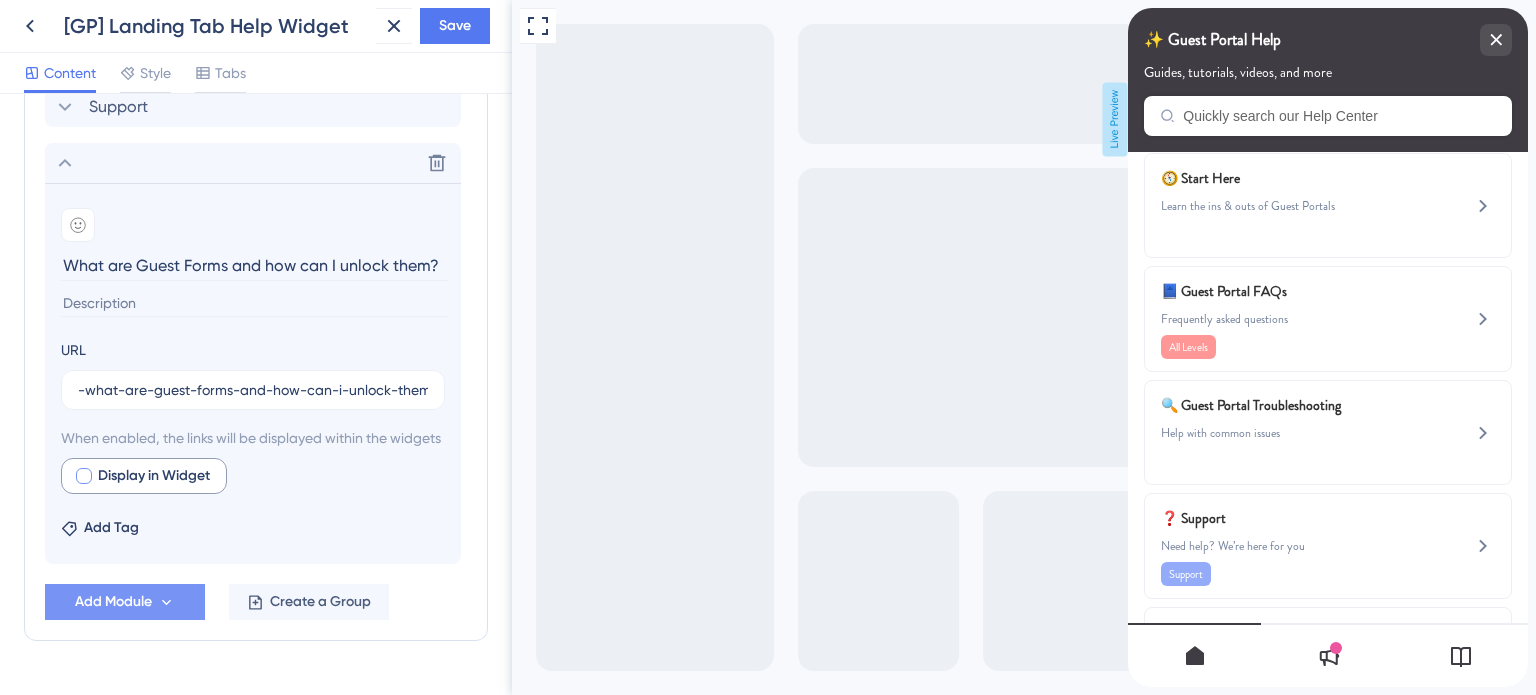 click at bounding box center (84, 476) 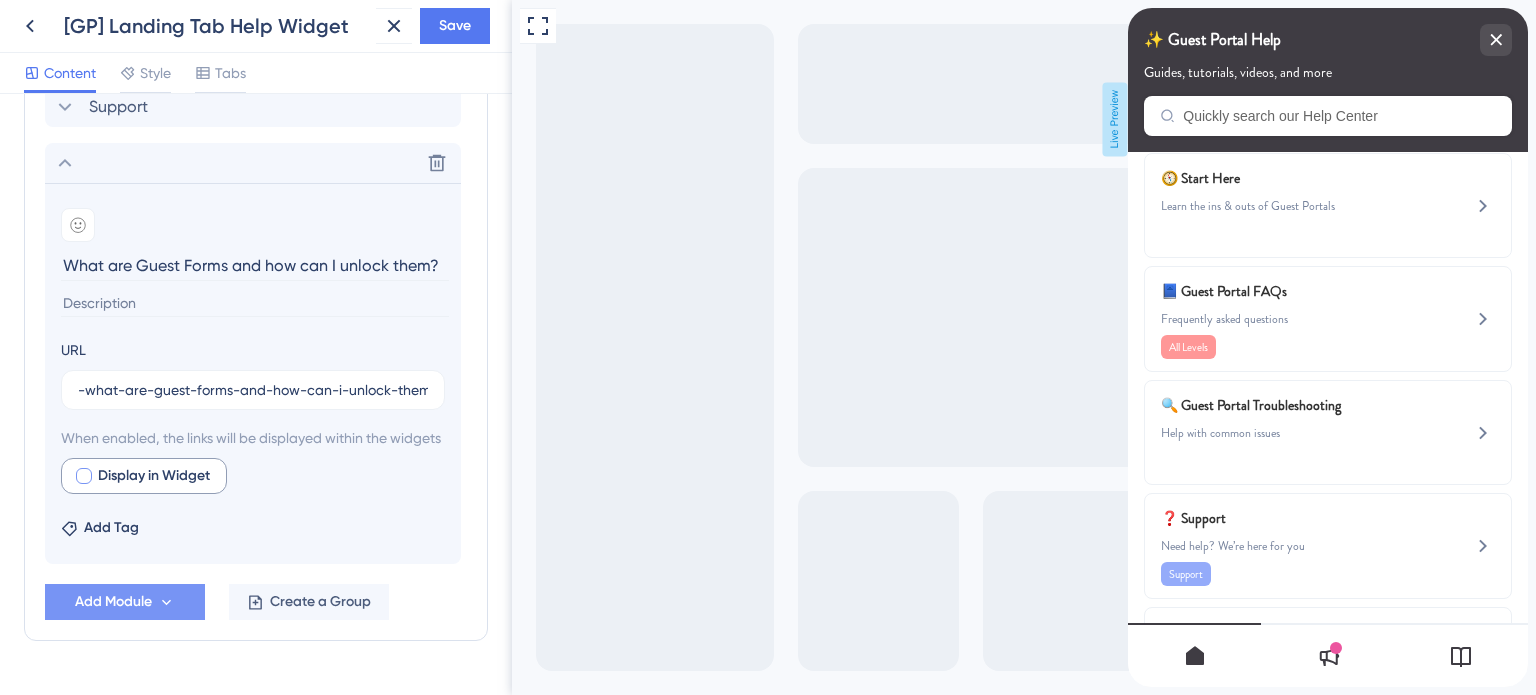 scroll, scrollTop: 0, scrollLeft: 0, axis: both 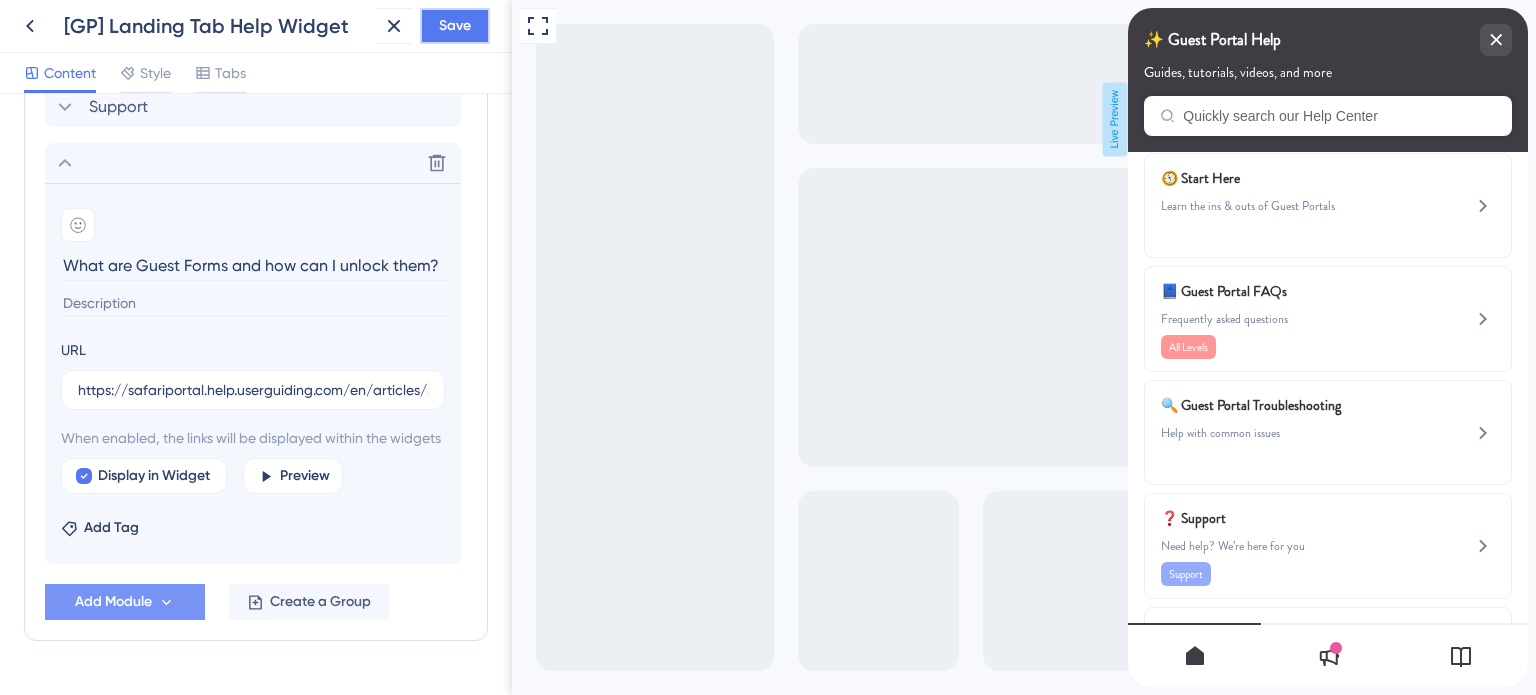 click on "Save" at bounding box center (455, 26) 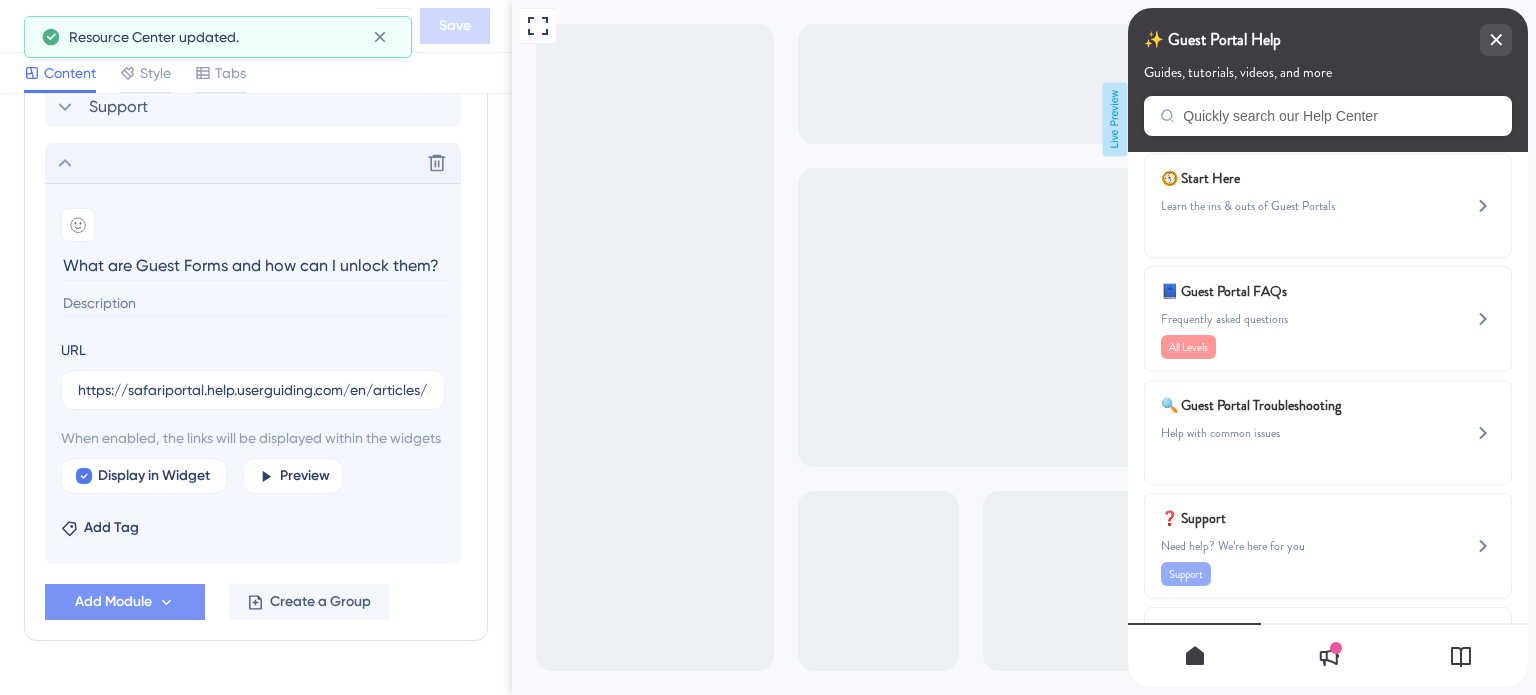click 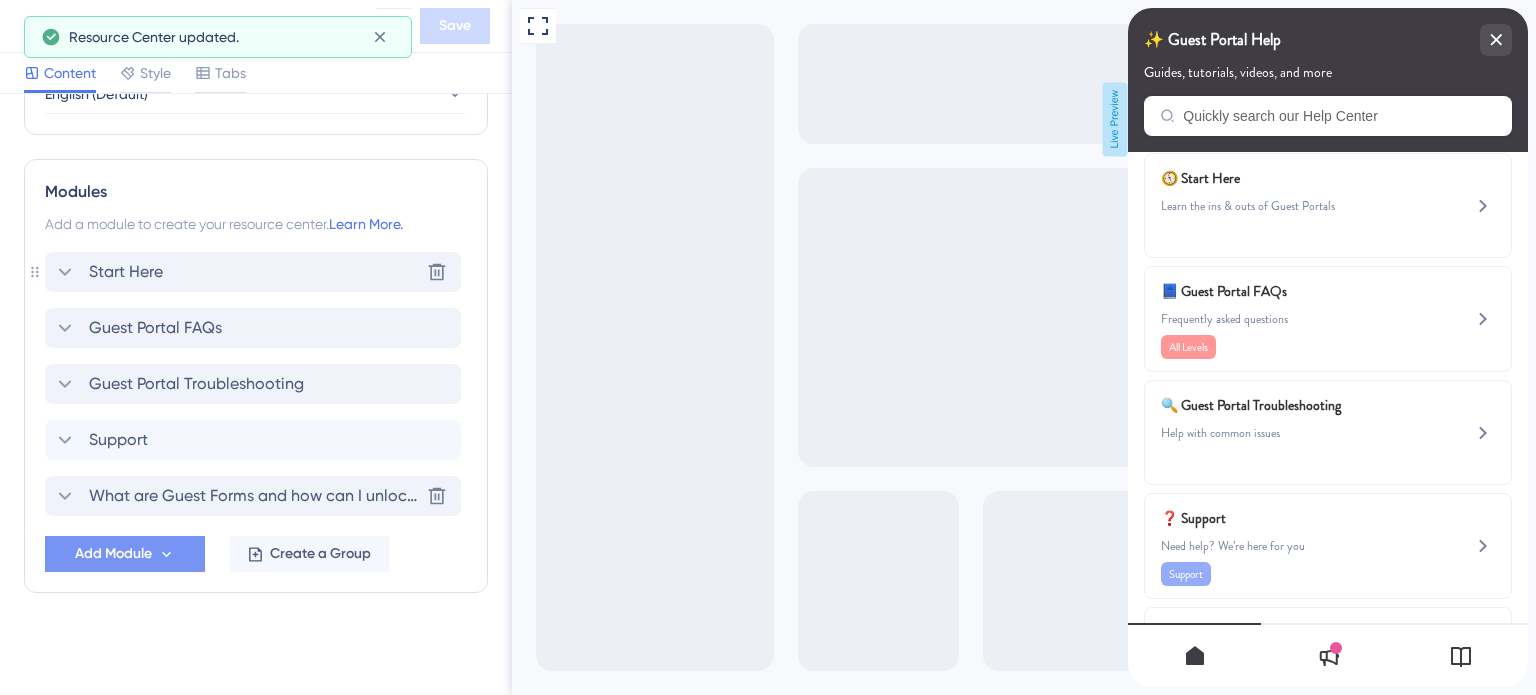 click on "Start Here Delete" at bounding box center (253, 272) 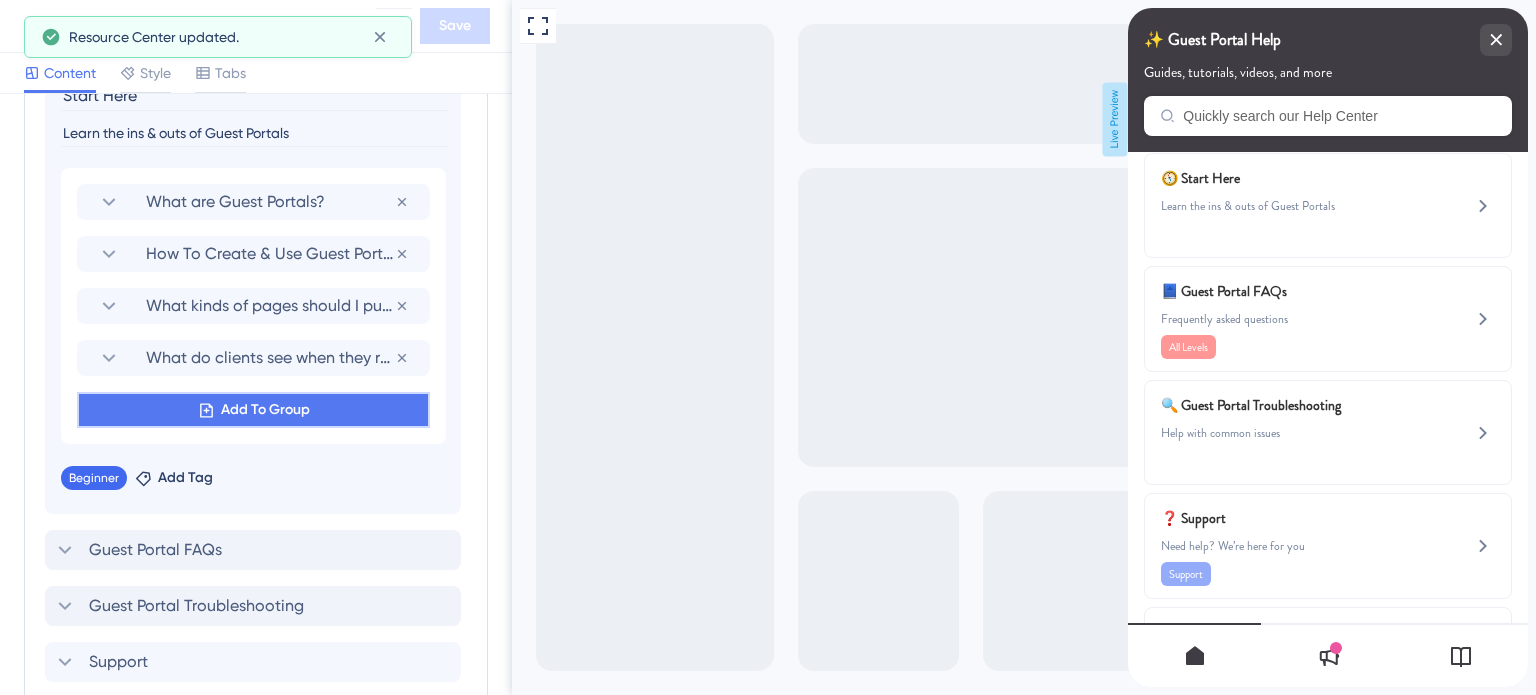 click on "Add To Group" at bounding box center (265, 410) 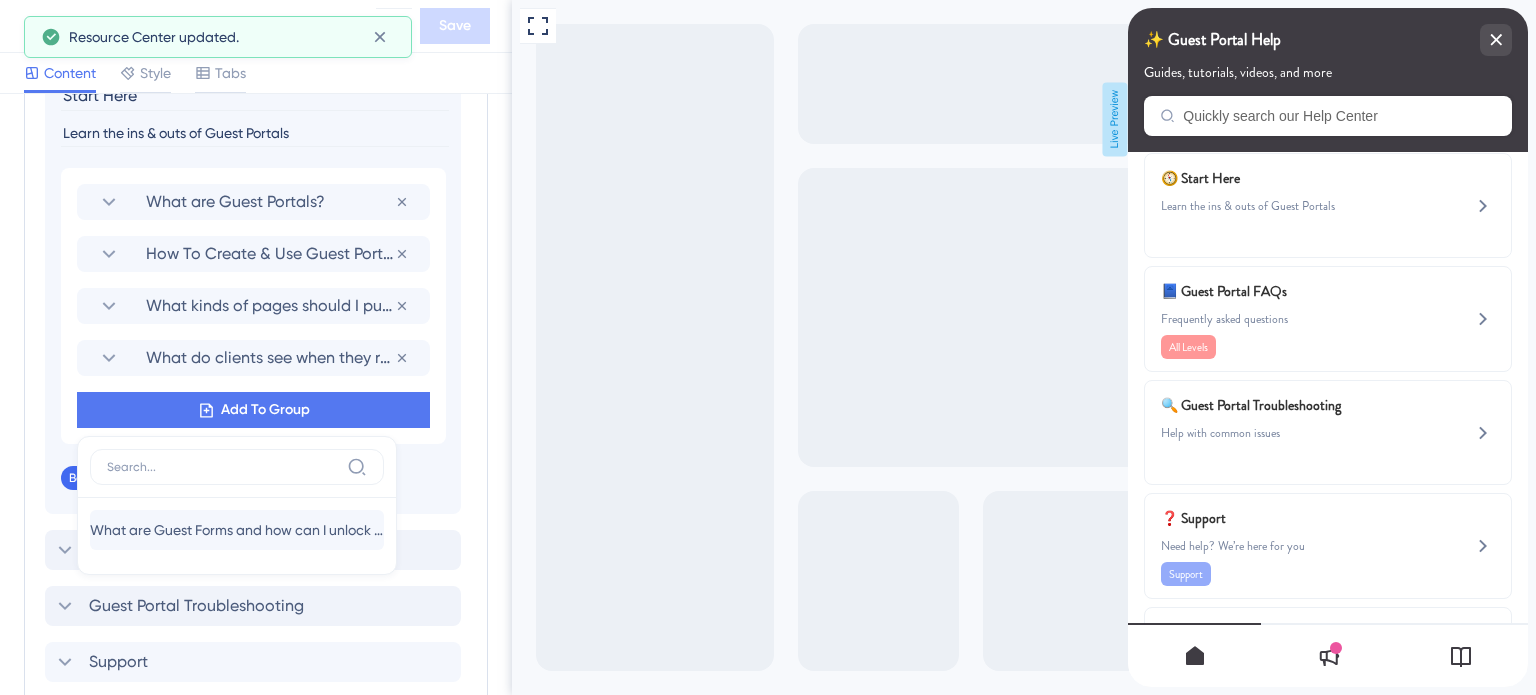 scroll, scrollTop: 1249, scrollLeft: 0, axis: vertical 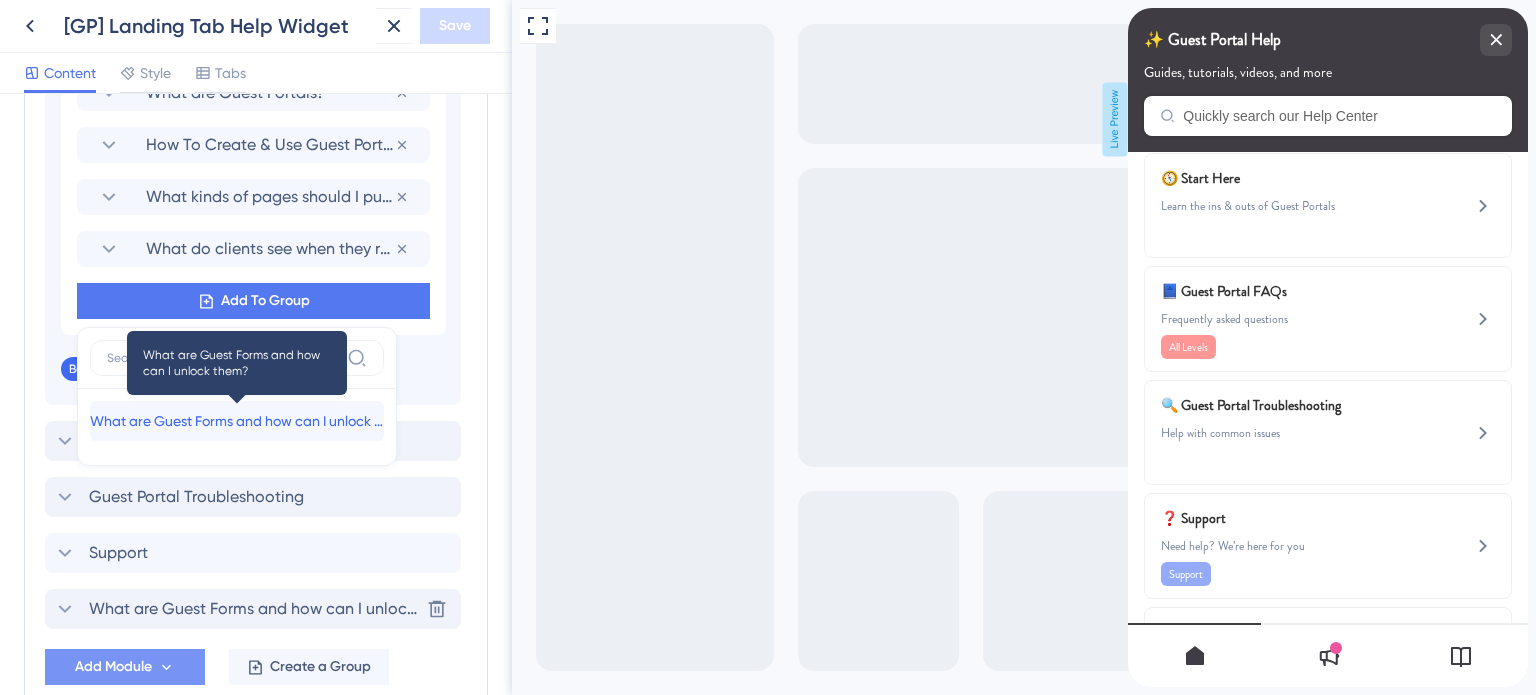 click on "What are Guest Forms and how can I unlock them?" at bounding box center (237, 421) 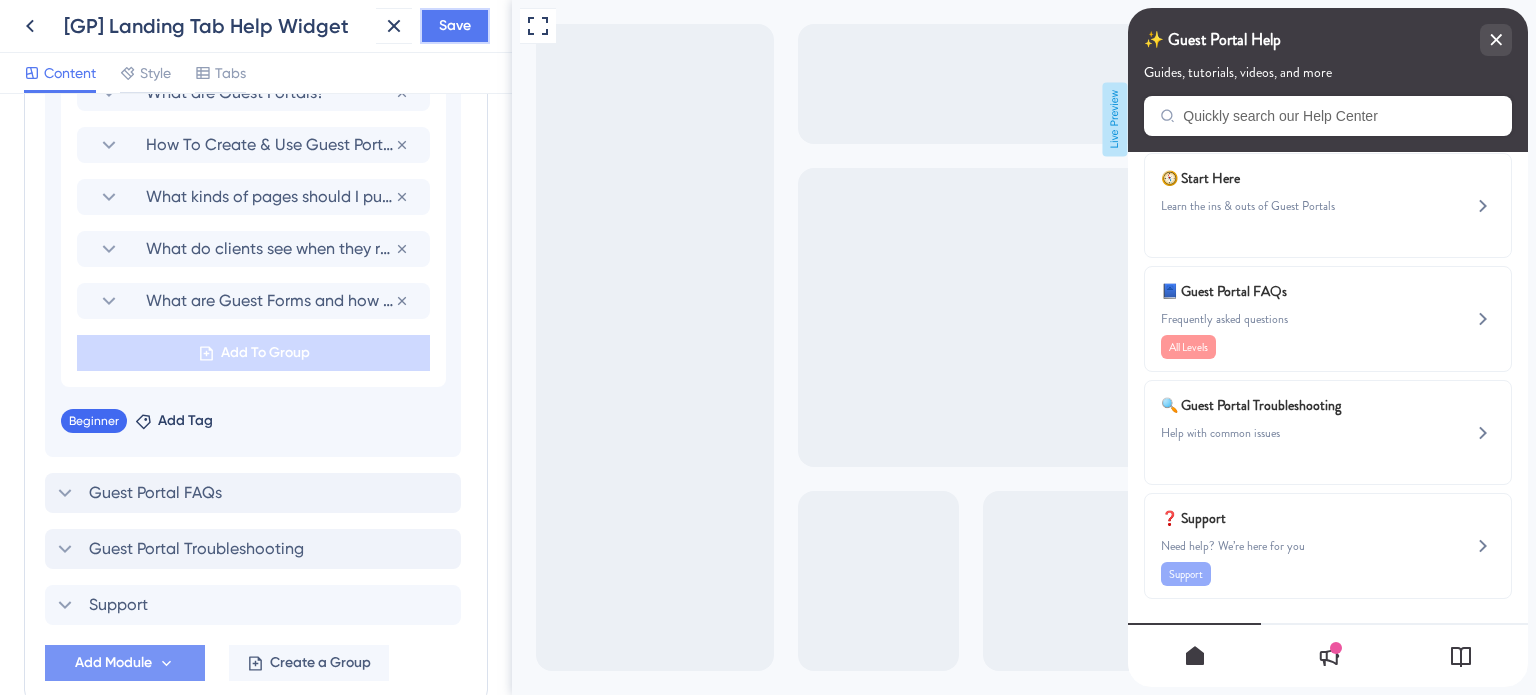 click on "Save" at bounding box center (455, 26) 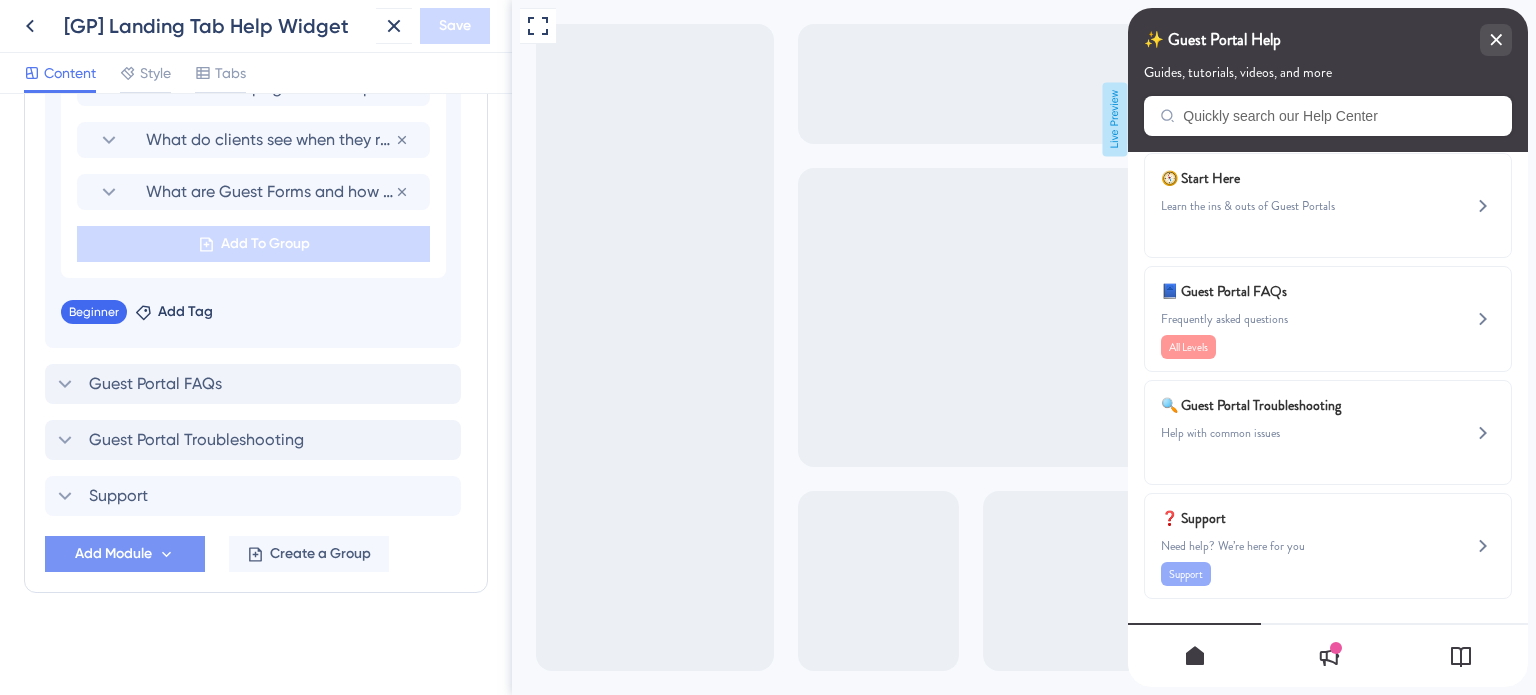 click on "Add Module" at bounding box center [113, 554] 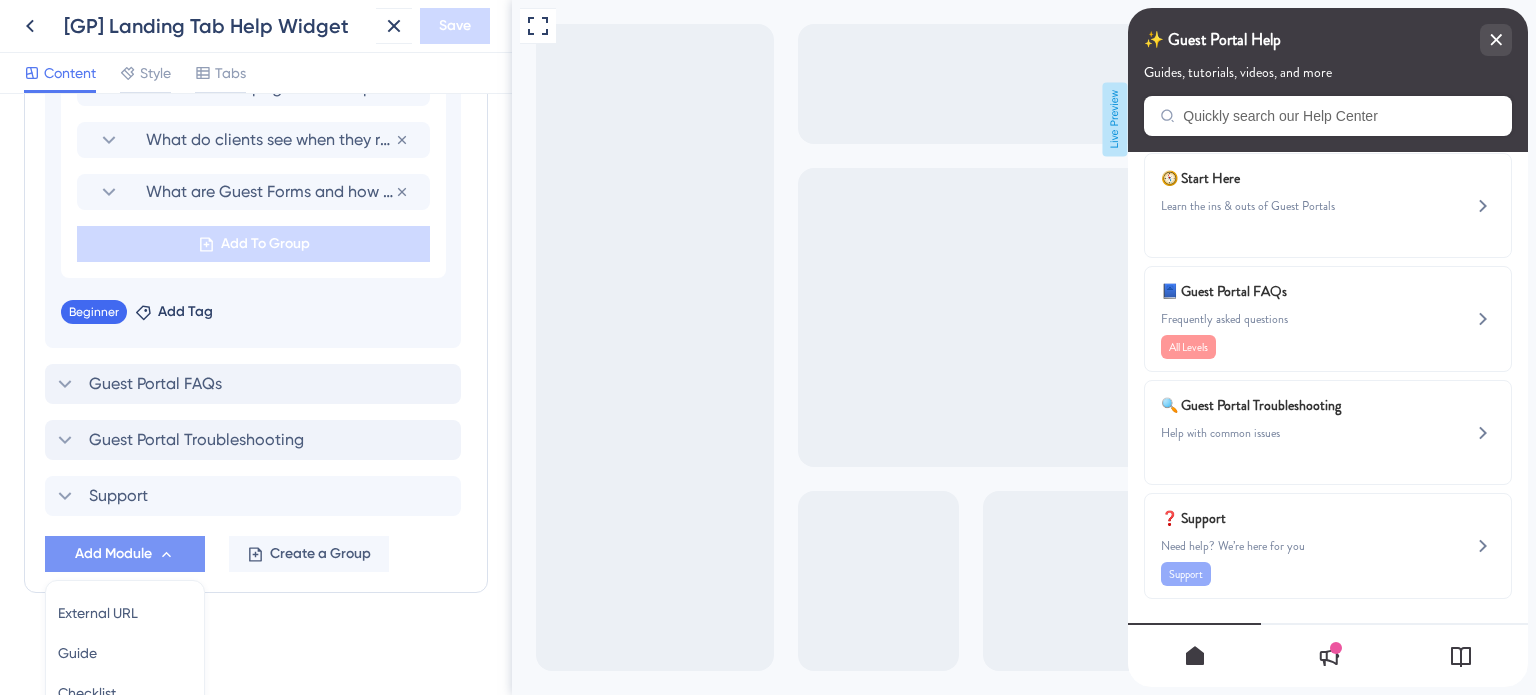 scroll, scrollTop: 1547, scrollLeft: 0, axis: vertical 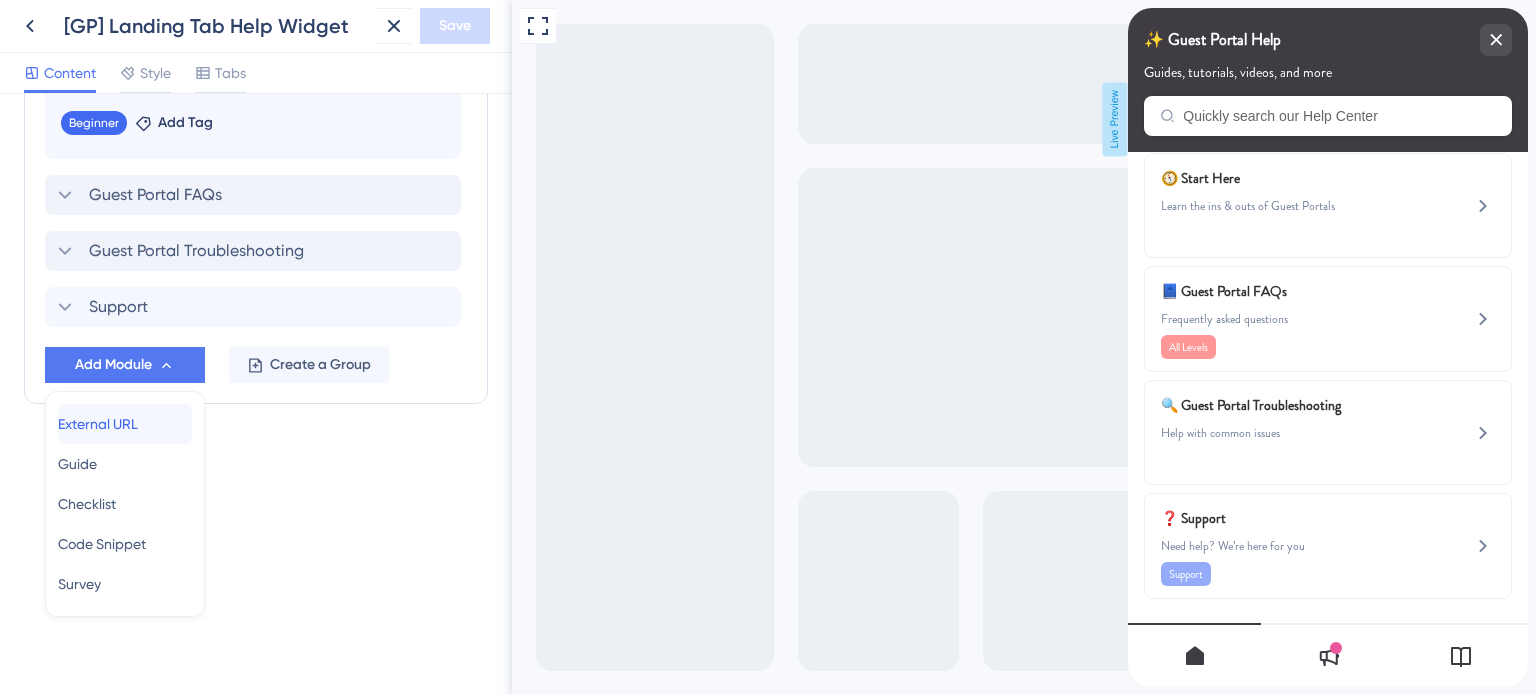 click on "External URL" at bounding box center (98, 424) 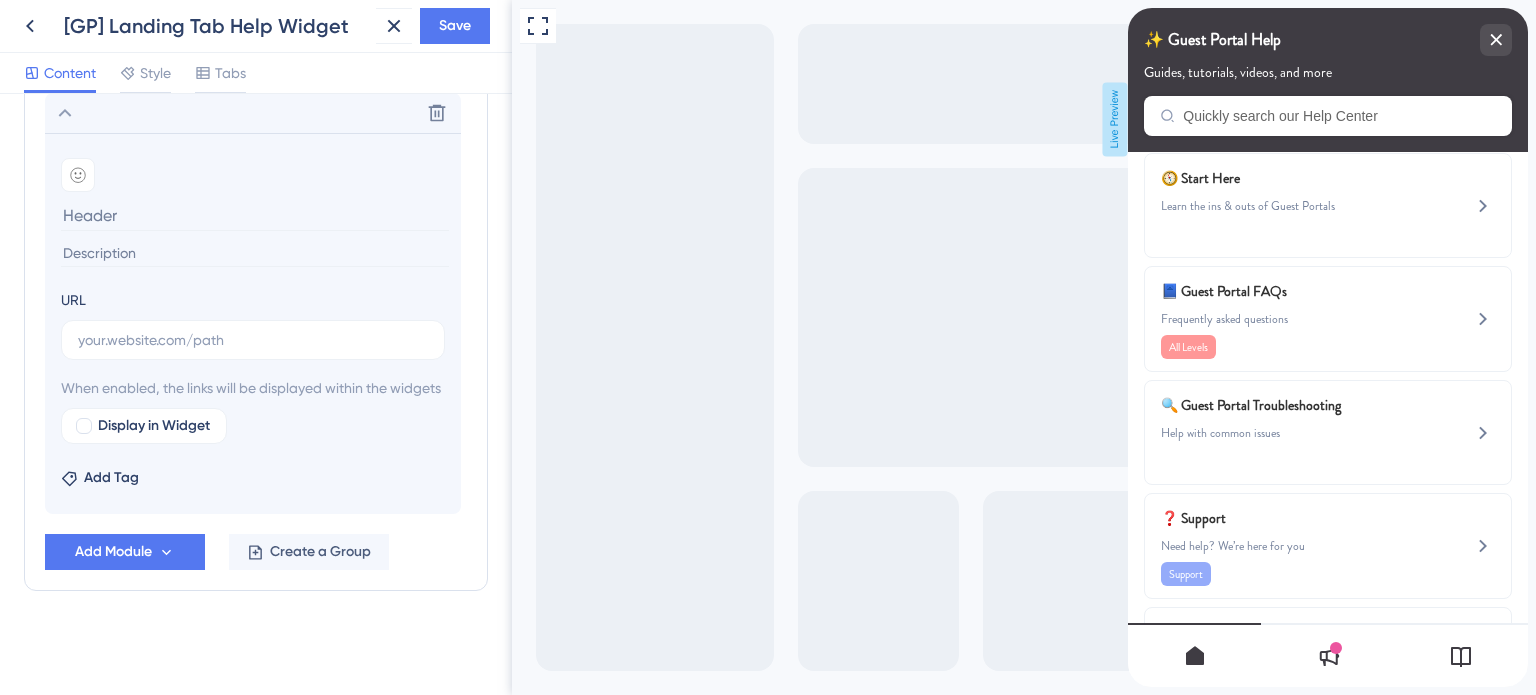 scroll, scrollTop: 1268, scrollLeft: 0, axis: vertical 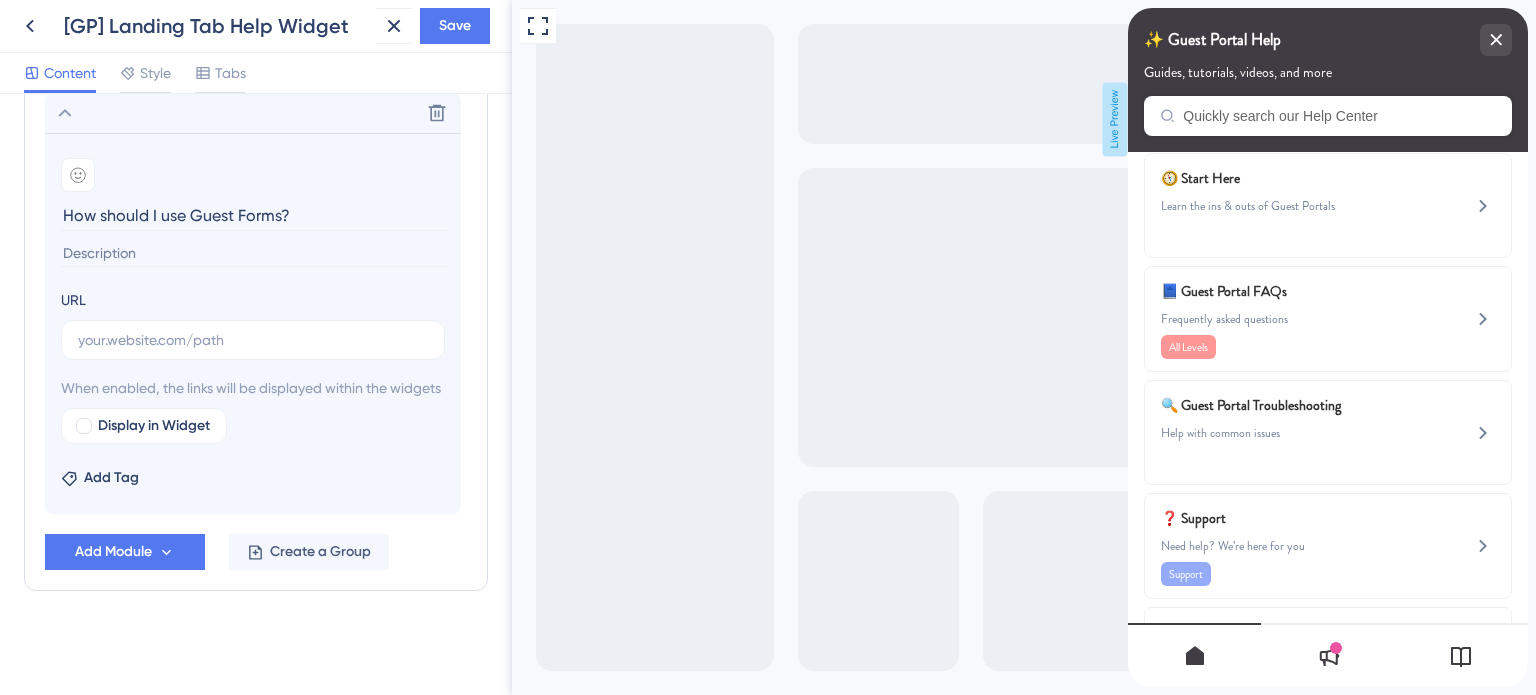 type on "How should I use Guest Forms?" 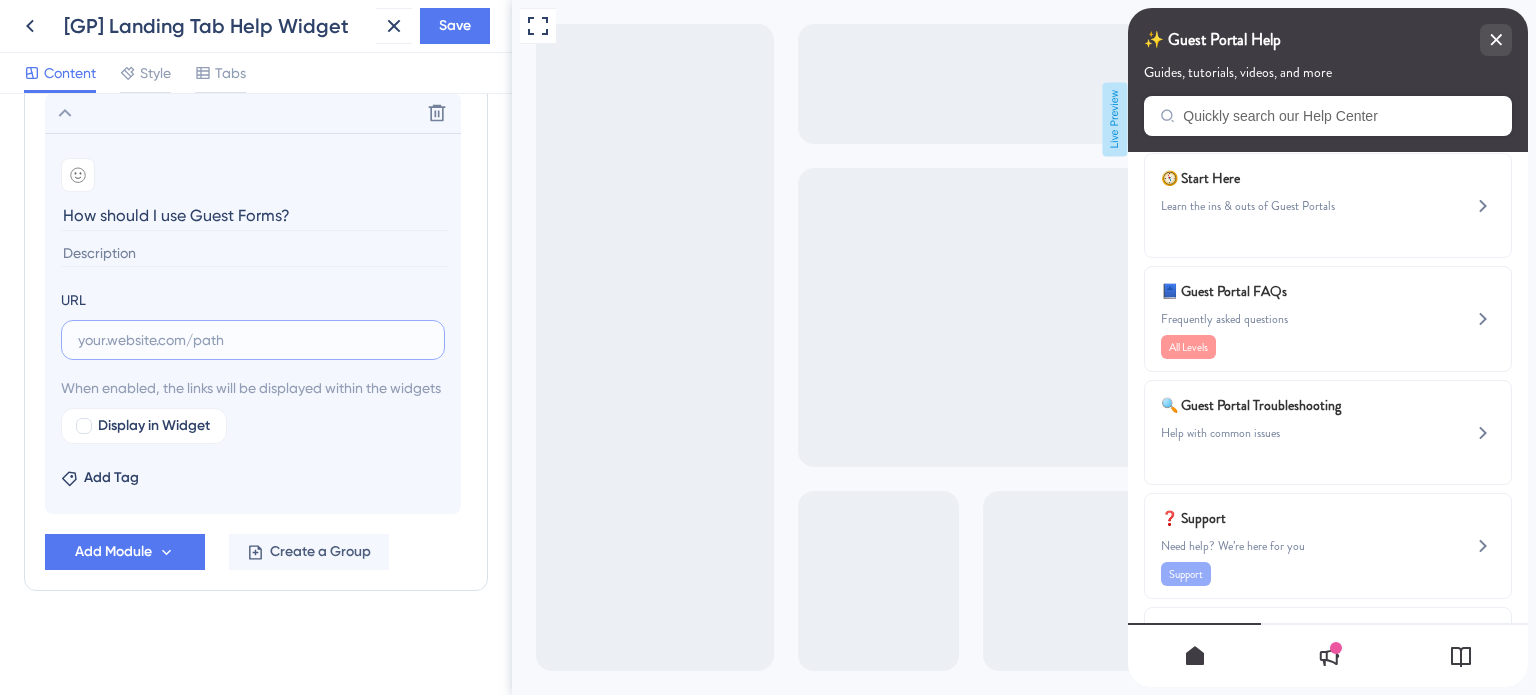 click at bounding box center [253, 340] 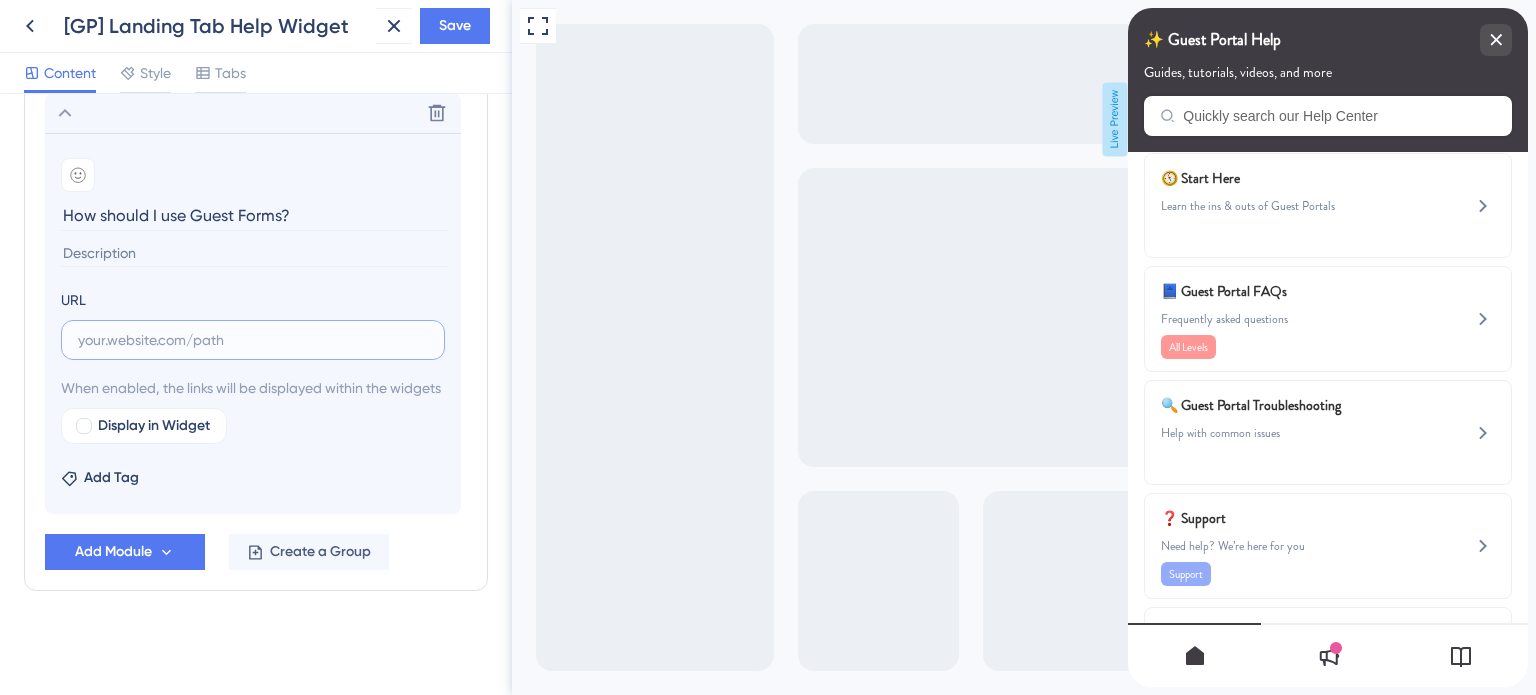 paste on "https://safariportal.help.userguiding.com/en/articles/7687-how-should-i-use-guest-forms" 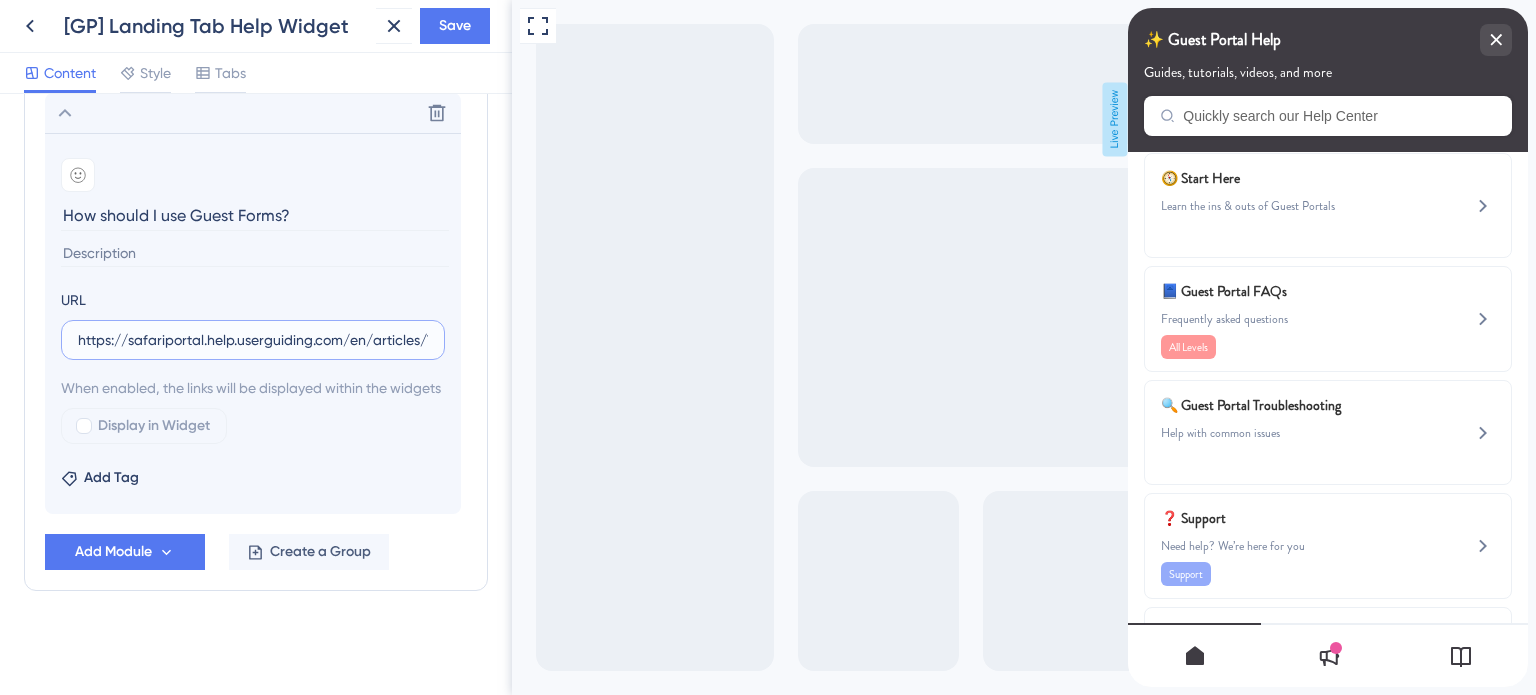 scroll, scrollTop: 0, scrollLeft: 237, axis: horizontal 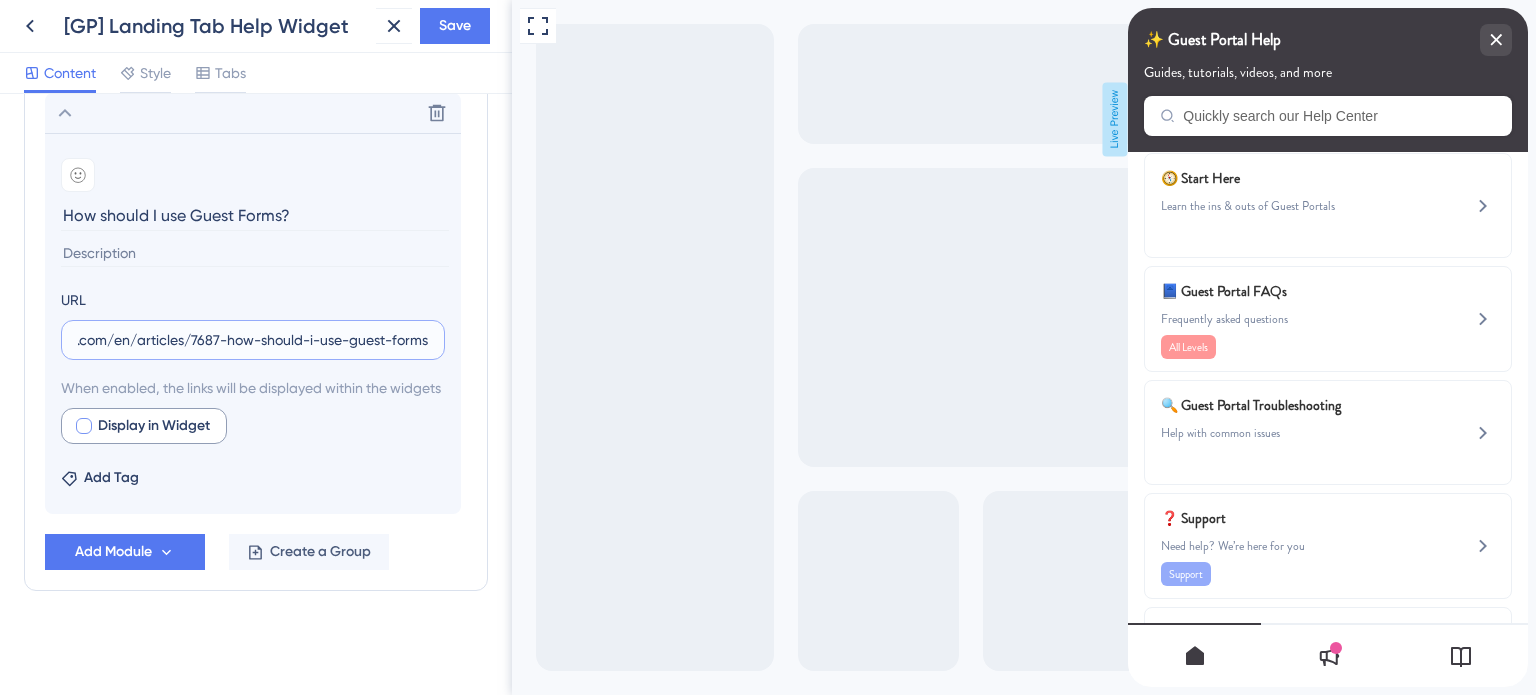 type on "https://safariportal.help.userguiding.com/en/articles/7687-how-should-i-use-guest-forms" 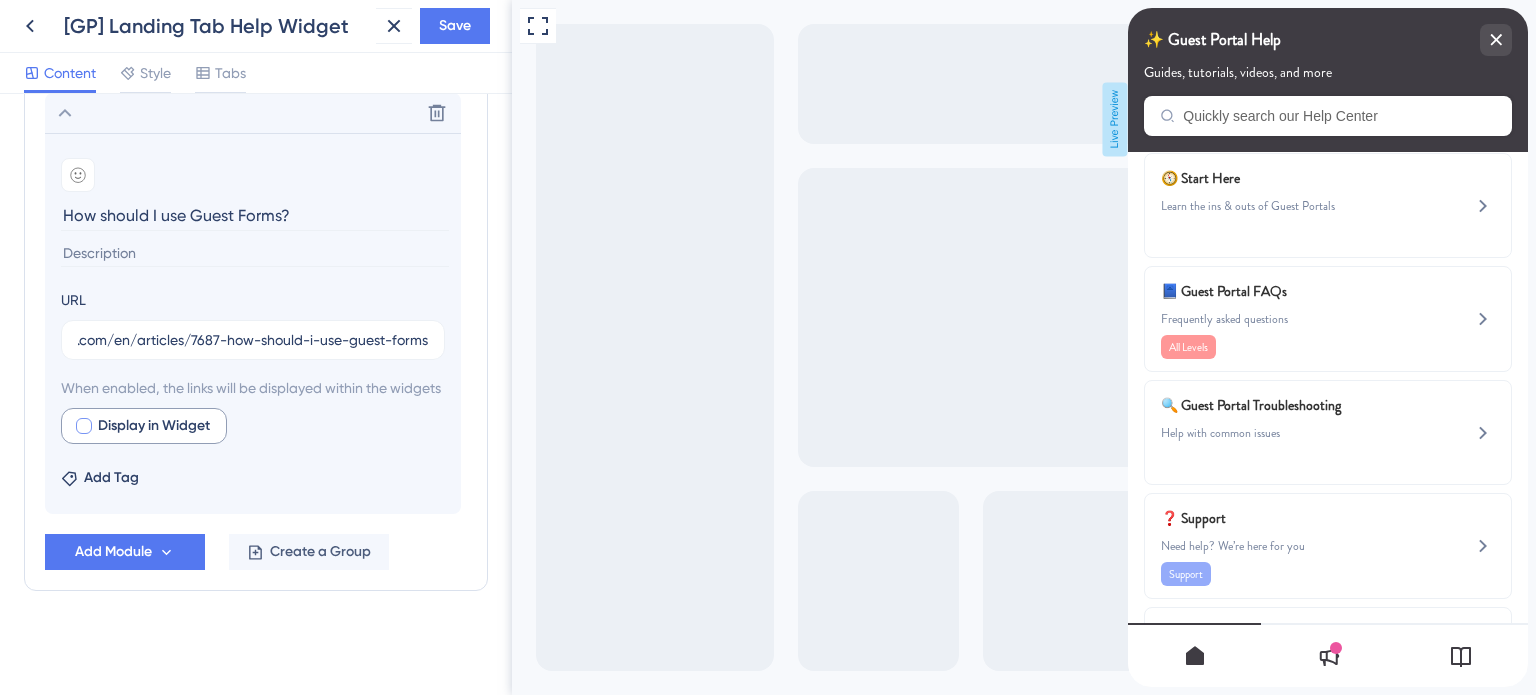 click at bounding box center (84, 426) 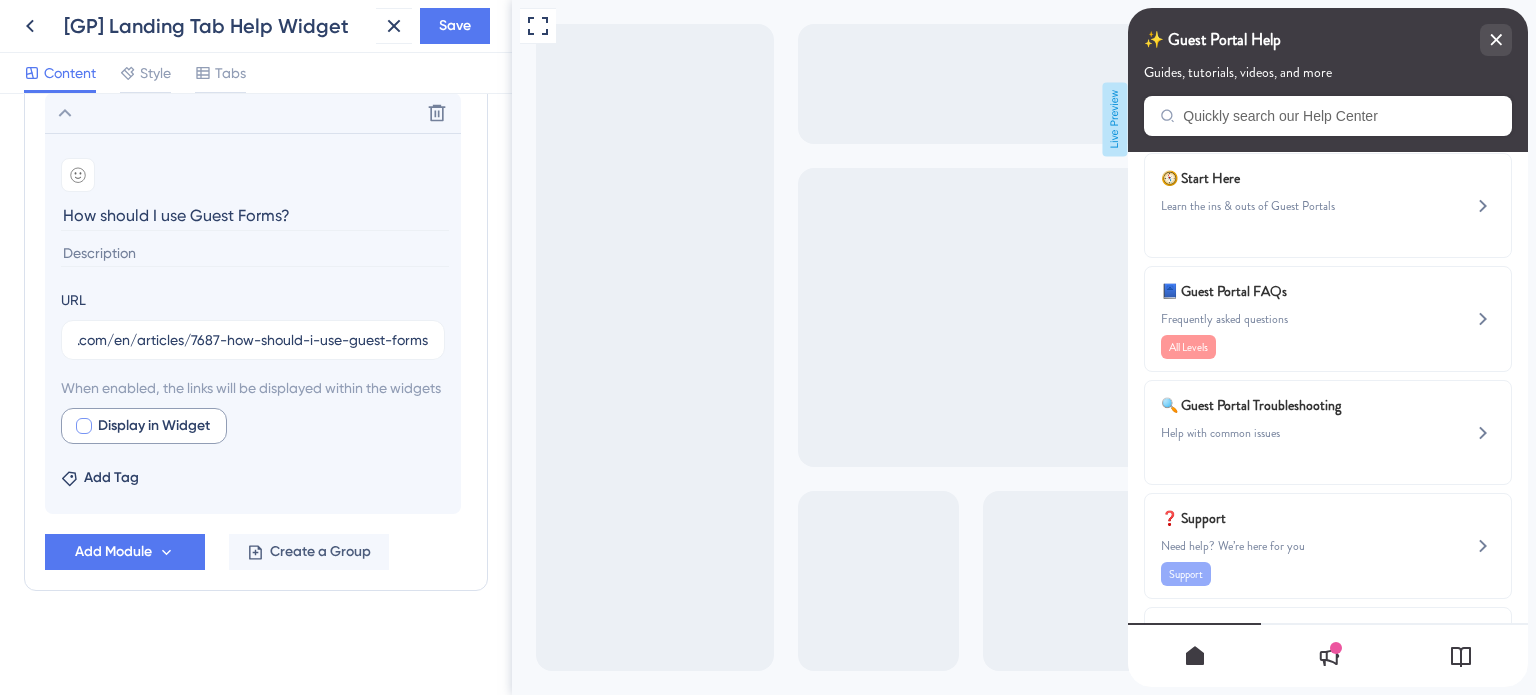 checkbox on "true" 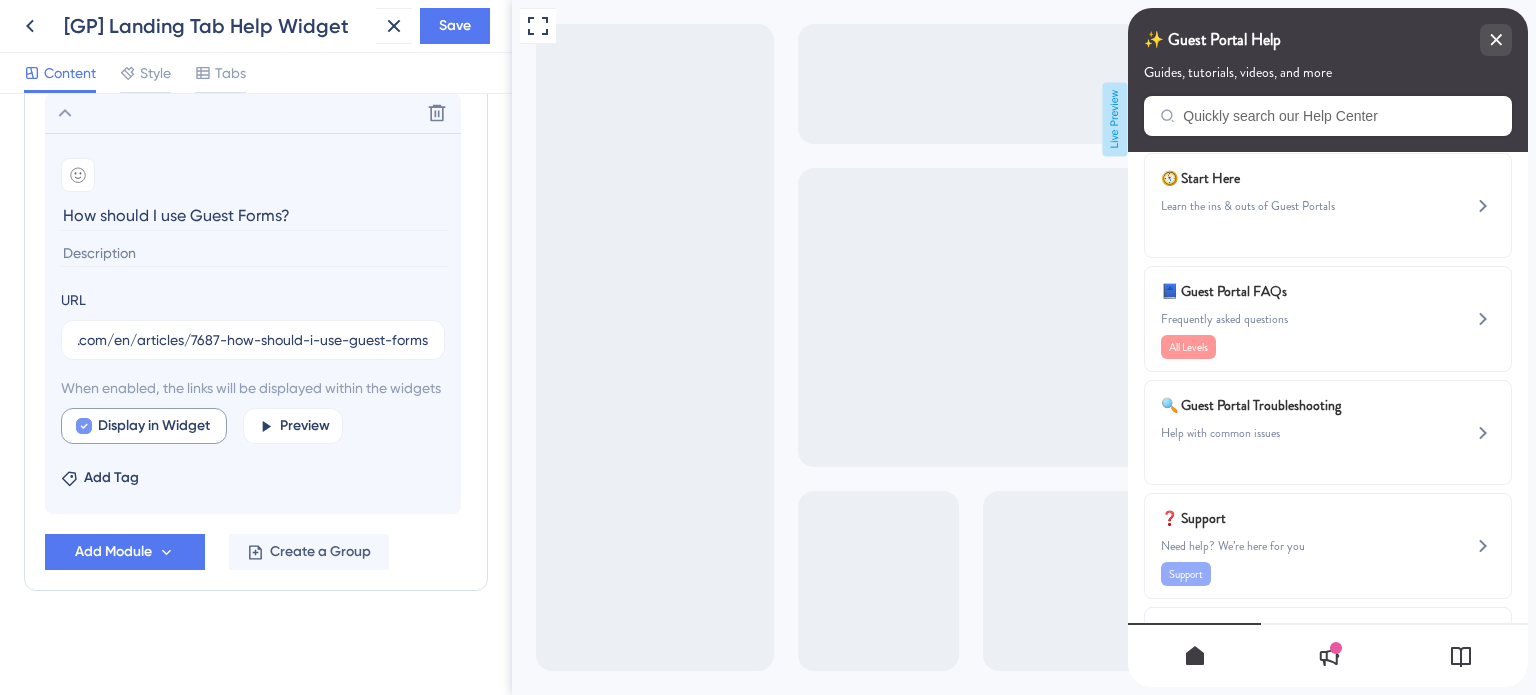 scroll, scrollTop: 0, scrollLeft: 0, axis: both 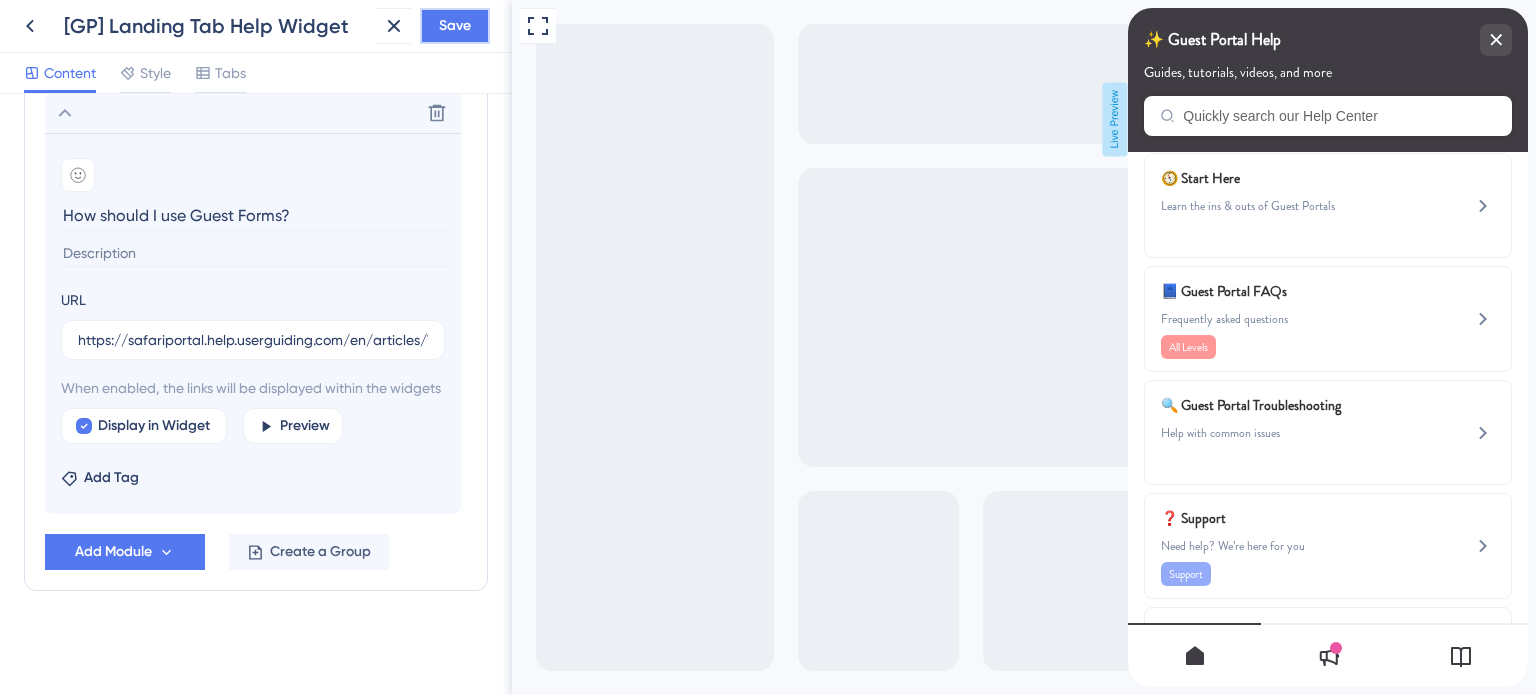 click on "Save" at bounding box center (455, 26) 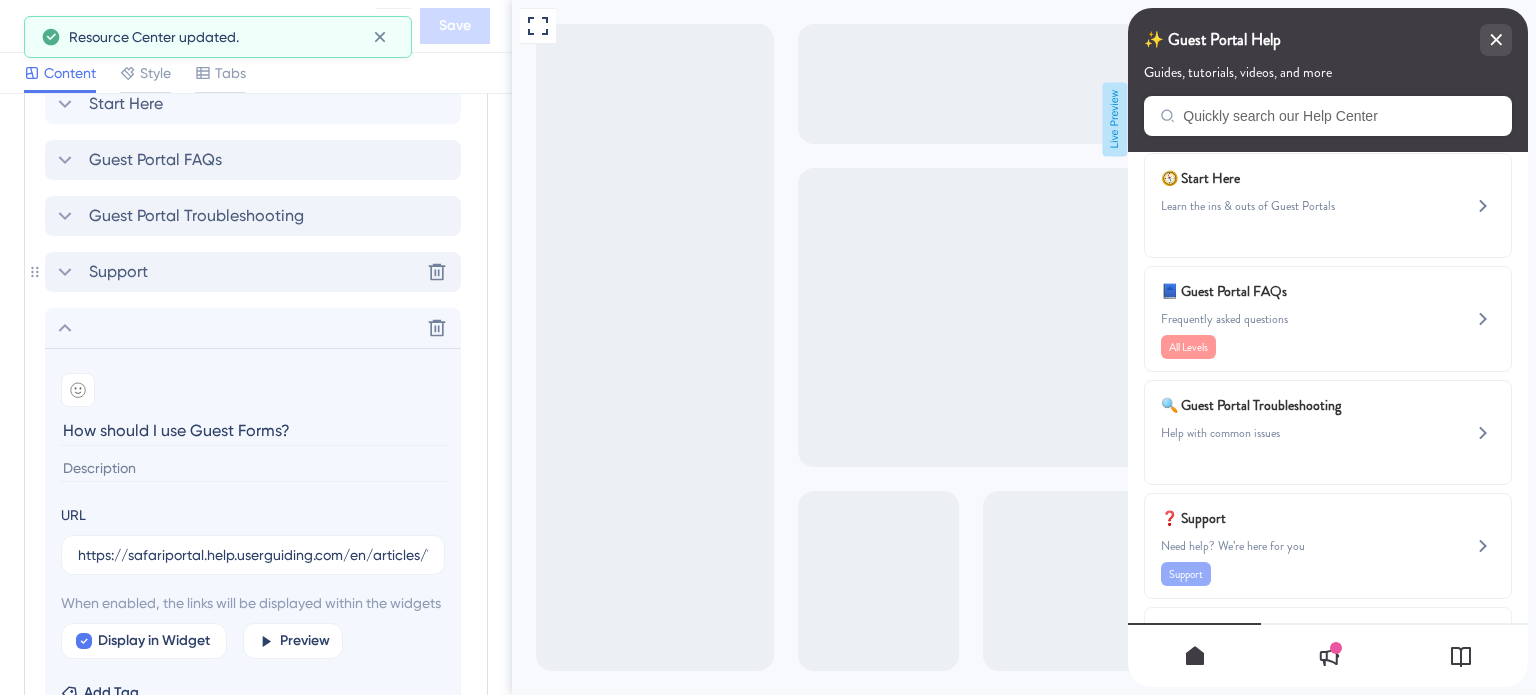 scroll, scrollTop: 968, scrollLeft: 0, axis: vertical 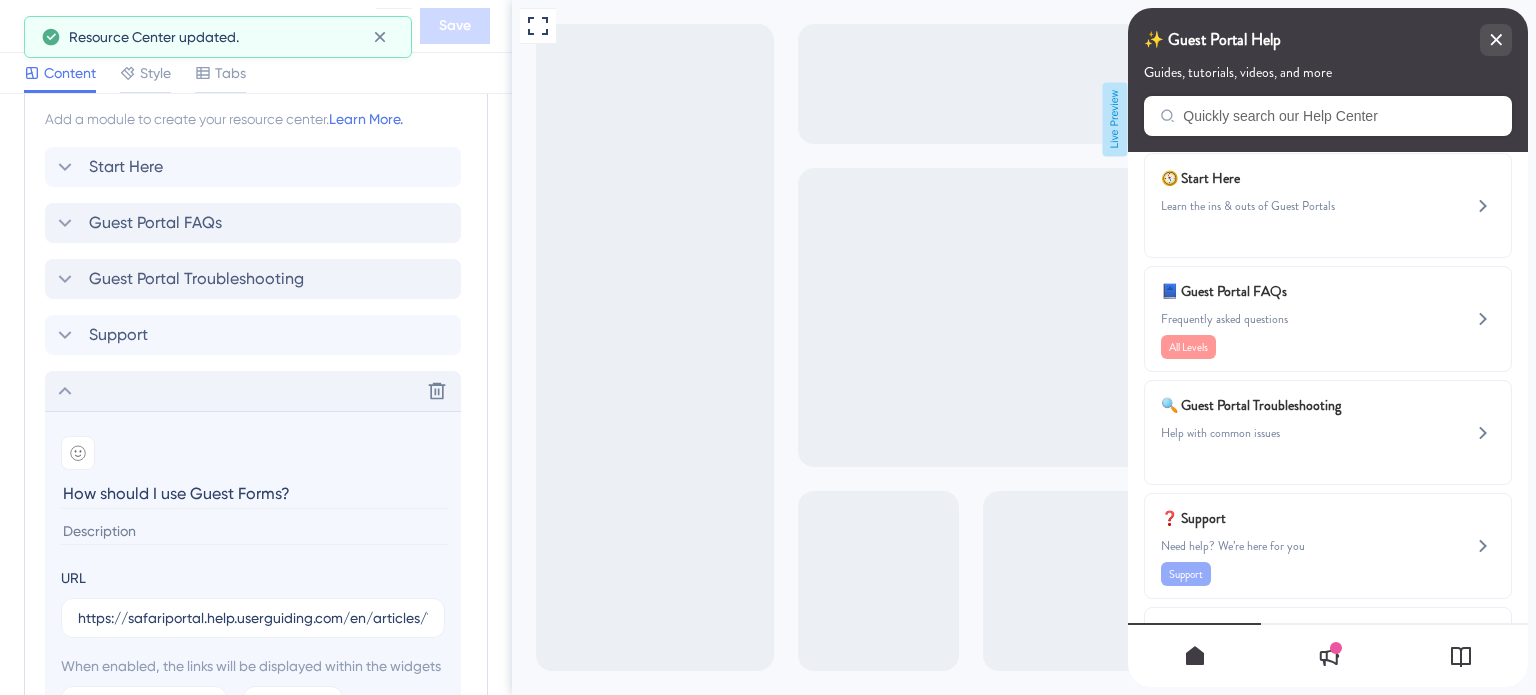 click 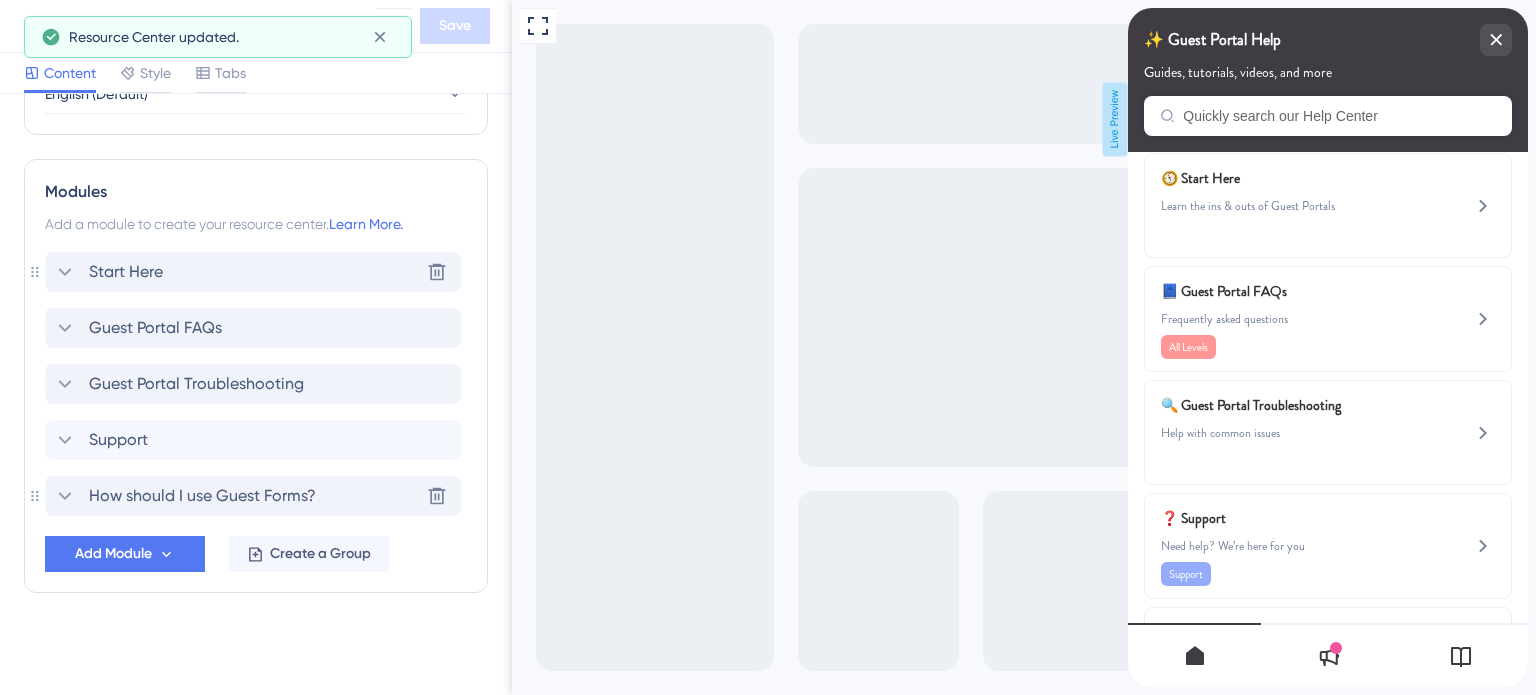 click on "Start Here Delete" at bounding box center [253, 272] 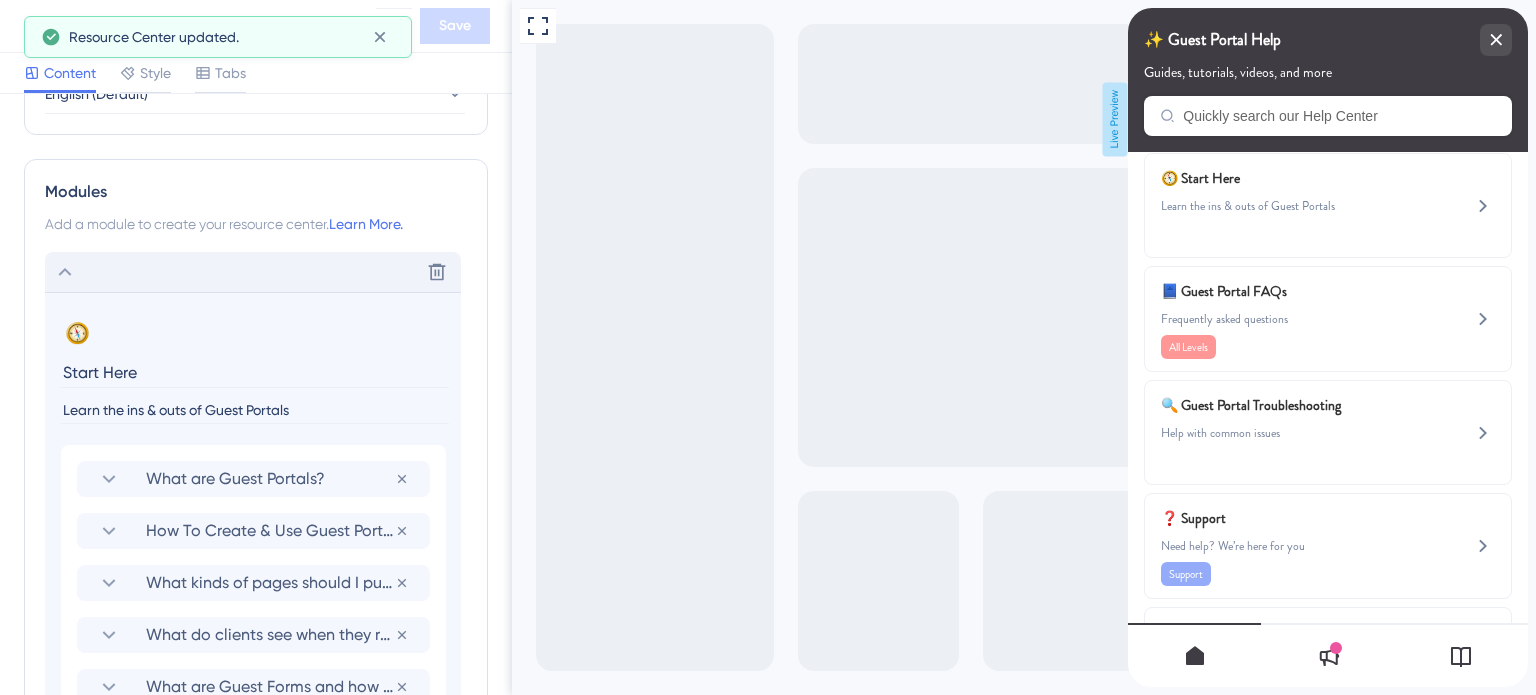 scroll, scrollTop: 968, scrollLeft: 0, axis: vertical 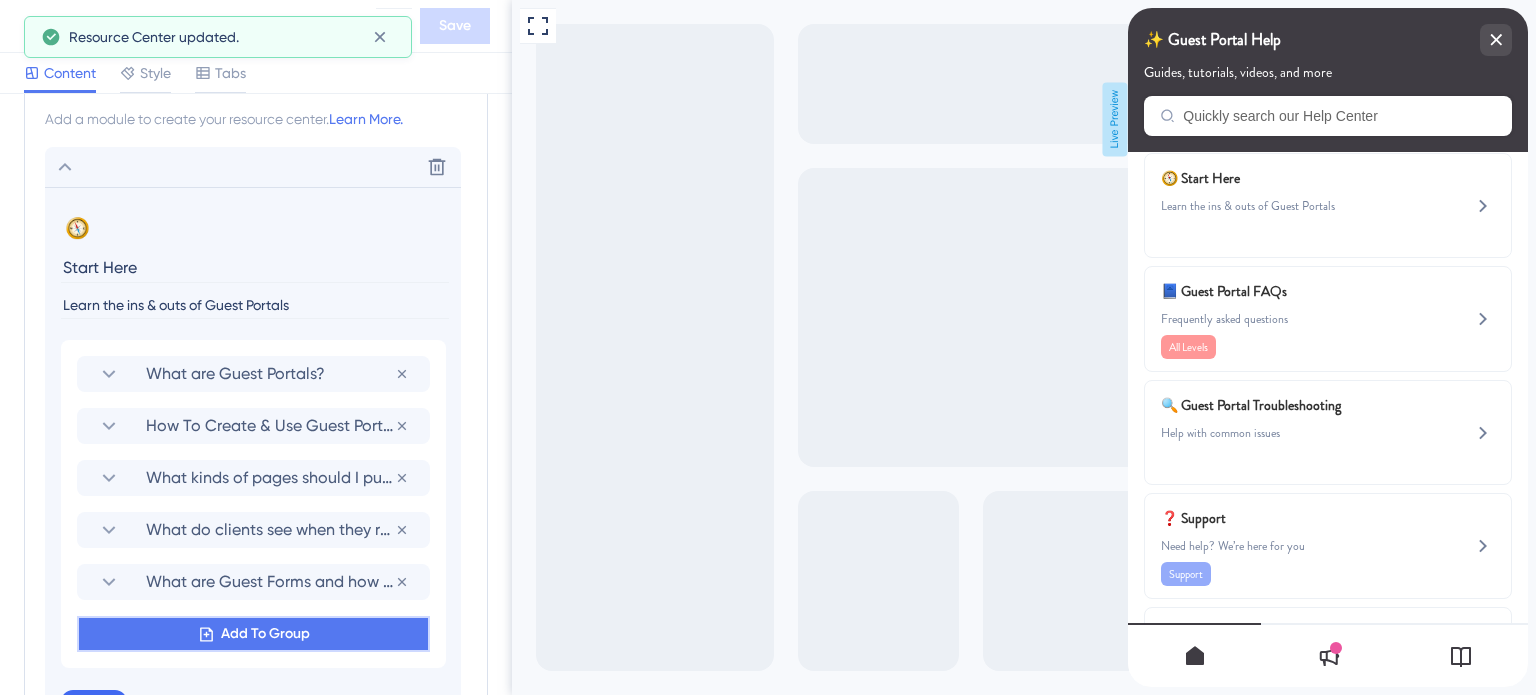 click on "Add To Group" at bounding box center (265, 634) 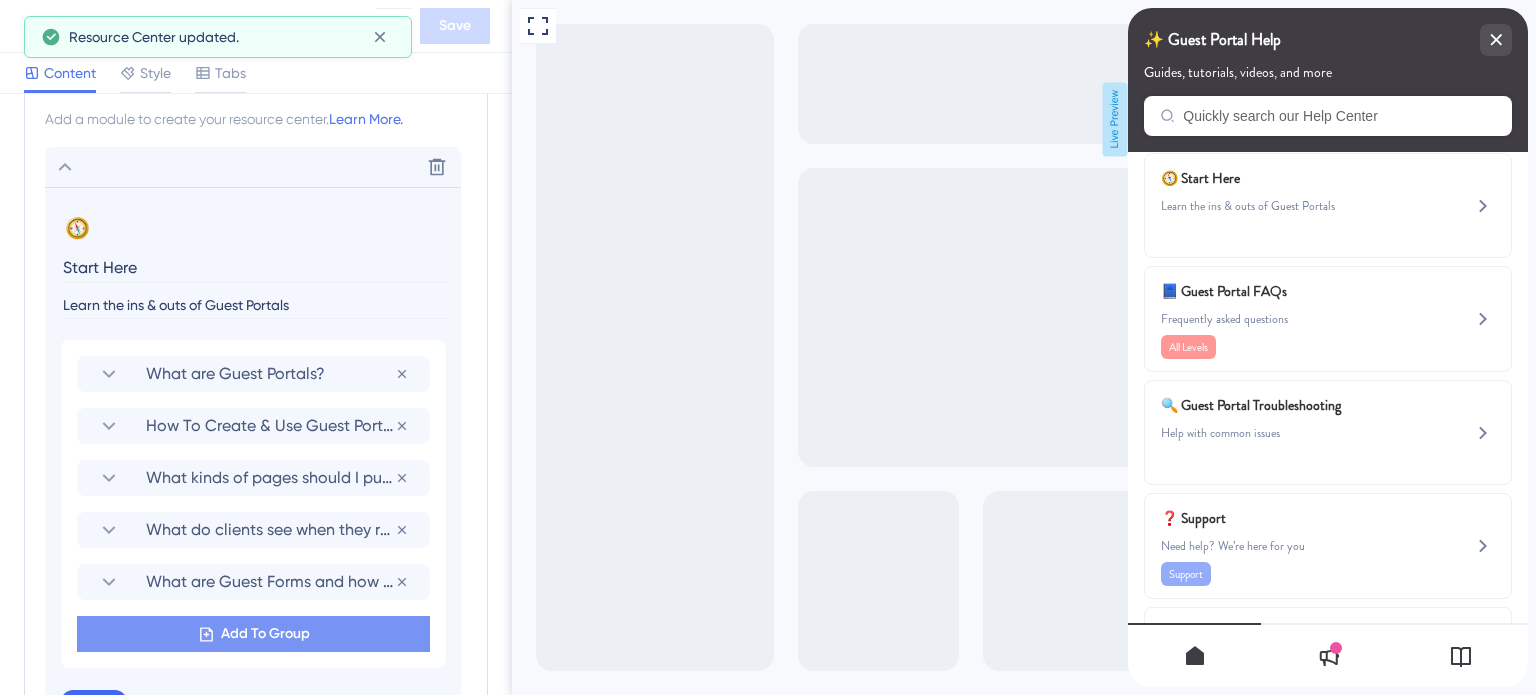 scroll, scrollTop: 1301, scrollLeft: 0, axis: vertical 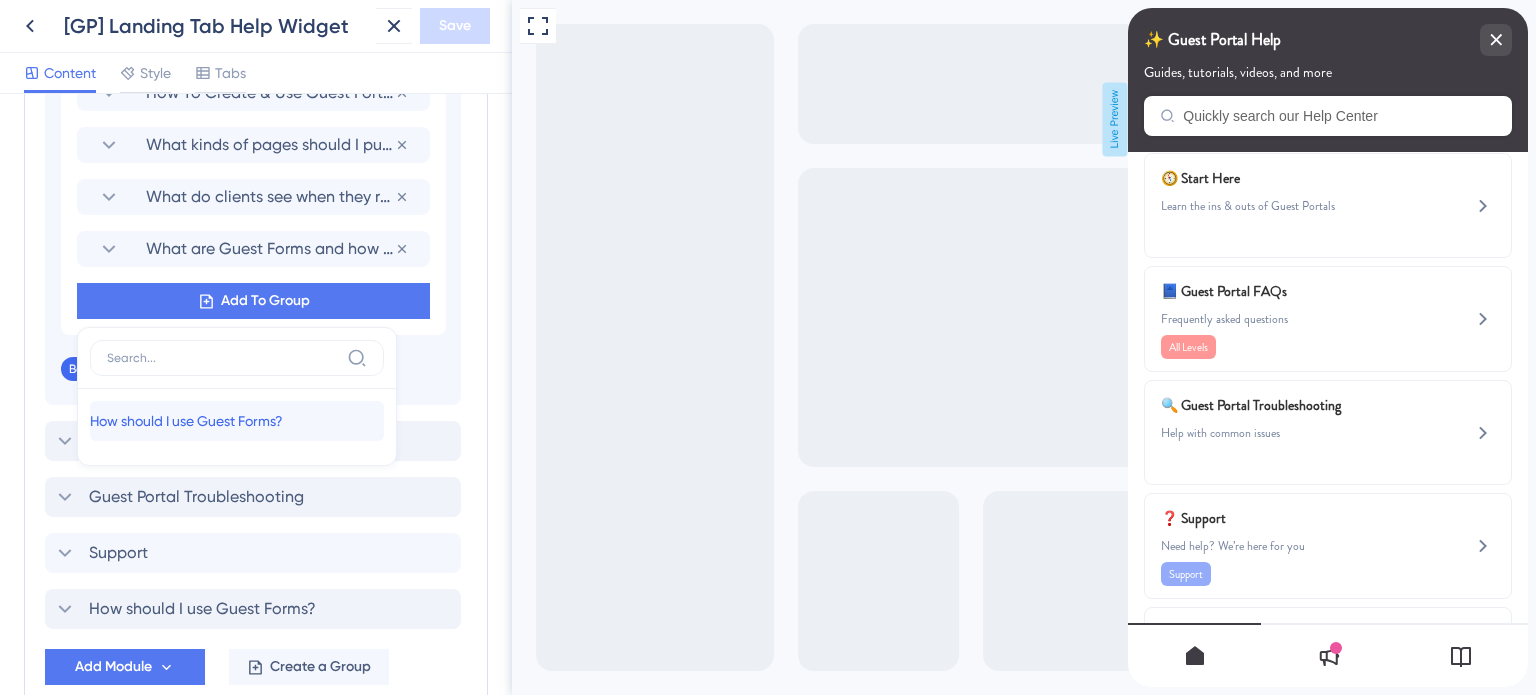 click on "How should I use Guest Forms?" at bounding box center (186, 421) 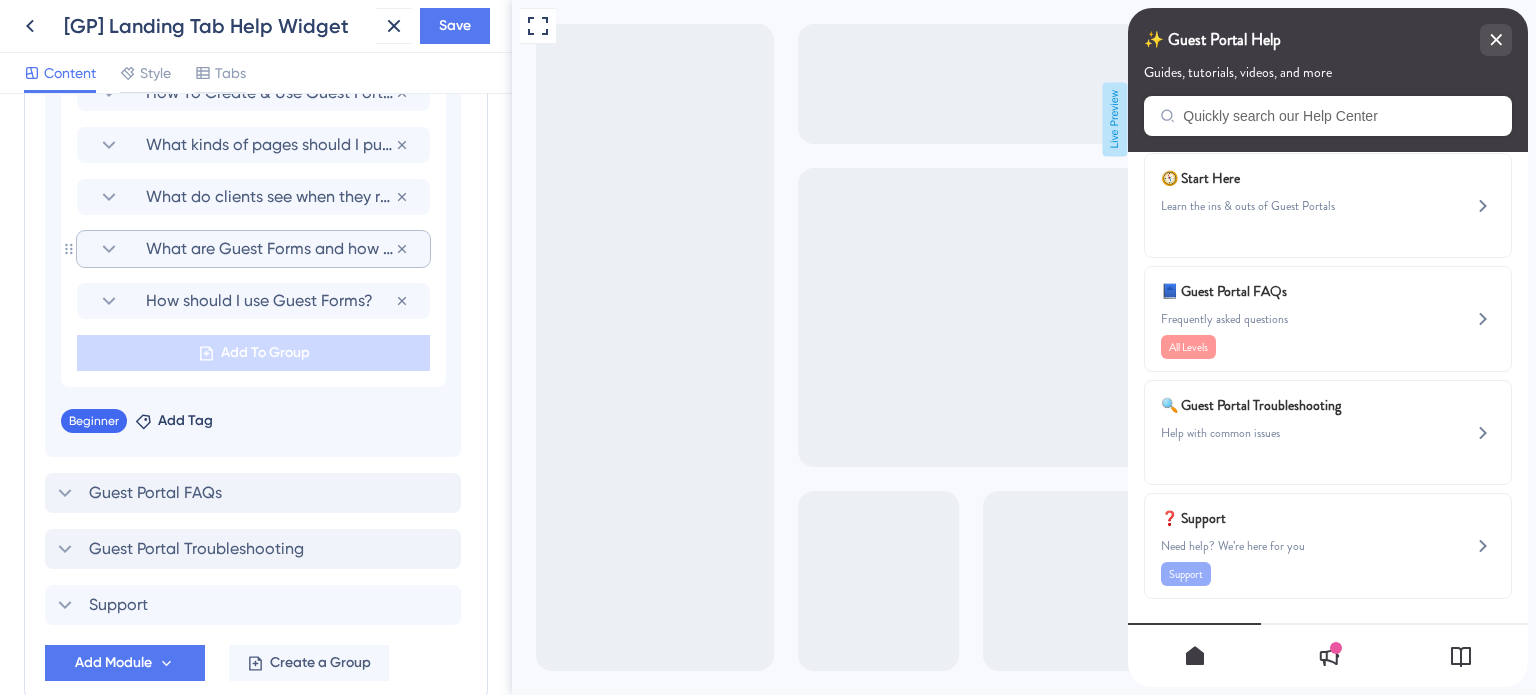 click on "What are Guest Forms and how can I unlock them?" at bounding box center (270, 249) 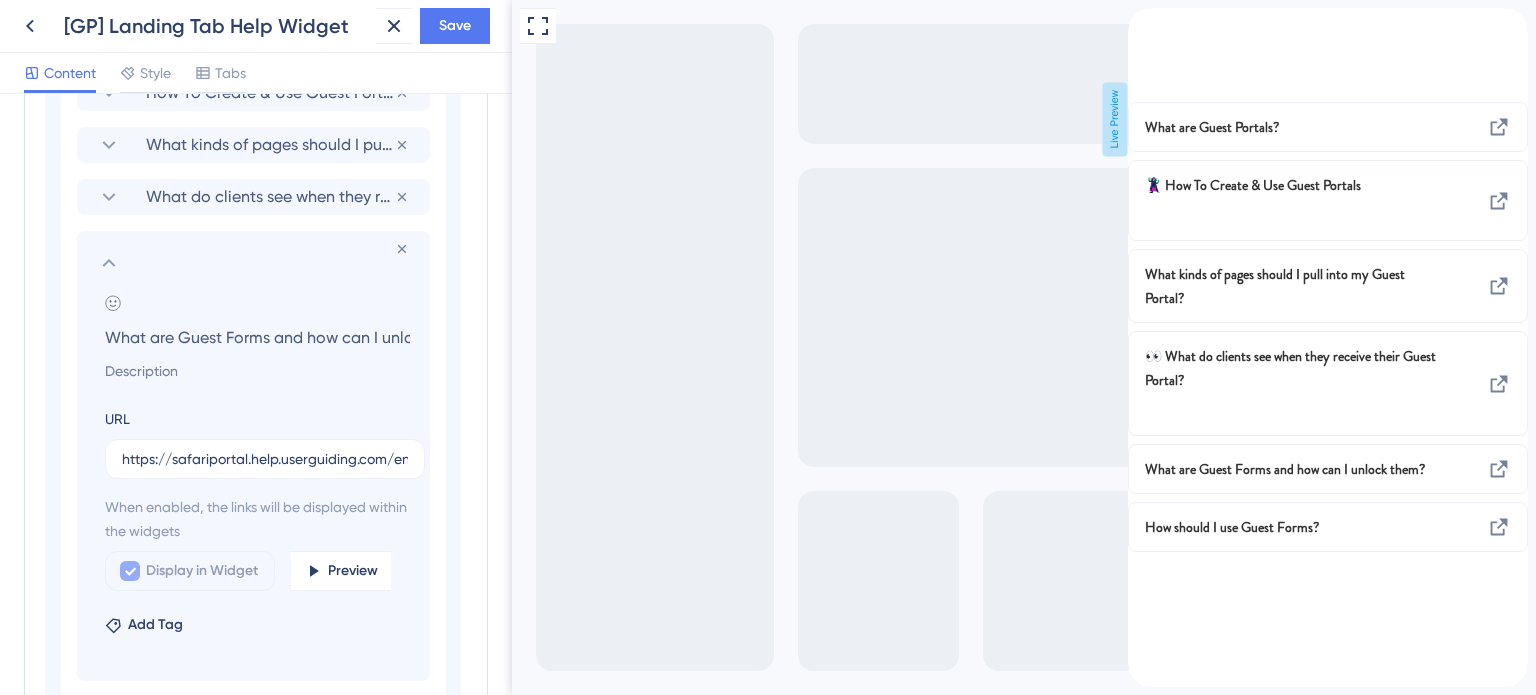 scroll, scrollTop: 0, scrollLeft: 69, axis: horizontal 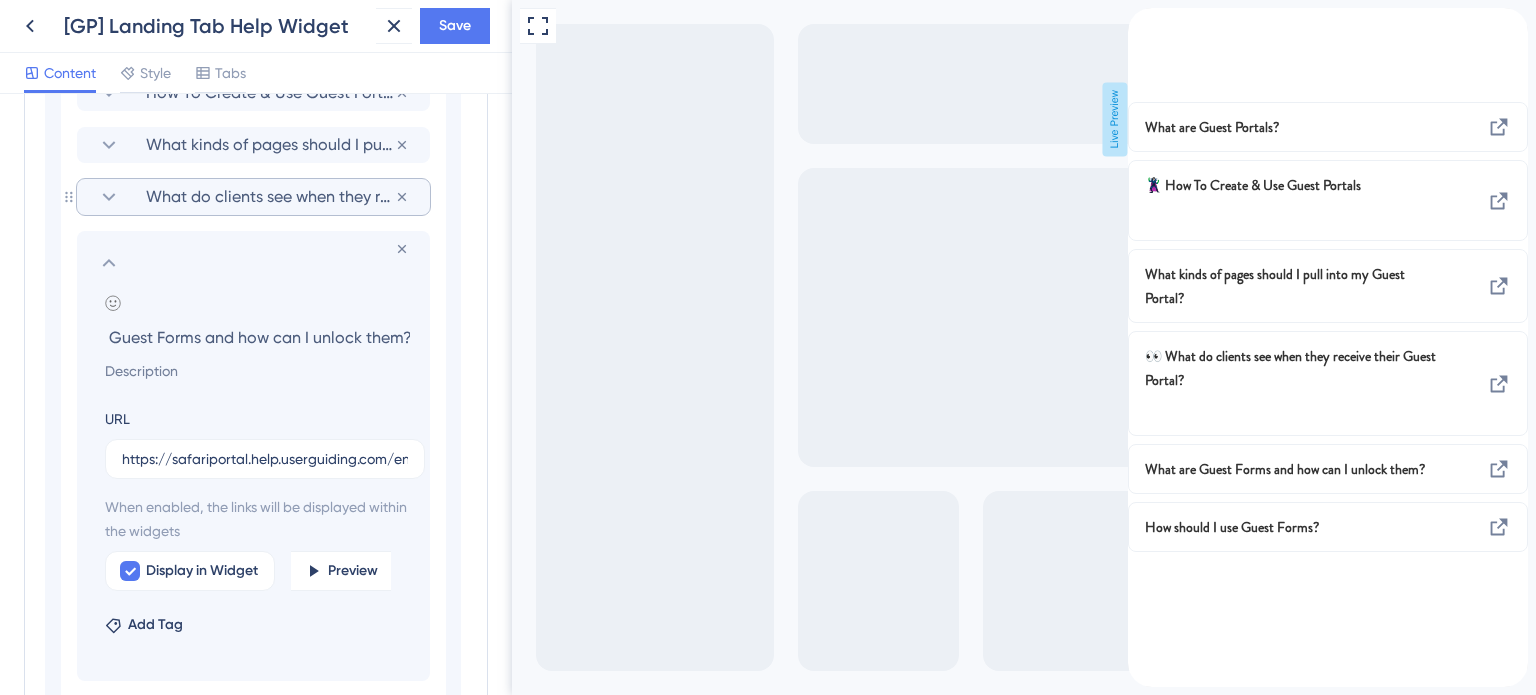 click 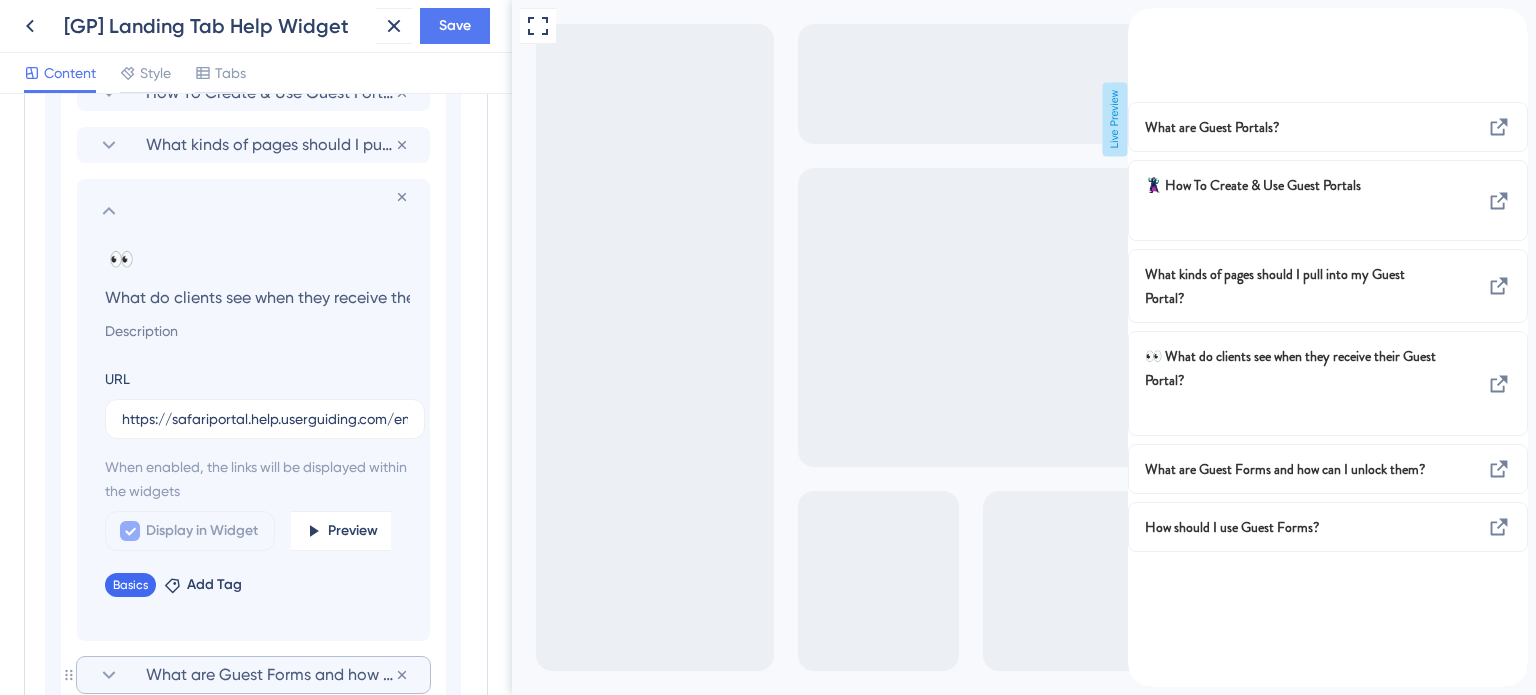 scroll, scrollTop: 0, scrollLeft: 118, axis: horizontal 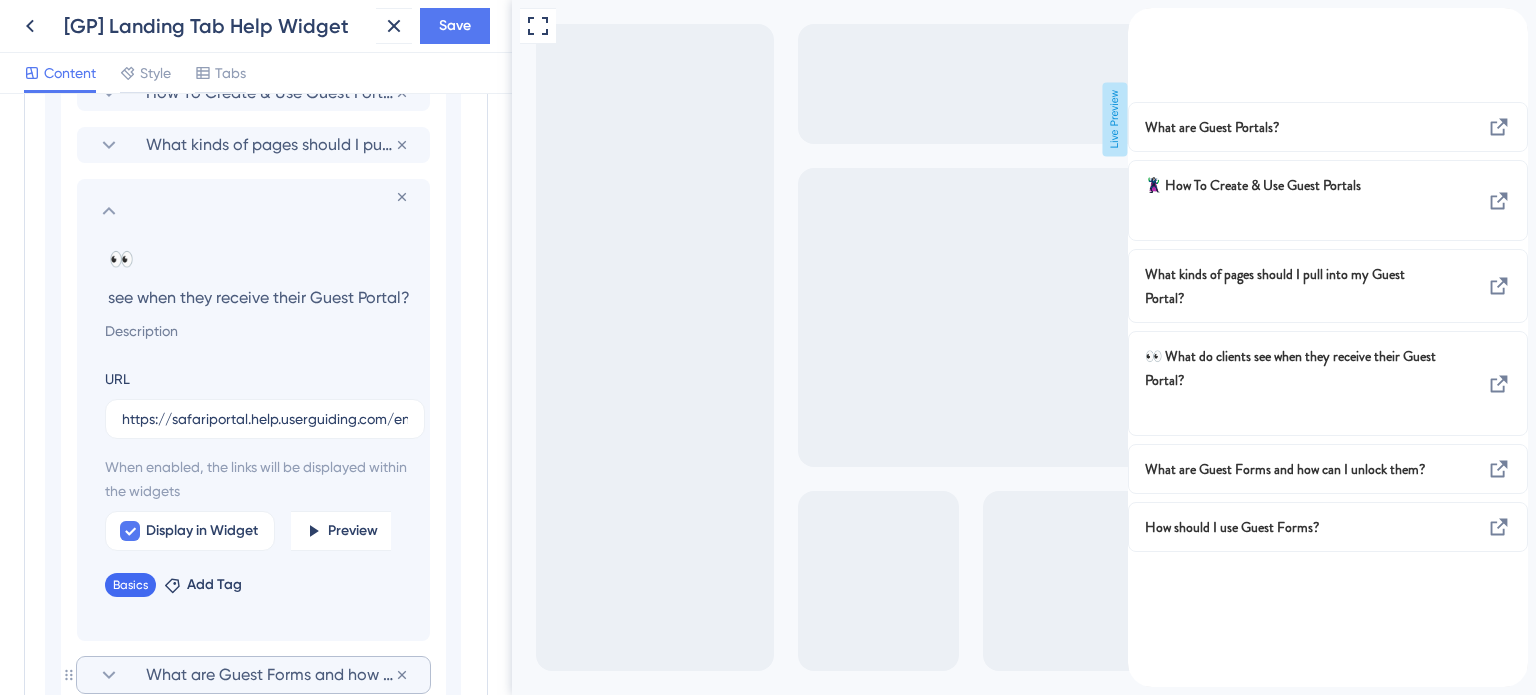 click 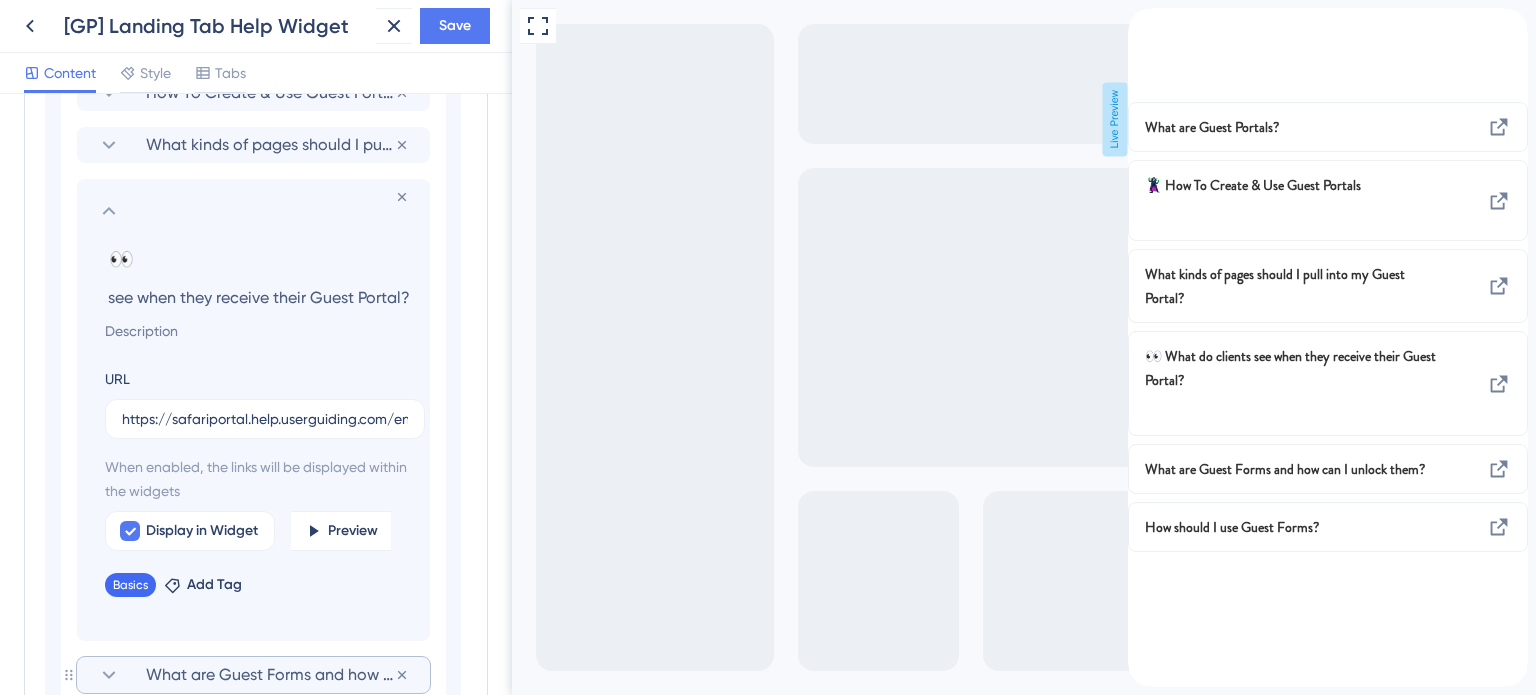 scroll, scrollTop: 0, scrollLeft: 0, axis: both 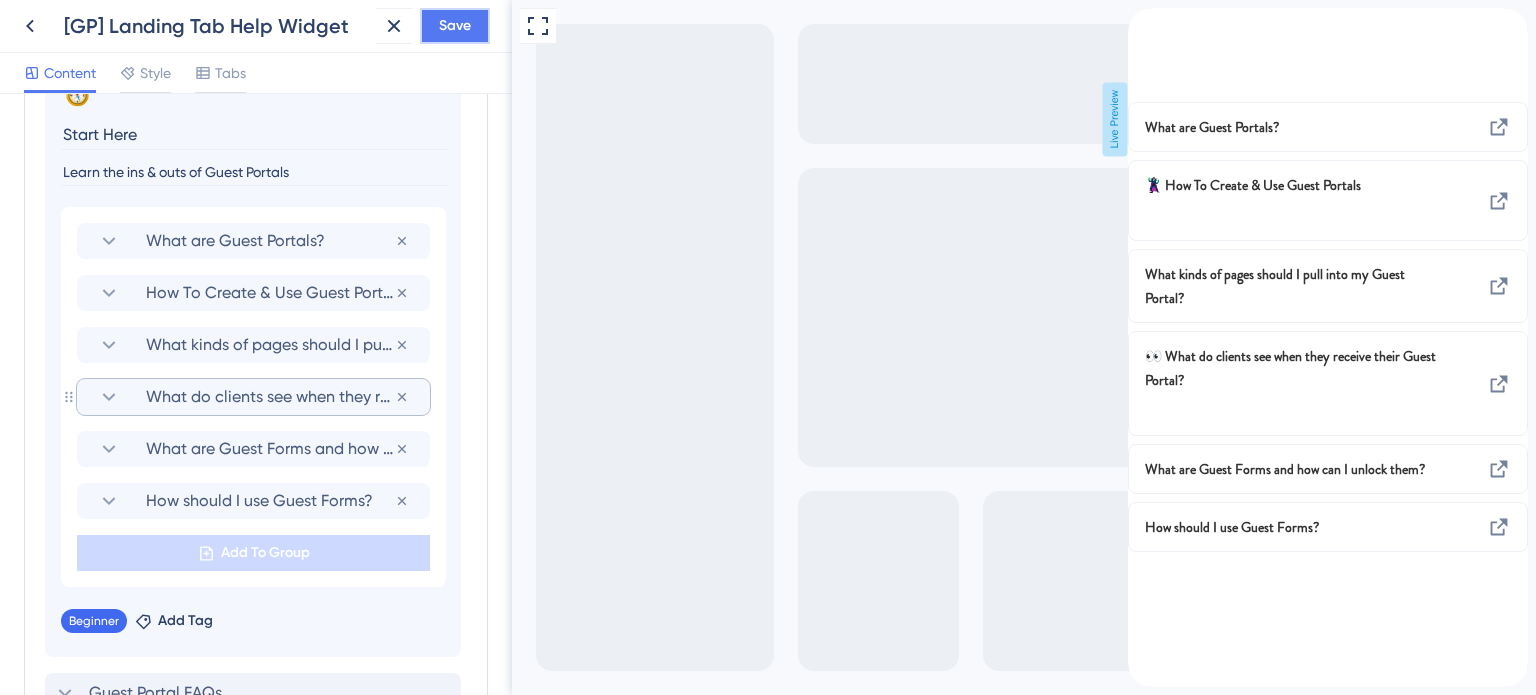 click on "Save" at bounding box center (455, 26) 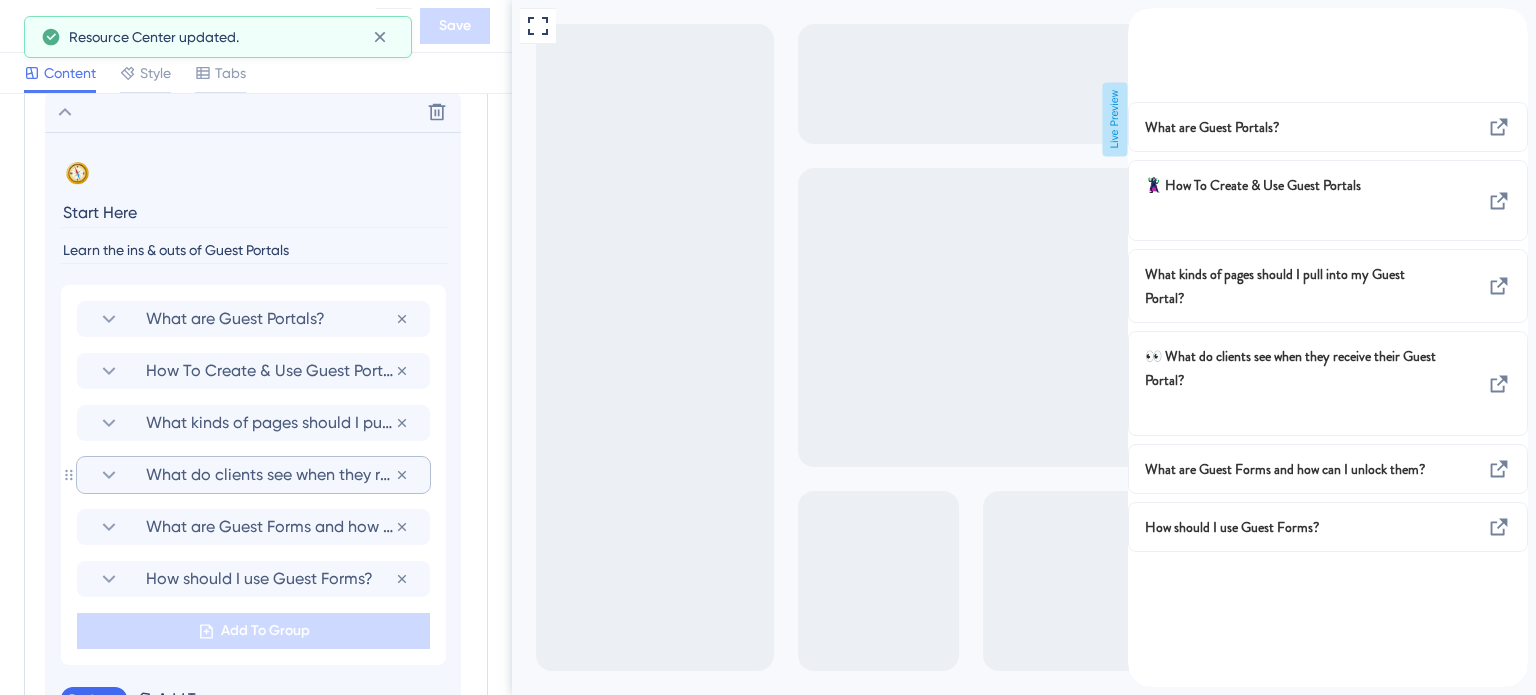 scroll, scrollTop: 901, scrollLeft: 0, axis: vertical 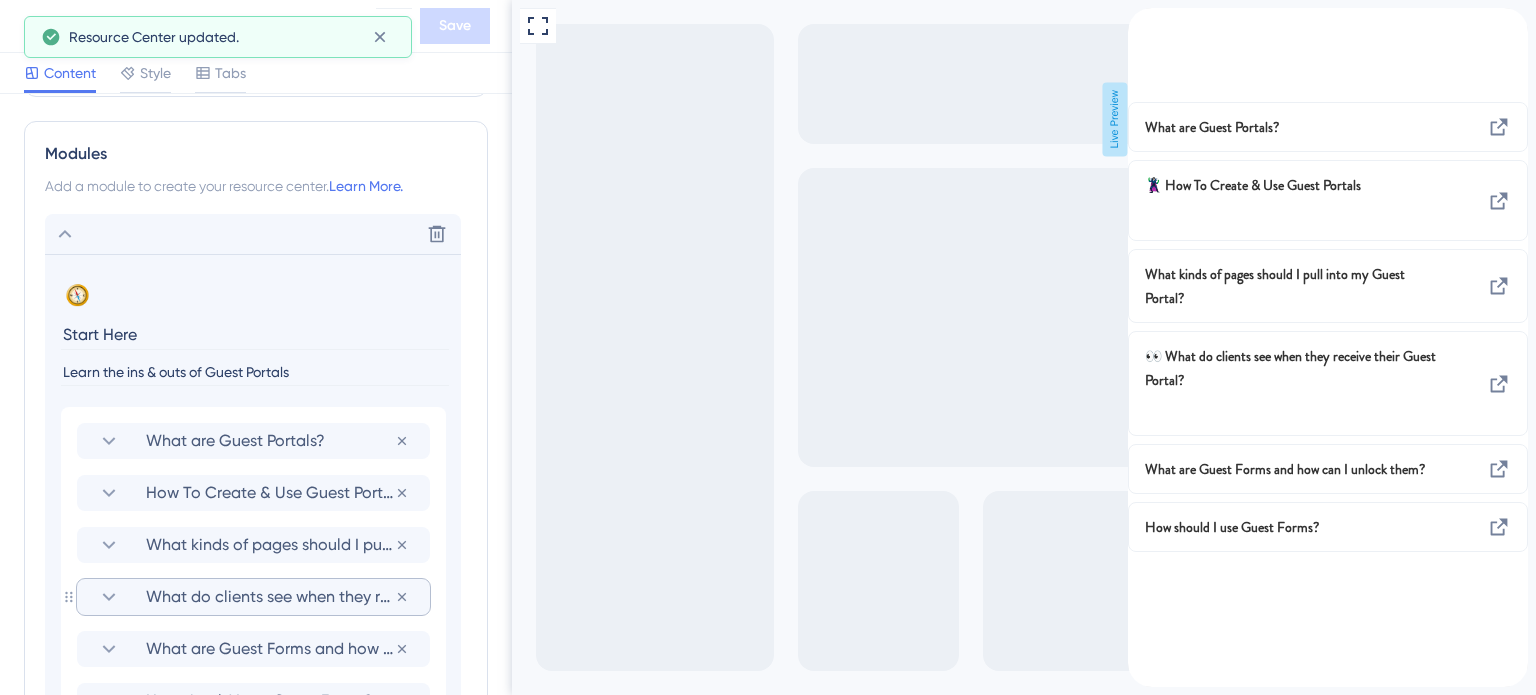click 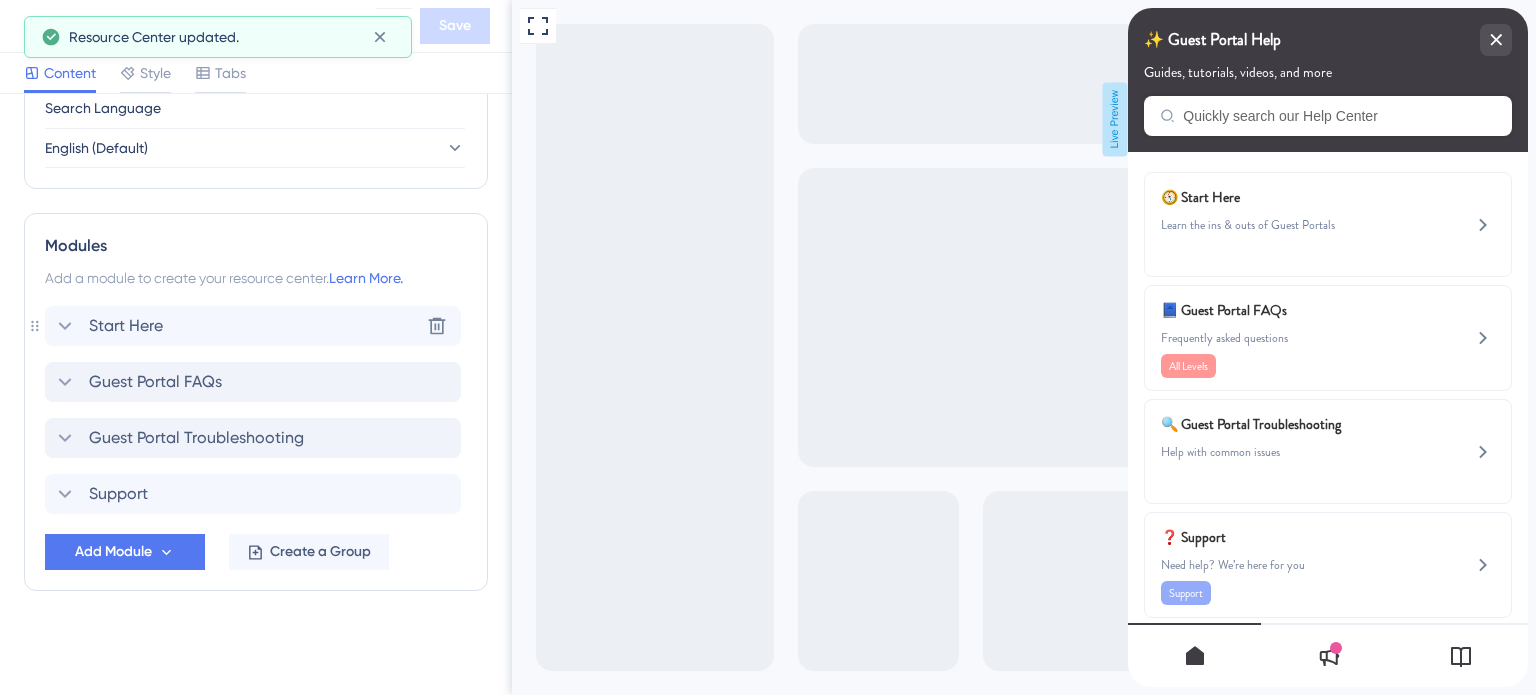 scroll, scrollTop: 807, scrollLeft: 0, axis: vertical 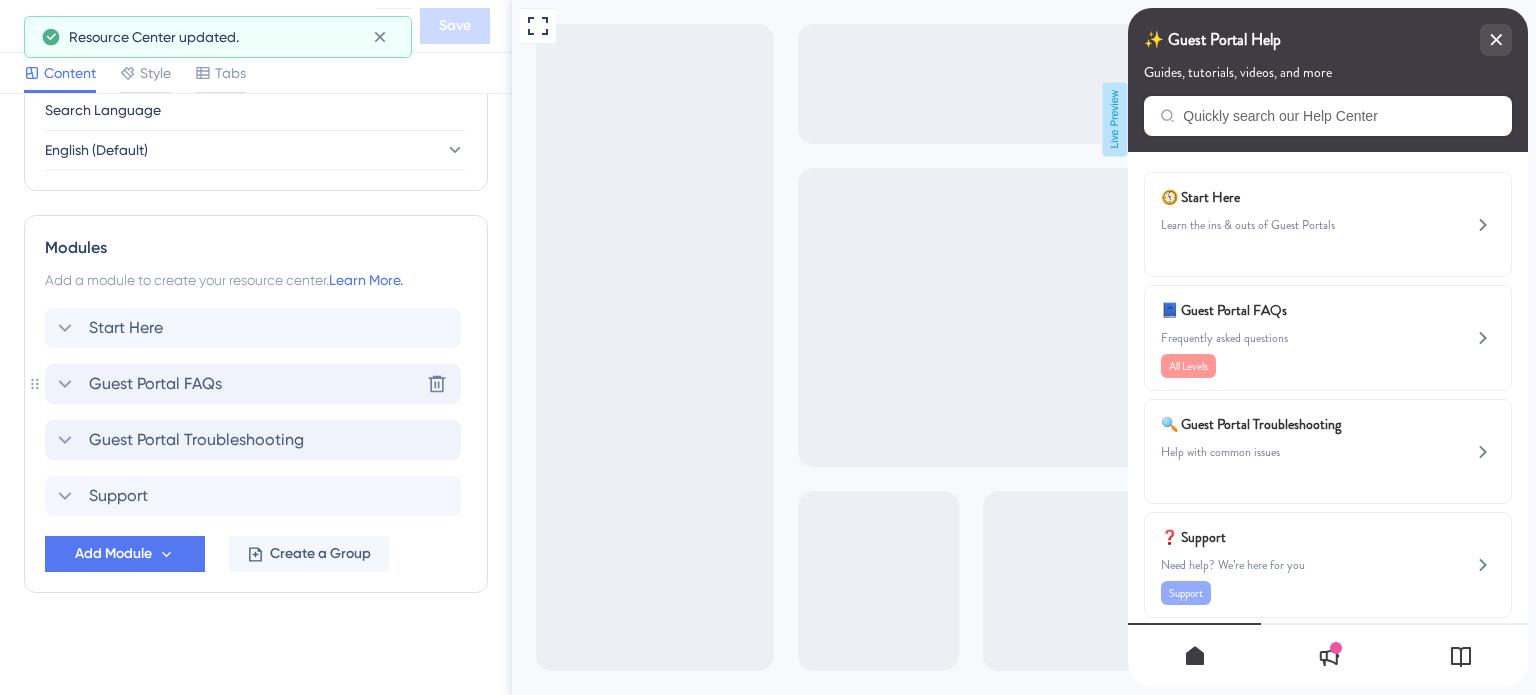 click on "Guest Portal FAQs" at bounding box center (155, 384) 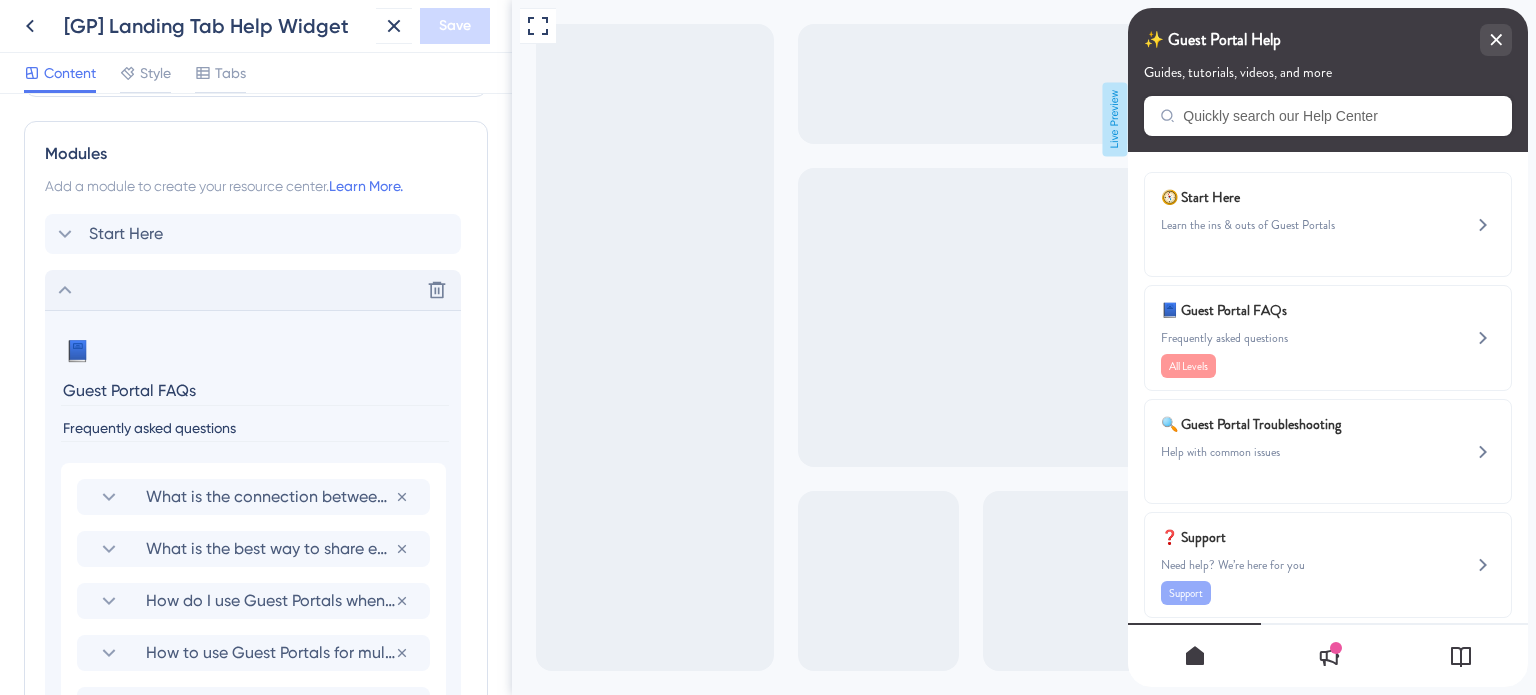 scroll, scrollTop: 1001, scrollLeft: 0, axis: vertical 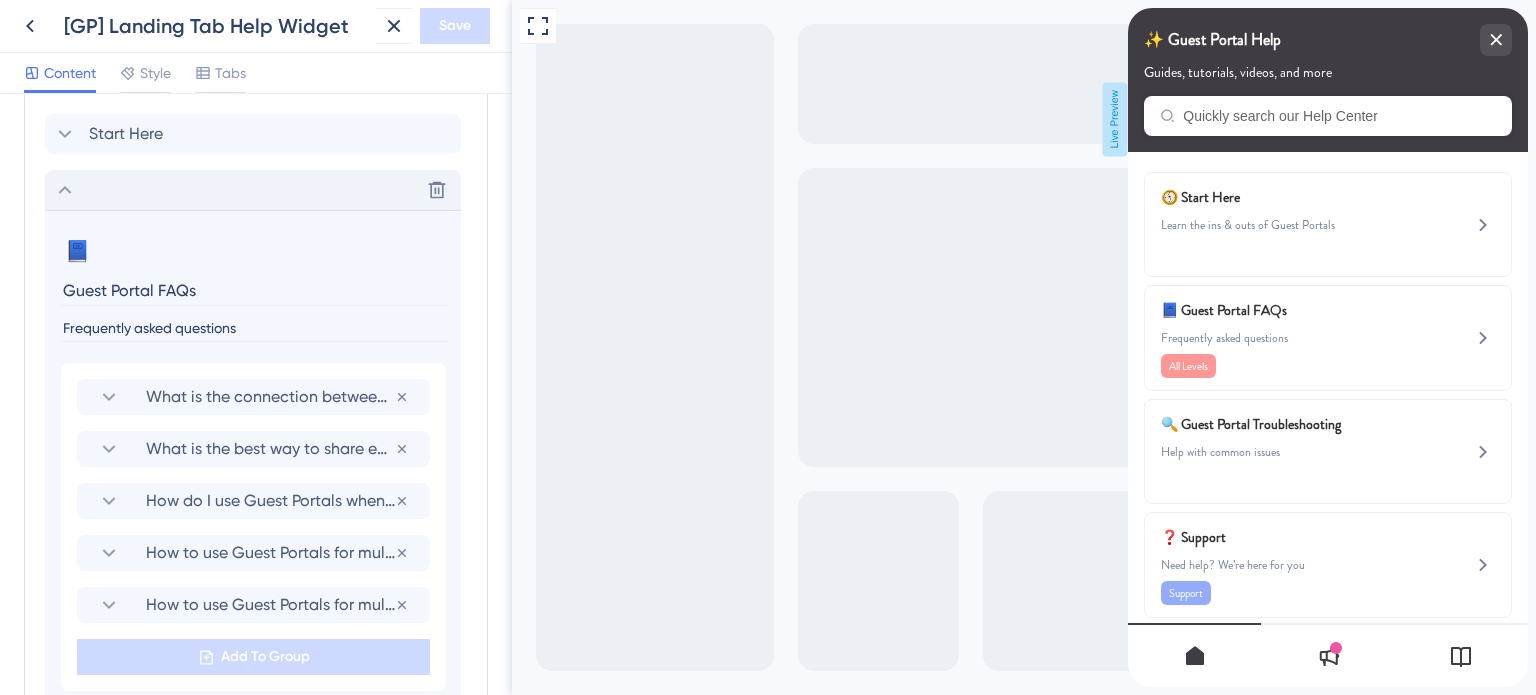 click 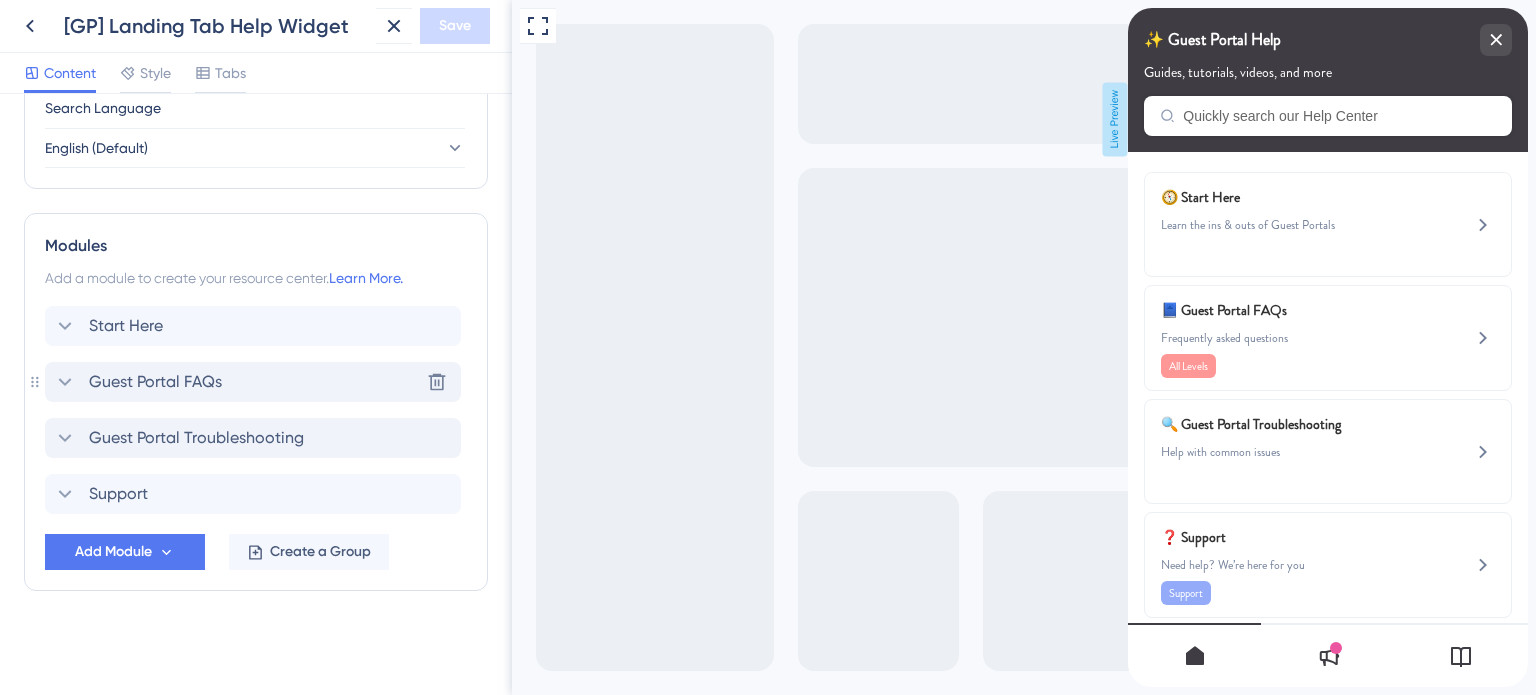 scroll, scrollTop: 807, scrollLeft: 0, axis: vertical 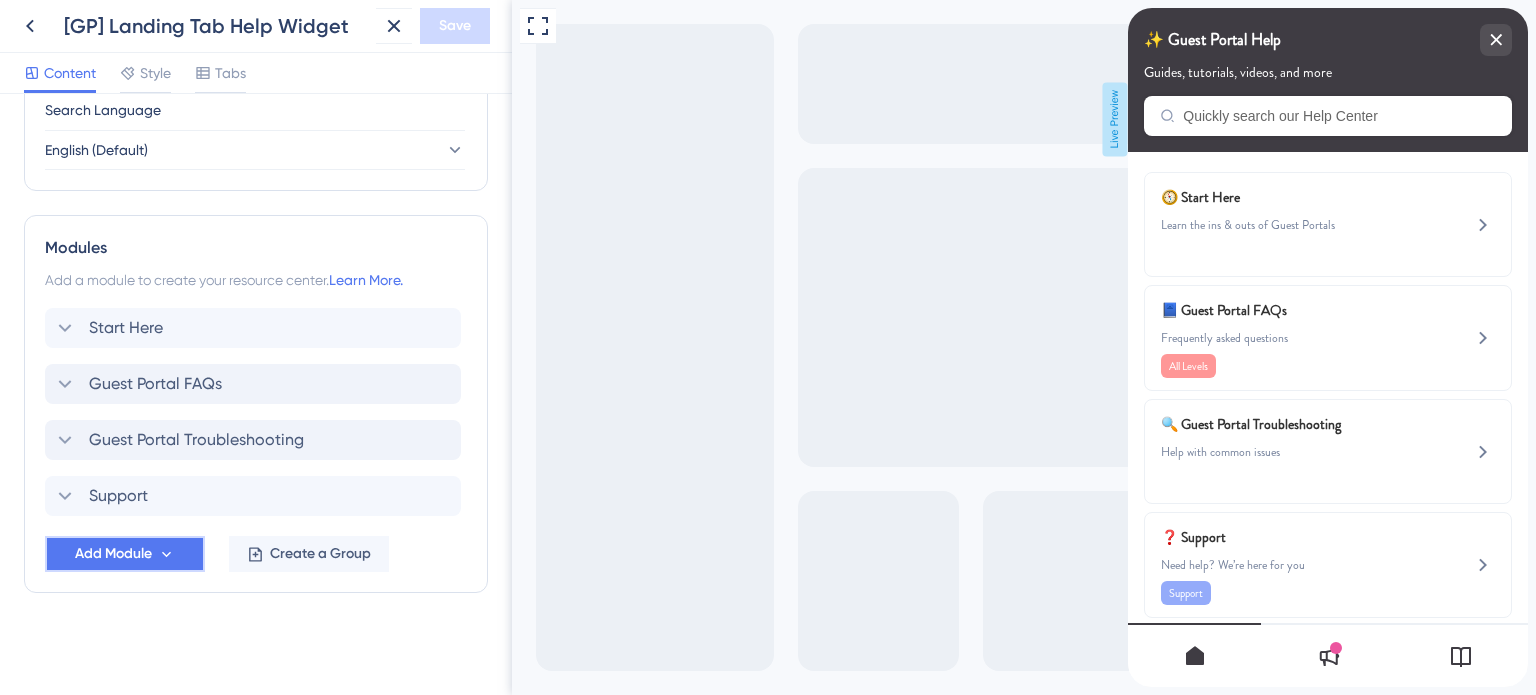 click on "Add Module" at bounding box center [113, 554] 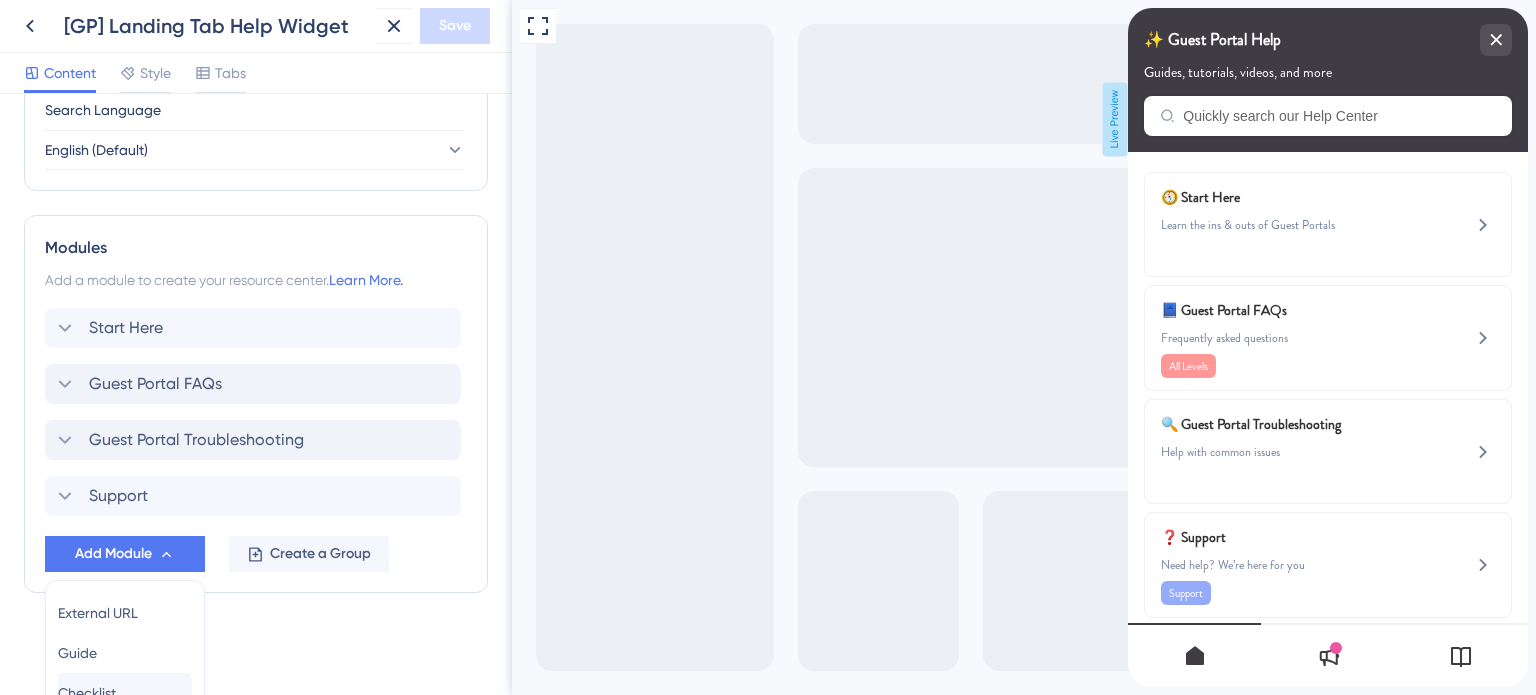 scroll, scrollTop: 996, scrollLeft: 0, axis: vertical 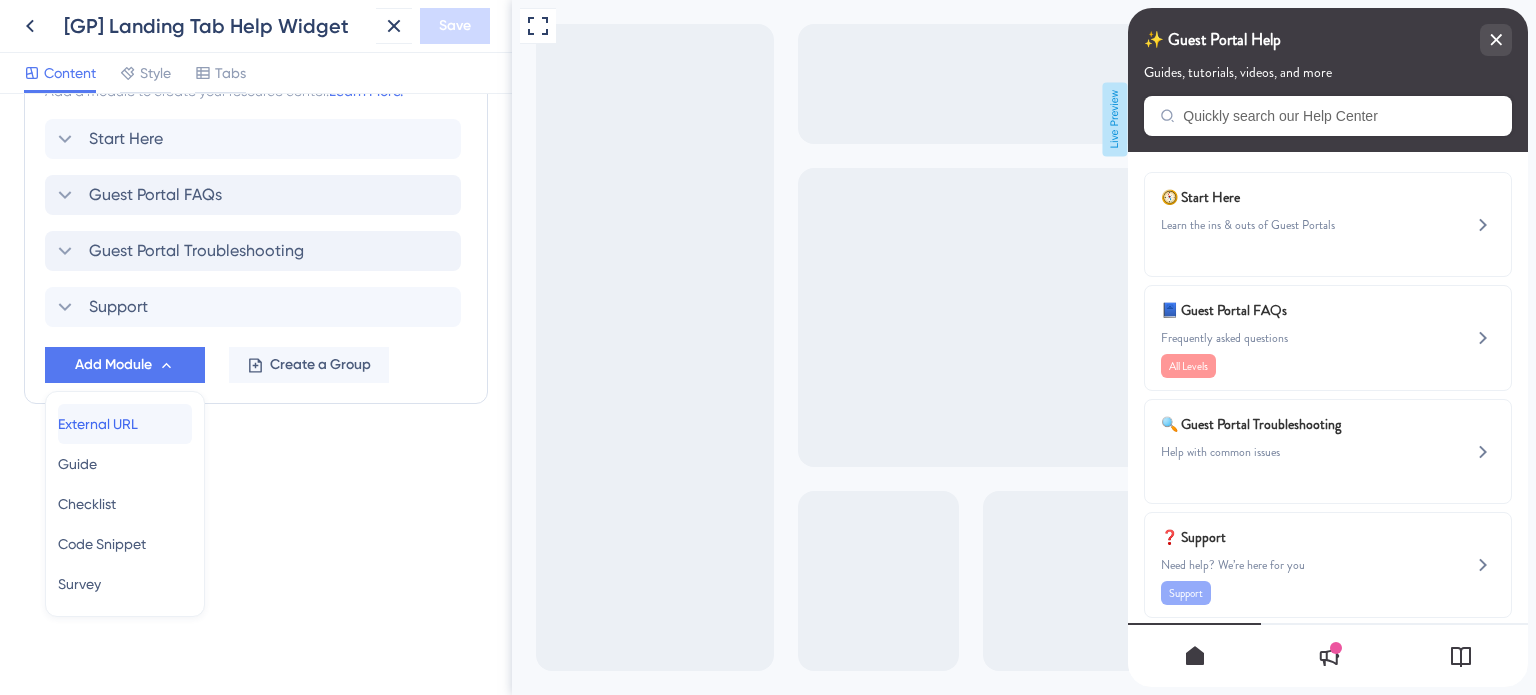 click on "External URL" at bounding box center (98, 424) 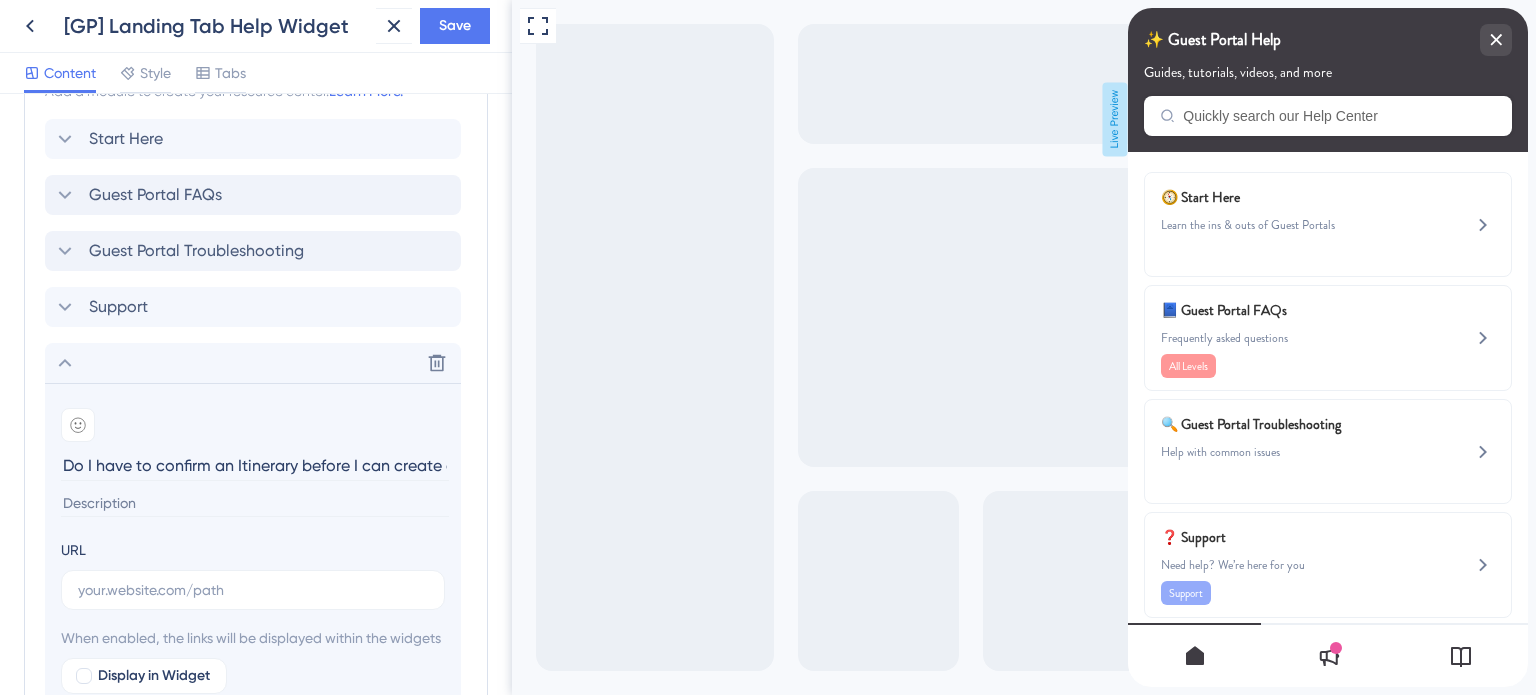 scroll, scrollTop: 0, scrollLeft: 112, axis: horizontal 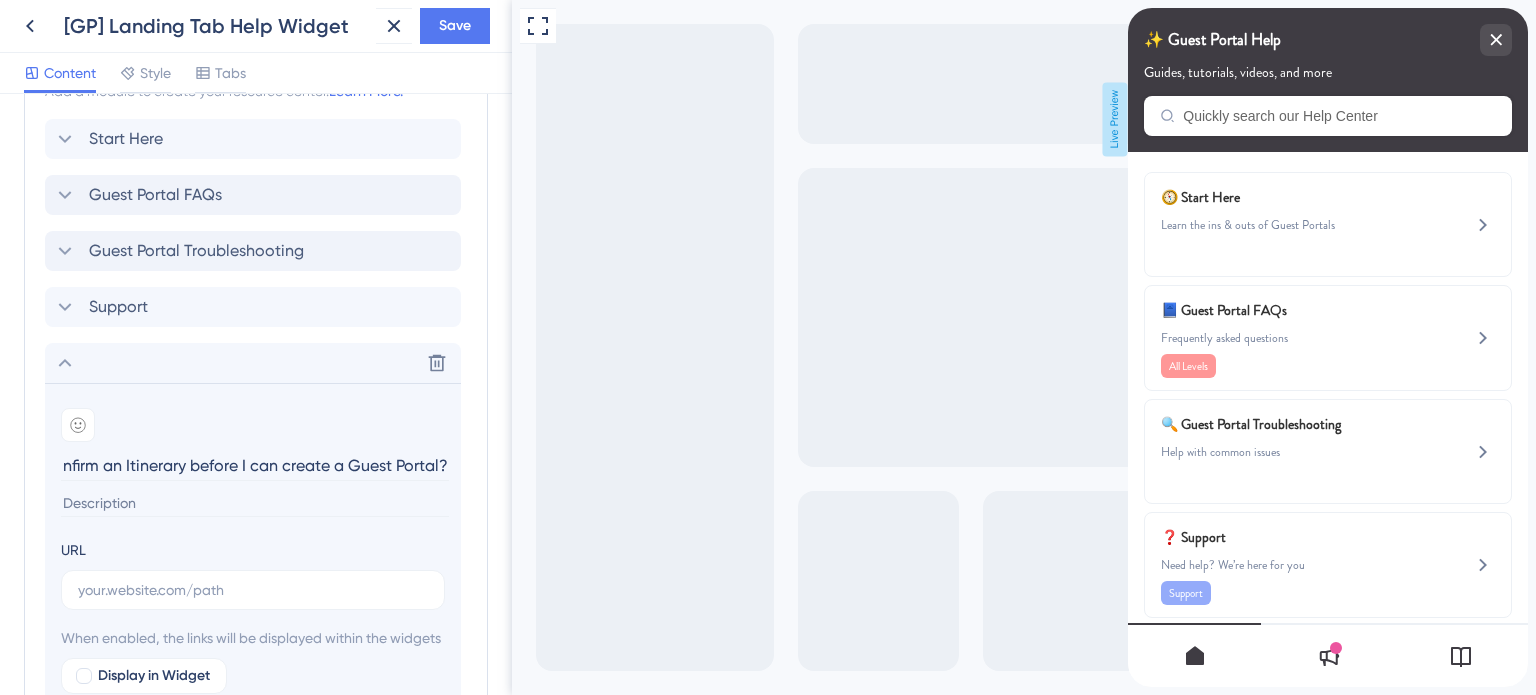 type on "Do I have to confirm an Itinerary before I can create a Guest Portal?" 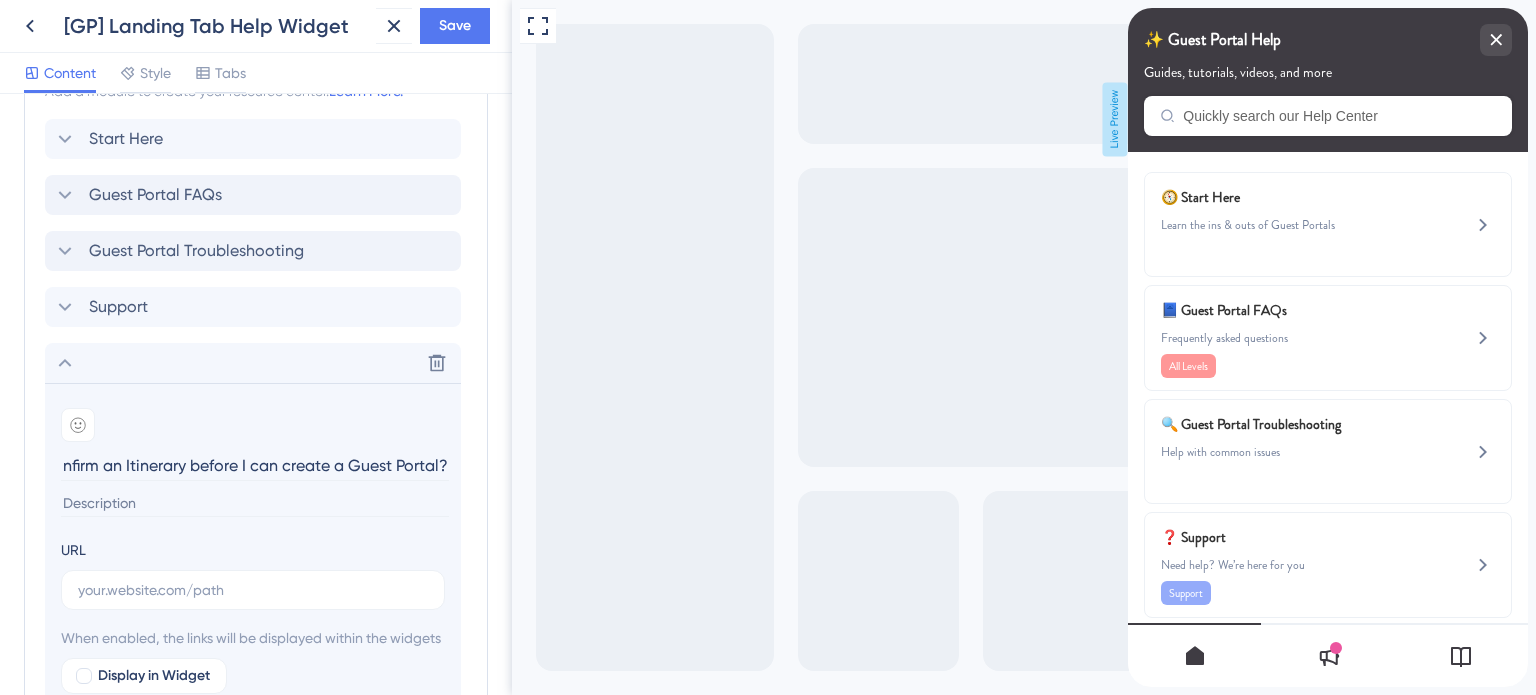 scroll, scrollTop: 0, scrollLeft: 0, axis: both 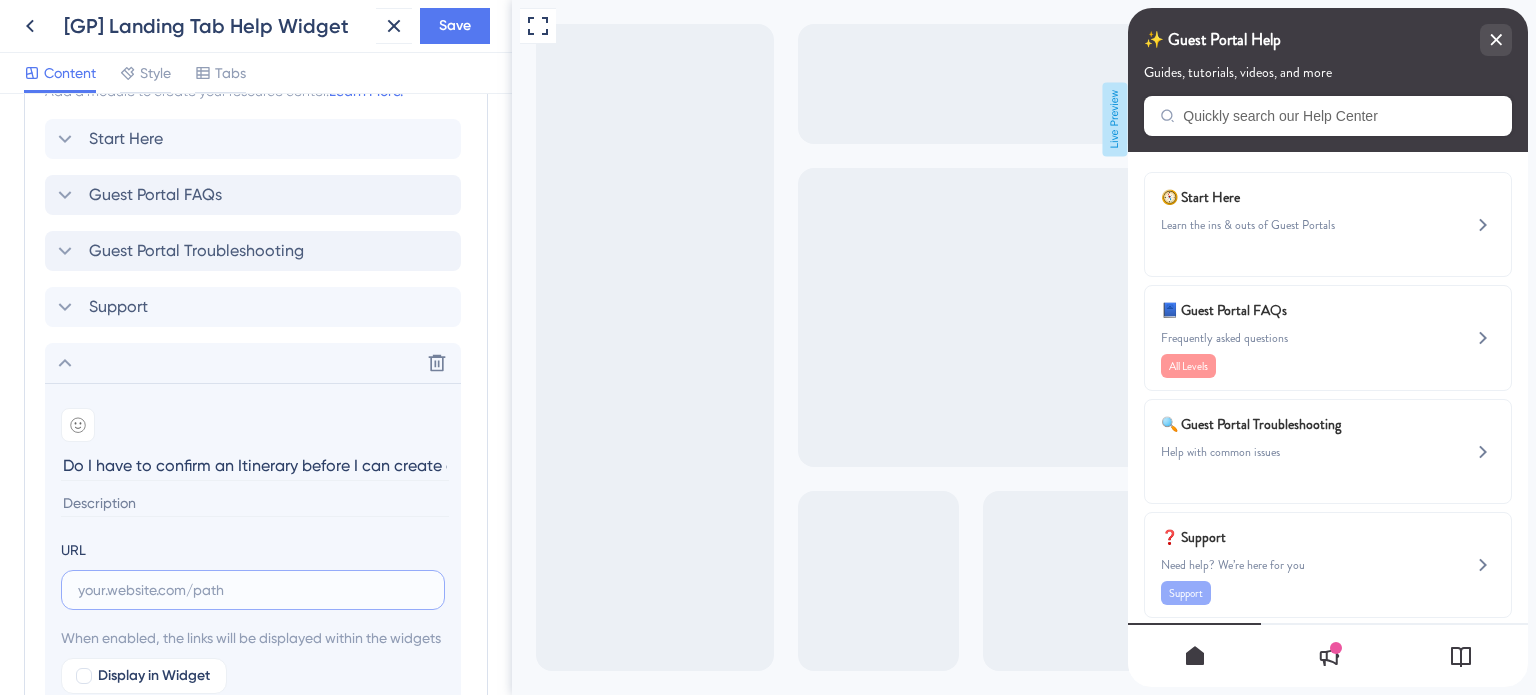 click at bounding box center [253, 590] 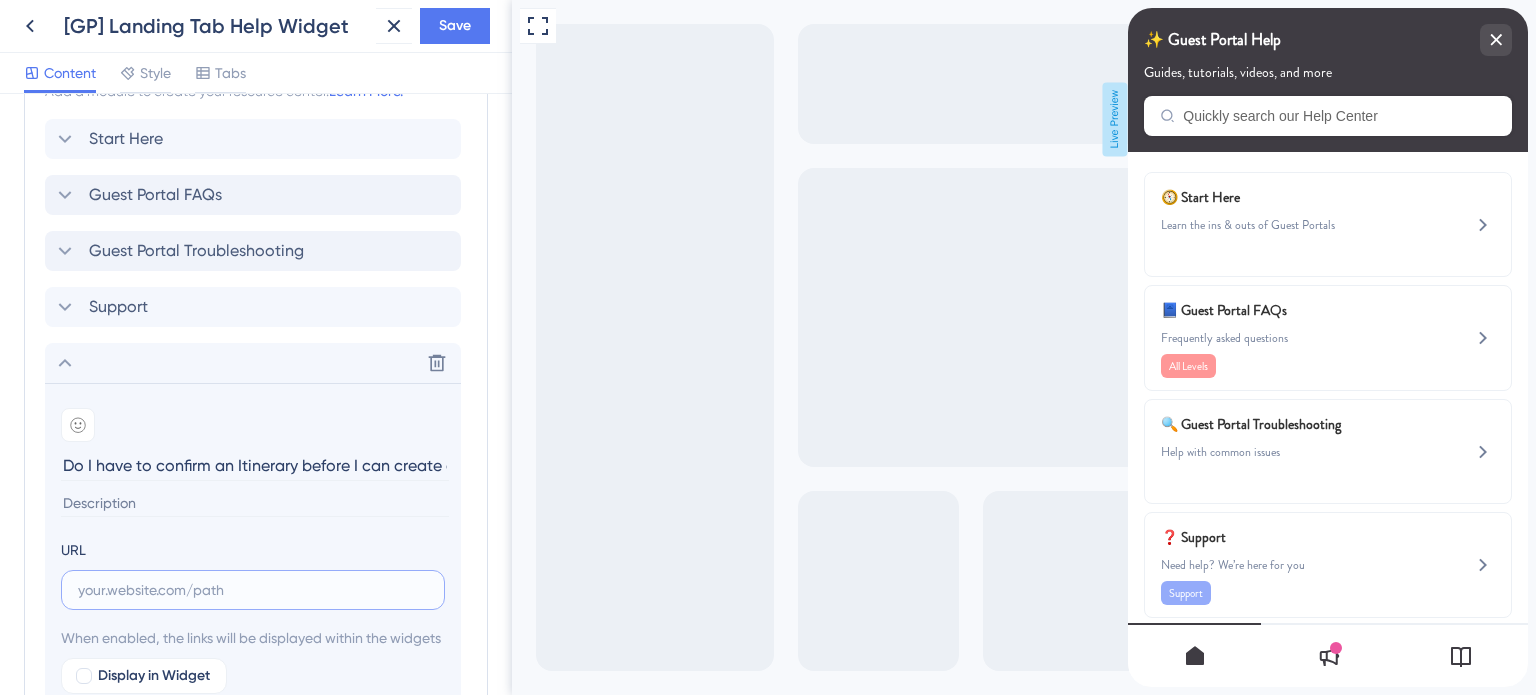 paste on "https://safariportal.help.userguiding.com/en/articles/5663-do-i-have-to-confirm-an-itinerary-before-i-can" 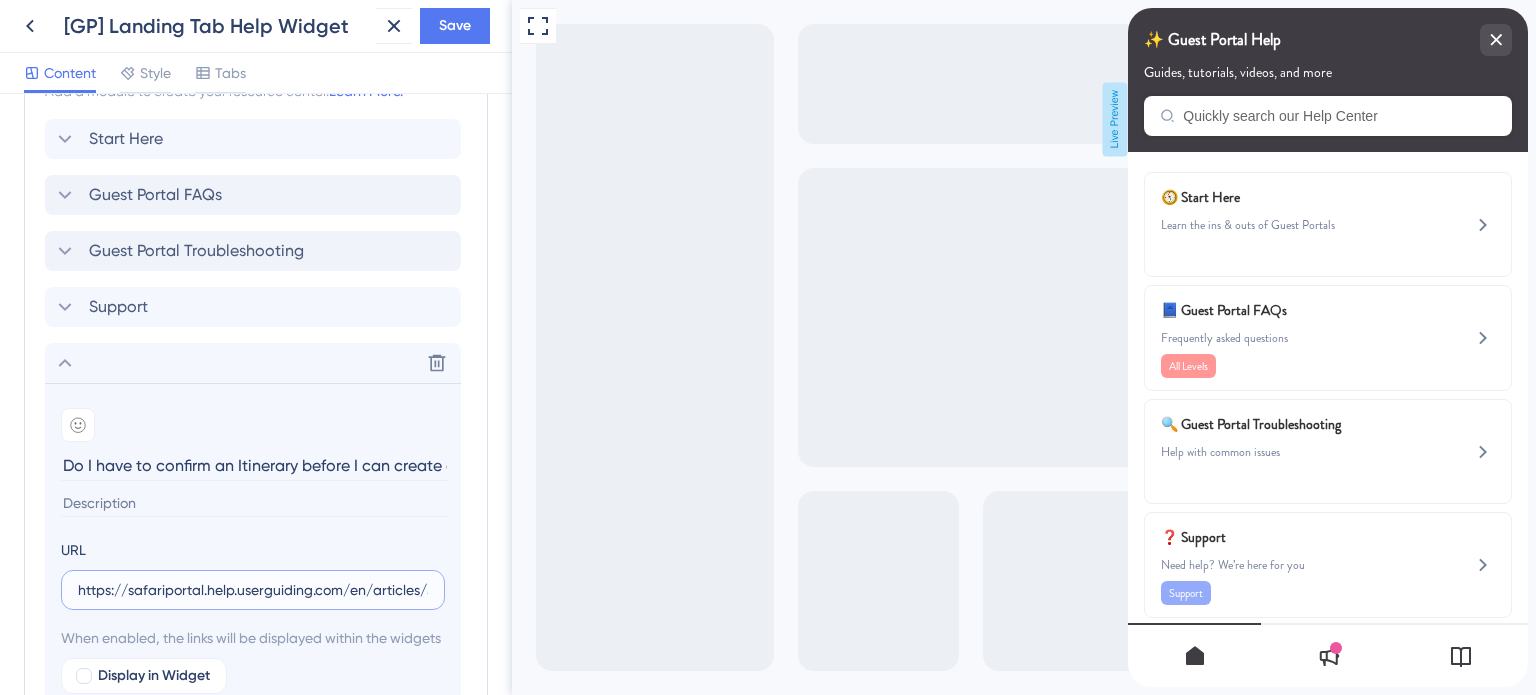 scroll, scrollTop: 0, scrollLeft: 354, axis: horizontal 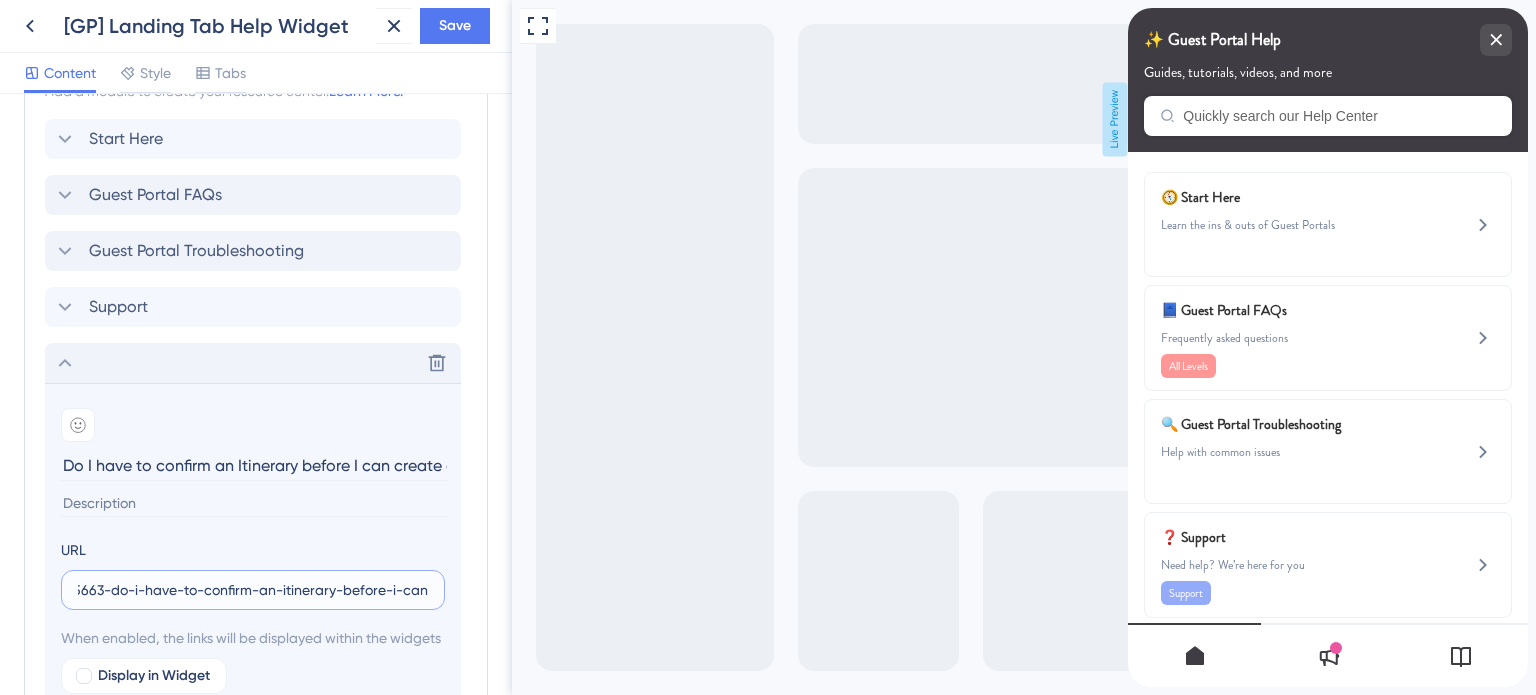 type on "https://safariportal.help.userguiding.com/en/articles/5663-do-i-have-to-confirm-an-itinerary-before-i-can" 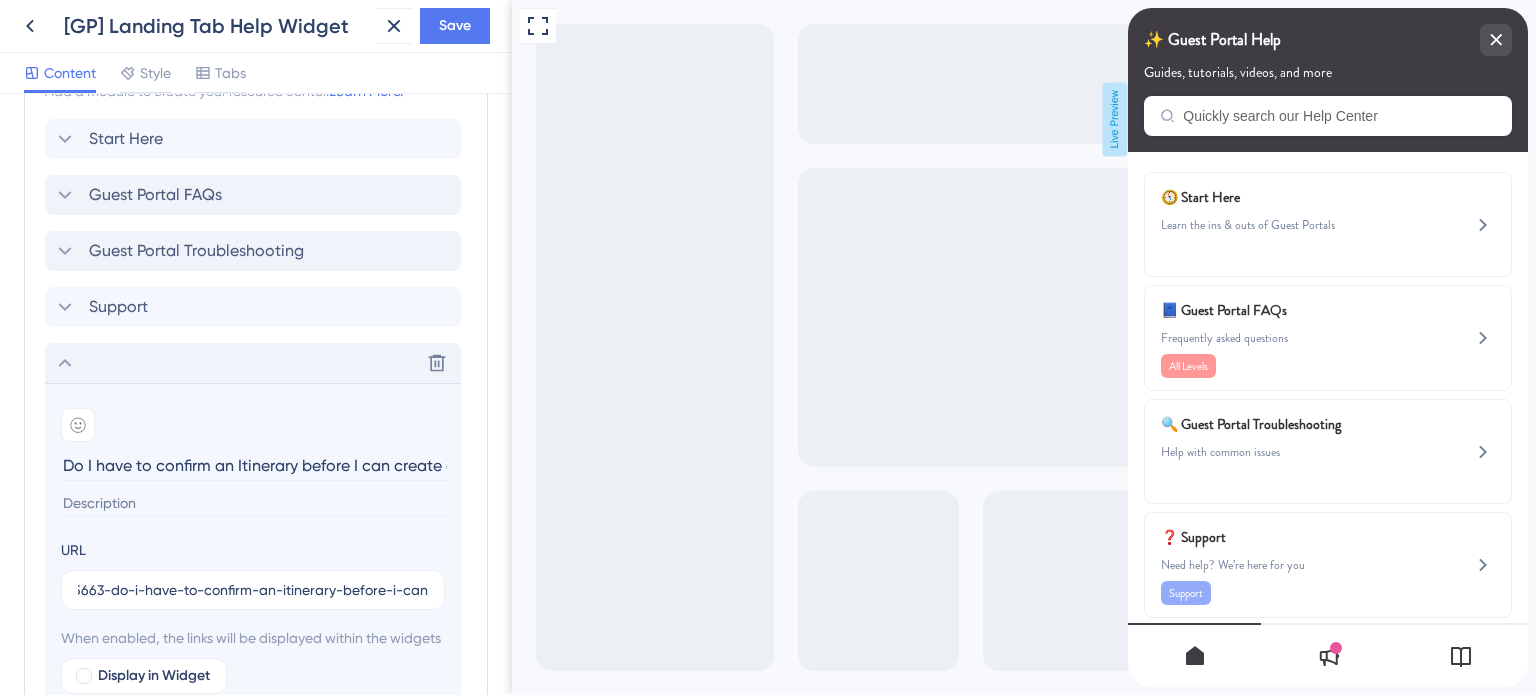 click 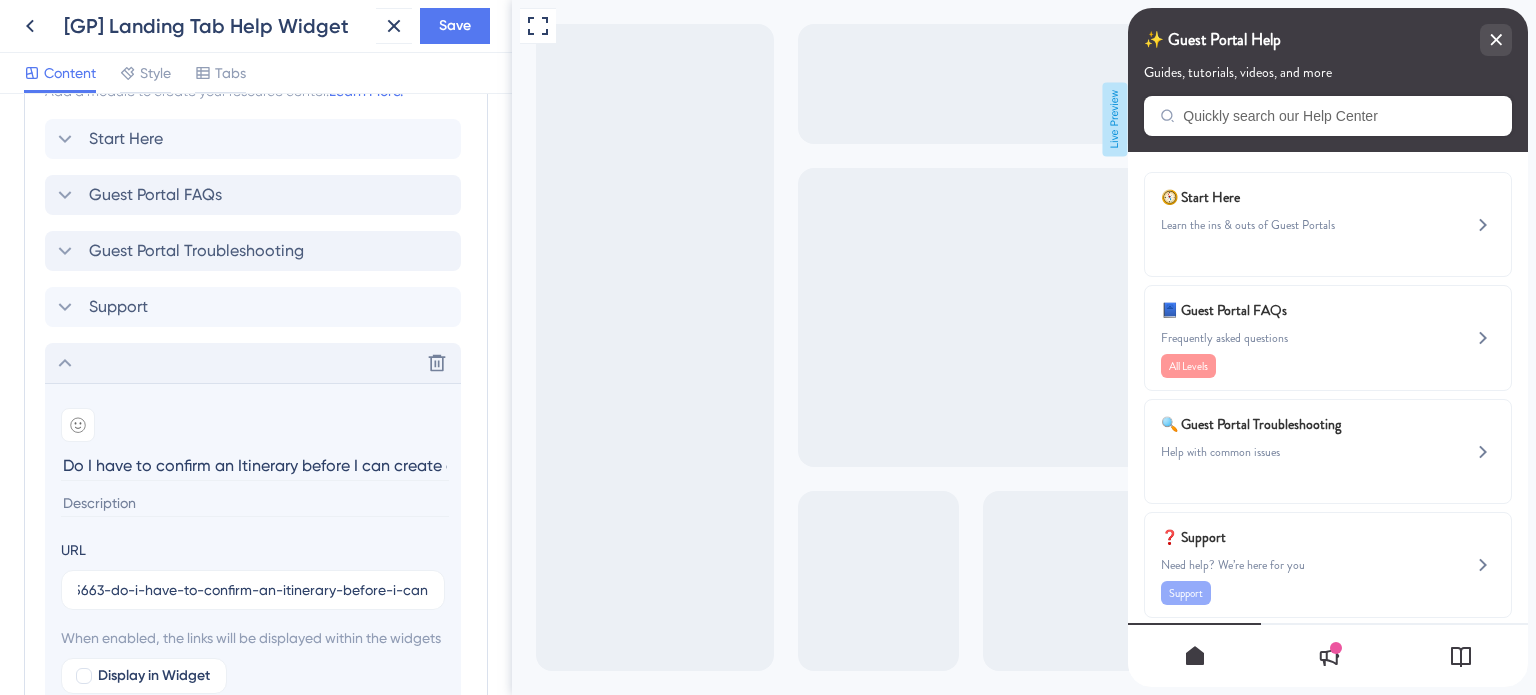 scroll, scrollTop: 0, scrollLeft: 0, axis: both 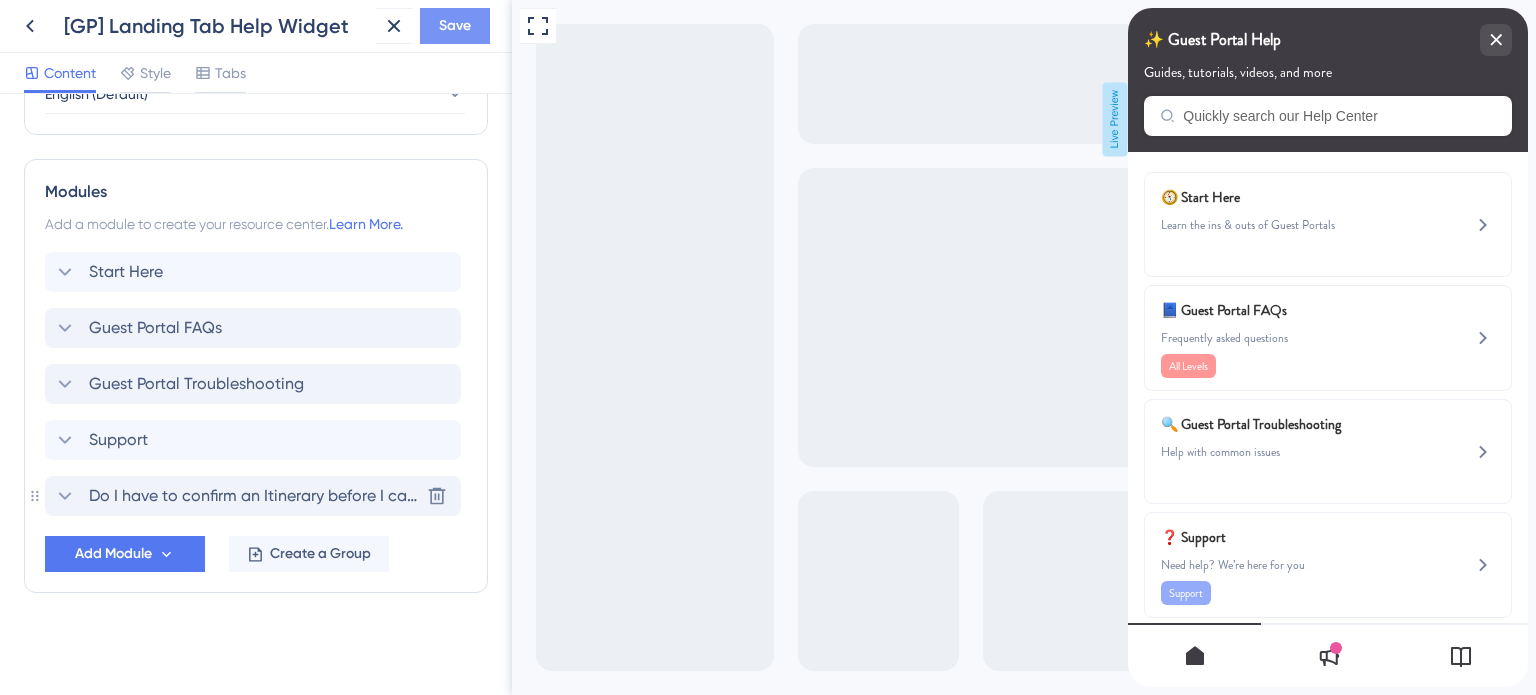 click on "Save" at bounding box center [455, 26] 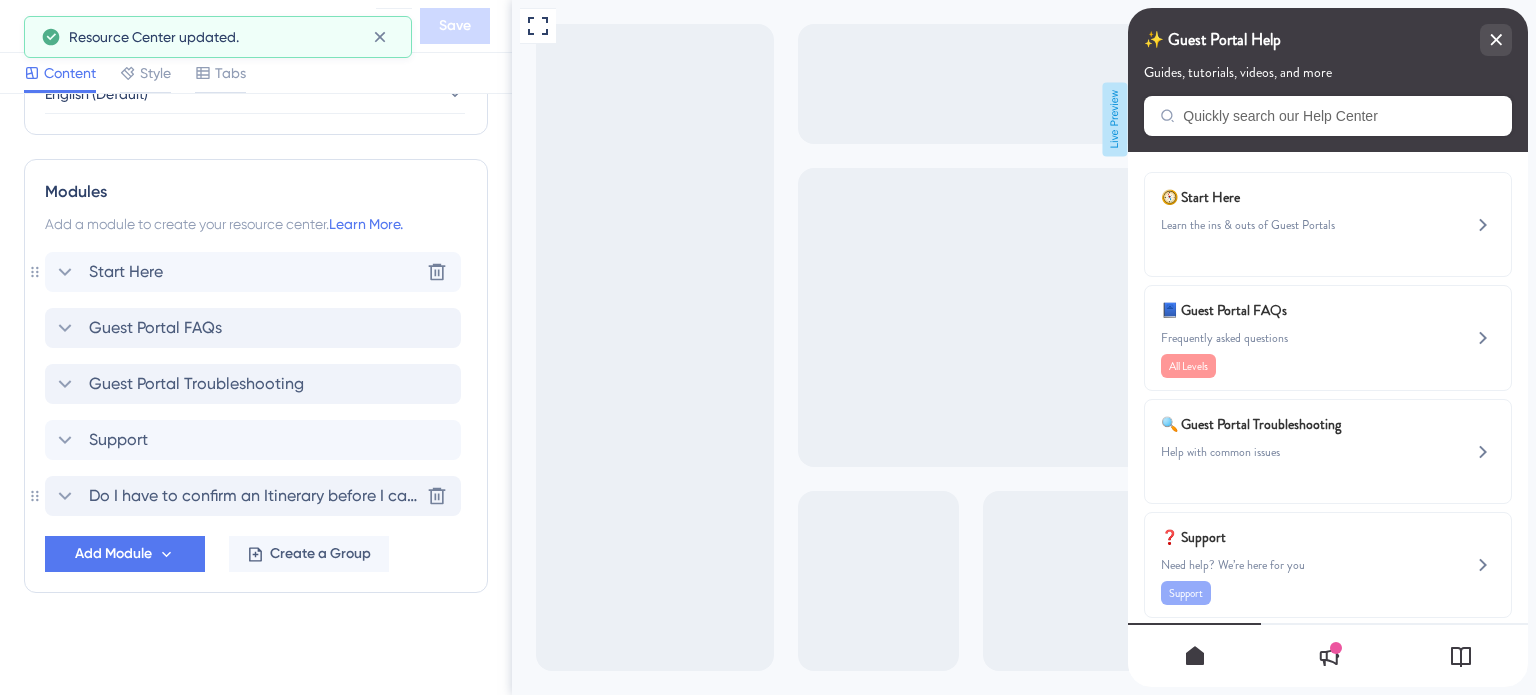 click on "Start Here" at bounding box center [126, 272] 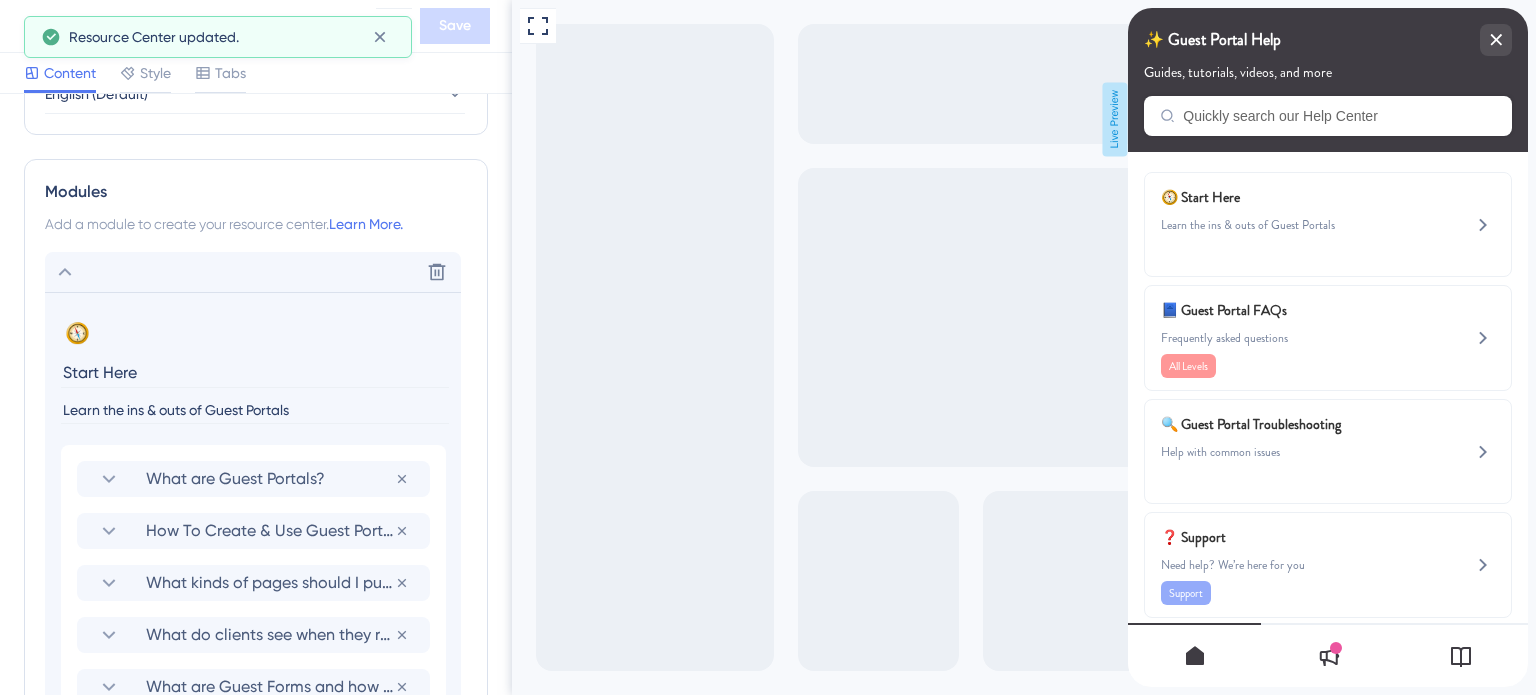 scroll, scrollTop: 996, scrollLeft: 0, axis: vertical 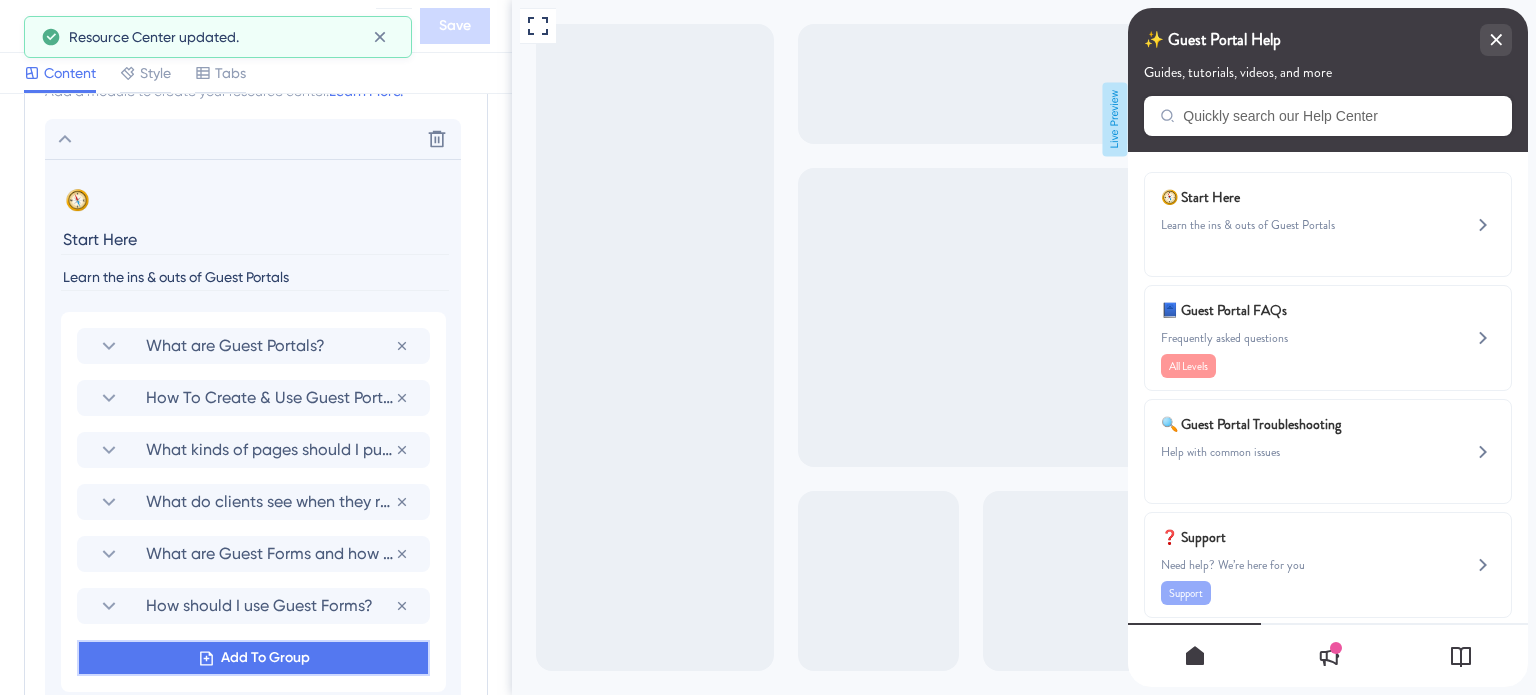 click on "Add To Group" at bounding box center (265, 658) 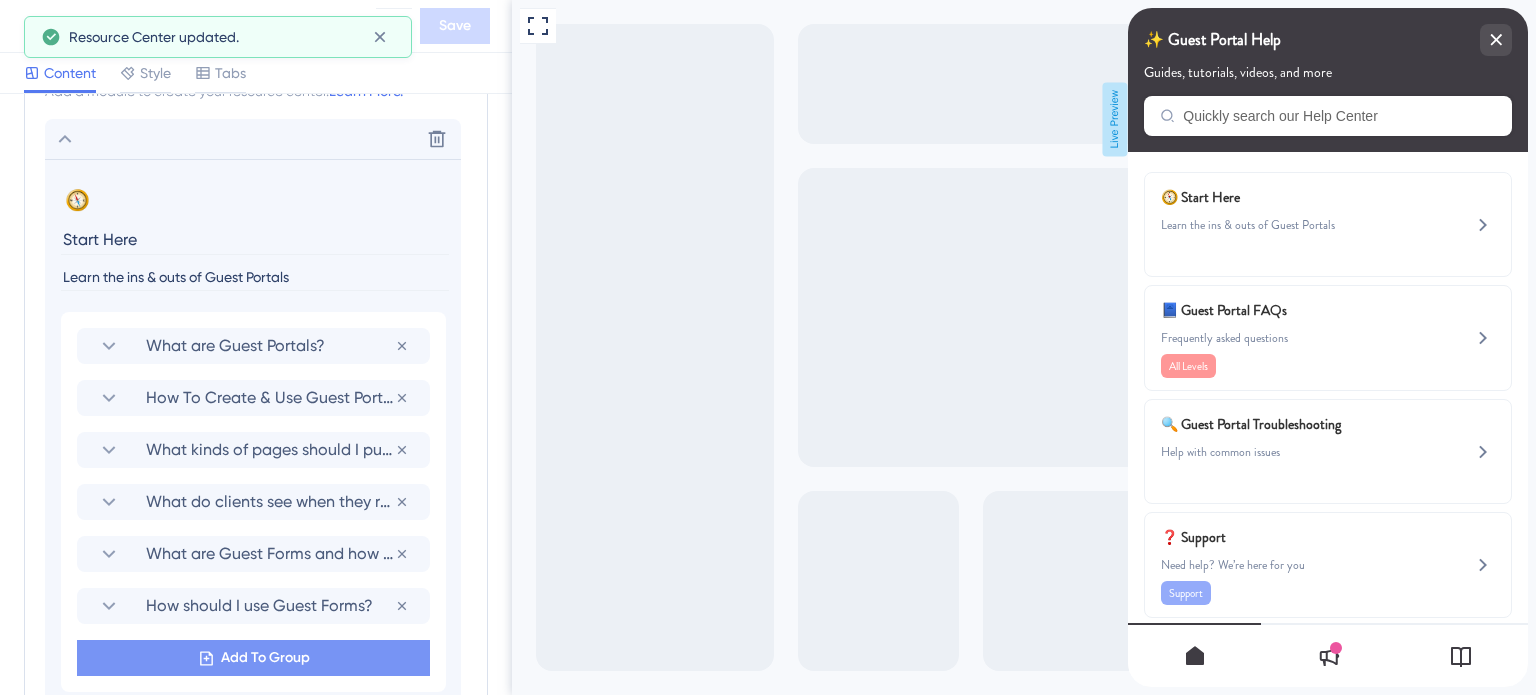 scroll, scrollTop: 1315, scrollLeft: 0, axis: vertical 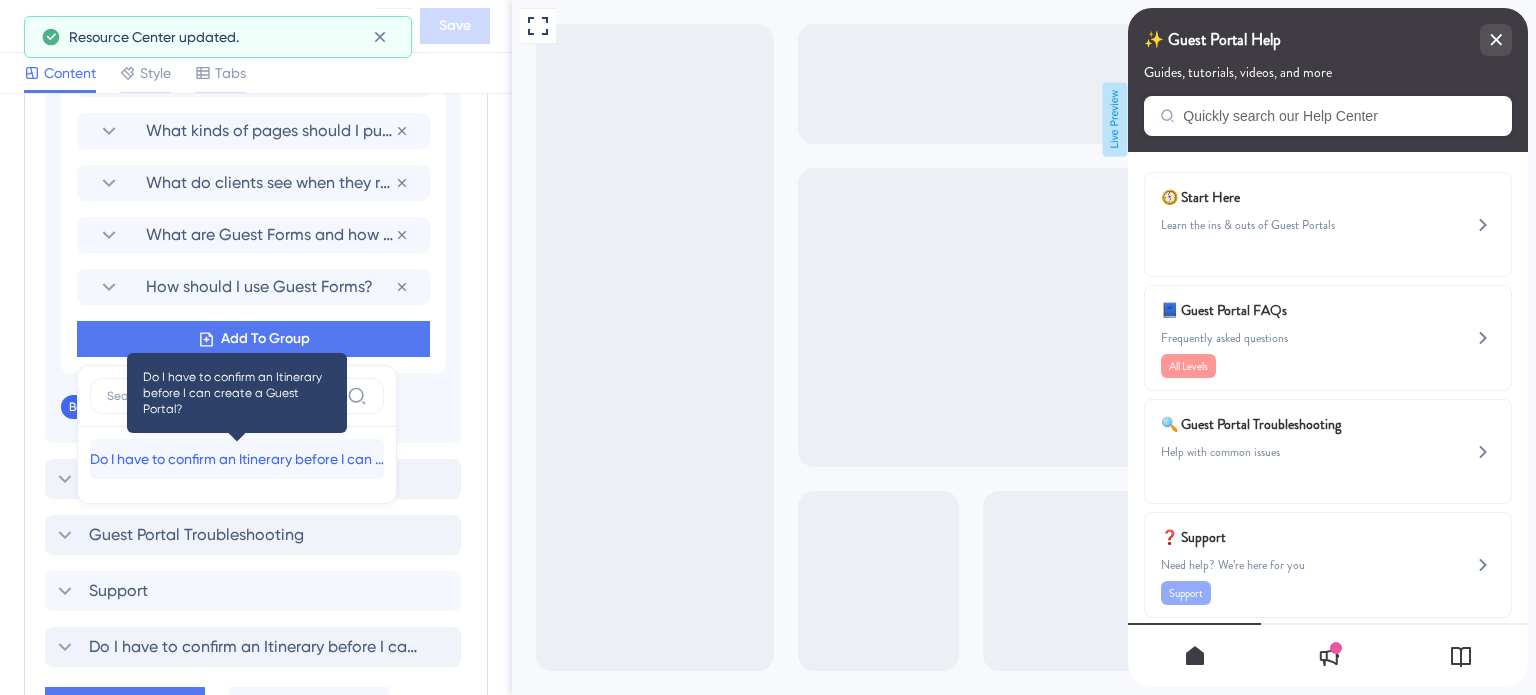 click on "Do I have to confirm an Itinerary before I can create a Guest Portal?" at bounding box center [237, 459] 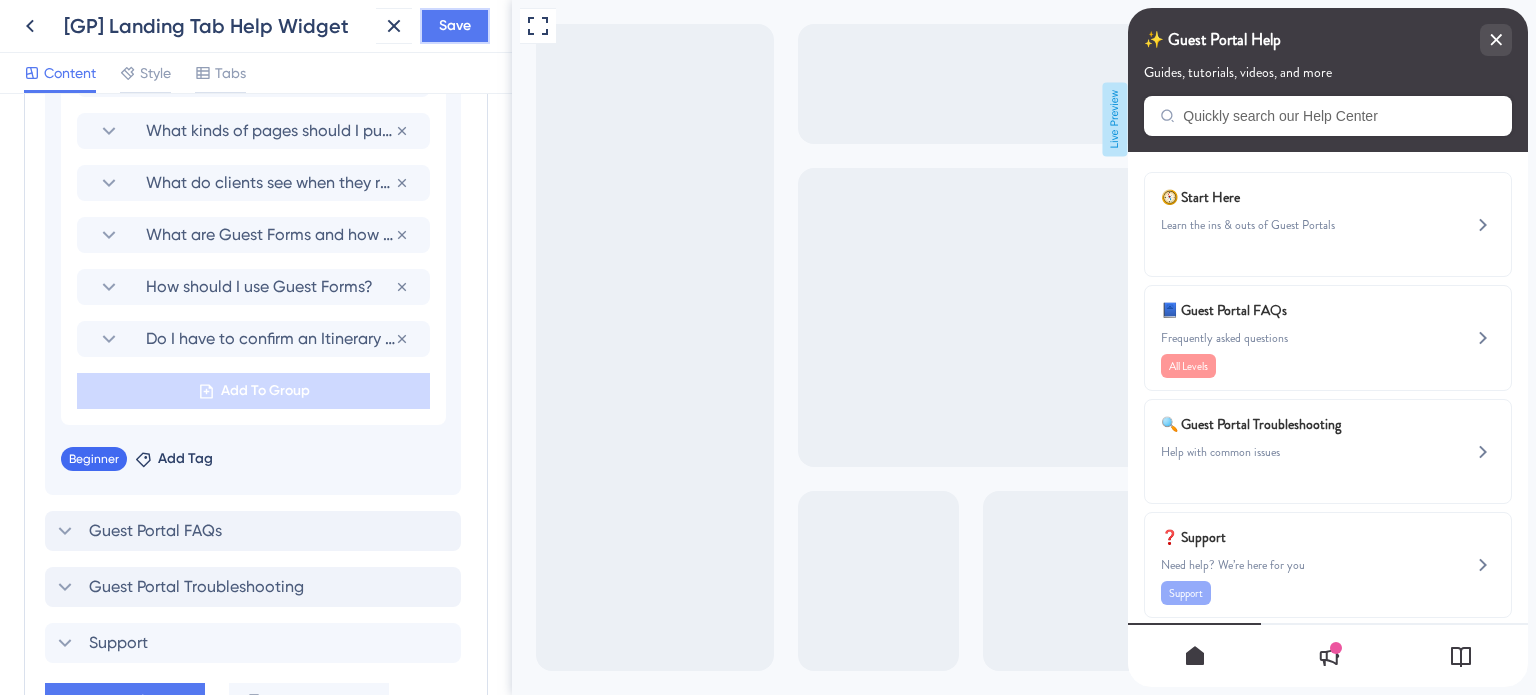 click on "Save" at bounding box center [455, 26] 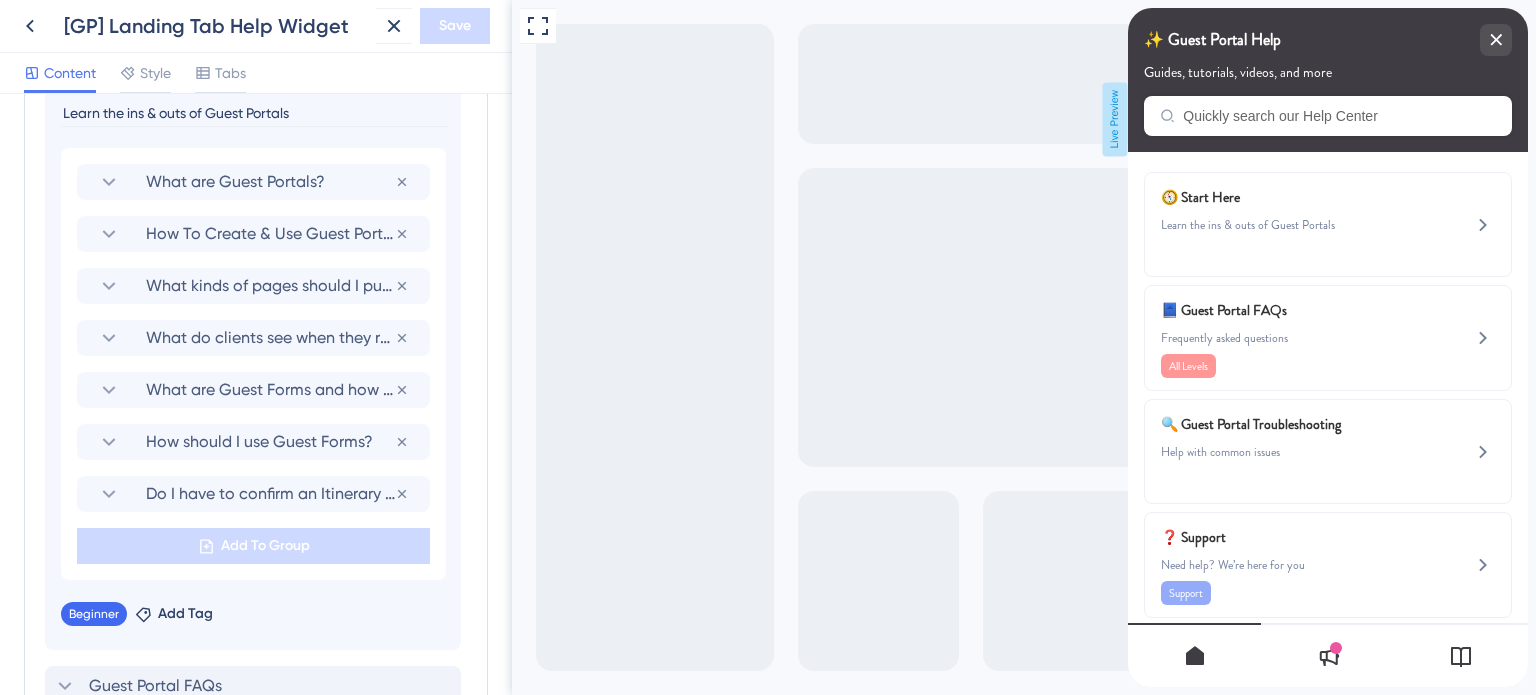 scroll, scrollTop: 1115, scrollLeft: 0, axis: vertical 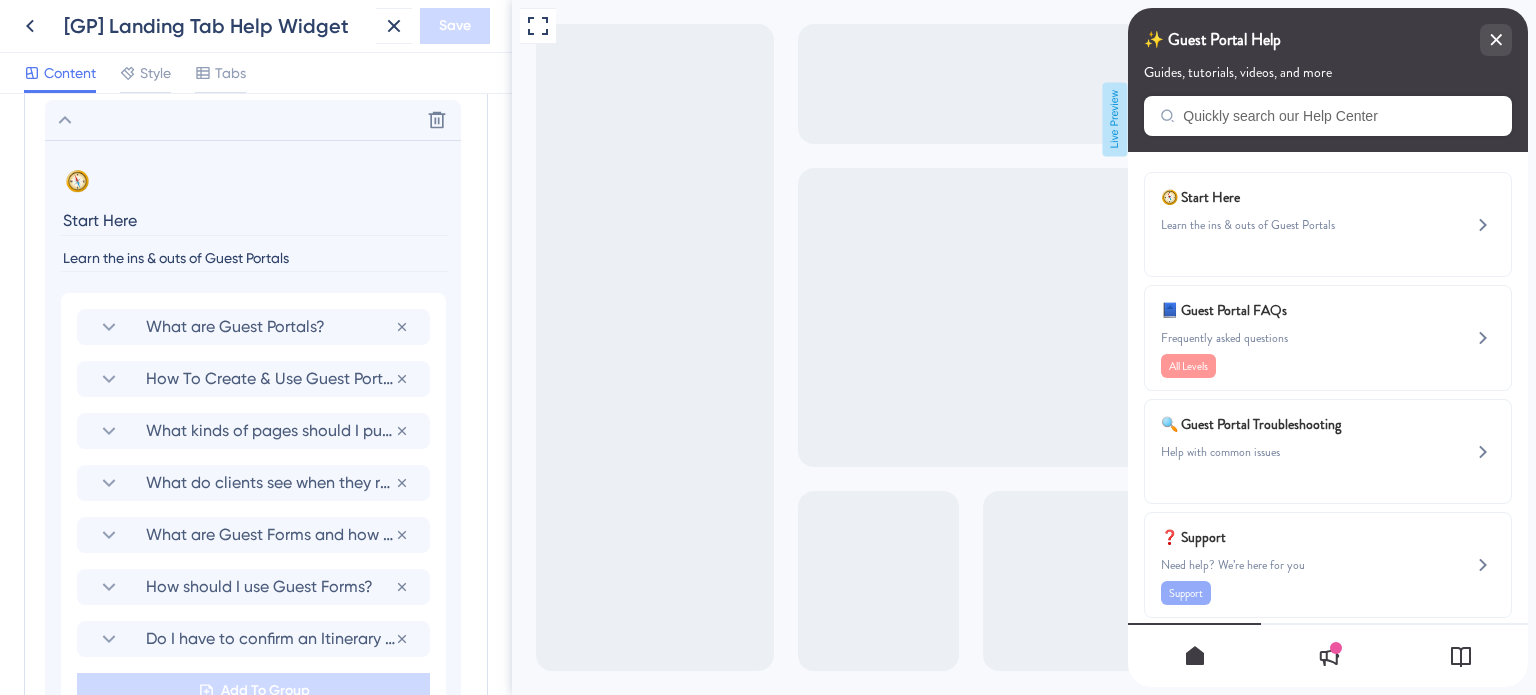 click 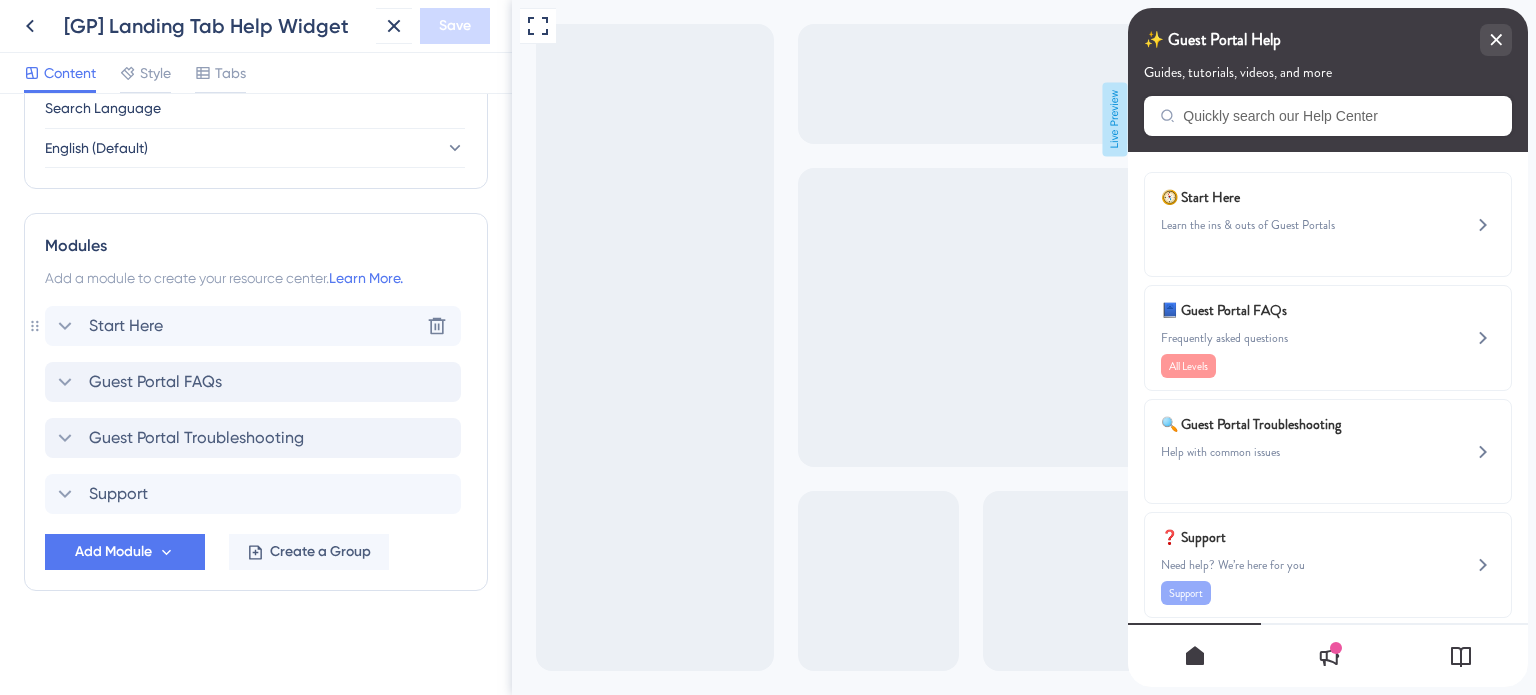 scroll, scrollTop: 807, scrollLeft: 0, axis: vertical 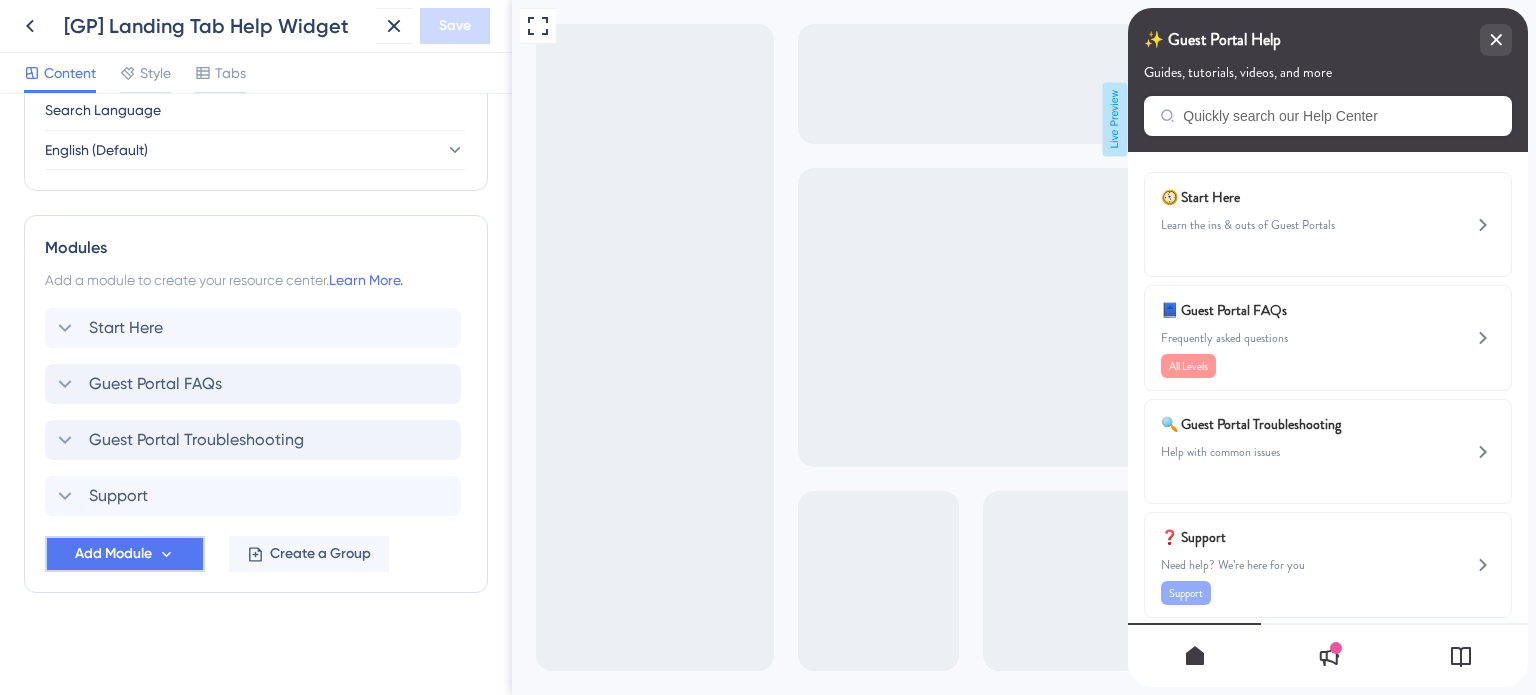 click on "Add Module" at bounding box center (125, 554) 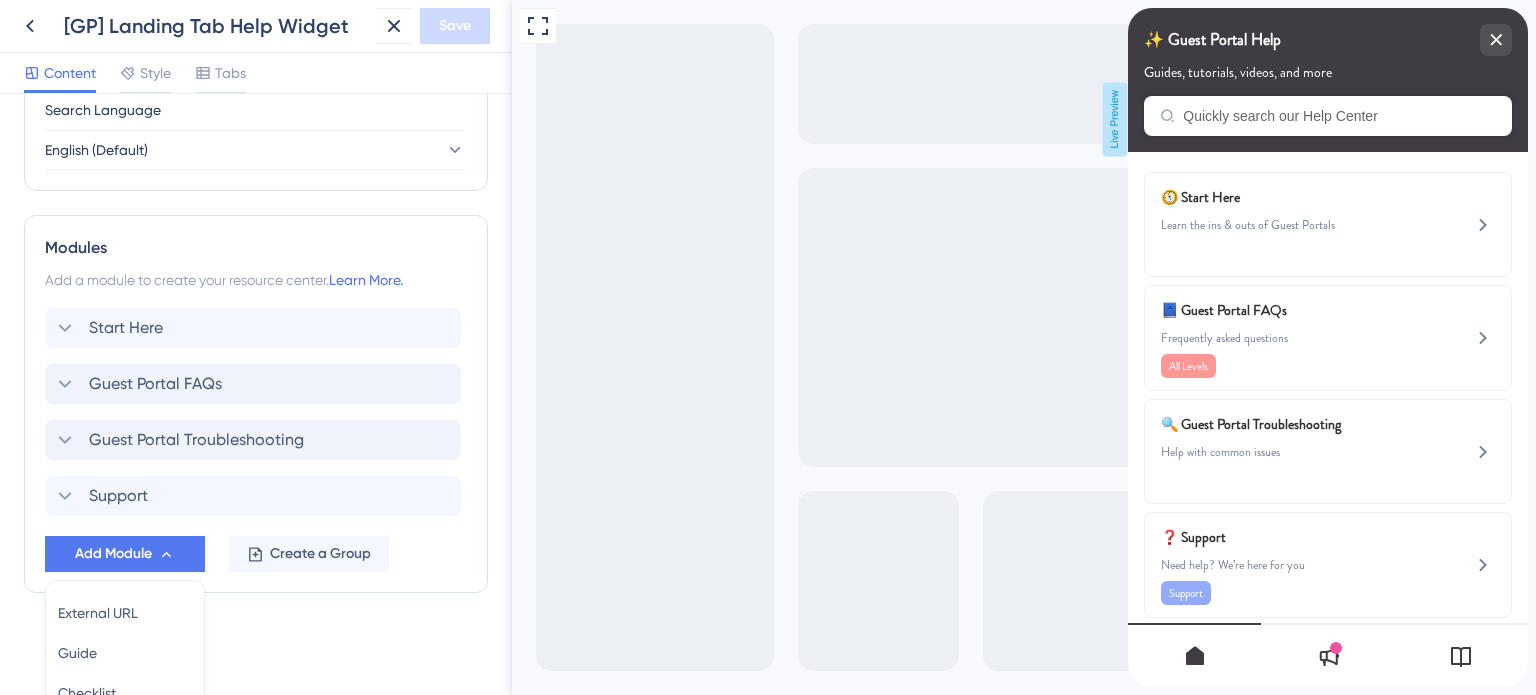 scroll, scrollTop: 996, scrollLeft: 0, axis: vertical 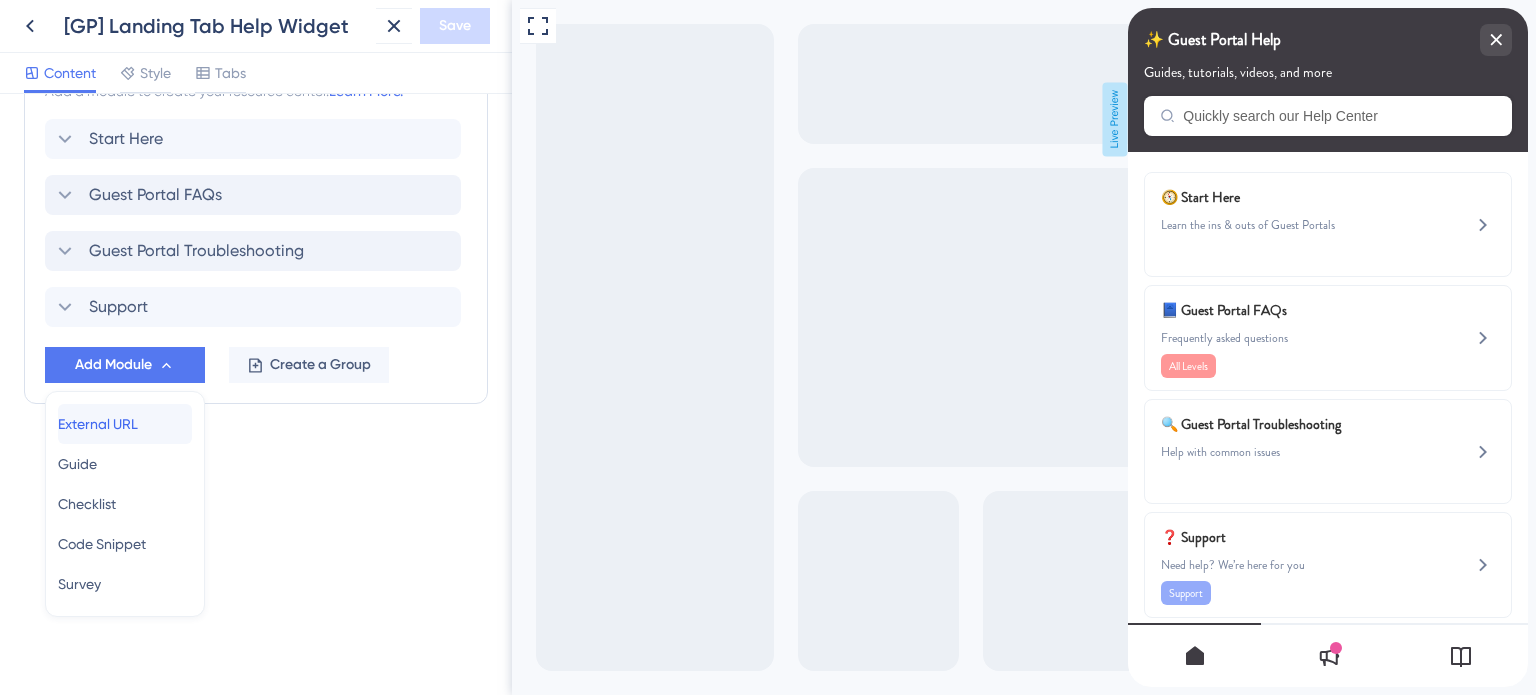 click on "External URL" at bounding box center (98, 424) 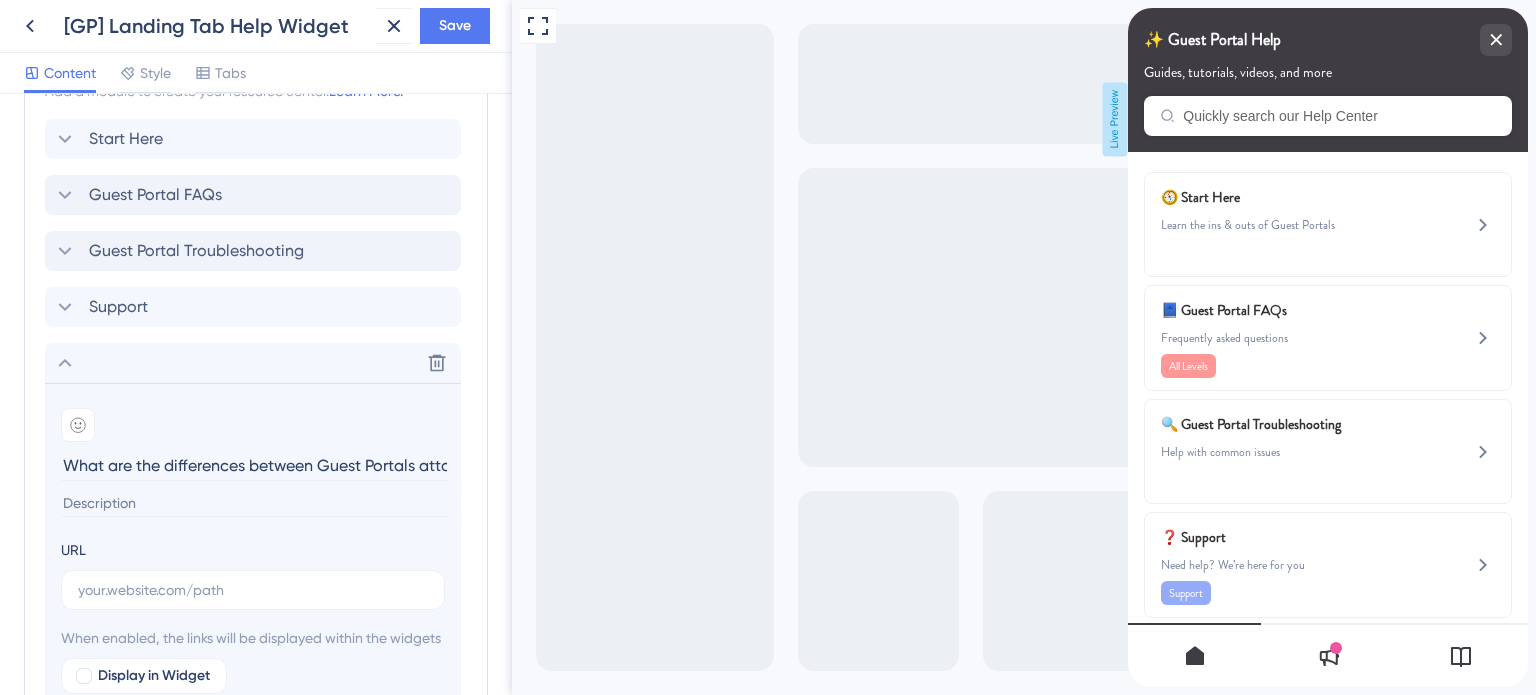 scroll, scrollTop: 0, scrollLeft: 398, axis: horizontal 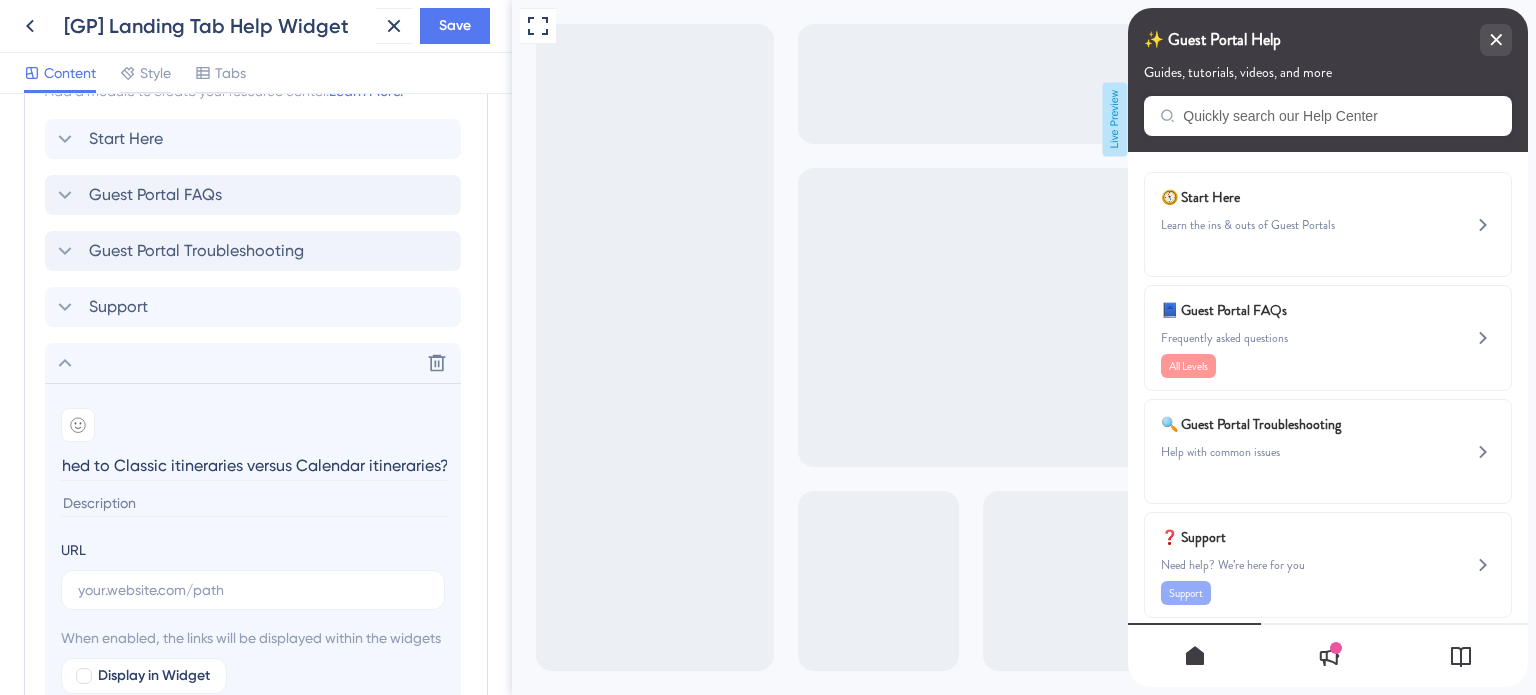 type on "What are the differences between Guest Portals attached to Classic itineraries versus Calendar itineraries?" 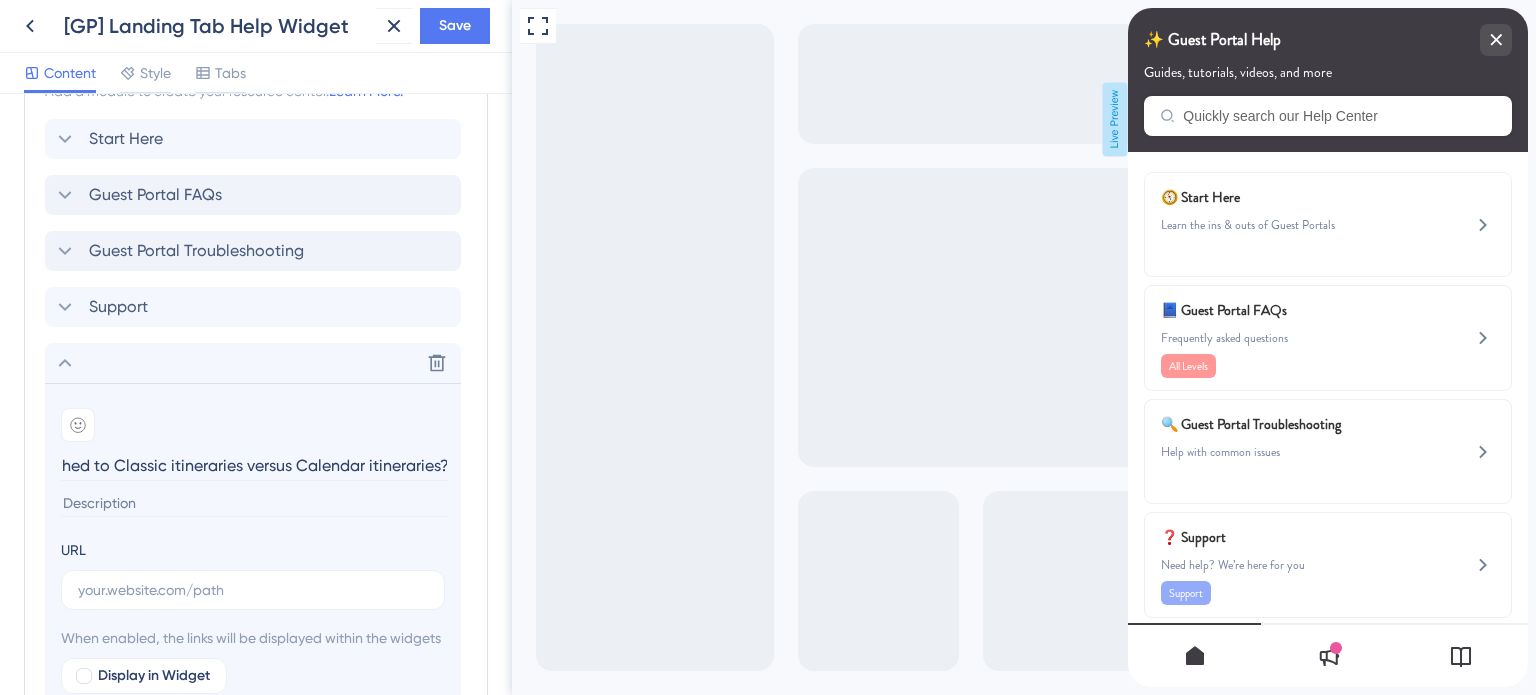 scroll, scrollTop: 0, scrollLeft: 0, axis: both 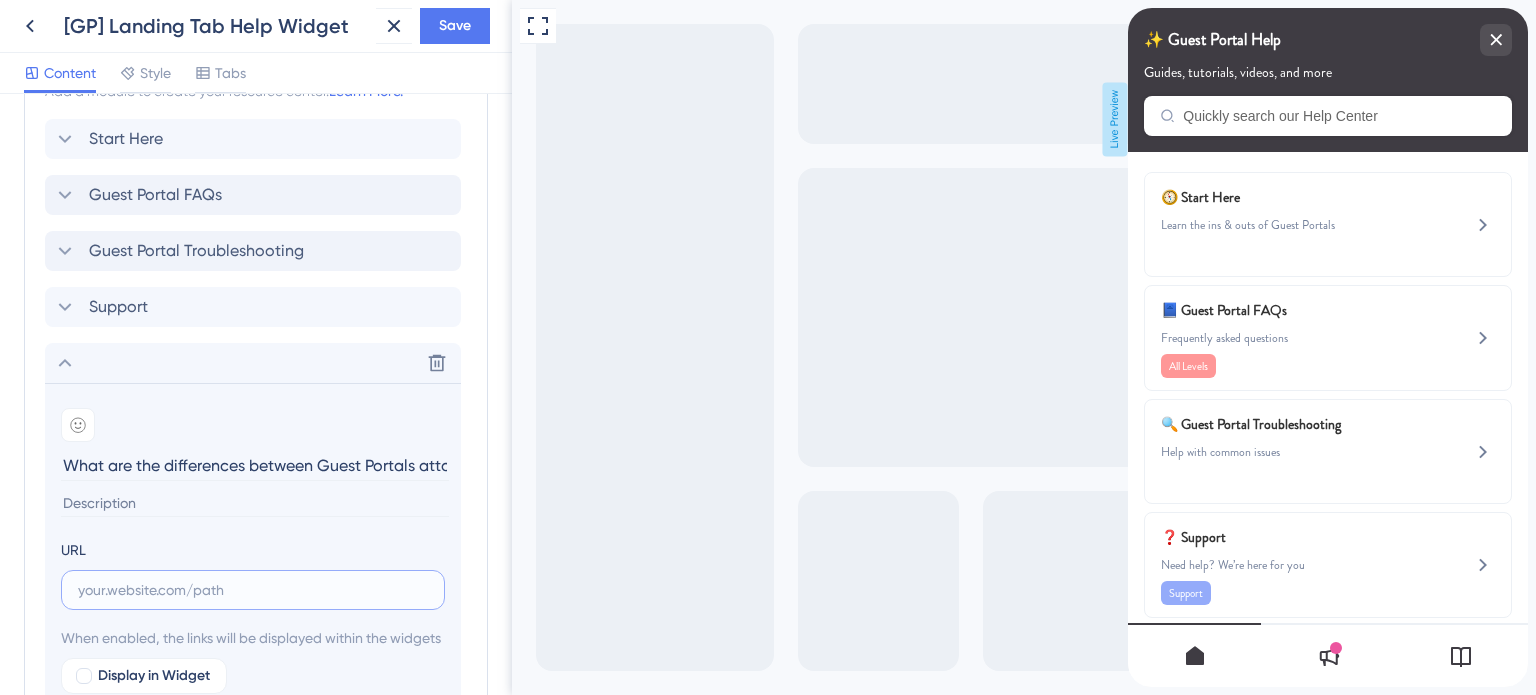 click at bounding box center (253, 590) 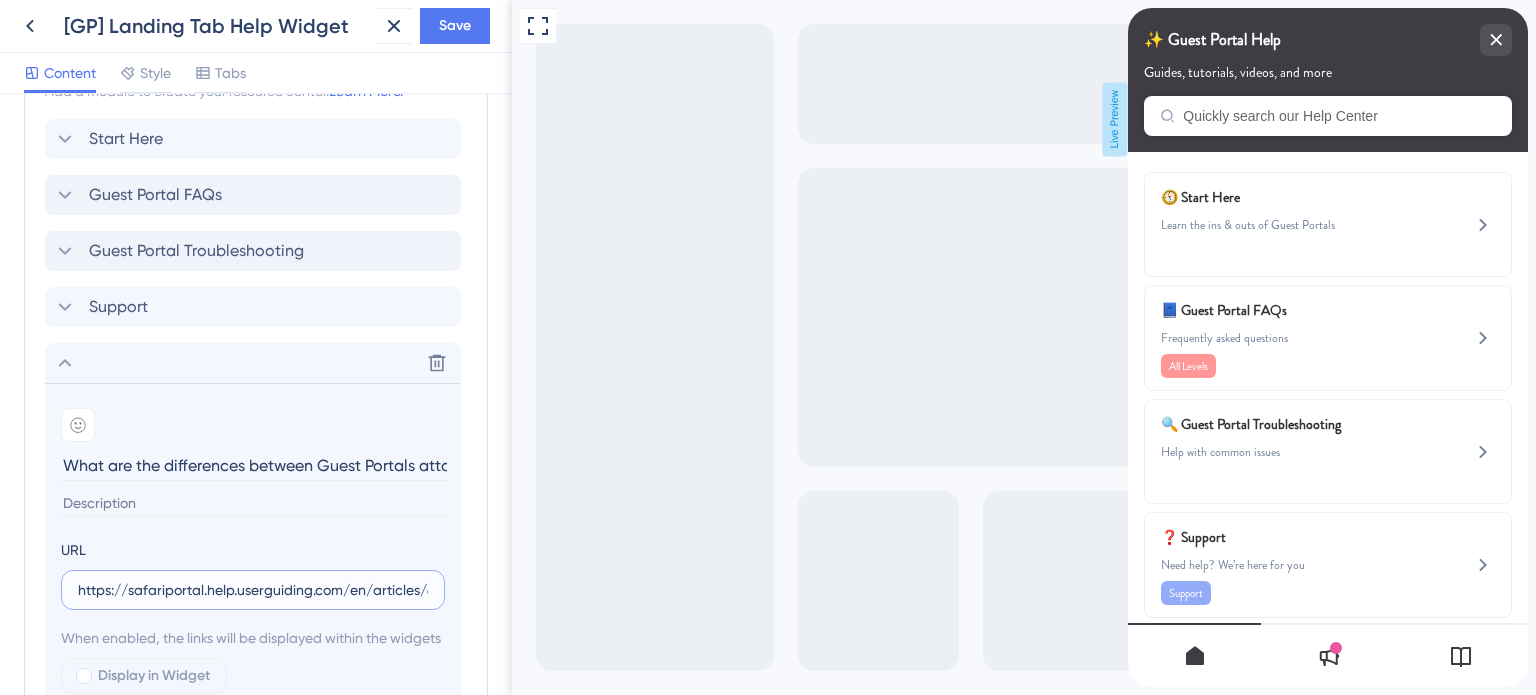 scroll, scrollTop: 0, scrollLeft: 364, axis: horizontal 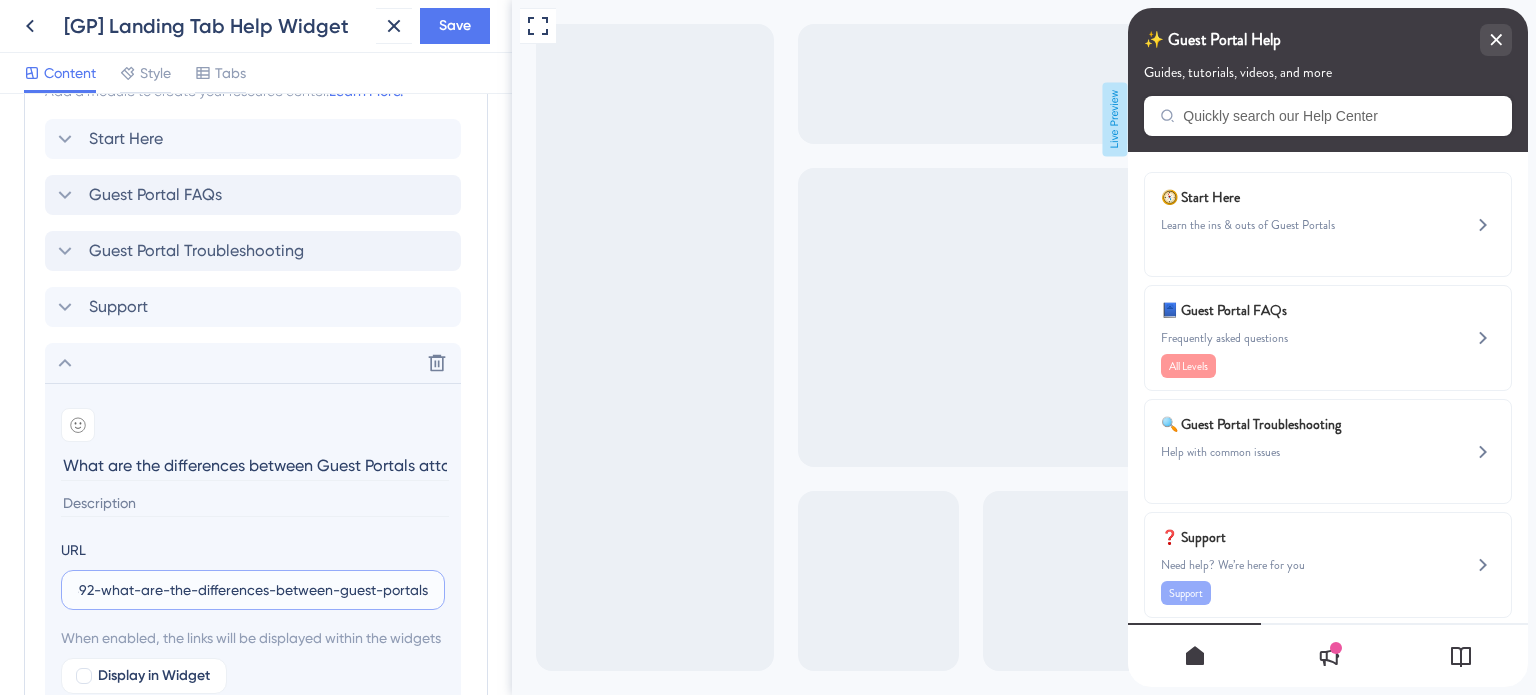 type on "https://safariportal.help.userguiding.com/en/articles/6892-what-are-the-differences-between-guest-portals" 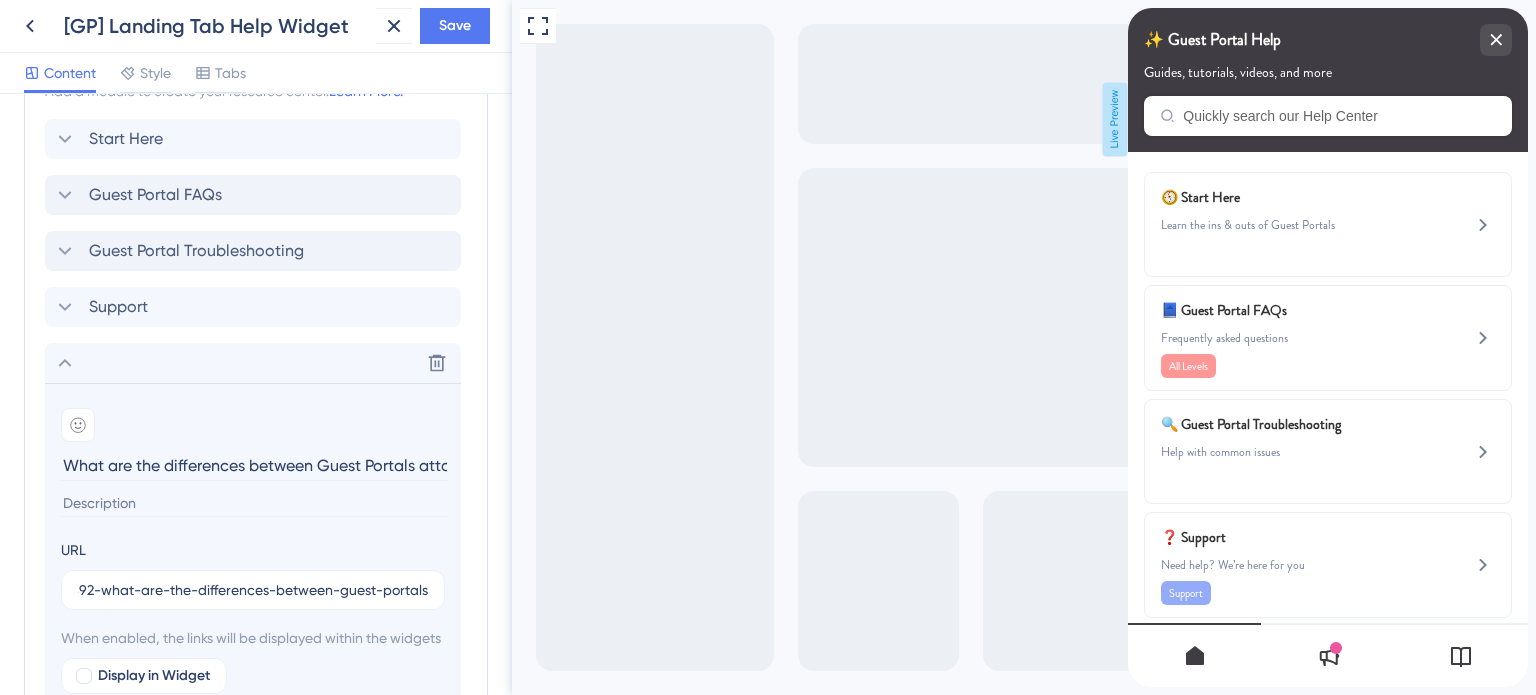 scroll, scrollTop: 0, scrollLeft: 0, axis: both 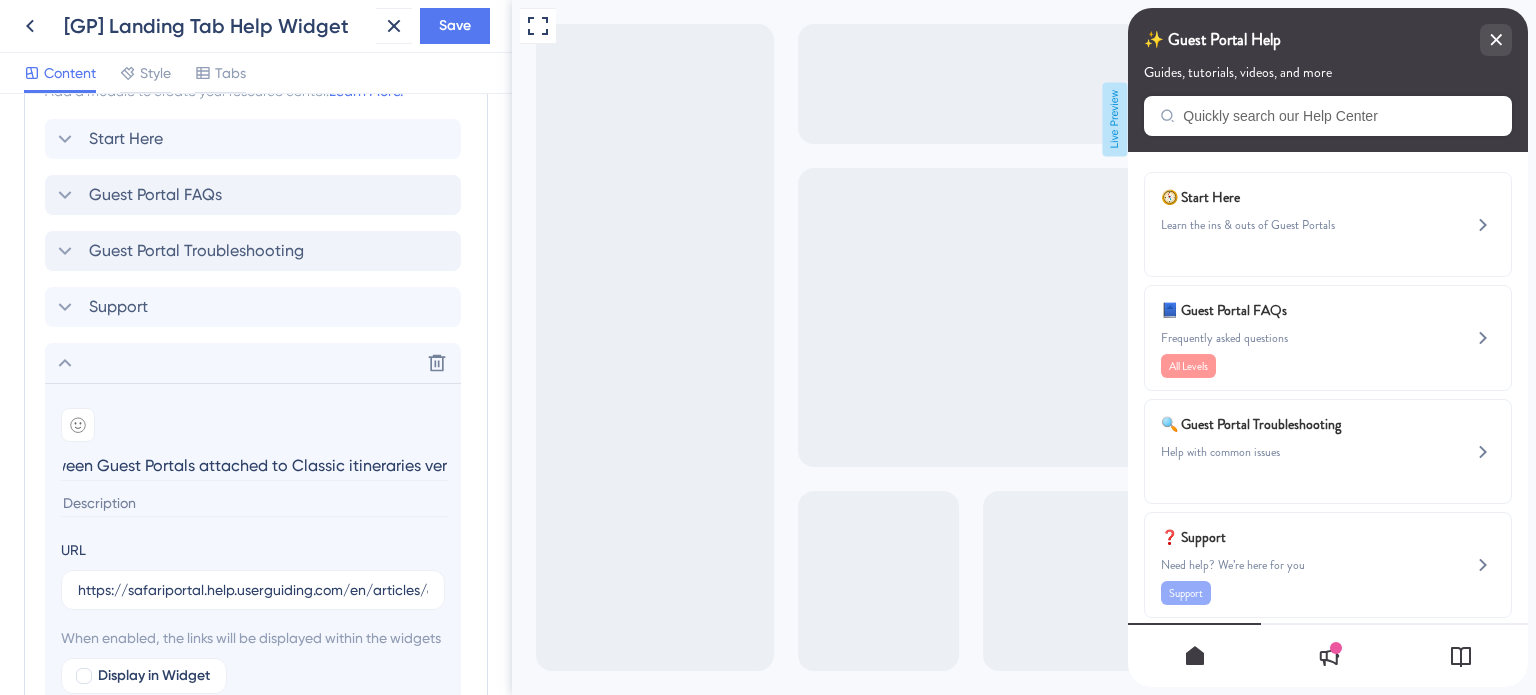 drag, startPoint x: 385, startPoint y: 473, endPoint x: 448, endPoint y: 474, distance: 63.007935 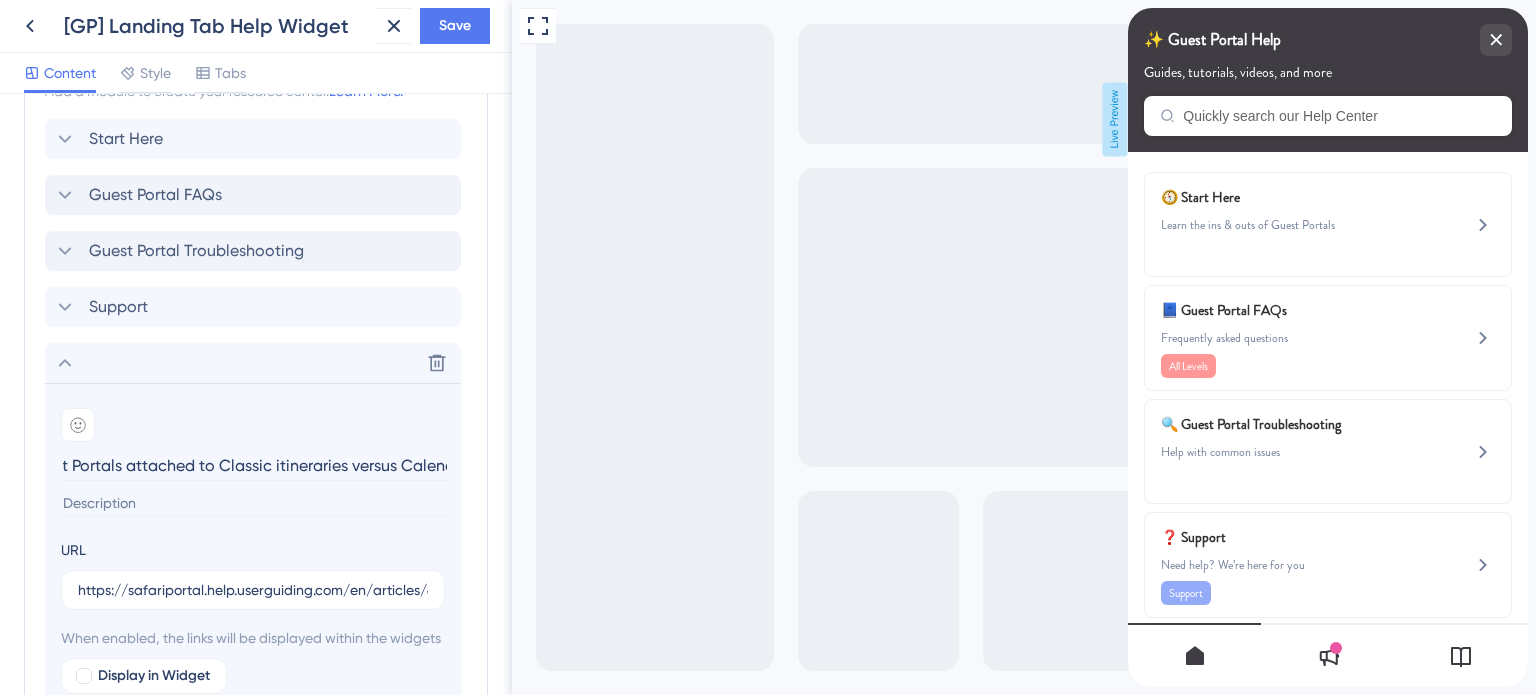 click on "What are the differences between Guest Portals attached to Classic itineraries versus Calendar itineraries?" at bounding box center (255, 465) 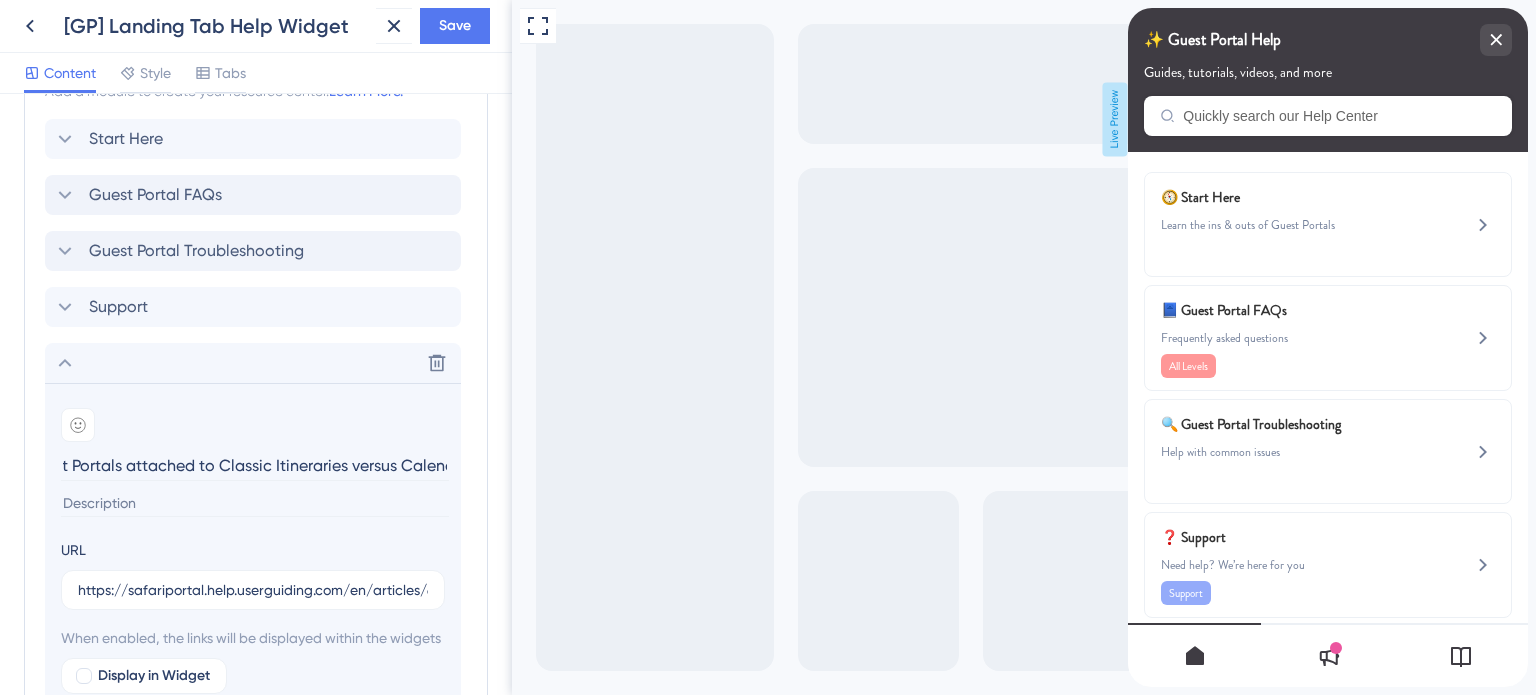 scroll, scrollTop: 0, scrollLeft: 398, axis: horizontal 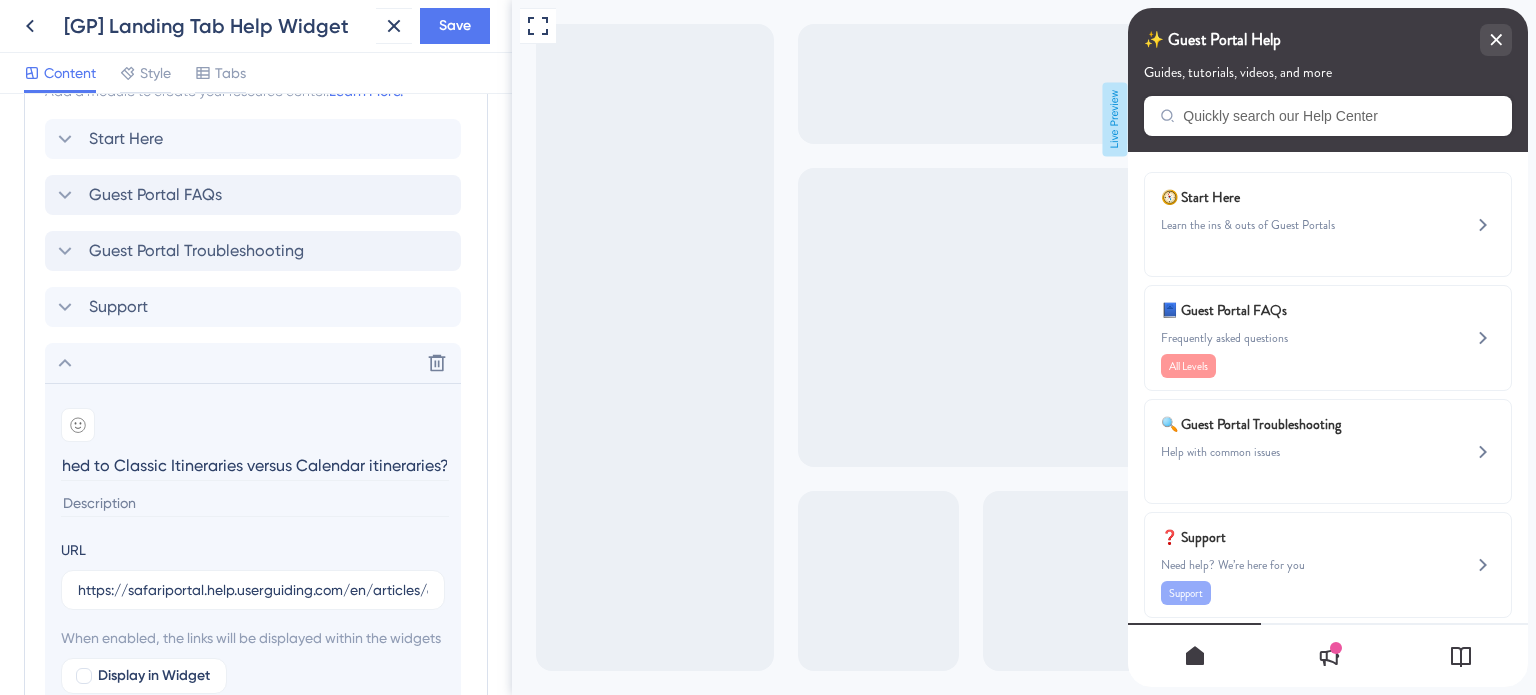 drag, startPoint x: 357, startPoint y: 461, endPoint x: 464, endPoint y: 462, distance: 107.00467 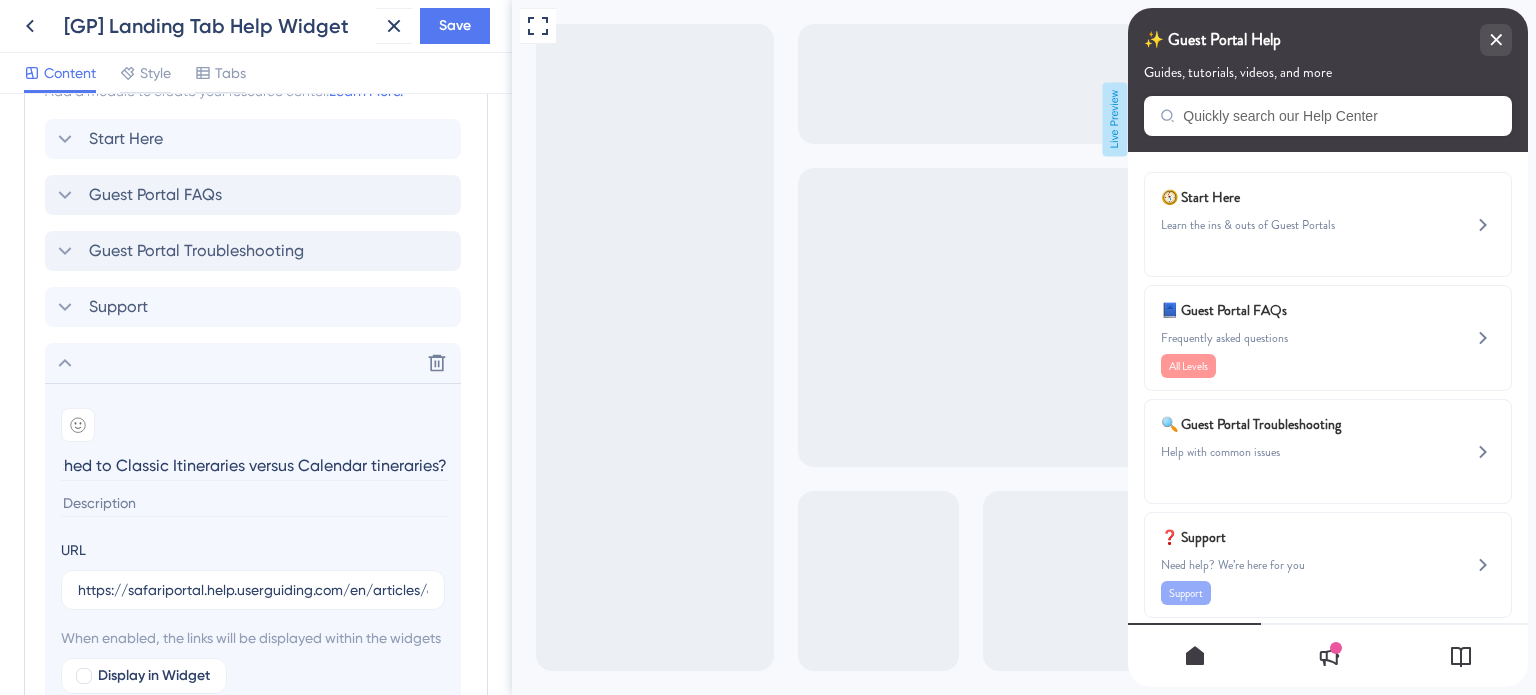 scroll, scrollTop: 0, scrollLeft: 395, axis: horizontal 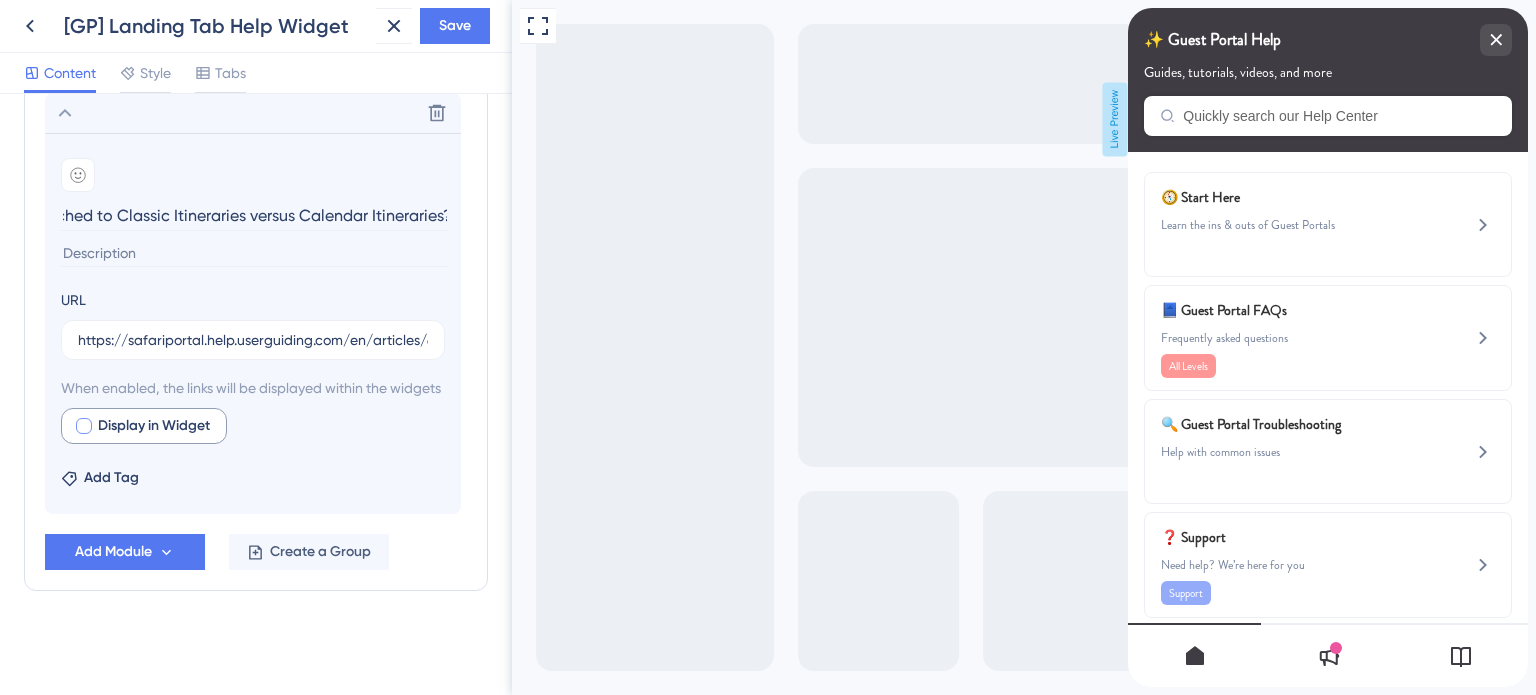 type on "What are the differences between Guest Portals attached to Classic Itineraries versus Calendar Itineraries?" 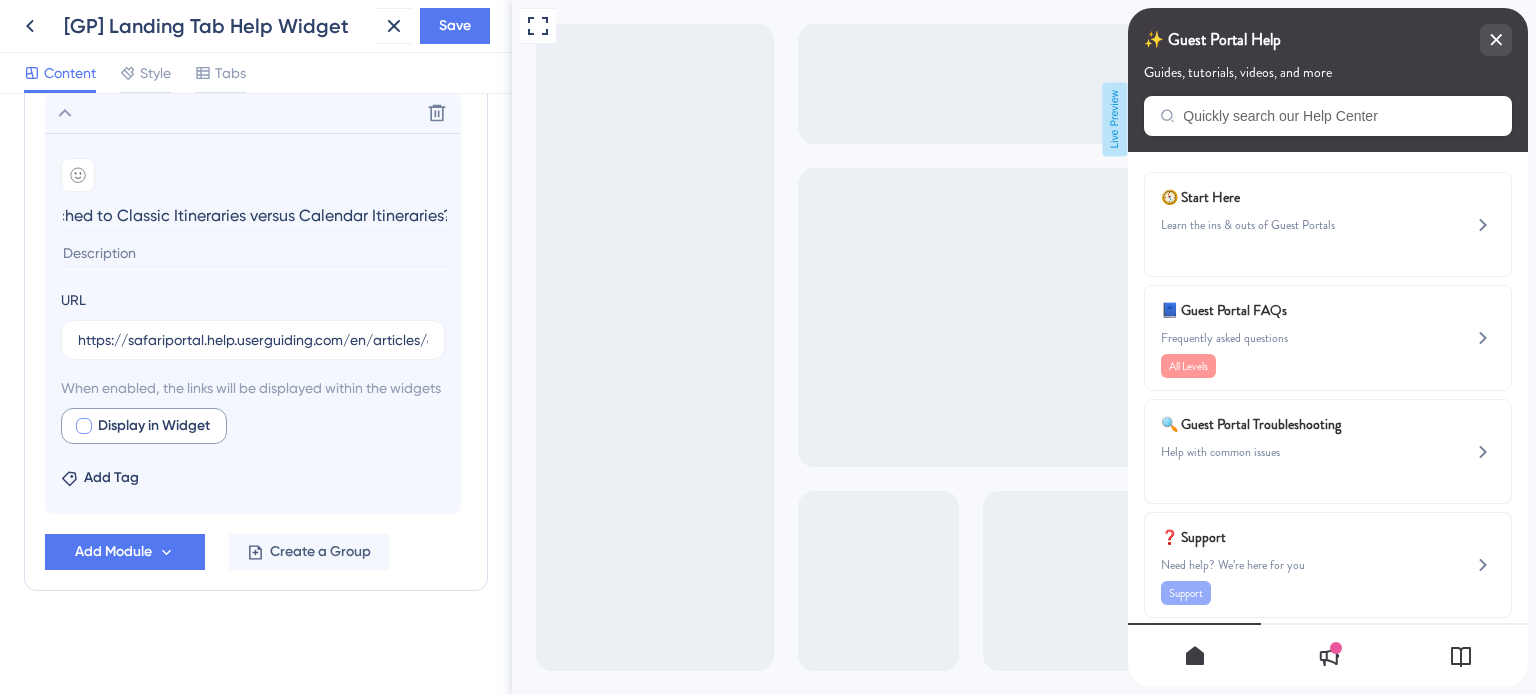 click at bounding box center [84, 426] 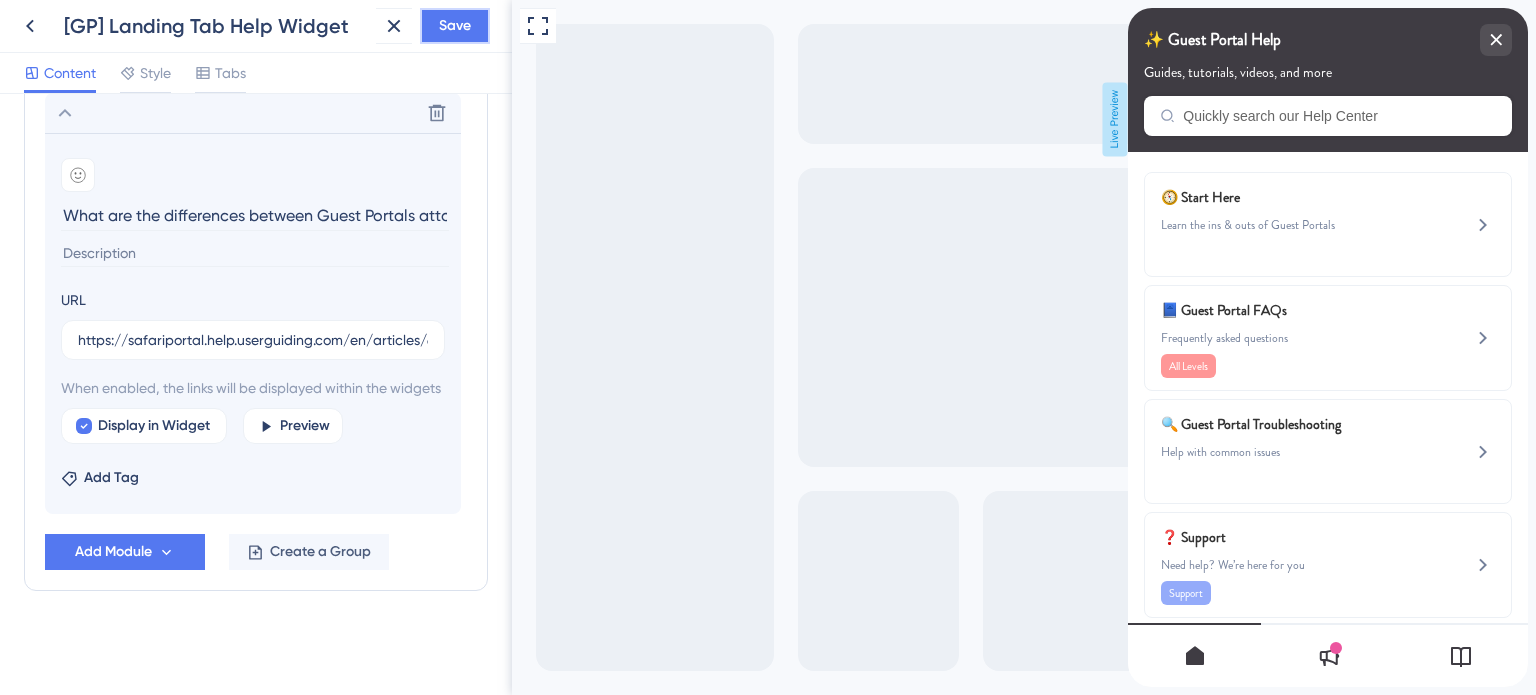 click on "Save" at bounding box center [455, 26] 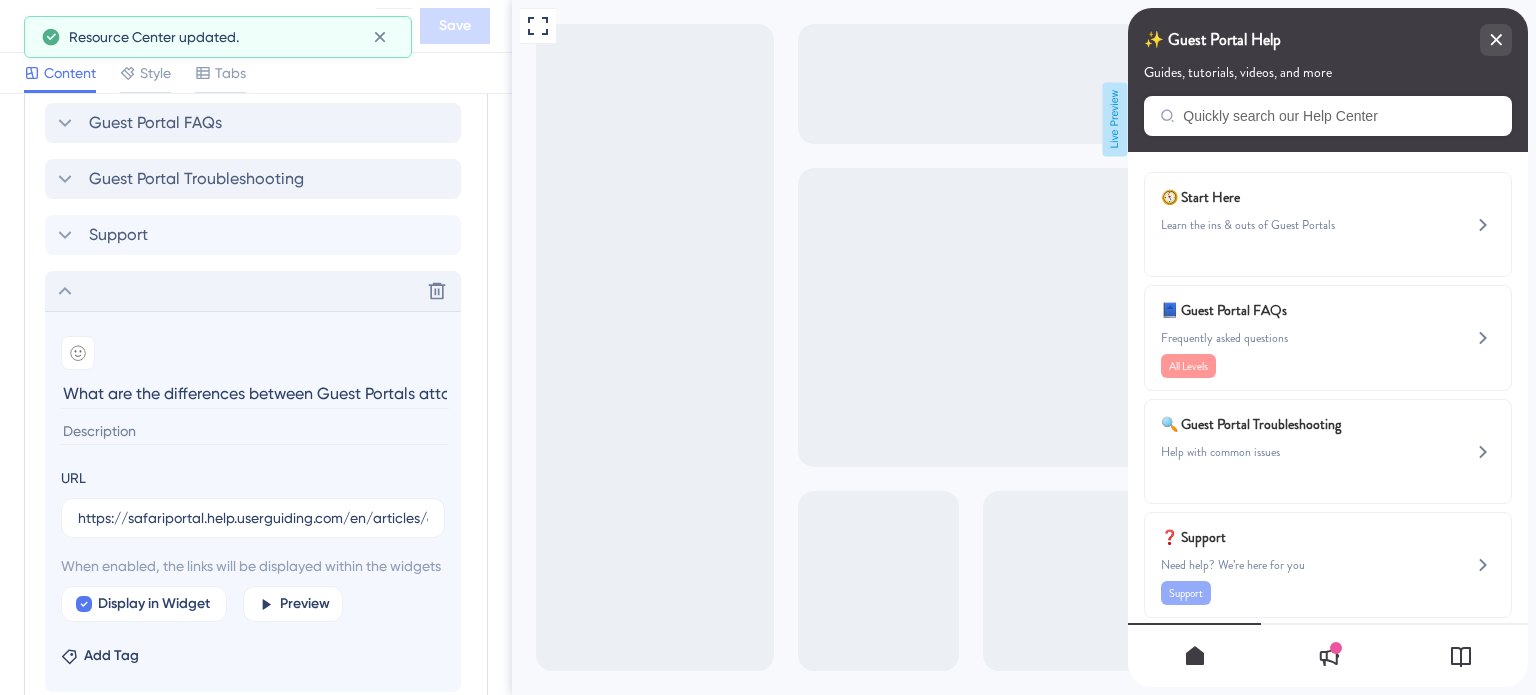 click 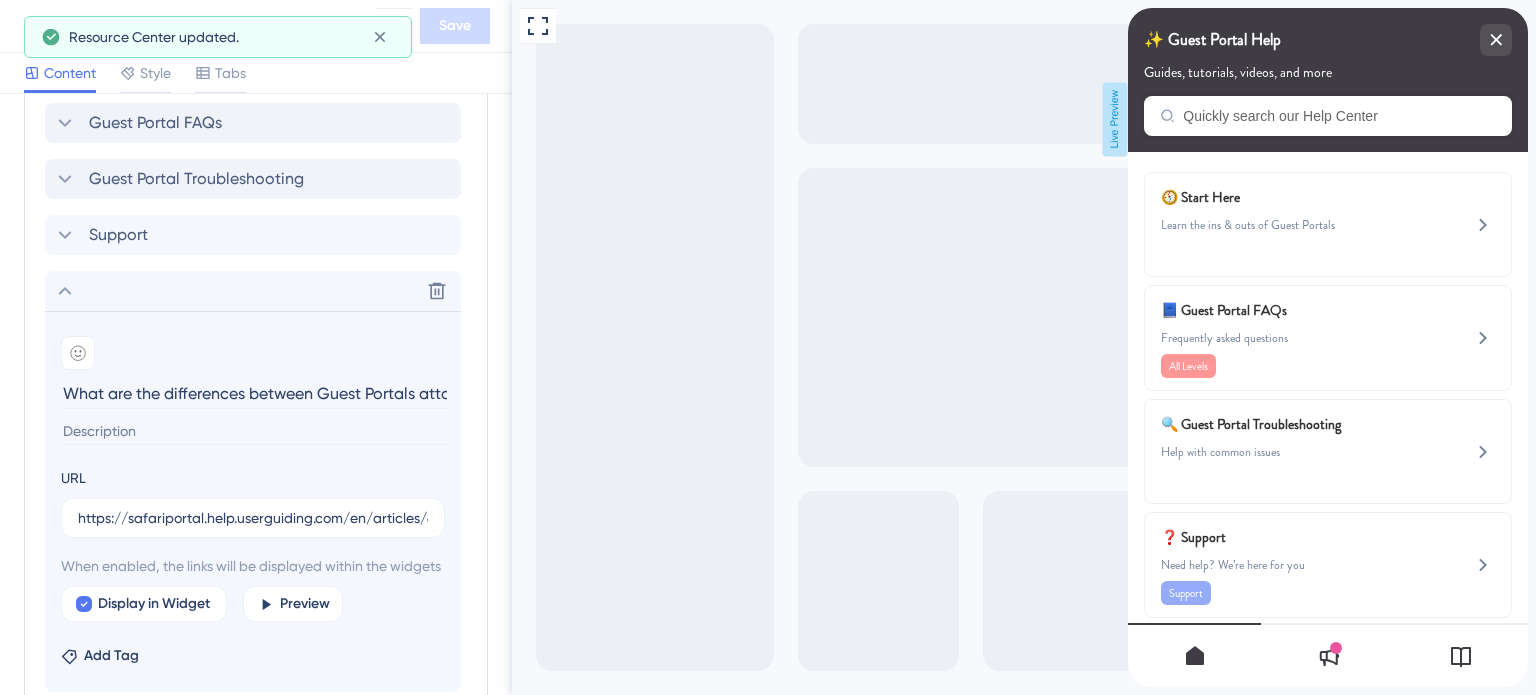 scroll, scrollTop: 863, scrollLeft: 0, axis: vertical 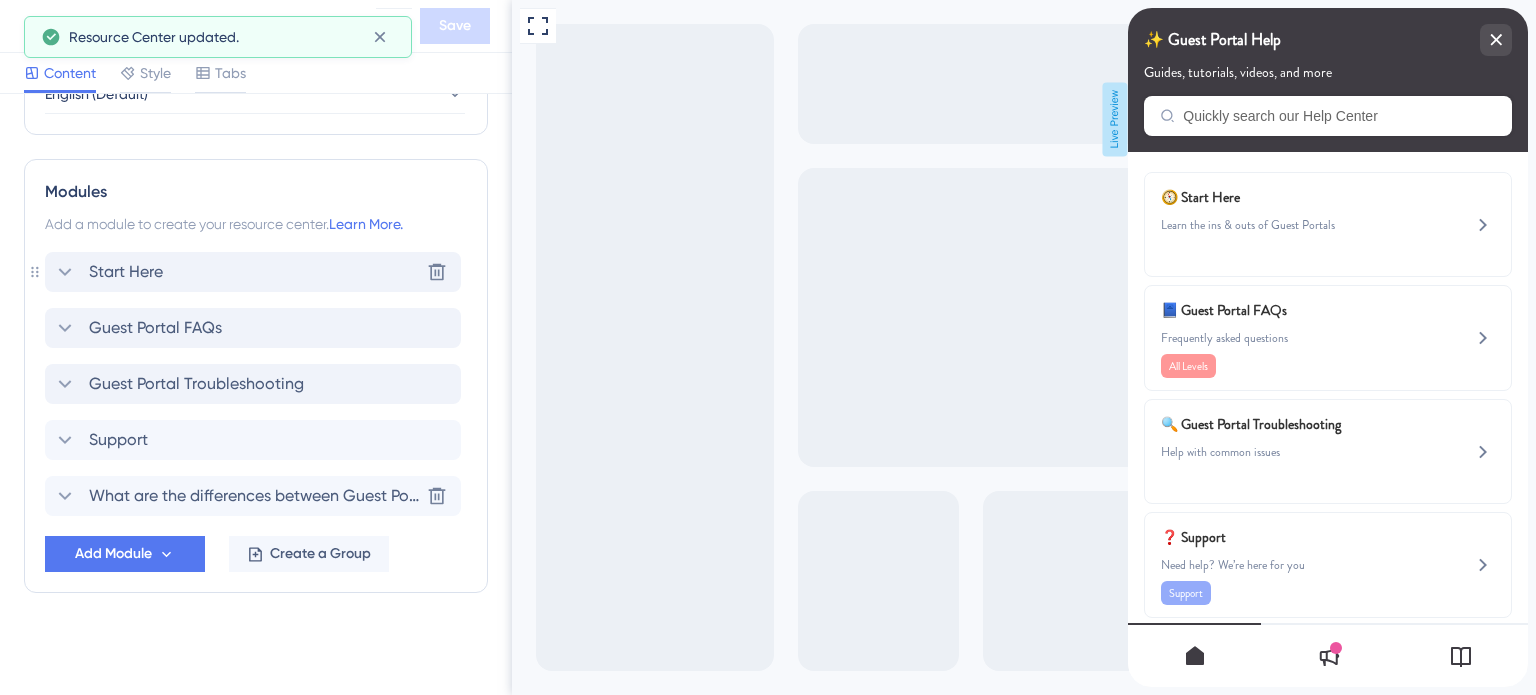 click on "Start Here Delete" at bounding box center [253, 272] 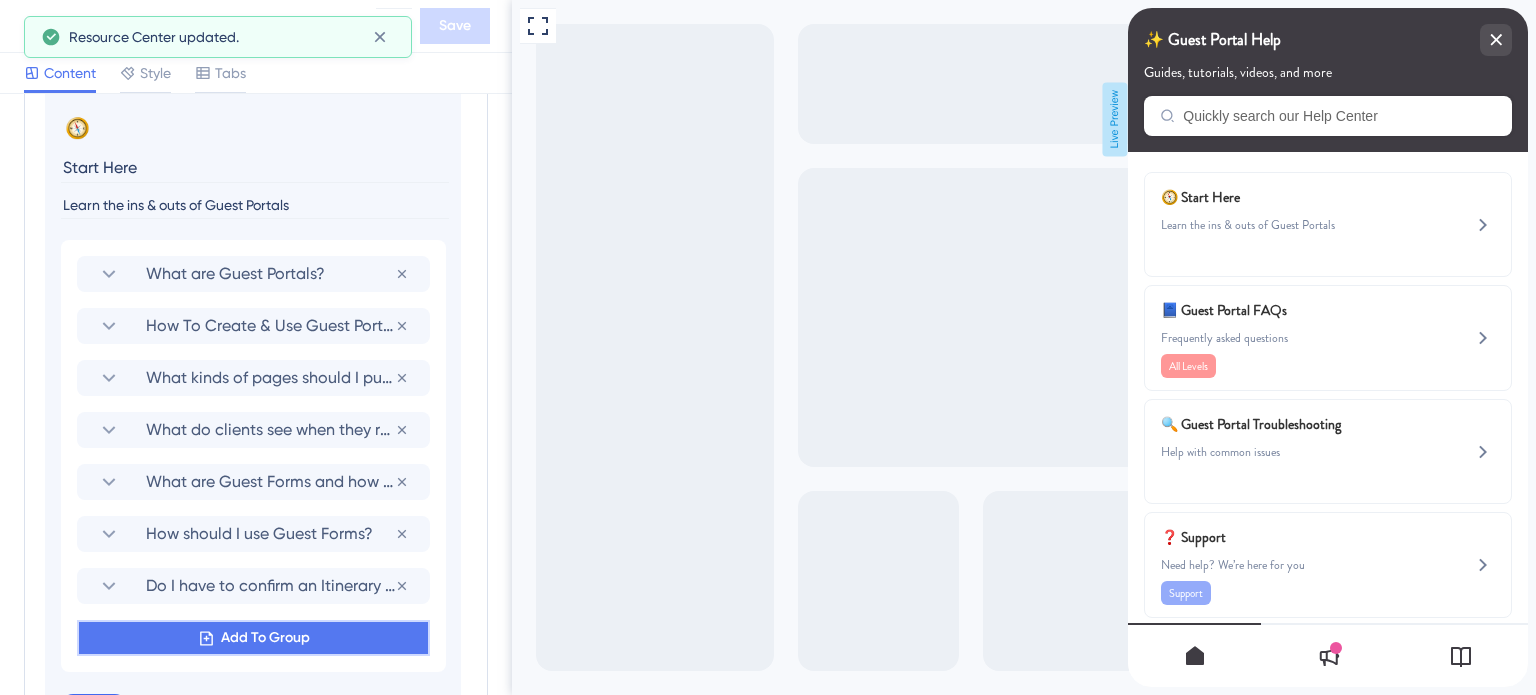 click on "Add To Group" at bounding box center [265, 638] 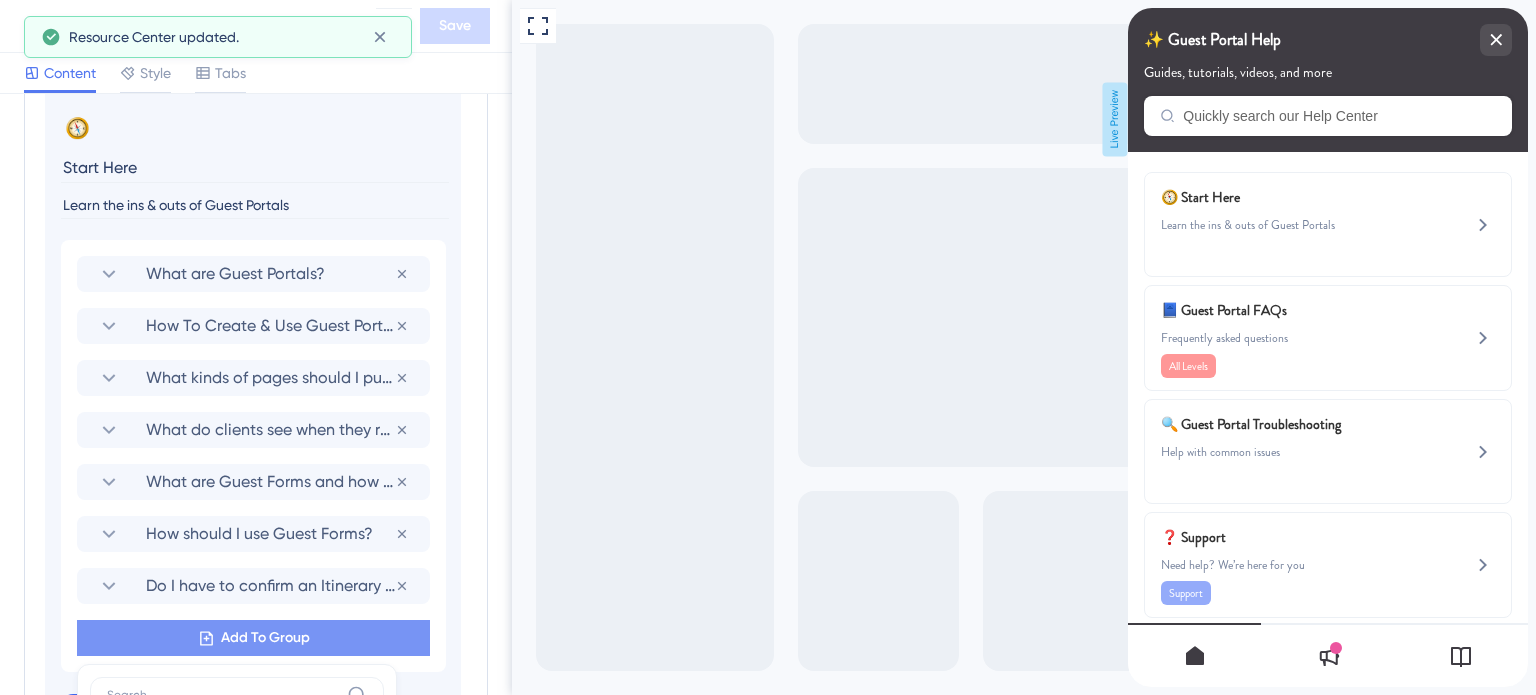 scroll, scrollTop: 1405, scrollLeft: 0, axis: vertical 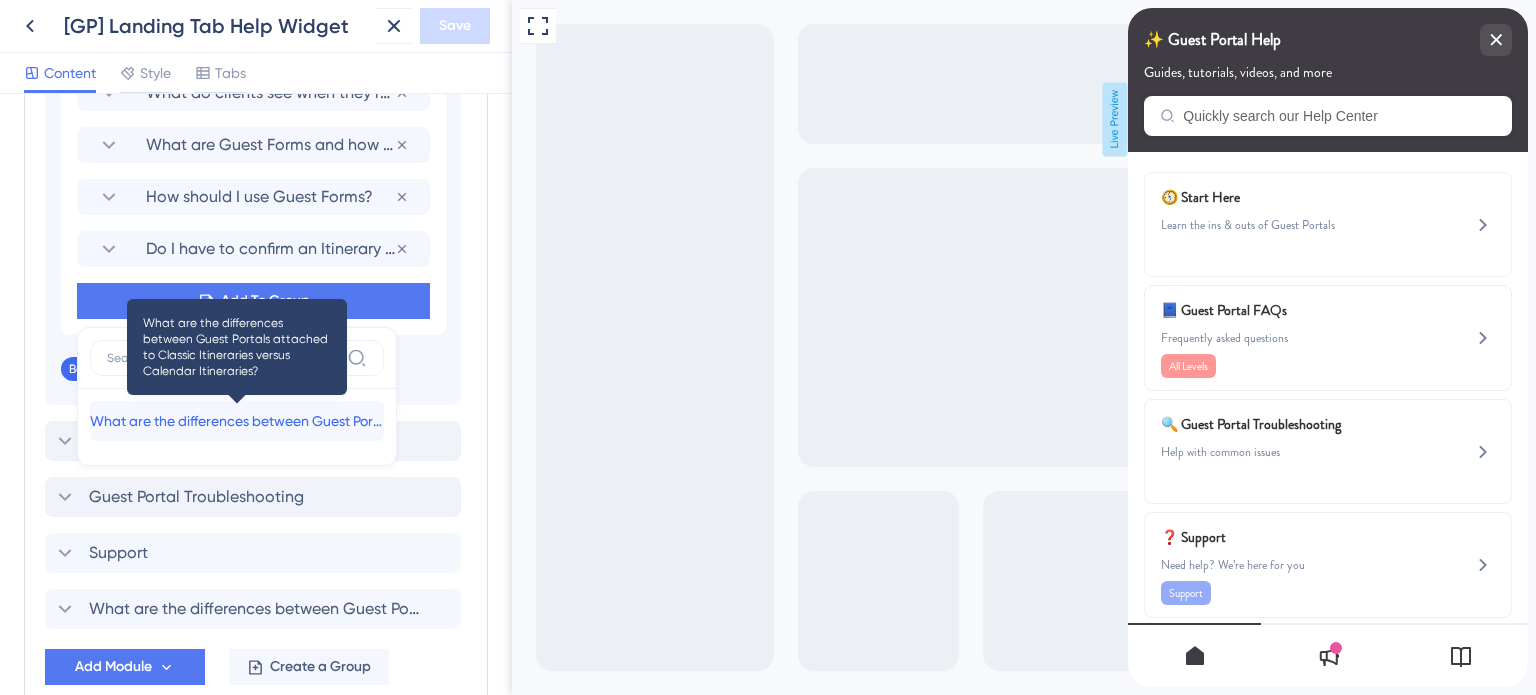 click on "What are the differences between Guest Portals attached to Classic Itineraries versus Calendar Itineraries?" at bounding box center [237, 421] 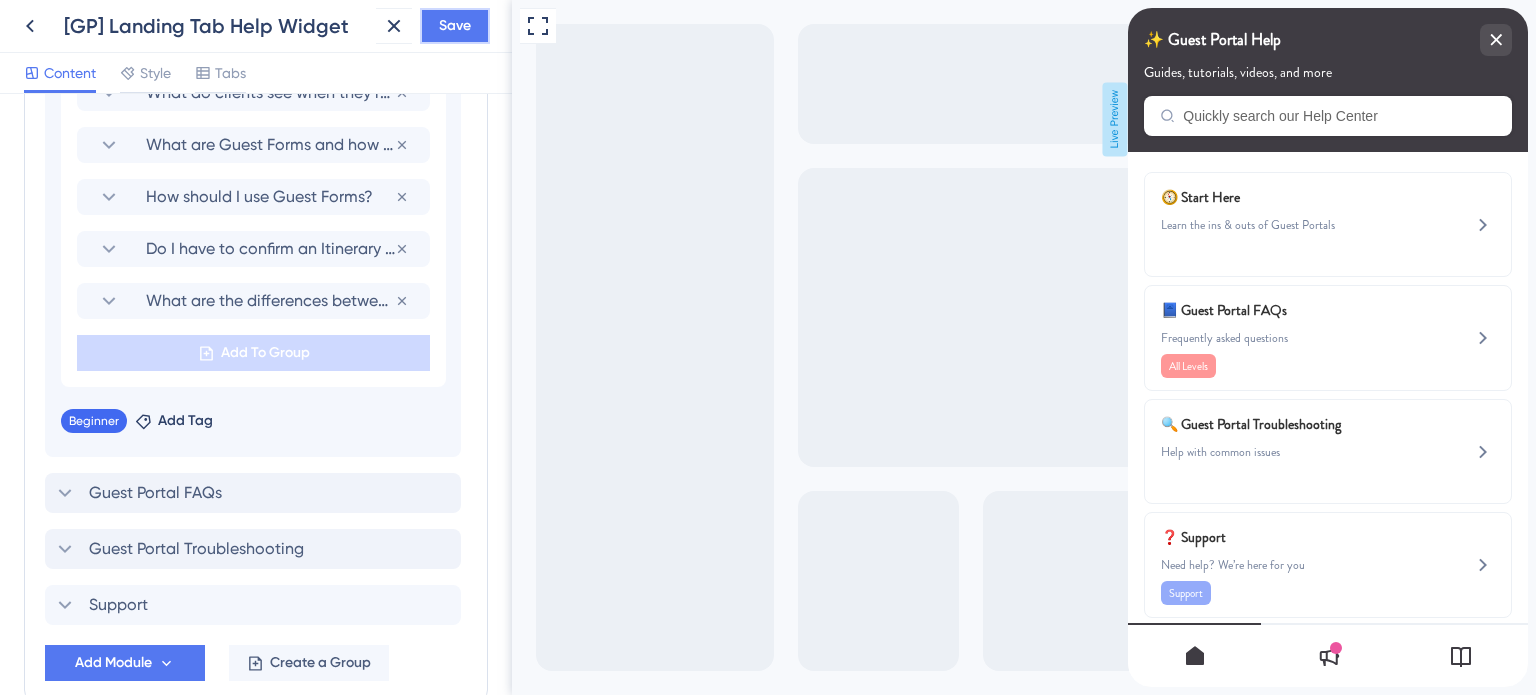 click on "Save" at bounding box center (455, 26) 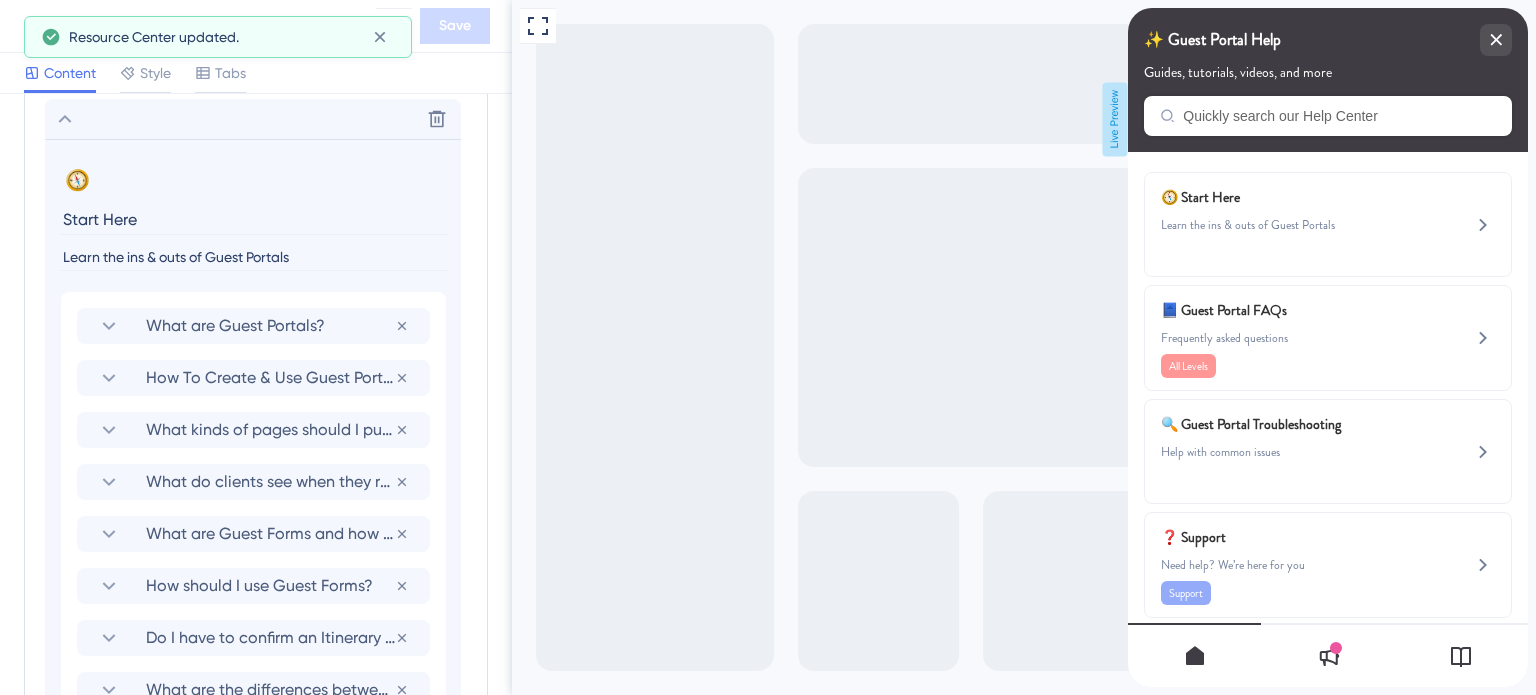 scroll, scrollTop: 1005, scrollLeft: 0, axis: vertical 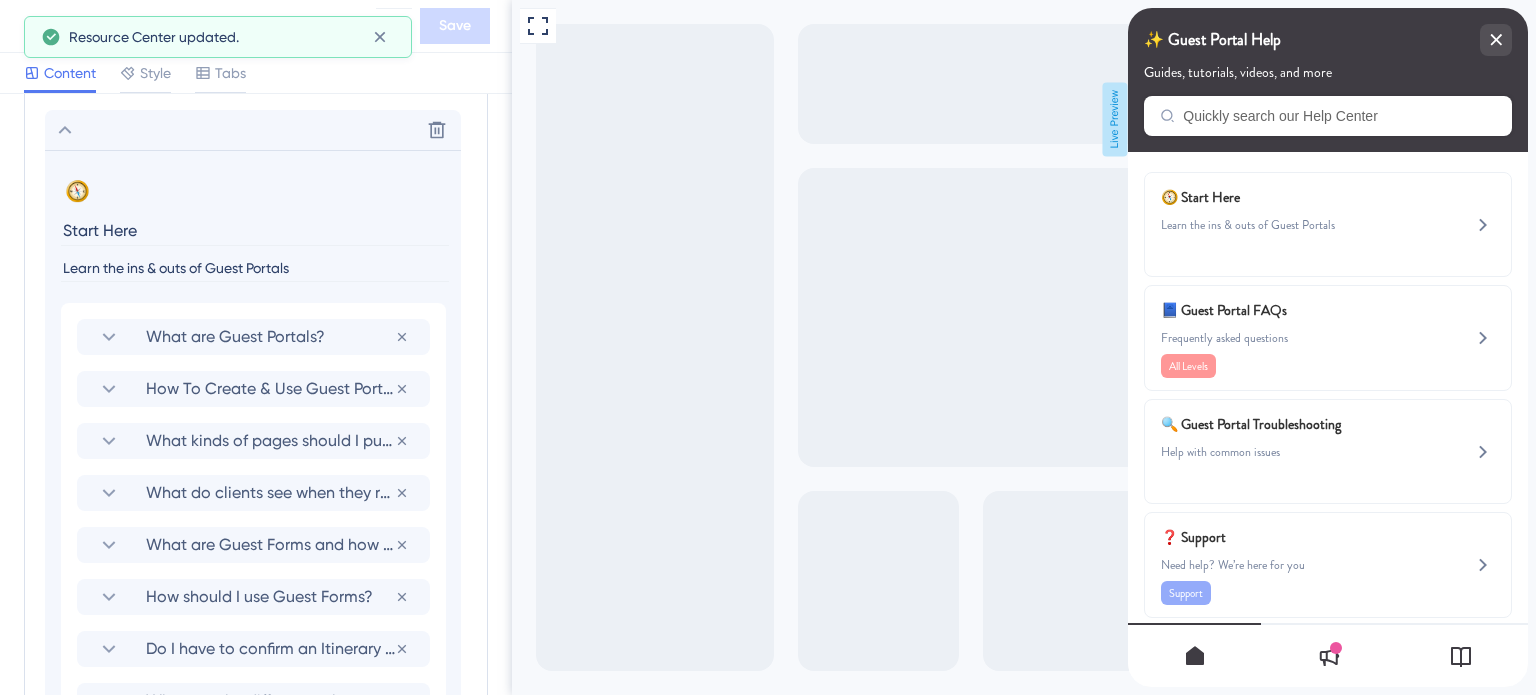 click 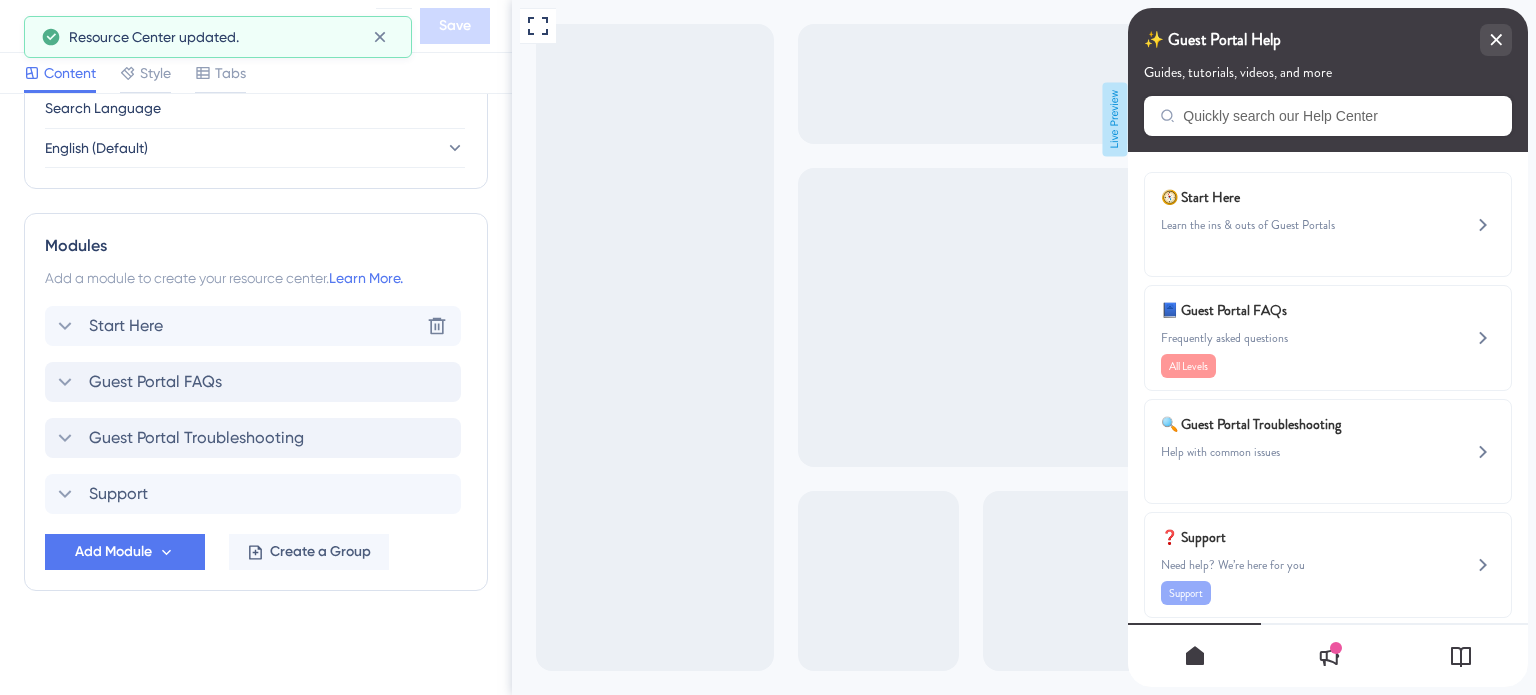 scroll, scrollTop: 807, scrollLeft: 0, axis: vertical 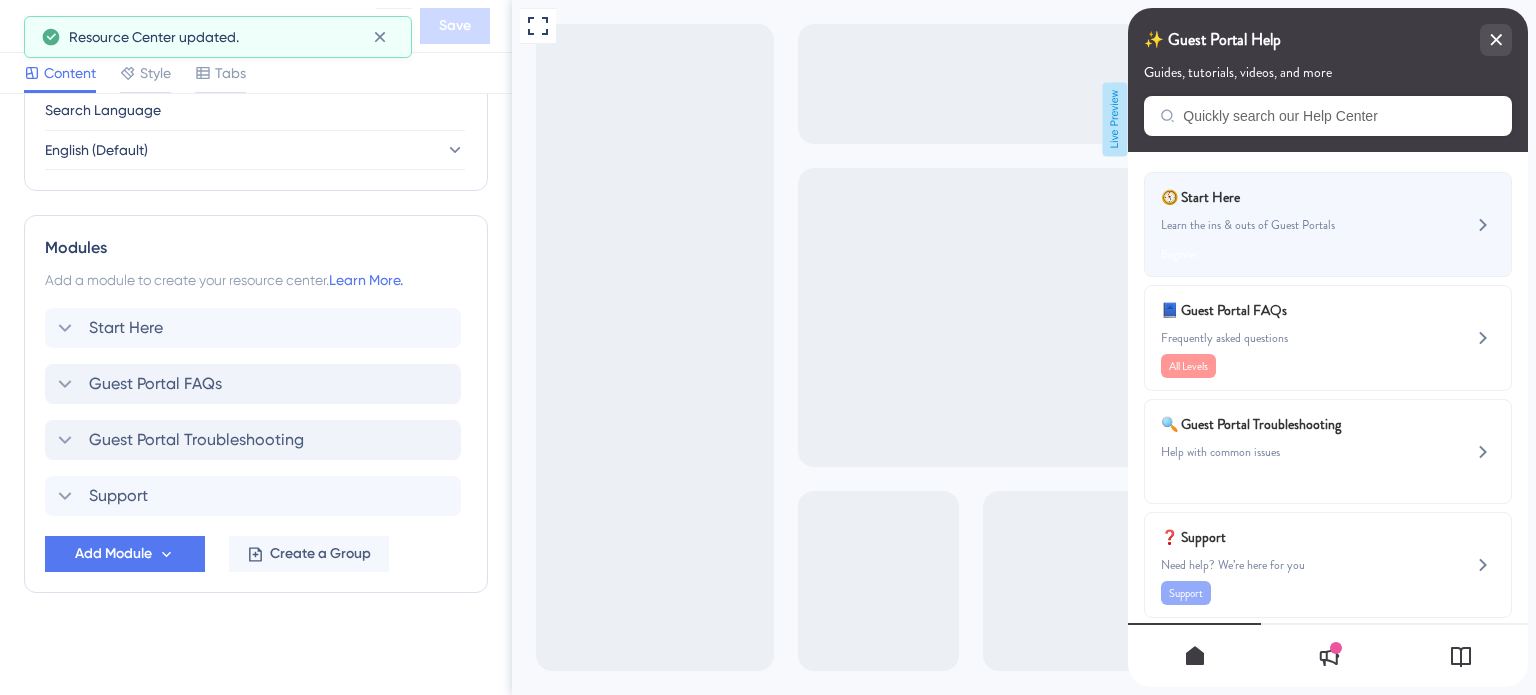 click on "Learn the ins & outs of Guest Portals" at bounding box center [1294, 225] 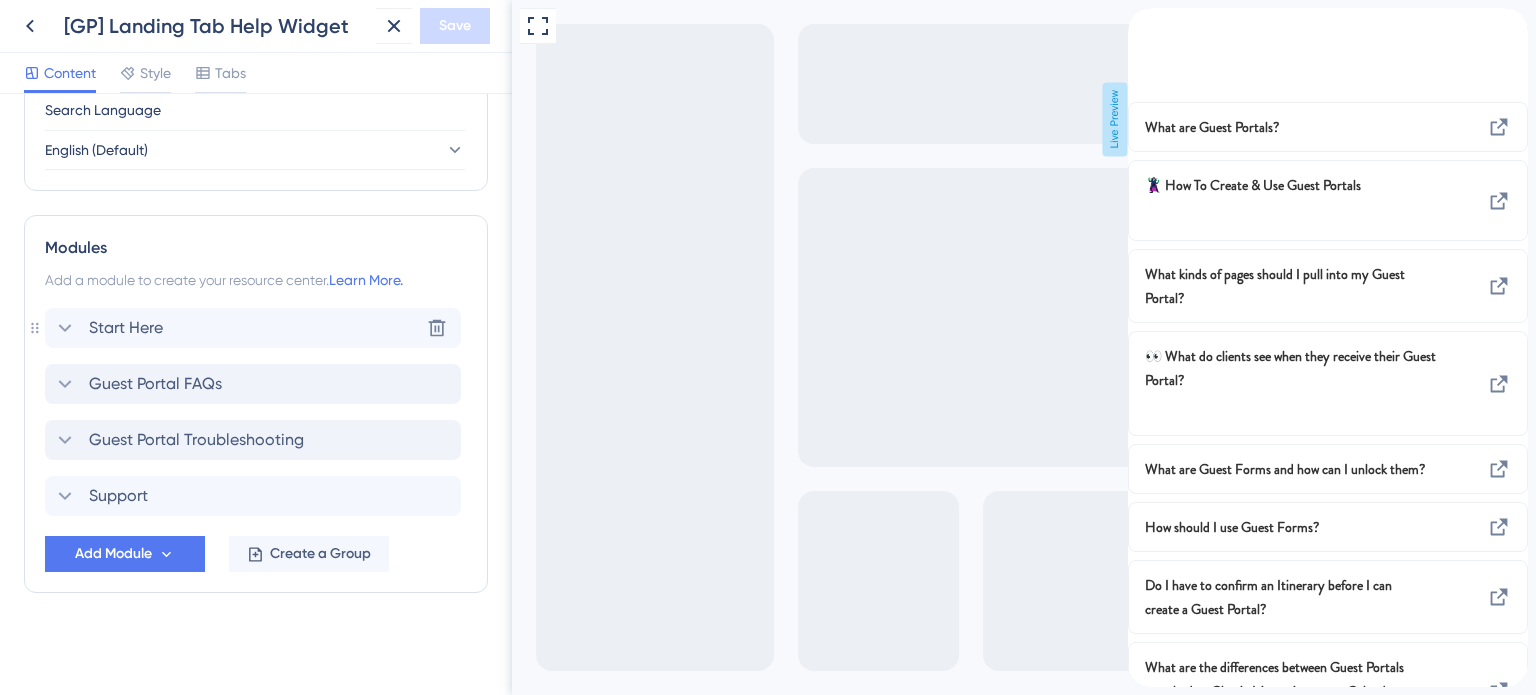 click on "Start Here" at bounding box center [126, 328] 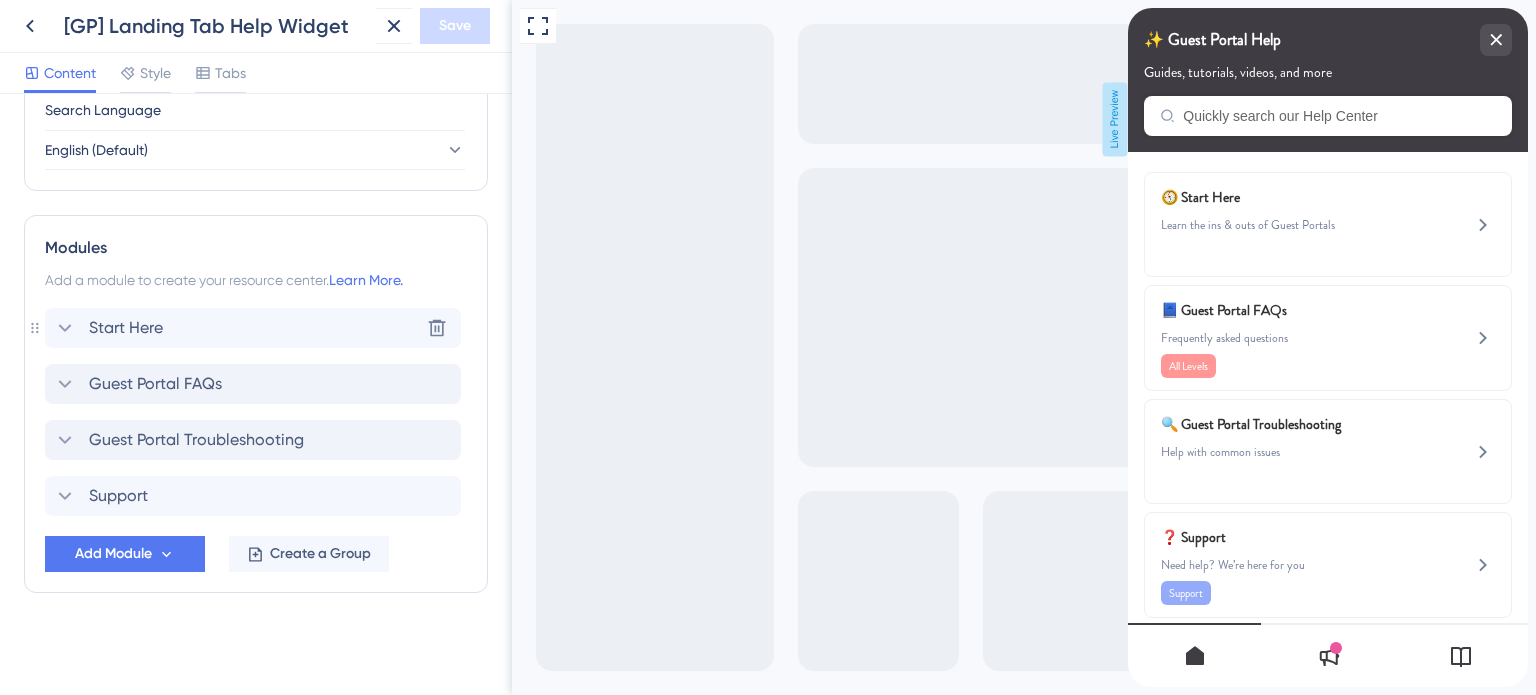 scroll, scrollTop: 1005, scrollLeft: 0, axis: vertical 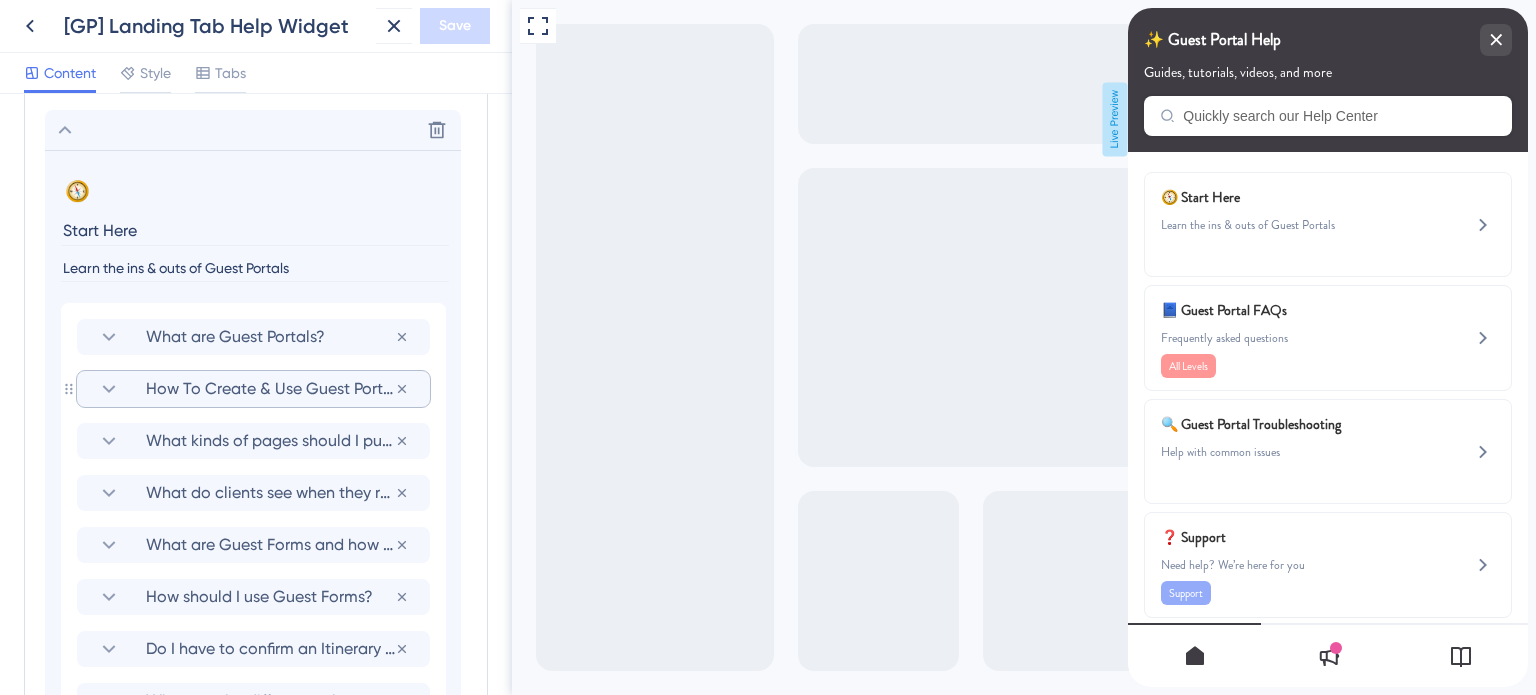 click on "How To Create & Use Guest Portals" at bounding box center (253, 389) 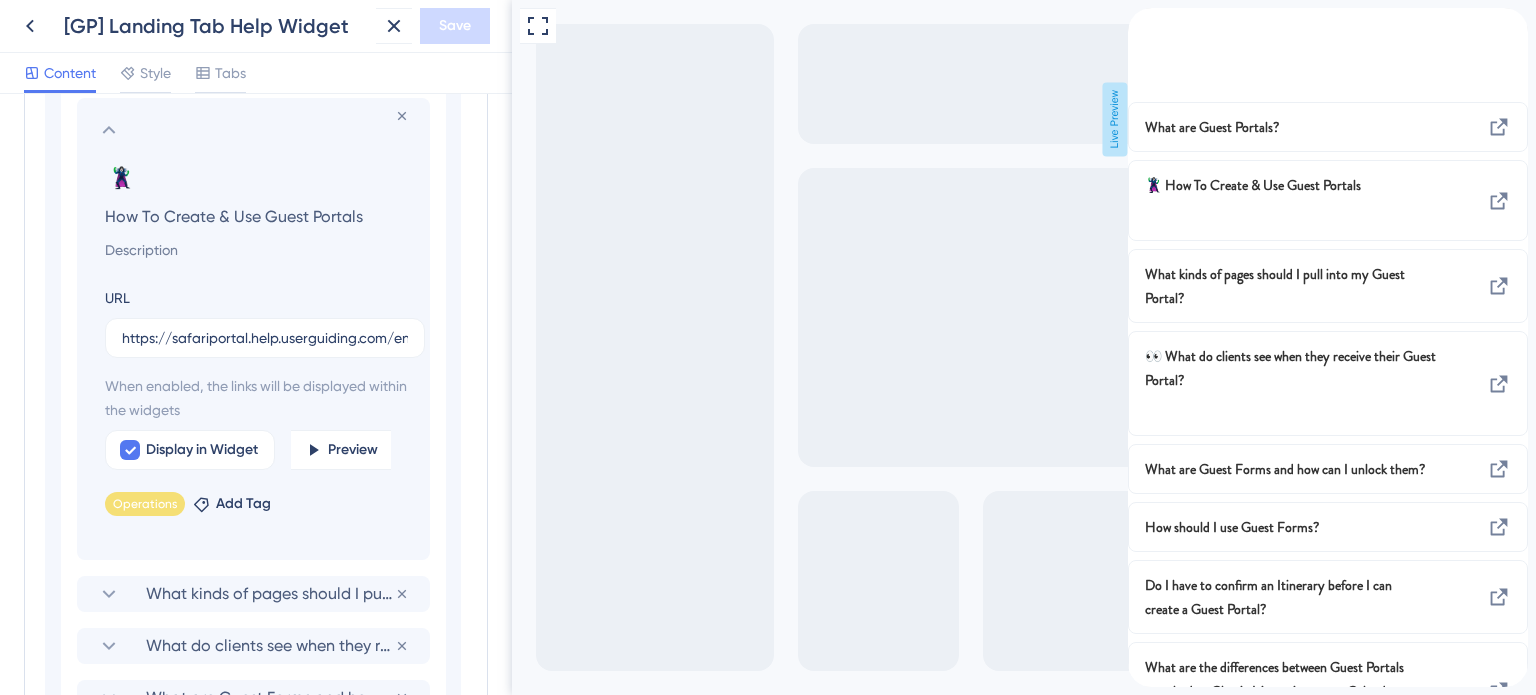 scroll, scrollTop: 1305, scrollLeft: 0, axis: vertical 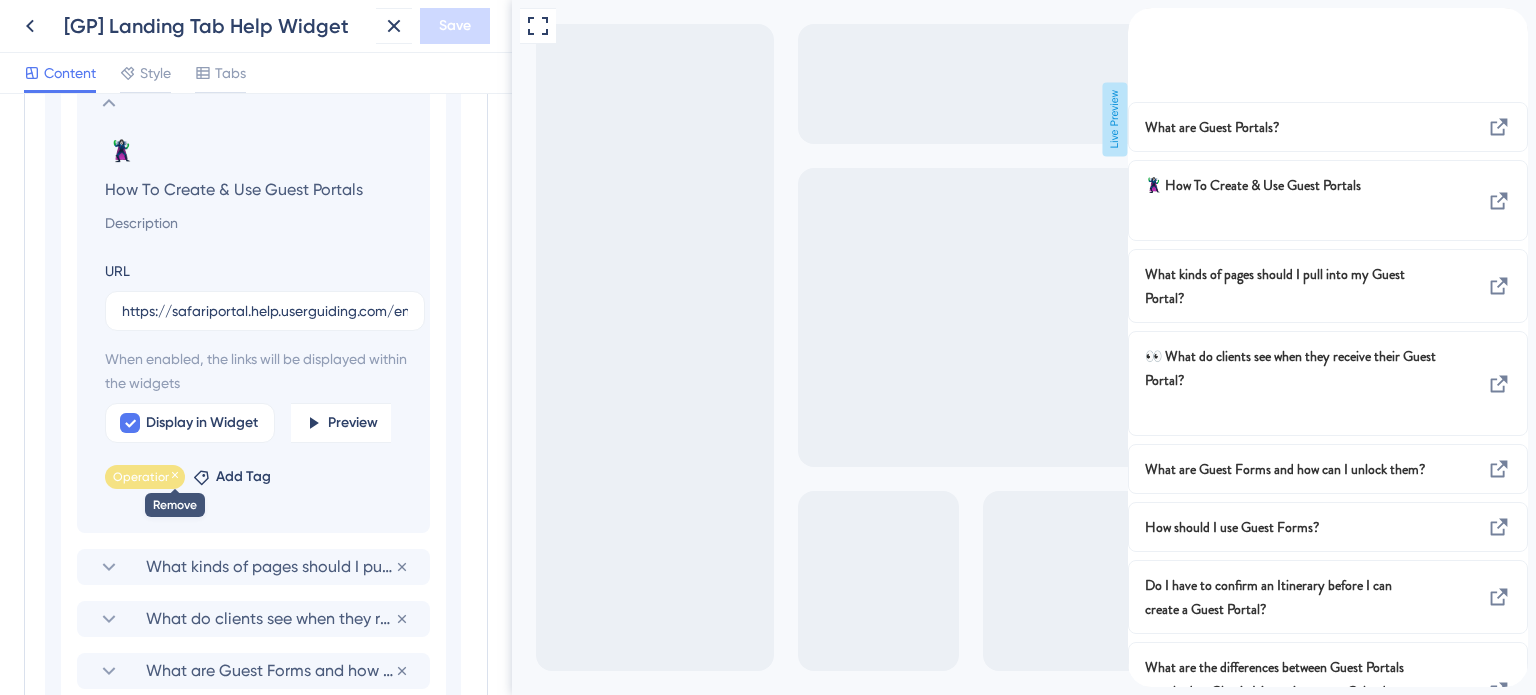 click 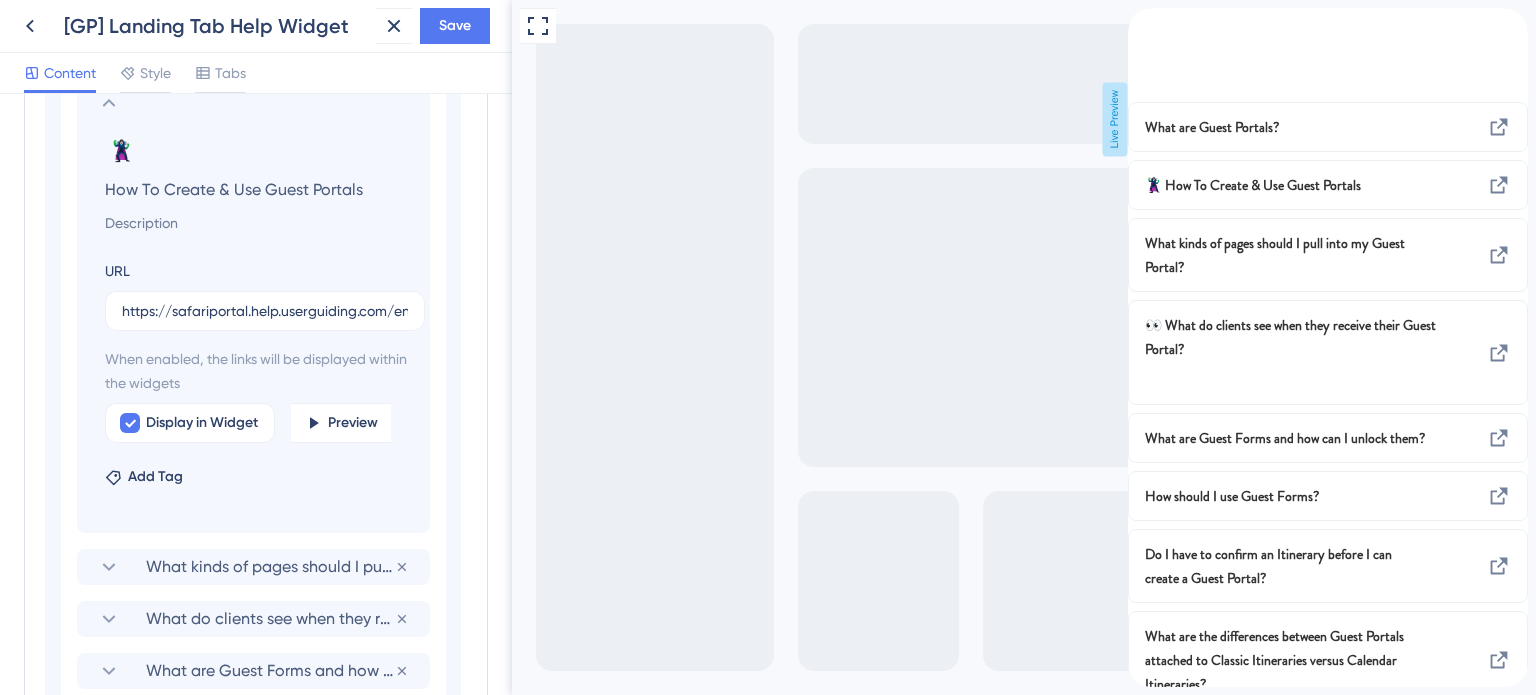 click 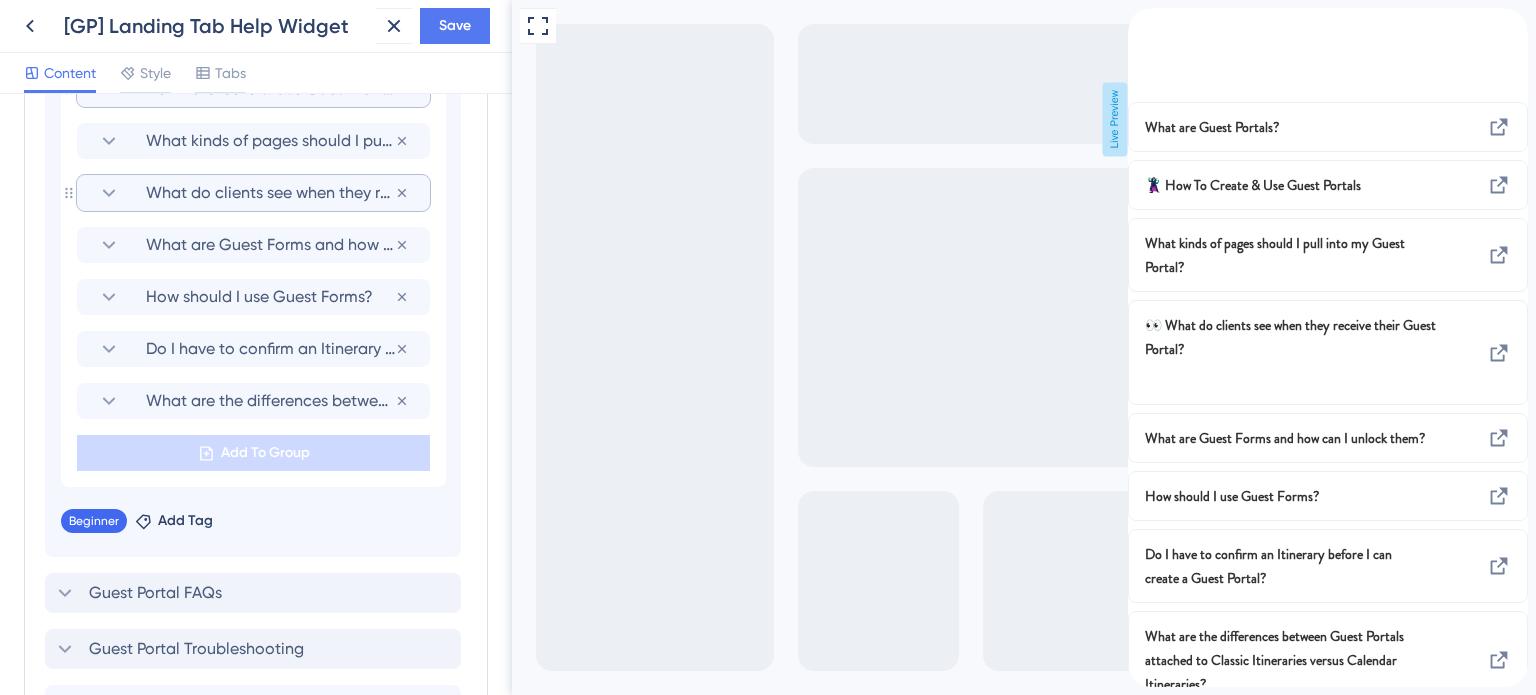 click on "What do clients see when they receive their Guest Portal?" at bounding box center (270, 193) 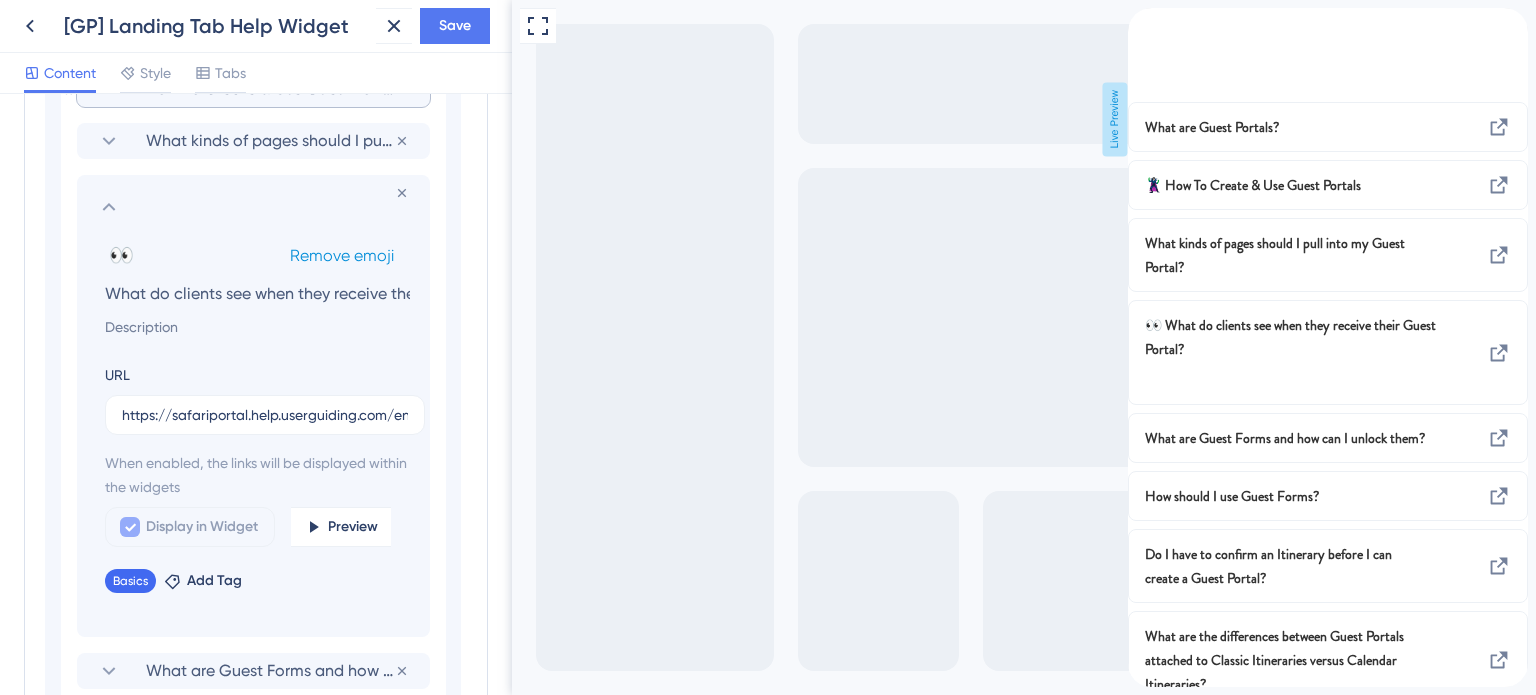 scroll, scrollTop: 0, scrollLeft: 118, axis: horizontal 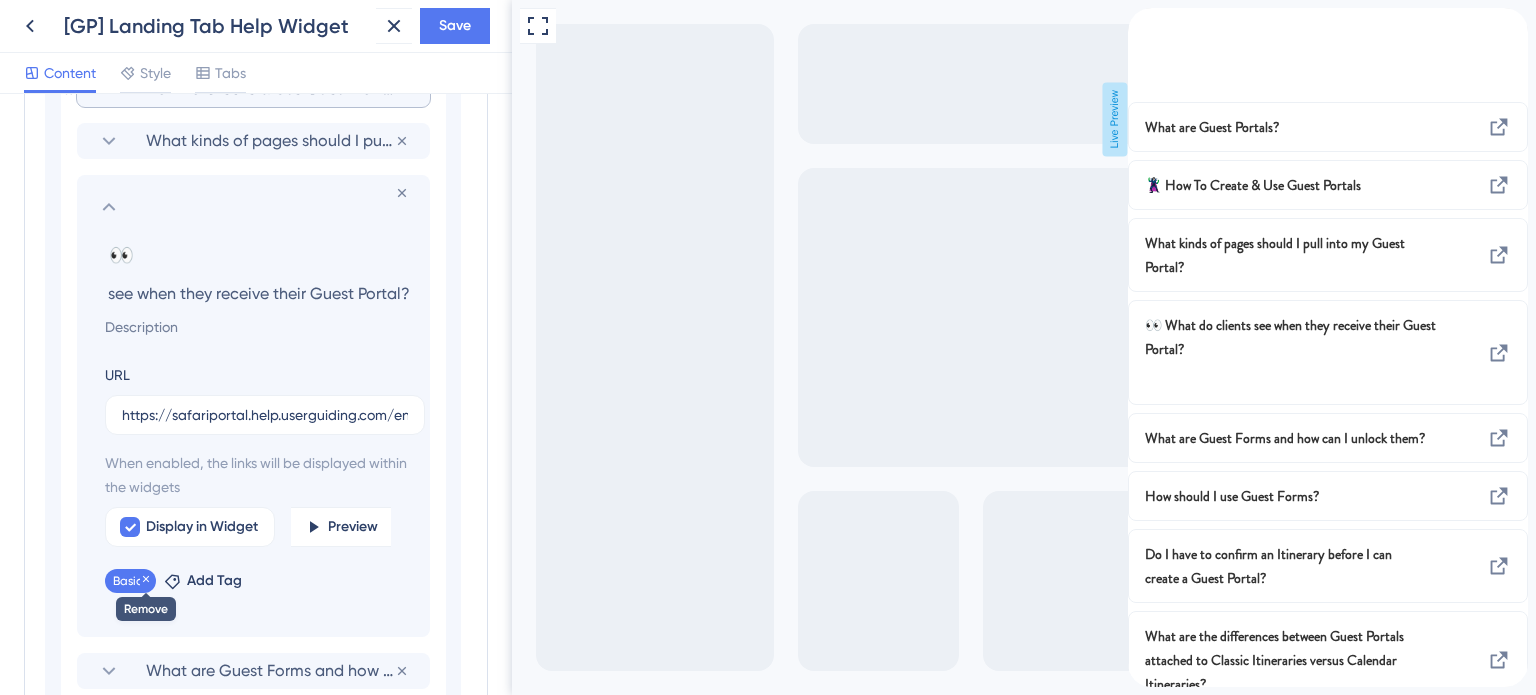 click 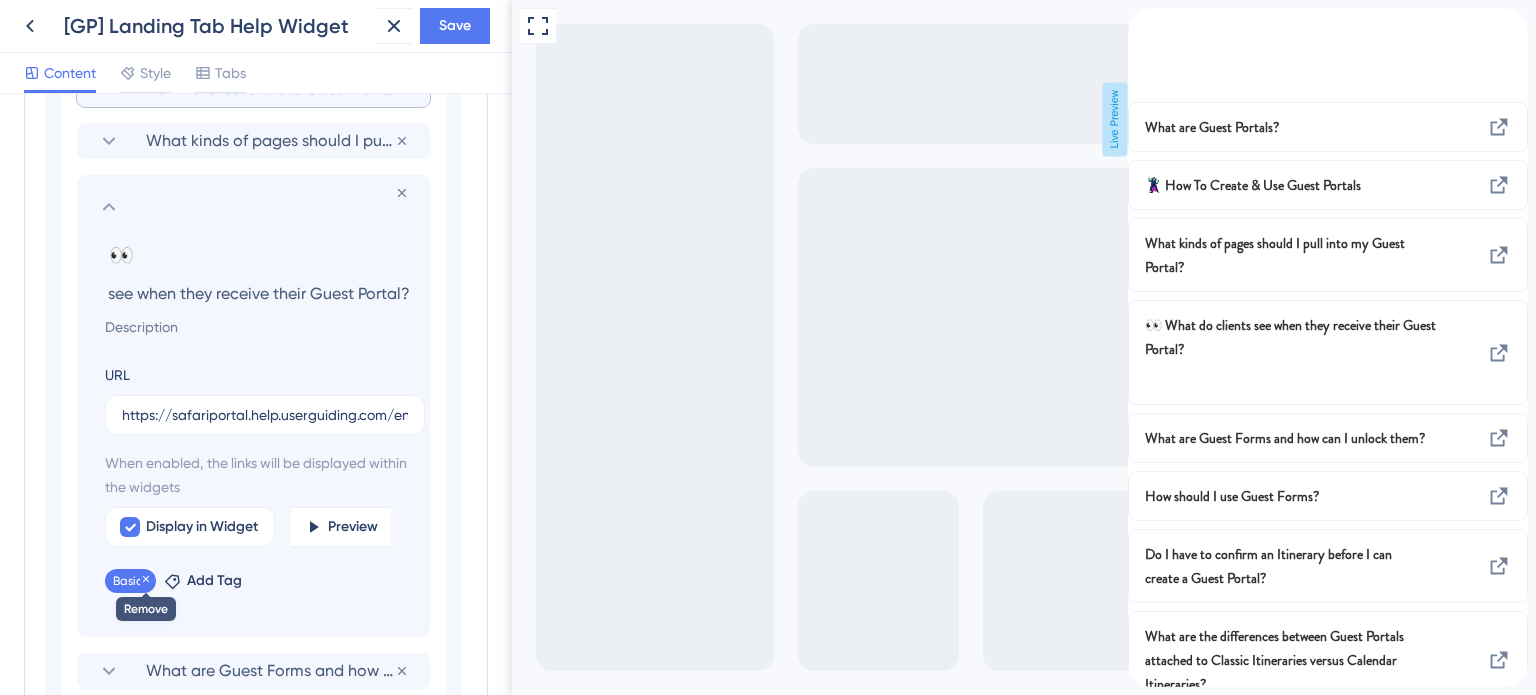 scroll, scrollTop: 0, scrollLeft: 0, axis: both 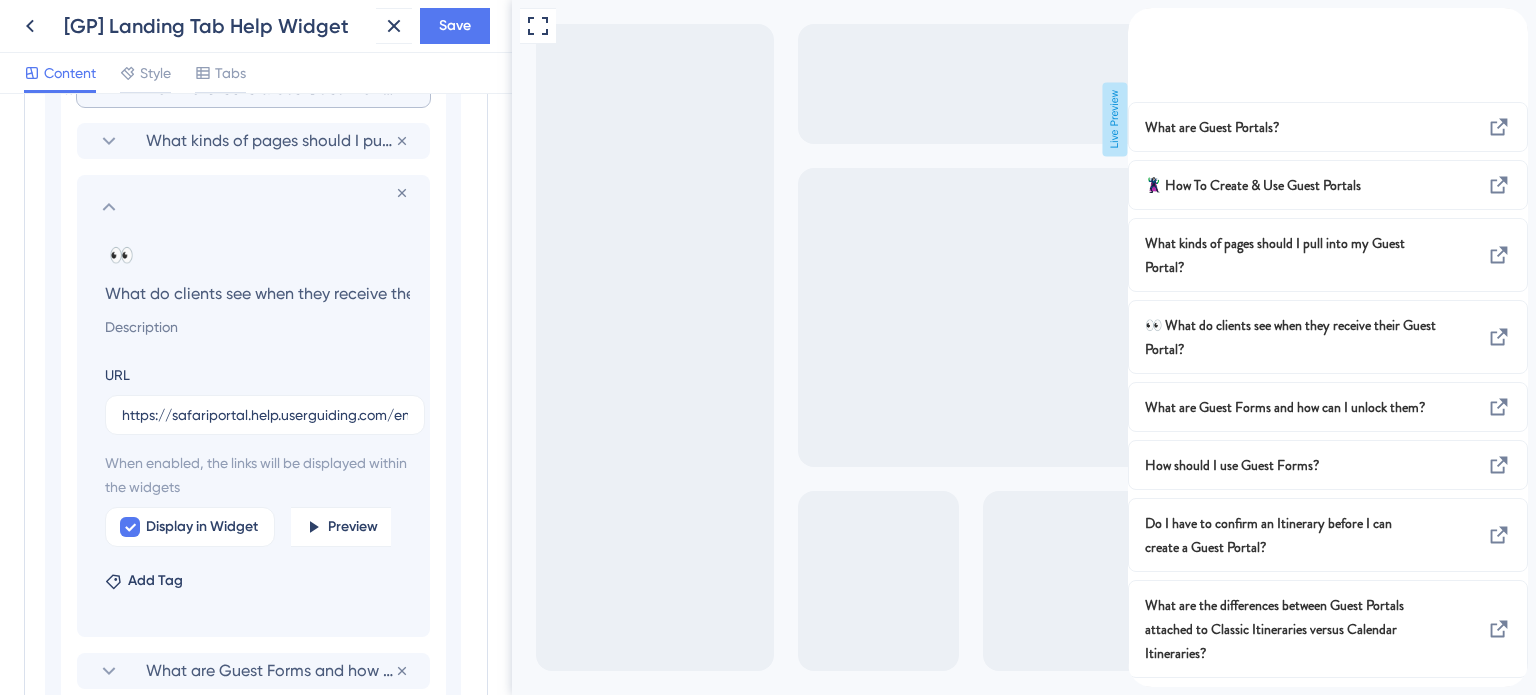 click 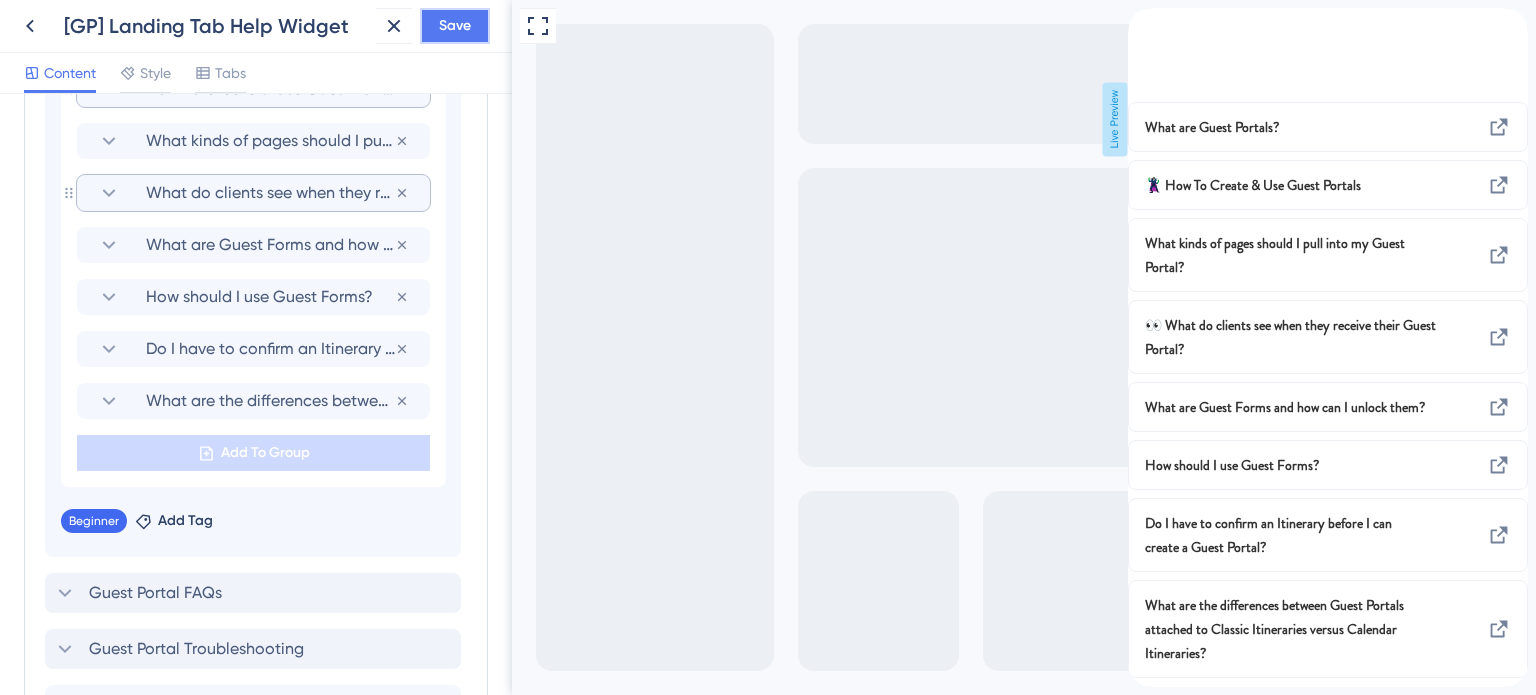 click on "Save" at bounding box center [455, 26] 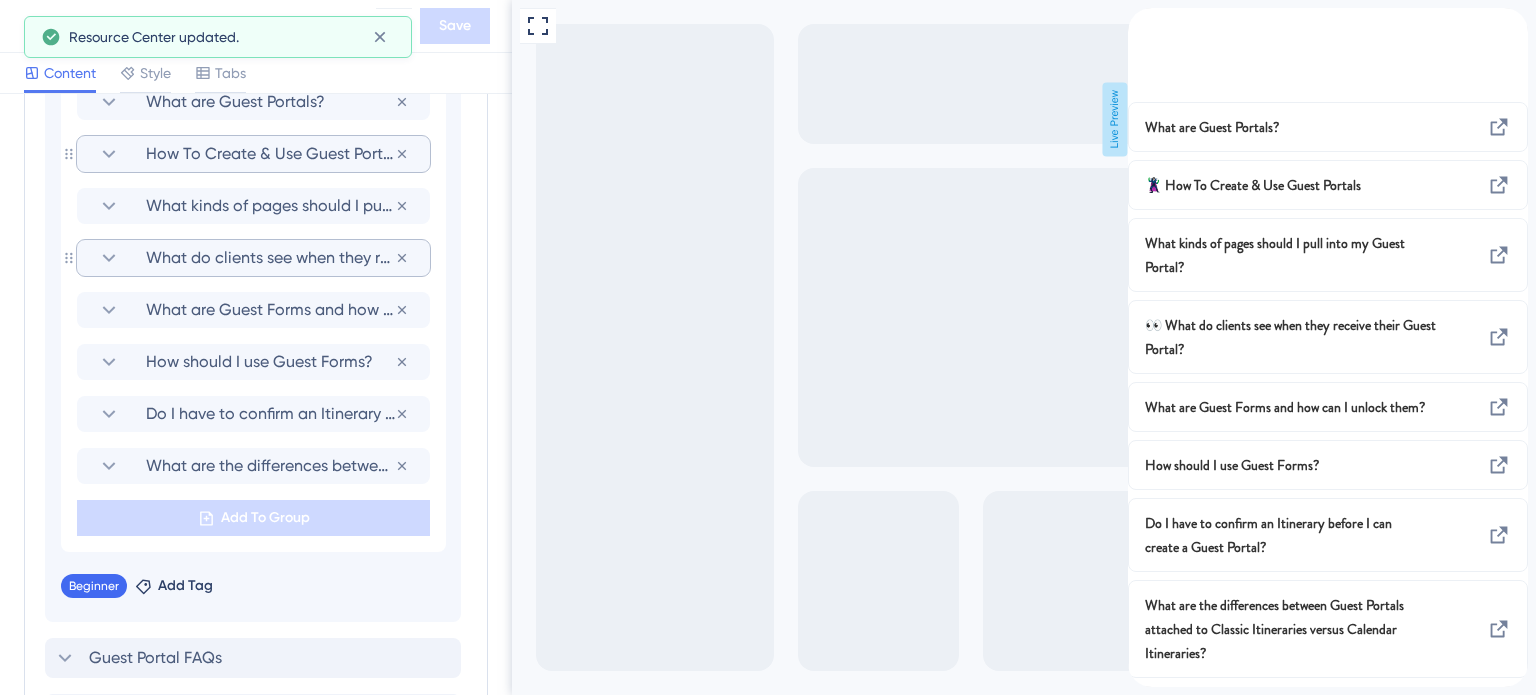 scroll, scrollTop: 1205, scrollLeft: 0, axis: vertical 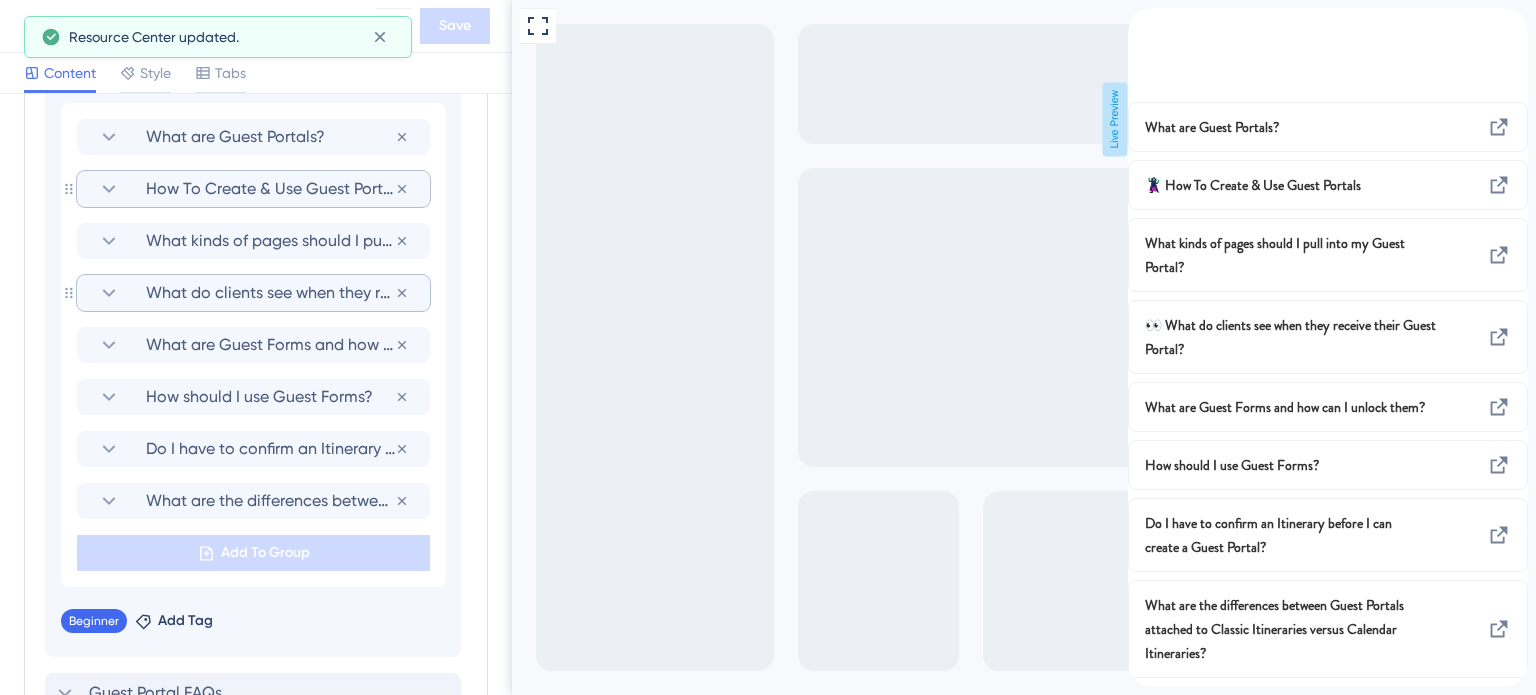 click on "How To Create & Use Guest Portals" at bounding box center [270, 189] 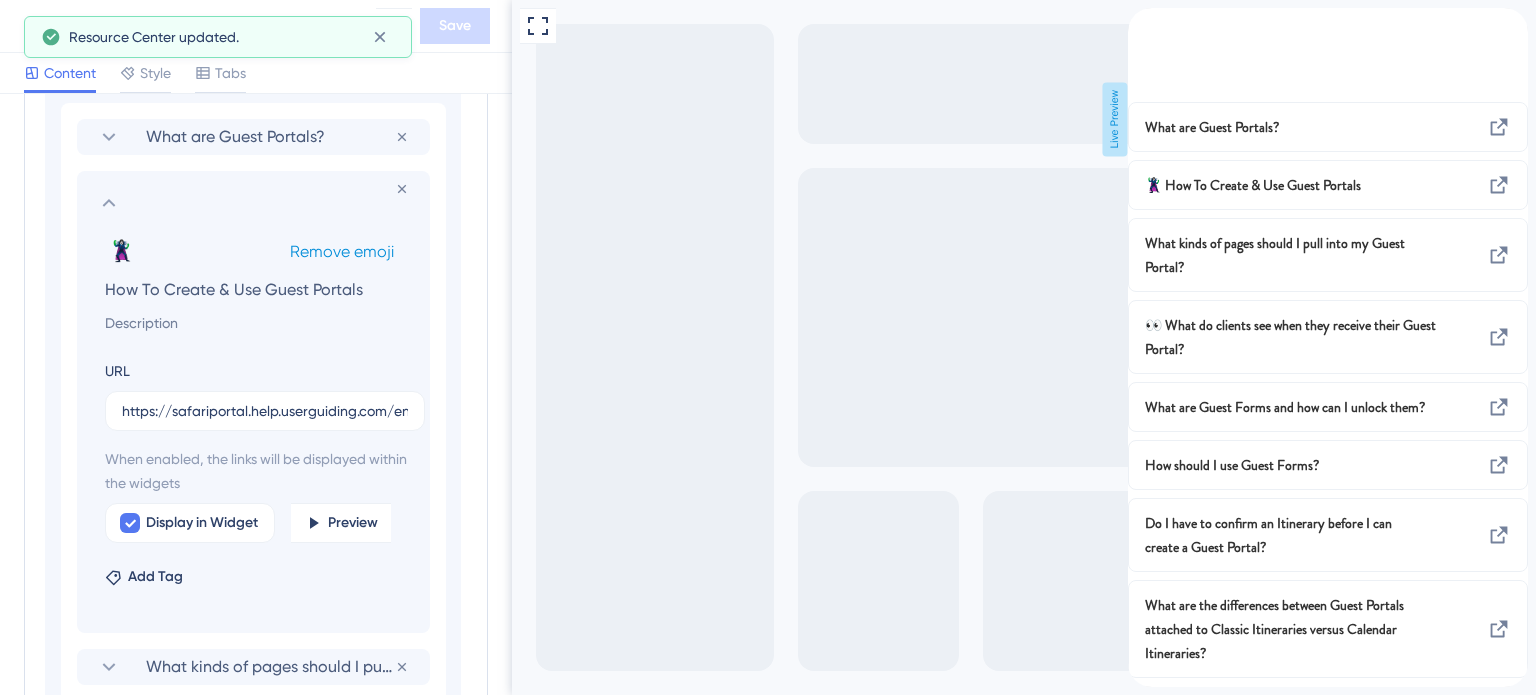 click on "Remove emoji" at bounding box center (342, 251) 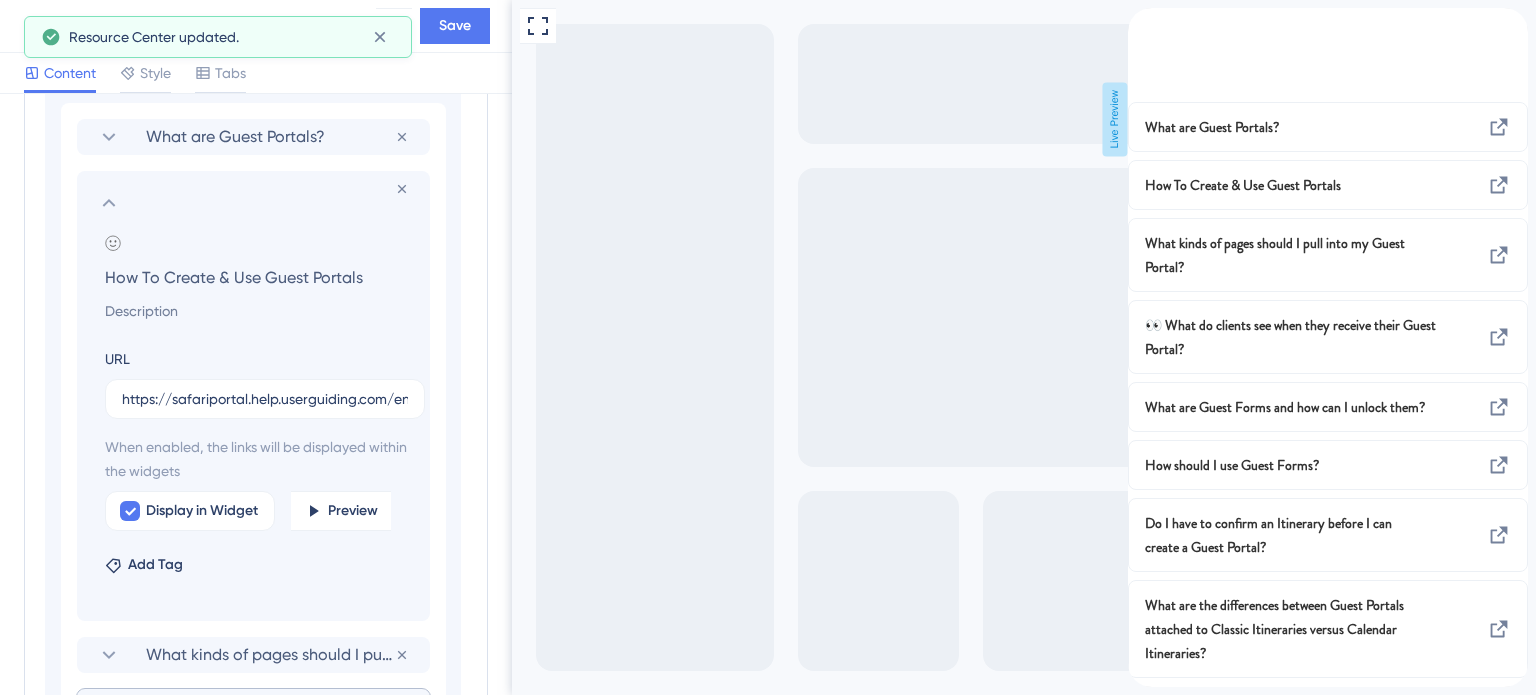 click 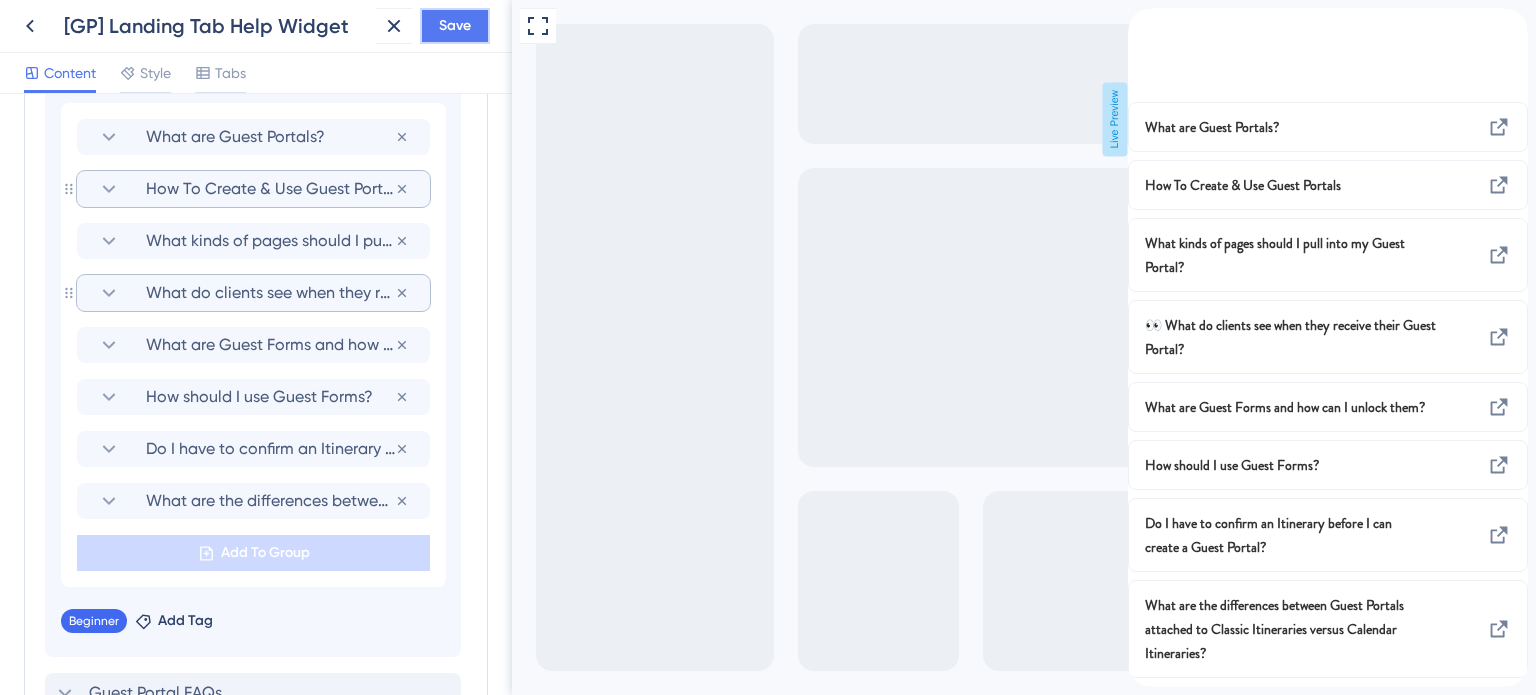 click on "Save" at bounding box center (455, 26) 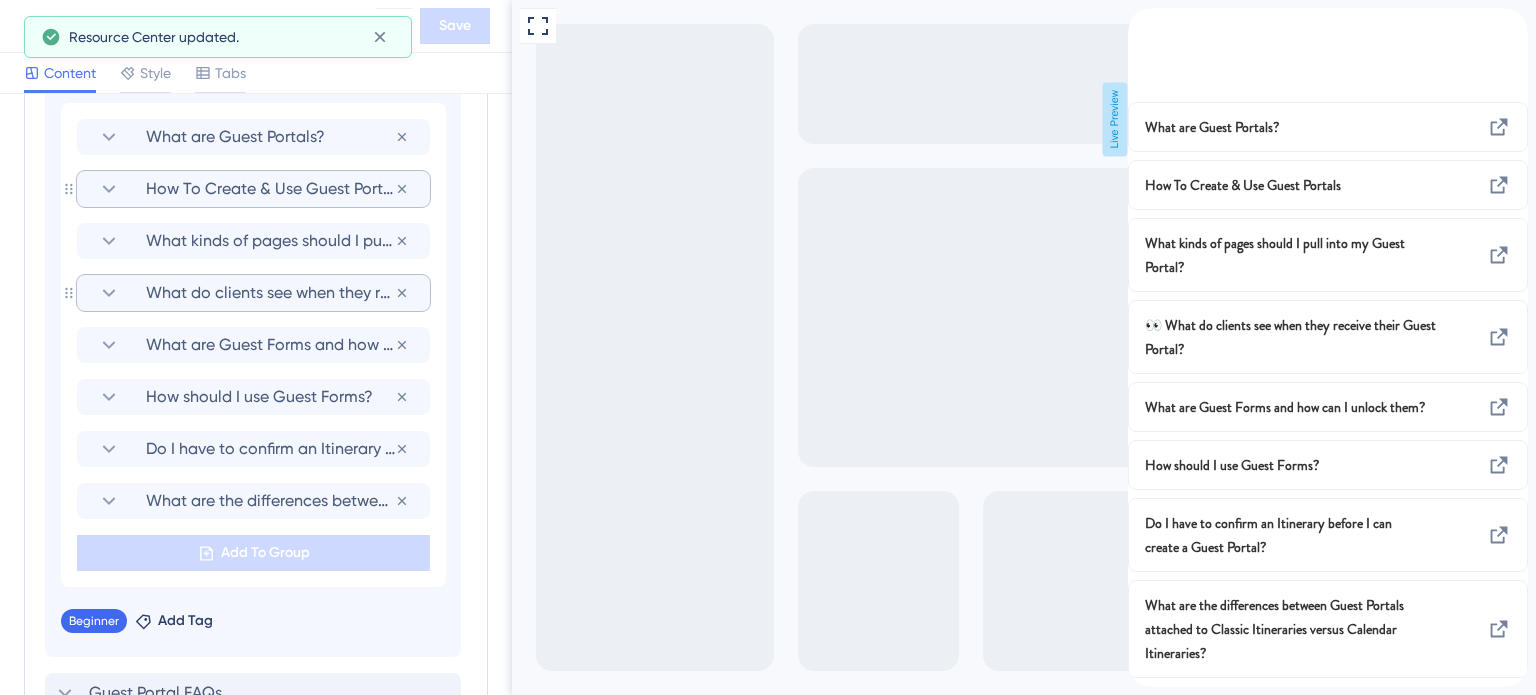 scroll, scrollTop: 0, scrollLeft: 0, axis: both 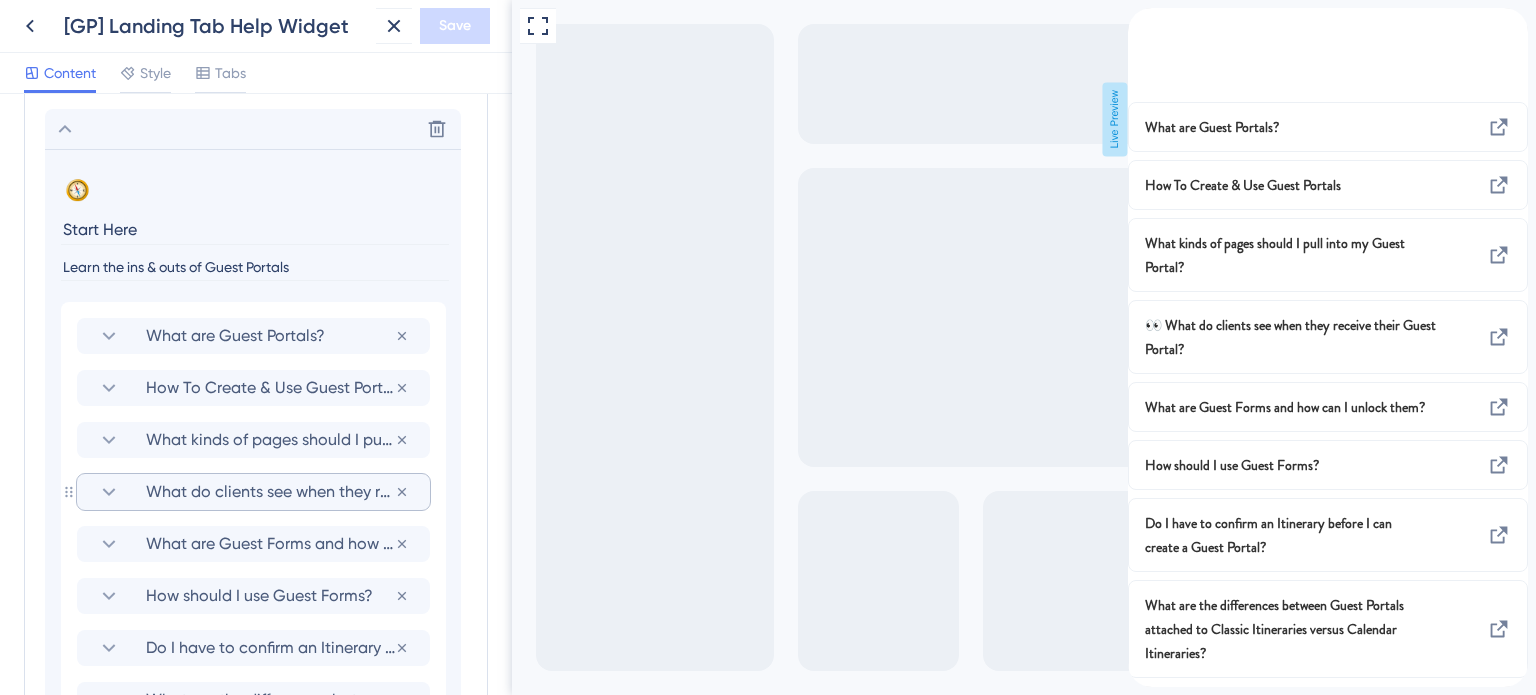 click 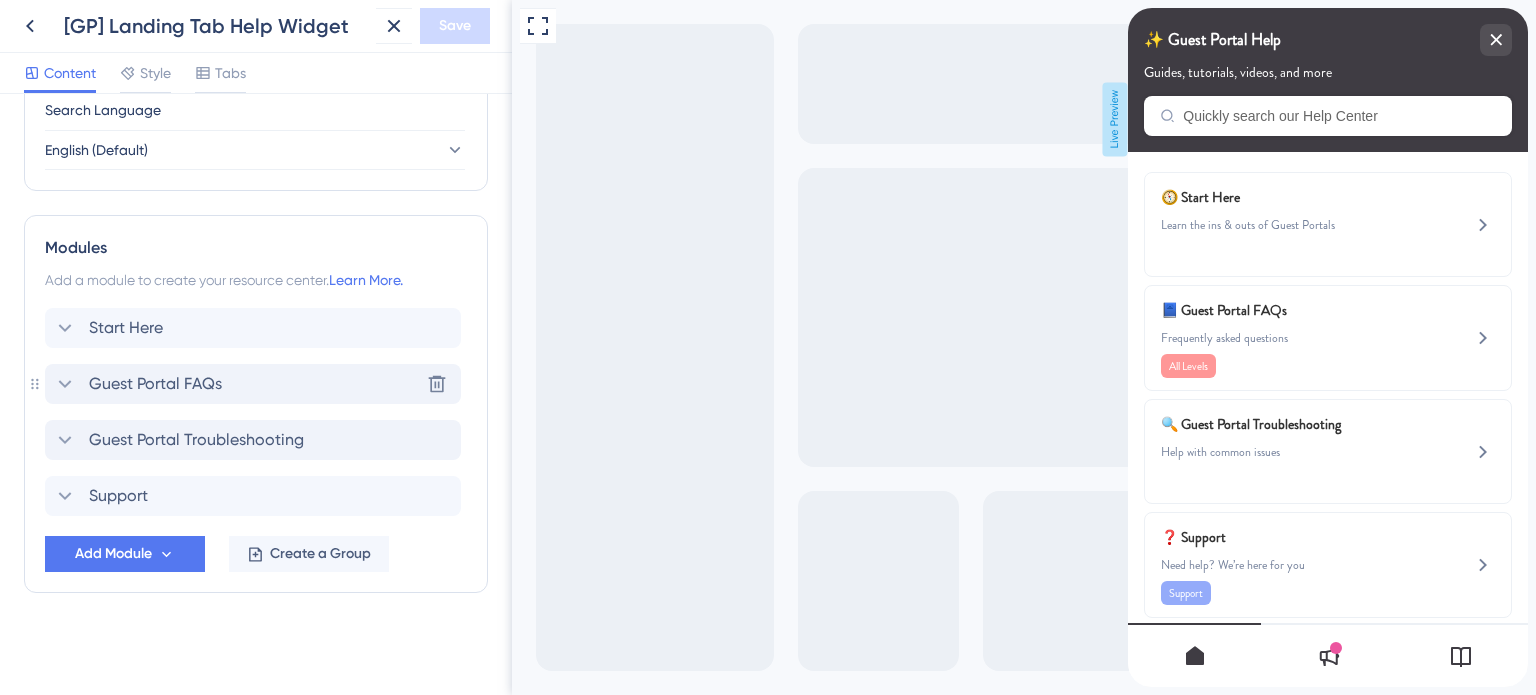 click on "Guest Portal FAQs" at bounding box center [155, 384] 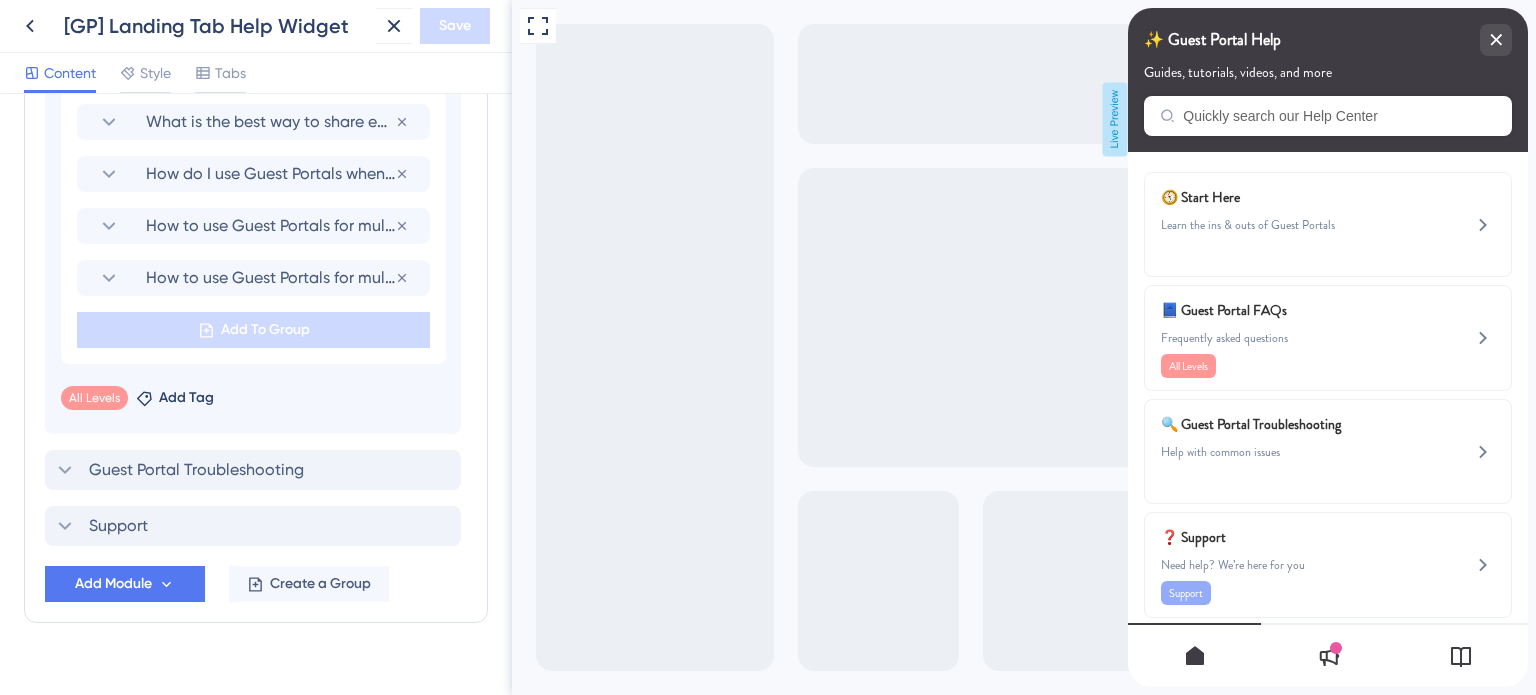 scroll, scrollTop: 1358, scrollLeft: 0, axis: vertical 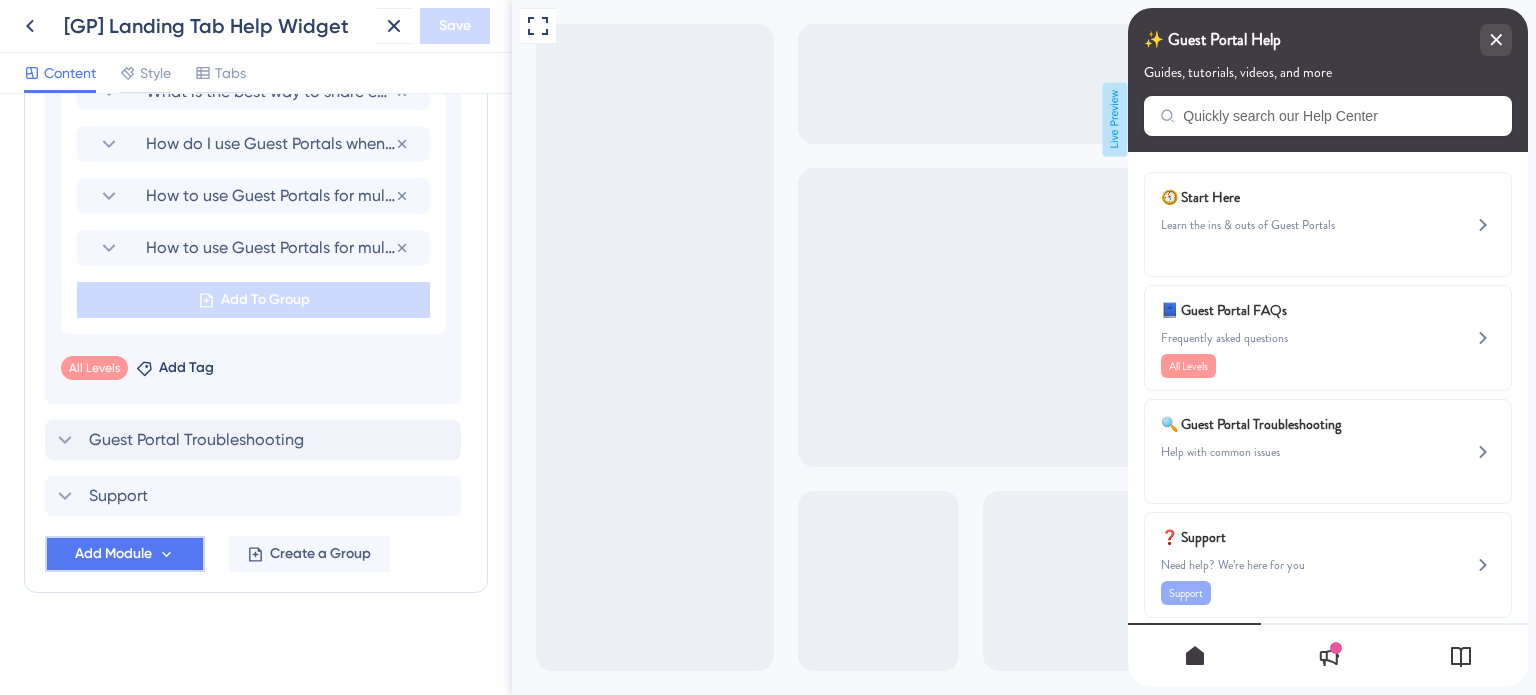 click on "Add Module" at bounding box center [113, 554] 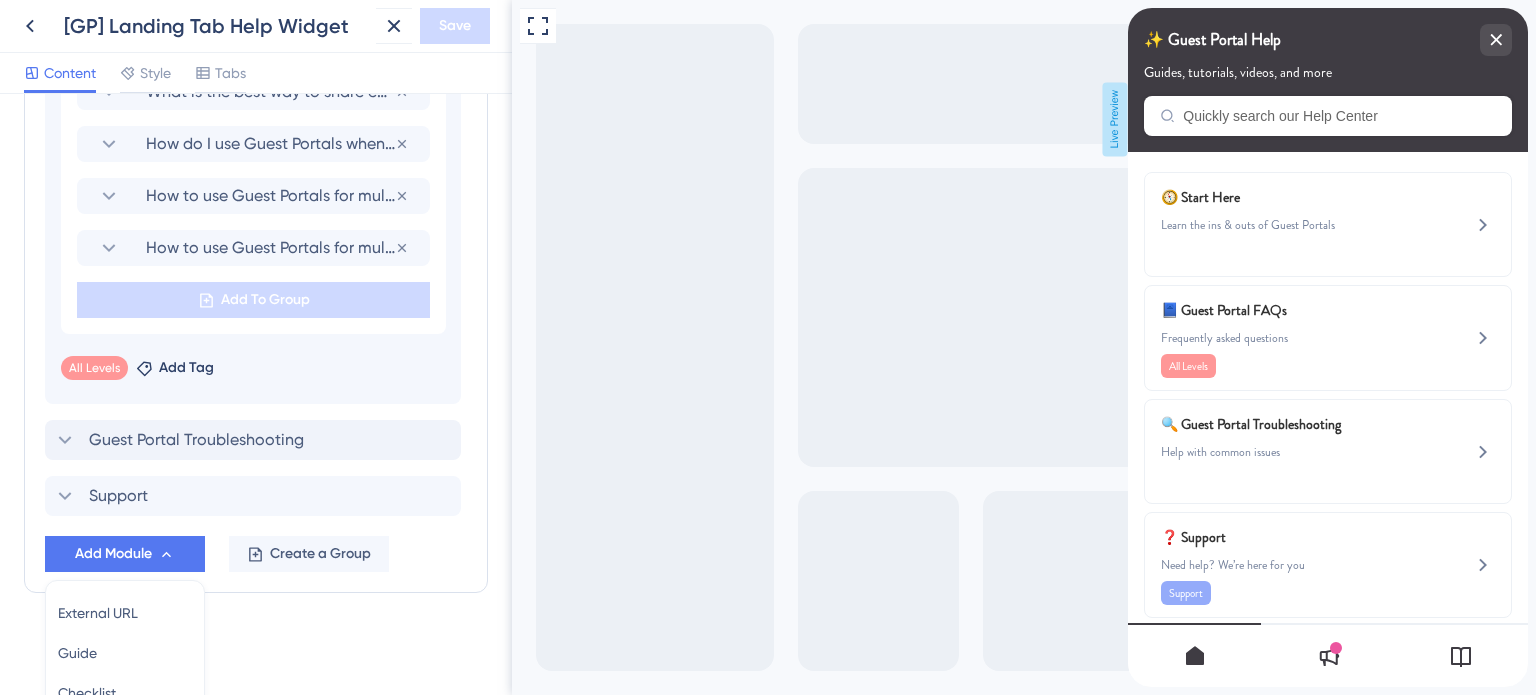 scroll, scrollTop: 1547, scrollLeft: 0, axis: vertical 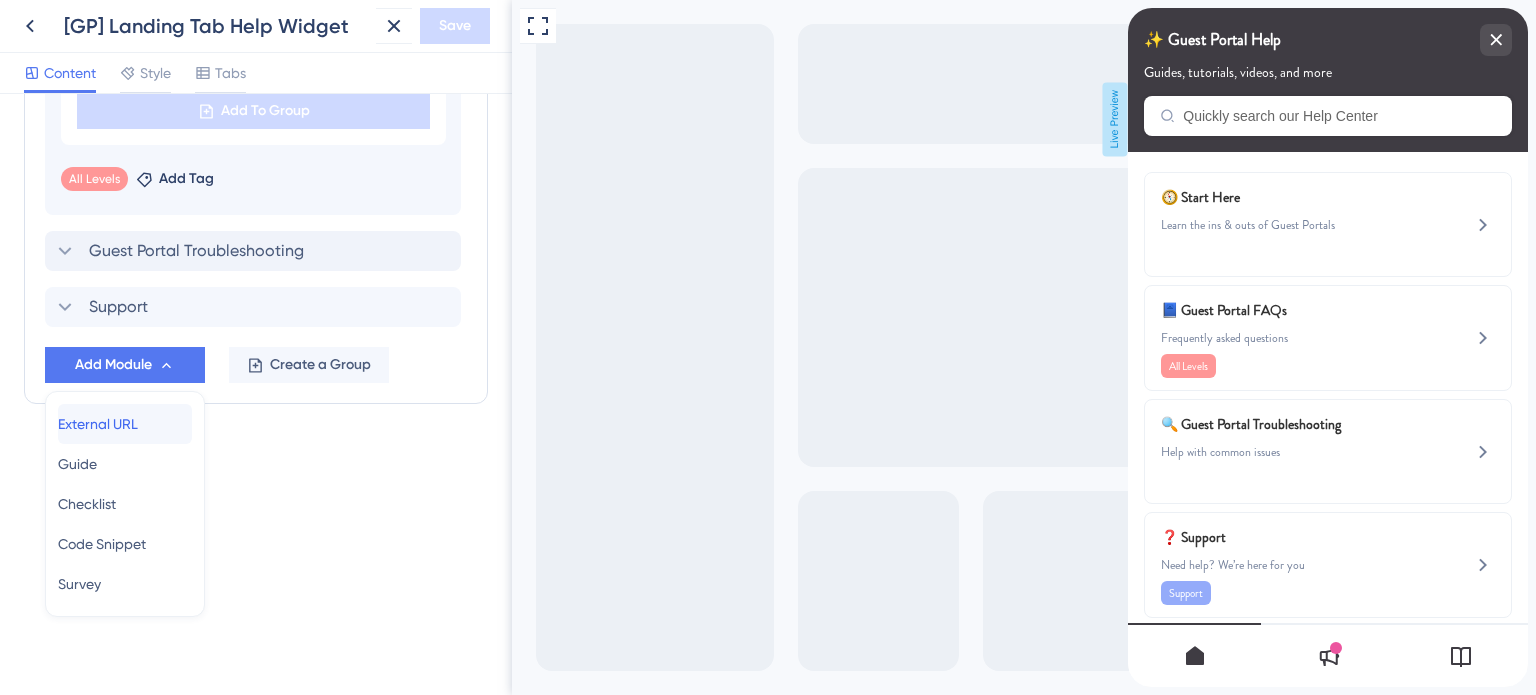 click on "External URL" at bounding box center (98, 424) 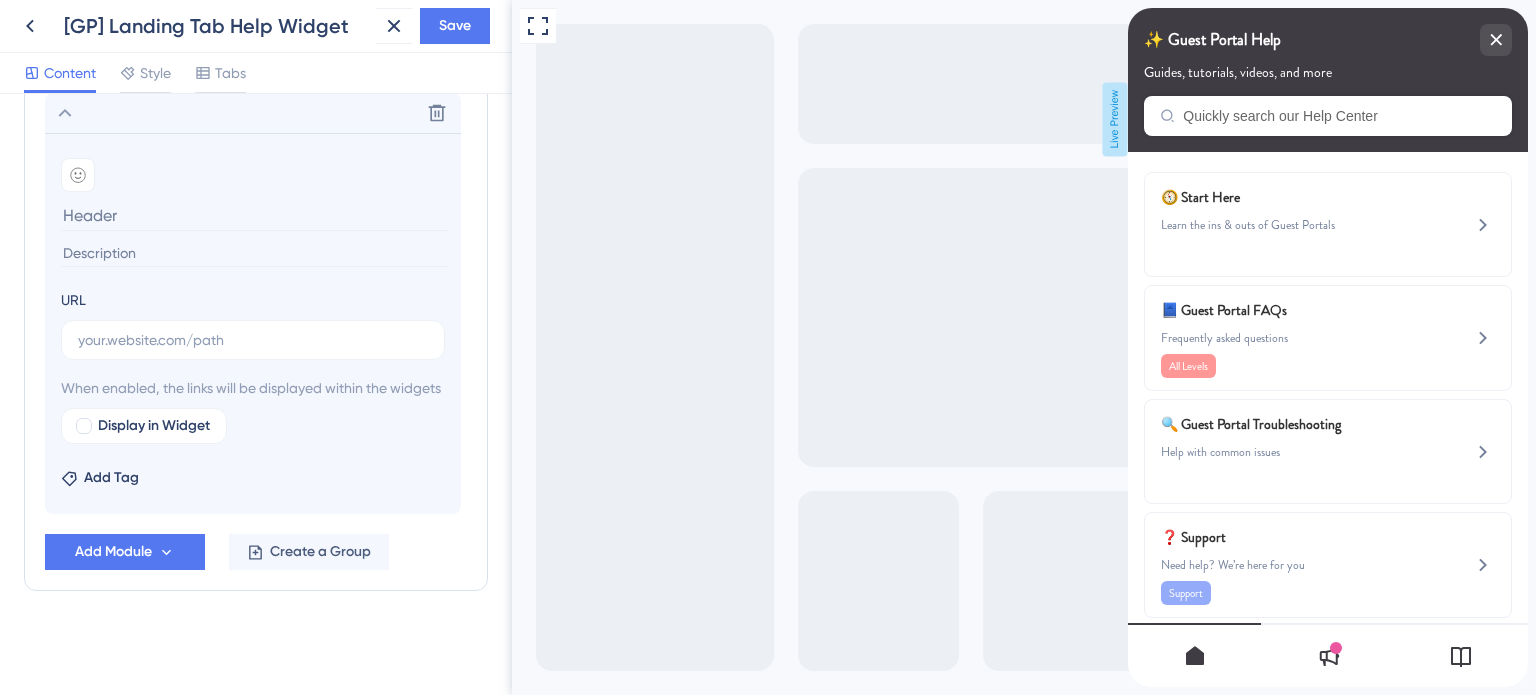 scroll, scrollTop: 1268, scrollLeft: 0, axis: vertical 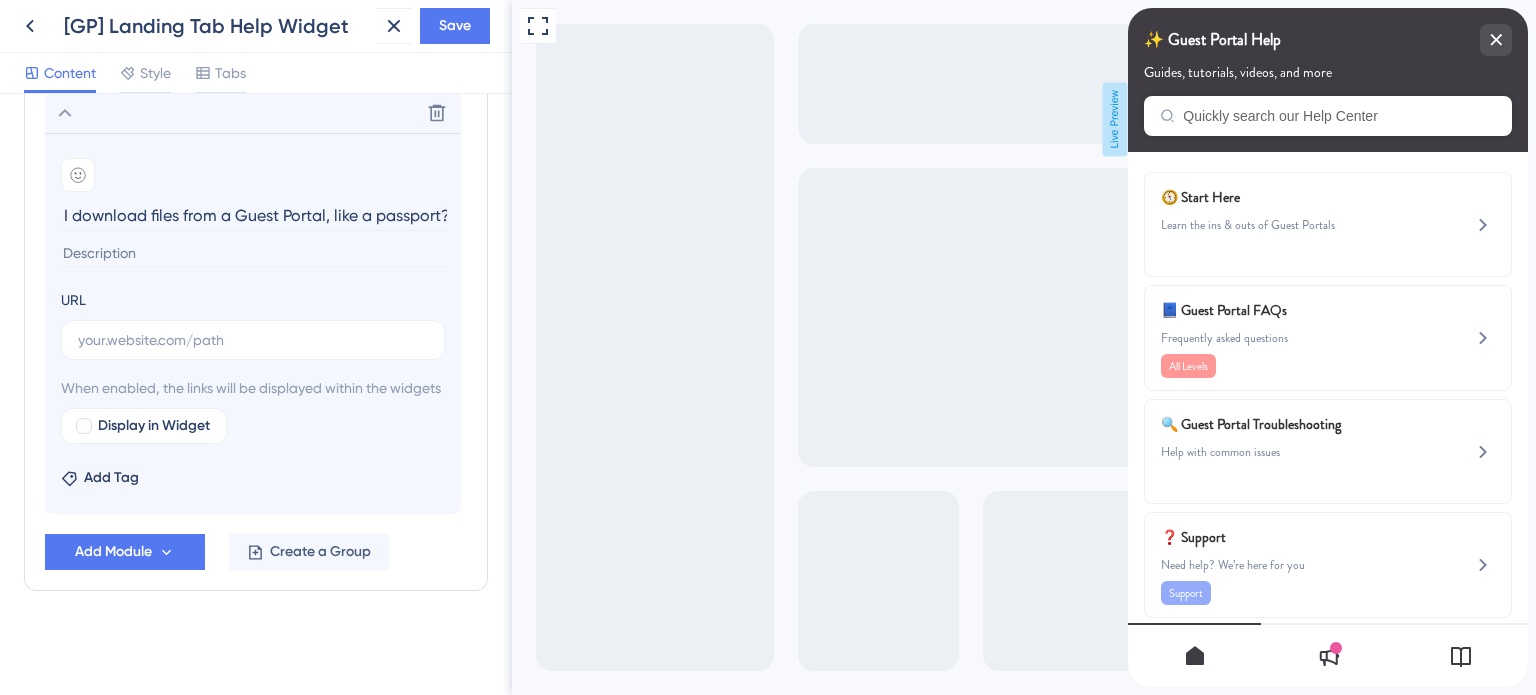 type on "How do I download files from a Guest Portal, like a passport?" 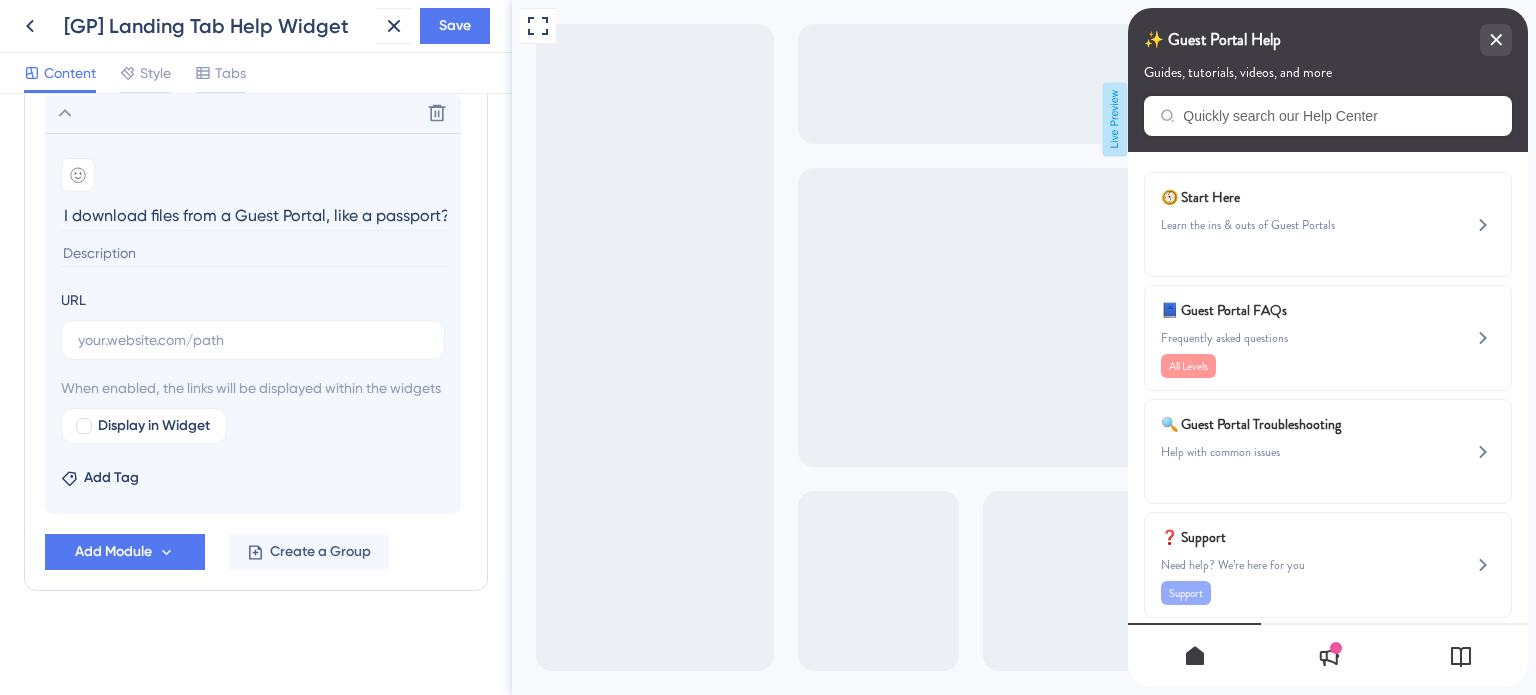 scroll, scrollTop: 0, scrollLeft: 0, axis: both 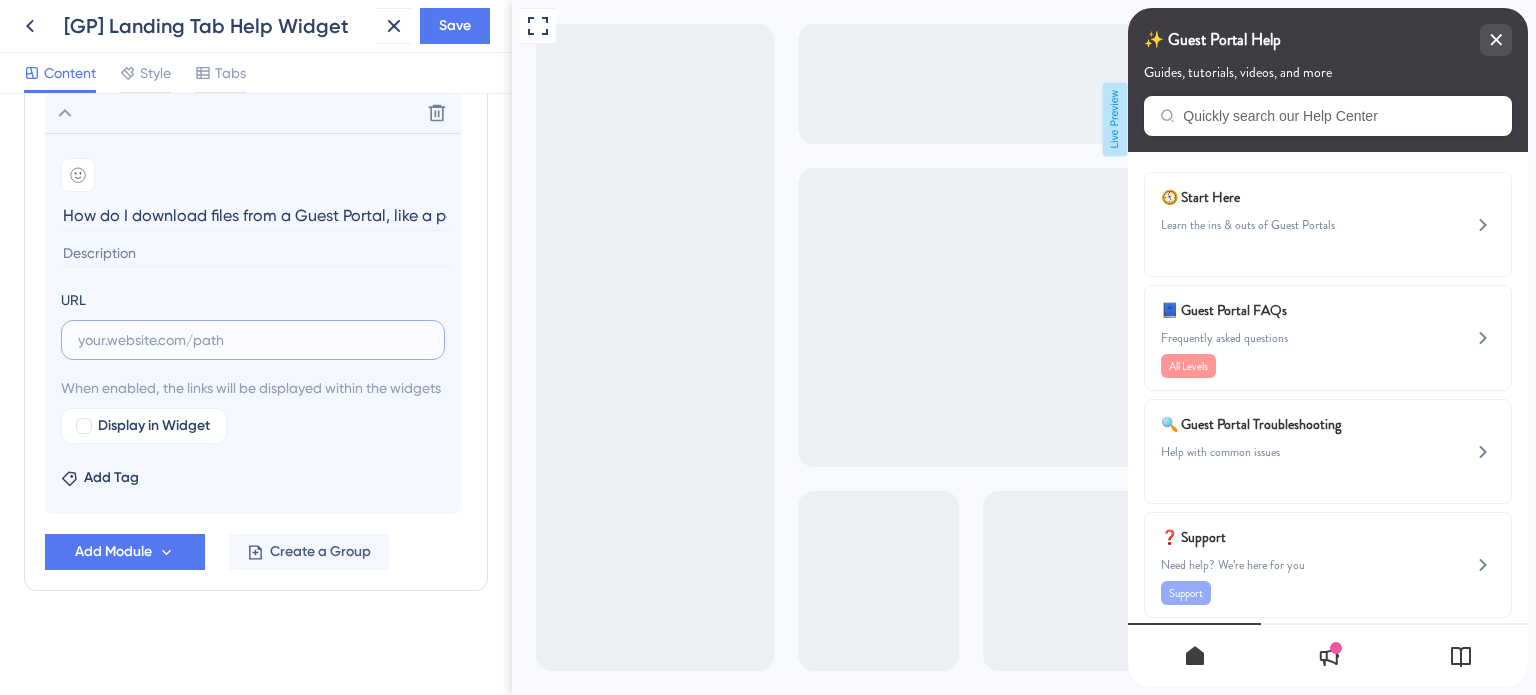 click at bounding box center (253, 340) 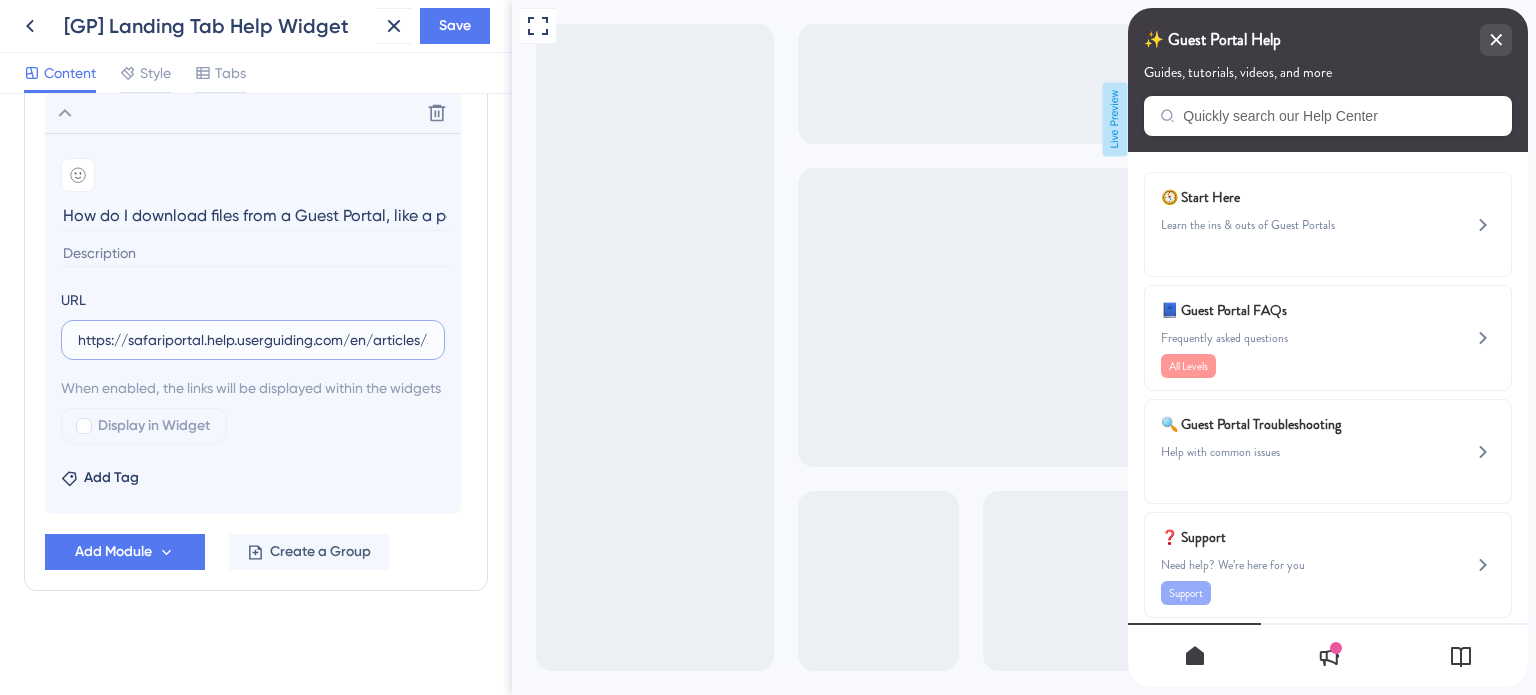 scroll, scrollTop: 0, scrollLeft: 372, axis: horizontal 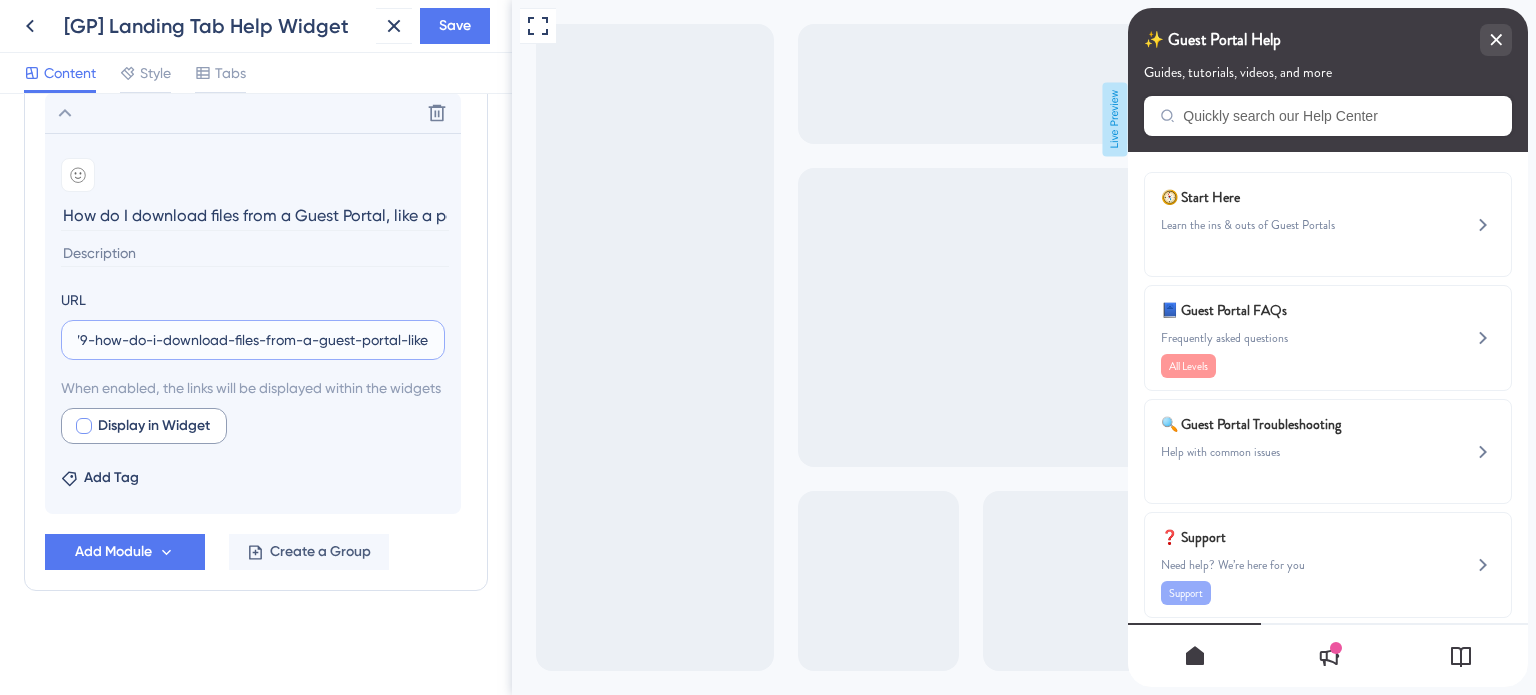 type on "https://safariportal.help.userguiding.com/en/articles/5579-how-do-i-download-files-from-a-guest-portal-like" 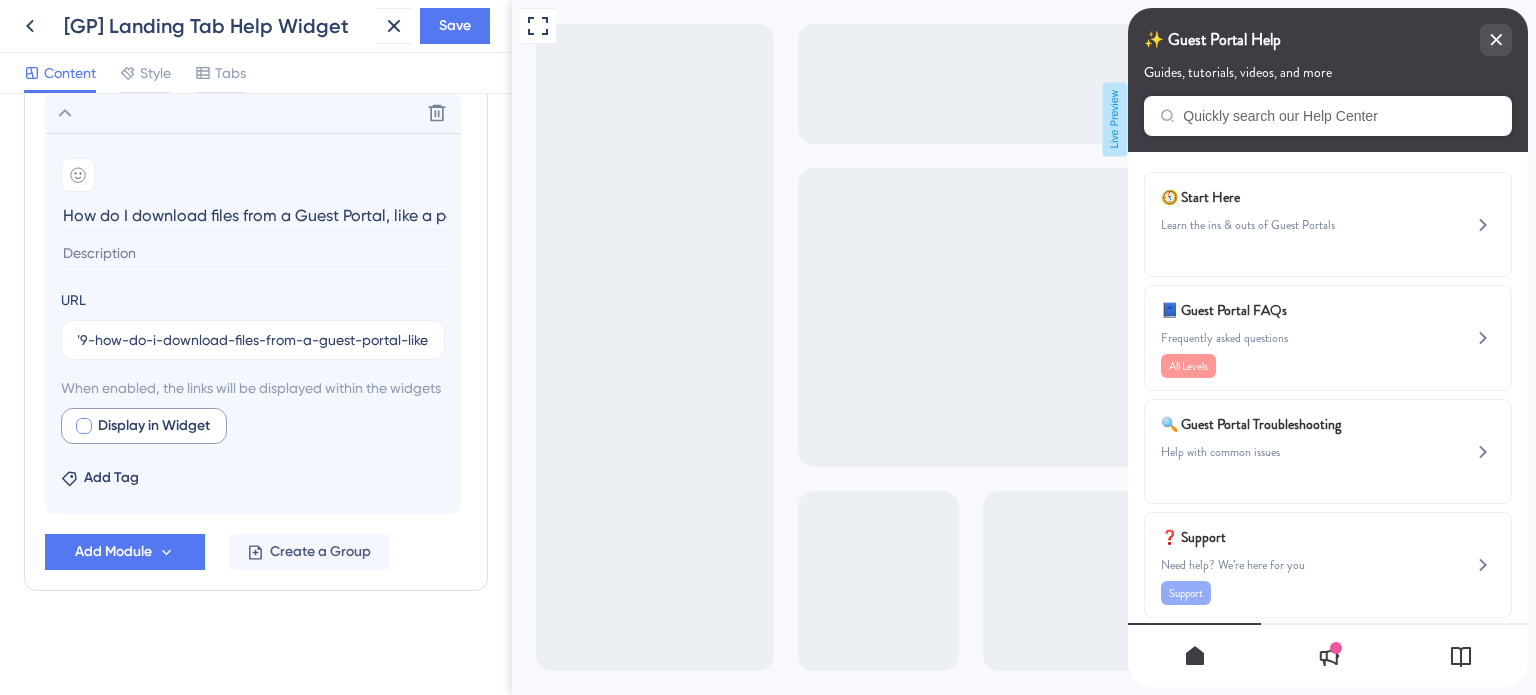 click at bounding box center (84, 426) 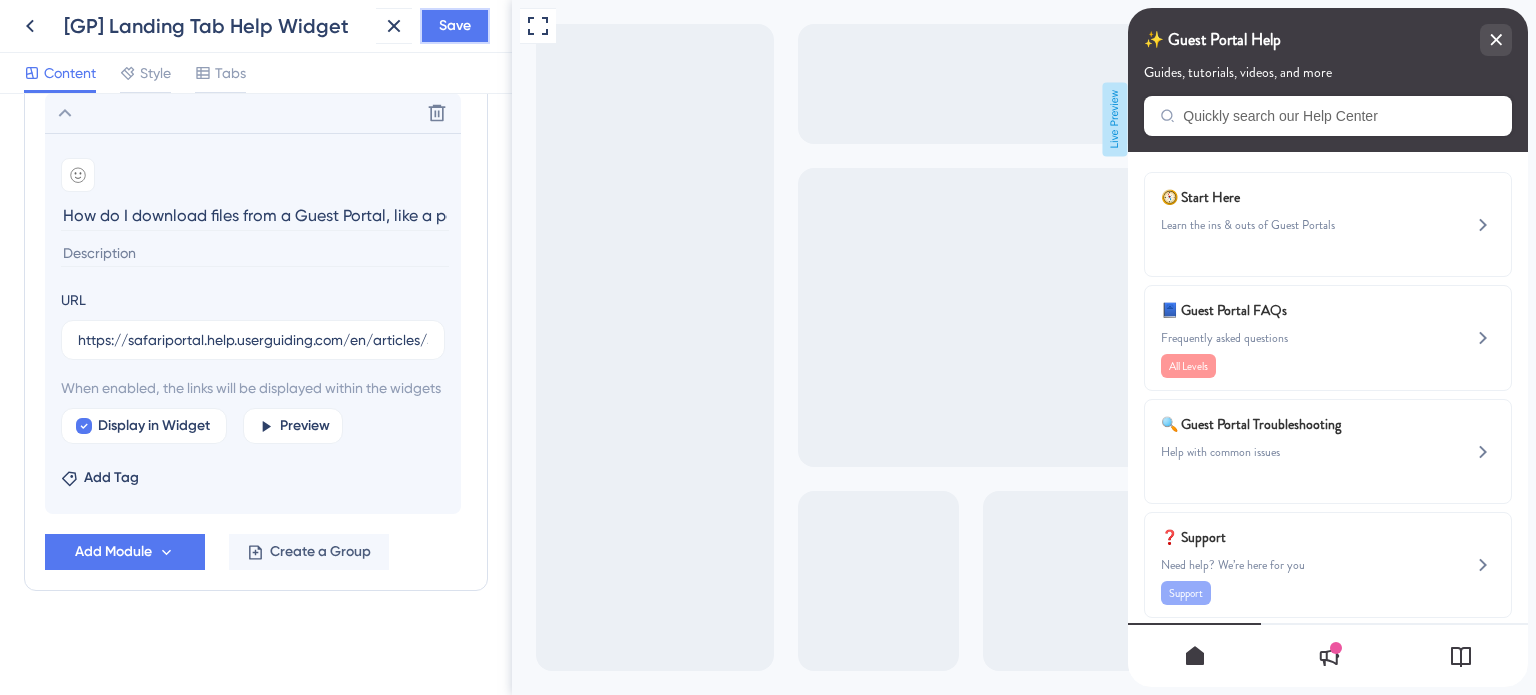 click on "Save" at bounding box center [455, 26] 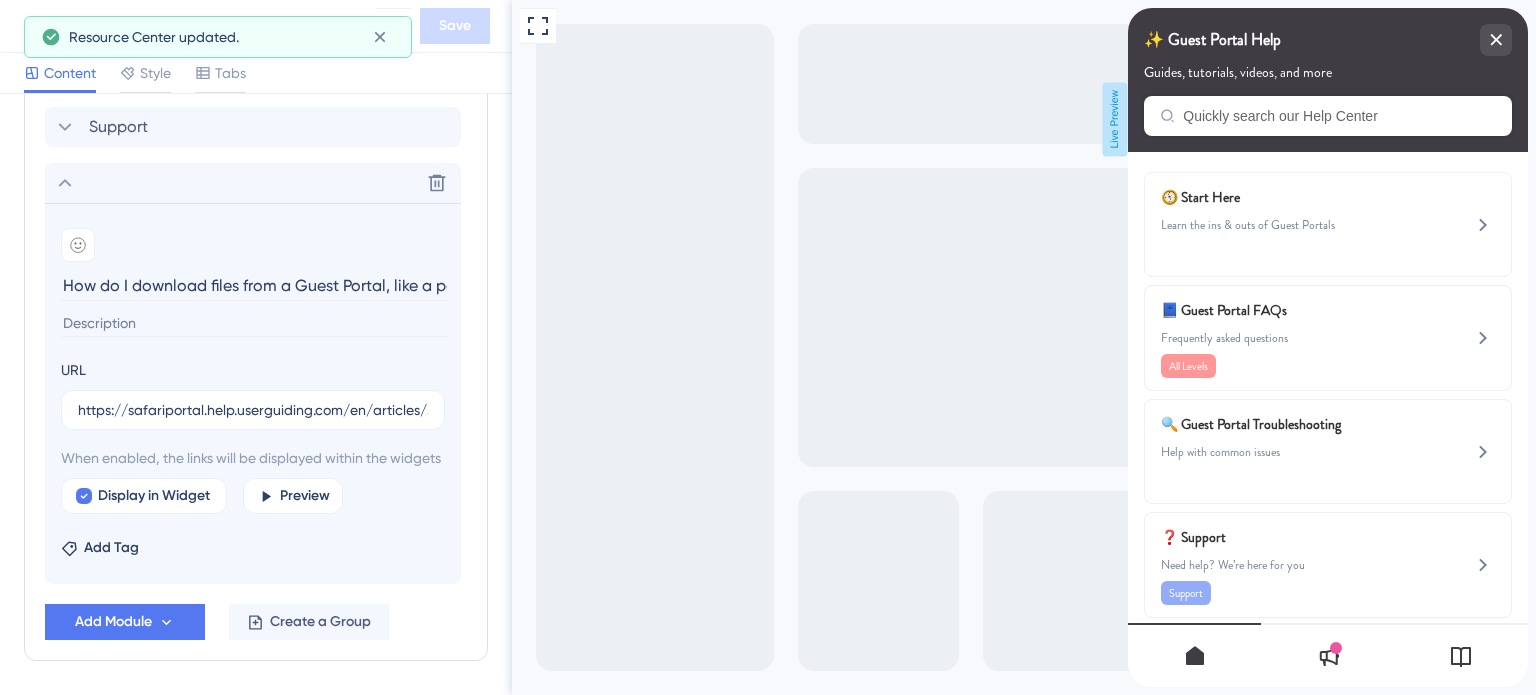 scroll, scrollTop: 1068, scrollLeft: 0, axis: vertical 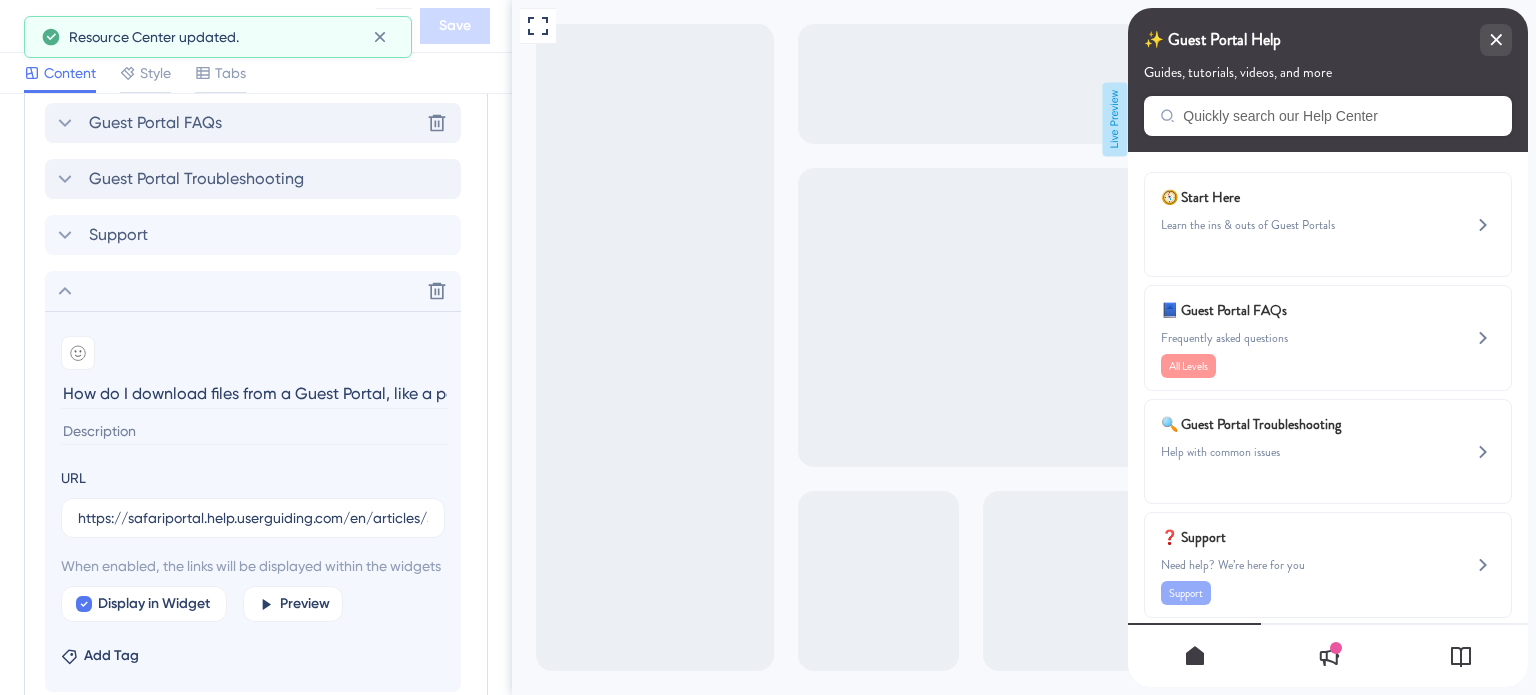 click on "How do I download files from a Guest Portal, like a passport?" at bounding box center (255, 393) 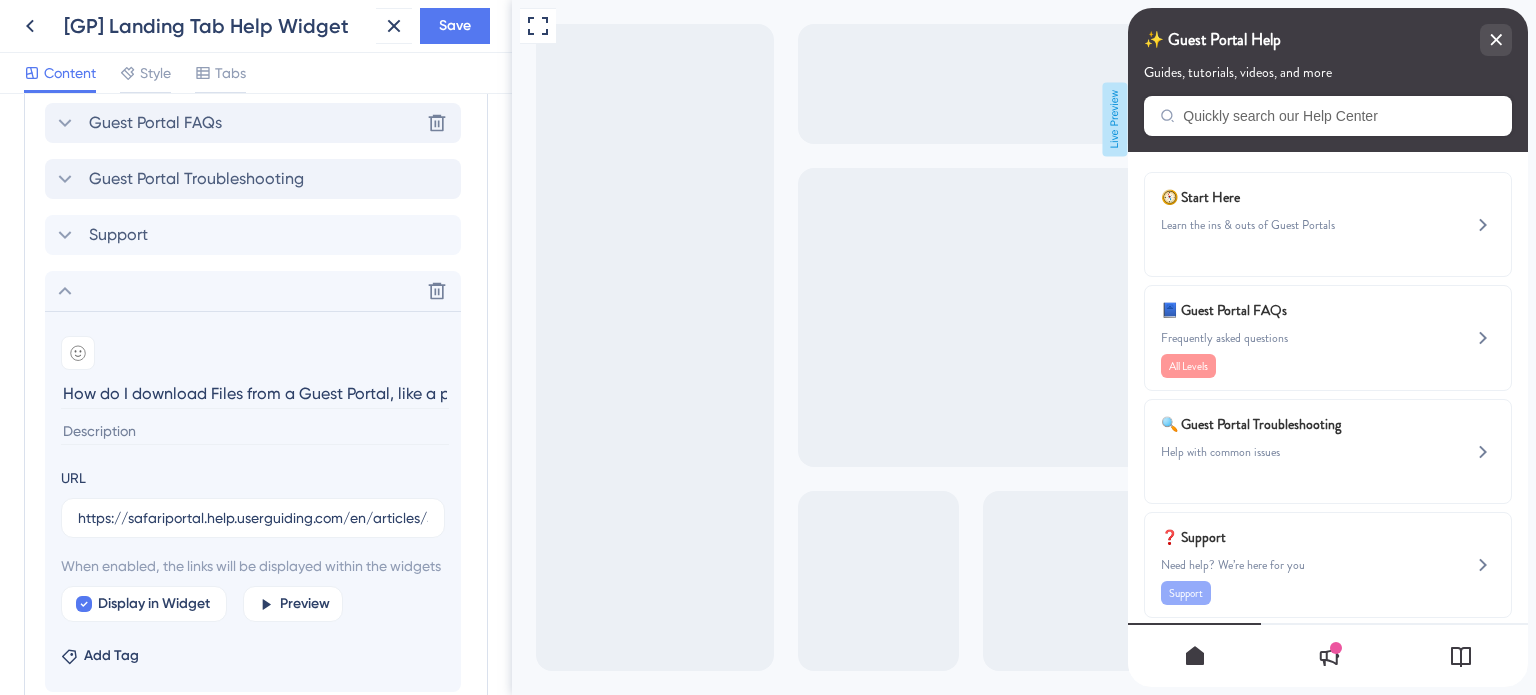scroll, scrollTop: 0, scrollLeft: 64, axis: horizontal 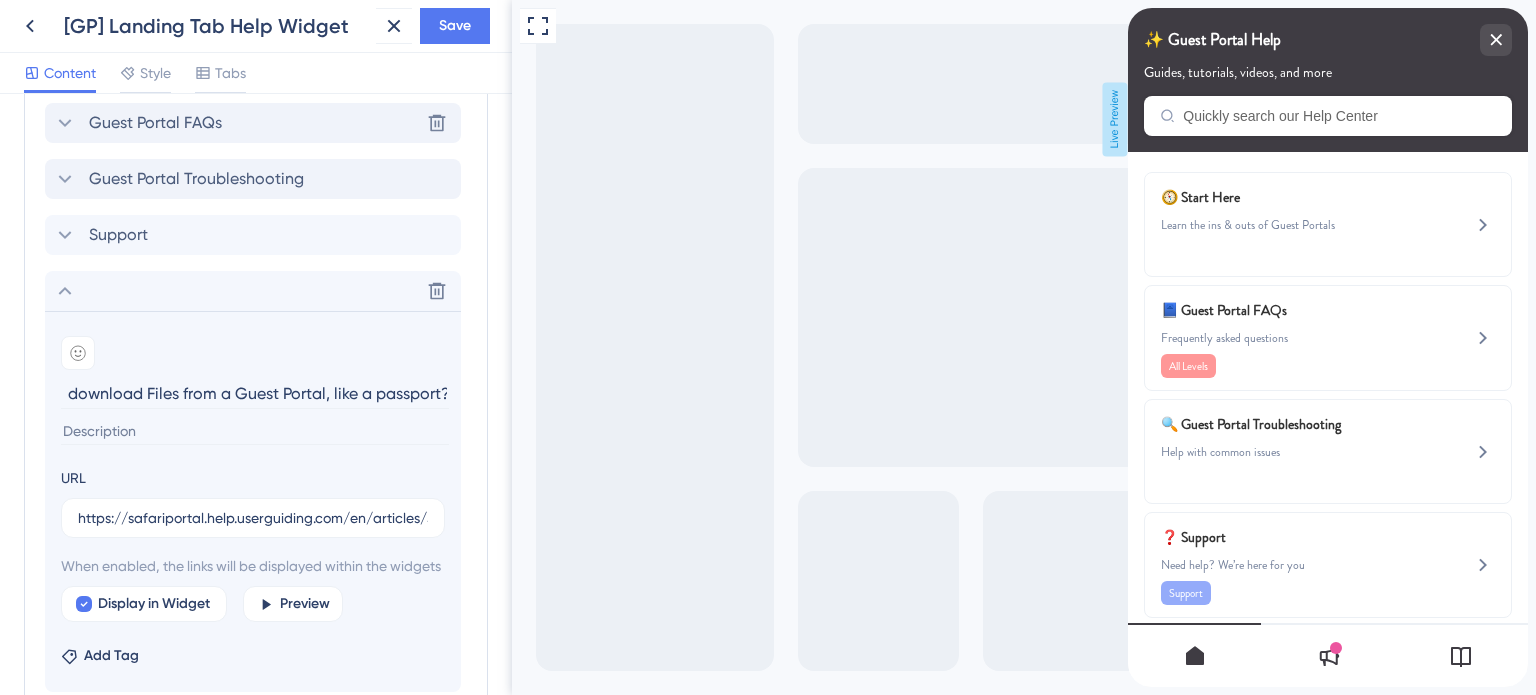 drag, startPoint x: 275, startPoint y: 380, endPoint x: 493, endPoint y: 426, distance: 222.80035 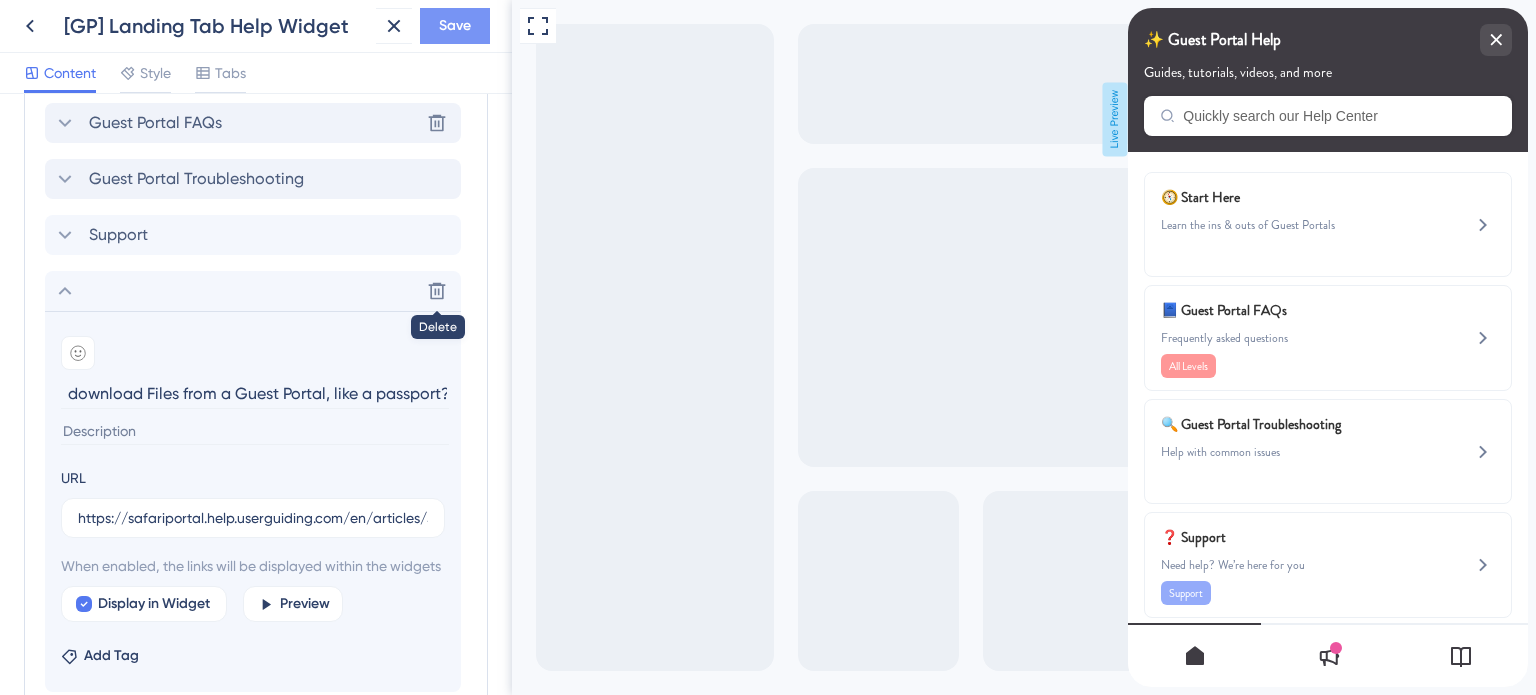 type on "How do I download Files from a Guest Portal, like a passport?" 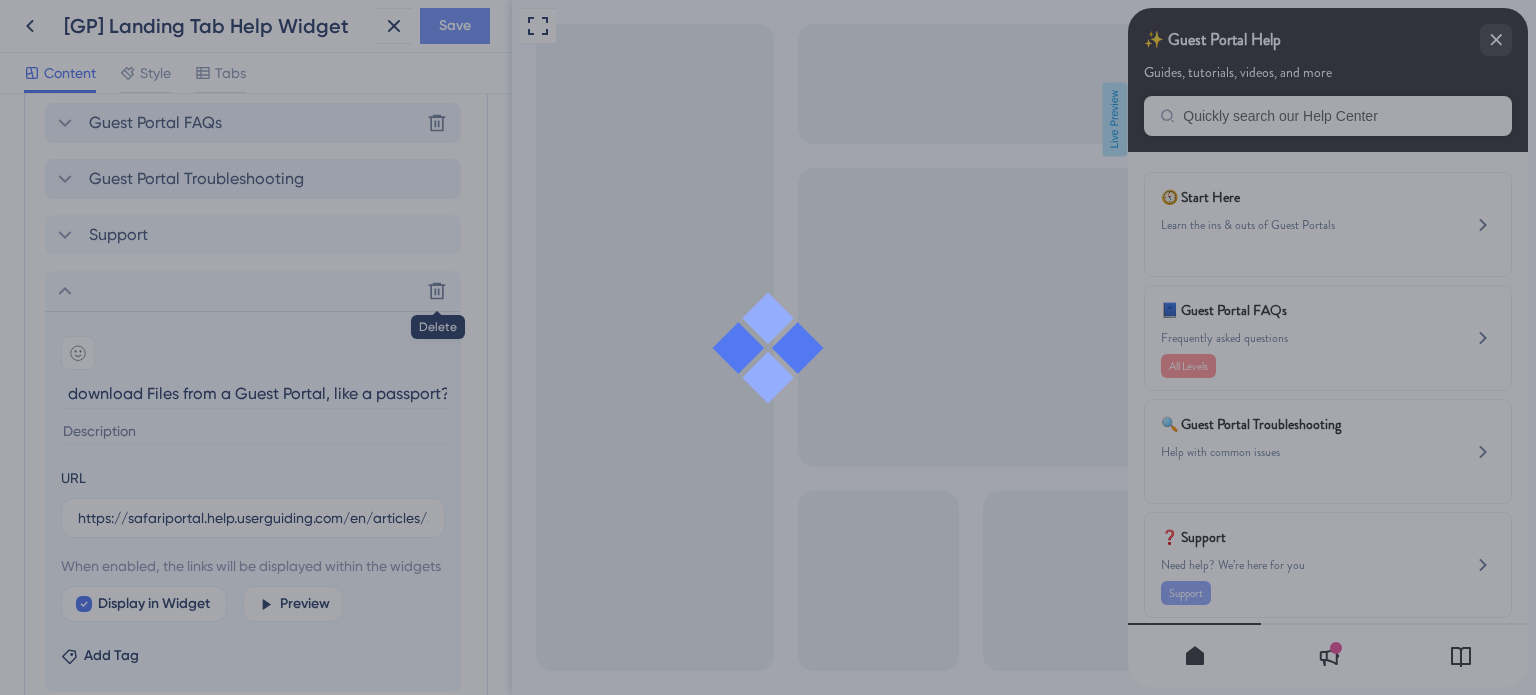 scroll, scrollTop: 0, scrollLeft: 0, axis: both 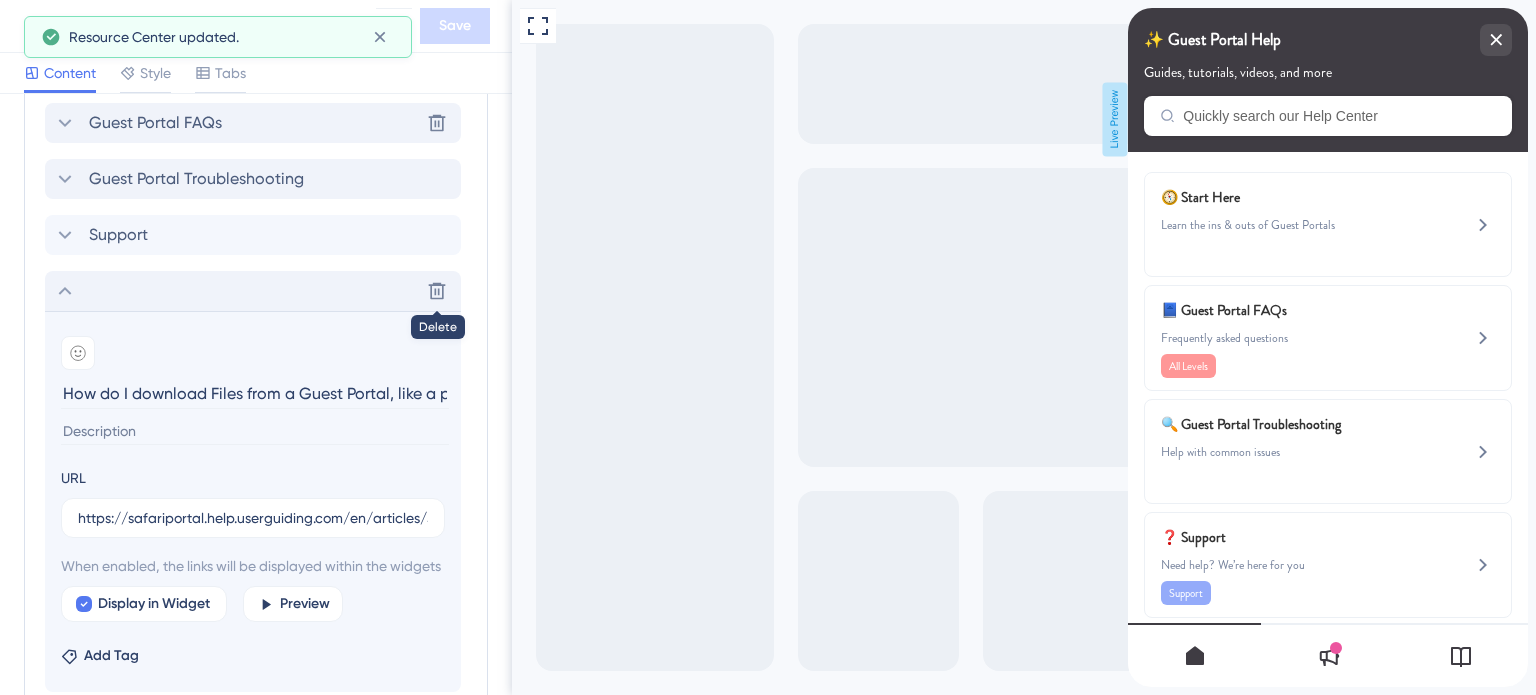 click 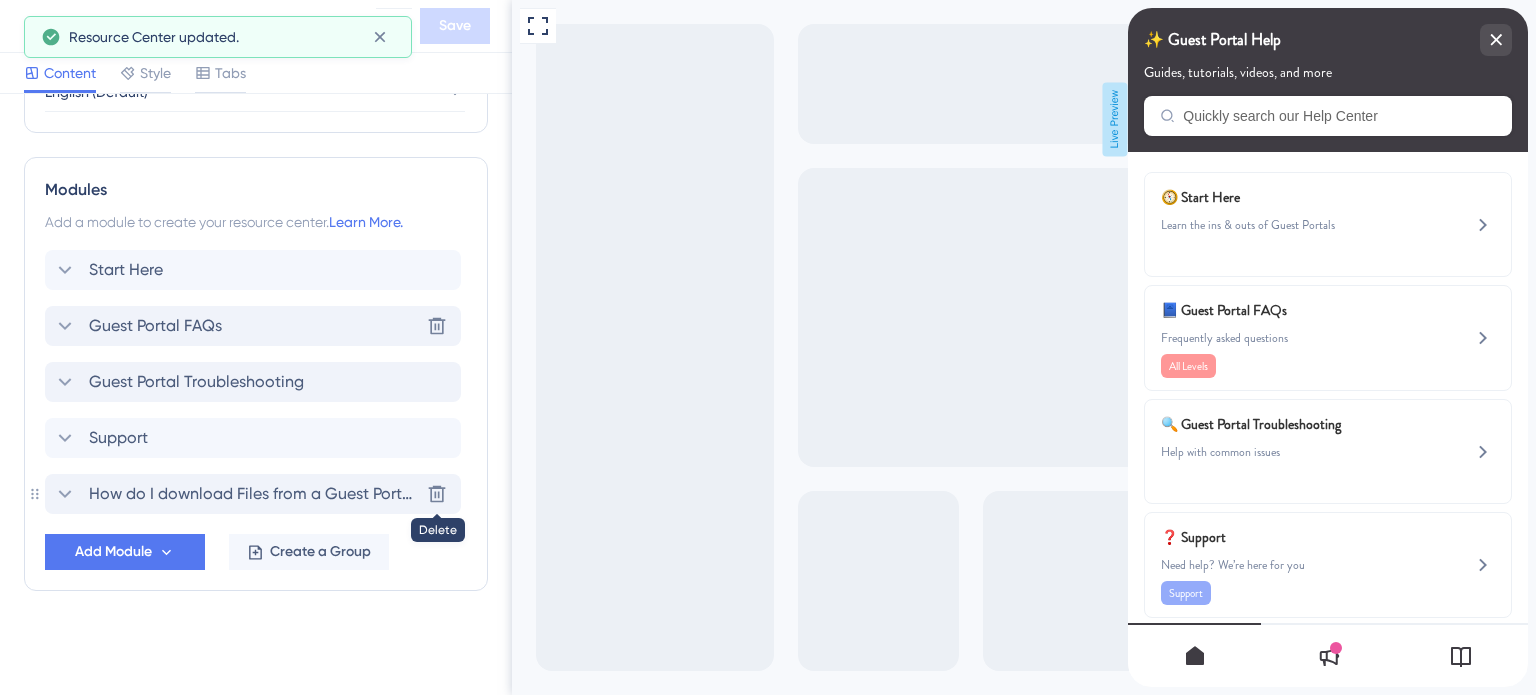 scroll, scrollTop: 863, scrollLeft: 0, axis: vertical 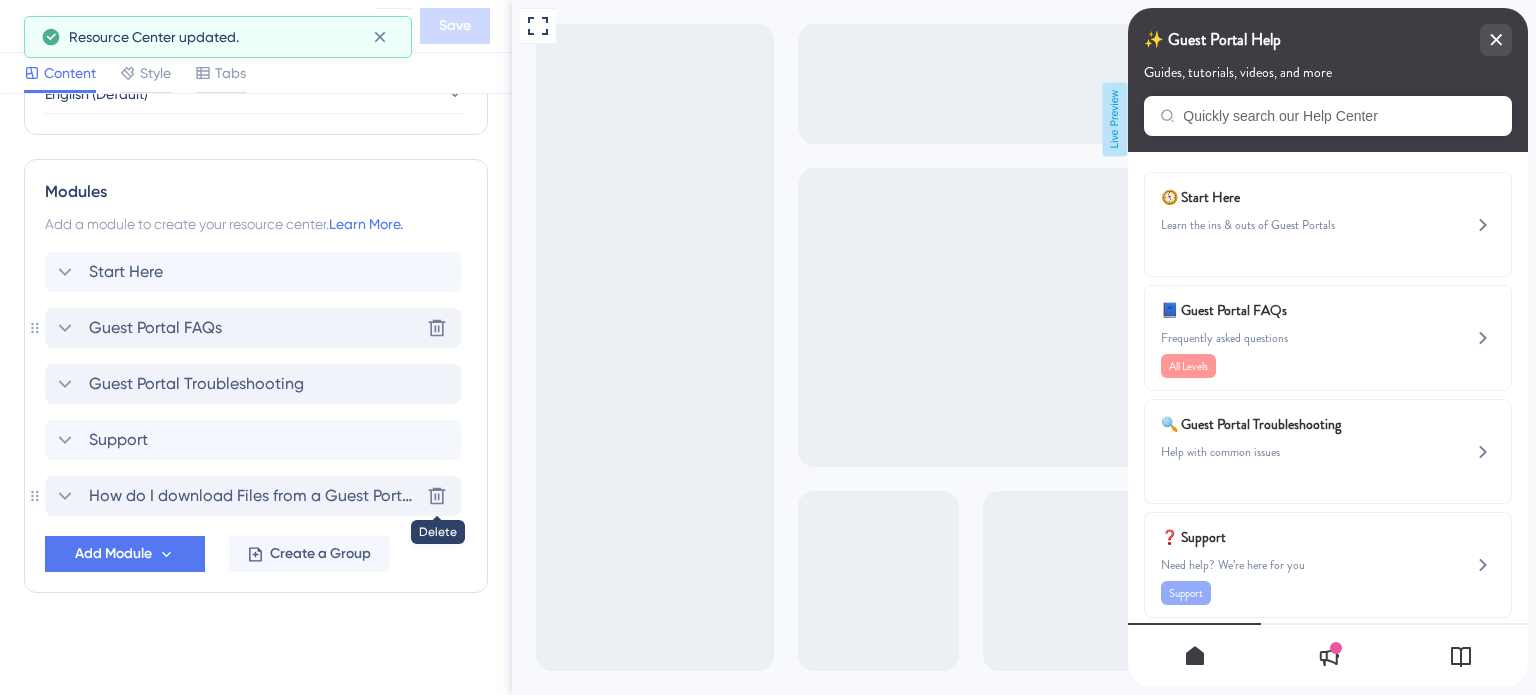 click on "Guest Portal FAQs Delete" at bounding box center [253, 328] 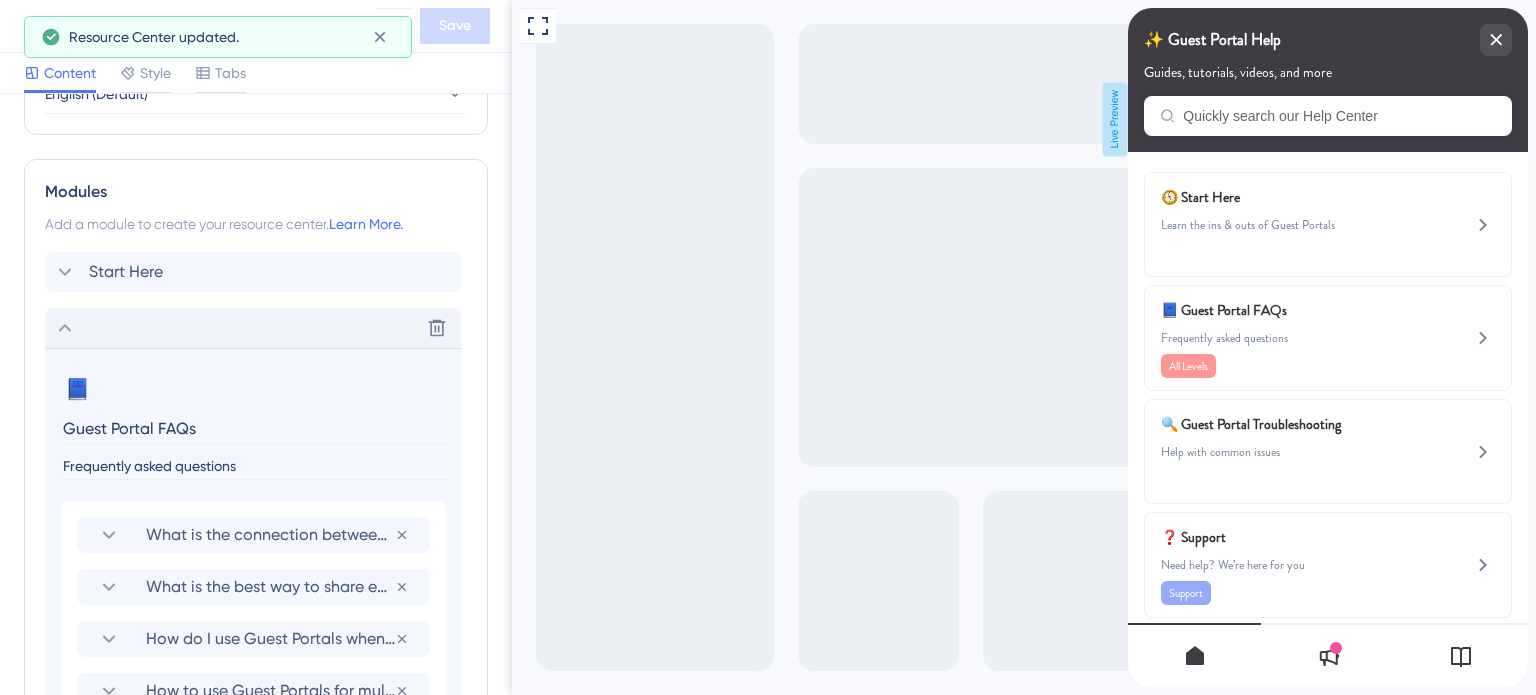 scroll, scrollTop: 1068, scrollLeft: 0, axis: vertical 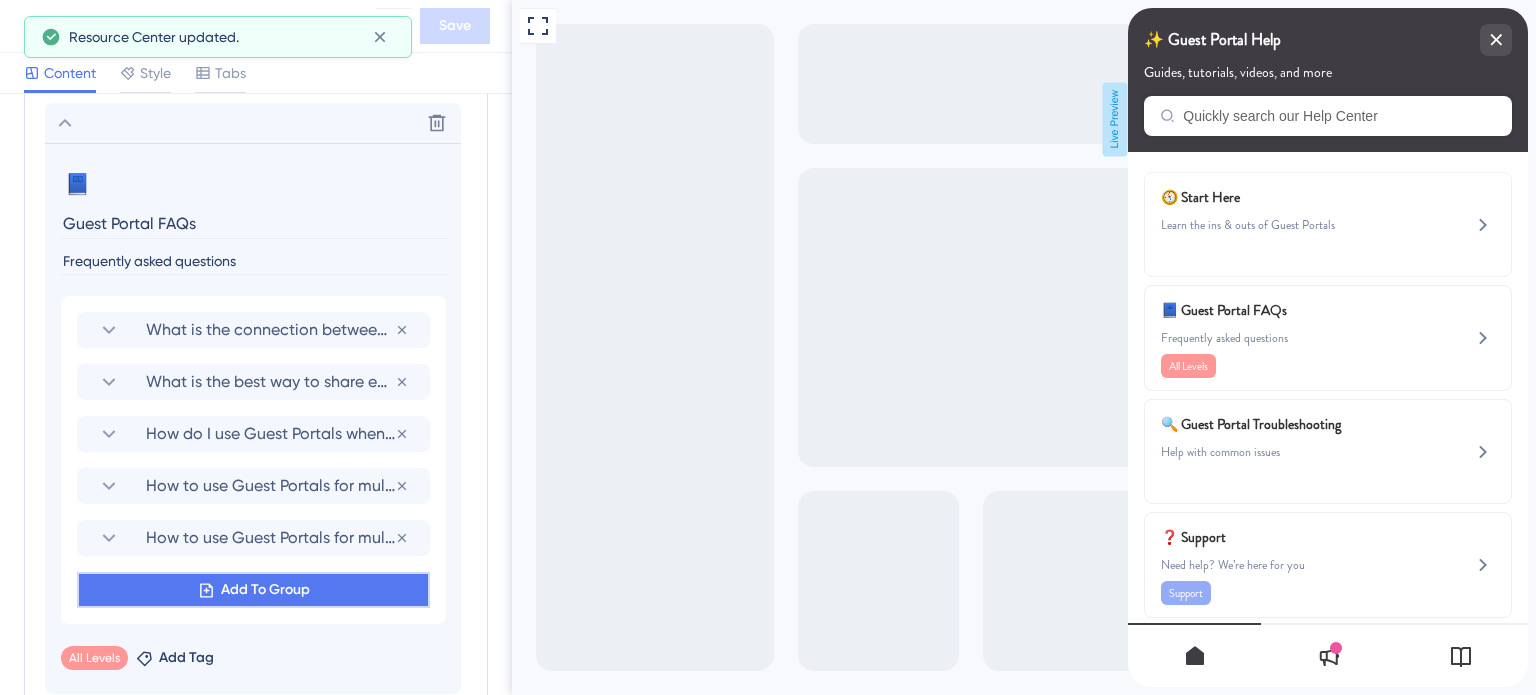 click on "Add To Group" at bounding box center (265, 590) 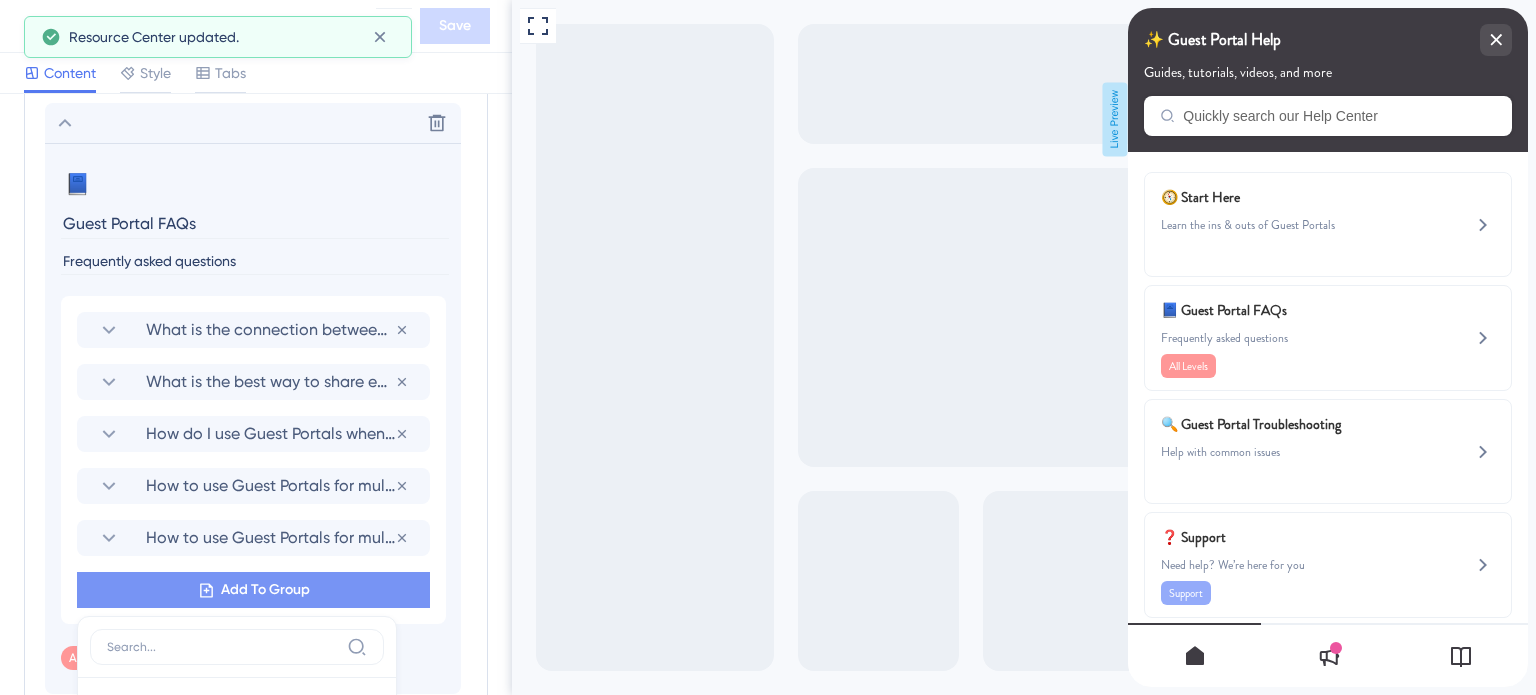 scroll, scrollTop: 1357, scrollLeft: 0, axis: vertical 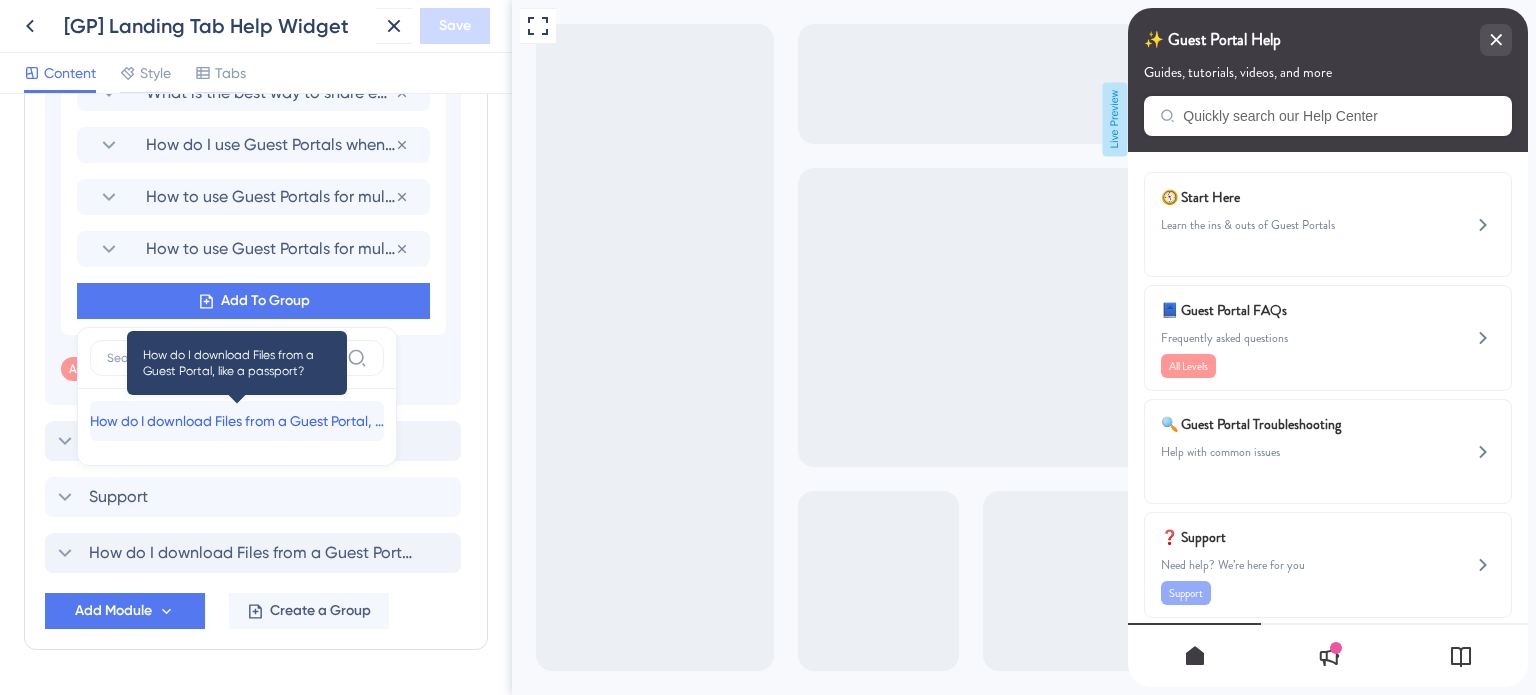 click on "How do I download Files from a Guest Portal, like a passport?" at bounding box center [237, 421] 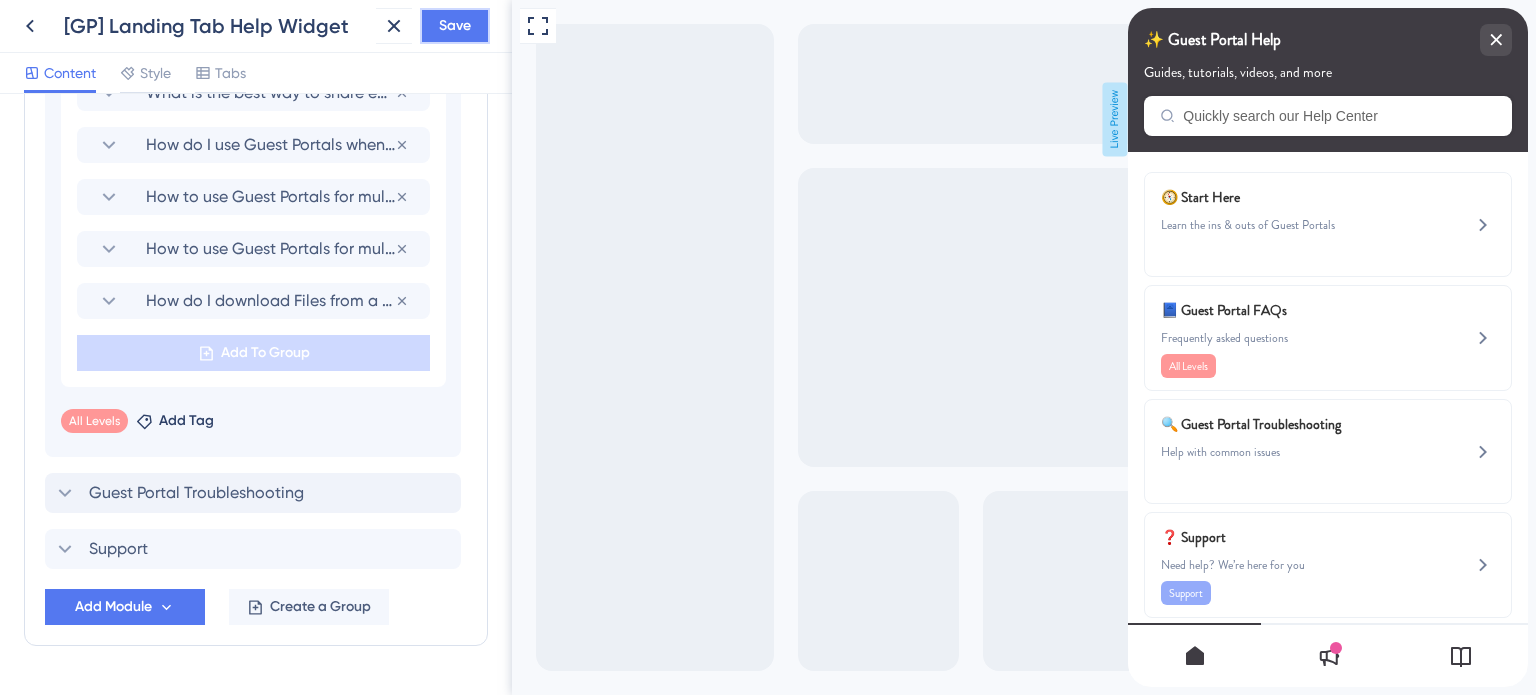 click on "Save" at bounding box center [455, 26] 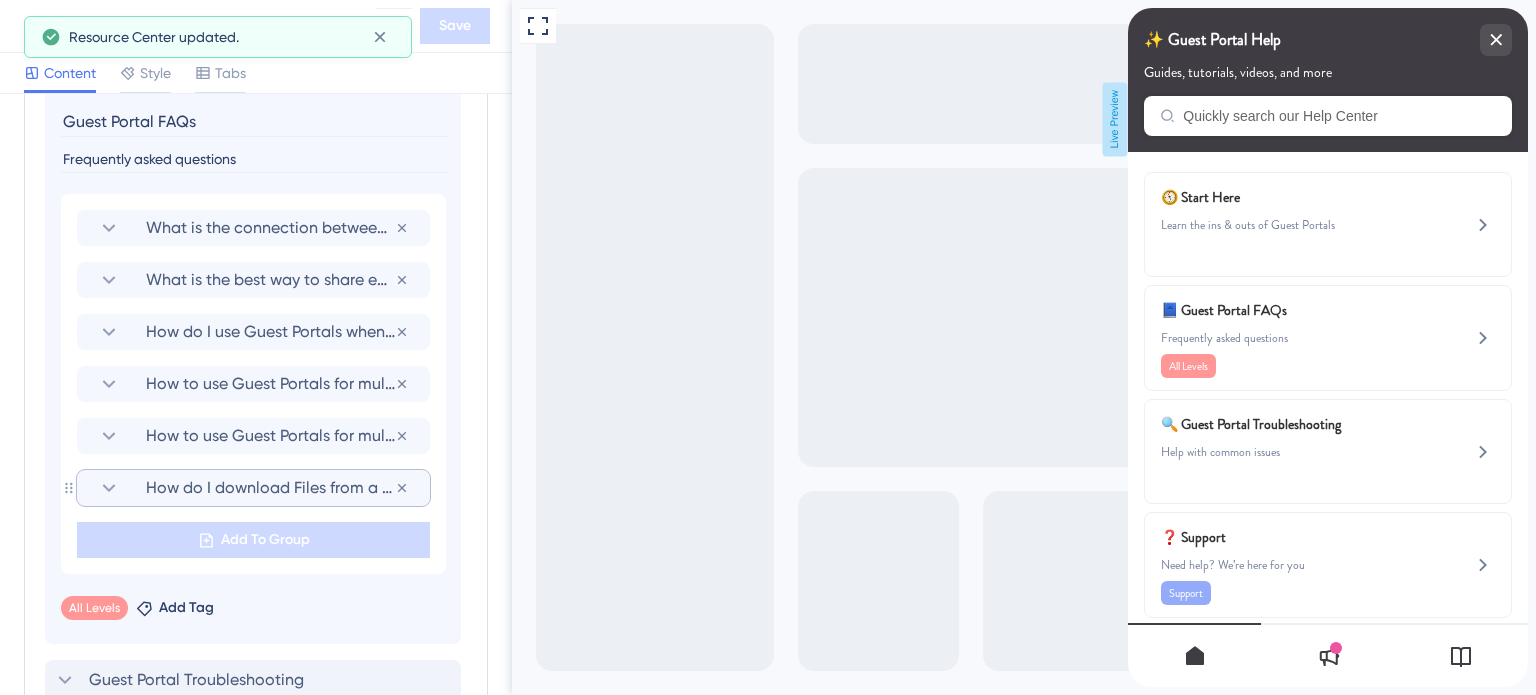 scroll, scrollTop: 1157, scrollLeft: 0, axis: vertical 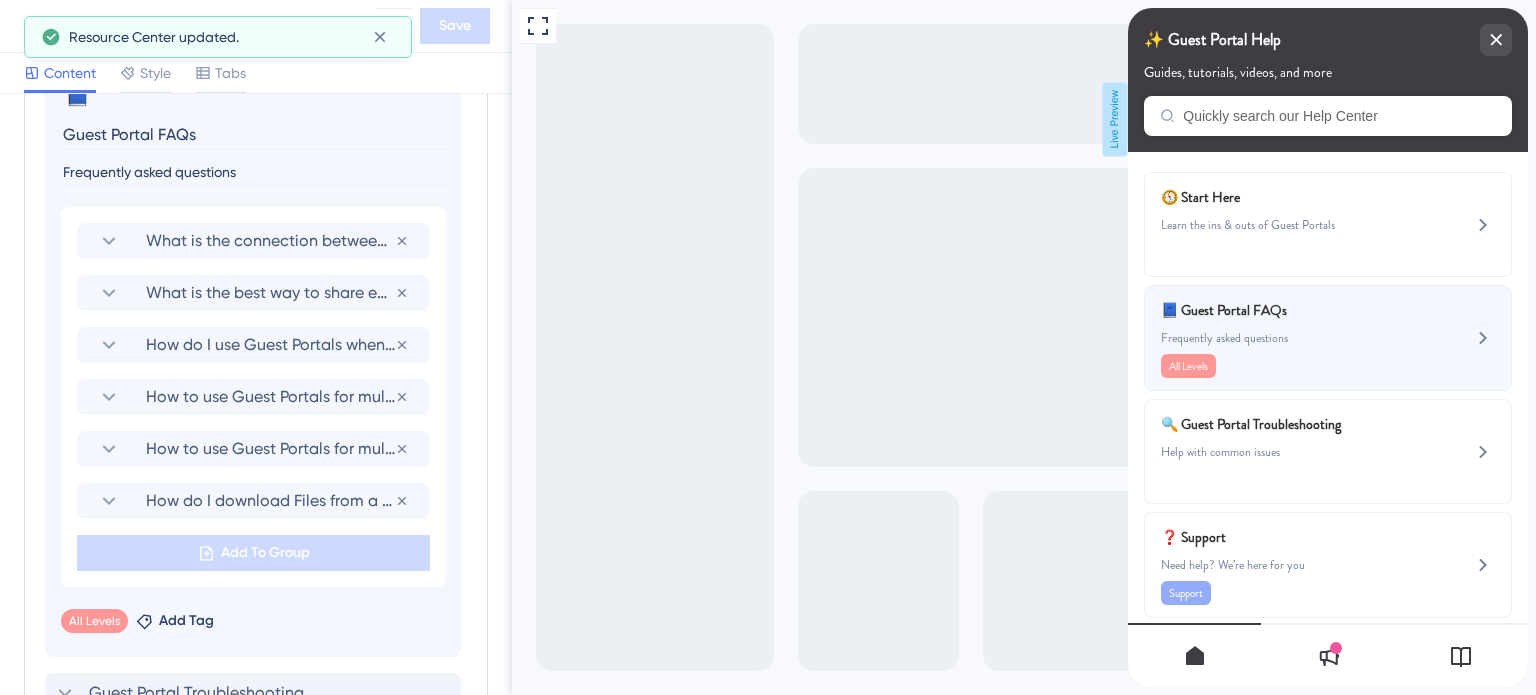 click on "Frequently asked questions" at bounding box center [1294, 338] 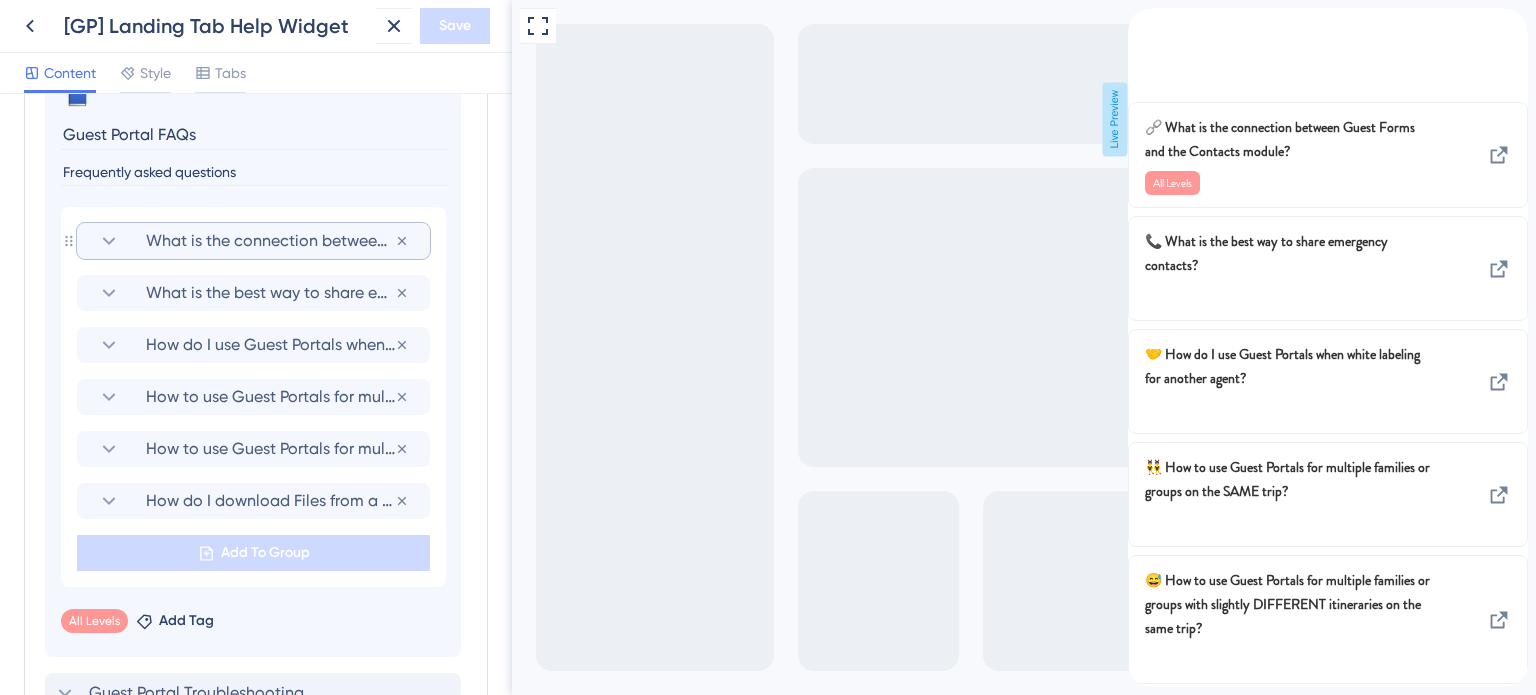 click 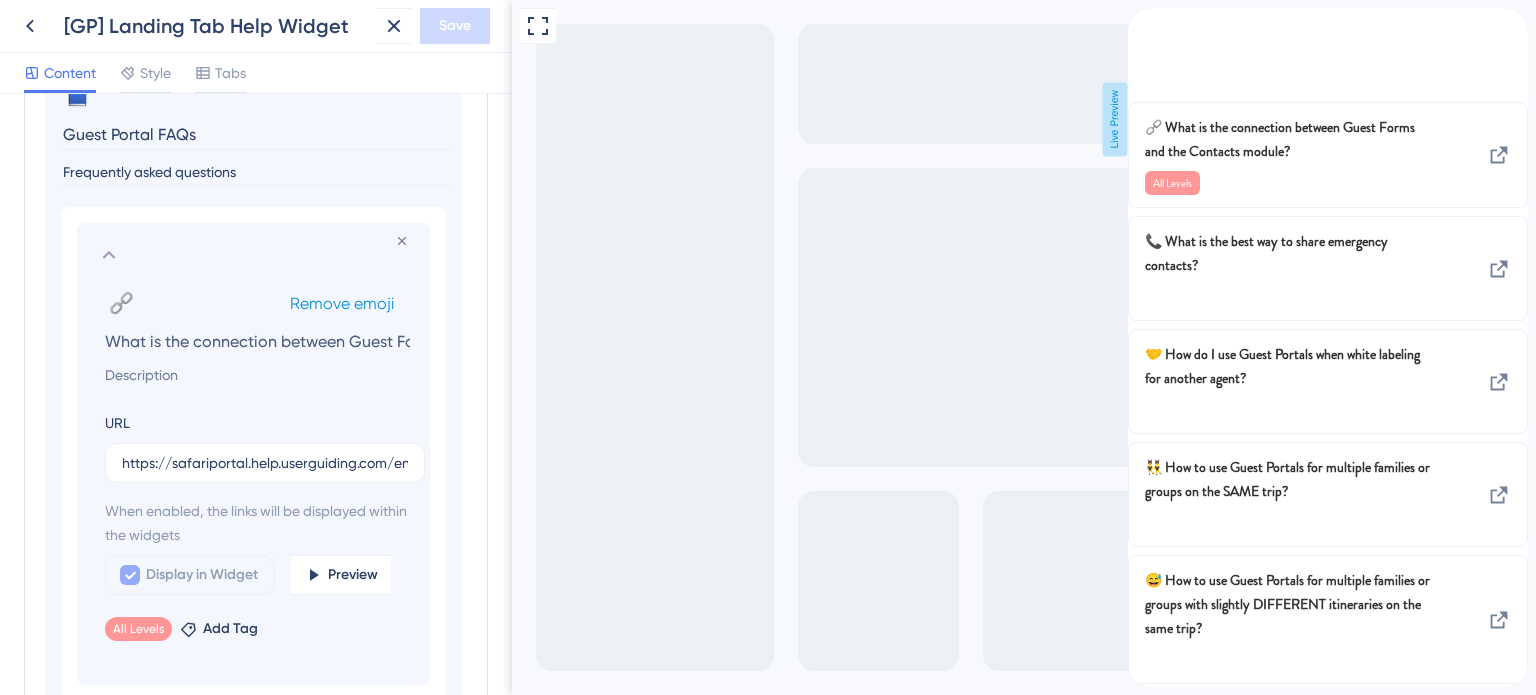 scroll, scrollTop: 0, scrollLeft: 231, axis: horizontal 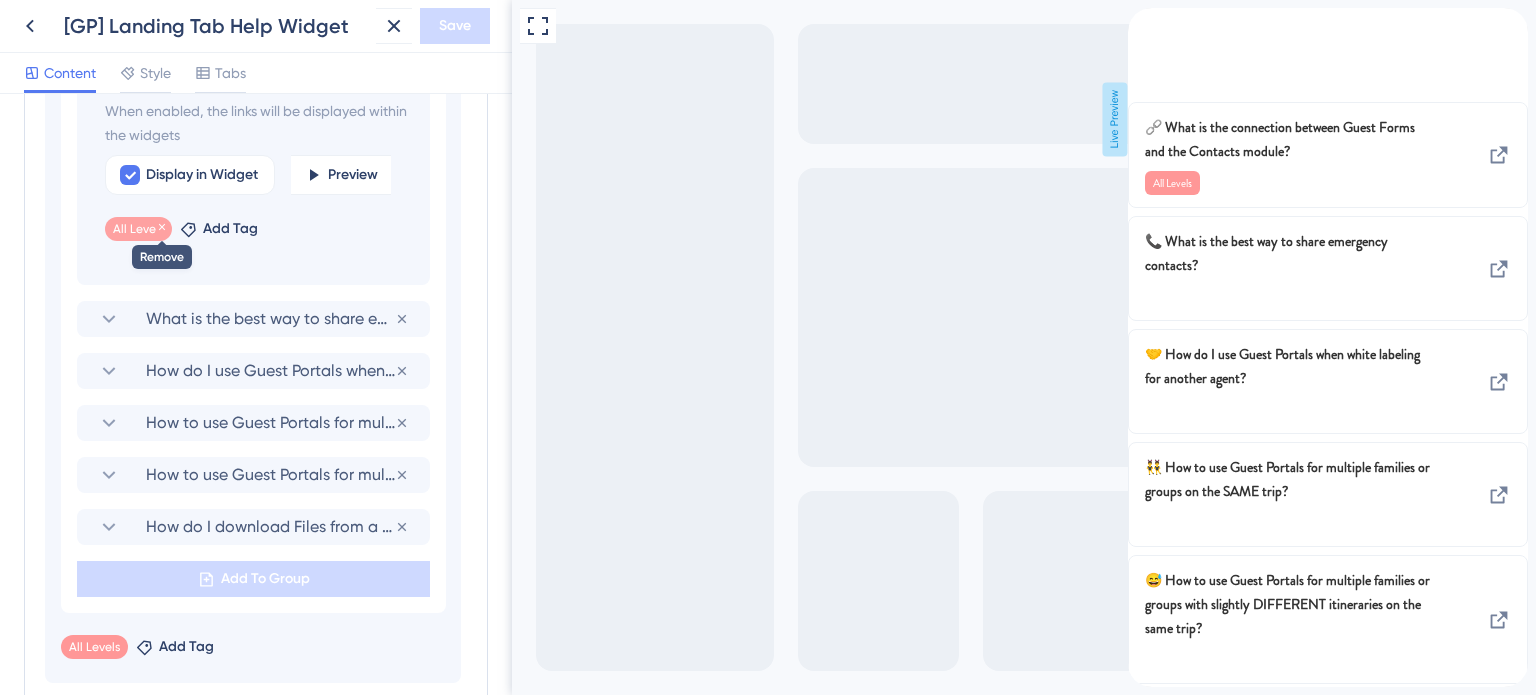 click 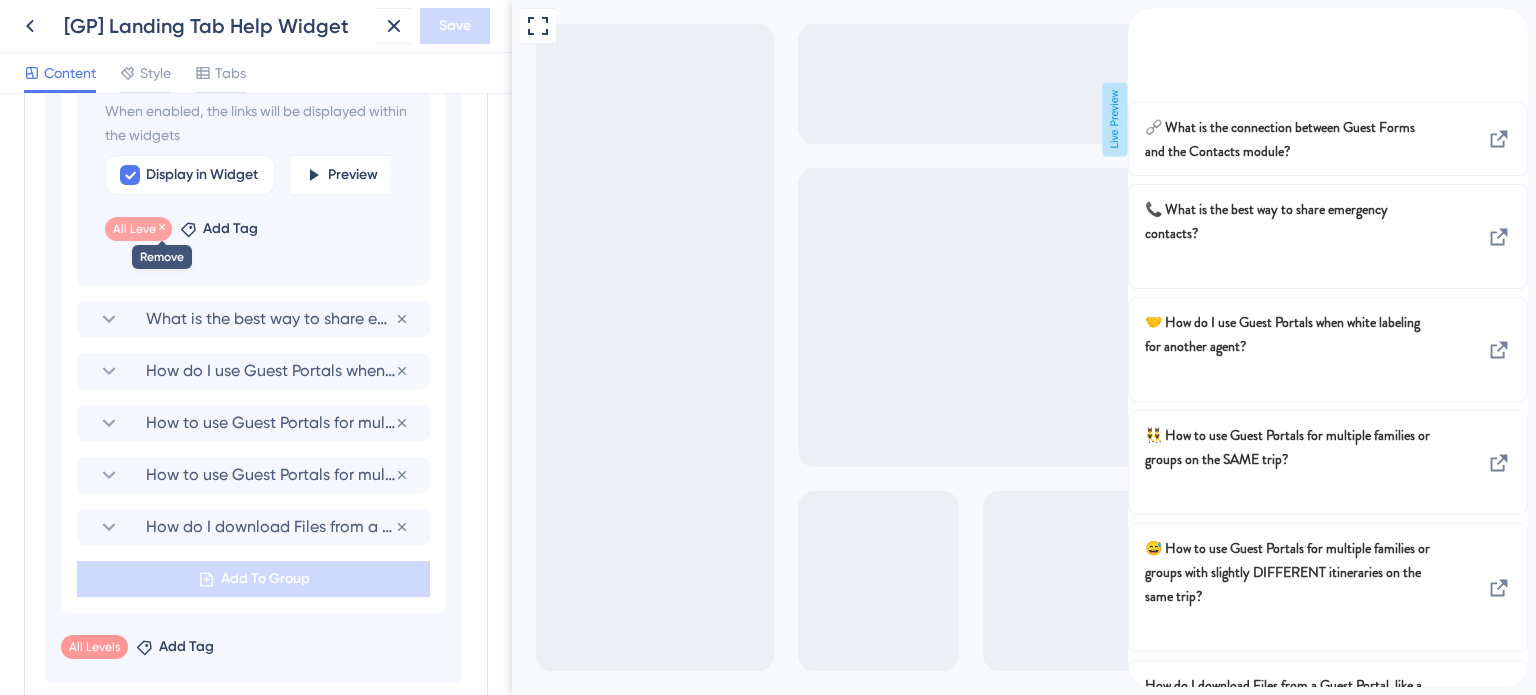 scroll, scrollTop: 0, scrollLeft: 0, axis: both 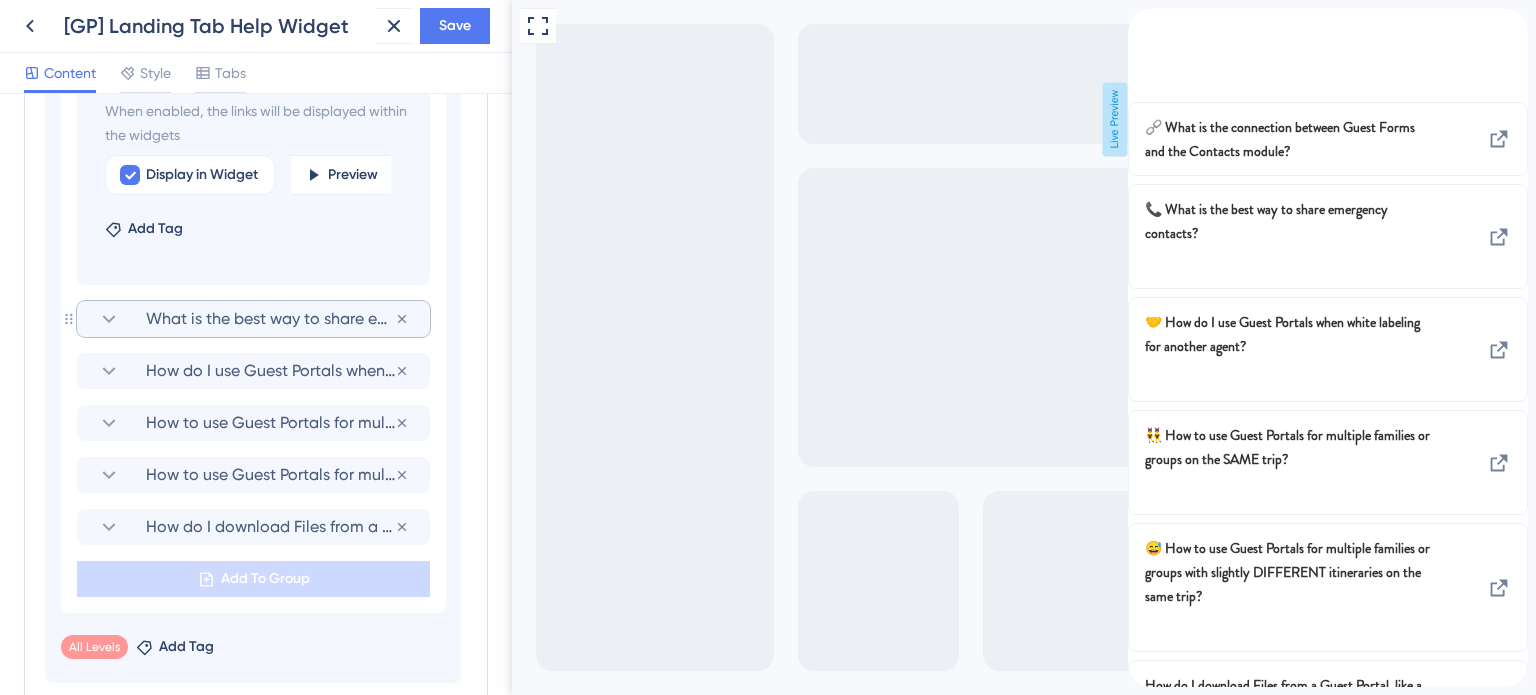 click 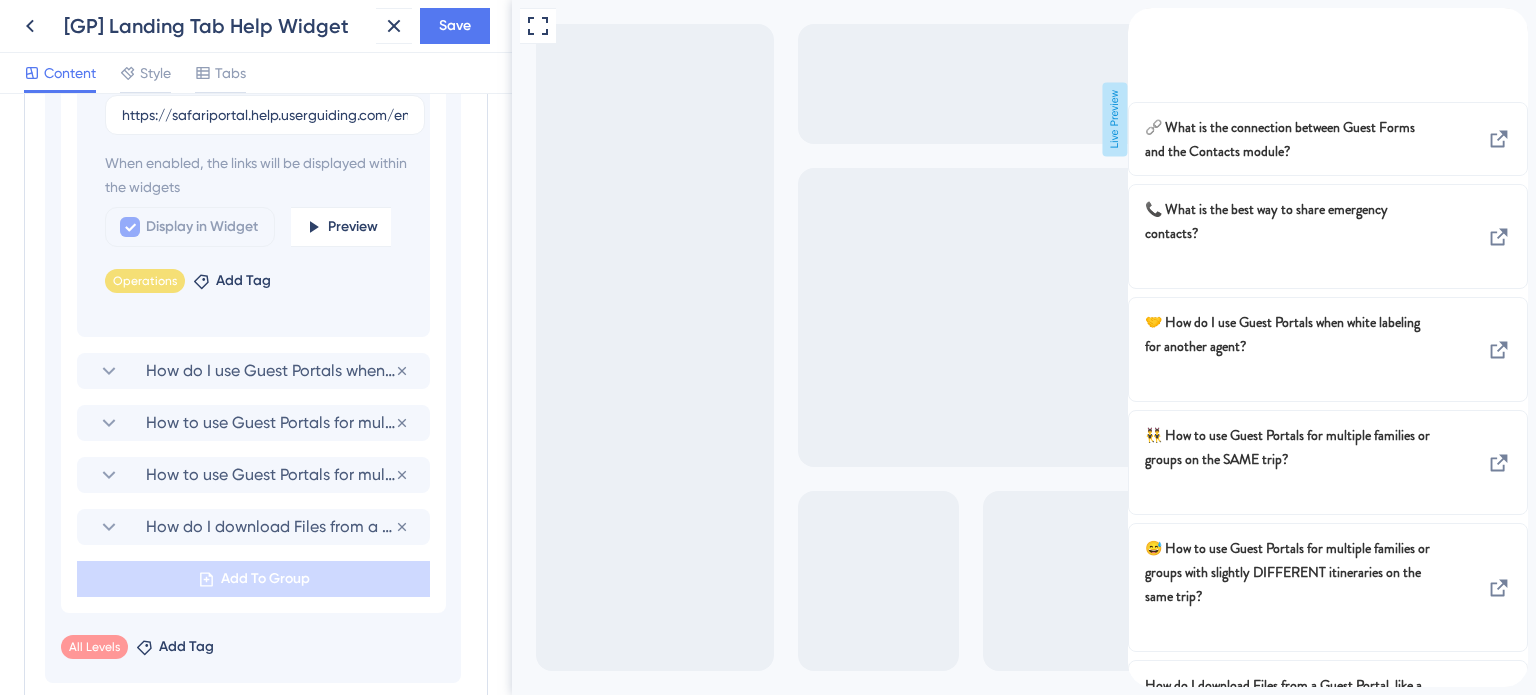 scroll, scrollTop: 1154, scrollLeft: 0, axis: vertical 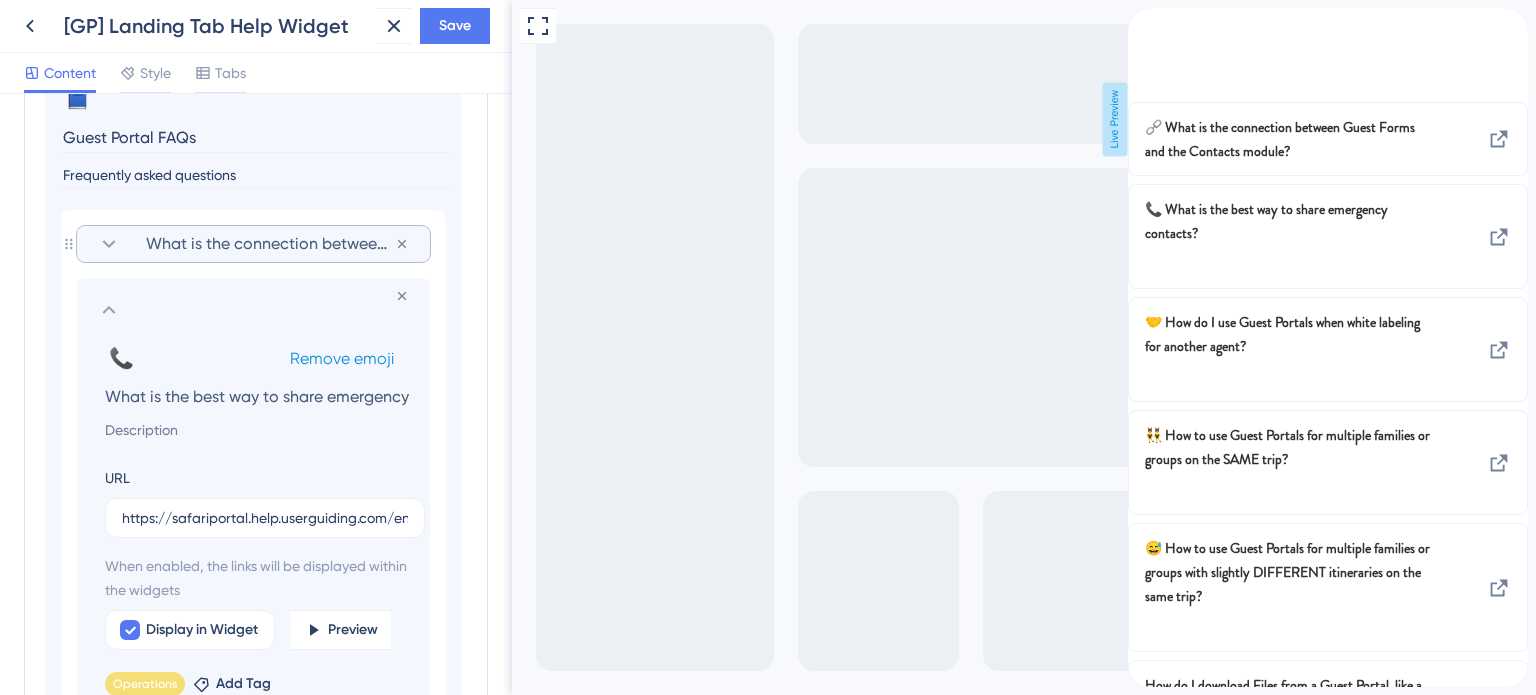 click on "Remove emoji" at bounding box center (342, 358) 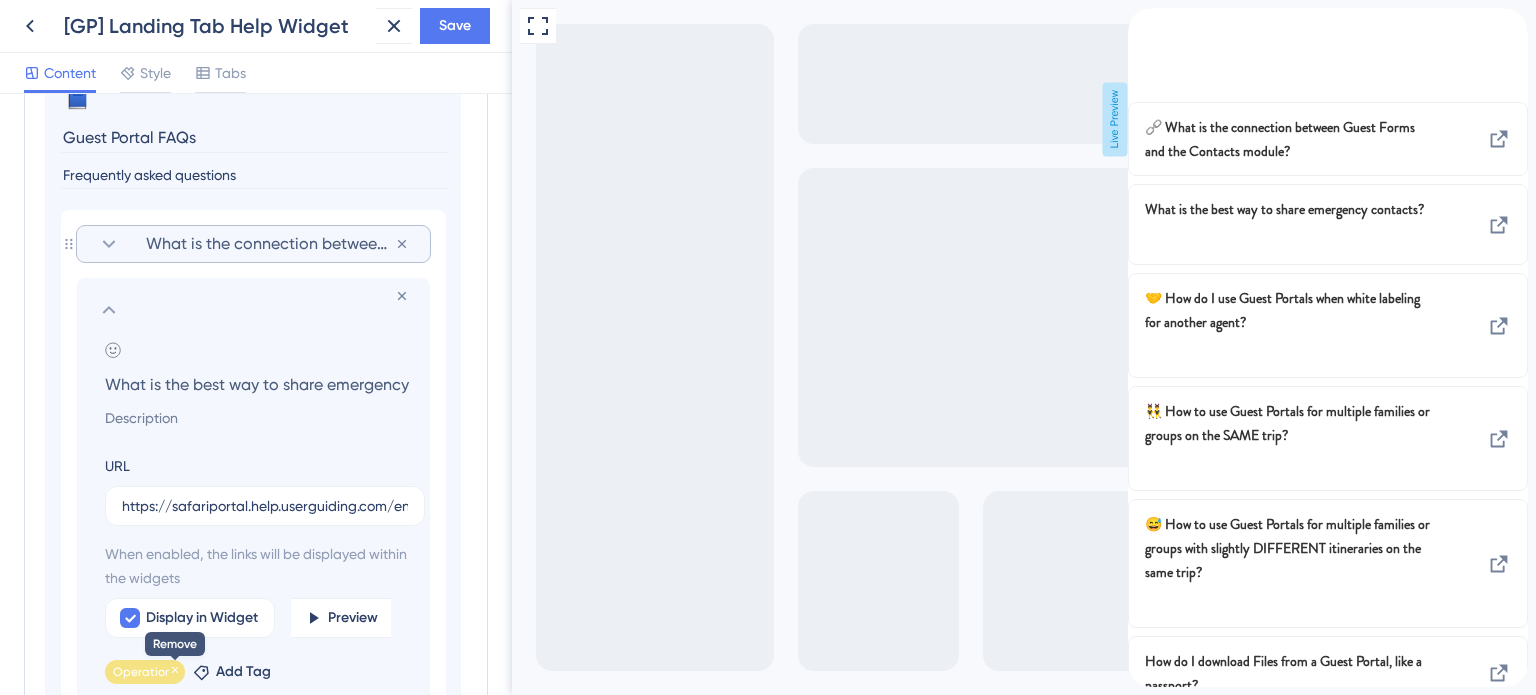 click 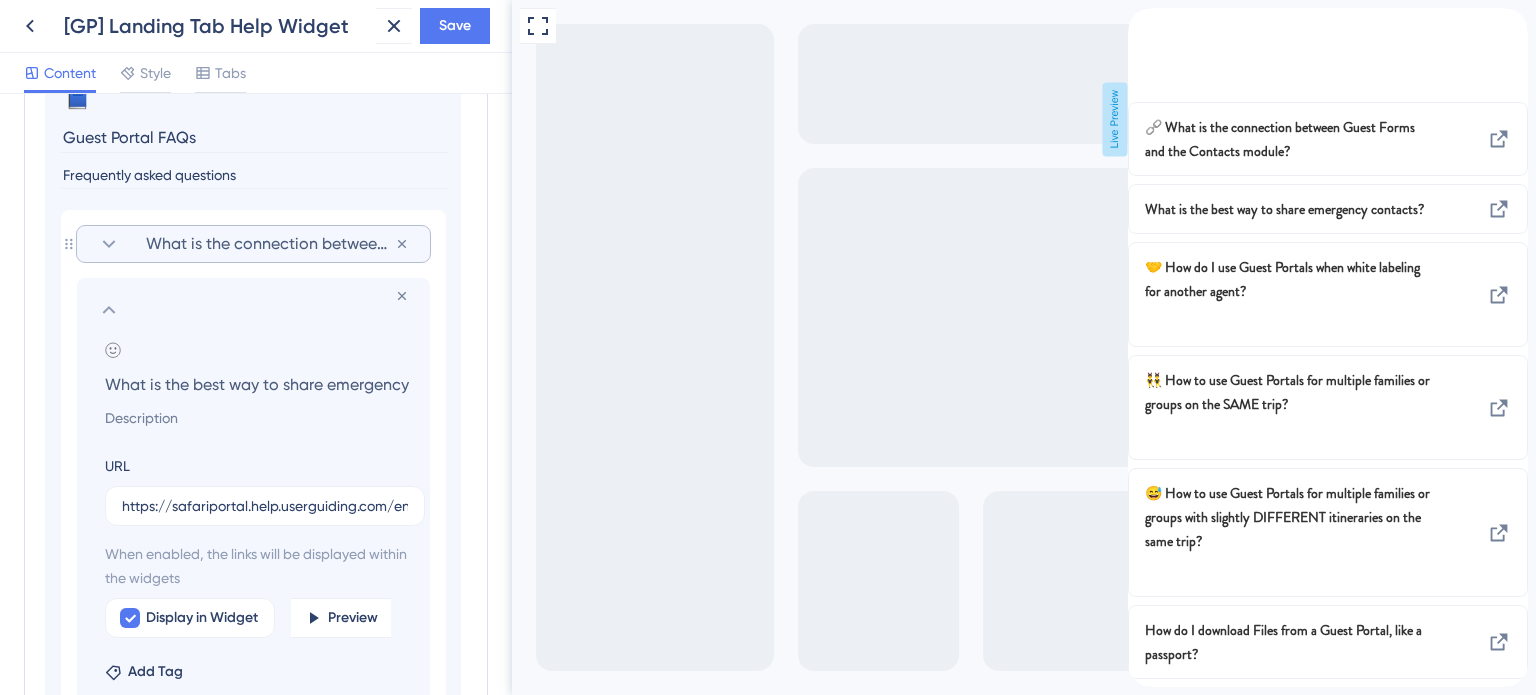 click 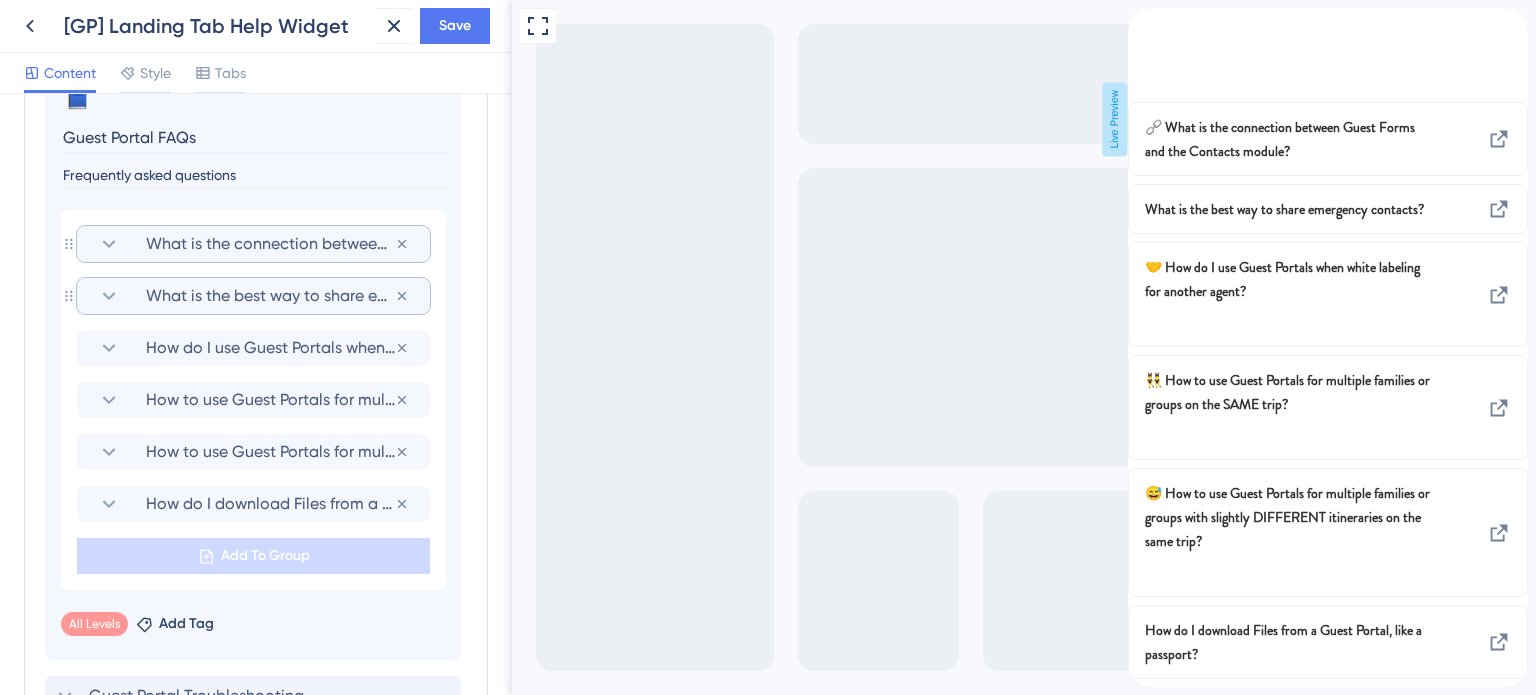 click 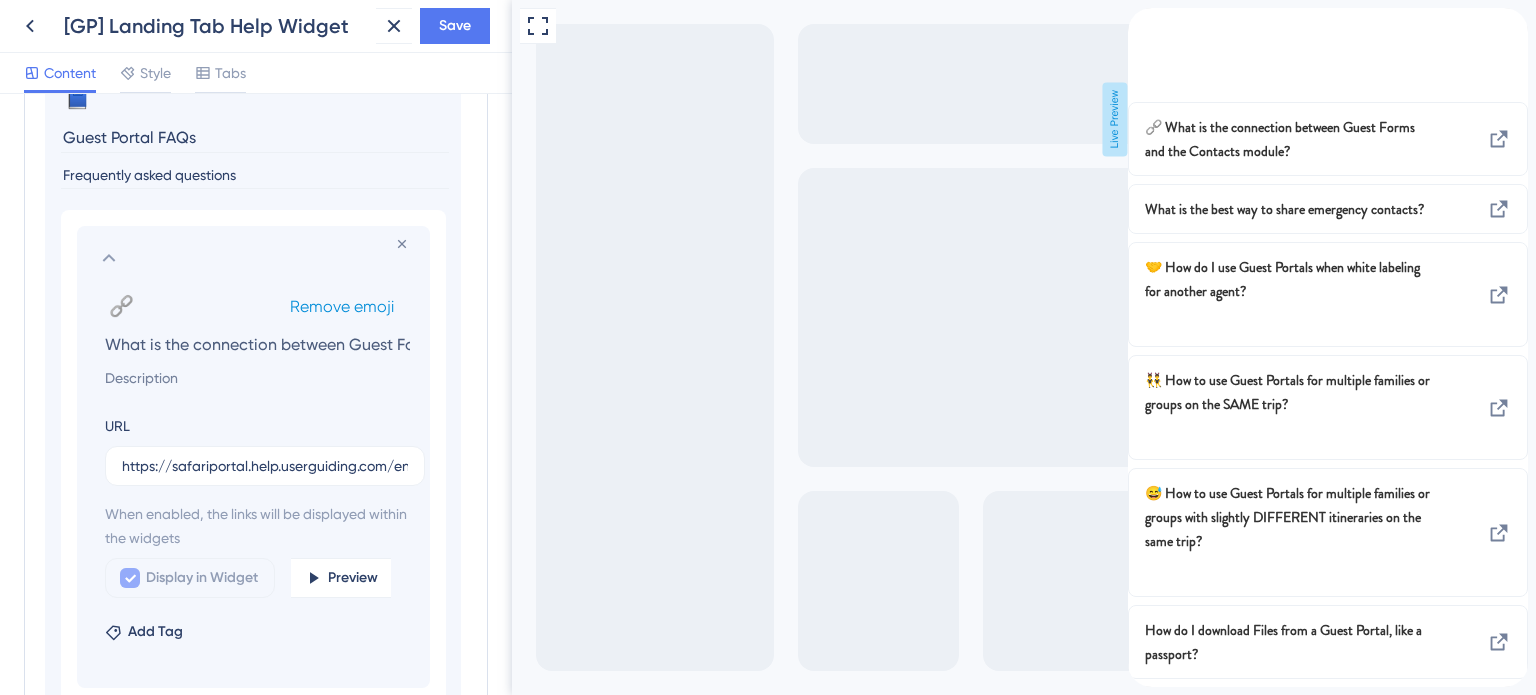 scroll, scrollTop: 0, scrollLeft: 231, axis: horizontal 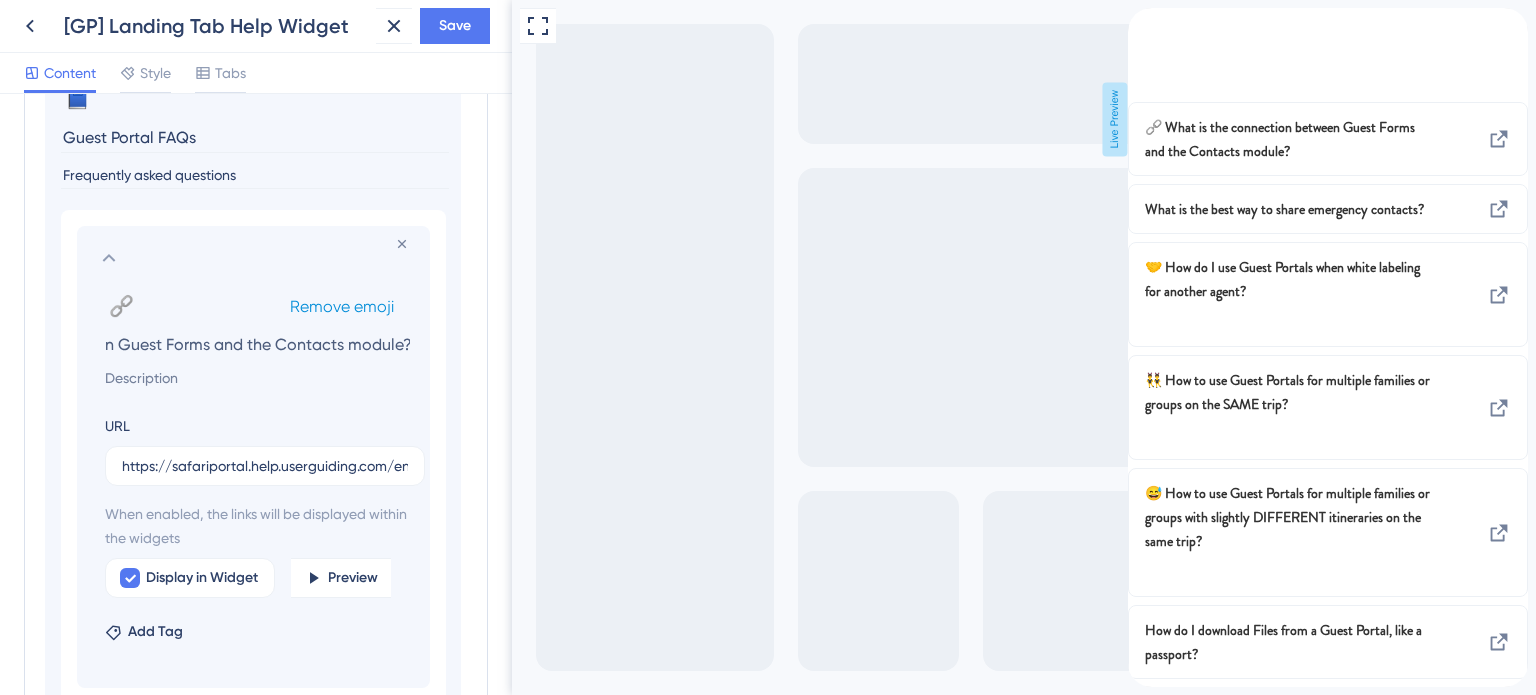 click on "Remove emoji" at bounding box center [342, 306] 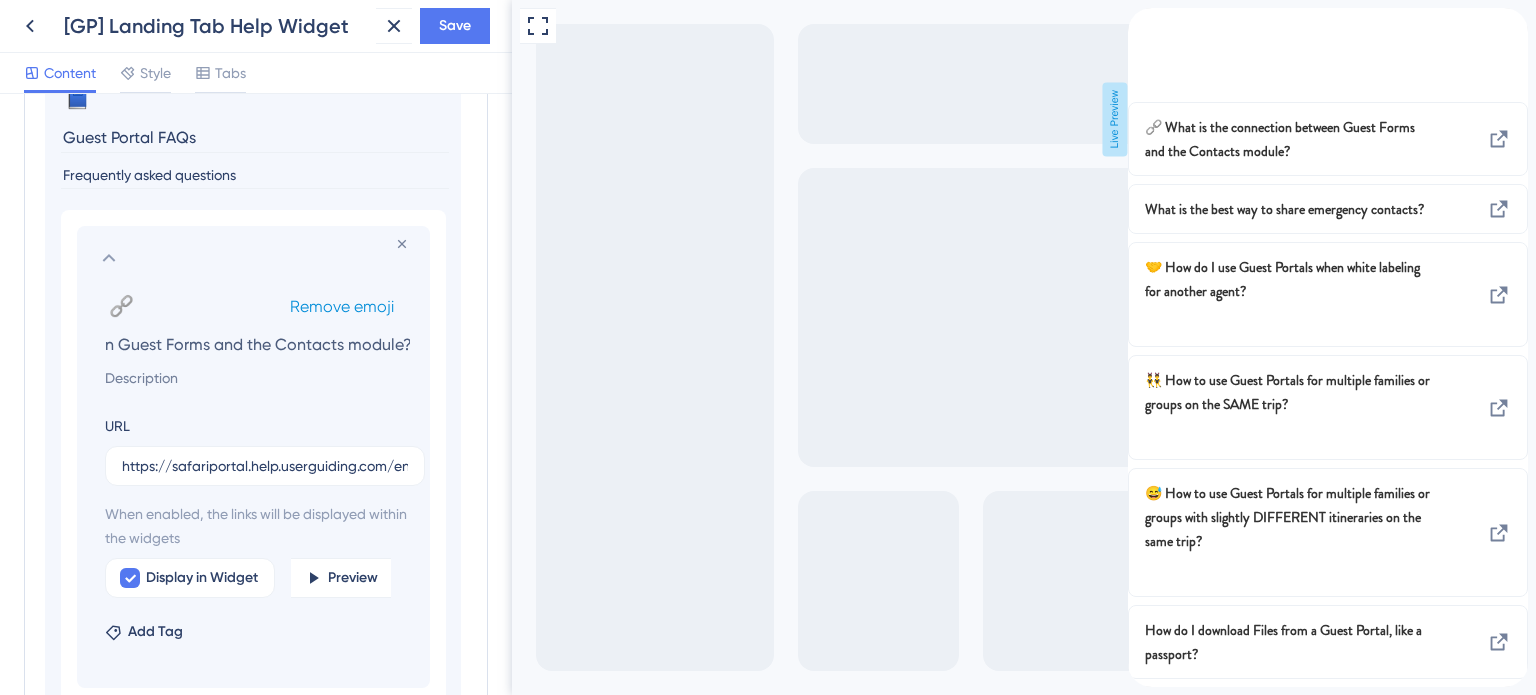 scroll, scrollTop: 0, scrollLeft: 0, axis: both 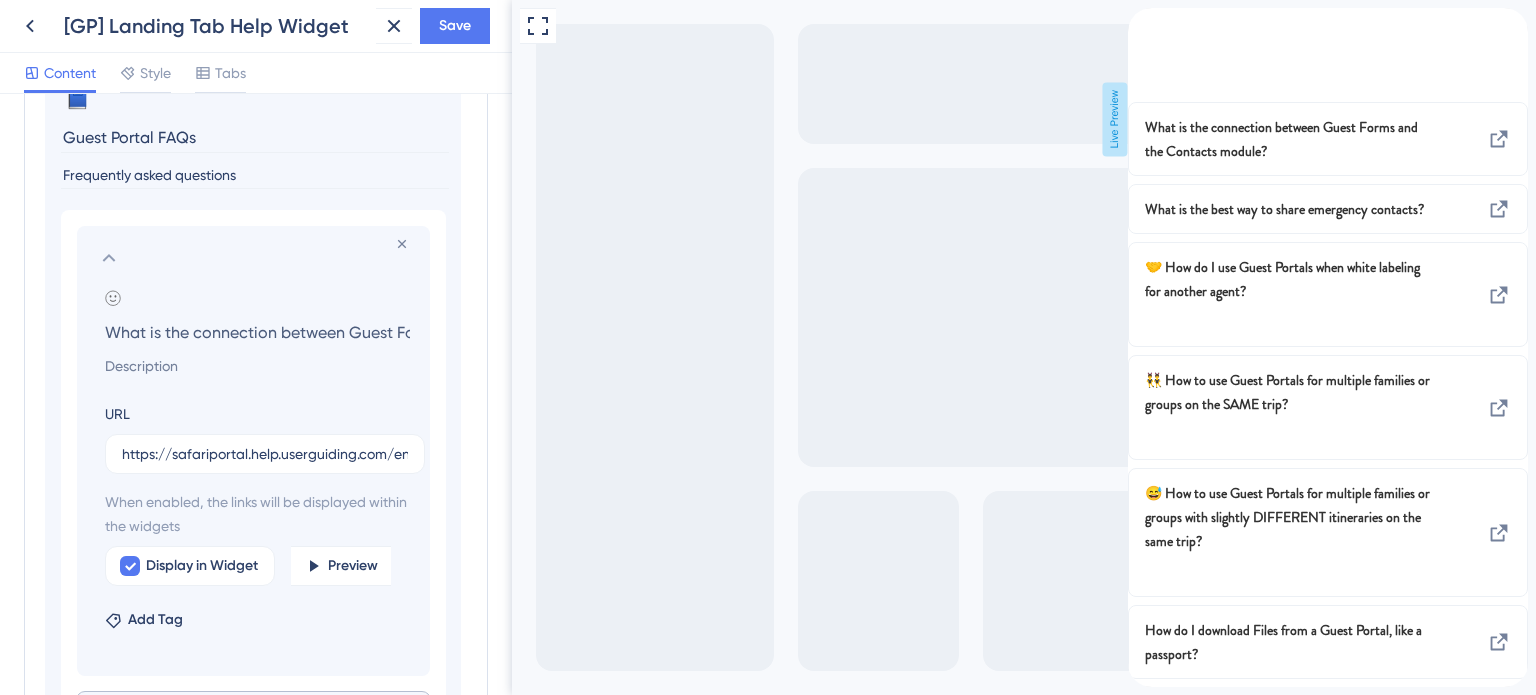 click 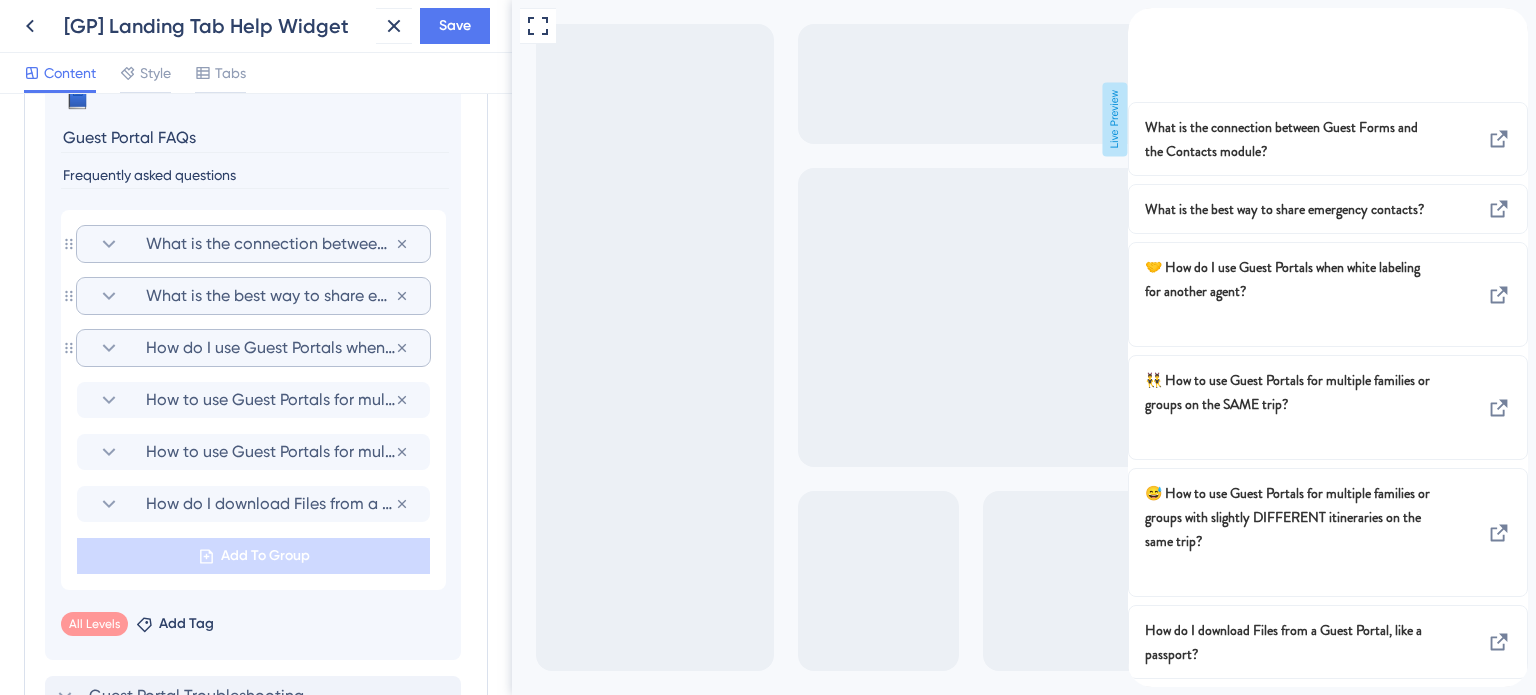 click on "How do I use Guest Portals when white labeling for another agent?" at bounding box center [270, 348] 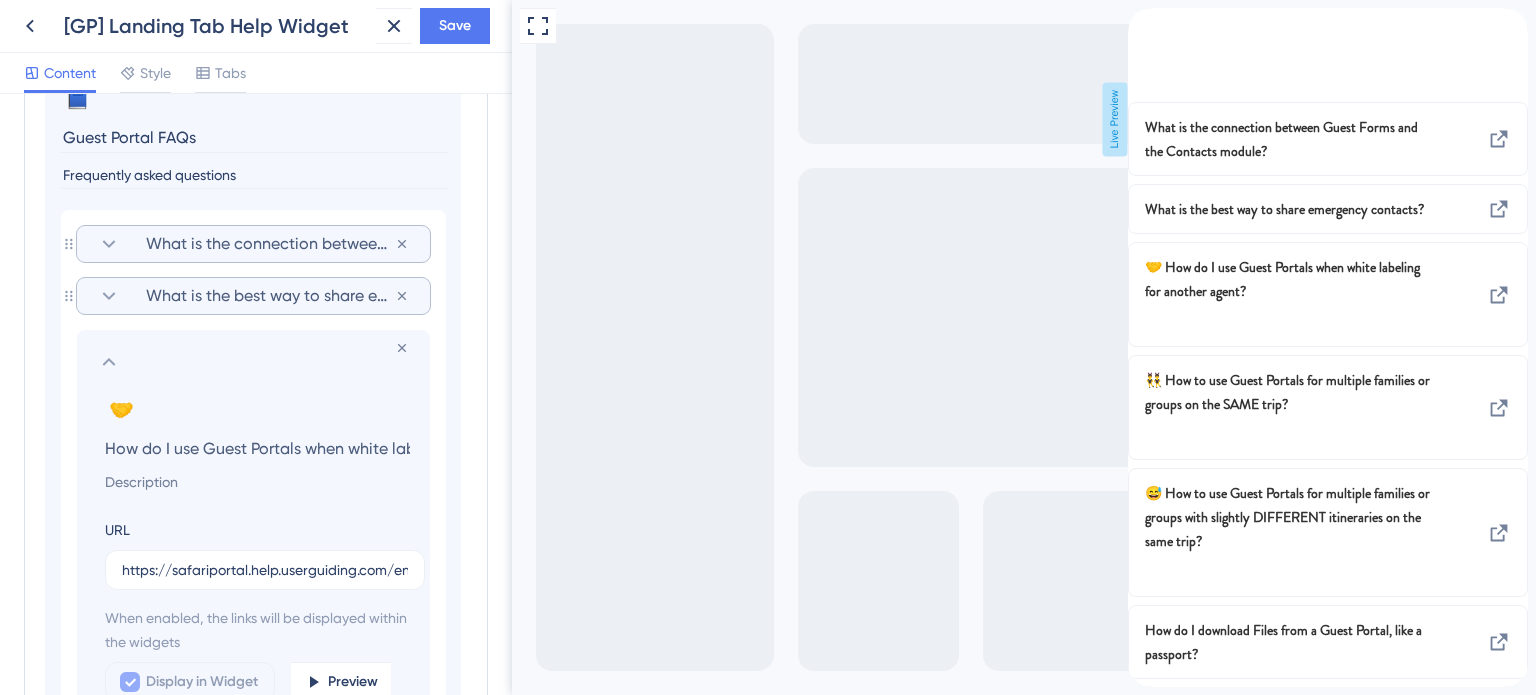 scroll, scrollTop: 0, scrollLeft: 184, axis: horizontal 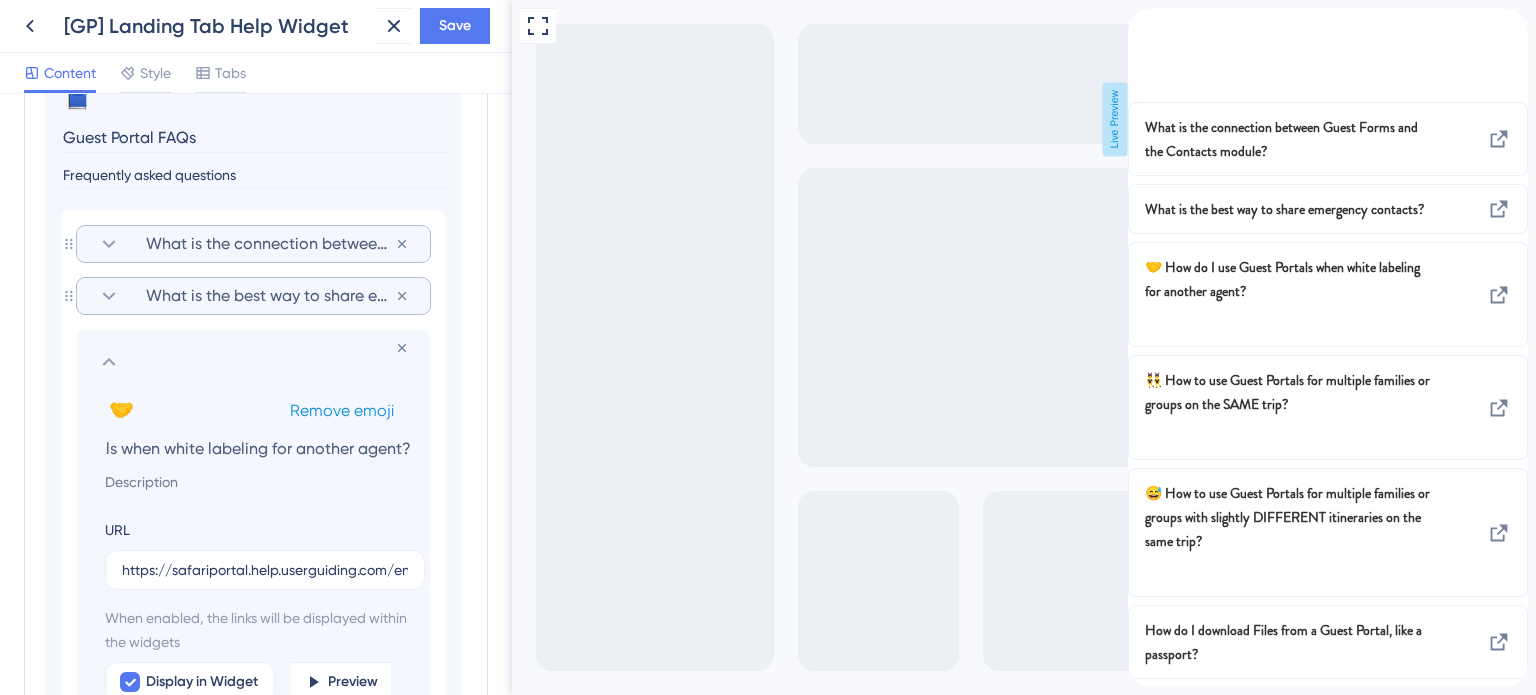 click on "Remove emoji" at bounding box center [342, 410] 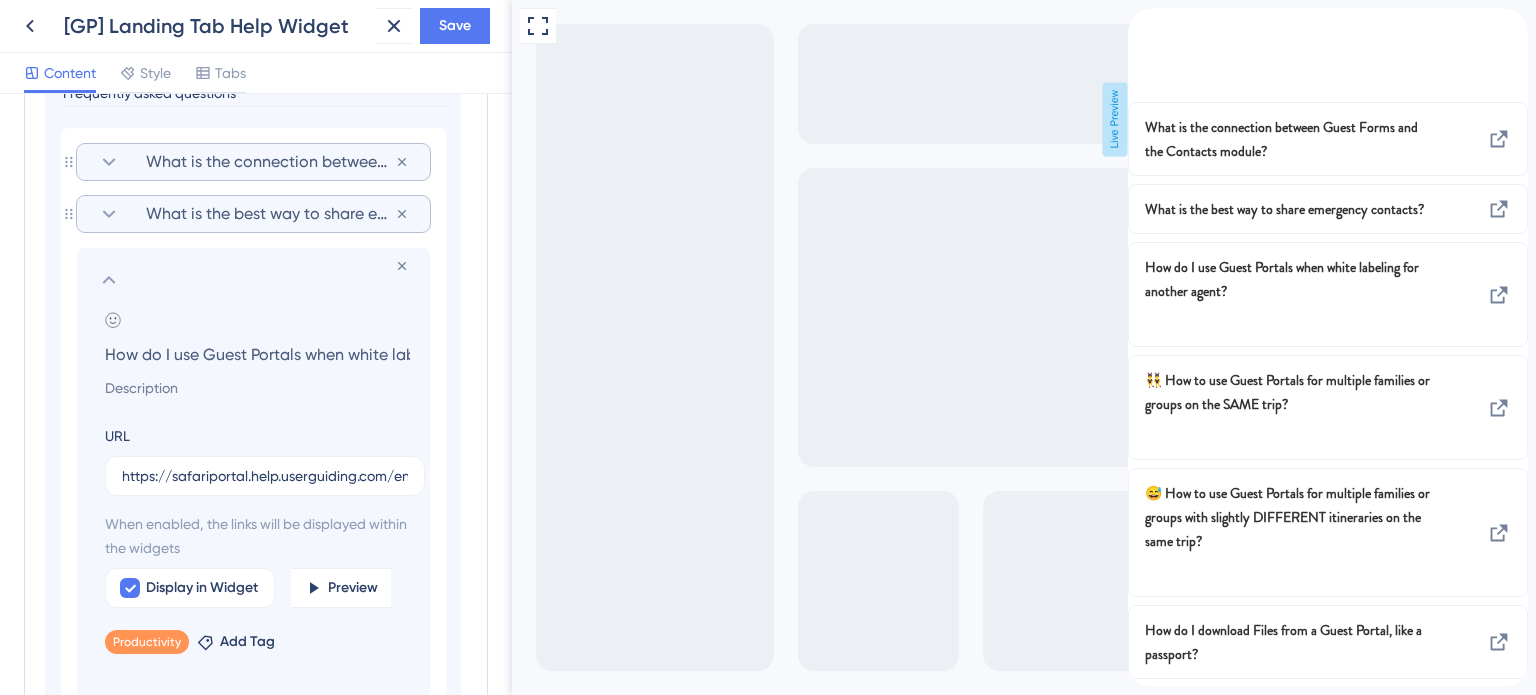 scroll, scrollTop: 1354, scrollLeft: 0, axis: vertical 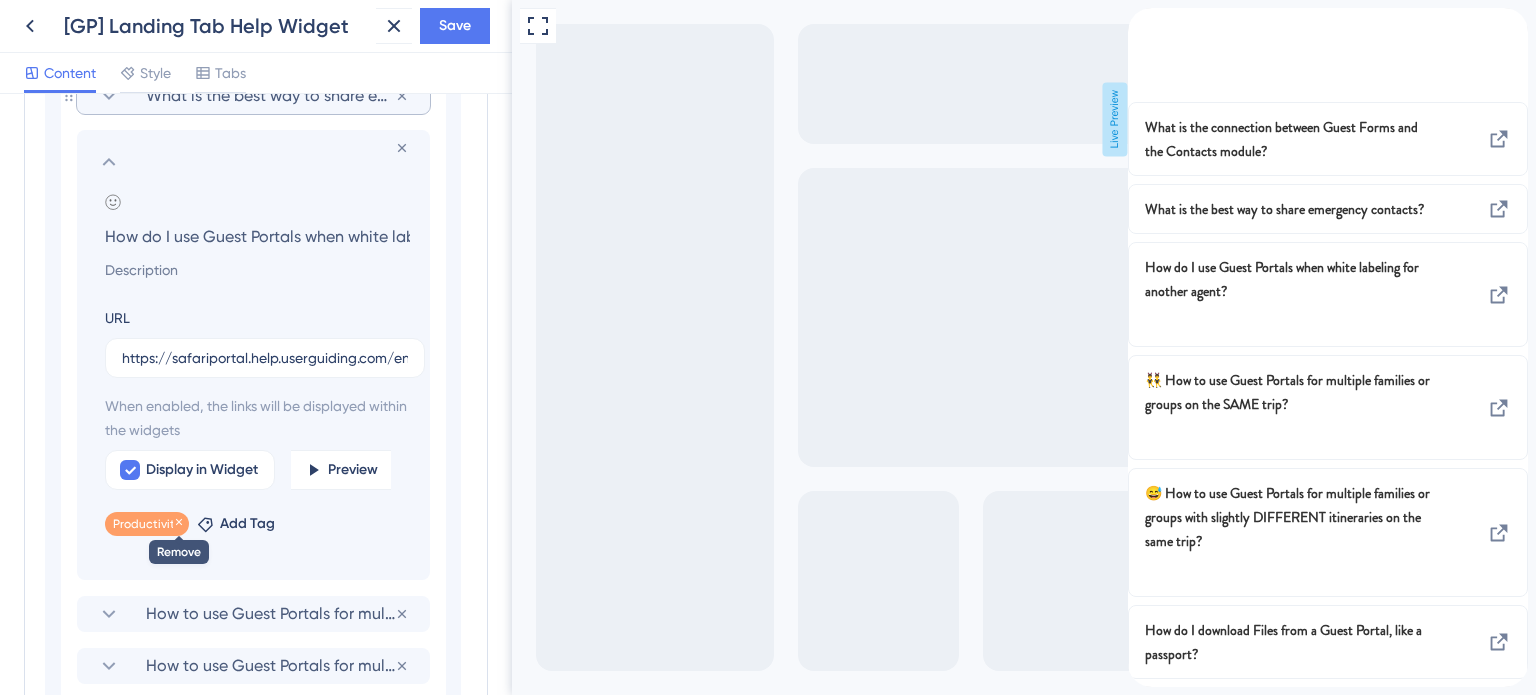 click 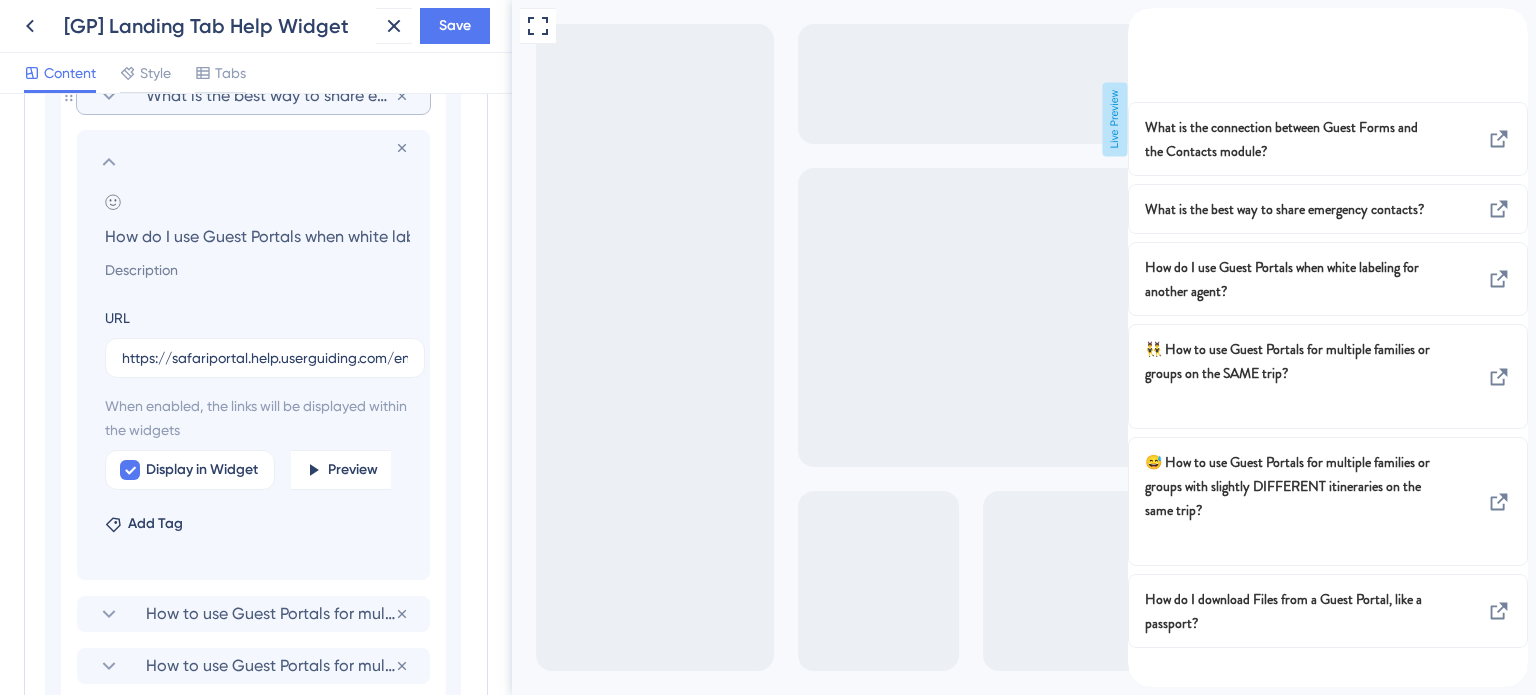 click 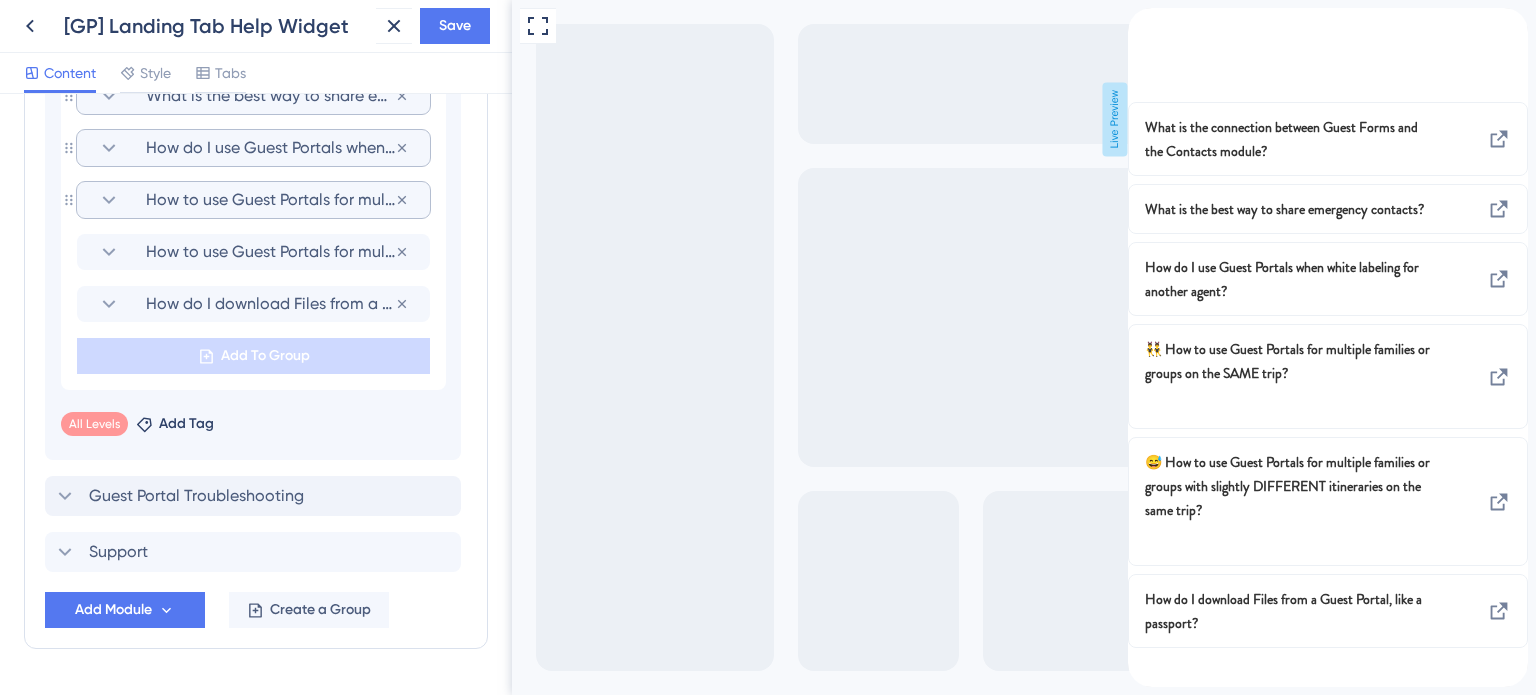 click on "How to use Guest Portals for multiple families or groups on the SAME trip?" at bounding box center (270, 200) 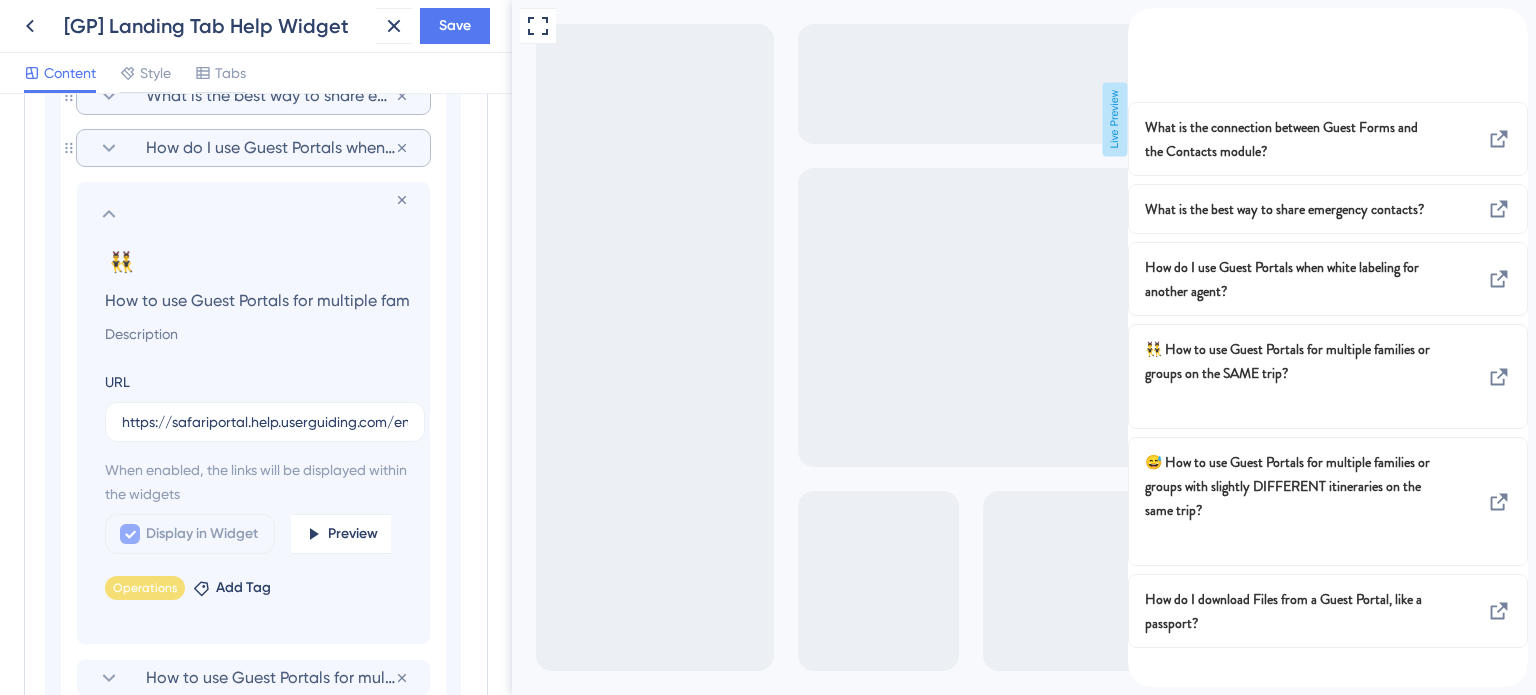scroll, scrollTop: 0, scrollLeft: 230, axis: horizontal 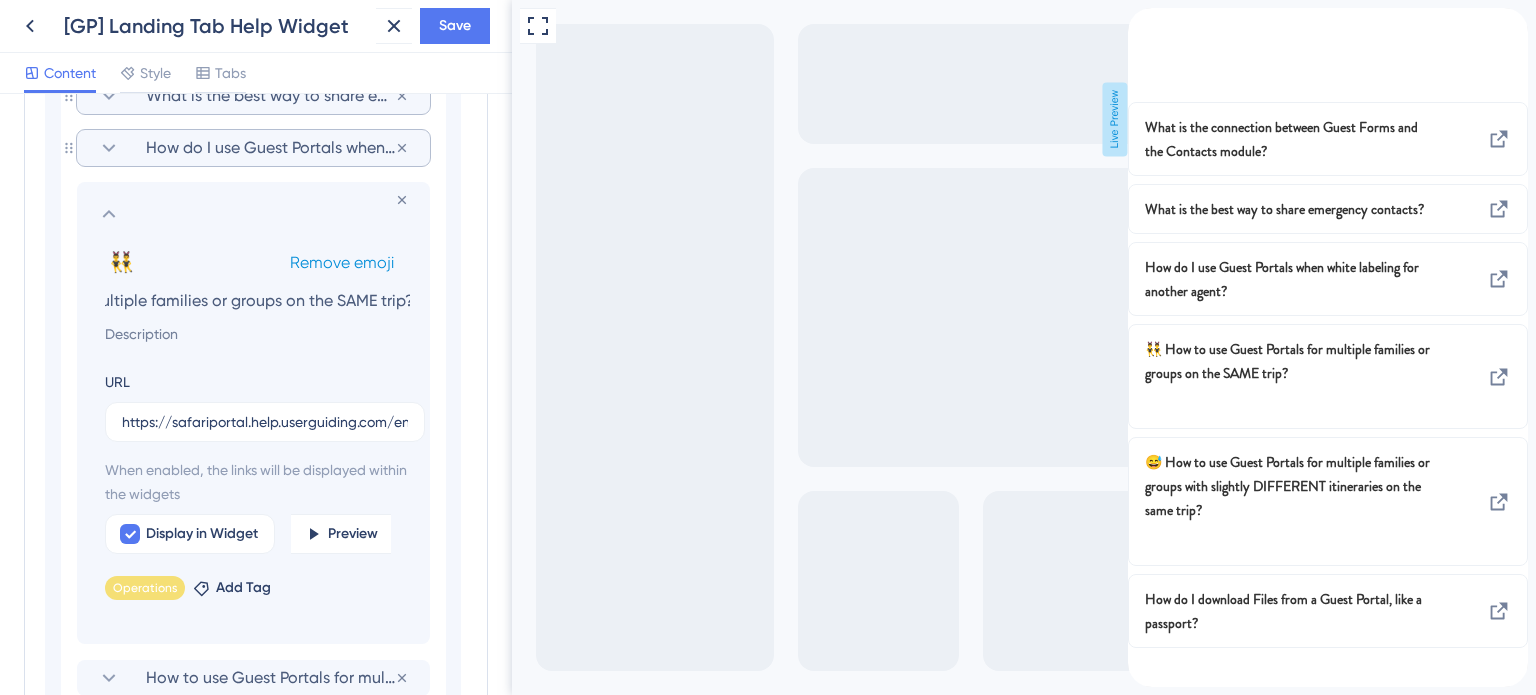 click on "Remove emoji" at bounding box center (342, 262) 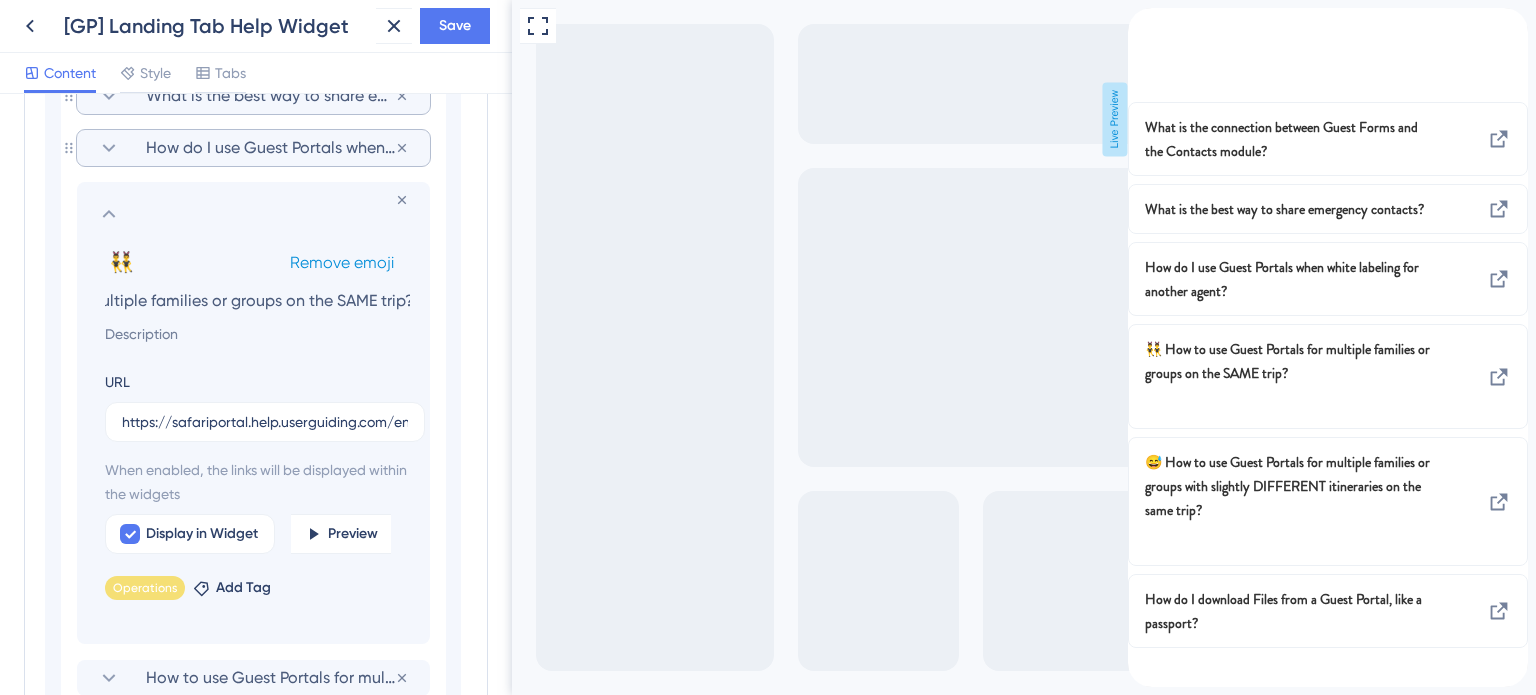scroll, scrollTop: 0, scrollLeft: 0, axis: both 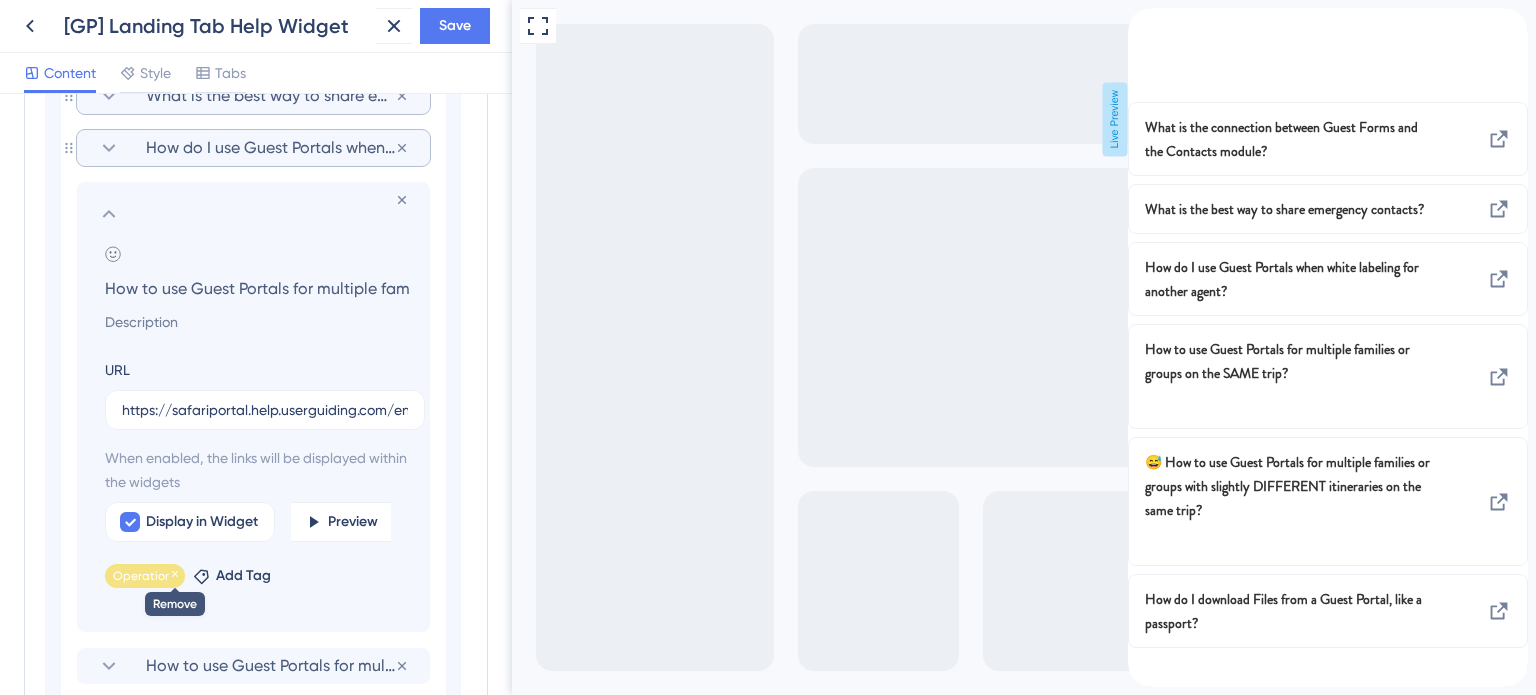 click 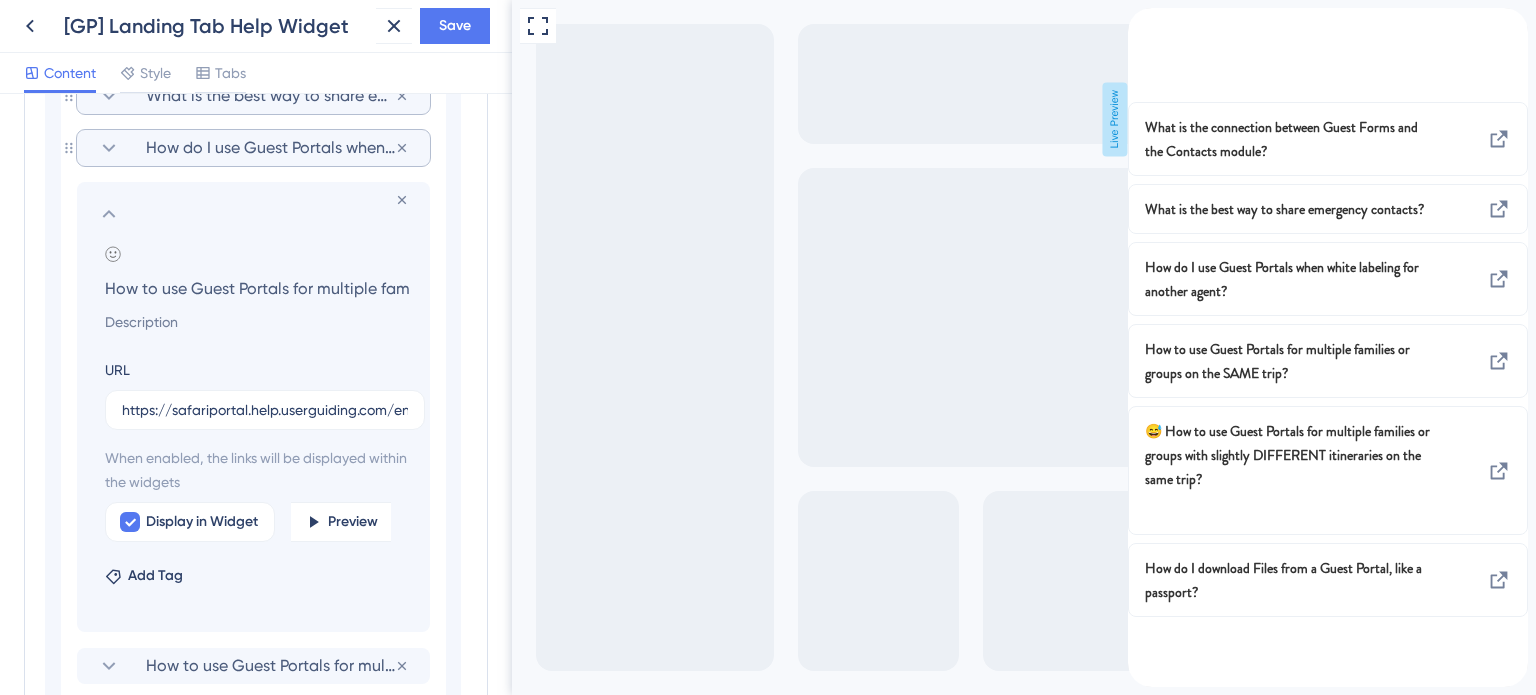 click 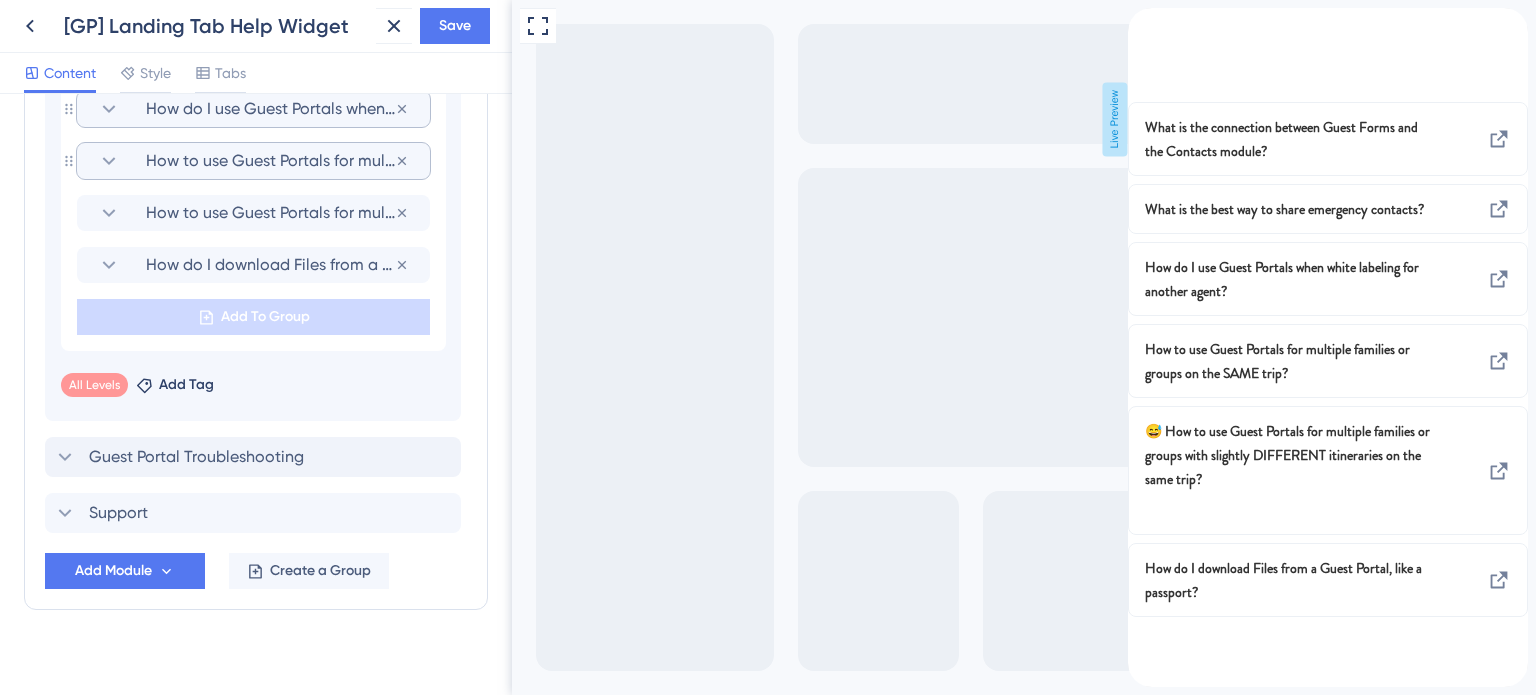 scroll, scrollTop: 1410, scrollLeft: 0, axis: vertical 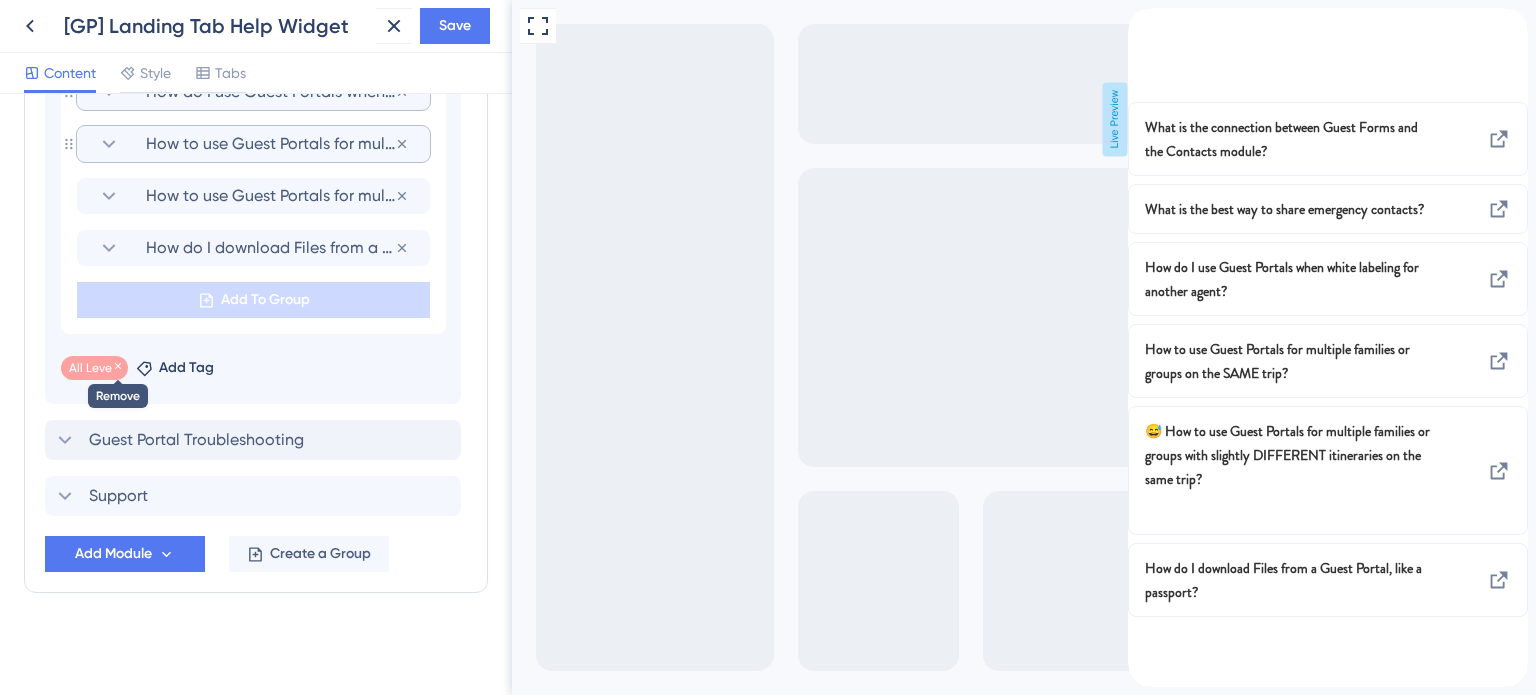 click 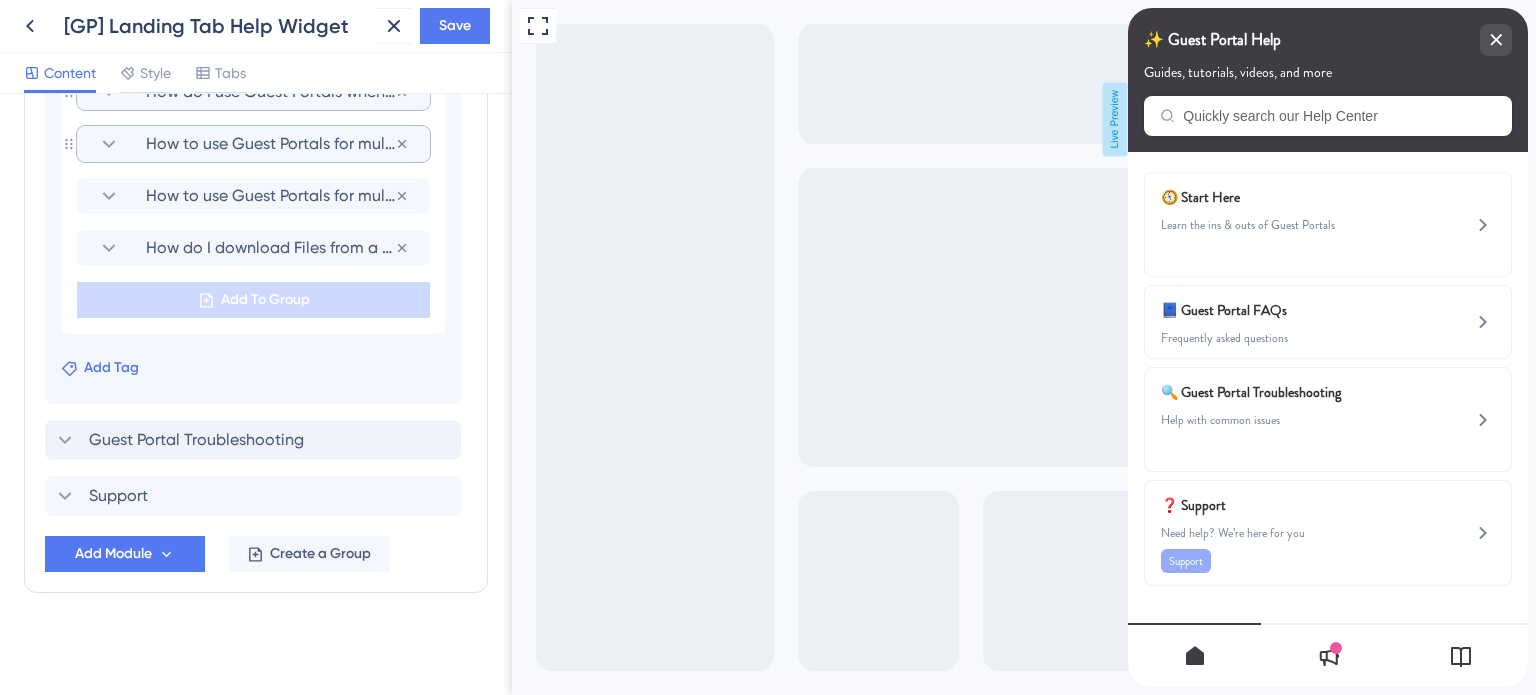 click on "Add Tag" at bounding box center [111, 368] 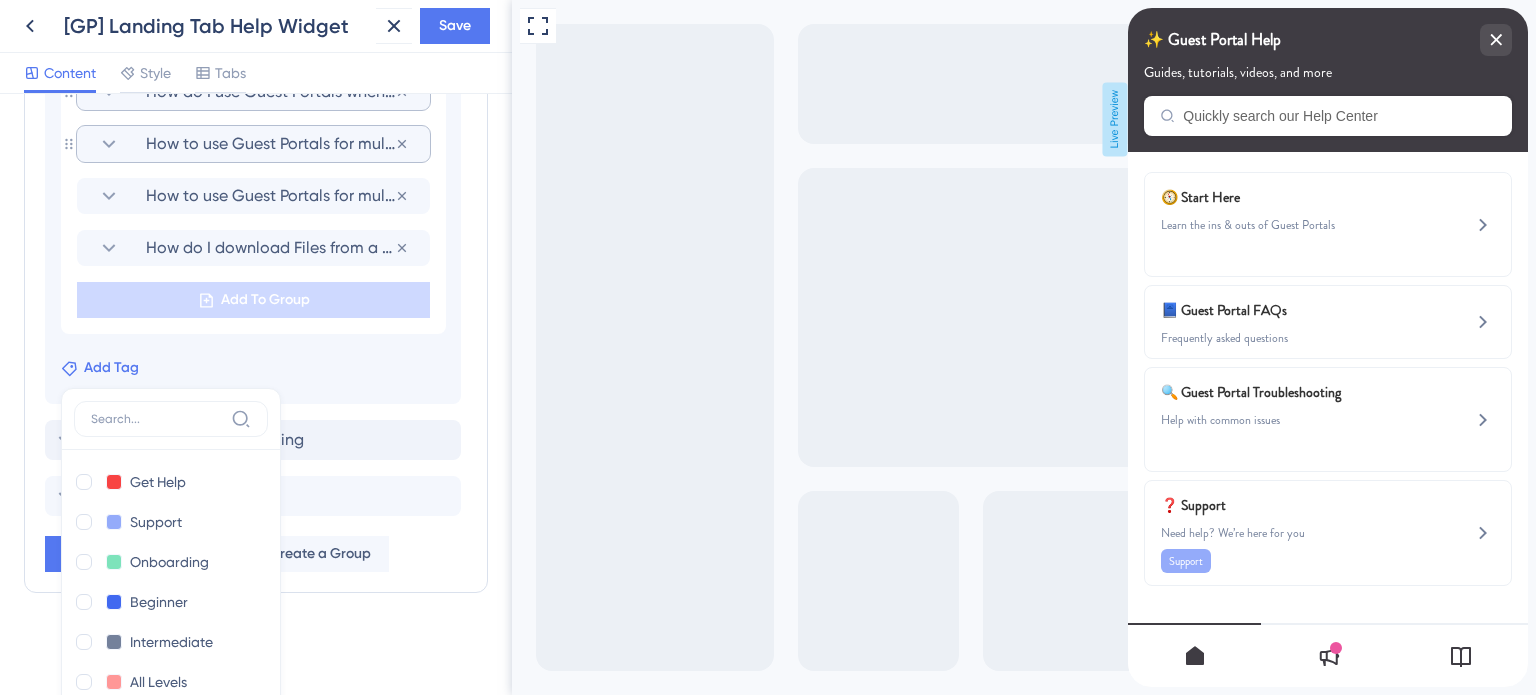 scroll, scrollTop: 1603, scrollLeft: 0, axis: vertical 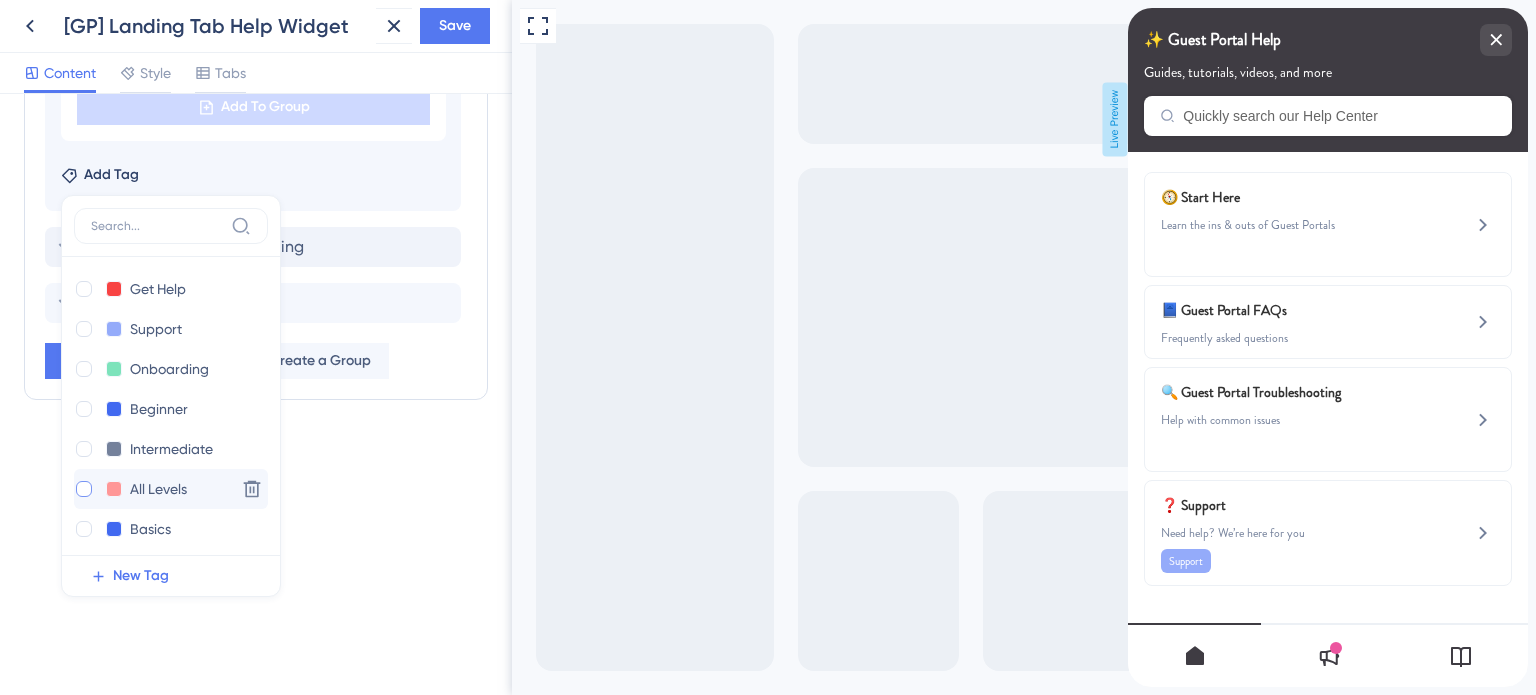 click at bounding box center [84, 489] 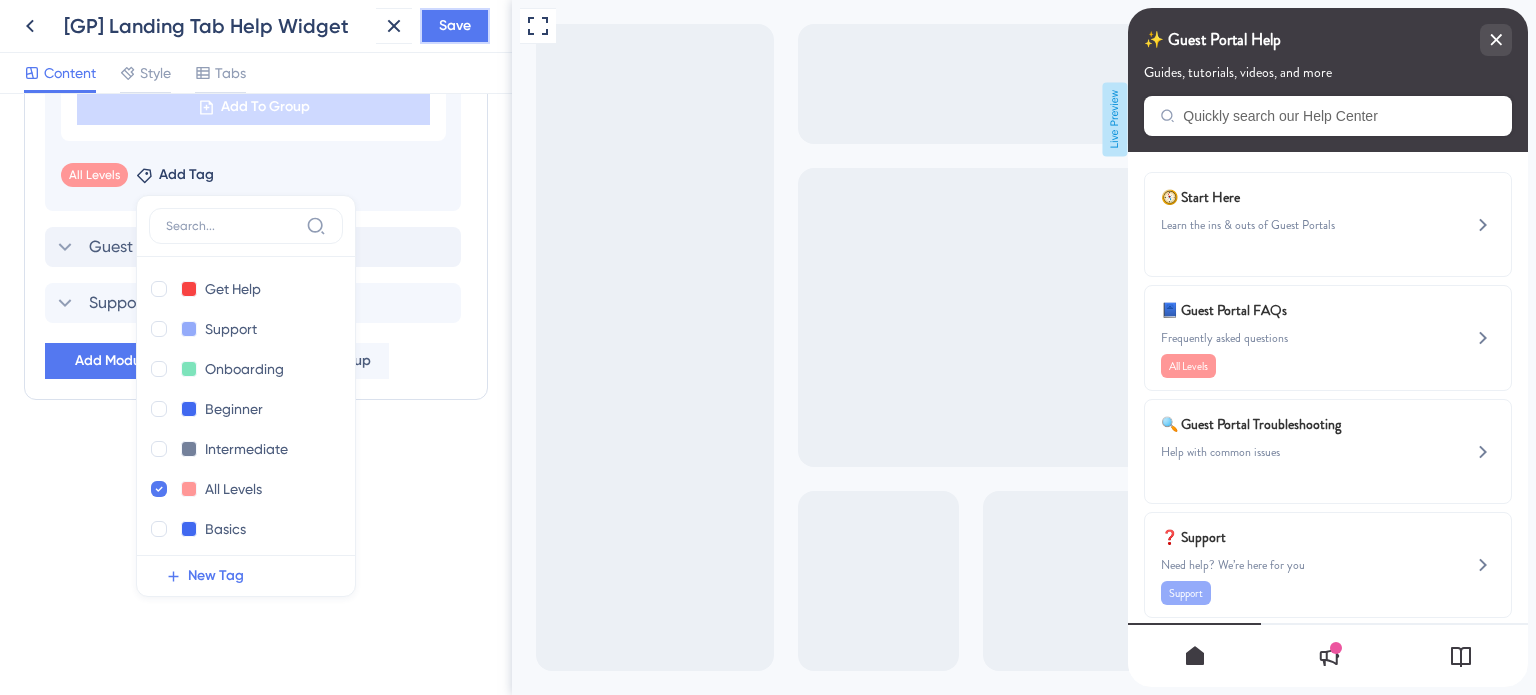 click on "Save" at bounding box center [455, 26] 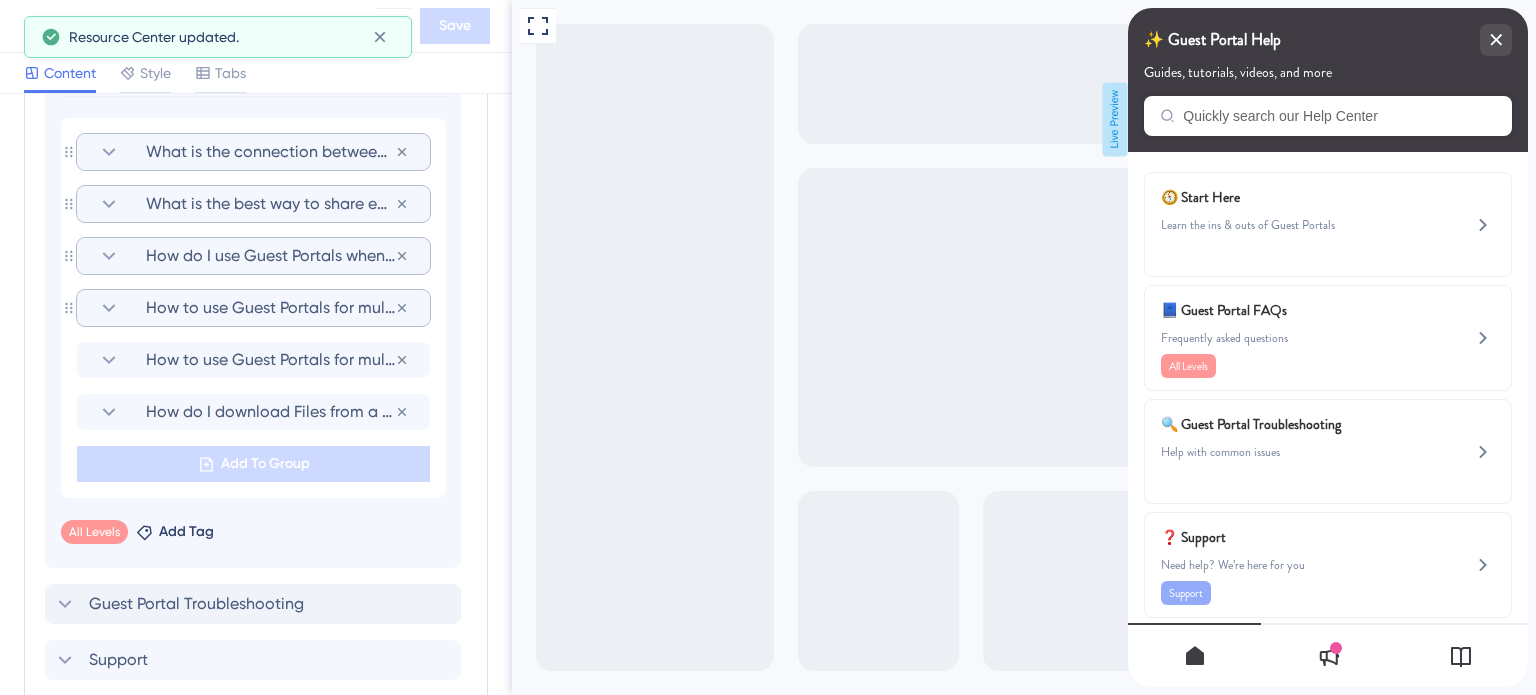 scroll, scrollTop: 1210, scrollLeft: 0, axis: vertical 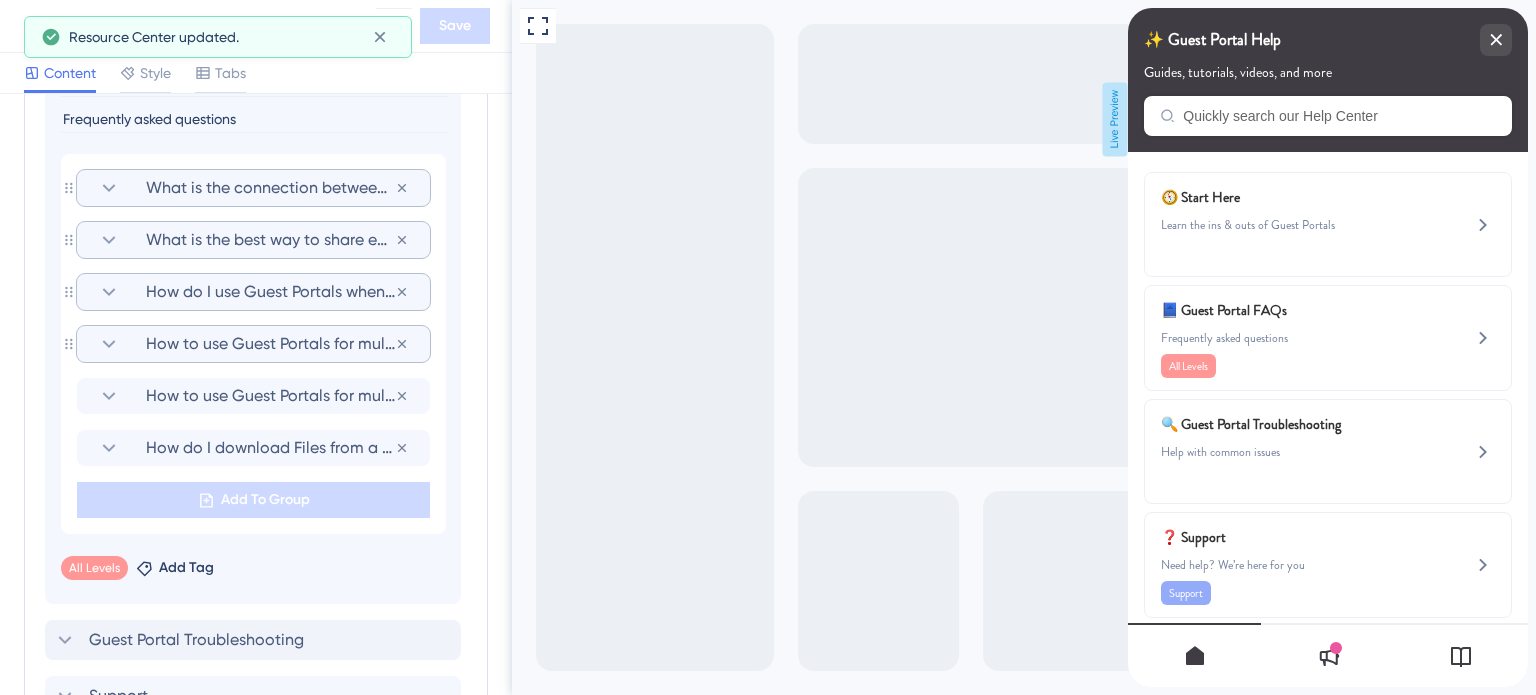 click on "How to use Guest Portals for multiple families or groups on the SAME trip?" at bounding box center [270, 344] 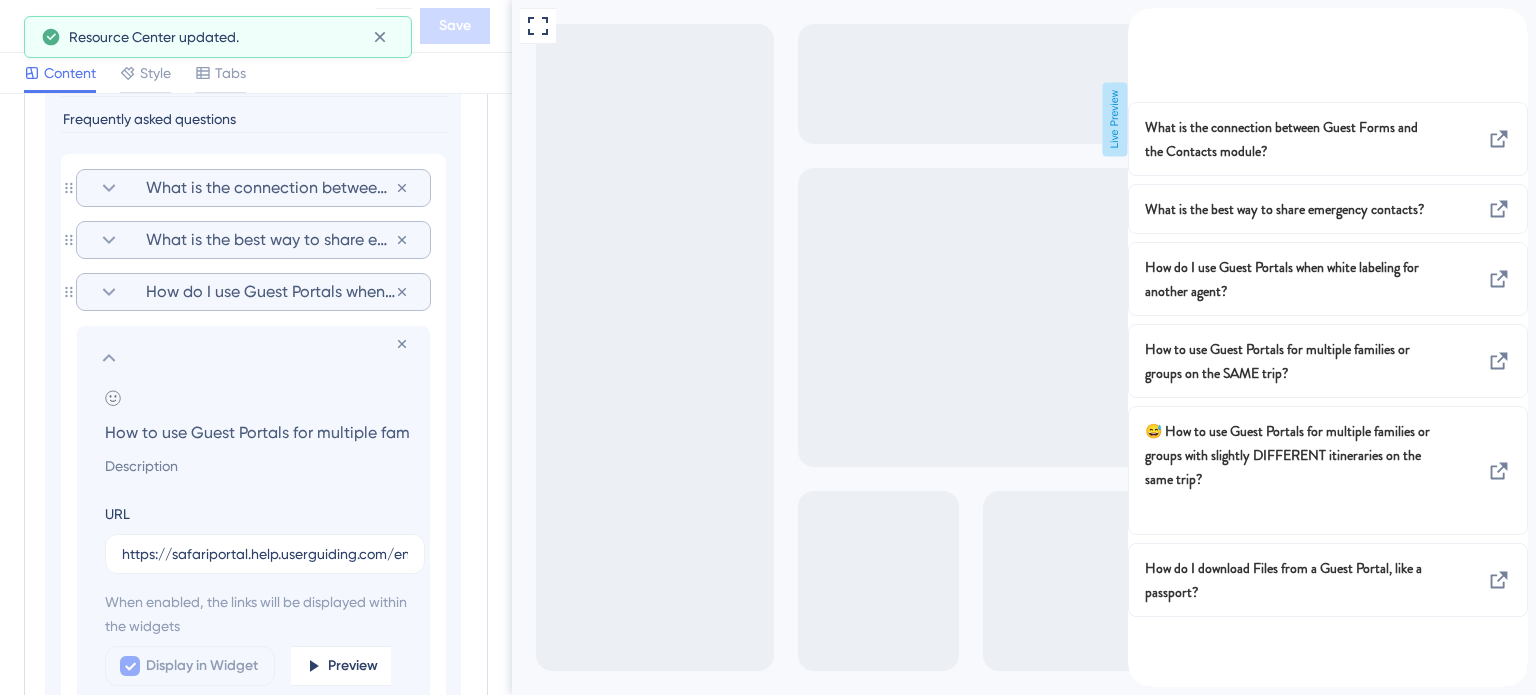 scroll, scrollTop: 0, scrollLeft: 230, axis: horizontal 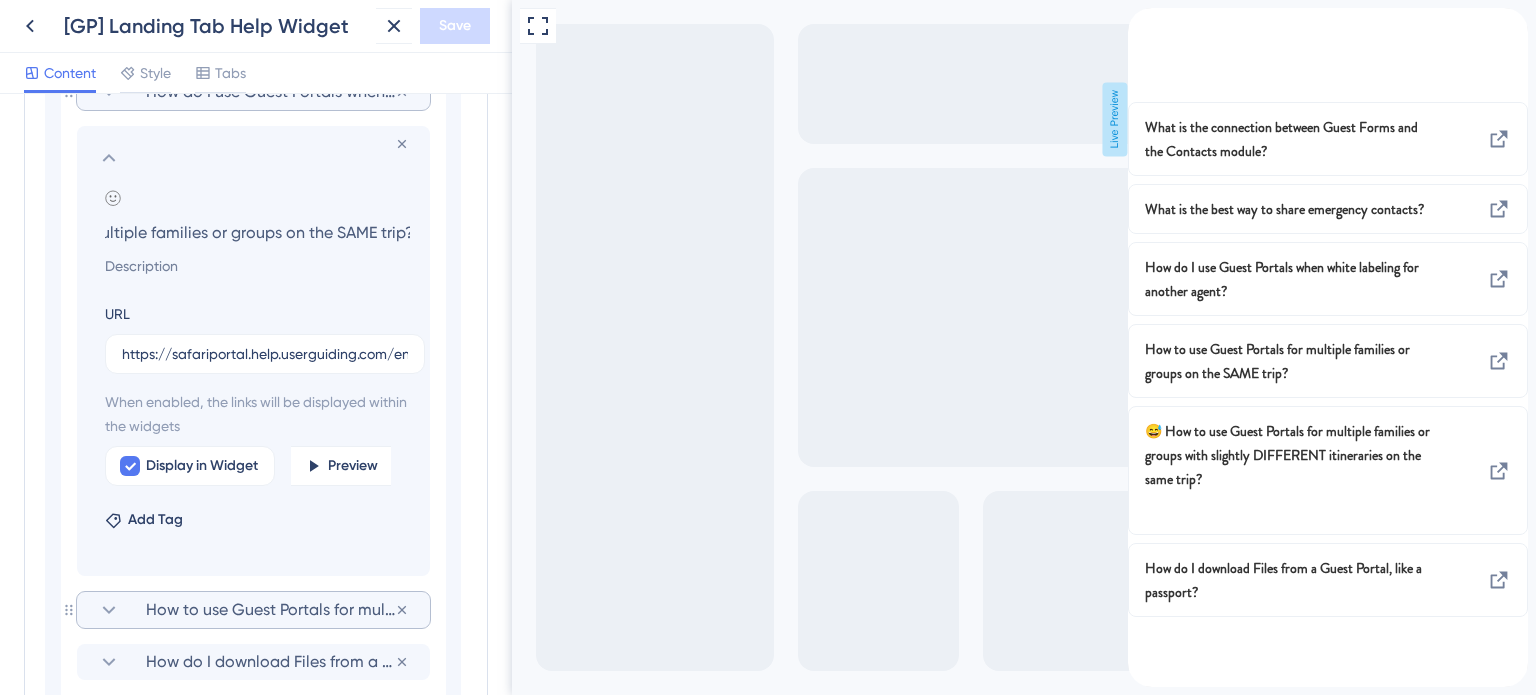 click on "How to use Guest Portals for multiple families or groups with slightly DIFFERENT itineraries on the same trip?" at bounding box center (270, 610) 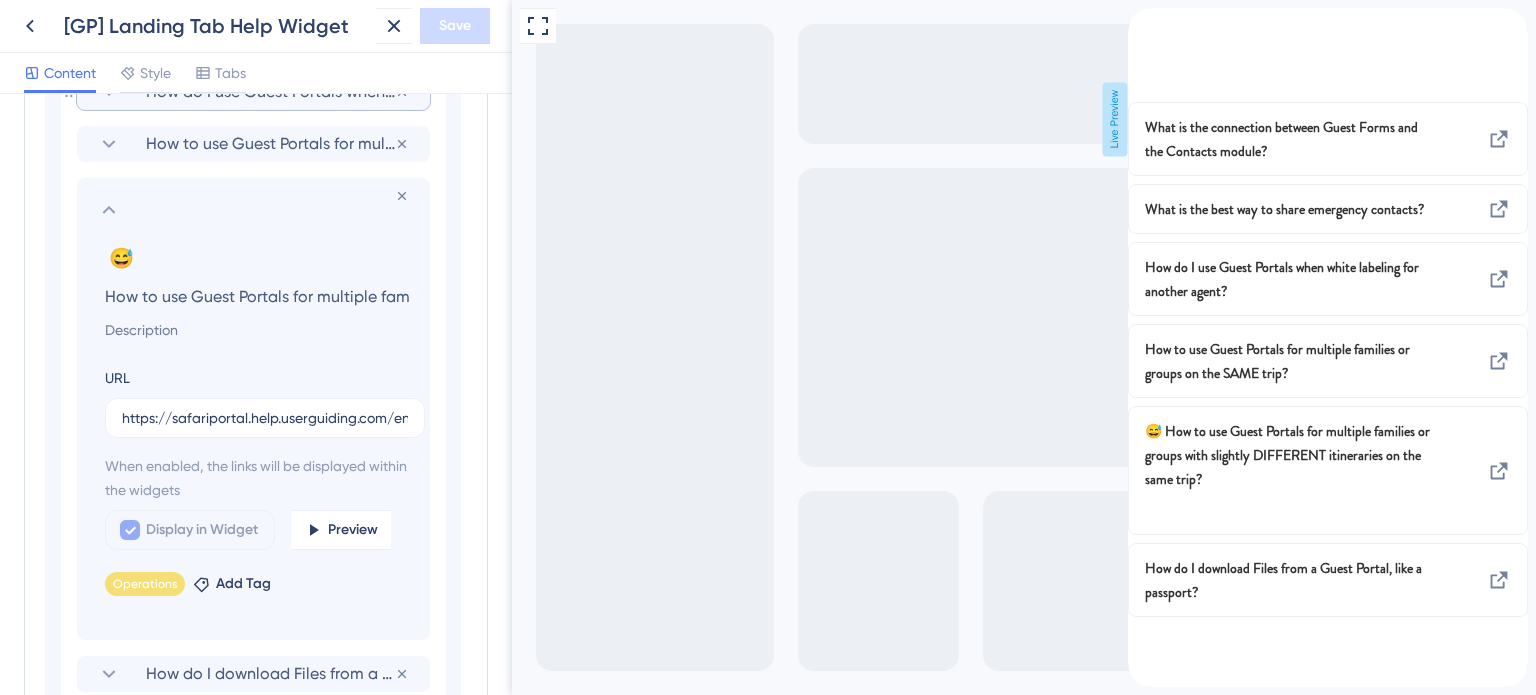 scroll, scrollTop: 0, scrollLeft: 476, axis: horizontal 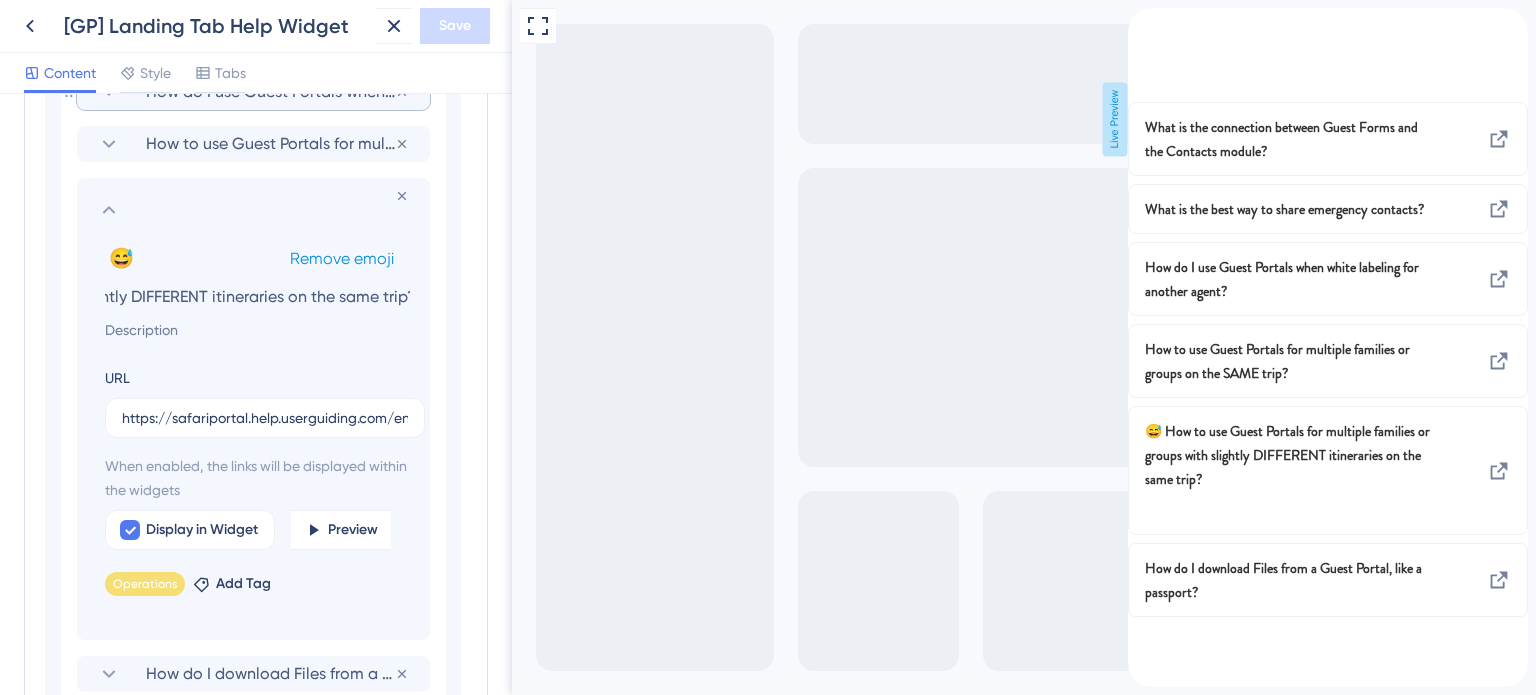 click on "Remove emoji" at bounding box center [342, 258] 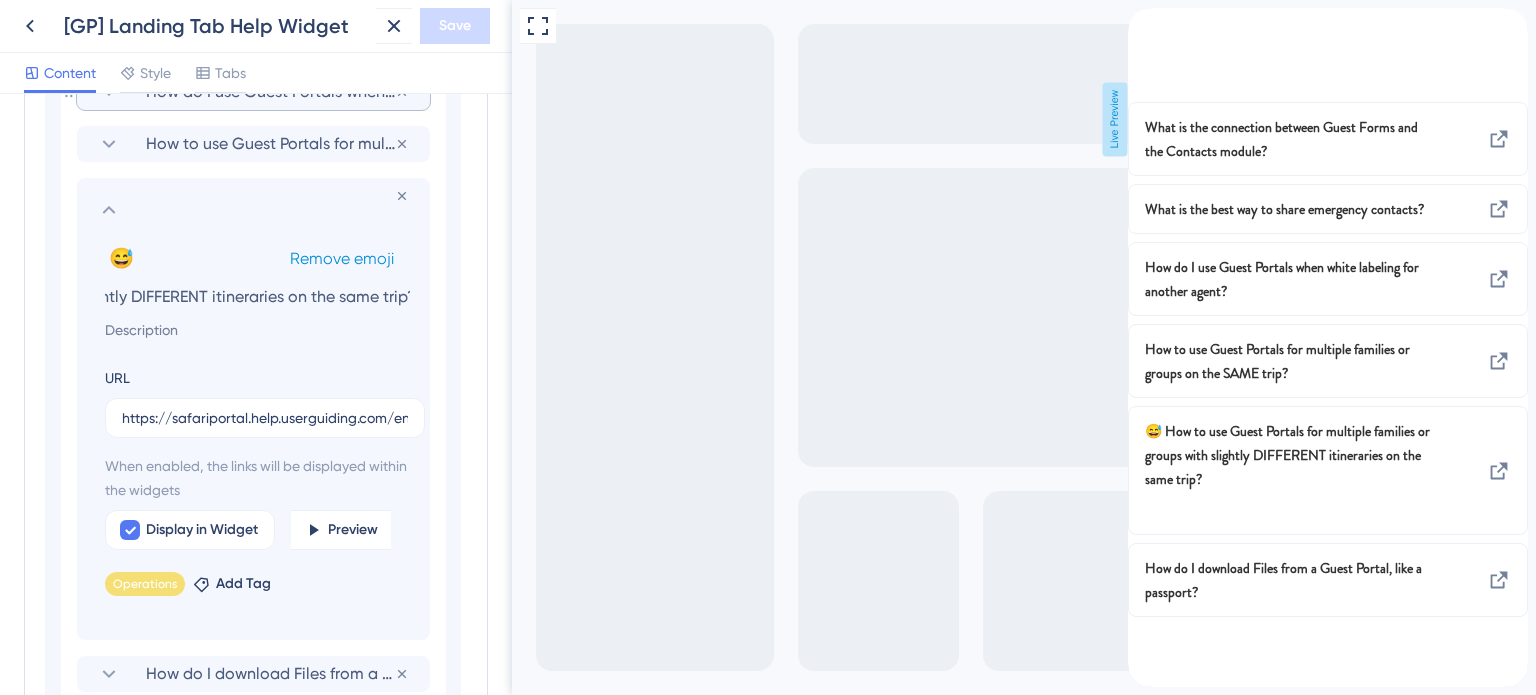 scroll, scrollTop: 0, scrollLeft: 0, axis: both 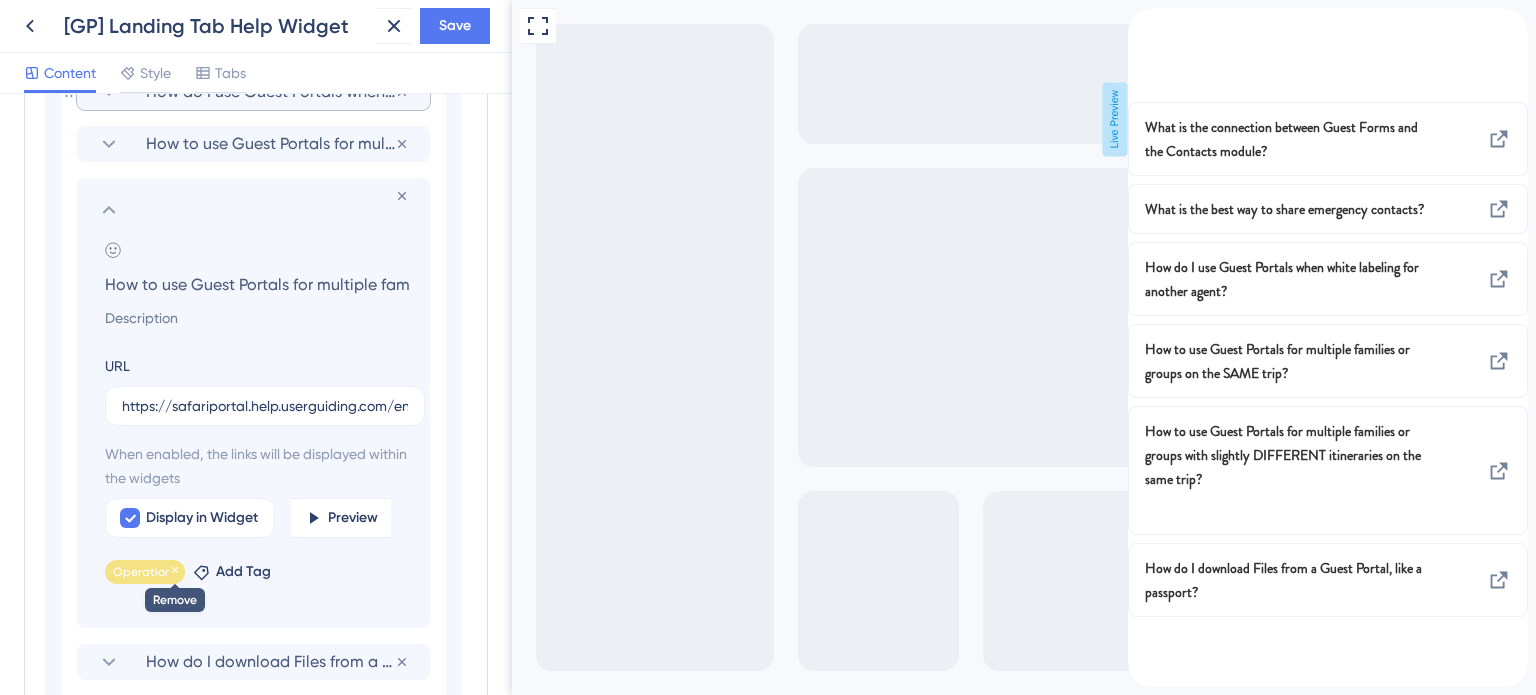 click 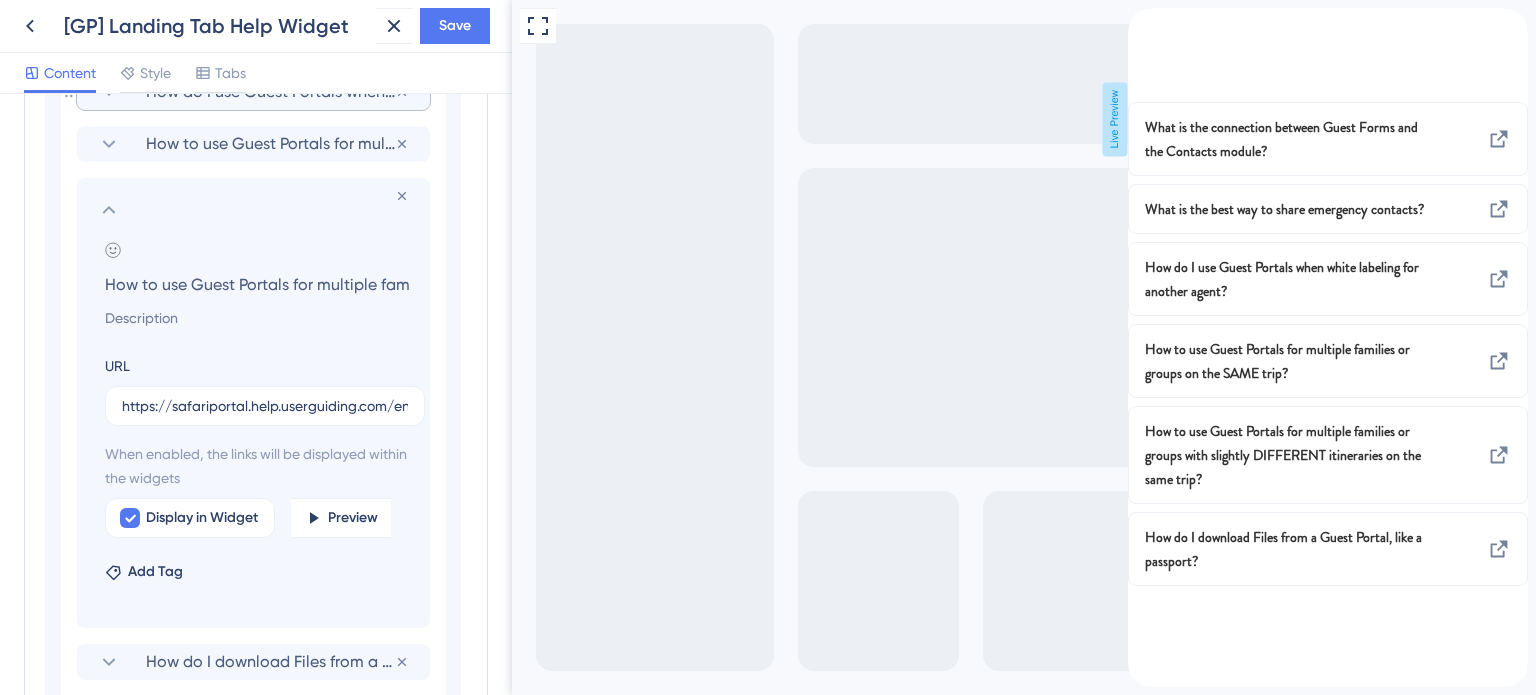 click 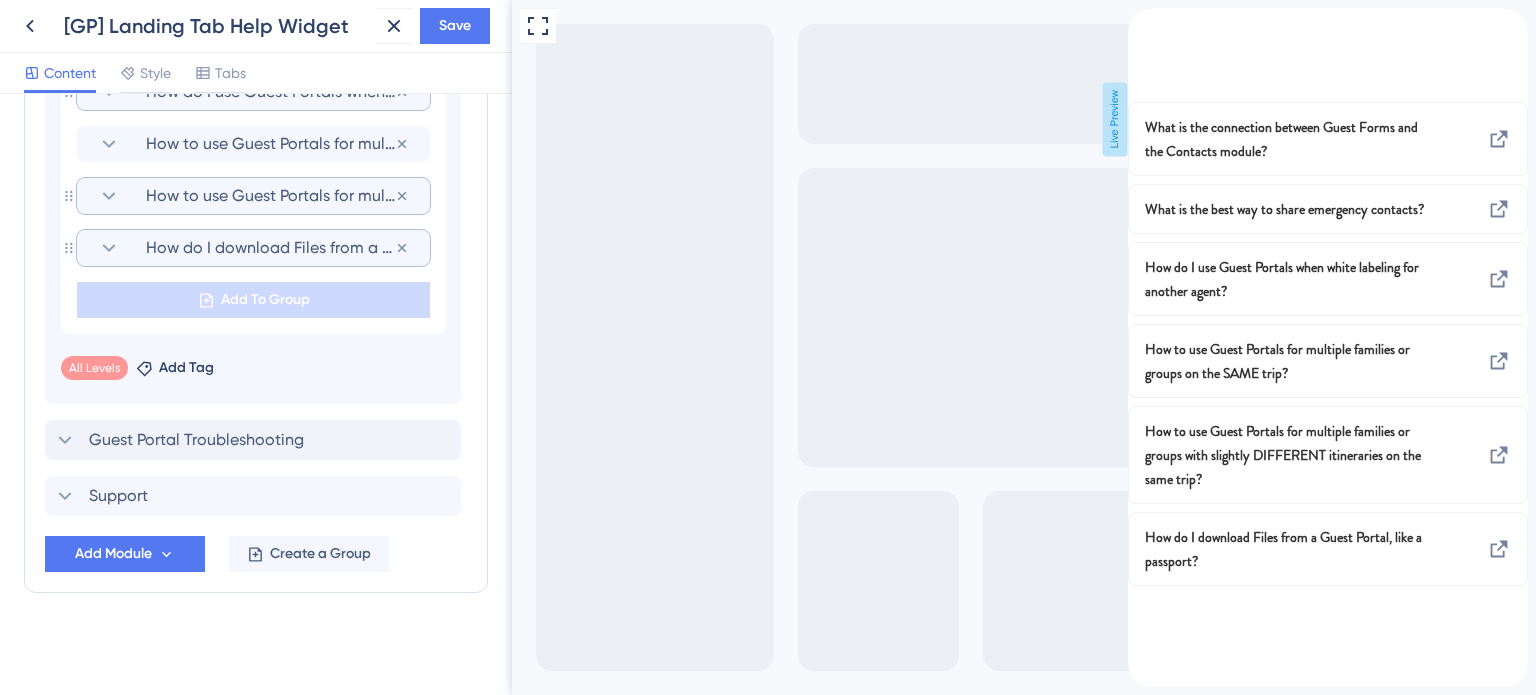 click on "How do I download Files from a Guest Portal, like a passport?" at bounding box center (270, 248) 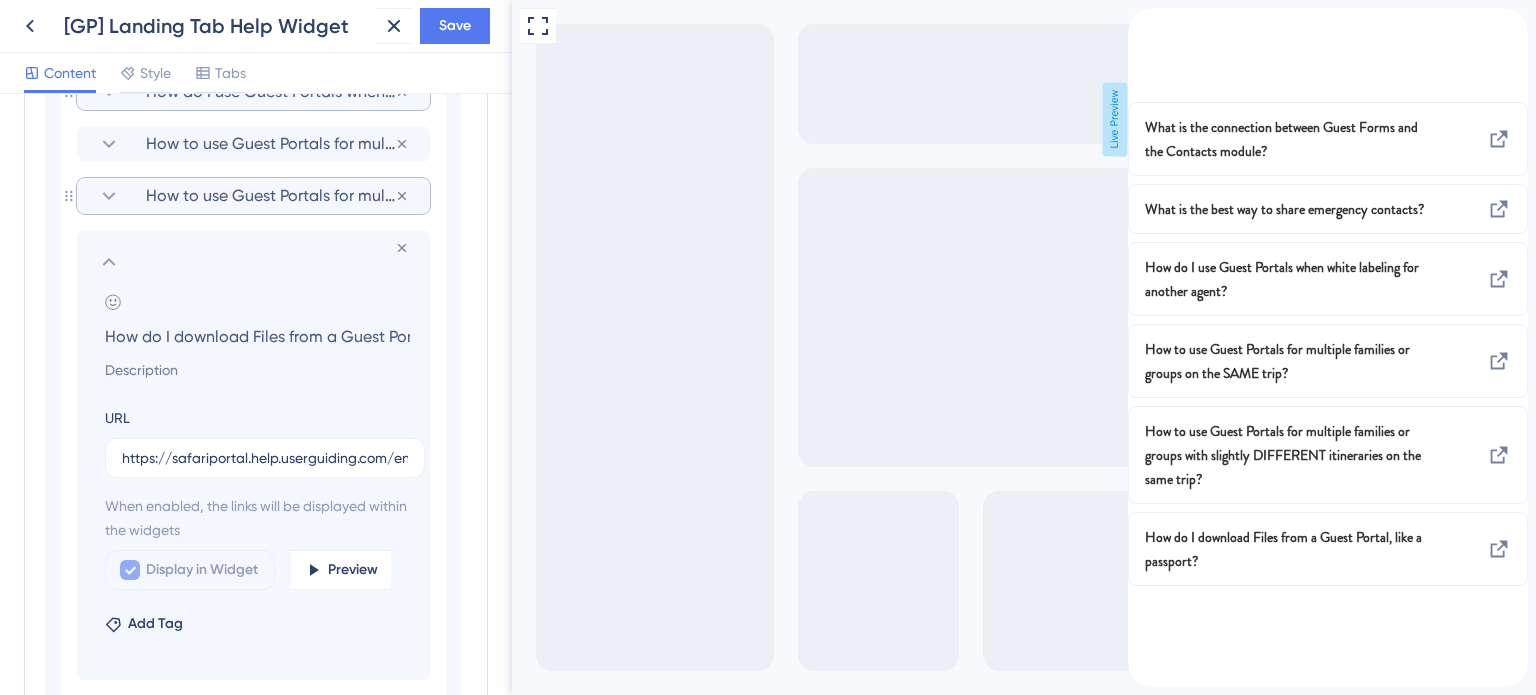 scroll, scrollTop: 0, scrollLeft: 143, axis: horizontal 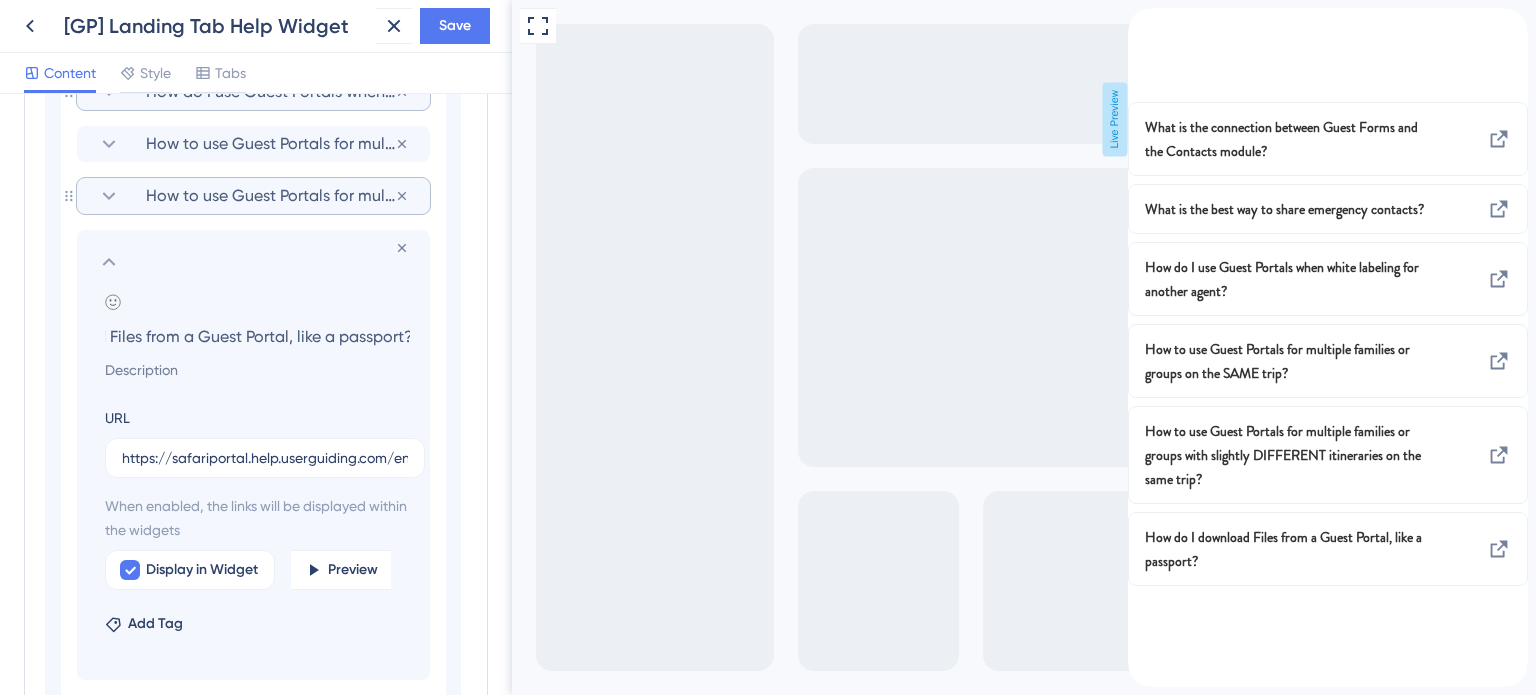 click 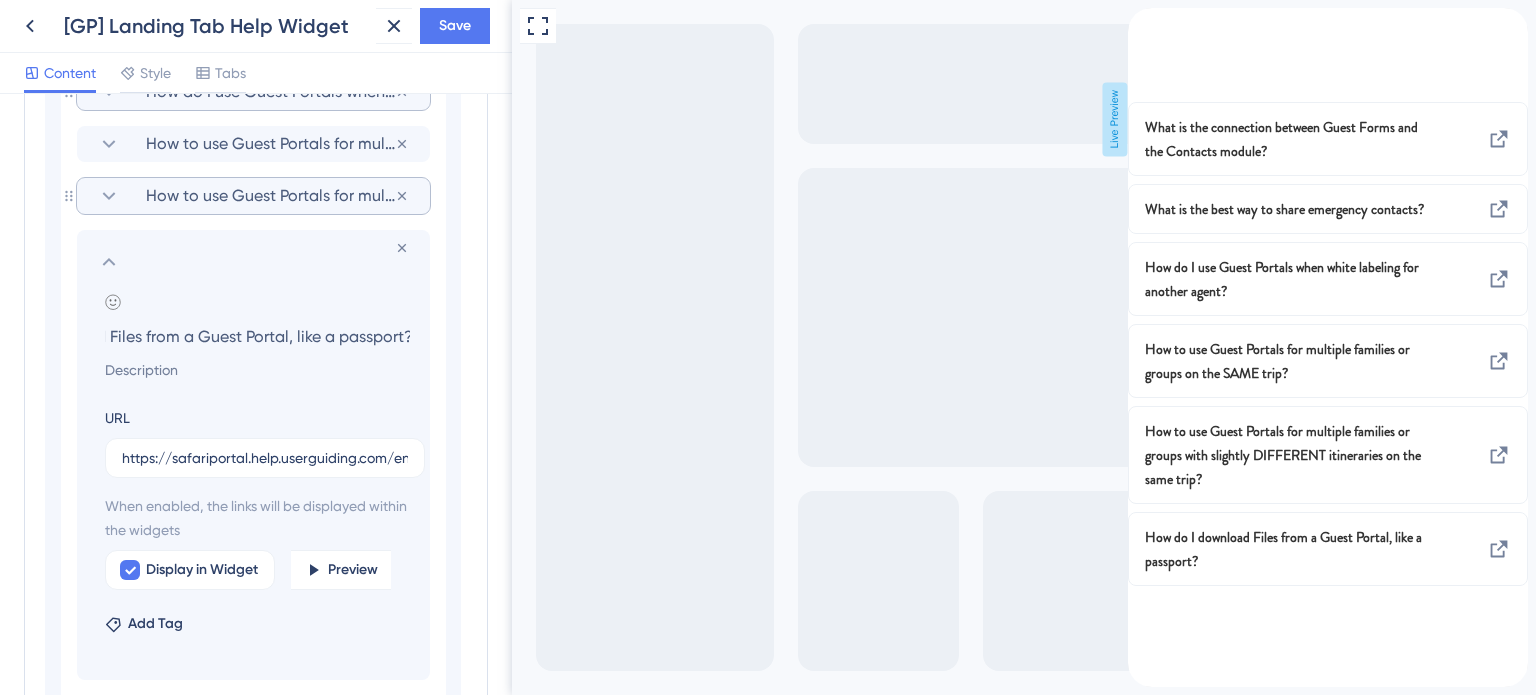 scroll, scrollTop: 0, scrollLeft: 0, axis: both 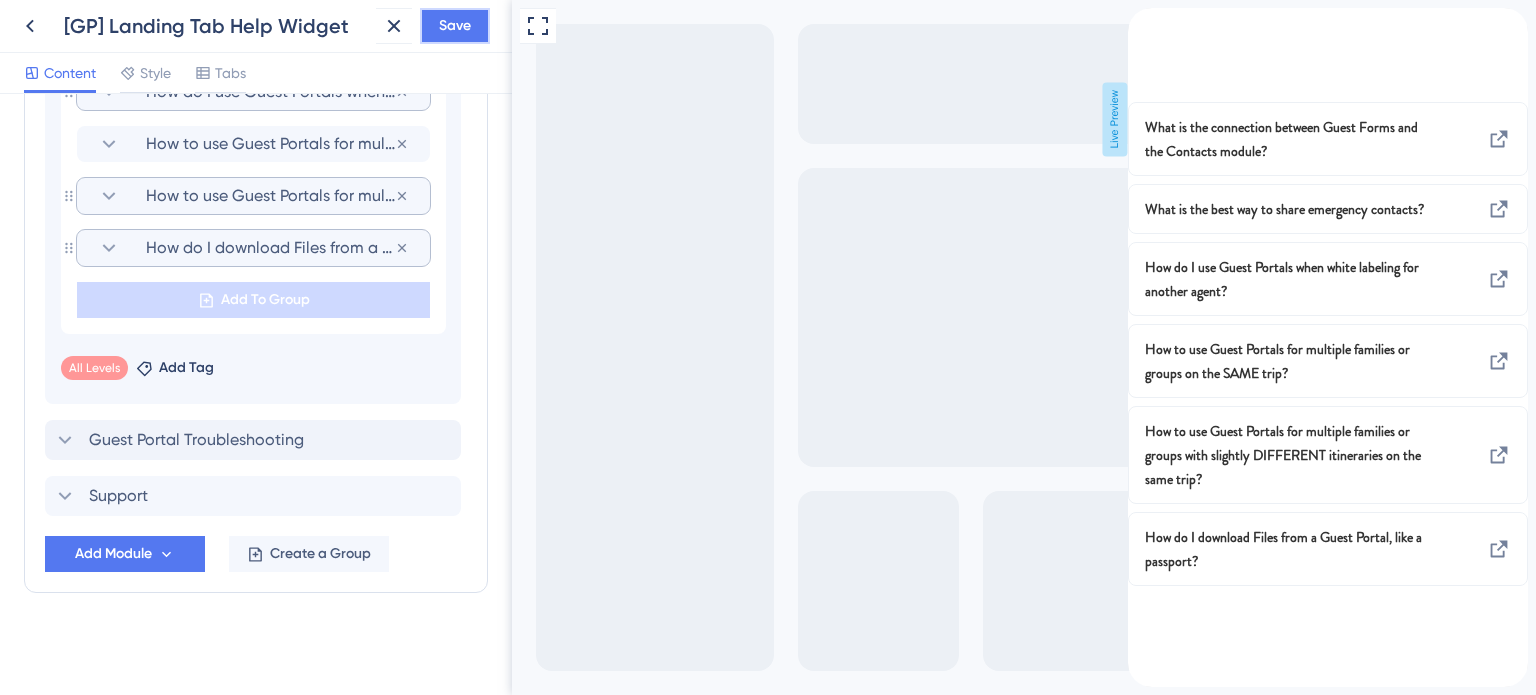 click on "Save" at bounding box center [455, 26] 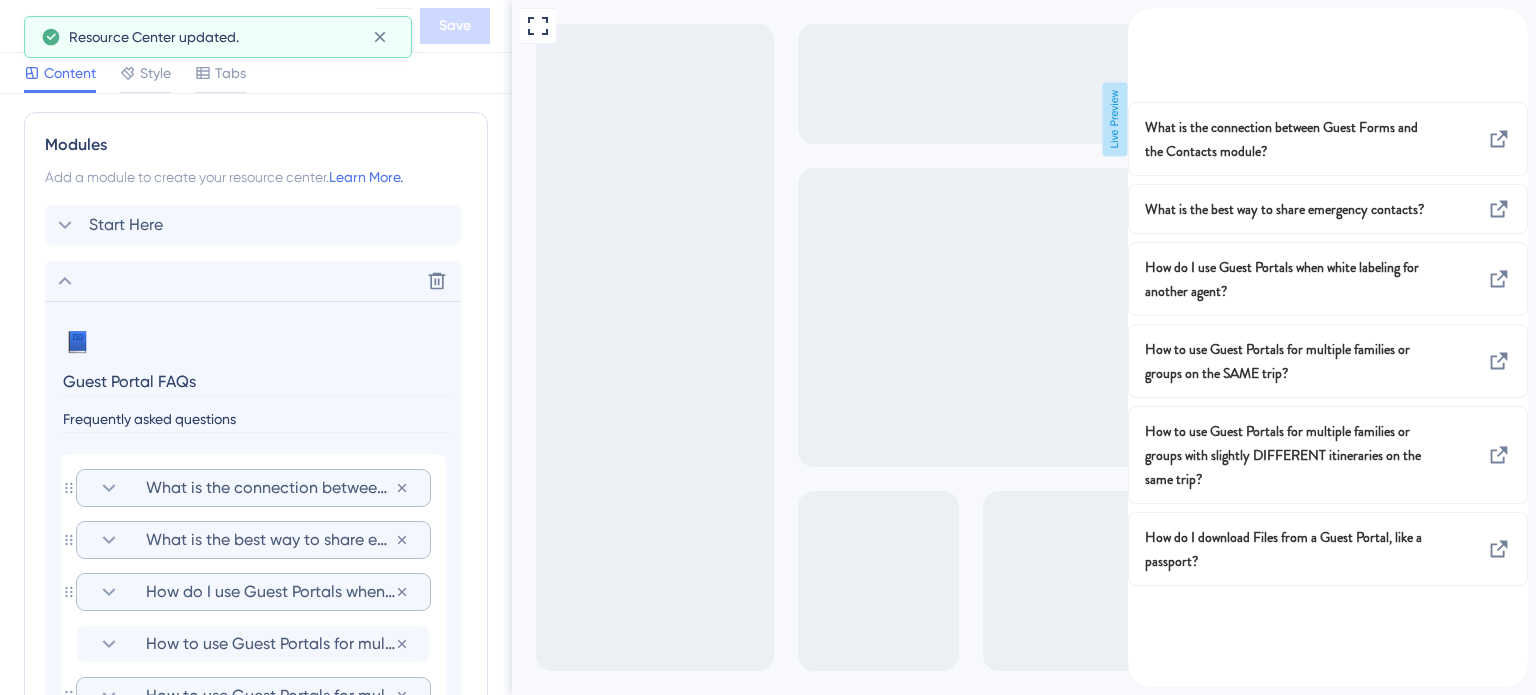click 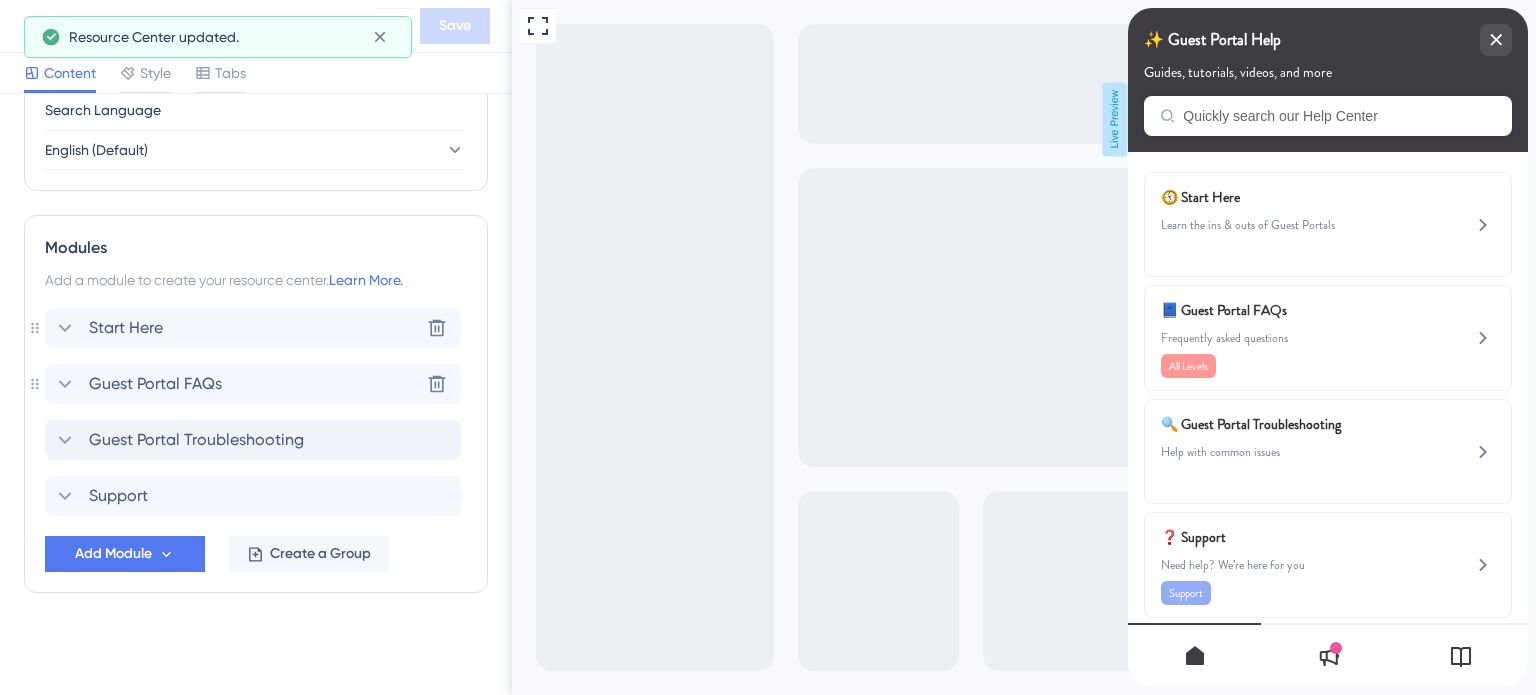 click on "Start Here" at bounding box center [126, 328] 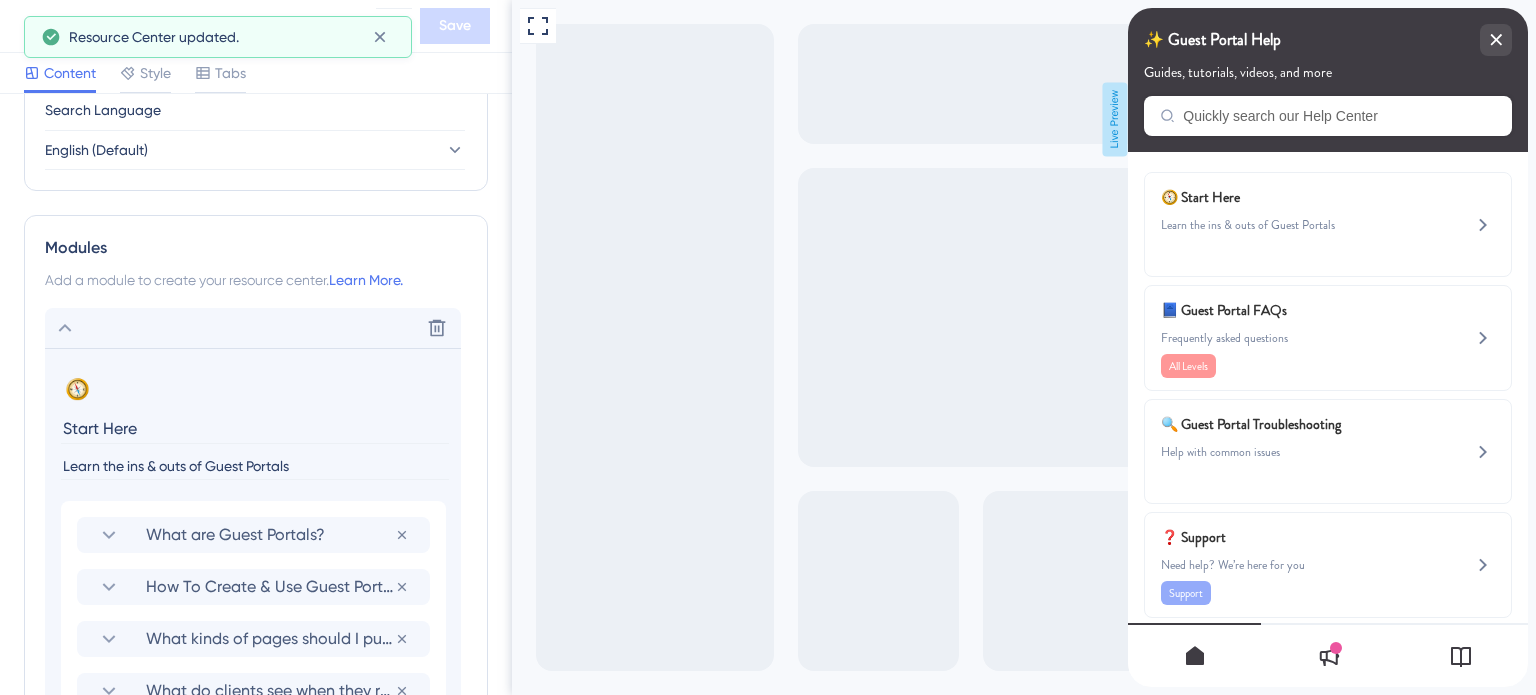 scroll, scrollTop: 910, scrollLeft: 0, axis: vertical 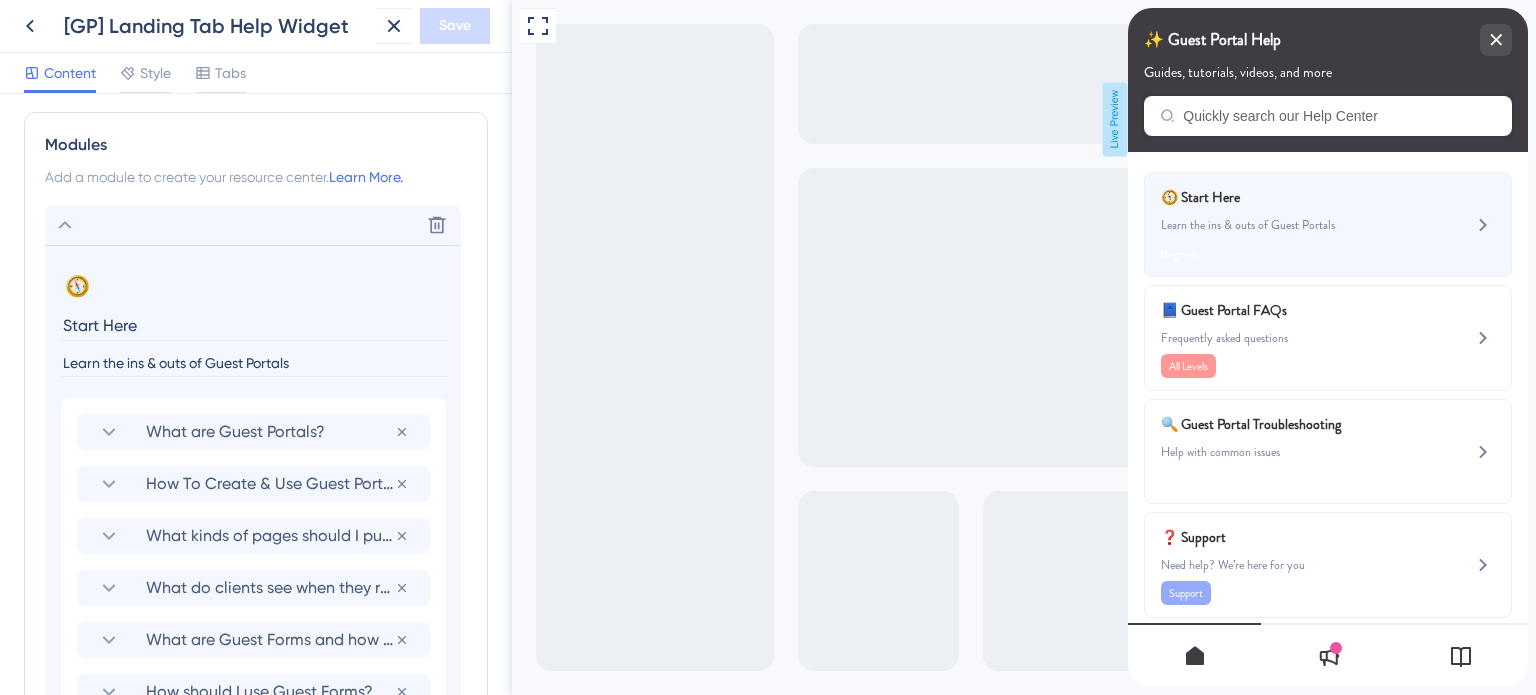 click on "Learn the ins & outs of Guest Portals" at bounding box center (1294, 225) 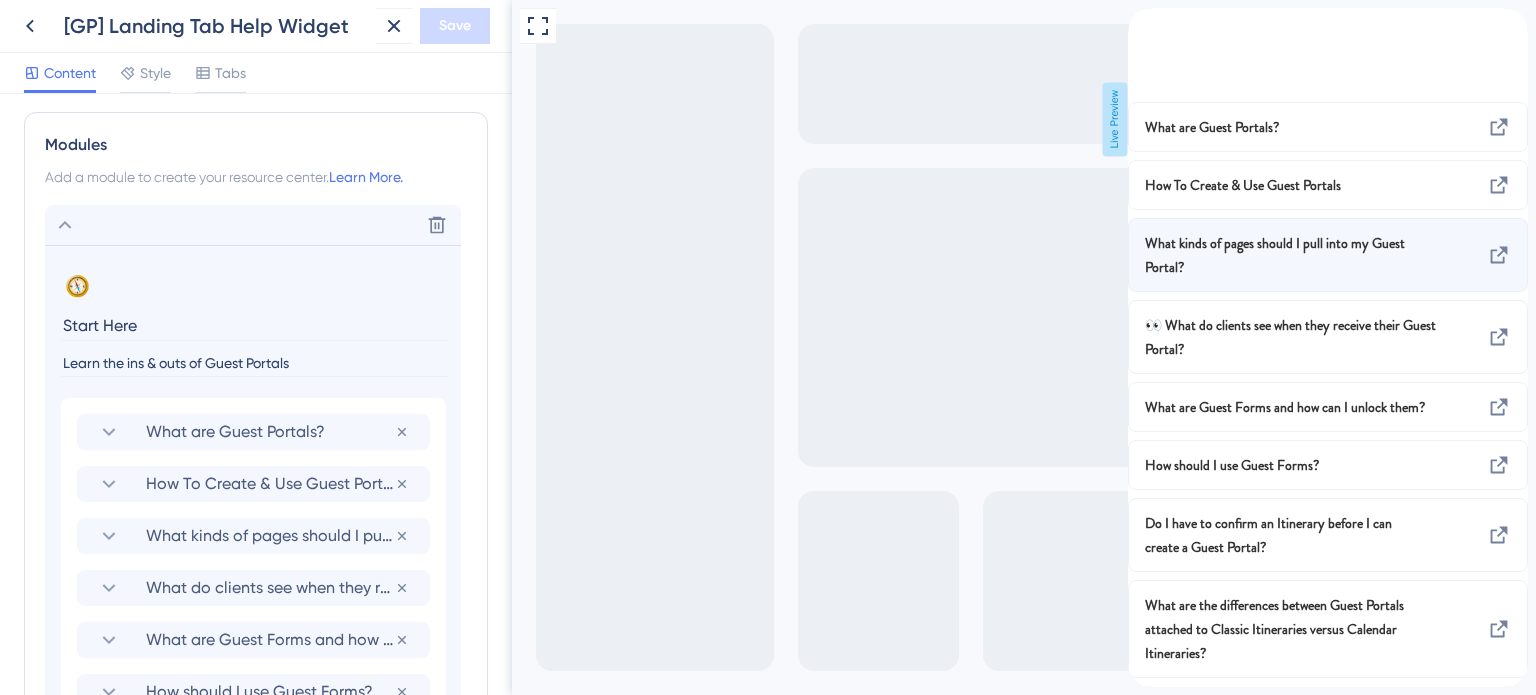 scroll, scrollTop: 0, scrollLeft: 0, axis: both 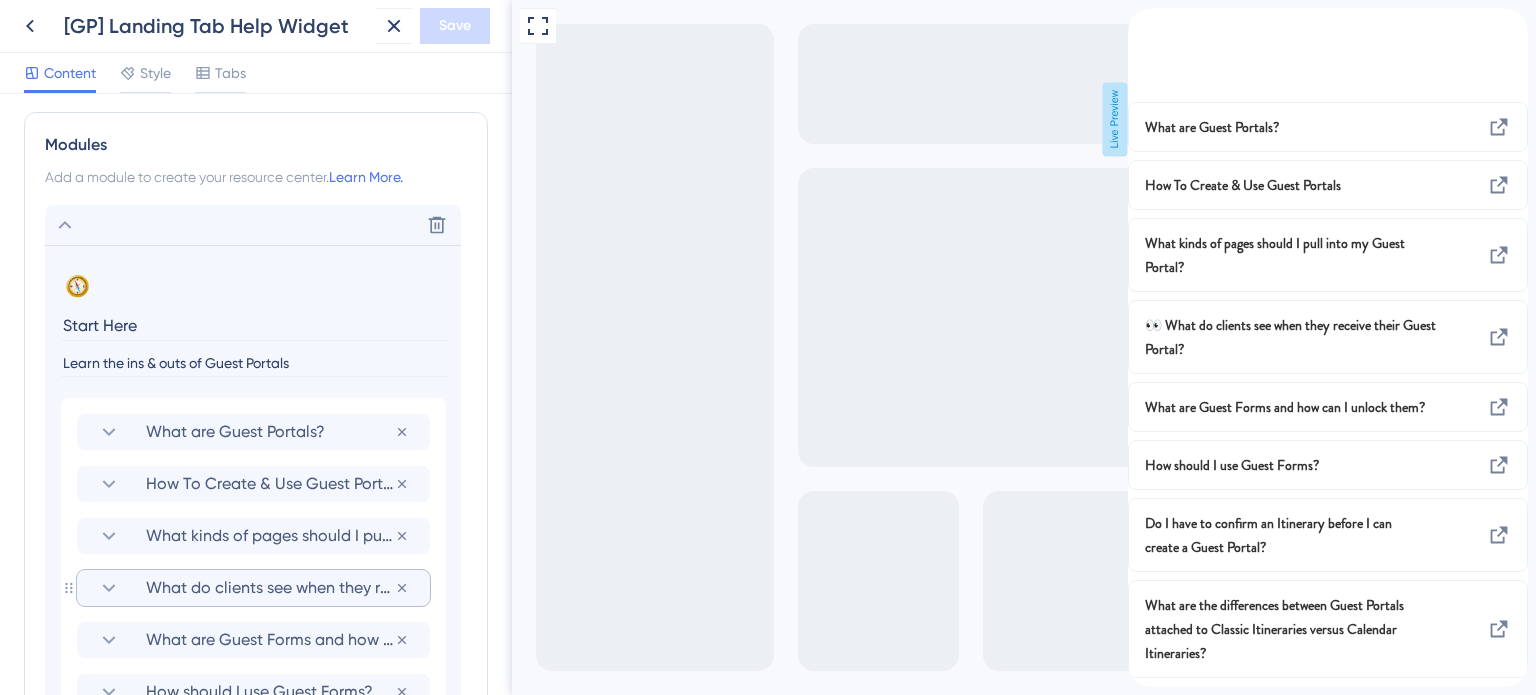 click on "What do clients see when they receive their Guest Portal?" at bounding box center [270, 588] 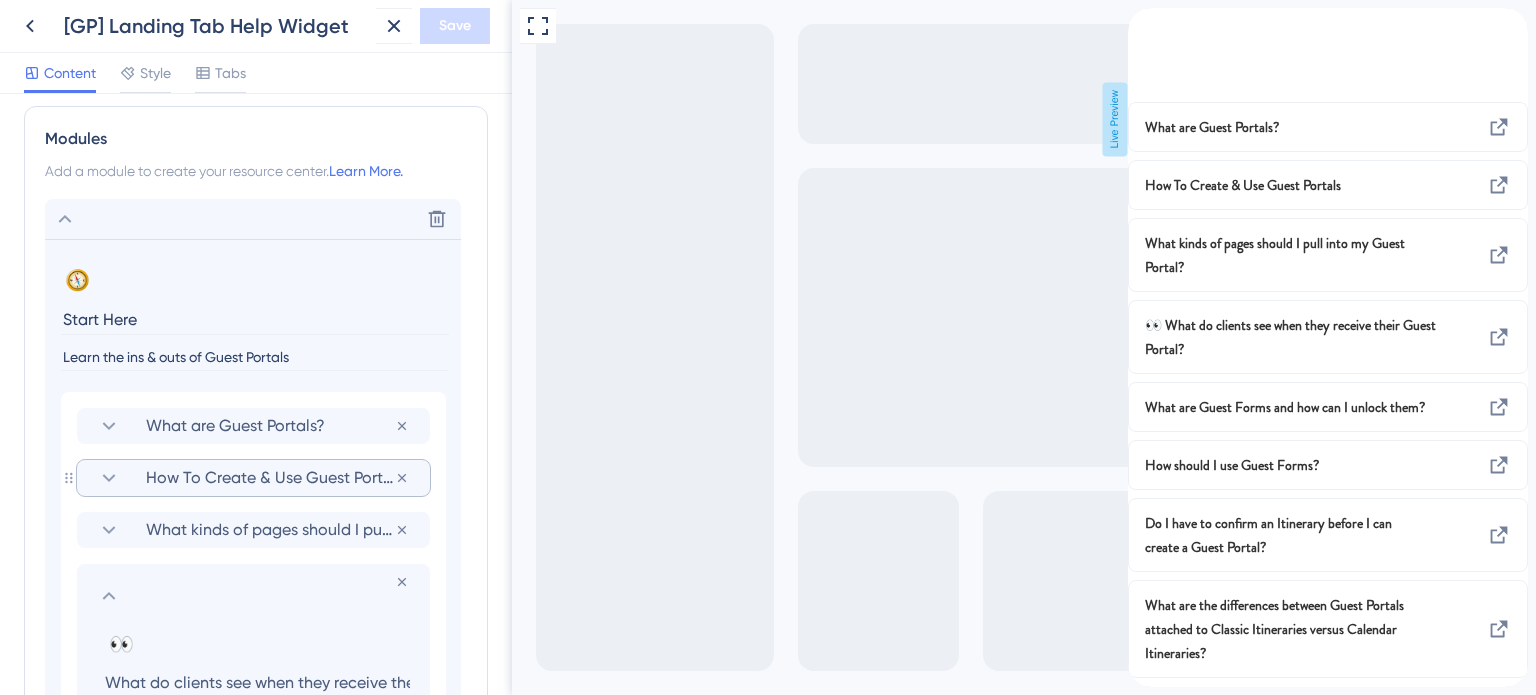 scroll, scrollTop: 0, scrollLeft: 118, axis: horizontal 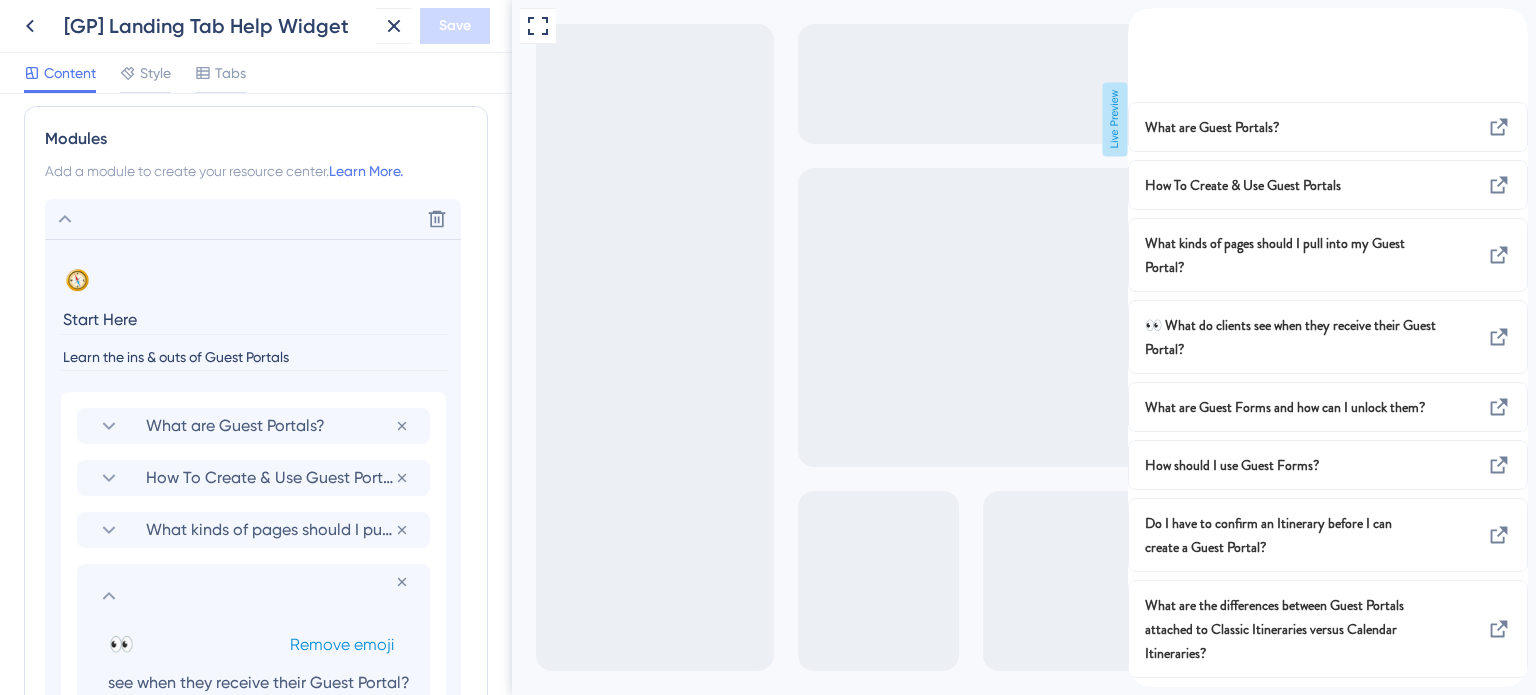click on "Remove emoji" at bounding box center [342, 644] 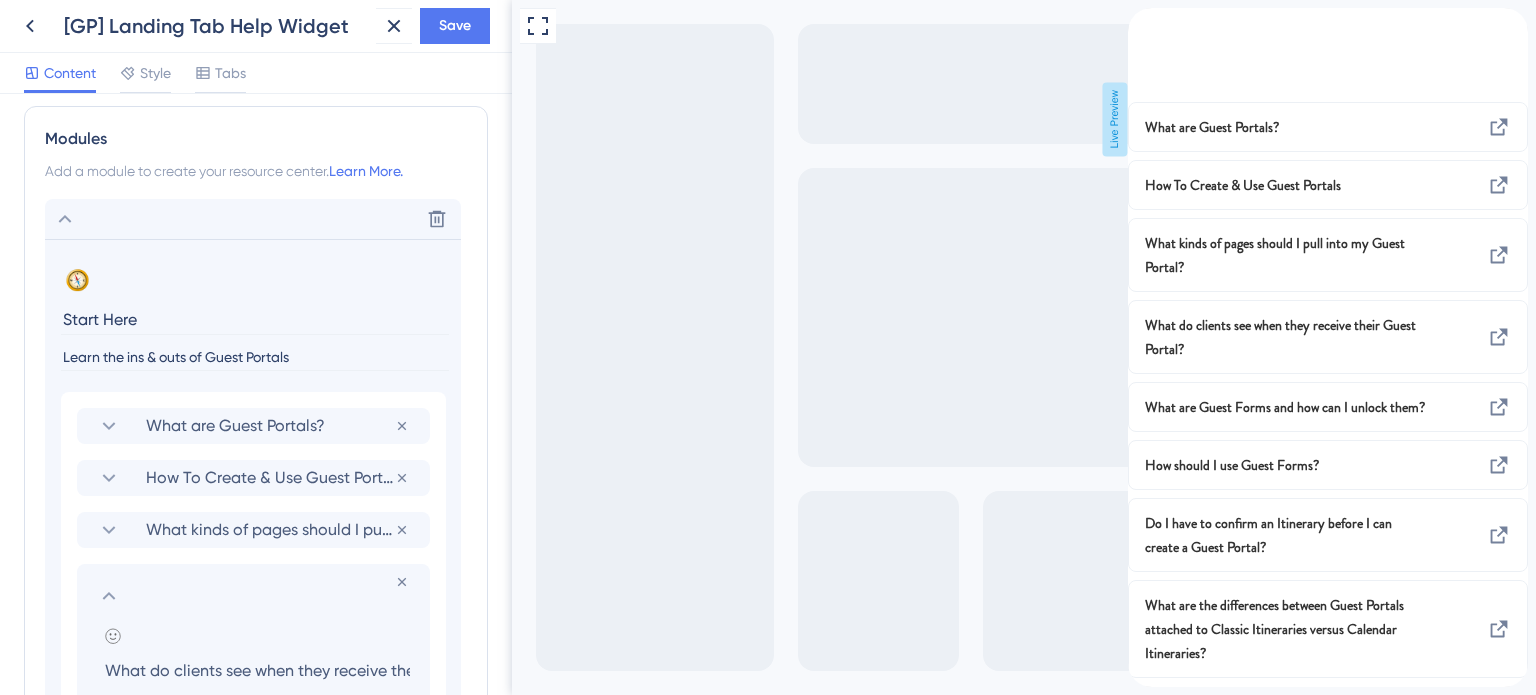 click 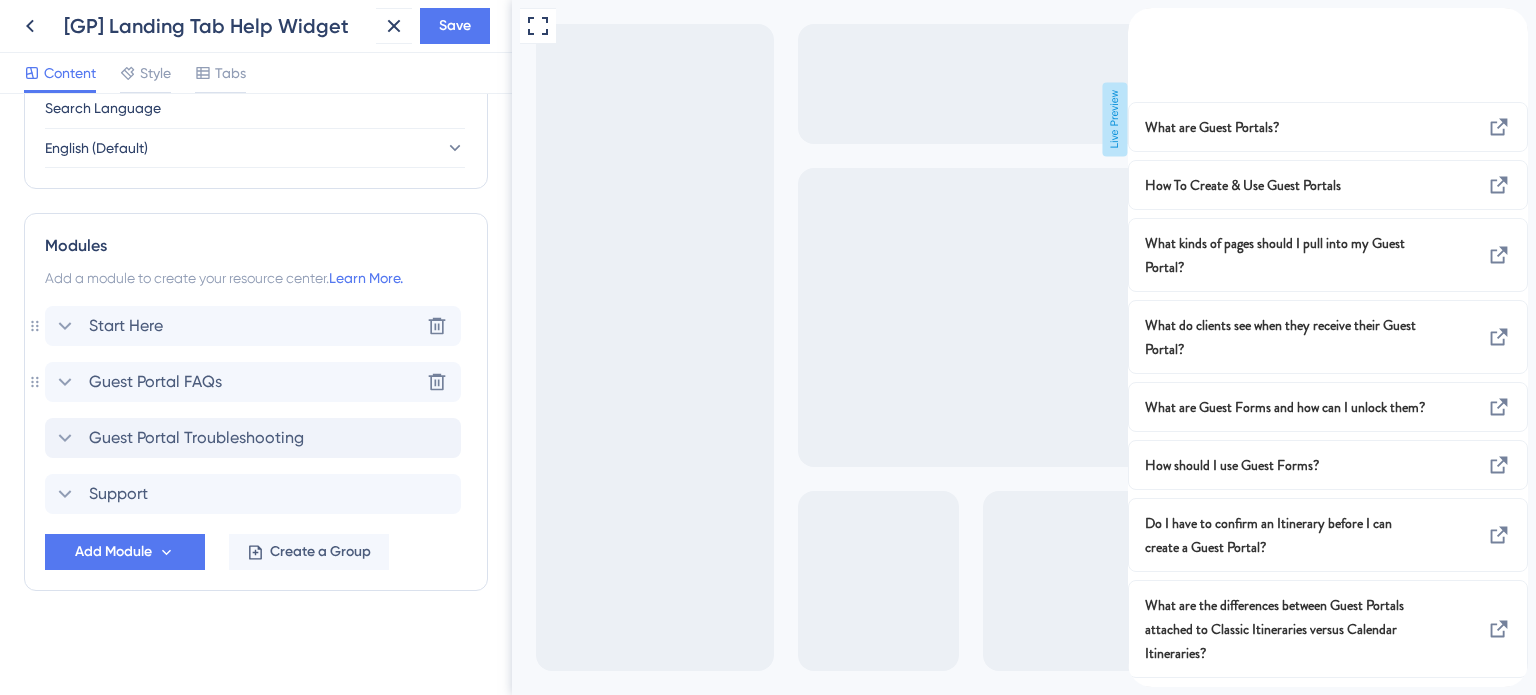 scroll, scrollTop: 807, scrollLeft: 0, axis: vertical 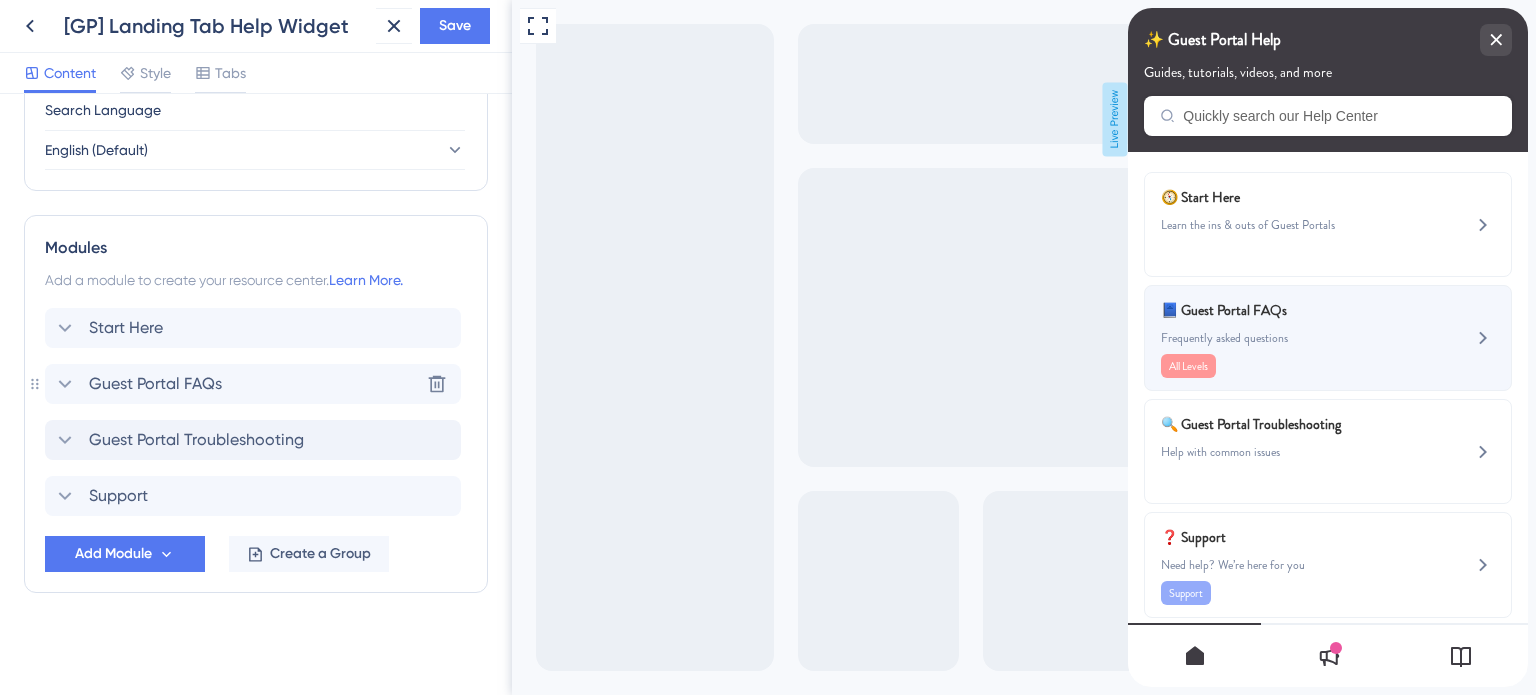 click on "Frequently asked questions" at bounding box center (1294, 338) 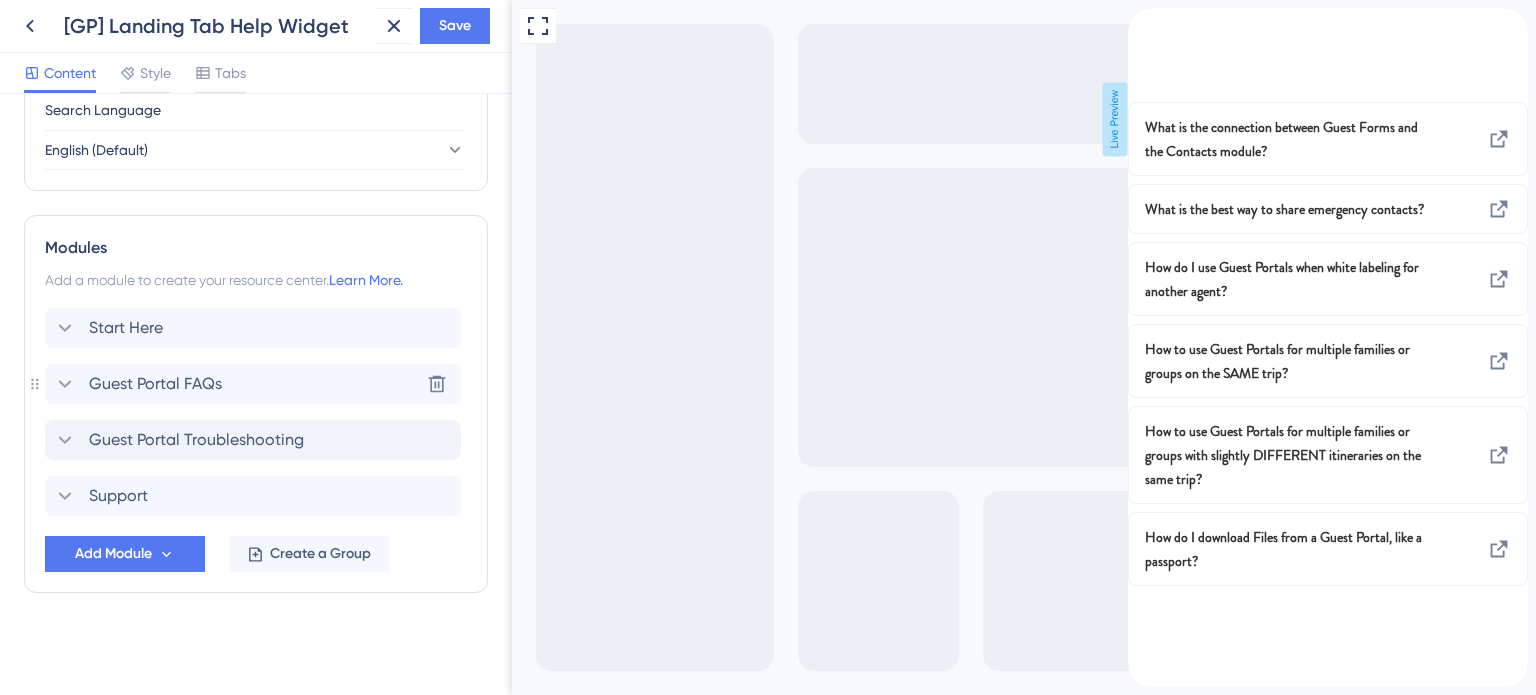 click 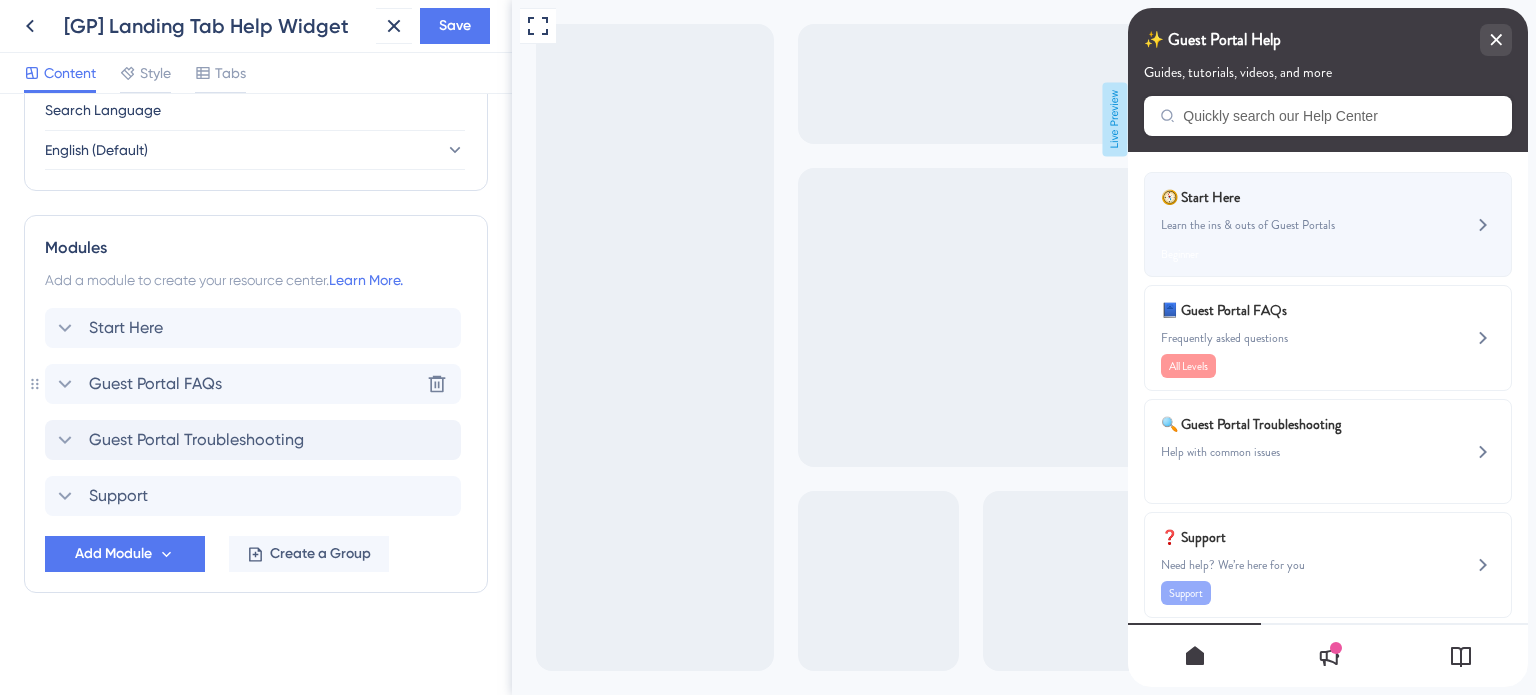 click on "Learn the ins & outs of Guest Portals" at bounding box center [1294, 225] 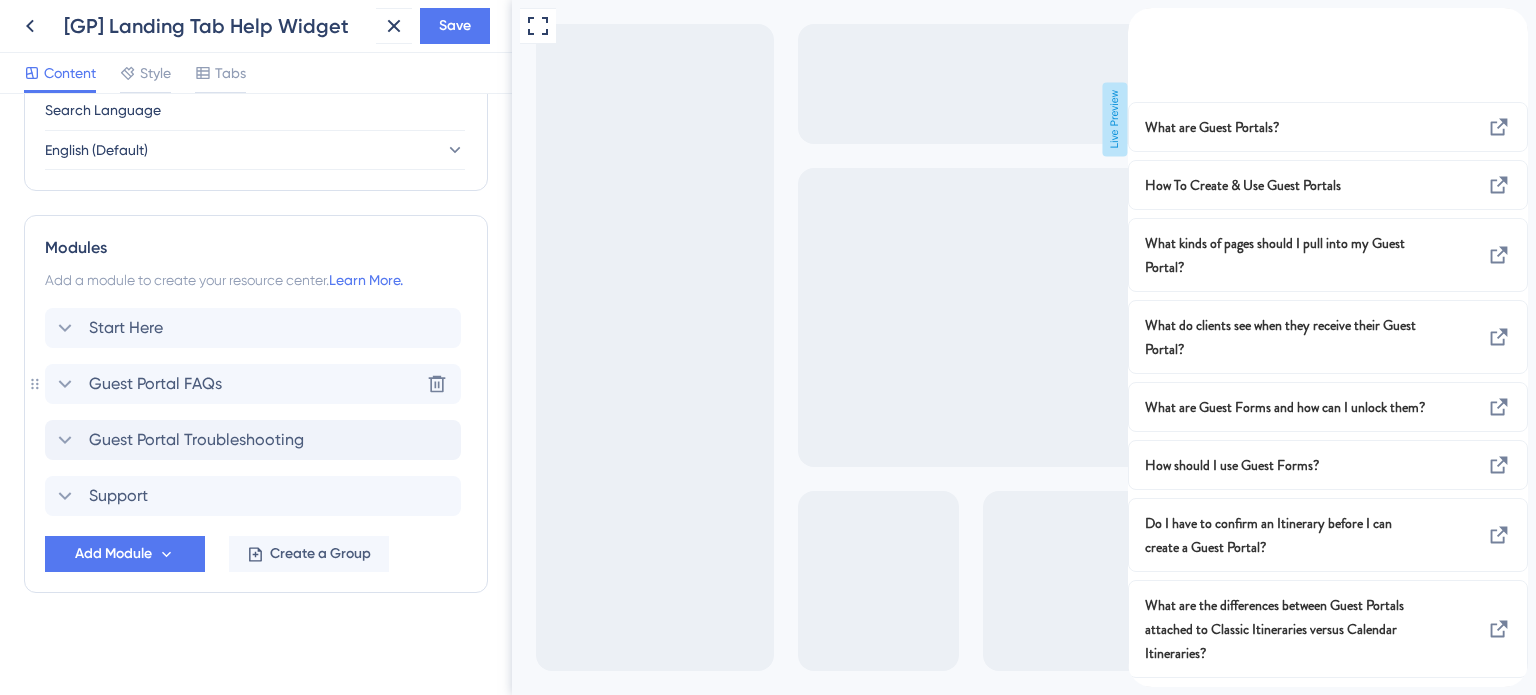 scroll, scrollTop: 0, scrollLeft: 0, axis: both 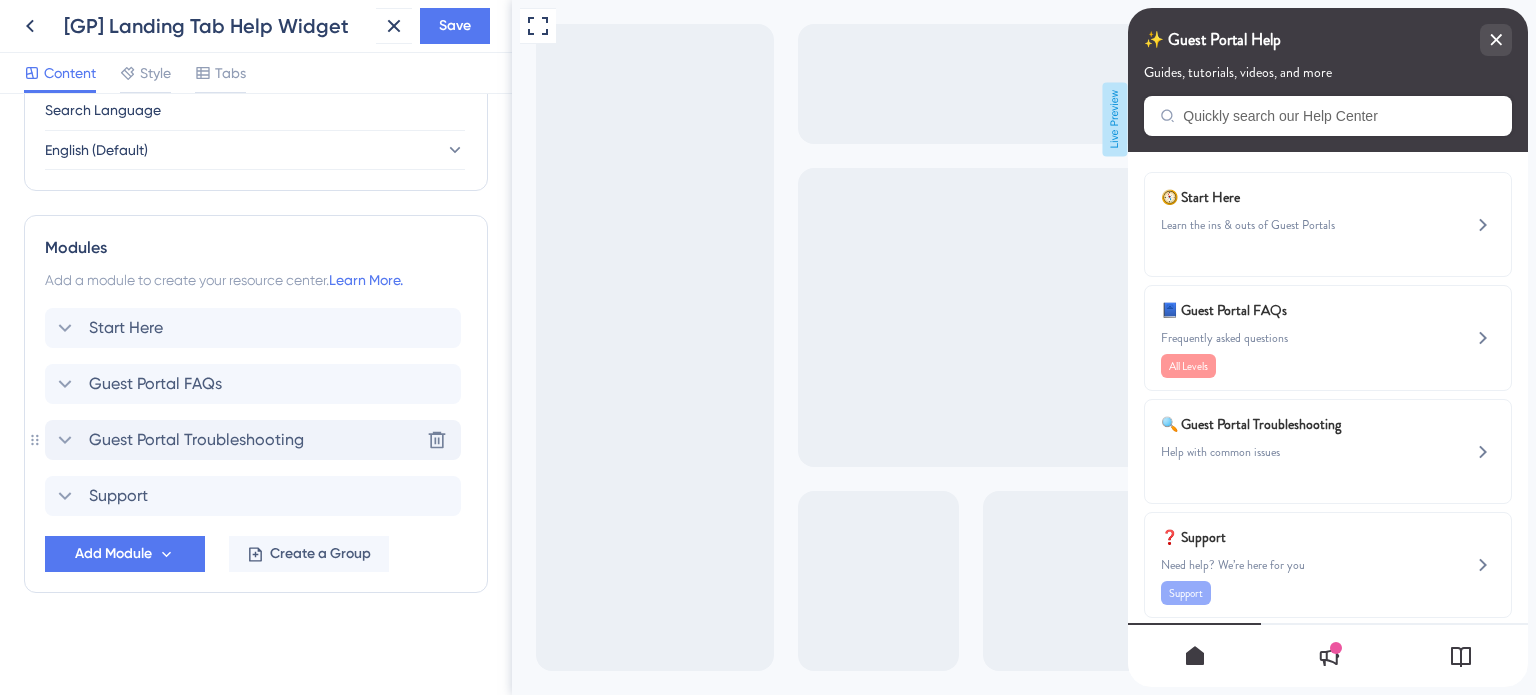 click on "Guest Portal Troubleshooting" at bounding box center [196, 440] 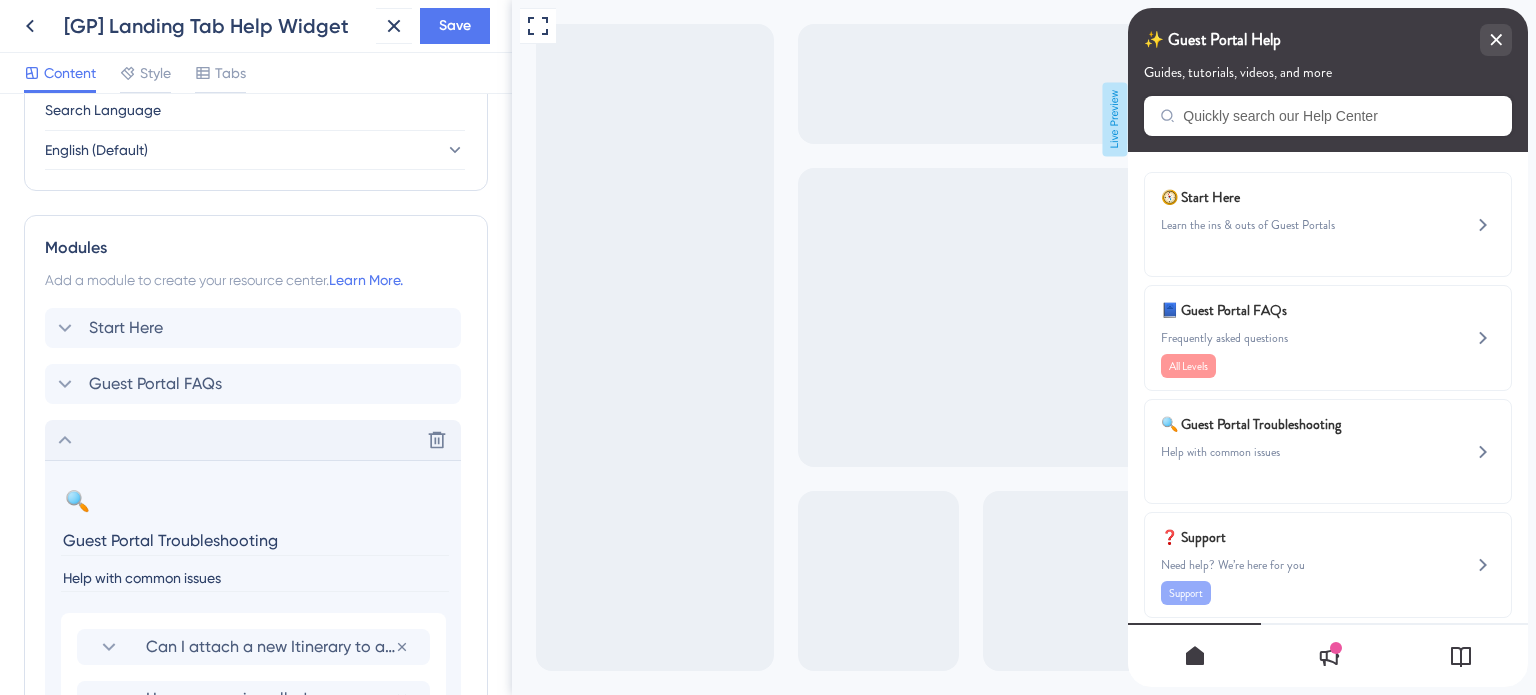 click on "Guest Portal Troubleshooting" at bounding box center (255, 540) 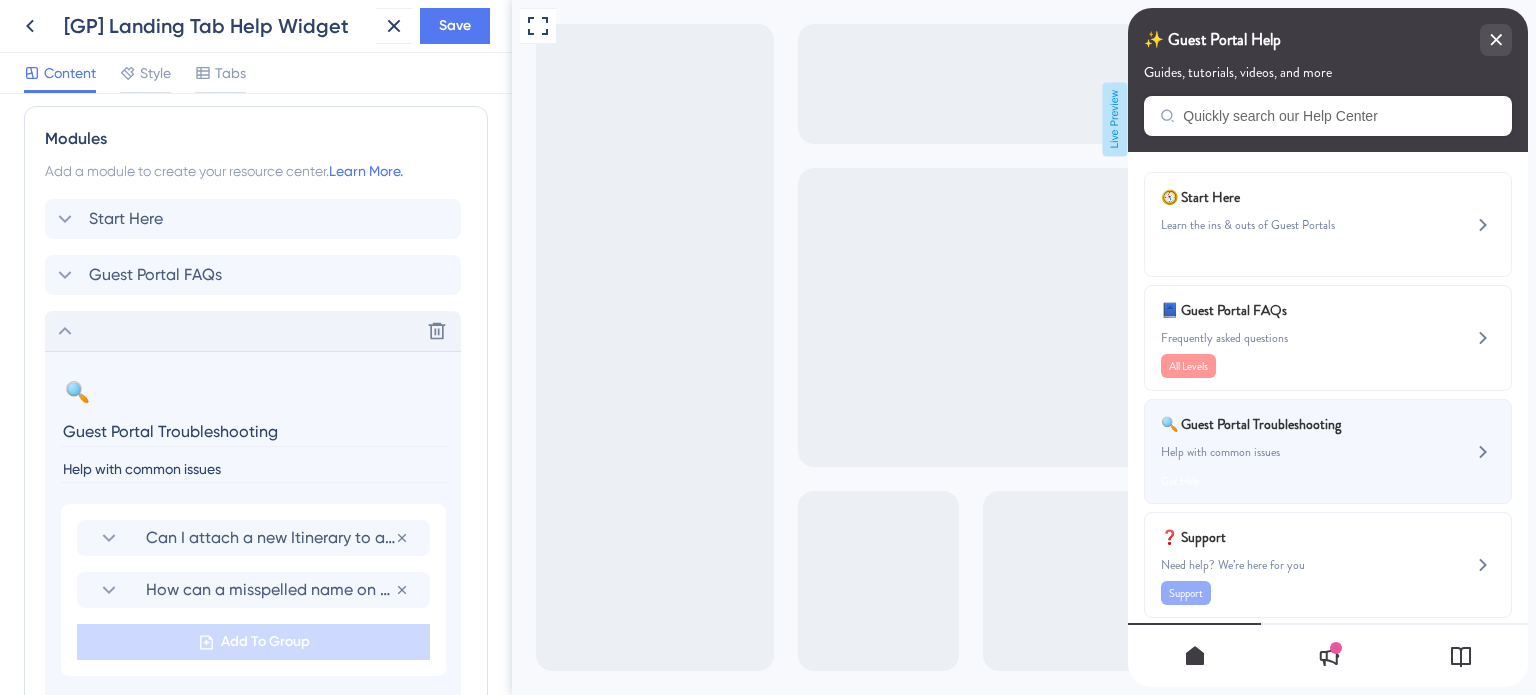click on "🔍 Guest Portal Troubleshooting Help with common issues Get Help" at bounding box center [1294, 451] 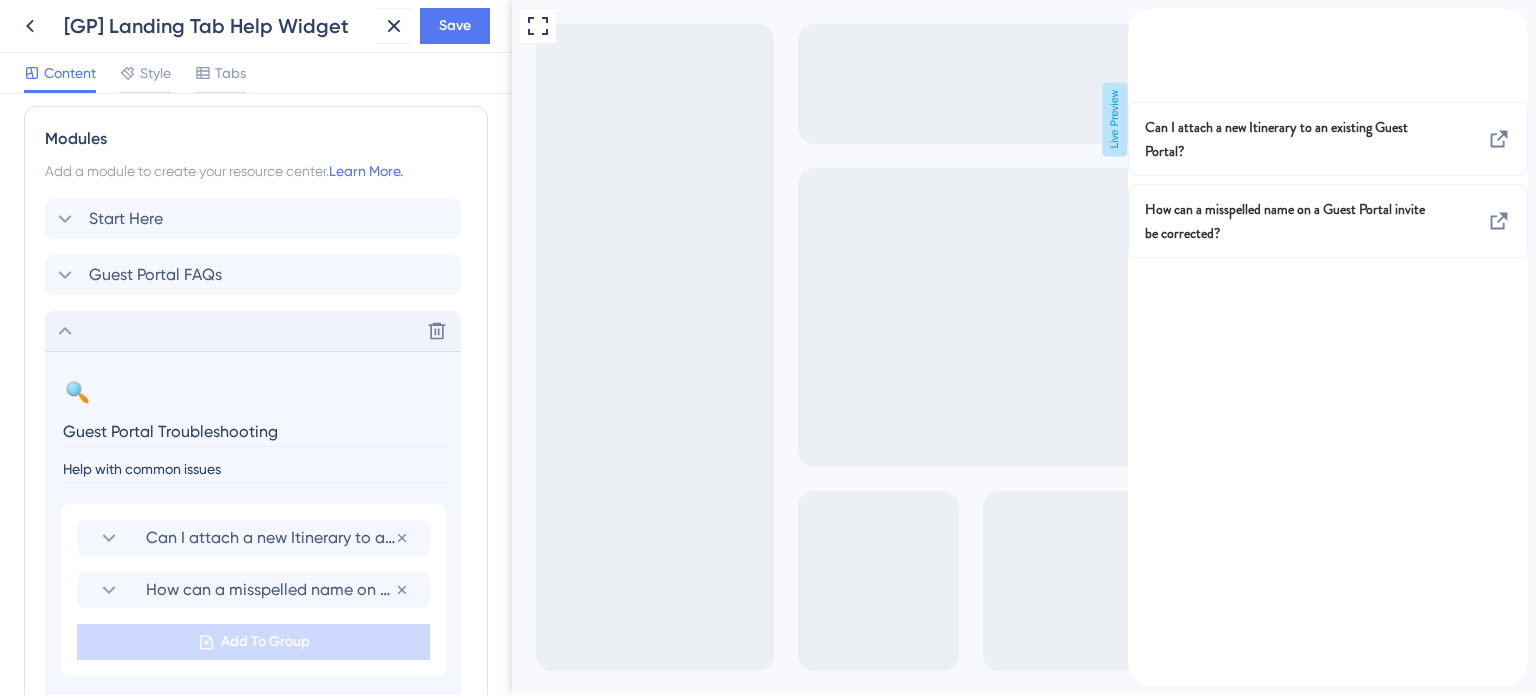click 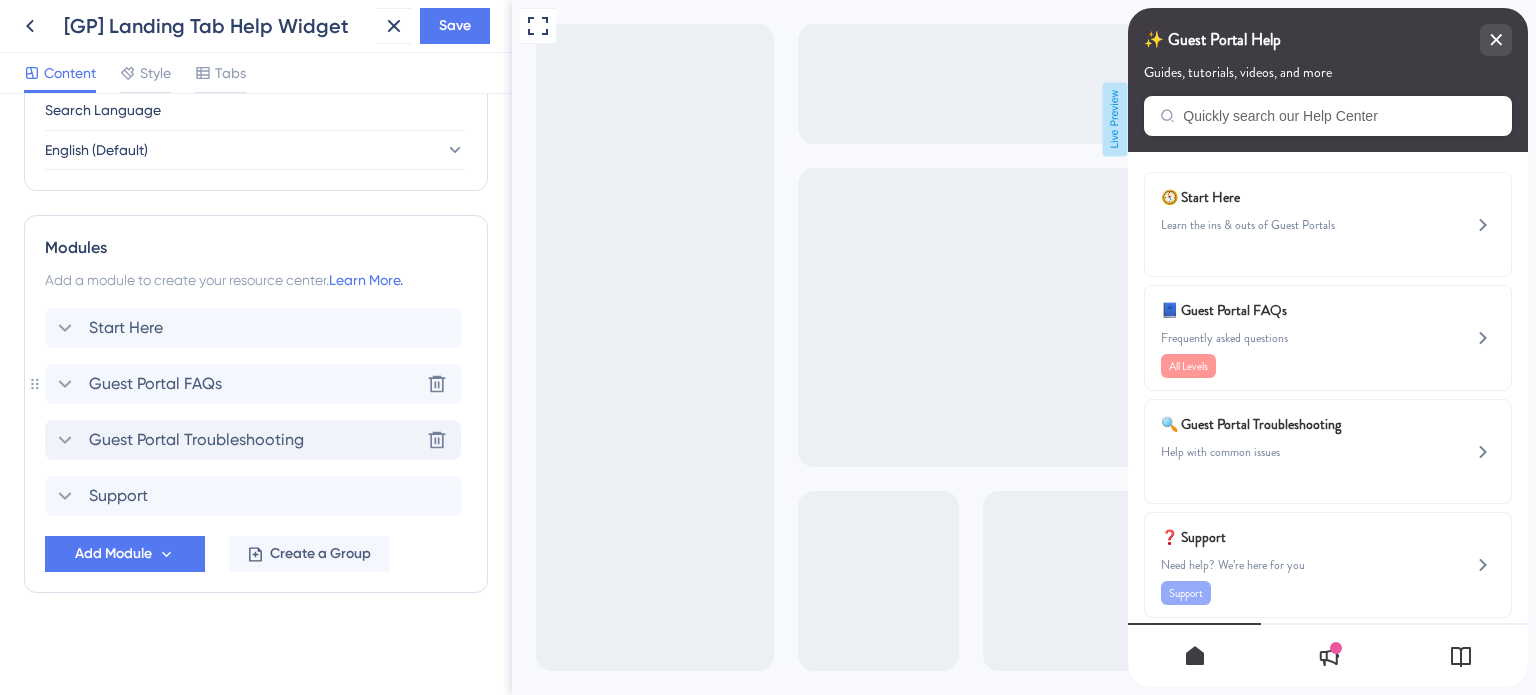 click on "Guest Portal FAQs" at bounding box center [155, 384] 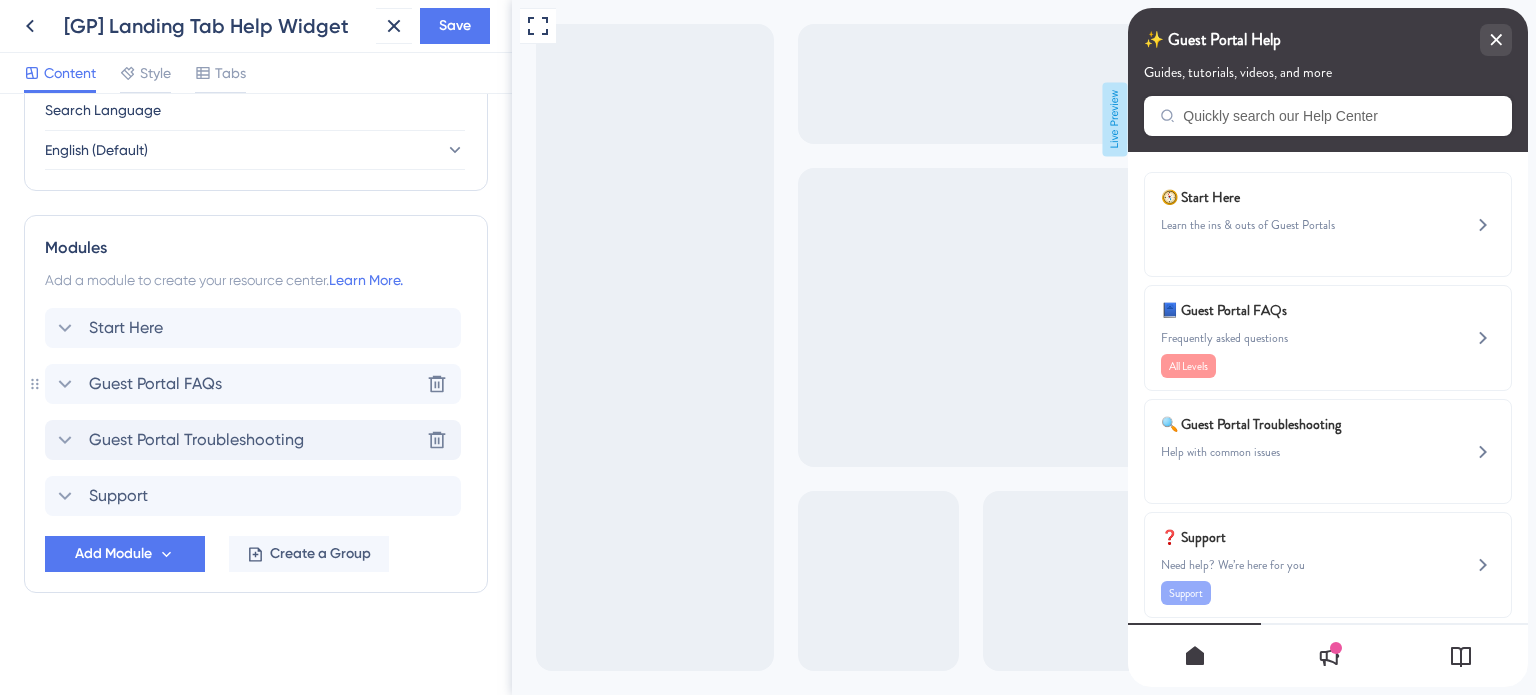 scroll, scrollTop: 1246, scrollLeft: 0, axis: vertical 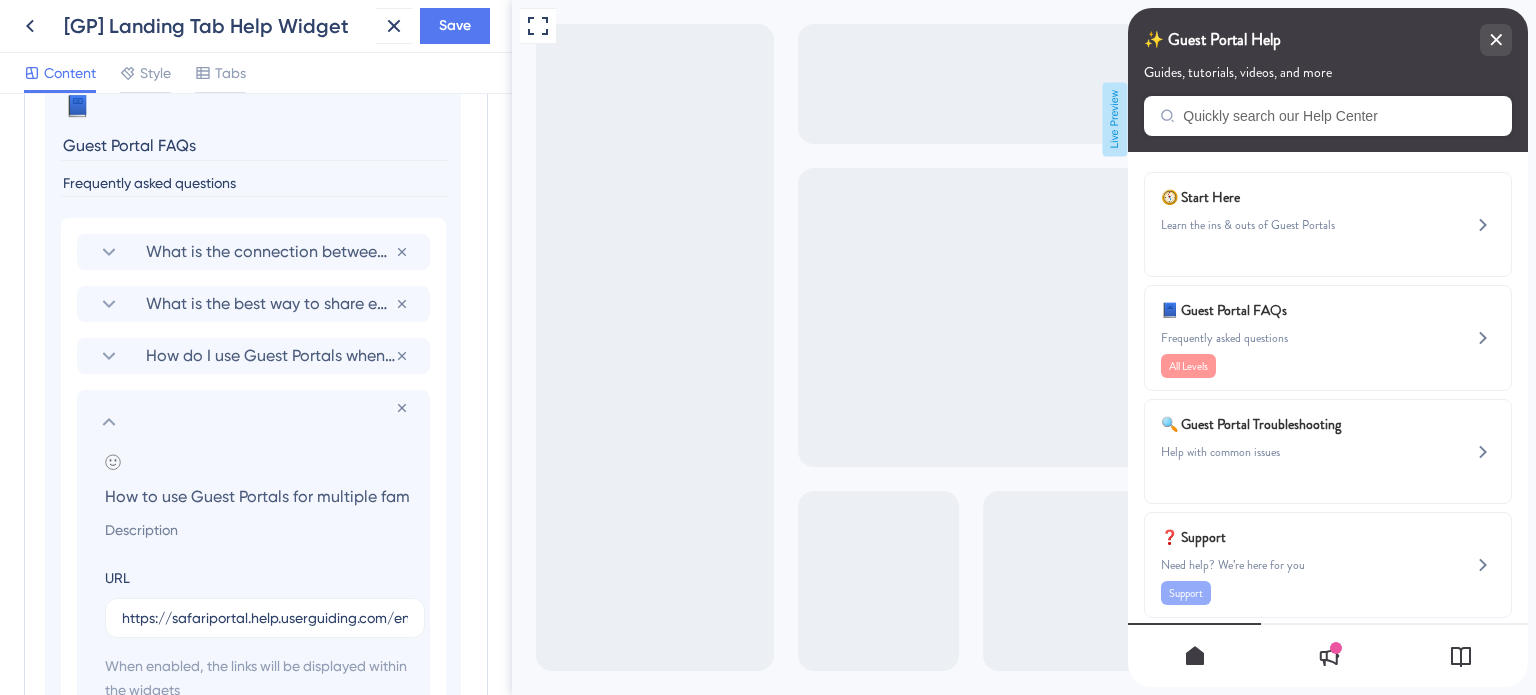 click 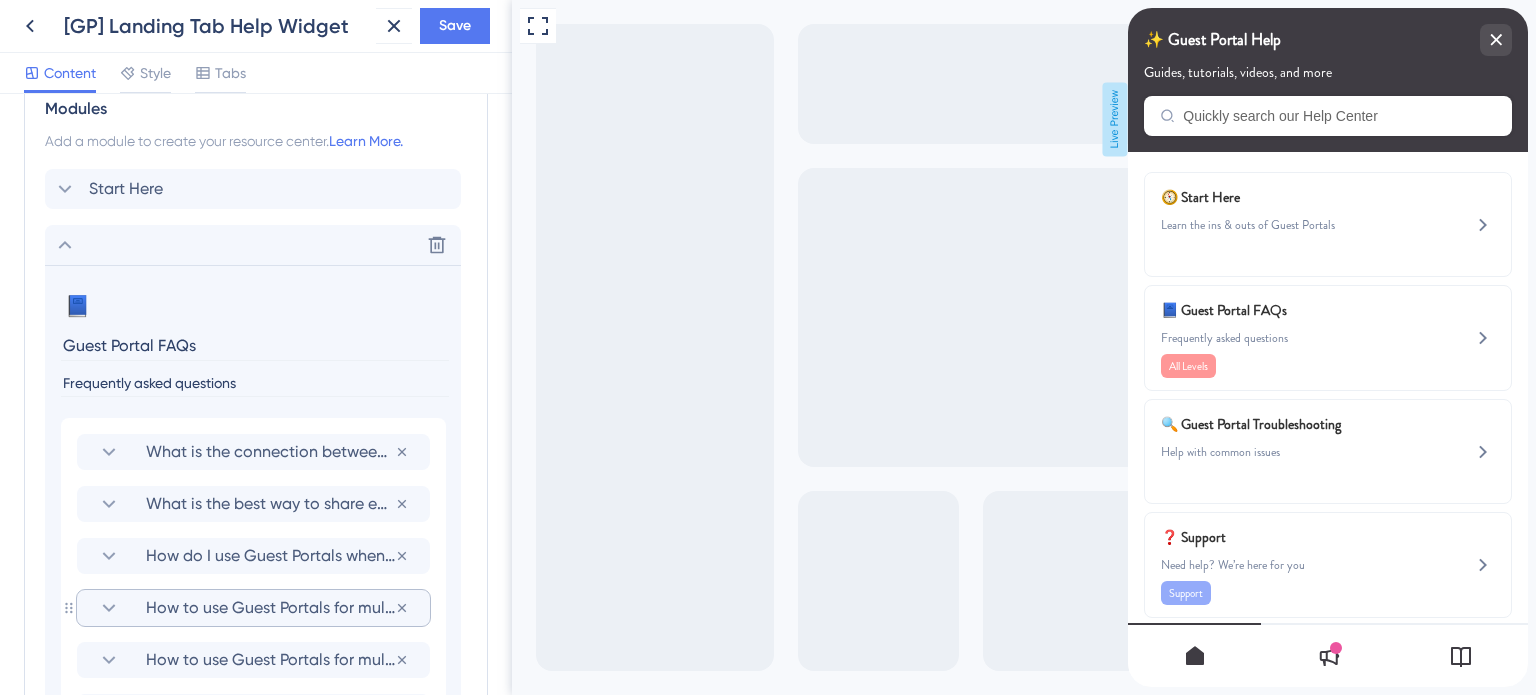 click 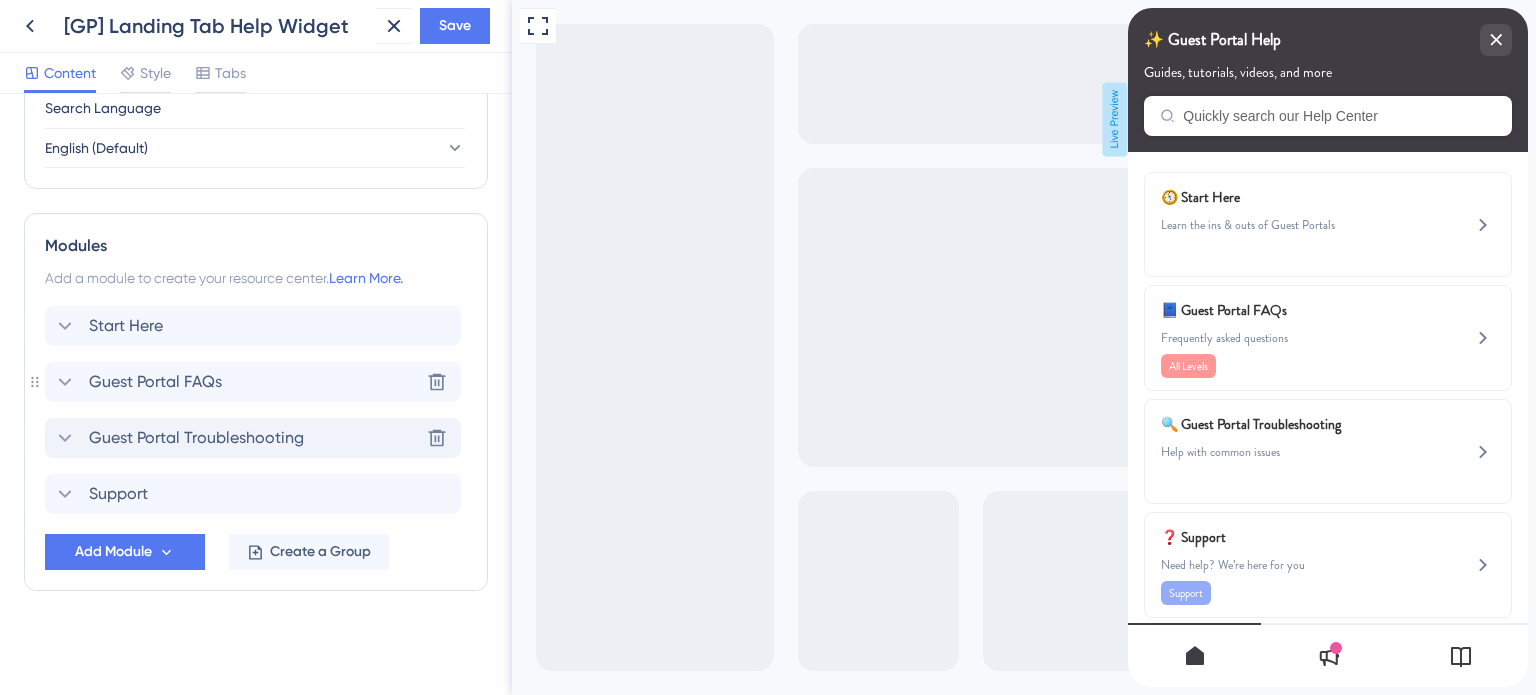 scroll, scrollTop: 807, scrollLeft: 0, axis: vertical 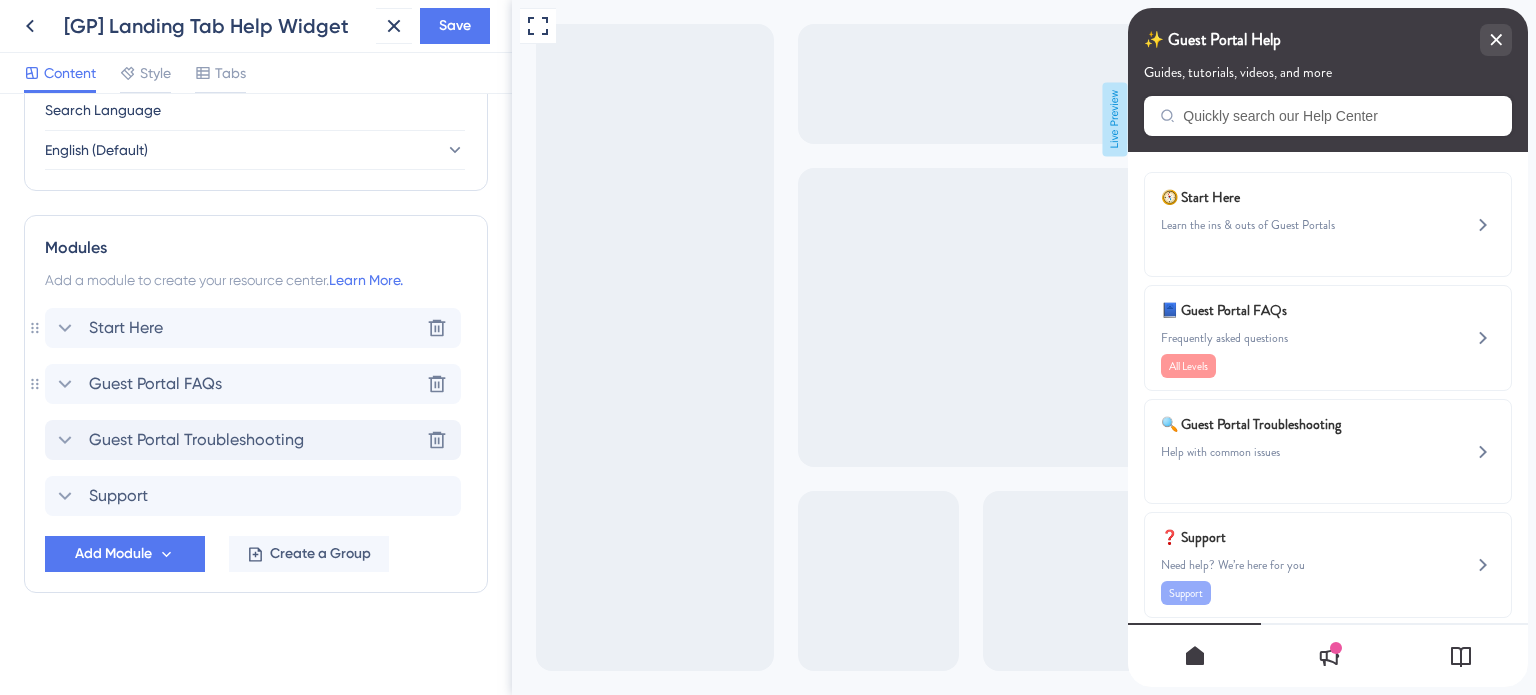 click 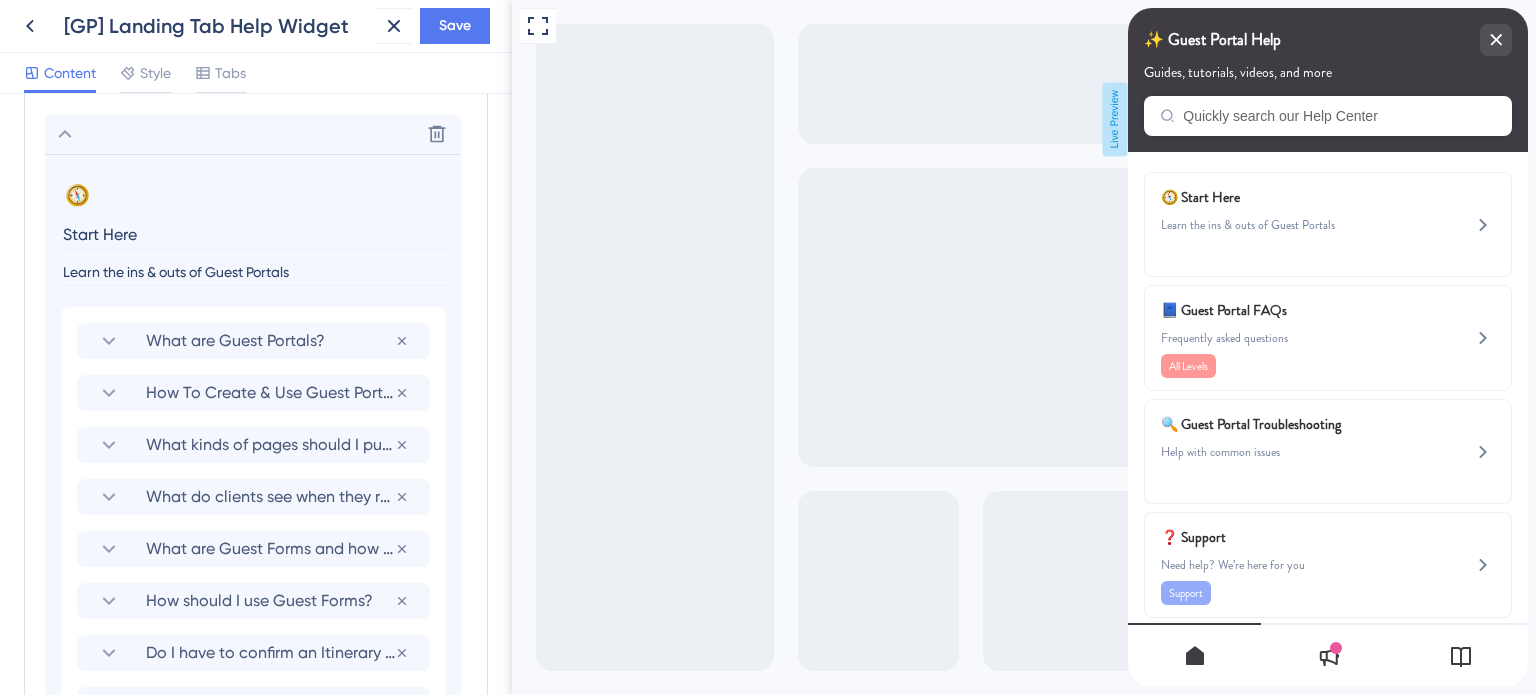 scroll, scrollTop: 1046, scrollLeft: 0, axis: vertical 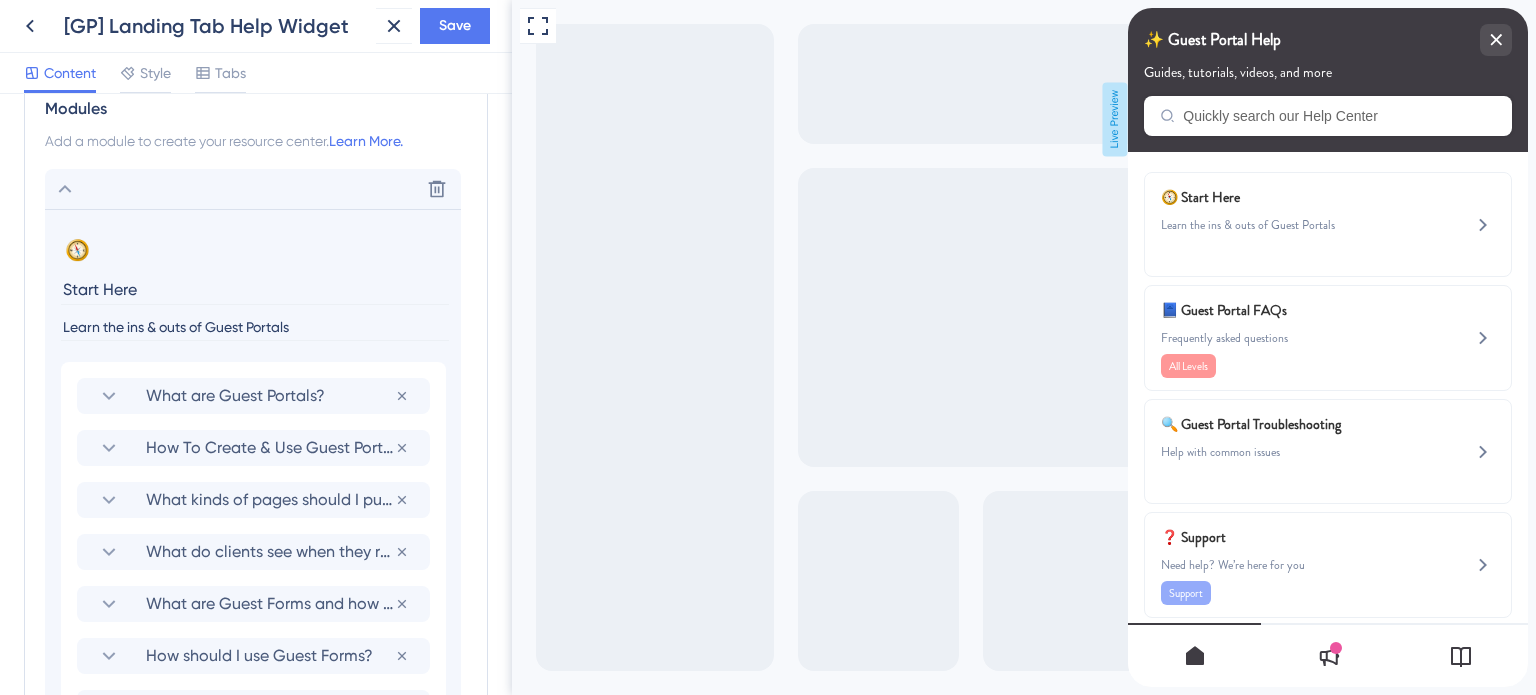 click 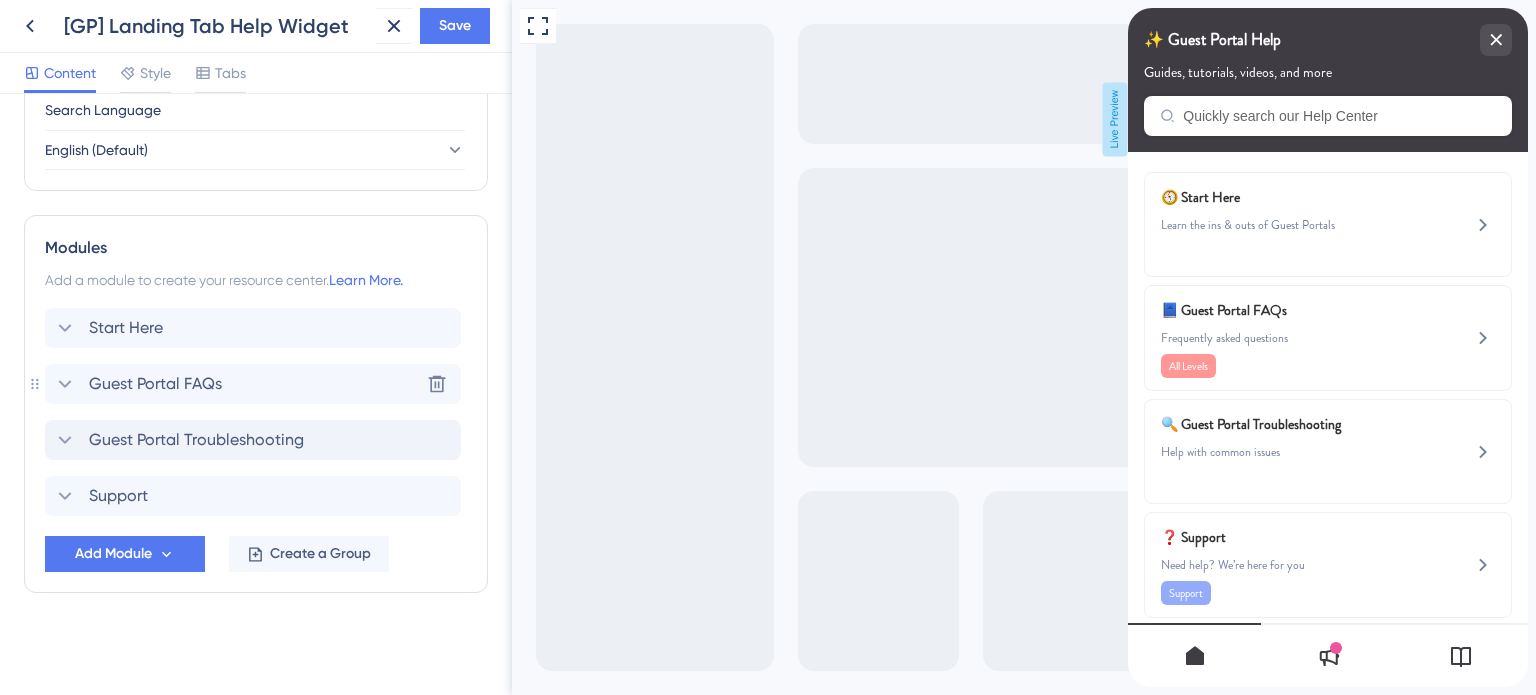 click on "Guest Portal FAQs" at bounding box center (155, 384) 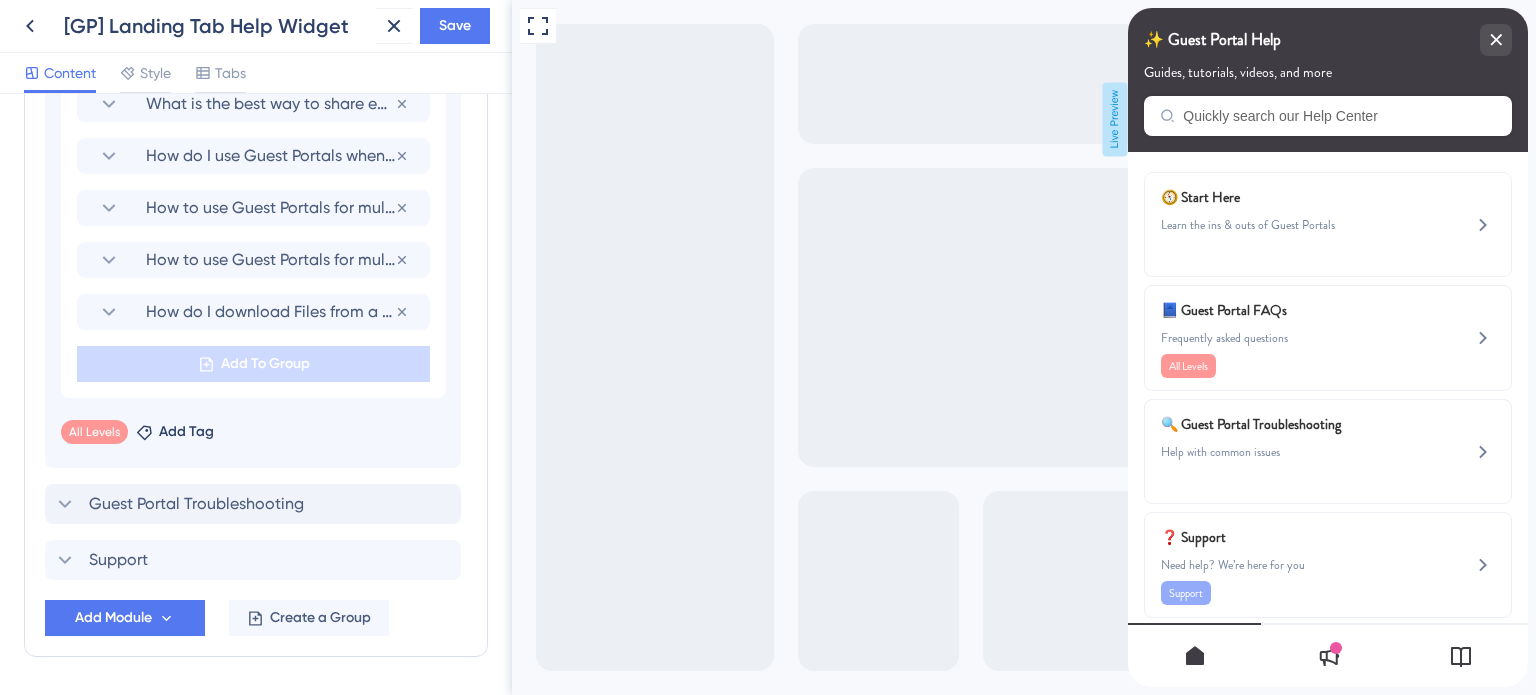 scroll, scrollTop: 1410, scrollLeft: 0, axis: vertical 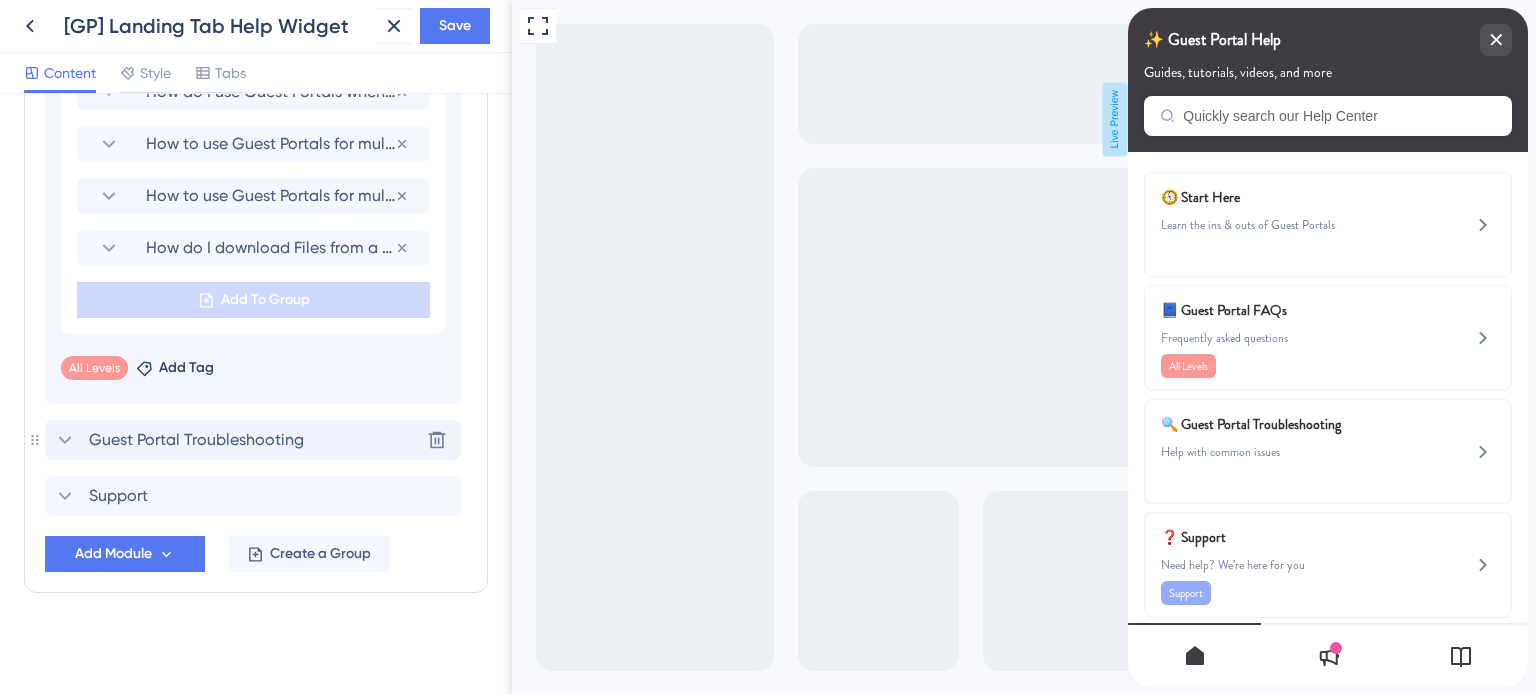 click 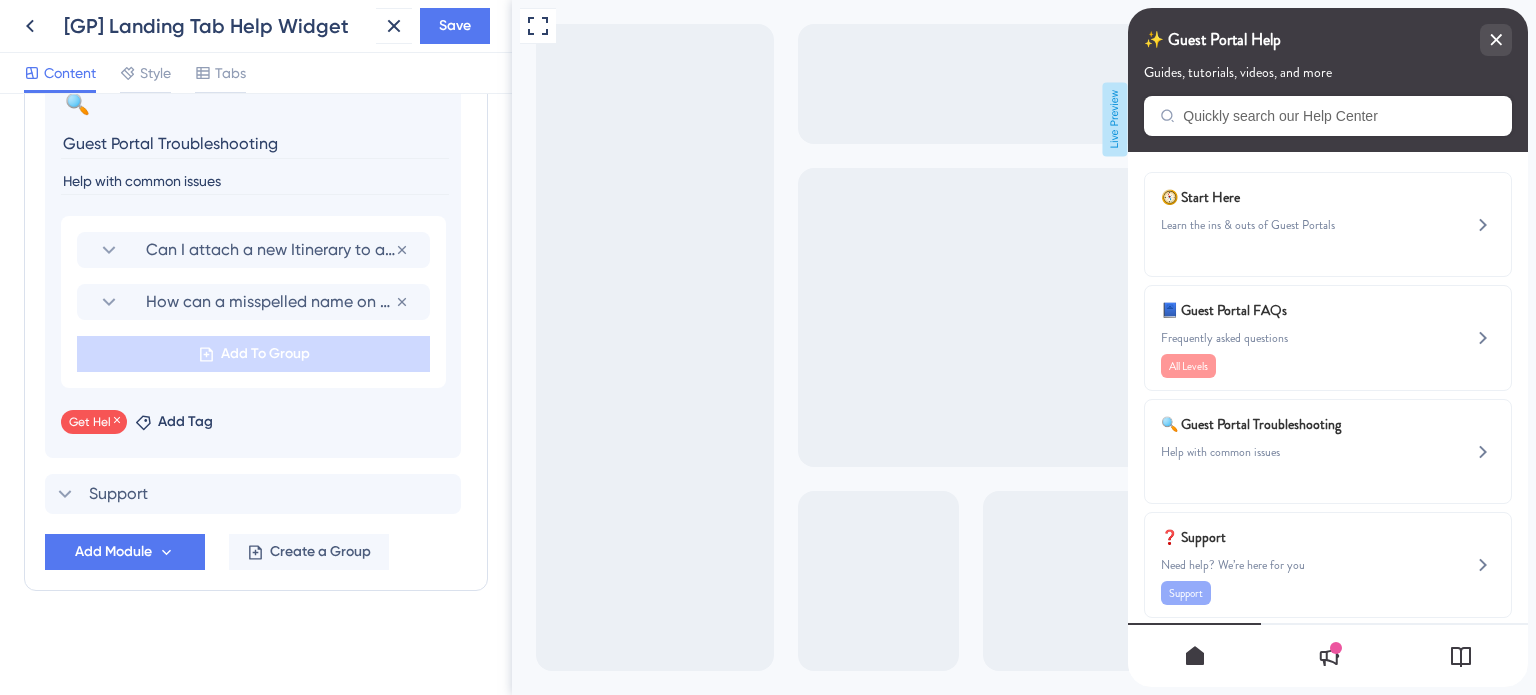 scroll, scrollTop: 1202, scrollLeft: 0, axis: vertical 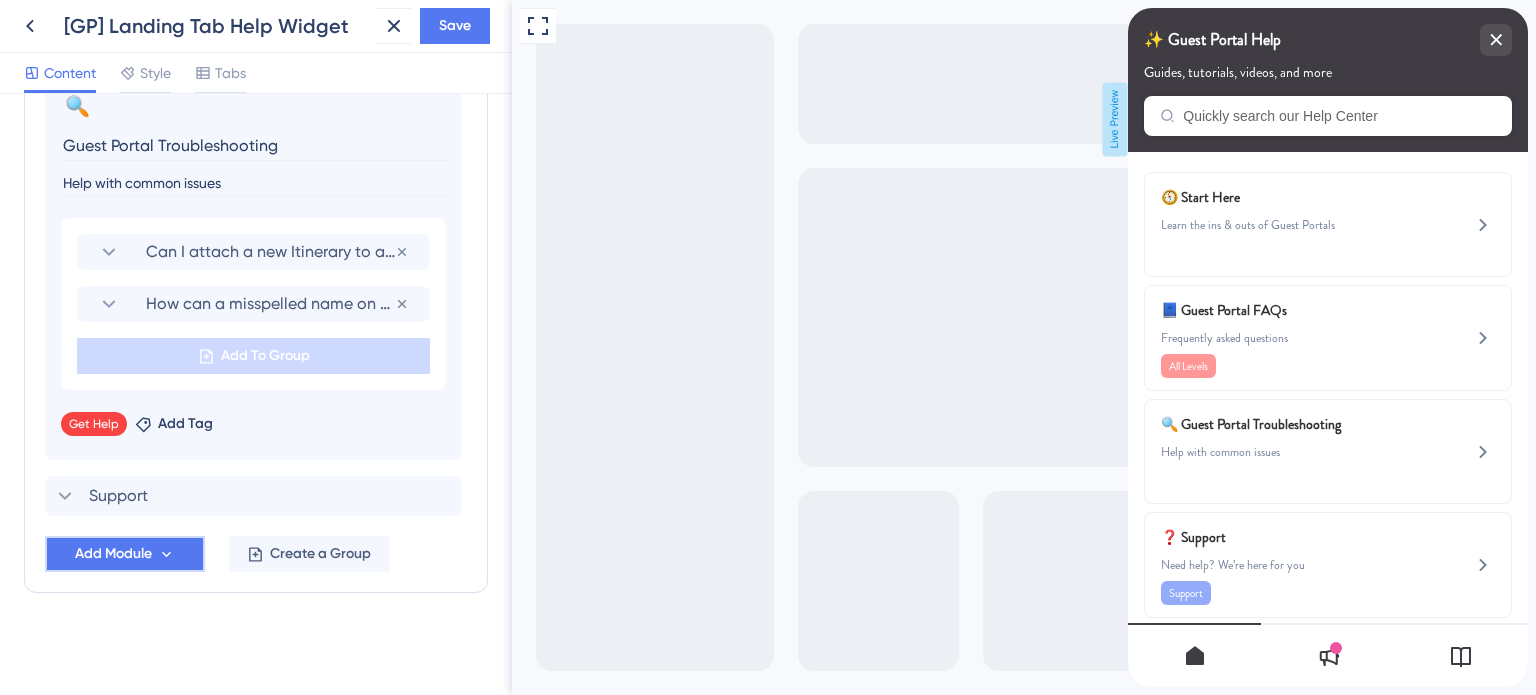 click on "Add Module" at bounding box center (125, 554) 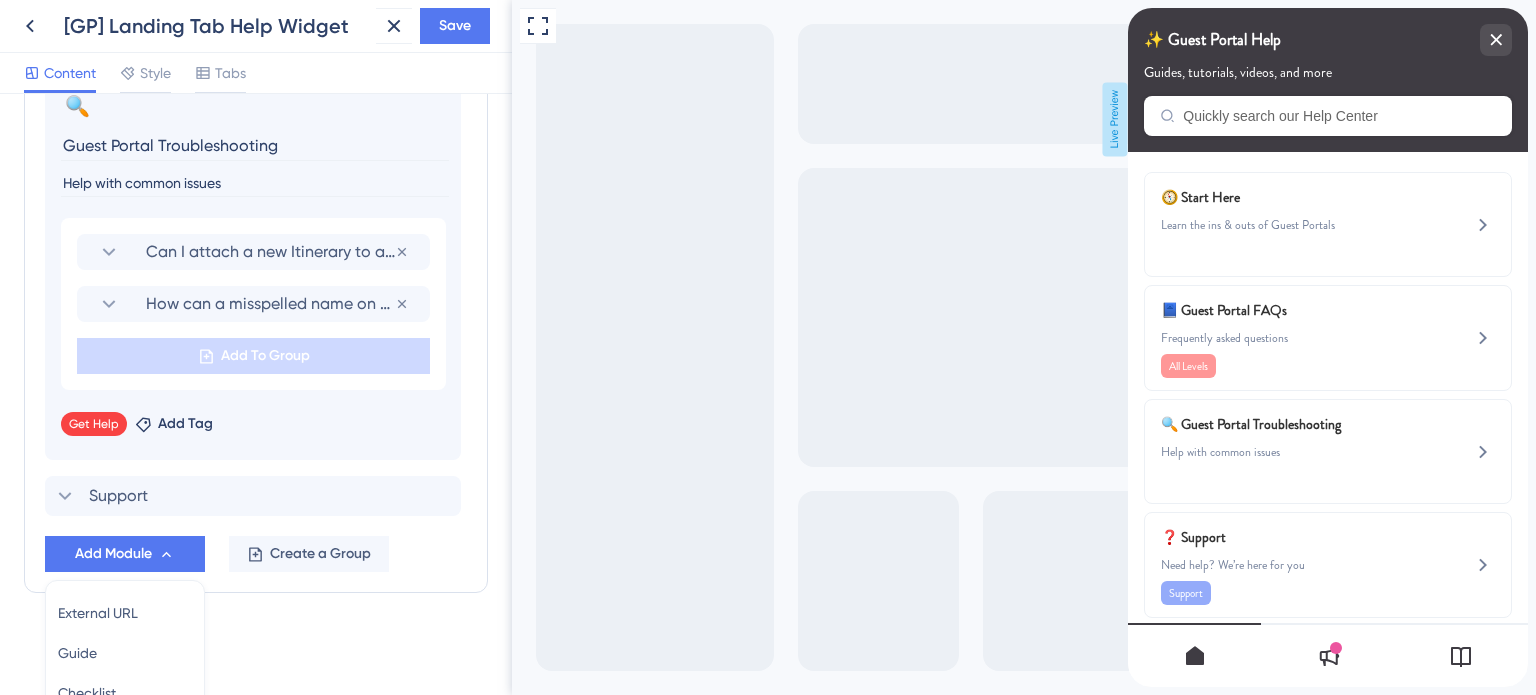 scroll, scrollTop: 1391, scrollLeft: 0, axis: vertical 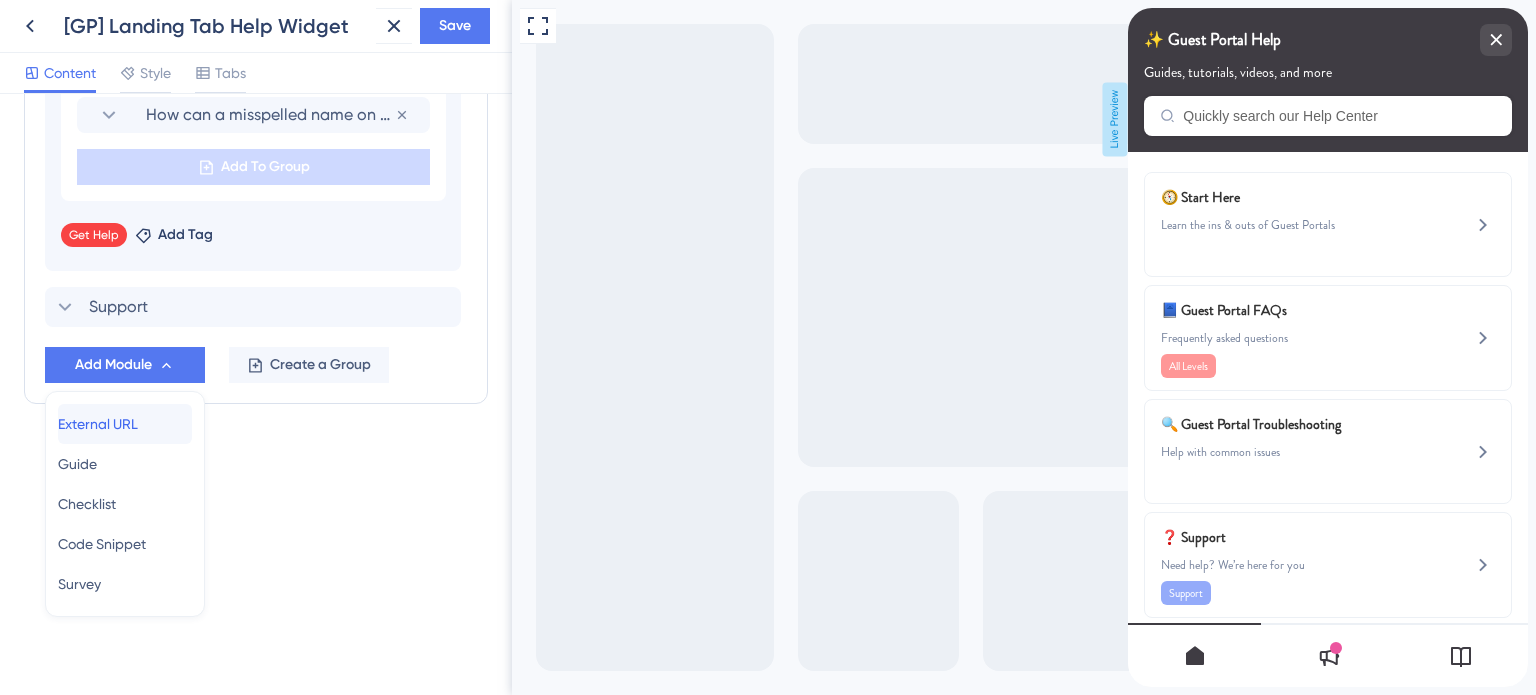 click on "External URL" at bounding box center (98, 424) 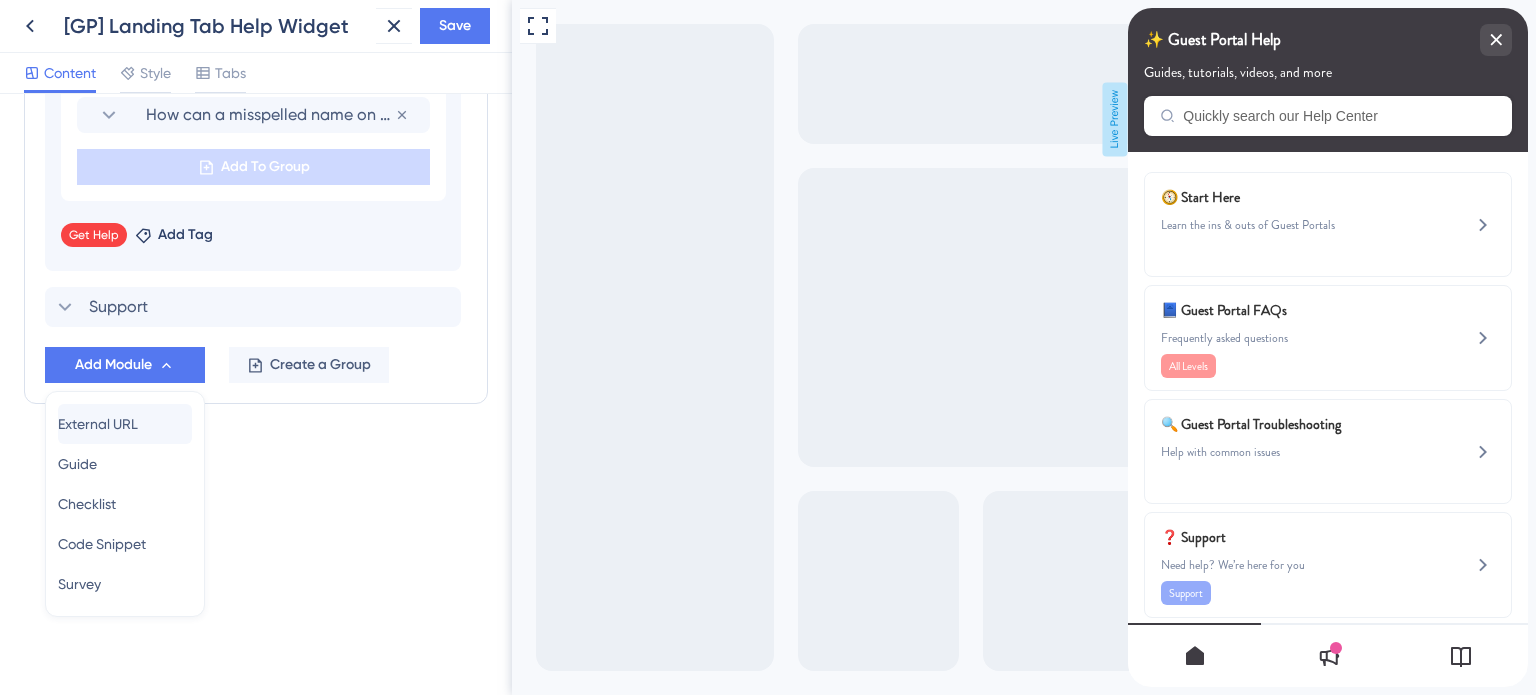 scroll, scrollTop: 1268, scrollLeft: 0, axis: vertical 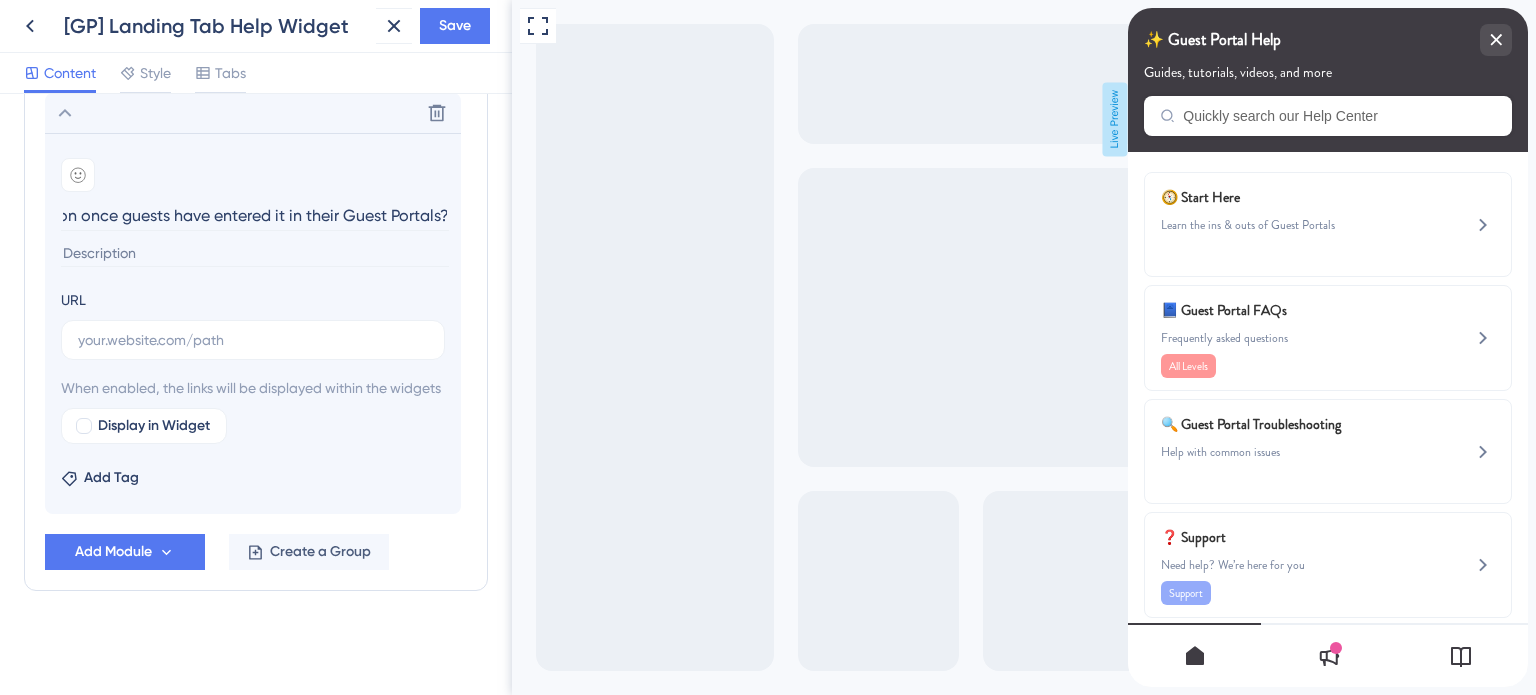 type on "How do I share the guest information once guests have entered it in their Guest Portals?" 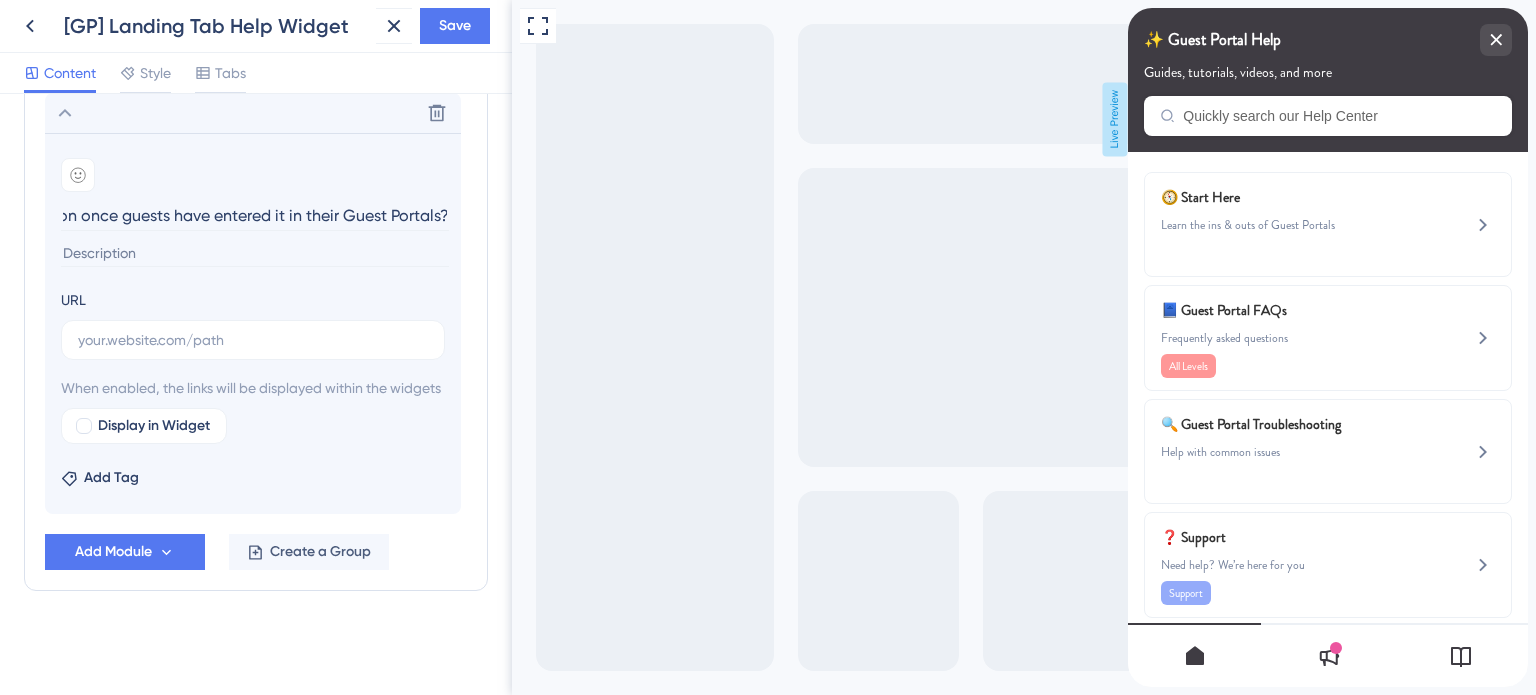 scroll, scrollTop: 0, scrollLeft: 0, axis: both 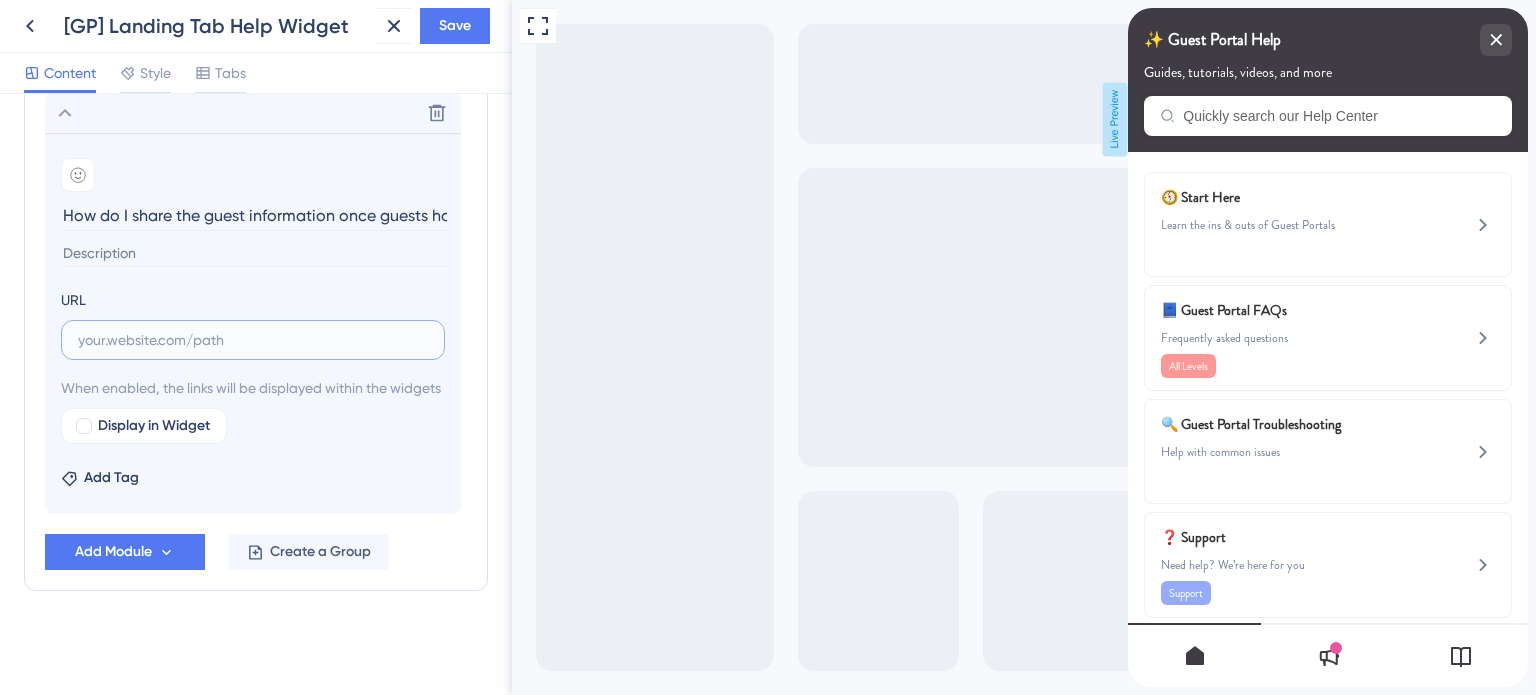 click at bounding box center (253, 340) 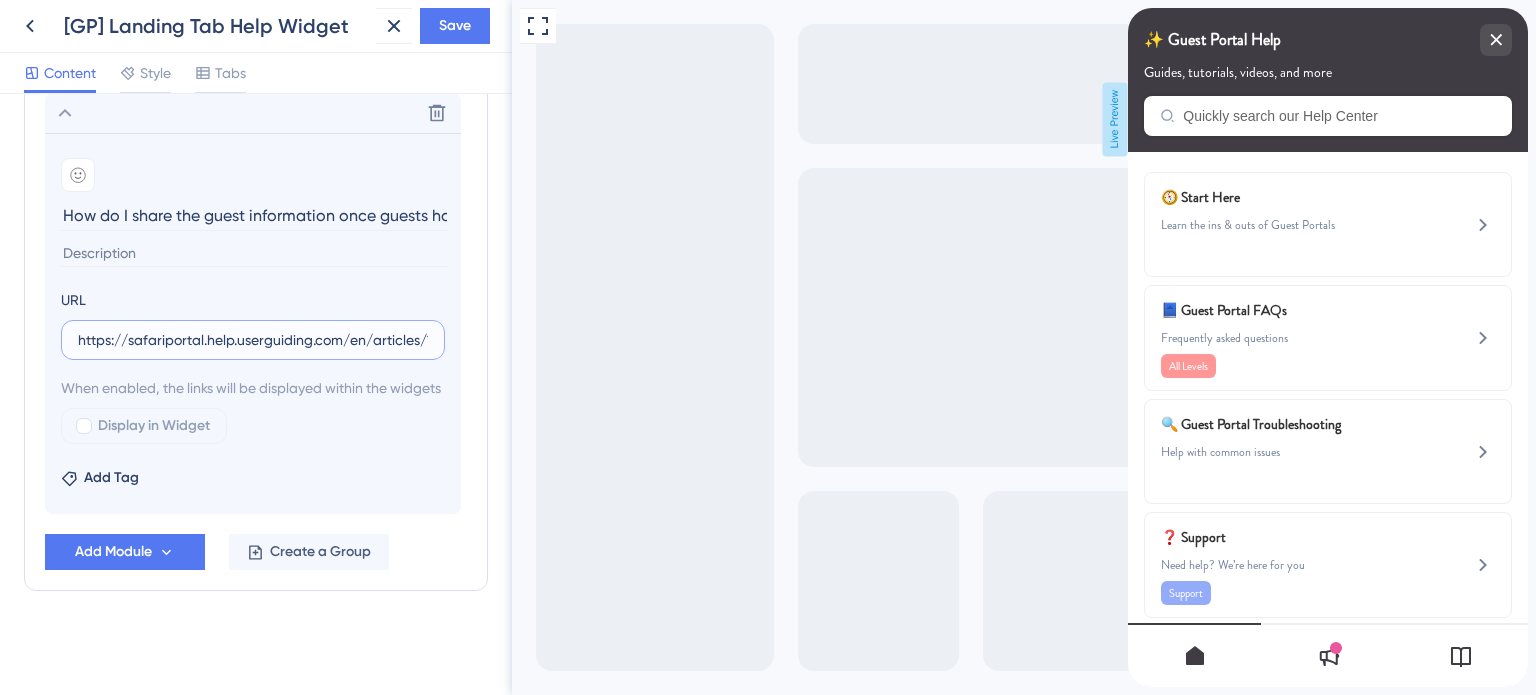 scroll, scrollTop: 0, scrollLeft: 388, axis: horizontal 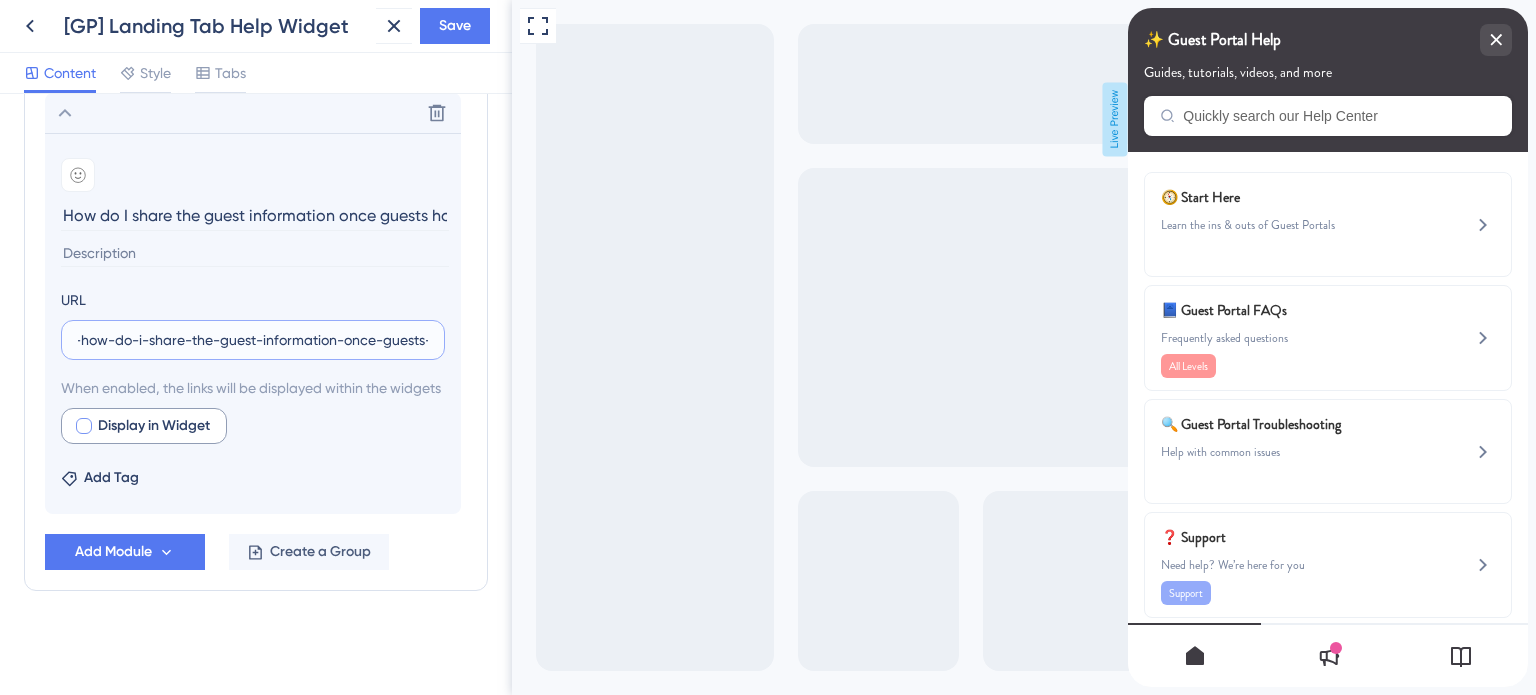 type on "https://safariportal.help.userguiding.com/en/articles/12330-how-do-i-share-the-guest-information-once-guests-" 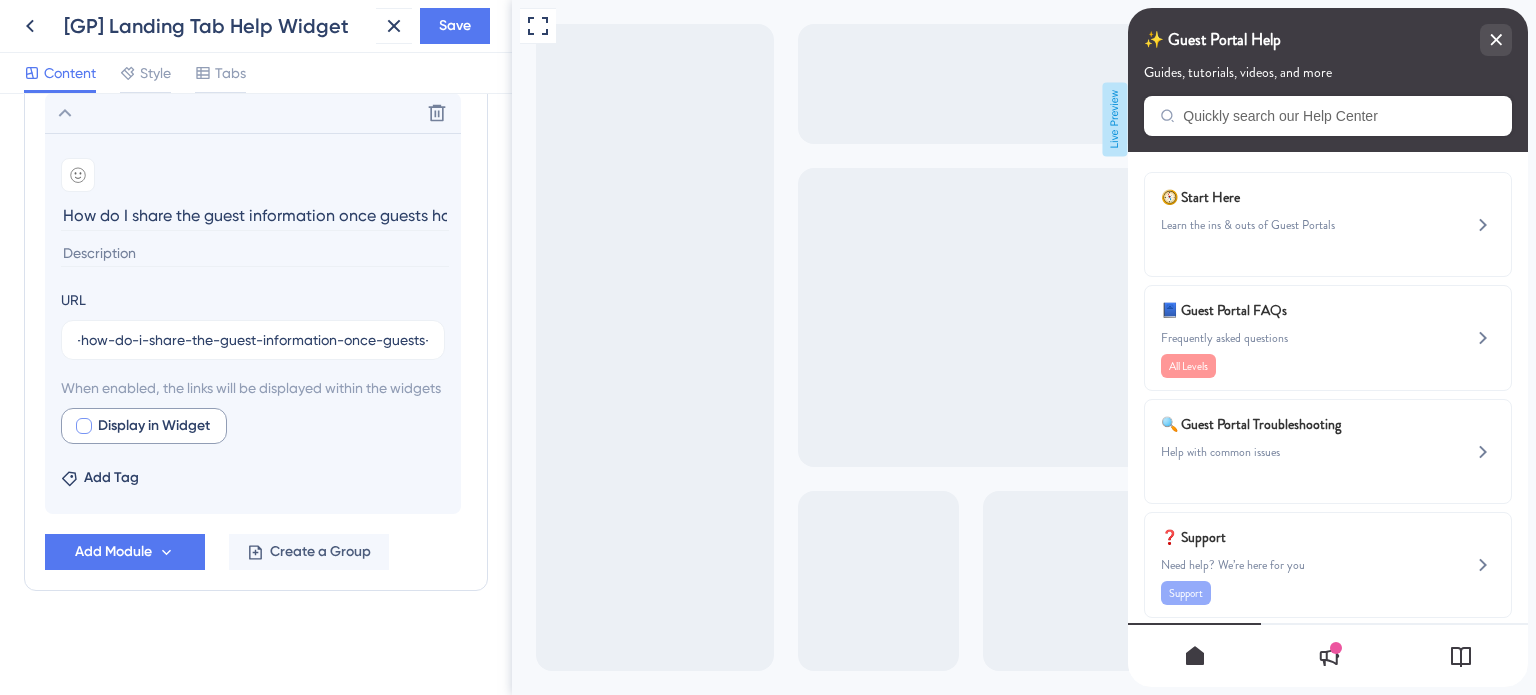 click at bounding box center [84, 426] 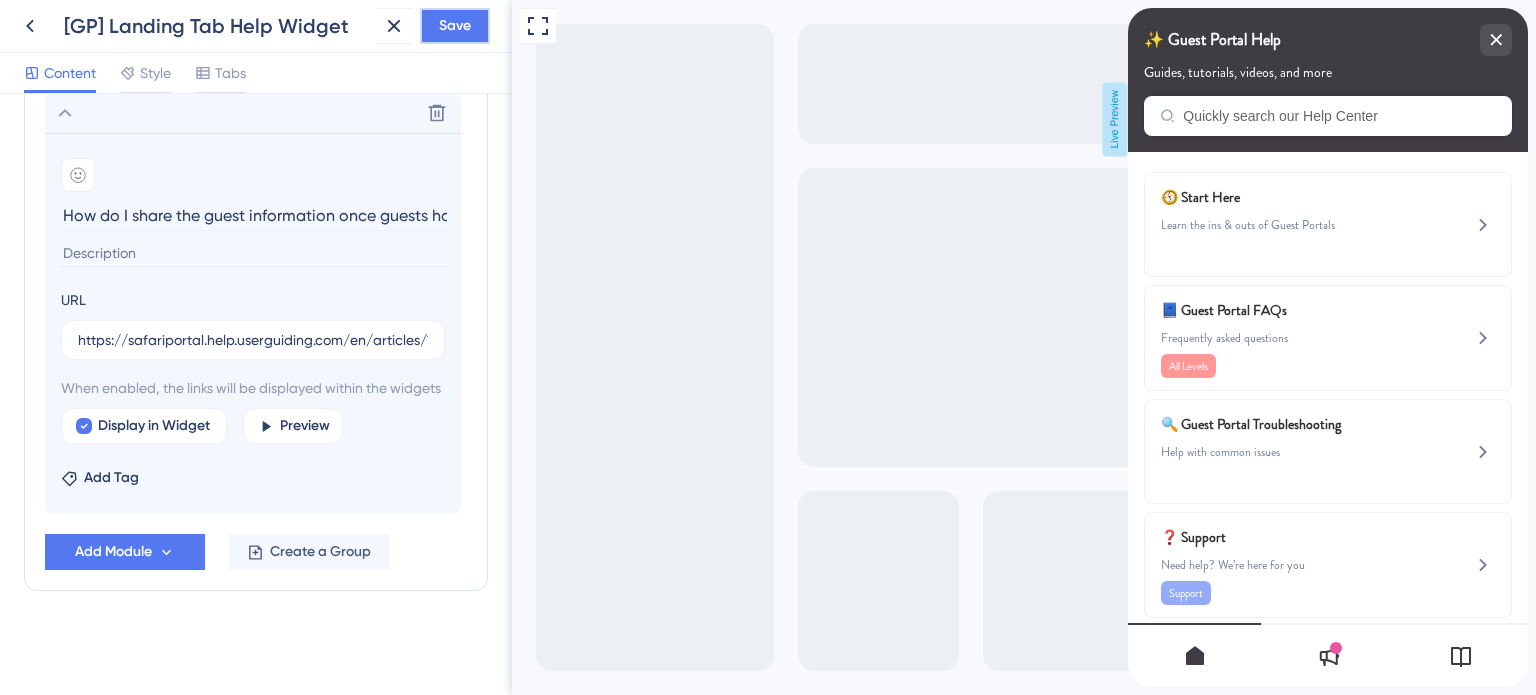click on "Save" at bounding box center [455, 26] 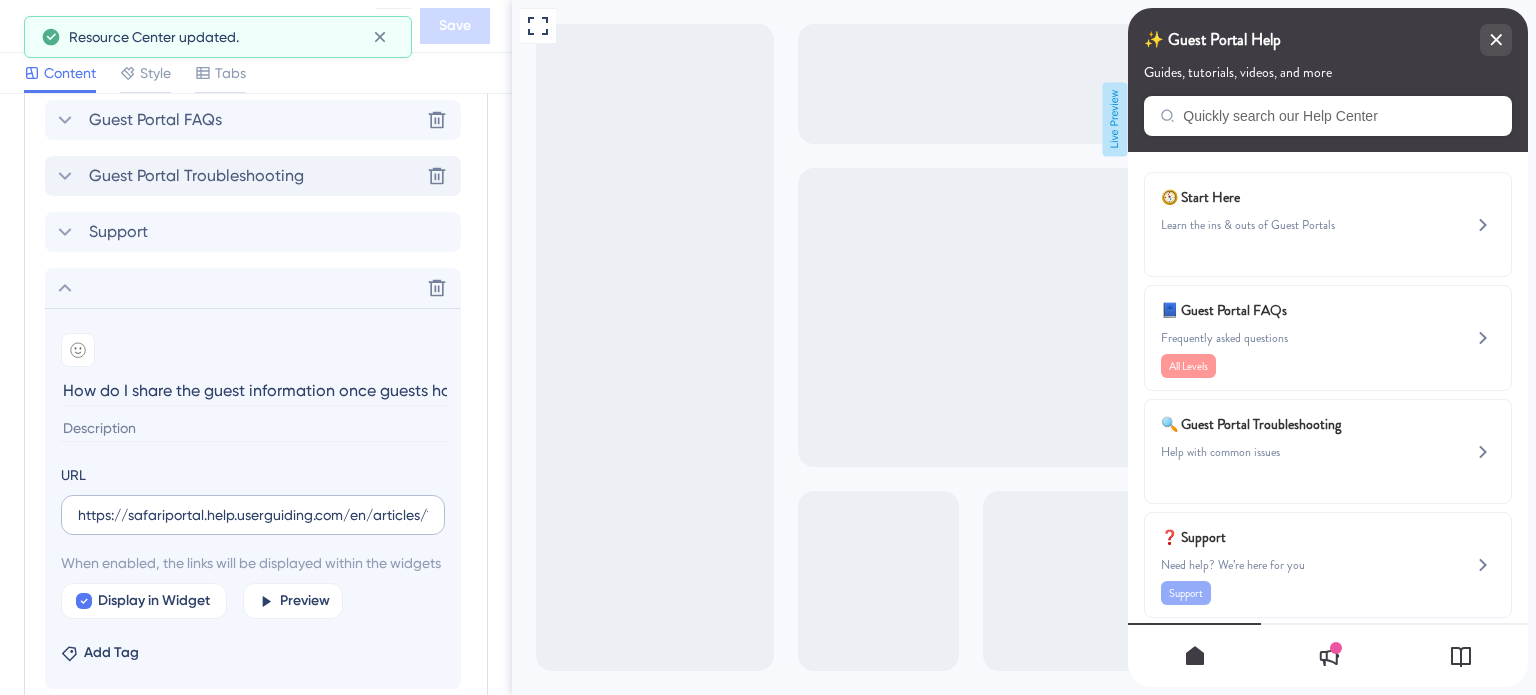 scroll, scrollTop: 1068, scrollLeft: 0, axis: vertical 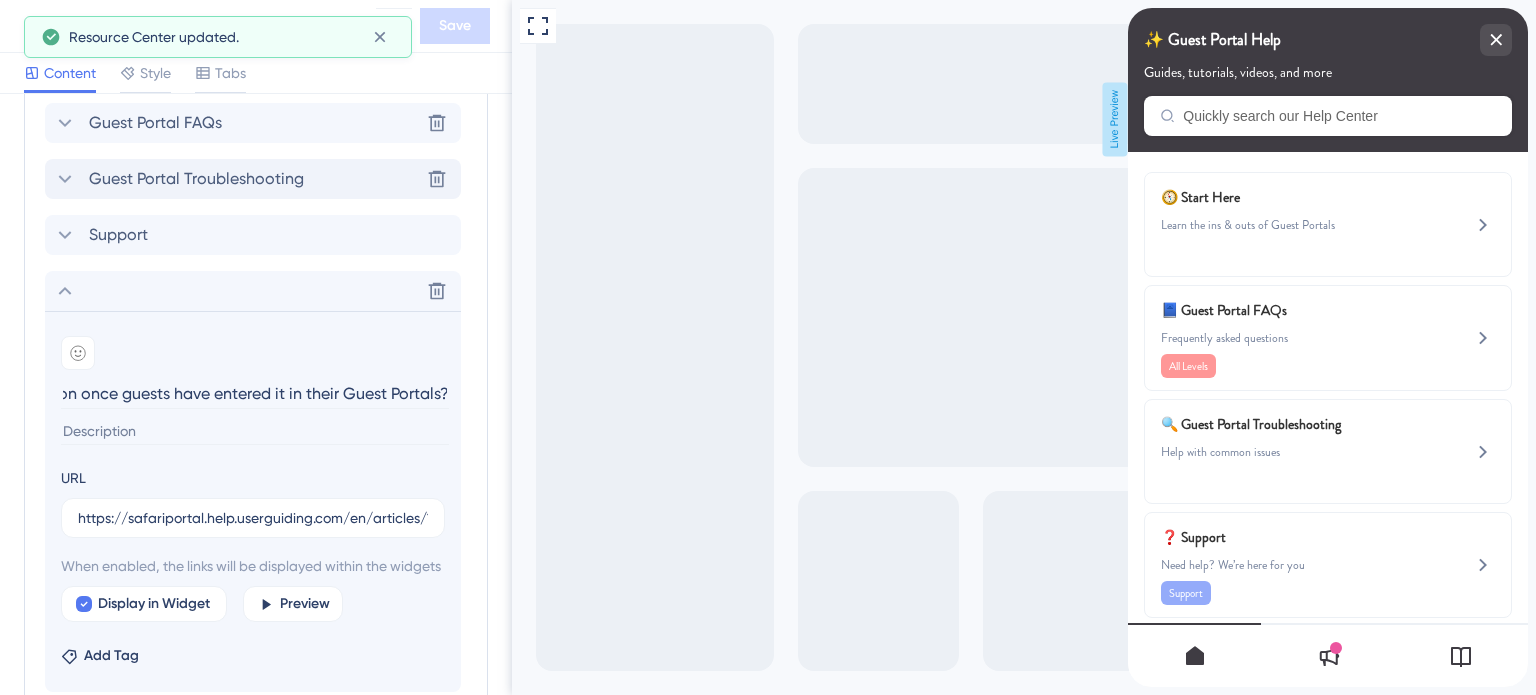 drag, startPoint x: 256, startPoint y: 394, endPoint x: 471, endPoint y: 394, distance: 215 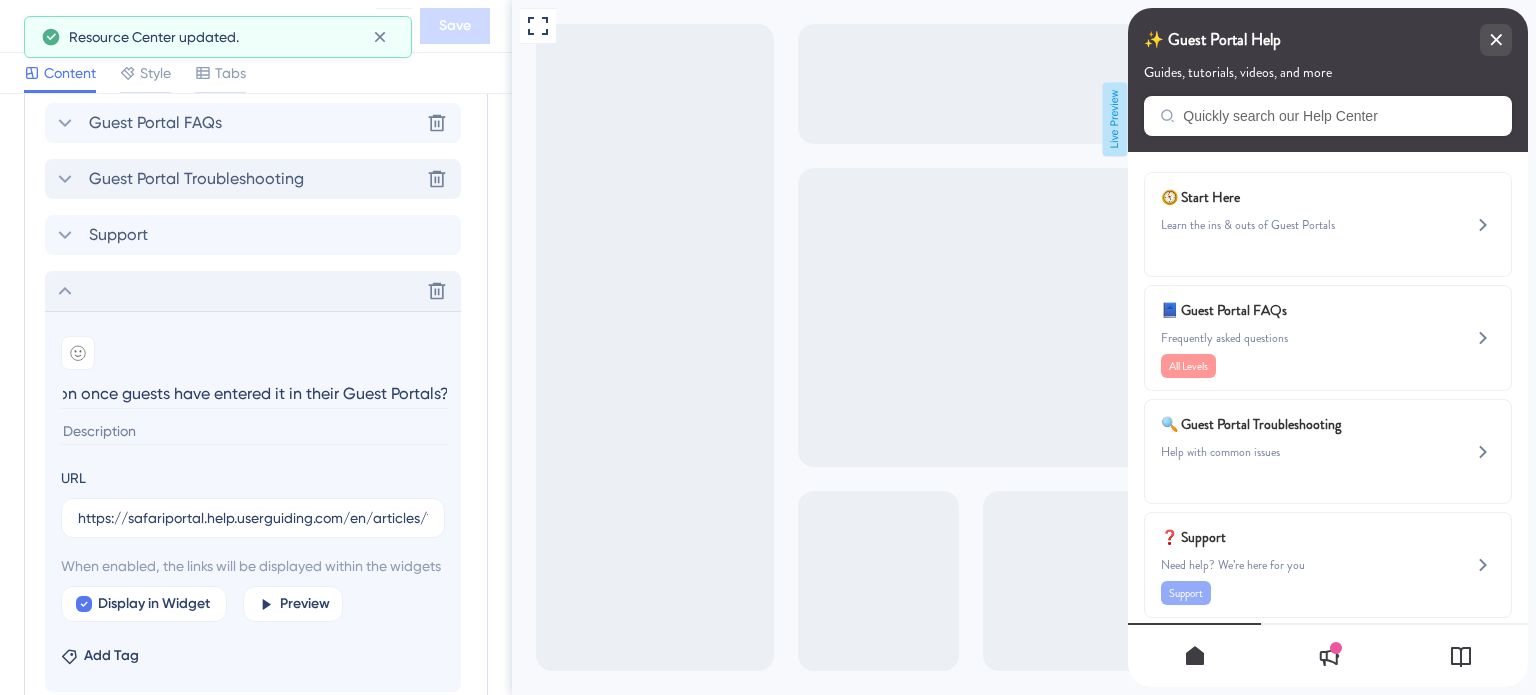 click 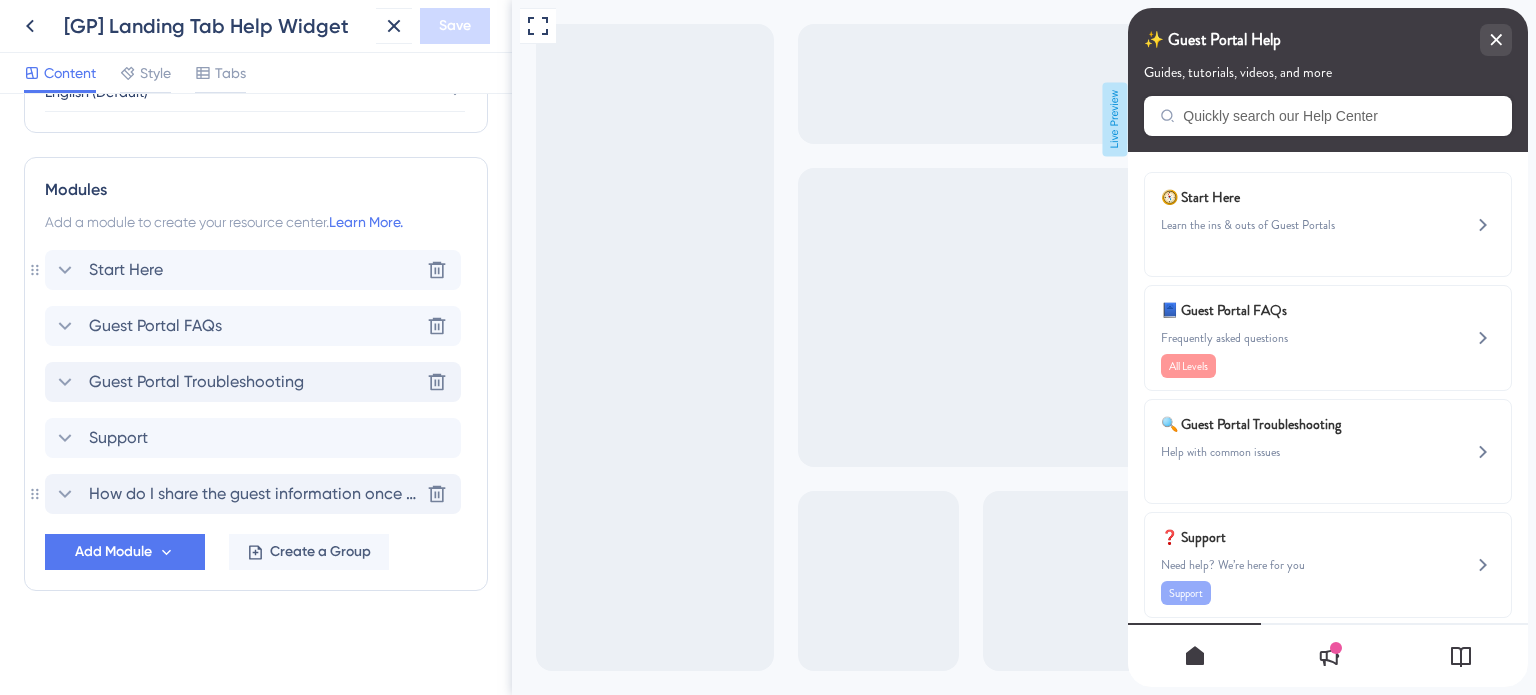 scroll, scrollTop: 863, scrollLeft: 0, axis: vertical 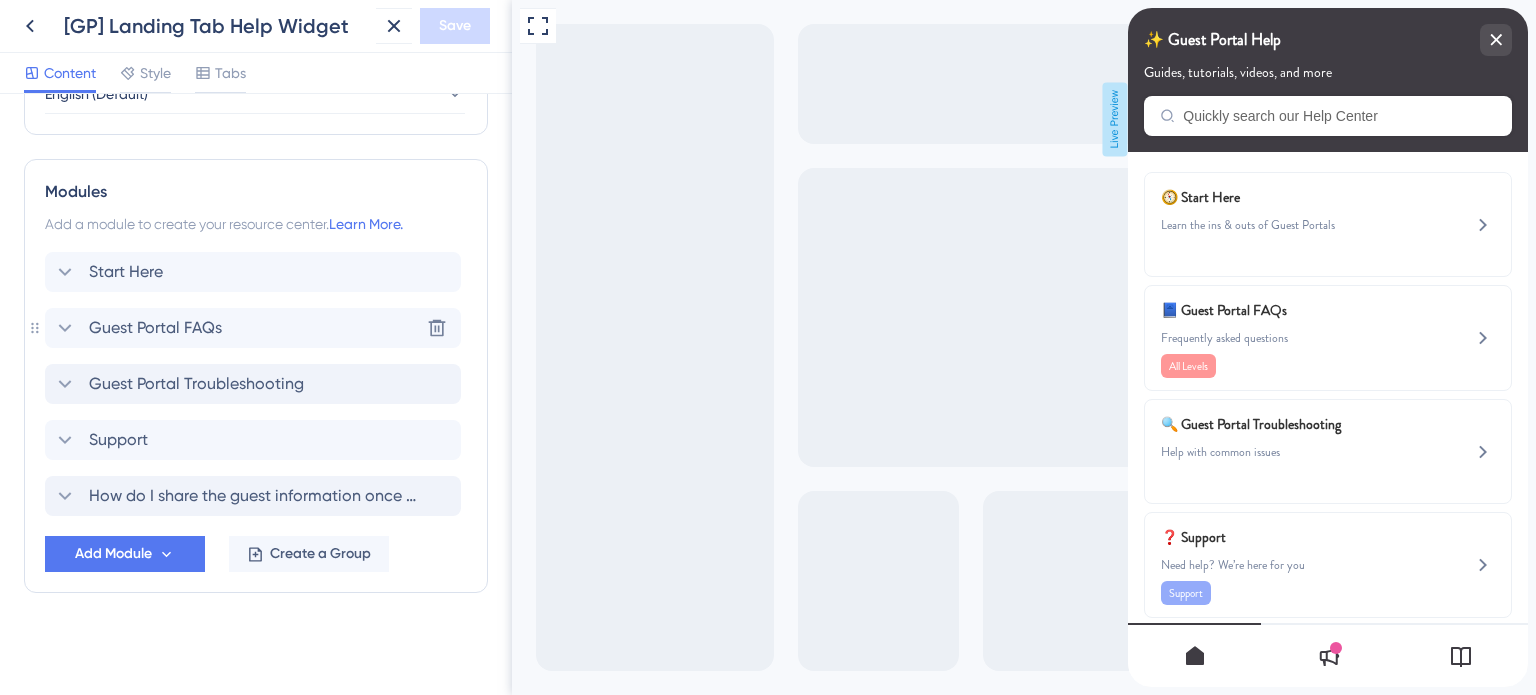 click on "Guest Portal FAQs" at bounding box center [155, 328] 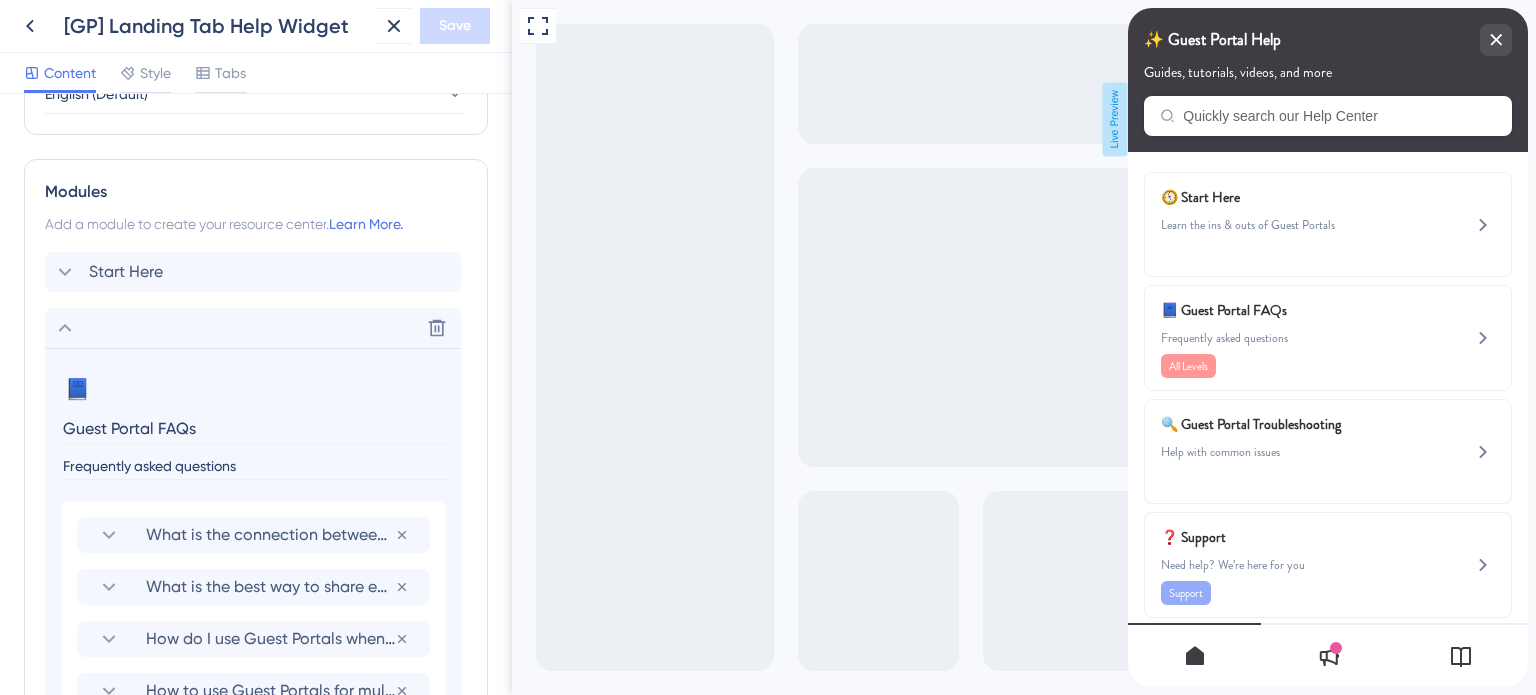 scroll, scrollTop: 1068, scrollLeft: 0, axis: vertical 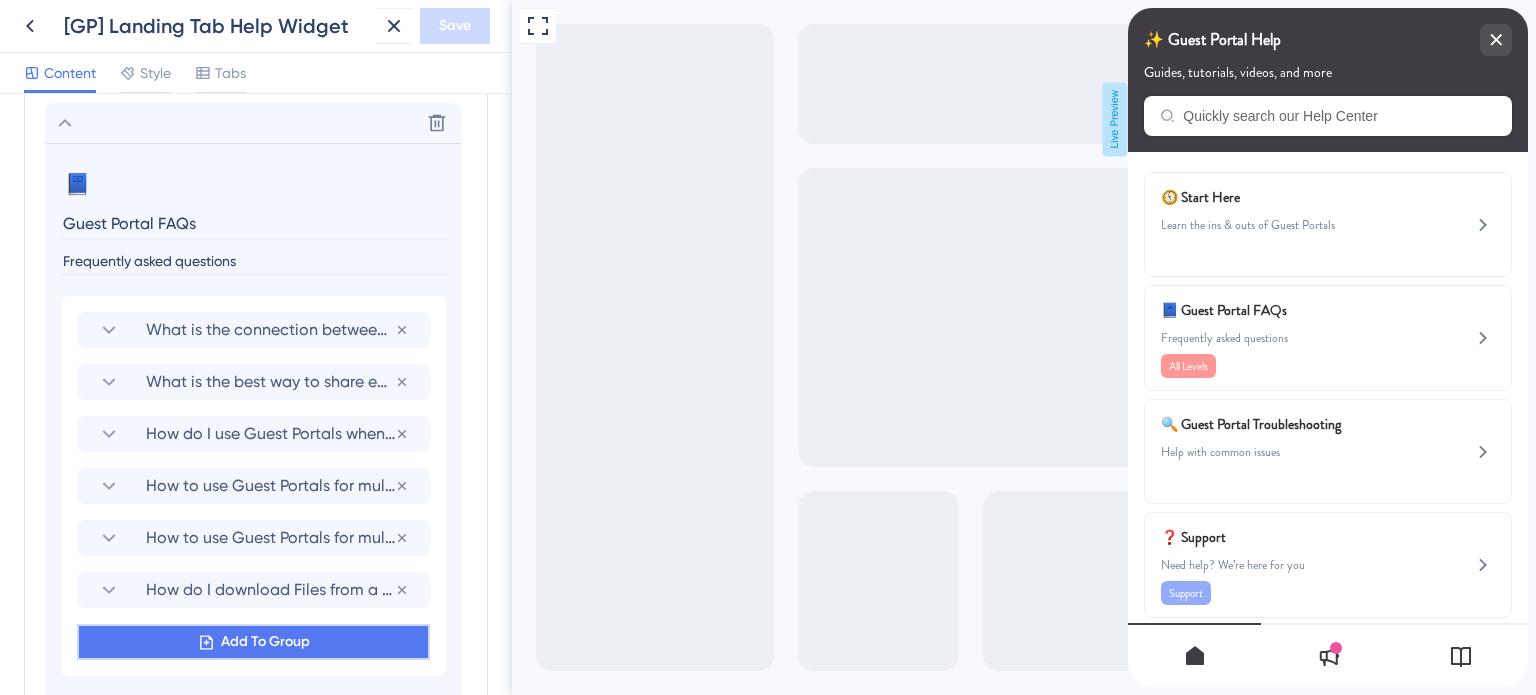 click on "Add To Group" at bounding box center [265, 642] 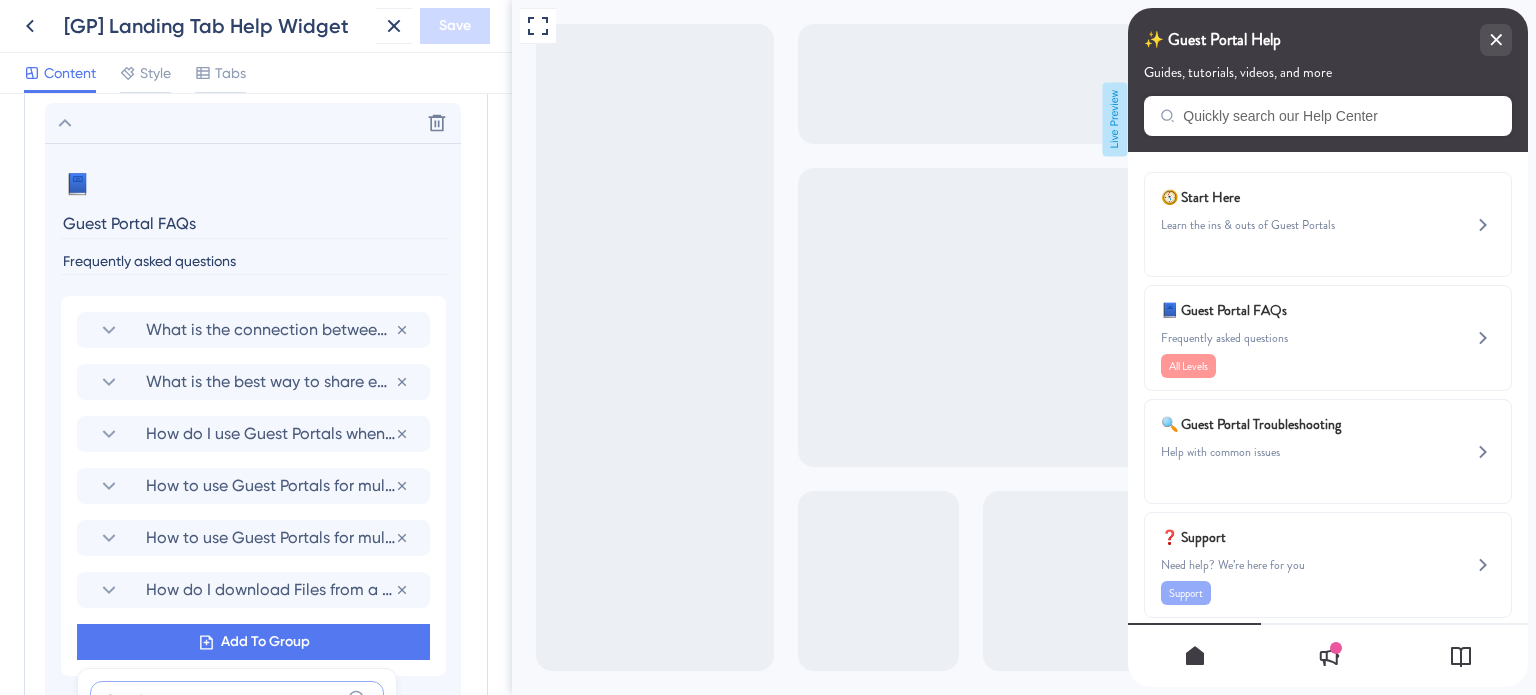 scroll, scrollTop: 1409, scrollLeft: 0, axis: vertical 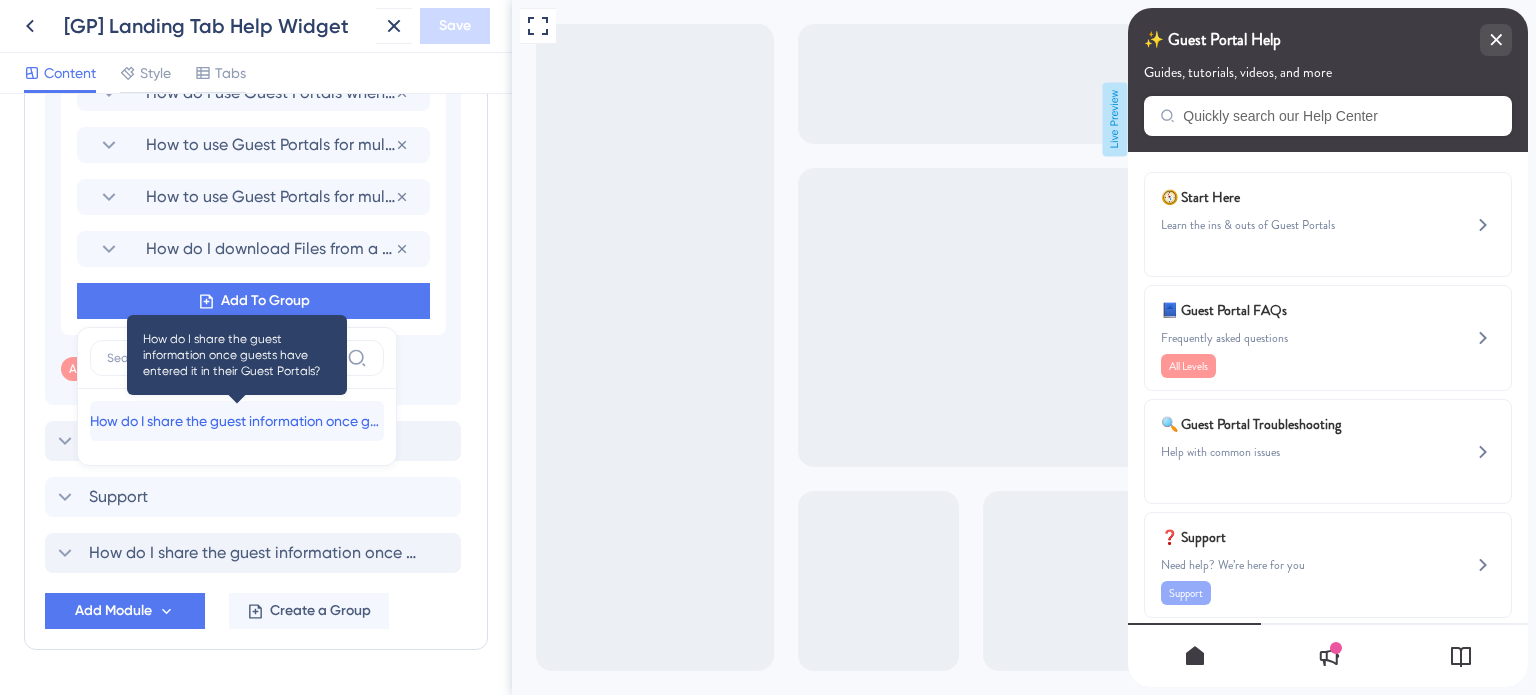 click on "How do I share the guest information once guests have entered it in their Guest Portals?" at bounding box center (237, 421) 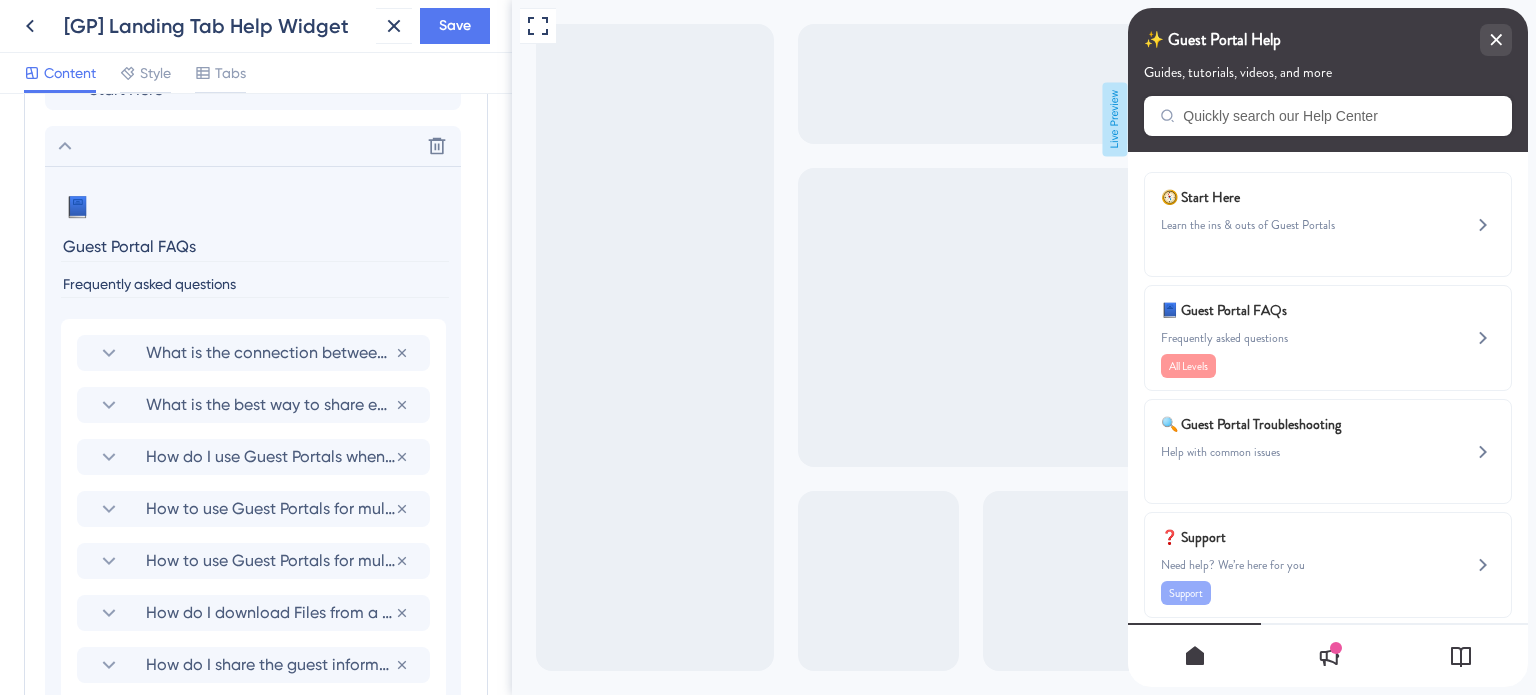 scroll, scrollTop: 1009, scrollLeft: 0, axis: vertical 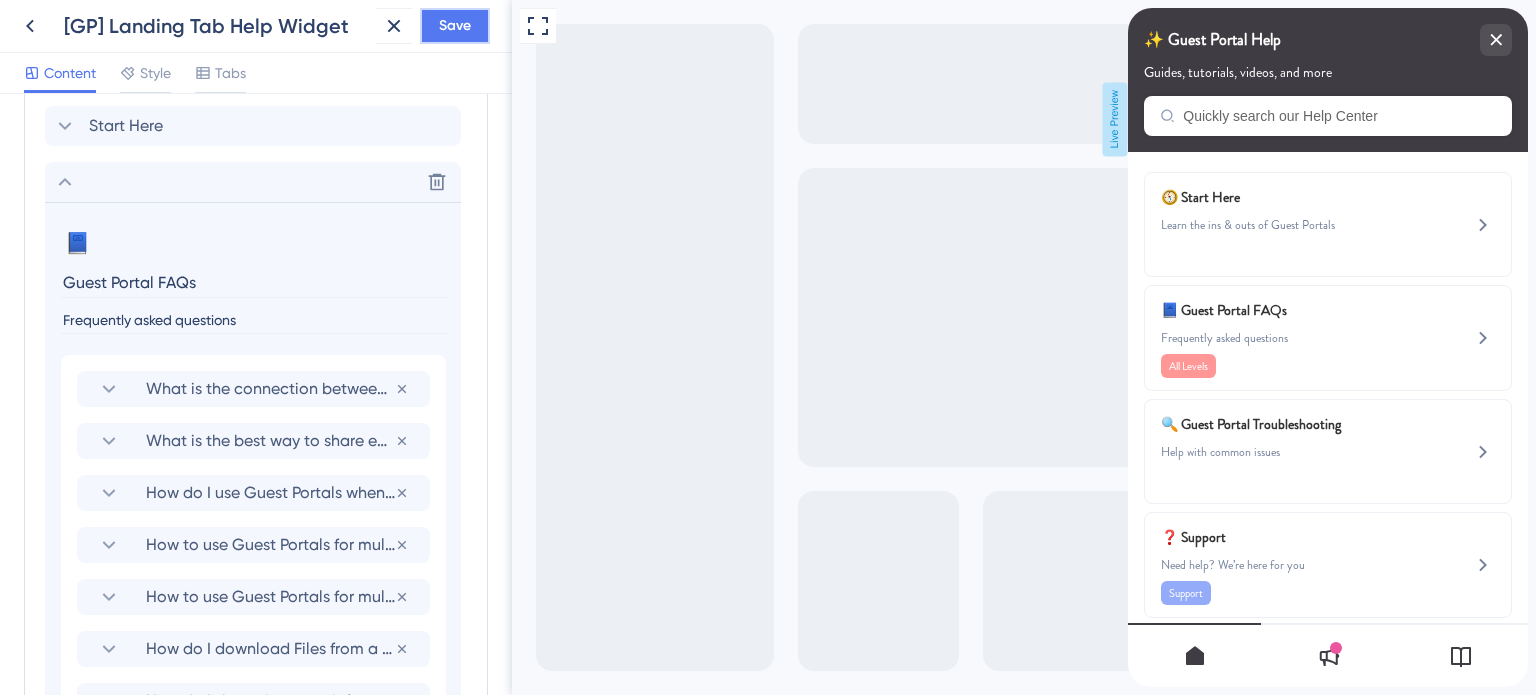 click on "Save" at bounding box center [455, 26] 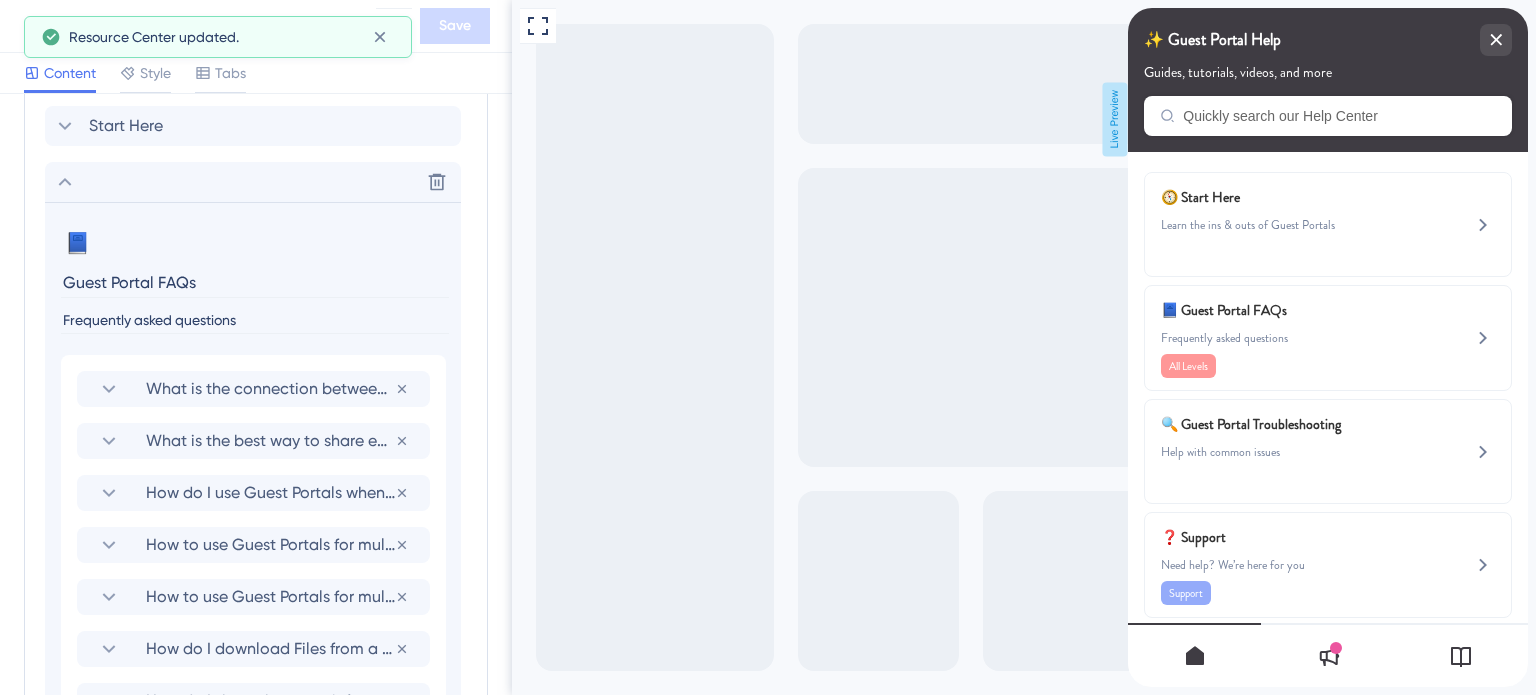 click 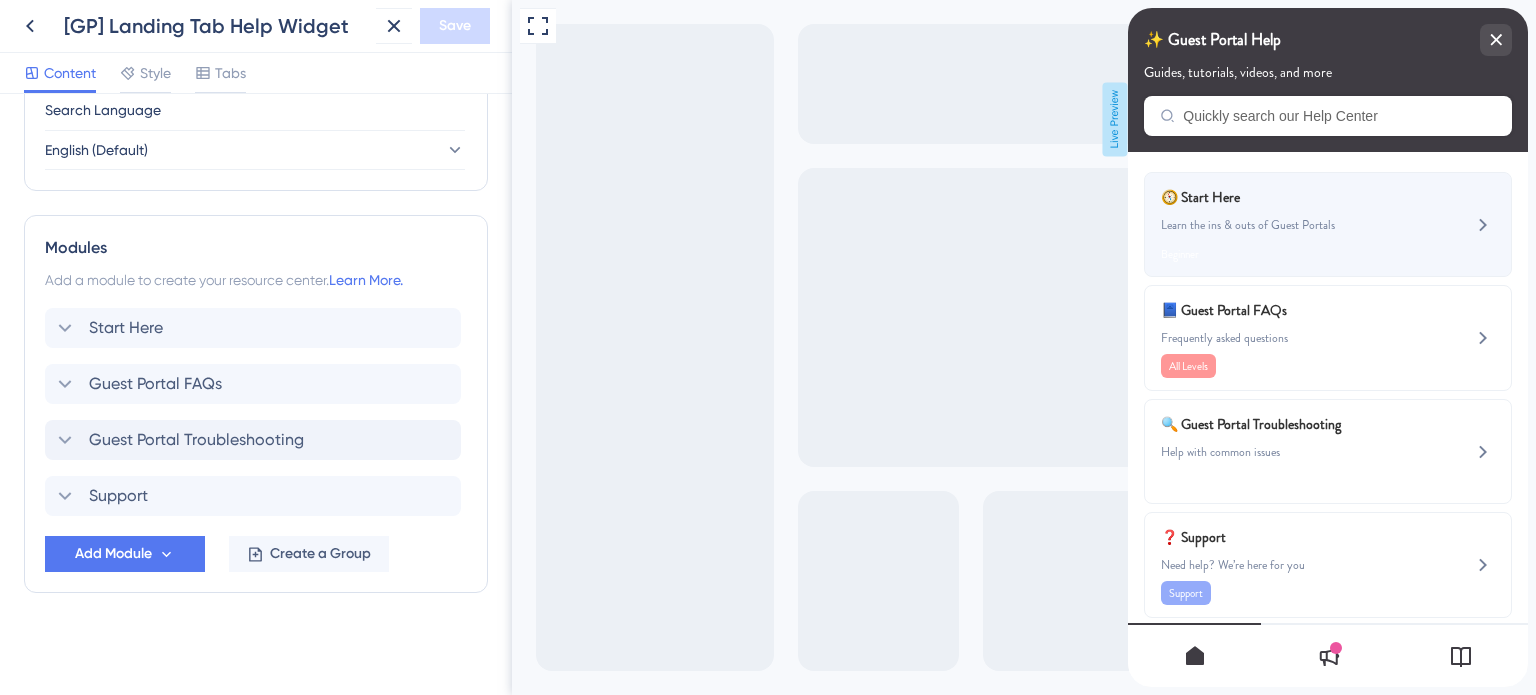 click on "🧭   Start Here Learn the ins & outs of Guest Portals Beginner" at bounding box center [1294, 224] 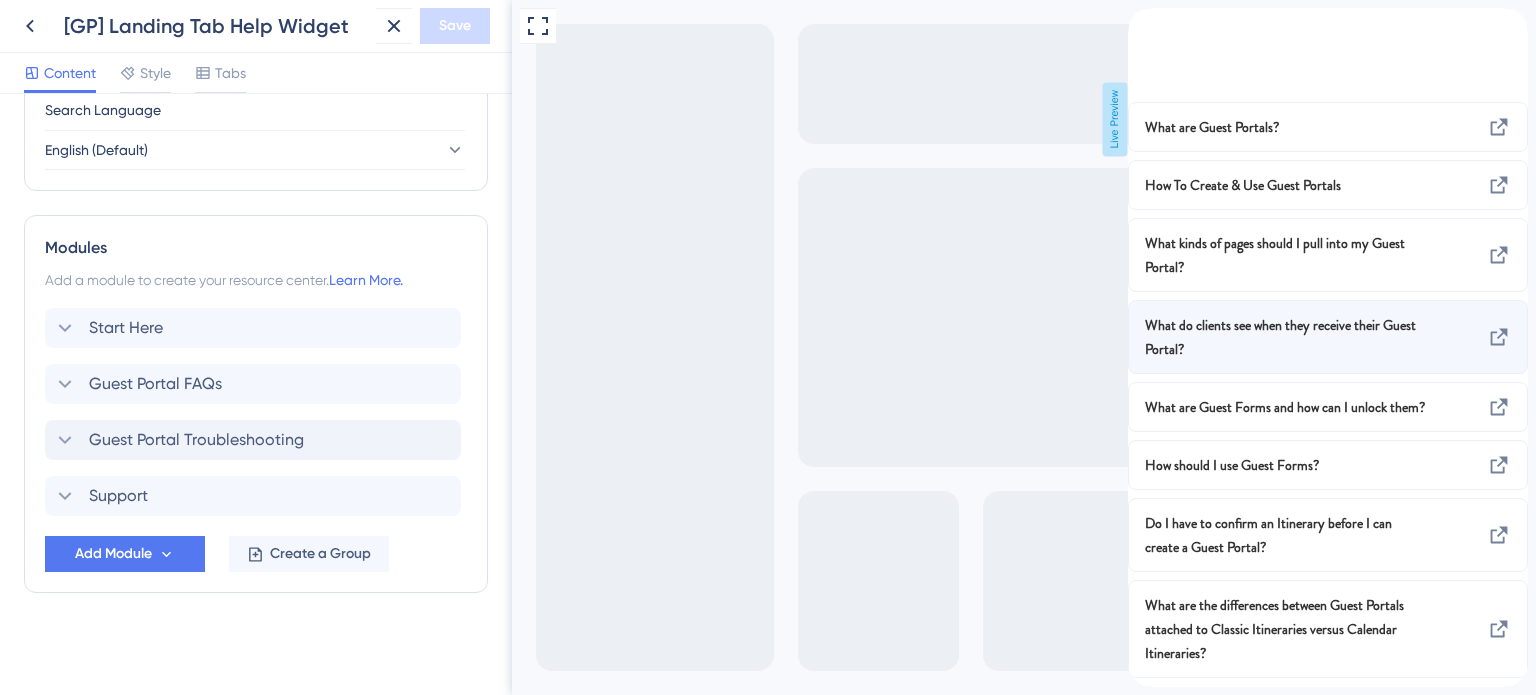 scroll, scrollTop: 79, scrollLeft: 0, axis: vertical 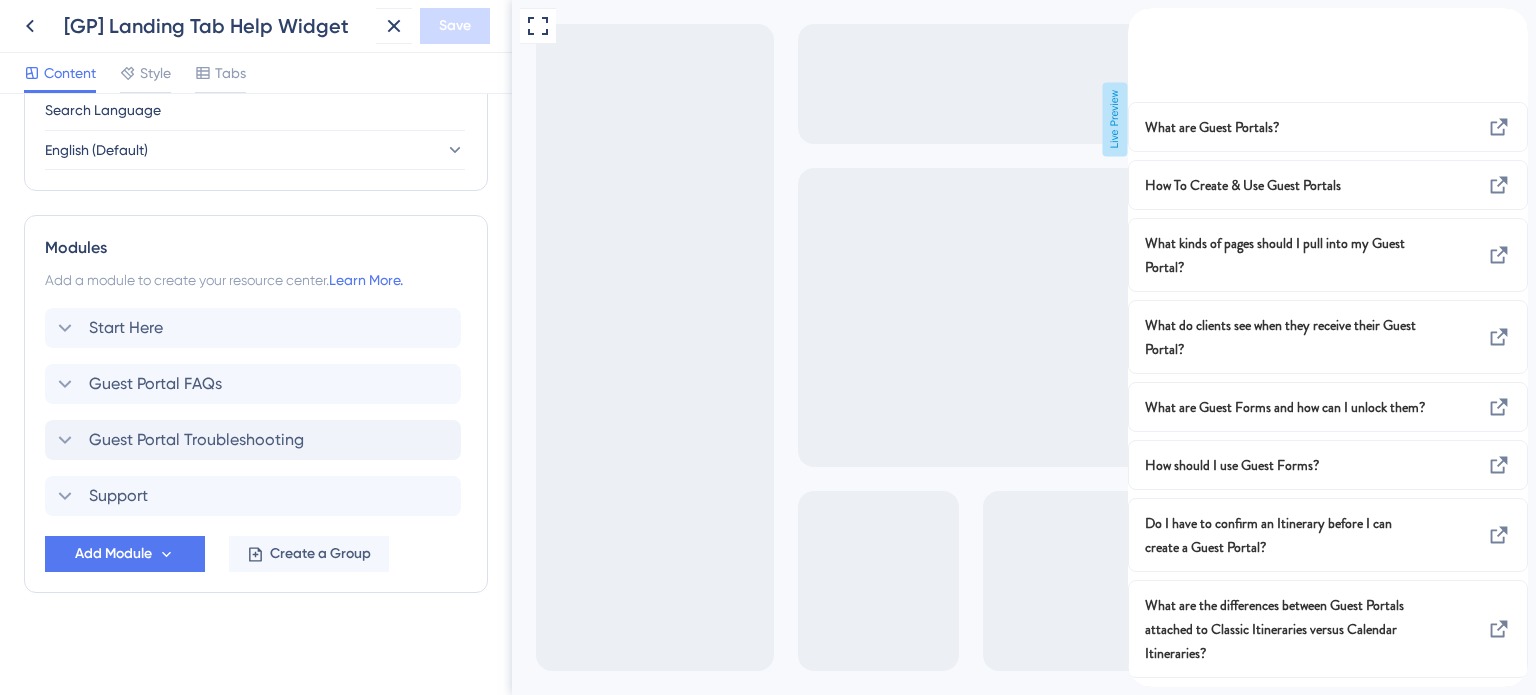 click at bounding box center (1144, 19) 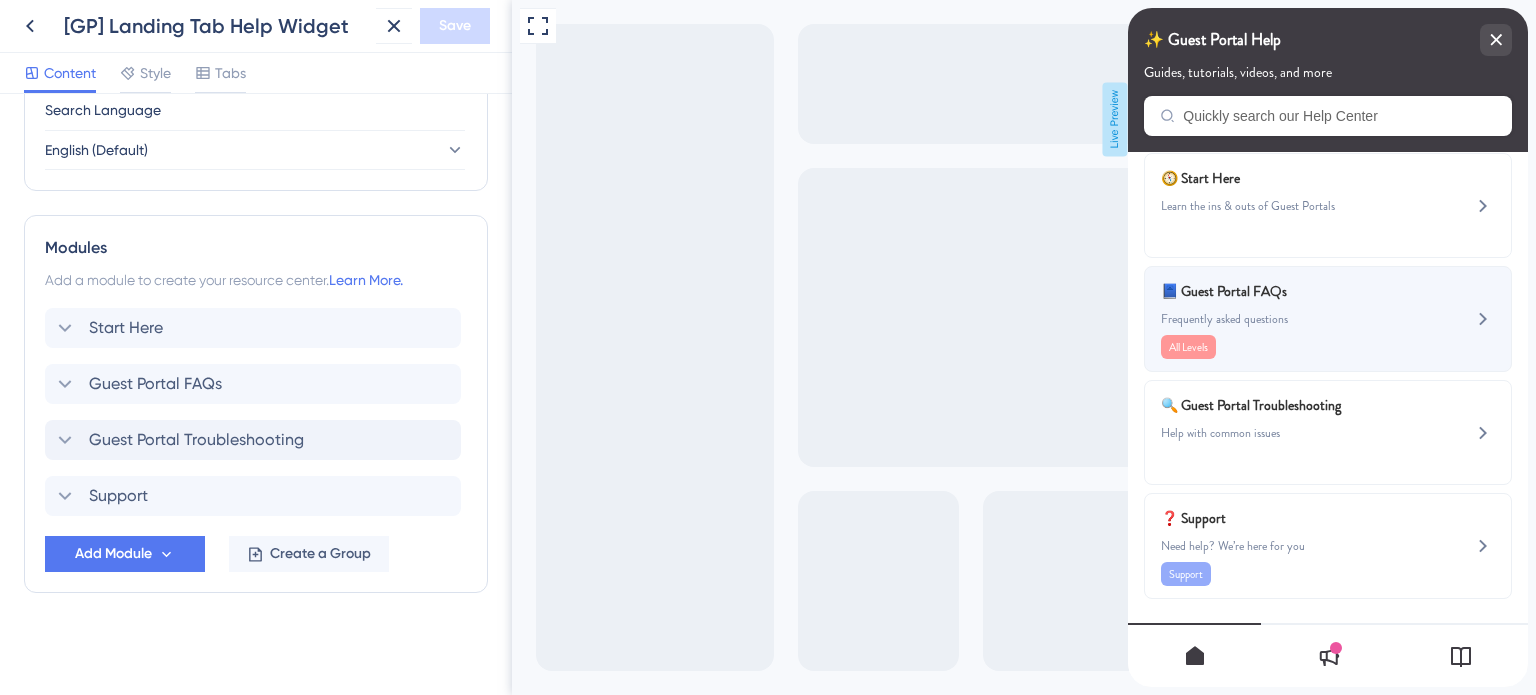 click on "📘   Guest Portal FAQs" at bounding box center (1278, 291) 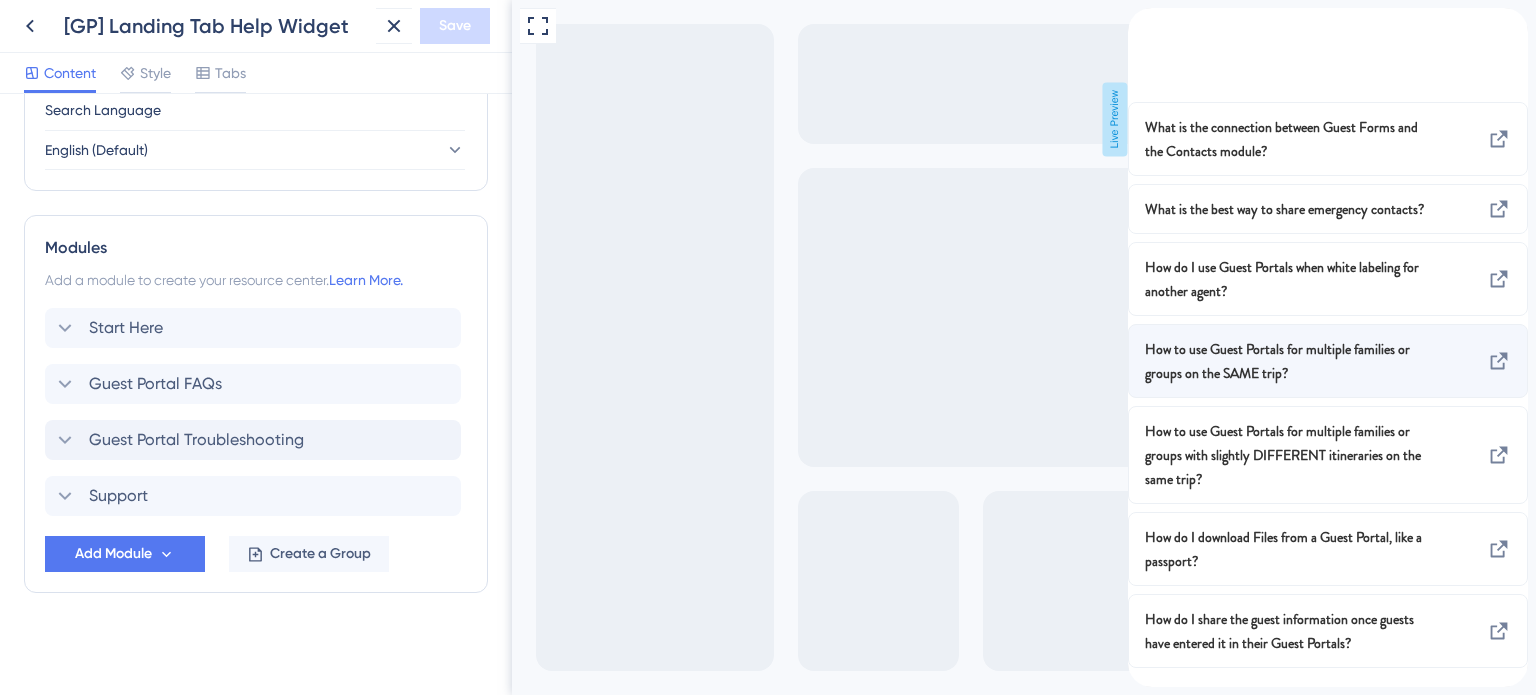 scroll, scrollTop: 69, scrollLeft: 0, axis: vertical 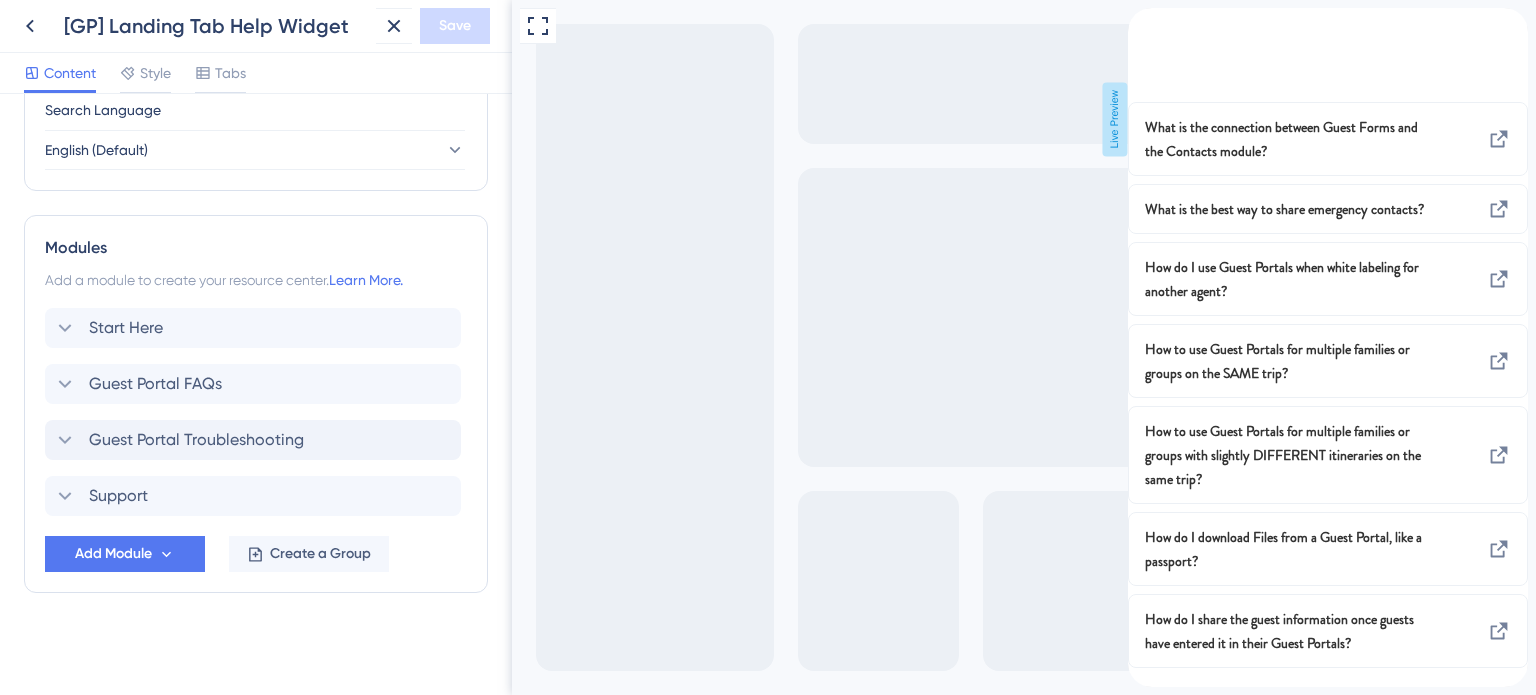 click 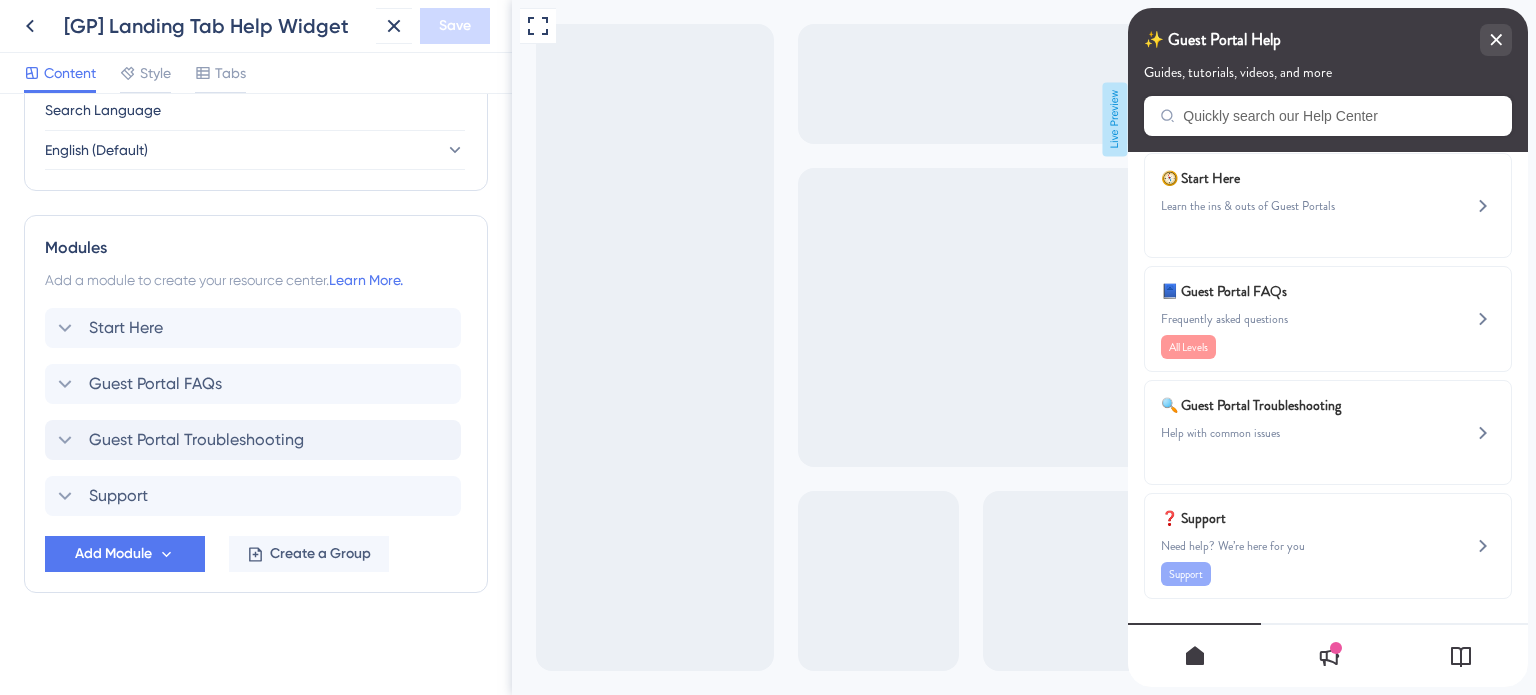 scroll, scrollTop: 19, scrollLeft: 0, axis: vertical 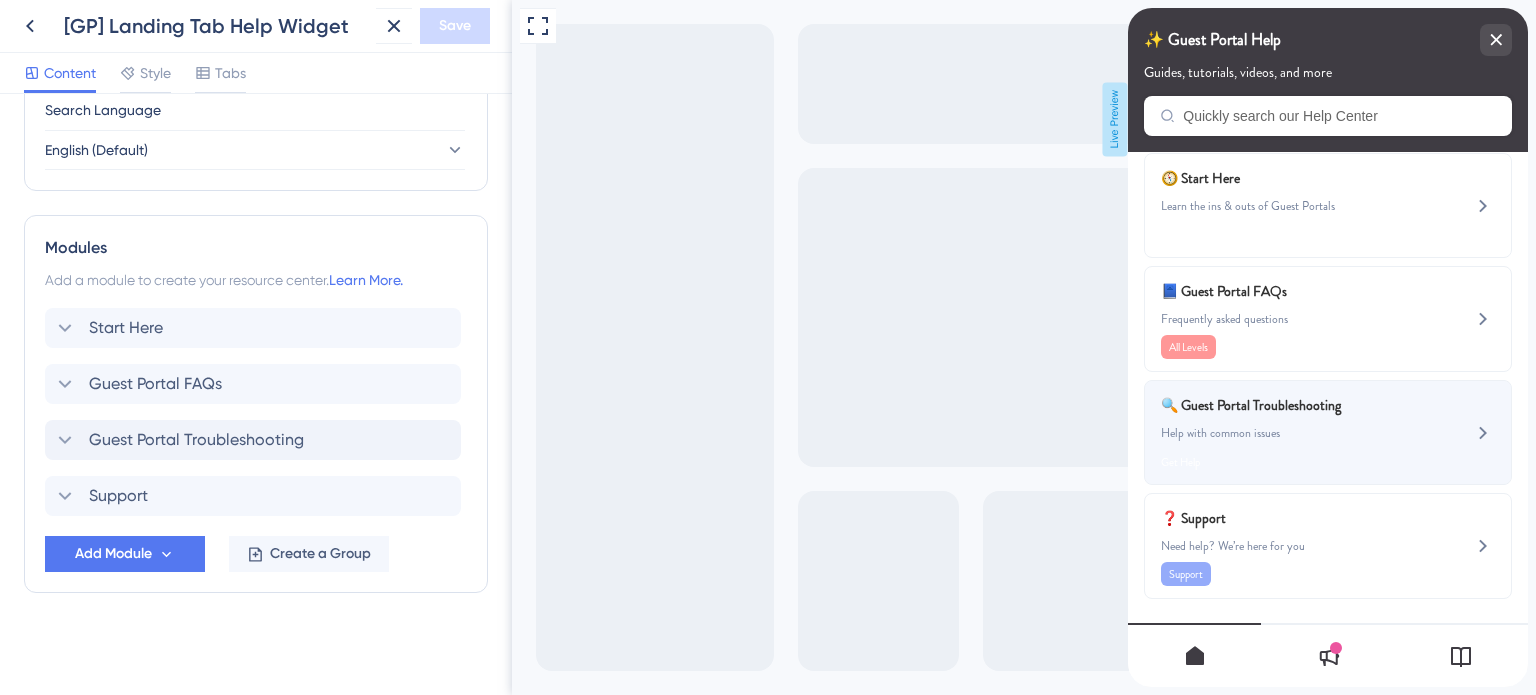 click on "Help with common issues" at bounding box center (1294, 433) 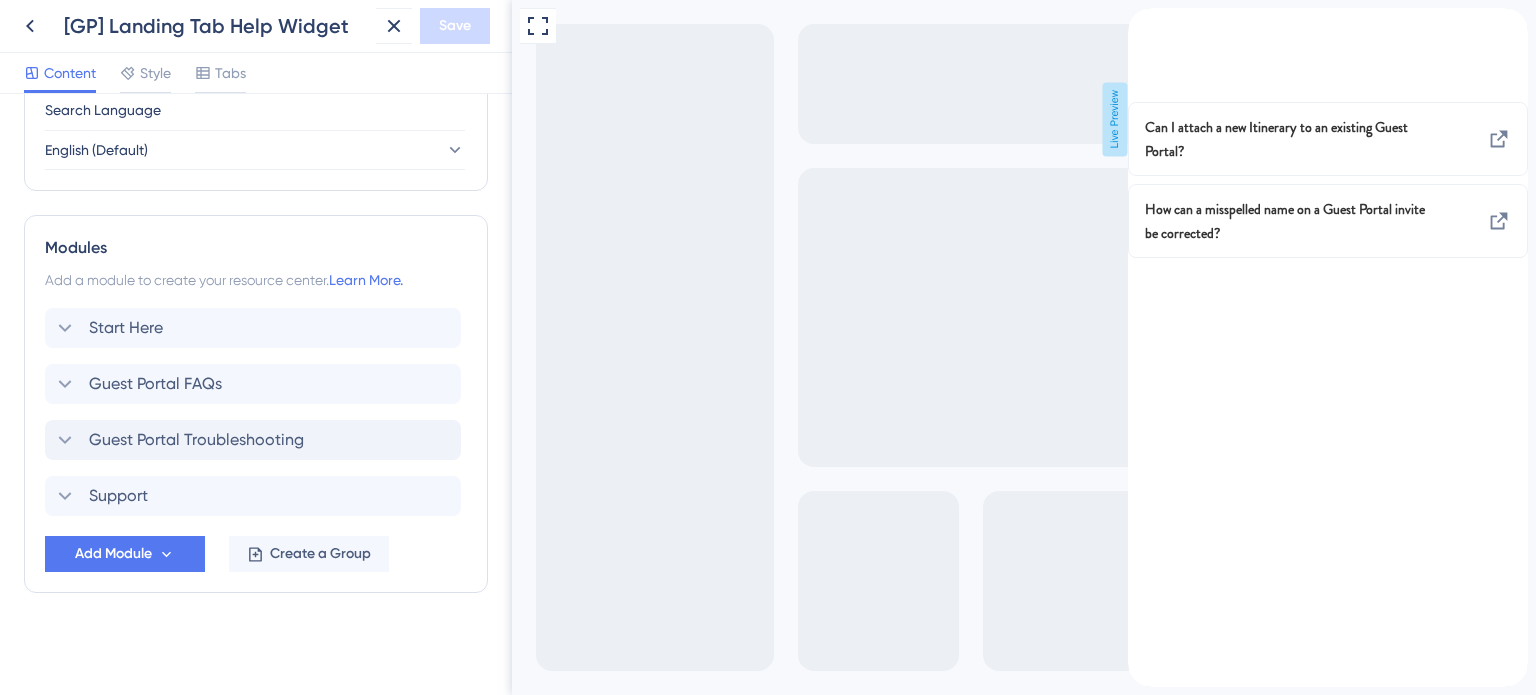 scroll, scrollTop: 0, scrollLeft: 0, axis: both 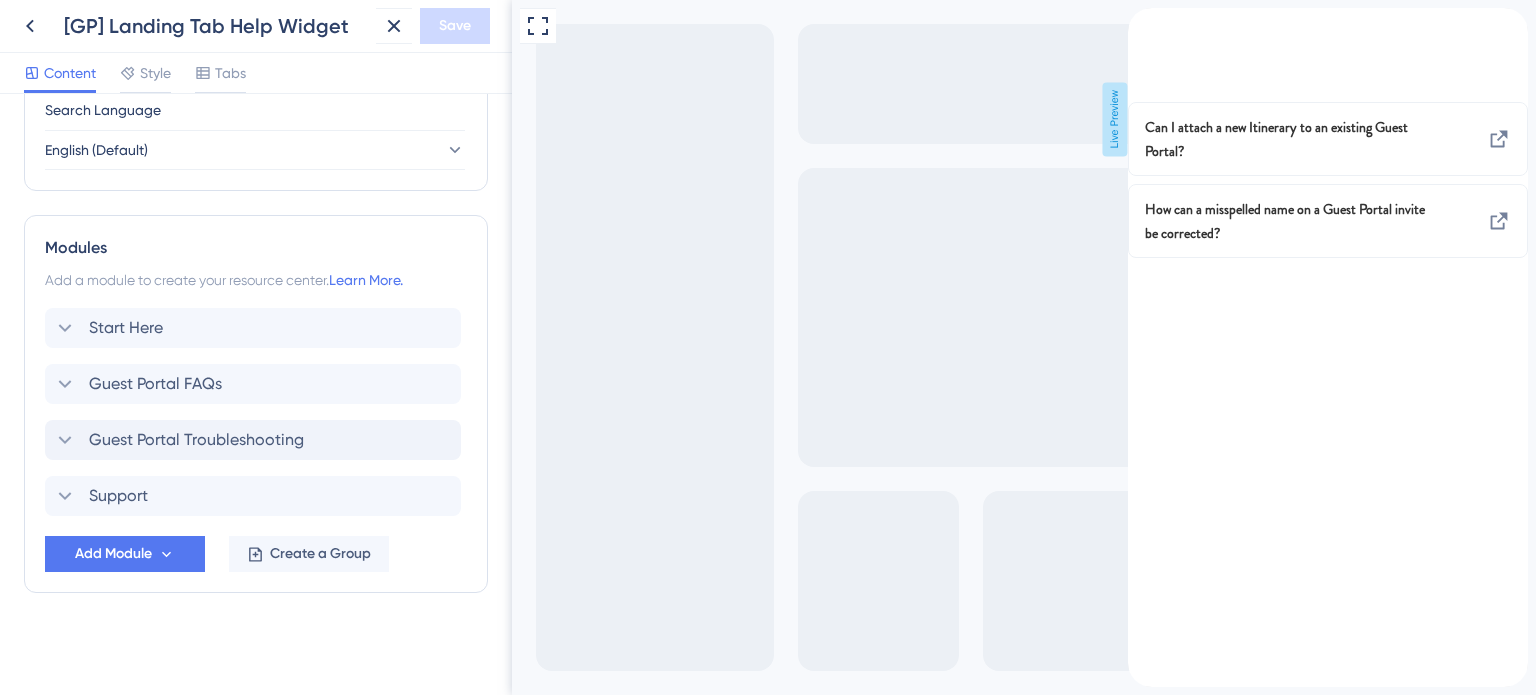 click 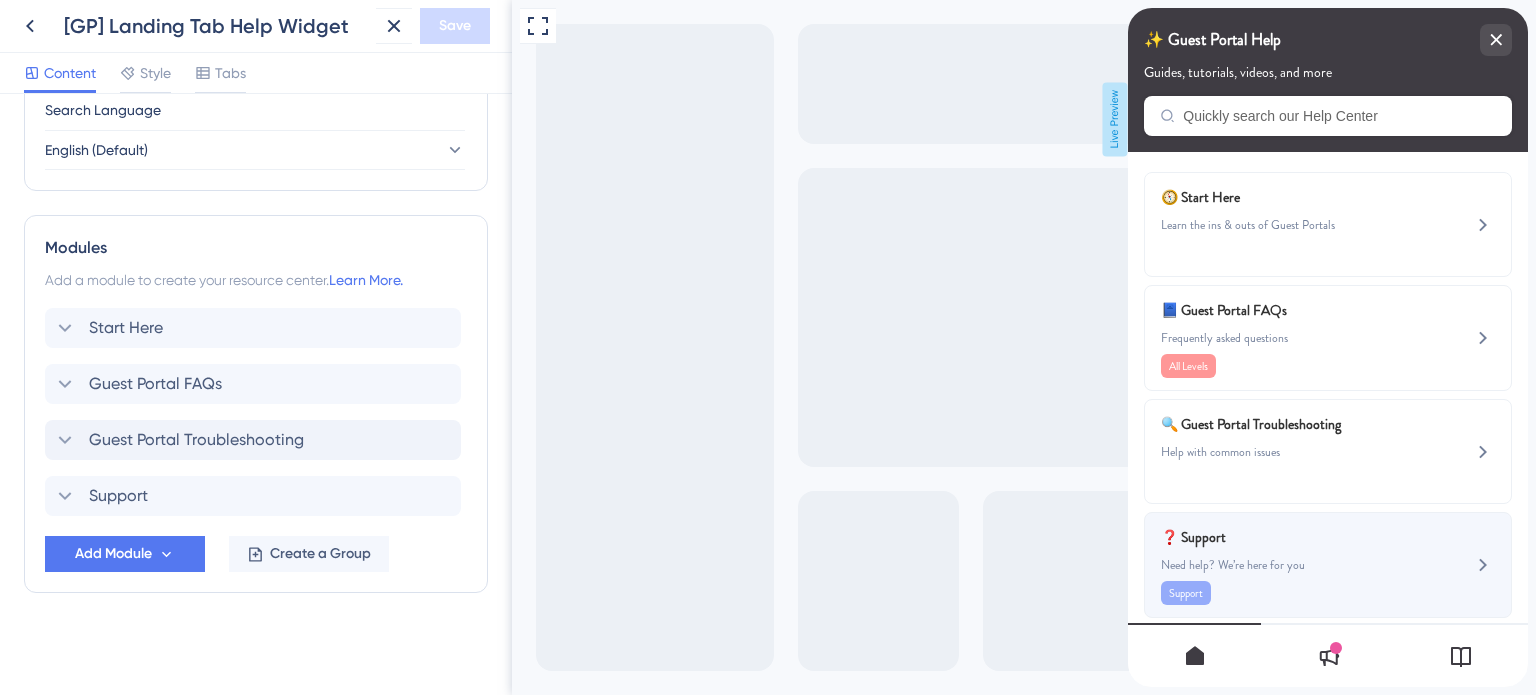 click on "Need help? We’re here for you" at bounding box center (1294, 565) 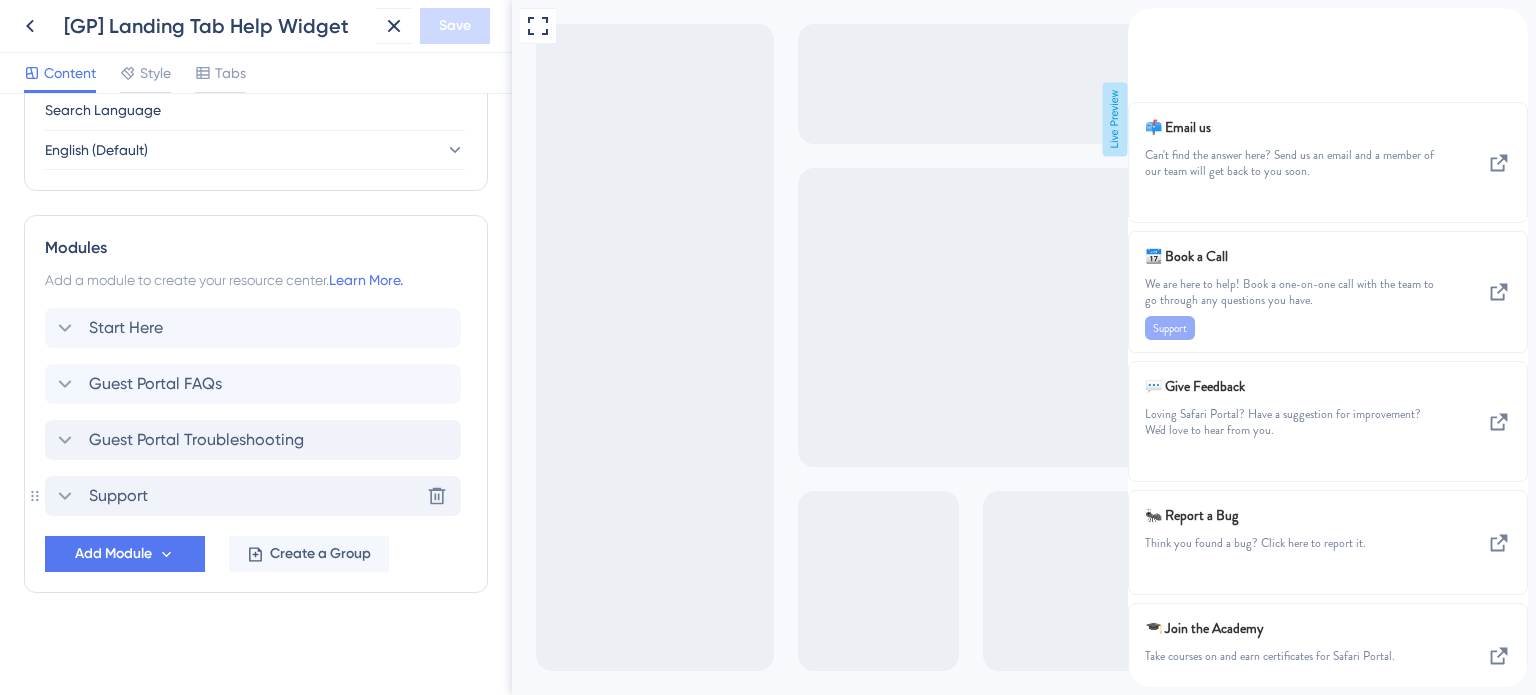 click on "Support" at bounding box center [118, 496] 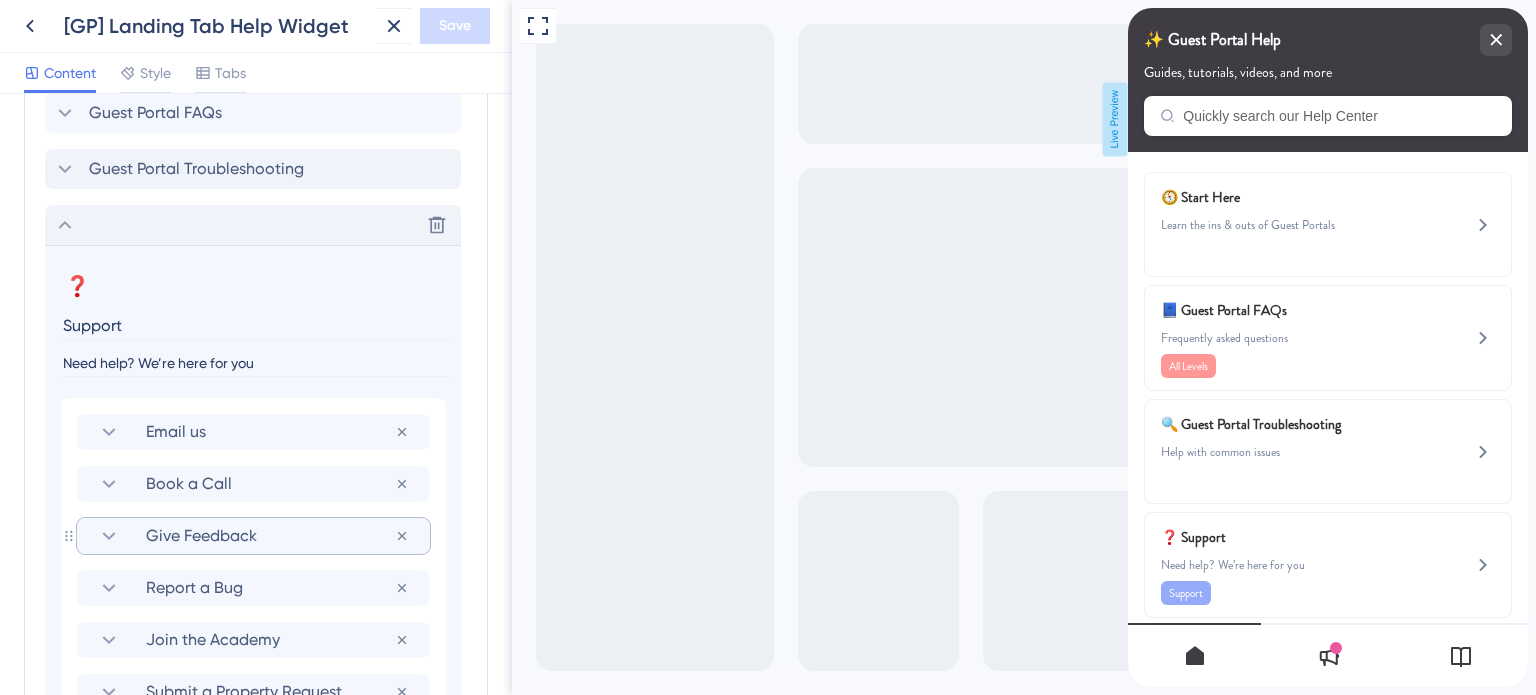 scroll, scrollTop: 1309, scrollLeft: 0, axis: vertical 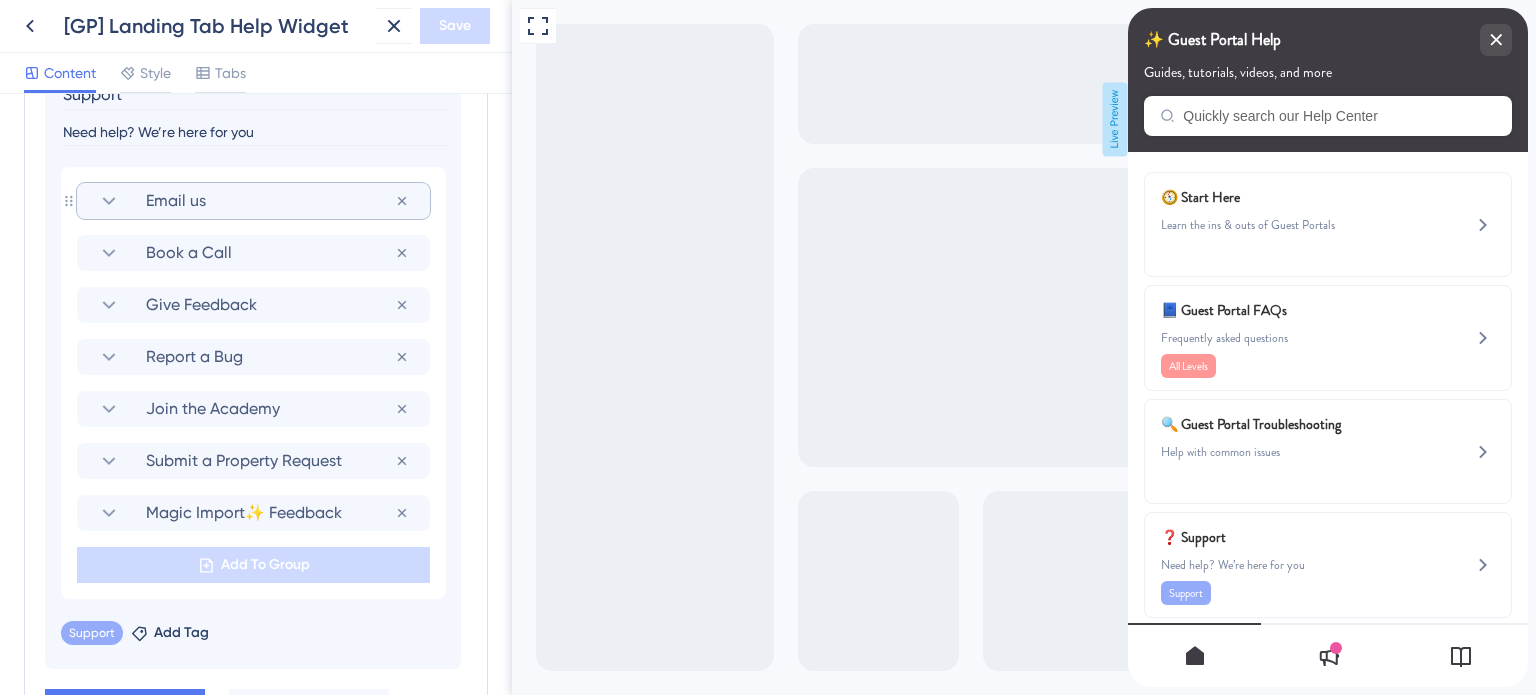click 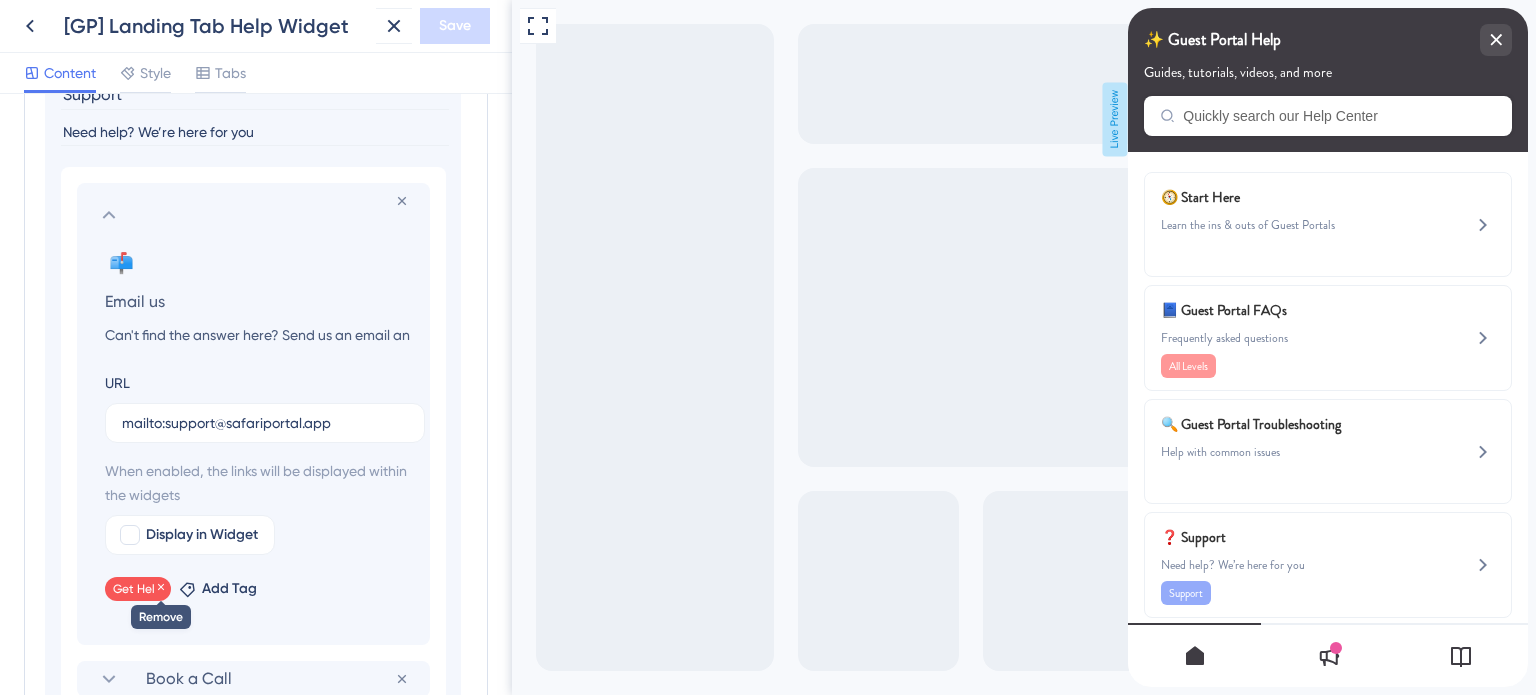 click 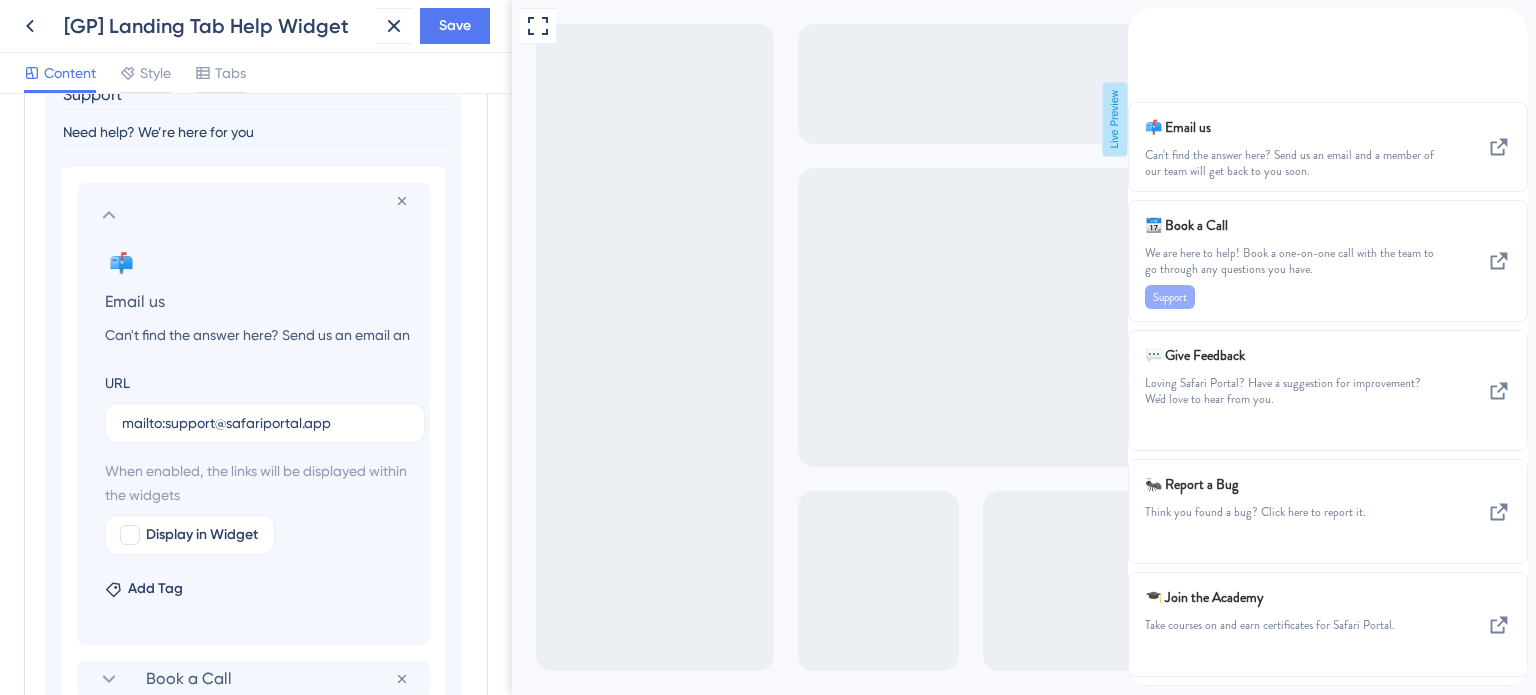 click 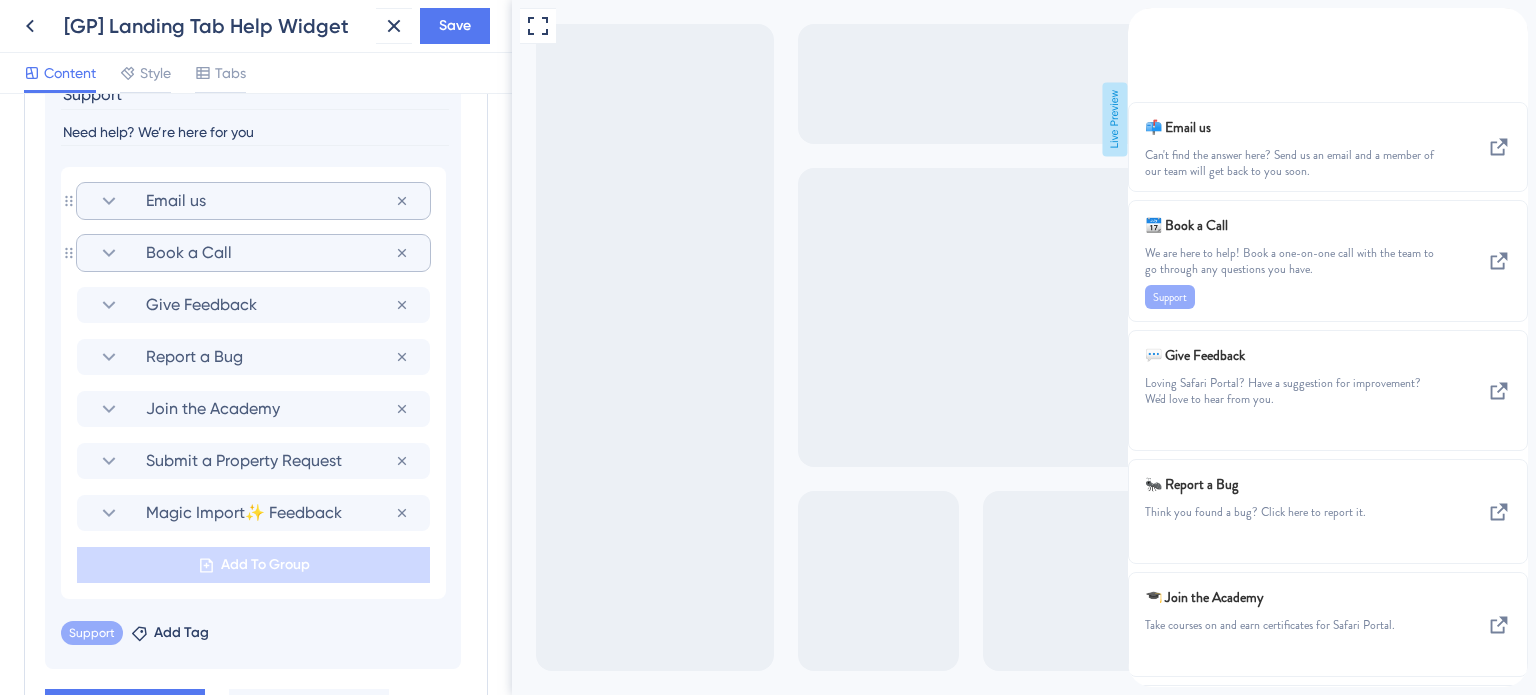 click 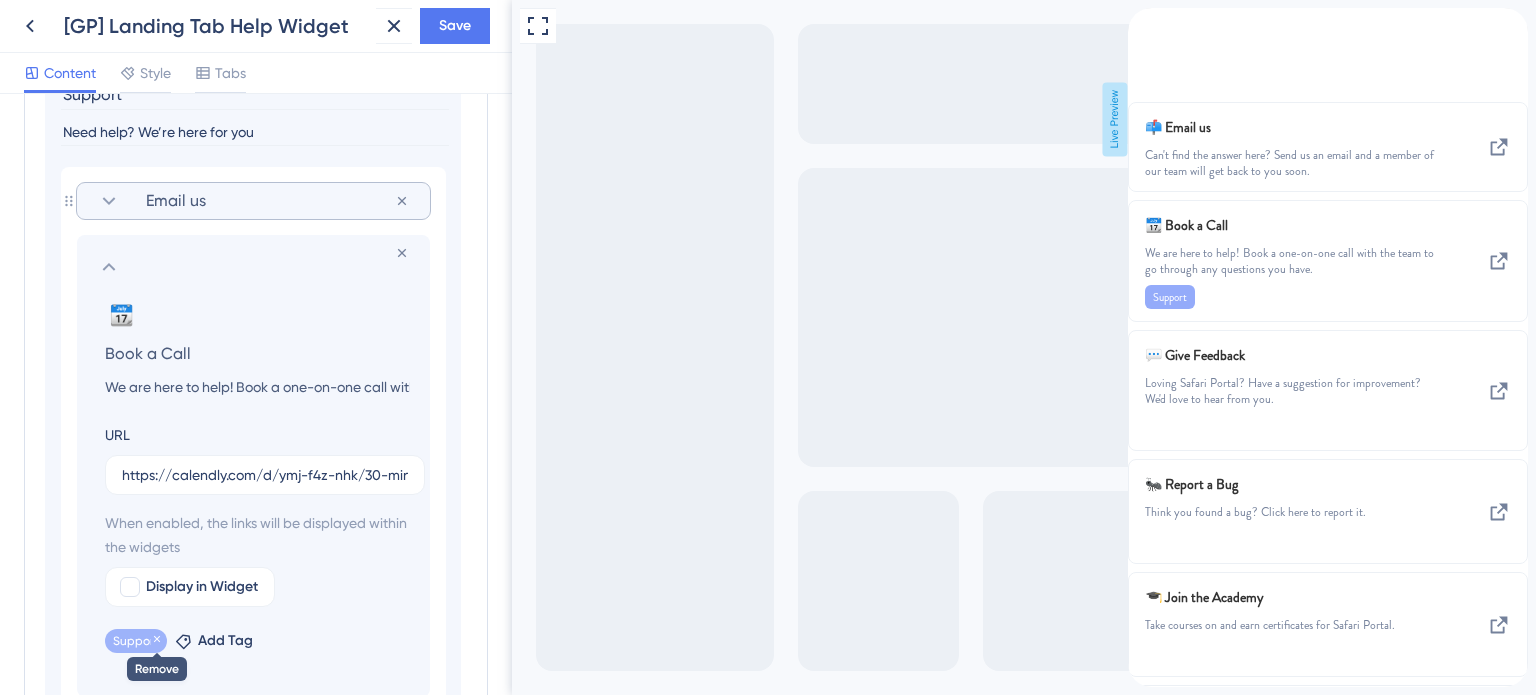 click 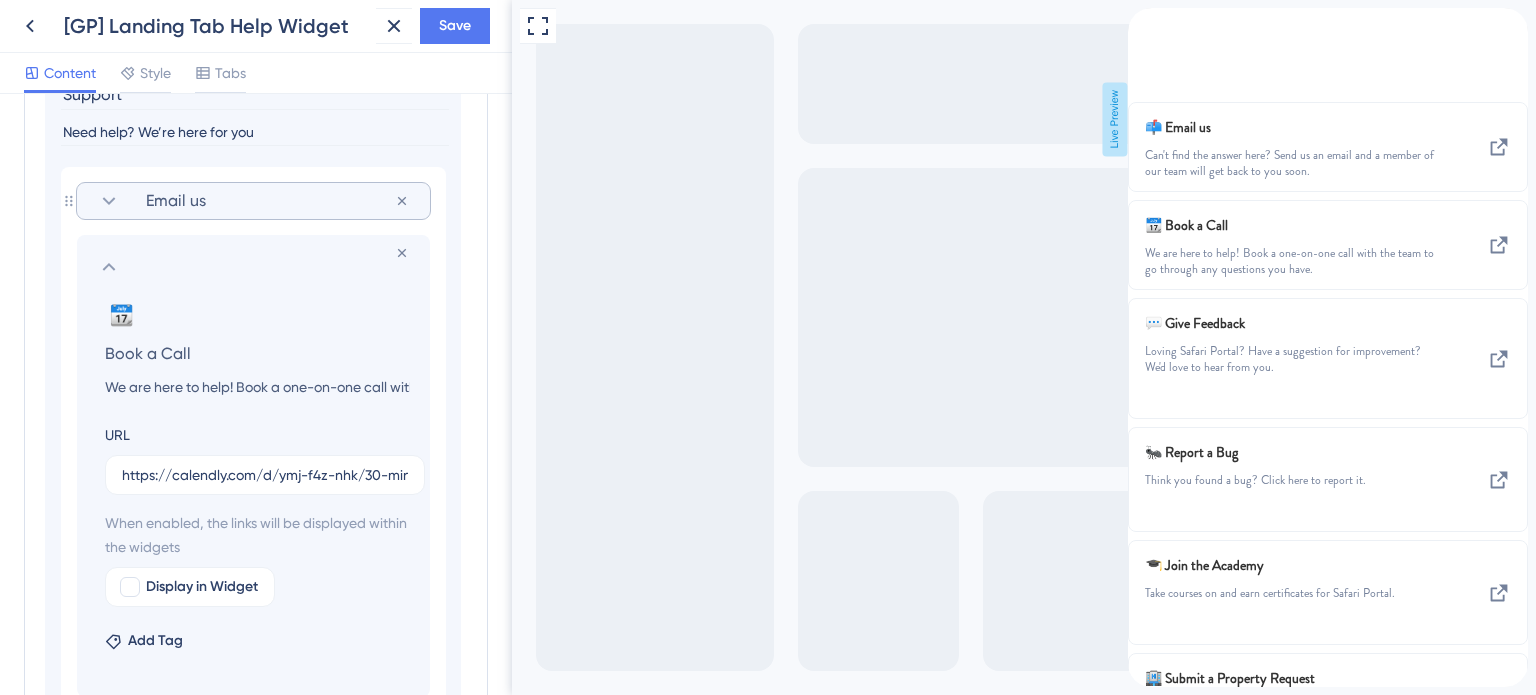 click 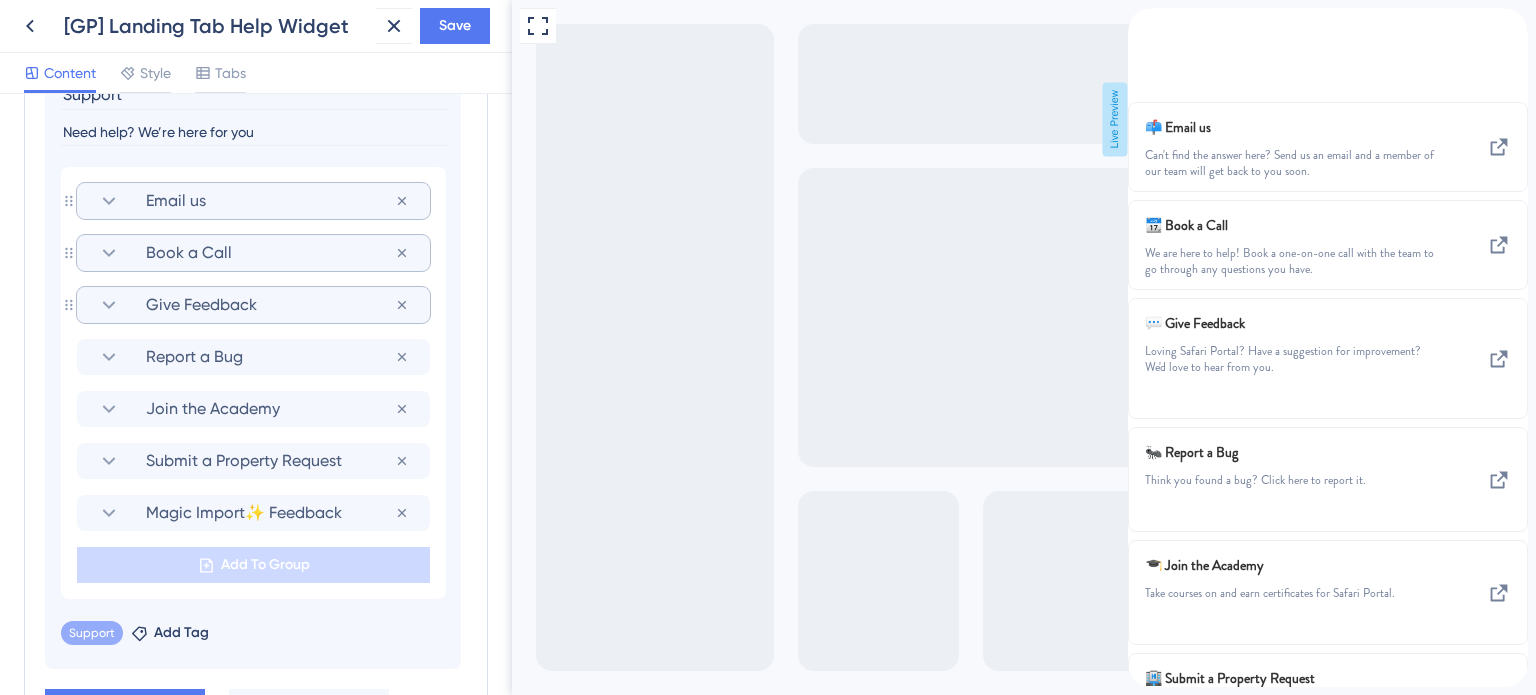 click 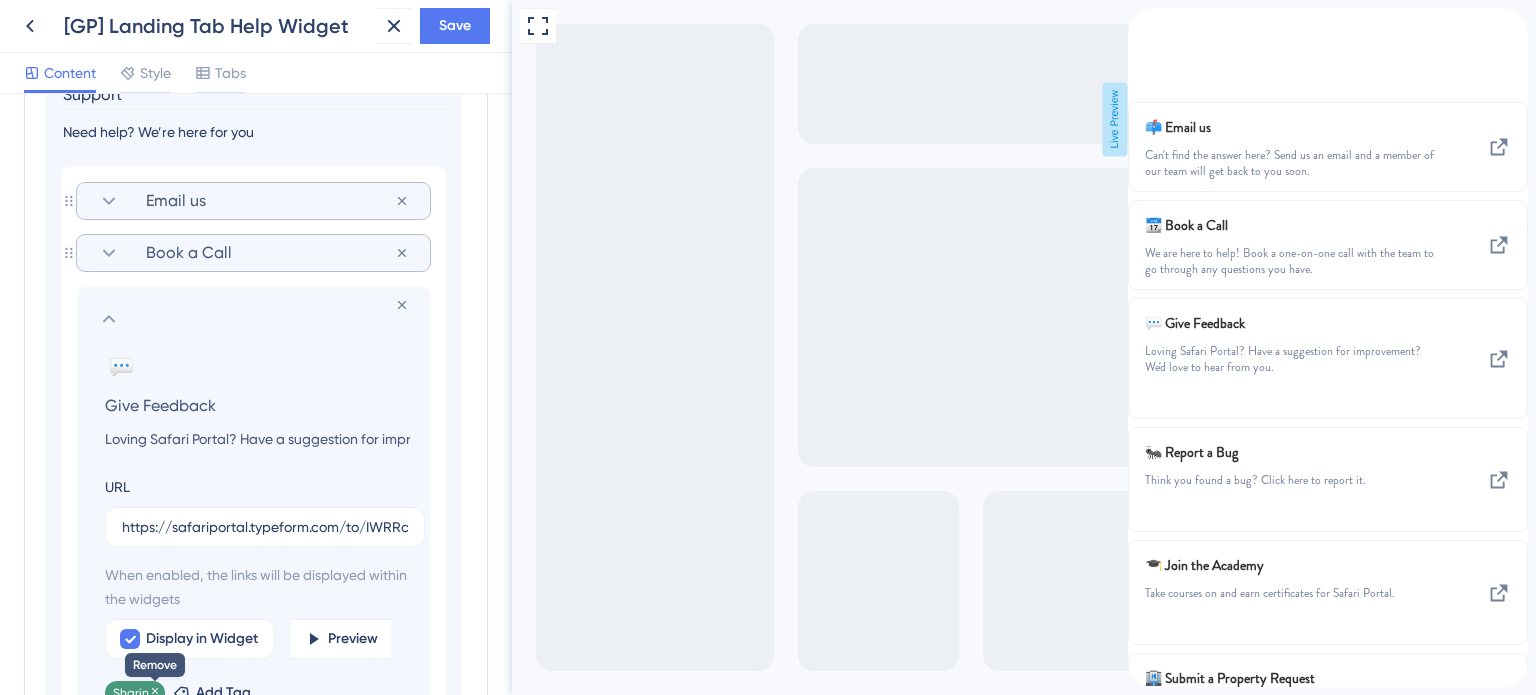 click 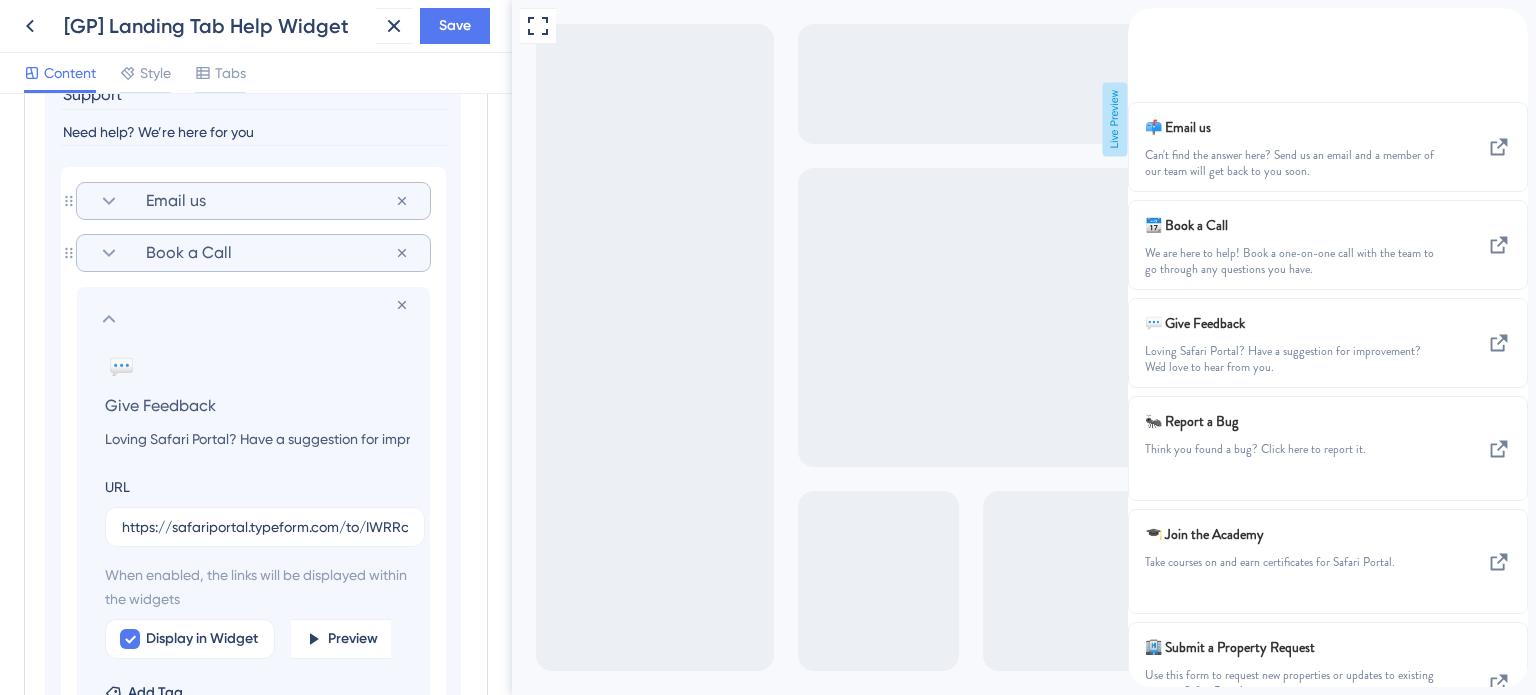 click 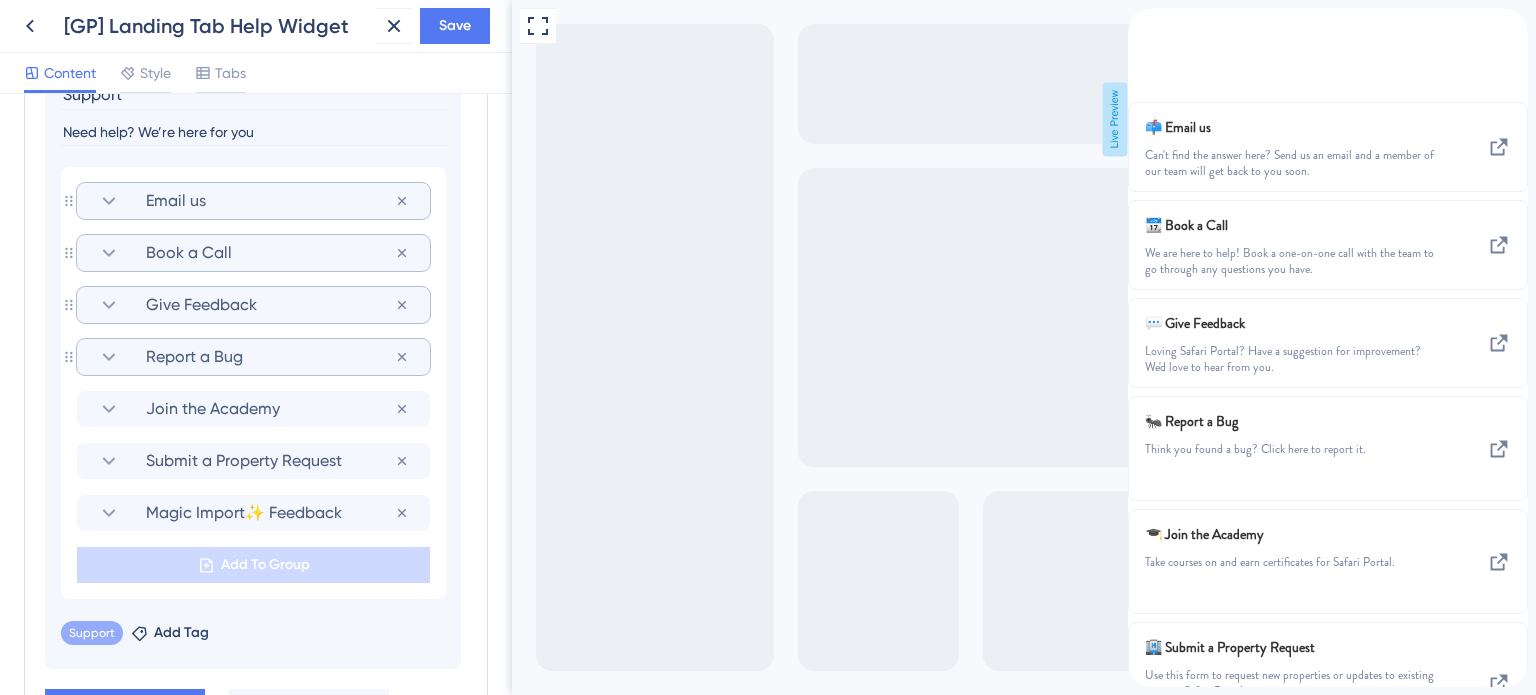 click 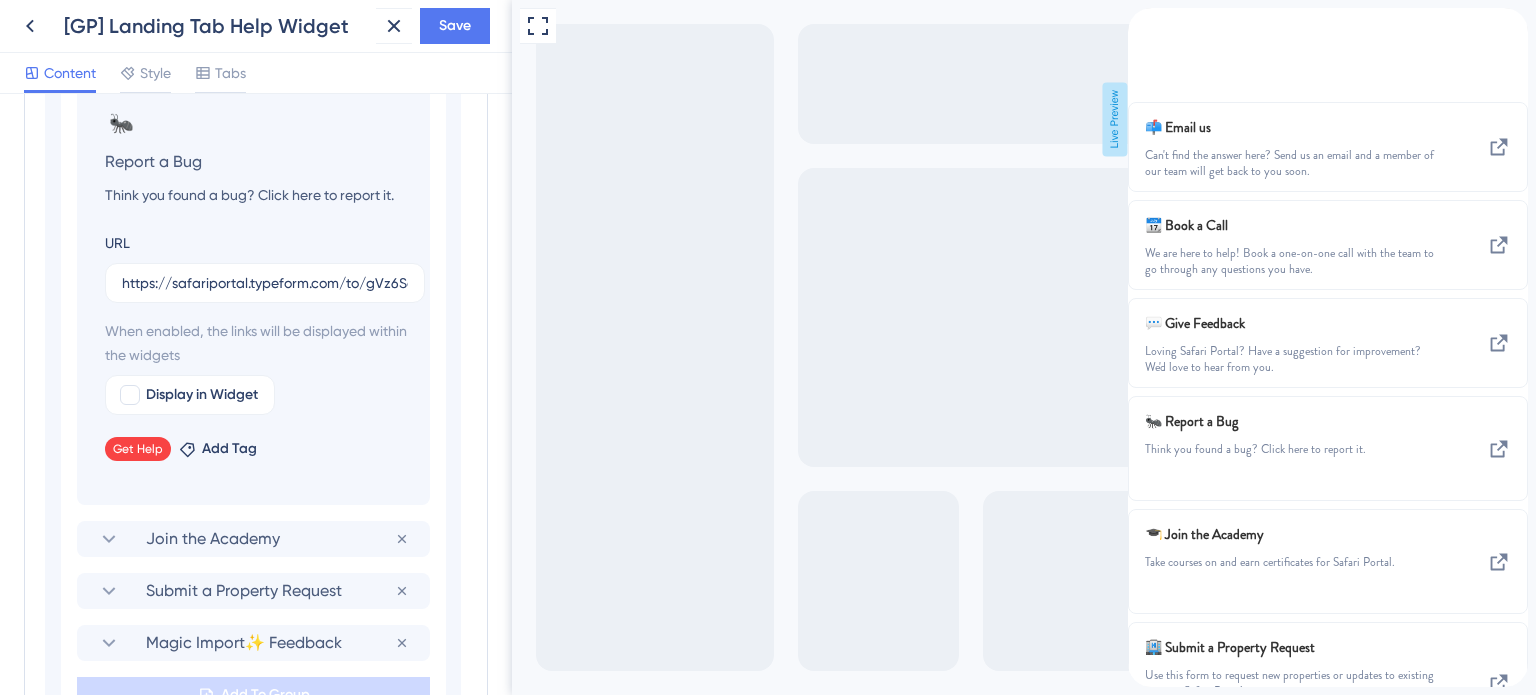 scroll, scrollTop: 1609, scrollLeft: 0, axis: vertical 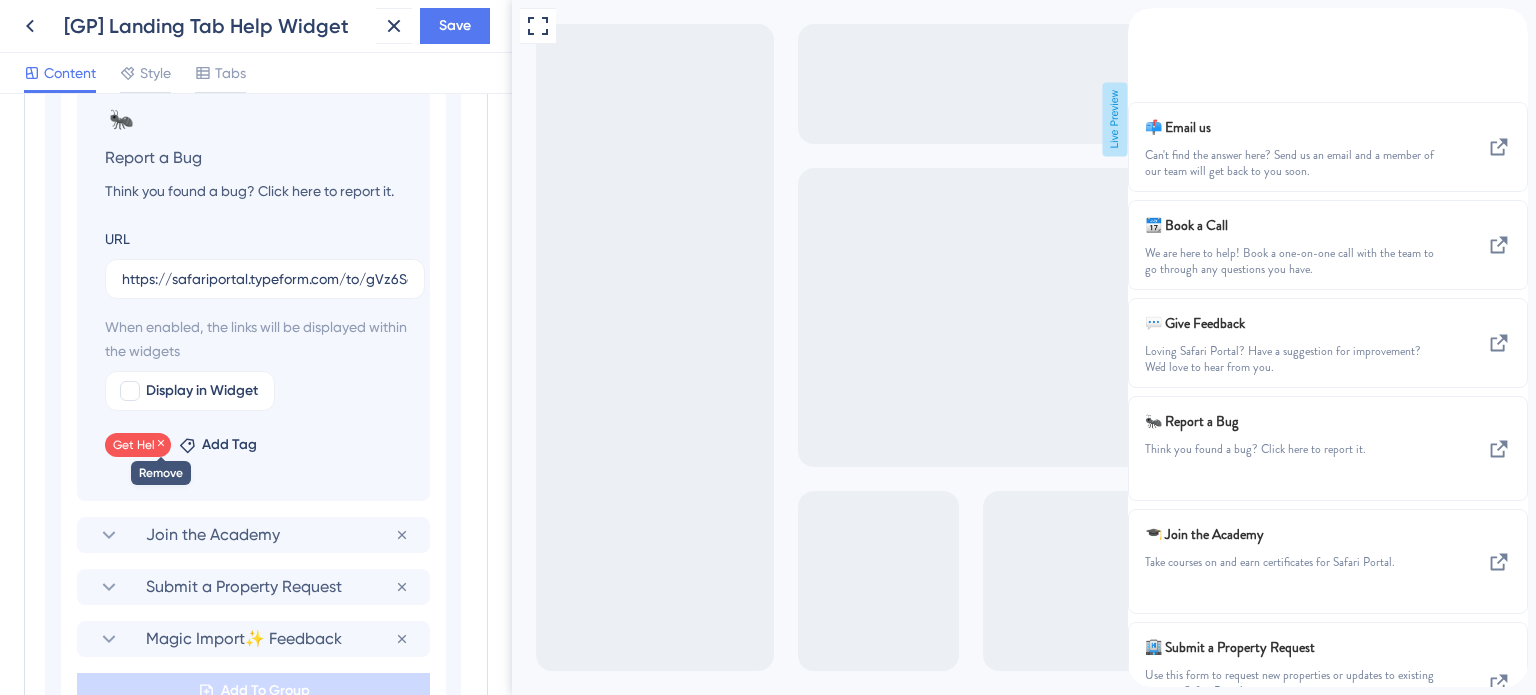 click 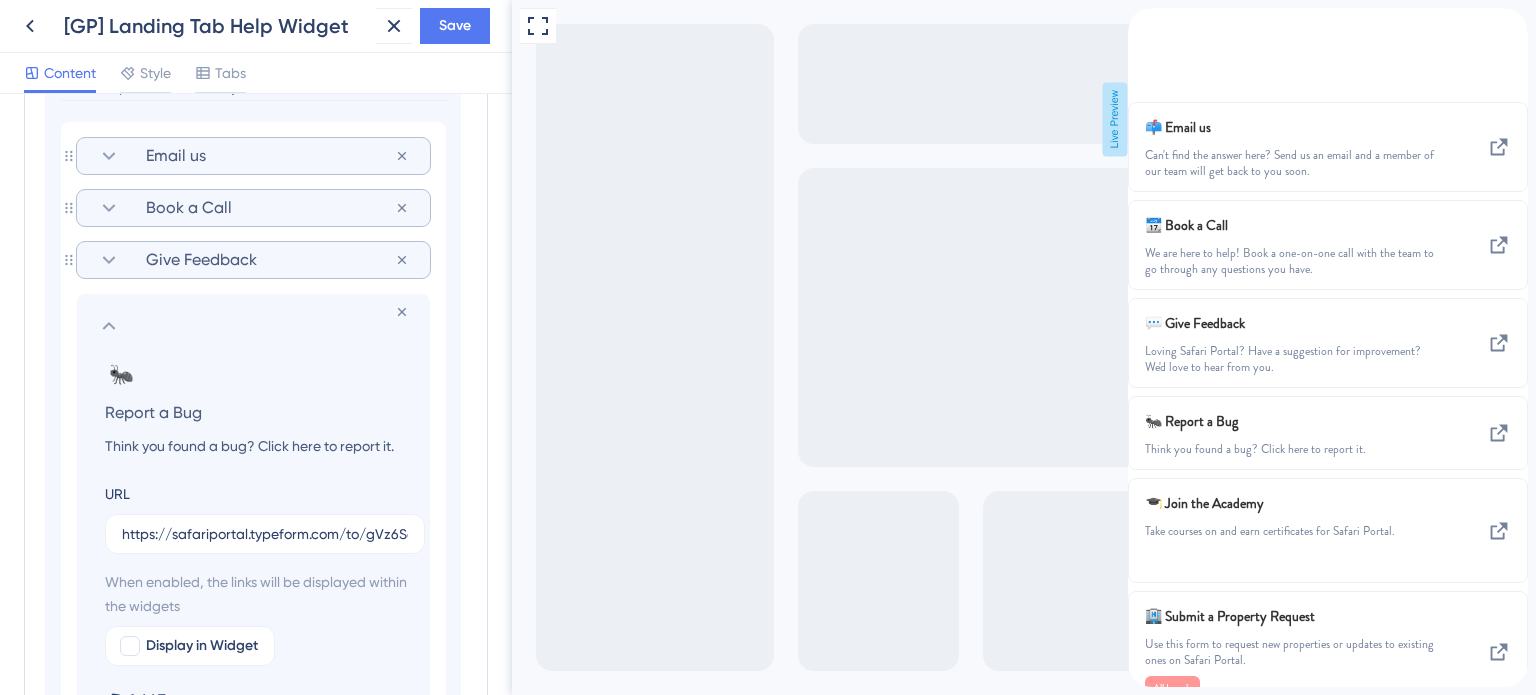 scroll, scrollTop: 1309, scrollLeft: 0, axis: vertical 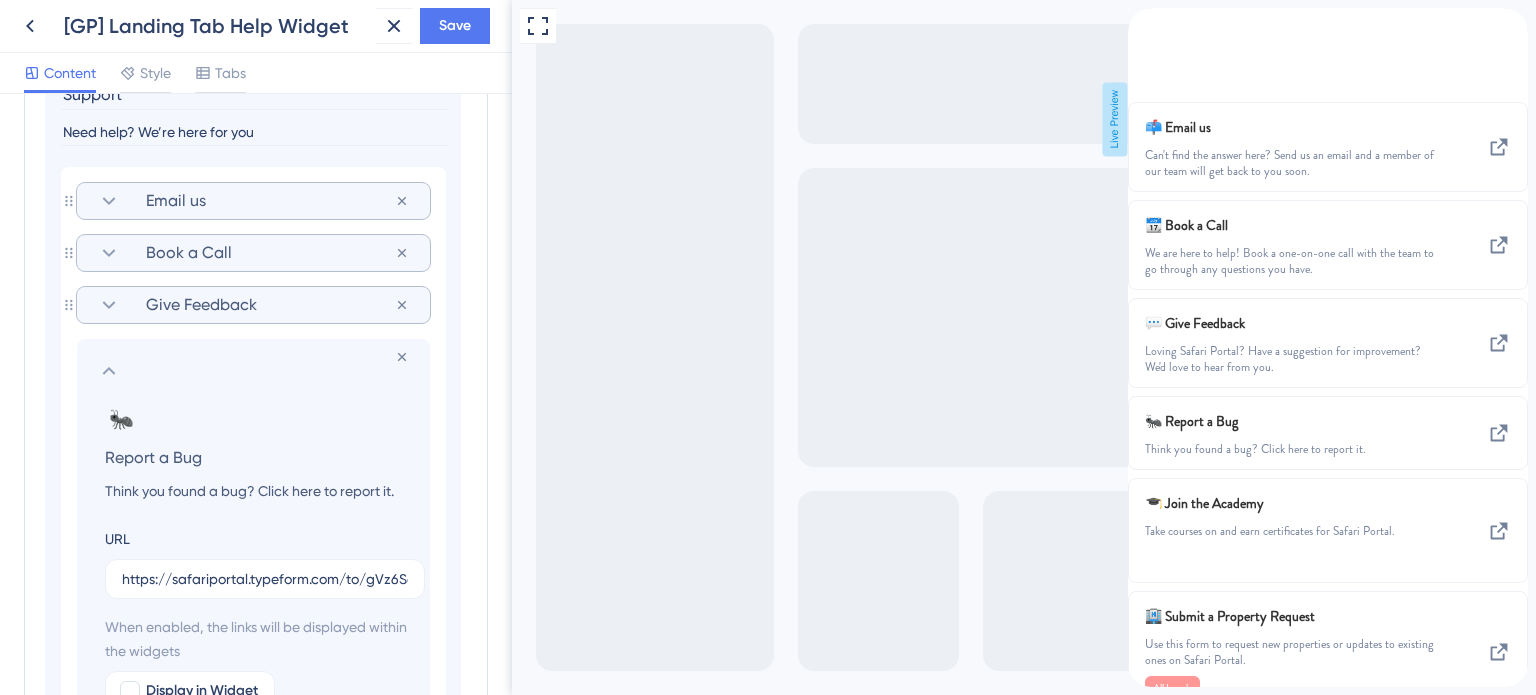 click 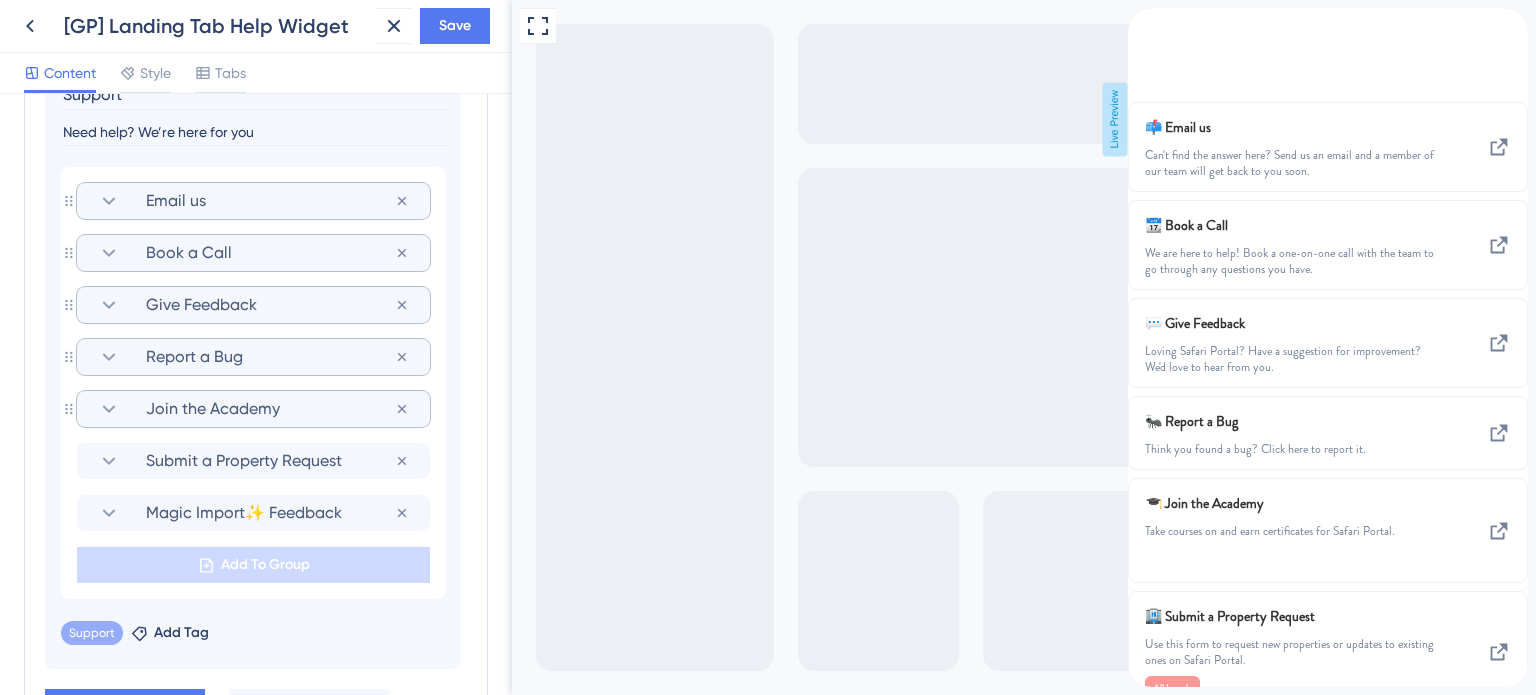 click 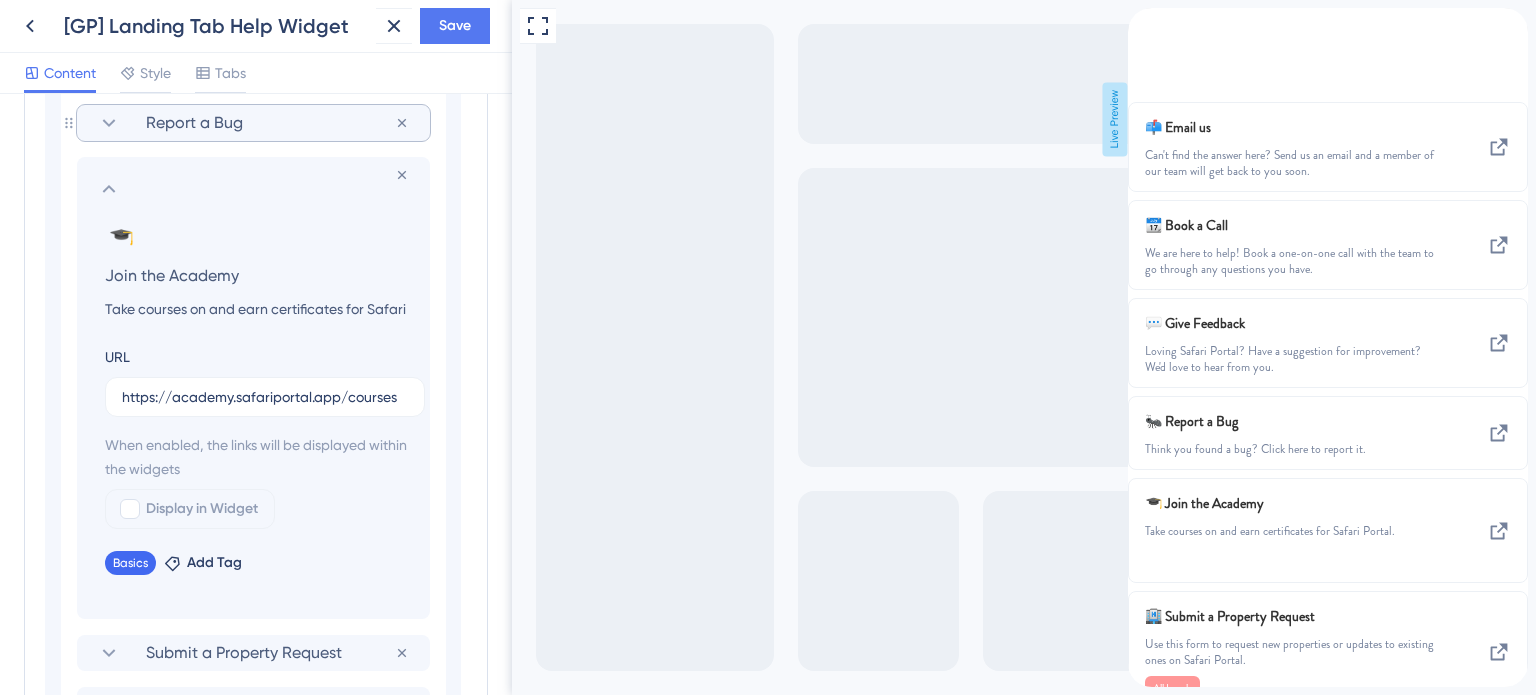 scroll, scrollTop: 1609, scrollLeft: 0, axis: vertical 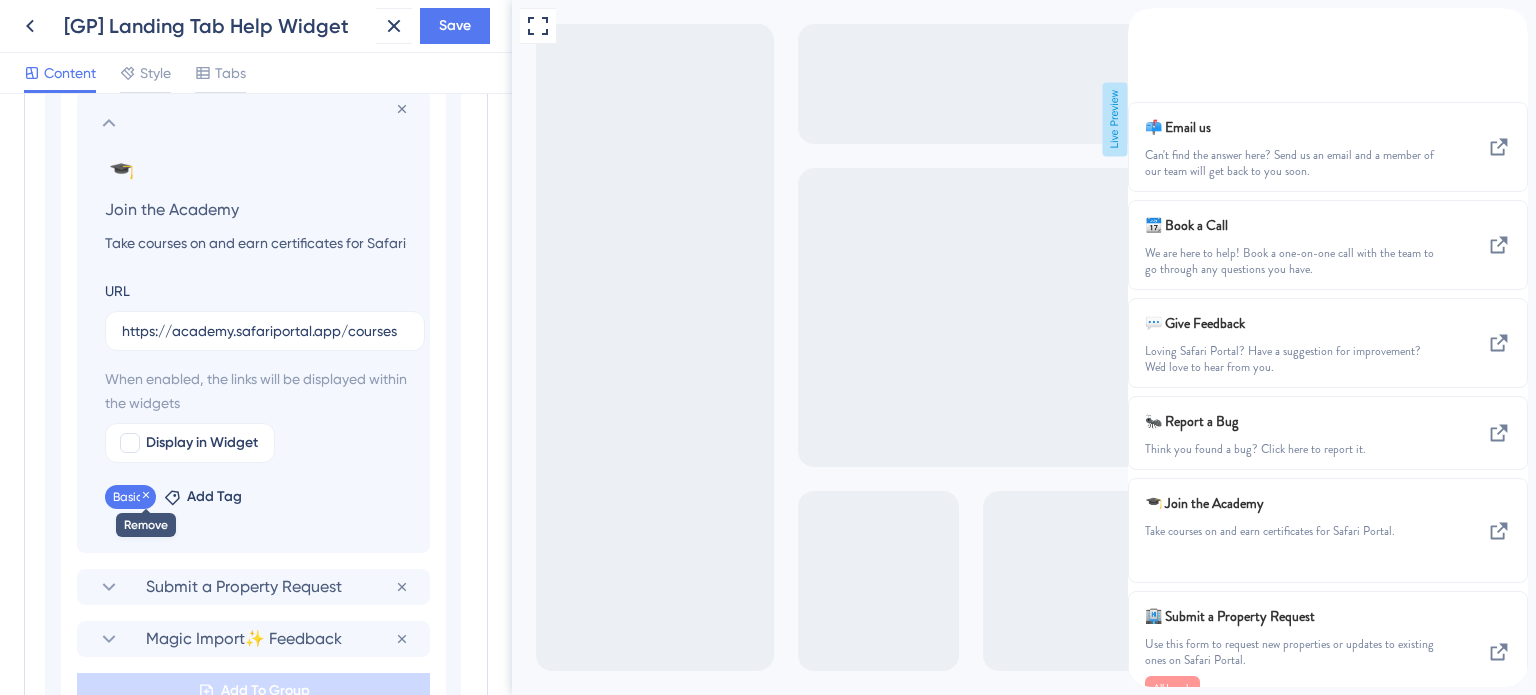 click 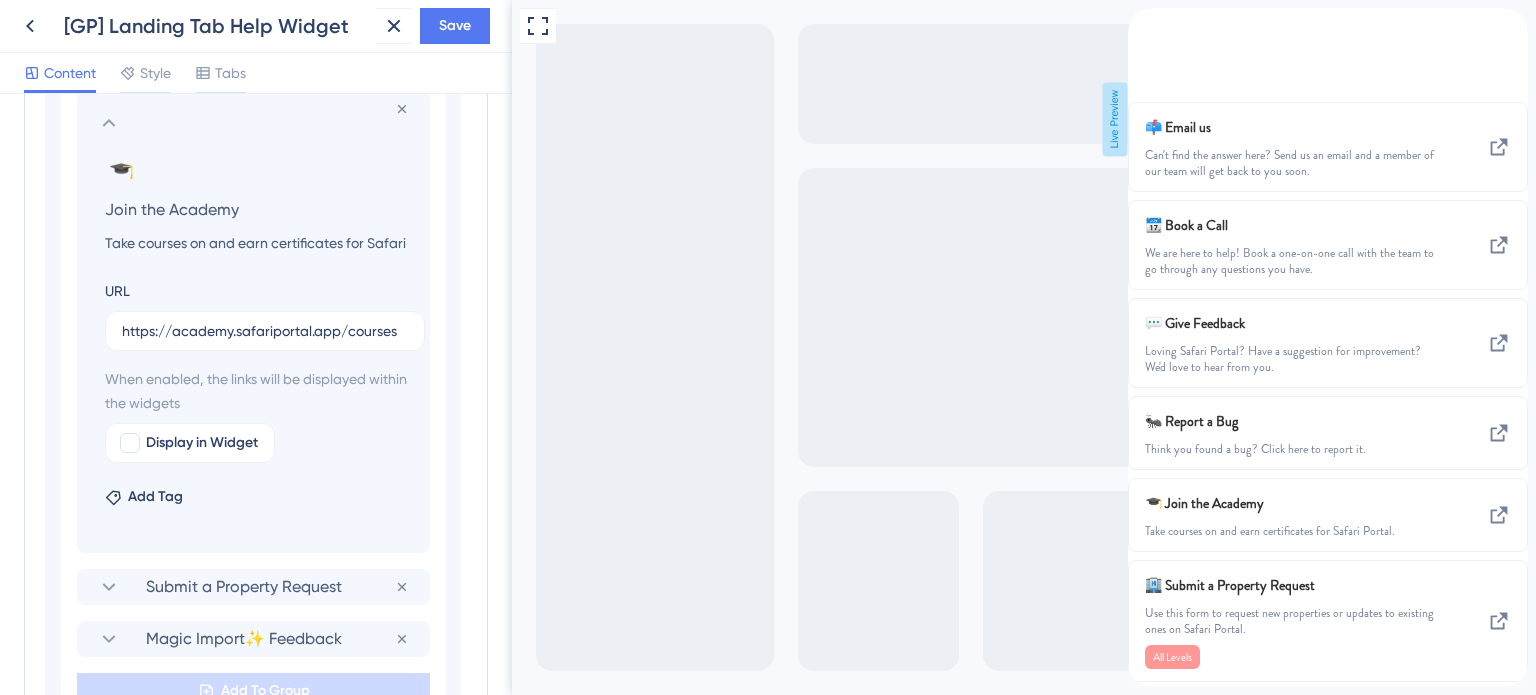 click 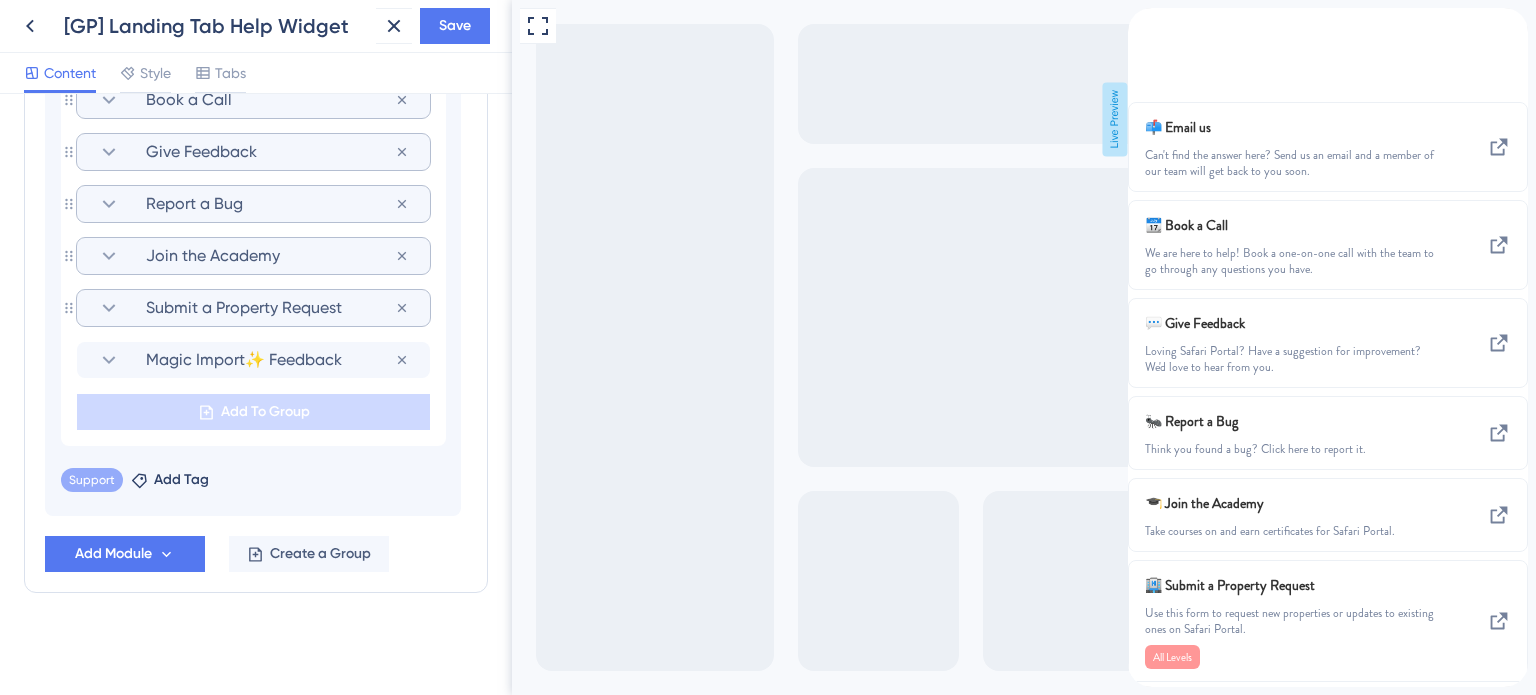 click 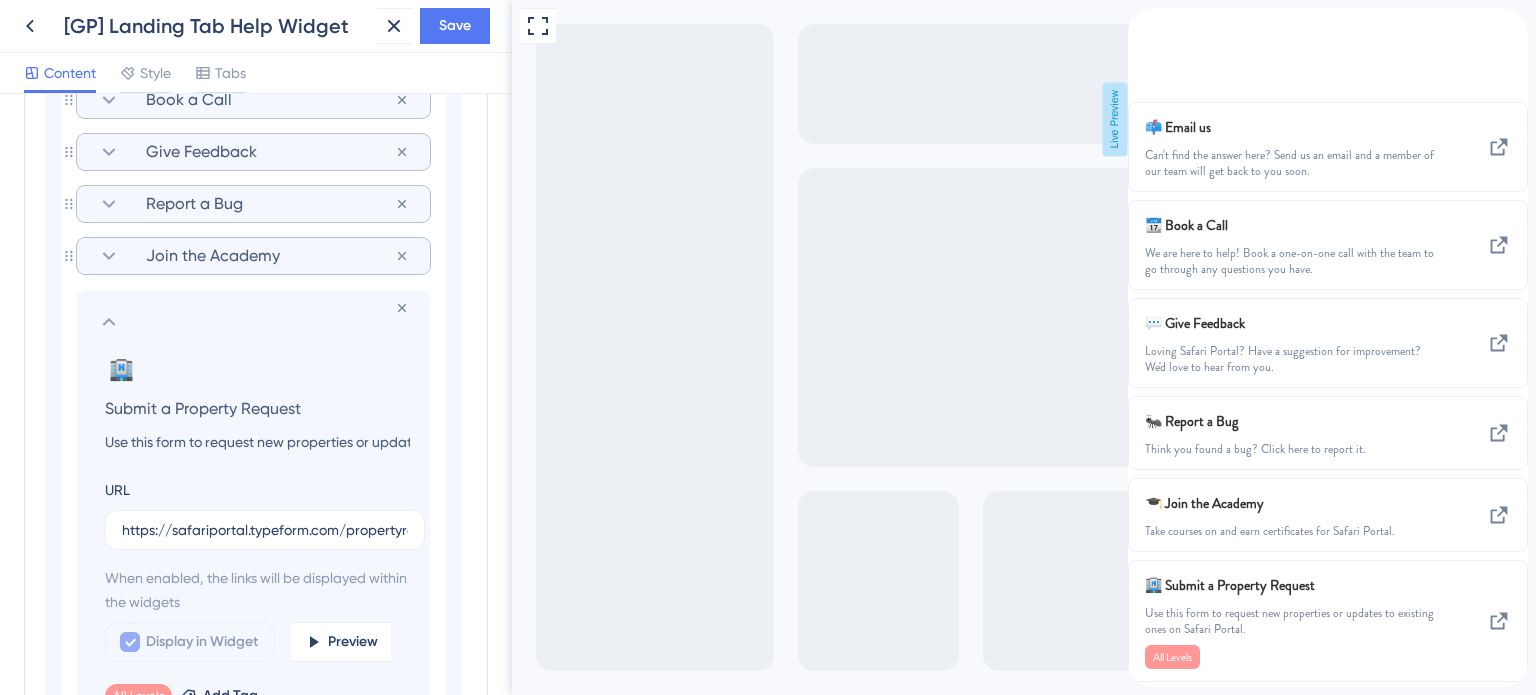 scroll, scrollTop: 1609, scrollLeft: 0, axis: vertical 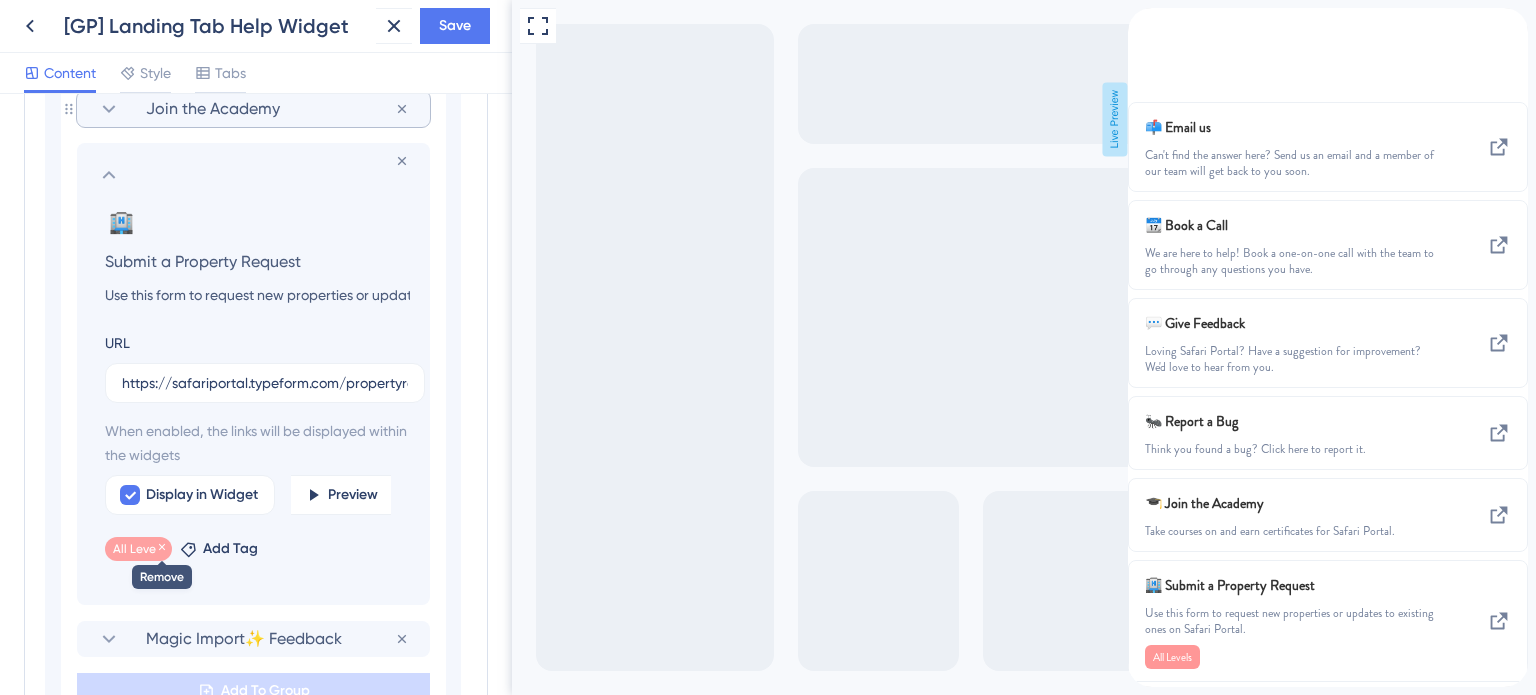 click 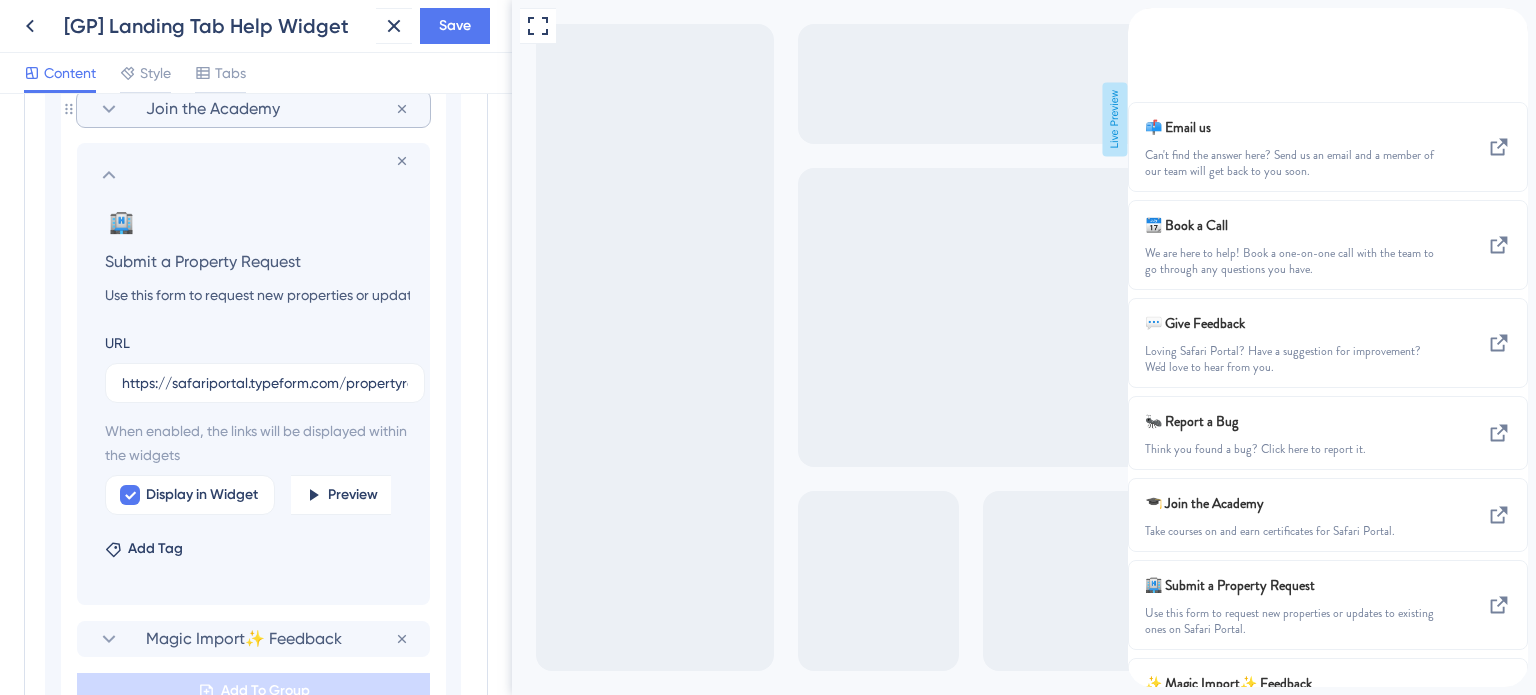 click 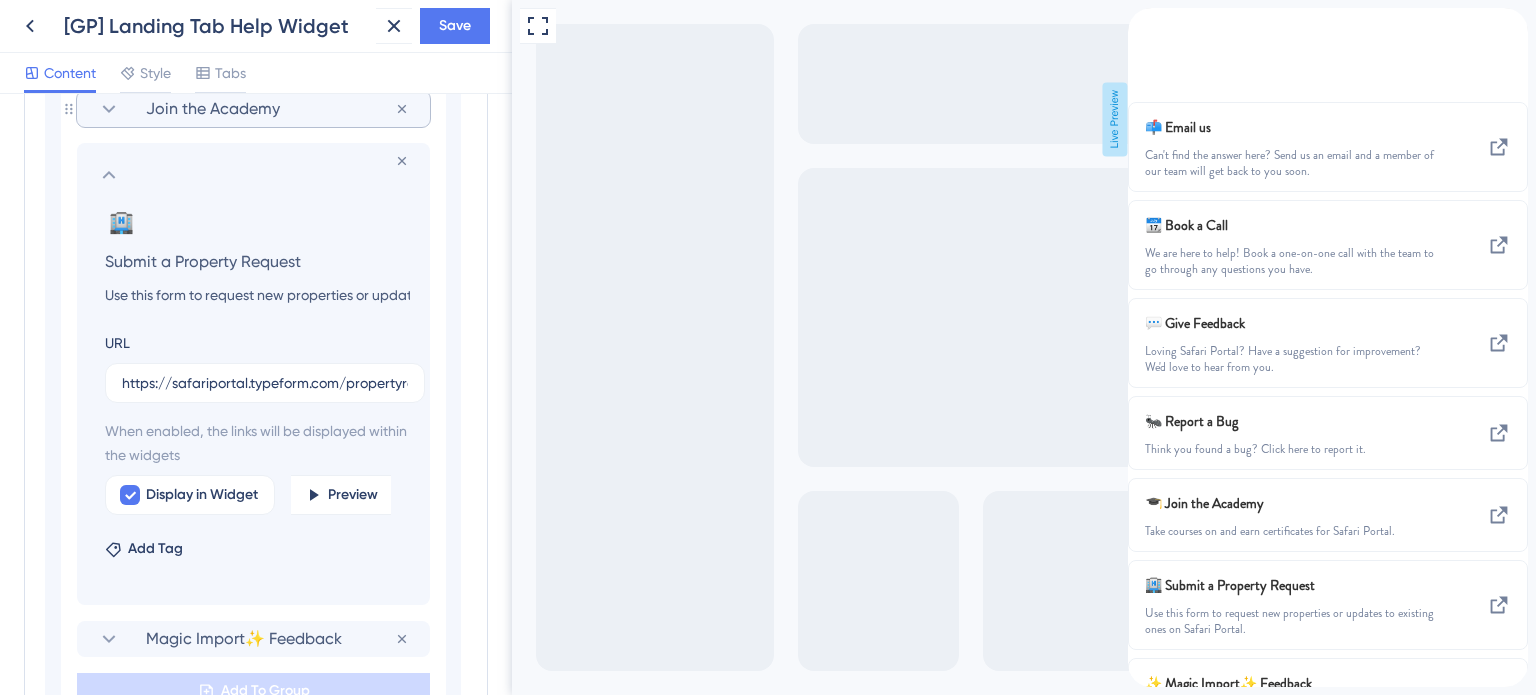 scroll, scrollTop: 1462, scrollLeft: 0, axis: vertical 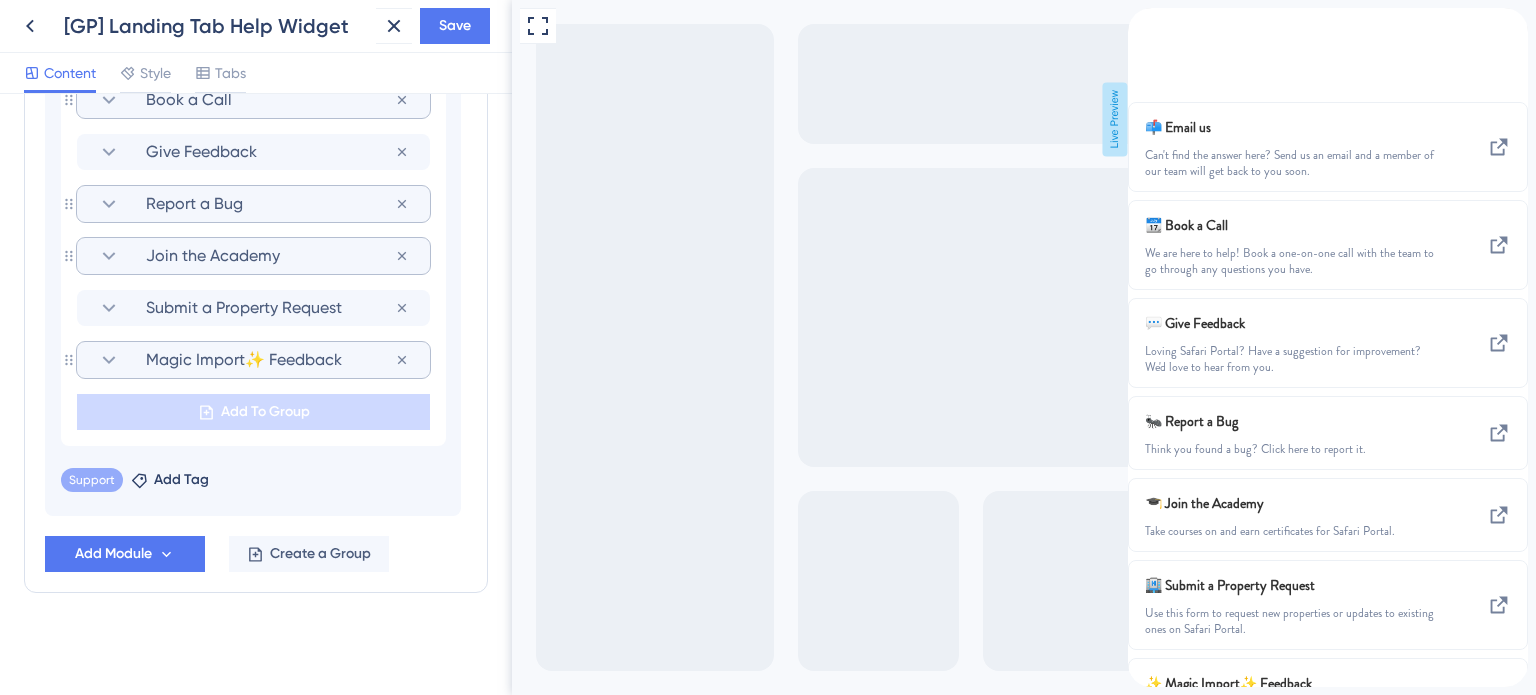 click 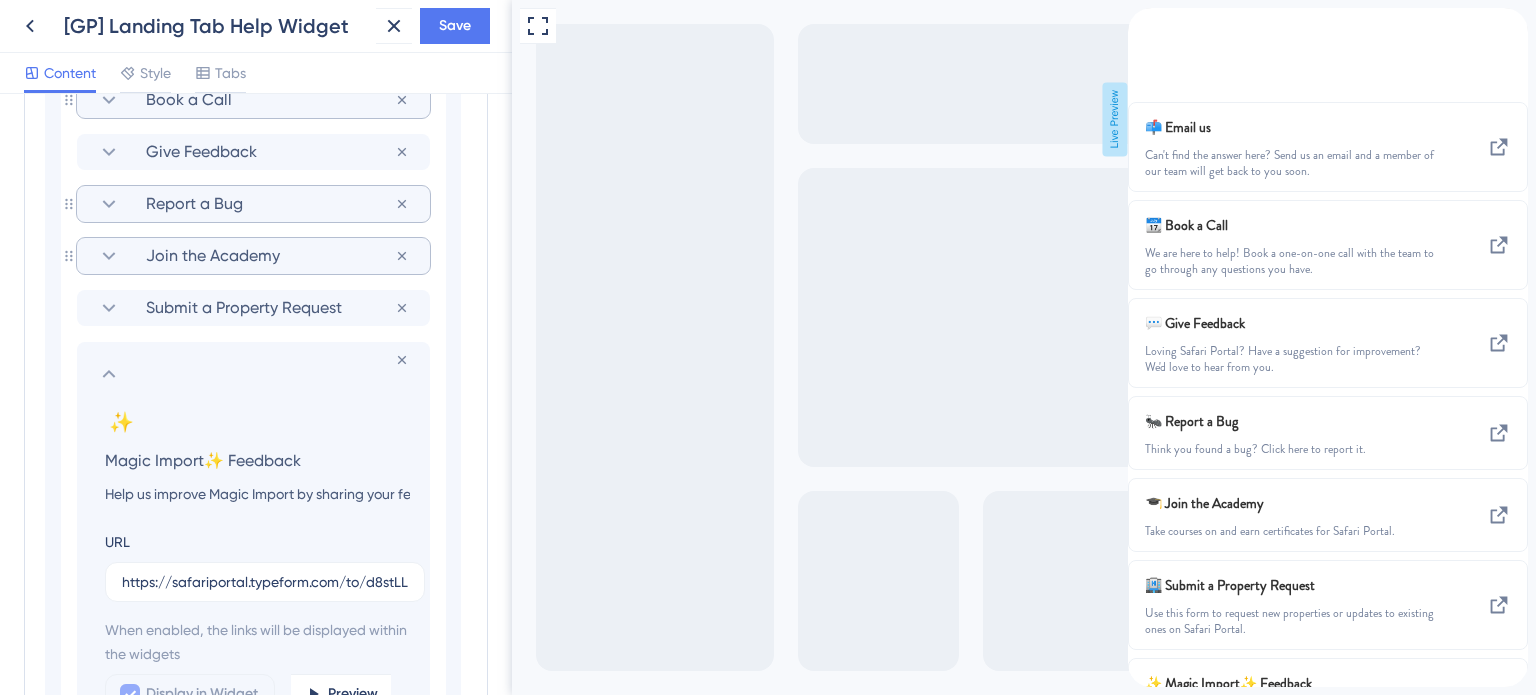 scroll, scrollTop: 1609, scrollLeft: 0, axis: vertical 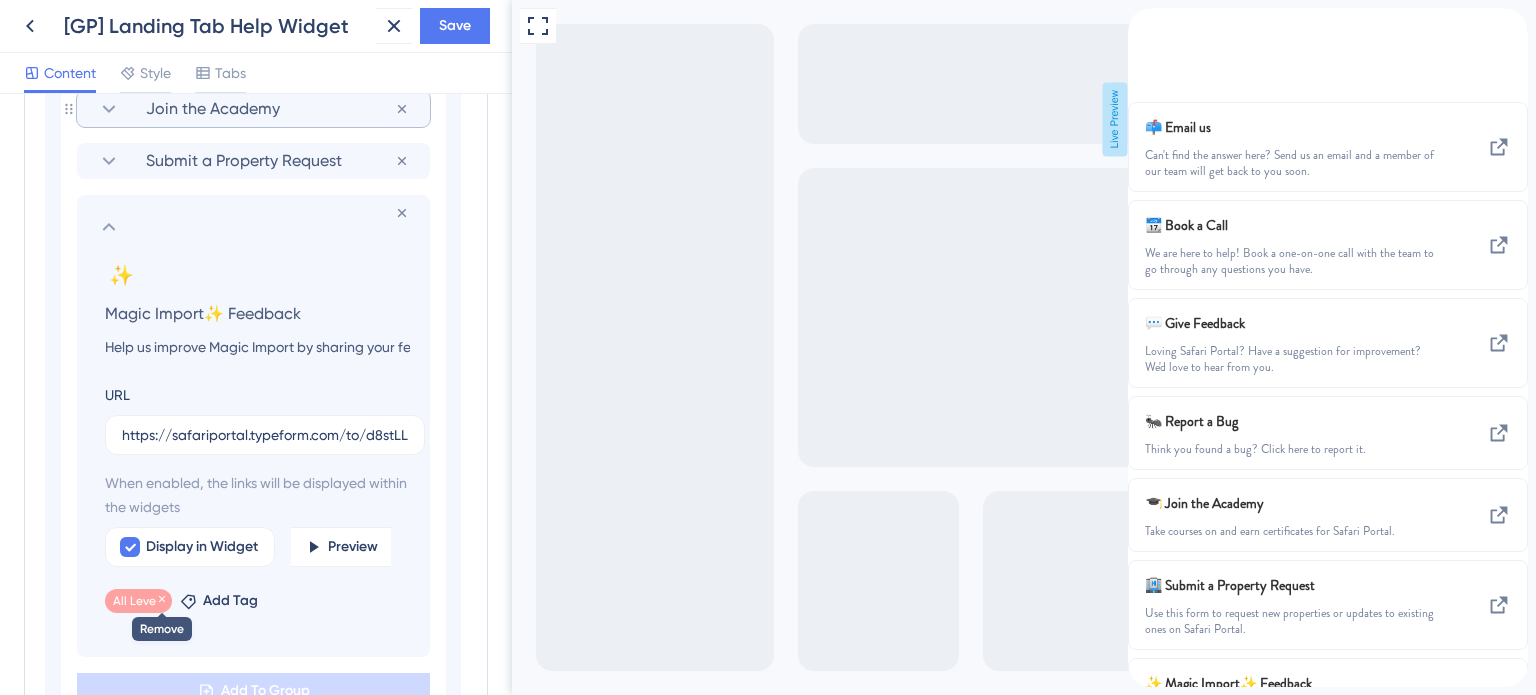 click 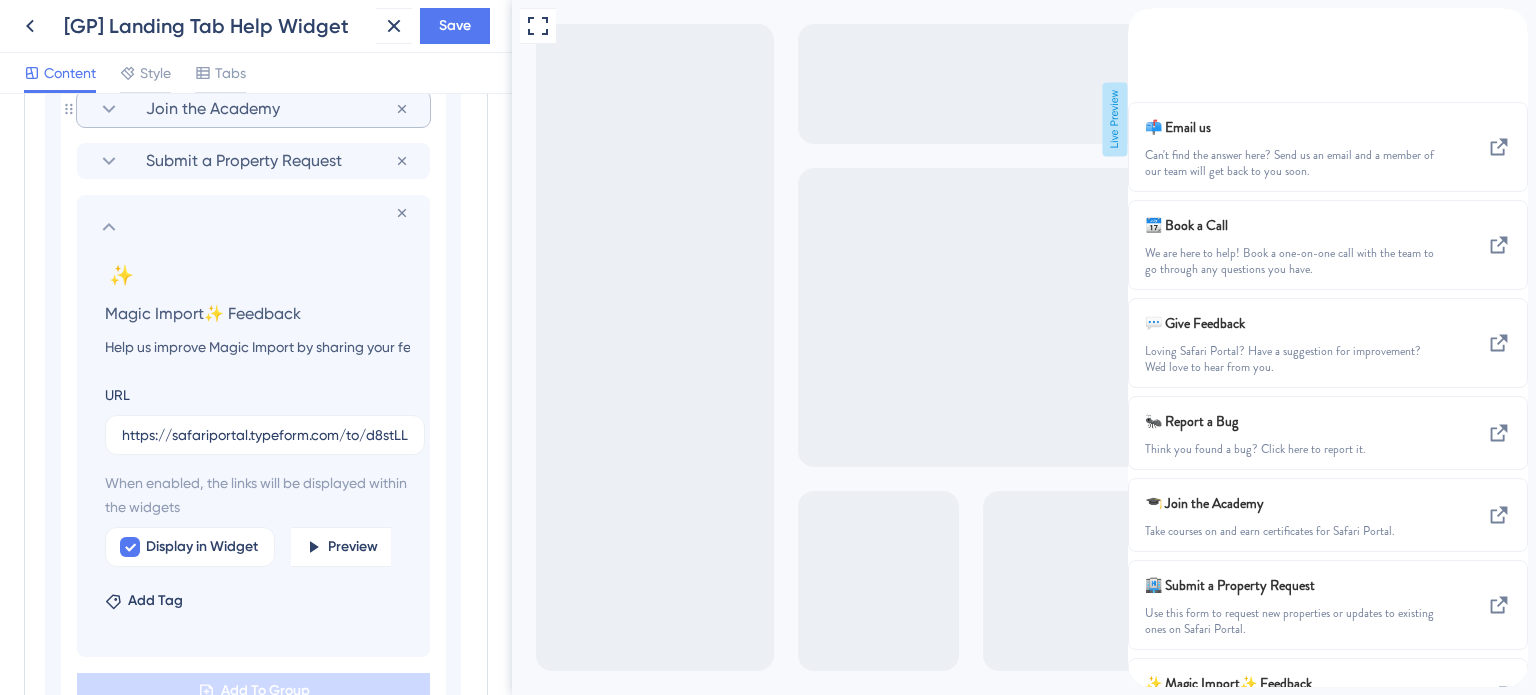 click 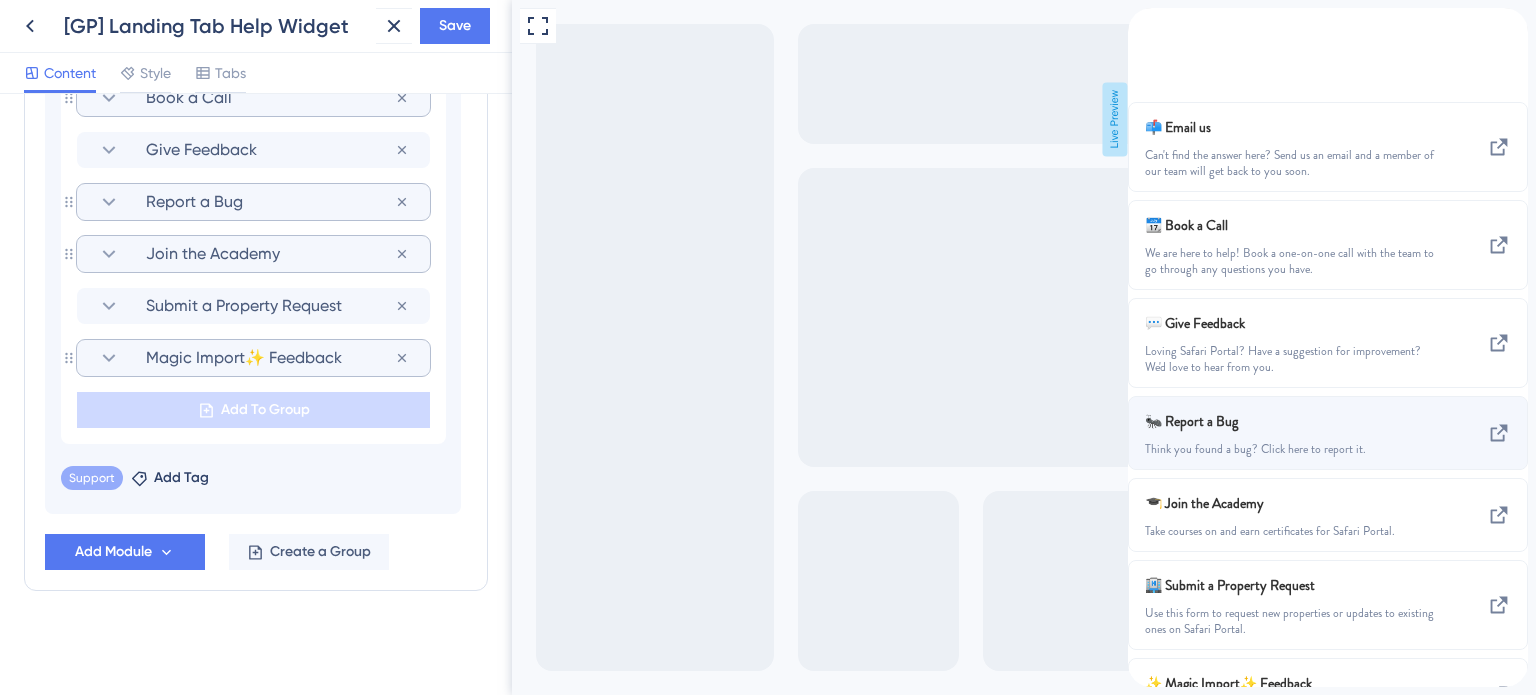 scroll, scrollTop: 1462, scrollLeft: 0, axis: vertical 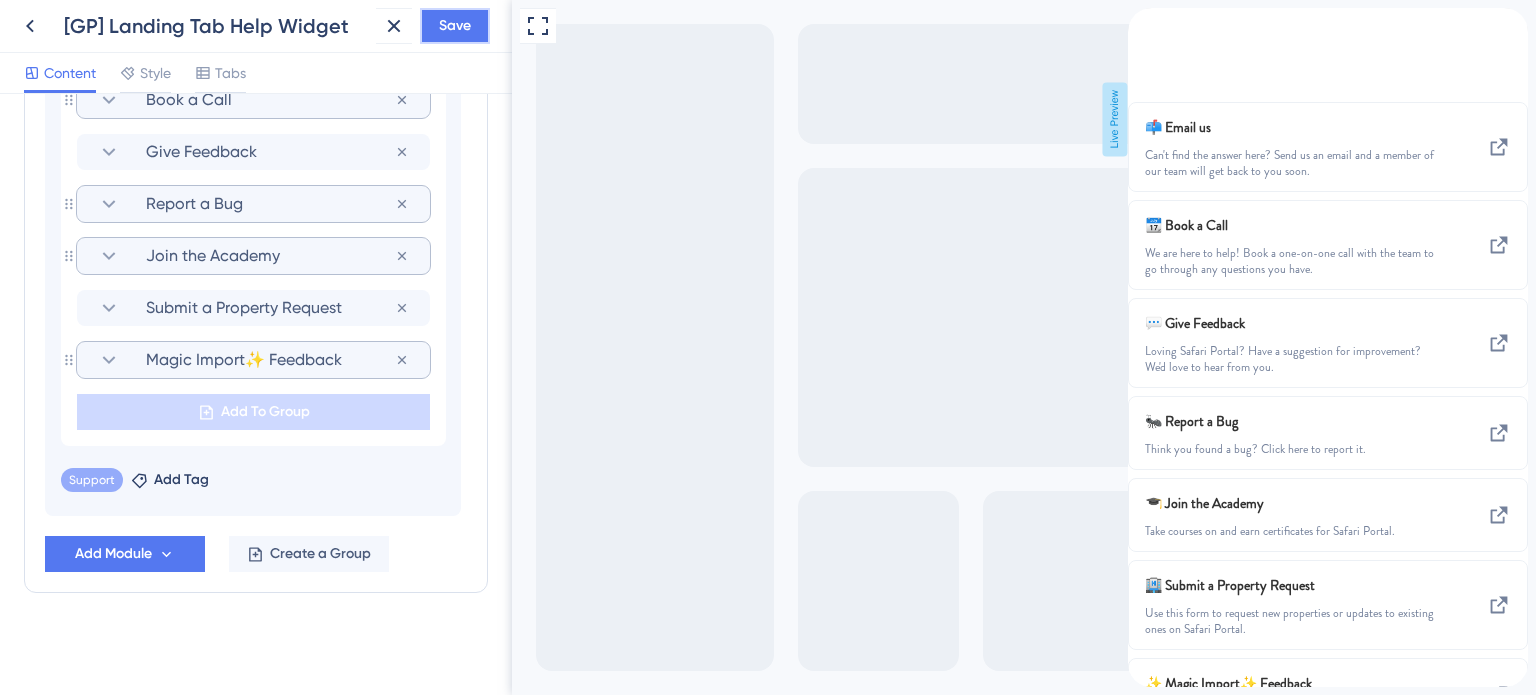 click on "Save" at bounding box center [455, 26] 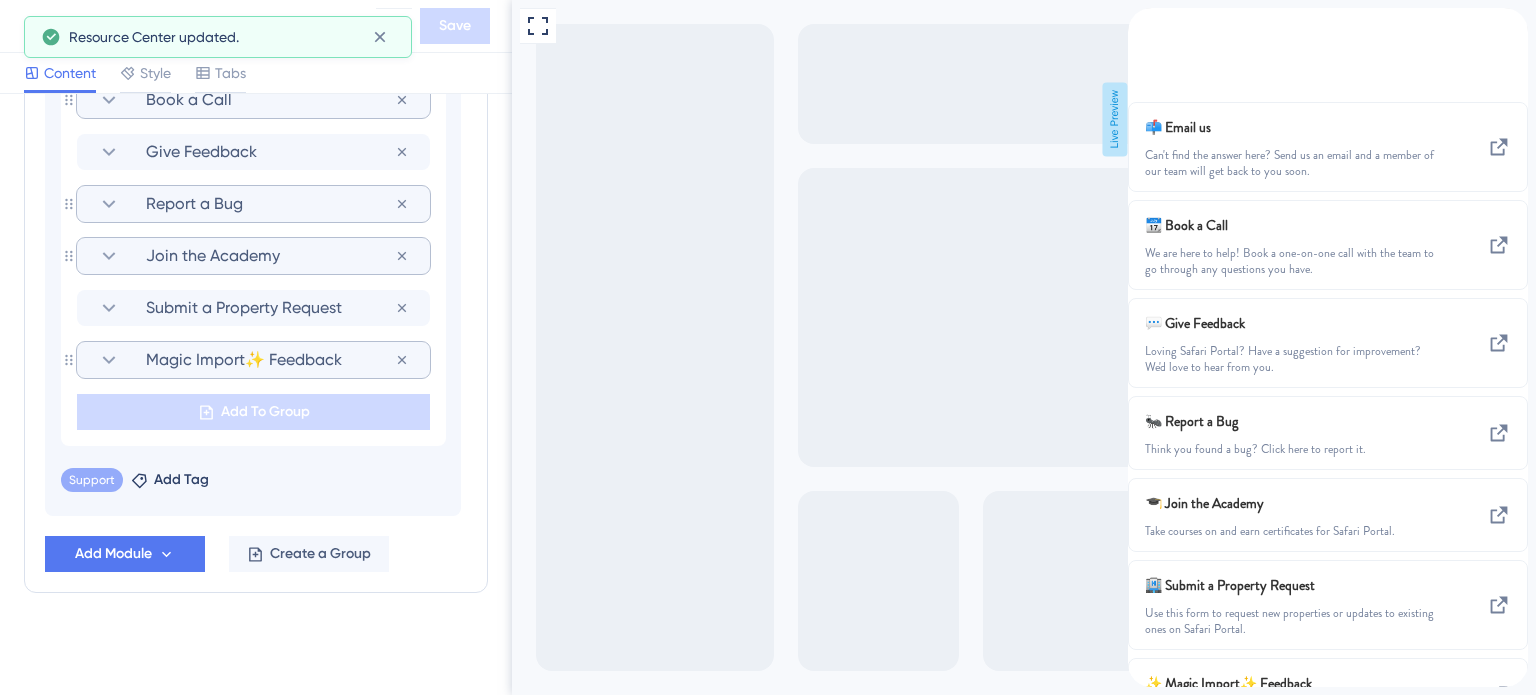 click at bounding box center [1144, 19] 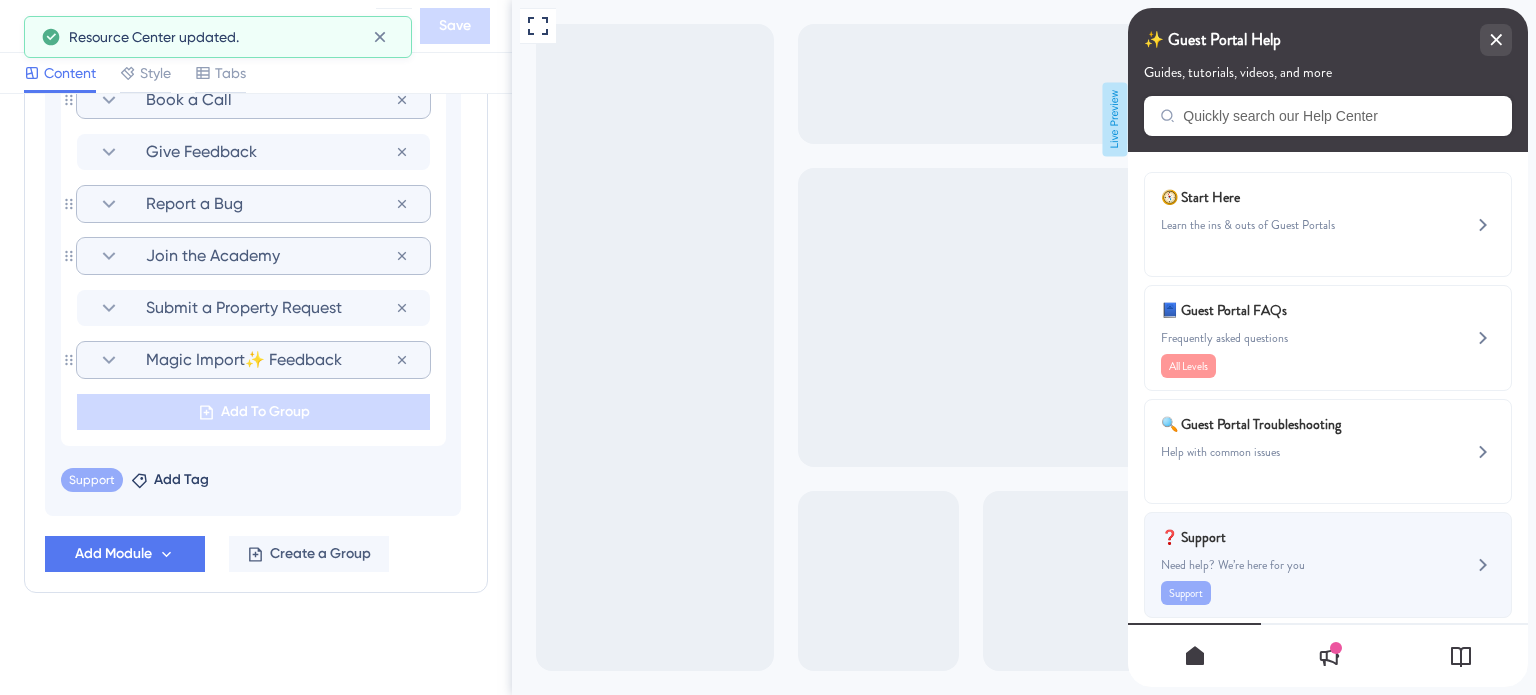 click on "Need help? We’re here for you" at bounding box center (1294, 565) 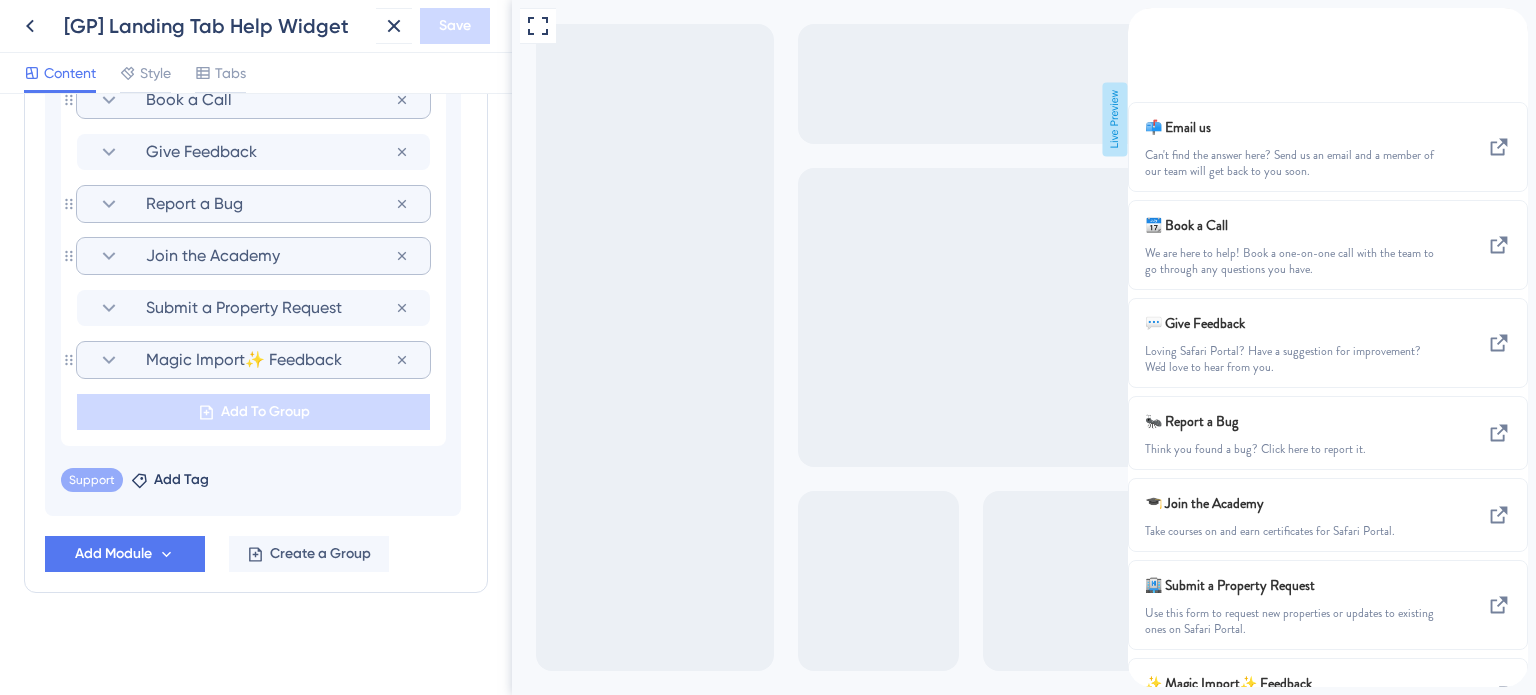 click 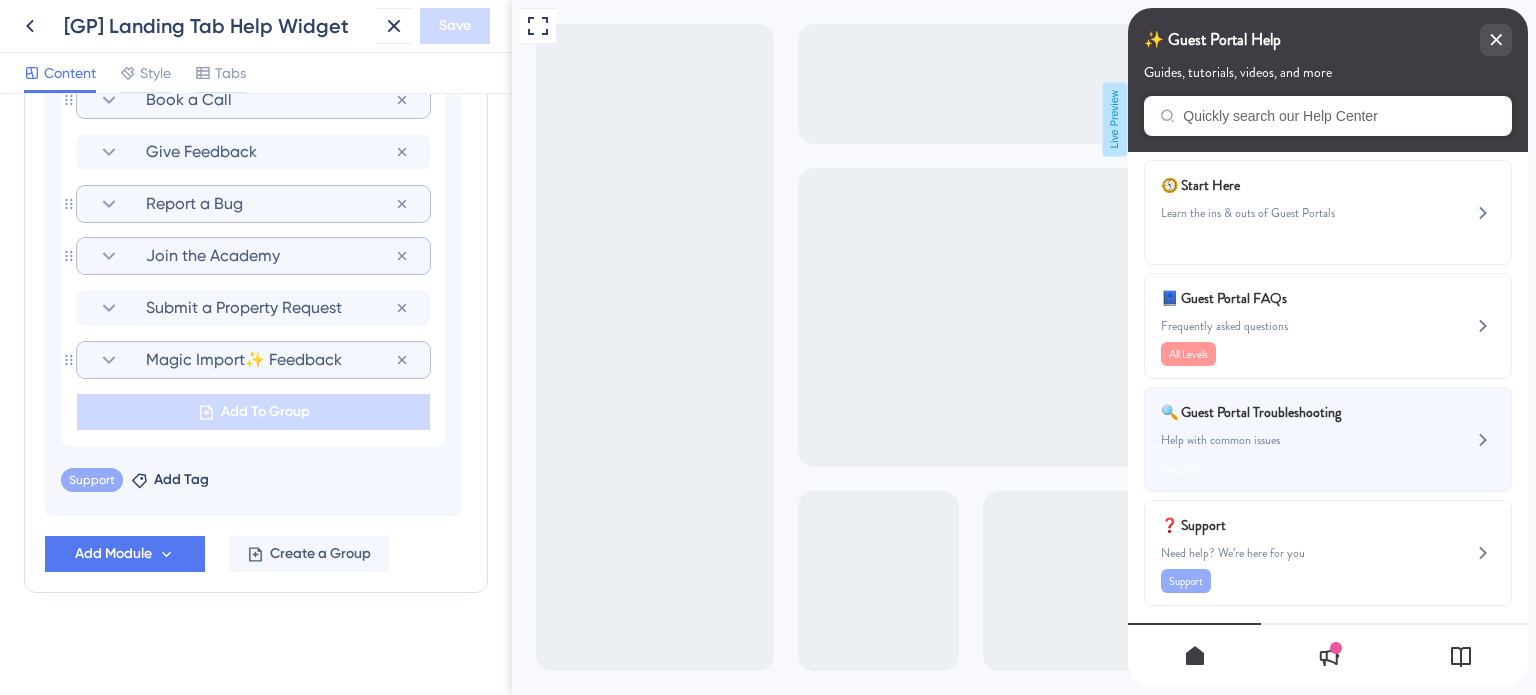scroll, scrollTop: 19, scrollLeft: 0, axis: vertical 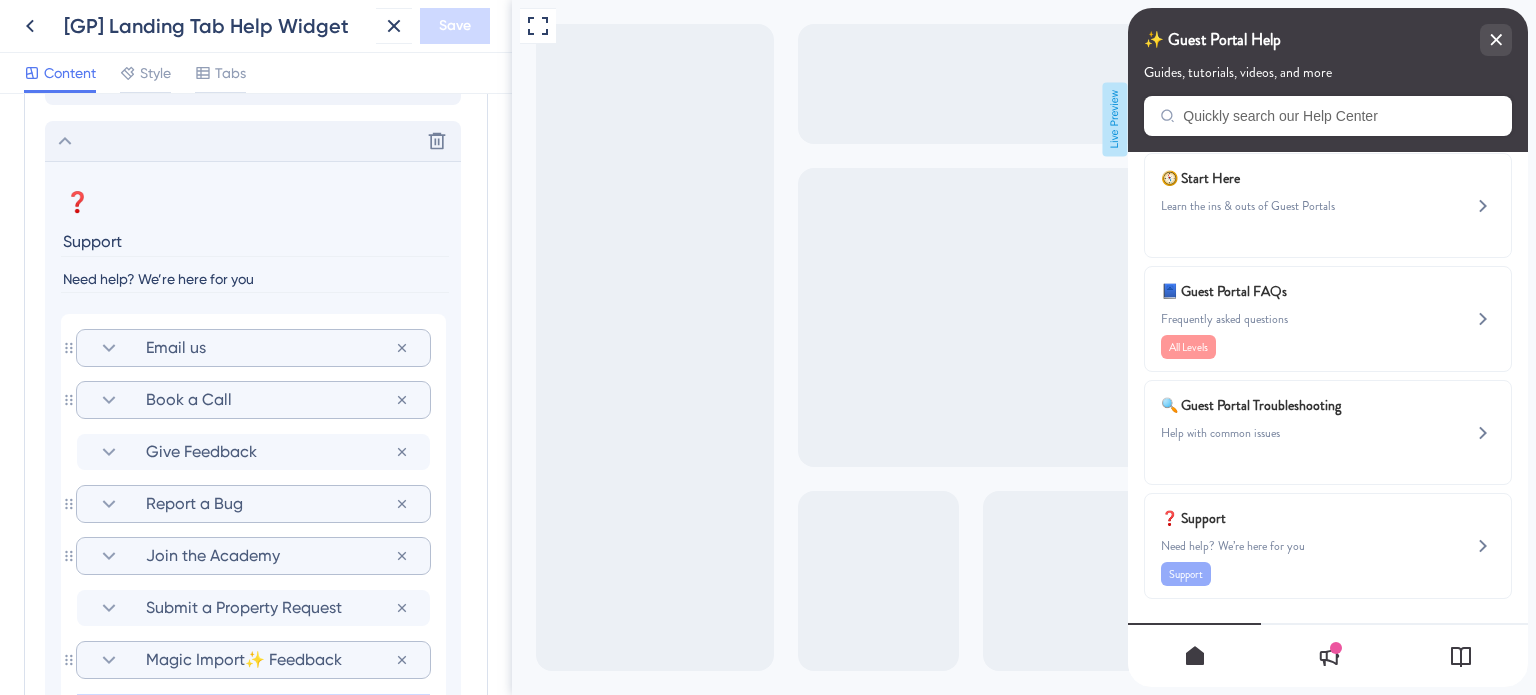 click on "Delete" at bounding box center (253, 141) 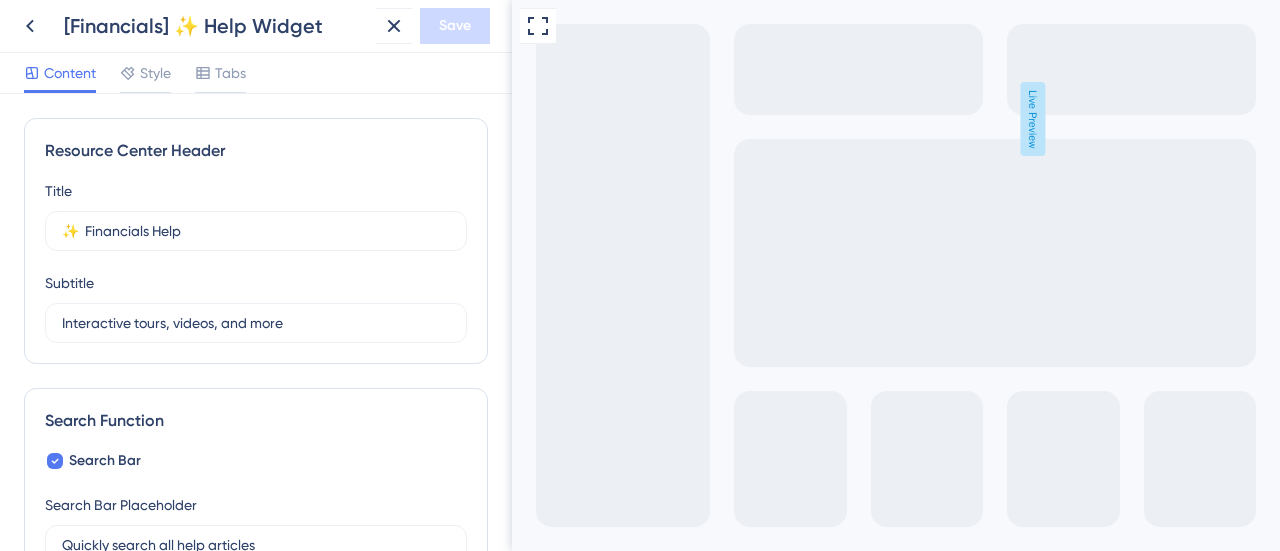 scroll, scrollTop: 0, scrollLeft: 0, axis: both 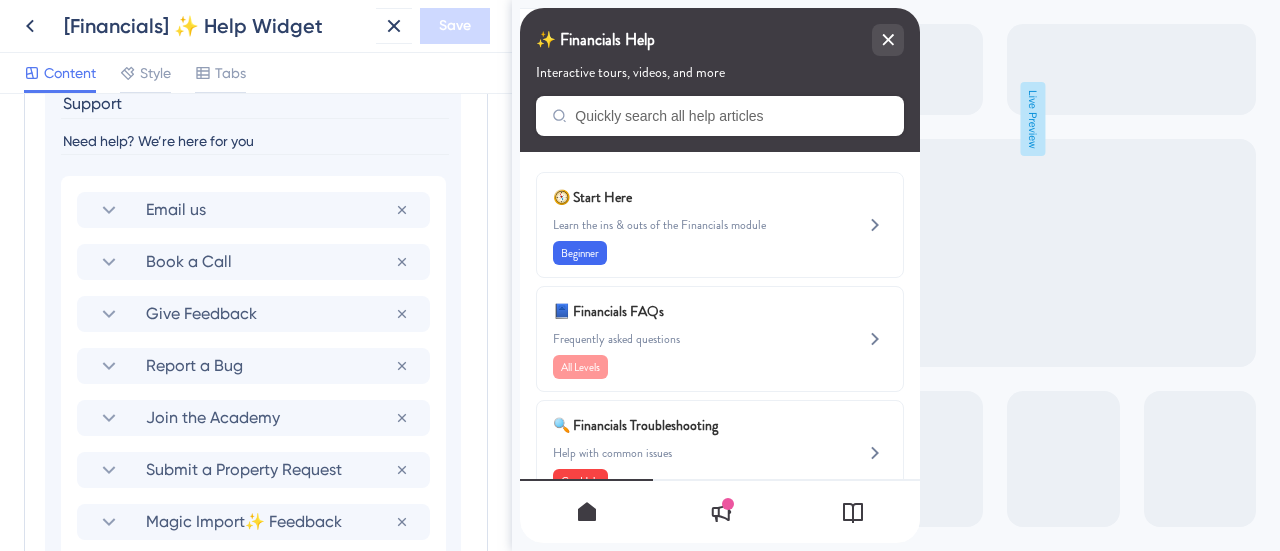 click on "Need help? We’re here for you" at bounding box center (255, 141) 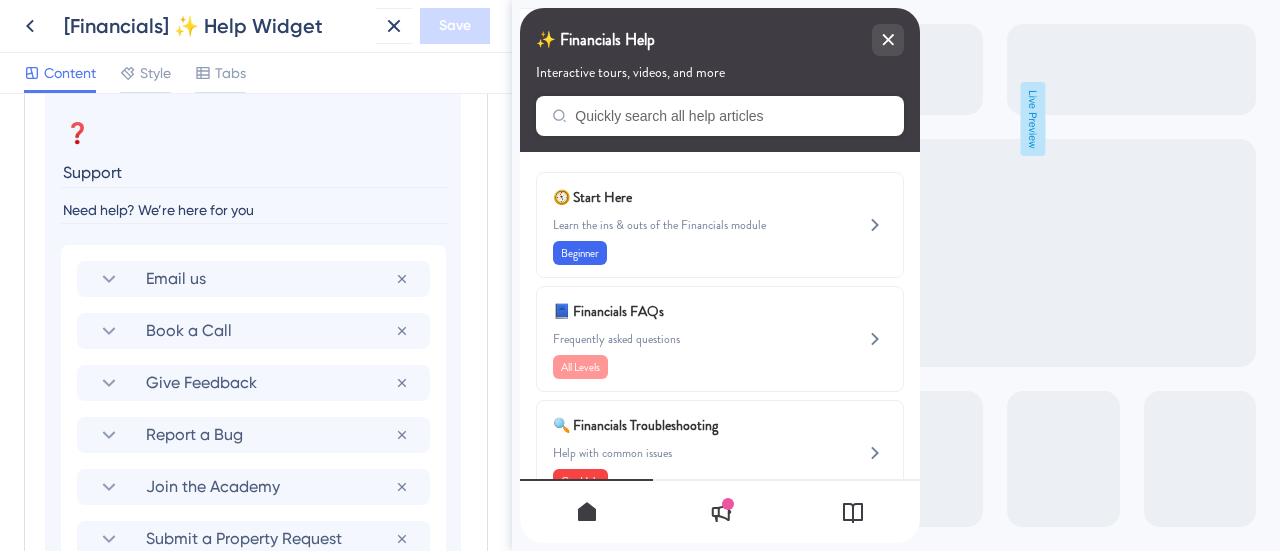 scroll, scrollTop: 1200, scrollLeft: 0, axis: vertical 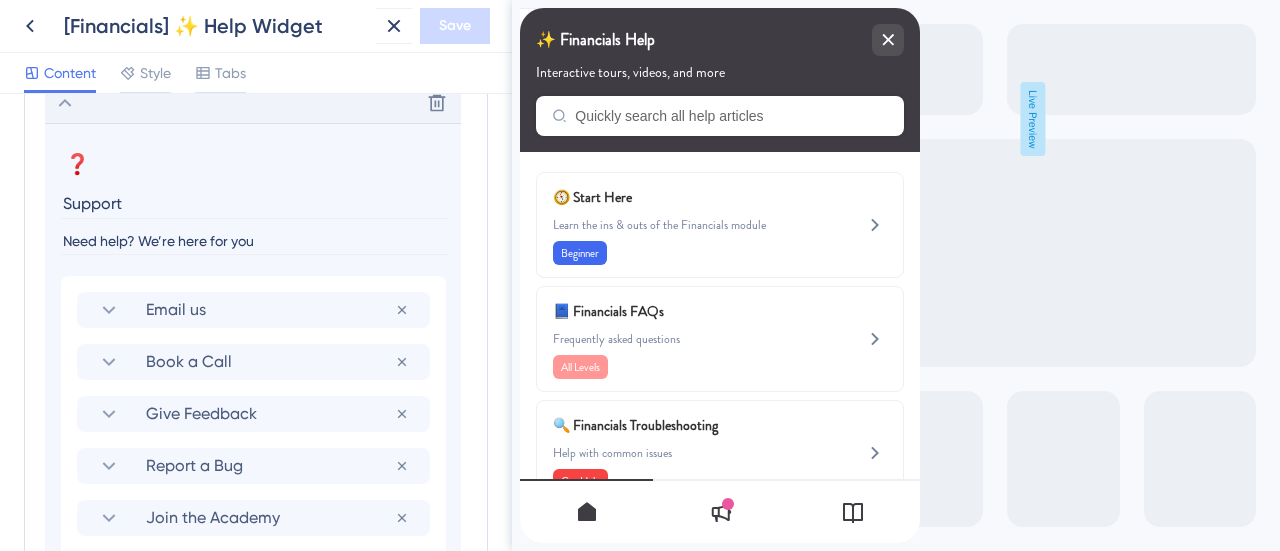 click 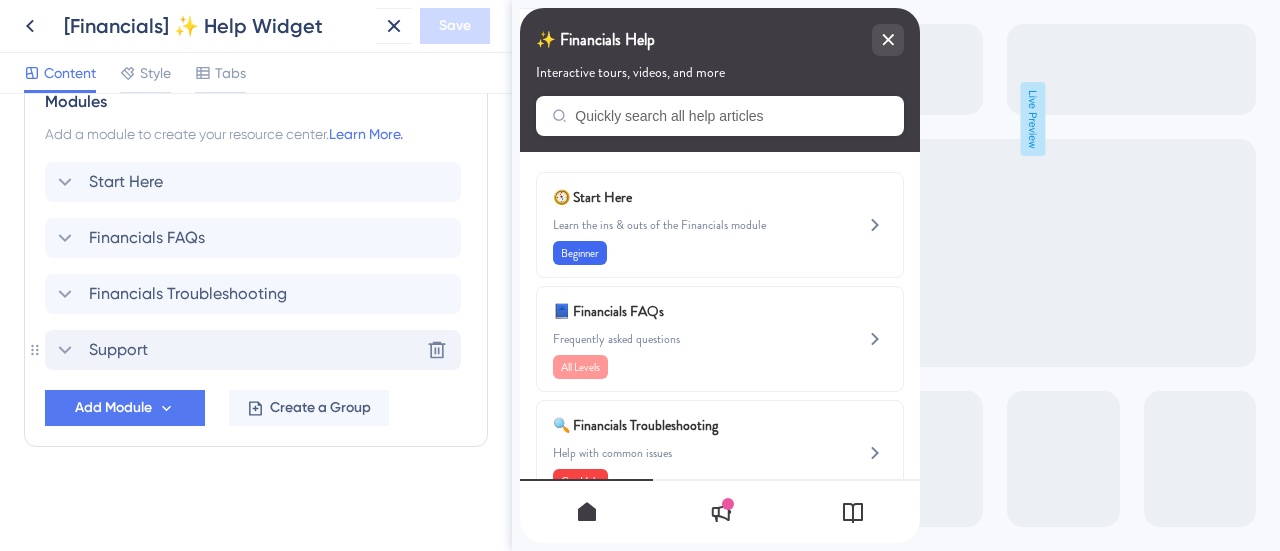 scroll, scrollTop: 950, scrollLeft: 0, axis: vertical 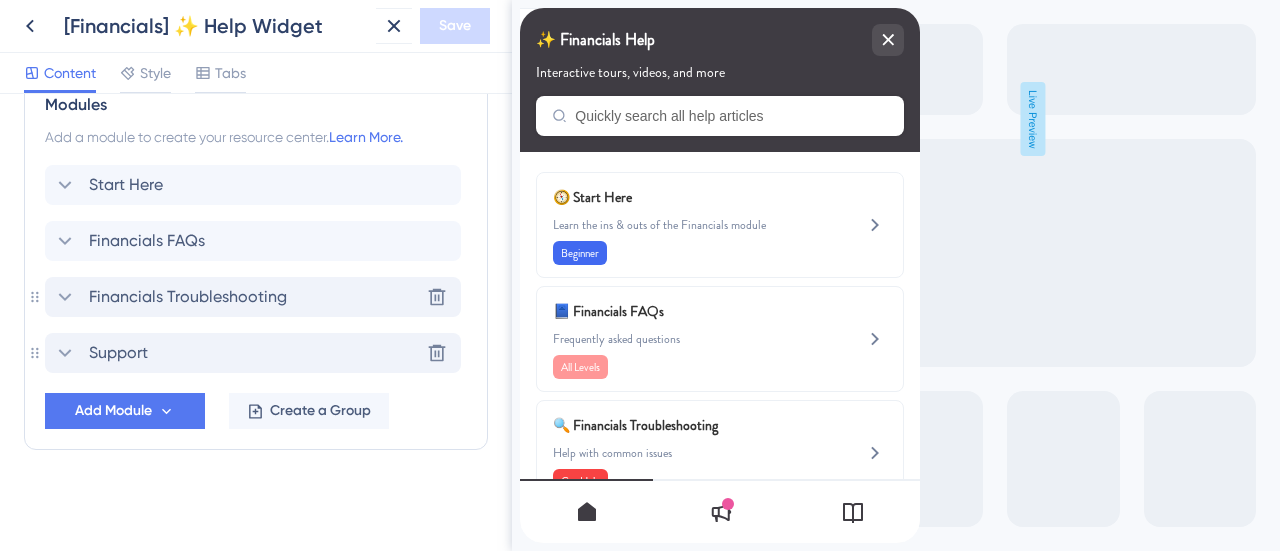 click on "Financials Troubleshooting" at bounding box center (188, 297) 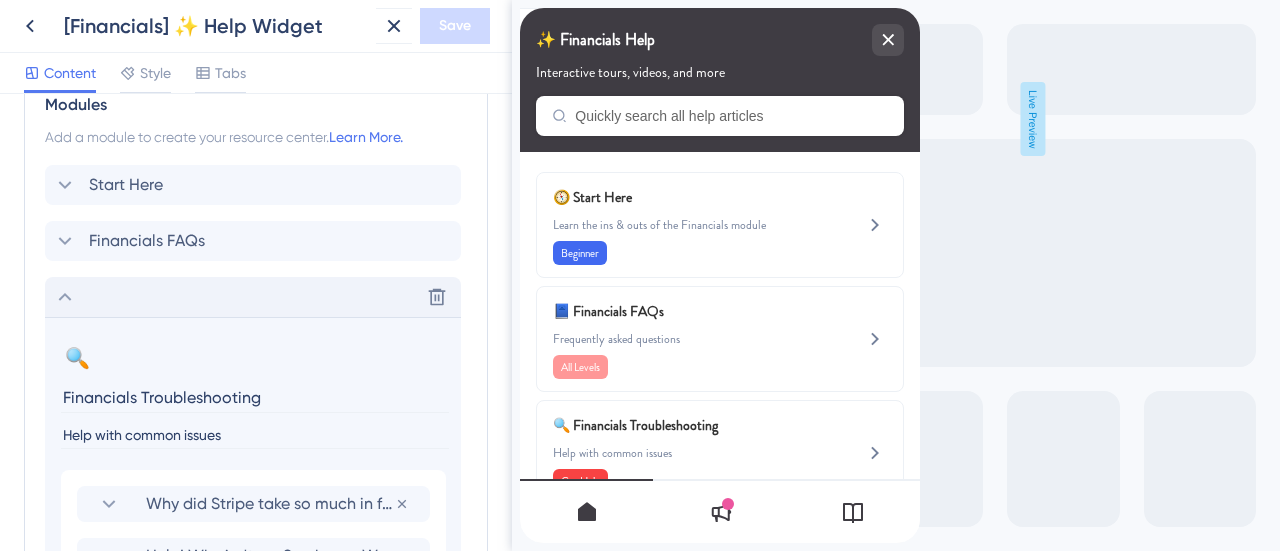 scroll, scrollTop: 1200, scrollLeft: 0, axis: vertical 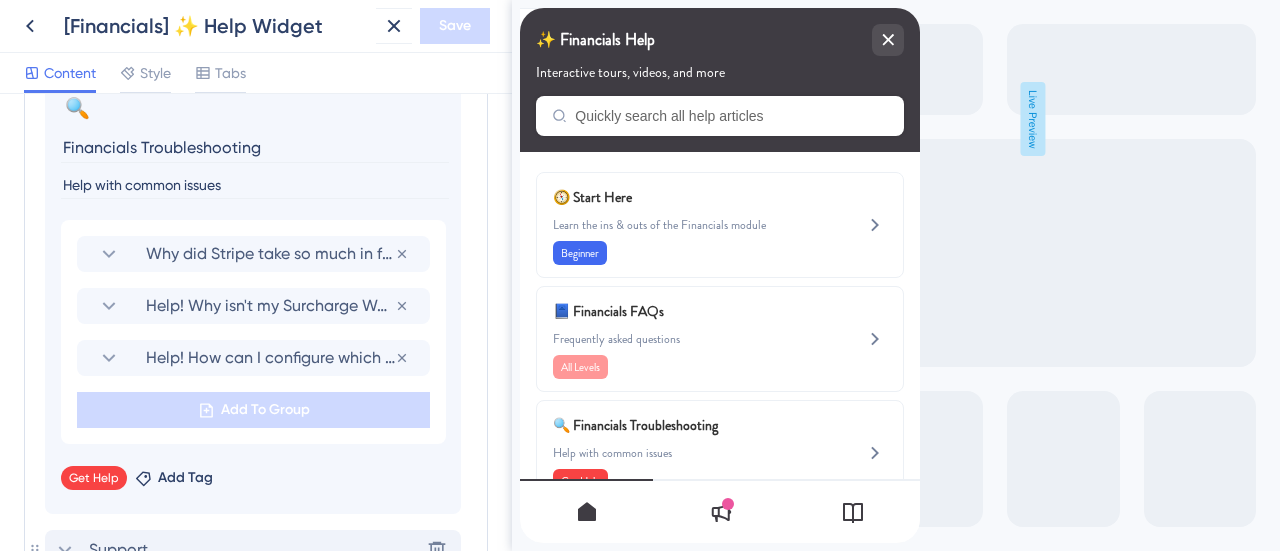 drag, startPoint x: 250, startPoint y: 190, endPoint x: 64, endPoint y: 183, distance: 186.13167 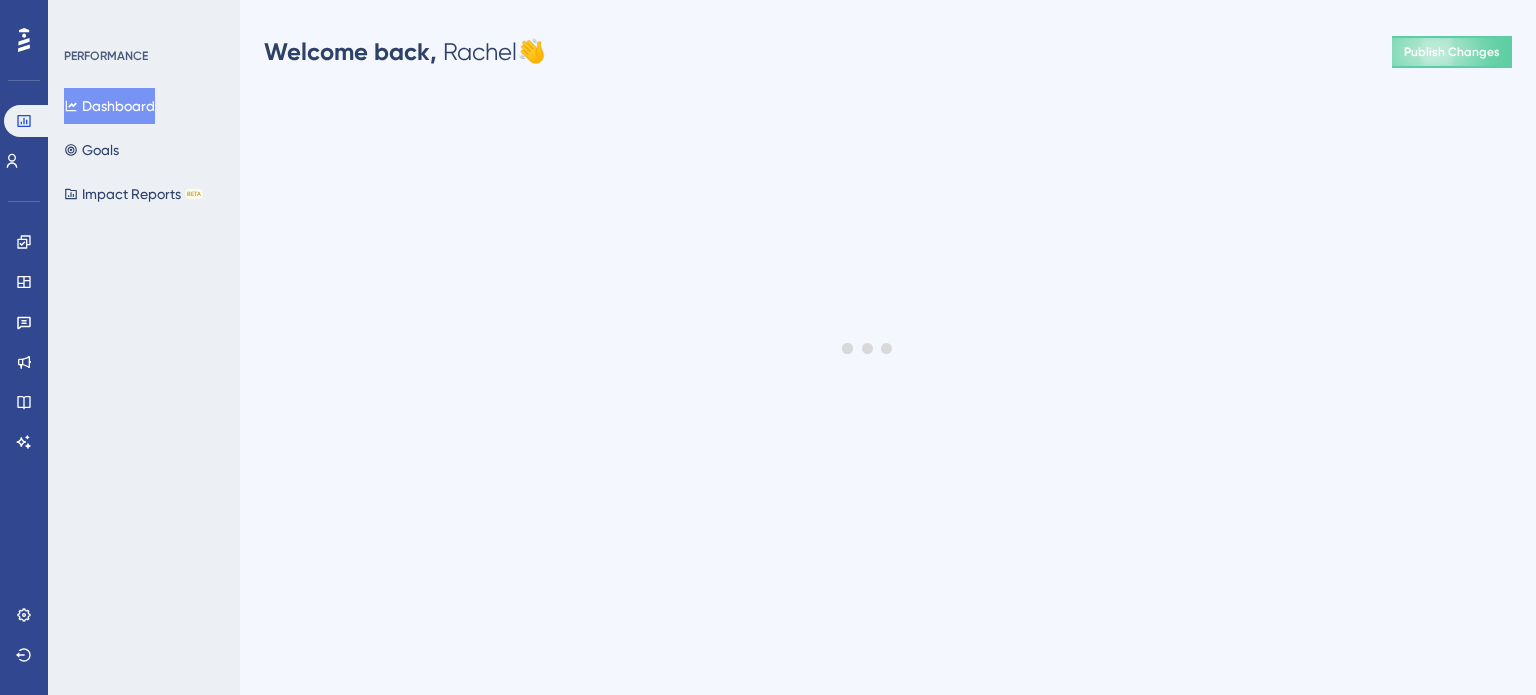 scroll, scrollTop: 0, scrollLeft: 0, axis: both 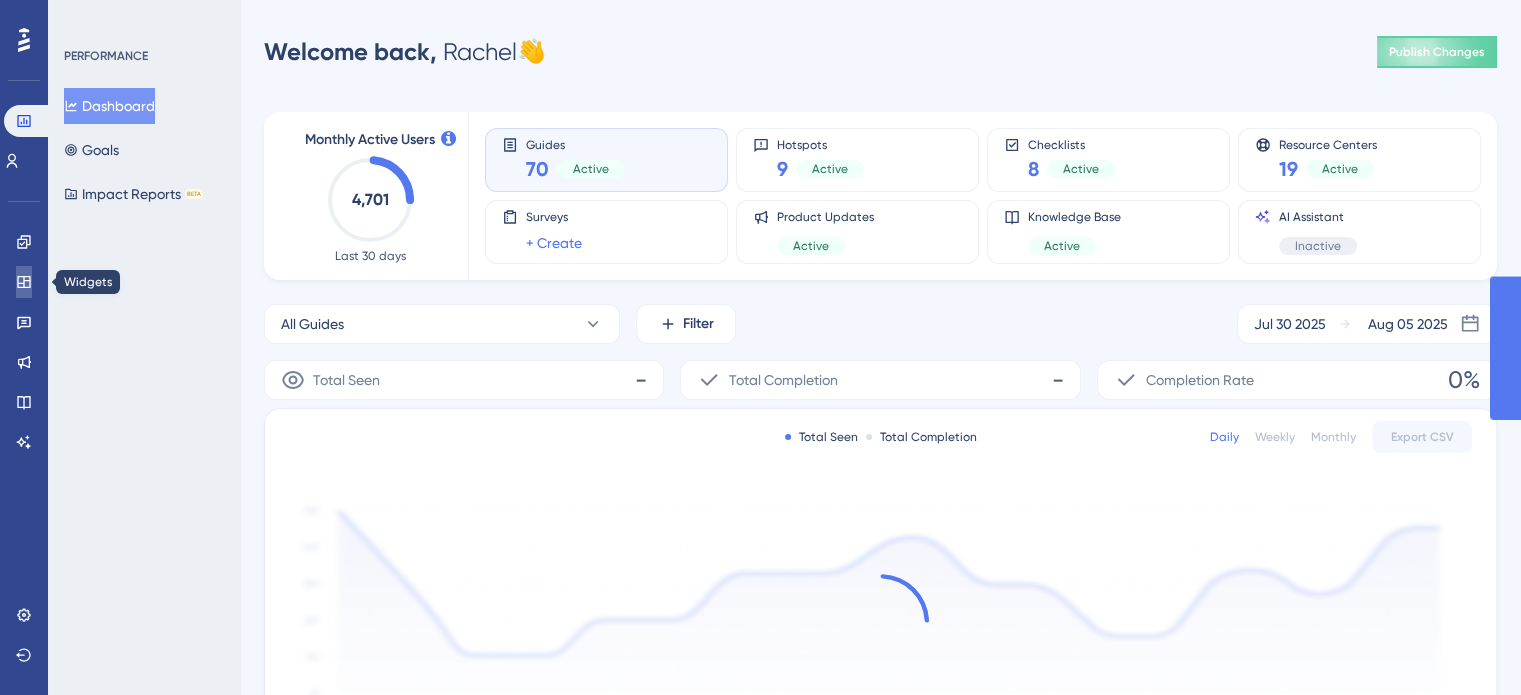 click at bounding box center [24, 282] 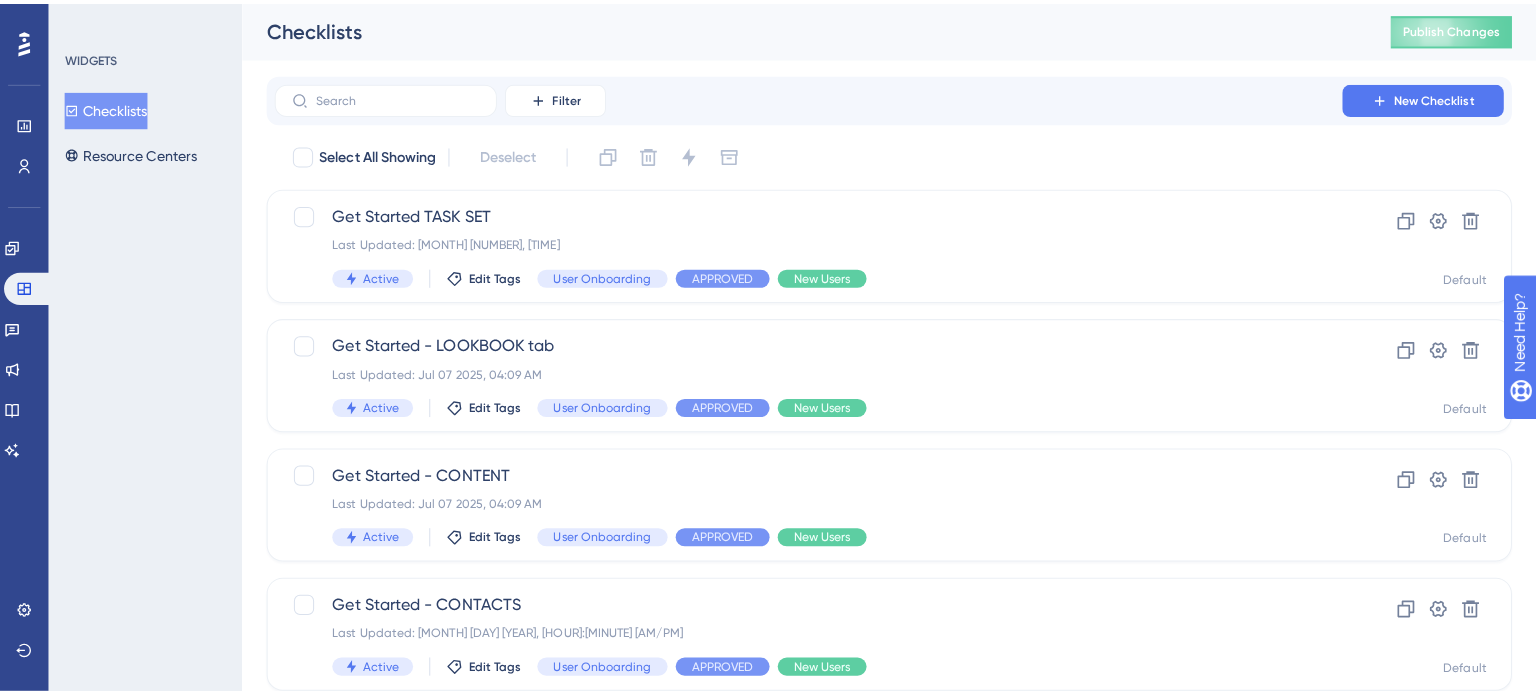 scroll, scrollTop: 0, scrollLeft: 0, axis: both 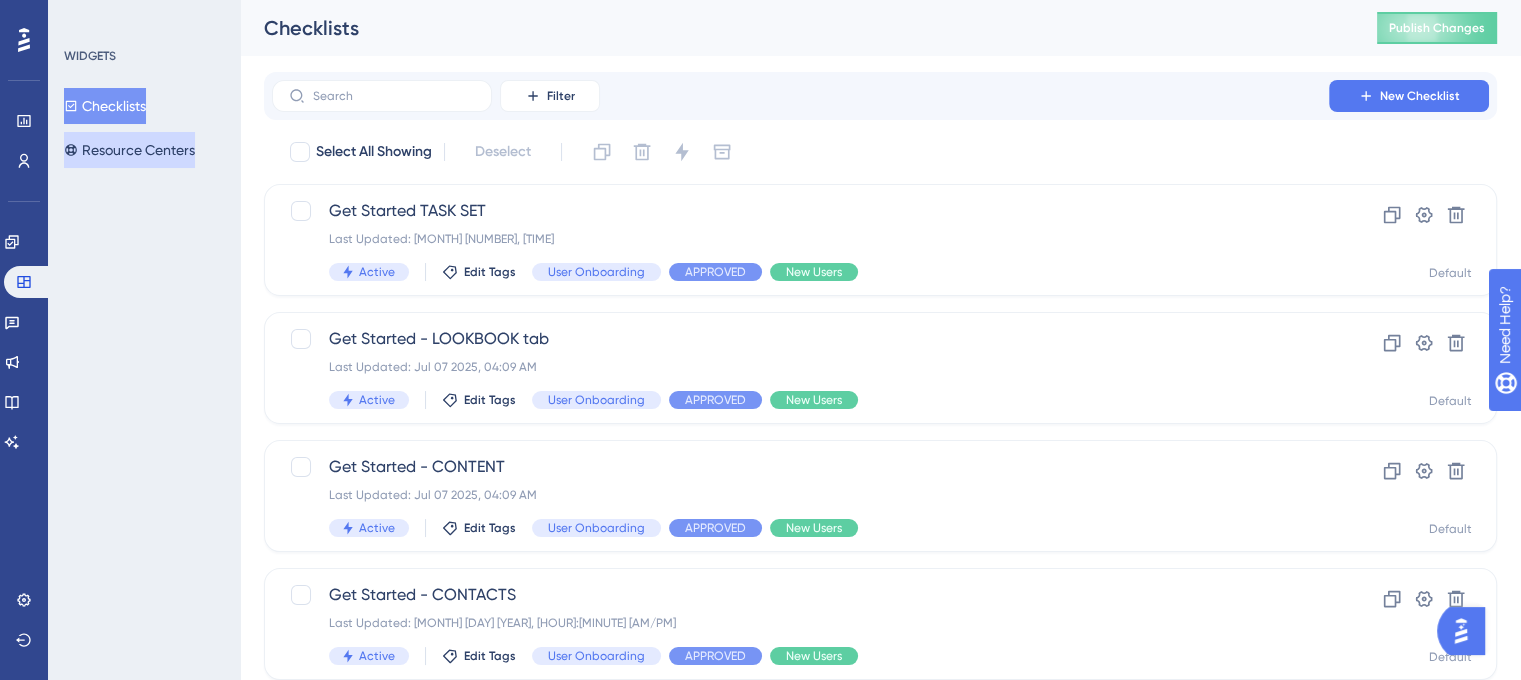click on "Resource Centers" at bounding box center [129, 150] 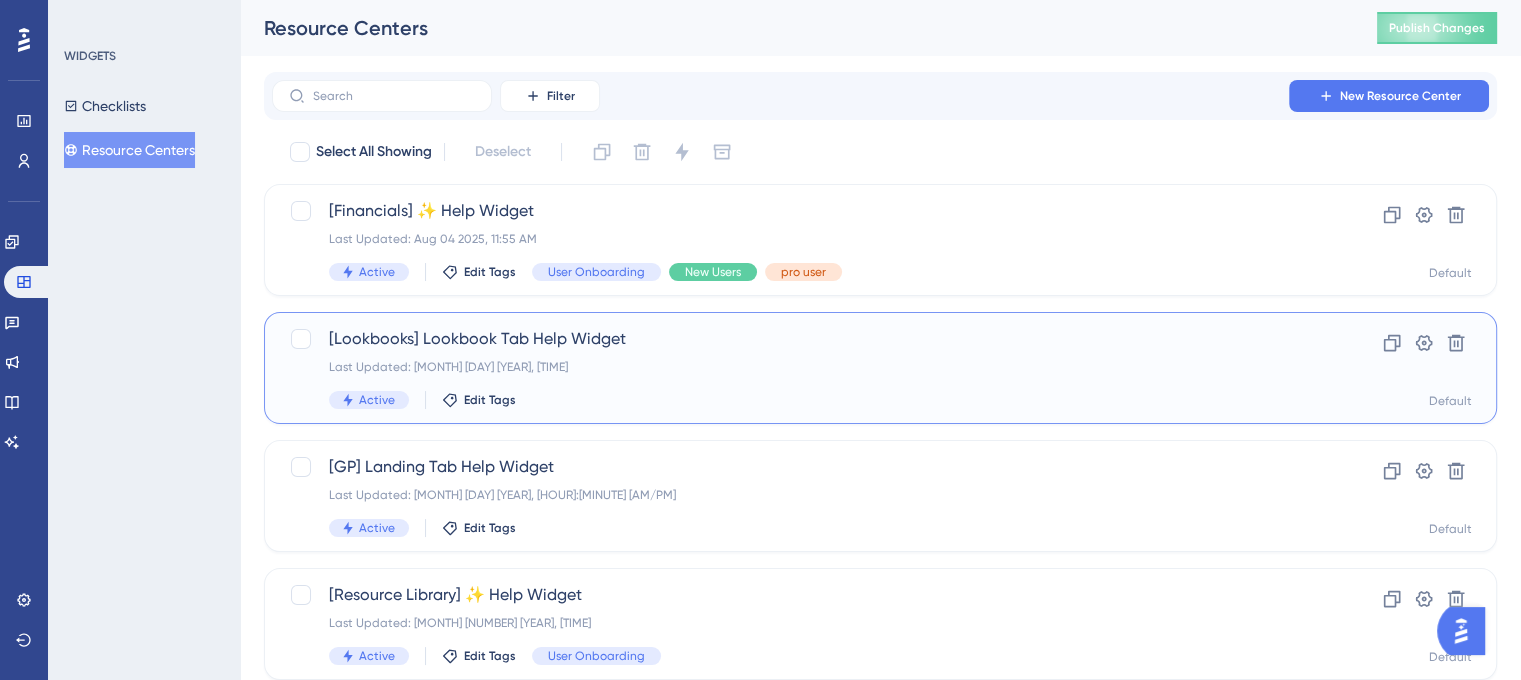 click on "[Lookbooks] Lookbook Tab Help Widget Last Updated: Jun 17 2025, 11:46 AM Active Edit Tags" at bounding box center (800, 368) 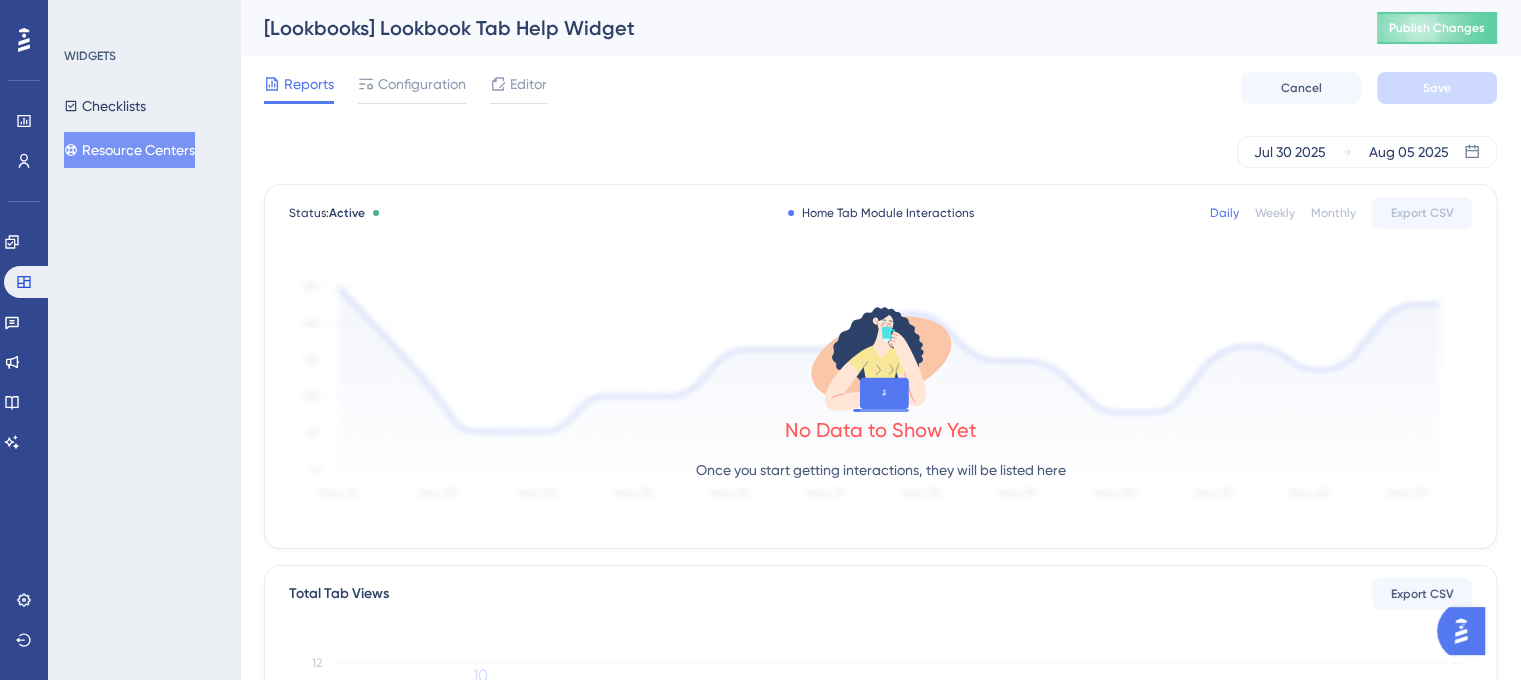 click on "Editor" at bounding box center (528, 84) 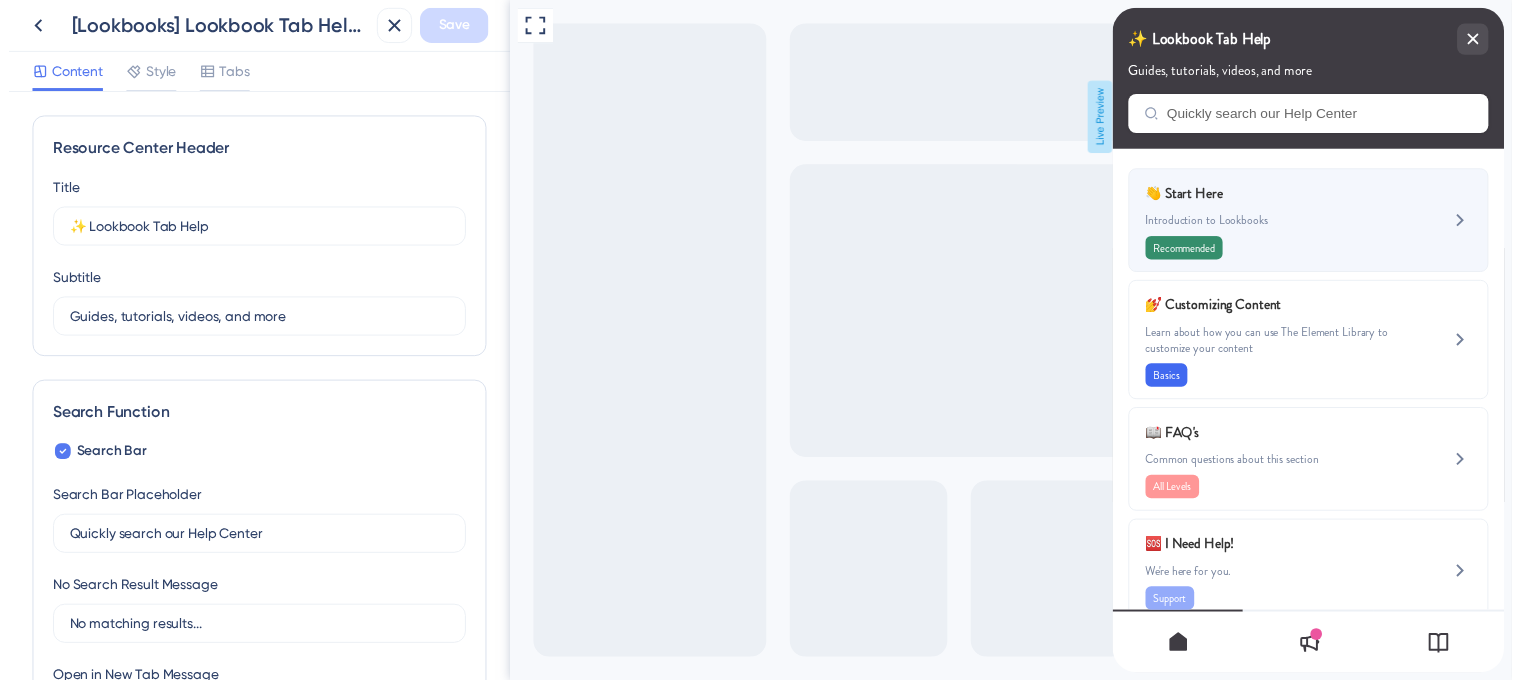 scroll, scrollTop: 0, scrollLeft: 0, axis: both 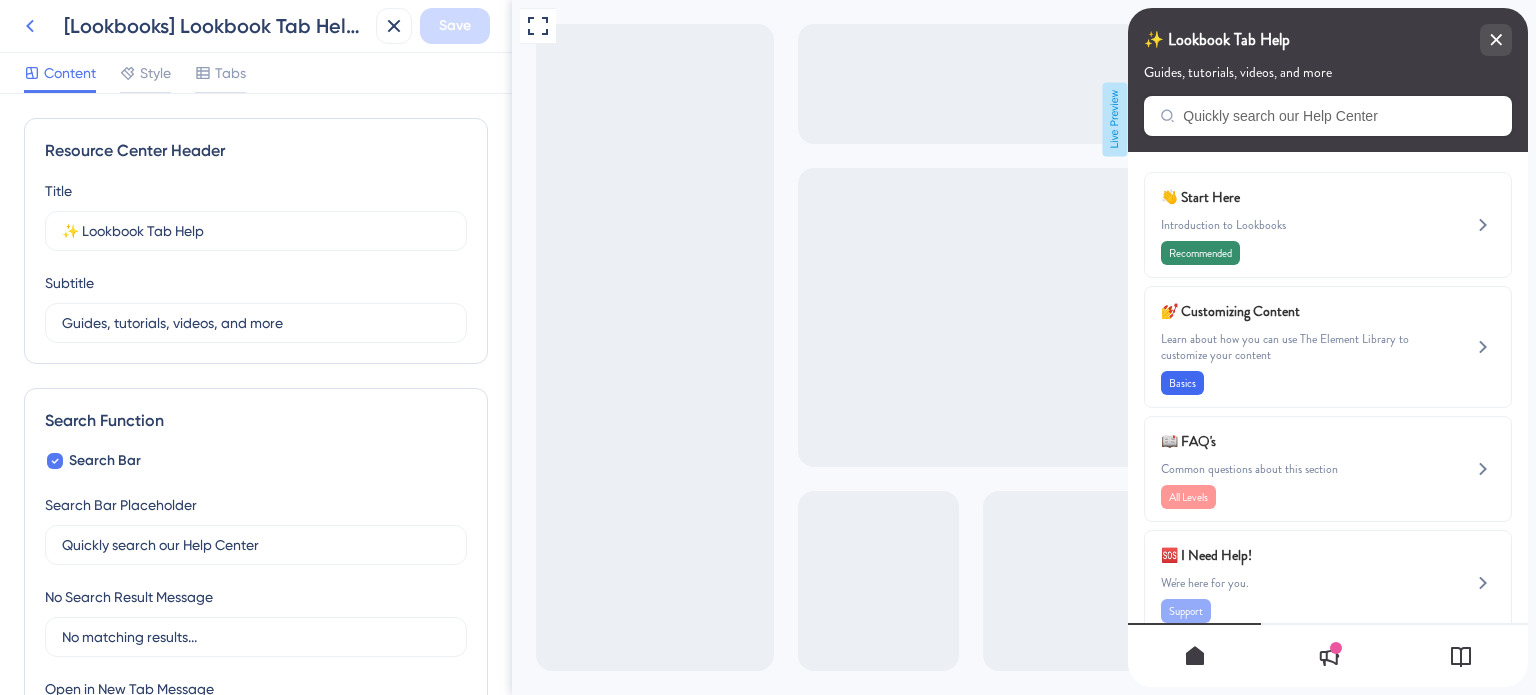 click 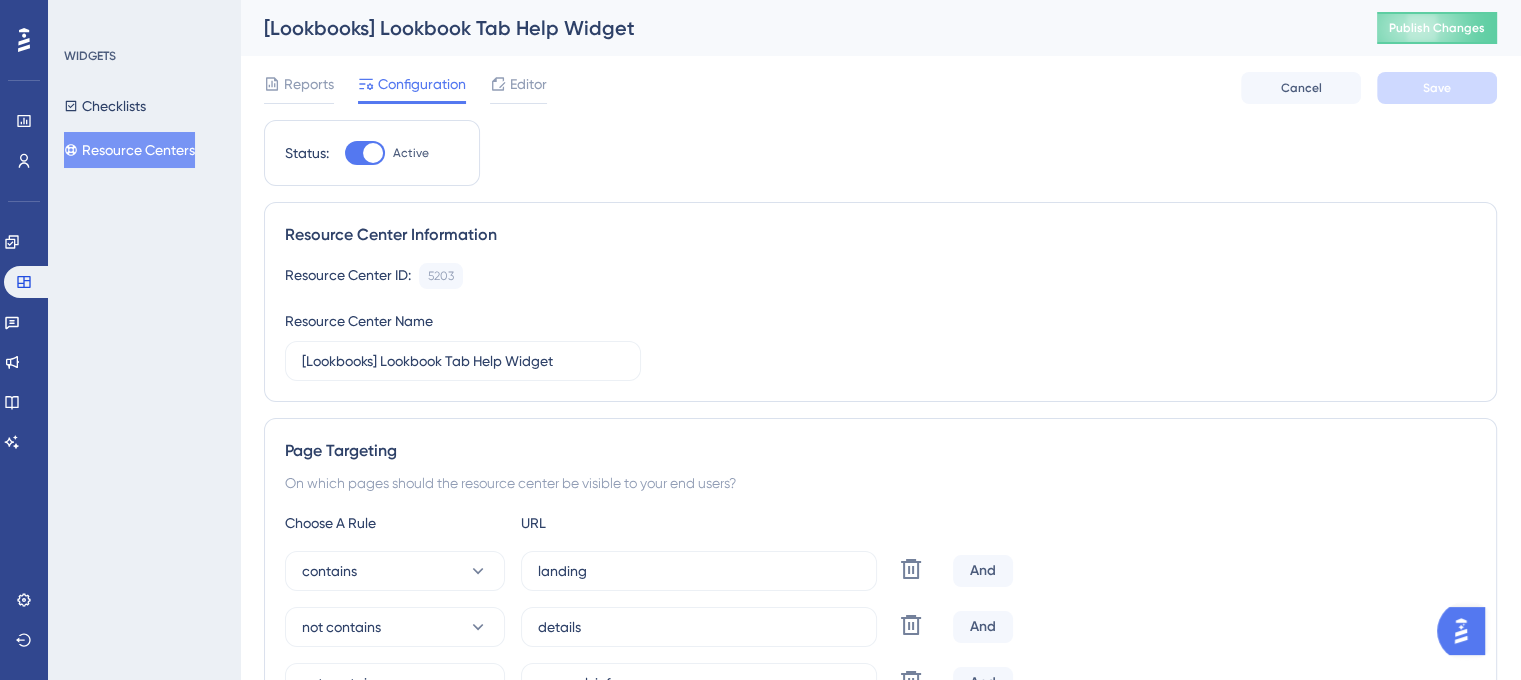 click on "Resource Centers" at bounding box center (129, 150) 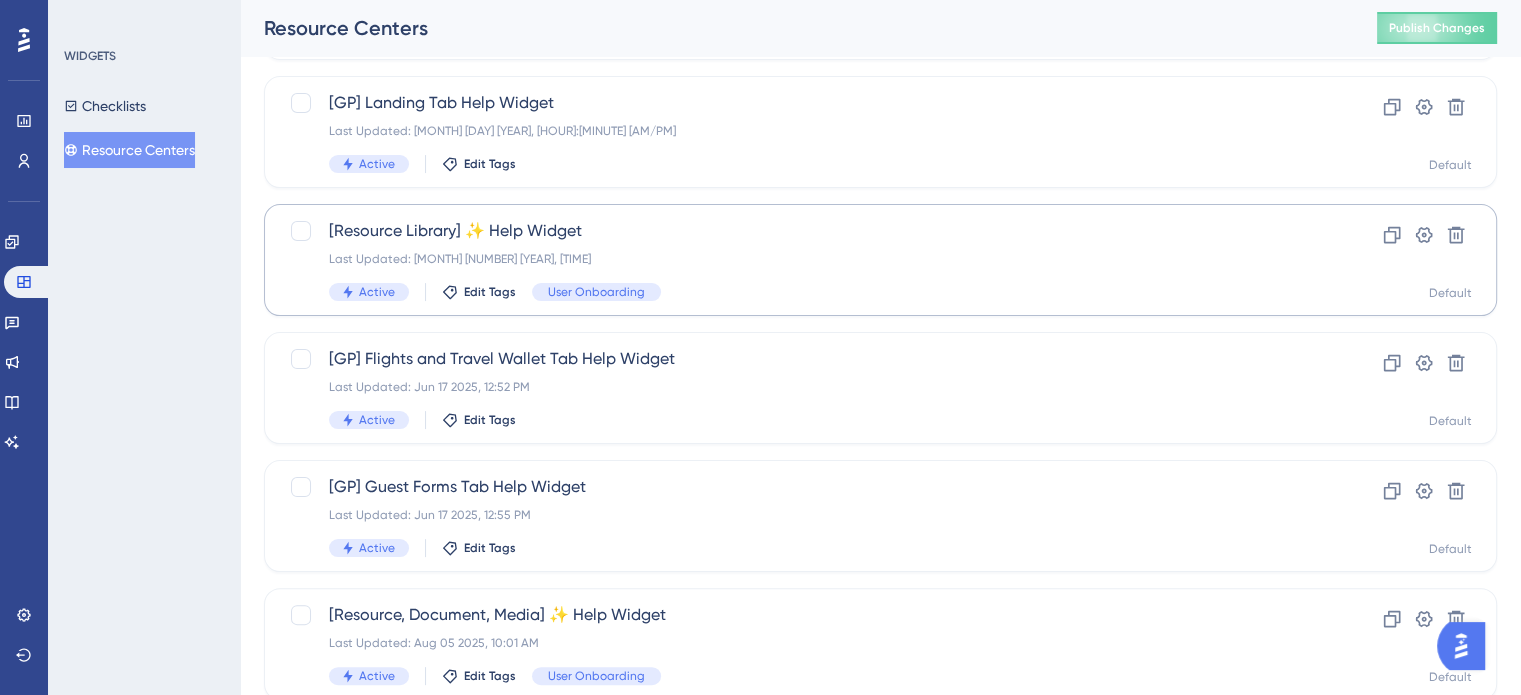 scroll, scrollTop: 400, scrollLeft: 0, axis: vertical 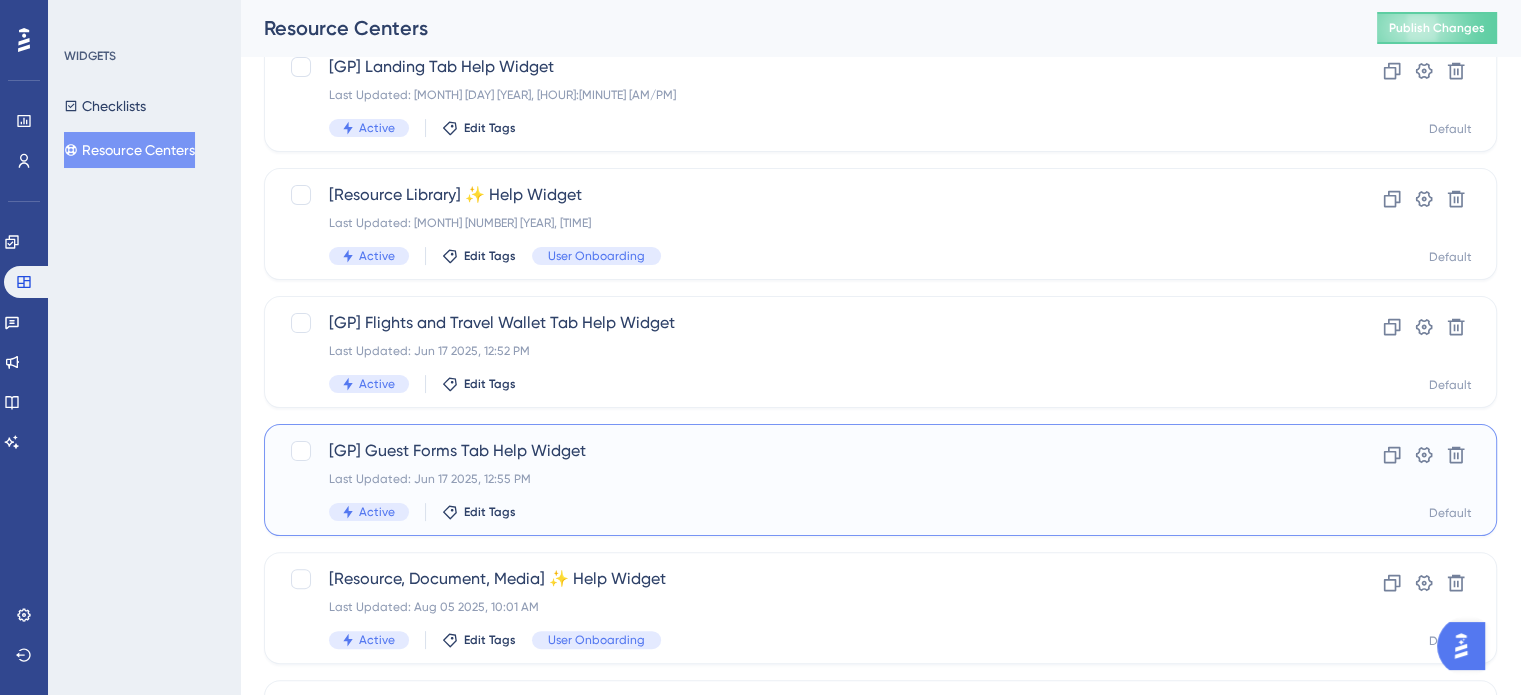 click on "[GP] Guest Forms Tab Help Widget Last Updated: Jun 17 2025, 12:55 PM Active Edit Tags" at bounding box center [800, 480] 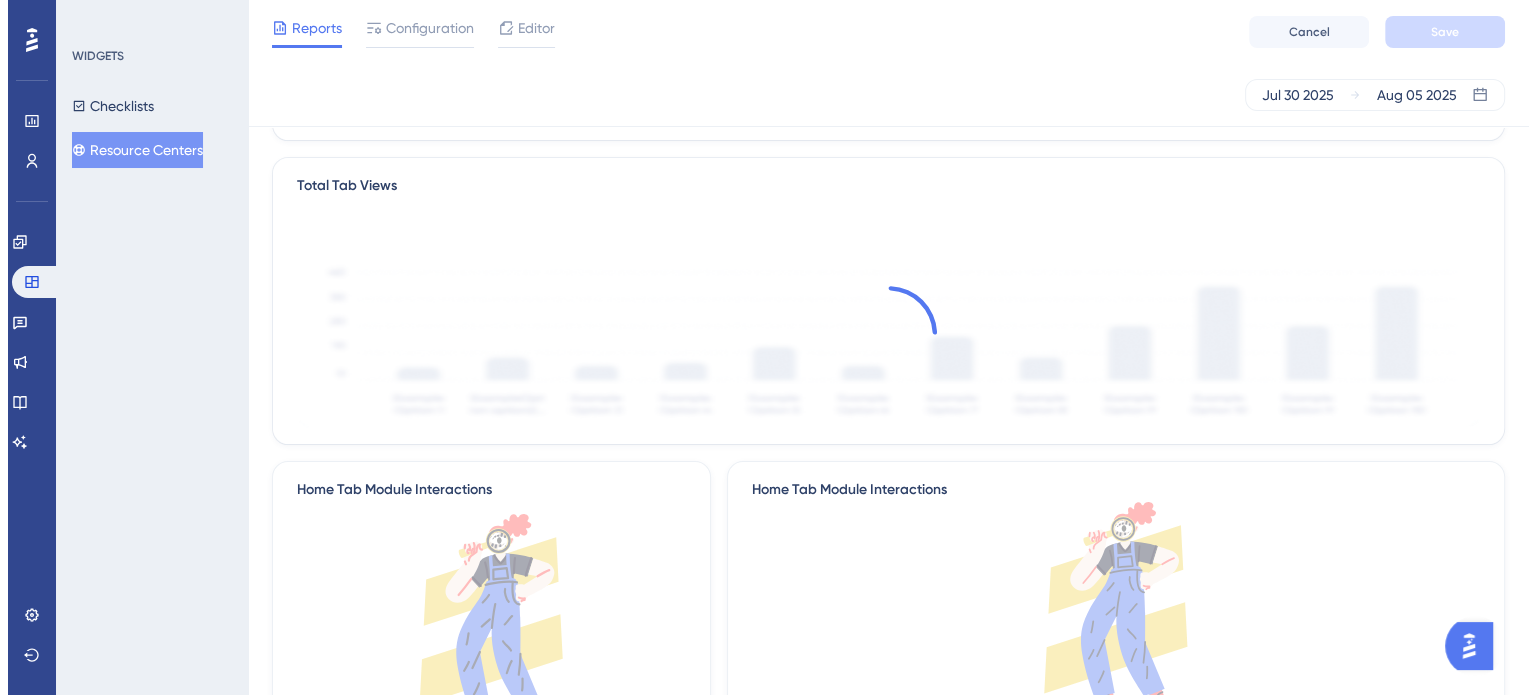 scroll, scrollTop: 0, scrollLeft: 0, axis: both 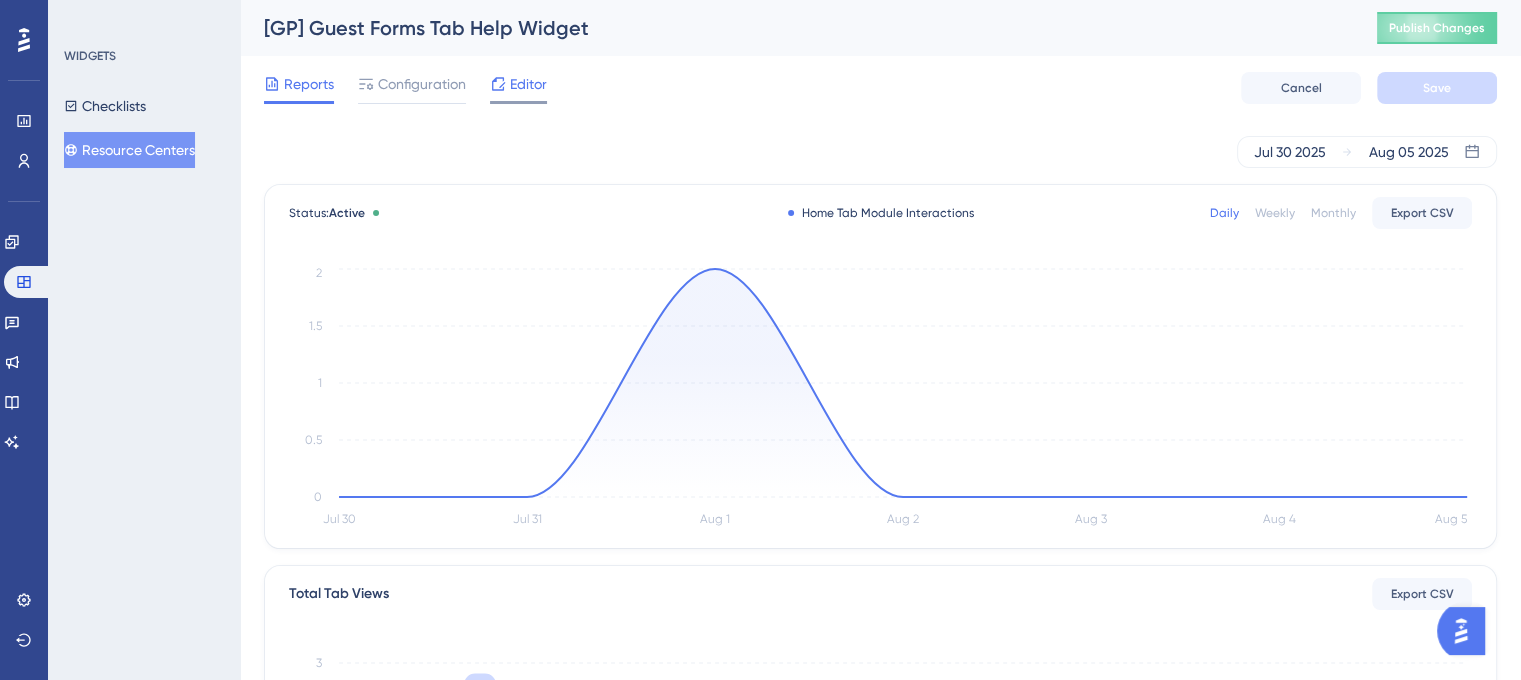 click on "Editor" at bounding box center [528, 84] 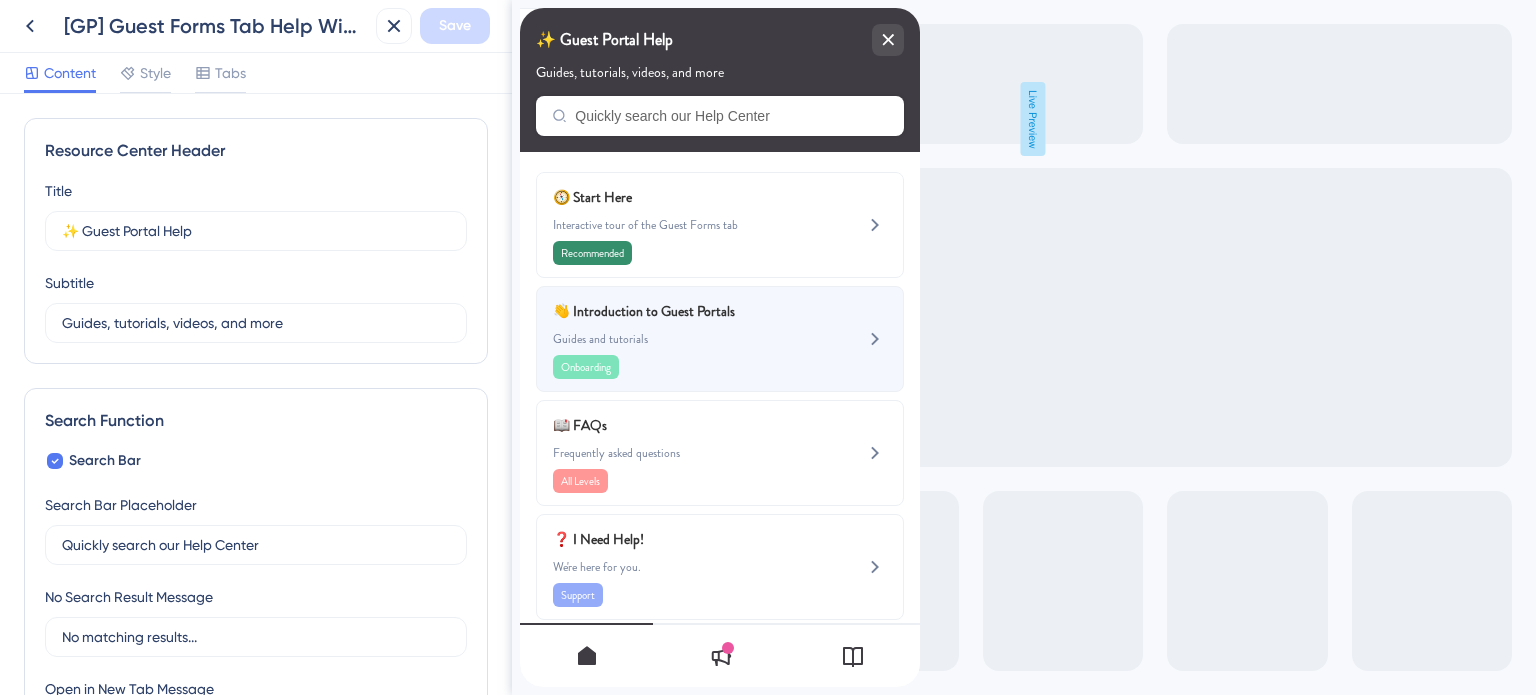 scroll, scrollTop: 0, scrollLeft: 0, axis: both 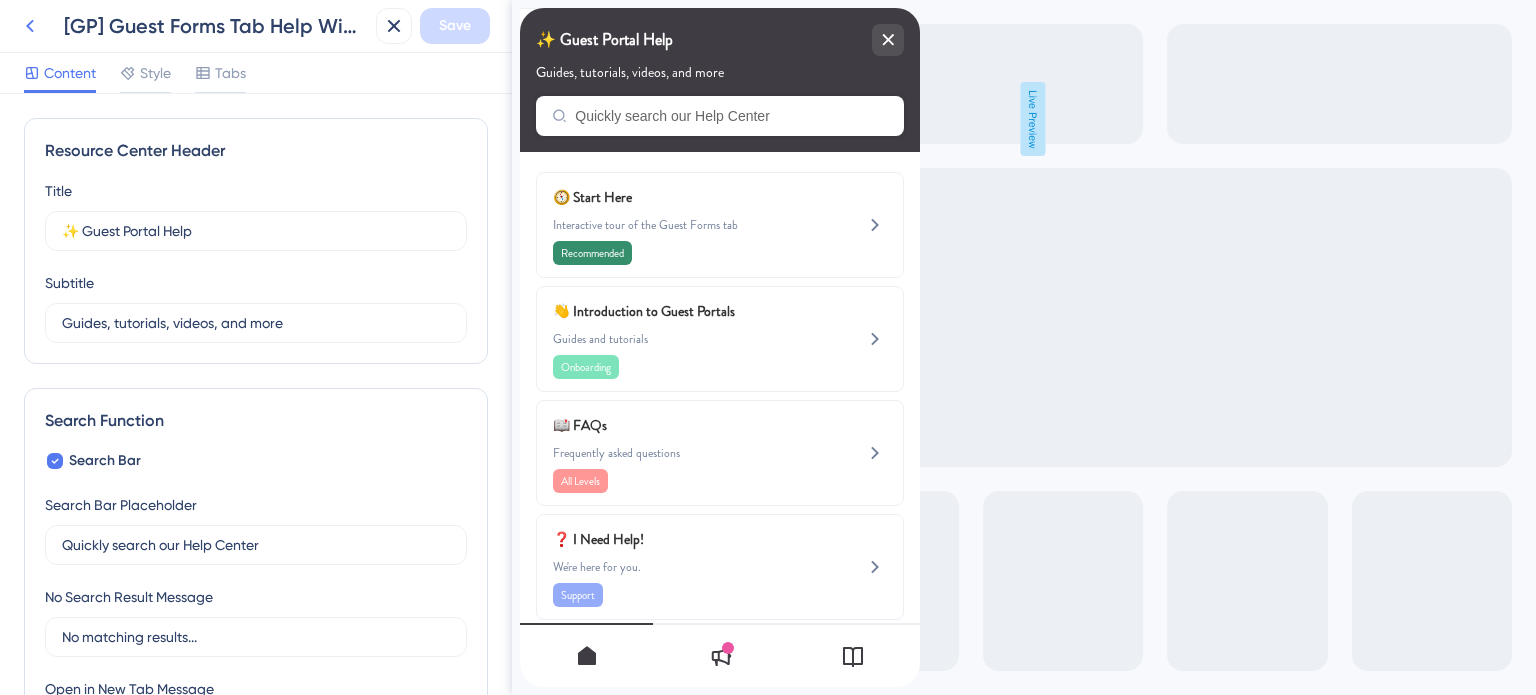 click 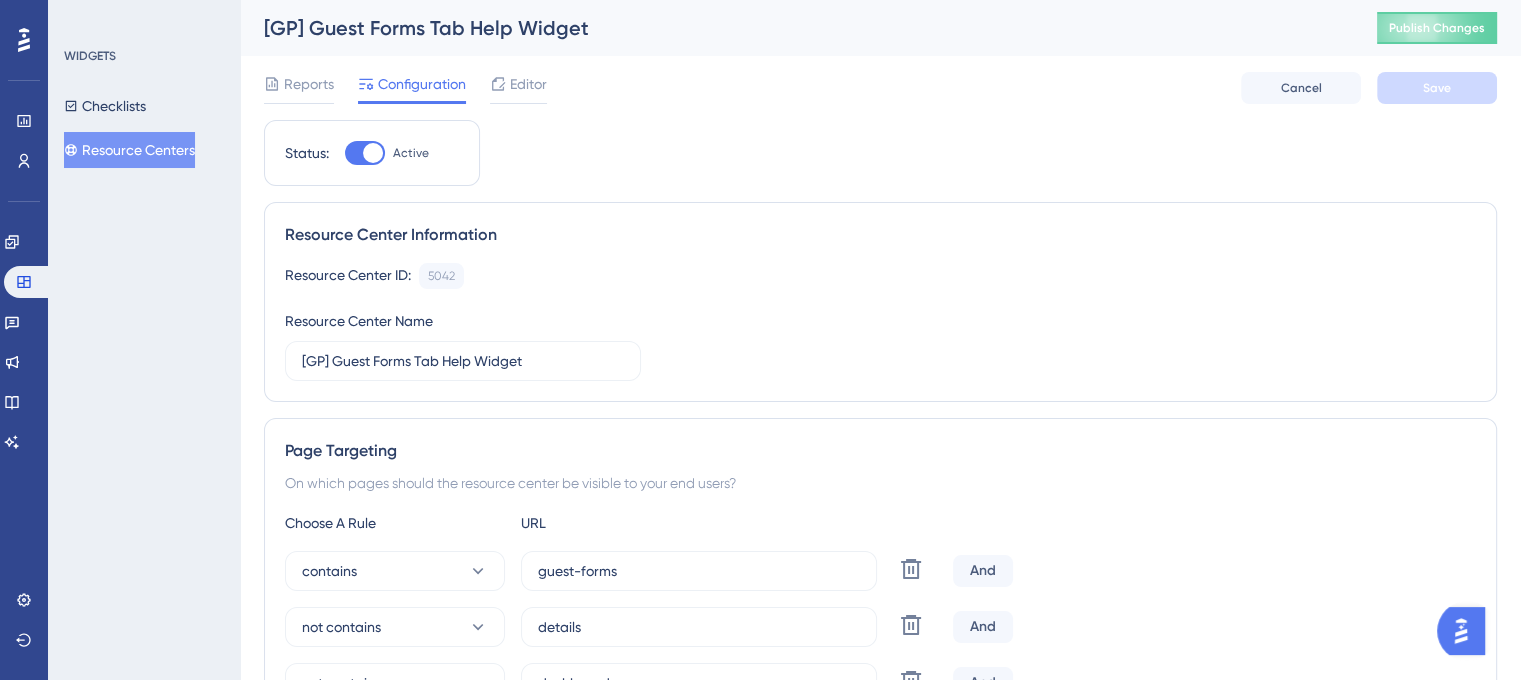 click on "Resource Centers" at bounding box center [129, 150] 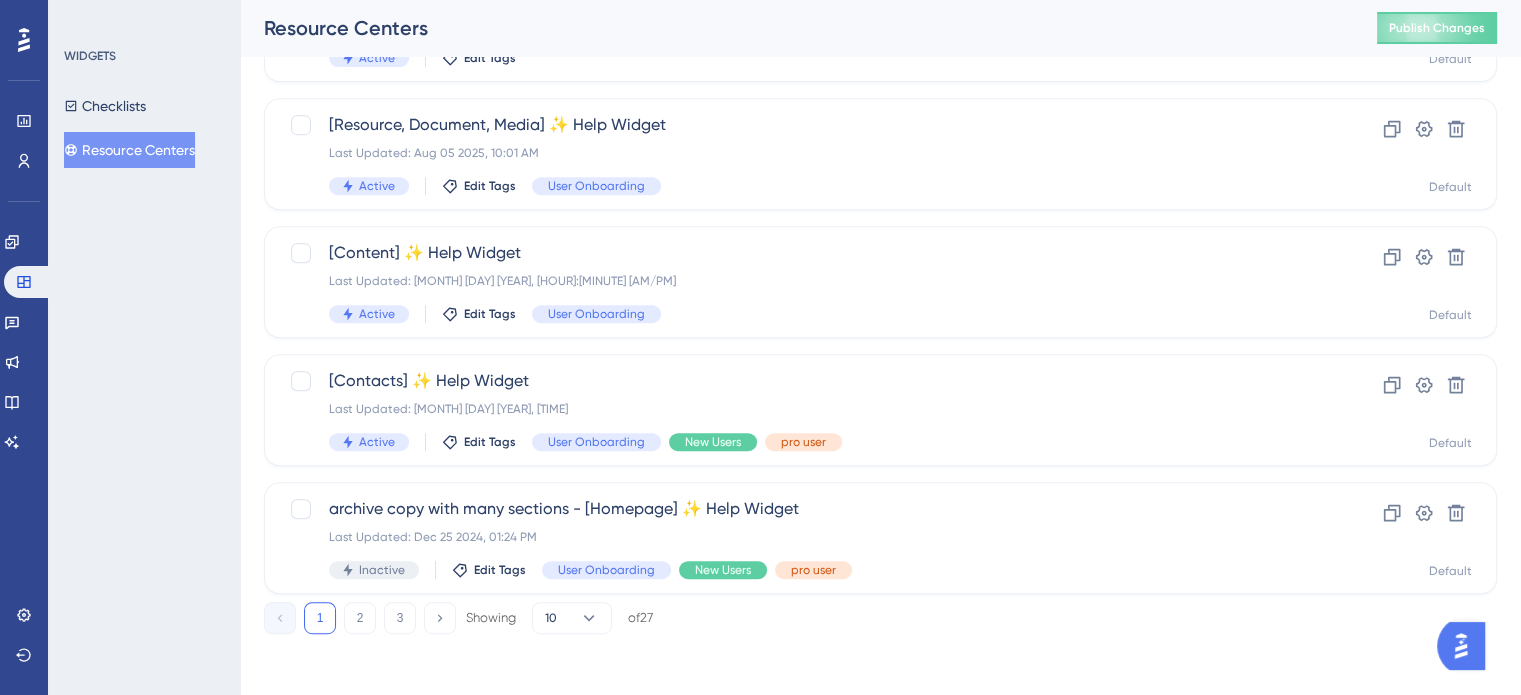 scroll, scrollTop: 856, scrollLeft: 0, axis: vertical 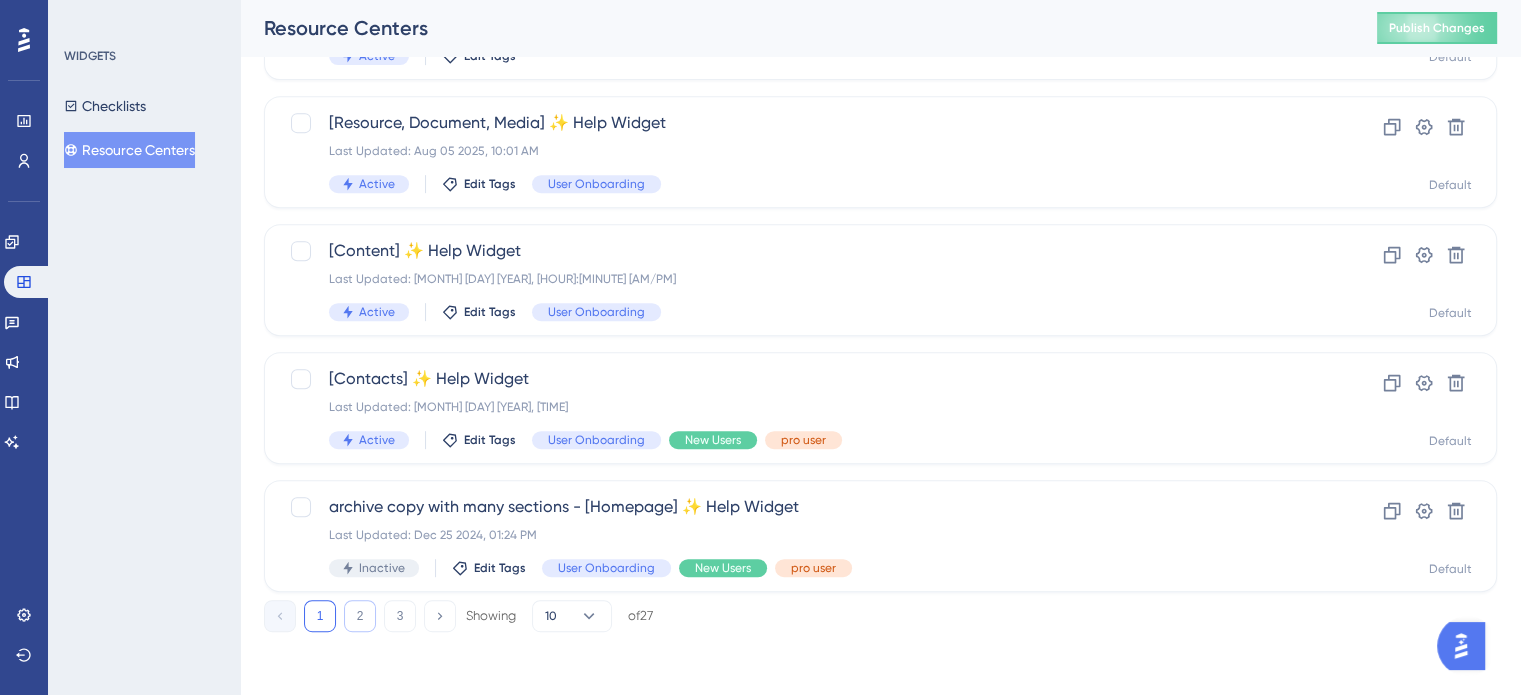 click on "2" at bounding box center (360, 616) 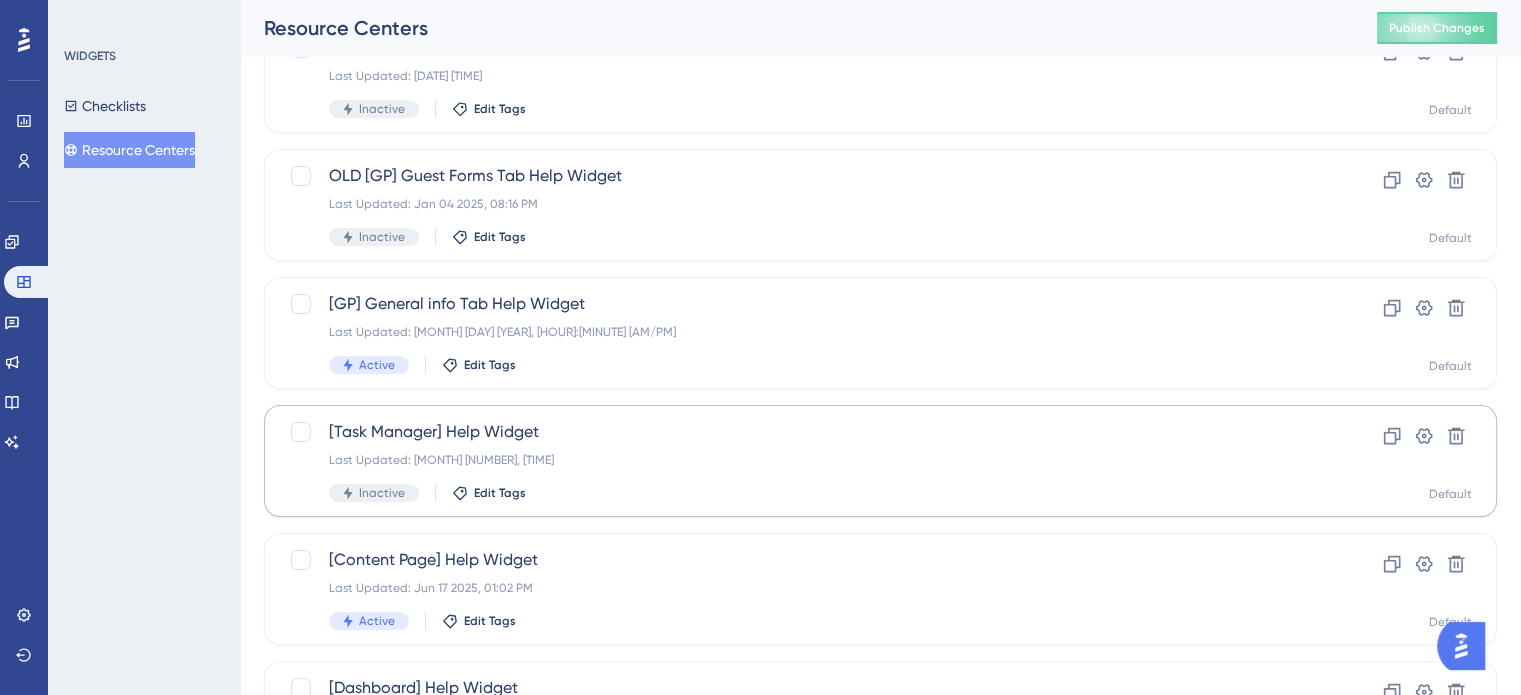scroll, scrollTop: 256, scrollLeft: 0, axis: vertical 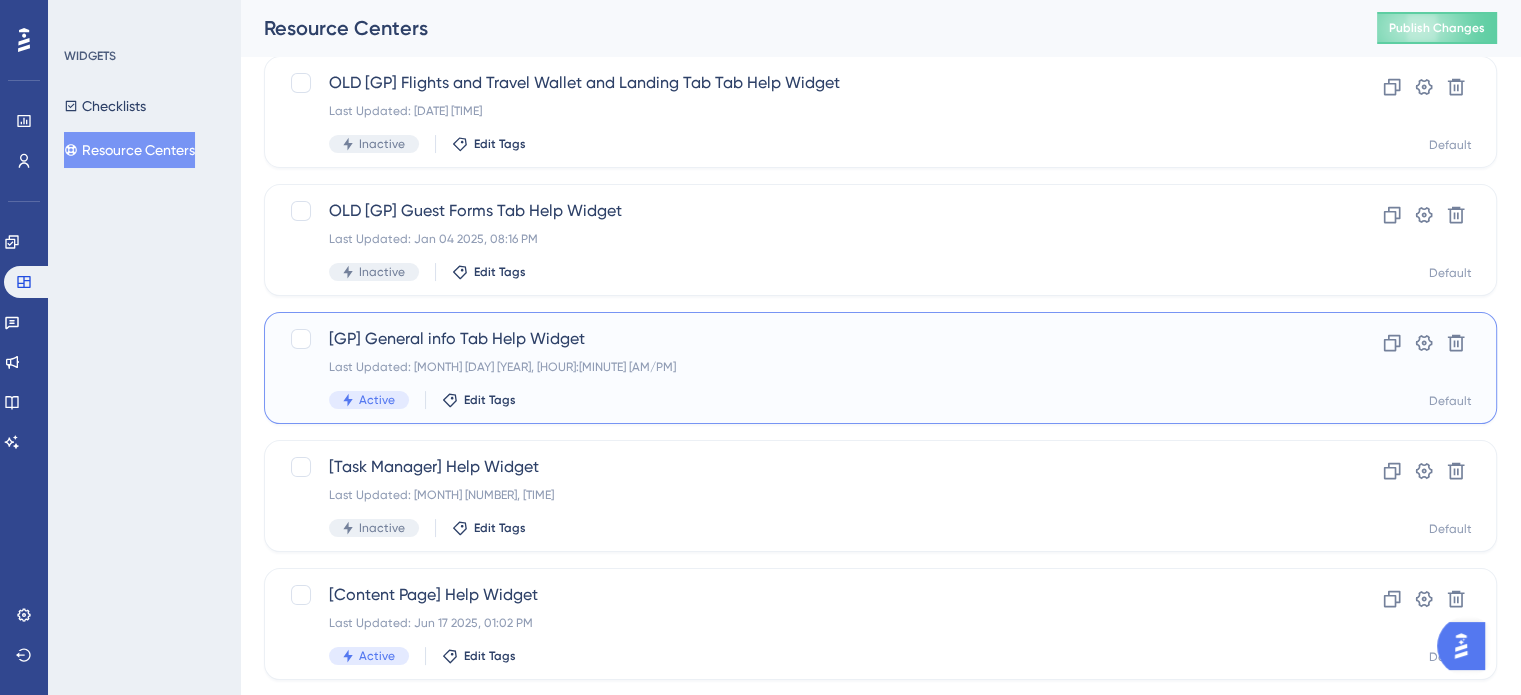 click on "[GP] General info Tab Help Widget Last Updated: Jun 17 2025, 01:01 PM Active Edit Tags" at bounding box center (800, 368) 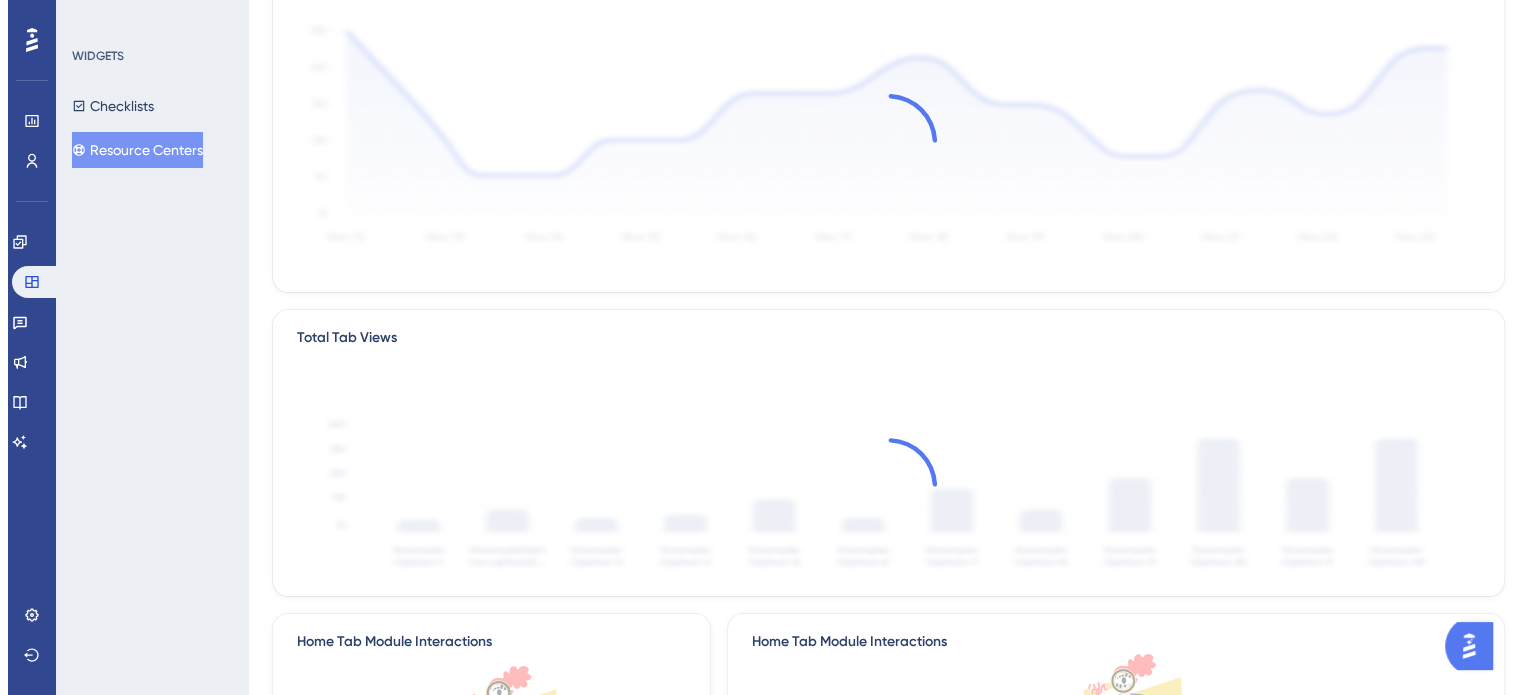 scroll 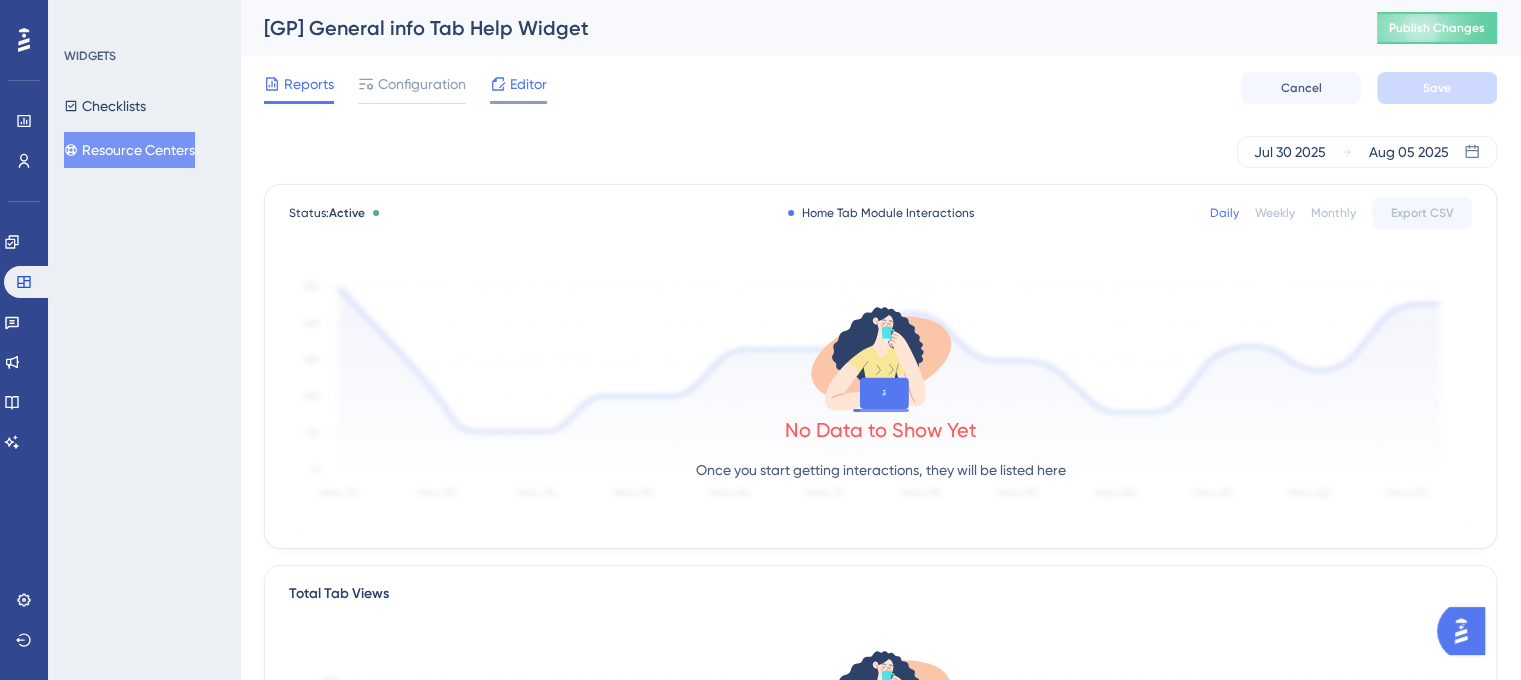 click on "Editor" at bounding box center [528, 84] 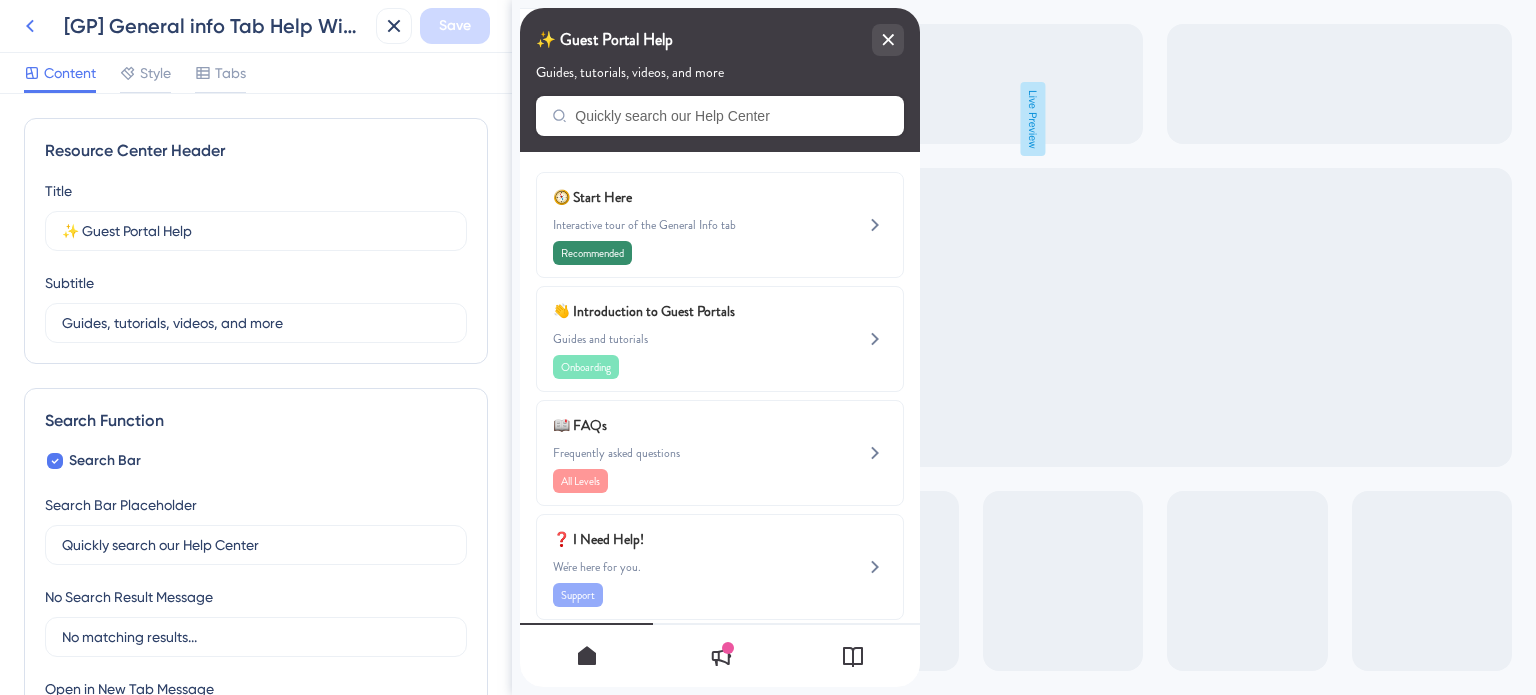 click 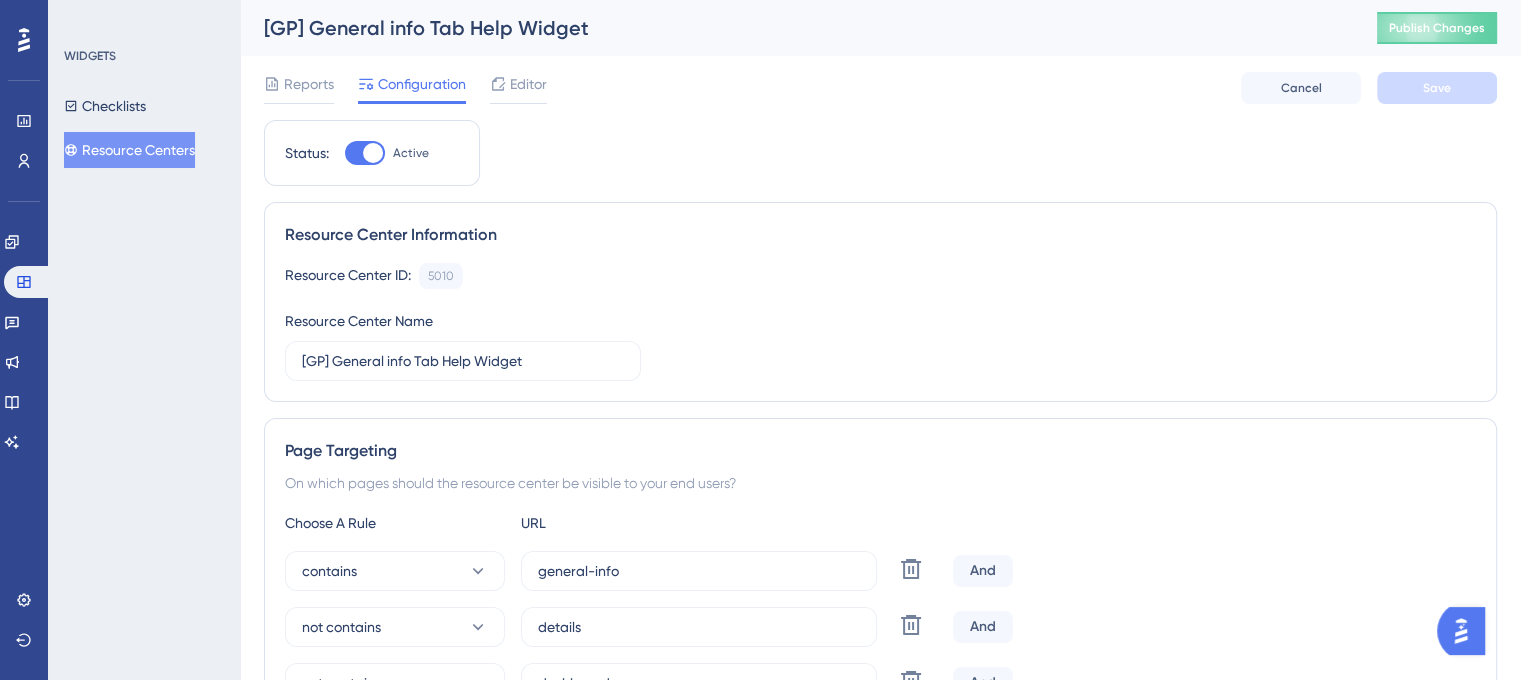 click on "Resource Centers" at bounding box center [129, 150] 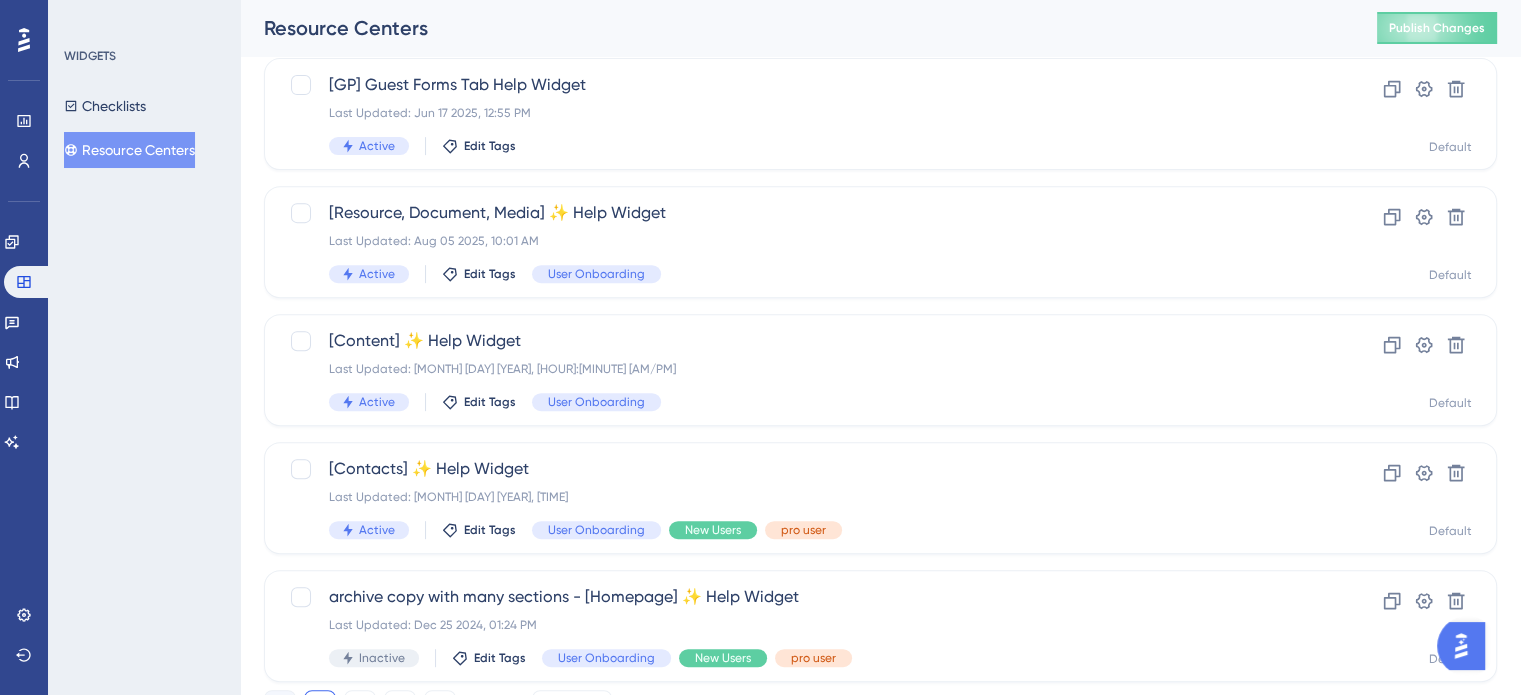 scroll, scrollTop: 856, scrollLeft: 0, axis: vertical 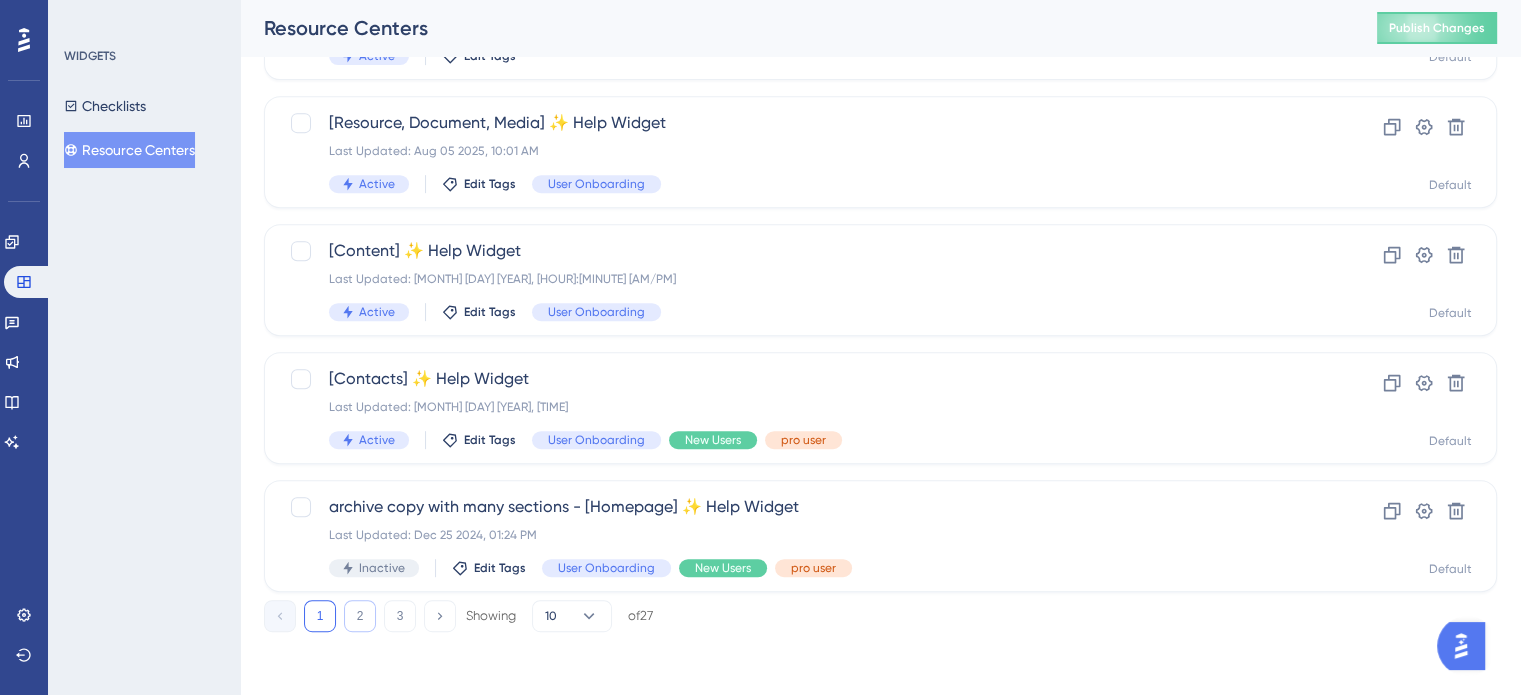 click on "2" at bounding box center [360, 616] 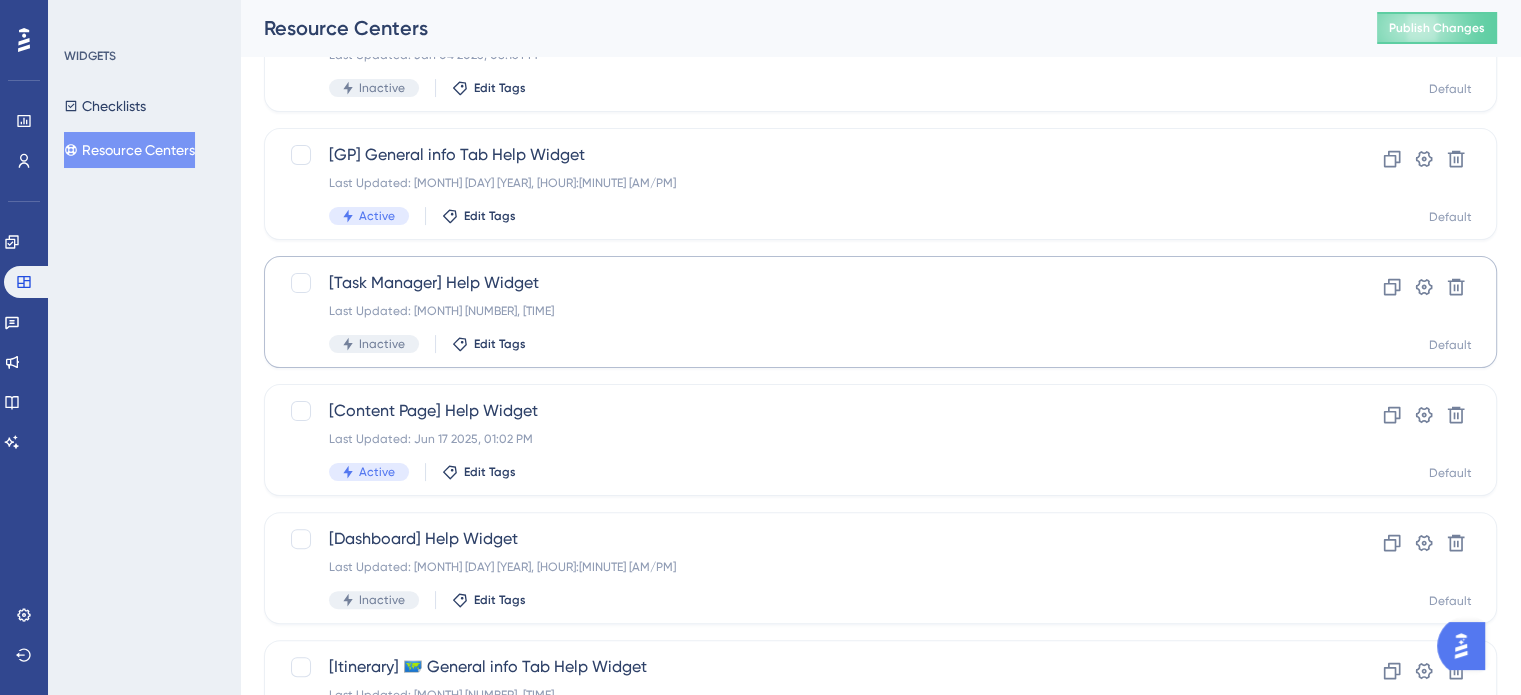 scroll, scrollTop: 556, scrollLeft: 0, axis: vertical 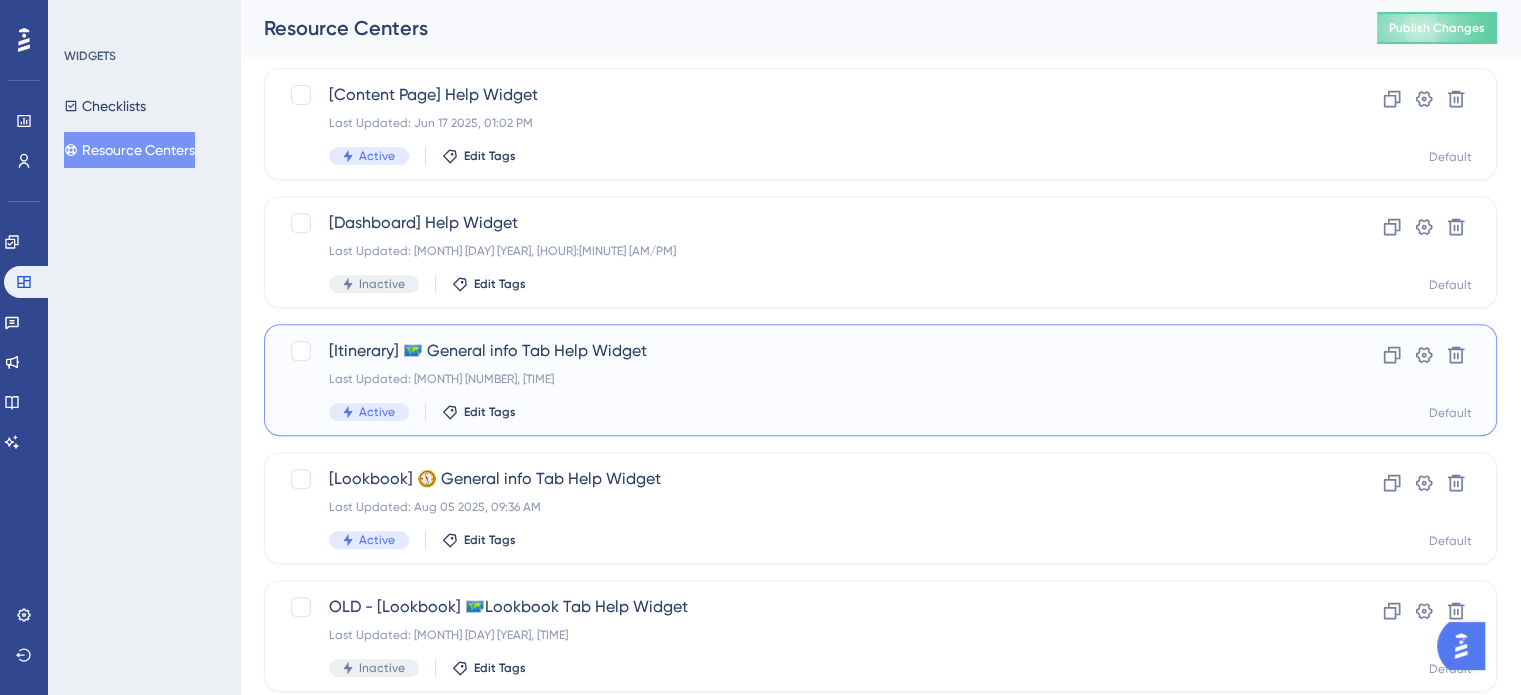 click on "[Itinerary] 🗺️ General info Tab Help Widget Last Updated: Jul 22 2025, 03:01 AM Active Edit Tags" at bounding box center [800, 380] 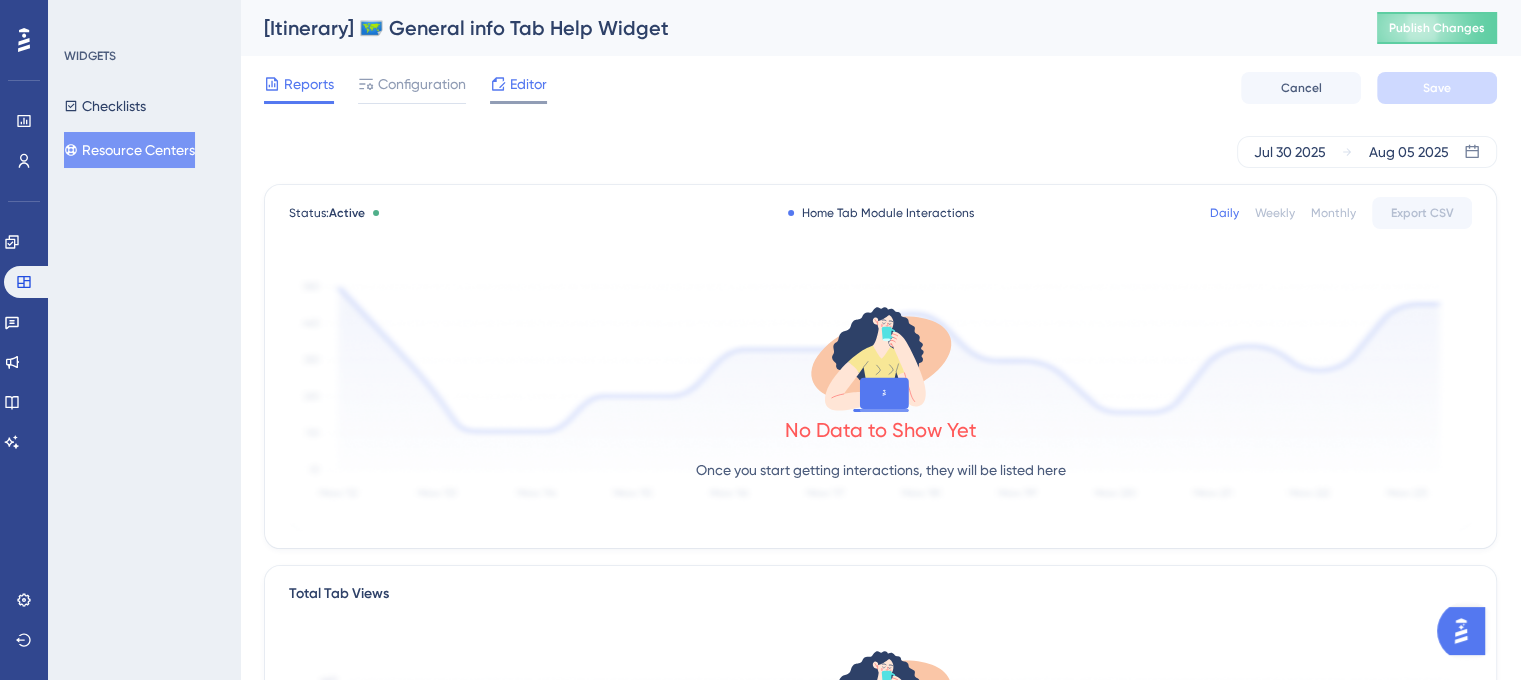 click on "Editor" at bounding box center [528, 84] 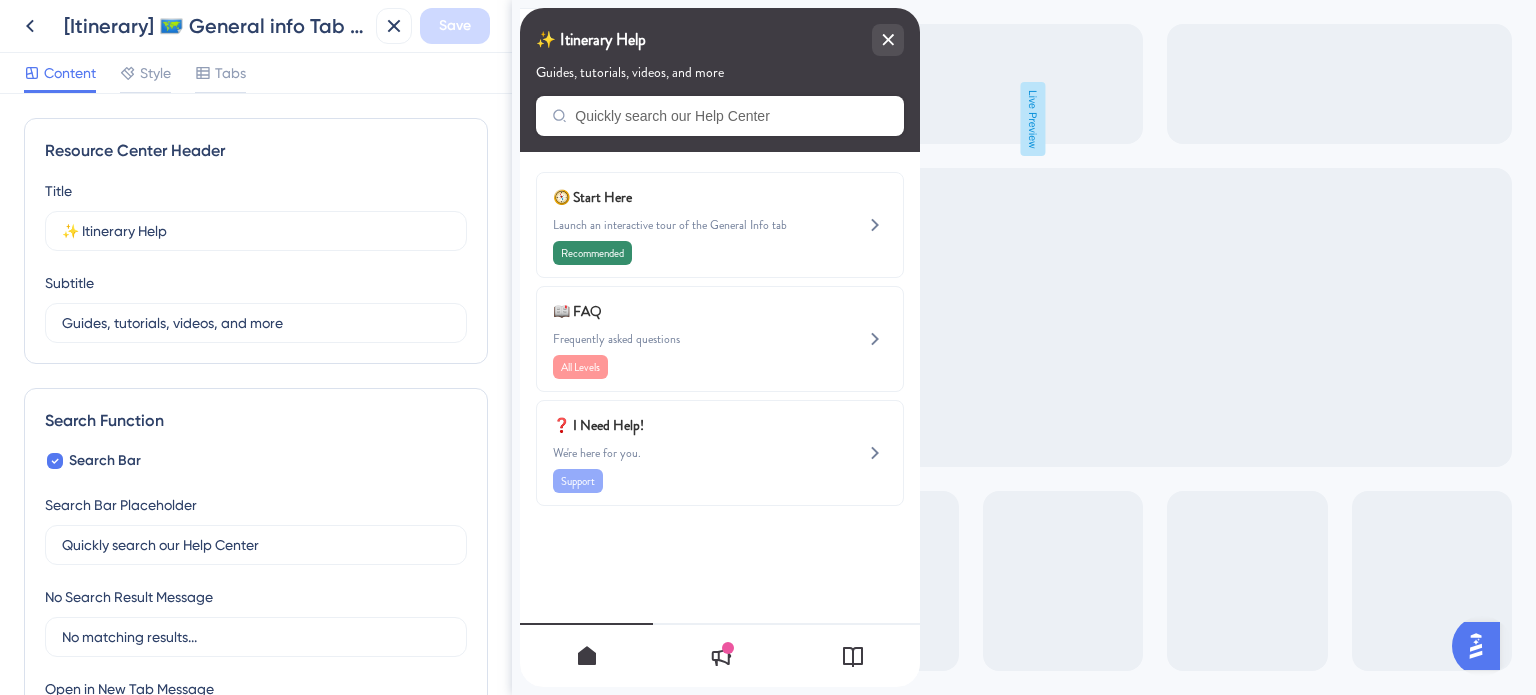 scroll, scrollTop: 0, scrollLeft: 0, axis: both 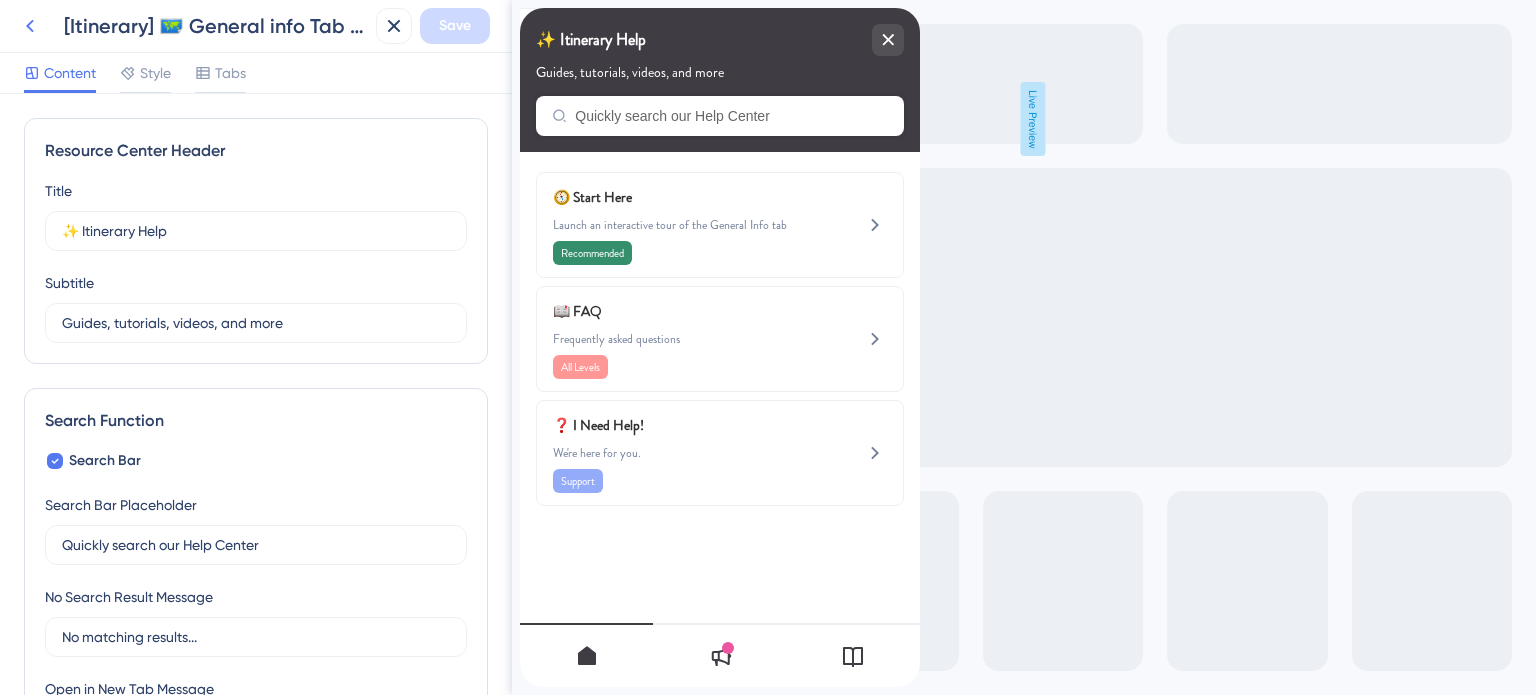 click 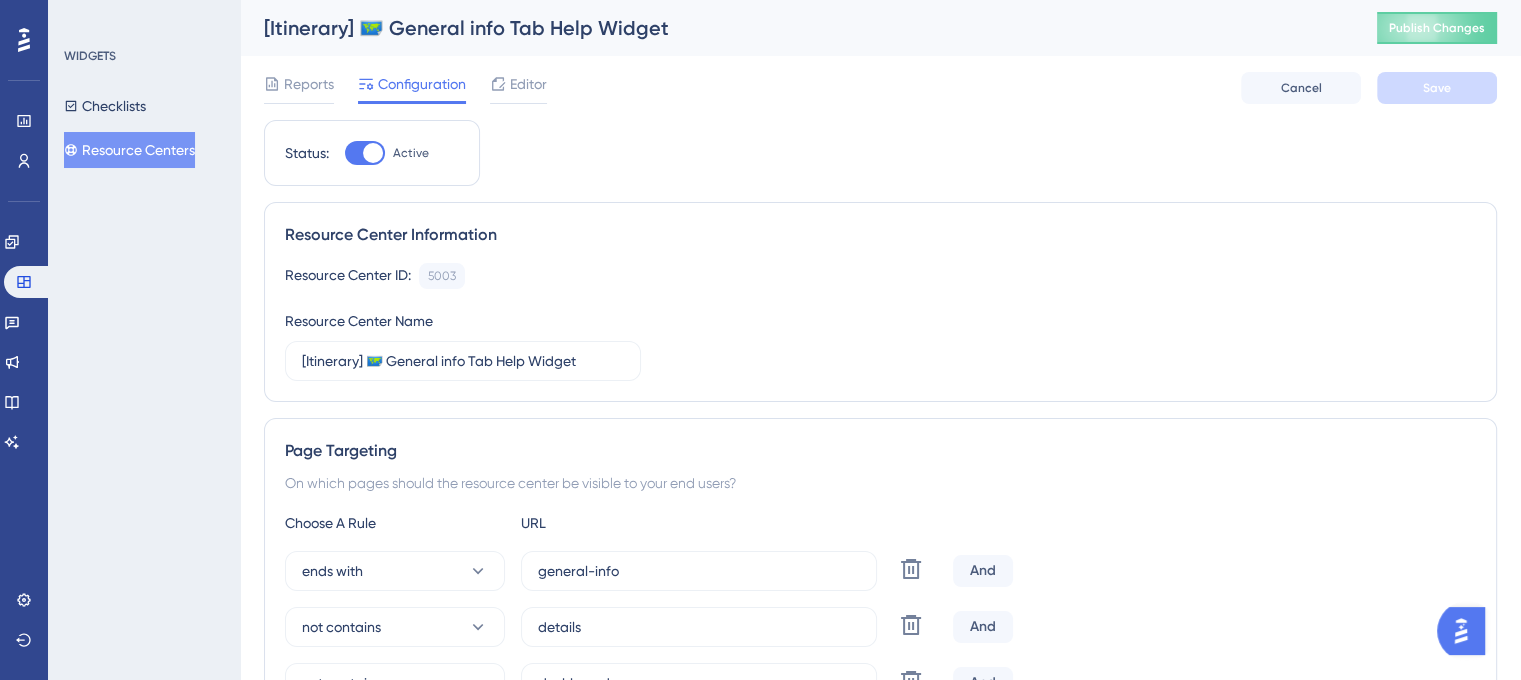 click on "Resource Centers" at bounding box center [129, 150] 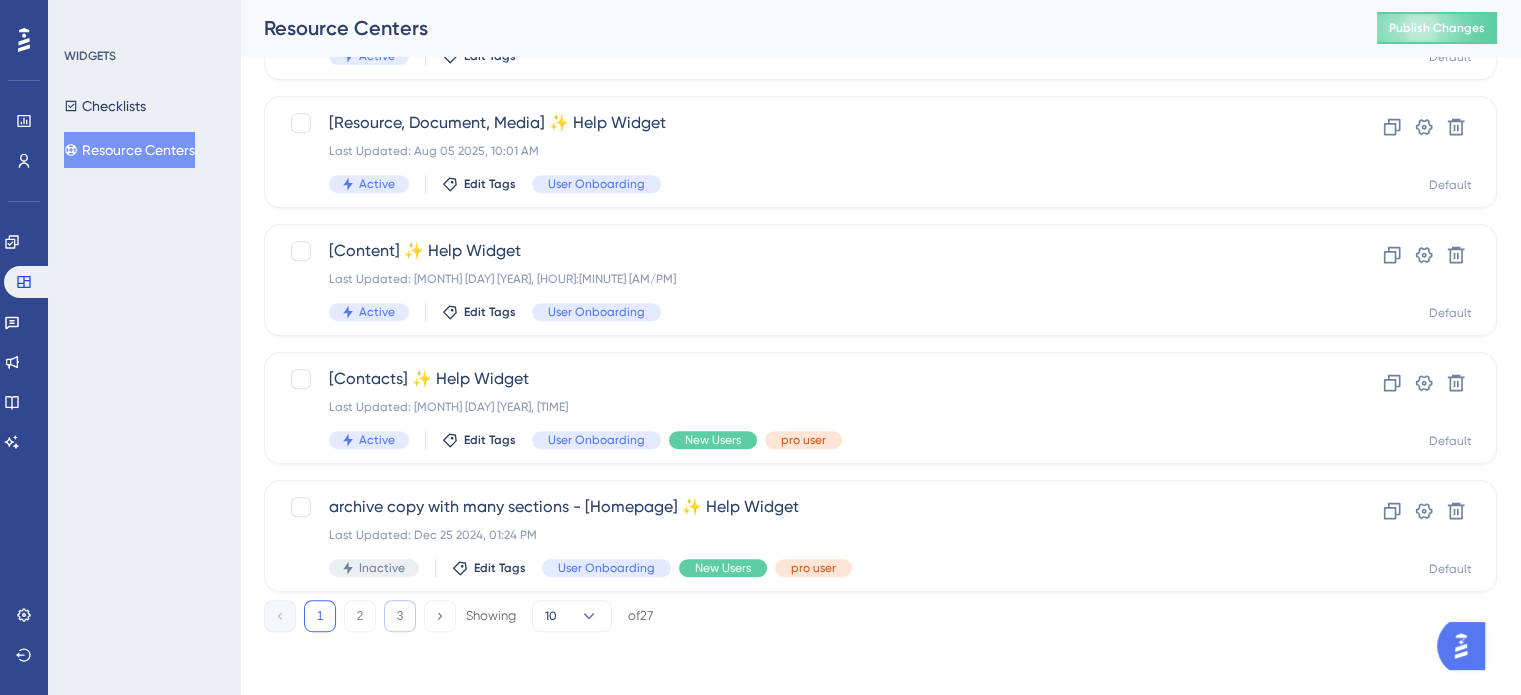 click on "3" at bounding box center (400, 616) 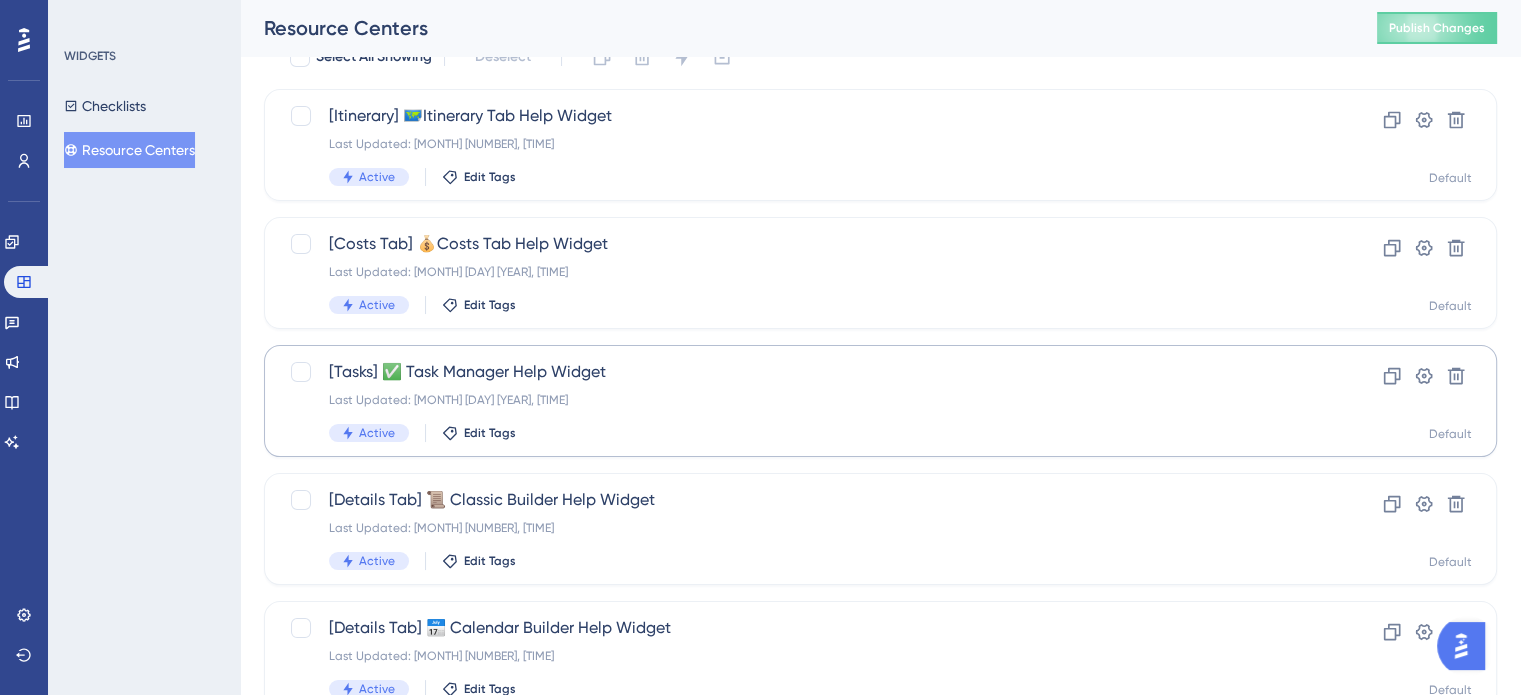 scroll, scrollTop: 72, scrollLeft: 0, axis: vertical 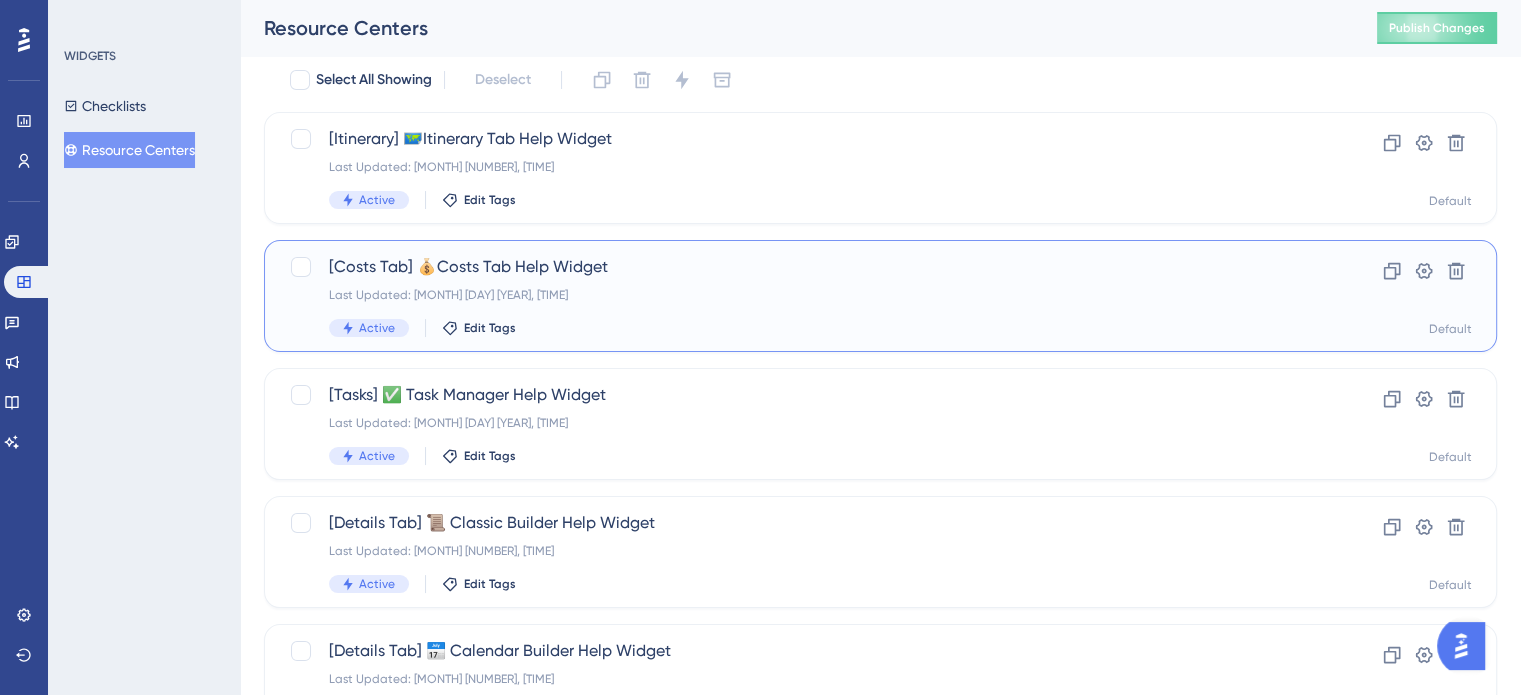 click on "[Costs Tab] 💰Costs Tab Help Widget" at bounding box center [800, 267] 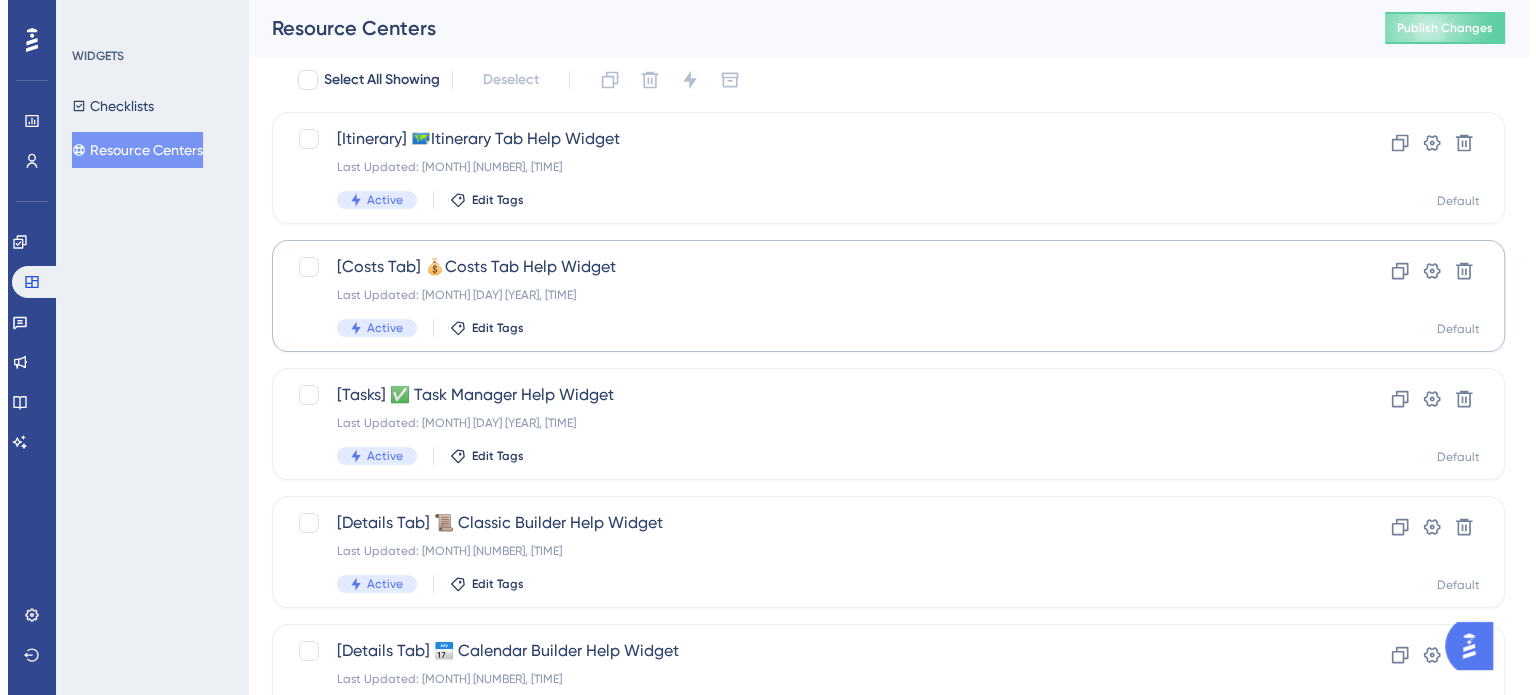 scroll, scrollTop: 0, scrollLeft: 0, axis: both 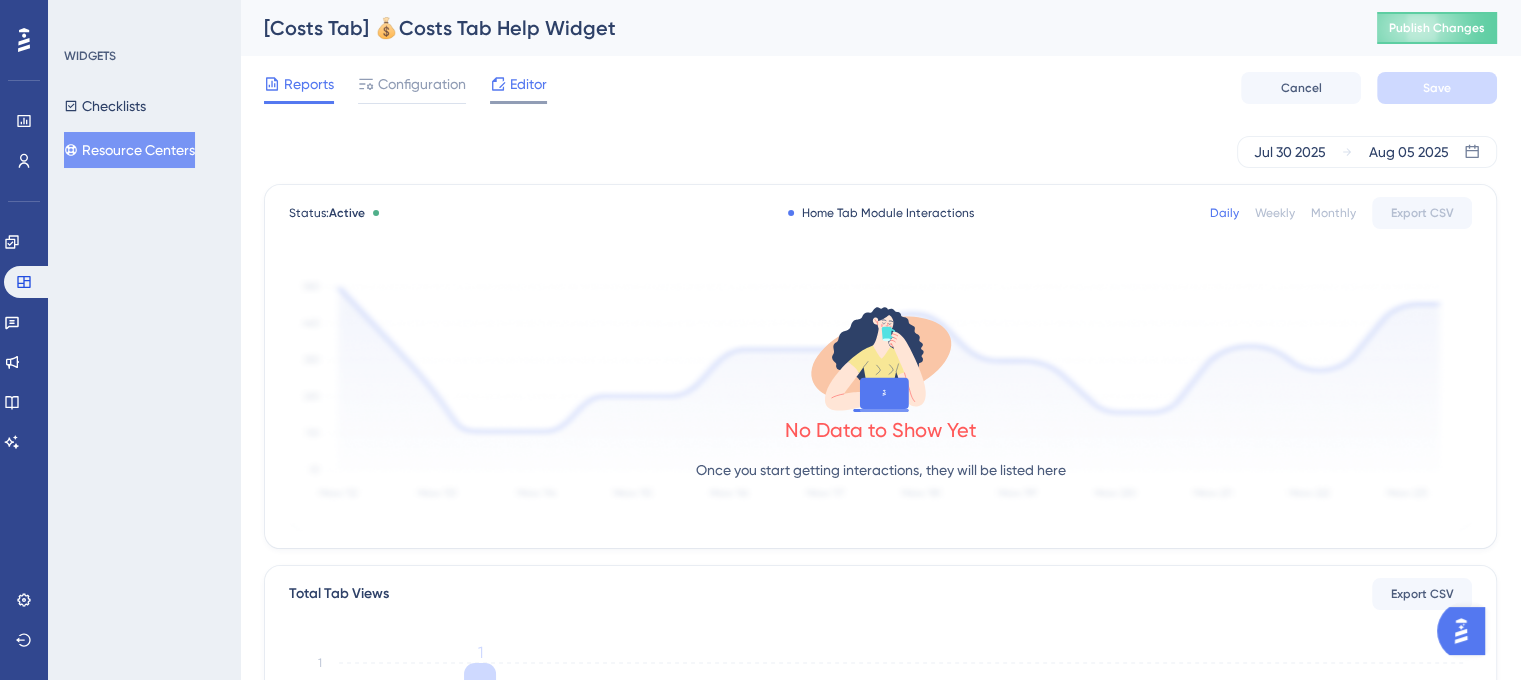 click on "Editor" at bounding box center (528, 84) 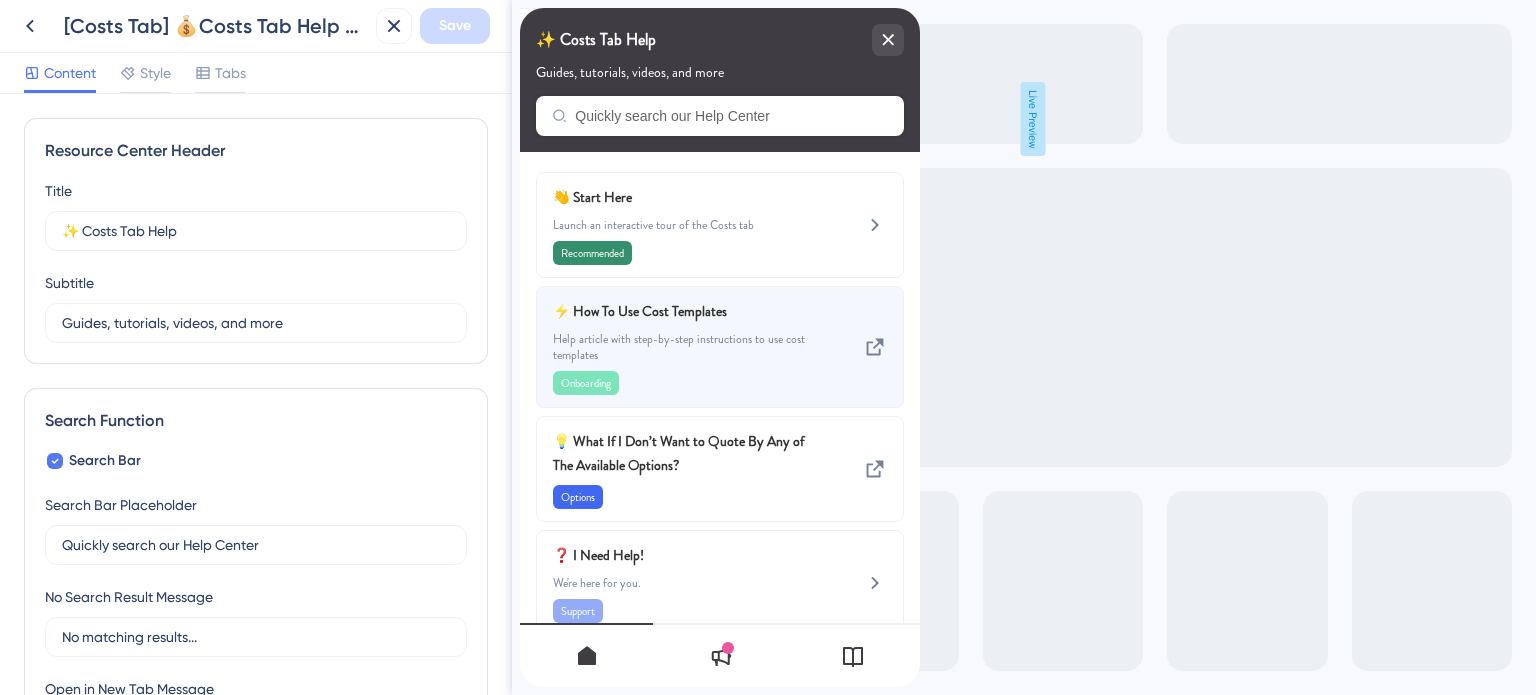 scroll, scrollTop: 0, scrollLeft: 0, axis: both 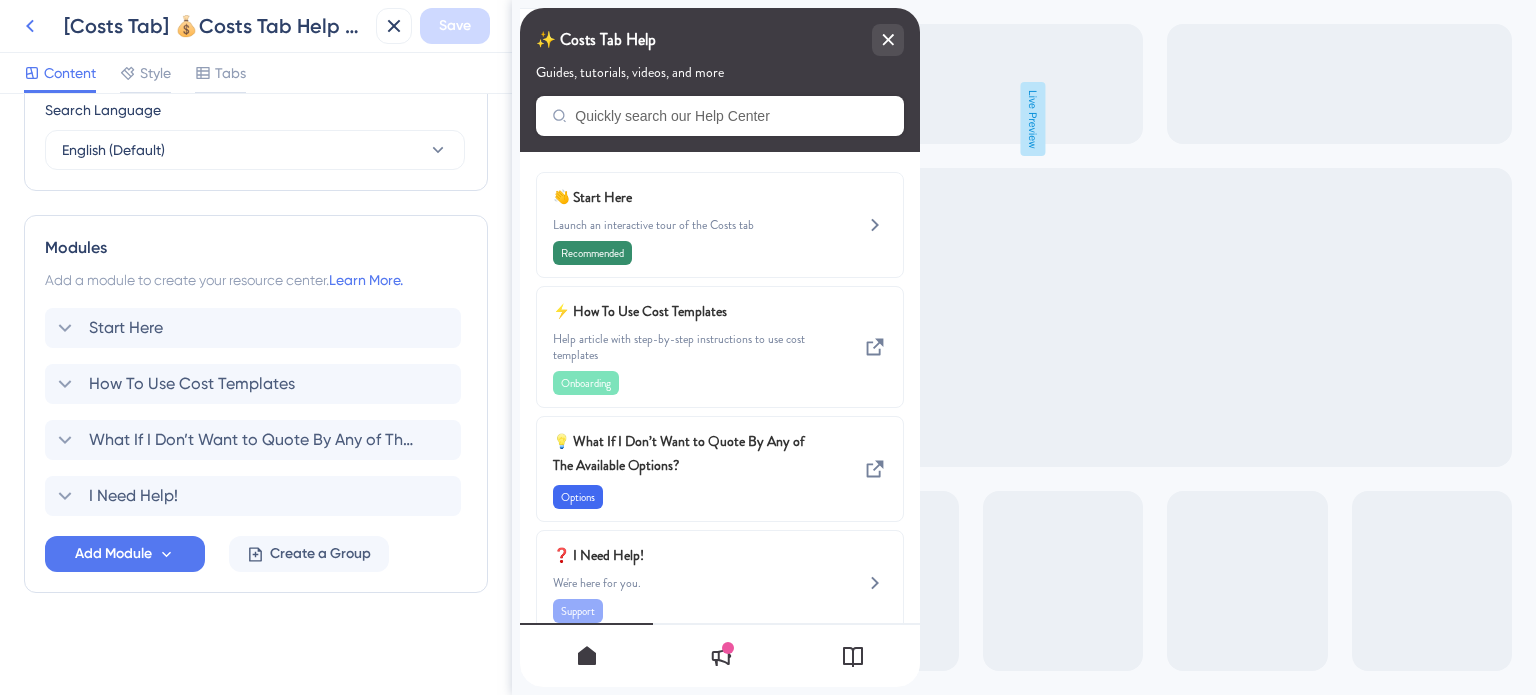 click 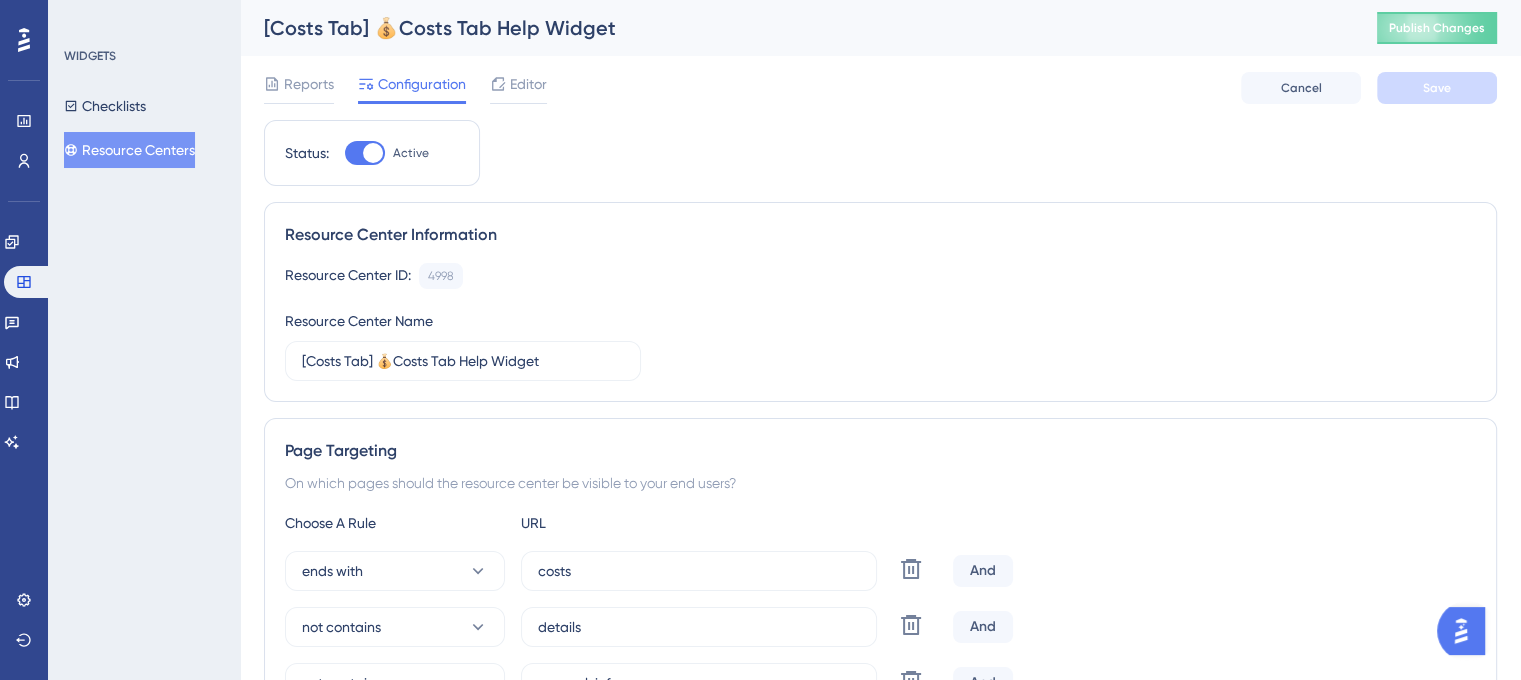click on "Resource Centers" at bounding box center [129, 150] 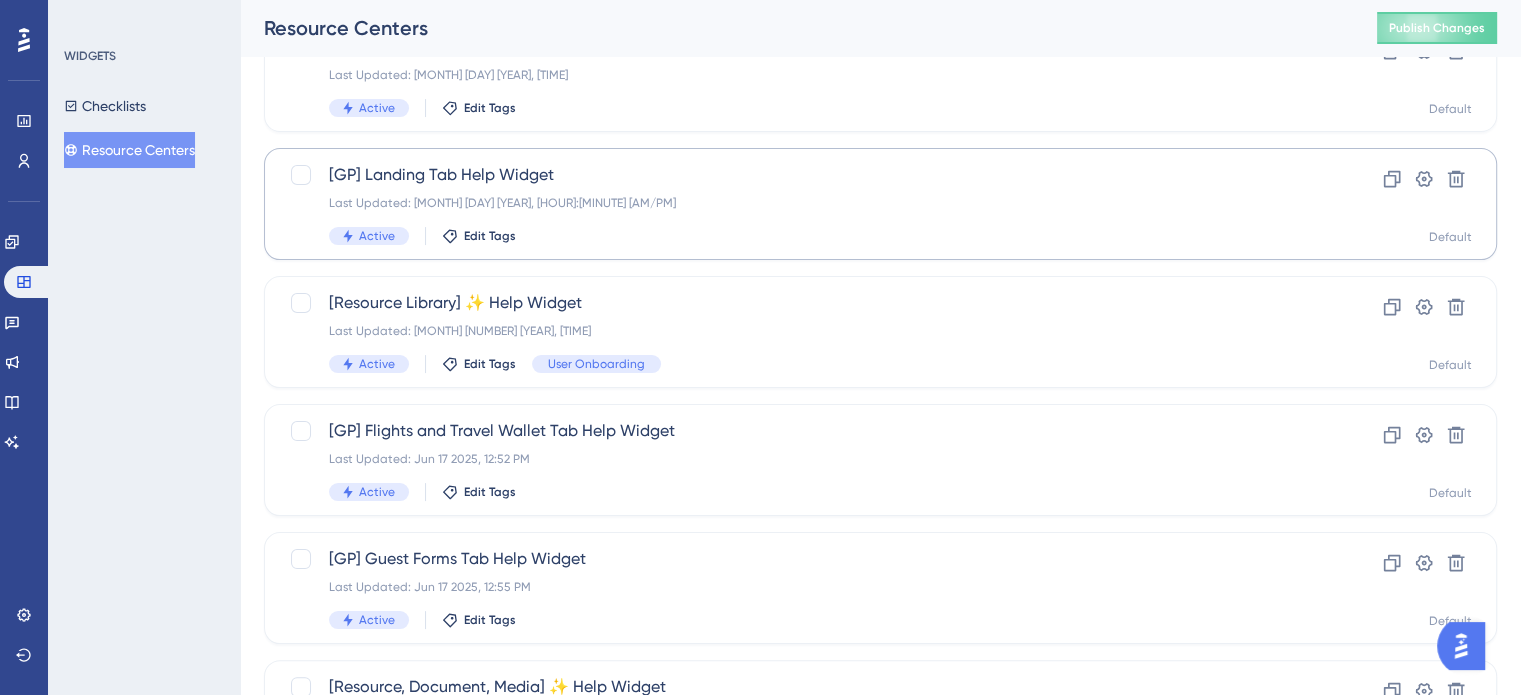 scroll, scrollTop: 400, scrollLeft: 0, axis: vertical 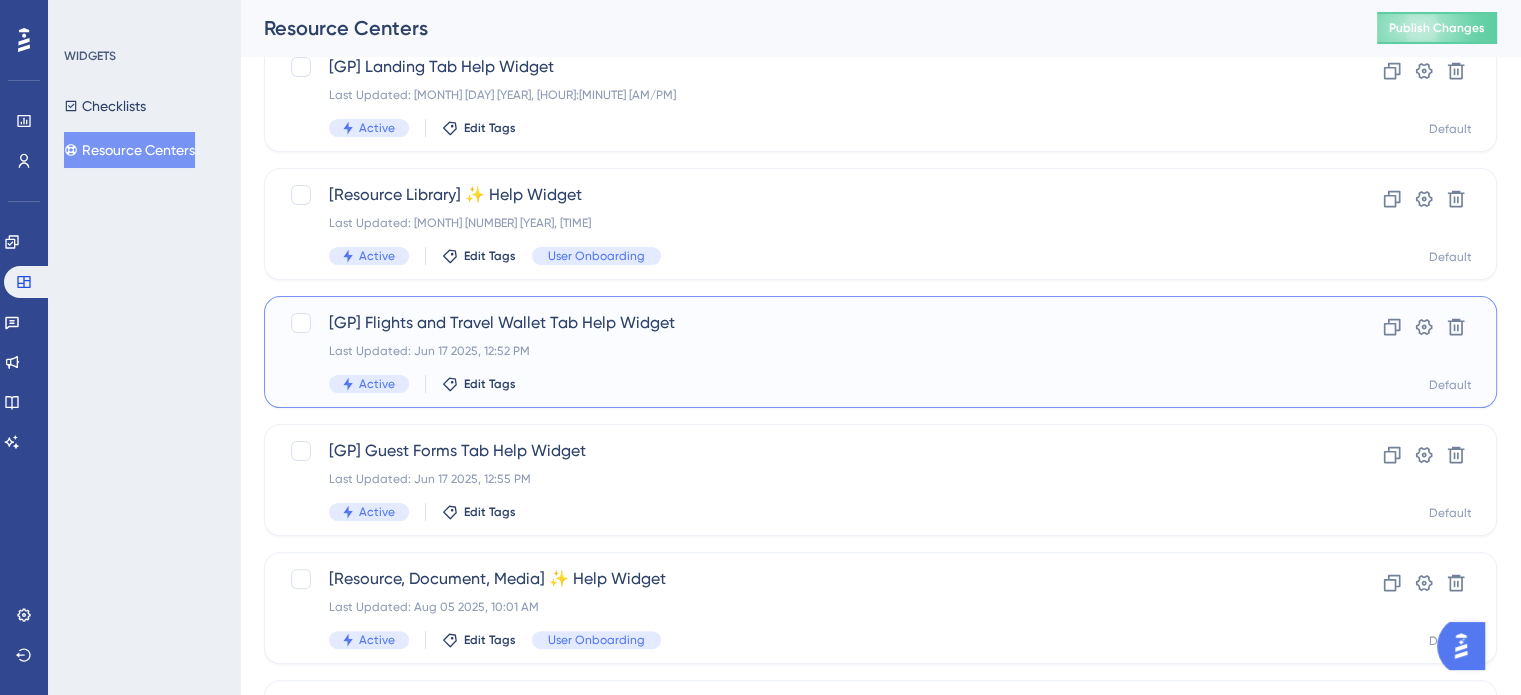 click on "[GP] Flights and Travel Wallet Tab Help Widget" at bounding box center (800, 323) 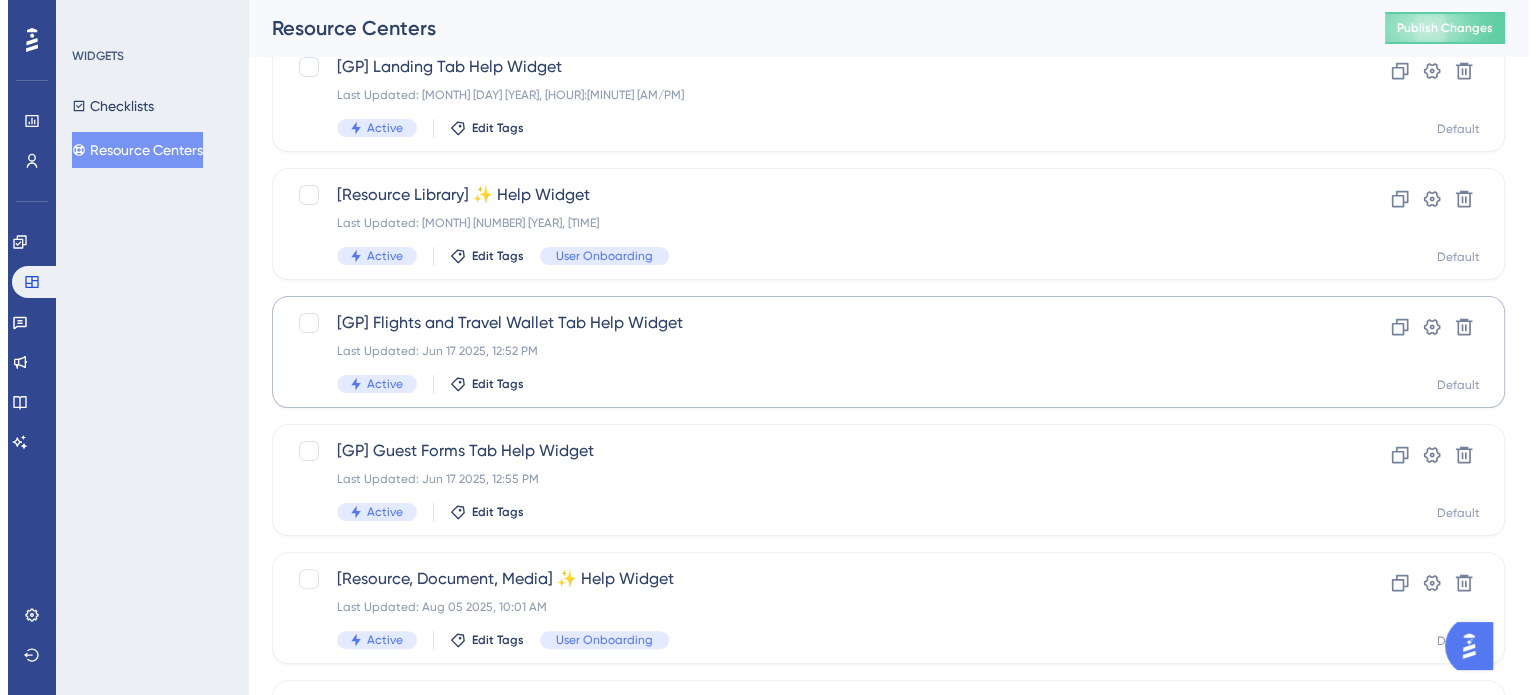 scroll, scrollTop: 0, scrollLeft: 0, axis: both 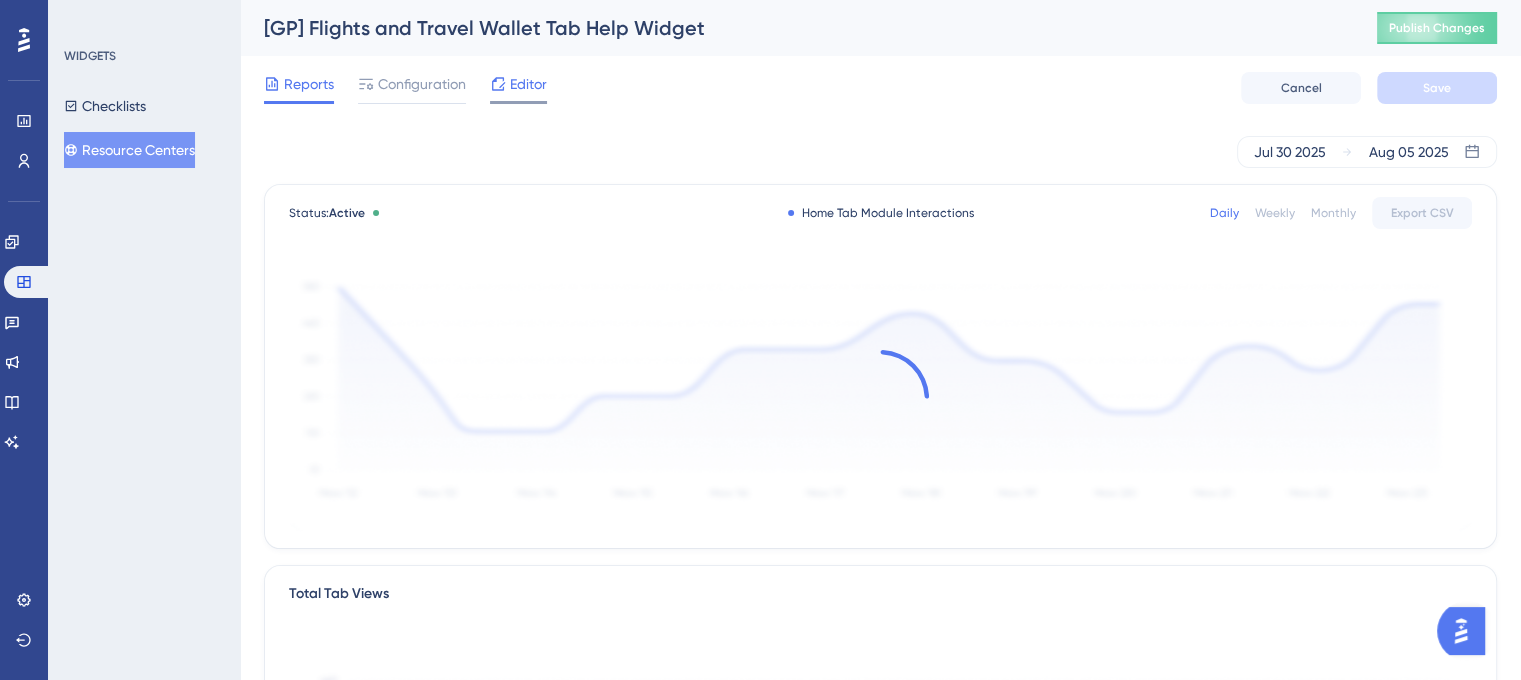 click on "Editor" at bounding box center (528, 84) 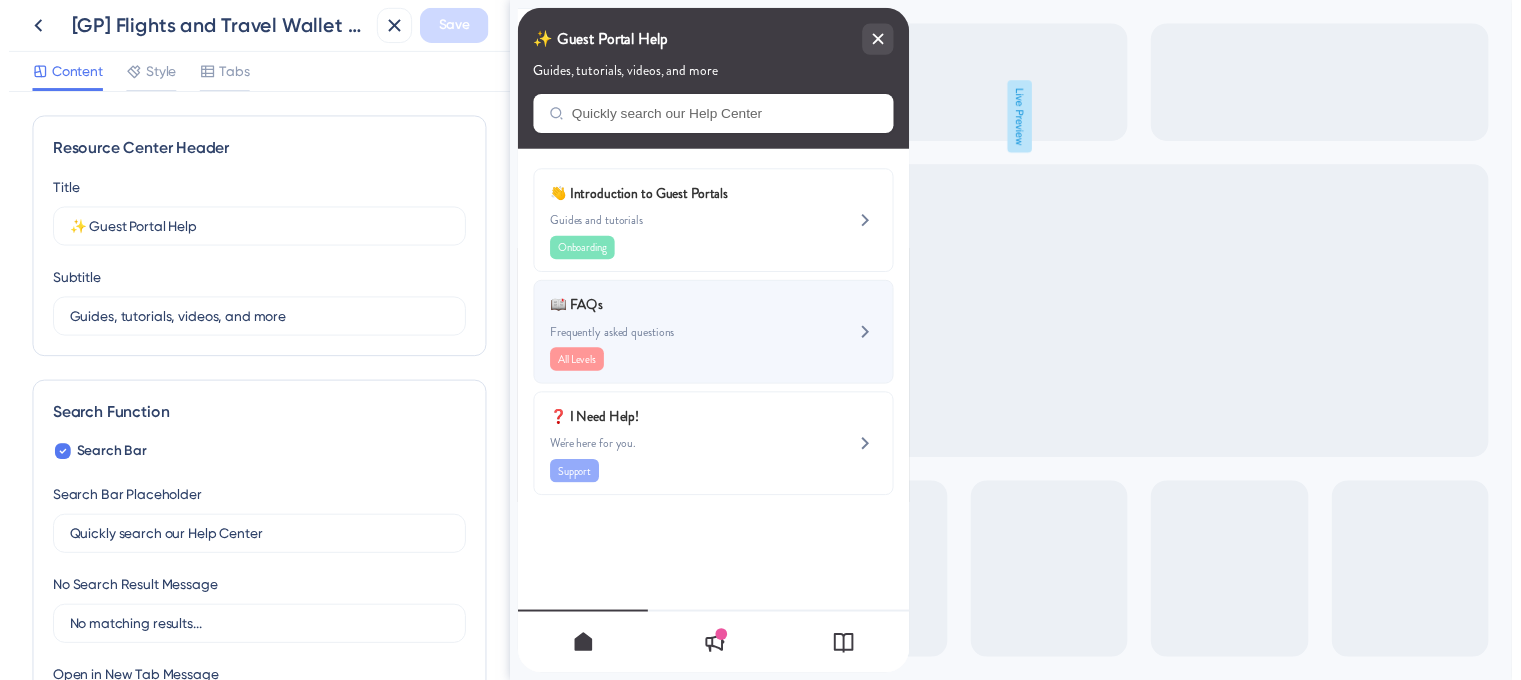 scroll, scrollTop: 0, scrollLeft: 0, axis: both 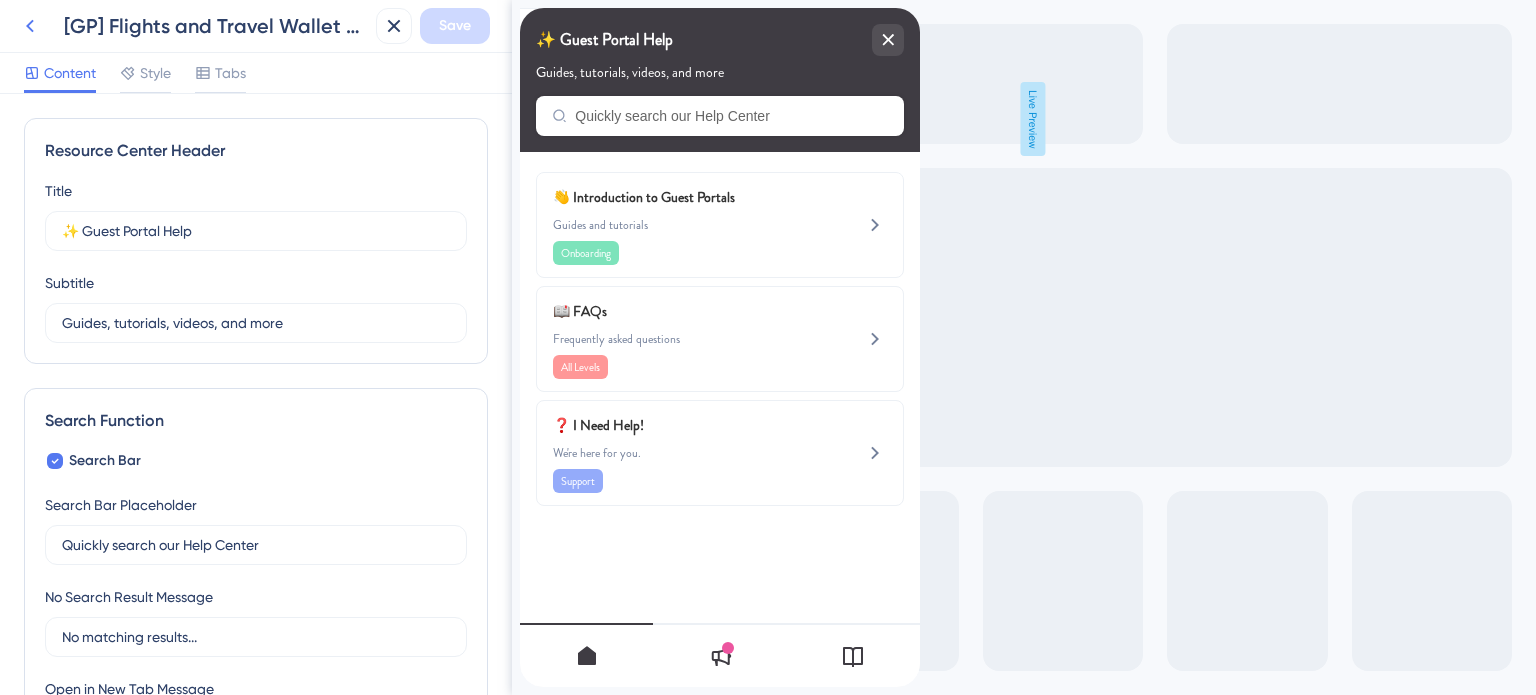 click 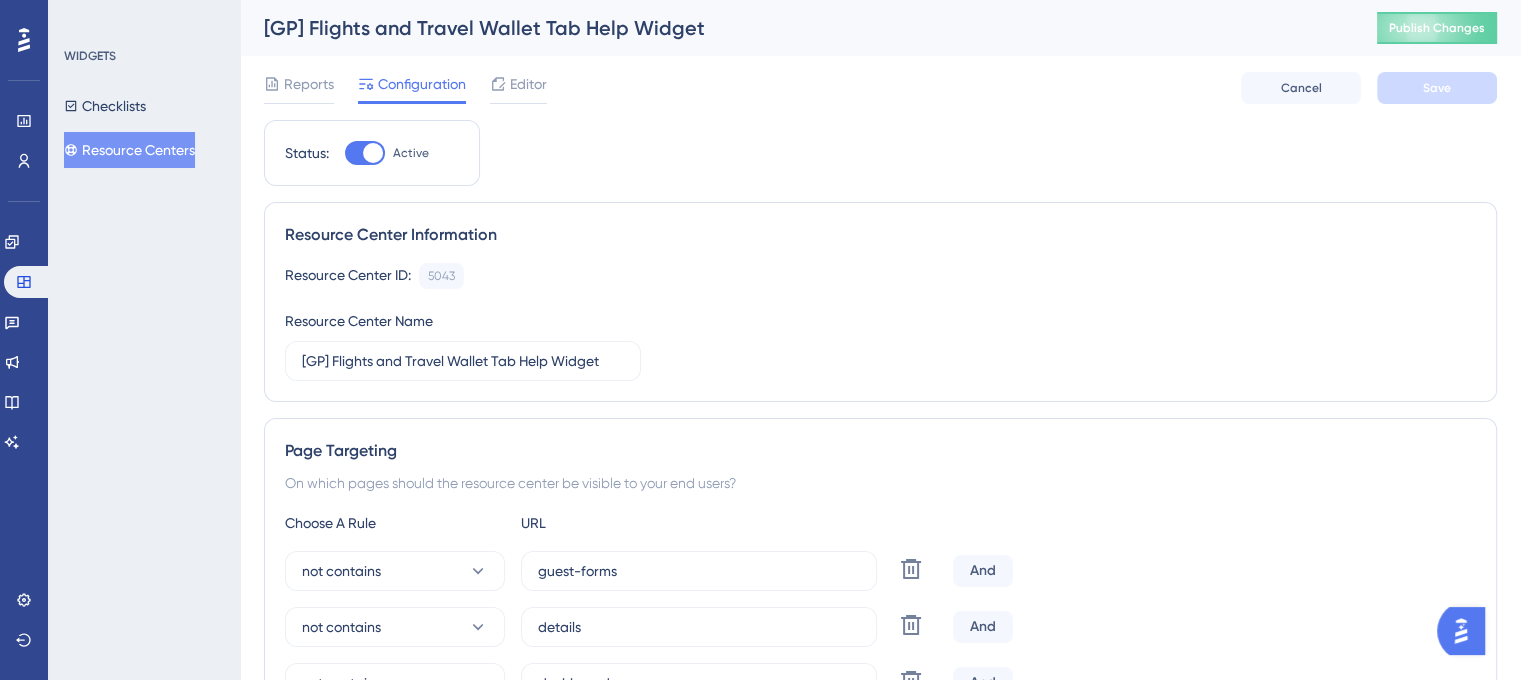 click on "Resource Centers" at bounding box center (129, 150) 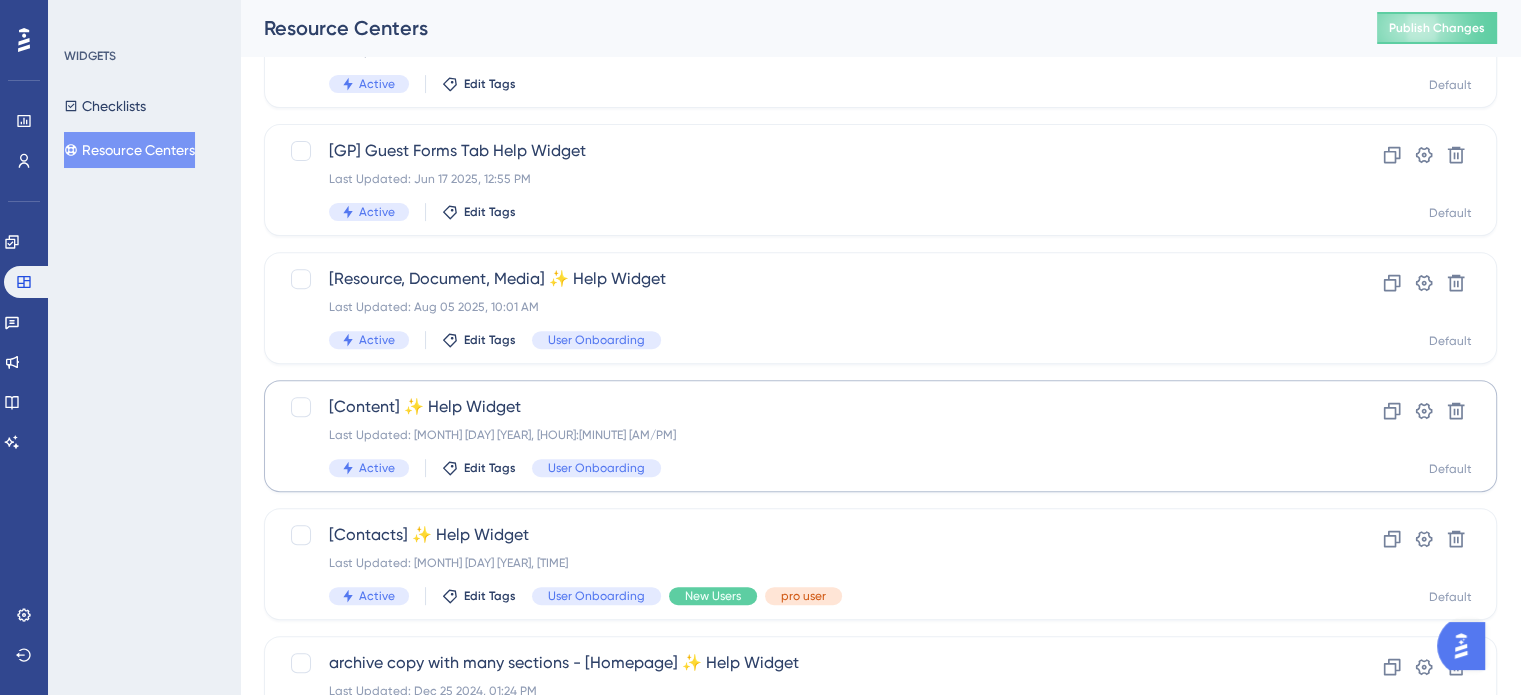 scroll, scrollTop: 856, scrollLeft: 0, axis: vertical 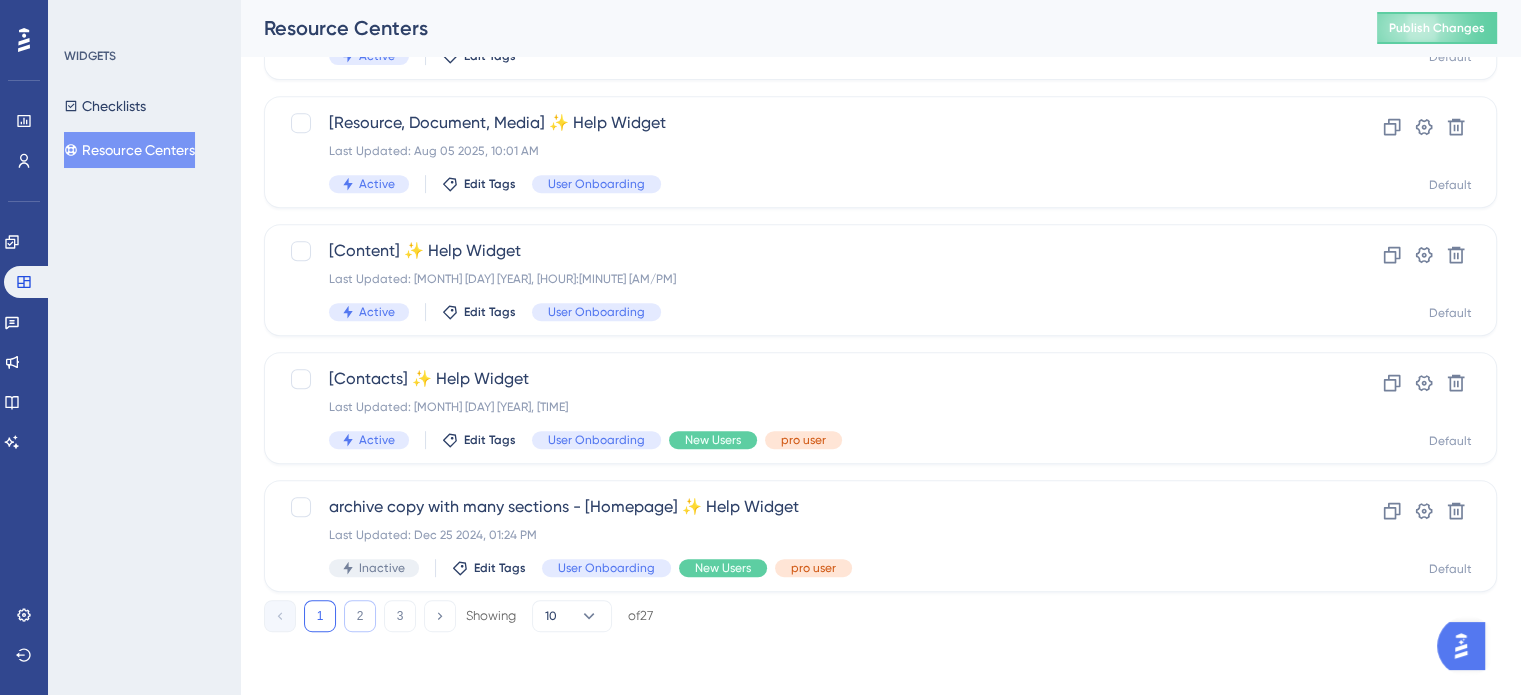 click on "2" at bounding box center [360, 616] 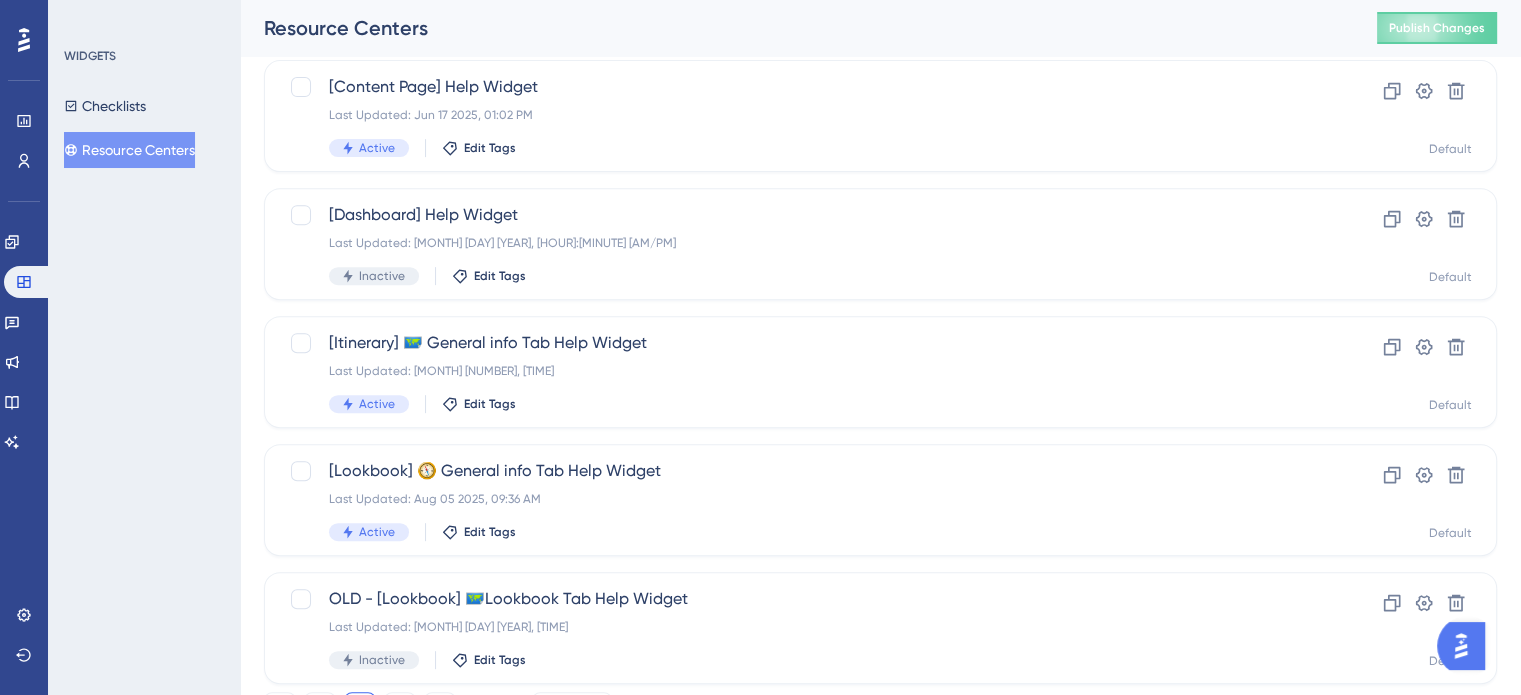 scroll, scrollTop: 856, scrollLeft: 0, axis: vertical 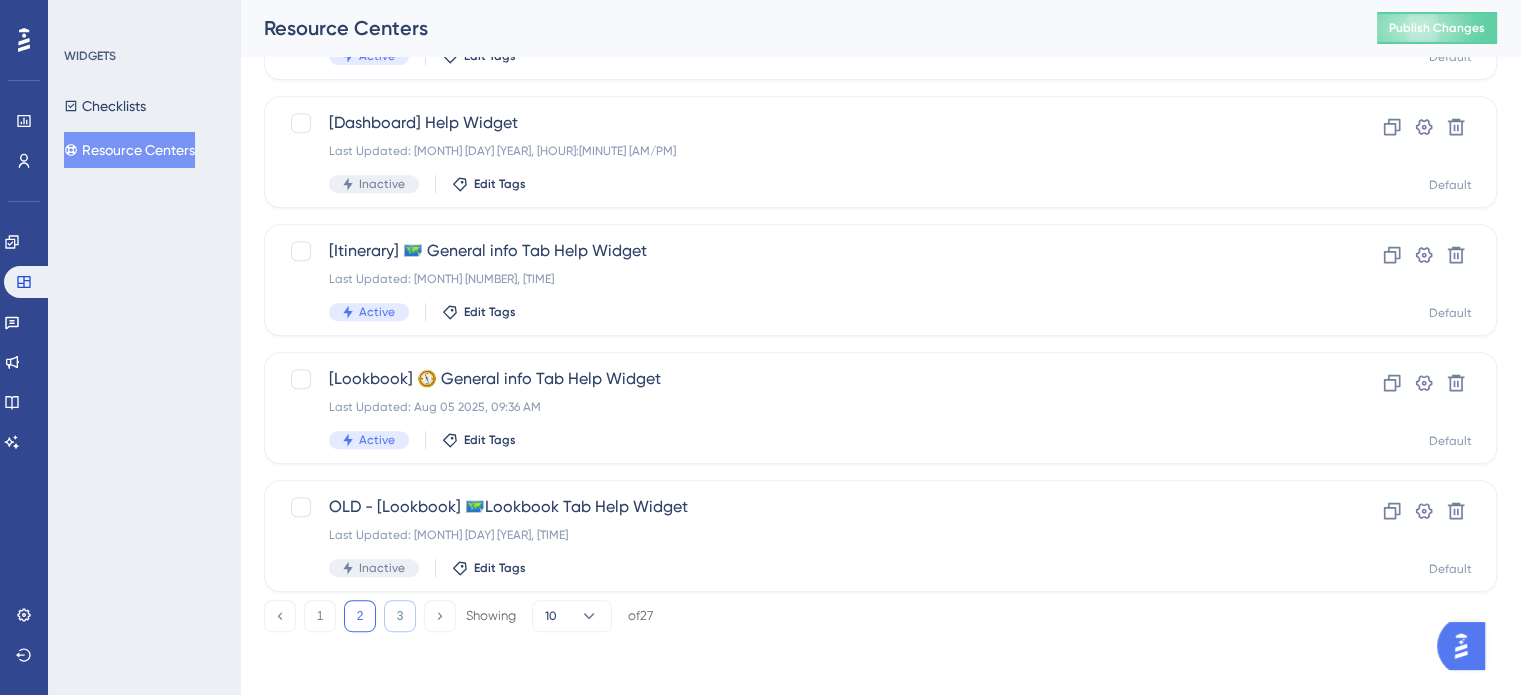 click on "3" at bounding box center [400, 616] 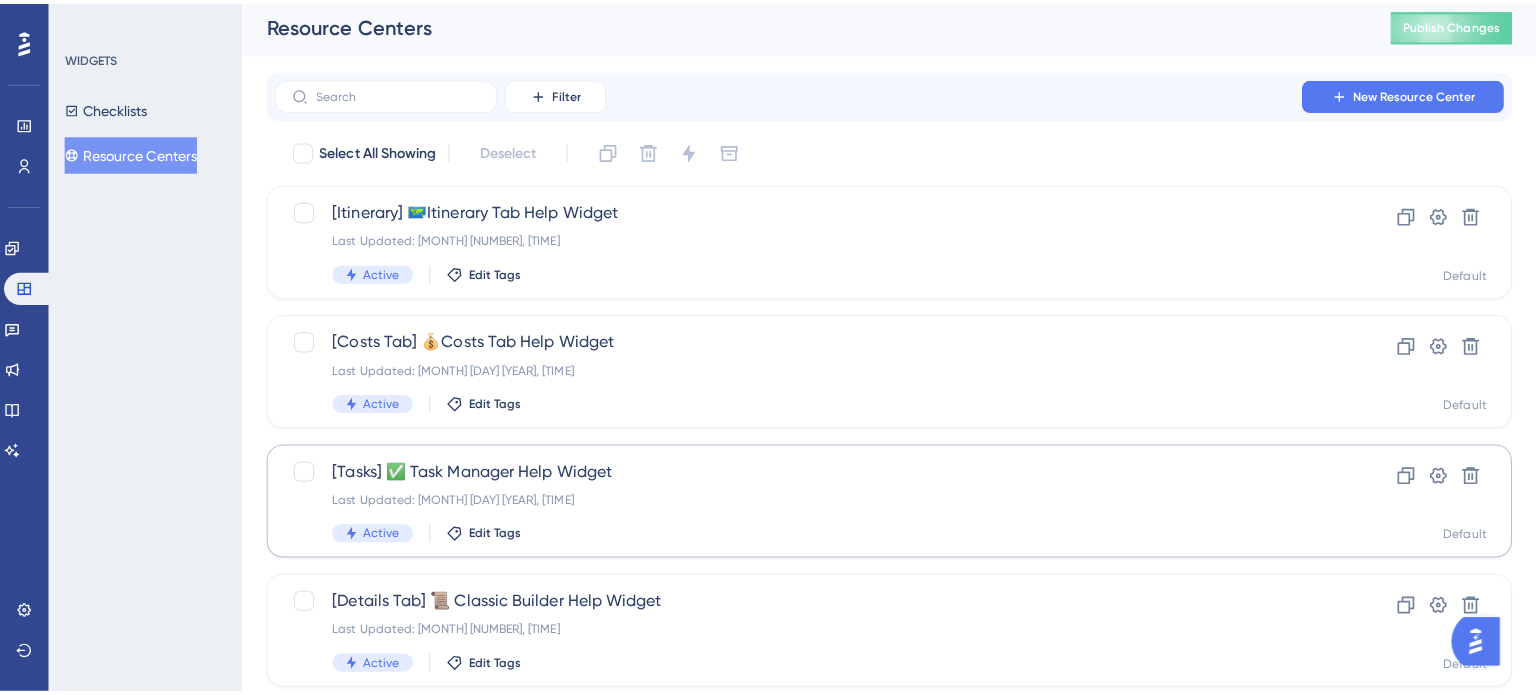 scroll, scrollTop: 0, scrollLeft: 0, axis: both 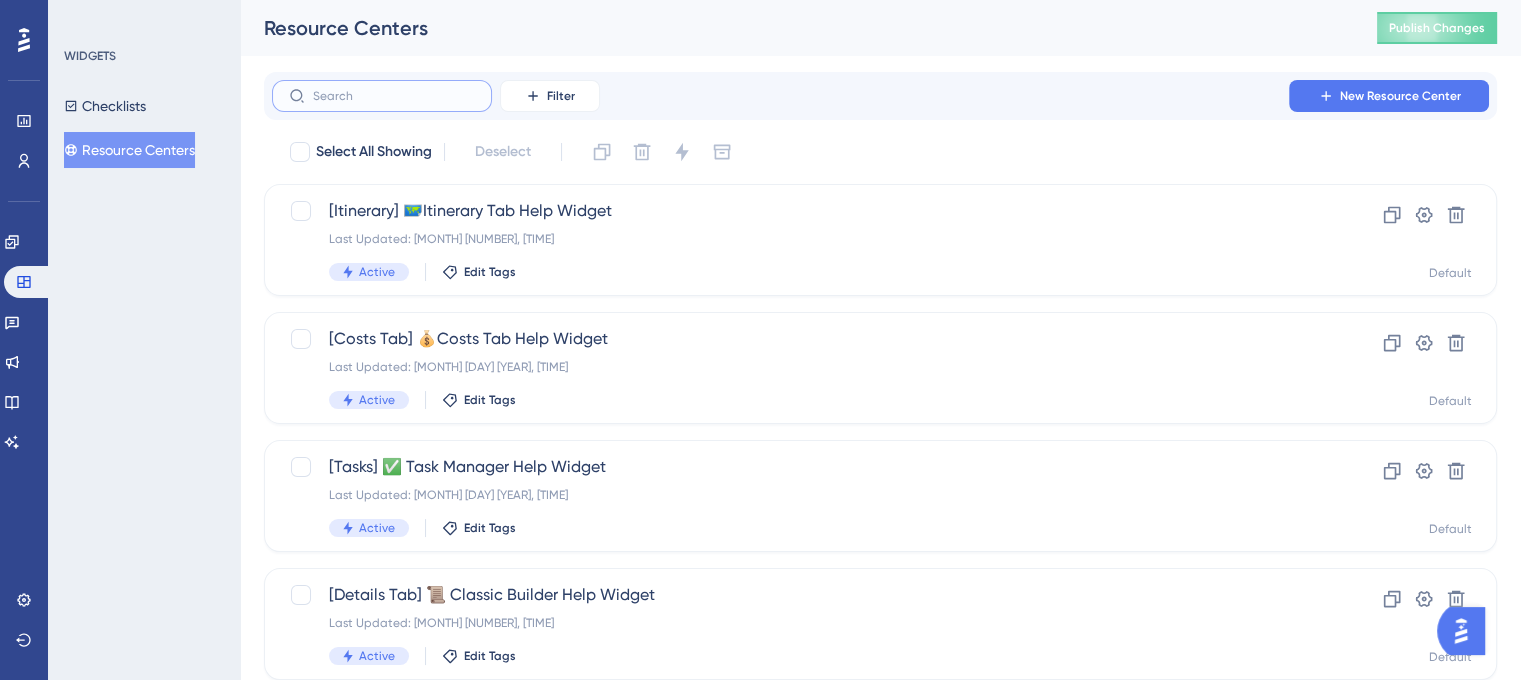 click at bounding box center [394, 96] 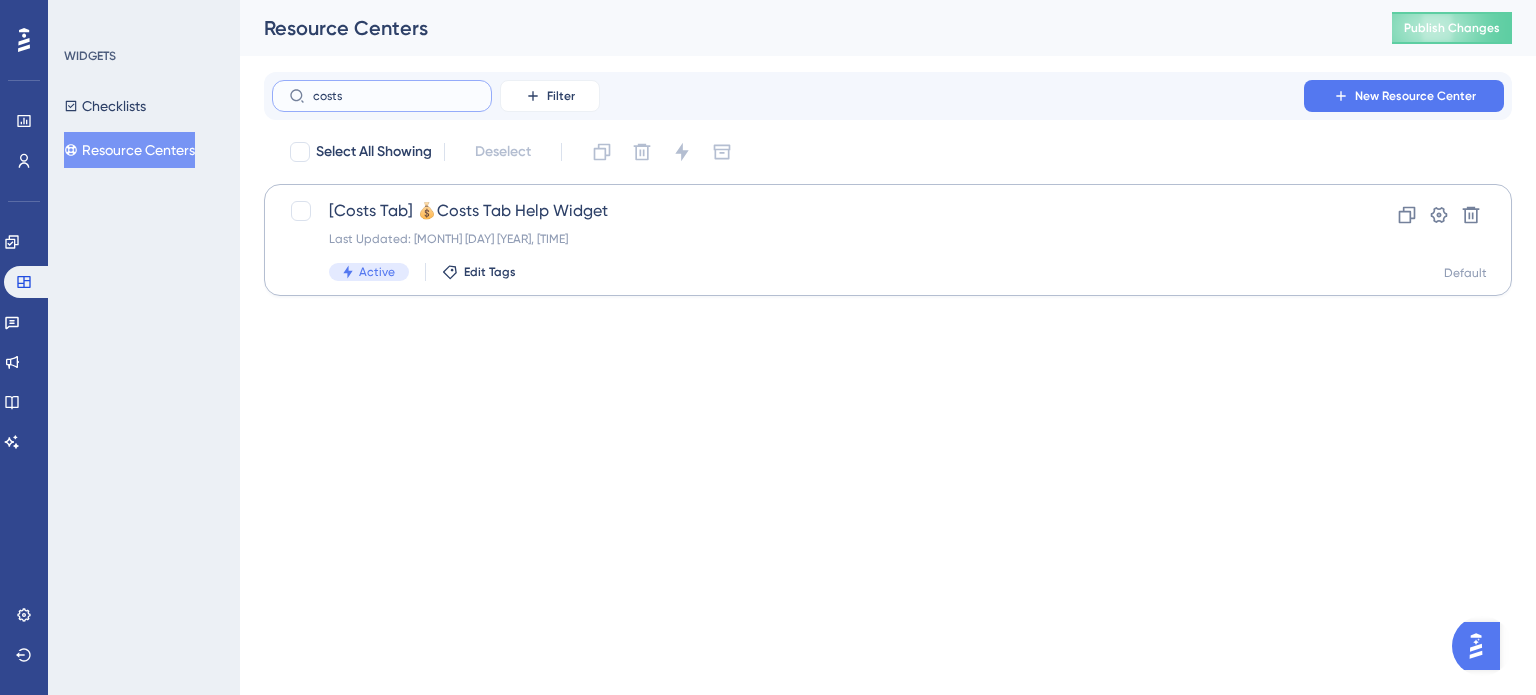 type on "costs" 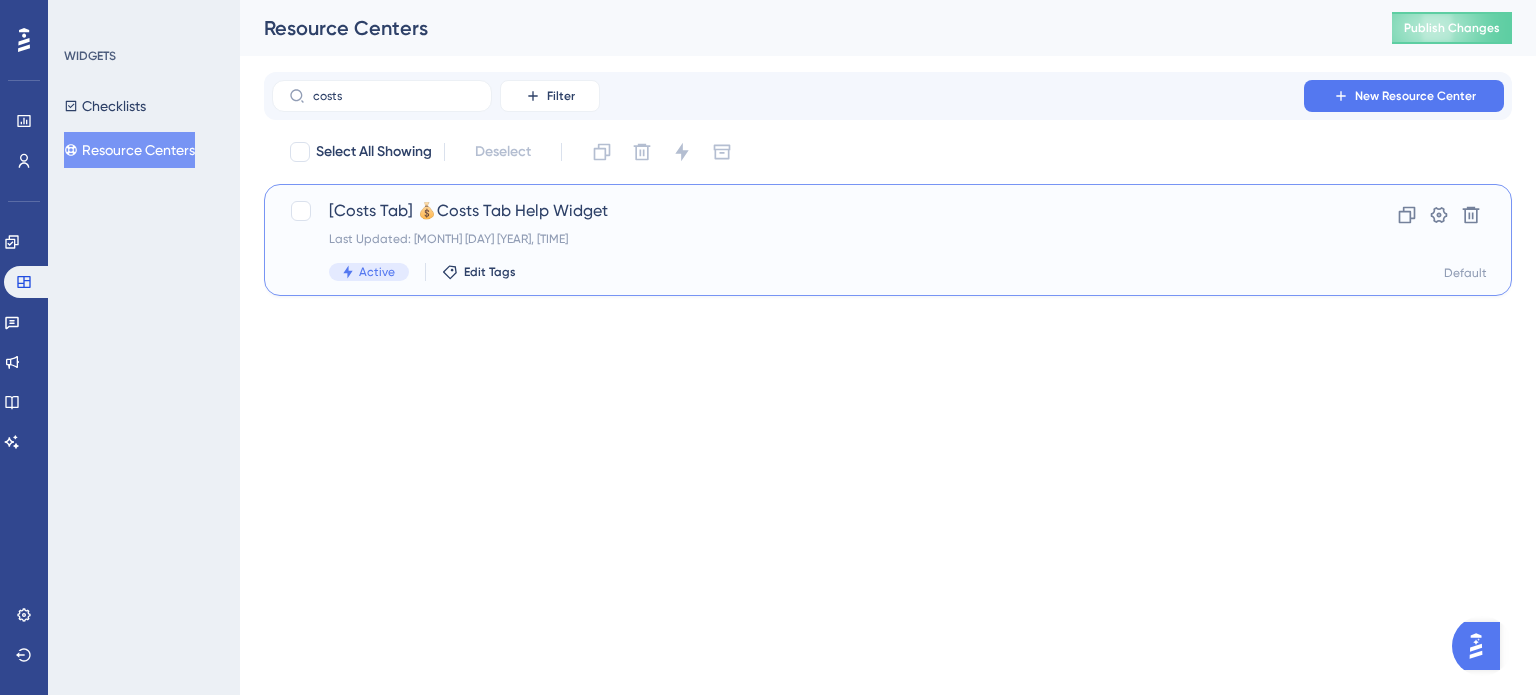 click on "Last Updated: Jun 17 2025, 01:06 PM" at bounding box center (808, 239) 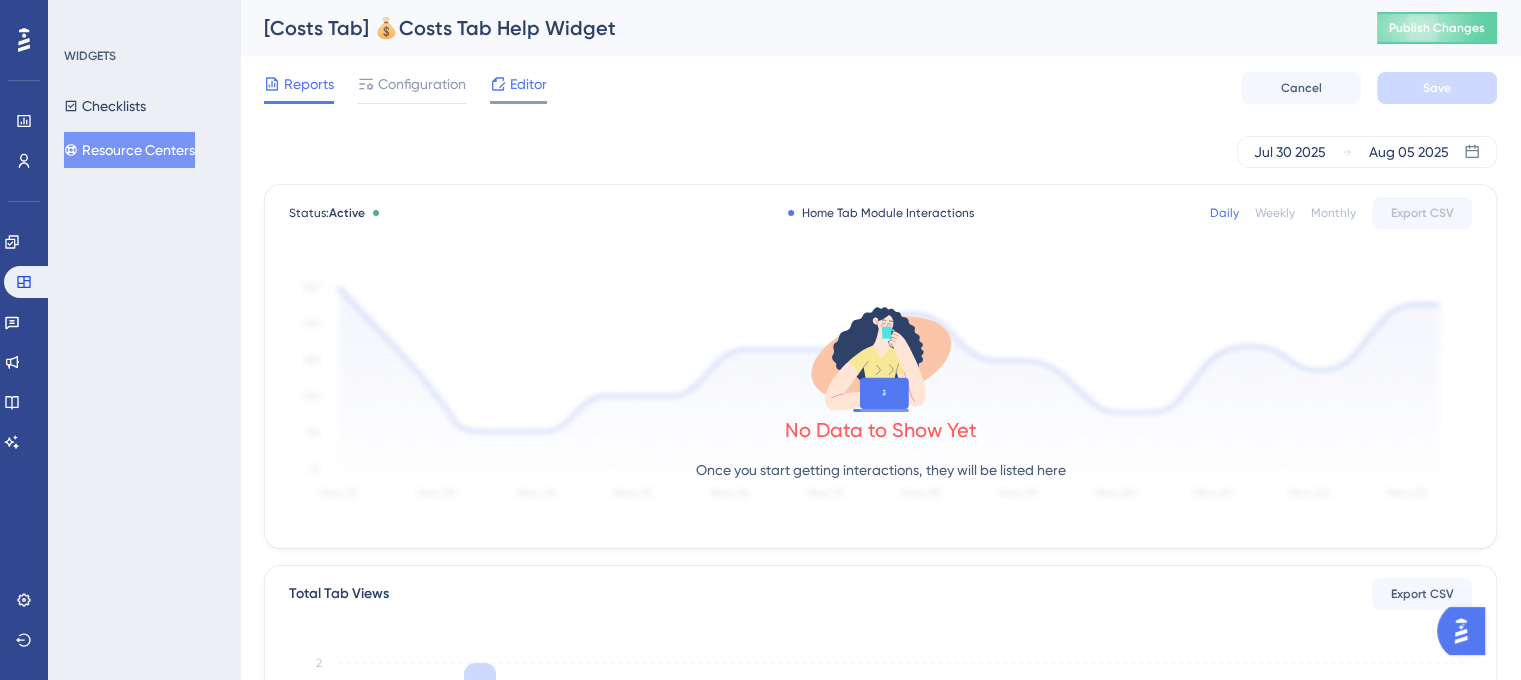 click on "Editor" at bounding box center (518, 88) 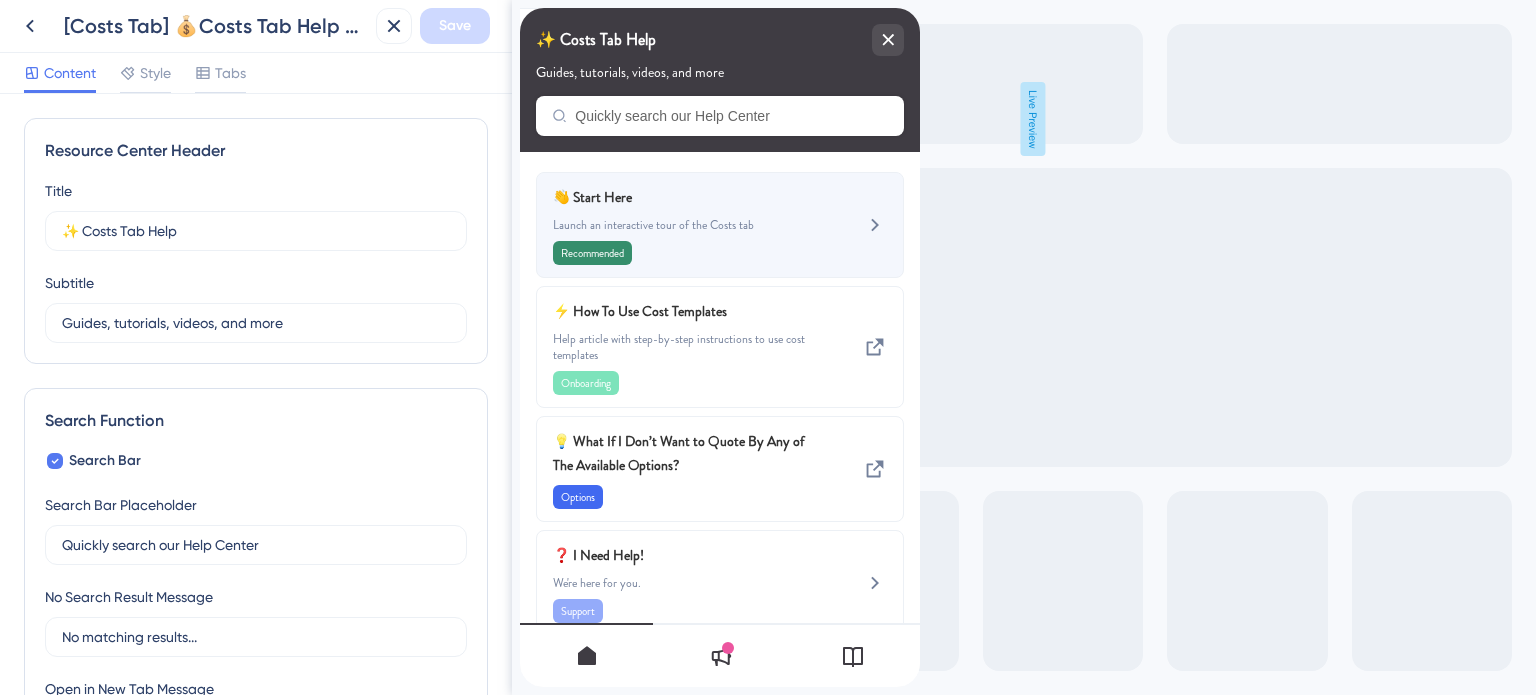 scroll, scrollTop: 0, scrollLeft: 0, axis: both 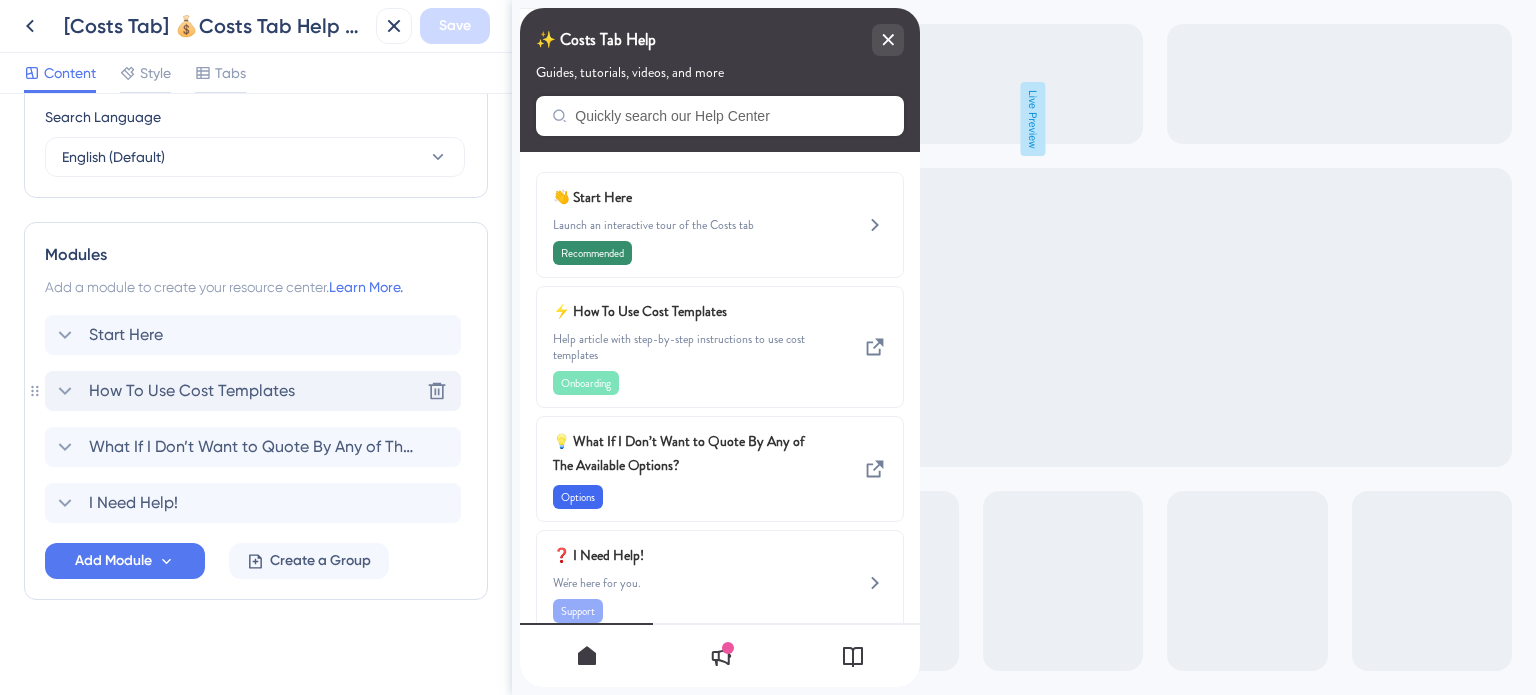 click 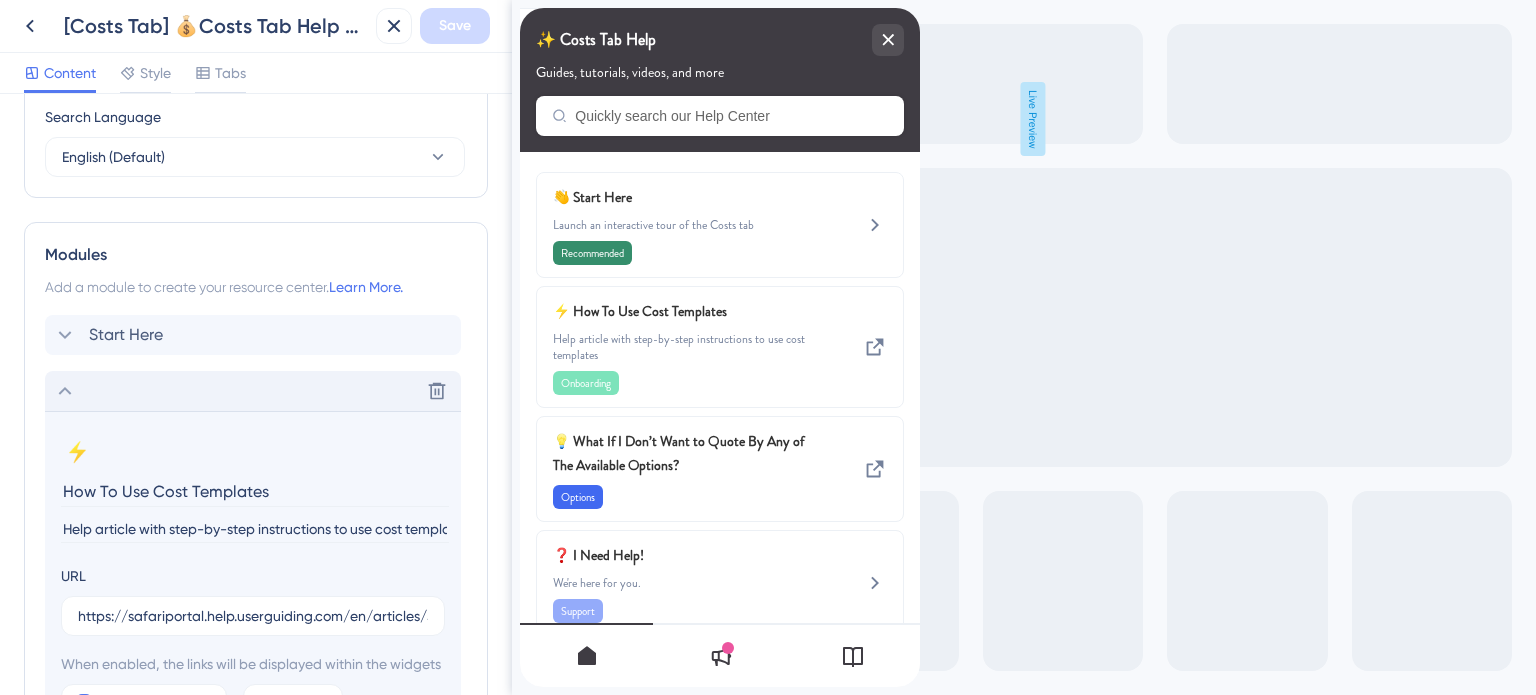 click 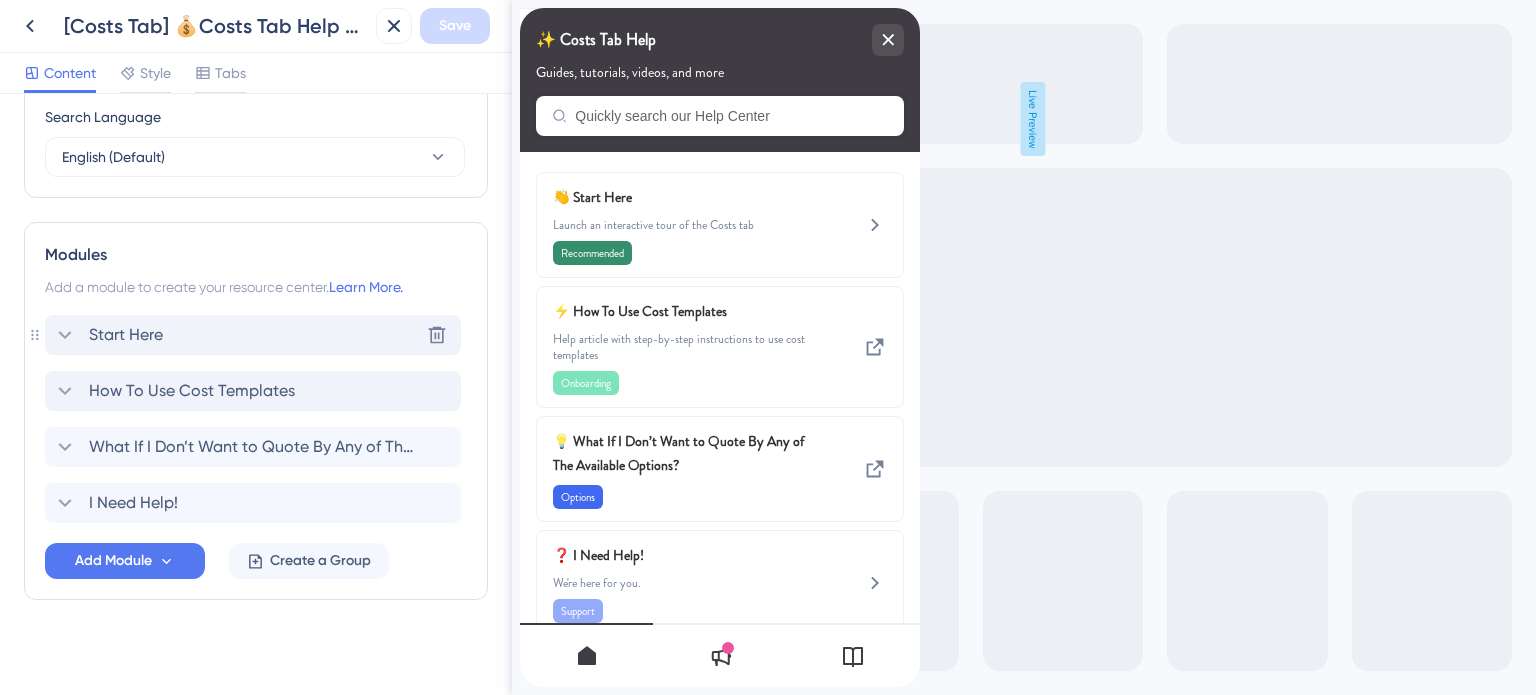 click 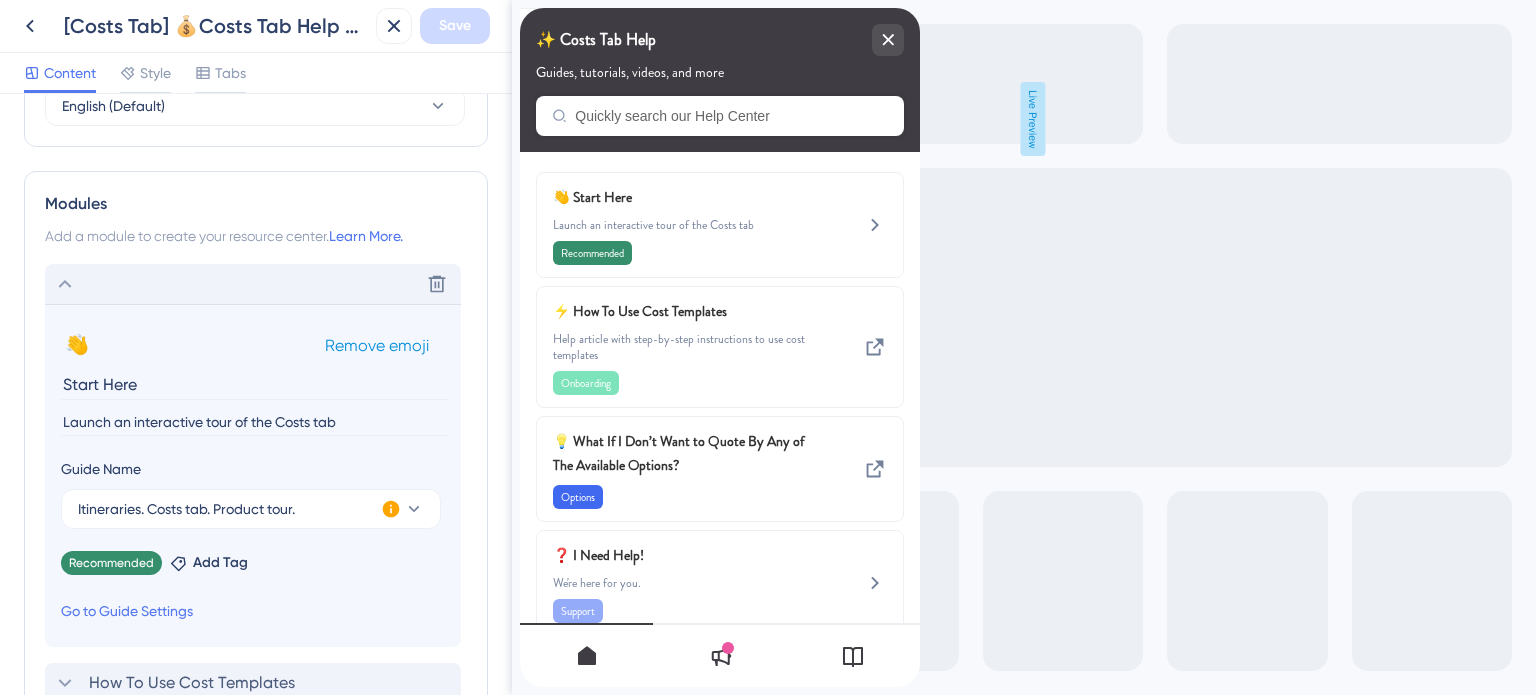 scroll, scrollTop: 900, scrollLeft: 0, axis: vertical 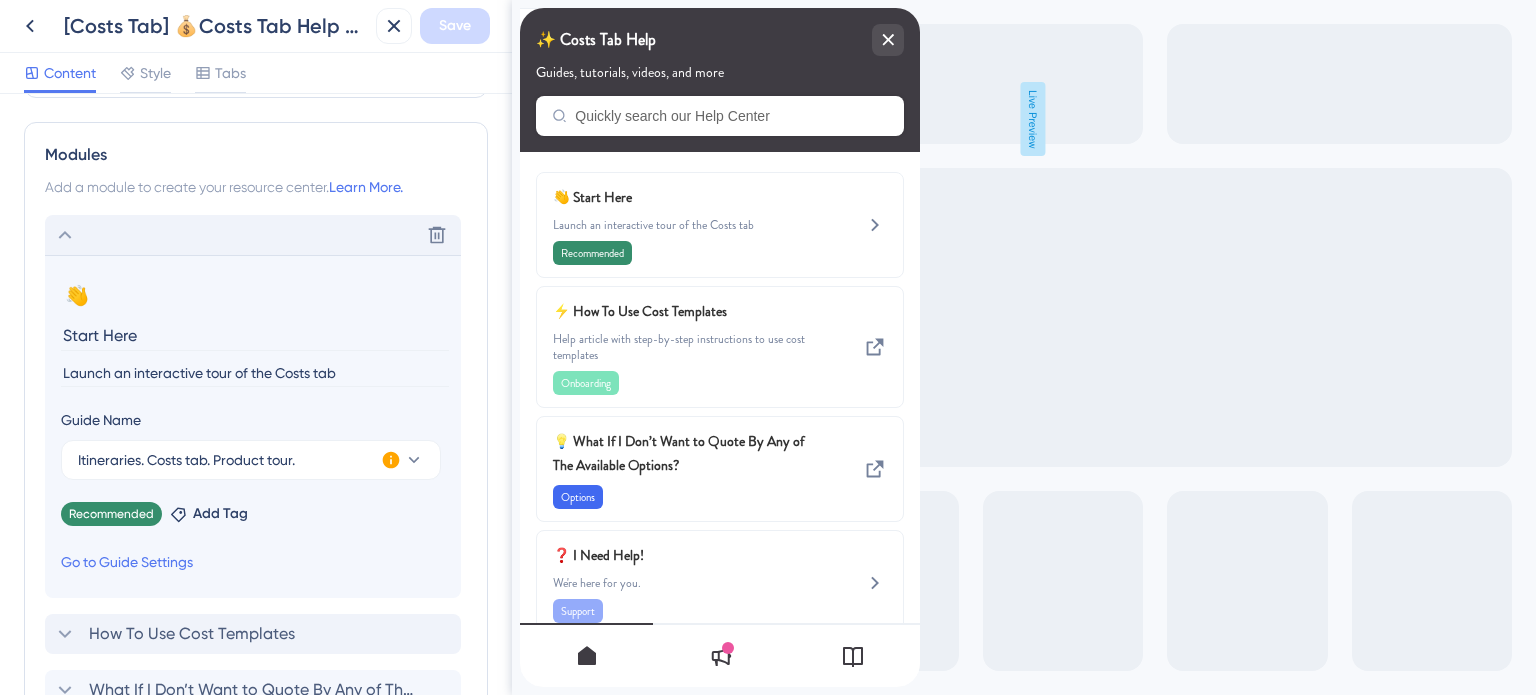 click 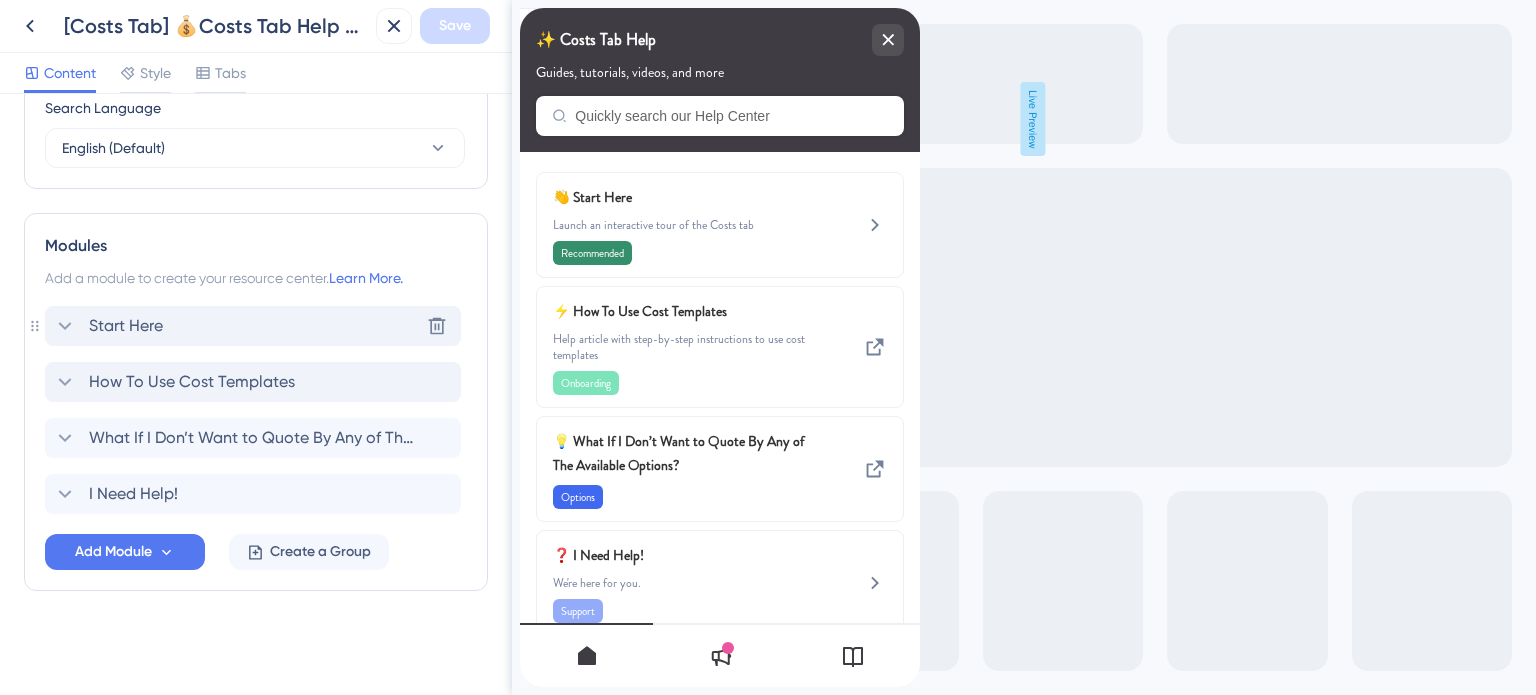scroll, scrollTop: 807, scrollLeft: 0, axis: vertical 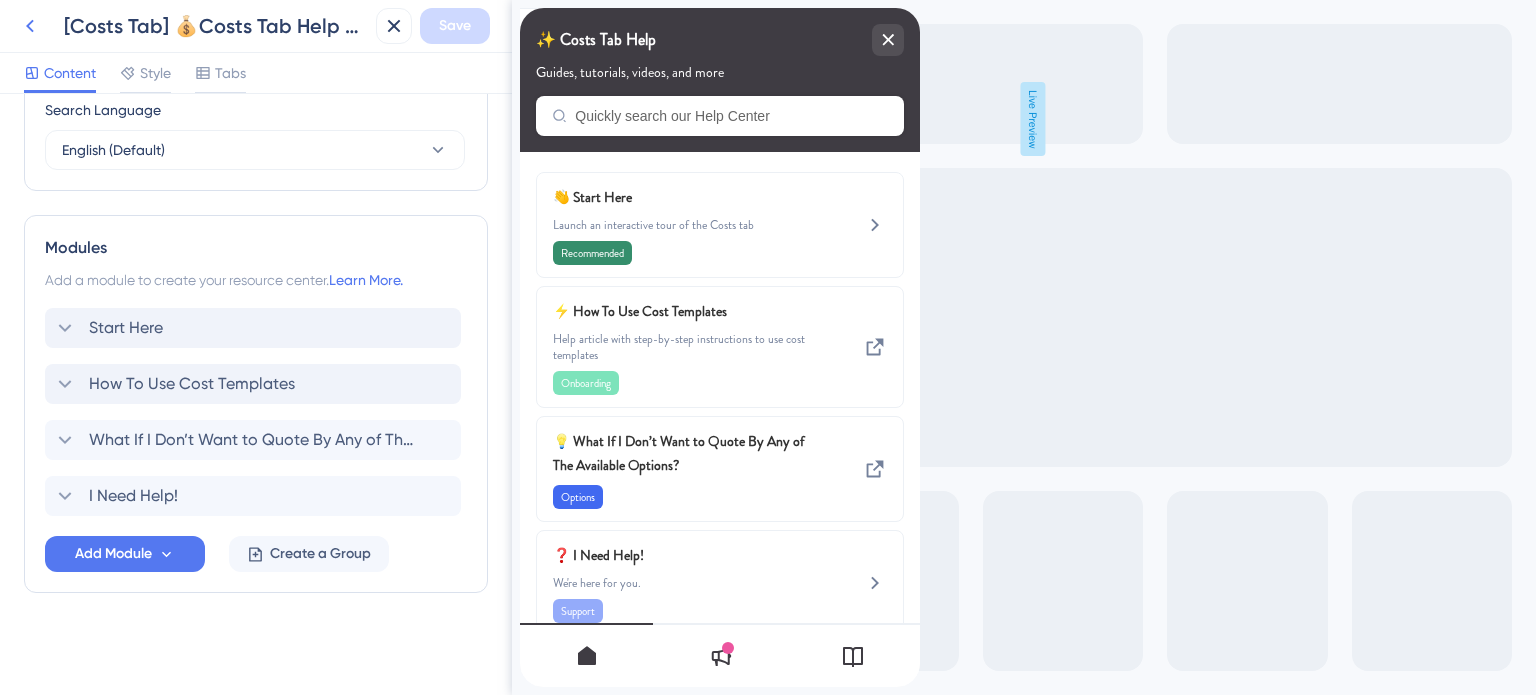 click 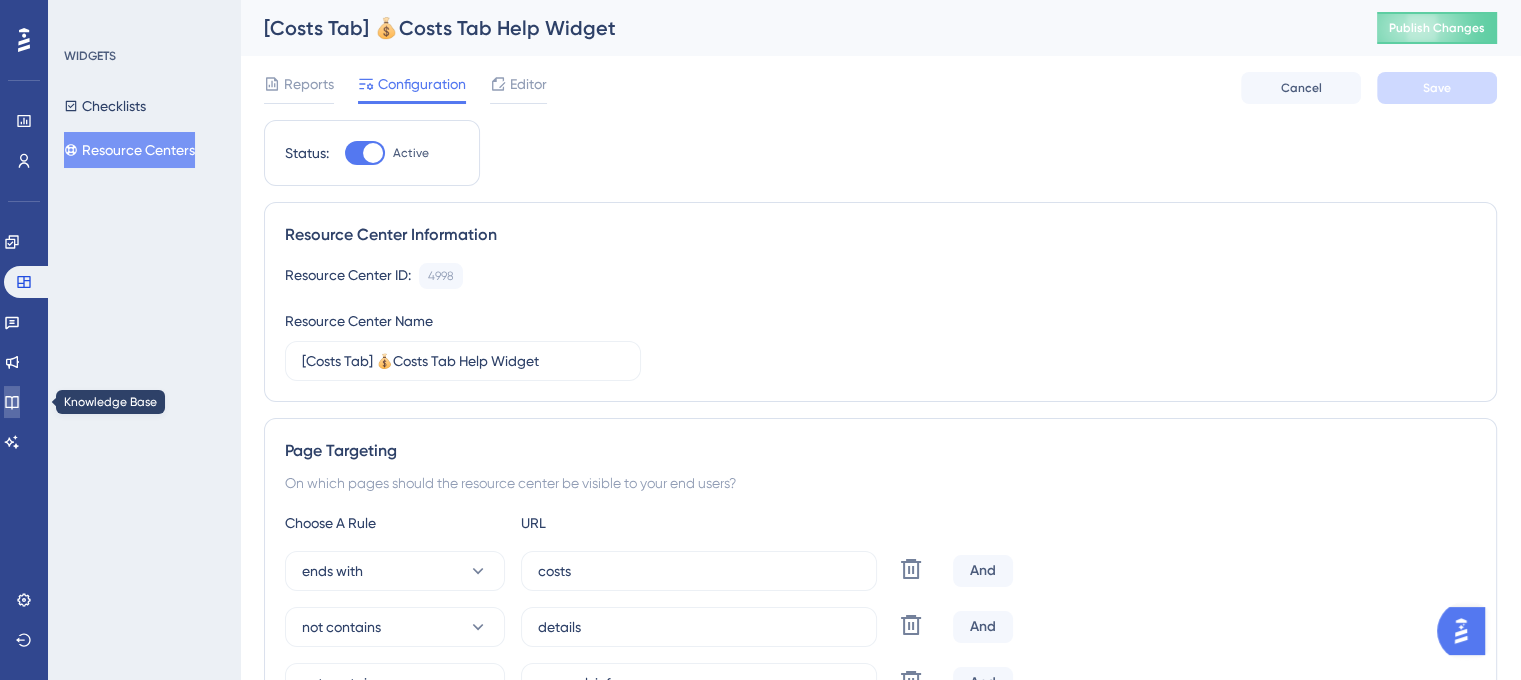click 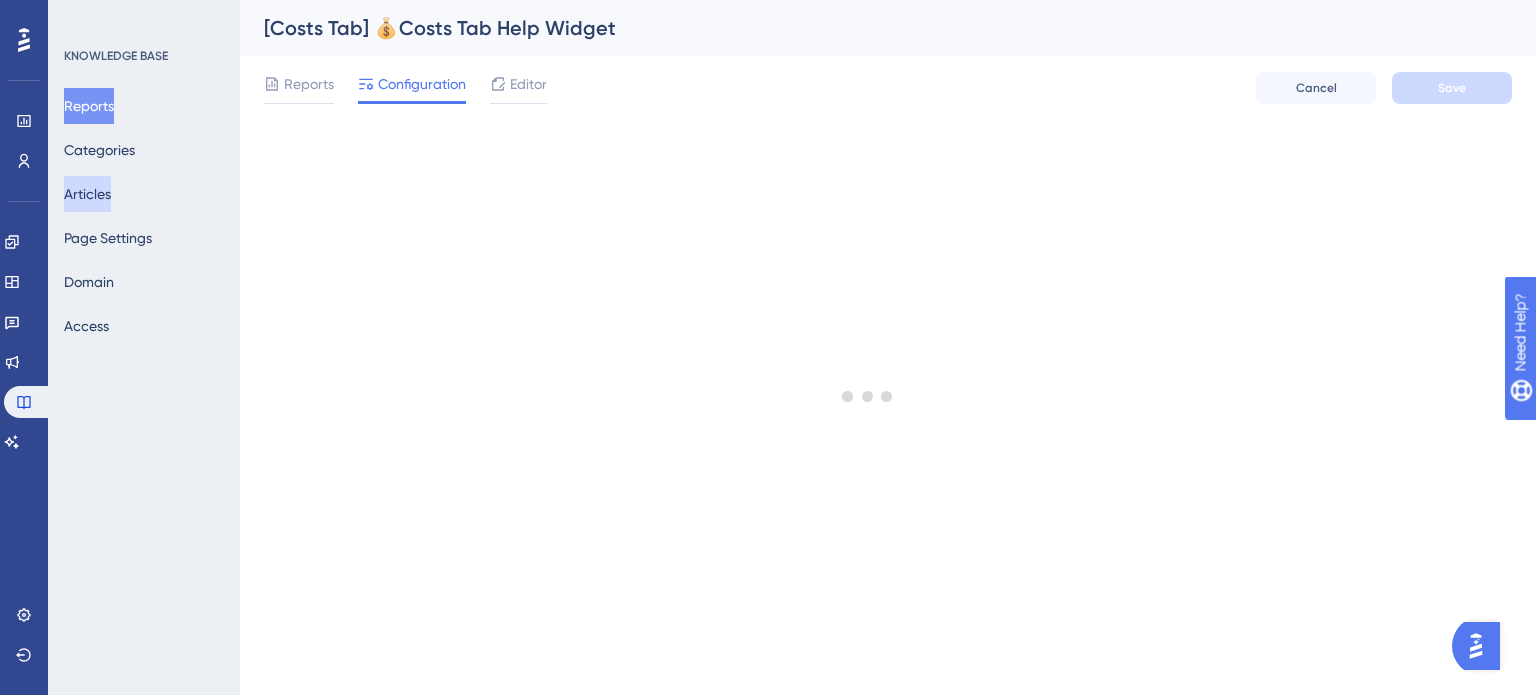 scroll, scrollTop: 0, scrollLeft: 0, axis: both 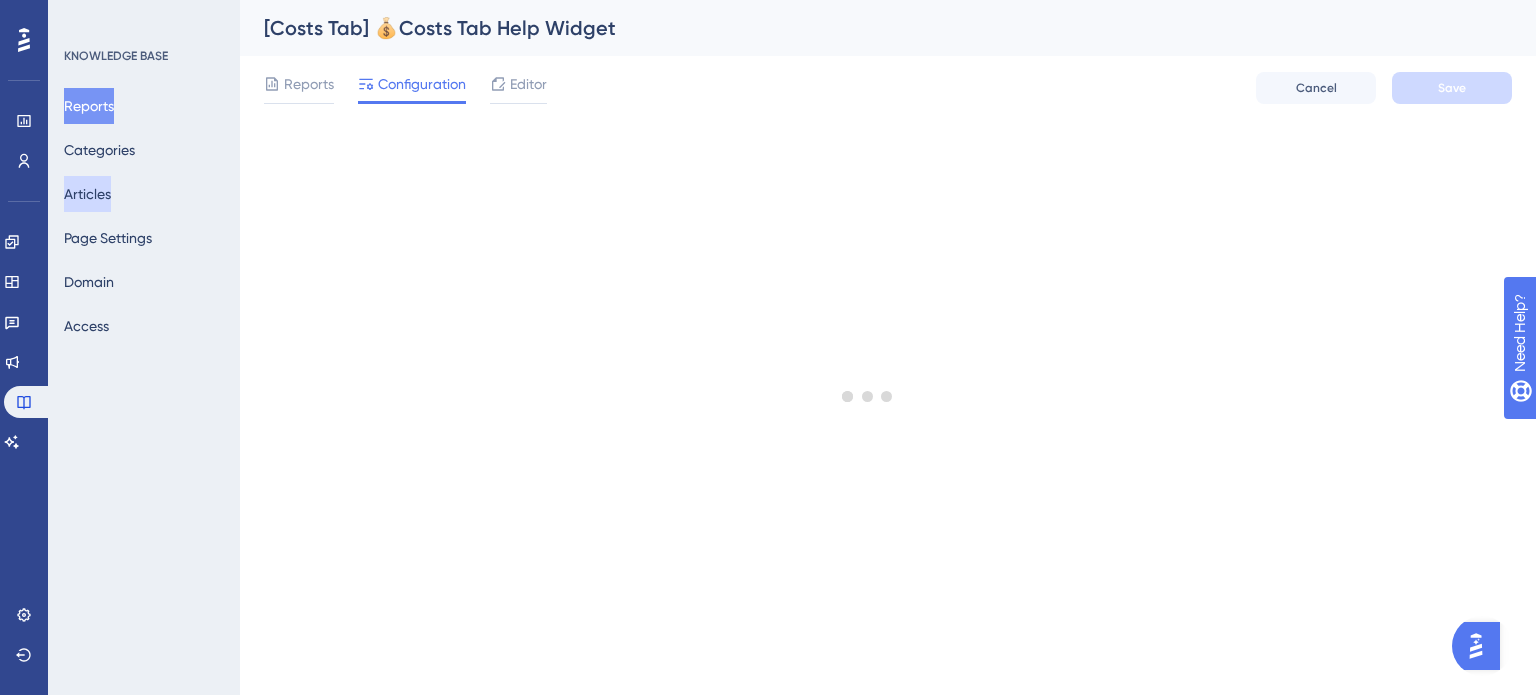 click on "Articles" at bounding box center (87, 194) 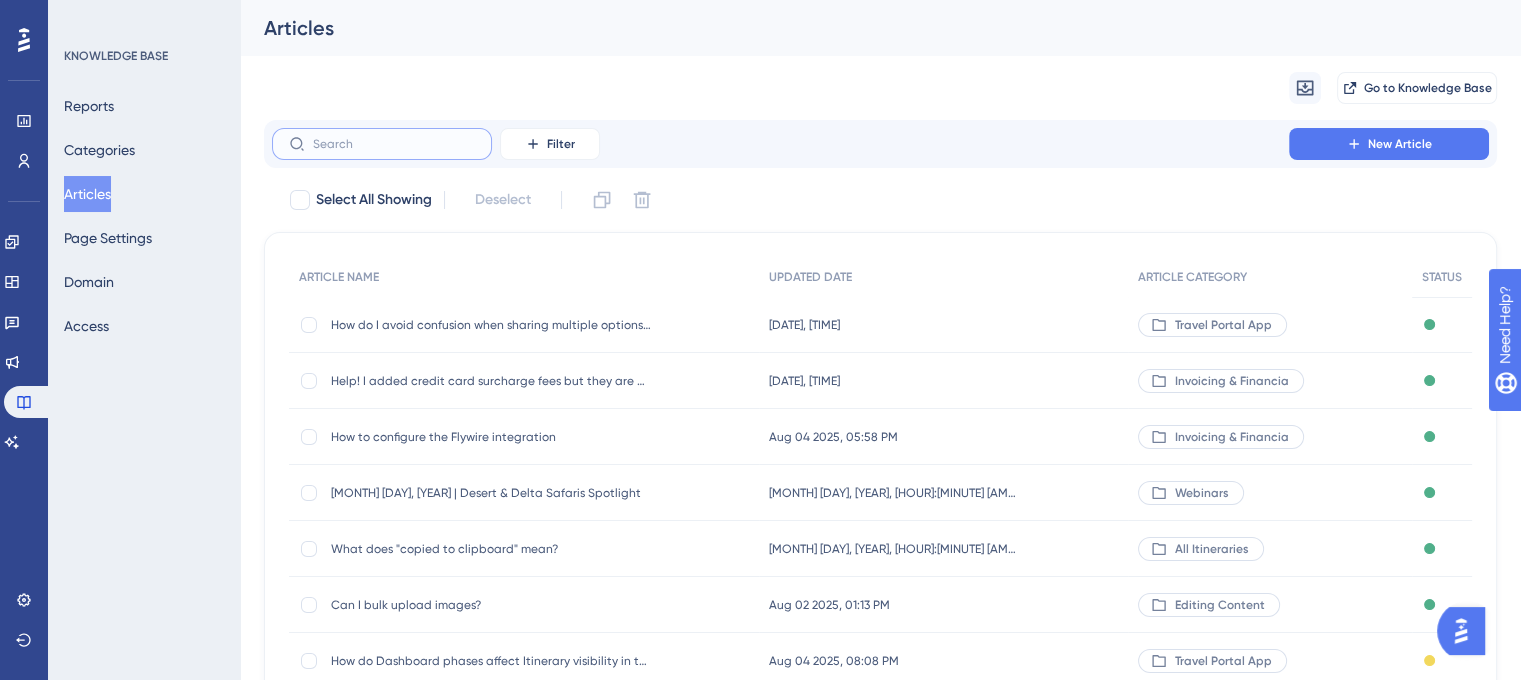 click at bounding box center [394, 144] 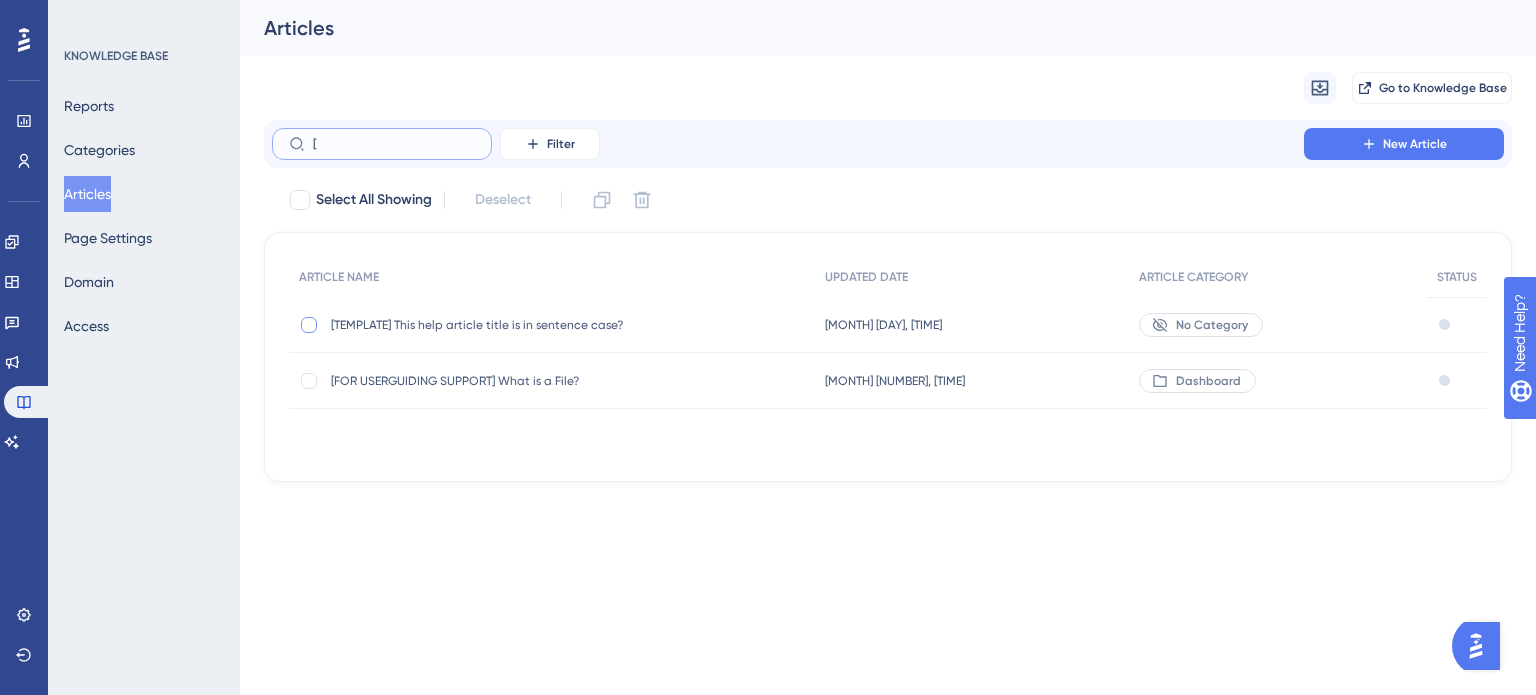 type on "[" 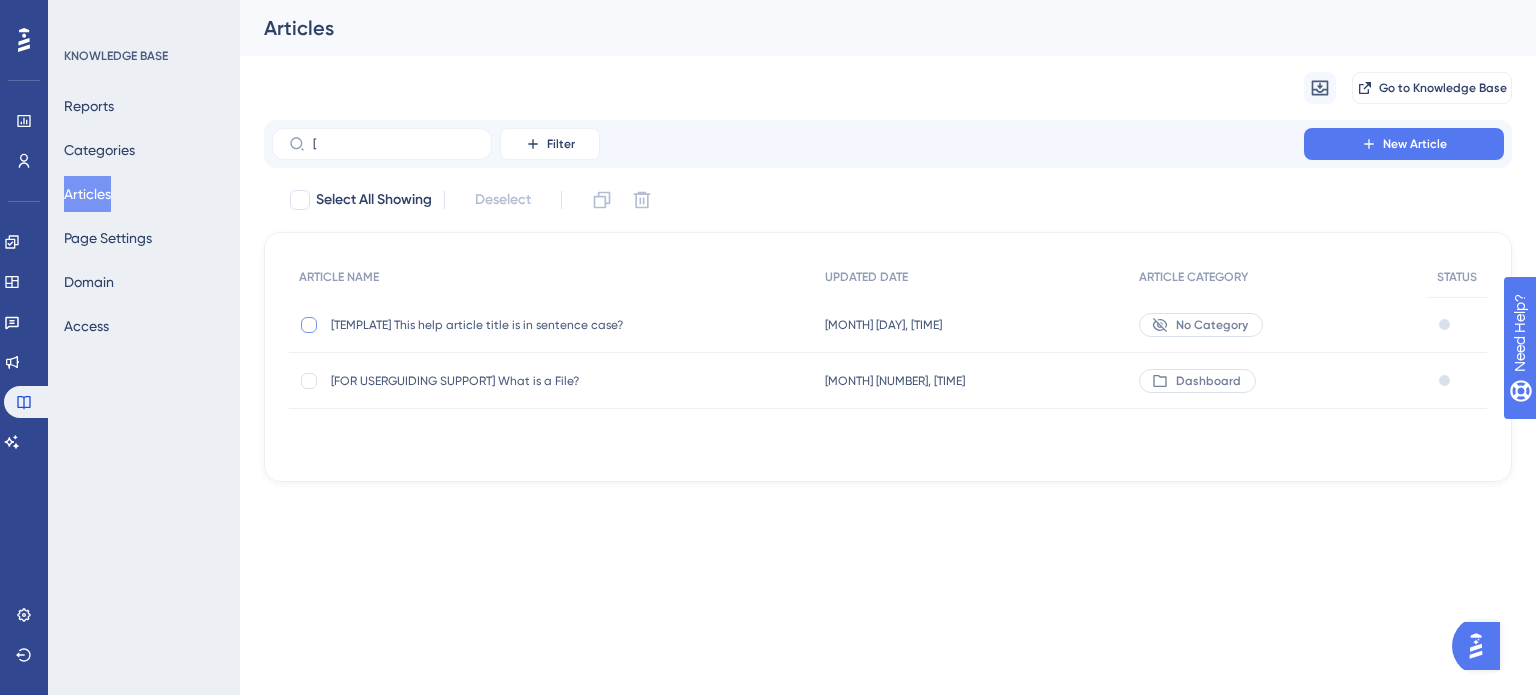 click at bounding box center [309, 325] 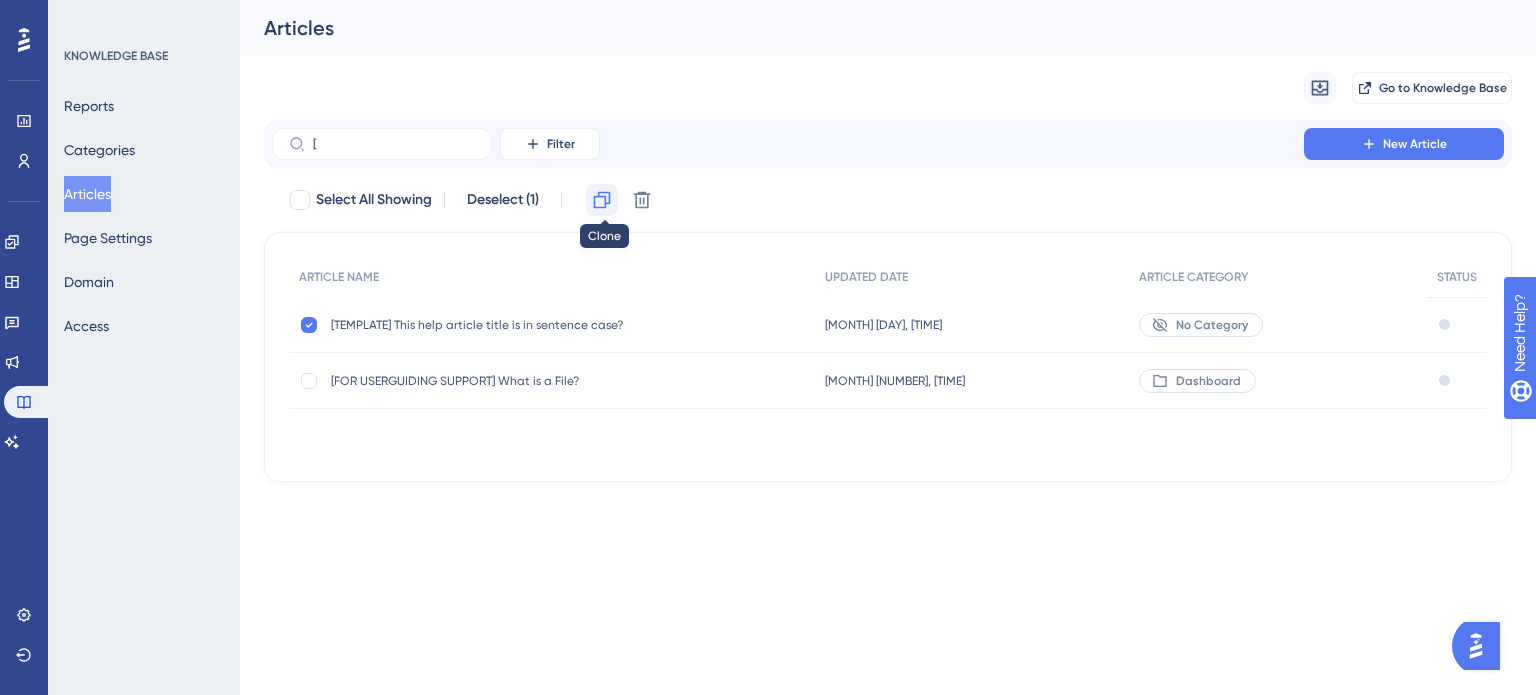 click 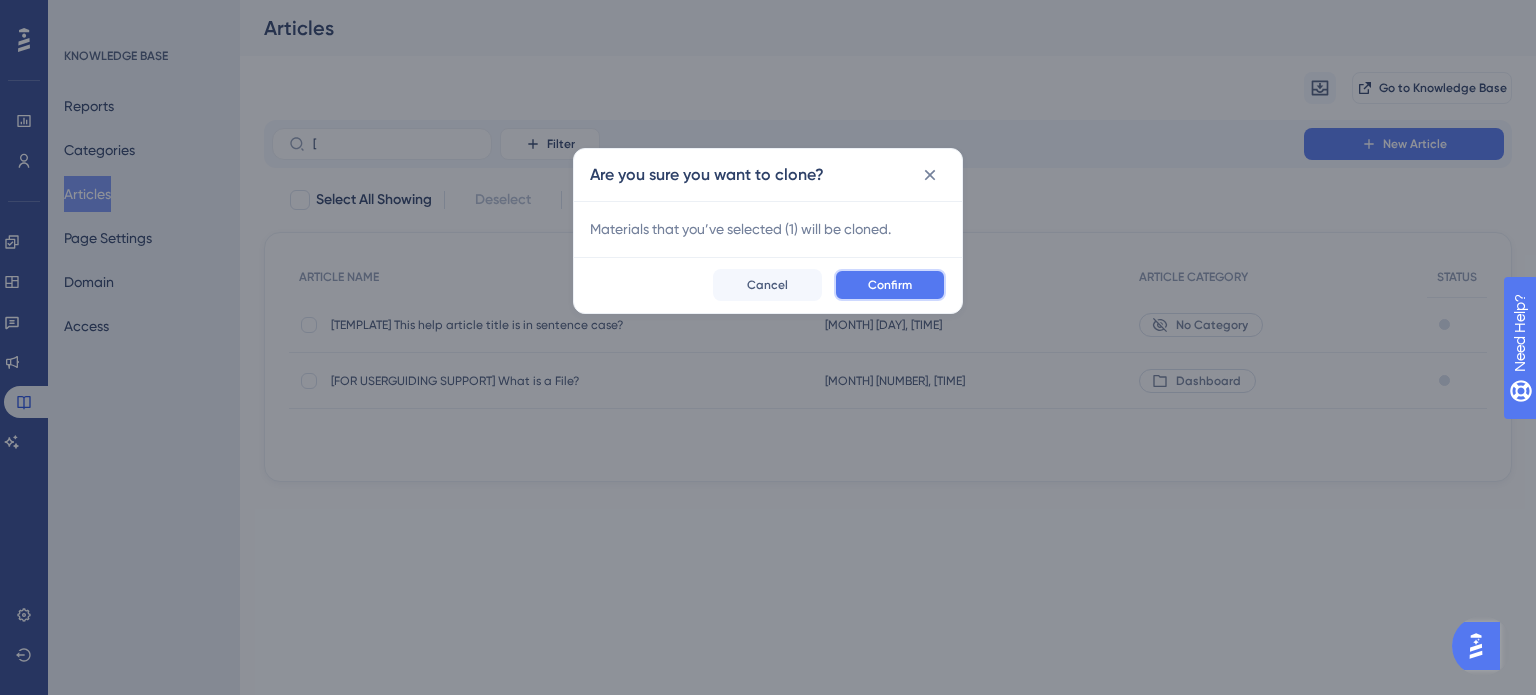 click on "Confirm" at bounding box center [890, 285] 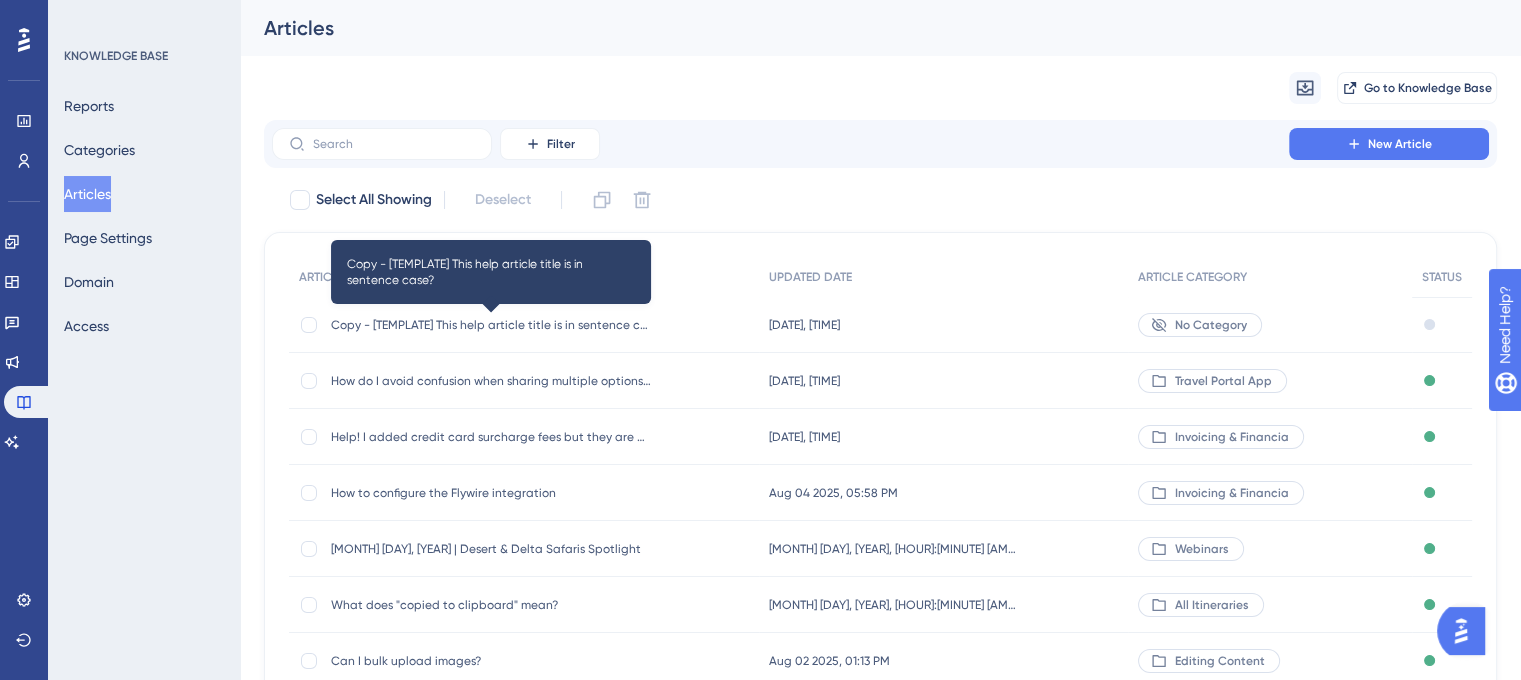 click on "Copy - [TEMPLATE] This help article title is in sentence case?" at bounding box center (491, 325) 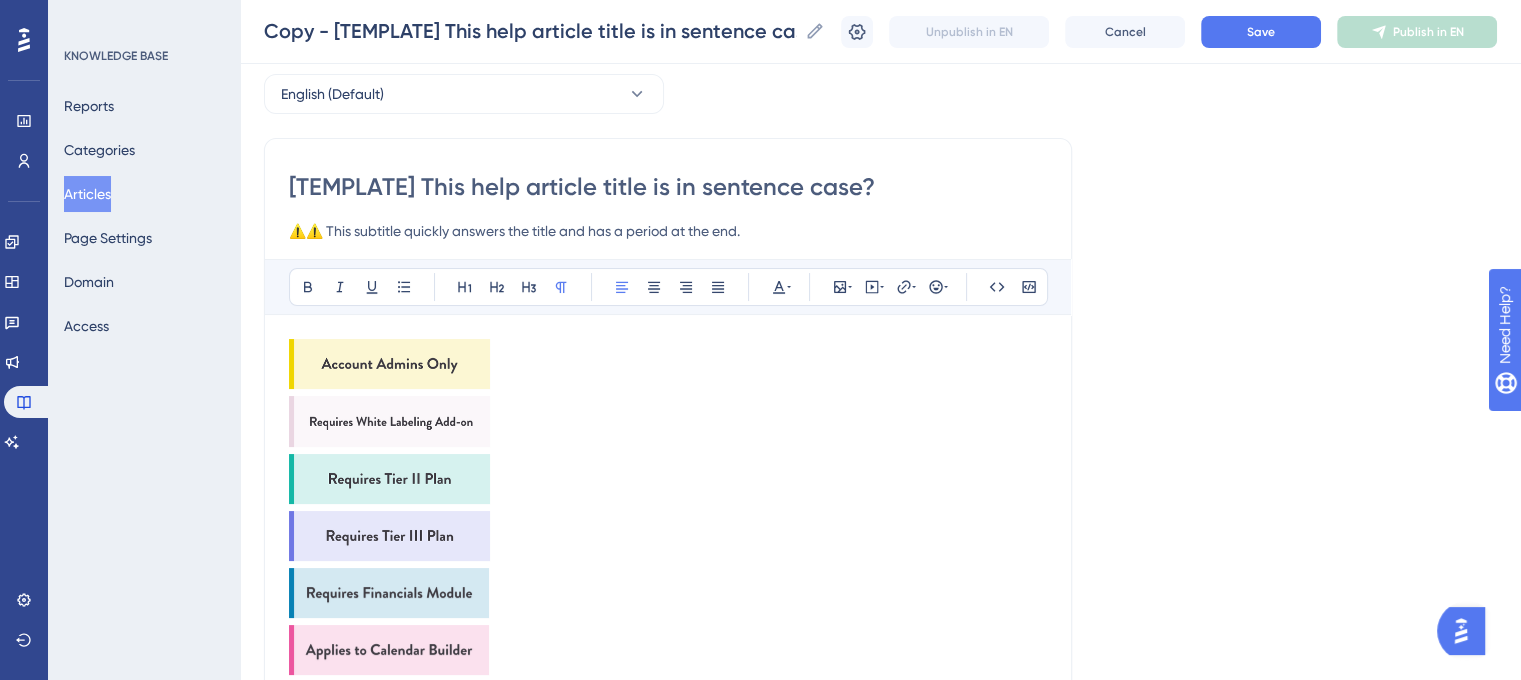 scroll, scrollTop: 0, scrollLeft: 0, axis: both 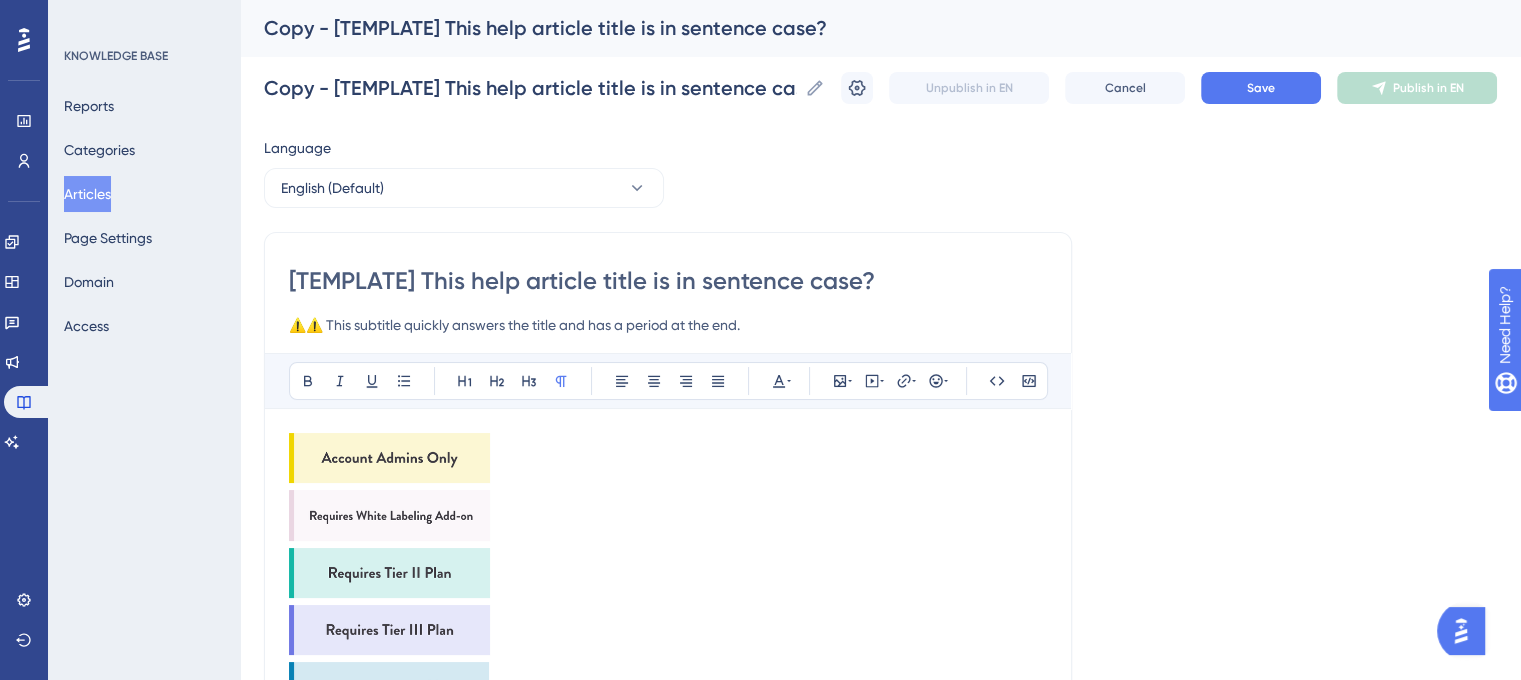 drag, startPoint x: 637, startPoint y: 276, endPoint x: 275, endPoint y: 265, distance: 362.16708 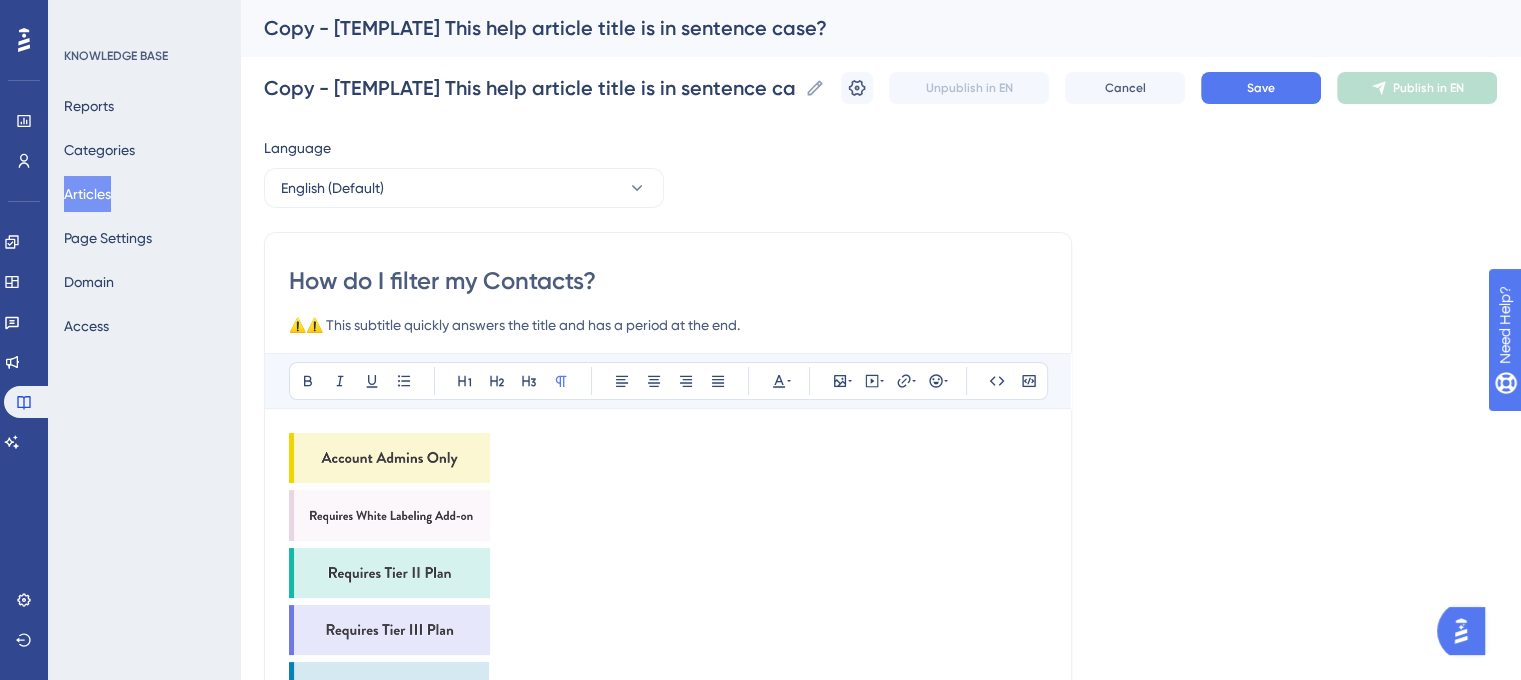 drag, startPoint x: 588, startPoint y: 287, endPoint x: 288, endPoint y: 295, distance: 300.10666 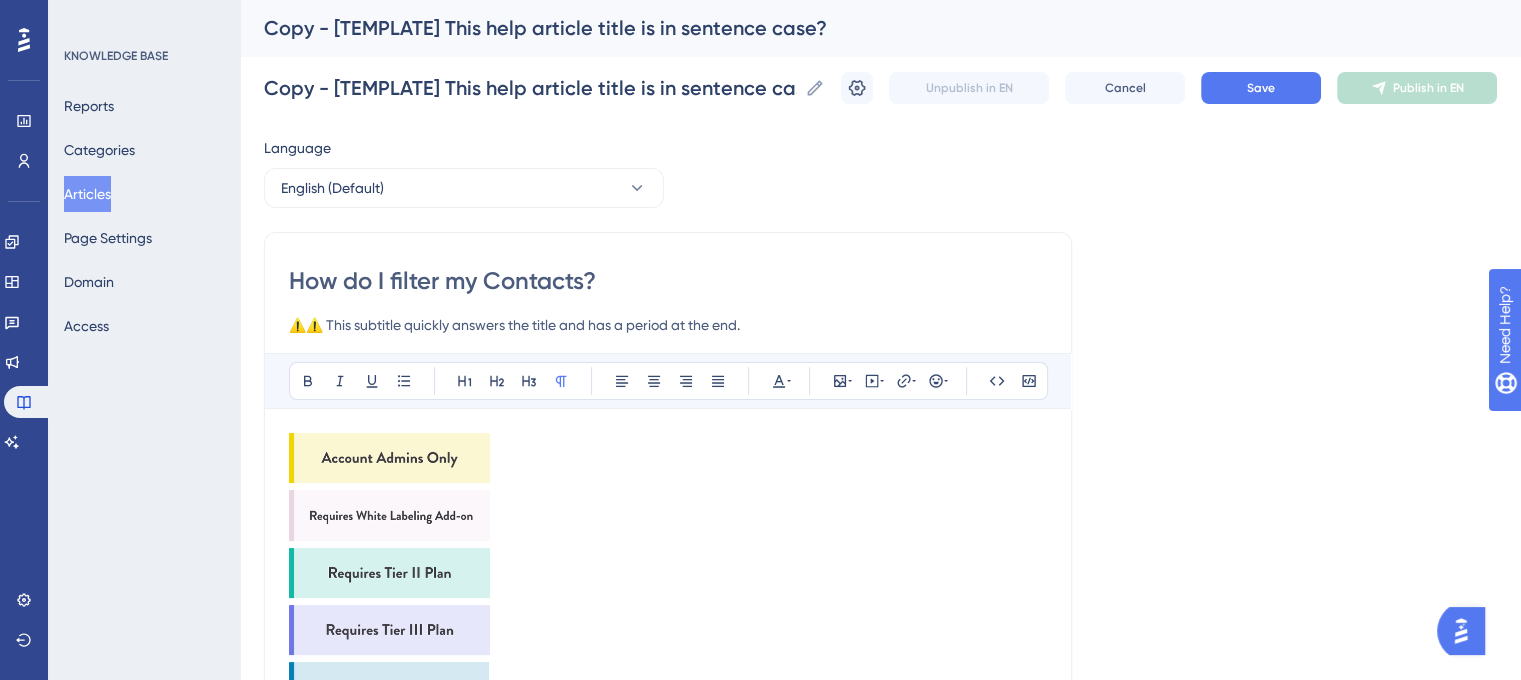 type on "How do I filter my Contacts?" 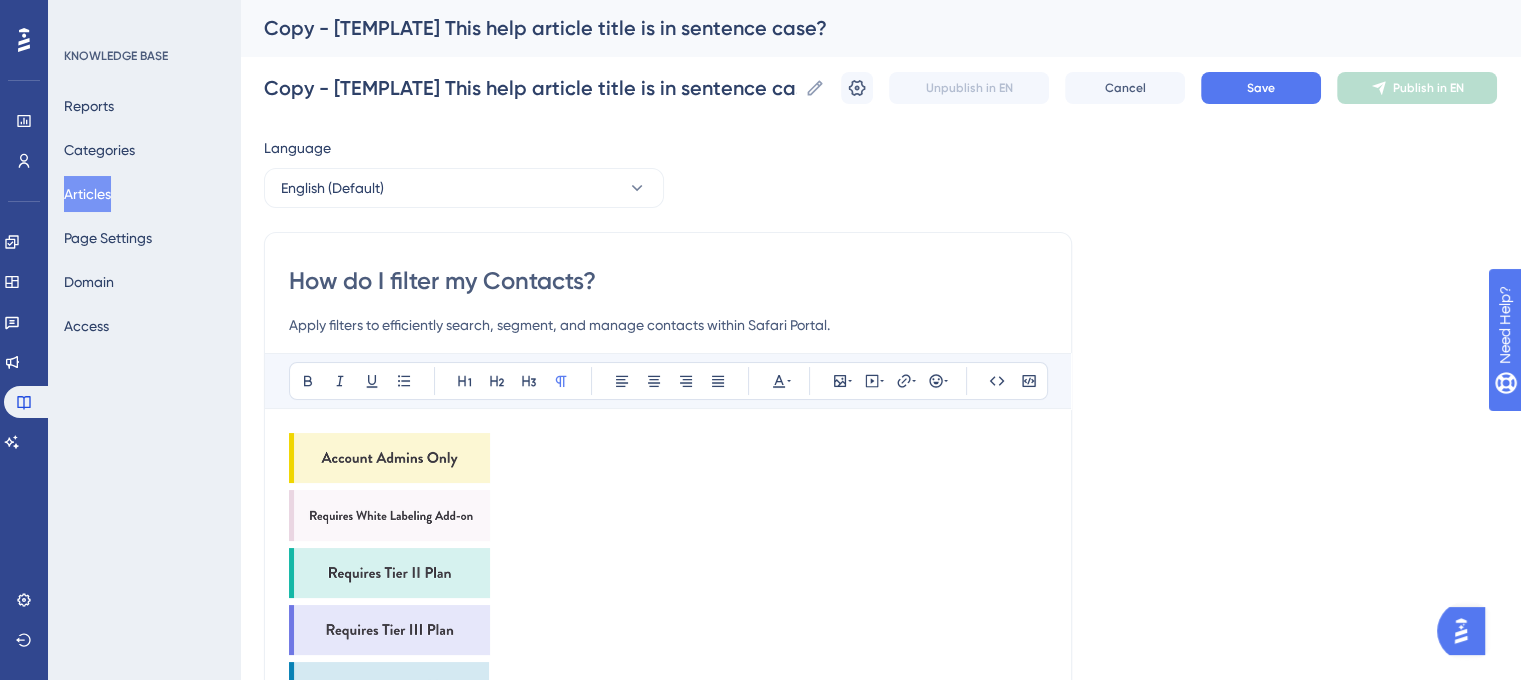 drag, startPoint x: 822, startPoint y: 331, endPoint x: 703, endPoint y: 330, distance: 119.0042 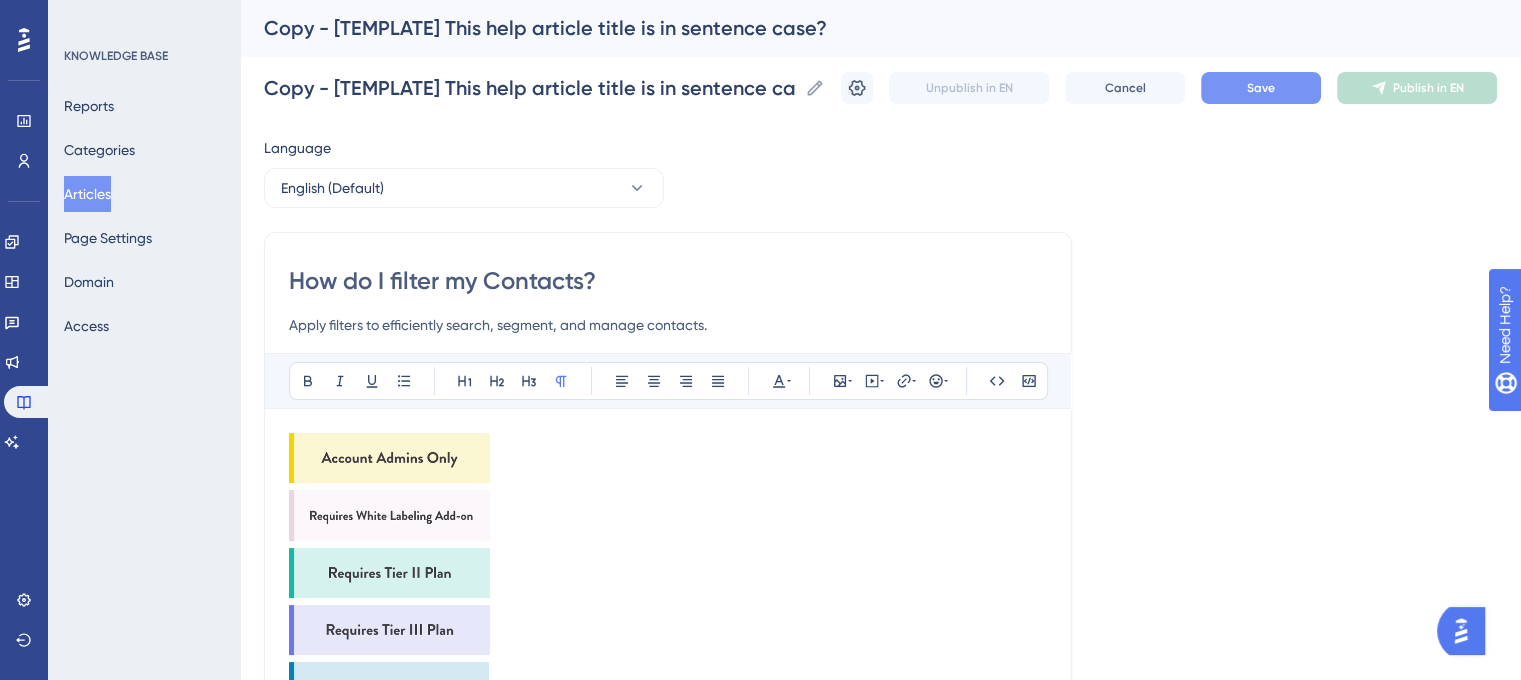 type on "Apply filters to efficiently search, segment, and manage contacts." 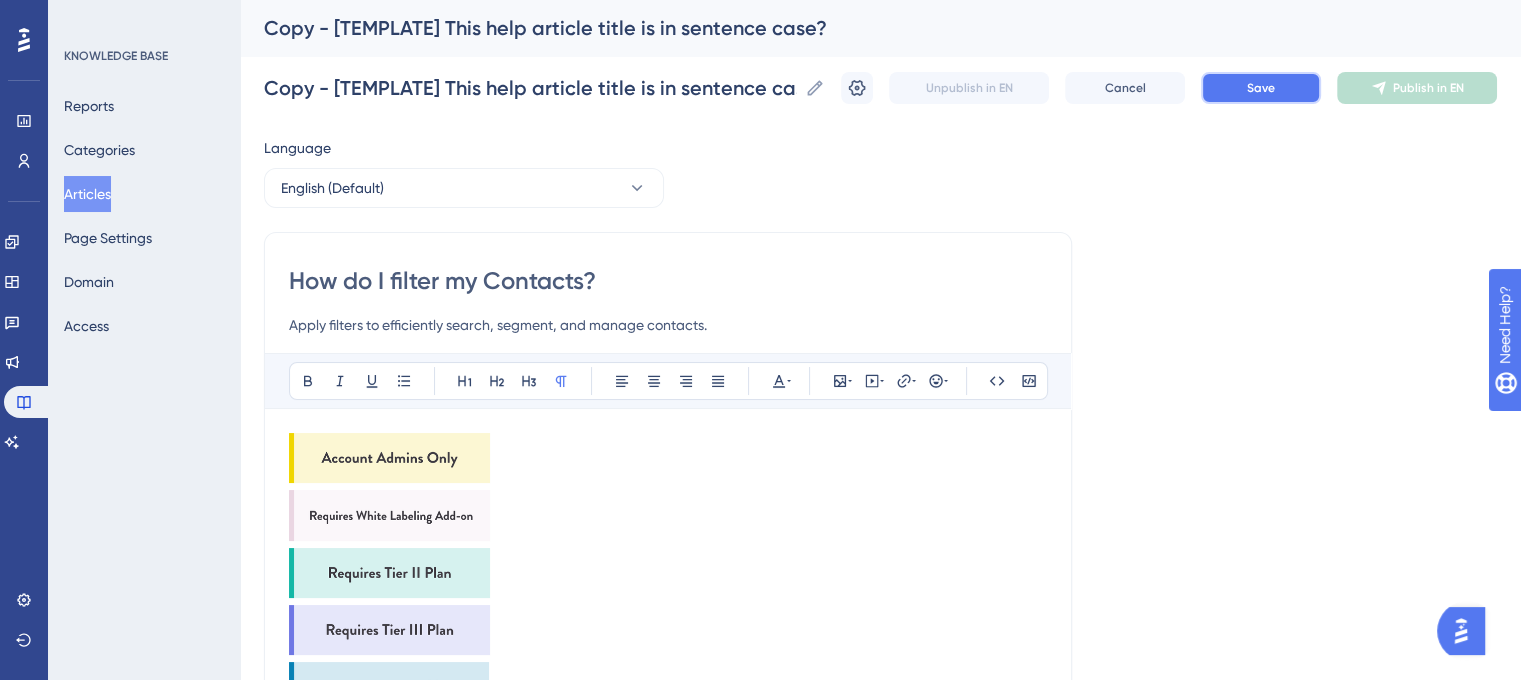 click on "Save" at bounding box center (1261, 88) 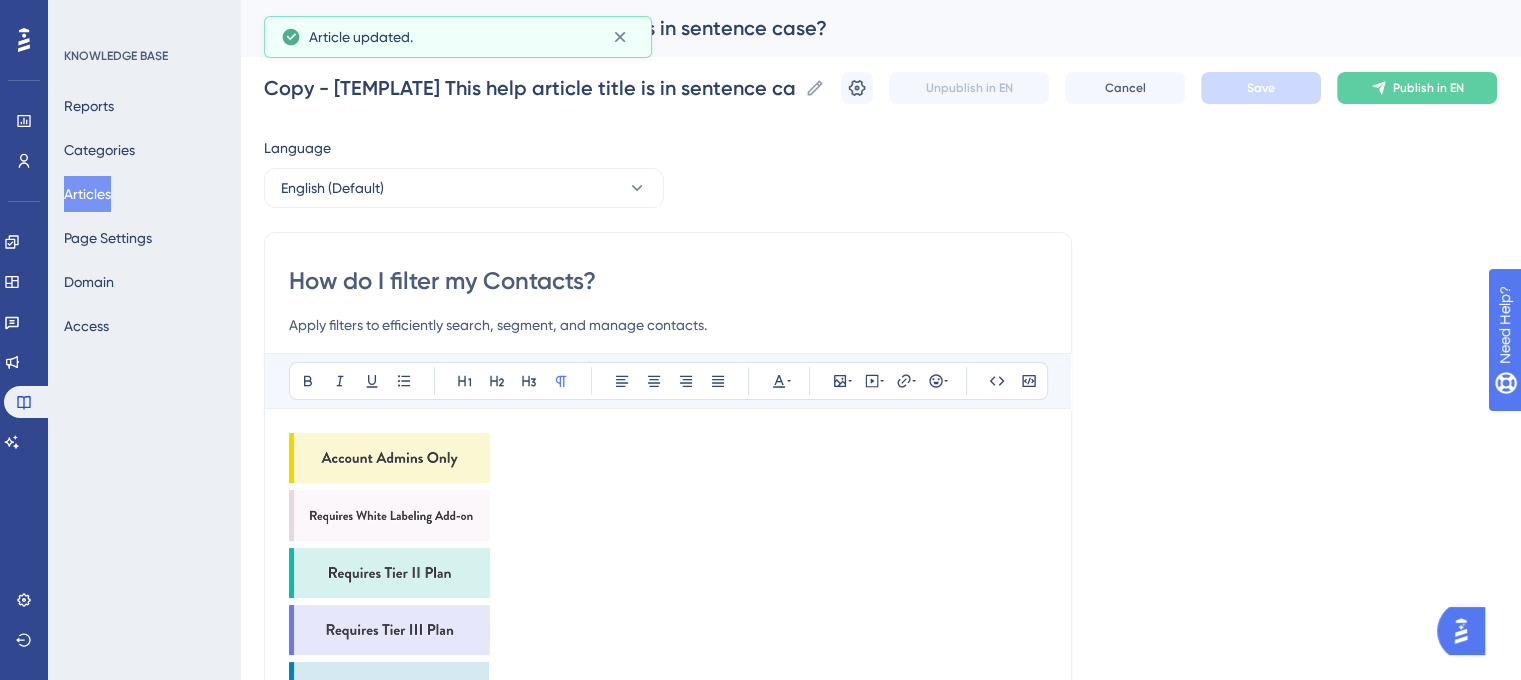 drag, startPoint x: 552, startPoint y: 290, endPoint x: 288, endPoint y: 290, distance: 264 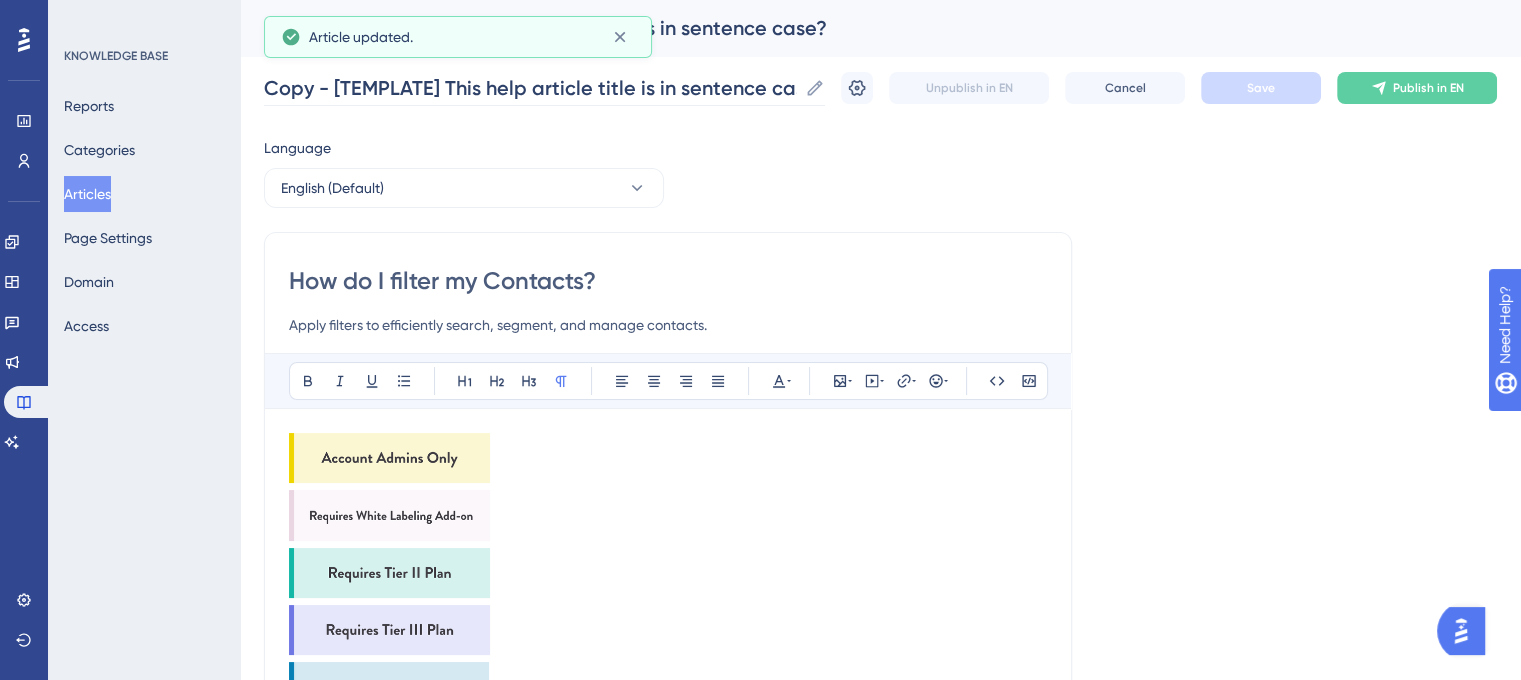 click 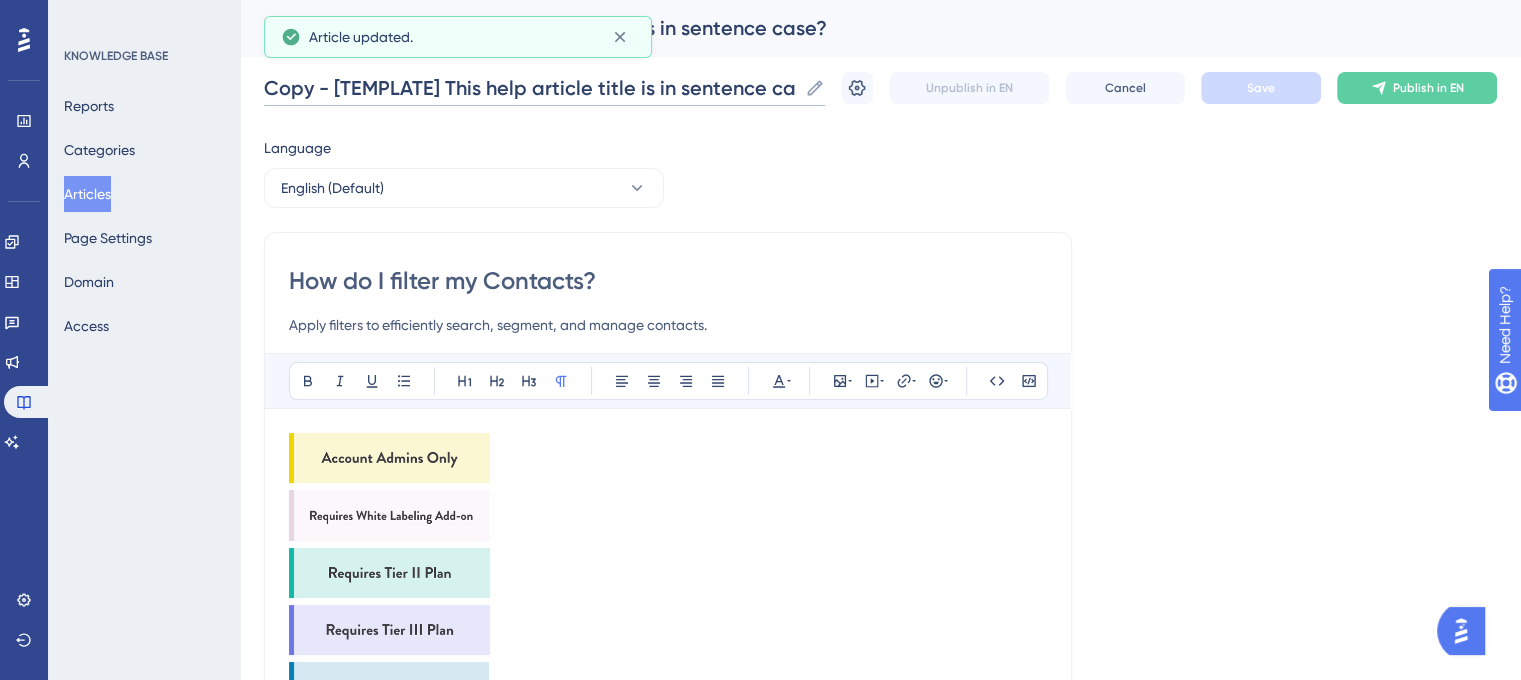 click on "Copy - [TEMPLATE] This help article title is in sentence case?" at bounding box center (530, 88) 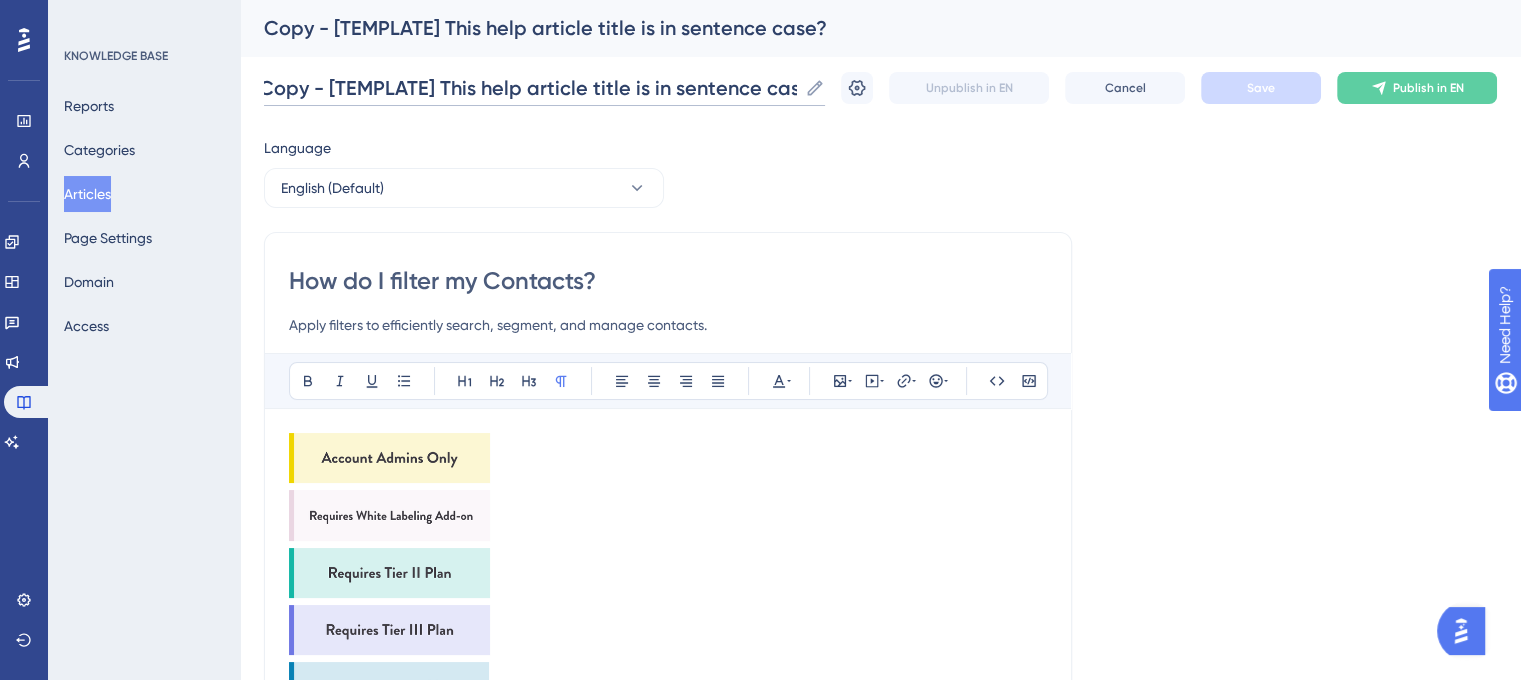 click on "Copy - [TEMPLATE] This help article title is in sentence case?" at bounding box center [530, 88] 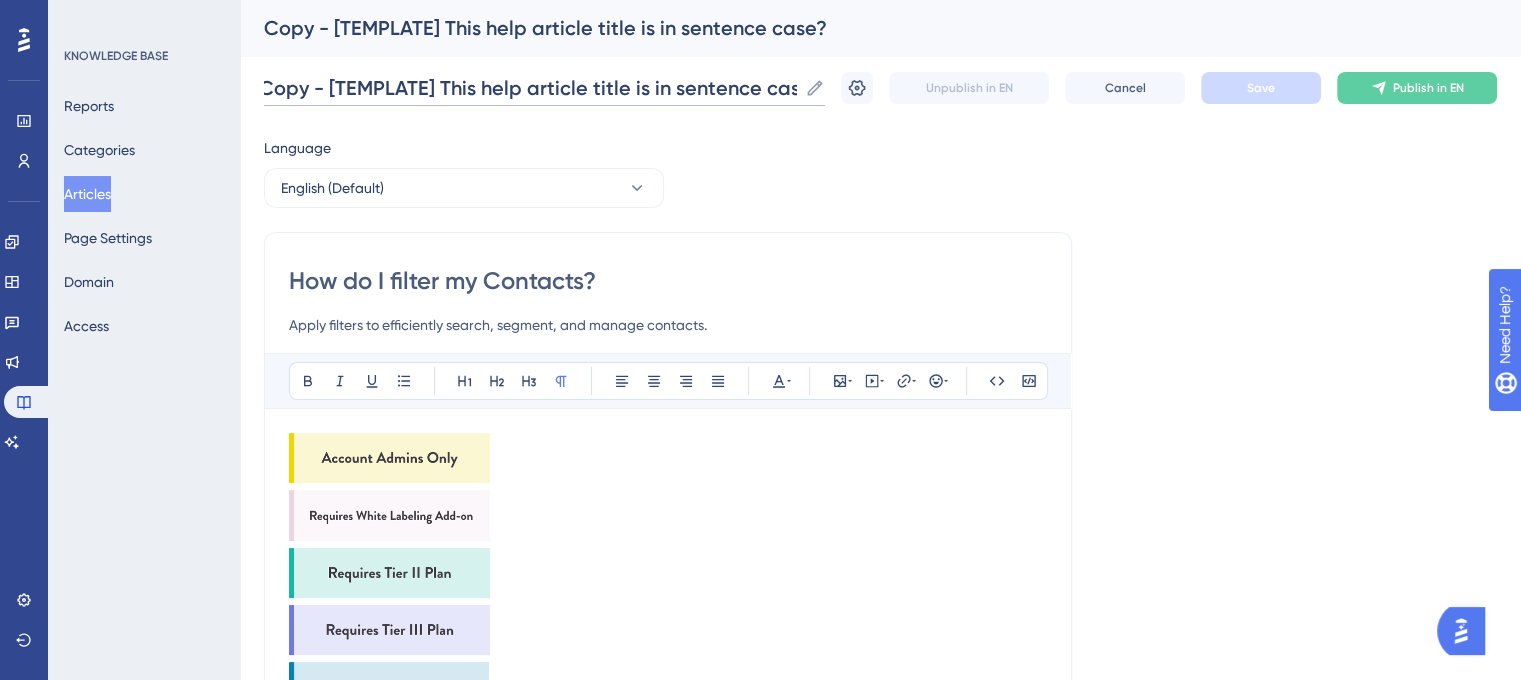 paste on "How do I filter my Contacts" 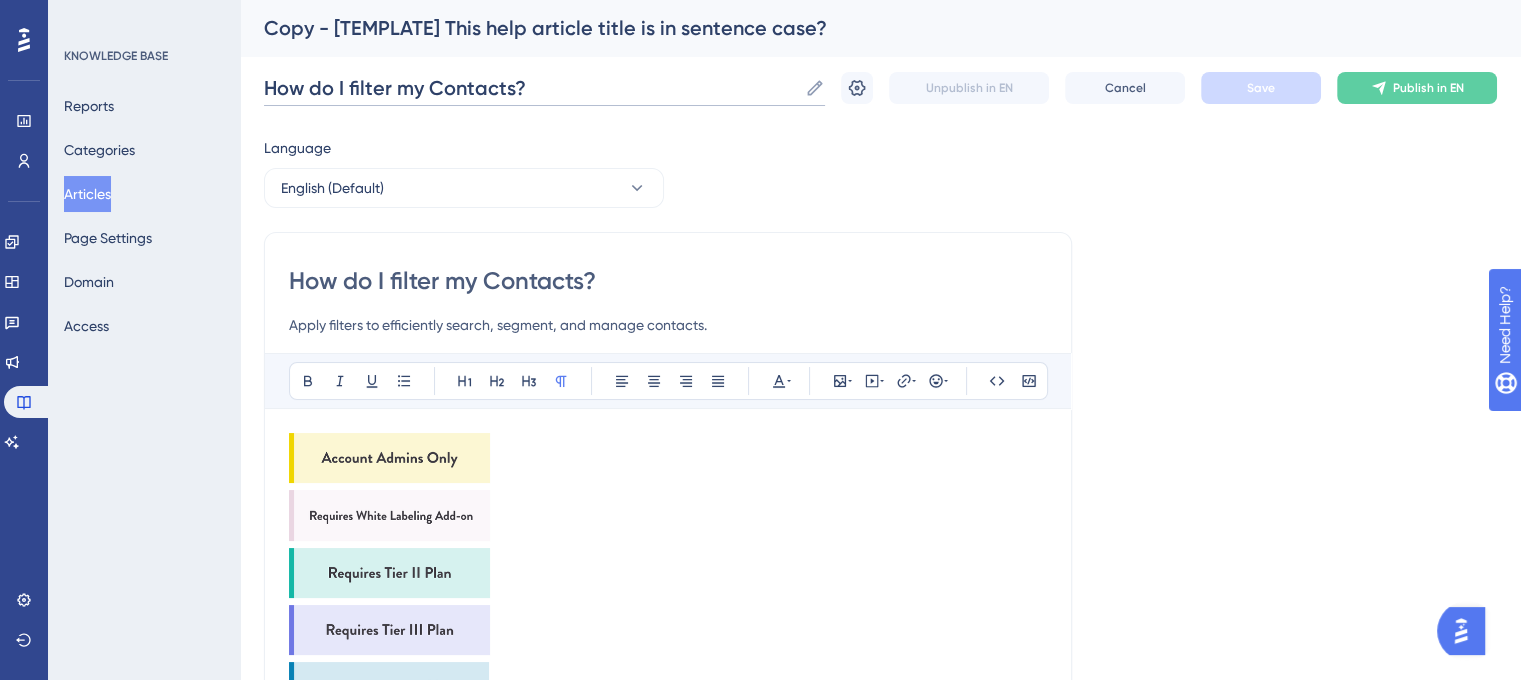 scroll, scrollTop: 0, scrollLeft: 0, axis: both 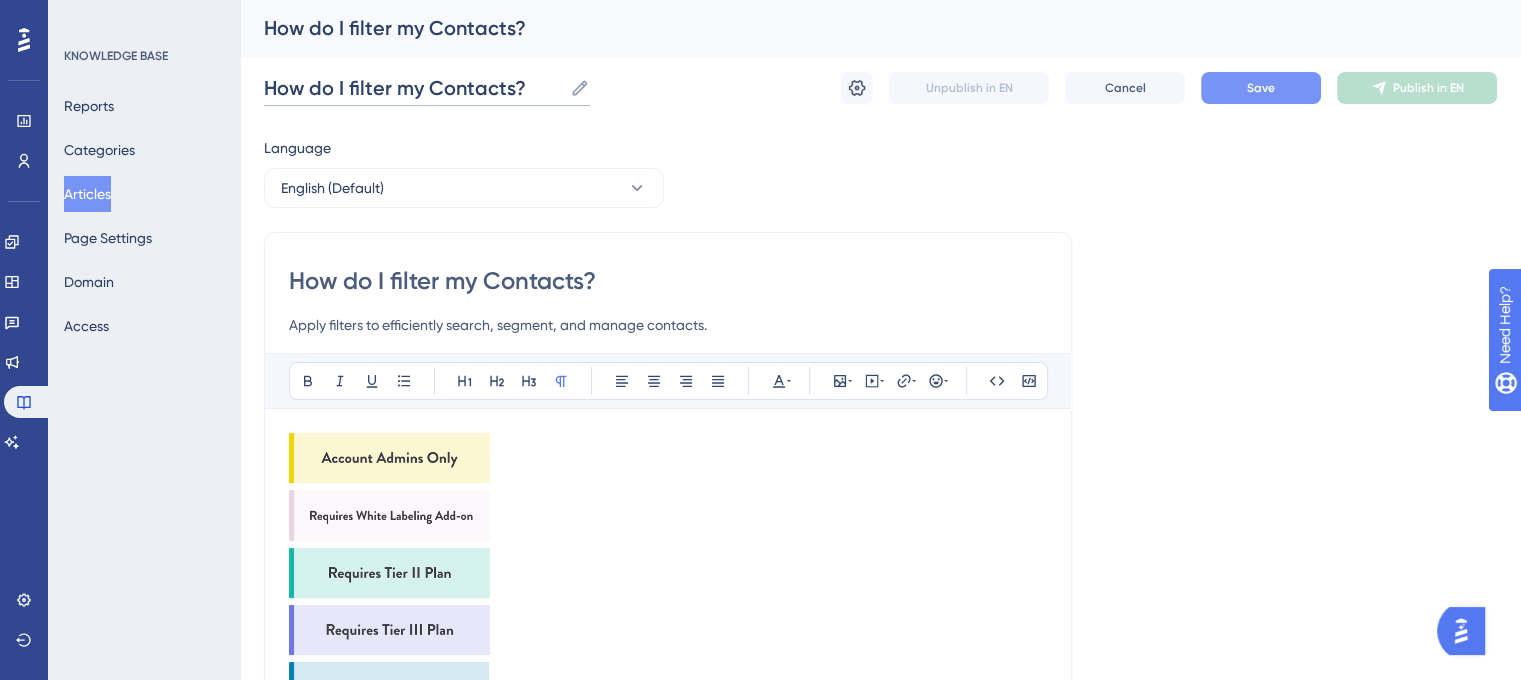 type on "How do I filter my Contacts?" 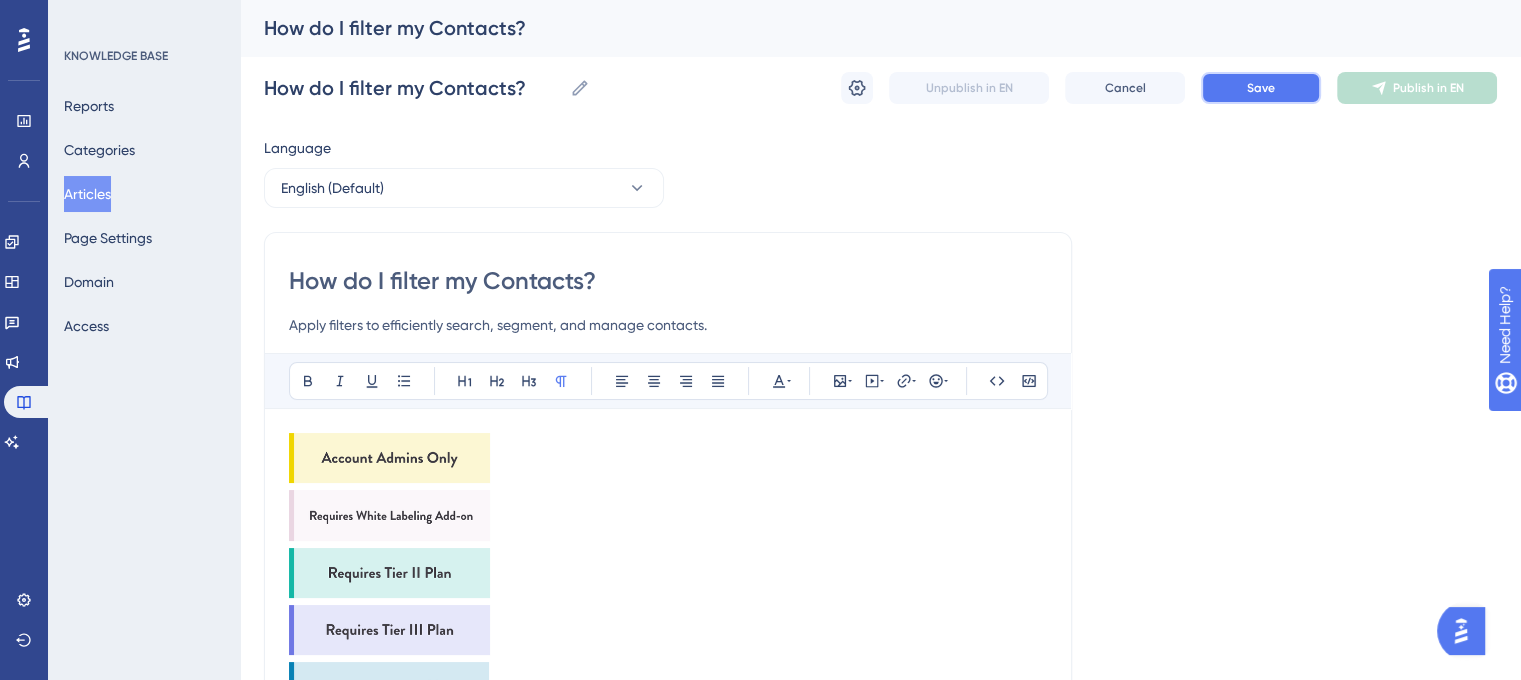 click on "Save" at bounding box center (1261, 88) 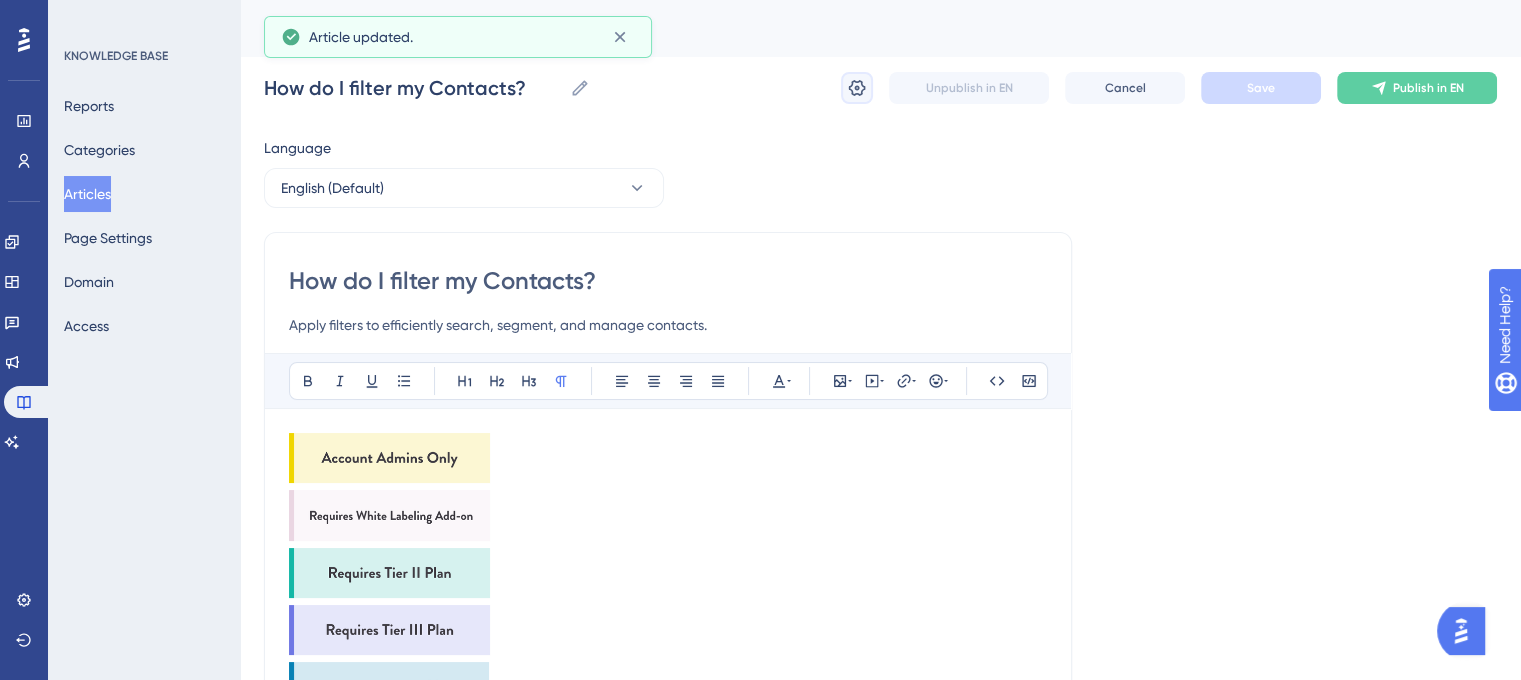 click 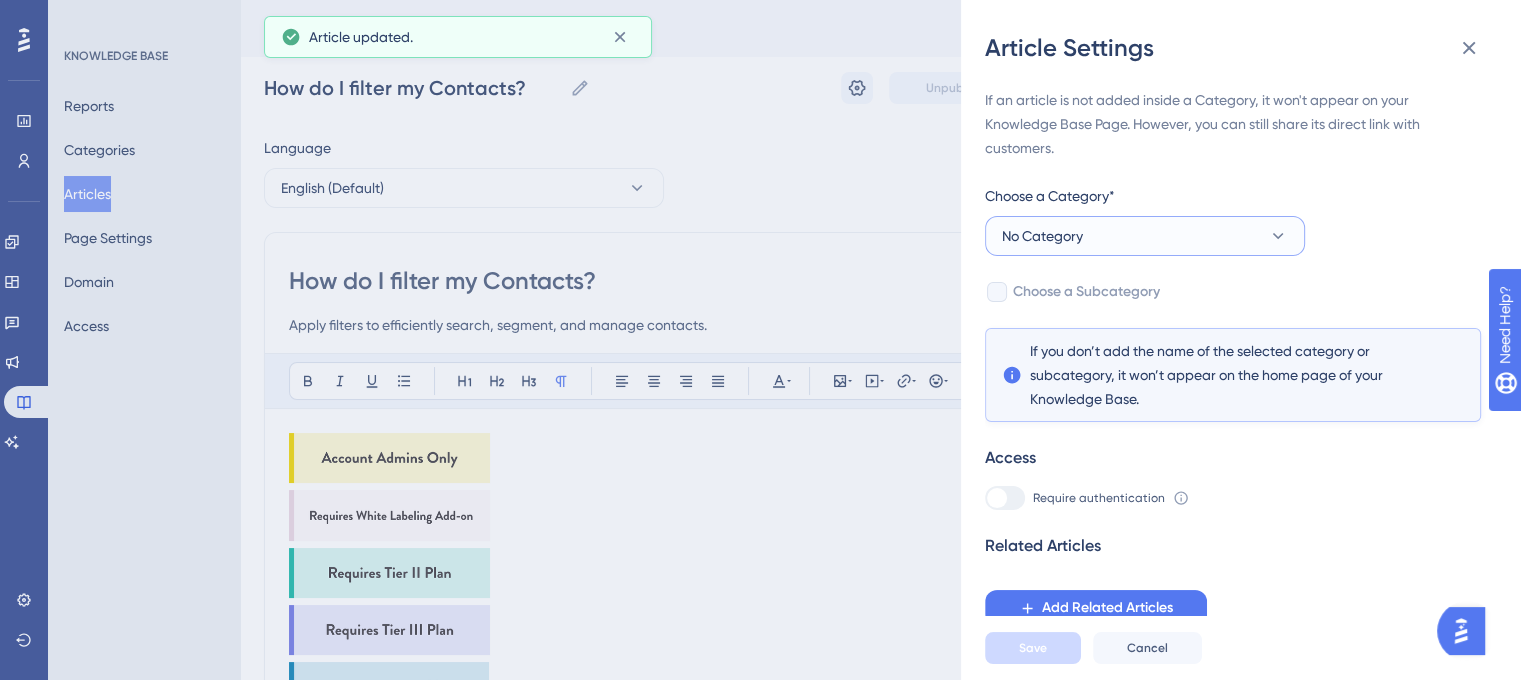 click on "No Category" at bounding box center [1145, 236] 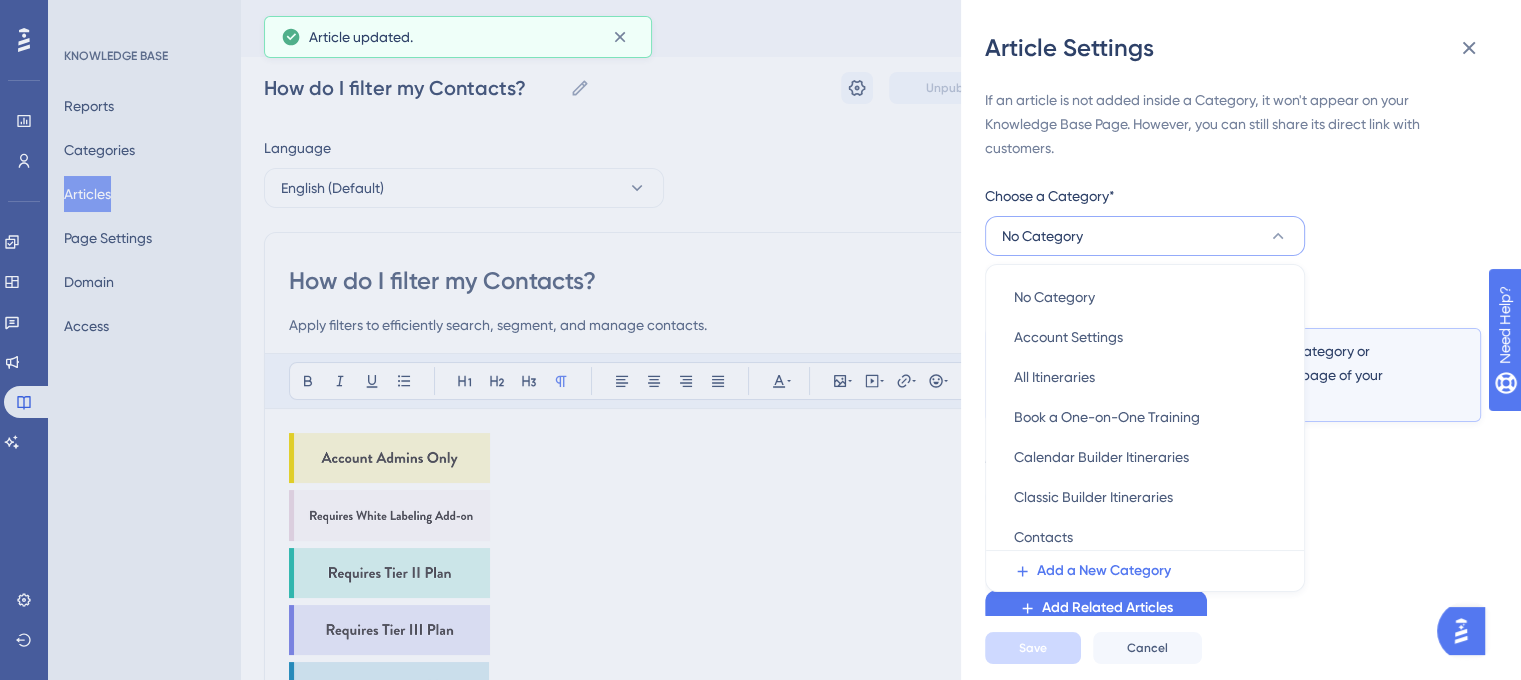 scroll, scrollTop: 68, scrollLeft: 0, axis: vertical 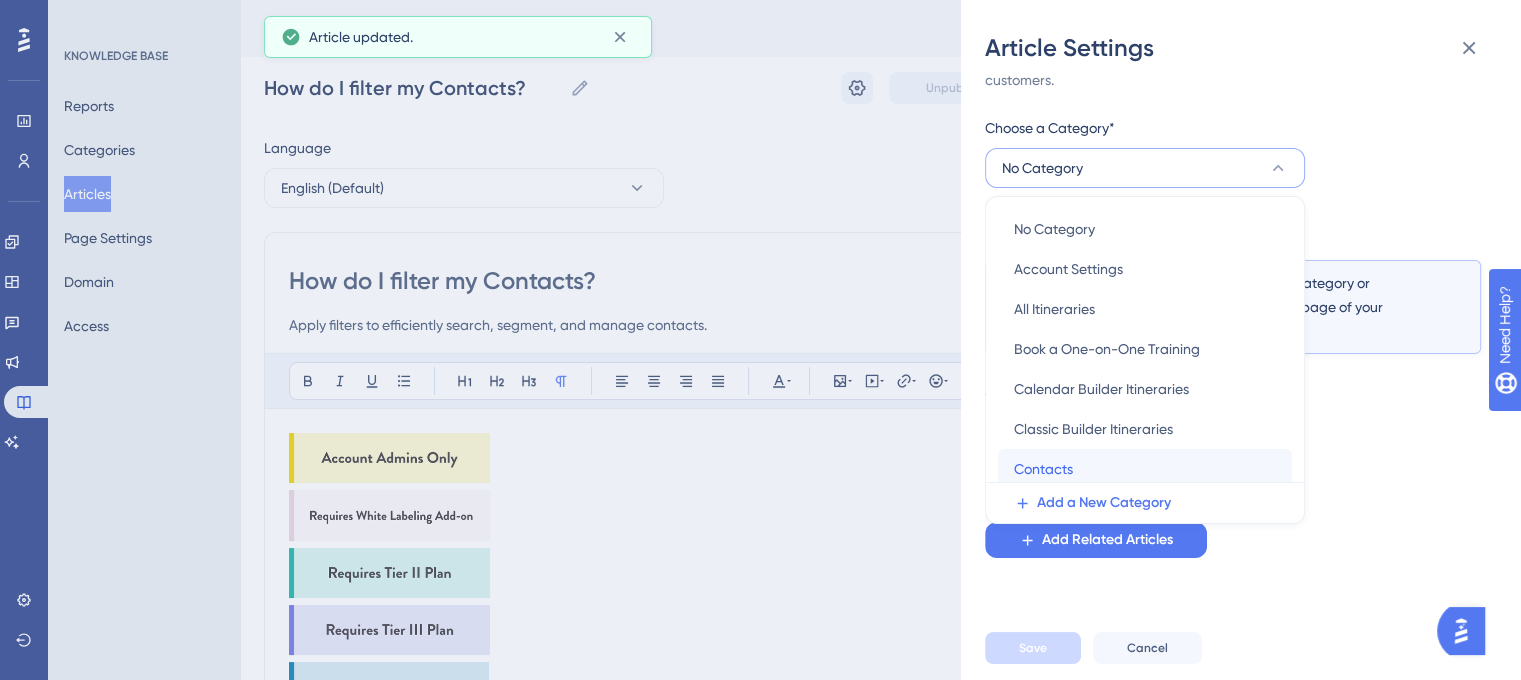 click on "Contacts" at bounding box center (1043, 469) 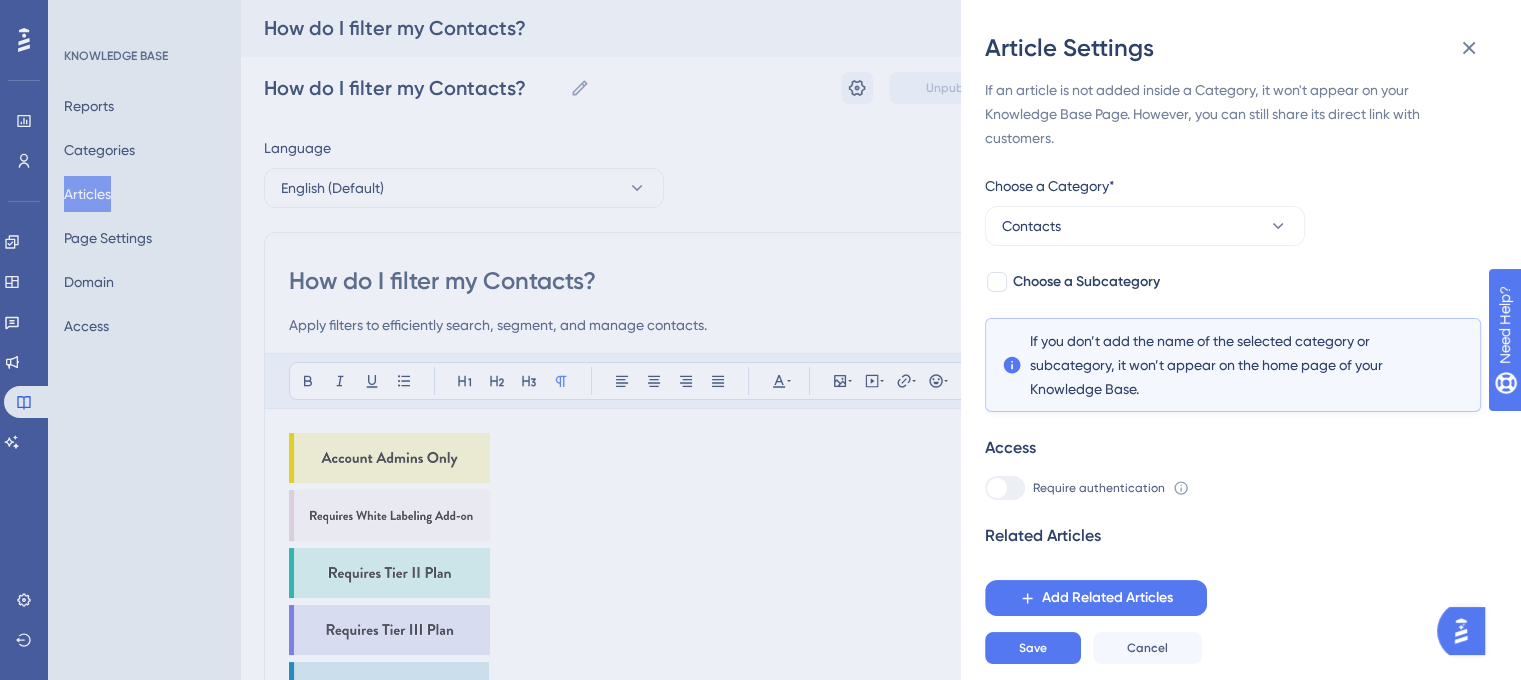 scroll, scrollTop: 0, scrollLeft: 0, axis: both 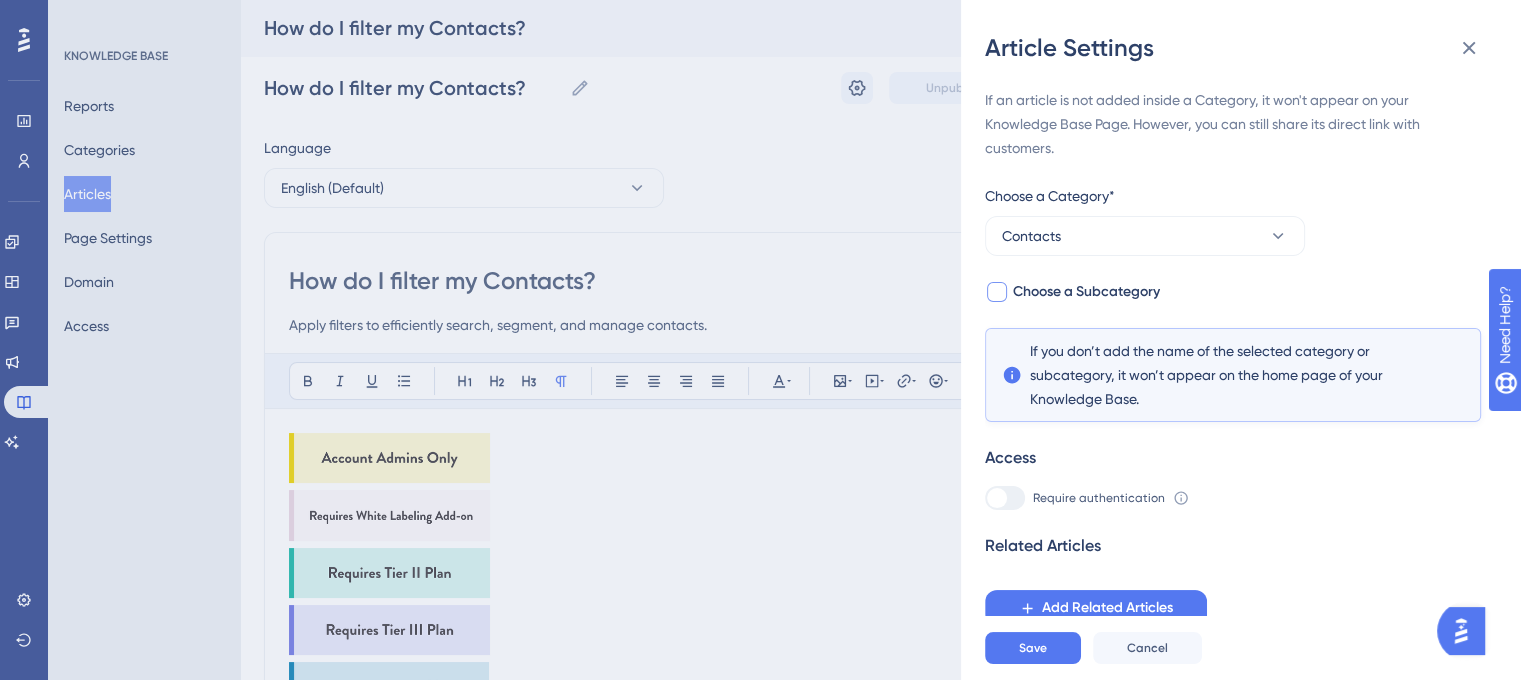 click on "Choose a Subcategory" at bounding box center [1086, 292] 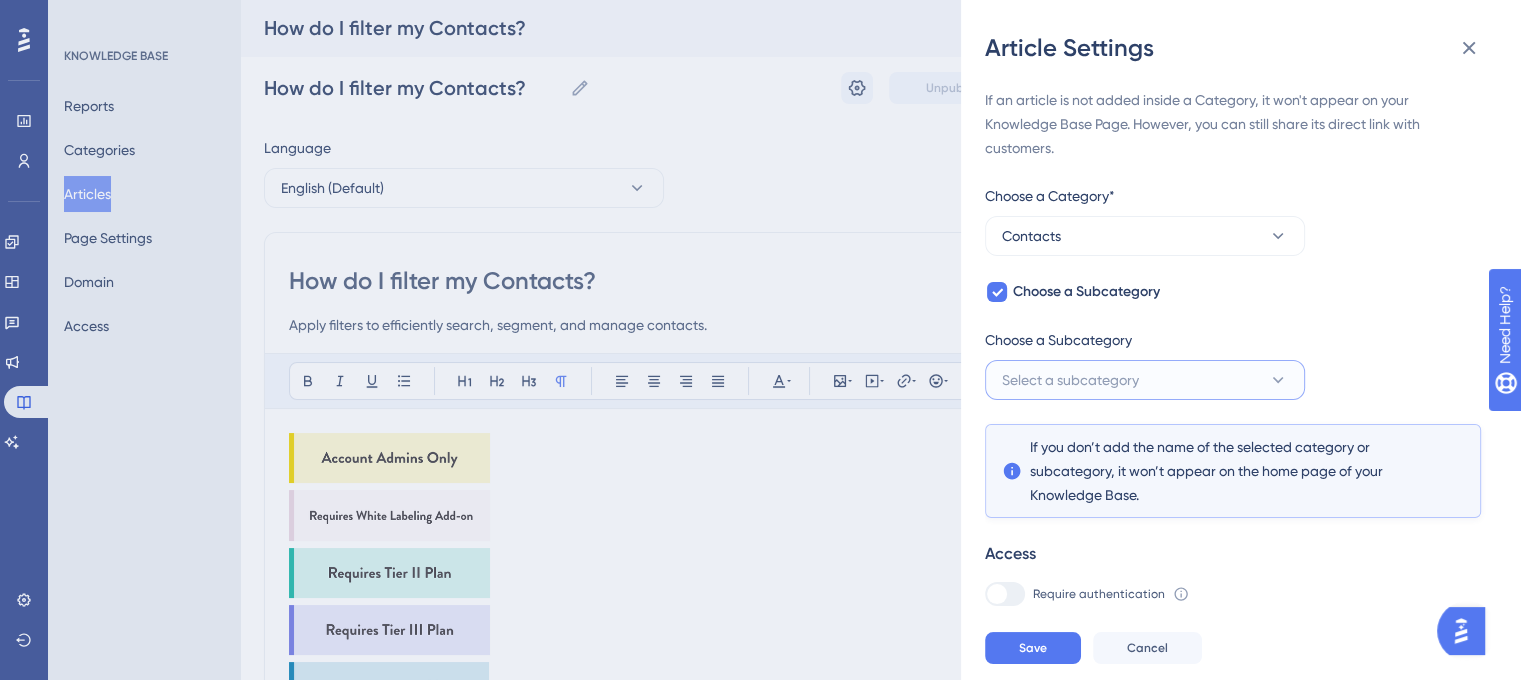 click on "Select a subcategory" at bounding box center [1070, 380] 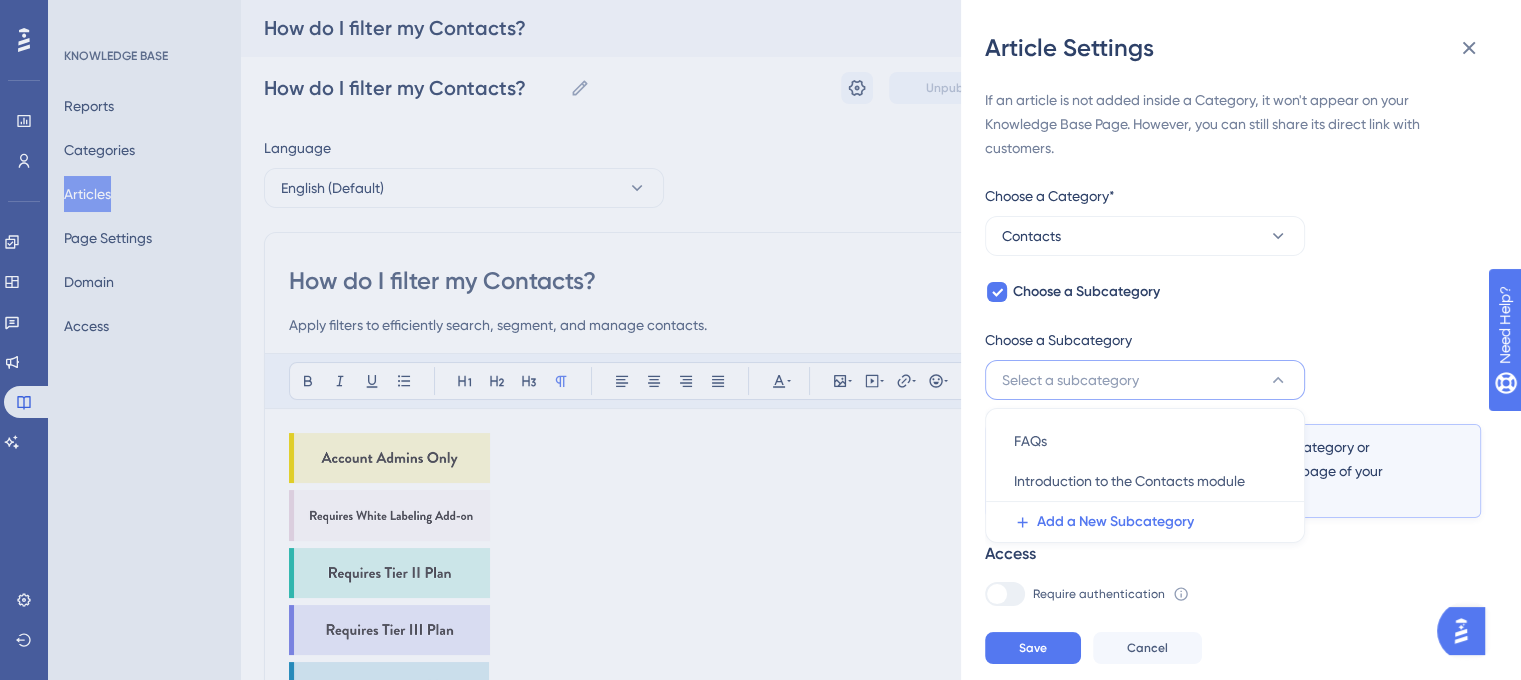 click on "If an article is not added inside a Category, it won't appear on your Knowledge Base Page. However, you can still share its direct link with customers. Choose a Category* Contacts Choose a Subcategory Choose a Subcategory Select a subcategory FAQs FAQs Introduction to the Contacts module Introduction to the Contacts module Add a New Subcategory If you don’t add the name of the selected category or subcategory, it won’t appear on the home page of your Knowledge Base. Access Require authentication To change this setting you should manage your access preferences  under the Access tab. Learn more Related Articles Add Related Articles" at bounding box center (1233, 405) 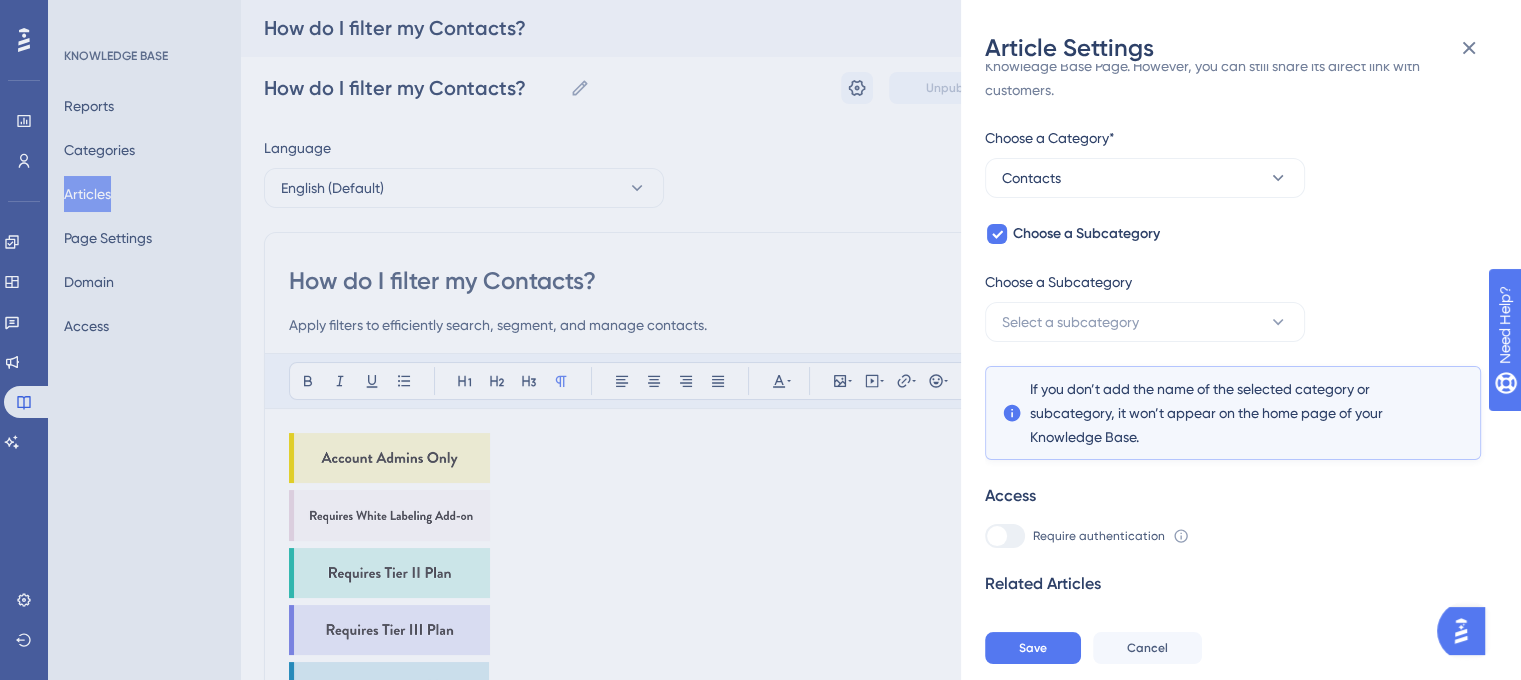 scroll, scrollTop: 90, scrollLeft: 0, axis: vertical 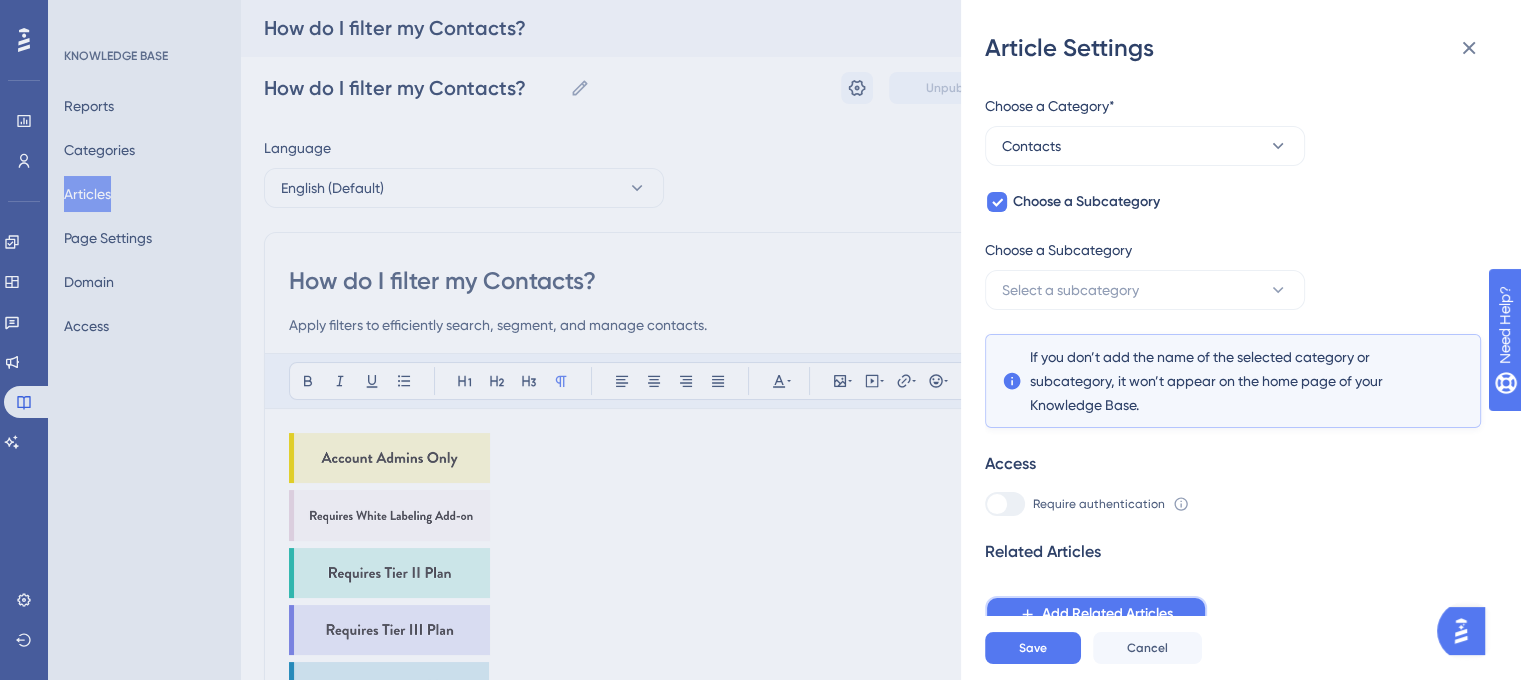 click on "Add Related Articles" at bounding box center [1107, 614] 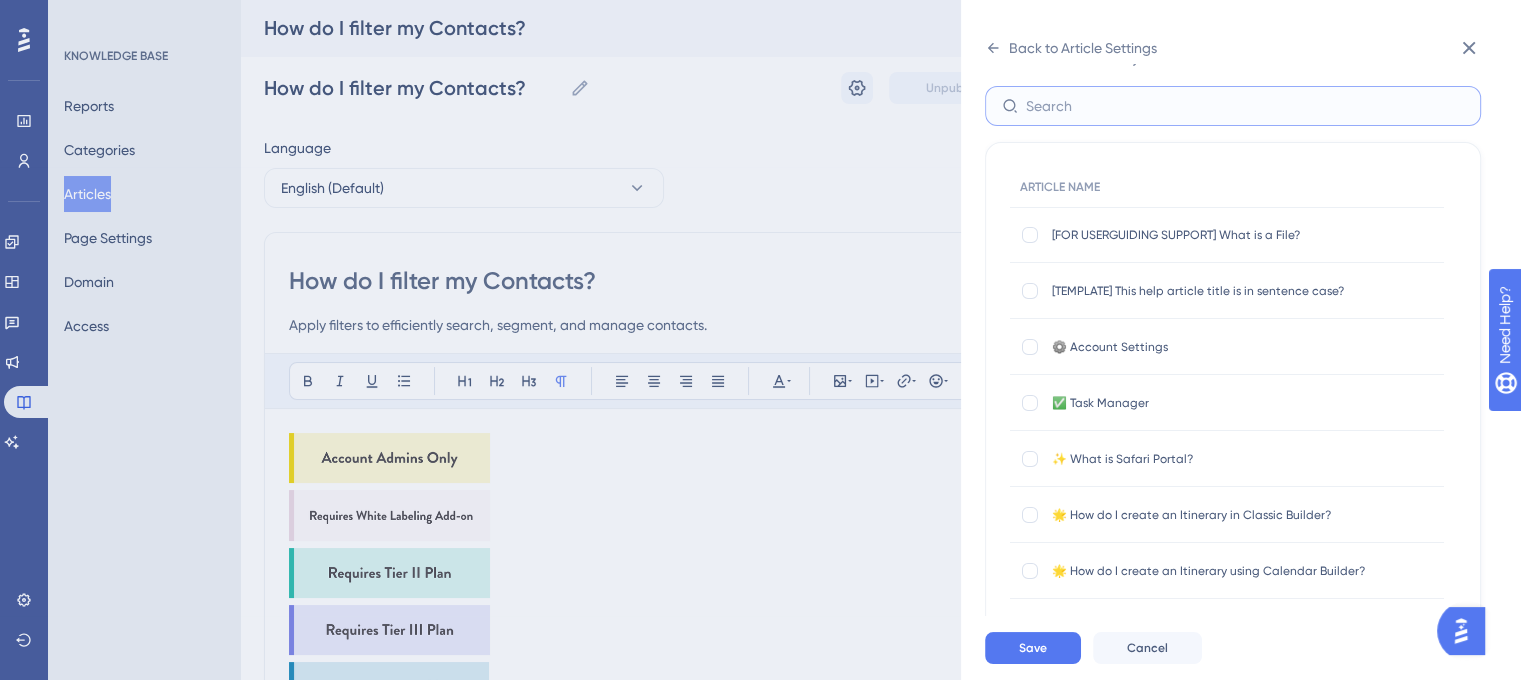 click at bounding box center (1245, 106) 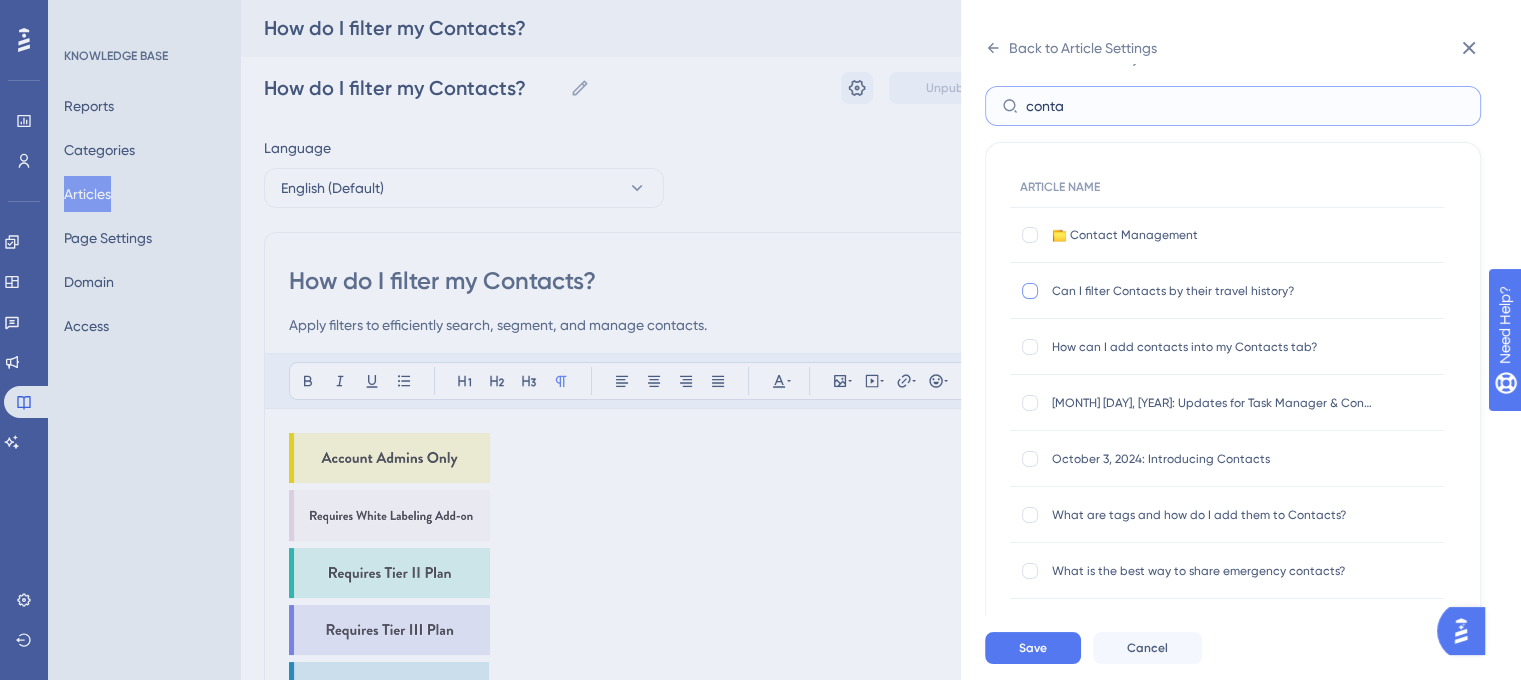 type on "conta" 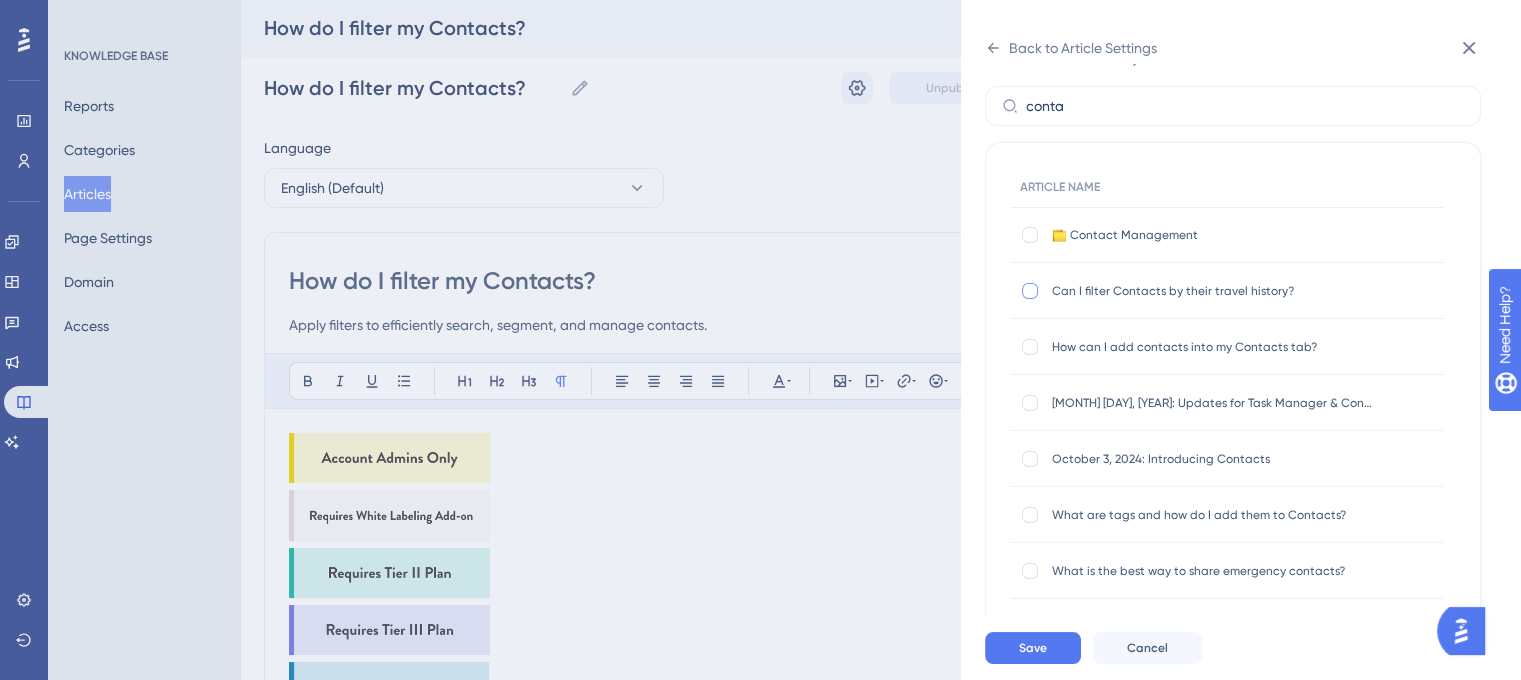 click at bounding box center [1030, 291] 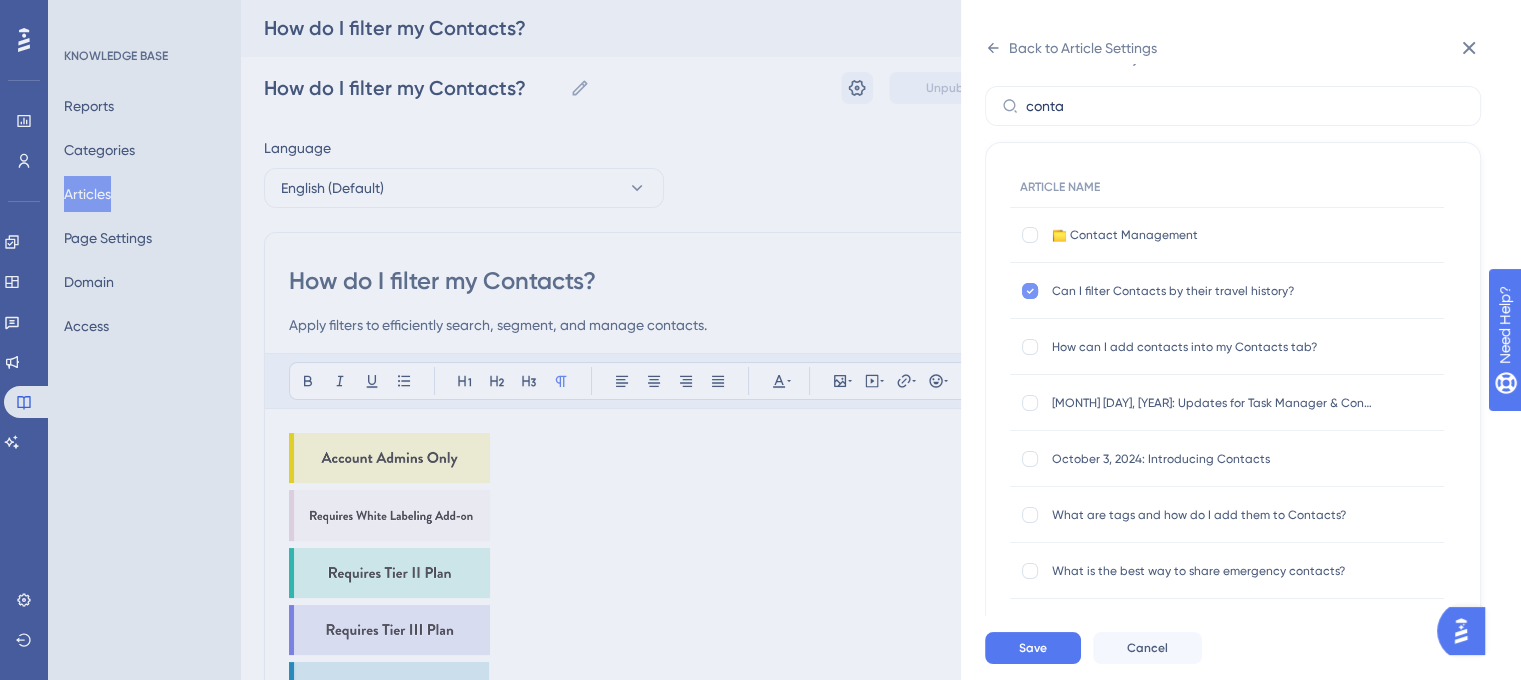 checkbox on "true" 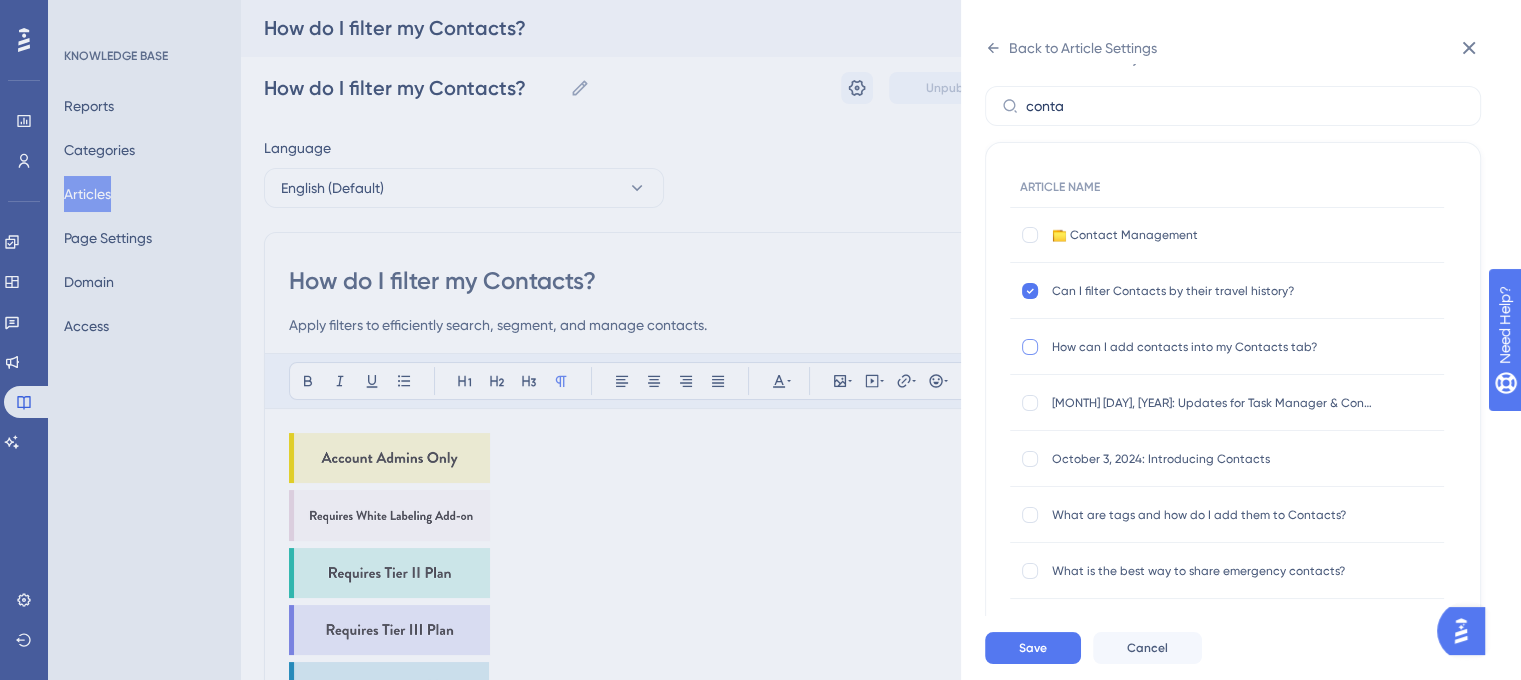 click at bounding box center (1030, 347) 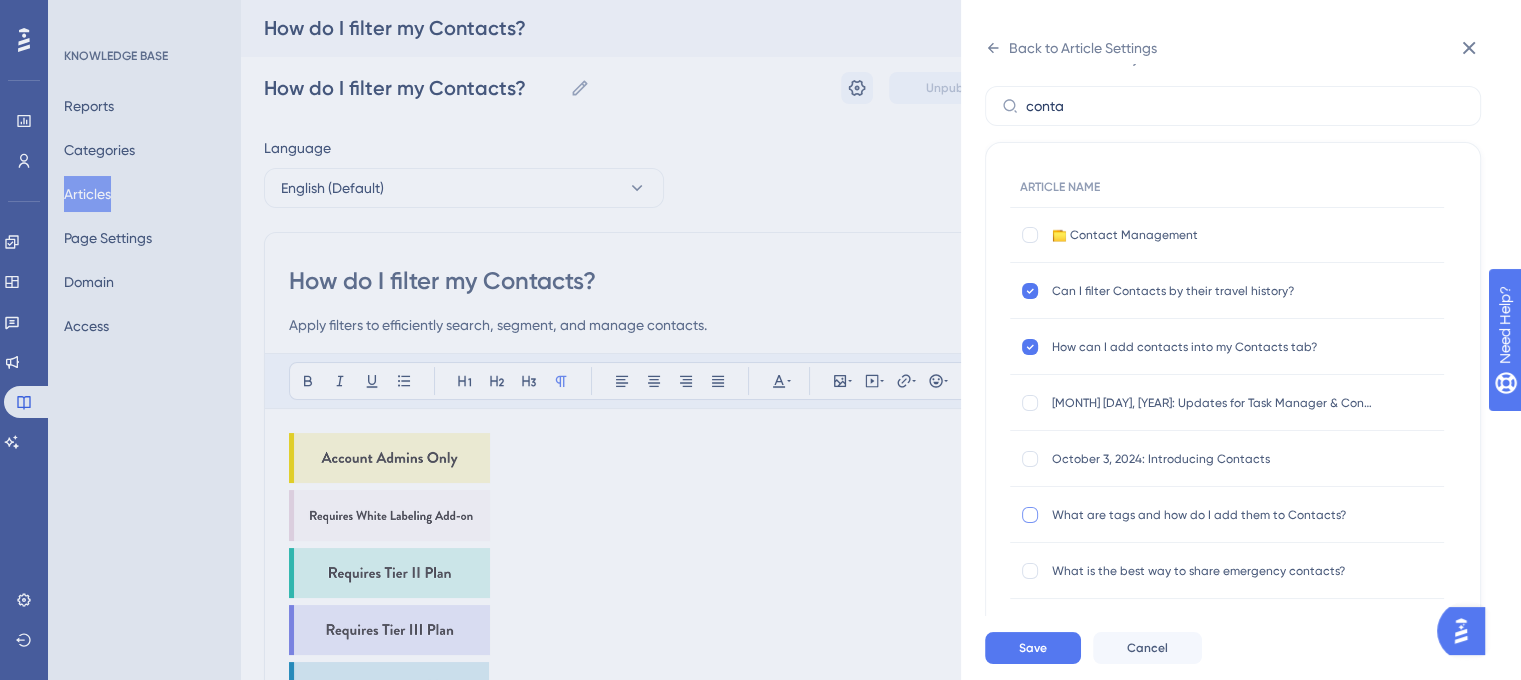 click at bounding box center [1030, 515] 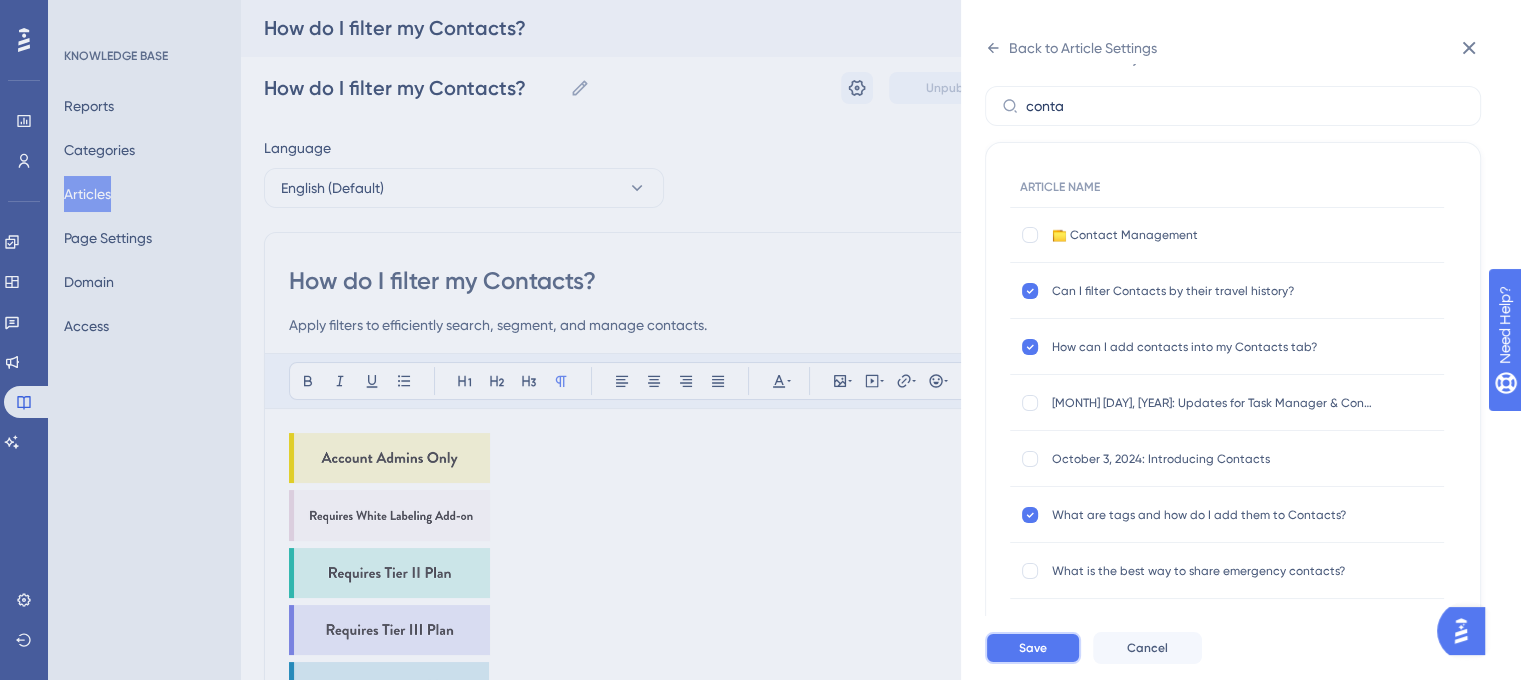 click on "Save" at bounding box center [1033, 648] 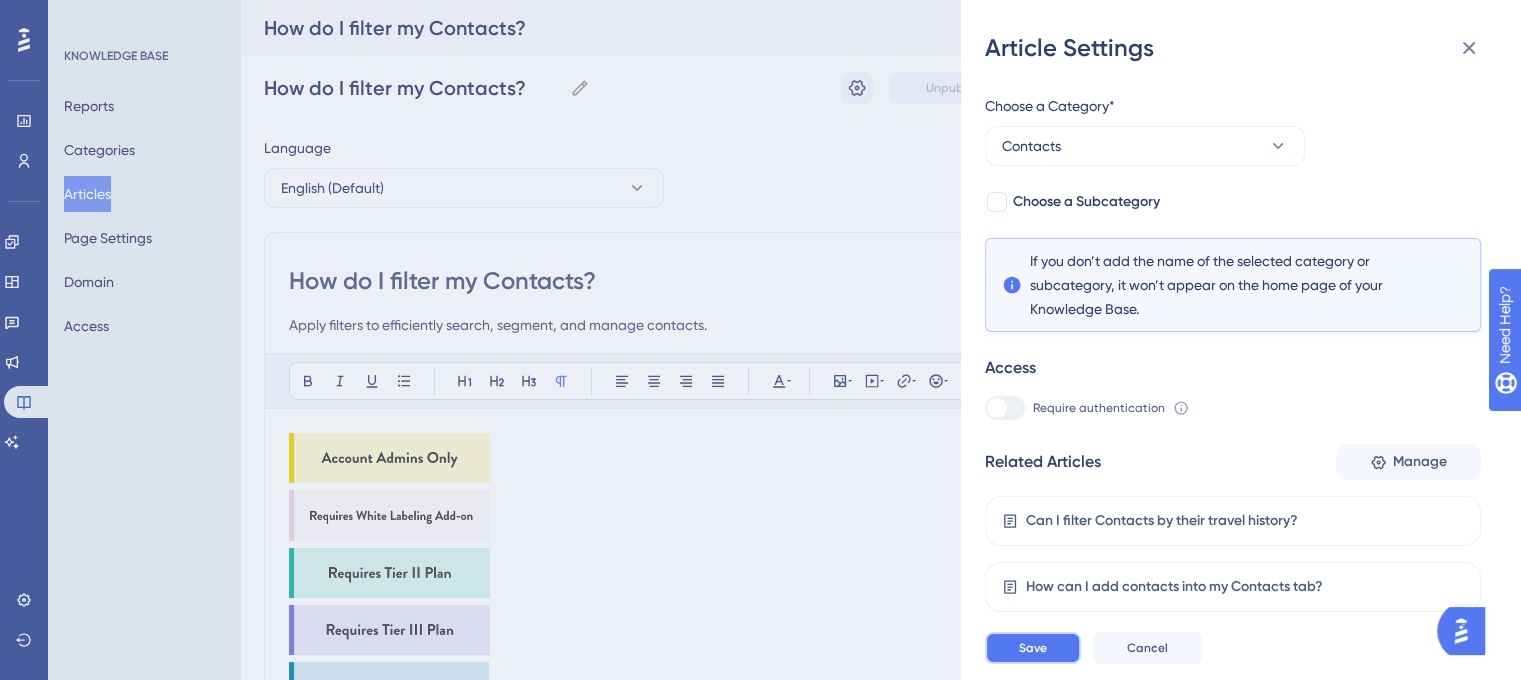 click on "Save" at bounding box center [1033, 648] 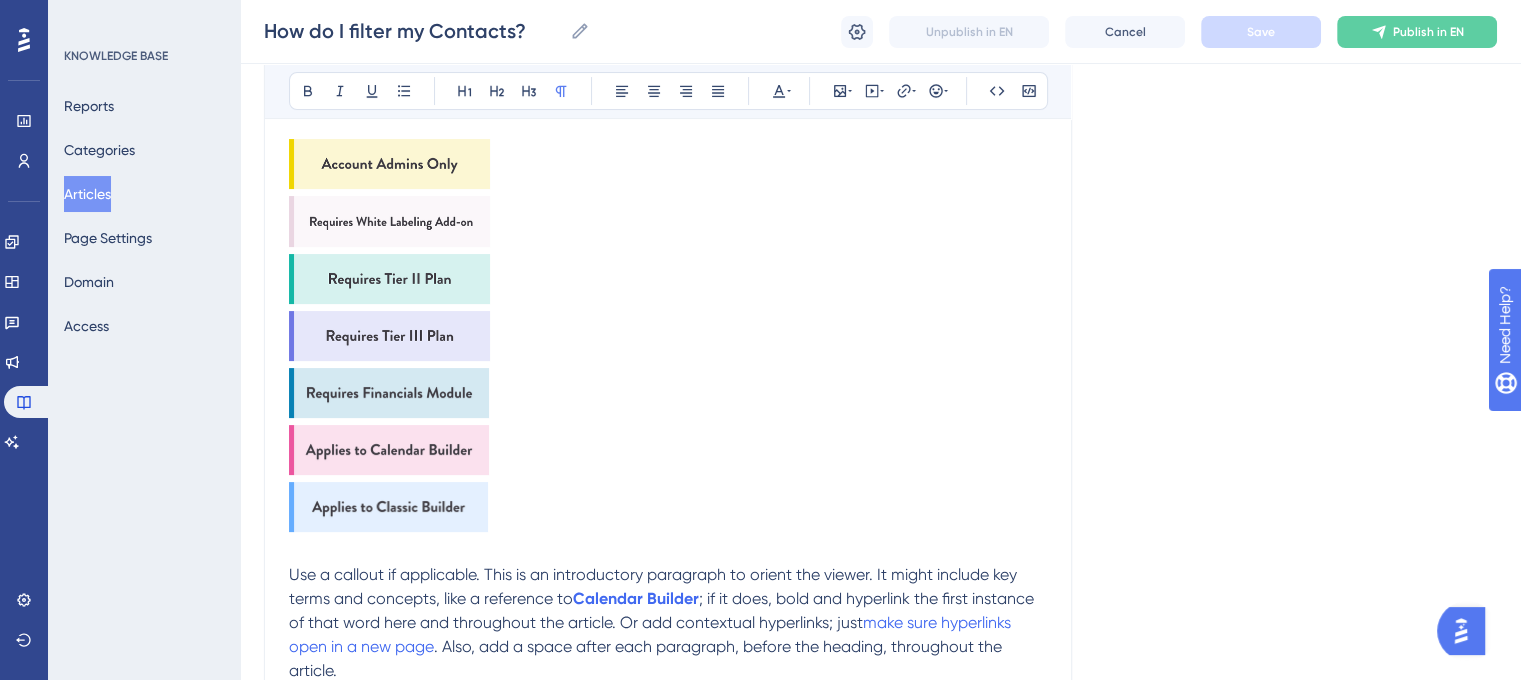 scroll, scrollTop: 300, scrollLeft: 0, axis: vertical 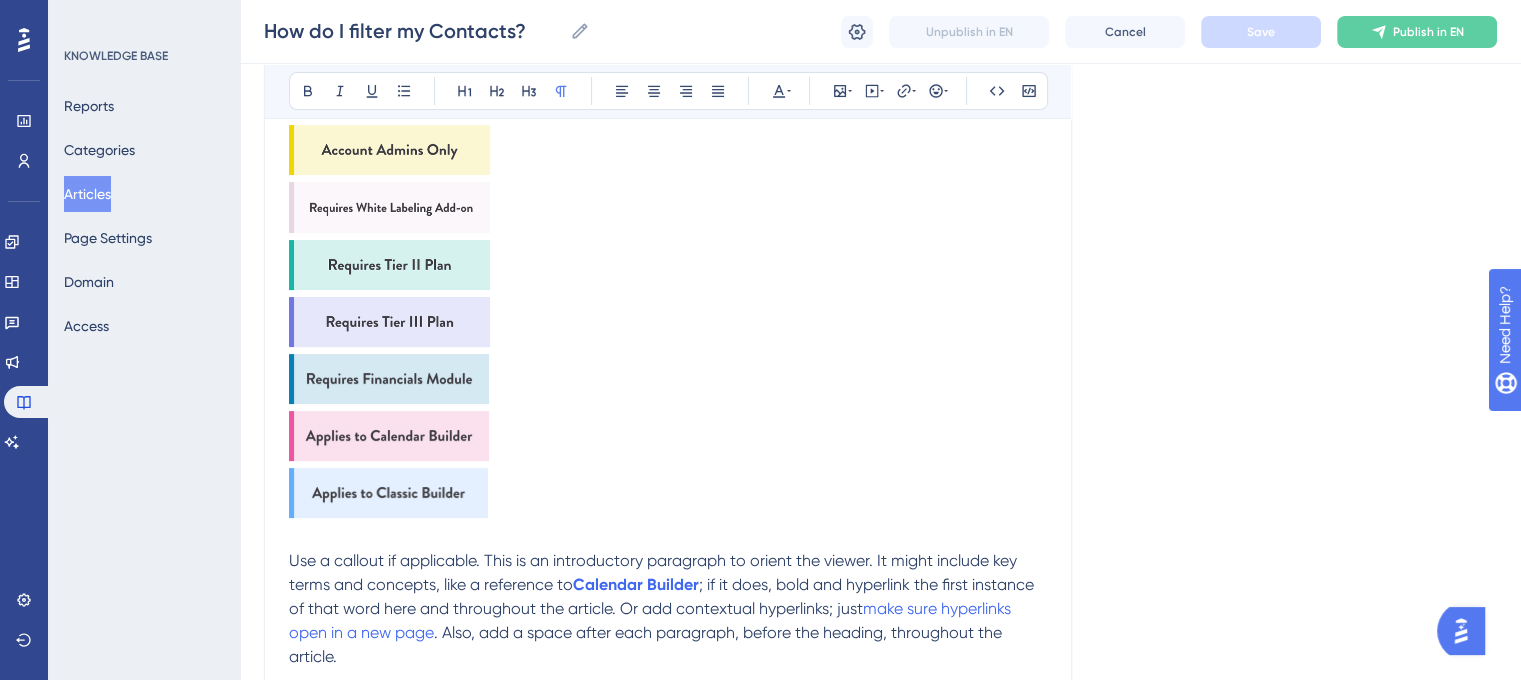 click at bounding box center [389, 150] 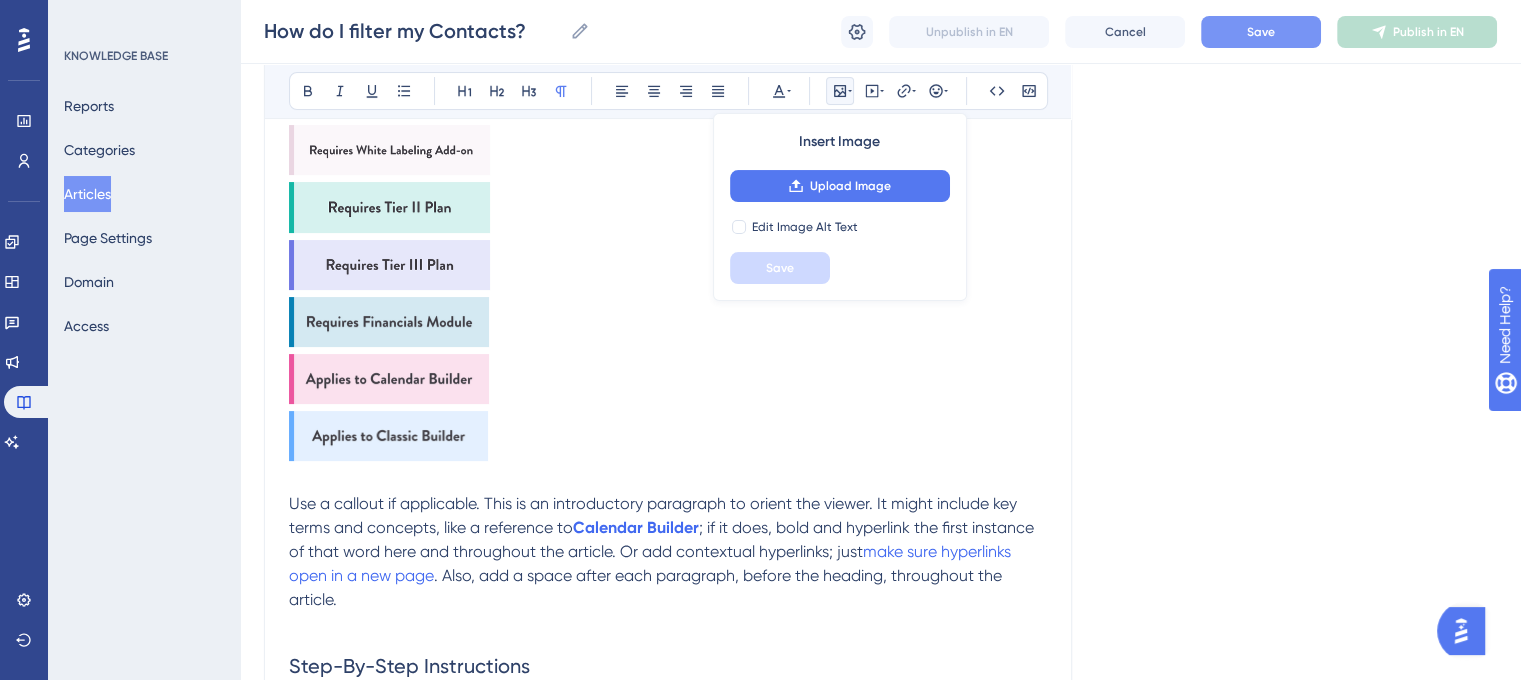 click at bounding box center (389, 150) 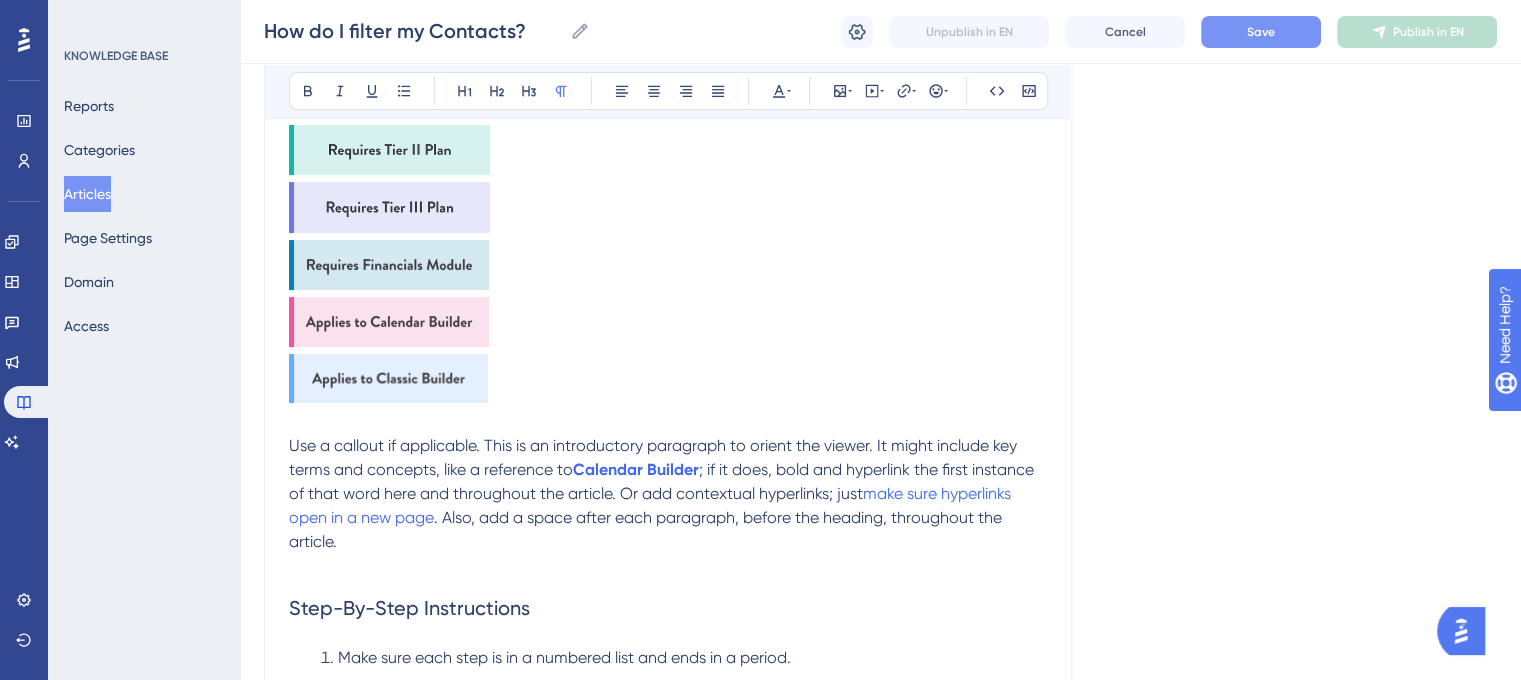 click at bounding box center (389, 150) 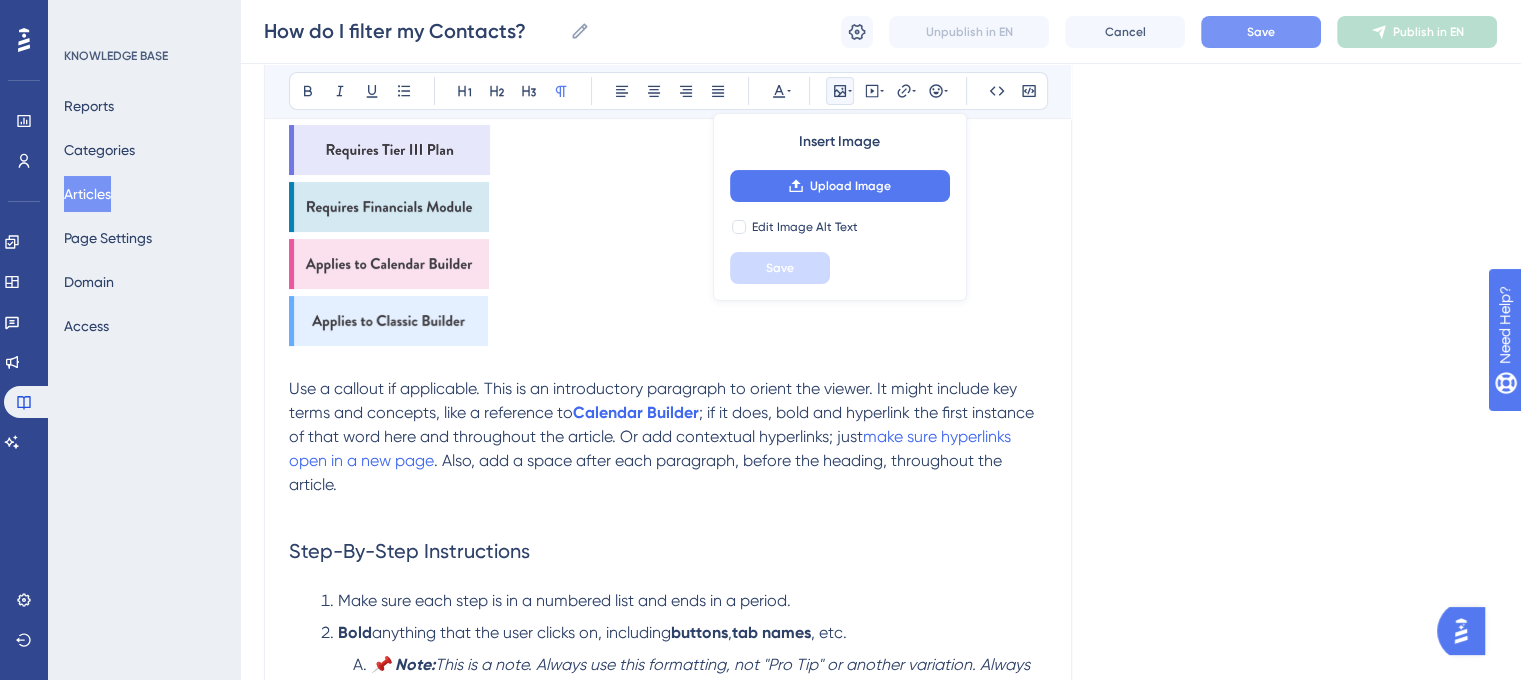 click at bounding box center (389, 150) 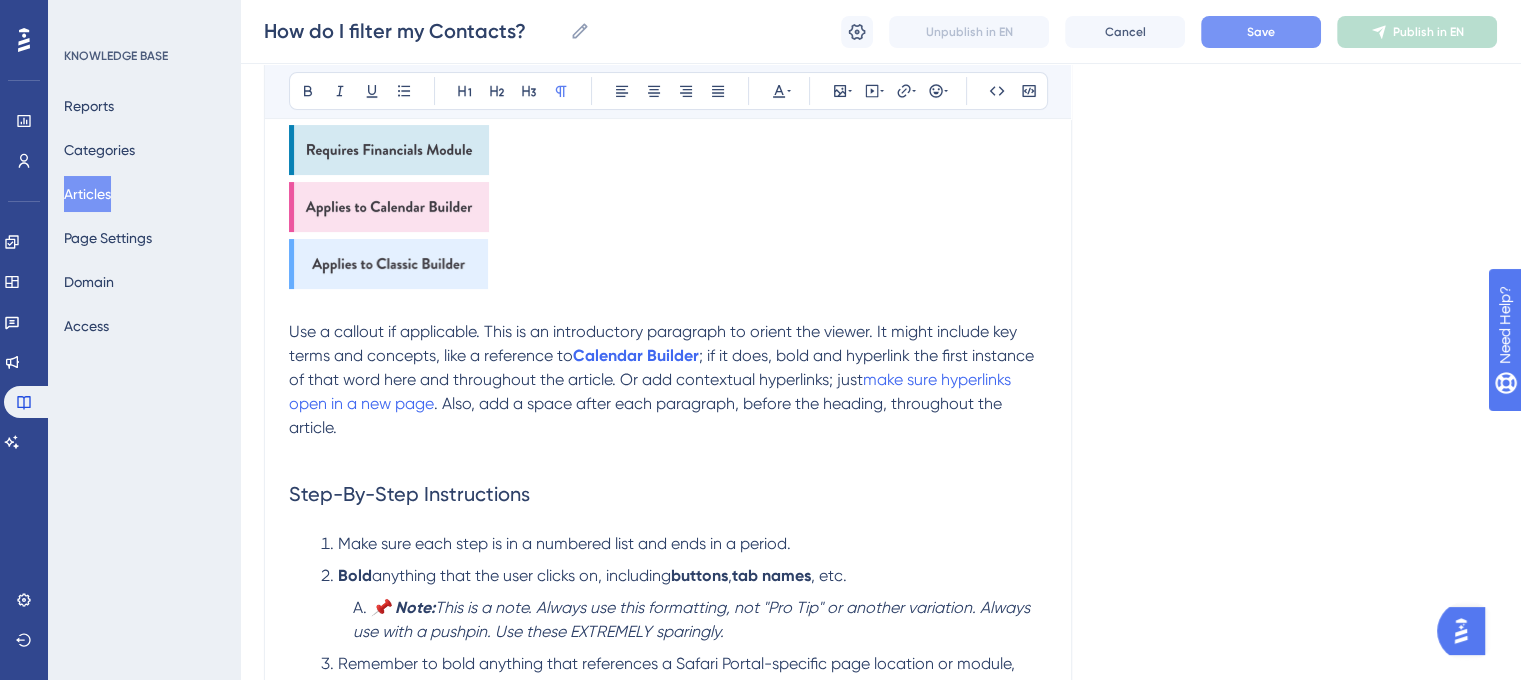 click at bounding box center [389, 150] 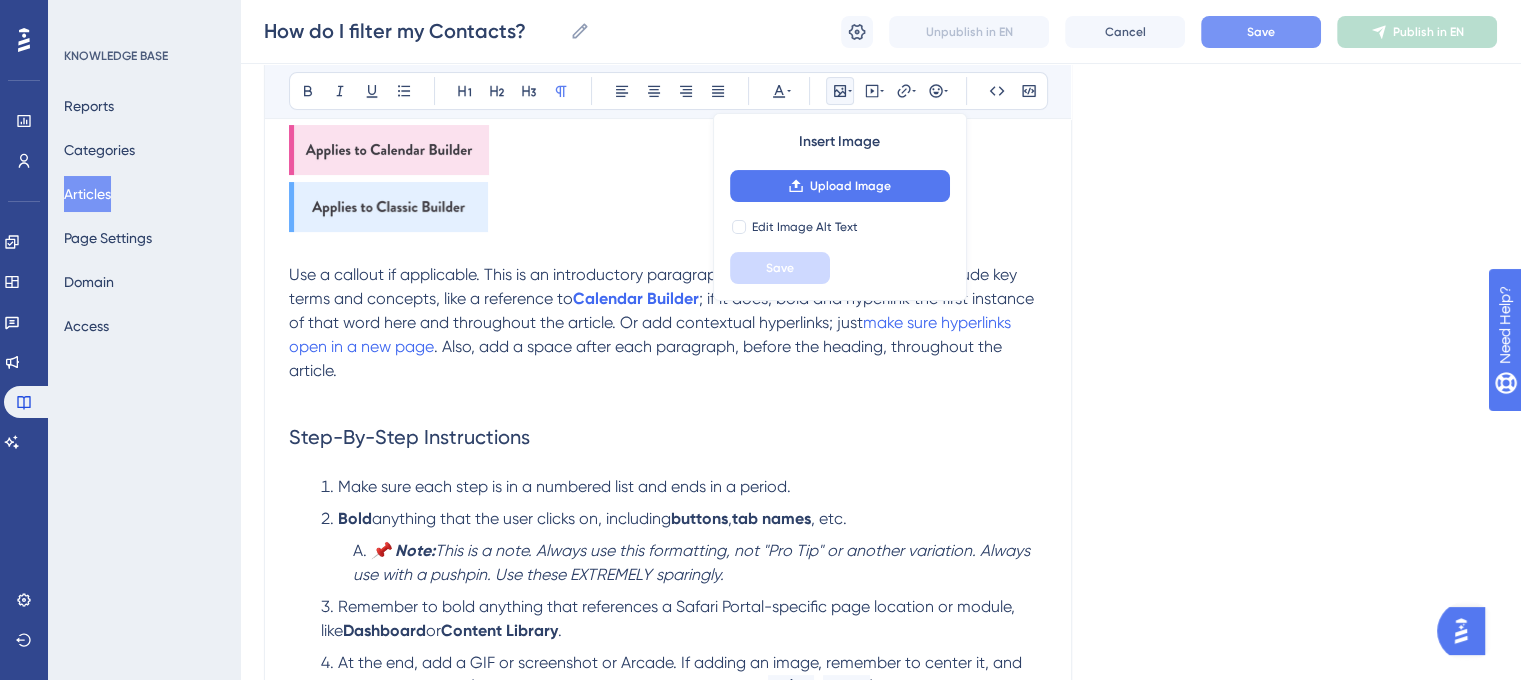 click at bounding box center (389, 150) 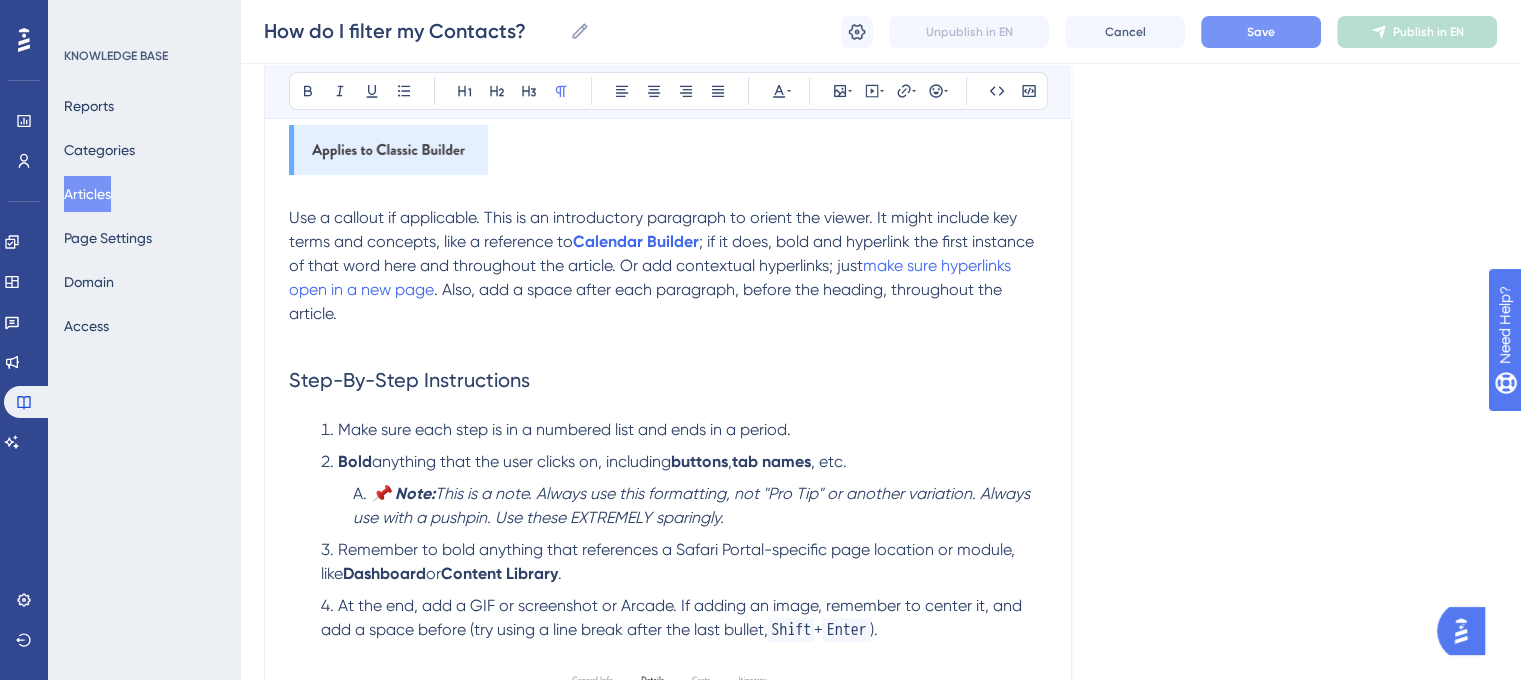 click at bounding box center [388, 150] 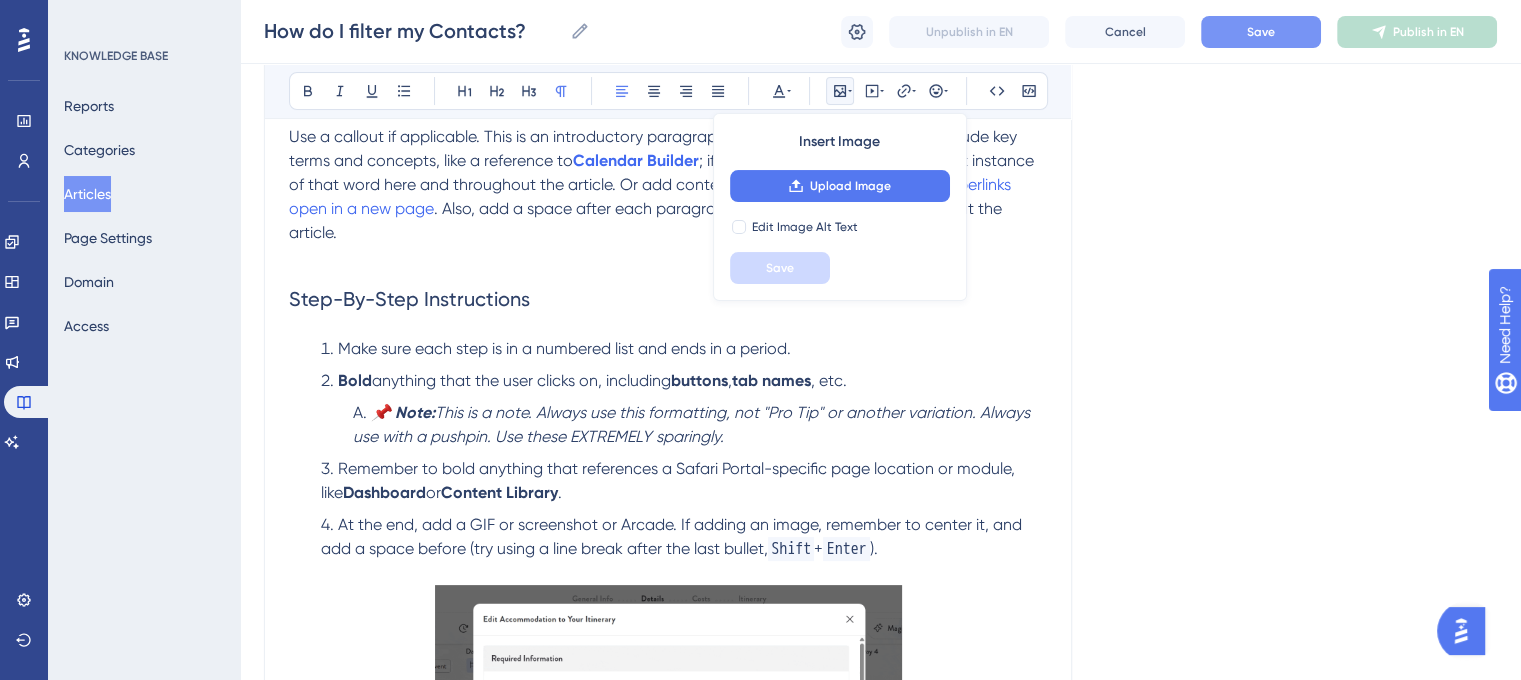 click on "Use a callout if applicable. This is an introductory paragraph to orient the viewer. It might include key terms and concepts, like a reference to  Calendar Builder ; if it does, bold and hyperlink the first instance of that word here and throughout the article. Or add contextual hyperlinks; just  make sure hyperlinks open in a new page . Also, add a space after each paragraph, before the heading, throughout the article." at bounding box center (668, 185) 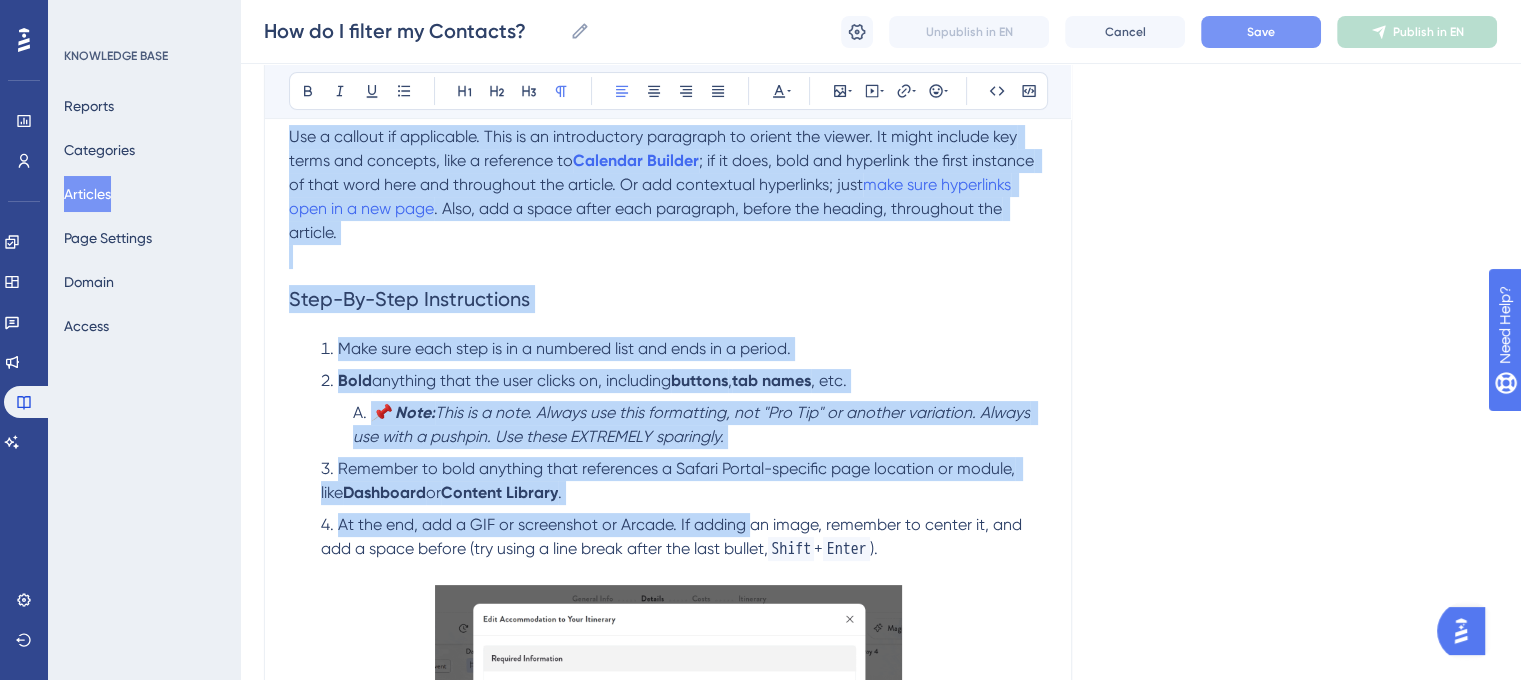 scroll, scrollTop: 400, scrollLeft: 0, axis: vertical 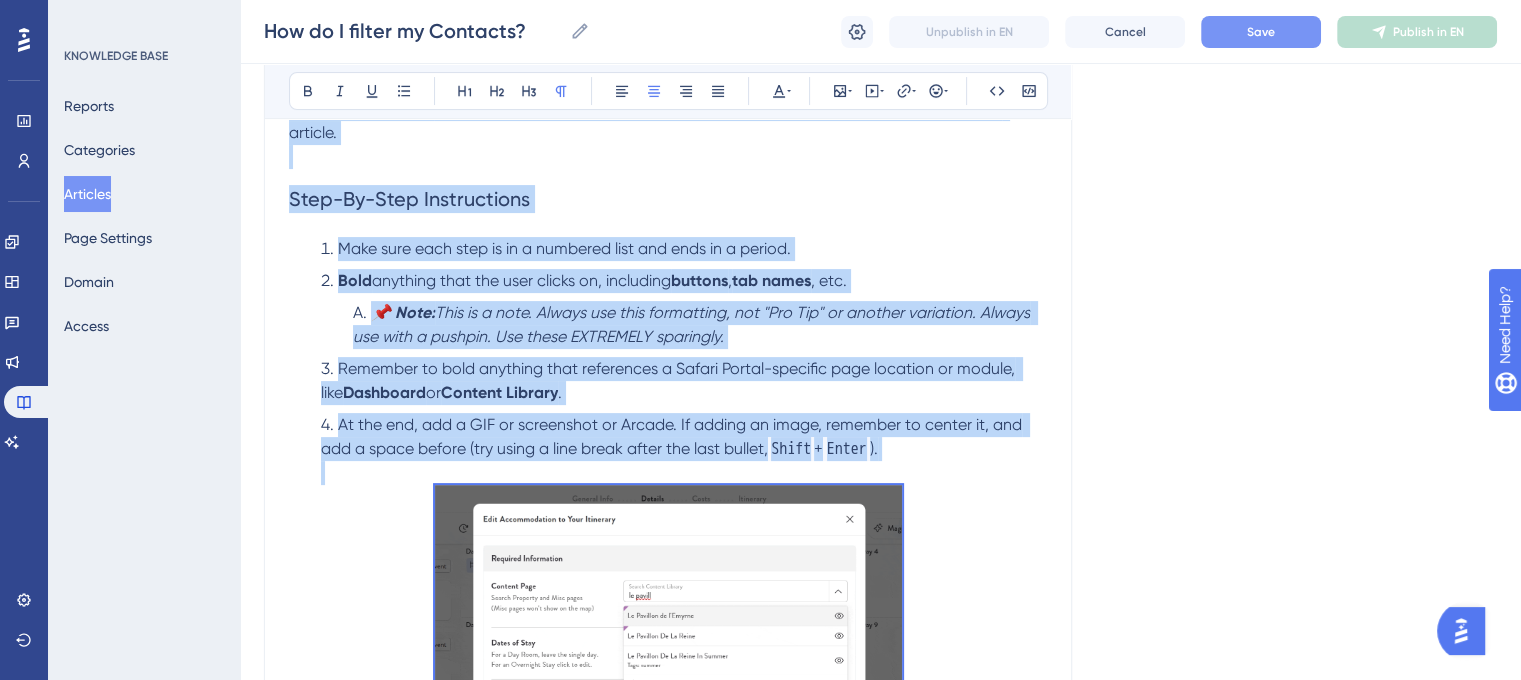 drag, startPoint x: 292, startPoint y: 135, endPoint x: 903, endPoint y: 559, distance: 743.7049 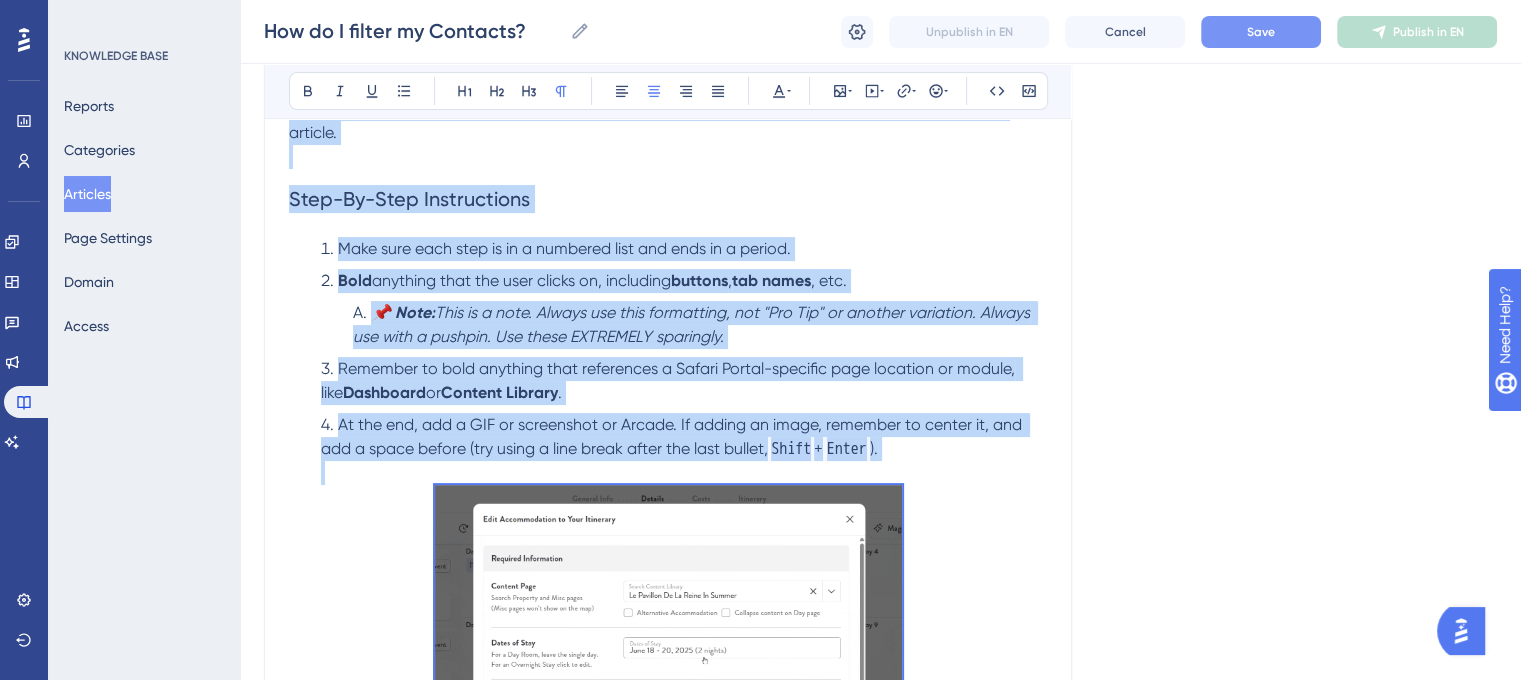 click on "Use a callout if applicable. This is an introductory paragraph to orient the viewer. It might include key terms and concepts, like a reference to  Calendar Builder ; if it does, bold and hyperlink the first instance of that word here and throughout the article. Or add contextual hyperlinks; just  make sure hyperlinks open in a new page . Also, add a space after each paragraph, before the heading, throughout the article. Step-By-Step Instructions Make sure each step is in a numbered list and ends in a period. Bold  anything that the user clicks on, including  buttons ,  tab names , etc.  📌 Note:  This is a note. Always use this formatting, not "Pro Tip" or another variation. Always use with a pushpin. Use these EXTREMELY sparingly.  Remember to bold anything that references a Safari Portal-specific page location or module, like  Dashboard  or  Content Library . Shift  +  Enter ).  Tips & Tricks Add photos if necessary in between bullets. Remember to add a space before the photo, and to center the photo.  ." at bounding box center (668, 657) 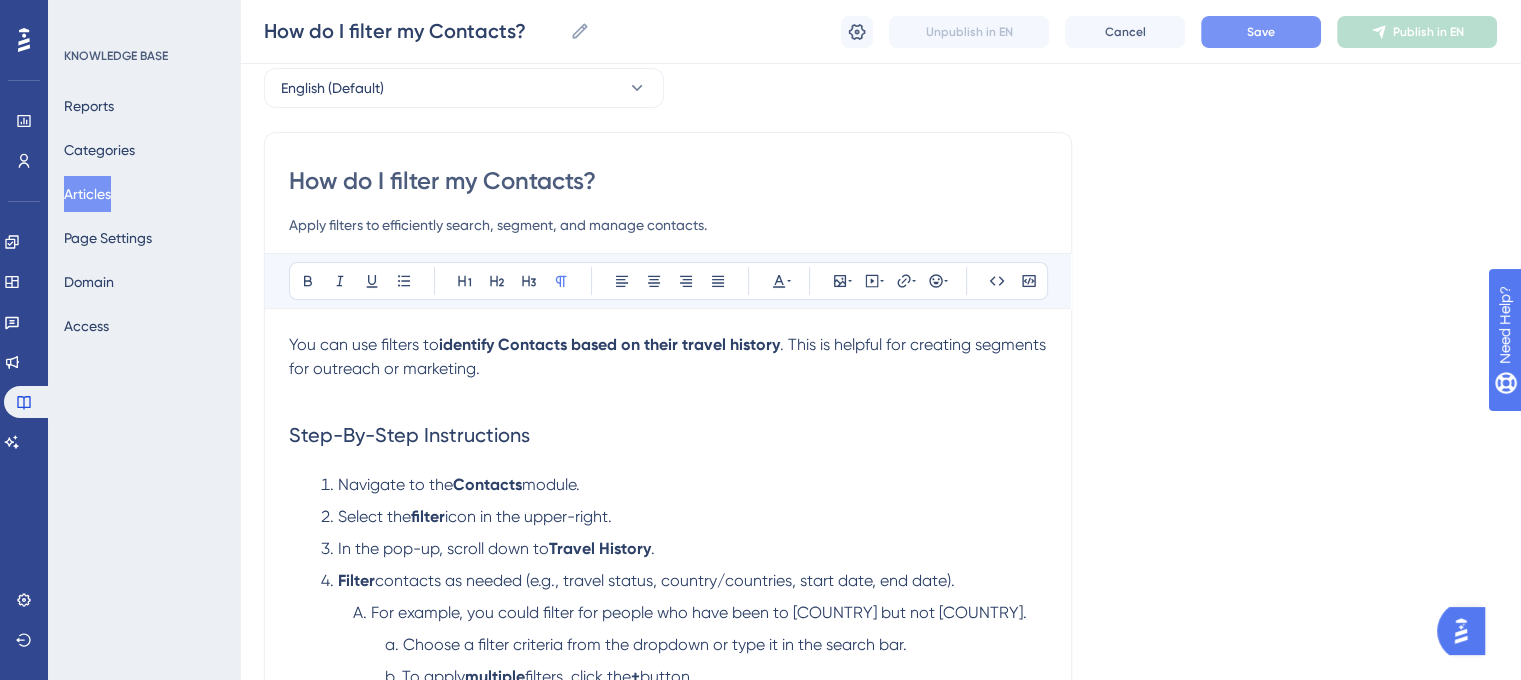 scroll, scrollTop: 143, scrollLeft: 0, axis: vertical 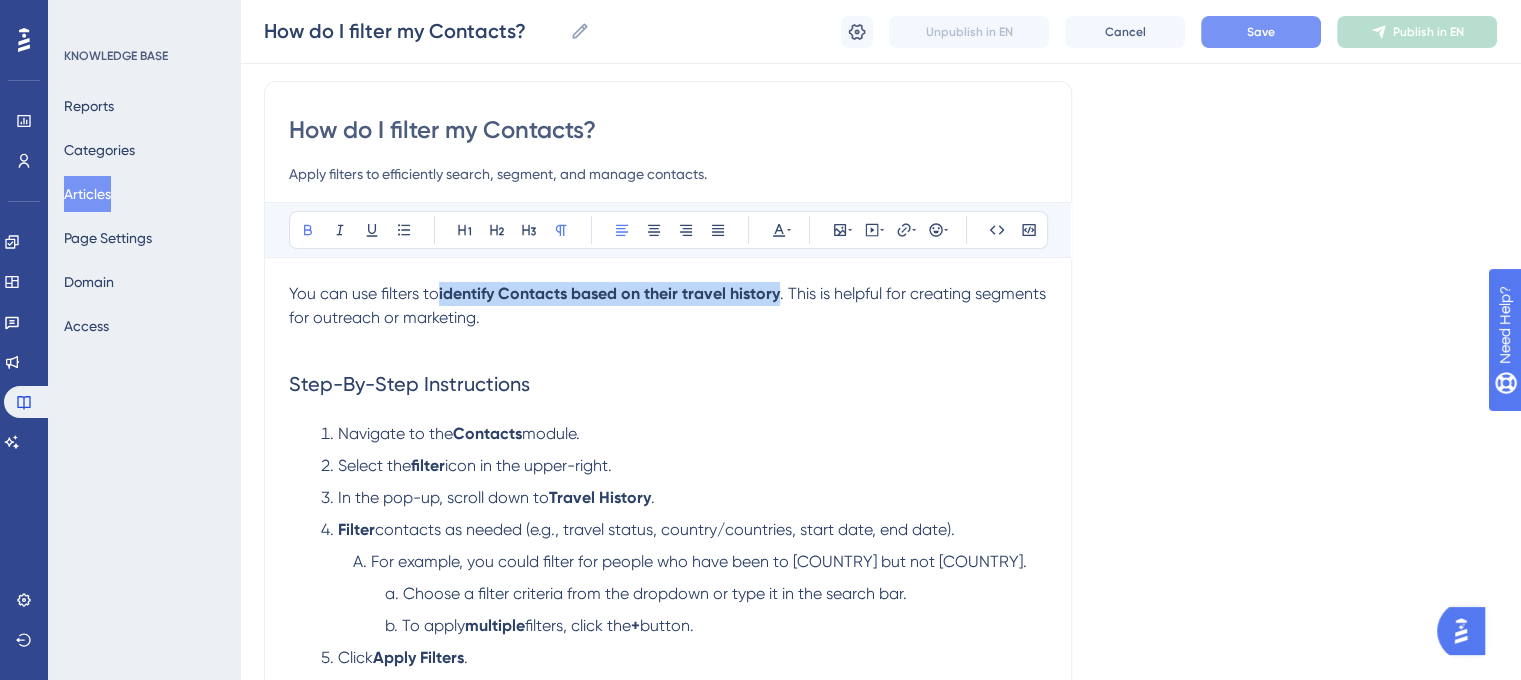 drag, startPoint x: 780, startPoint y: 291, endPoint x: 444, endPoint y: 295, distance: 336.0238 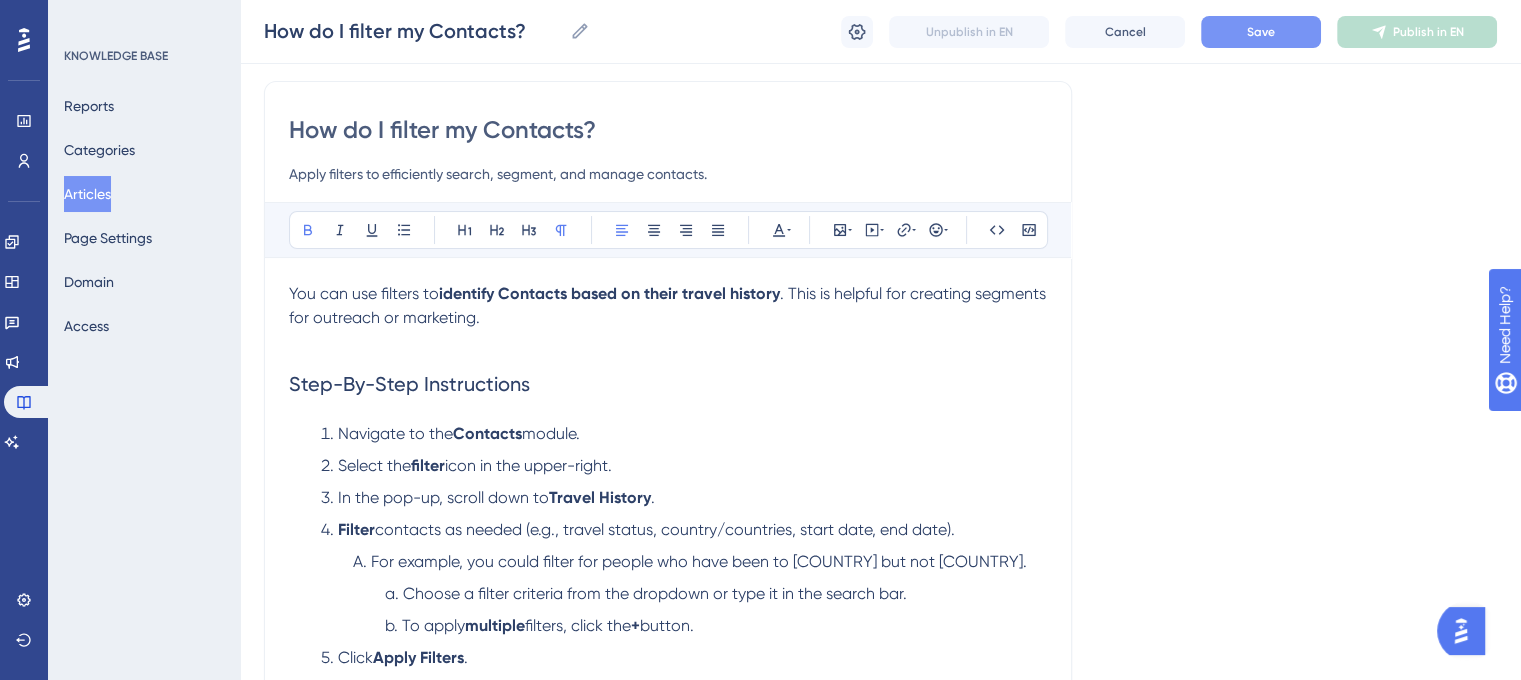 type 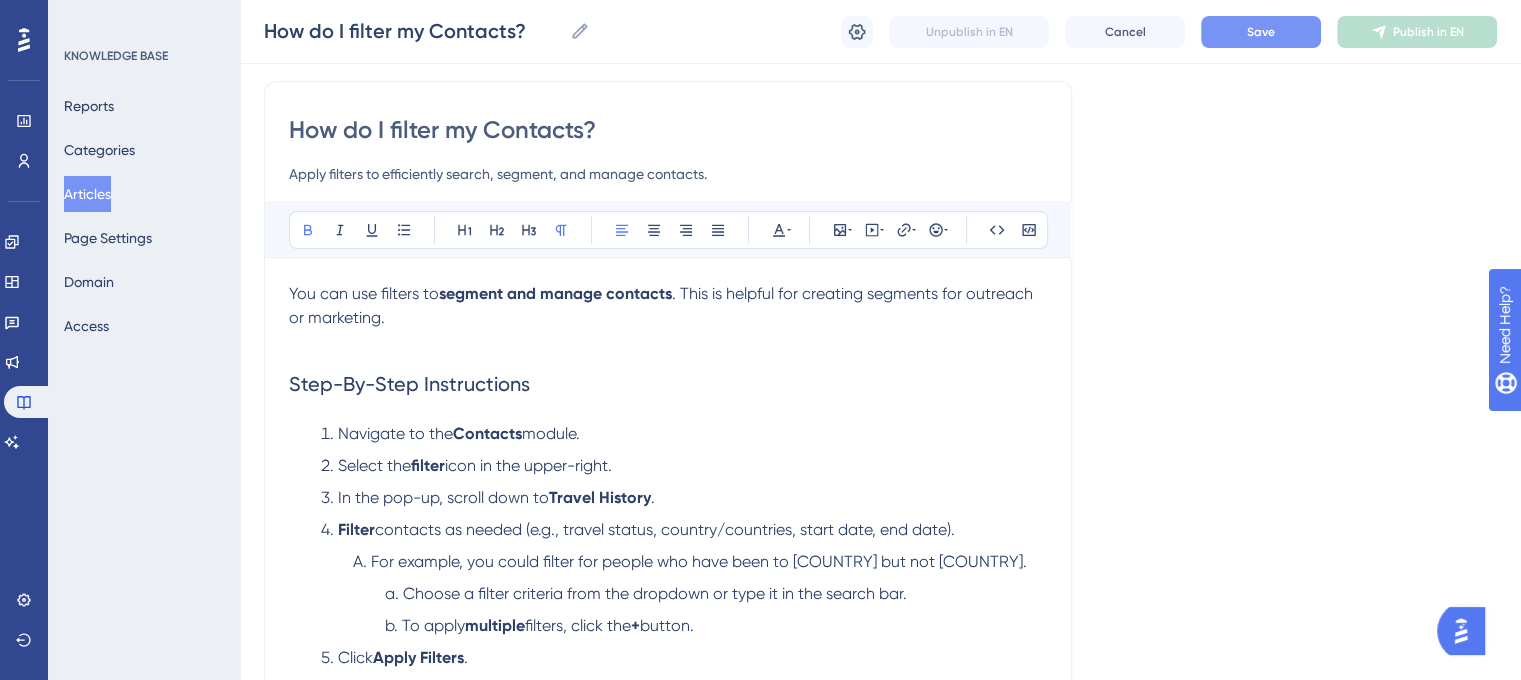 click on "segment and manage contacts" at bounding box center (555, 293) 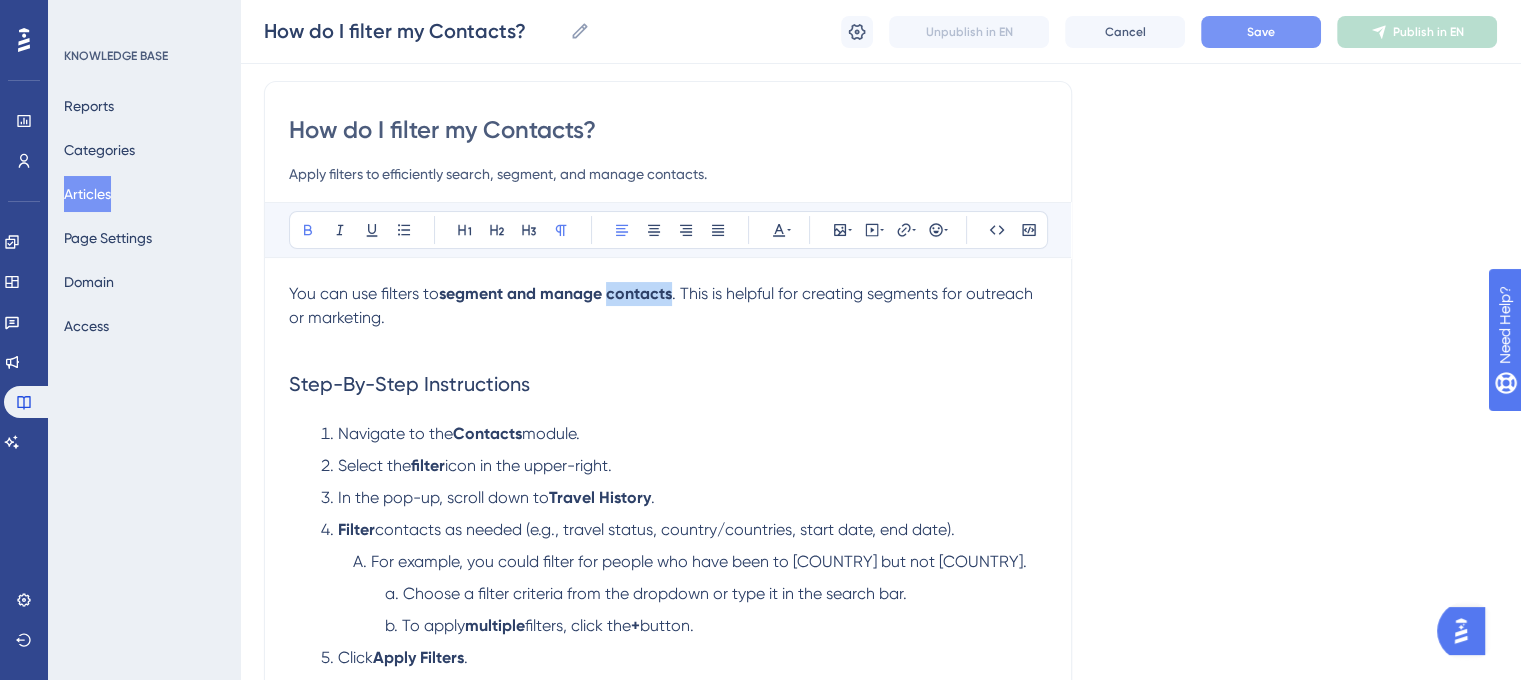 click on "segment and manage contacts" at bounding box center (555, 293) 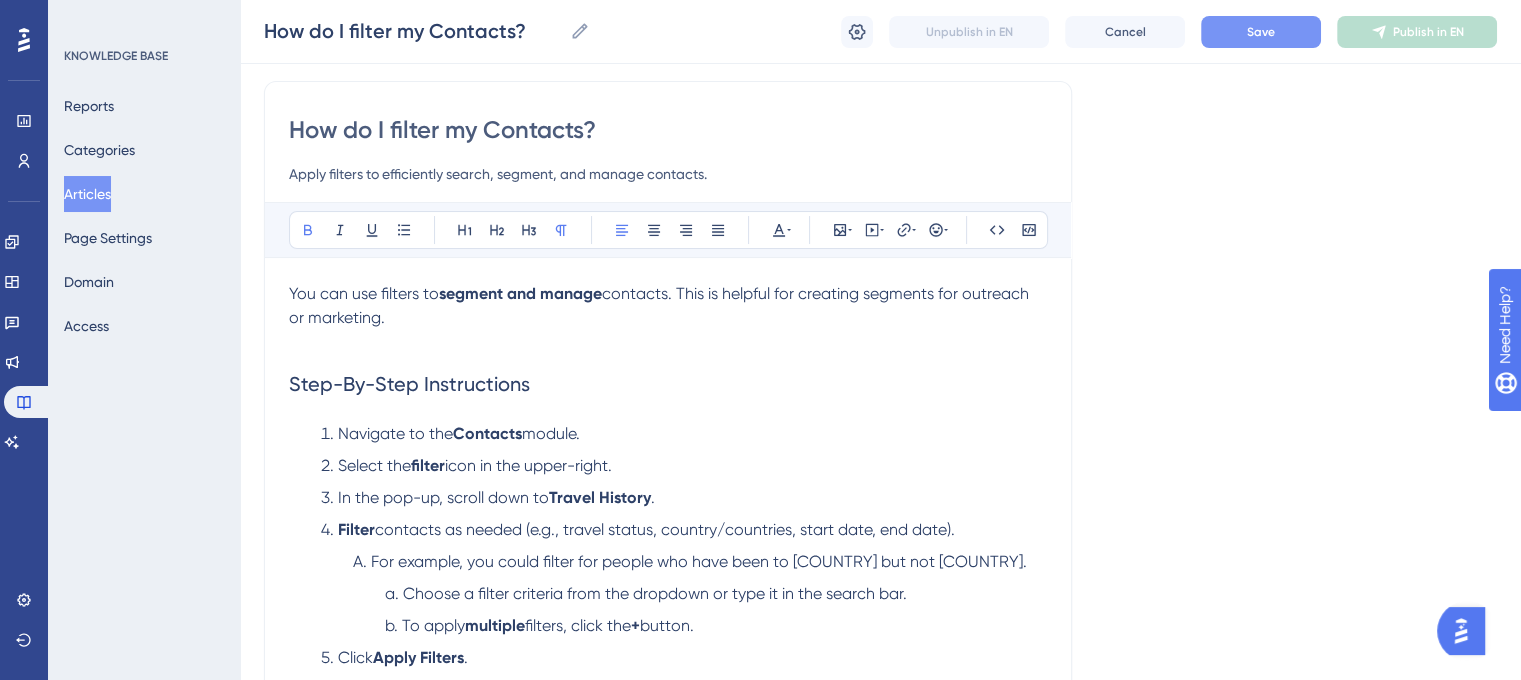 click on "segment and manage" at bounding box center (520, 293) 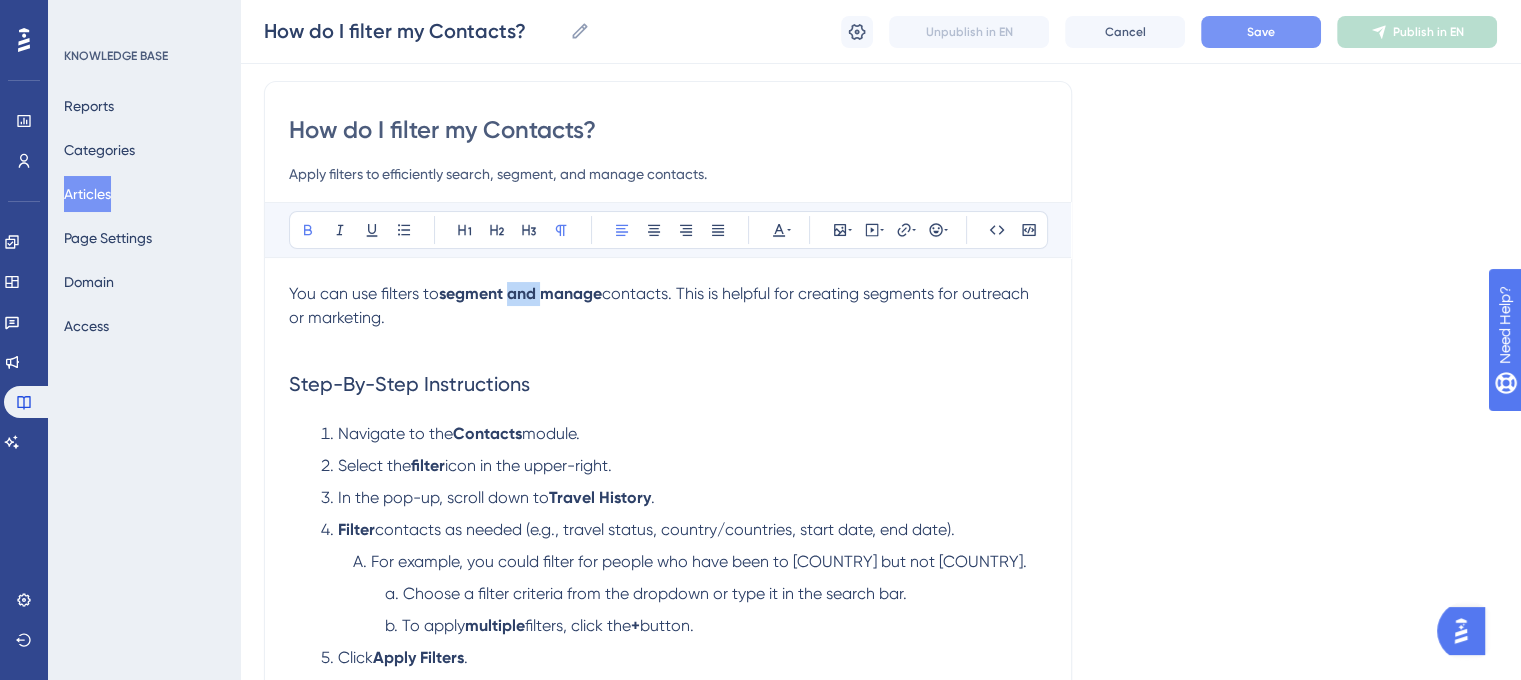click on "segment and manage" at bounding box center (520, 293) 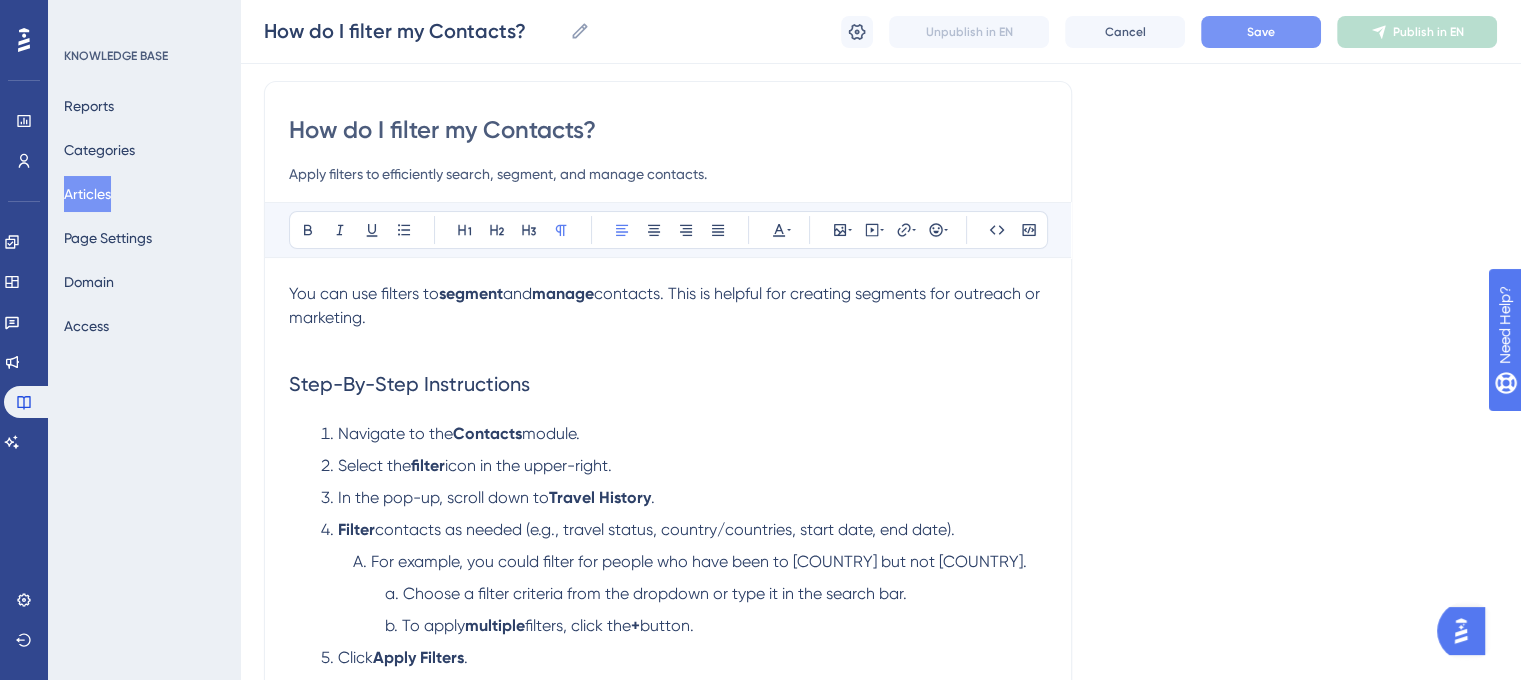 click at bounding box center [668, 342] 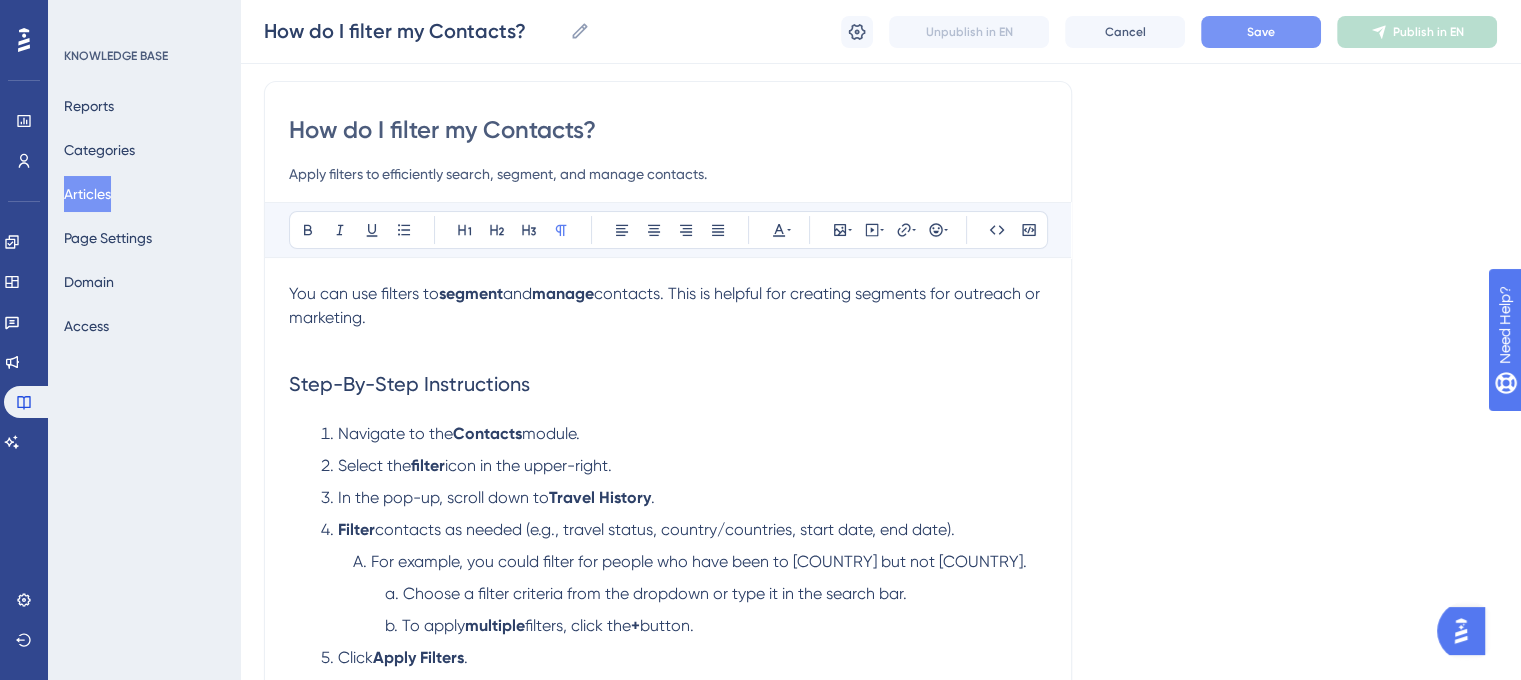click on "Save" at bounding box center [1261, 32] 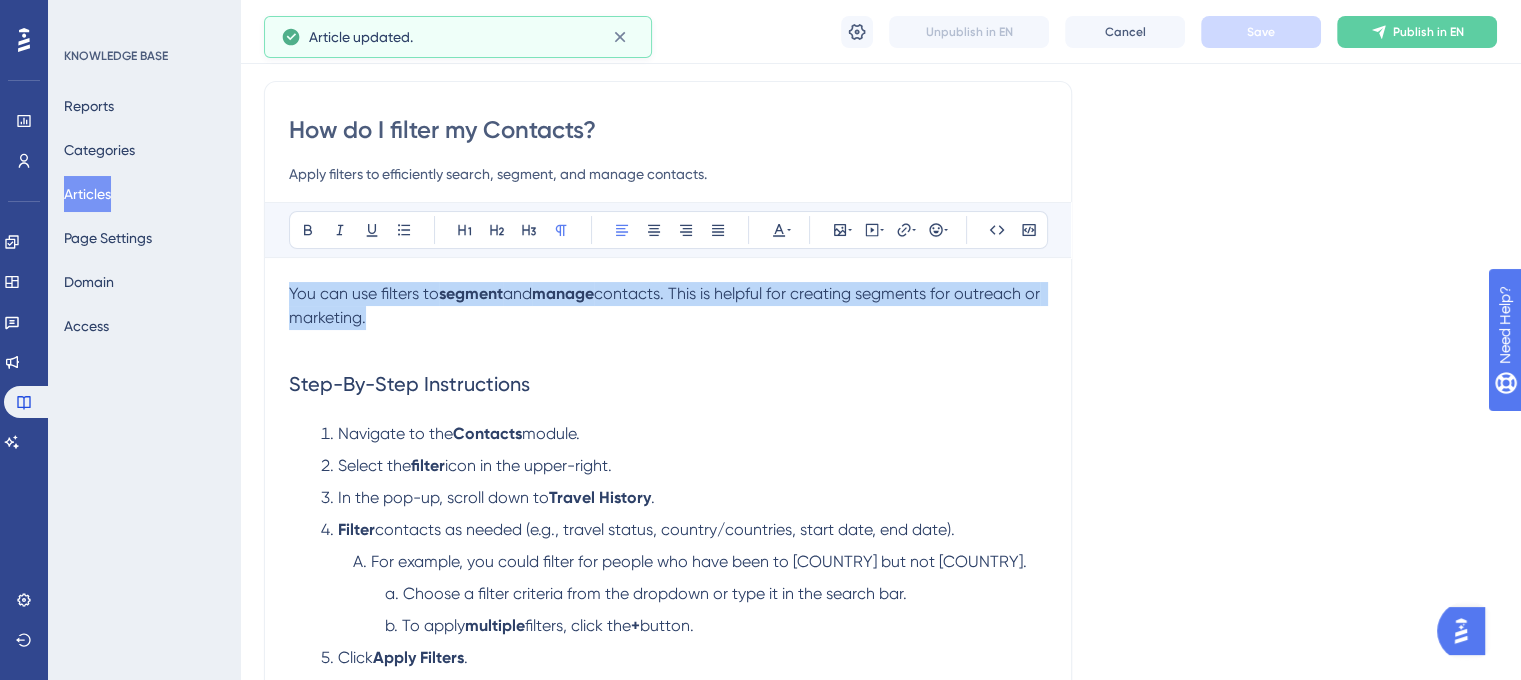 drag, startPoint x: 381, startPoint y: 317, endPoint x: 266, endPoint y: 294, distance: 117.27745 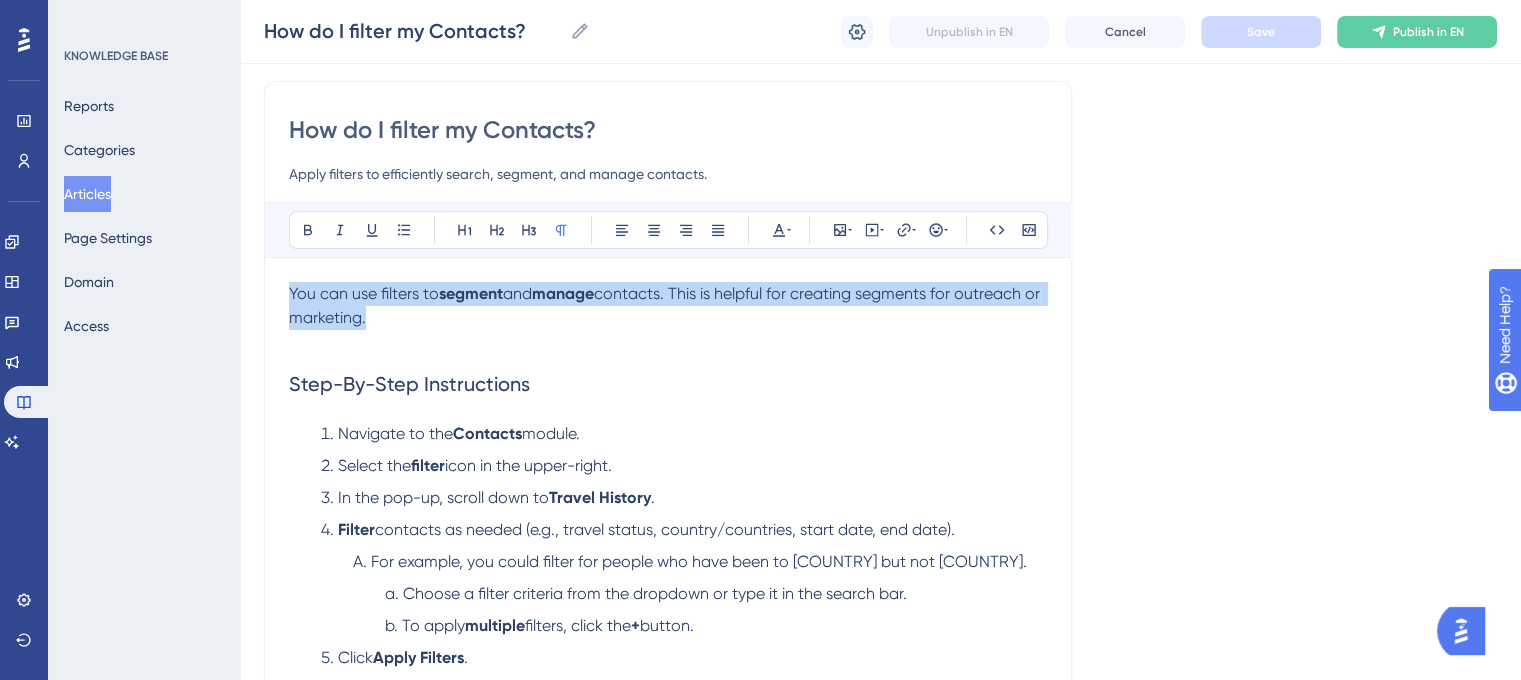 click at bounding box center [668, 342] 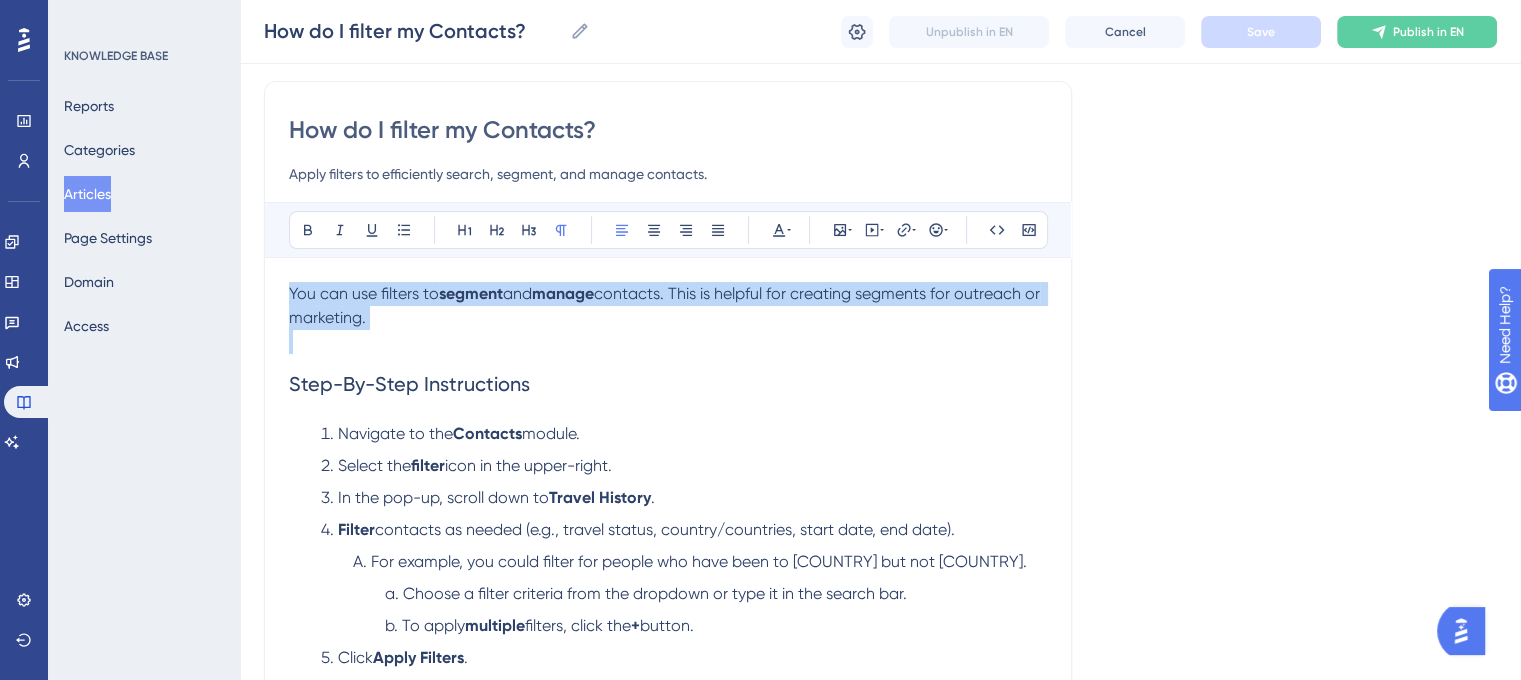 drag, startPoint x: 328, startPoint y: 304, endPoint x: 268, endPoint y: 278, distance: 65.39113 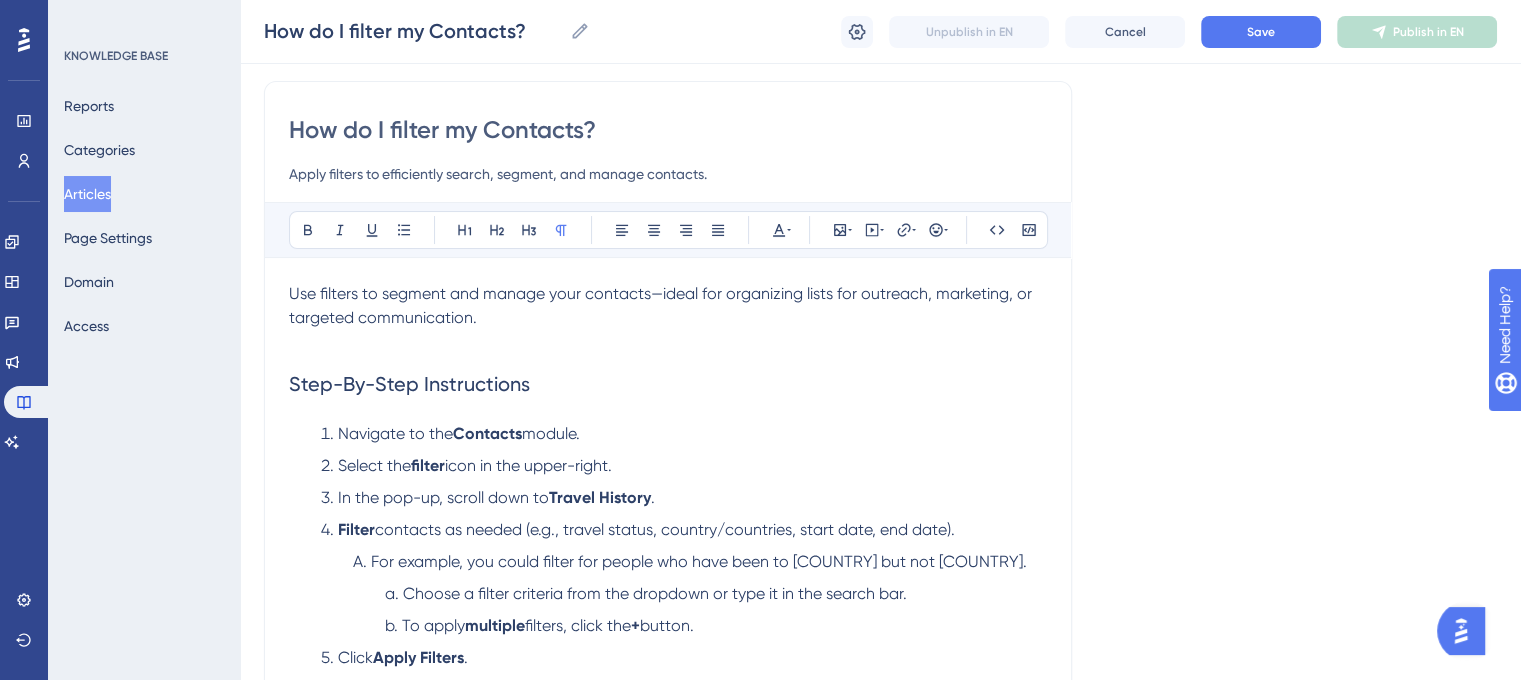 click on "Use filters to segment and manage your contacts—ideal for organizing lists for outreach, marketing, or targeted communication." at bounding box center (662, 305) 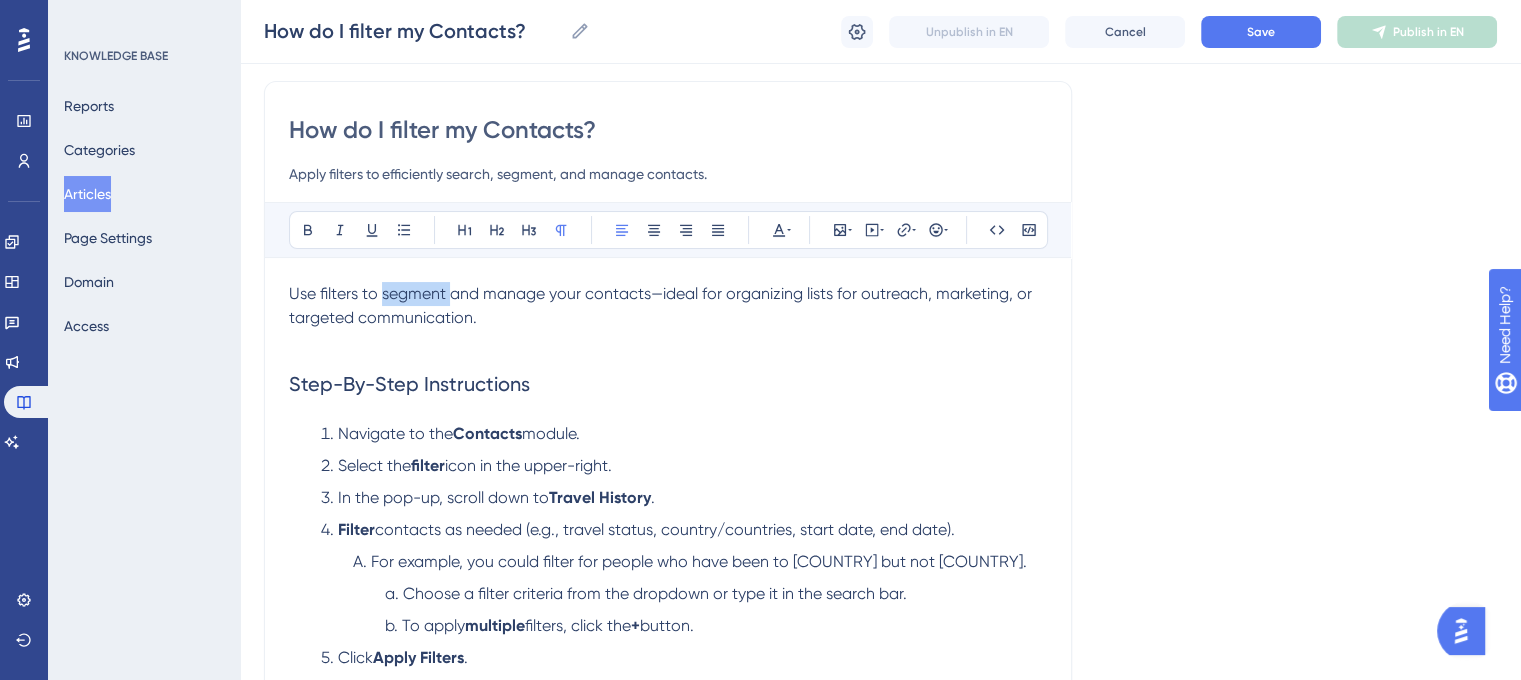 click on "Use filters to segment and manage your contacts—ideal for organizing lists for outreach, marketing, or targeted communication." at bounding box center (662, 305) 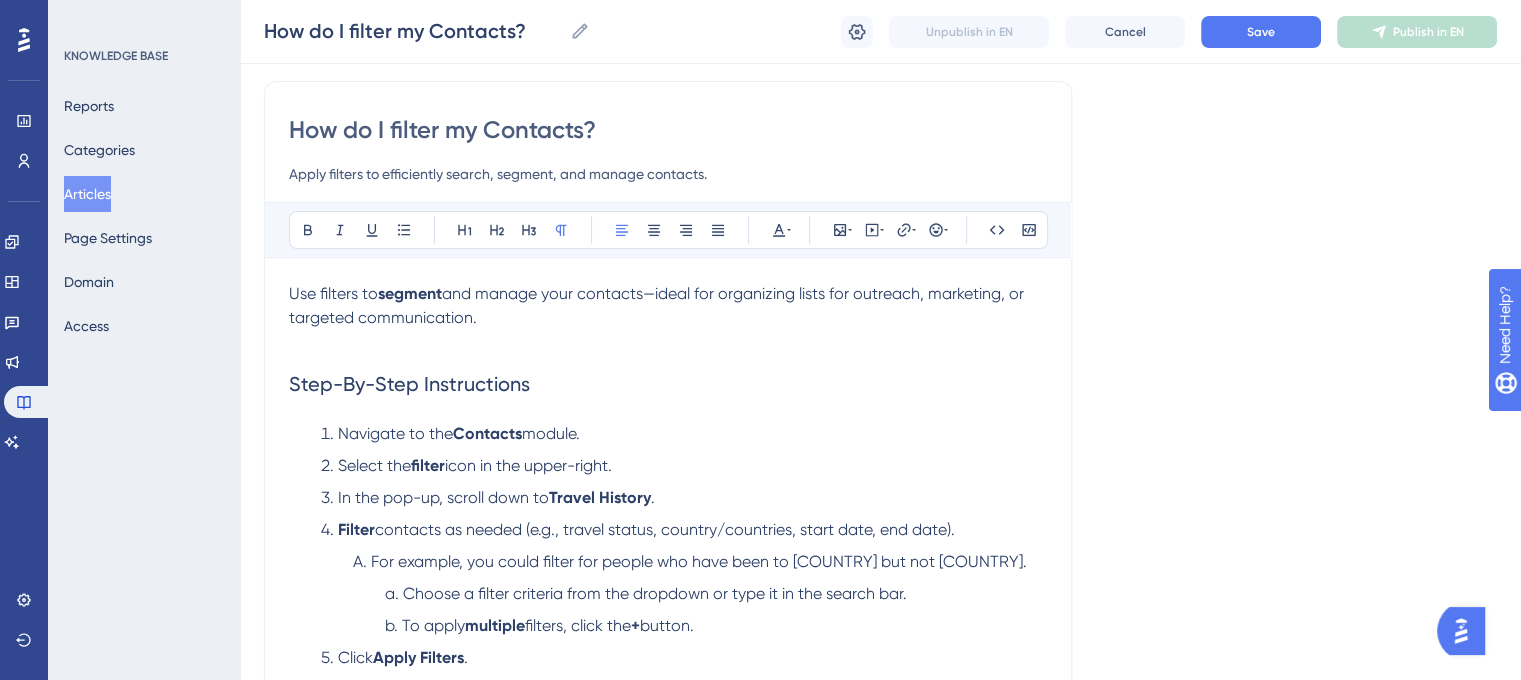 click on "and manage your contacts—ideal for organizing lists for outreach, marketing, or targeted communication." at bounding box center [658, 305] 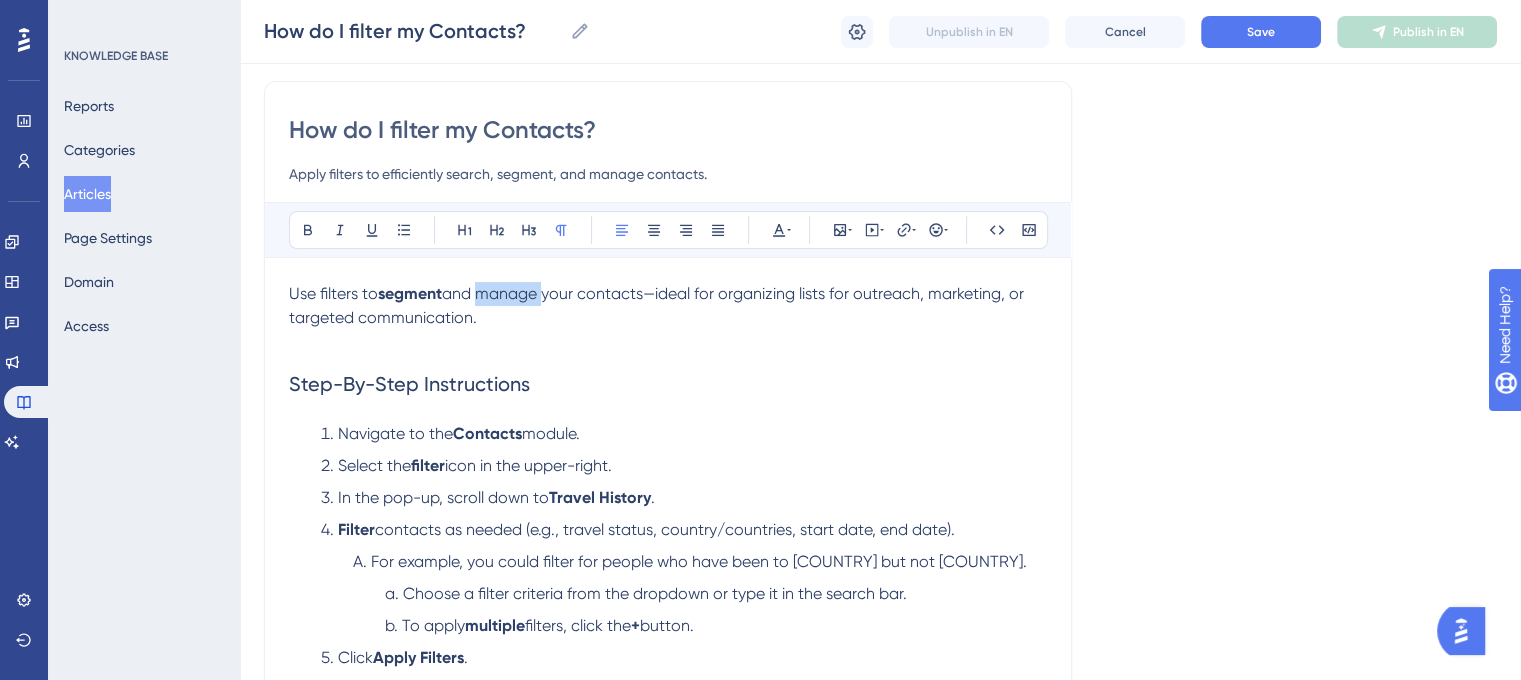 click on "and manage your contacts—ideal for organizing lists for outreach, marketing, or targeted communication." at bounding box center [658, 305] 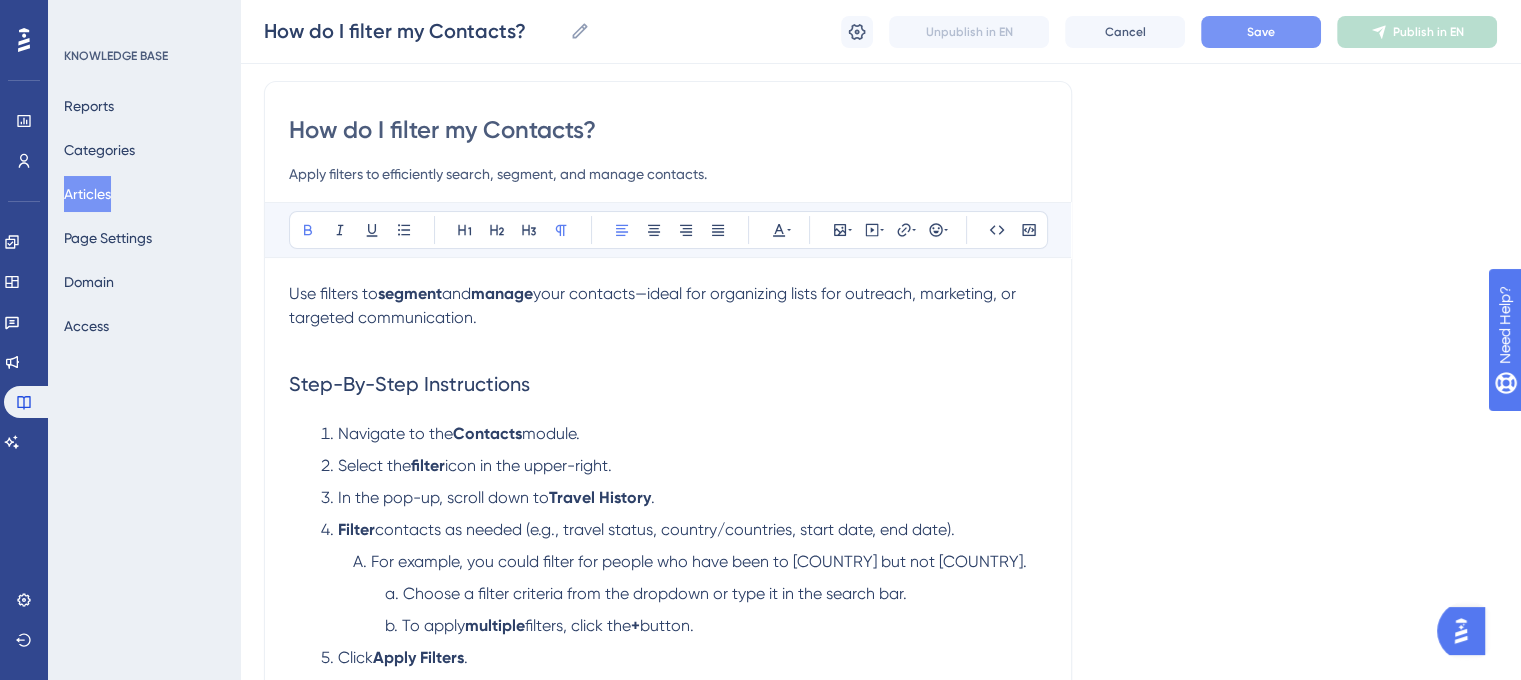 click on "Save" at bounding box center [1261, 32] 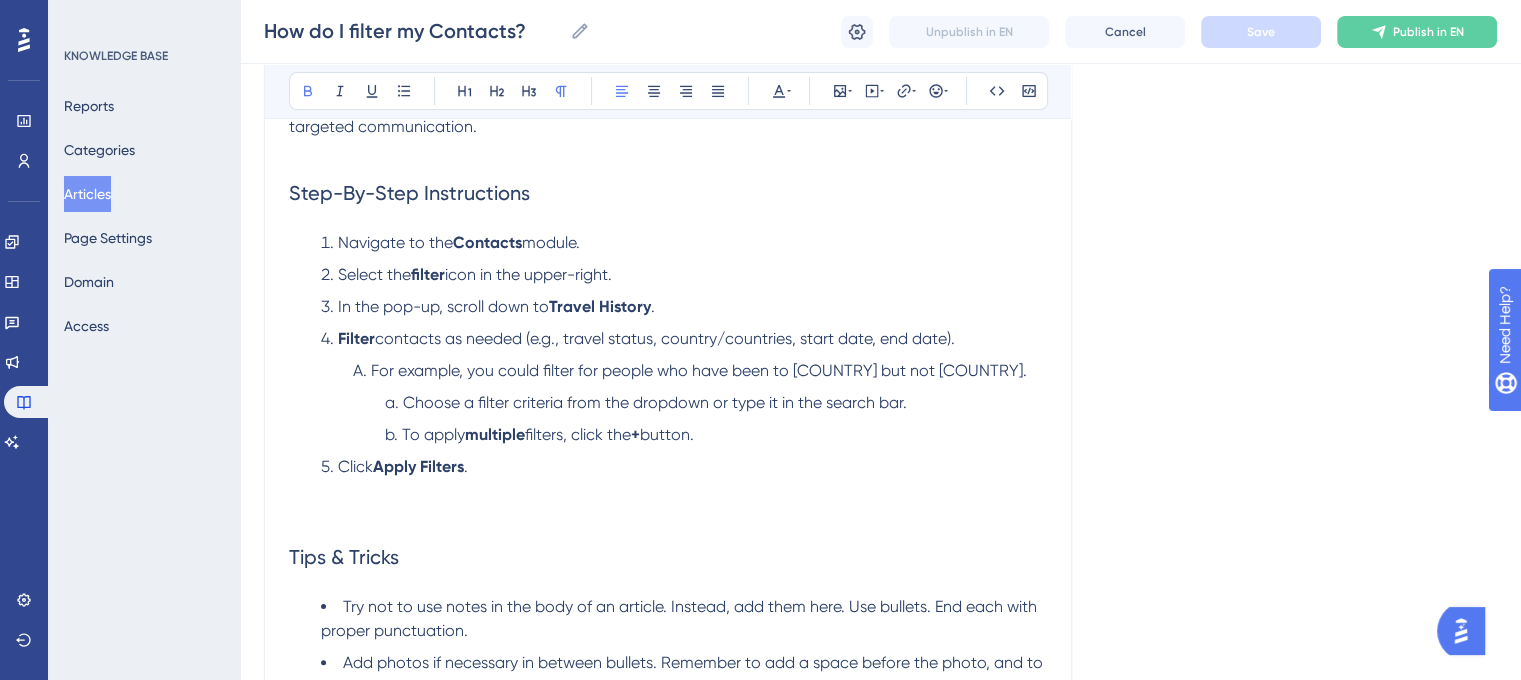 scroll, scrollTop: 543, scrollLeft: 0, axis: vertical 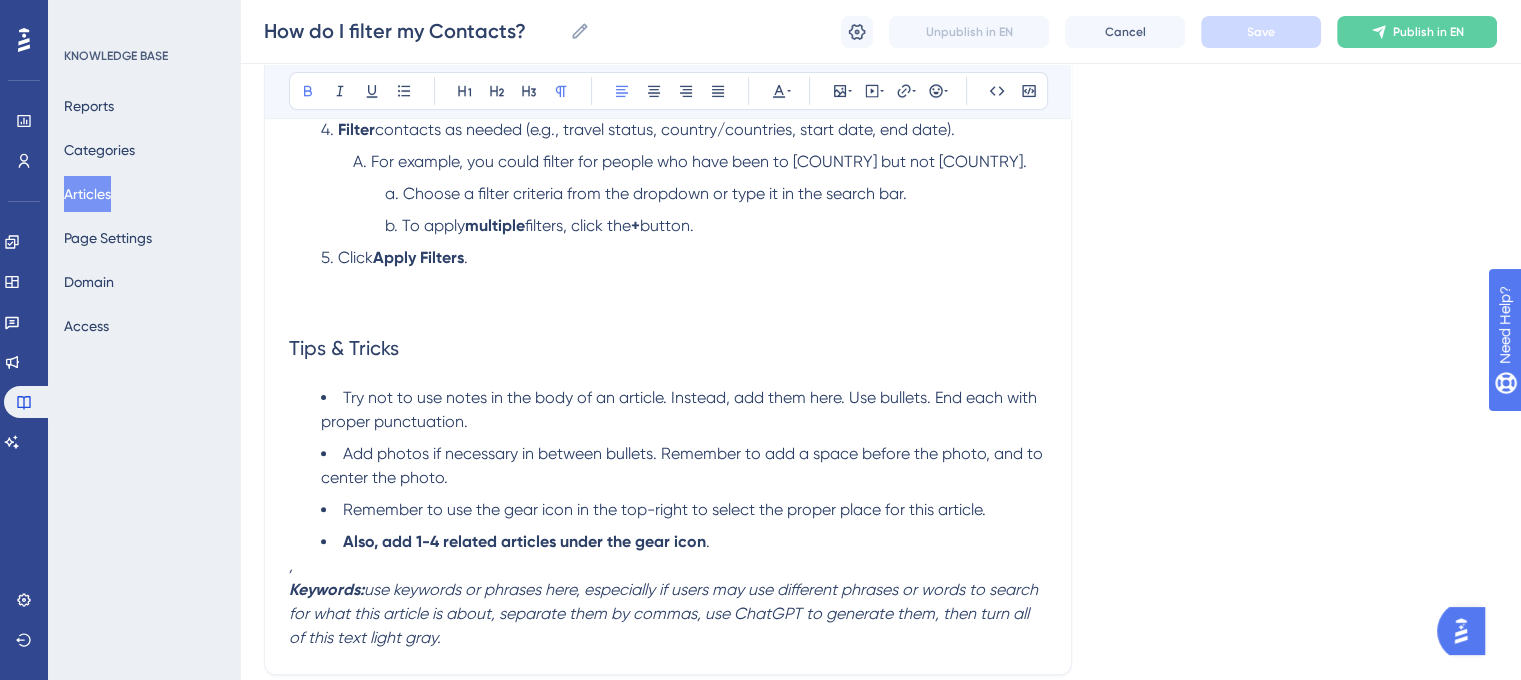 click on "Click  Apply Filters ." at bounding box center [684, 258] 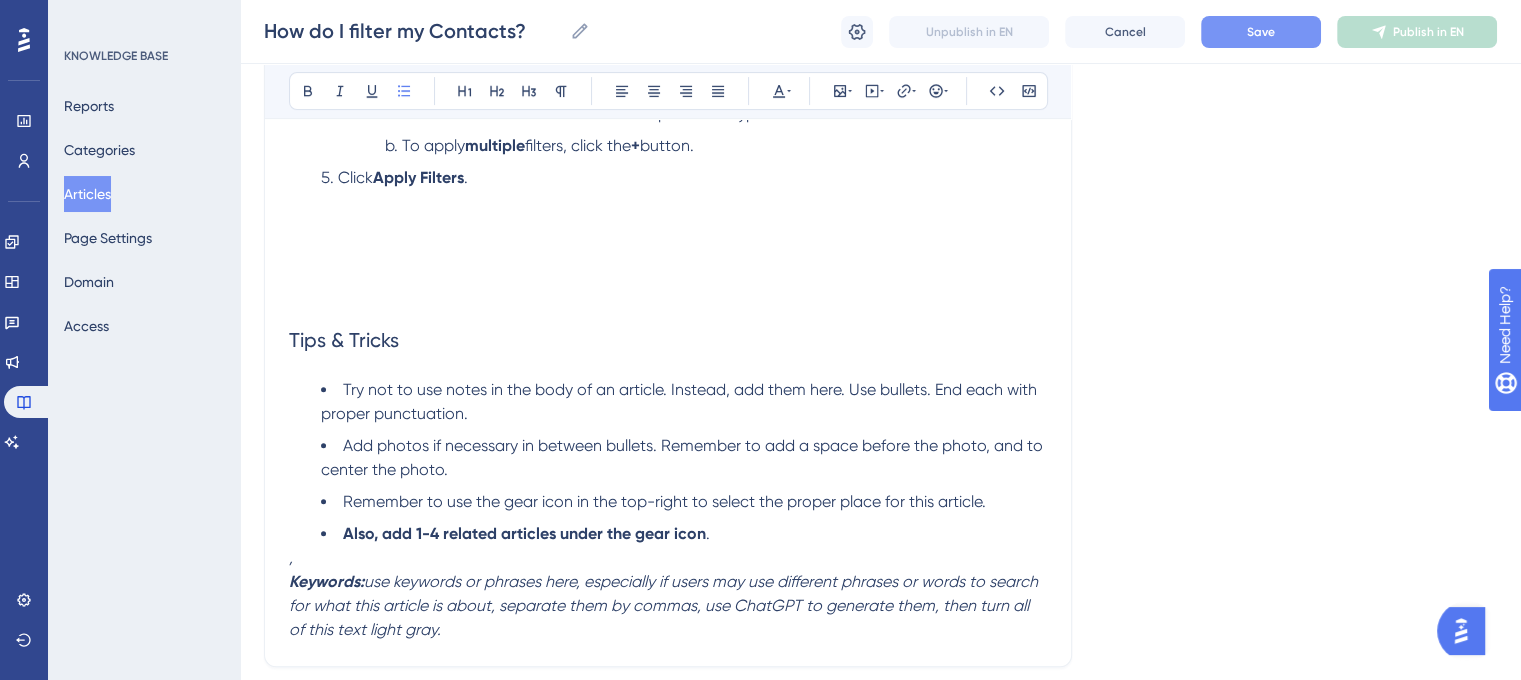 scroll, scrollTop: 643, scrollLeft: 0, axis: vertical 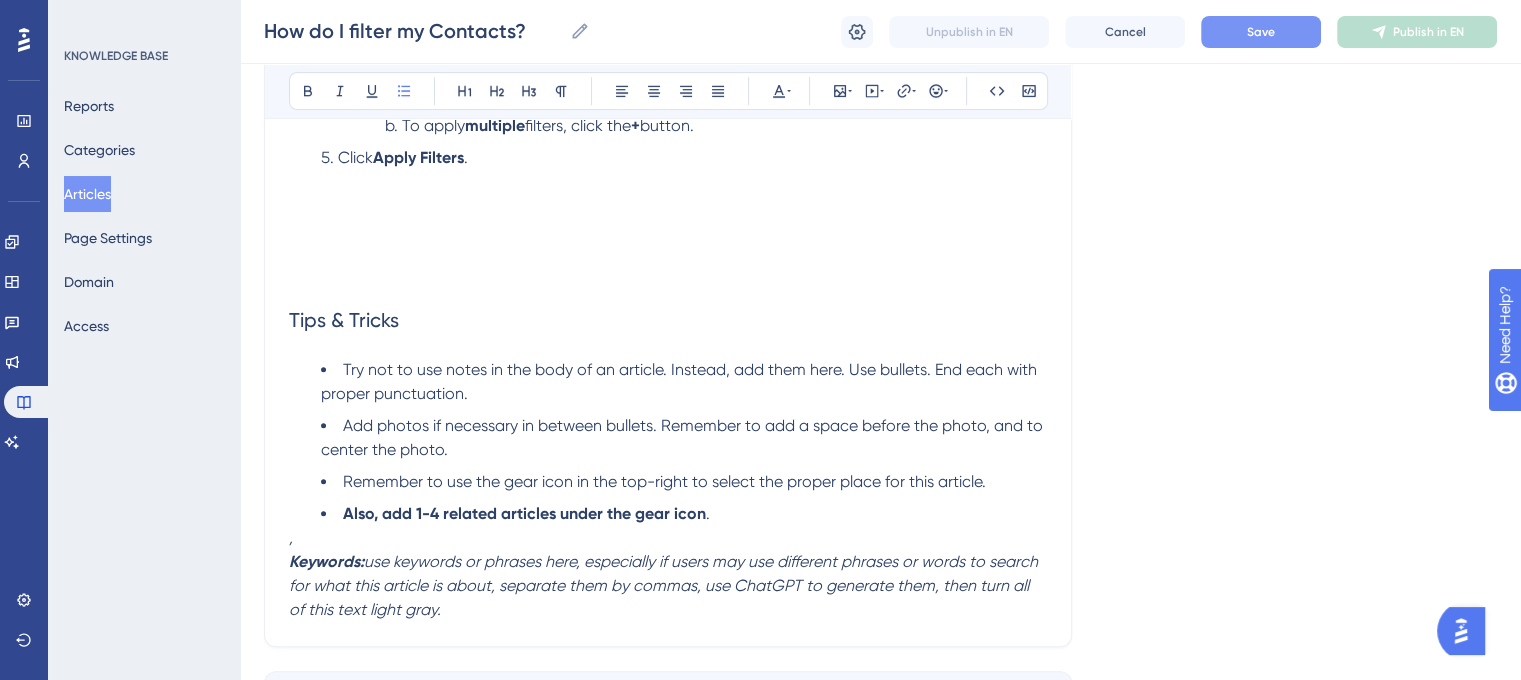 click on "Click  Apply Filters ." at bounding box center [684, 194] 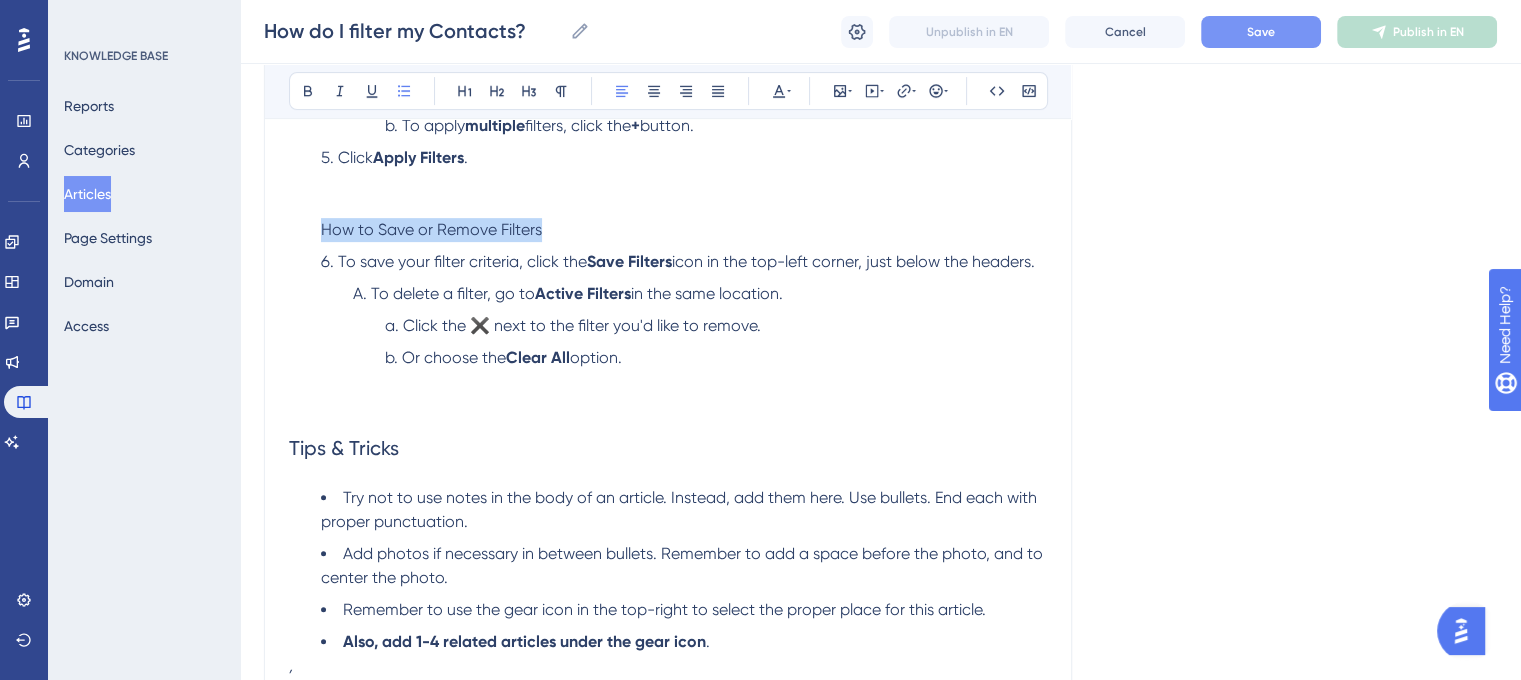 drag, startPoint x: 464, startPoint y: 235, endPoint x: 311, endPoint y: 229, distance: 153.1176 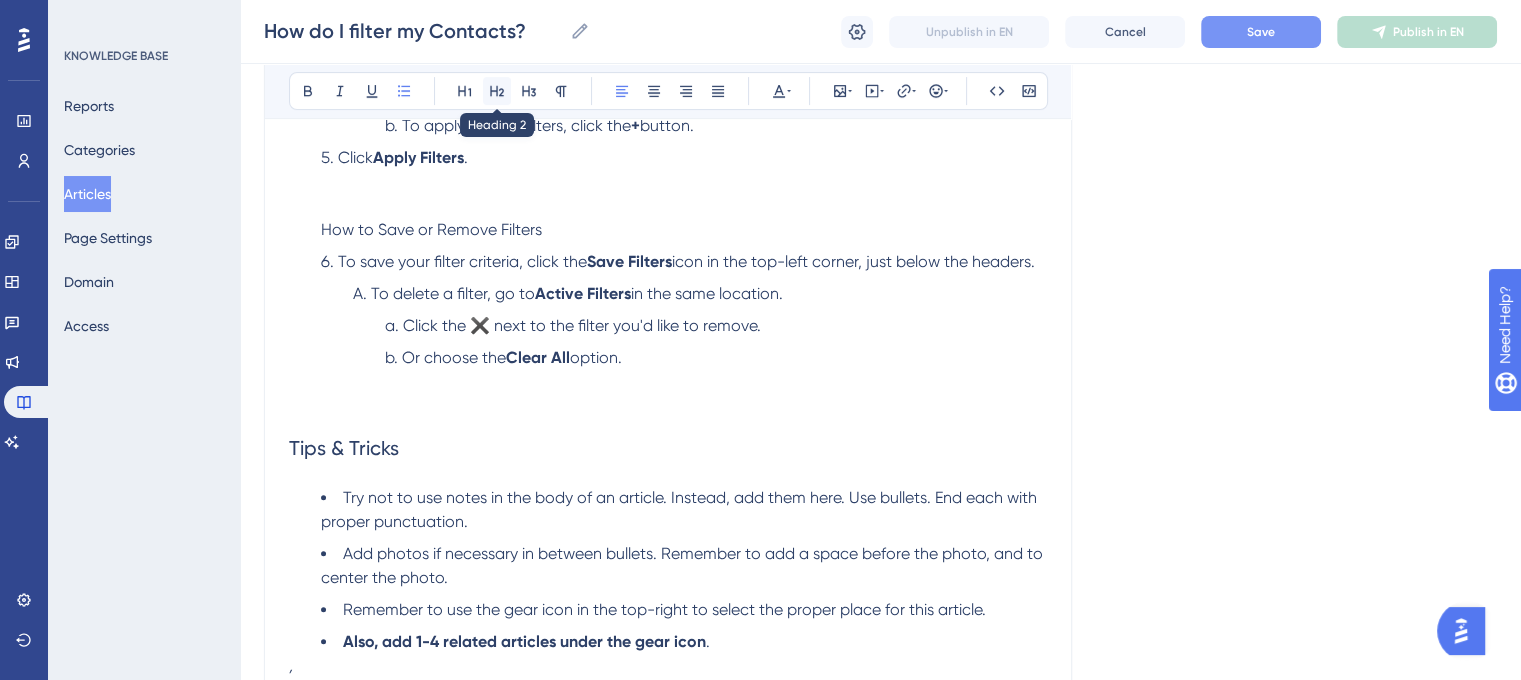 click 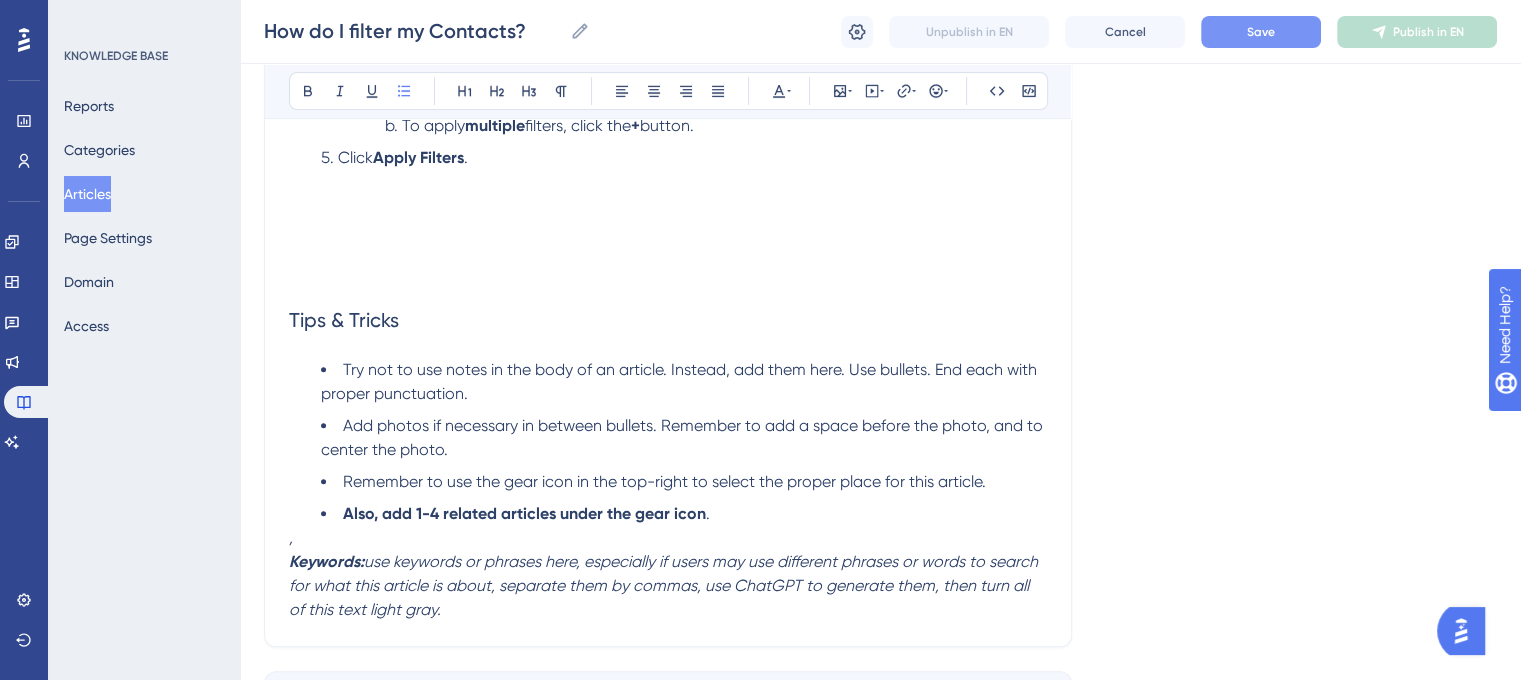 click on "Click  Apply Filters ." at bounding box center (684, 194) 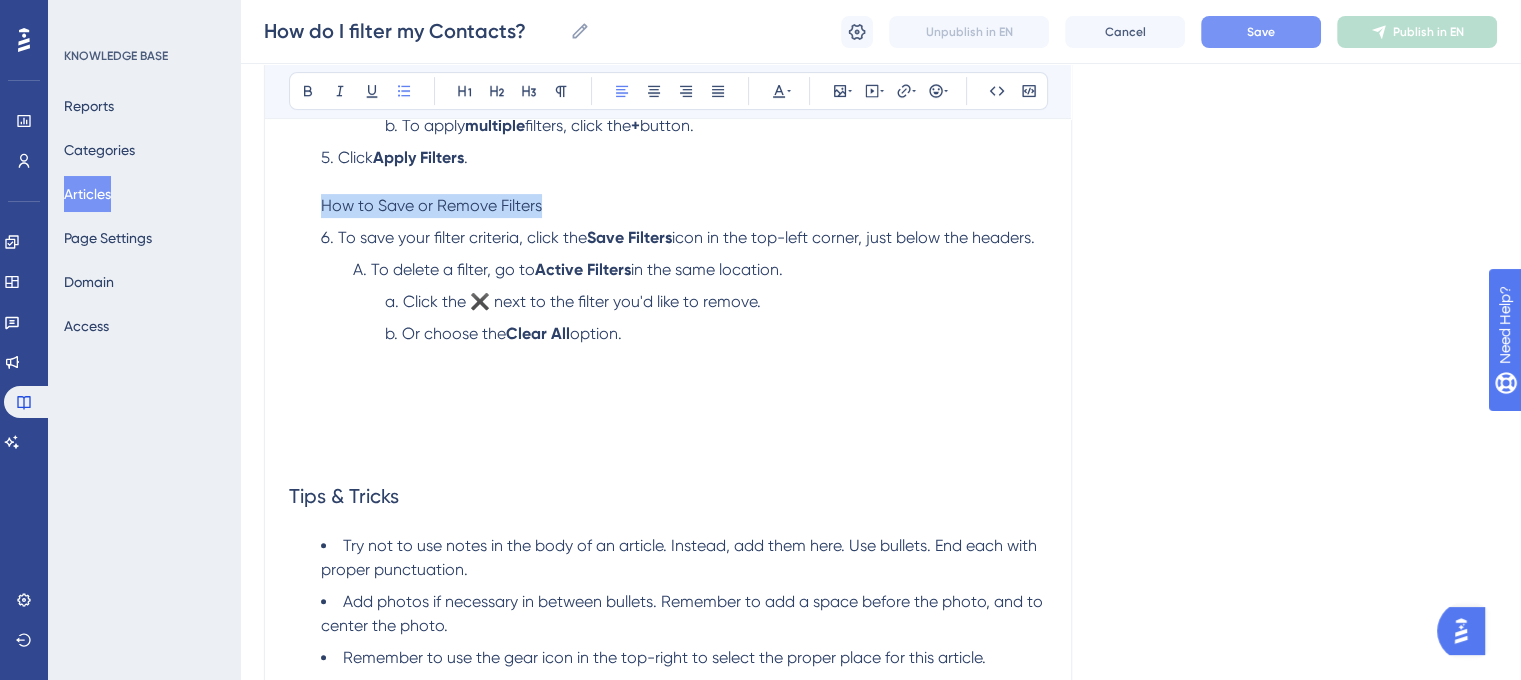 drag, startPoint x: 564, startPoint y: 207, endPoint x: 308, endPoint y: 204, distance: 256.01758 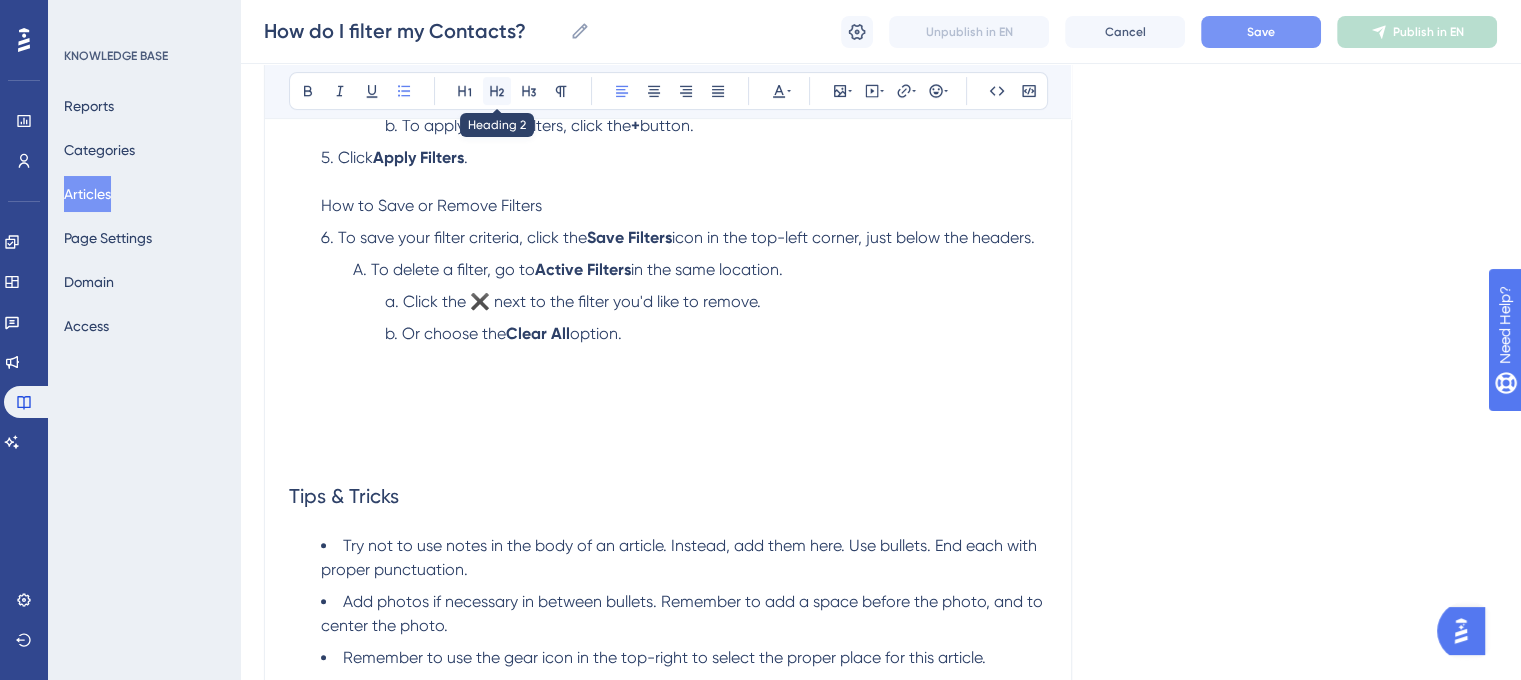 click 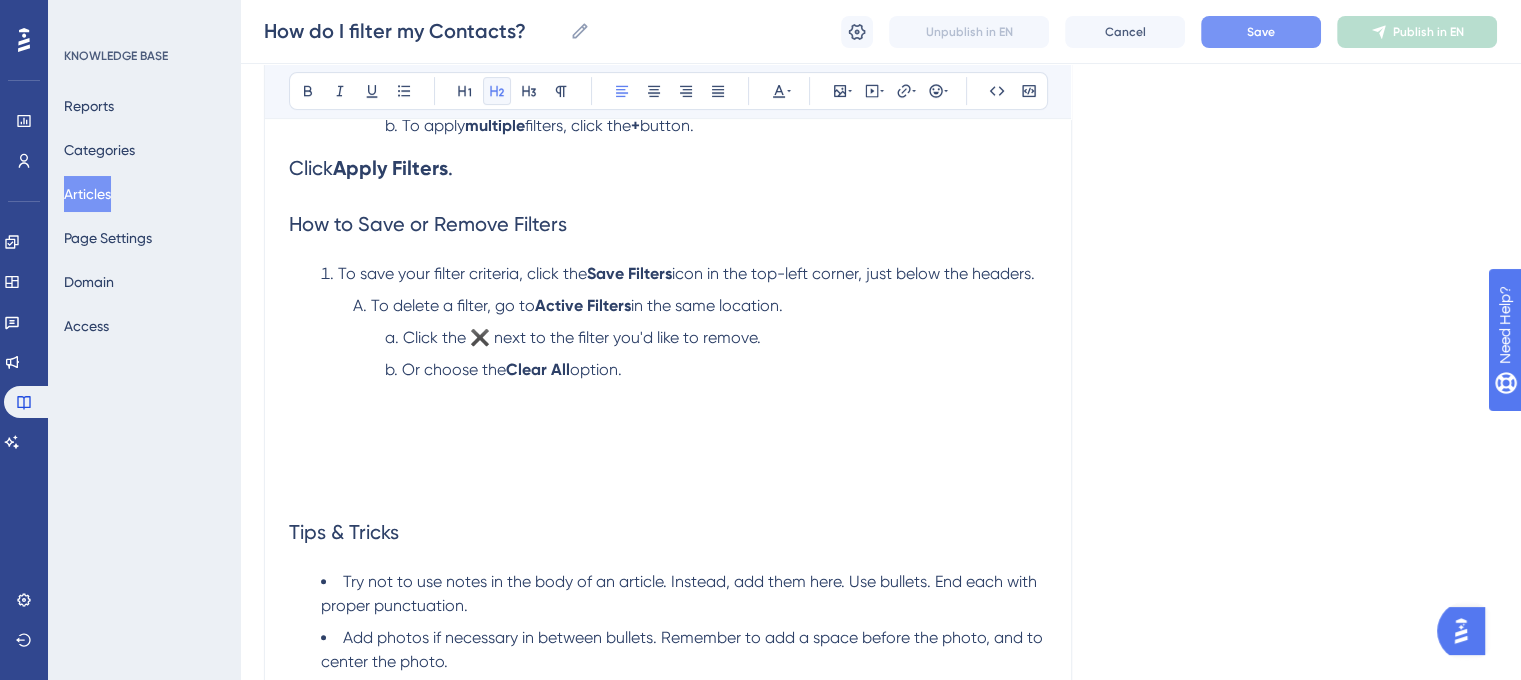 click 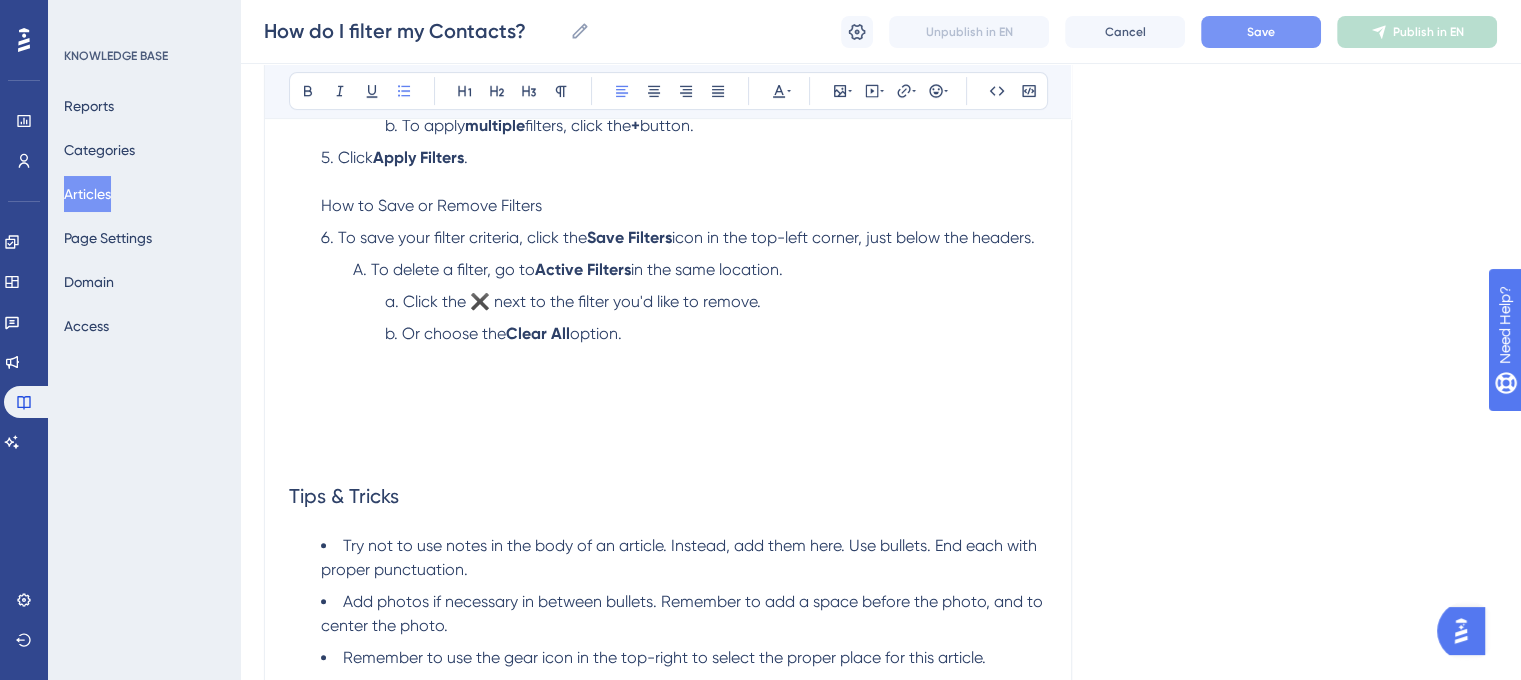 click on "Click  Apply Filters . How to Save or Remove Filters" at bounding box center [684, 182] 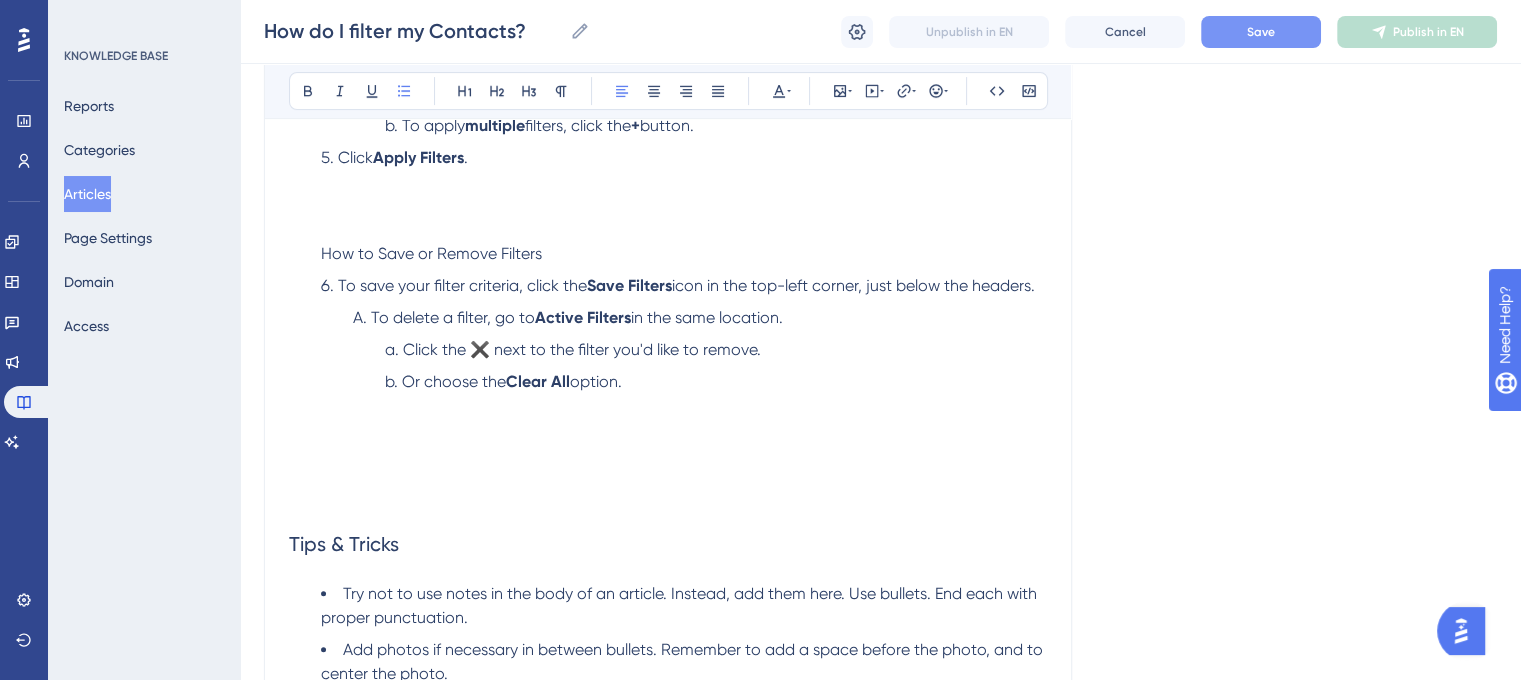 drag, startPoint x: 651, startPoint y: 398, endPoint x: 306, endPoint y: 262, distance: 370.83823 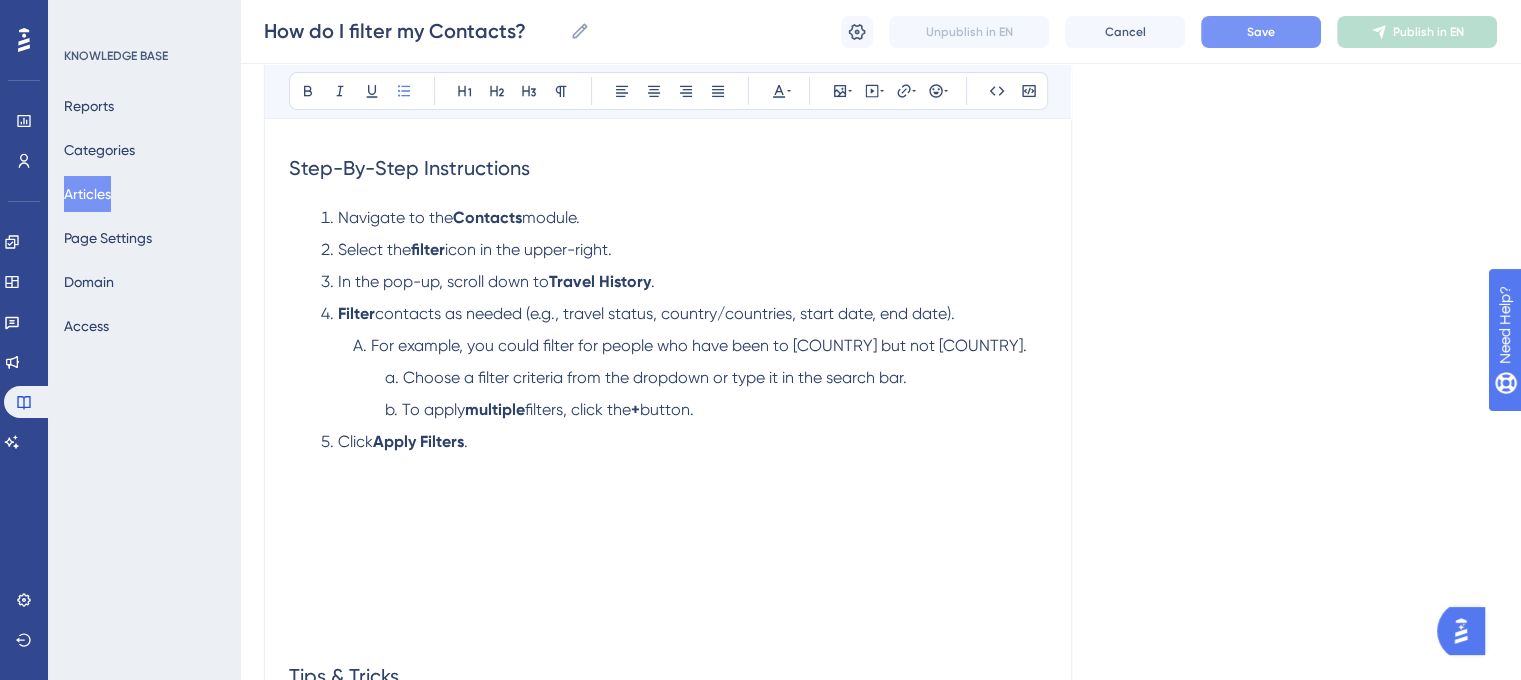 scroll, scrollTop: 343, scrollLeft: 0, axis: vertical 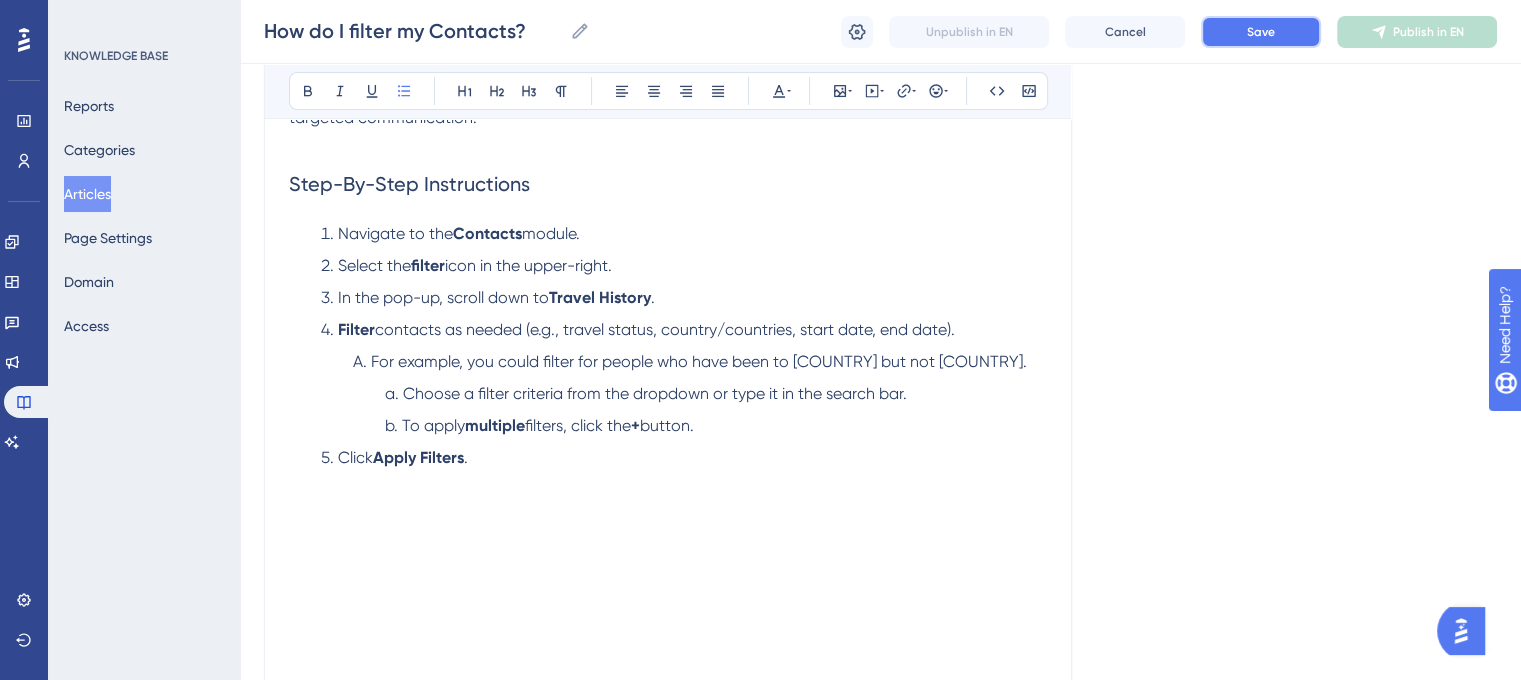 click on "Save" at bounding box center (1261, 32) 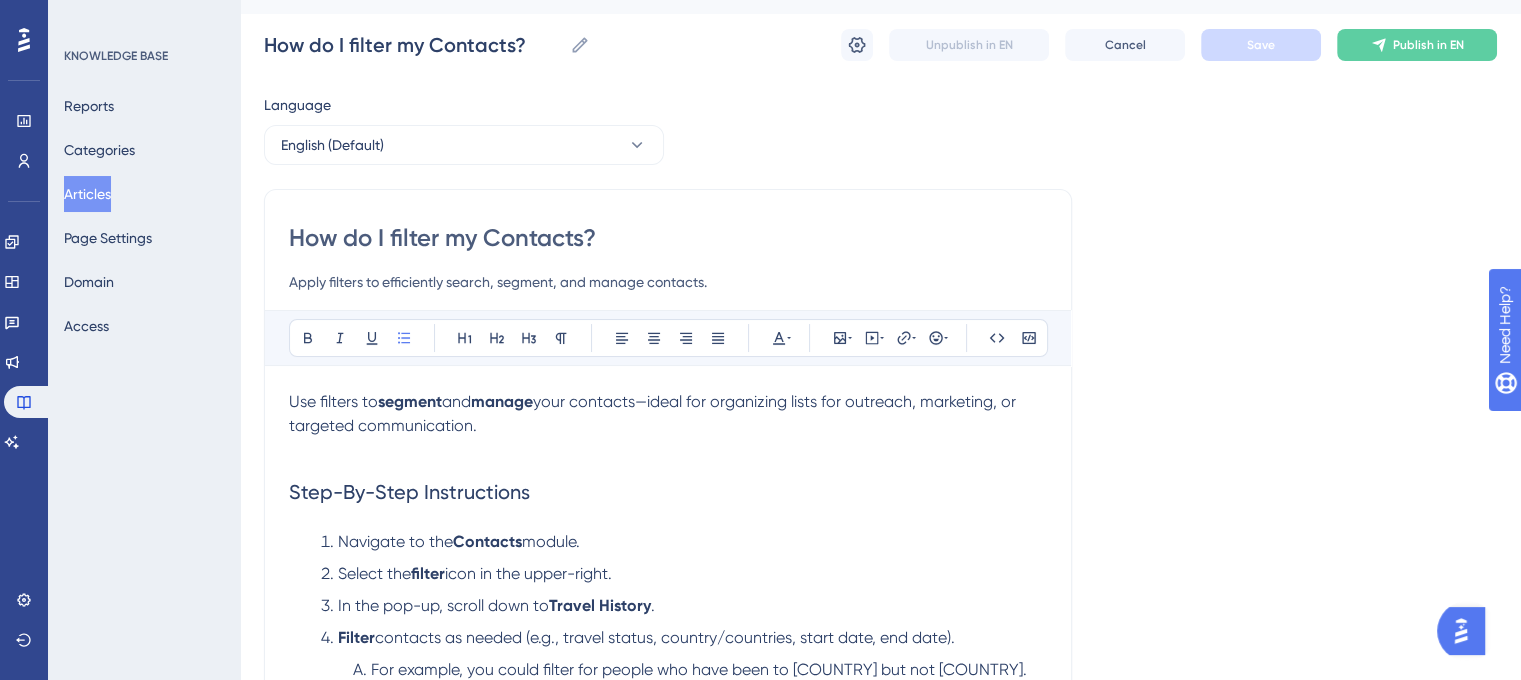 scroll, scrollTop: 243, scrollLeft: 0, axis: vertical 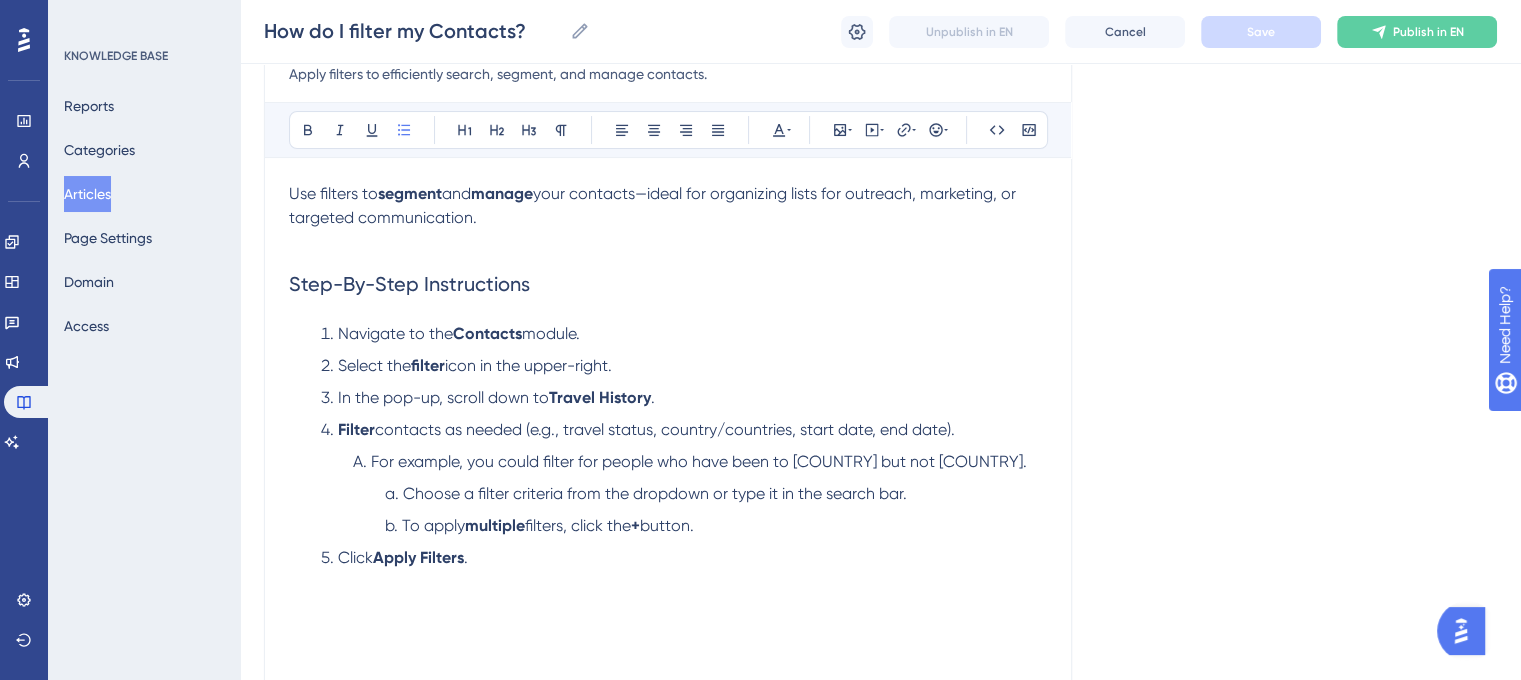 click on "Use filters to  segment  and  manage  your contacts—ideal for organizing lists for outreach, marketing, or targeted communication." at bounding box center [668, 206] 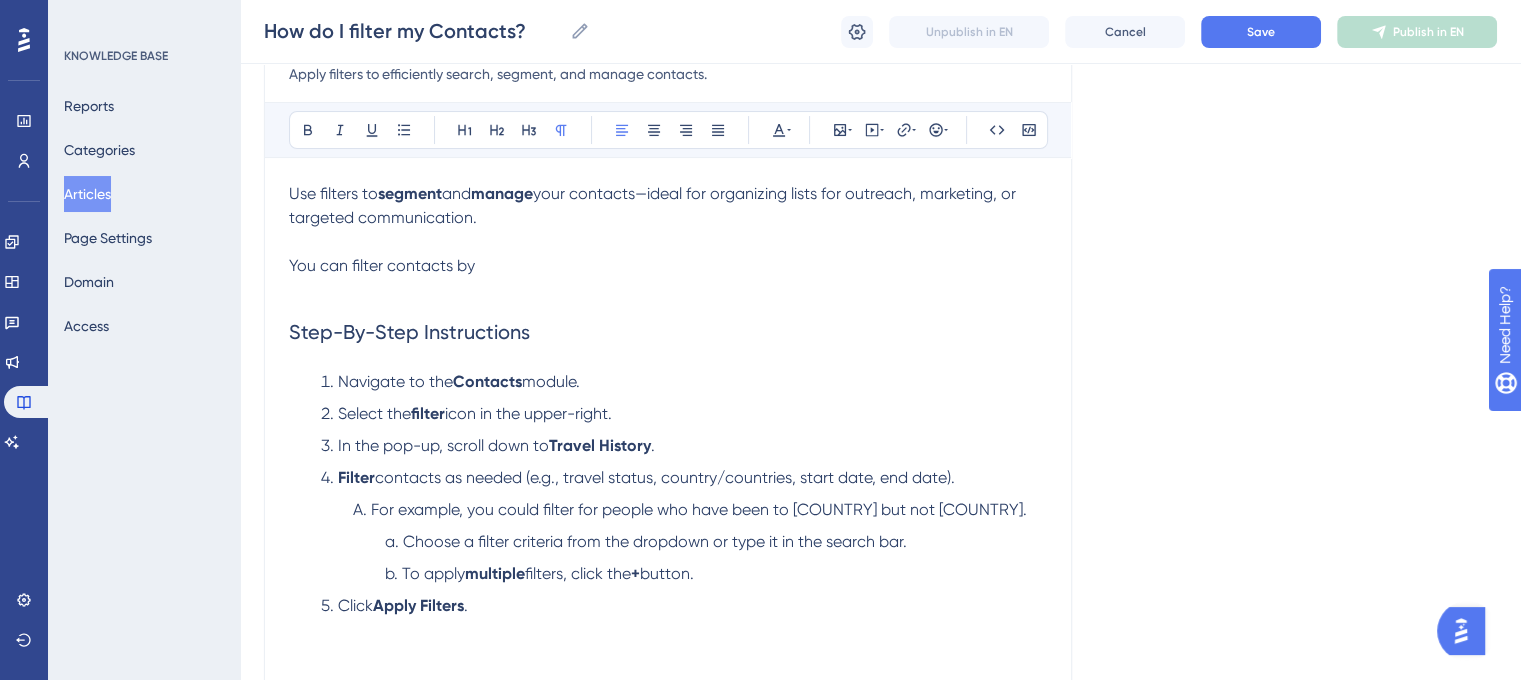click on "Use filters to  segment  and  manage  your contacts—ideal for organizing lists for outreach, marketing, or targeted communication. You can filter contacts by" at bounding box center [668, 230] 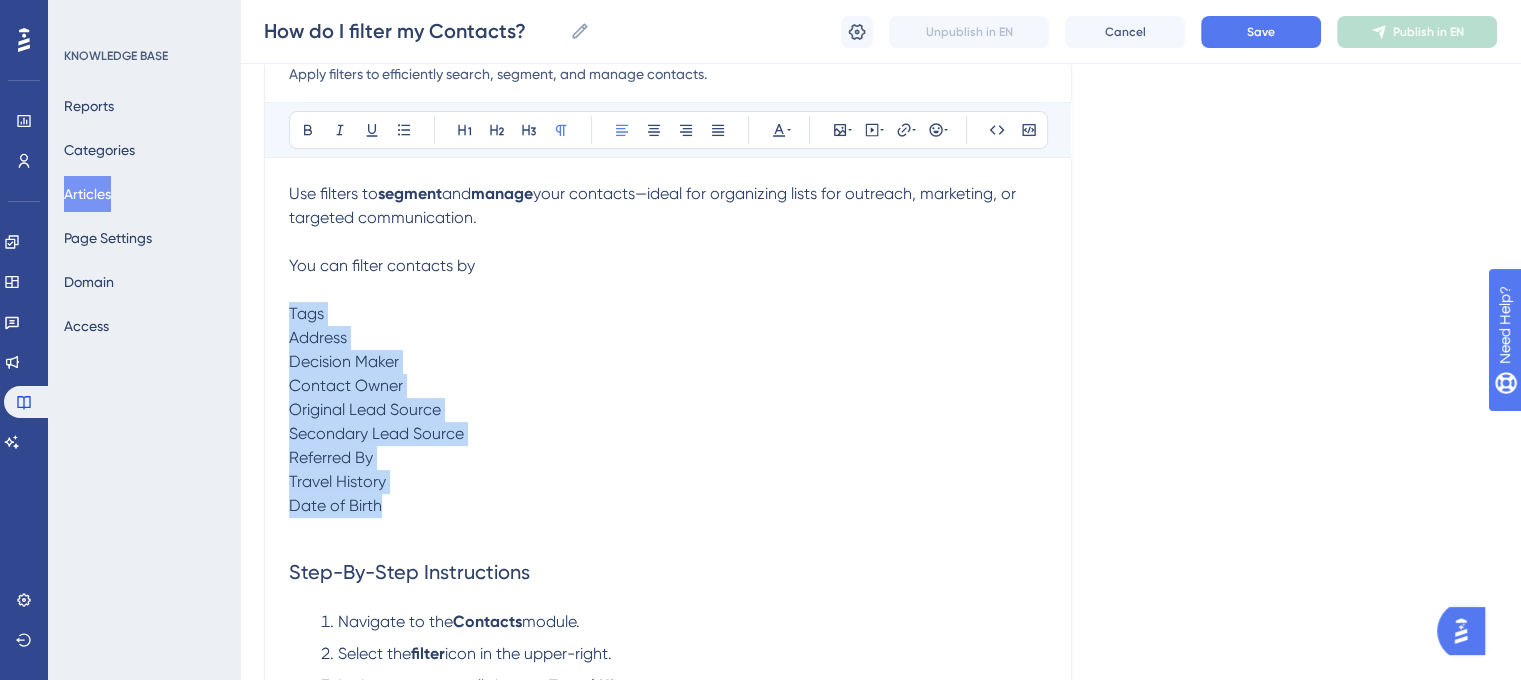 drag, startPoint x: 399, startPoint y: 510, endPoint x: 276, endPoint y: 323, distance: 223.82582 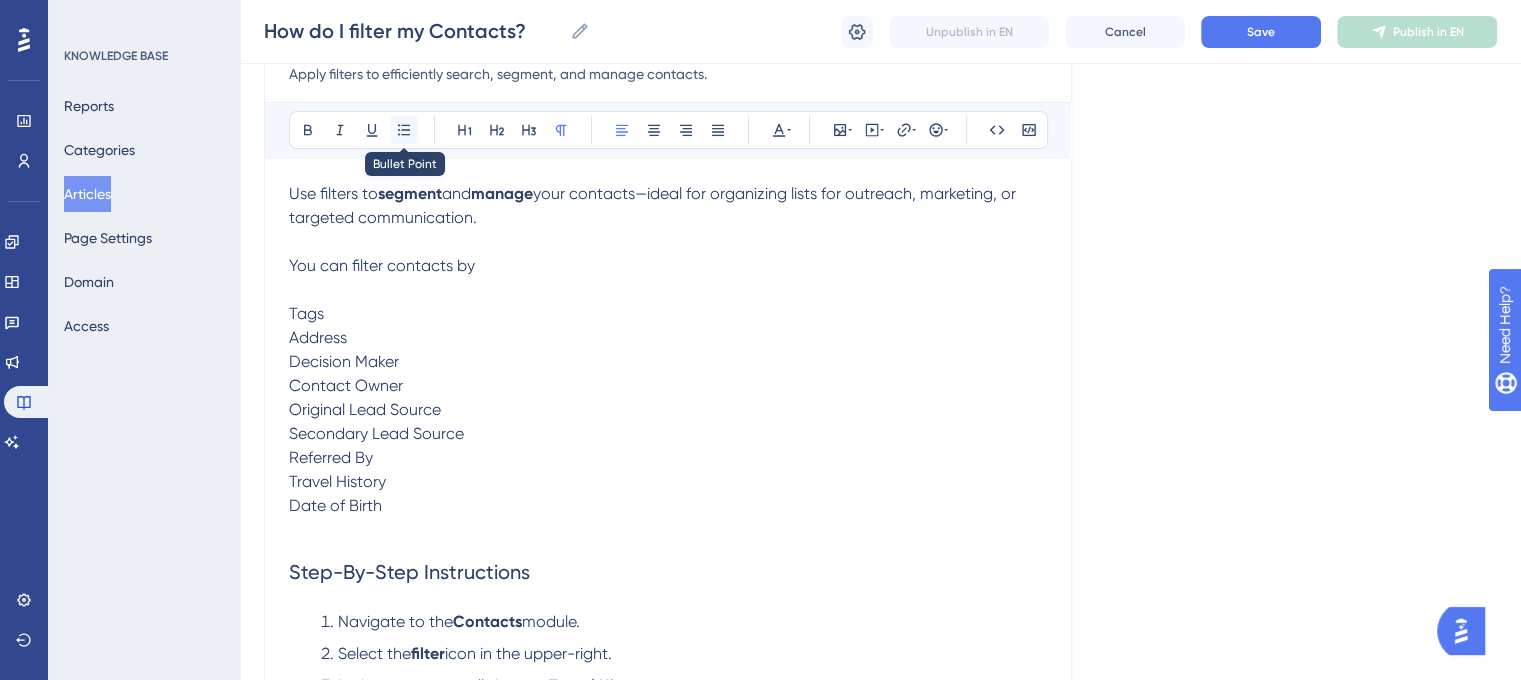 click 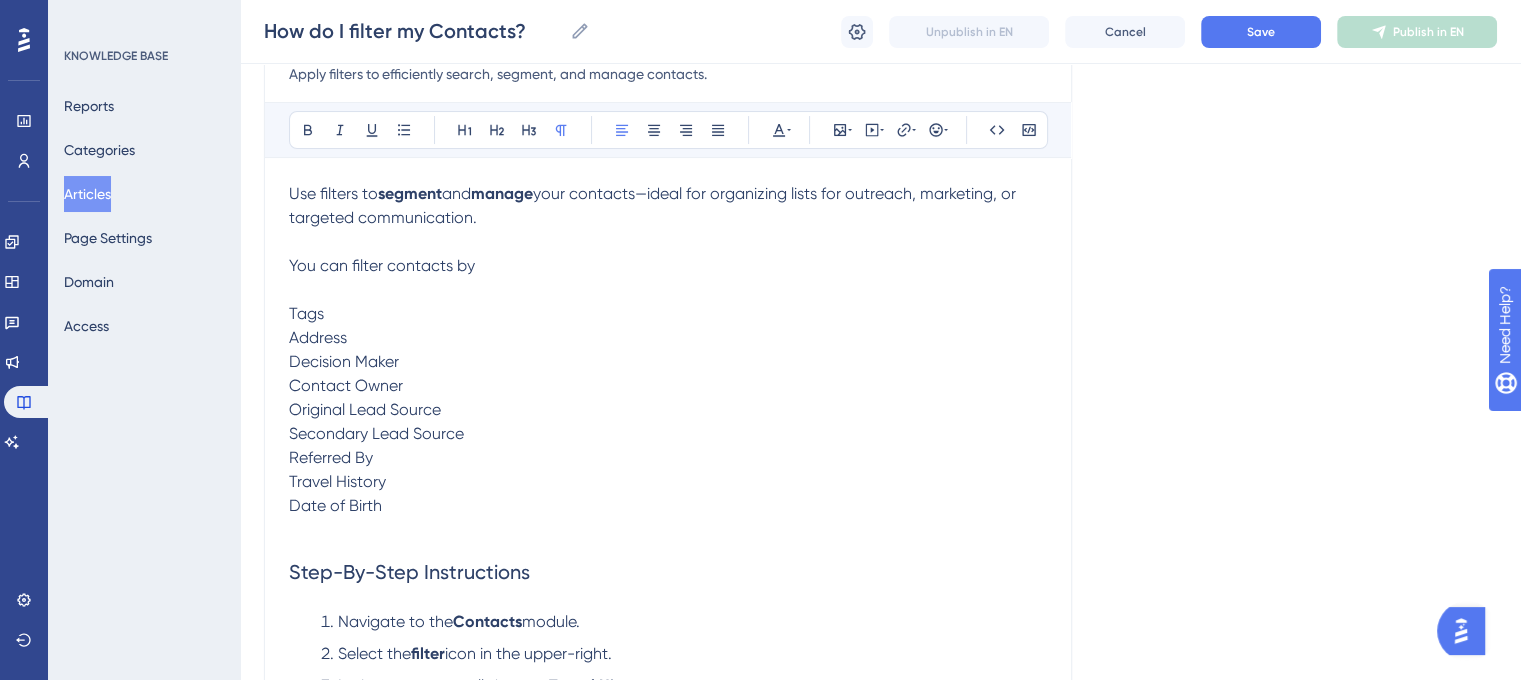 click on "Use filters to  segment  and  manage  your contacts—ideal for organizing lists for outreach, marketing, or targeted communication. You can filter contacts by Tags
Address
Decision Maker
Contact Owner
Original Lead Source
Secondary Lead Source
Referred By
Travel History
Date of Birth" at bounding box center [668, 350] 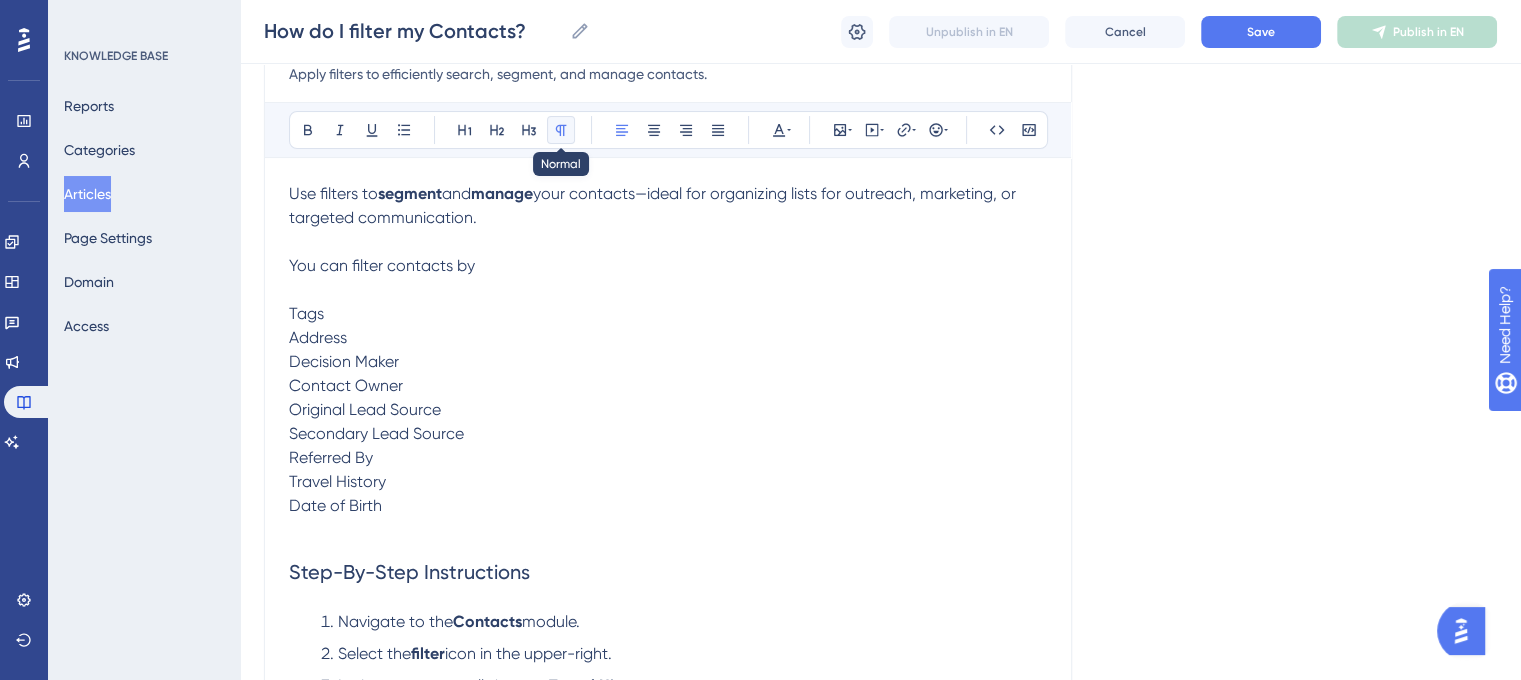 click 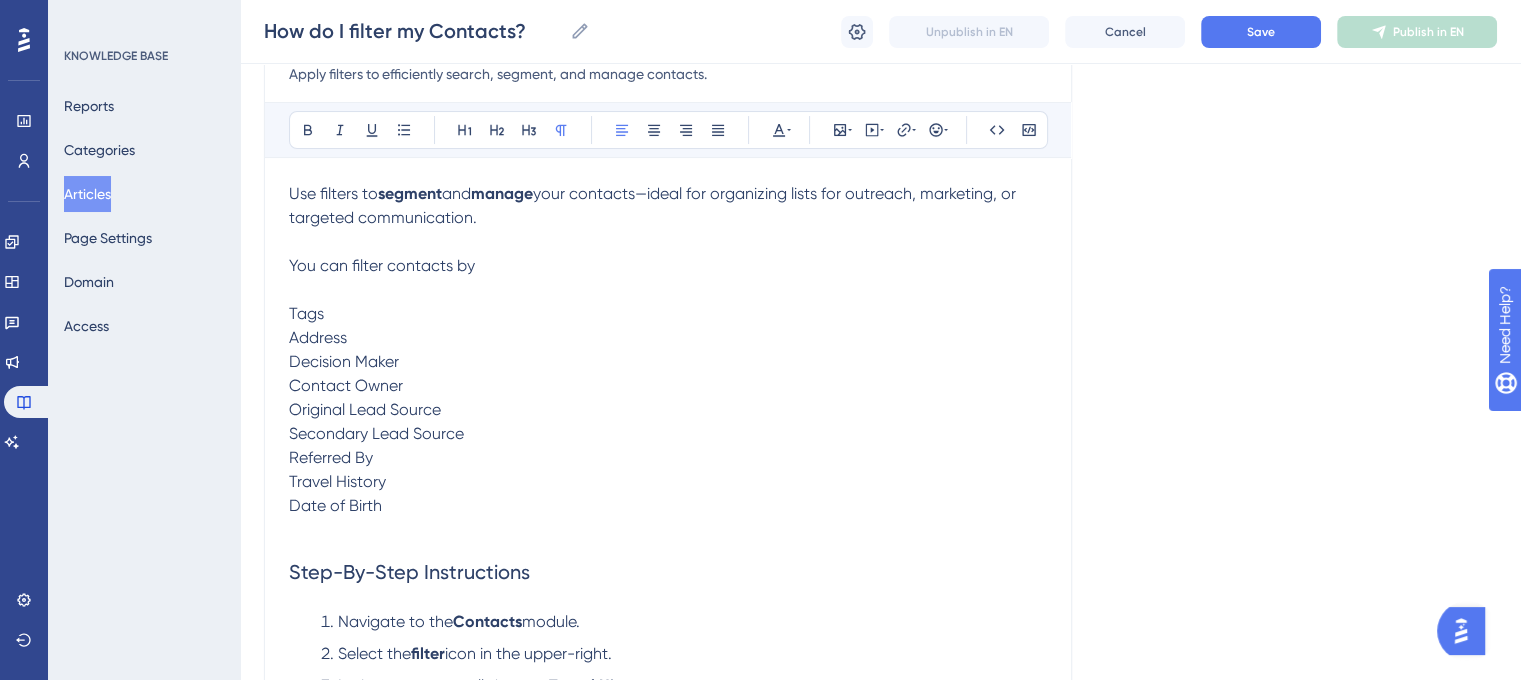 drag, startPoint x: 291, startPoint y: 311, endPoint x: 312, endPoint y: 279, distance: 38.27532 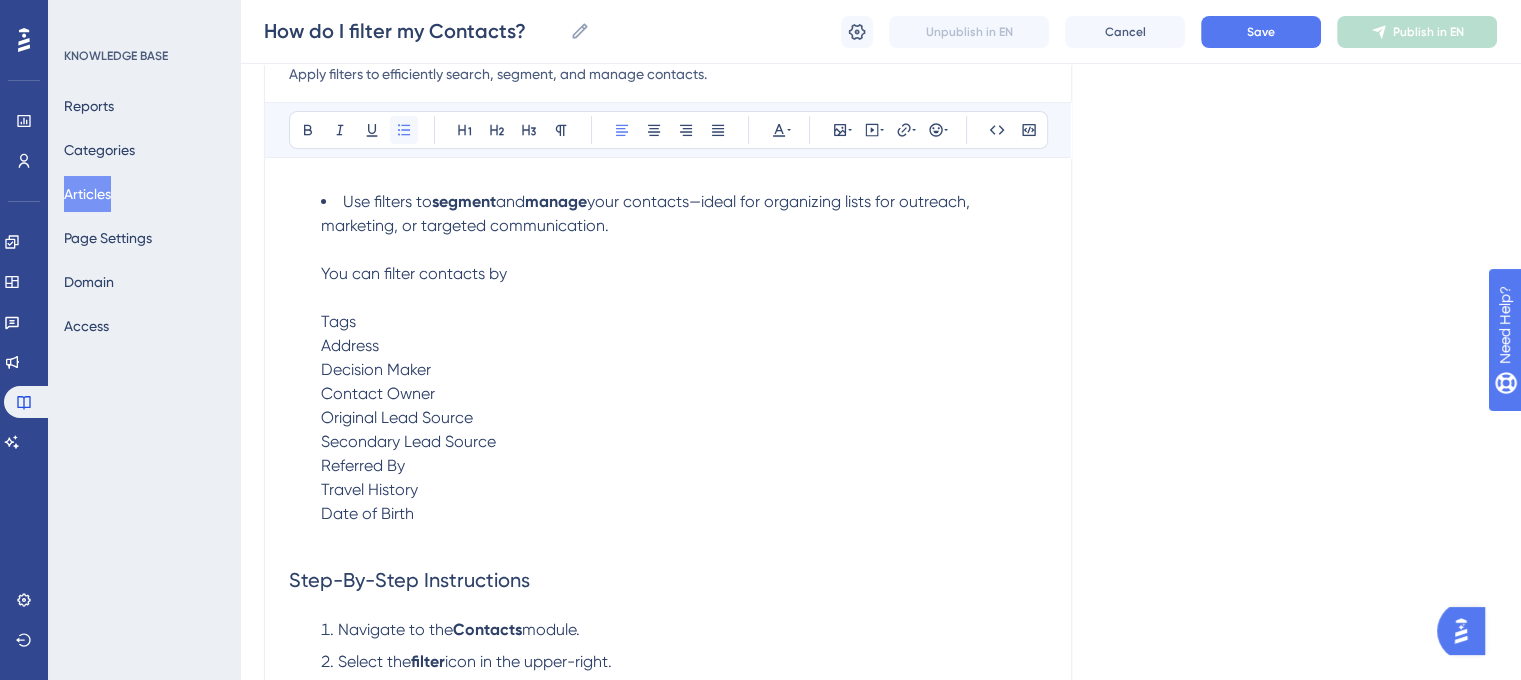click 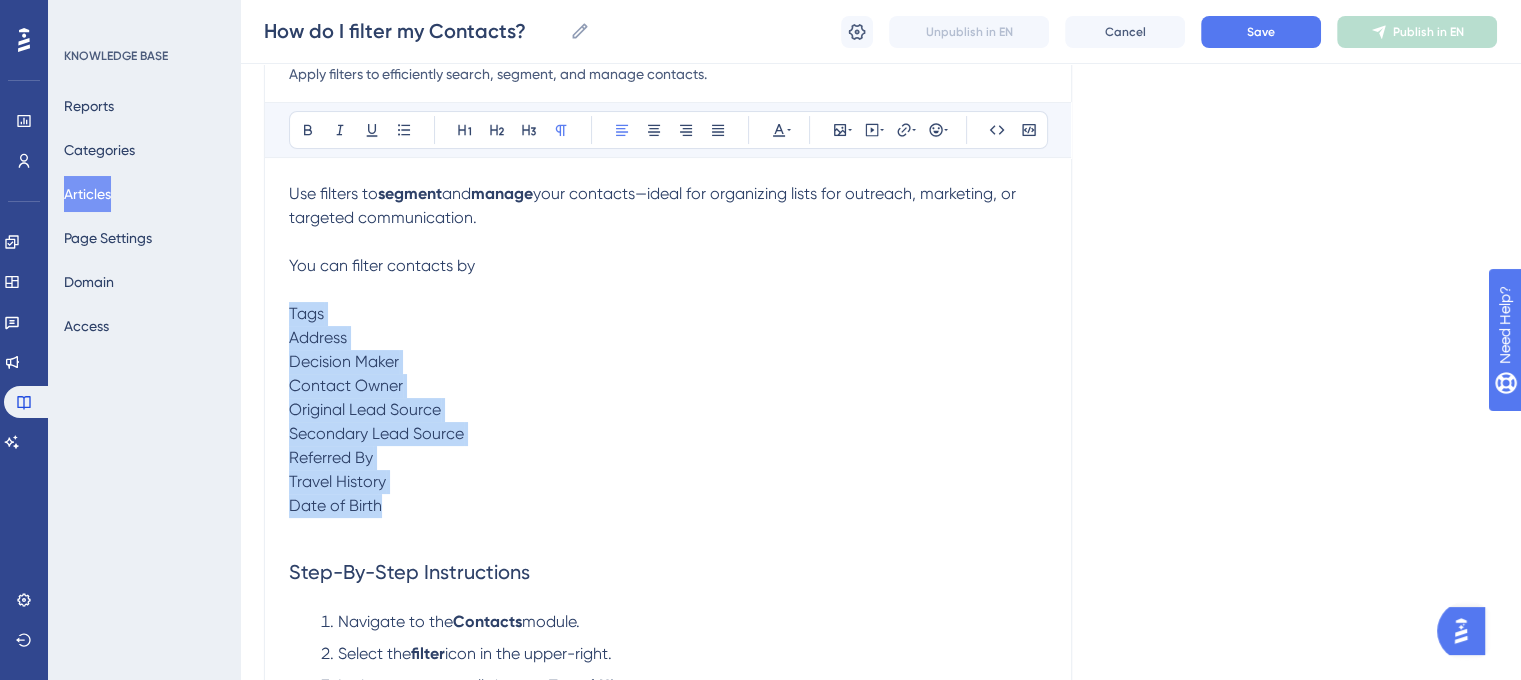 drag, startPoint x: 377, startPoint y: 504, endPoint x: 289, endPoint y: 323, distance: 201.25854 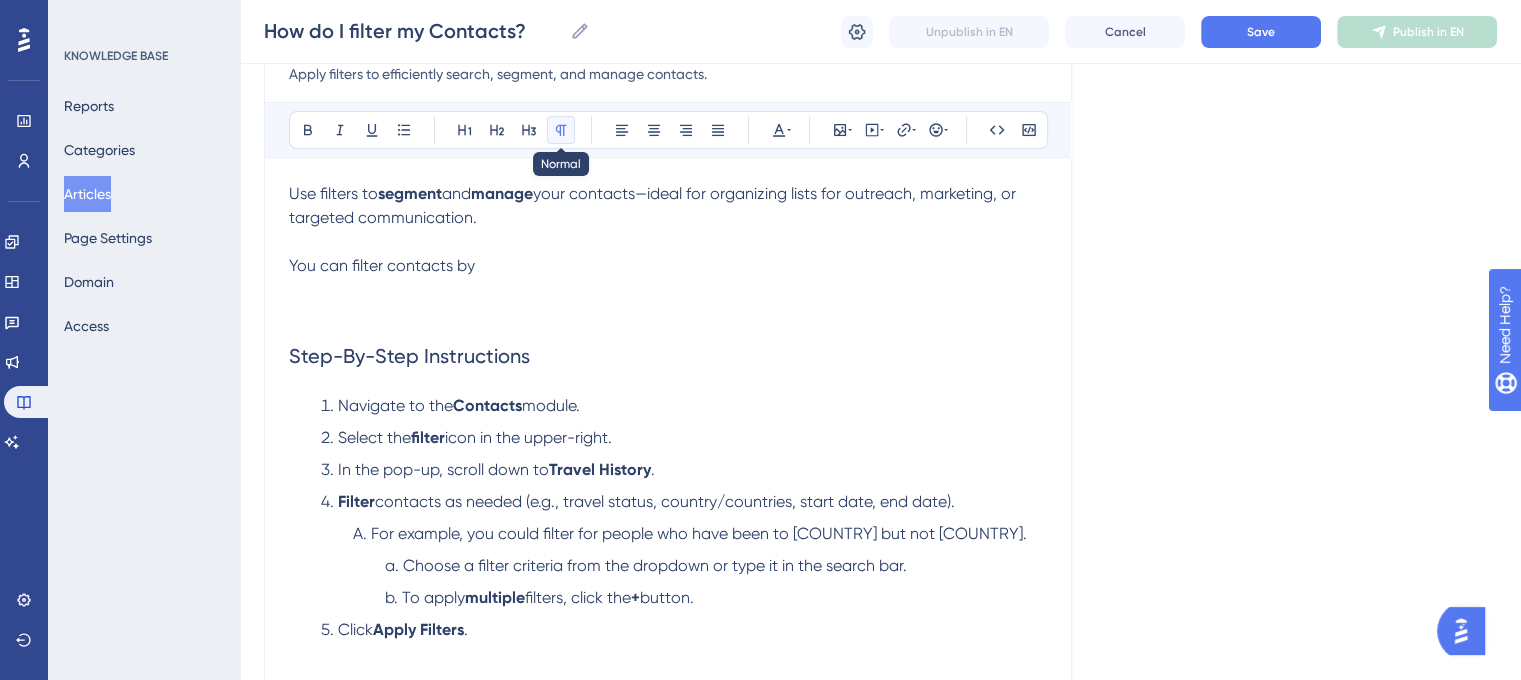 click 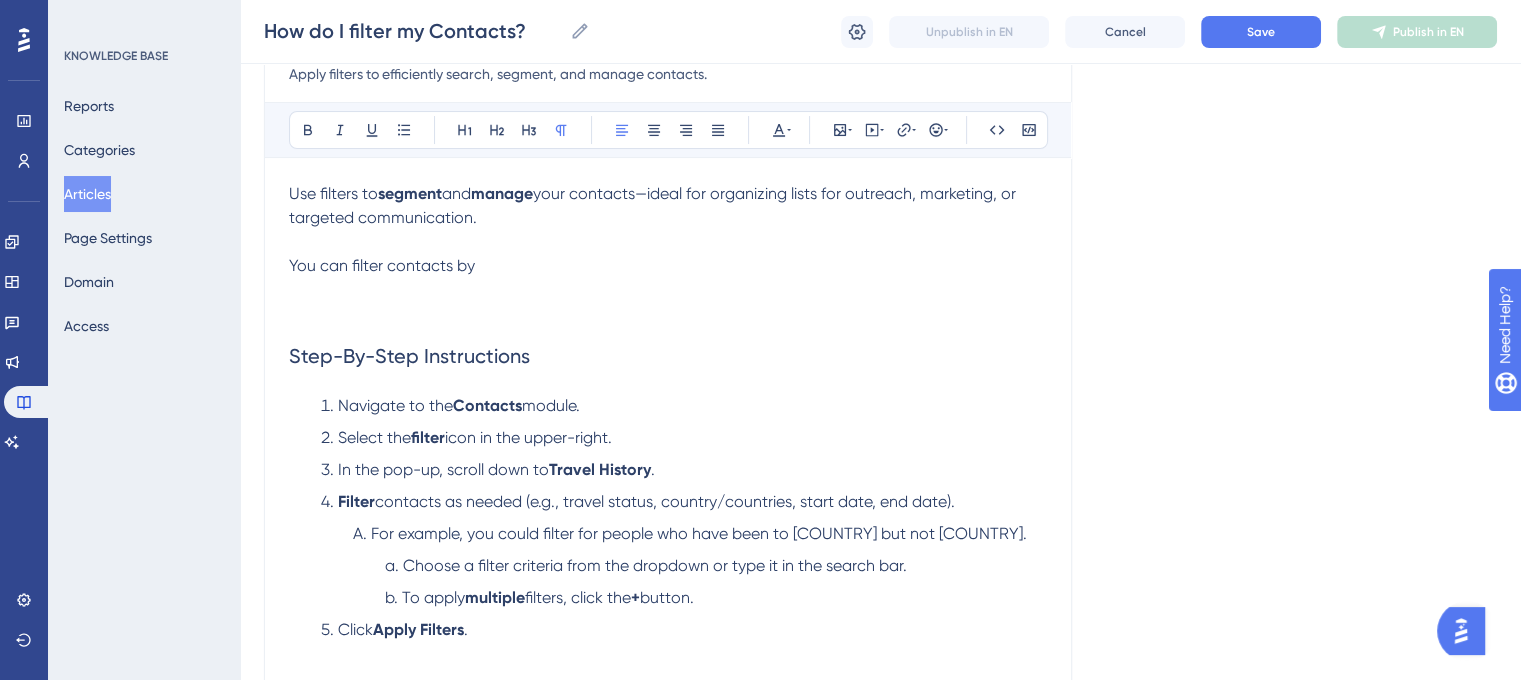click on "Use filters to  segment  and  manage  your contacts—ideal for organizing lists for outreach, marketing, or targeted communication. You can filter contacts by" at bounding box center [668, 242] 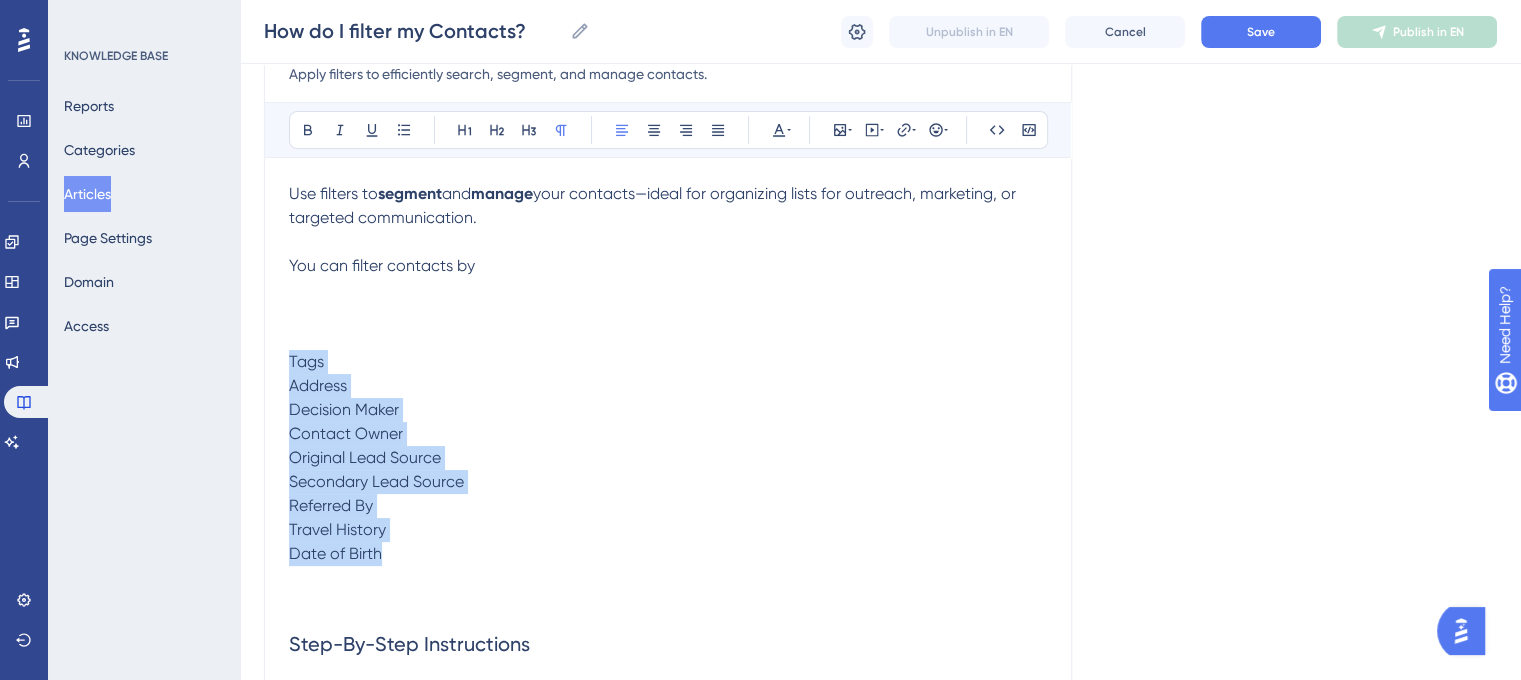 drag, startPoint x: 384, startPoint y: 563, endPoint x: 284, endPoint y: 367, distance: 220.03636 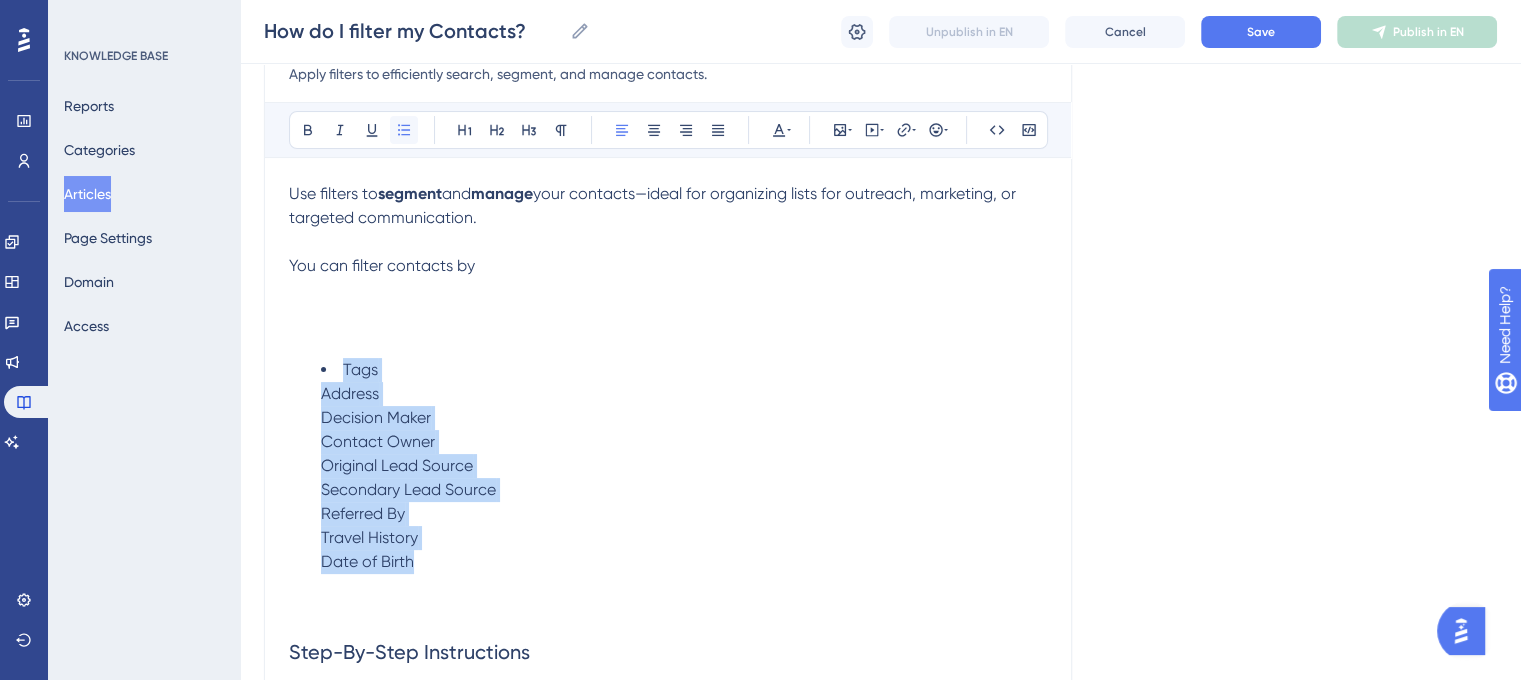 click at bounding box center [404, 130] 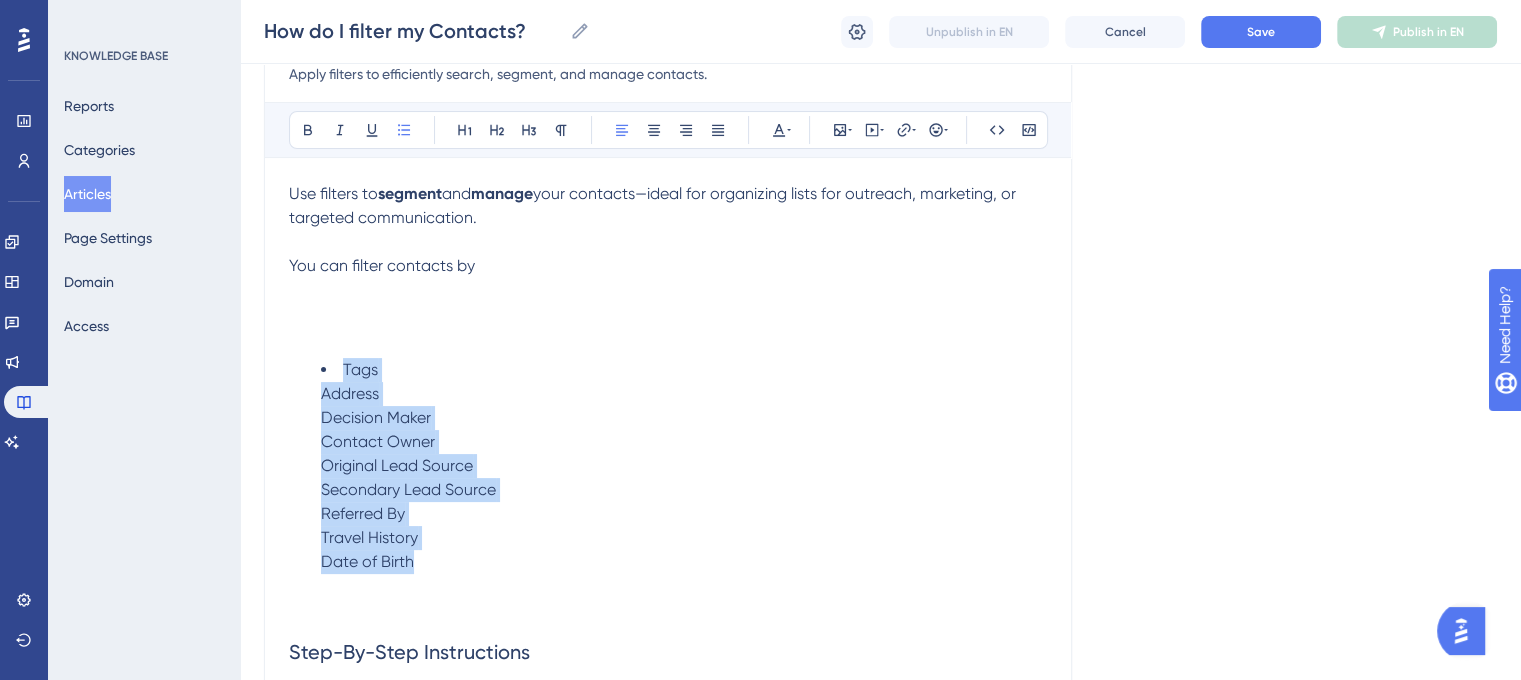 click on "Tags Address Decision Maker Contact Owner Original Lead Source Secondary Lead Source Referred By Travel History Date of Birth" at bounding box center (684, 478) 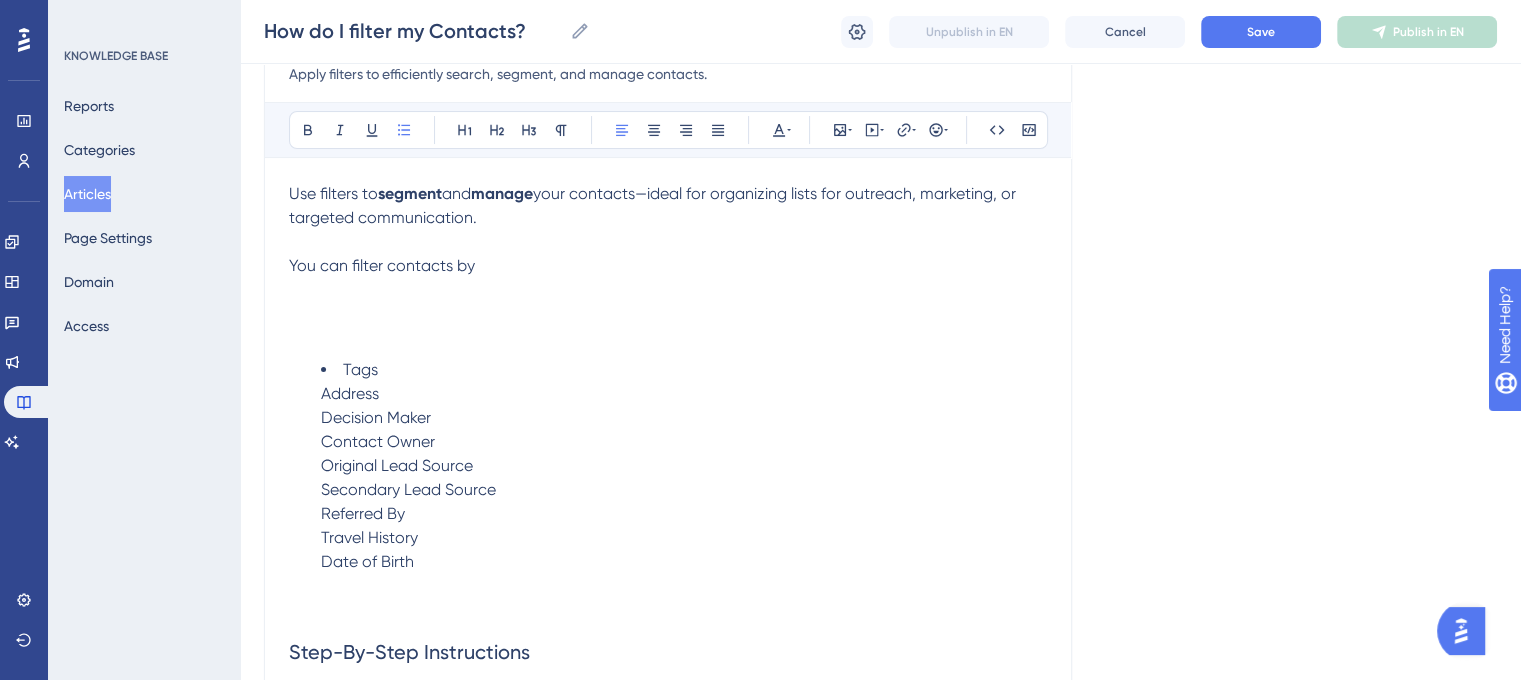 click on "Address" at bounding box center (350, 393) 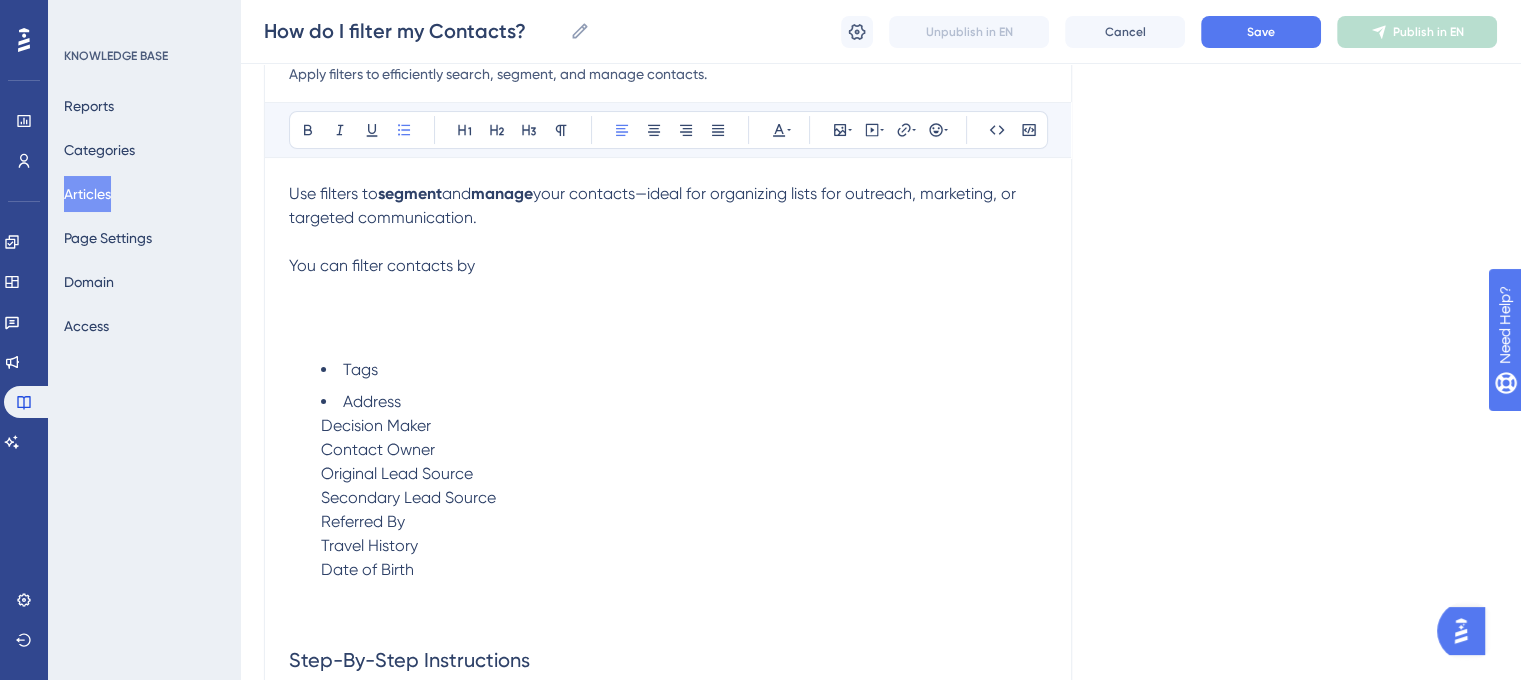 click on "Decision Maker" at bounding box center (376, 425) 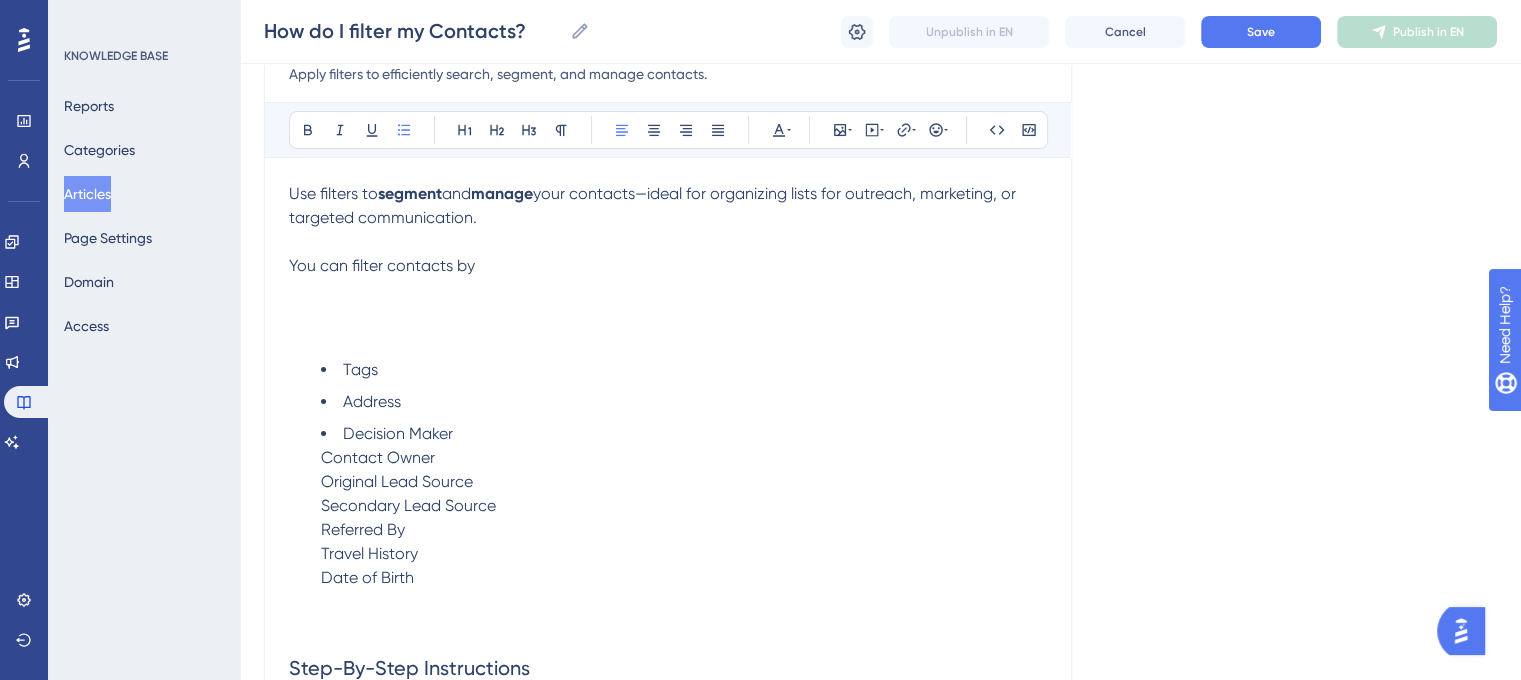 click on "Tags Address Decision Maker Contact Owner Original Lead Source Secondary Lead Source Referred By Travel History Date of Birth" at bounding box center [668, 486] 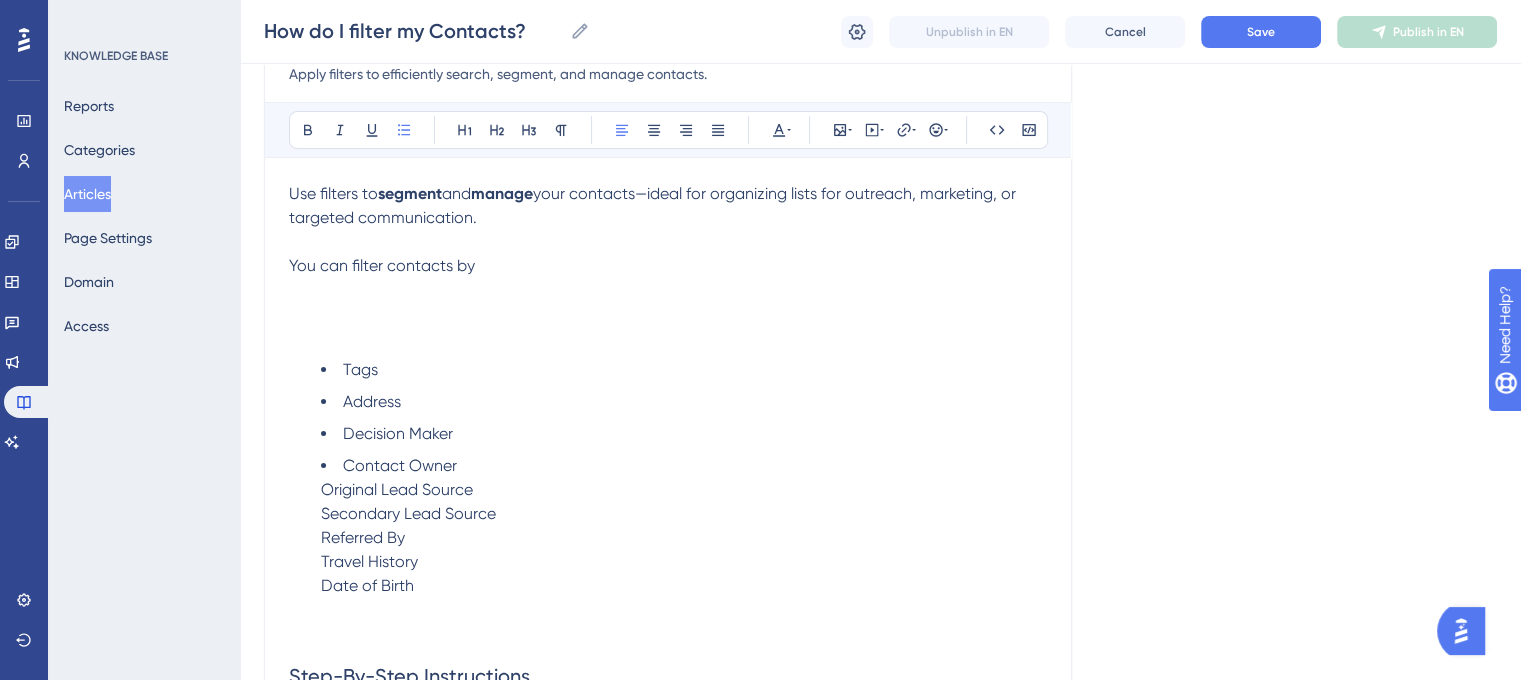 click on "Original Lead Source" at bounding box center (397, 489) 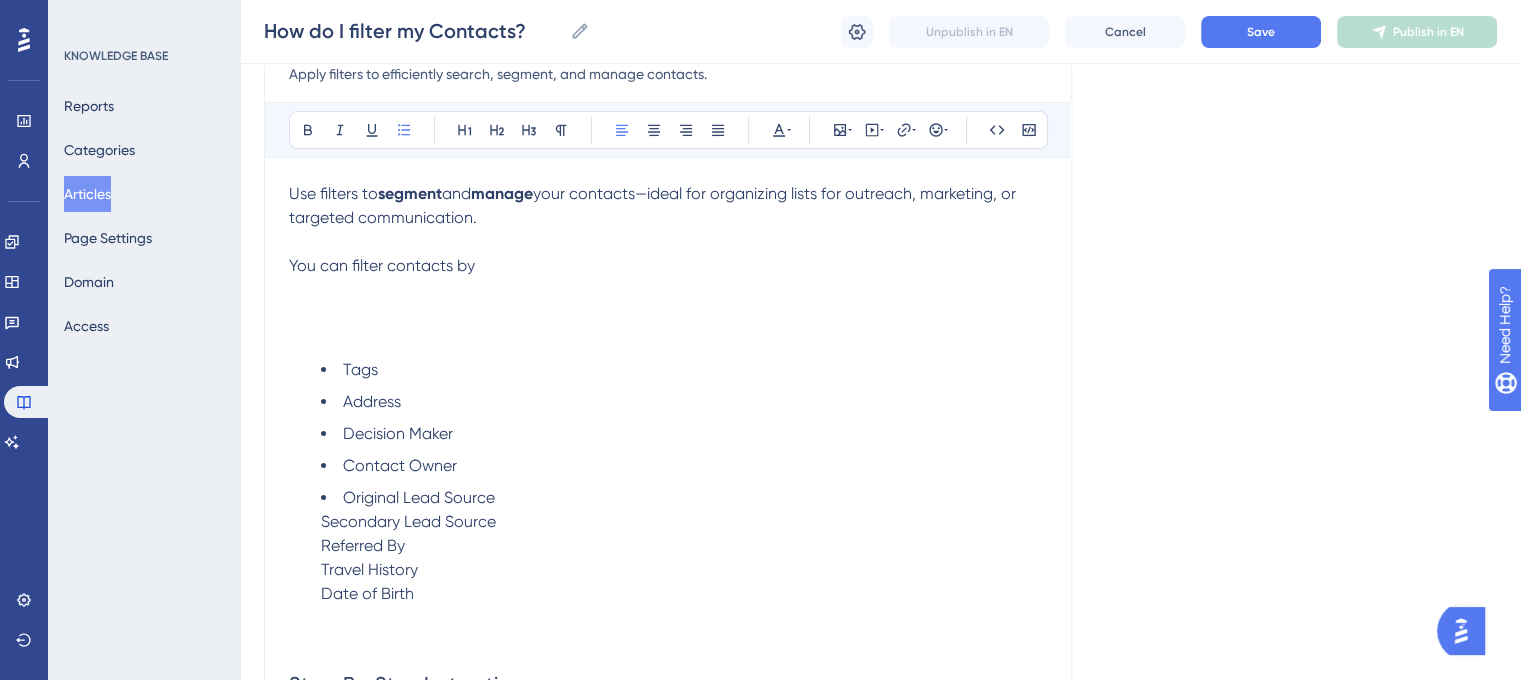 click on "Secondary Lead Source" at bounding box center [408, 521] 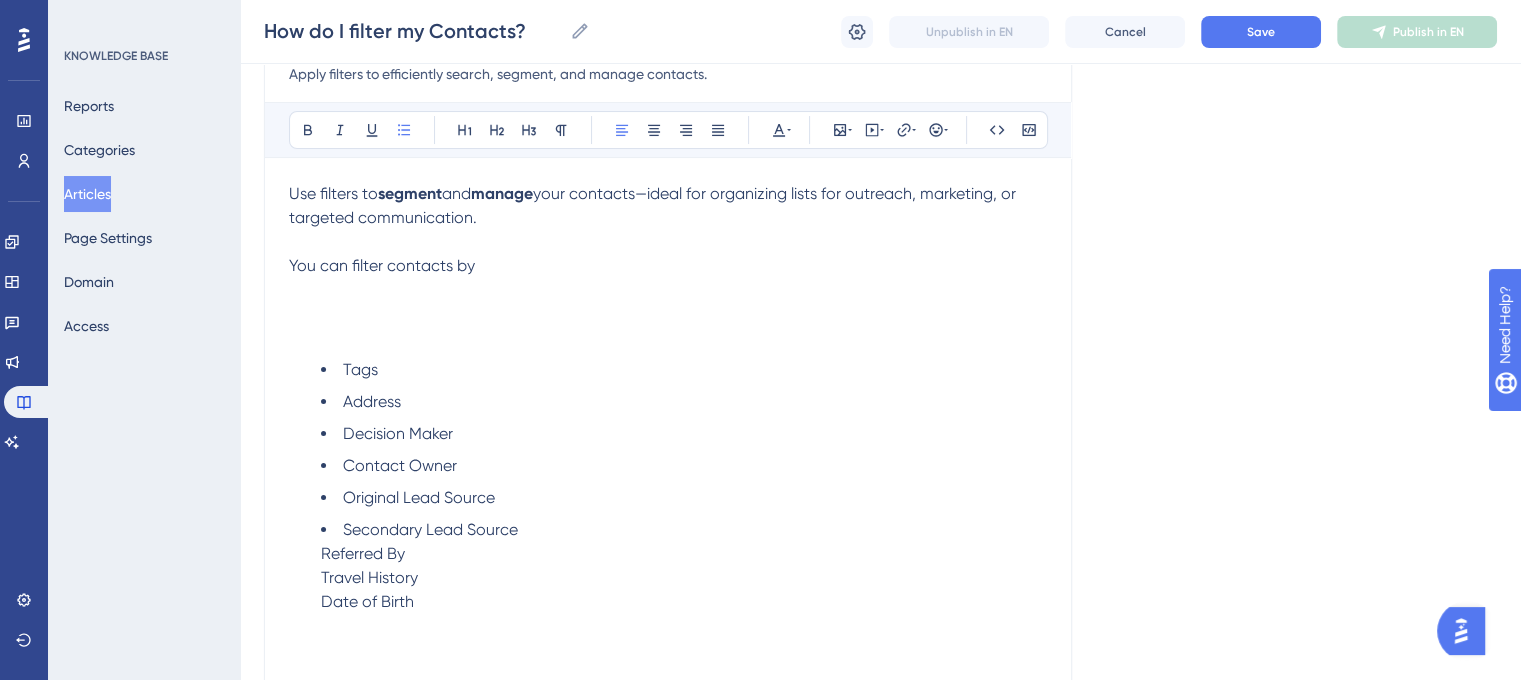 click on "Secondary Lead Source Referred By Travel History Date of Birth" at bounding box center [684, 578] 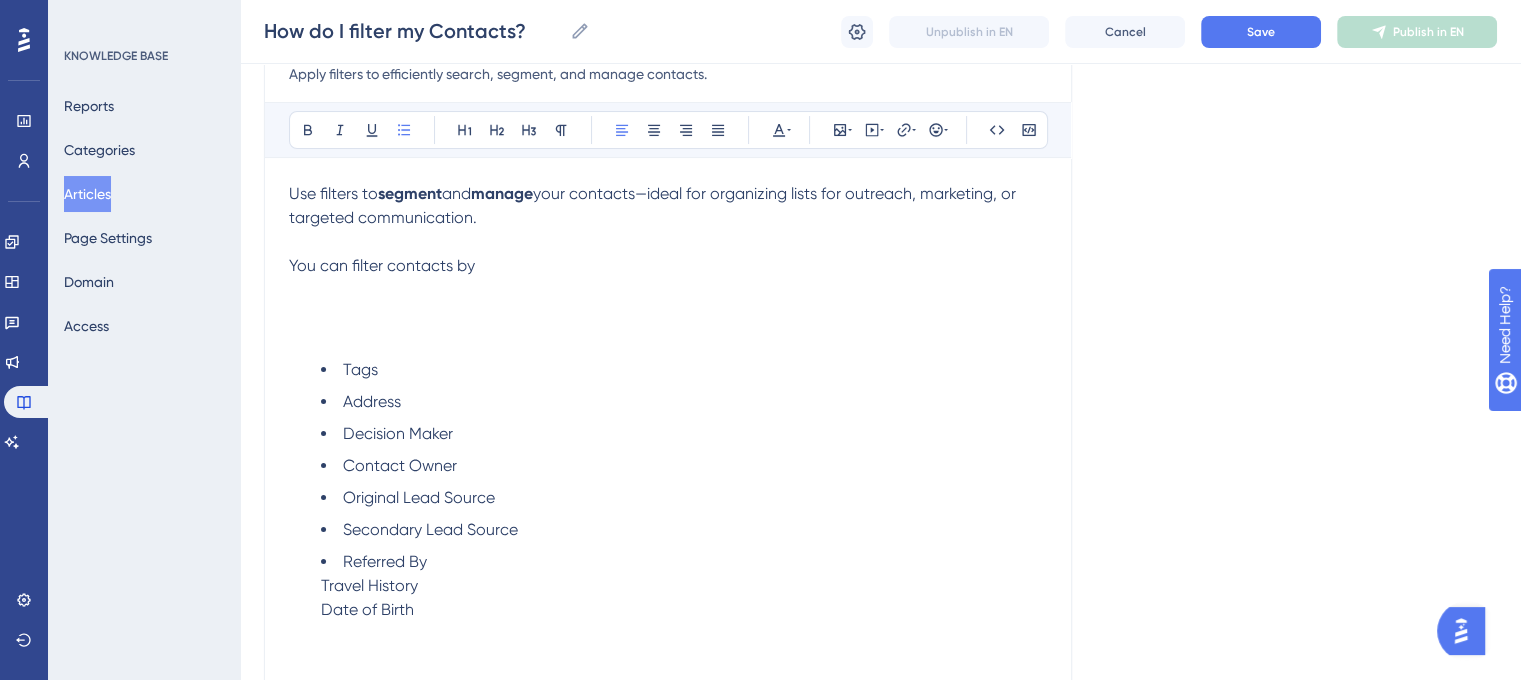 click on "Travel History" at bounding box center [369, 585] 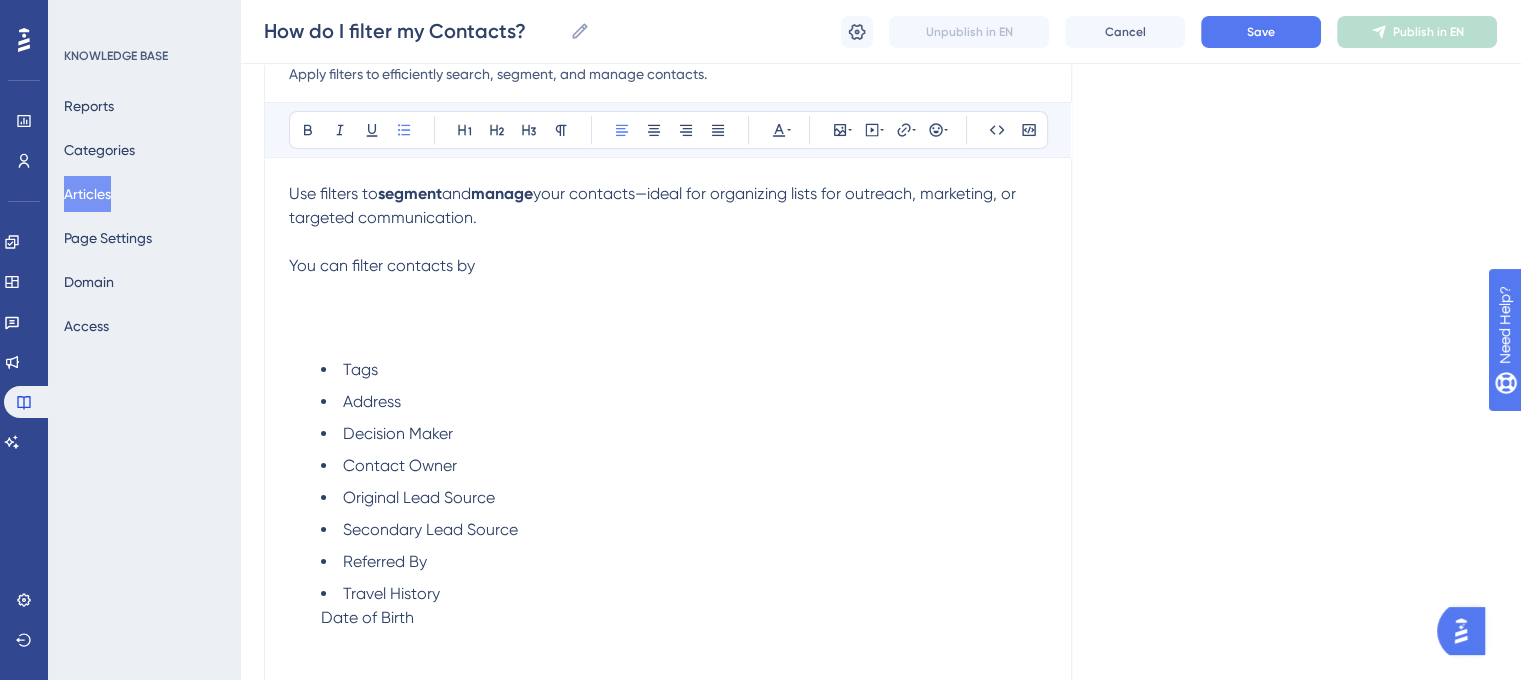 click on "Date of Birth" at bounding box center [367, 617] 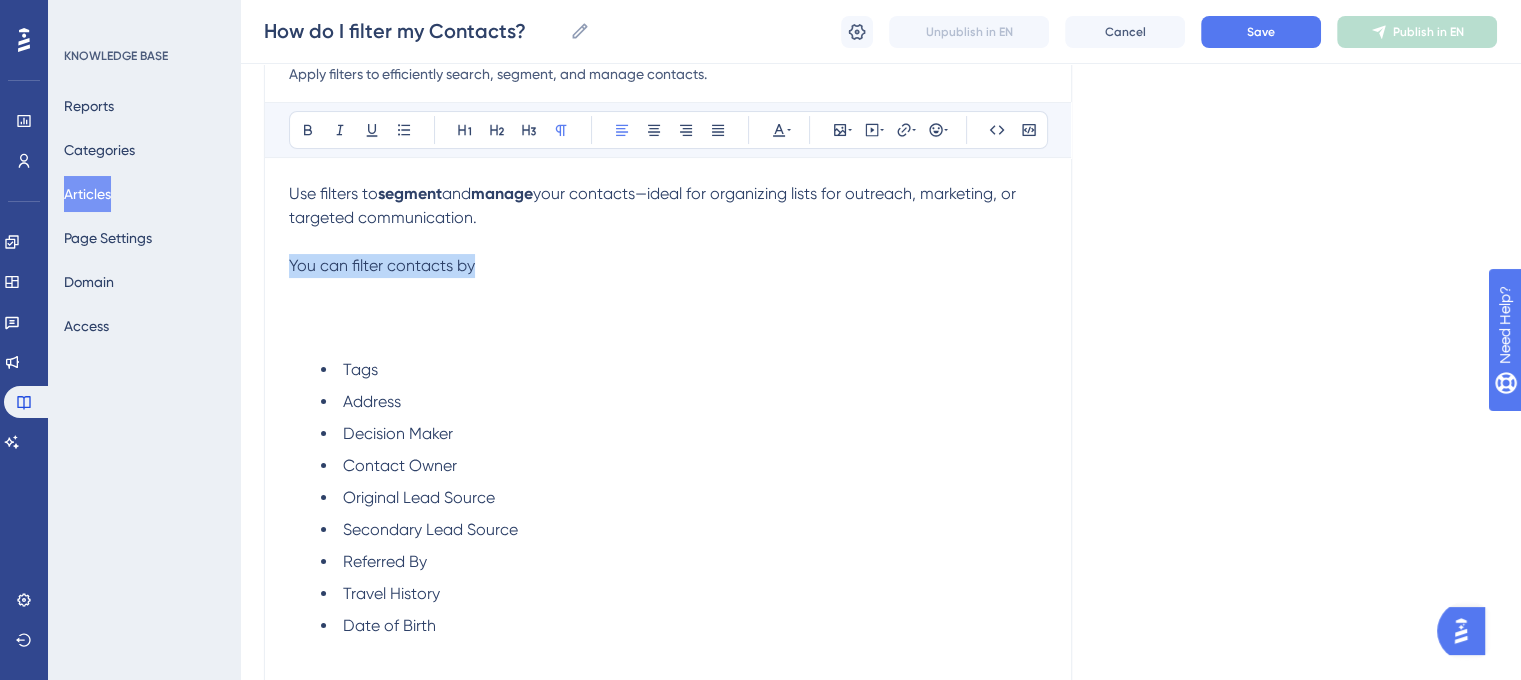 drag, startPoint x: 483, startPoint y: 270, endPoint x: 286, endPoint y: 268, distance: 197.01015 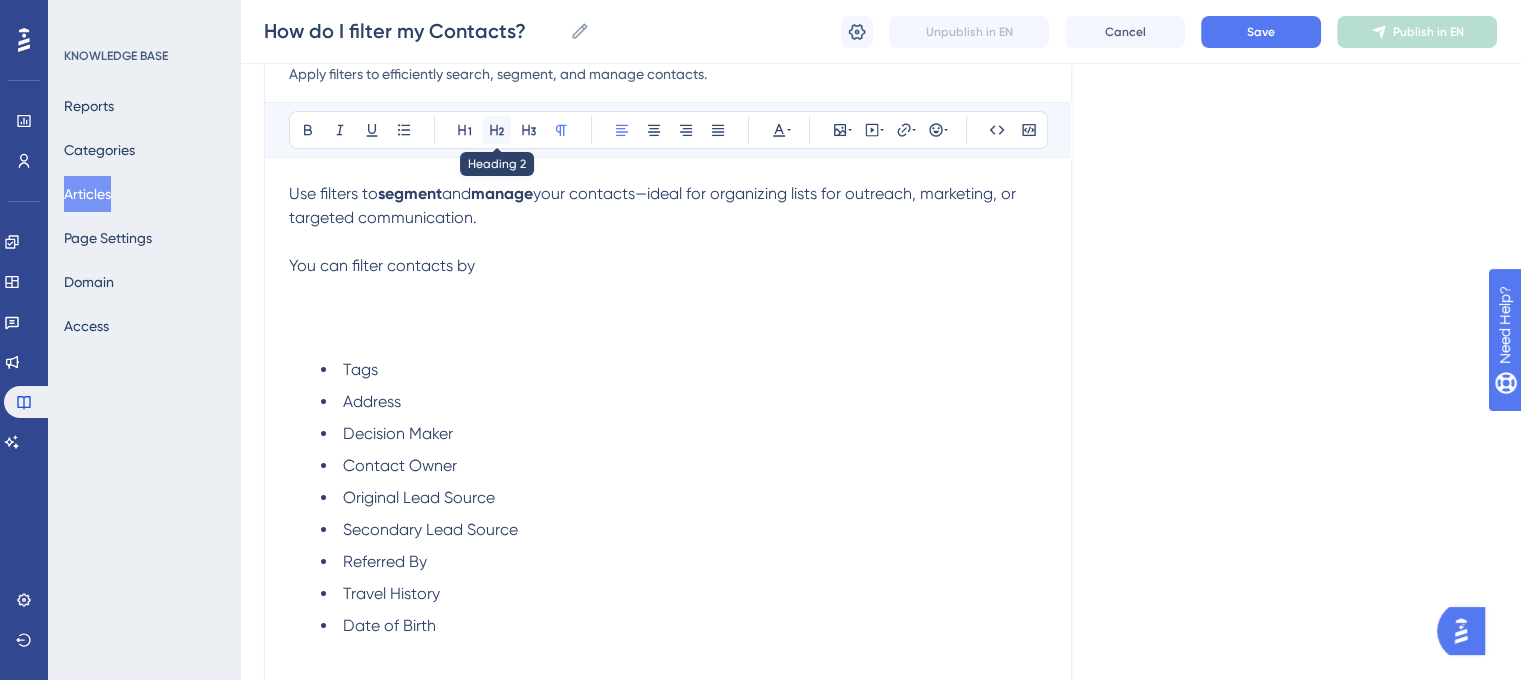 click at bounding box center [497, 130] 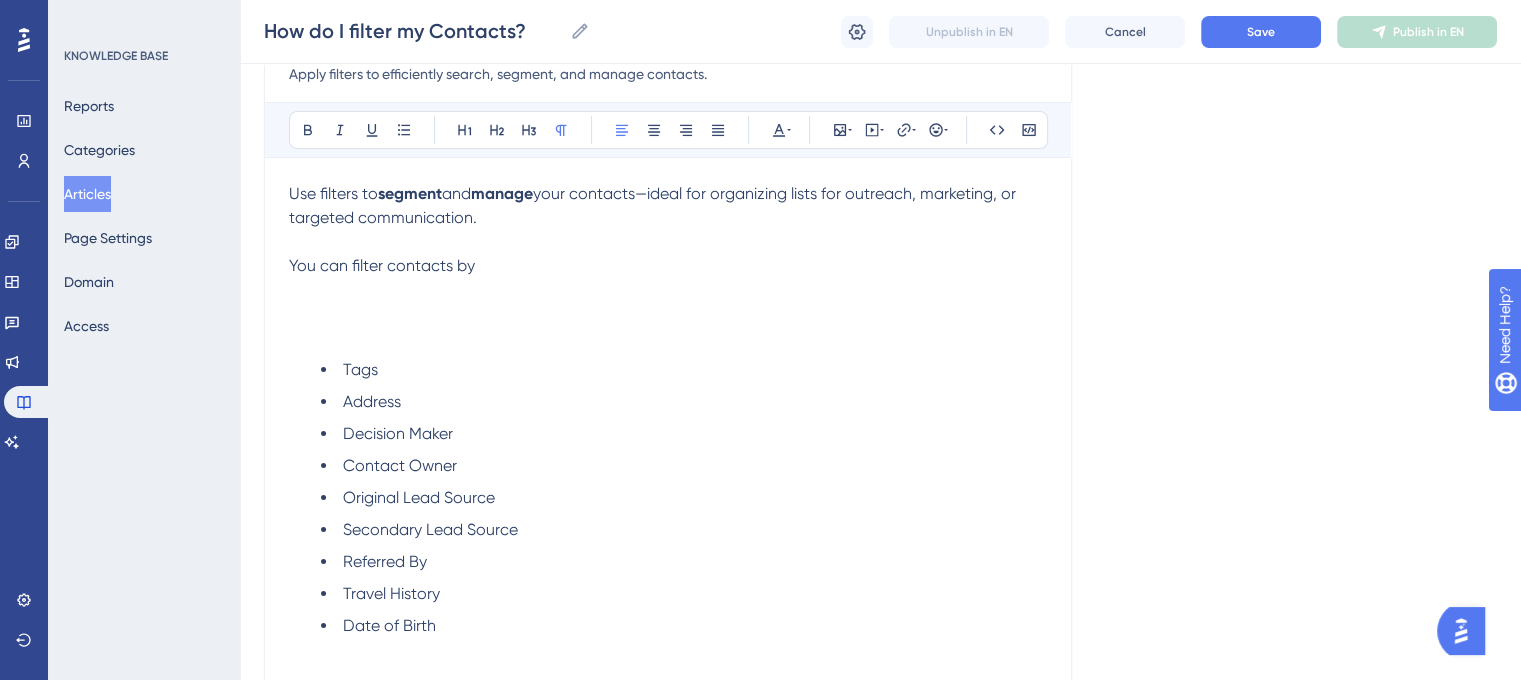 click on "Use filters to  segment  and  manage  your contacts—ideal for organizing lists for outreach, marketing, or targeted communication. You can filter contacts by" at bounding box center [668, 230] 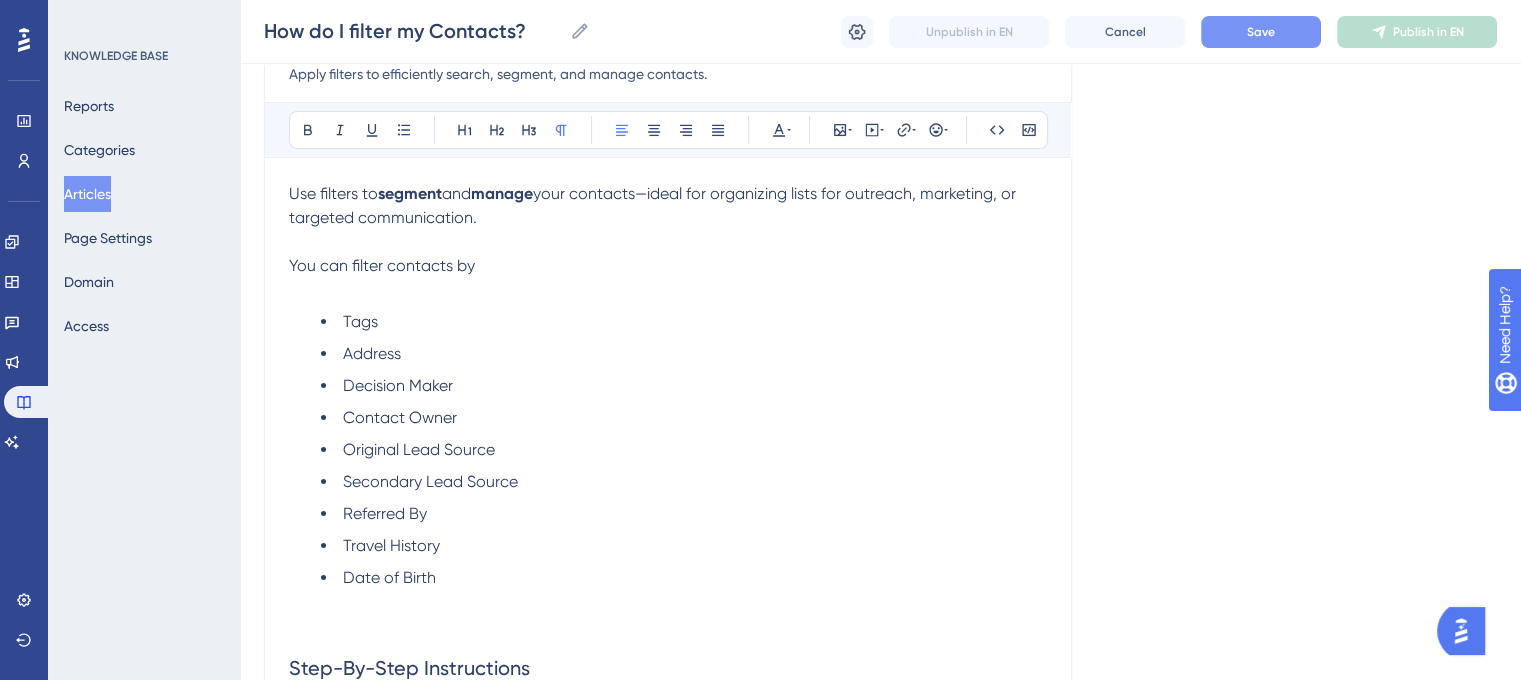 click on "Save" at bounding box center (1261, 32) 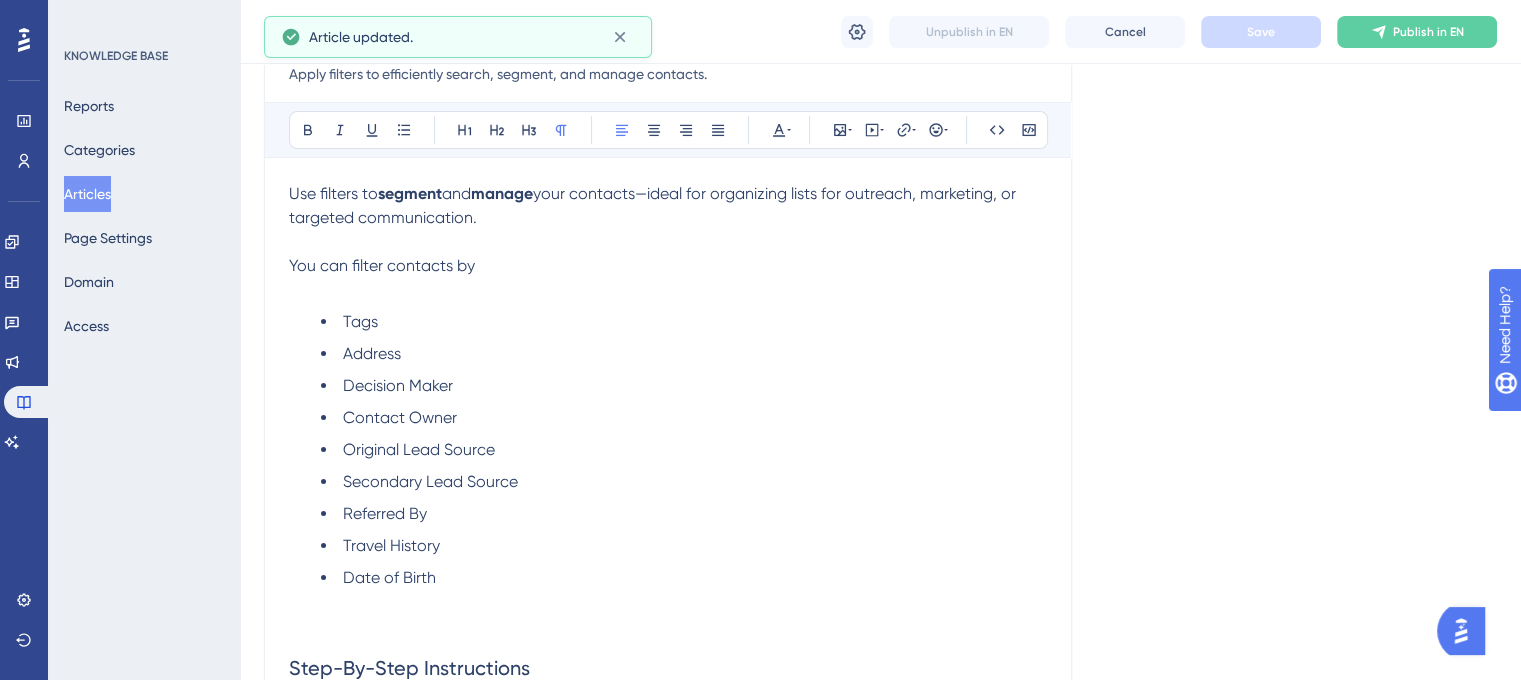 click on "Use filters to  segment  and  manage  your contacts—ideal for organizing lists for outreach, marketing, or targeted communication. You can filter contacts by" at bounding box center (668, 230) 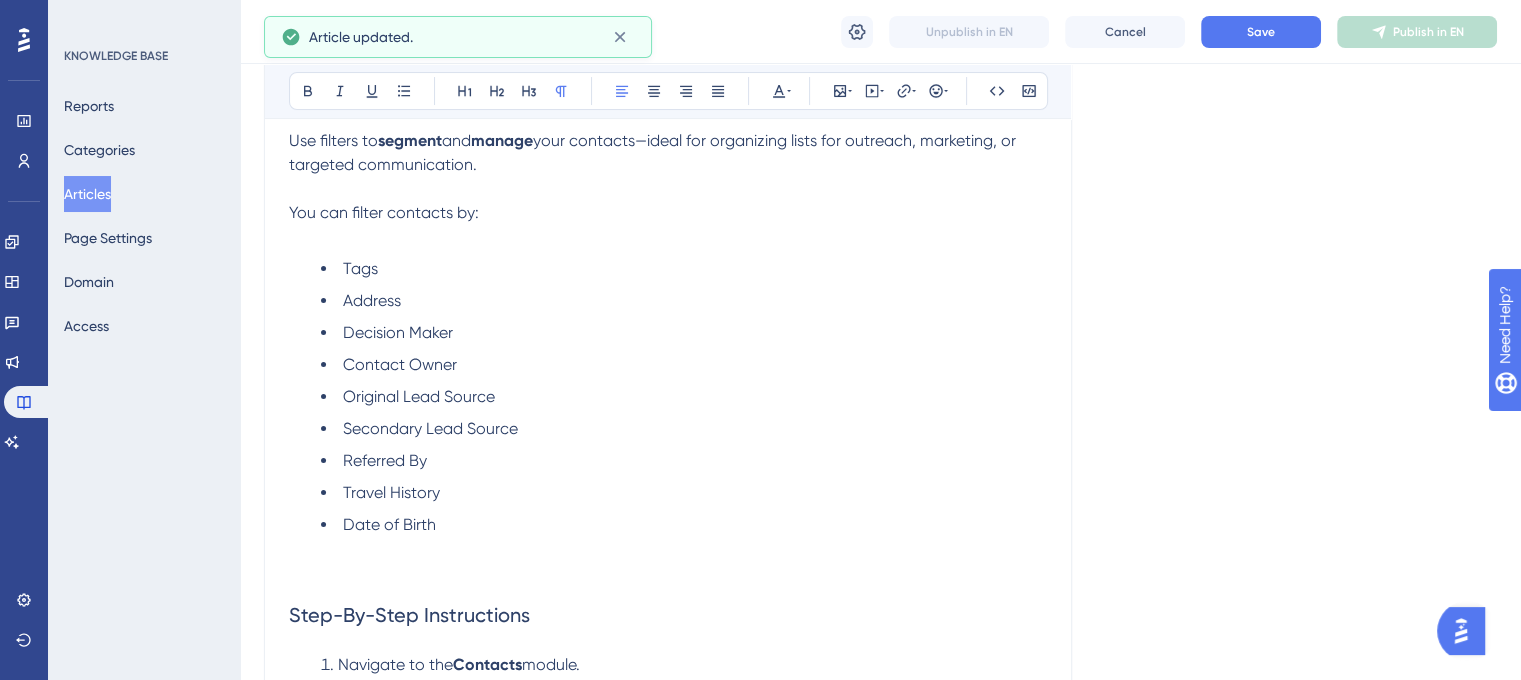 scroll, scrollTop: 343, scrollLeft: 0, axis: vertical 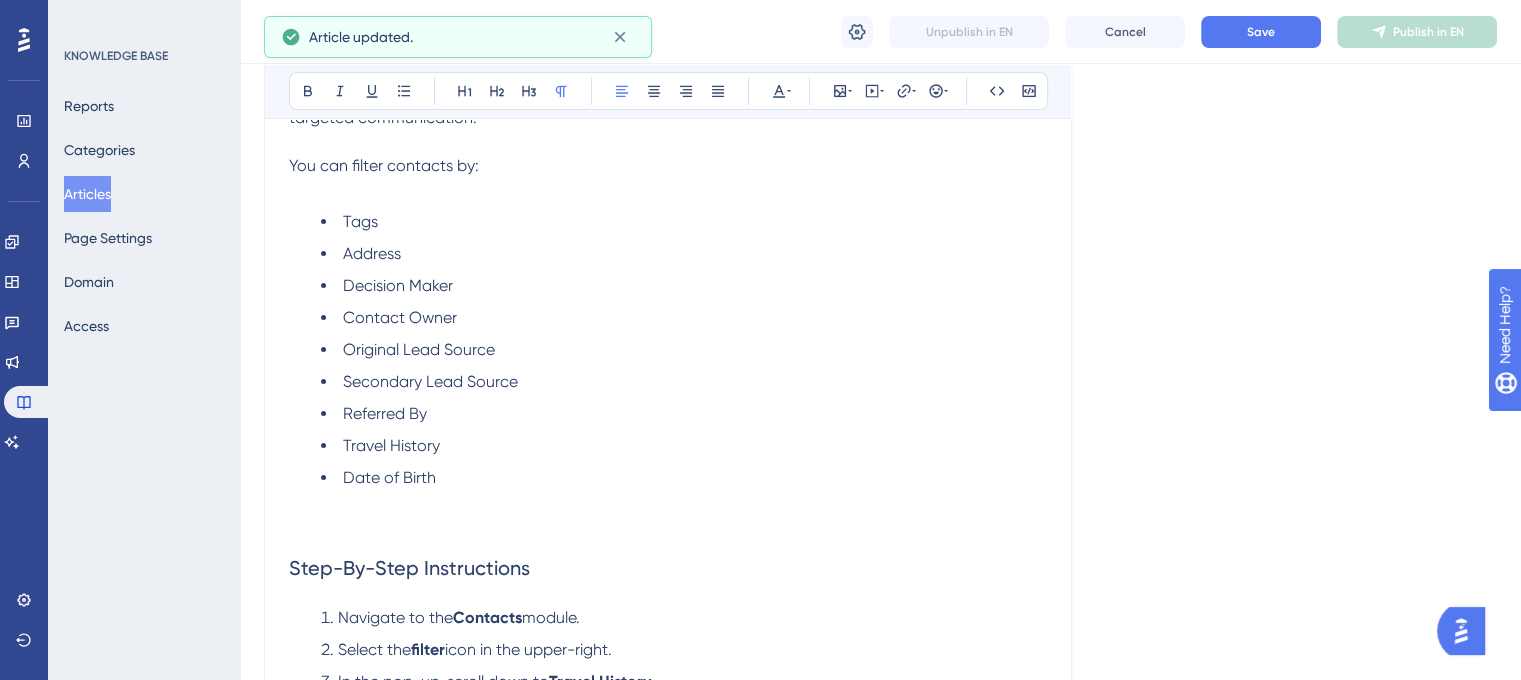 click on "Date of Birth" at bounding box center [684, 490] 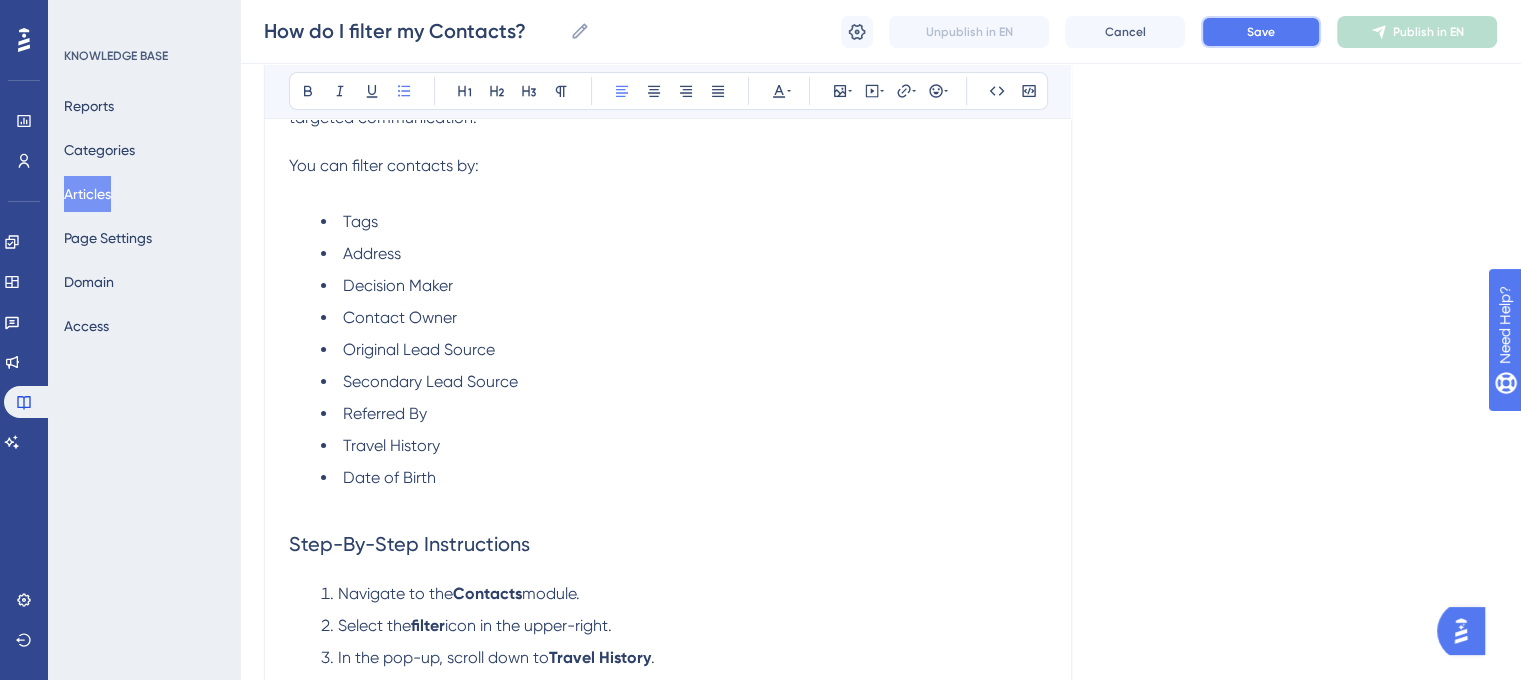 click on "Save" at bounding box center [1261, 32] 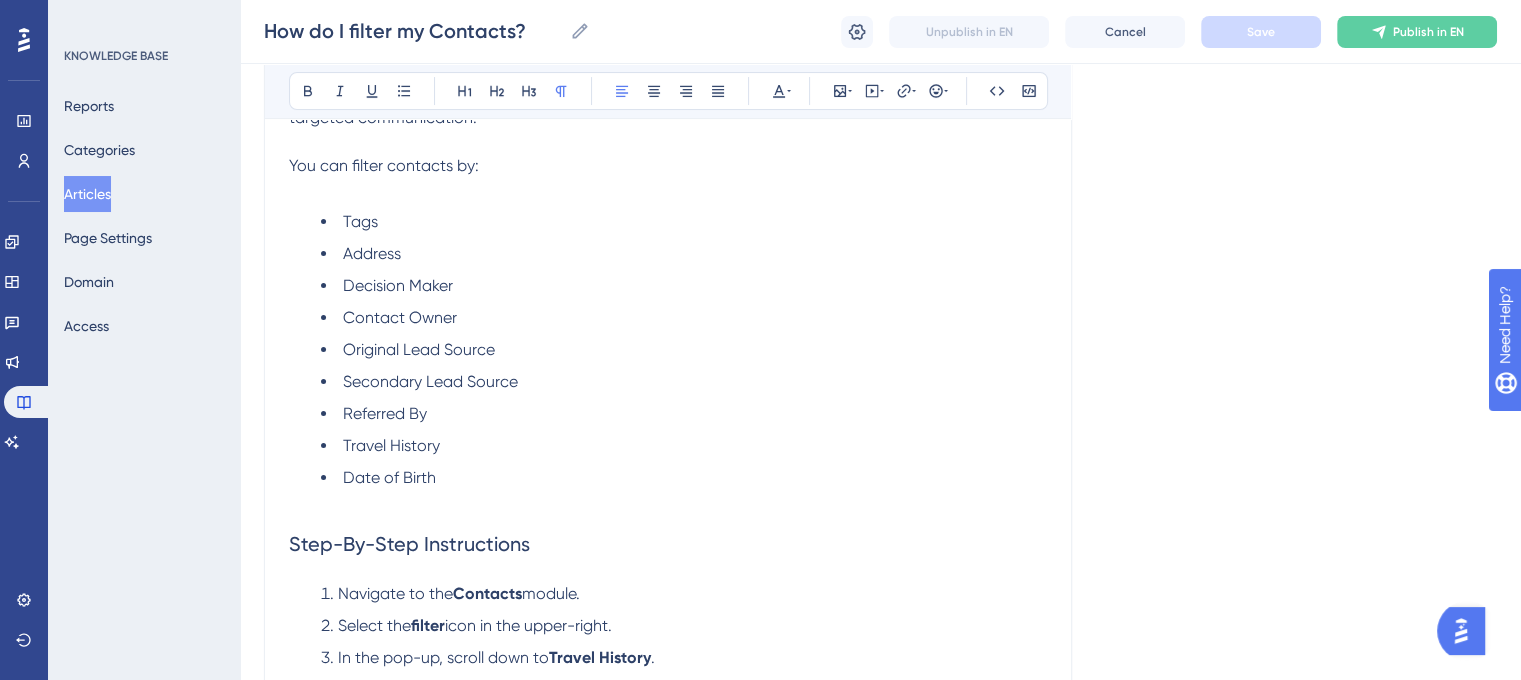 click on "Use filters to  segment  and  manage  your contacts—ideal for organizing lists for outreach, marketing, or targeted communication. You can filter contacts by:" at bounding box center (668, 130) 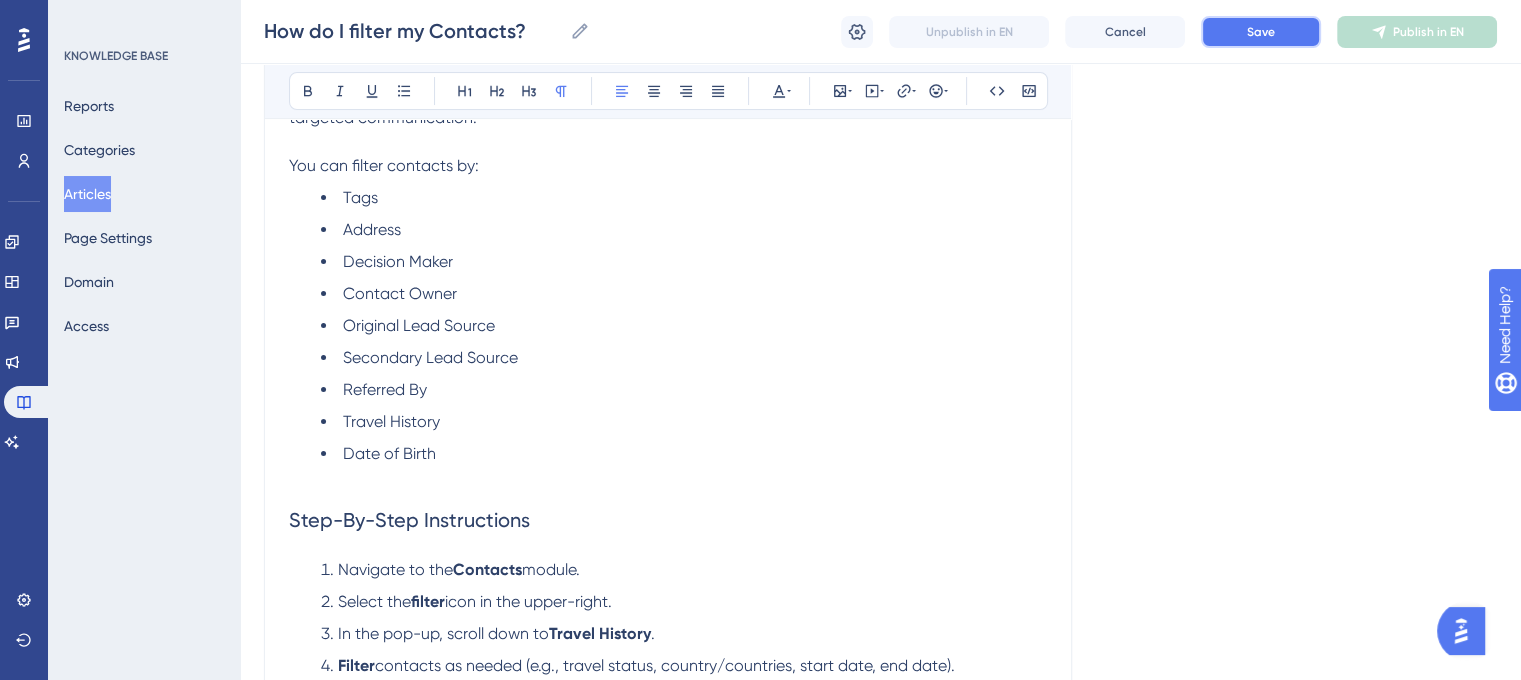 click on "Save" at bounding box center (1261, 32) 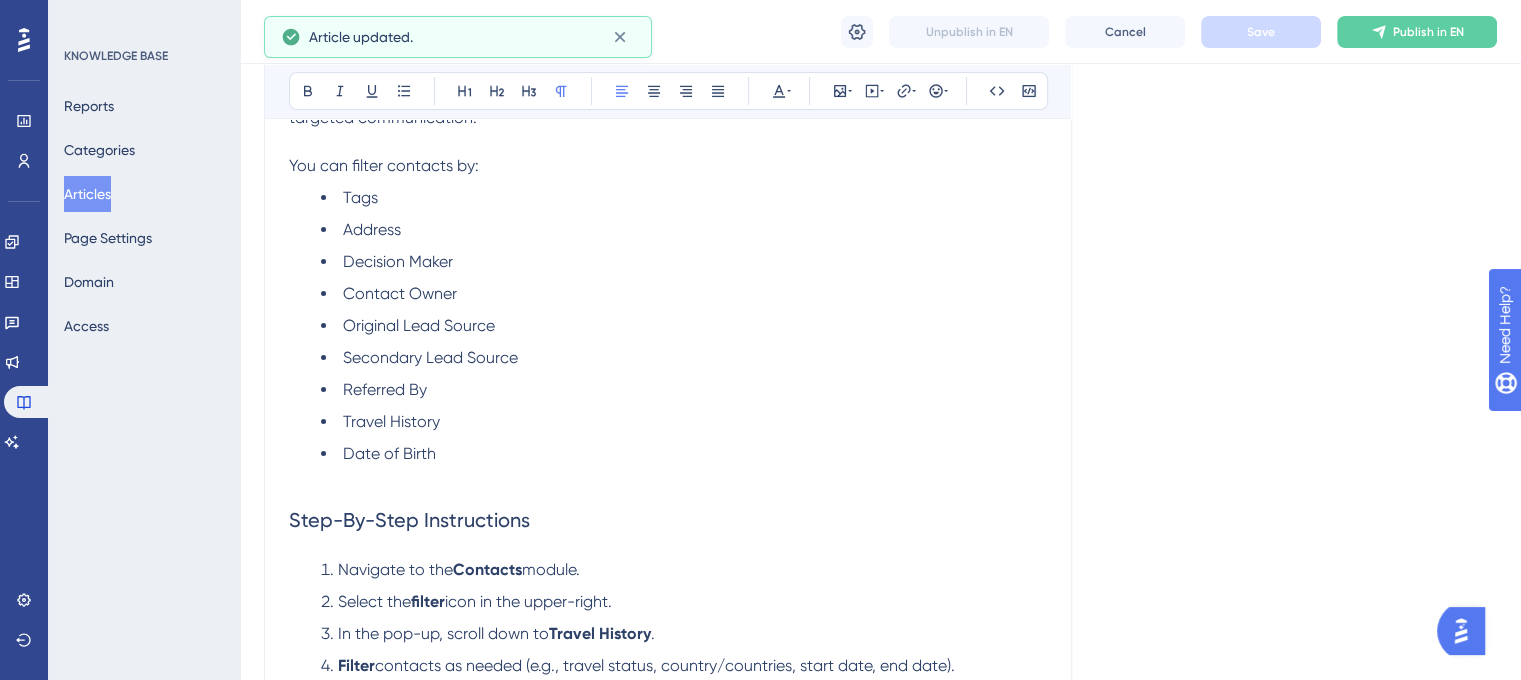 scroll, scrollTop: 243, scrollLeft: 0, axis: vertical 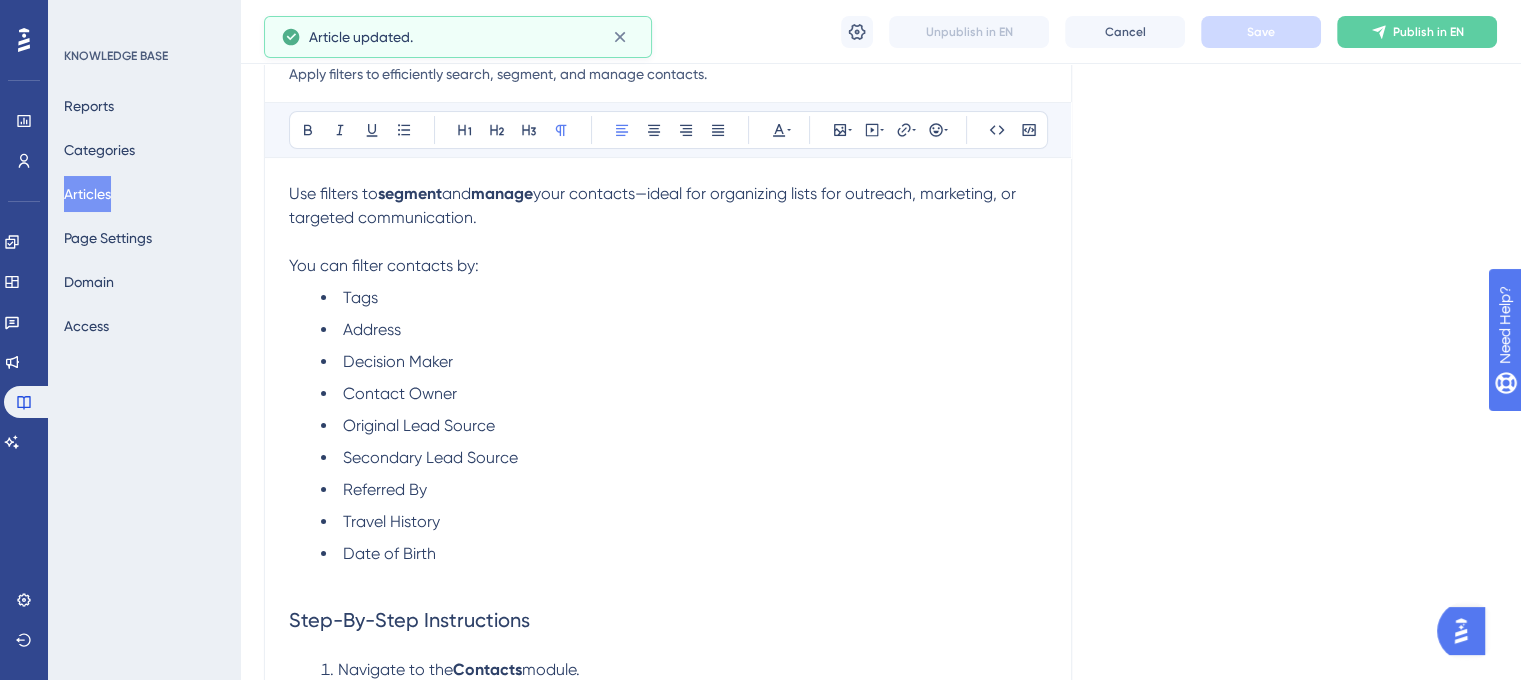 click on "Use filters to  segment  and  manage  your contacts—ideal for organizing lists for outreach, marketing, or targeted communication. You can filter contacts by:" at bounding box center [668, 230] 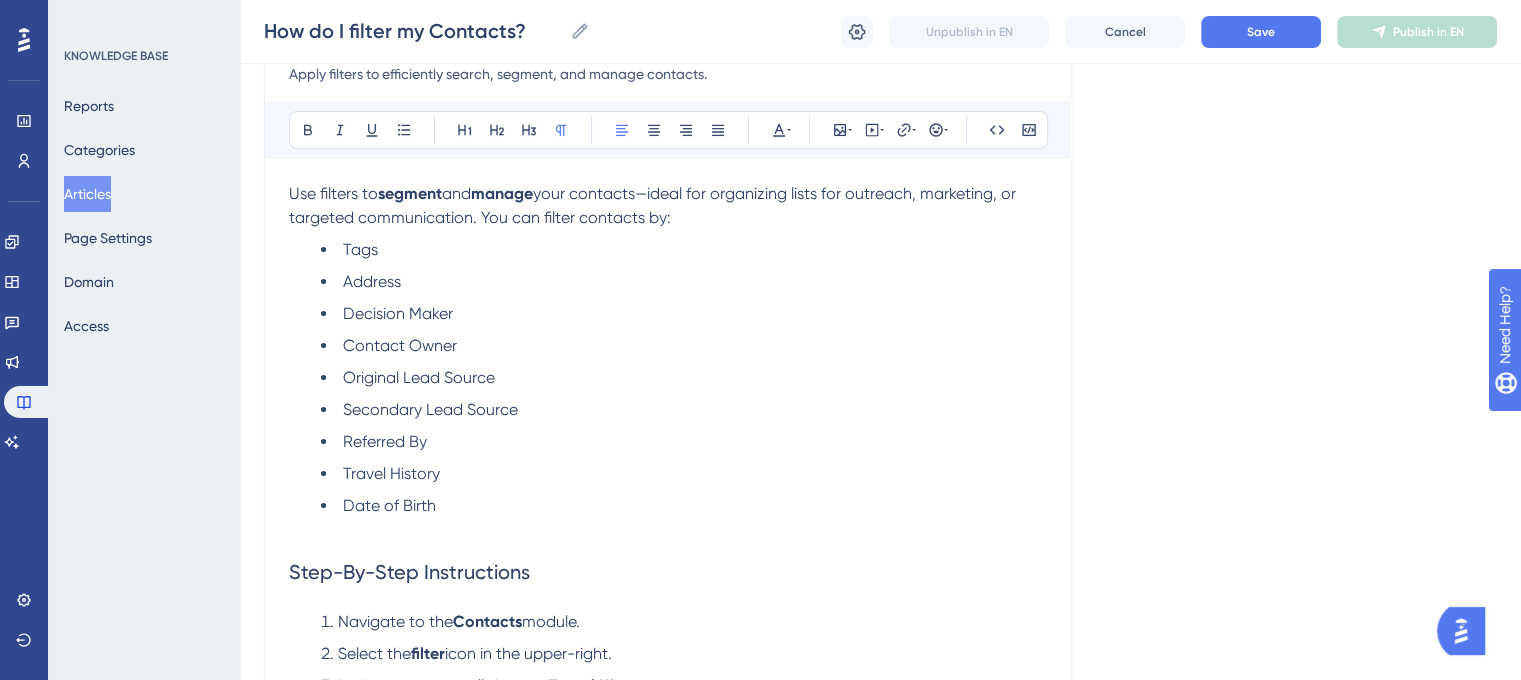 click on "Use filters to  segment  and  manage  your contacts—ideal for organizing lists for outreach, marketing, or targeted communication. You can filter contacts by:" at bounding box center (668, 206) 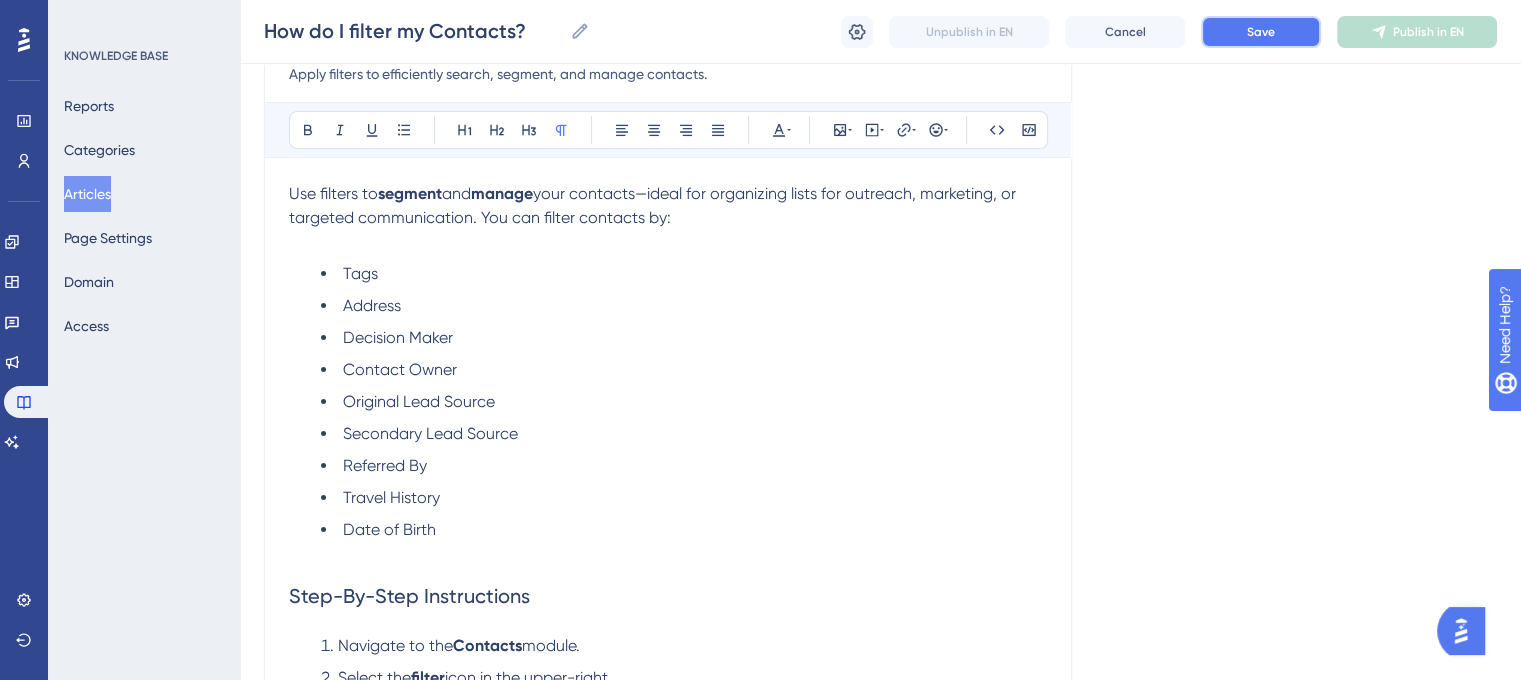click on "Save" at bounding box center [1261, 32] 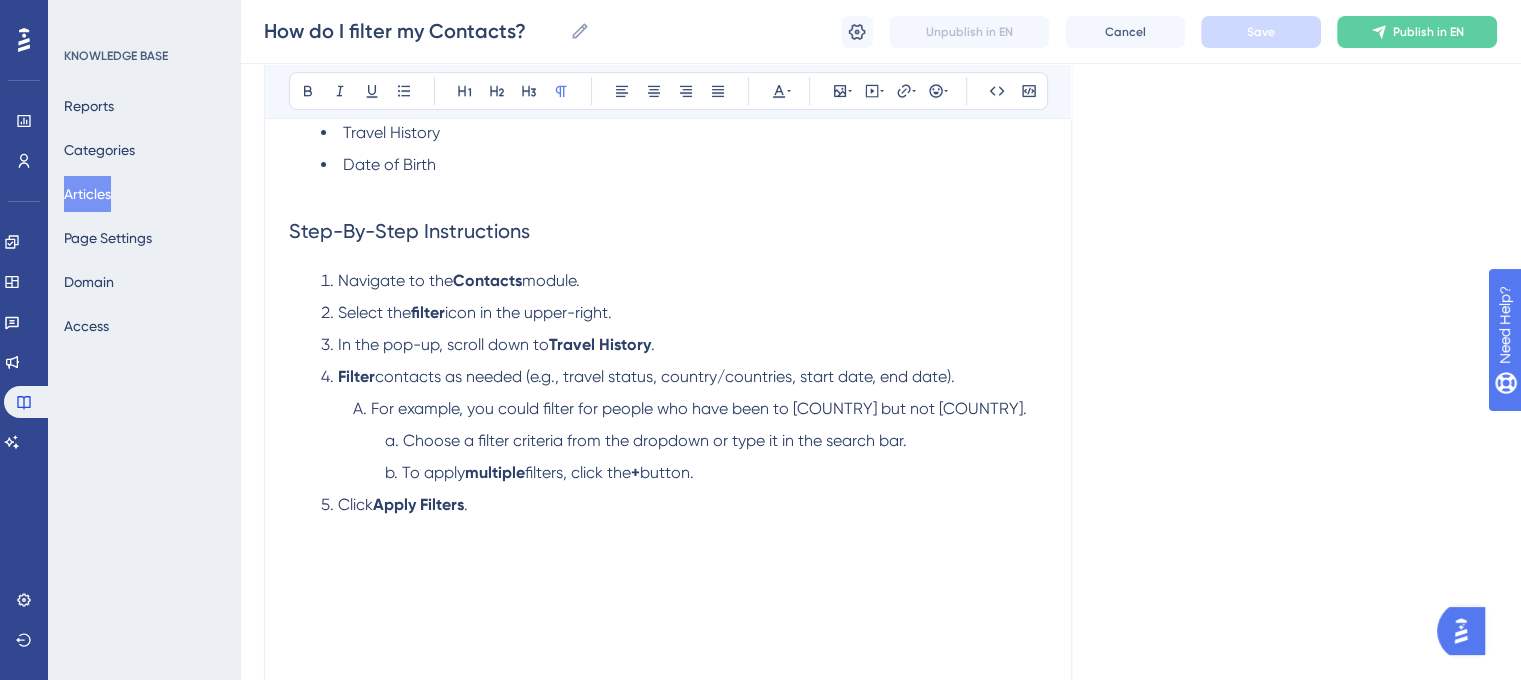 scroll, scrollTop: 643, scrollLeft: 0, axis: vertical 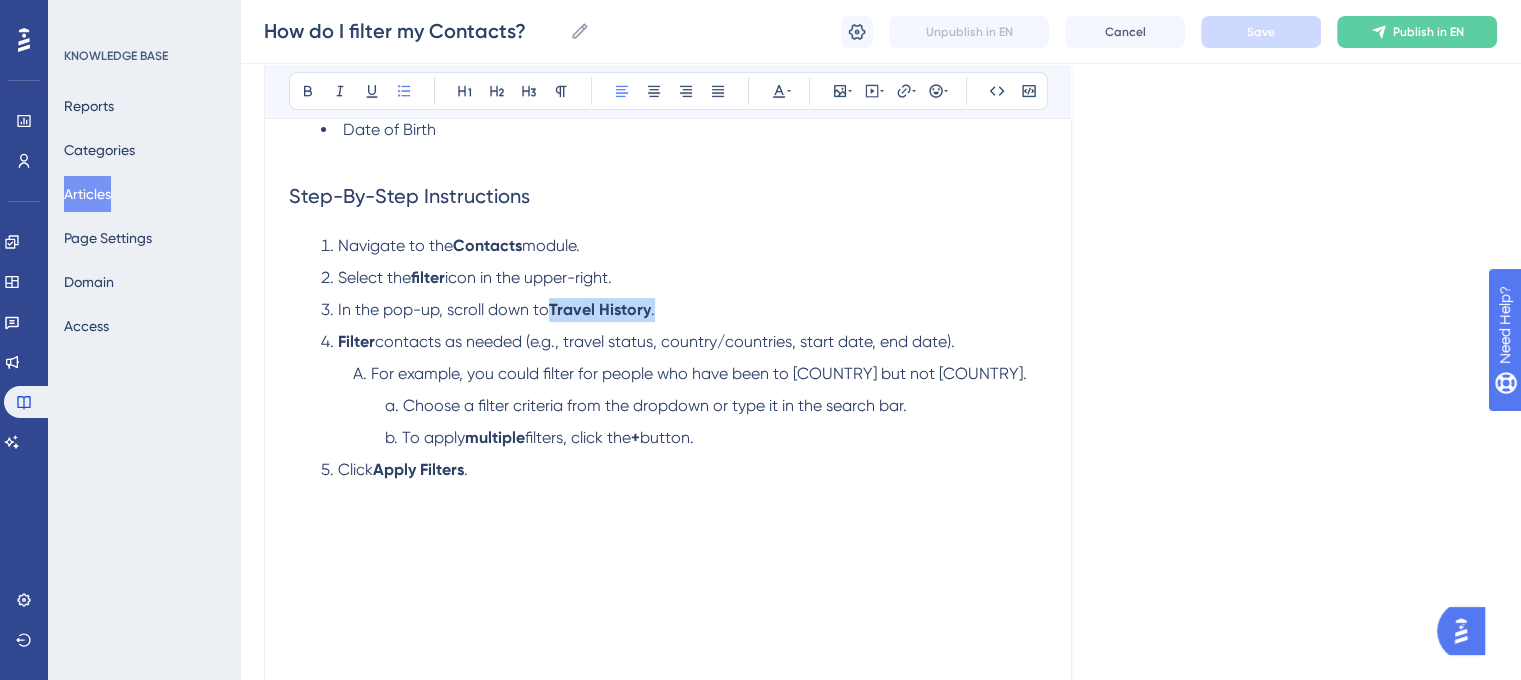 drag, startPoint x: 658, startPoint y: 308, endPoint x: 553, endPoint y: 308, distance: 105 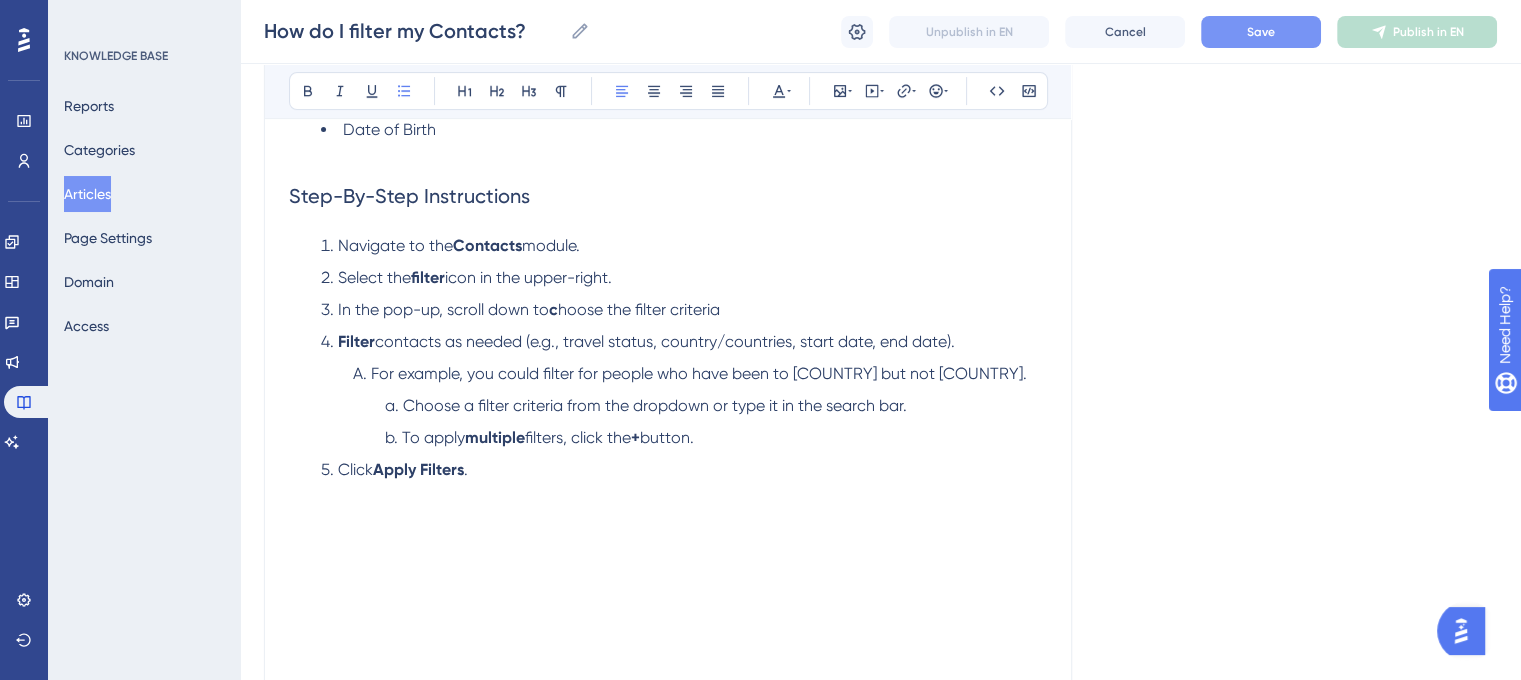 click on "c" at bounding box center [553, 309] 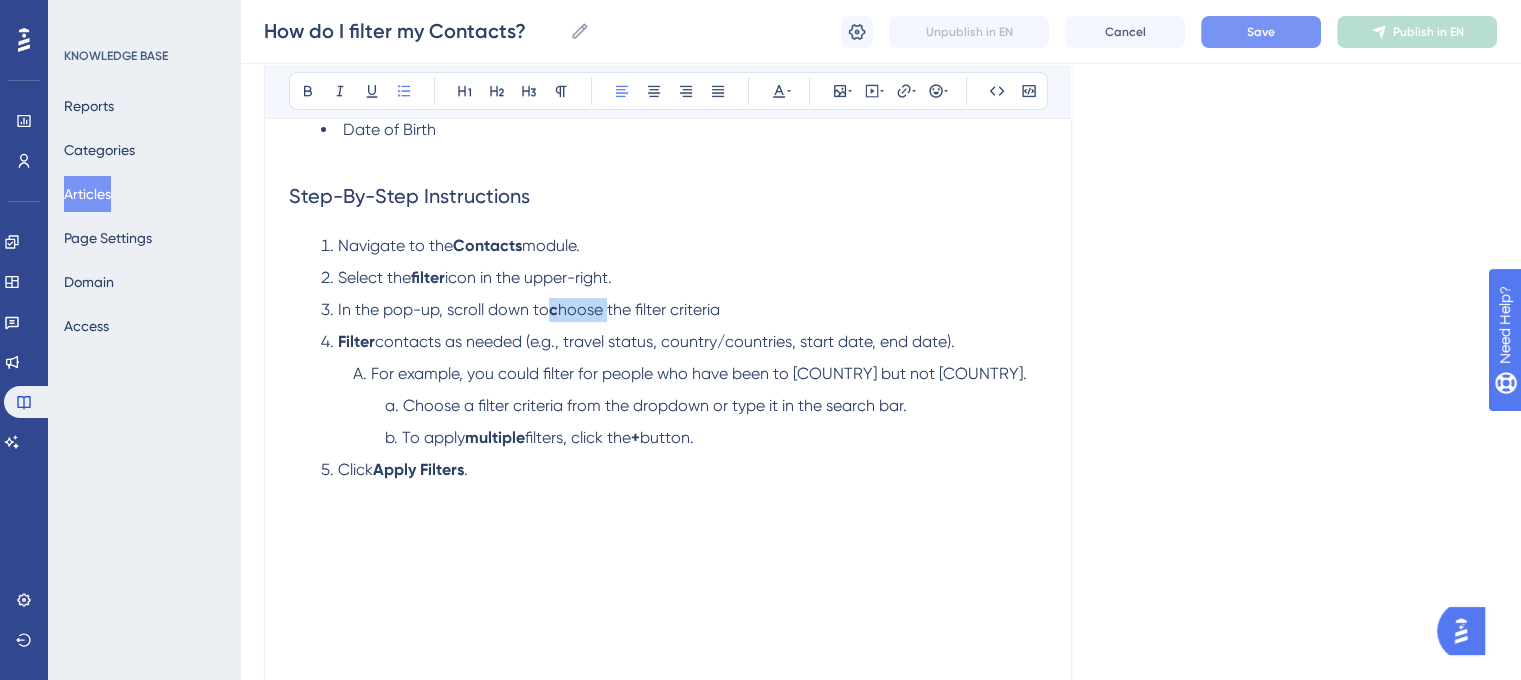 click on "c" at bounding box center [553, 309] 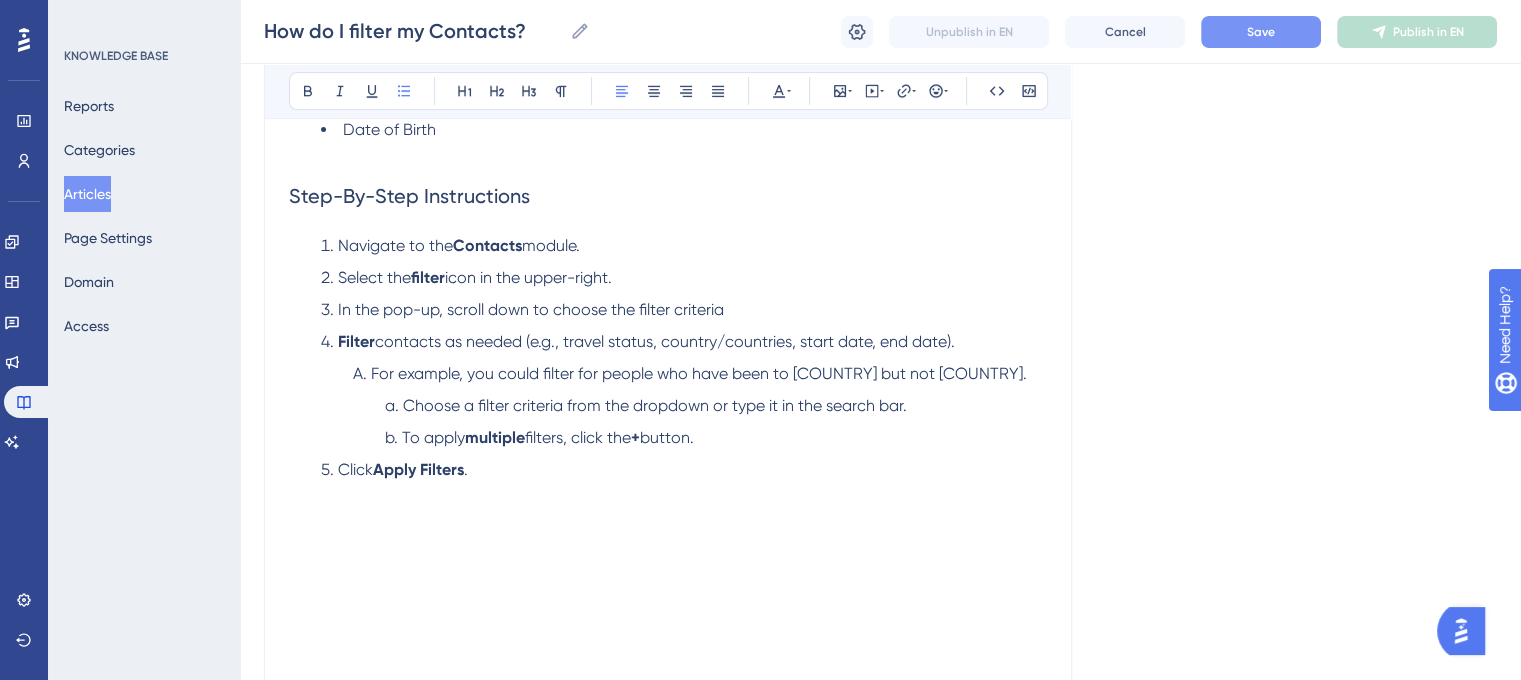 click on "In the pop-up, scroll down to choose the filter criteria" at bounding box center (684, 310) 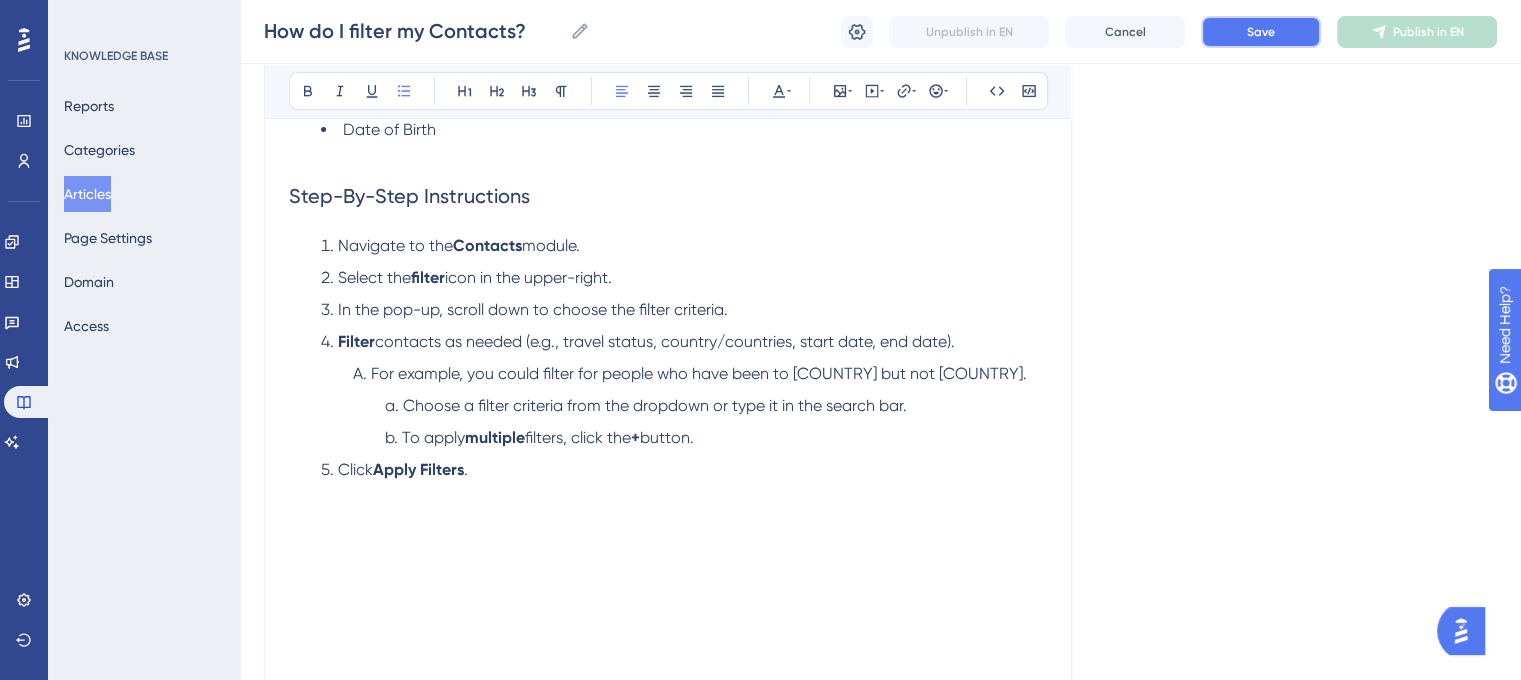 click on "Save" at bounding box center (1261, 32) 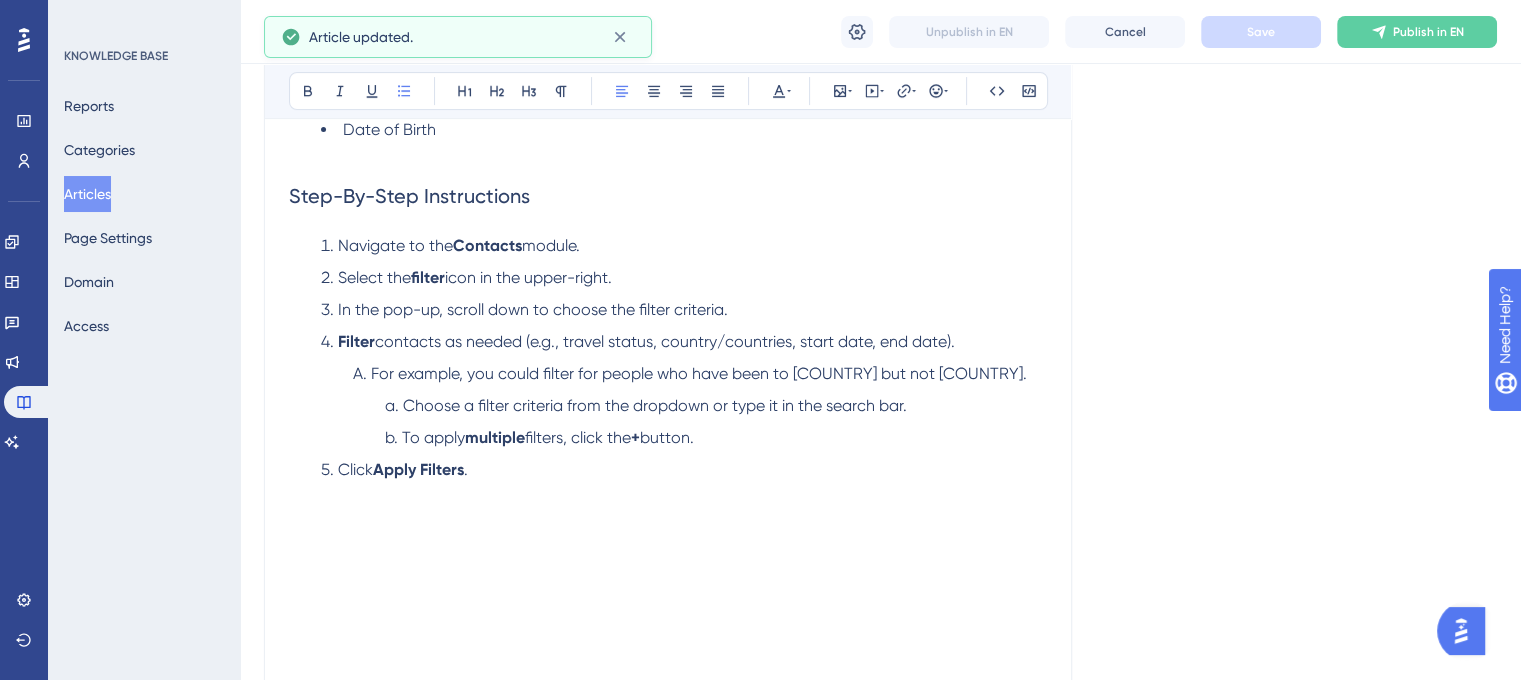 click on "In the pop-up, scroll down to choose the filter criteria." at bounding box center (533, 309) 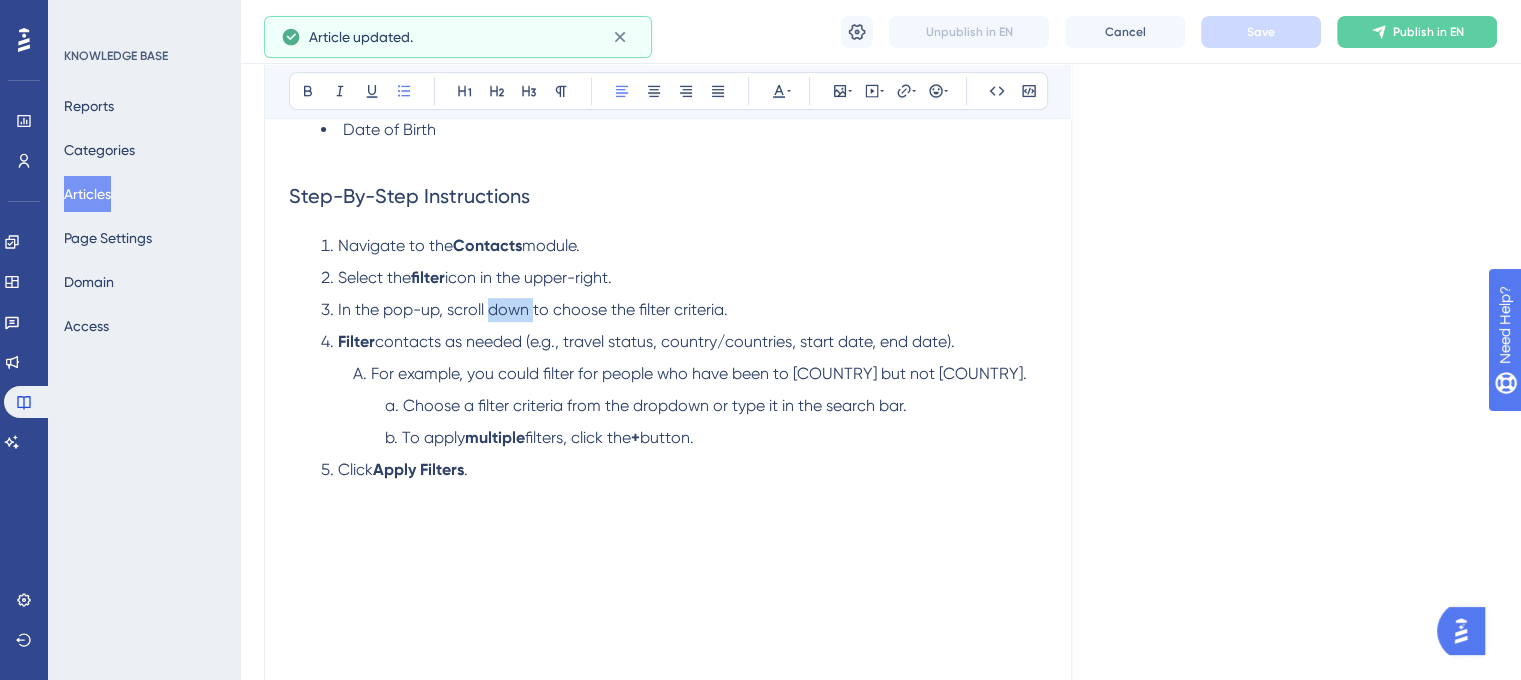 click on "In the pop-up, scroll down to choose the filter criteria." at bounding box center (533, 309) 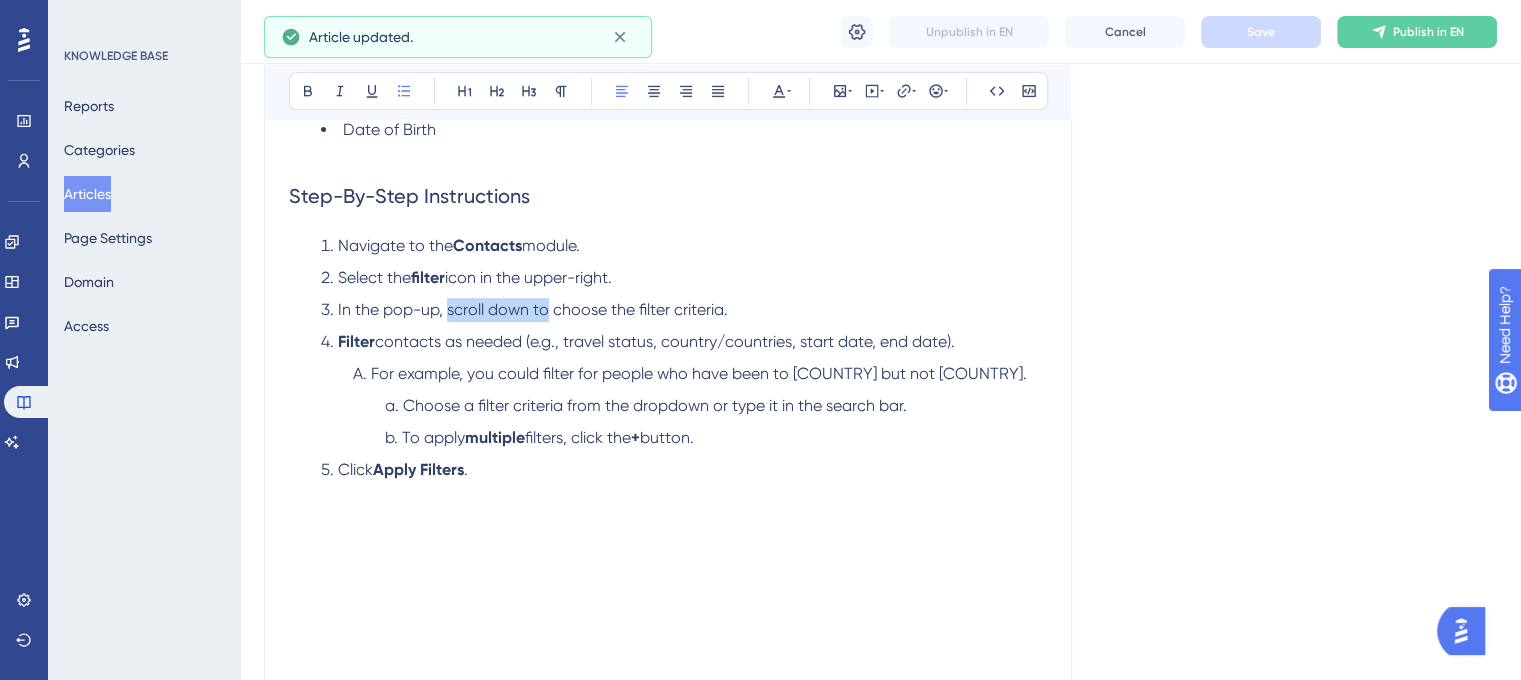 drag, startPoint x: 548, startPoint y: 307, endPoint x: 449, endPoint y: 317, distance: 99.50377 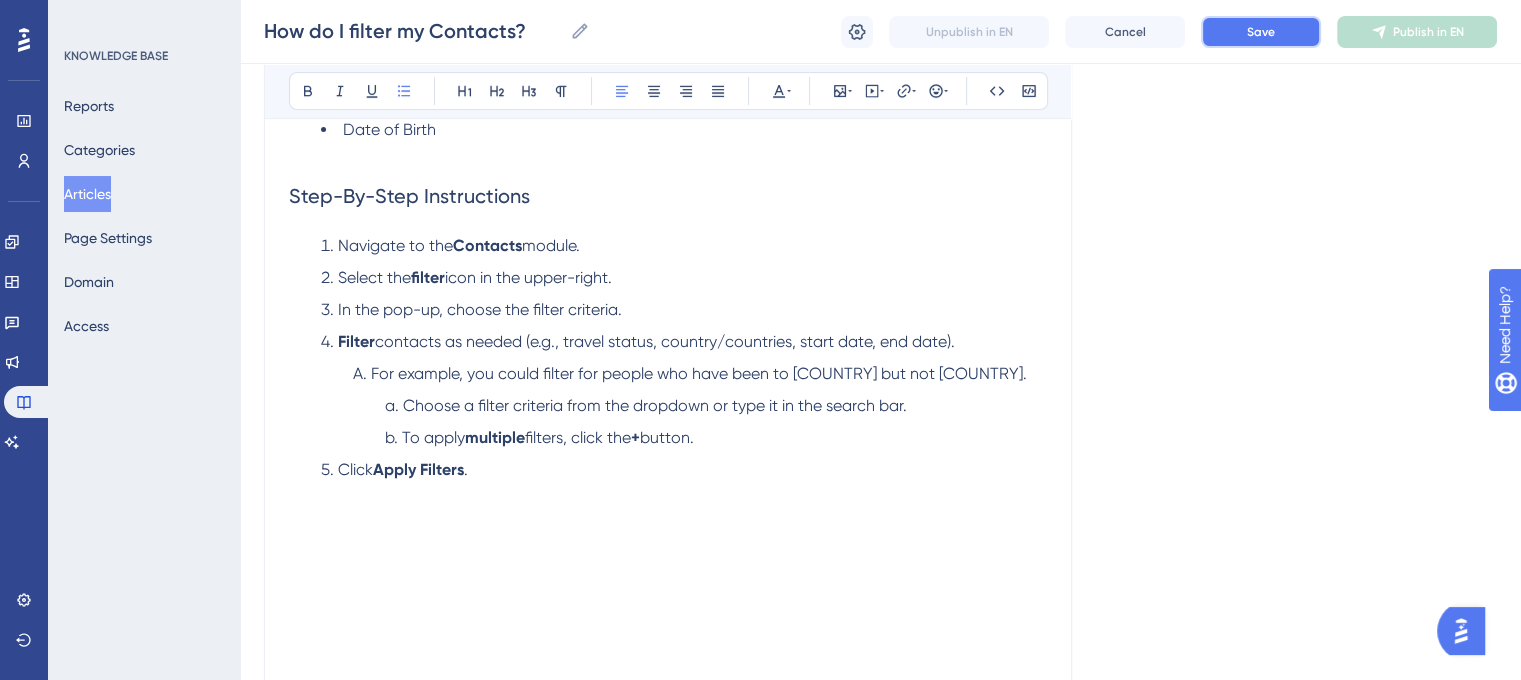click on "Save" at bounding box center (1261, 32) 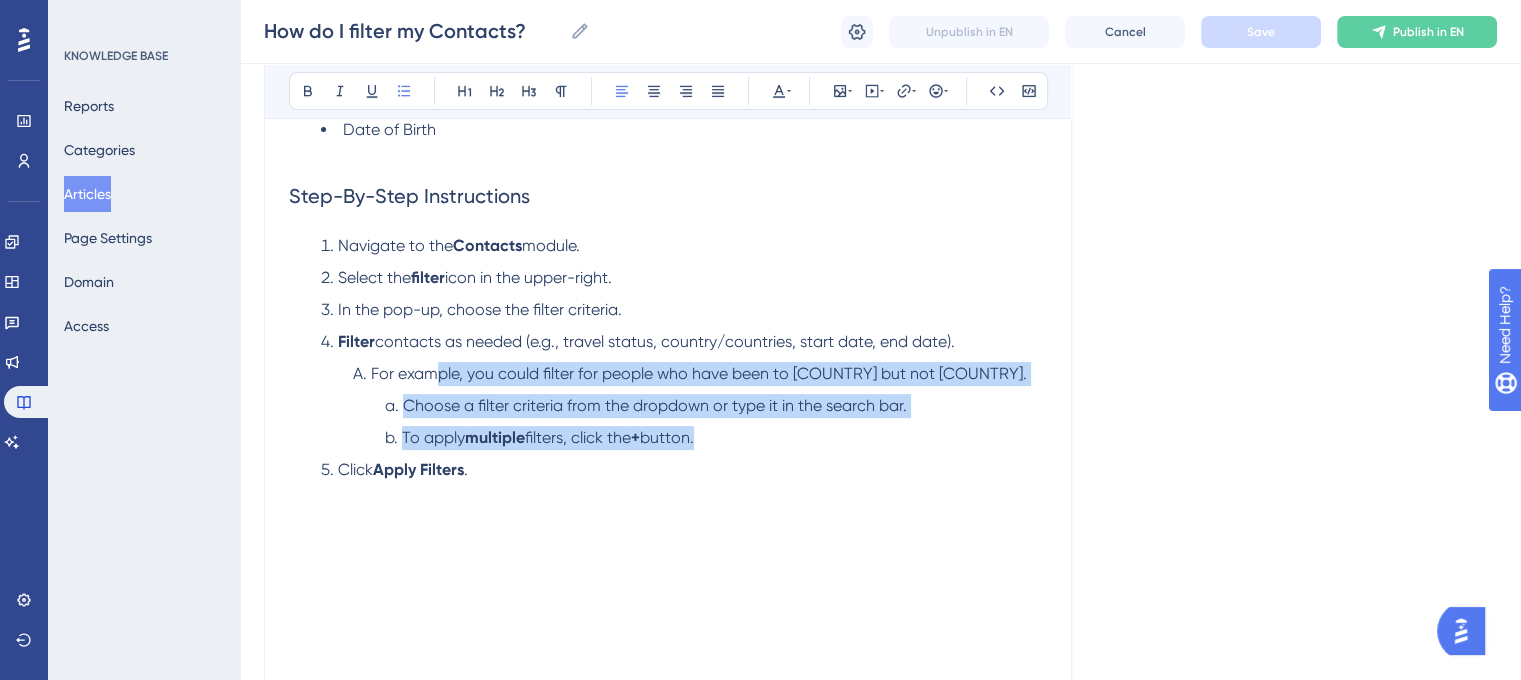 drag, startPoint x: 713, startPoint y: 445, endPoint x: 443, endPoint y: 361, distance: 282.76492 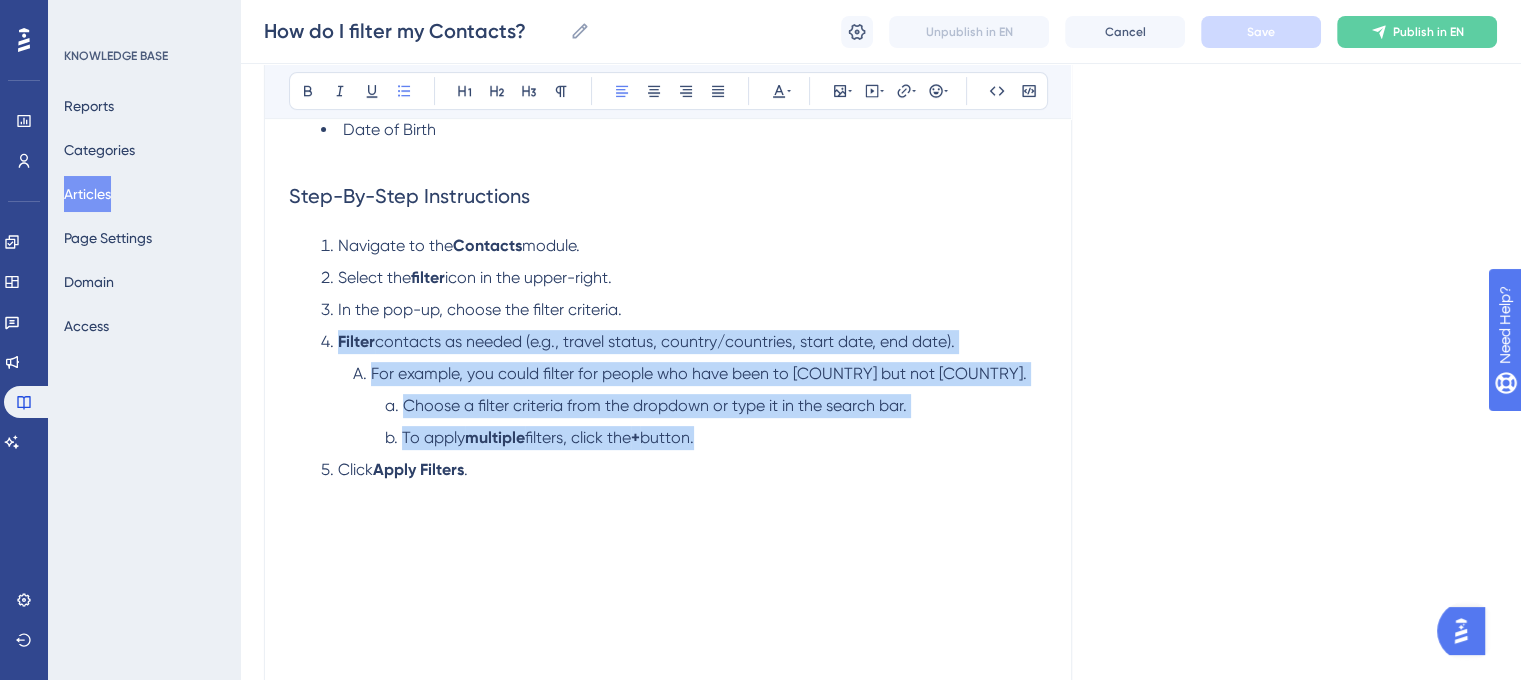 drag, startPoint x: 720, startPoint y: 439, endPoint x: 324, endPoint y: 352, distance: 405.4442 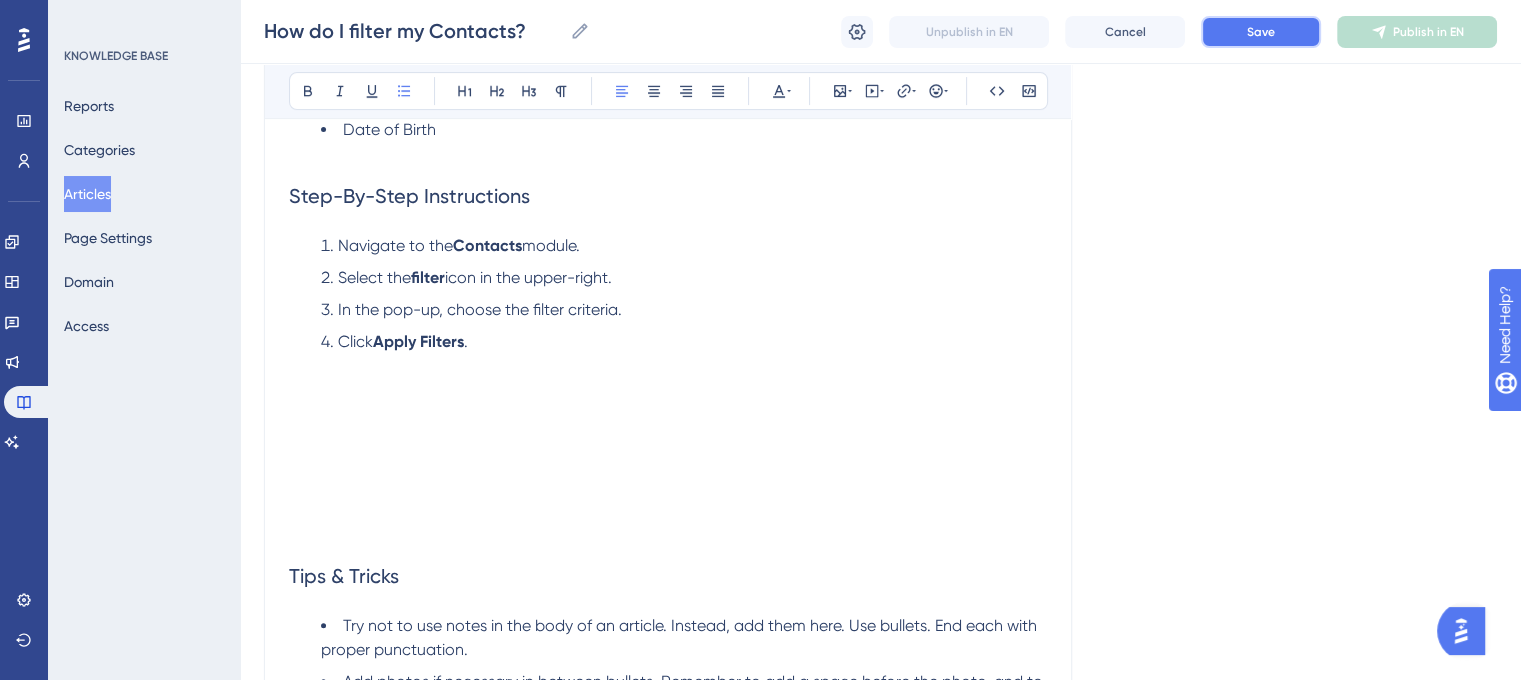 click on "Save" at bounding box center [1261, 32] 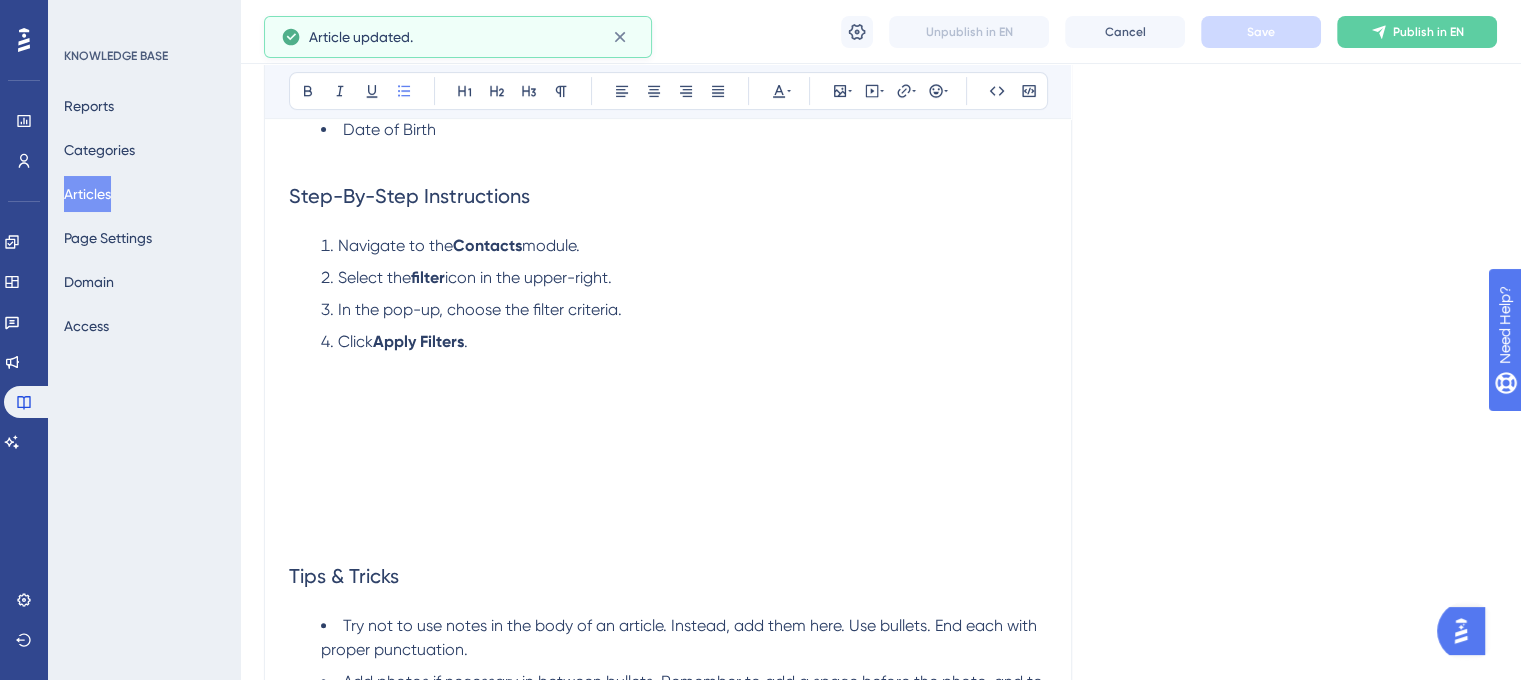 click on "Click  Apply Filters ." at bounding box center [684, 414] 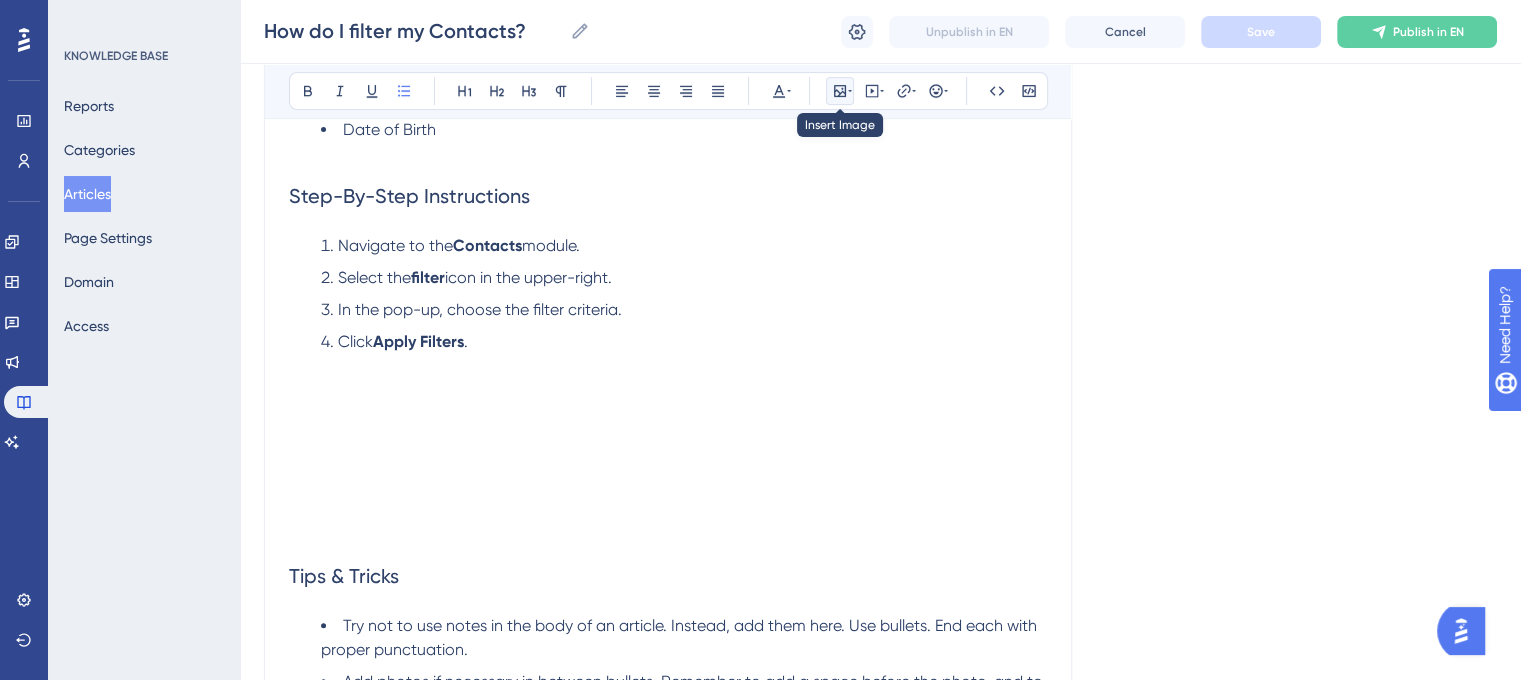 click 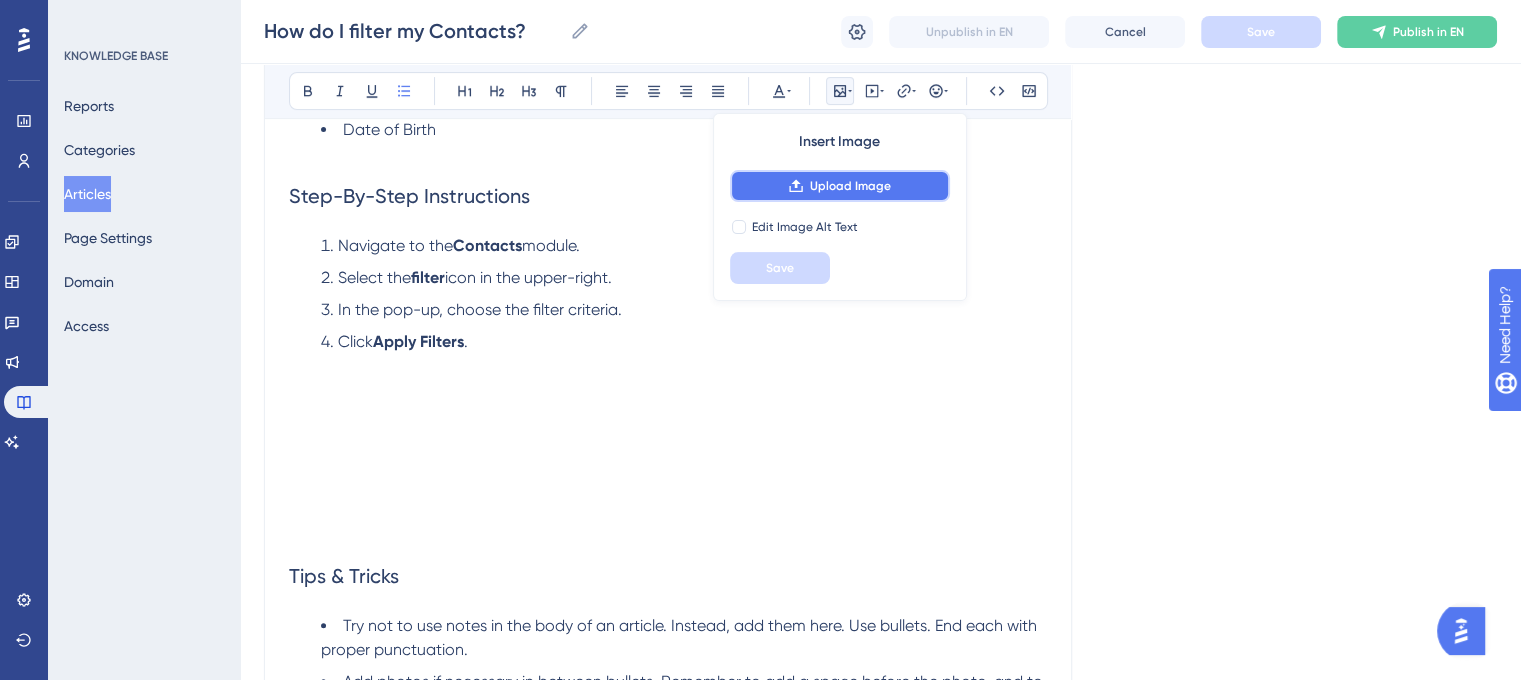 click on "Upload Image" at bounding box center [850, 186] 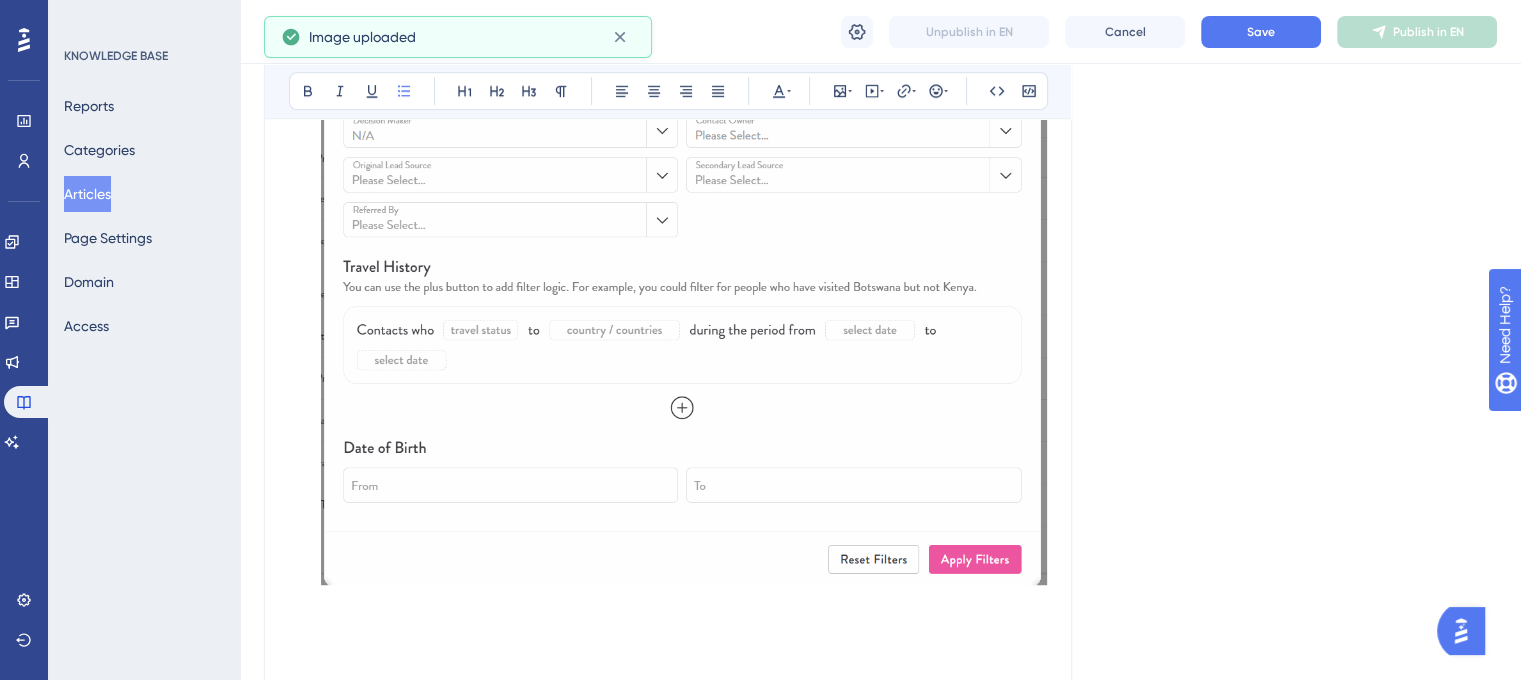 scroll, scrollTop: 1343, scrollLeft: 0, axis: vertical 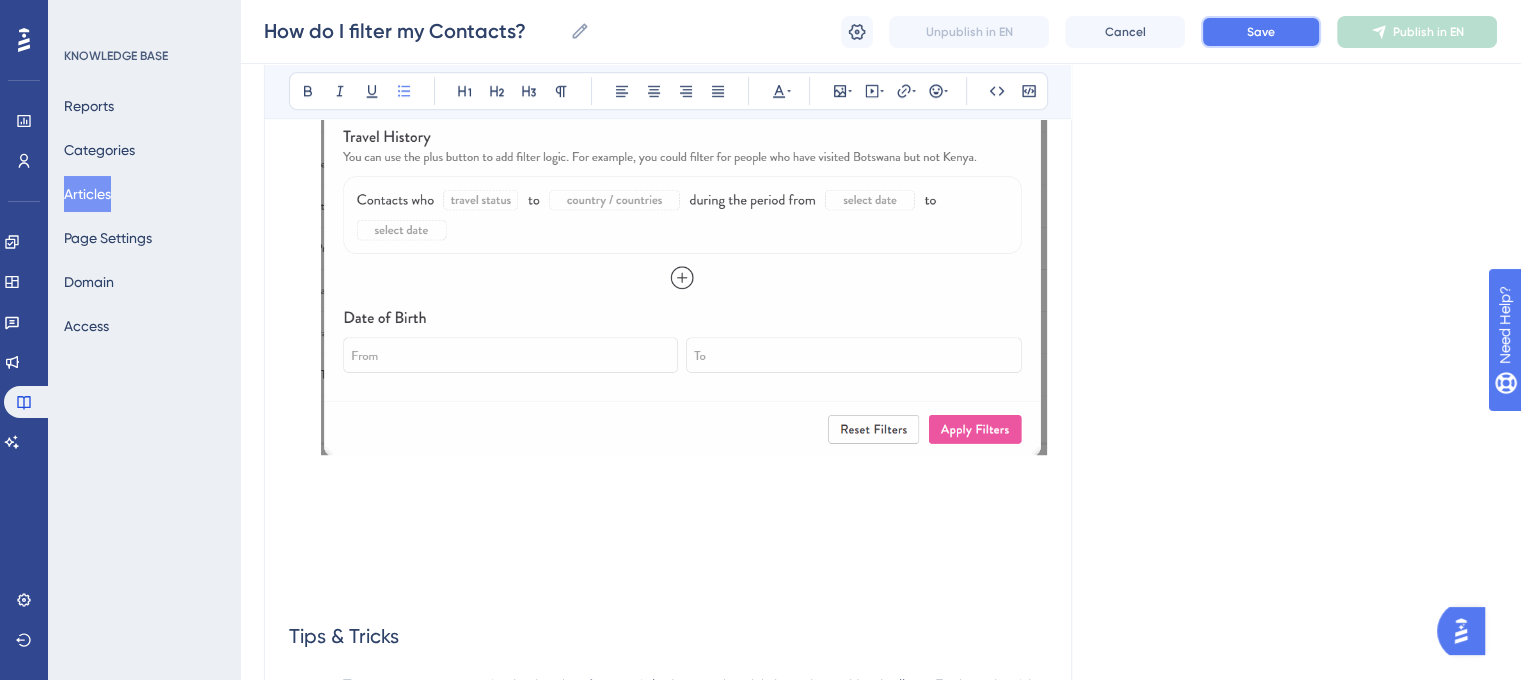 click on "Save" at bounding box center (1261, 32) 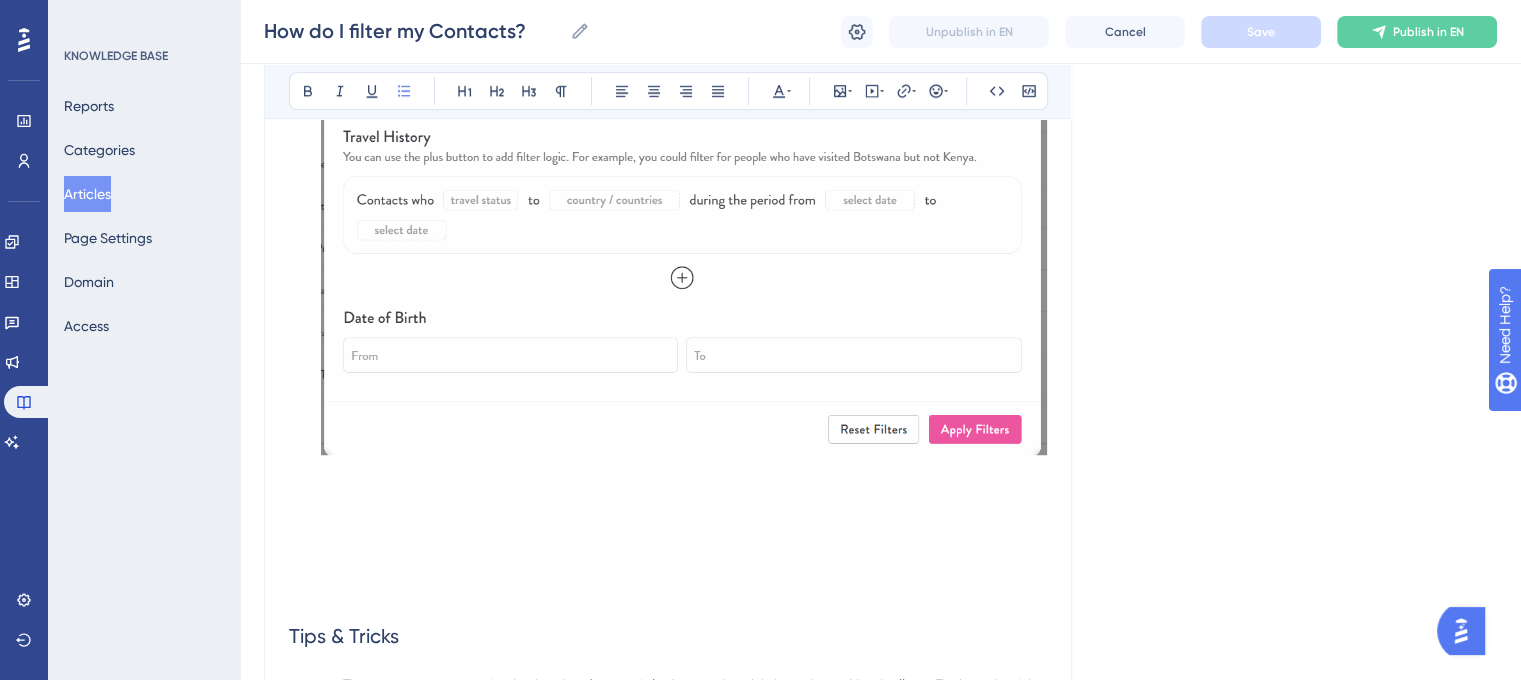 click at bounding box center [684, 66] 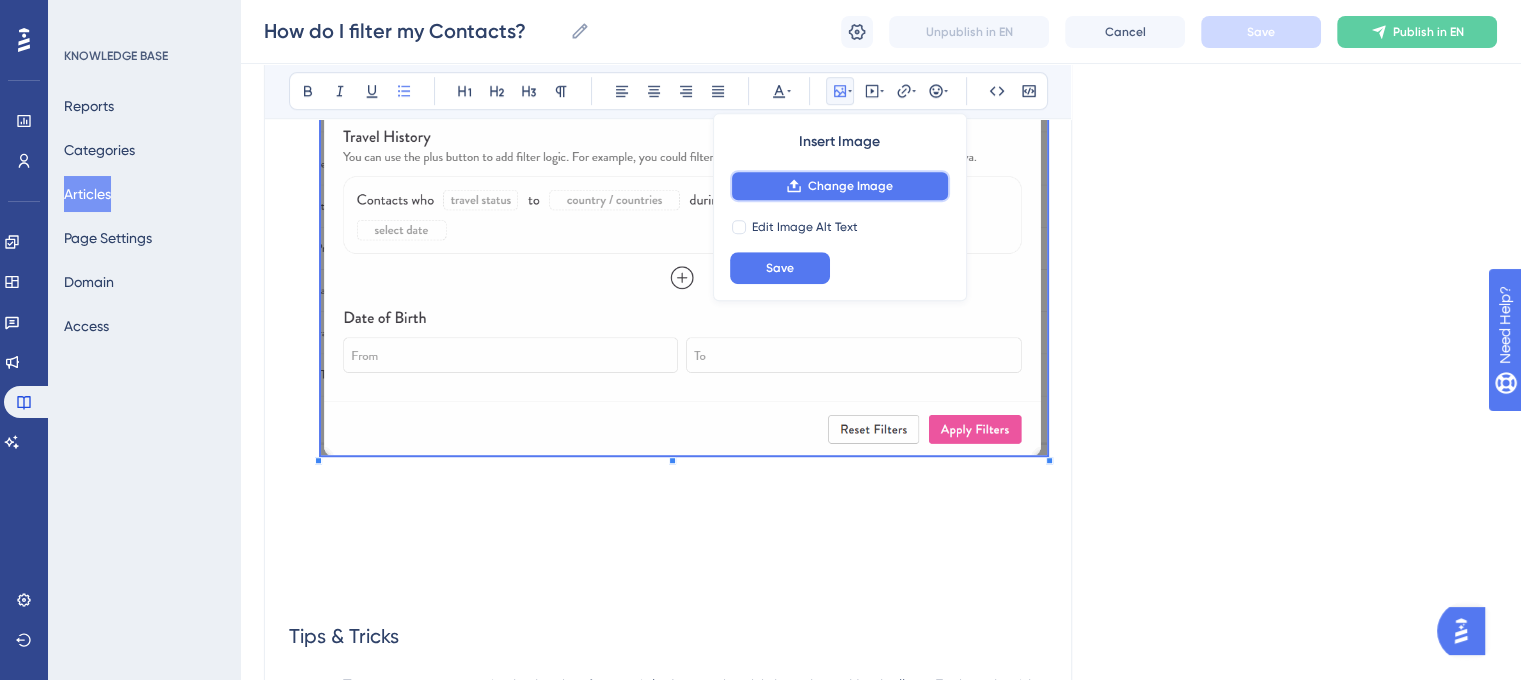 click on "Change Image" at bounding box center (840, 186) 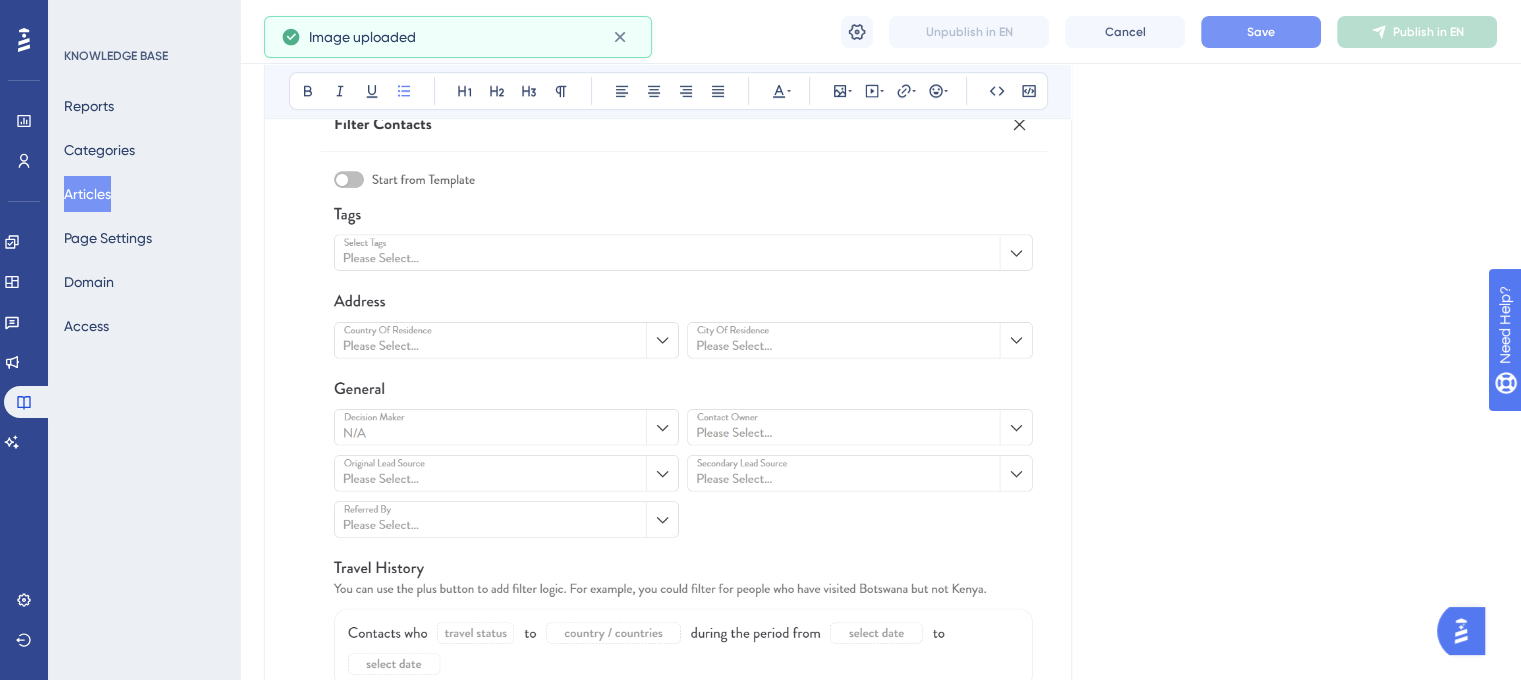 scroll, scrollTop: 725, scrollLeft: 0, axis: vertical 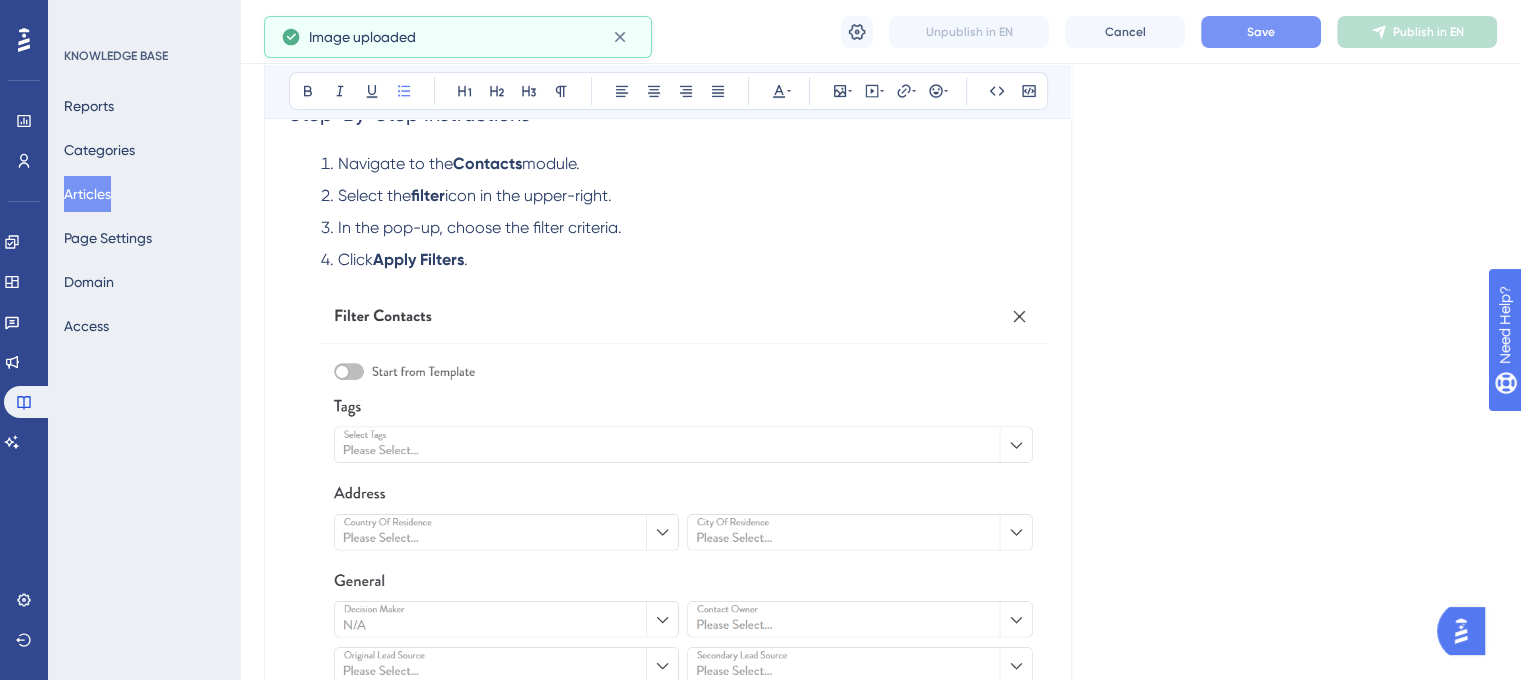 click at bounding box center [684, 690] 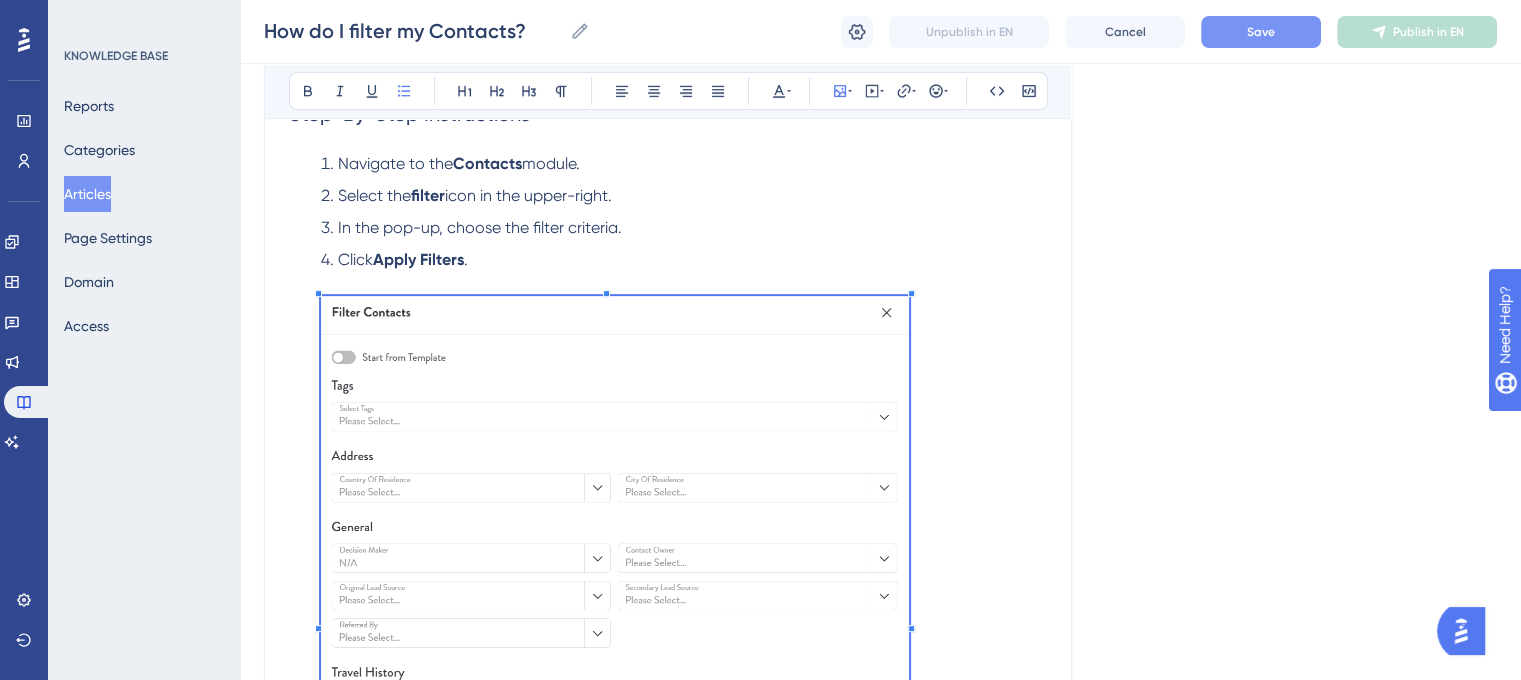click at bounding box center [615, 619] 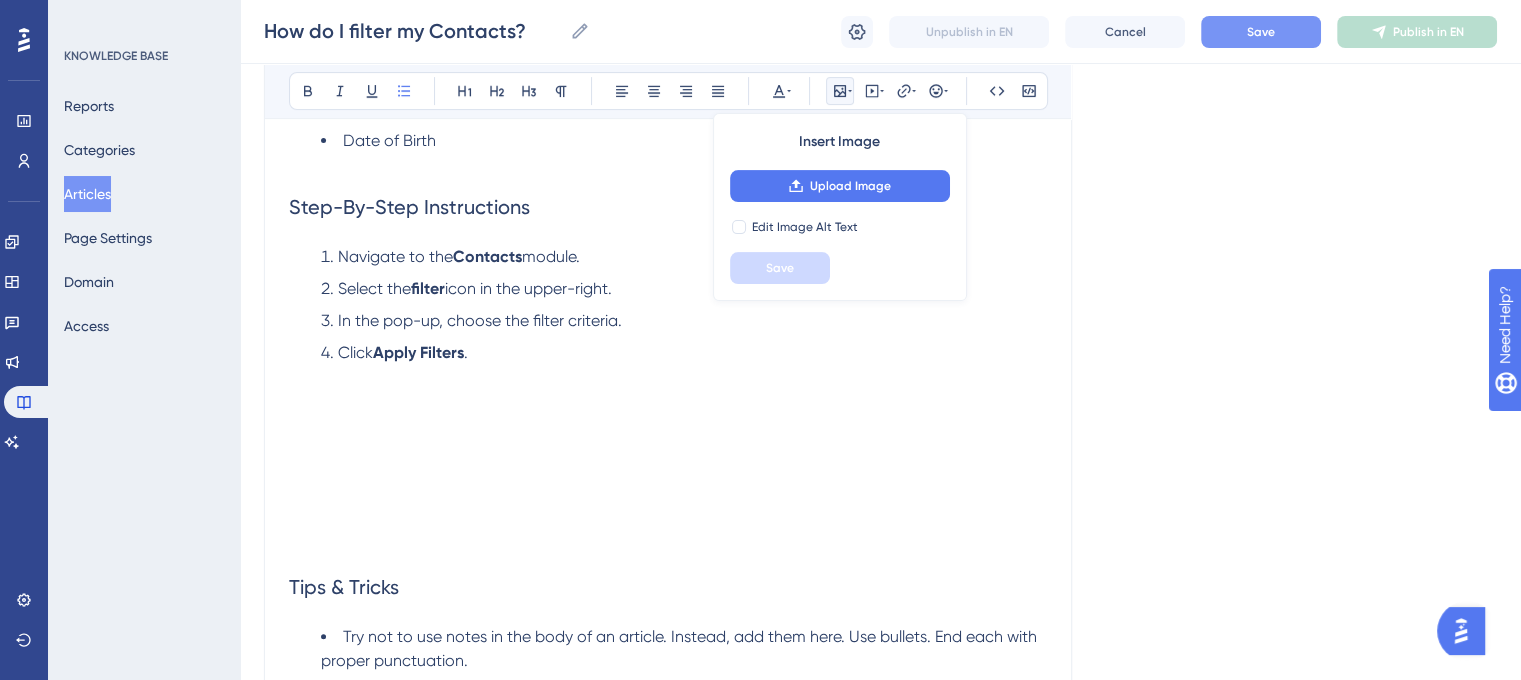 scroll, scrollTop: 525, scrollLeft: 0, axis: vertical 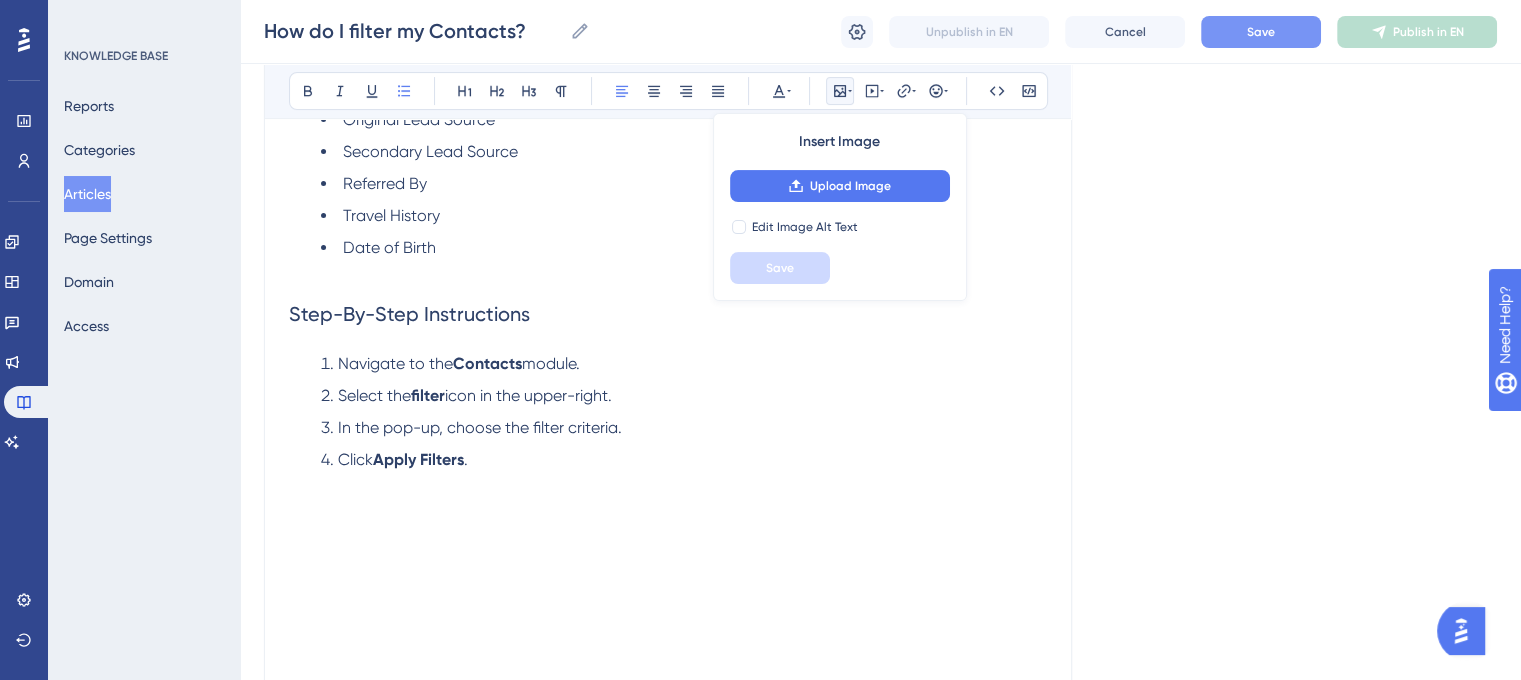 click on "Date of Birth" at bounding box center (684, 248) 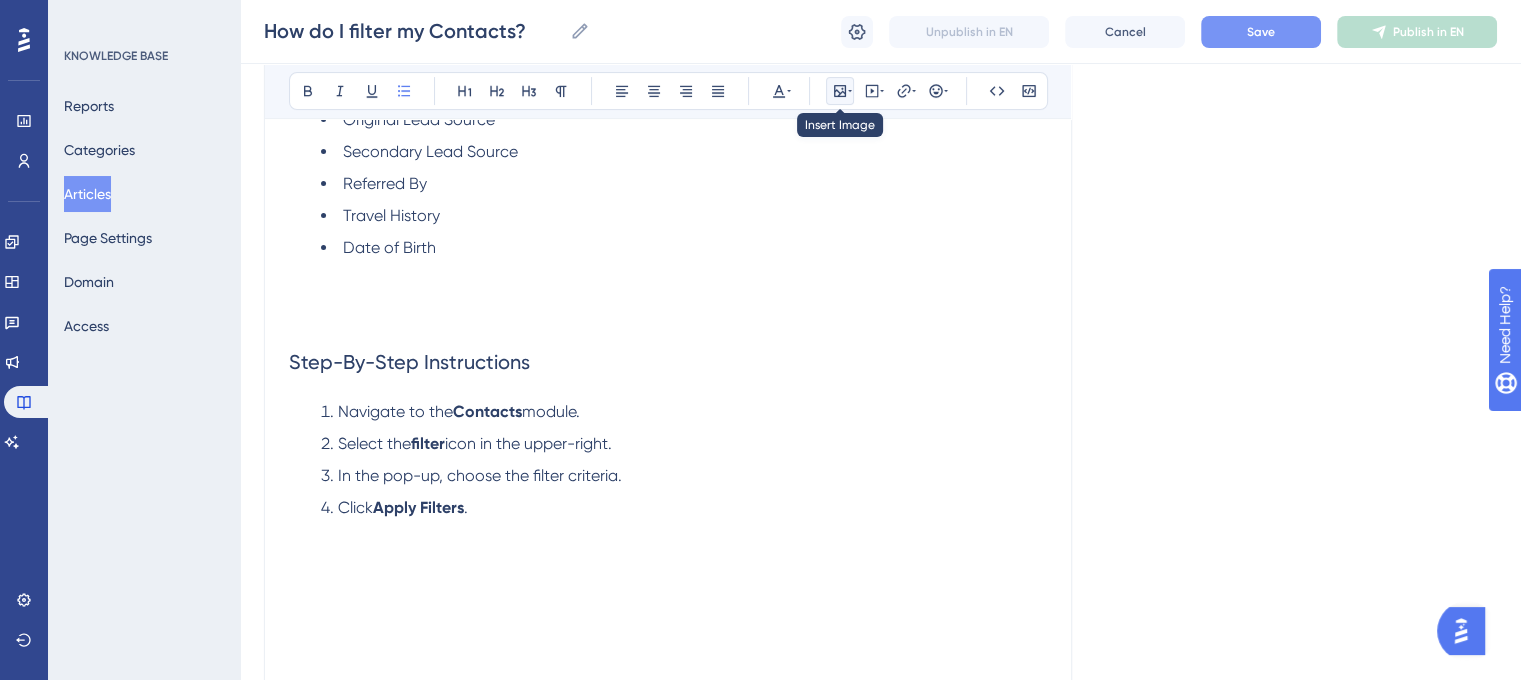 click 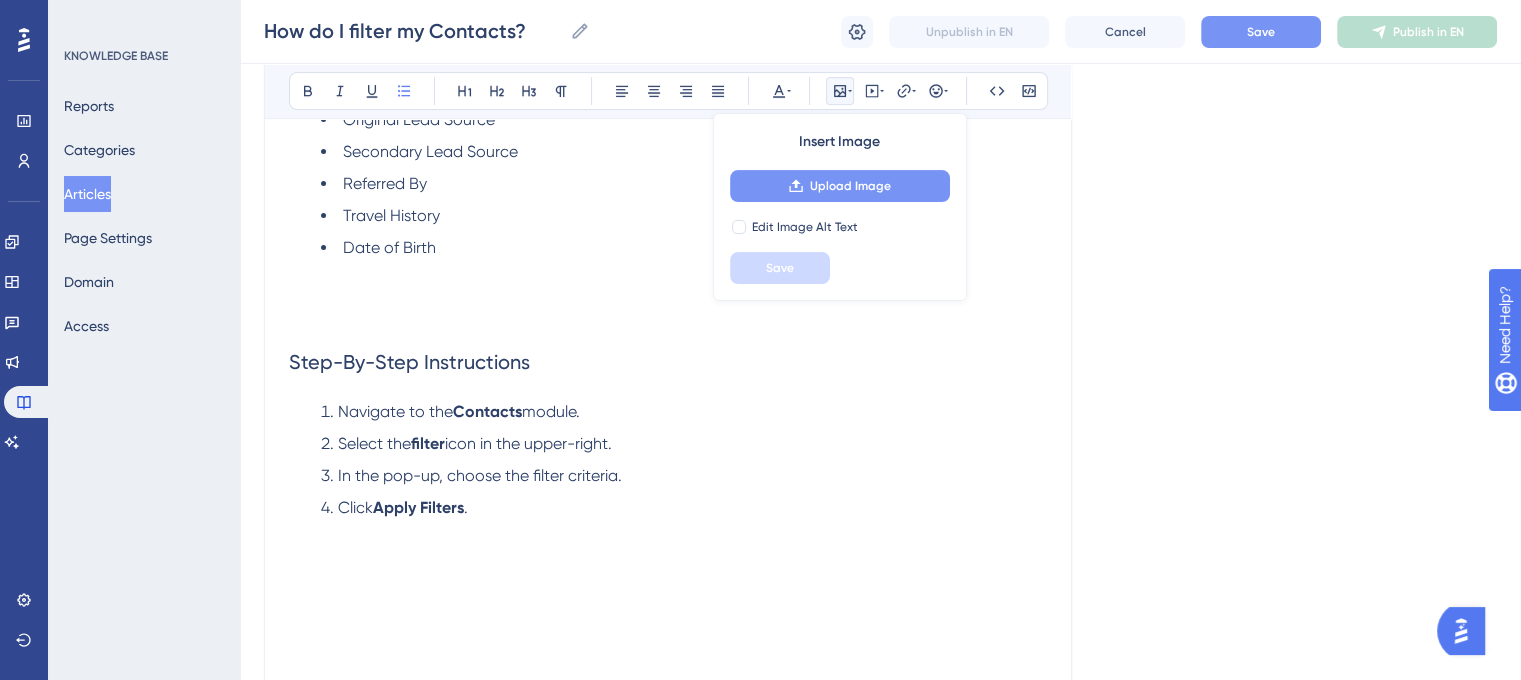 click on "Upload Image" at bounding box center [850, 186] 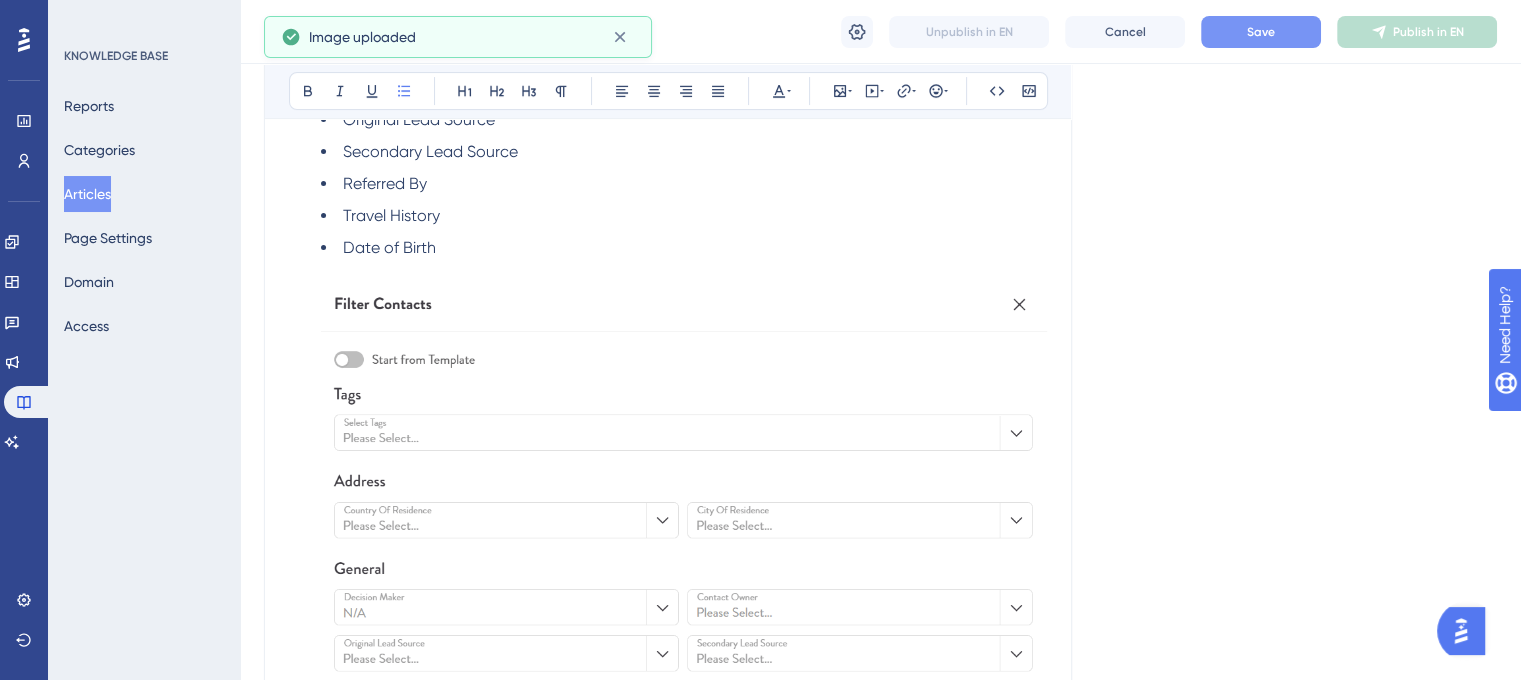 click at bounding box center (684, 678) 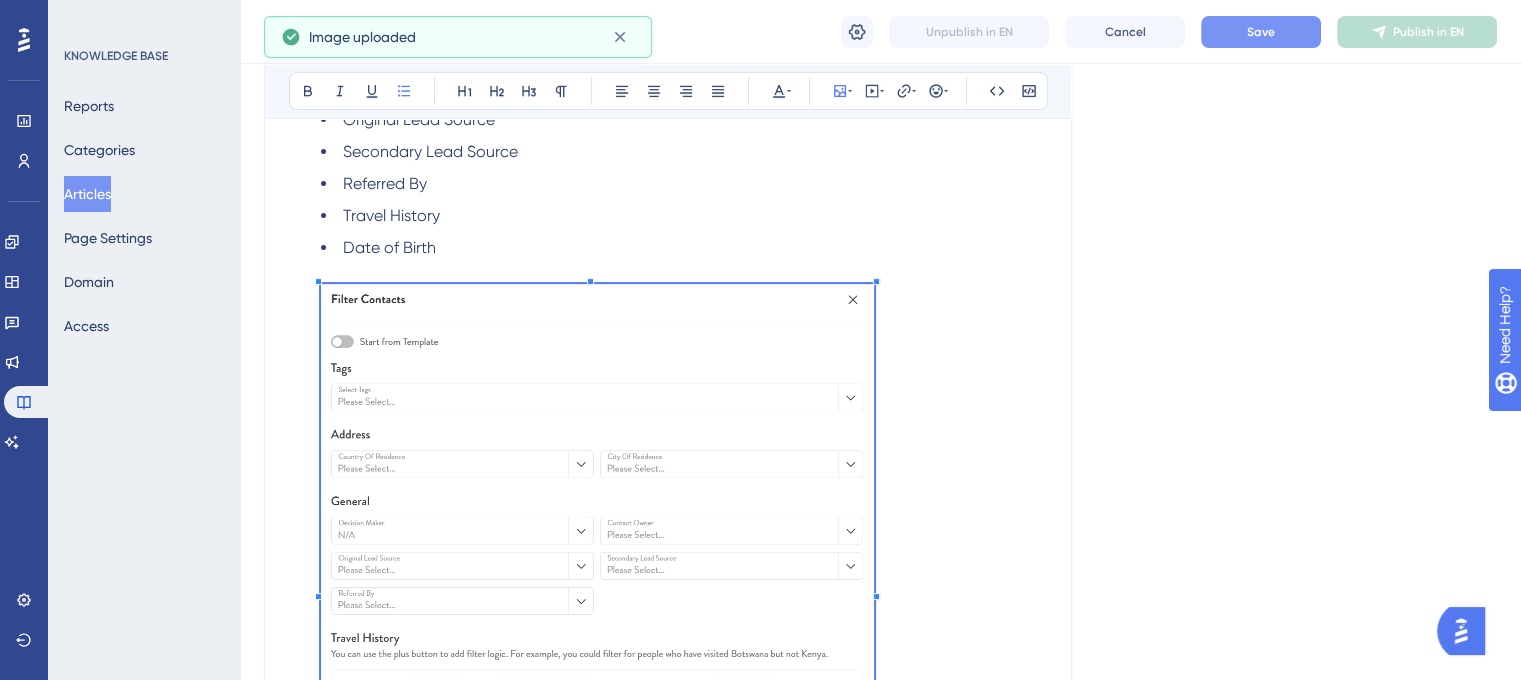 click at bounding box center [597, 588] 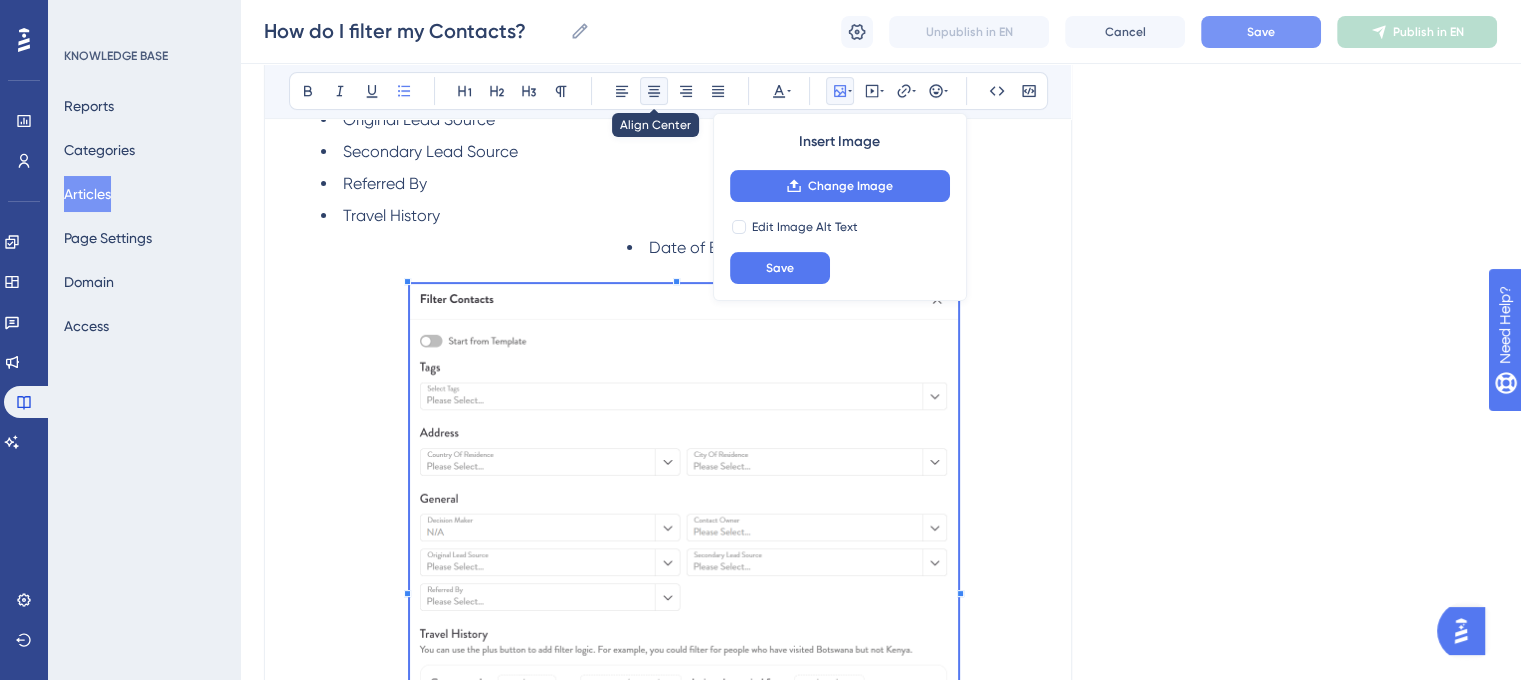 click at bounding box center (654, 91) 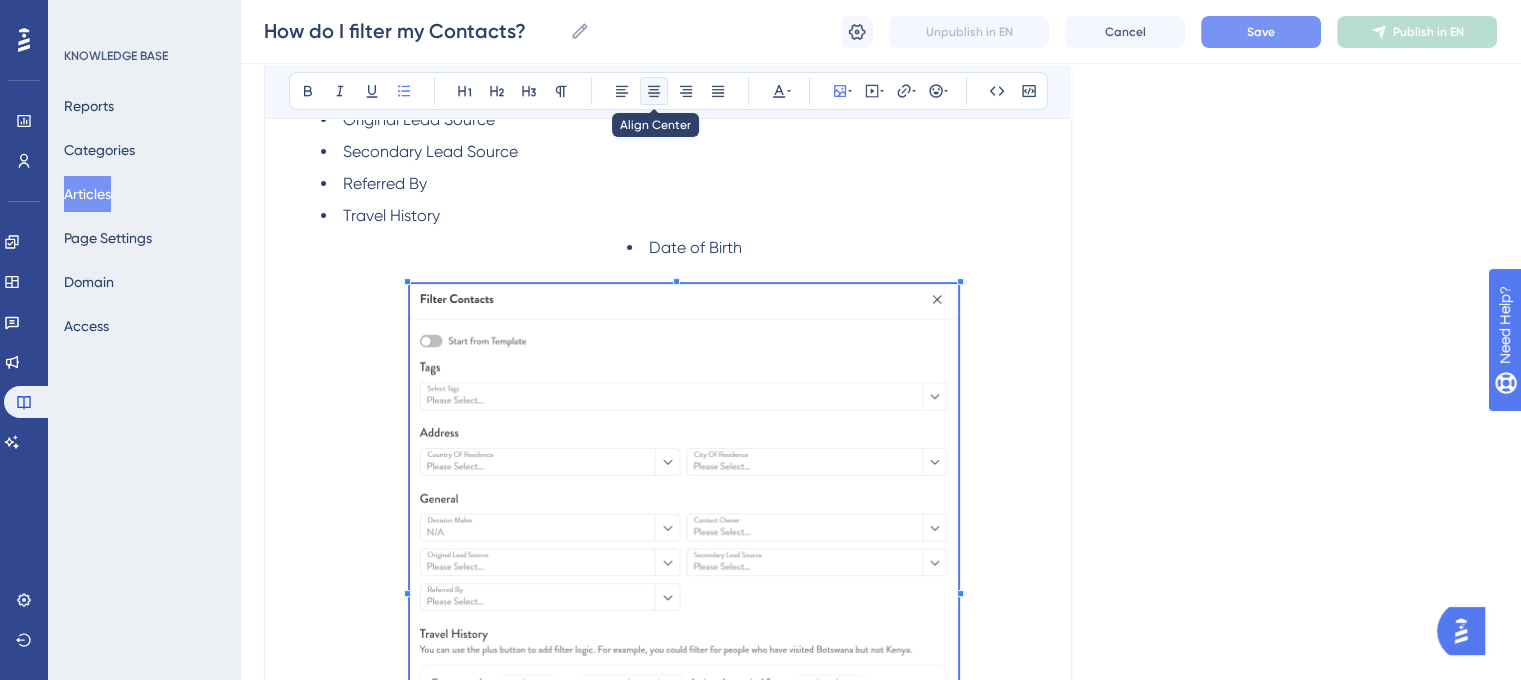 click at bounding box center (654, 91) 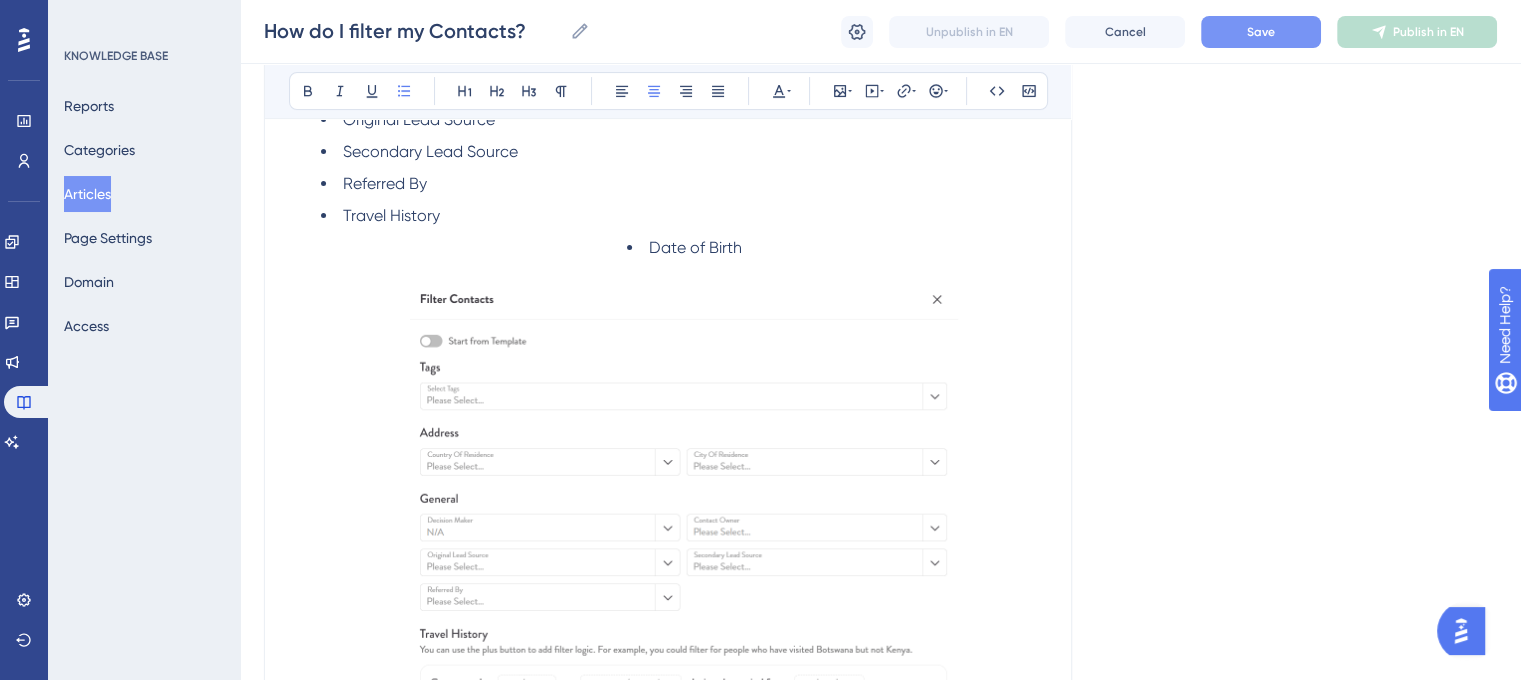 click on "Date of Birth" at bounding box center (684, 561) 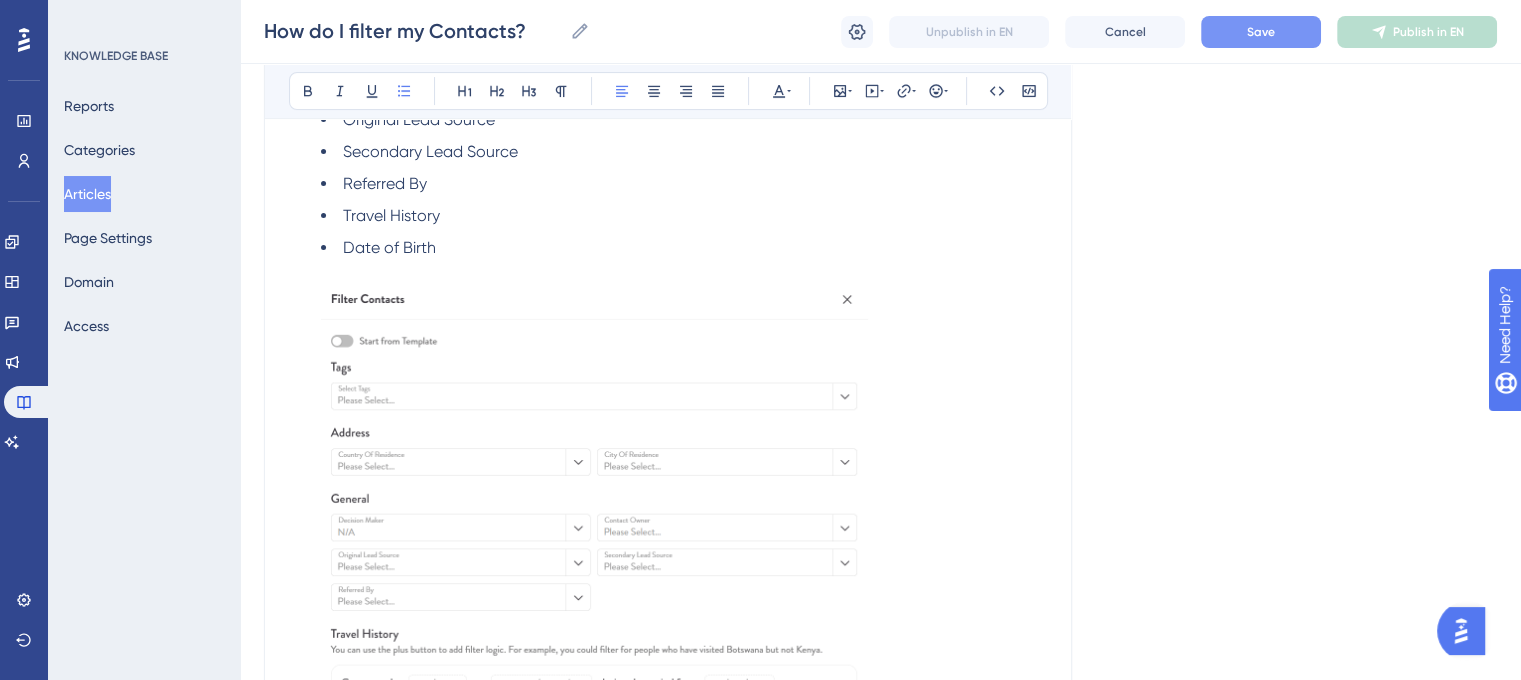 click on "Date of Birth" at bounding box center (684, 561) 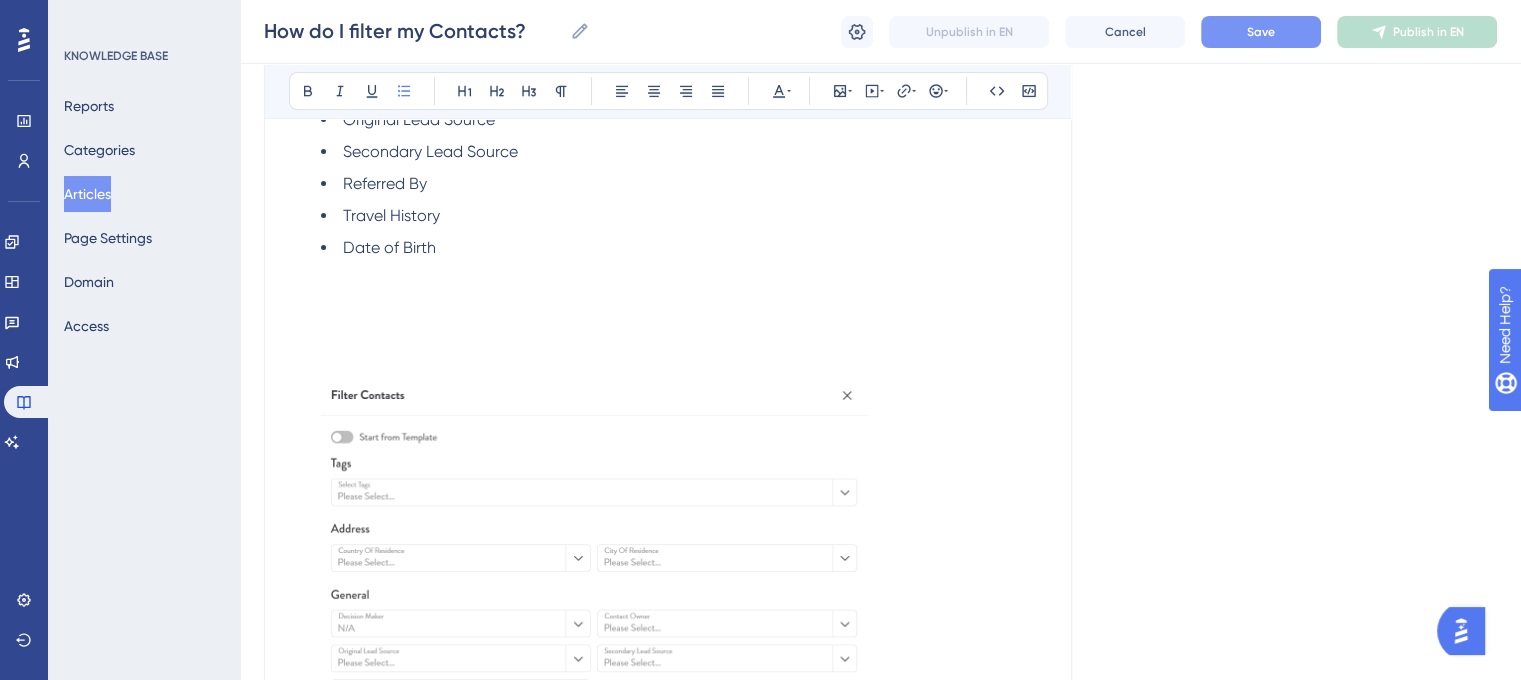 click at bounding box center [594, 677] 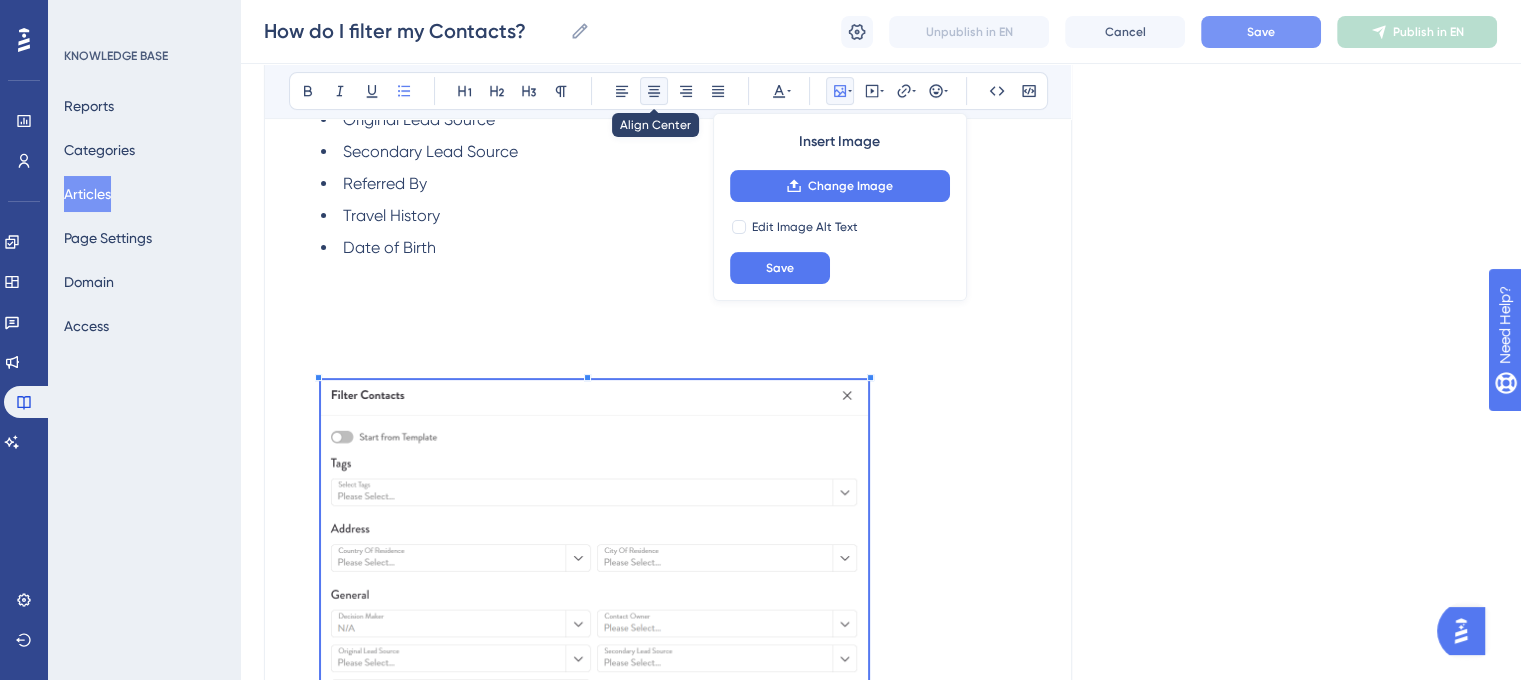 click at bounding box center (654, 91) 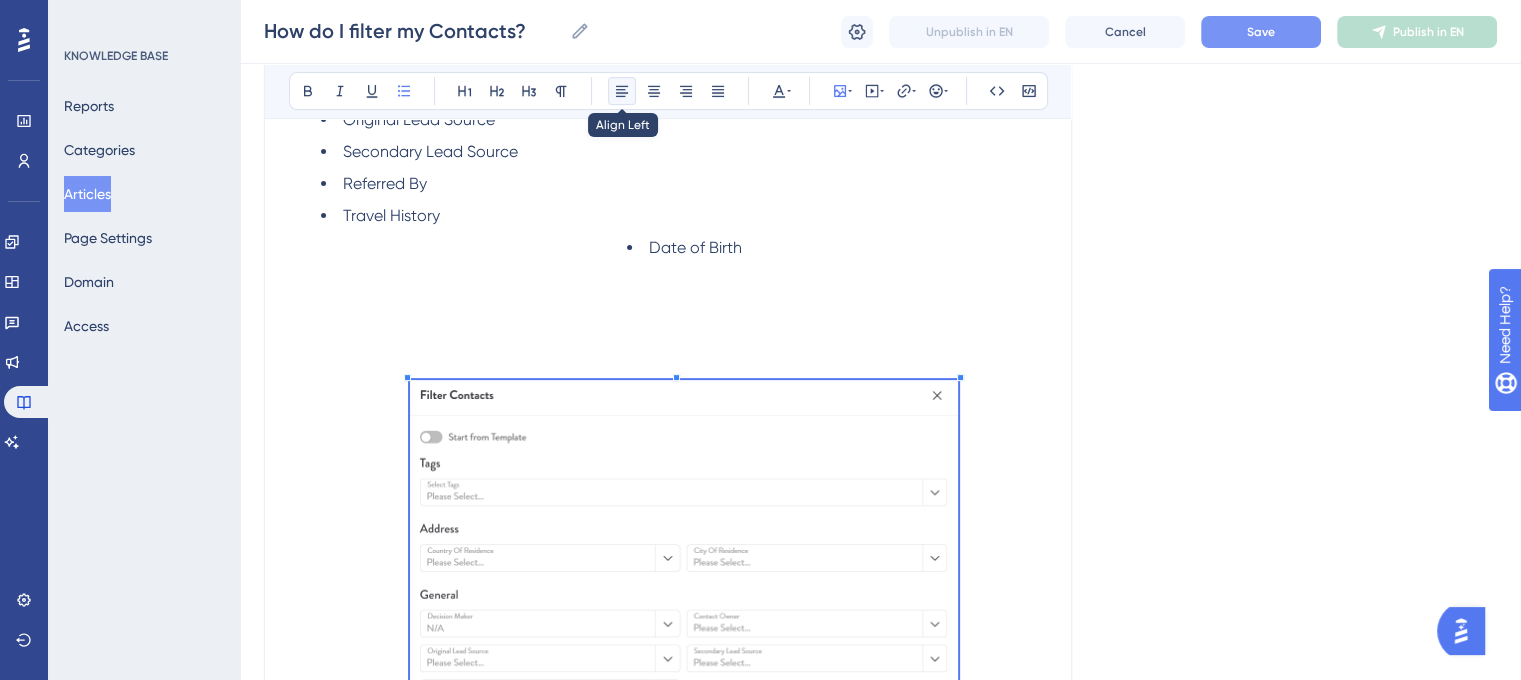 click 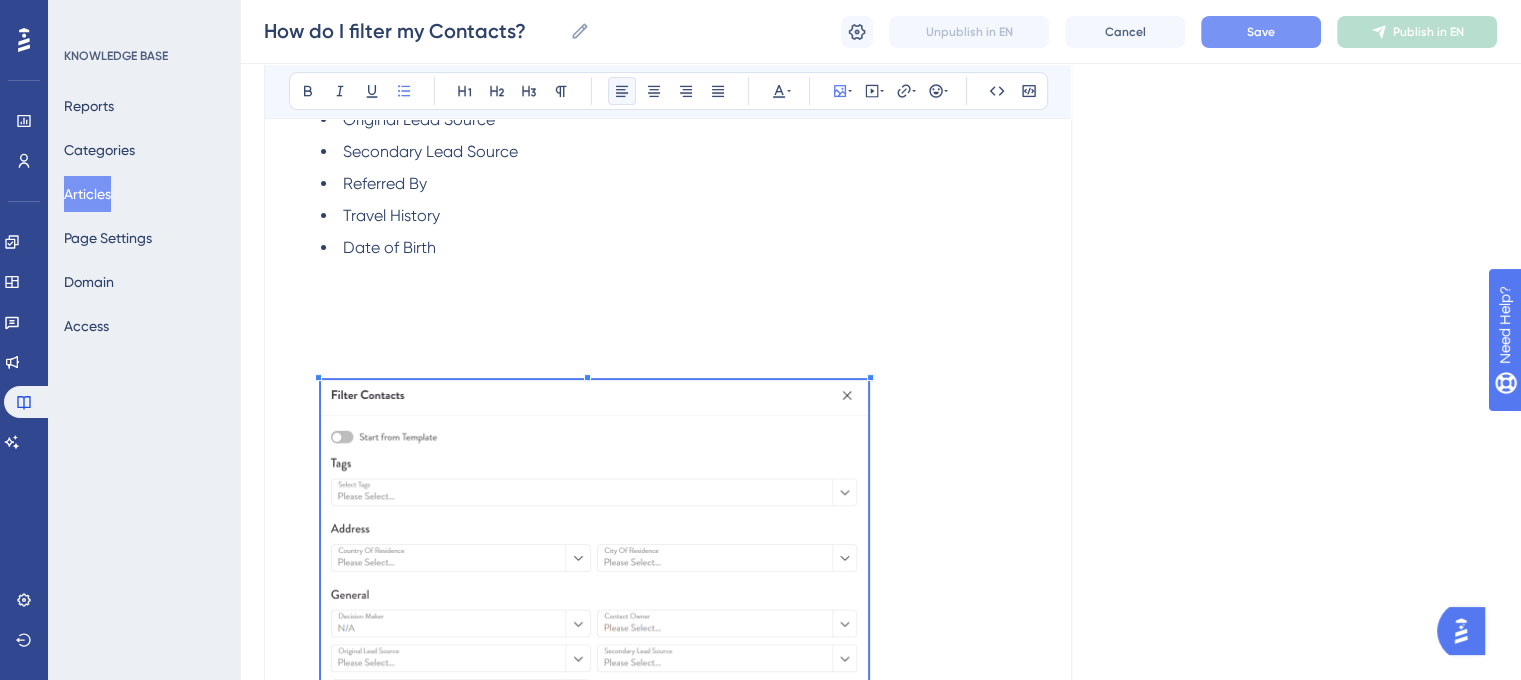 type 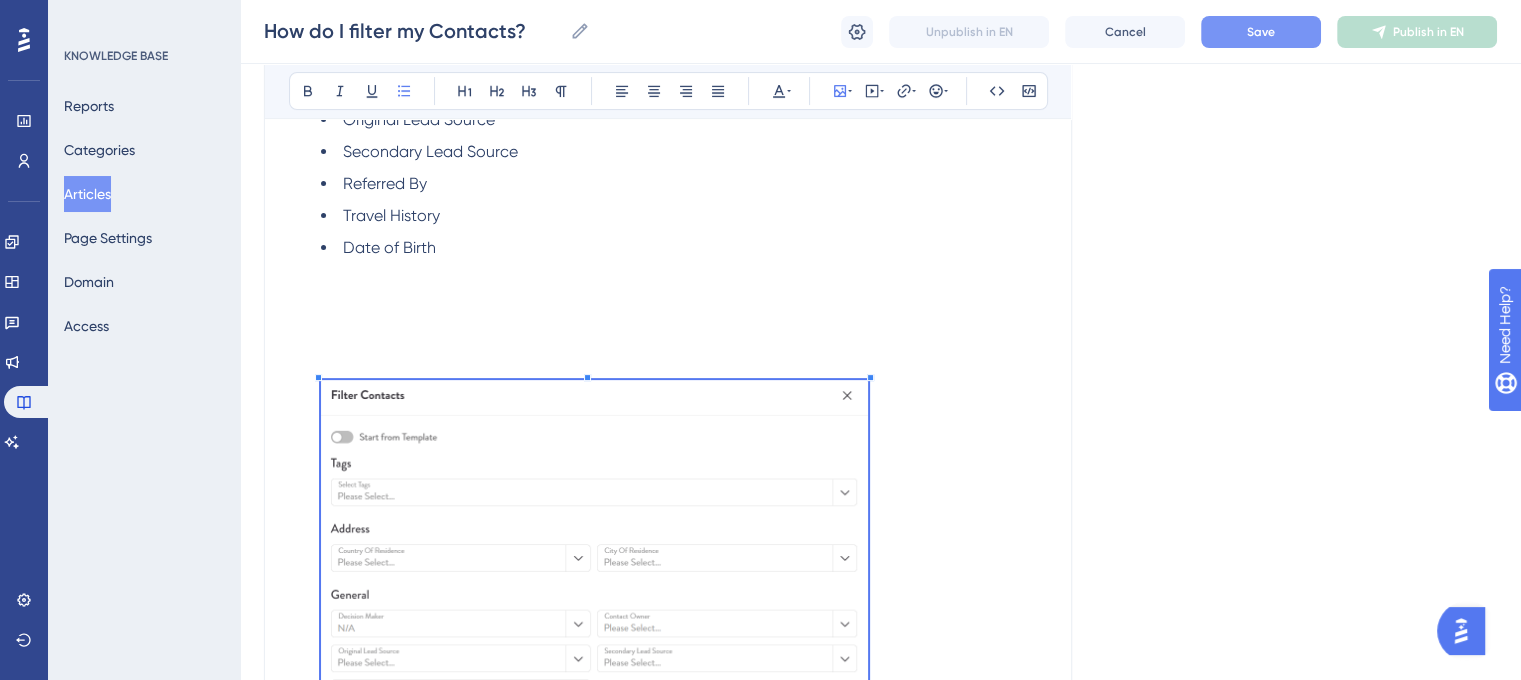 click at bounding box center [594, 677] 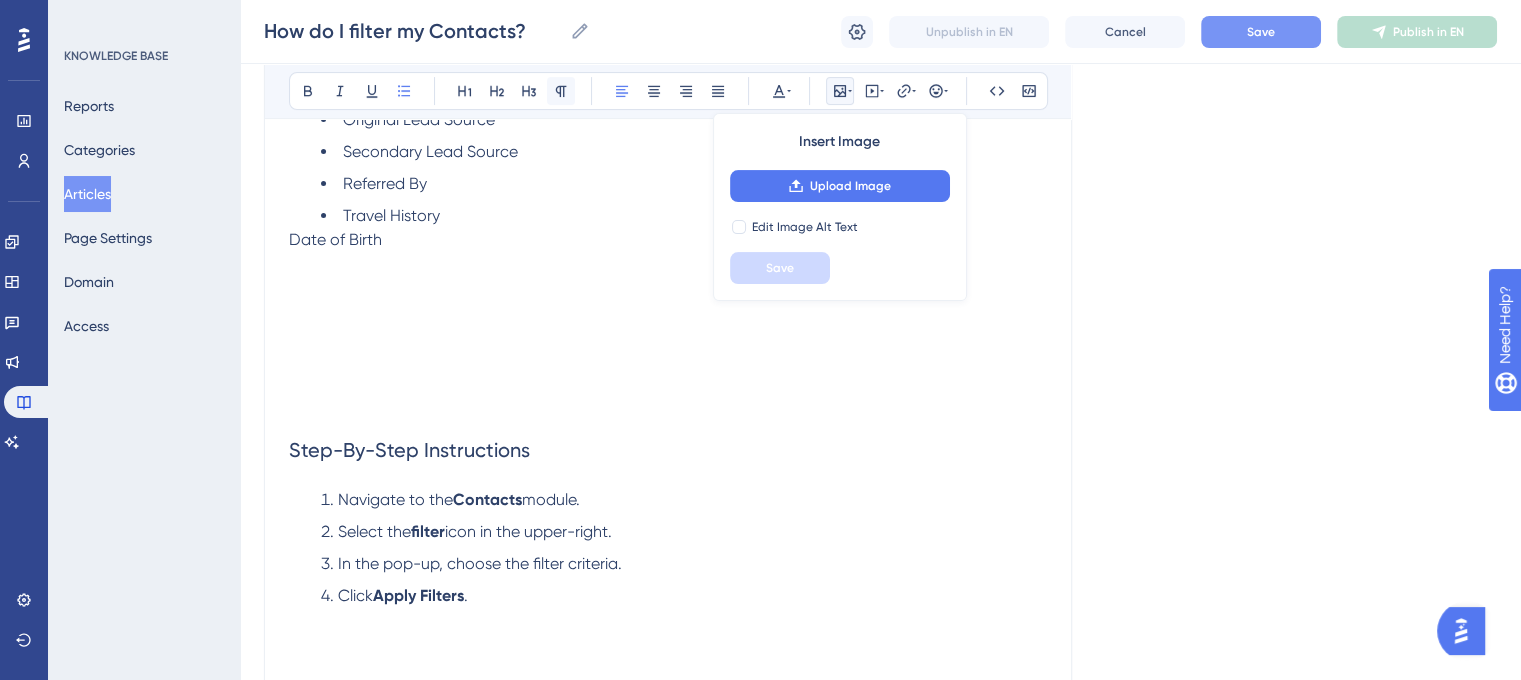 click 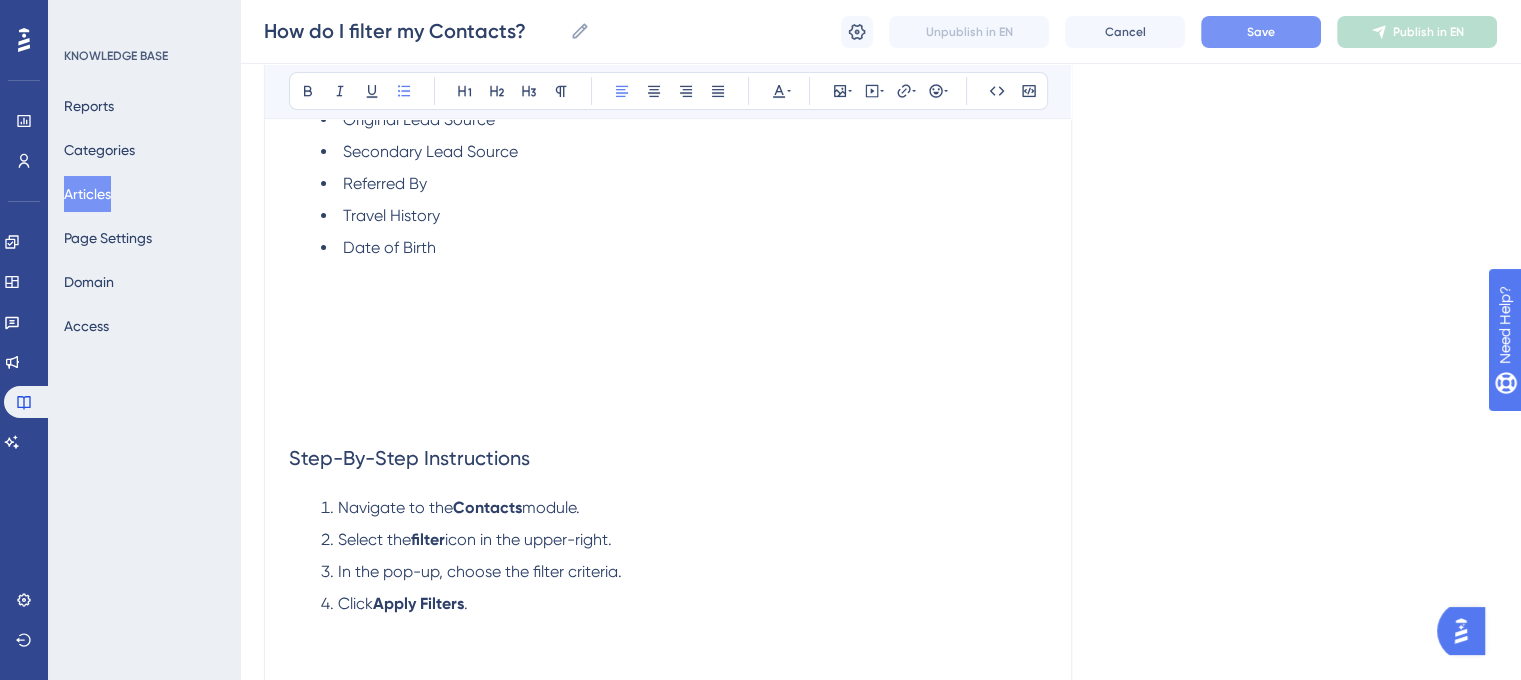 click on "Date of Birth" at bounding box center [684, 320] 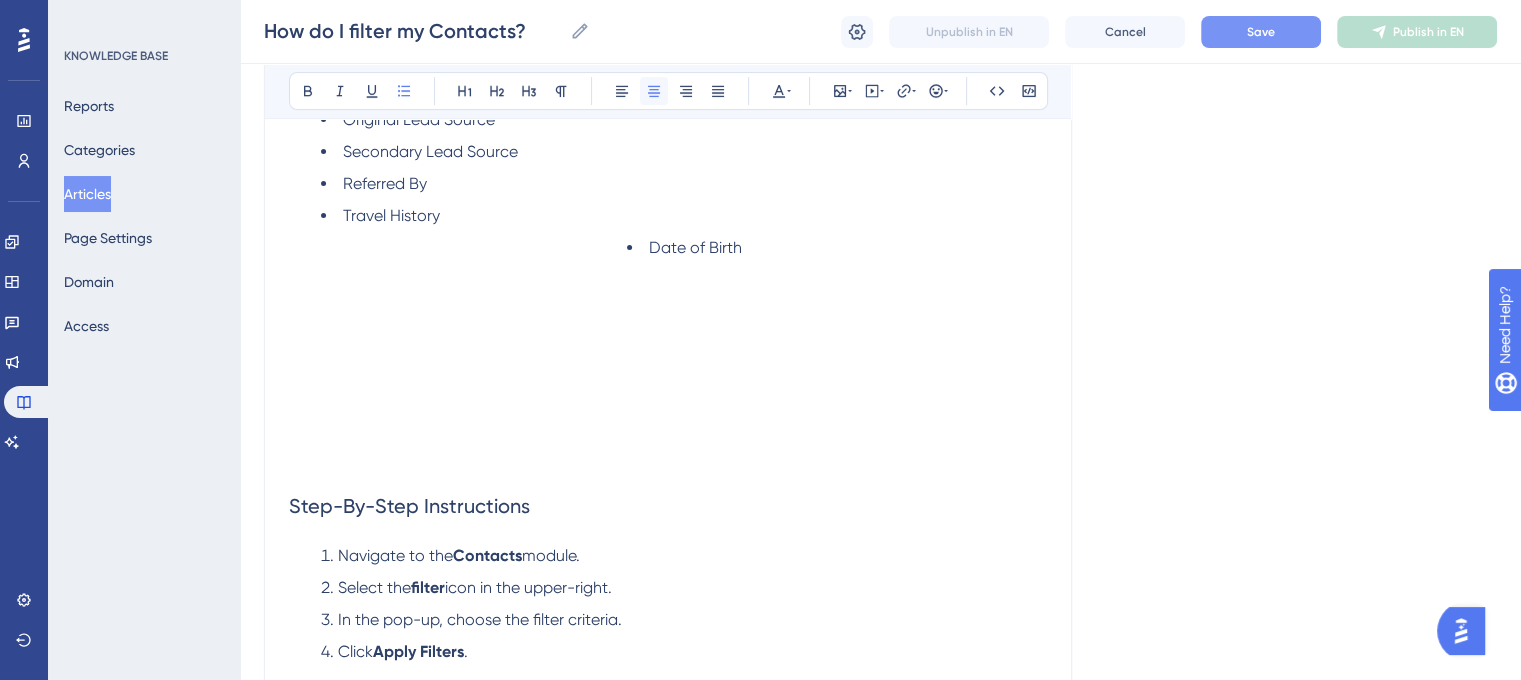 click 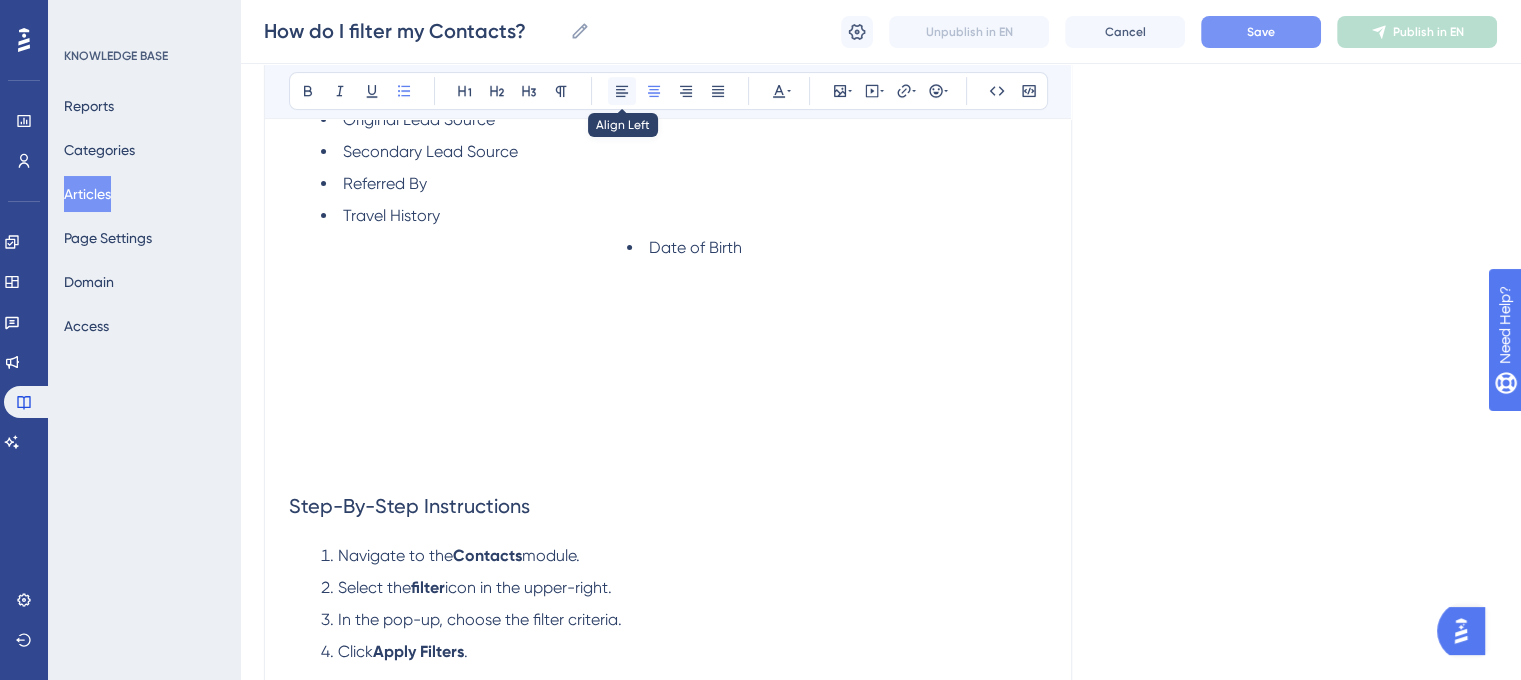 click 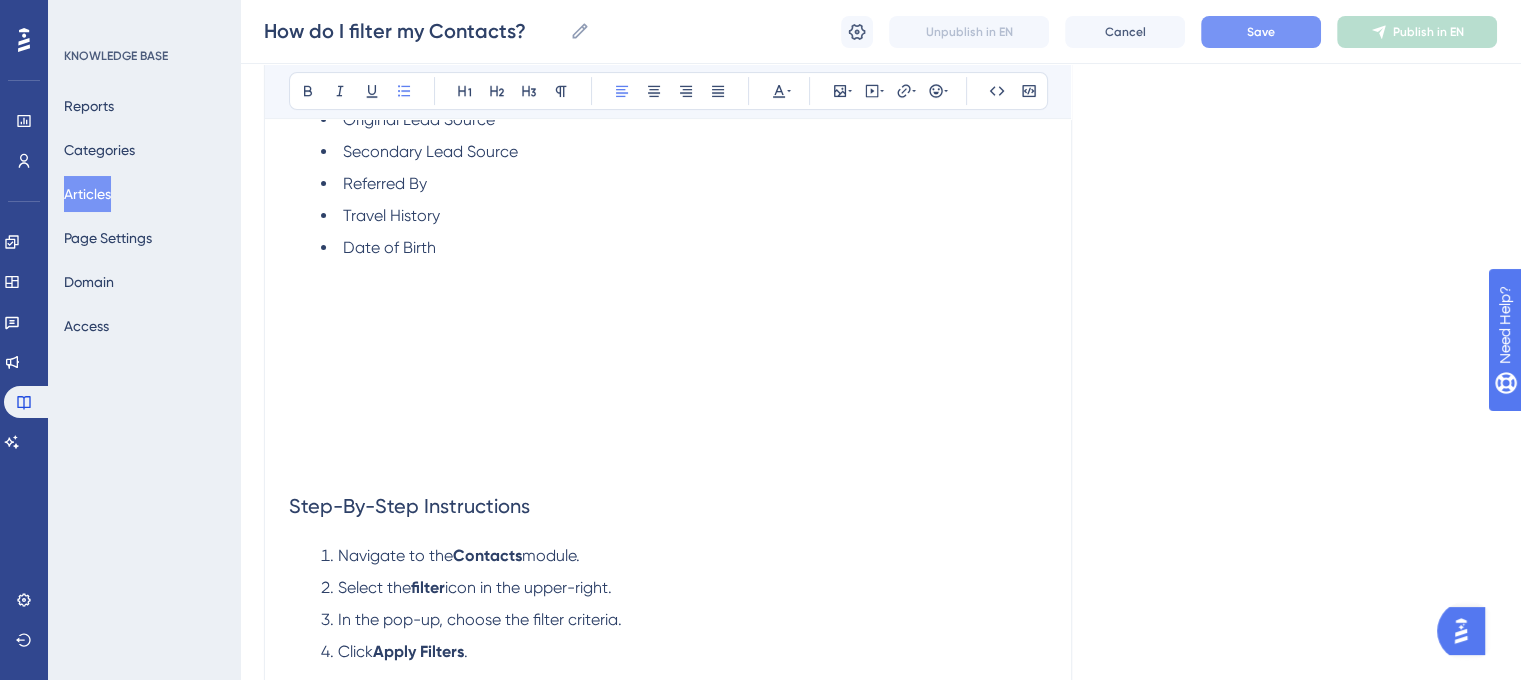 click on "Date of Birth" at bounding box center (684, 344) 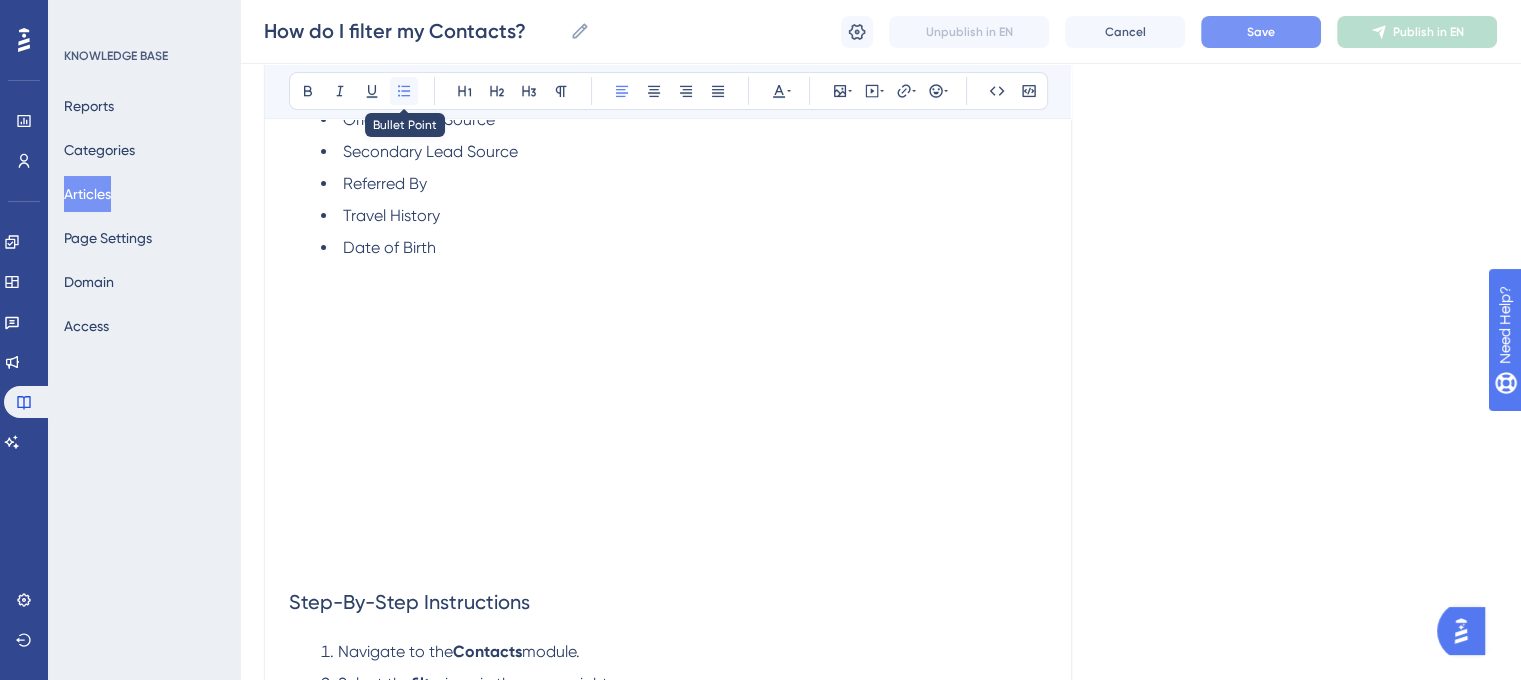 click 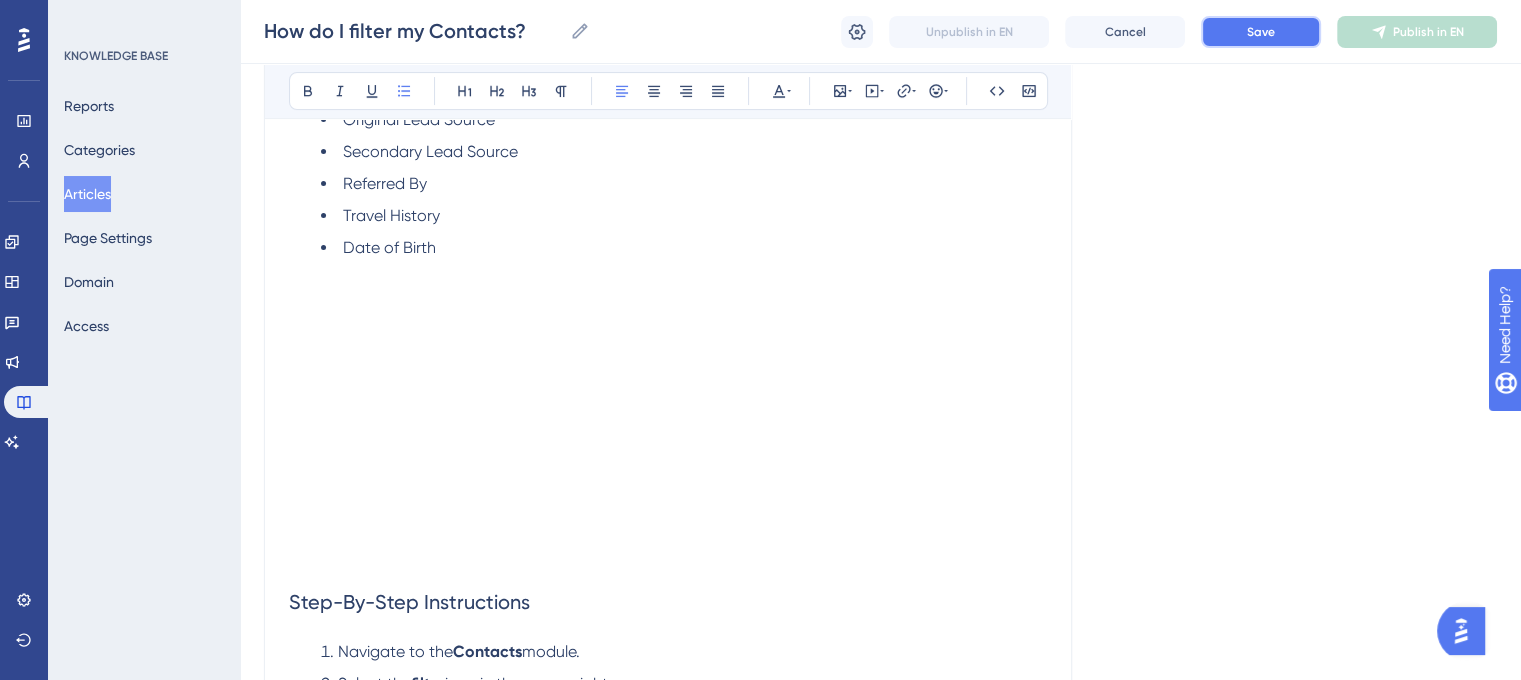 click on "Save" at bounding box center (1261, 32) 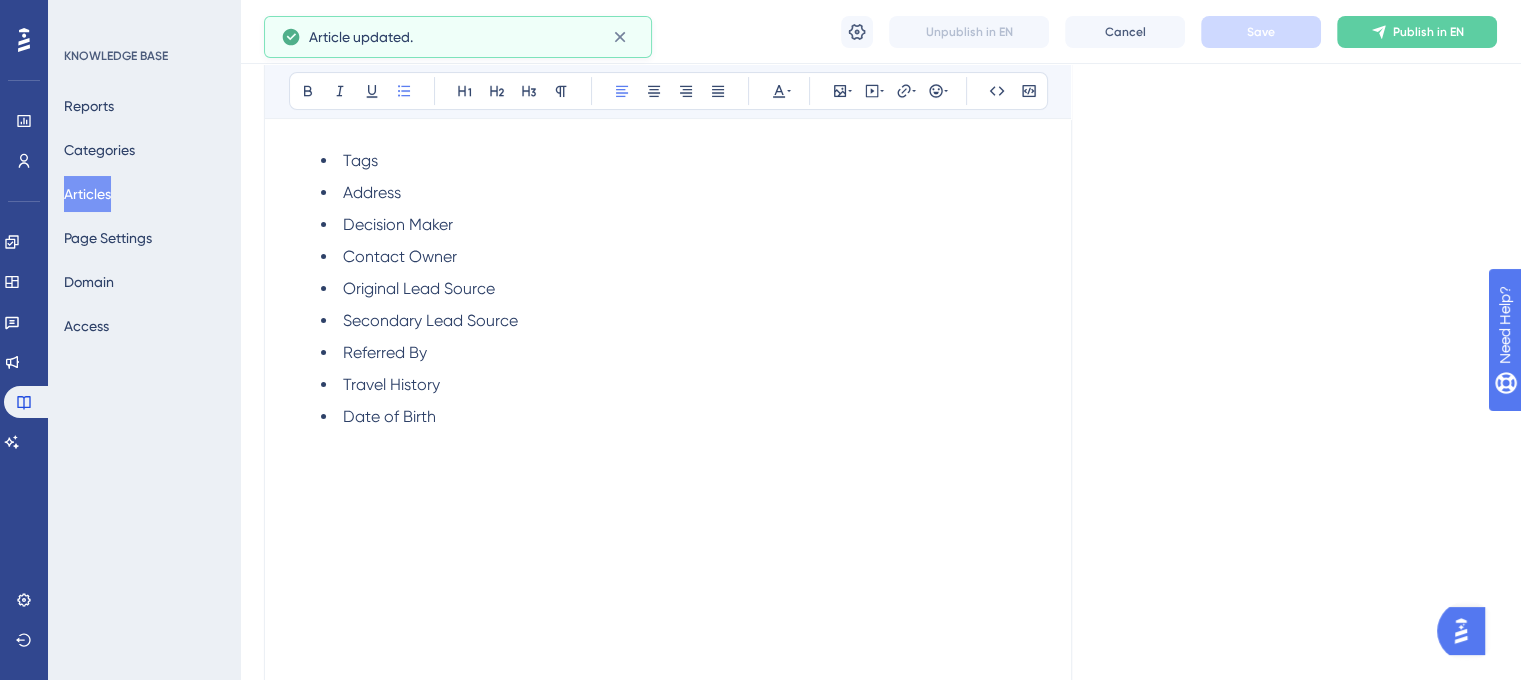 scroll, scrollTop: 425, scrollLeft: 0, axis: vertical 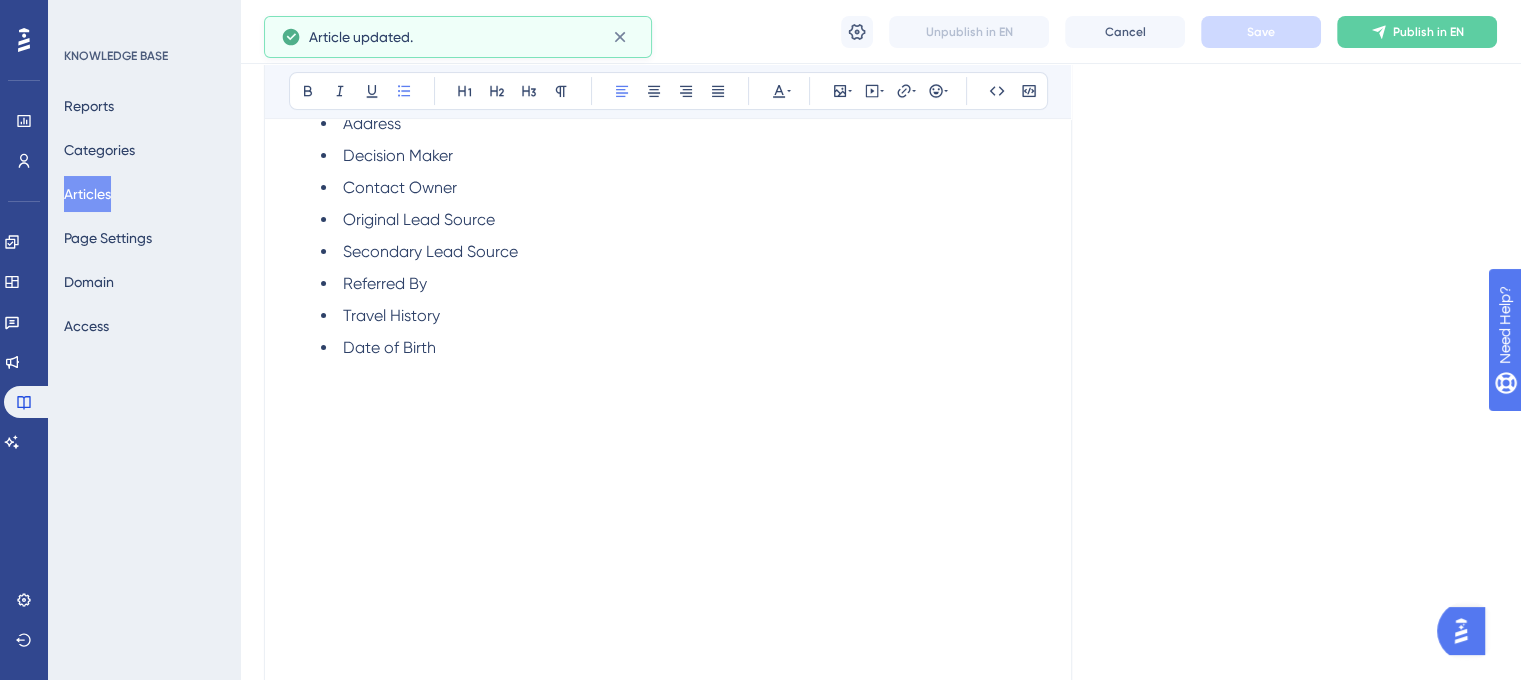 click on "Date of Birth" at bounding box center [684, 492] 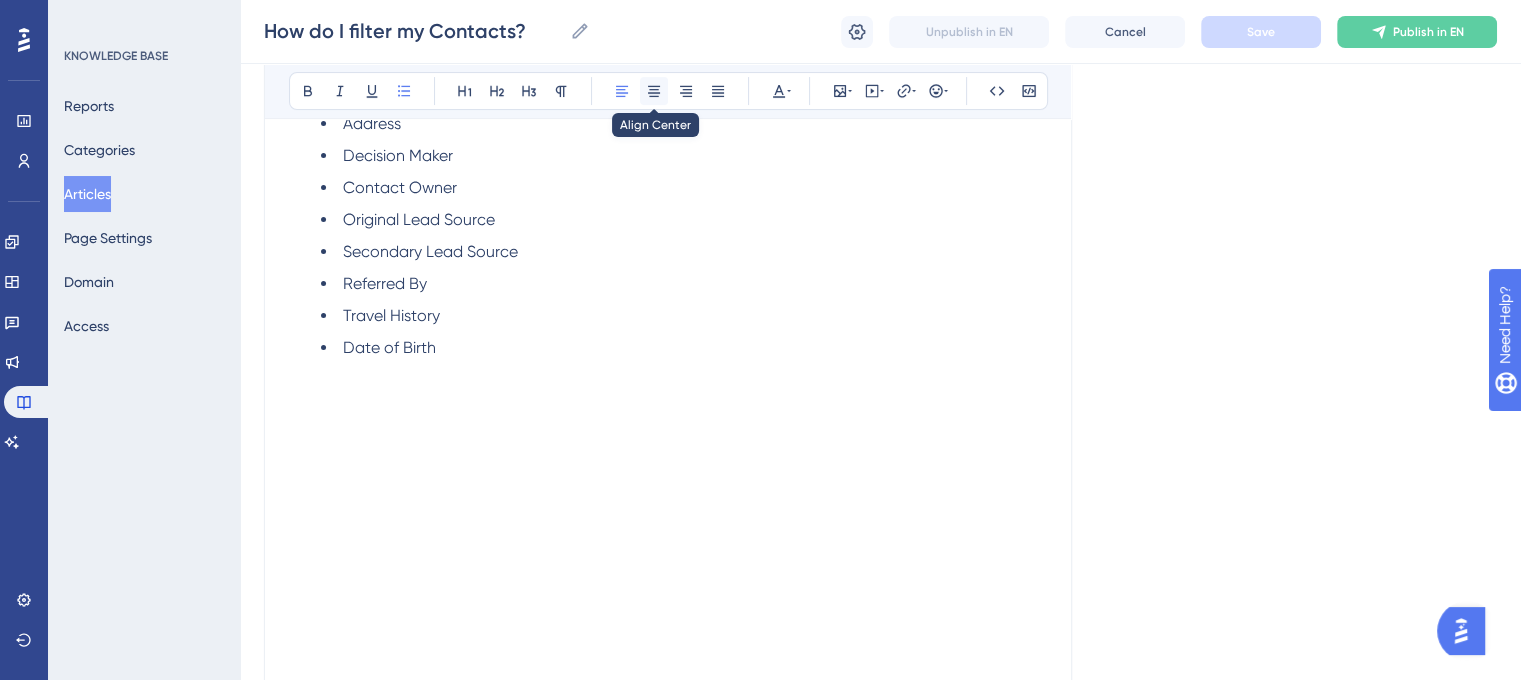 click 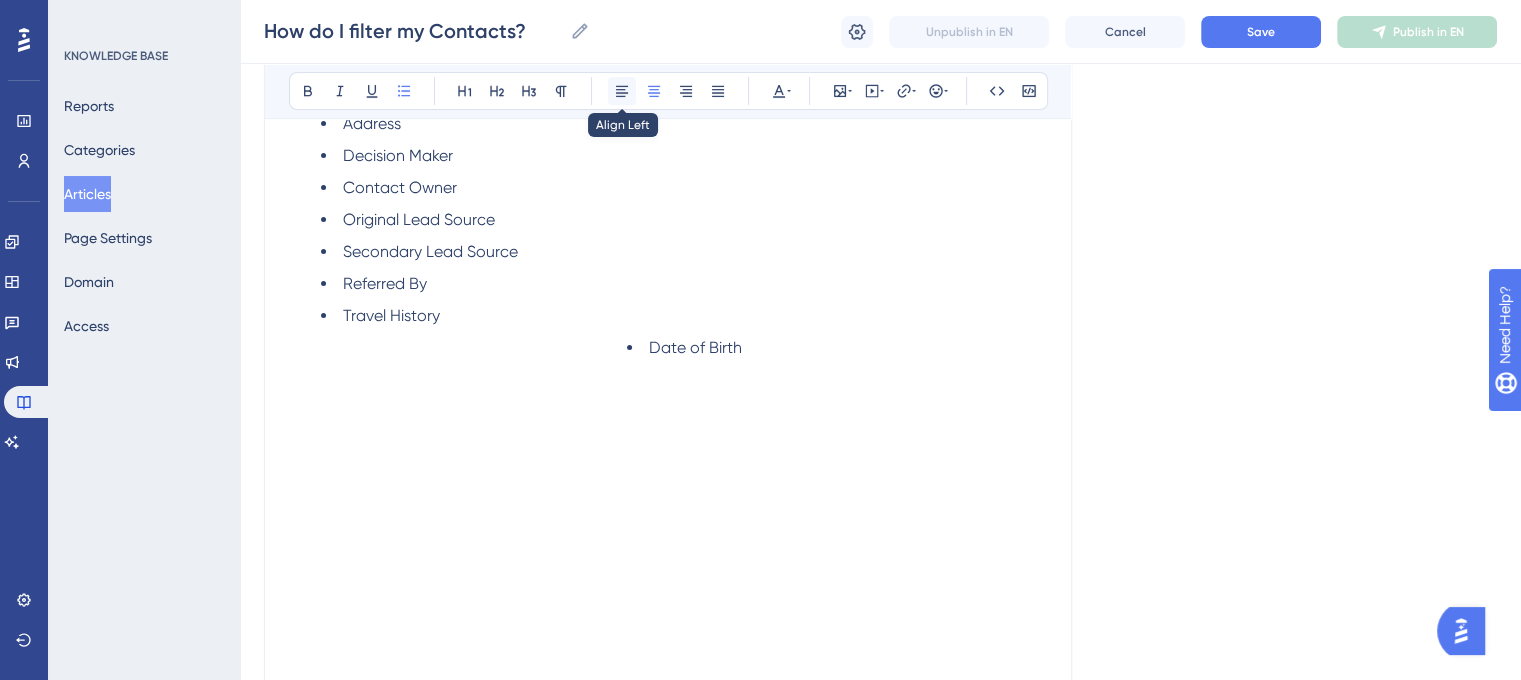 click 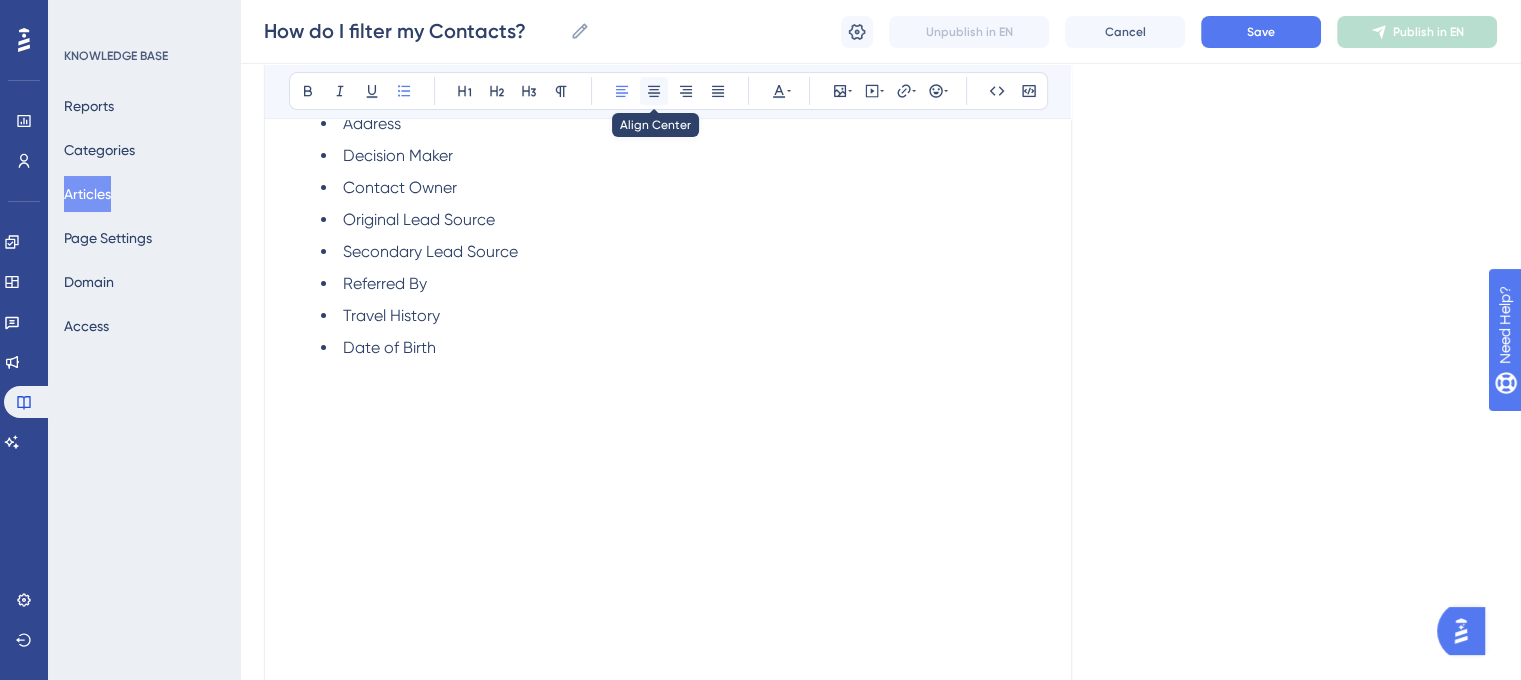 click at bounding box center (654, 91) 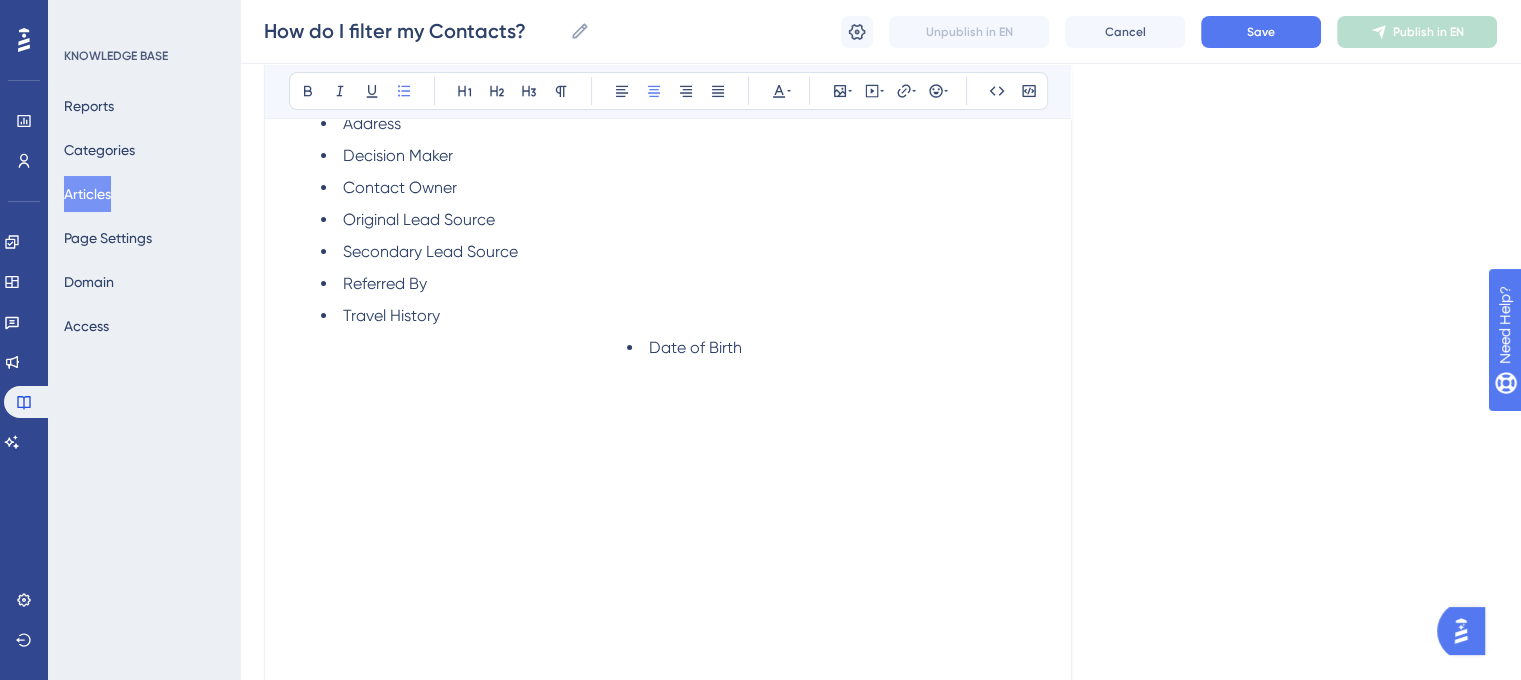 click on "Date of Birth" at bounding box center [695, 347] 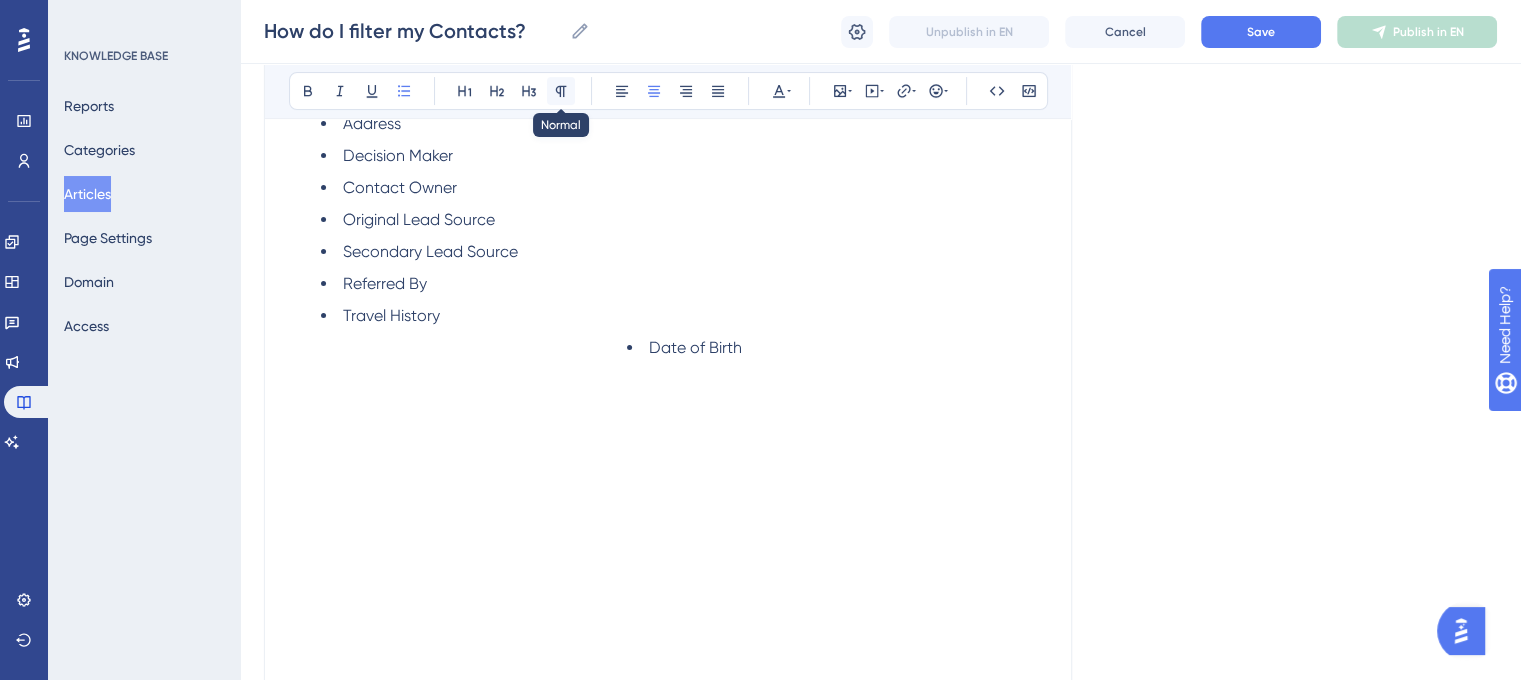 click at bounding box center (561, 91) 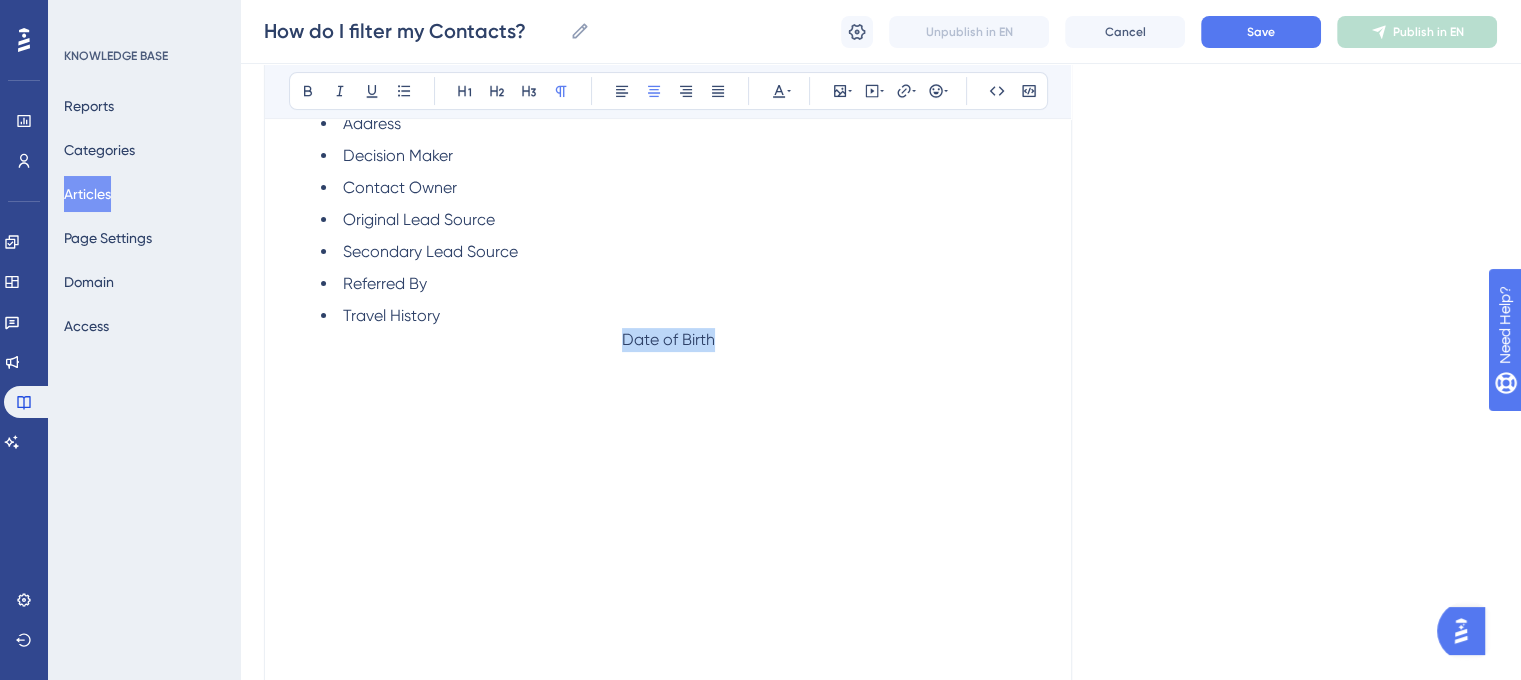 drag, startPoint x: 734, startPoint y: 341, endPoint x: 617, endPoint y: 336, distance: 117.10679 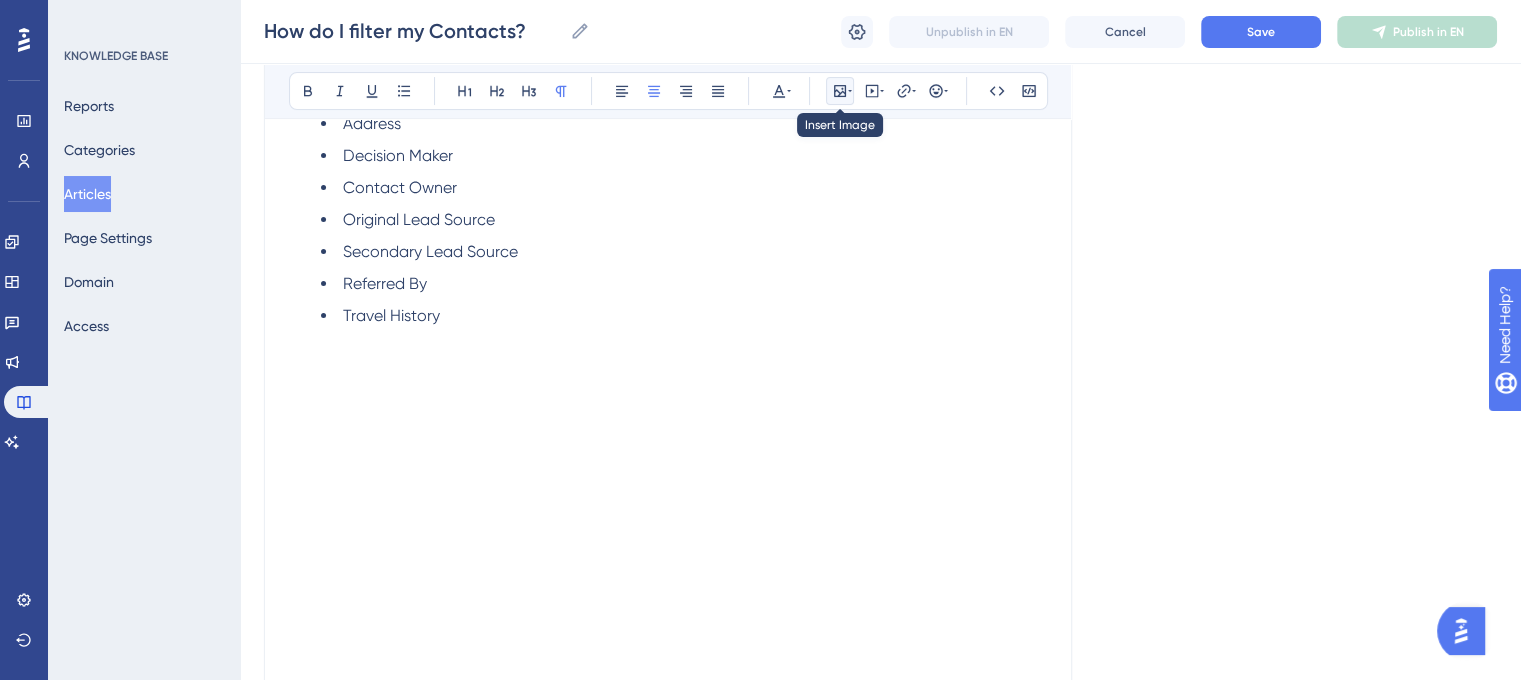 click 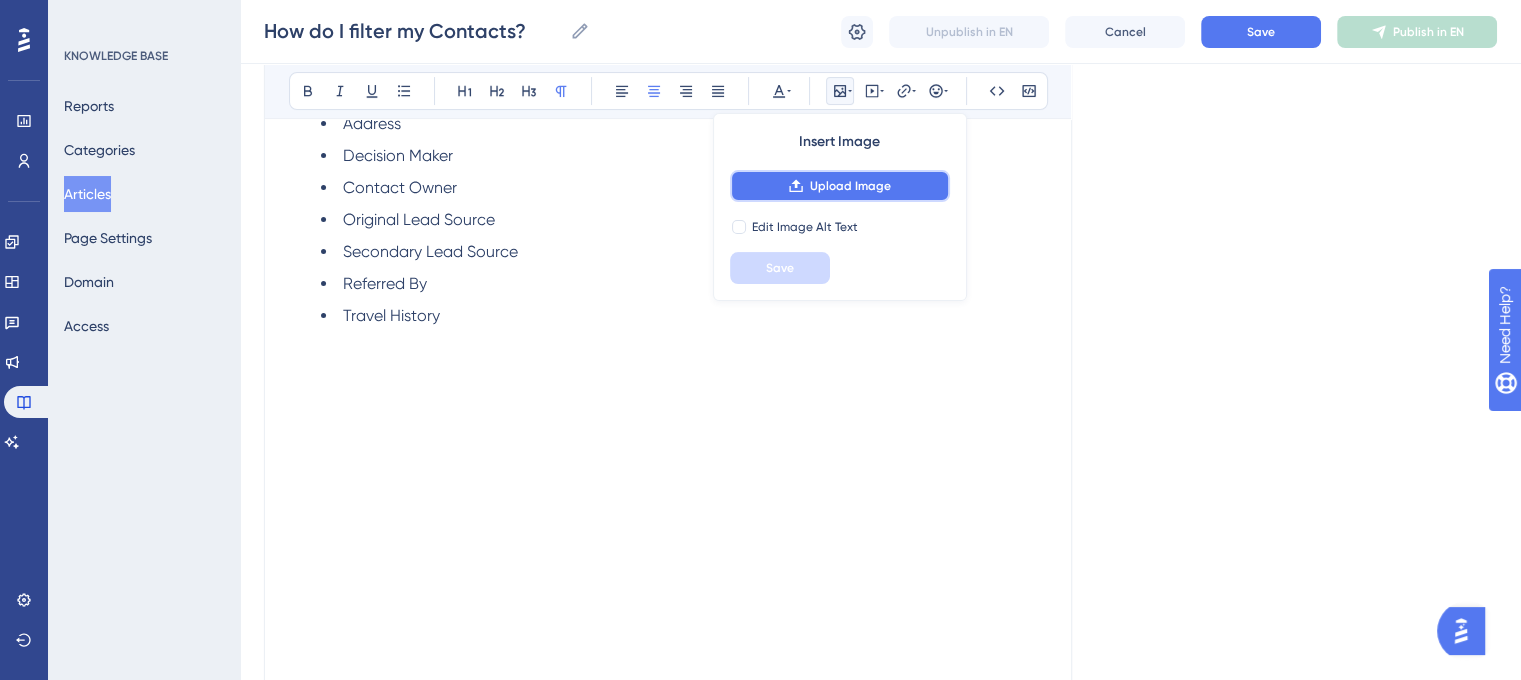 click on "Upload Image" at bounding box center (850, 186) 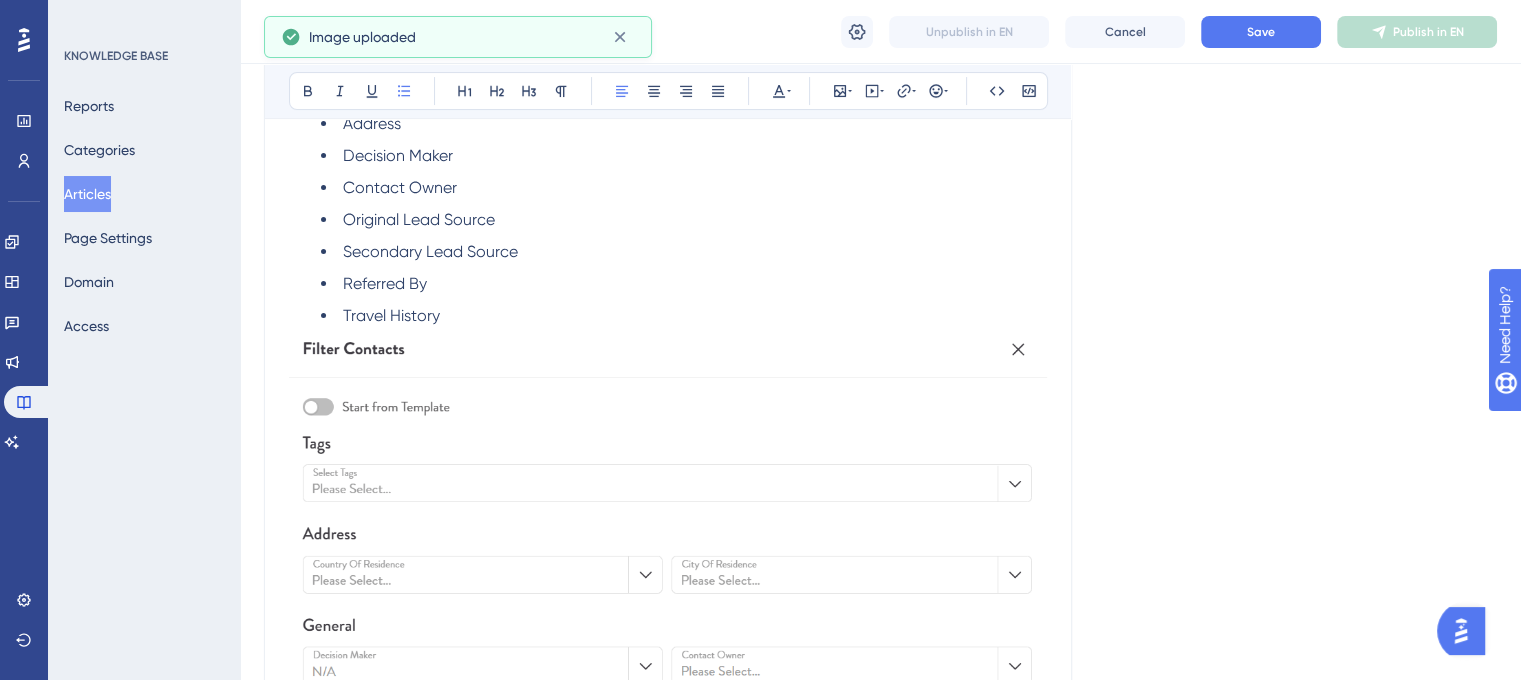click on "Travel History" at bounding box center [684, 316] 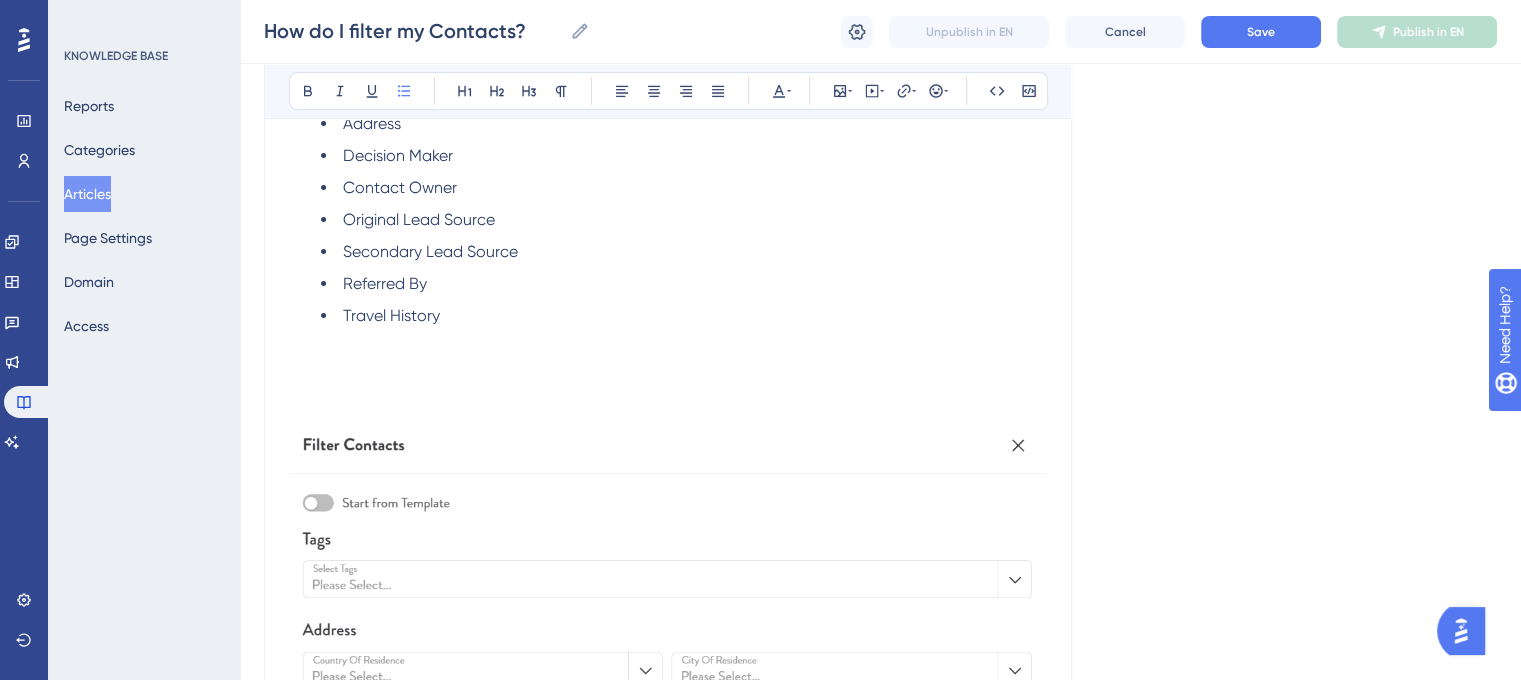 click at bounding box center [668, 836] 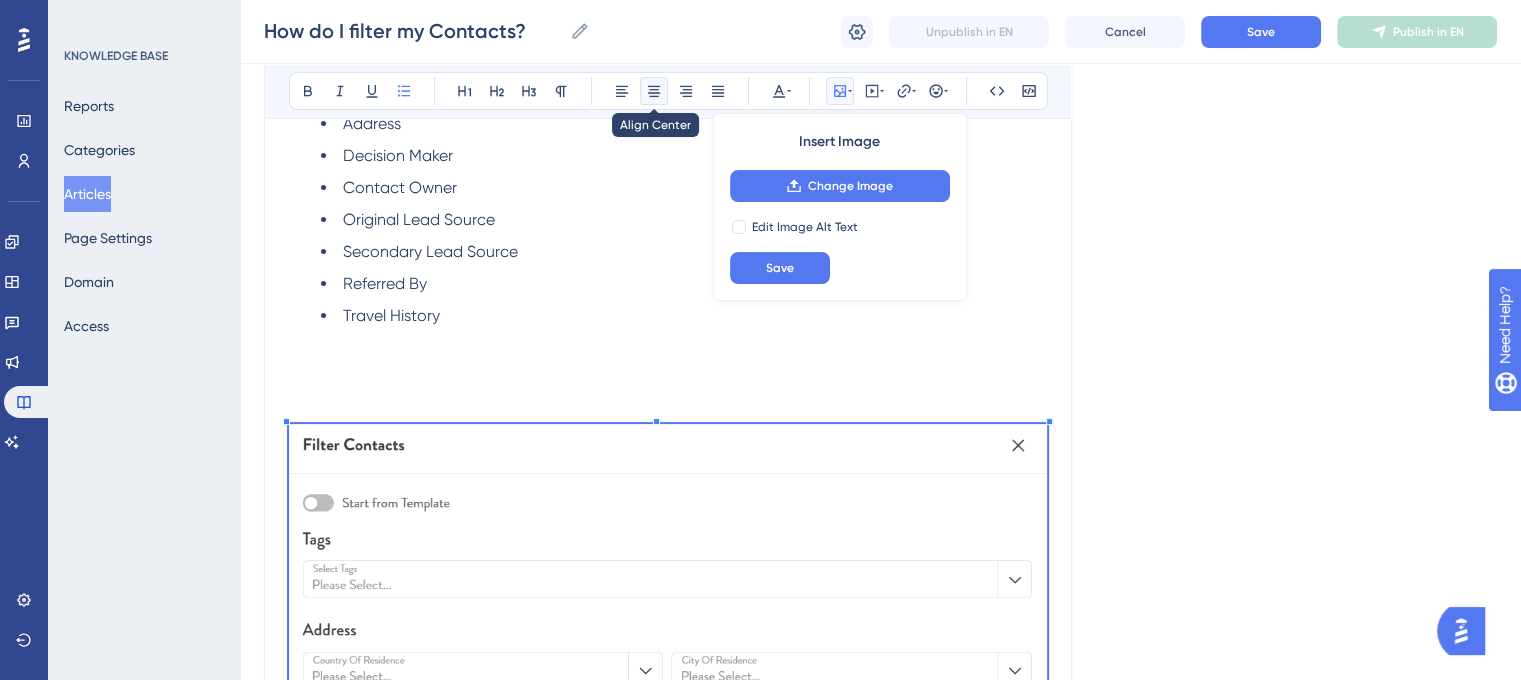 click at bounding box center [654, 91] 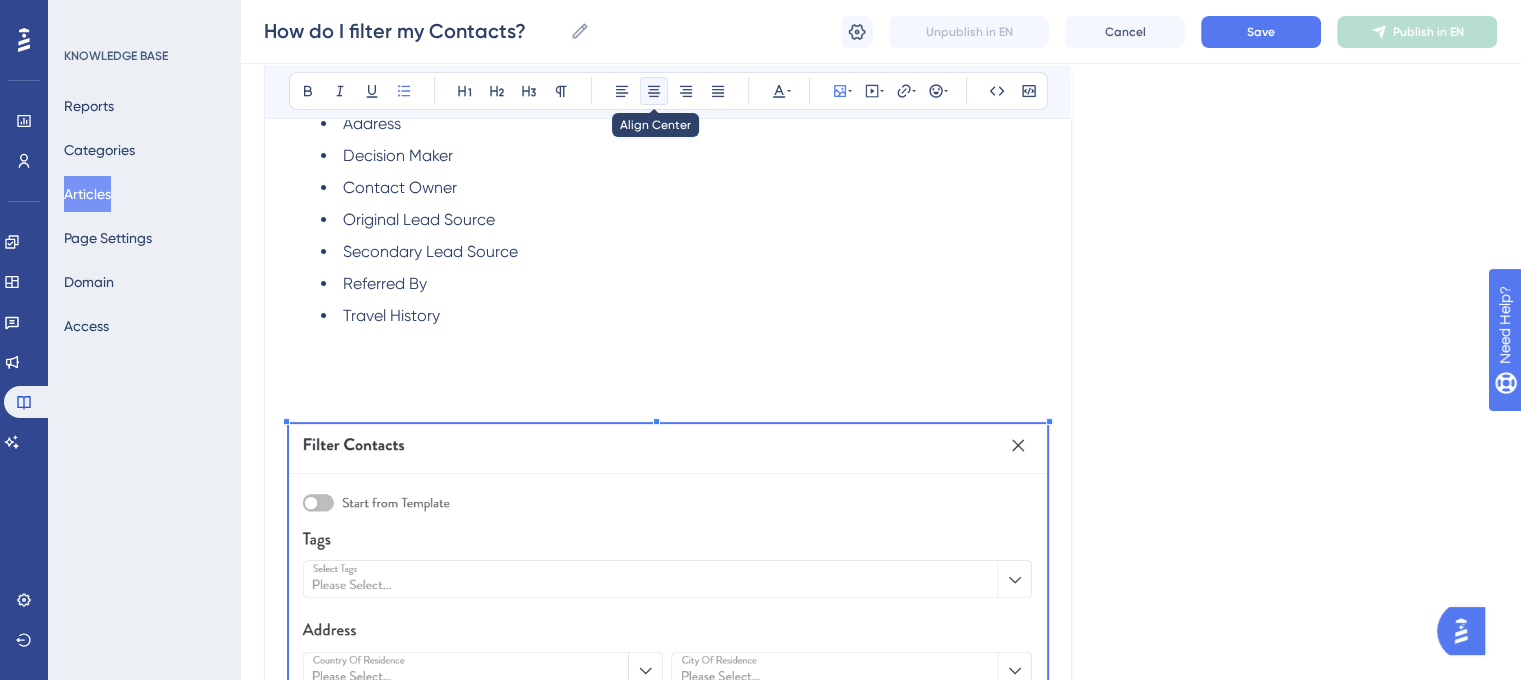 click 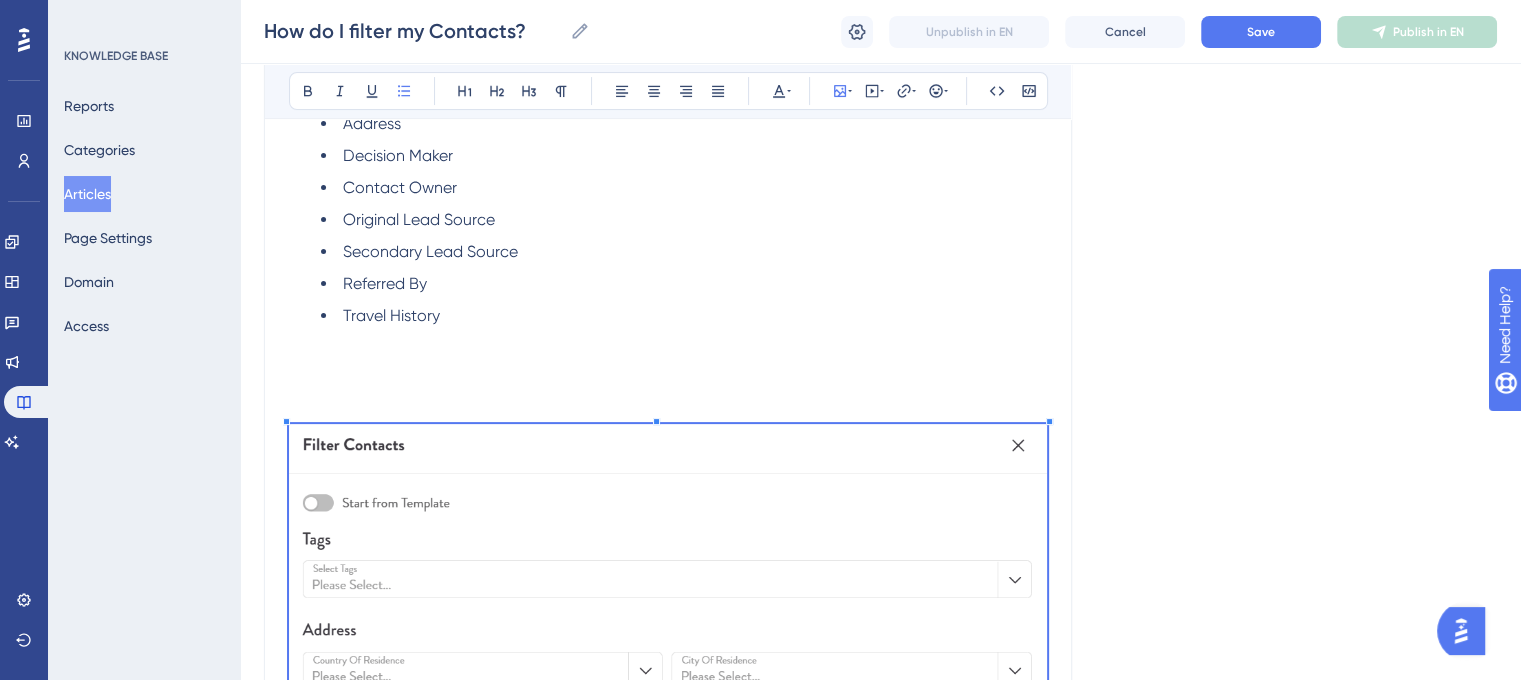 click on "Travel History" at bounding box center (684, 364) 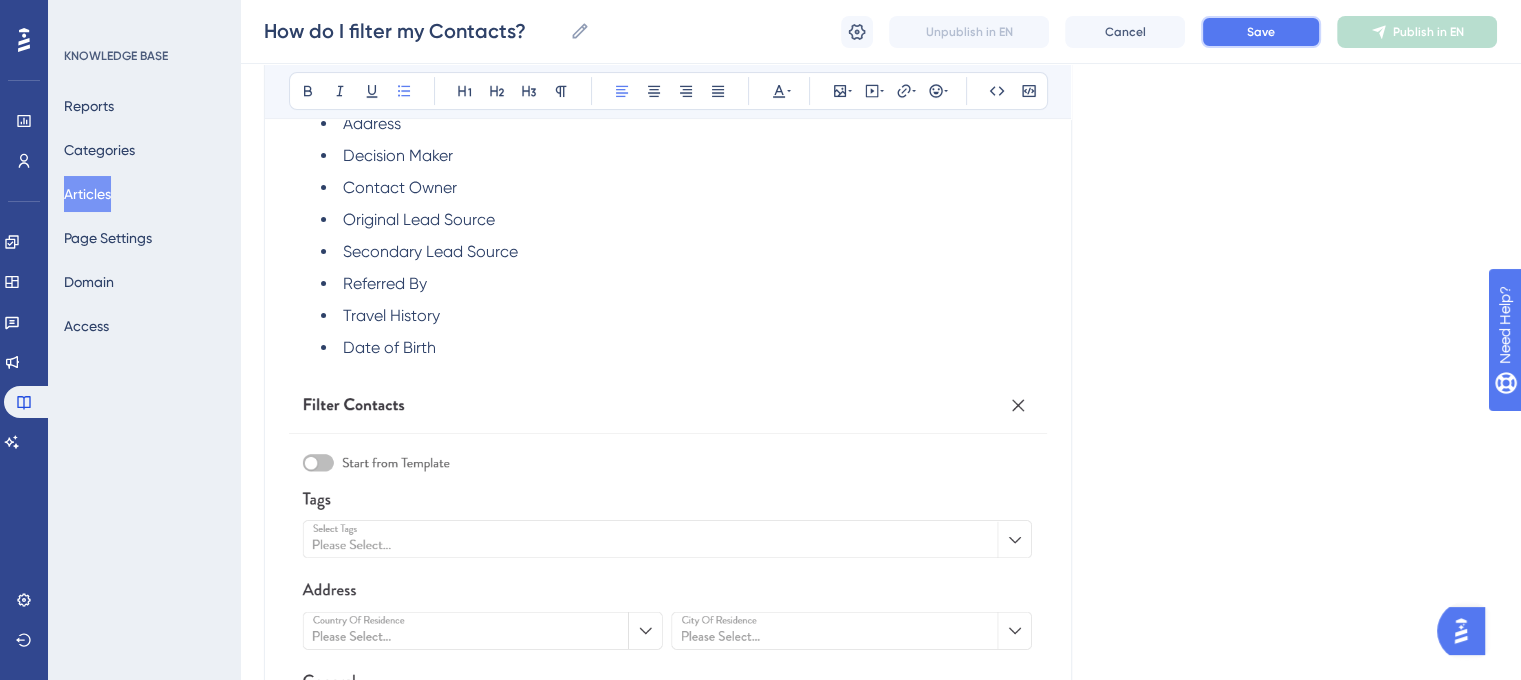 click on "Save" at bounding box center (1261, 32) 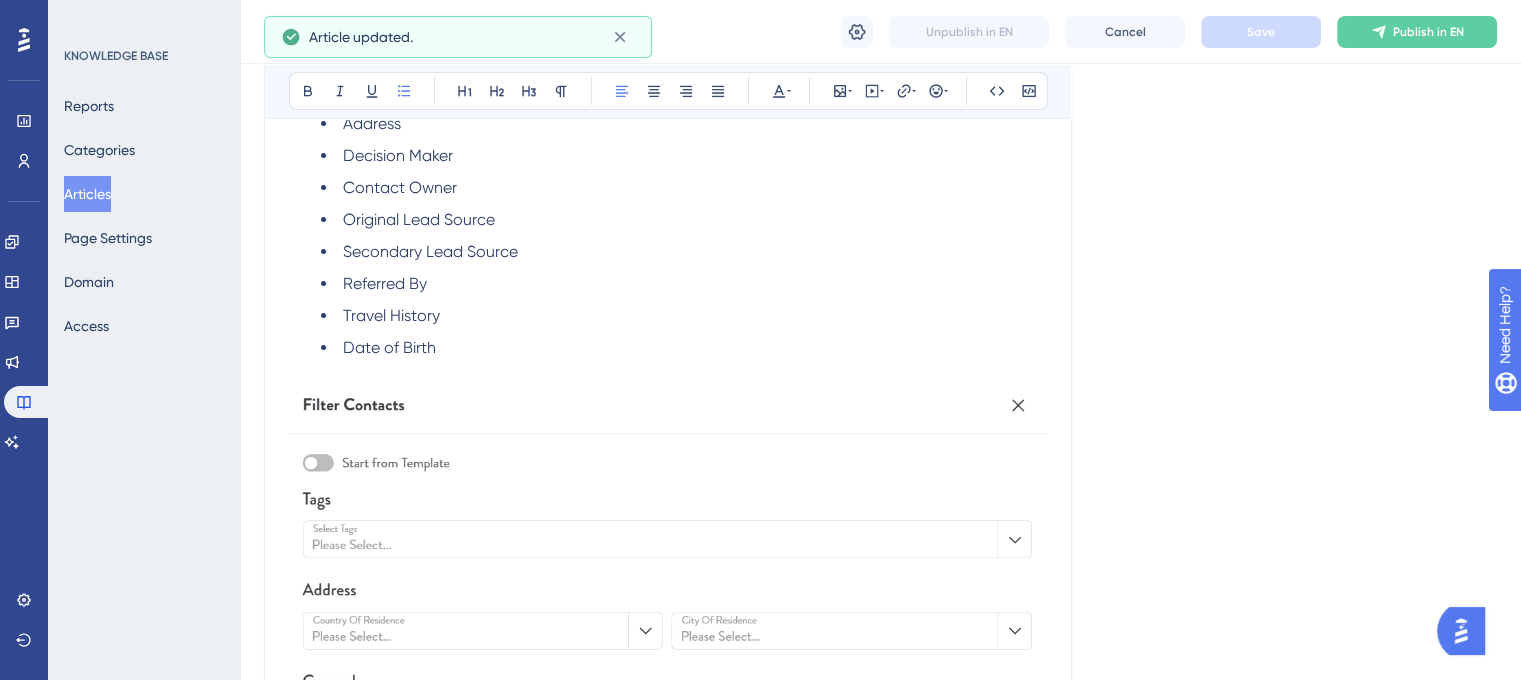 click at bounding box center [668, 796] 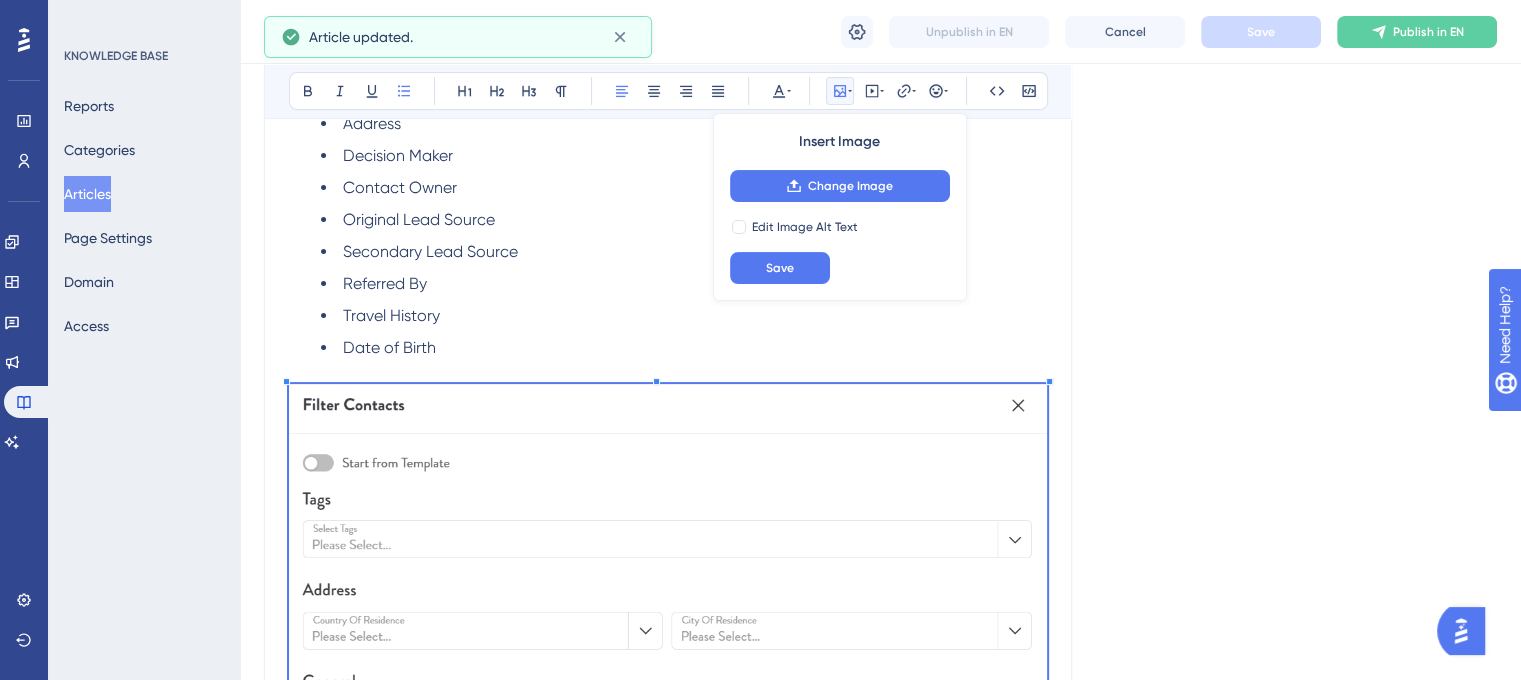 click at bounding box center [668, 796] 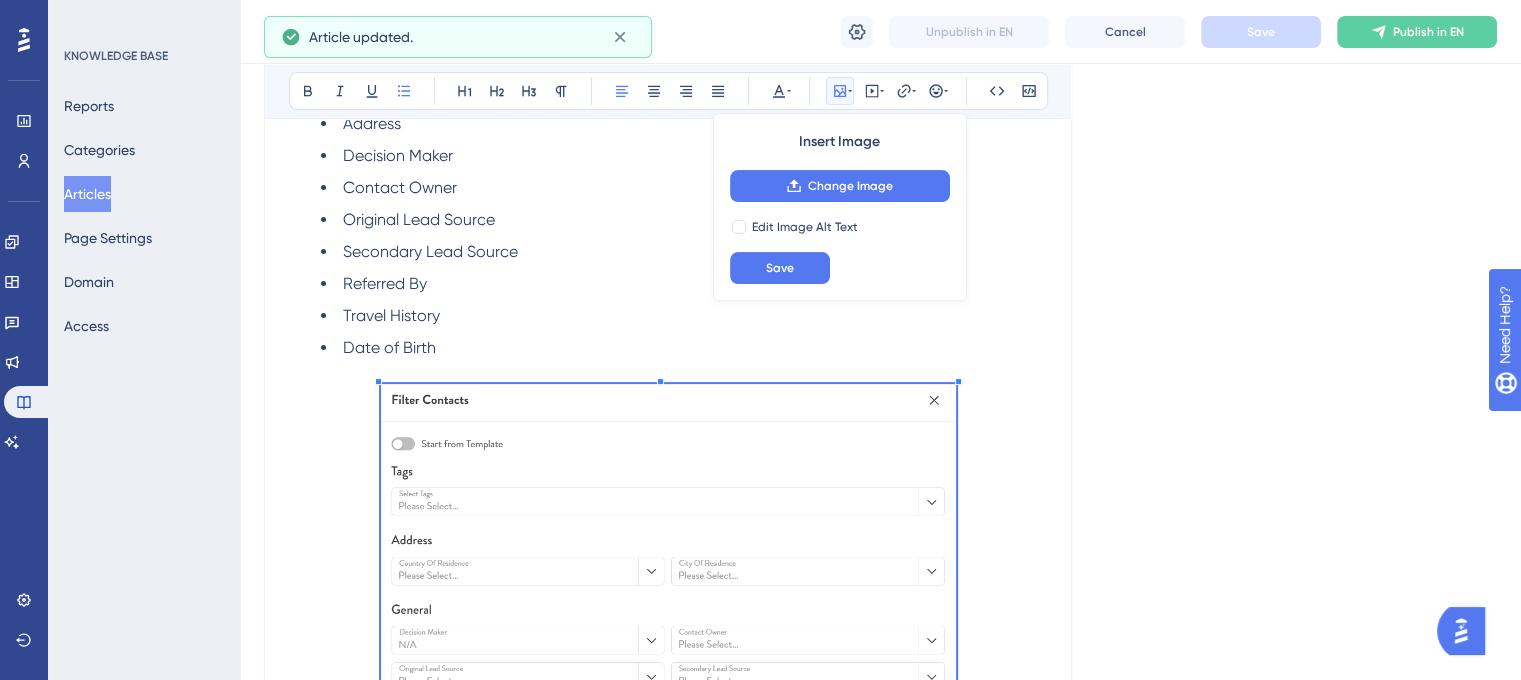 click at bounding box center [668, 700] 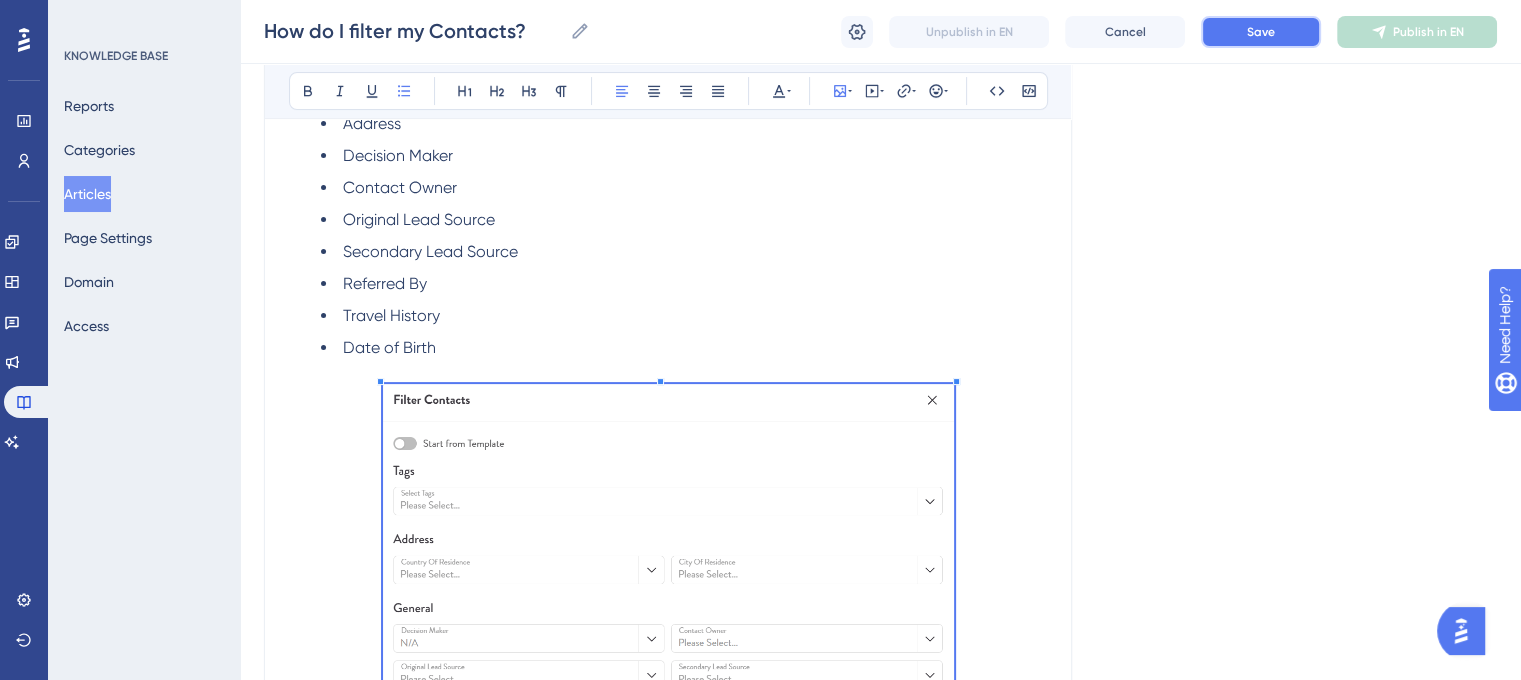 click on "Save" at bounding box center [1261, 32] 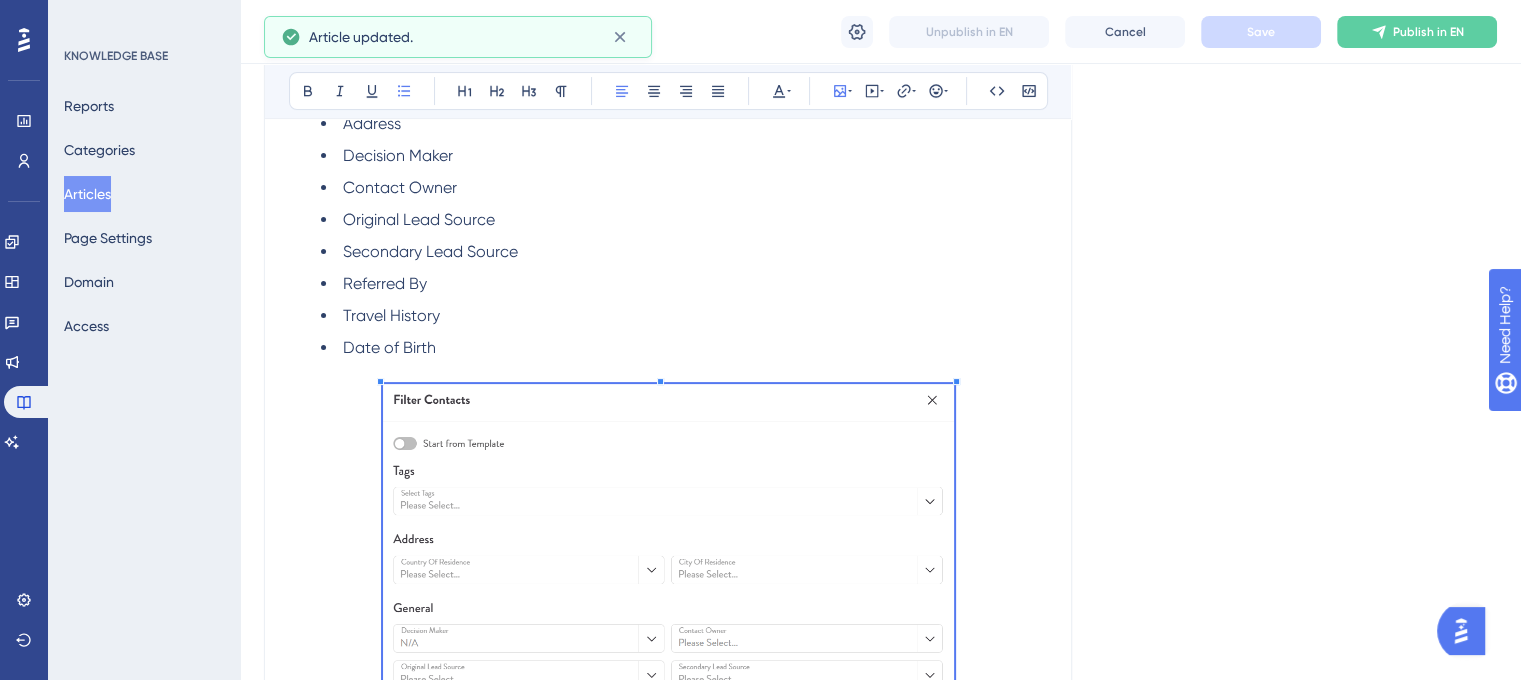 click on "Date of Birth" at bounding box center (684, 360) 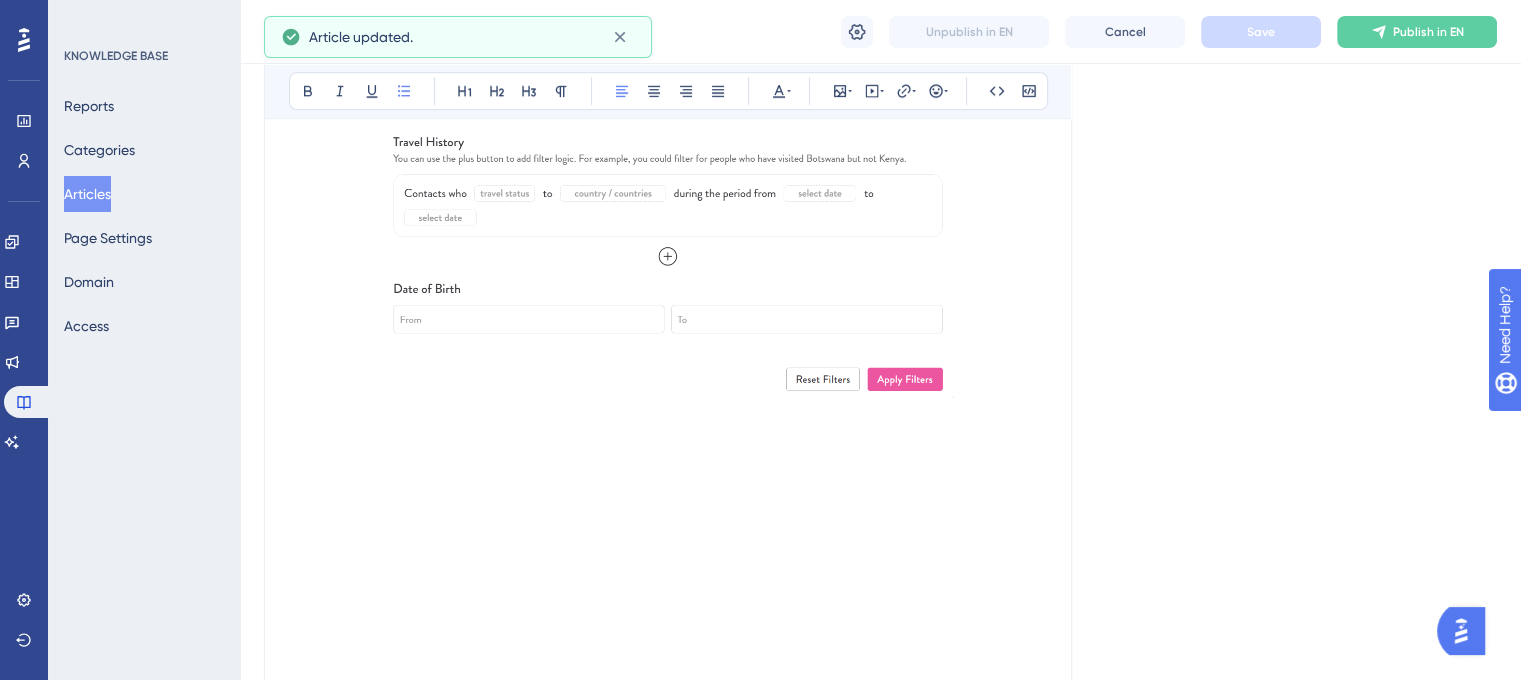 scroll, scrollTop: 1125, scrollLeft: 0, axis: vertical 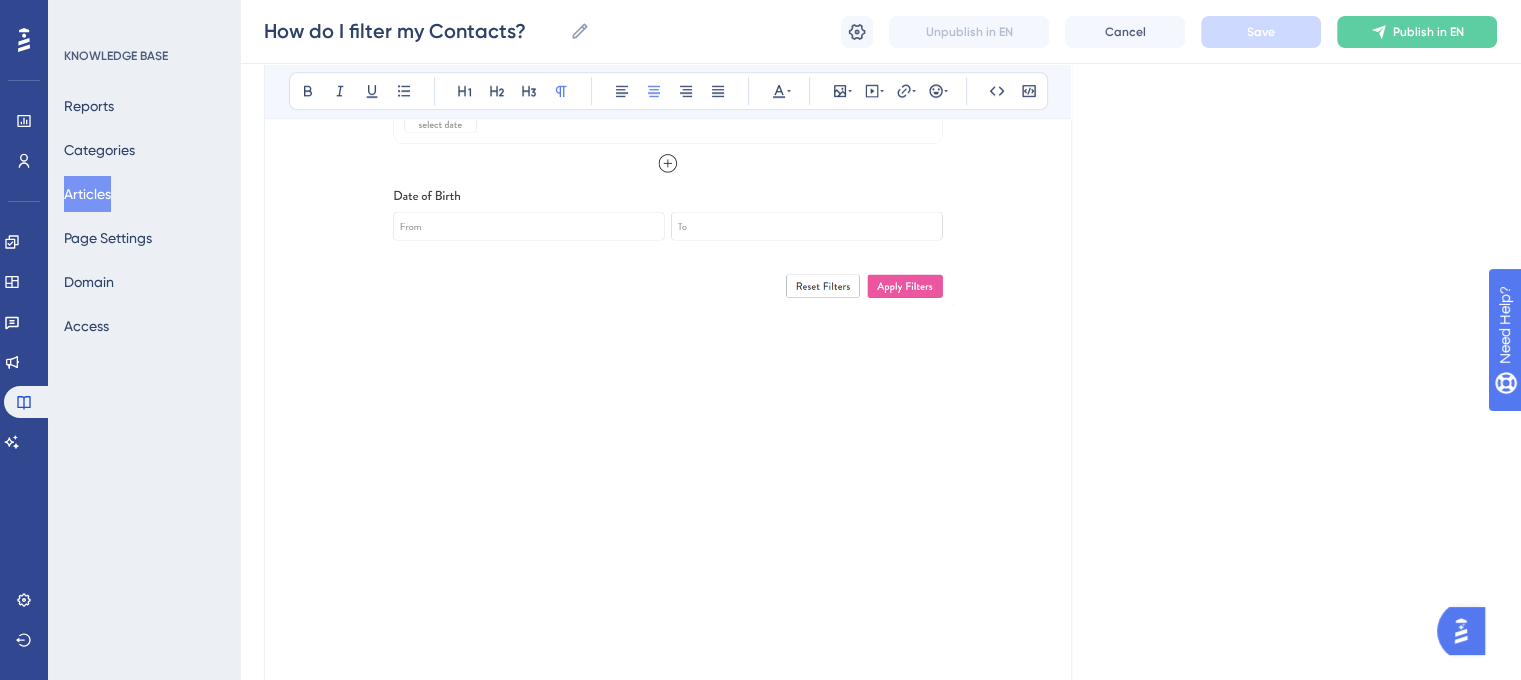 click at bounding box center (668, 214) 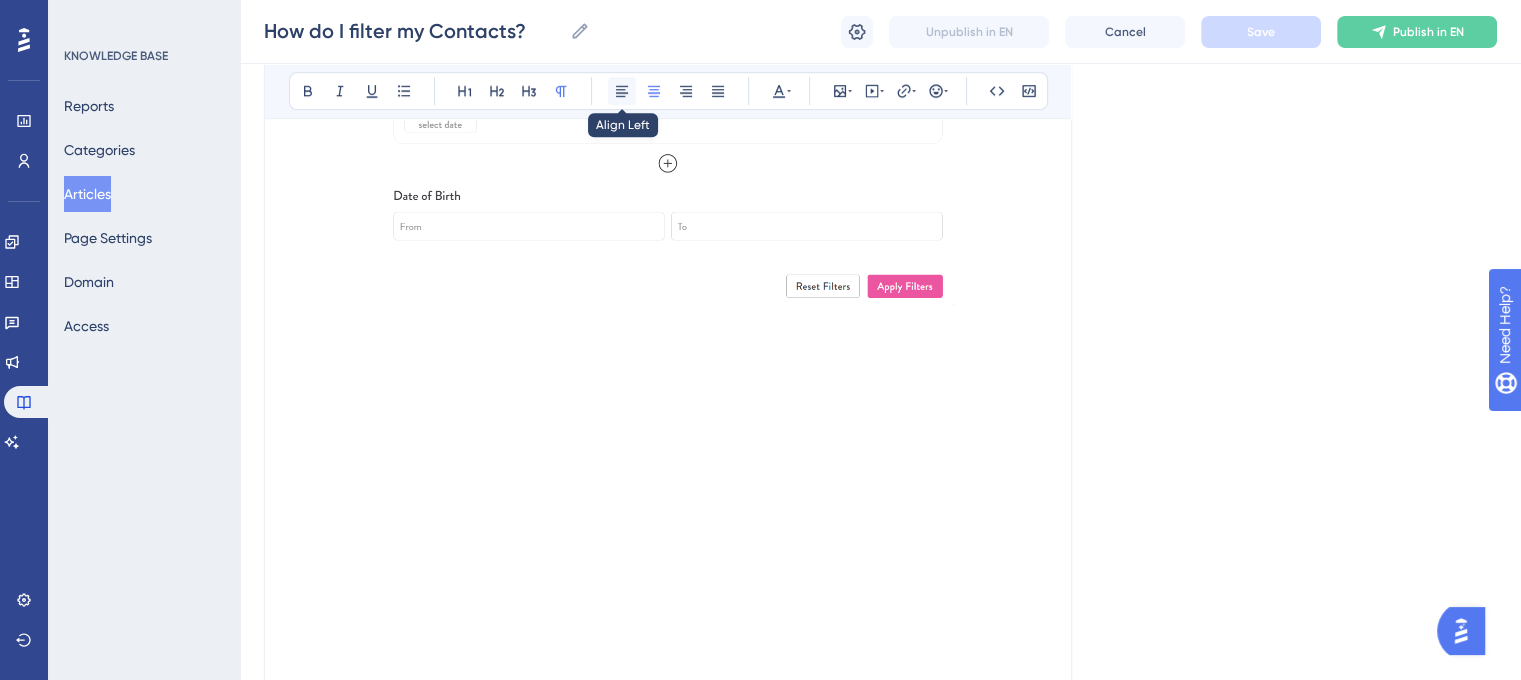 click 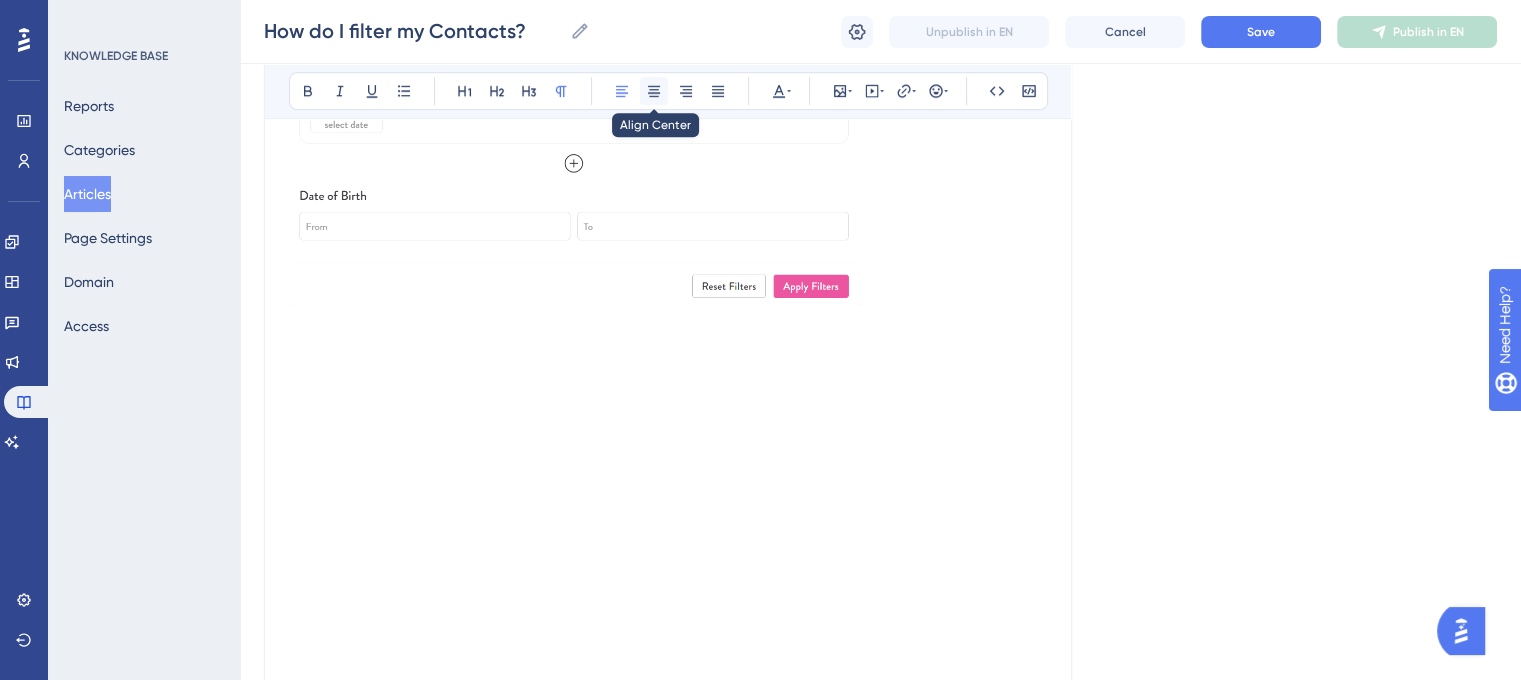 click 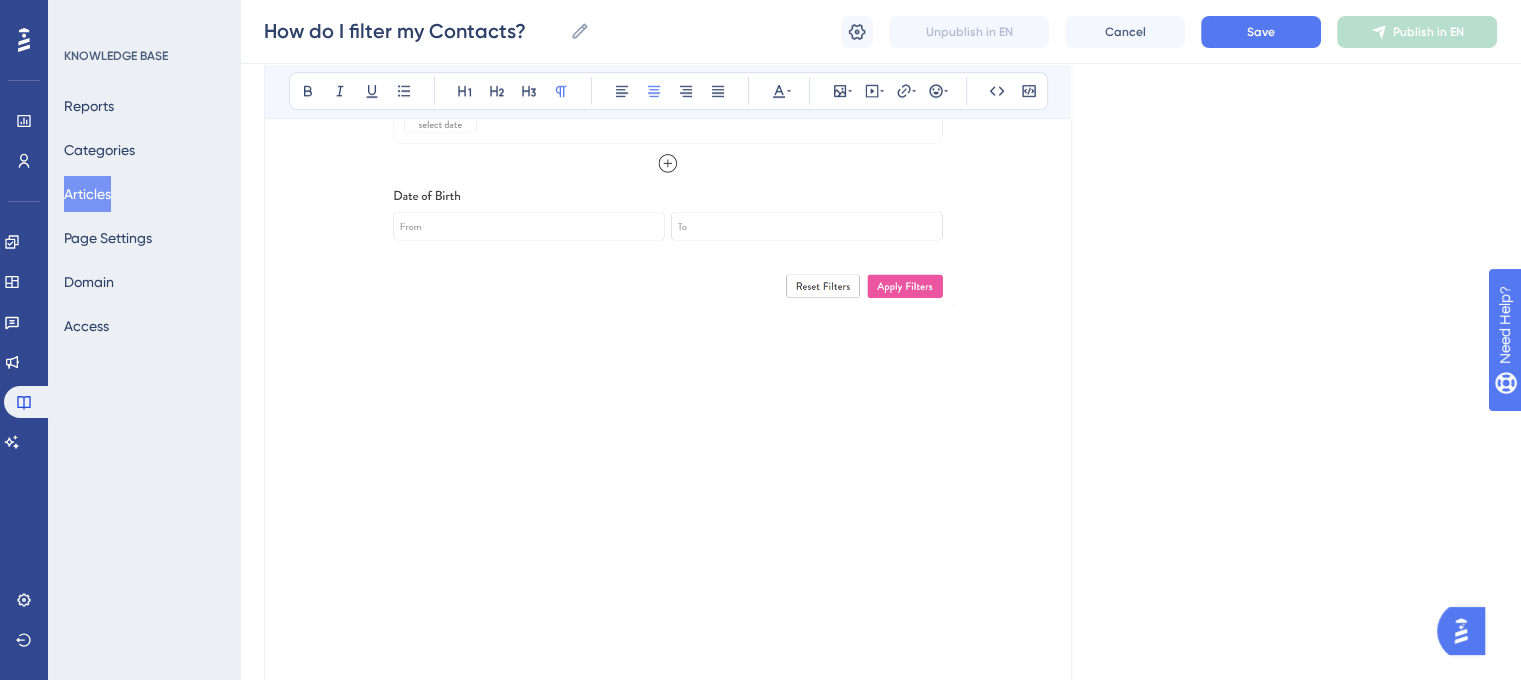 click at bounding box center (668, 214) 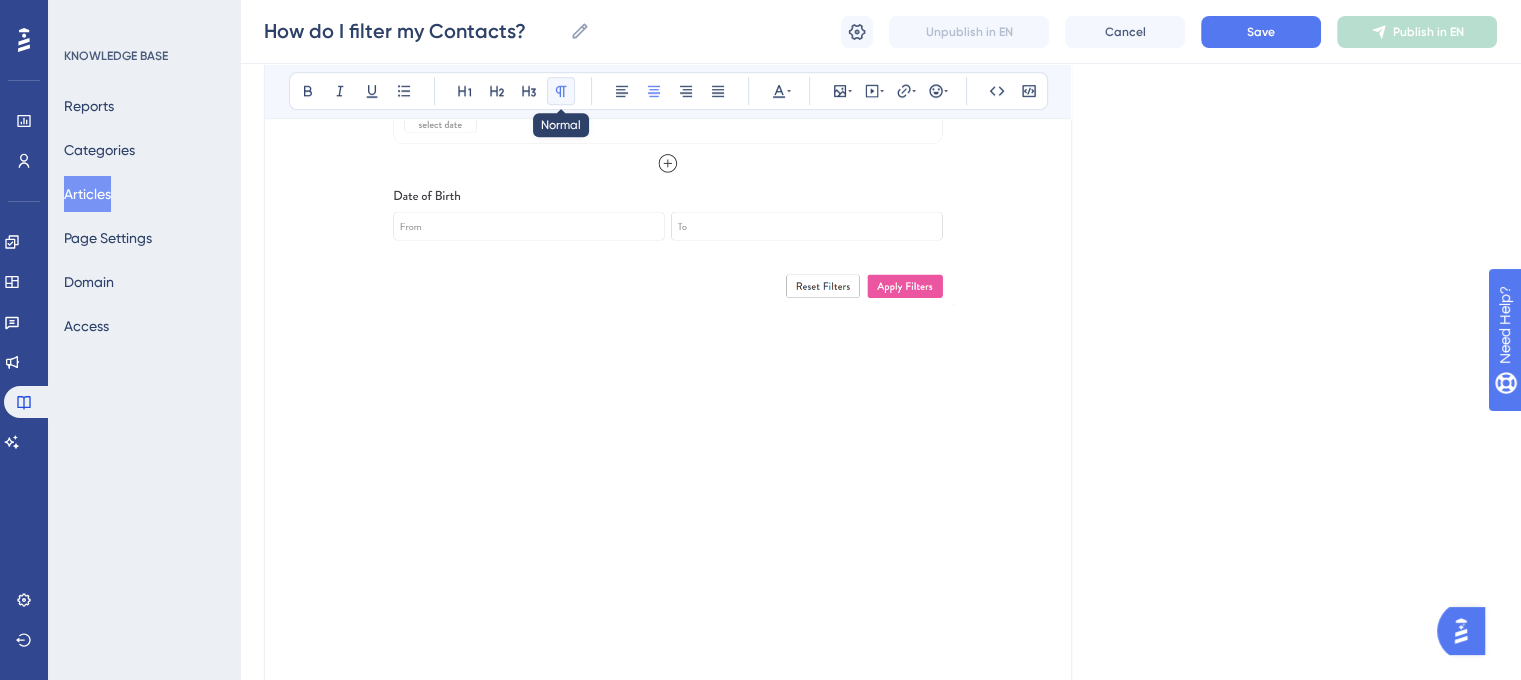 click 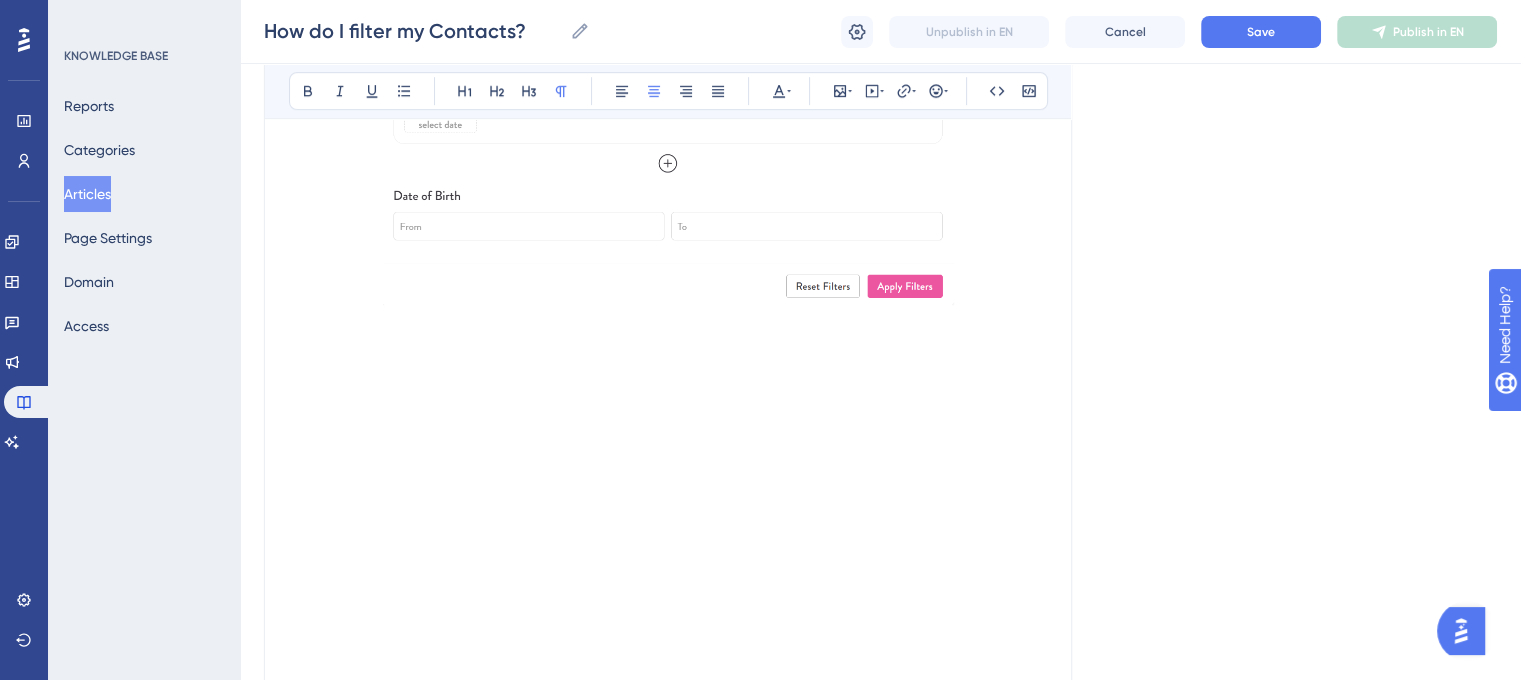 click at bounding box center [668, 46] 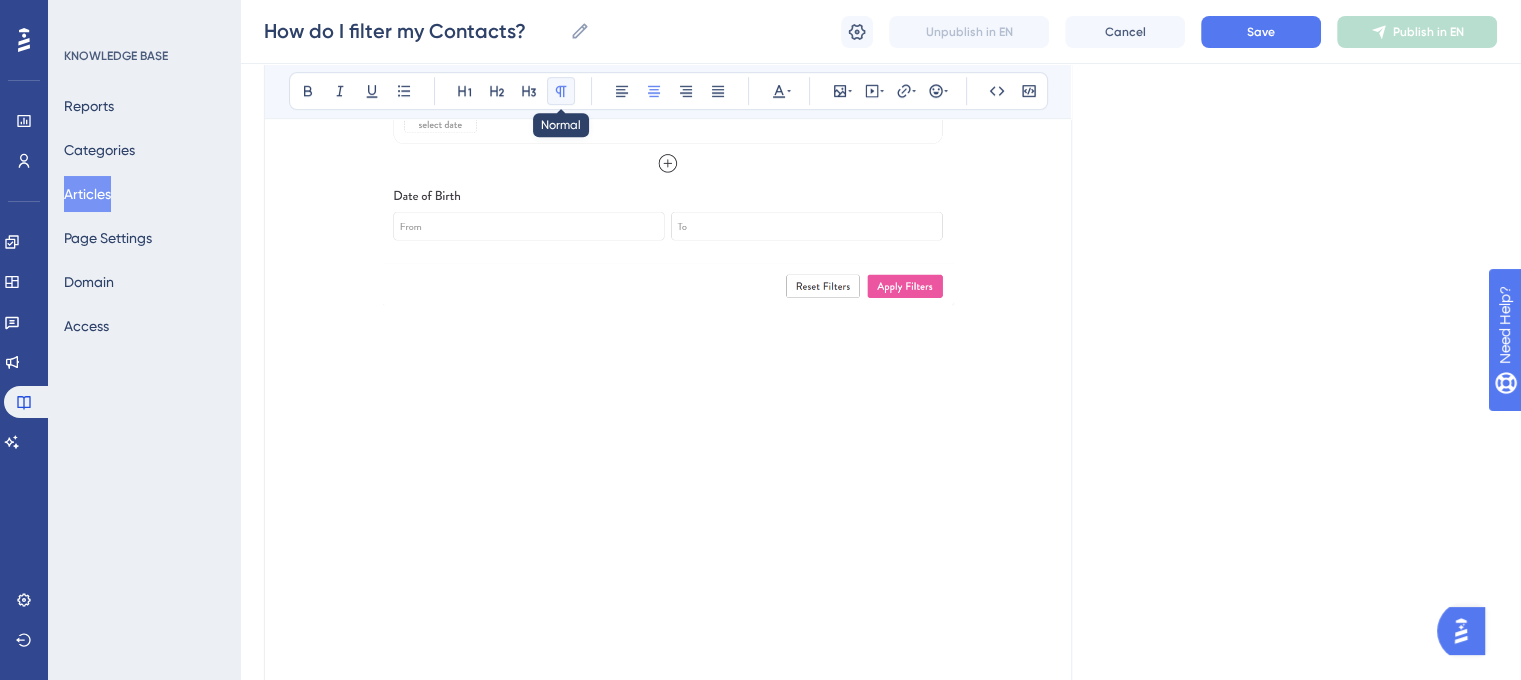 click 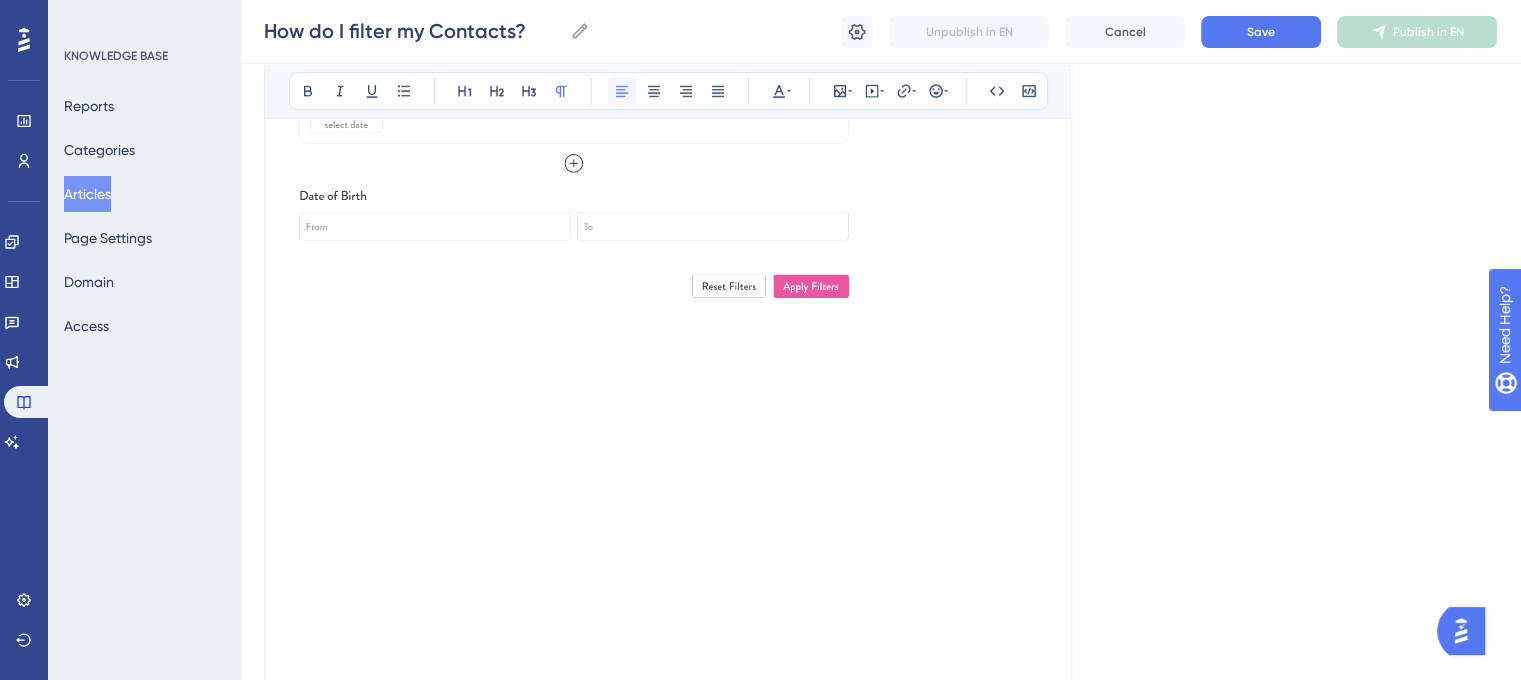 click 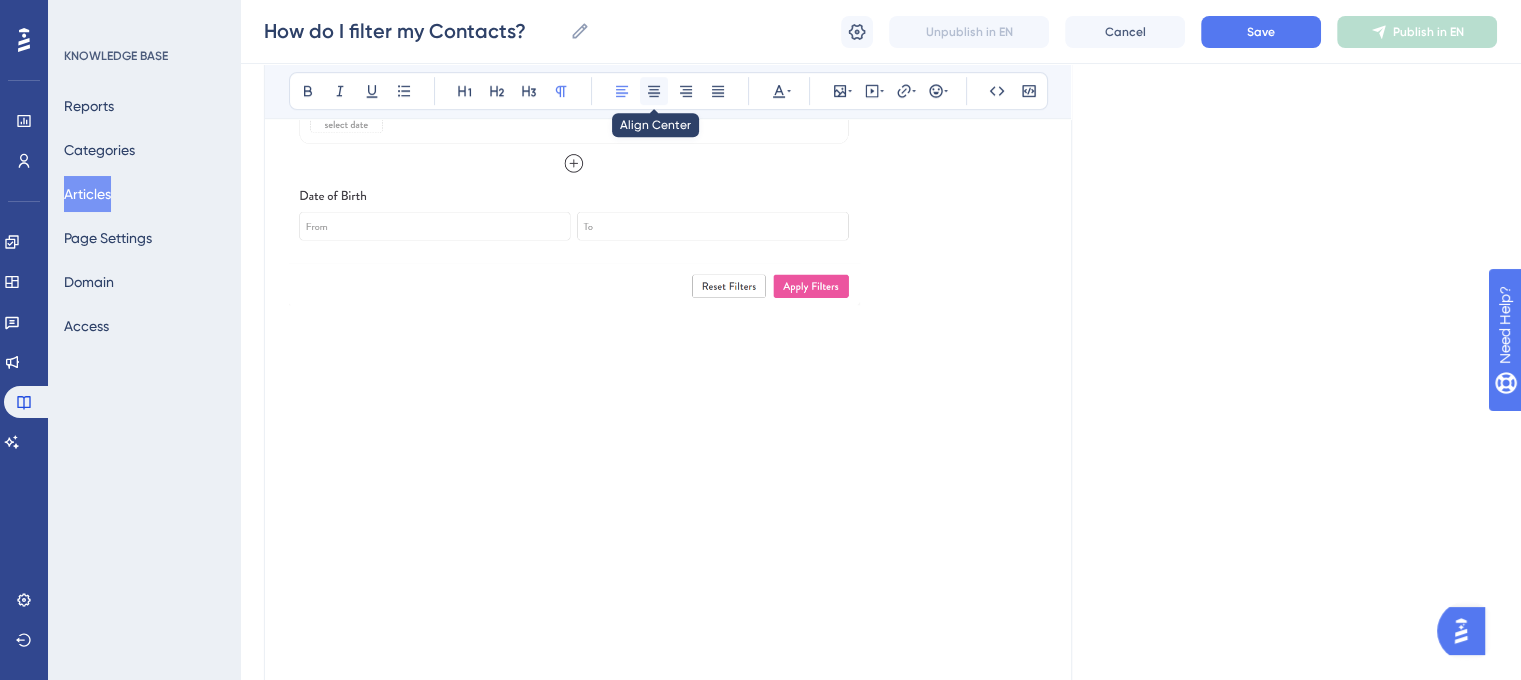 click 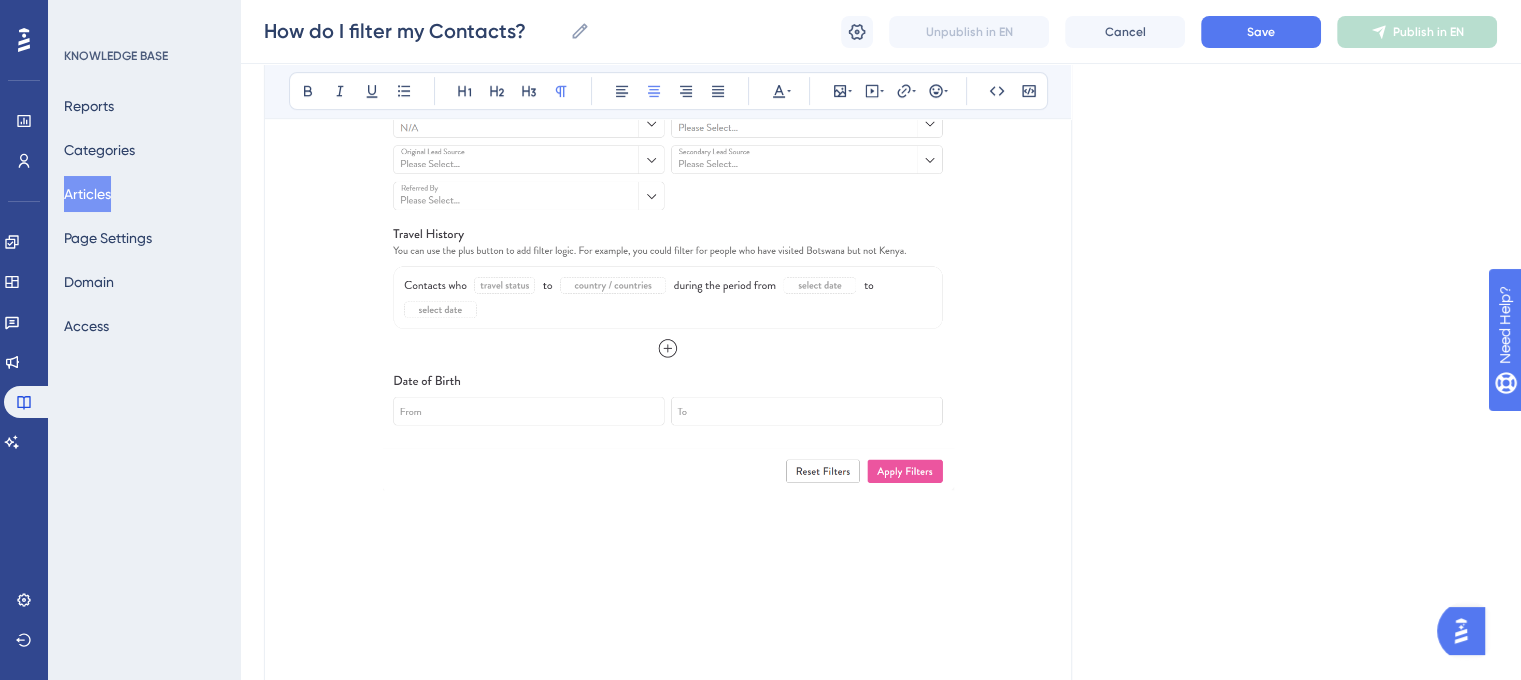 scroll, scrollTop: 1125, scrollLeft: 0, axis: vertical 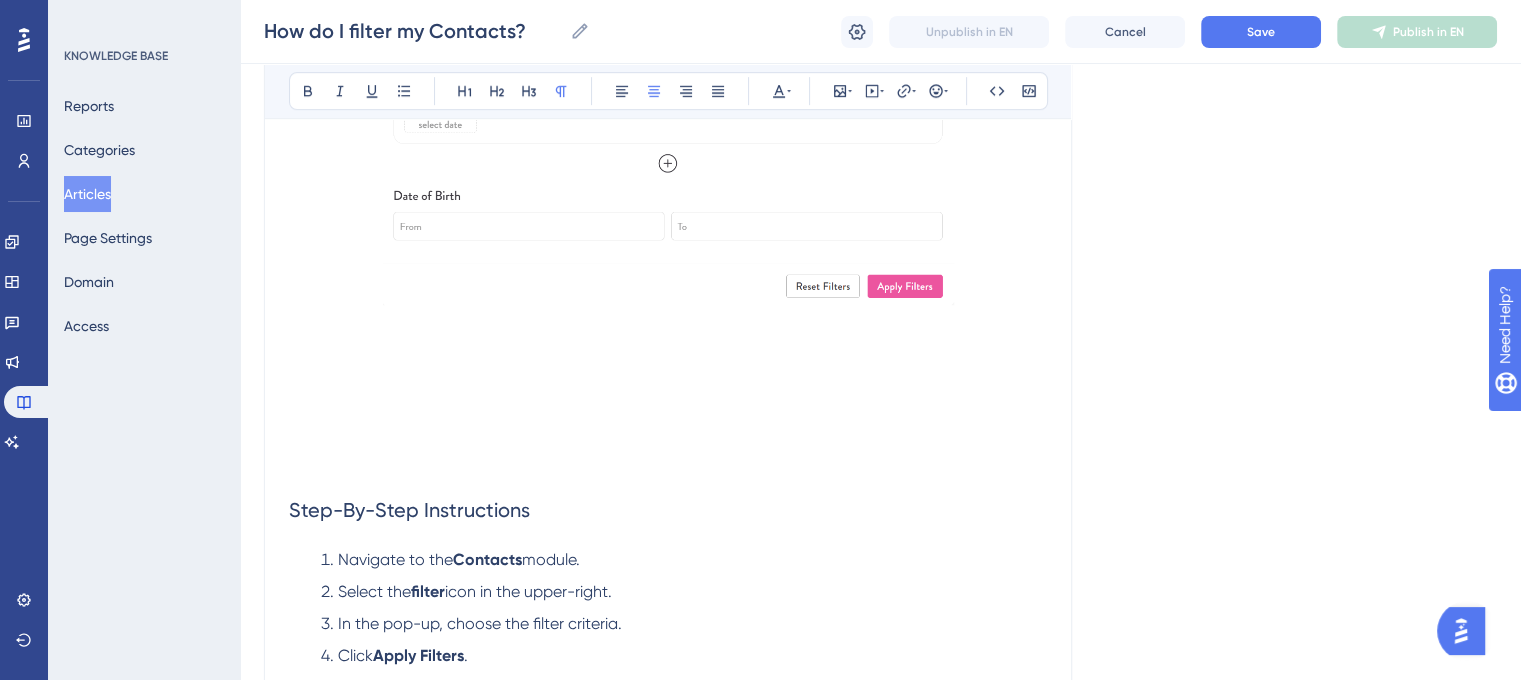 click at bounding box center [668, -6] 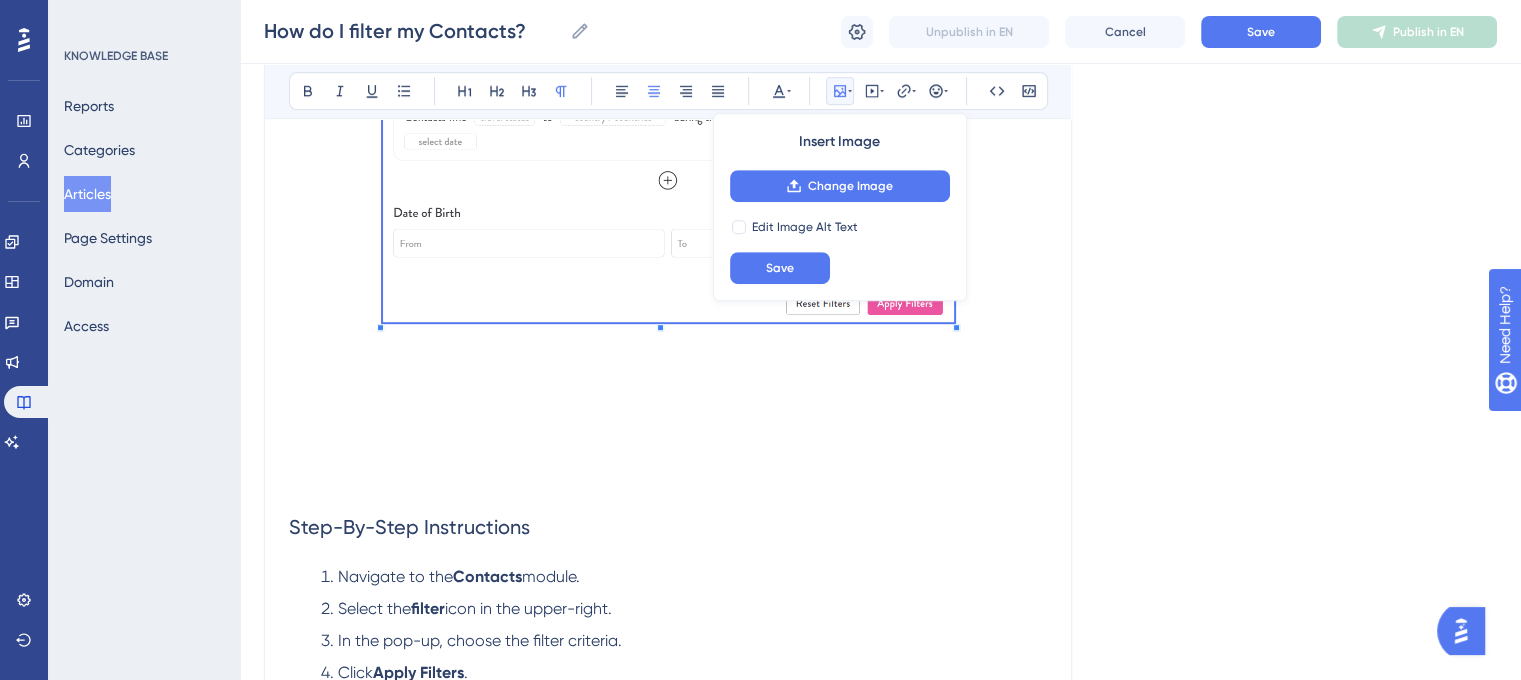 scroll, scrollTop: 1111, scrollLeft: 0, axis: vertical 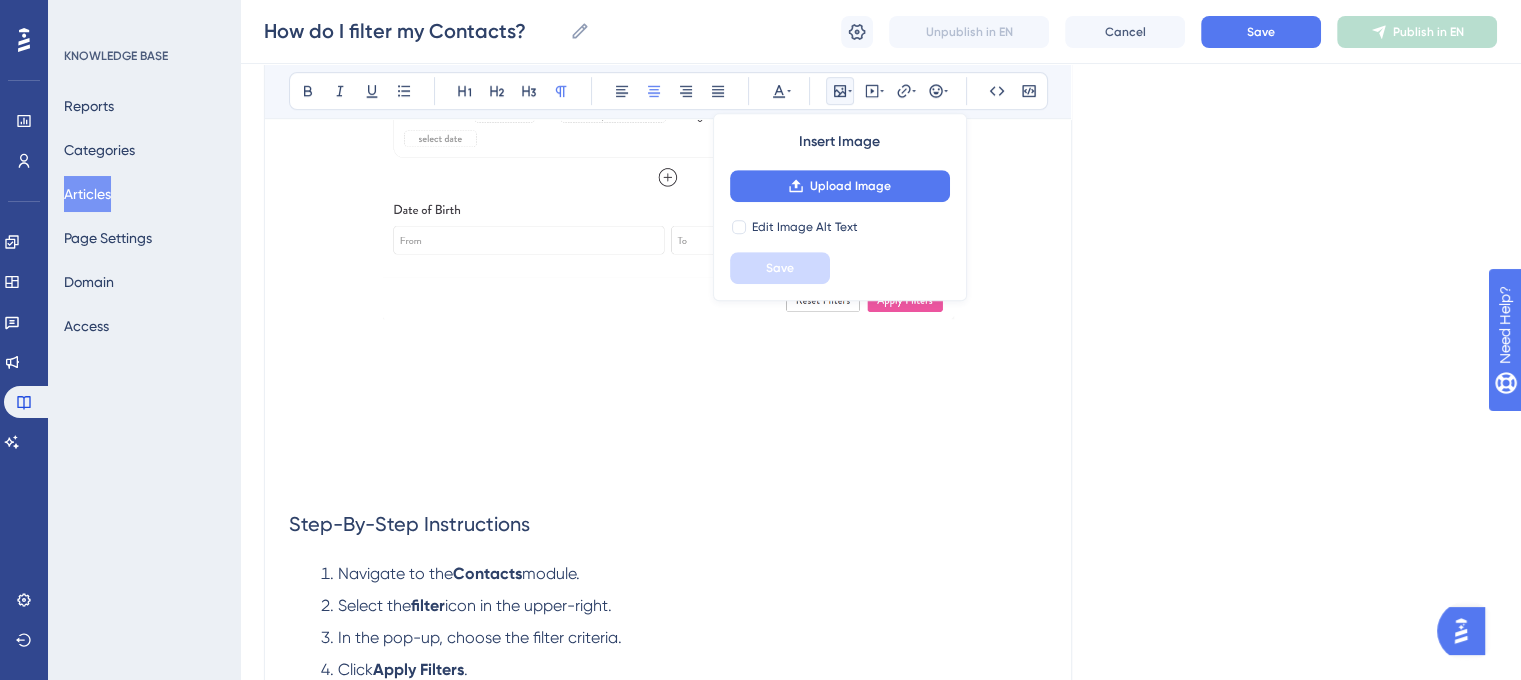 click at bounding box center [668, 84] 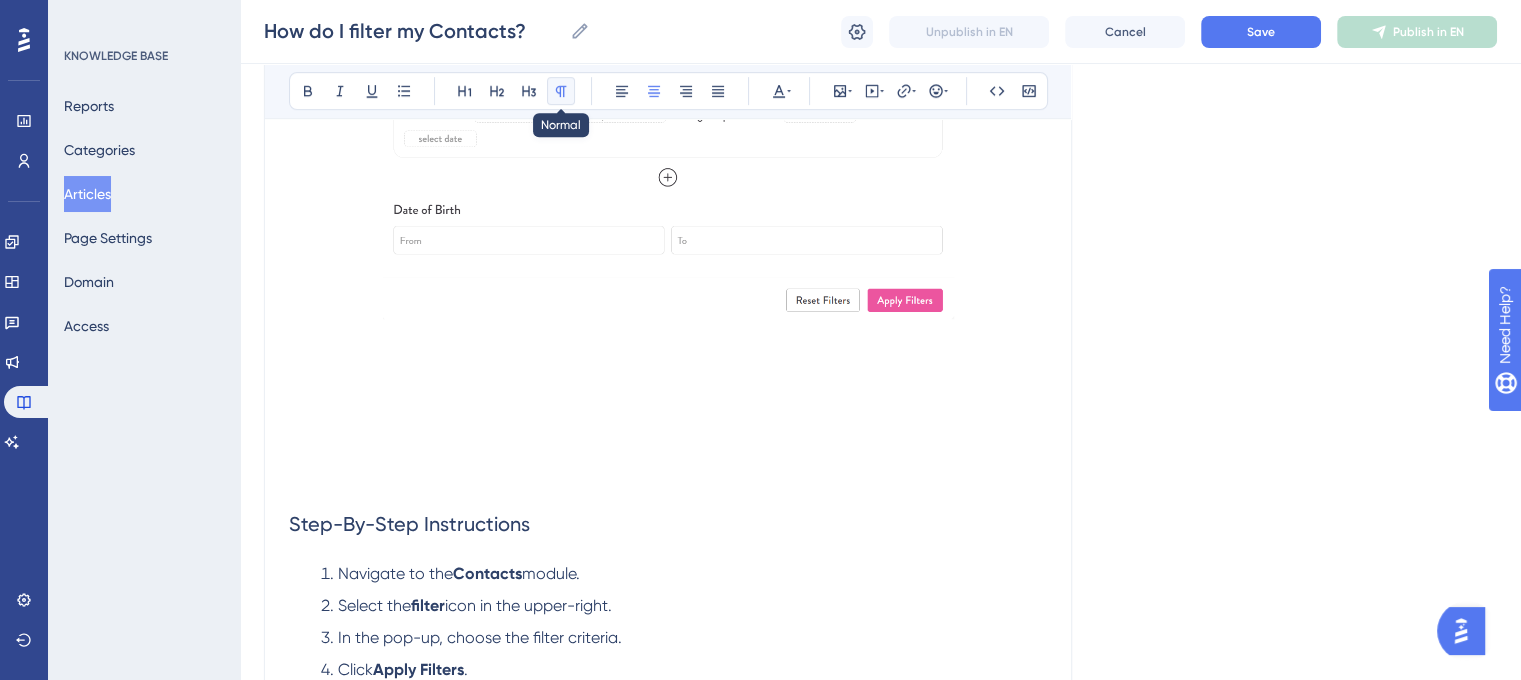 click 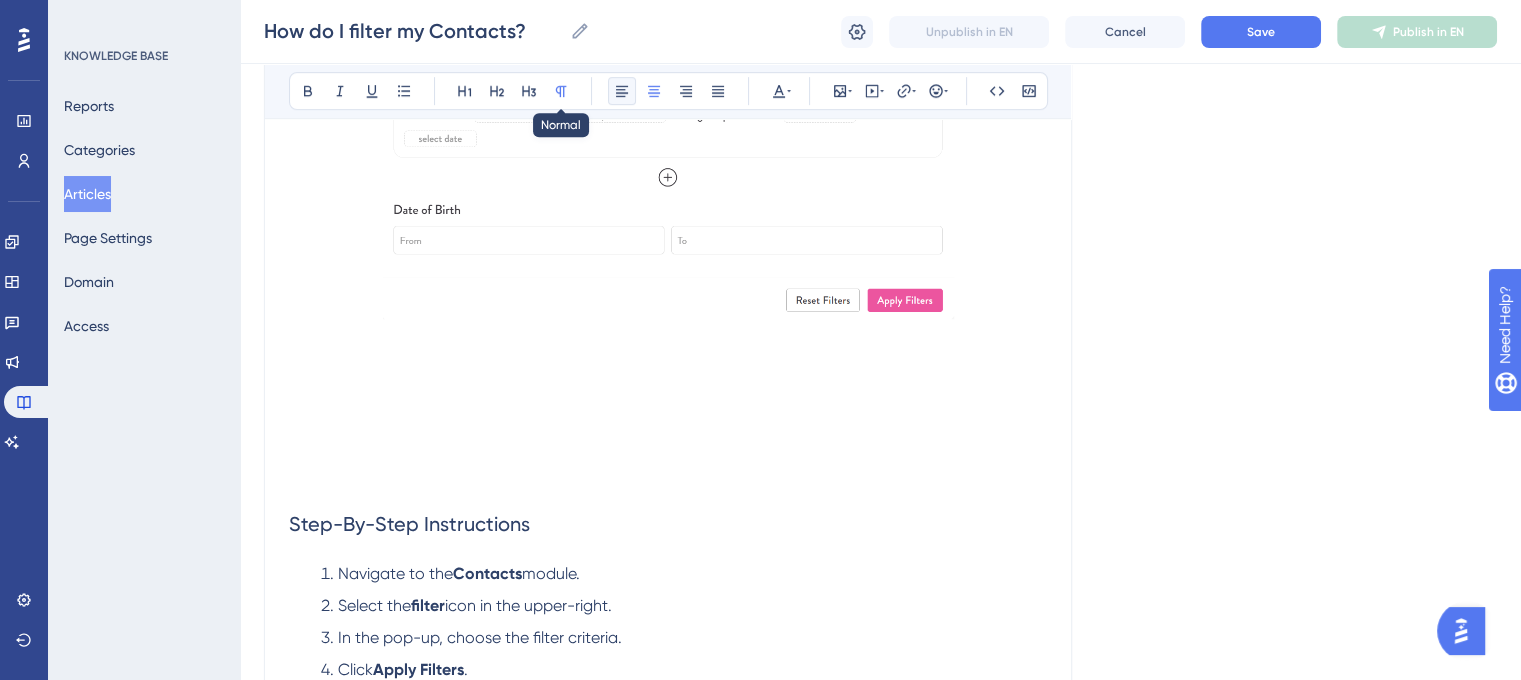 click 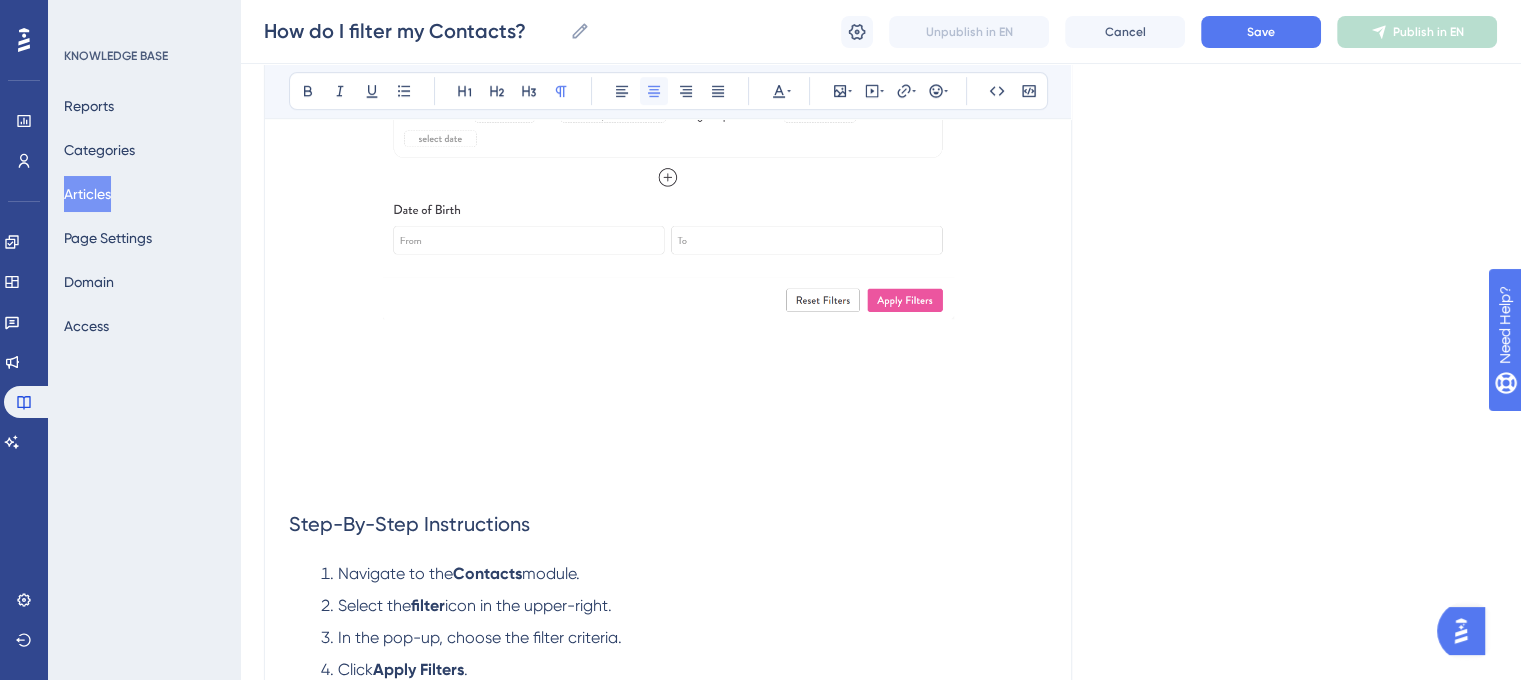 click 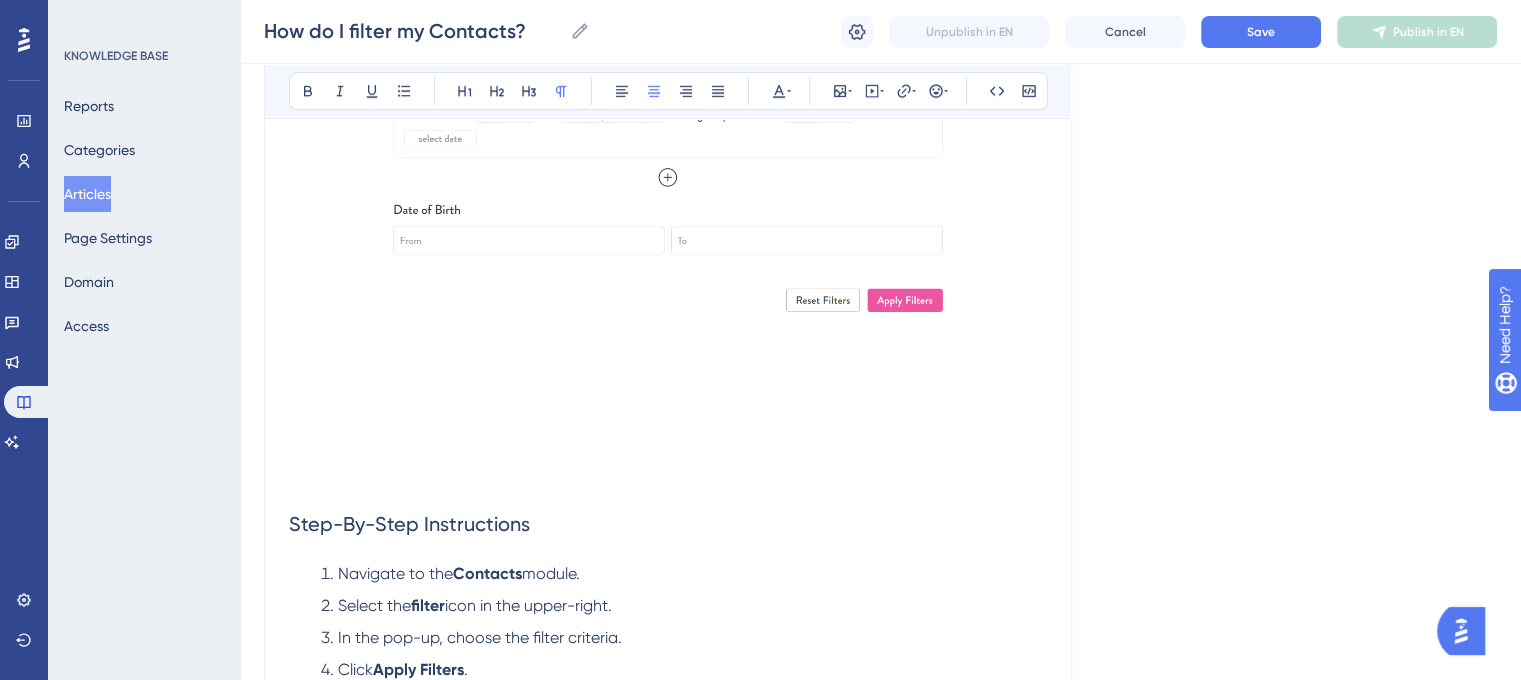click at bounding box center [668, 84] 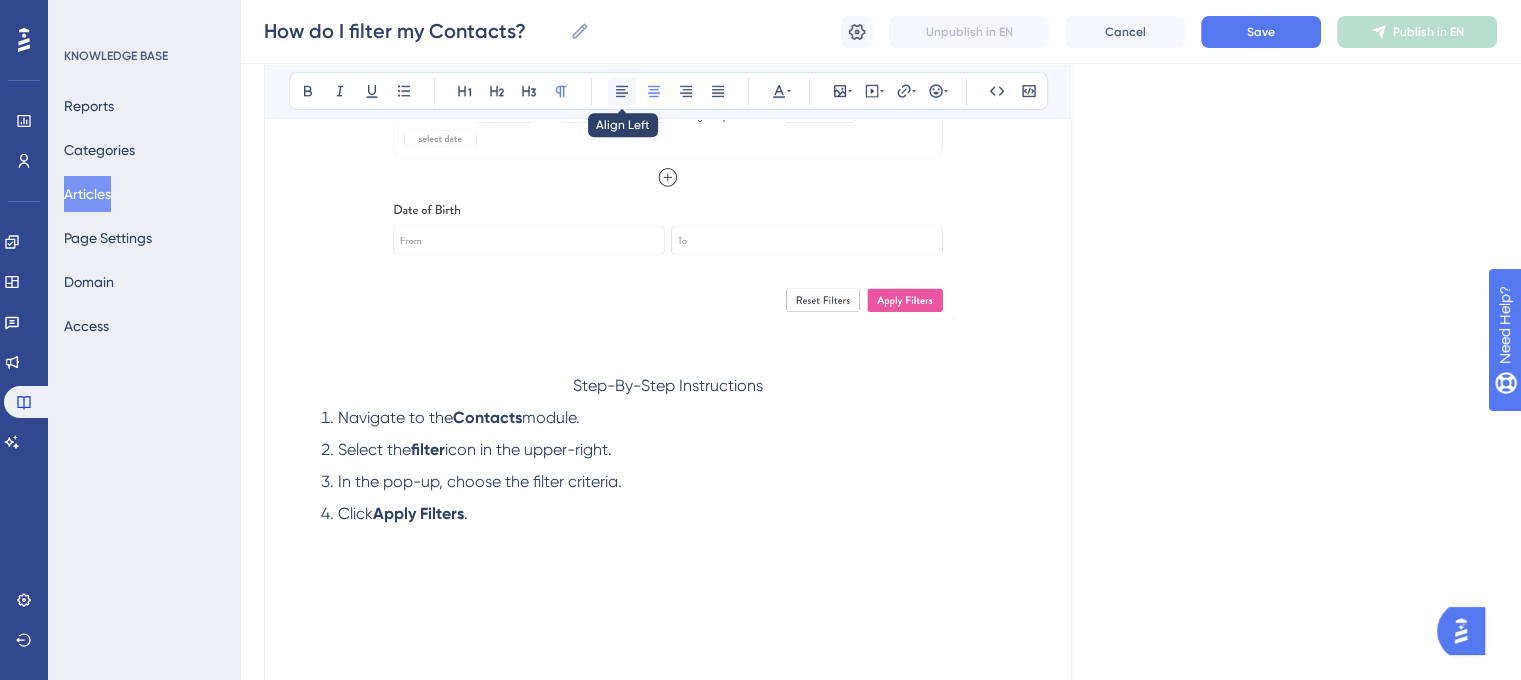 click 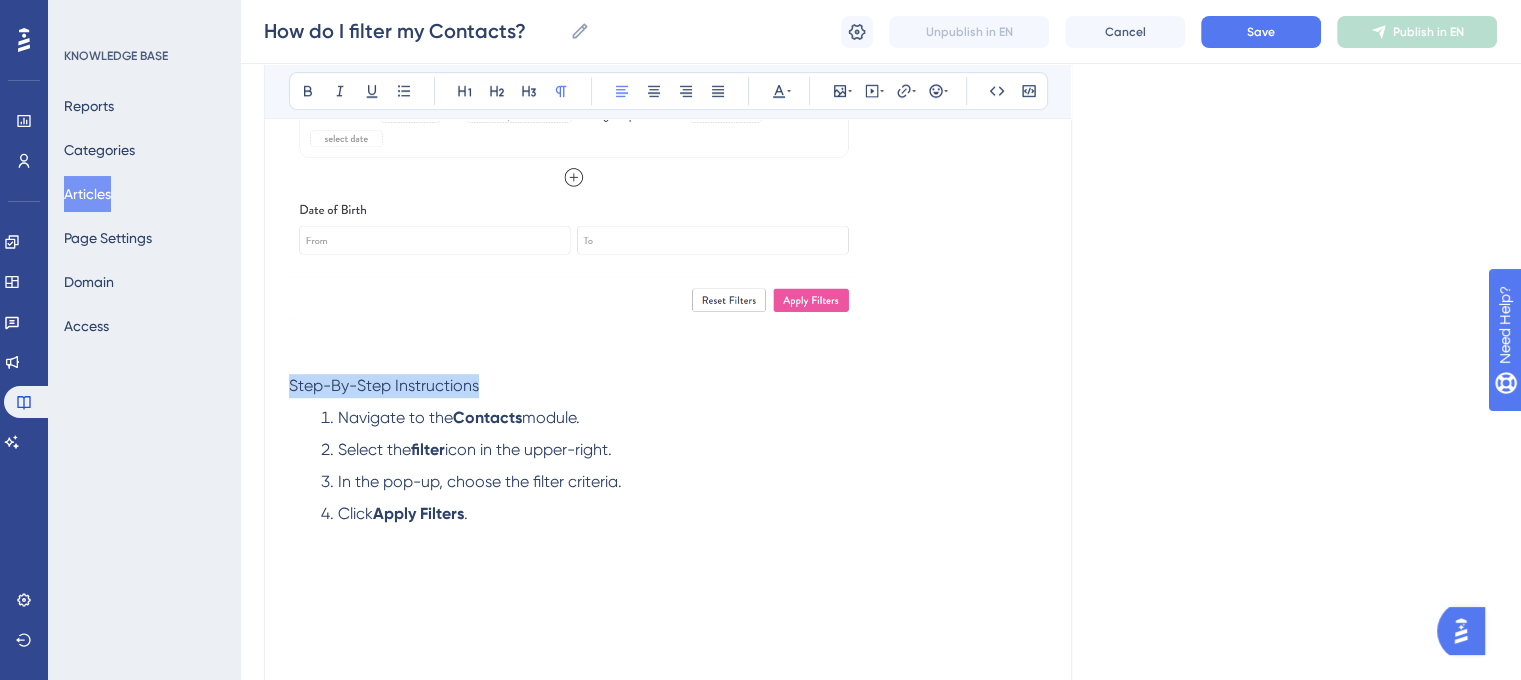 drag, startPoint x: 463, startPoint y: 385, endPoint x: 284, endPoint y: 383, distance: 179.01117 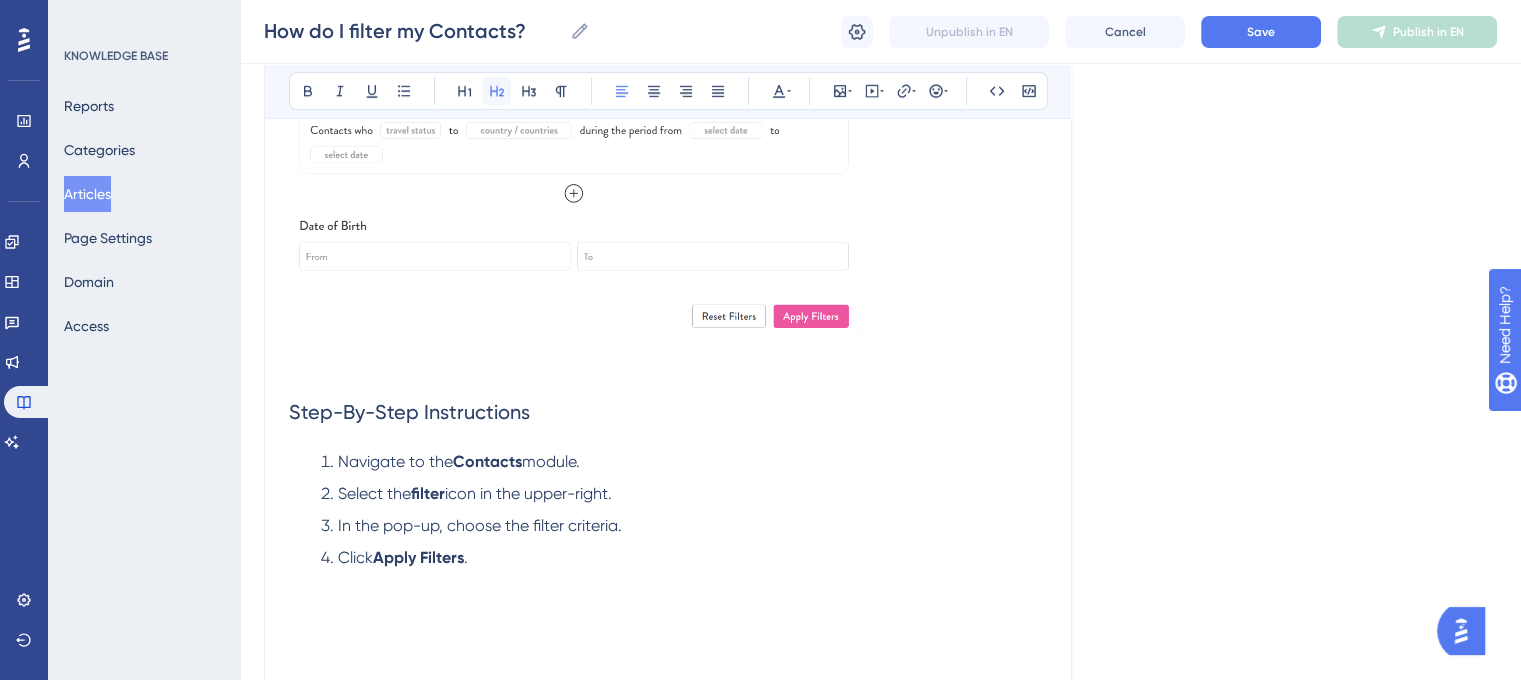 click 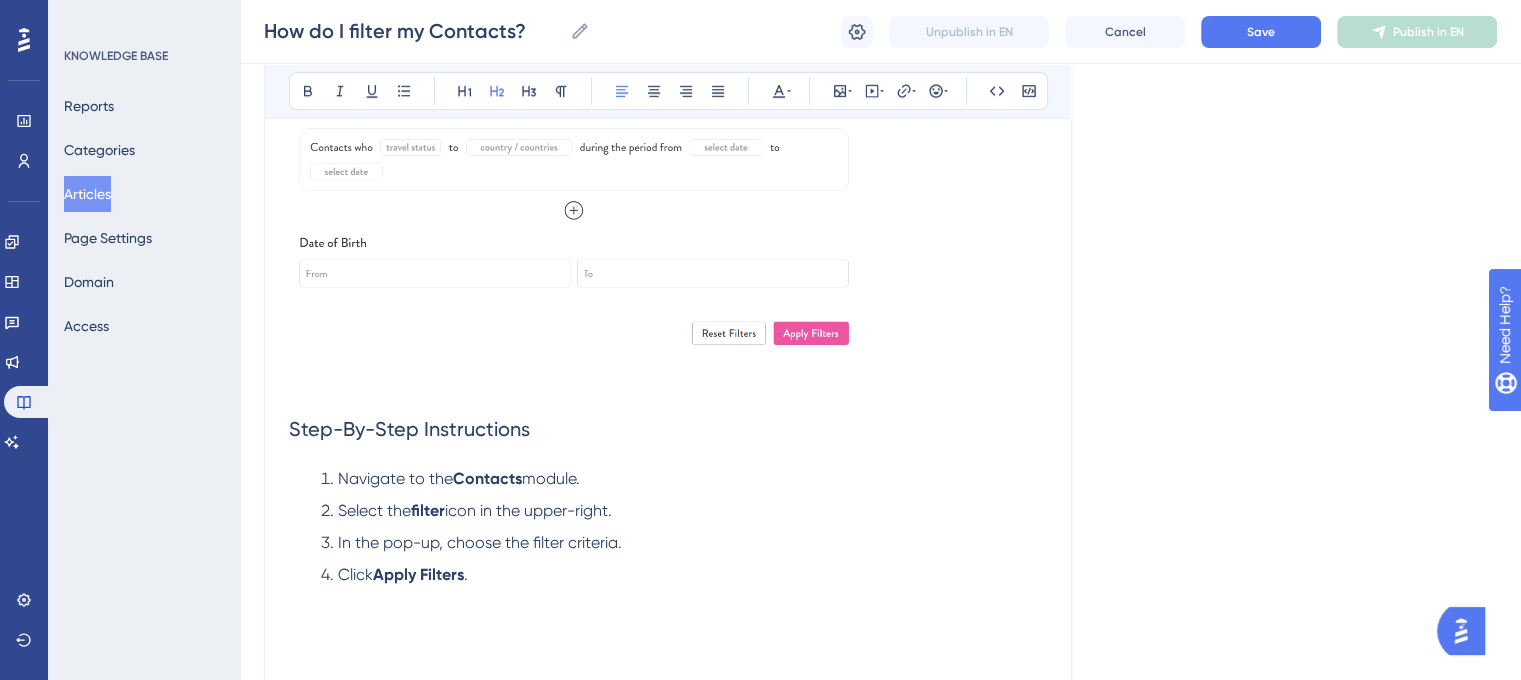 scroll, scrollTop: 711, scrollLeft: 0, axis: vertical 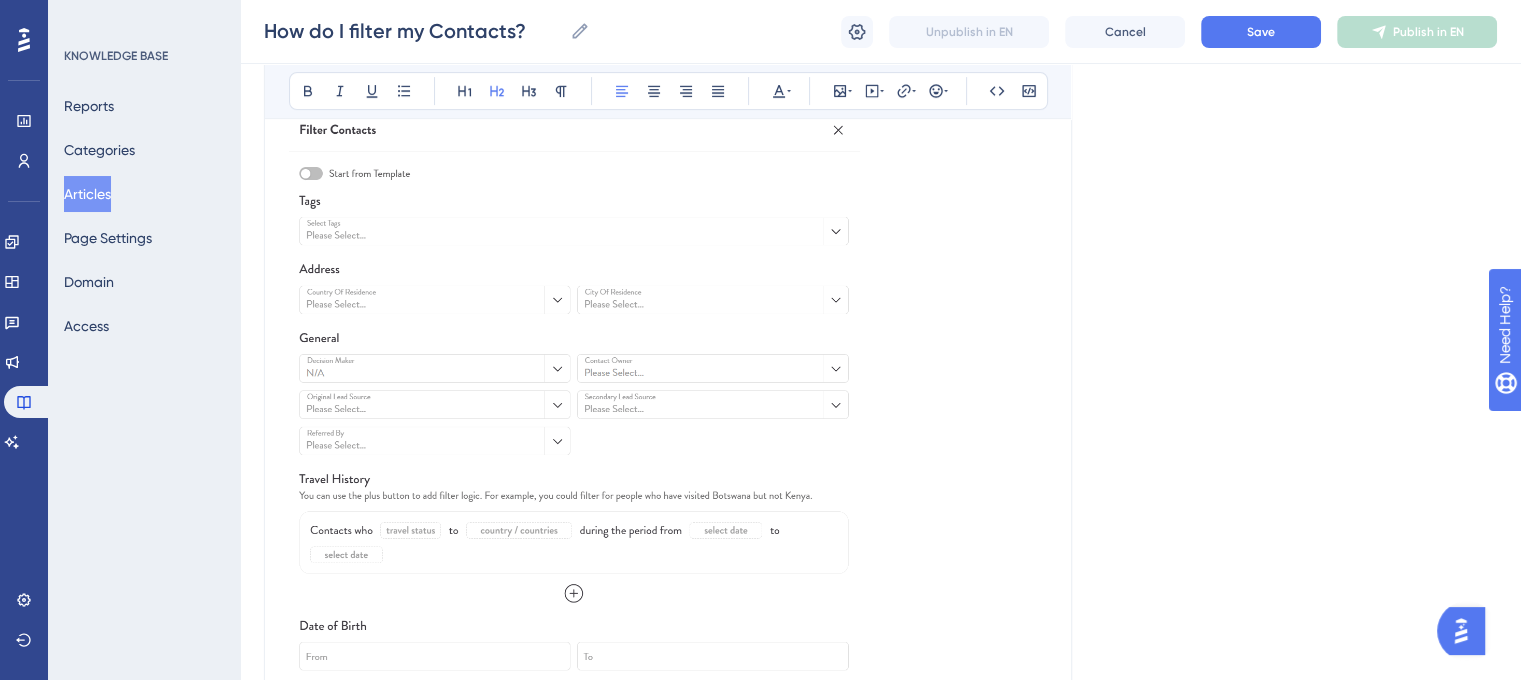 click at bounding box center [574, 424] 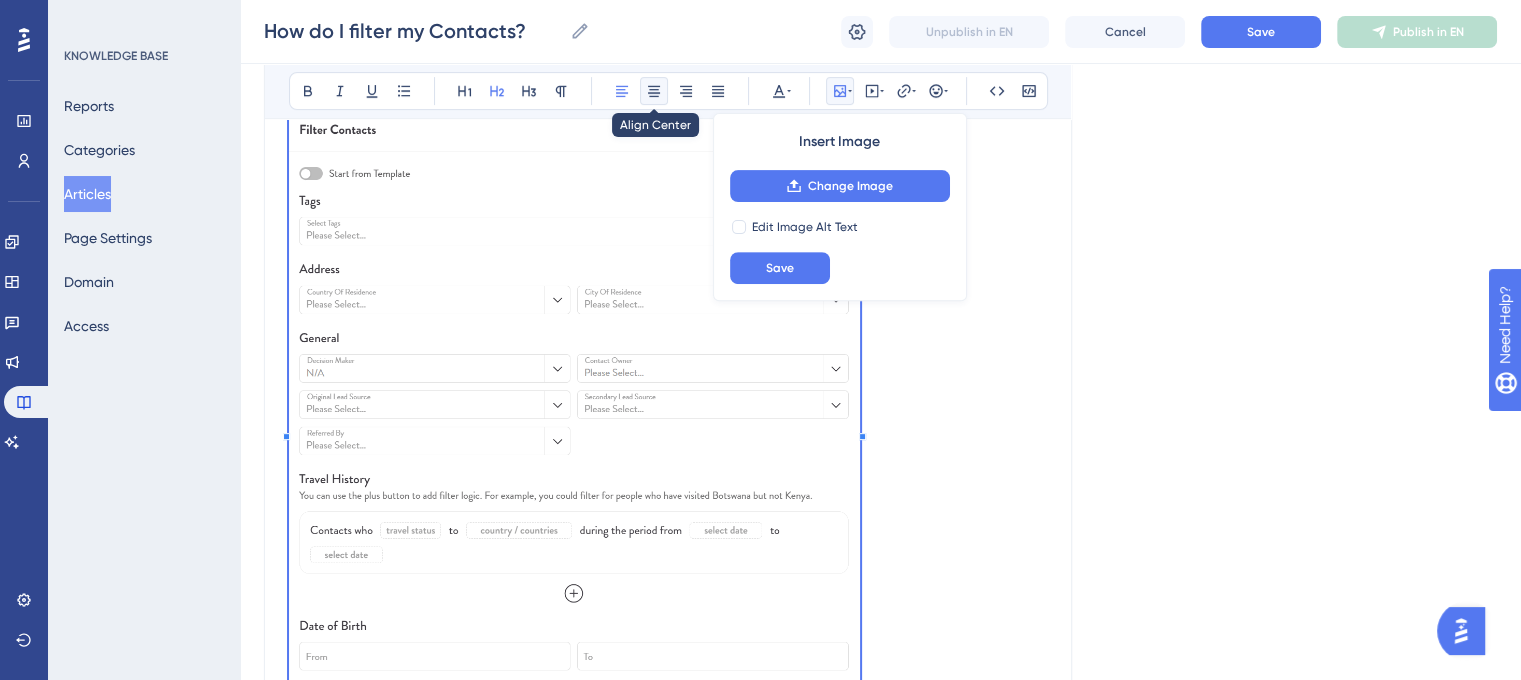 click 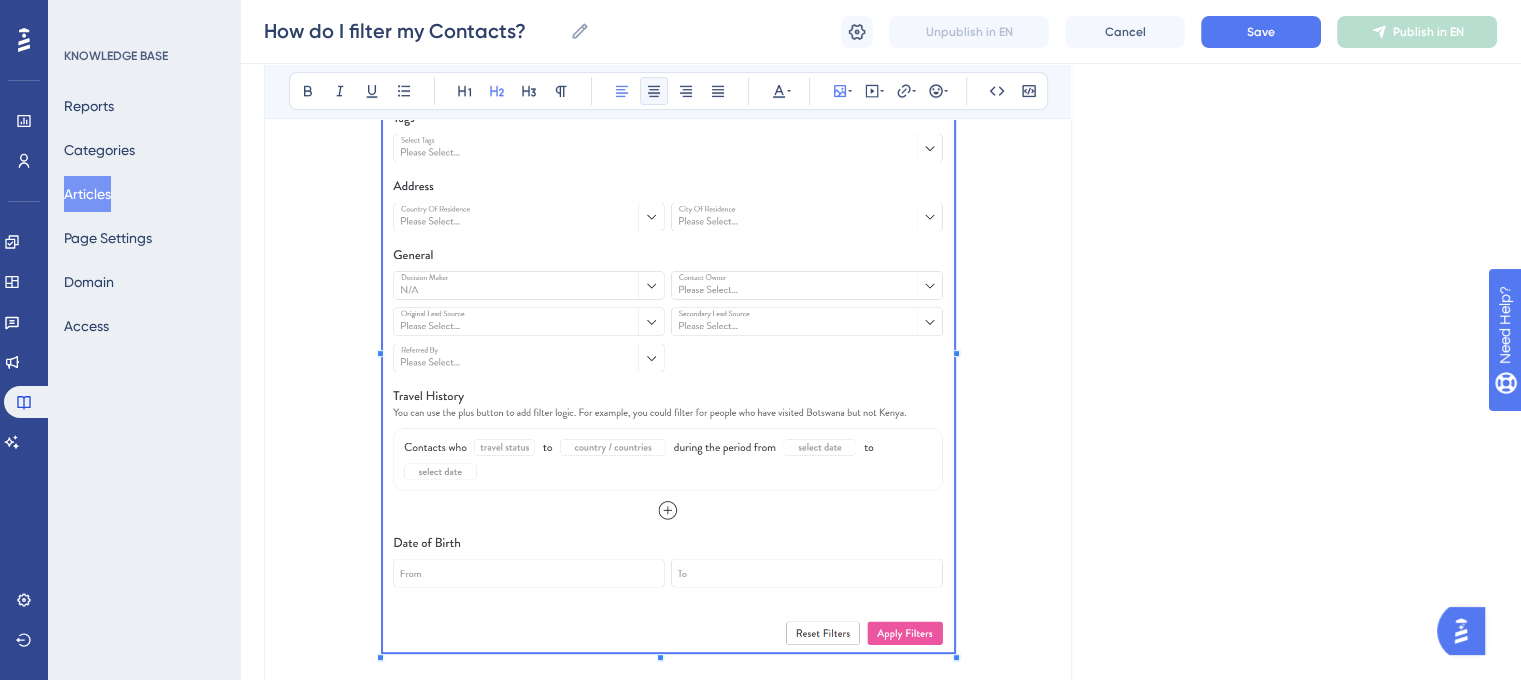 scroll, scrollTop: 1111, scrollLeft: 0, axis: vertical 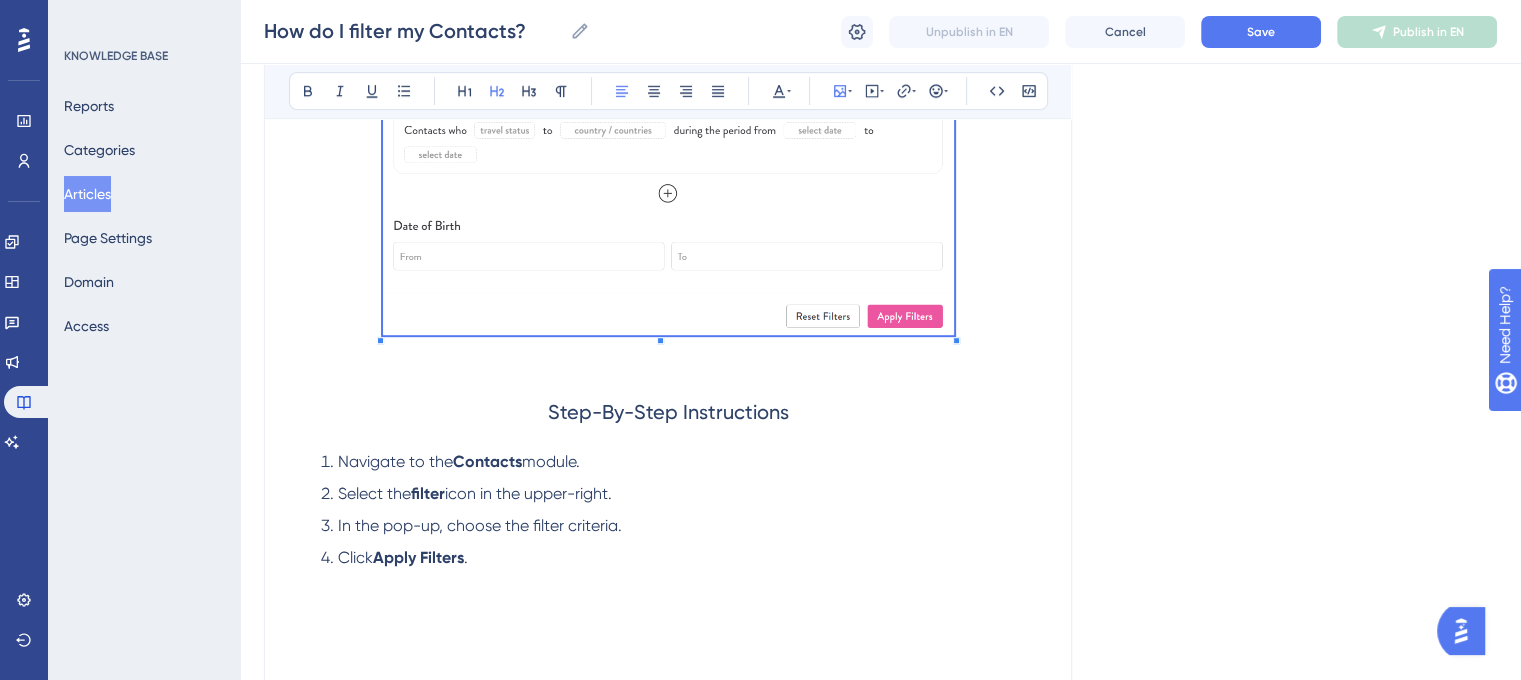 click on "Step-By-Step Instructions" at bounding box center [668, 412] 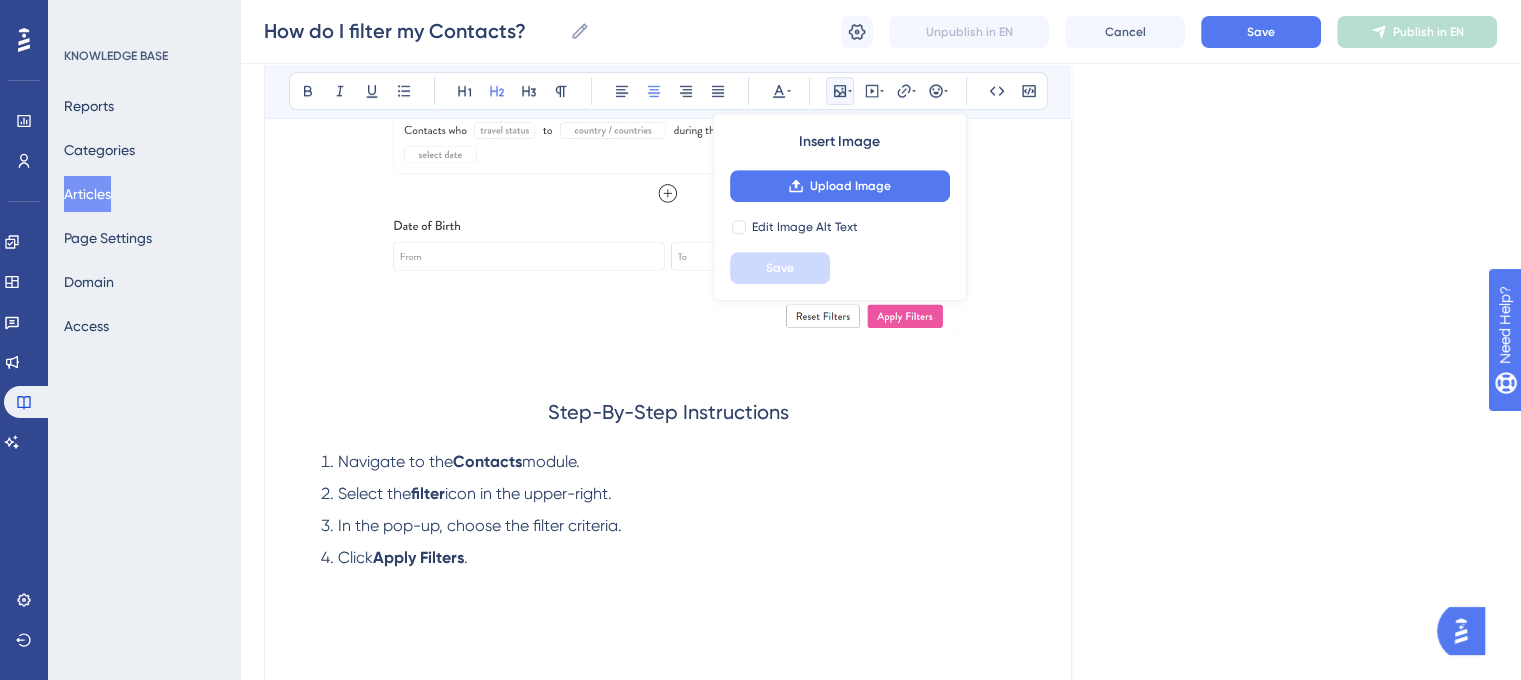 click on "Step-By-Step Instructions" at bounding box center [668, 412] 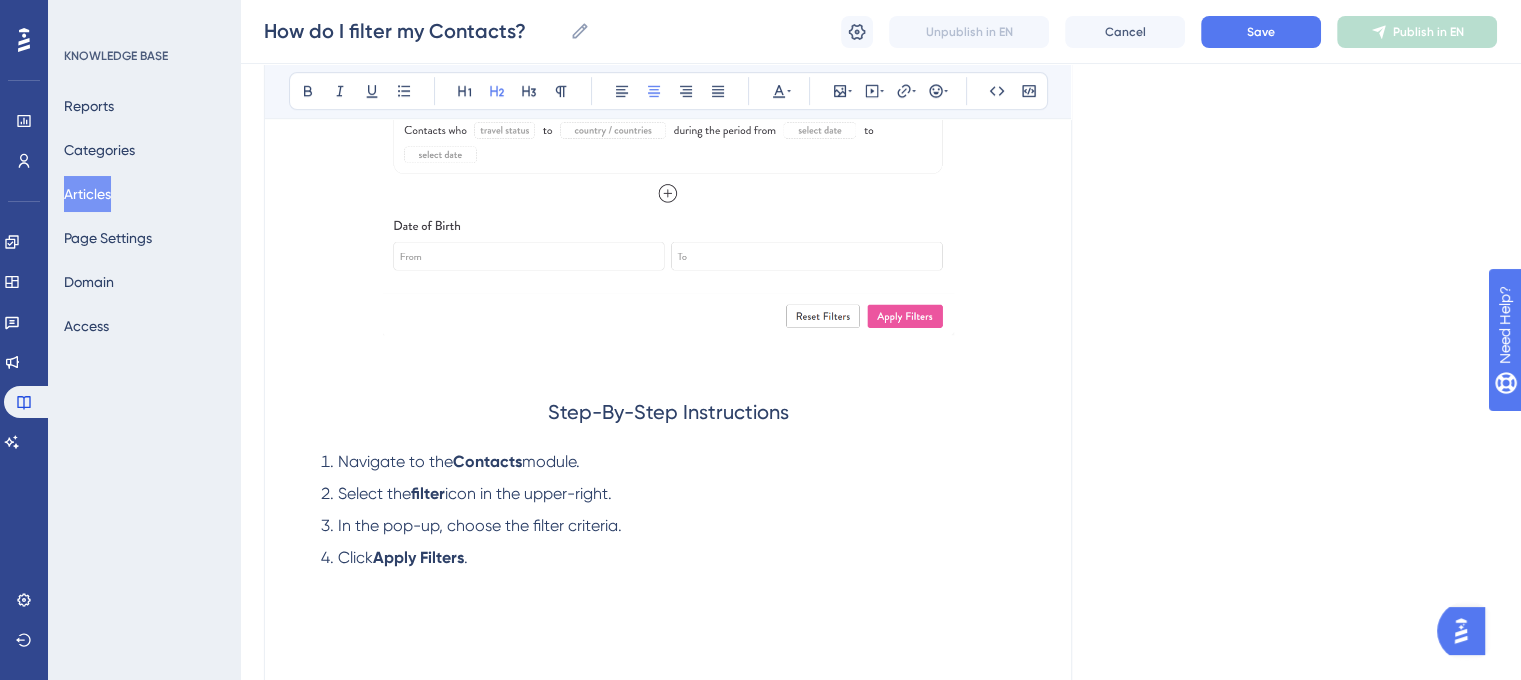 scroll, scrollTop: 923, scrollLeft: 0, axis: vertical 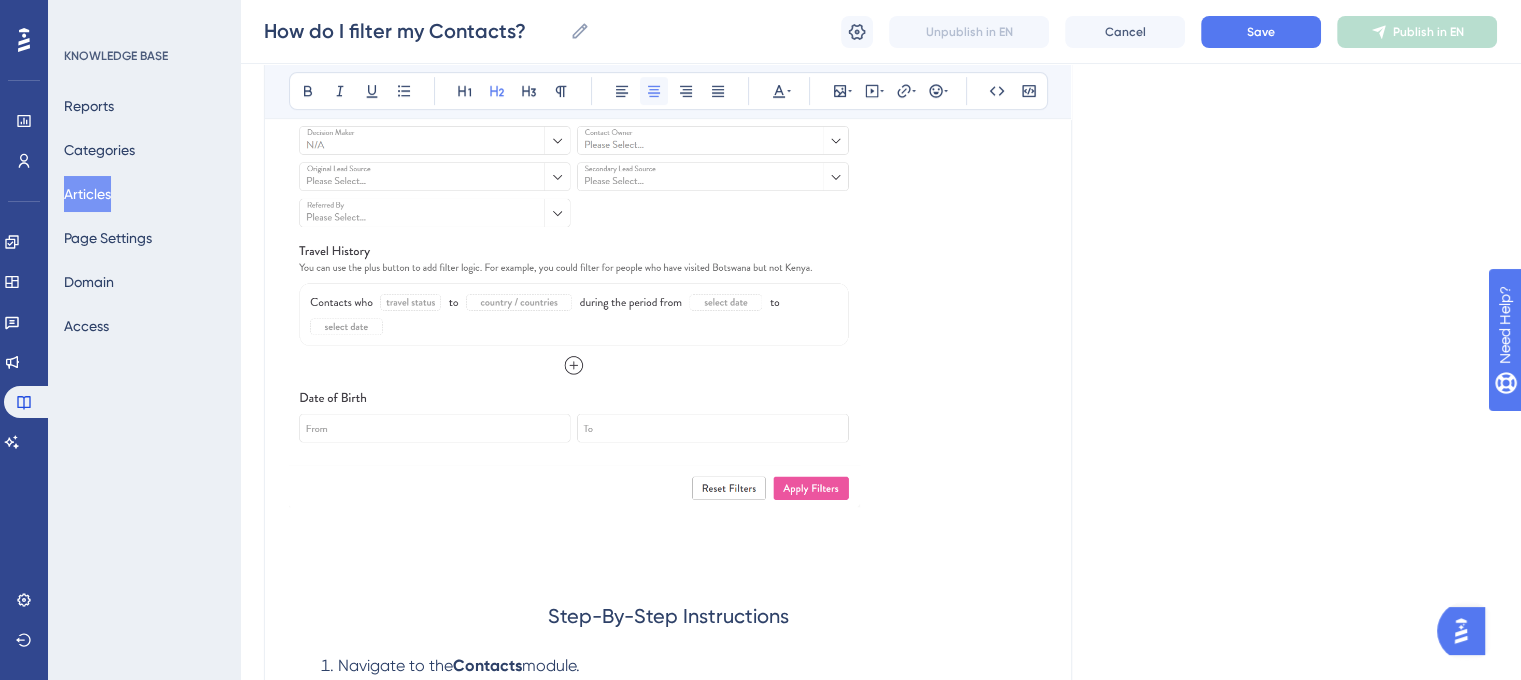 click at bounding box center (654, 91) 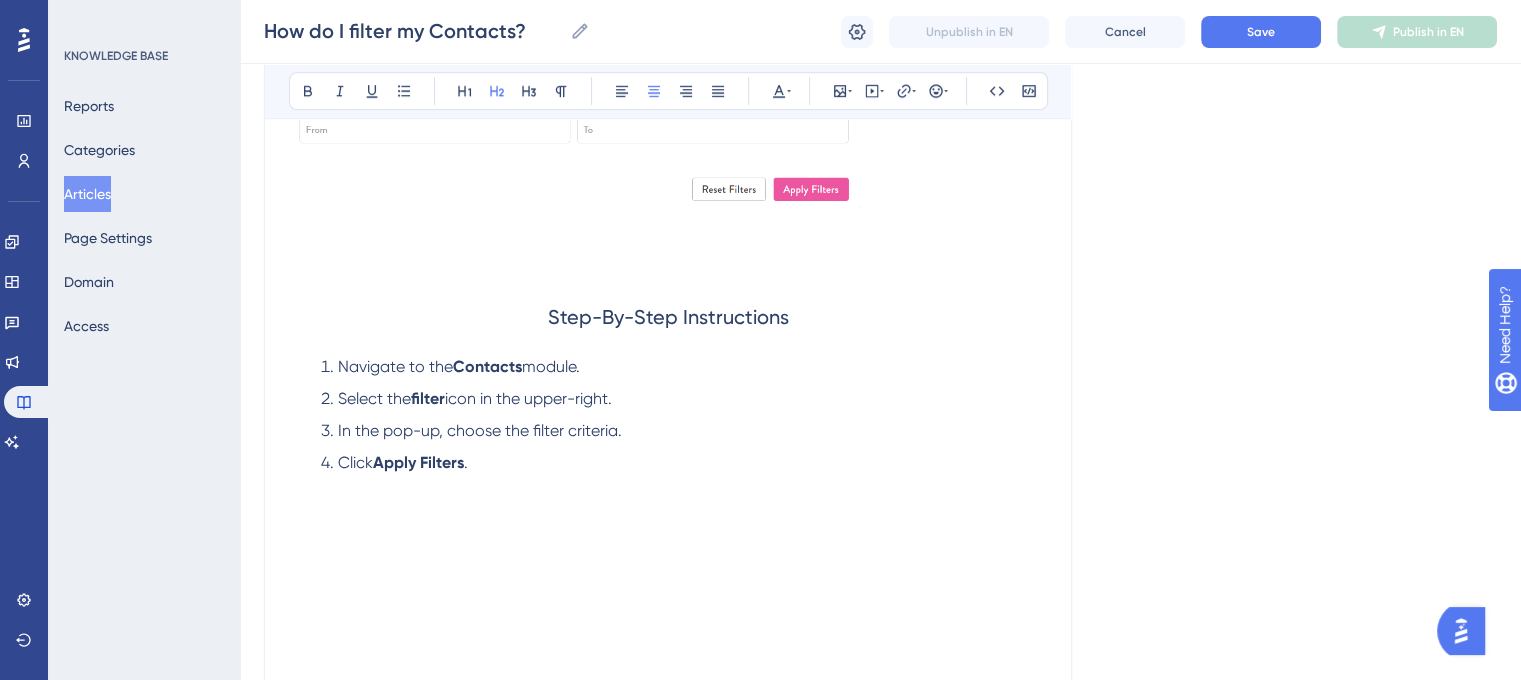 scroll, scrollTop: 1223, scrollLeft: 0, axis: vertical 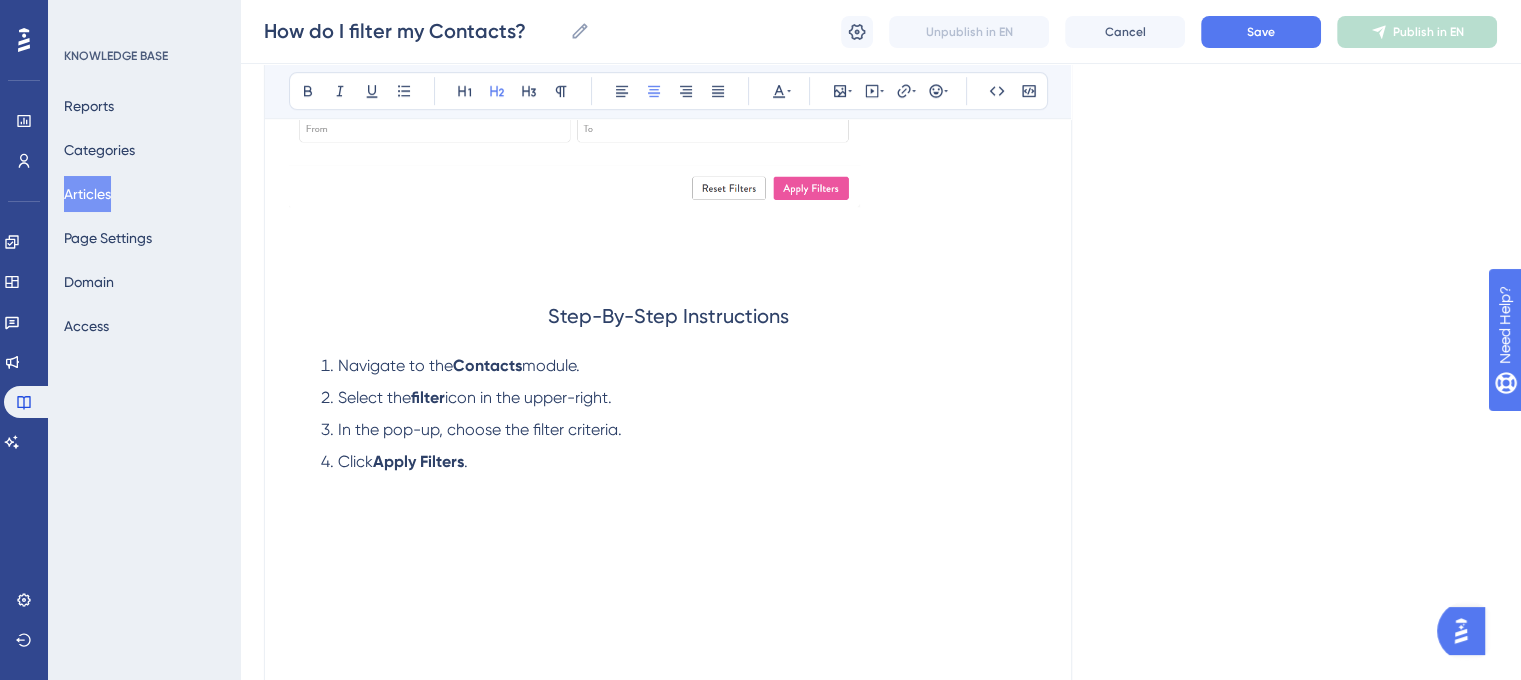 click at bounding box center [574, -104] 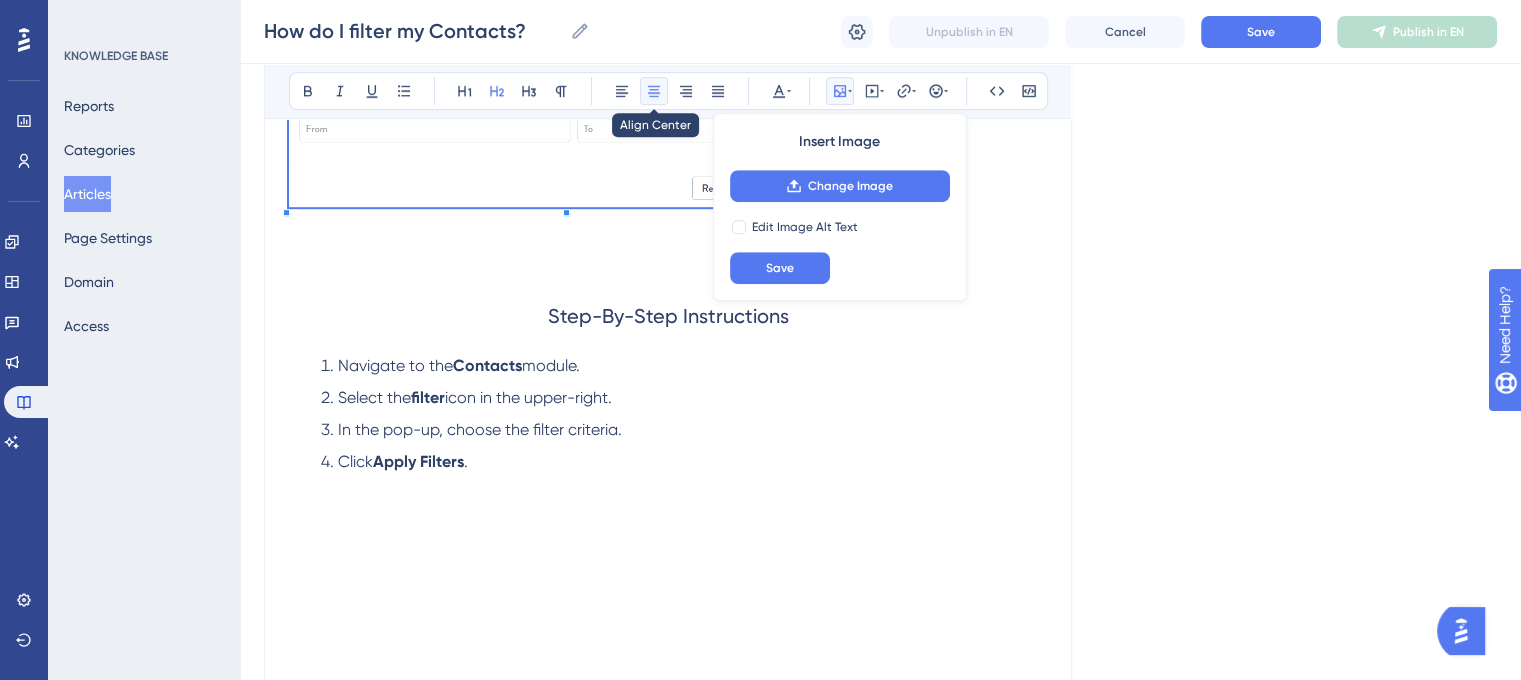 click 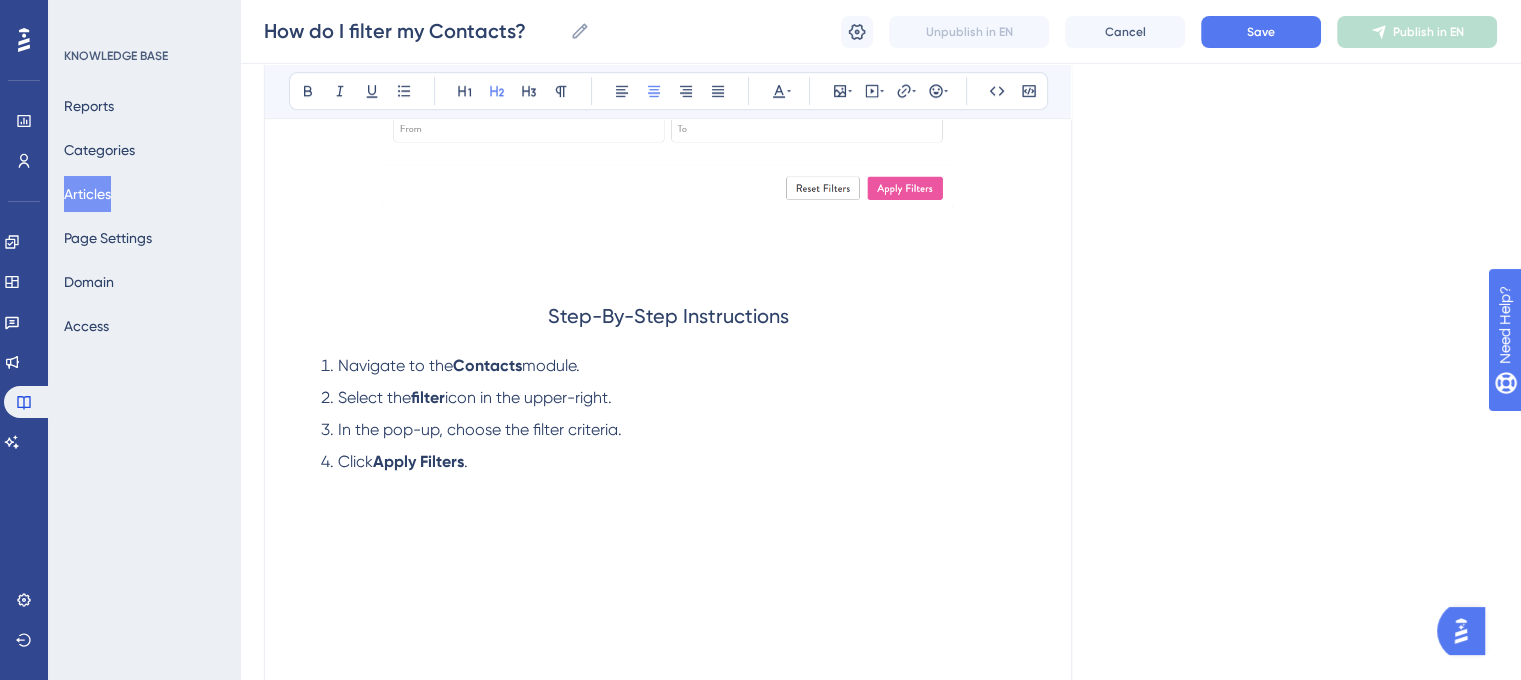 click on "Step-By-Step Instructions" at bounding box center [668, 316] 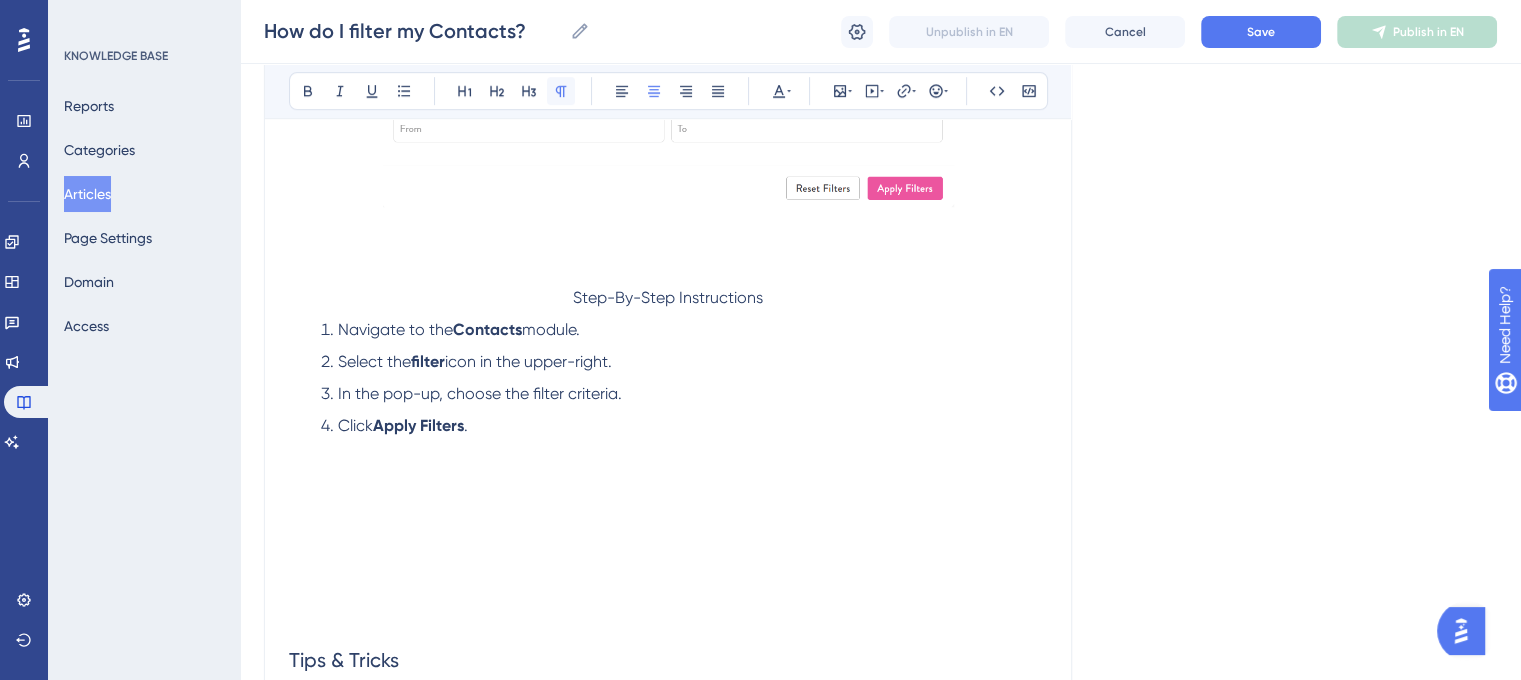 click 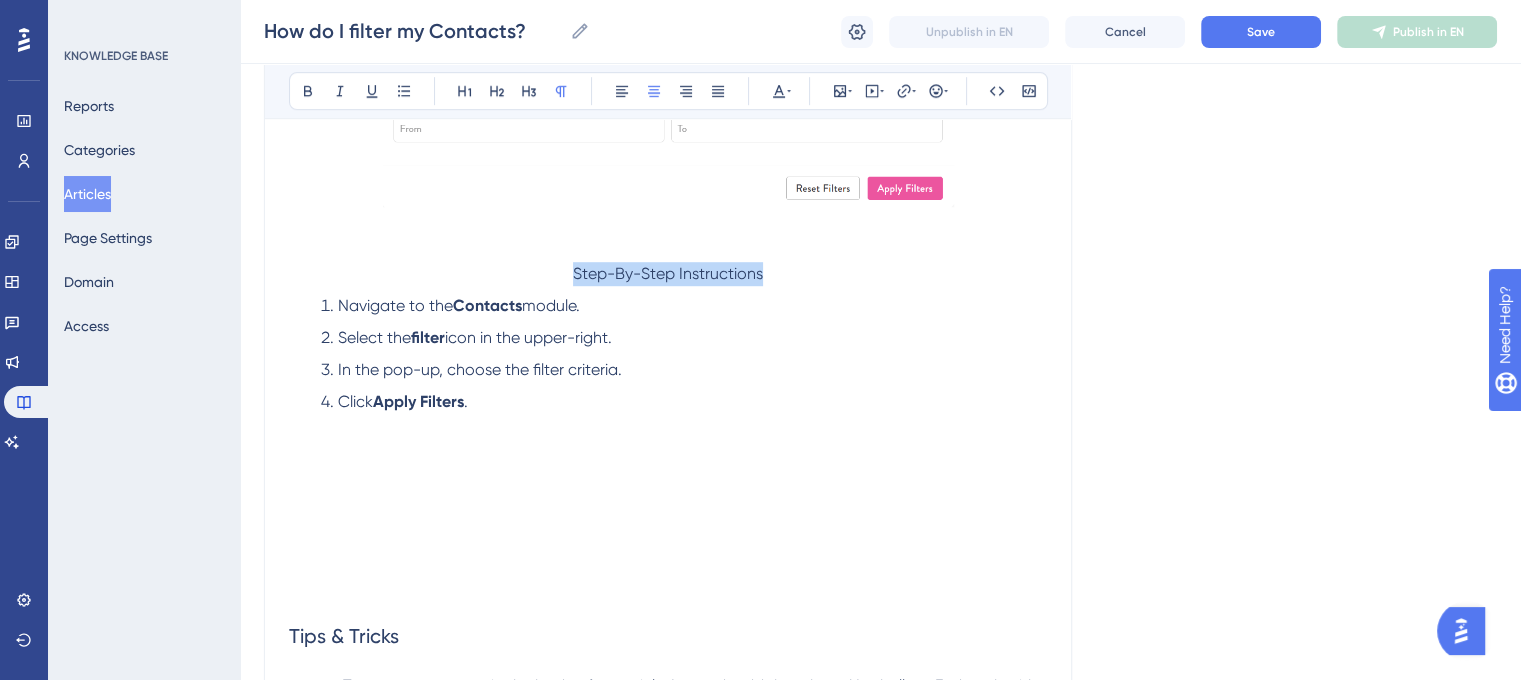 drag, startPoint x: 763, startPoint y: 275, endPoint x: 547, endPoint y: 277, distance: 216.00926 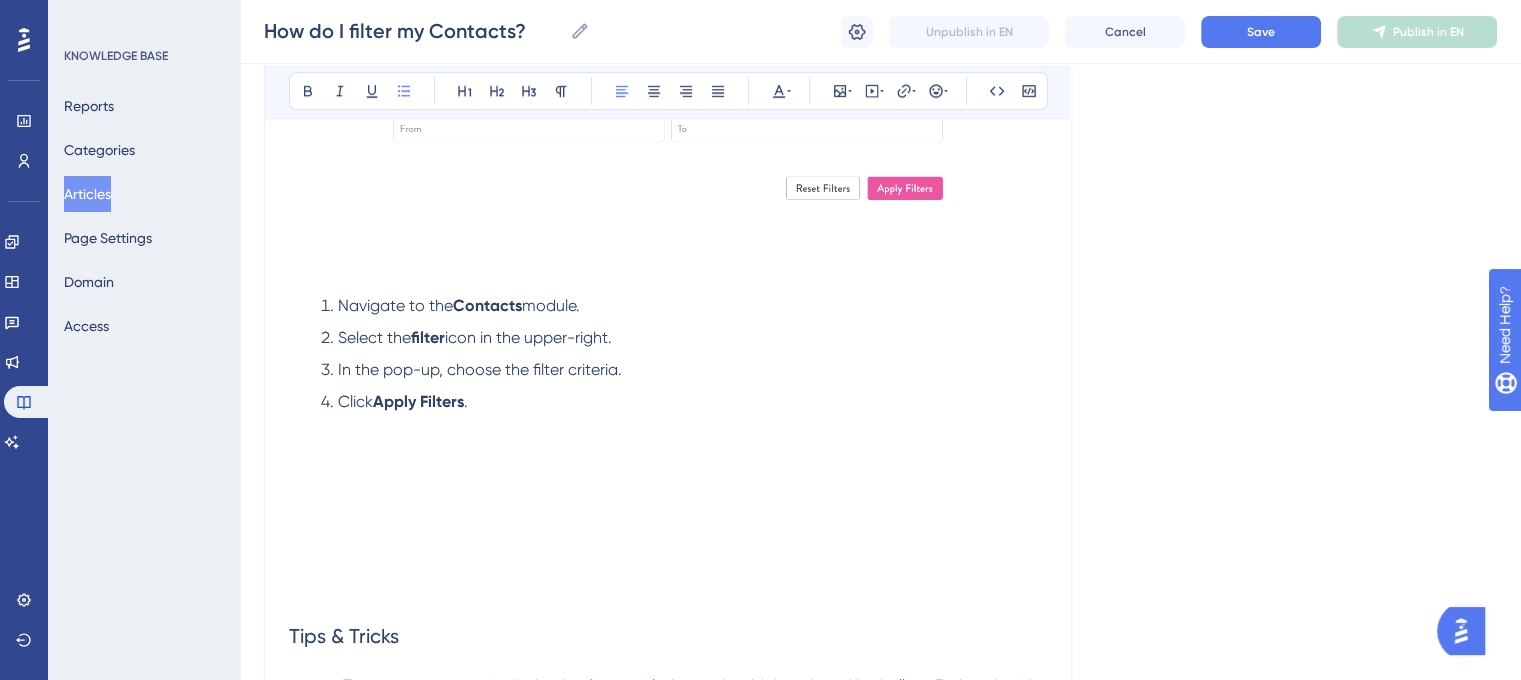 click on "Use filters to  segment  and  manage  your contacts—ideal for organizing lists for outreach, marketing, or targeted communication. You can filter contacts by: Tags Address Decision Maker Contact Owner Original Lead Source Secondary Lead Source Referred By Travel History Date of Birth Navigate to the  Contacts  module. Select the  filter  icon in the upper-right.  In the pop-up, choose the filter criteria. Click  Apply Filters . Tips & Tricks Try not to use notes in the body of an article. Instead, add them here. Use bullets. End each with proper punctuation.  Add photos if necessary in between bullets. Remember to add a space before the photo, and to center the photo.  Remember to use the gear icon in the top-right to select the proper place for this article.  Also, add 1-4 related articles under the gear icon .  , Keywords:" at bounding box center [668, 70] 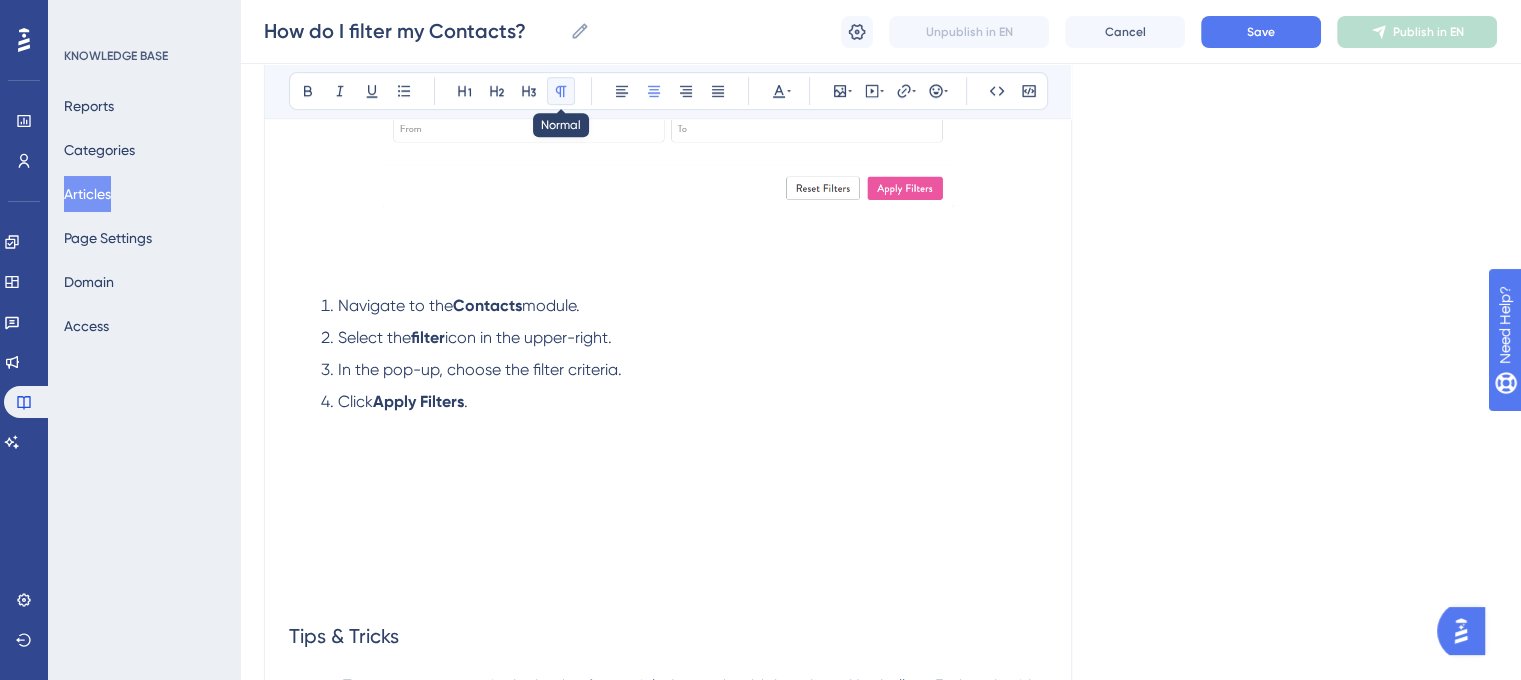 click 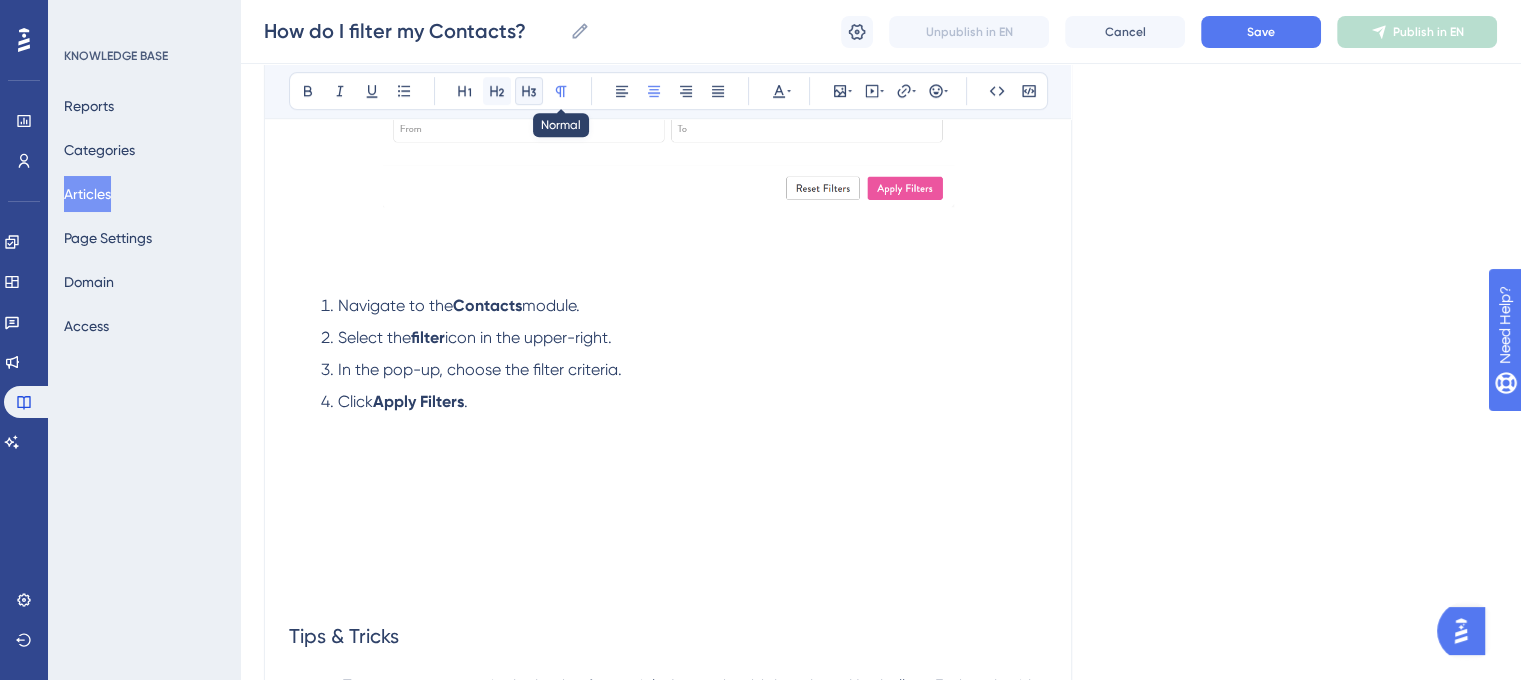 click 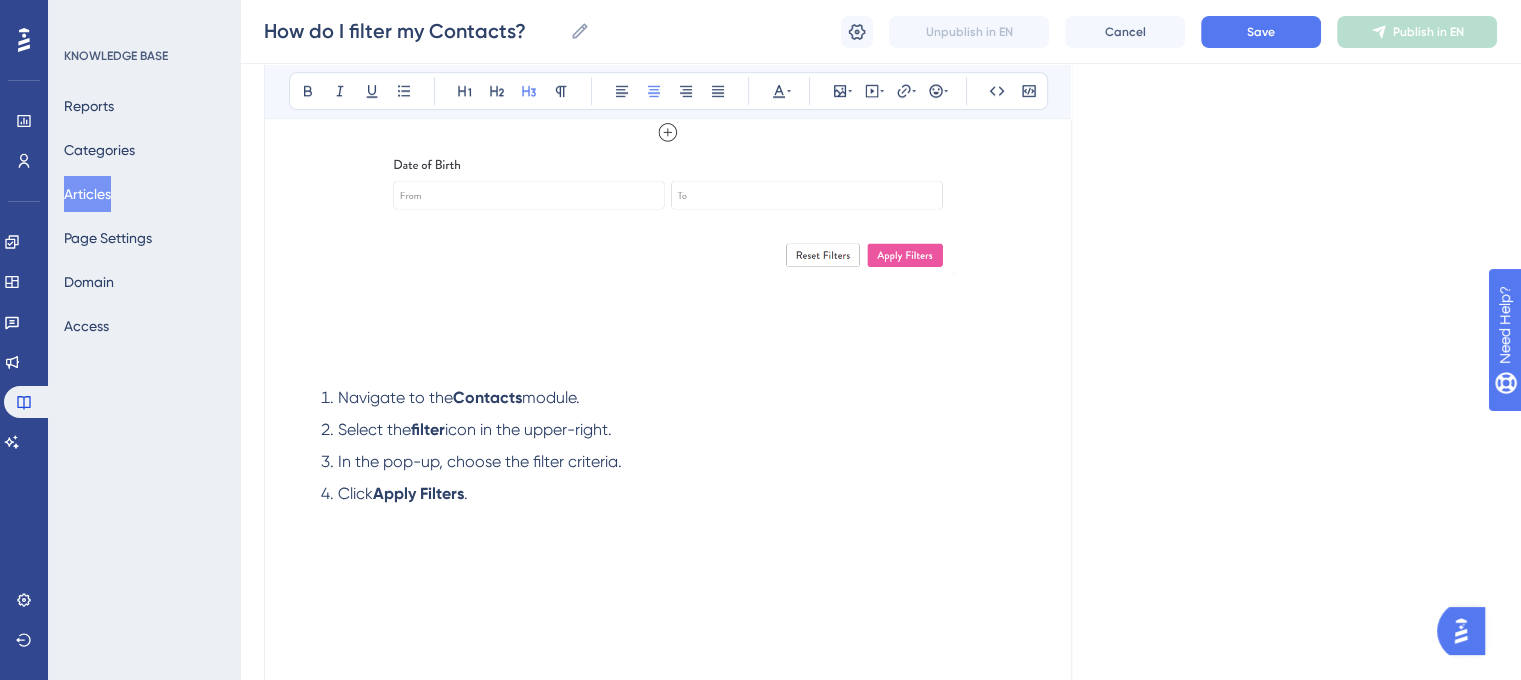 scroll, scrollTop: 1135, scrollLeft: 0, axis: vertical 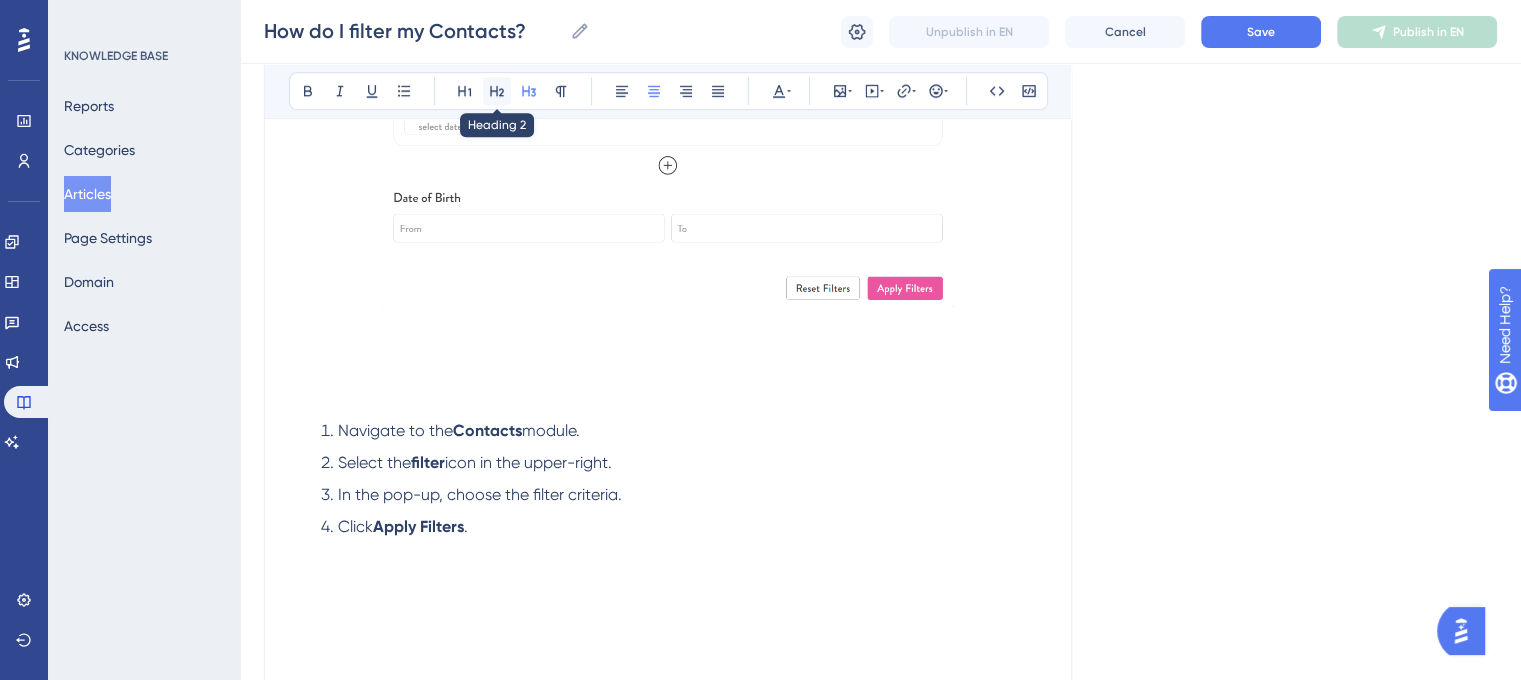 click 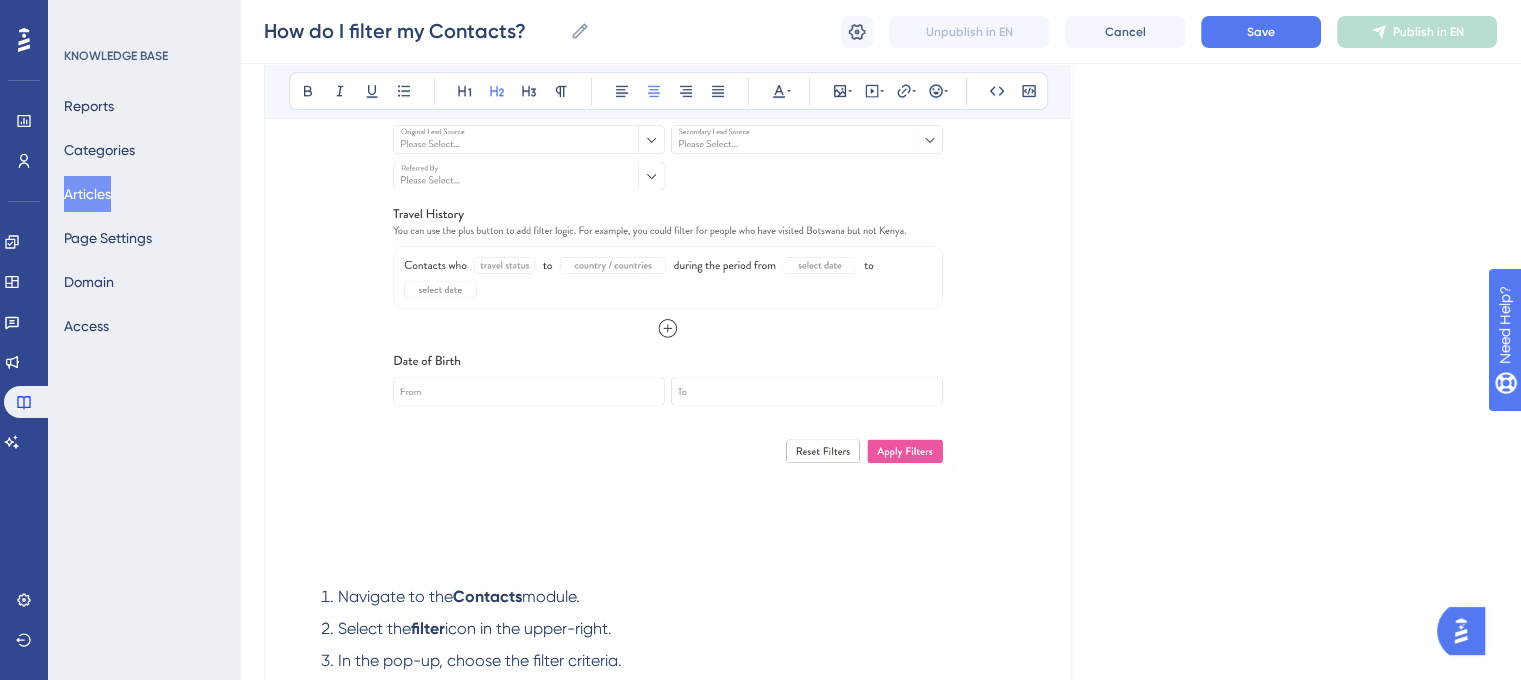 scroll, scrollTop: 1011, scrollLeft: 0, axis: vertical 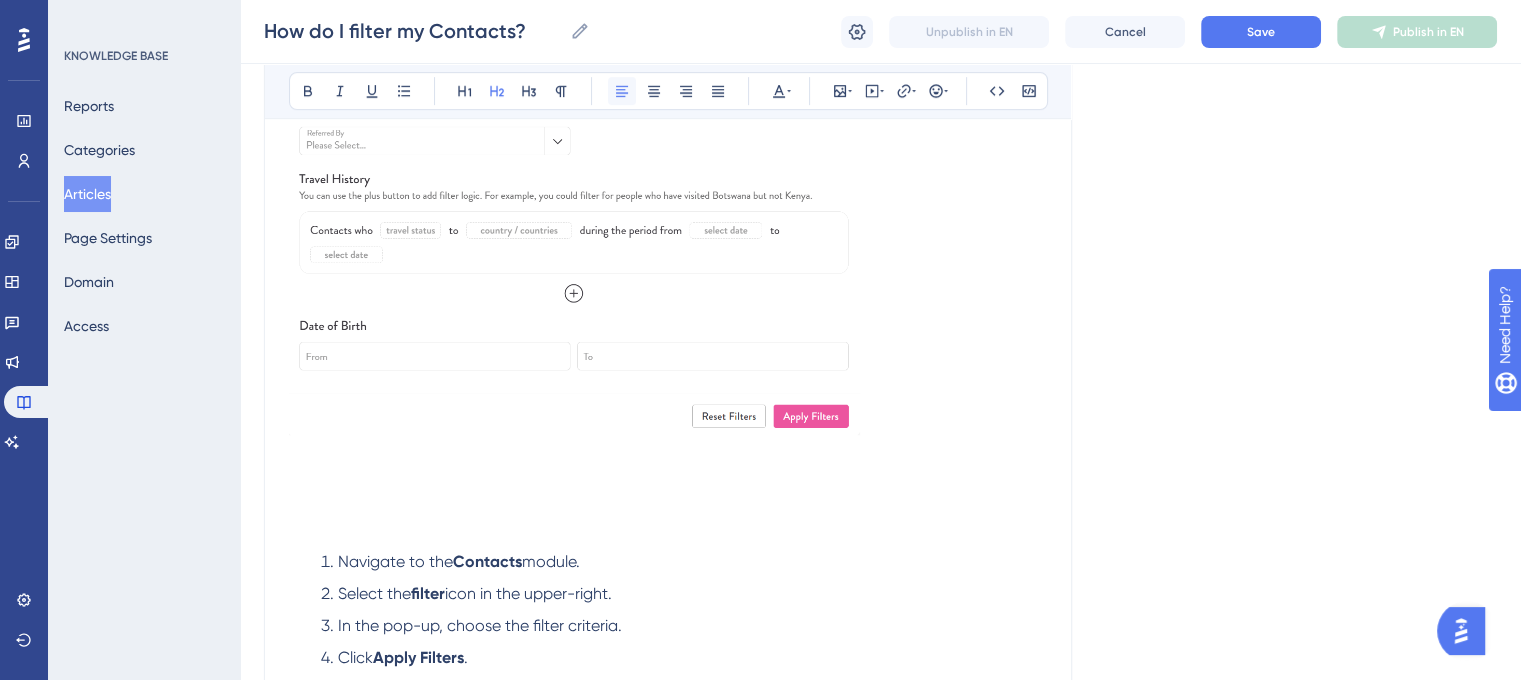 click 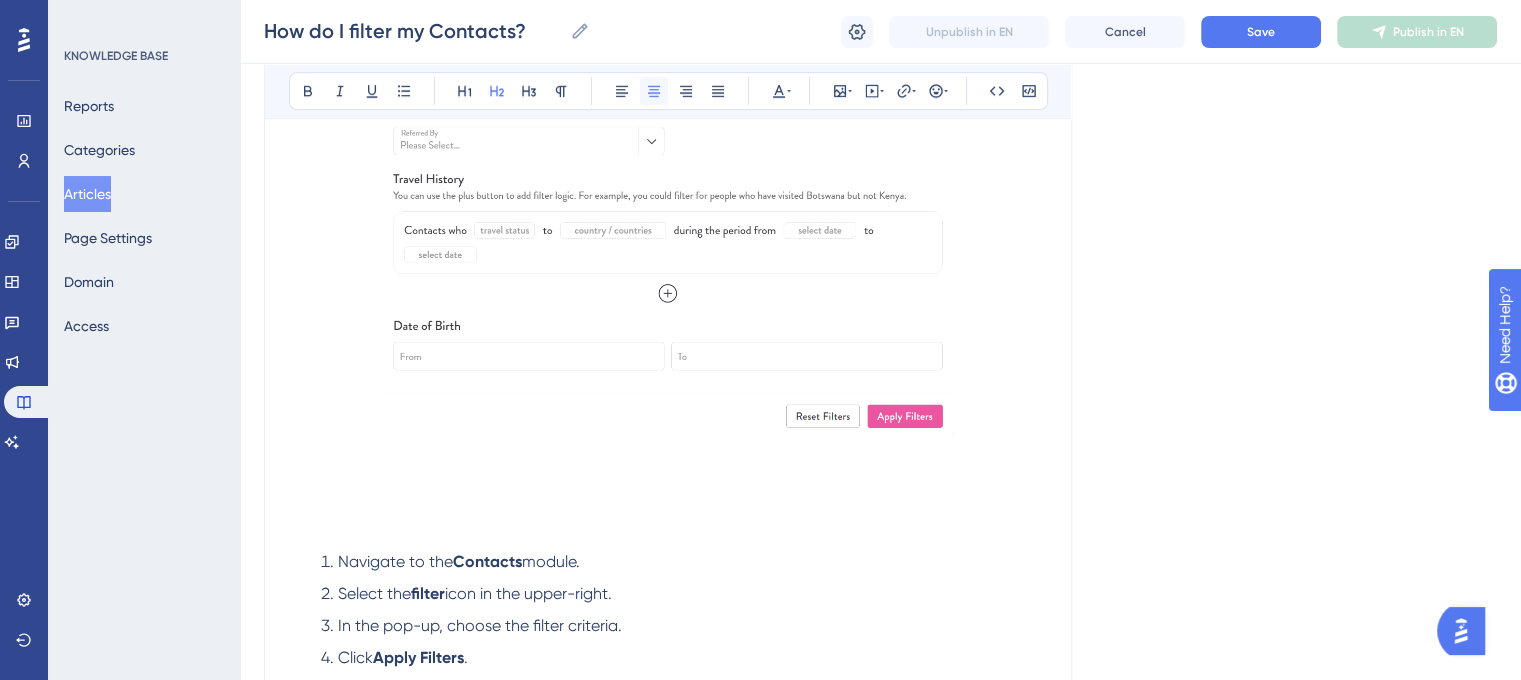click 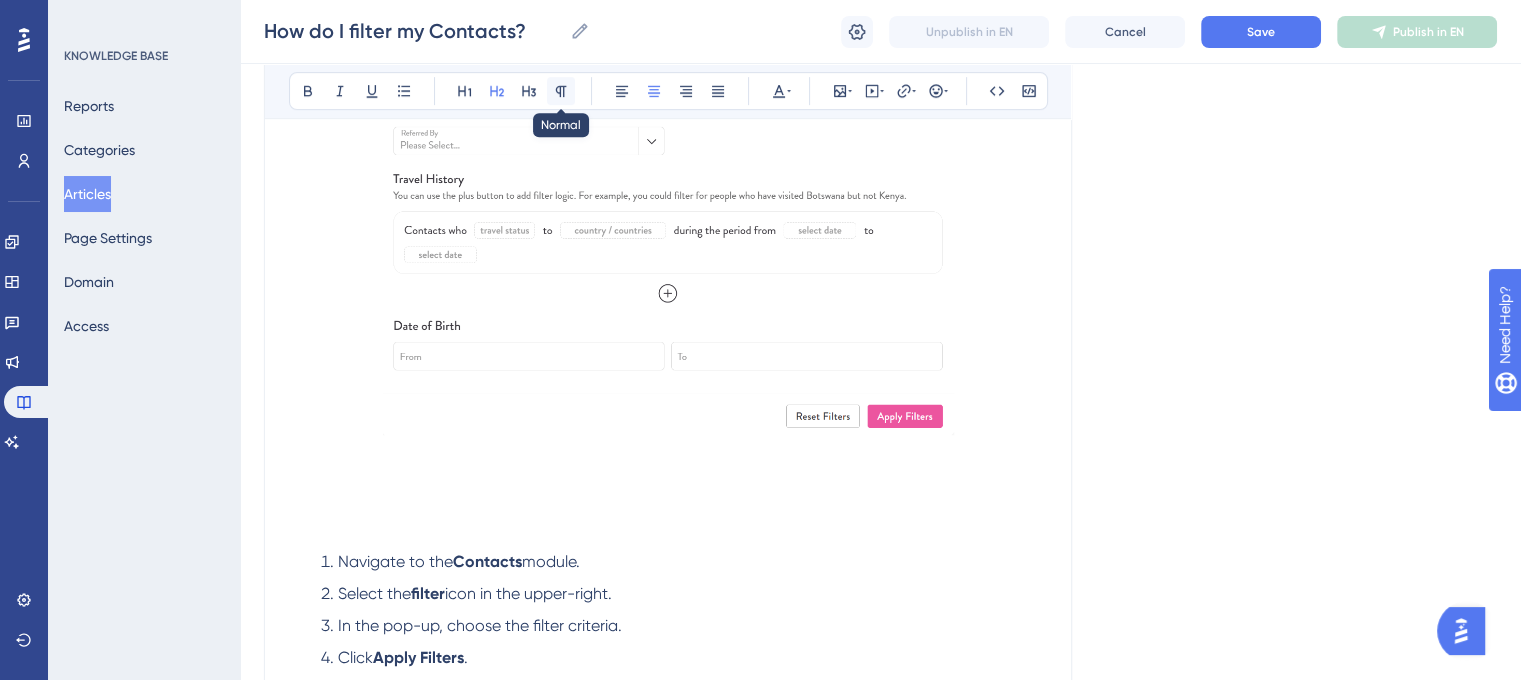 scroll, scrollTop: 883, scrollLeft: 0, axis: vertical 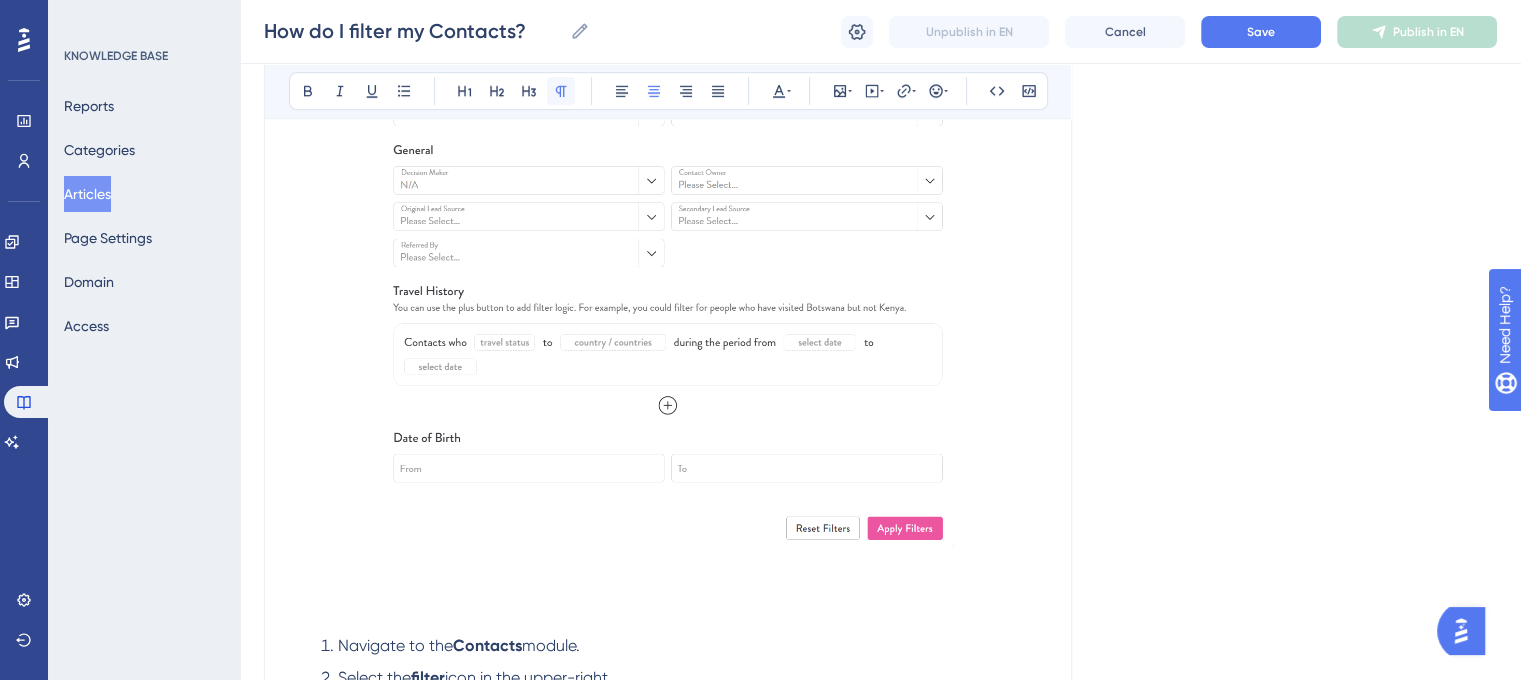 click 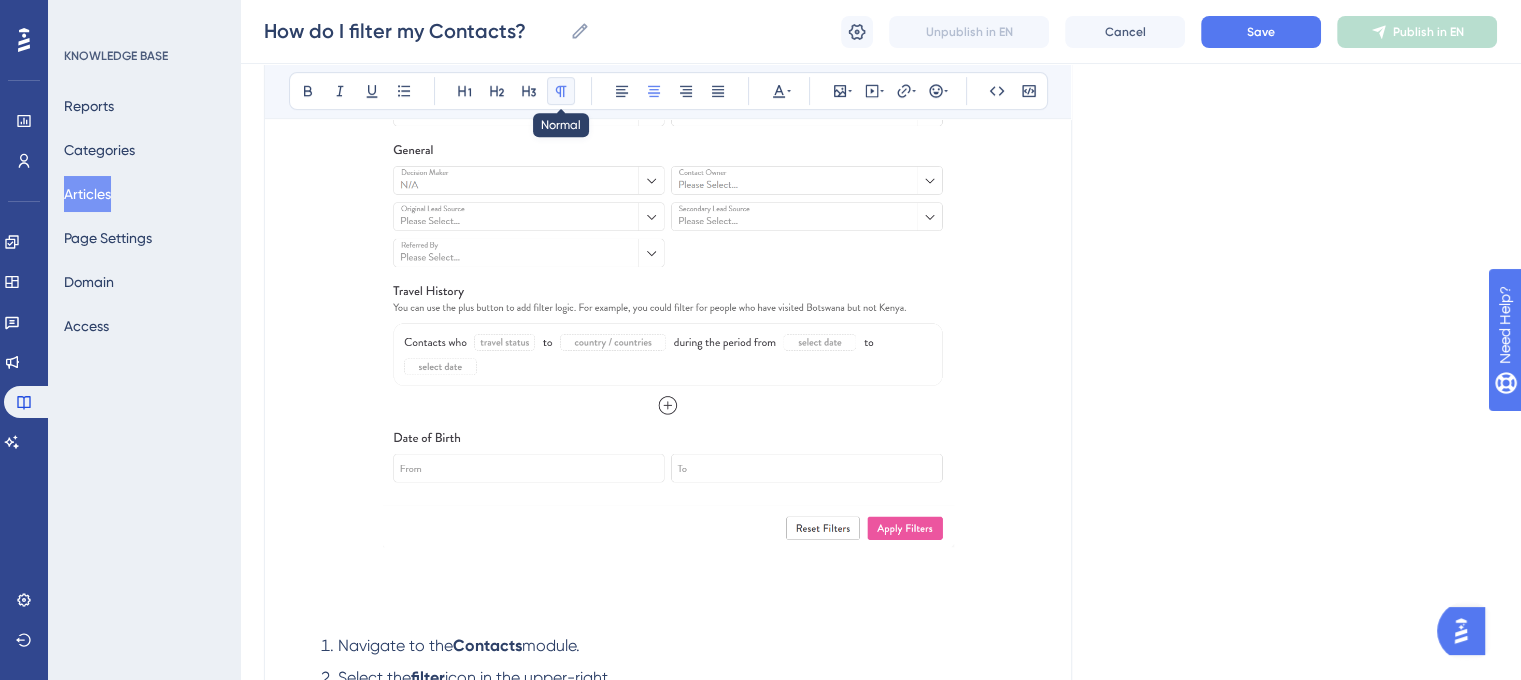 click 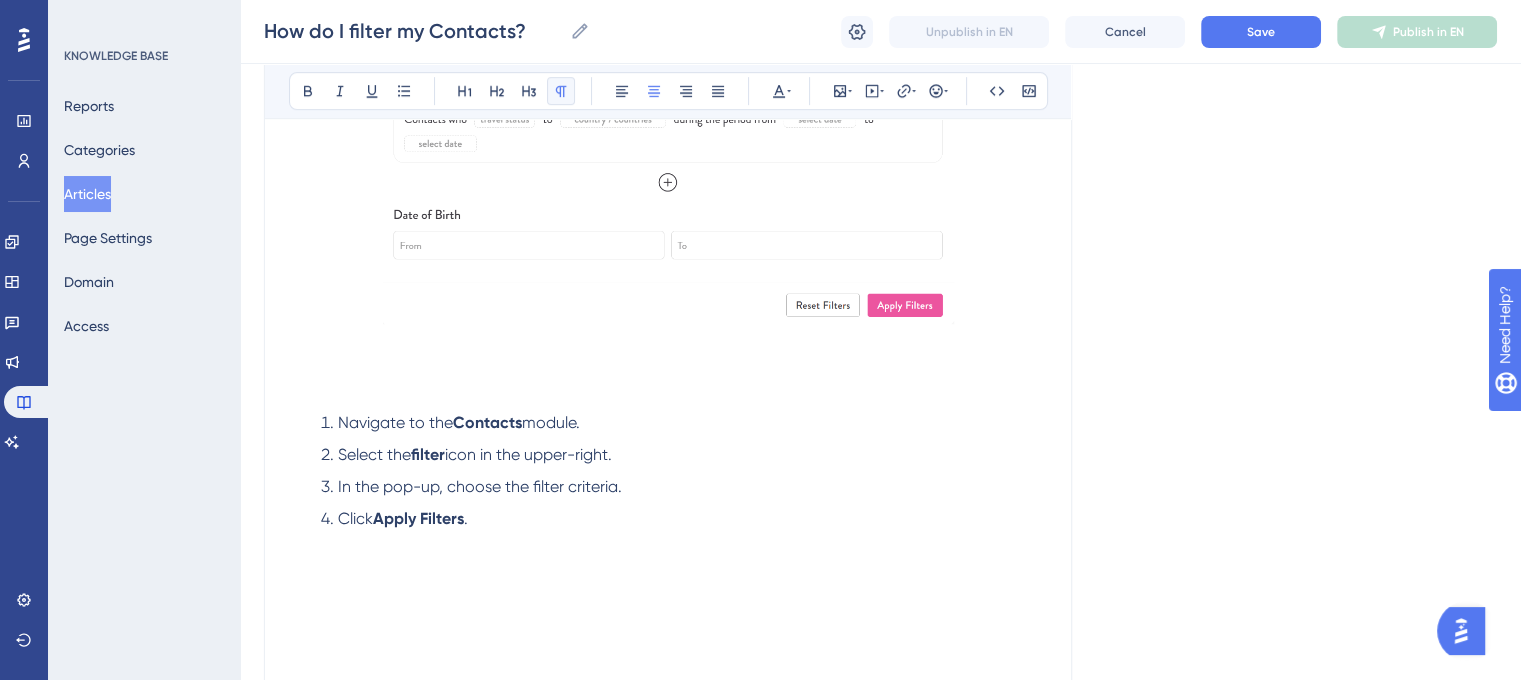 scroll, scrollTop: 983, scrollLeft: 0, axis: vertical 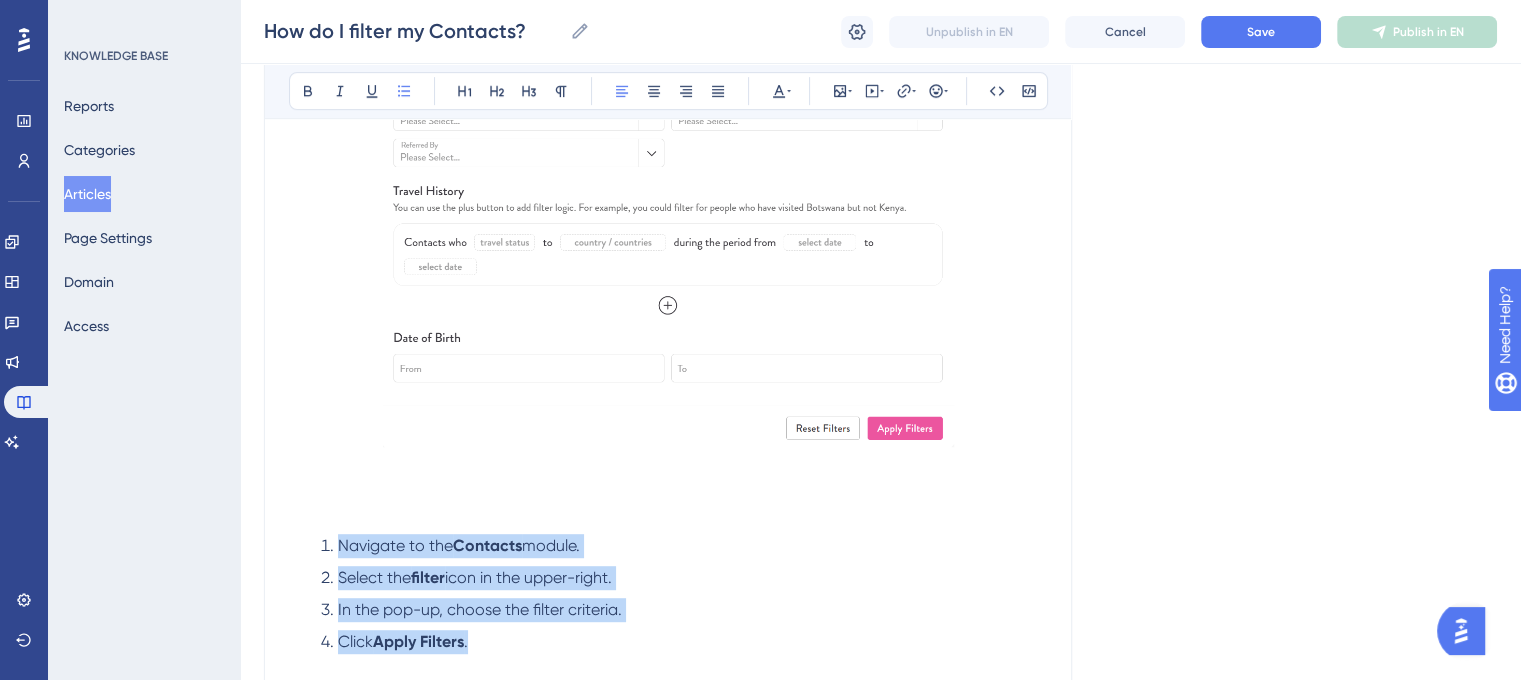 drag, startPoint x: 444, startPoint y: 633, endPoint x: 310, endPoint y: 547, distance: 159.22311 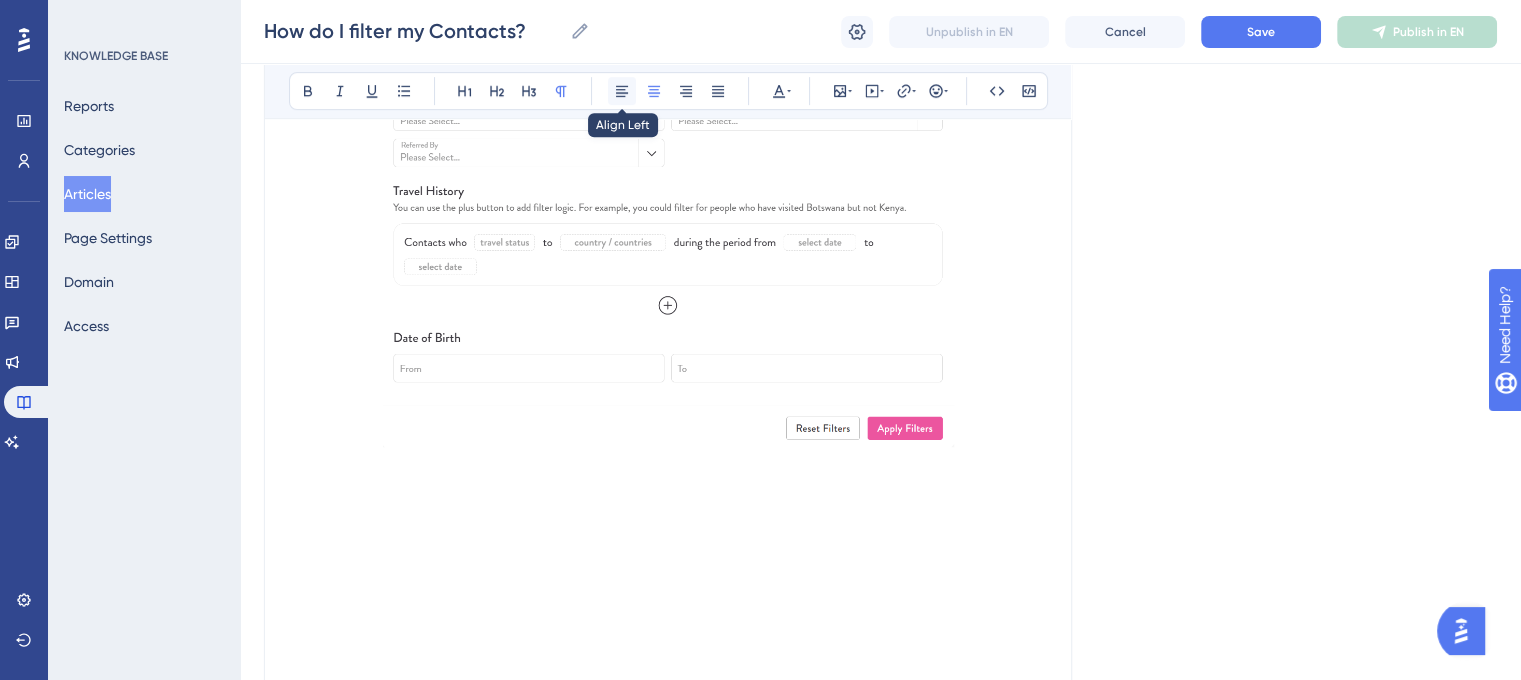 click 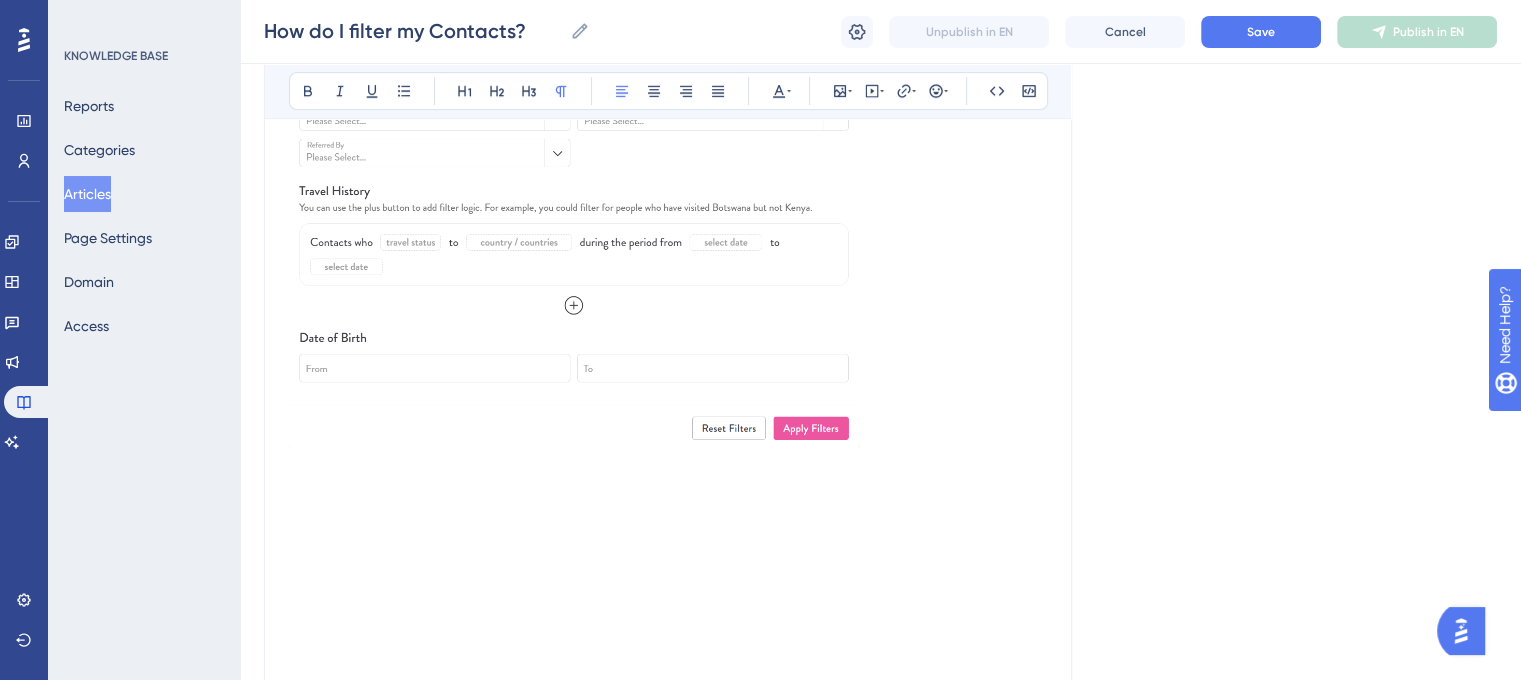 click at bounding box center (574, 136) 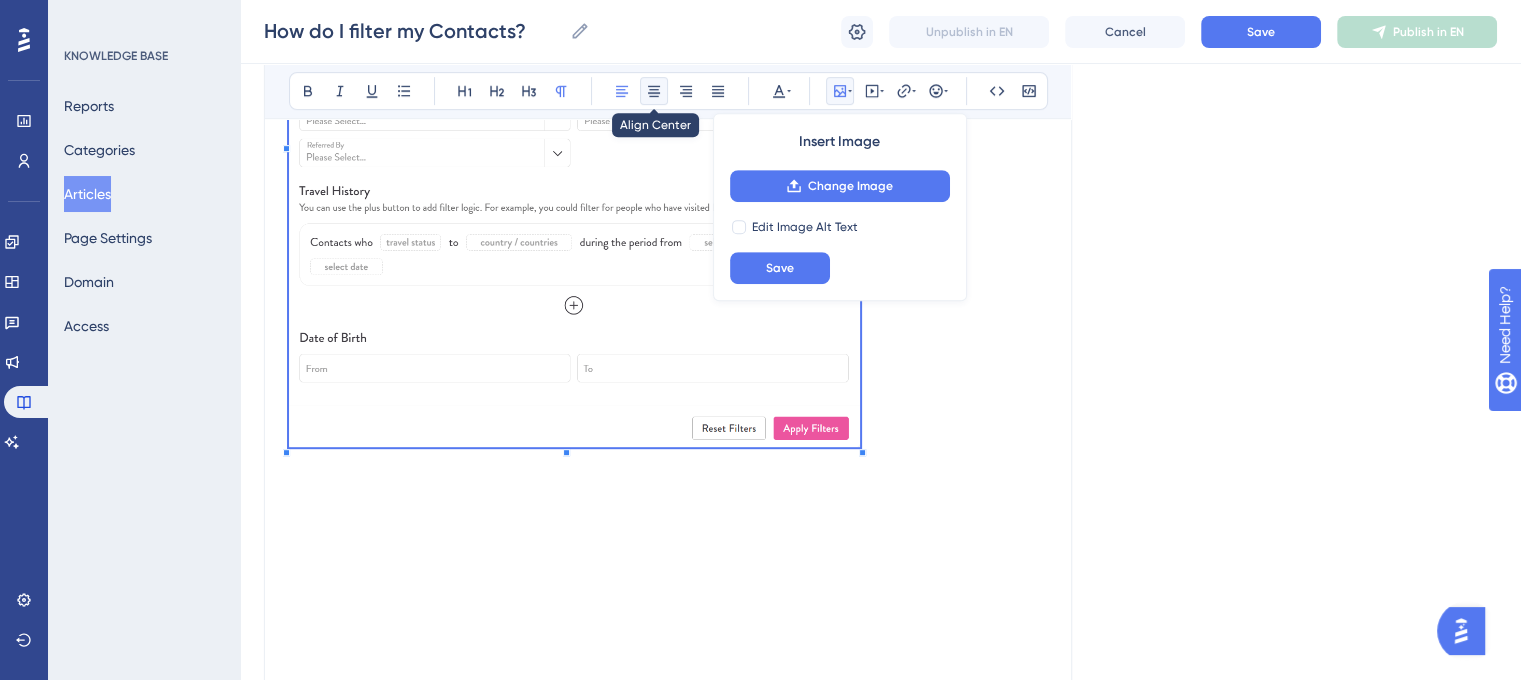 click 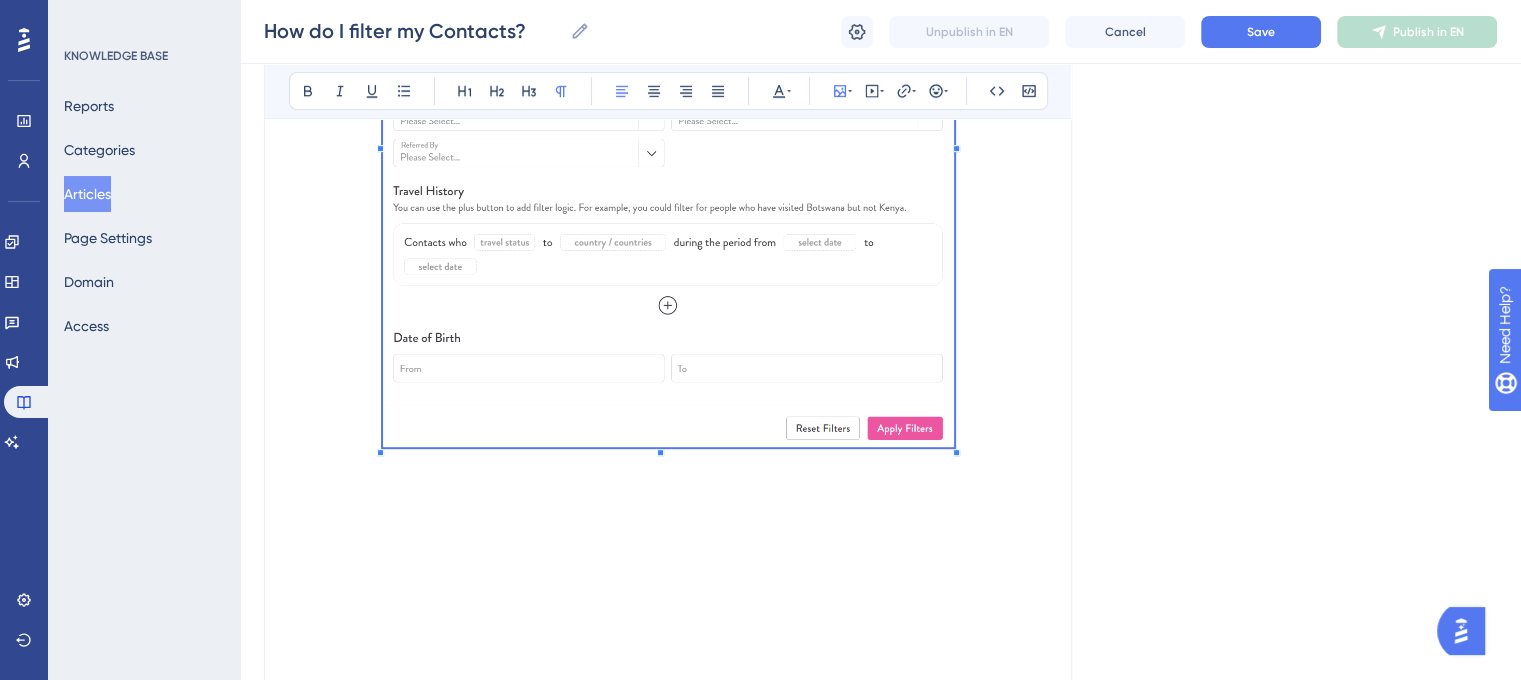 click at bounding box center [668, 658] 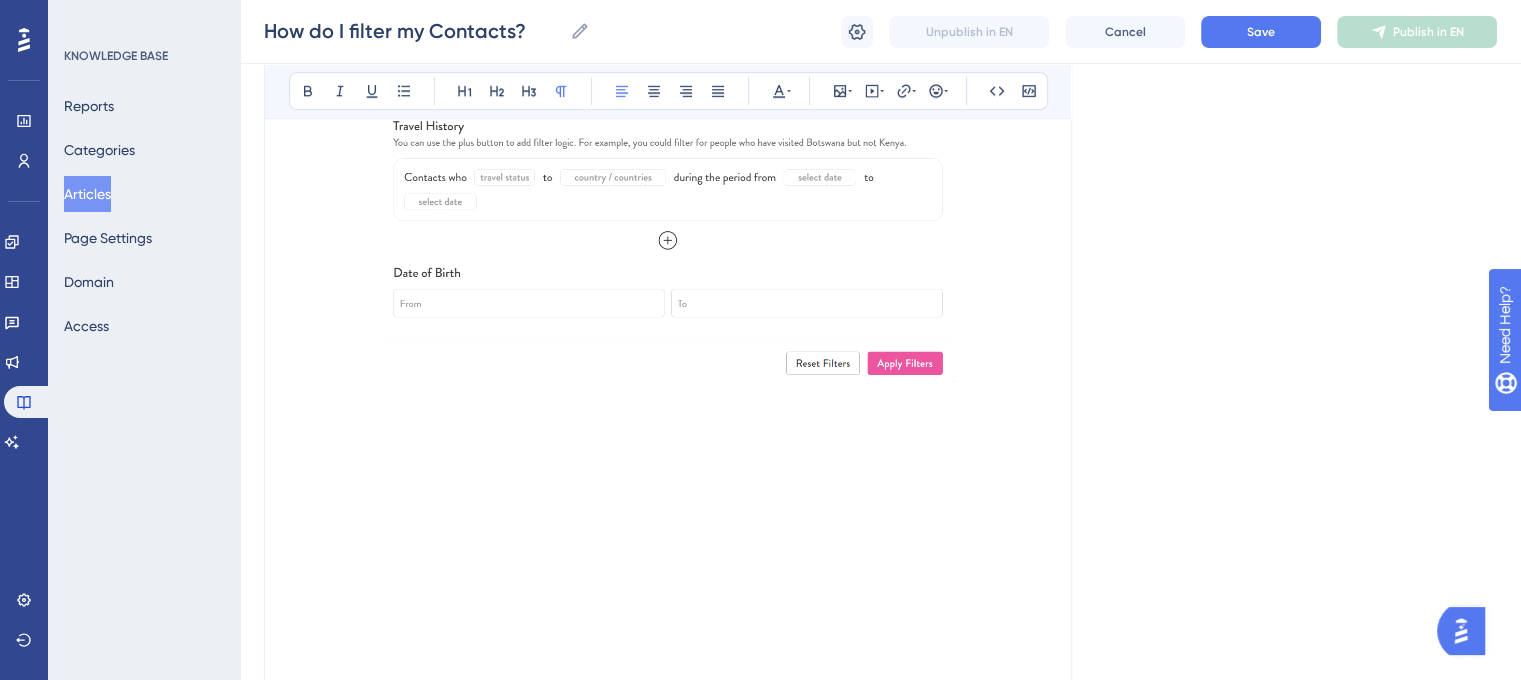 scroll, scrollTop: 1083, scrollLeft: 0, axis: vertical 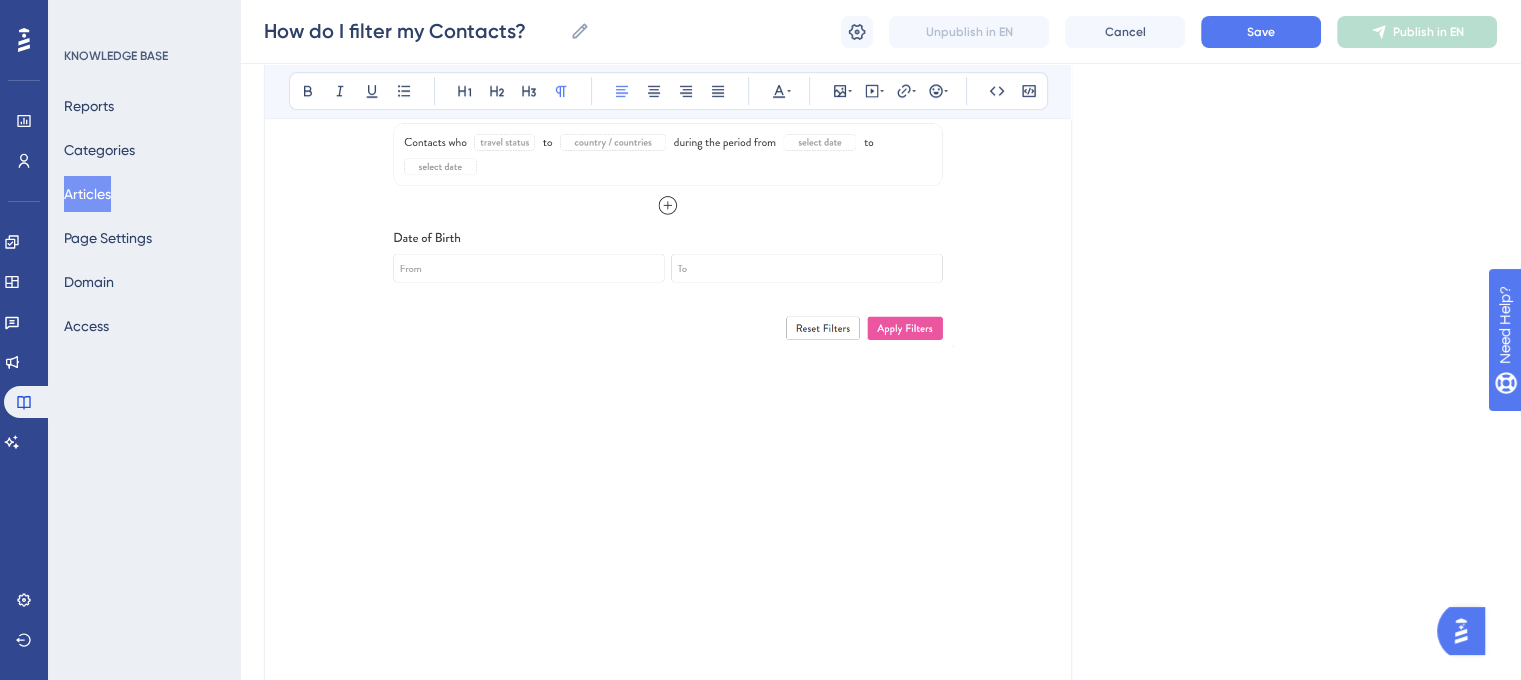 click at bounding box center (668, 462) 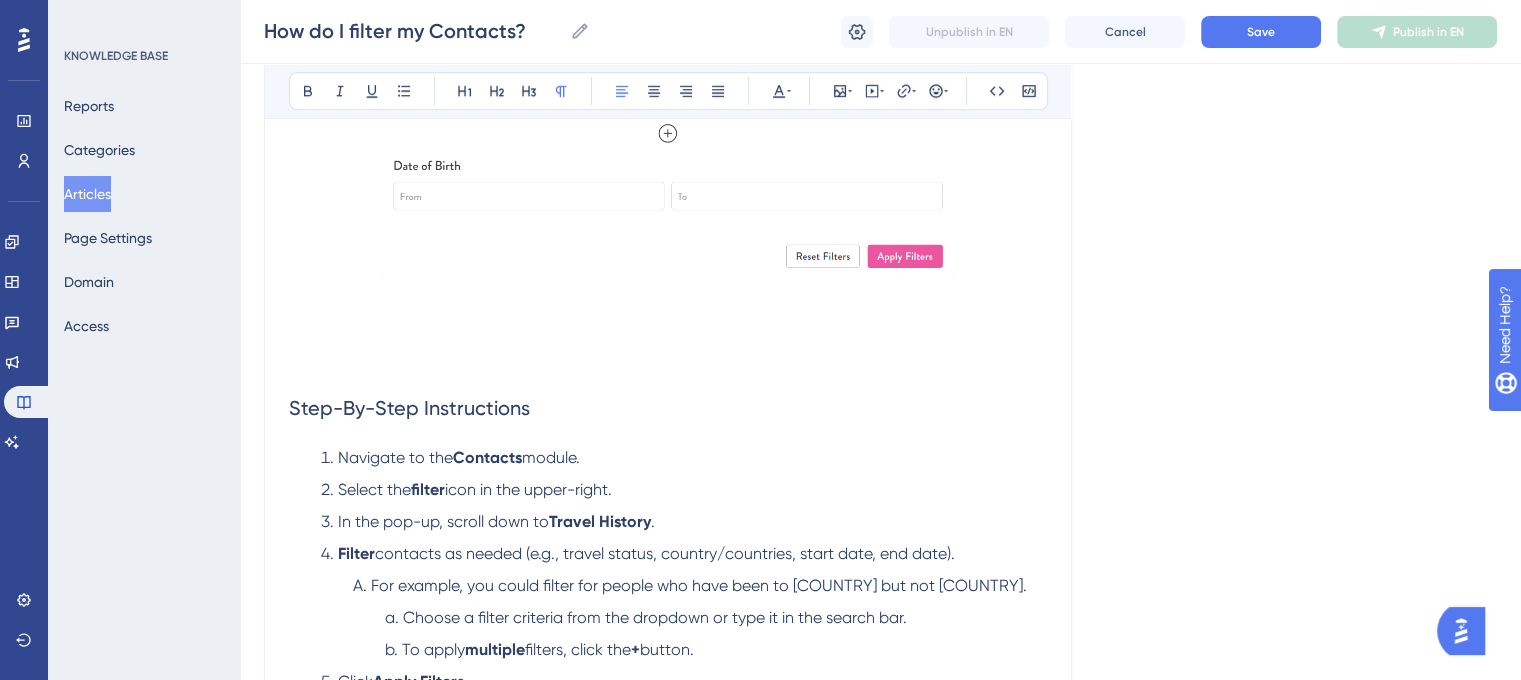 click at bounding box center (668, 318) 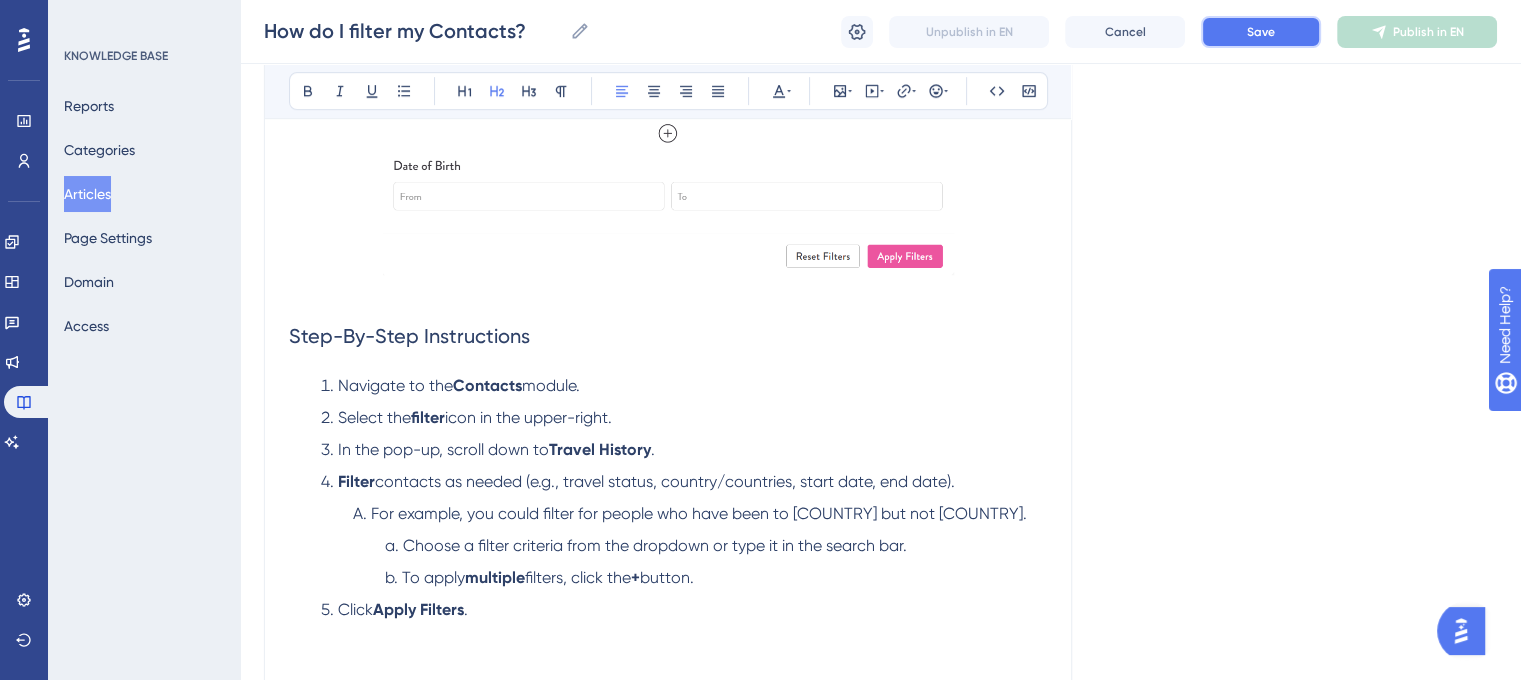 click on "Save" at bounding box center [1261, 32] 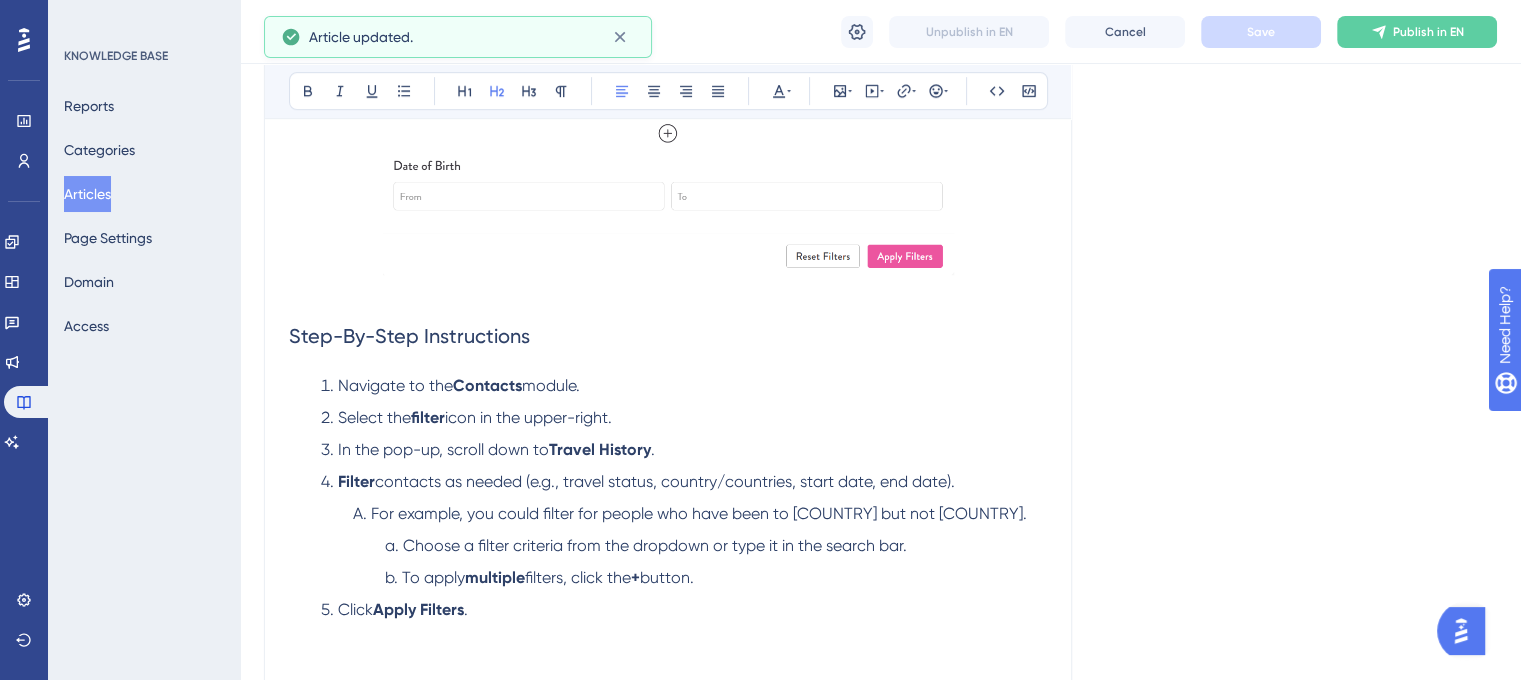 scroll, scrollTop: 1255, scrollLeft: 0, axis: vertical 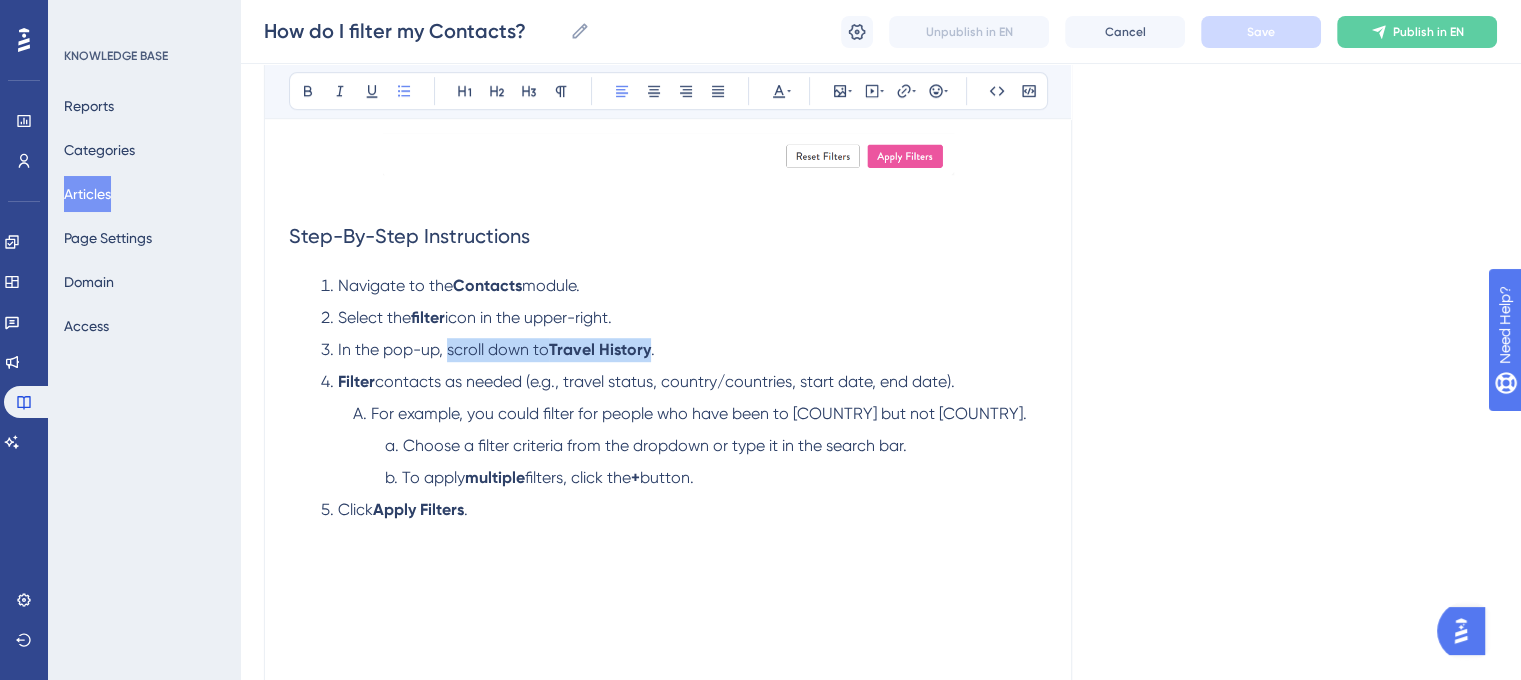 drag, startPoint x: 652, startPoint y: 347, endPoint x: 448, endPoint y: 347, distance: 204 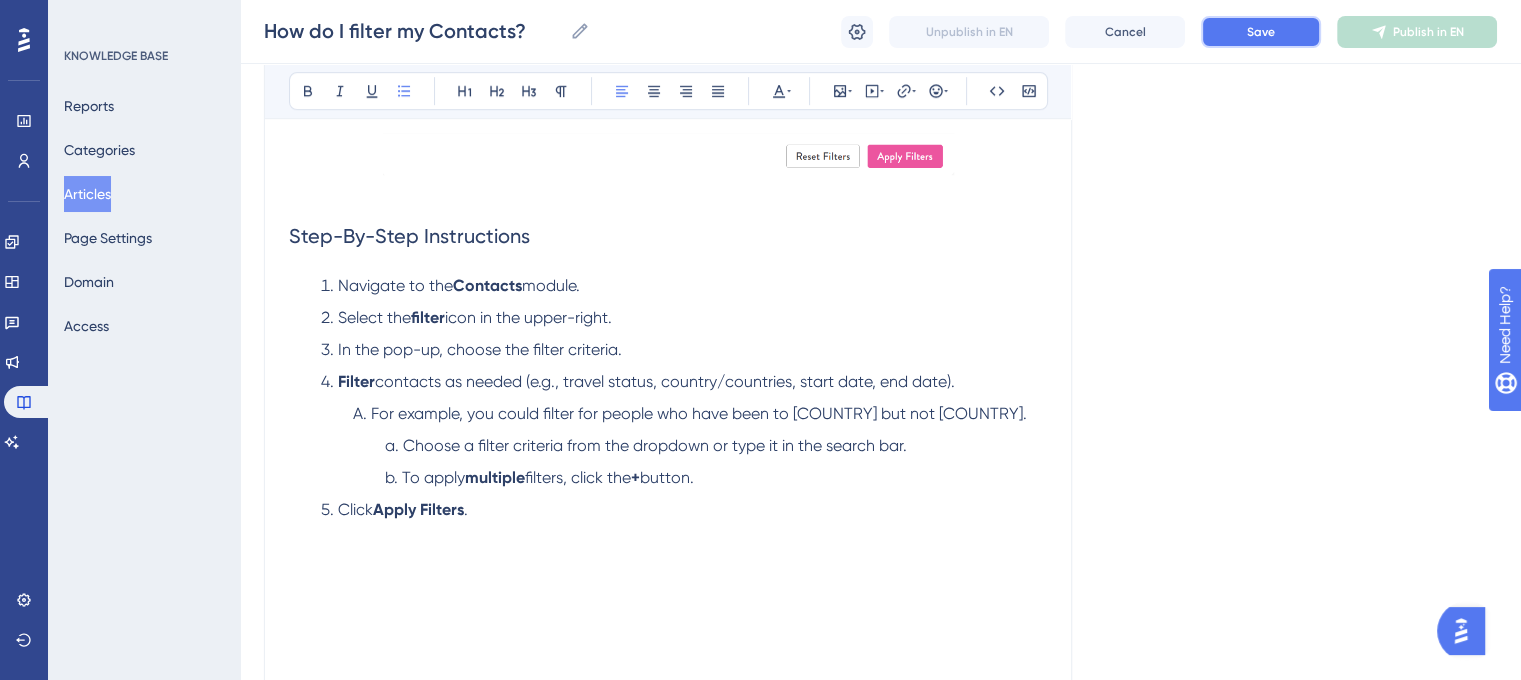 click on "Save" at bounding box center [1261, 32] 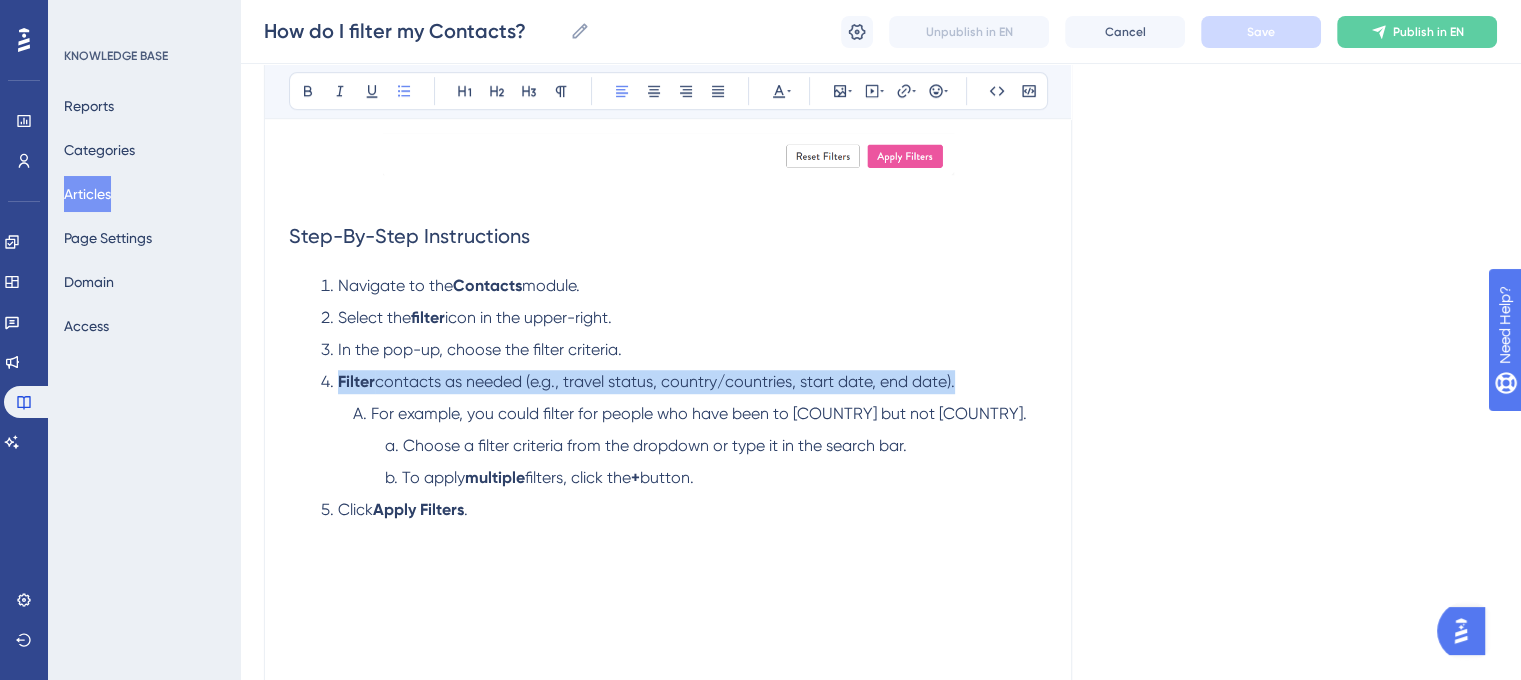 drag, startPoint x: 366, startPoint y: 415, endPoint x: 331, endPoint y: 390, distance: 43.011627 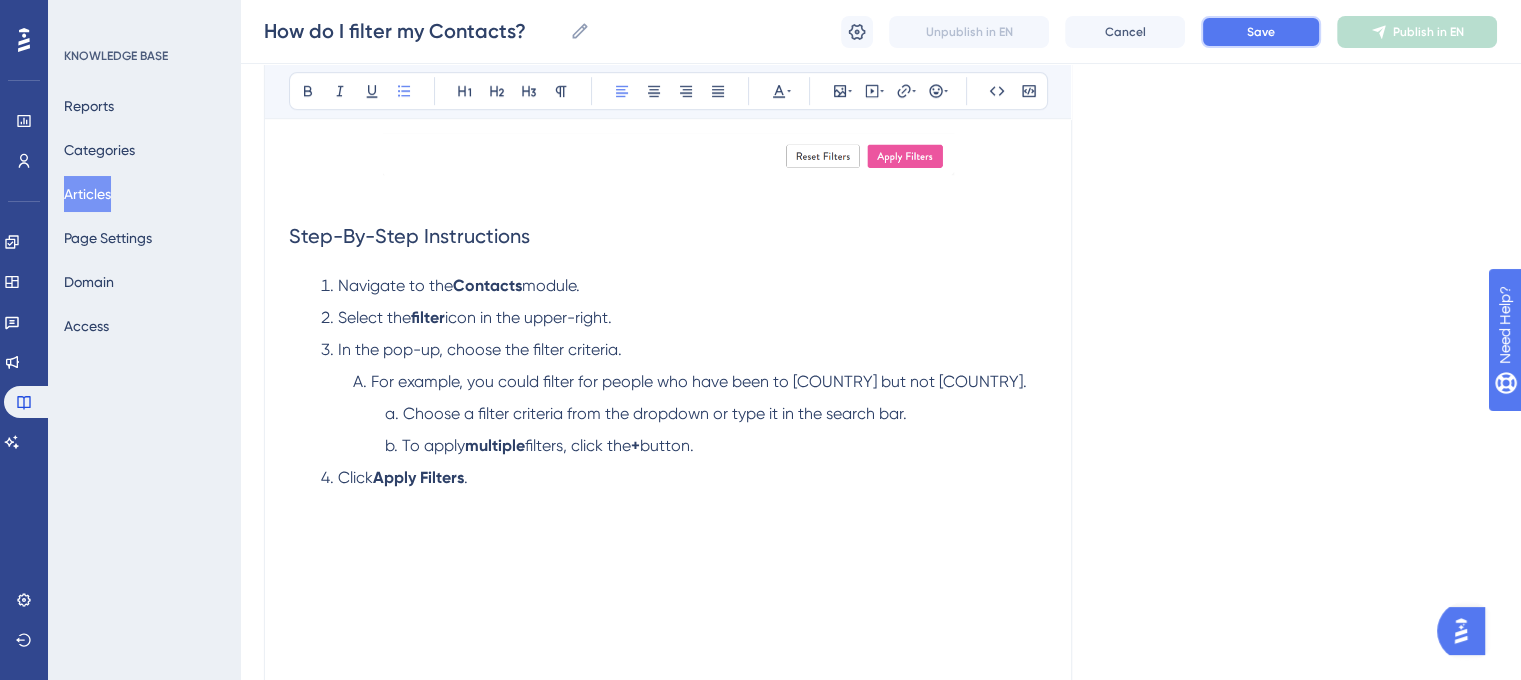 click on "Save" at bounding box center [1261, 32] 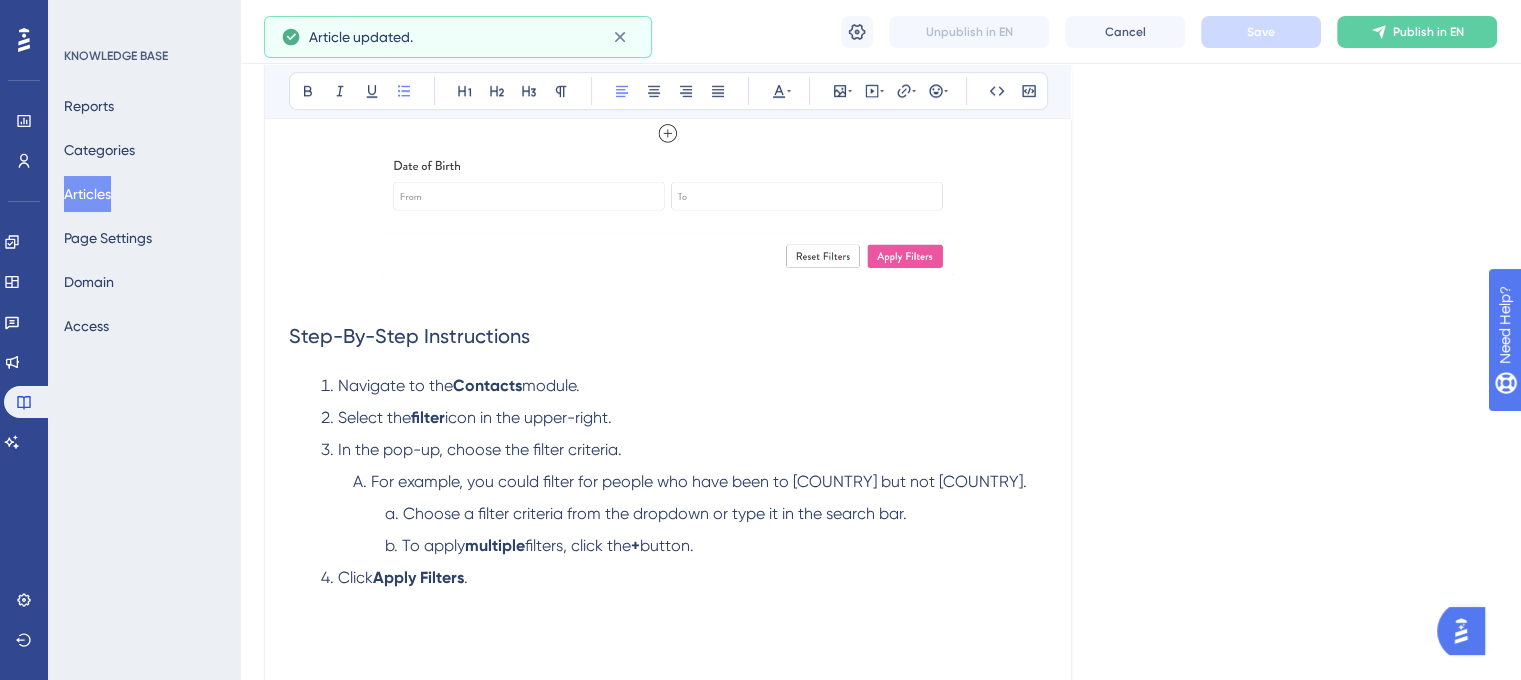 scroll, scrollTop: 1255, scrollLeft: 0, axis: vertical 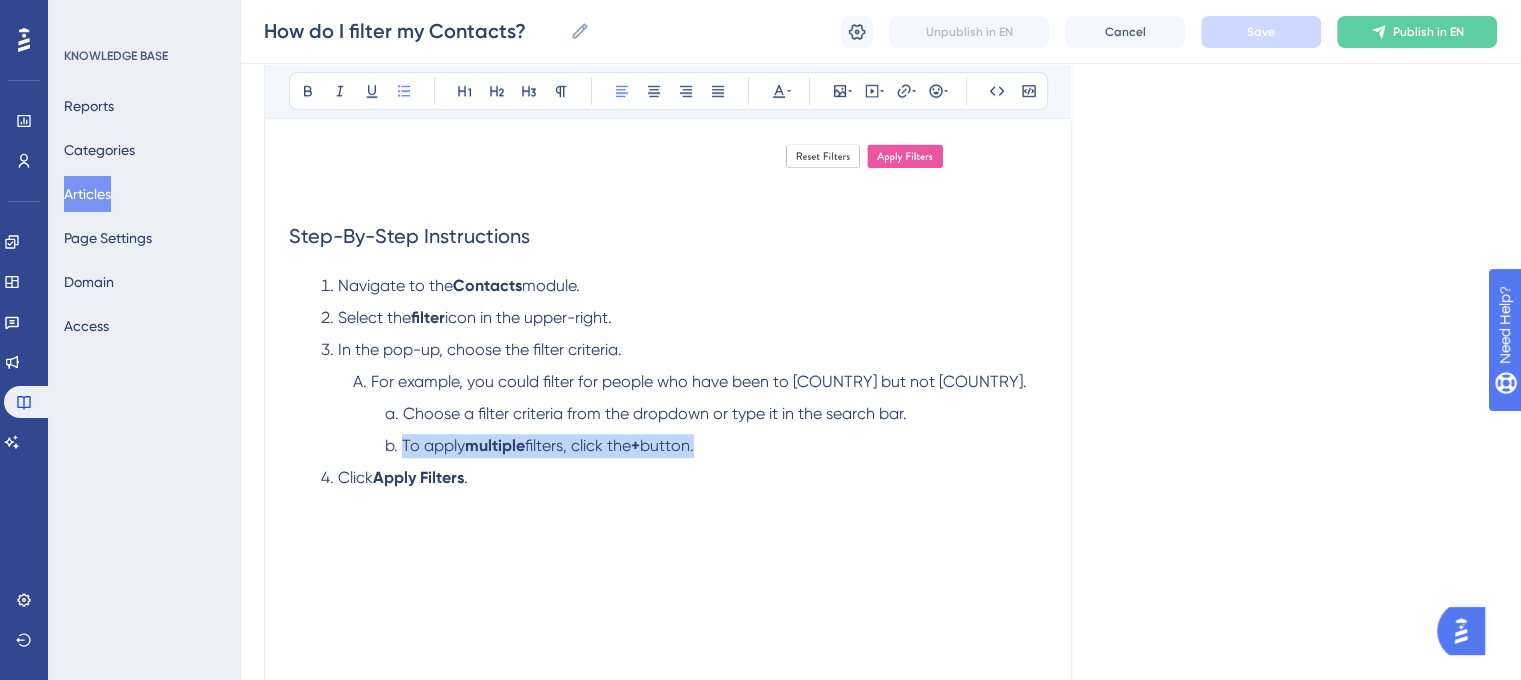 drag, startPoint x: 717, startPoint y: 447, endPoint x: 376, endPoint y: 452, distance: 341.03665 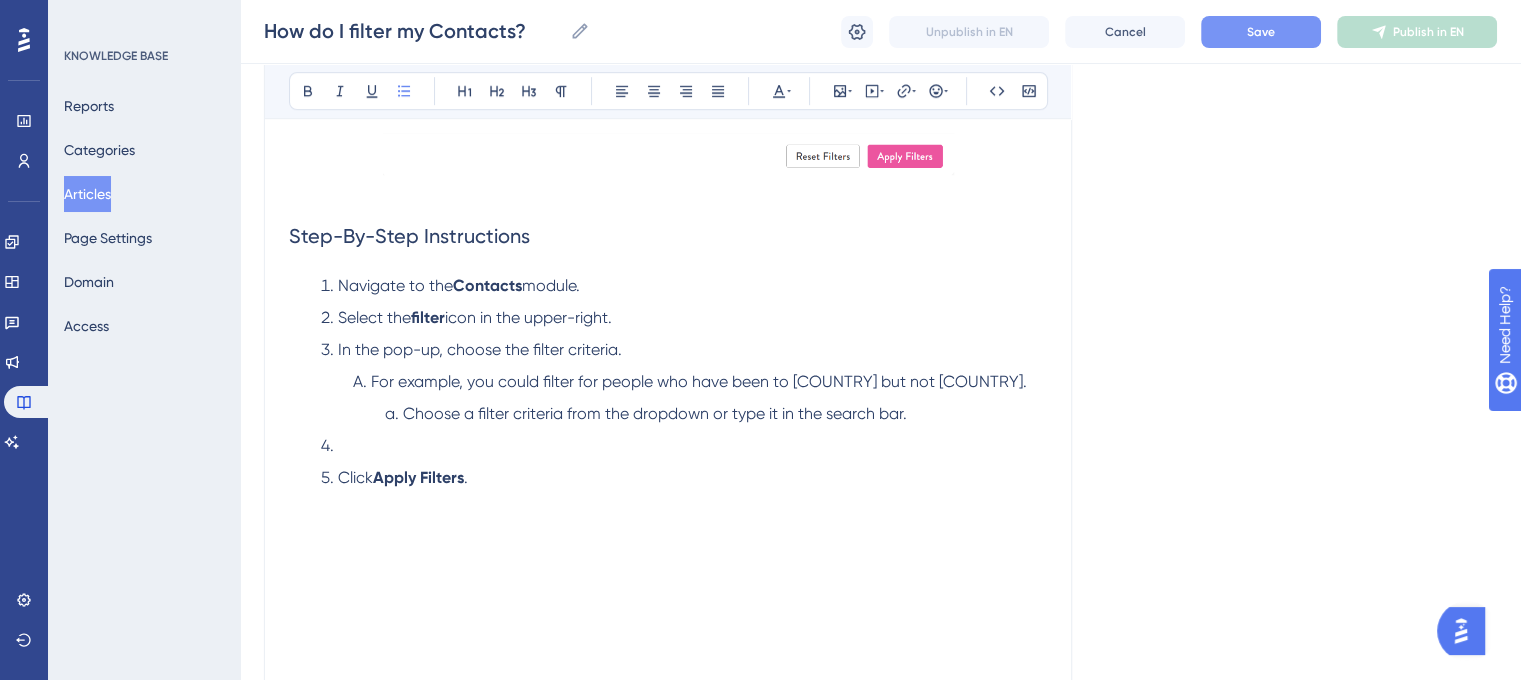 click at bounding box center (684, 446) 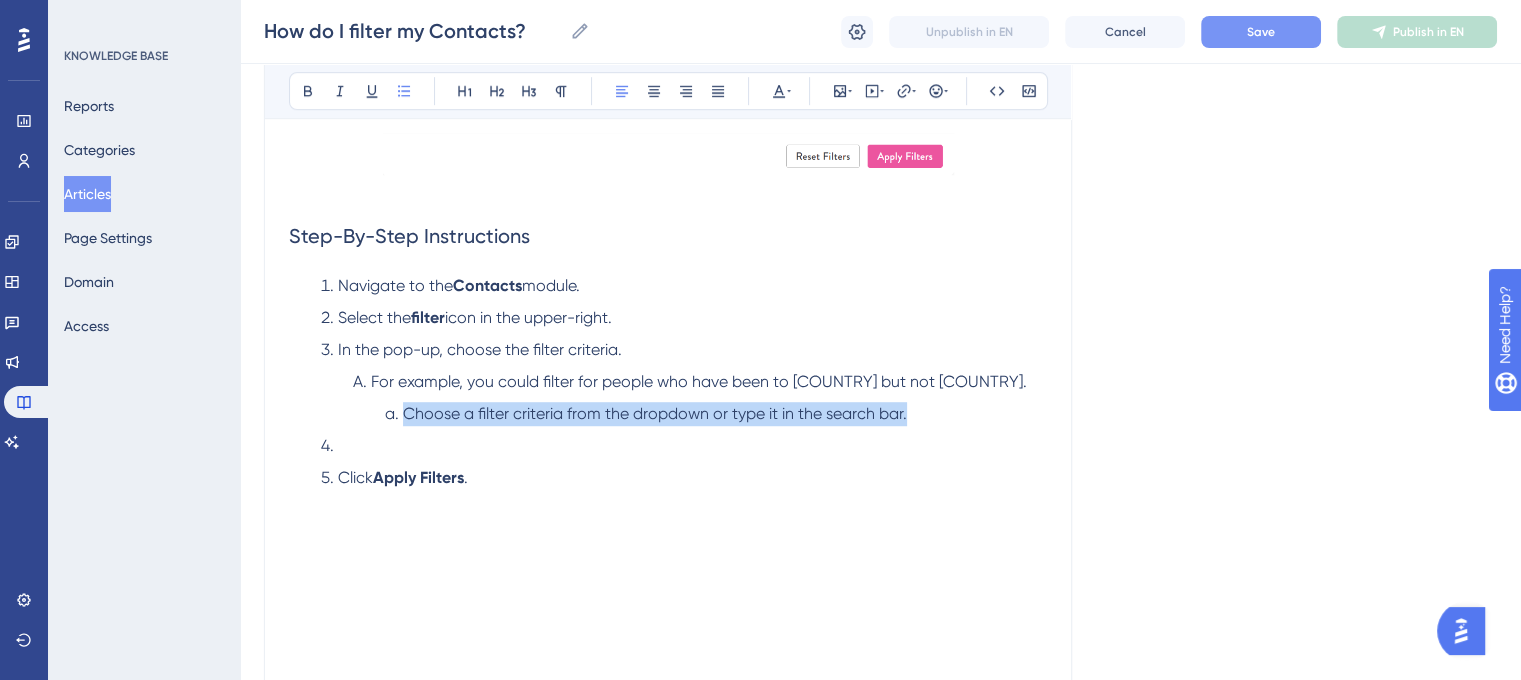 drag, startPoint x: 920, startPoint y: 407, endPoint x: 370, endPoint y: 415, distance: 550.05817 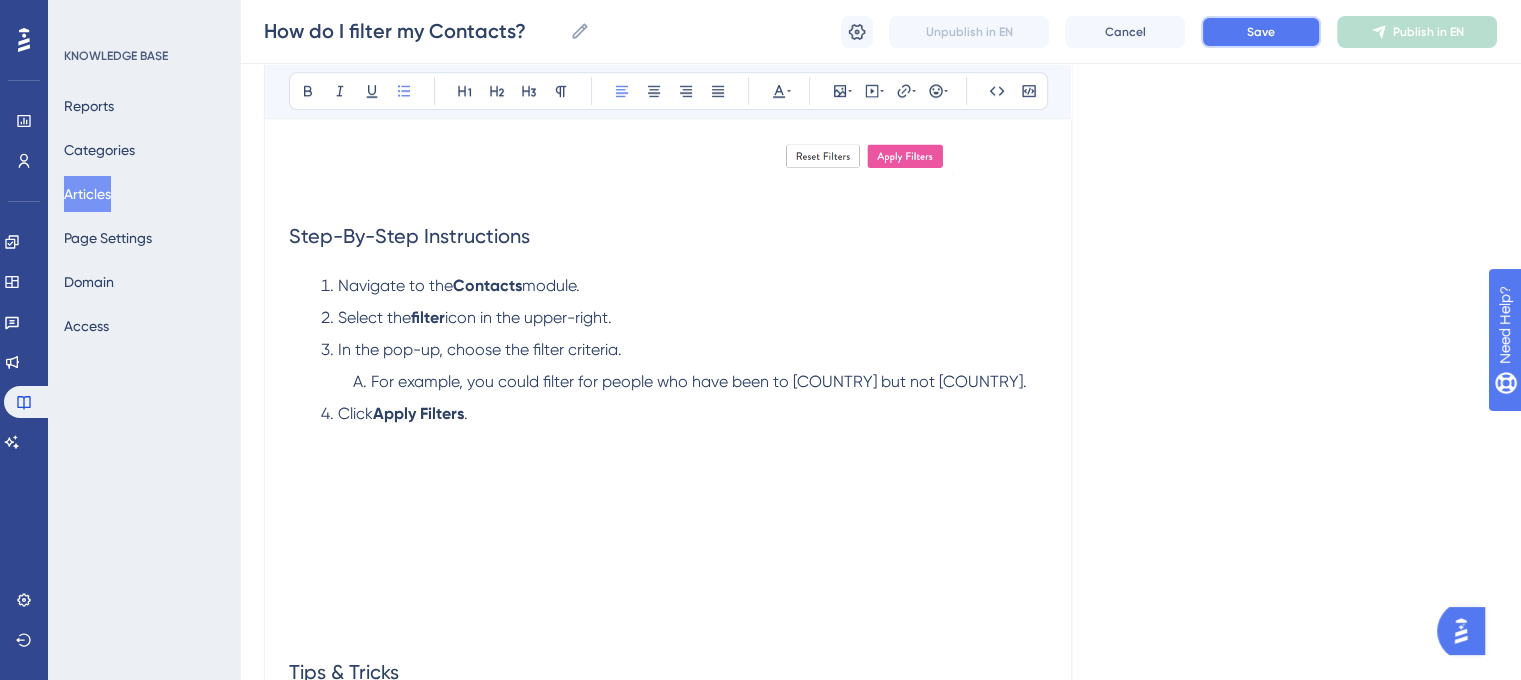 click on "Save" at bounding box center (1261, 32) 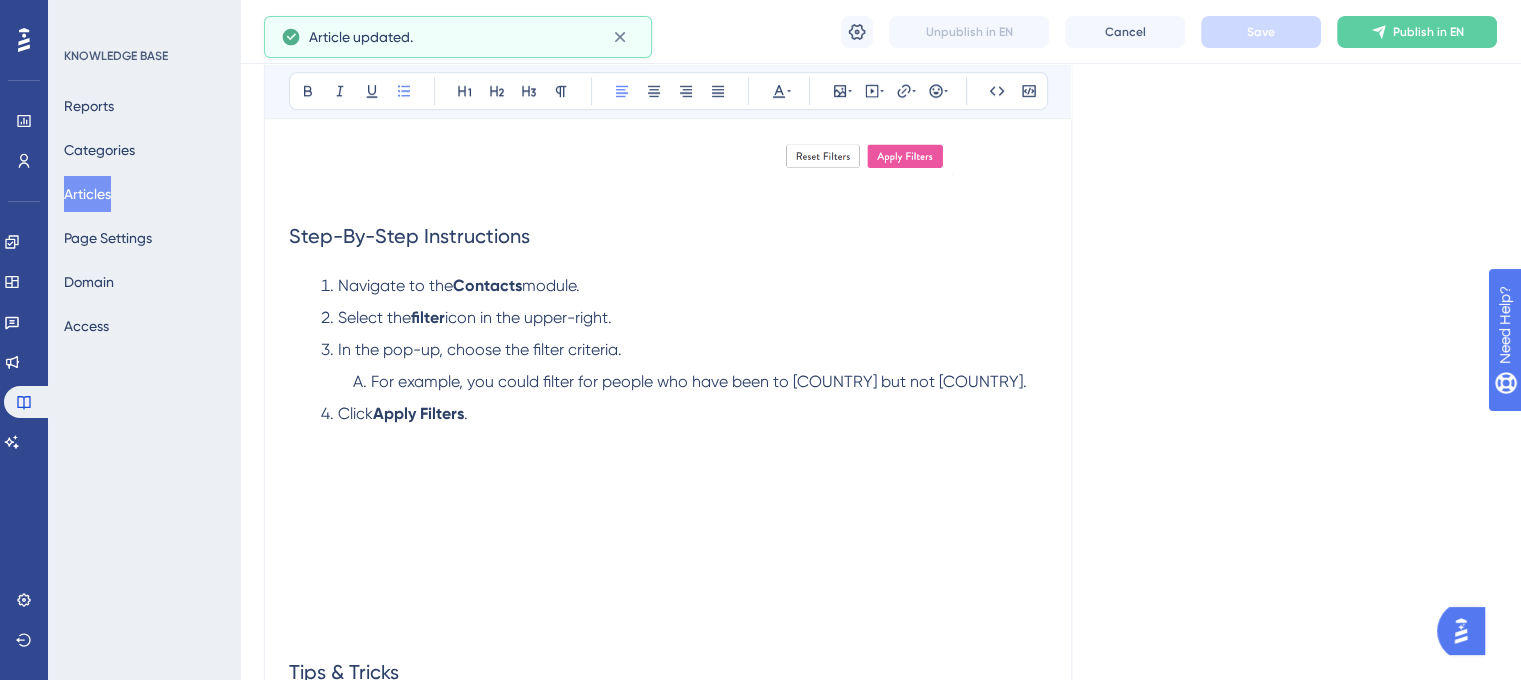click at bounding box center (668, 510) 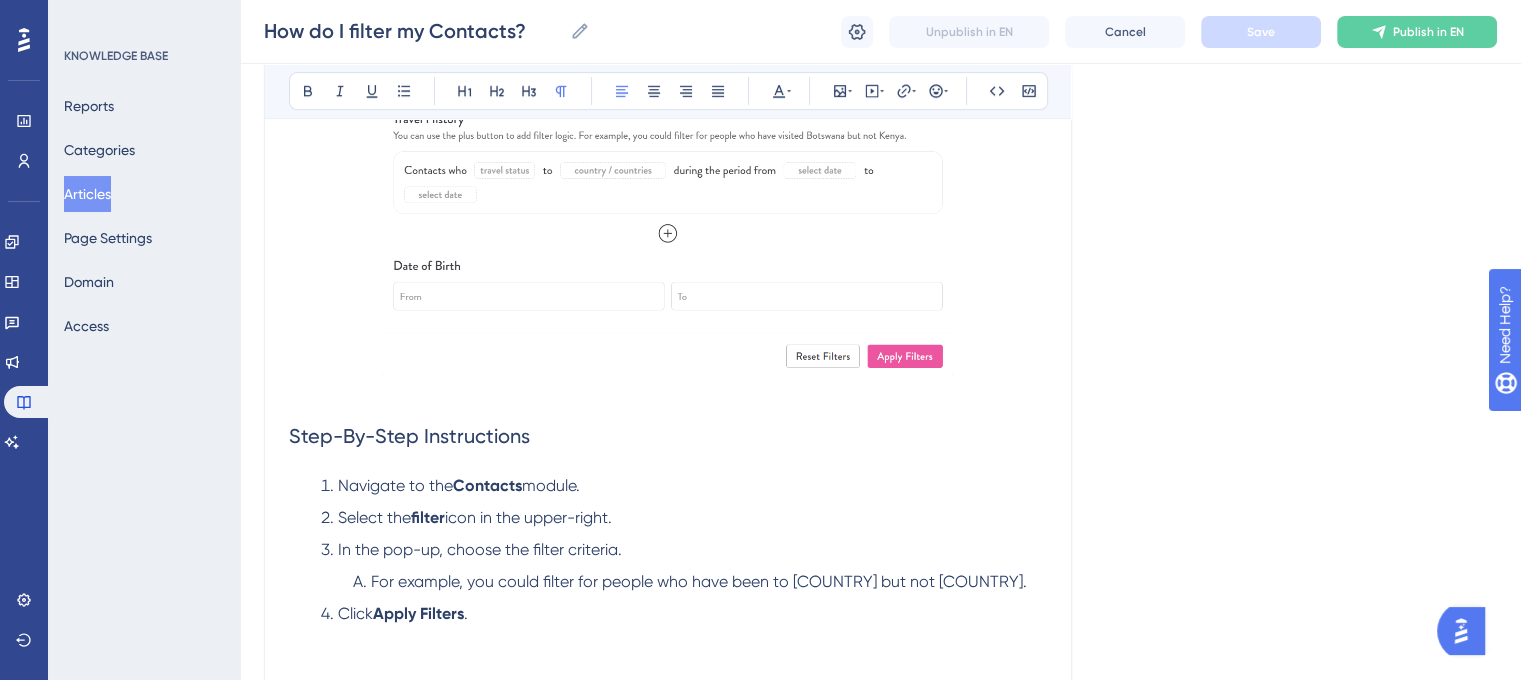 scroll, scrollTop: 1355, scrollLeft: 0, axis: vertical 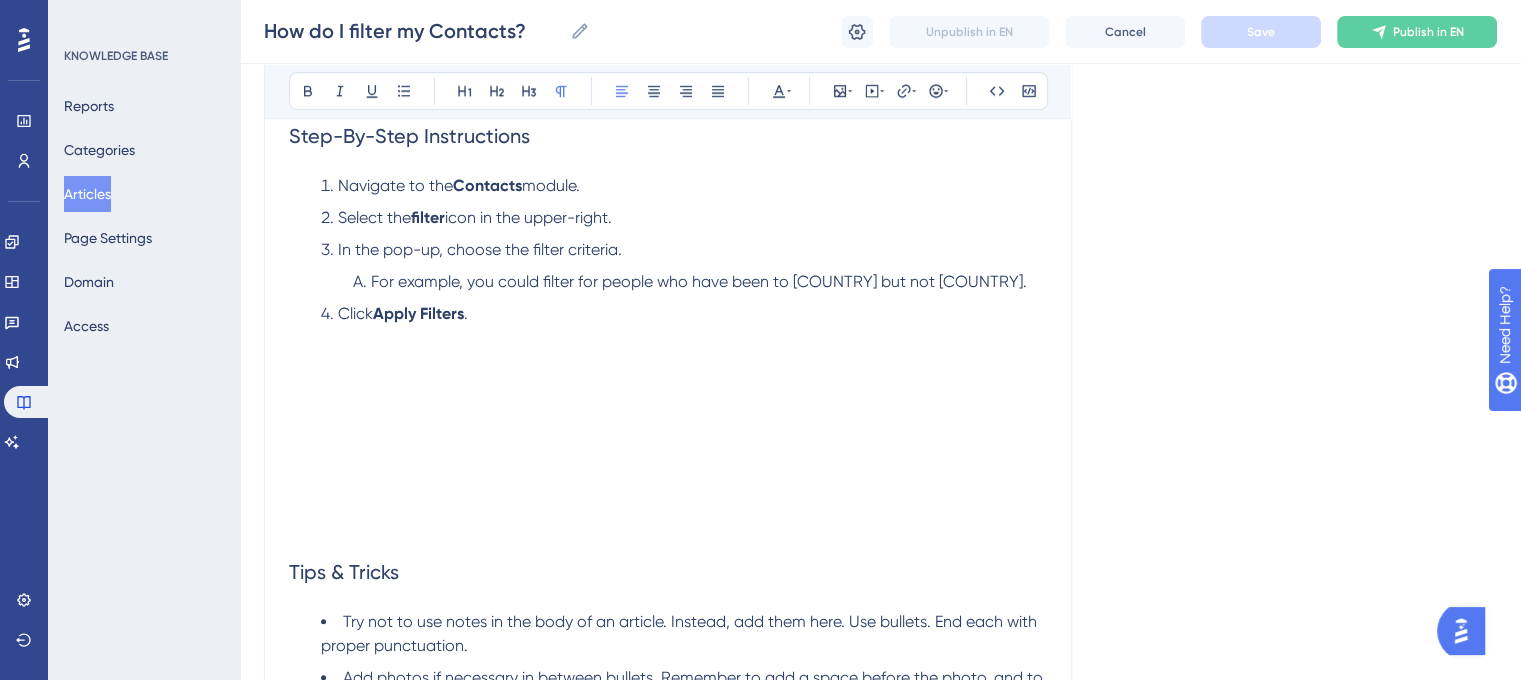 click at bounding box center (668, 410) 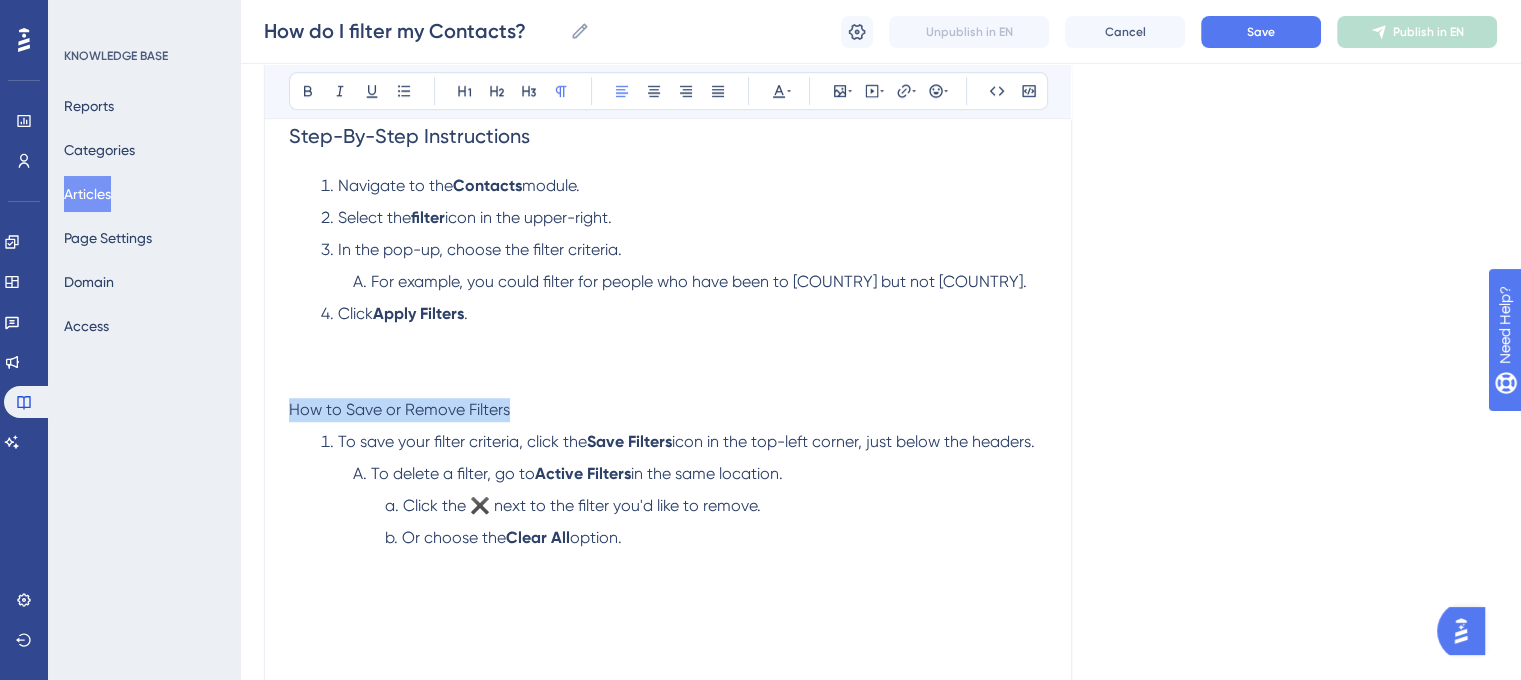 drag, startPoint x: 444, startPoint y: 411, endPoint x: 344, endPoint y: 330, distance: 128.68954 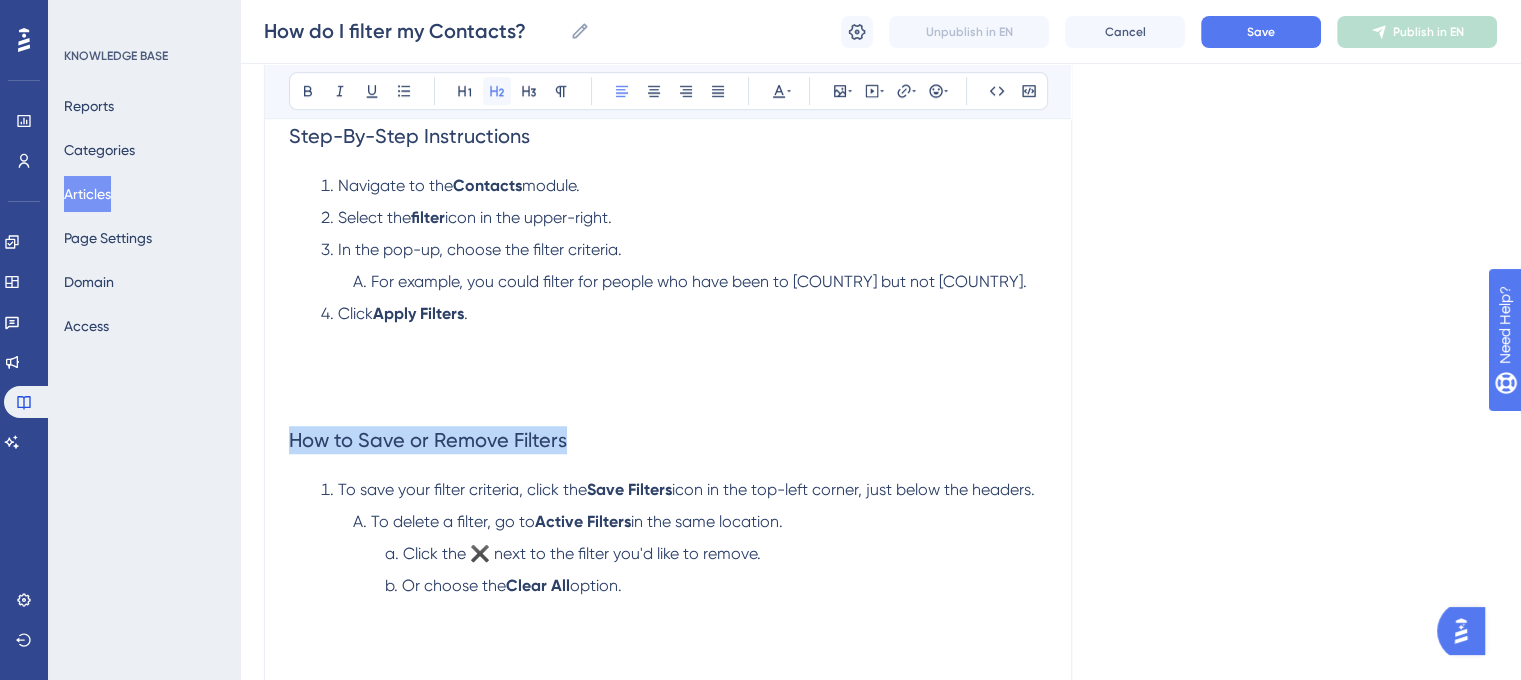 click 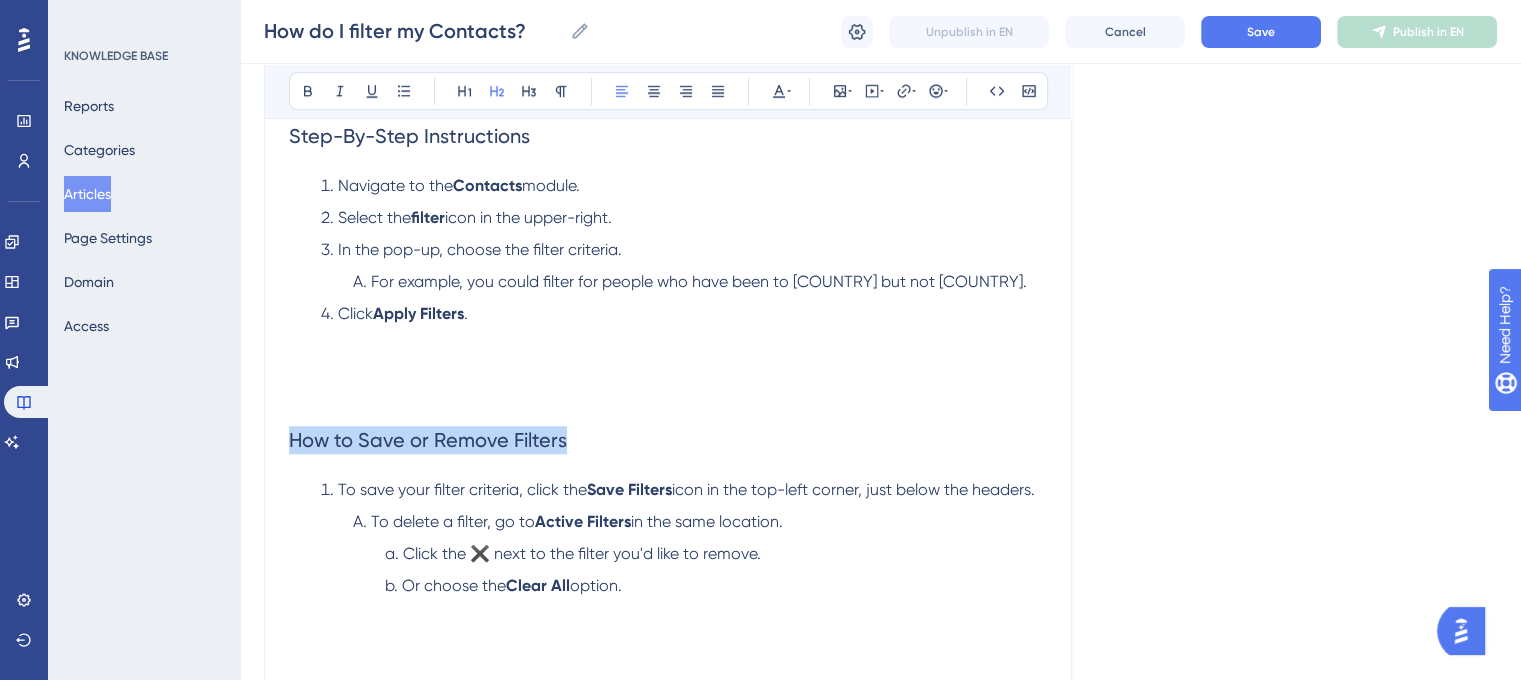 click on "How to Save or Remove Filters" at bounding box center [668, 398] 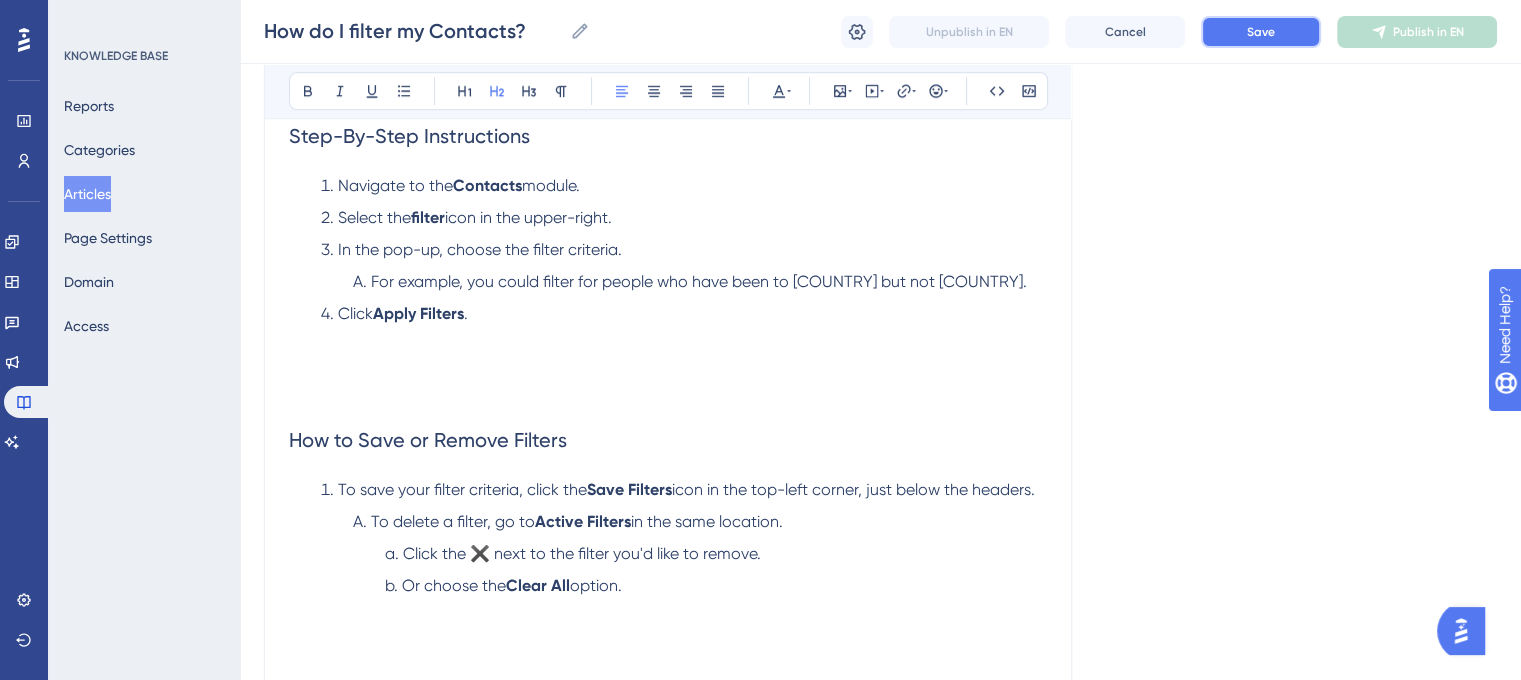 click on "Save" at bounding box center [1261, 32] 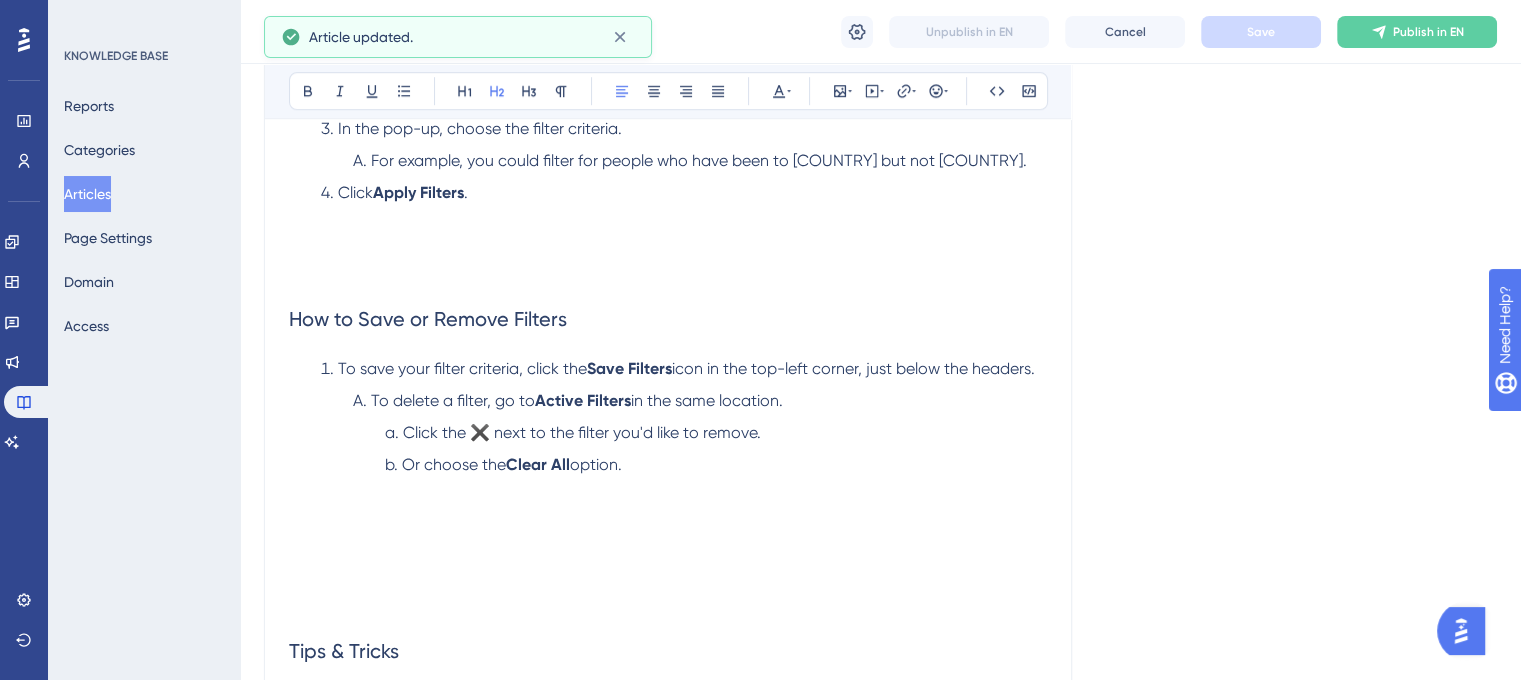 scroll, scrollTop: 1655, scrollLeft: 0, axis: vertical 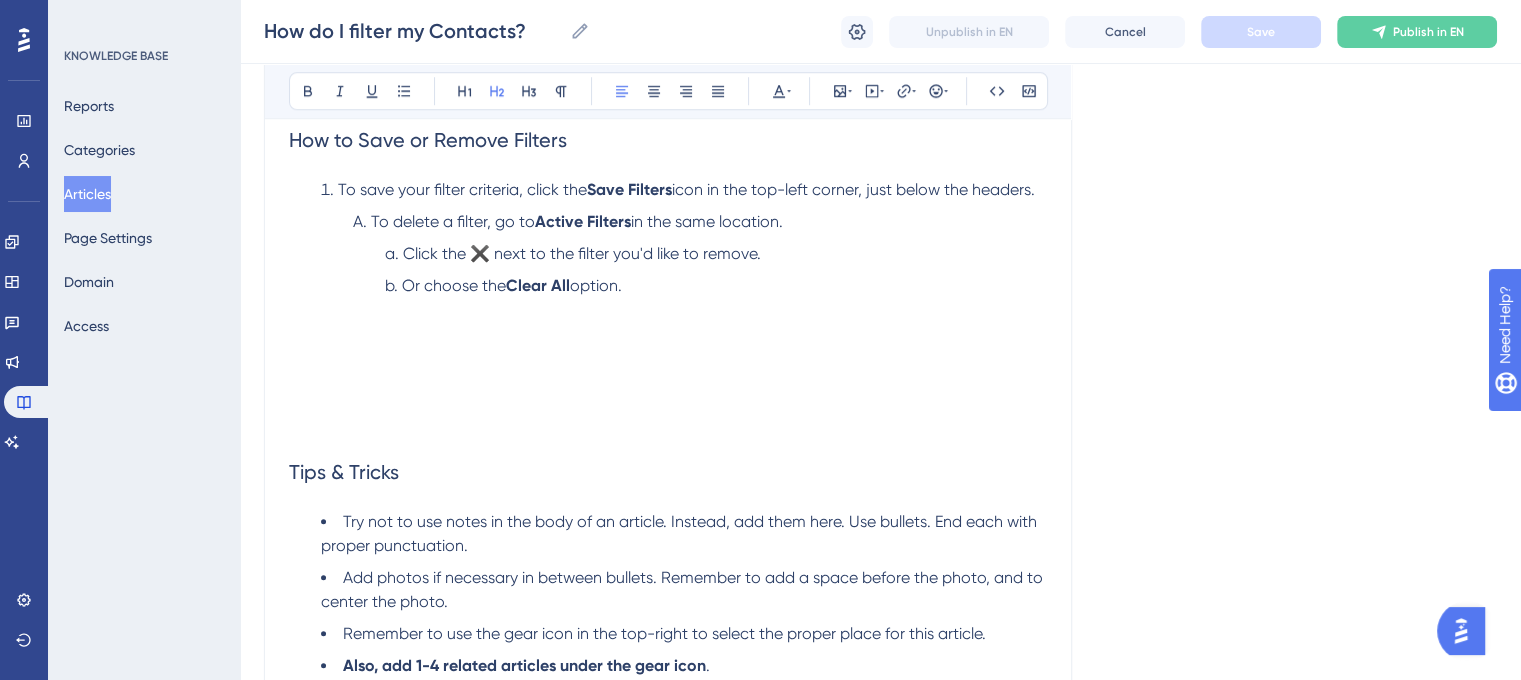 click on "How do I filter my Contacts? Apply filters to efficiently search, segment, and manage contacts. Bold Italic Underline Bullet Point Heading 1 Heading 2 Heading 3 Normal Align Left Align Center Align Right Align Justify Text Color Insert Image Embed Video Hyperlink Emojis Code Code Block Use filters to  segment  and  manage  your contacts—ideal for organizing lists for outreach, marketing, or targeted communication. You can filter contacts by: Tags Address Decision Maker Contact Owner Original Lead Source Secondary Lead Source Referred By Travel History Date of Birth Step-By-Step Instructions Navigate to the  Contacts  module. Select the  filter  icon in the upper-right.  In the pop-up, choose the filter criteria. For example, you could filter for people who have been to Kenya but not Botswana. Click  Apply Filters . How to Save or Remove Filters To save your filter criteria, click the  Save Filters  icon in the top-left corner, just below the headers. To delete a filter, go to  Active Filters Or choose the" at bounding box center (668, -316) 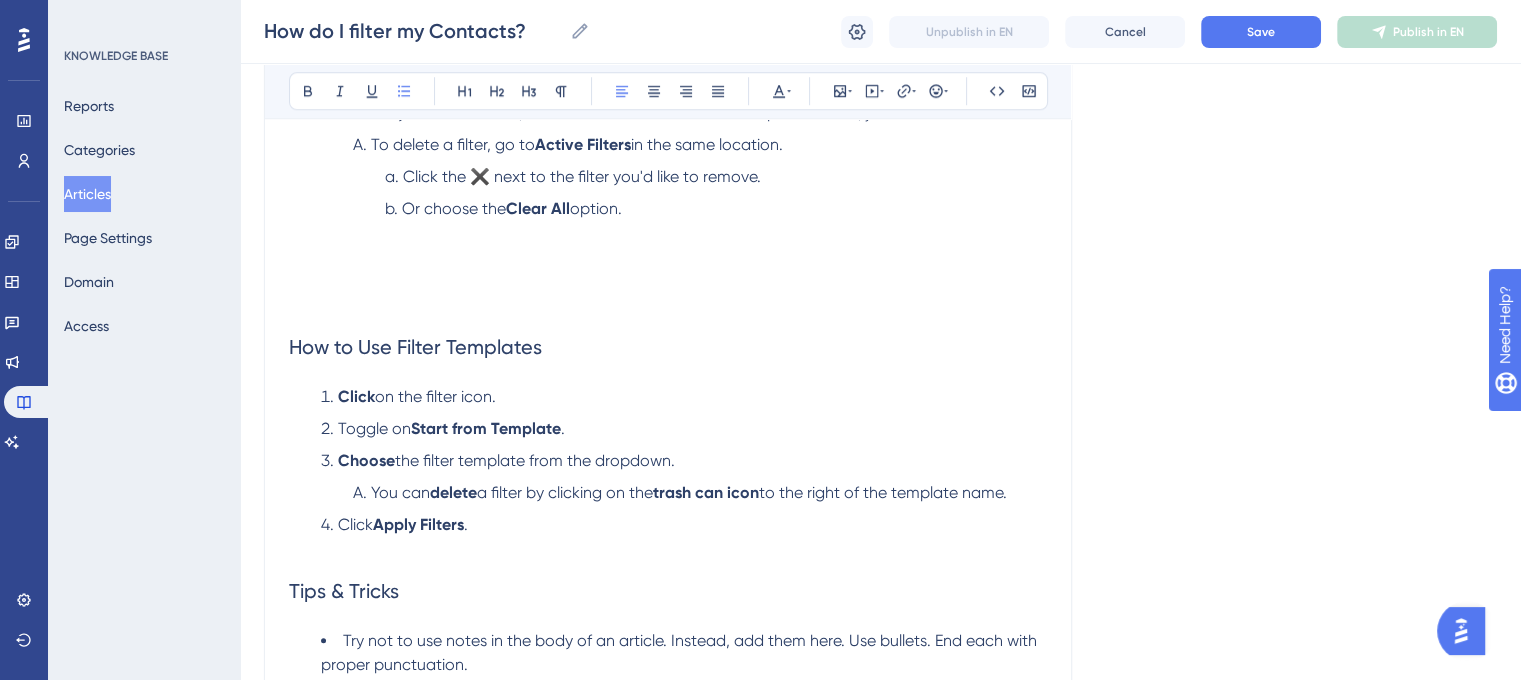 scroll, scrollTop: 1855, scrollLeft: 0, axis: vertical 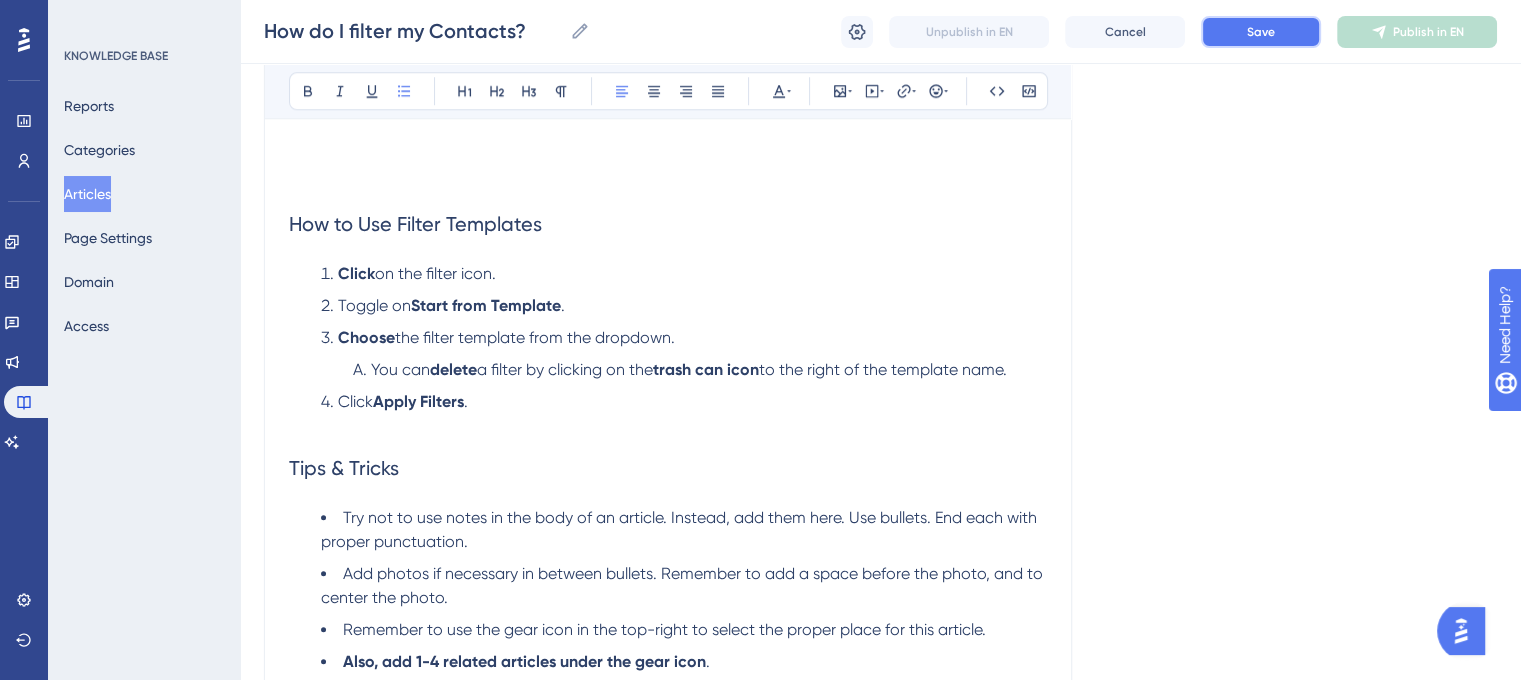 click on "Save" at bounding box center (1261, 32) 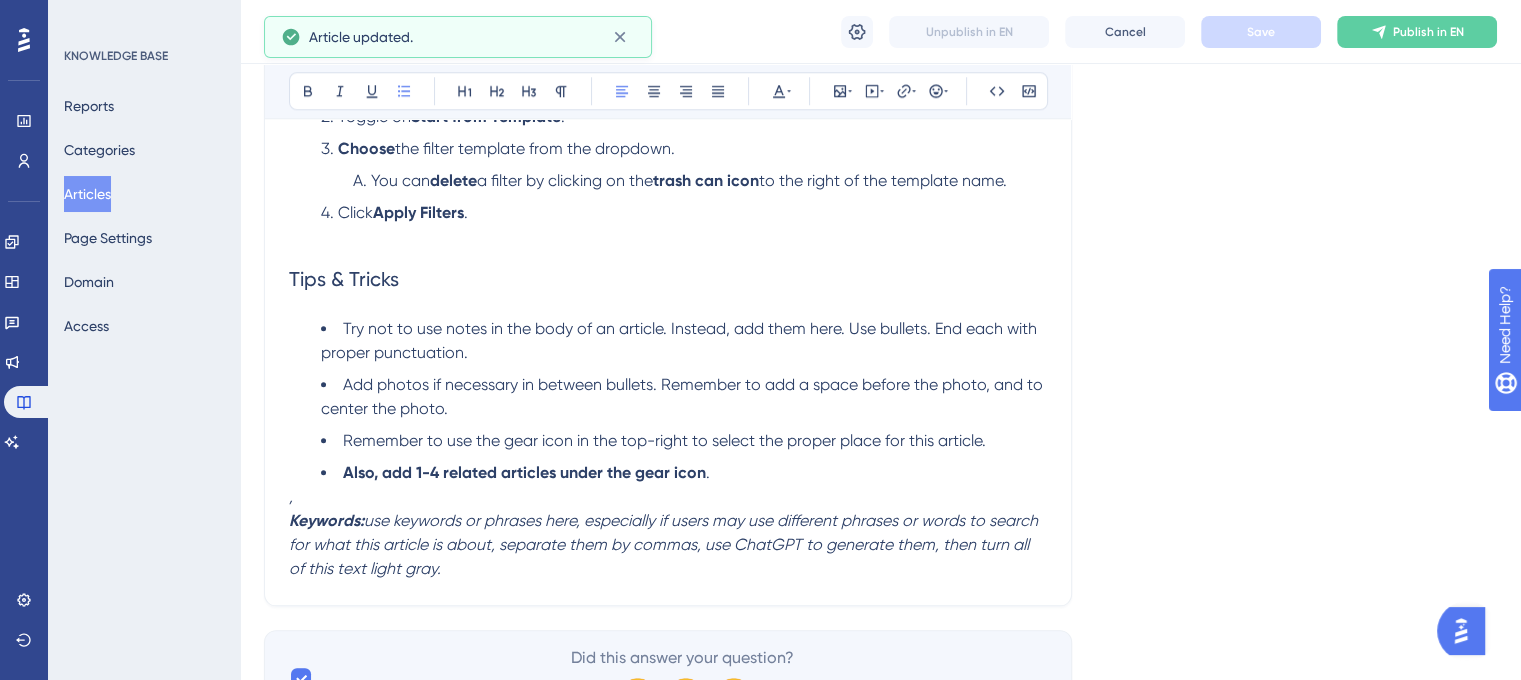 scroll, scrollTop: 2055, scrollLeft: 0, axis: vertical 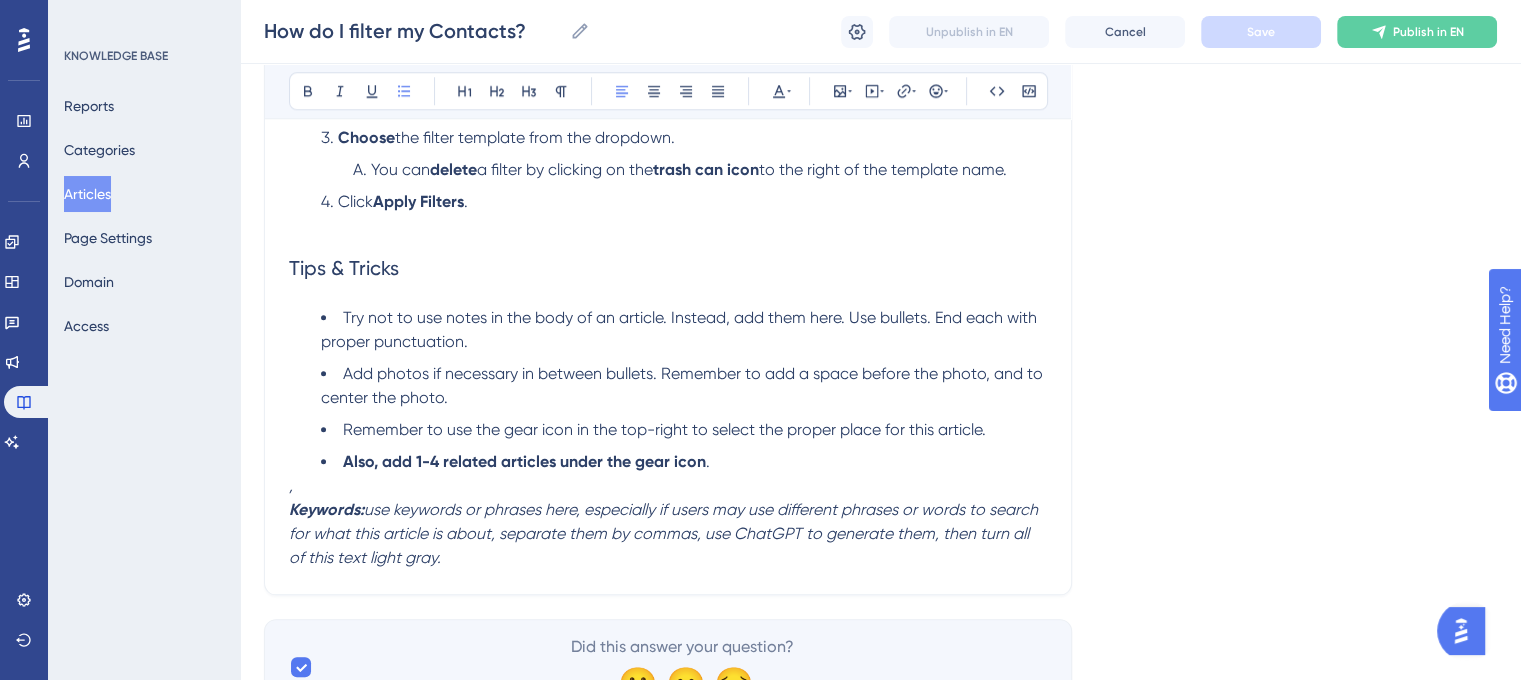 drag, startPoint x: 715, startPoint y: 473, endPoint x: 288, endPoint y: 285, distance: 466.55438 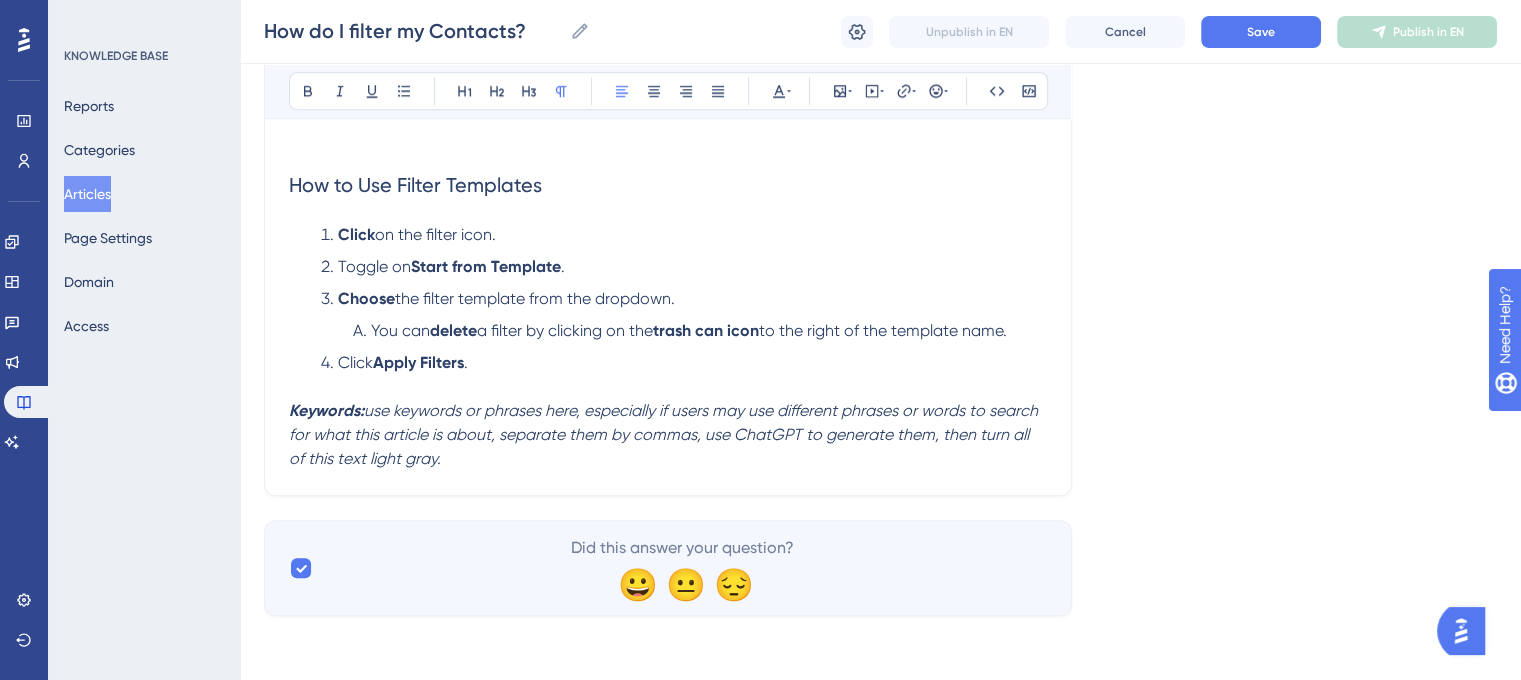 scroll, scrollTop: 1903, scrollLeft: 0, axis: vertical 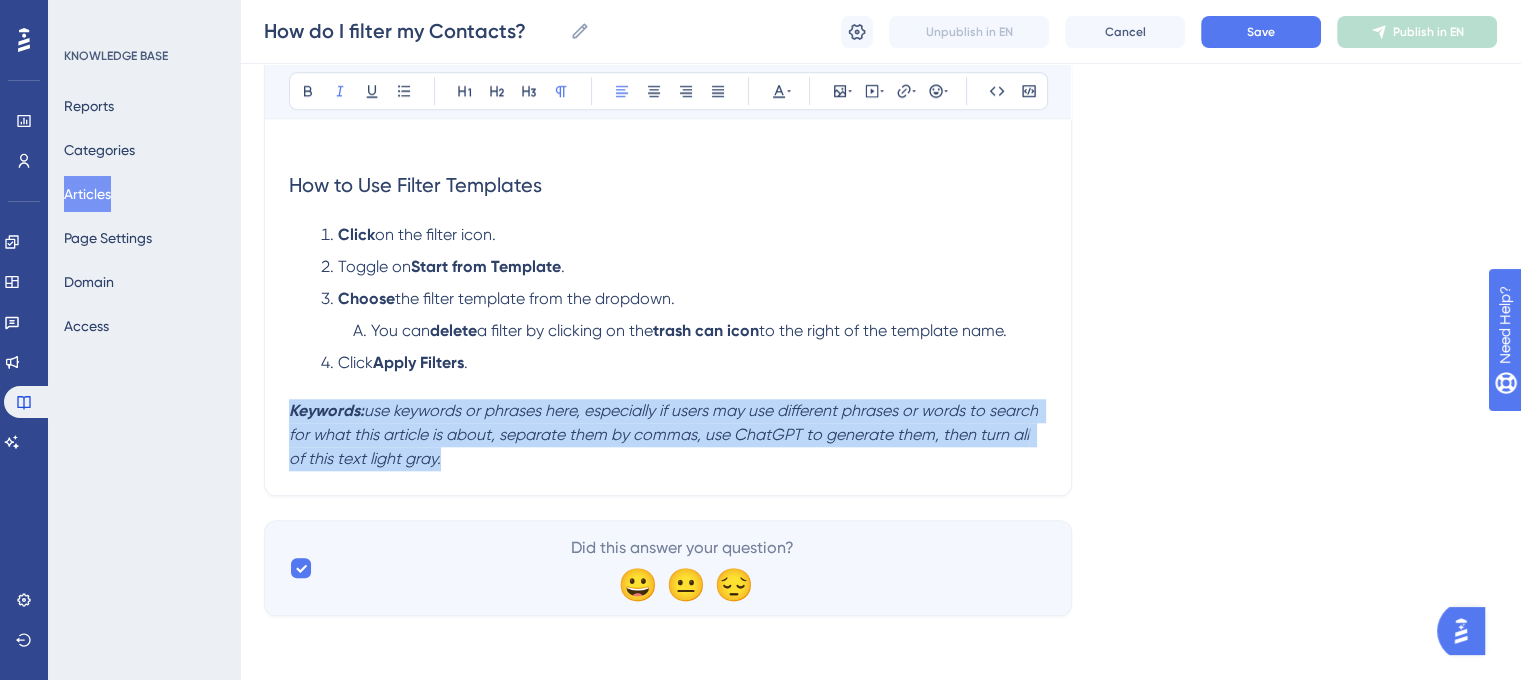 drag, startPoint x: 457, startPoint y: 457, endPoint x: 270, endPoint y: 419, distance: 190.8219 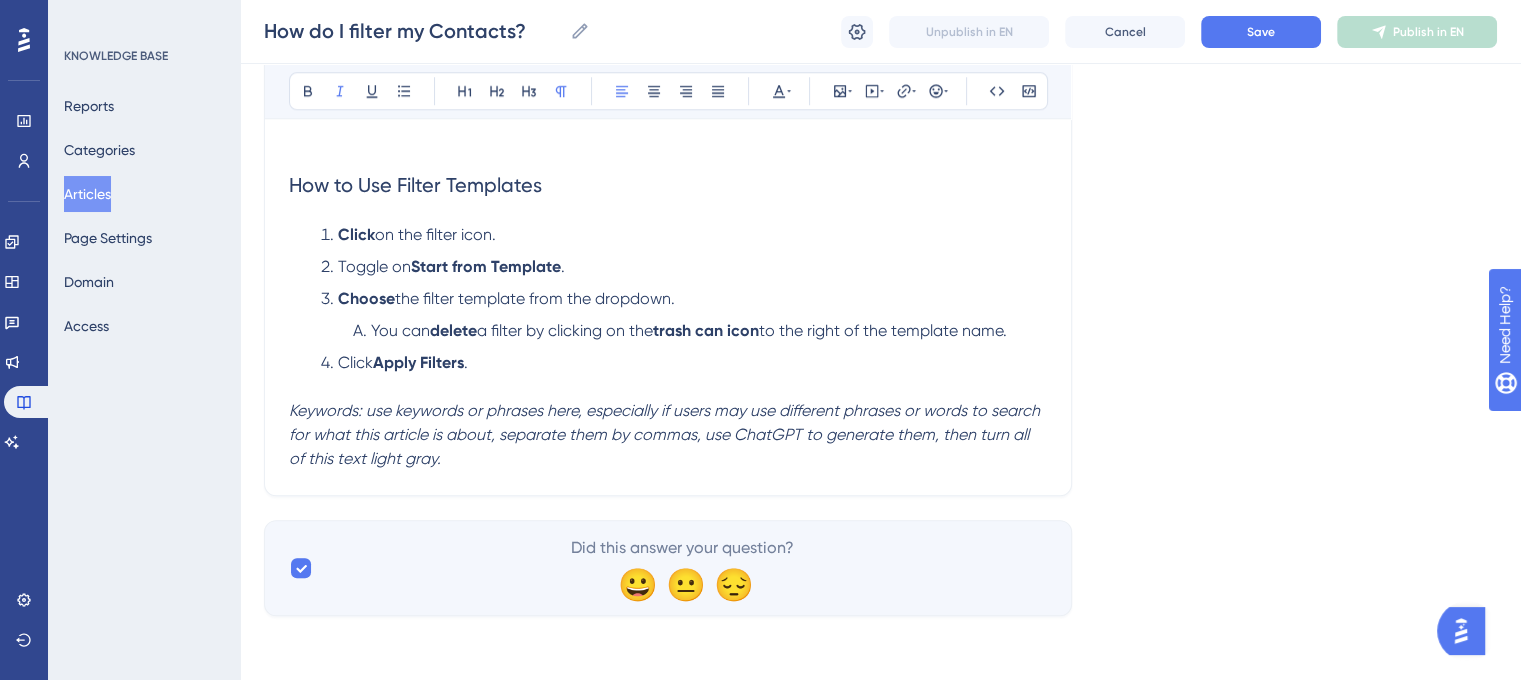 scroll, scrollTop: 1902, scrollLeft: 0, axis: vertical 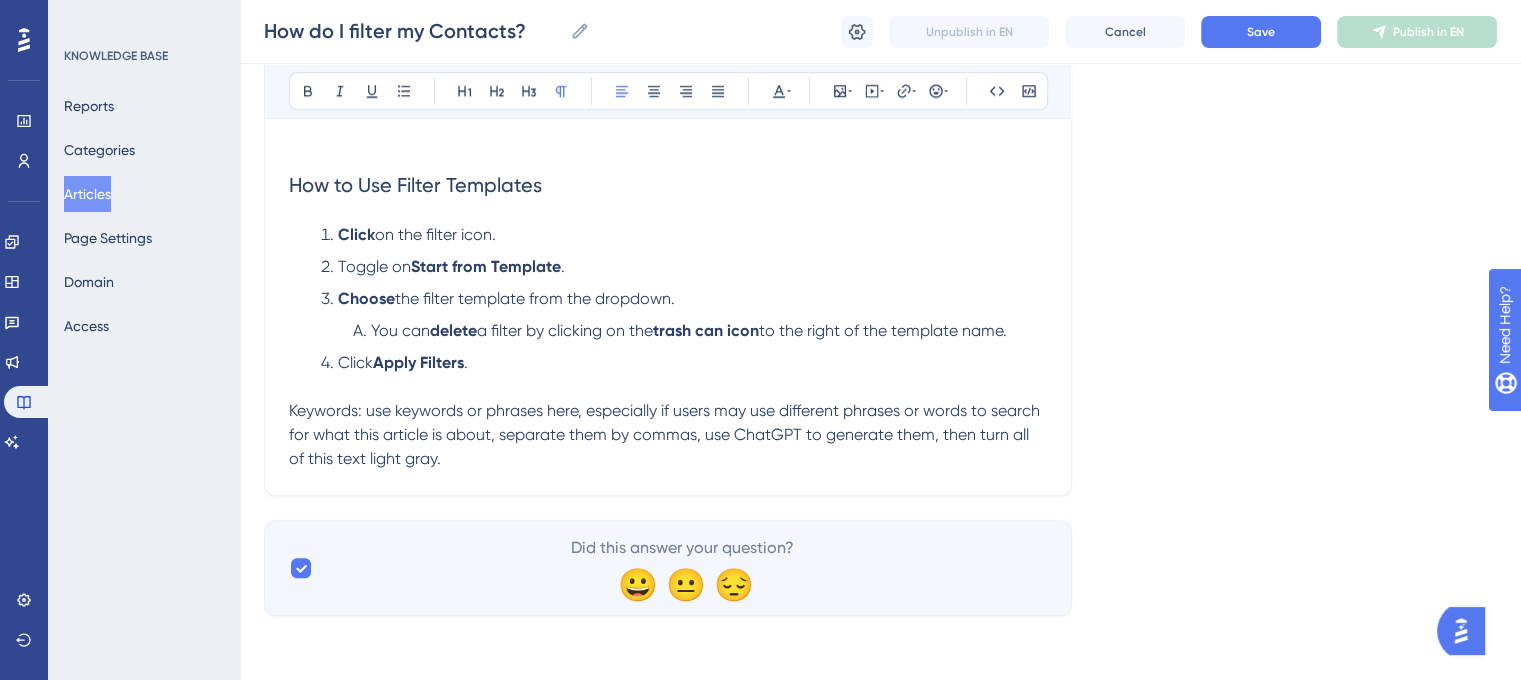 click on "Keywords: use keywords or phrases here, especially if users may use different phrases or words to search for what this article is about, separate them by commas, use ChatGPT to generate them, then turn all of this text light gray." at bounding box center [668, 435] 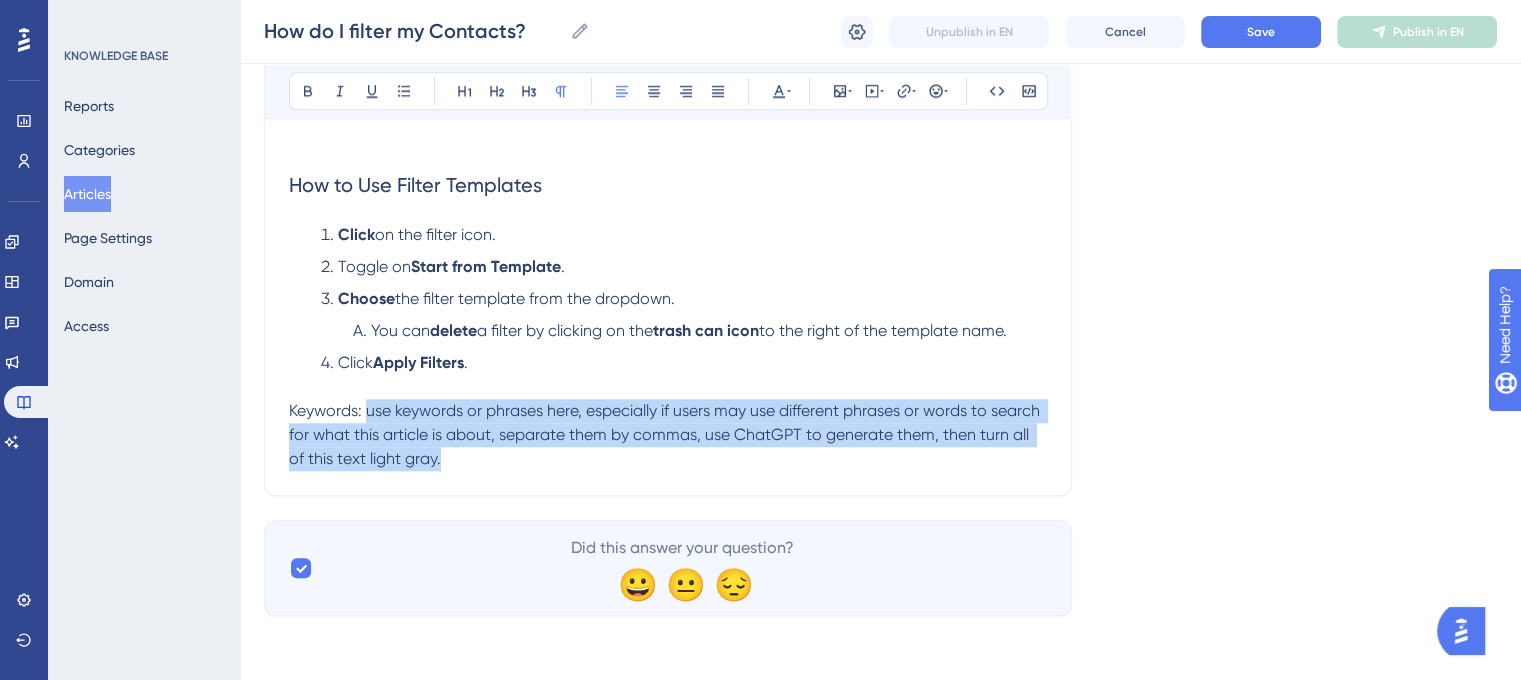 drag, startPoint x: 425, startPoint y: 453, endPoint x: 368, endPoint y: 415, distance: 68.50548 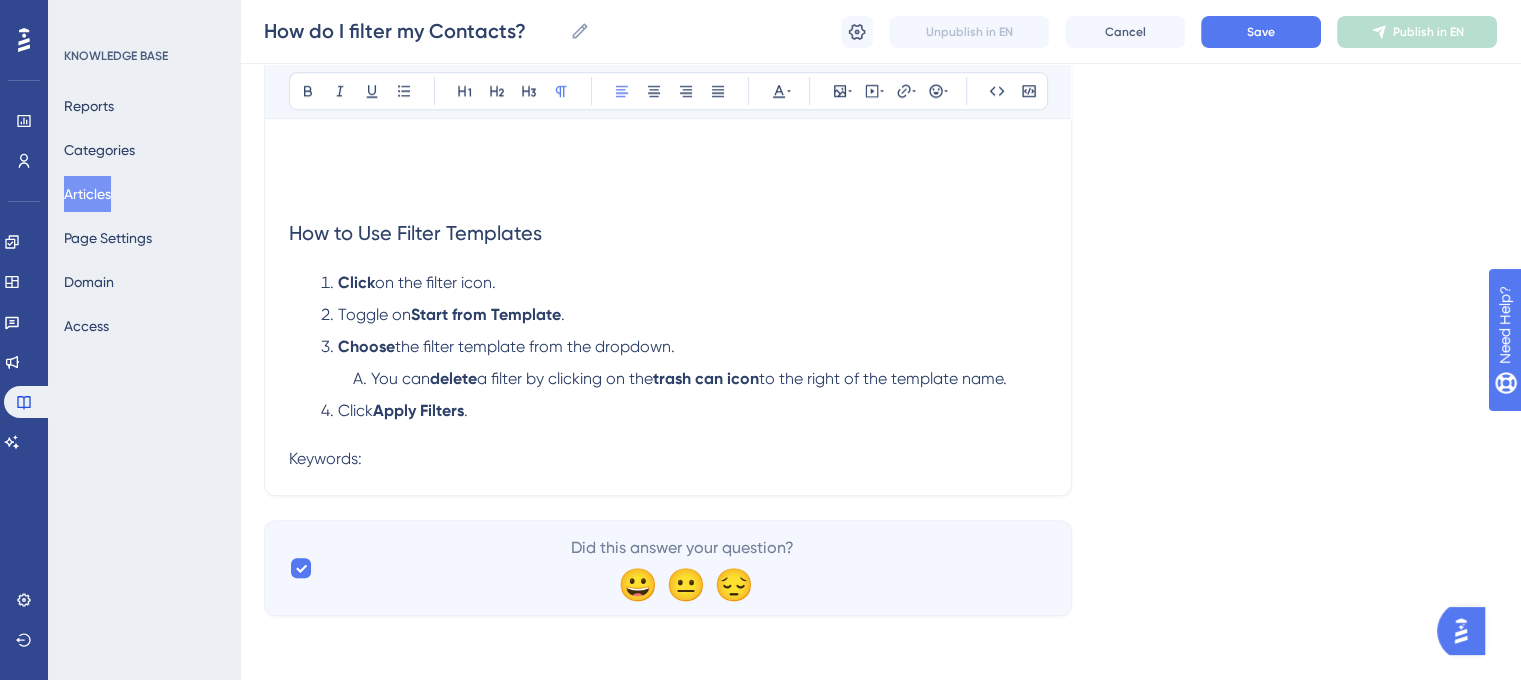 scroll, scrollTop: 1854, scrollLeft: 0, axis: vertical 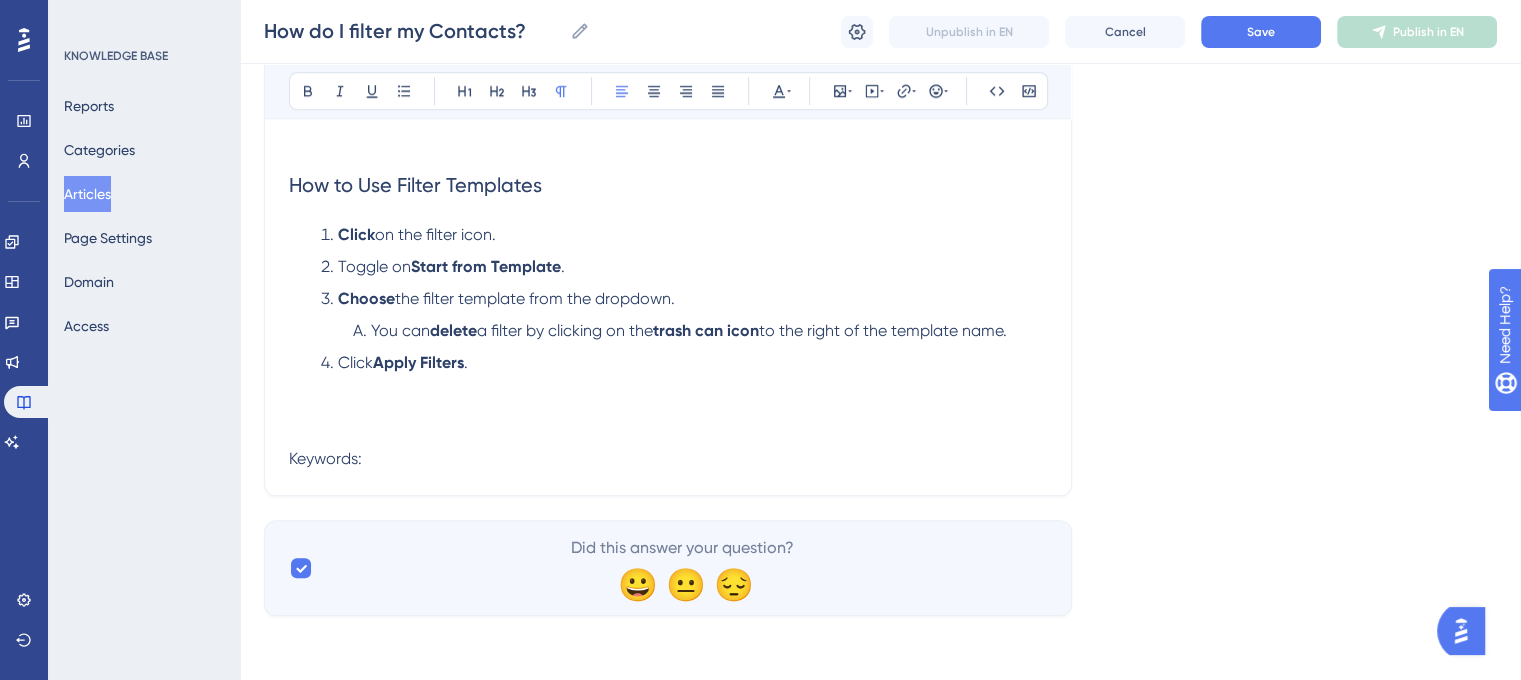 click on "How do I filter my Contacts? Apply filters to efficiently search, segment, and manage contacts. Bold Italic Underline Bullet Point Heading 1 Heading 2 Heading 3 Normal Align Left Align Center Align Right Align Justify Text Color Insert Image Embed Video Hyperlink Emojis Code Code Block Use filters to  segment  and  manage  your contacts—ideal for organizing lists for outreach, marketing, or targeted communication. You can filter contacts by: Tags Address Decision Maker Contact Owner Original Lead Source Secondary Lead Source Referred By Travel History Date of Birth Step-By-Step Instructions Navigate to the  Contacts  module. Select the  filter  icon in the upper-right.  In the pop-up, choose the filter criteria. For example, you could filter for people who have been to Kenya but not Botswana. Click  Apply Filters . How to Save or Remove Filters To save your filter criteria, click the  Save Filters  icon in the top-left corner, just below the headers. To delete a filter, go to  Active Filters Or choose the" at bounding box center (668, -587) 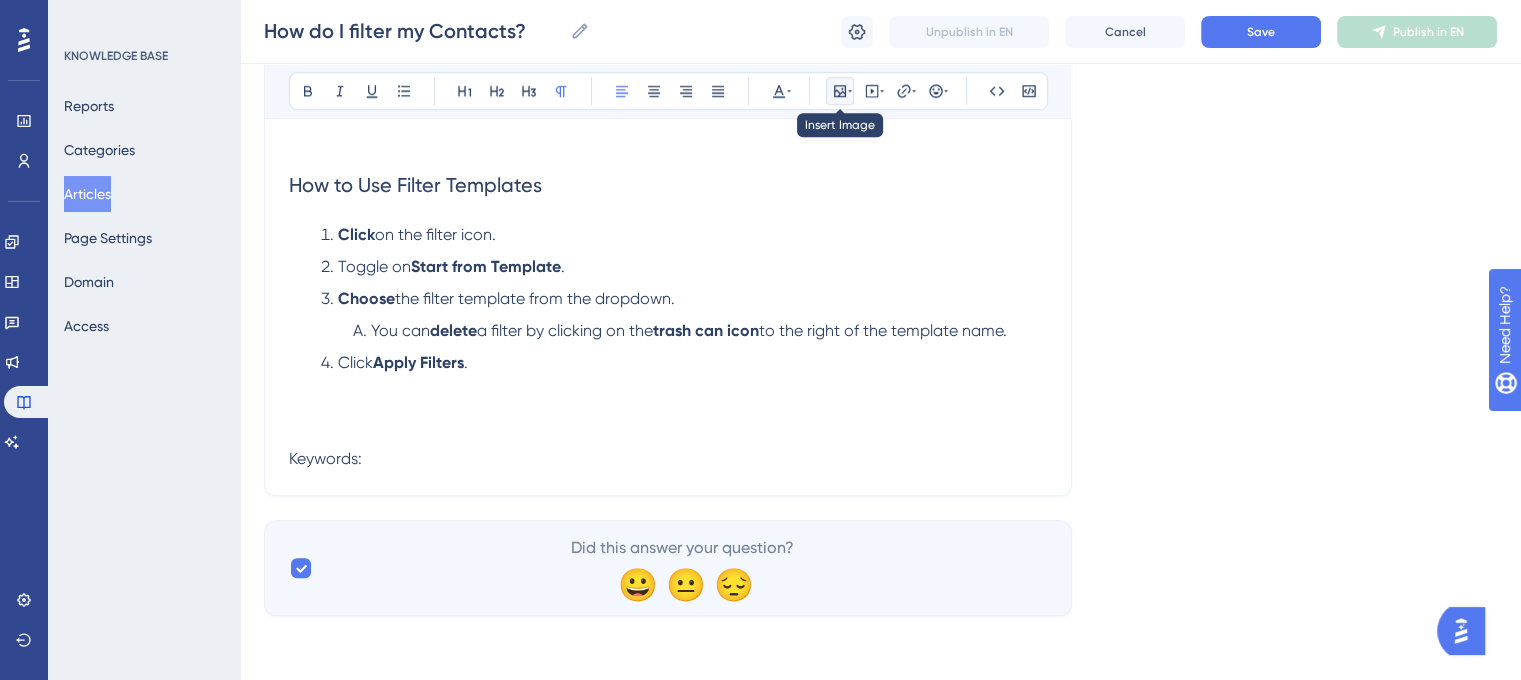 click 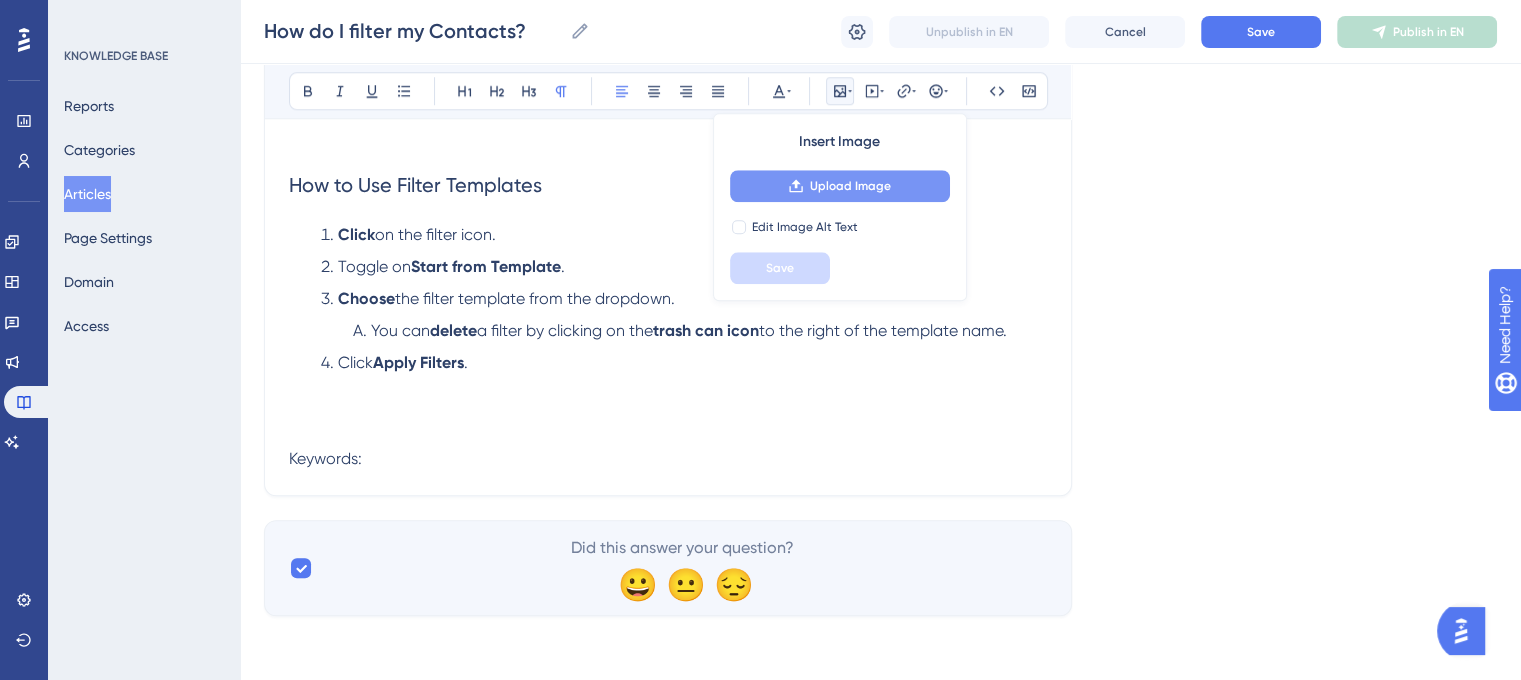 click on "Upload Image" at bounding box center [850, 186] 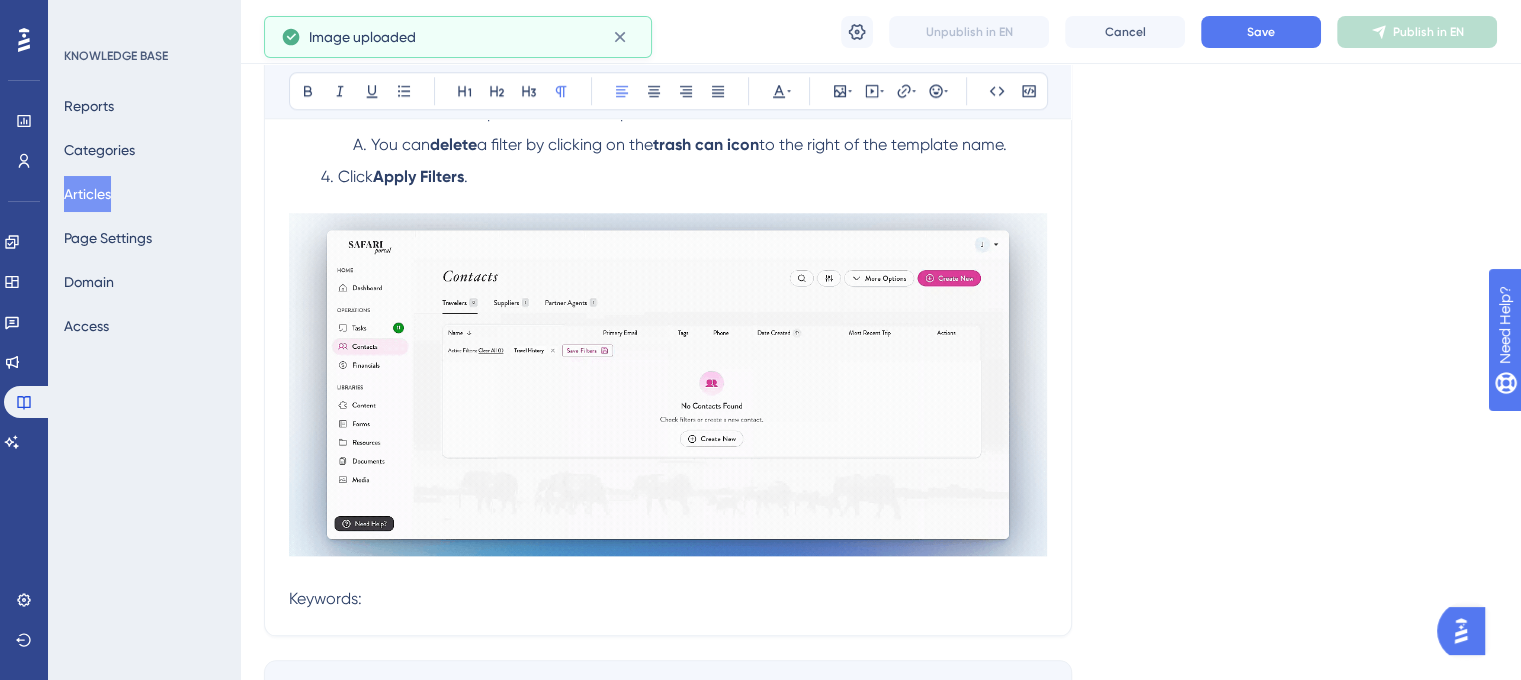 scroll, scrollTop: 2102, scrollLeft: 0, axis: vertical 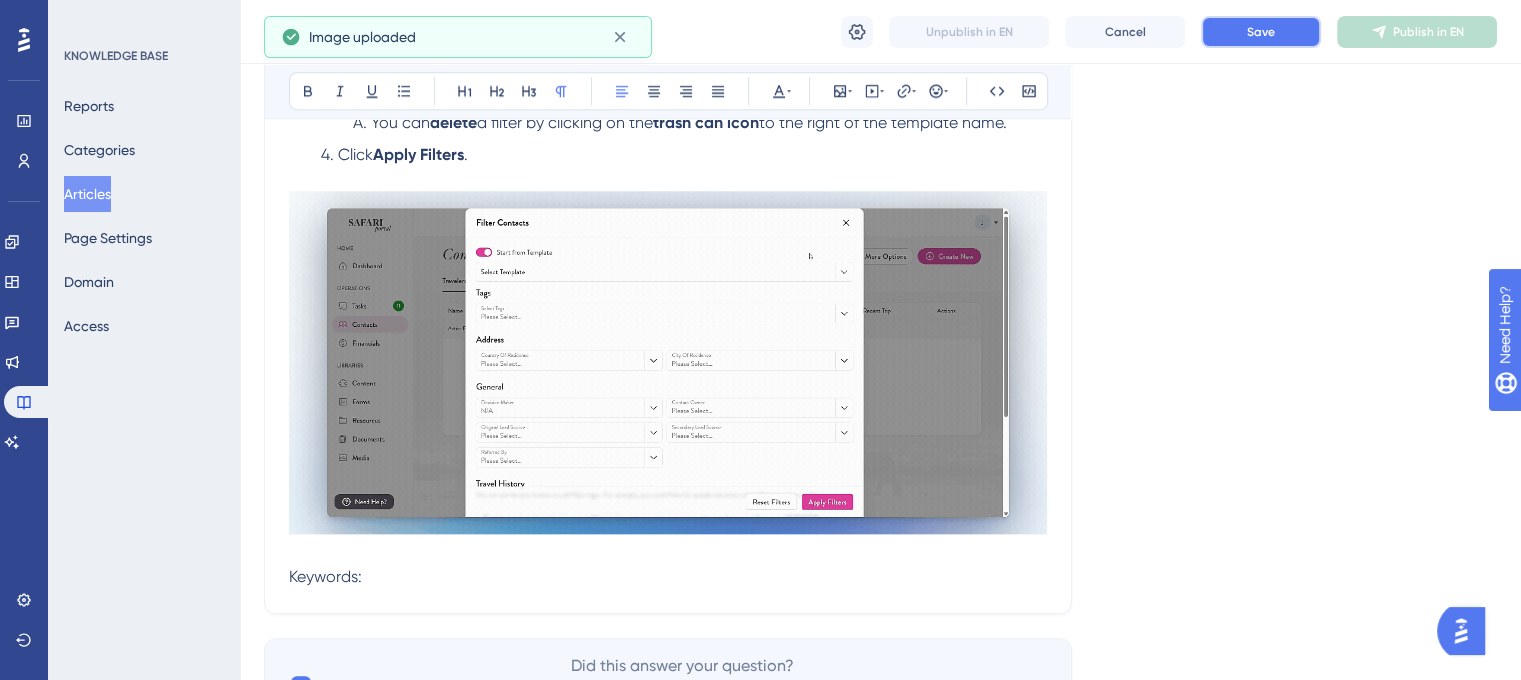 click on "Save" at bounding box center [1261, 32] 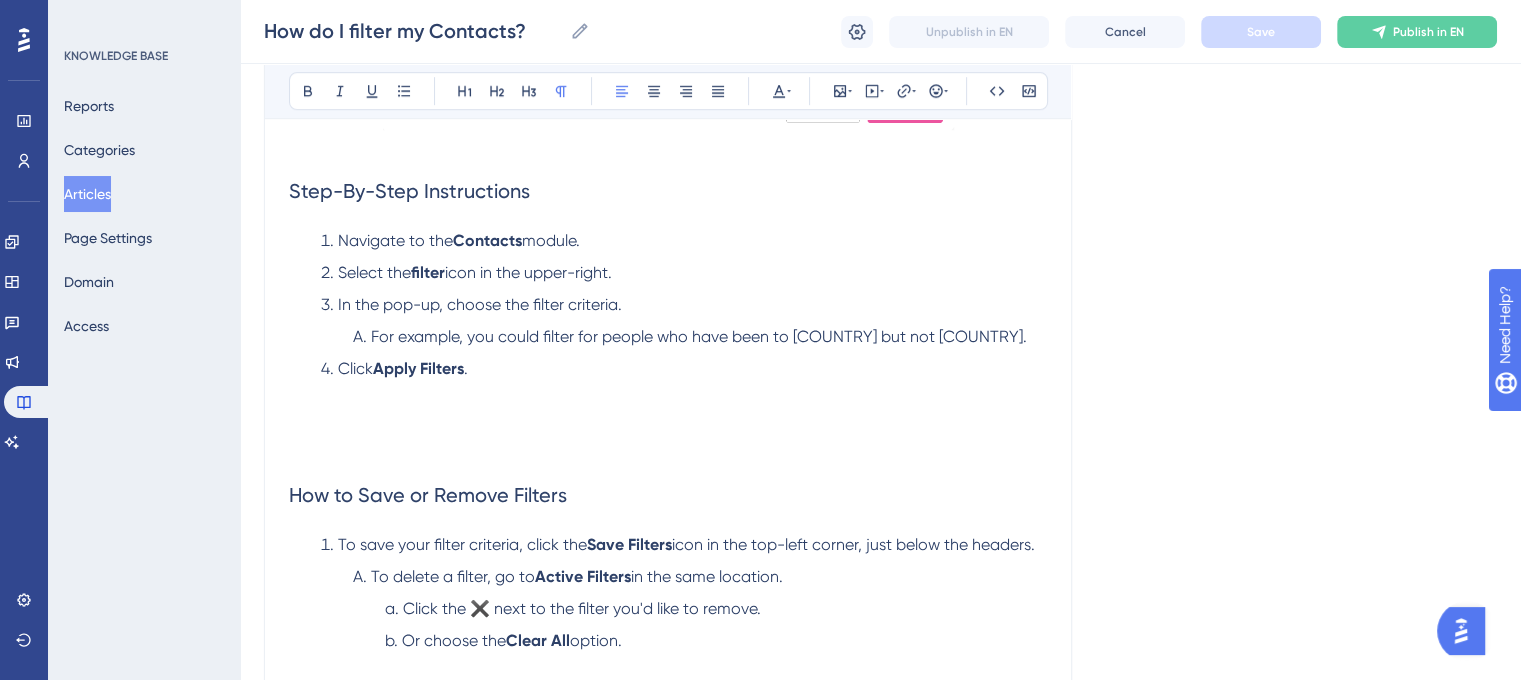 scroll, scrollTop: 1302, scrollLeft: 0, axis: vertical 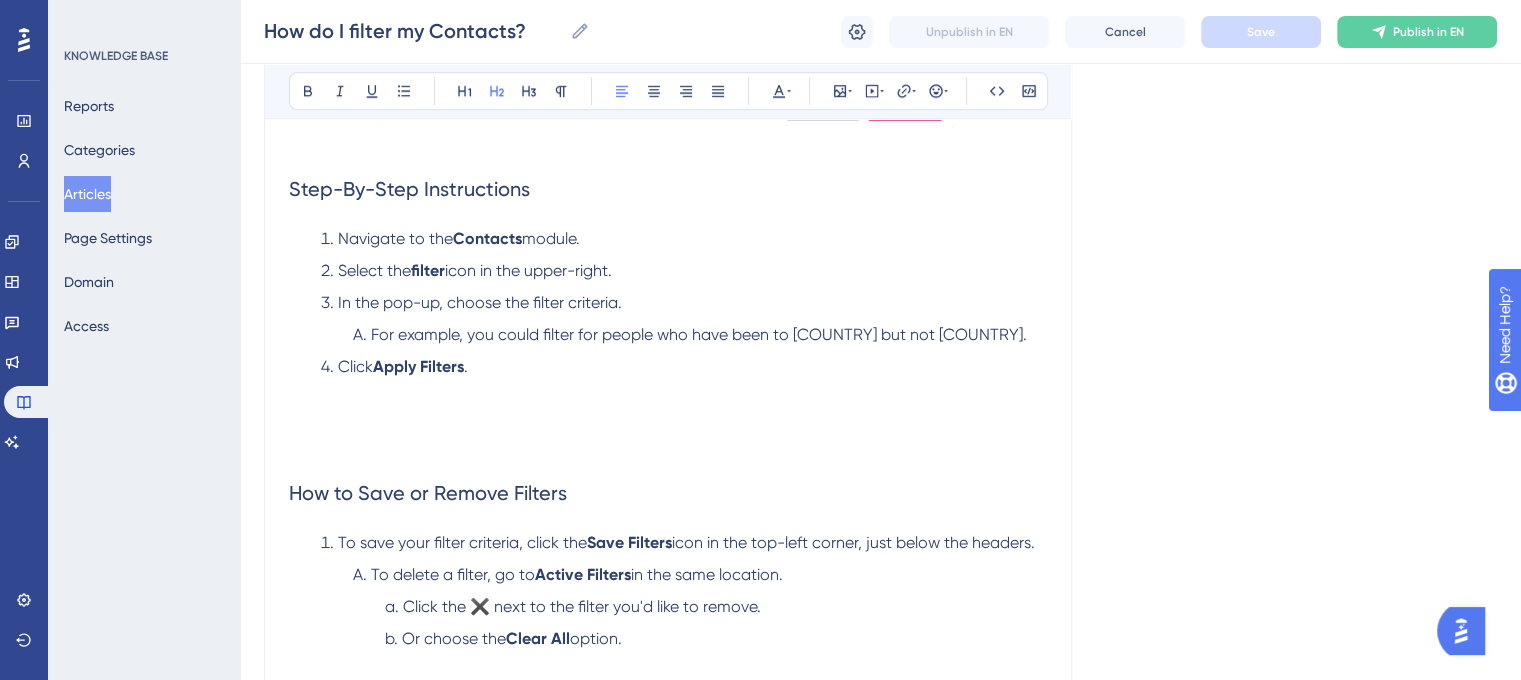 click on "How to Save or Remove Filters" at bounding box center [668, 451] 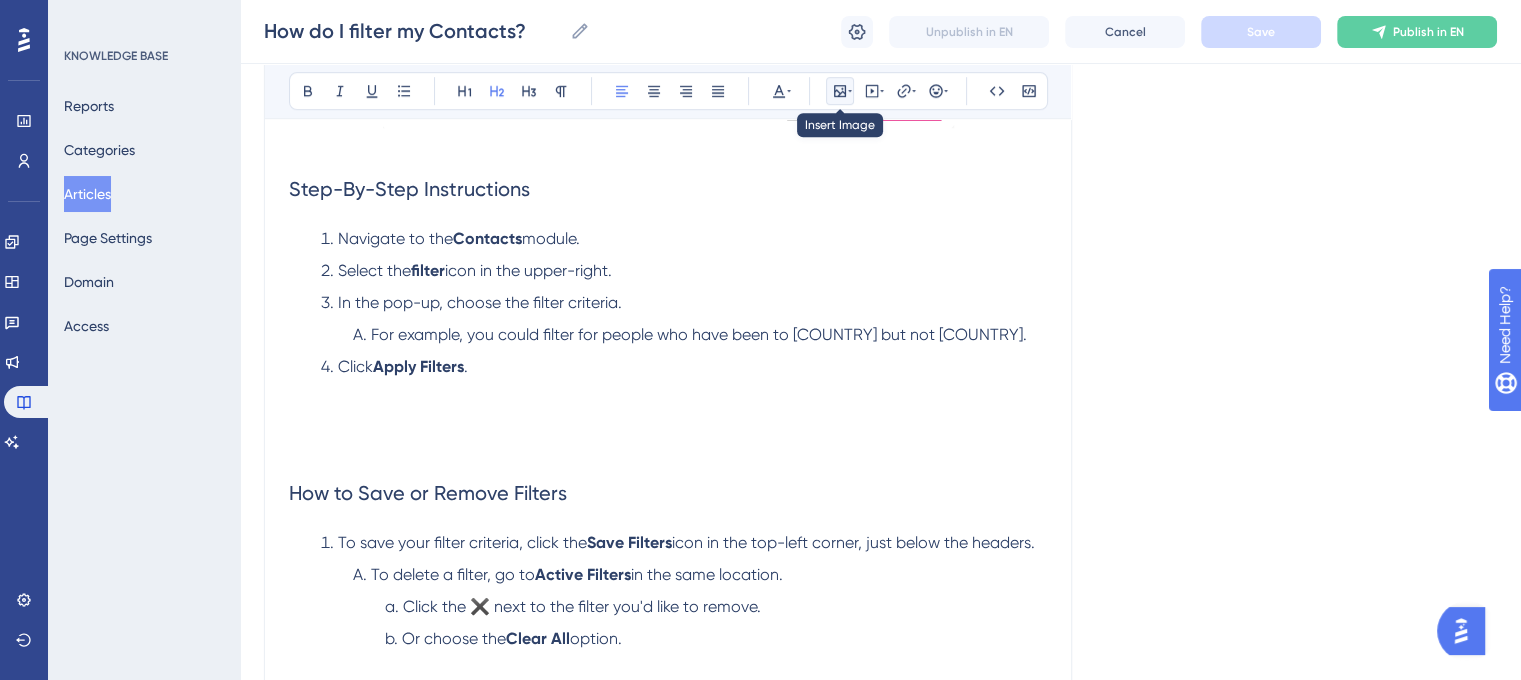 click 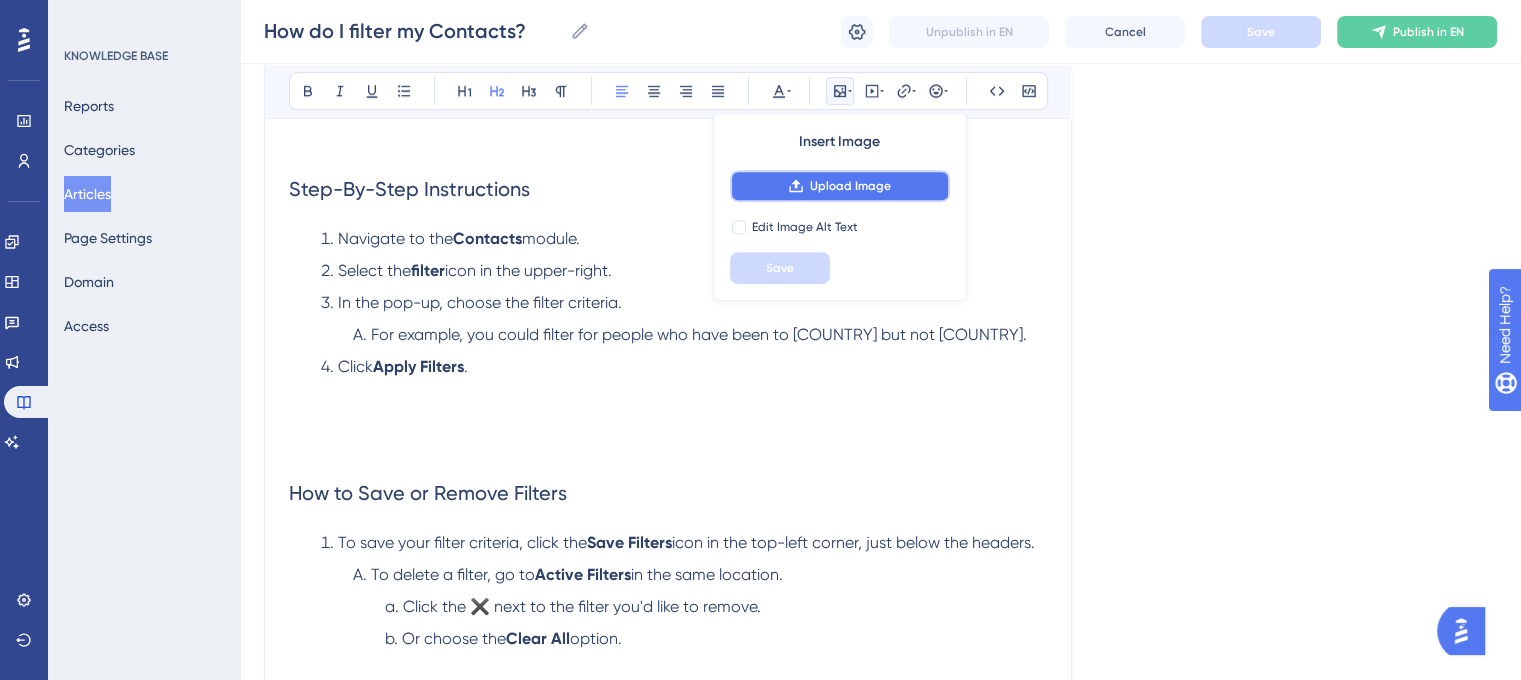 click on "Upload Image" at bounding box center [850, 186] 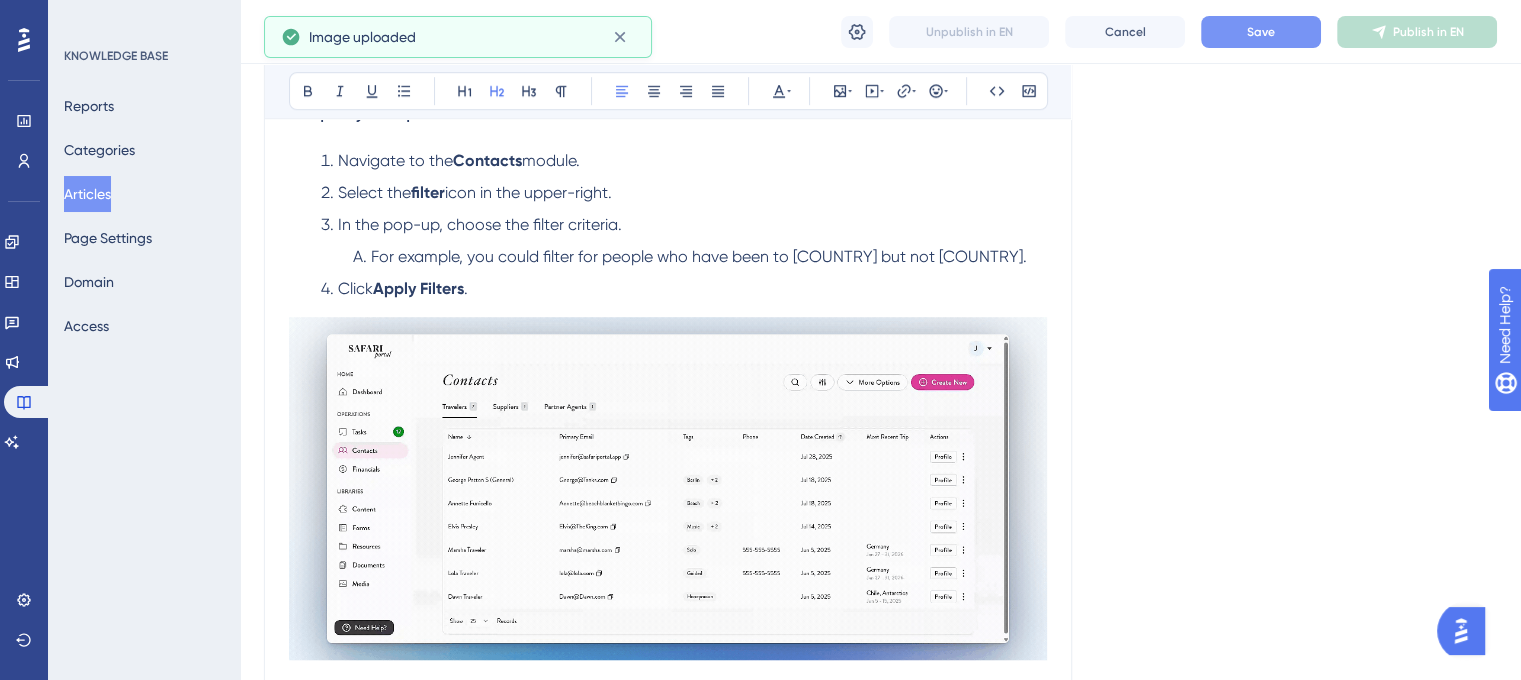 scroll, scrollTop: 1402, scrollLeft: 0, axis: vertical 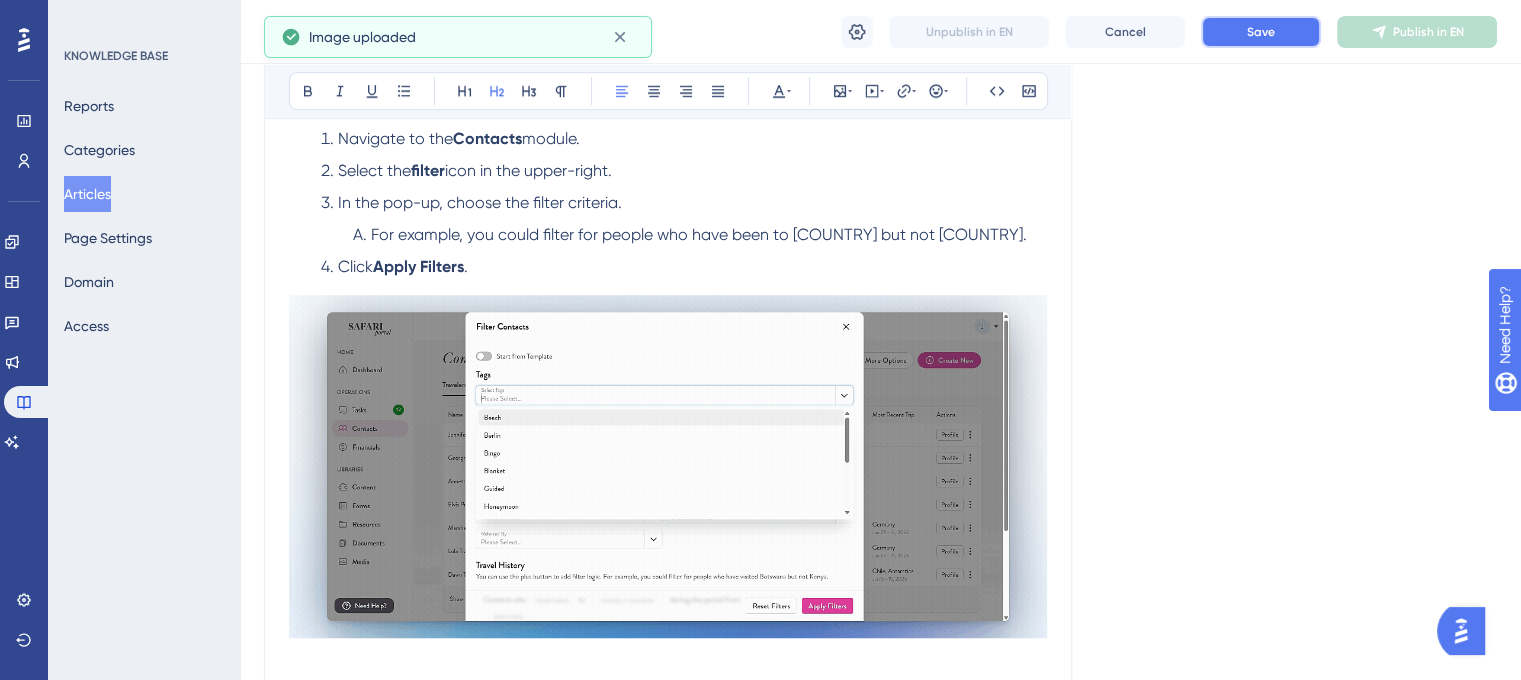 click on "Save" at bounding box center [1261, 32] 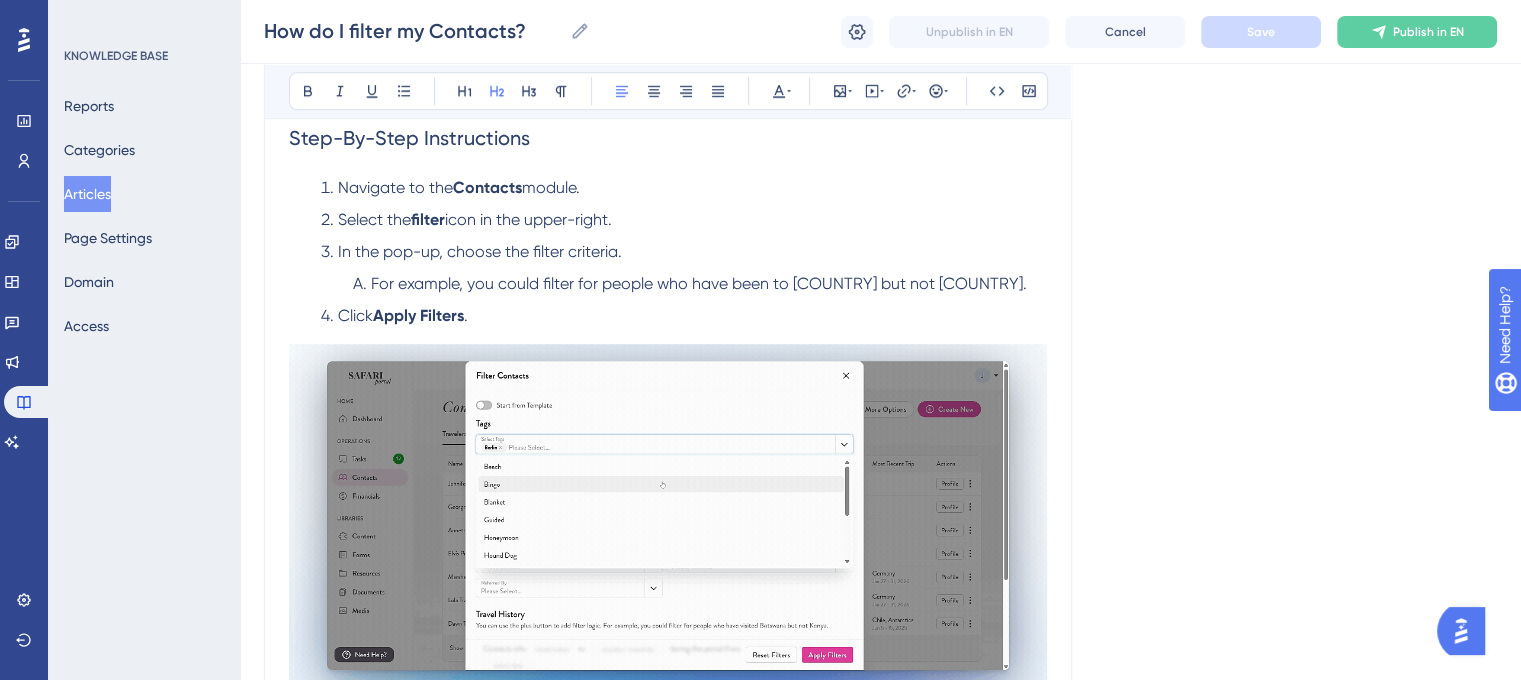 scroll, scrollTop: 1402, scrollLeft: 0, axis: vertical 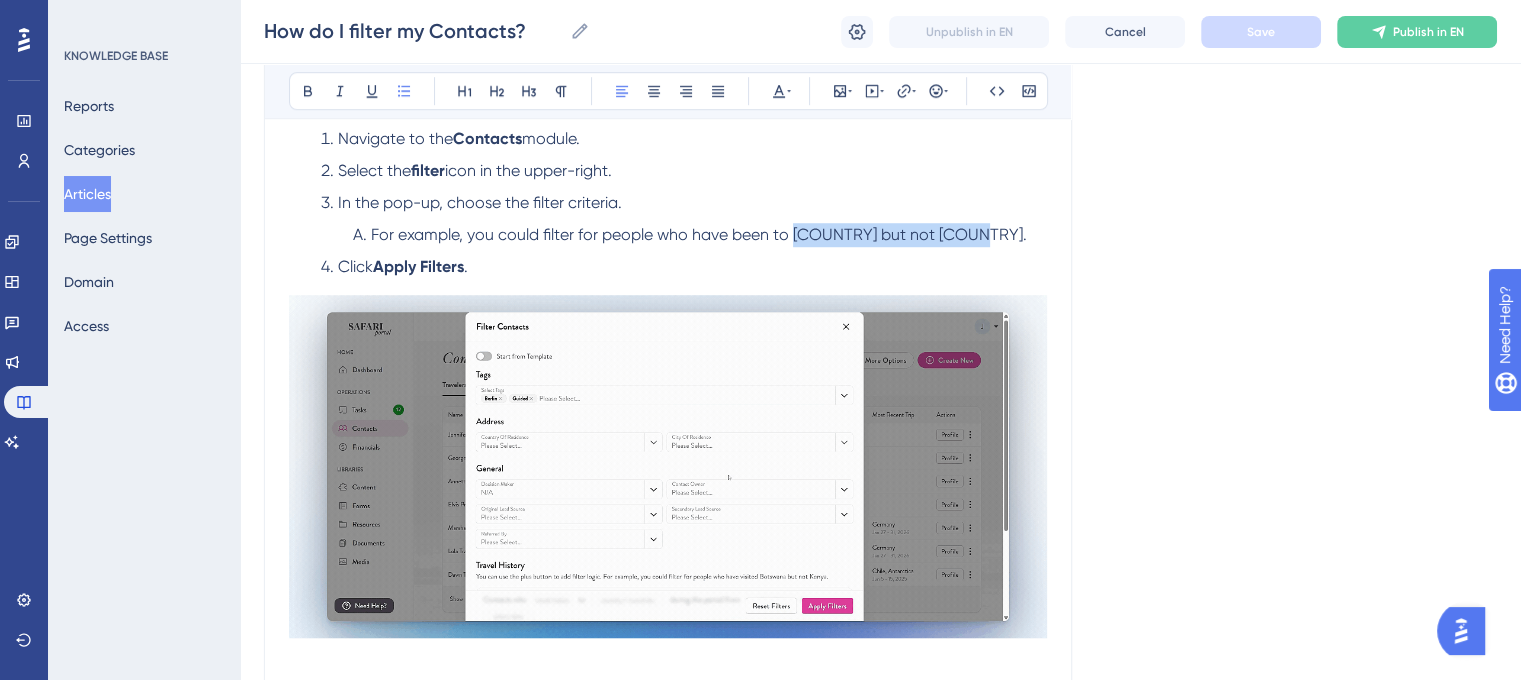 drag, startPoint x: 983, startPoint y: 231, endPoint x: 1110, endPoint y: 239, distance: 127.25172 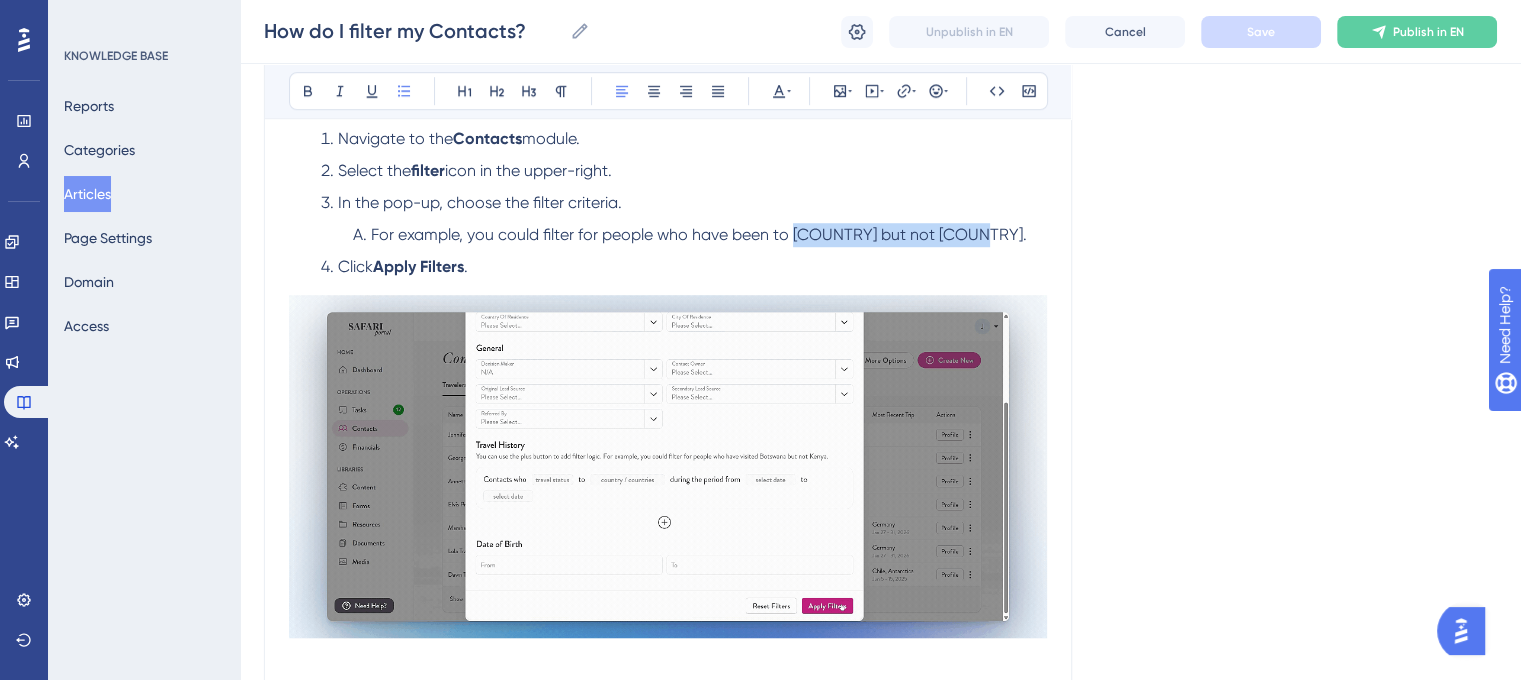 click on "For example, you could filter for people who have been to Kenya but not Botswana." at bounding box center [700, 235] 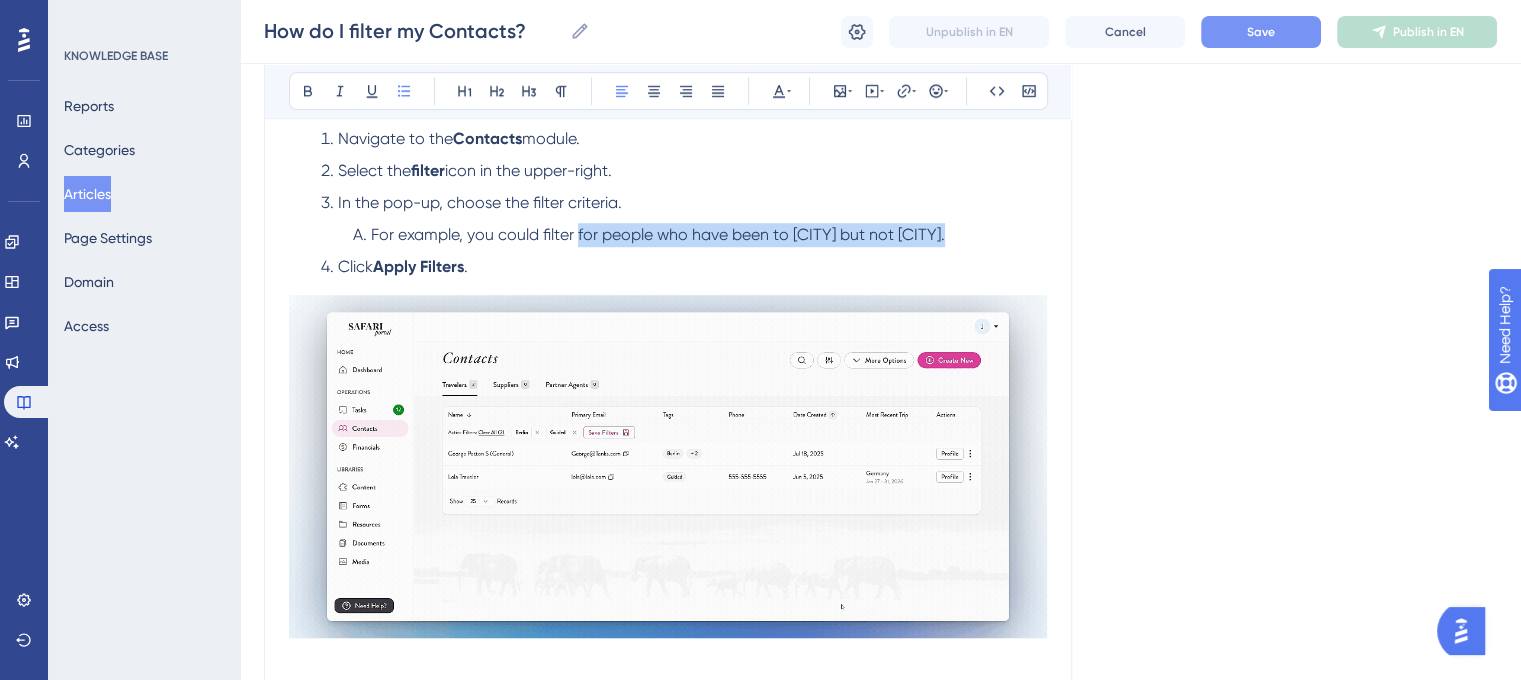 drag, startPoint x: 964, startPoint y: 240, endPoint x: 578, endPoint y: 241, distance: 386.00128 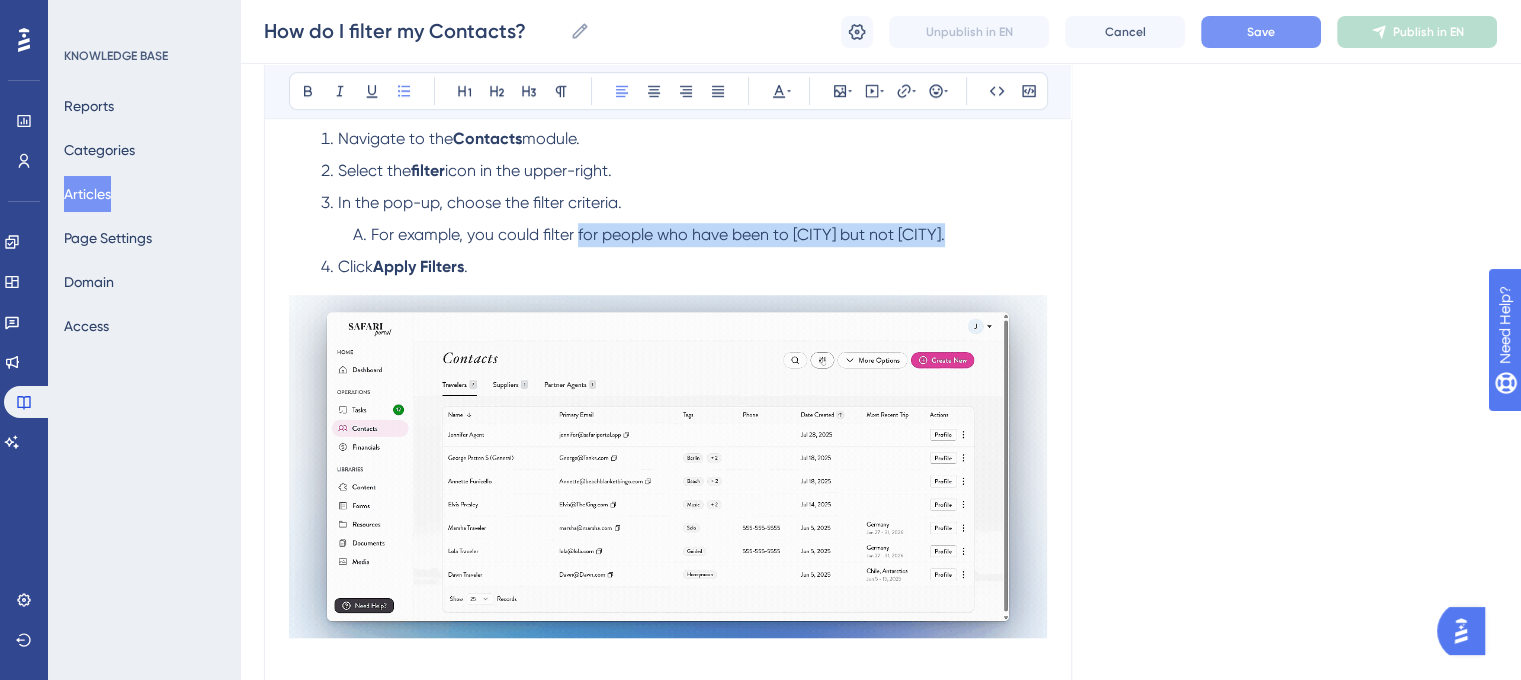 click on "For example, you could filter for people who have been to Berlin but not Munich." at bounding box center (700, 235) 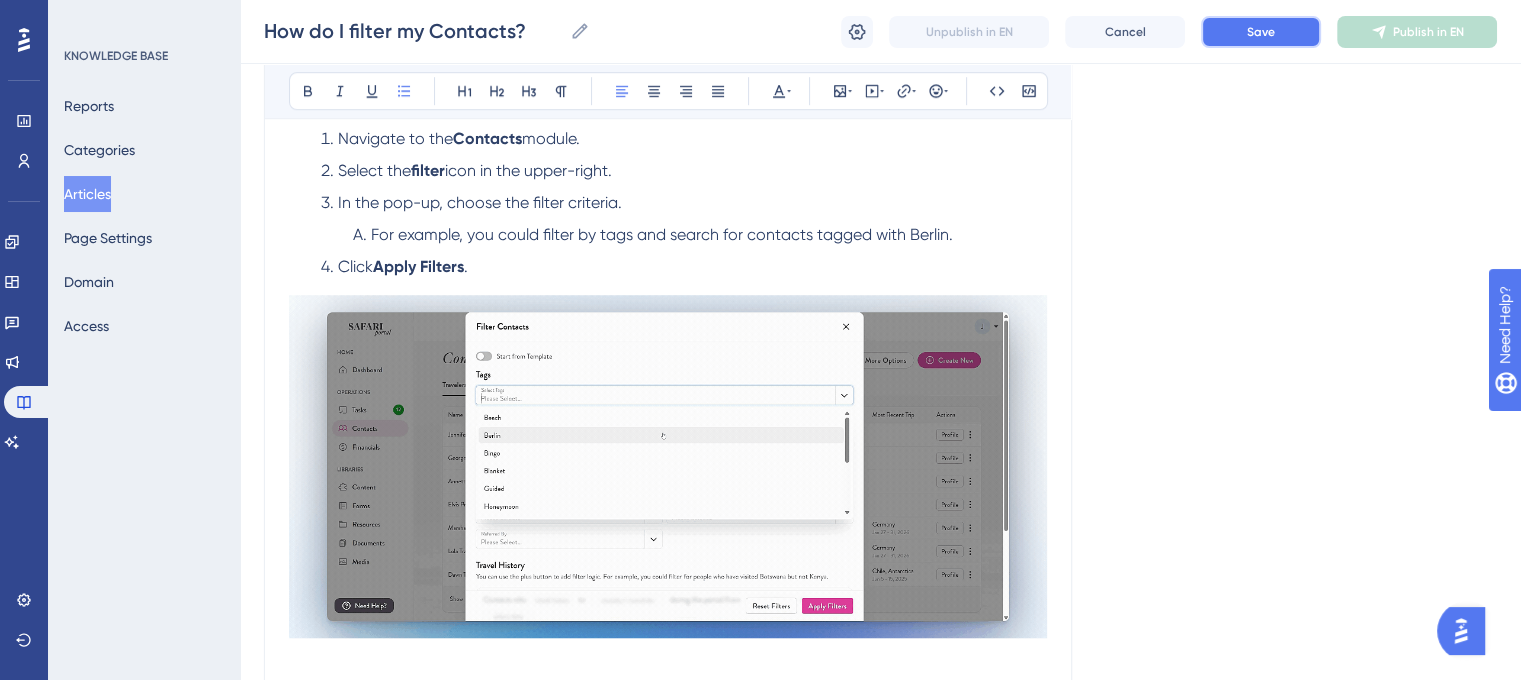 click on "Save" at bounding box center [1261, 32] 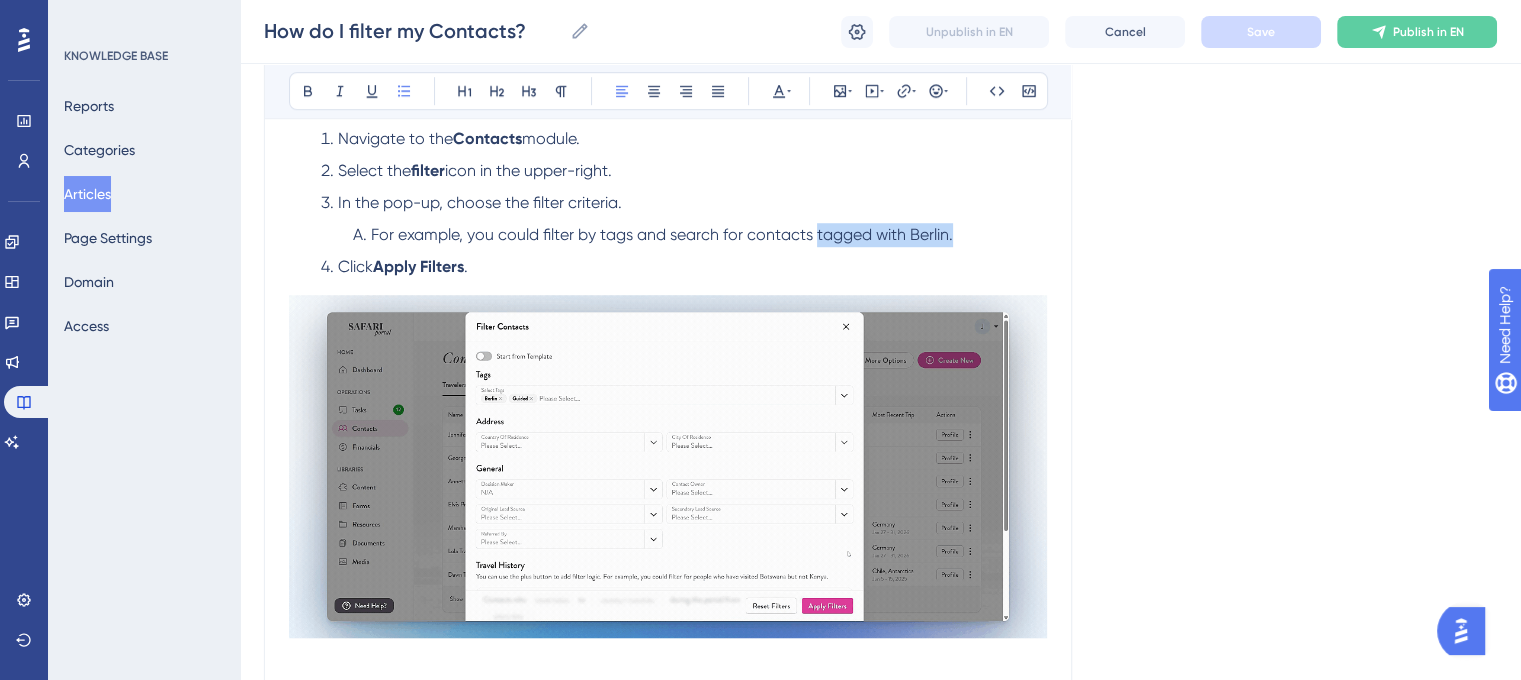 drag, startPoint x: 956, startPoint y: 234, endPoint x: 816, endPoint y: 243, distance: 140.28899 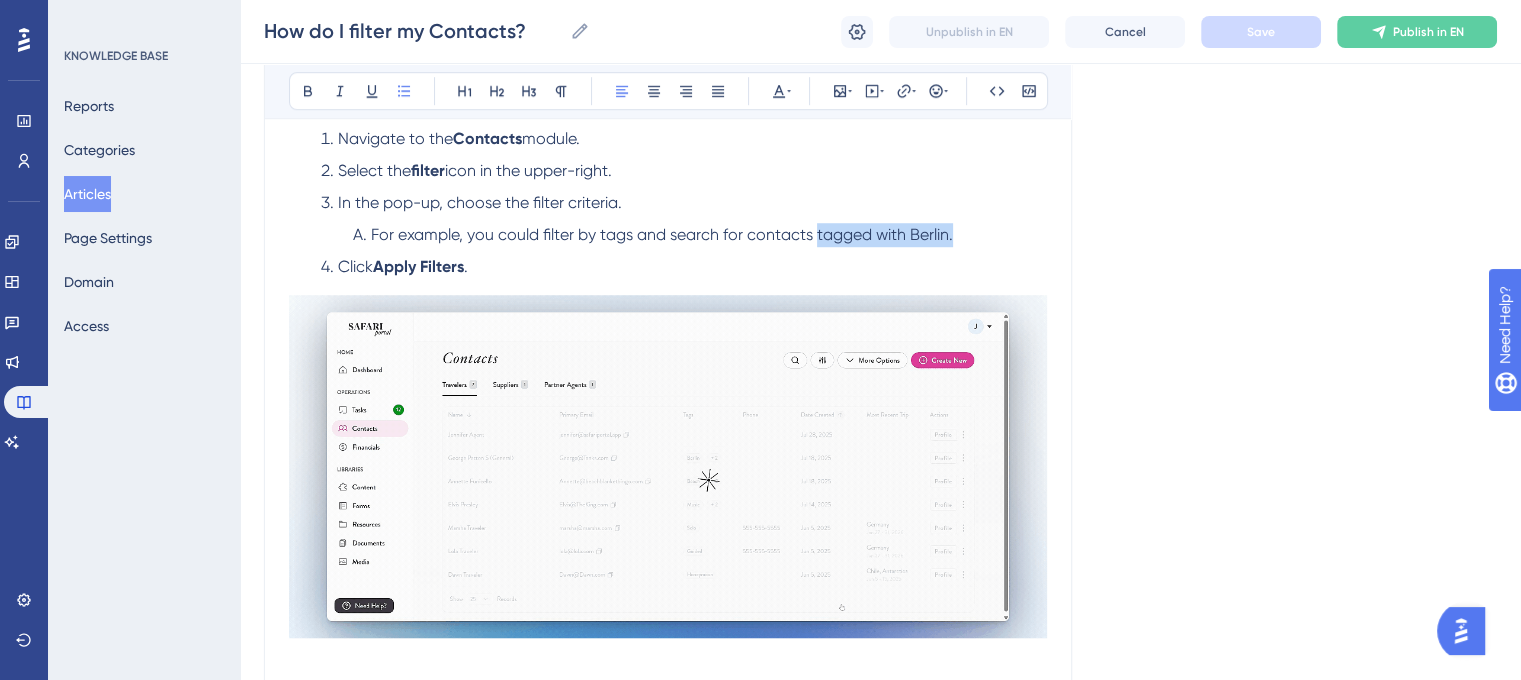 click on "For example, you could filter by tags and search for contacts tagged with Berlin." at bounding box center (700, 235) 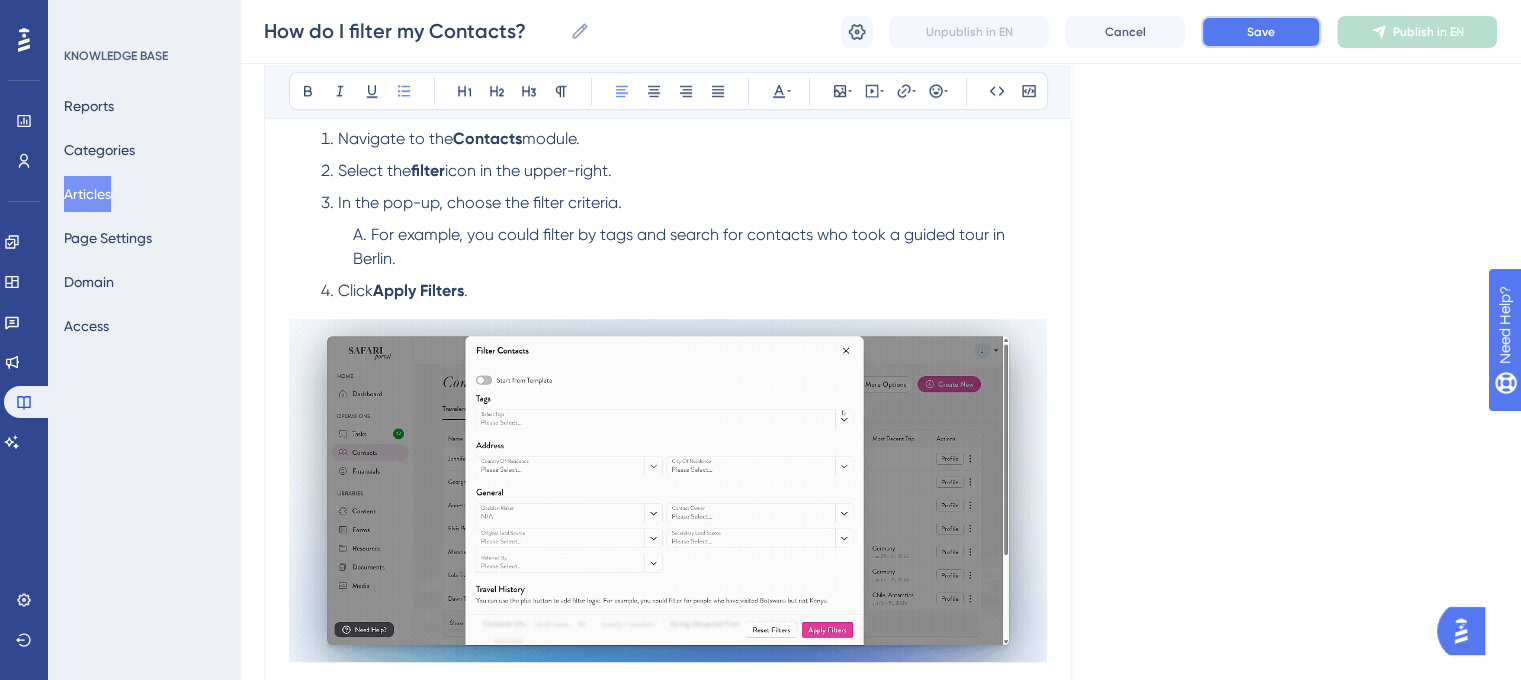 click on "Save" at bounding box center [1261, 32] 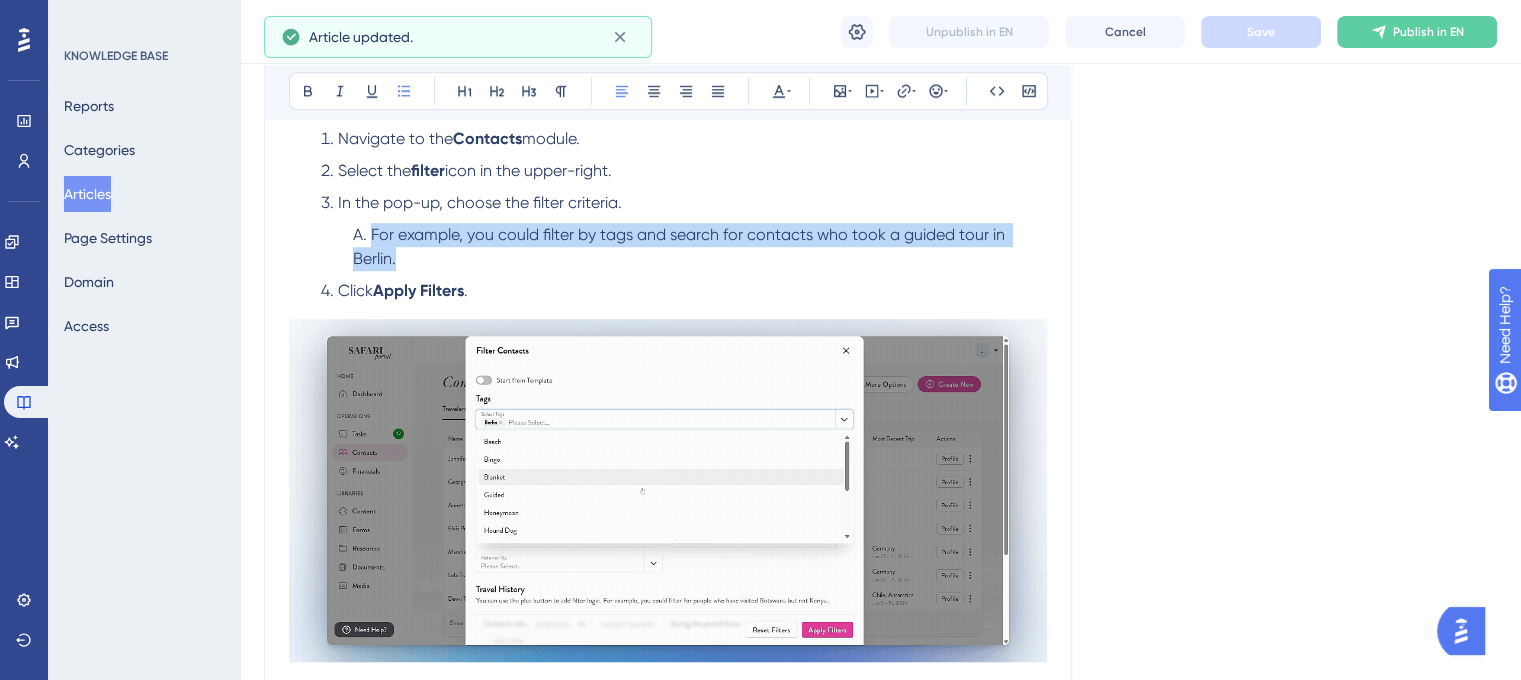 drag, startPoint x: 381, startPoint y: 254, endPoint x: 368, endPoint y: 242, distance: 17.691807 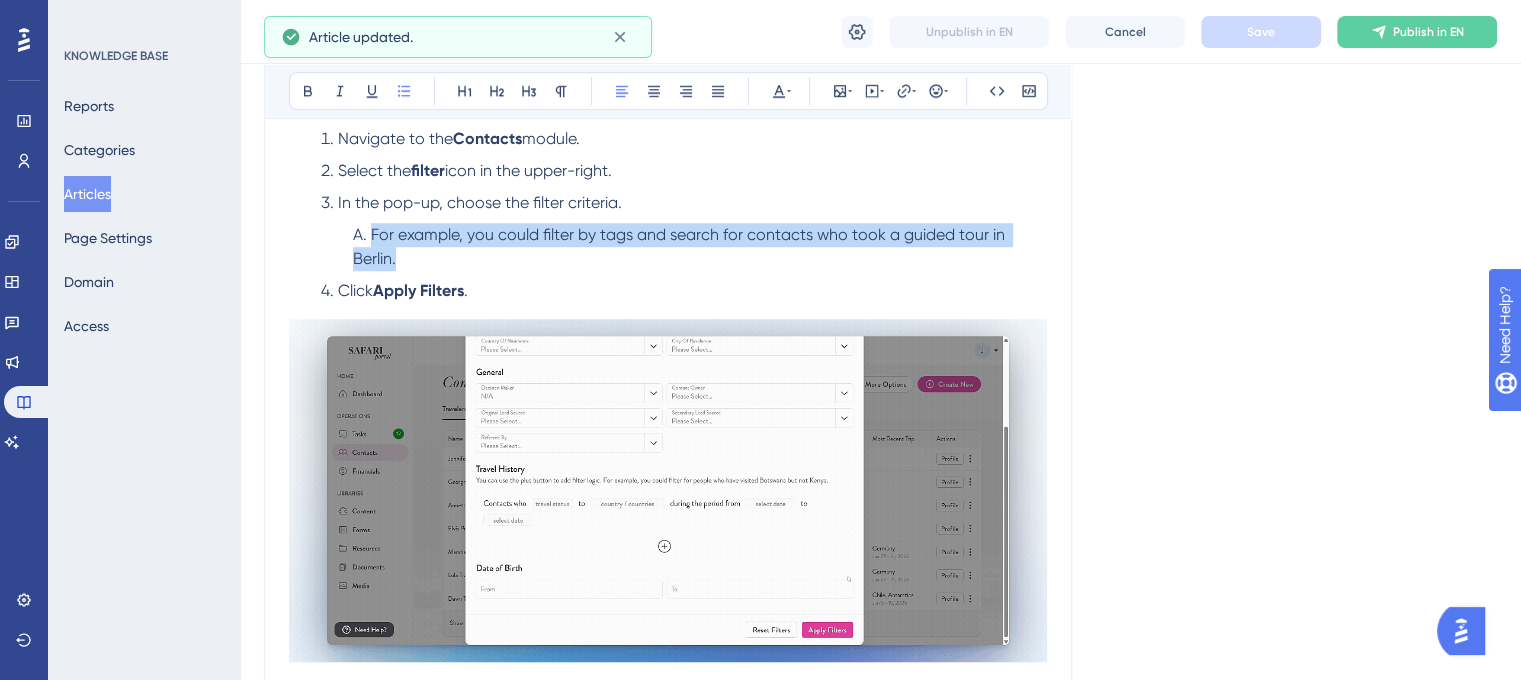 click on "For example, you could filter by tags and search for contacts who took a guided tour in Berlin." at bounding box center (700, 247) 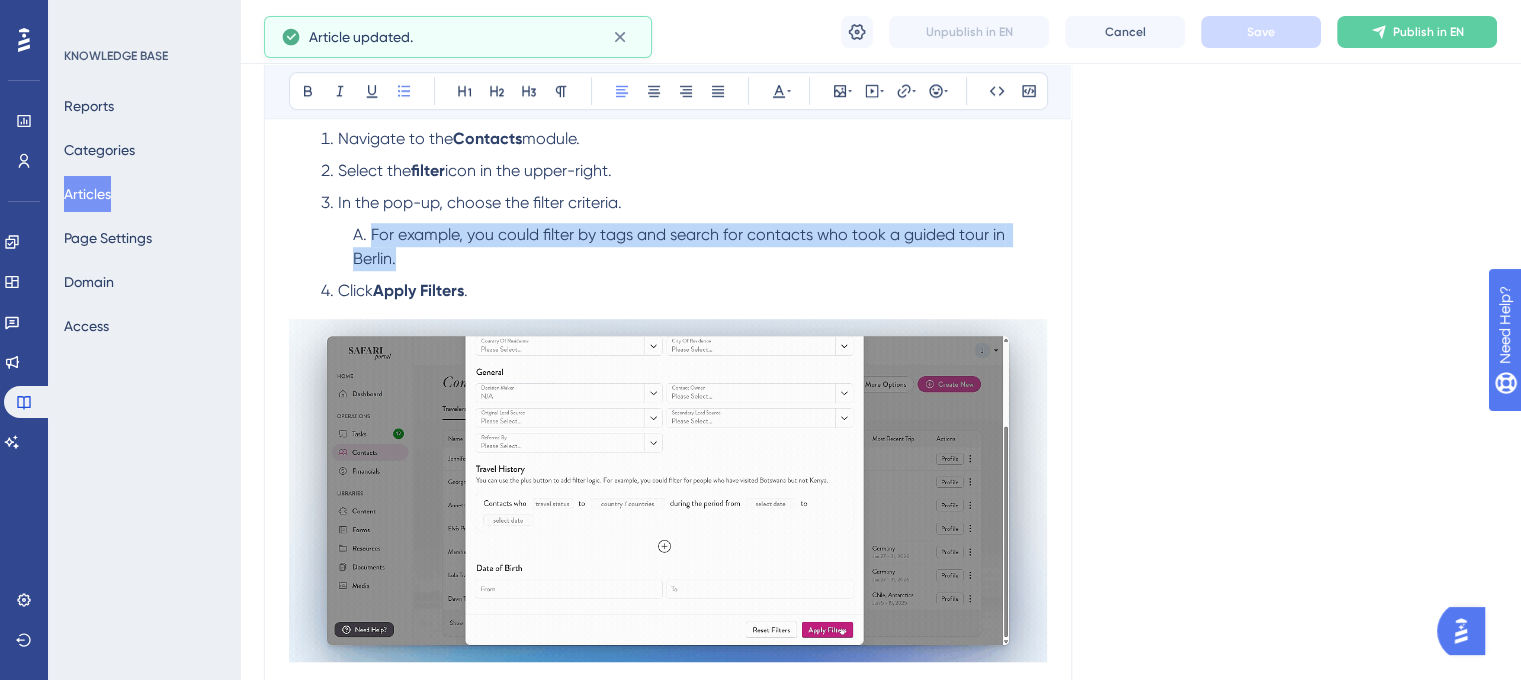 copy on "For example, you could filter by tags and search for contacts who took a guided tour in Berlin." 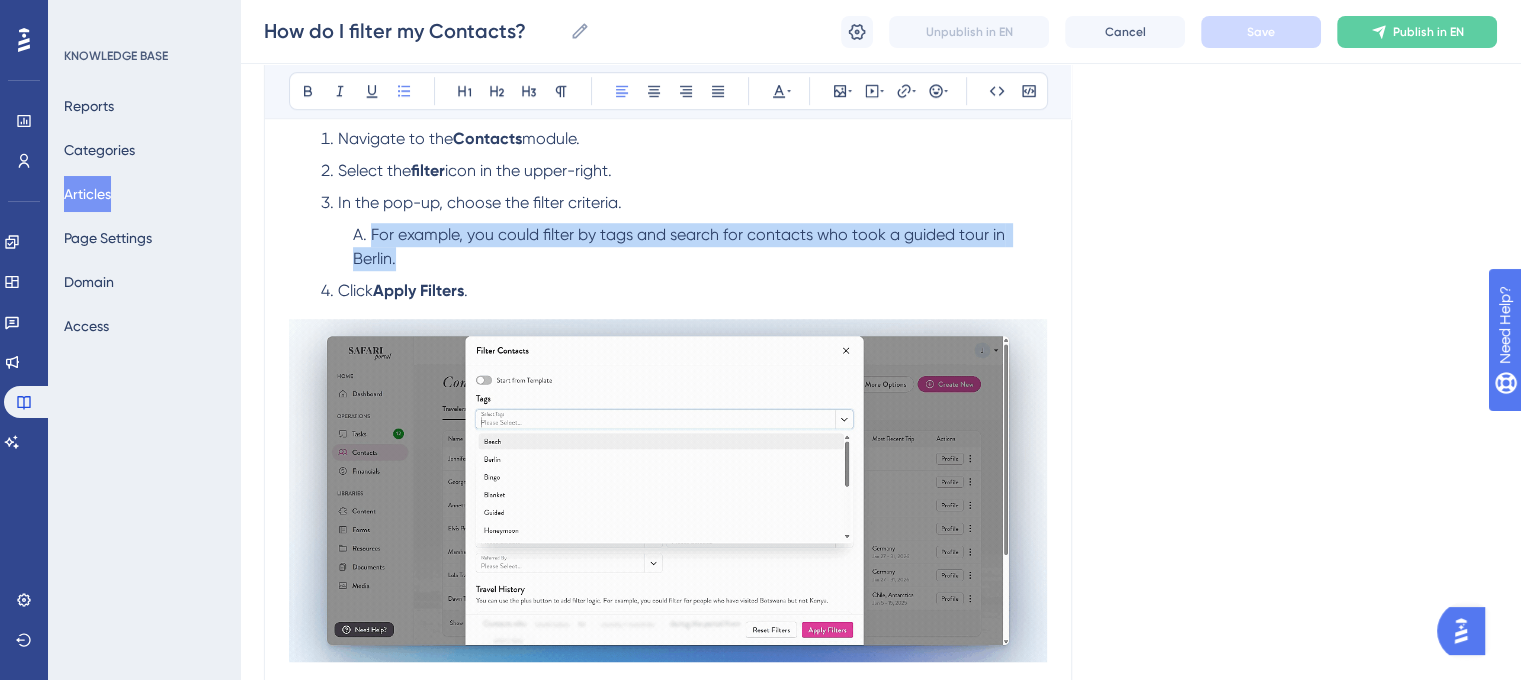 click on "For example, you could filter by tags and search for contacts who took a guided tour in Berlin." at bounding box center [700, 247] 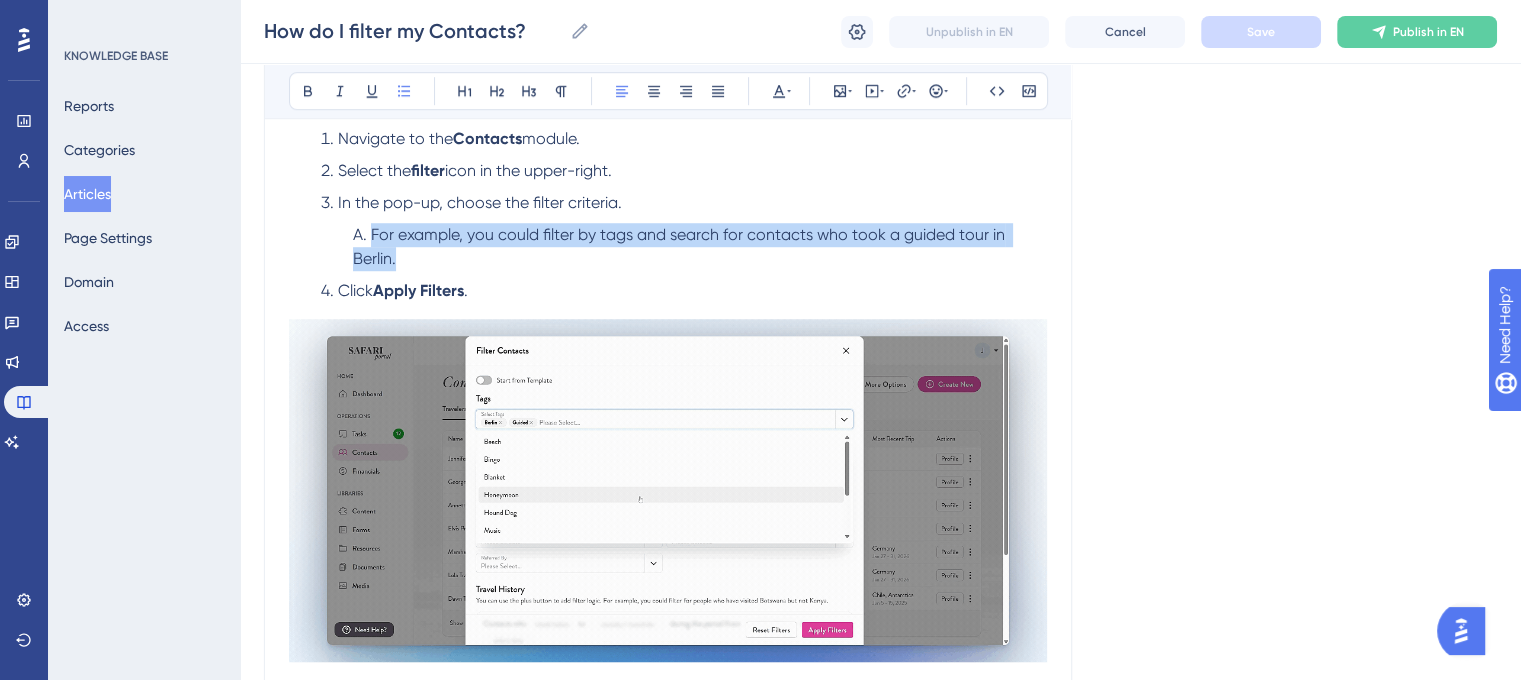 drag, startPoint x: 409, startPoint y: 265, endPoint x: 374, endPoint y: 242, distance: 41.880783 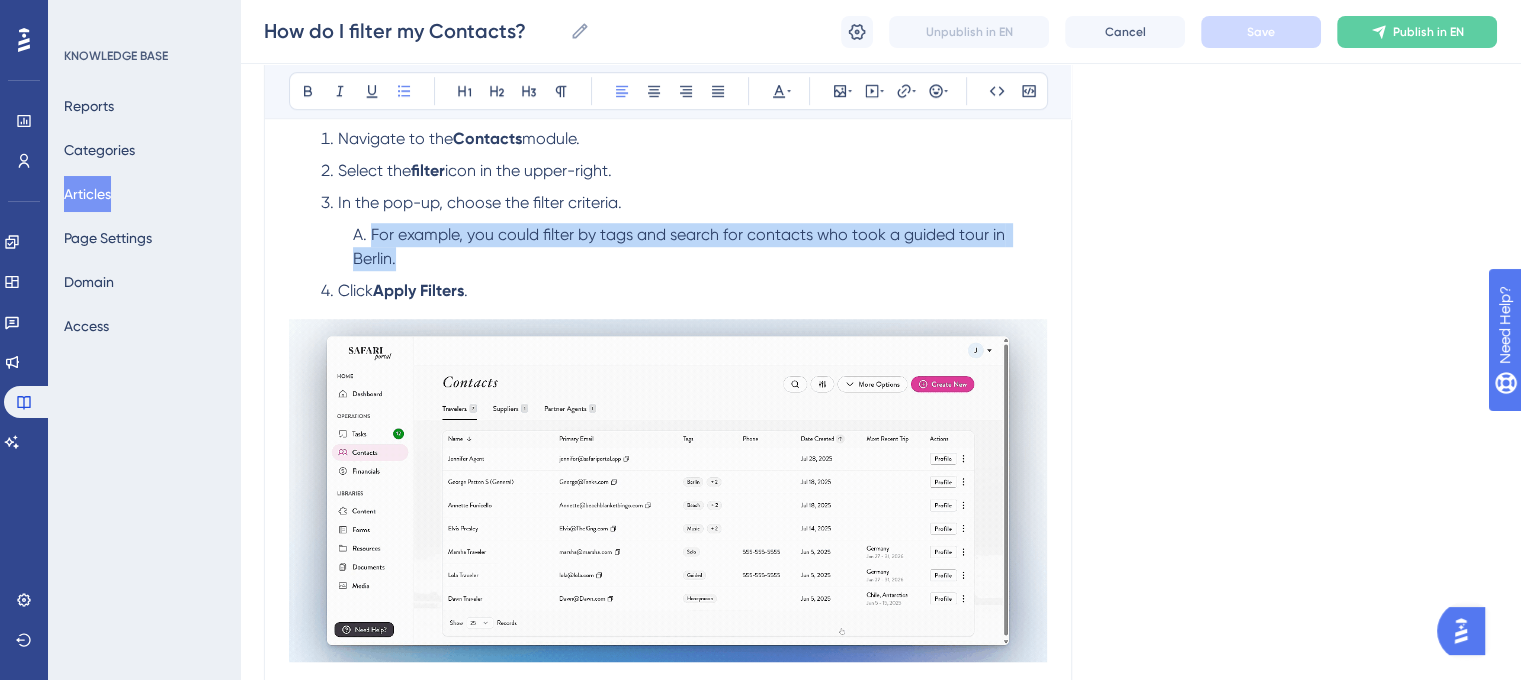 click on "For example, you could filter by tags and search for contacts who took a guided tour in Berlin." at bounding box center [700, 247] 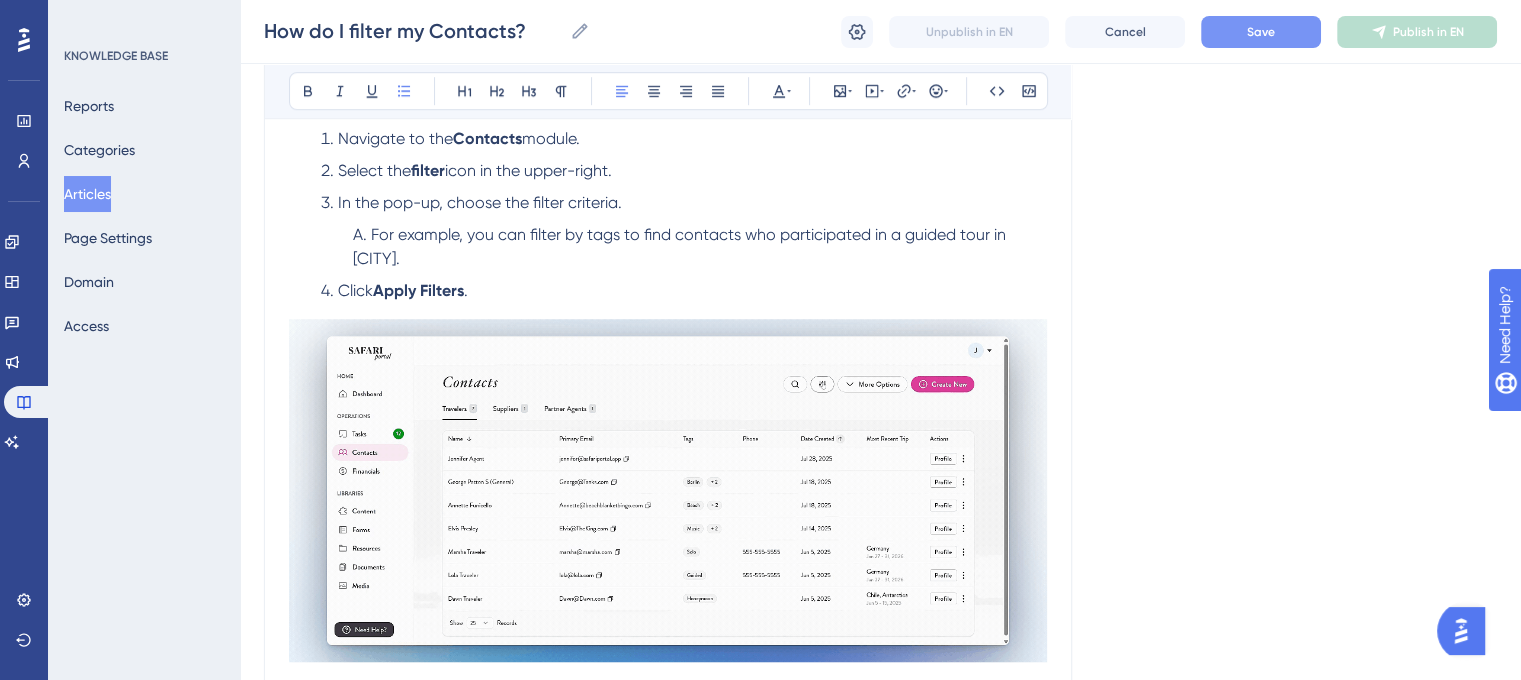 click on "For example, you can filter by tags to find contacts who participated in a guided tour in Berlin." at bounding box center (681, 246) 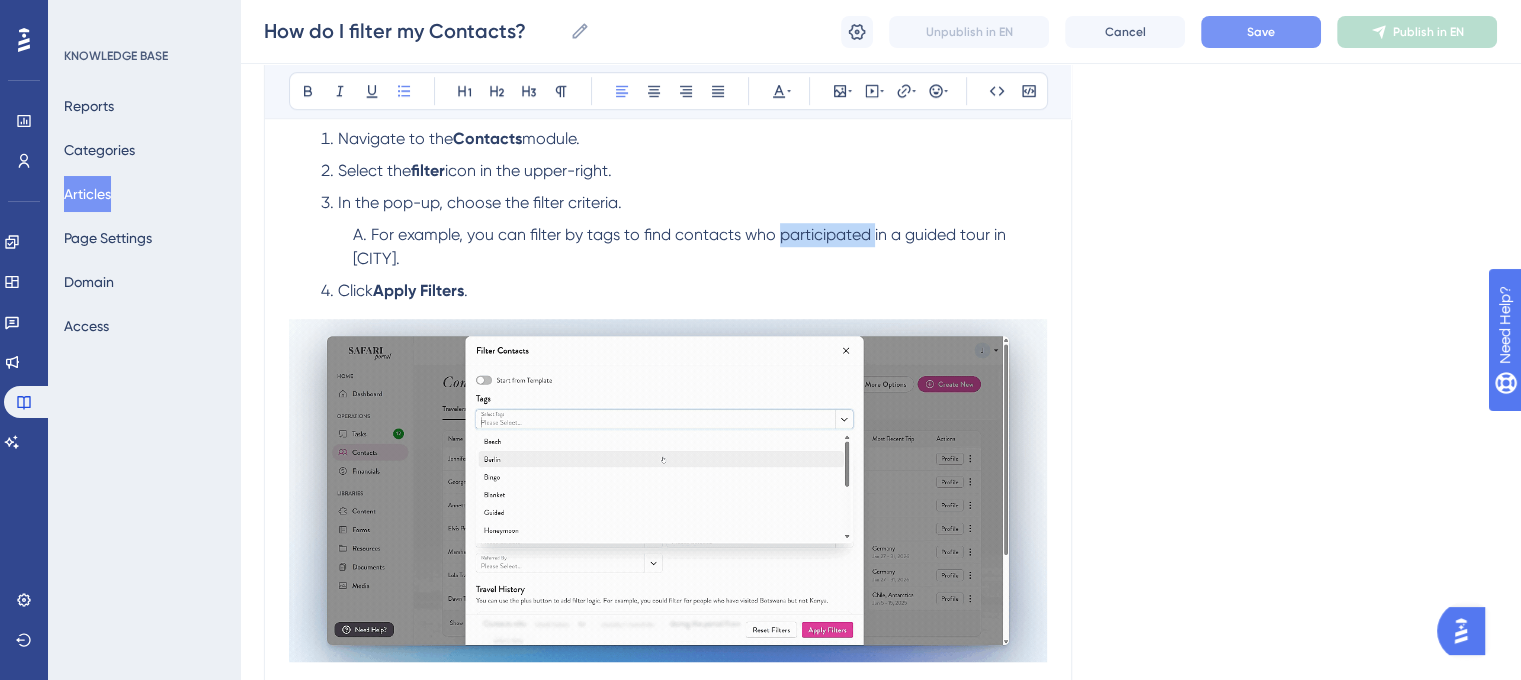 click on "For example, you can filter by tags to find contacts who participated in a guided tour in Berlin." at bounding box center (681, 246) 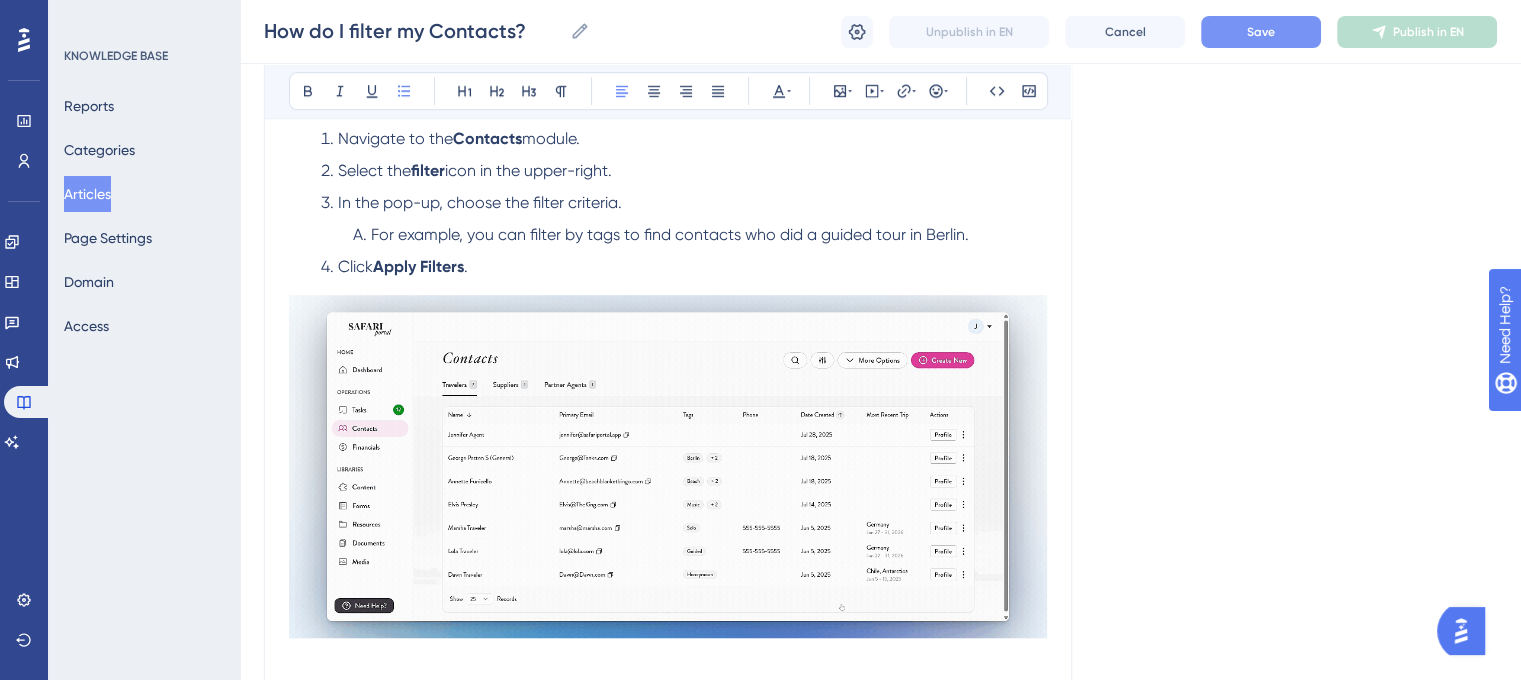 click on "For example, you can filter by tags to find contacts who did a guided tour in Berlin." at bounding box center [670, 234] 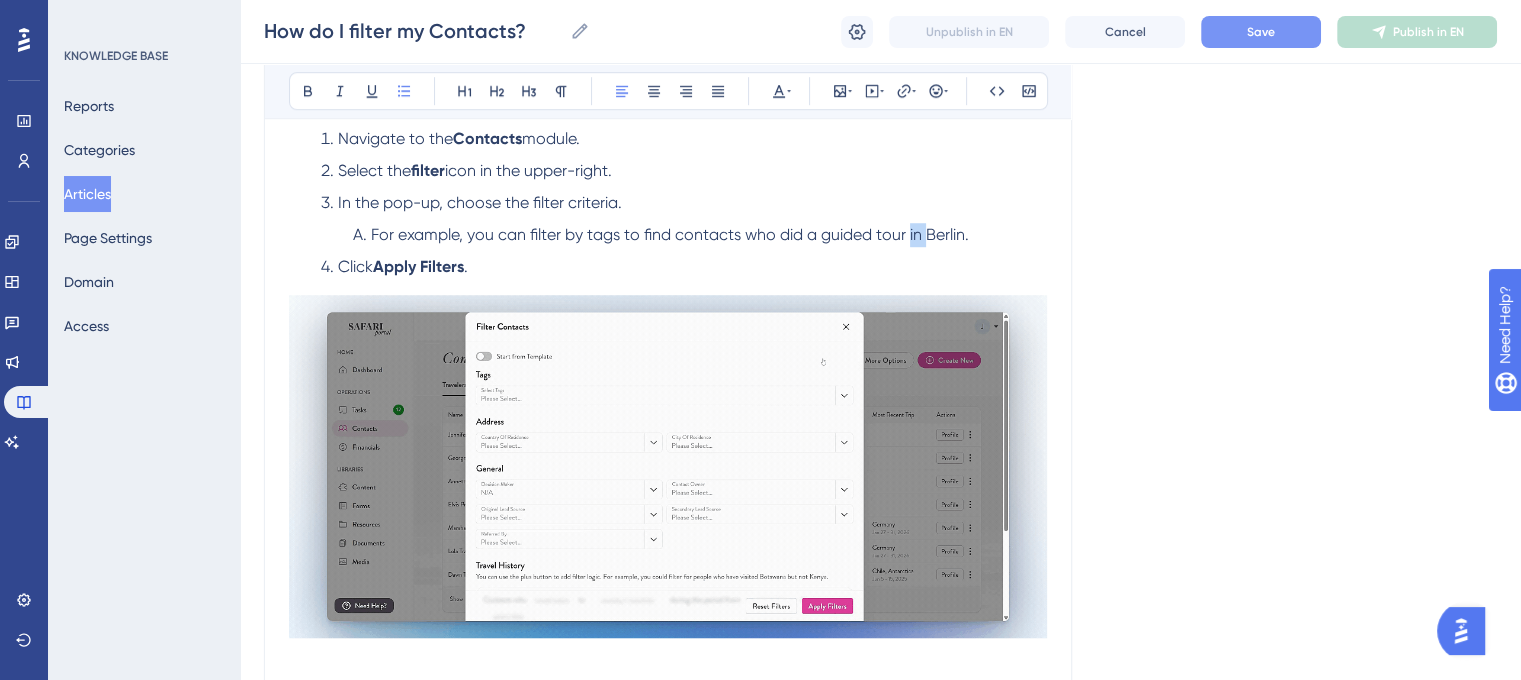 click on "For example, you can filter by tags to find contacts who did a guided tour in Berlin." at bounding box center (670, 234) 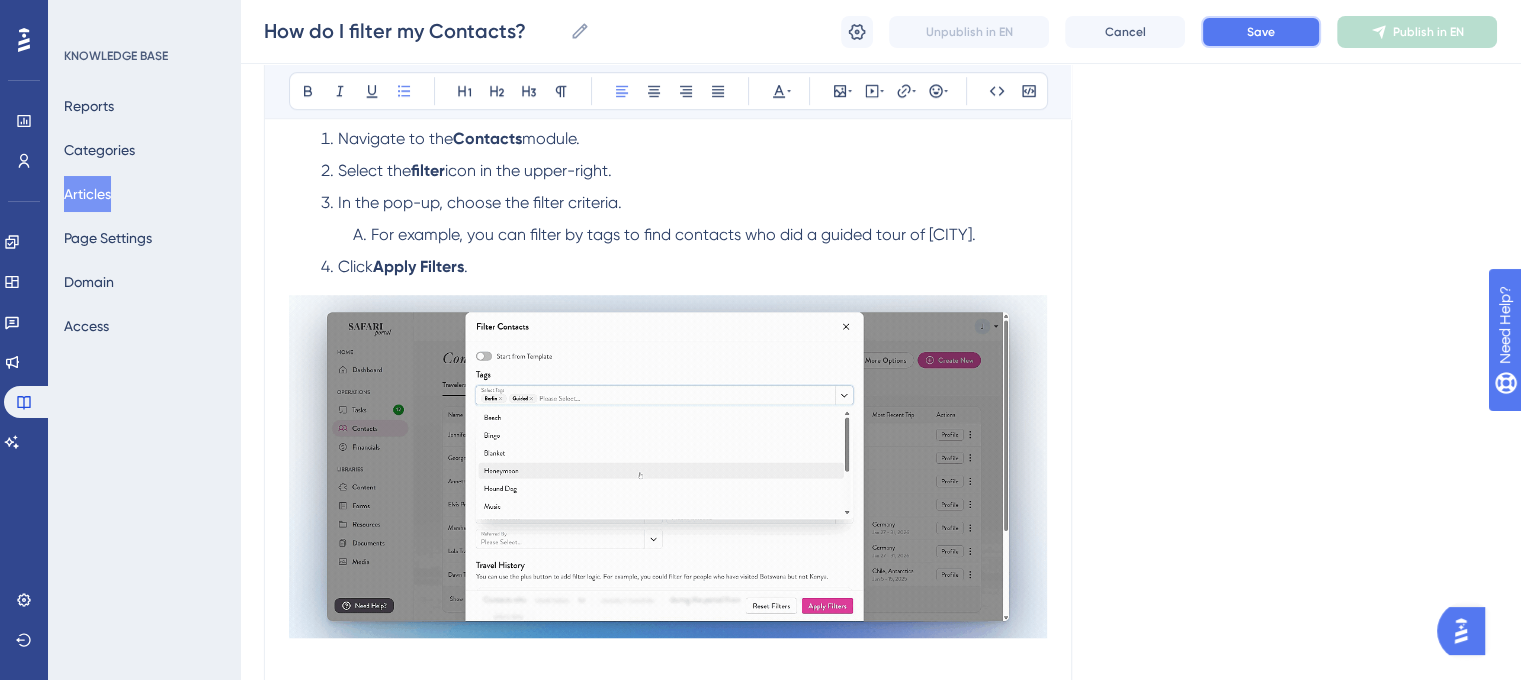 click on "Save" at bounding box center (1261, 32) 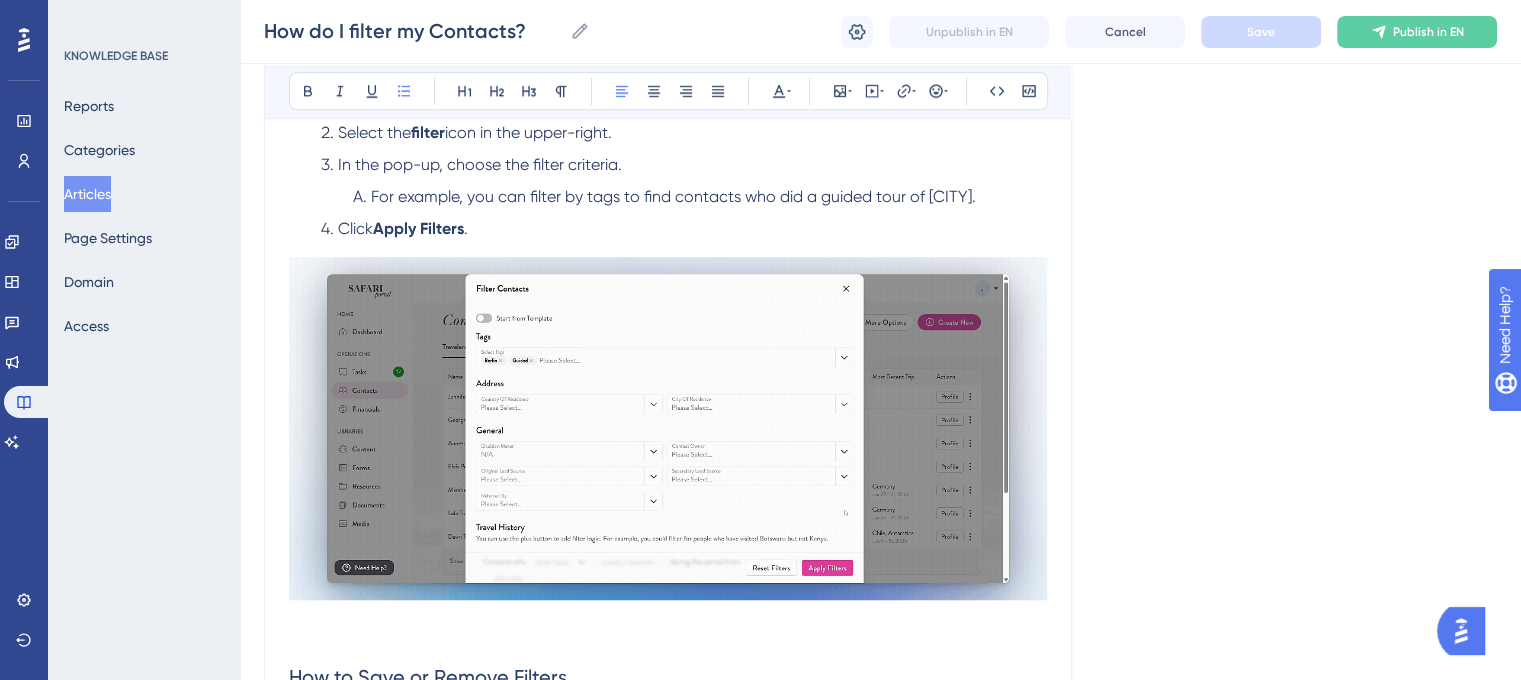 scroll, scrollTop: 1402, scrollLeft: 0, axis: vertical 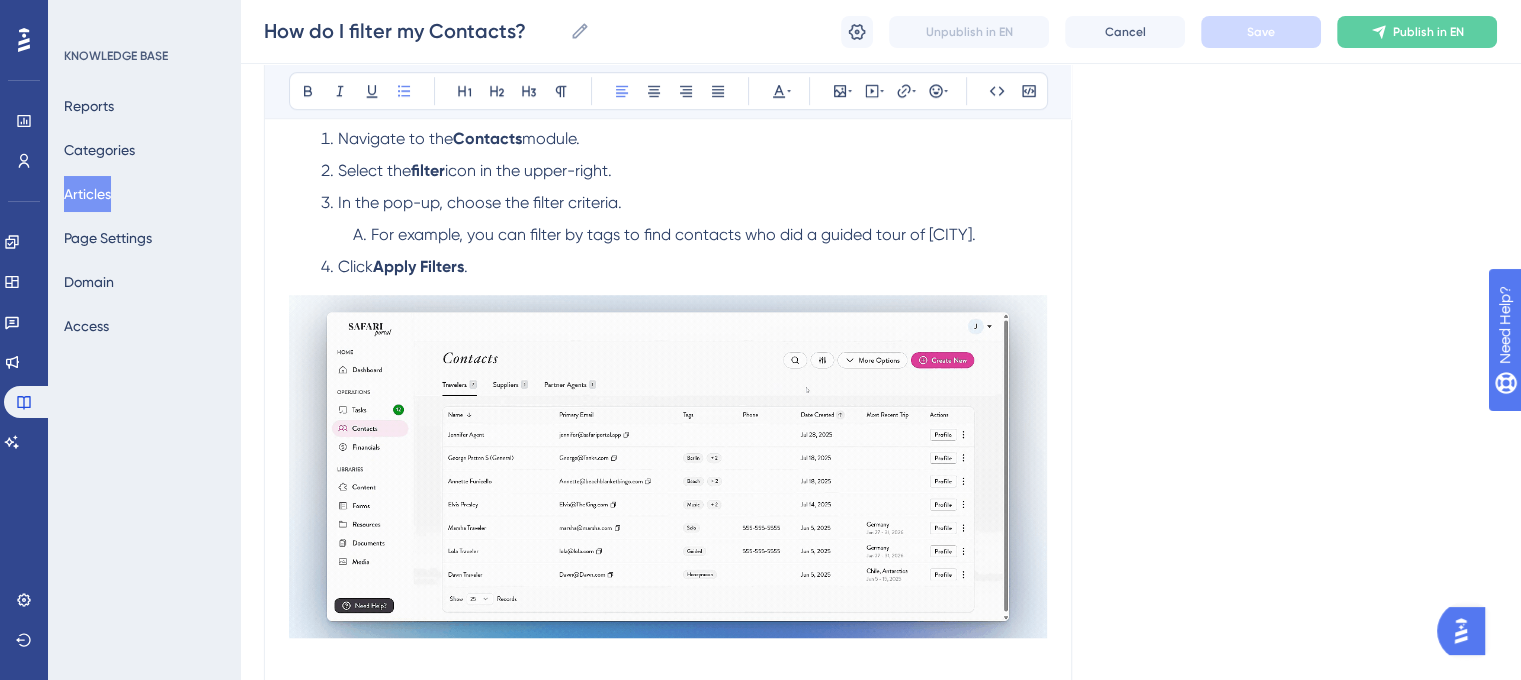 click on "For example, you can filter by tags to find contacts who did a guided tour of Berlin." at bounding box center [700, 235] 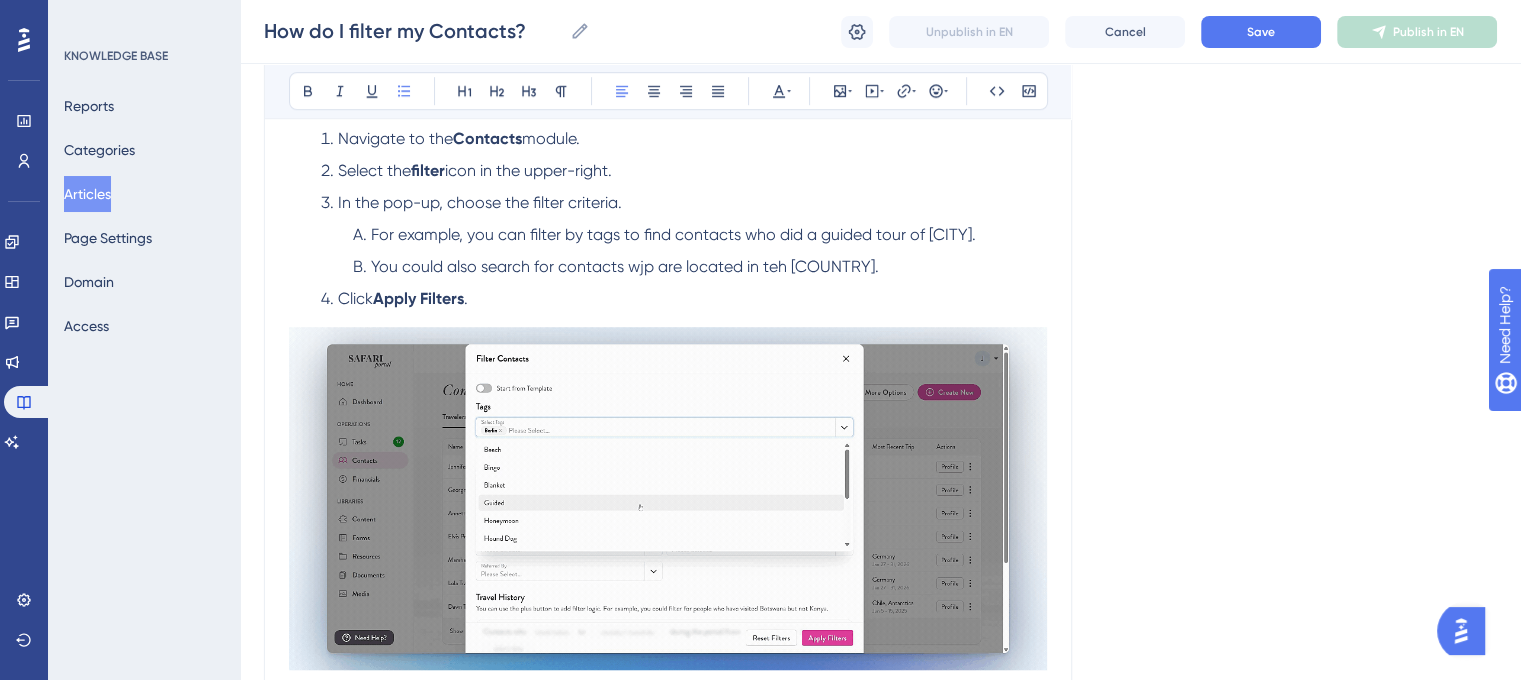 click on "You could also search for contacts wjp are located in teh United States." at bounding box center [625, 266] 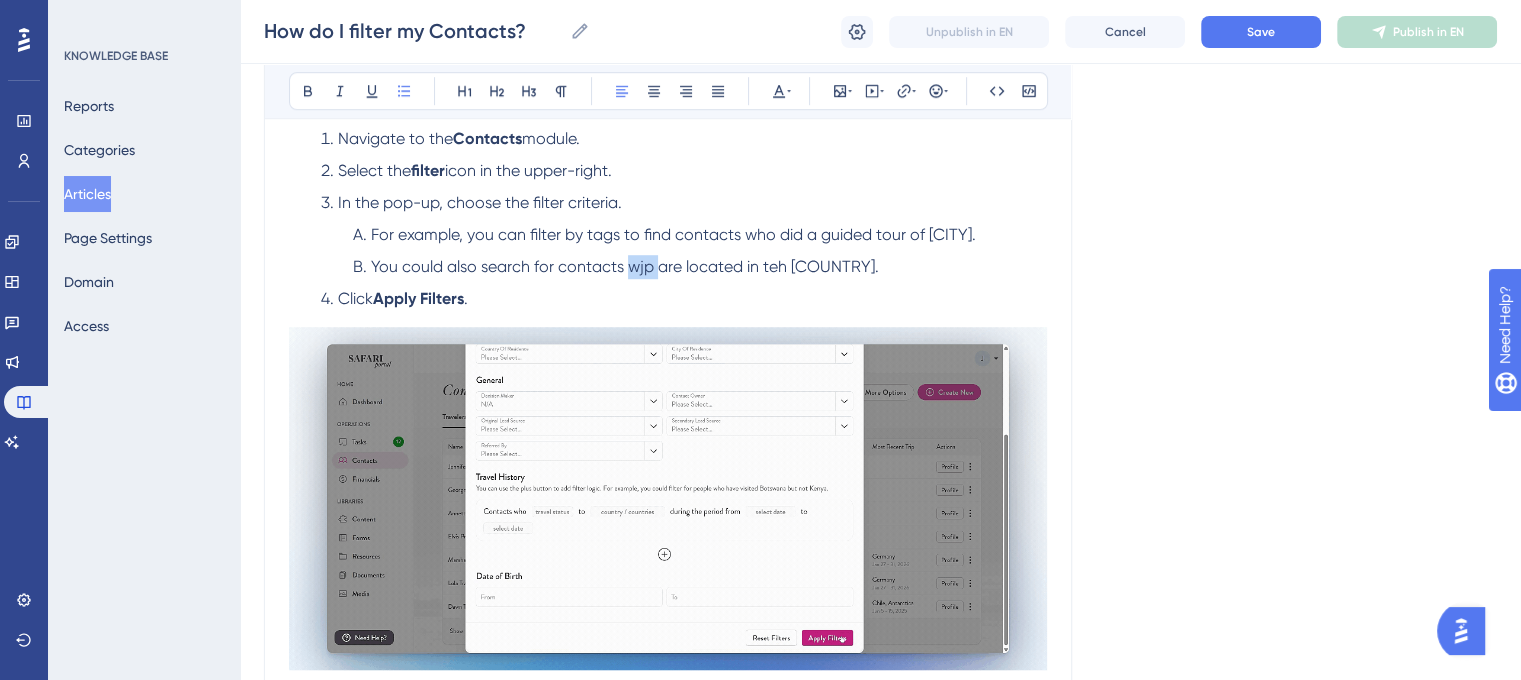 click on "You could also search for contacts wjp are located in teh United States." at bounding box center (625, 266) 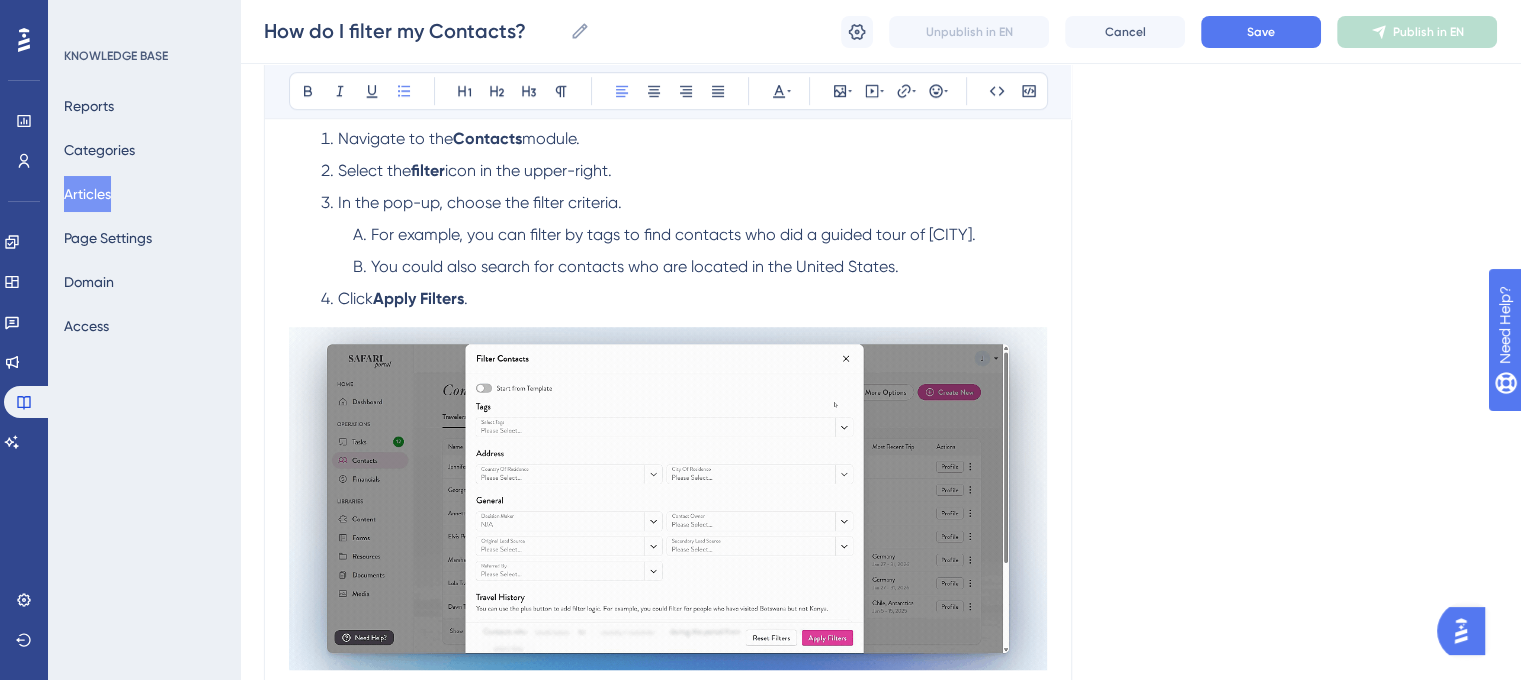 click on "You could also search for contacts who are located in the United States." at bounding box center [635, 266] 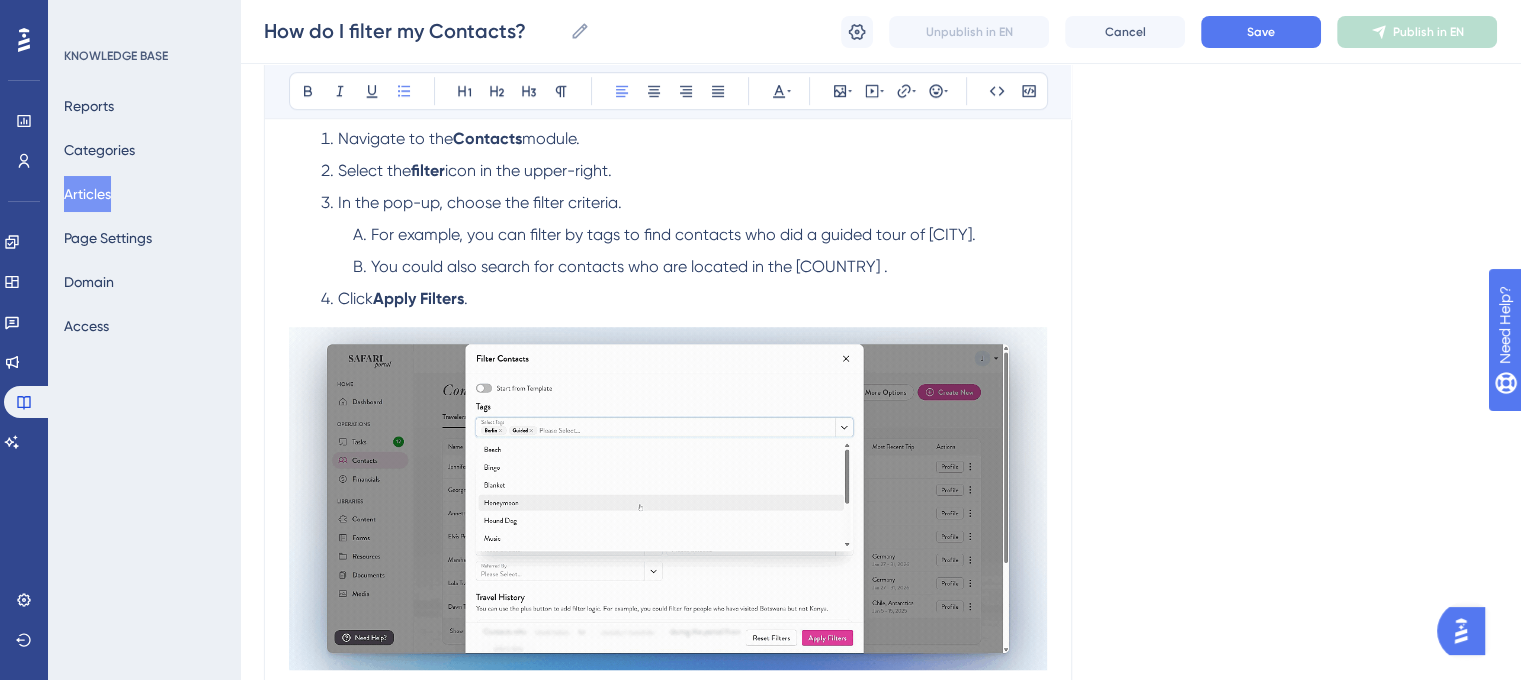 click on "You could also search for contacts who are located in the United States ." at bounding box center [629, 266] 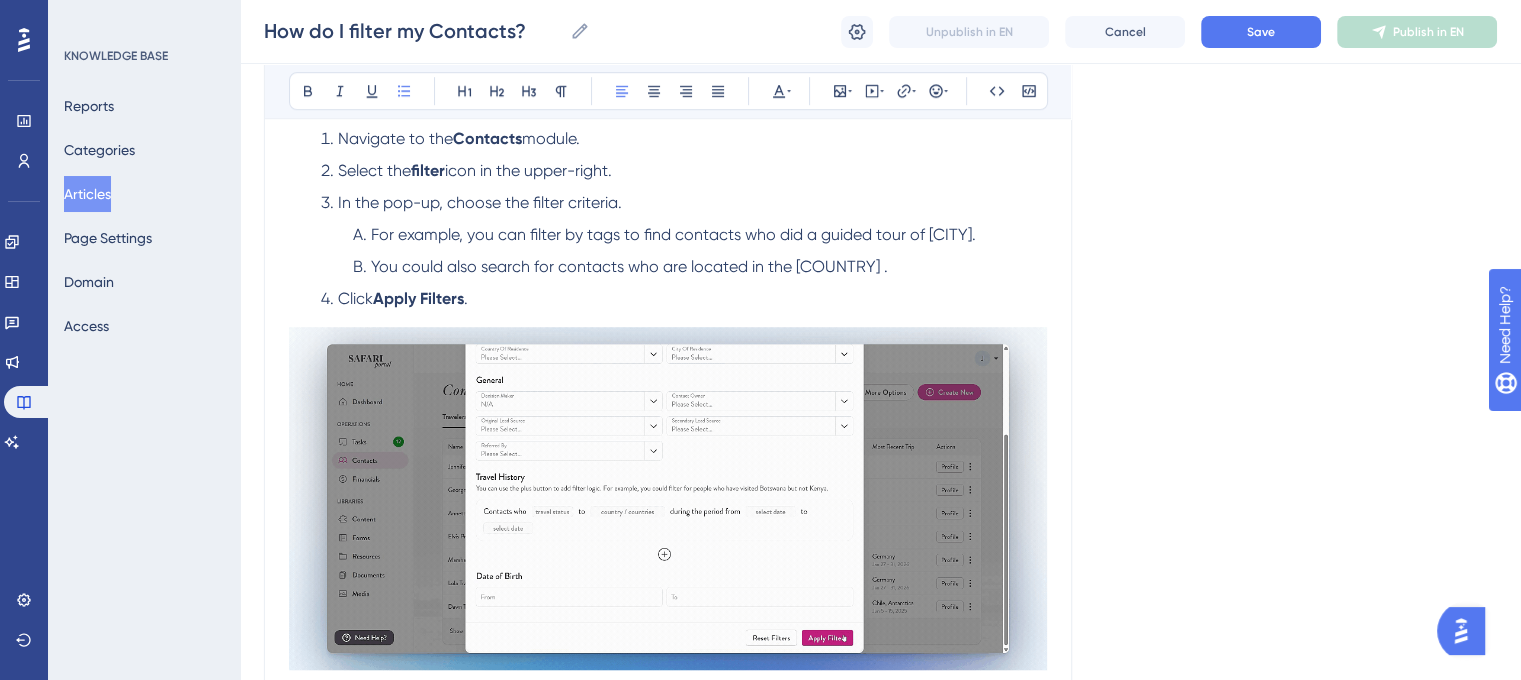 click on "You could also search for contacts who are located in the United States ." at bounding box center (629, 266) 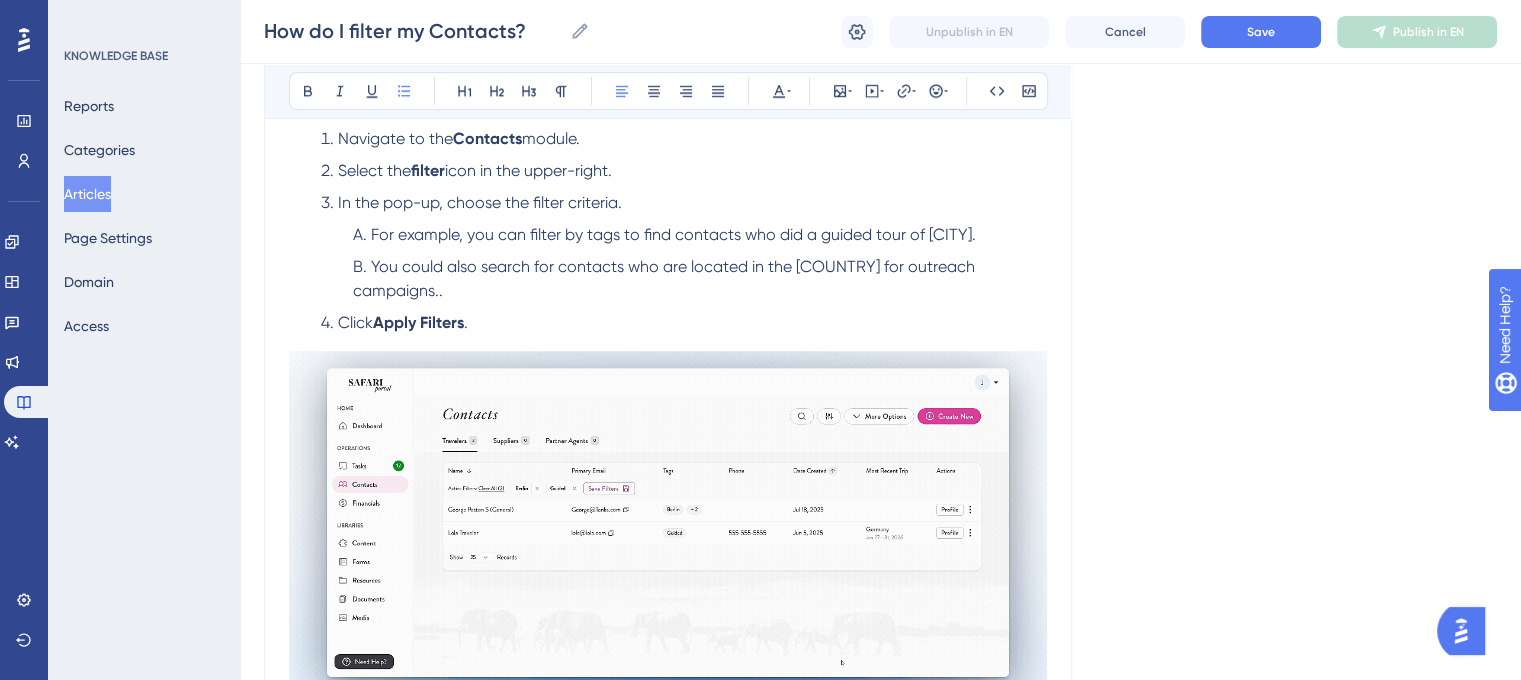 drag, startPoint x: 436, startPoint y: 294, endPoint x: 450, endPoint y: 296, distance: 14.142136 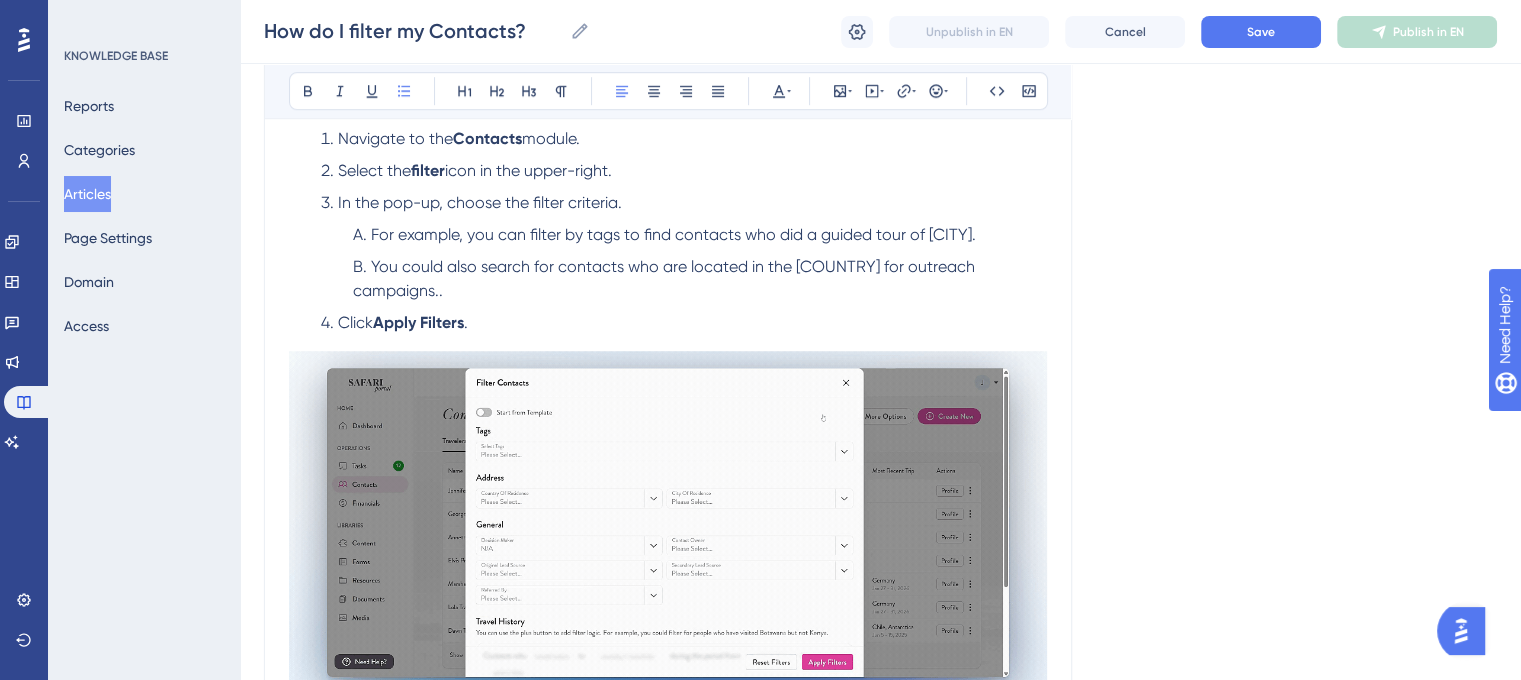click on "You could also search for contacts who are located in the United Kingdom for outreach campaigns.." at bounding box center [700, 279] 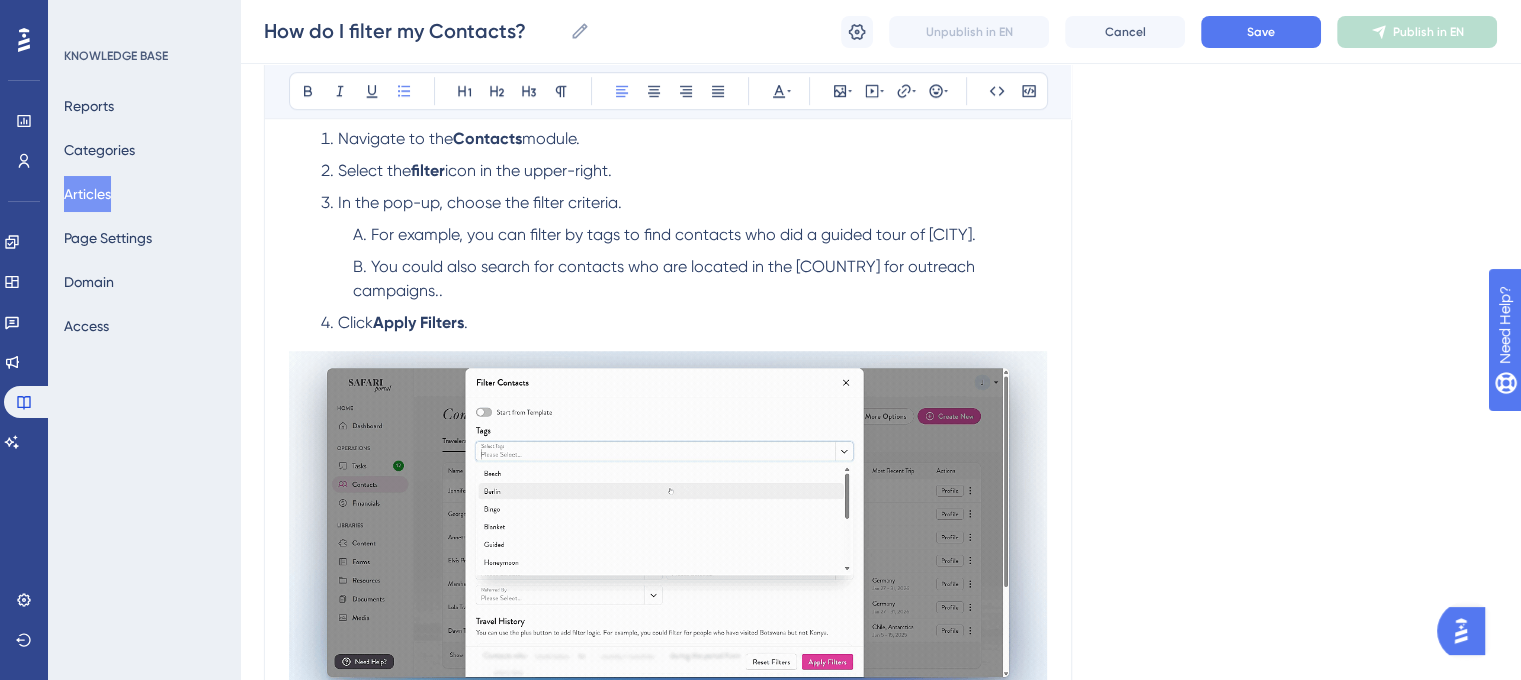 click on "You could also search for contacts who are located in the United Kingdom for outreach campaigns.." at bounding box center (700, 279) 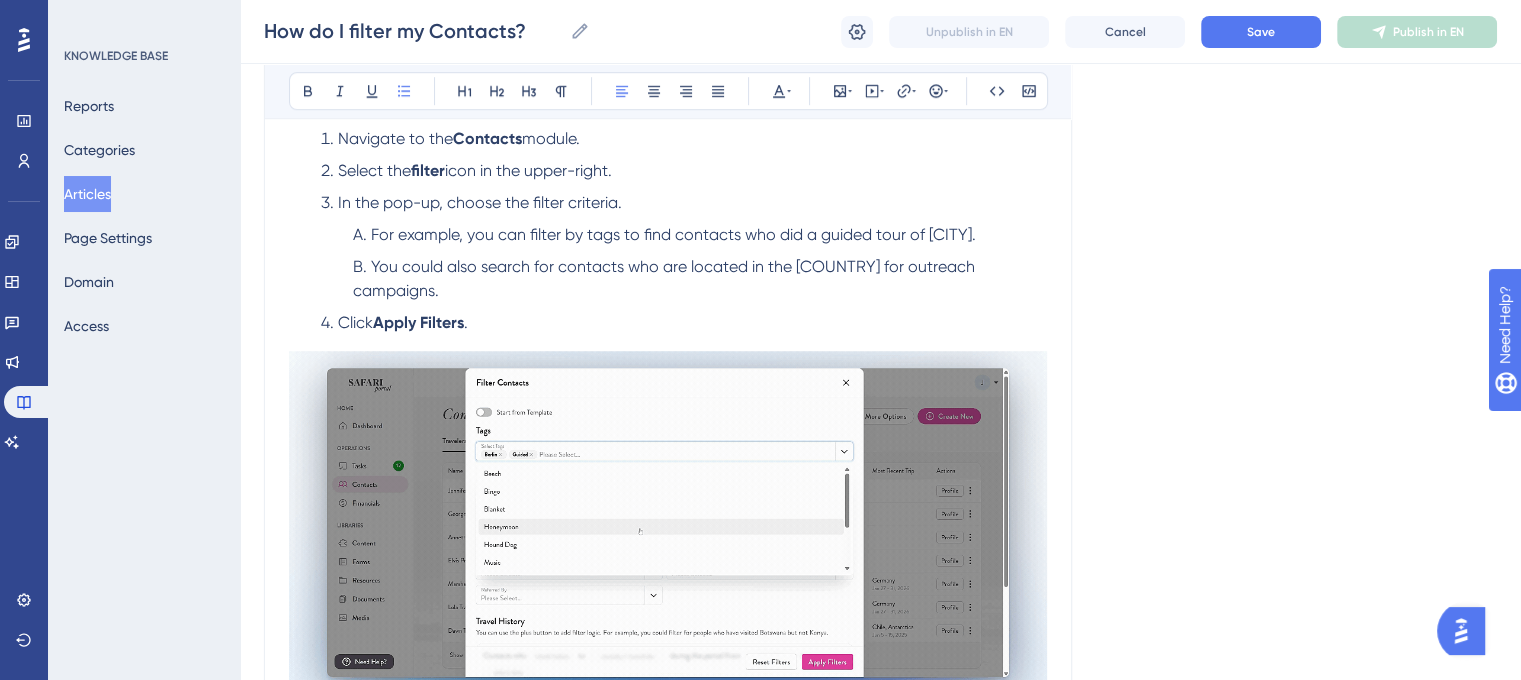 drag, startPoint x: 445, startPoint y: 294, endPoint x: 366, endPoint y: 271, distance: 82.28001 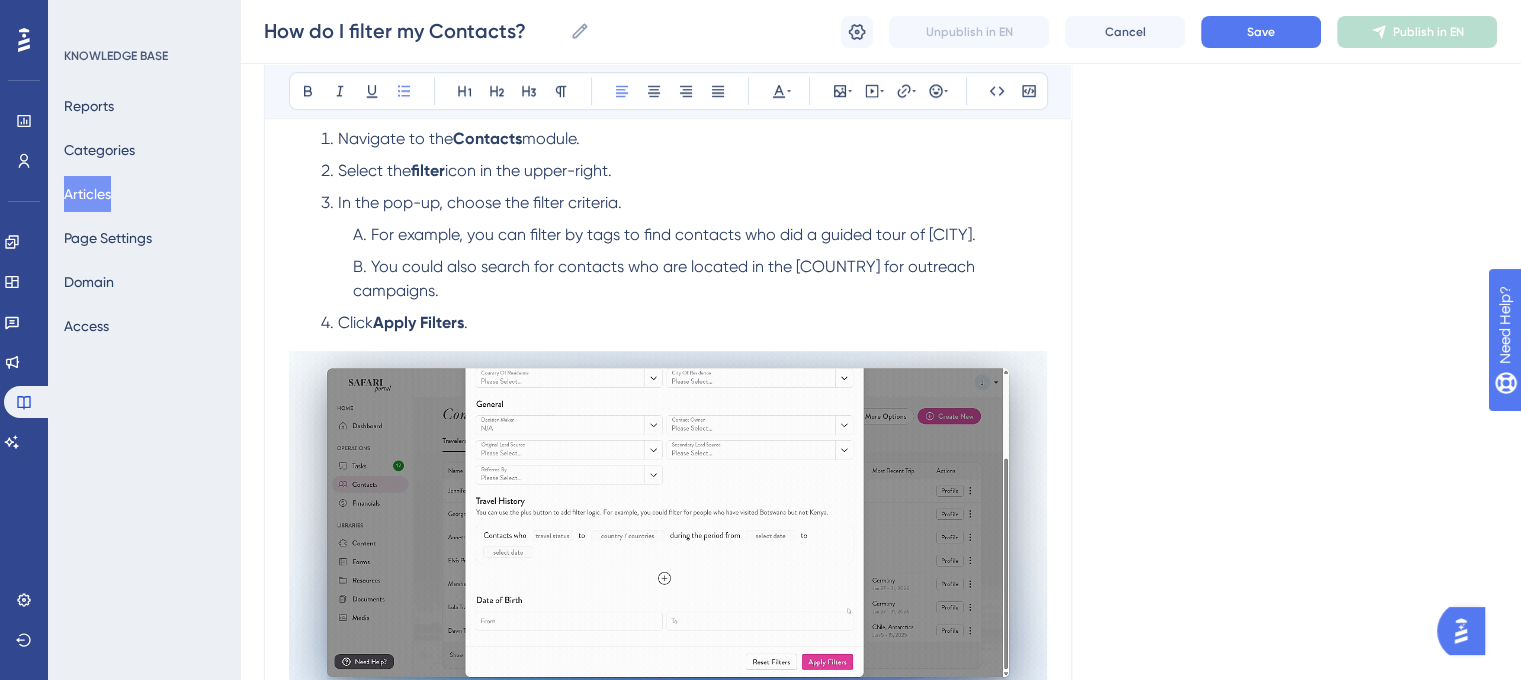 click on "You could also search for contacts who are located in the United Kingdom for outreach campaigns." at bounding box center [700, 279] 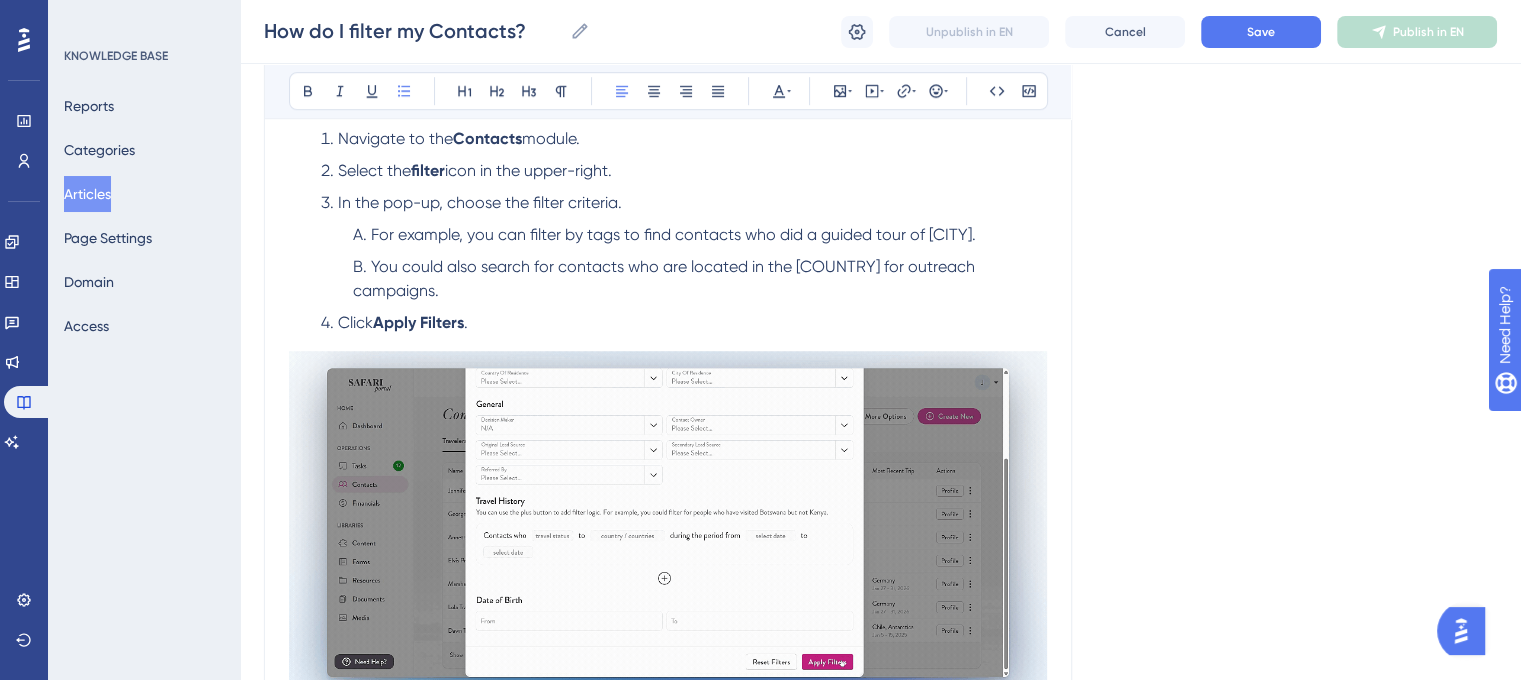 copy on "You could also search for contacts who are located in the United Kingdom for outreach campaigns." 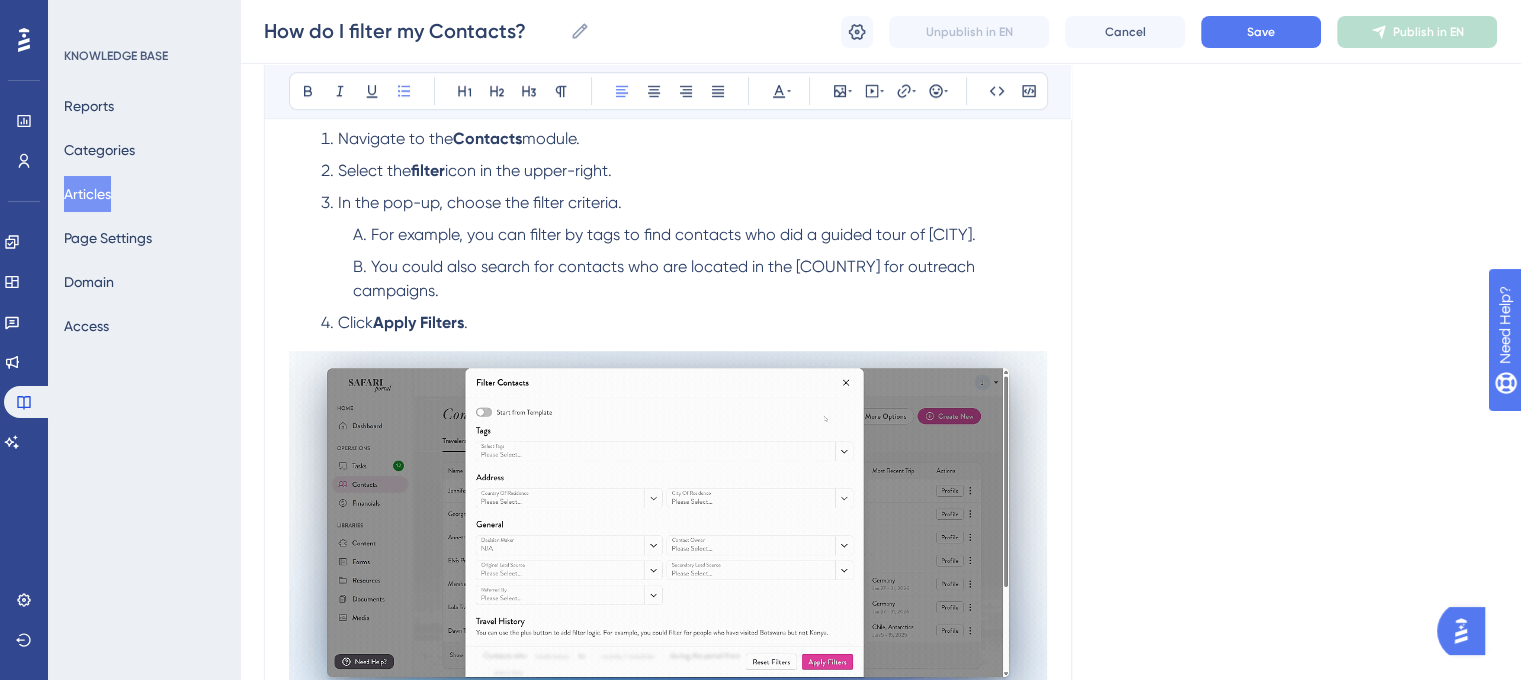 click on "Navigate to the  Contacts  module. Select the  filter  icon in the upper-right.  In the pop-up, choose the filter criteria. For example, you can filter by tags to find contacts who did a guided tour of Berlin. You could also search for contacts who are located in the United Kingdom for outreach campaigns. Click  Apply Filters ." at bounding box center [668, 231] 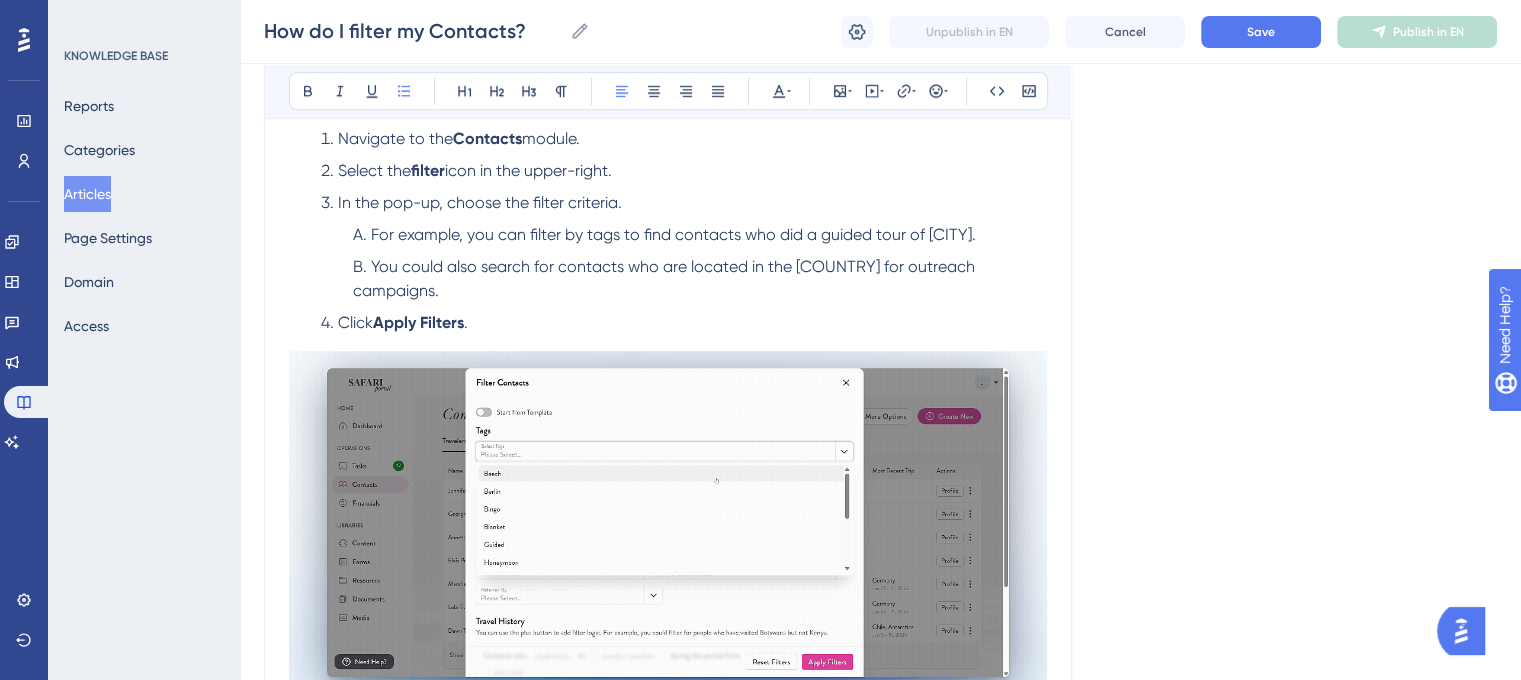 drag, startPoint x: 448, startPoint y: 297, endPoint x: 370, endPoint y: 277, distance: 80.523285 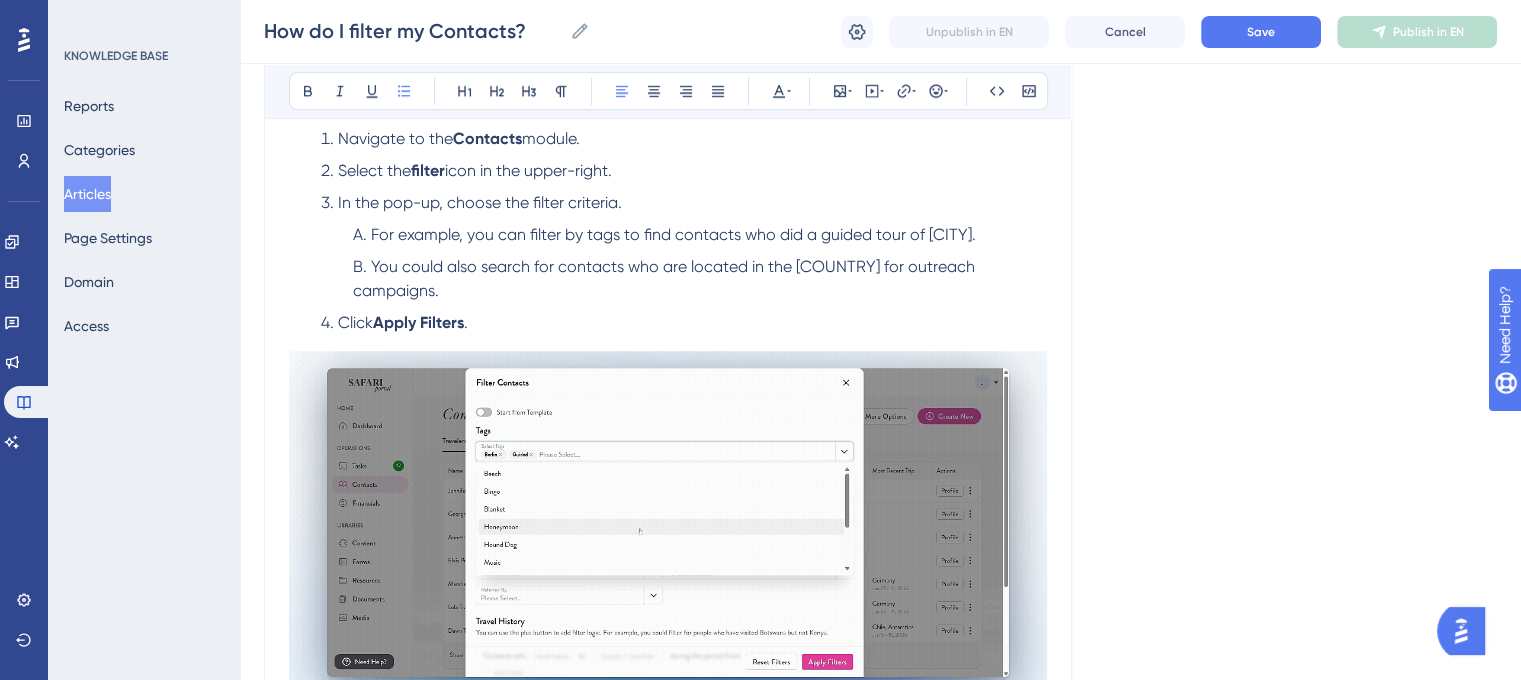 click on "You could also search for contacts who are located in the United Kingdom for outreach campaigns." at bounding box center (700, 279) 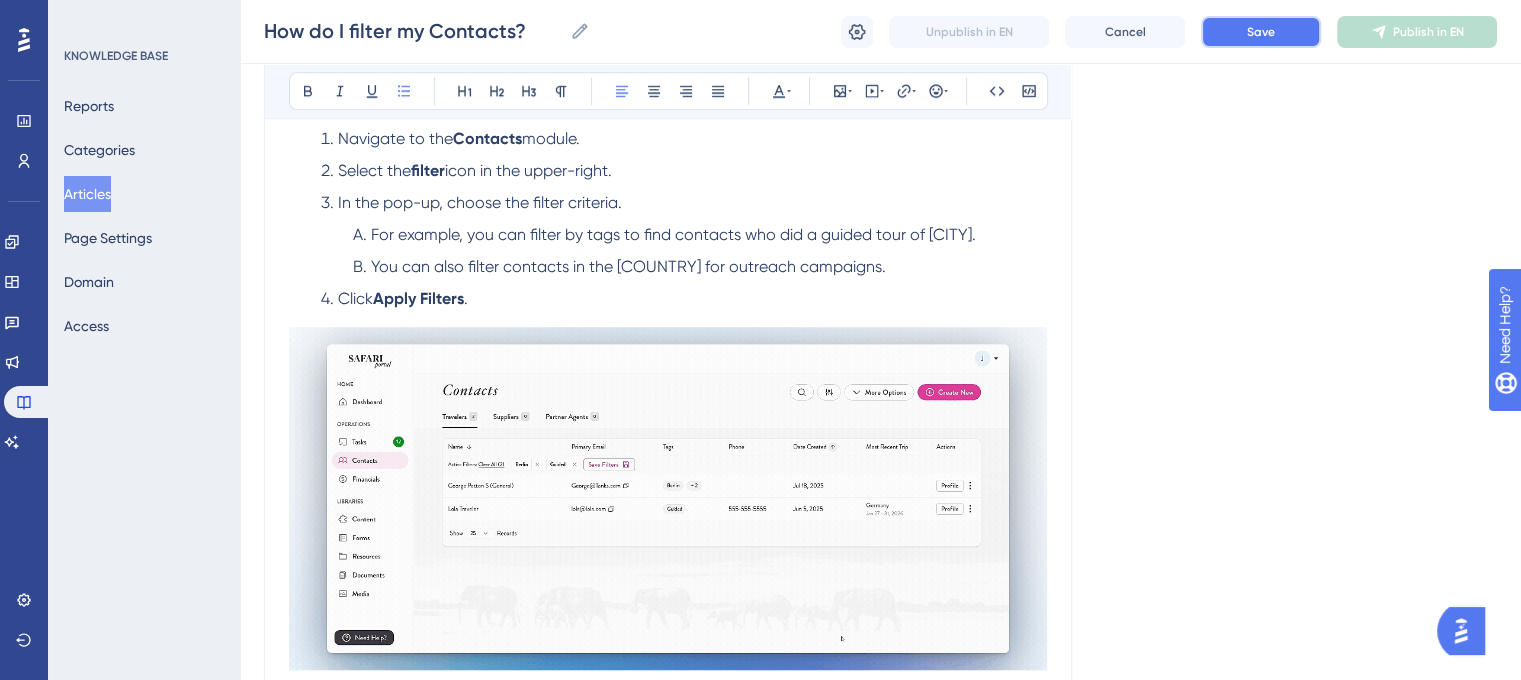 click on "Save" at bounding box center [1261, 32] 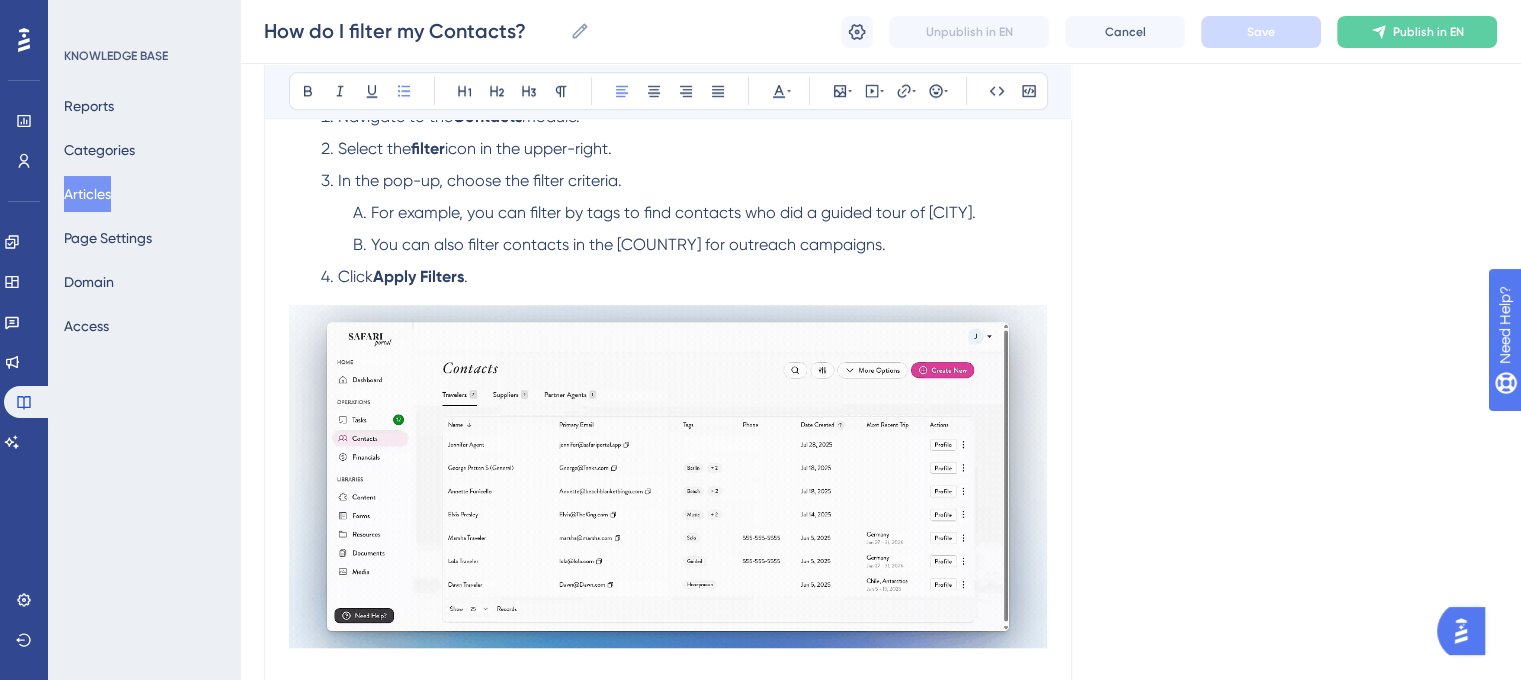 scroll, scrollTop: 1402, scrollLeft: 0, axis: vertical 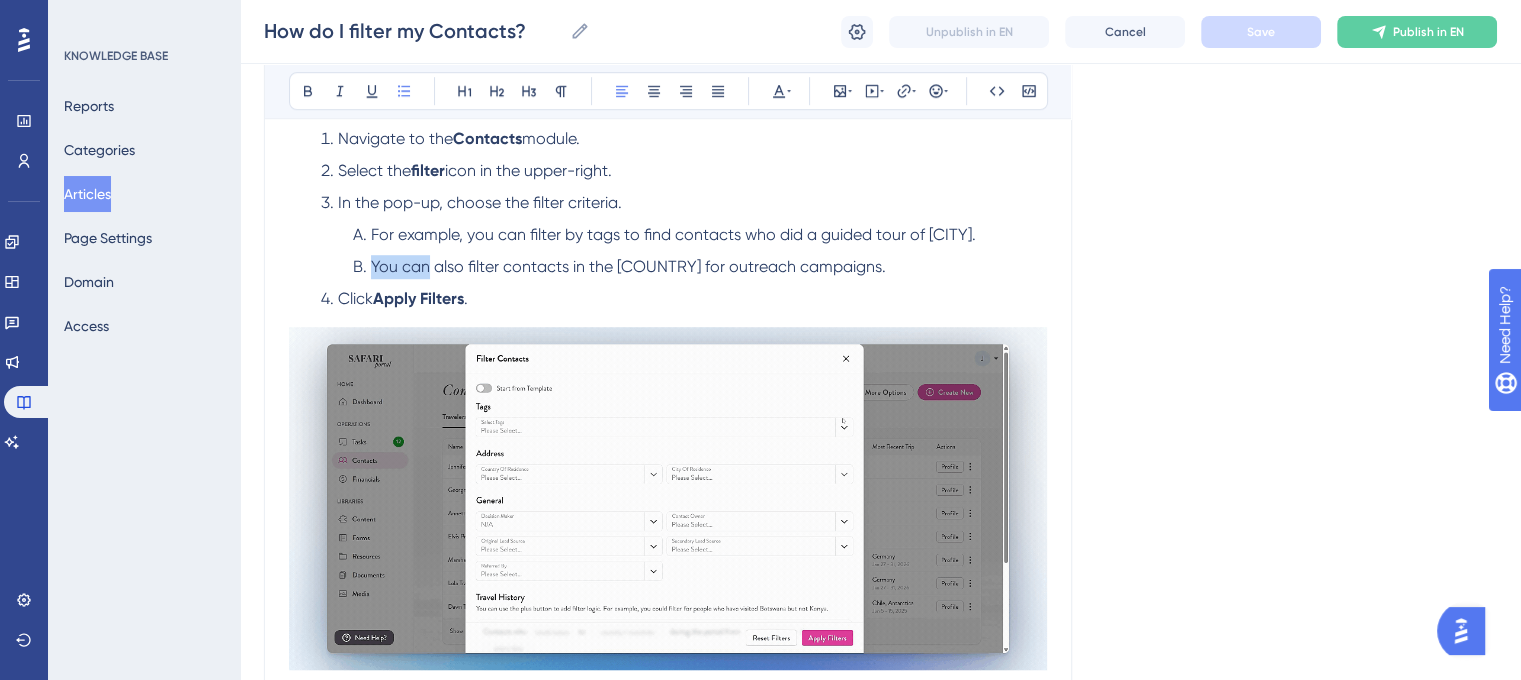 drag, startPoint x: 426, startPoint y: 263, endPoint x: 372, endPoint y: 267, distance: 54.147945 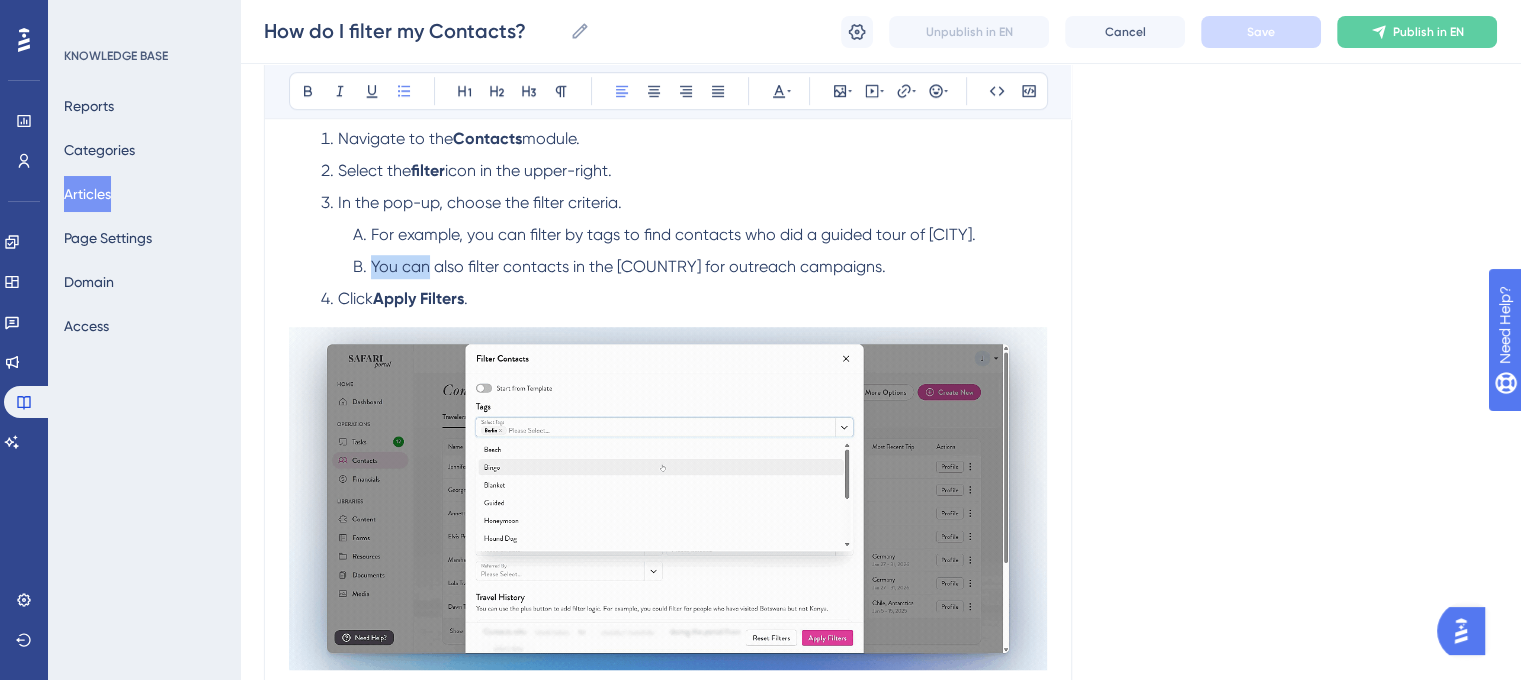 click on "You can also filter contacts in the UK for outreach campaigns." at bounding box center [628, 266] 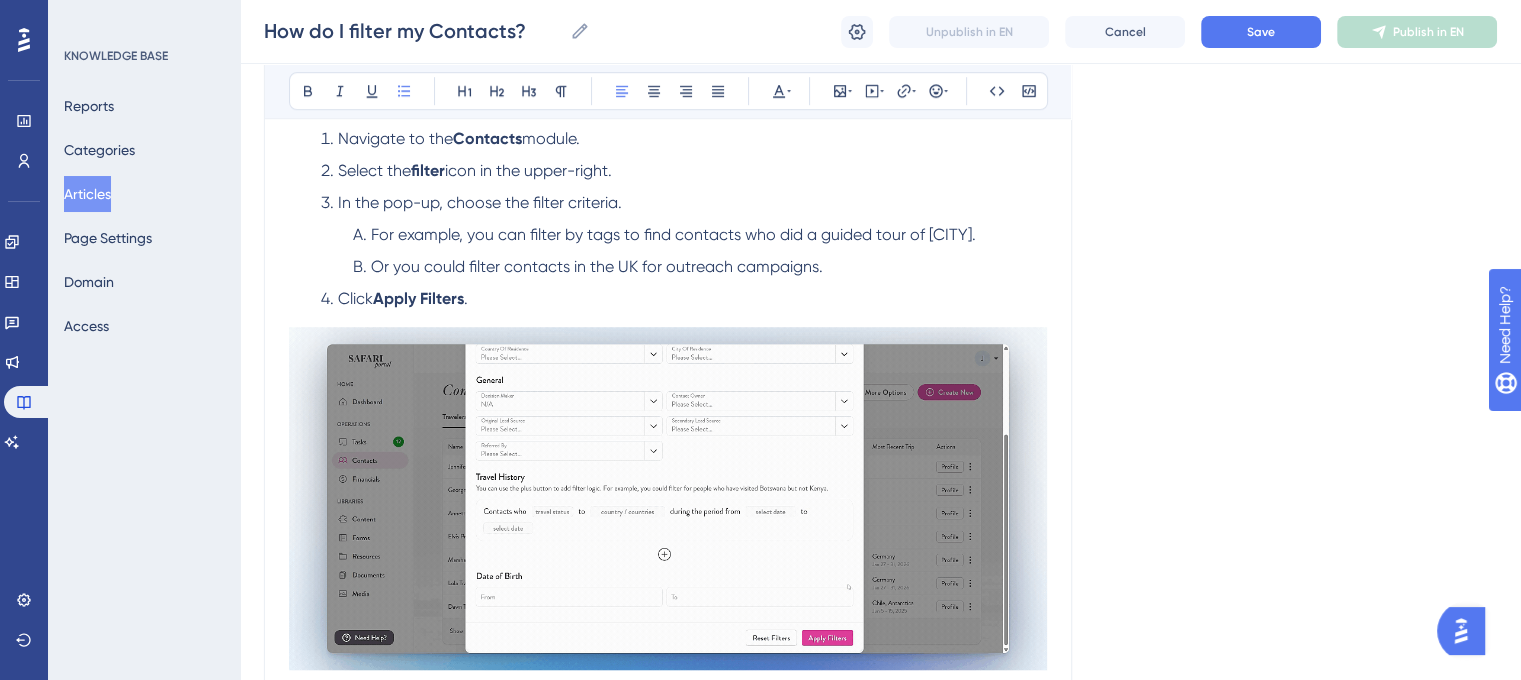 click on "Or you could filter contacts in the UK for outreach campaigns." at bounding box center (597, 266) 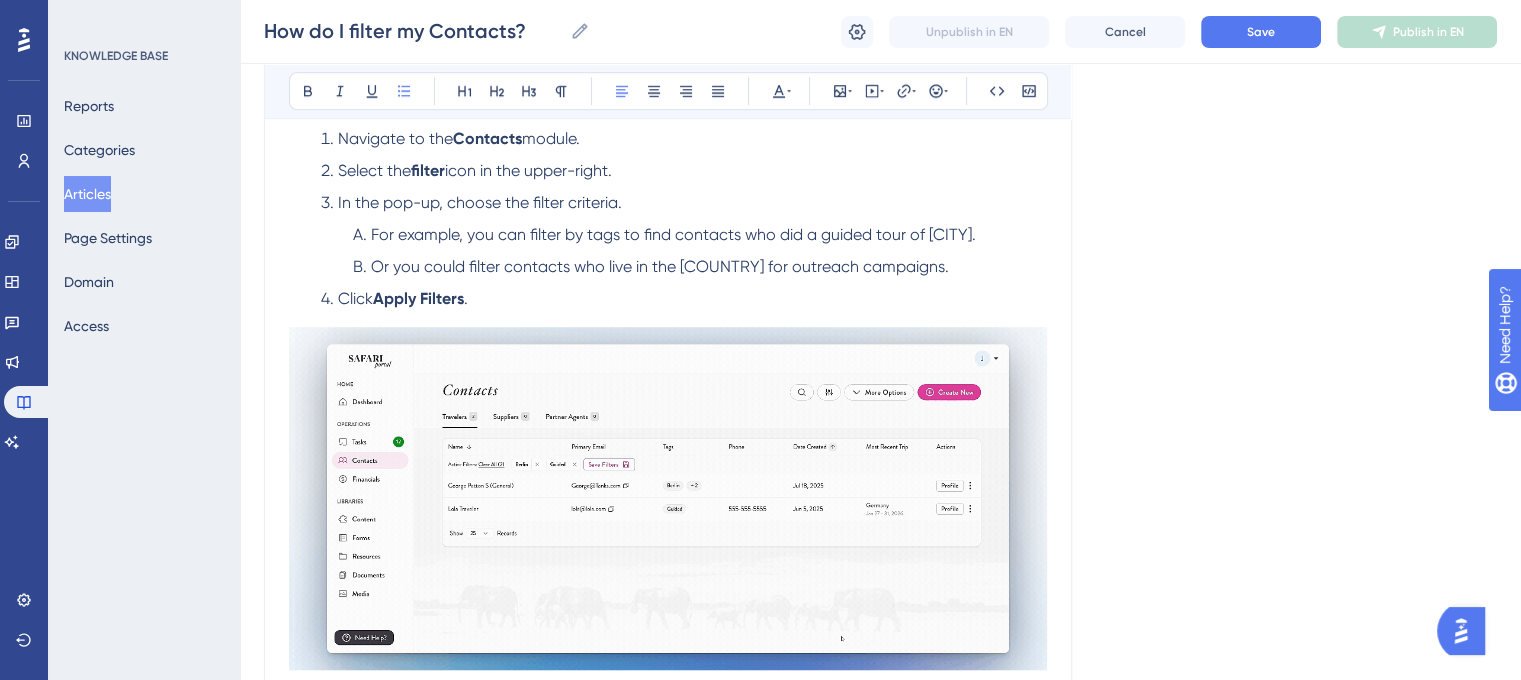 drag, startPoint x: 616, startPoint y: 233, endPoint x: 633, endPoint y: 240, distance: 18.384777 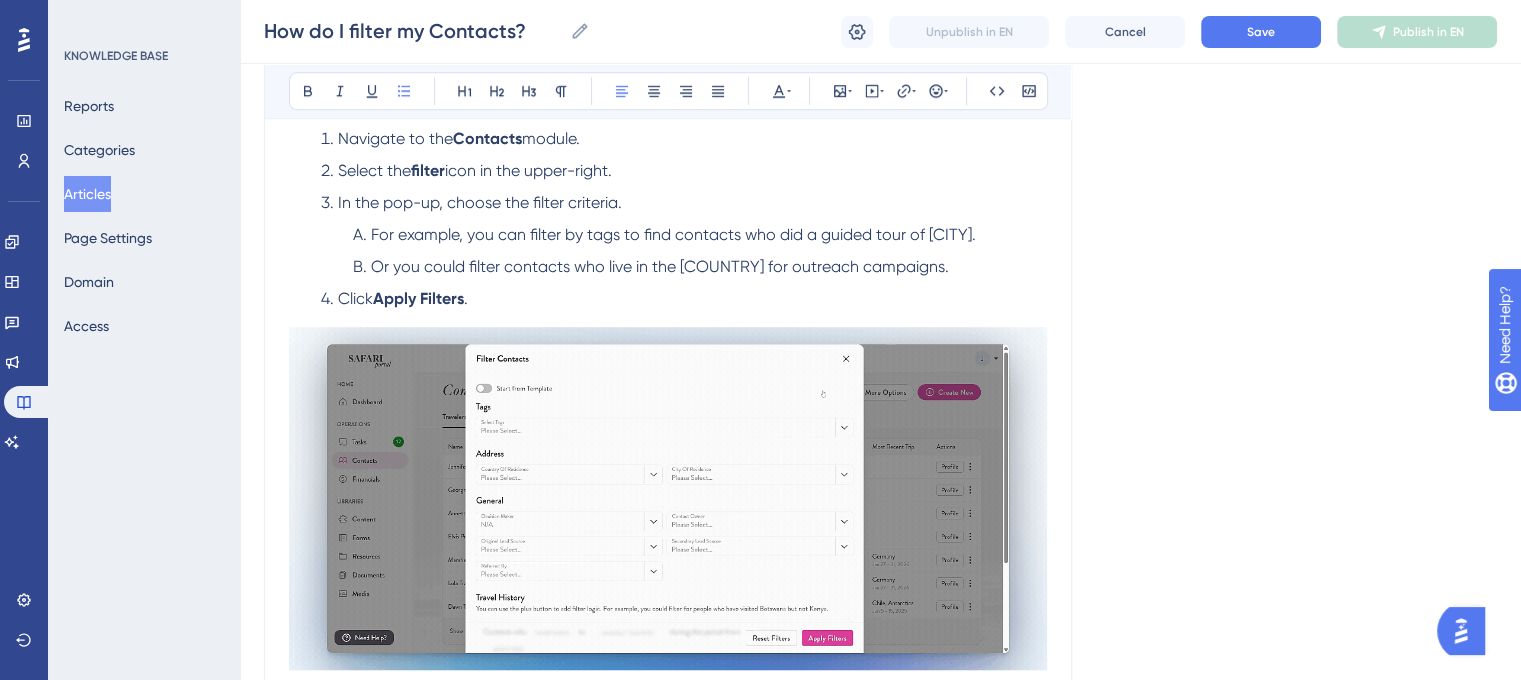drag, startPoint x: 633, startPoint y: 240, endPoint x: 1280, endPoint y: 199, distance: 648.2978 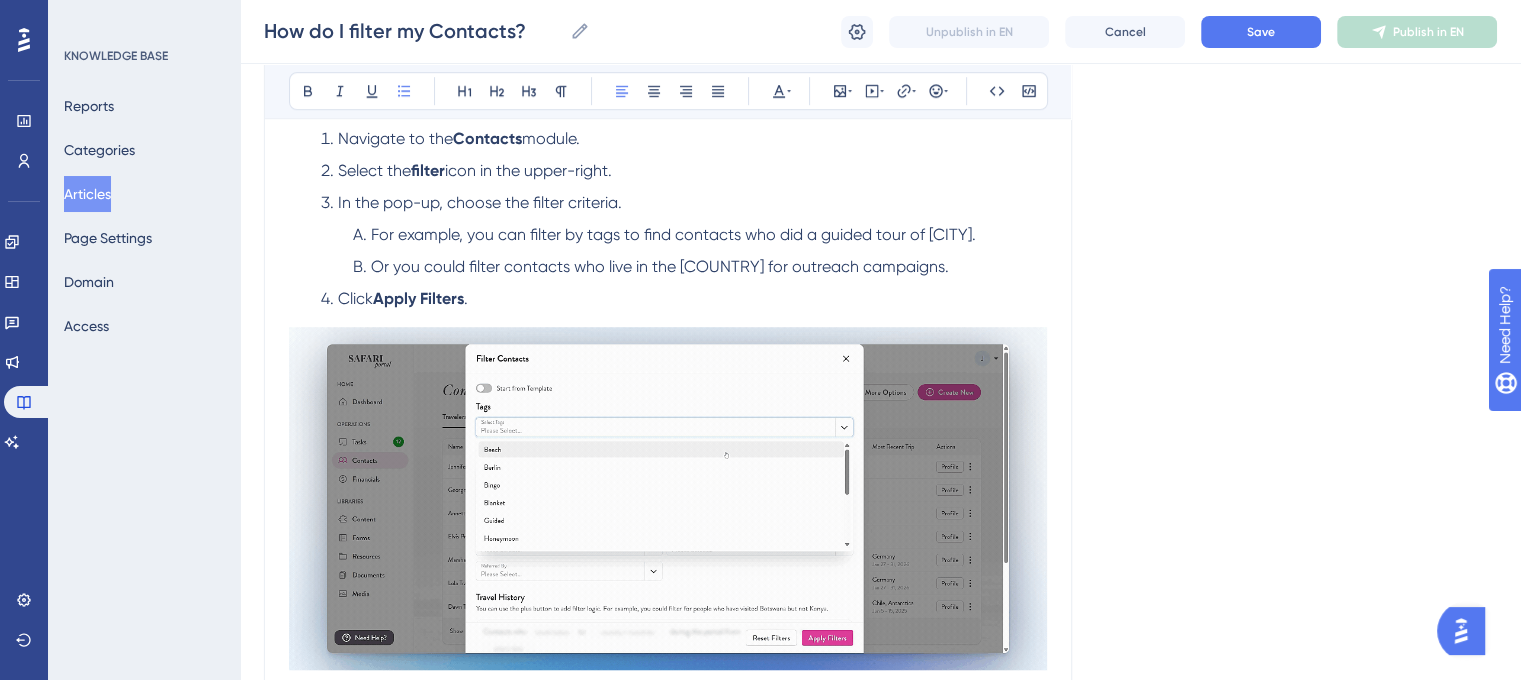 click on "Language English (Default) How do I filter my Contacts? Apply filters to efficiently search, segment, and manage contacts. Bold Italic Underline Bullet Point Heading 1 Heading 2 Heading 3 Normal Align Left Align Center Align Right Align Justify Text Color Insert Image Embed Video Hyperlink Emojis Code Code Block Use filters to  segment  and  manage  your contacts—ideal for organizing lists for outreach, marketing, or targeted communication. You can filter contacts by: Tags Address Decision Maker Contact Owner Original Lead Source Secondary Lead Source Referred By Travel History Date of Birth Step-By-Step Instructions Navigate to the  Contacts  module. Select the  filter  icon in the upper-right.  In the pop-up, choose the filter criteria. For example, you can filter by tags to find contacts who did a guided tour of Berlin. Or you could filter contacts who live in the UK for outreach campaigns. Click  Apply Filters . How to Save or Remove Filters To save your filter criteria, click the  Save Filters  option." at bounding box center (880, 257) 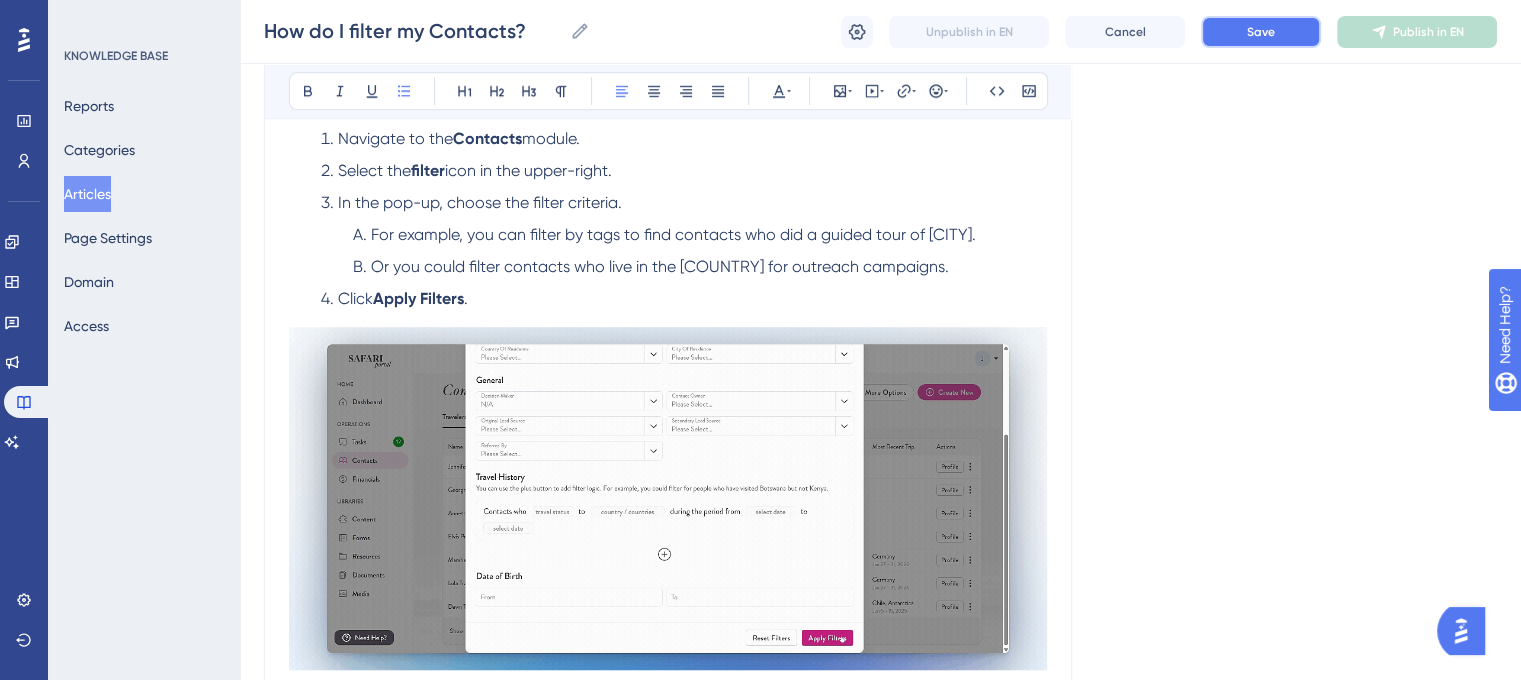 click on "Save" at bounding box center (1261, 32) 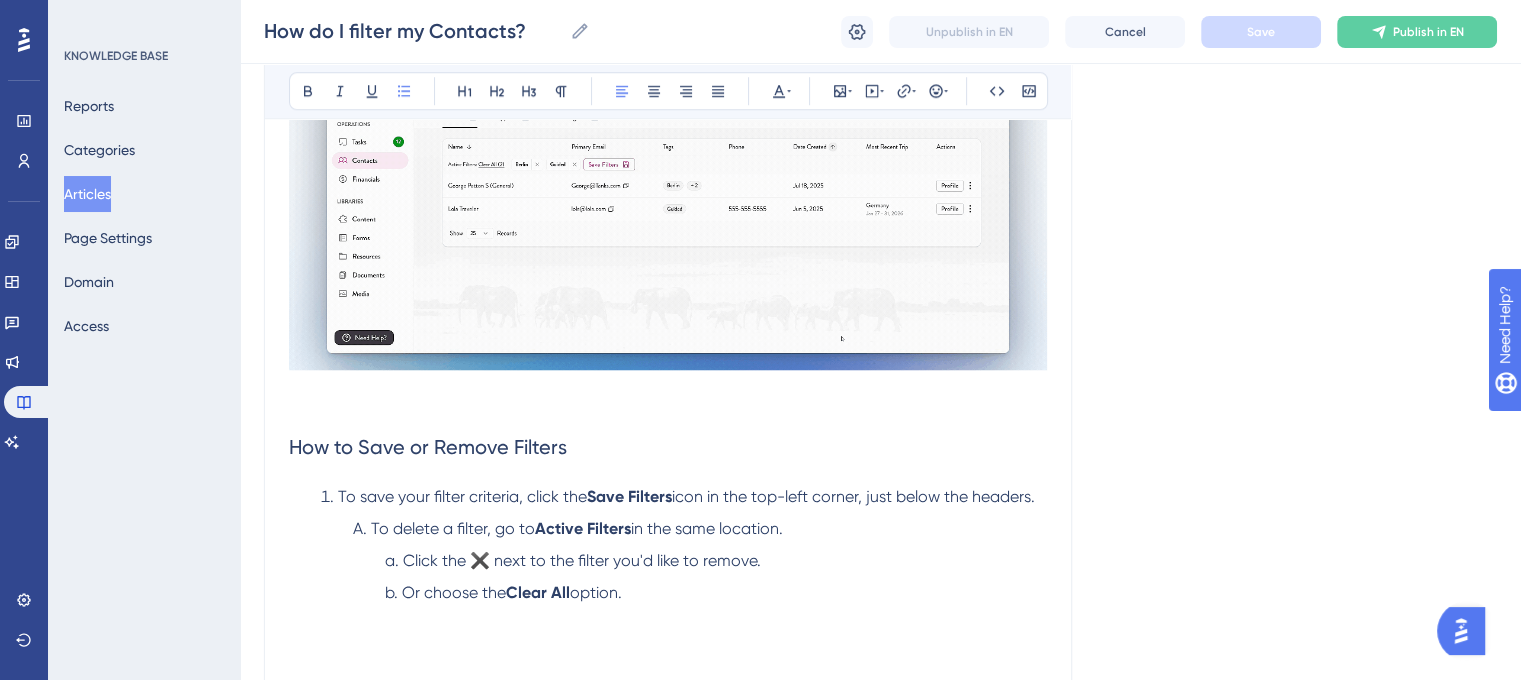 scroll, scrollTop: 1802, scrollLeft: 0, axis: vertical 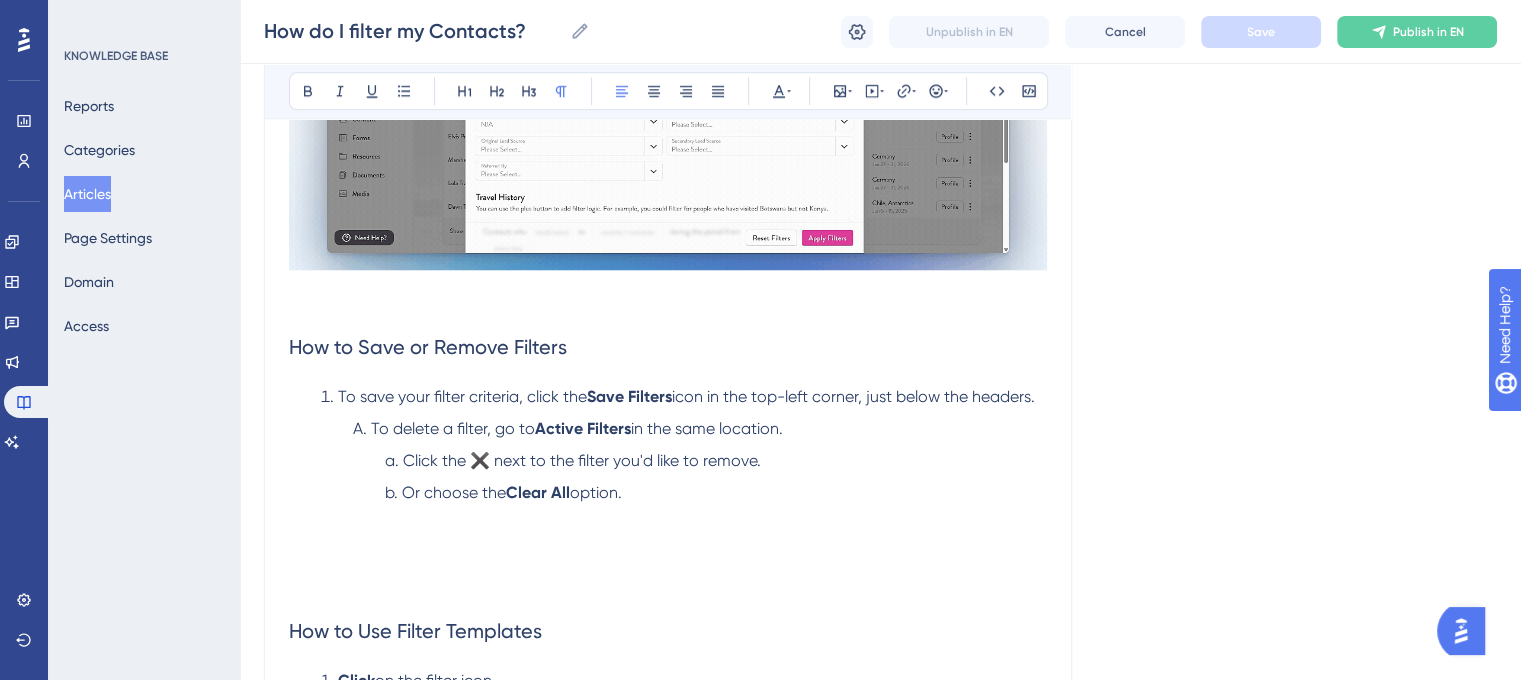 click at bounding box center [668, 553] 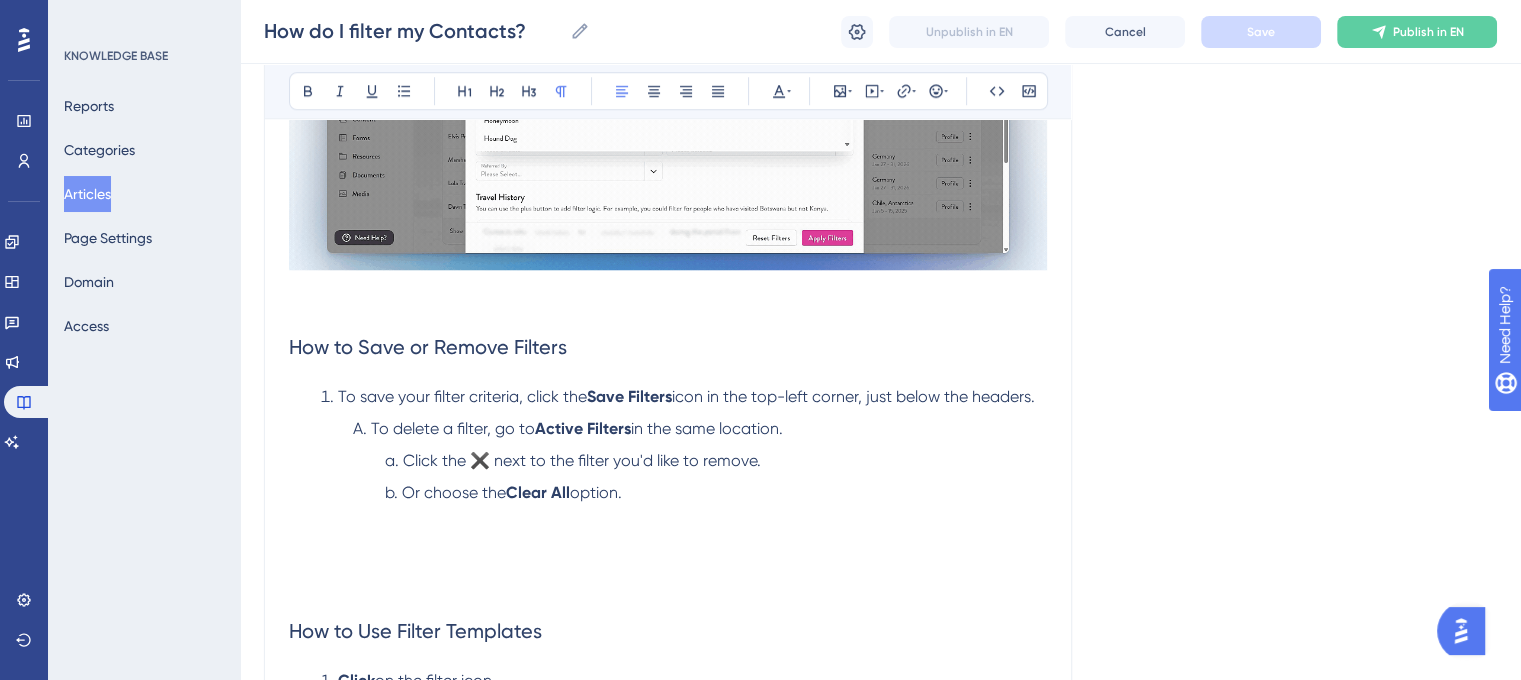 scroll, scrollTop: 1202, scrollLeft: 0, axis: vertical 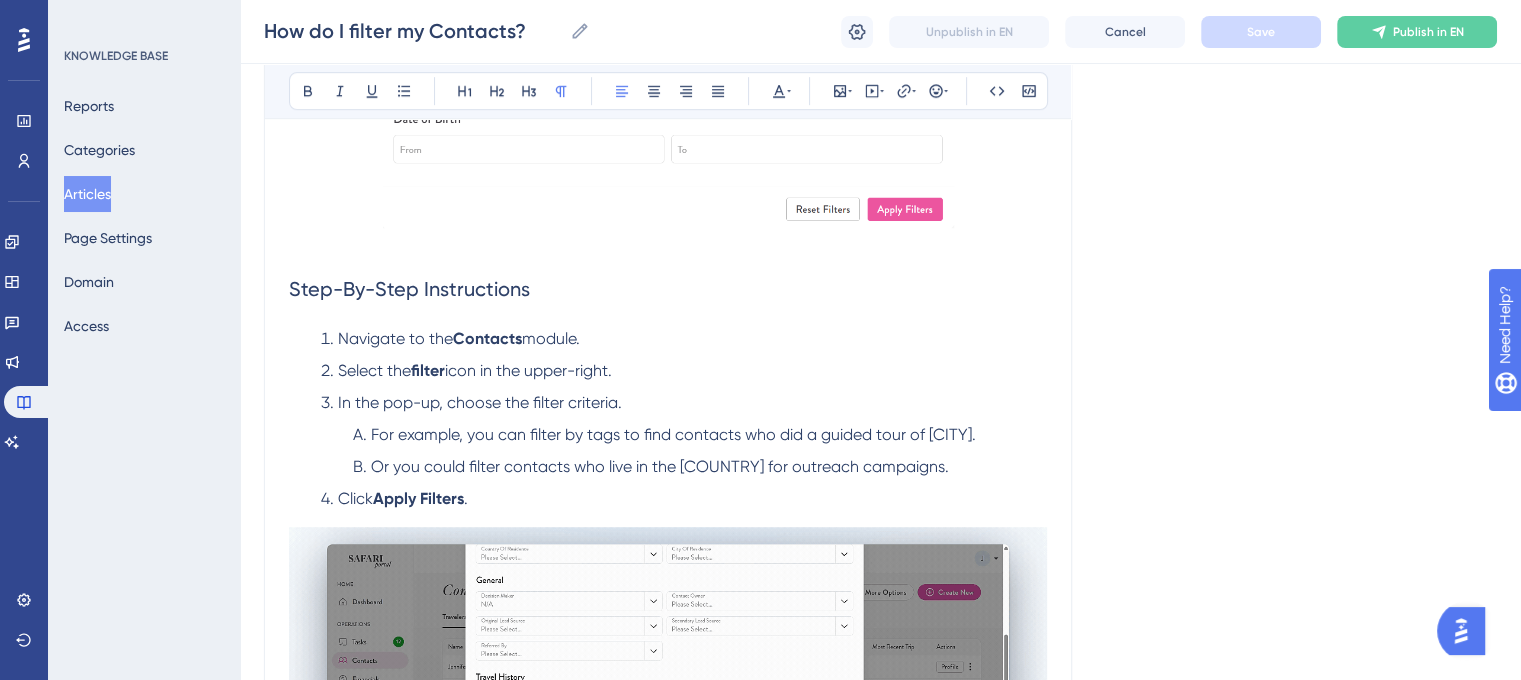 click on "Or you could filter contacts who live in the UK for outreach campaigns." at bounding box center [660, 466] 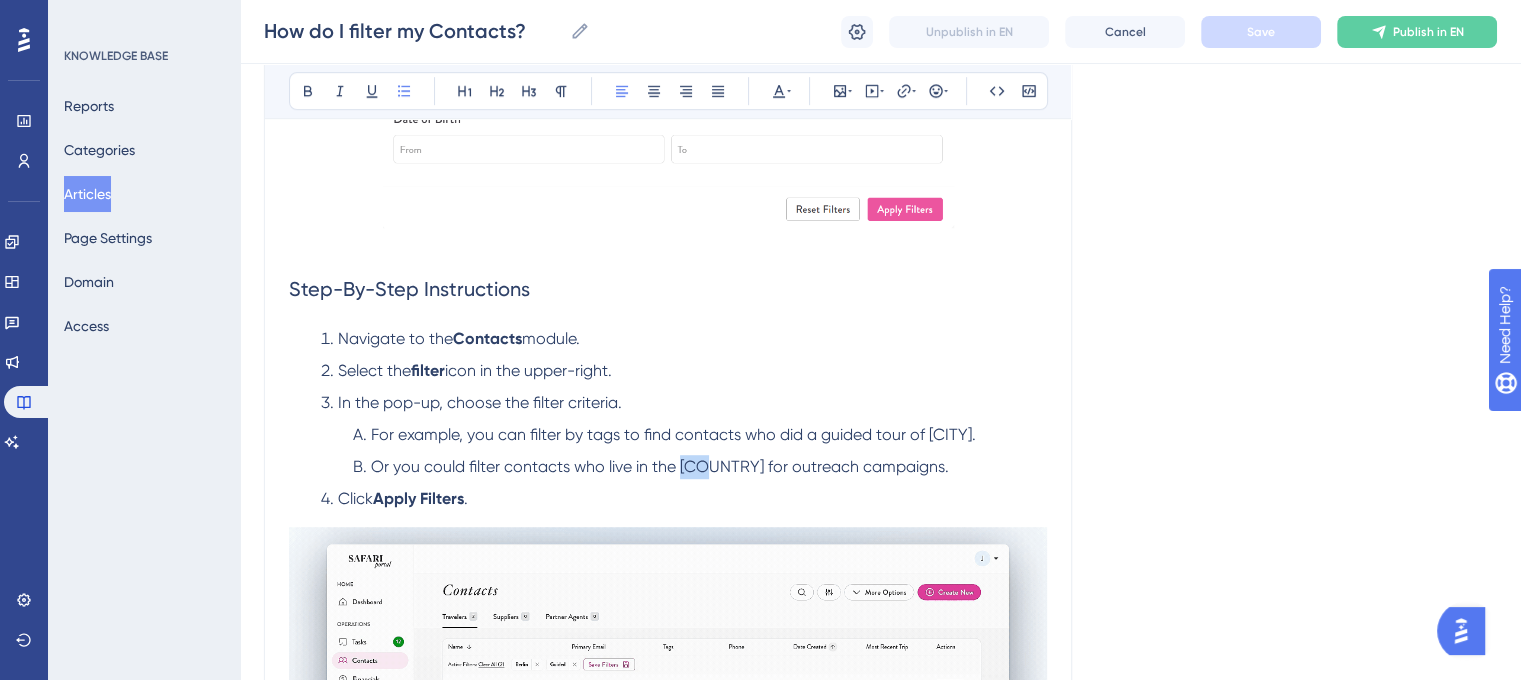 click on "Or you could filter contacts who live in the UK for outreach campaigns." at bounding box center (660, 466) 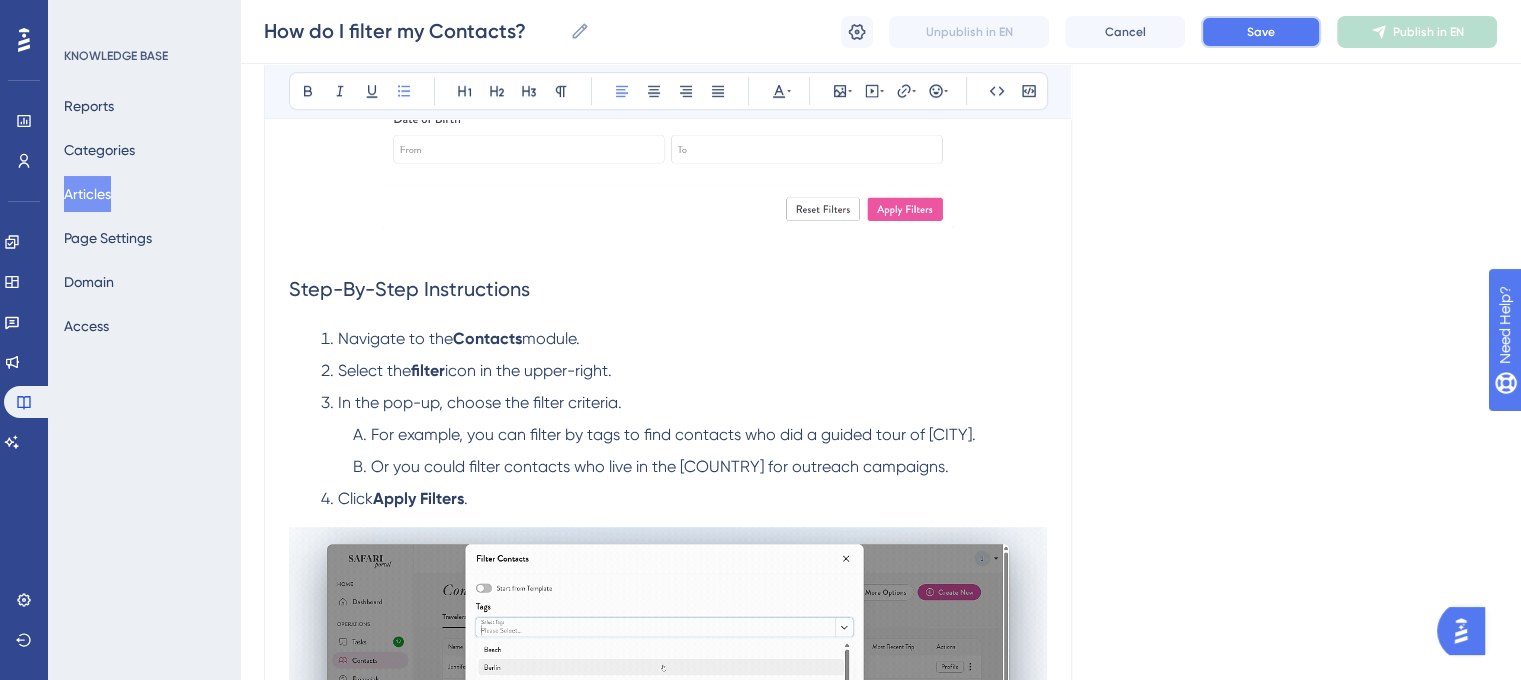 click on "Save" at bounding box center [1261, 32] 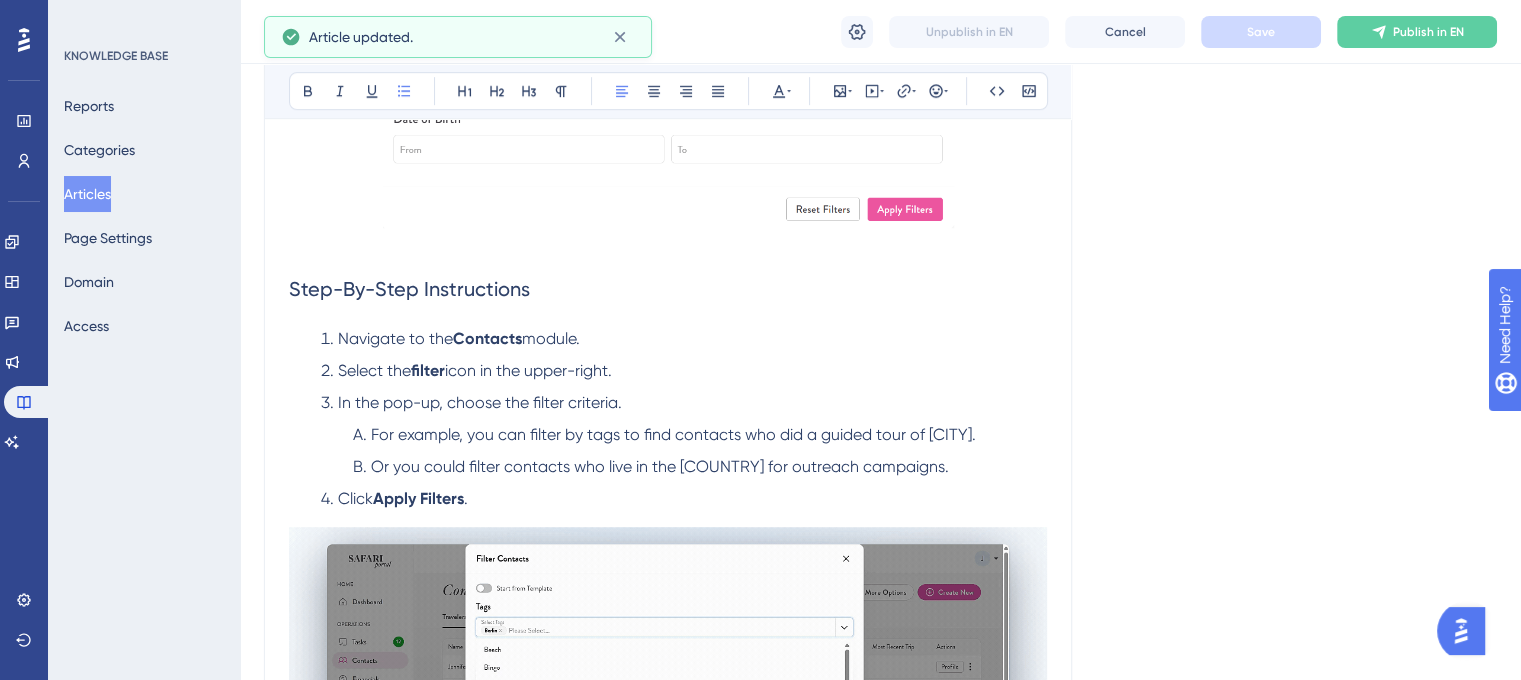 scroll, scrollTop: 1402, scrollLeft: 0, axis: vertical 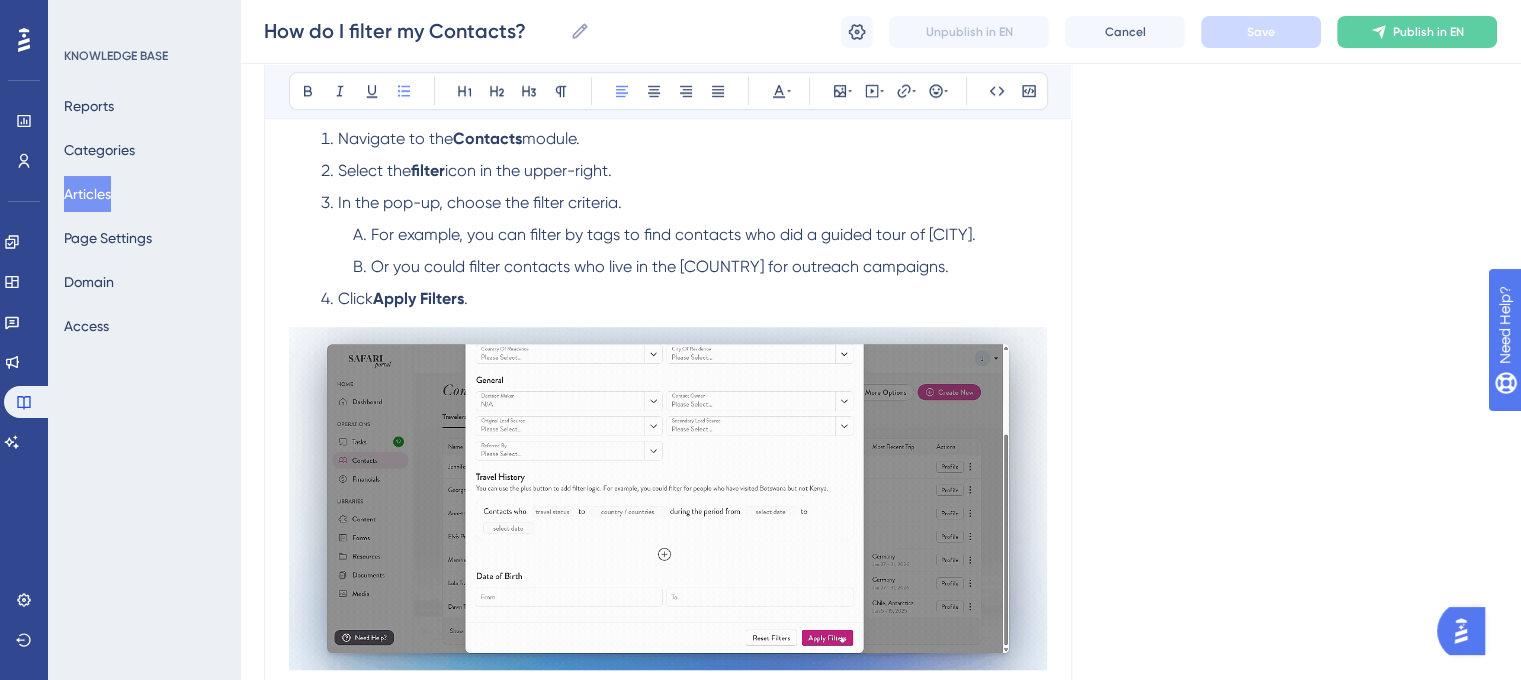click on "Language English (Default) How do I filter my Contacts? Apply filters to efficiently search, segment, and manage contacts. Bold Italic Underline Bullet Point Heading 1 Heading 2 Heading 3 Normal Align Left Align Center Align Right Align Justify Text Color Insert Image Embed Video Hyperlink Emojis Code Code Block Use filters to  segment  and  manage  your contacts—ideal for organizing lists for outreach, marketing, or targeted communication. You can filter contacts by: Tags Address Decision Maker Contact Owner Original Lead Source Secondary Lead Source Referred By Travel History Date of Birth Step-By-Step Instructions Navigate to the  Contacts  module. Select the  filter  icon in the upper-right.  In the pop-up, choose the filter criteria. For example, you can filter by tags to find contacts who did a guided tour of Berlin. Or you could filter contacts who live in the US for outreach campaigns. Click  Apply Filters . How to Save or Remove Filters To save your filter criteria, click the  Save Filters  option." at bounding box center (880, 257) 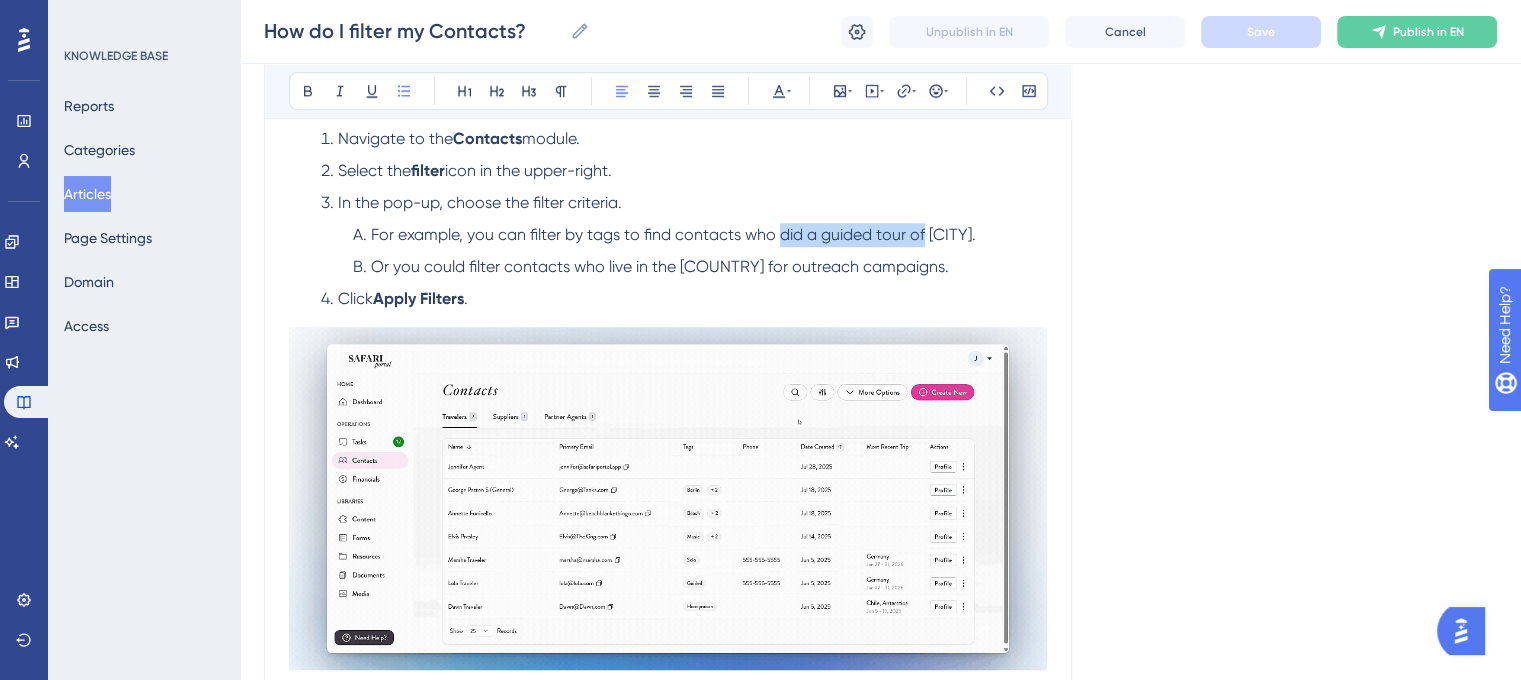 drag, startPoint x: 925, startPoint y: 234, endPoint x: 780, endPoint y: 243, distance: 145.27904 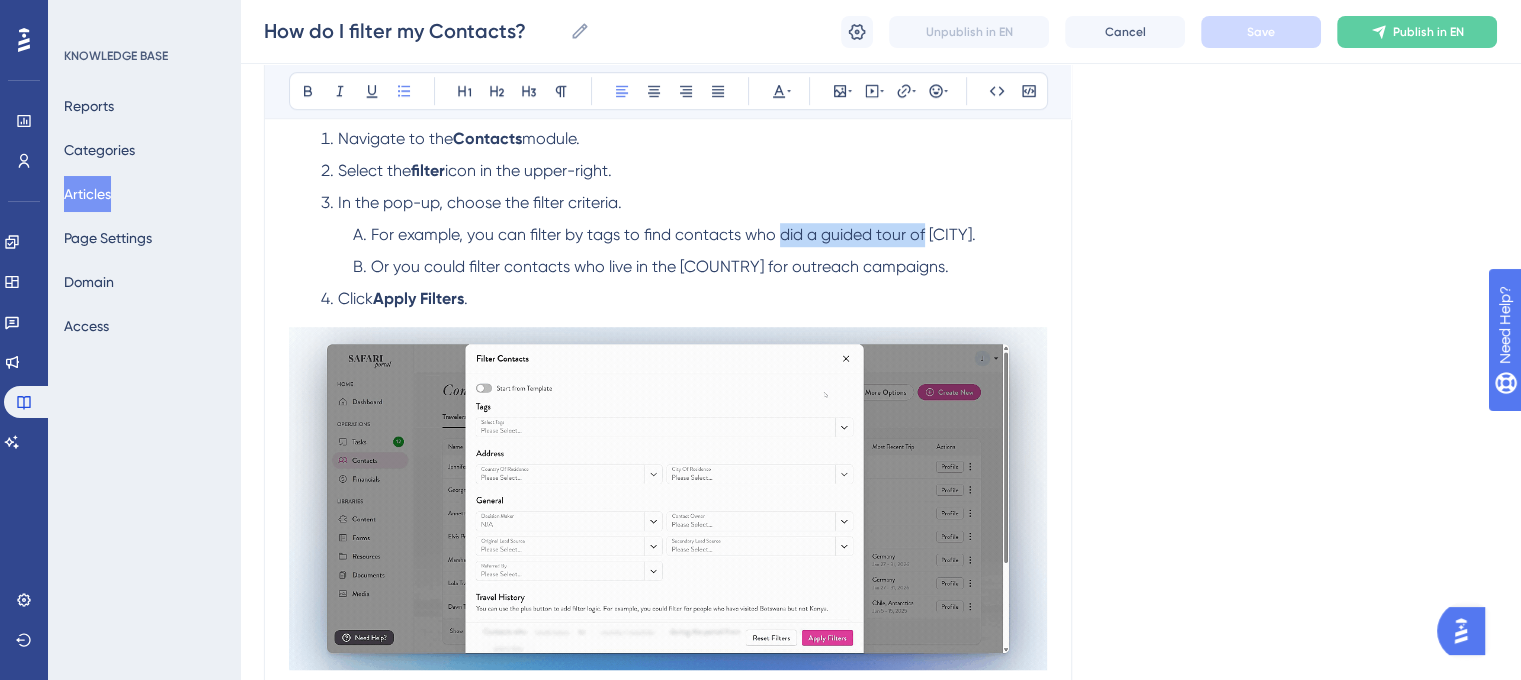 click on "For example, you can filter by tags to find contacts who did a guided tour of Berlin." at bounding box center [673, 234] 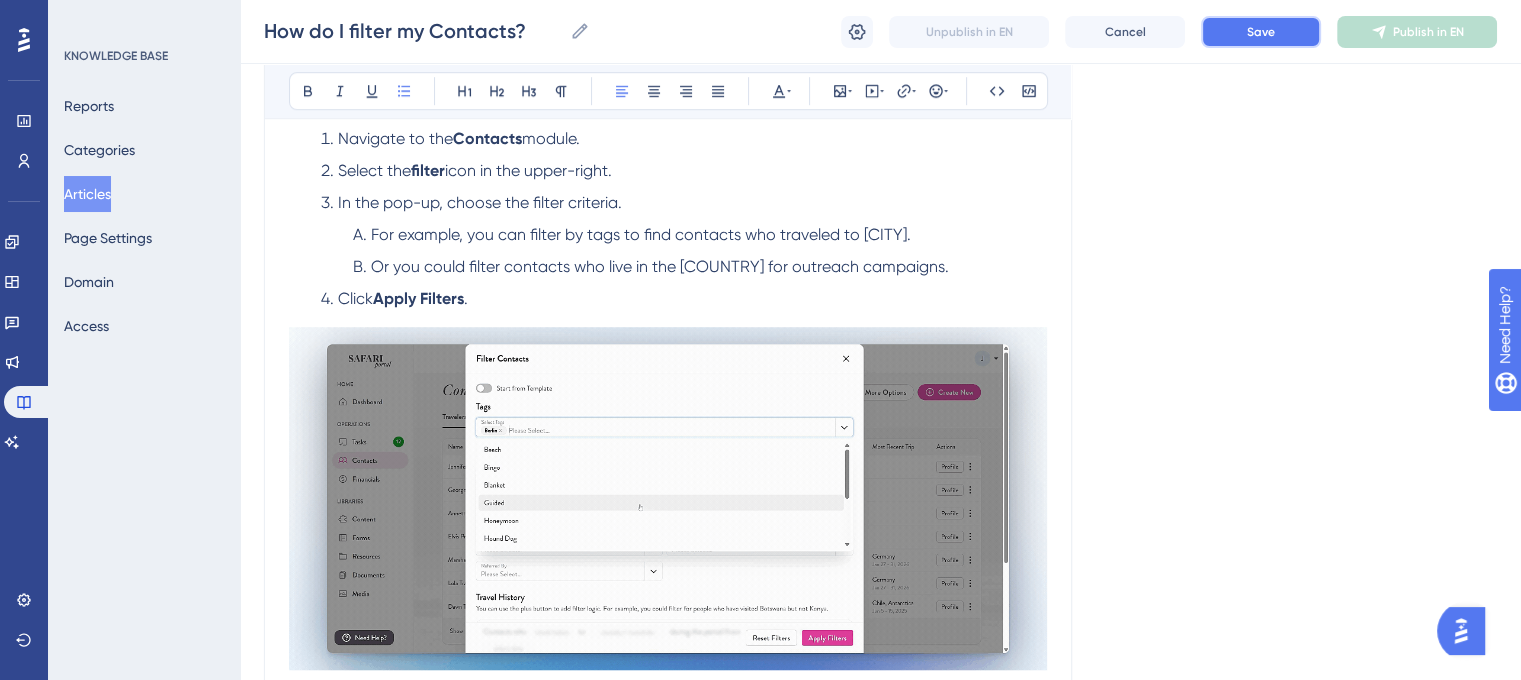 click on "Save" at bounding box center [1261, 32] 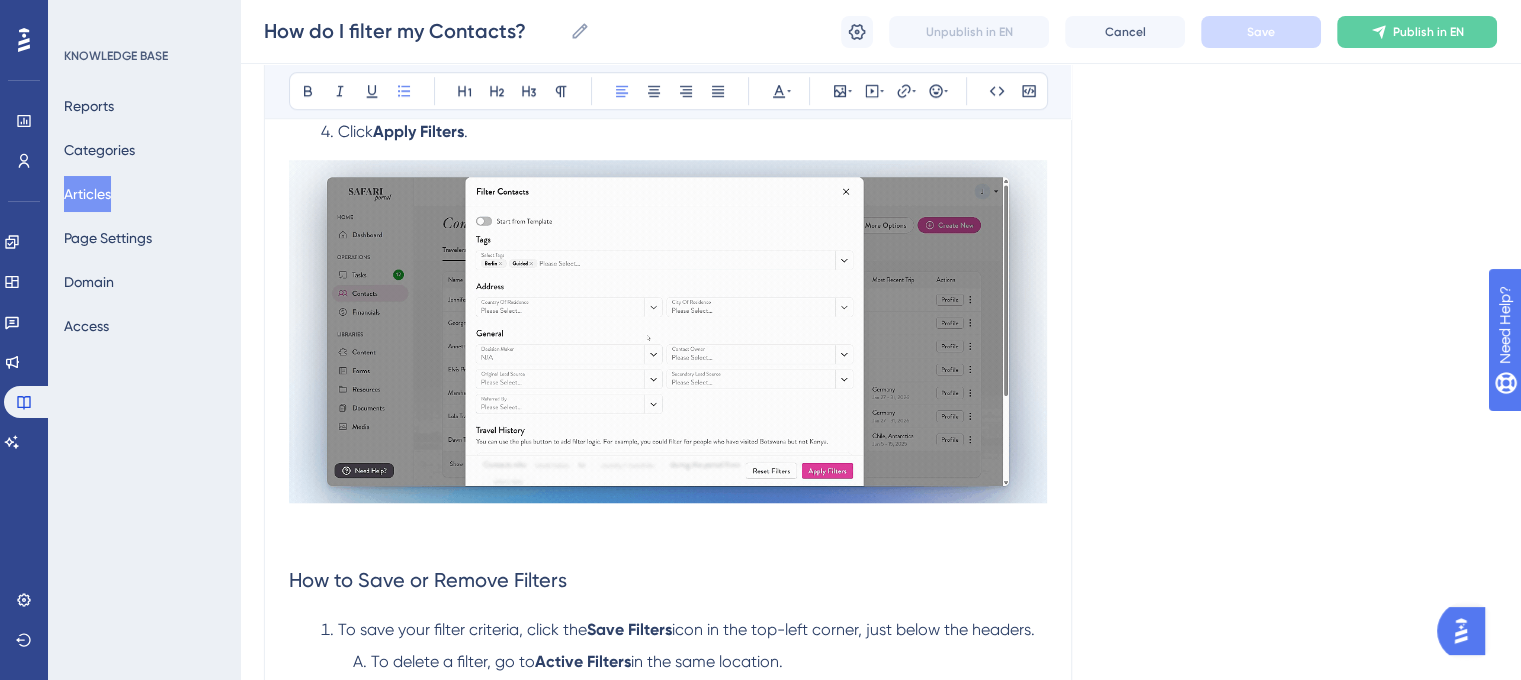 scroll, scrollTop: 1802, scrollLeft: 0, axis: vertical 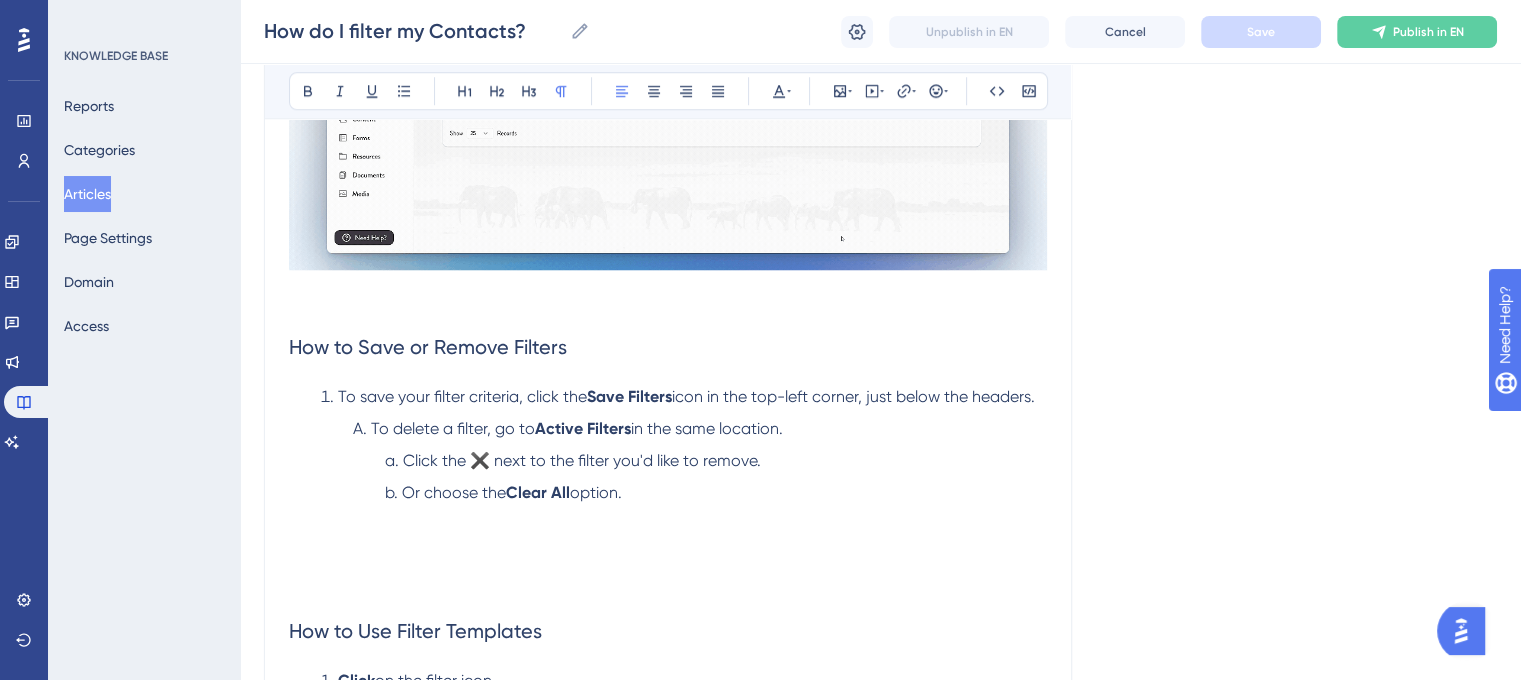 click at bounding box center [668, 553] 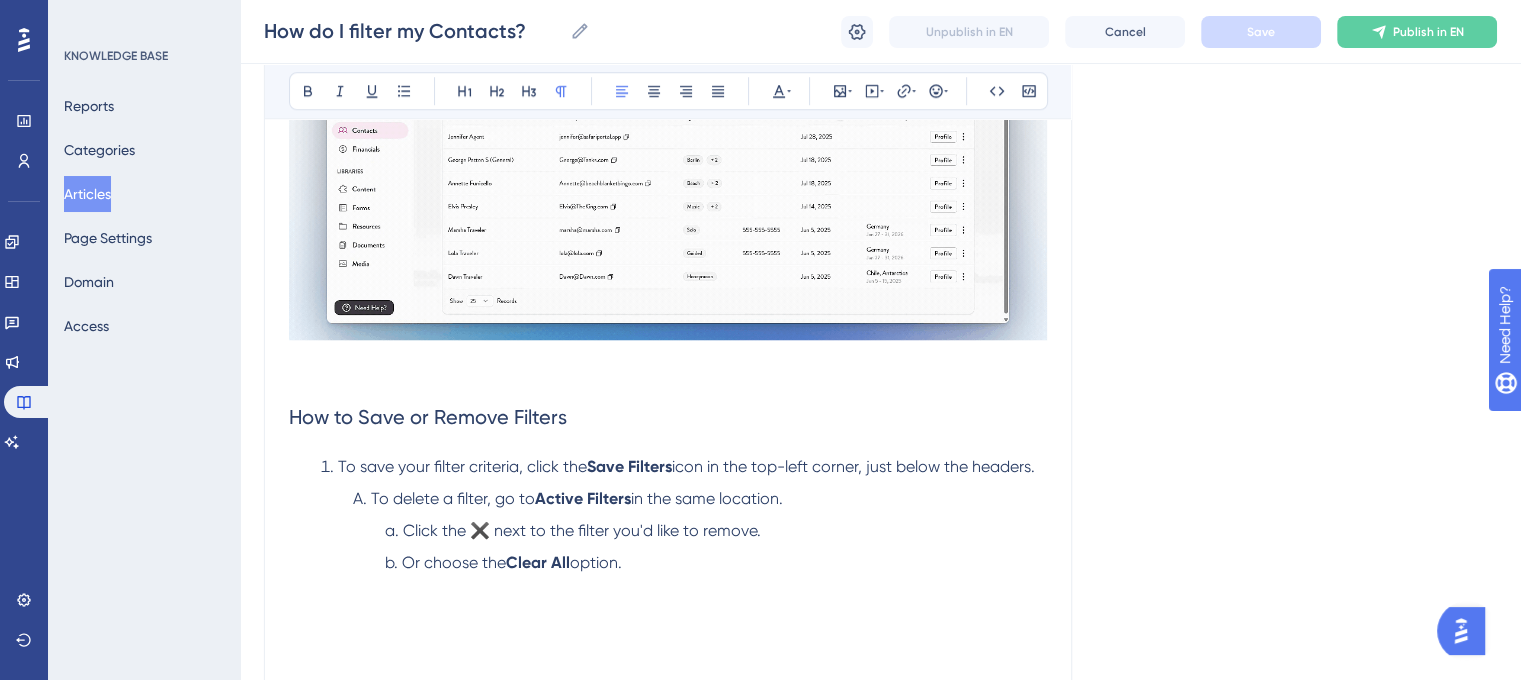 scroll, scrollTop: 1702, scrollLeft: 0, axis: vertical 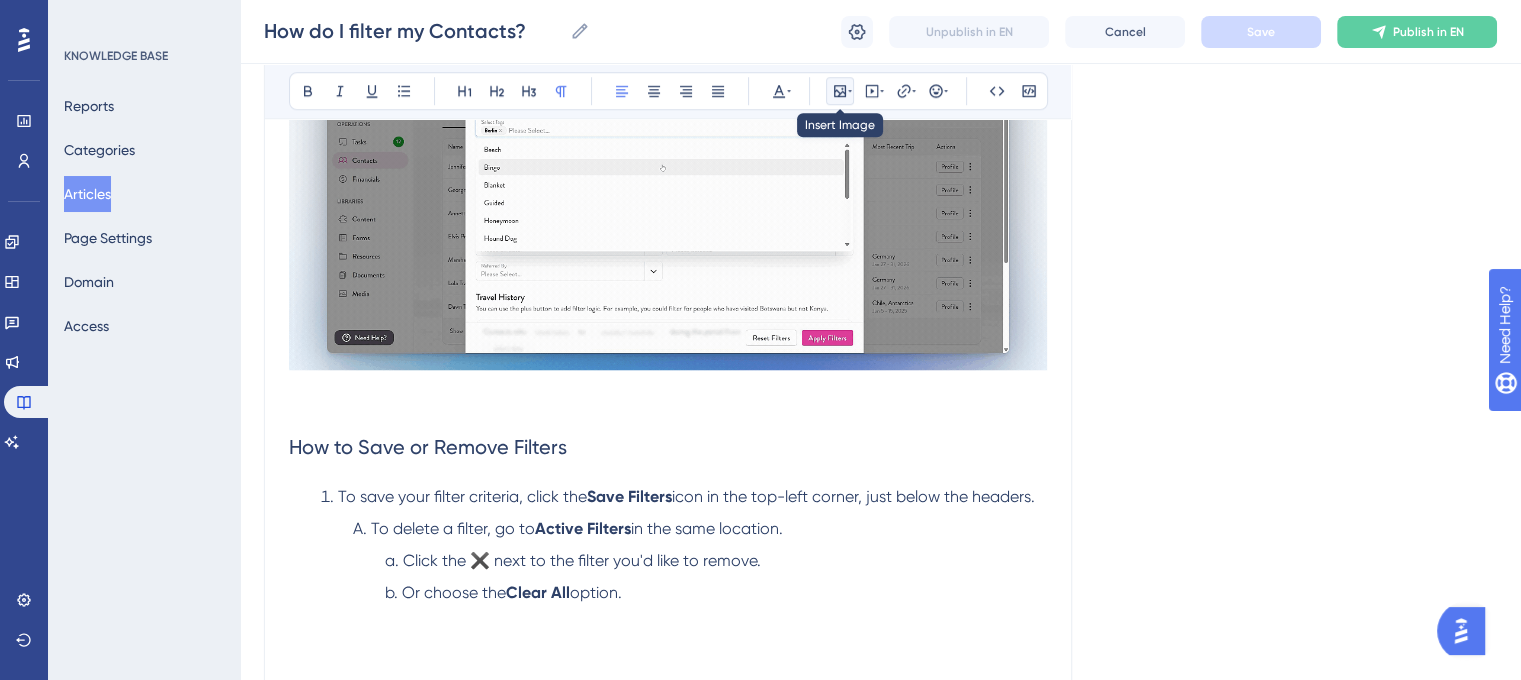 click 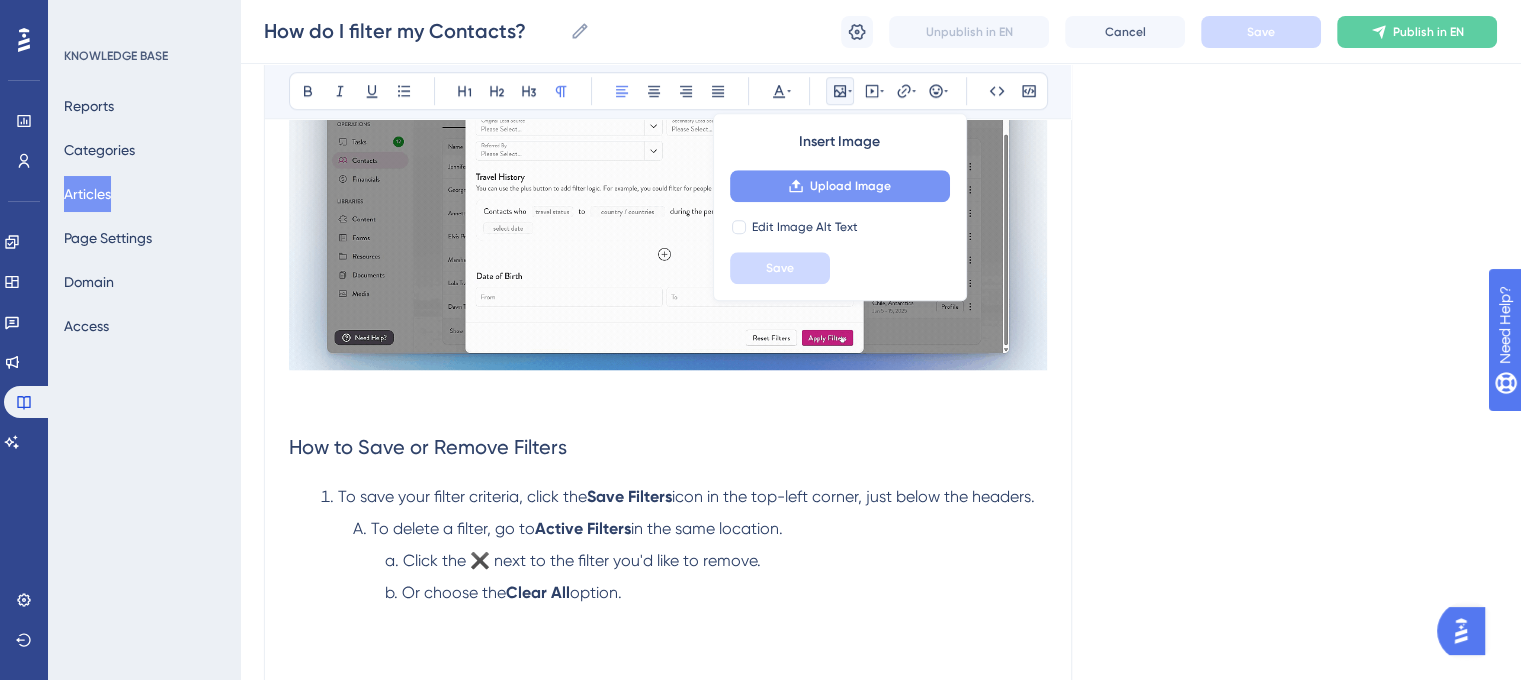 click on "Upload Image" at bounding box center (850, 186) 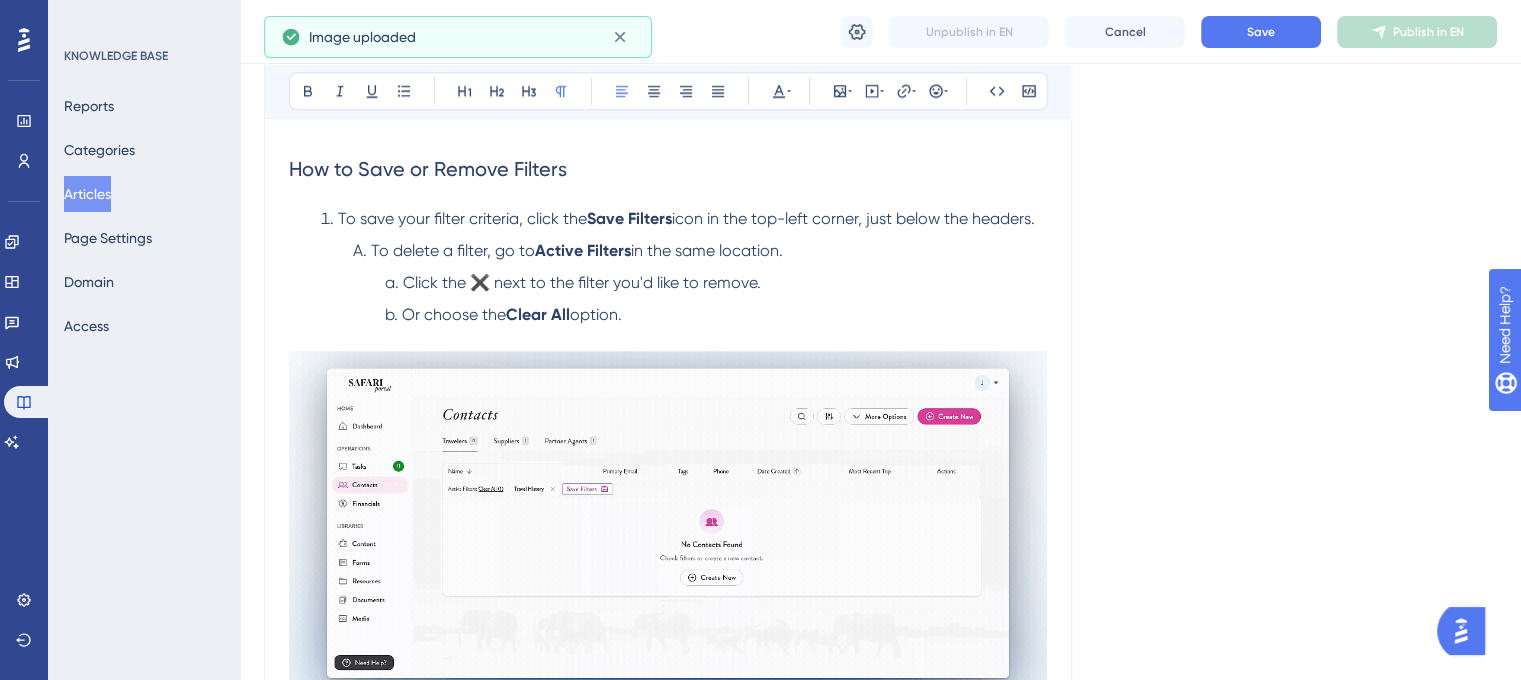 scroll, scrollTop: 2102, scrollLeft: 0, axis: vertical 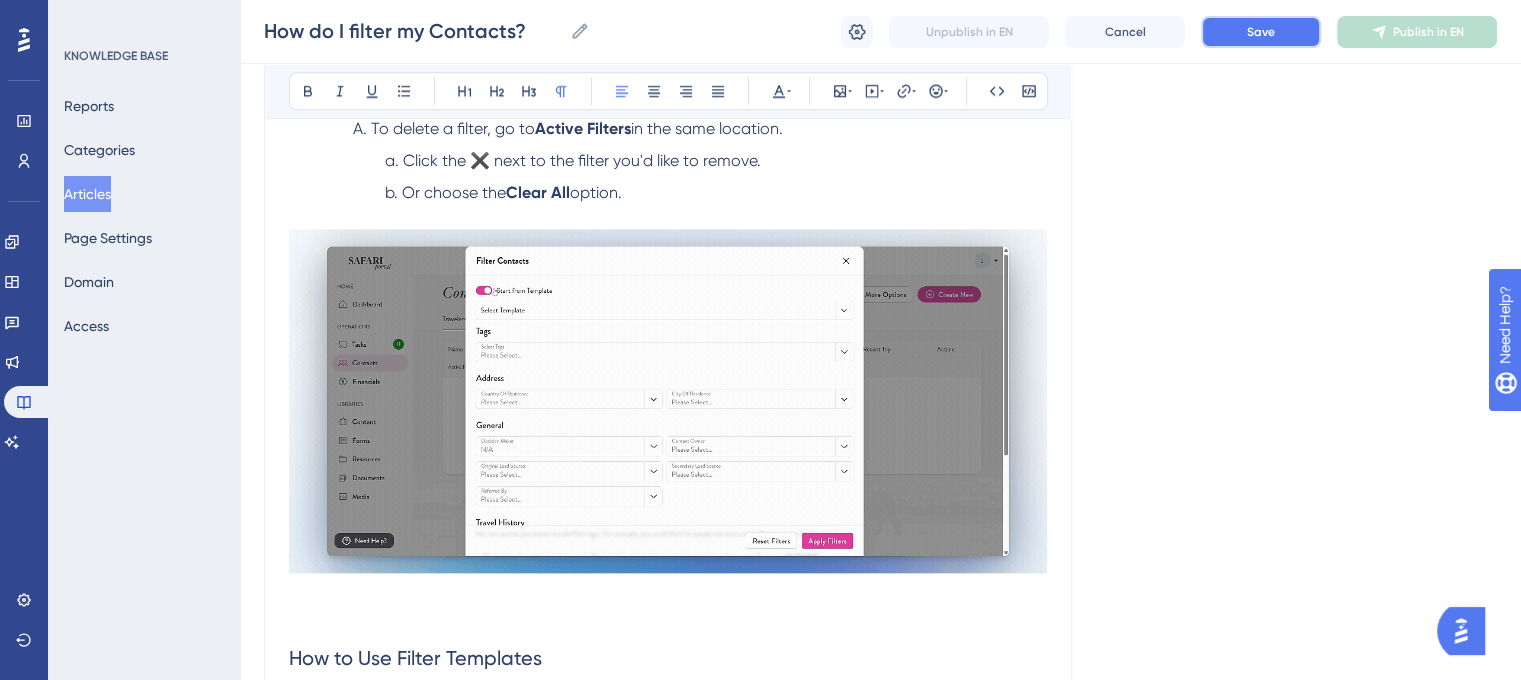 click on "Save" at bounding box center [1261, 32] 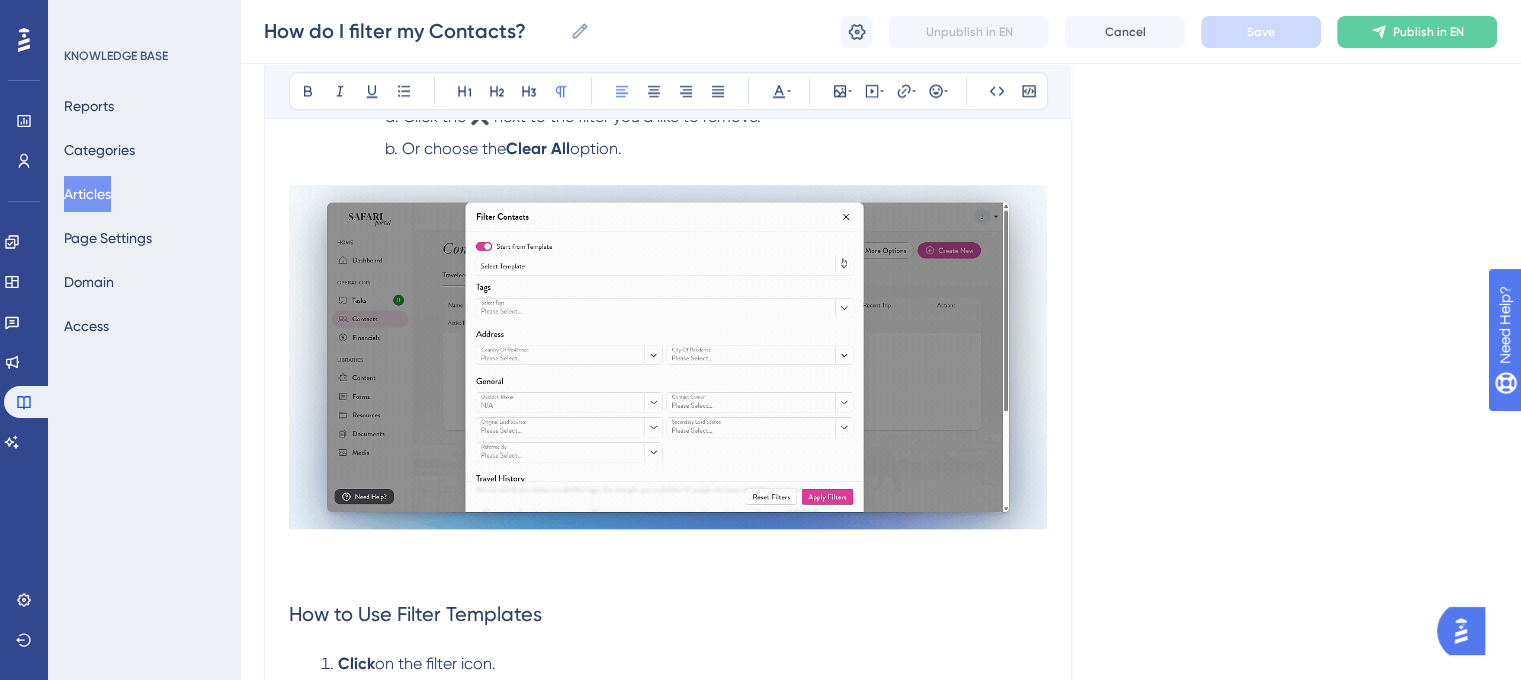 scroll, scrollTop: 2102, scrollLeft: 0, axis: vertical 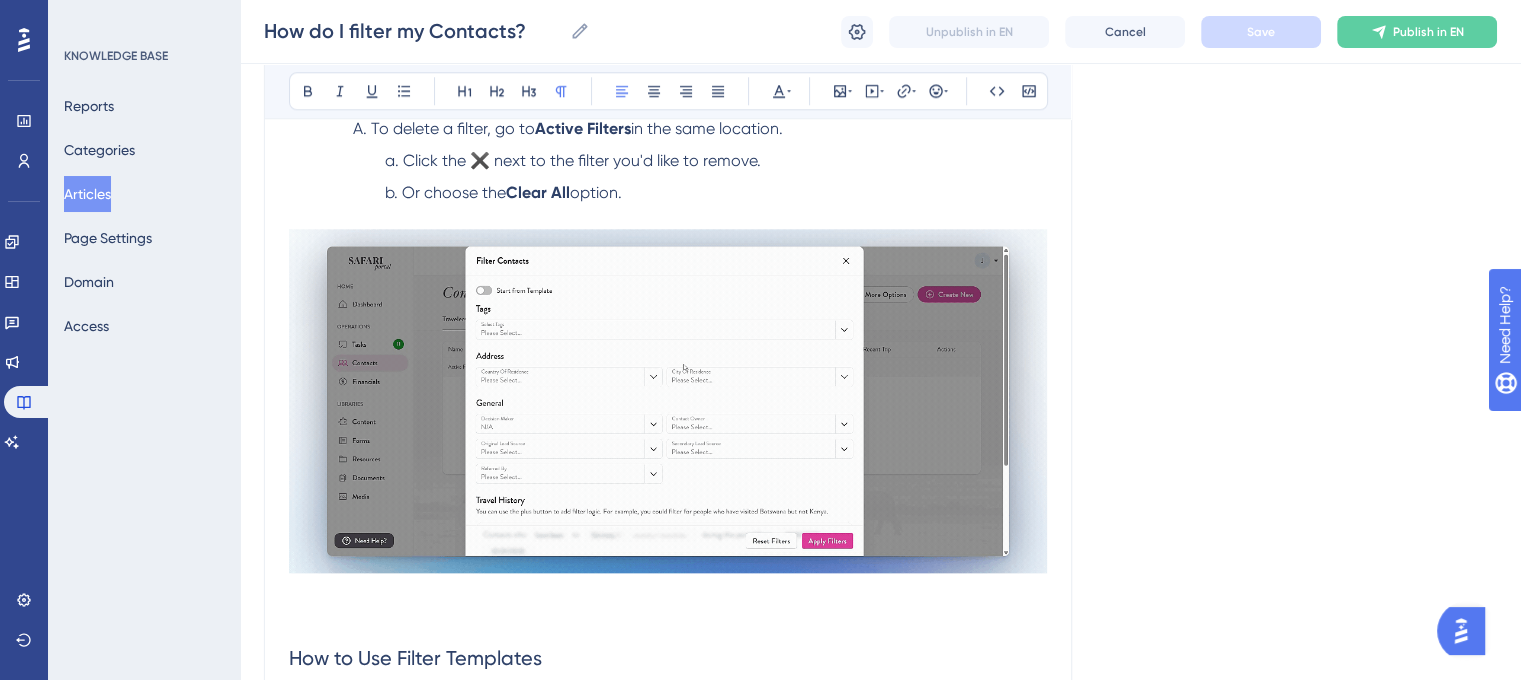 click at bounding box center [668, 400] 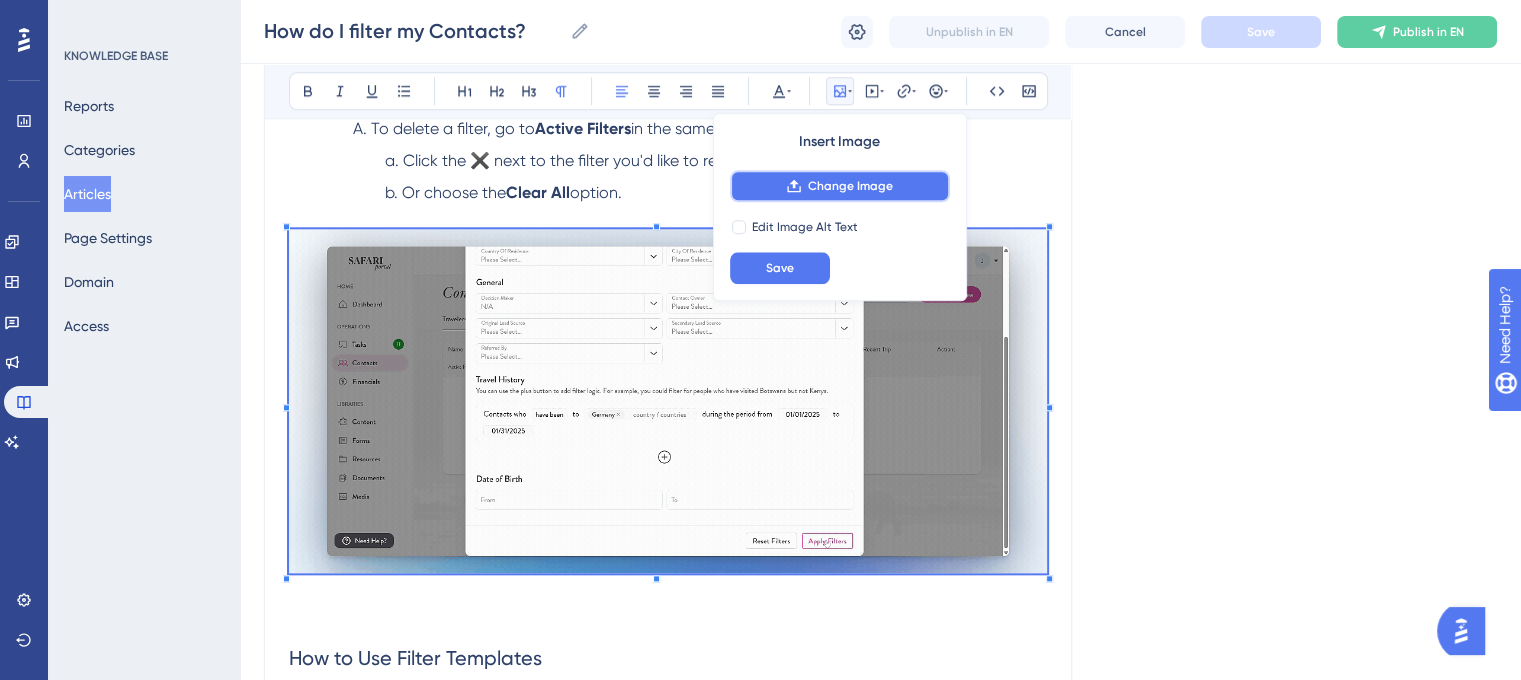 click on "Change Image" at bounding box center [850, 186] 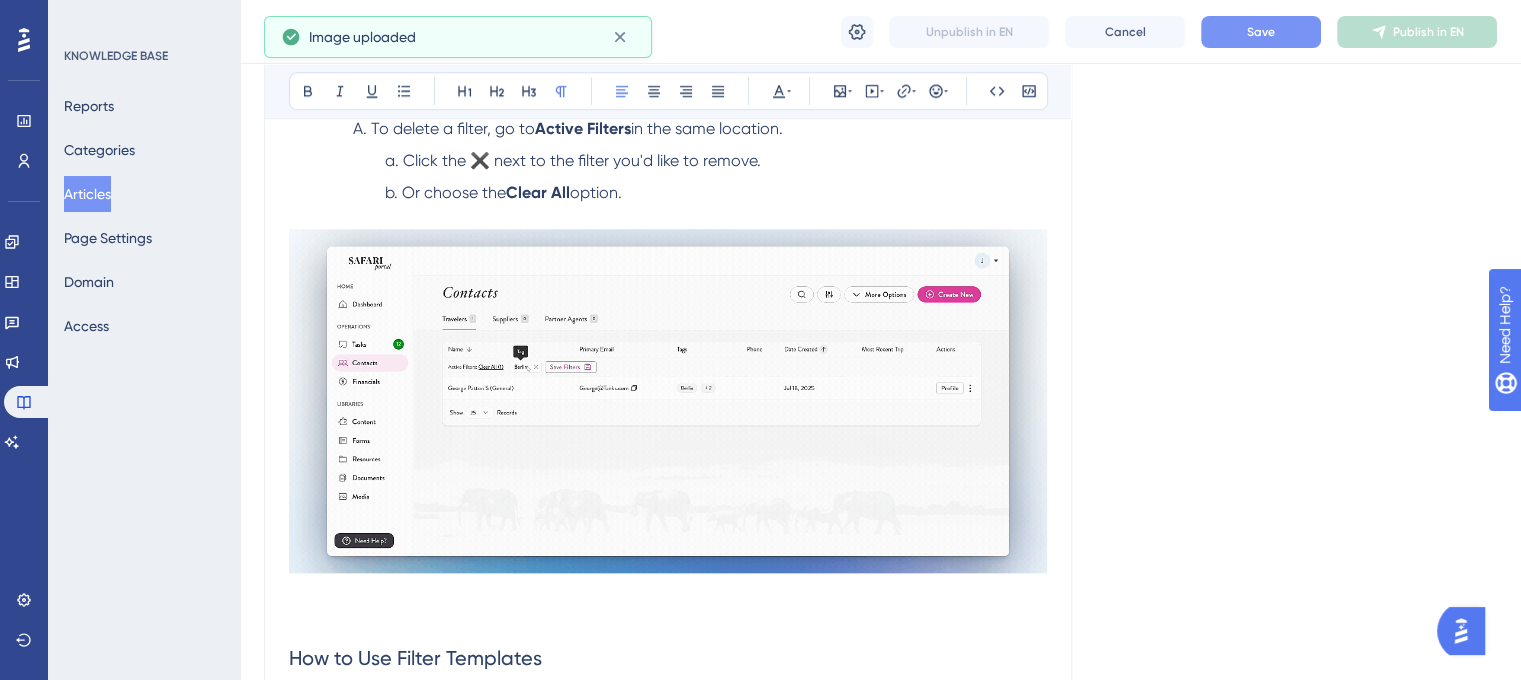 click on "Save" at bounding box center [1261, 32] 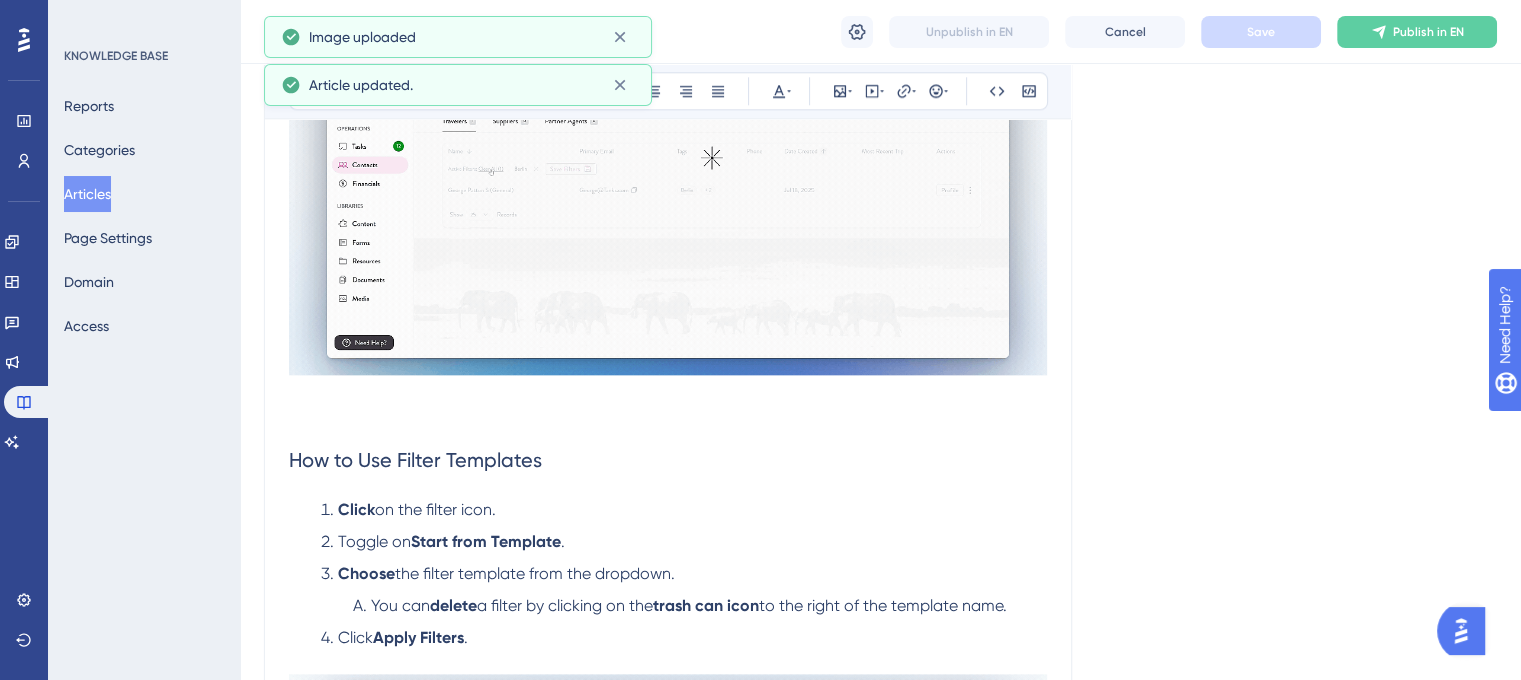 scroll, scrollTop: 2302, scrollLeft: 0, axis: vertical 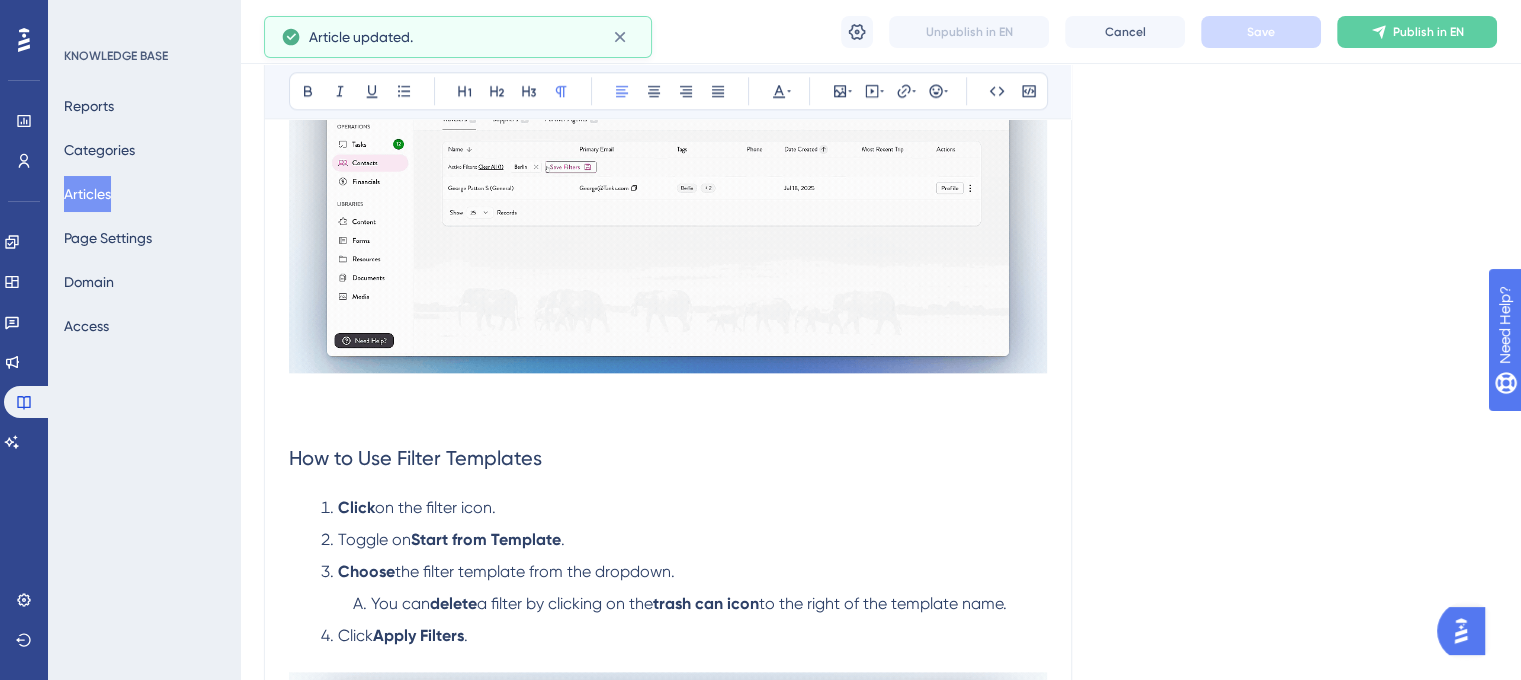 click at bounding box center [668, 216] 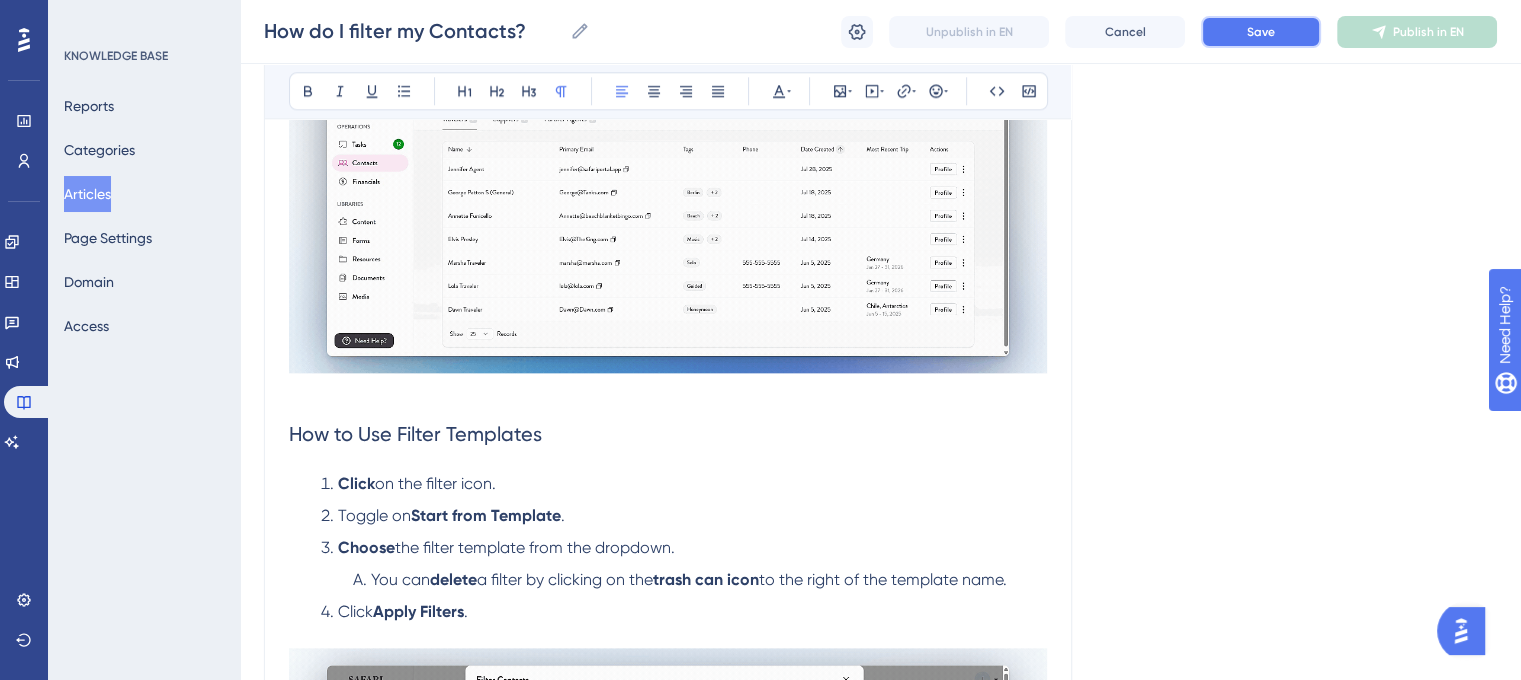 click on "Save" at bounding box center [1261, 32] 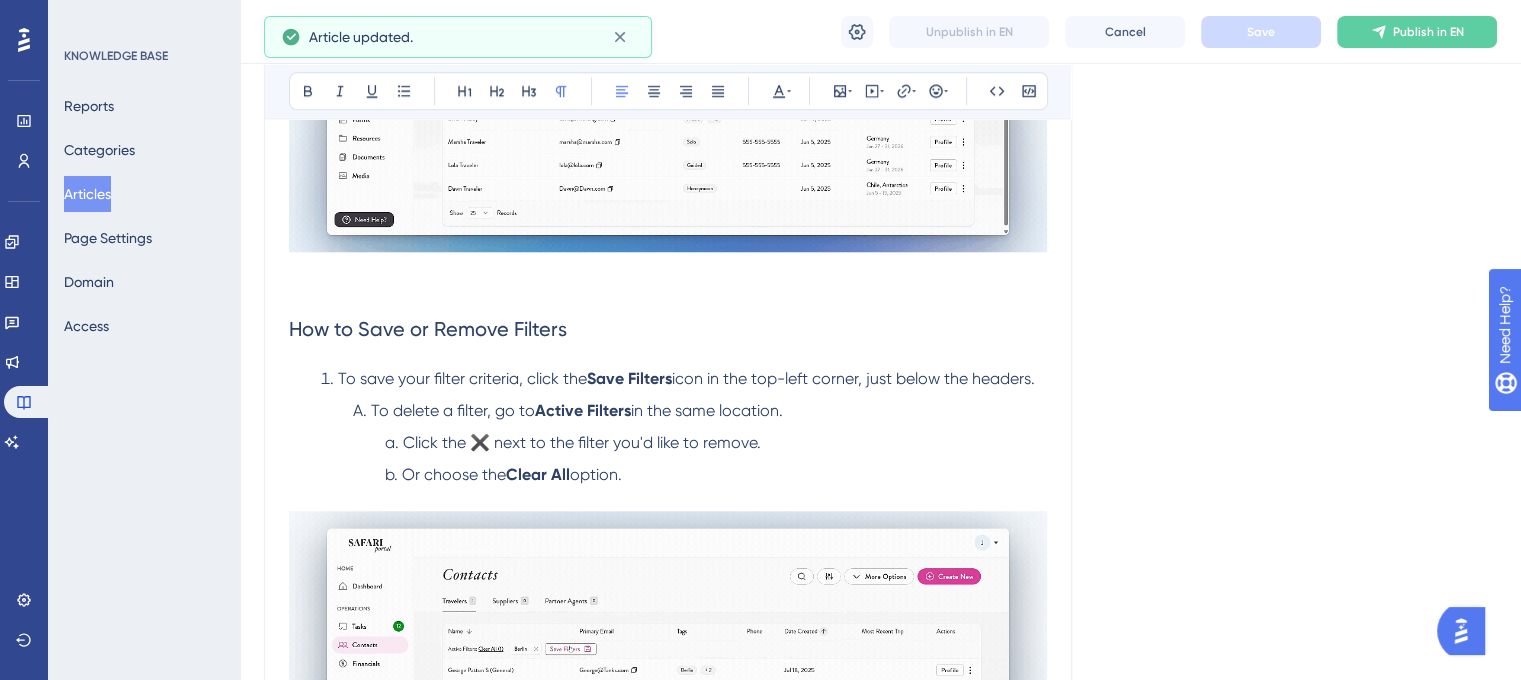 scroll, scrollTop: 1802, scrollLeft: 0, axis: vertical 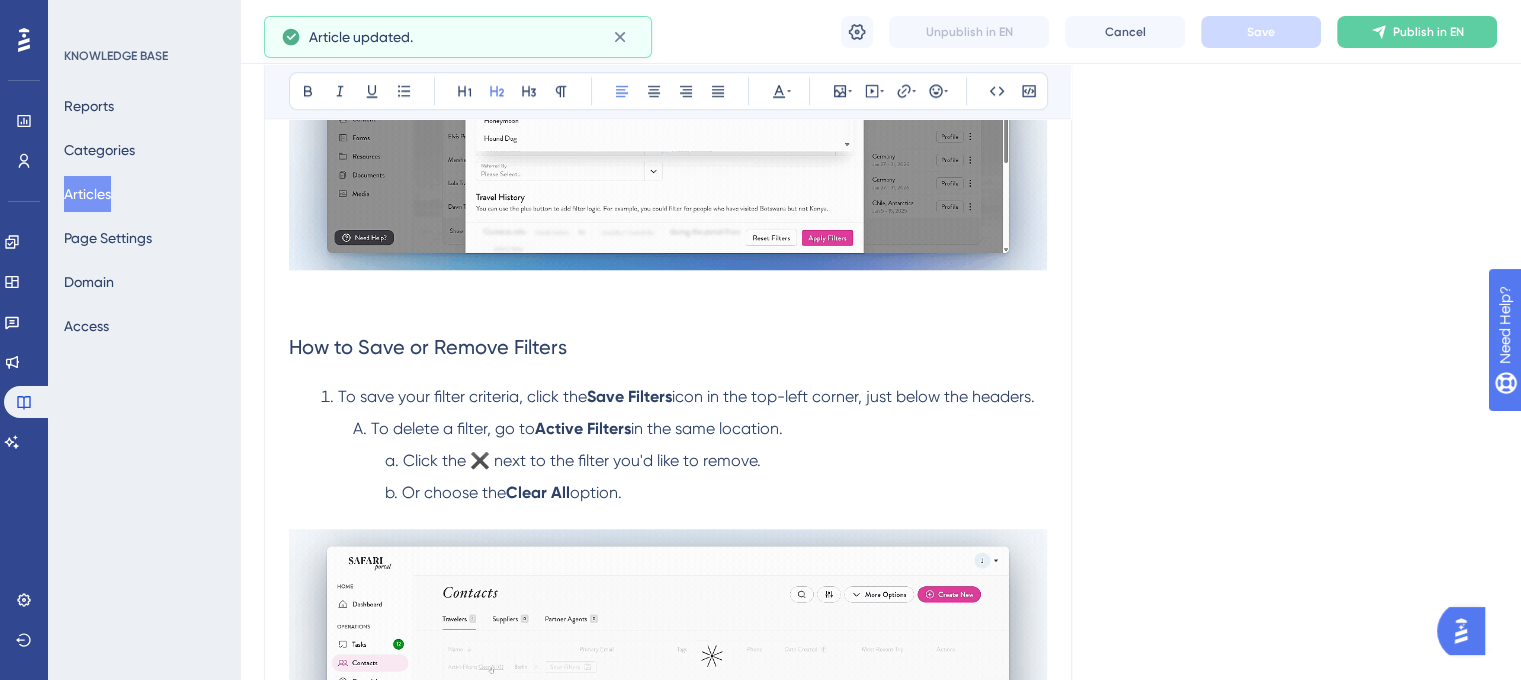 click on "How to Save or Remove Filters" at bounding box center (668, 144) 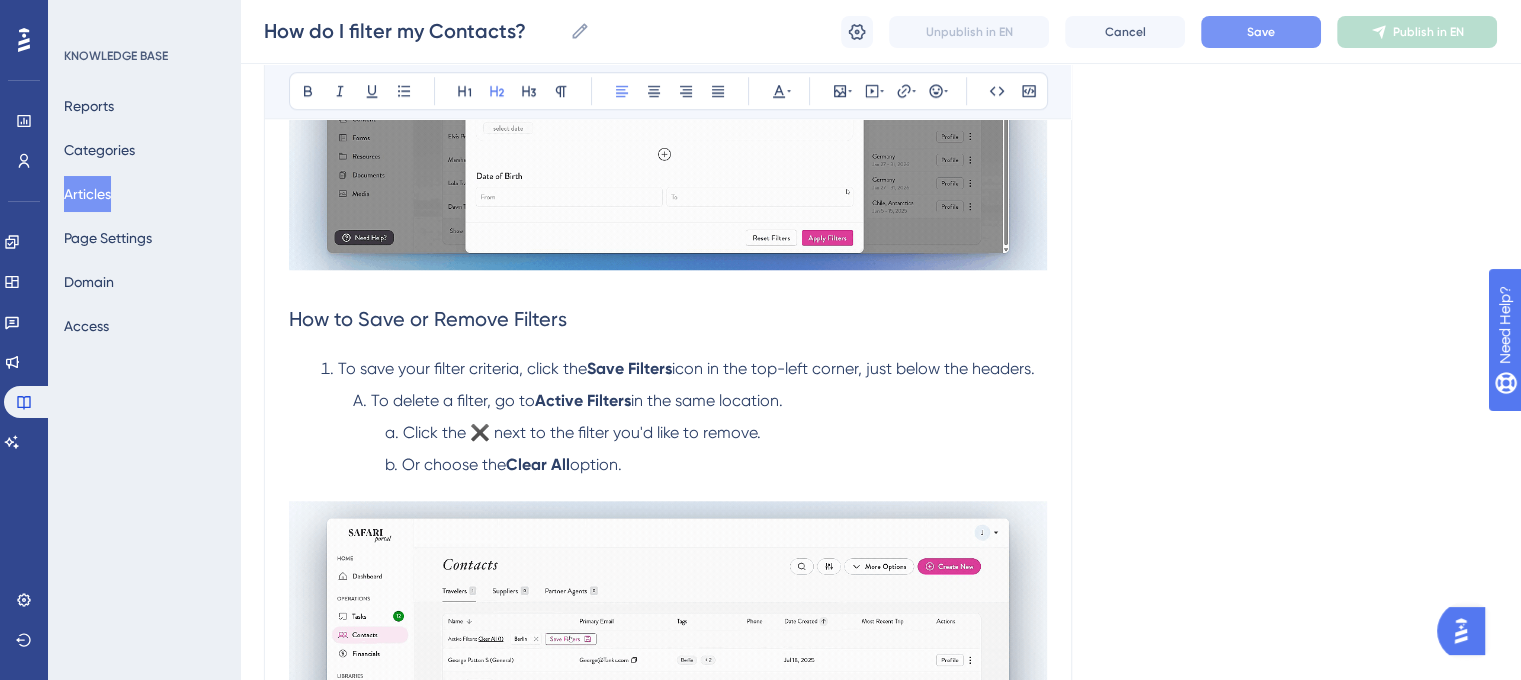 click on "Save" at bounding box center [1261, 32] 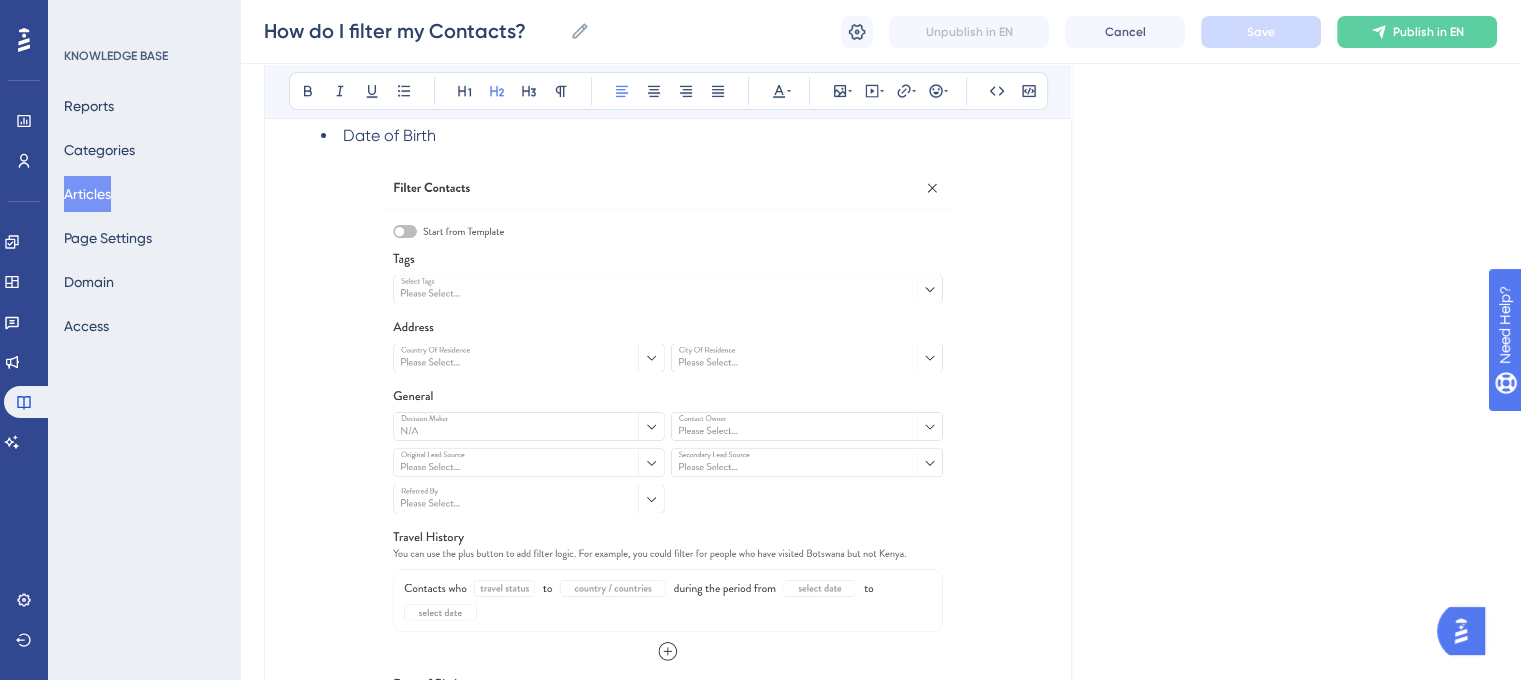 scroll, scrollTop: 502, scrollLeft: 0, axis: vertical 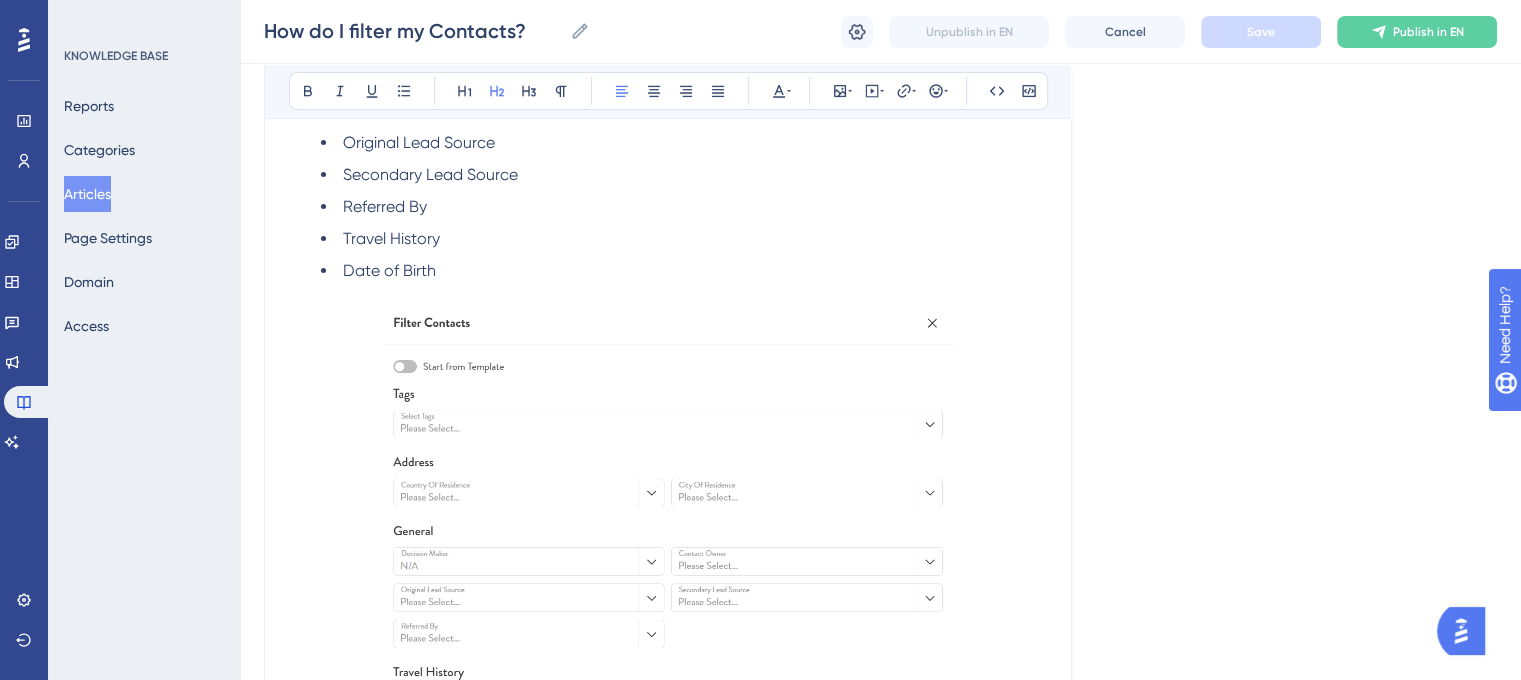 click at bounding box center [668, 617] 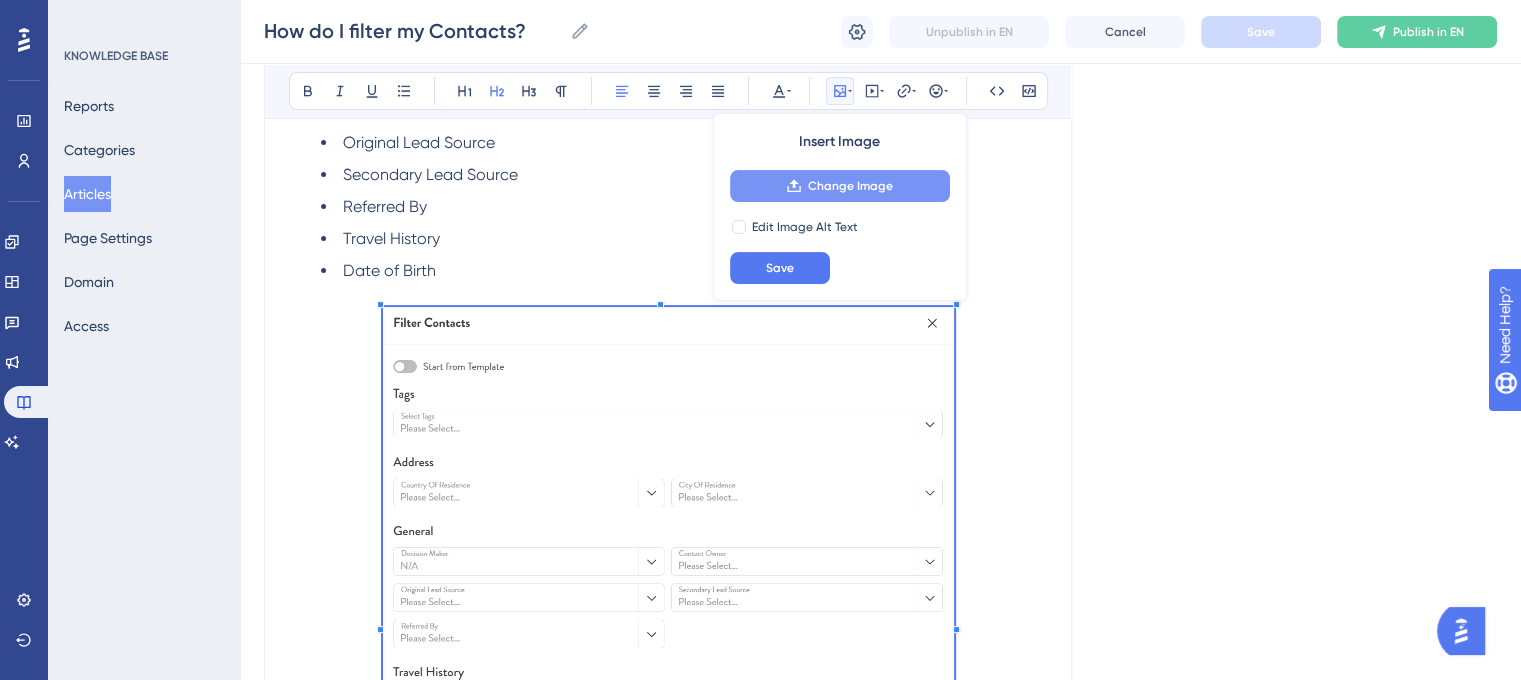 click on "Change Image" at bounding box center [850, 186] 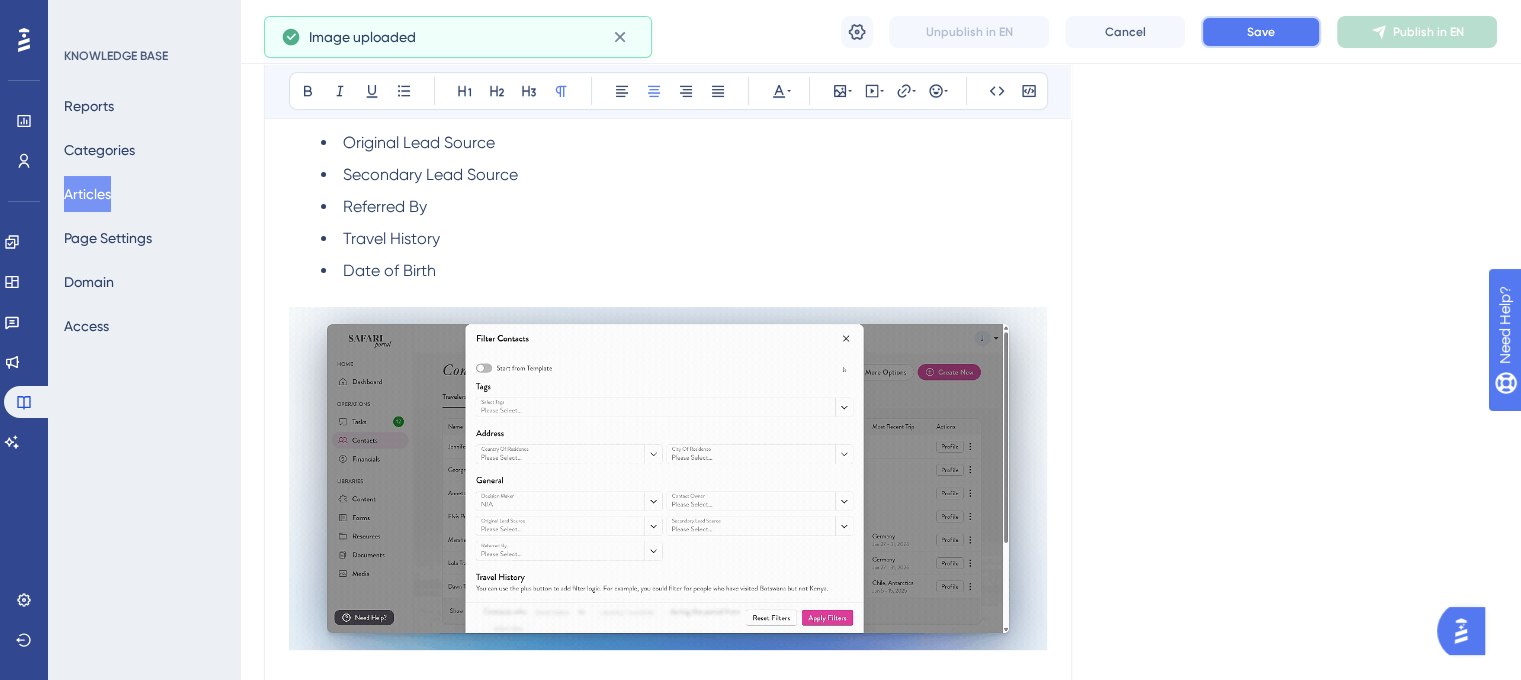 click on "Save" at bounding box center [1261, 32] 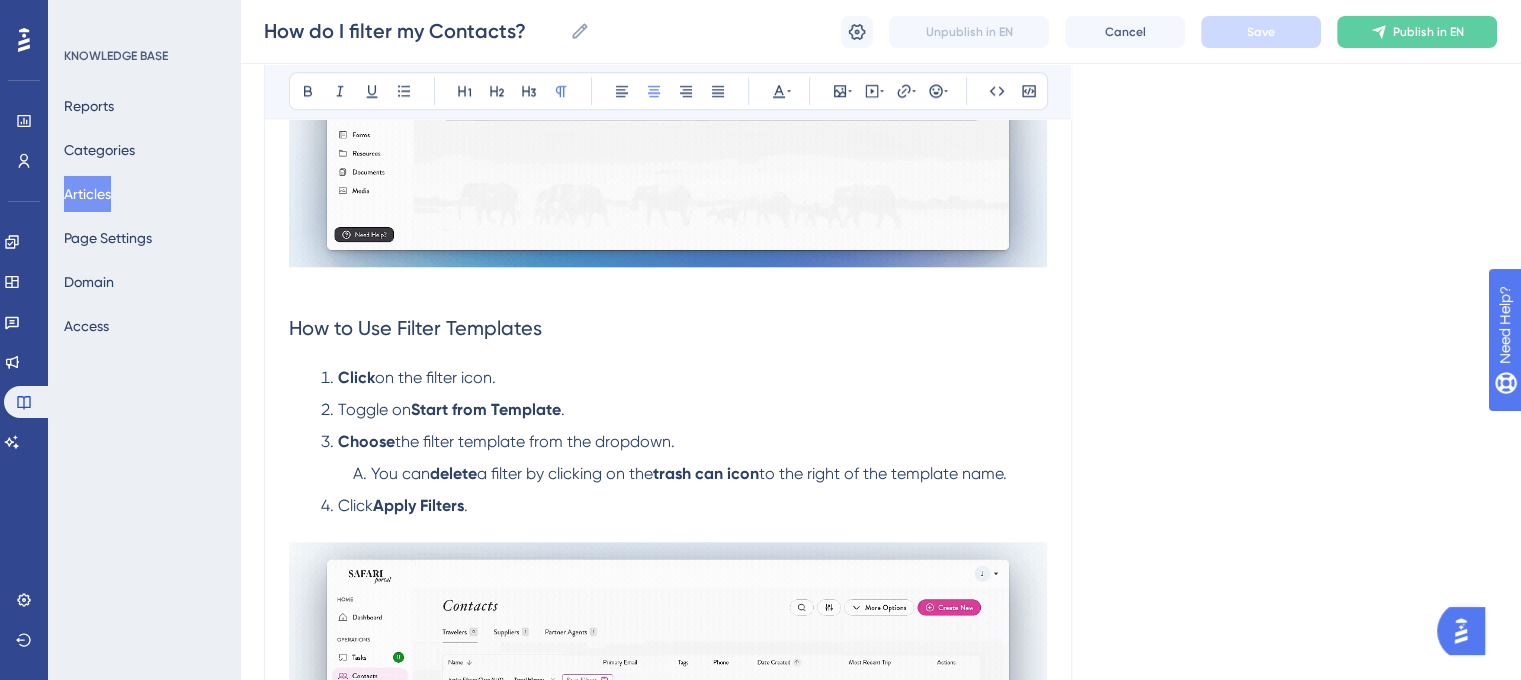 scroll, scrollTop: 1702, scrollLeft: 0, axis: vertical 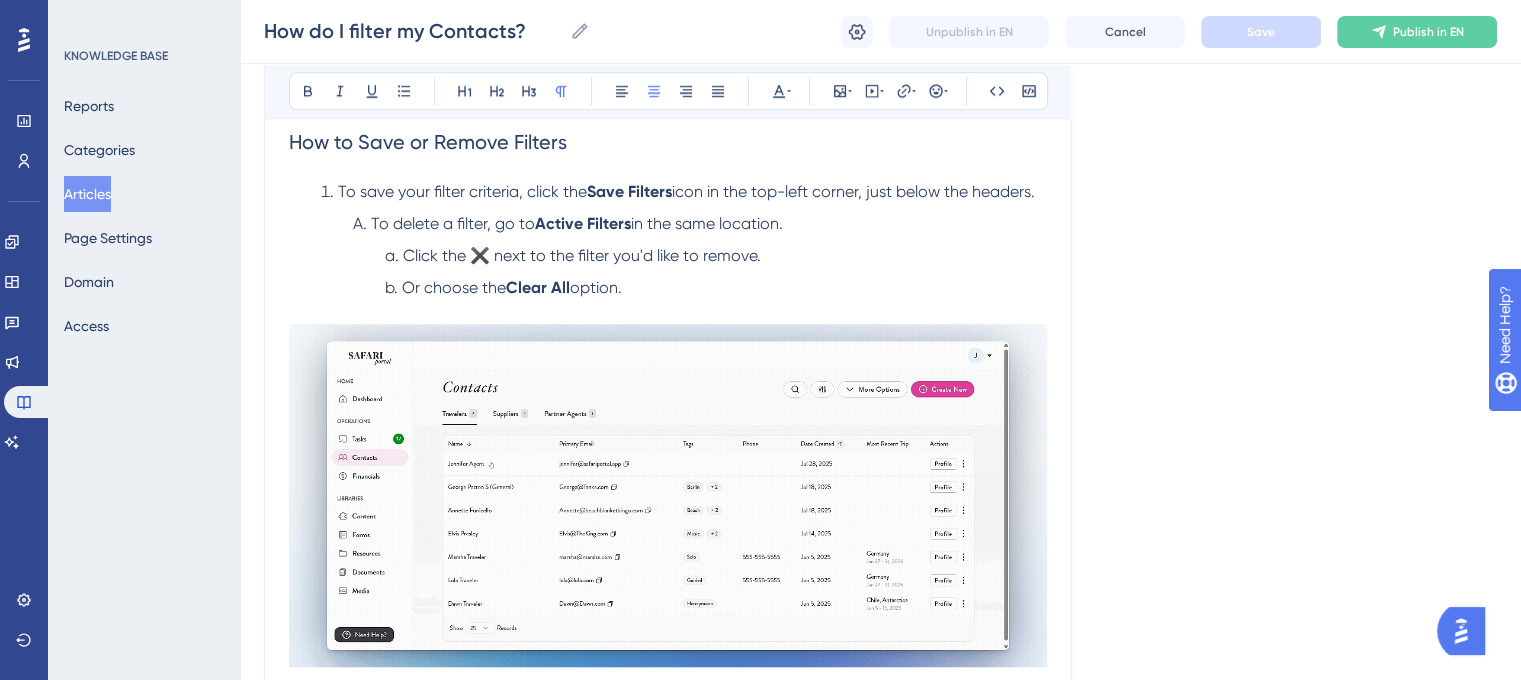 click at bounding box center [668, 495] 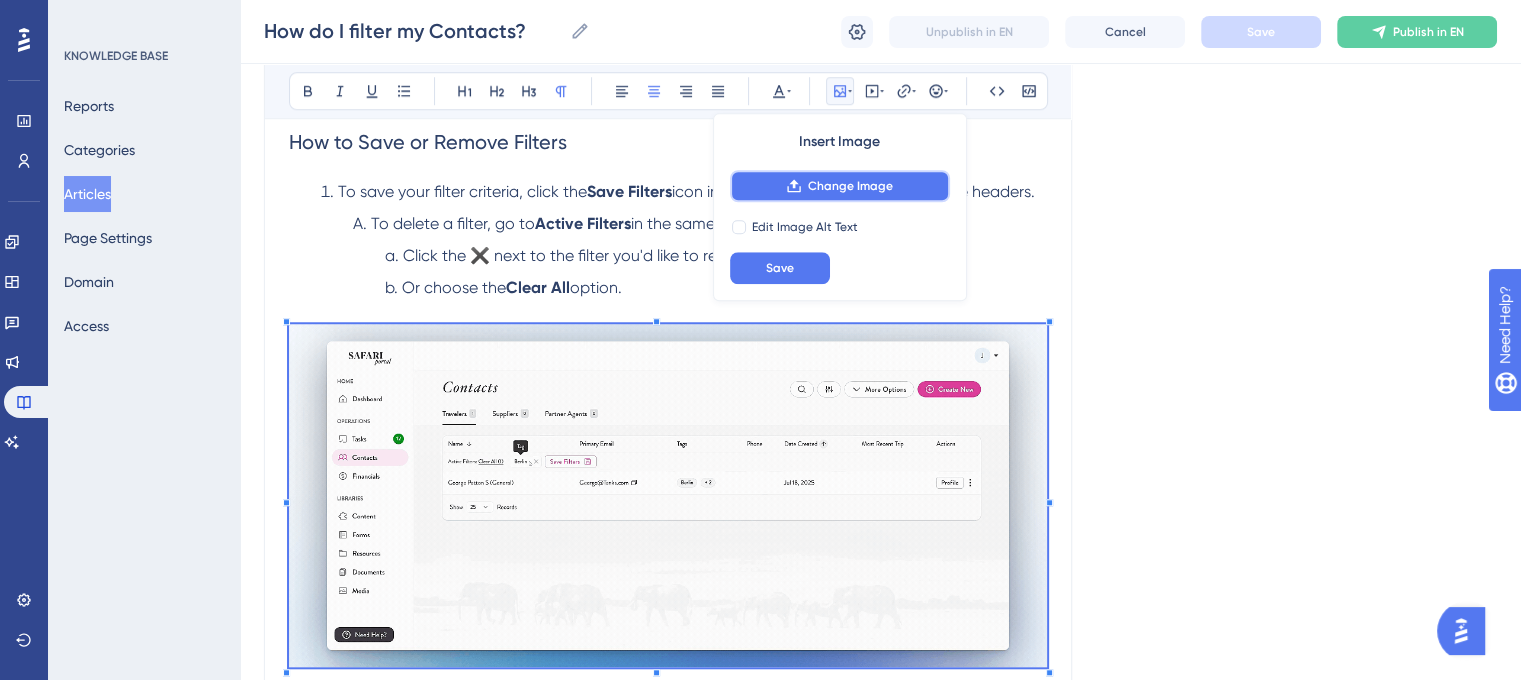 click on "Change Image" at bounding box center (850, 186) 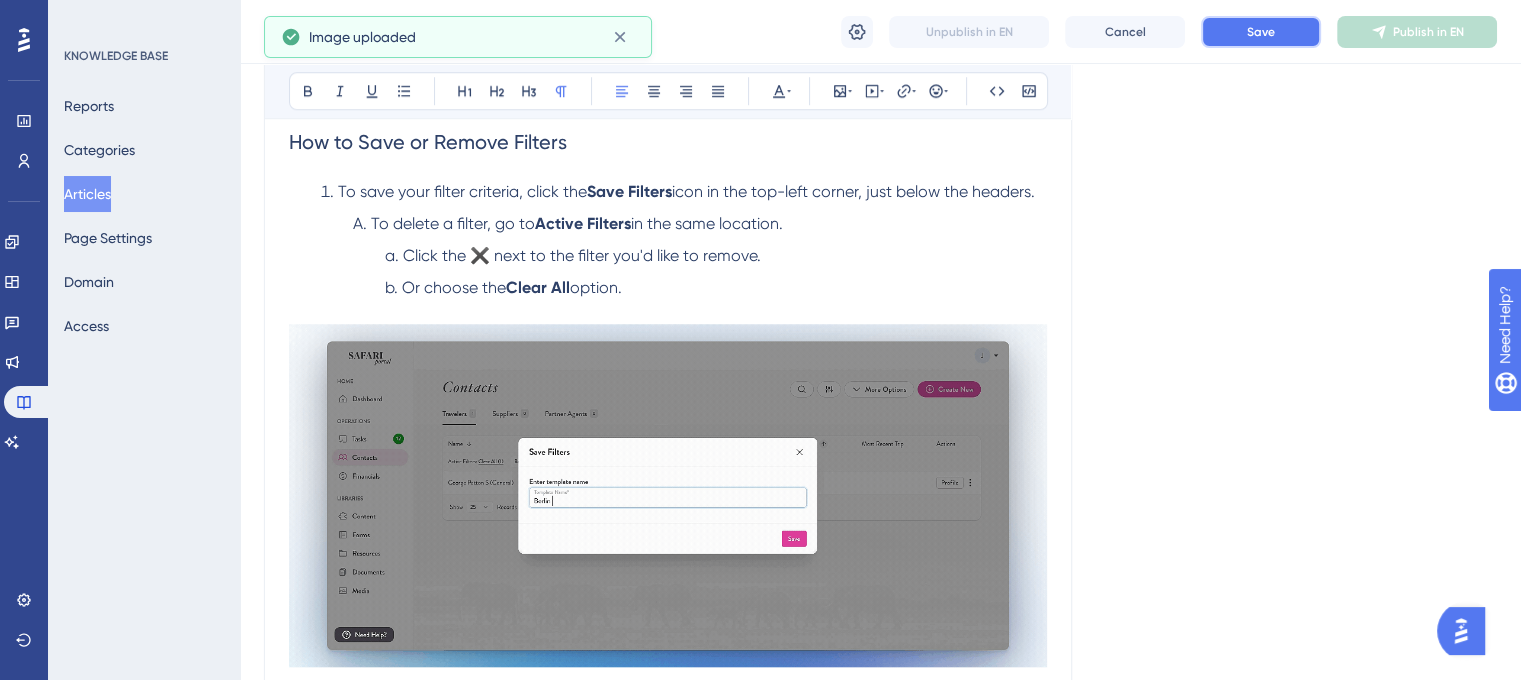 click on "Save" at bounding box center [1261, 32] 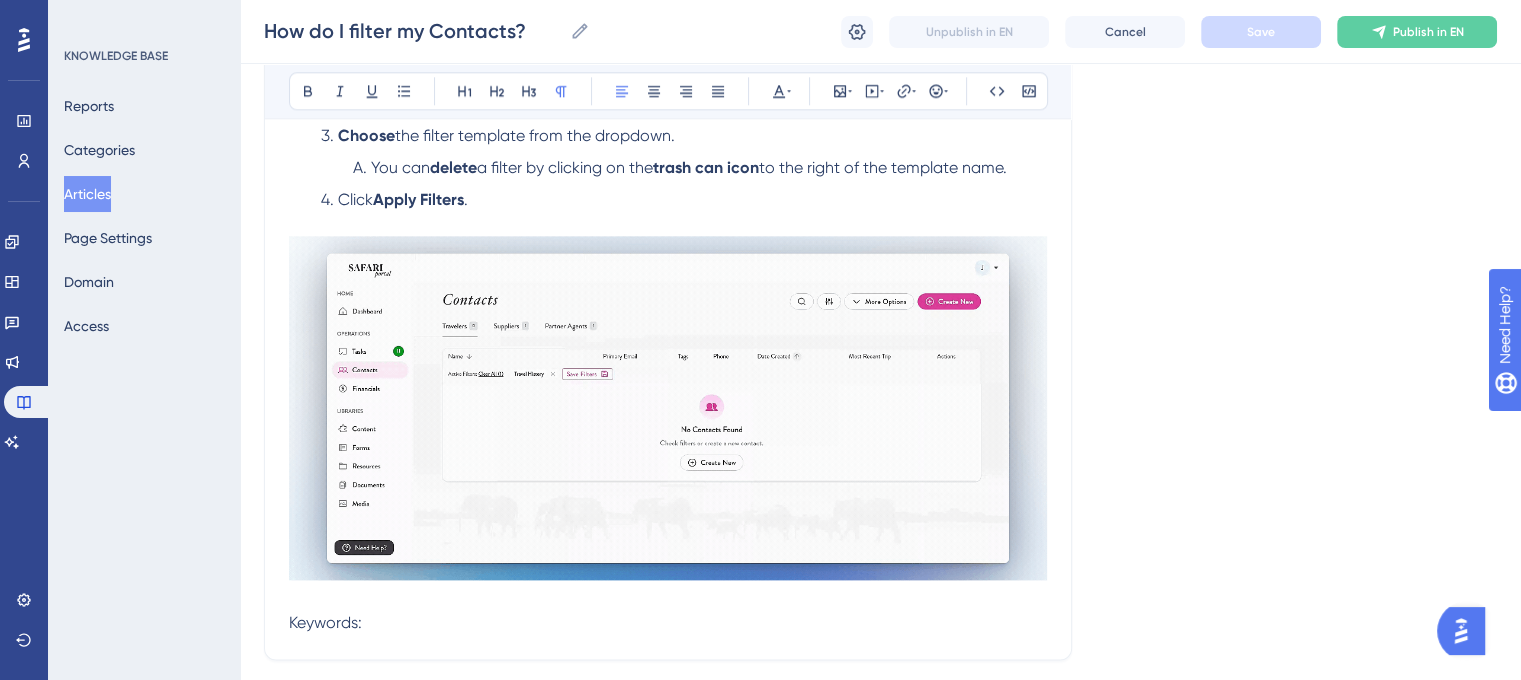 scroll, scrollTop: 2580, scrollLeft: 0, axis: vertical 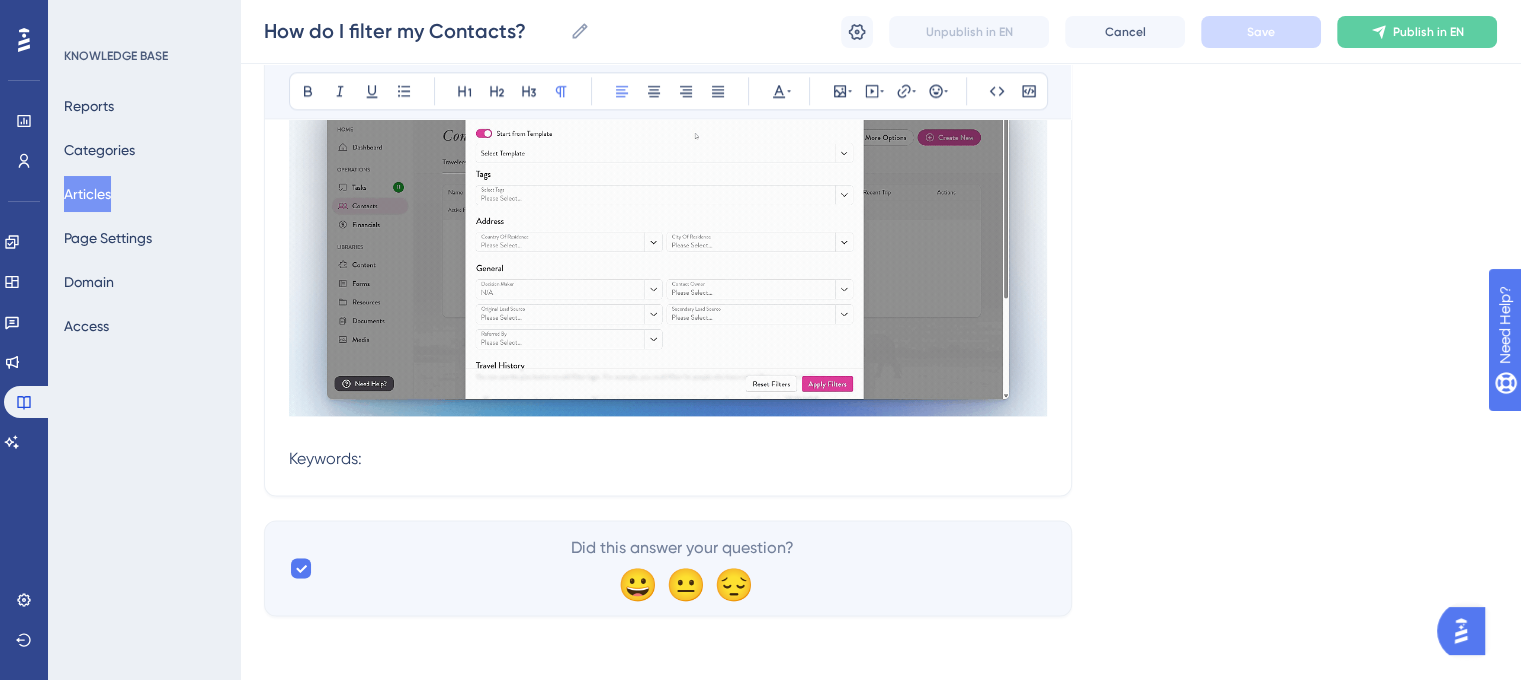 click on "Keywords:" at bounding box center (668, 459) 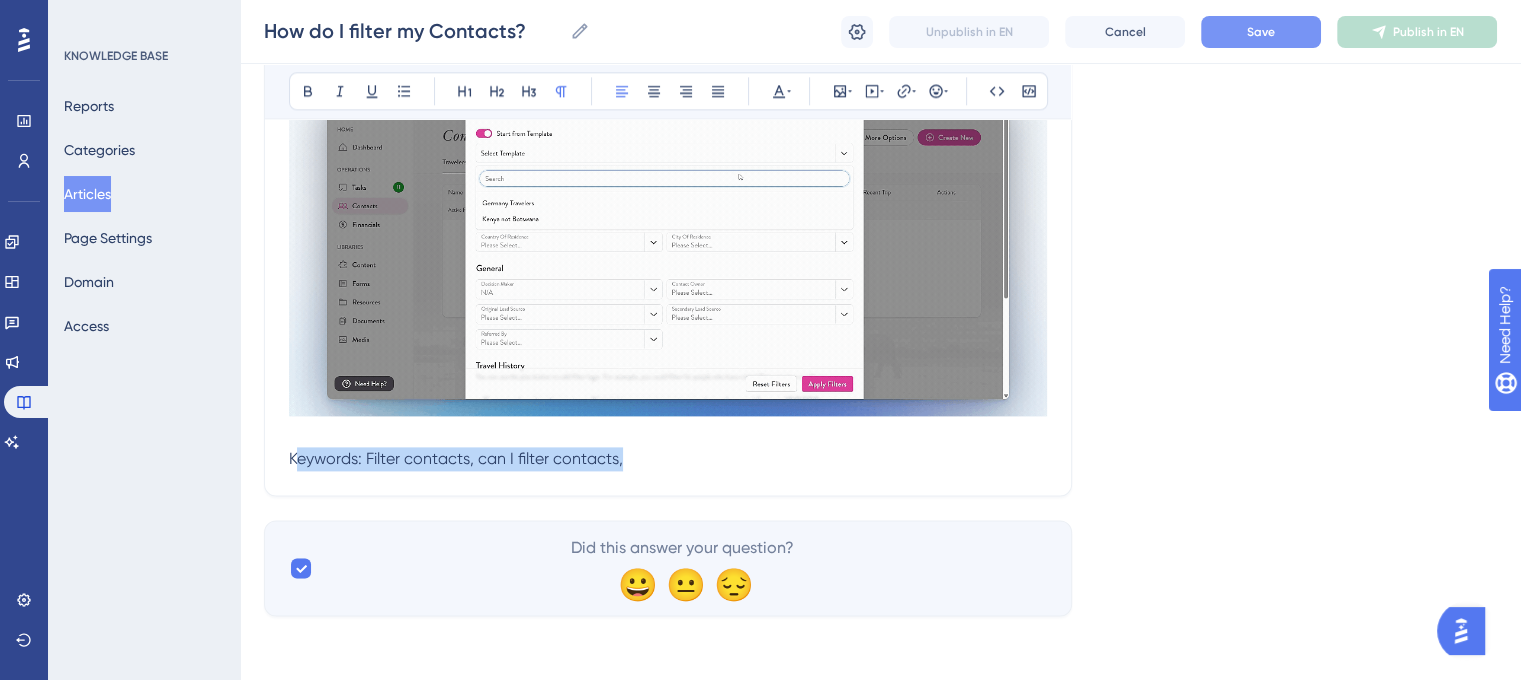 drag, startPoint x: 684, startPoint y: 463, endPoint x: 299, endPoint y: 463, distance: 385 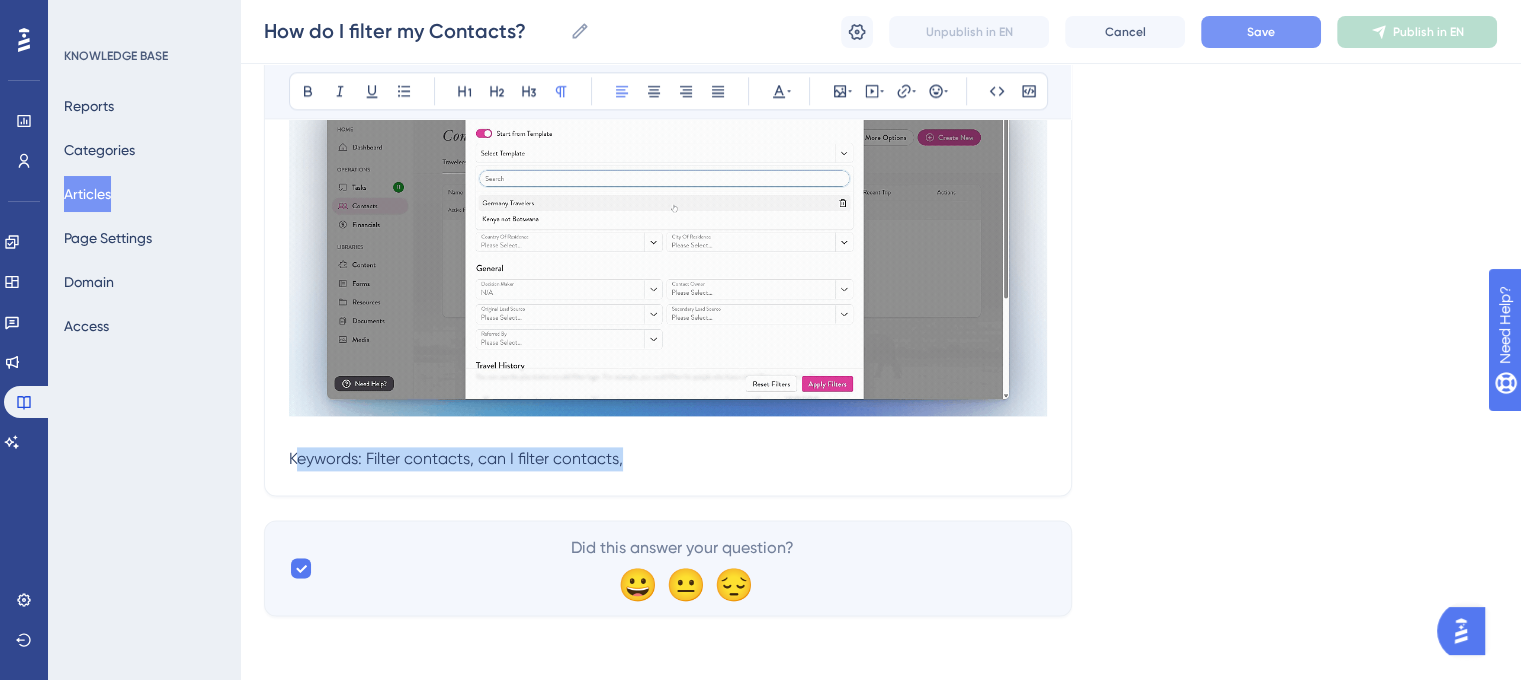 click on "Keywords: Filter contacts, can I filter contacts," at bounding box center (668, 459) 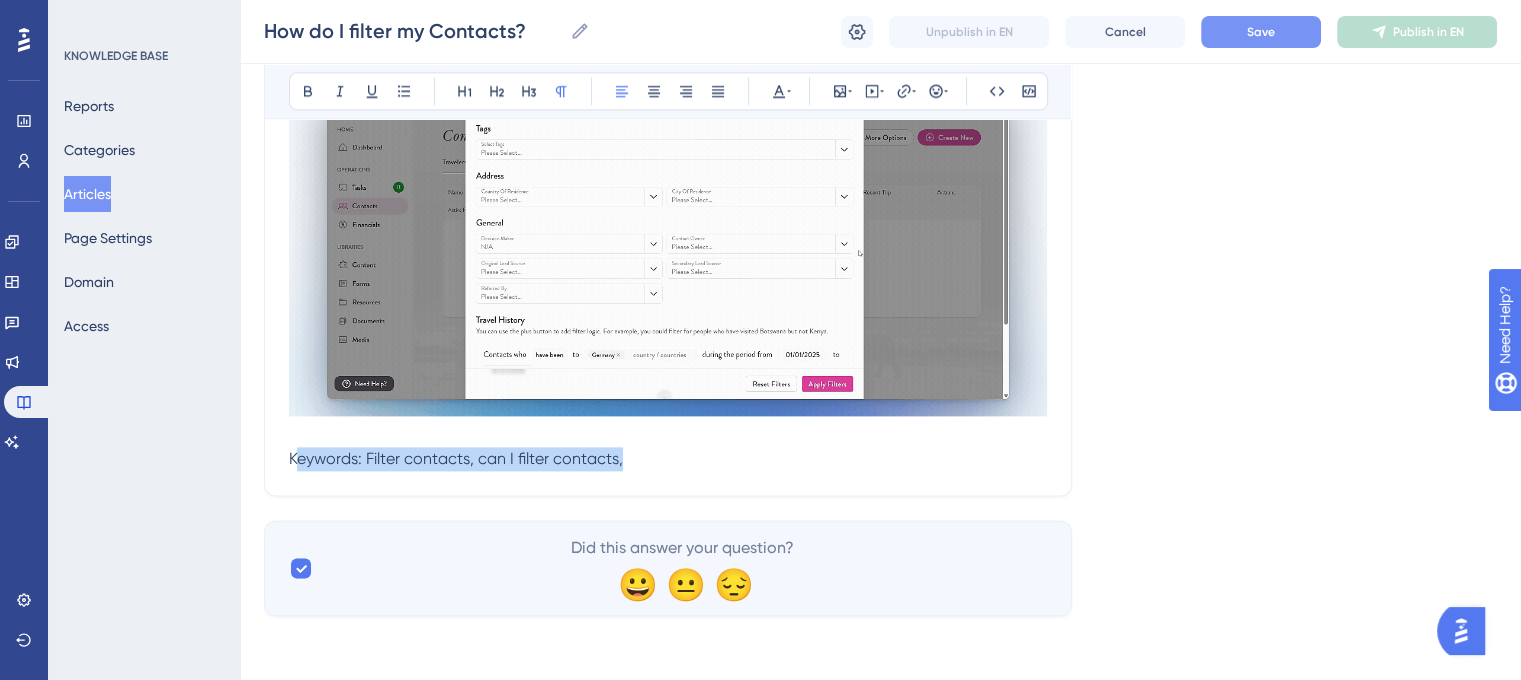 click on "Keywords: Filter contacts, can I filter contacts," at bounding box center [668, 459] 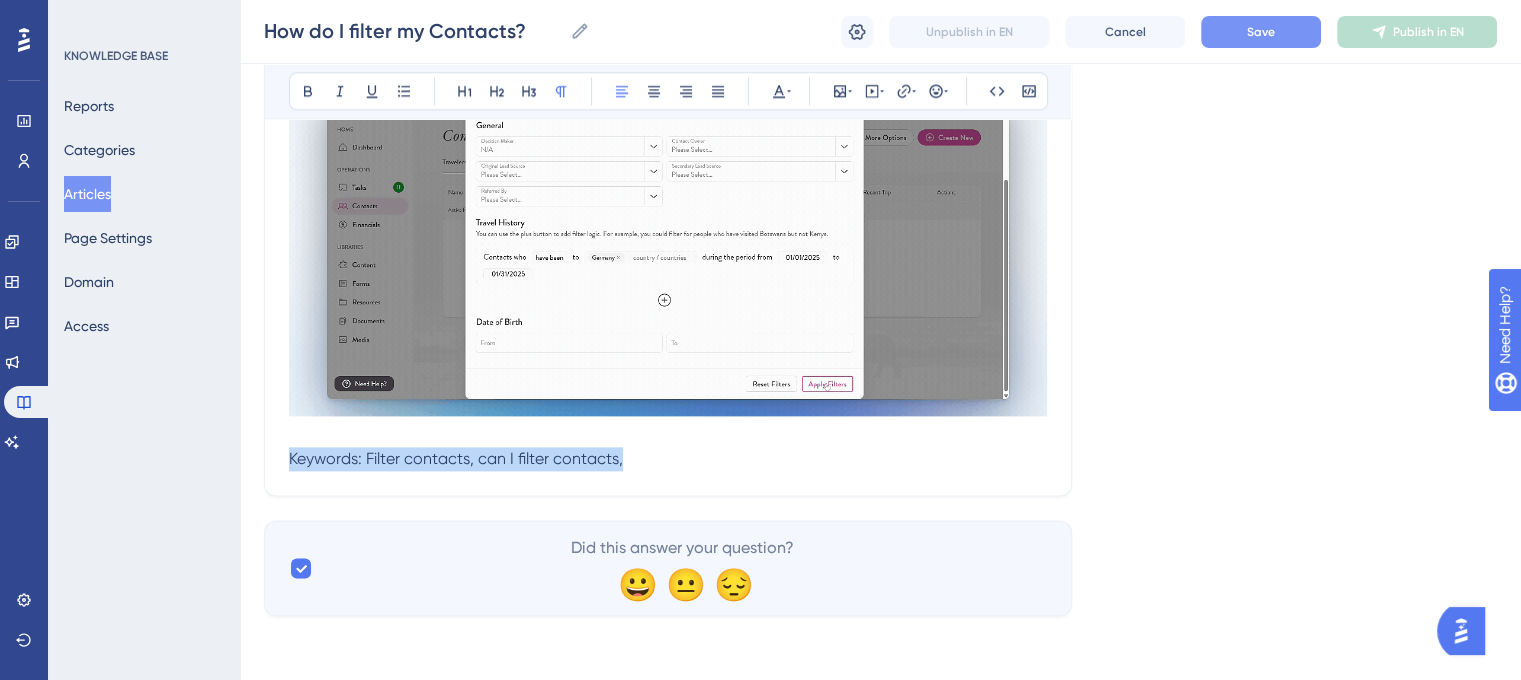 drag, startPoint x: 540, startPoint y: 460, endPoint x: 252, endPoint y: 471, distance: 288.21 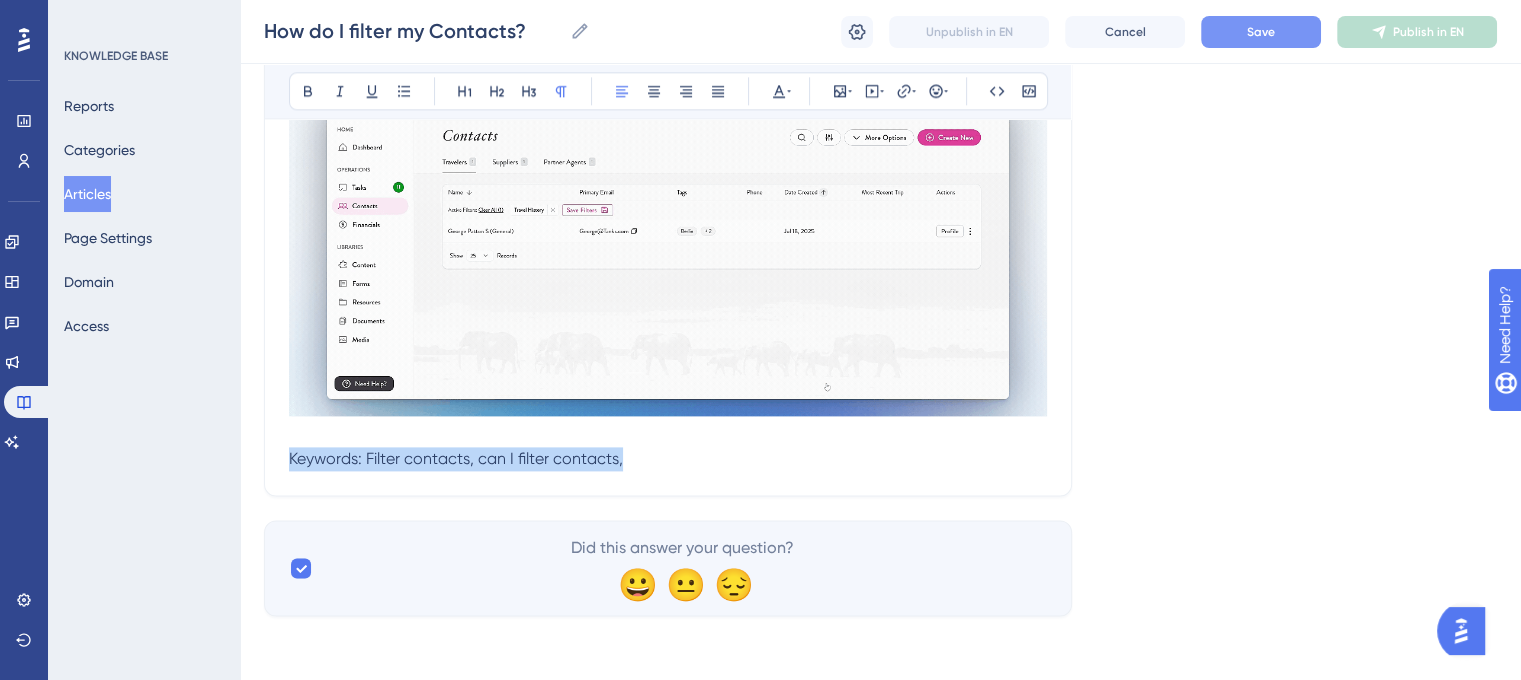 click on "Performance Users Engagement Widgets Feedback Product Updates Knowledge Base AI Assistant Settings Logout KNOWLEDGE BASE Reports Categories Articles Page Settings Domain Access How do I filter my Contacts? How do I filter my Contacts? How do I filter my Contacts? Unpublish in EN Cancel Save Publish in EN Language English (Default) How do I filter my Contacts? Apply filters to efficiently search, segment, and manage contacts. Bold Italic Underline Bullet Point Heading 1 Heading 2 Heading 3 Normal Align Left Align Center Align Right Align Justify Text Color Insert Image Embed Video Hyperlink Emojis Code Code Block Use filters to  segment  and  manage  your contacts—ideal for organizing lists for outreach, marketing, or targeted communication. You can filter contacts by: Tags Address Decision Maker Contact Owner Original Lead Source Secondary Lead Source Referred By Travel History Date of Birth Step-By-Step Instructions Navigate to the  Contacts  module. Select the  filter  icon in the upper-right.  Click  . ." at bounding box center (880, -962) 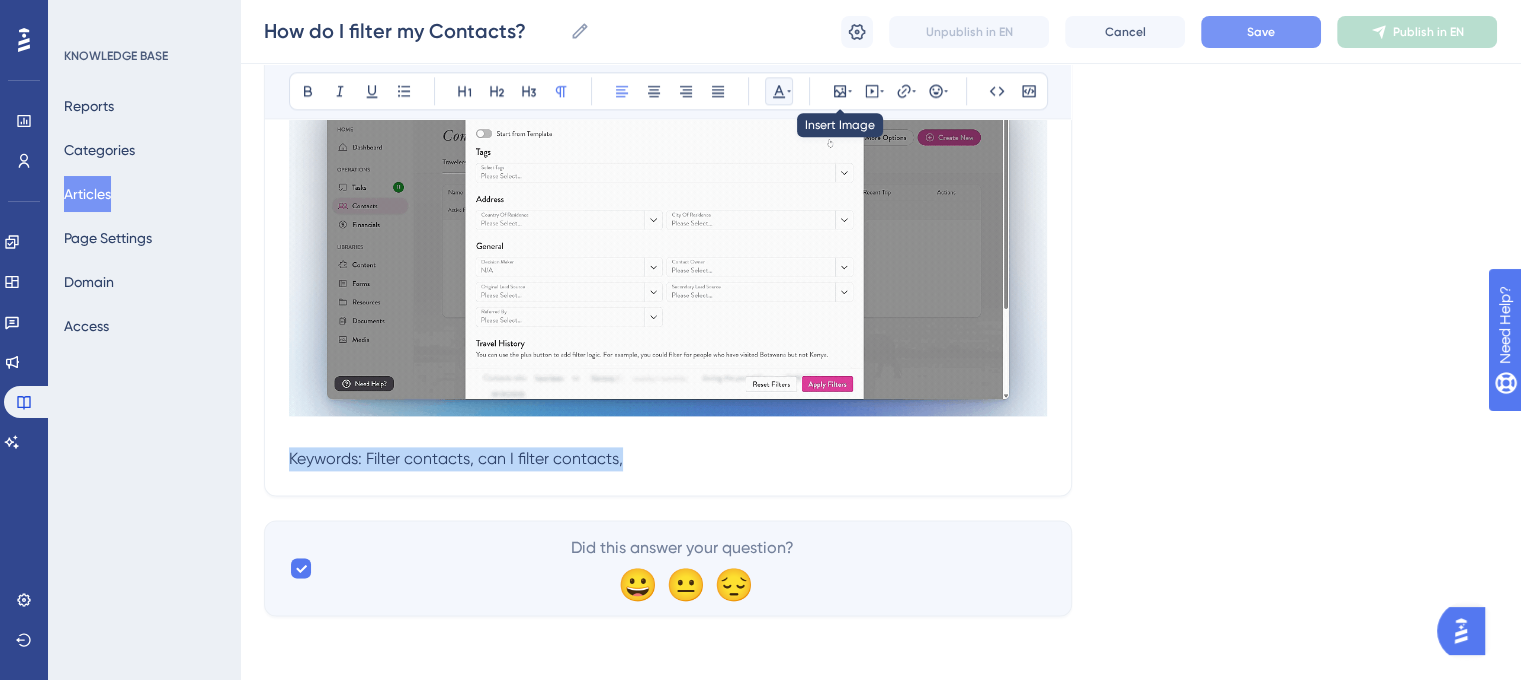 click 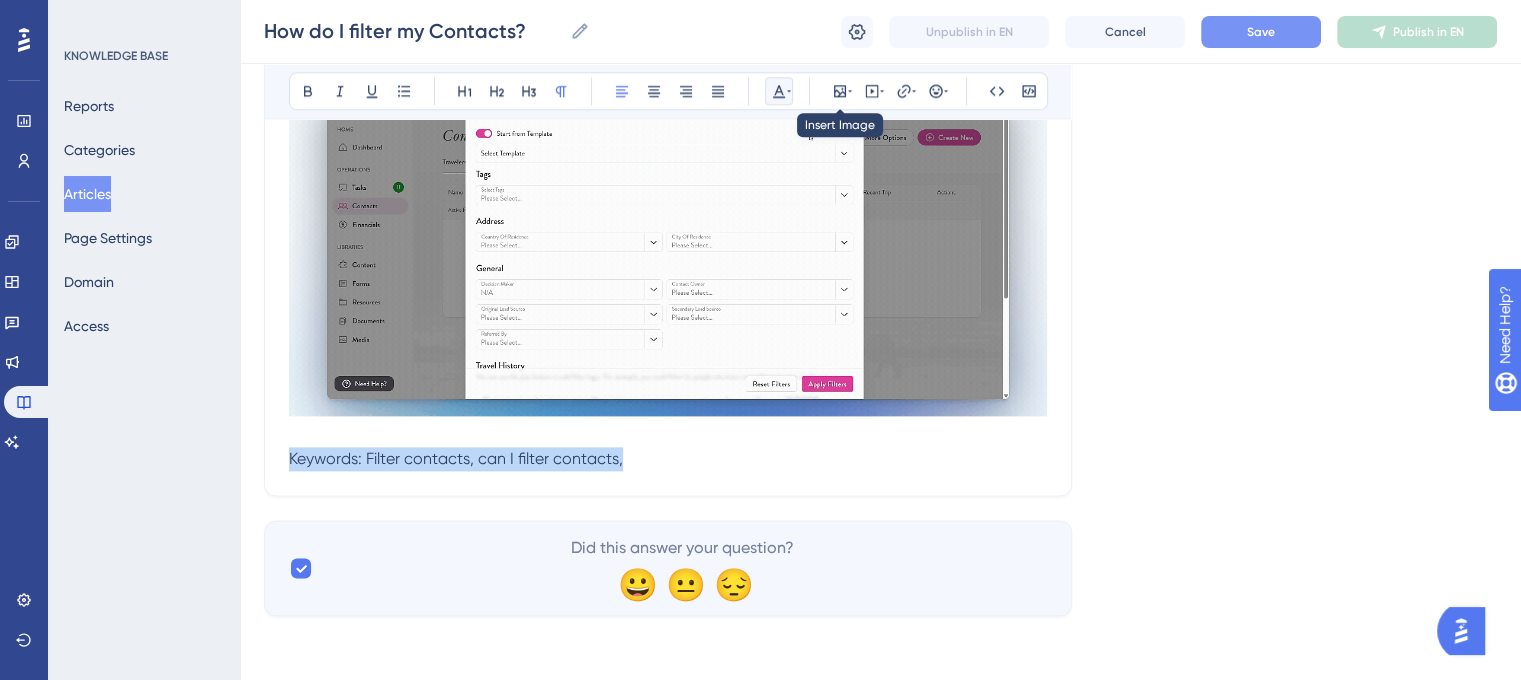 click 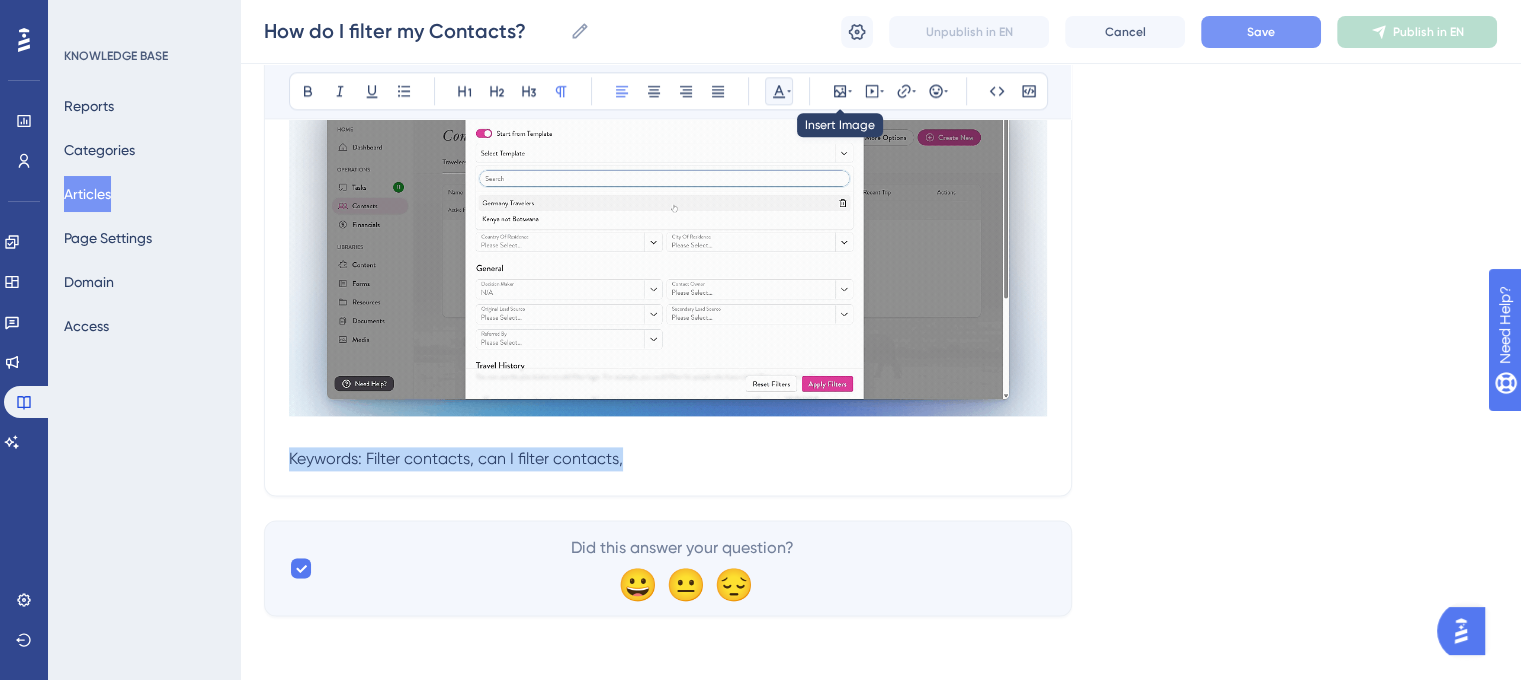 click 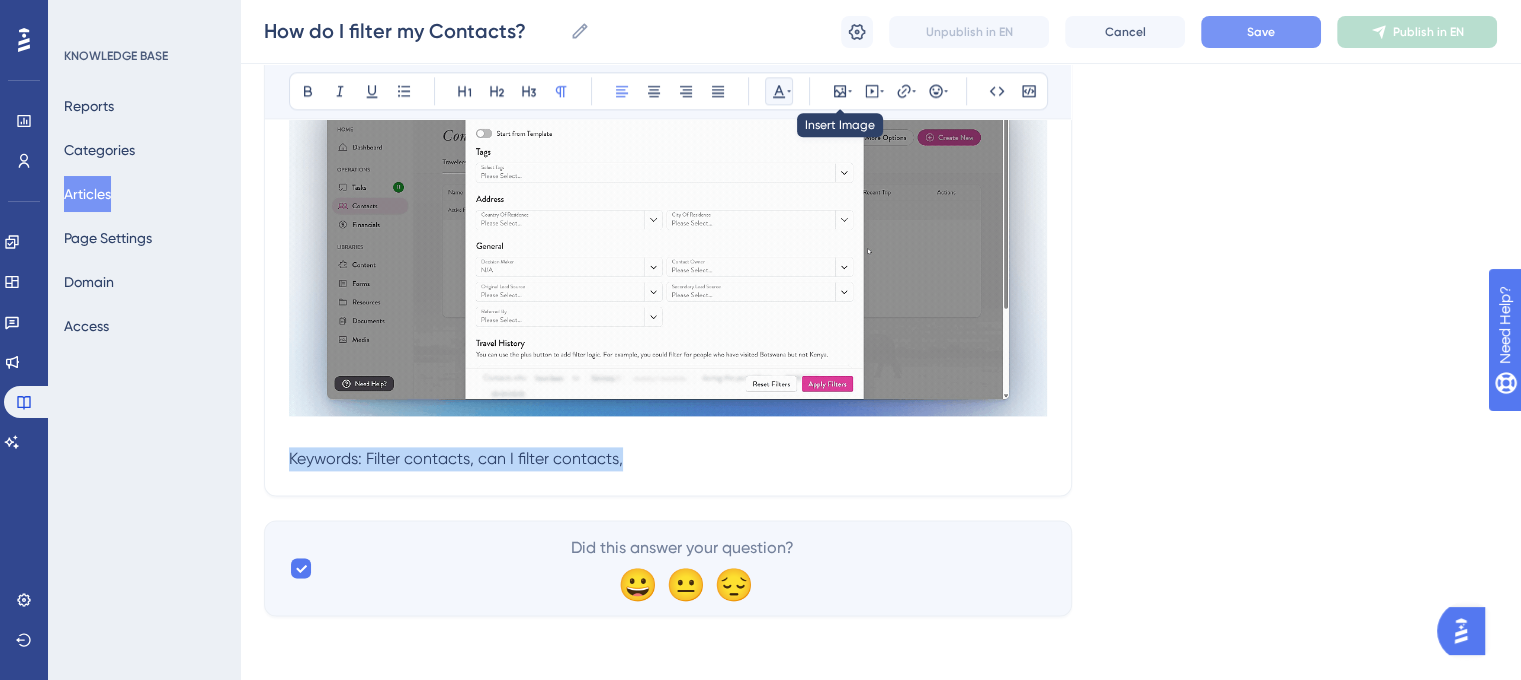 click 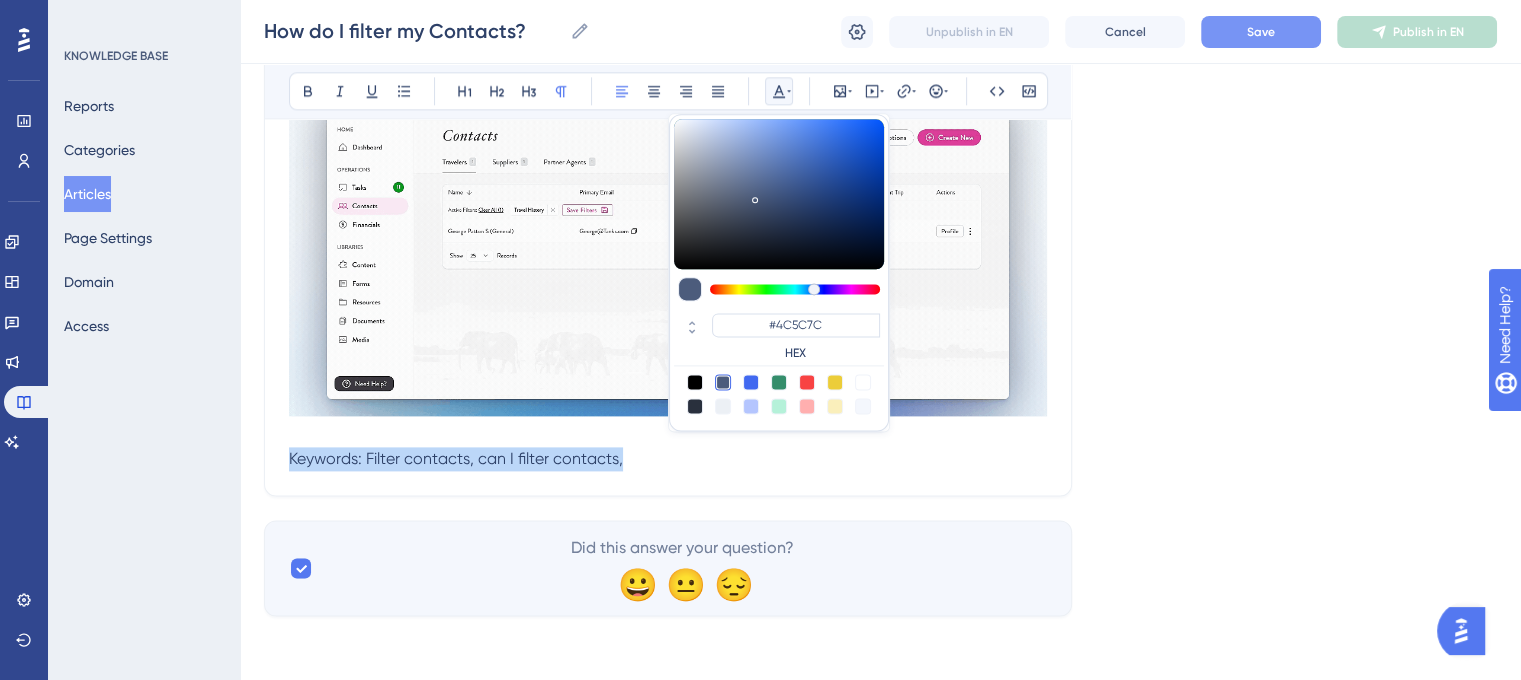 click at bounding box center (723, 406) 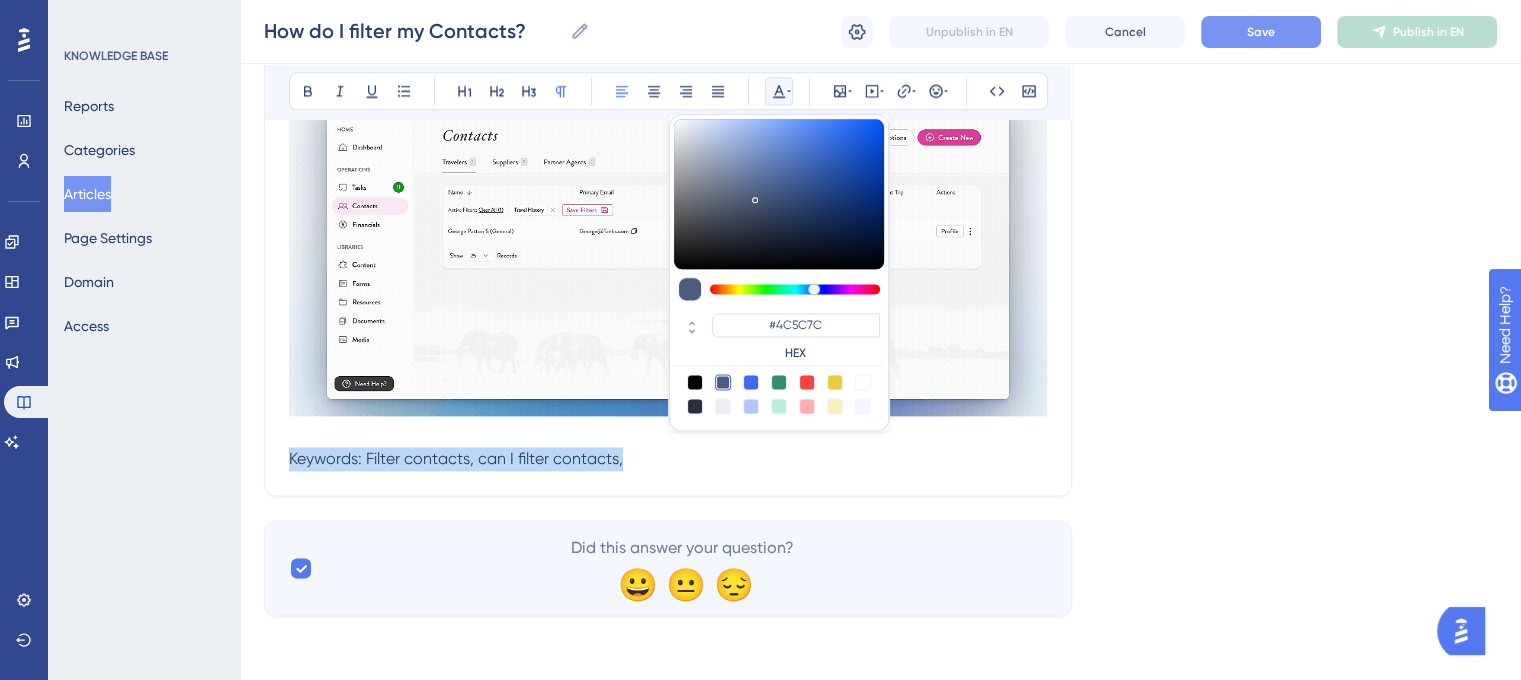 type on "#ECF0F5" 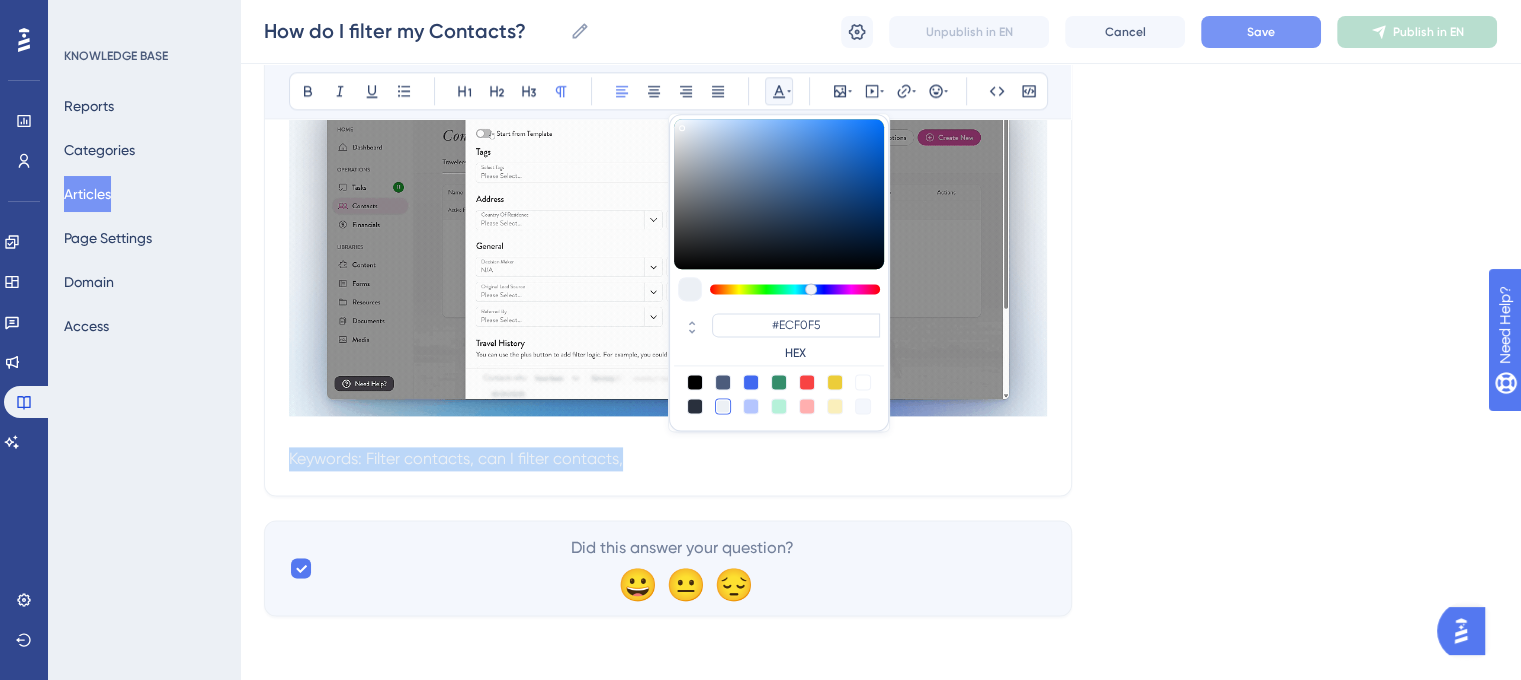 click at bounding box center (723, 406) 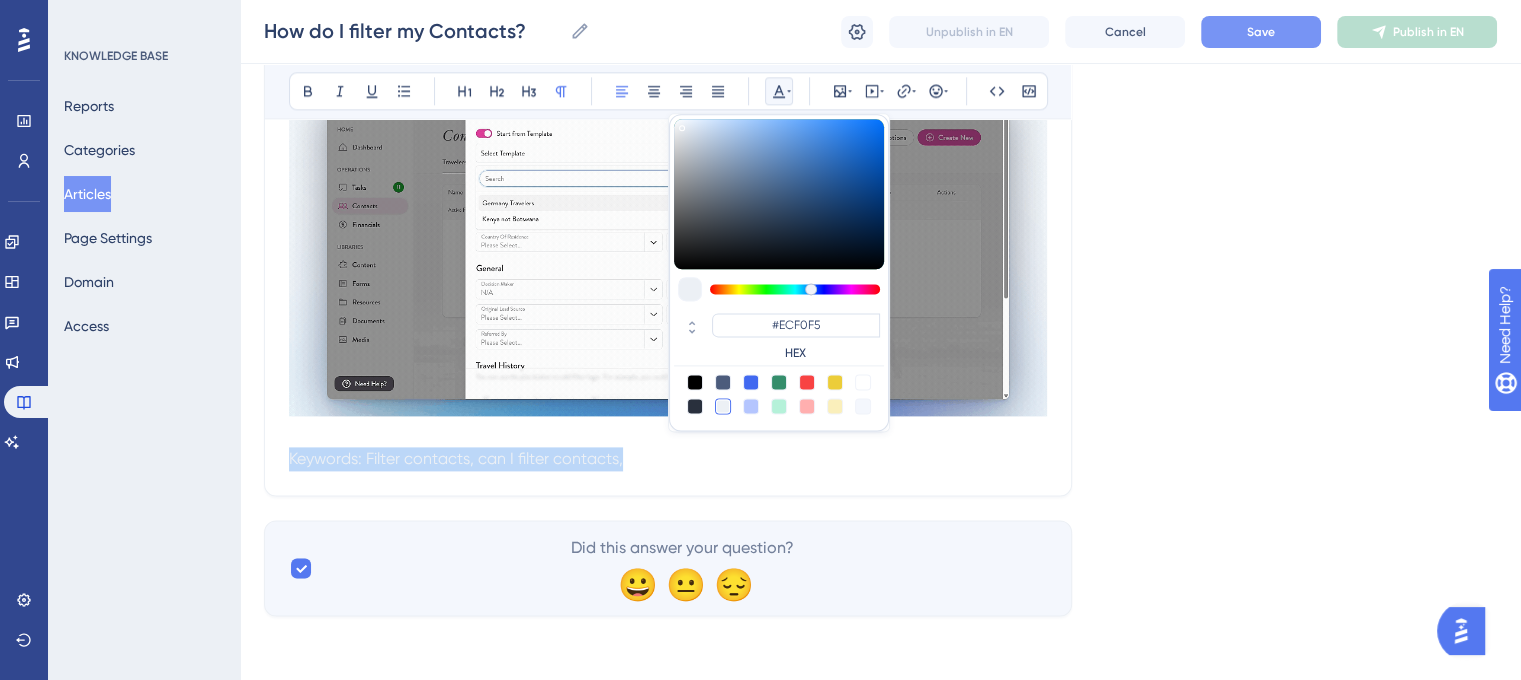 click at bounding box center (723, 406) 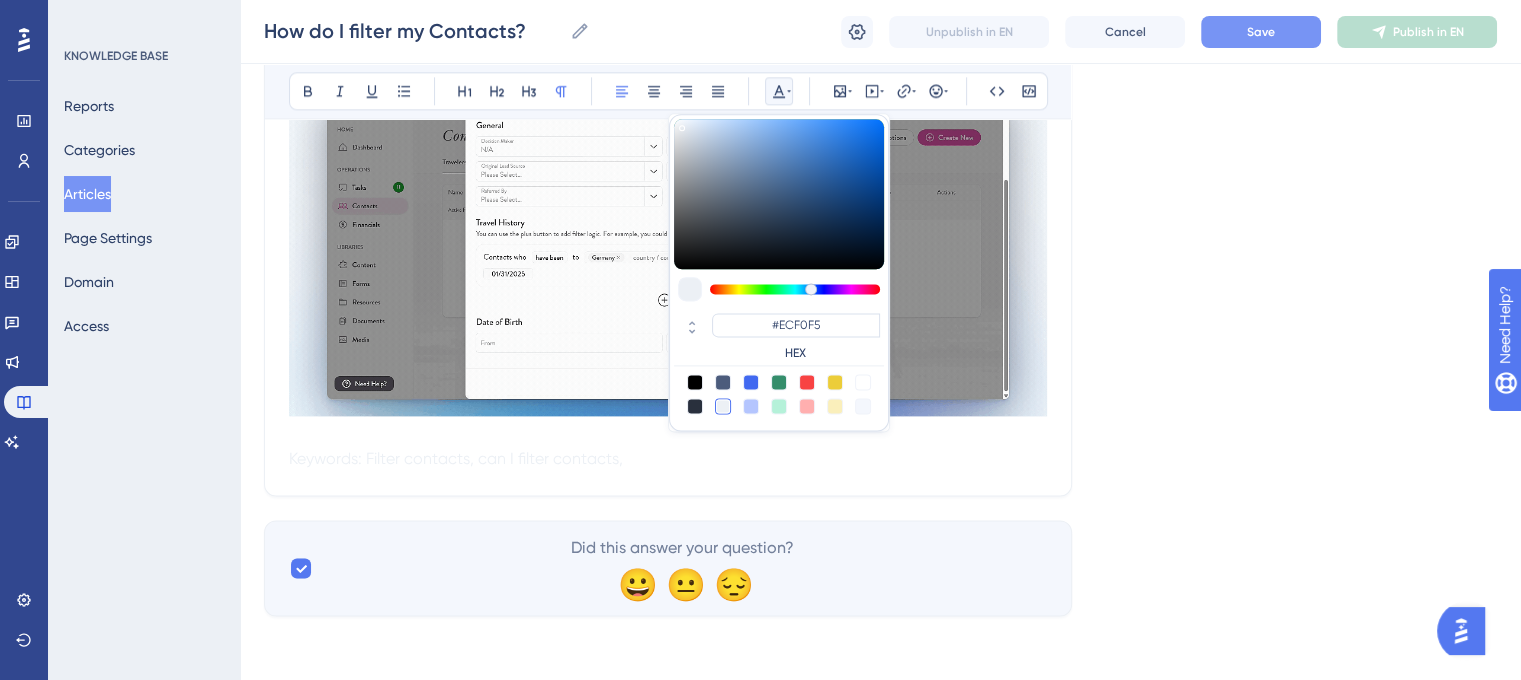click on "Language English (Default) How do I filter my Contacts? Apply filters to efficiently search, segment, and manage contacts. Bold Italic Underline Bullet Point Heading 1 Heading 2 Heading 3 Normal Align Left Align Center Align Right Align Justify #ECF0F5 HEX Insert Image Embed Video Hyperlink Emojis Code Code Block Use filters to  segment  and  manage  your contacts—ideal for organizing lists for outreach, marketing, or targeted communication. You can filter contacts by: Tags Address Decision Maker Contact Owner Original Lead Source Secondary Lead Source Referred By Travel History Date of Birth Step-By-Step Instructions Navigate to the  Contacts  module. Select the  filter  icon in the upper-right.  In the pop-up, choose the filter criteria. For example, you can filter by tags to find contacts who traveled to Berlin. Or you could filter contacts who live in the US for outreach campaigns. Click  Apply Filters . How to Save or Remove Filters To save your filter criteria, click the  Save Filters Active Filters ." at bounding box center (880, -914) 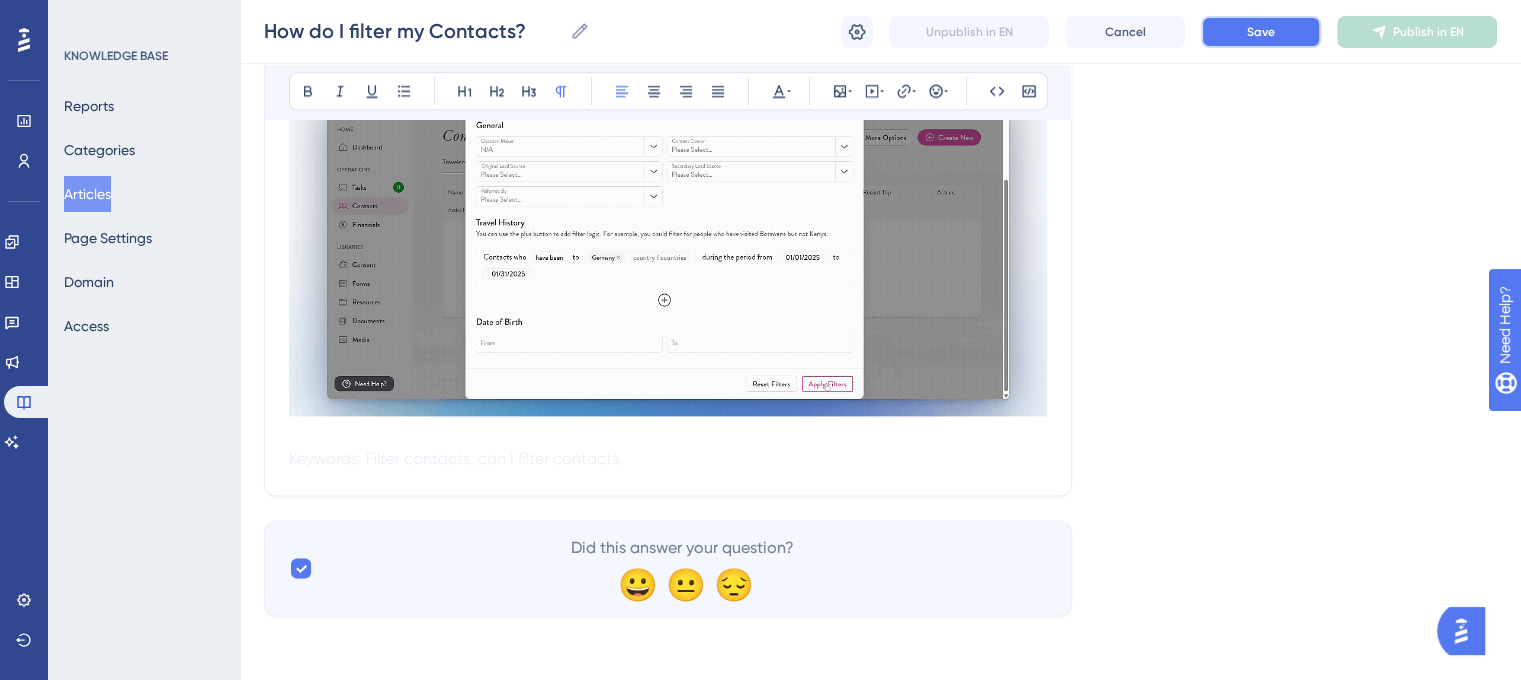 click on "Save" at bounding box center [1261, 32] 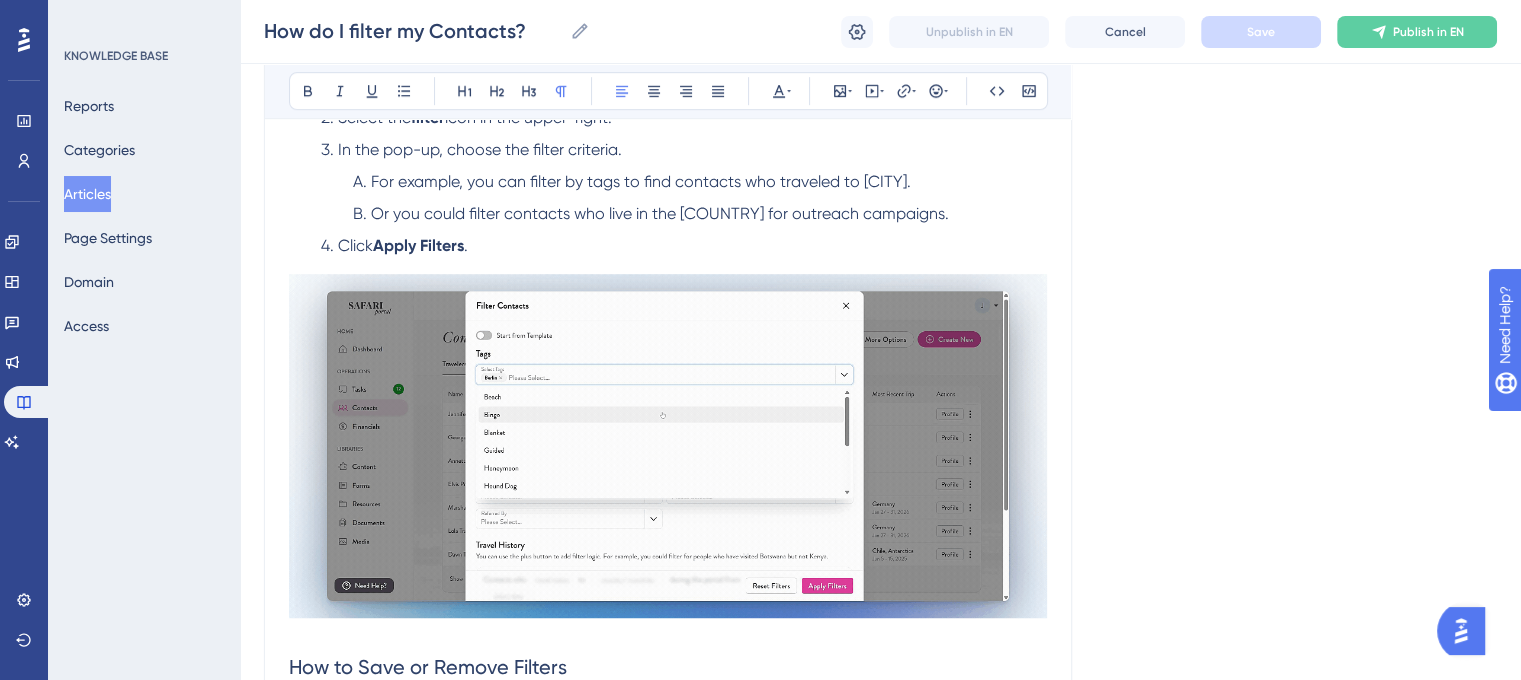 scroll, scrollTop: 1200, scrollLeft: 0, axis: vertical 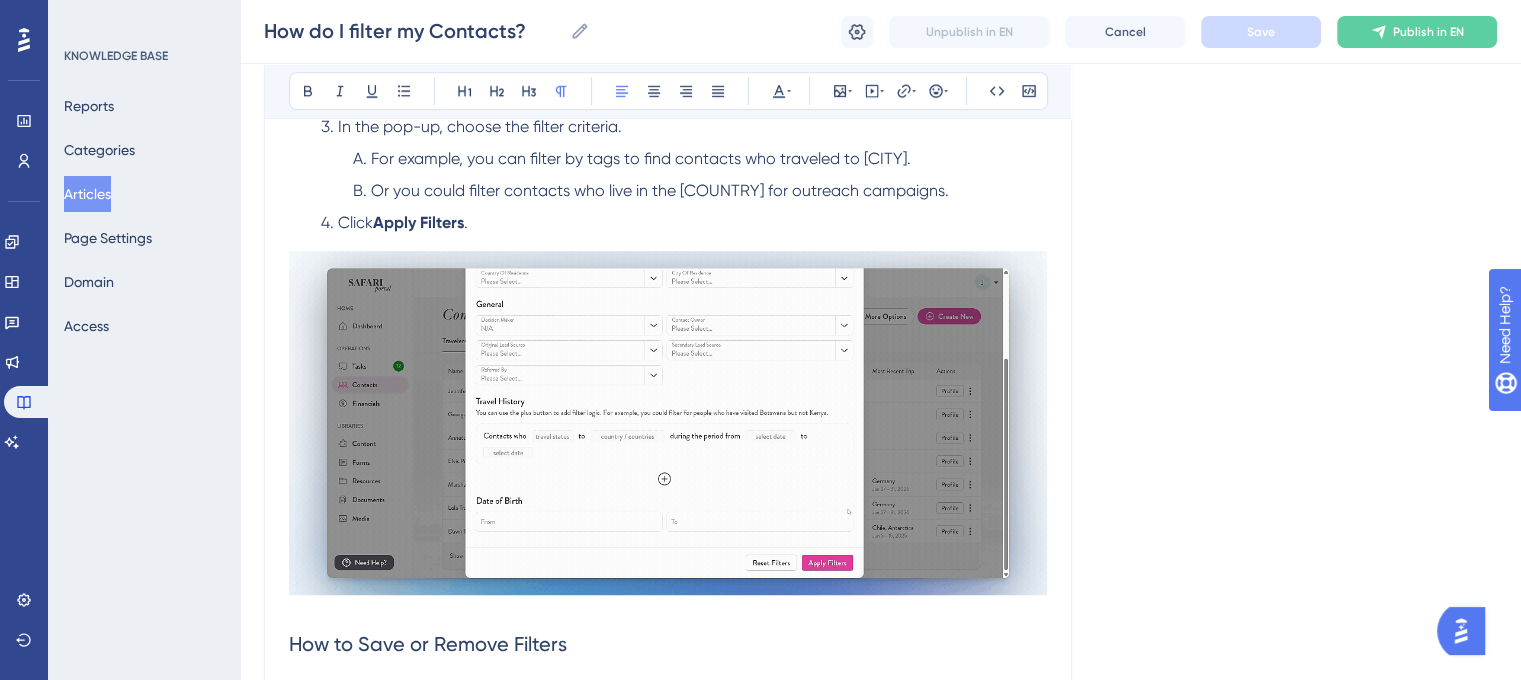 click on "Or you could filter contacts who live in the US for outreach campaigns." at bounding box center (660, 190) 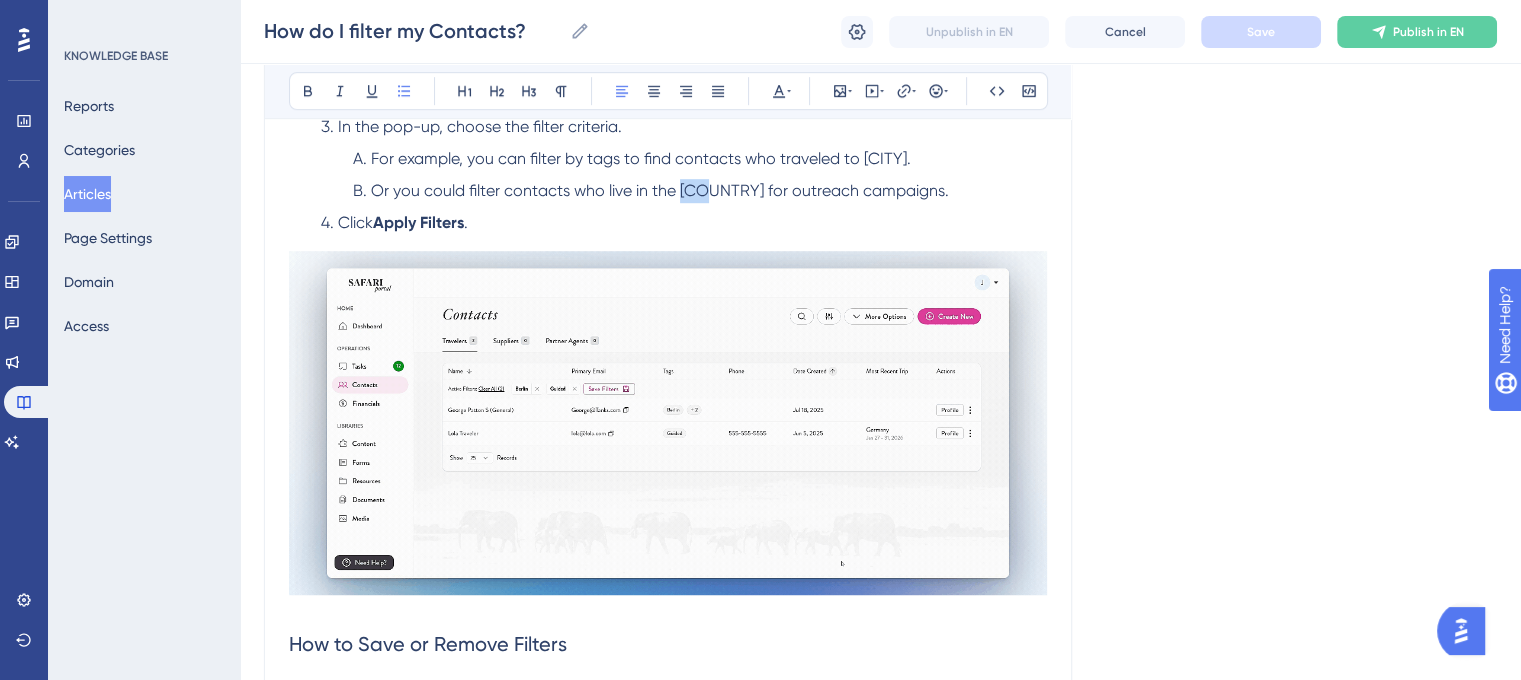 click on "Or you could filter contacts who live in the US for outreach campaigns." at bounding box center (660, 190) 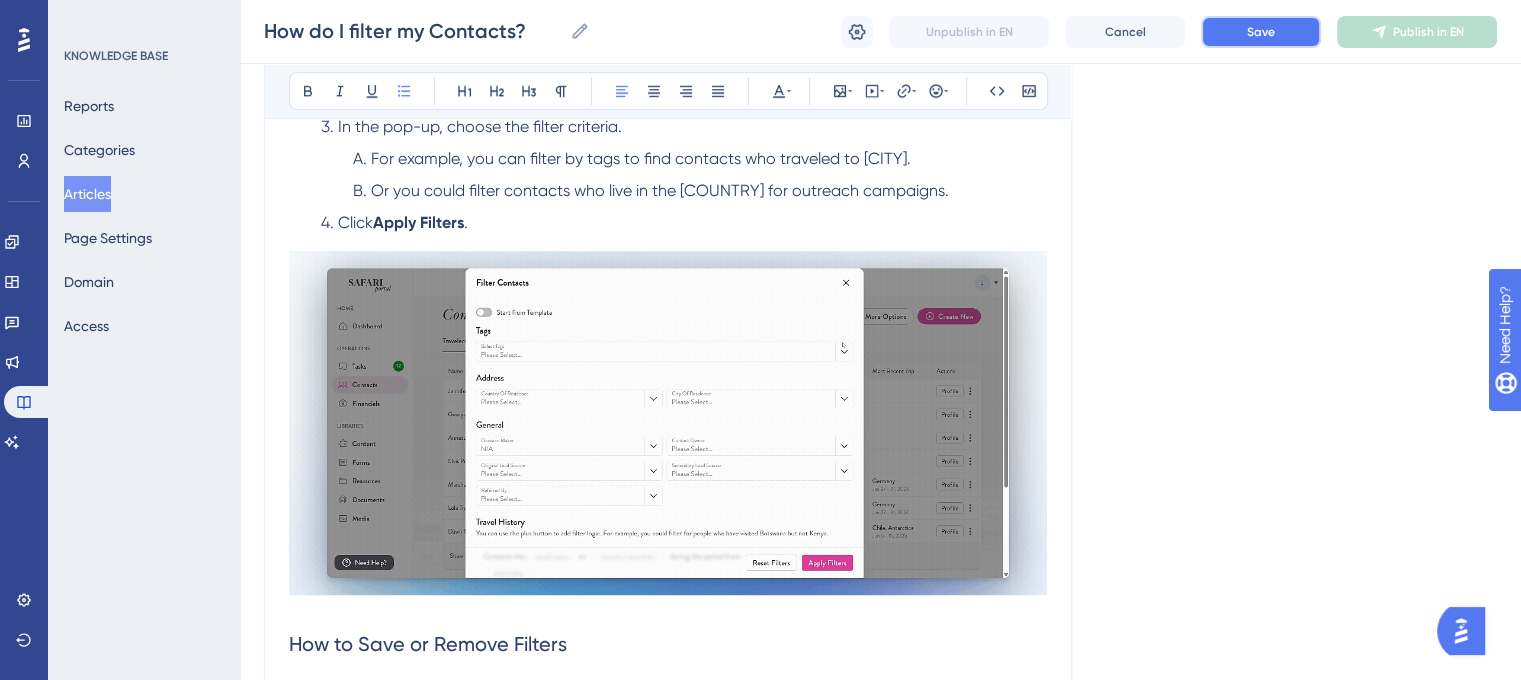 click on "Save" at bounding box center [1261, 32] 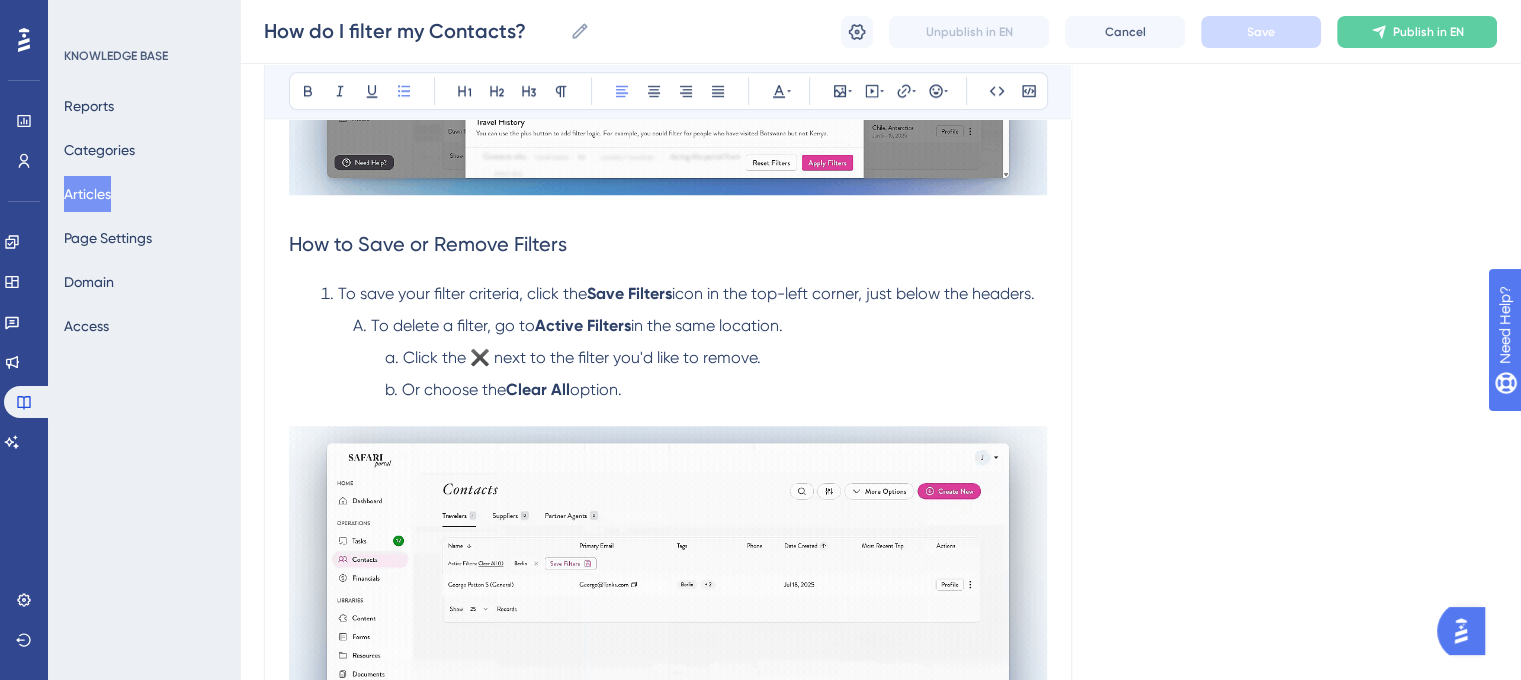 scroll, scrollTop: 1700, scrollLeft: 0, axis: vertical 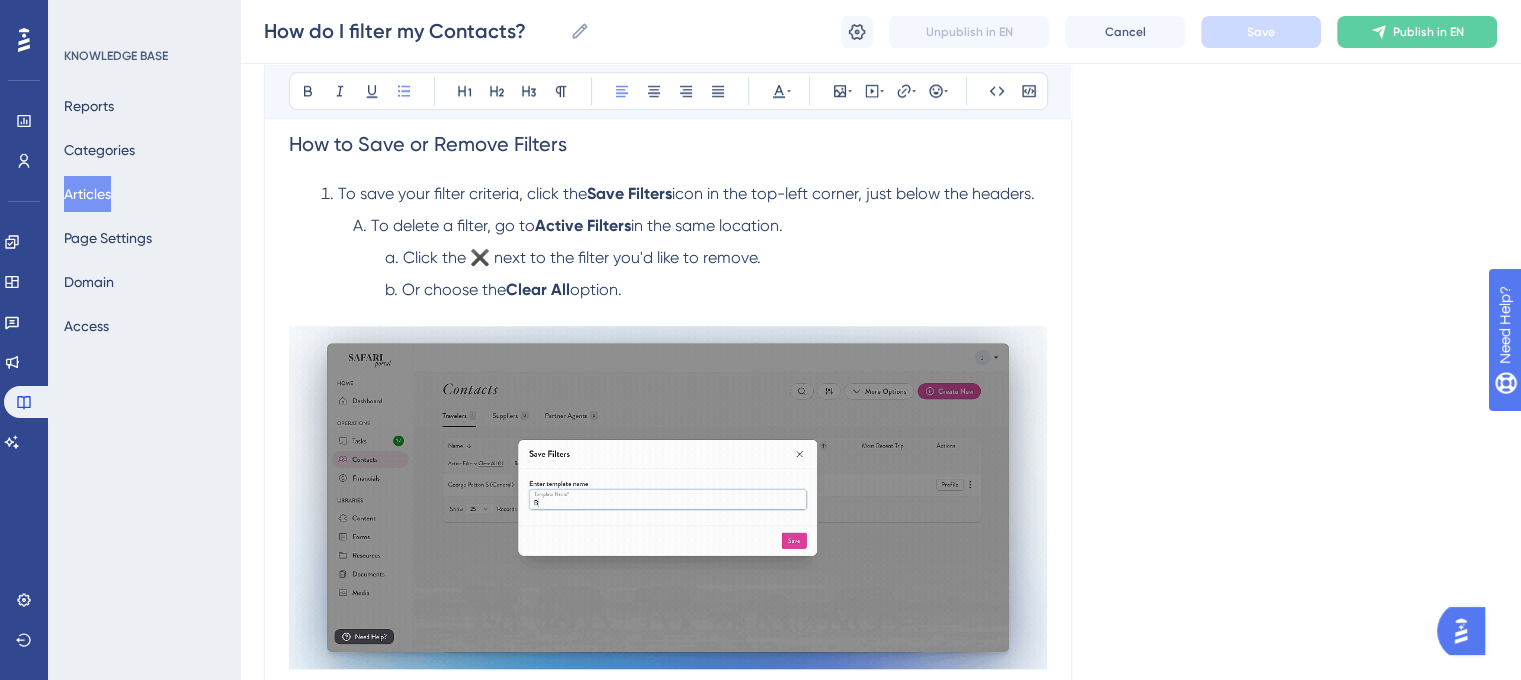 click on "How do I filter my Contacts? Apply filters to efficiently search, segment, and manage contacts. Bold Italic Underline Bullet Point Heading 1 Heading 2 Heading 3 Normal Align Left Align Center Align Right Align Justify Text Color Insert Image Embed Video Hyperlink Emojis Code Code Block Use filters to  segment  and  manage  your contacts—ideal for organizing lists for outreach, marketing, or targeted communication. You can filter contacts by: Tags Address Decision Maker Contact Owner Original Lead Source Secondary Lead Source Referred By Travel History Date of Birth Step-By-Step Instructions Navigate to the  Contacts  module. Select the  filter  icon in the upper-right.  In the pop-up, choose the filter criteria. For example, you can filter by tags to find contacts who traveled to Berlin. Or you could filter contacts who live in the UK for outreach campaigns. Click  Apply Filters . How to Save or Remove Filters To save your filter criteria, click the  Save Filters To delete a filter, go to  Active Filters ." at bounding box center [668, -54] 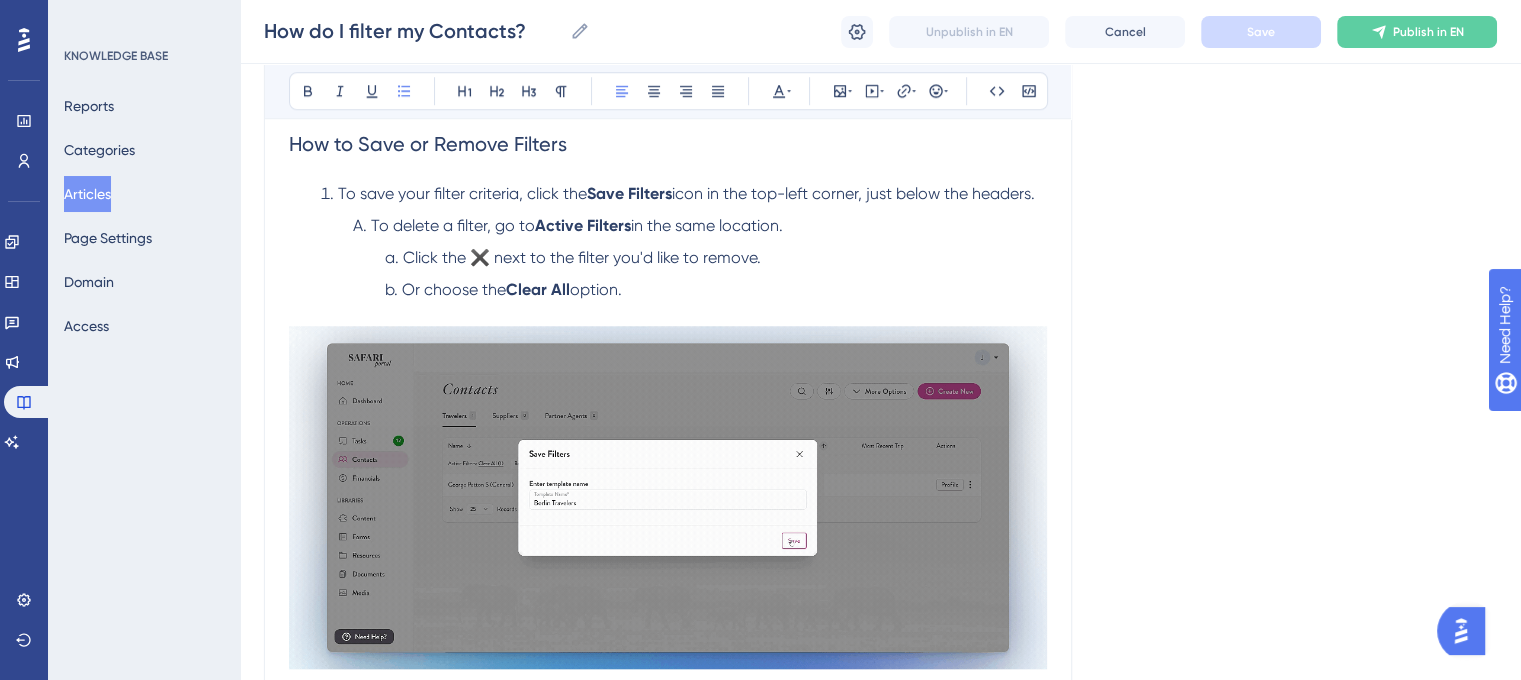 click on "icon in the top-left corner, just below the headers." at bounding box center (853, 193) 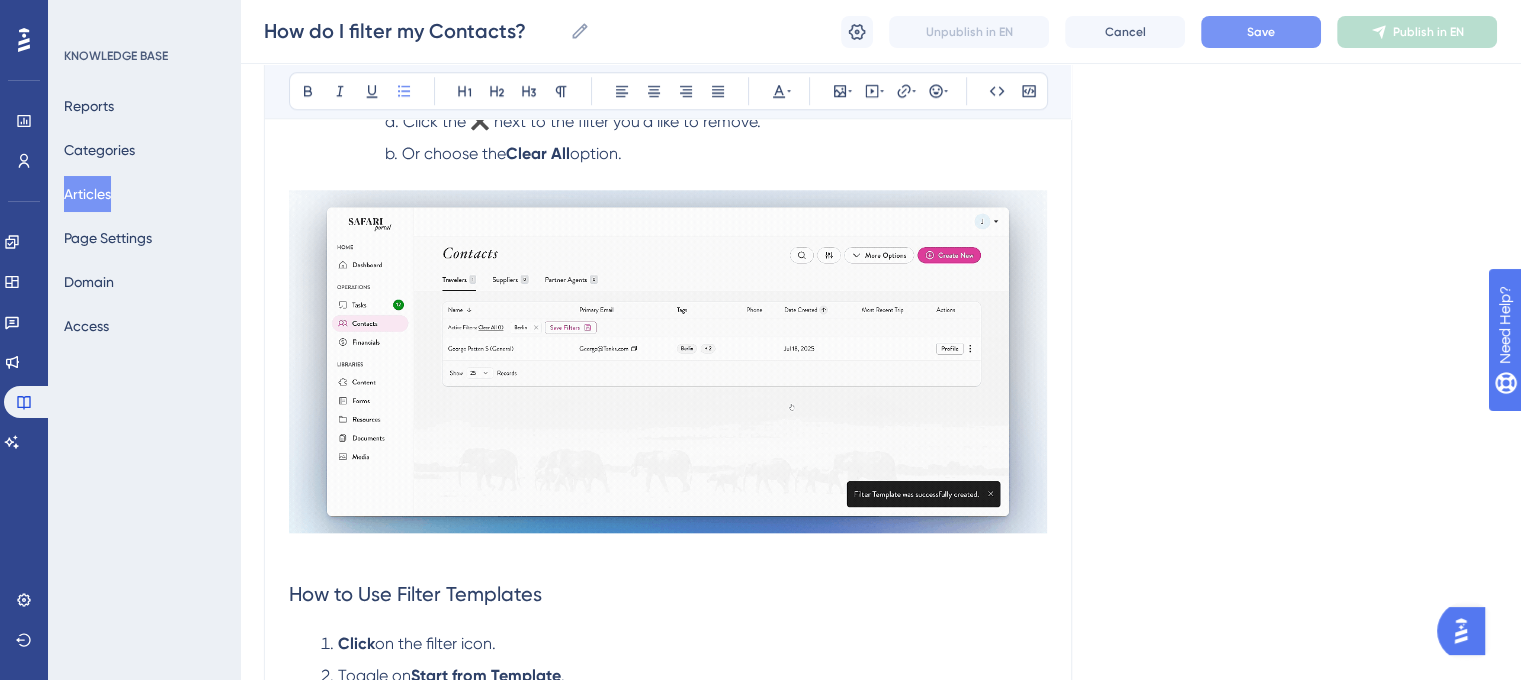 scroll, scrollTop: 1700, scrollLeft: 0, axis: vertical 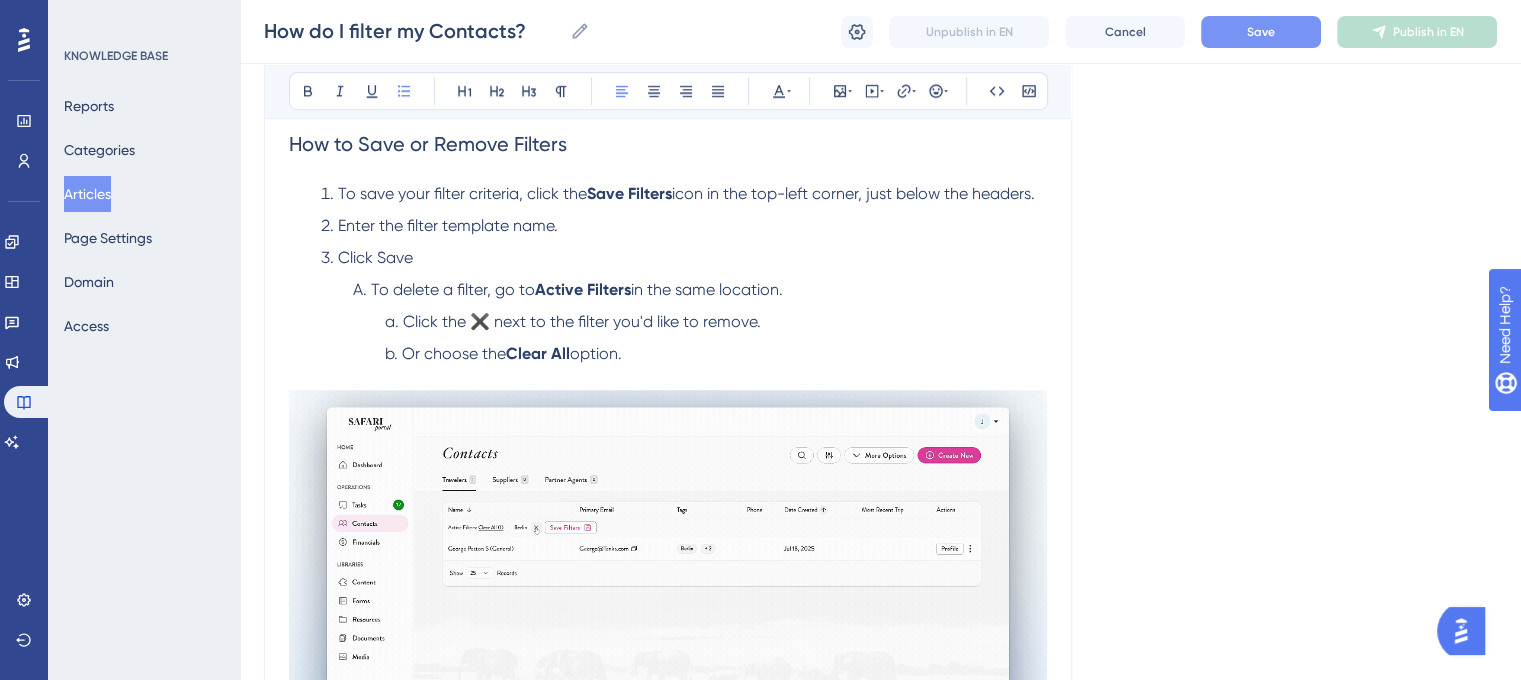 click on "Click Save" at bounding box center [375, 257] 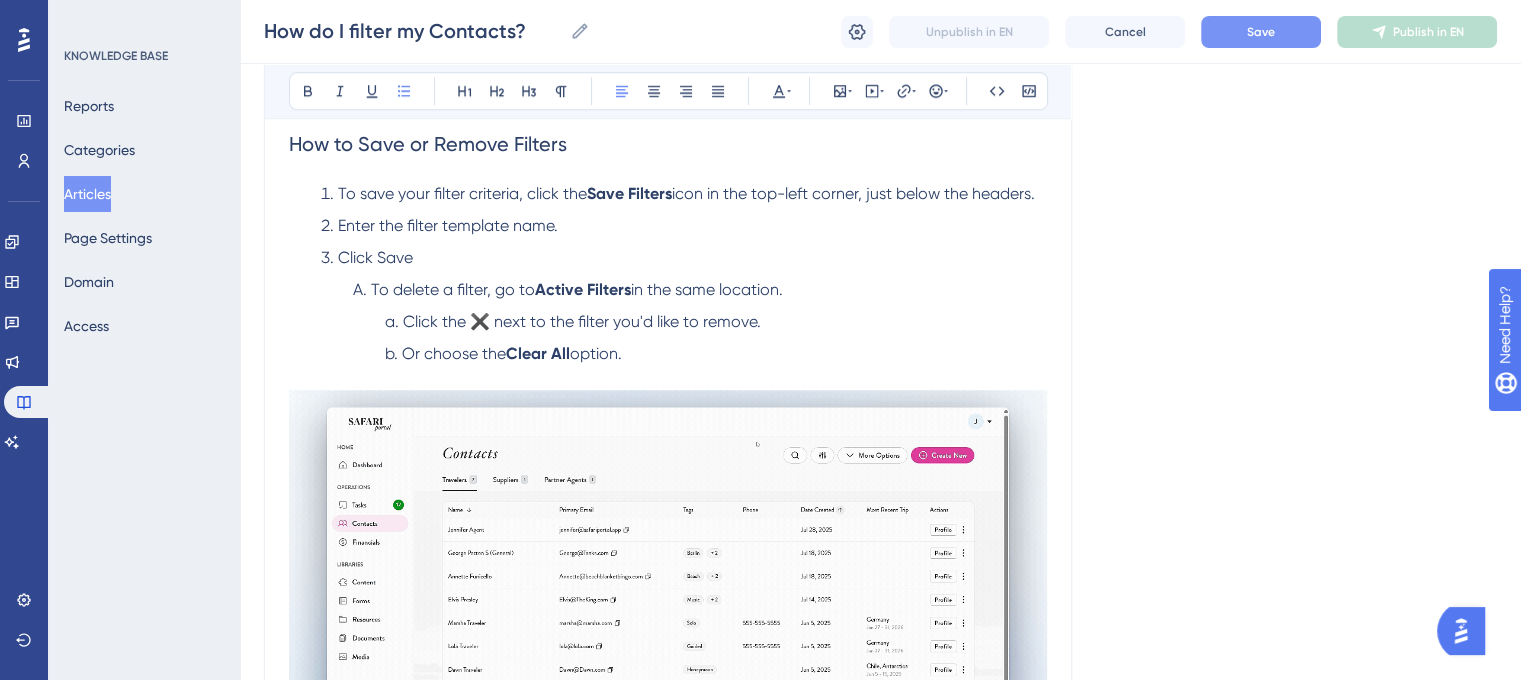 click on "Click Save" at bounding box center (375, 257) 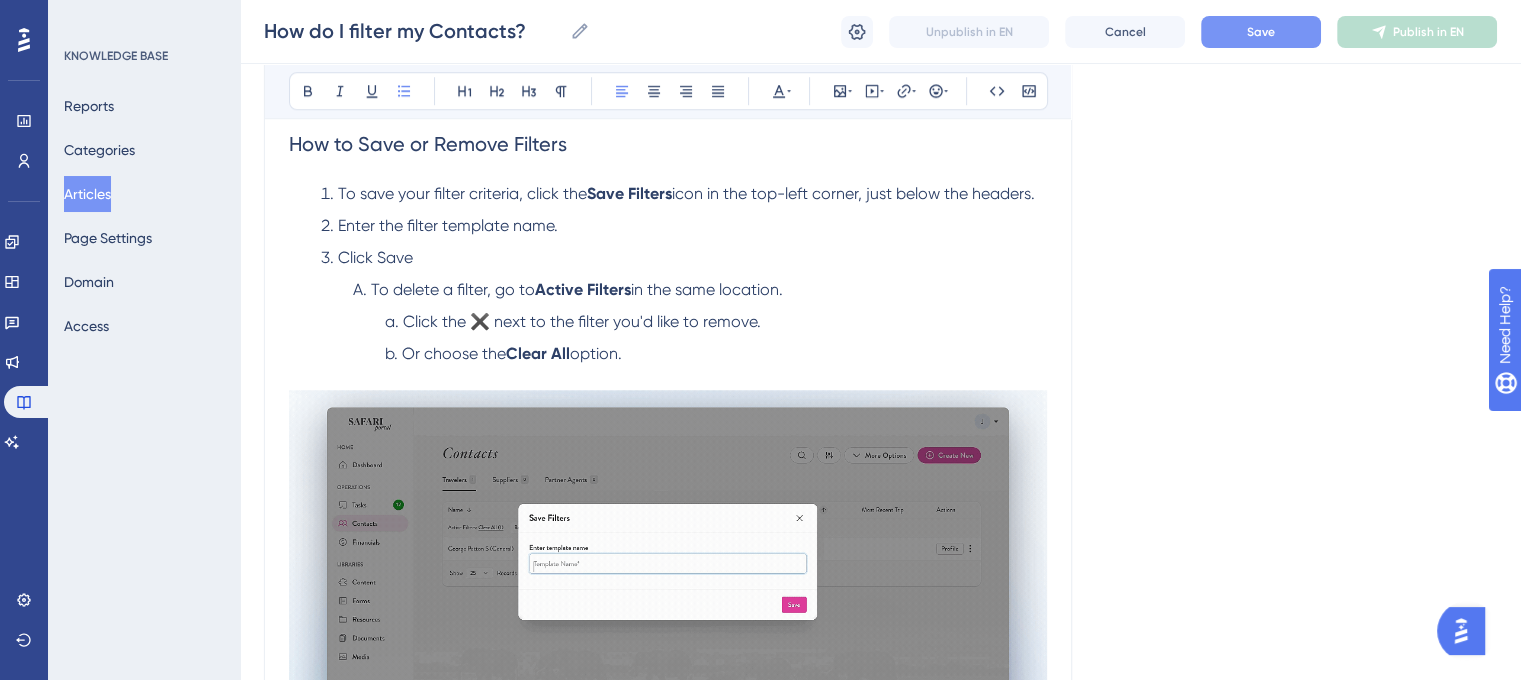 click on "Click Save" at bounding box center [375, 257] 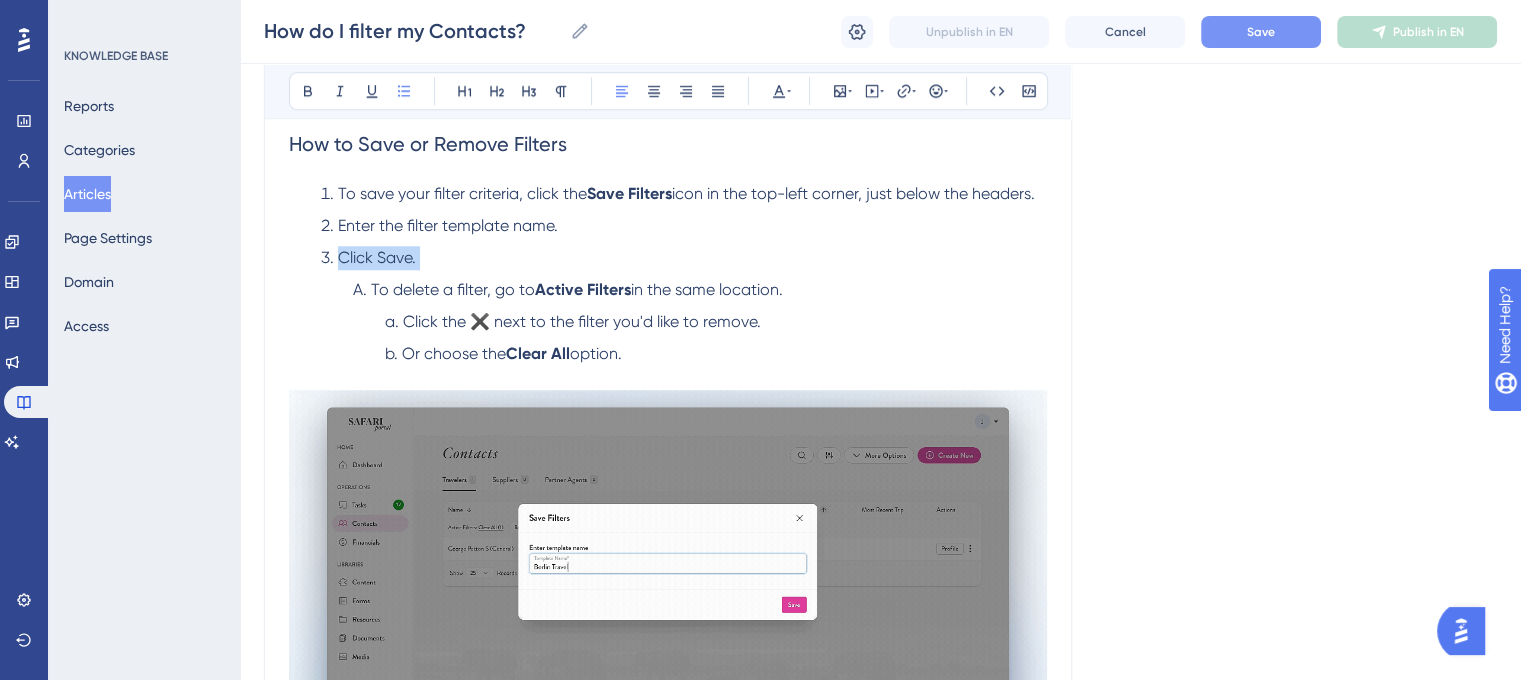 click on "Click Save." at bounding box center (377, 257) 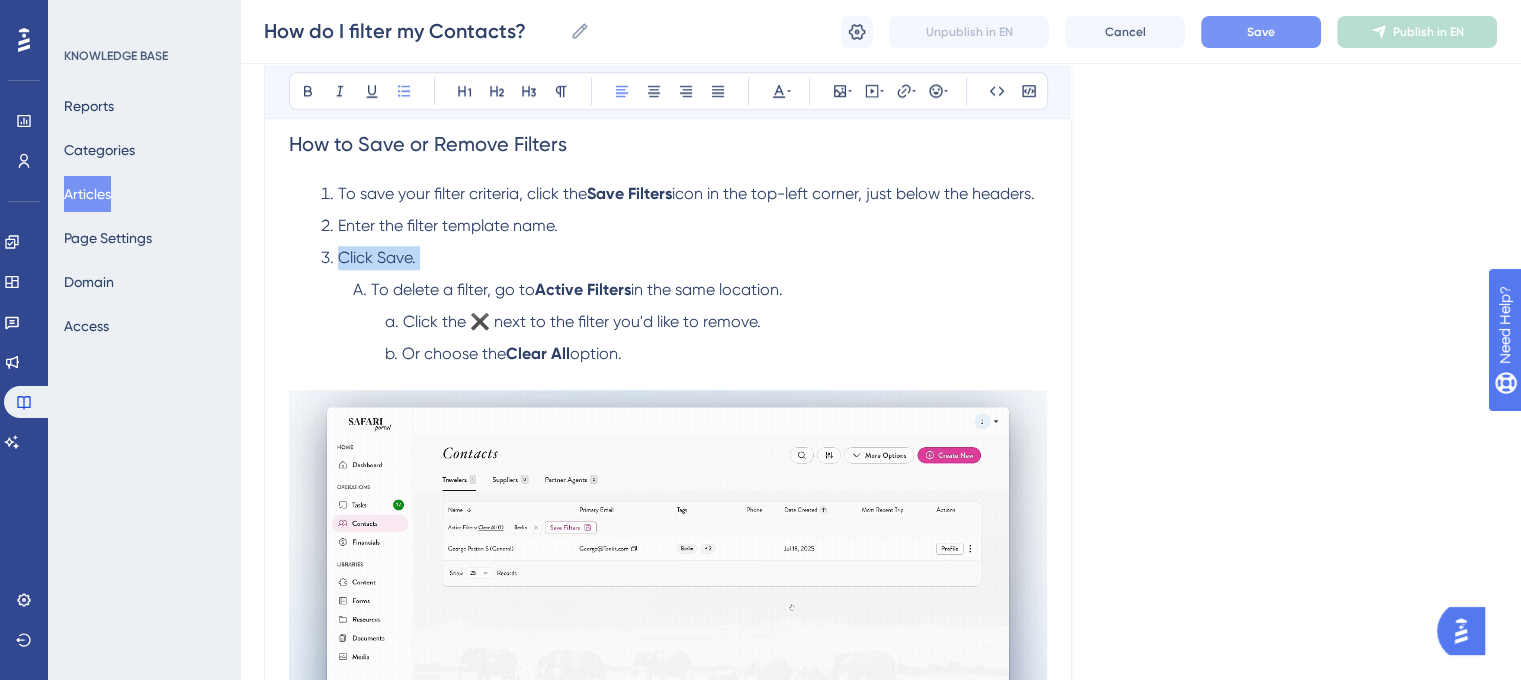 click on "Click Save." at bounding box center [377, 257] 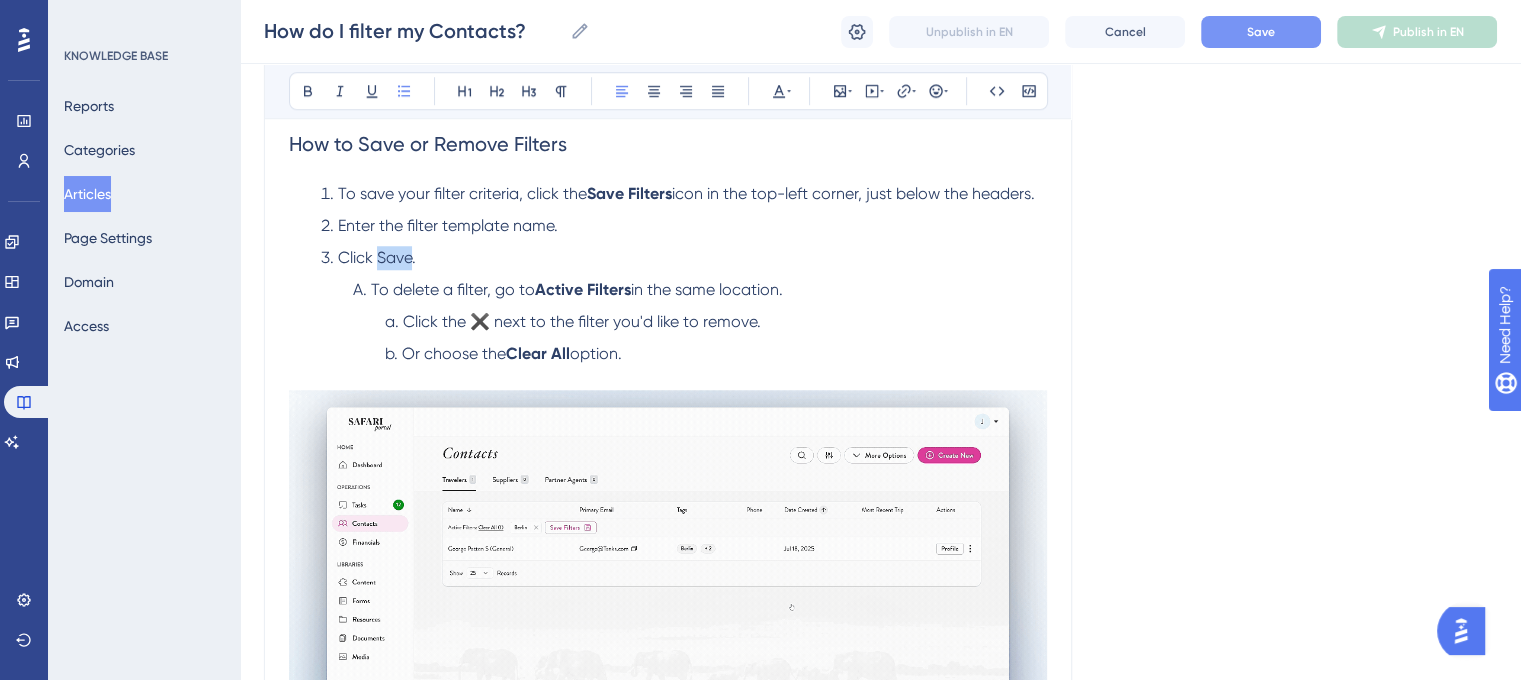click on "Click Save." at bounding box center (377, 257) 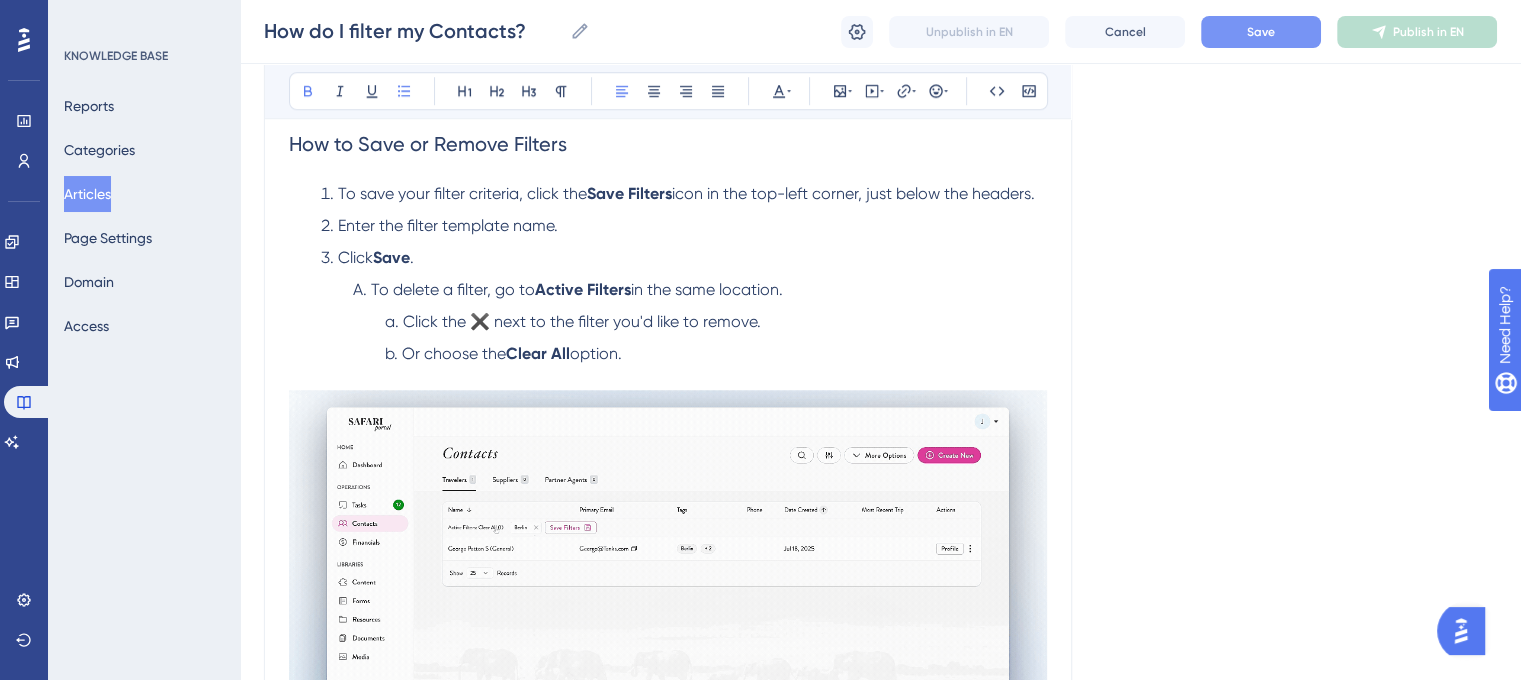 click on "Click  Save ." at bounding box center [684, 258] 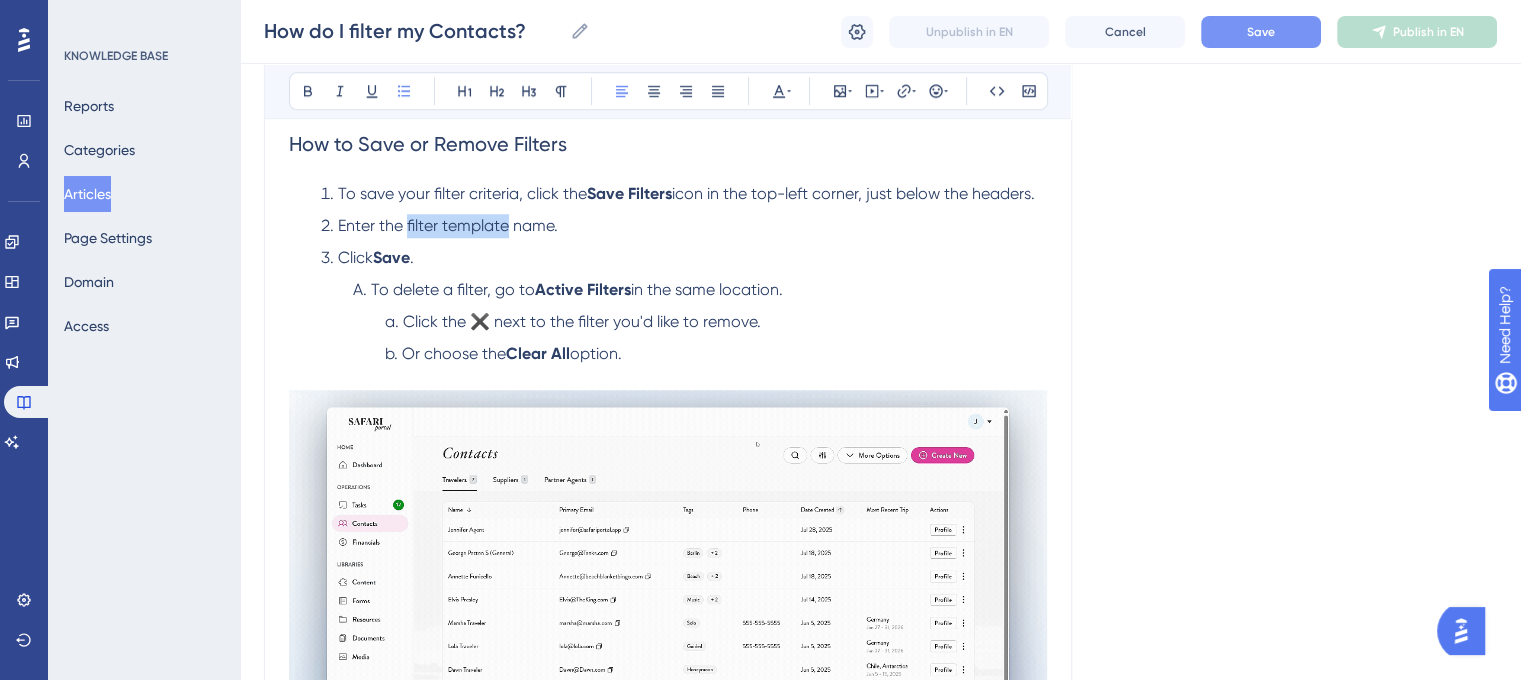 drag, startPoint x: 510, startPoint y: 227, endPoint x: 408, endPoint y: 227, distance: 102 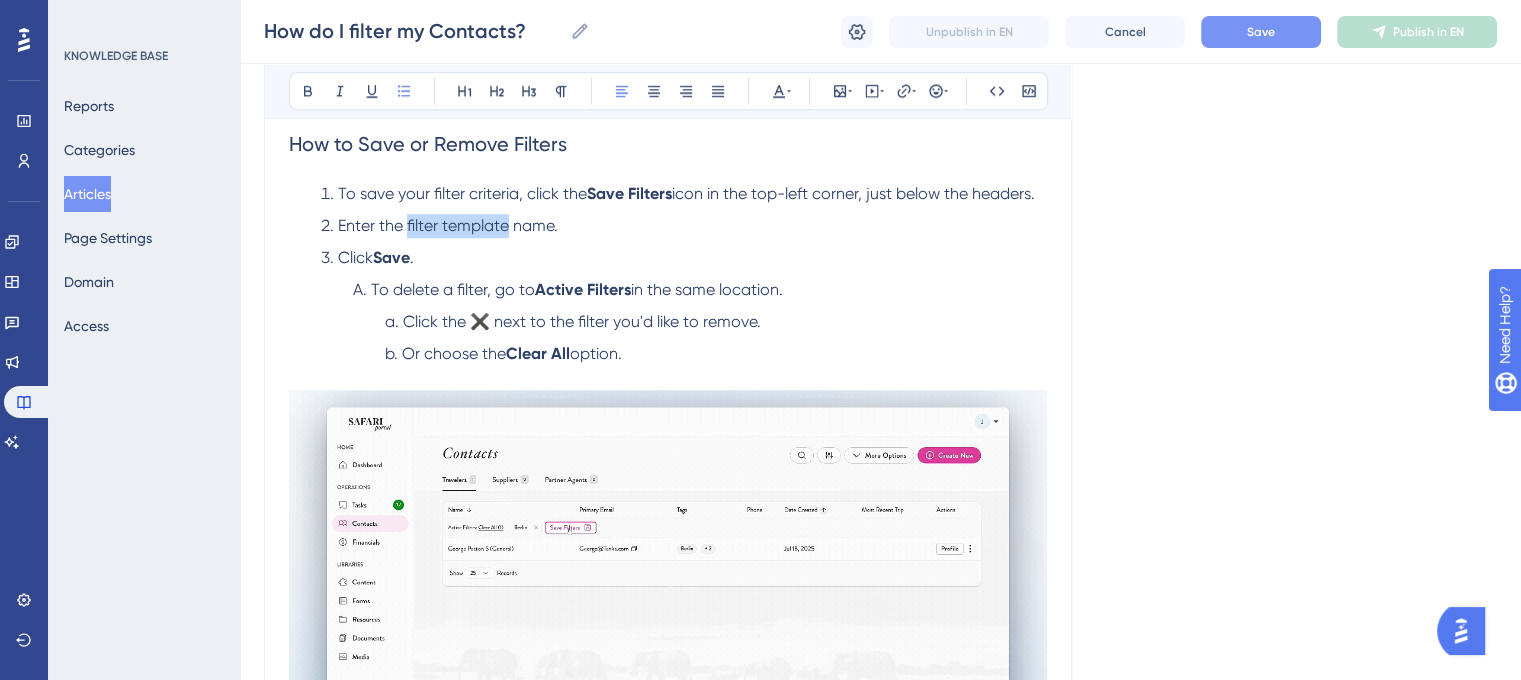 click on "Enter the filter template name." at bounding box center [448, 225] 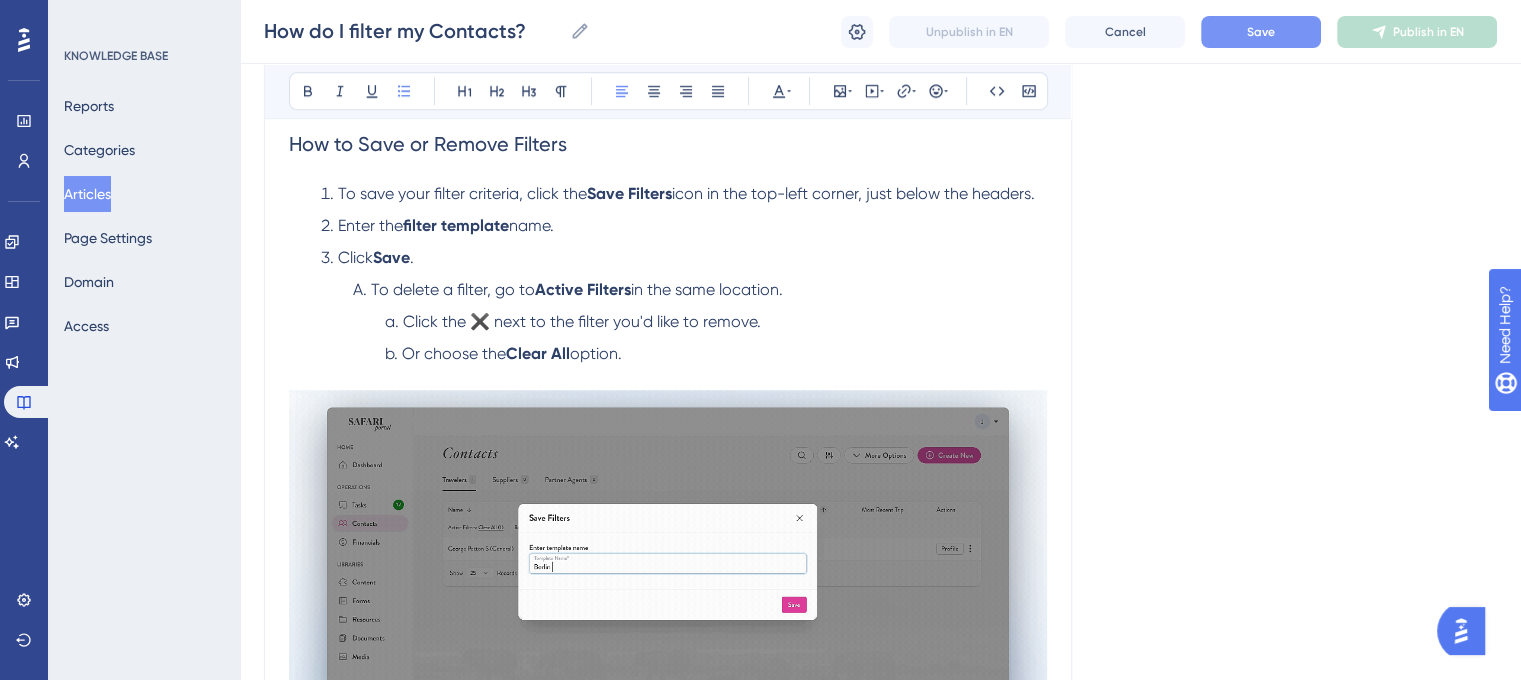 click on "Enter the  filter template  name." at bounding box center (684, 226) 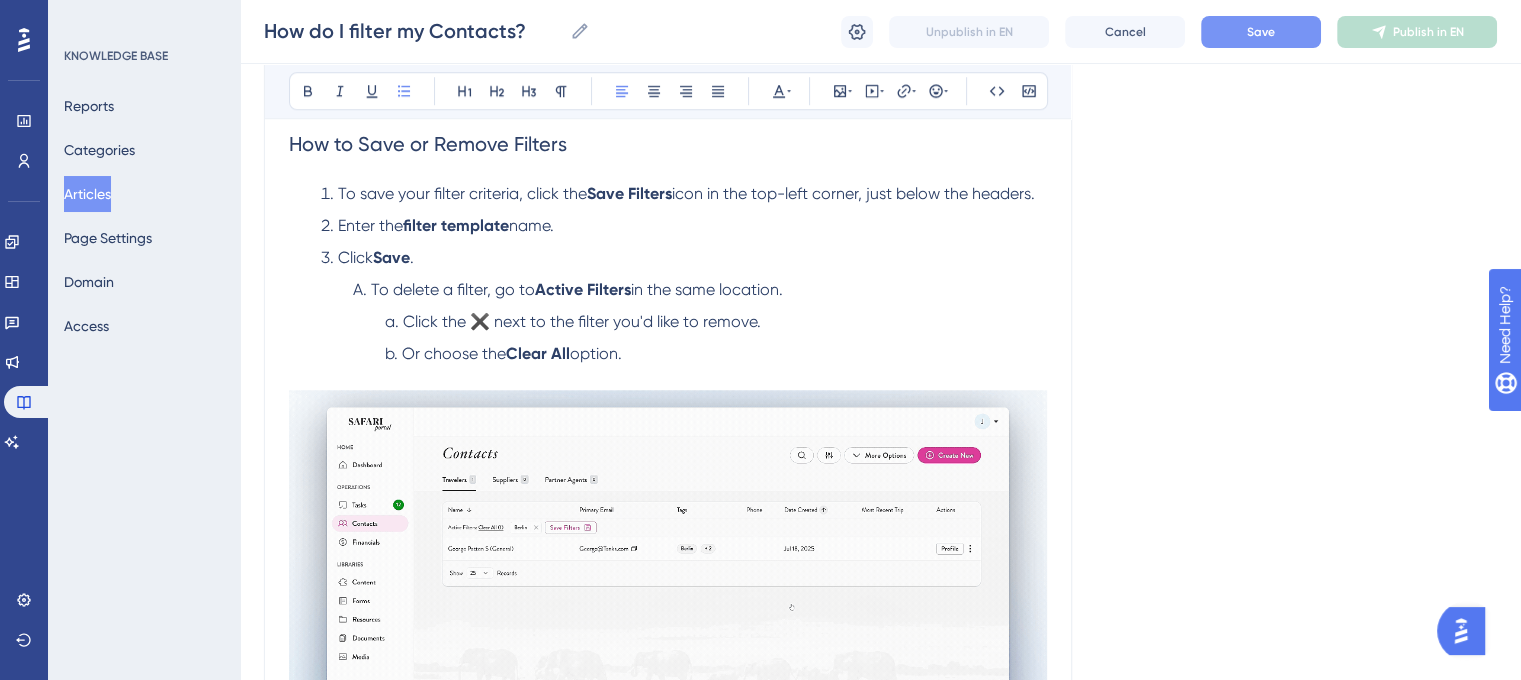 click on "Save" at bounding box center [1261, 32] 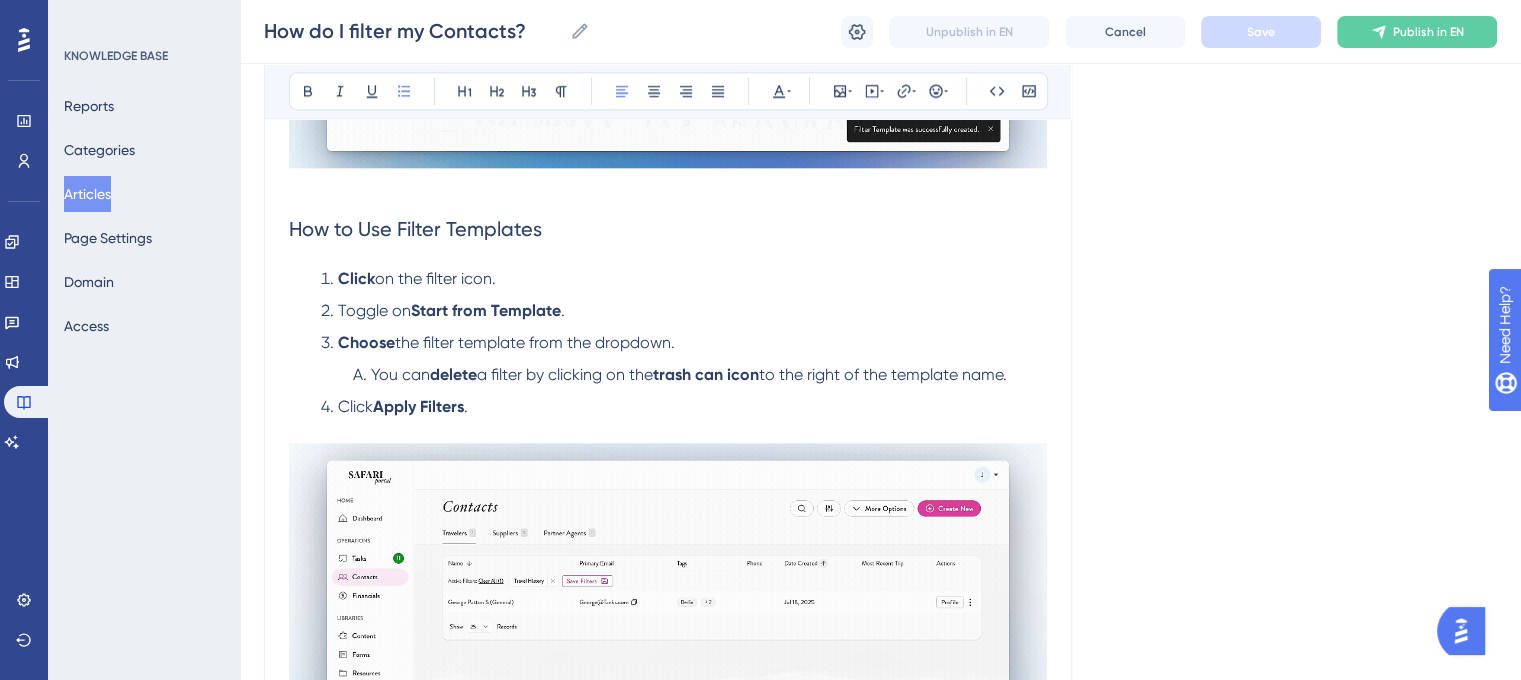scroll, scrollTop: 2300, scrollLeft: 0, axis: vertical 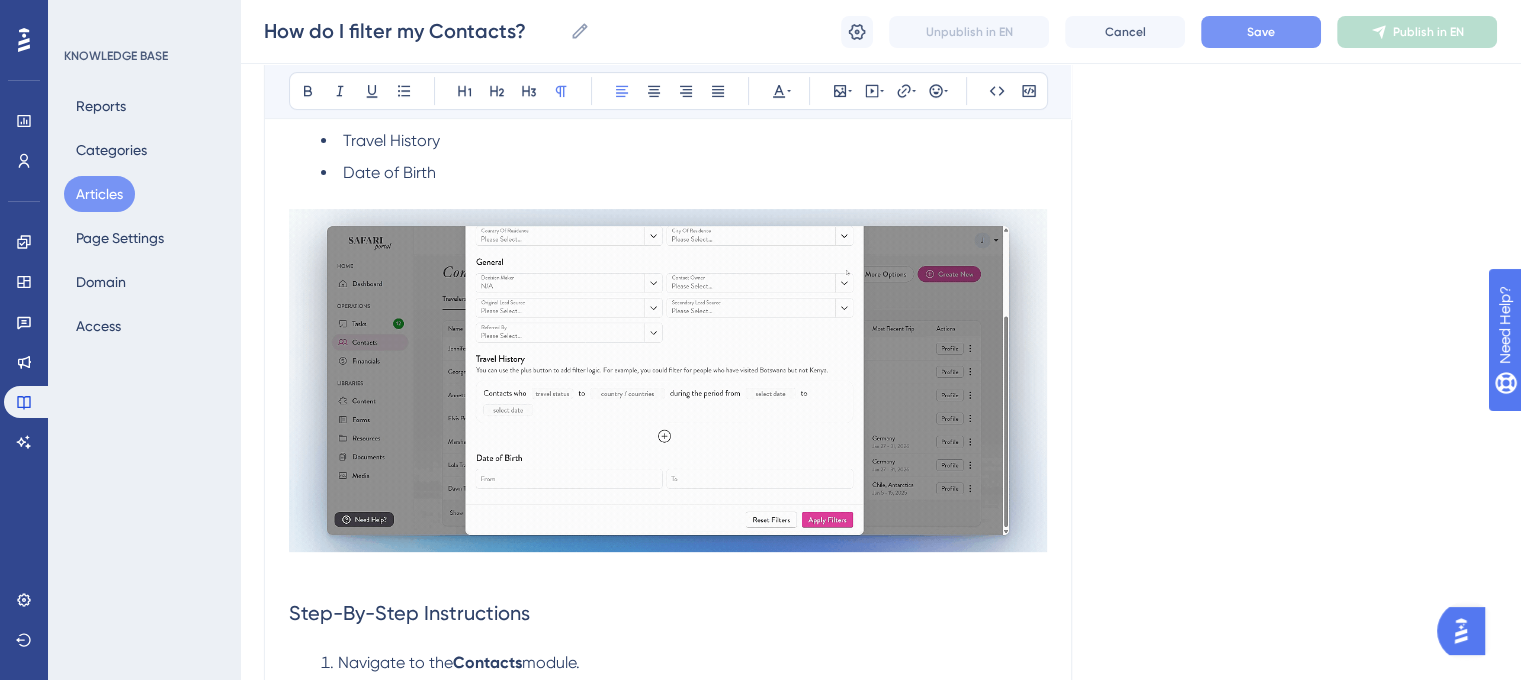 click on "Save" at bounding box center [1261, 32] 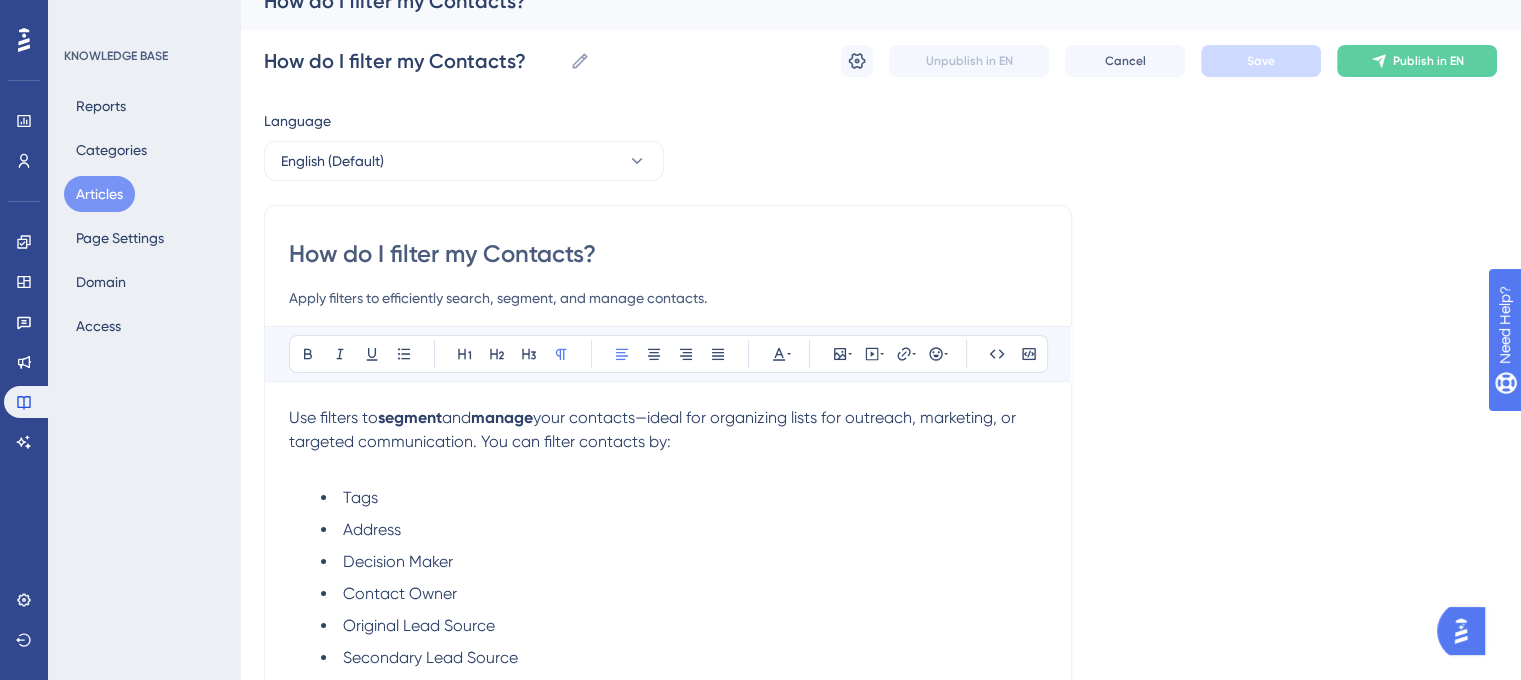 scroll, scrollTop: 0, scrollLeft: 0, axis: both 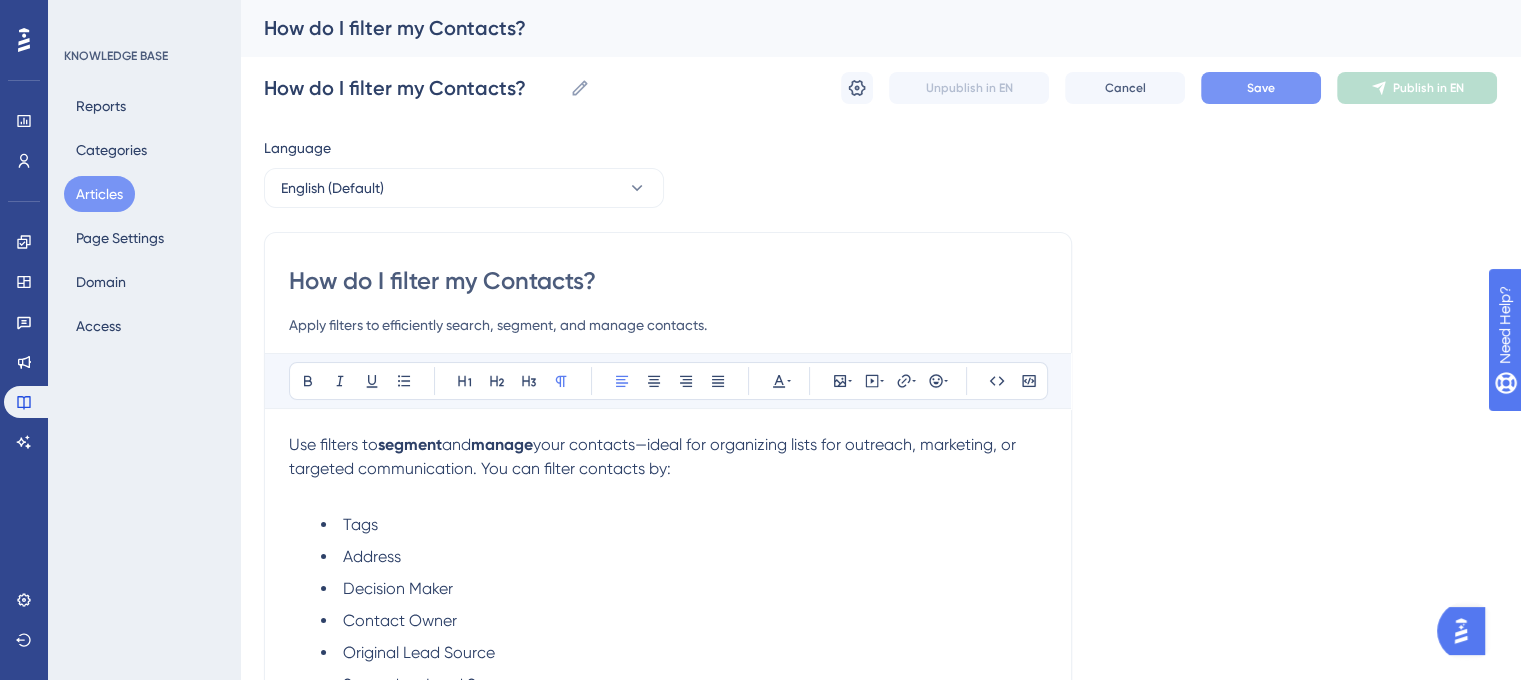 click on "Save" at bounding box center (1261, 88) 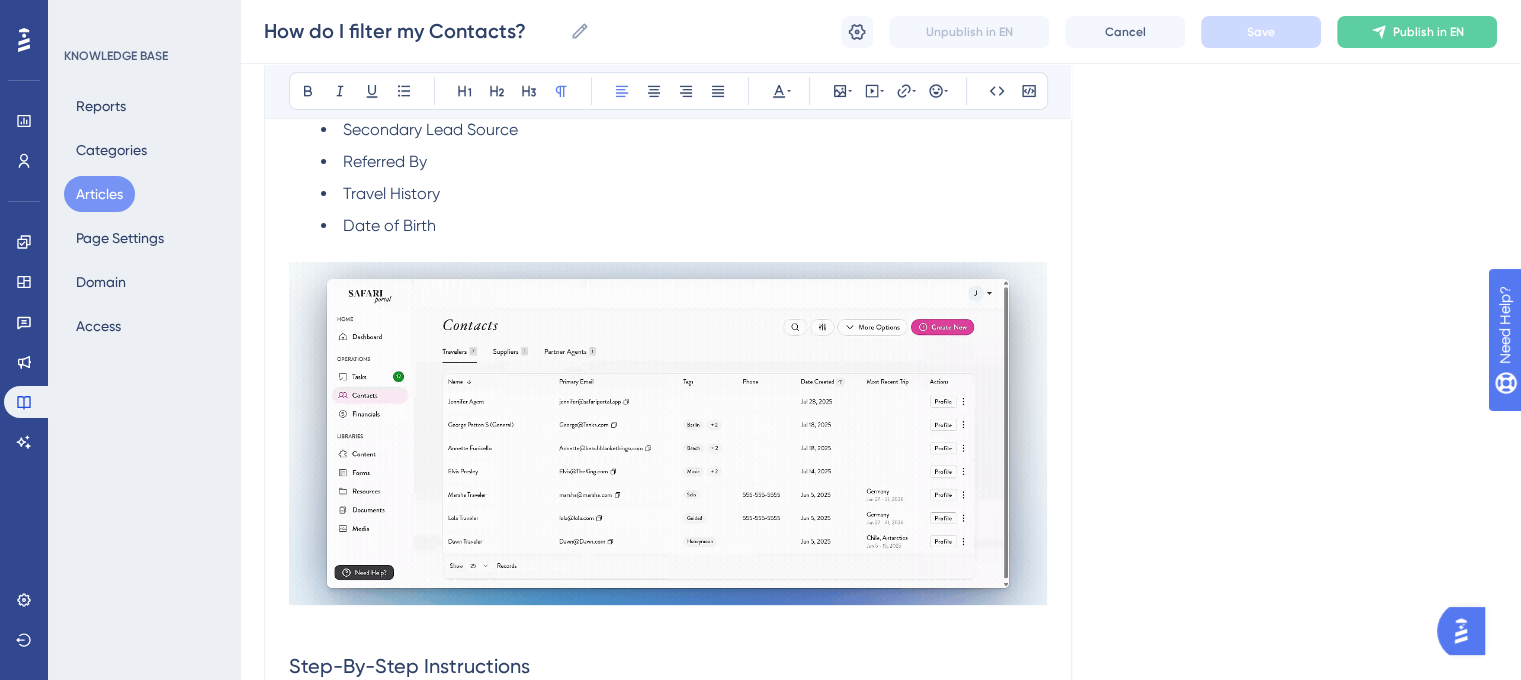scroll, scrollTop: 546, scrollLeft: 0, axis: vertical 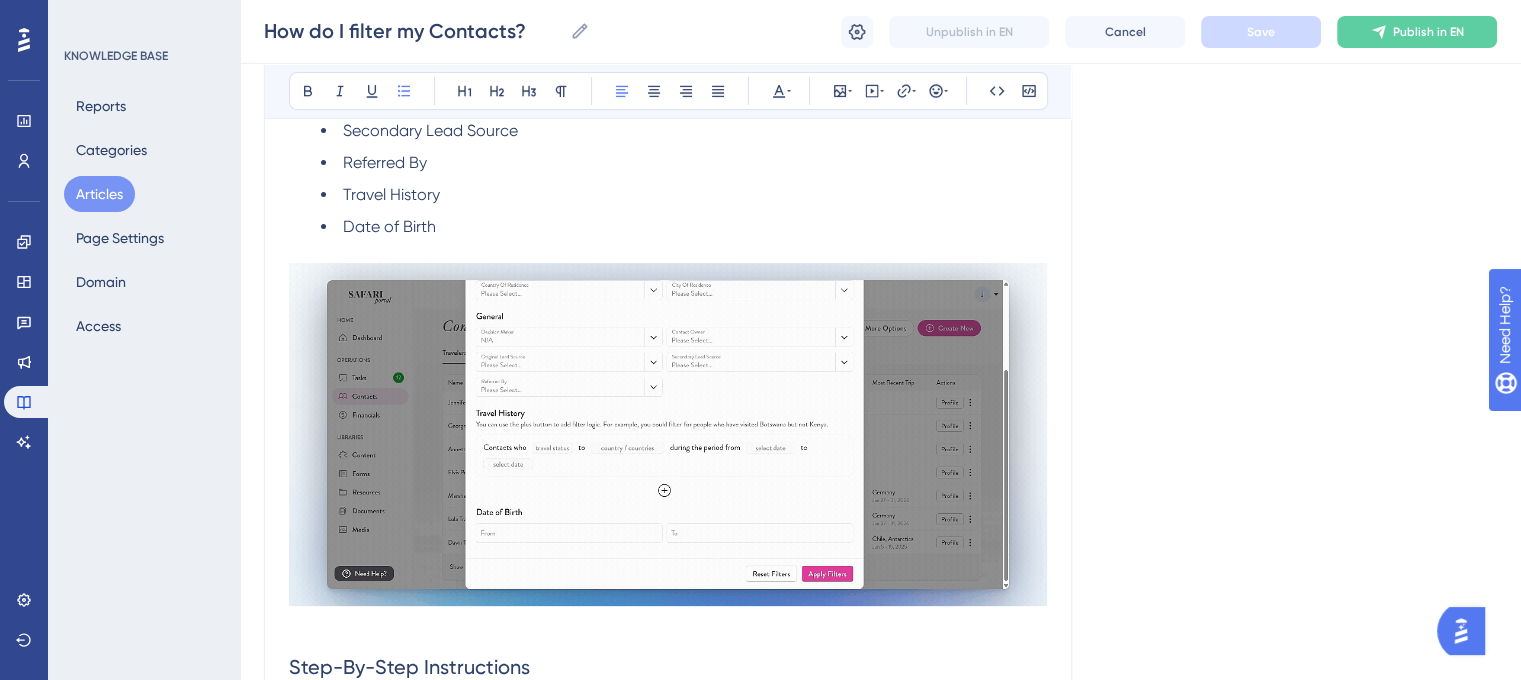 click on "Date of Birth" at bounding box center [684, 239] 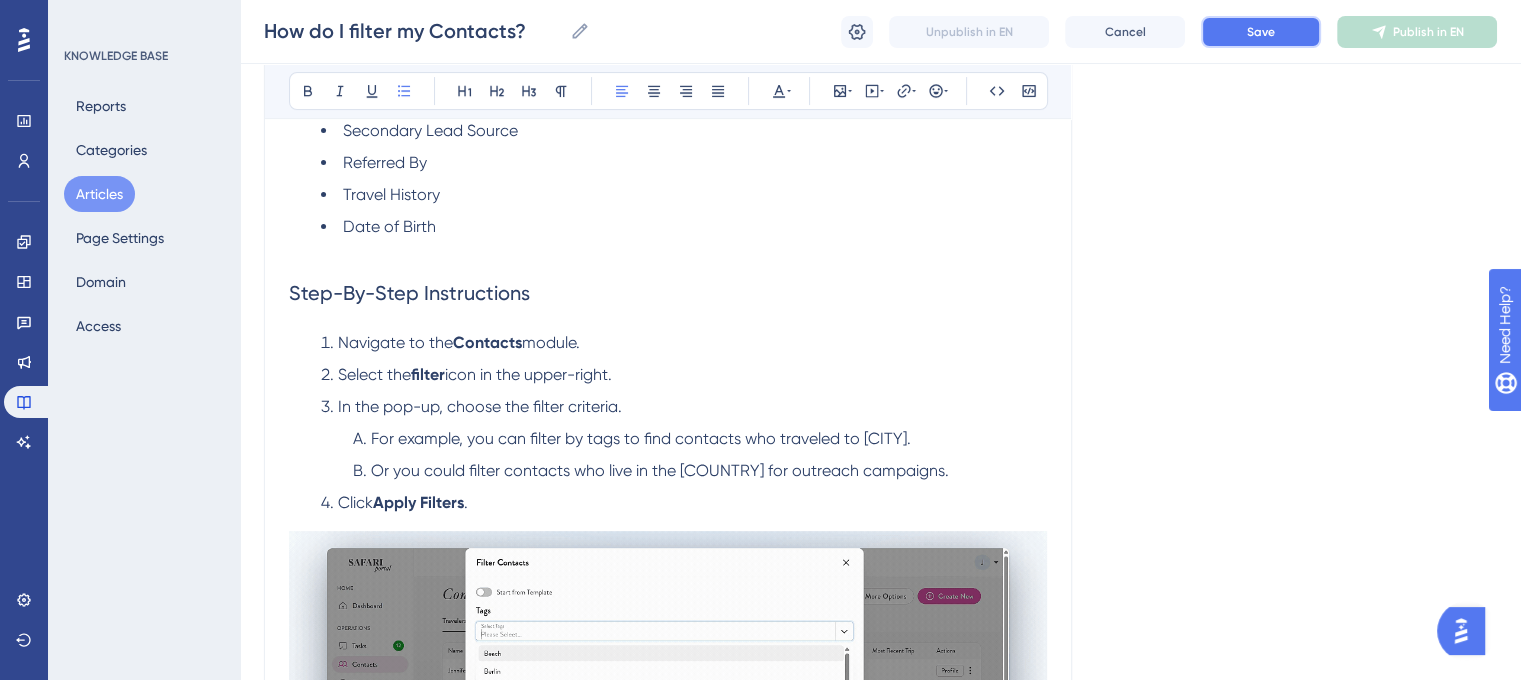 click on "Save" at bounding box center (1261, 32) 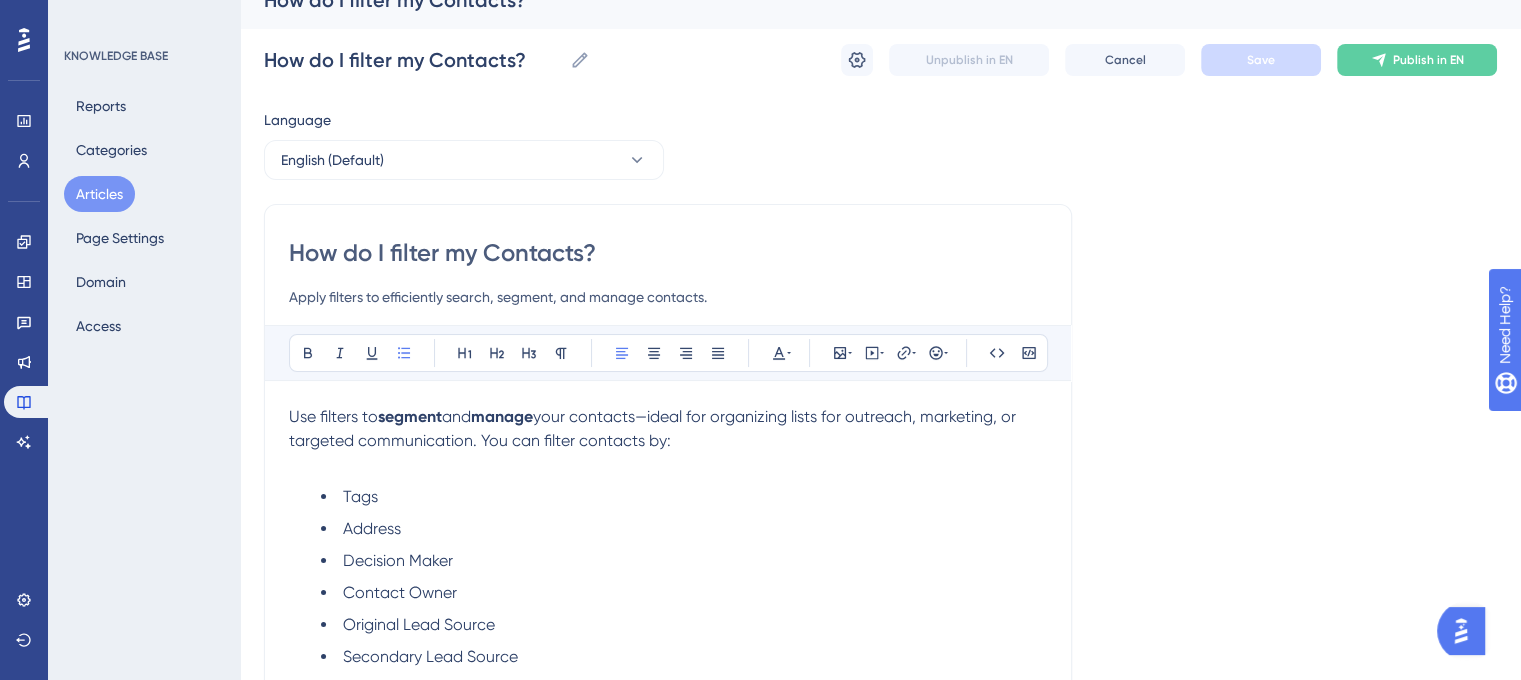 scroll, scrollTop: 0, scrollLeft: 0, axis: both 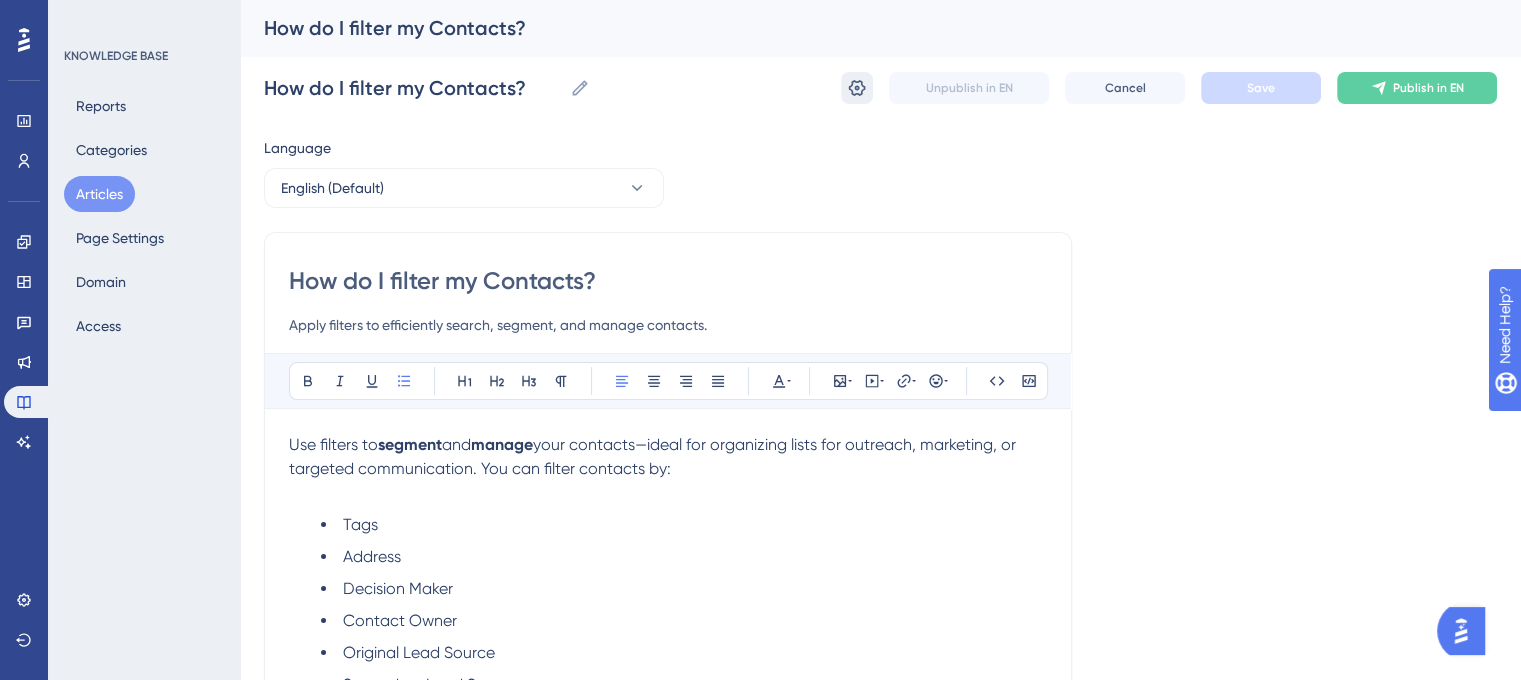 click 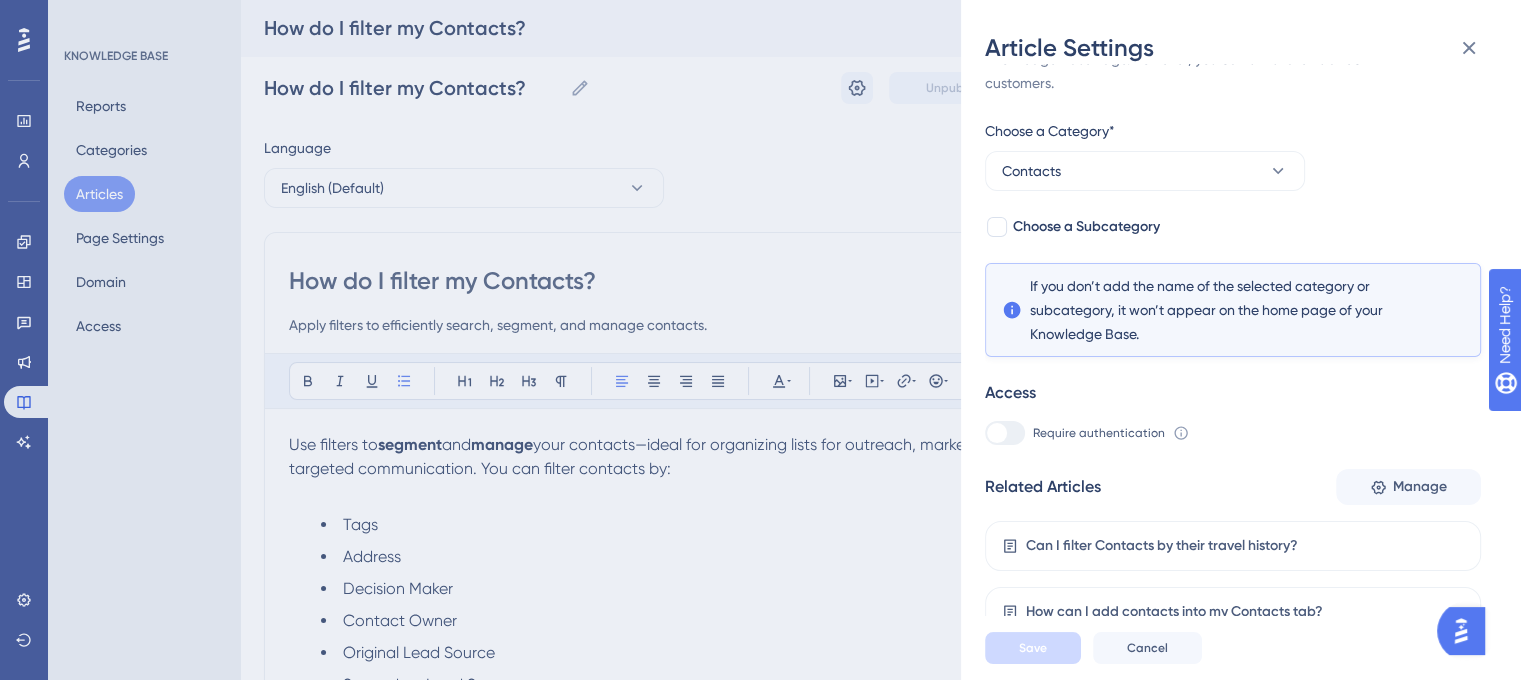 scroll, scrollTop: 135, scrollLeft: 0, axis: vertical 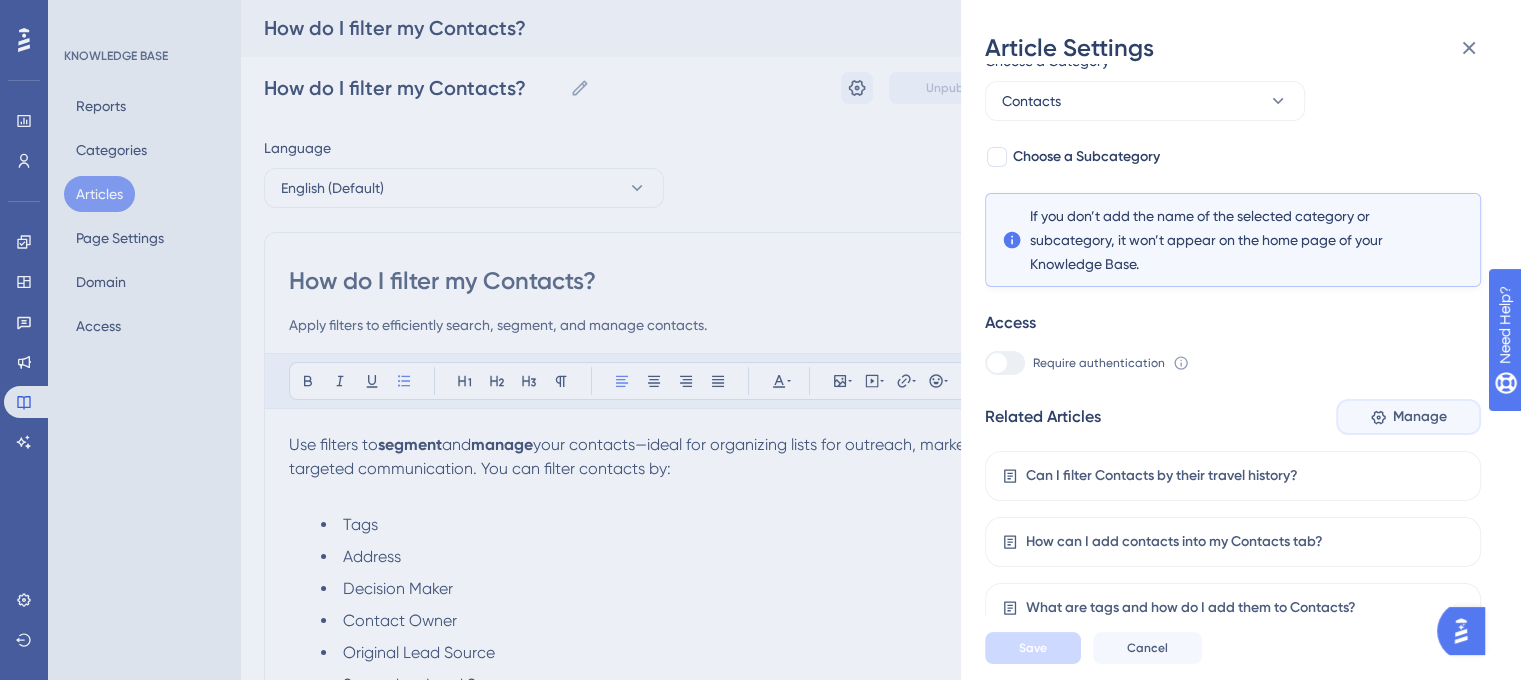 click 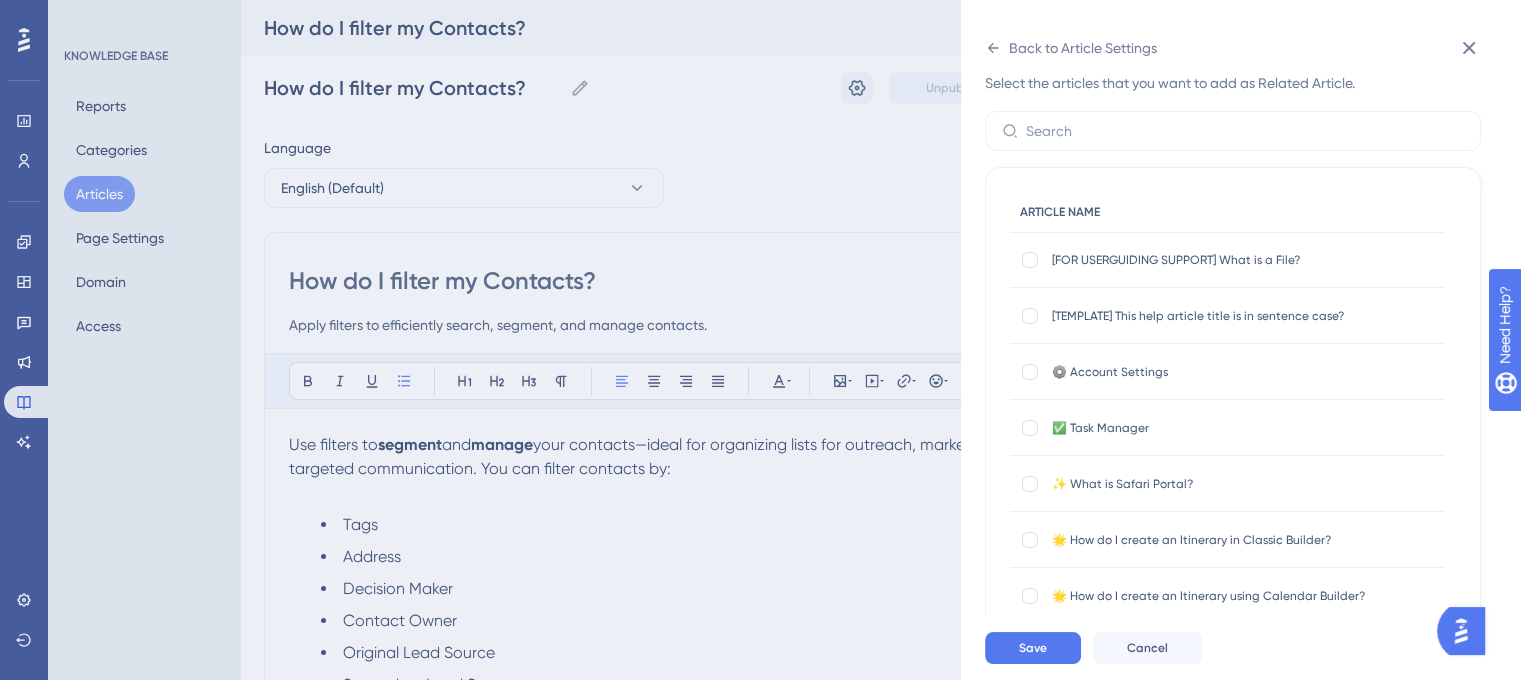 scroll, scrollTop: 0, scrollLeft: 0, axis: both 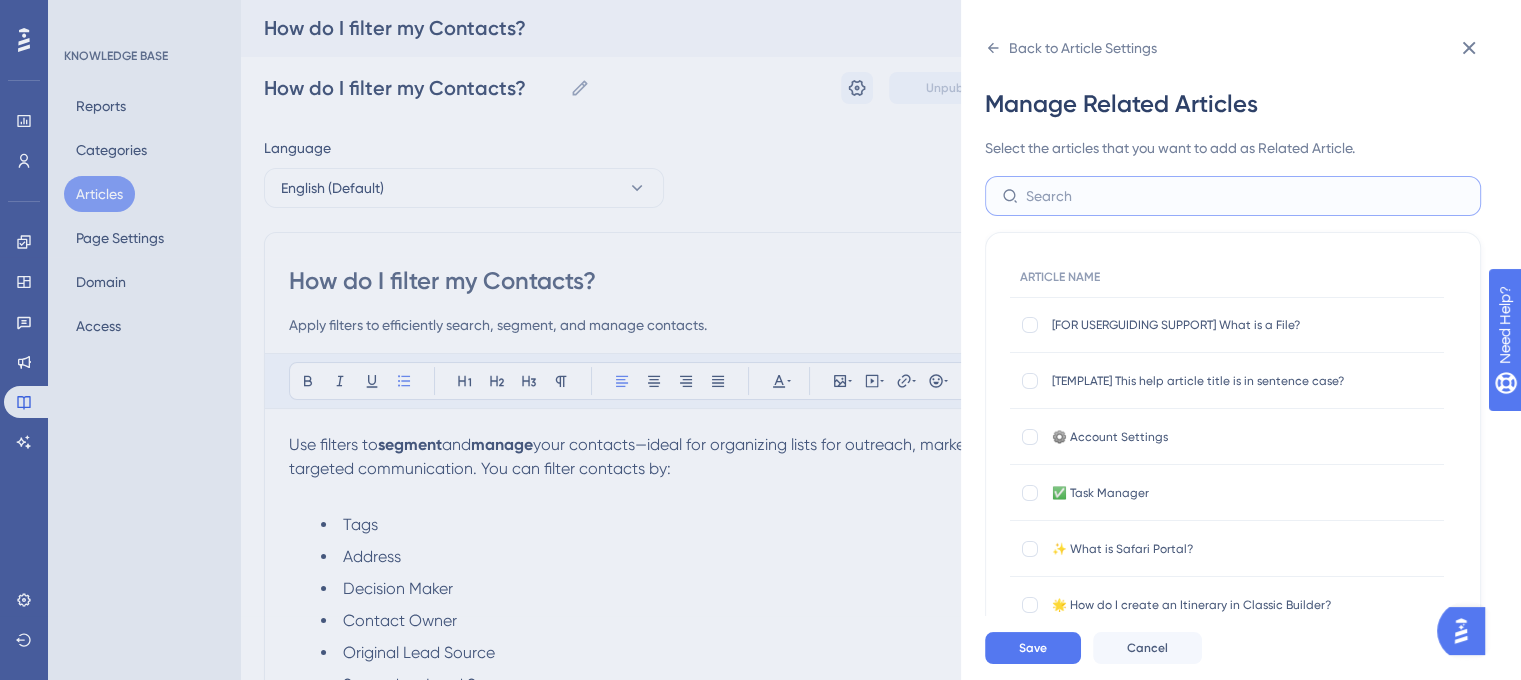 click at bounding box center [1245, 196] 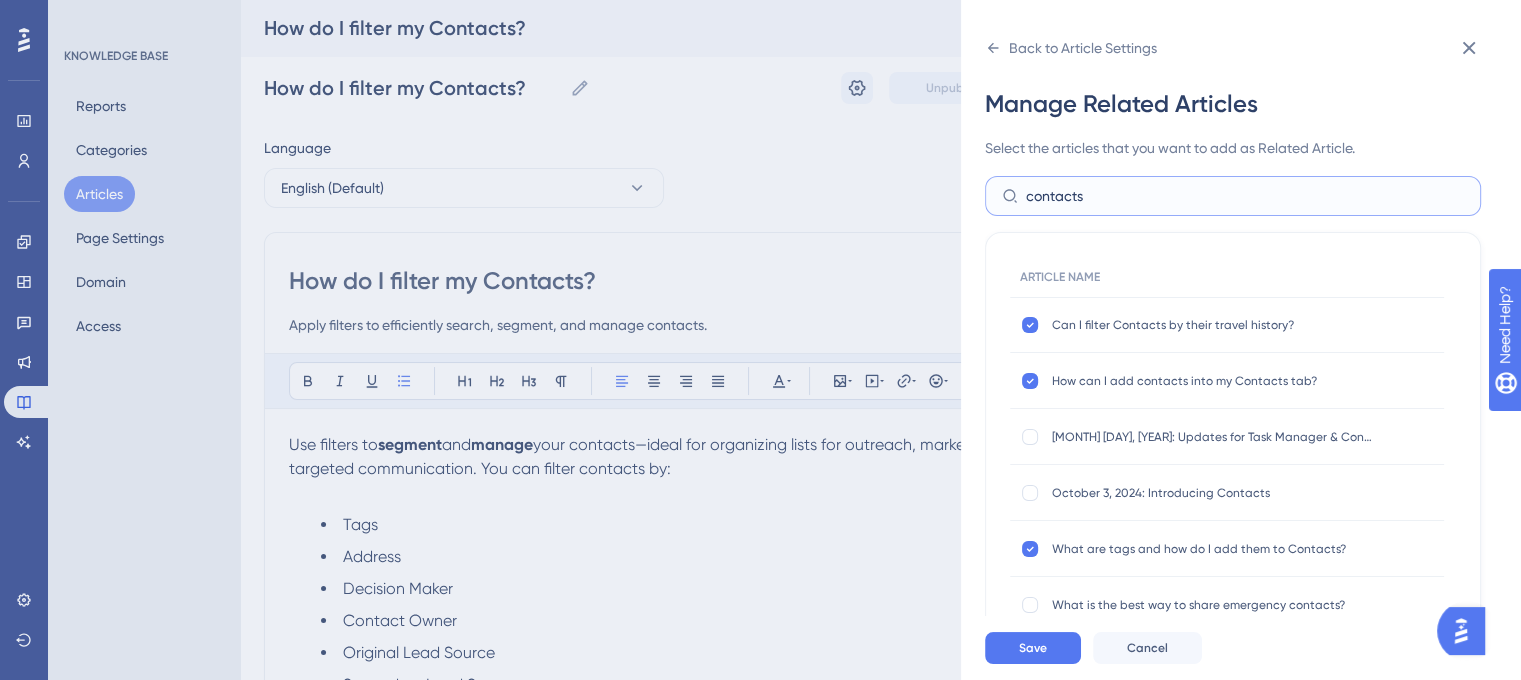 scroll, scrollTop: 200, scrollLeft: 0, axis: vertical 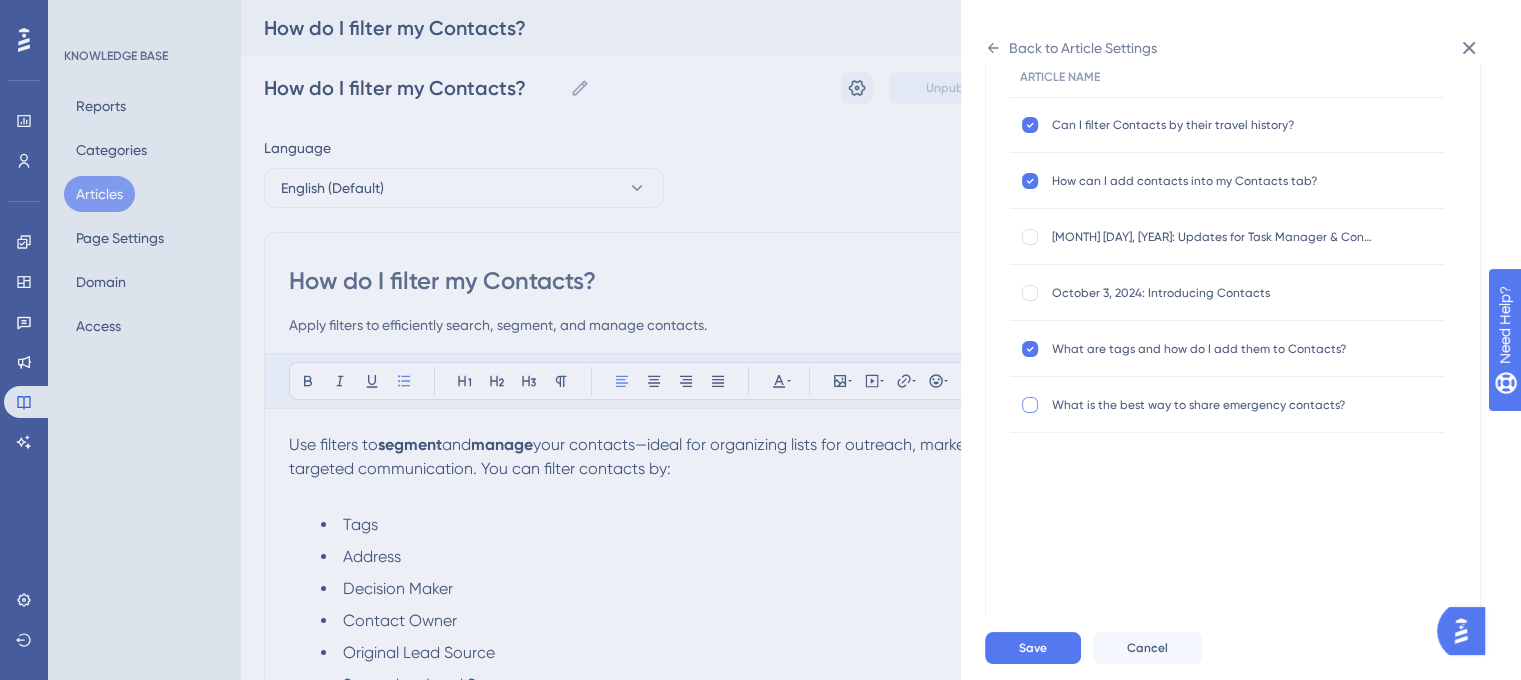 type on "contacts" 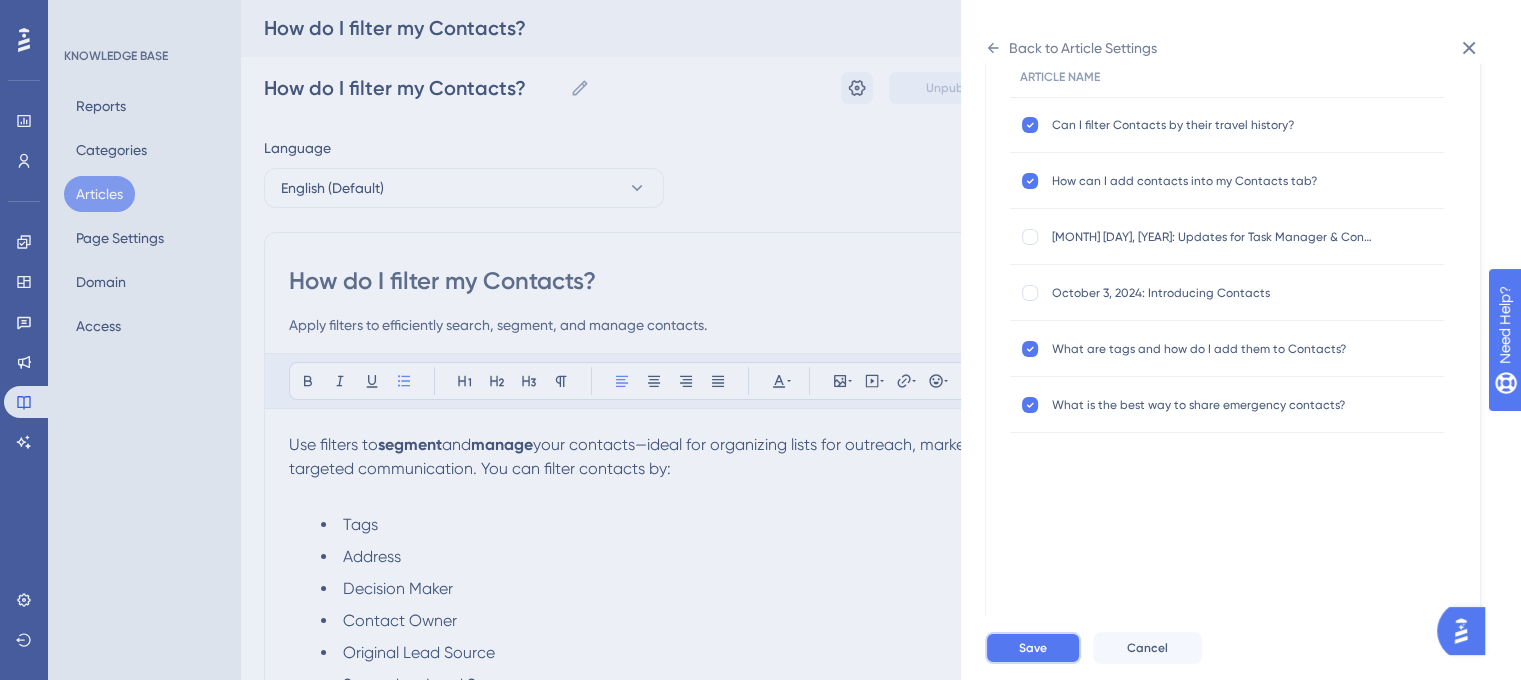 click on "Save" at bounding box center [1033, 648] 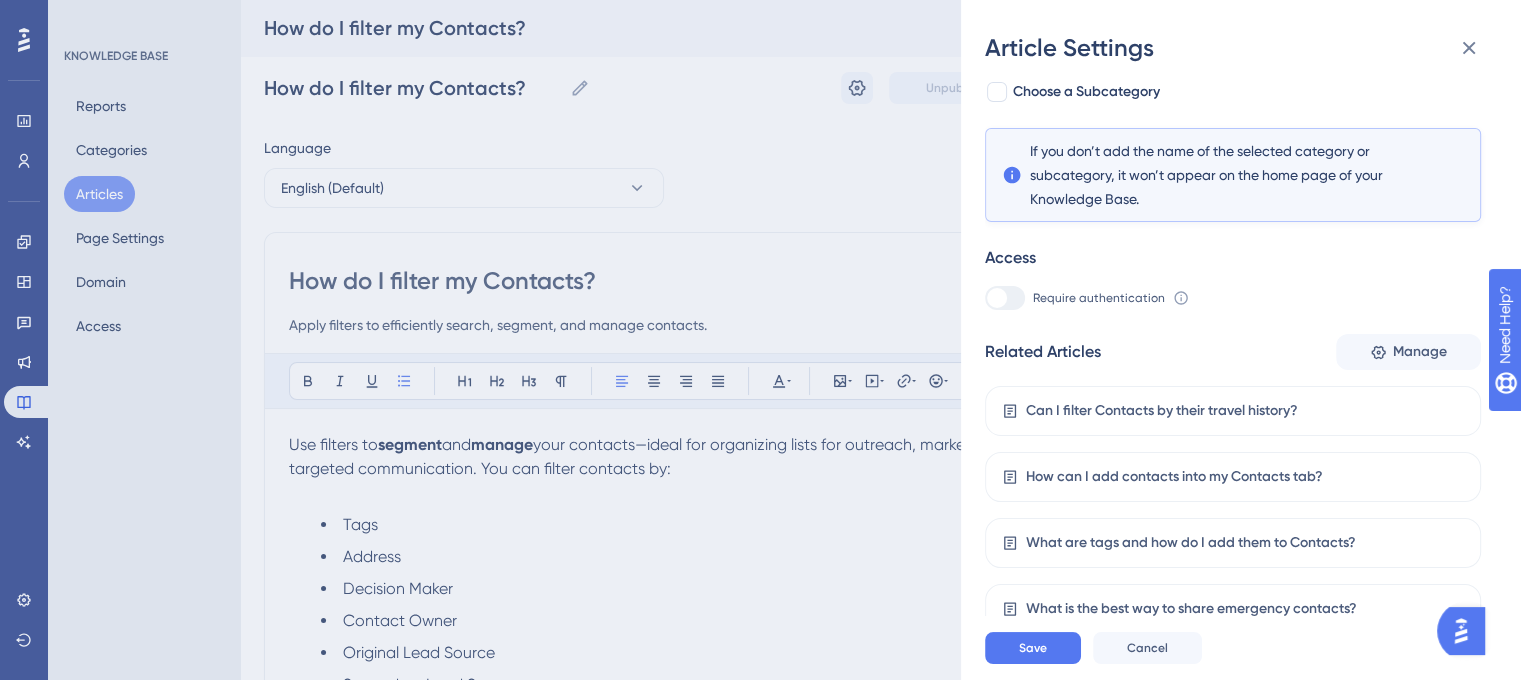 scroll, scrollTop: 200, scrollLeft: 0, axis: vertical 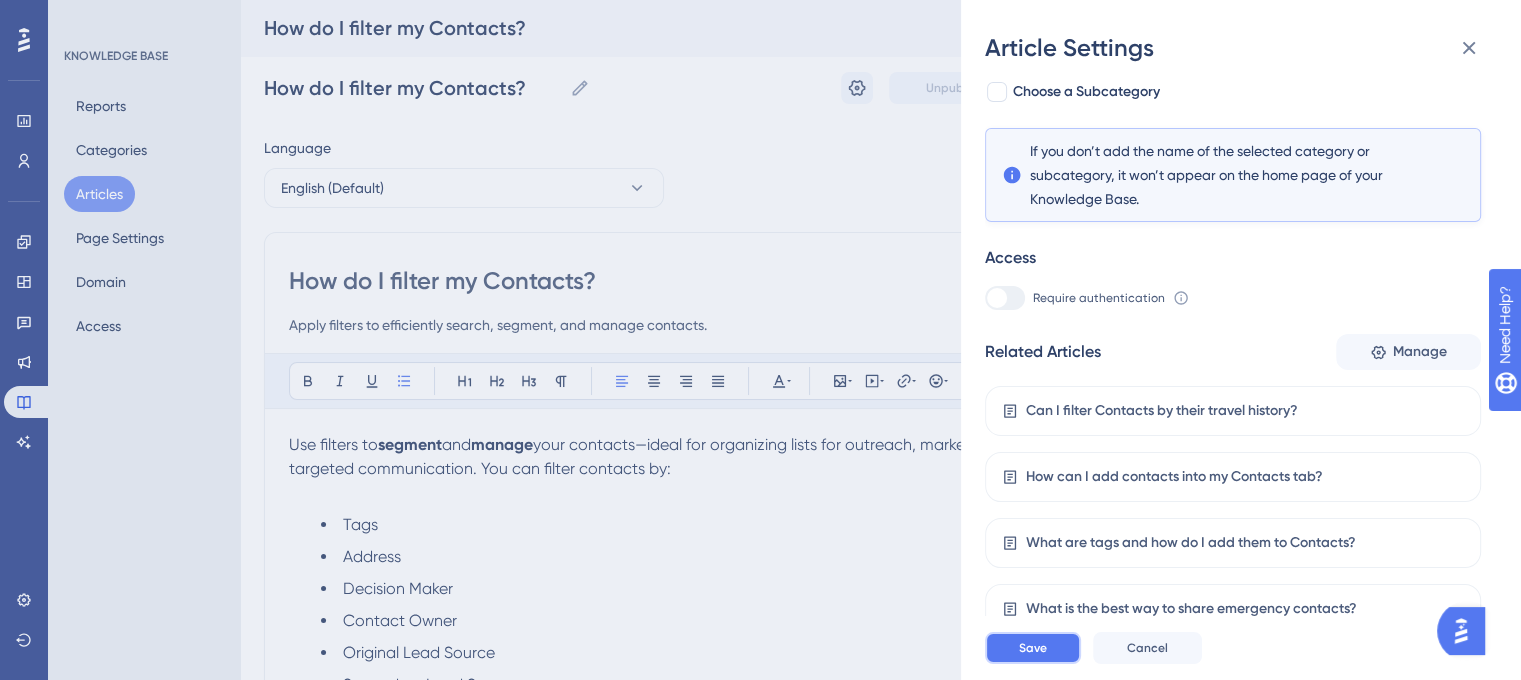 click on "Save" at bounding box center (1033, 648) 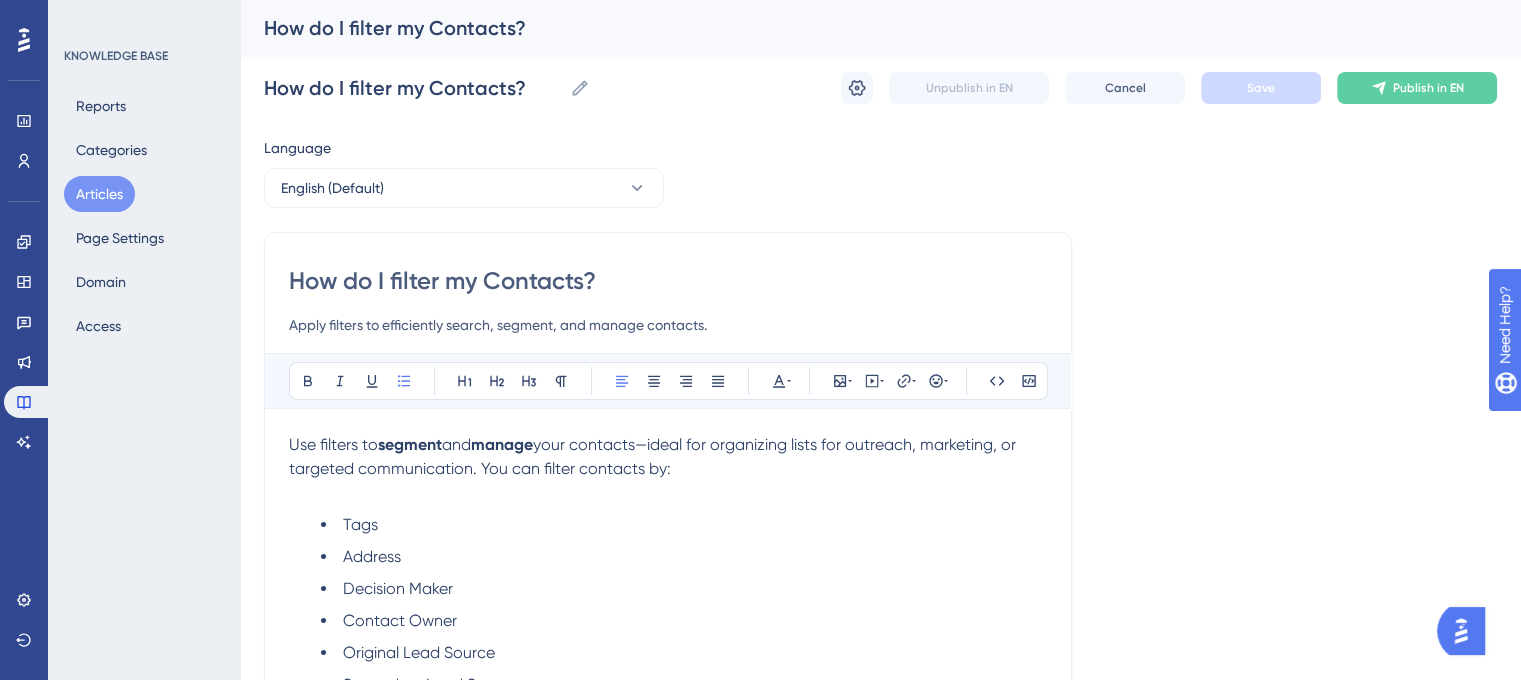 drag, startPoint x: 620, startPoint y: 268, endPoint x: 283, endPoint y: 268, distance: 337 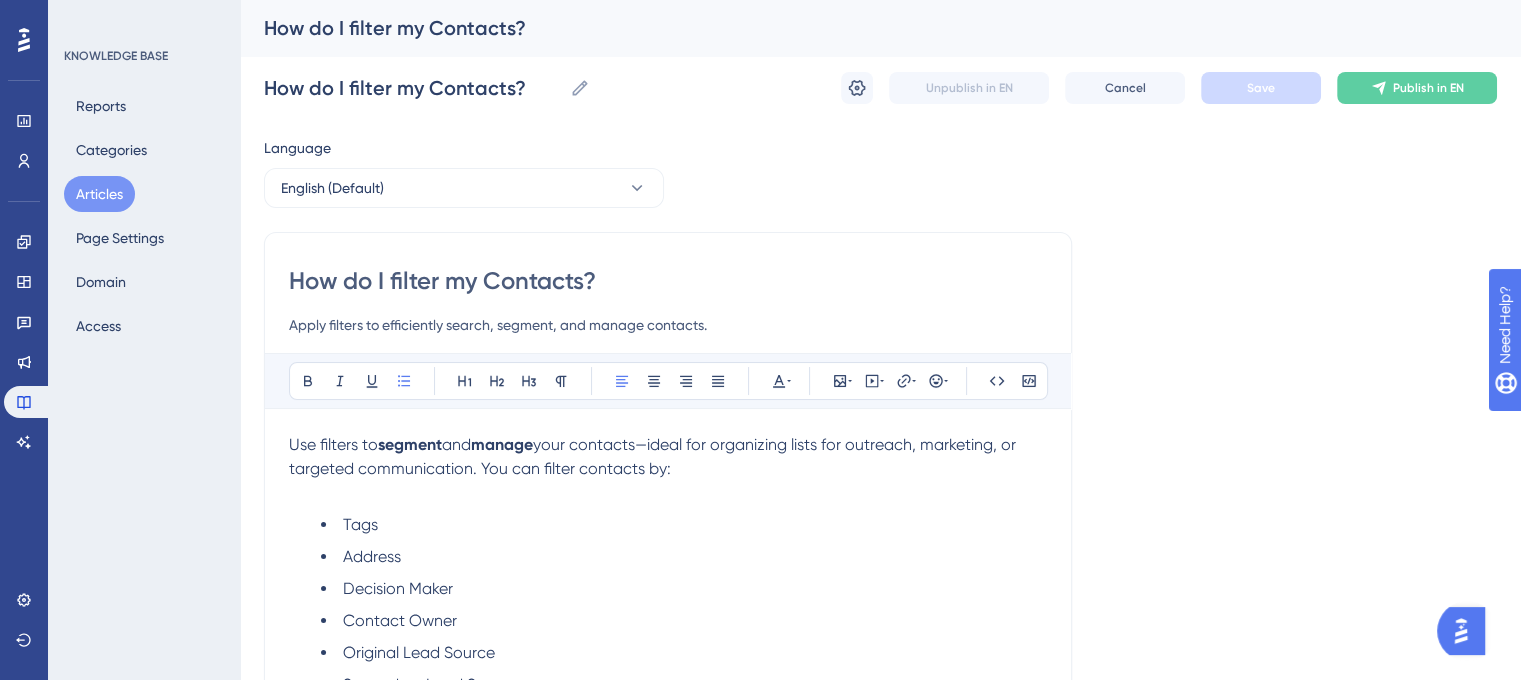 click on "Tags" at bounding box center (684, 525) 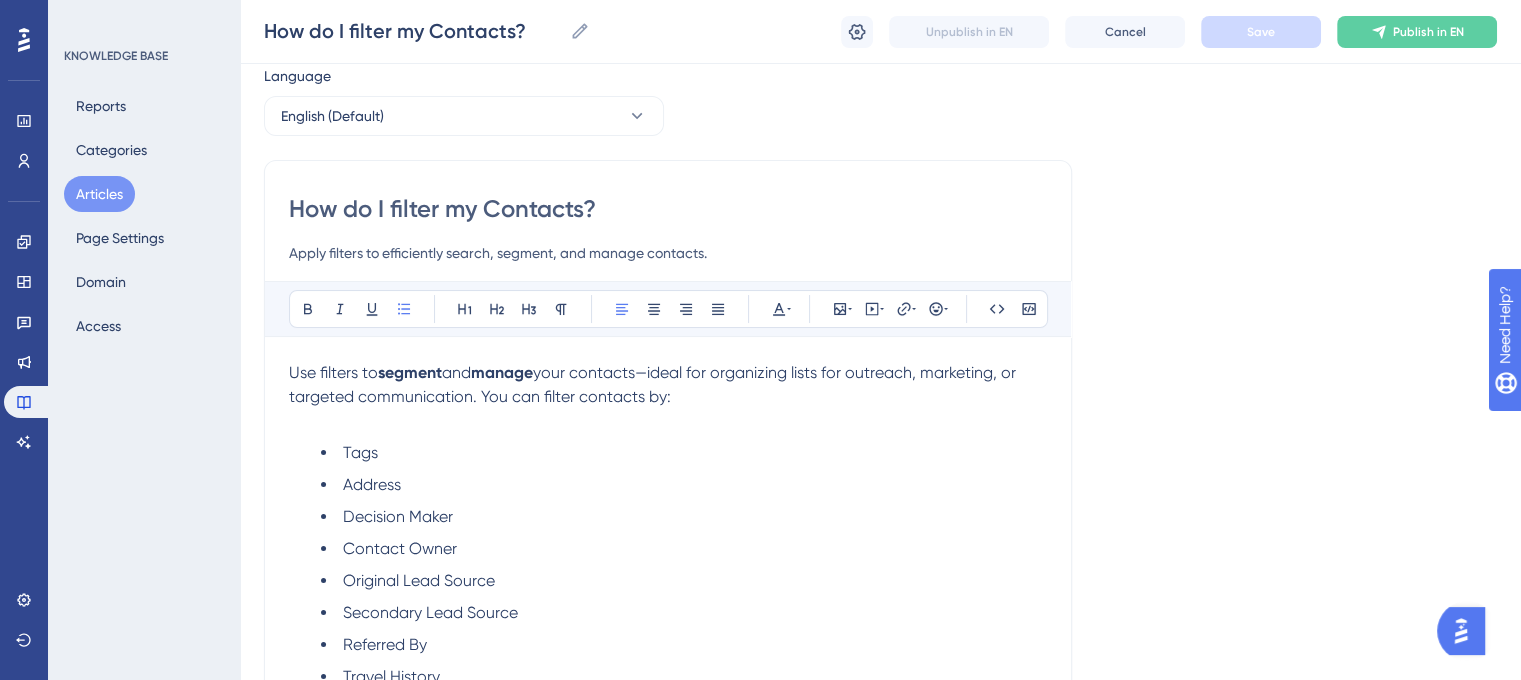scroll, scrollTop: 100, scrollLeft: 0, axis: vertical 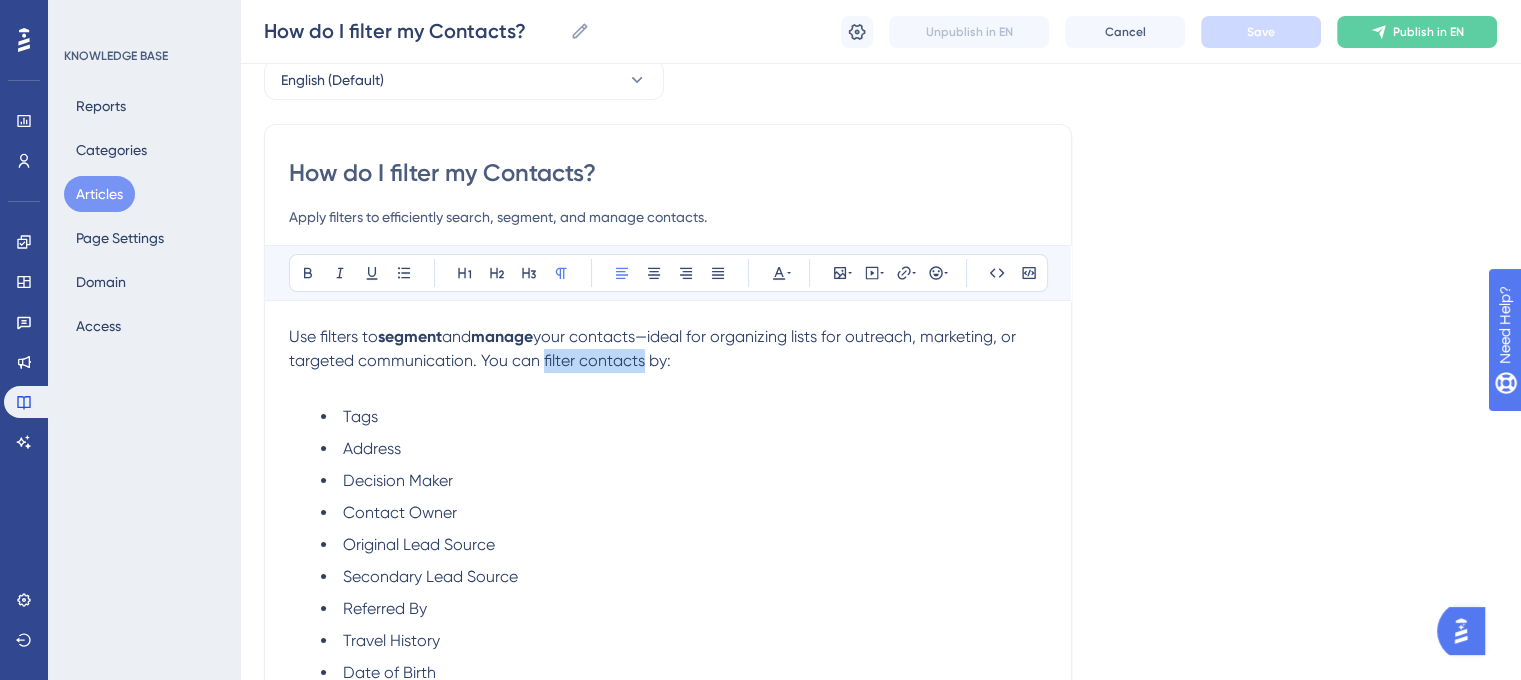 drag, startPoint x: 539, startPoint y: 351, endPoint x: 640, endPoint y: 366, distance: 102.10779 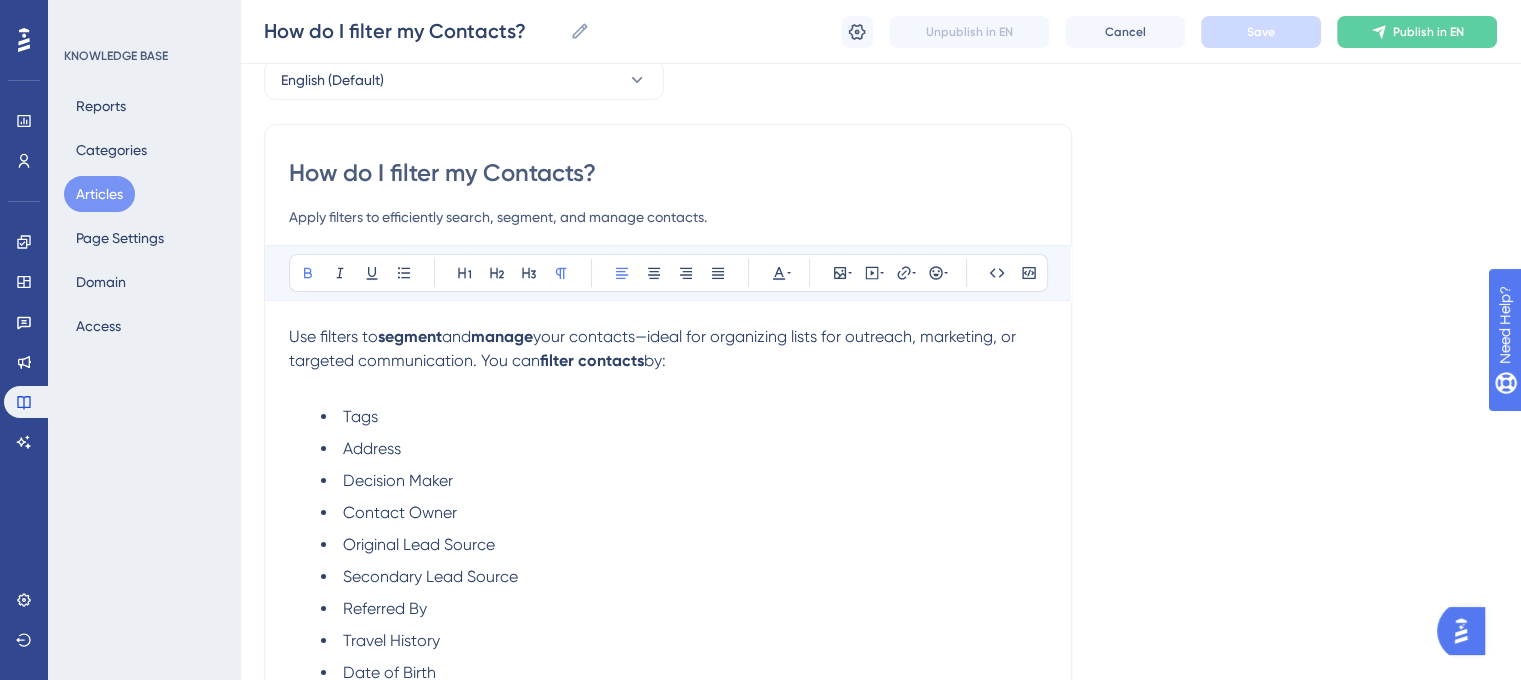 click on "Address" at bounding box center [684, 449] 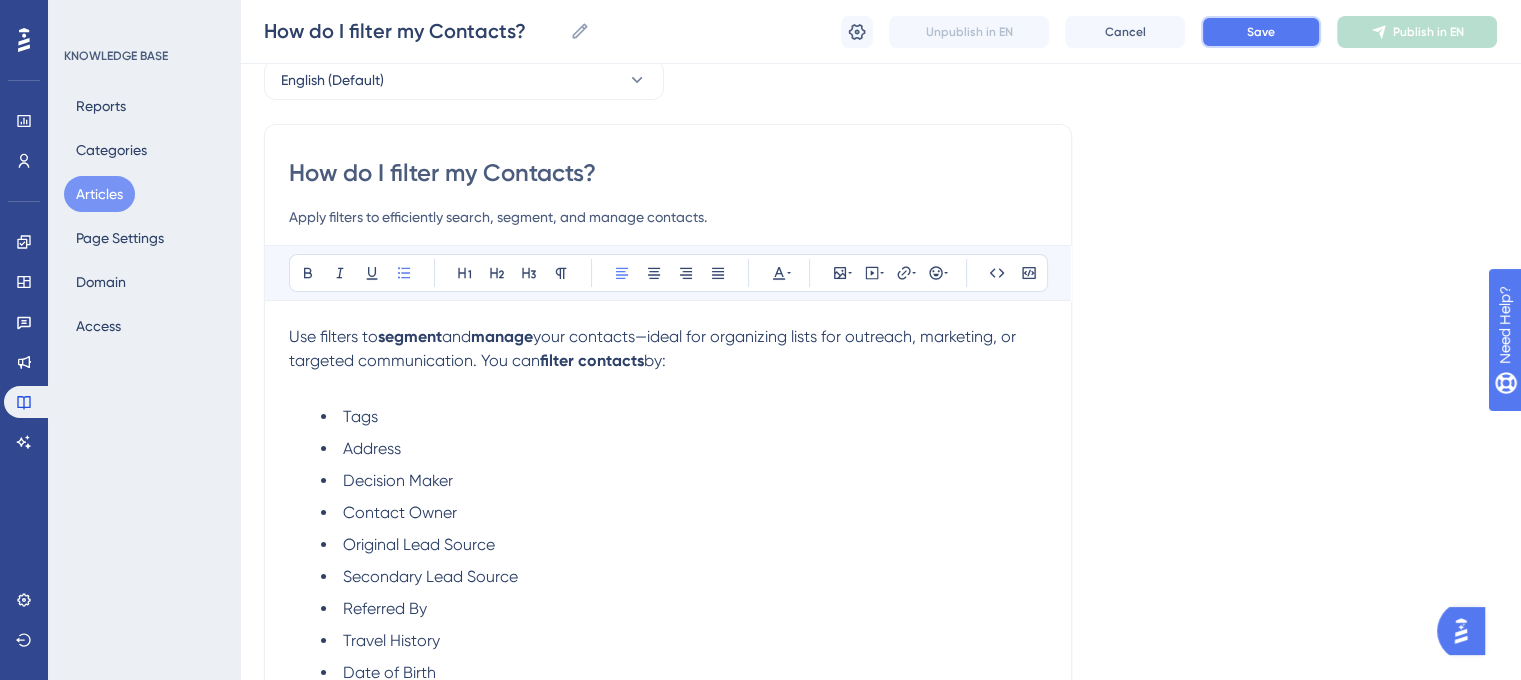 click on "Save" at bounding box center (1261, 32) 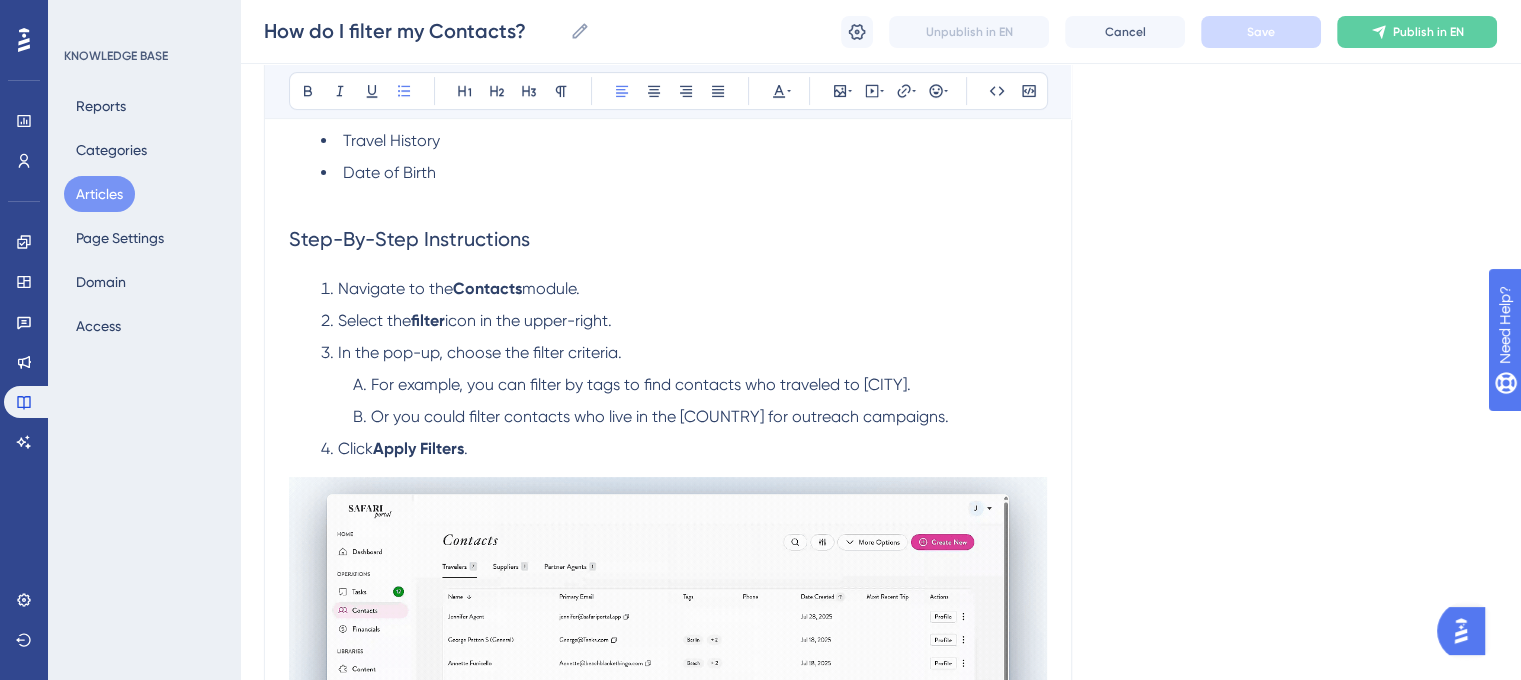 scroll, scrollTop: 700, scrollLeft: 0, axis: vertical 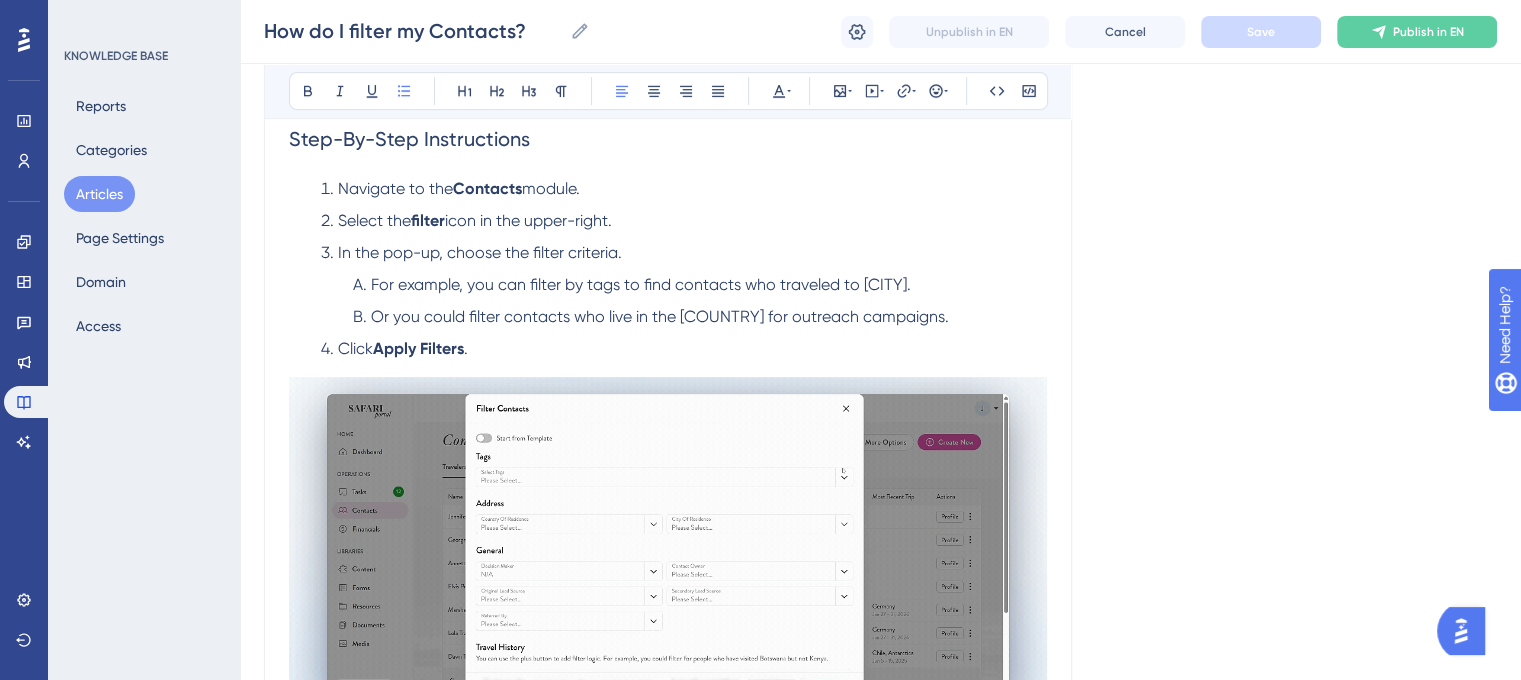 click on "Or you could filter contacts who live in the [COUNTRY] for outreach campaigns." at bounding box center (700, 317) 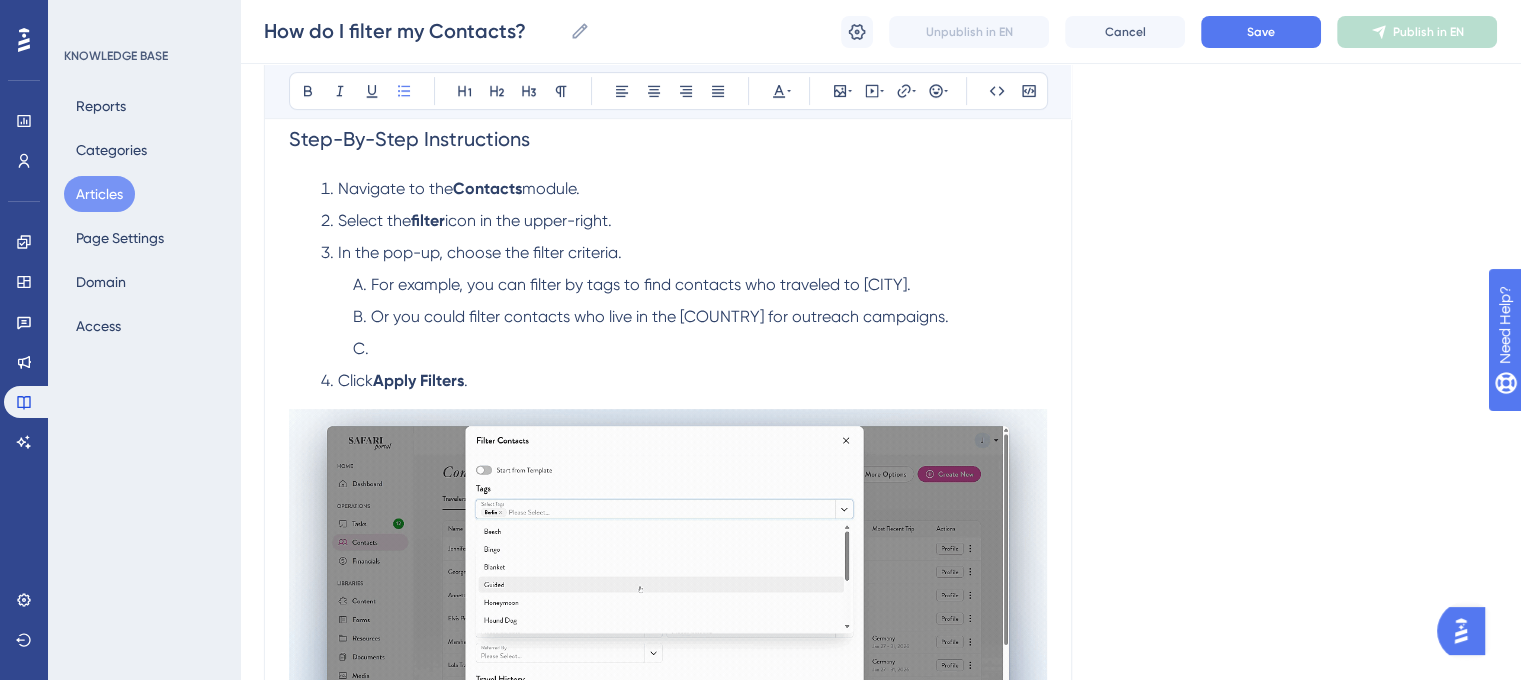 click at bounding box center (700, 349) 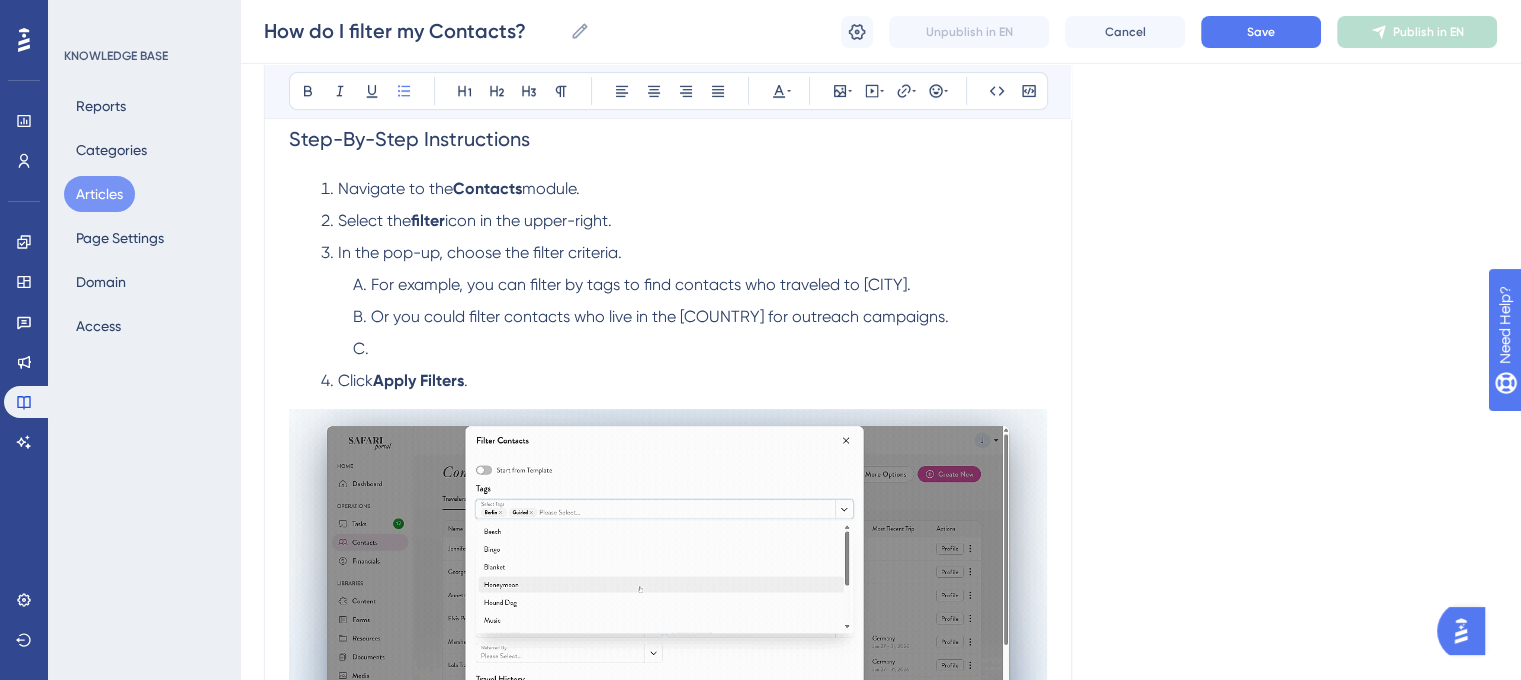 paste 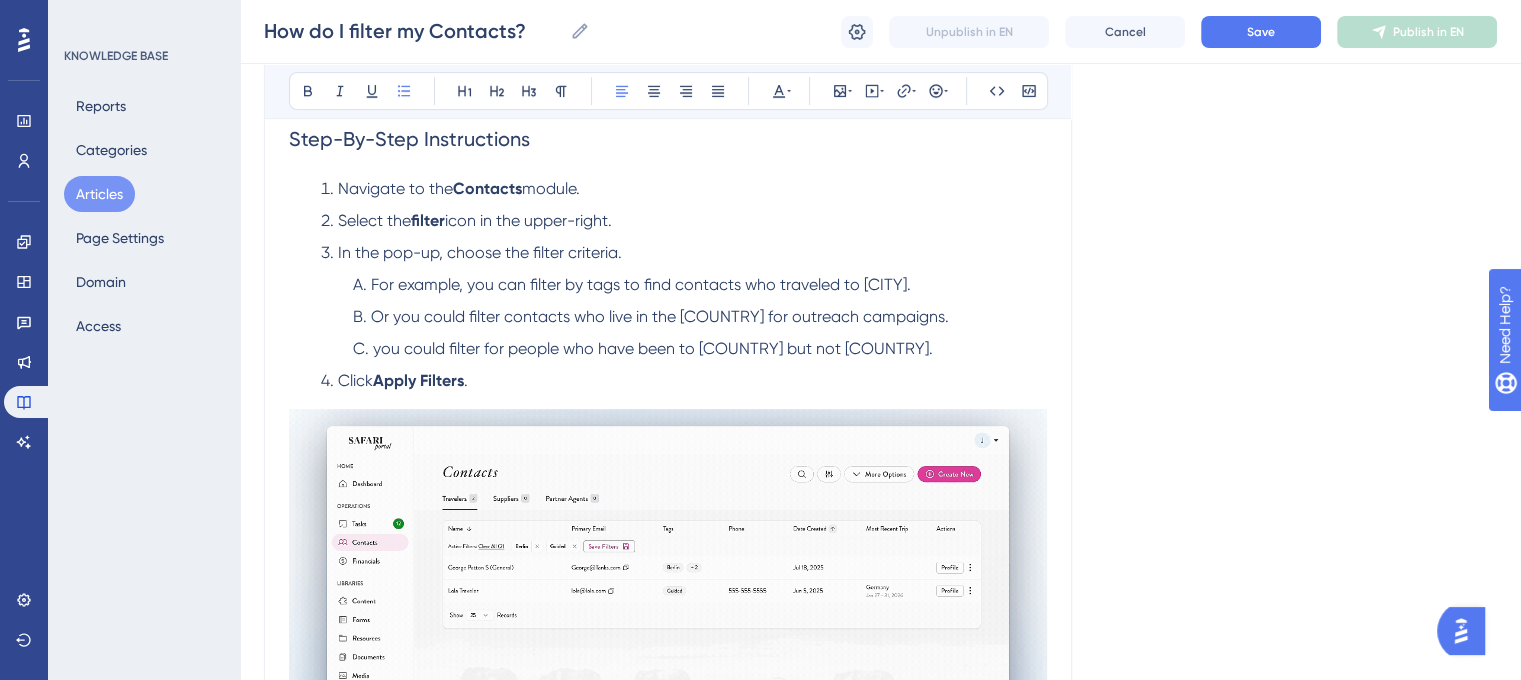 click on "you could filter for people who have been to [COUNTRY] but not [COUNTRY]." at bounding box center [653, 348] 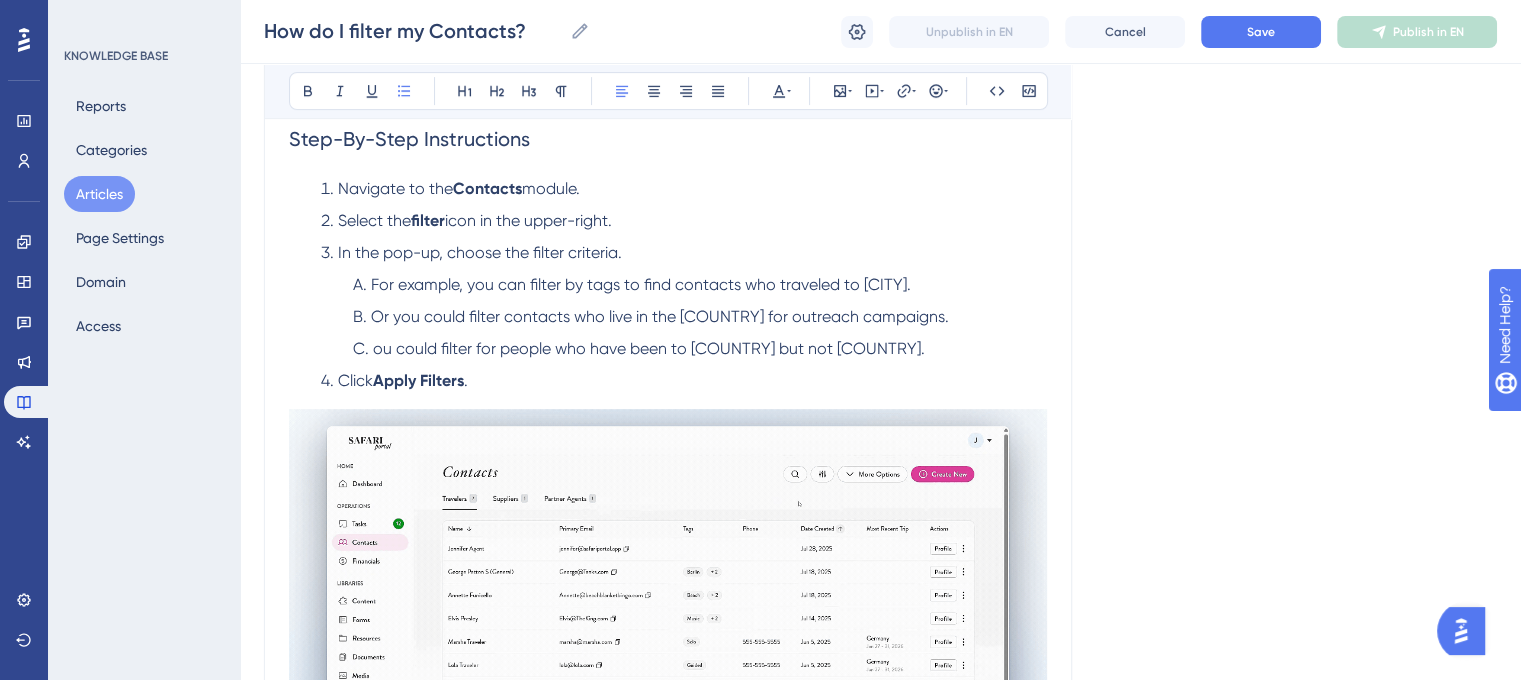 type 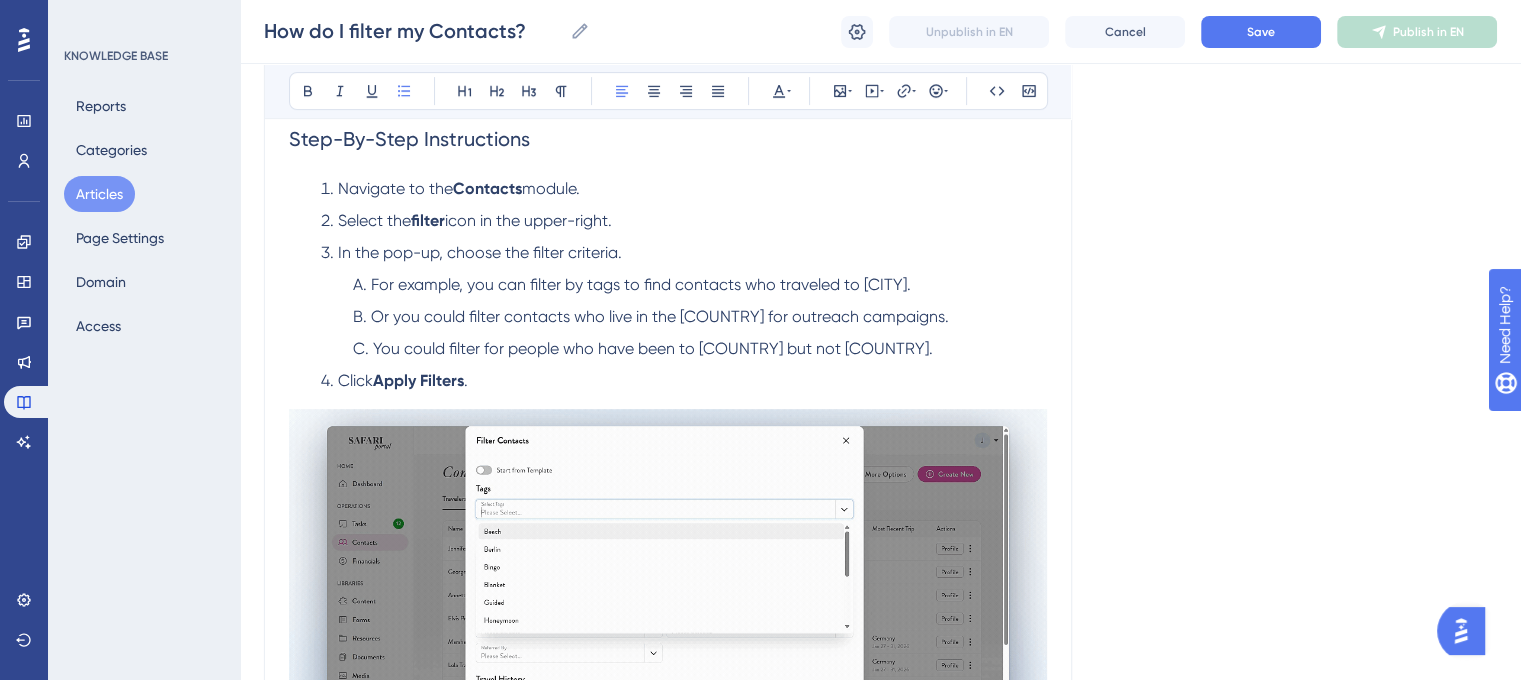 click on "You could filter for people who have been to [COUNTRY] but not [COUNTRY]." at bounding box center (653, 348) 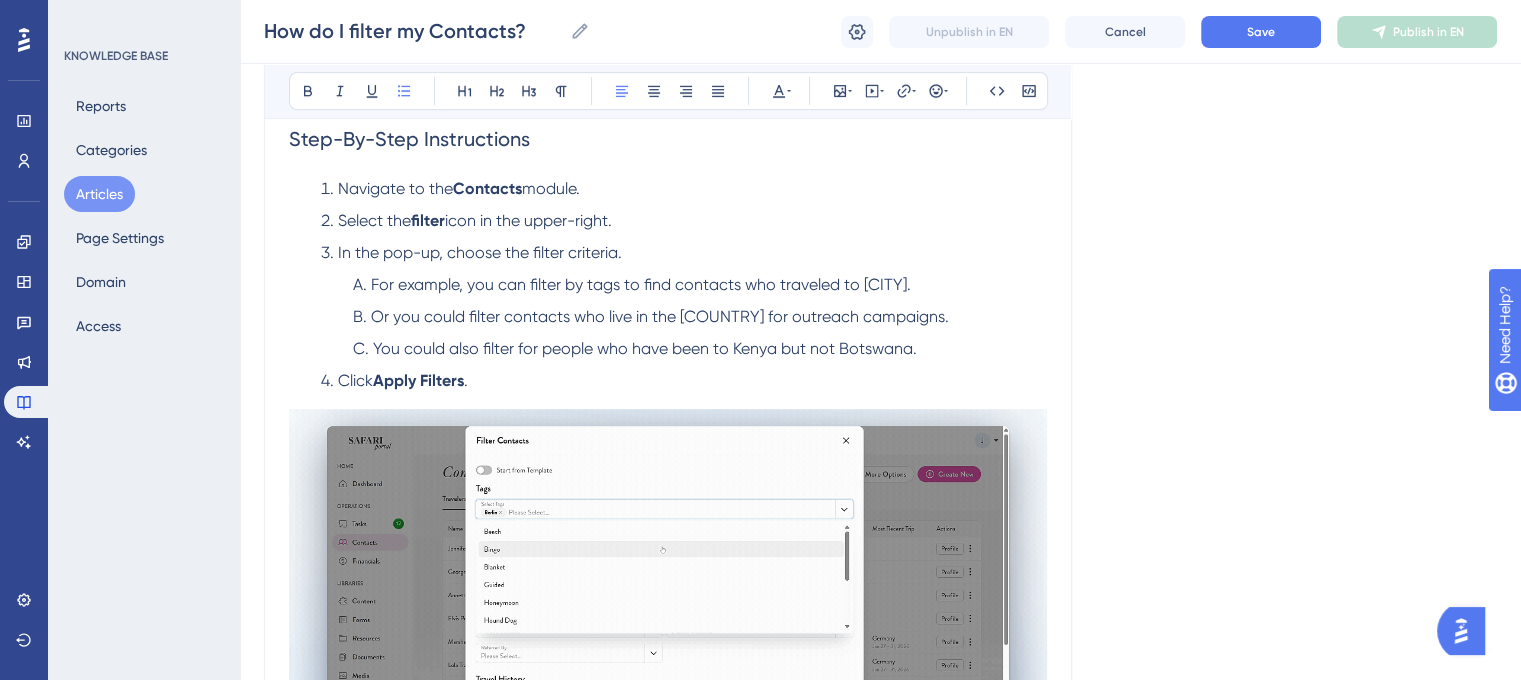 click on "For example, you can filter by tags to find contacts who traveled to [CITY]." at bounding box center (641, 284) 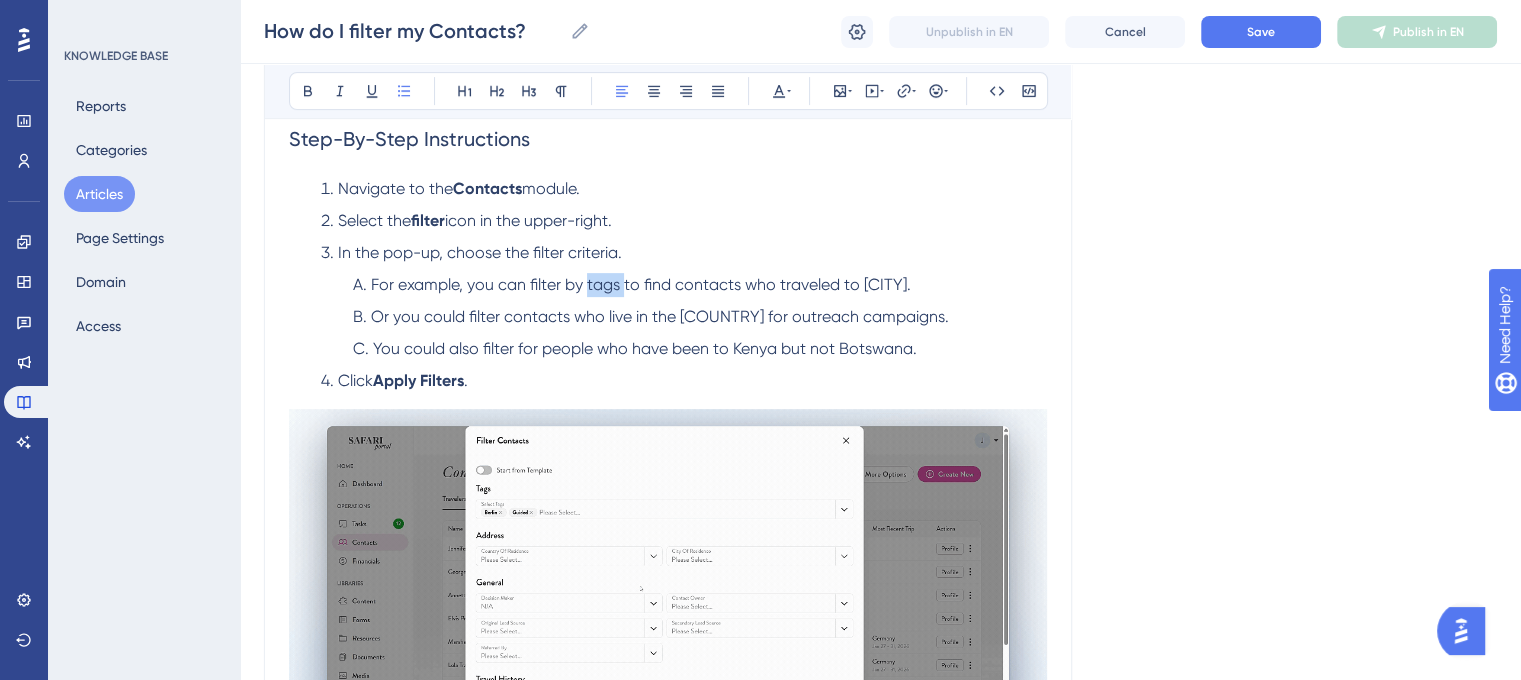 click on "For example, you can filter by tags to find contacts who traveled to [CITY]." at bounding box center (641, 284) 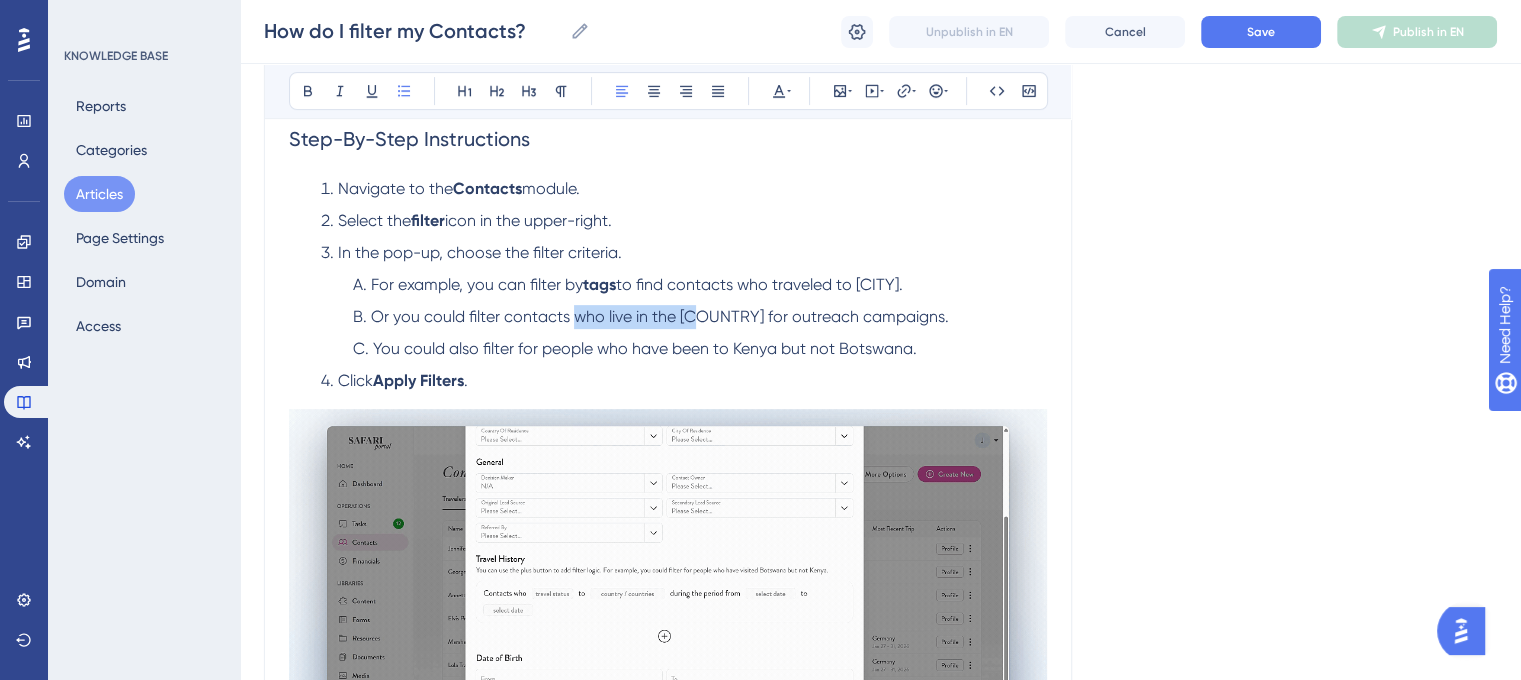 drag, startPoint x: 573, startPoint y: 321, endPoint x: 698, endPoint y: 319, distance: 125.016 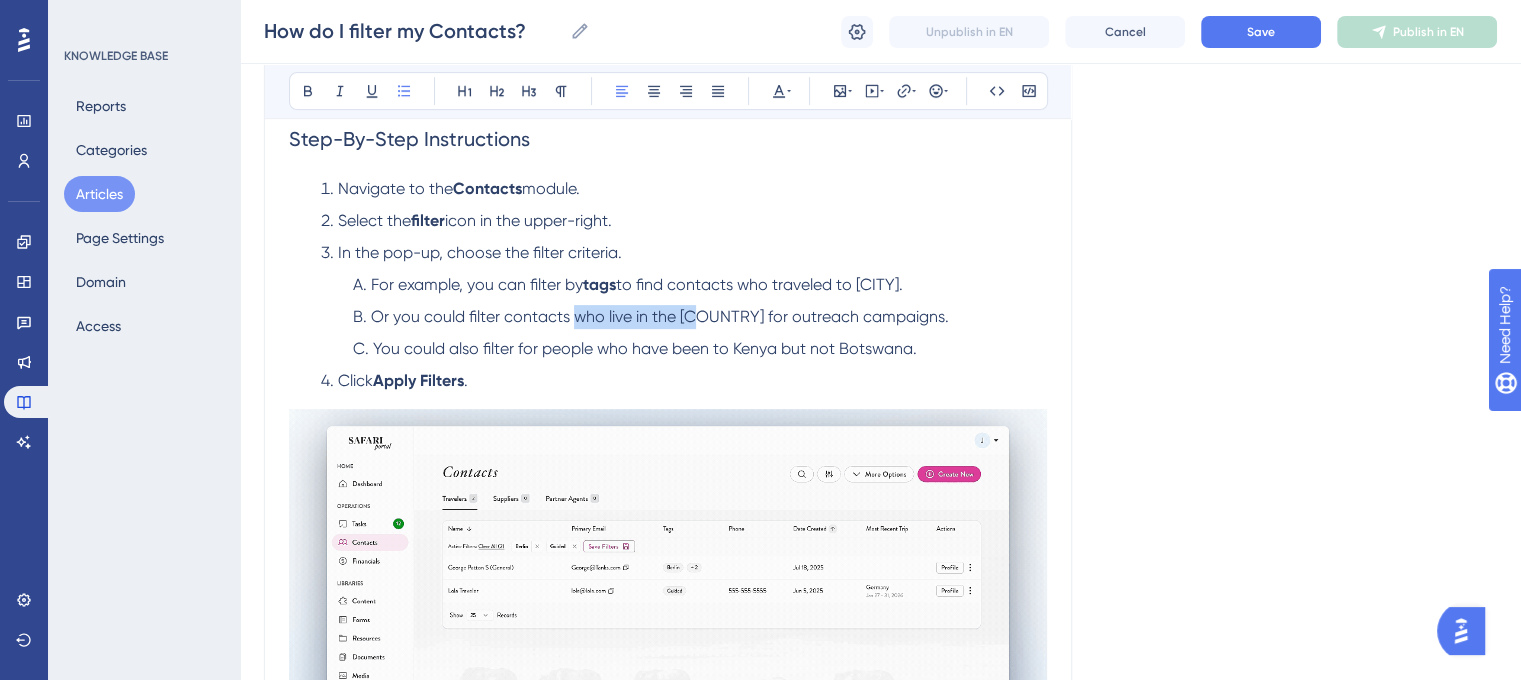 click on "Or you could filter contacts who live in the [COUNTRY] for outreach campaigns." at bounding box center (660, 316) 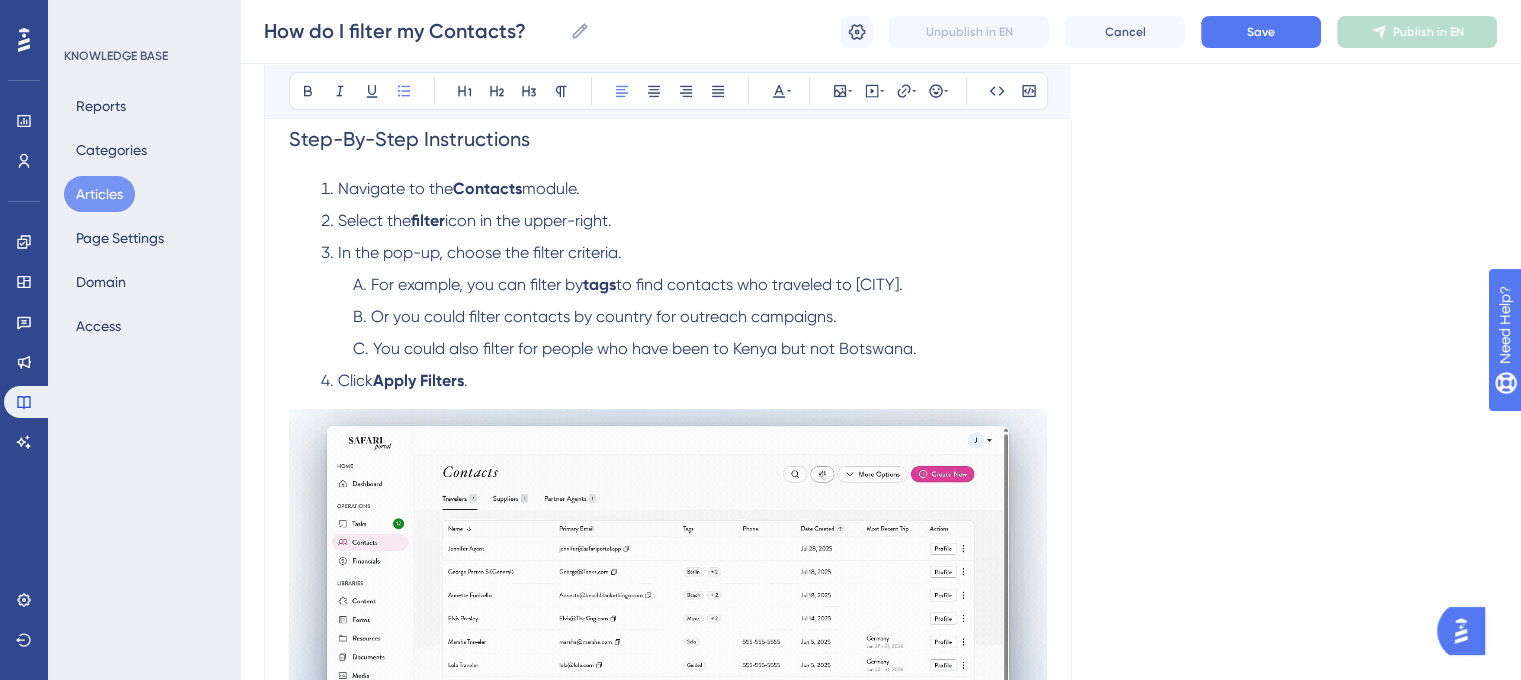 click on "Or you could filter contacts by country for outreach campaigns." at bounding box center (604, 316) 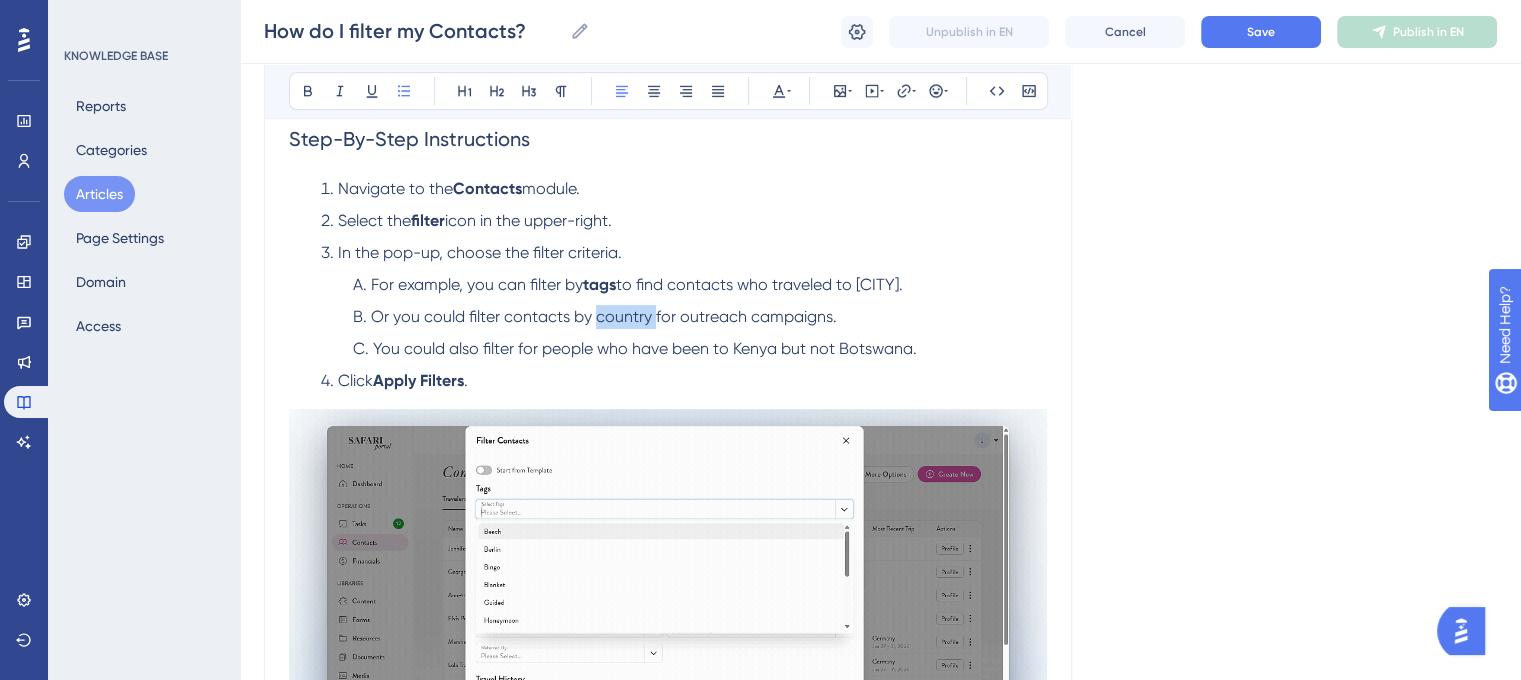 click on "Or you could filter contacts by country for outreach campaigns." at bounding box center (604, 316) 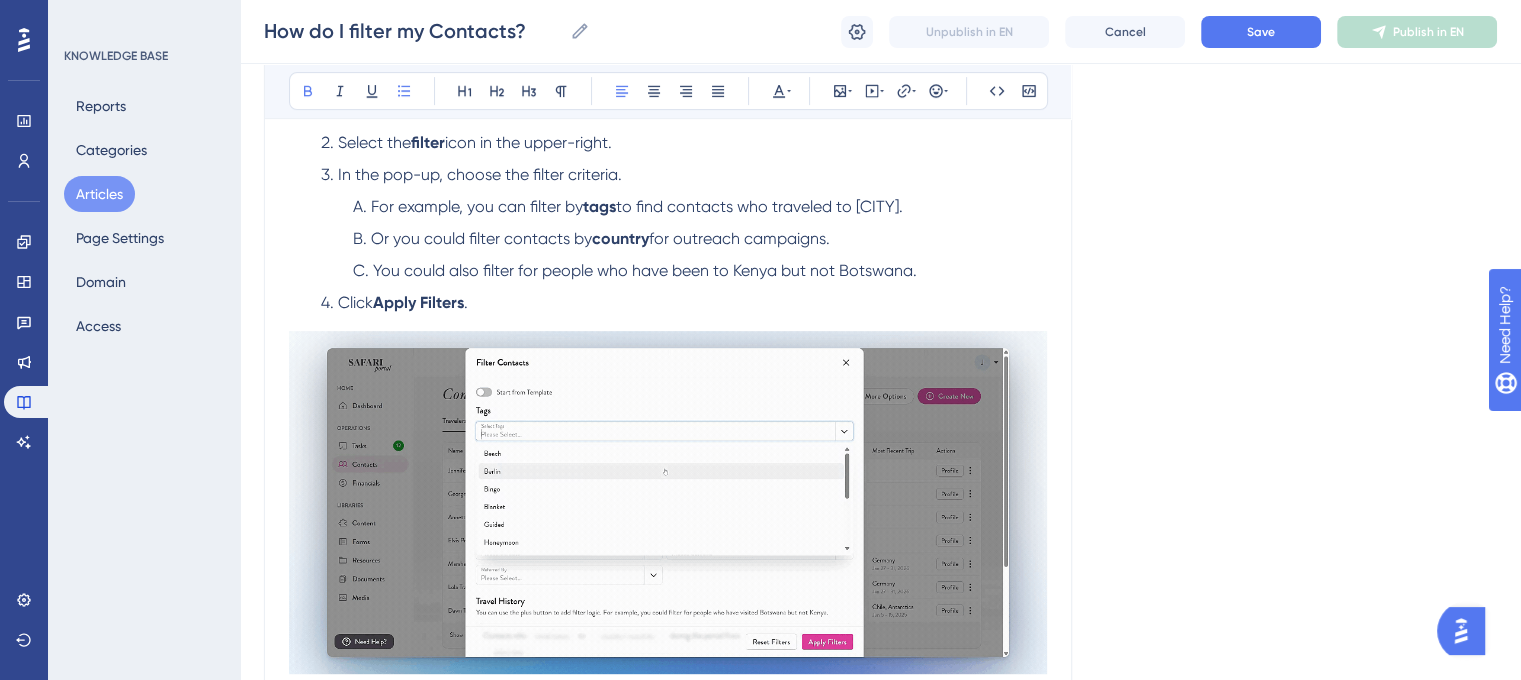 scroll, scrollTop: 800, scrollLeft: 0, axis: vertical 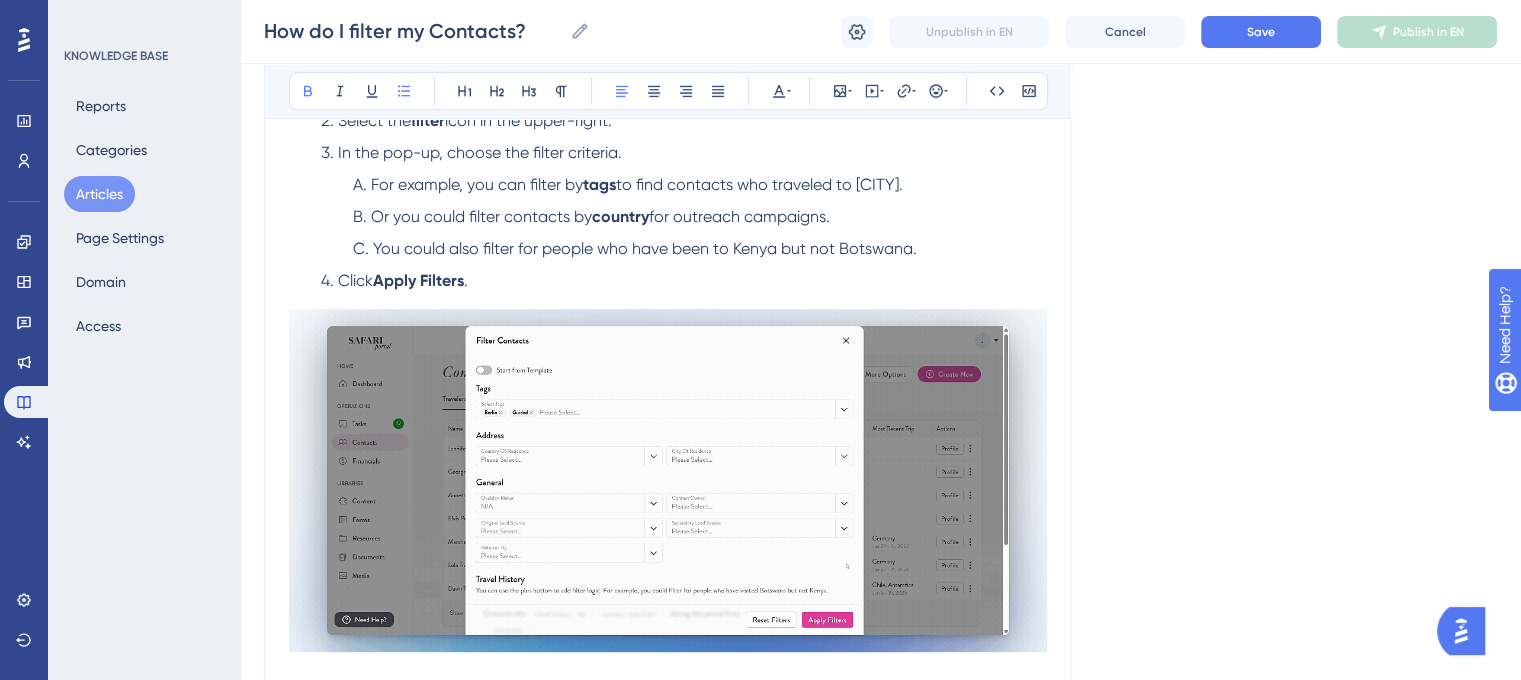 click on "You could also filter for people who have been to Kenya but not Botswana." at bounding box center (645, 248) 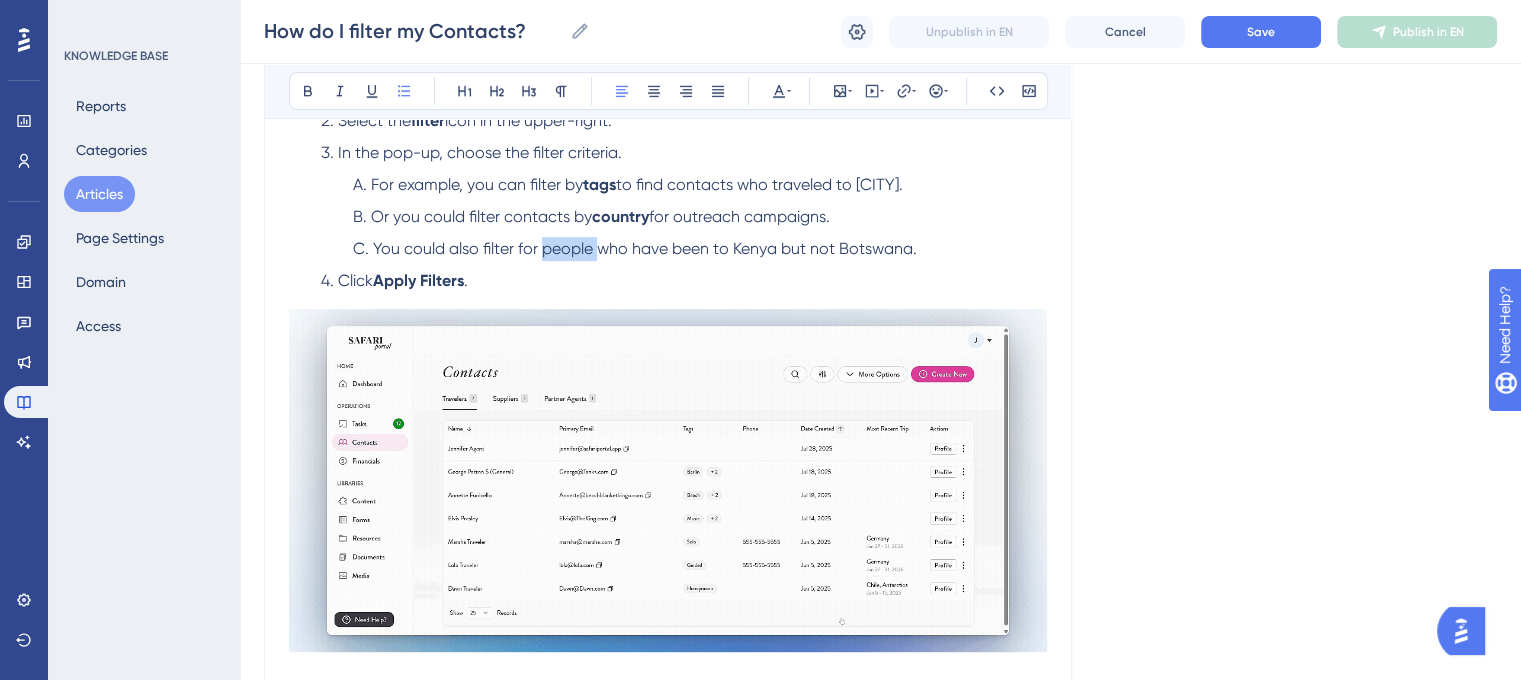 click on "You could also filter for people who have been to Kenya but not Botswana." at bounding box center [645, 248] 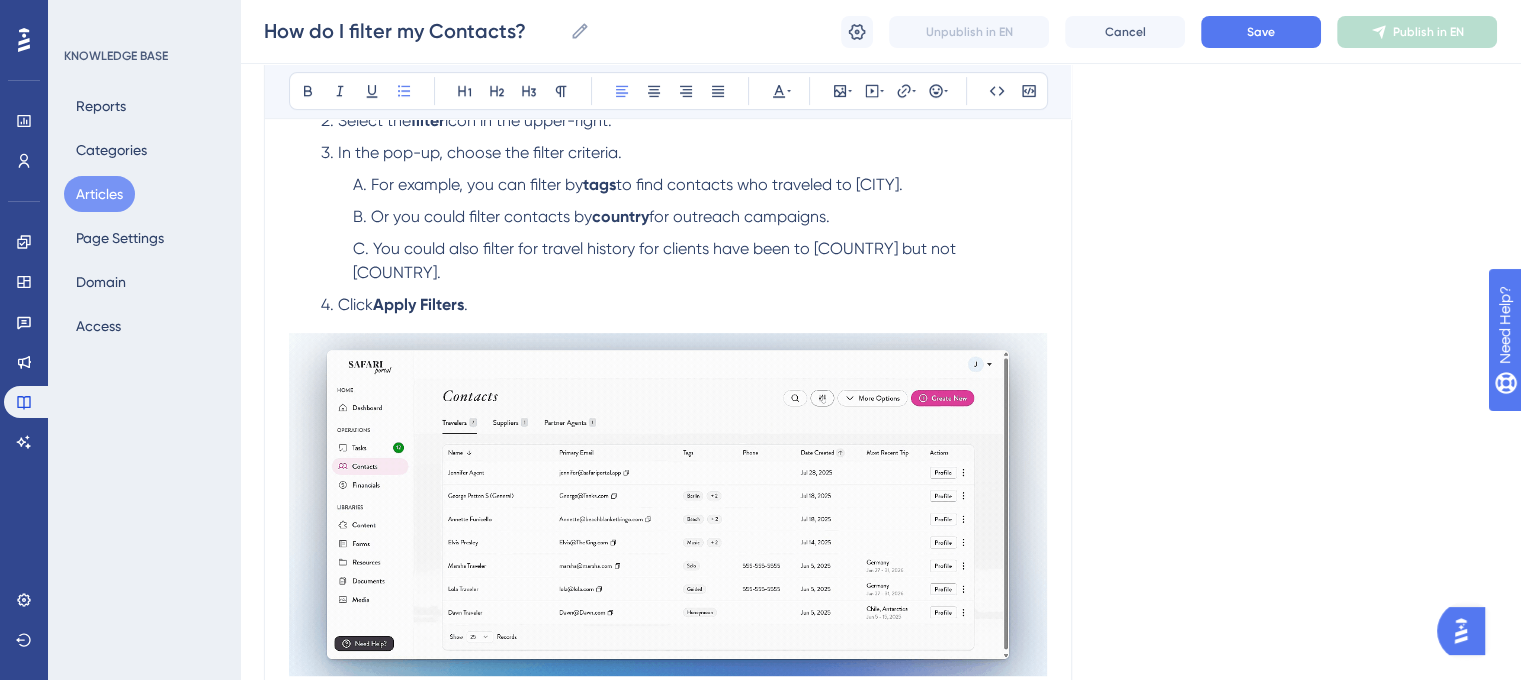 click on "You could also filter for travel history for clients have been to [COUNTRY] but not [COUNTRY]." at bounding box center [656, 260] 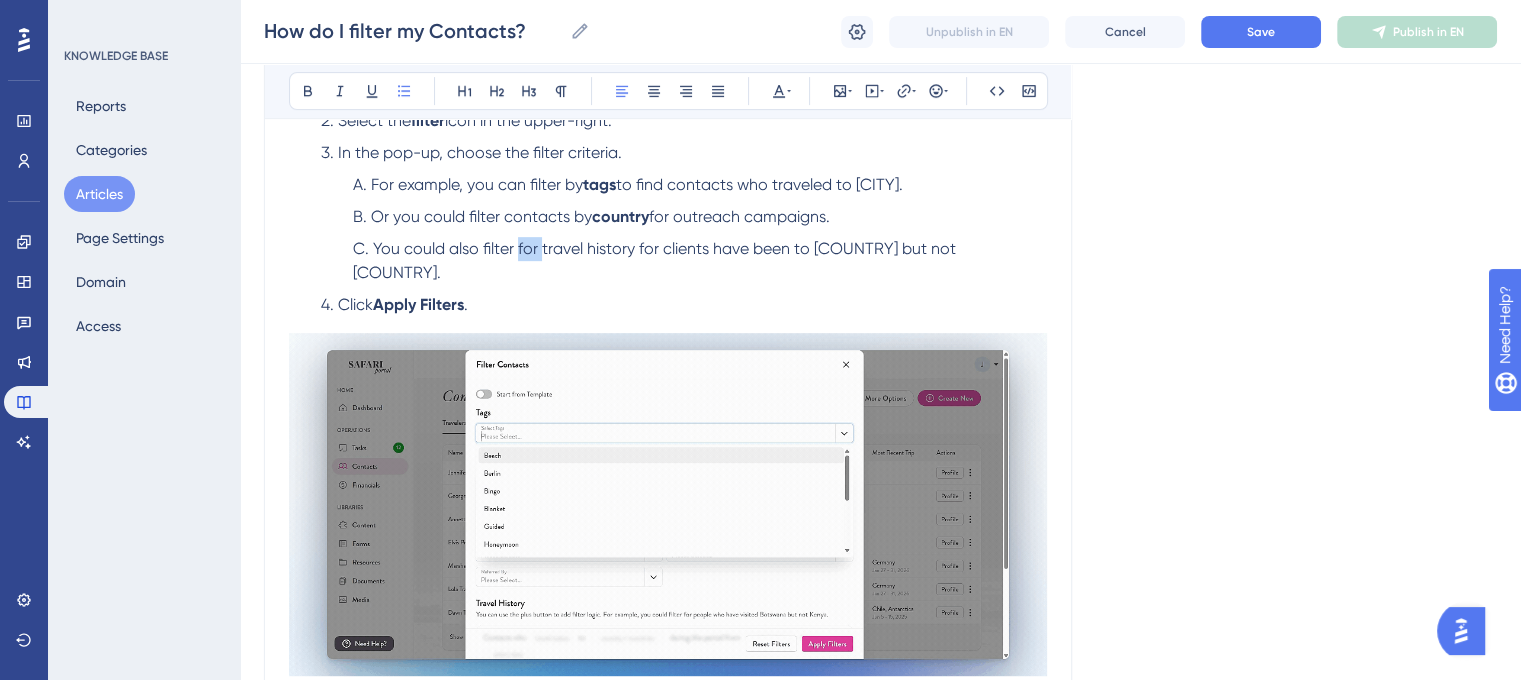 click on "You could also filter for travel history for clients have been to [COUNTRY] but not [COUNTRY]." at bounding box center (656, 260) 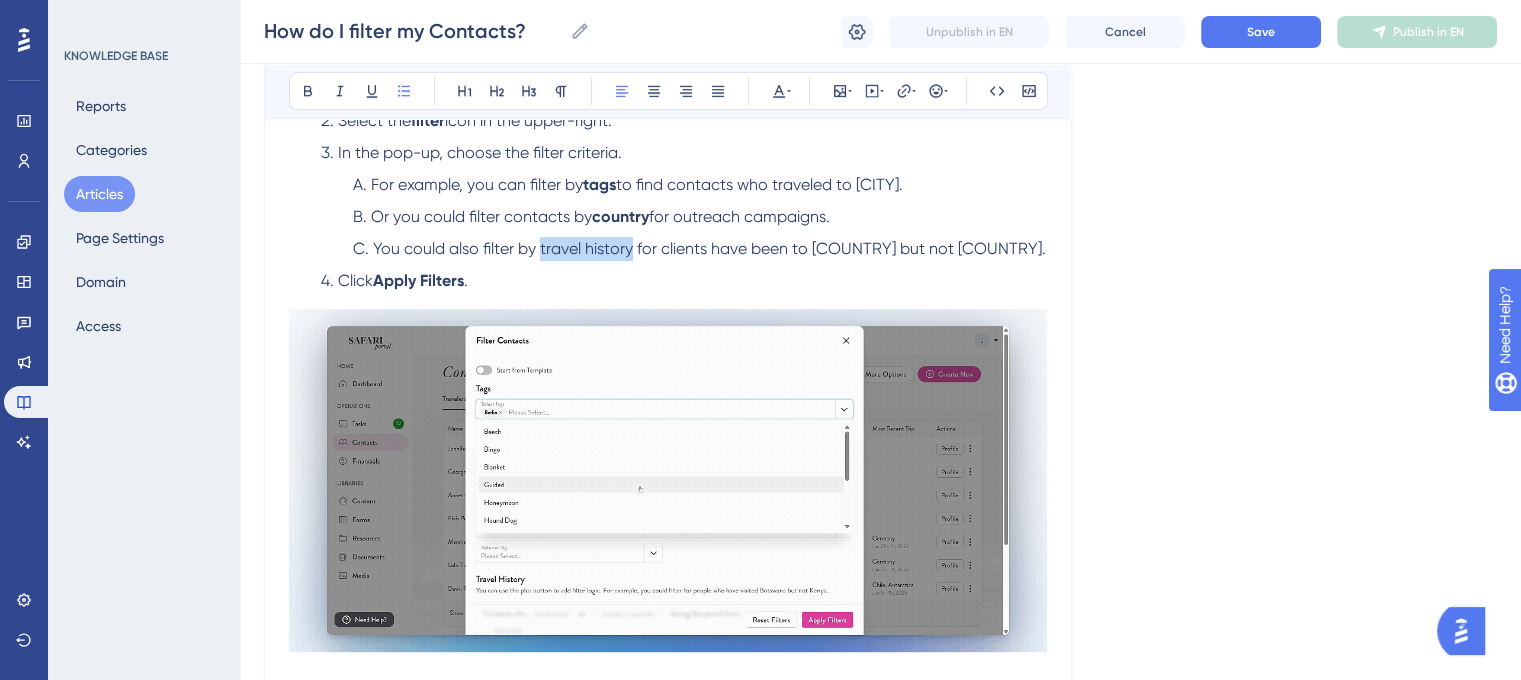 drag, startPoint x: 539, startPoint y: 251, endPoint x: 631, endPoint y: 251, distance: 92 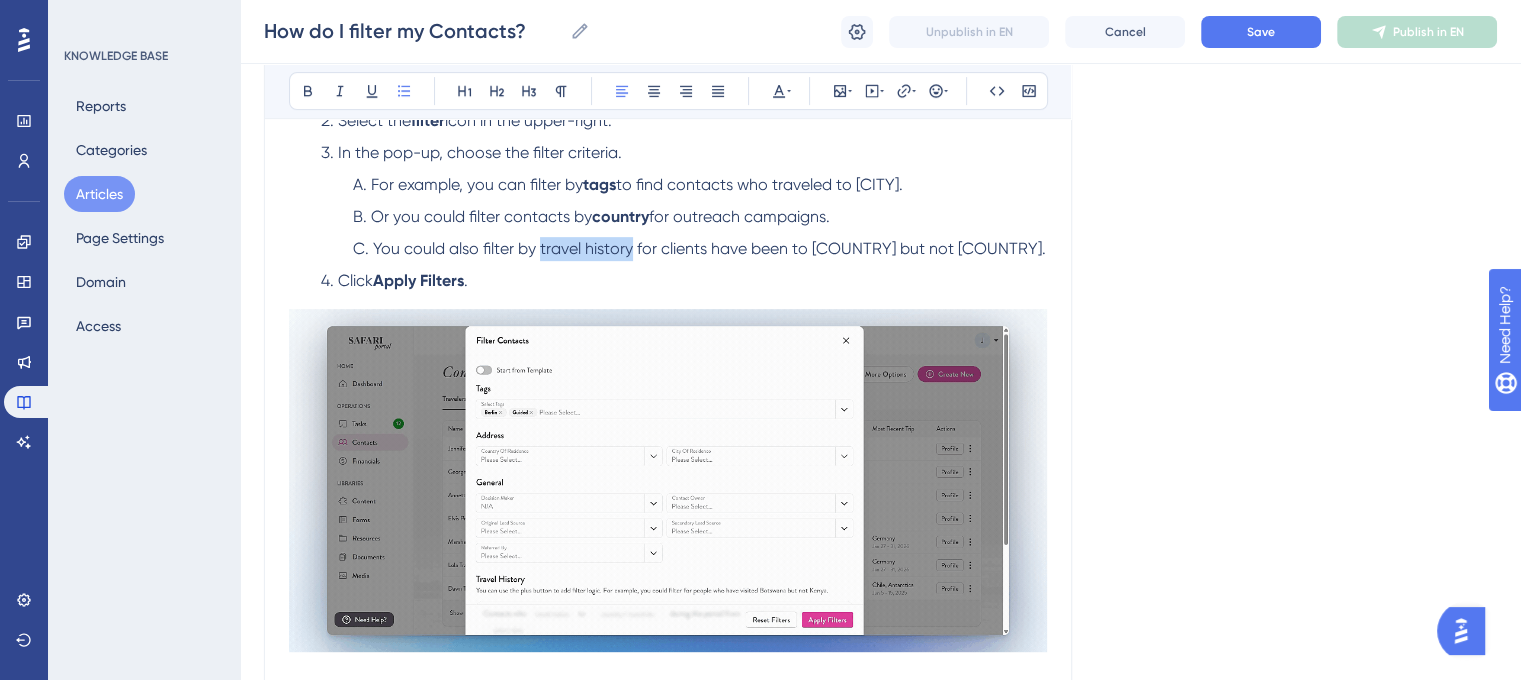 click on "You could also filter by travel history for clients have been to [COUNTRY] but not [COUNTRY]." at bounding box center [709, 248] 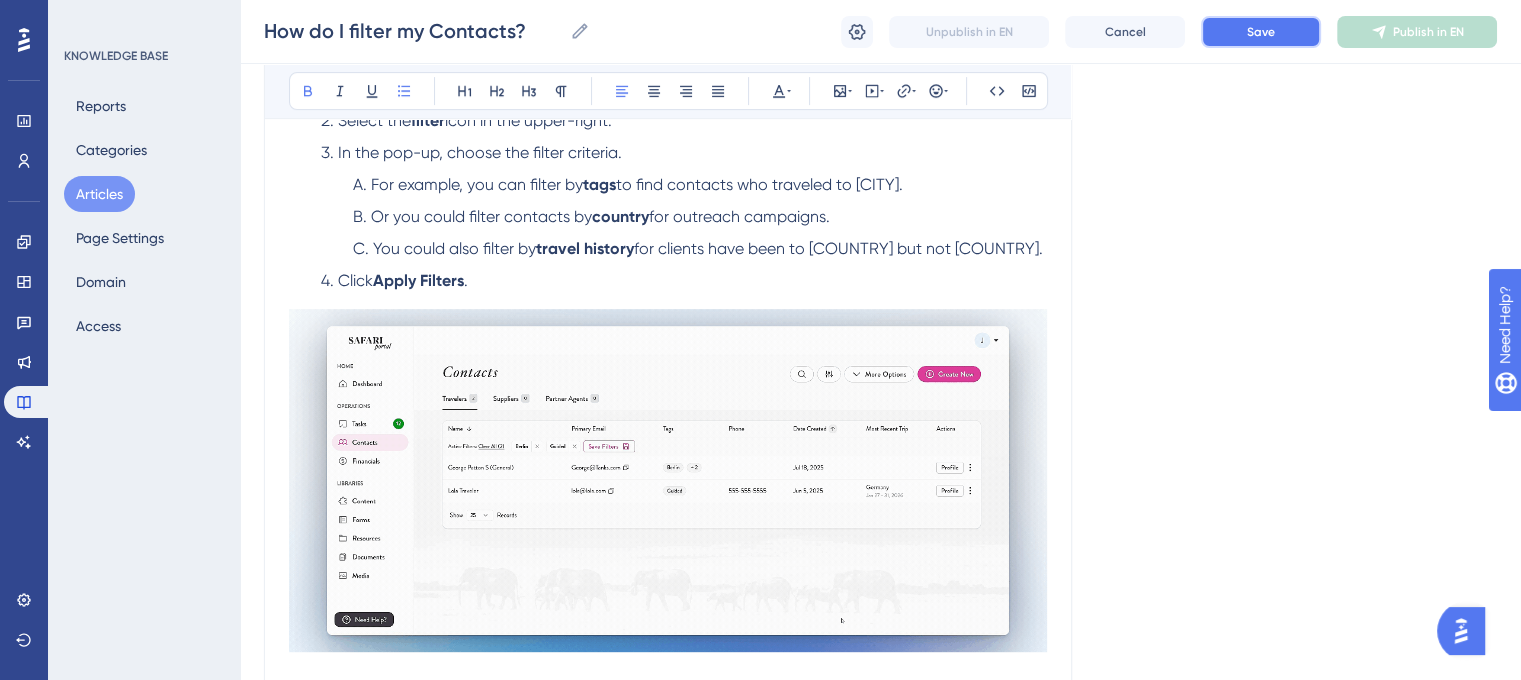 click on "Save" at bounding box center [1261, 32] 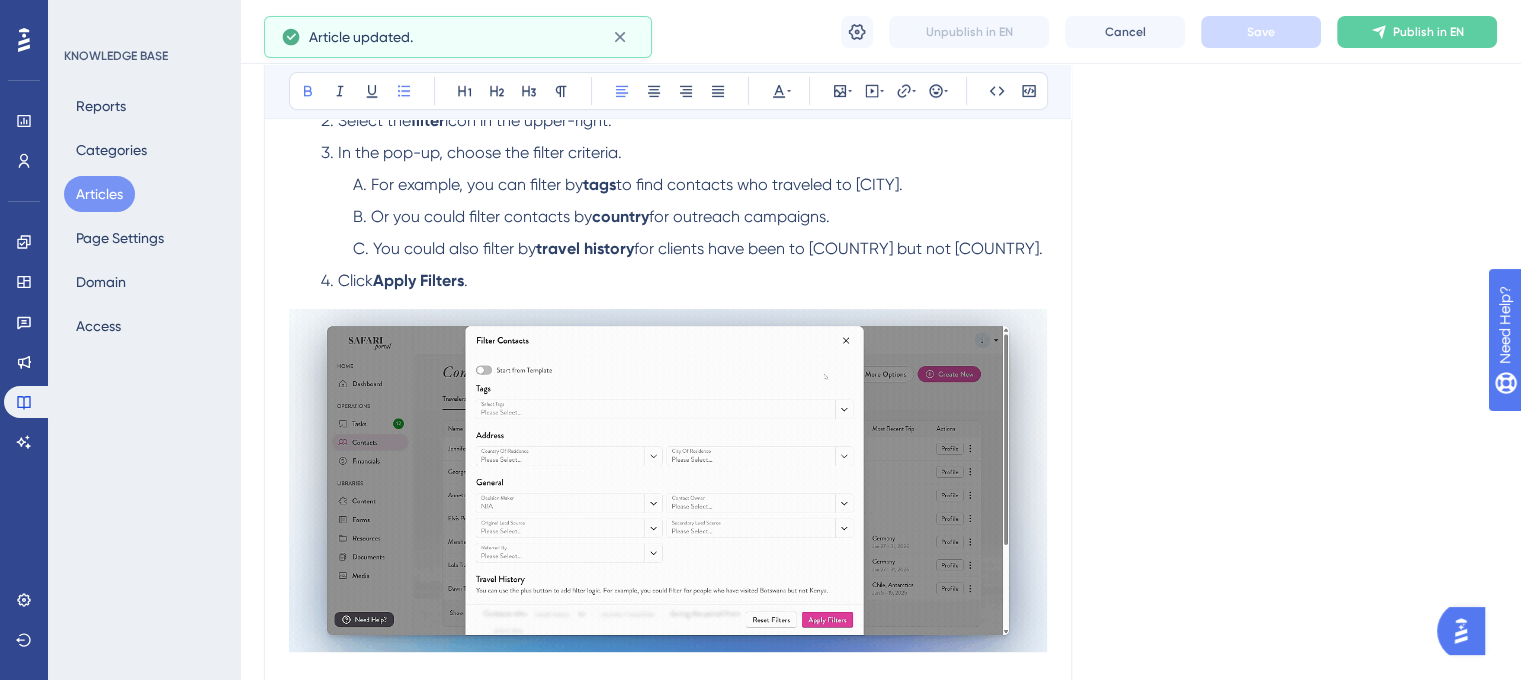 click on "Language English (Default) How do I filter my Contacts? Apply filters to efficiently search, segment, and manage contacts. Bold Italic Underline Bullet Point Heading 1 Heading 2 Heading 3 Normal Align Left Align Center Align Right Align Justify Text Color Insert Image Embed Video Hyperlink Emojis Code Code Block Use filters to  segment  and  manage  your contacts—ideal for organizing lists for outreach, marketing, or targeted communication. You can  filter contacts  by: Tags Address Decision Maker Contact Owner Original Lead Source Secondary Lead Source Referred By Travel History Date of Birth Step-By-Step Instructions Navigate to the  Contacts  module. Select the  filter  icon in the upper-right.  In the pop-up, choose the filter criteria. For example, you can filter by  tags  to find contacts who traveled to Berlin. Or you could filter contacts by  country  for outreach campaigns. You could also filter by  travel history  for clients have been to [COUNTRY] but not [COUNTRY]. Click  Apply Filters . Save Filters" at bounding box center [880, 718] 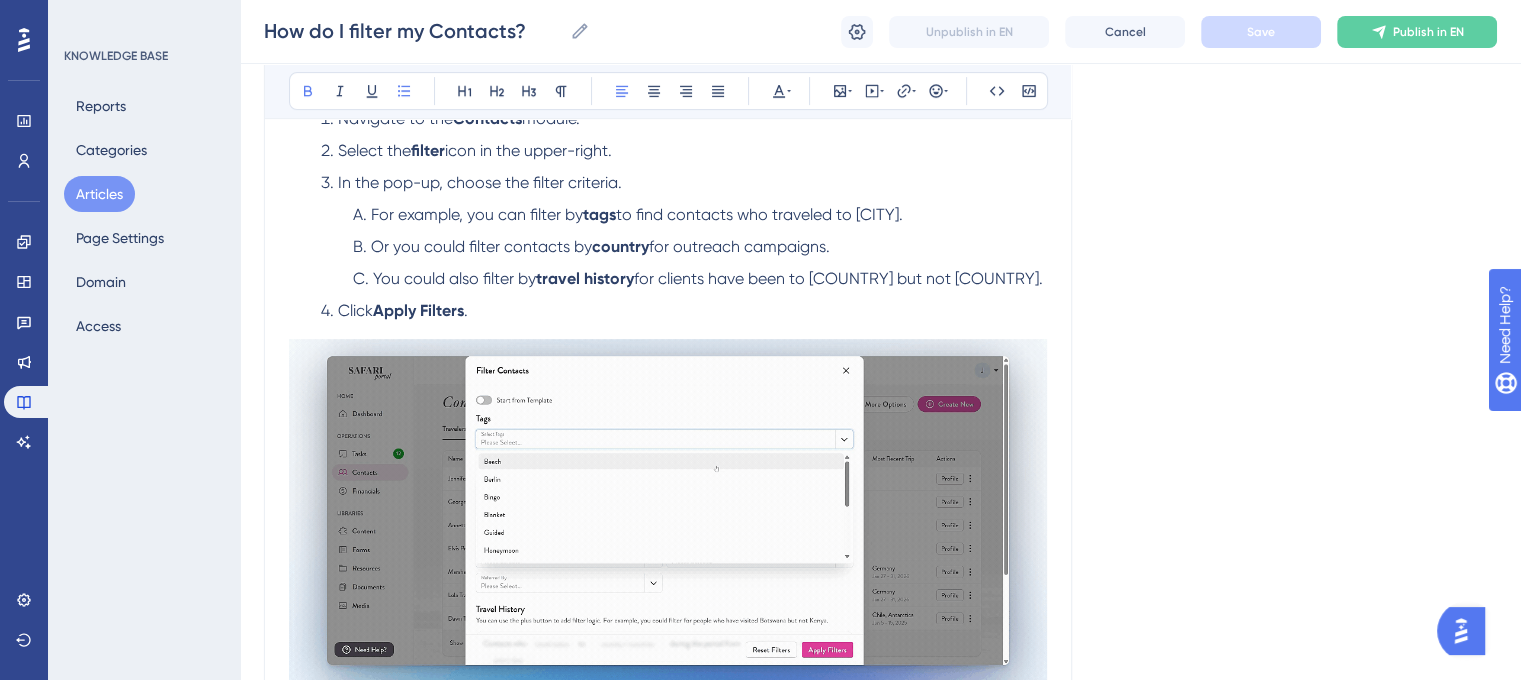 scroll, scrollTop: 800, scrollLeft: 0, axis: vertical 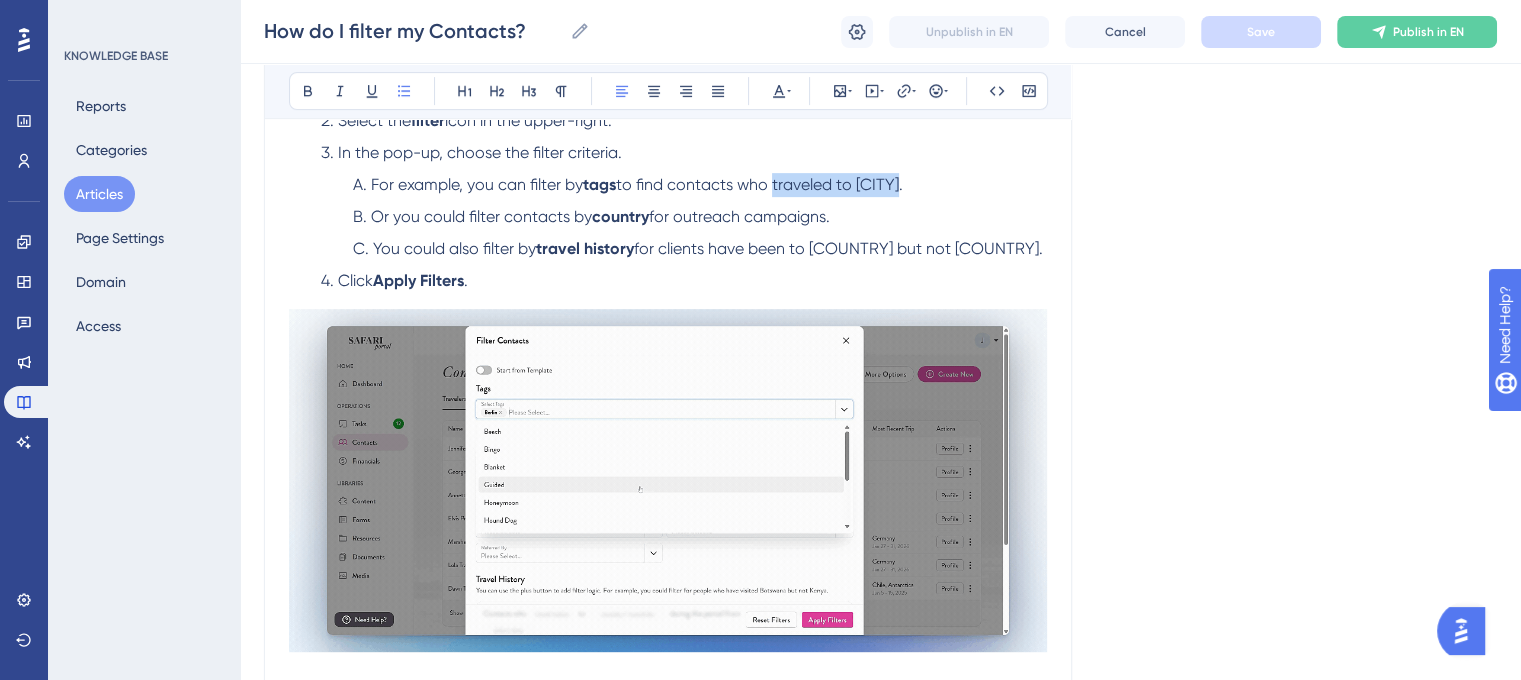drag, startPoint x: 903, startPoint y: 188, endPoint x: 782, endPoint y: 195, distance: 121.20231 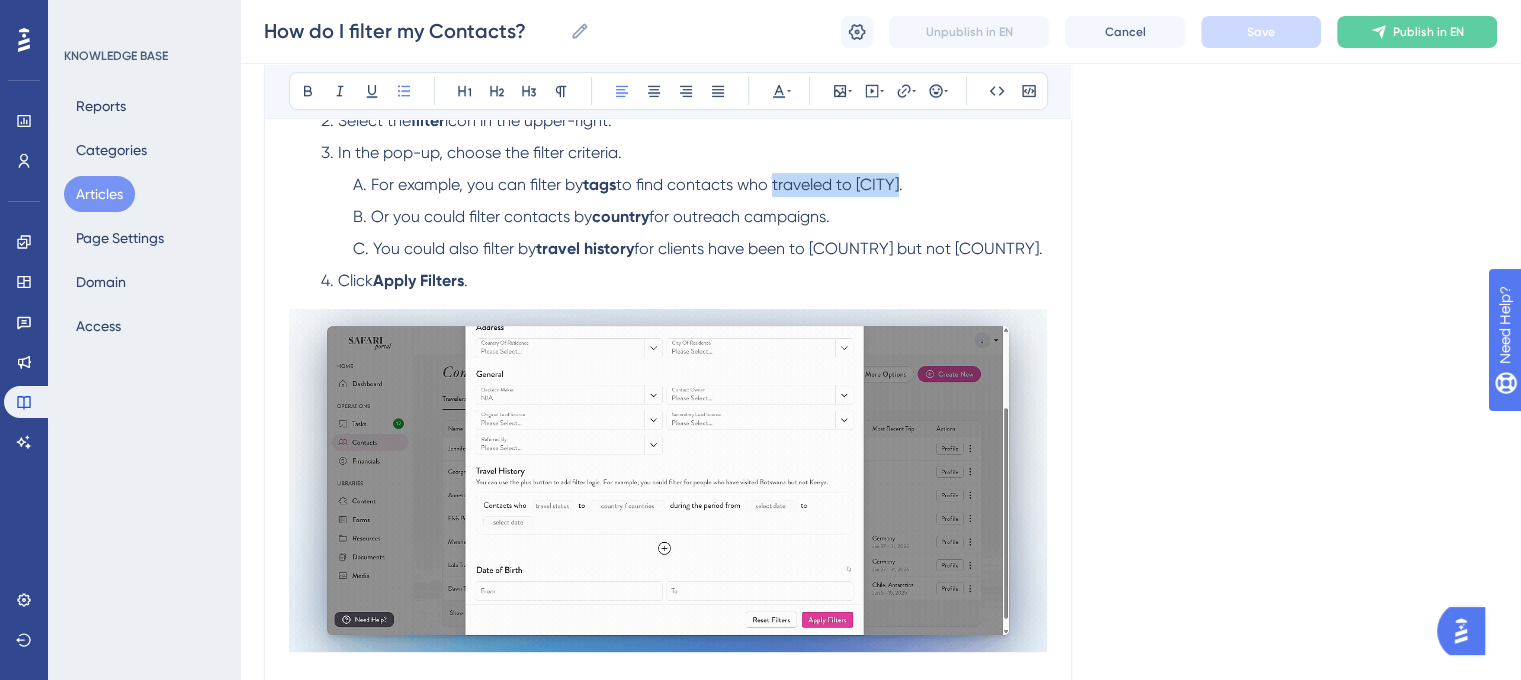 click on "to find contacts who traveled to [CITY]." at bounding box center [759, 184] 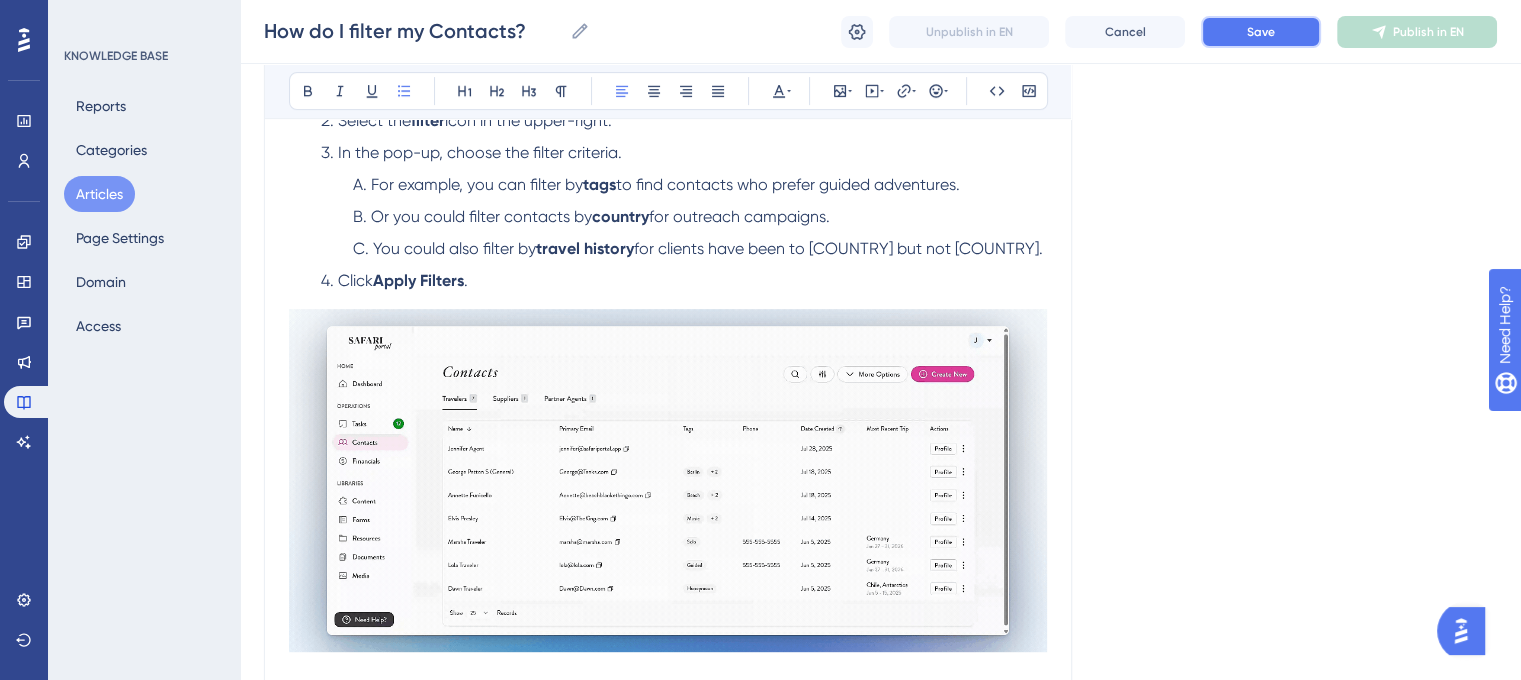 click on "Save" at bounding box center [1261, 32] 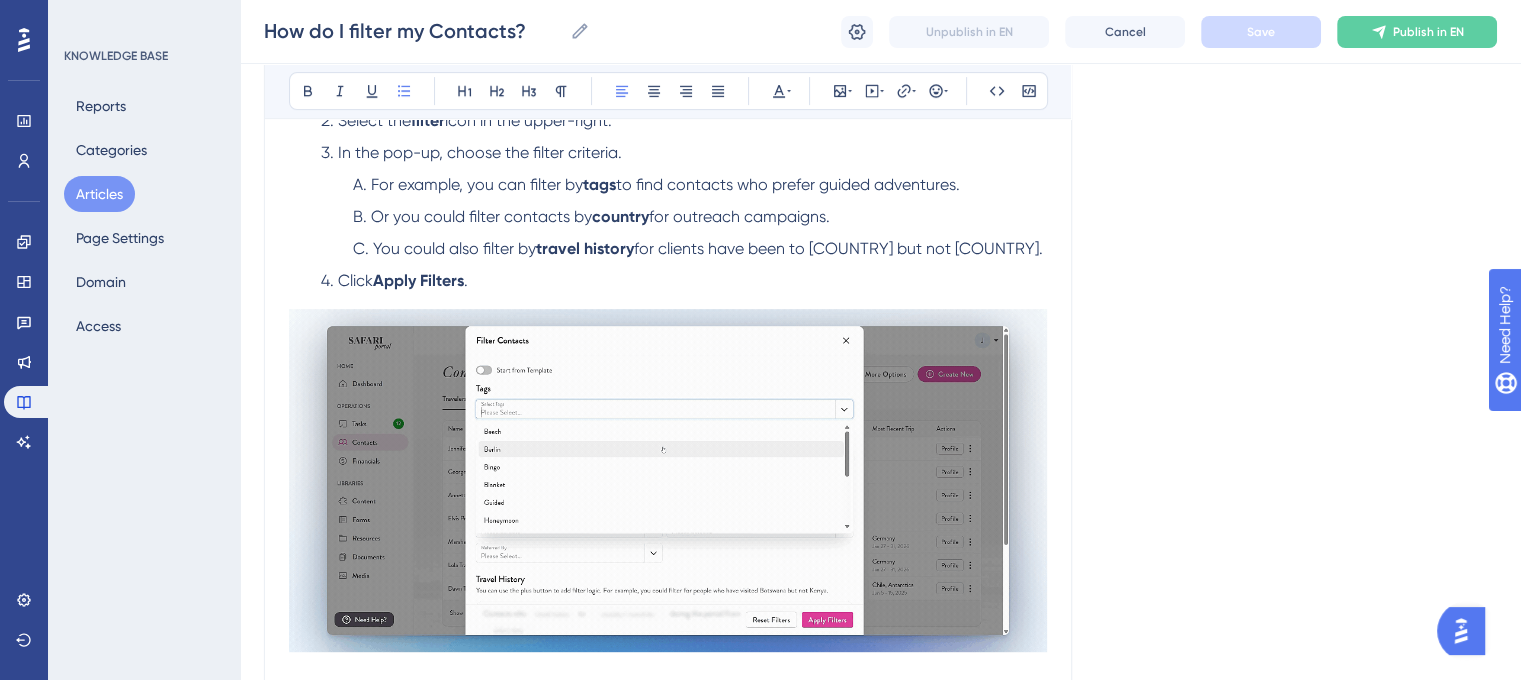 click on "For example, you can filter by" at bounding box center (477, 184) 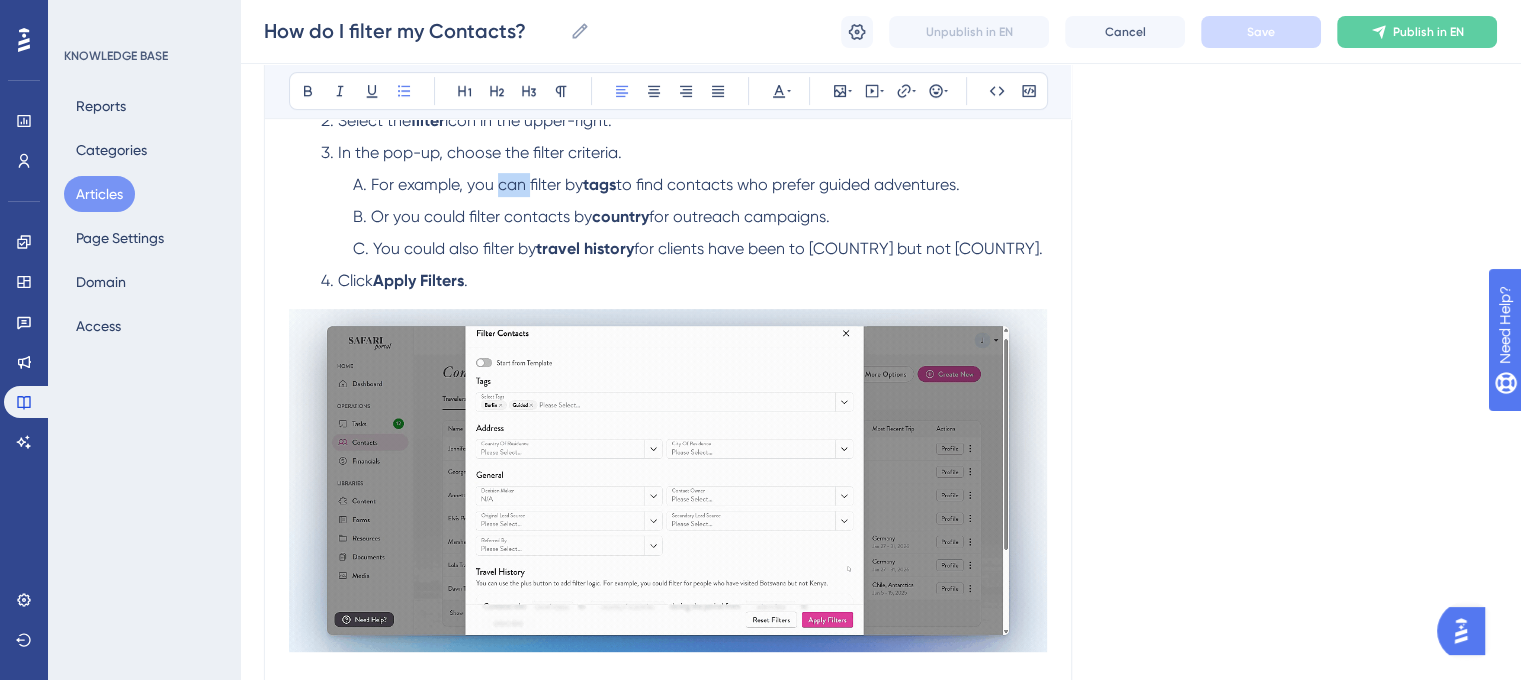 click on "For example, you can filter by" at bounding box center [477, 184] 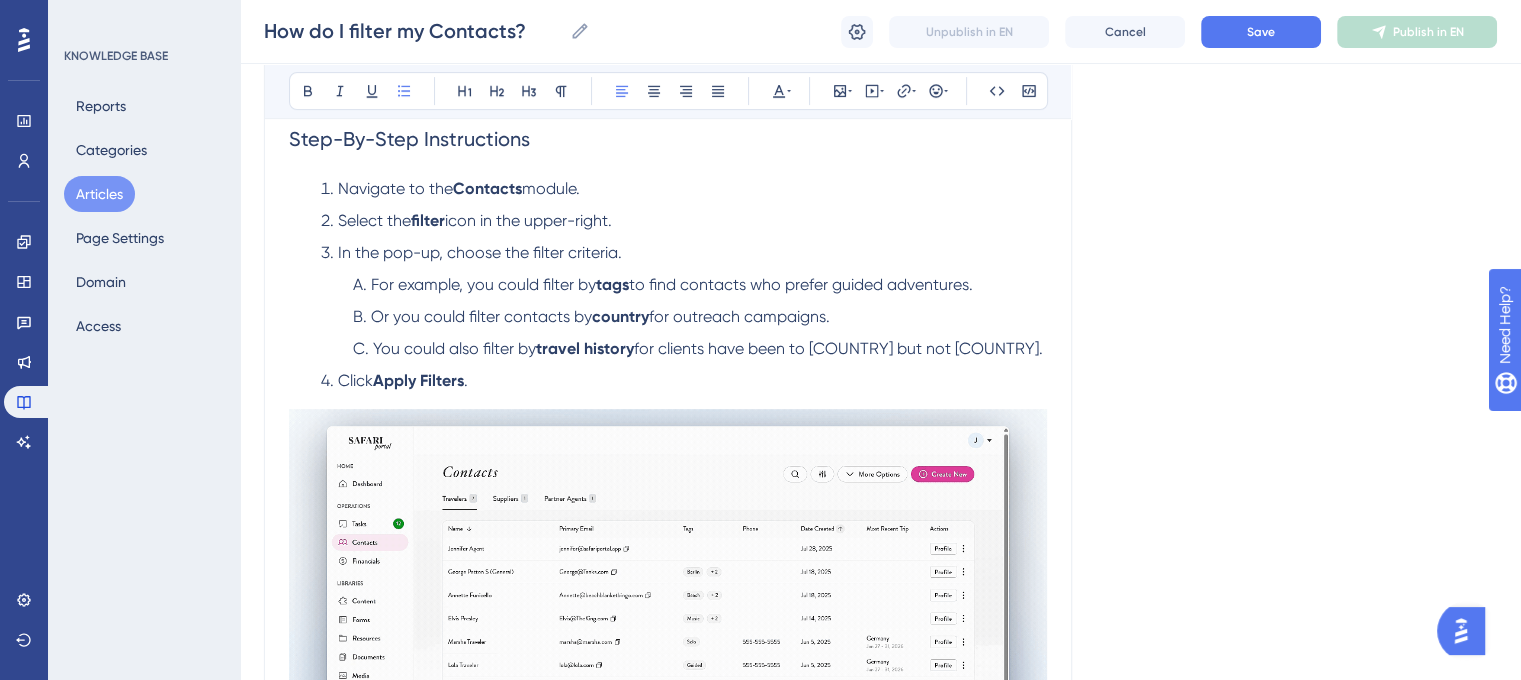 scroll, scrollTop: 800, scrollLeft: 0, axis: vertical 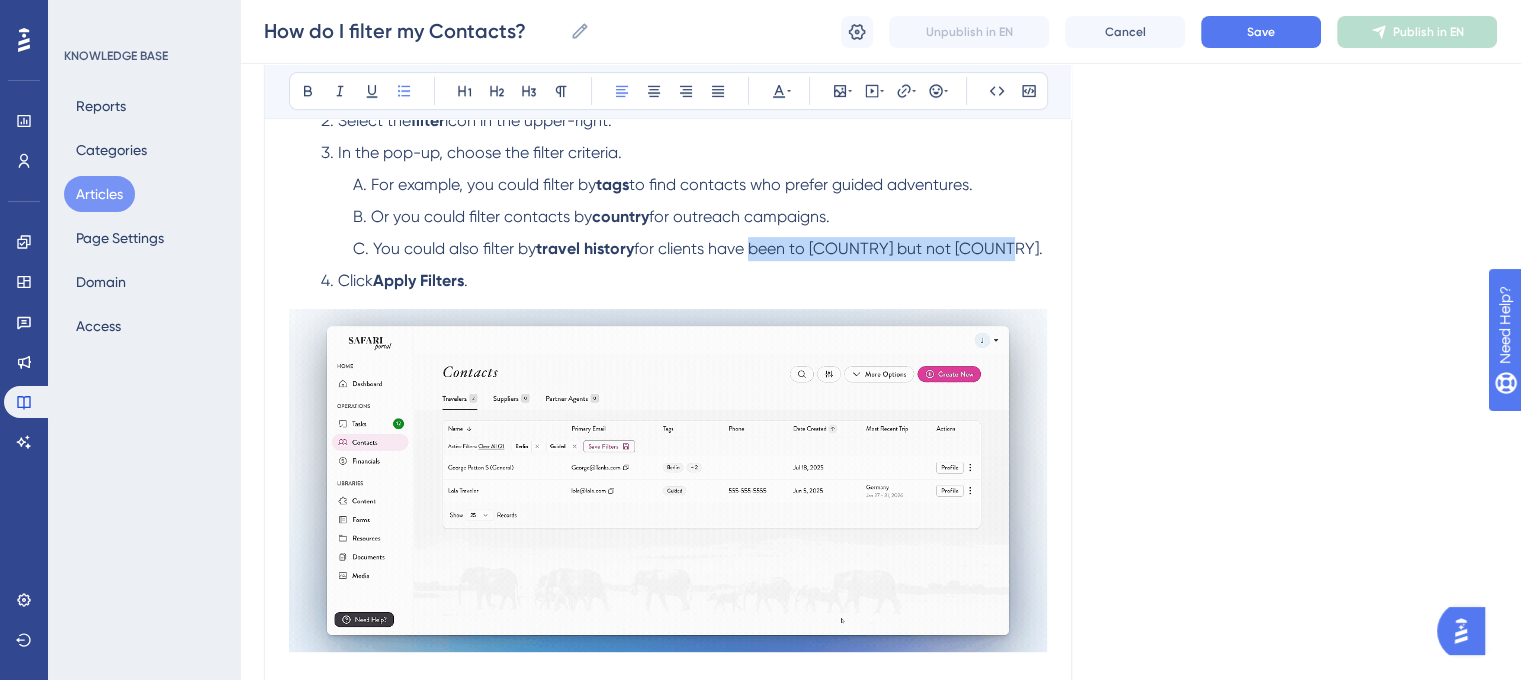 drag, startPoint x: 996, startPoint y: 251, endPoint x: 747, endPoint y: 251, distance: 249 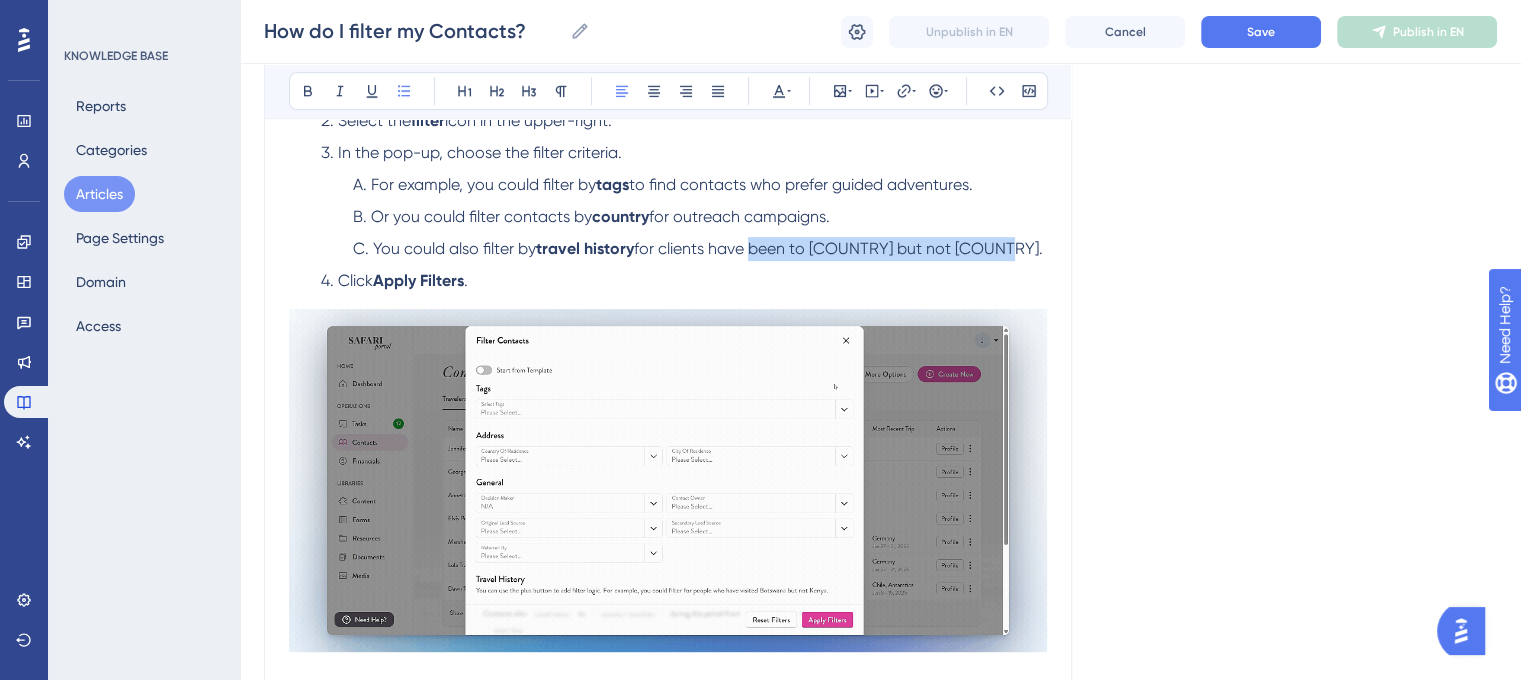 click on "for clients have been to [COUNTRY] but not [COUNTRY]." at bounding box center [838, 248] 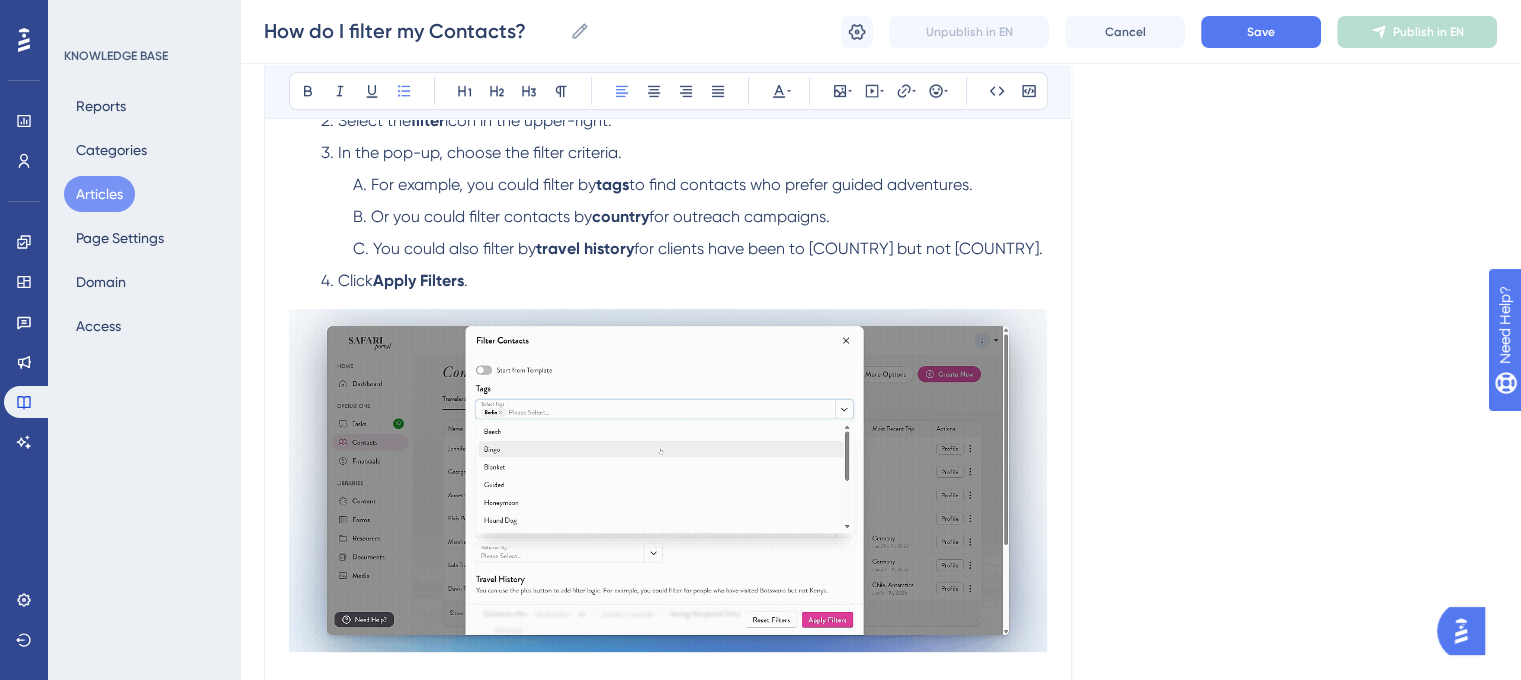 click on "for clients have been to [COUNTRY] but not [COUNTRY]." at bounding box center (838, 248) 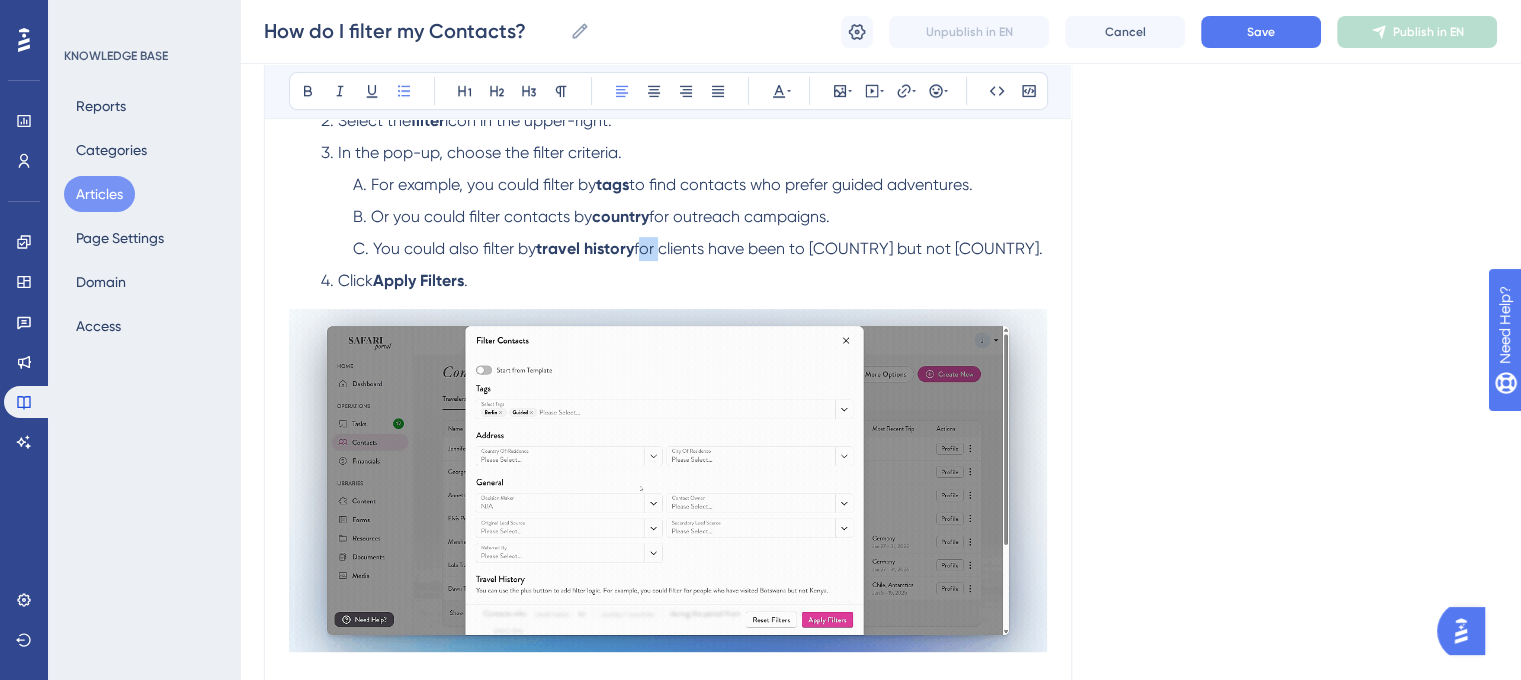 drag, startPoint x: 640, startPoint y: 250, endPoint x: 659, endPoint y: 255, distance: 19.646883 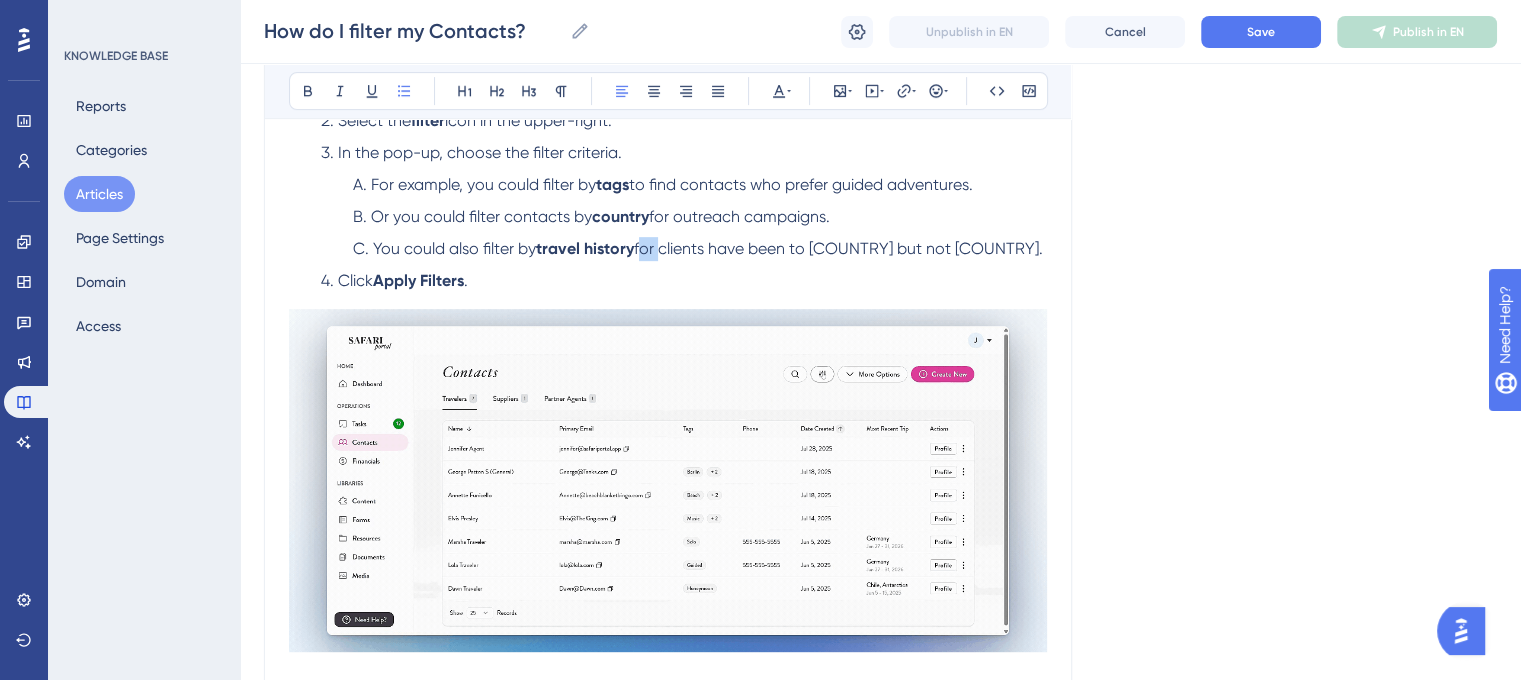 click on "for clients have been to [COUNTRY] but not [COUNTRY]." at bounding box center [838, 248] 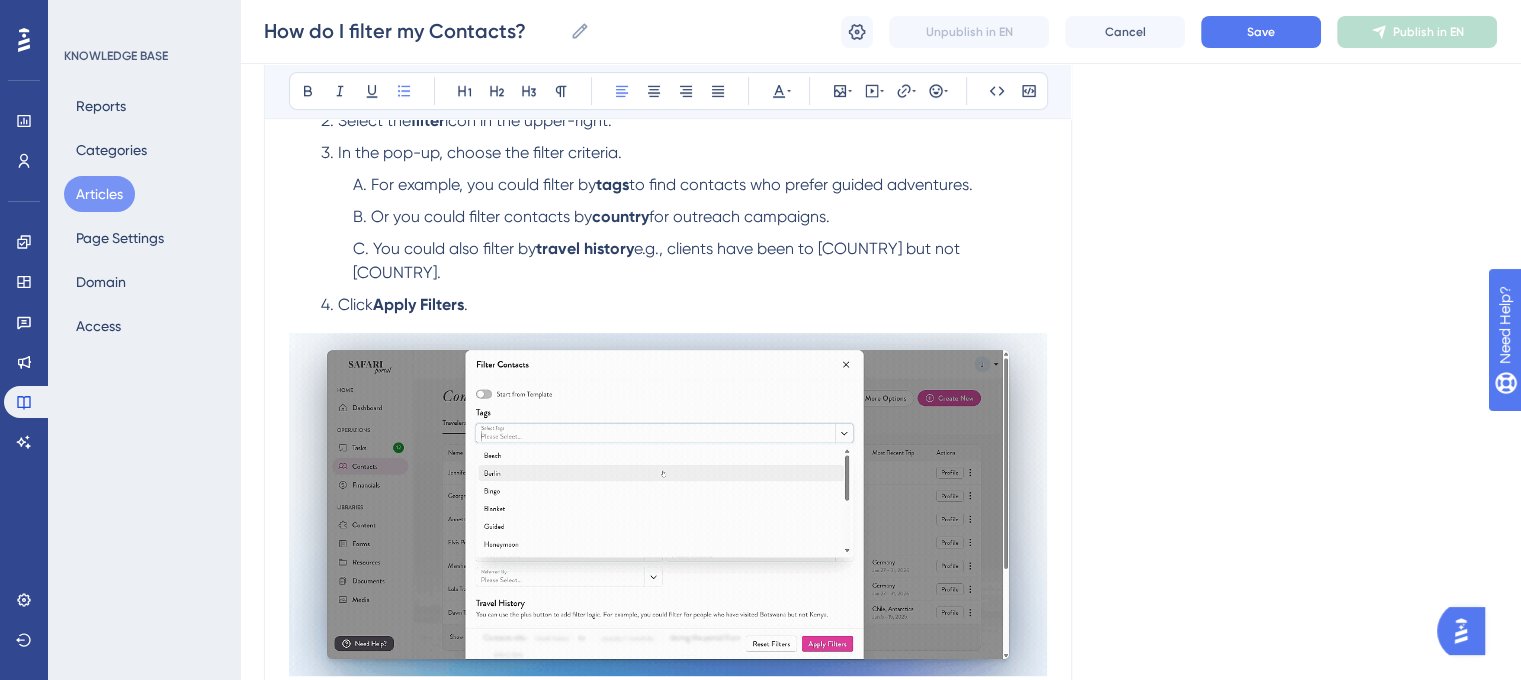 click on "e.g., clients have been to [COUNTRY] but not [COUNTRY]." at bounding box center (658, 260) 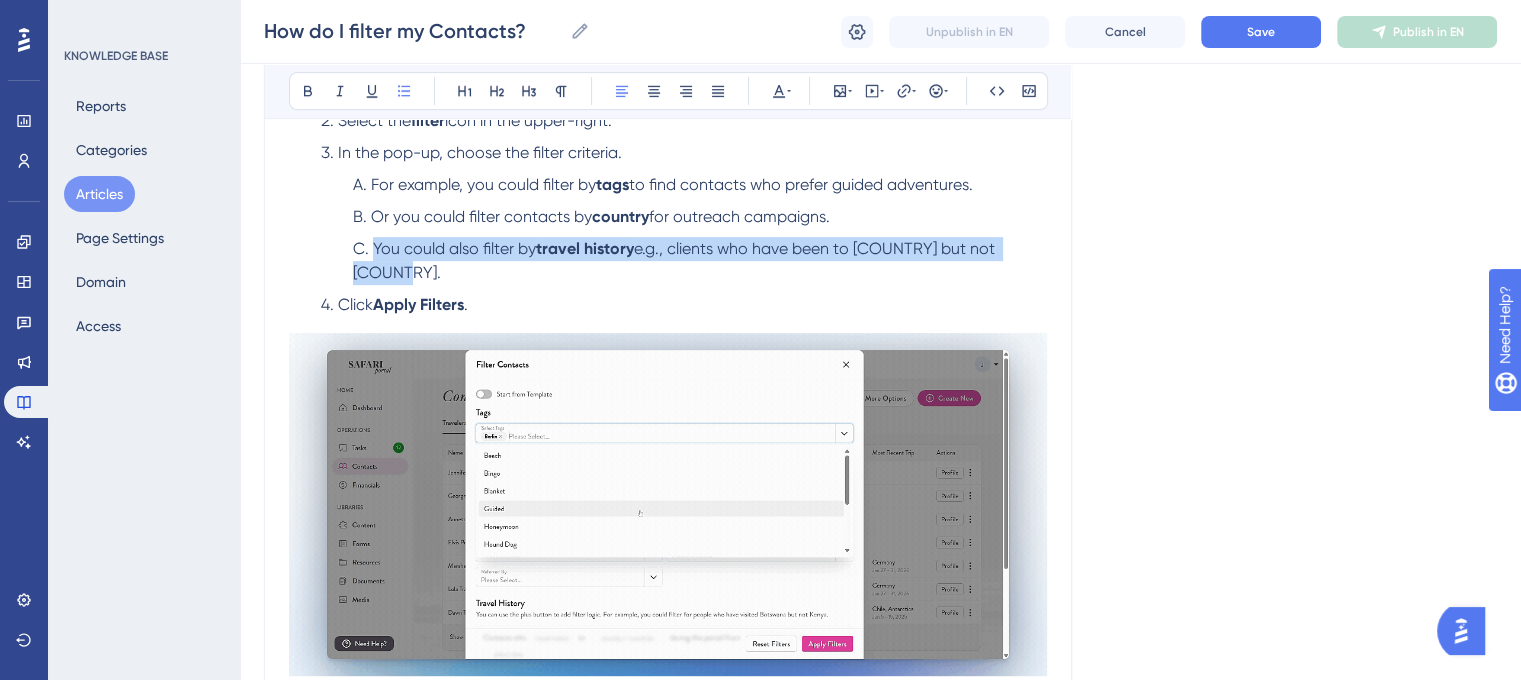 drag, startPoint x: 1044, startPoint y: 247, endPoint x: 372, endPoint y: 243, distance: 672.0119 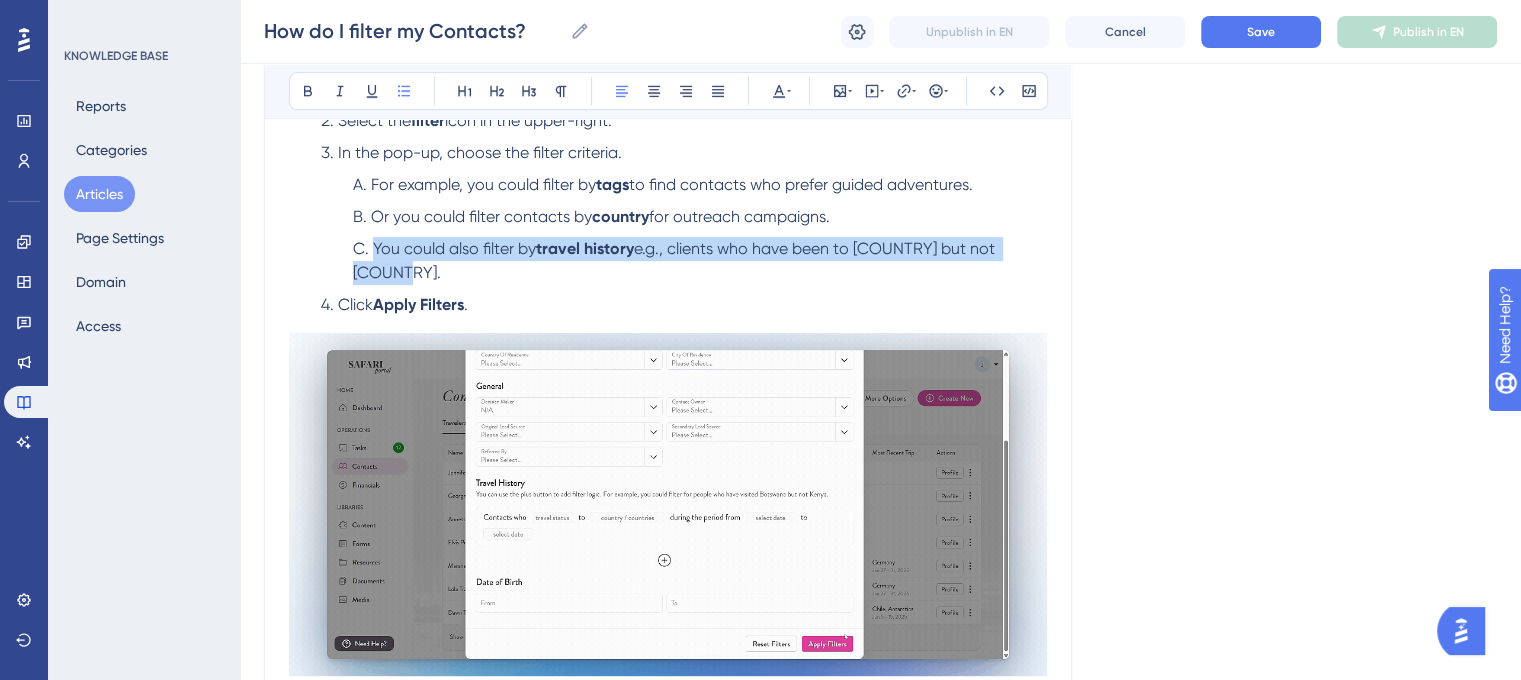 click on "You could also filter by  travel history  e.g., clients who have been to [COUNTRY] but not [COUNTRY]." at bounding box center (700, 261) 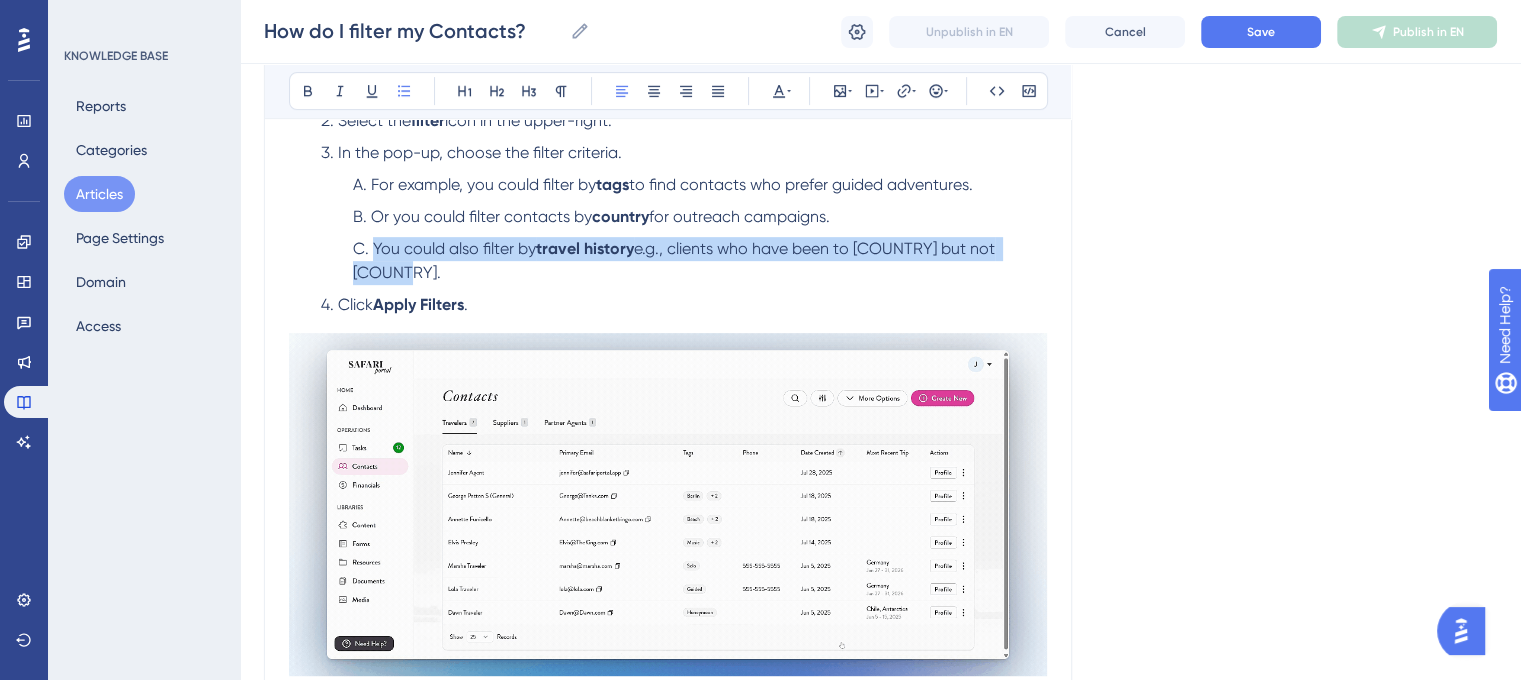 copy on "You could also filter by  travel history  e.g., clients who have been to [COUNTRY] but not [COUNTRY]." 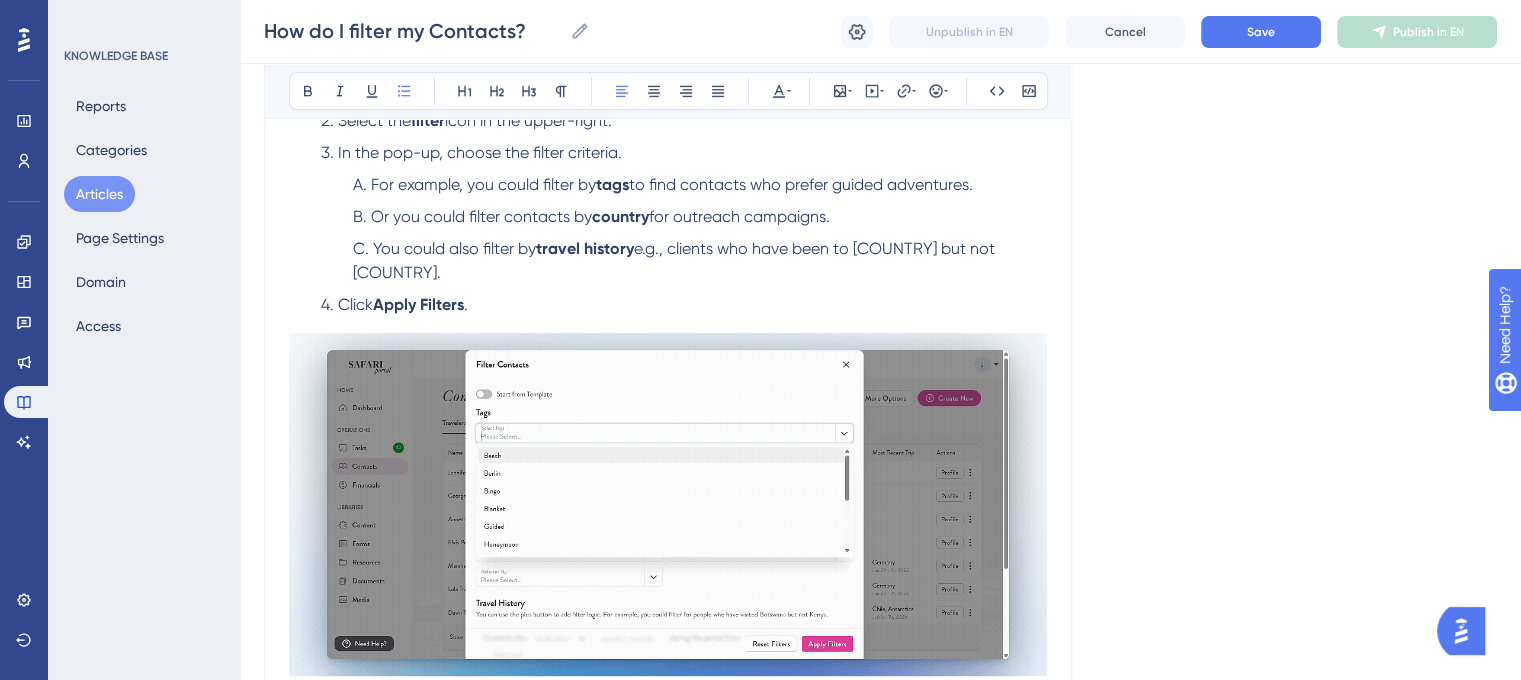 click on "How do I filter my Contacts? Apply filters to efficiently search, segment, and manage contacts. Bold Italic Underline Bullet Point Heading 1 Heading 2 Heading 3 Normal Align Left Align Center Align Right Align Justify Text Color Insert Image Embed Video Hyperlink Emojis Code Code Block Use filters to  segment  and  manage  your contacts—ideal for organizing lists for outreach, marketing, or targeted communication. You can  filter contacts  by: Tags Address Decision Maker Contact Owner Original Lead Source Secondary Lead Source Referred By Travel History Date of Birth Step-By-Step Instructions Navigate to the  Contacts  module. Select the  filter  icon in the upper-right.  In the pop-up, choose the filter criteria. For example, you could filter by  tags  to find contacts who prefer guided adventures. Or you could filter contacts by  country  for outreach campaigns. You could also filter by  travel history  e.g., clients who have been to Kenya but not Botswana. Click  Apply Filters . Save Filters Enter the  ." at bounding box center [668, 718] 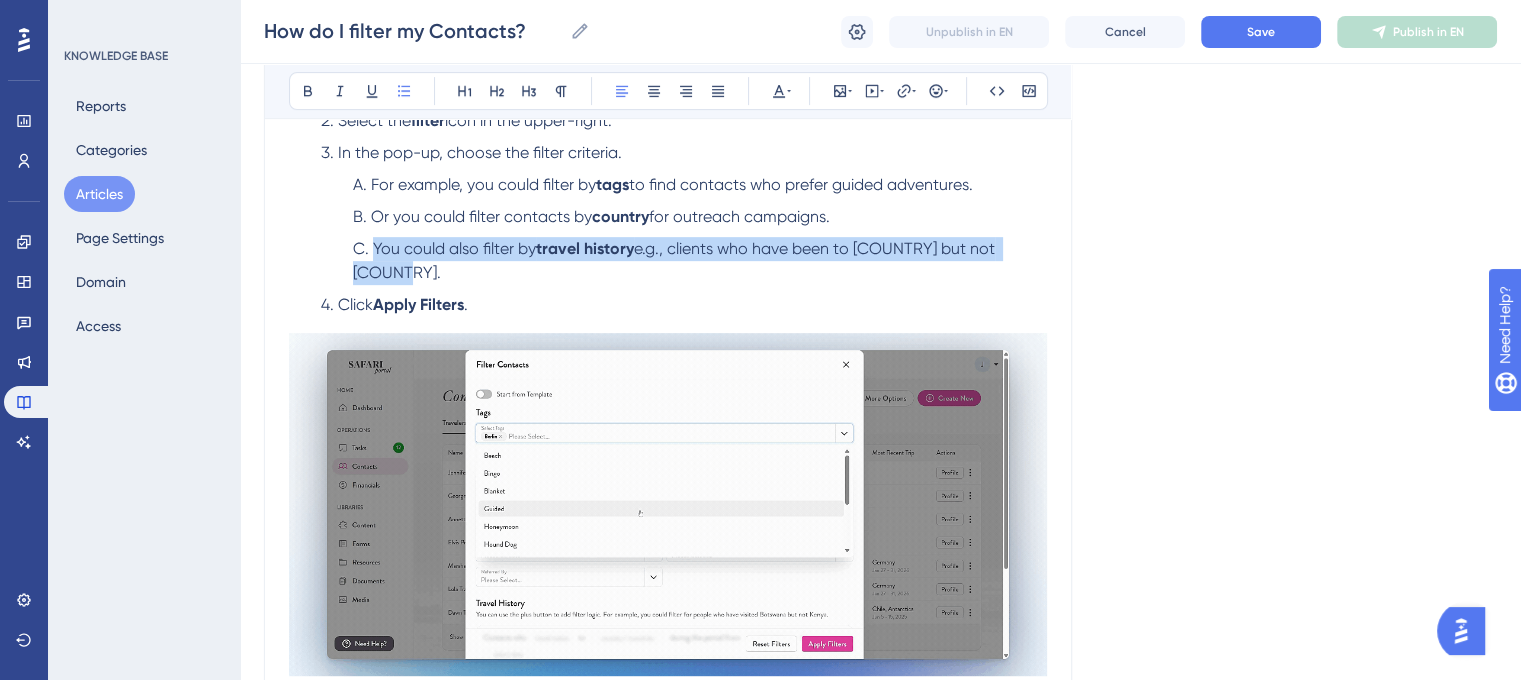 drag, startPoint x: 1046, startPoint y: 251, endPoint x: 371, endPoint y: 253, distance: 675.003 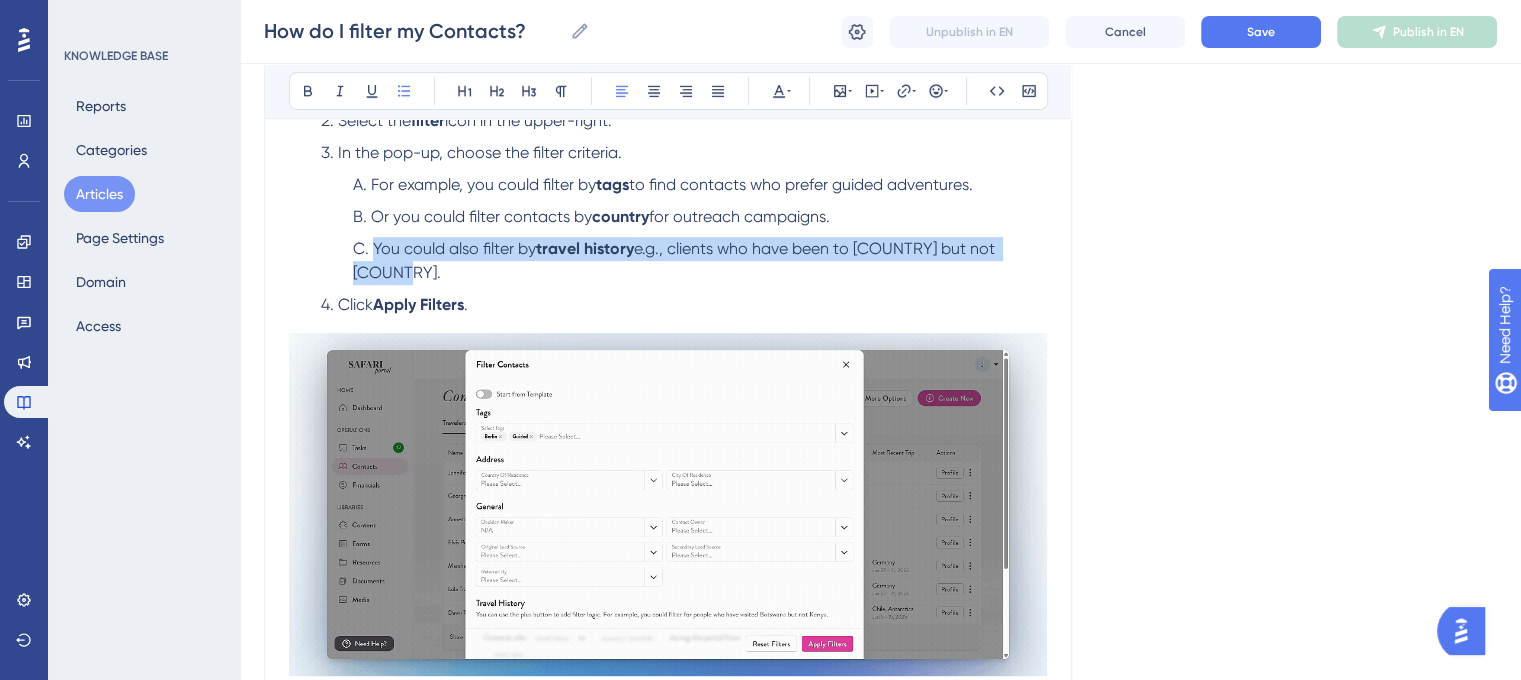 click on "You could also filter by  travel history  e.g., clients who have been to [COUNTRY] but not [COUNTRY]." at bounding box center [700, 261] 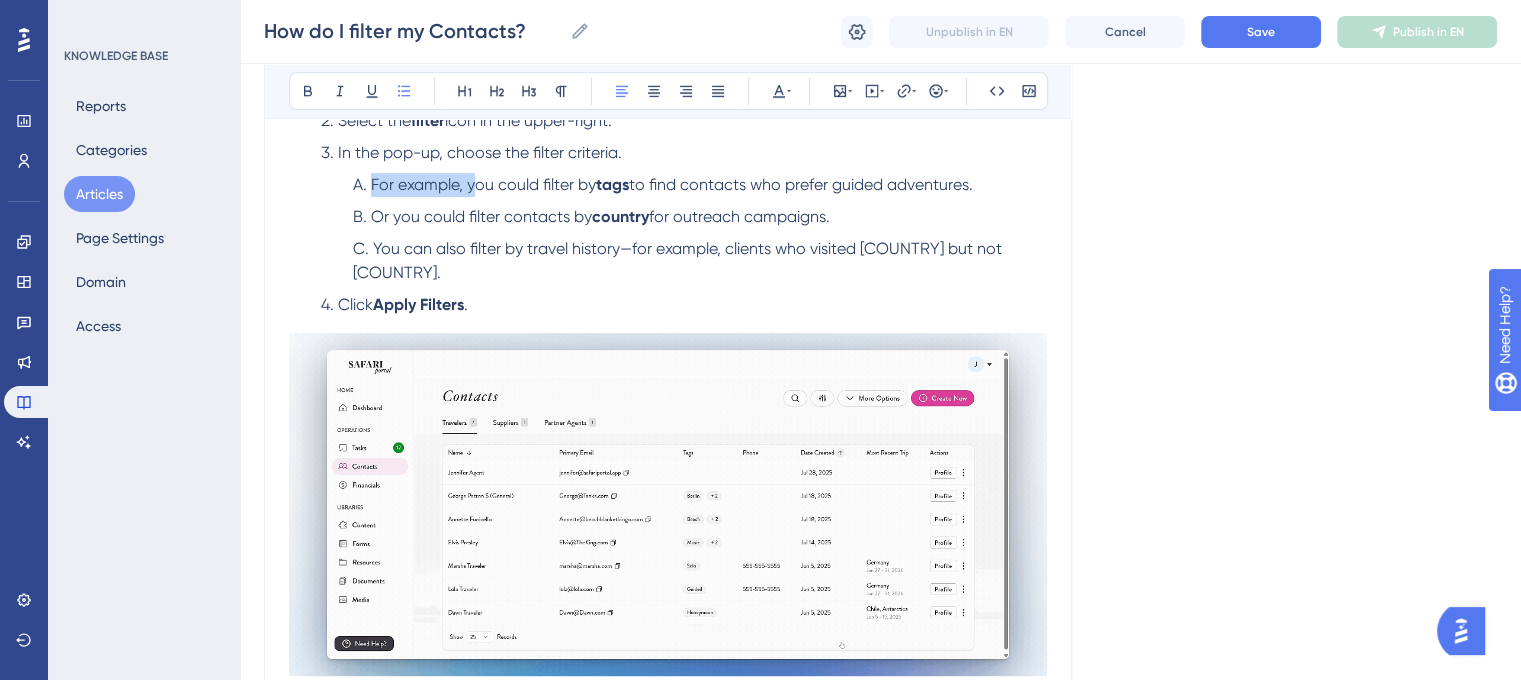 drag, startPoint x: 473, startPoint y: 188, endPoint x: 372, endPoint y: 195, distance: 101.24229 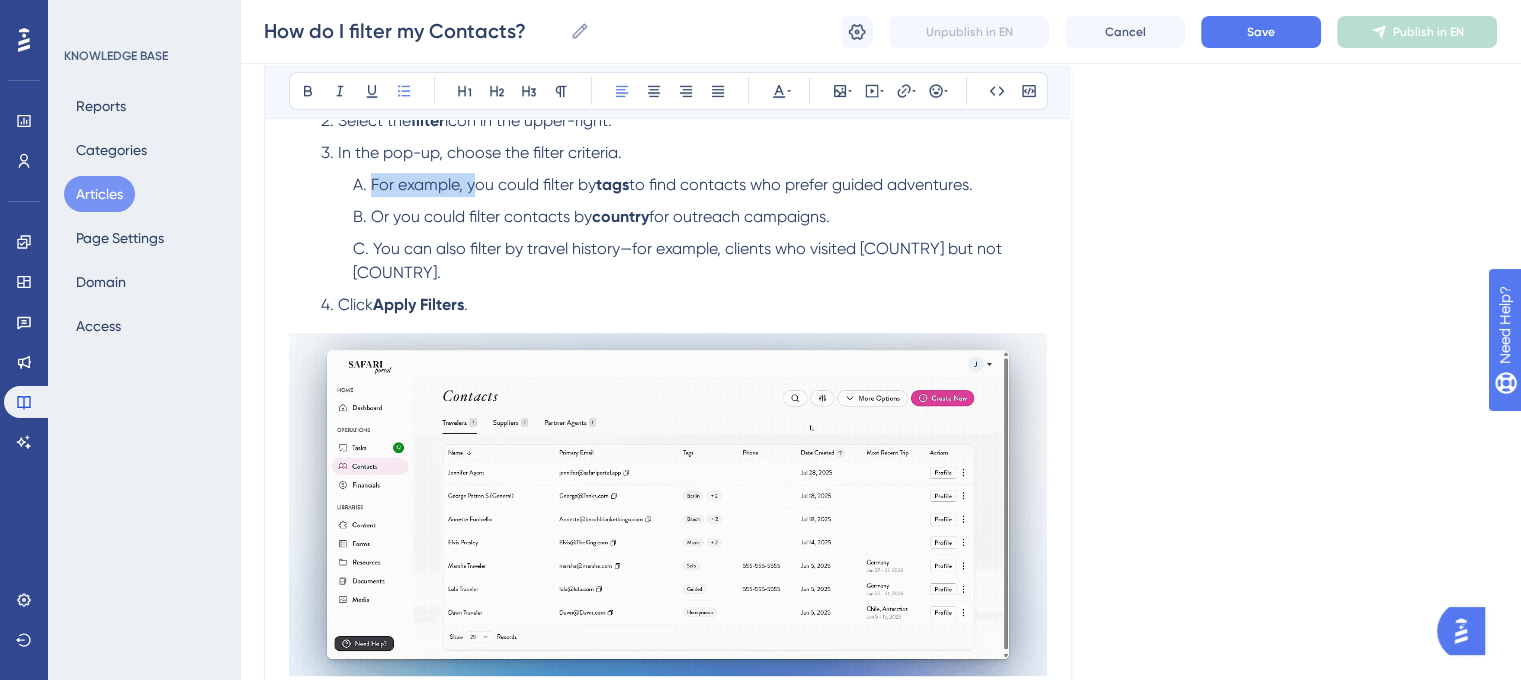 click on "For example, you could filter by" at bounding box center (483, 184) 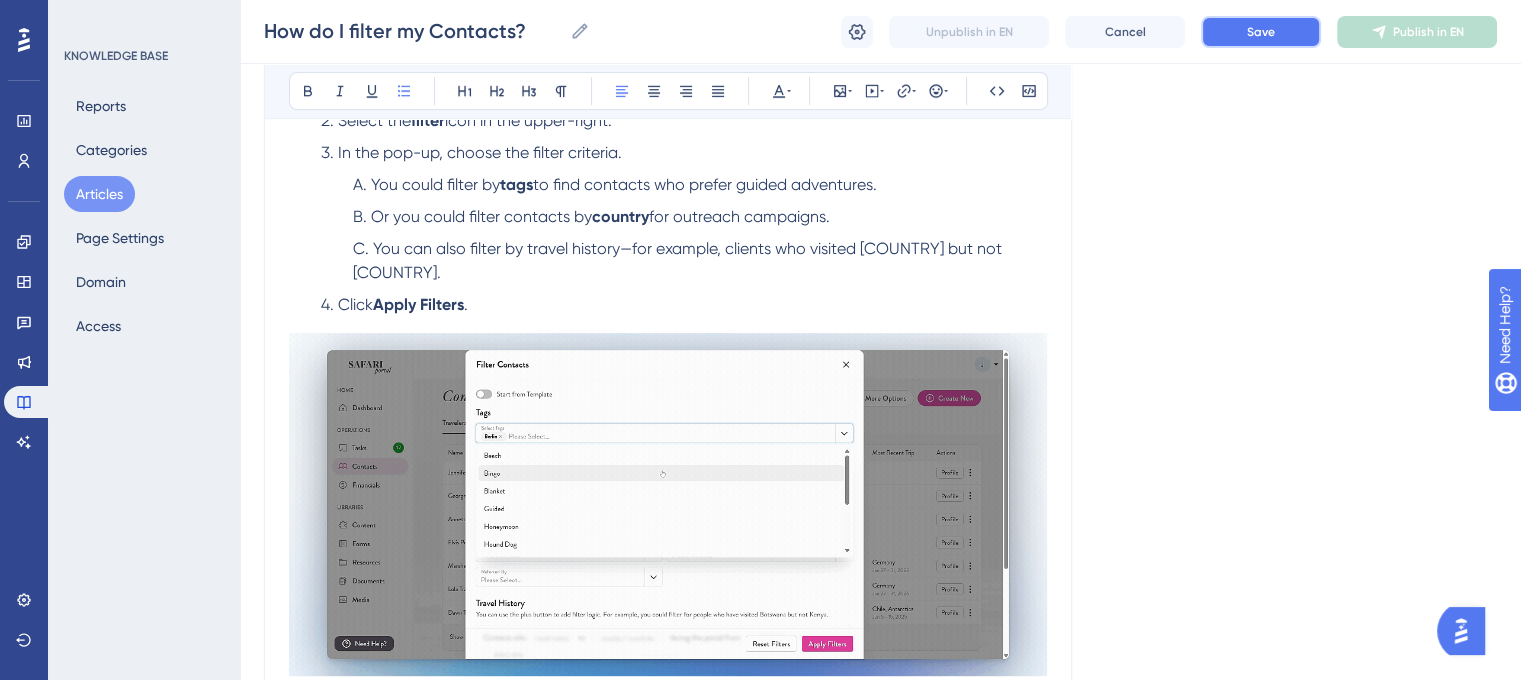 click on "Save" at bounding box center (1261, 32) 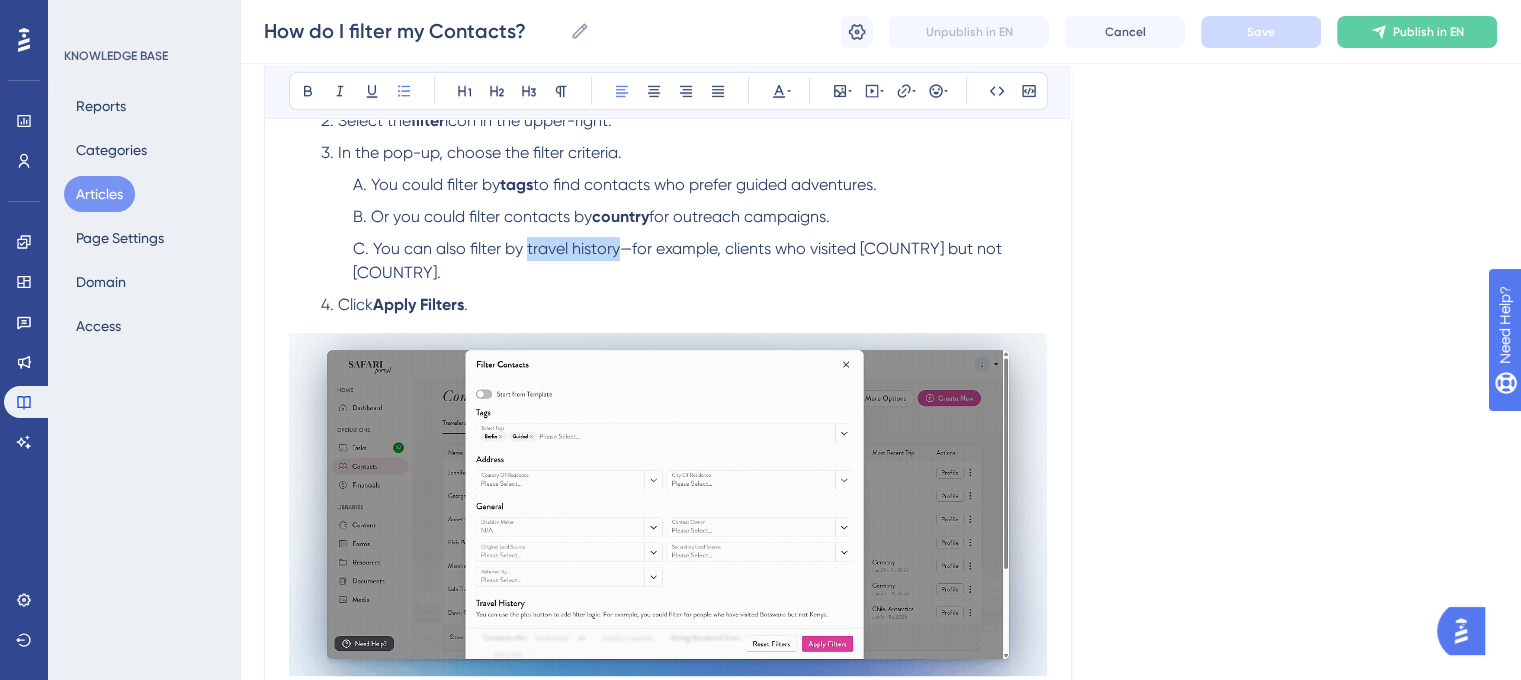 drag, startPoint x: 617, startPoint y: 250, endPoint x: 527, endPoint y: 254, distance: 90.088844 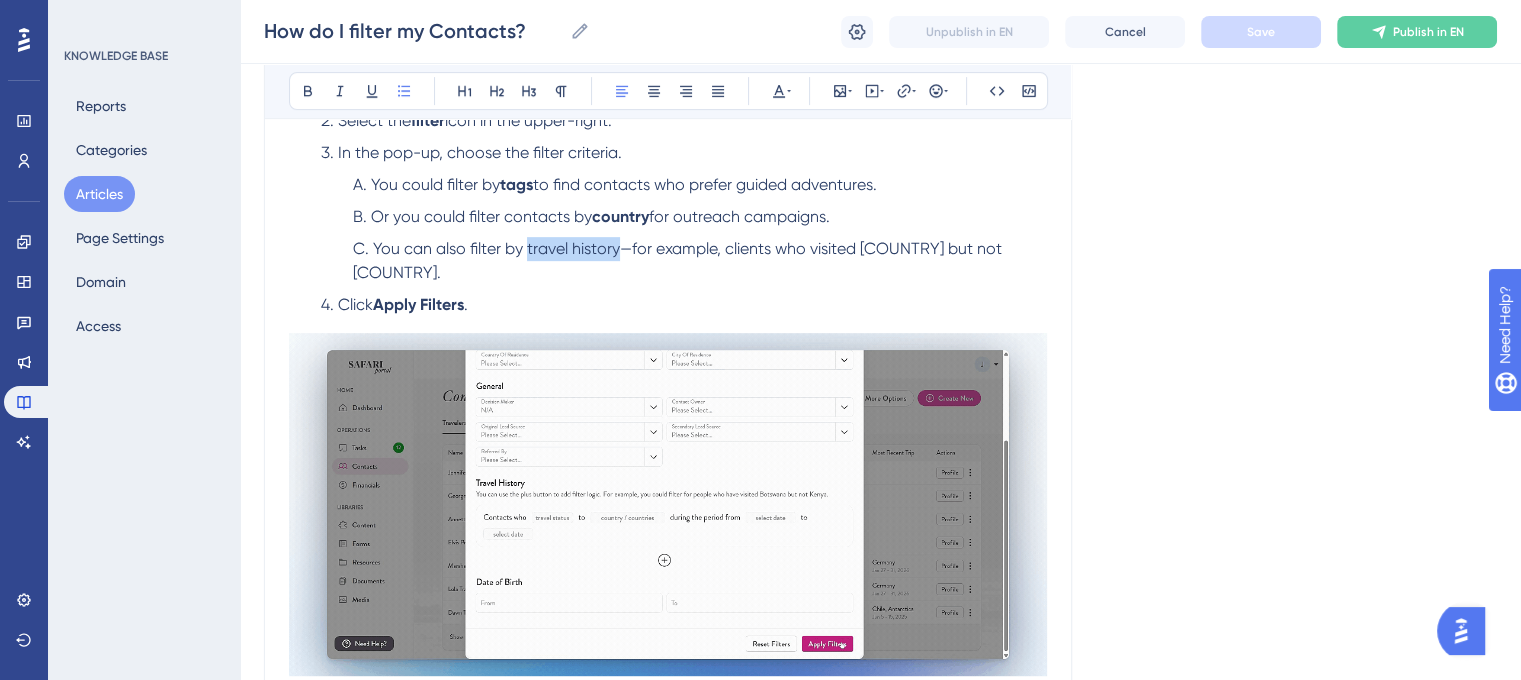 click on "You can also filter by travel history—for example, clients who visited [COUNTRY] but not [COUNTRY]." at bounding box center [679, 260] 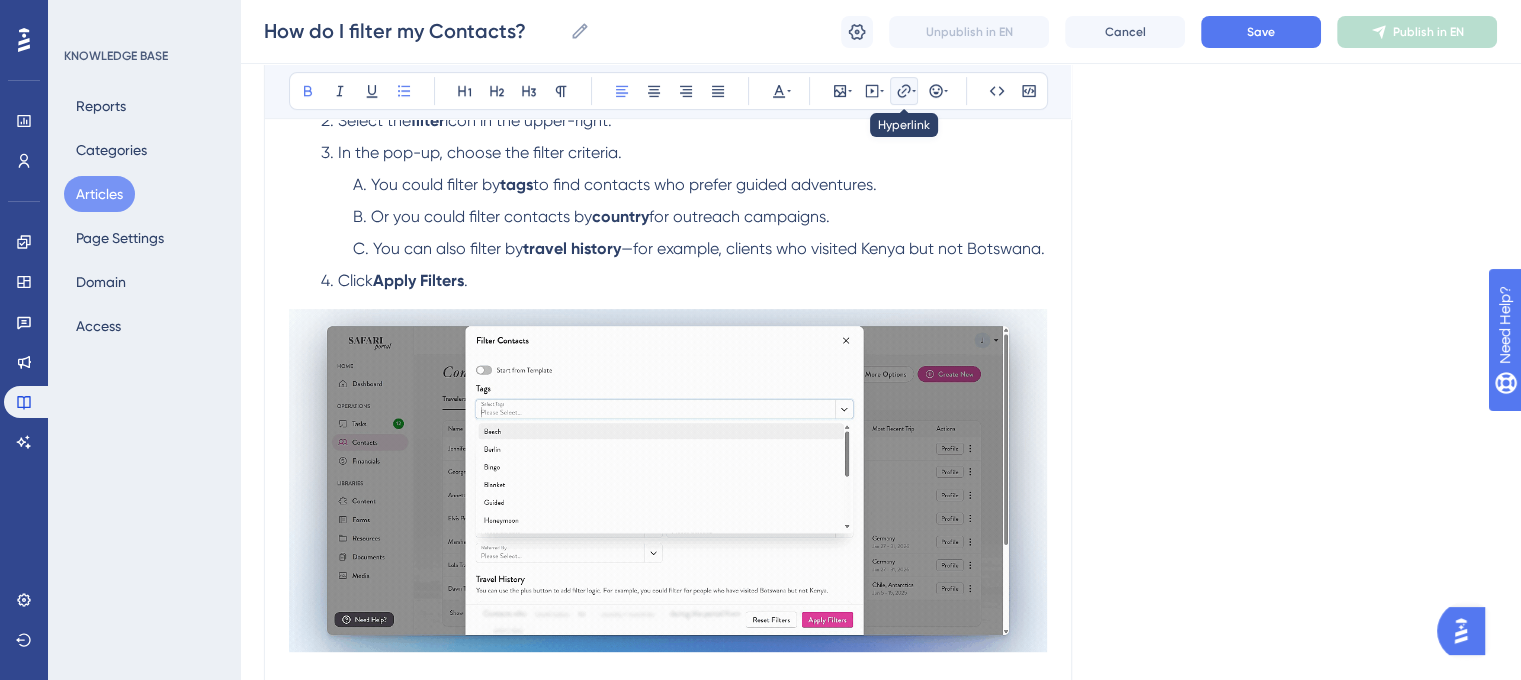 click 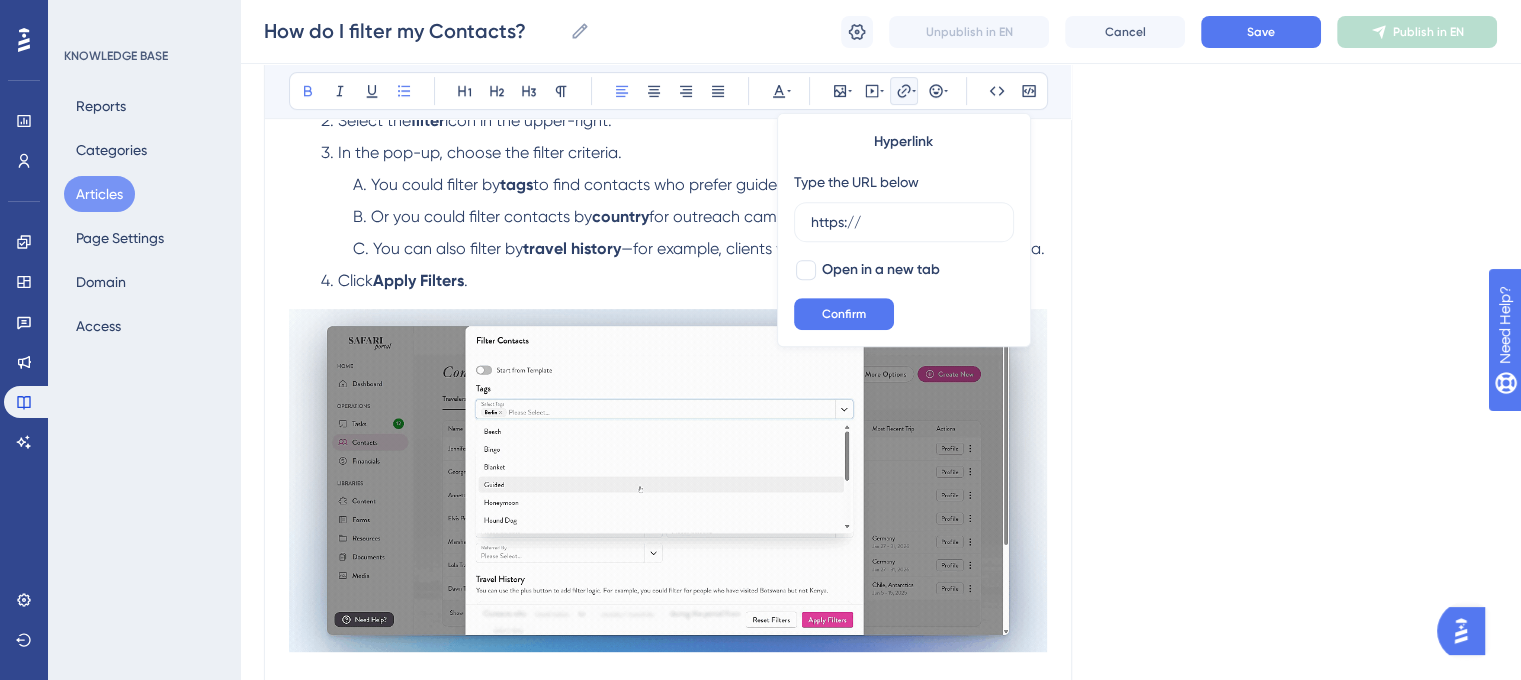 drag, startPoint x: 817, startPoint y: 219, endPoint x: 788, endPoint y: 220, distance: 29.017237 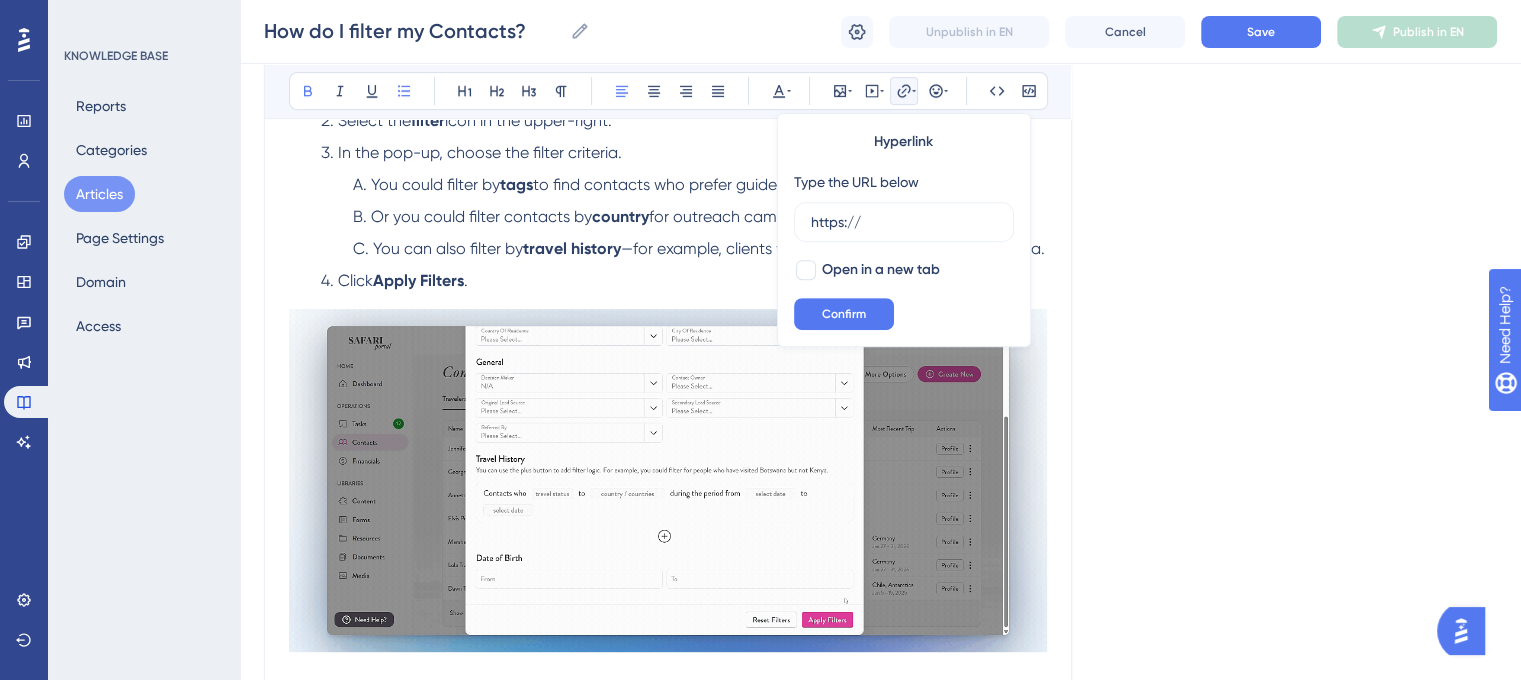 click on "Hyperlink Type the URL below https:// Open in a new tab Confirm" at bounding box center [904, 230] 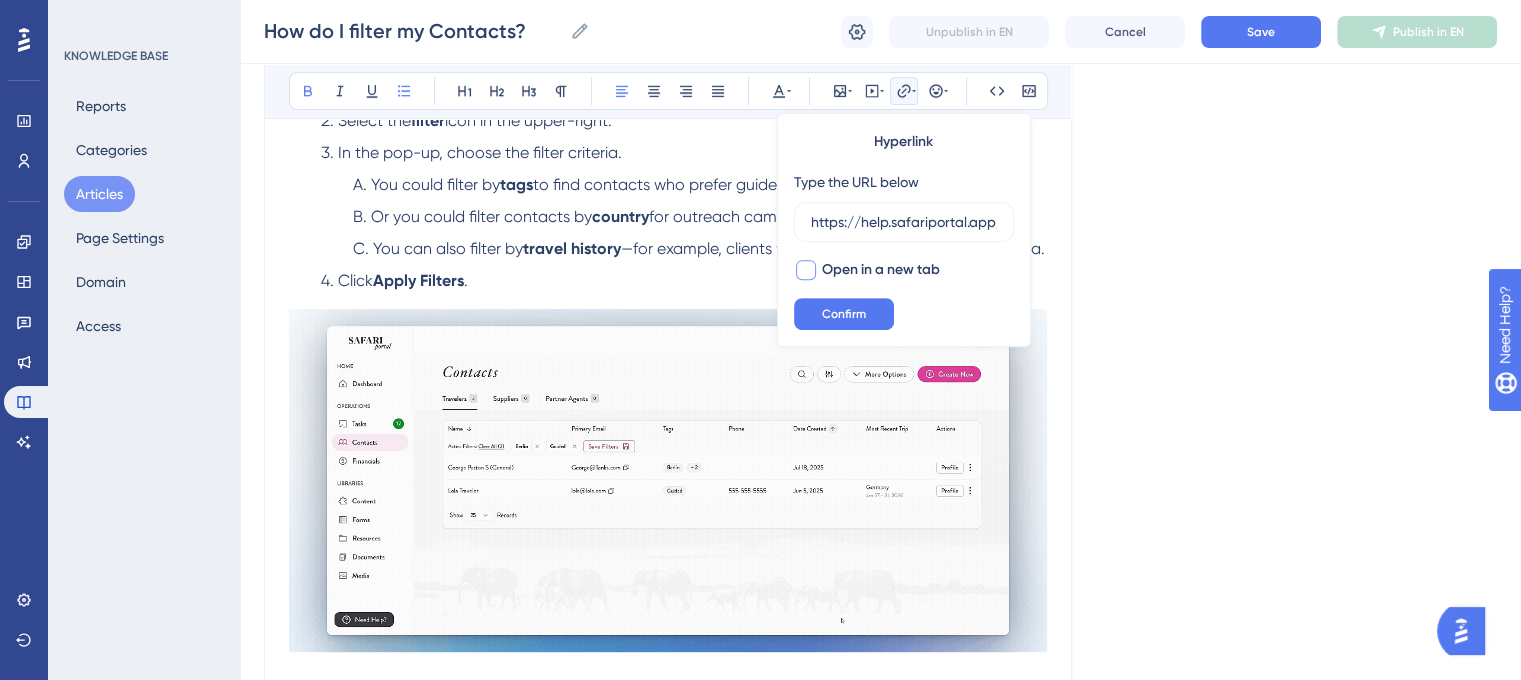 scroll, scrollTop: 0, scrollLeft: 412, axis: horizontal 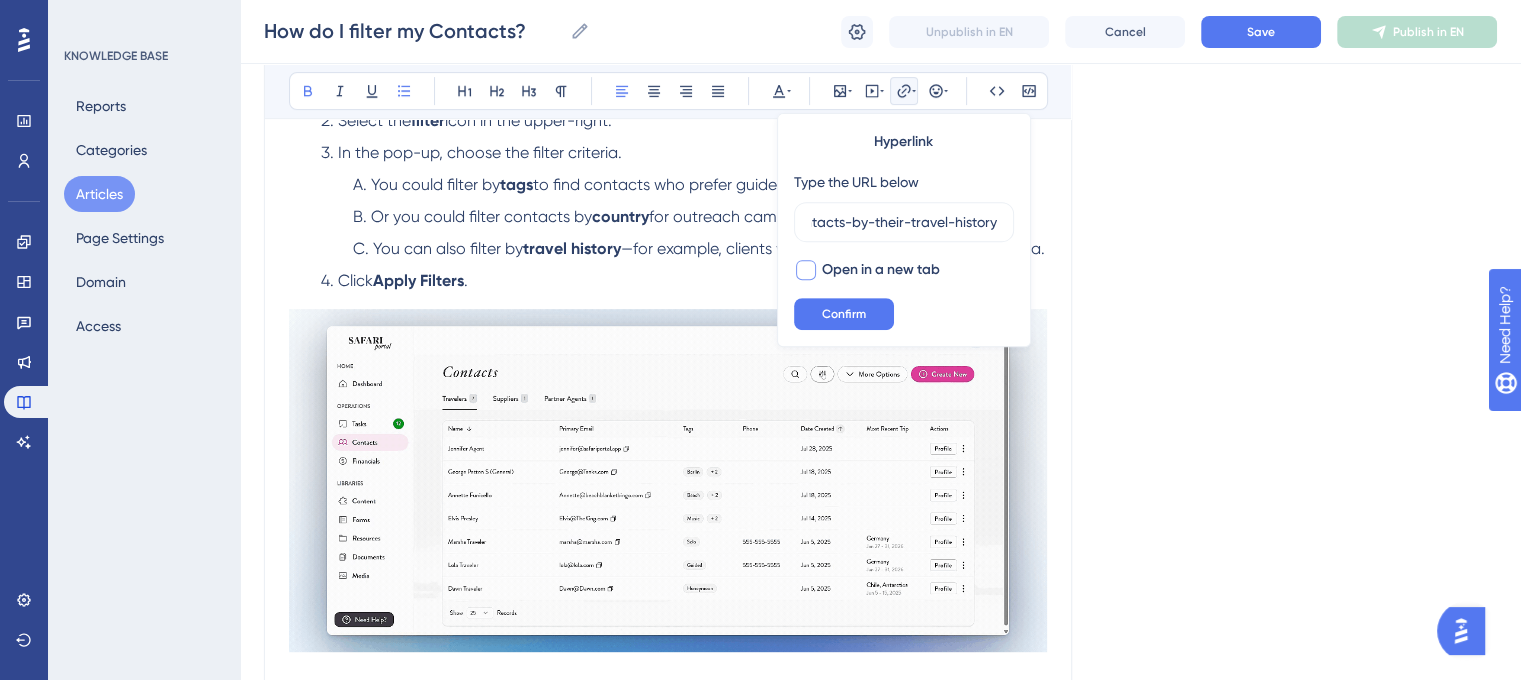 type on "https://help.safariportal.app/en/articles/14288-can-i-filter-contacts-by-their-travel-history" 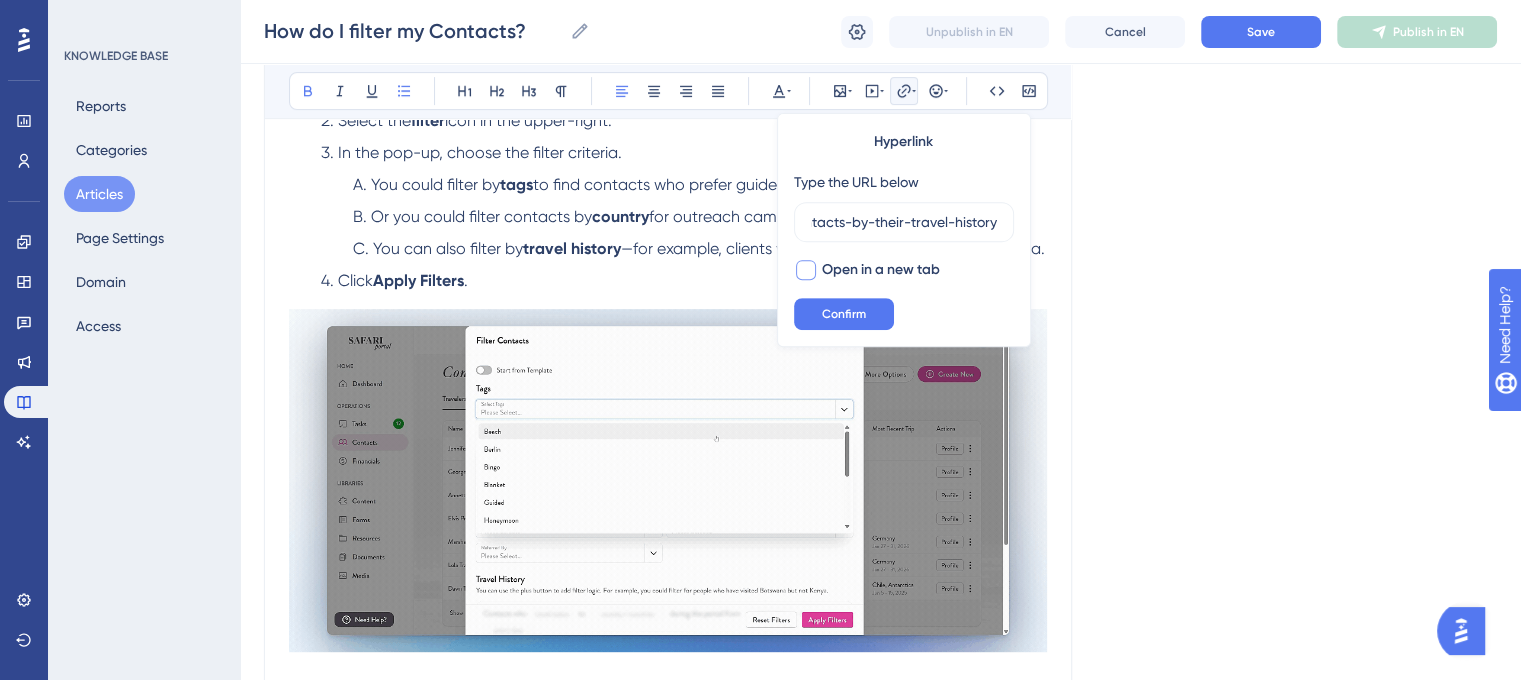 click at bounding box center (806, 270) 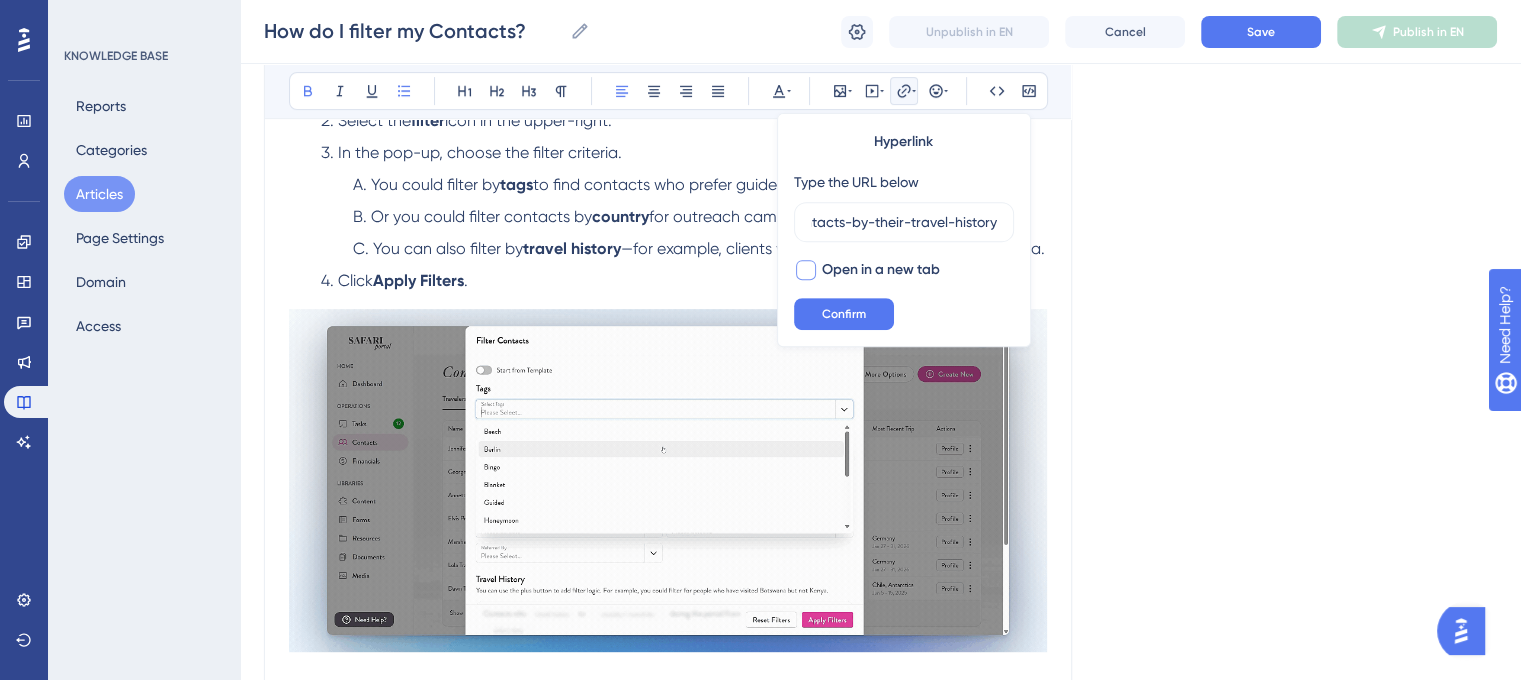 checkbox on "true" 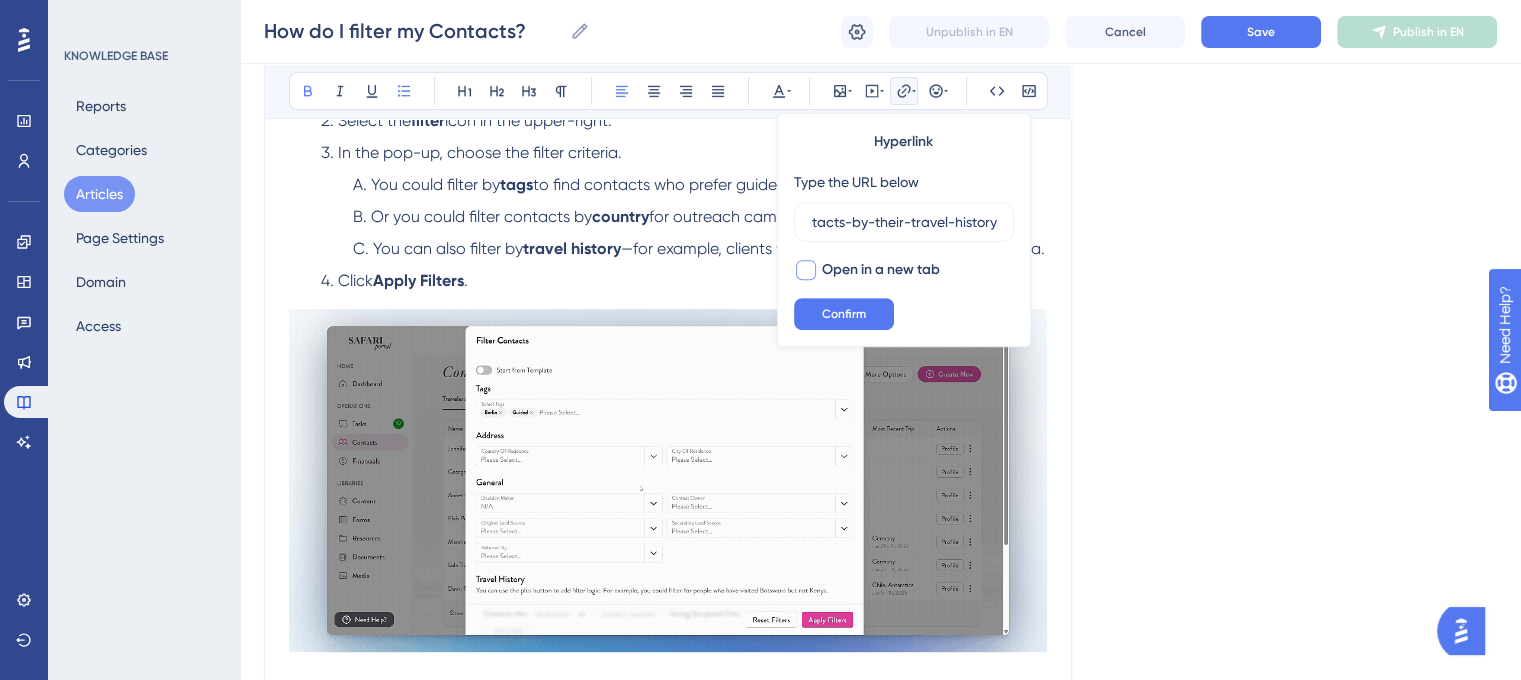 scroll, scrollTop: 0, scrollLeft: 0, axis: both 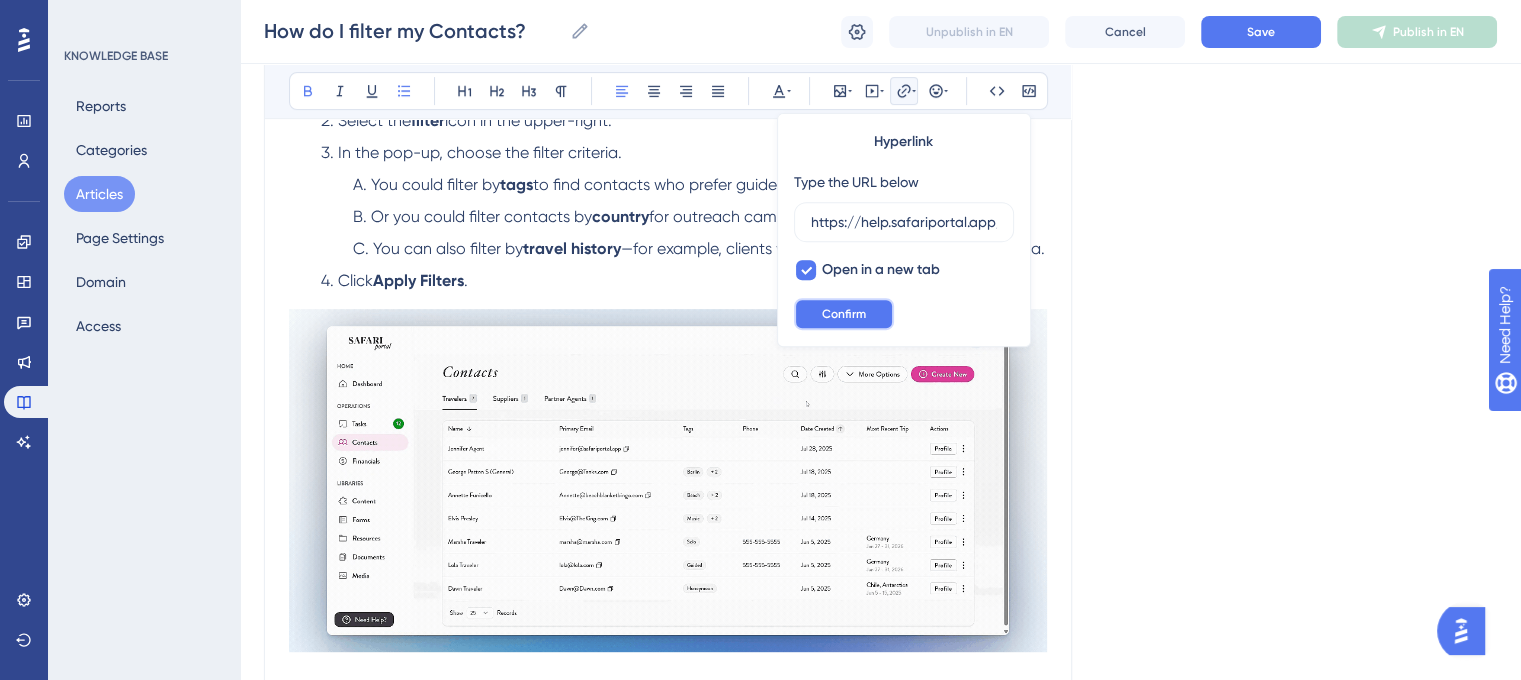 click on "Confirm" at bounding box center (844, 314) 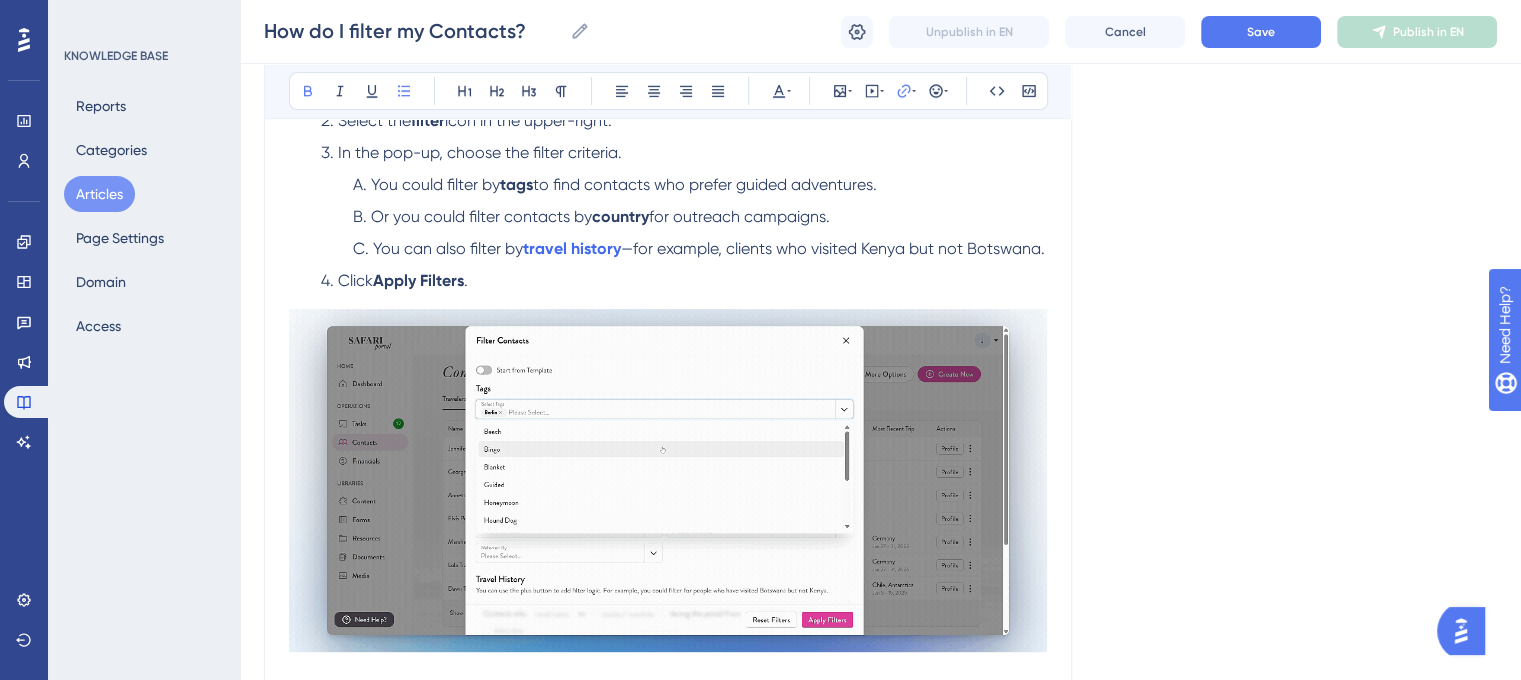 click on "Language English (Default) How do I filter my Contacts? Apply filters to efficiently search, segment, and manage contacts. Bold Italic Underline Bullet Point Heading 1 Heading 2 Heading 3 Normal Align Left Align Center Align Right Align Justify Text Color Insert Image Embed Video Hyperlink Emojis Code Code Block Use filters to  segment  and  manage  your contacts—ideal for organizing lists for outreach, marketing, or targeted communication. You can  filter contacts  by: Tags Address Decision Maker Contact Owner Original Lead Source Secondary Lead Source Referred By Travel History Date of Birth Step-By-Step Instructions Navigate to the  Contacts  module. Select the  filter  icon in the upper-right.  In the pop-up, choose the filter criteria. You could filter by  tags  to find contacts who prefer guided adventures. Or you could filter contacts by  country  for outreach campaigns. You can also filter by  travel history —for example, clients who visited Kenya but not Botswana. Click  Apply Filters .  name. ." at bounding box center [880, 718] 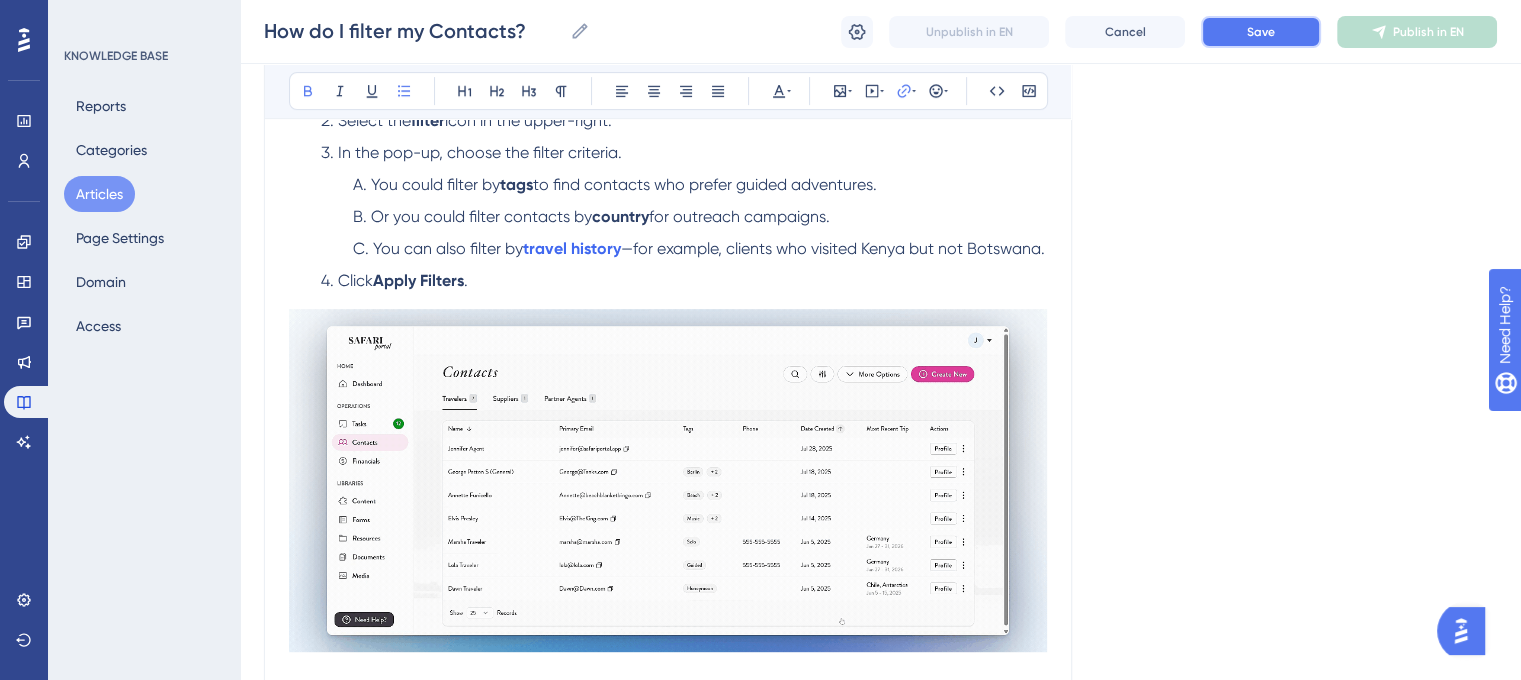 click on "Save" at bounding box center [1261, 32] 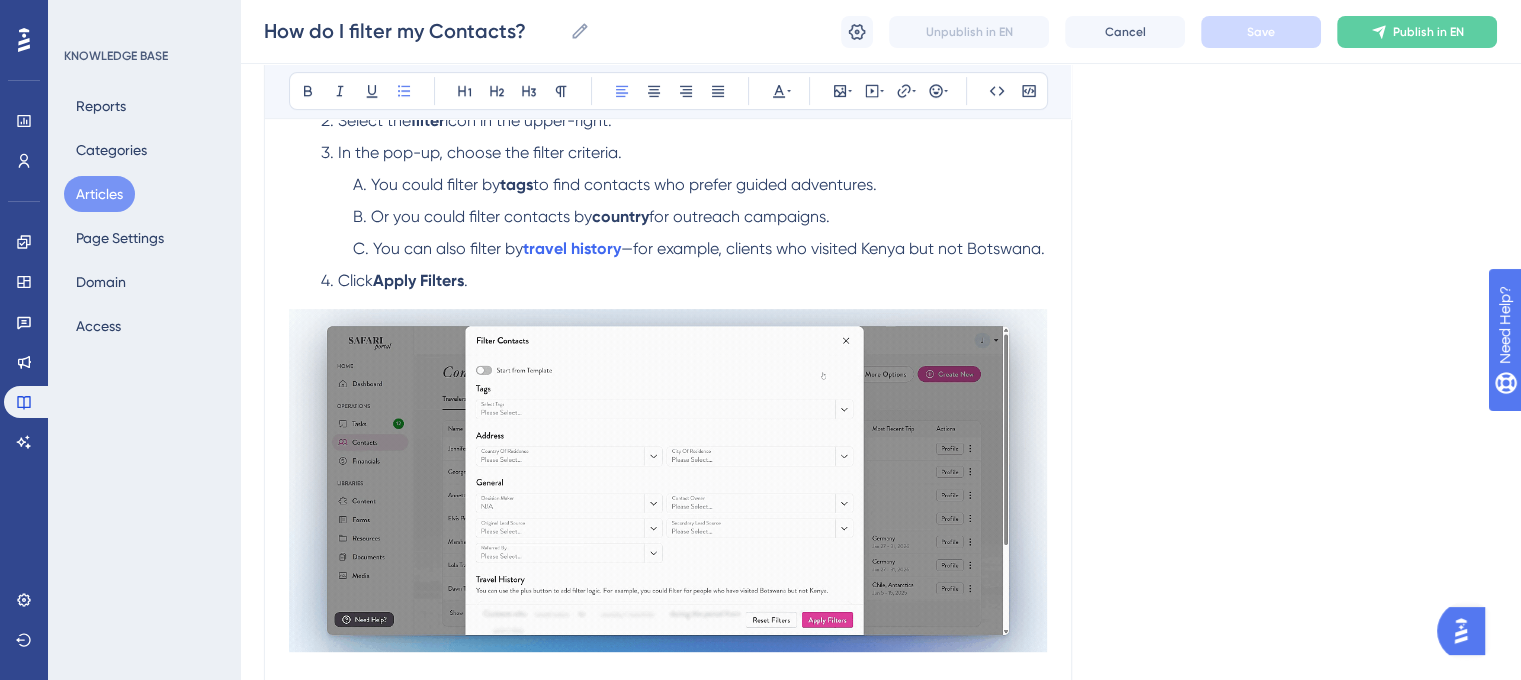 click on "—for example, clients who visited Kenya but not Botswana." at bounding box center (833, 248) 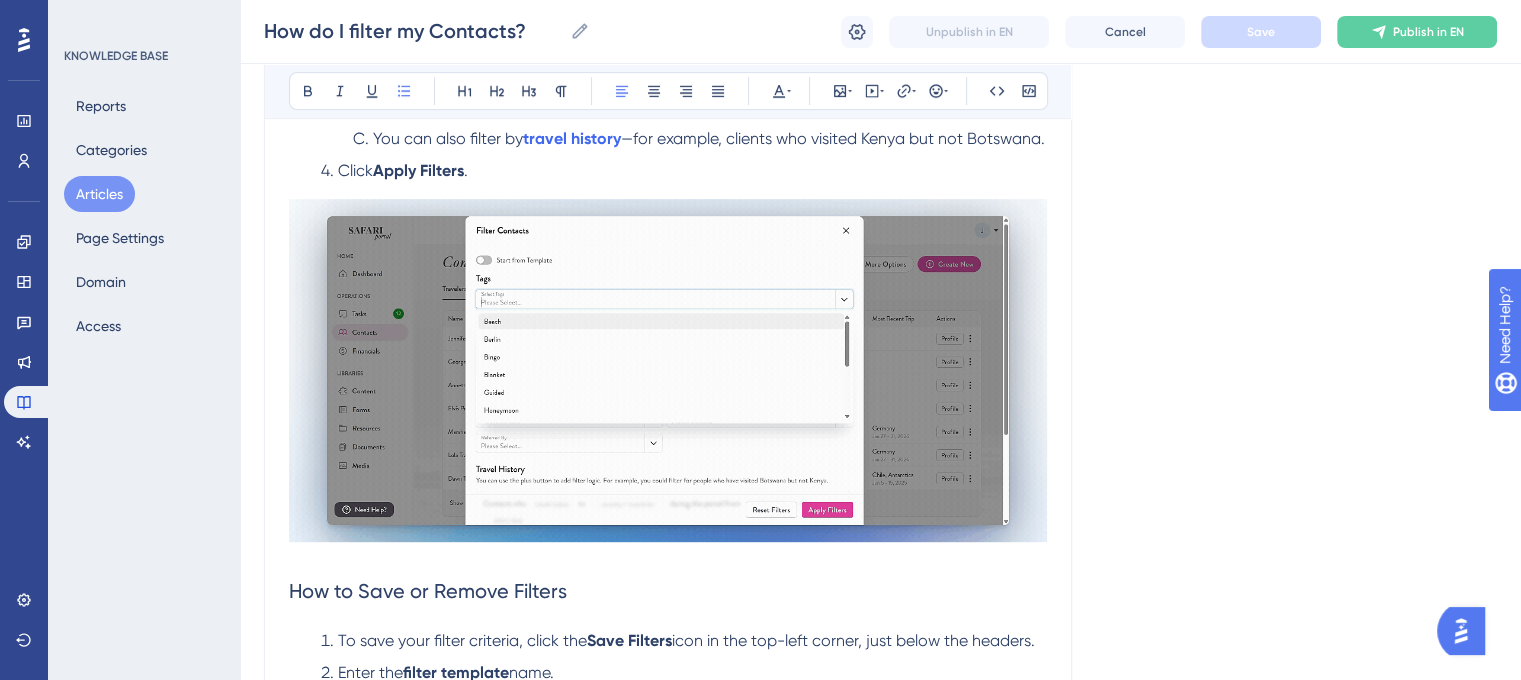 scroll, scrollTop: 900, scrollLeft: 0, axis: vertical 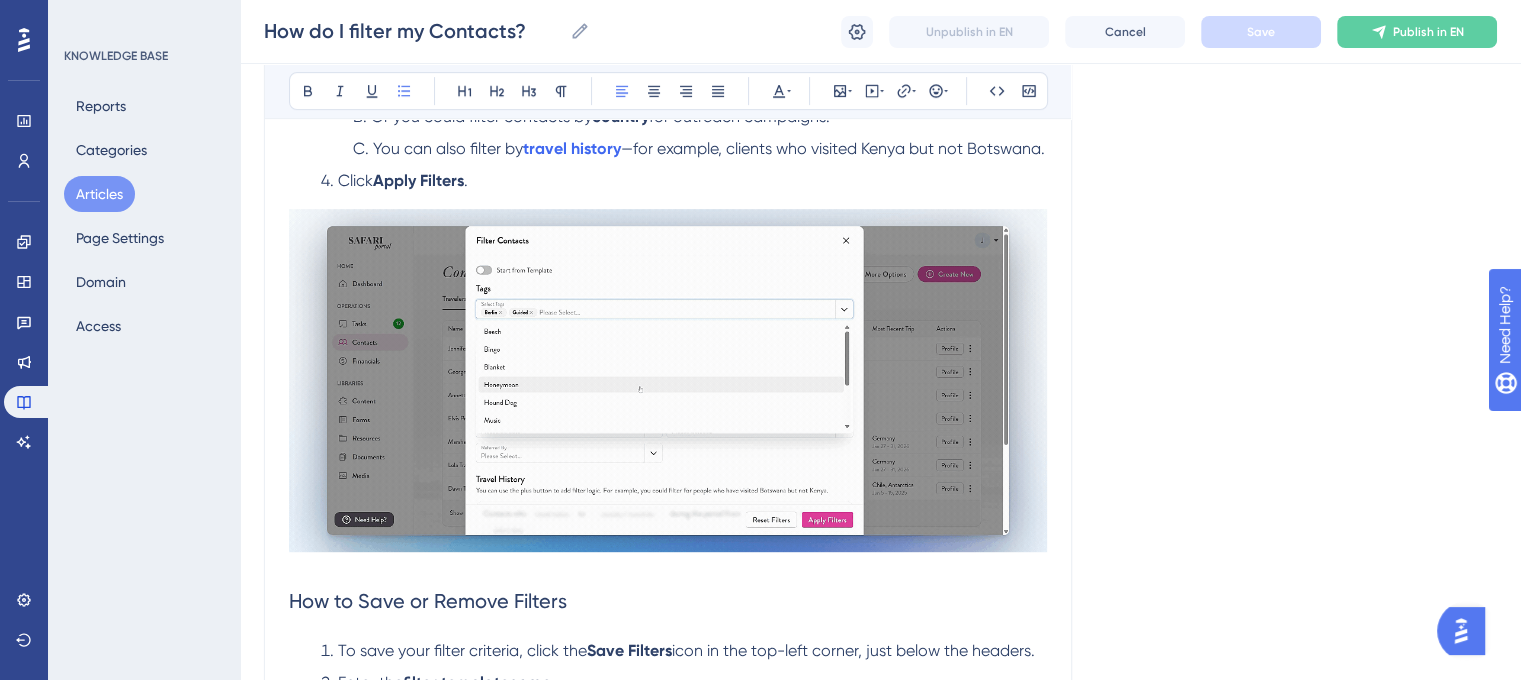 click at bounding box center (668, 380) 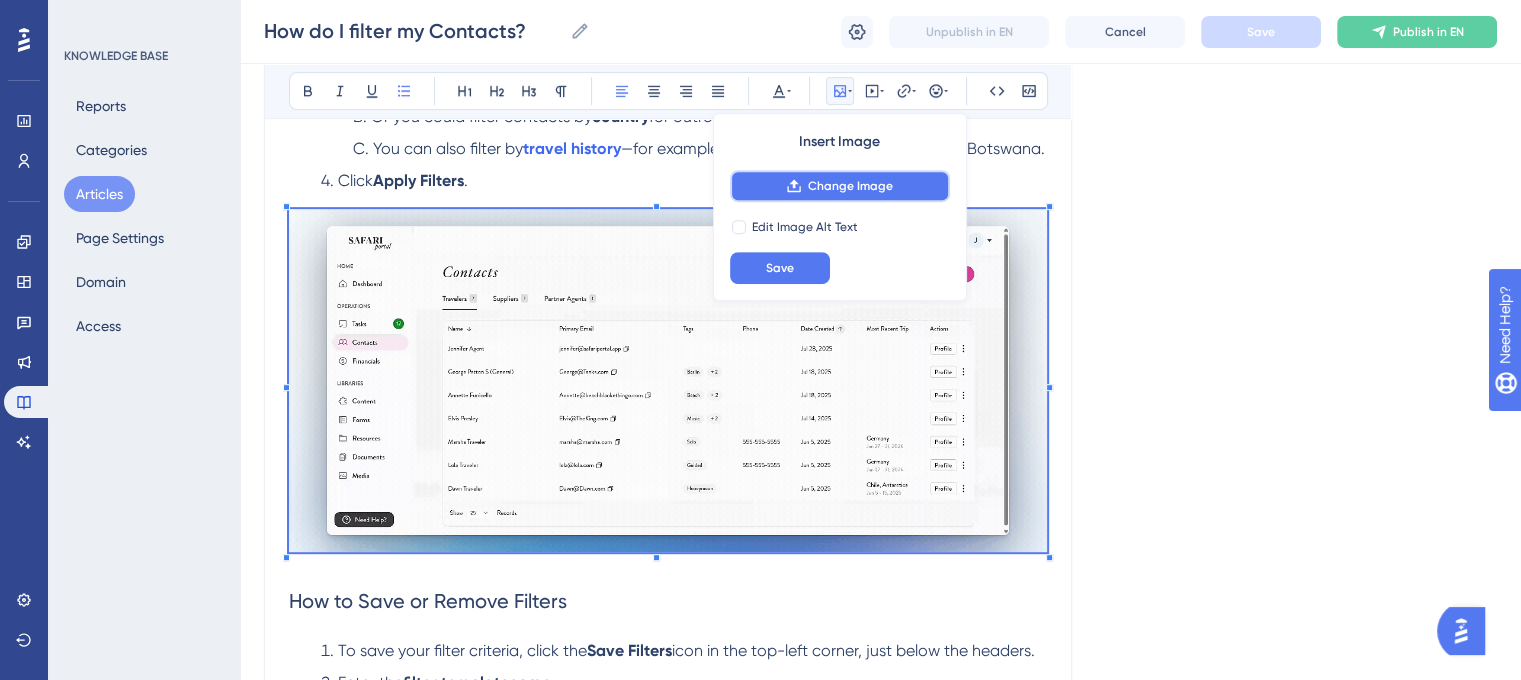 click on "Change Image" at bounding box center [840, 186] 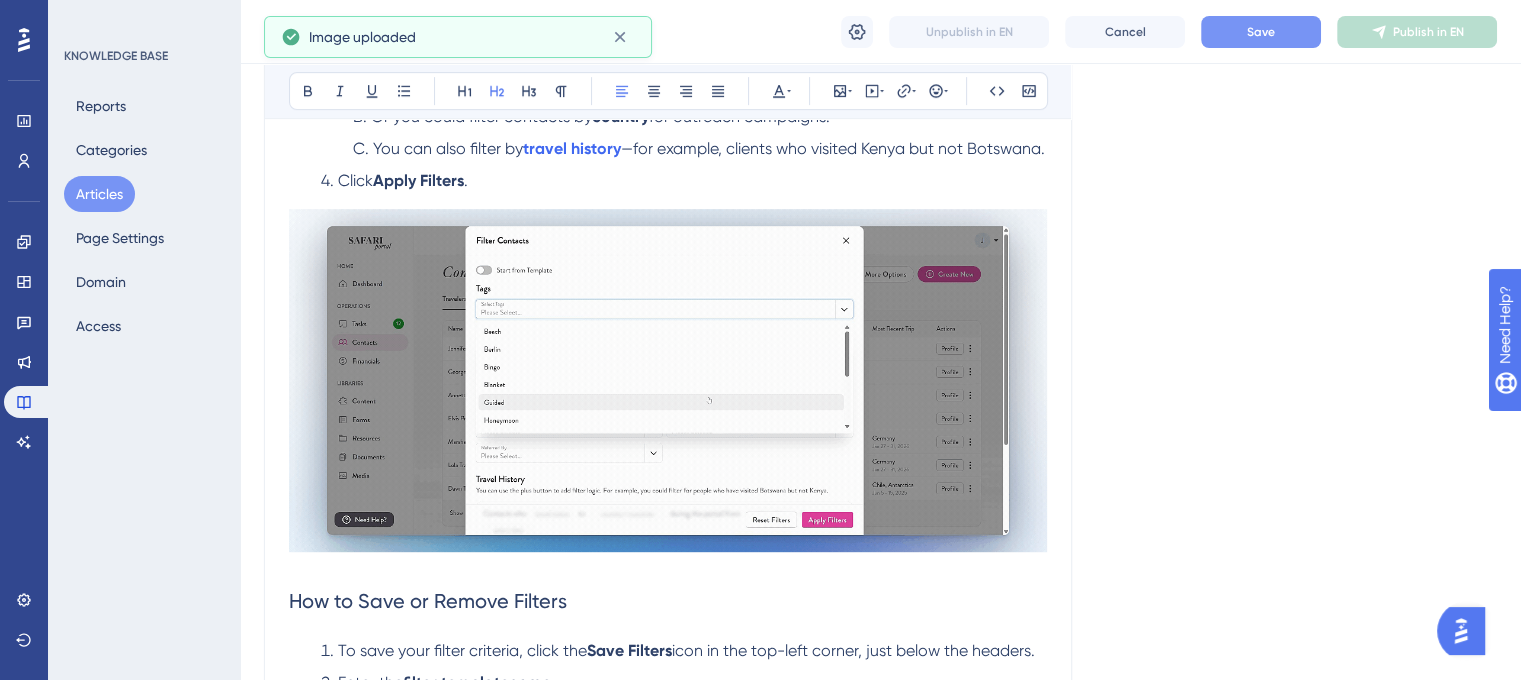 click on "Save" at bounding box center [1261, 32] 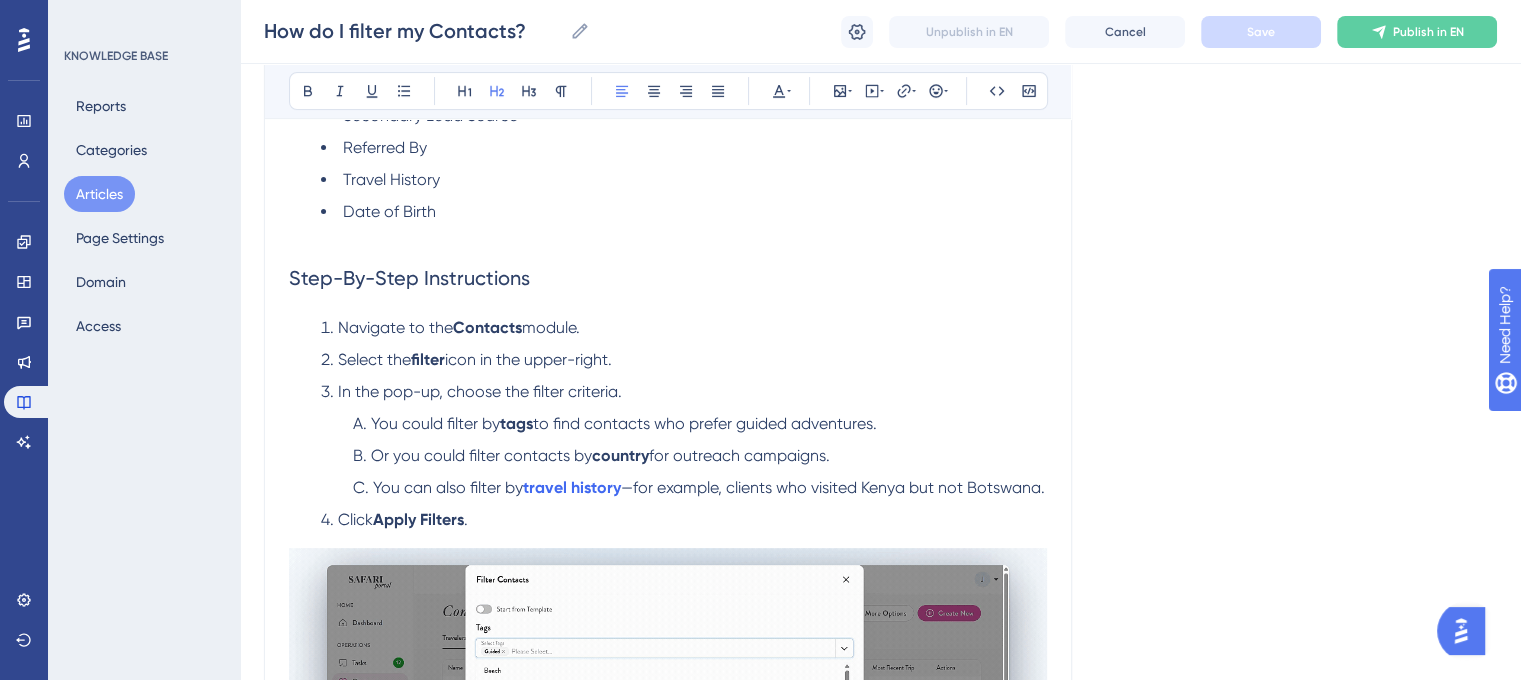 scroll, scrollTop: 600, scrollLeft: 0, axis: vertical 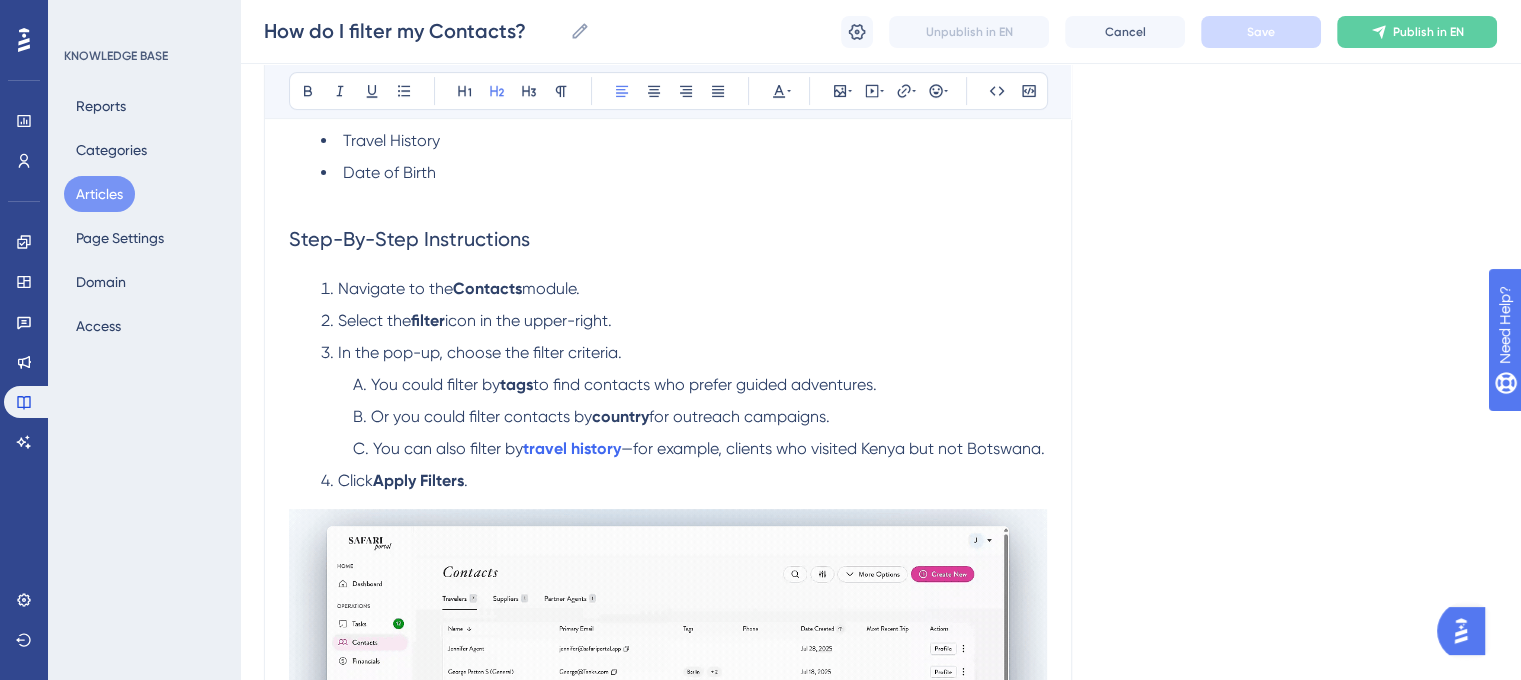 click on "tags" at bounding box center (516, 384) 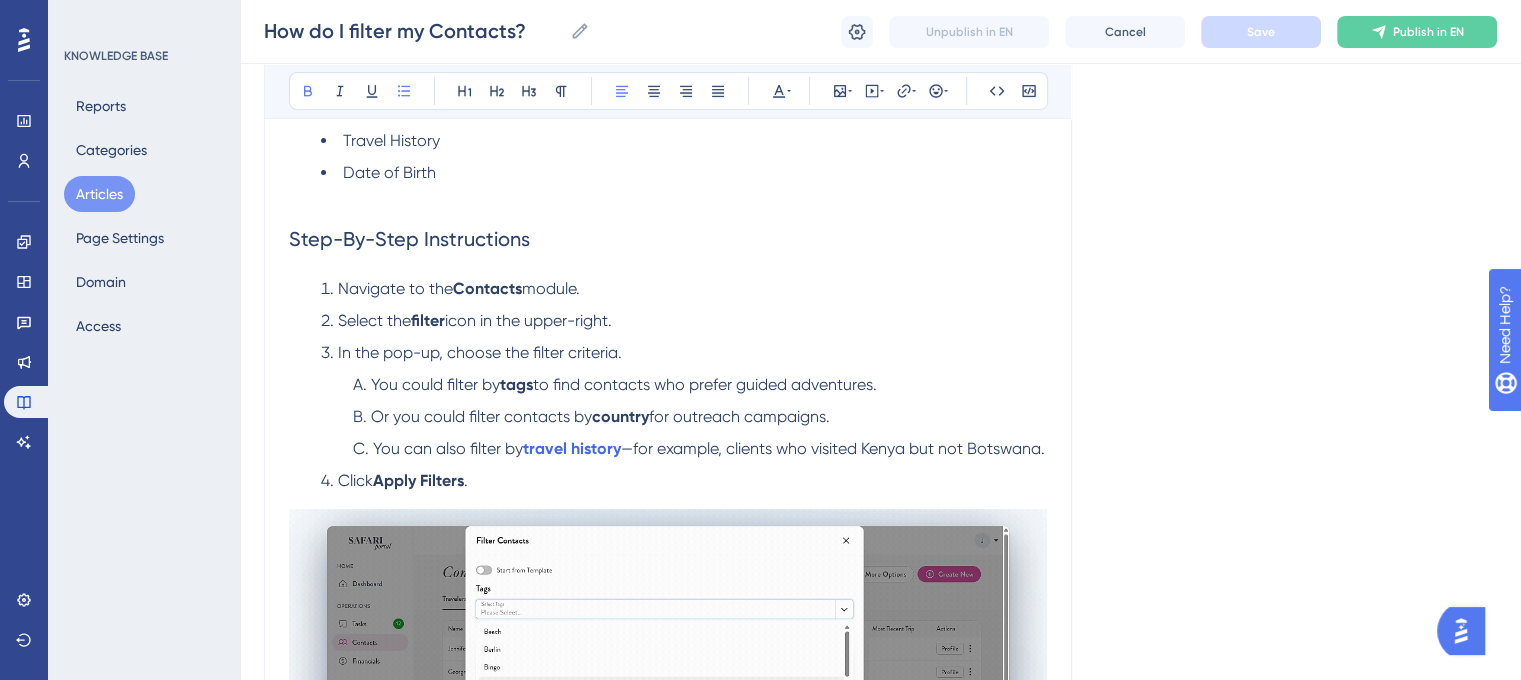 click on "tags" at bounding box center [516, 384] 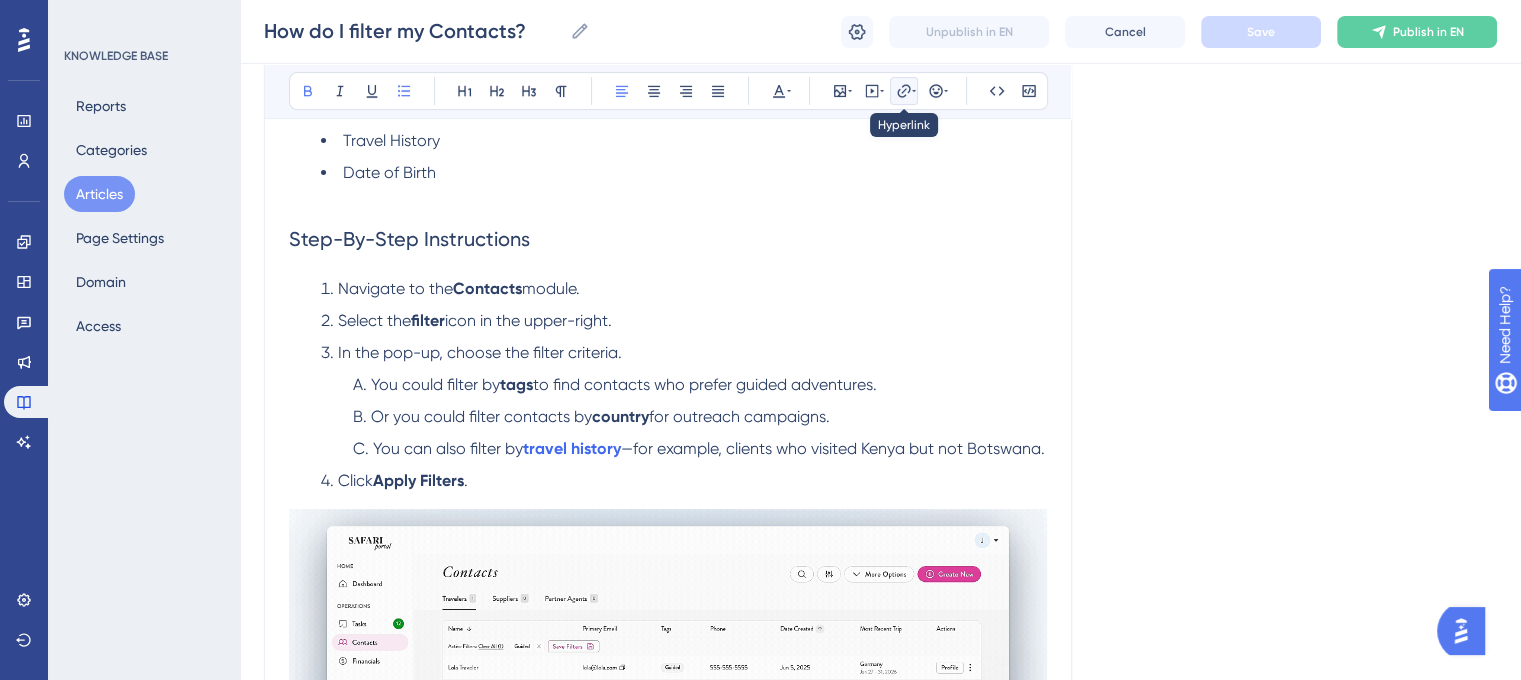 click 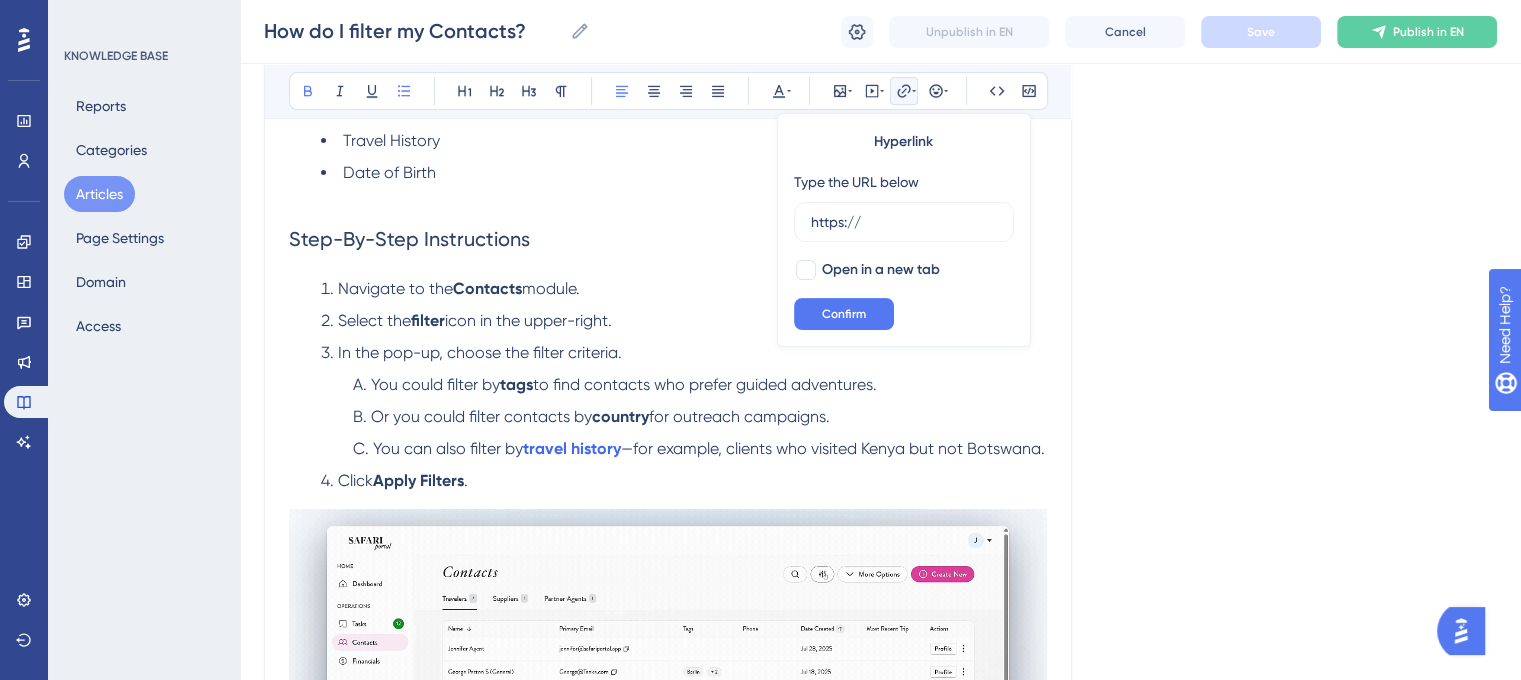 drag, startPoint x: 876, startPoint y: 227, endPoint x: 786, endPoint y: 224, distance: 90.04999 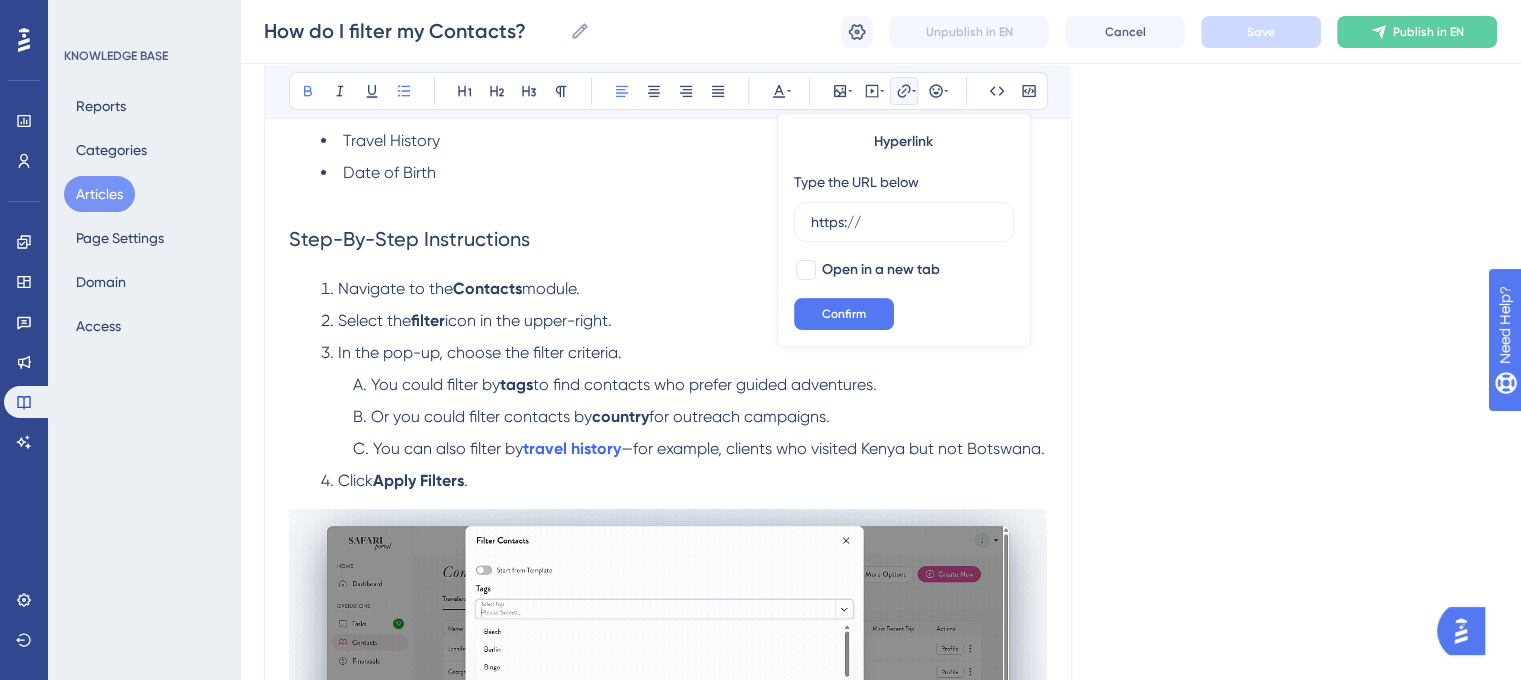 click on "Hyperlink Type the URL below https:// Open in a new tab Confirm" at bounding box center (904, 230) 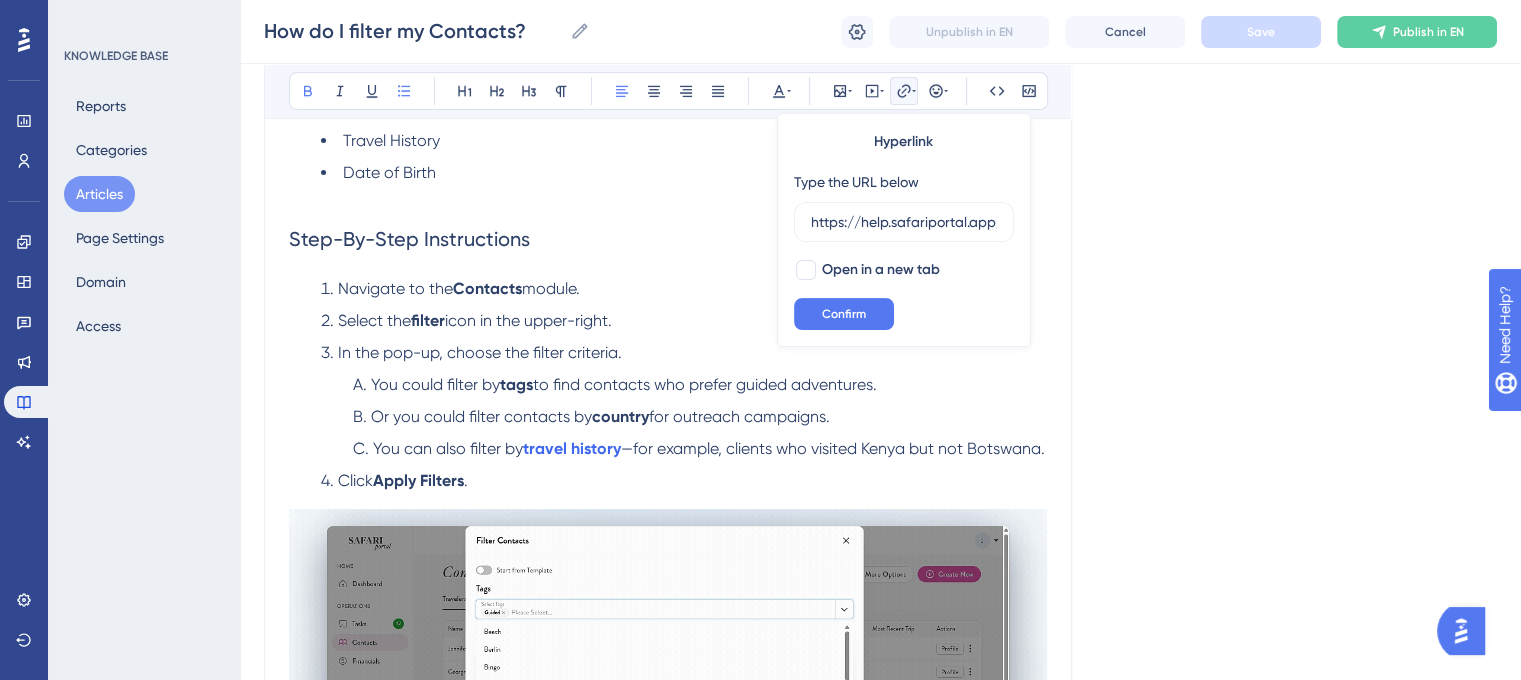 scroll, scrollTop: 0, scrollLeft: 476, axis: horizontal 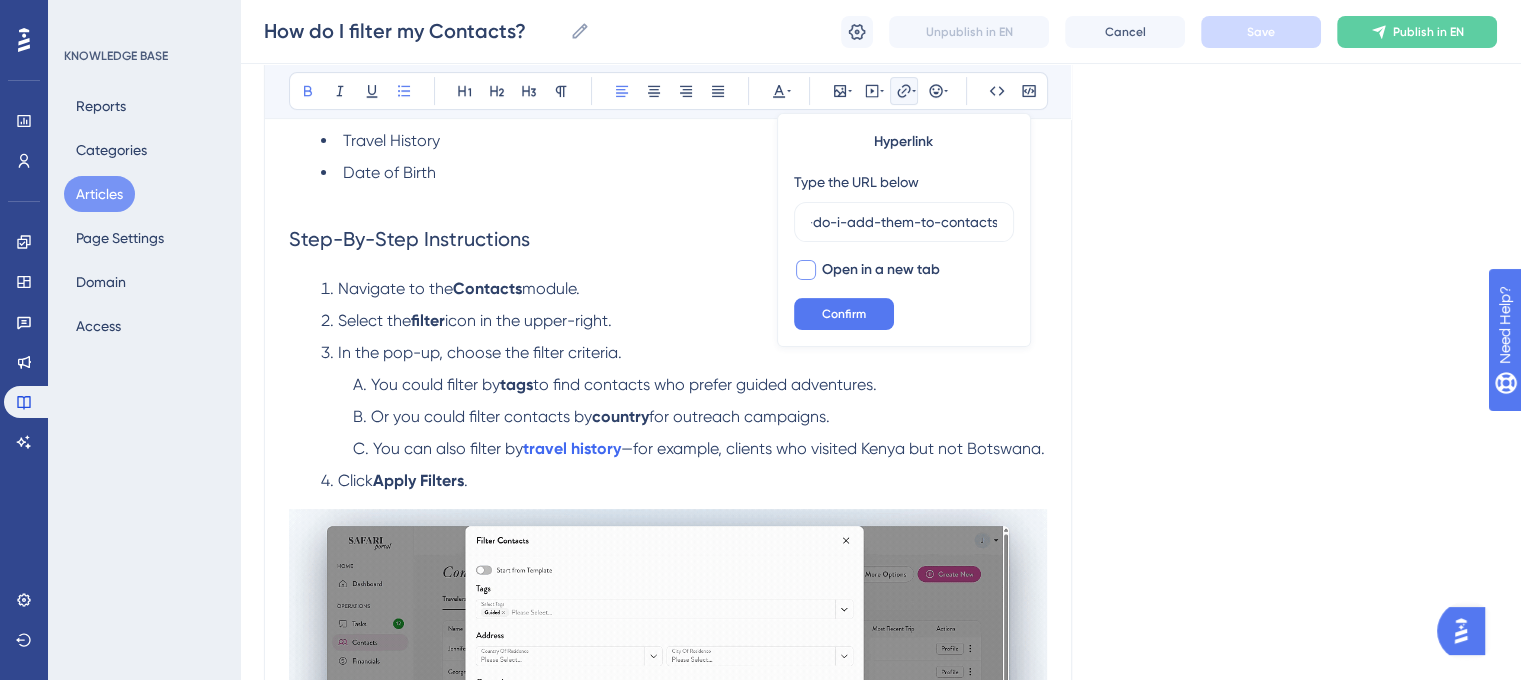 type on "https://help.safariportal.app/en/articles/5572-what-are-tags-and-how-do-i-add-them-to-contacts" 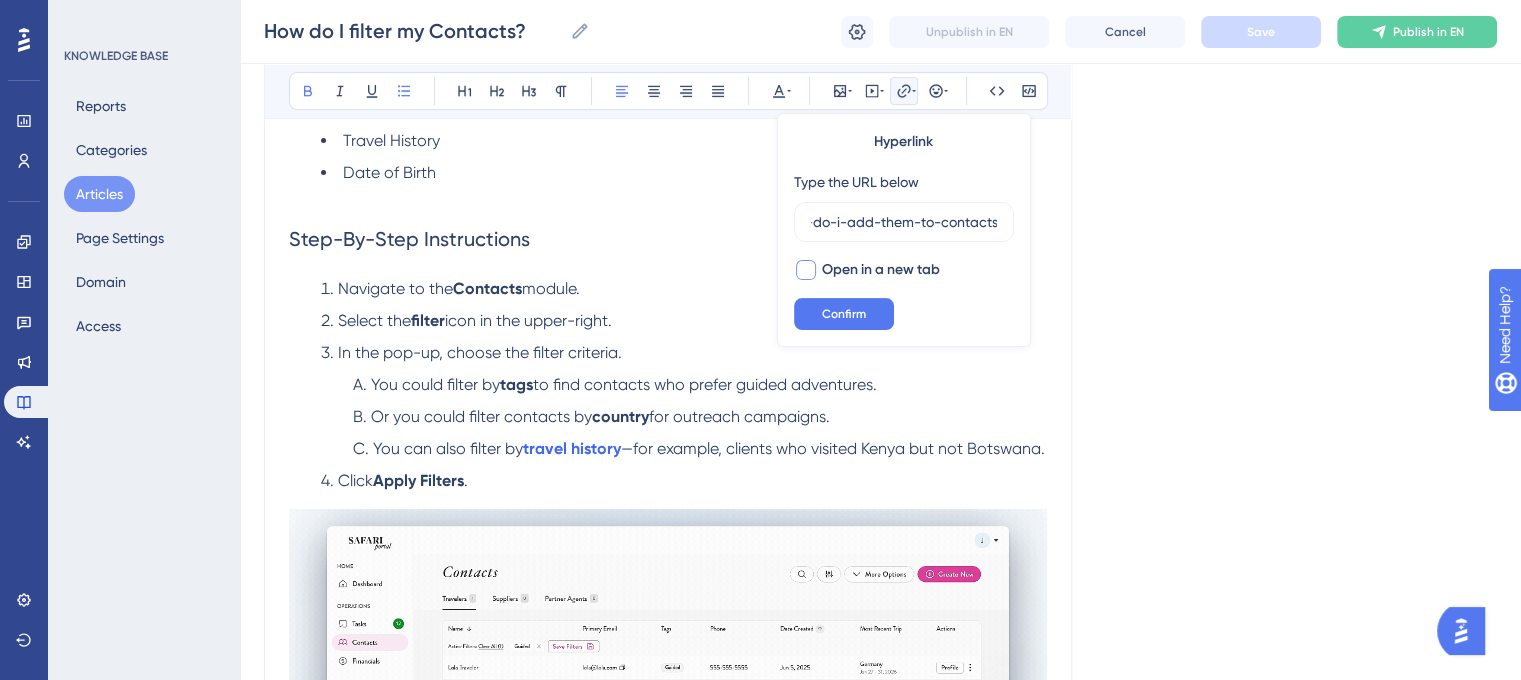 click at bounding box center (806, 270) 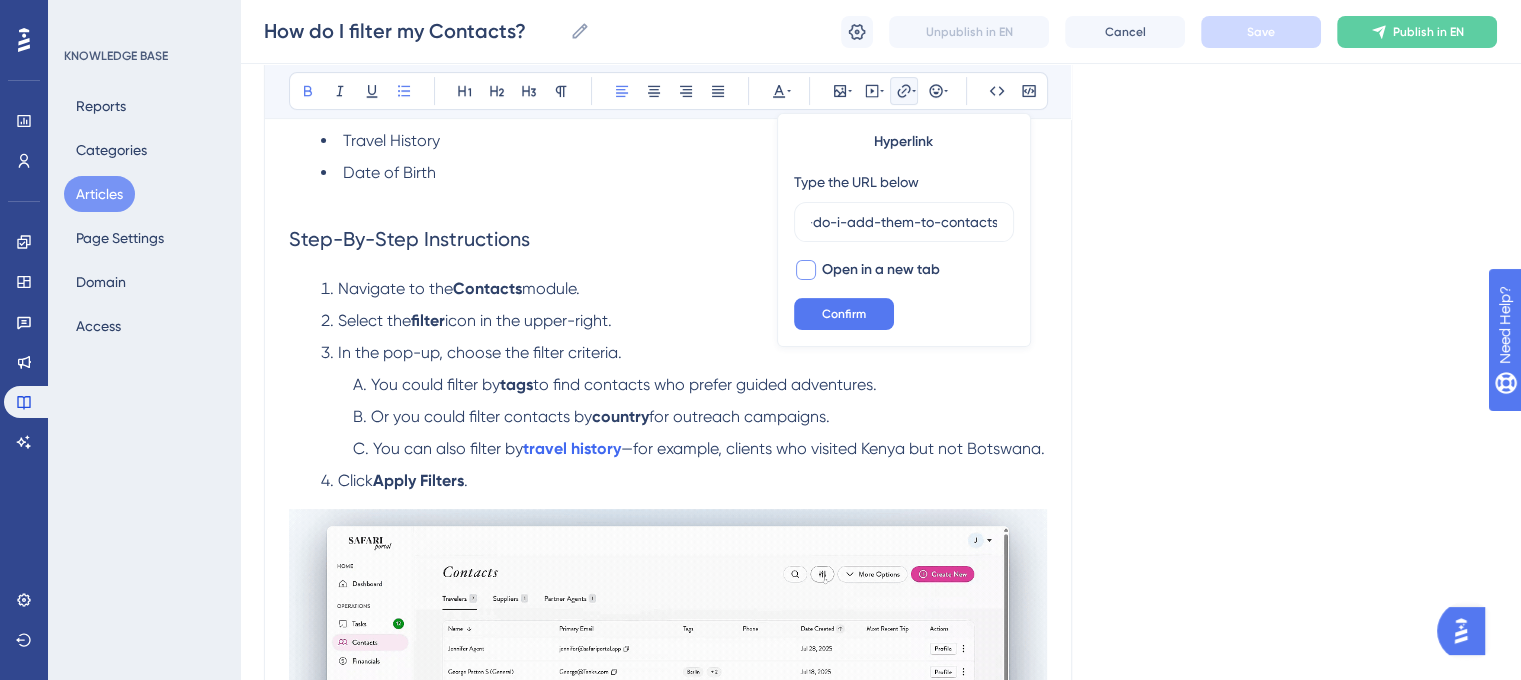 scroll, scrollTop: 0, scrollLeft: 0, axis: both 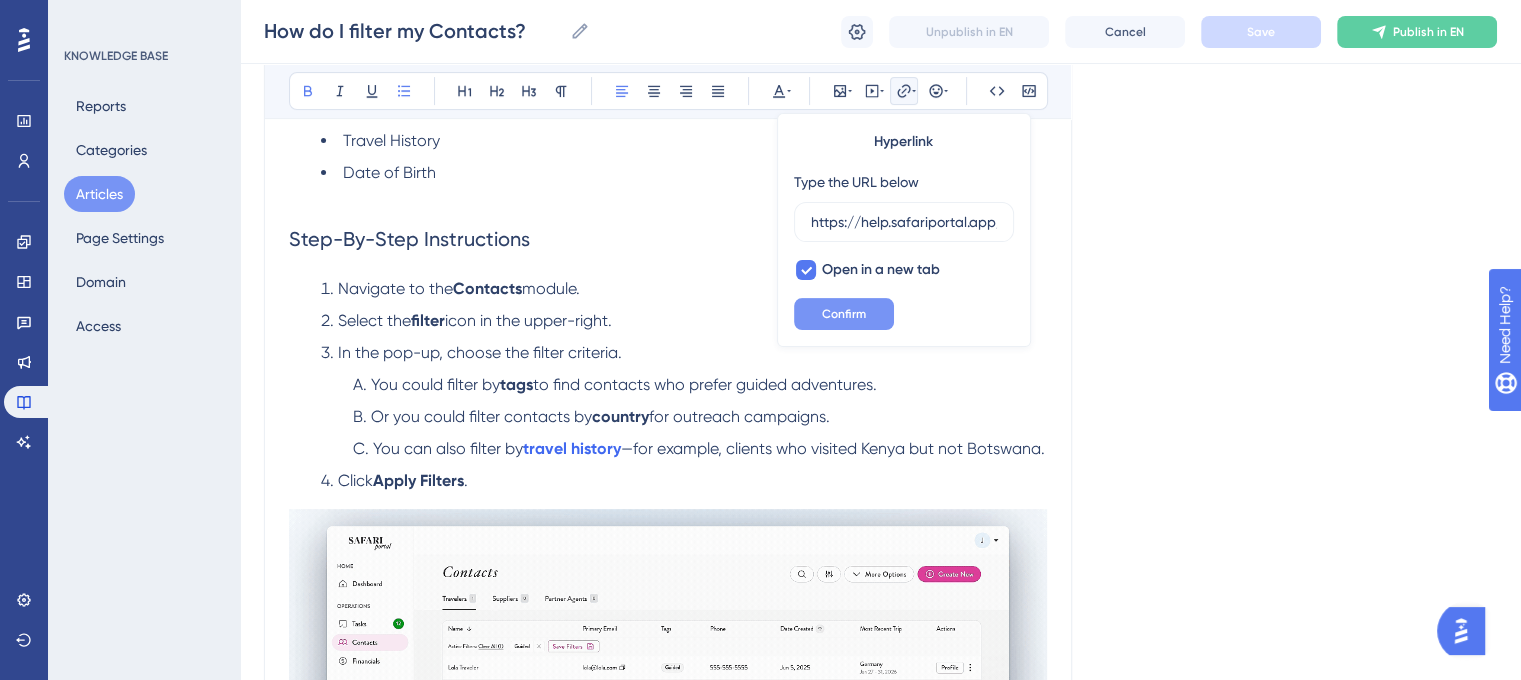 click on "Confirm" at bounding box center [844, 314] 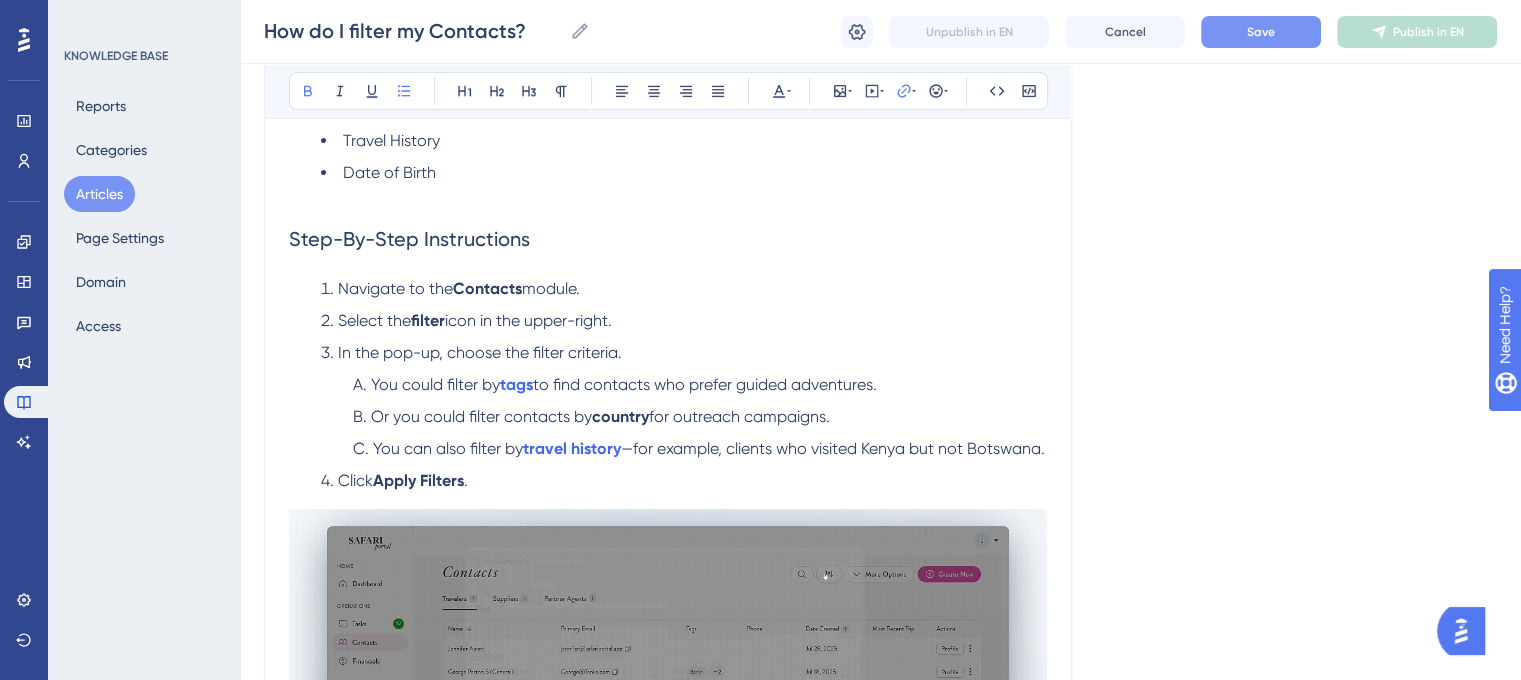 click on "Language English (Default) How do I filter my Contacts? Apply filters to efficiently search, segment, and manage contacts. Bold Italic Underline Bullet Point Heading 1 Heading 2 Heading 3 Normal Align Left Align Center Align Right Align Justify Text Color Insert Image Embed Video Hyperlink Emojis Code Code Block Use filters to  segment  and  manage  your contacts—ideal for organizing lists for outreach, marketing, or targeted communication. You can  filter contacts  by: Tags Address Decision Maker Contact Owner Original Lead Source Secondary Lead Source Referred By Travel History Date of Birth Step-By-Step Instructions Navigate to the  Contacts  module. Select the  filter  icon in the upper-right.  In the pop-up, choose the filter criteria. You could filter by  tags  to find contacts who prefer guided adventures. Or you could filter contacts by  country  for outreach campaigns. You can also filter by  travel history —for example, clients who visited Kenya but not Botswana. Click  Apply Filters .  name. ." at bounding box center [880, 918] 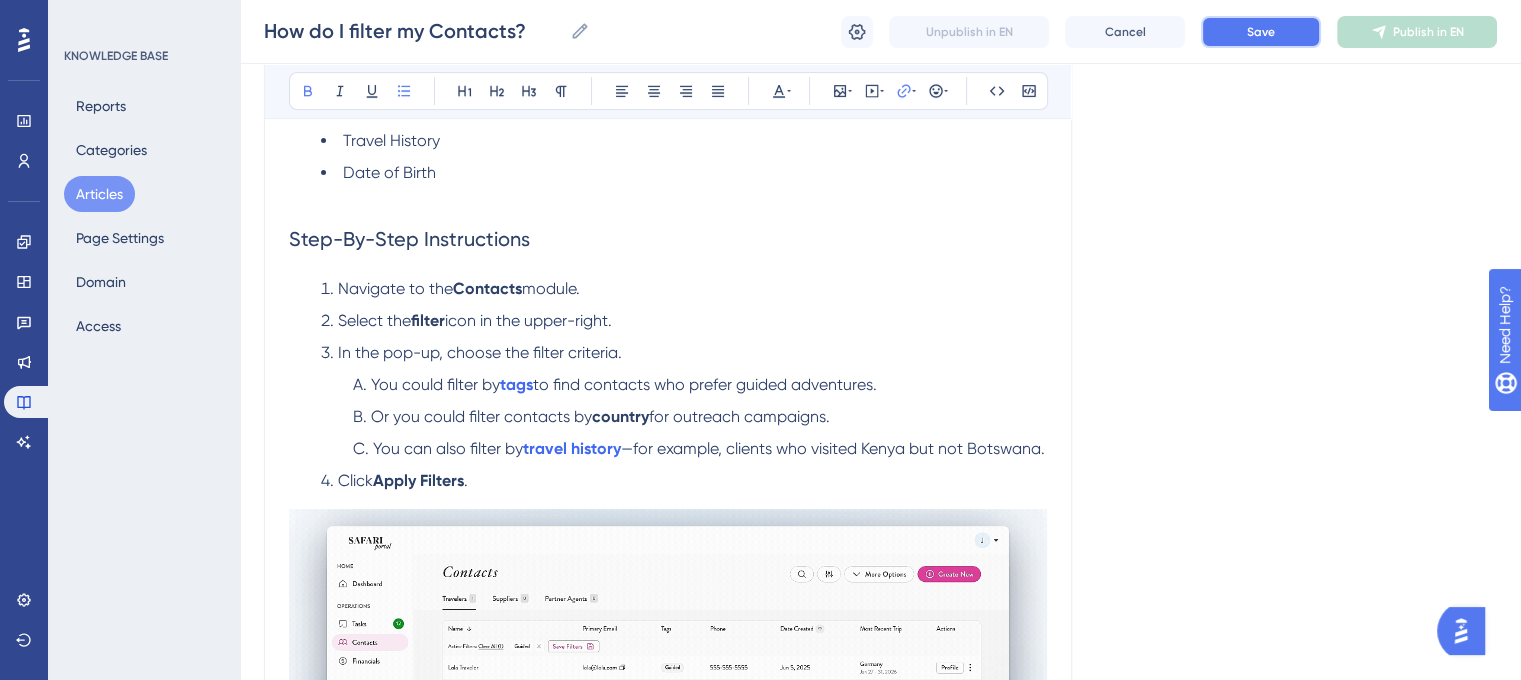 click on "Save" at bounding box center (1261, 32) 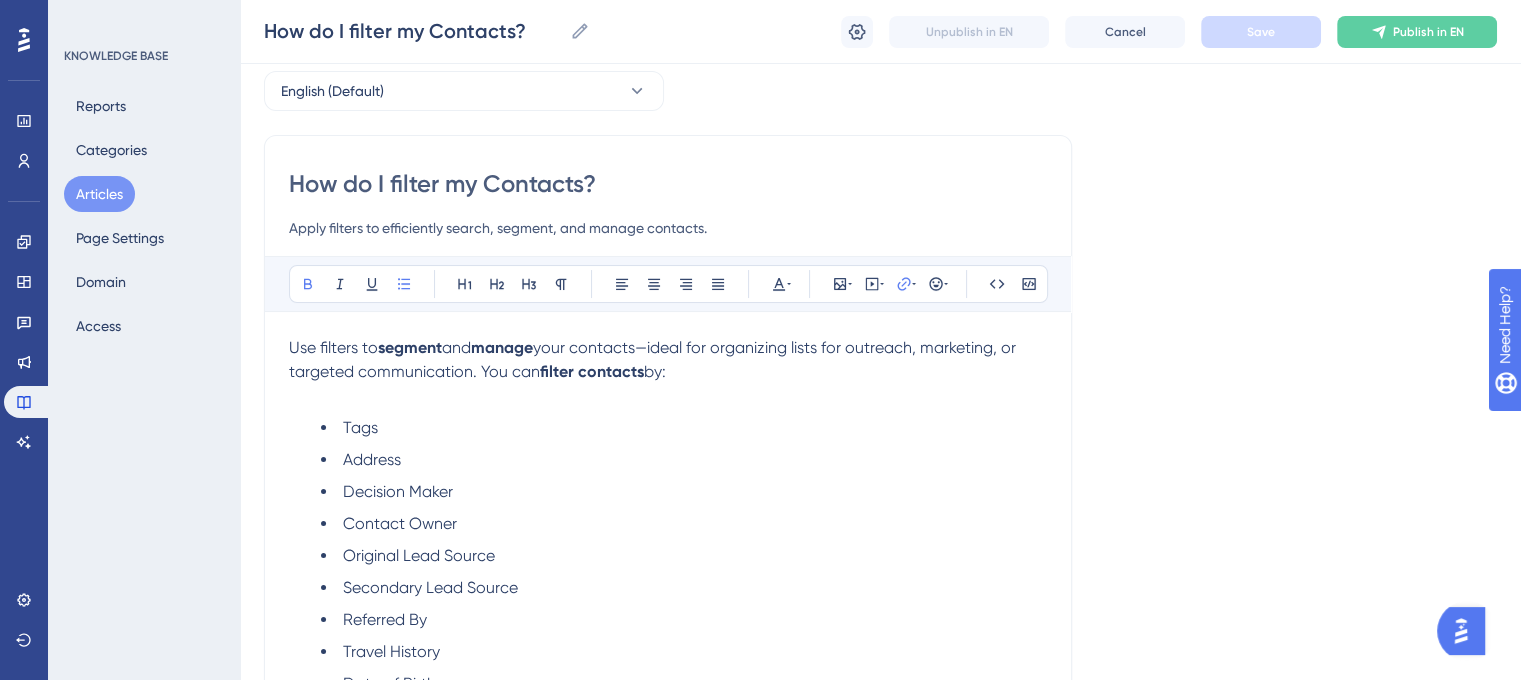 scroll, scrollTop: 0, scrollLeft: 0, axis: both 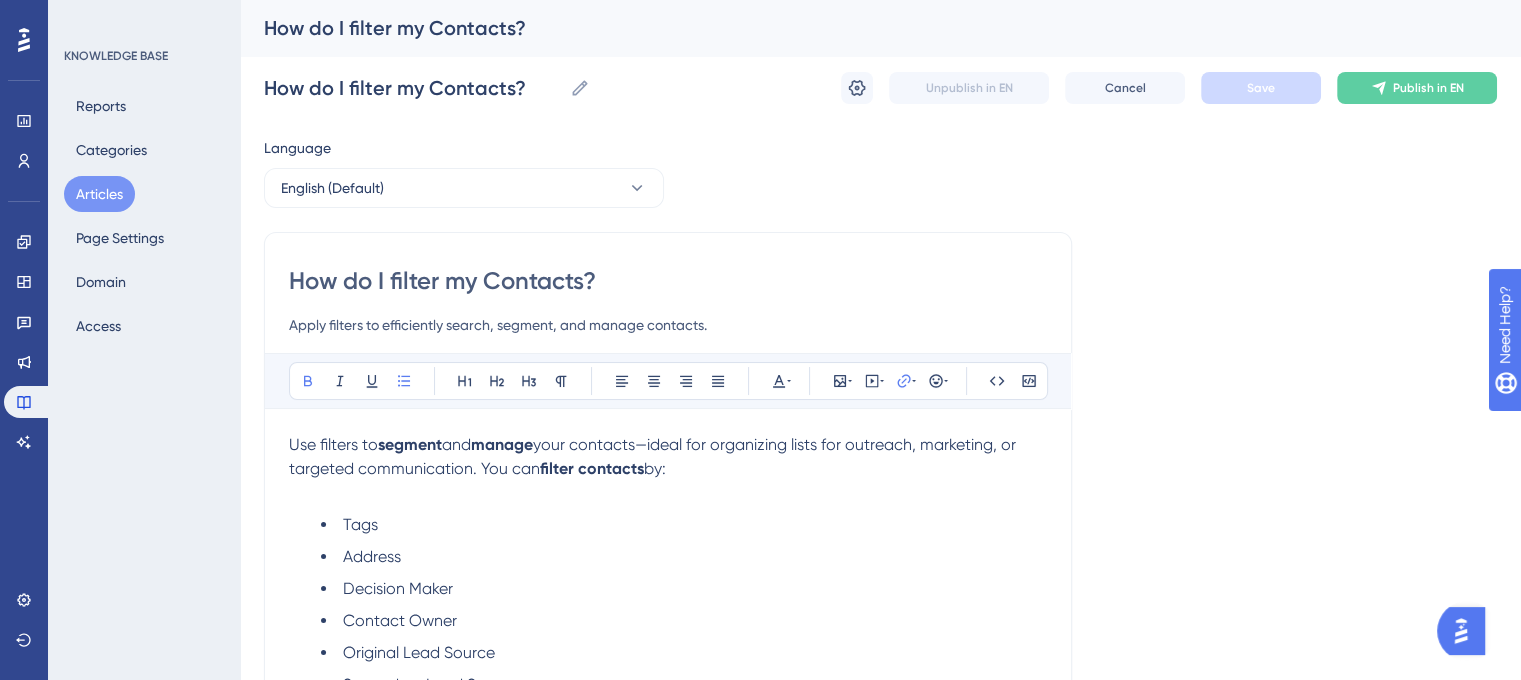 drag, startPoint x: 337, startPoint y: 279, endPoint x: 235, endPoint y: 275, distance: 102.0784 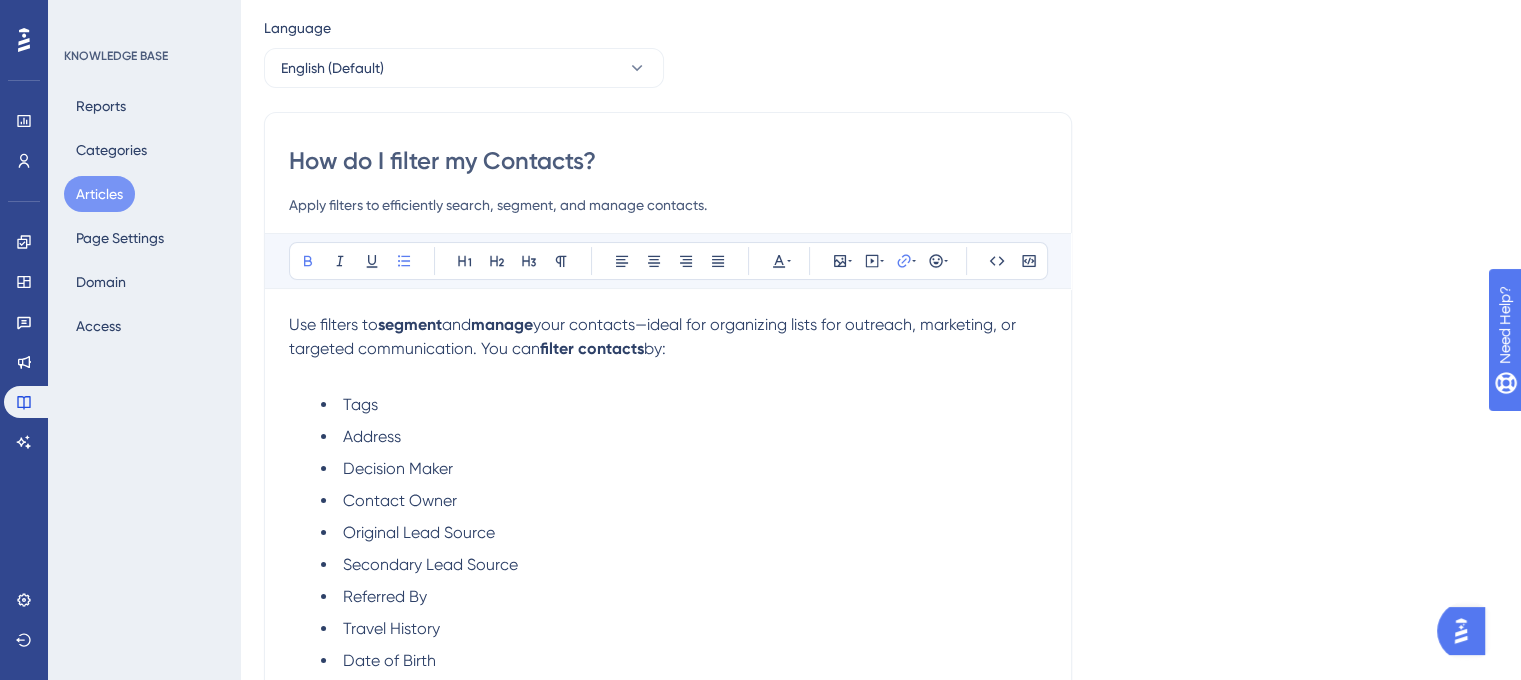 scroll, scrollTop: 0, scrollLeft: 0, axis: both 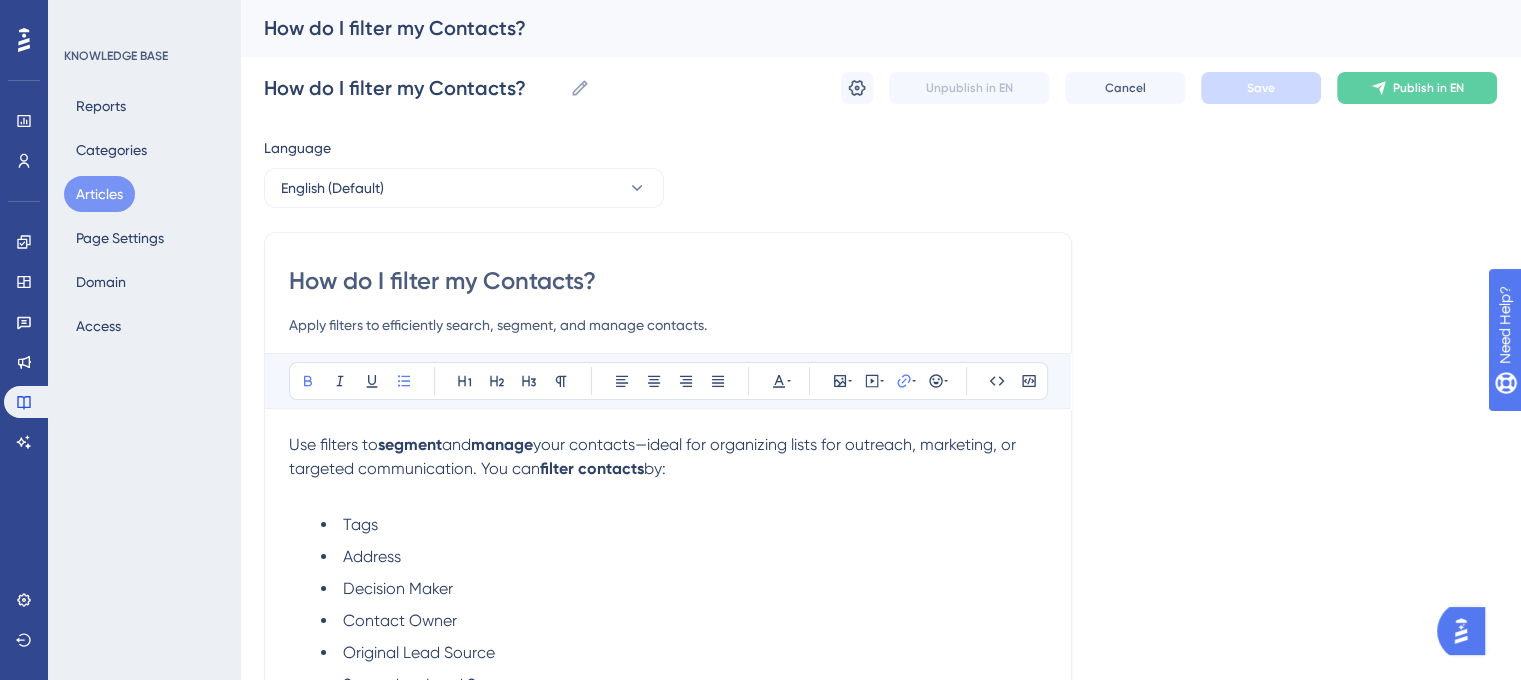 click on "Language English (Default) How do I filter my Contacts? Apply filters to efficiently search, segment, and manage contacts. Bold Italic Underline Bullet Point Heading 1 Heading 2 Heading 3 Normal Align Left Align Center Align Right Align Justify Text Color Insert Image Embed Video Hyperlink Emojis Code Code Block Use filters to  segment  and  manage  your contacts—ideal for organizing lists for outreach, marketing, or targeted communication. You can  filter contacts  by: Tags Address Decision Maker Contact Owner Original Lead Source Secondary Lead Source Referred By Travel History Date of Birth Step-By-Step Instructions Navigate to the  Contacts  module. Select the  filter  icon in the upper-right.  In the pop-up, choose the filter criteria. You could filter by  tags  to find contacts who prefer guided adventures. Or you could filter contacts by  country  for outreach campaigns. You can also filter by  travel history —for example, clients who visited Kenya but not Botswana. Click  Apply Filters .  name. ." at bounding box center (880, 1526) 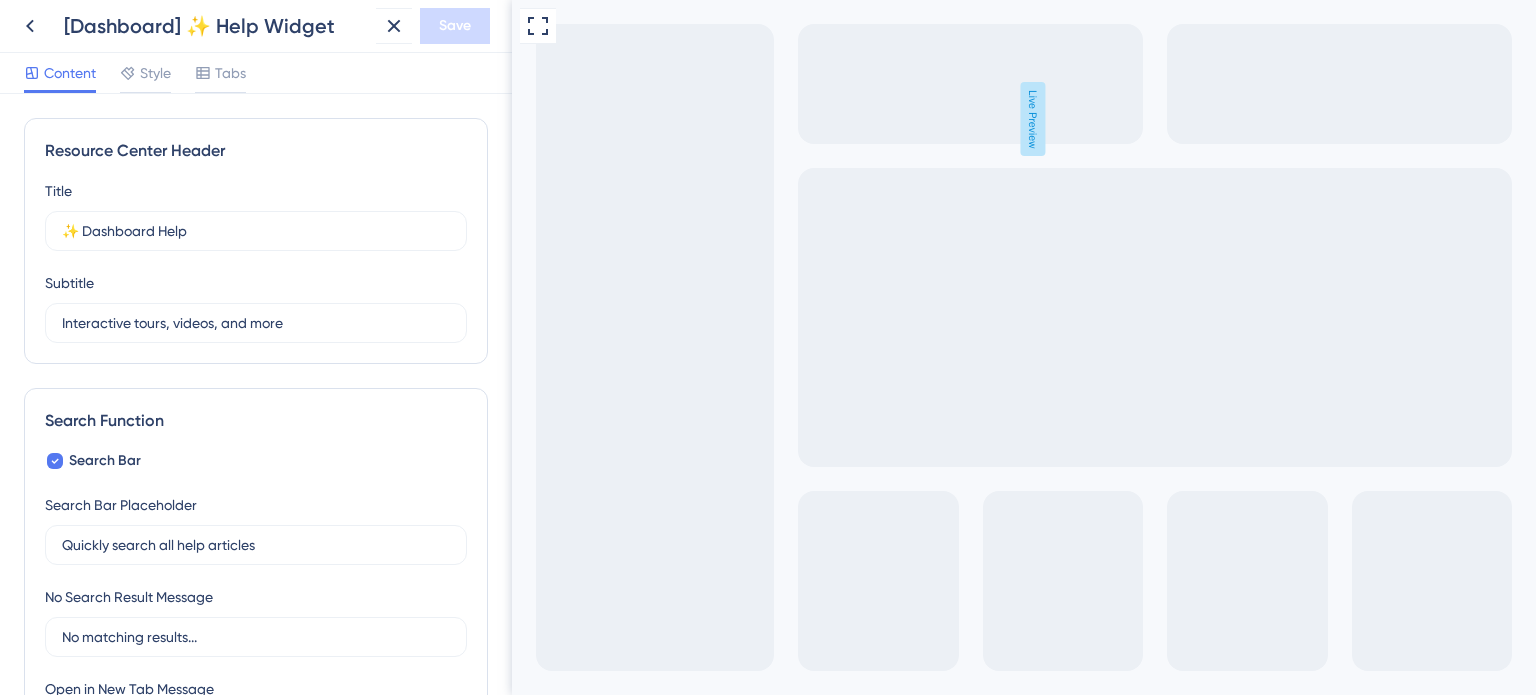 scroll, scrollTop: 0, scrollLeft: 0, axis: both 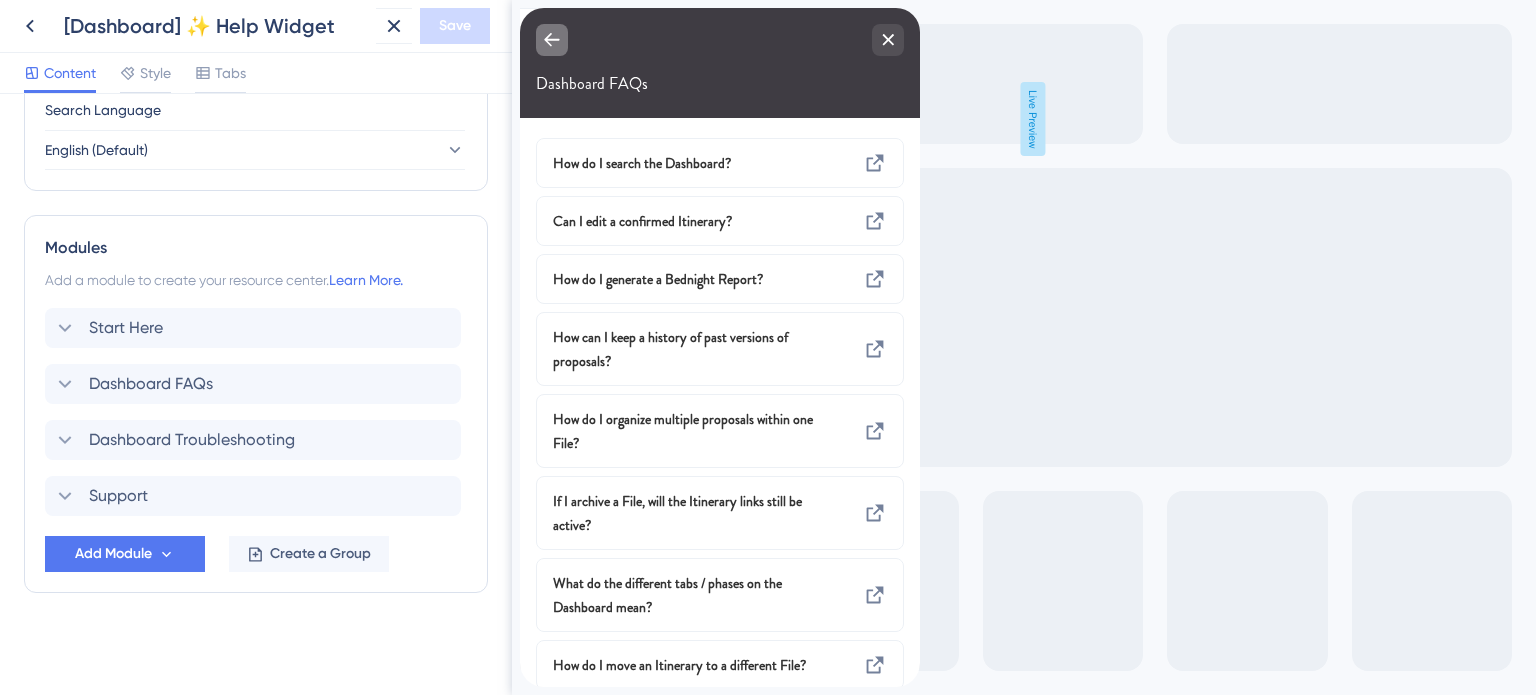 click 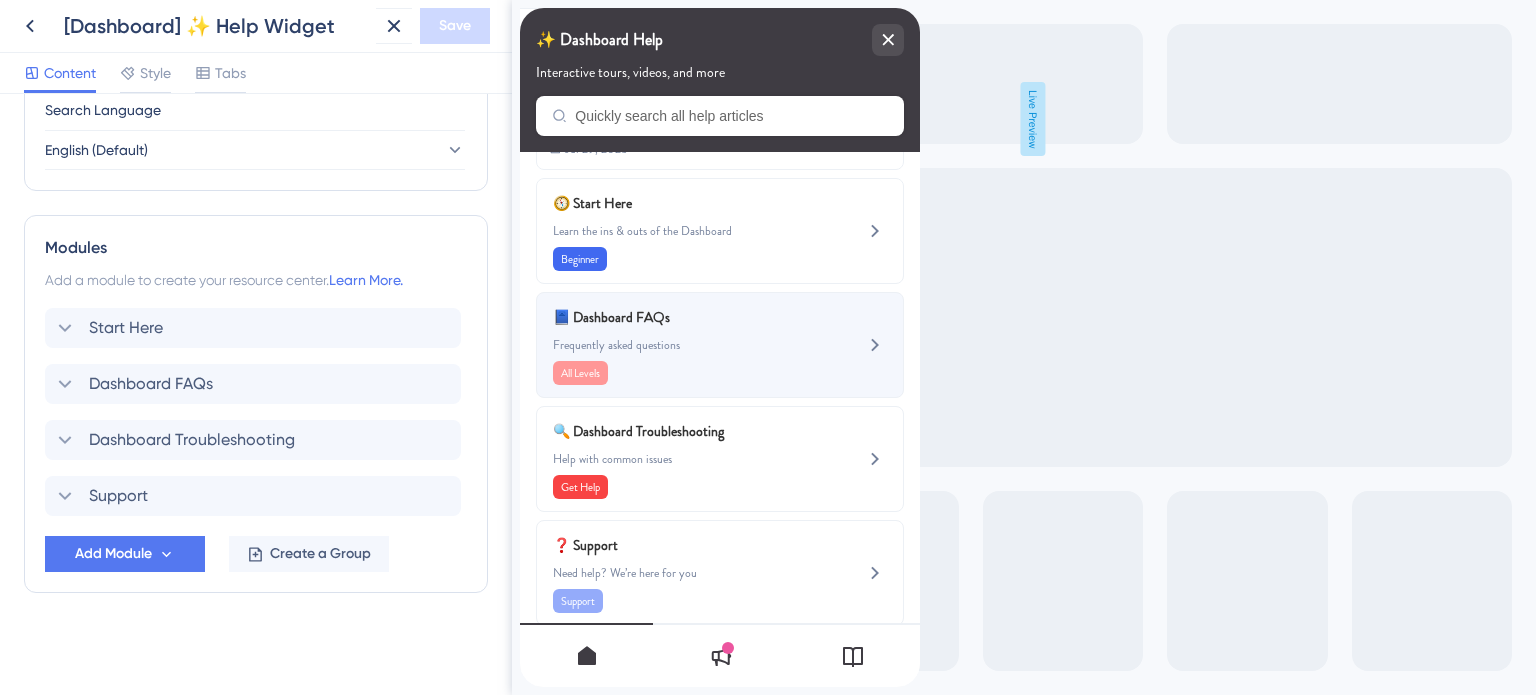 scroll, scrollTop: 275, scrollLeft: 0, axis: vertical 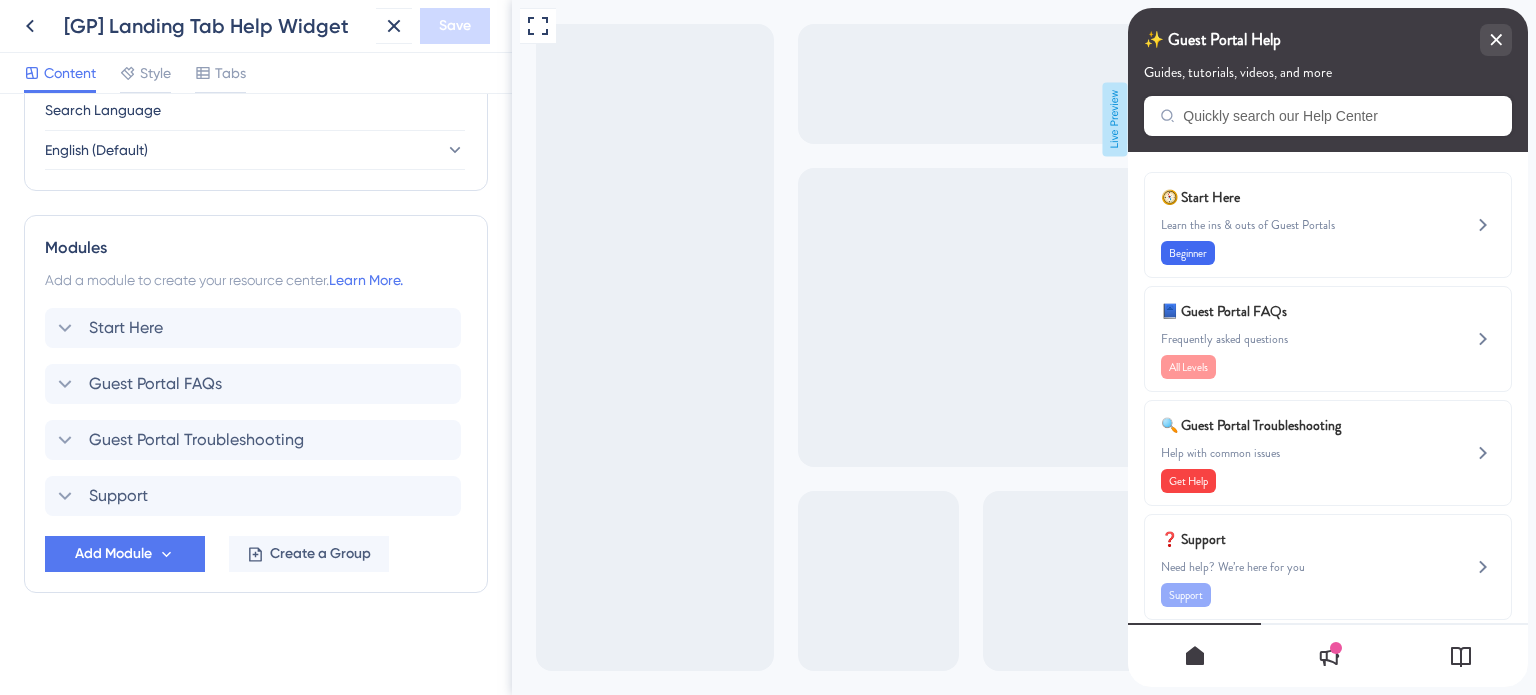 click on "Learn the ins & outs of Guest Portals" at bounding box center (1294, 225) 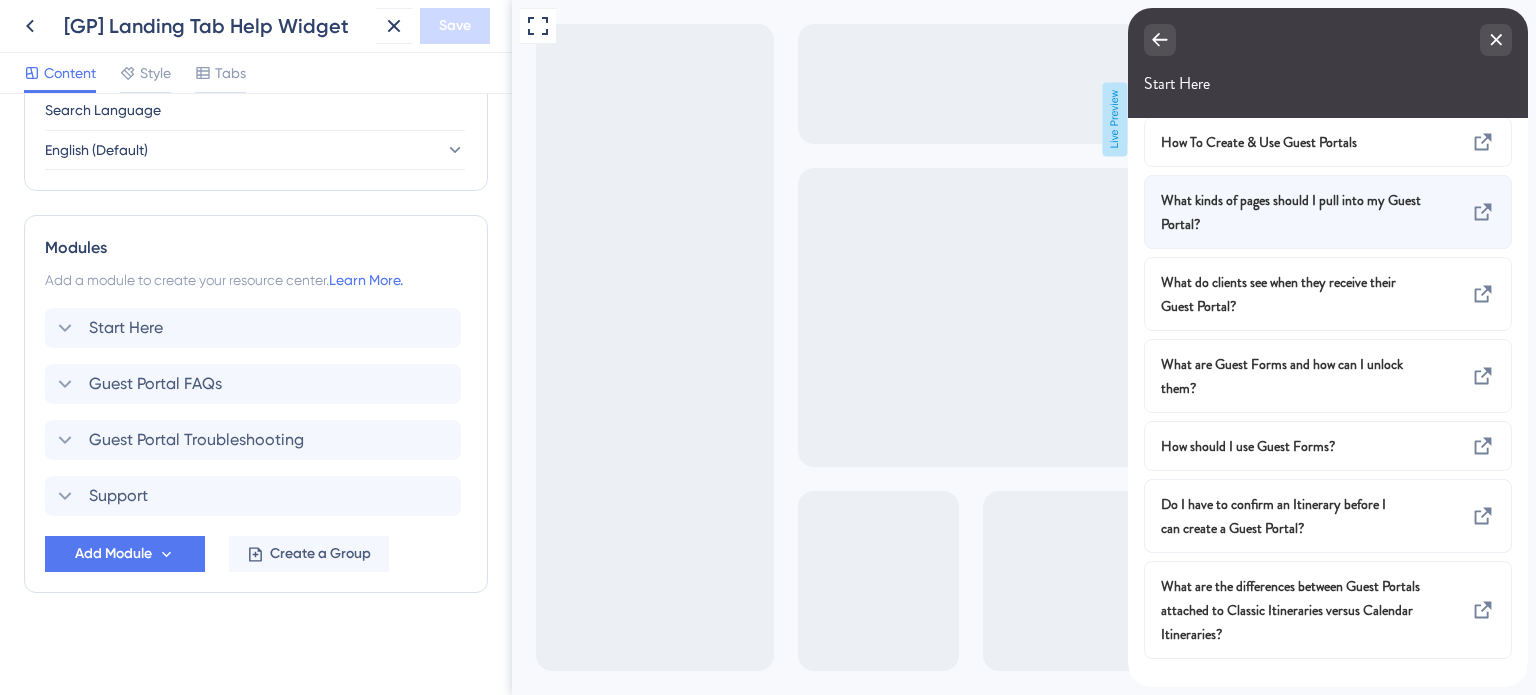 scroll, scrollTop: 0, scrollLeft: 0, axis: both 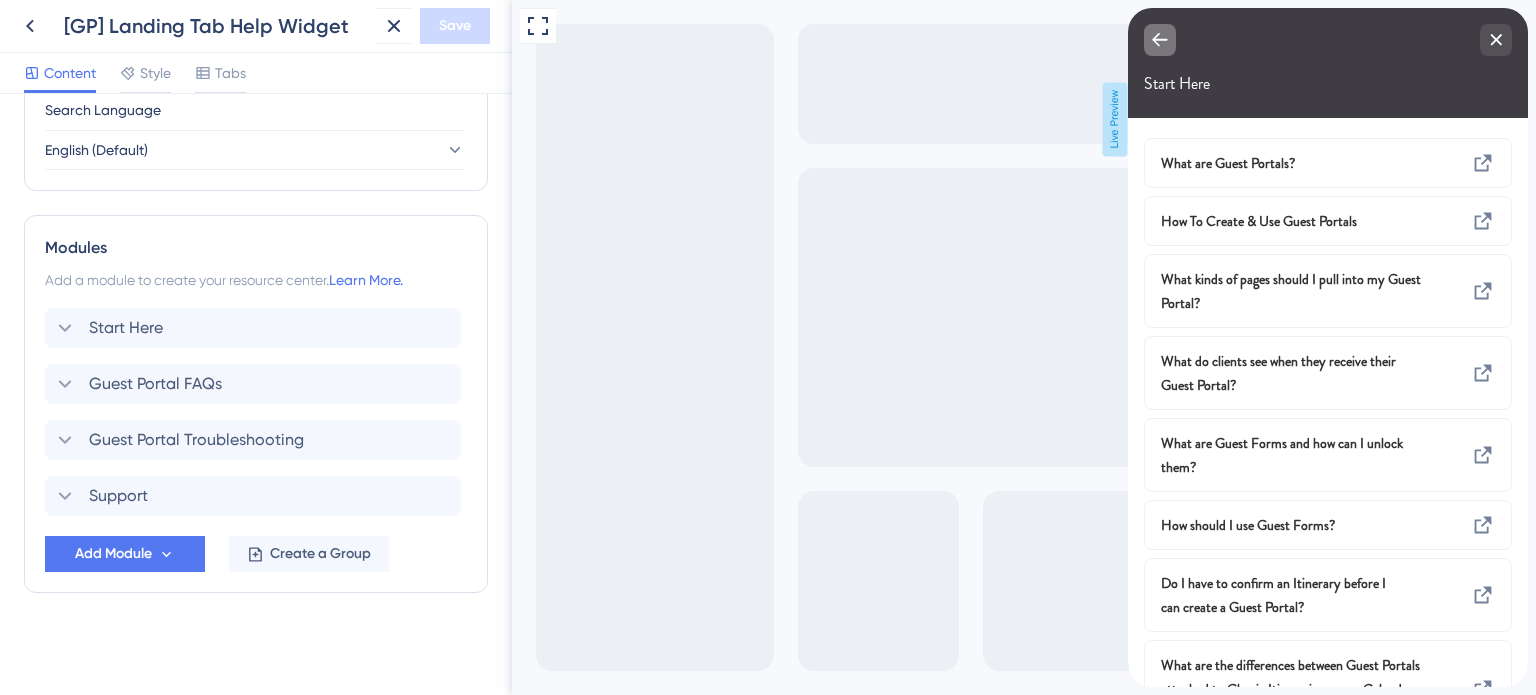 click 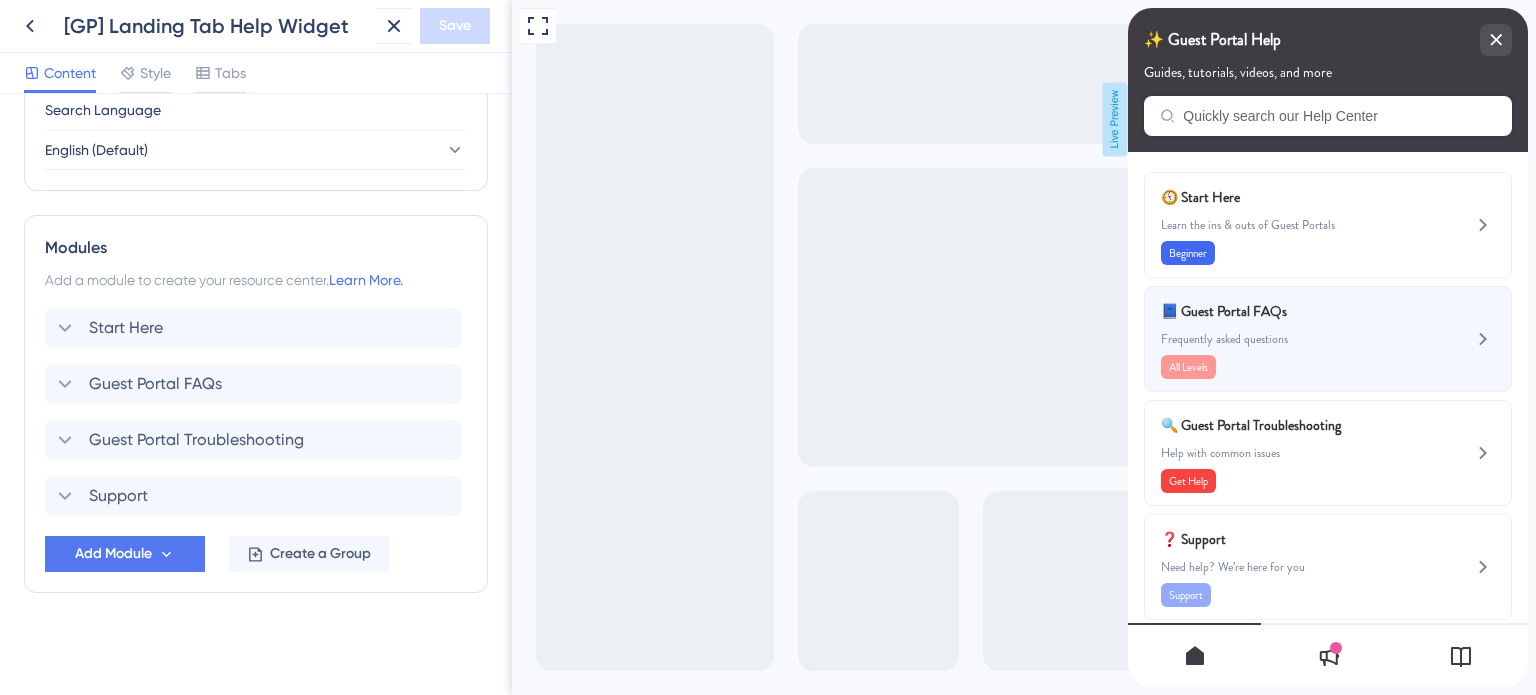 click on "📘   Guest Portal FAQs Frequently asked questions All Levels" at bounding box center (1294, 339) 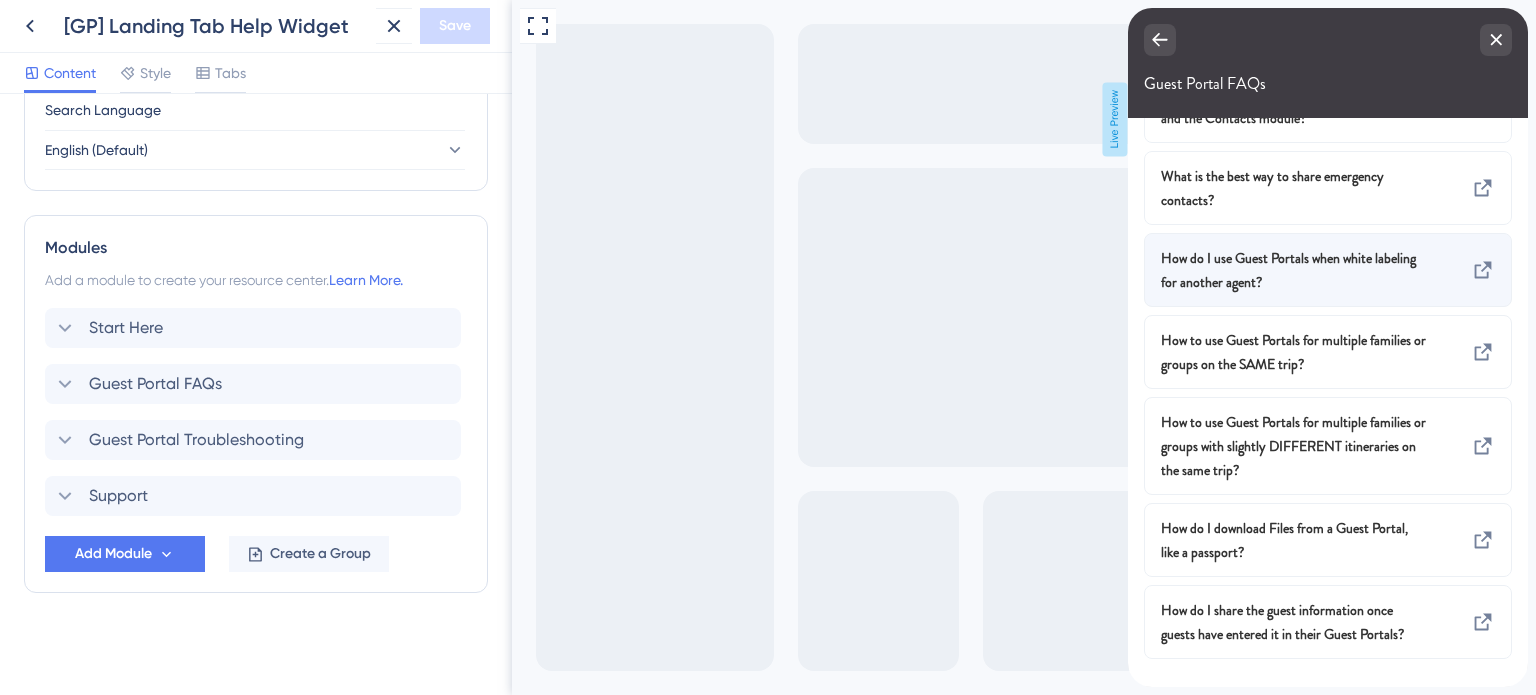 scroll, scrollTop: 0, scrollLeft: 0, axis: both 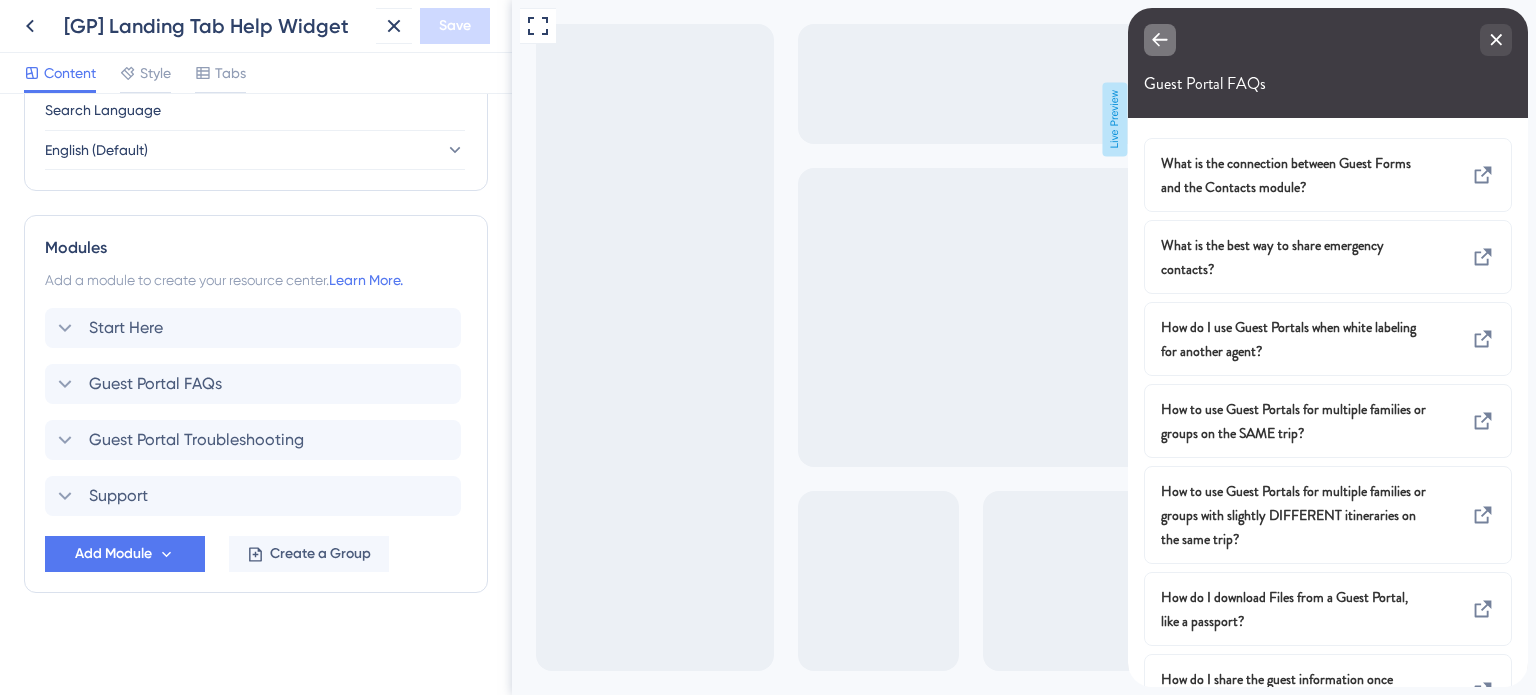 click 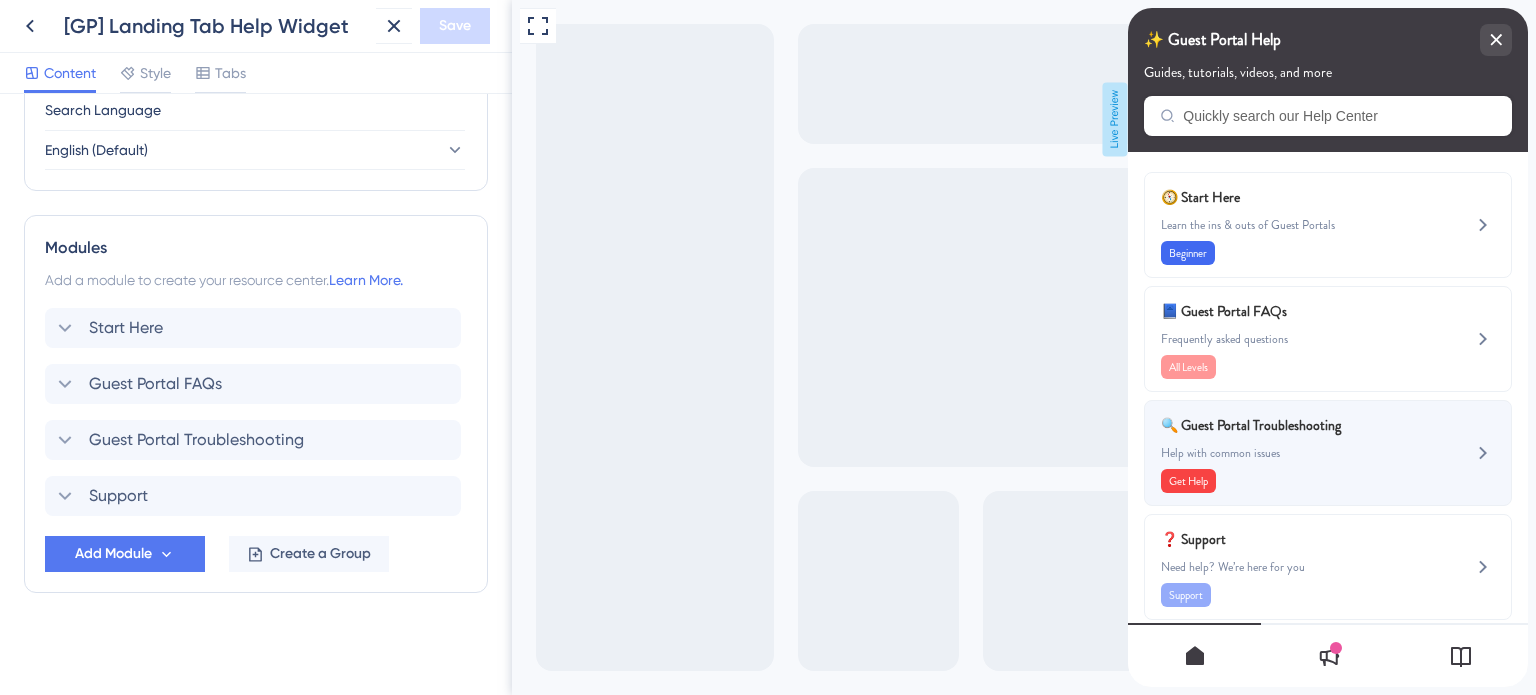 click on "🔍   Guest Portal Troubleshooting" at bounding box center (1278, 425) 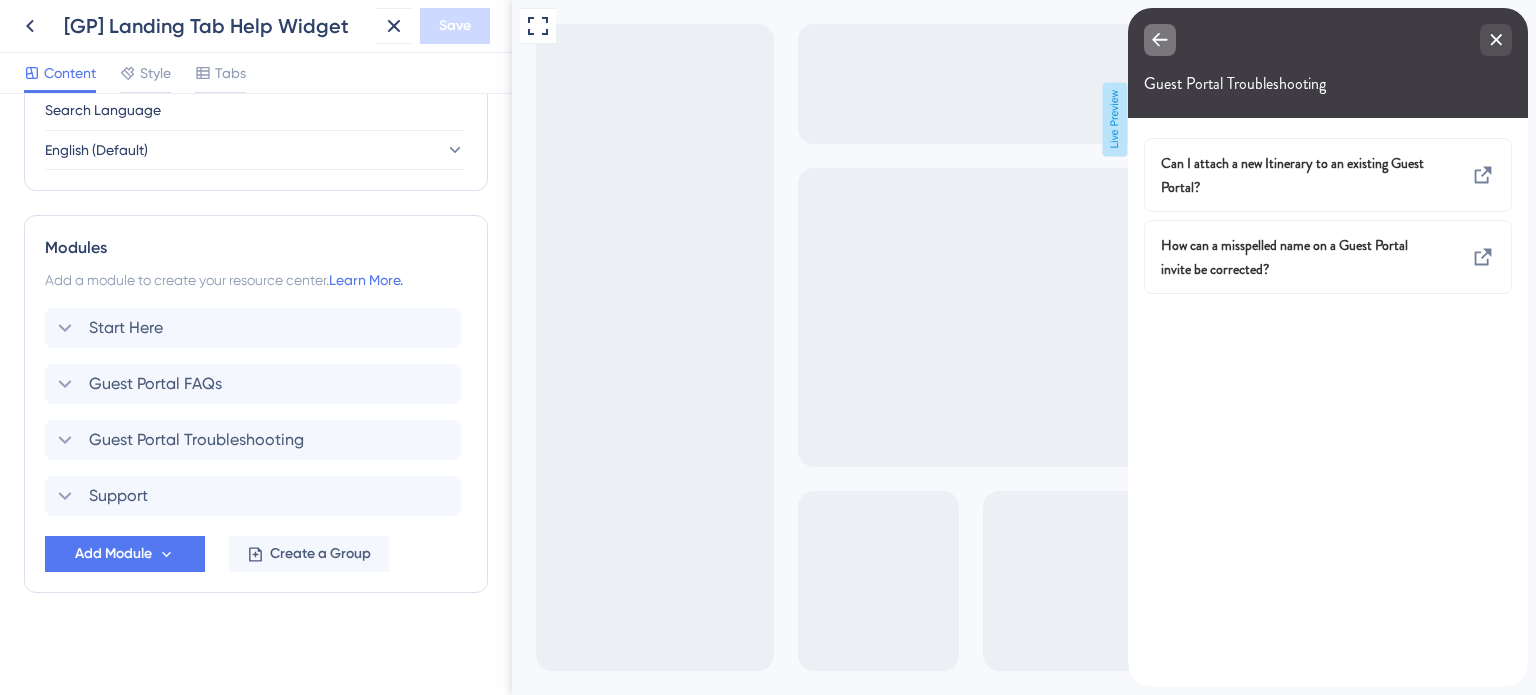 click at bounding box center (1160, 40) 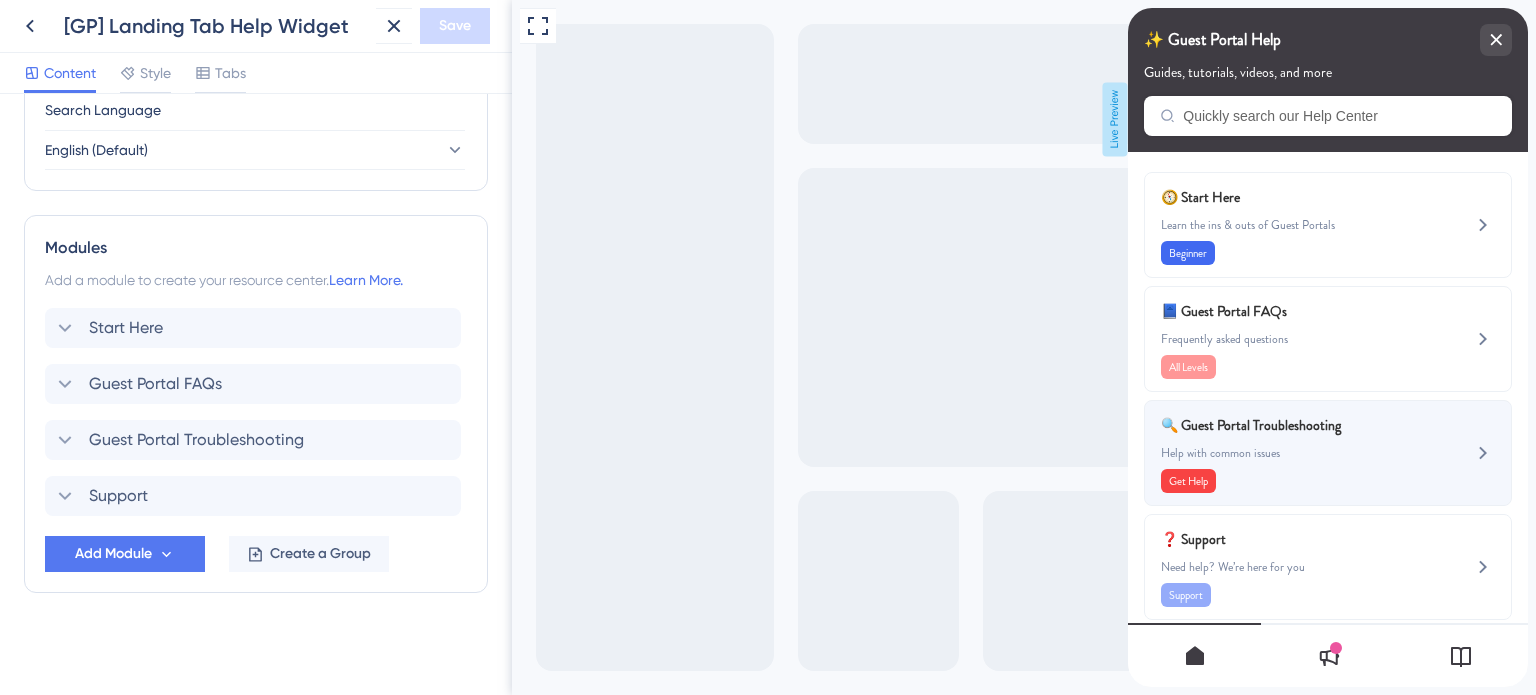 scroll, scrollTop: 19, scrollLeft: 0, axis: vertical 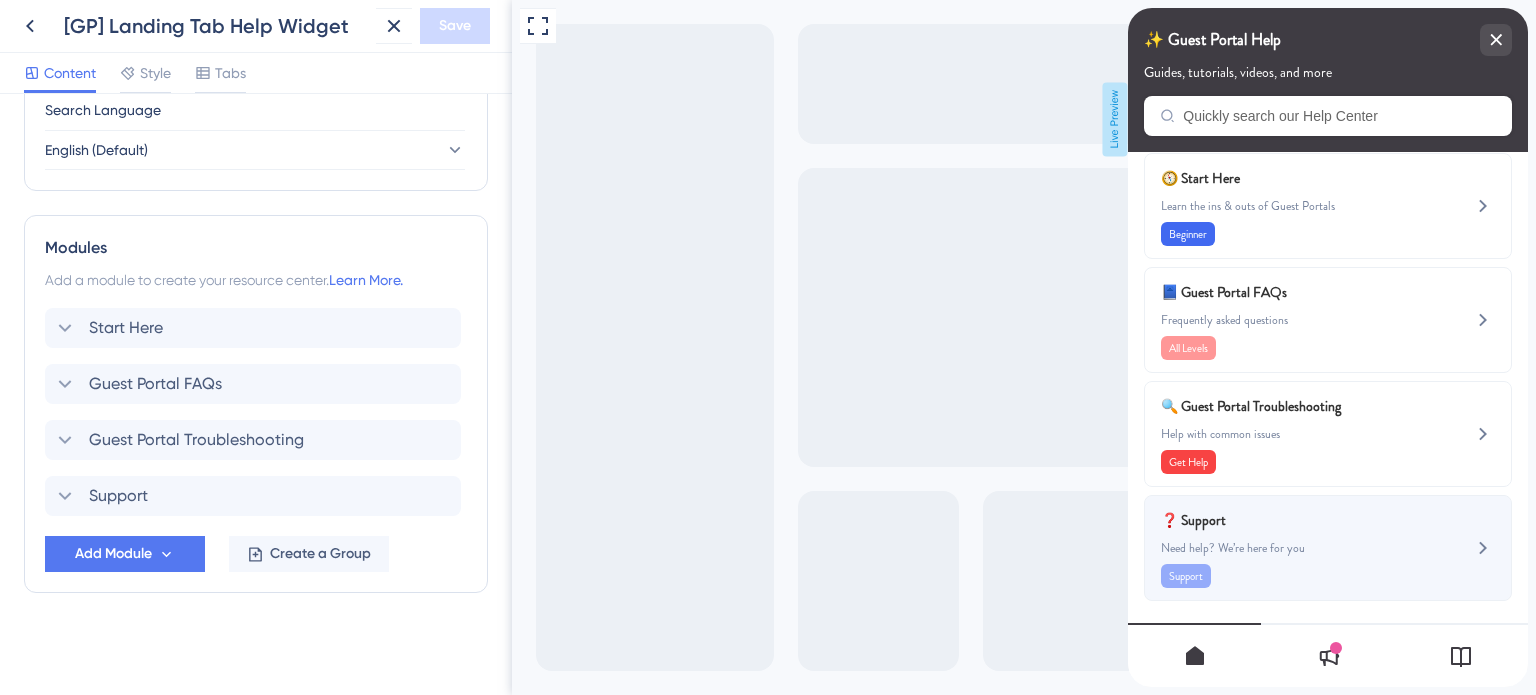 click on "❓   Support" at bounding box center [1278, 520] 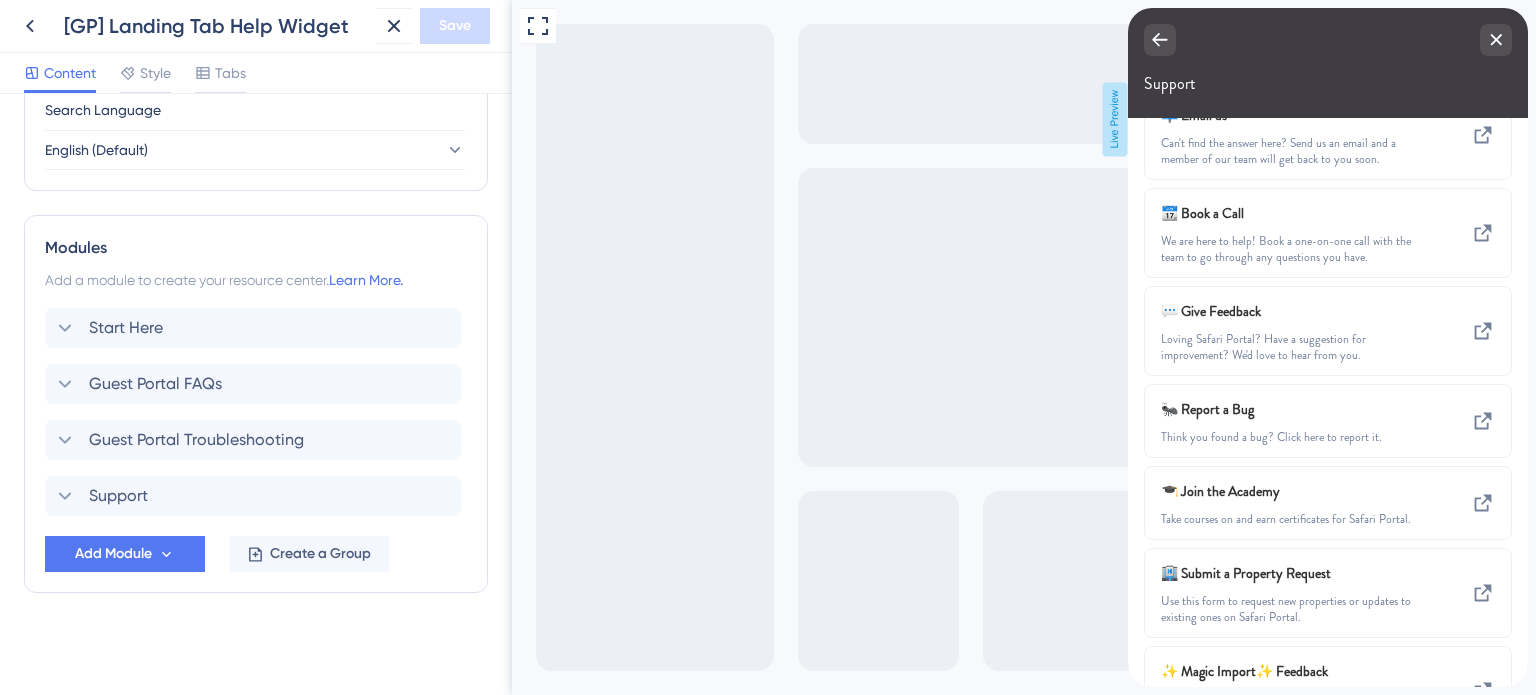 scroll, scrollTop: 0, scrollLeft: 0, axis: both 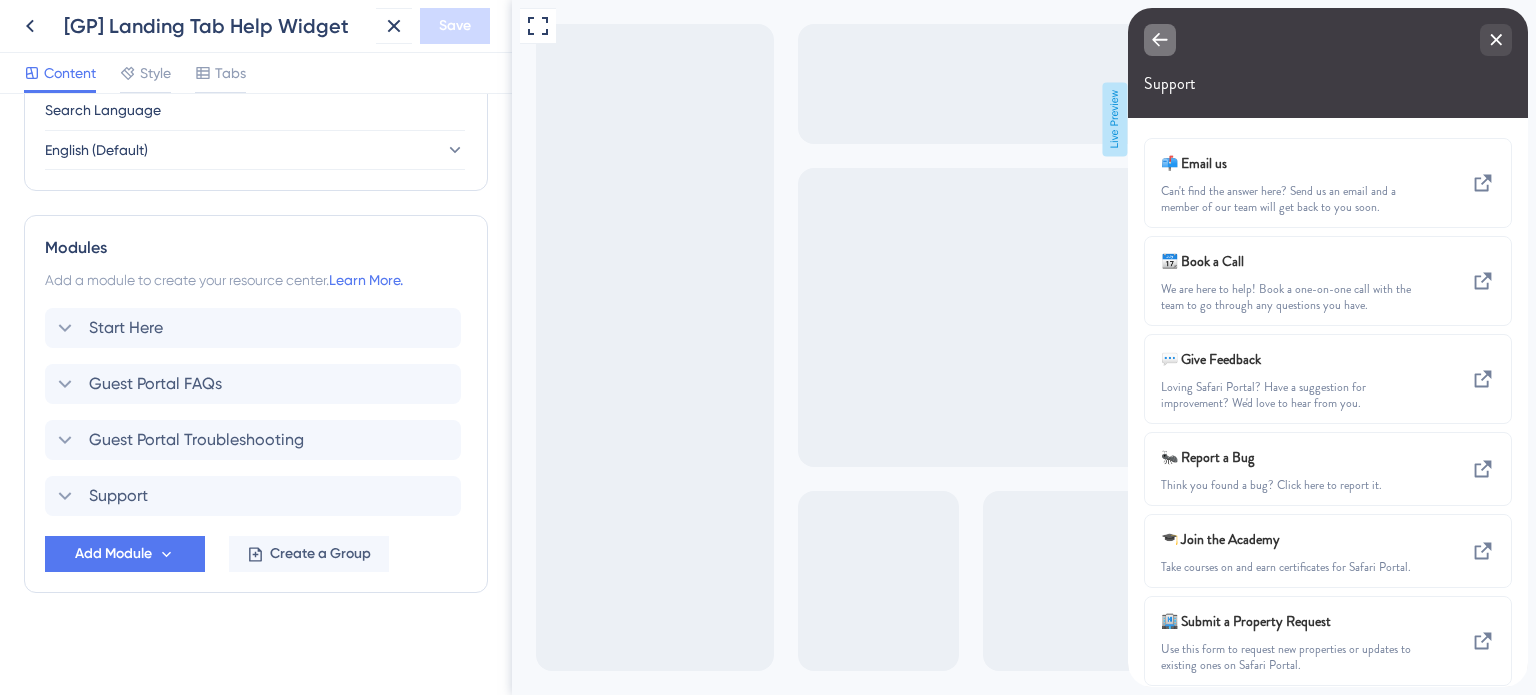 click at bounding box center (1160, 40) 